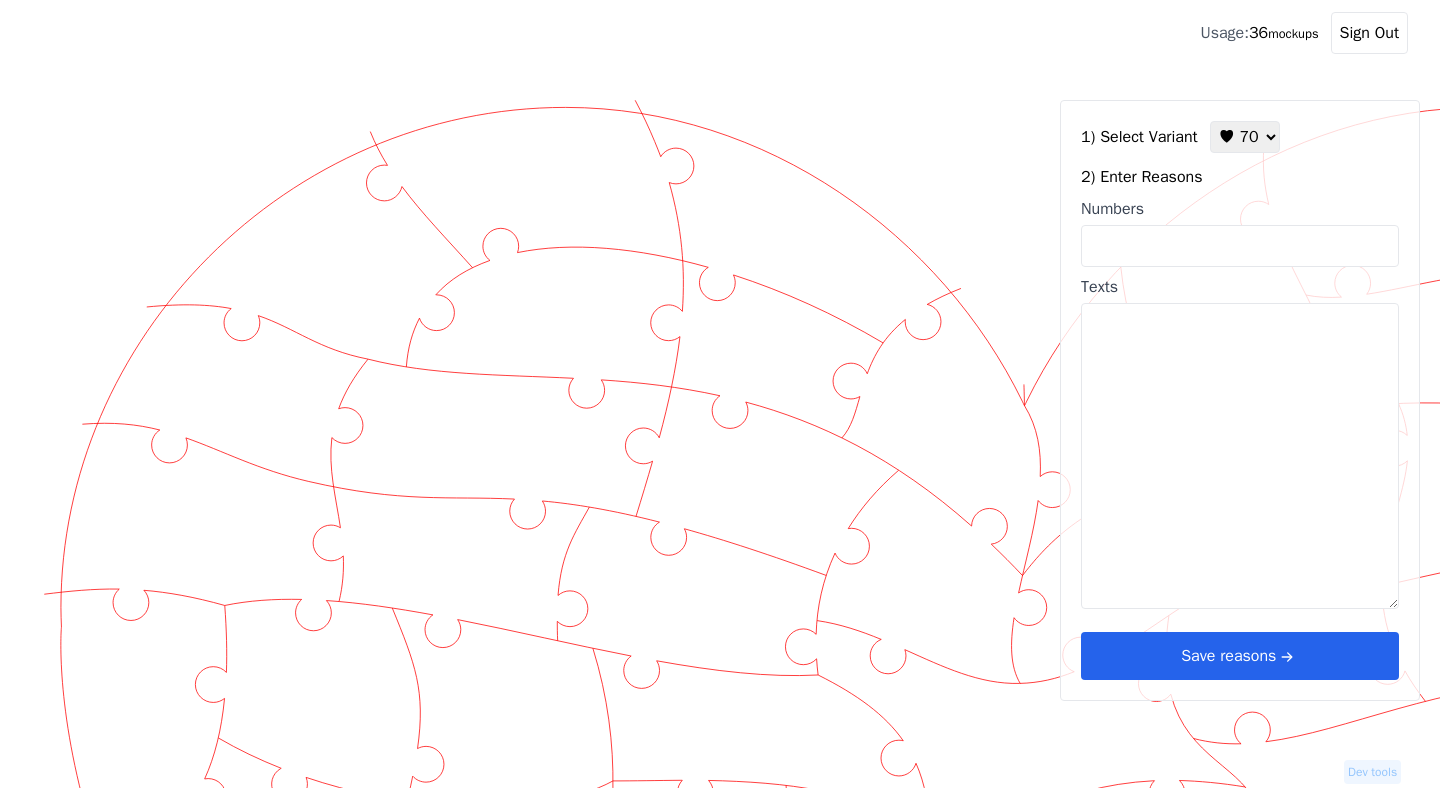 scroll, scrollTop: 0, scrollLeft: 0, axis: both 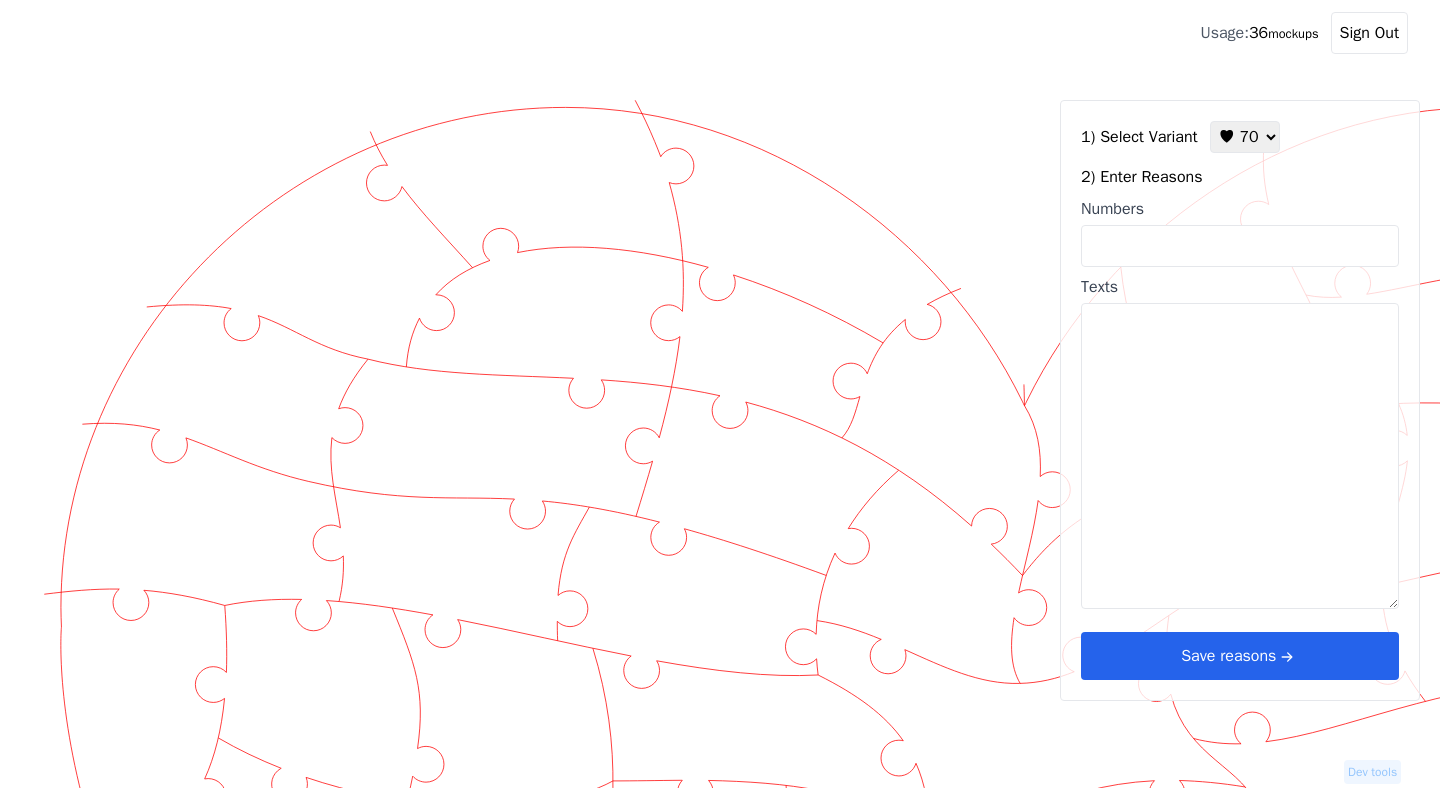 click on "♥ 12 ♥ 18 ♥ 28 ♥ 40 ♥ 50 ♥ 60 ♥ 70" at bounding box center (1245, 137) 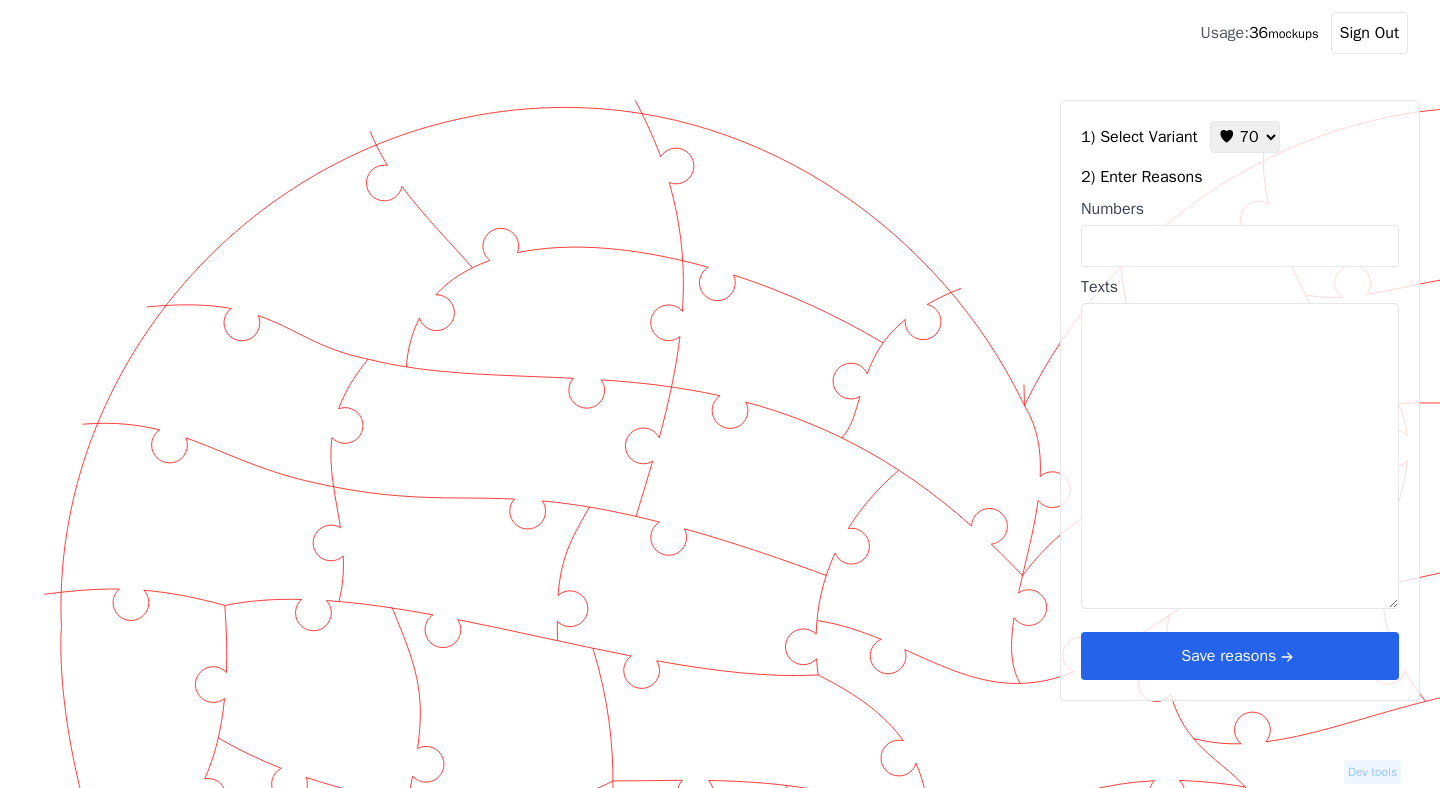 select on "6" 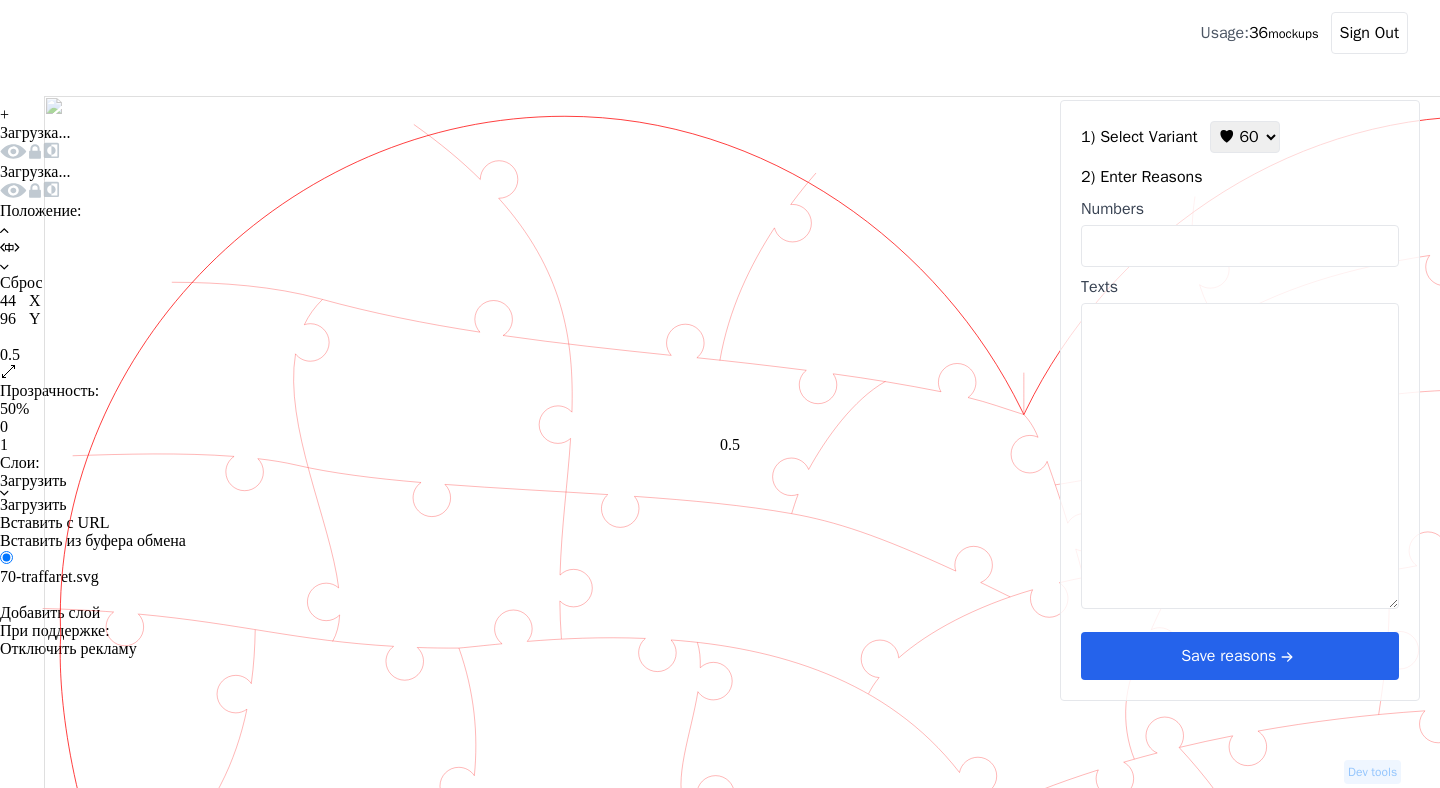 click on "+" at bounding box center [4, 115] 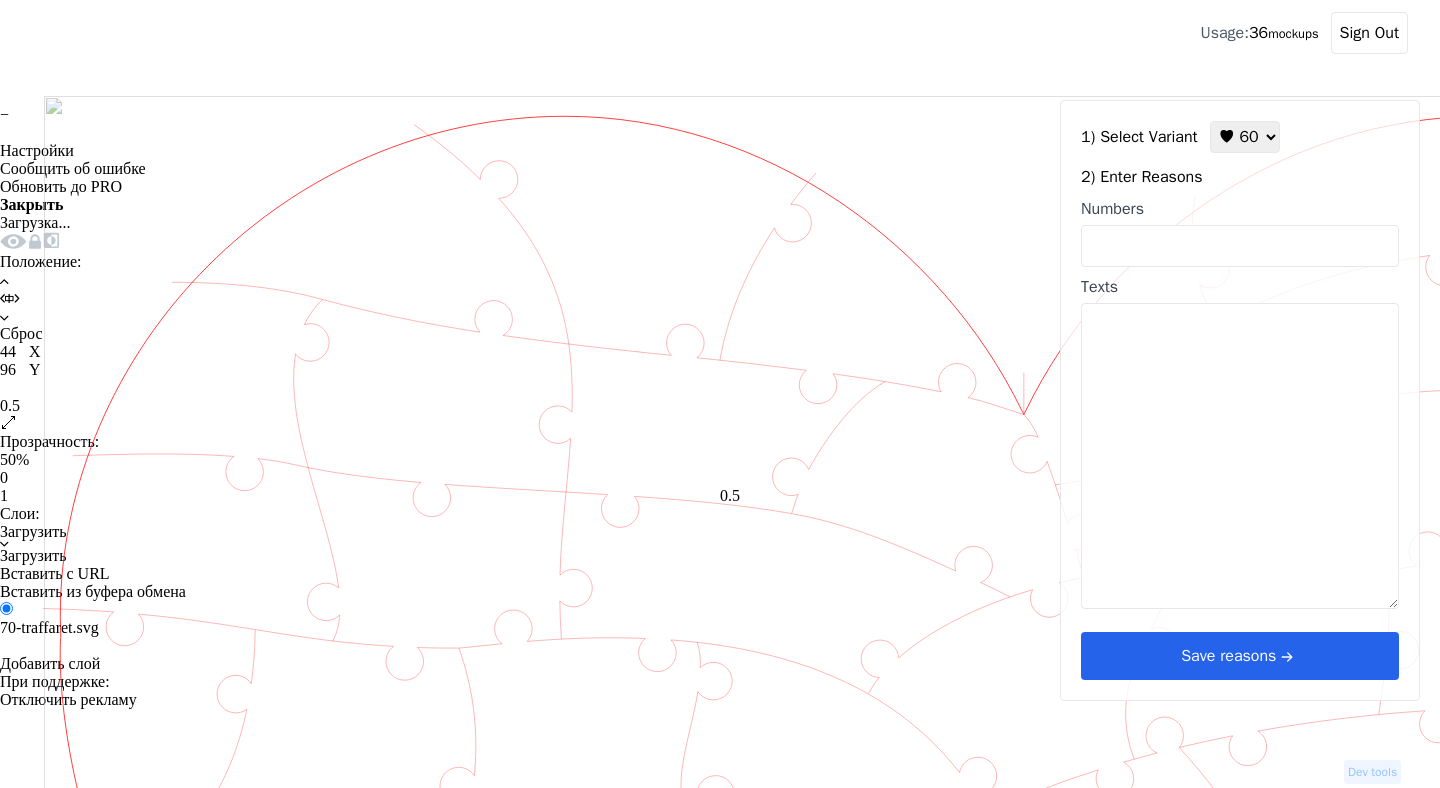 click at bounding box center (0, 651) 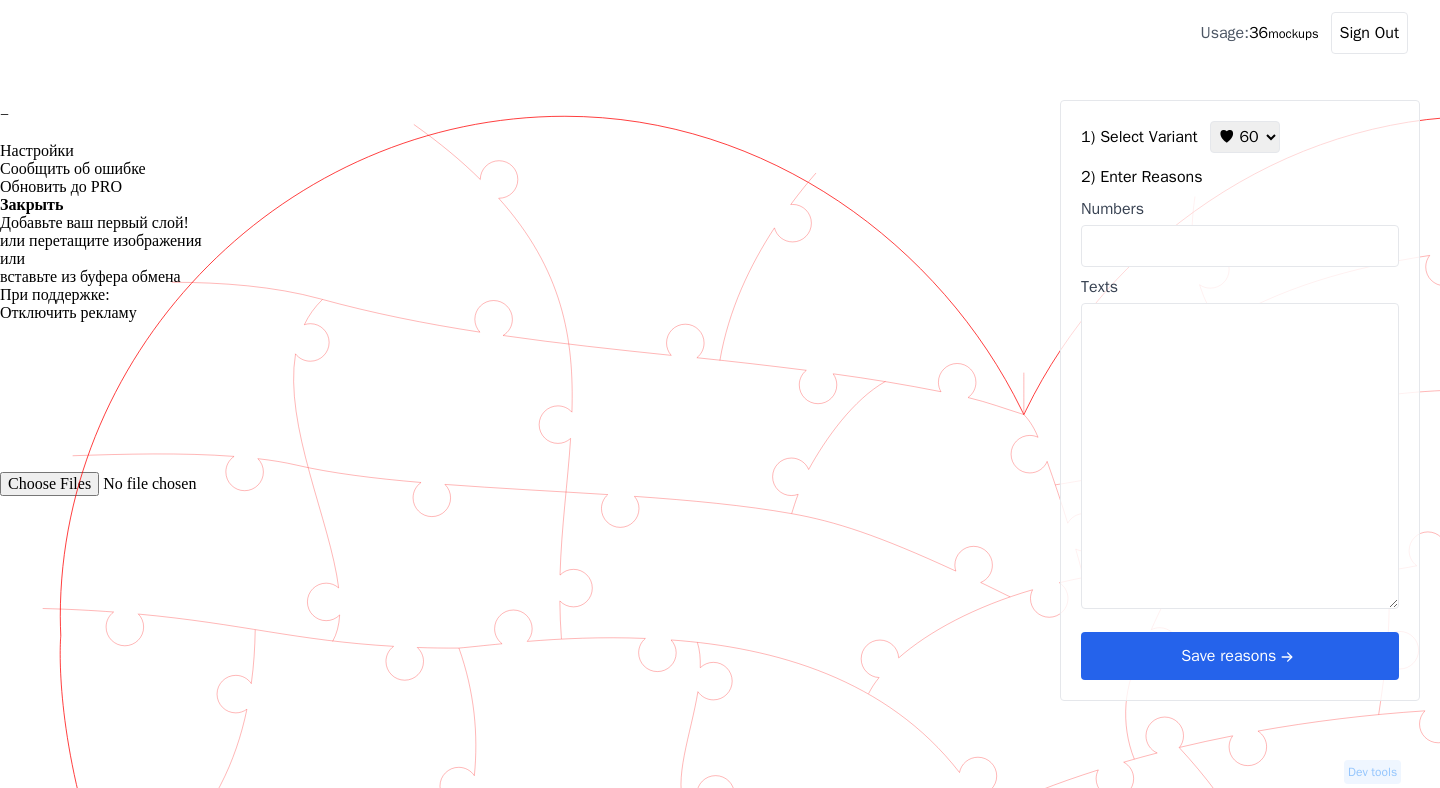 scroll, scrollTop: 206, scrollLeft: 0, axis: vertical 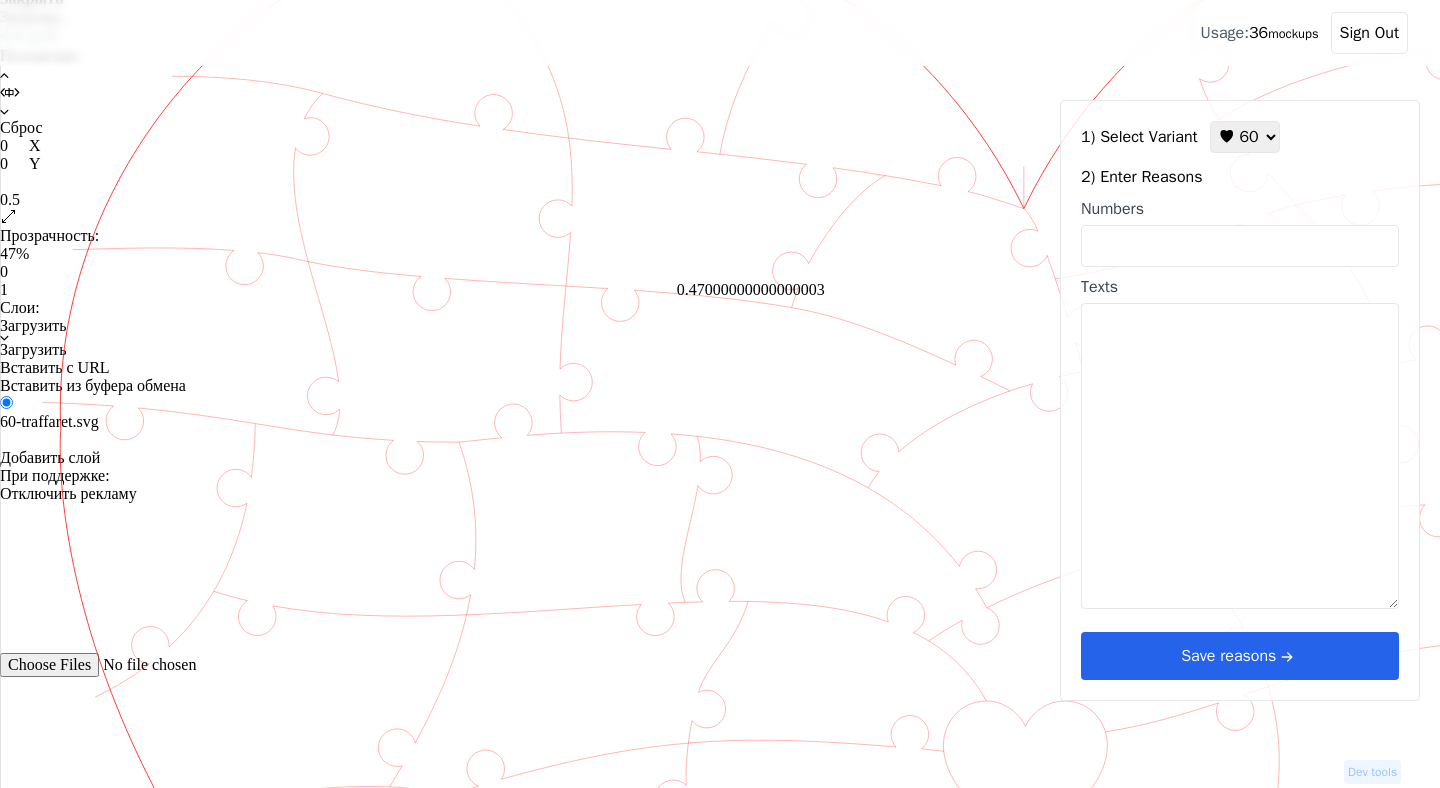 drag, startPoint x: 1311, startPoint y: 251, endPoint x: 1309, endPoint y: 272, distance: 21.095022 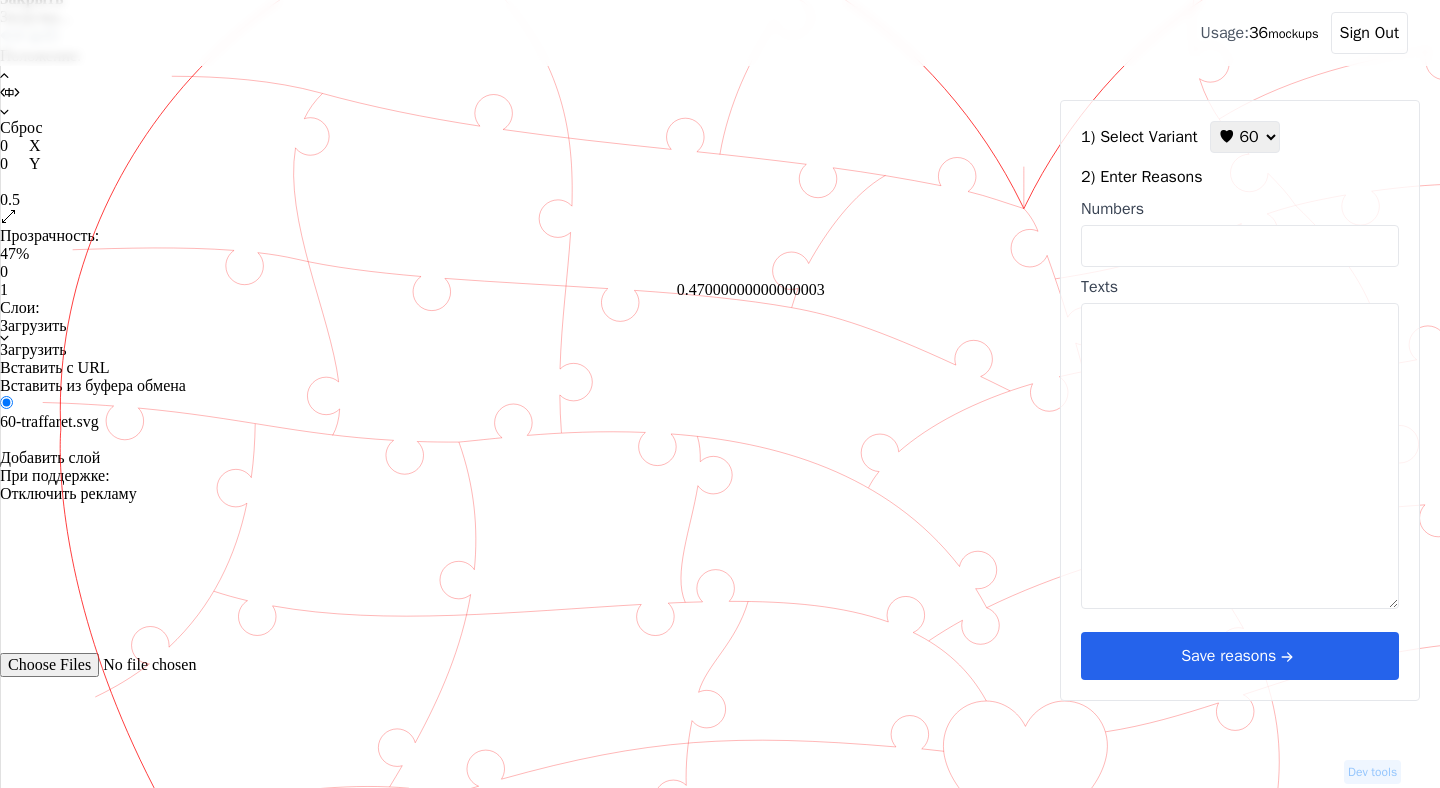 click on "Загрузка... Положение: Сброс 0 X 0 Y 1.0 ⤢ Прозрачность: 47% 0 0.47000000000000003 1 Слои: Загрузить Загрузить Вставить с URL Вставить из буфера обмена 60-traffaret.svg Добавить слой При поддержке: Отключить рекламу" at bounding box center (720, 330) 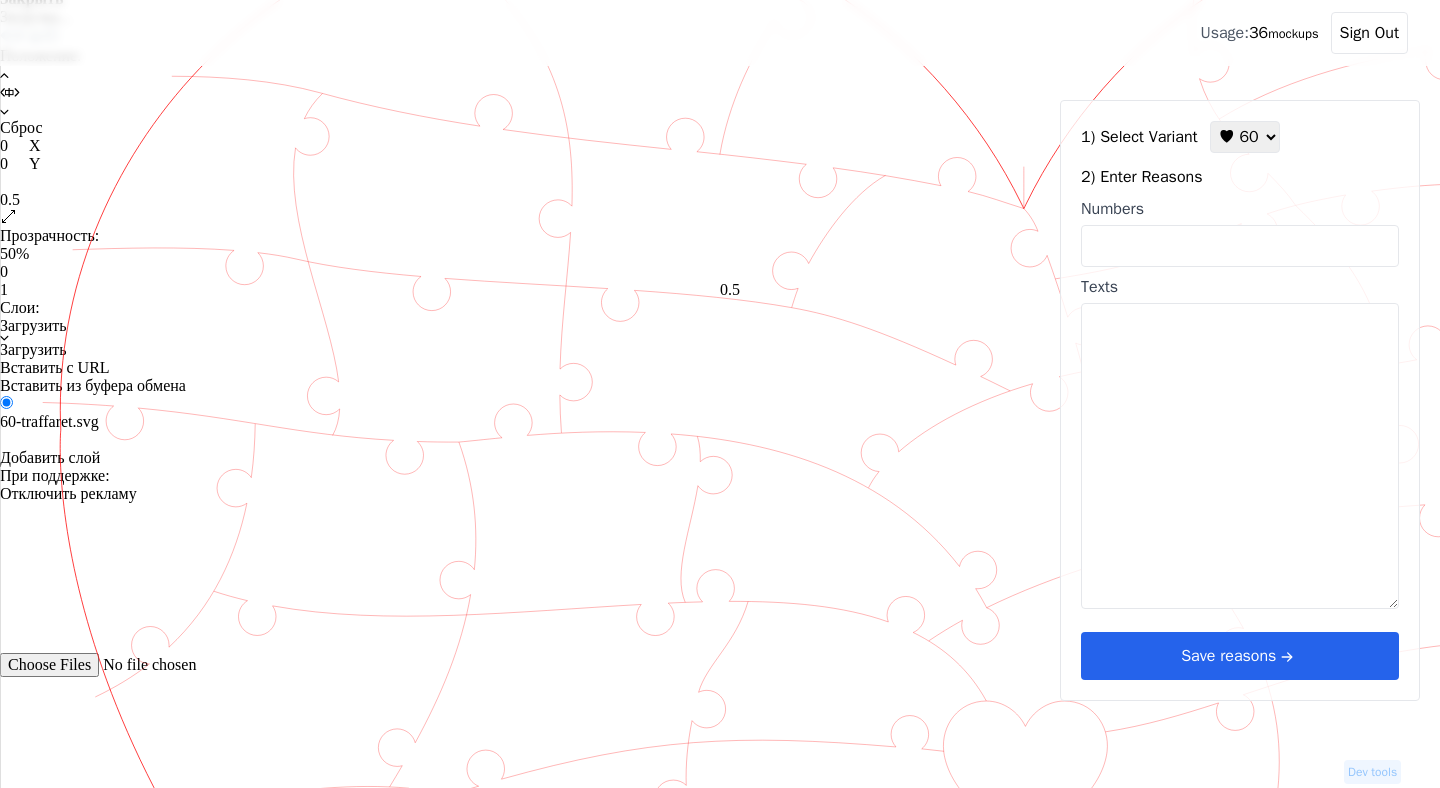 drag, startPoint x: 1423, startPoint y: 250, endPoint x: 1312, endPoint y: 258, distance: 111.28792 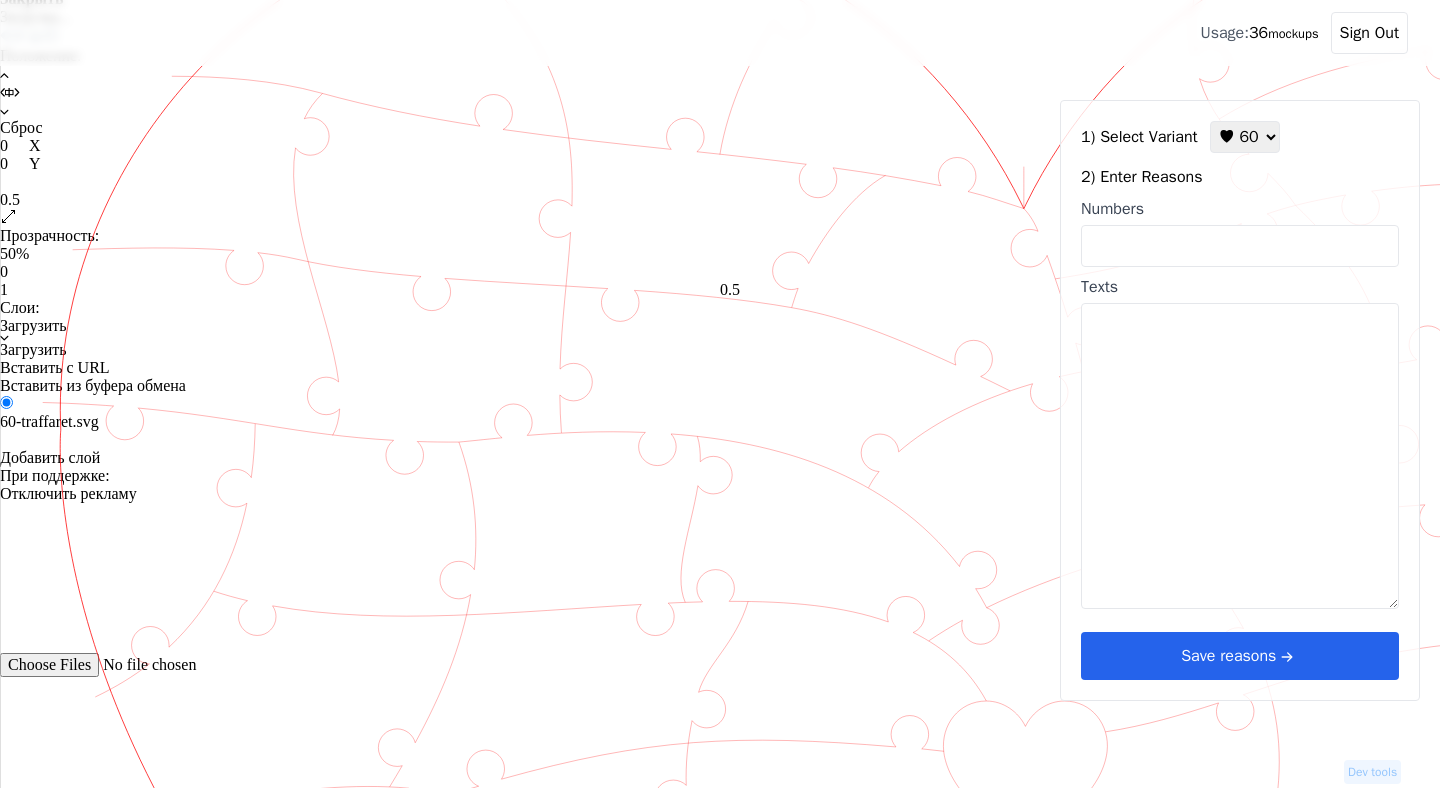 click at bounding box center (730, 299) 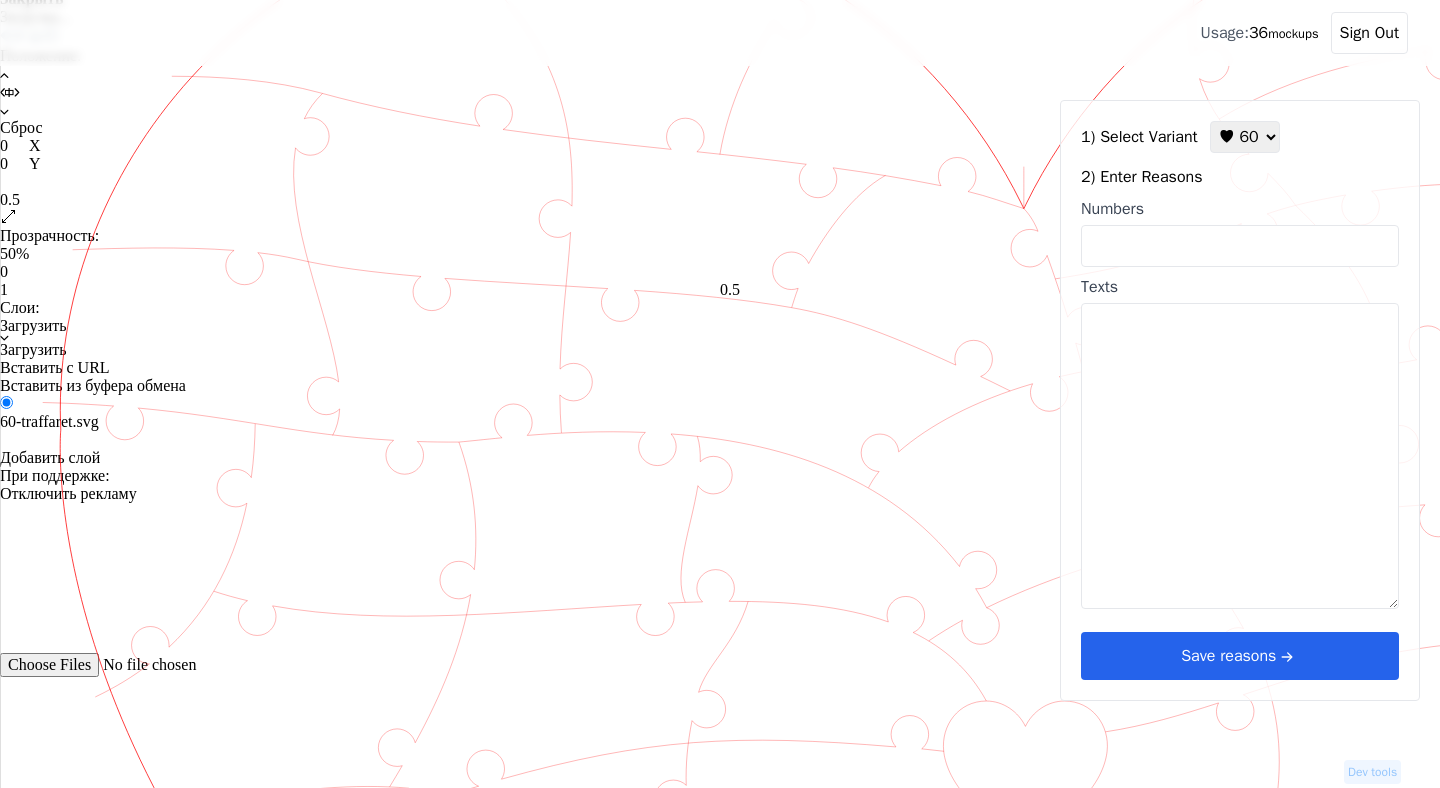 click on "Сброс" at bounding box center [720, 128] 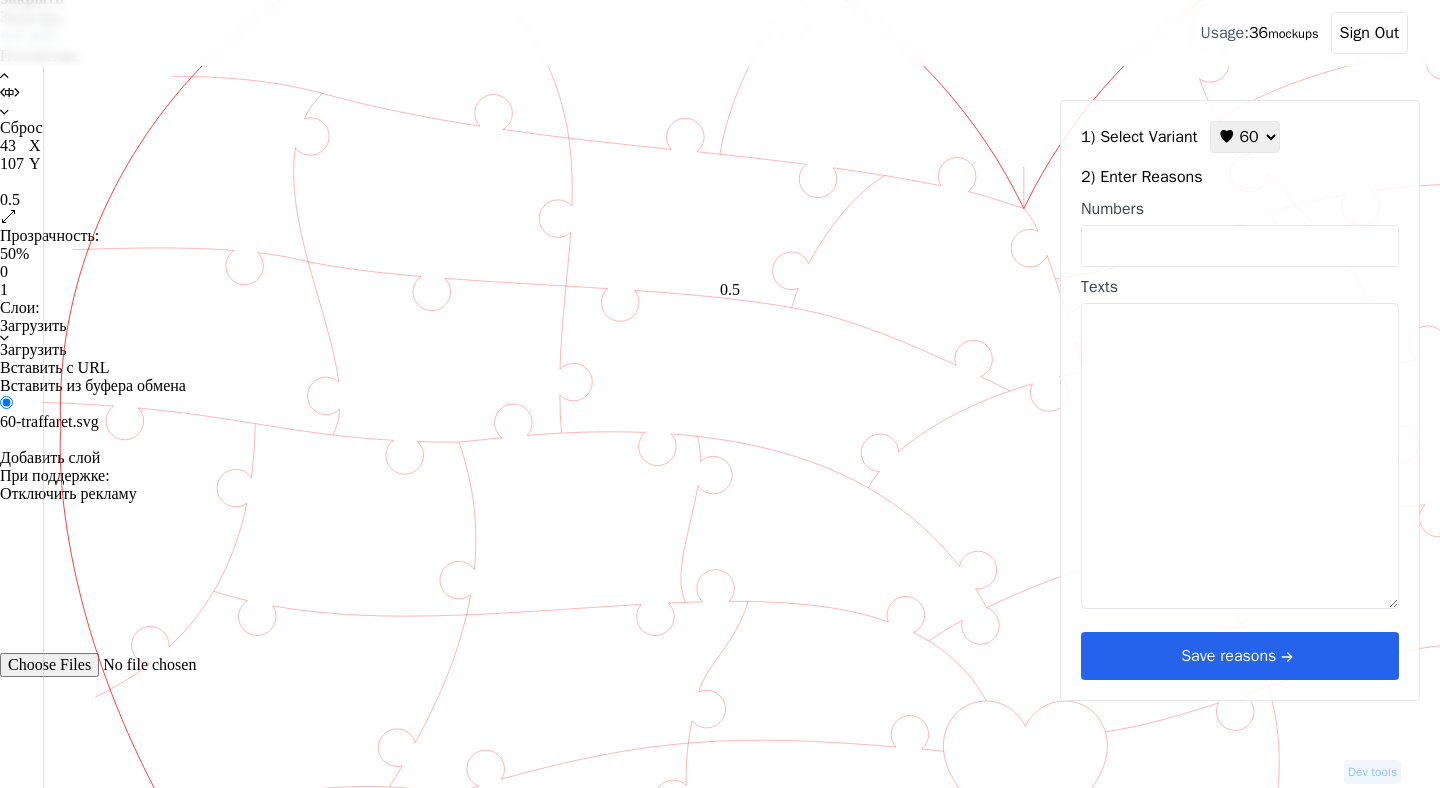 drag, startPoint x: 1025, startPoint y: 205, endPoint x: 1068, endPoint y: 312, distance: 115.316956 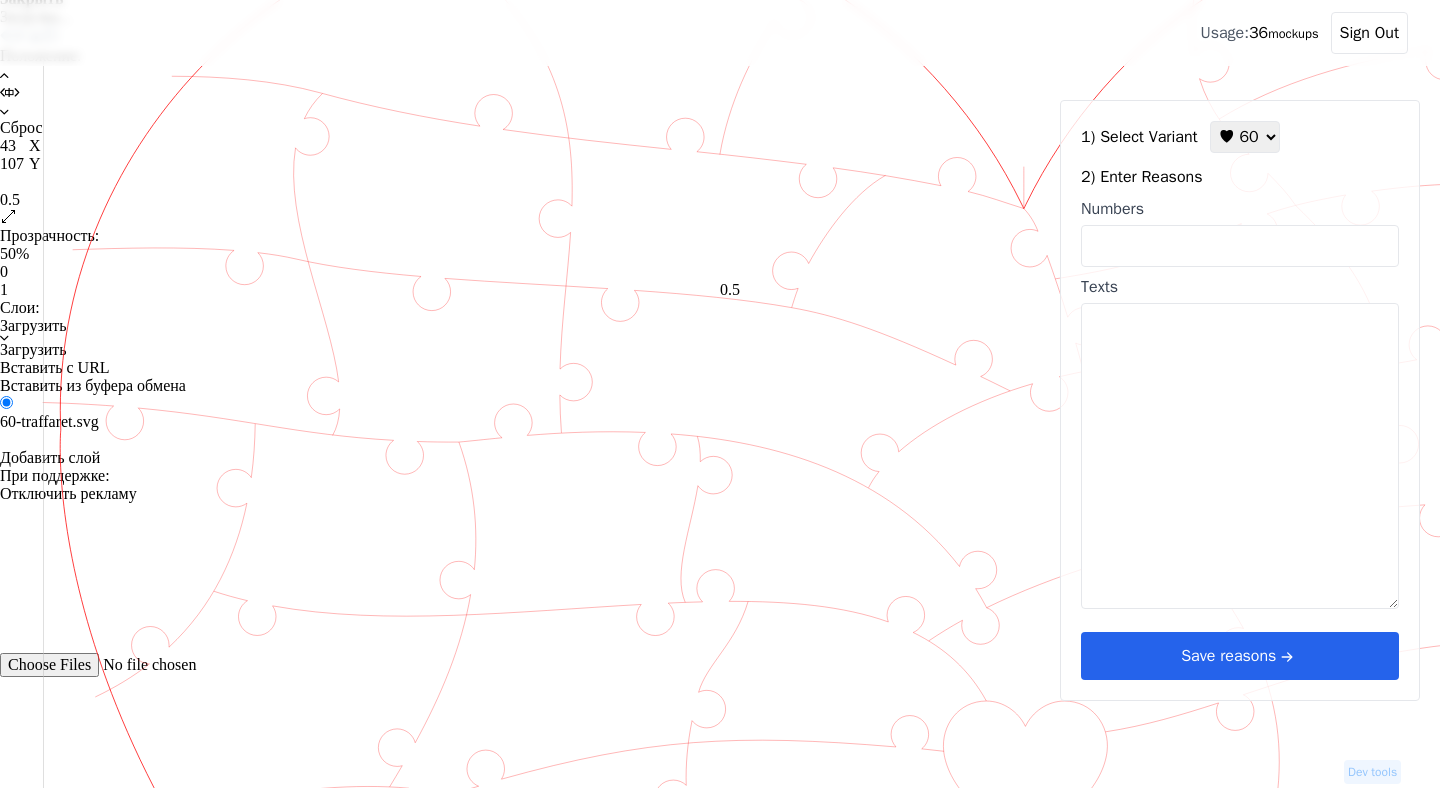 click at bounding box center (1415, 789) 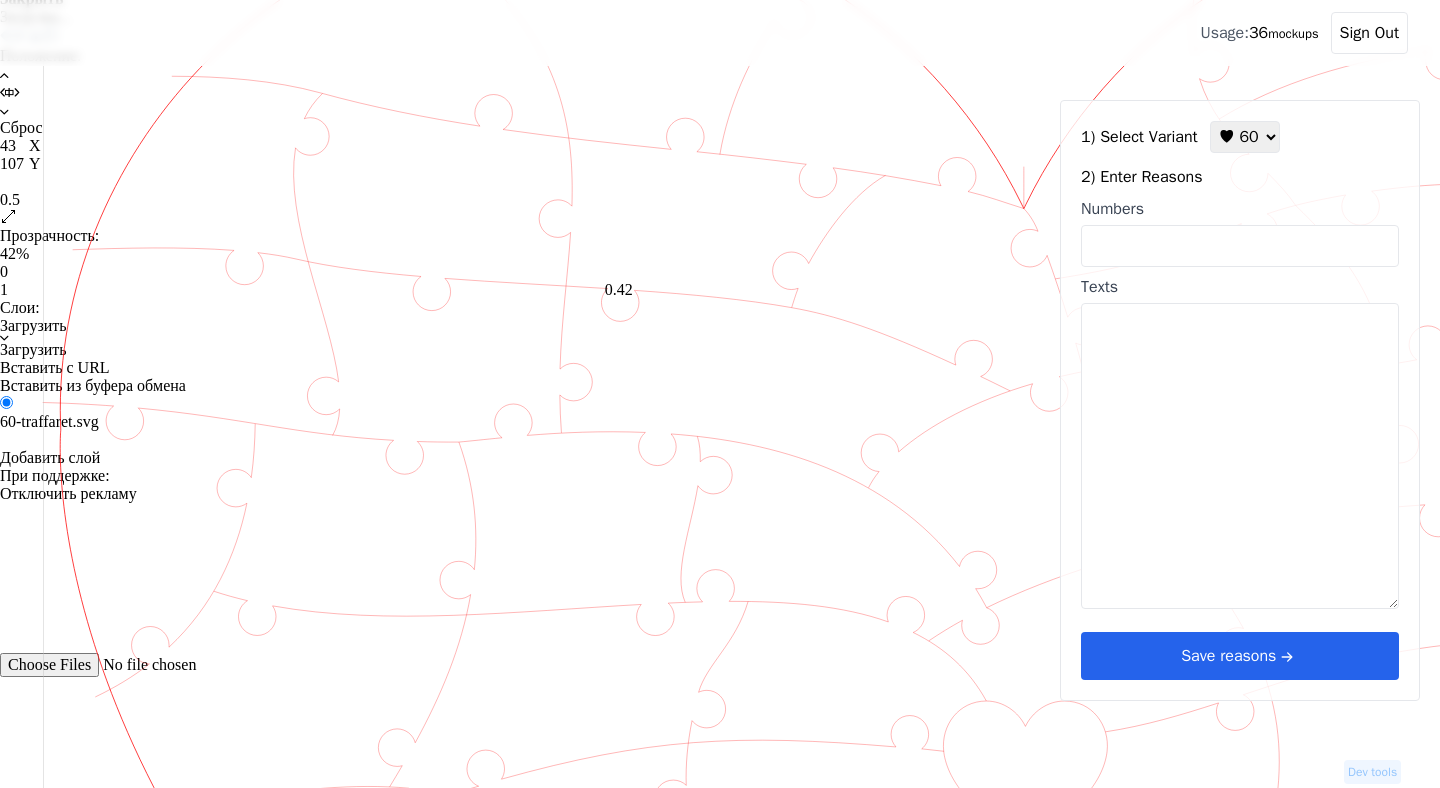 click on "0.42" at bounding box center (720, 281) 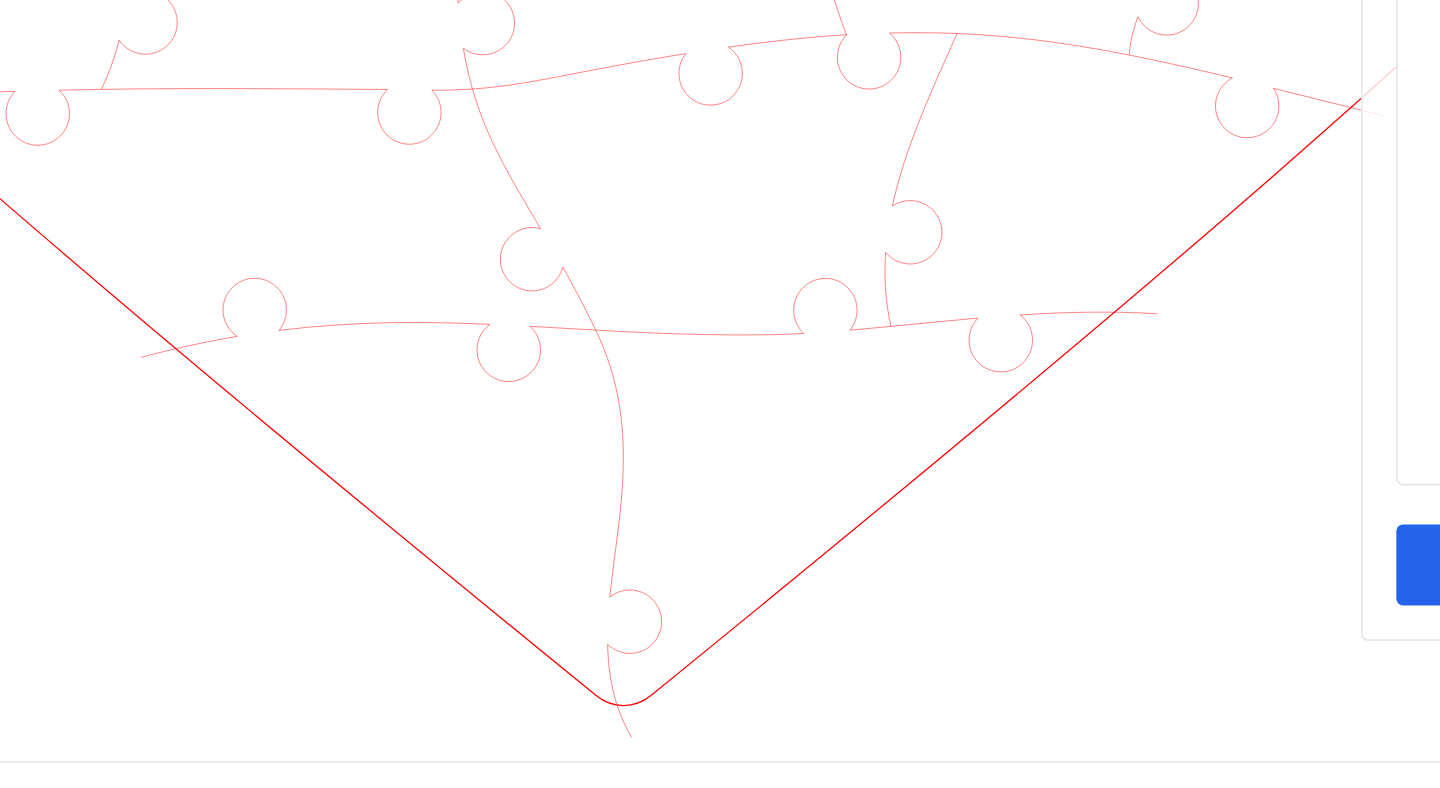 scroll, scrollTop: 1110, scrollLeft: 400, axis: both 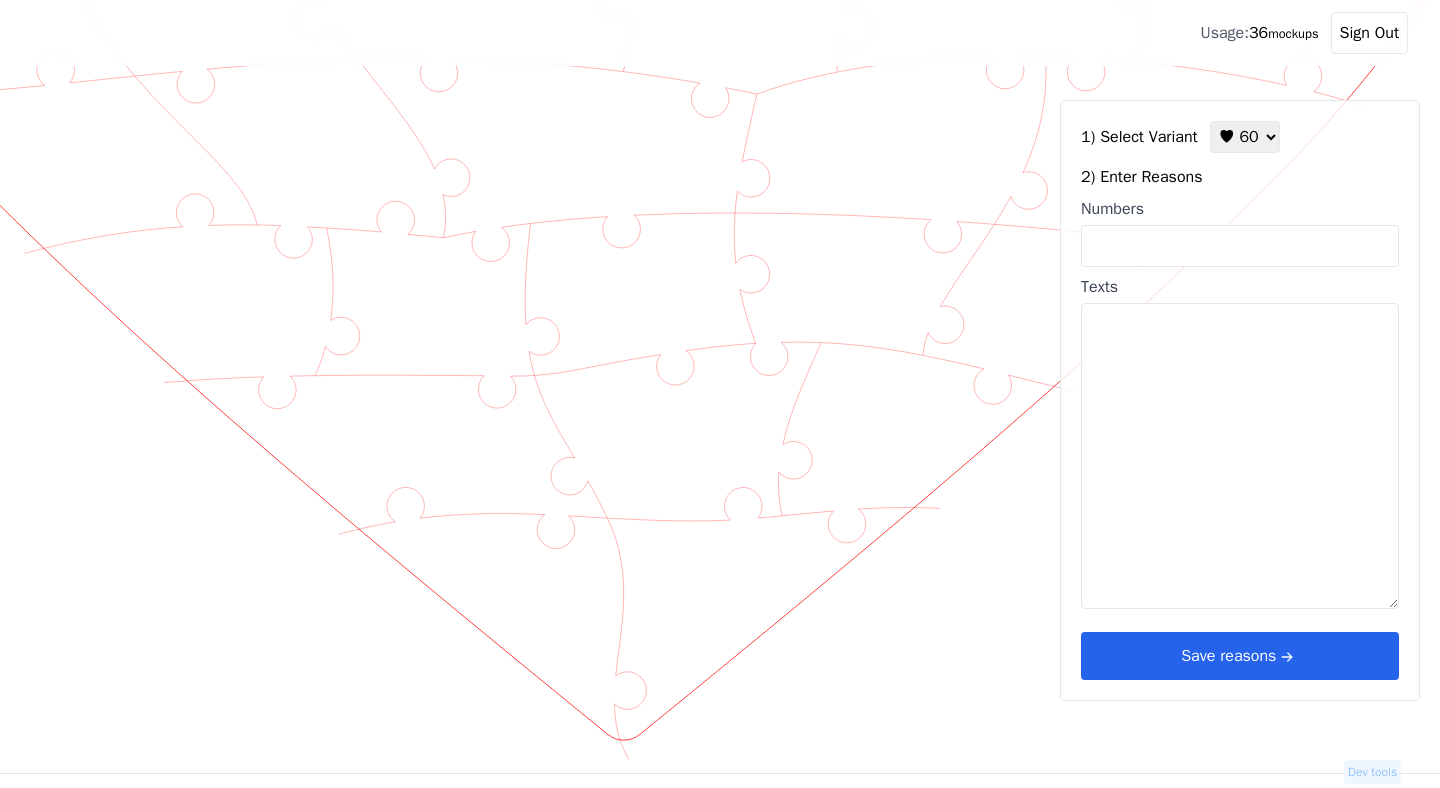 click at bounding box center [-396, -792] 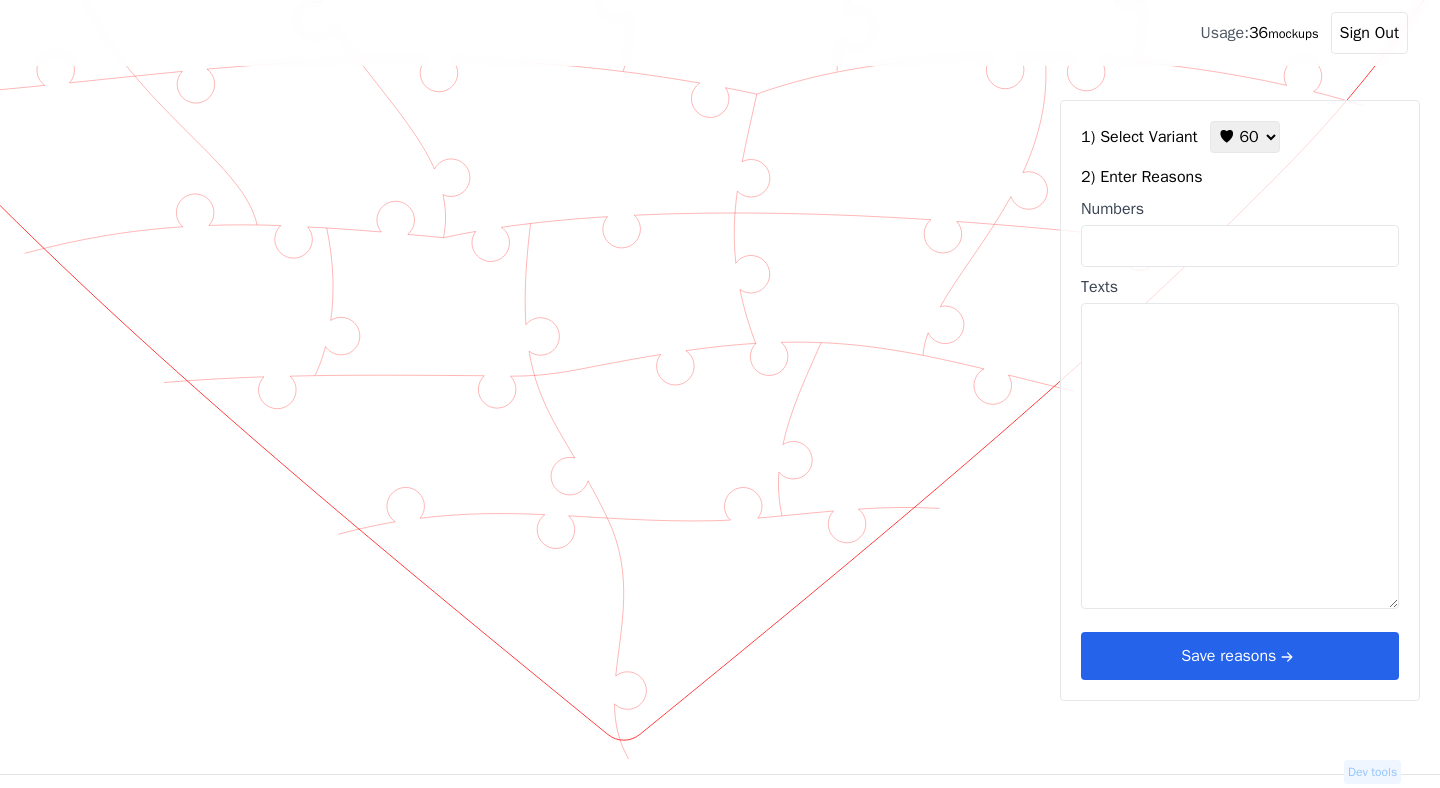 click at bounding box center (-396, -792) 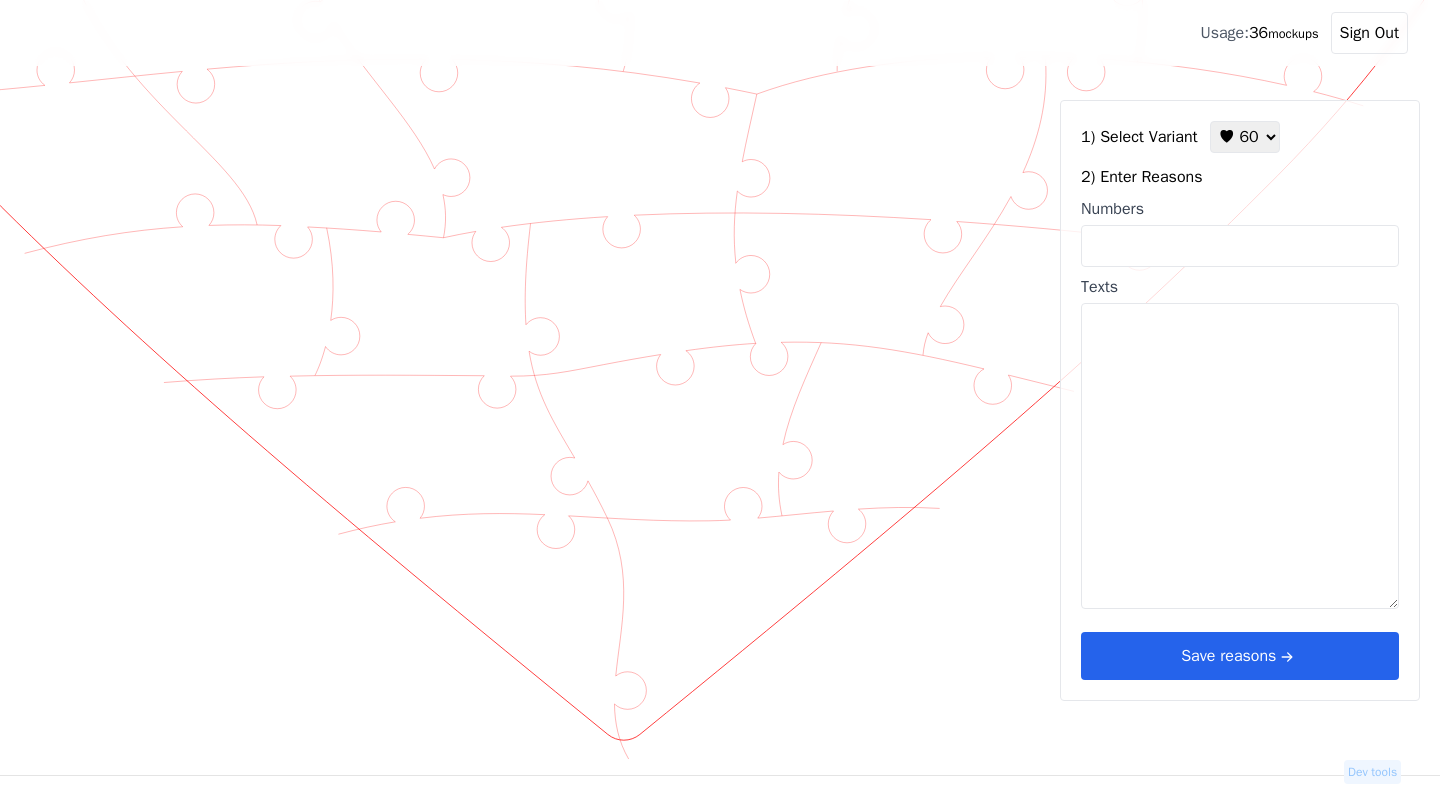 click 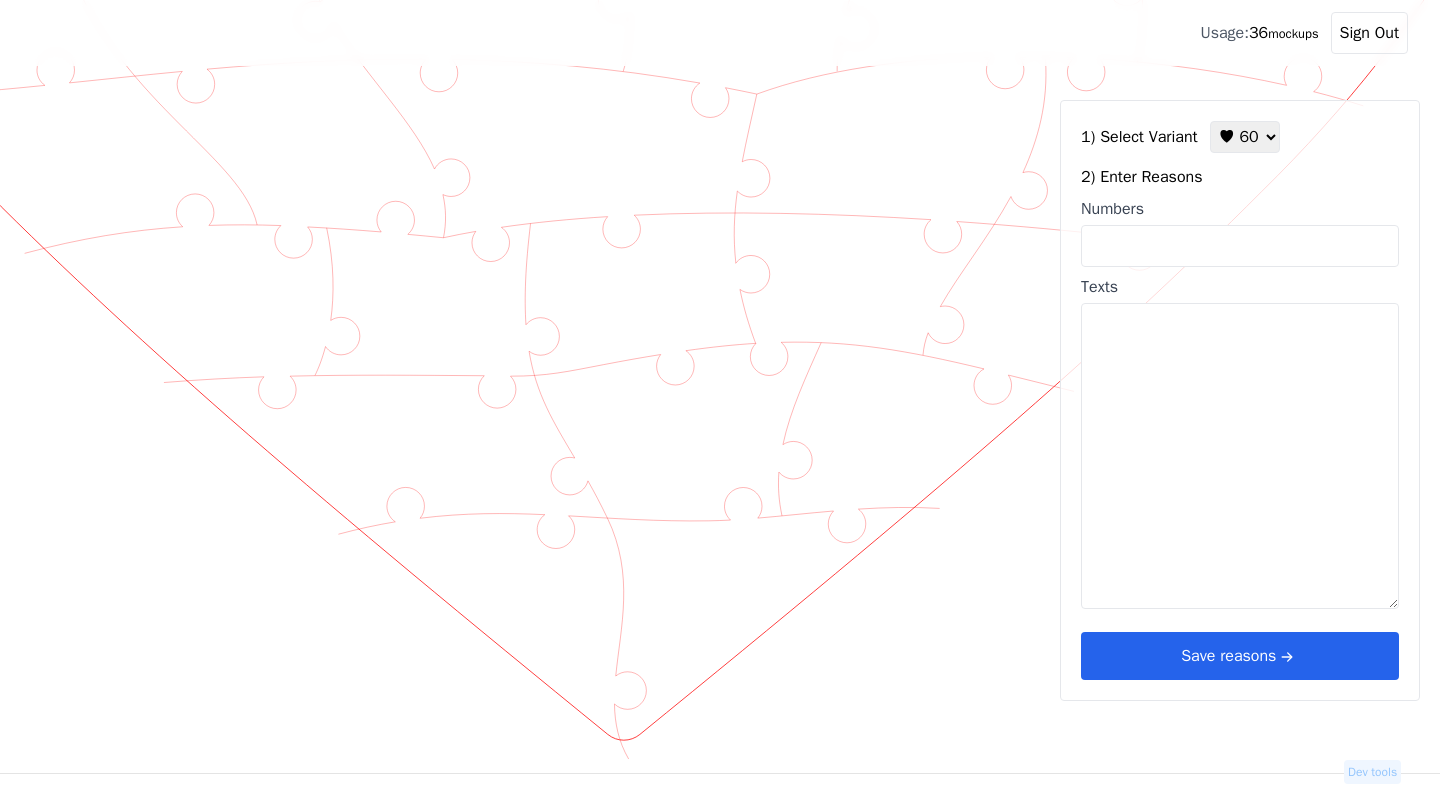 click 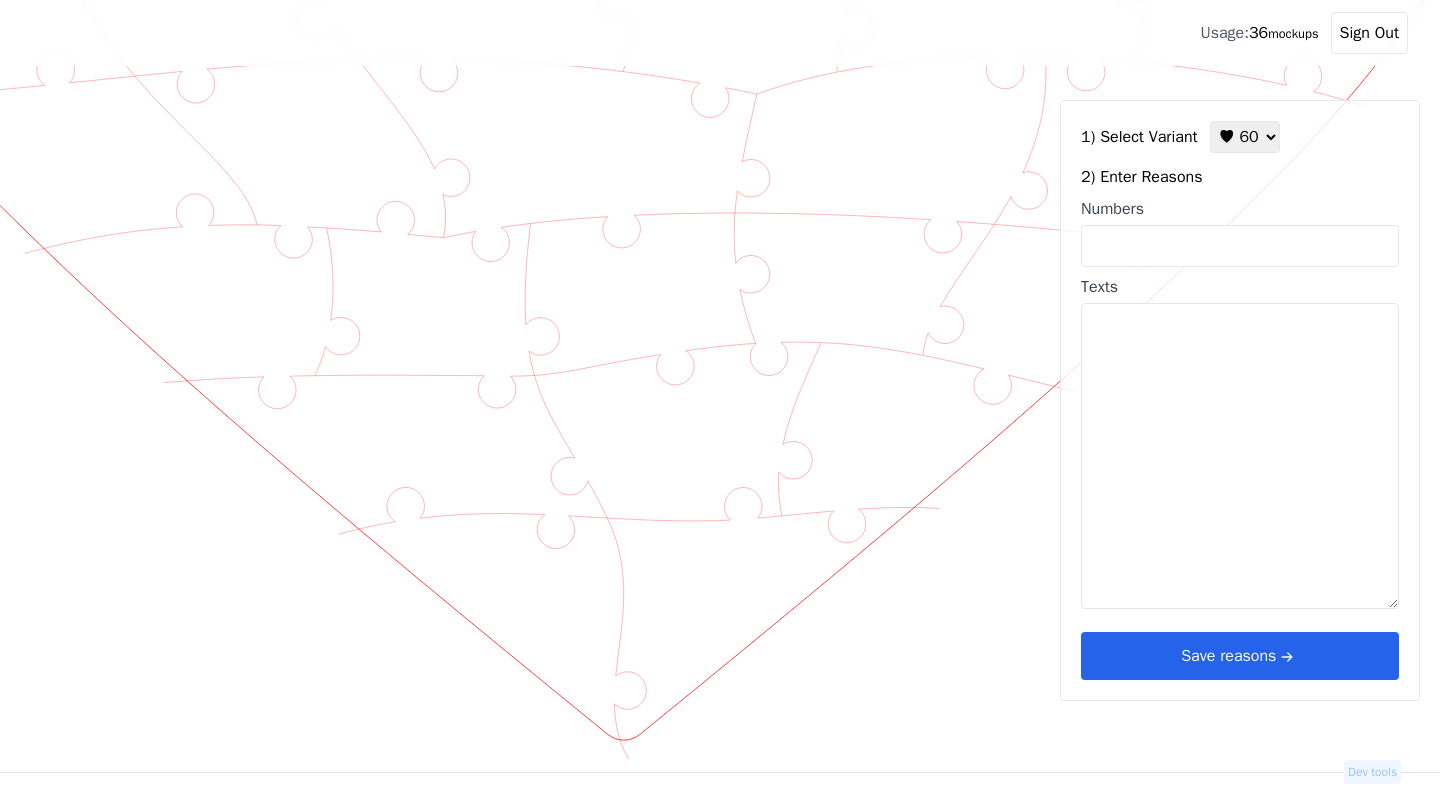 click 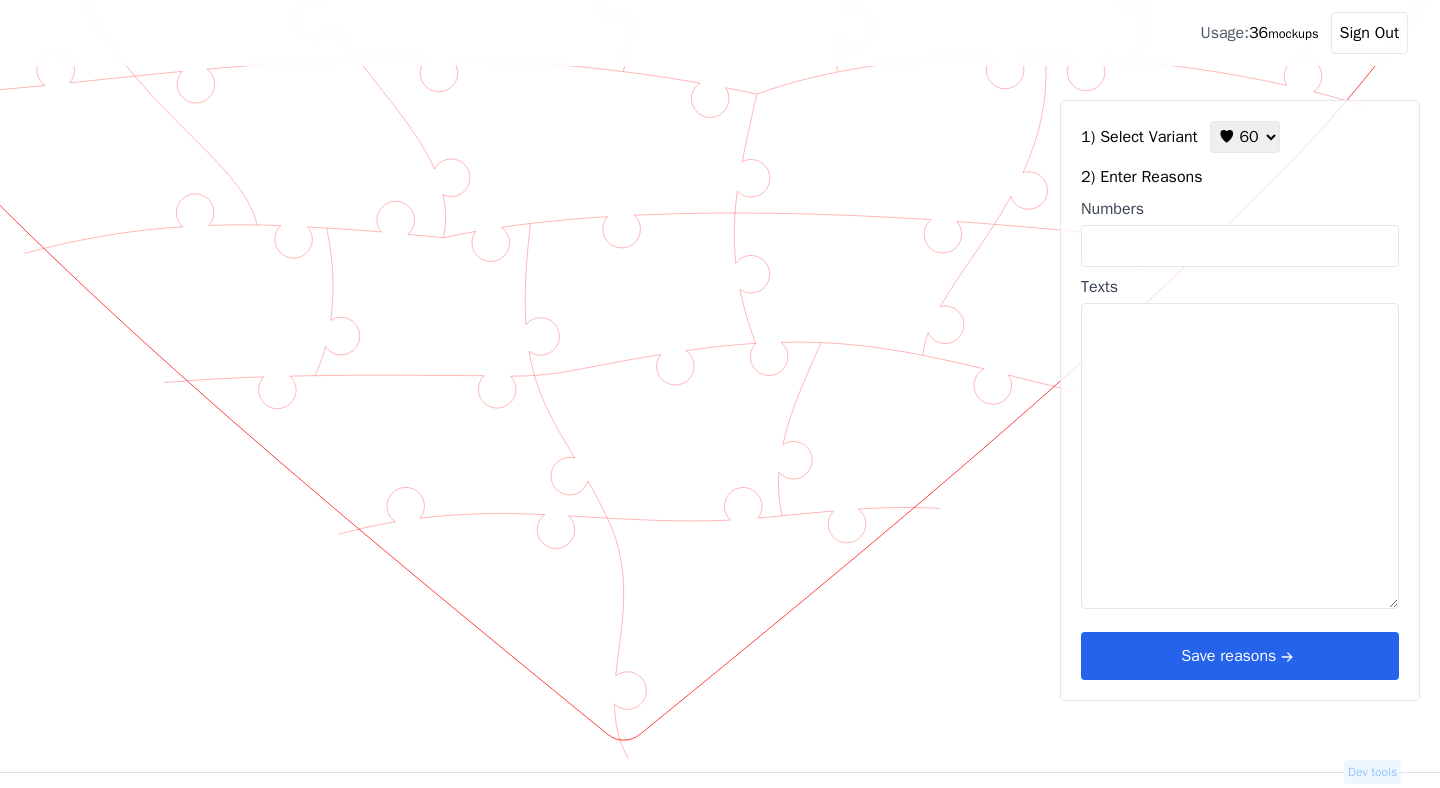 drag, startPoint x: 1296, startPoint y: 250, endPoint x: 1314, endPoint y: 250, distance: 18 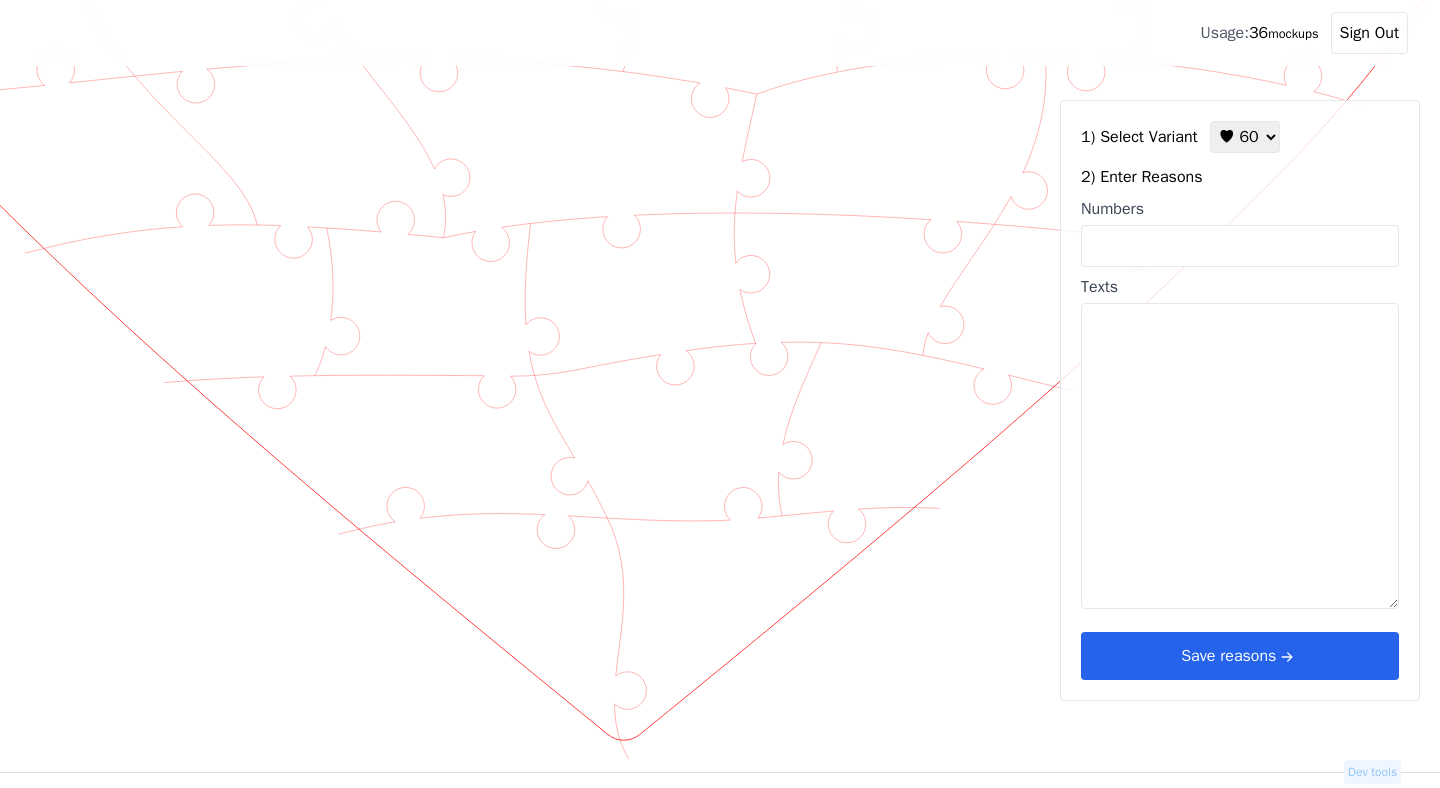 click 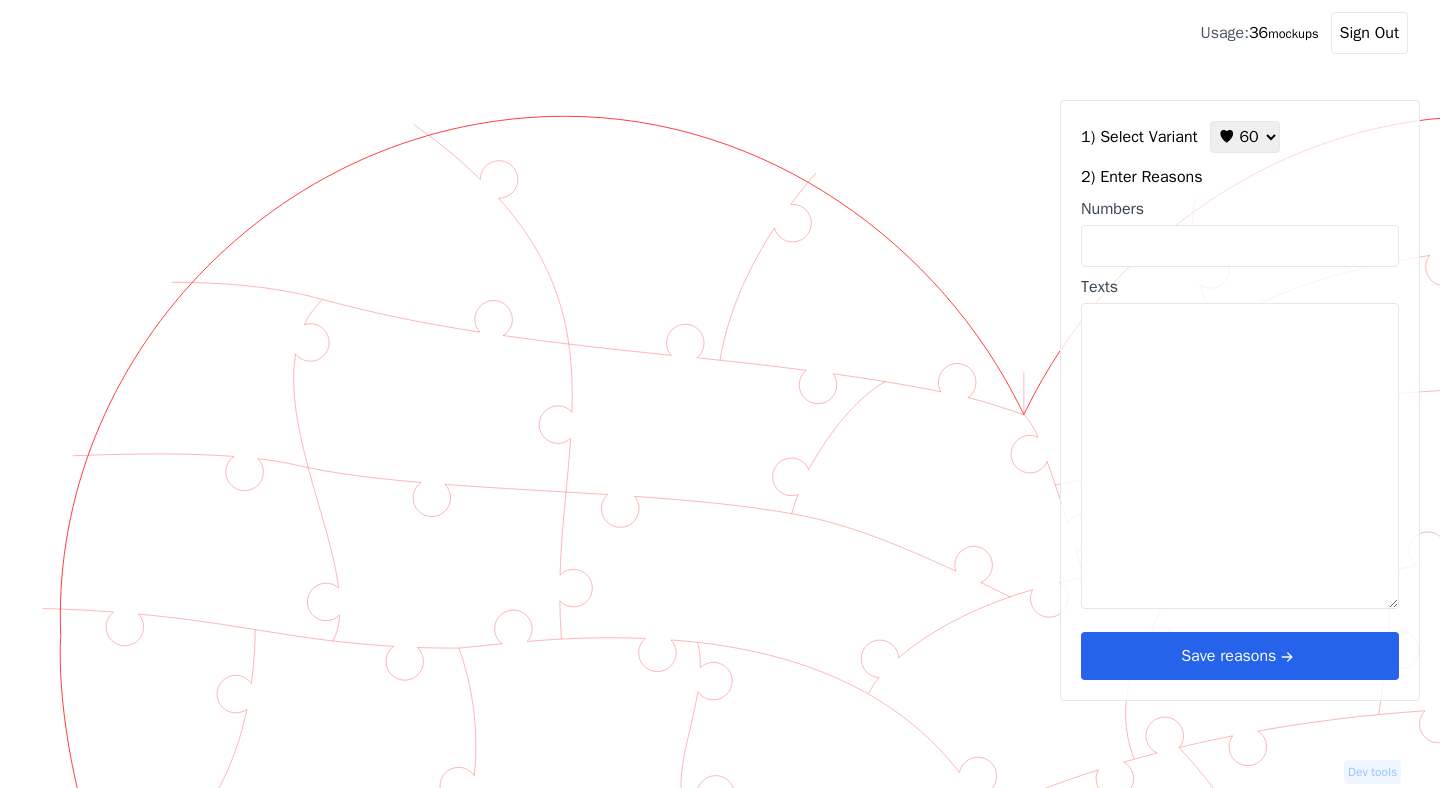 select on "6" 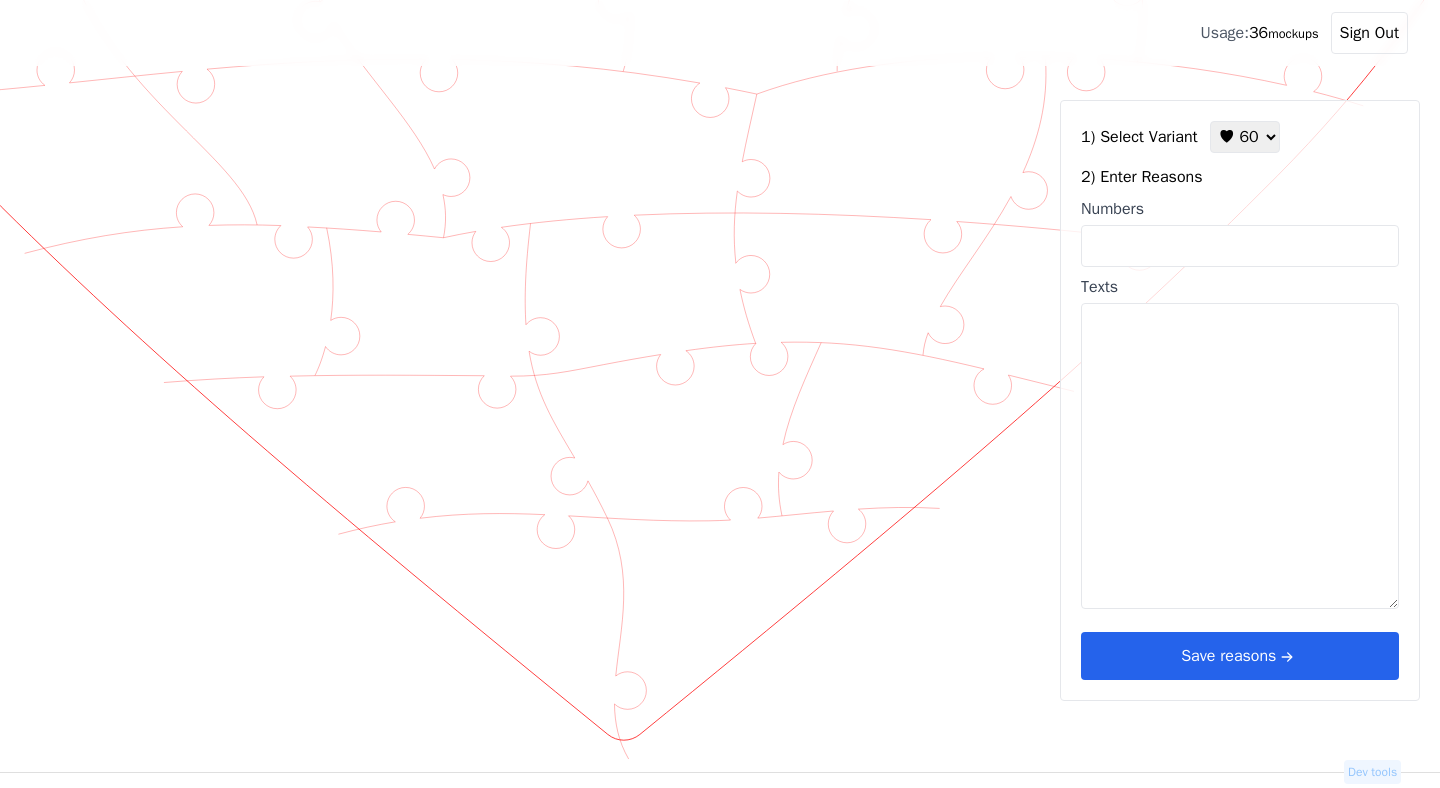 click on "−" at bounding box center (-396, -995) 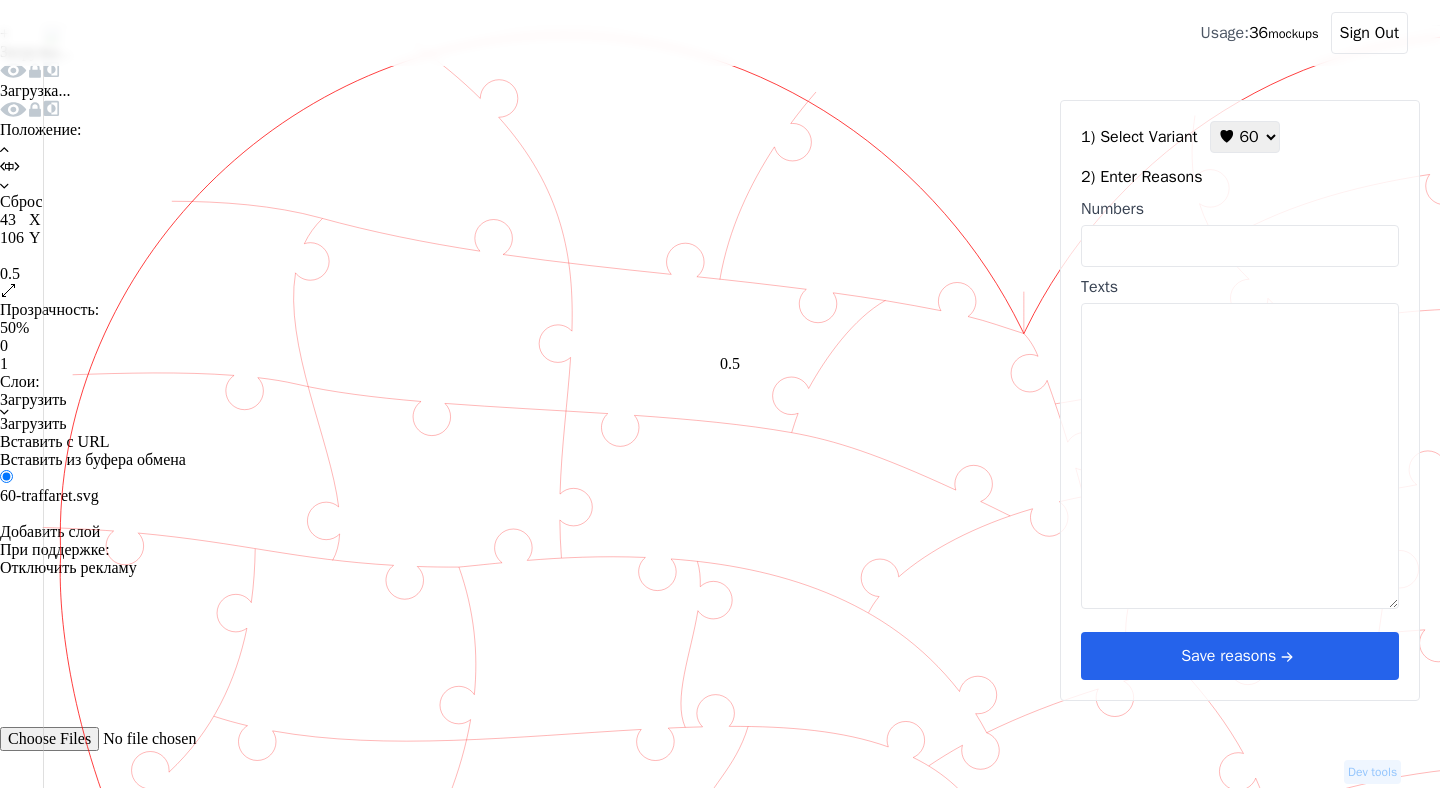 scroll, scrollTop: 0, scrollLeft: 0, axis: both 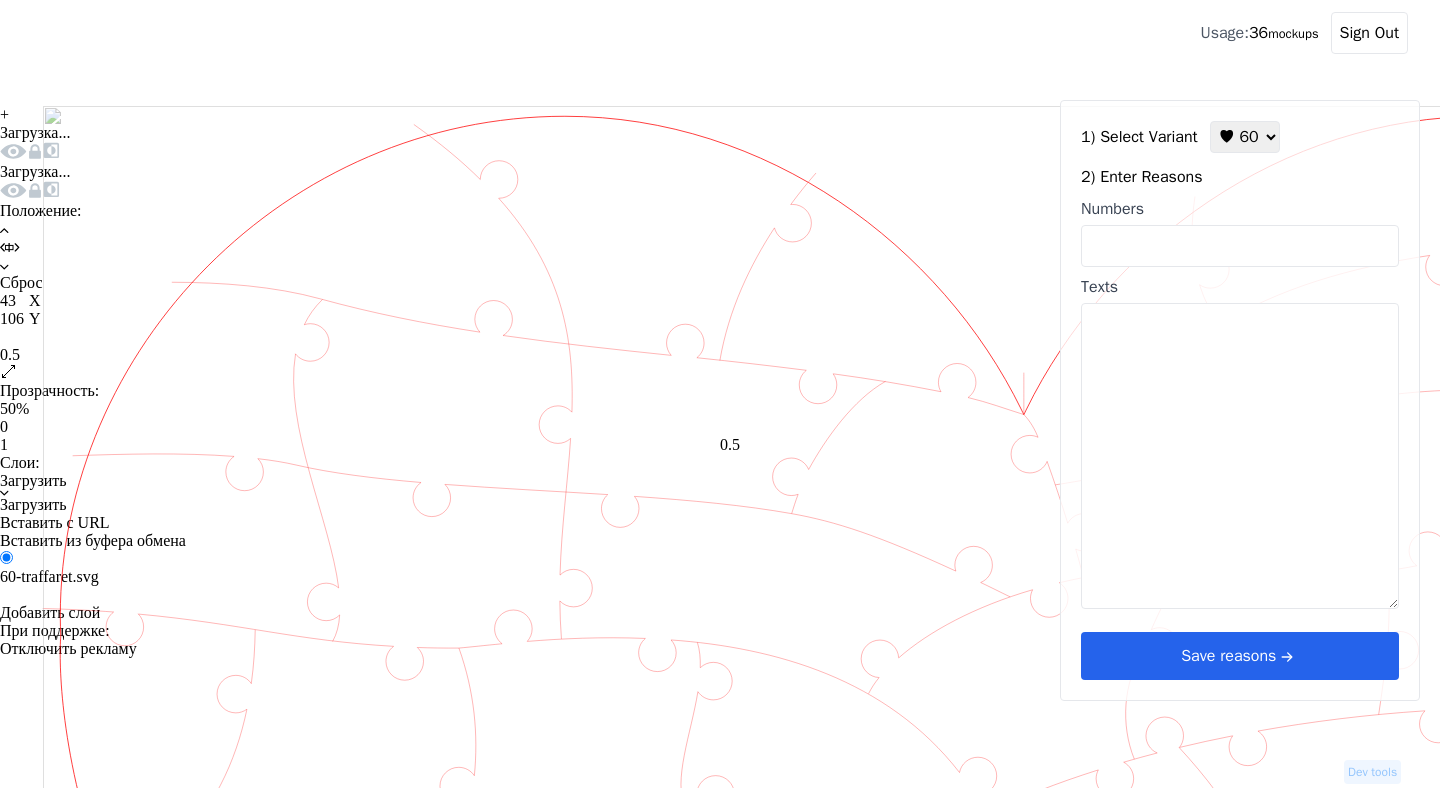 type 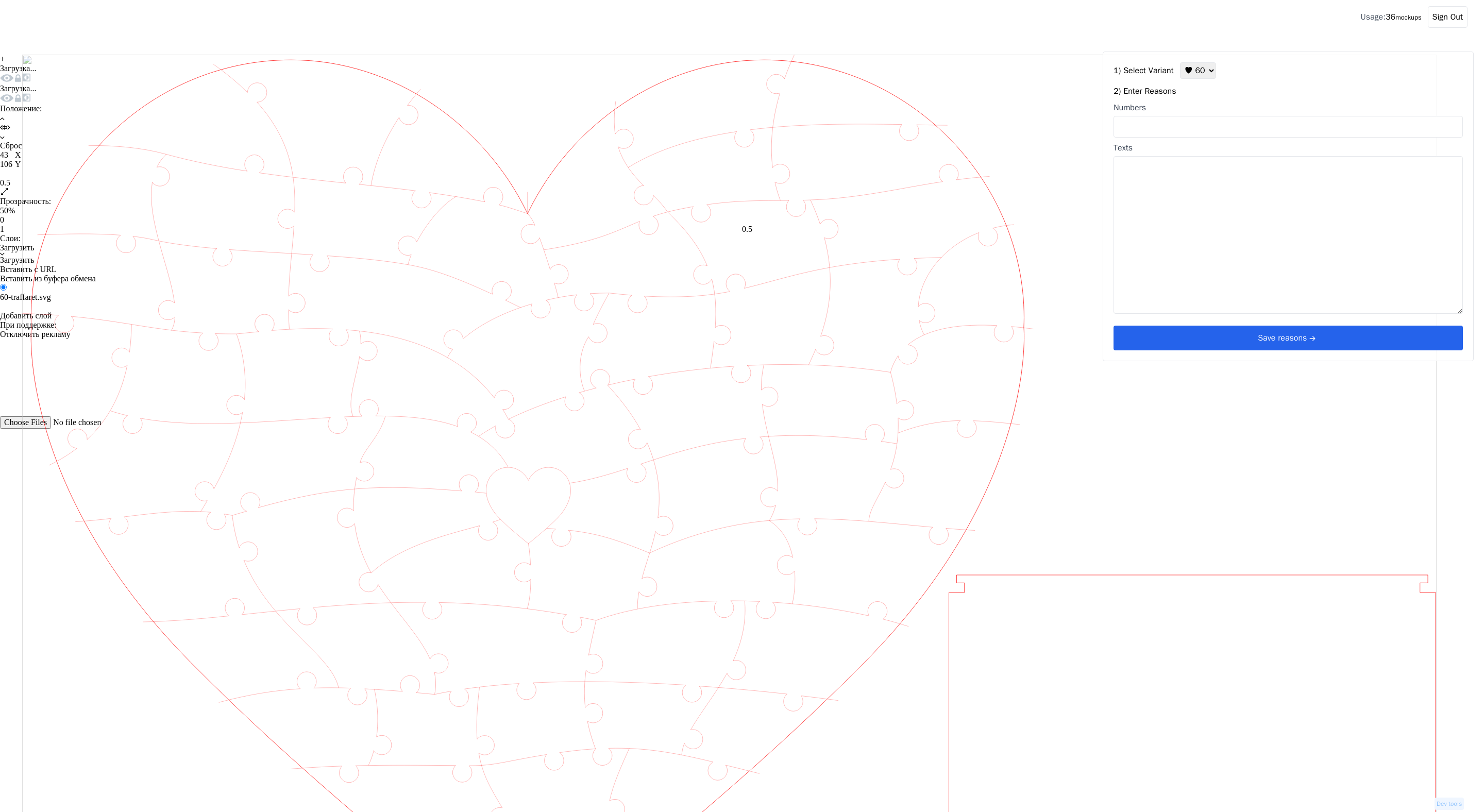 click on "Created with Snap" 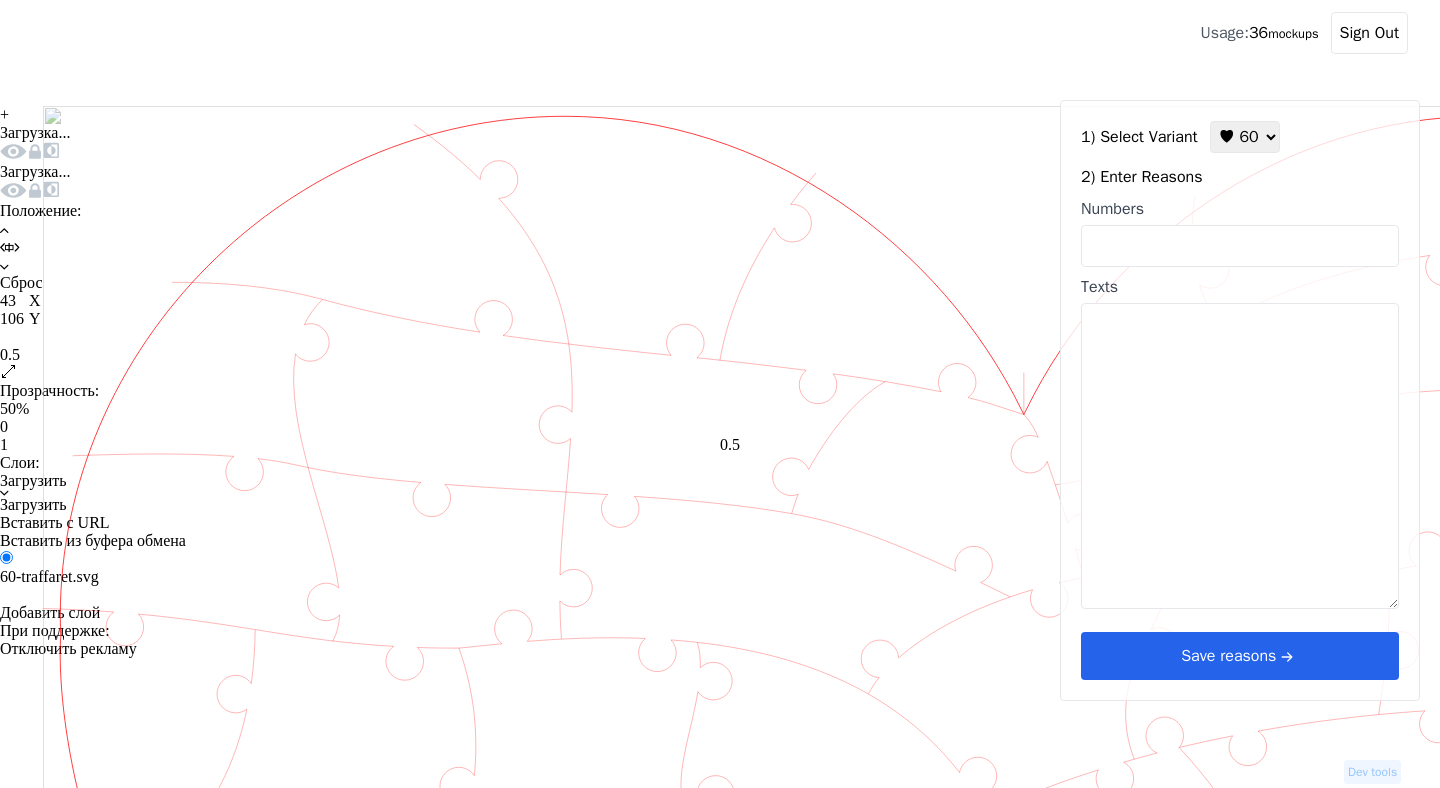 click on "Created with Snap" 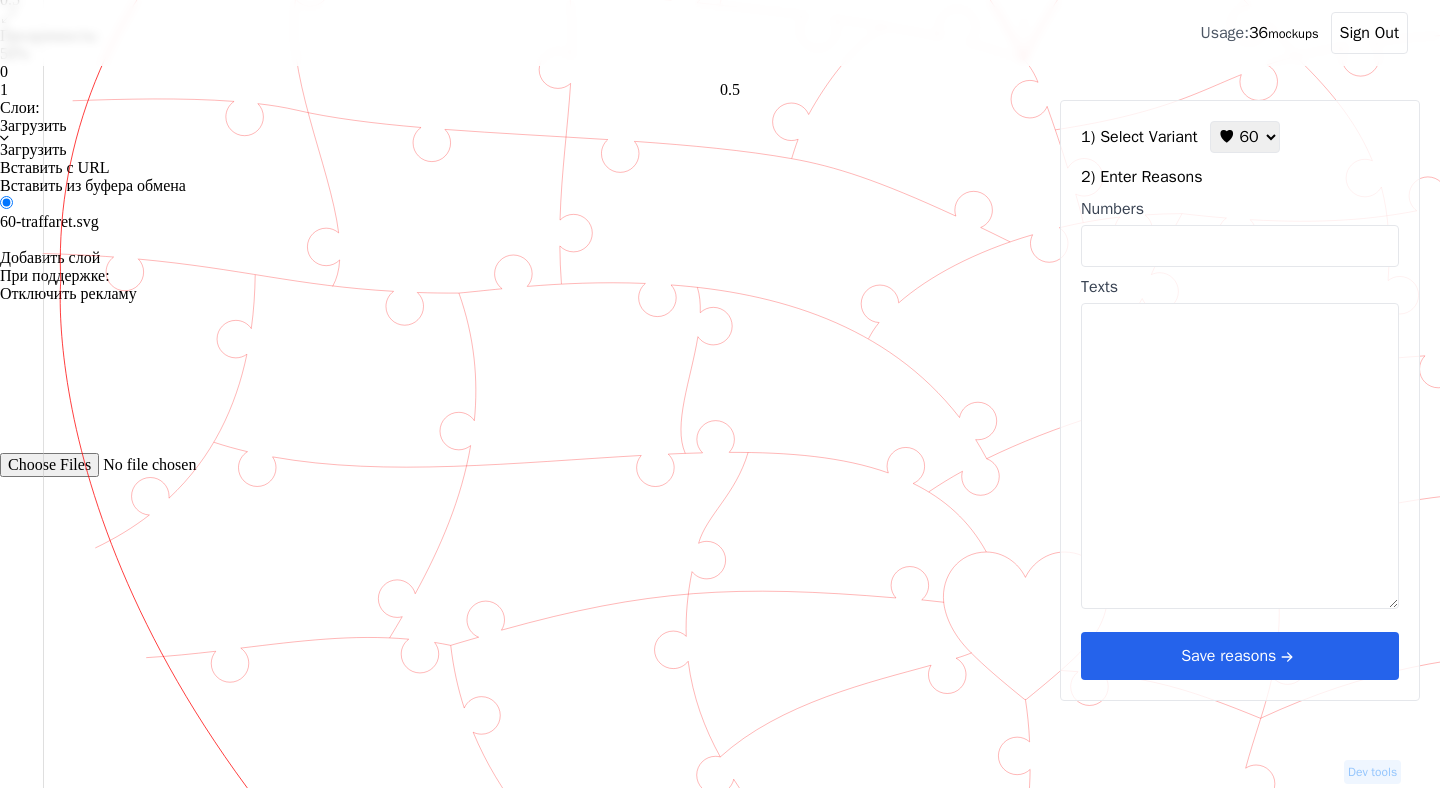 scroll, scrollTop: 0, scrollLeft: 0, axis: both 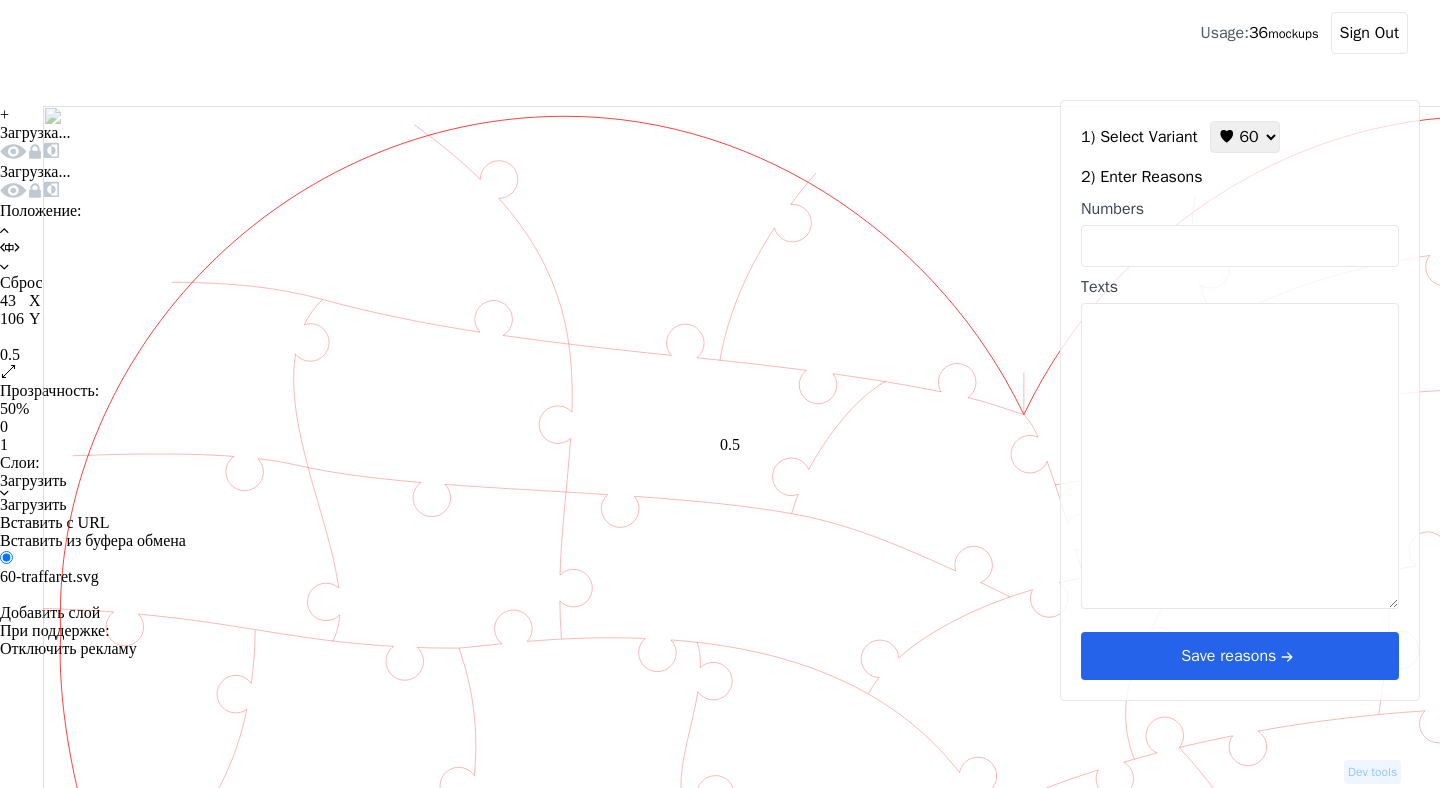 click on "Dev tools" at bounding box center [1372, 772] 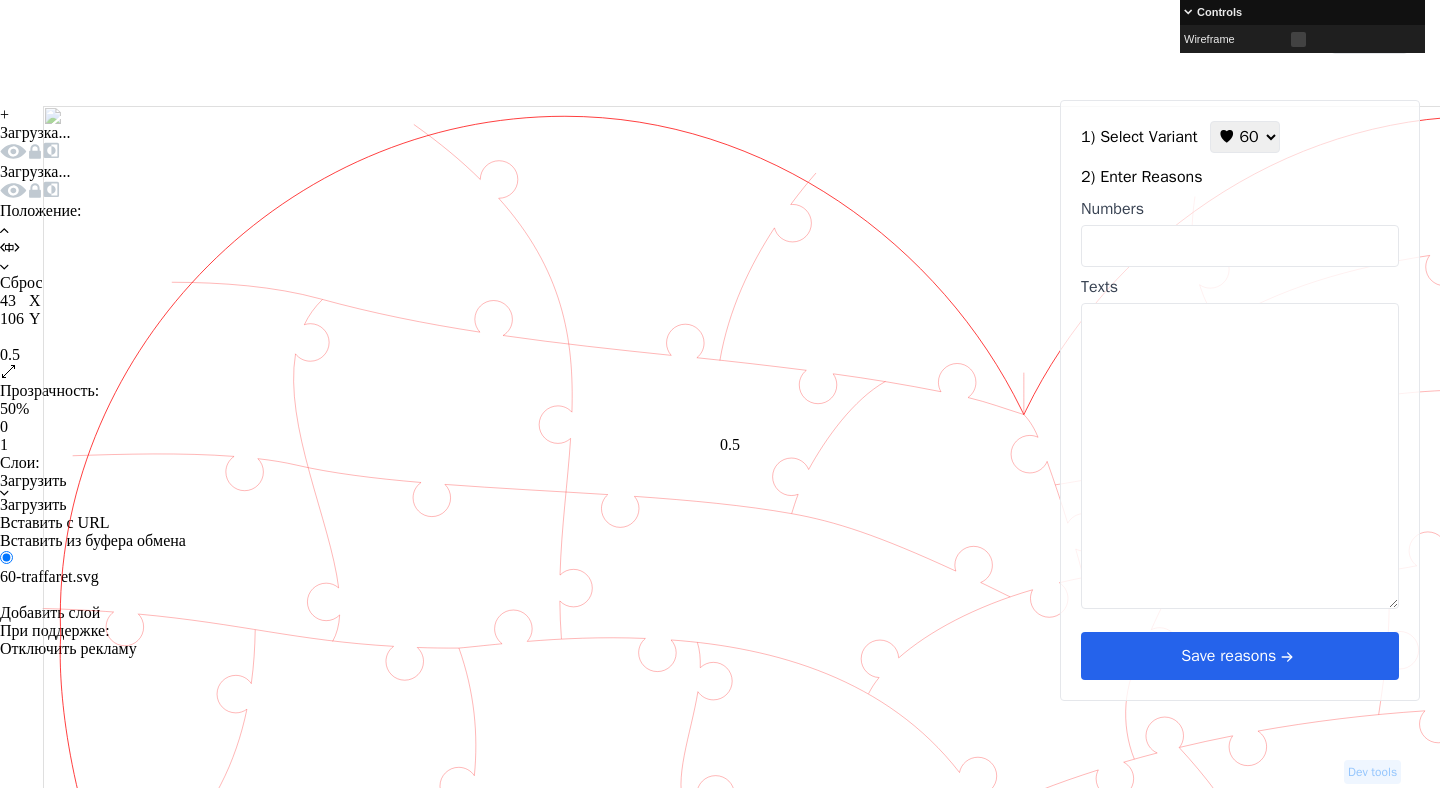 click 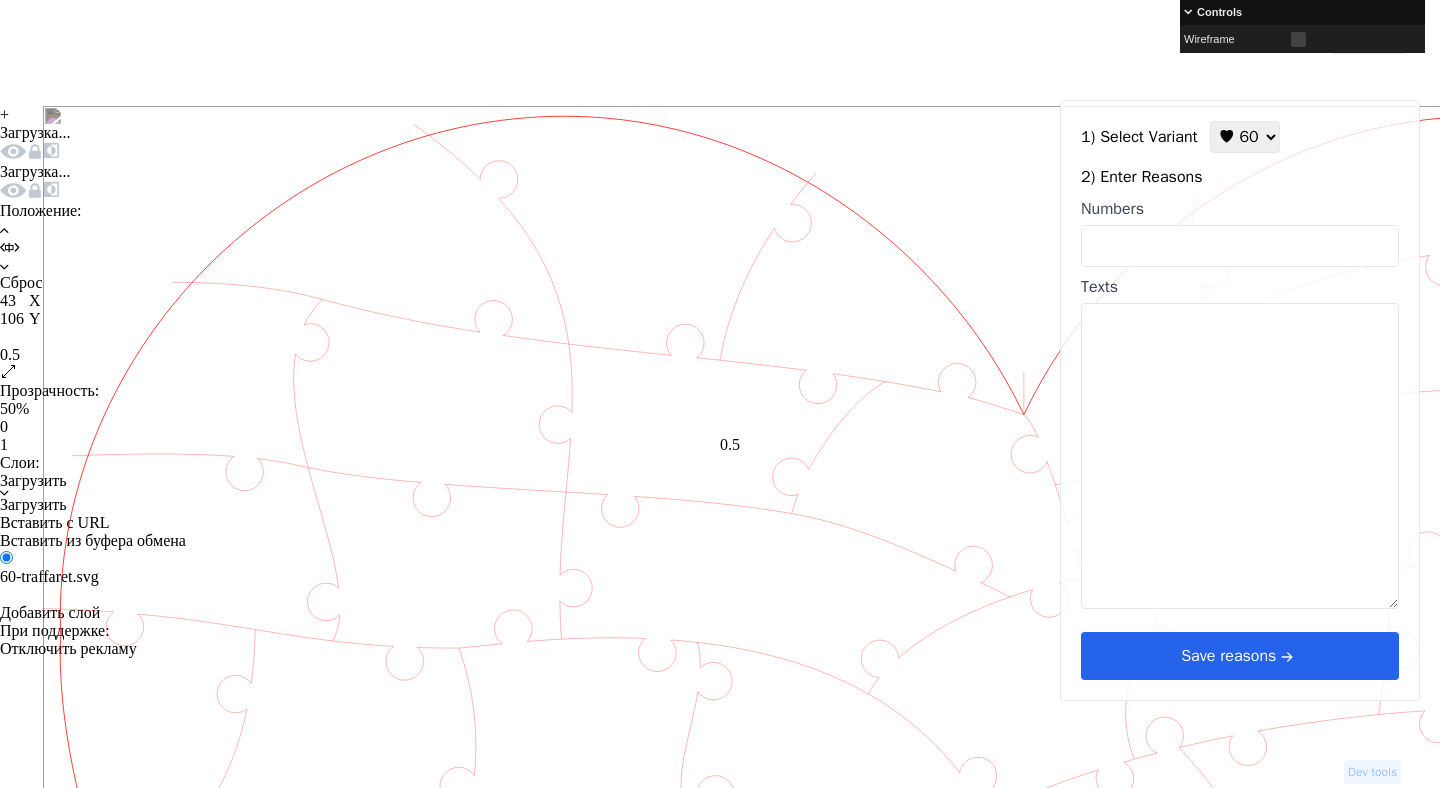 click 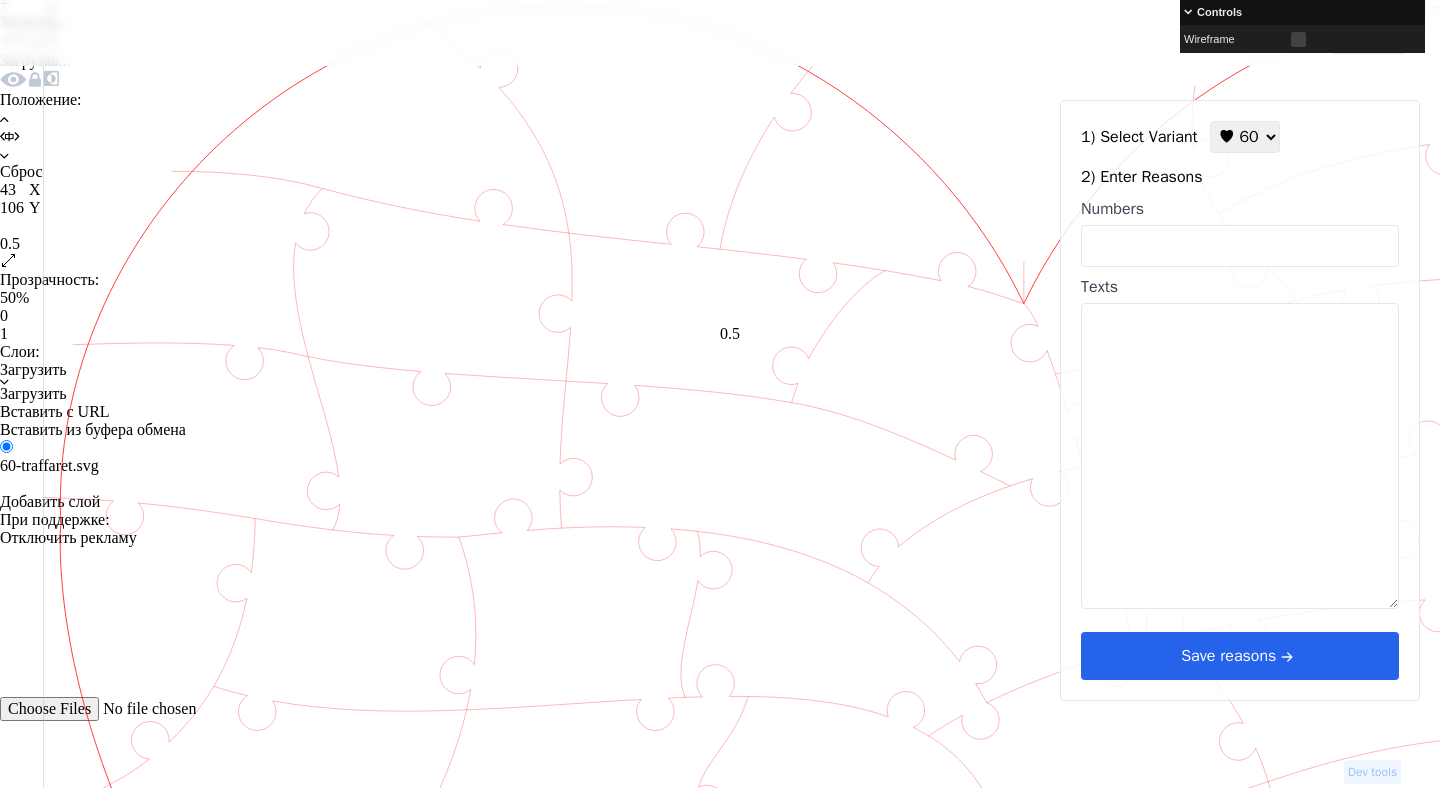 scroll, scrollTop: 0, scrollLeft: 0, axis: both 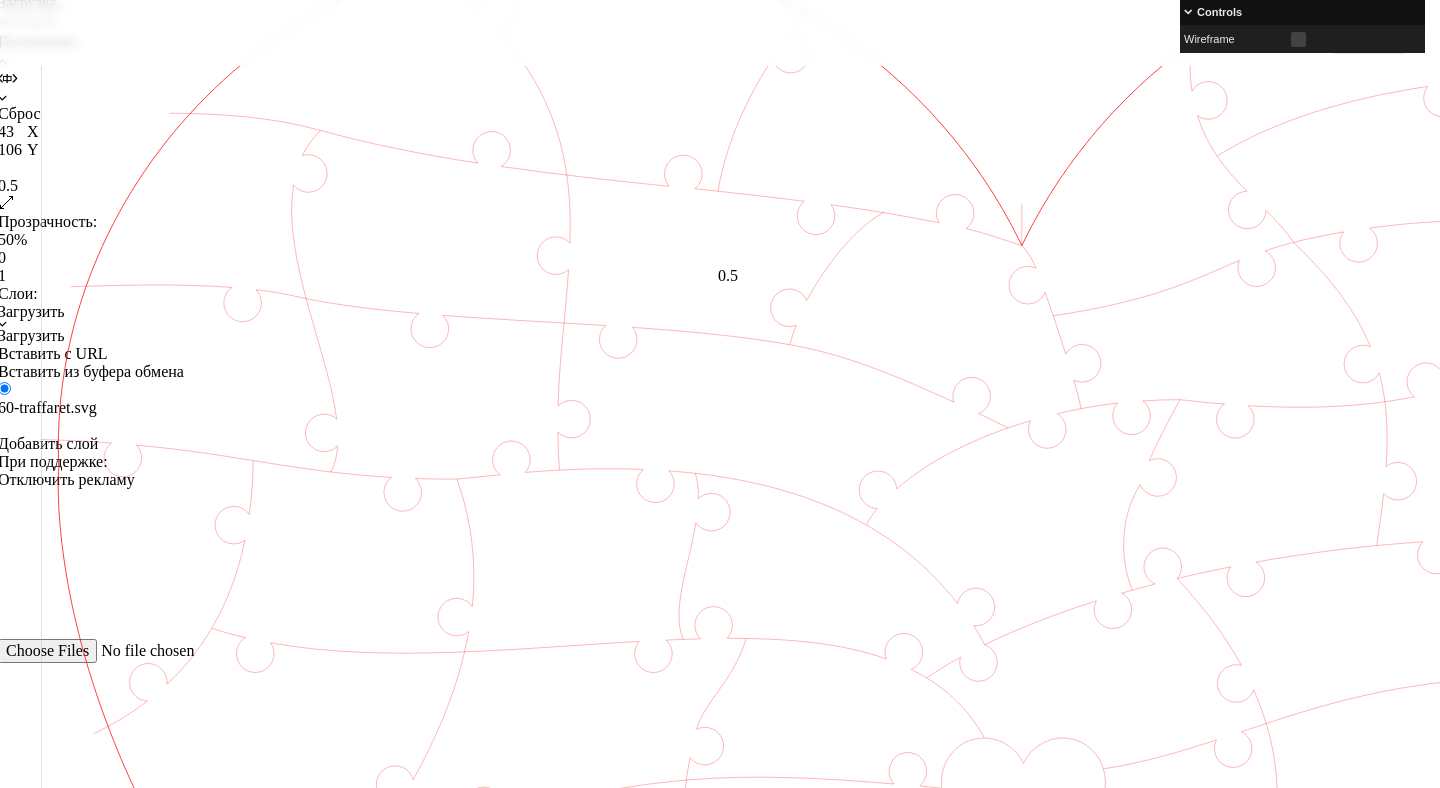 click 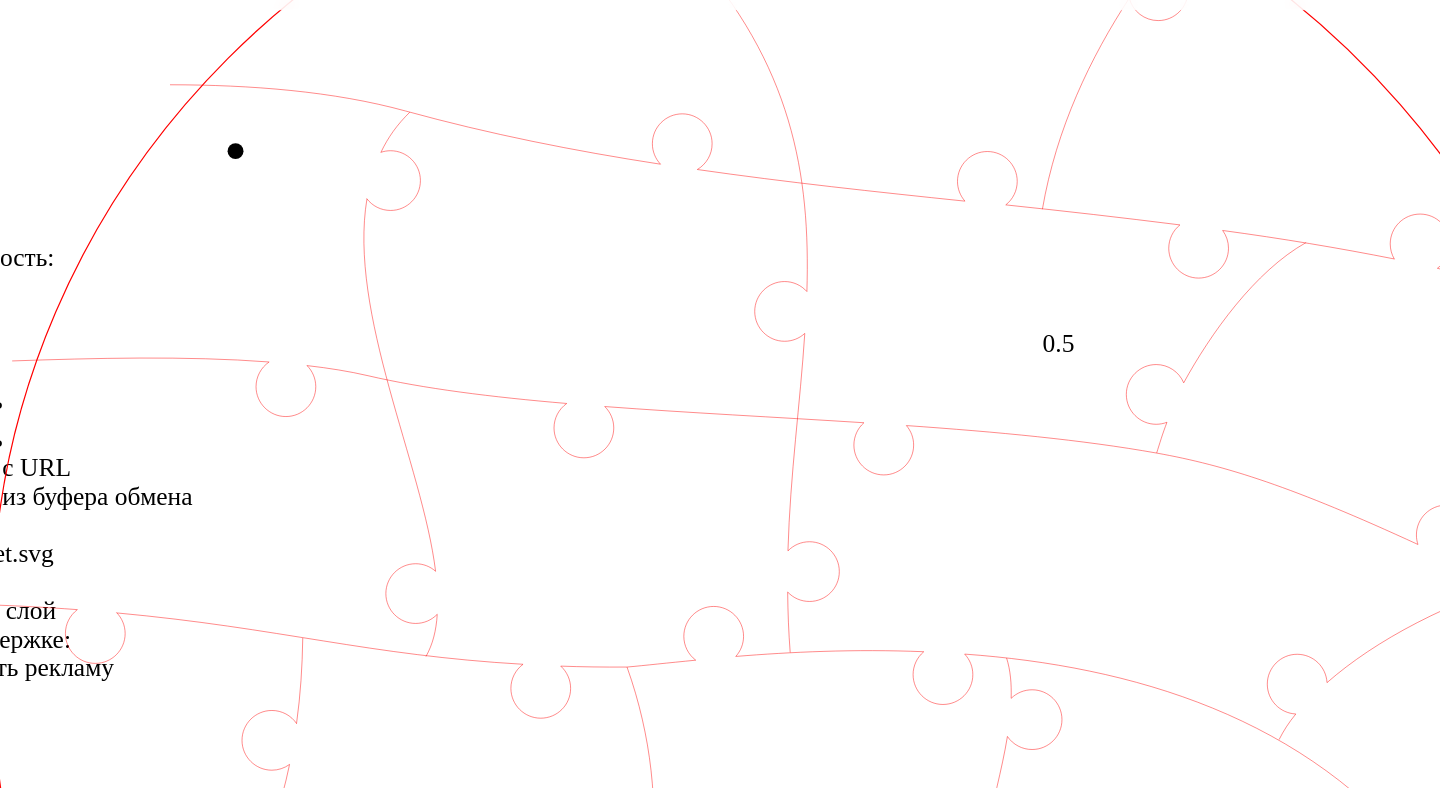 click 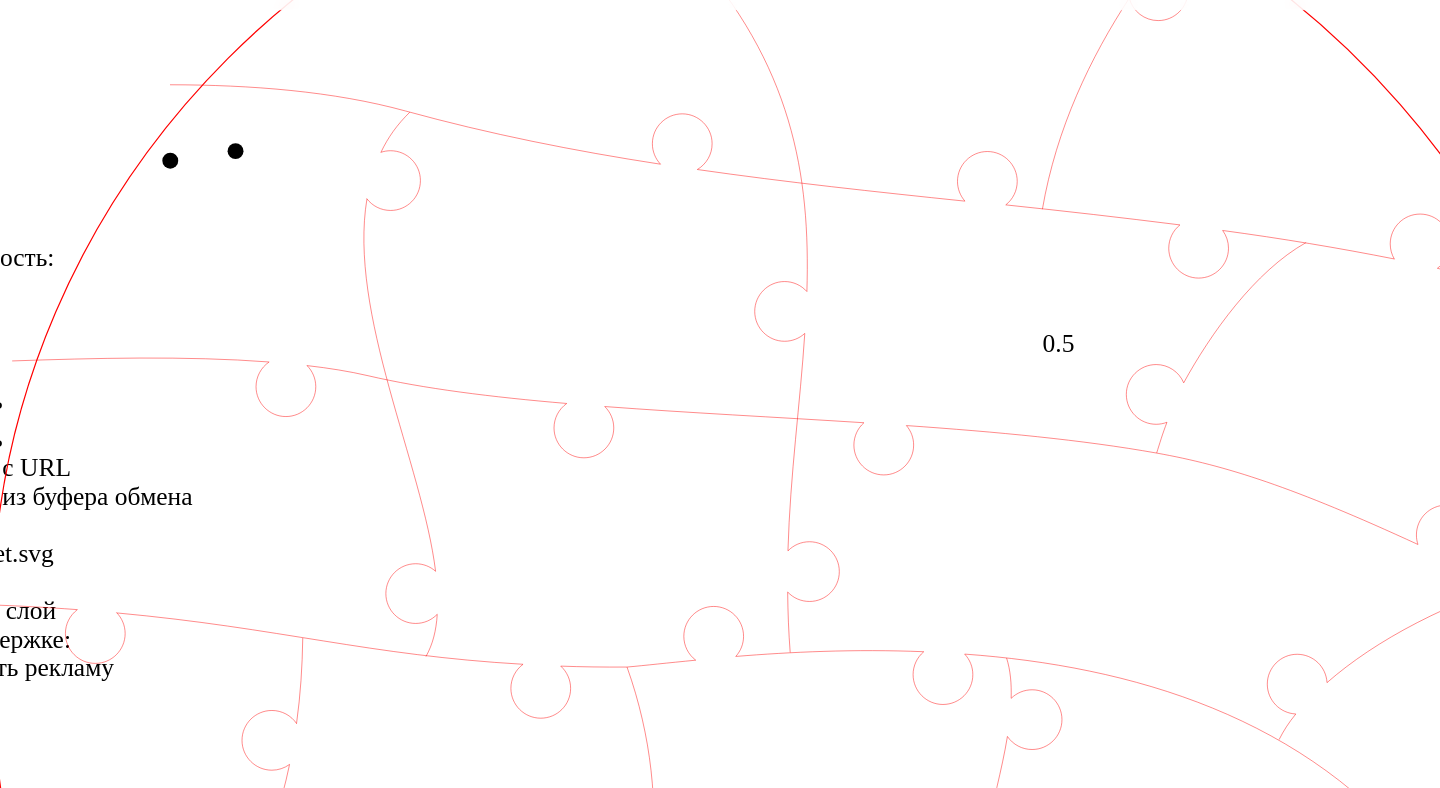 click 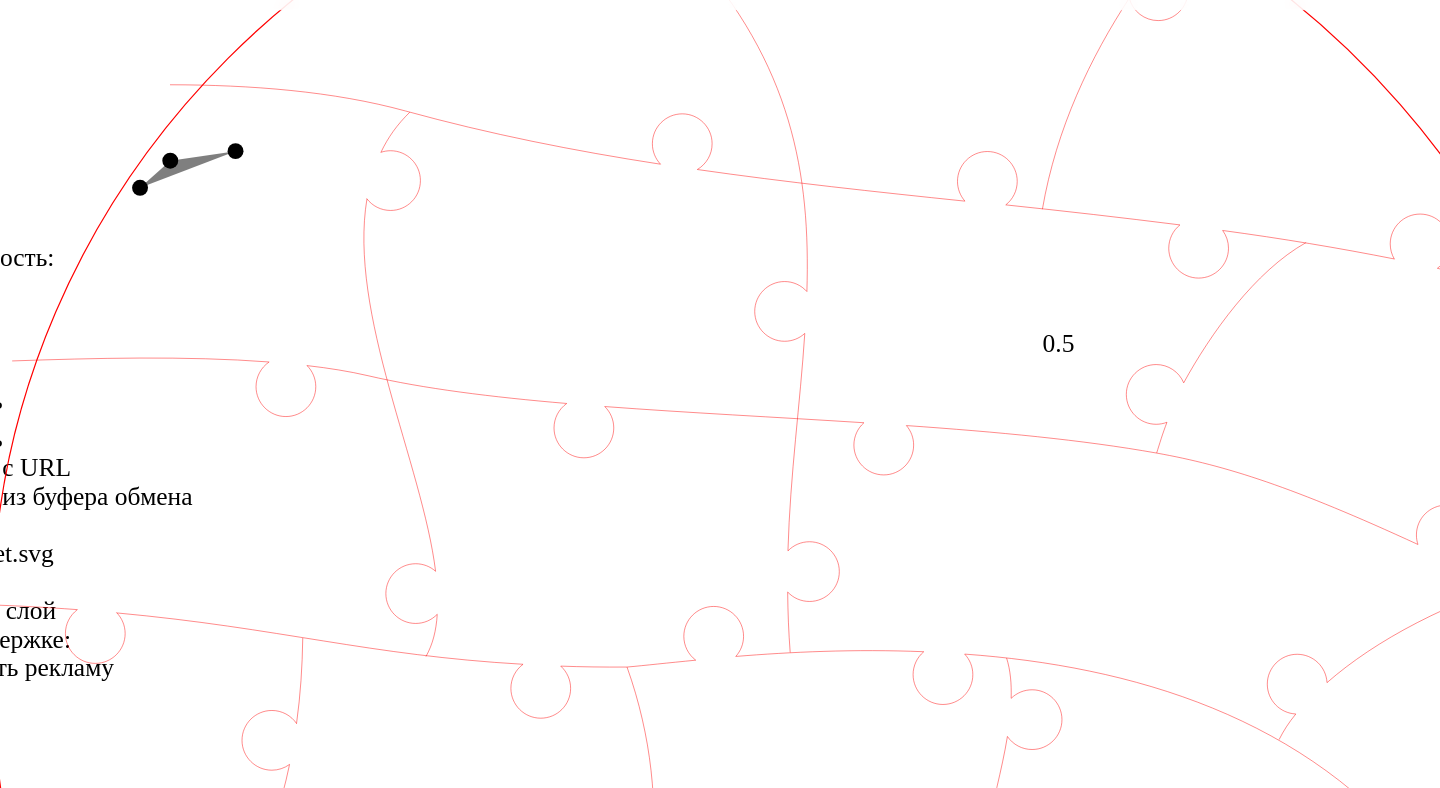 click 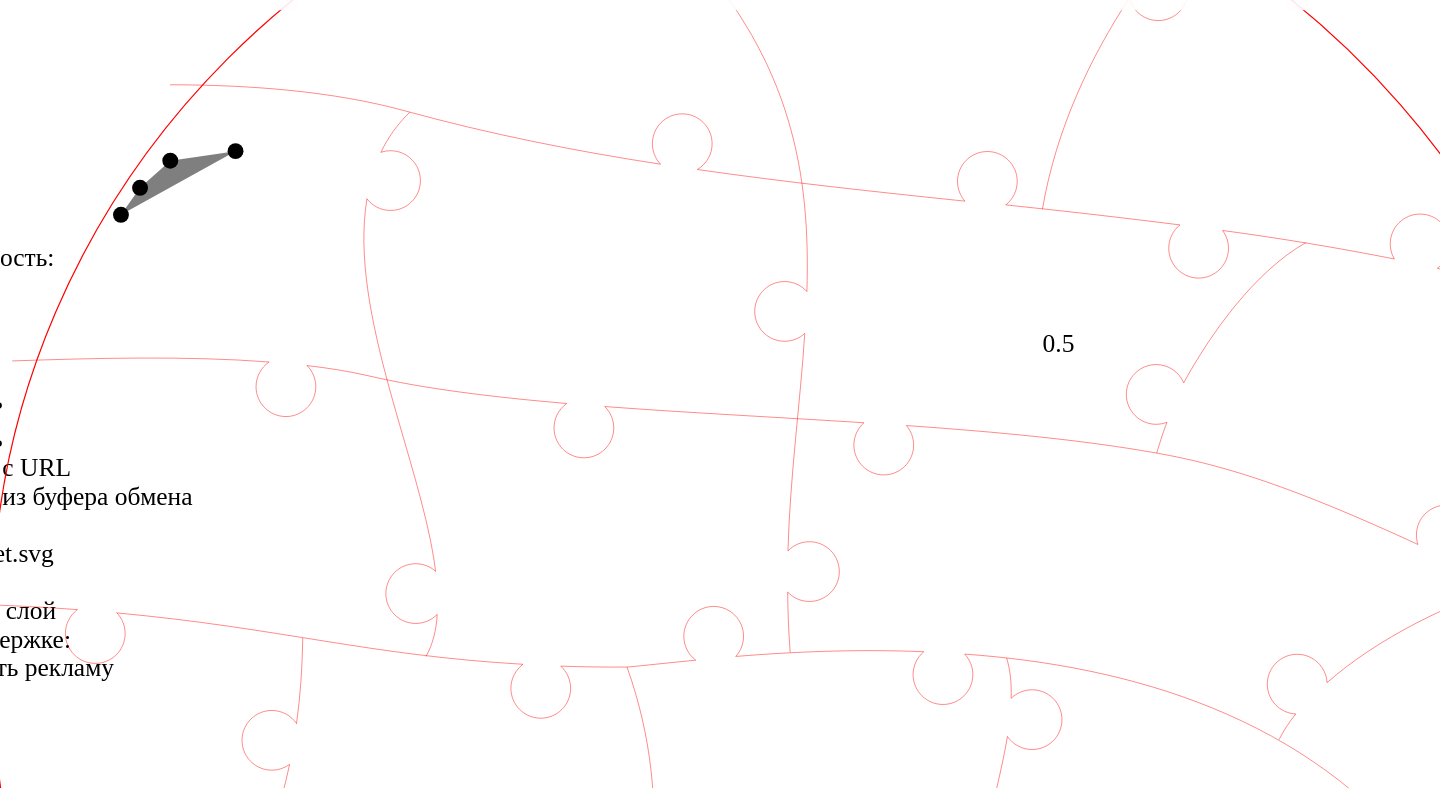 click 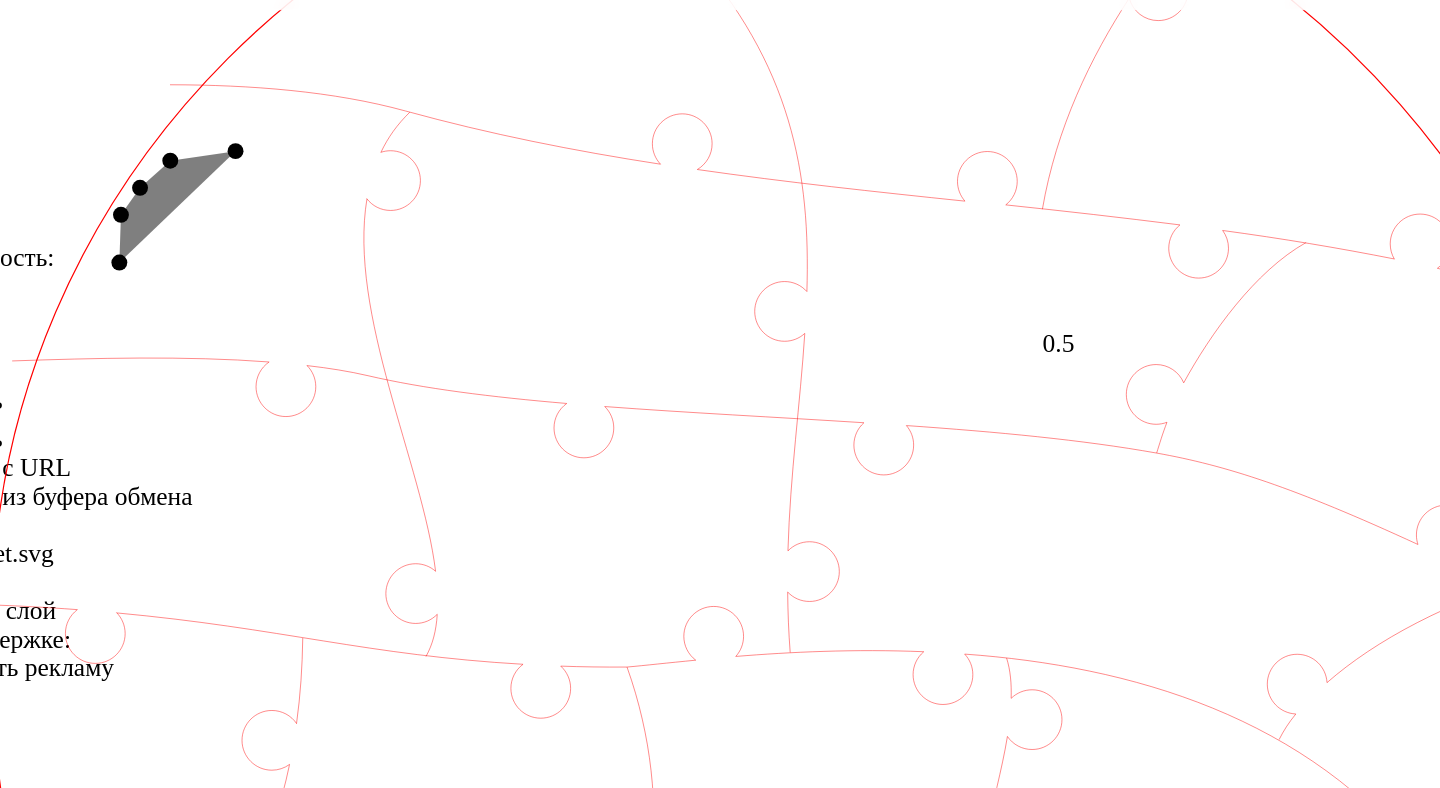 click 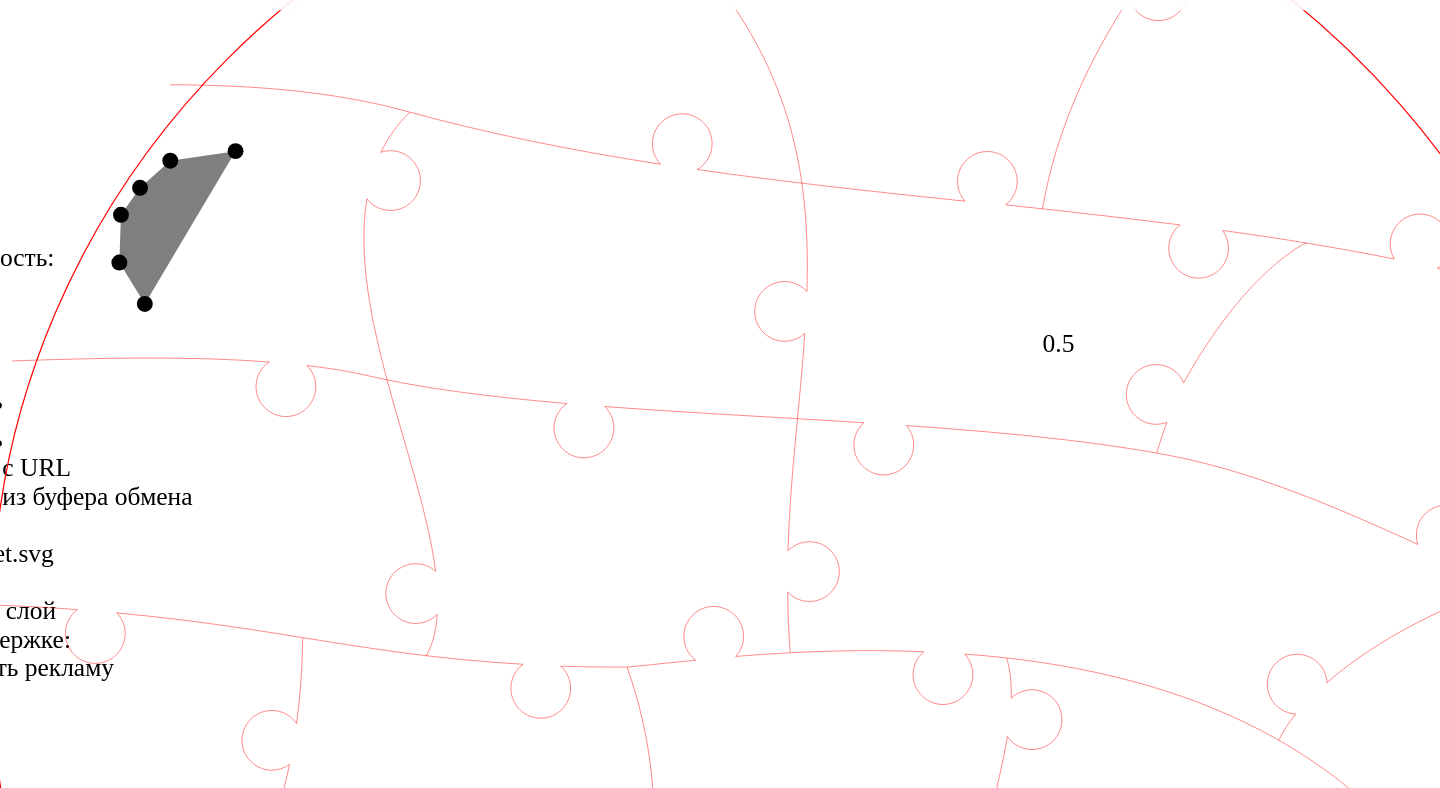 click 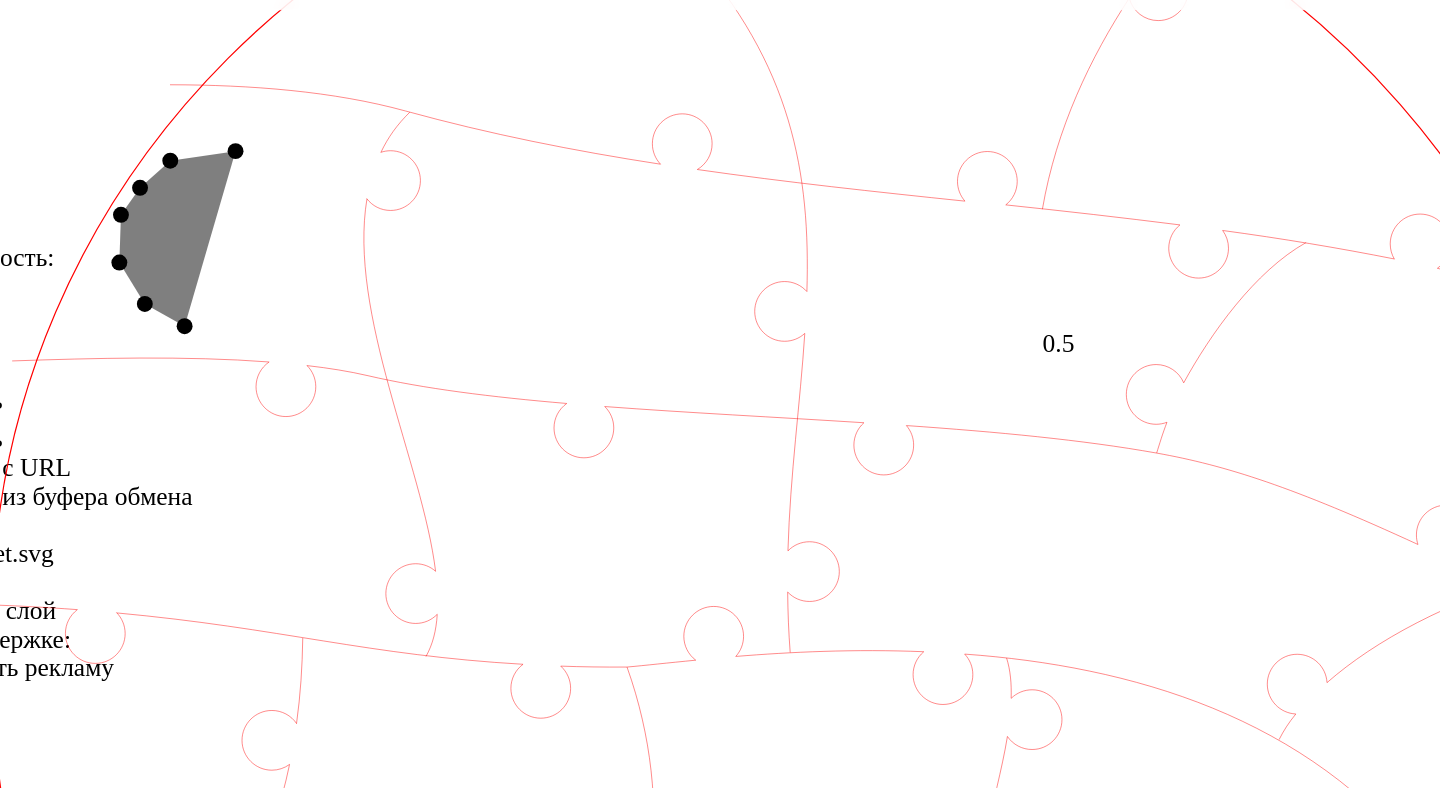 click 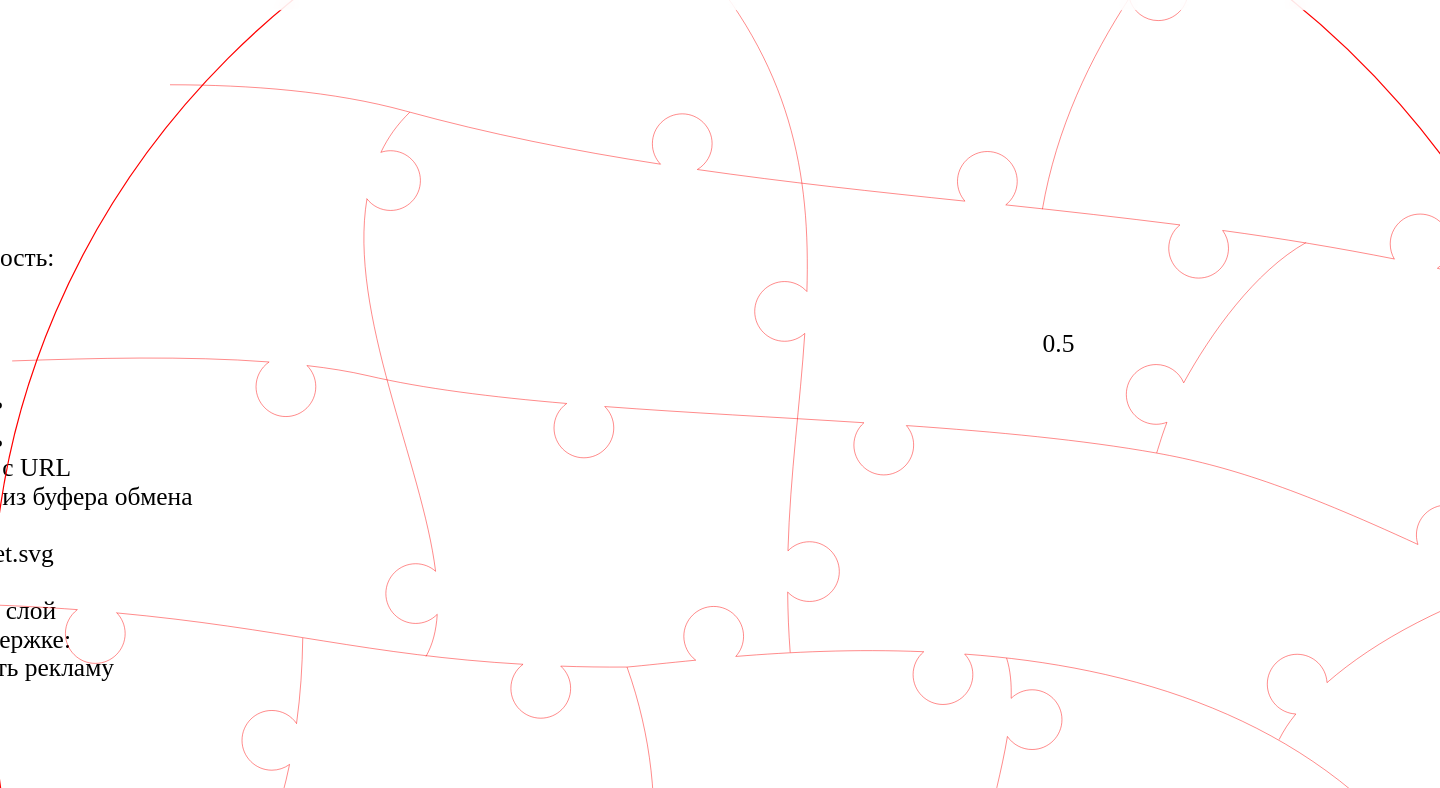 click 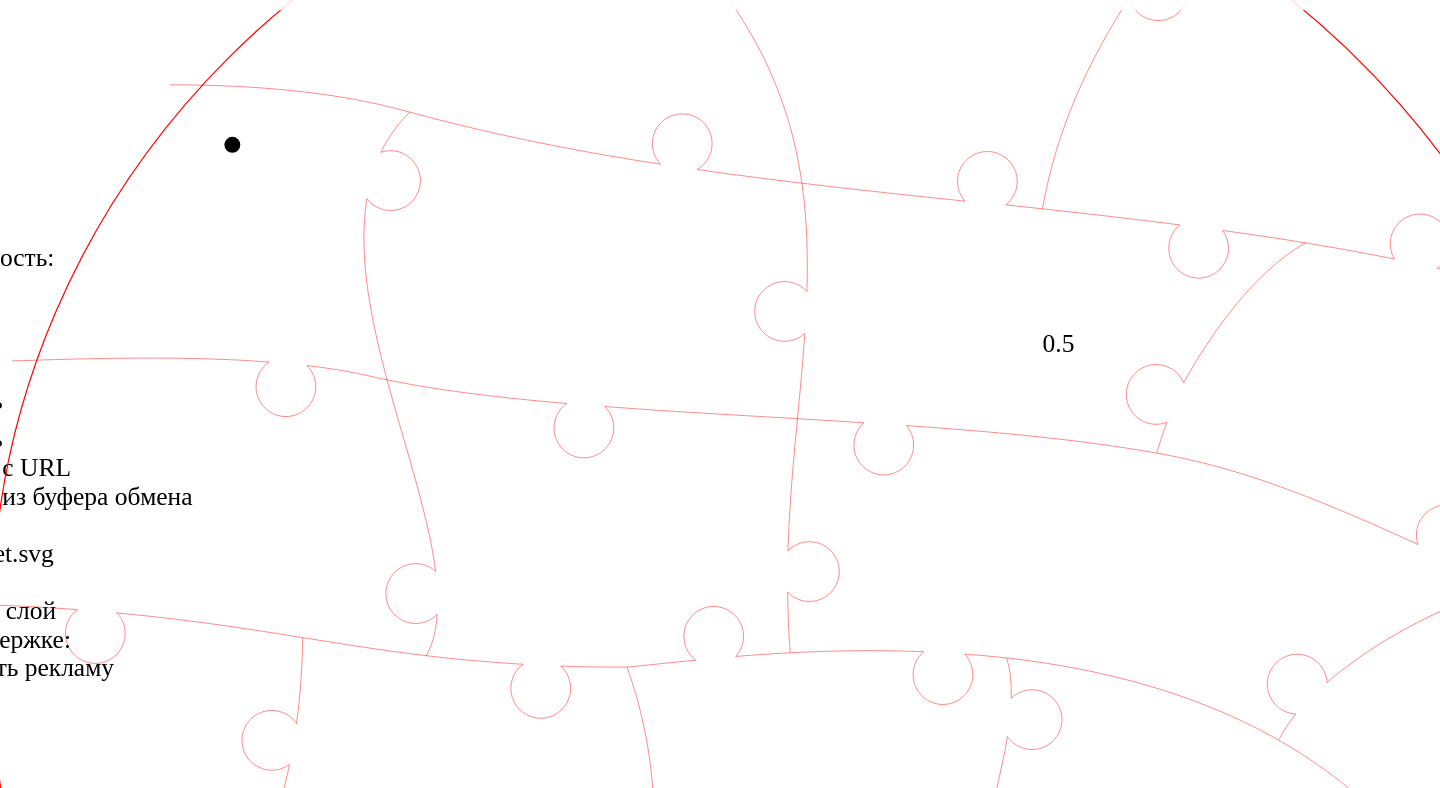 click 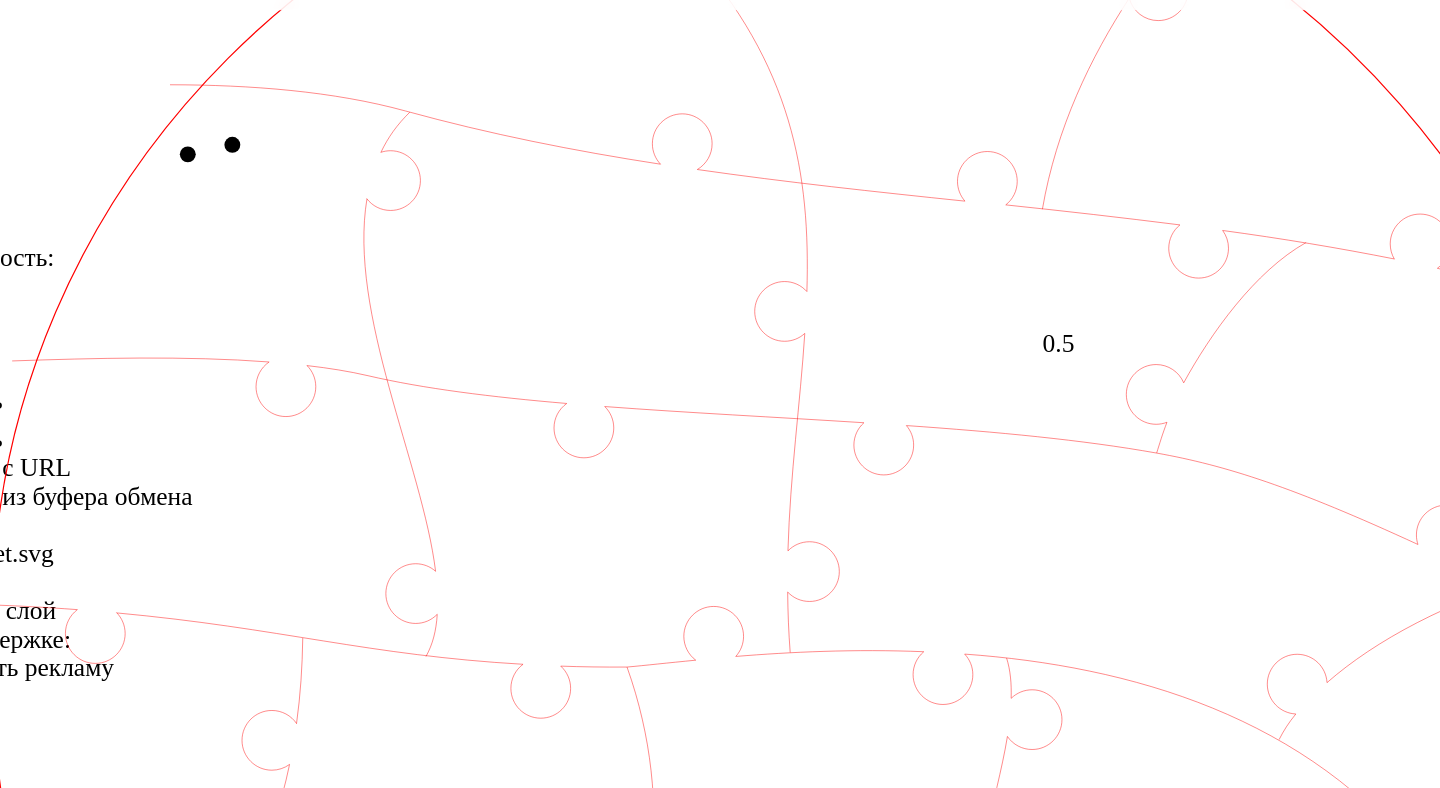 click 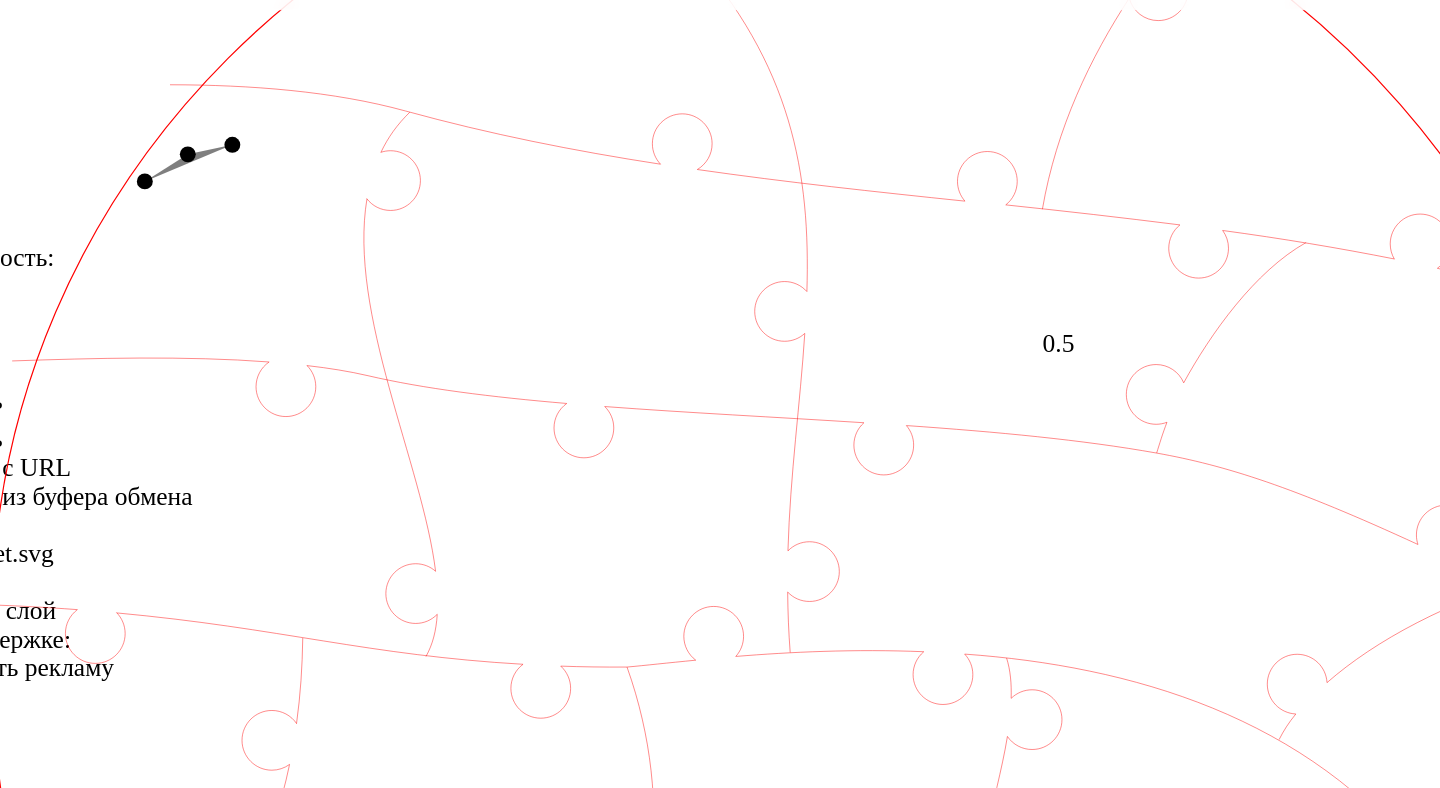 click 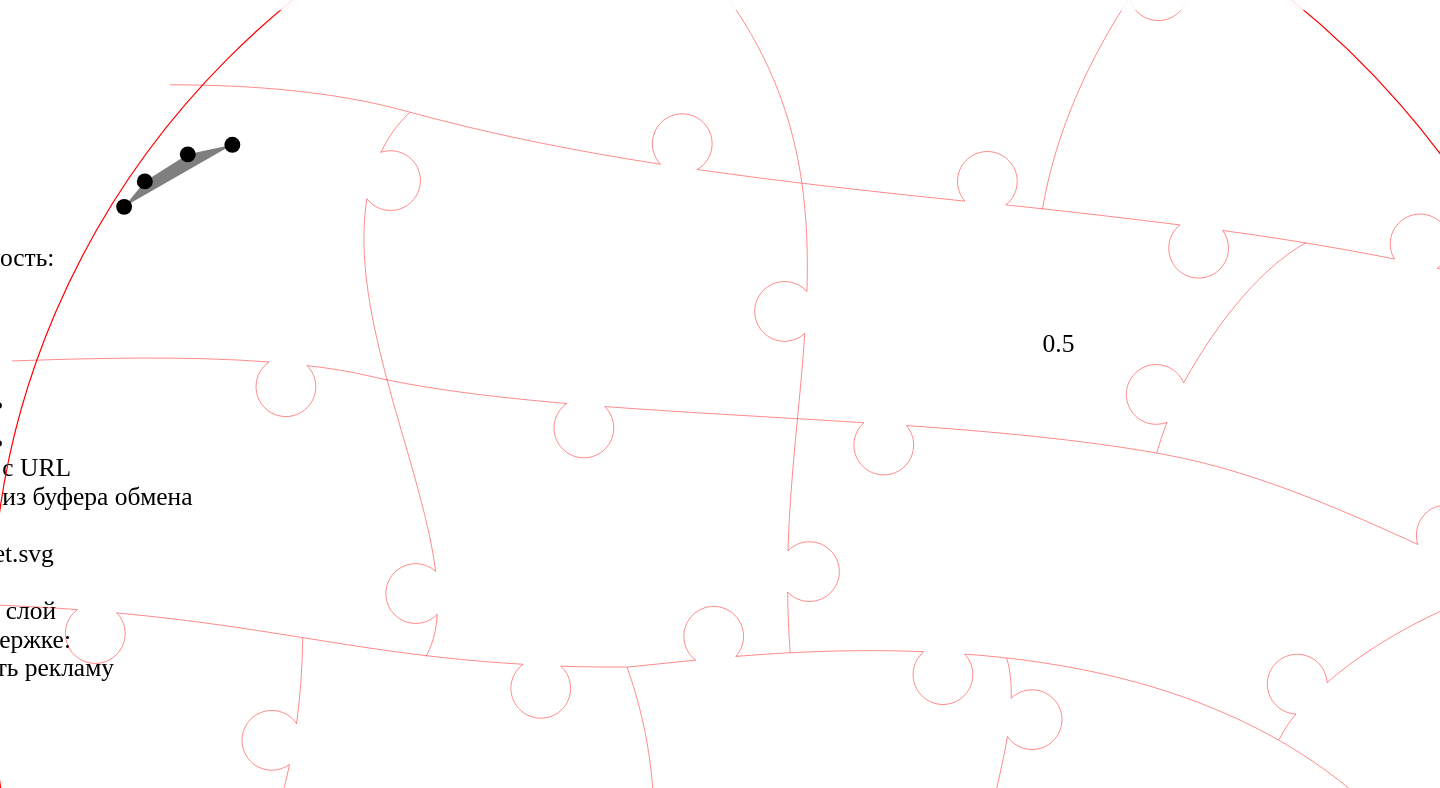 click 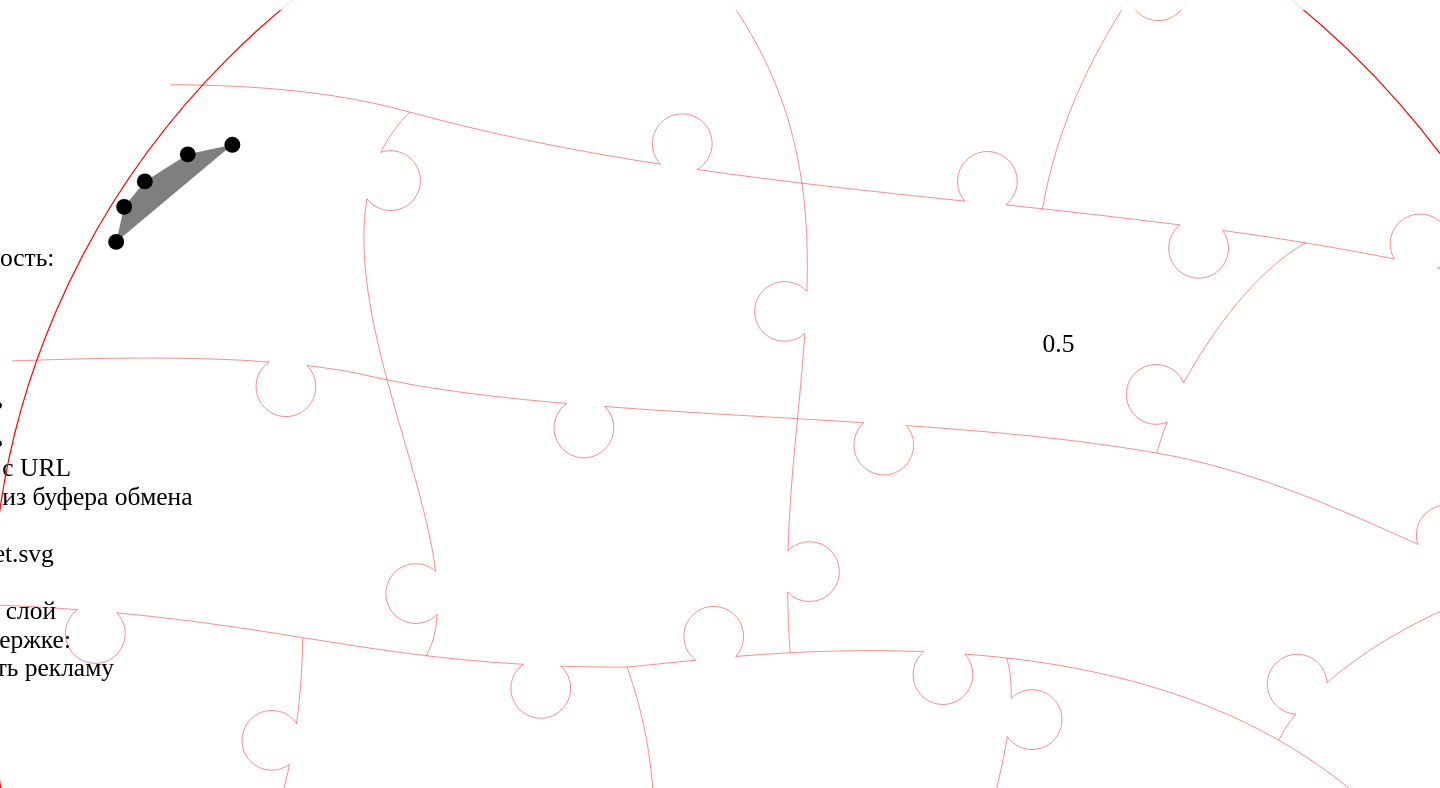 click 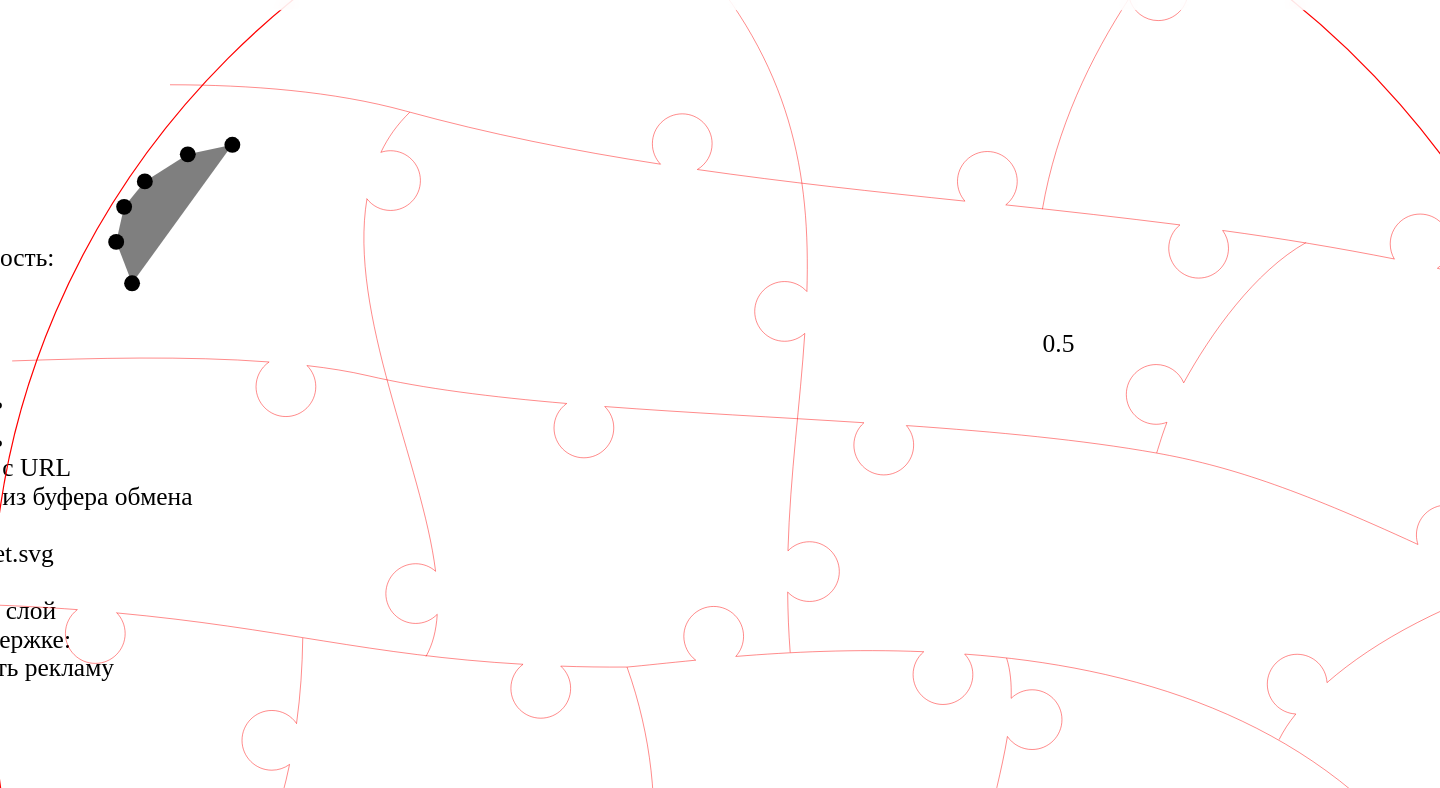 click 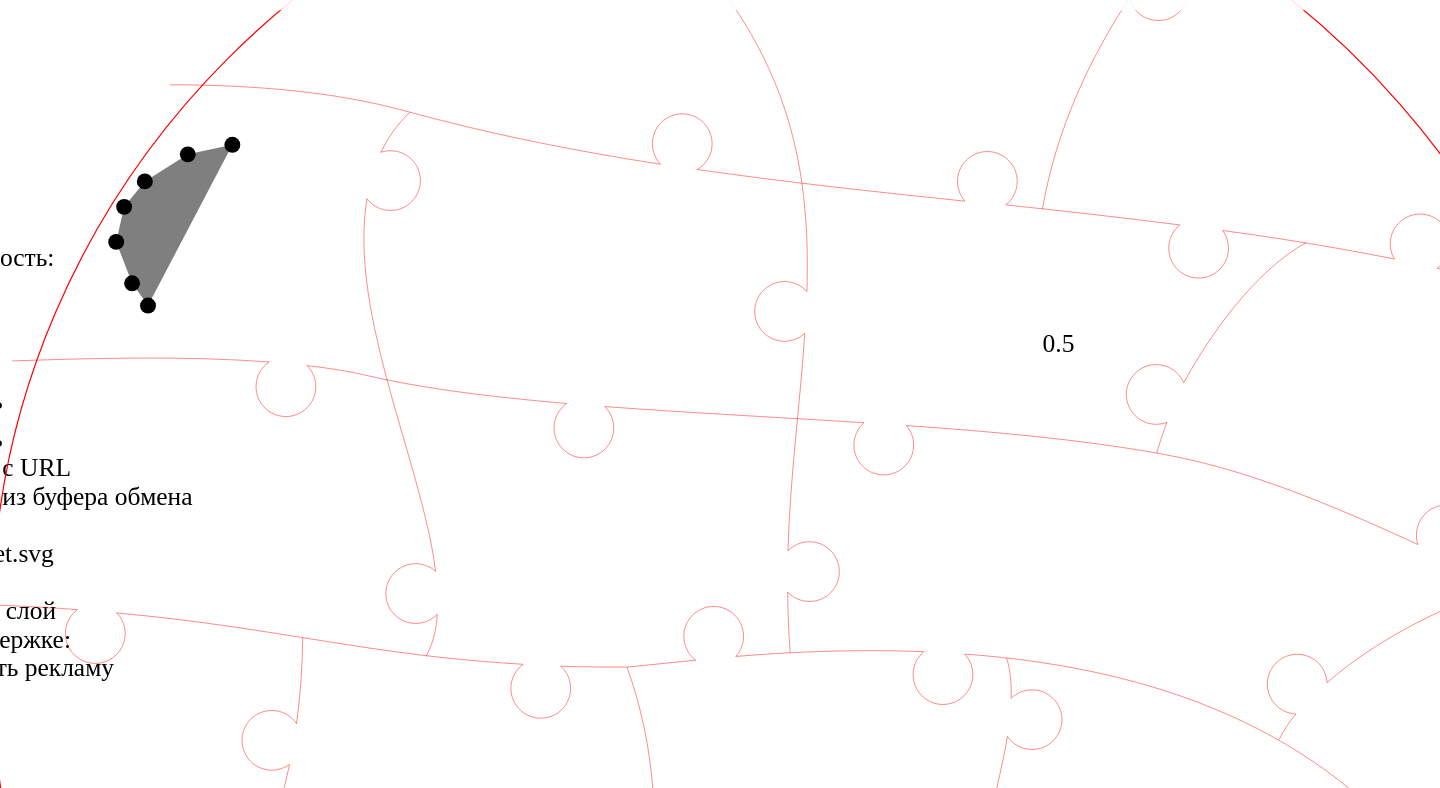 click 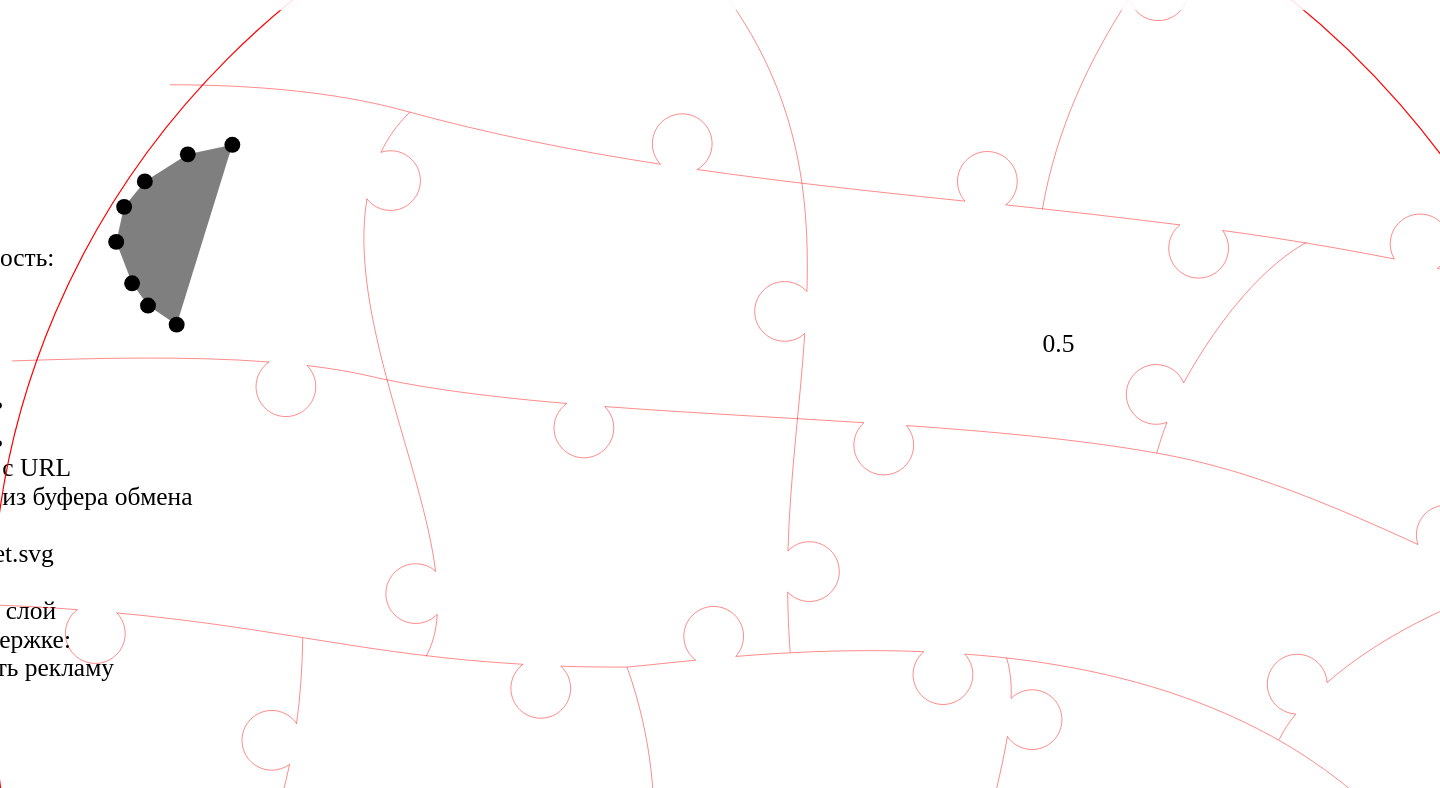 click 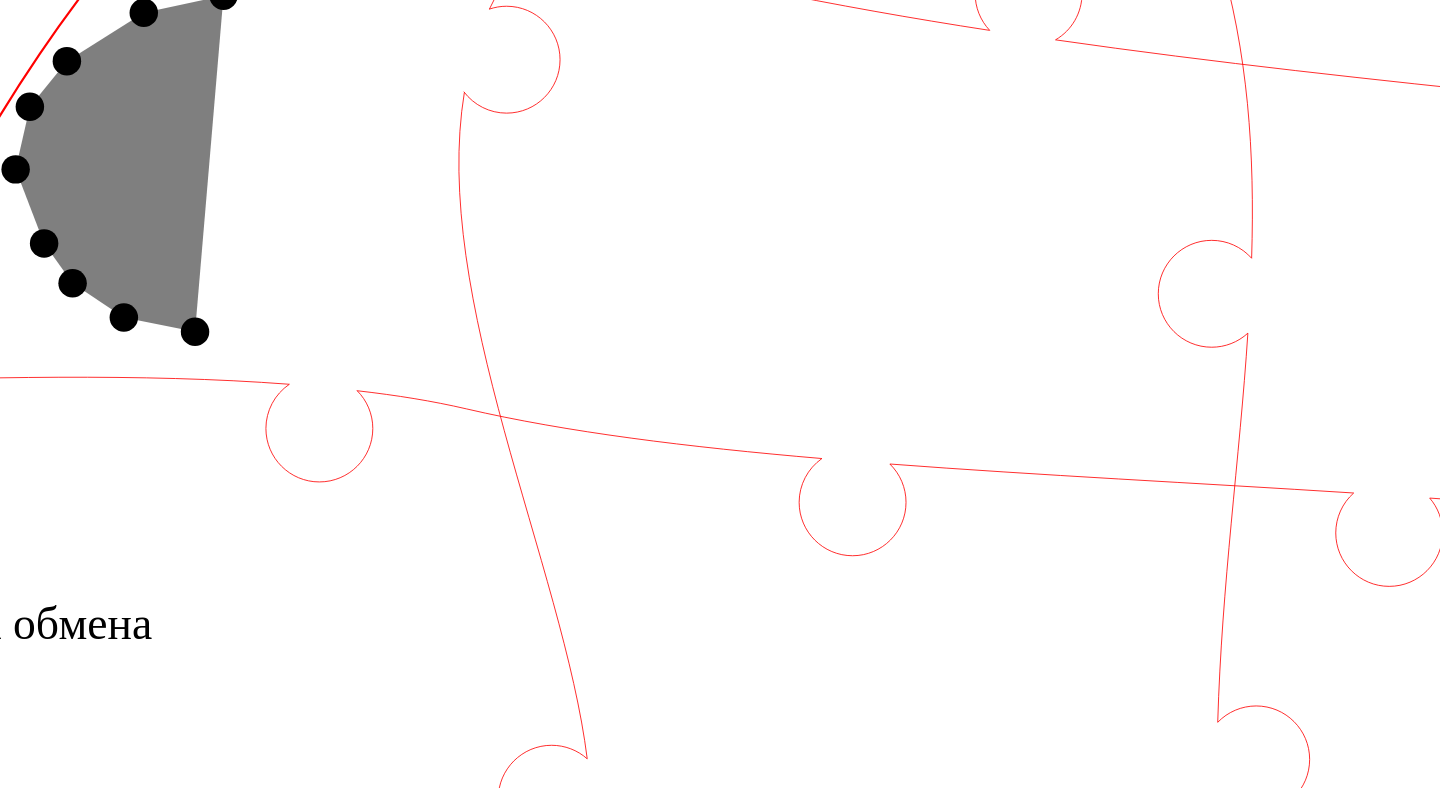 click 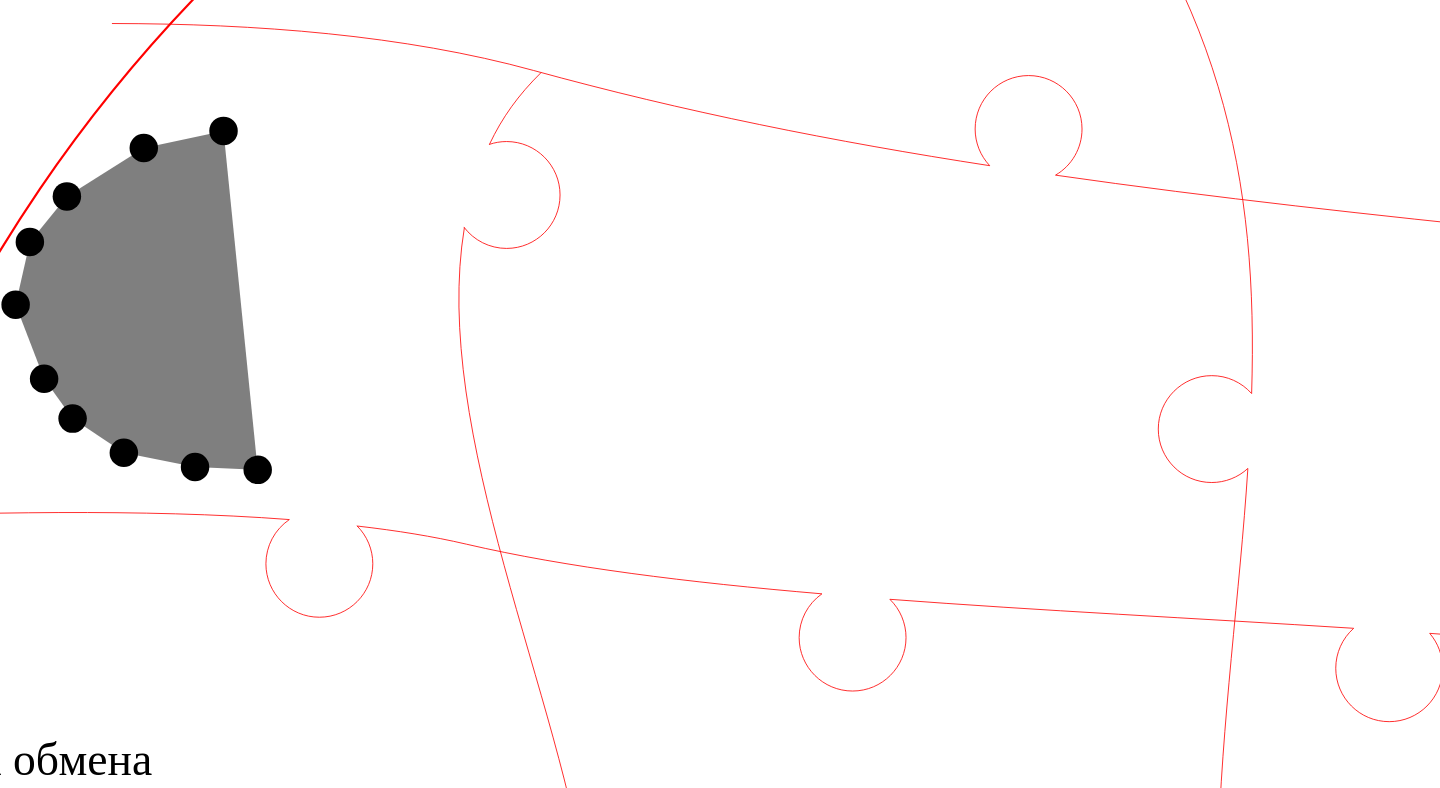 click 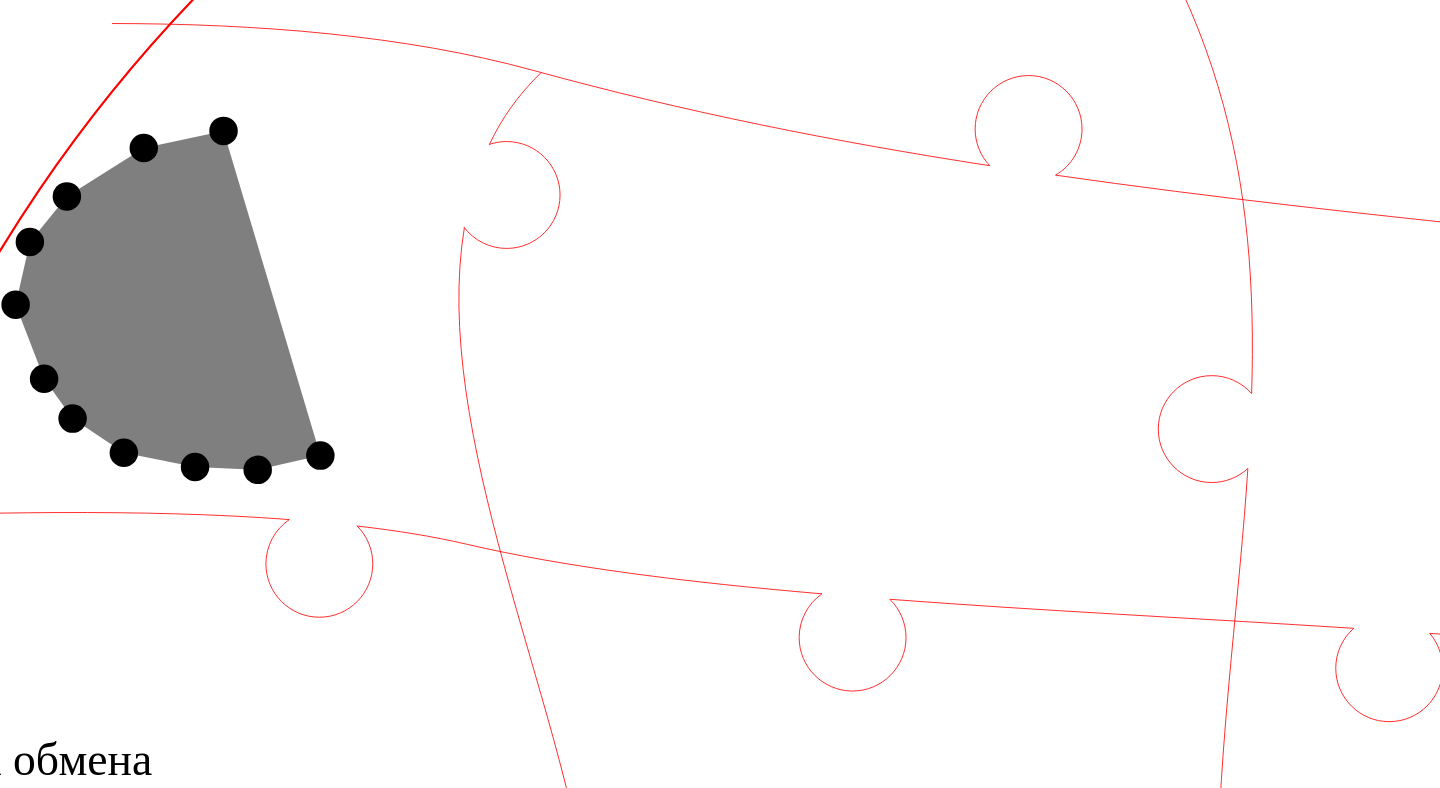 click 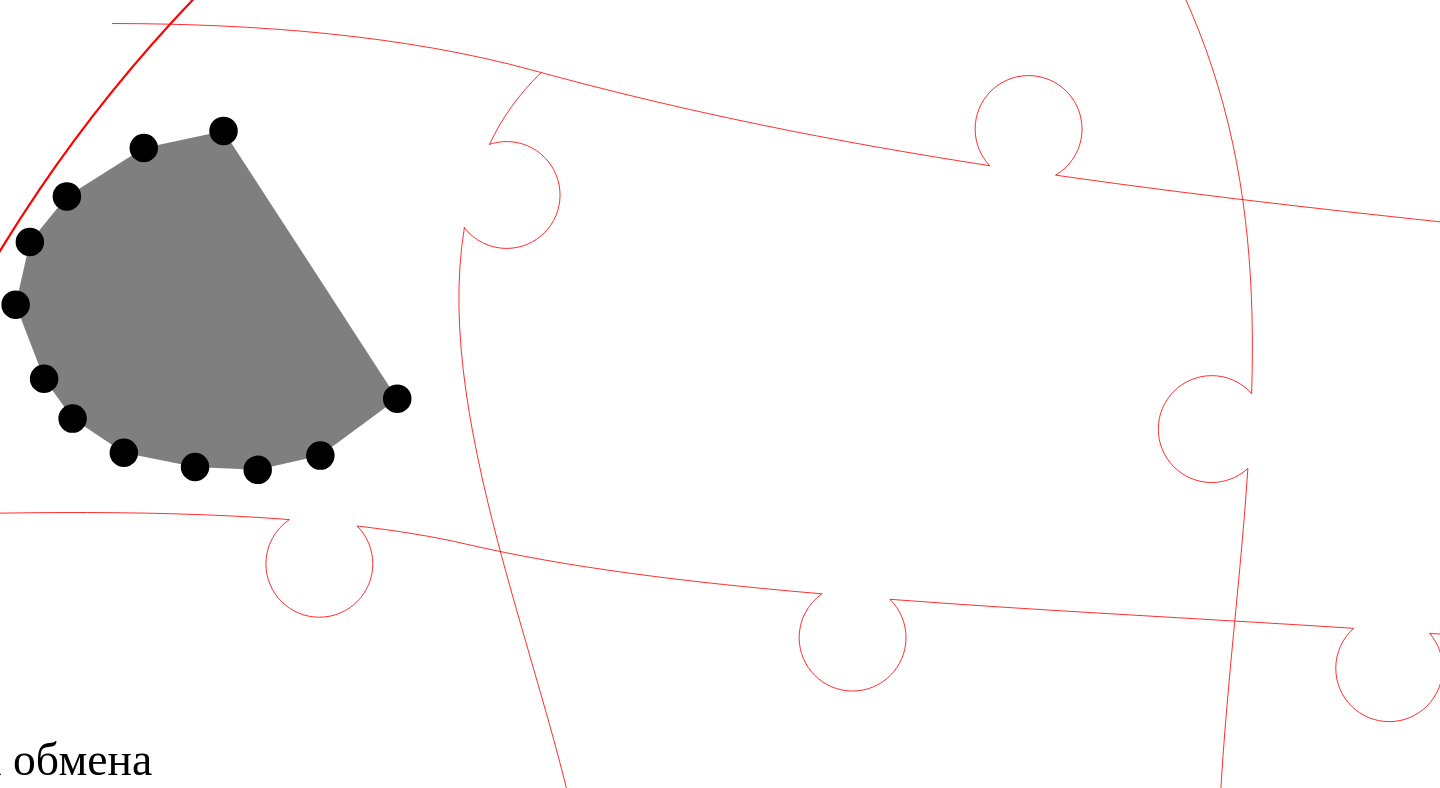 click 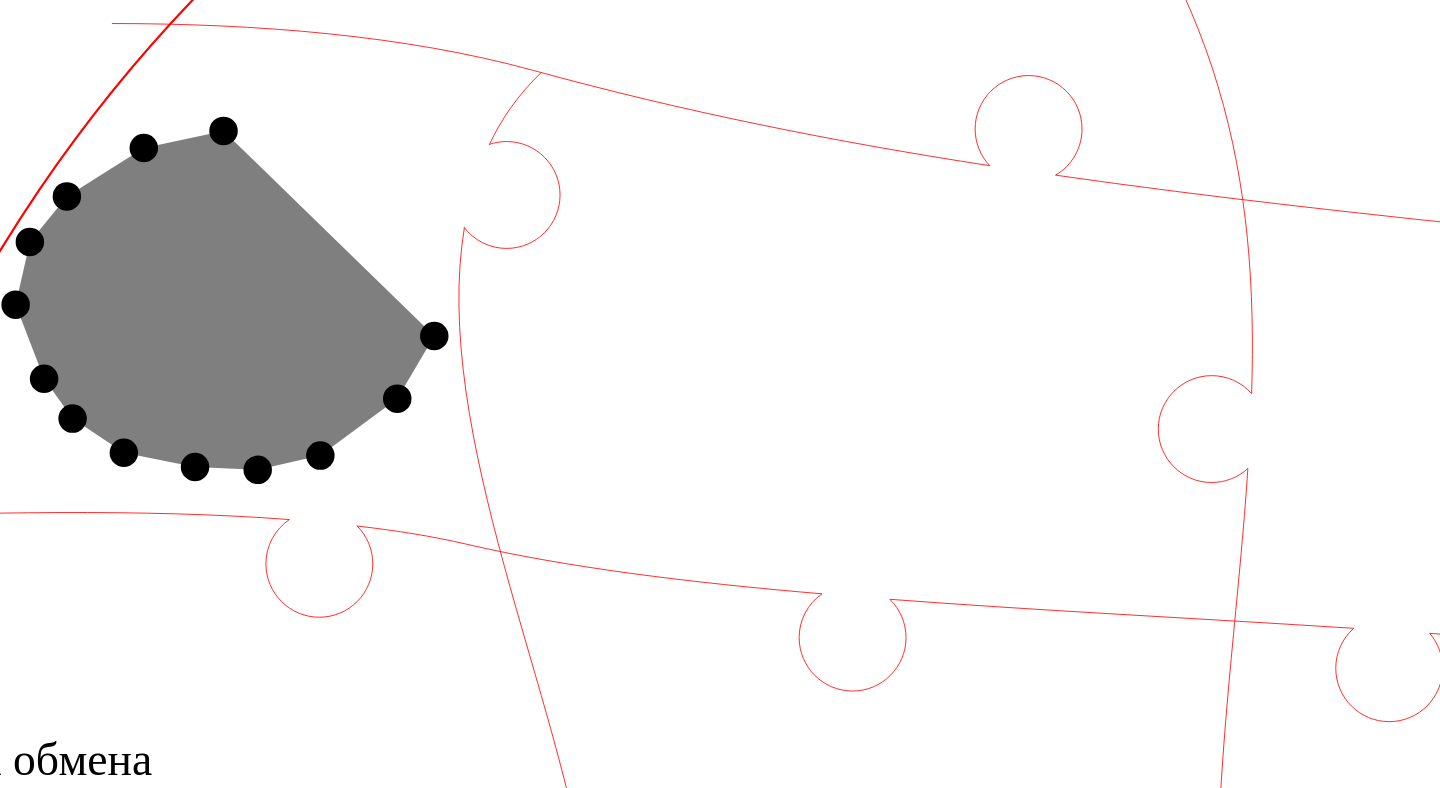 click 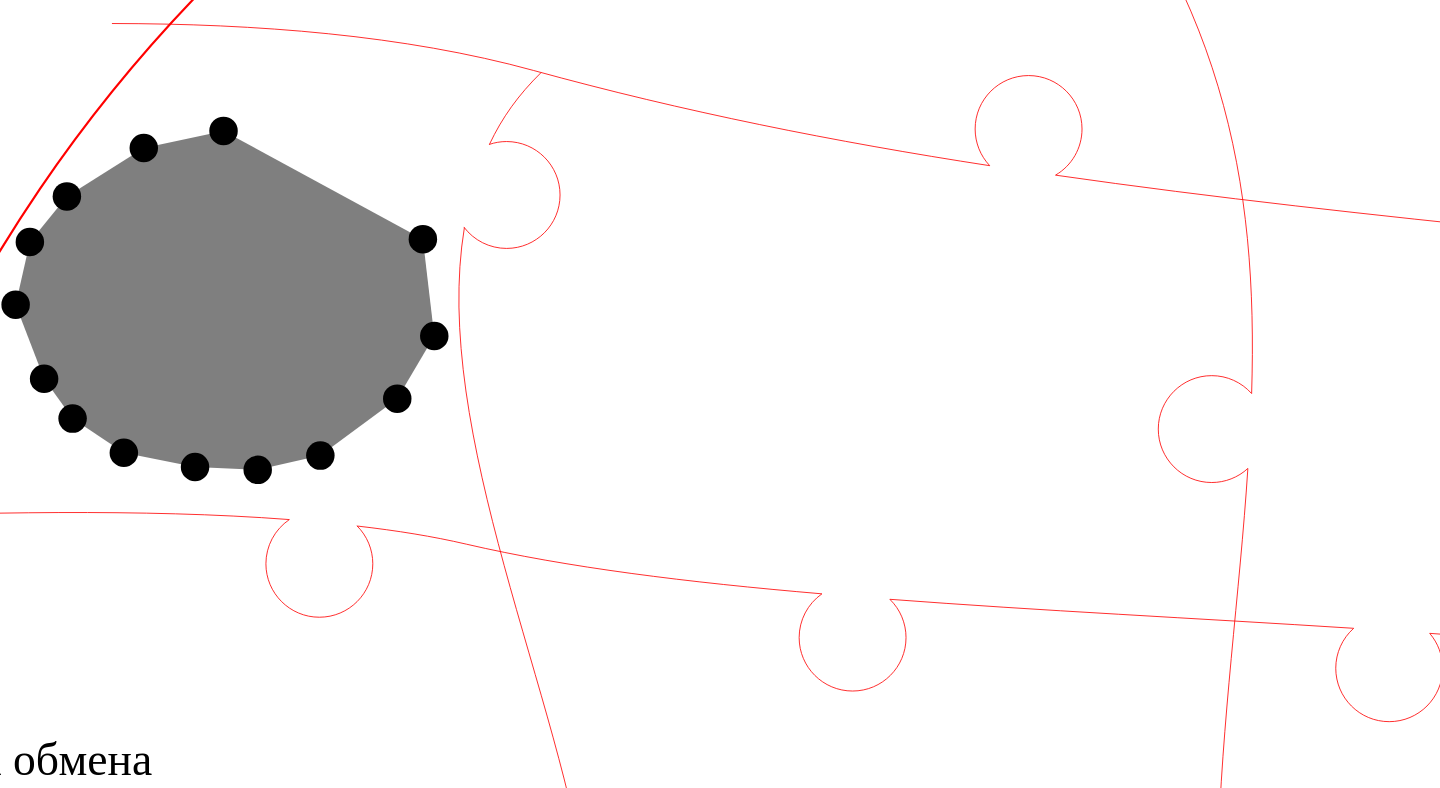 click 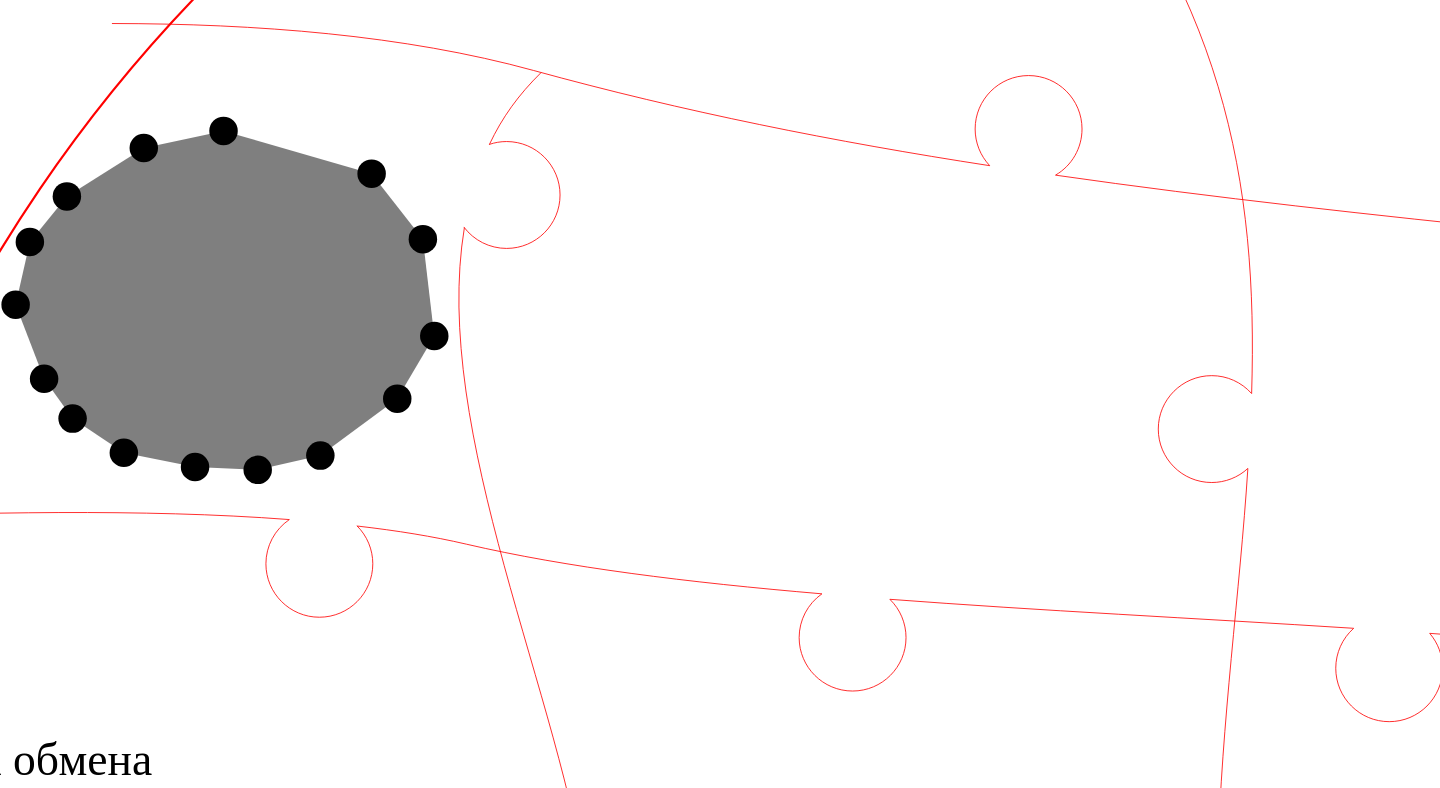 click 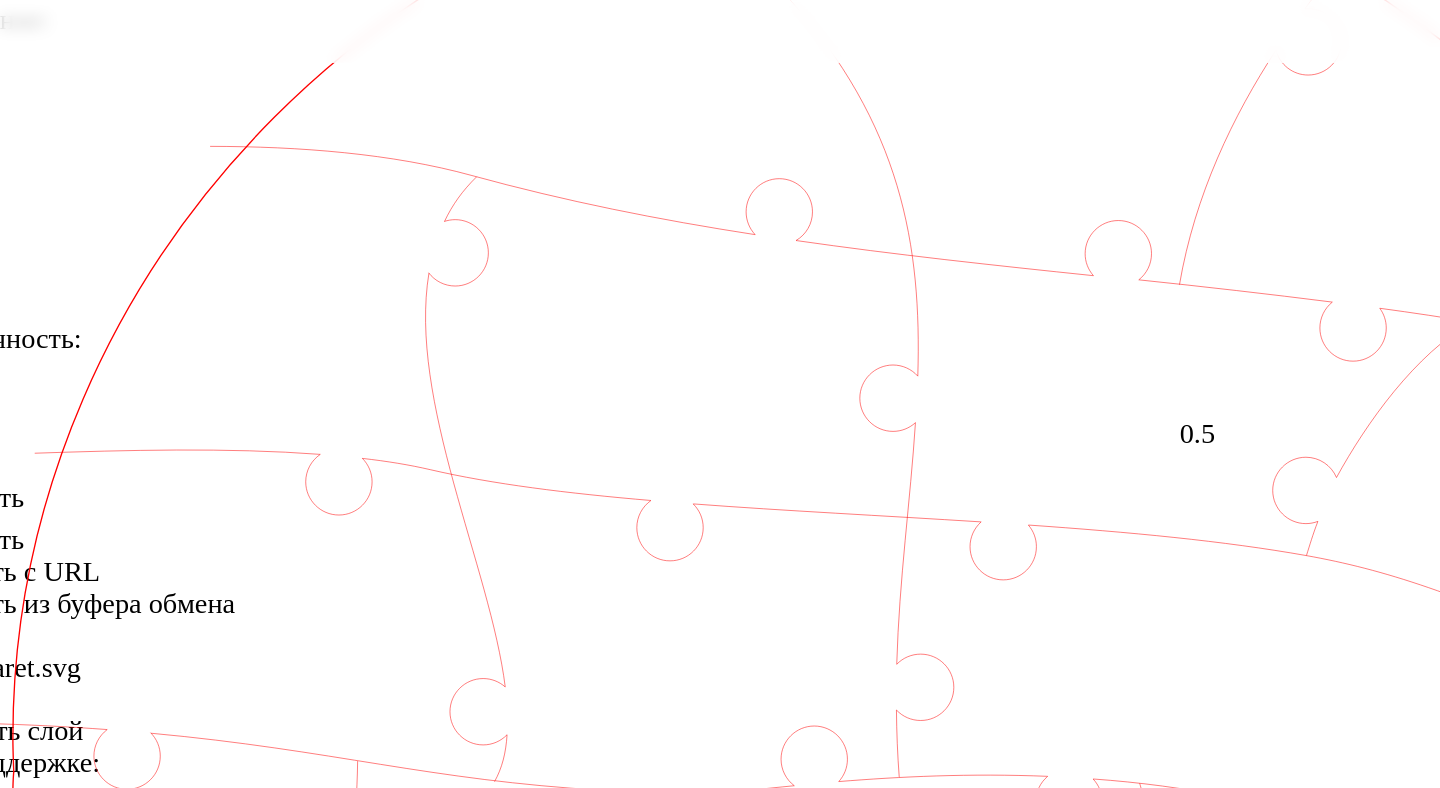 click 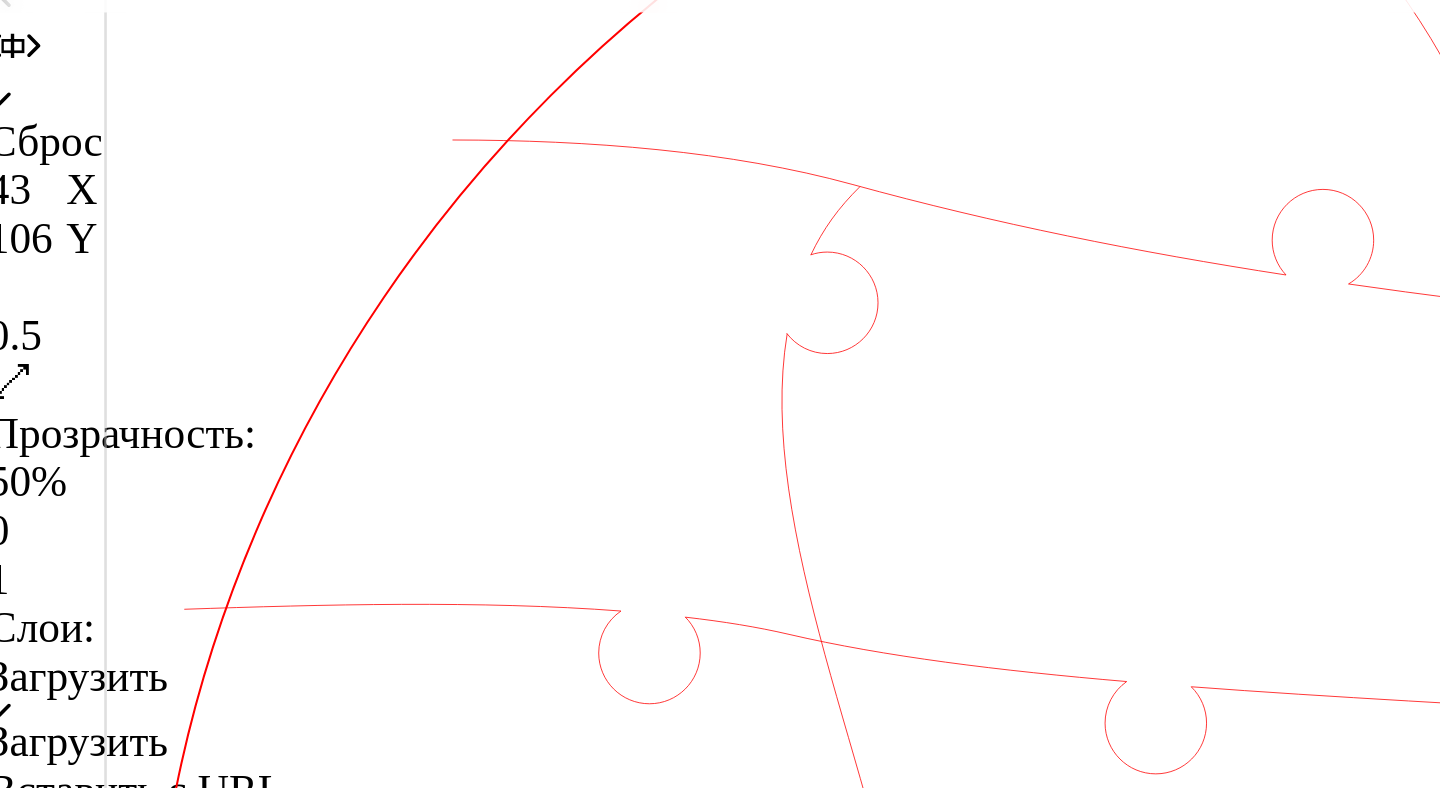 scroll, scrollTop: 169, scrollLeft: 0, axis: vertical 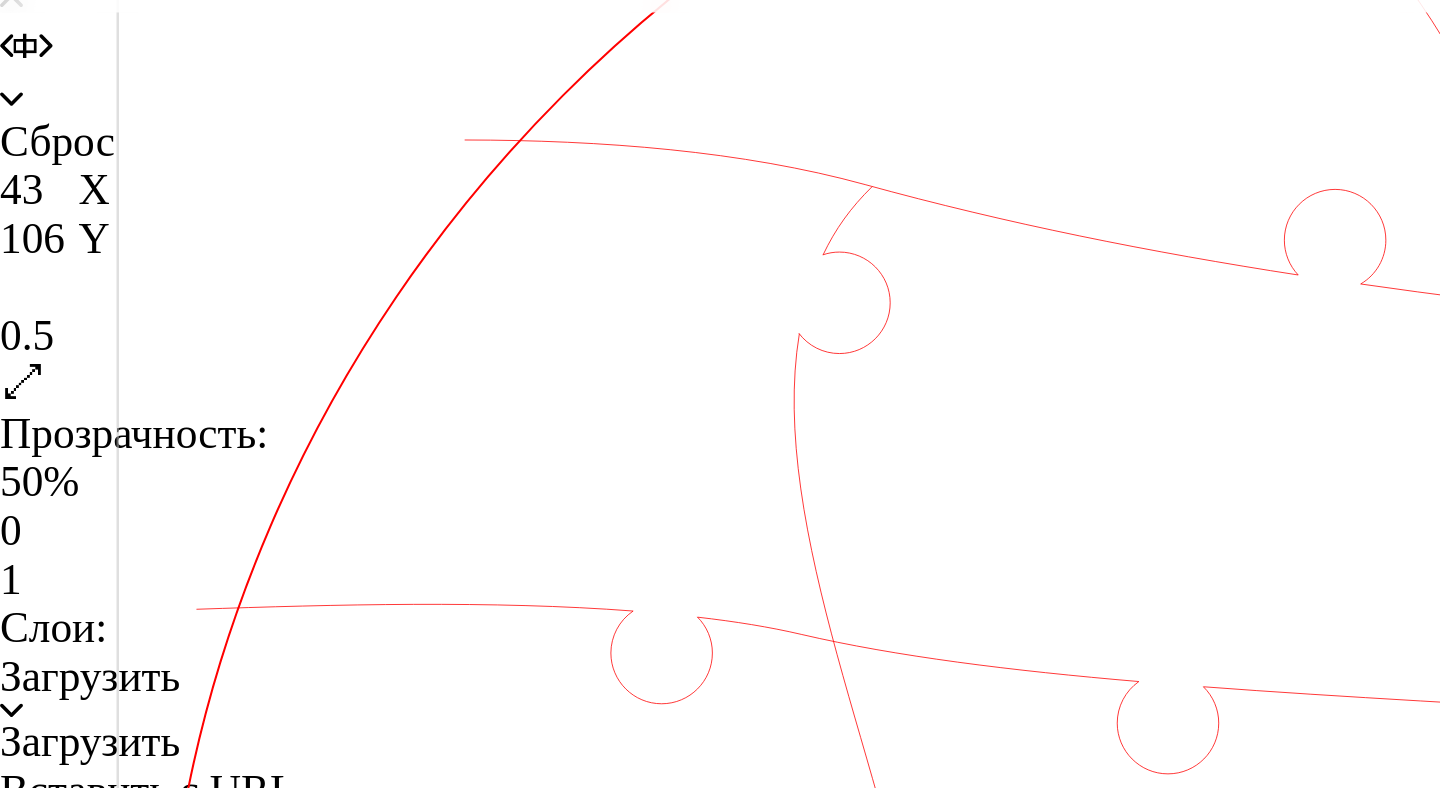 click 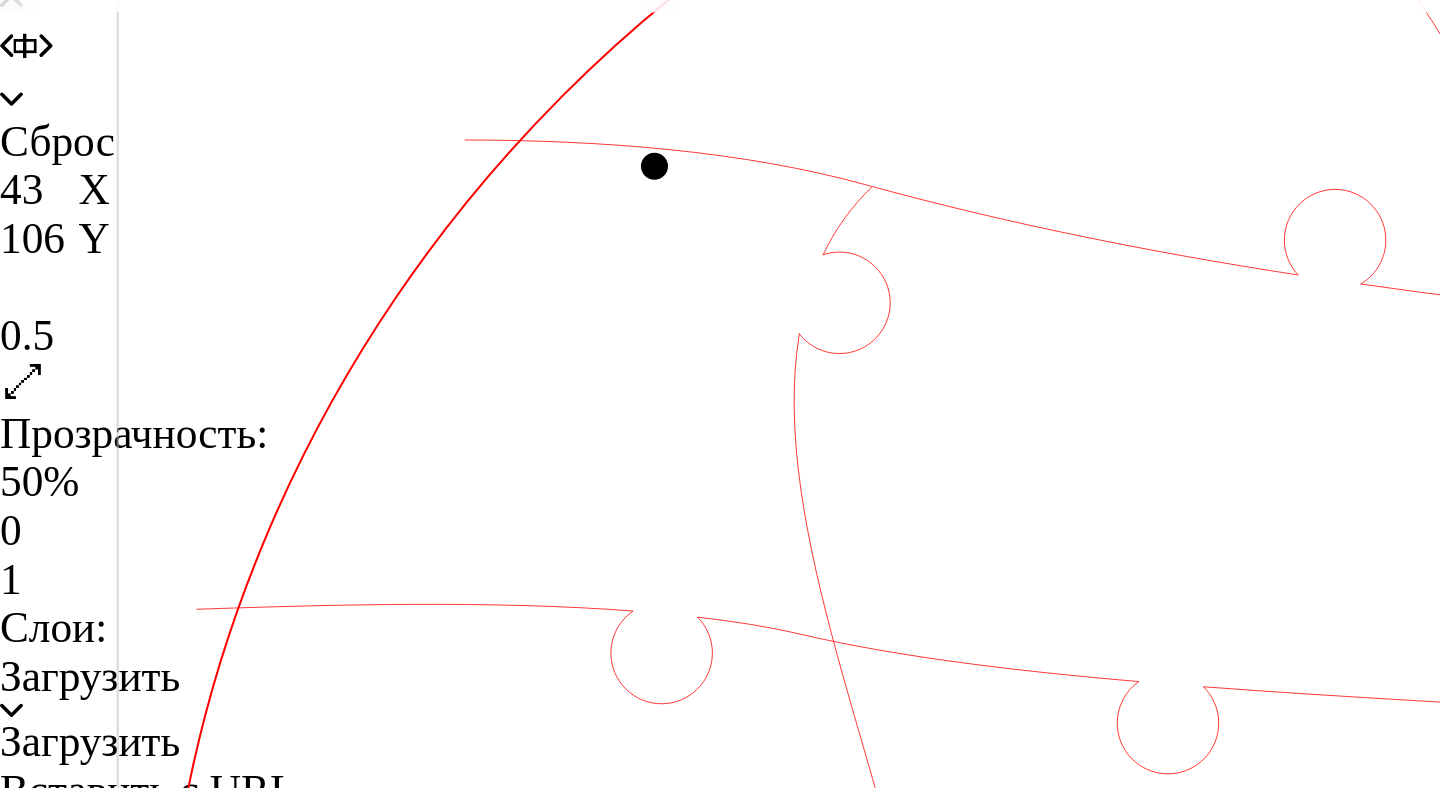click 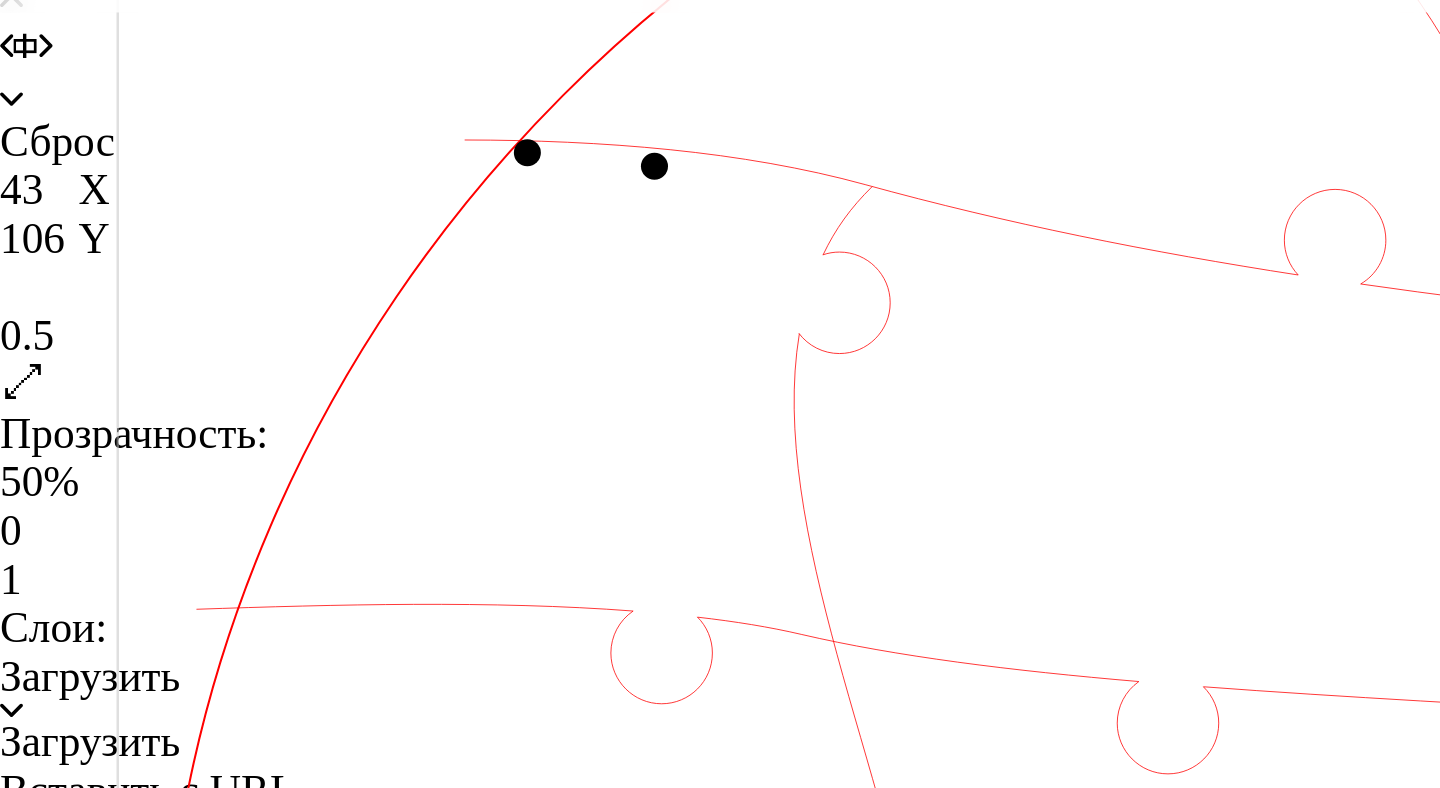 click 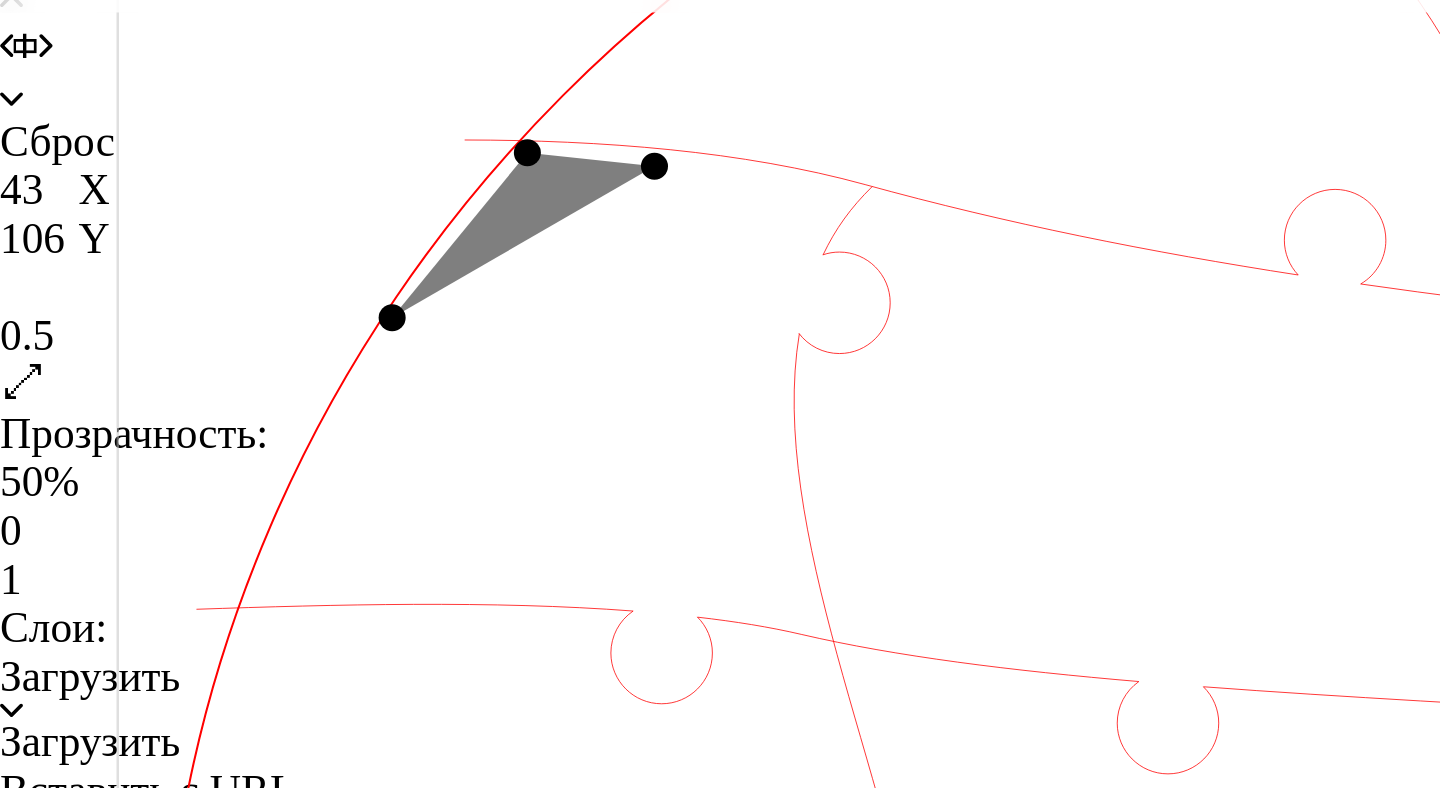 click 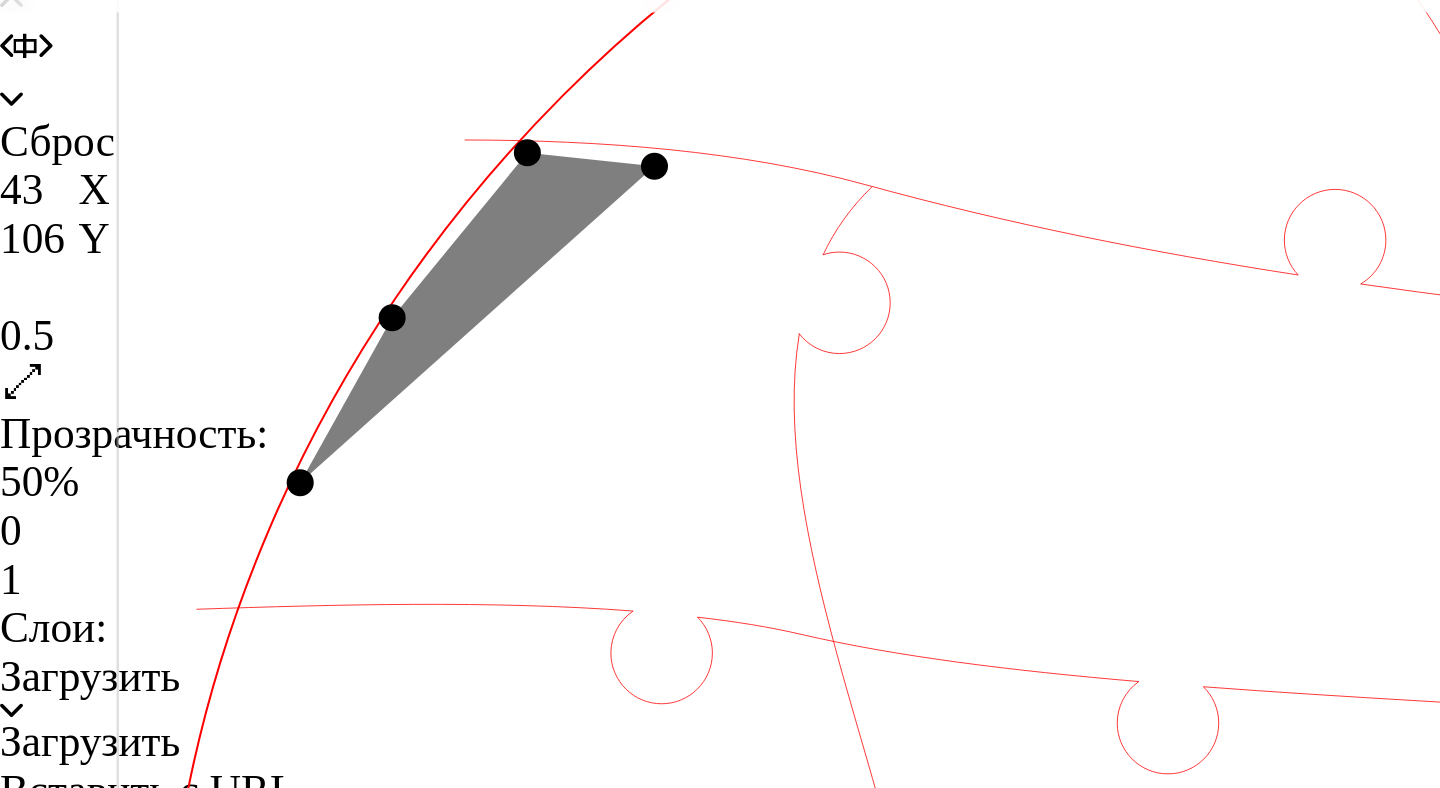 click 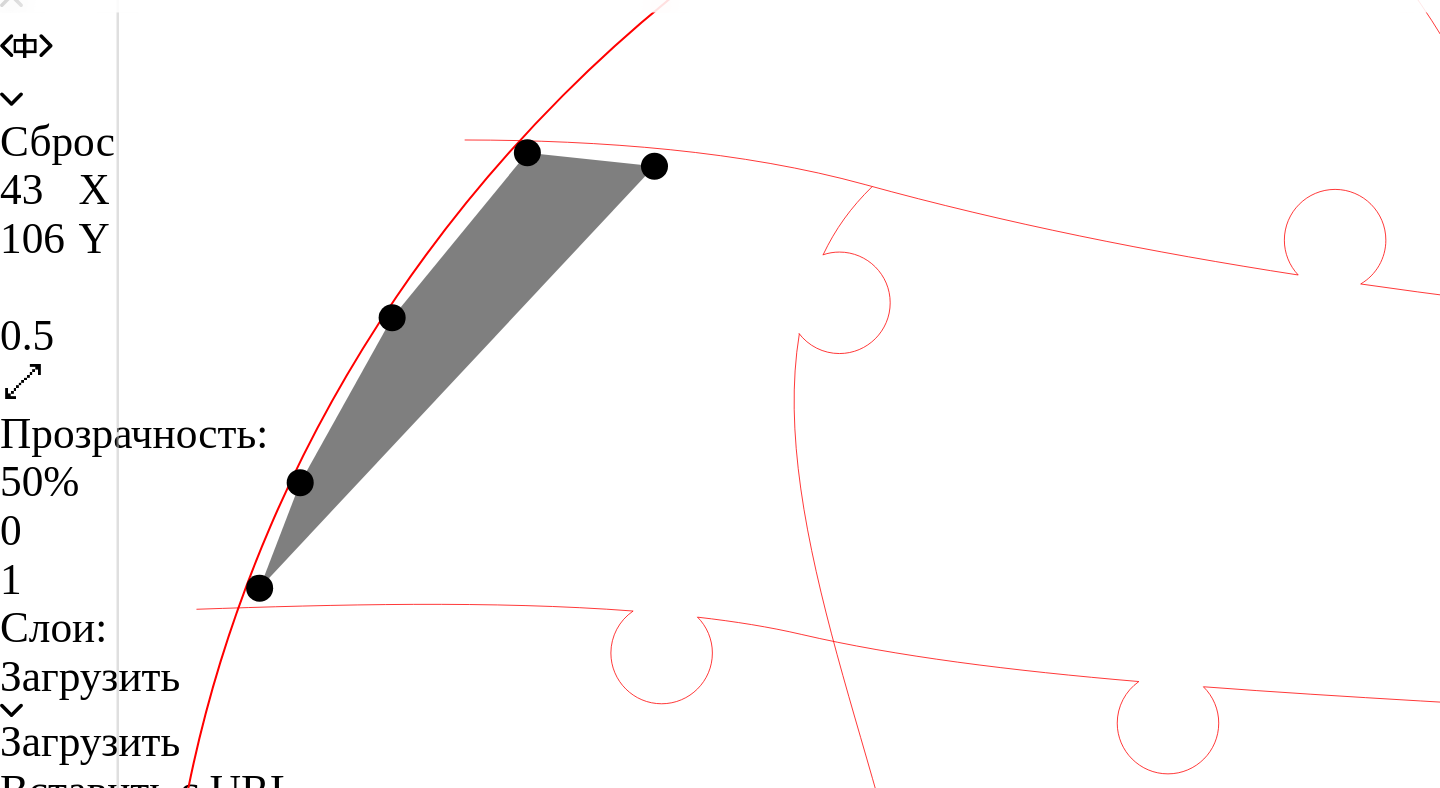 click 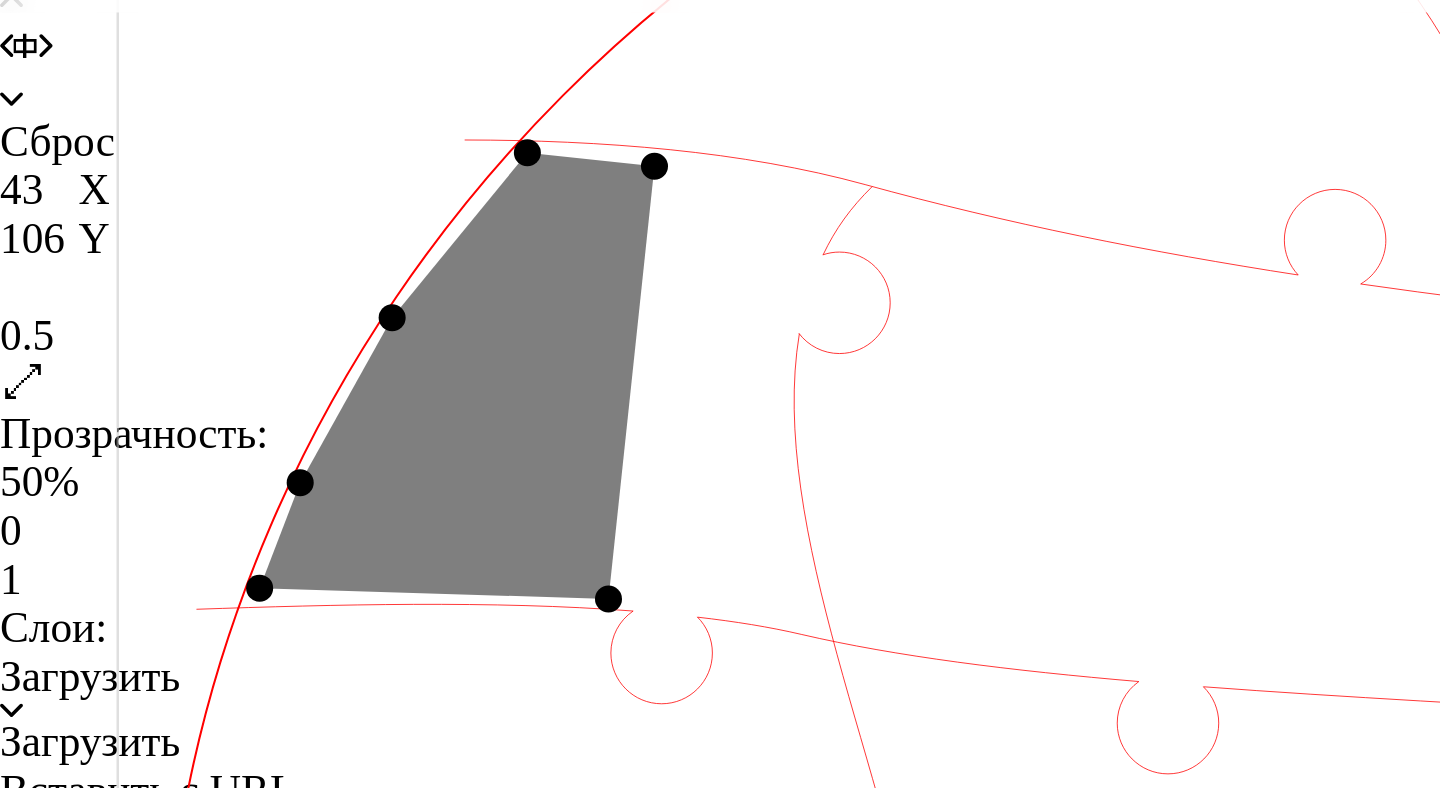click 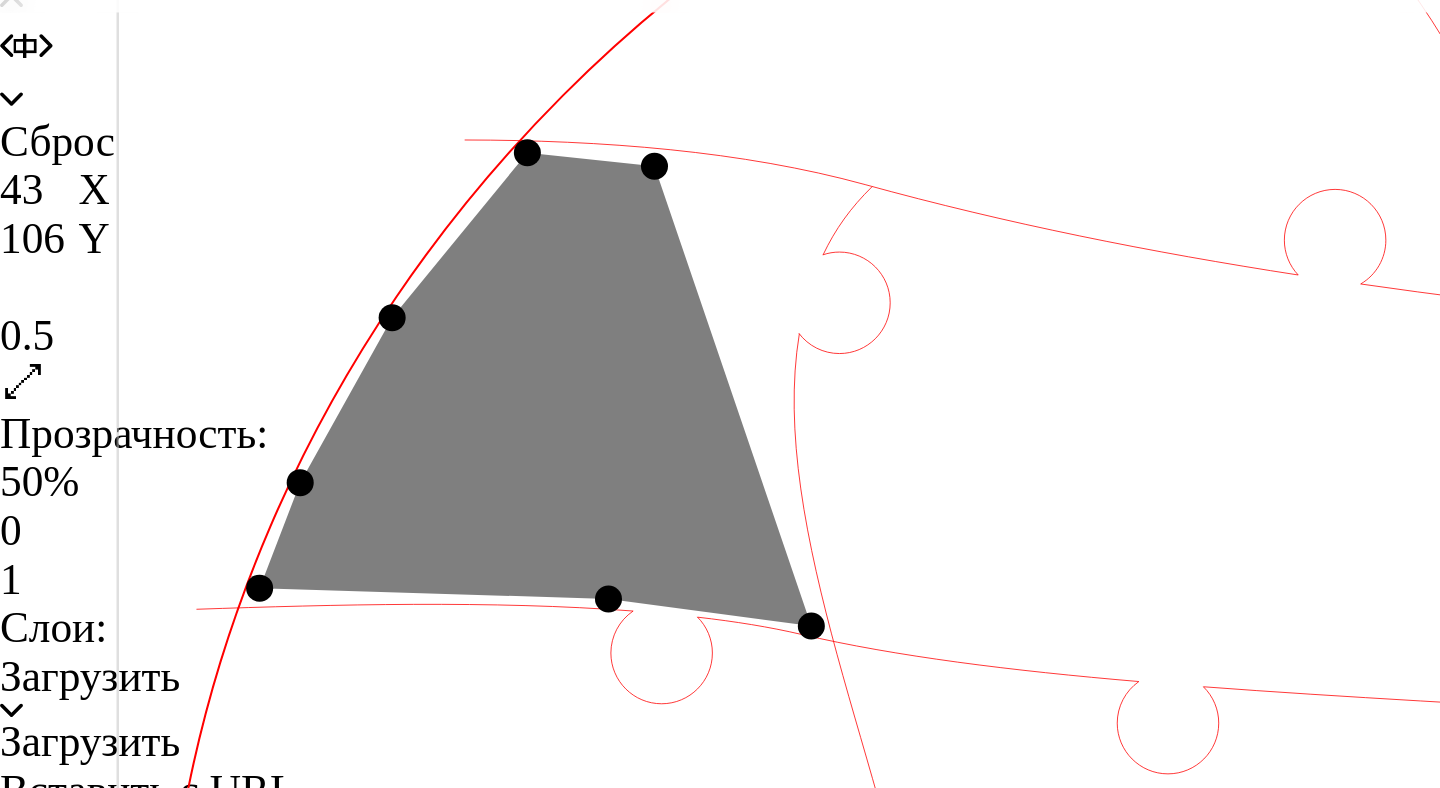 click 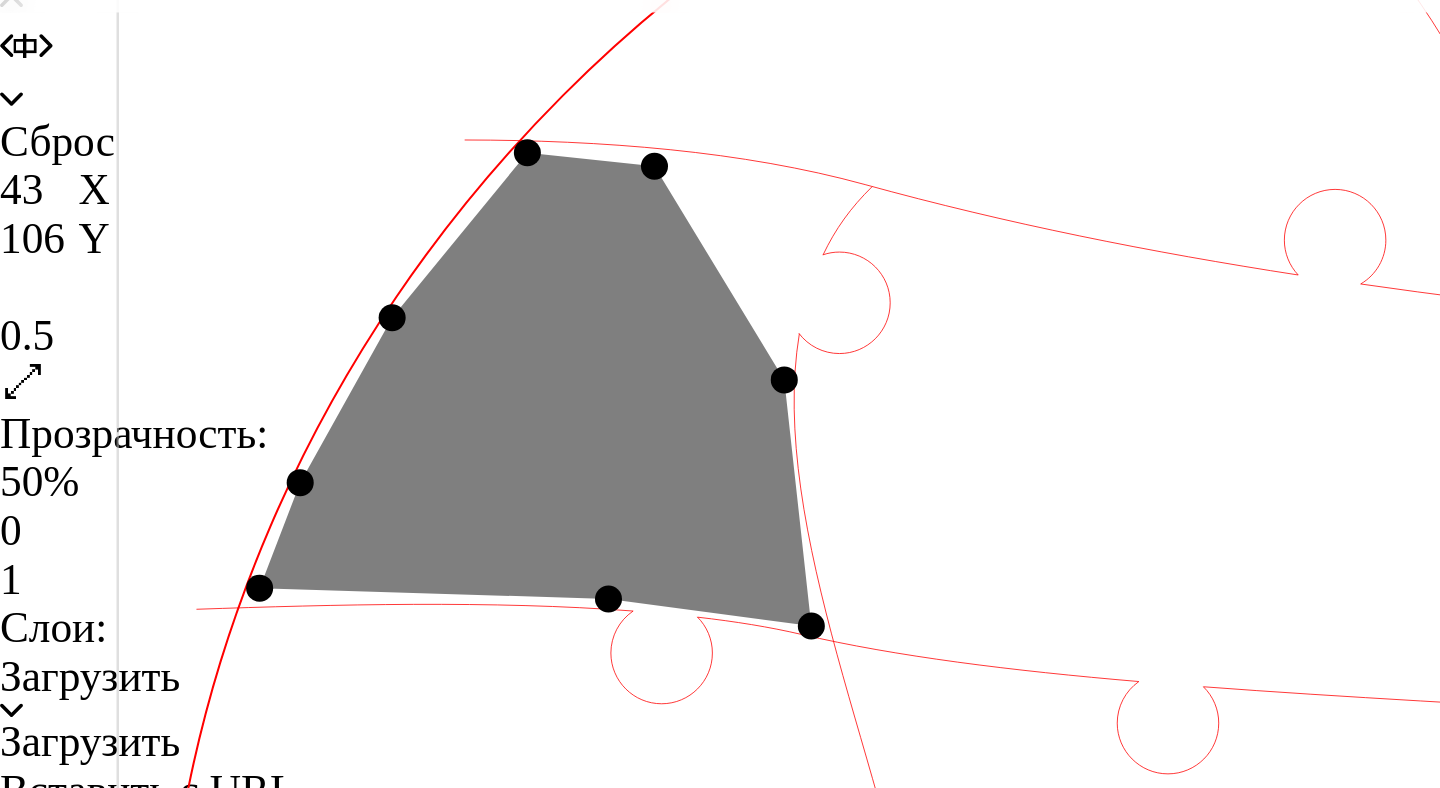 click 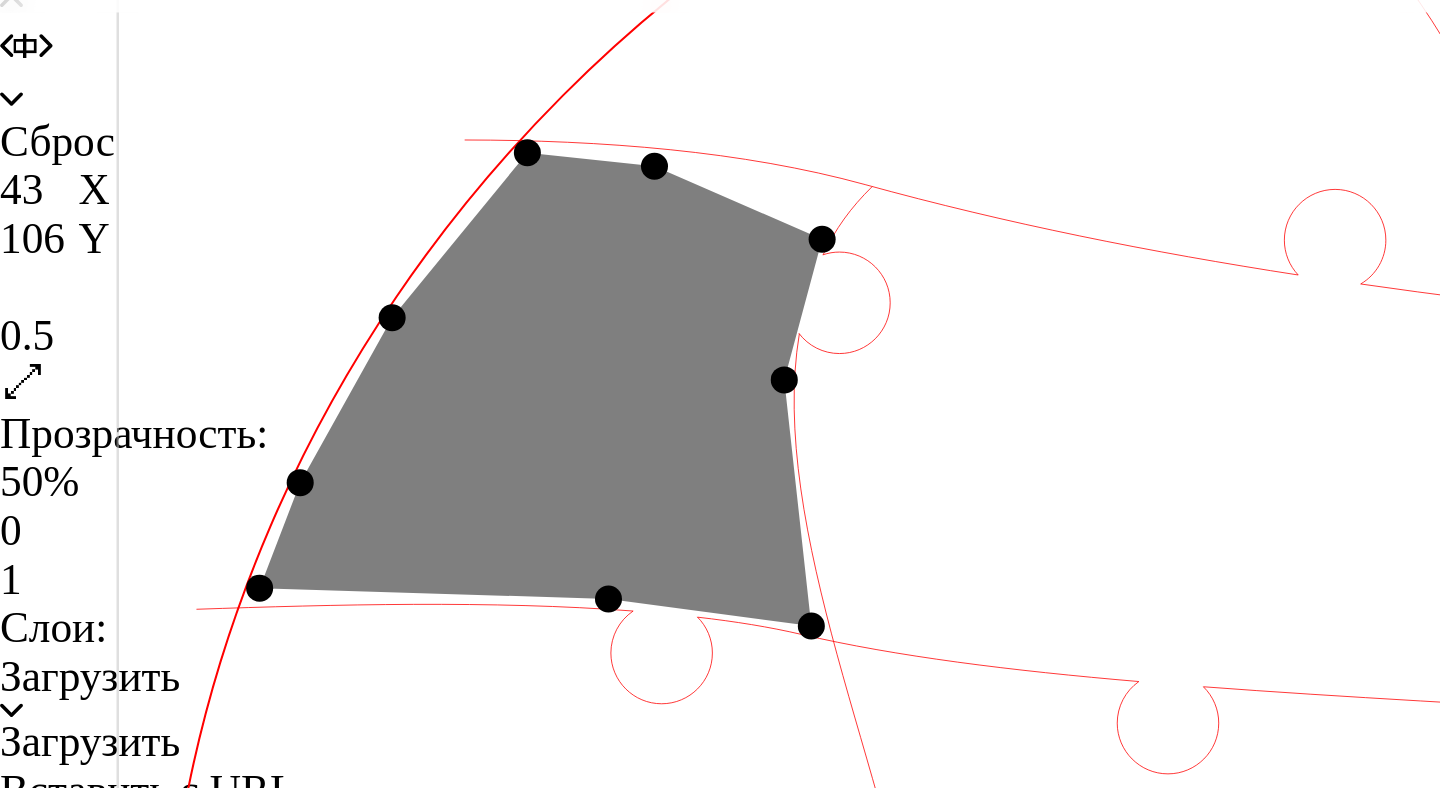 click 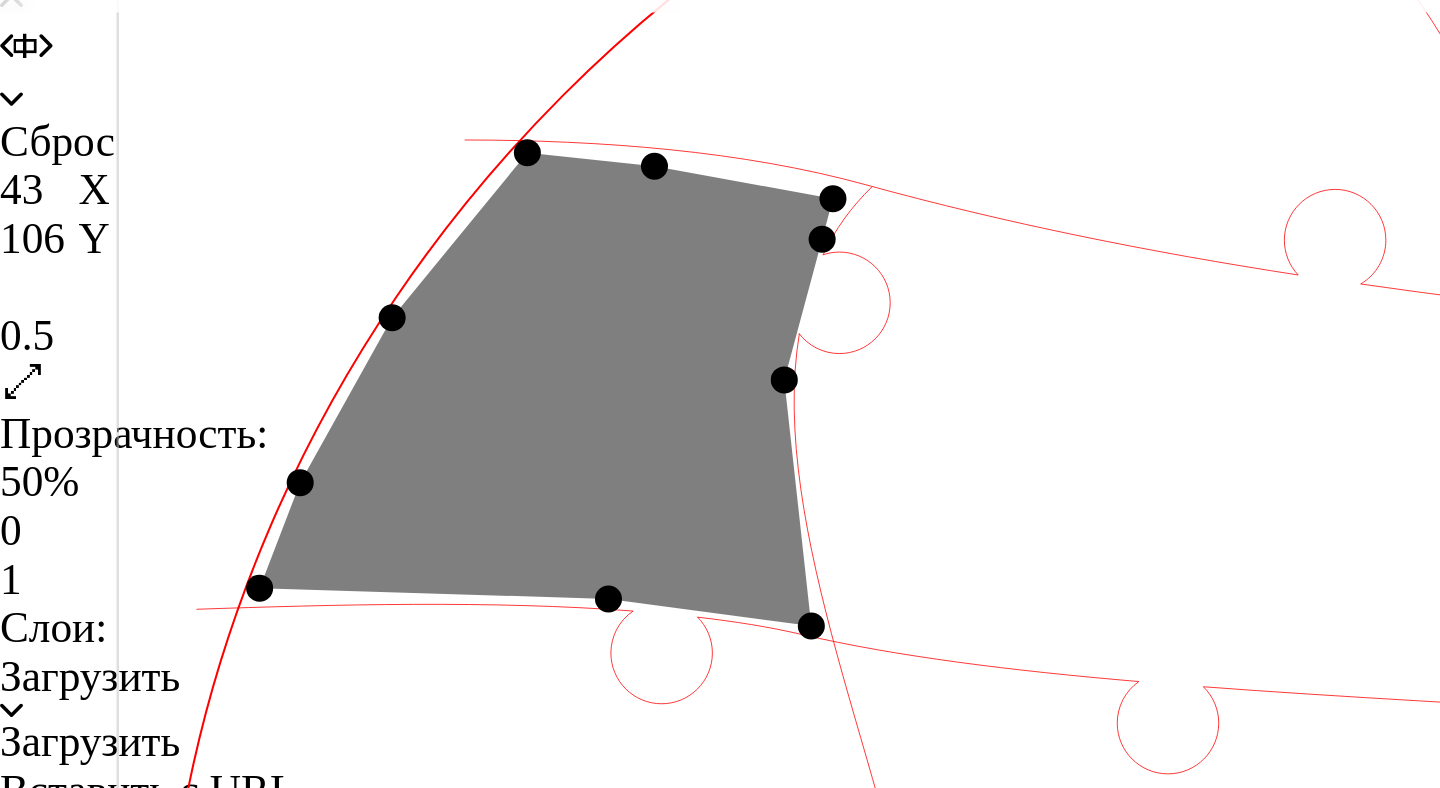 click 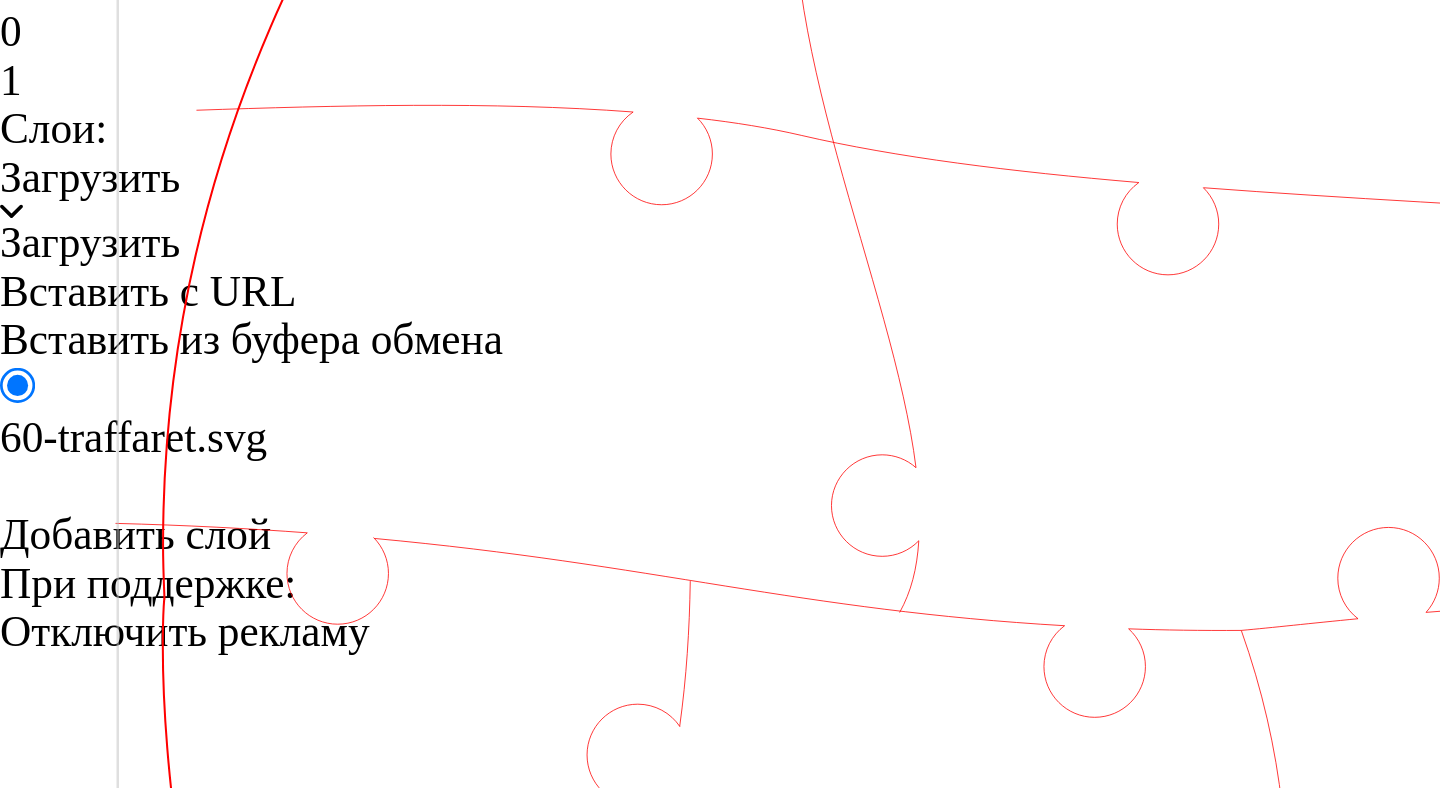 click 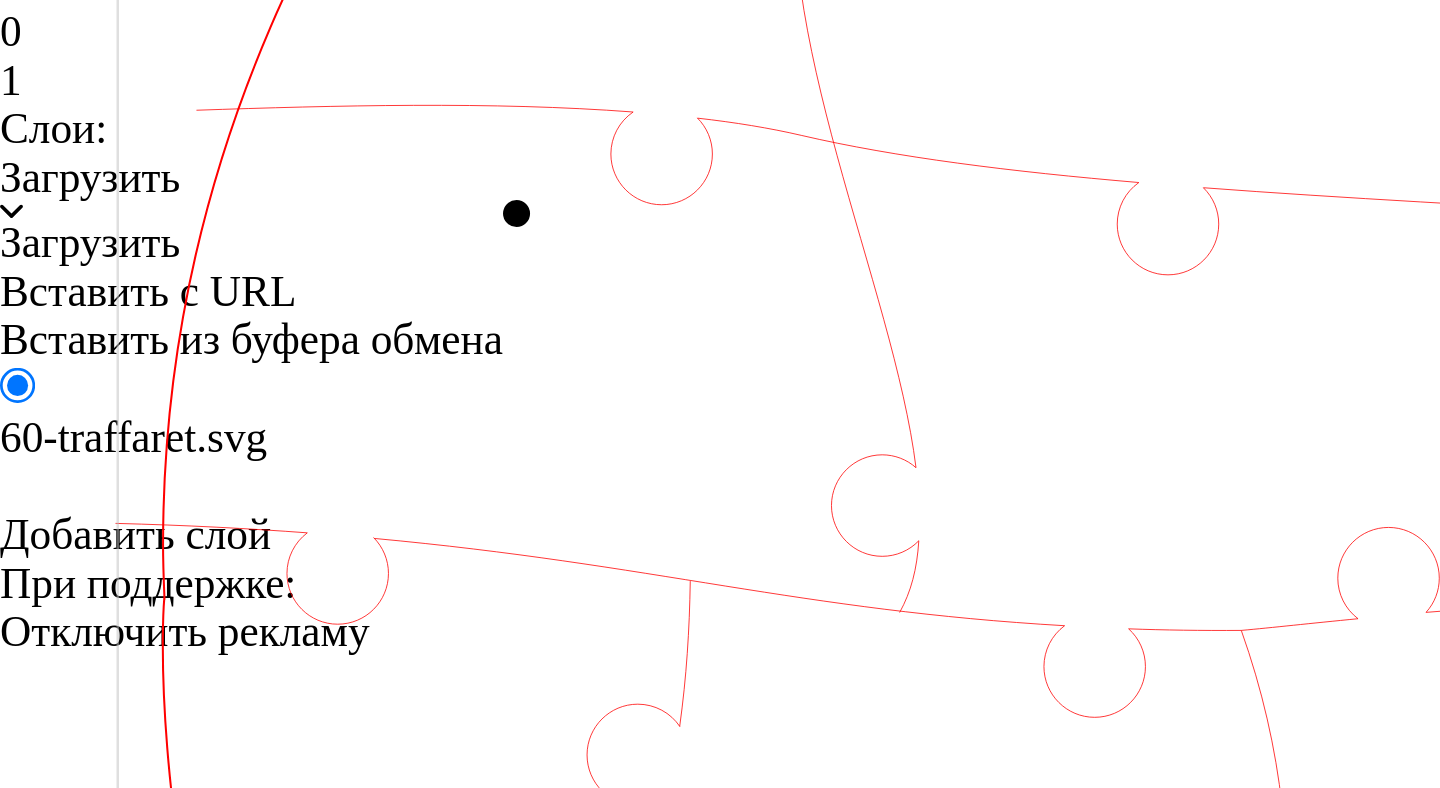 click 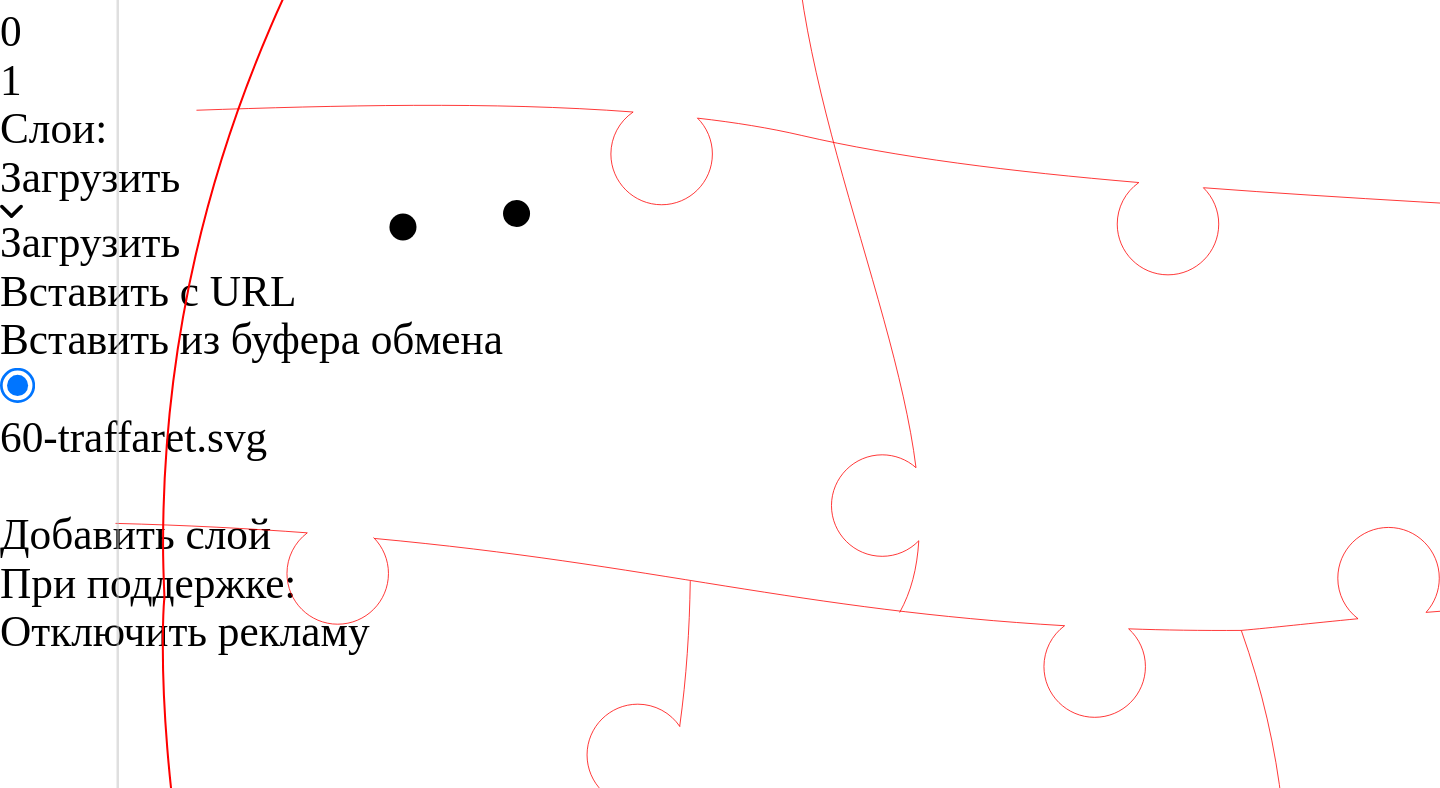 click 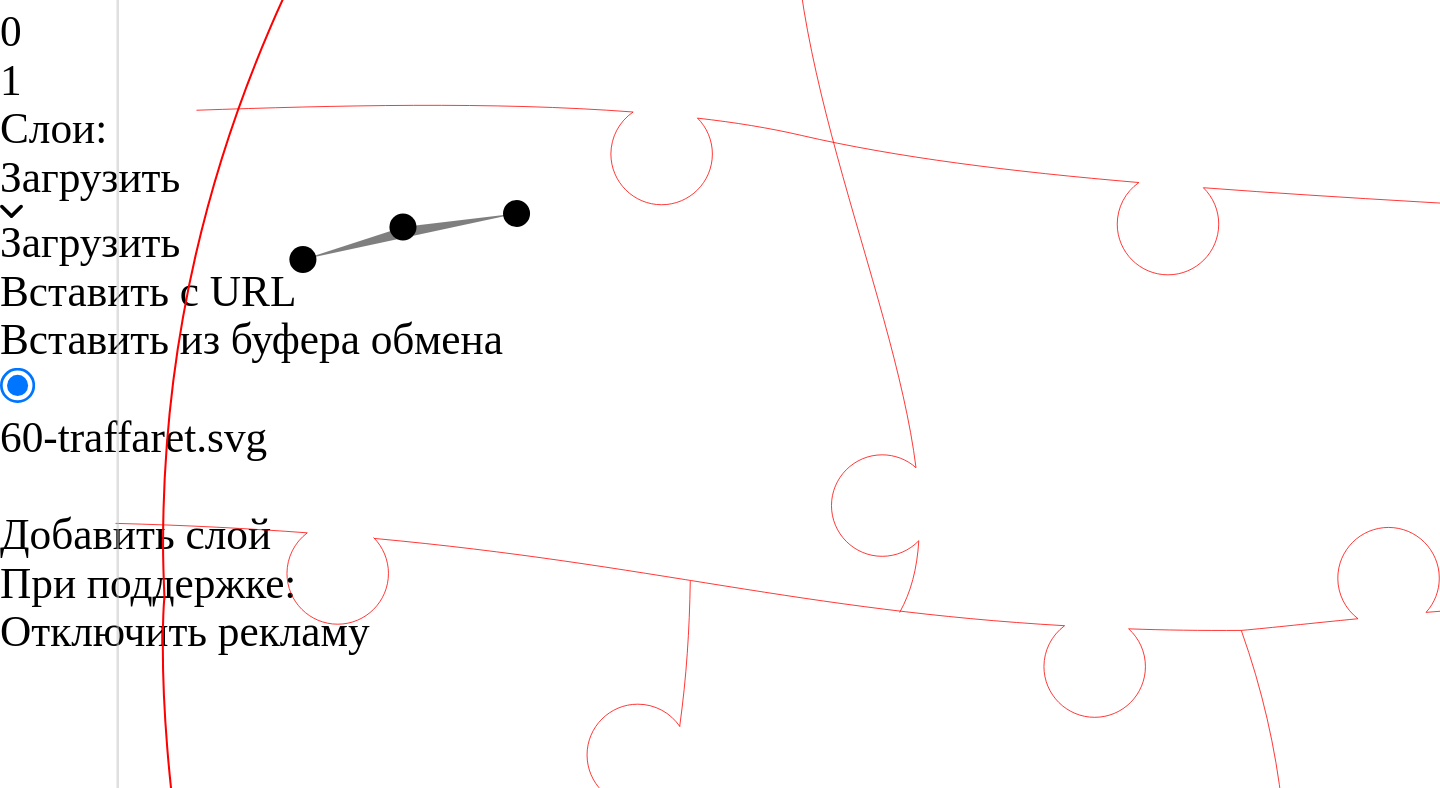 click 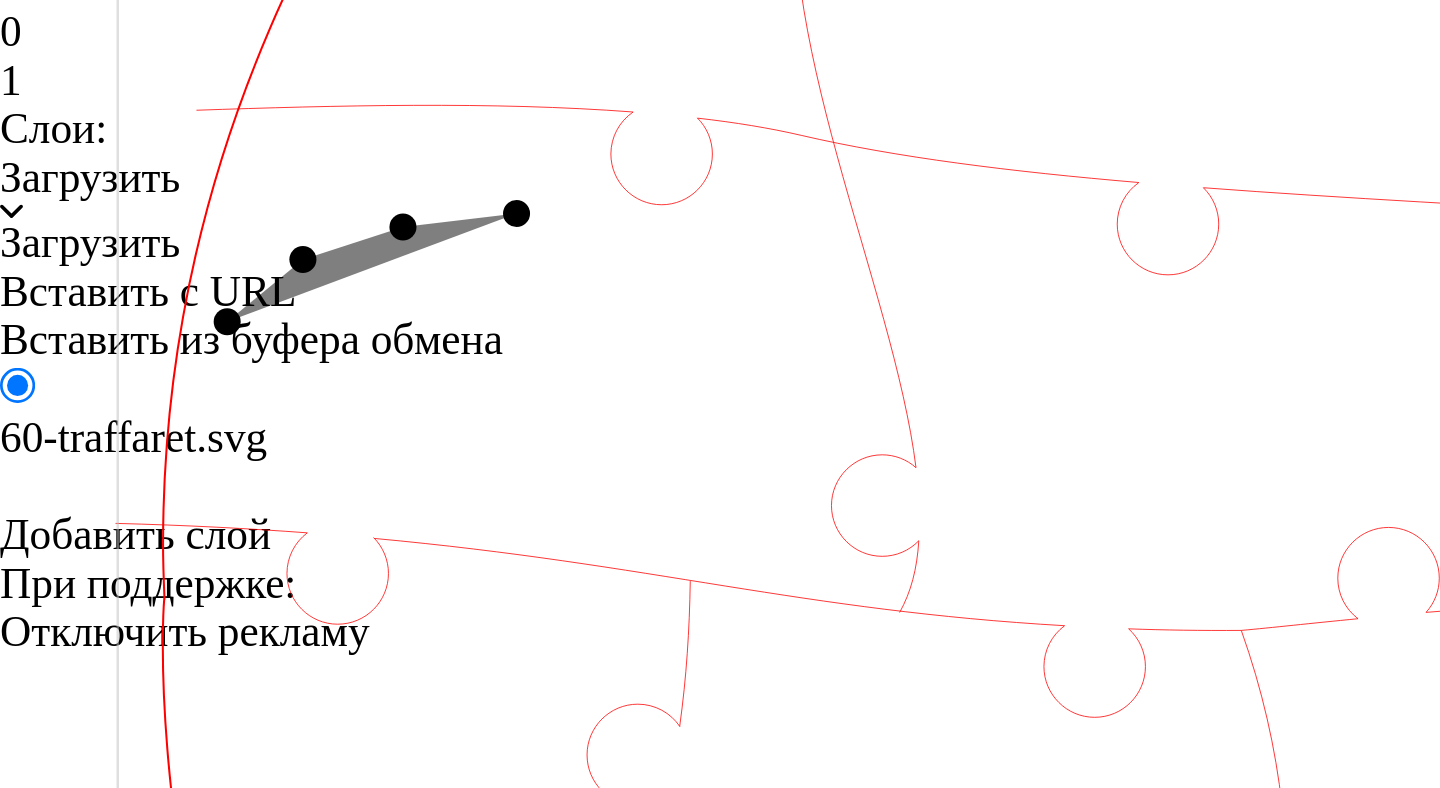 click 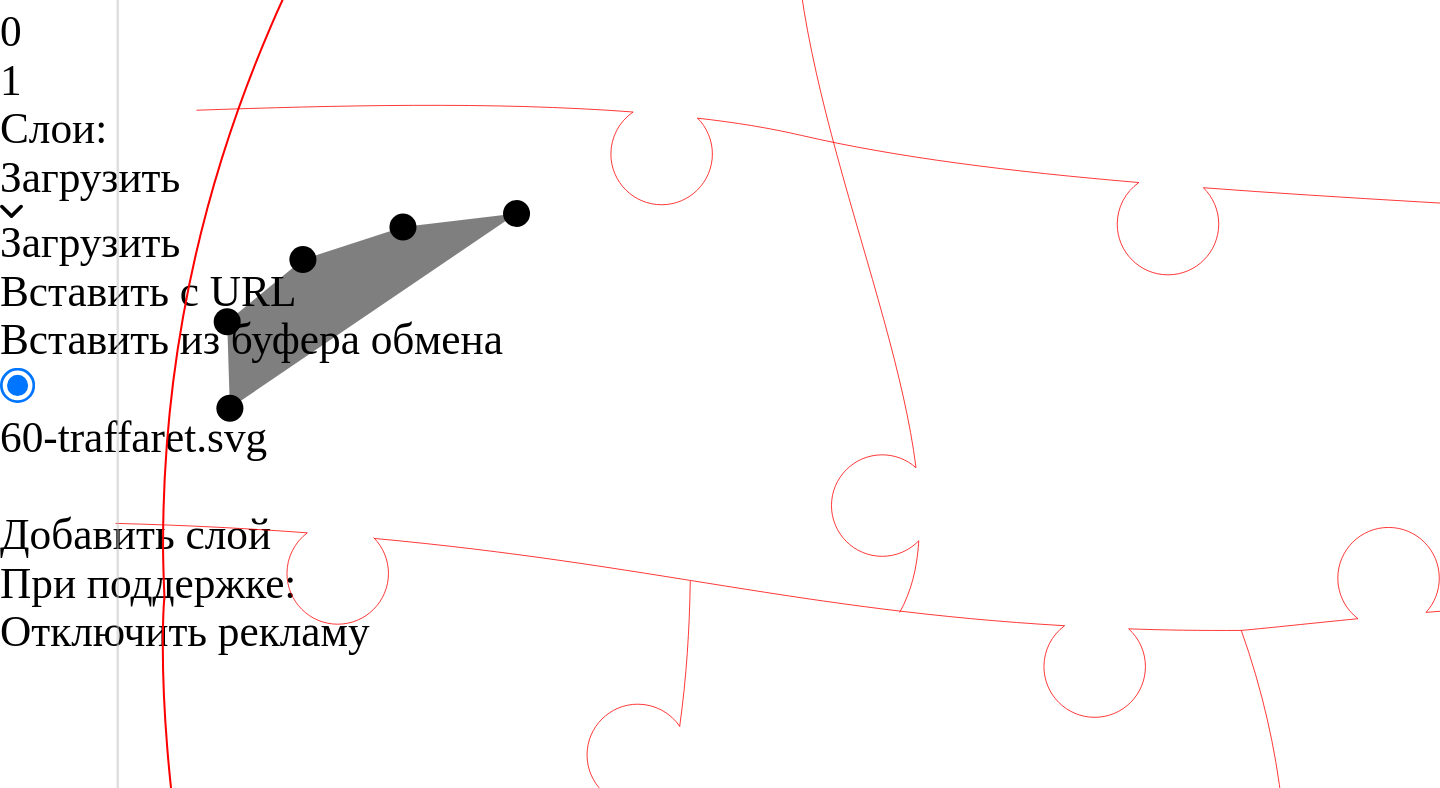 click 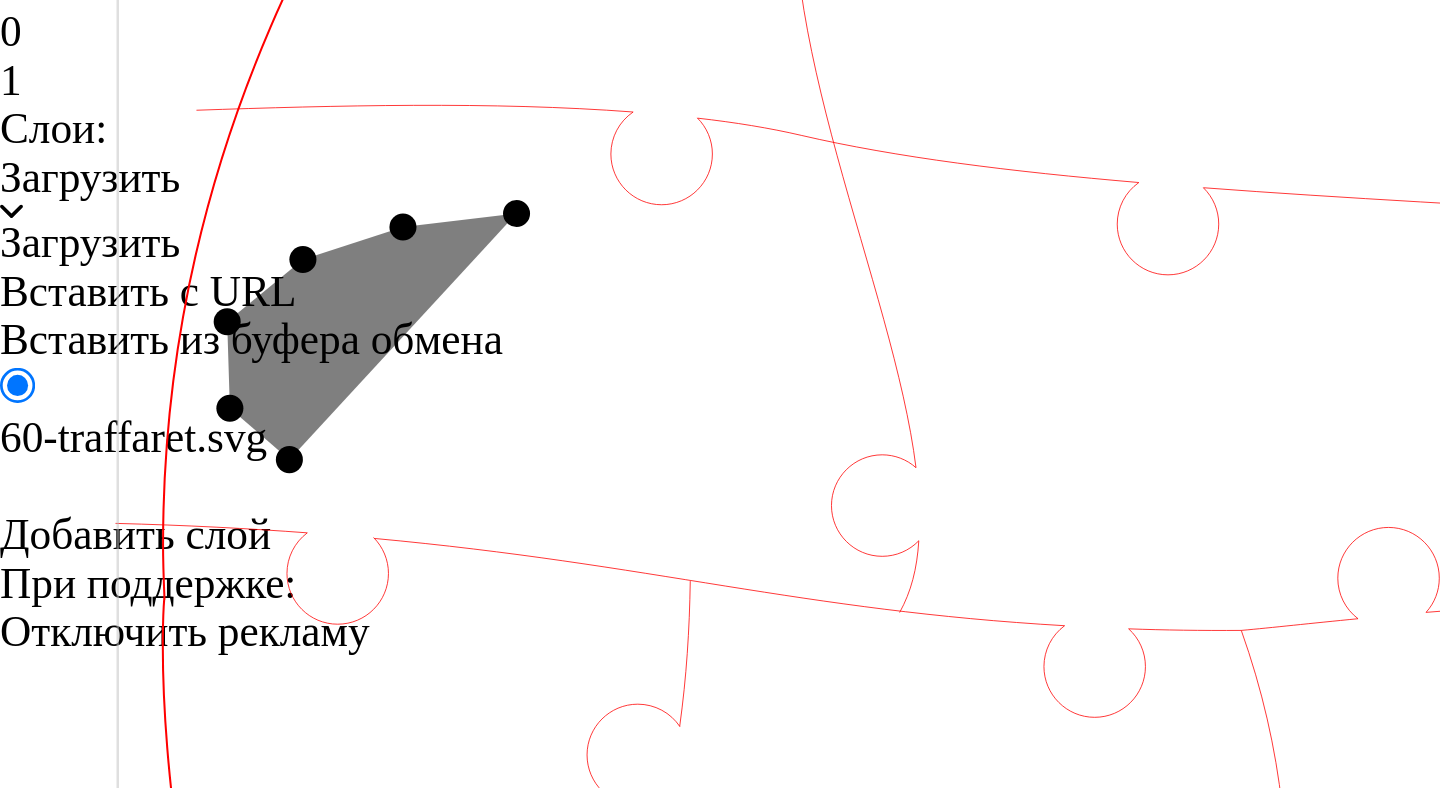 click 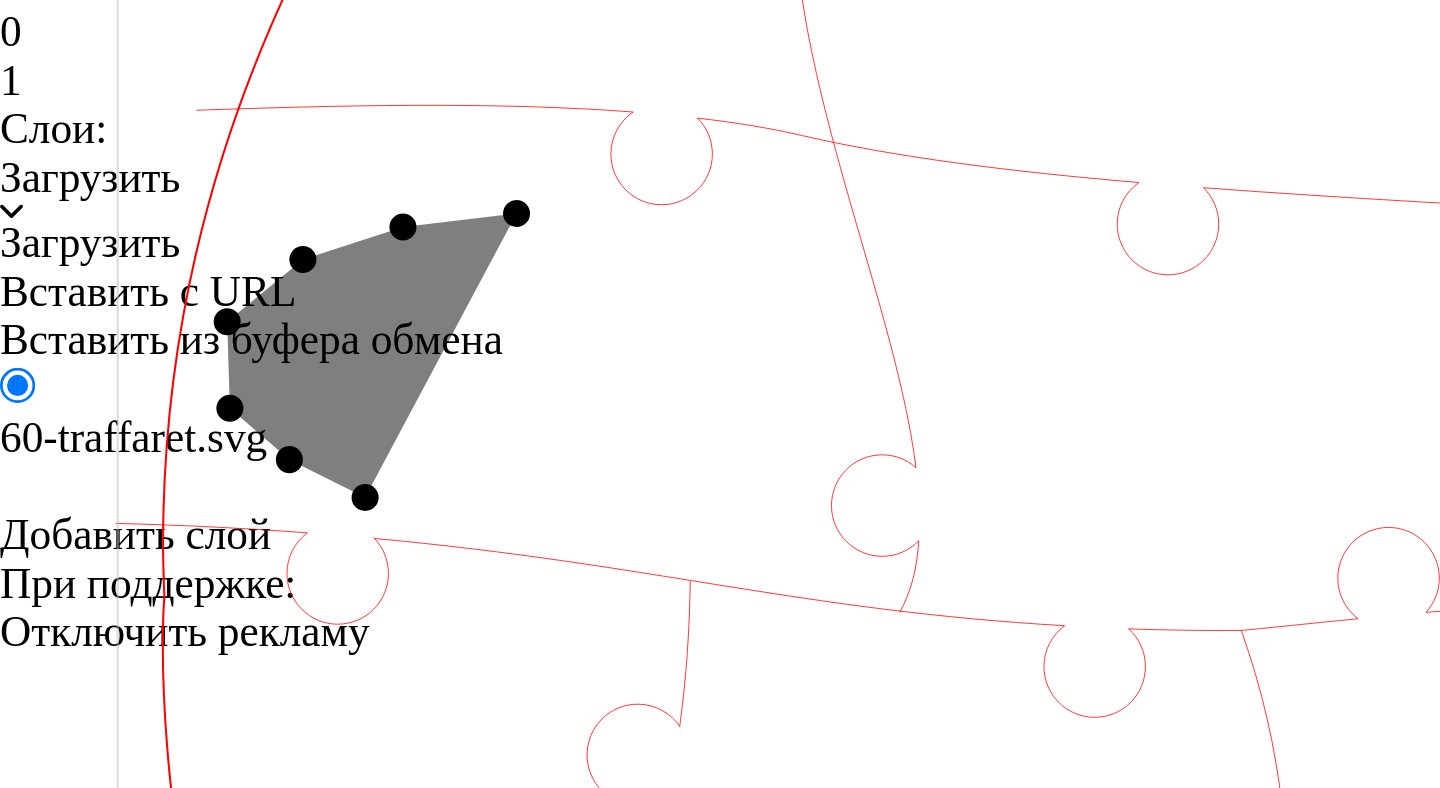 click 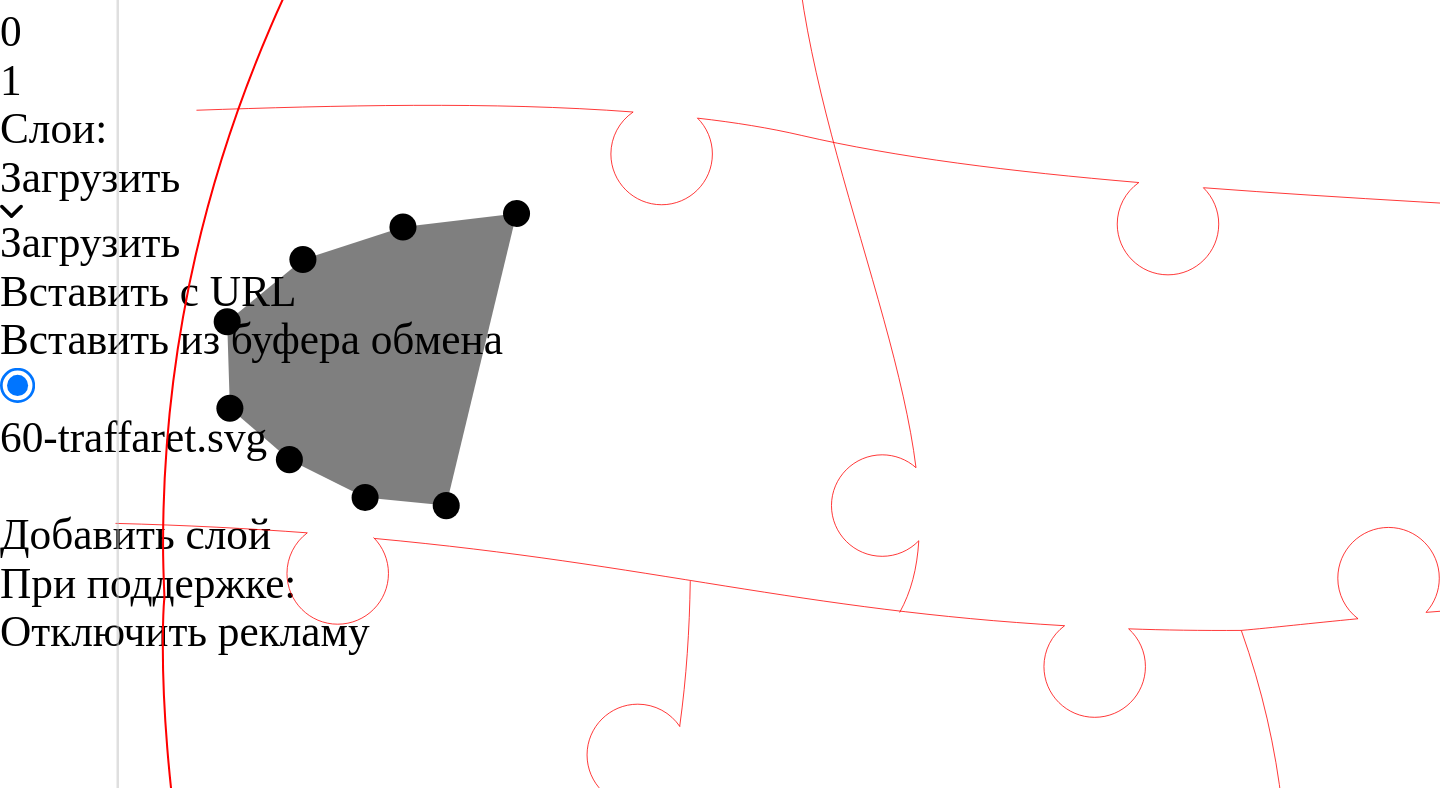 click 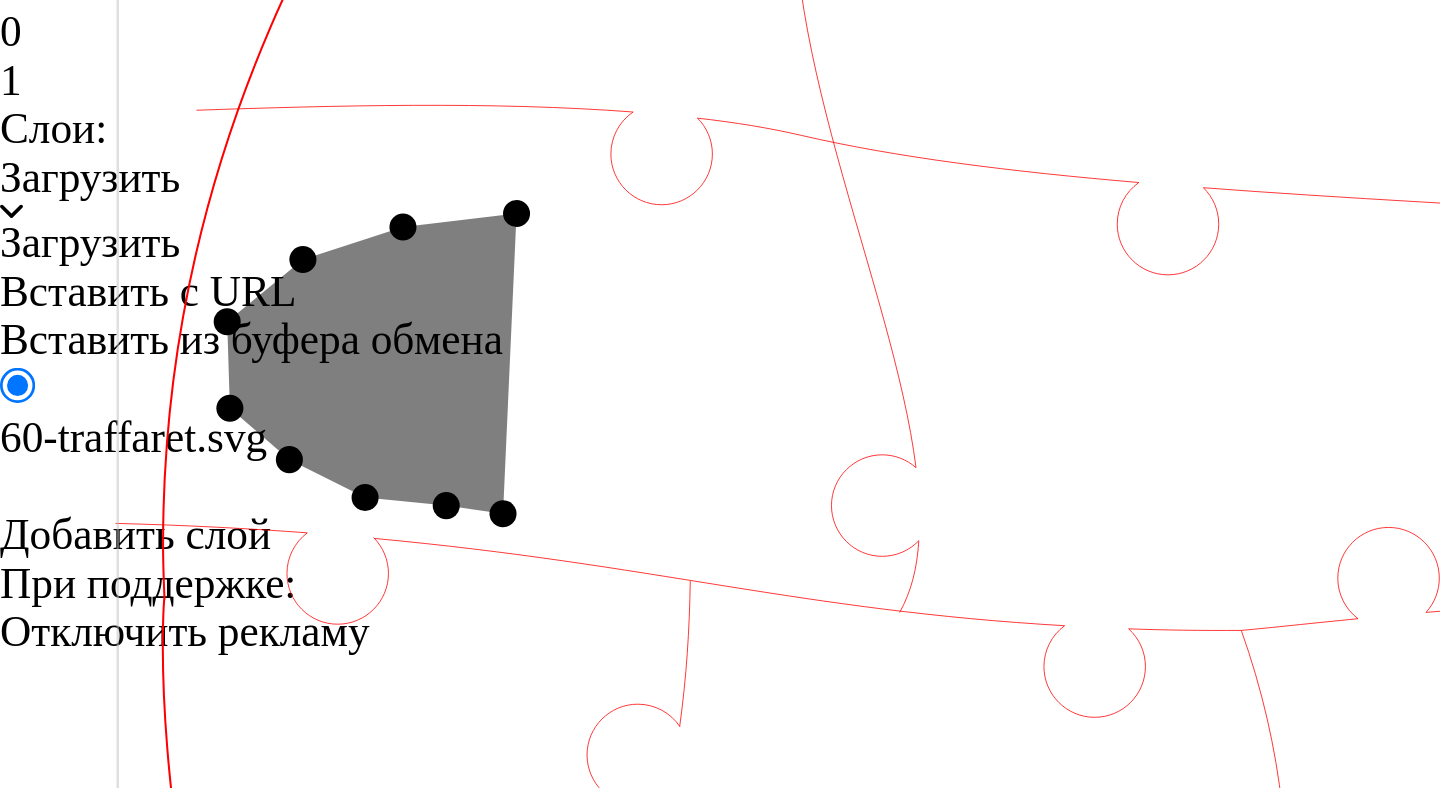 click 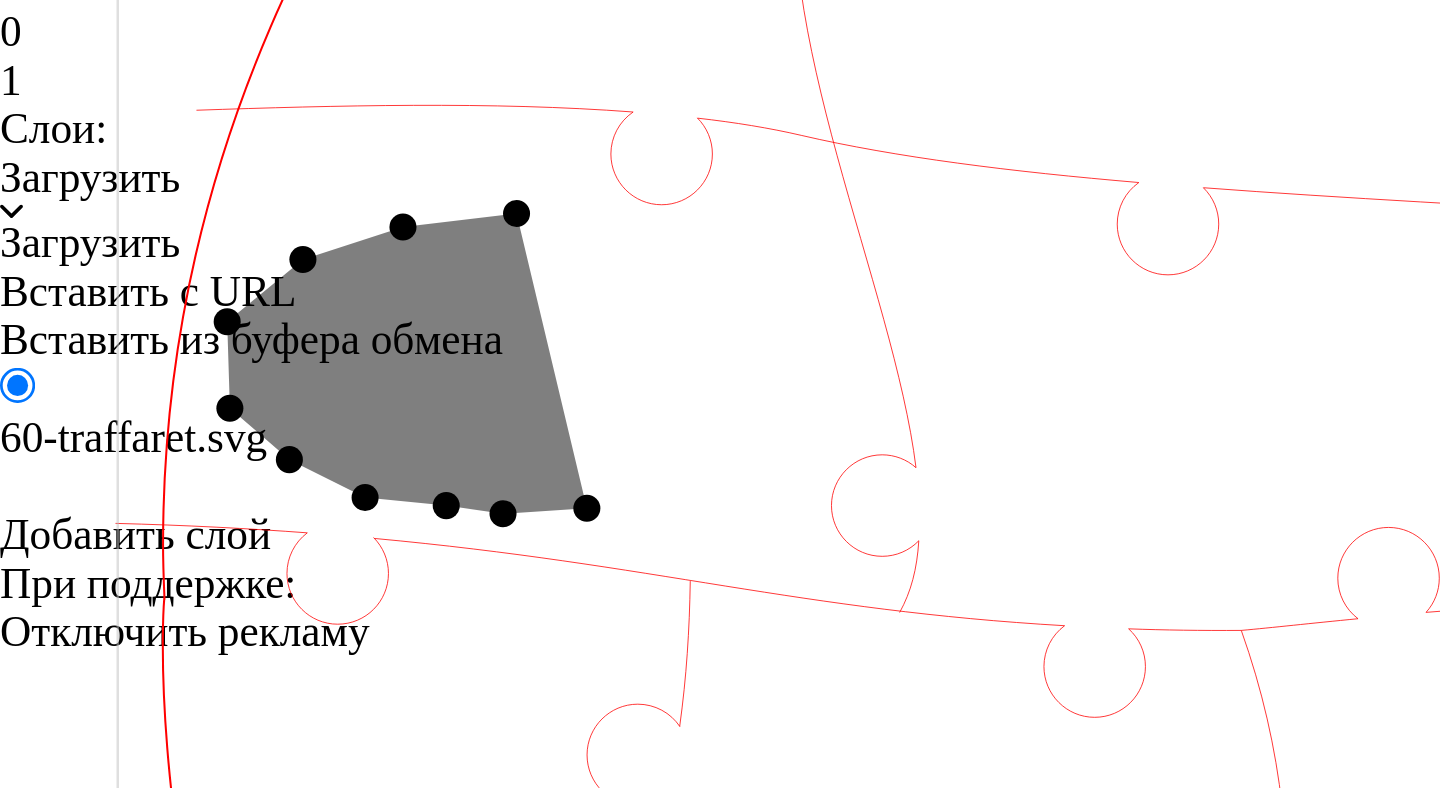 click 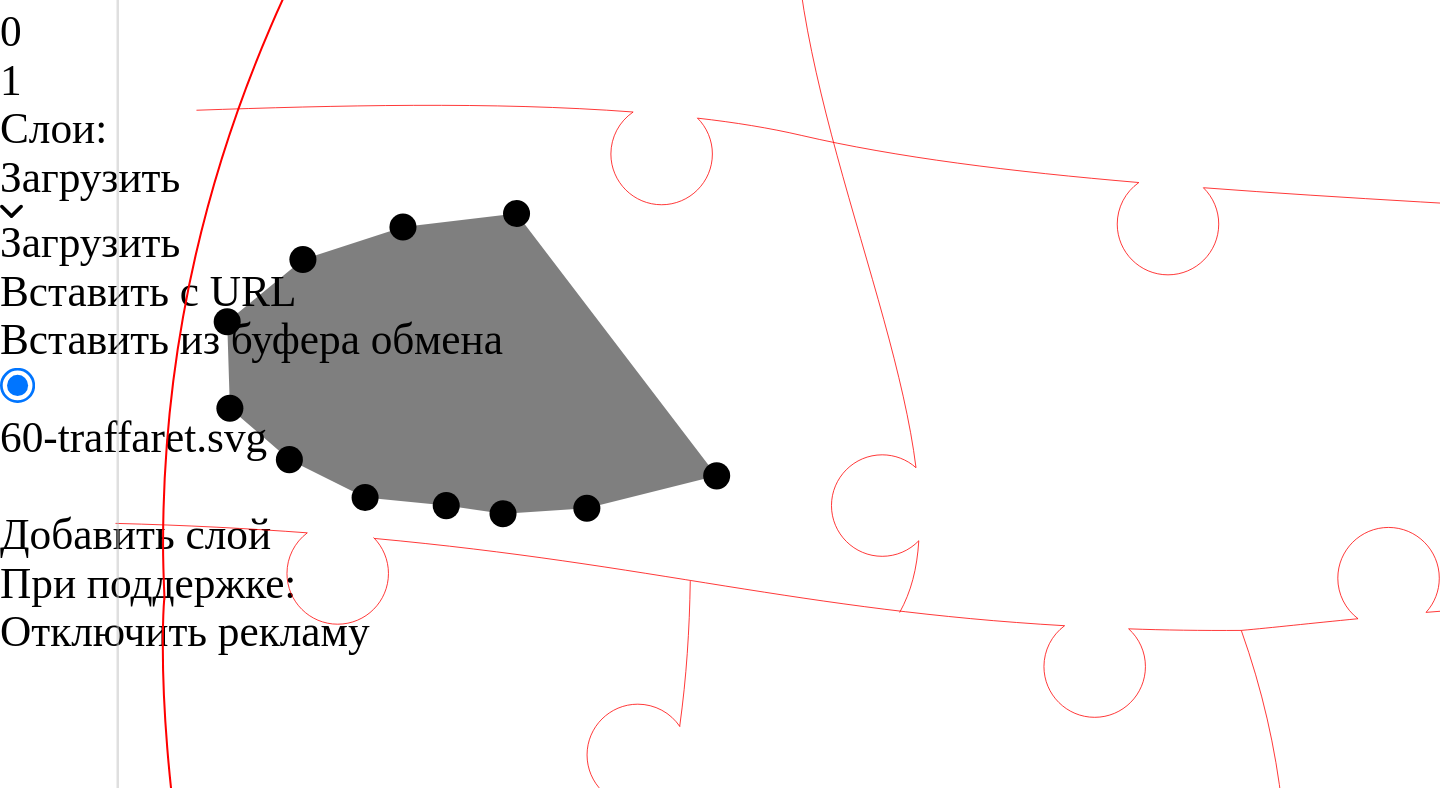click 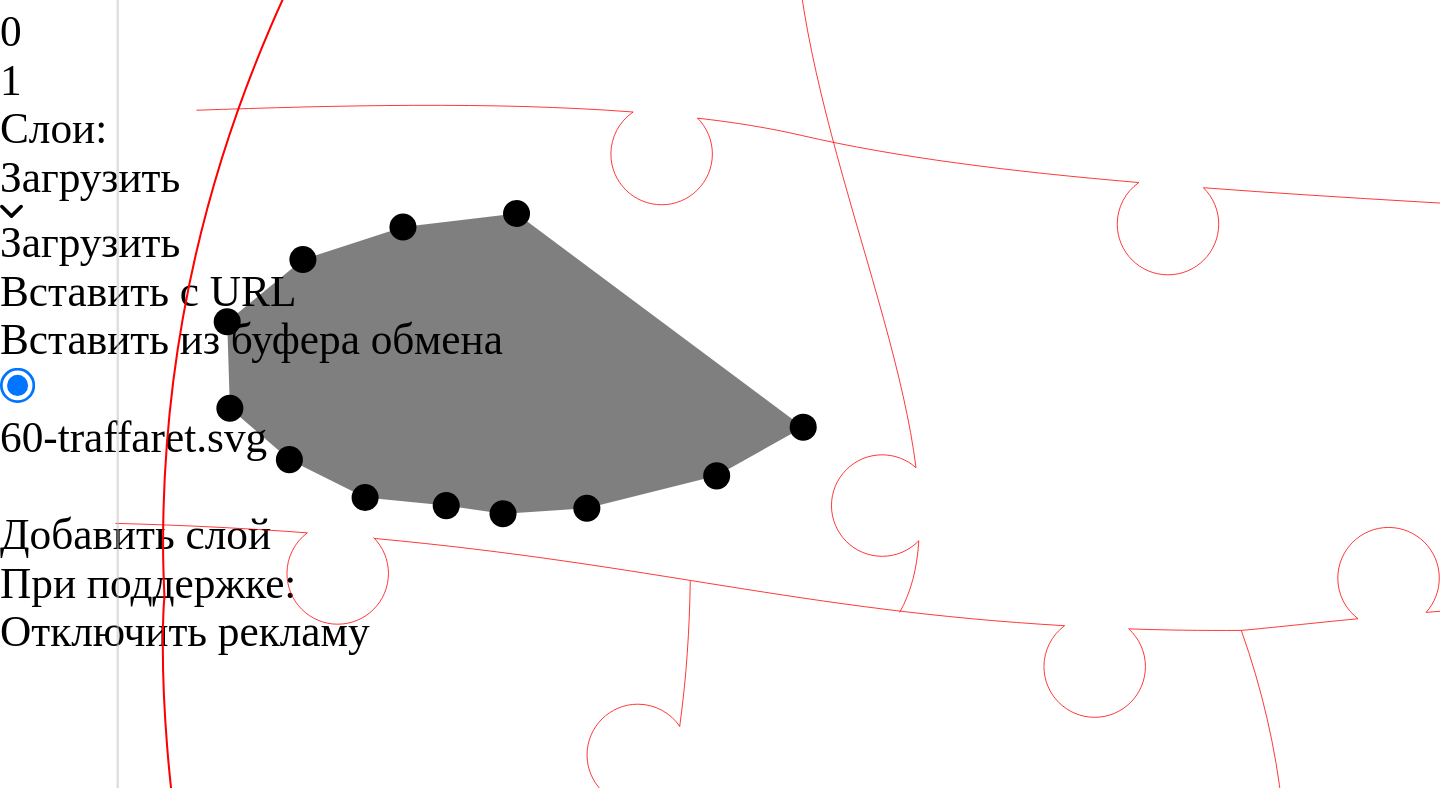 click 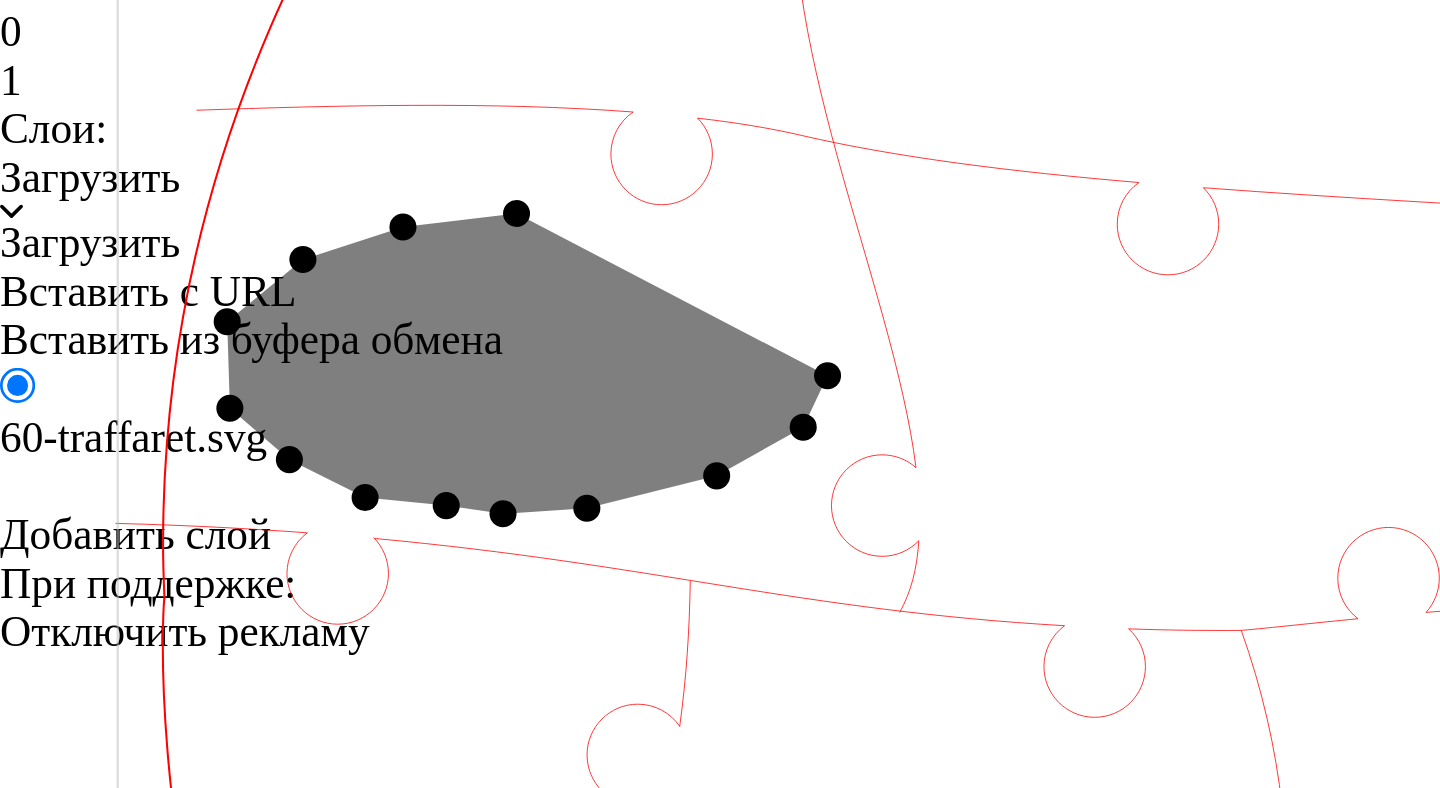 click 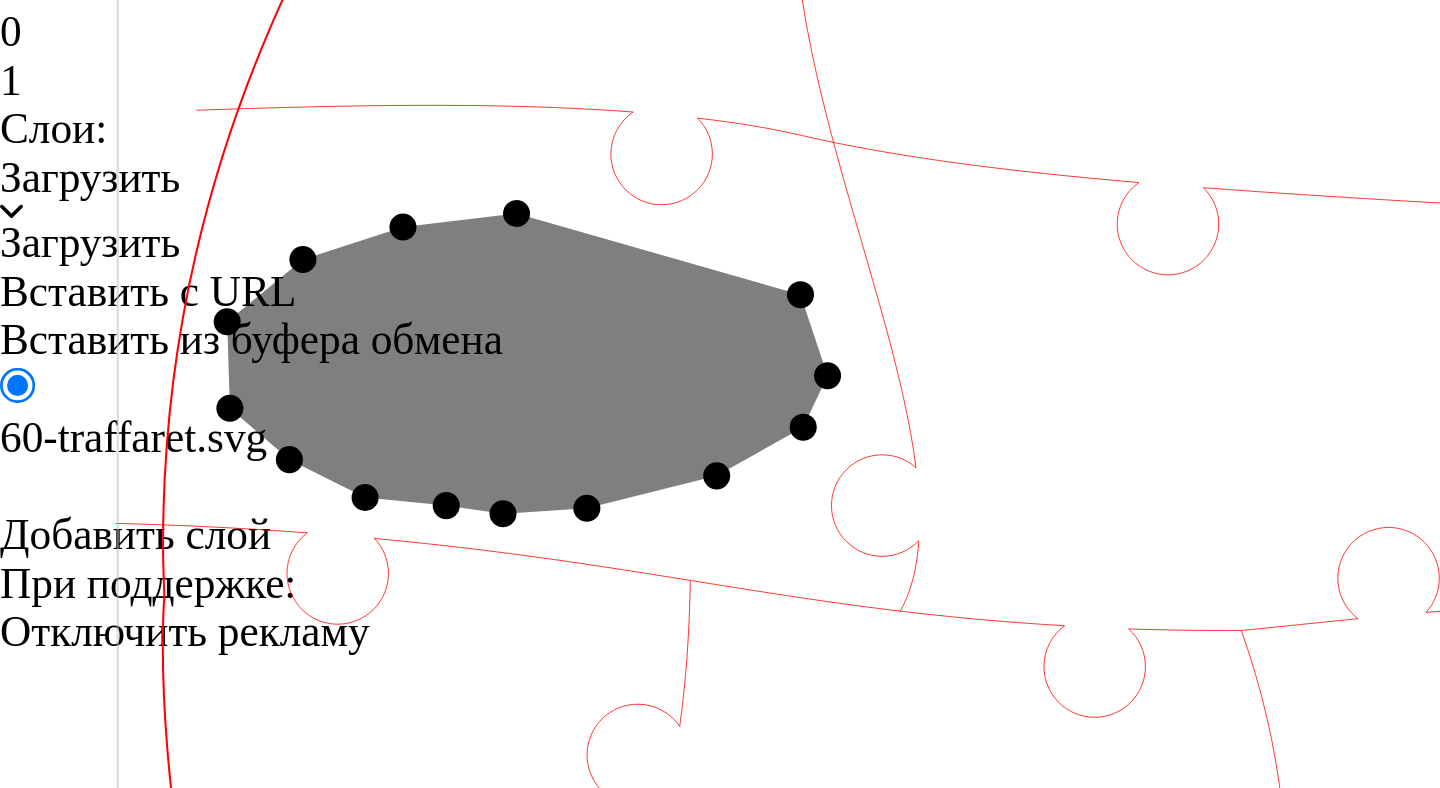 click 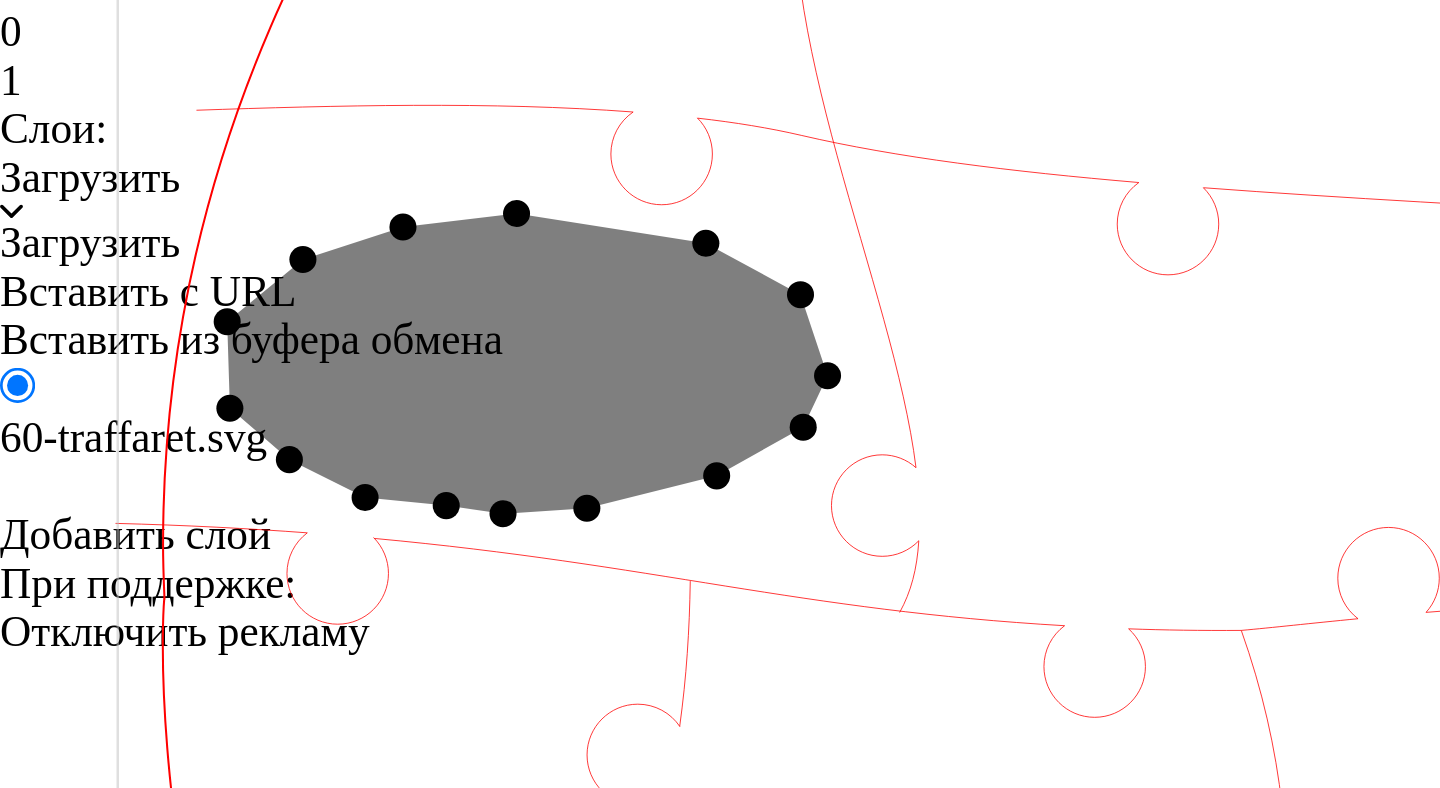 click 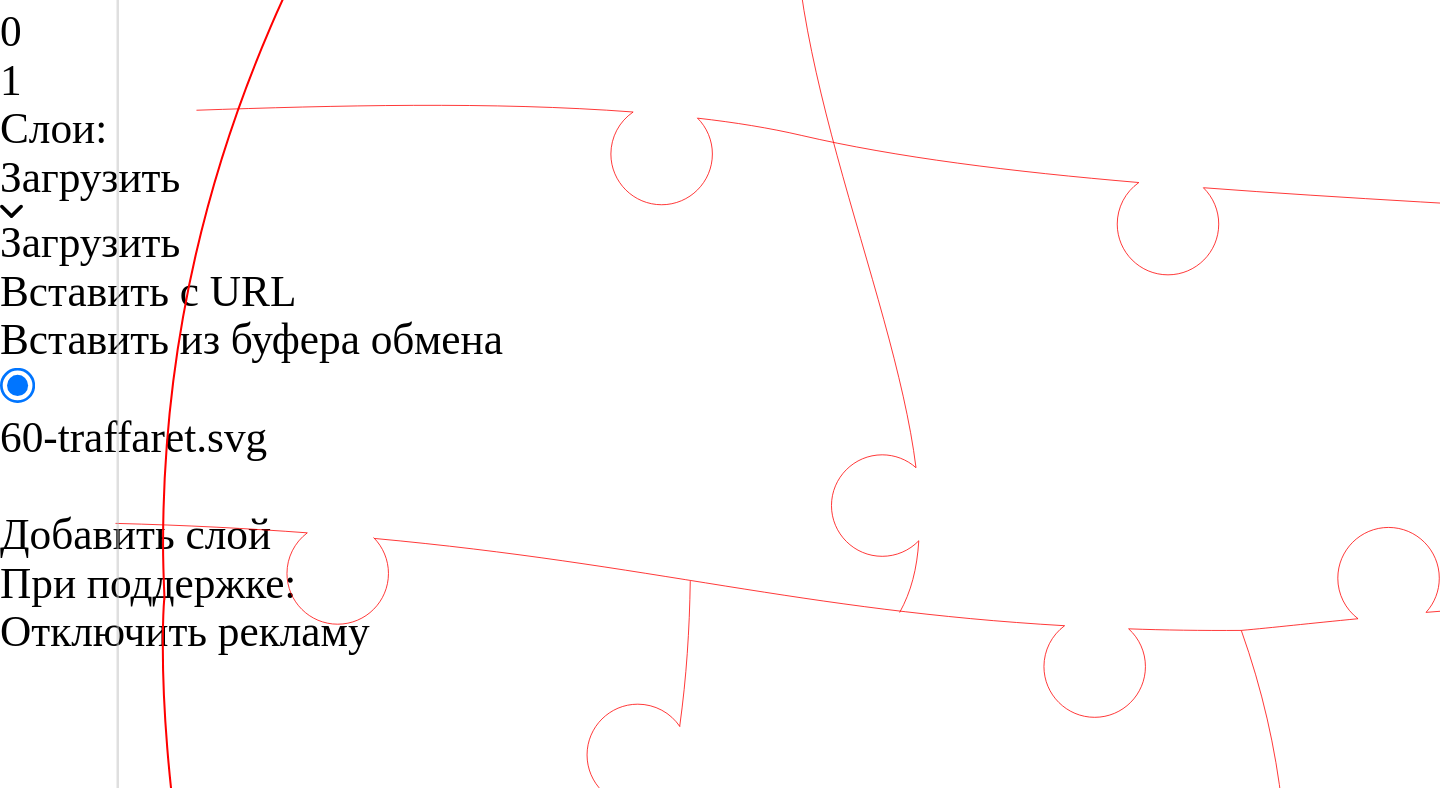 click 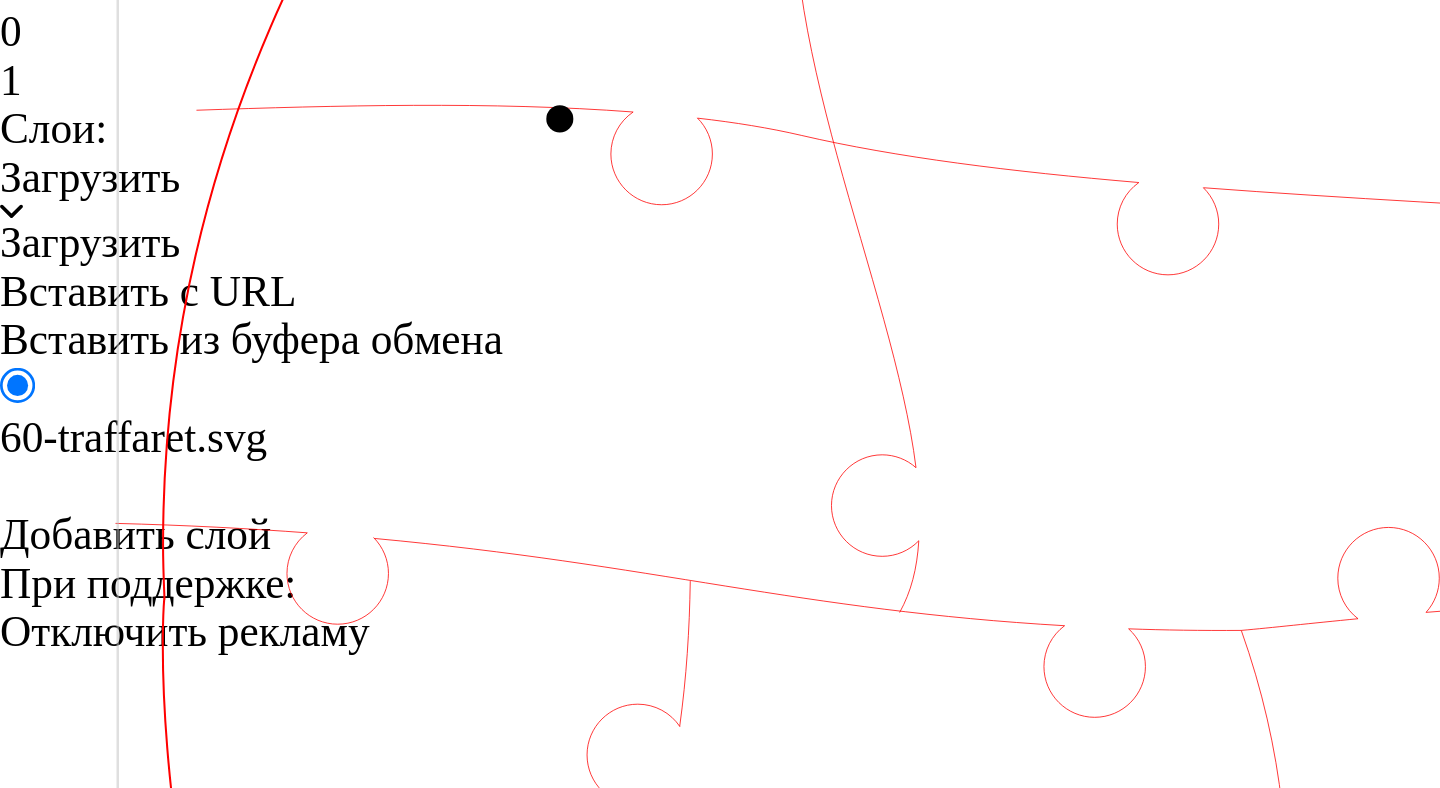 click 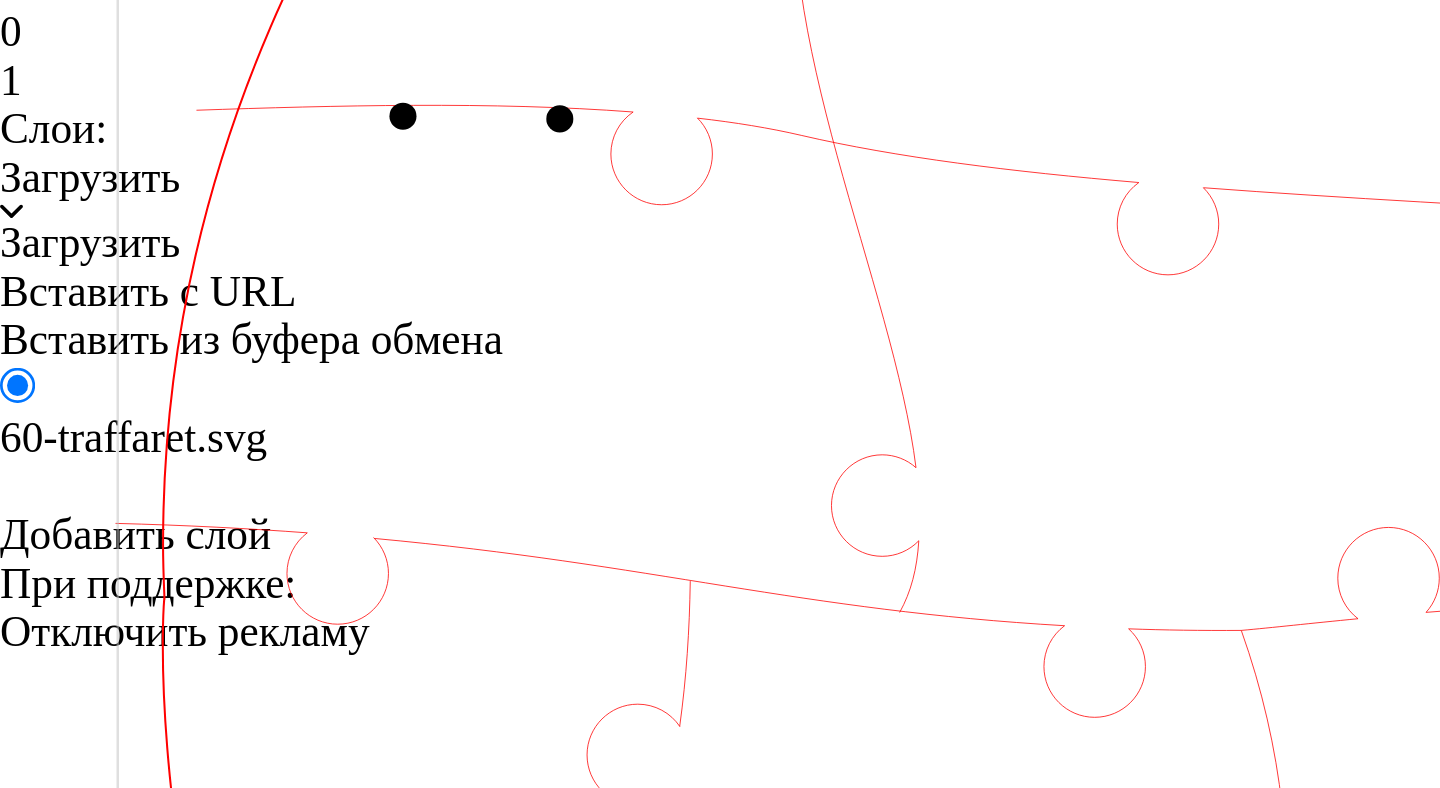 click 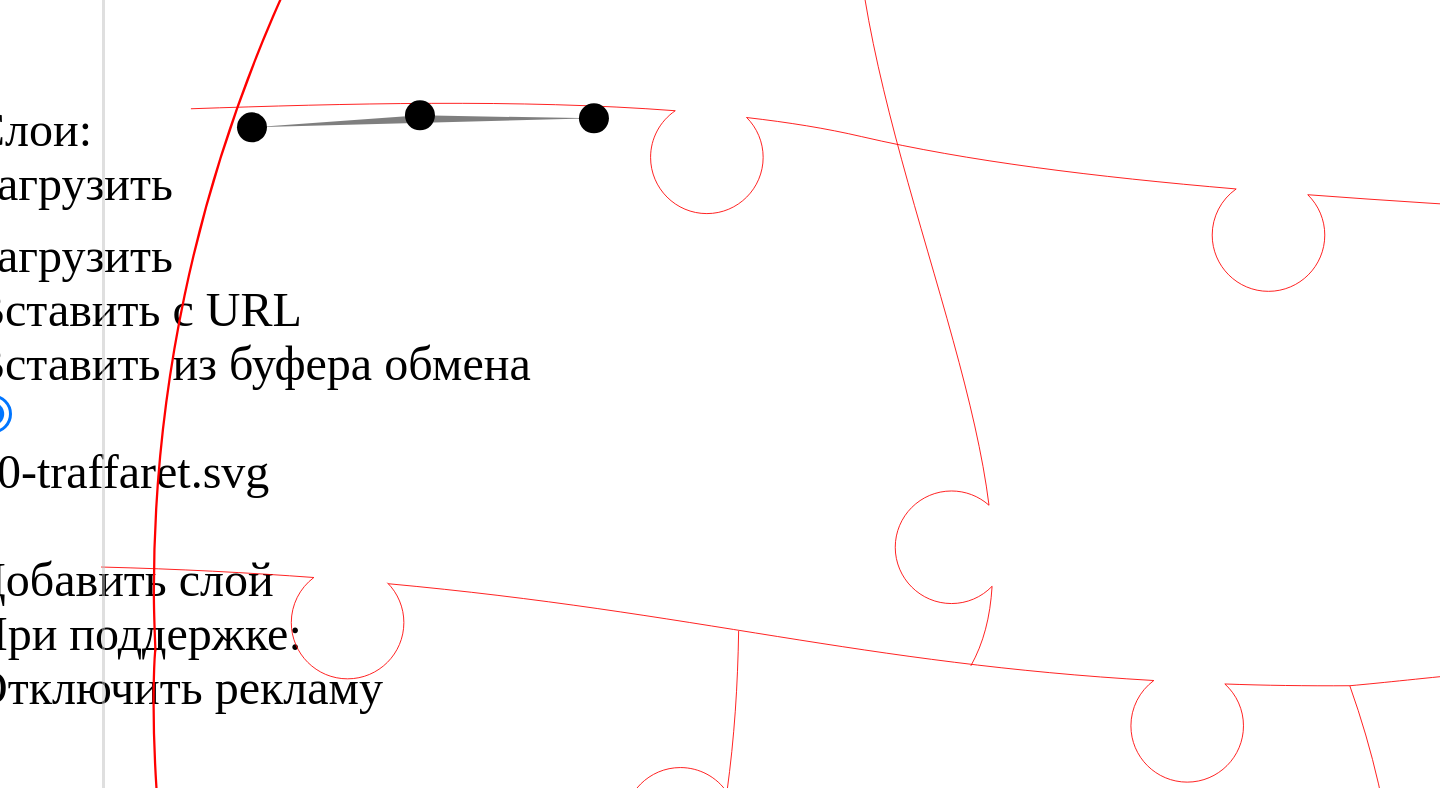 click 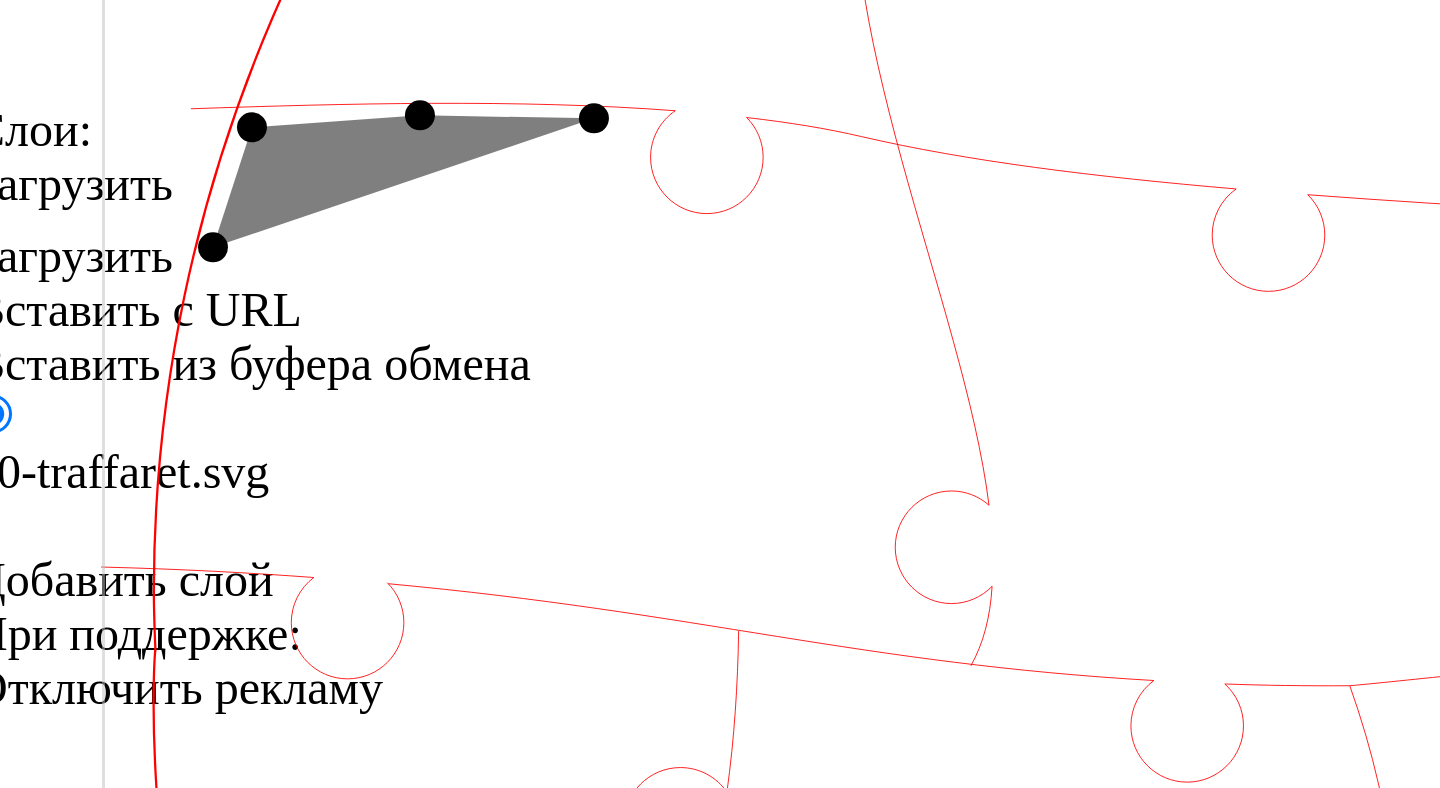 click 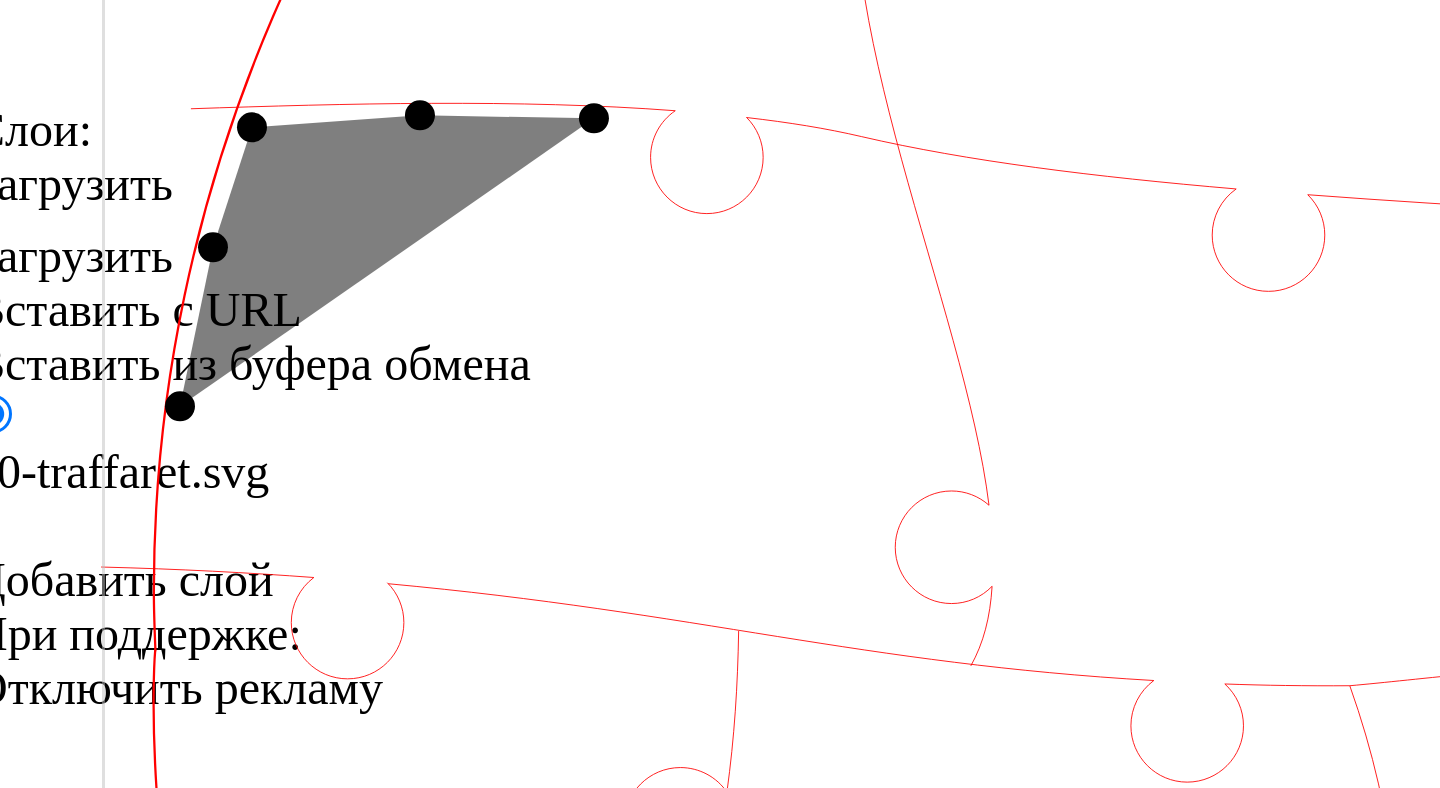 click 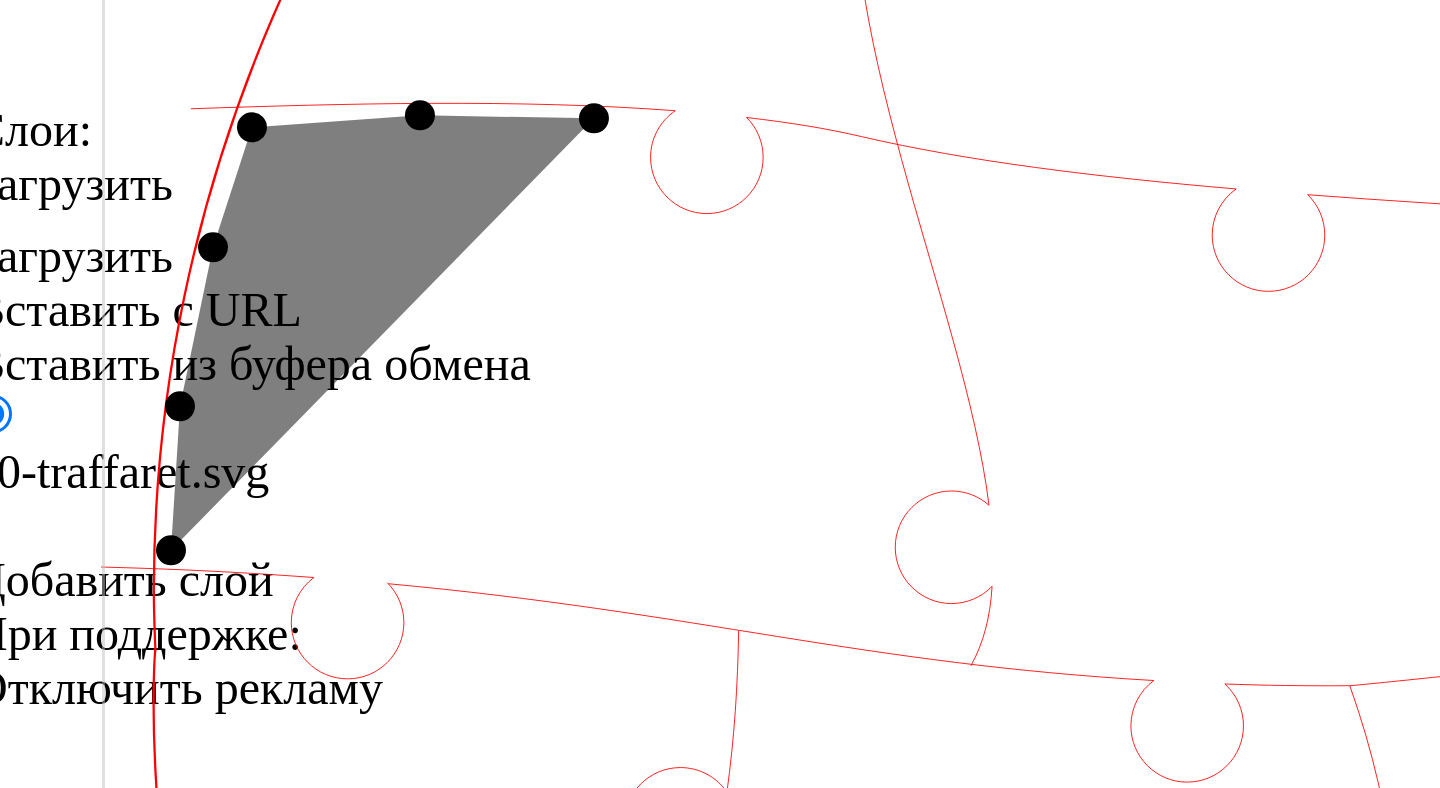 click 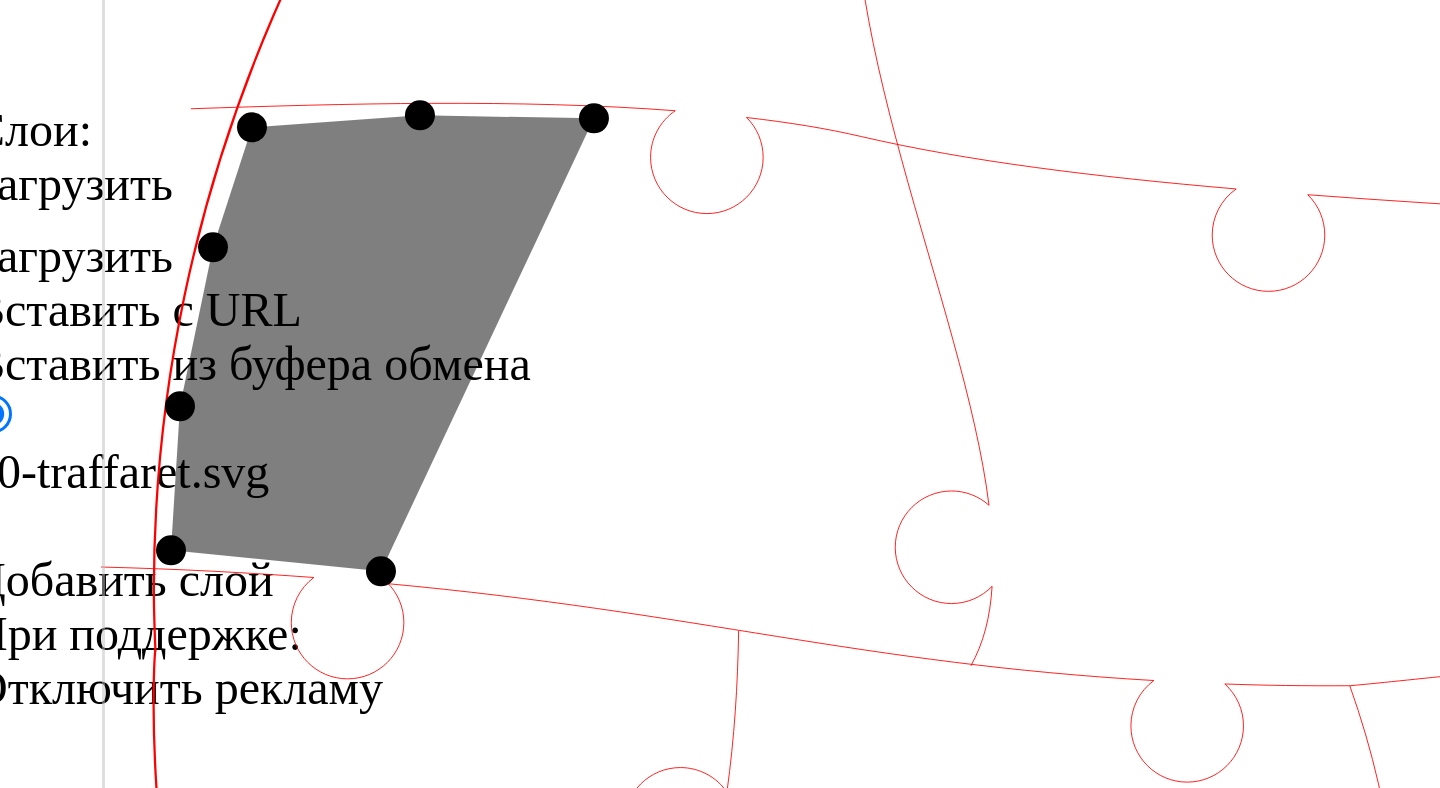click 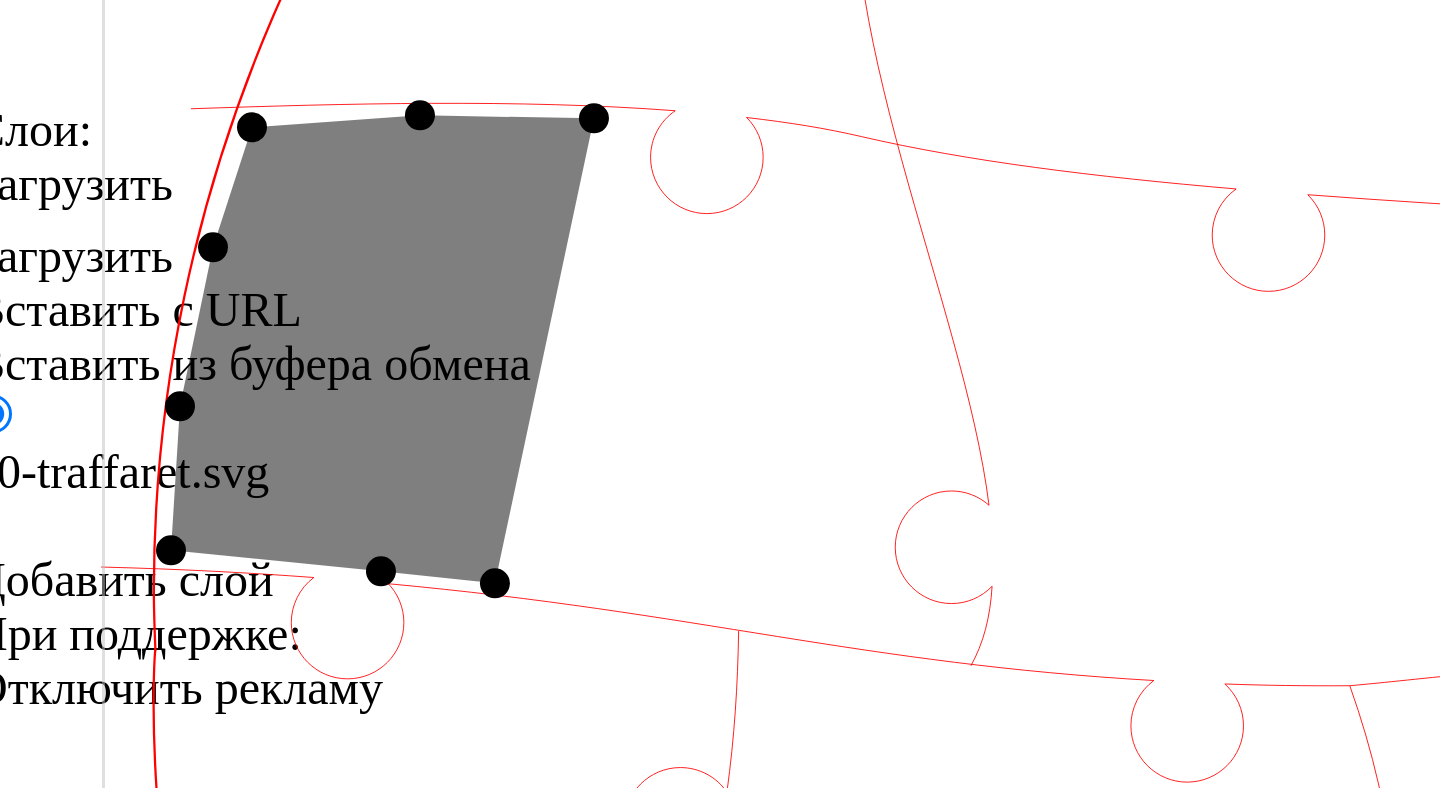 click 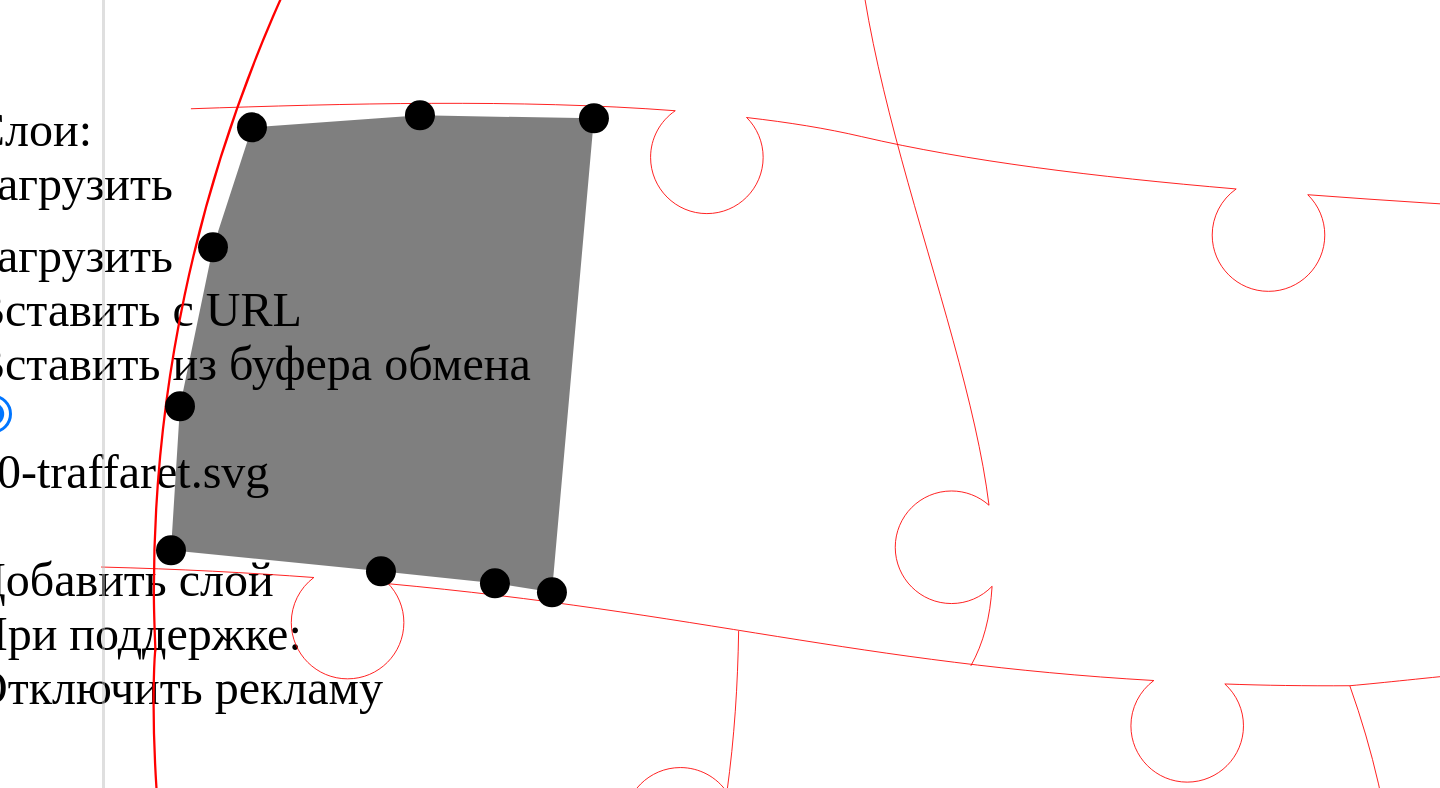 click 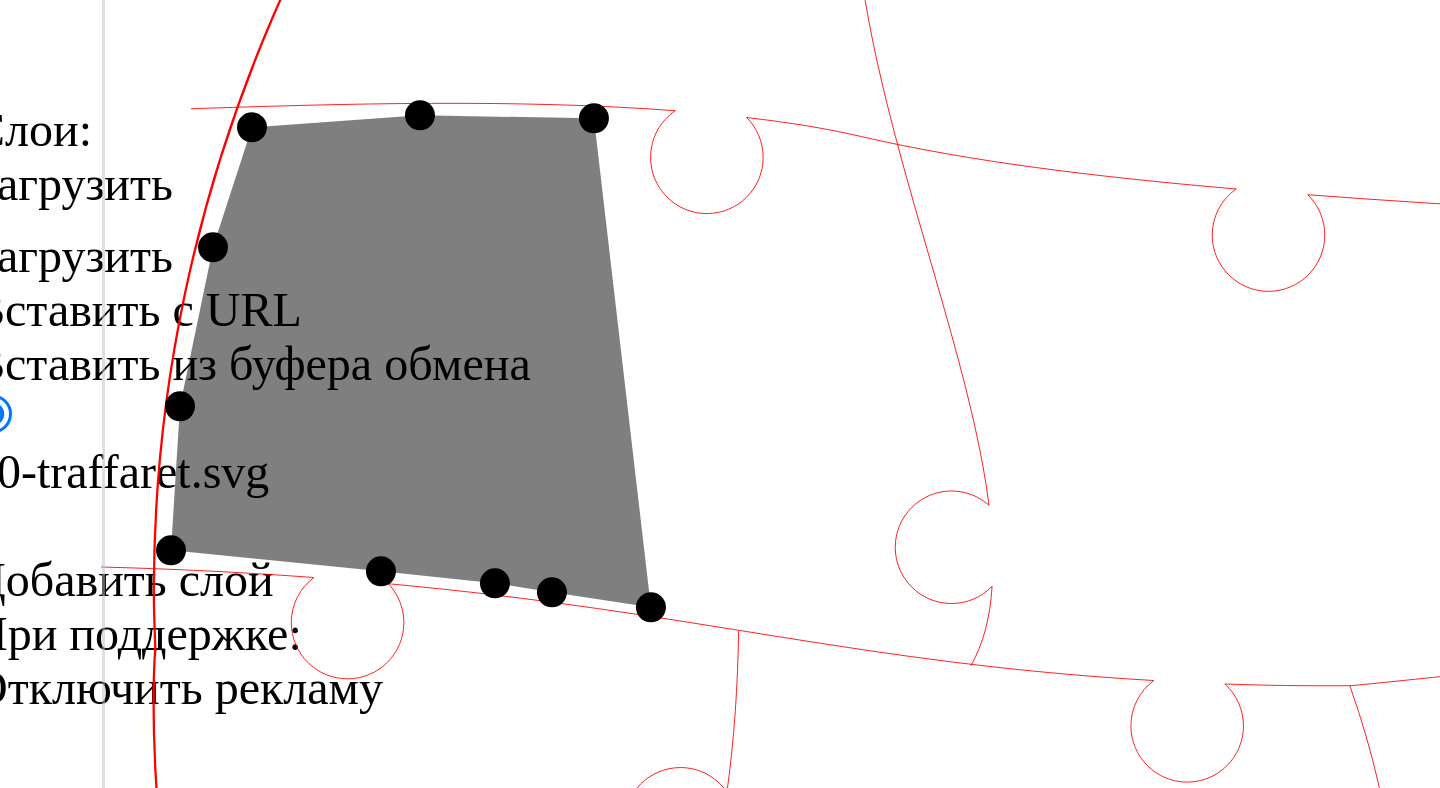 click 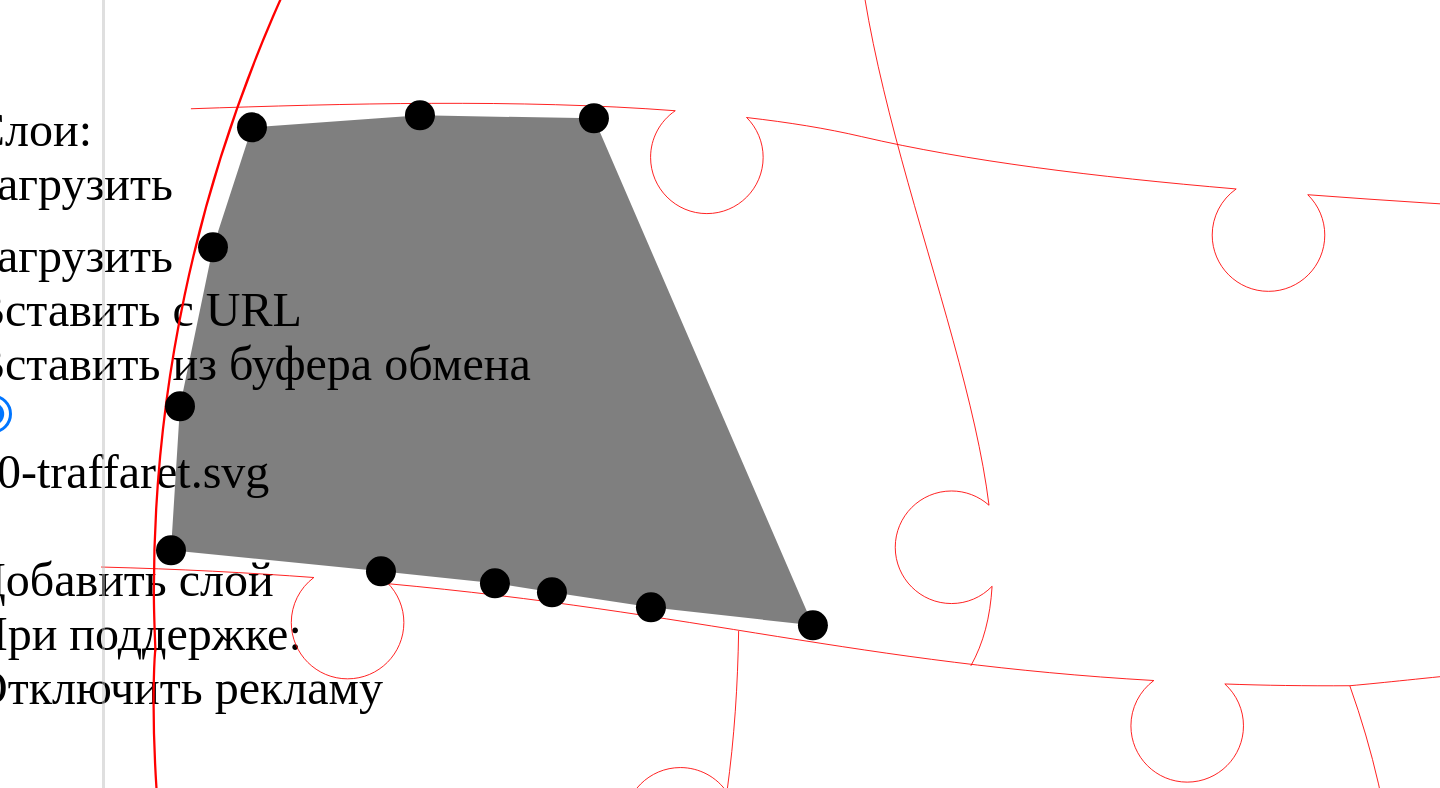 click 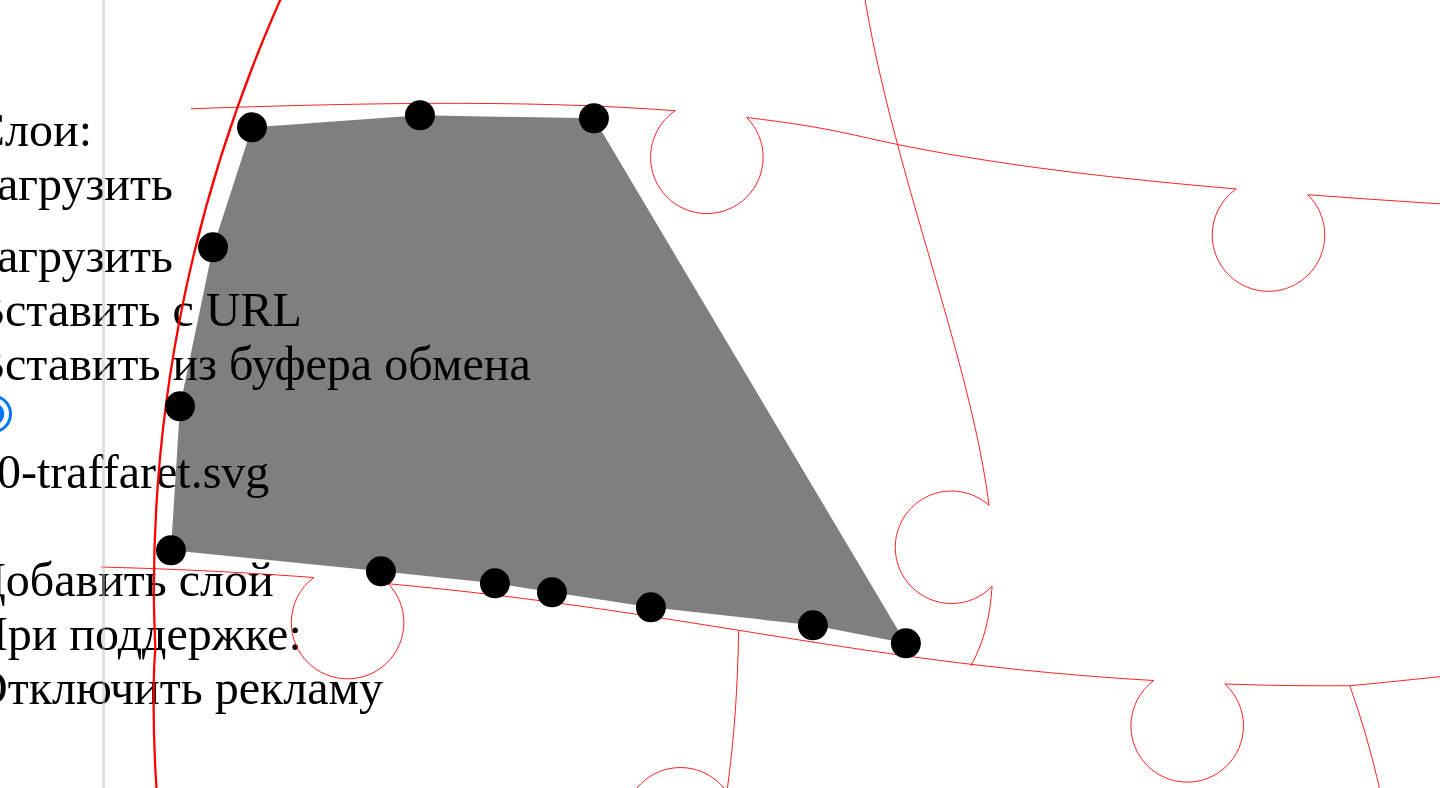 click 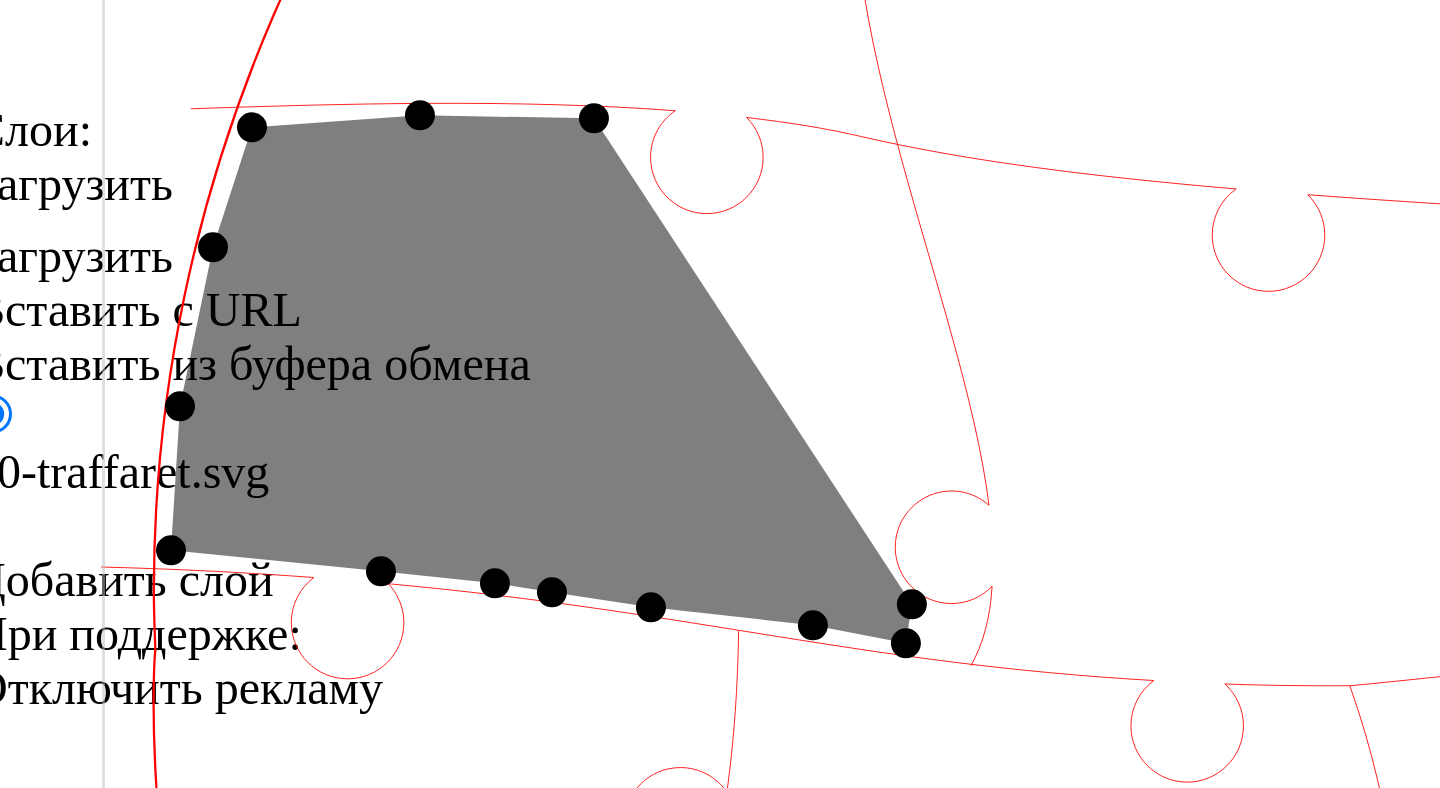click 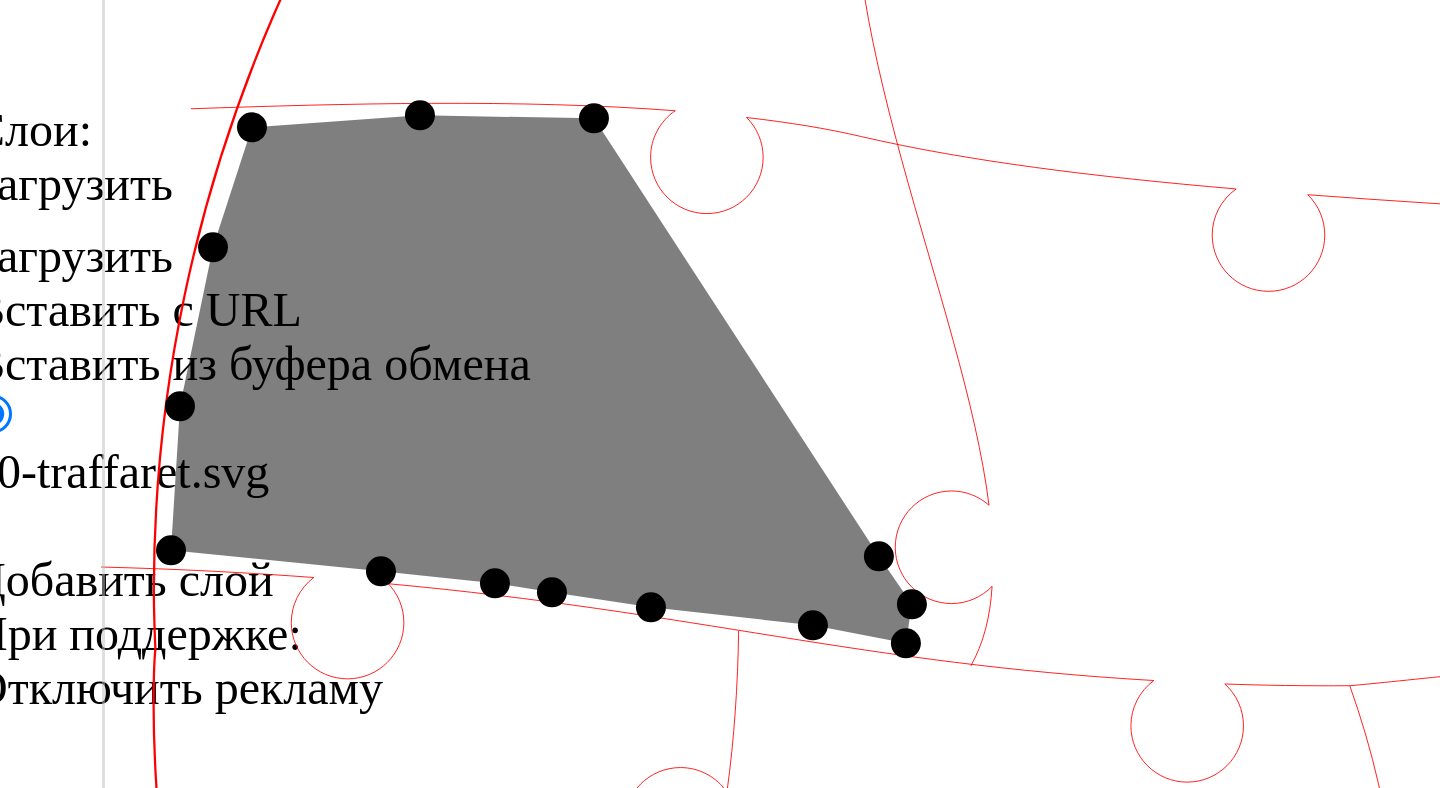 click 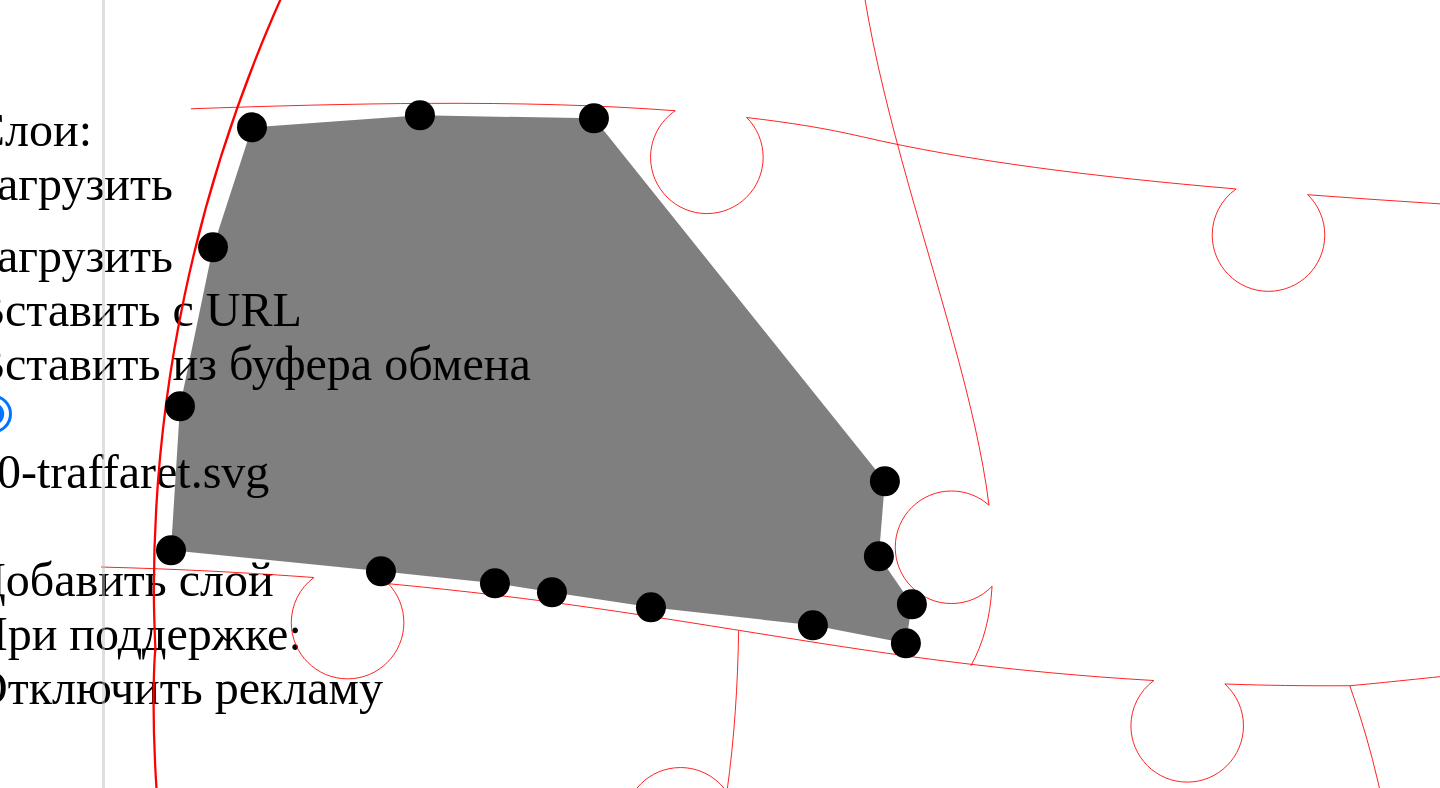 click 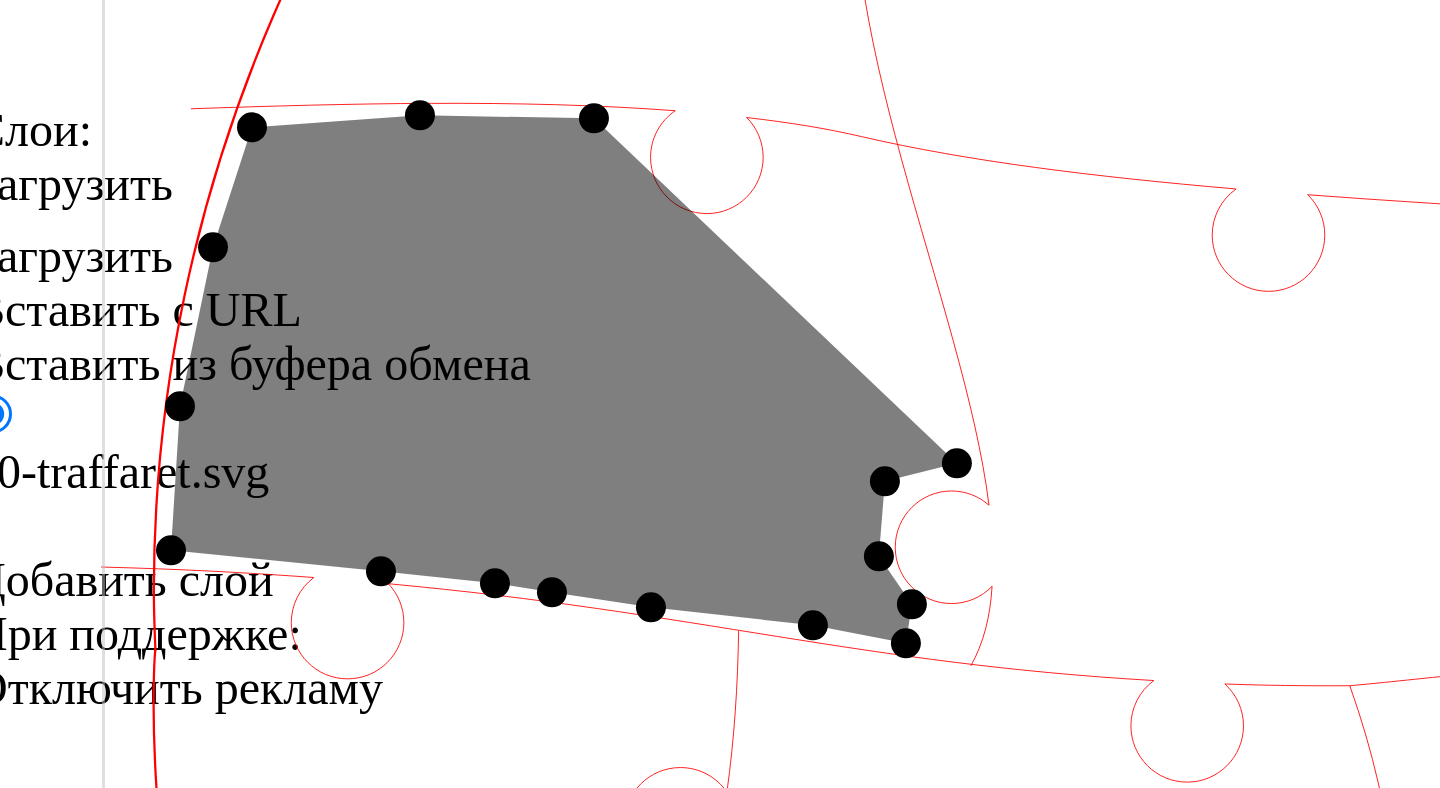 click 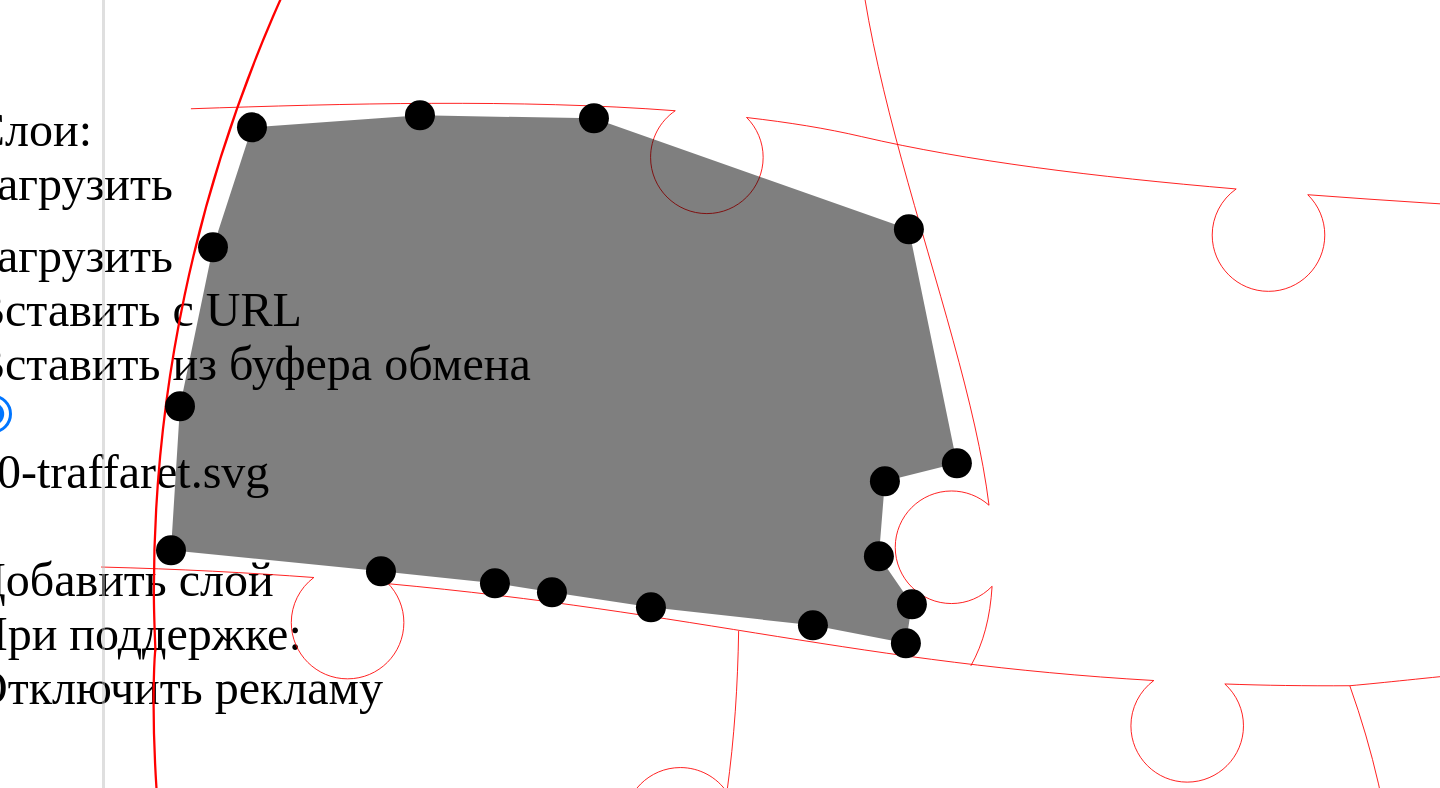 click 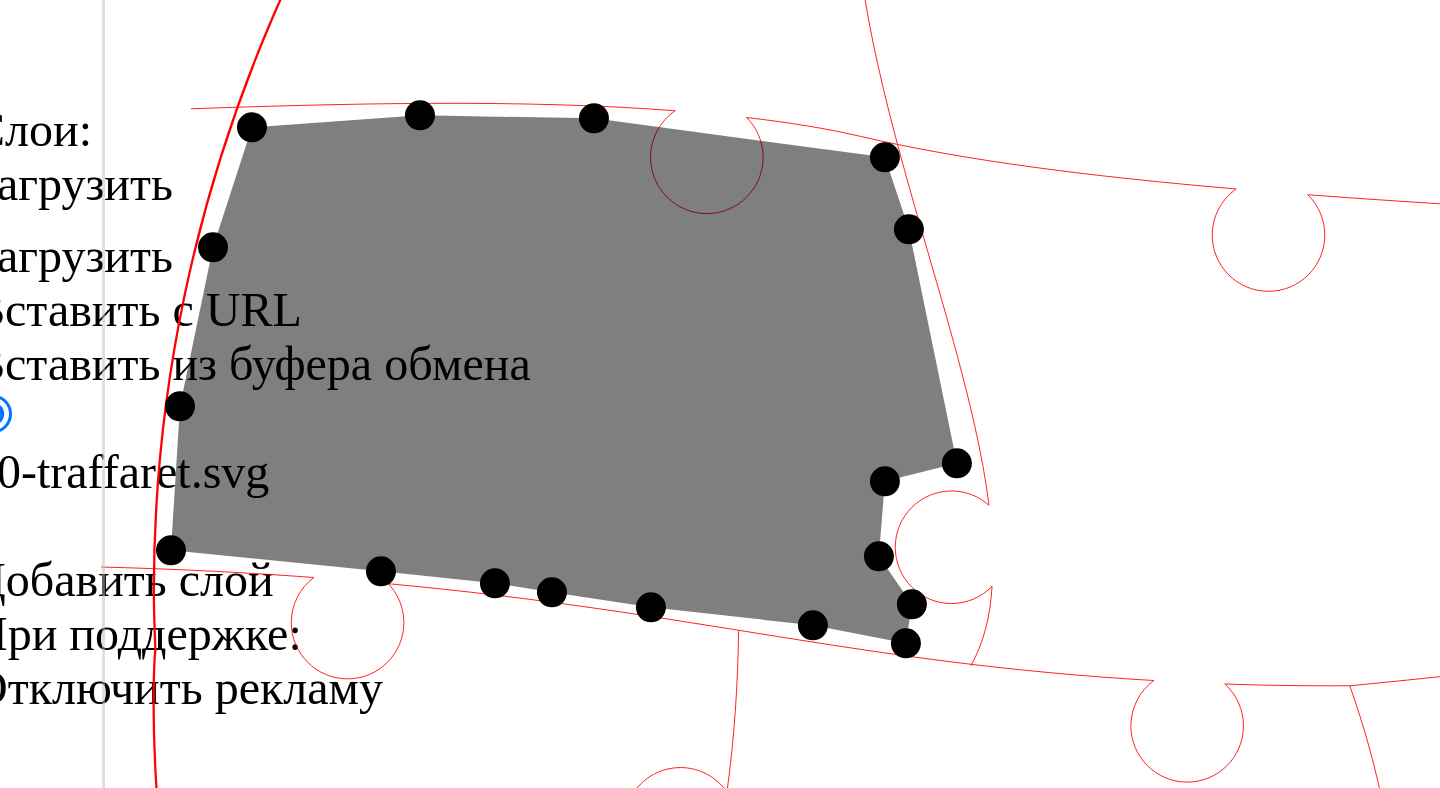 click 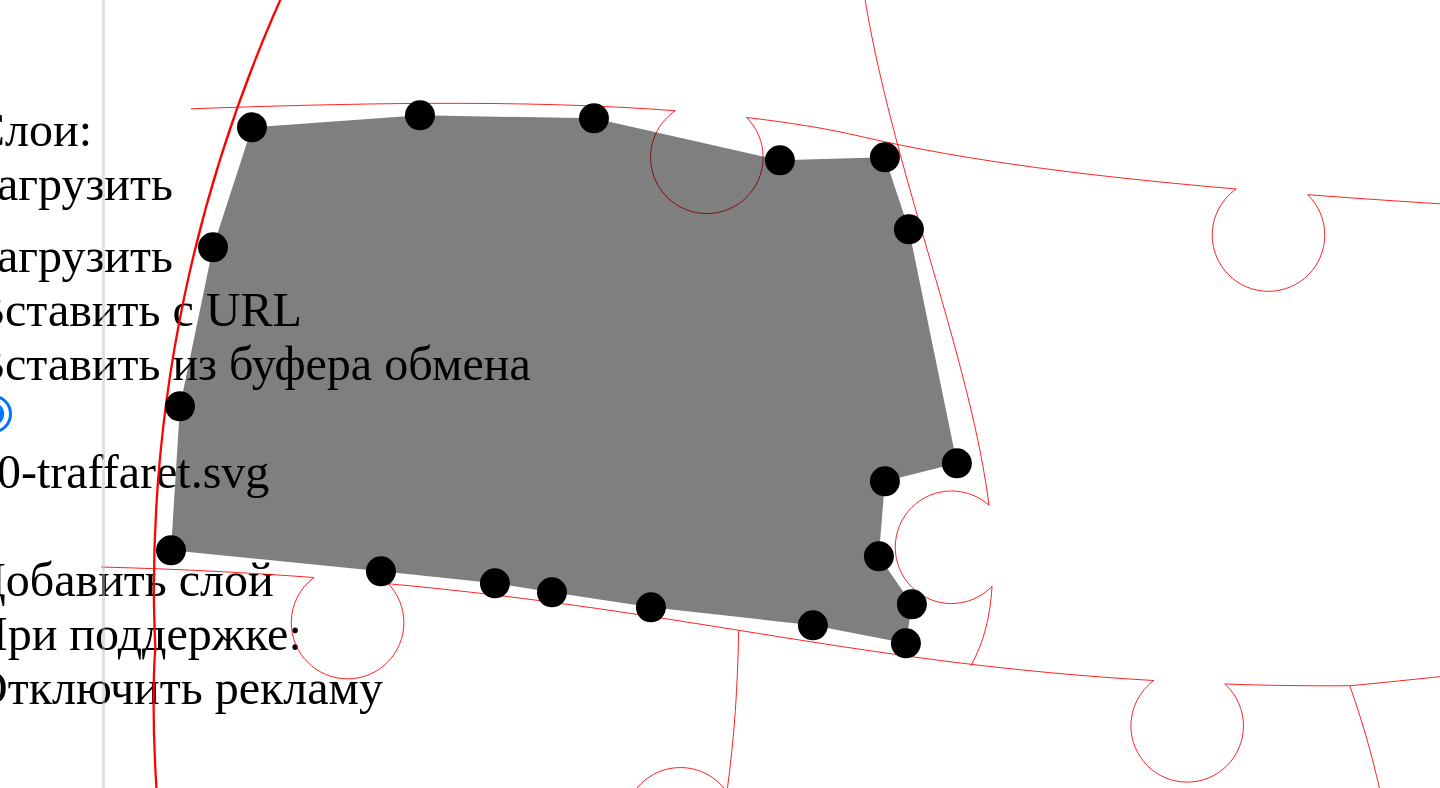 click 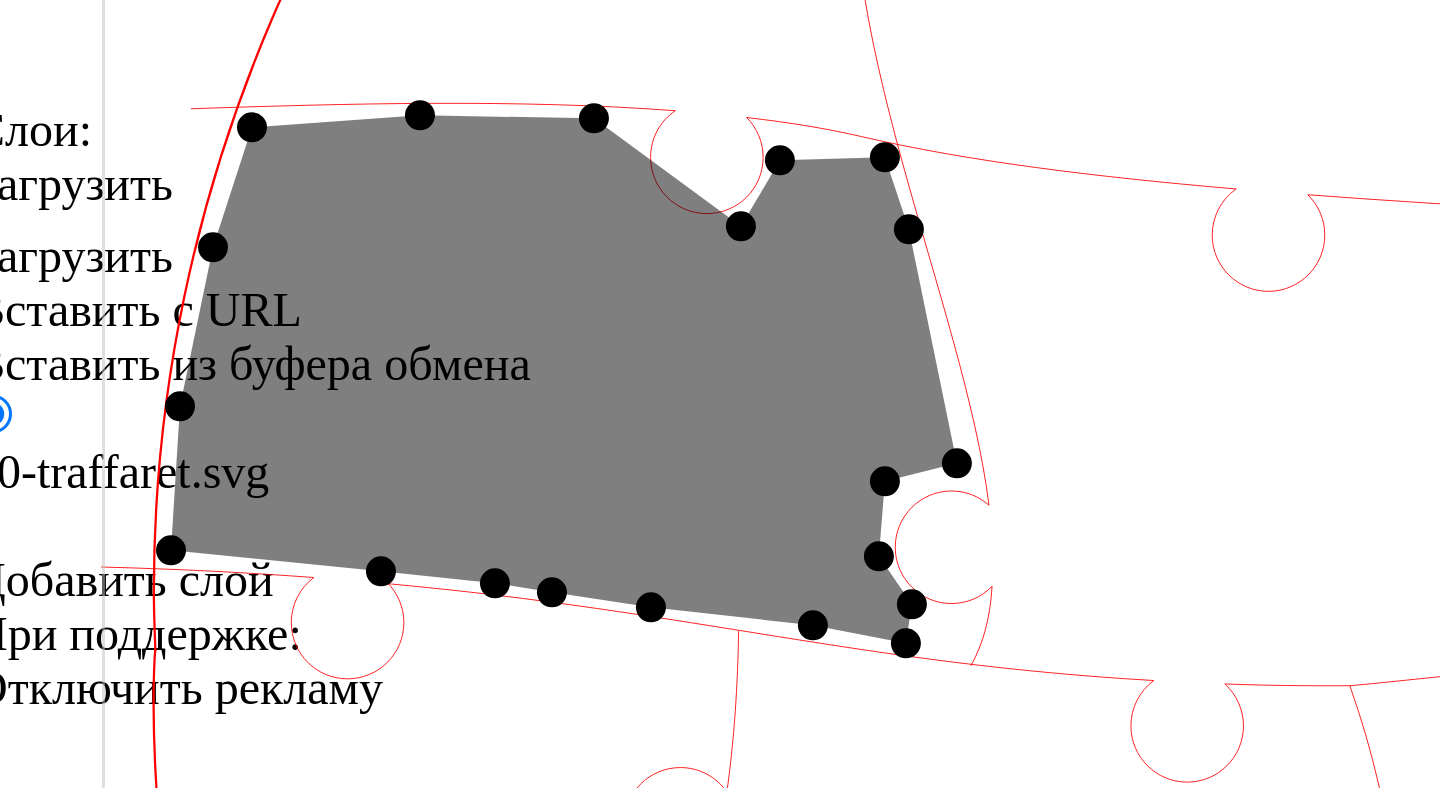 click 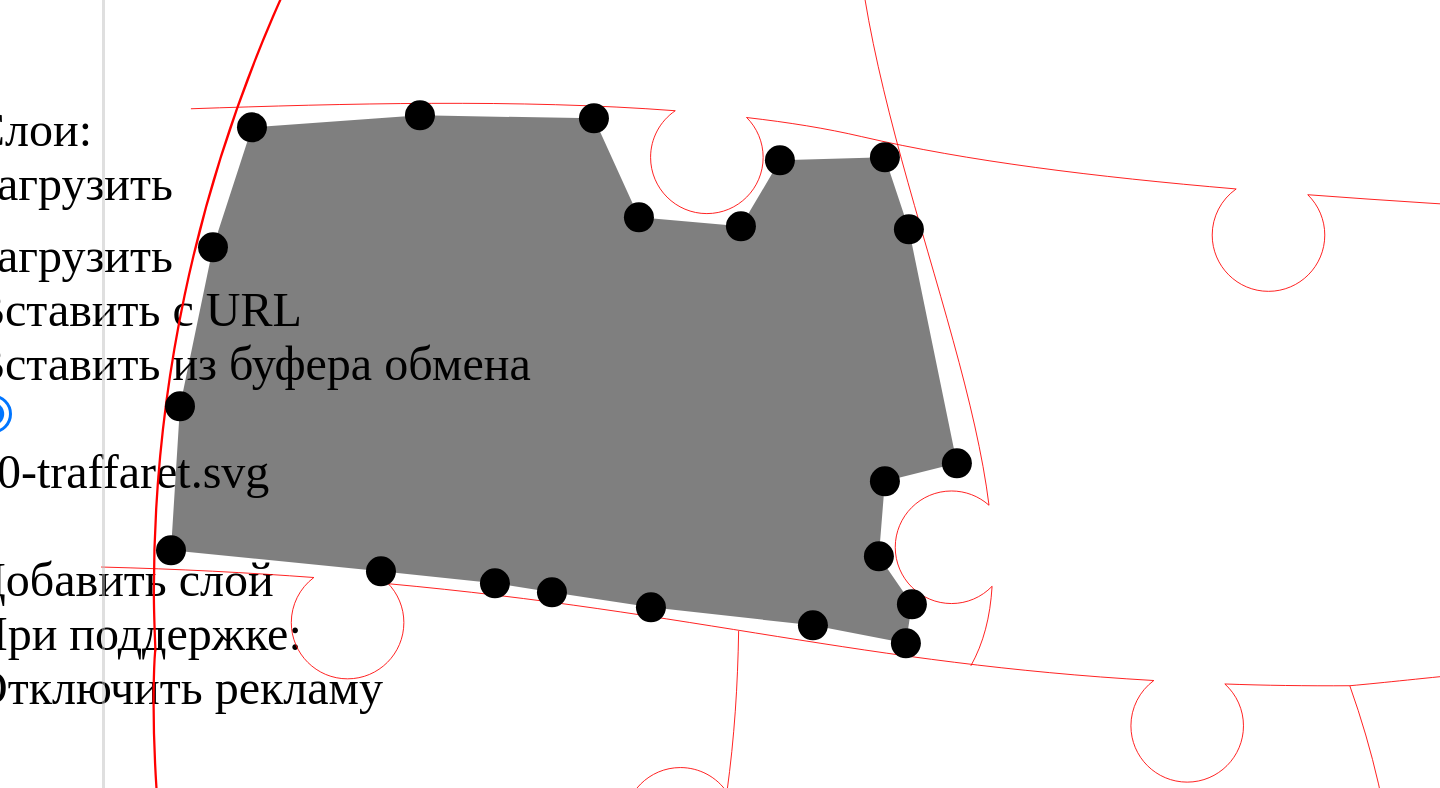 click 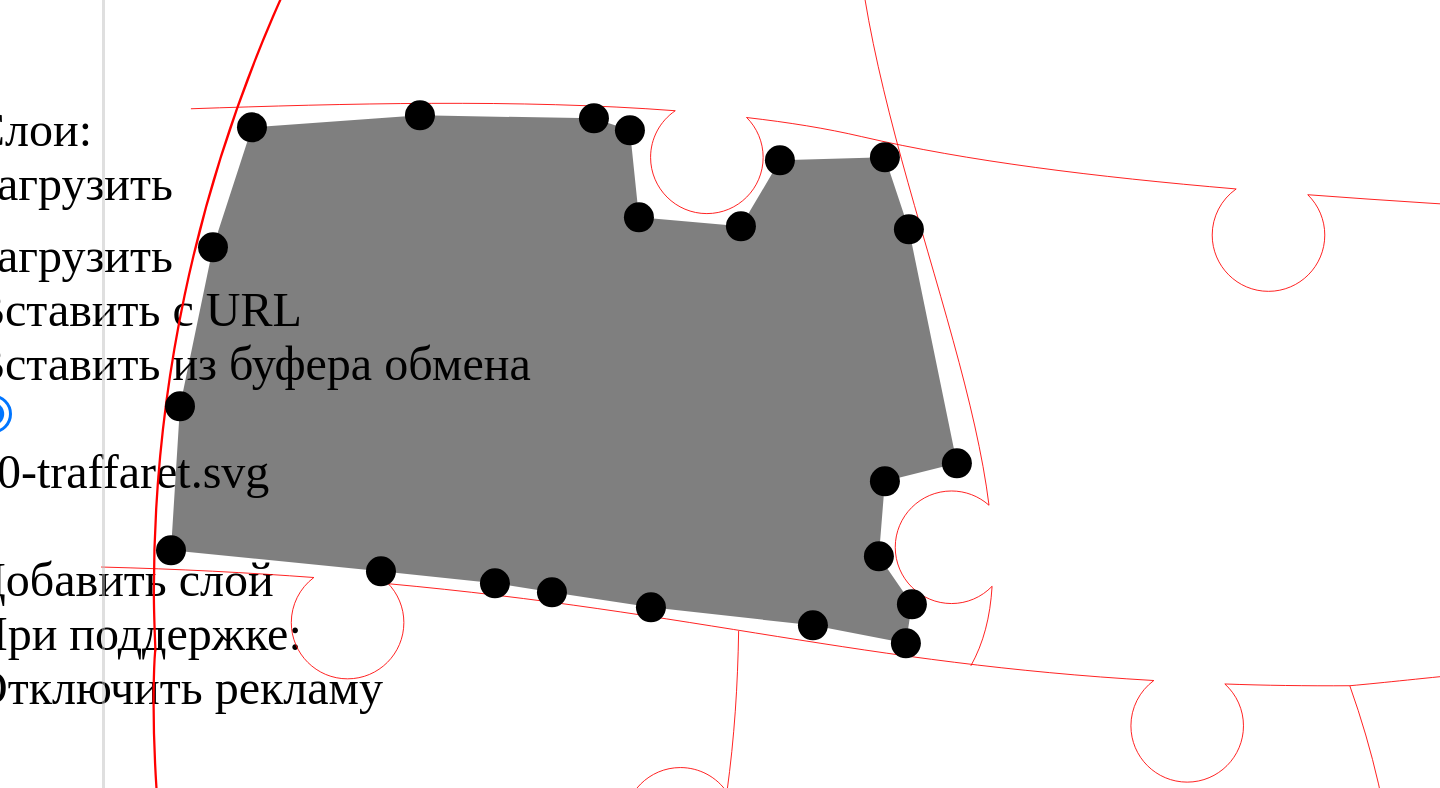 click 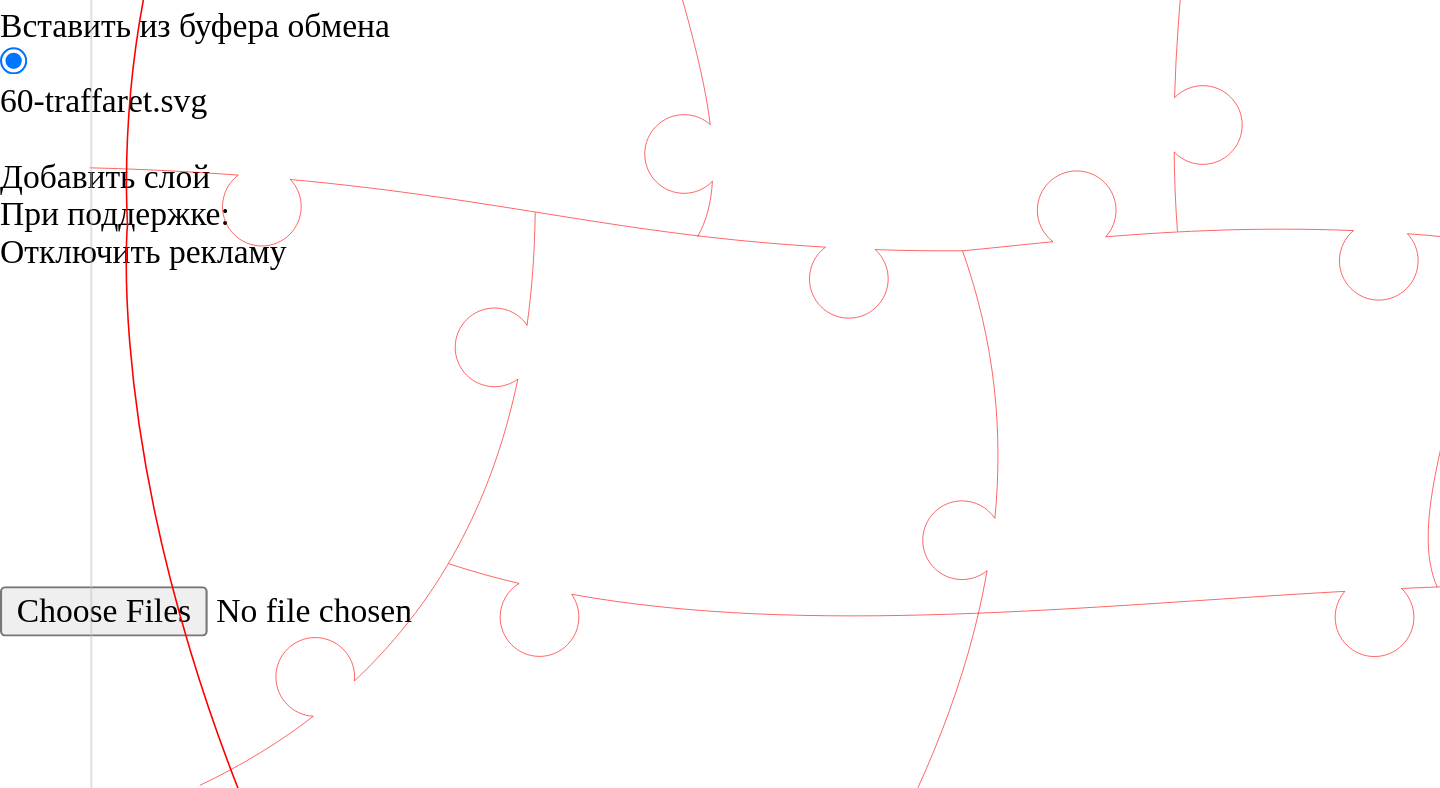click 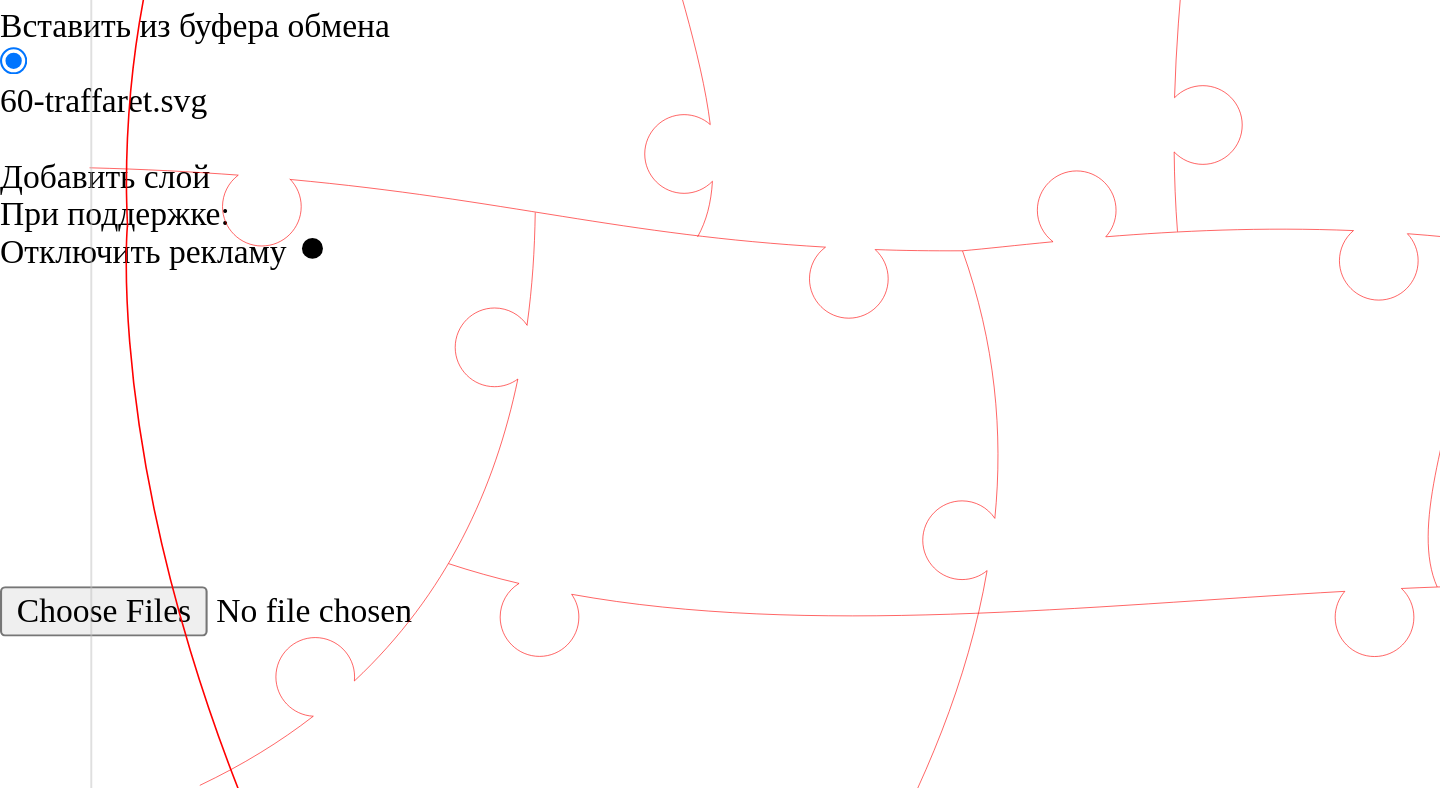 click 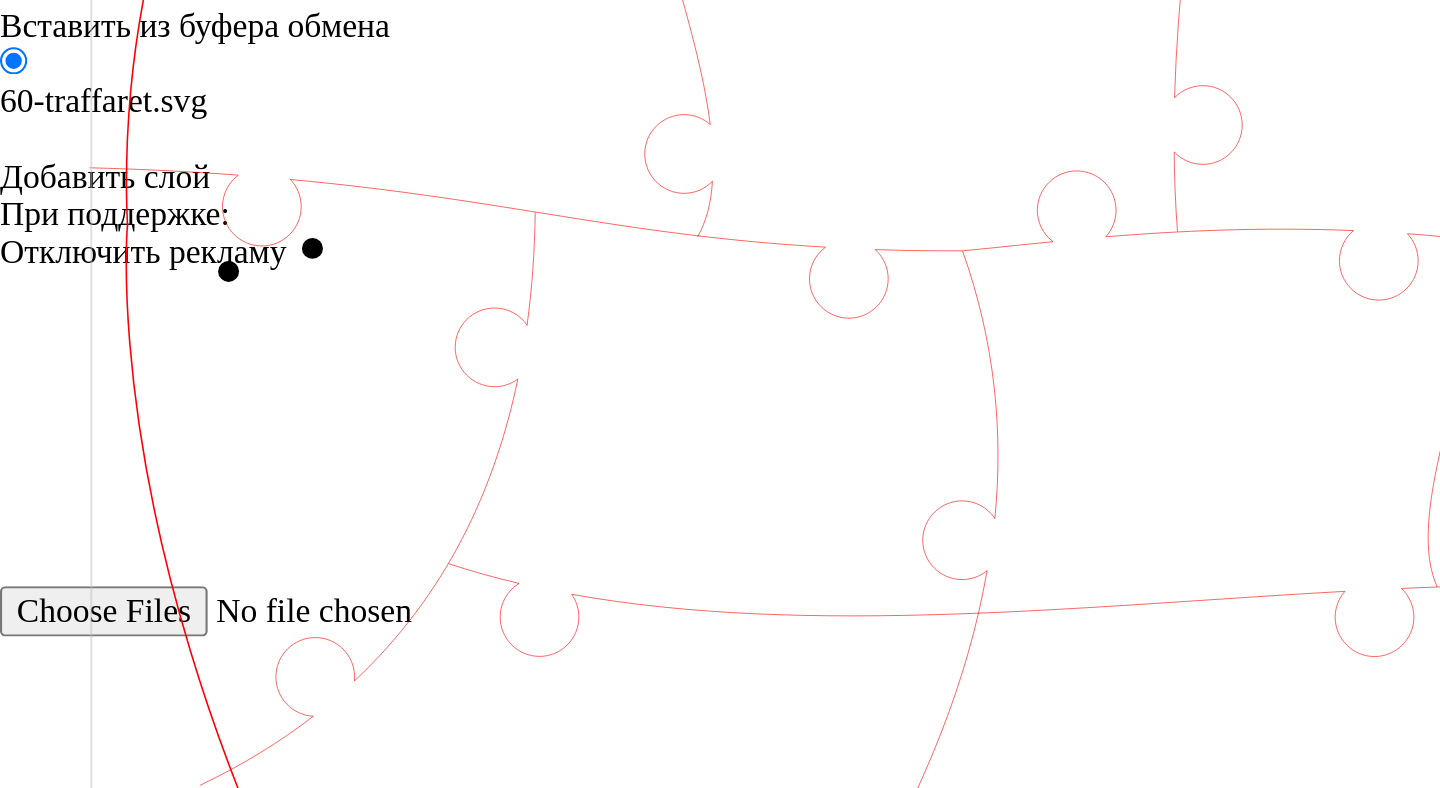 click 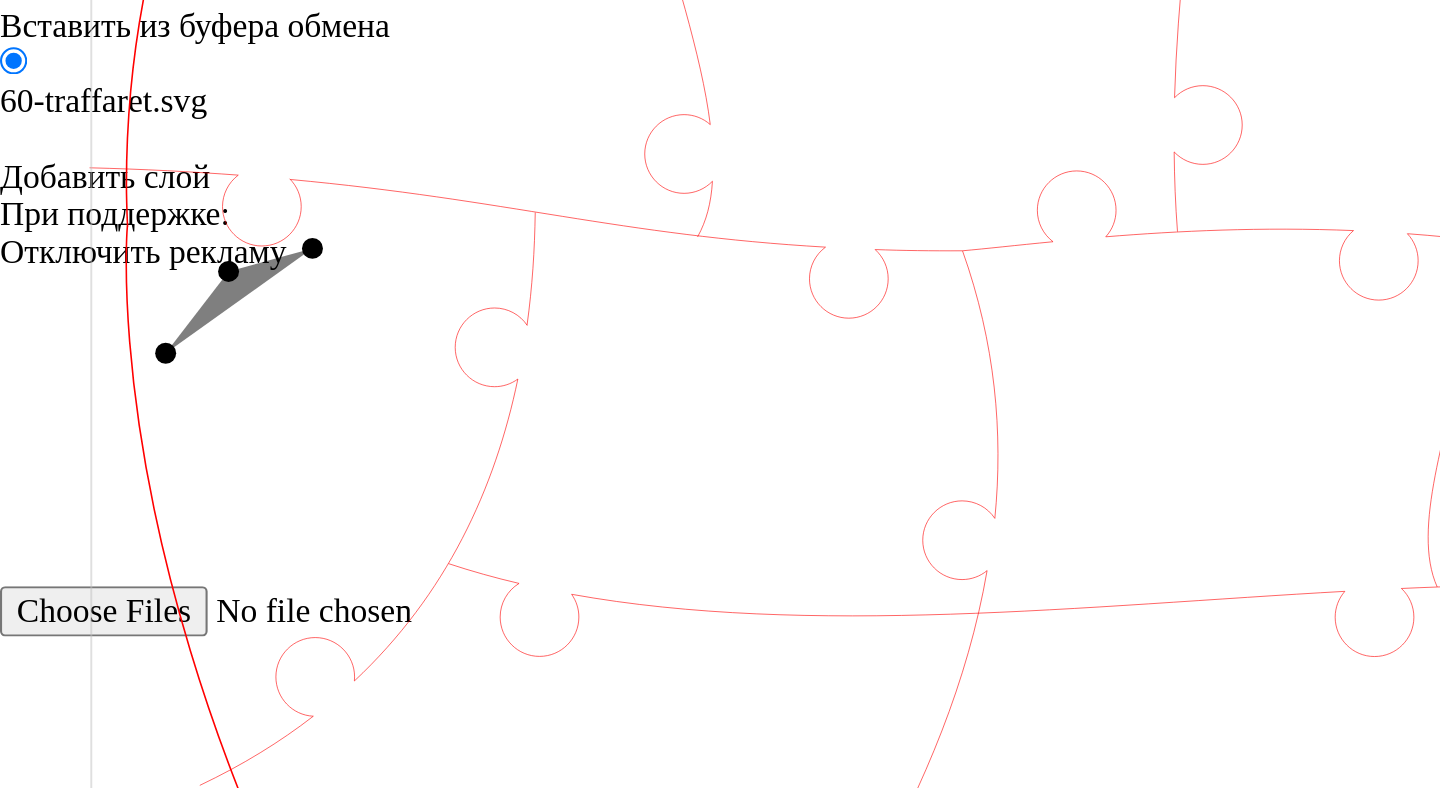 click 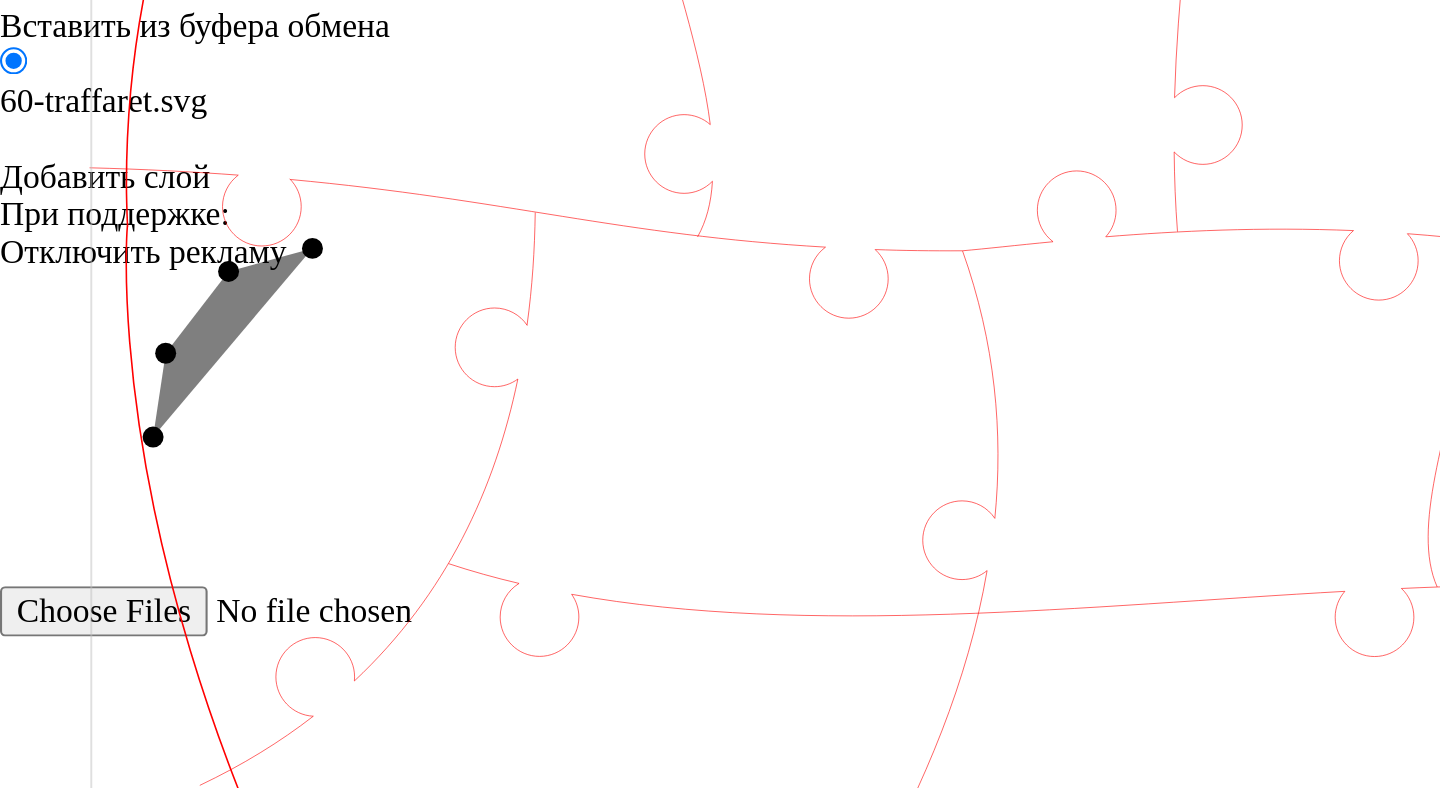 click 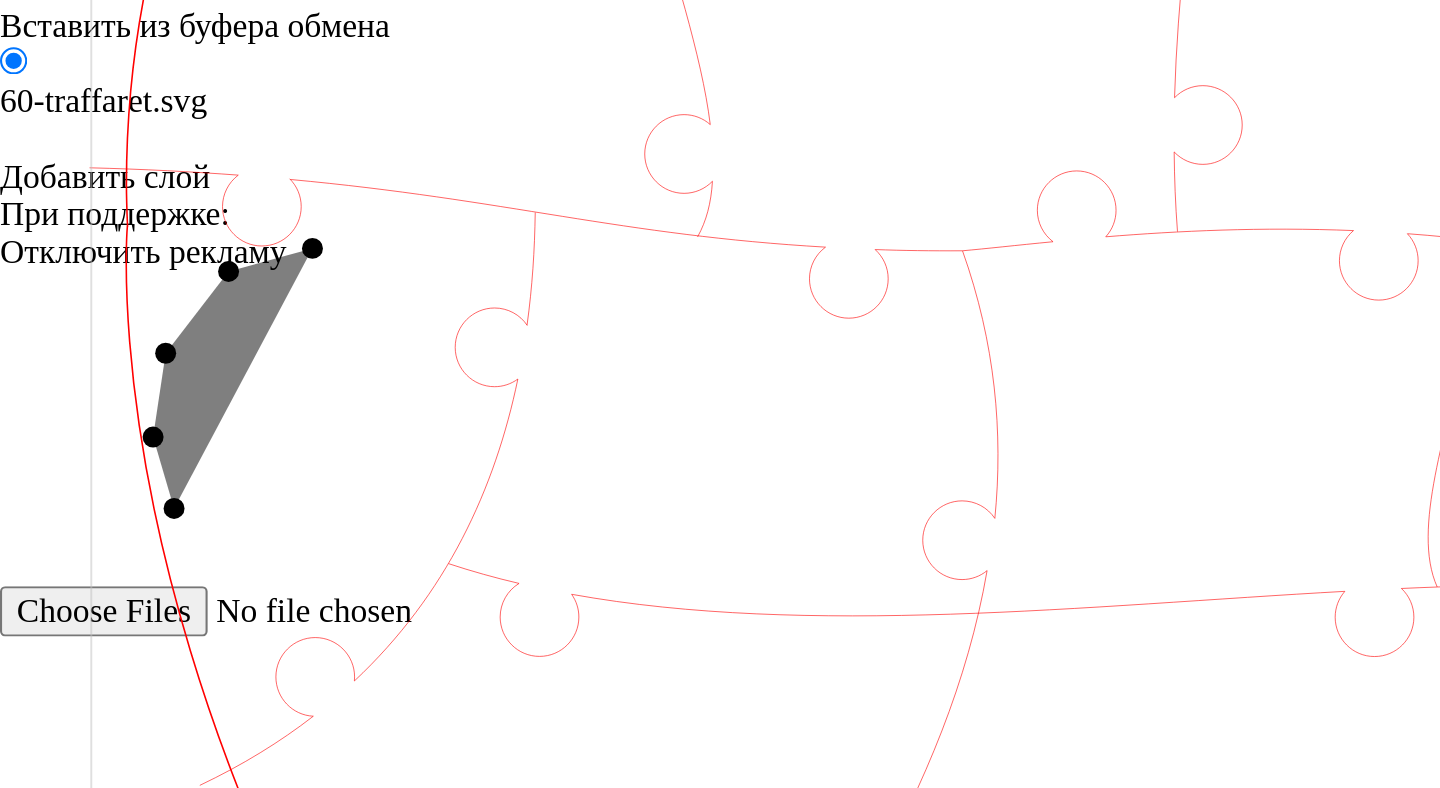 click 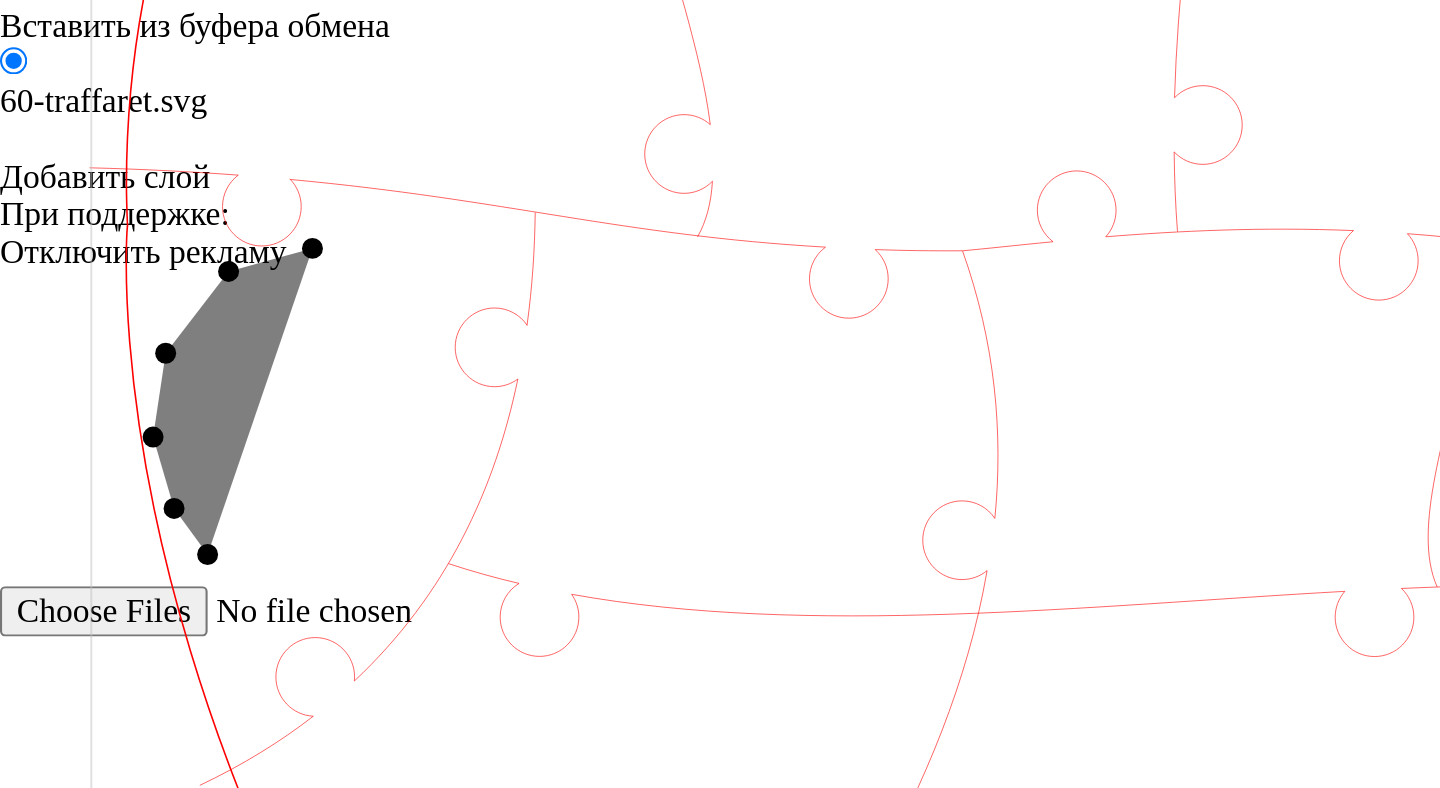 click 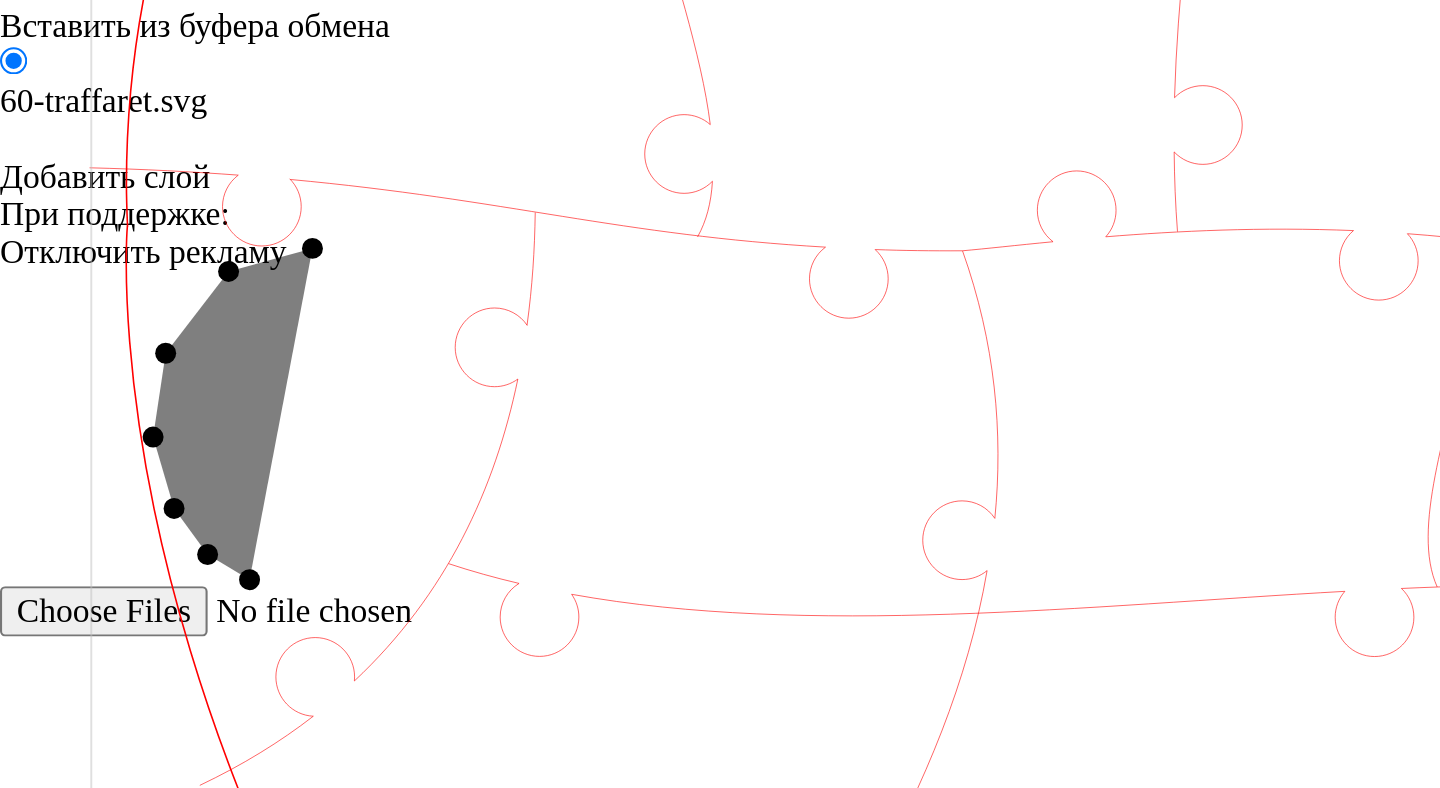 click 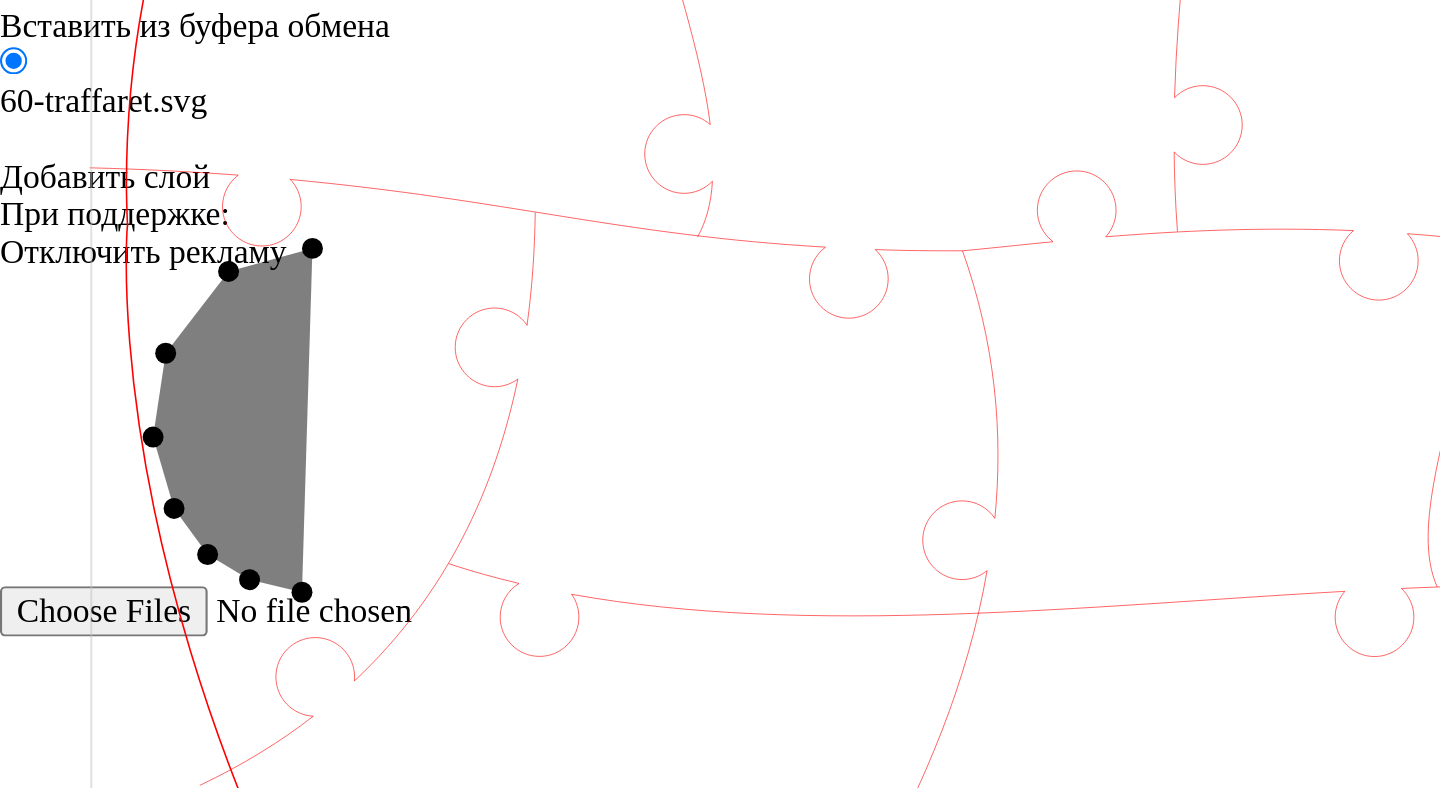 click 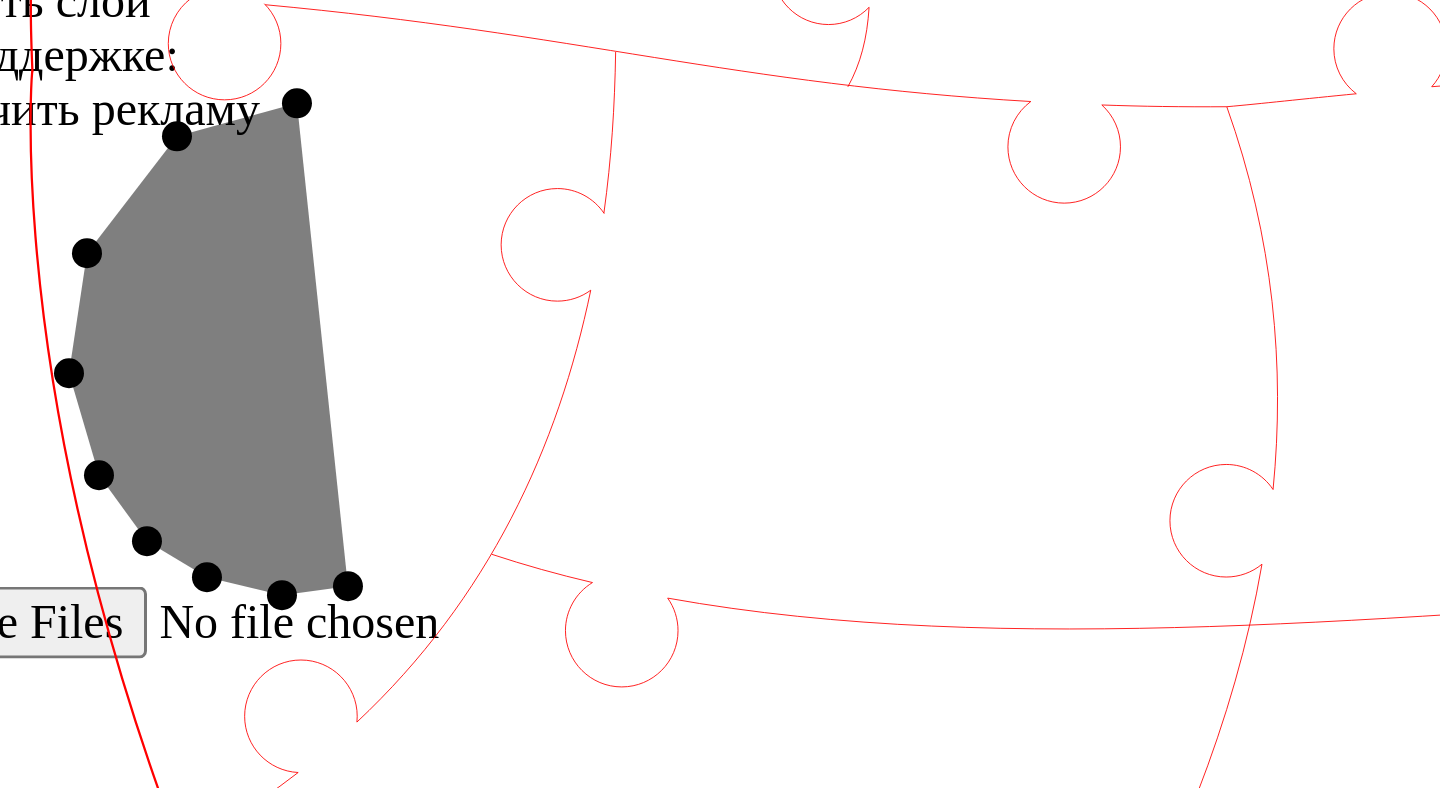 click 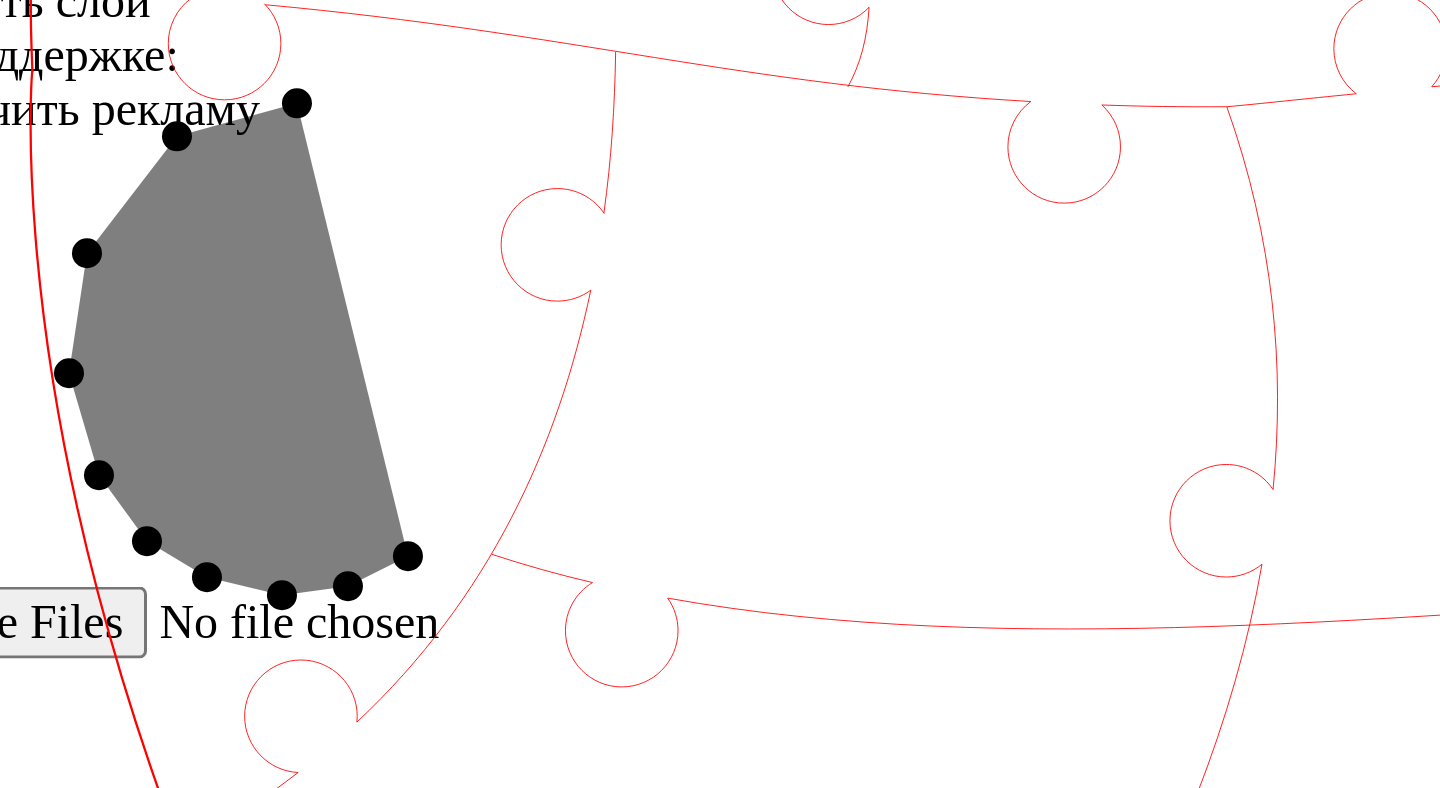 click 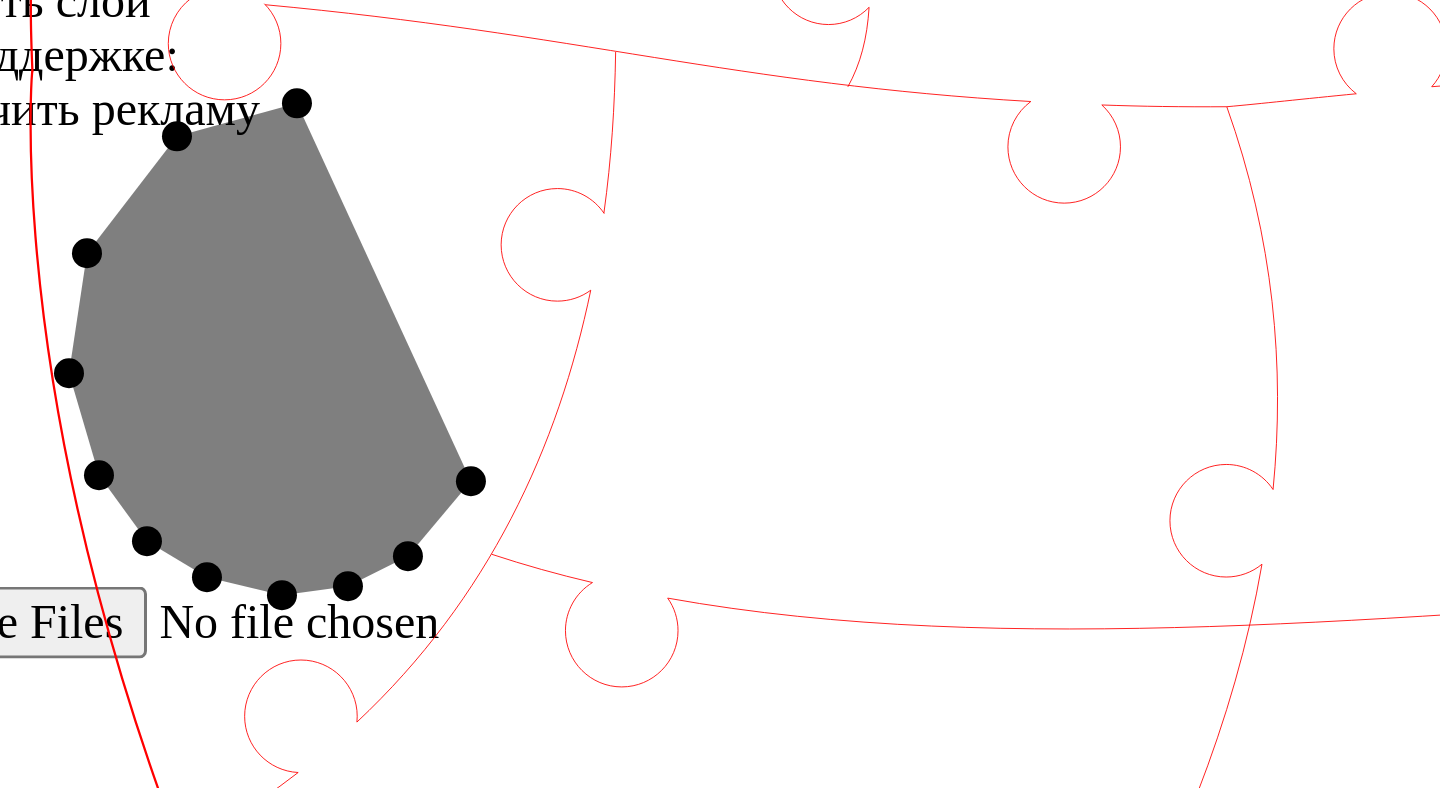 click 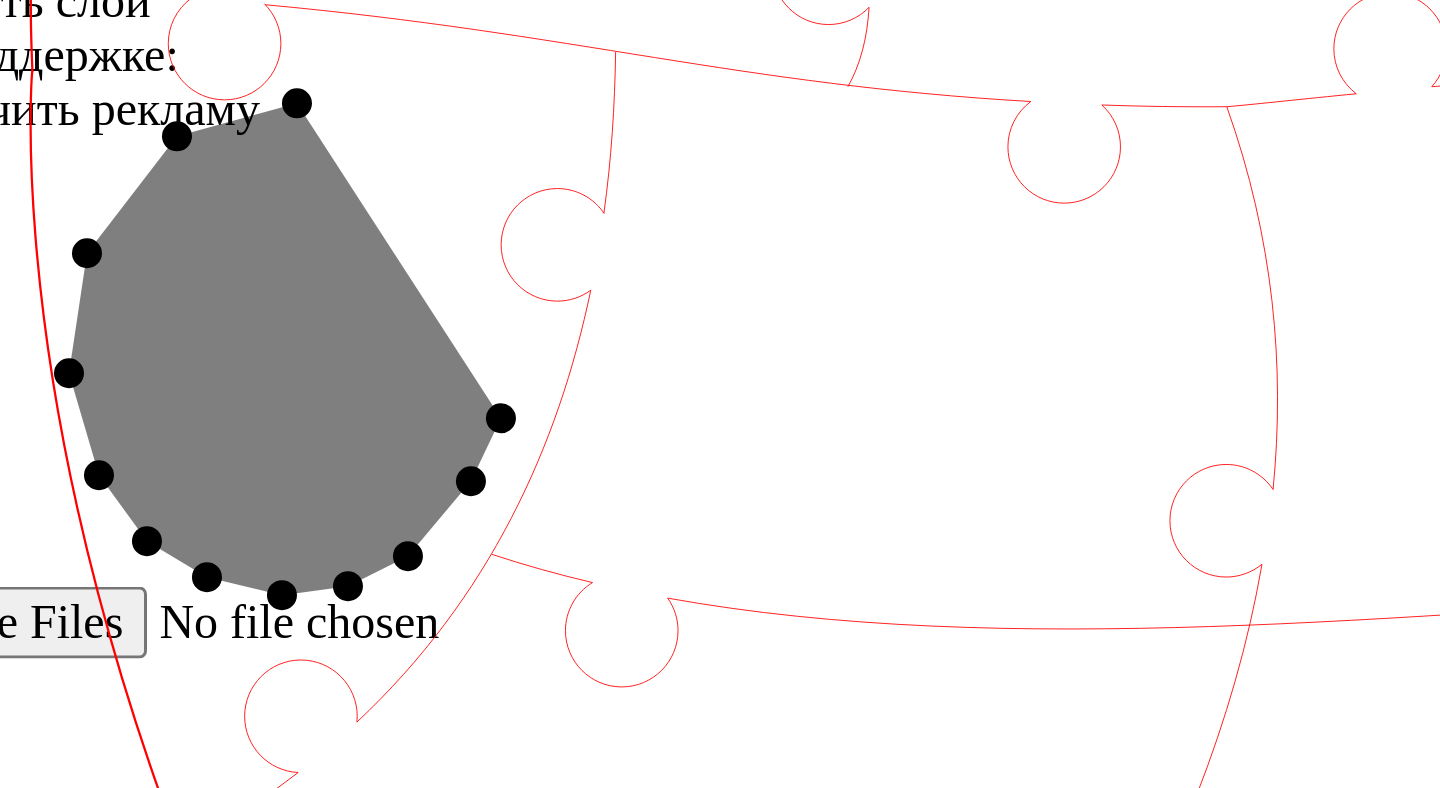 click 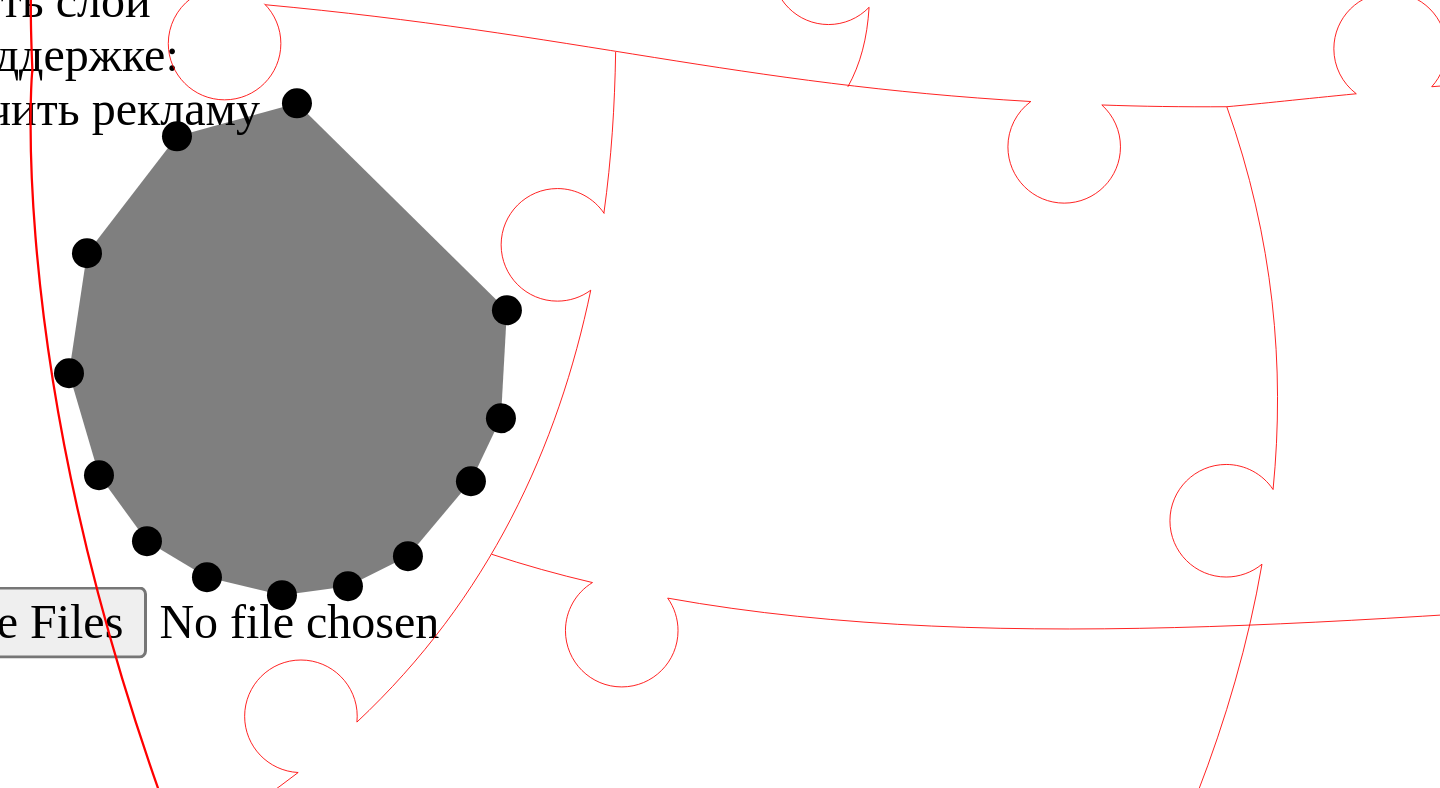 click 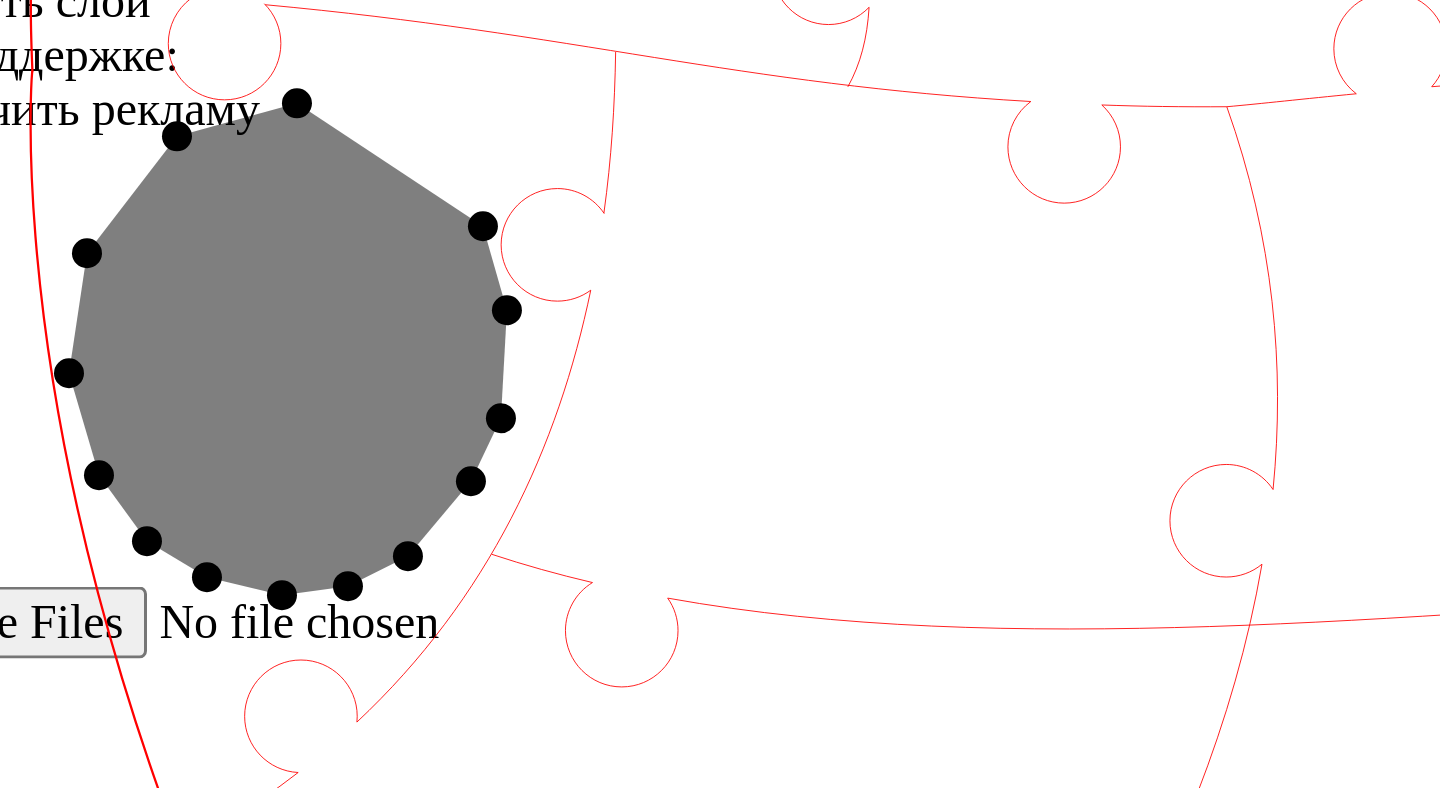 click 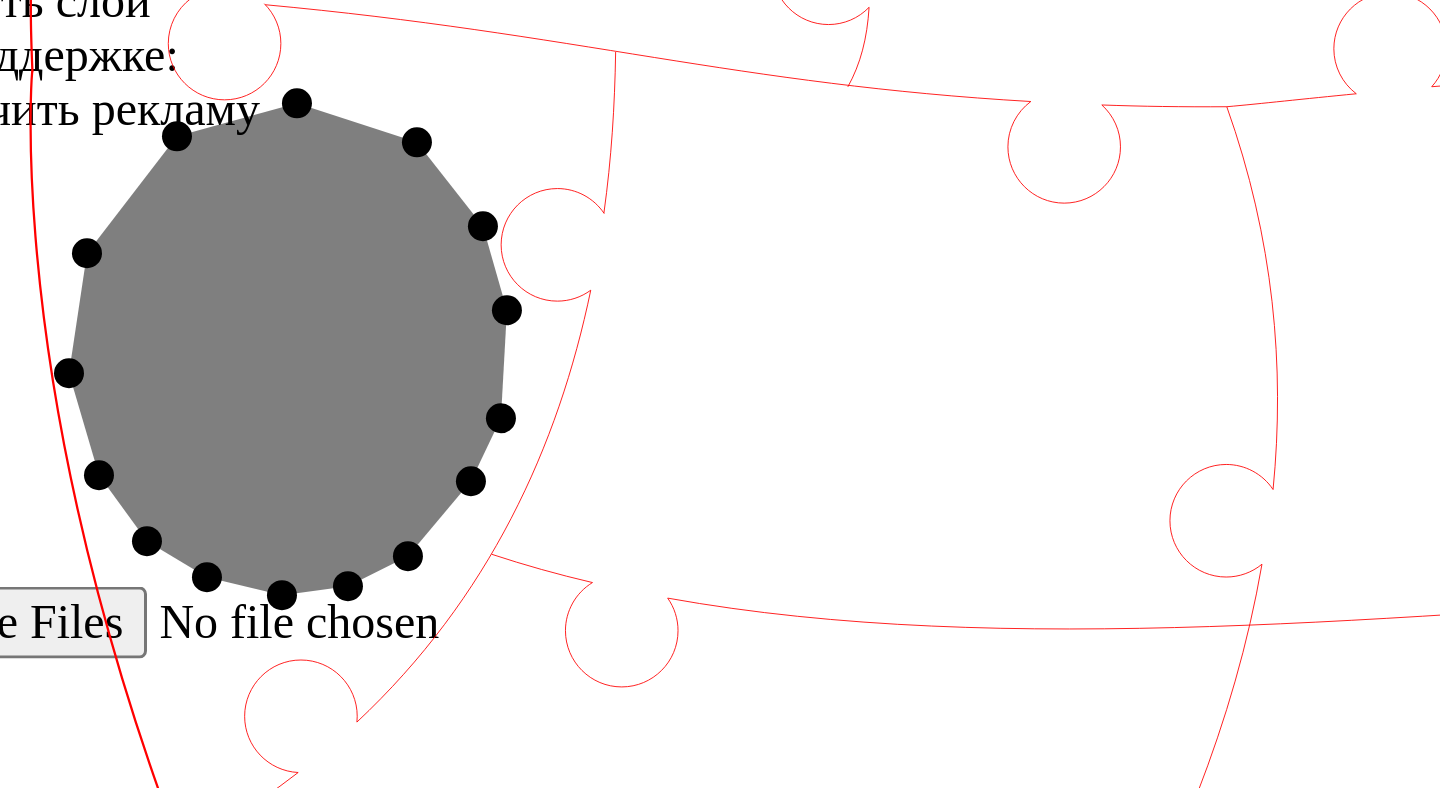click 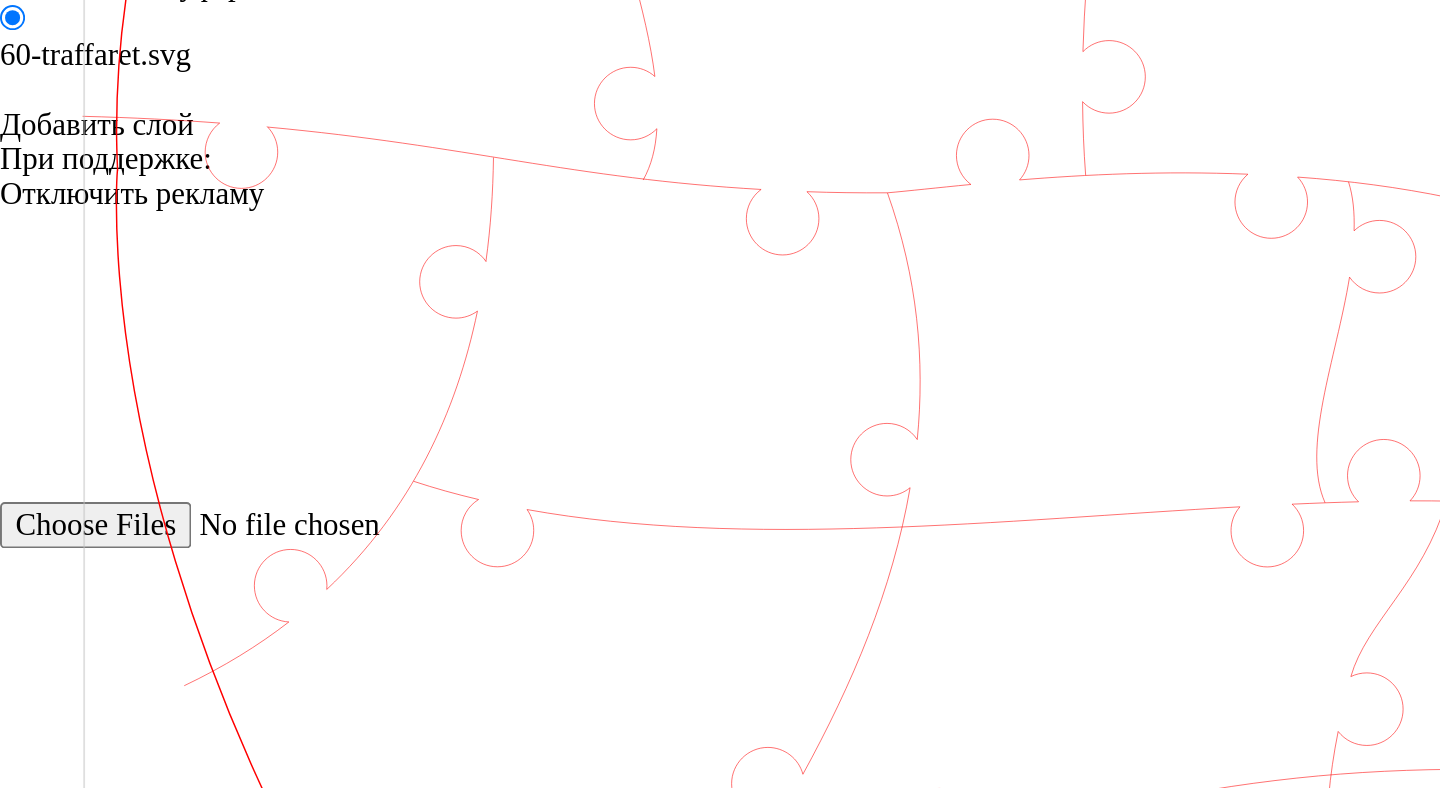 scroll, scrollTop: 167, scrollLeft: 0, axis: vertical 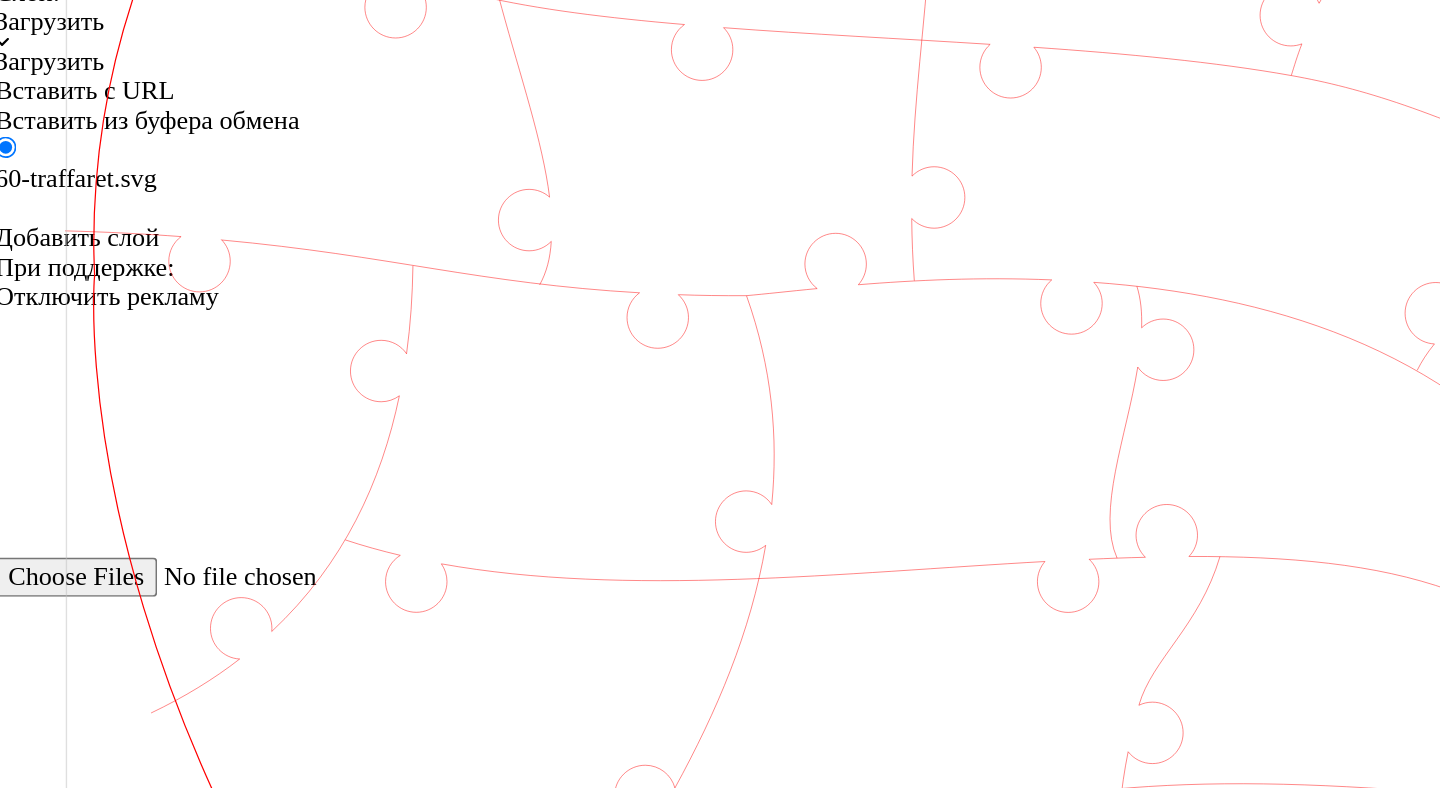 click 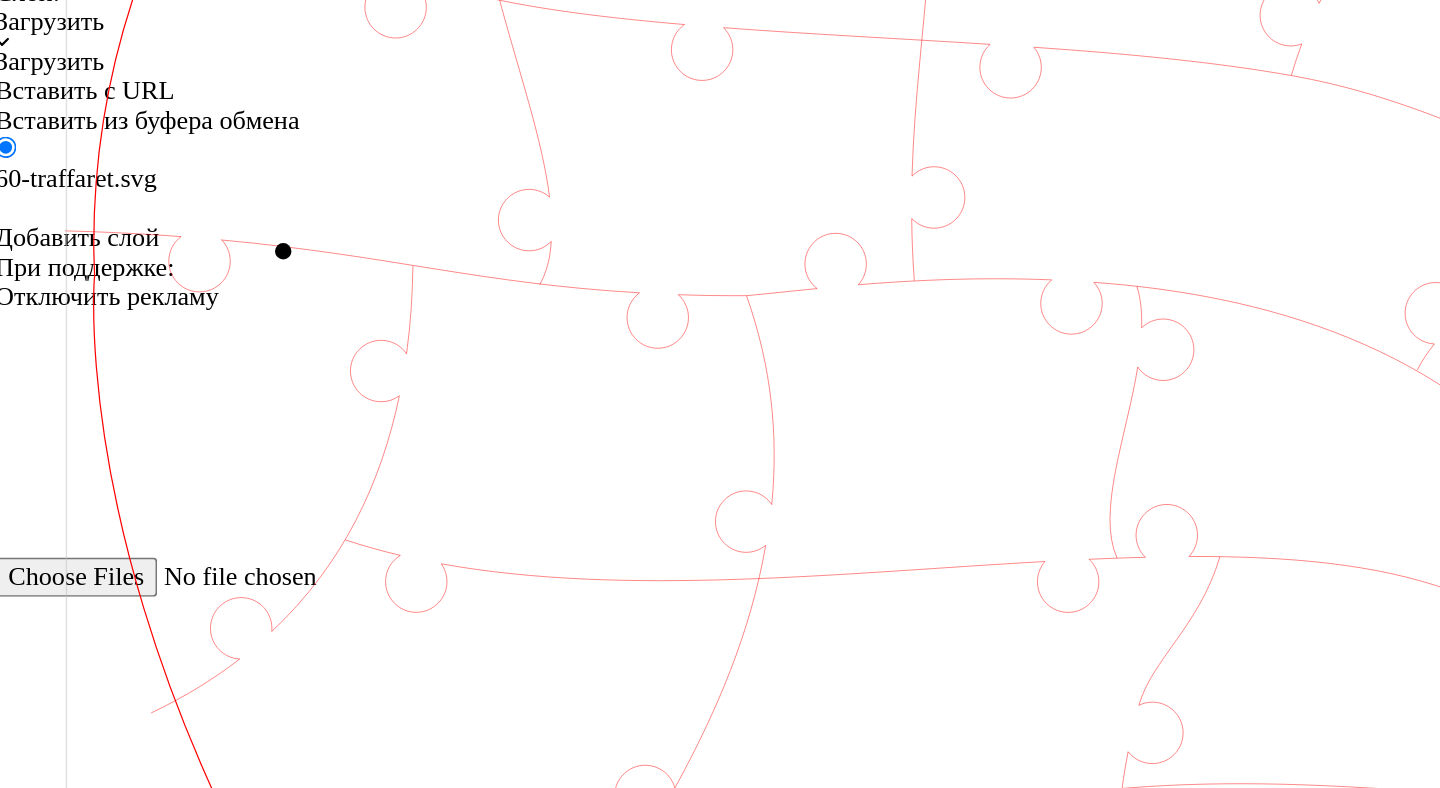 click 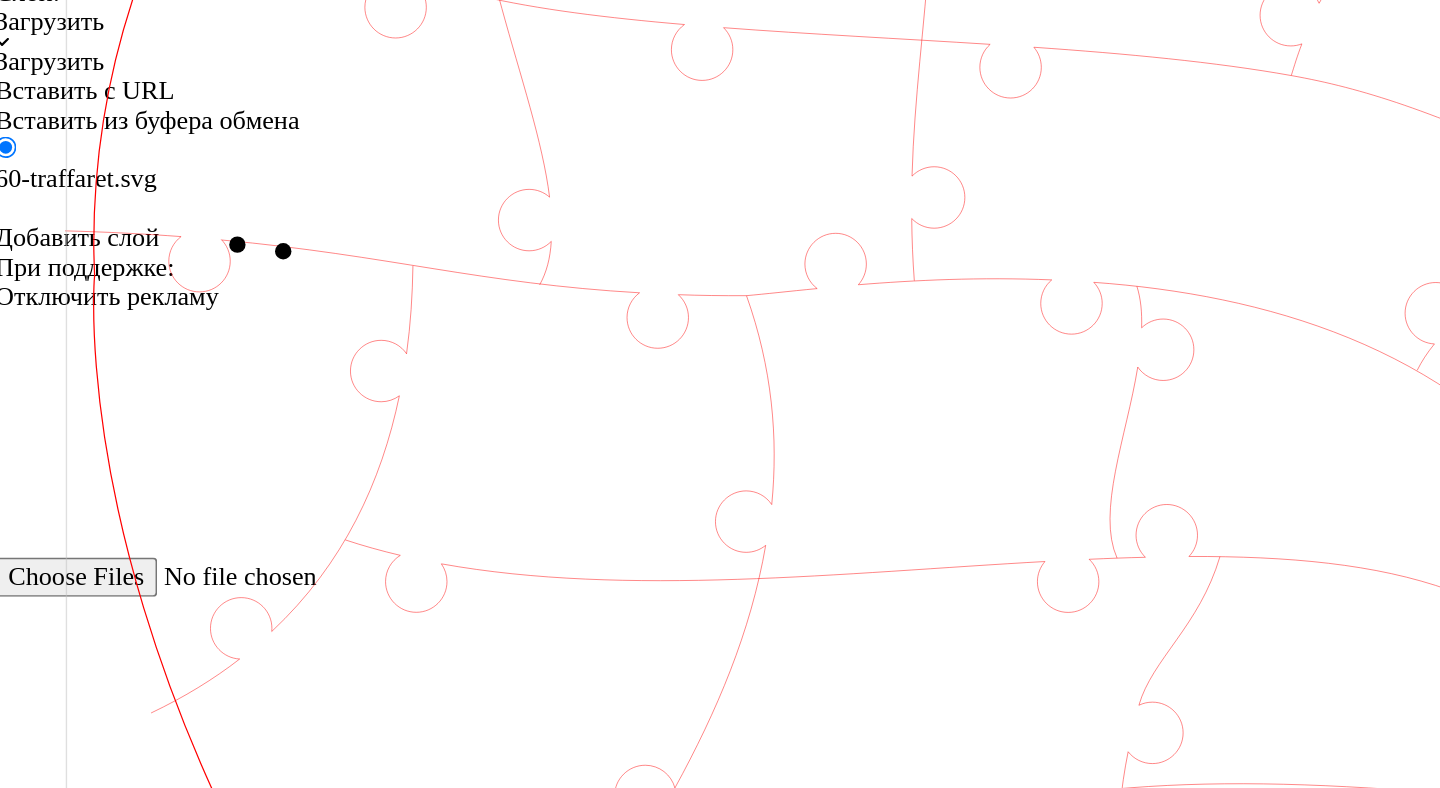 click 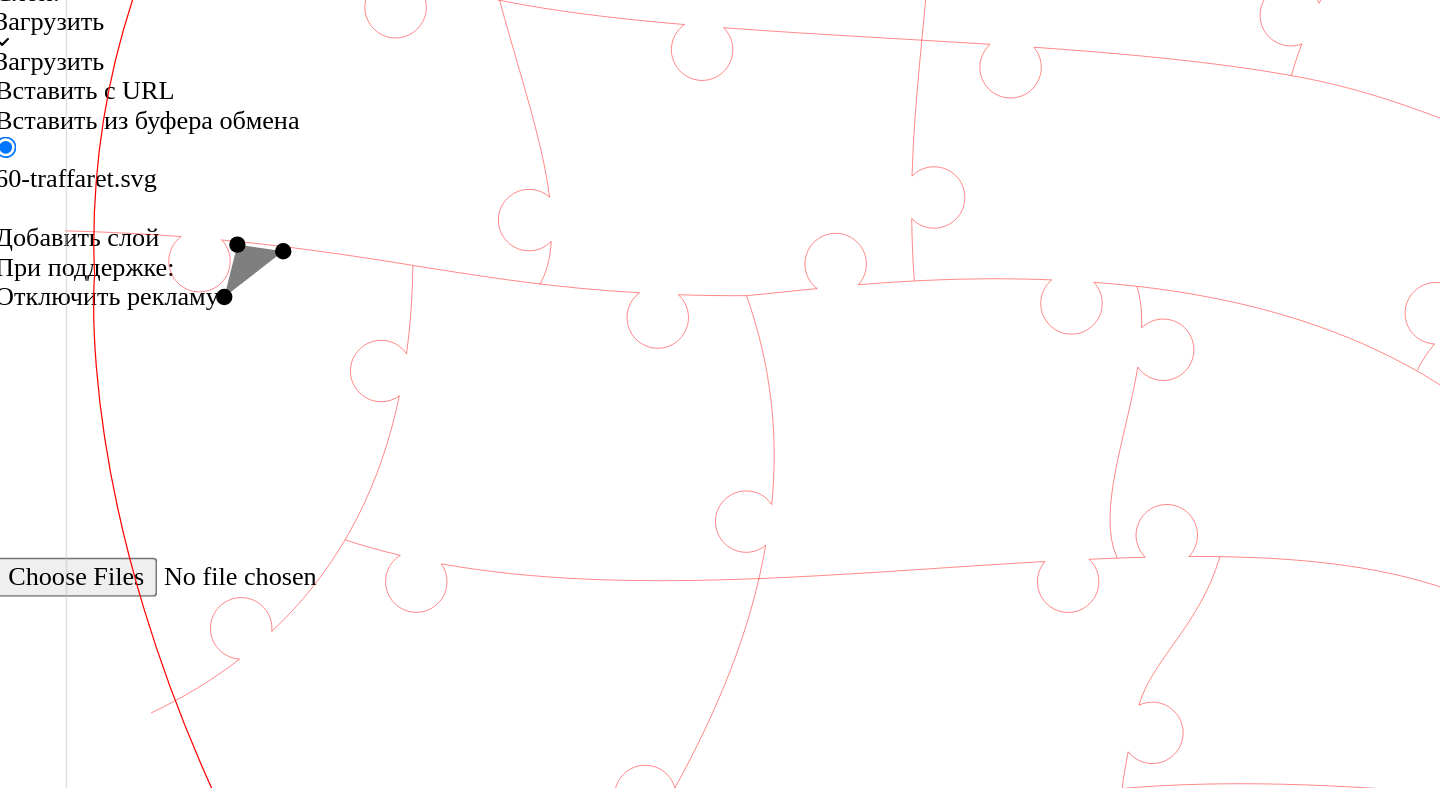click 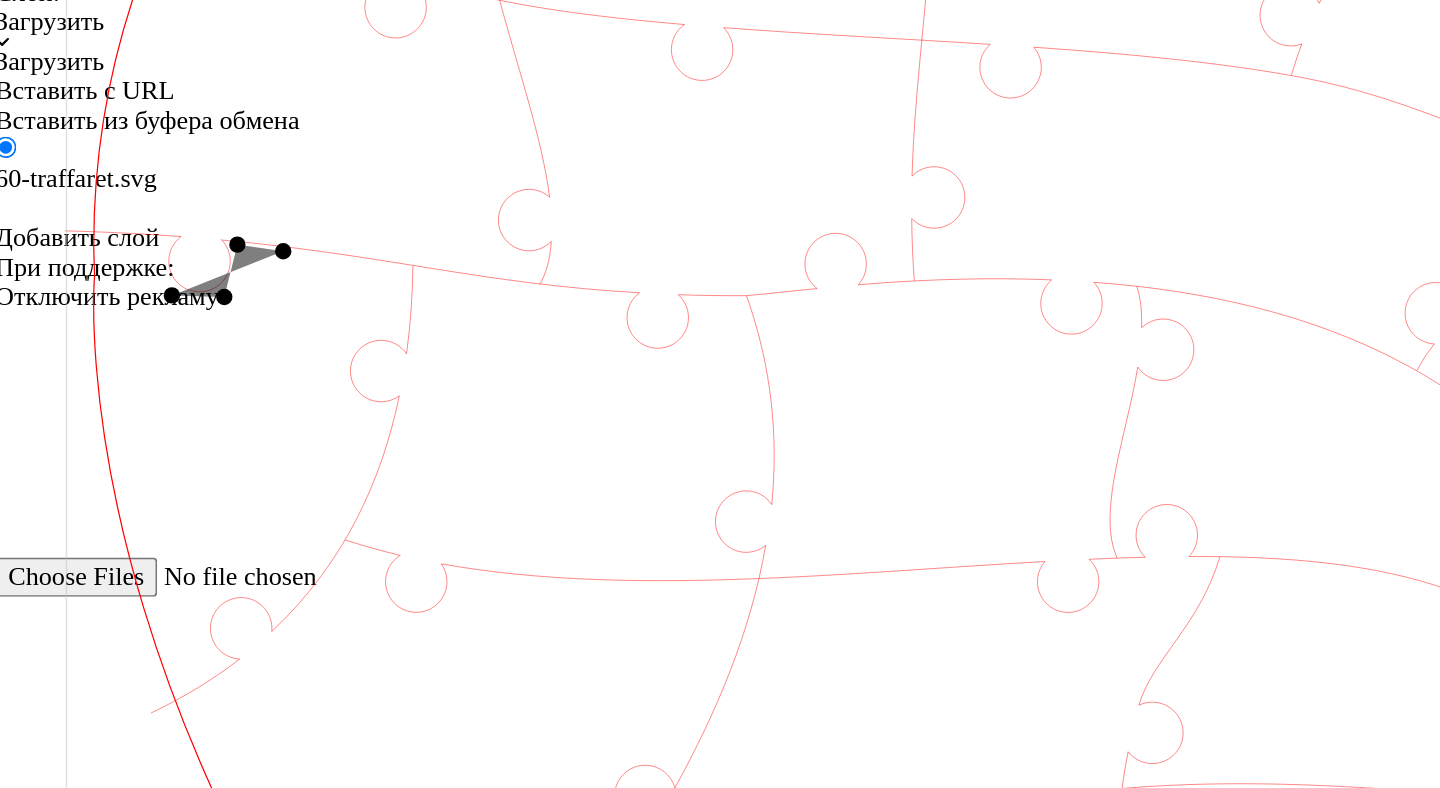 click 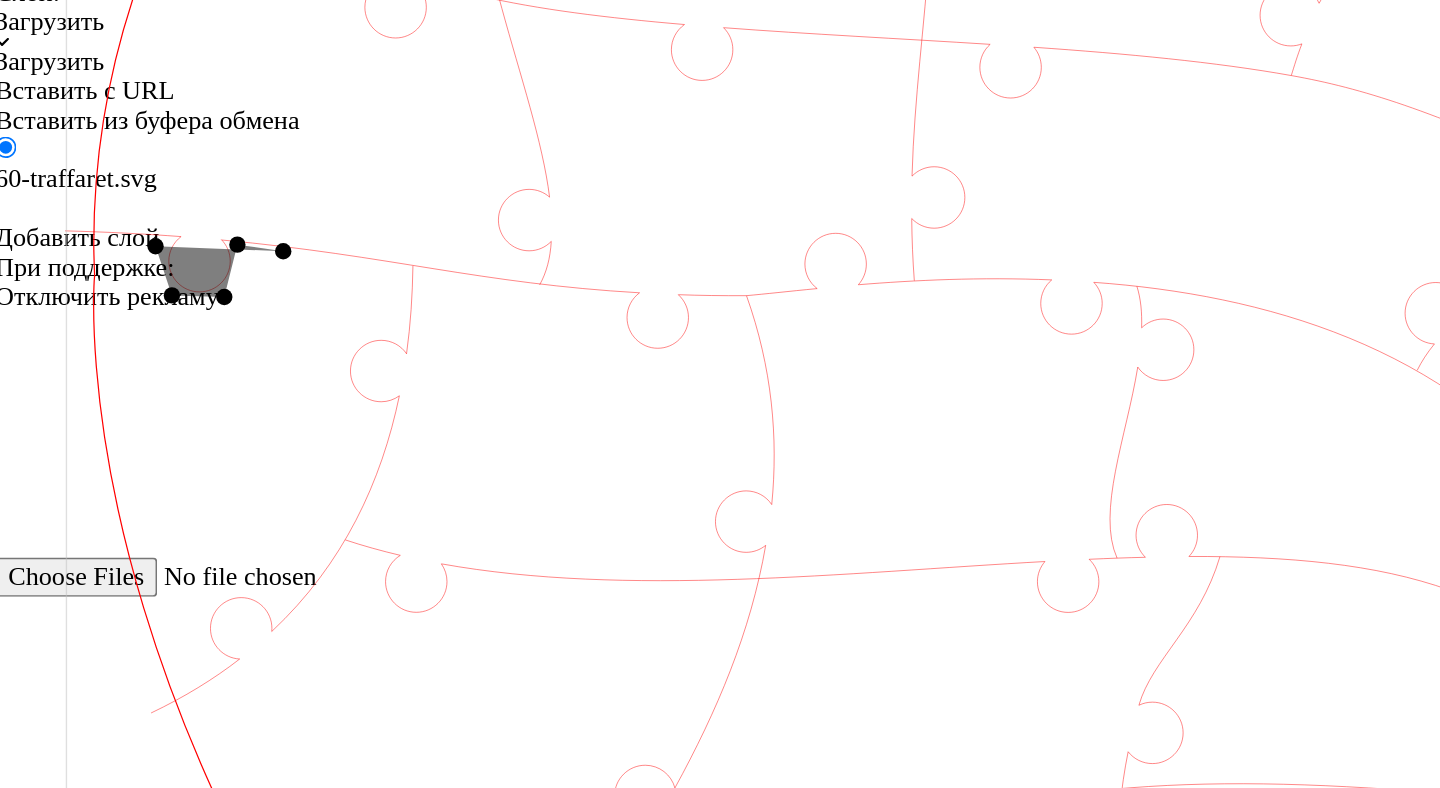 click 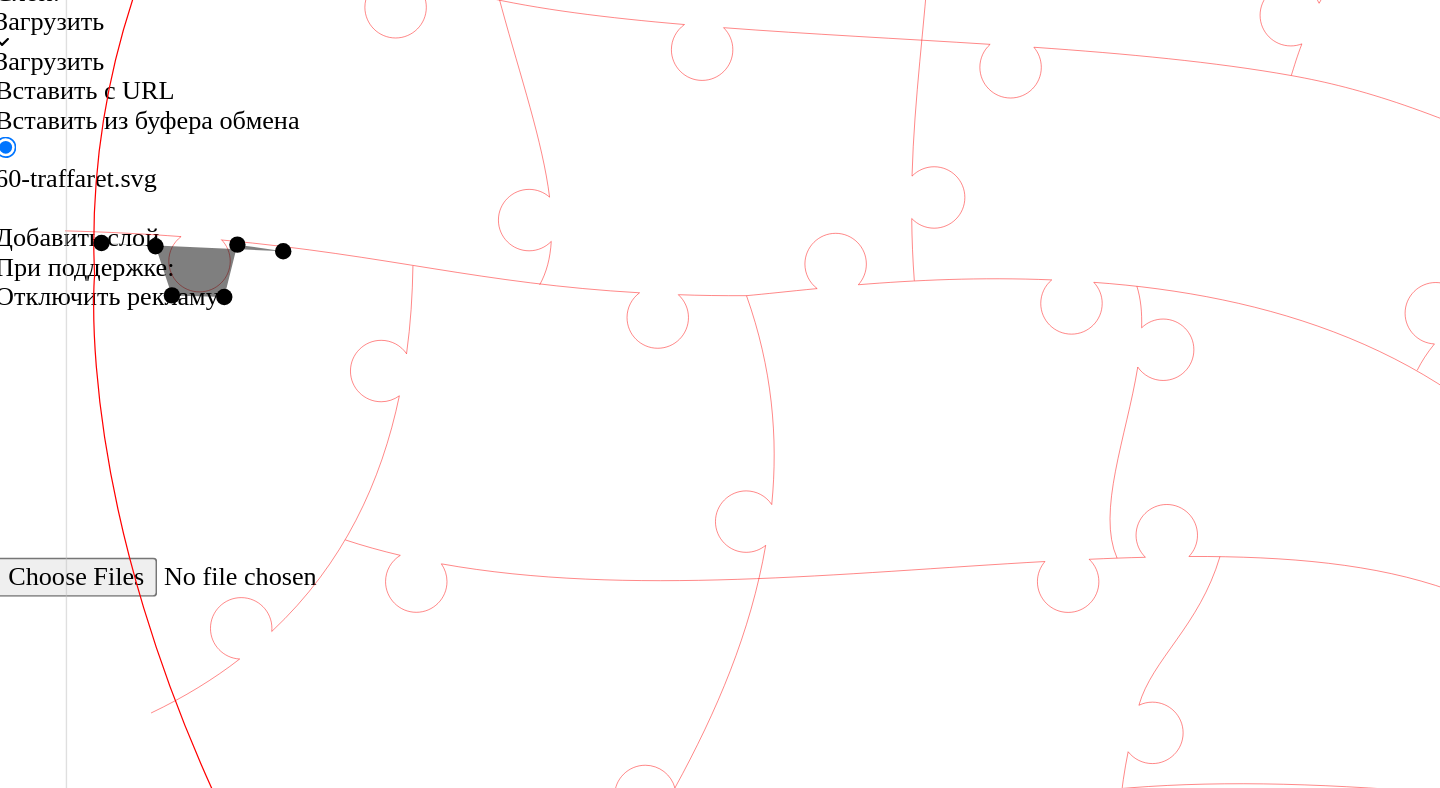 click 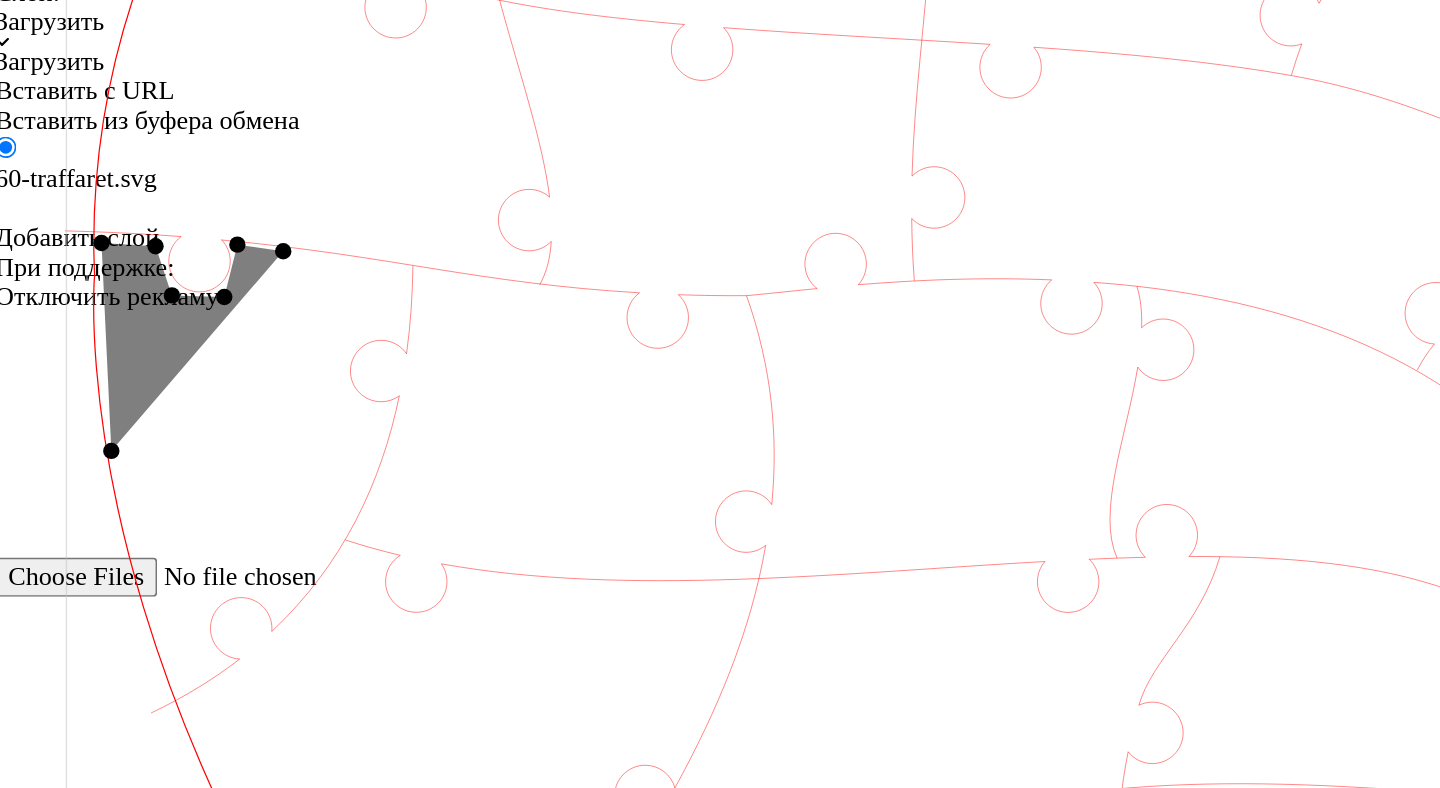 click 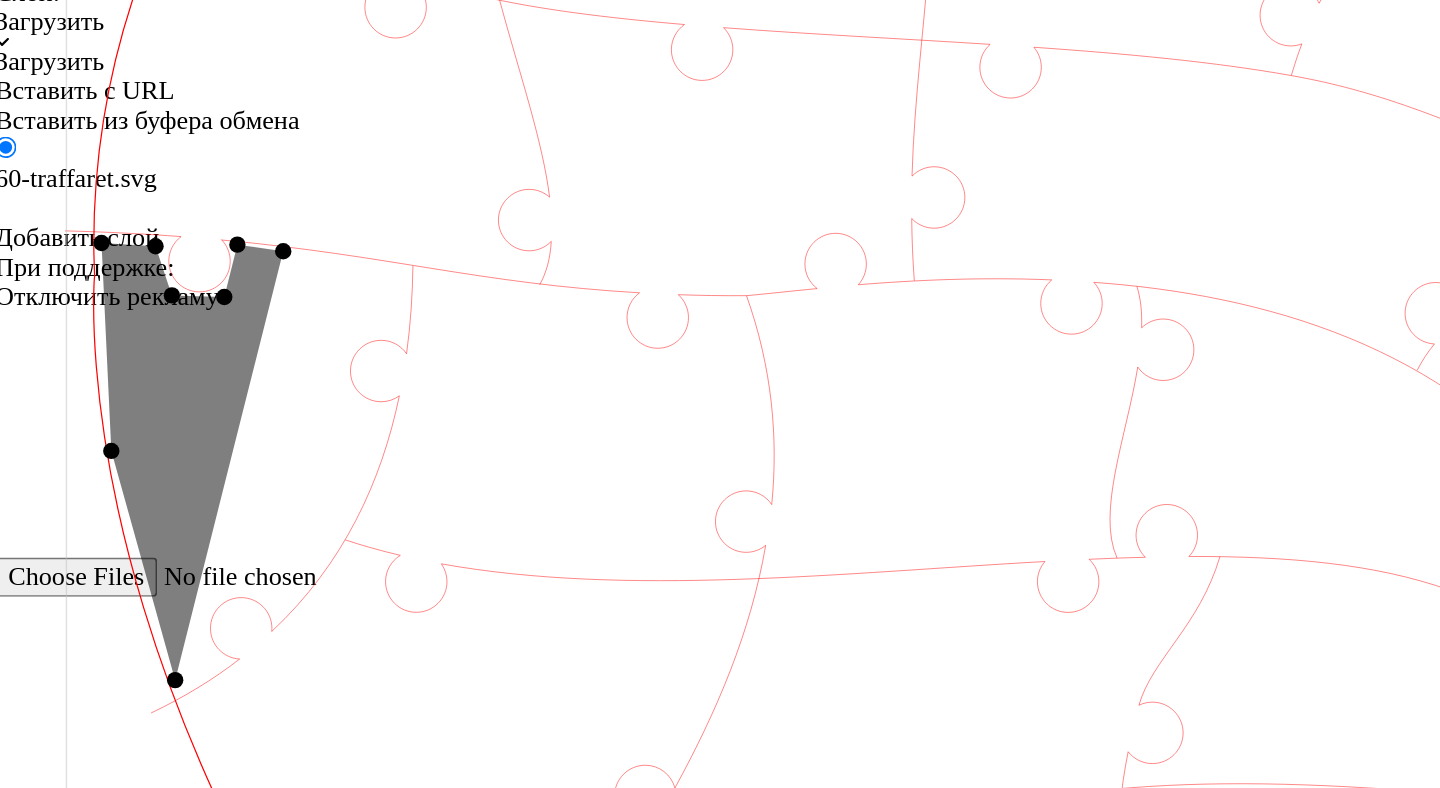 click 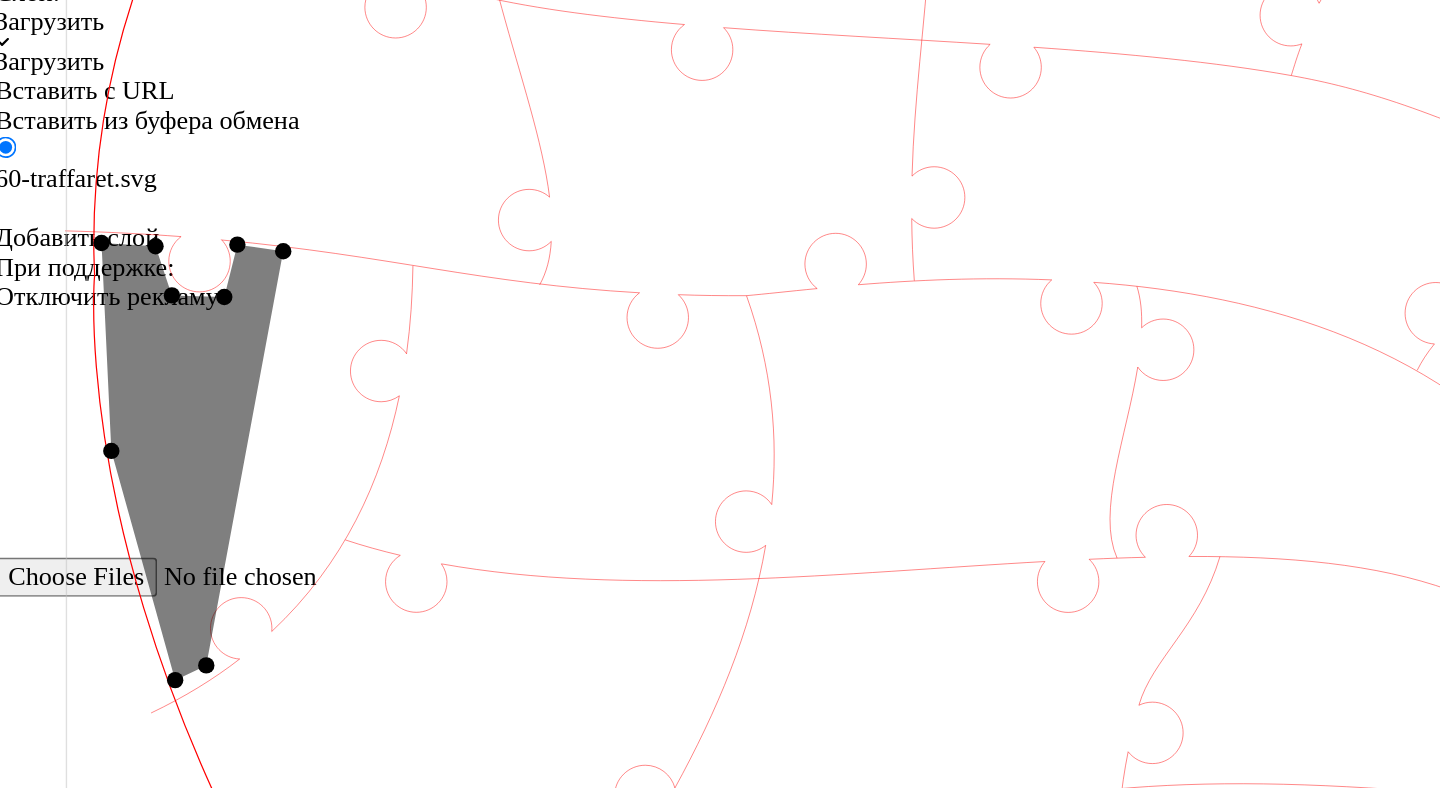 click 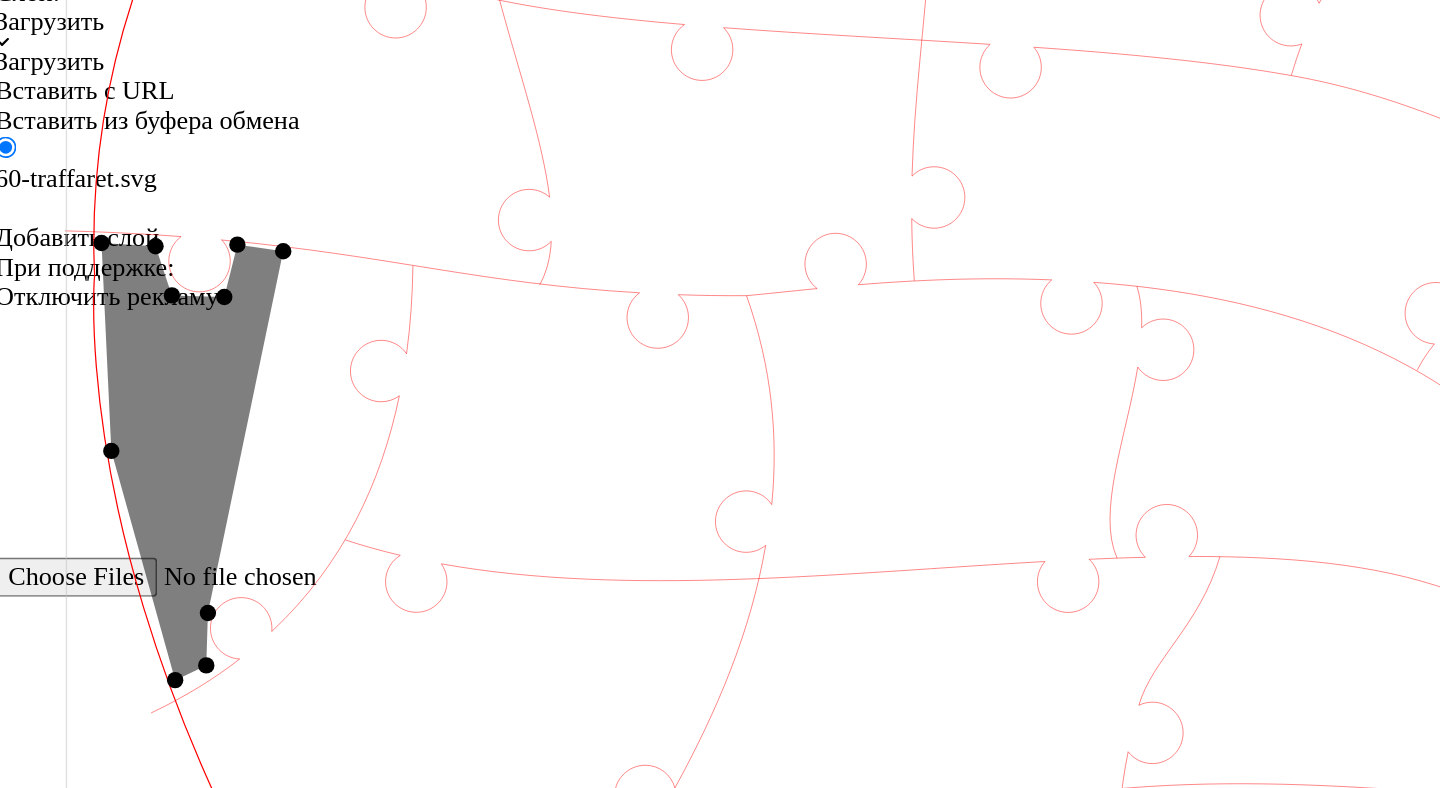 click 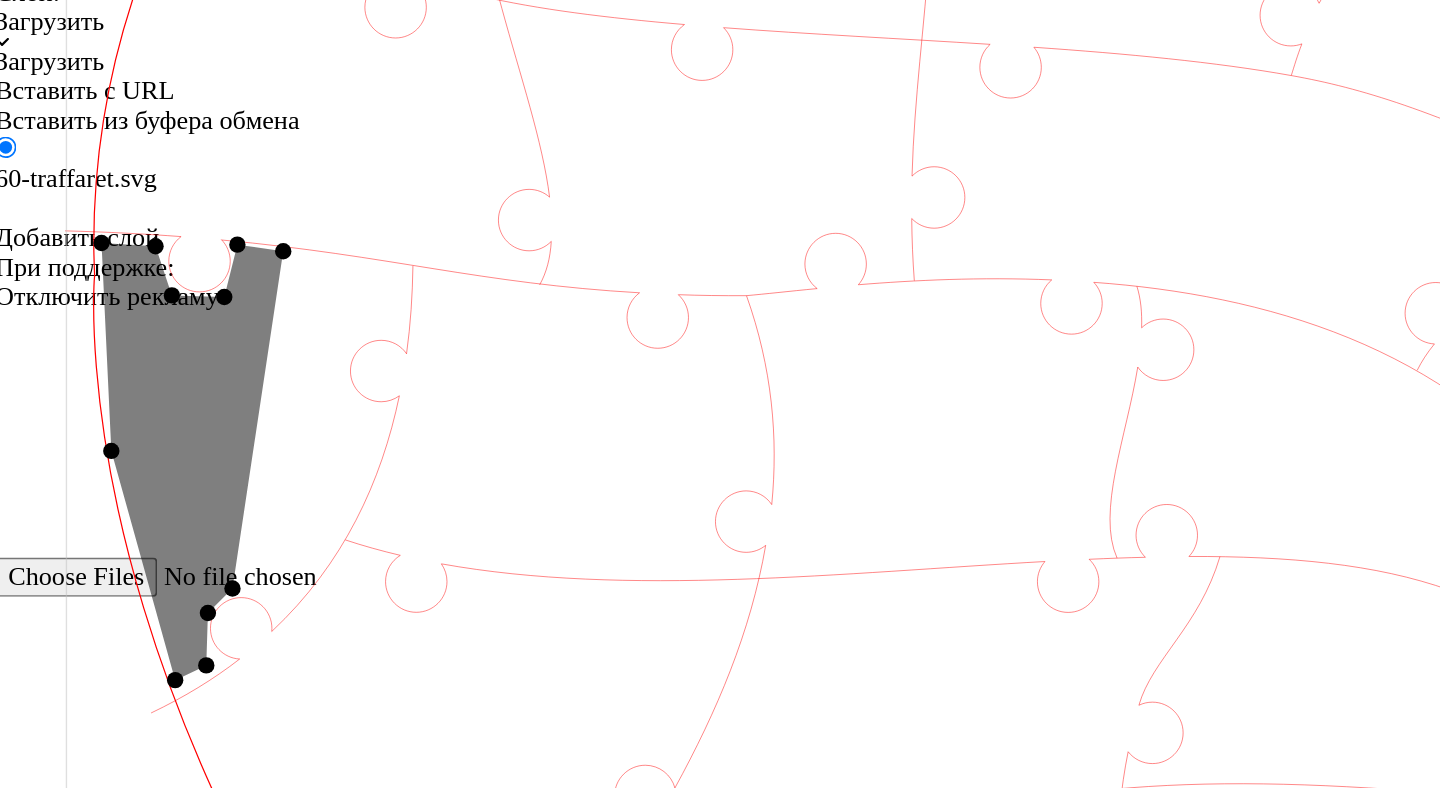 click 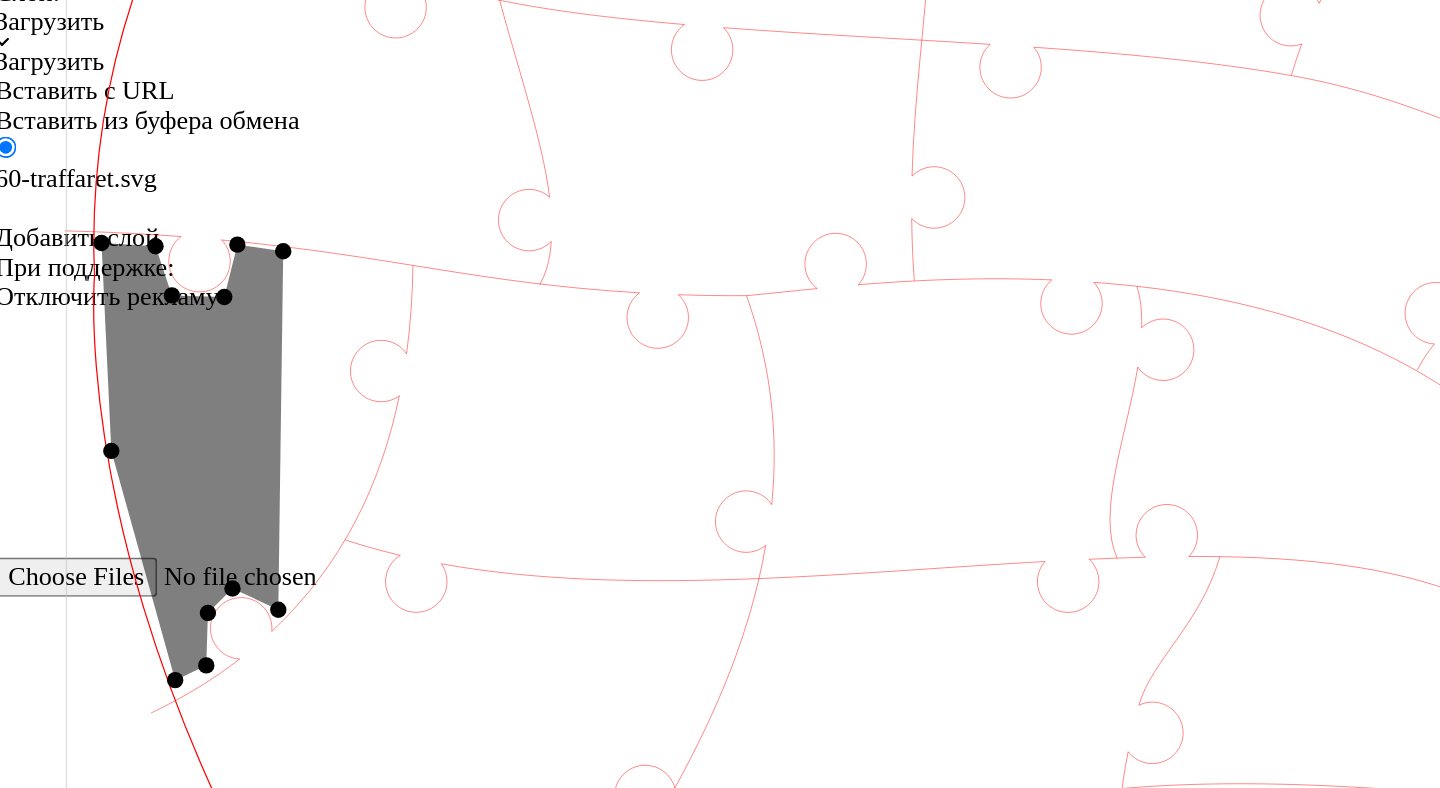 click 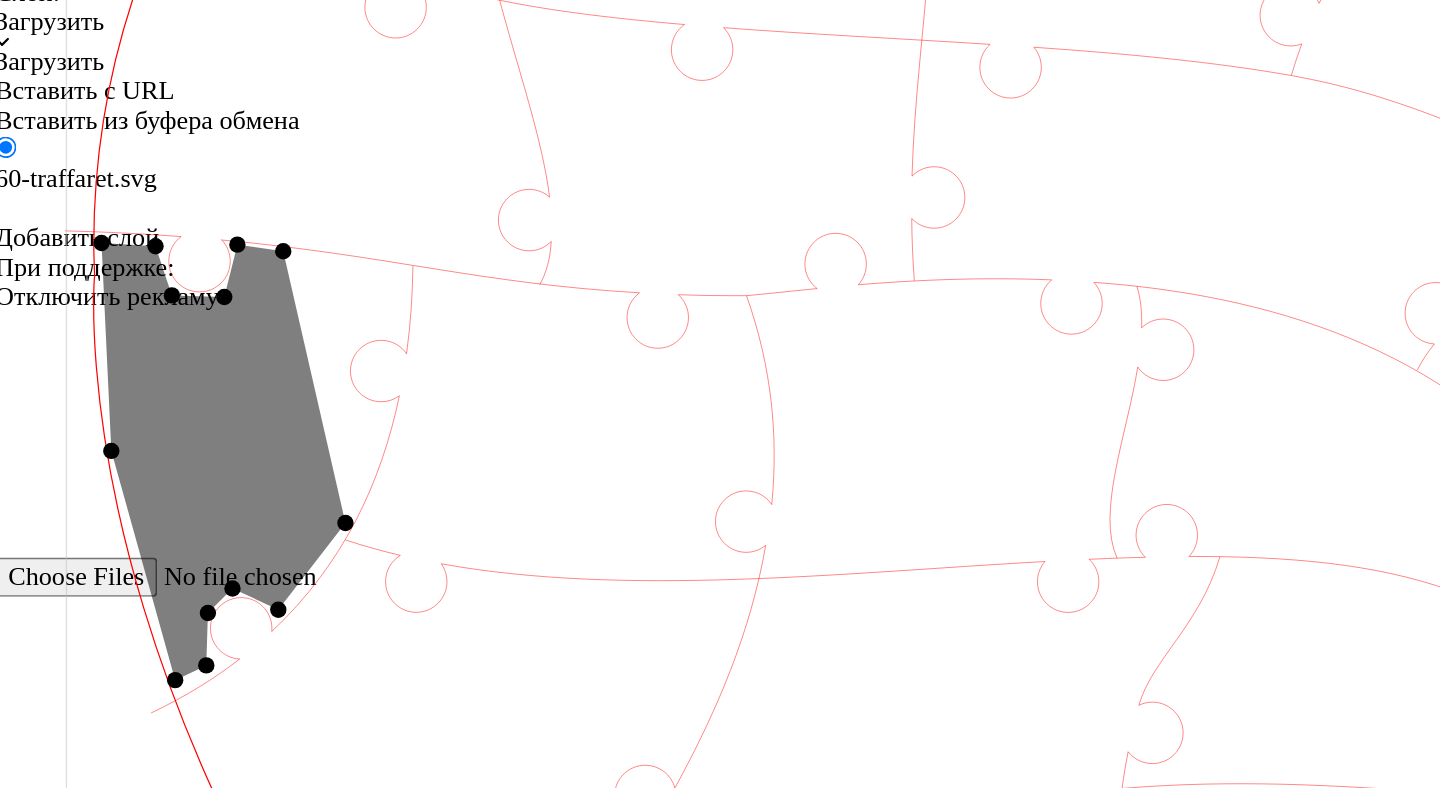 click 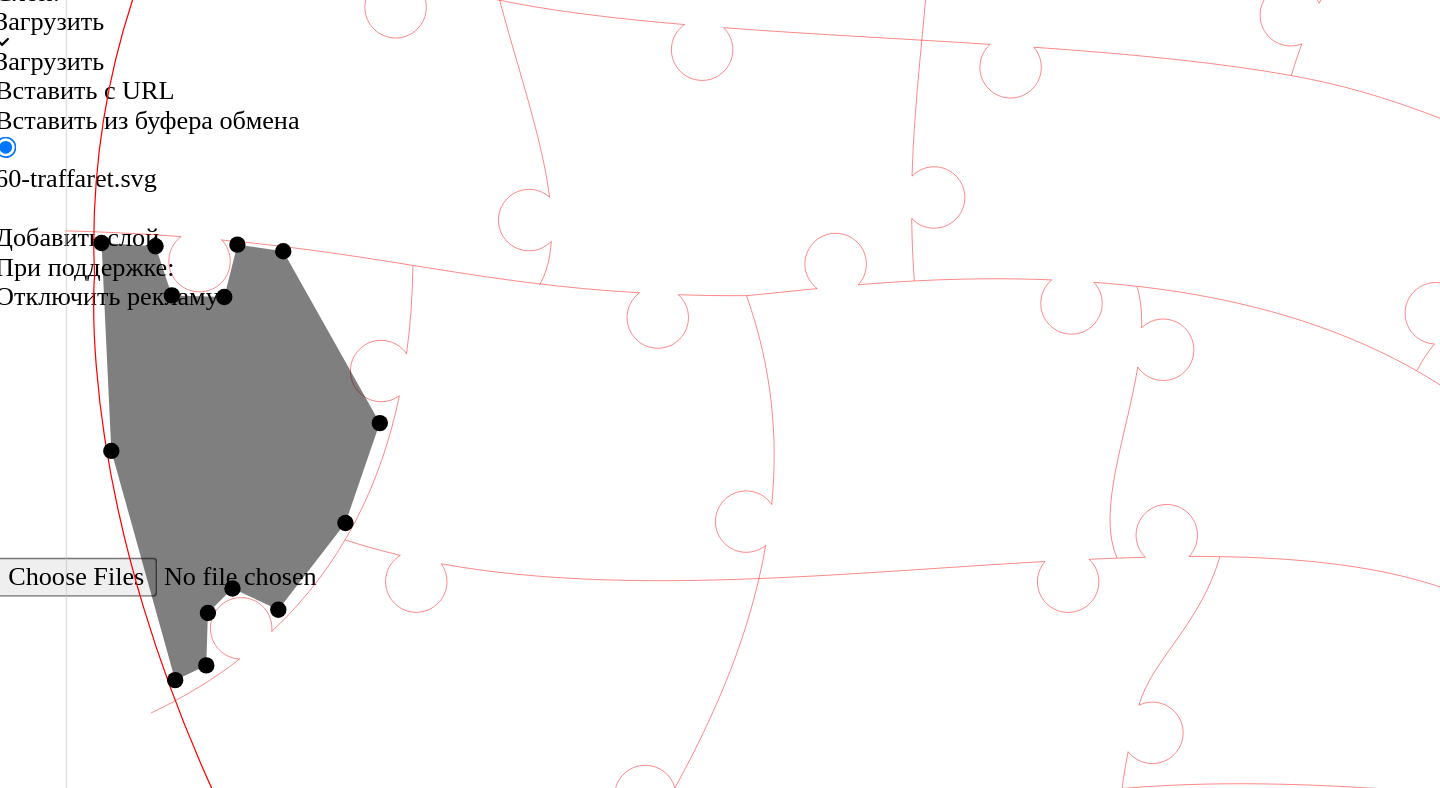click 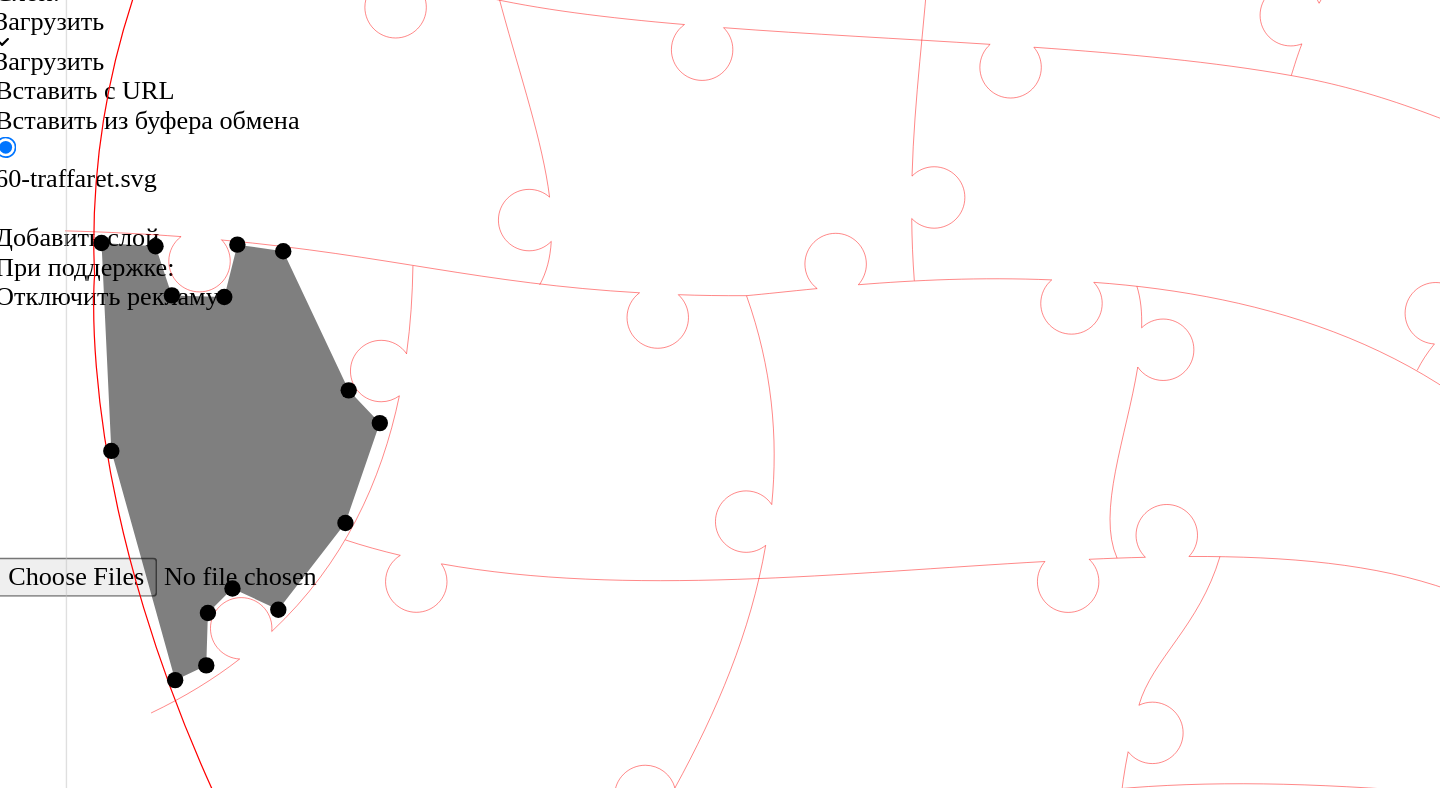 click 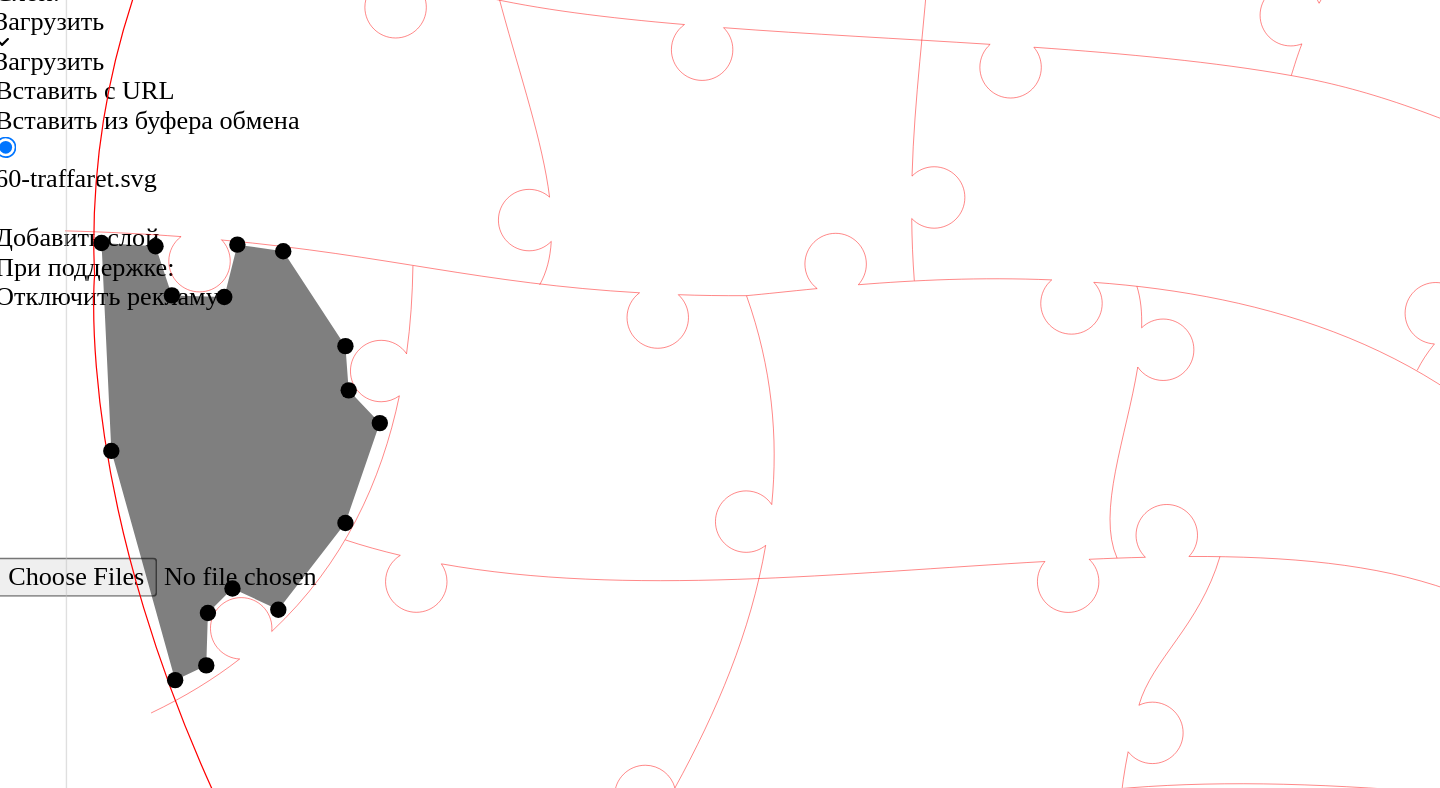 click 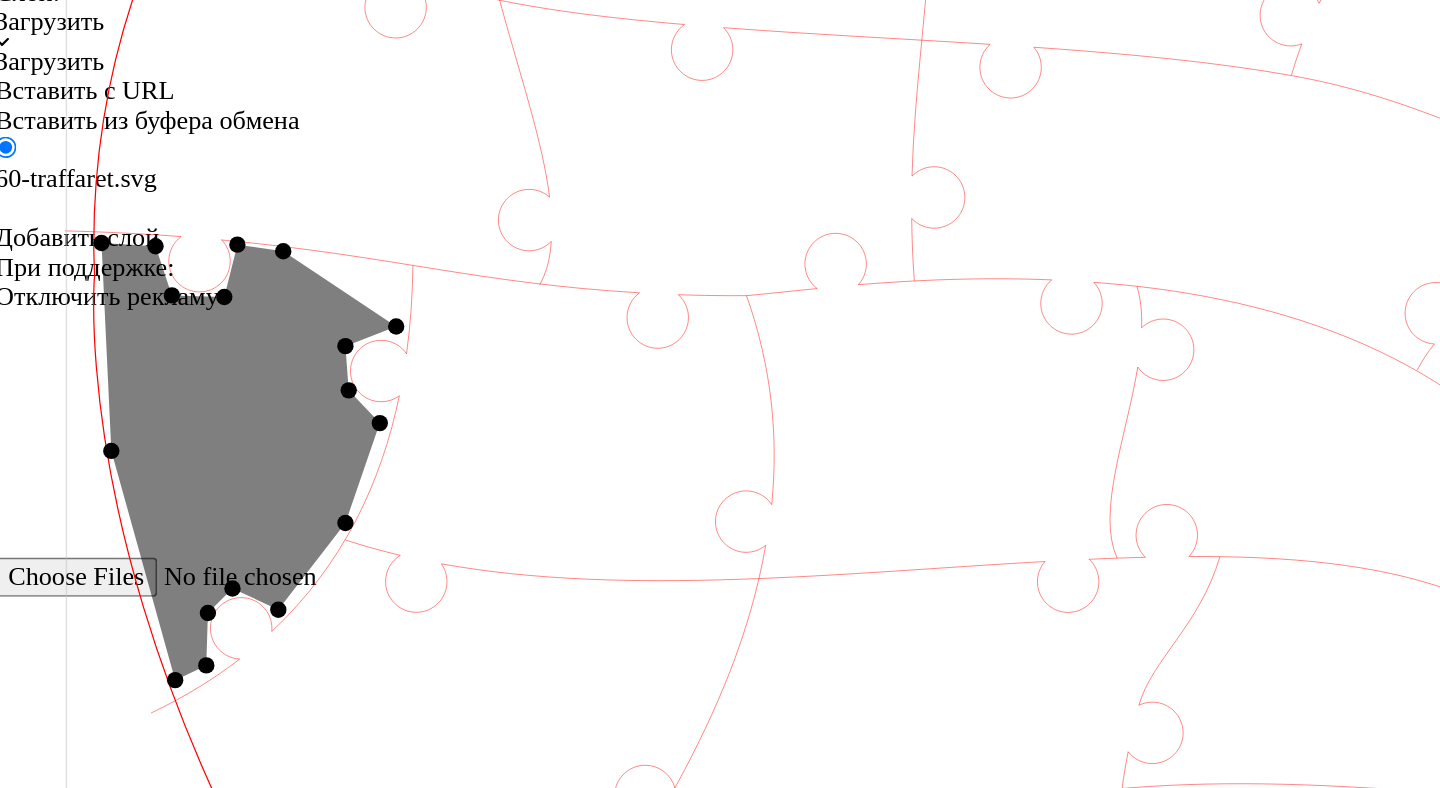 click 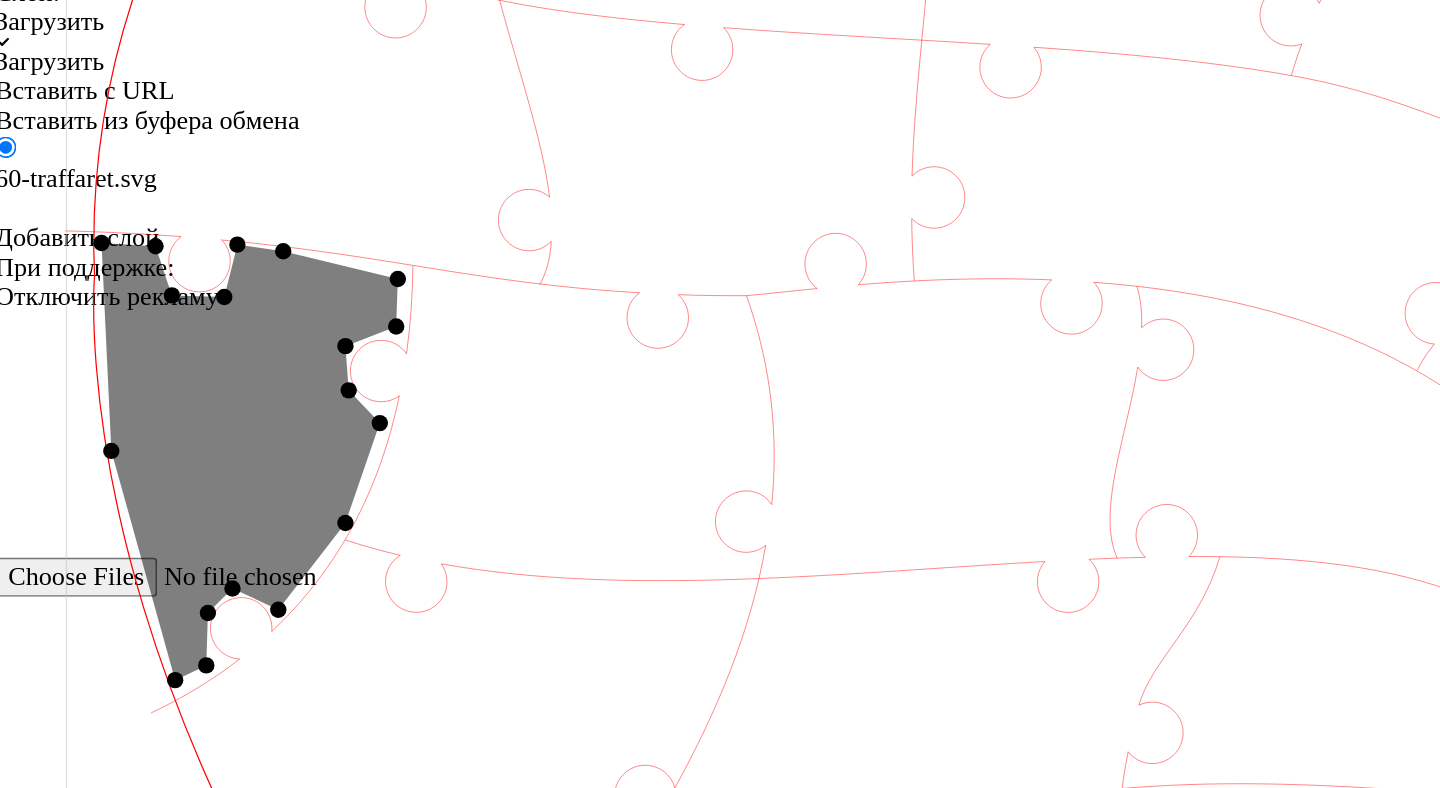 click 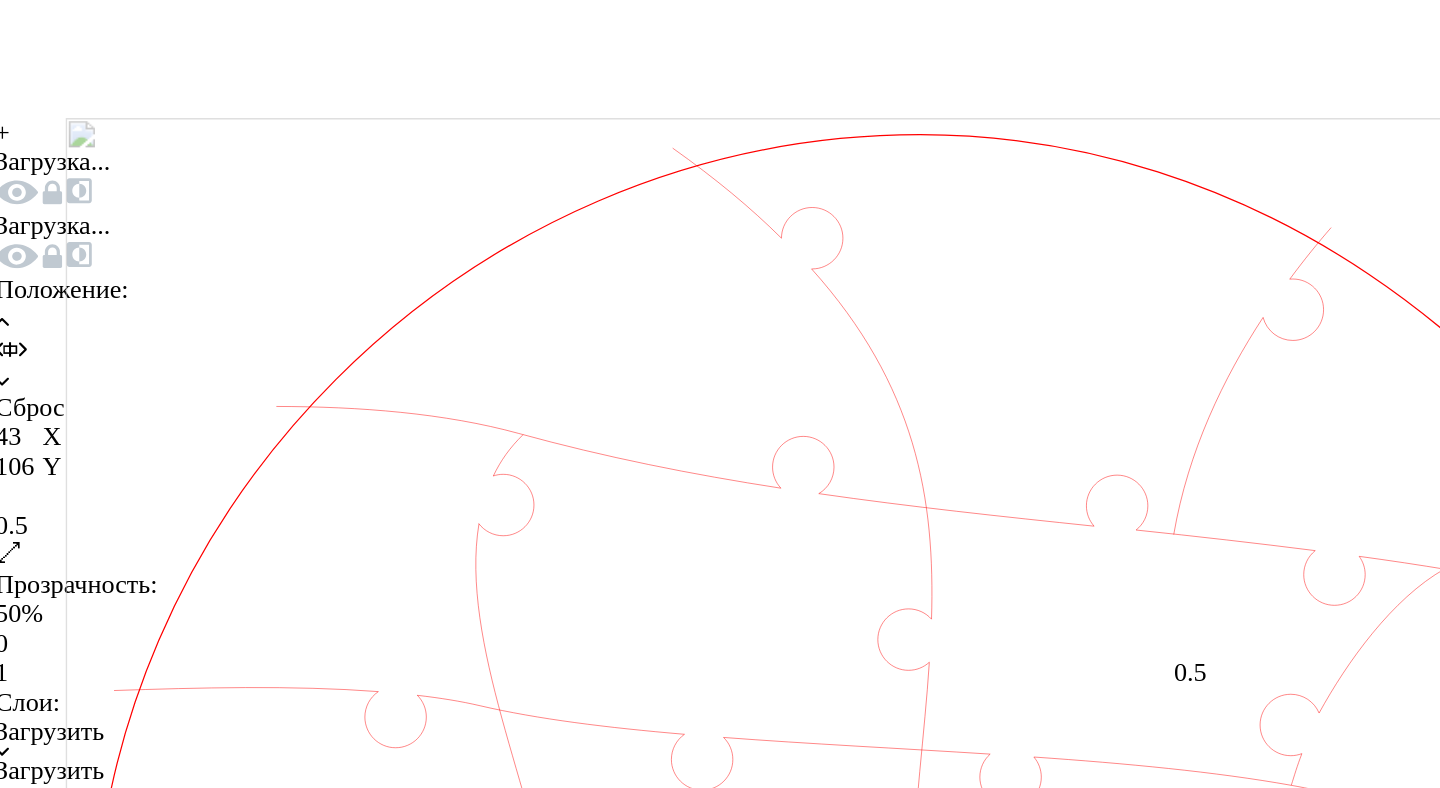 scroll, scrollTop: 34, scrollLeft: 0, axis: vertical 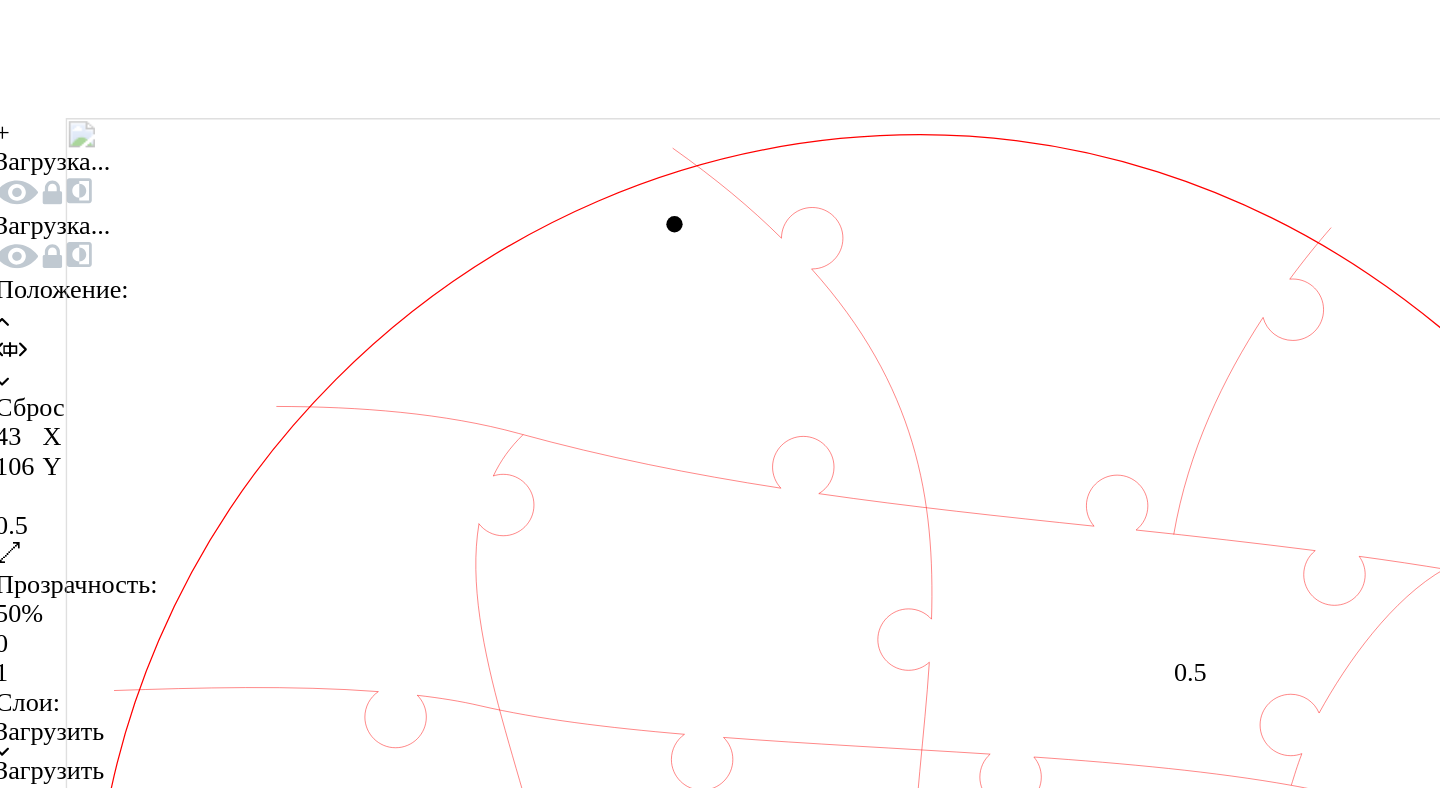 click 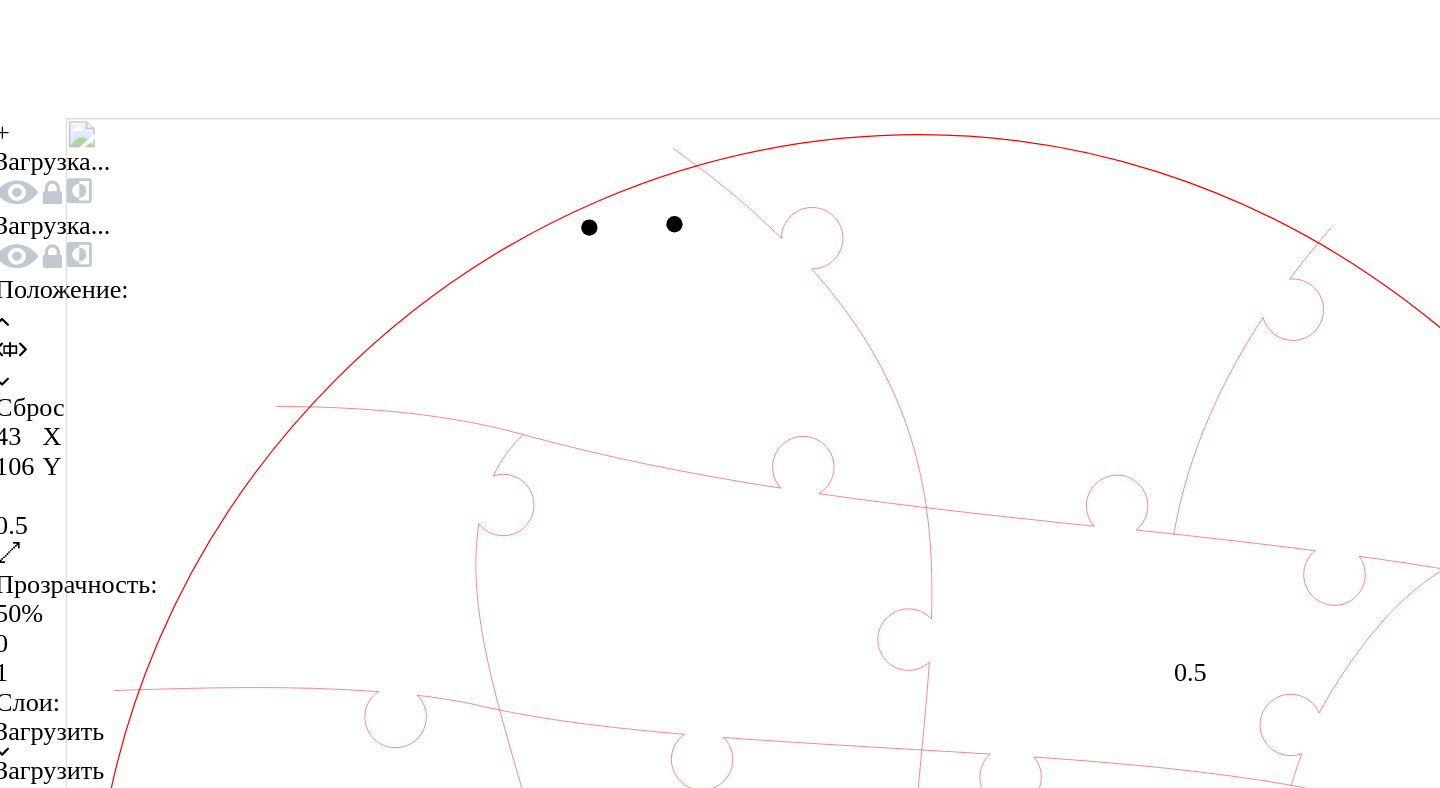 click 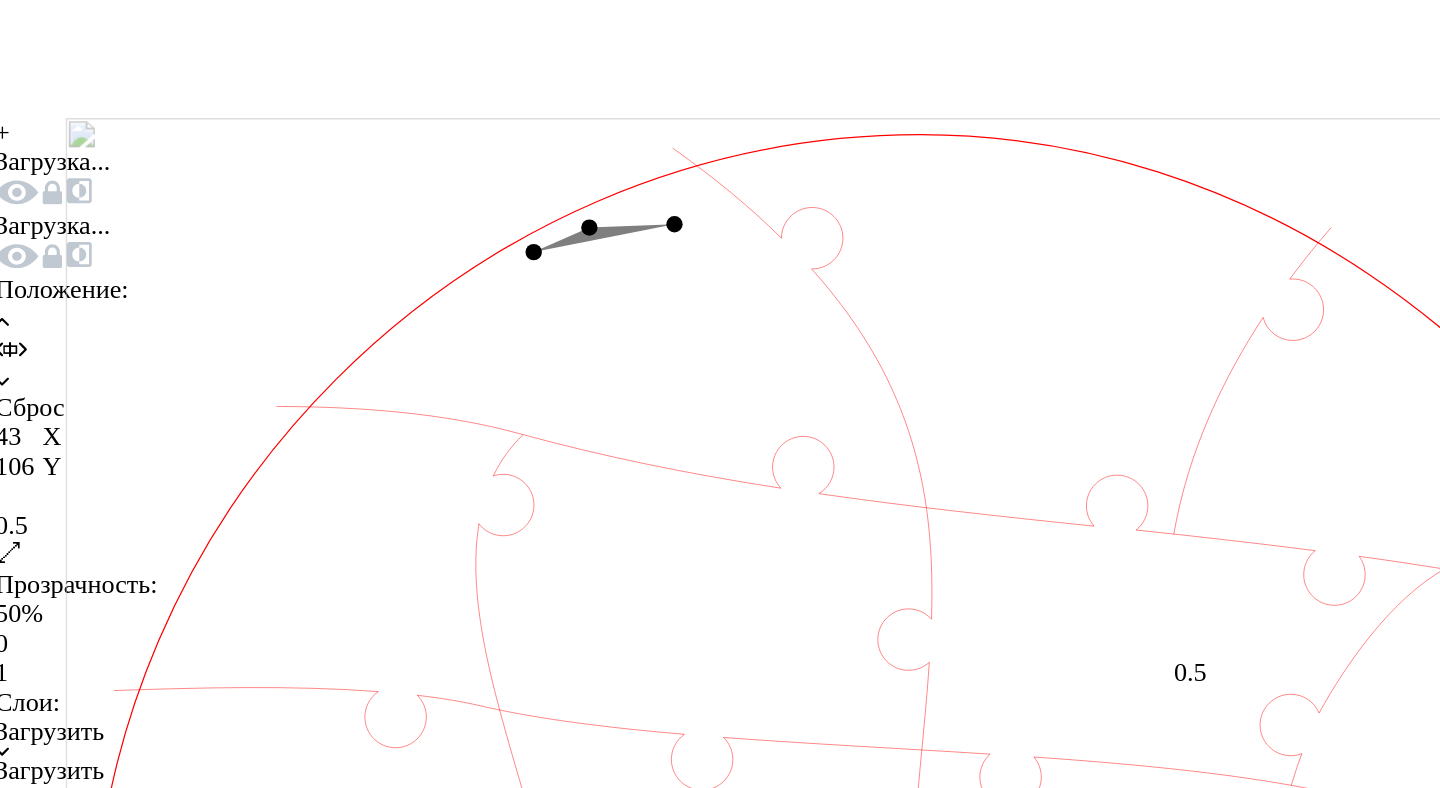 click 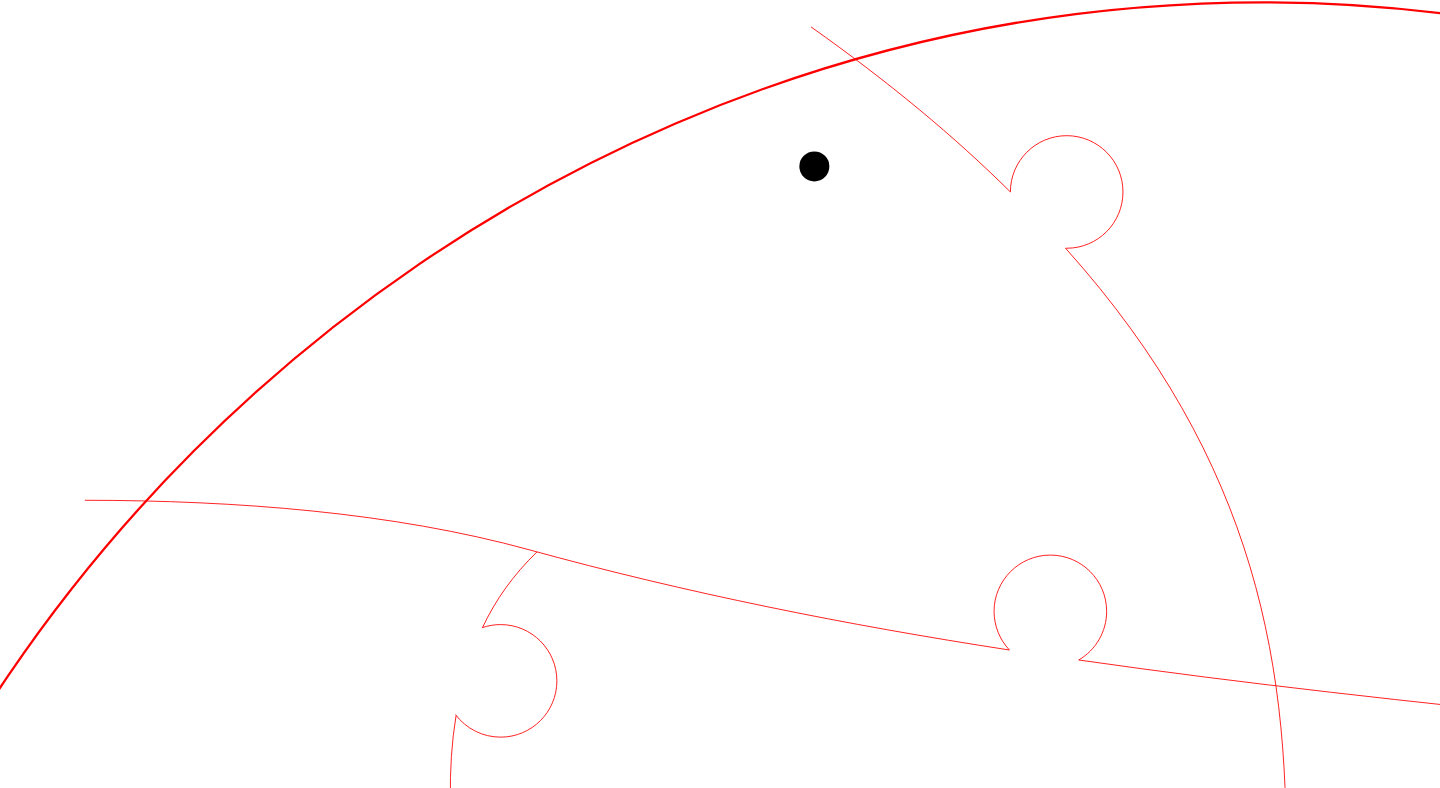 click 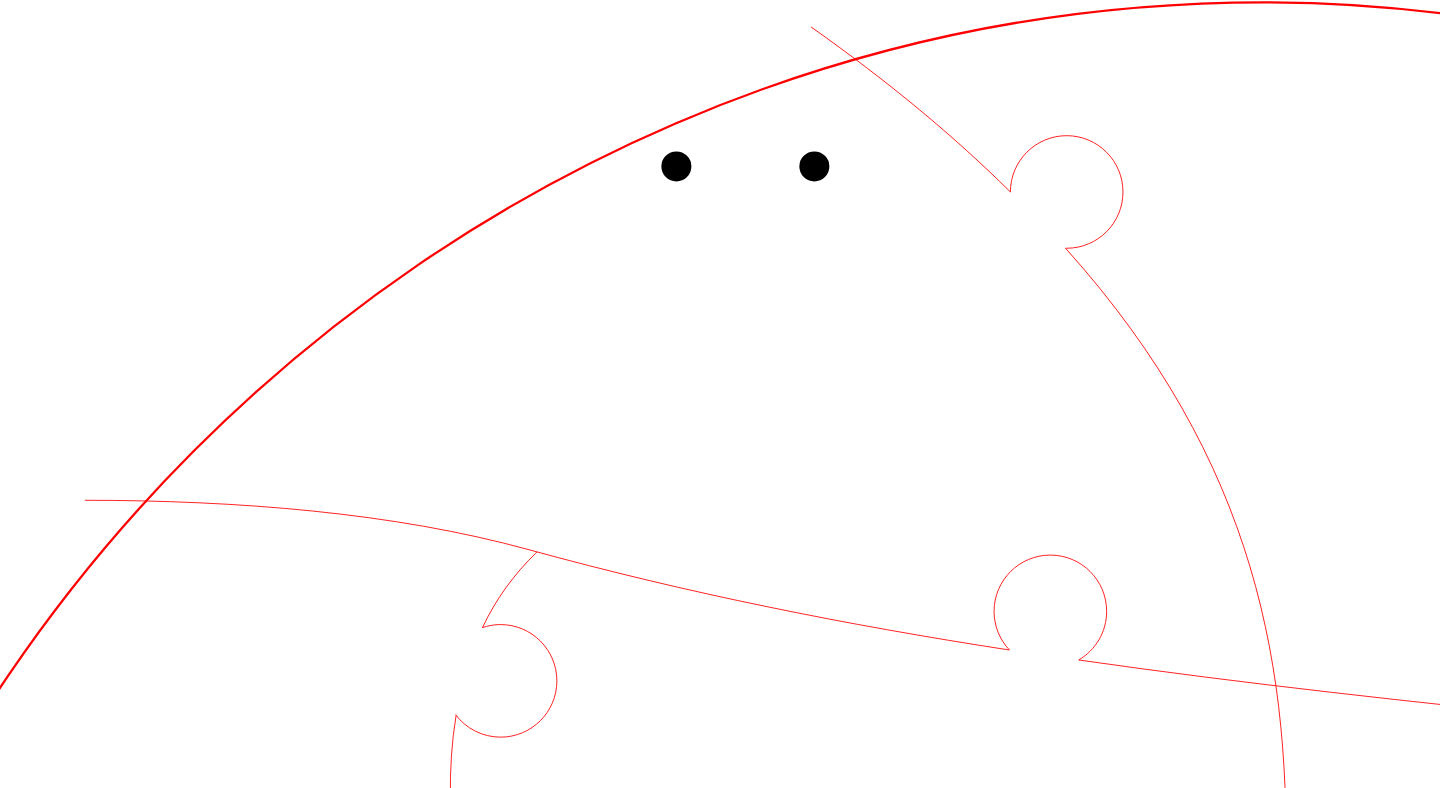 click 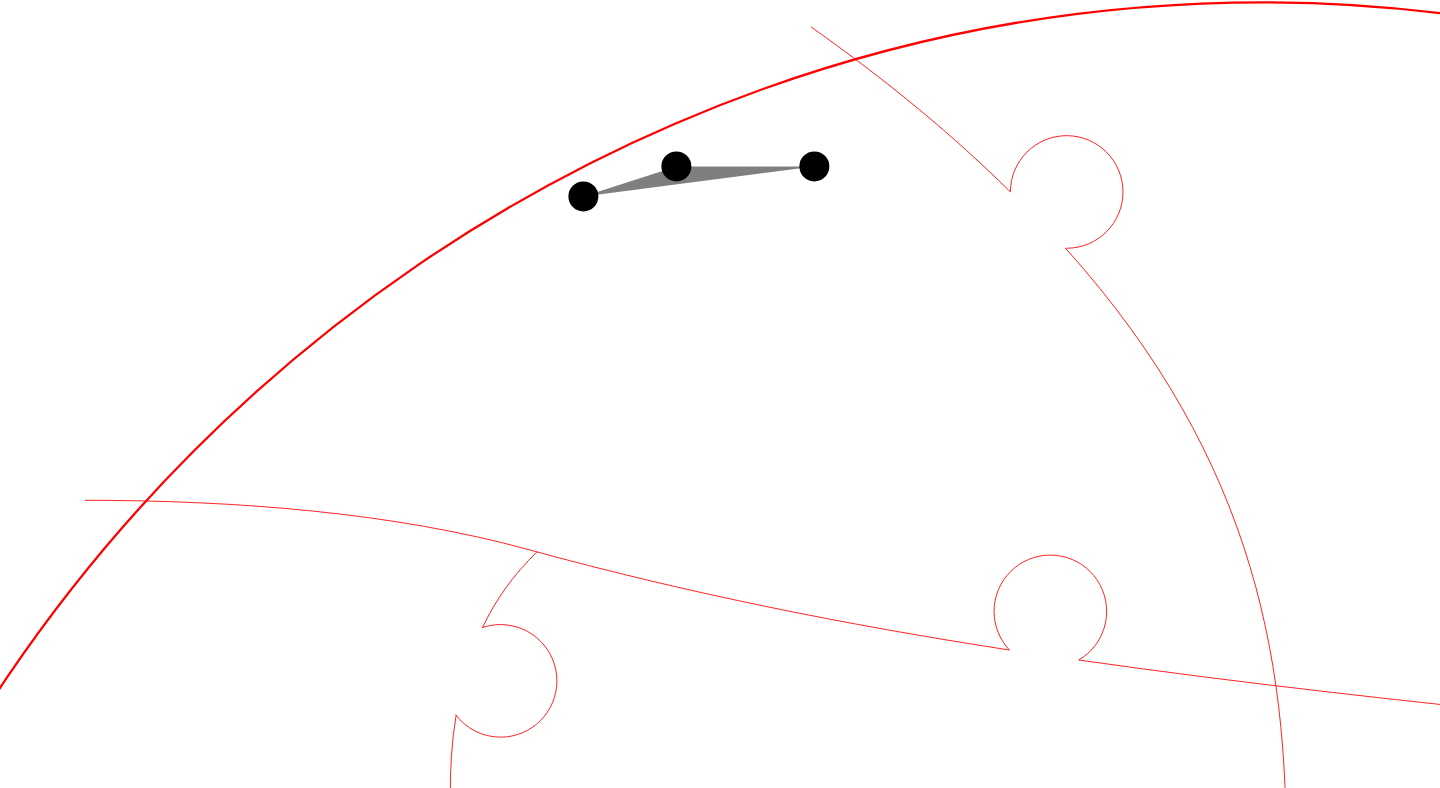click 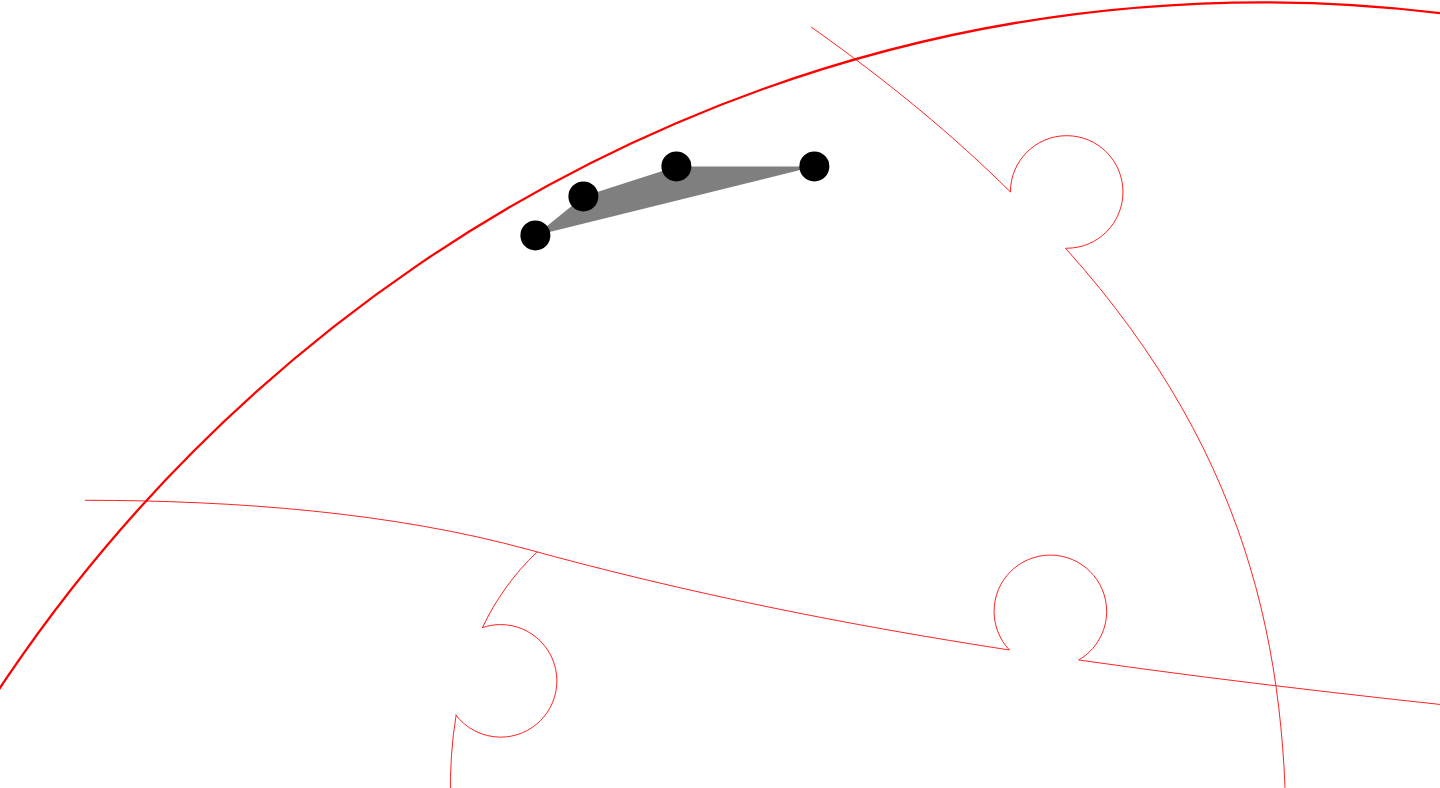 click 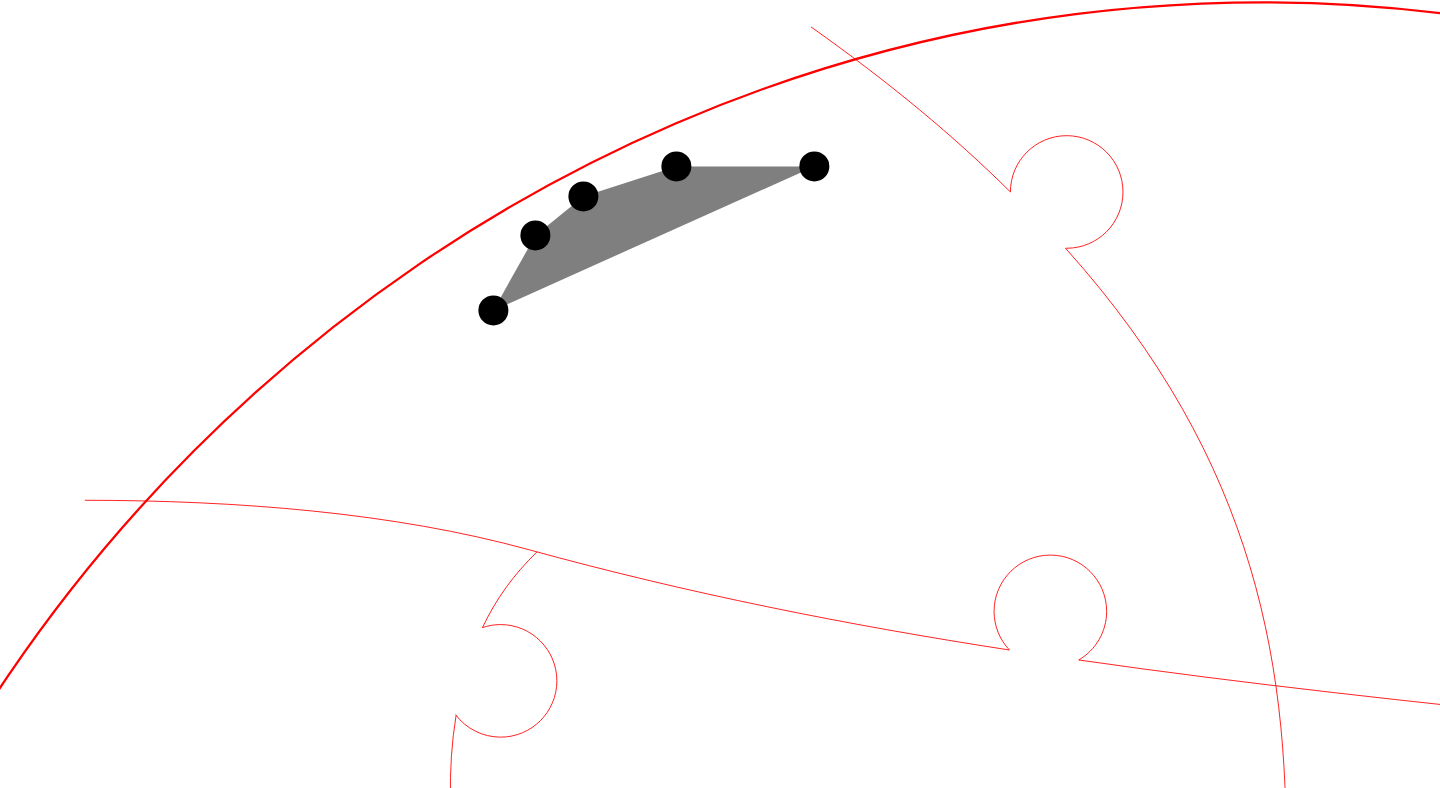 click 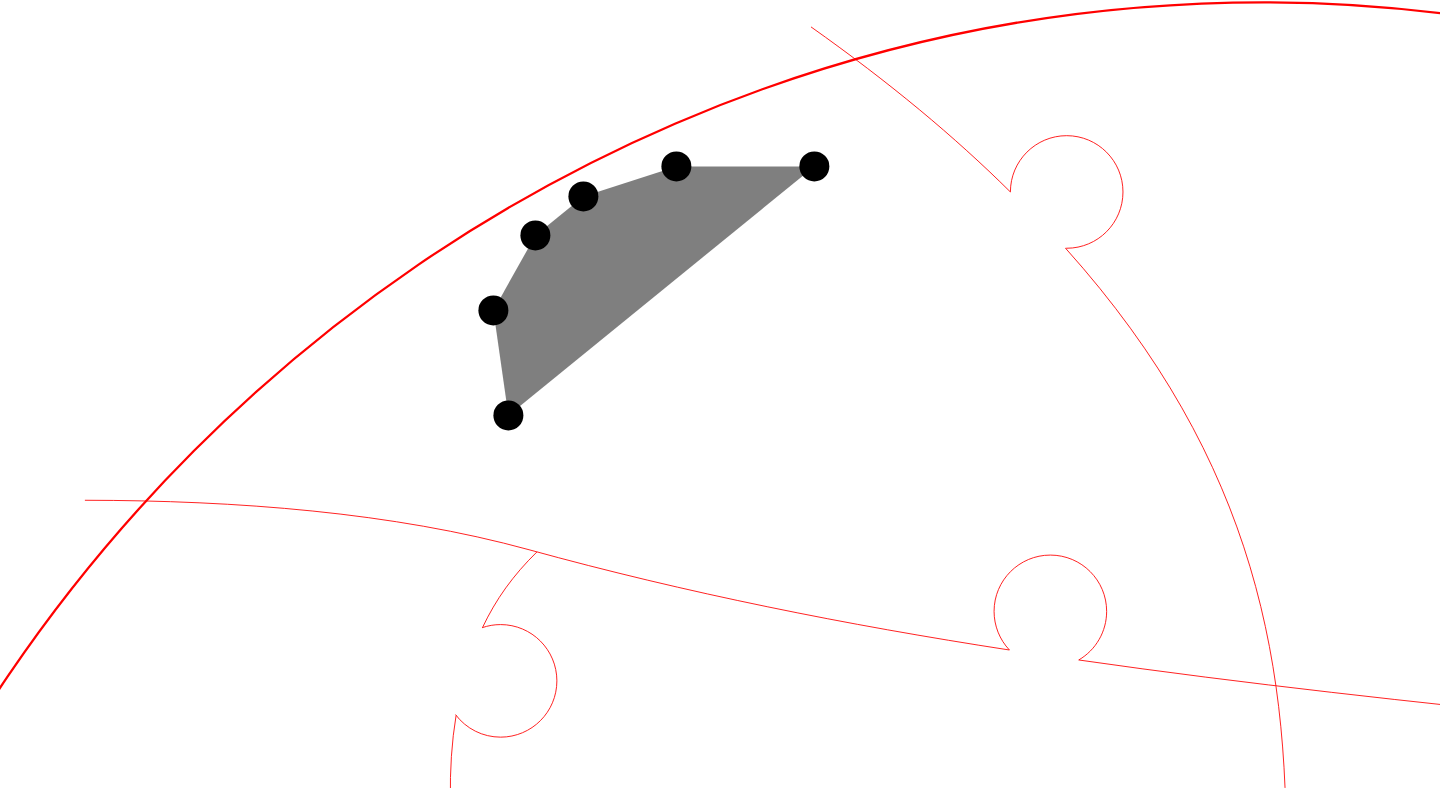 click 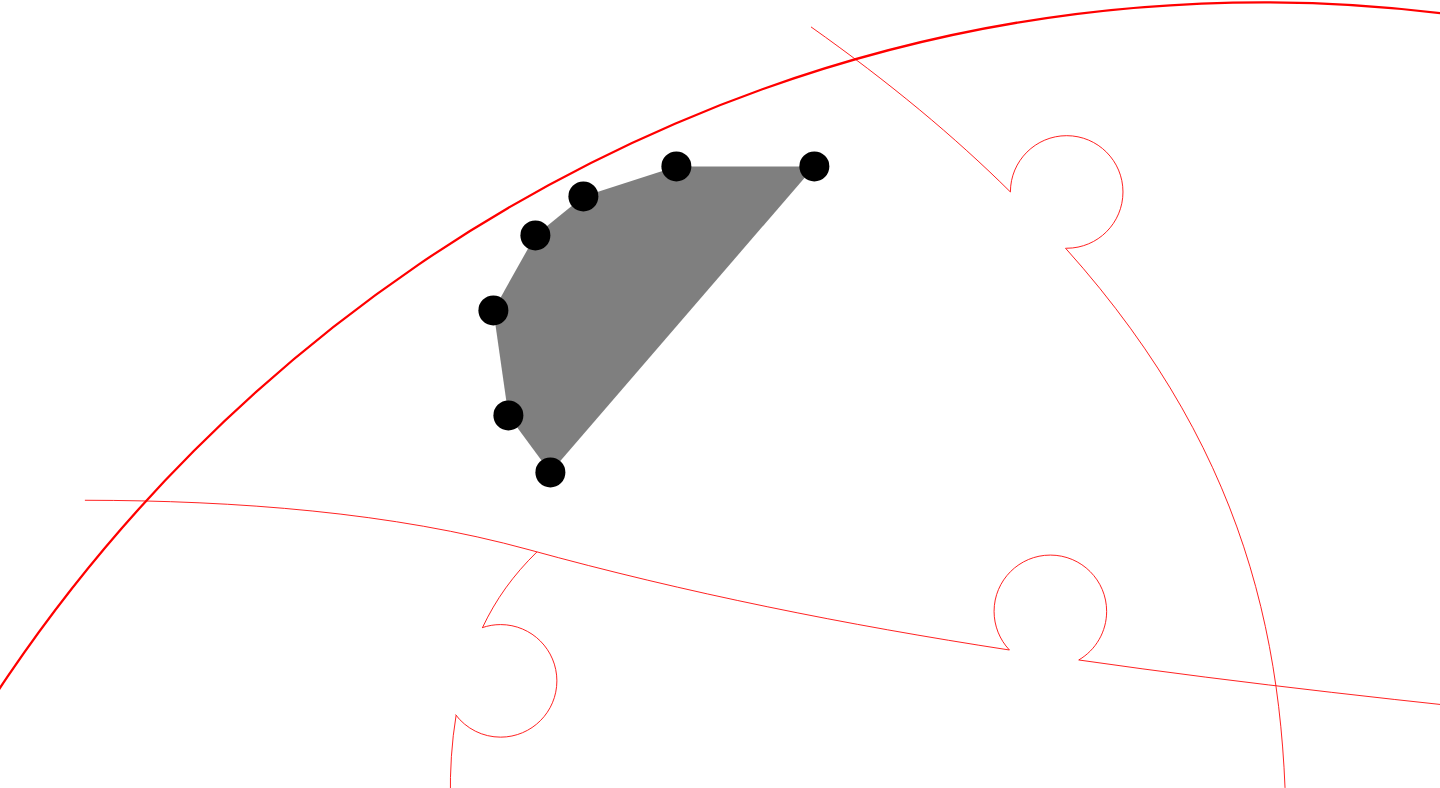 click 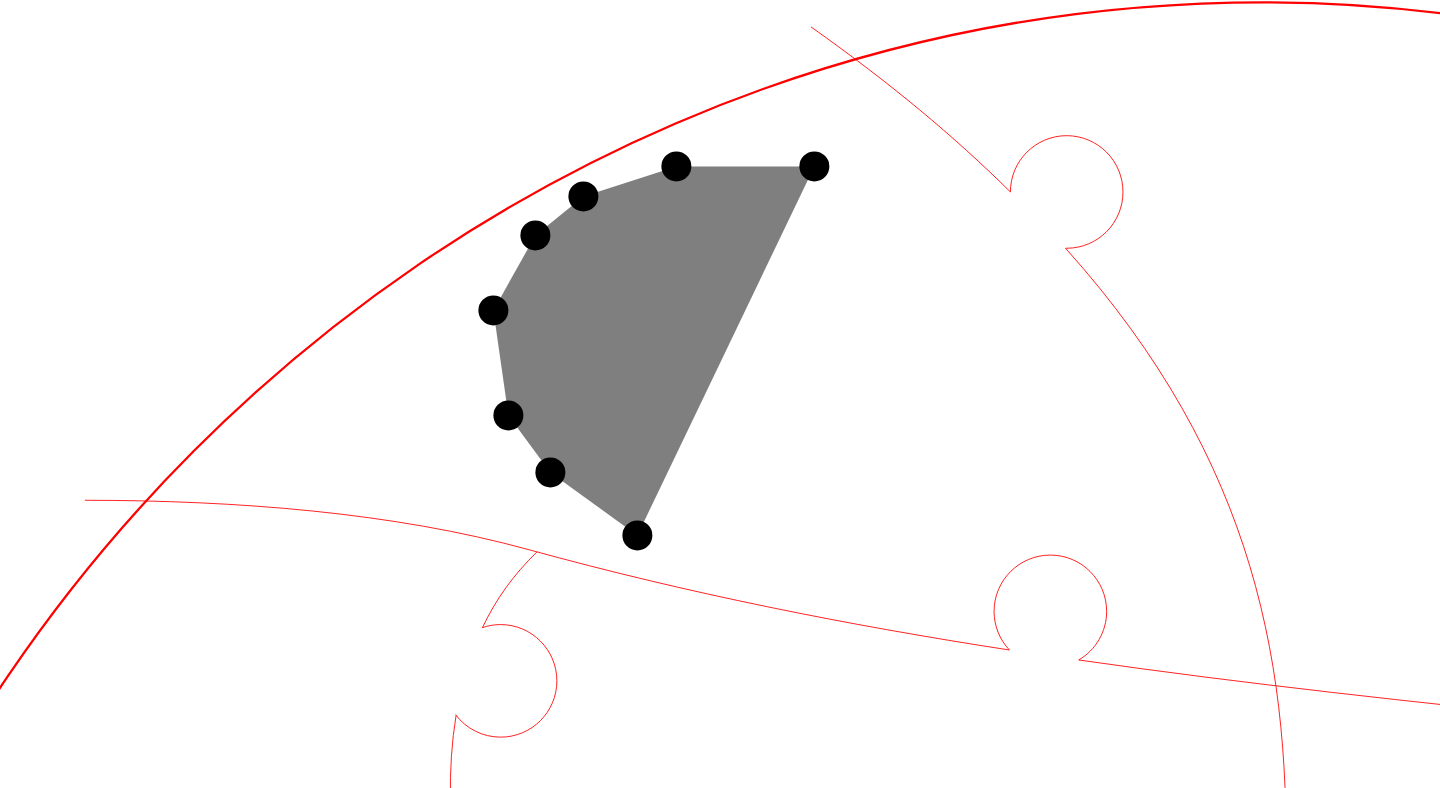 click 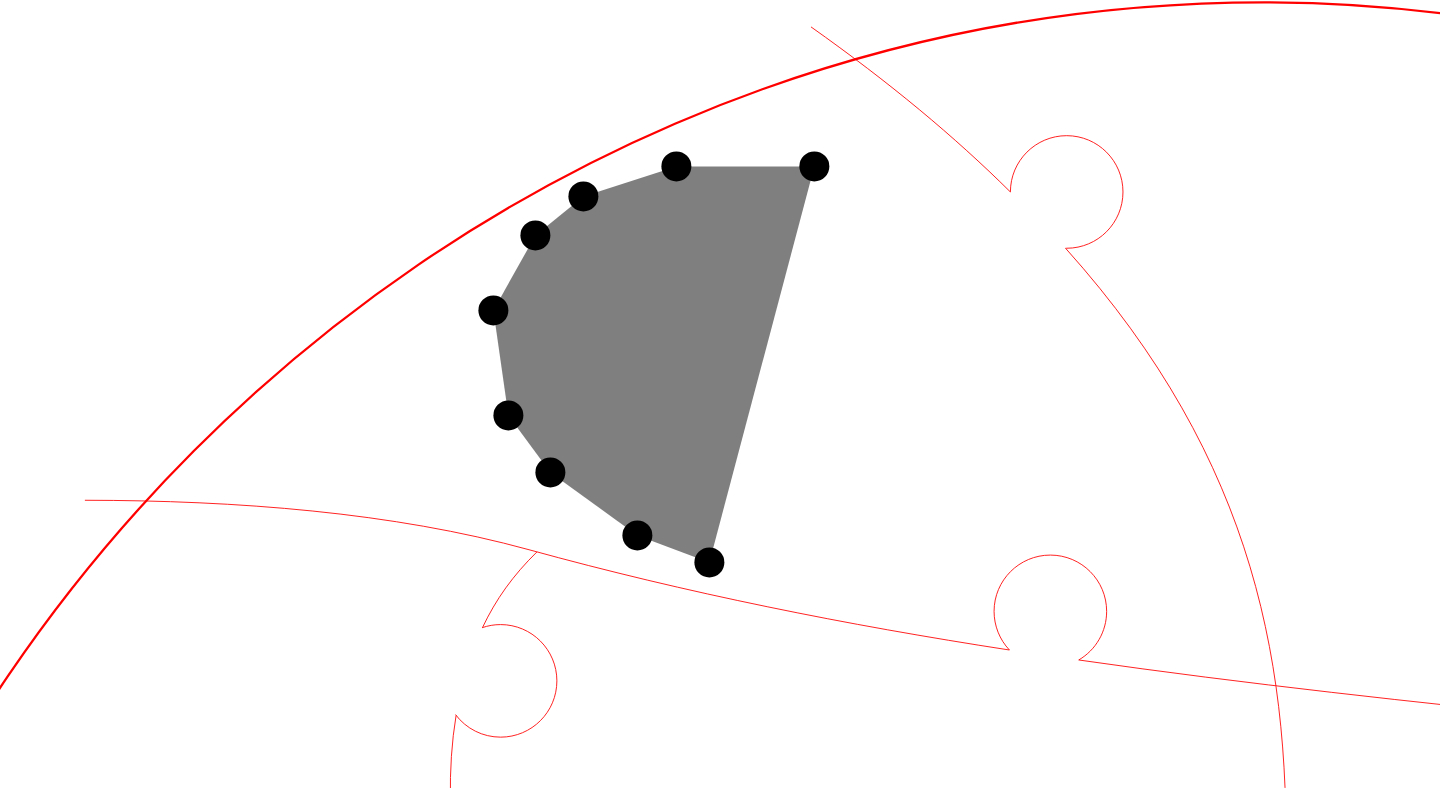 click 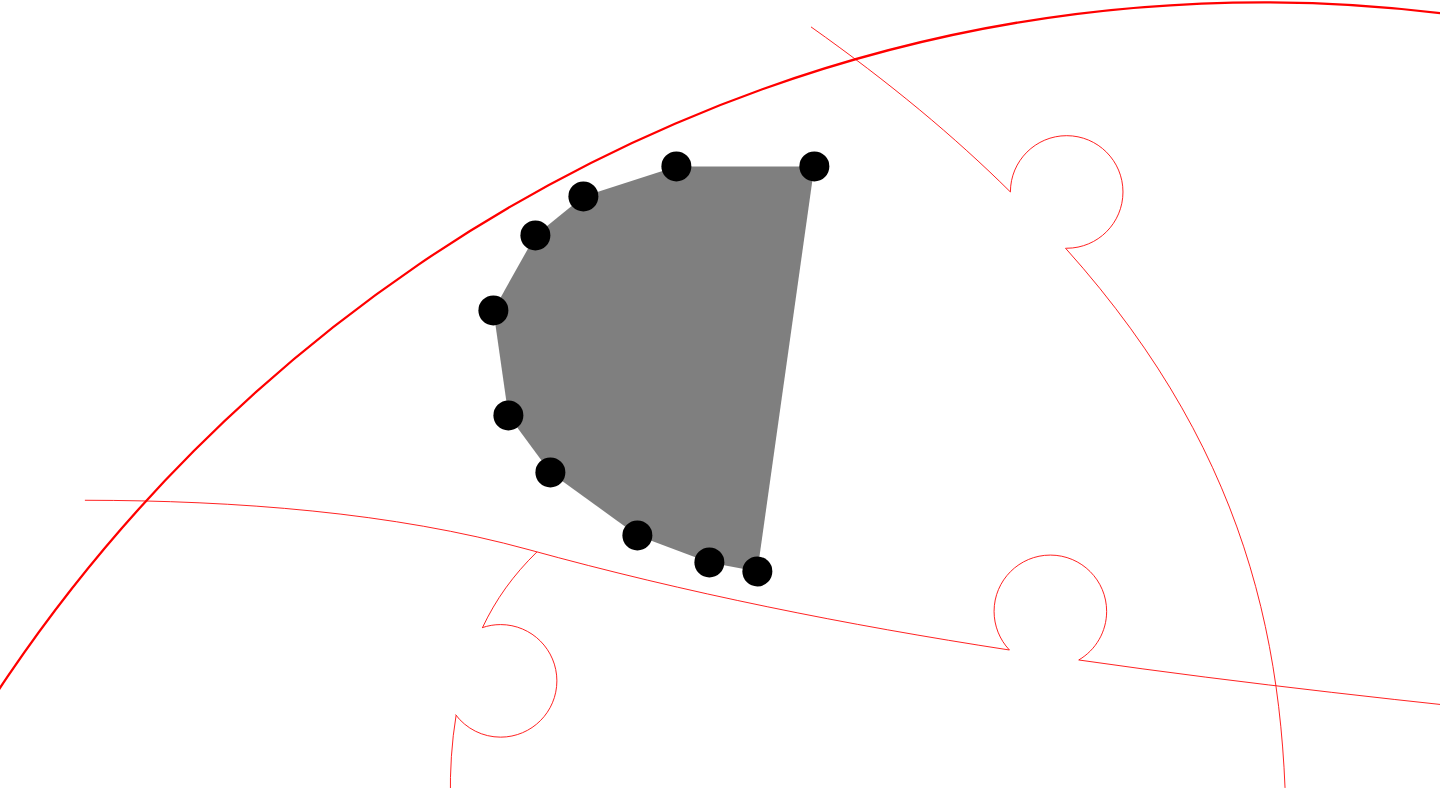 click 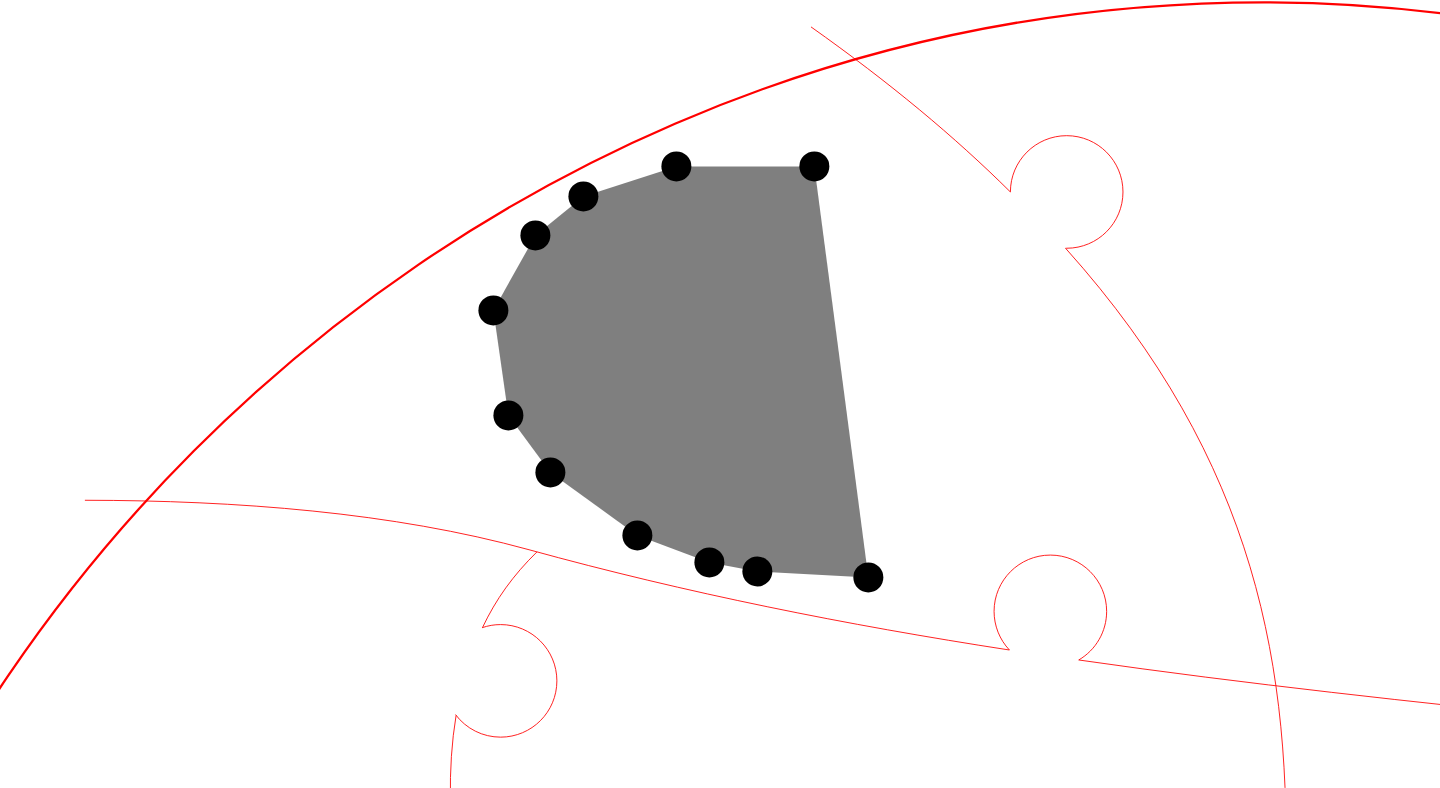 click 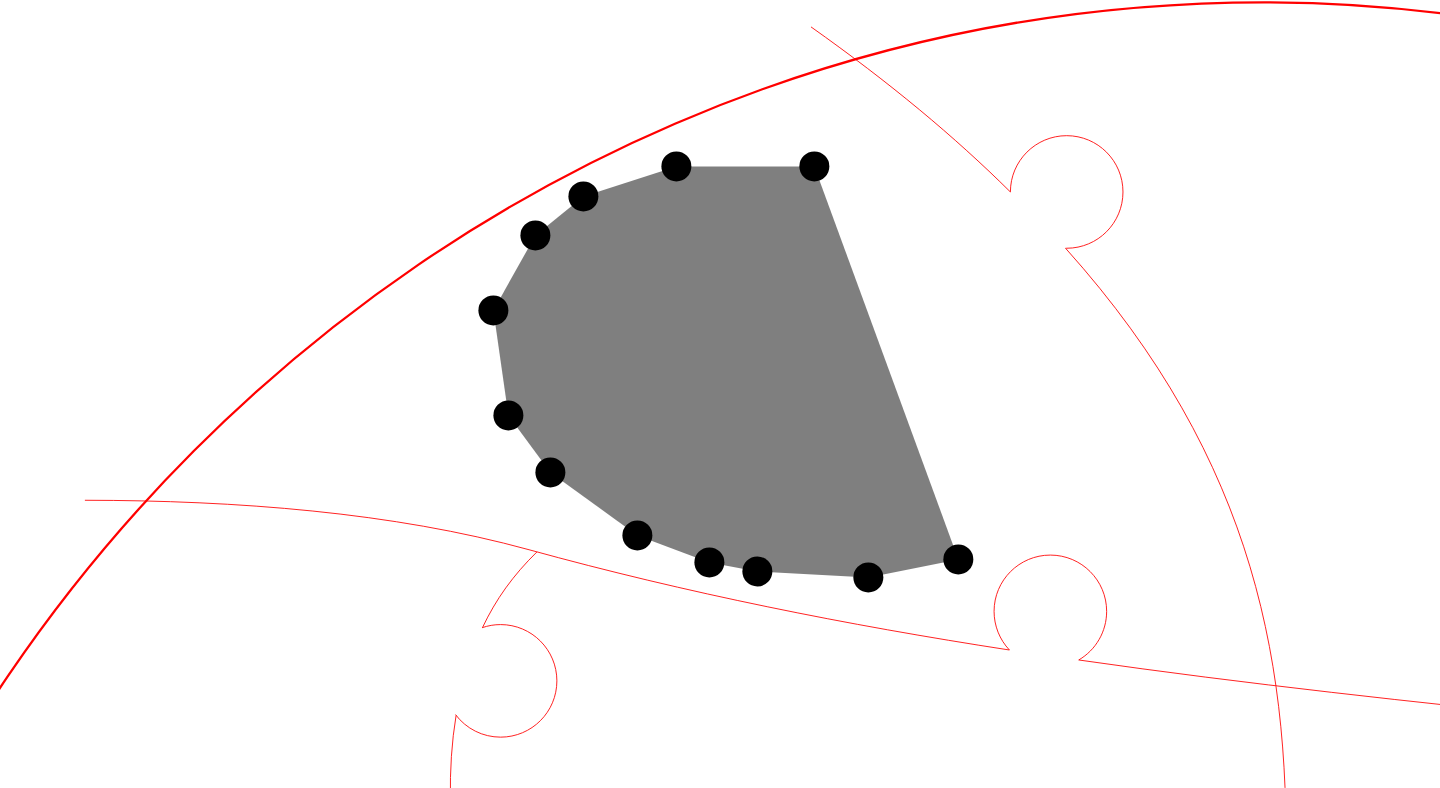 click 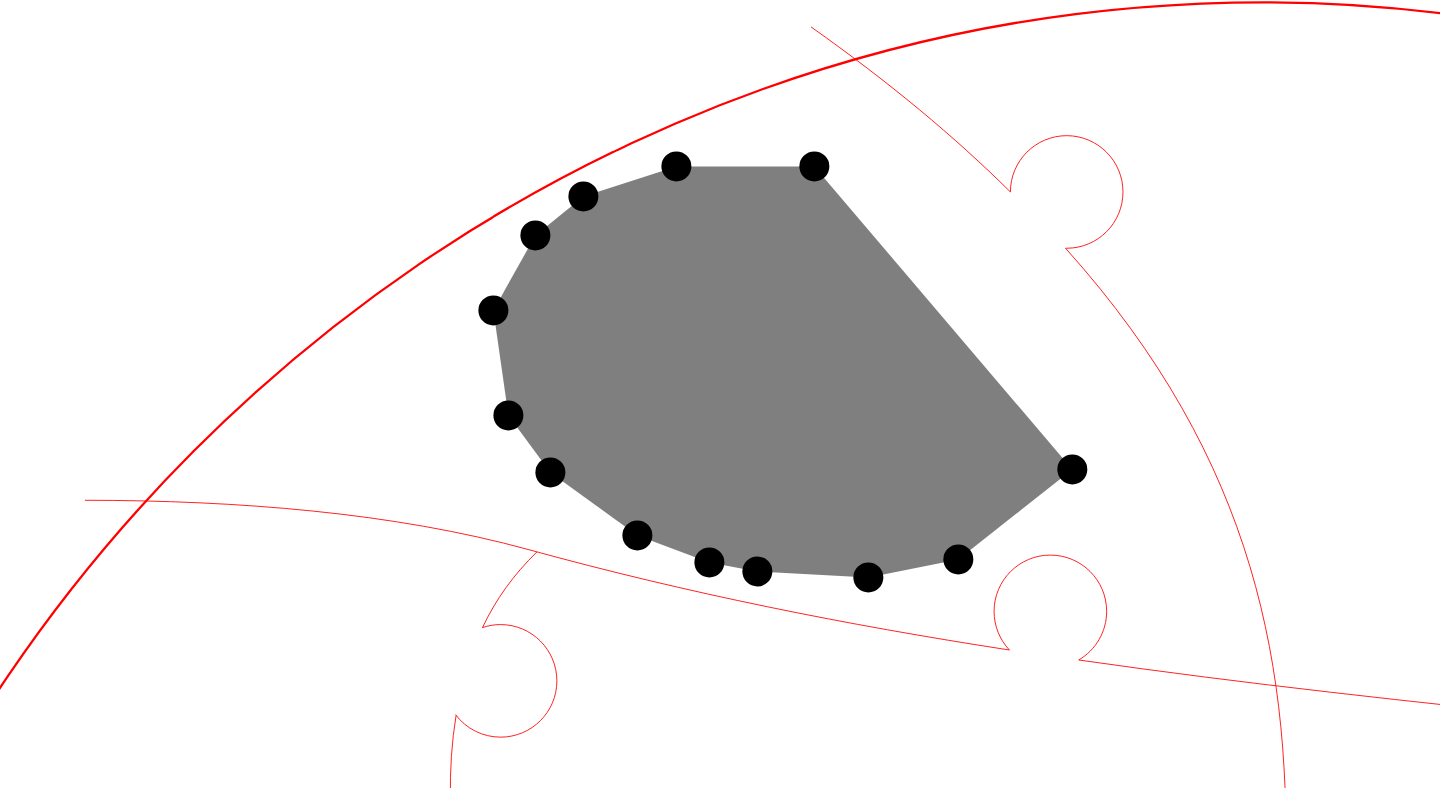 click 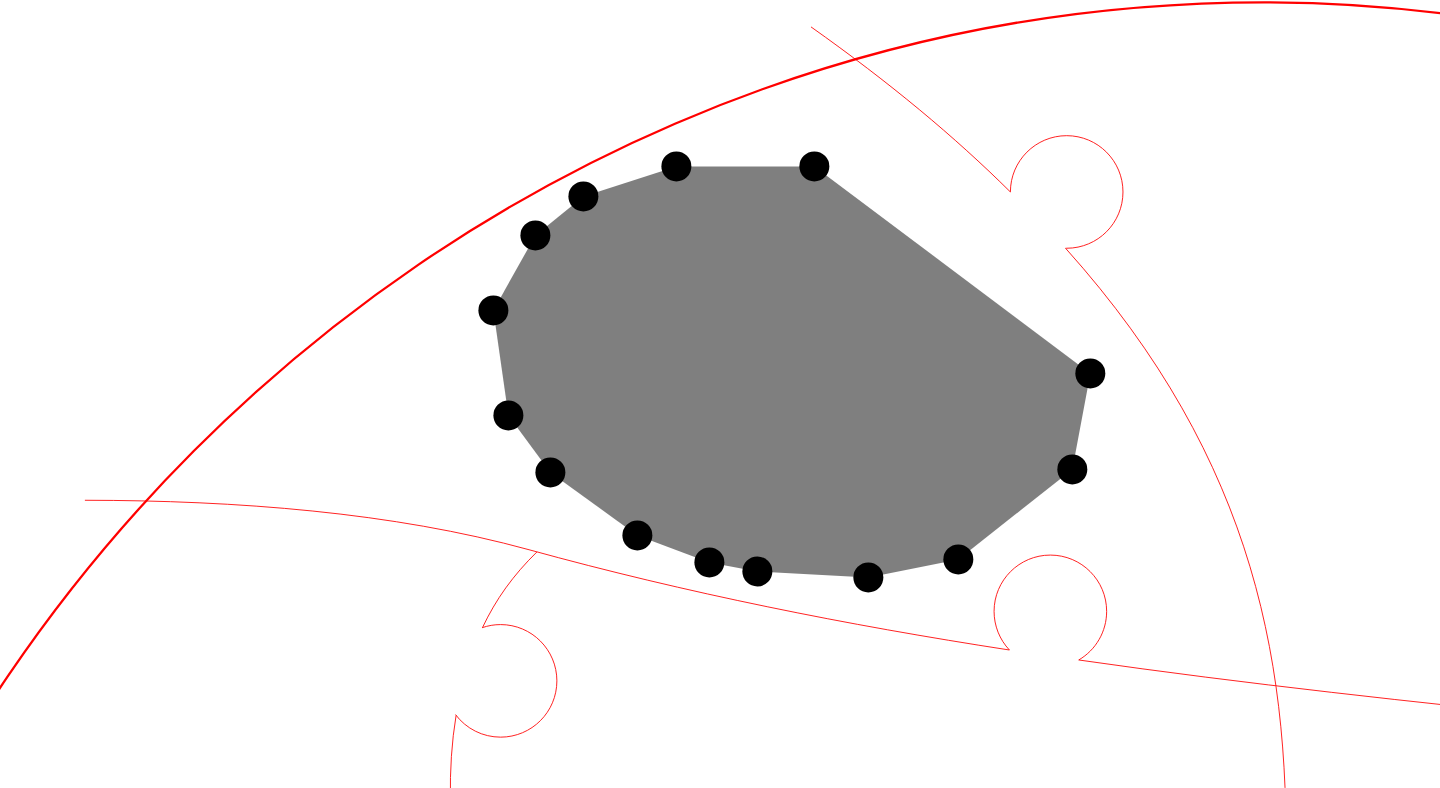 click 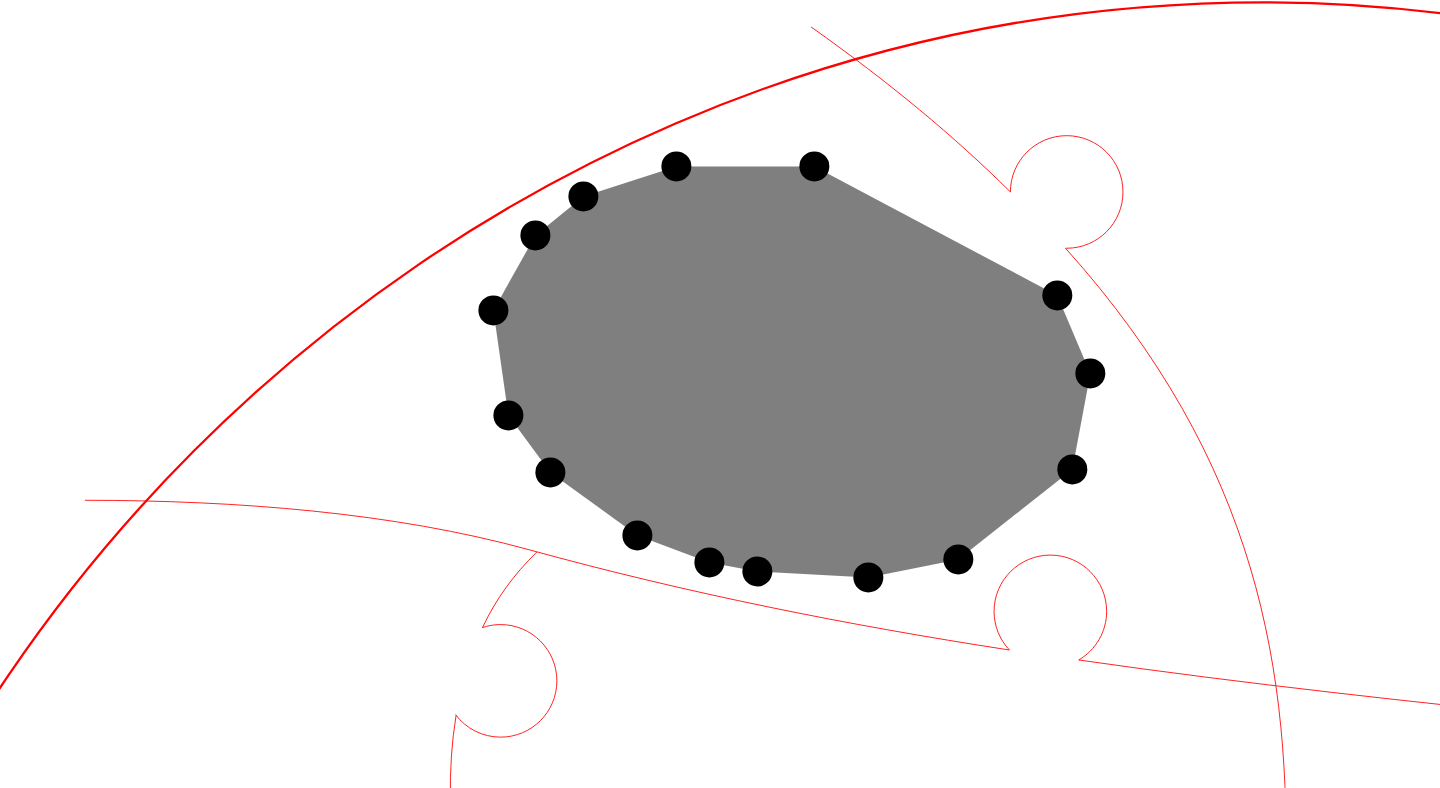 click 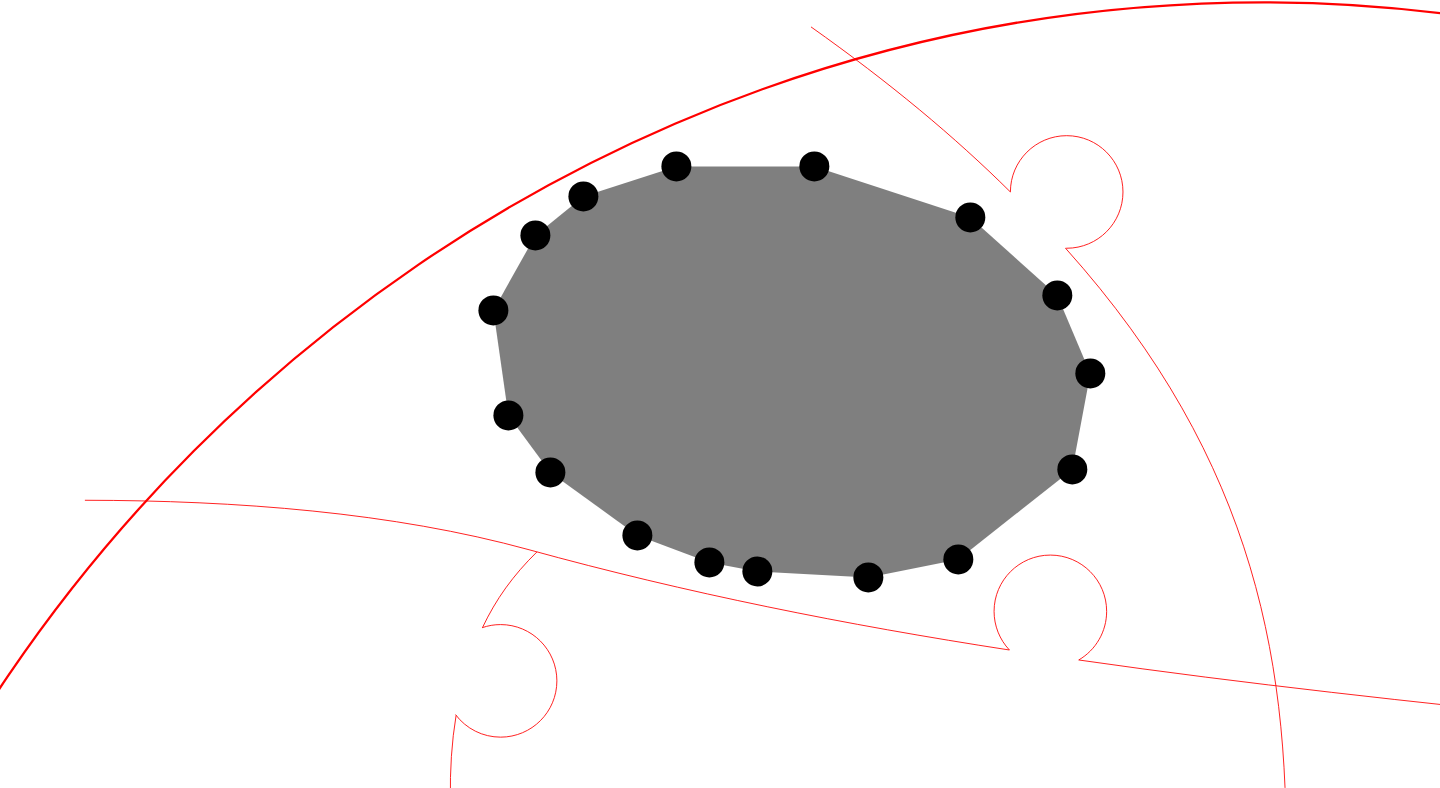 click 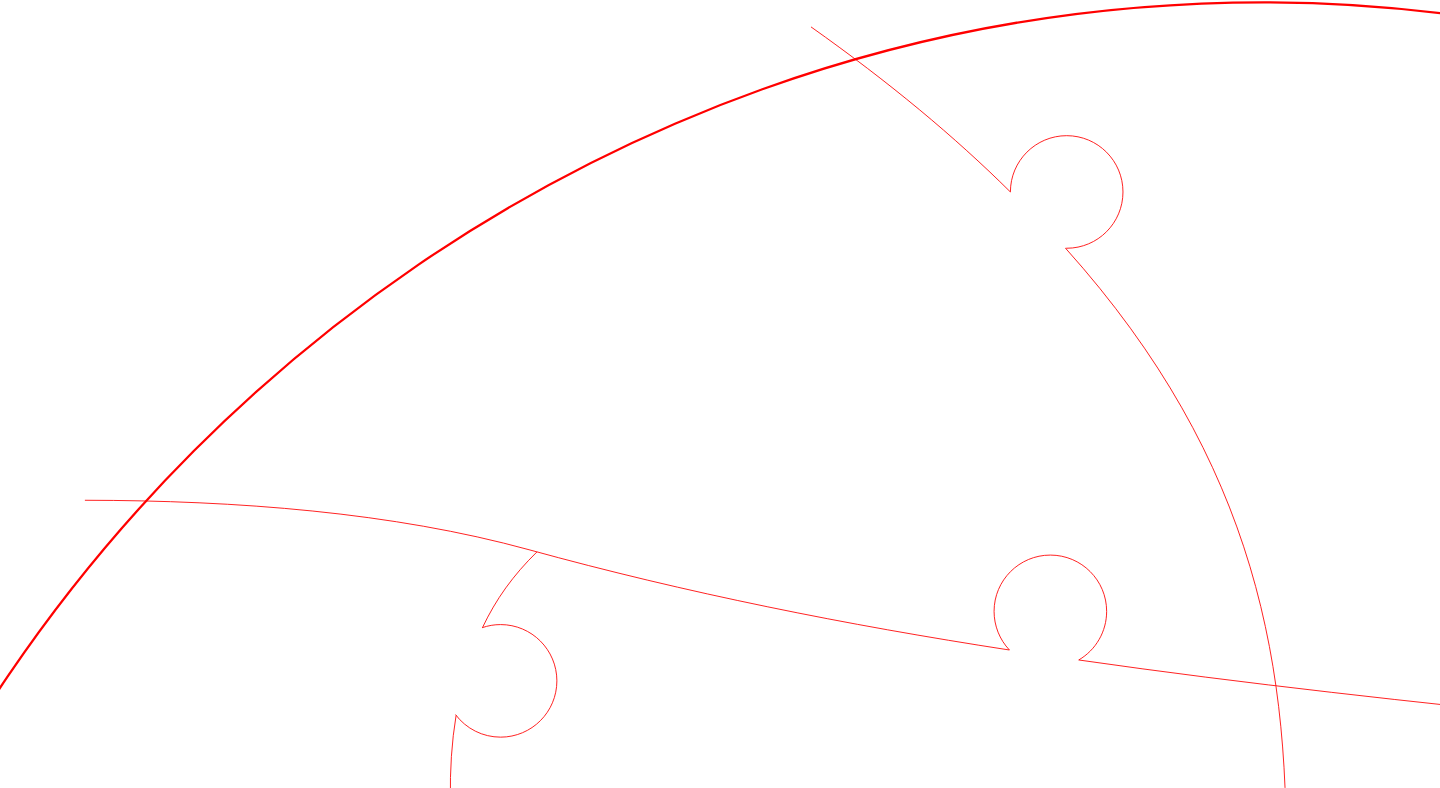 click 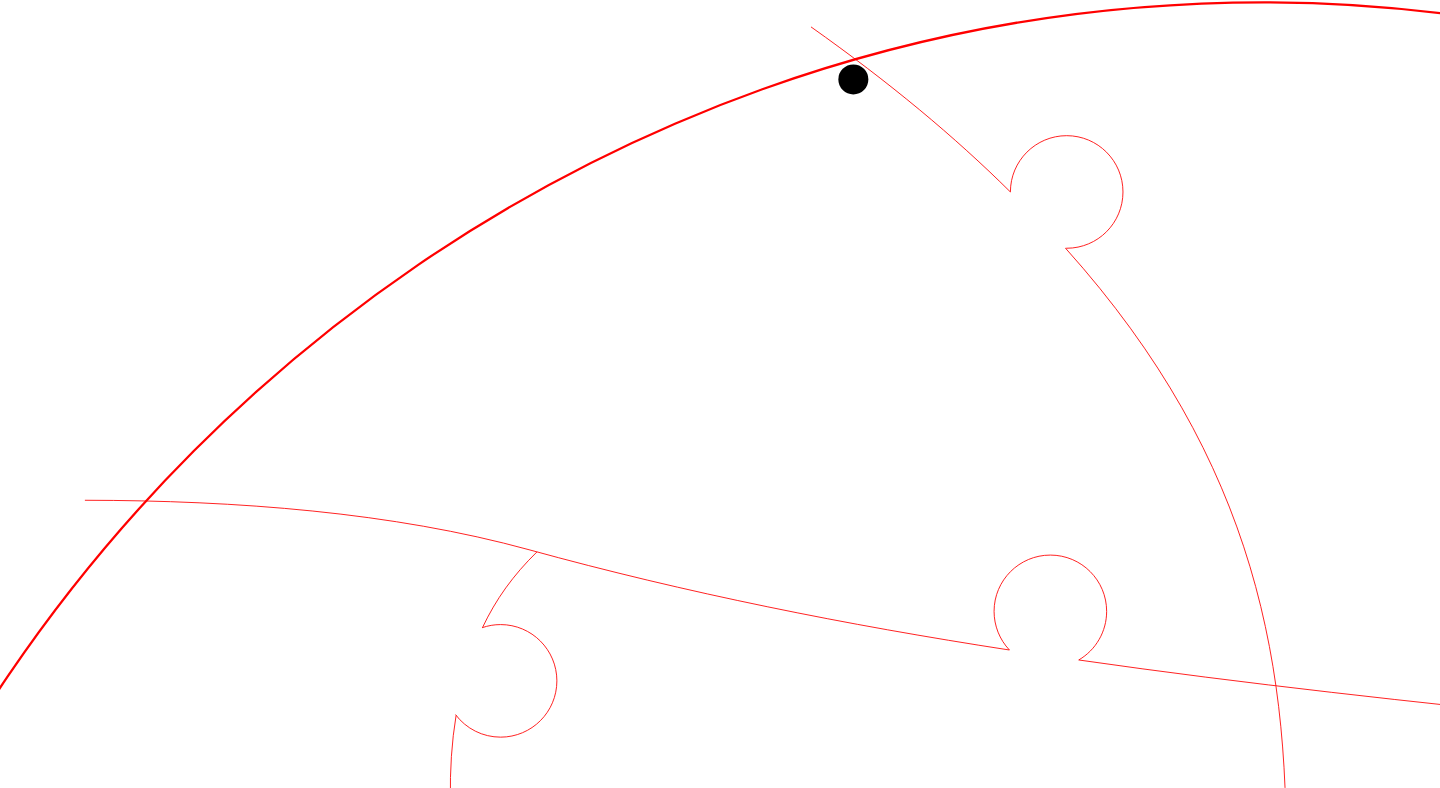 click 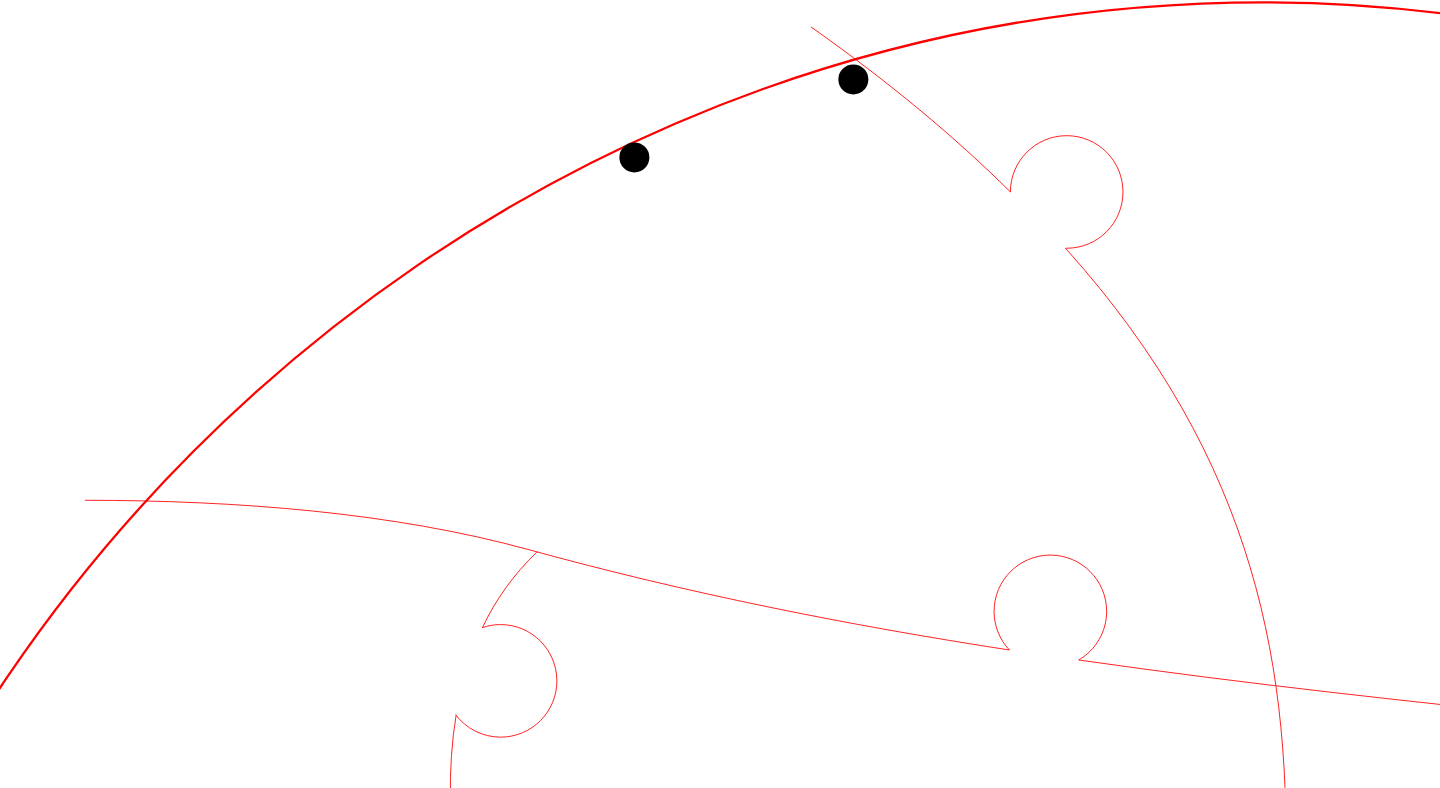 click 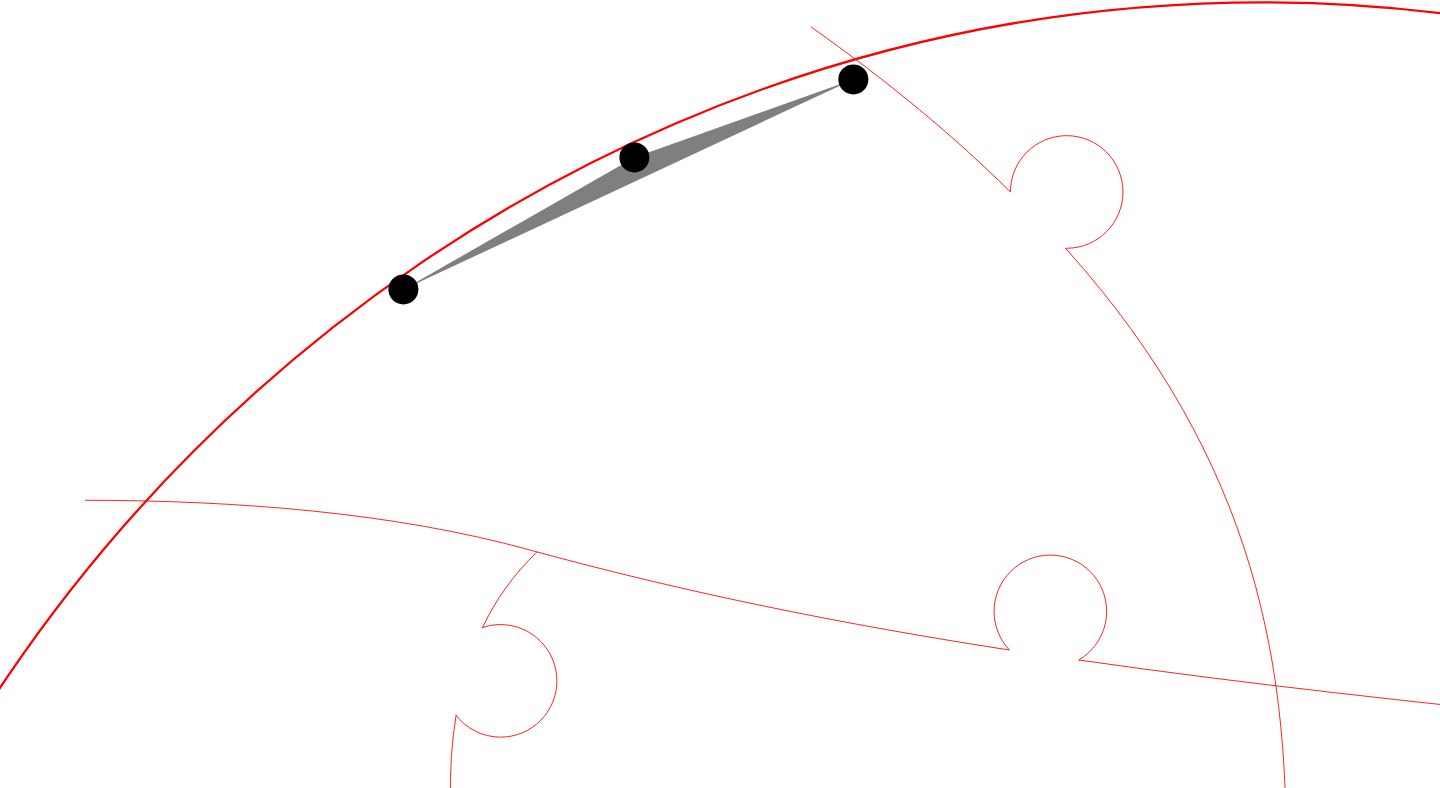 click 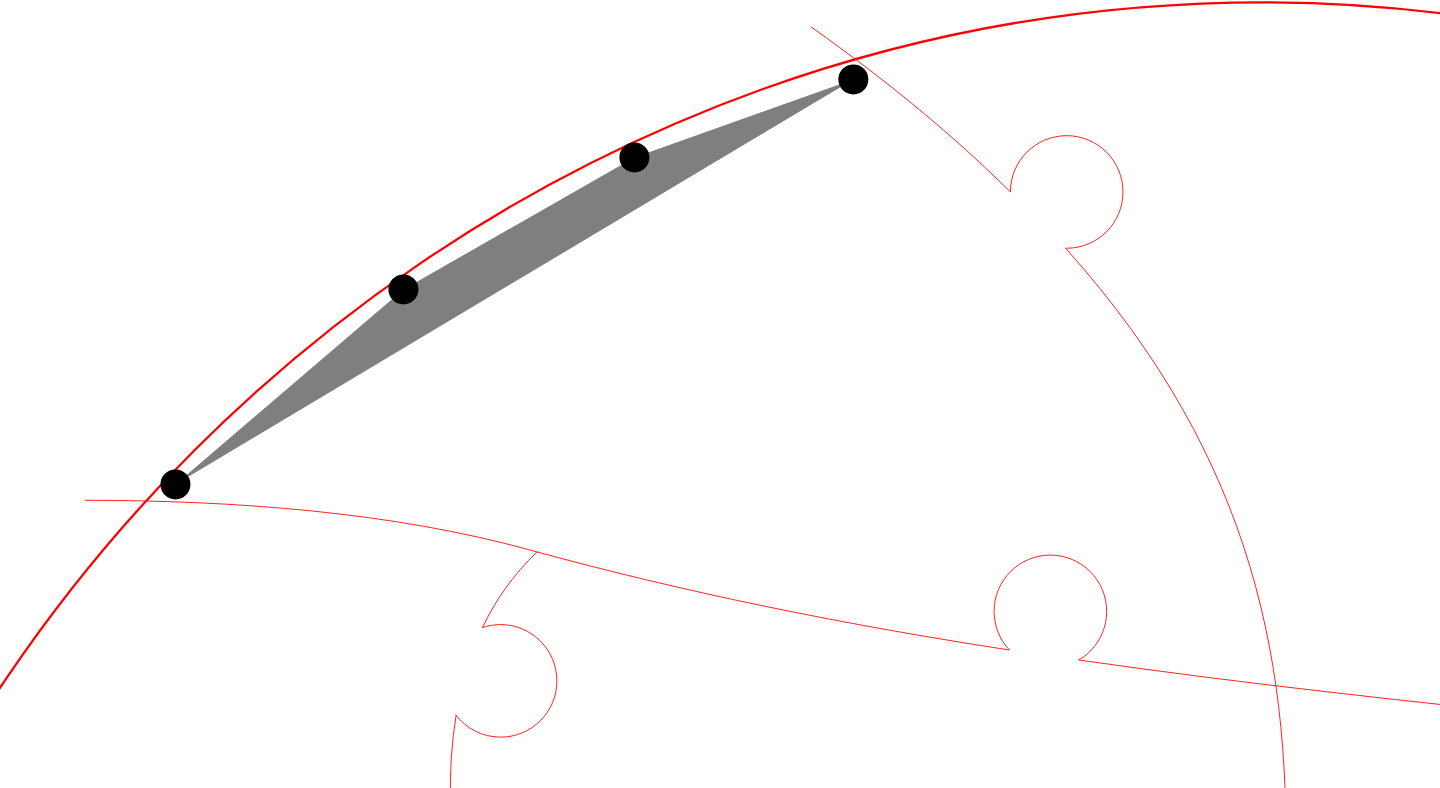 click 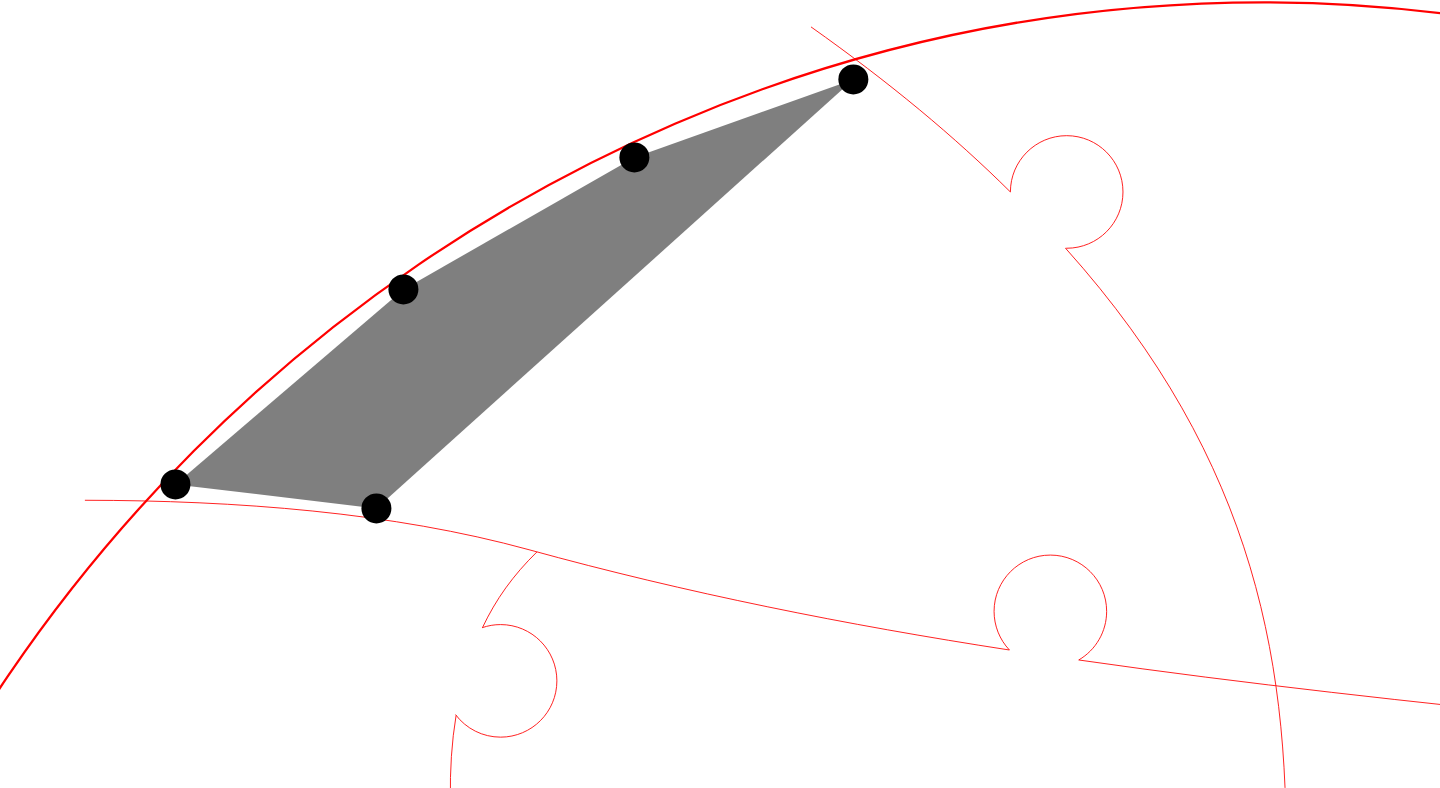 click 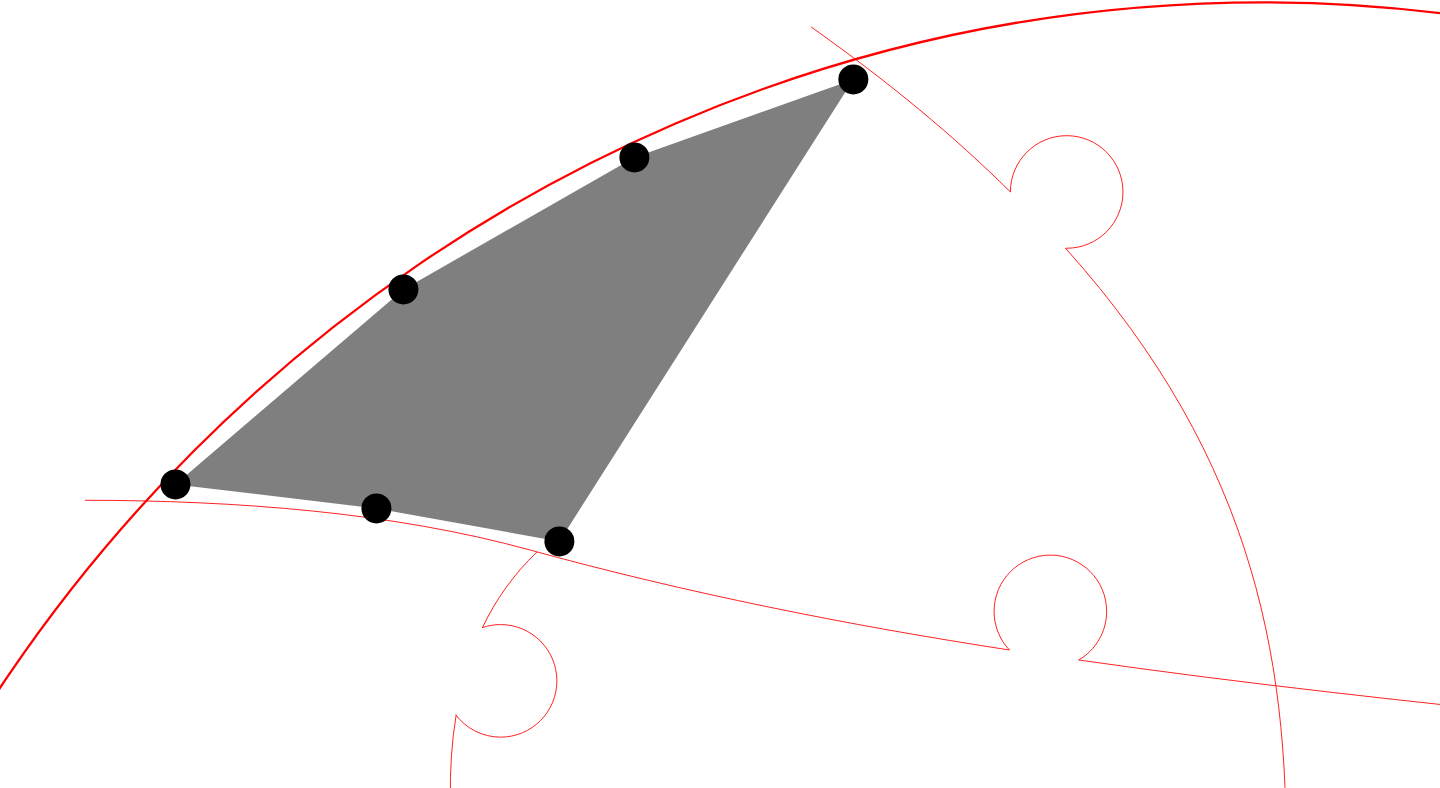 click 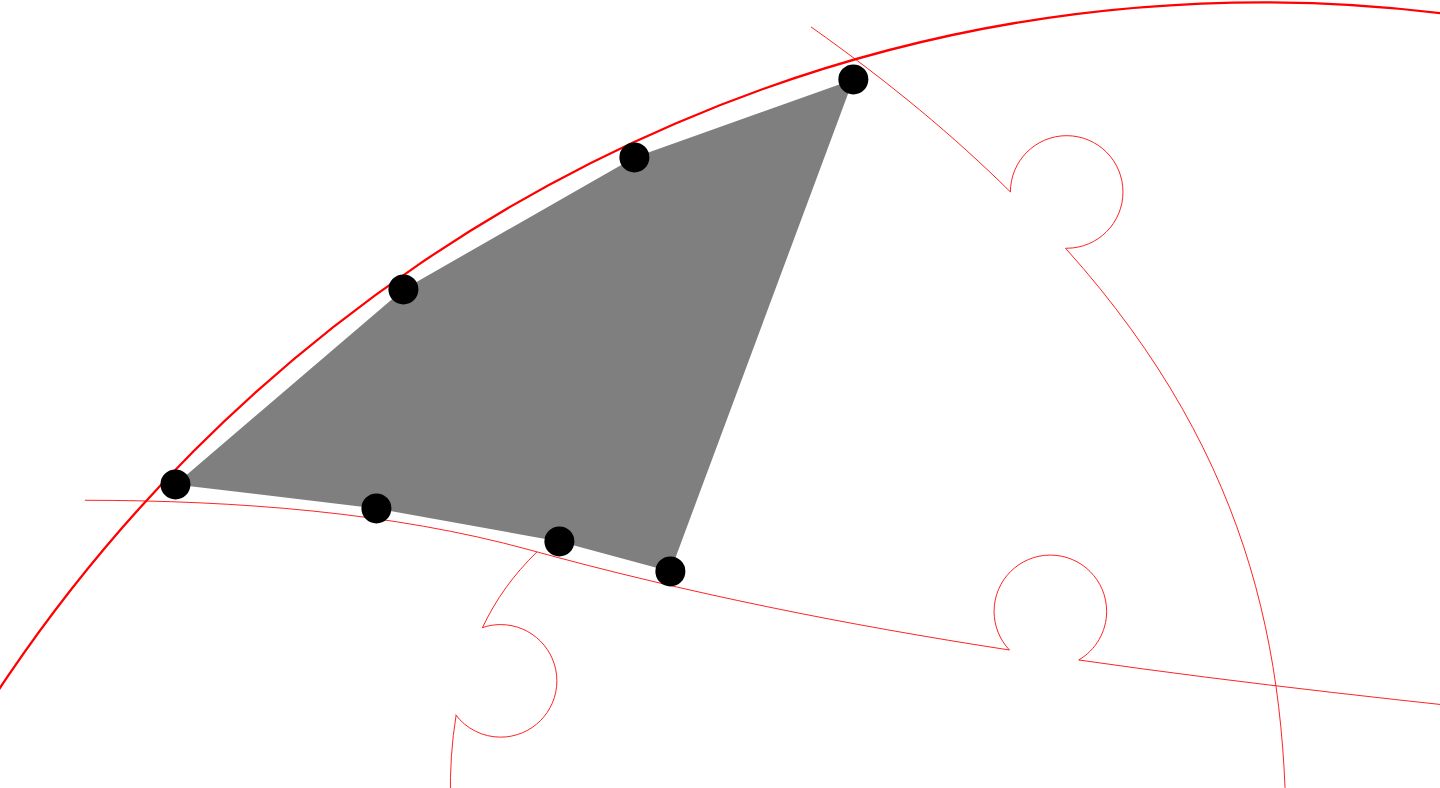 click 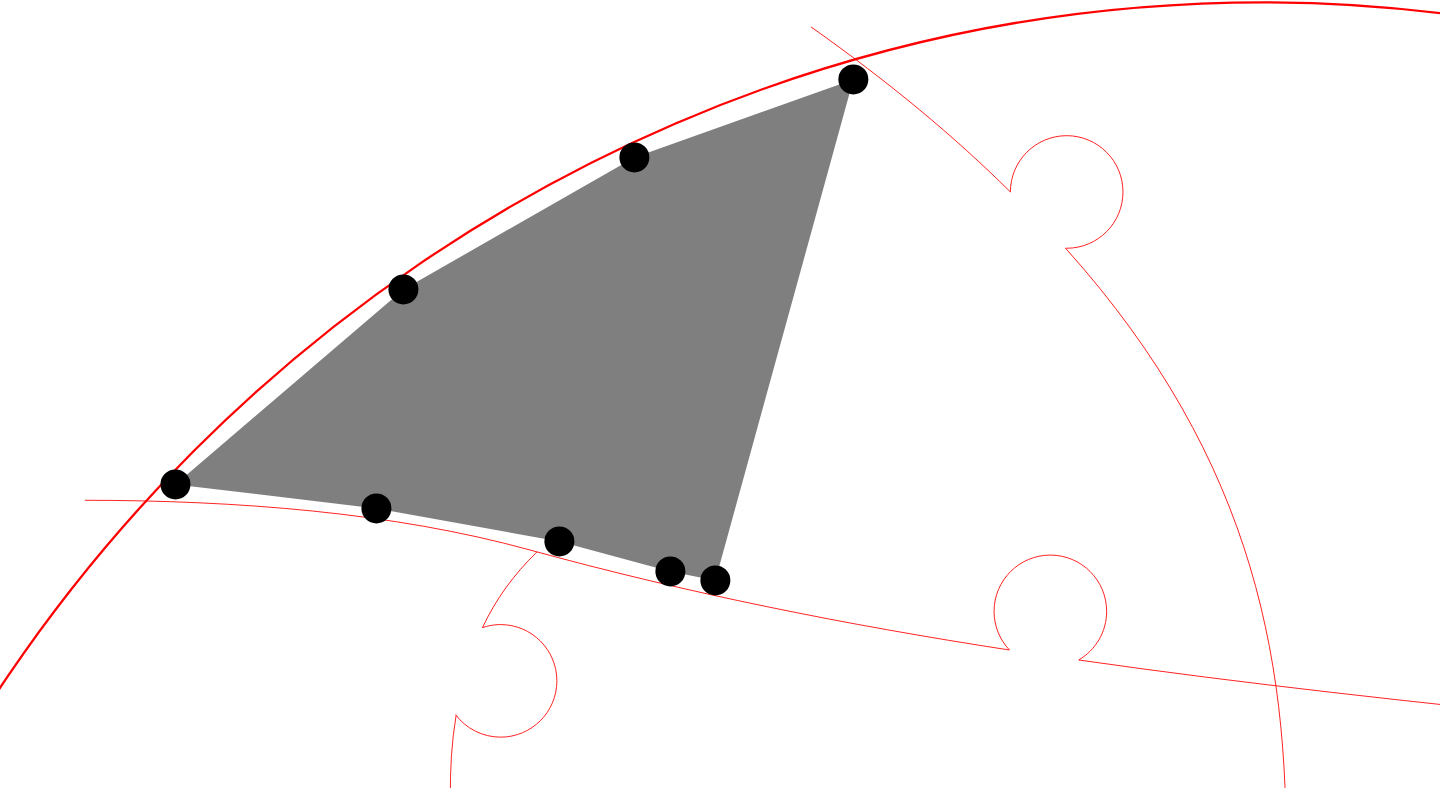 click 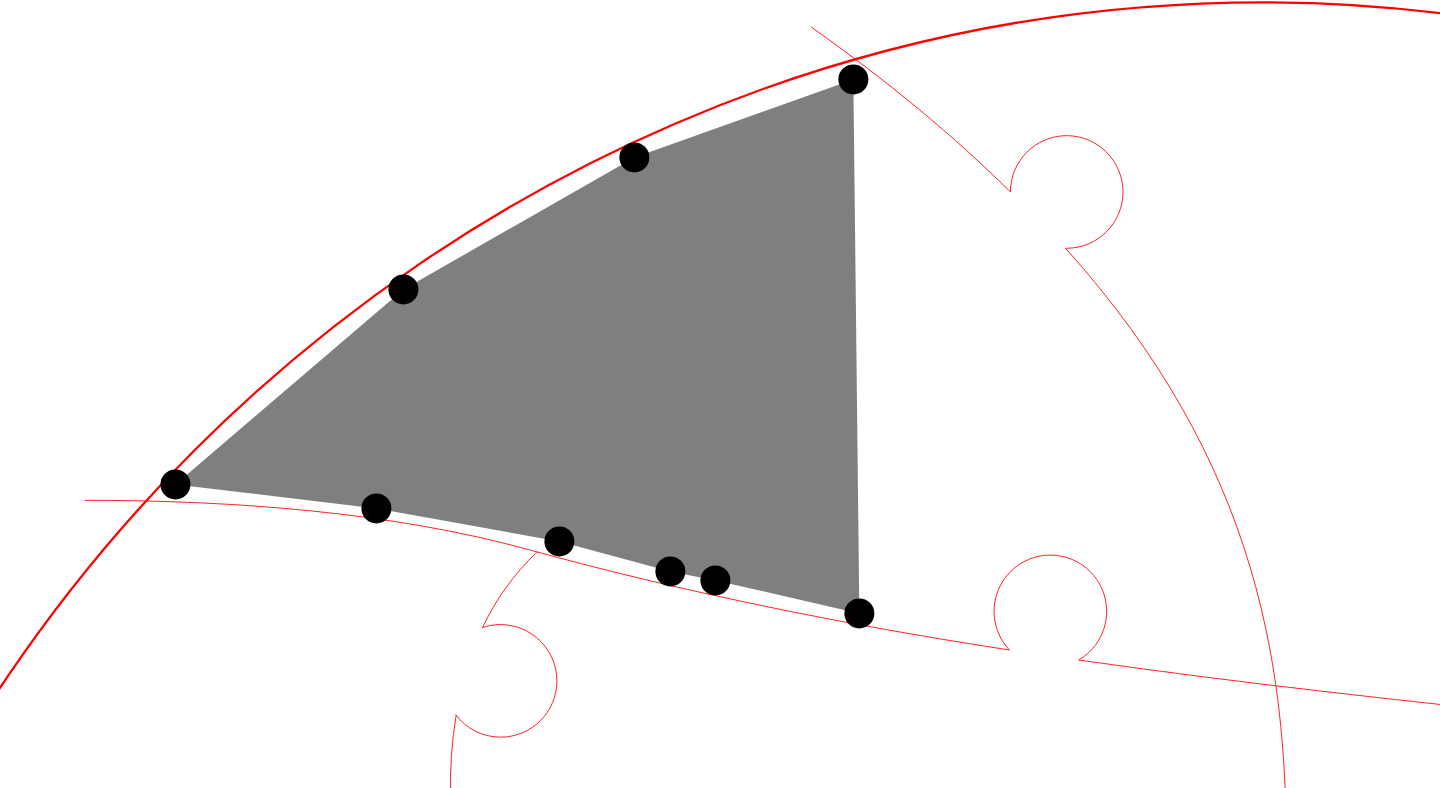 click 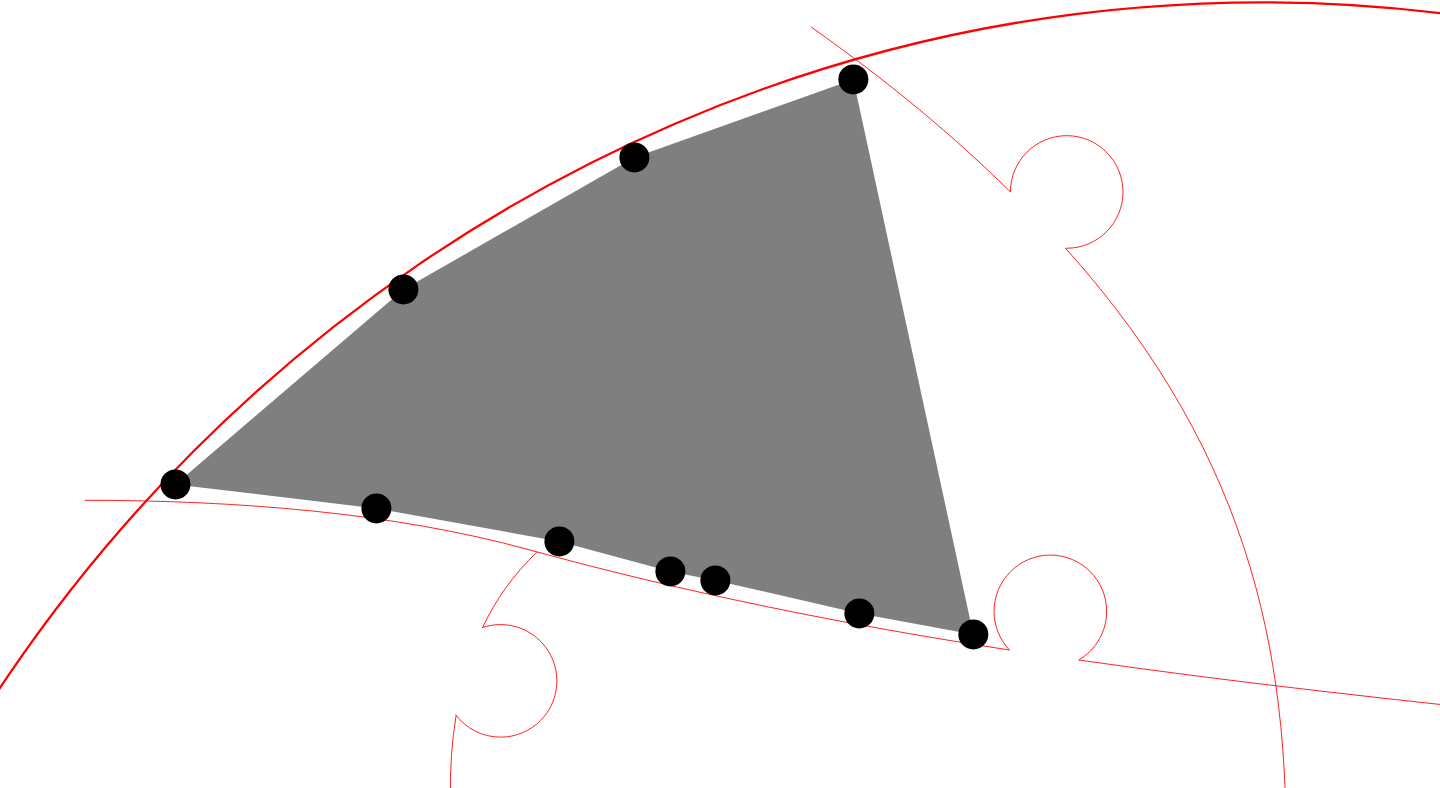 click 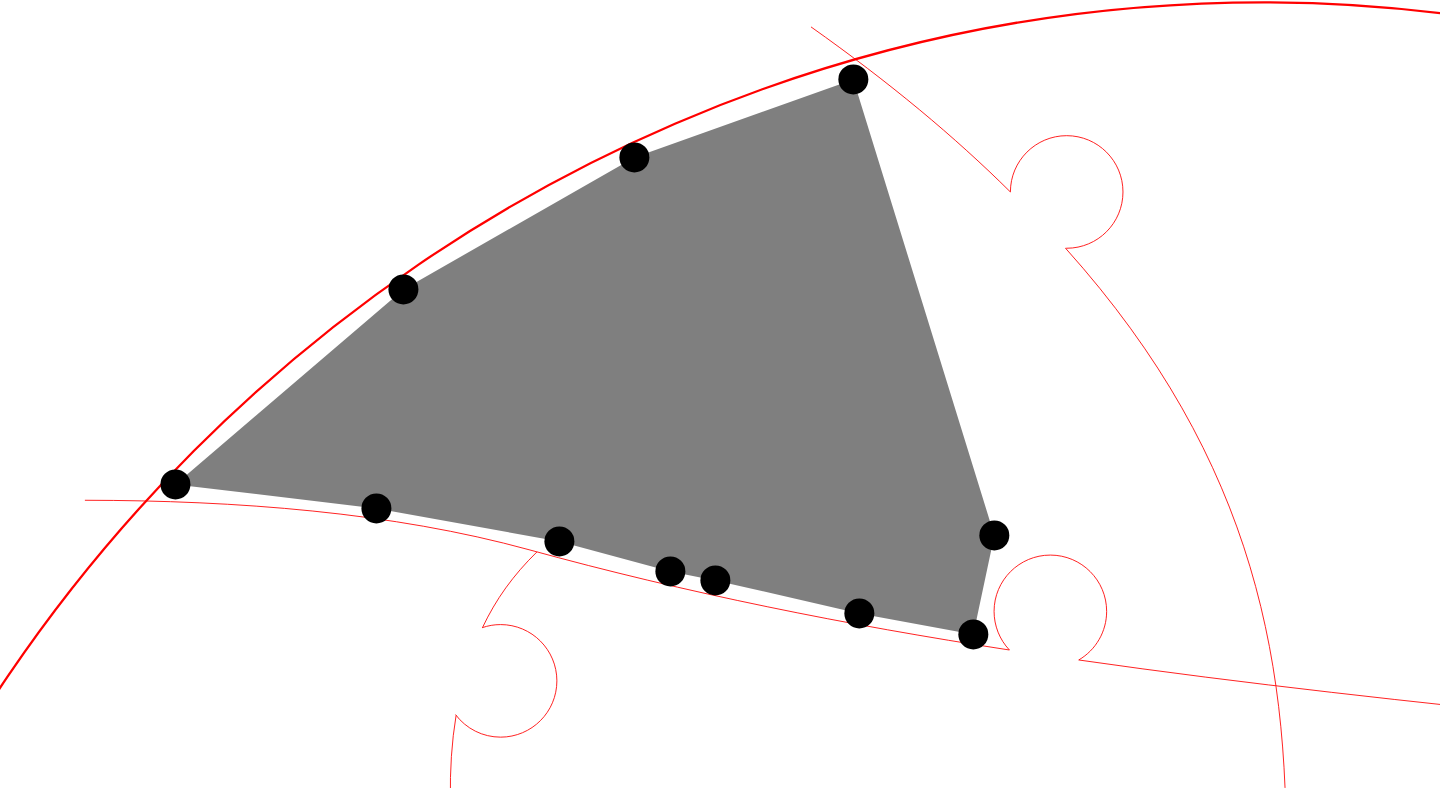 click 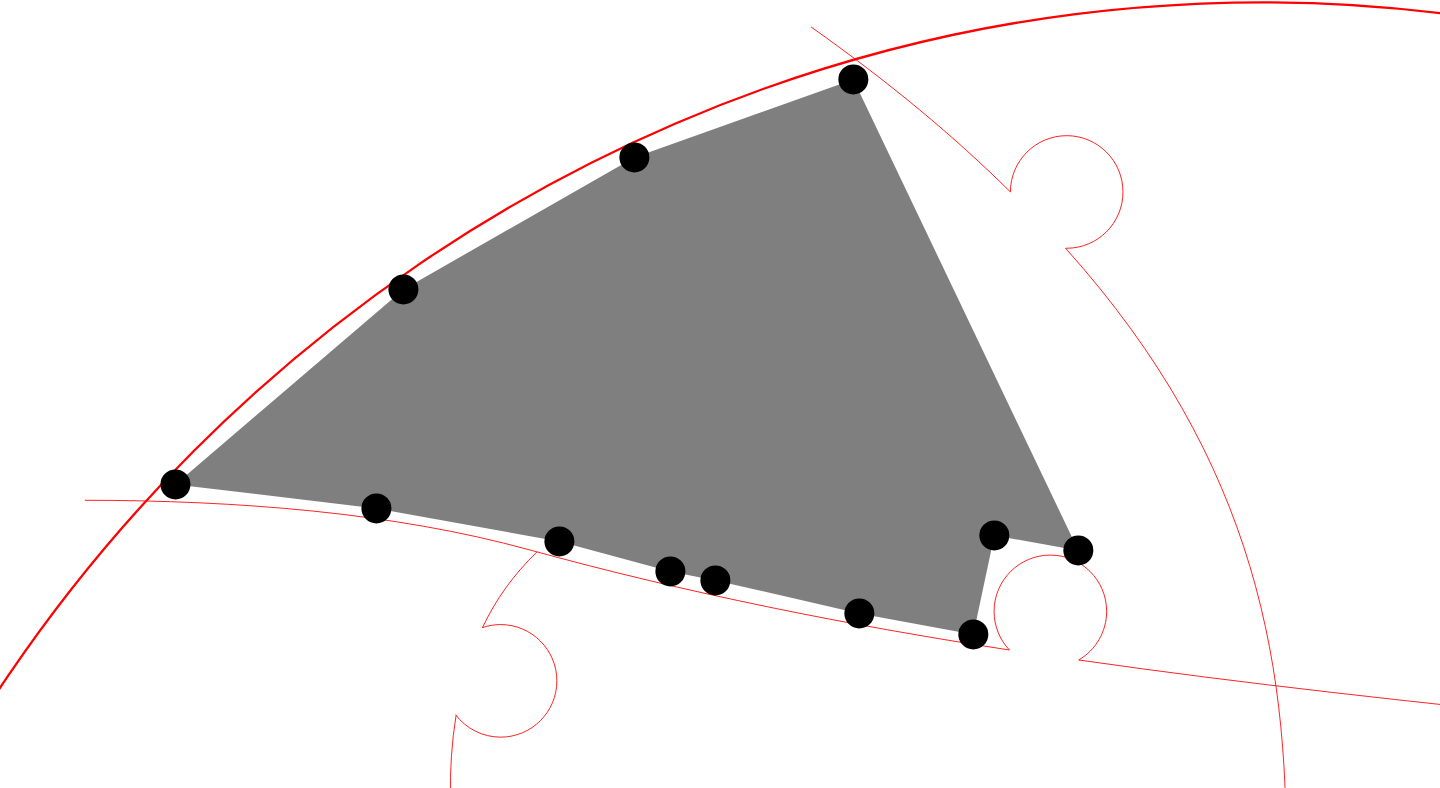 click 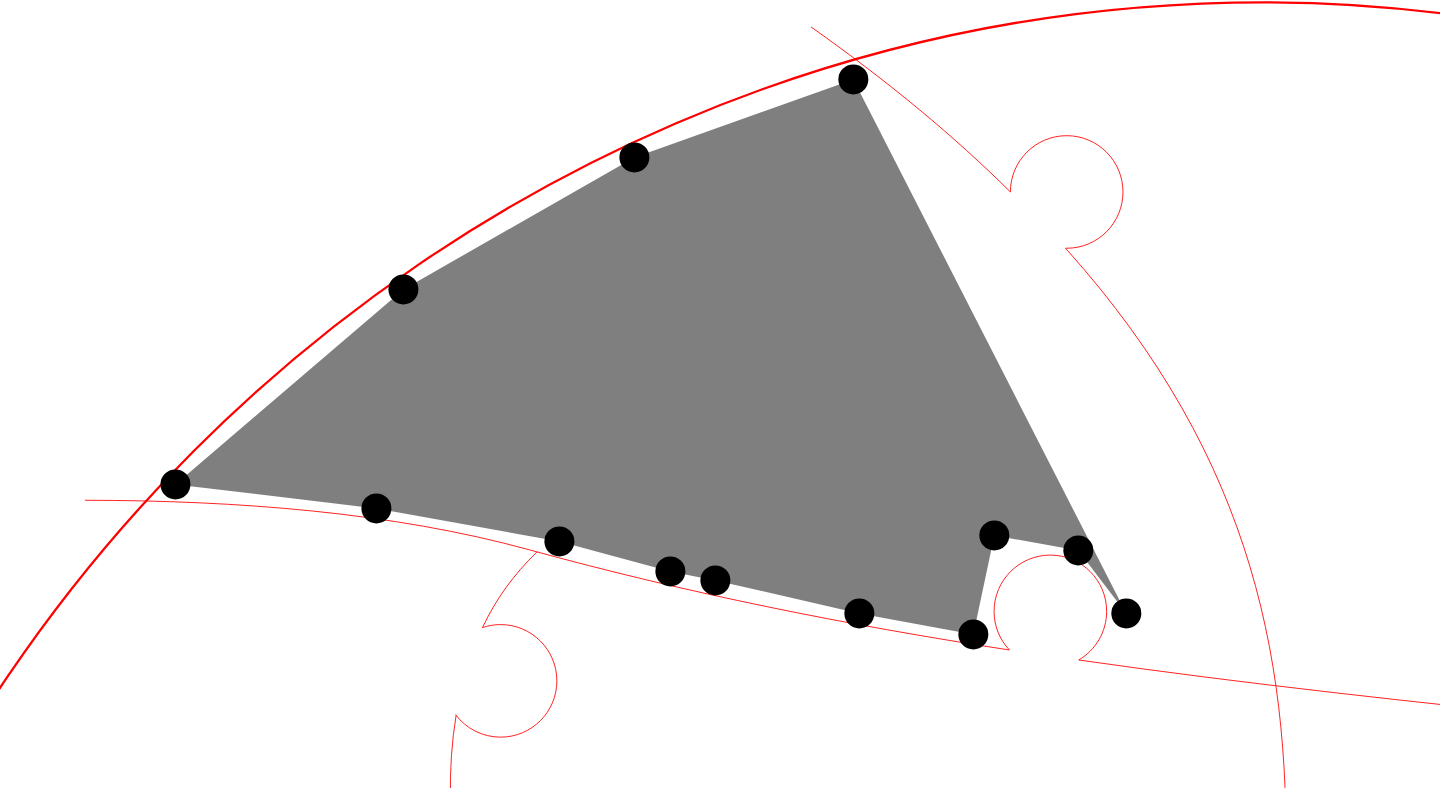 click 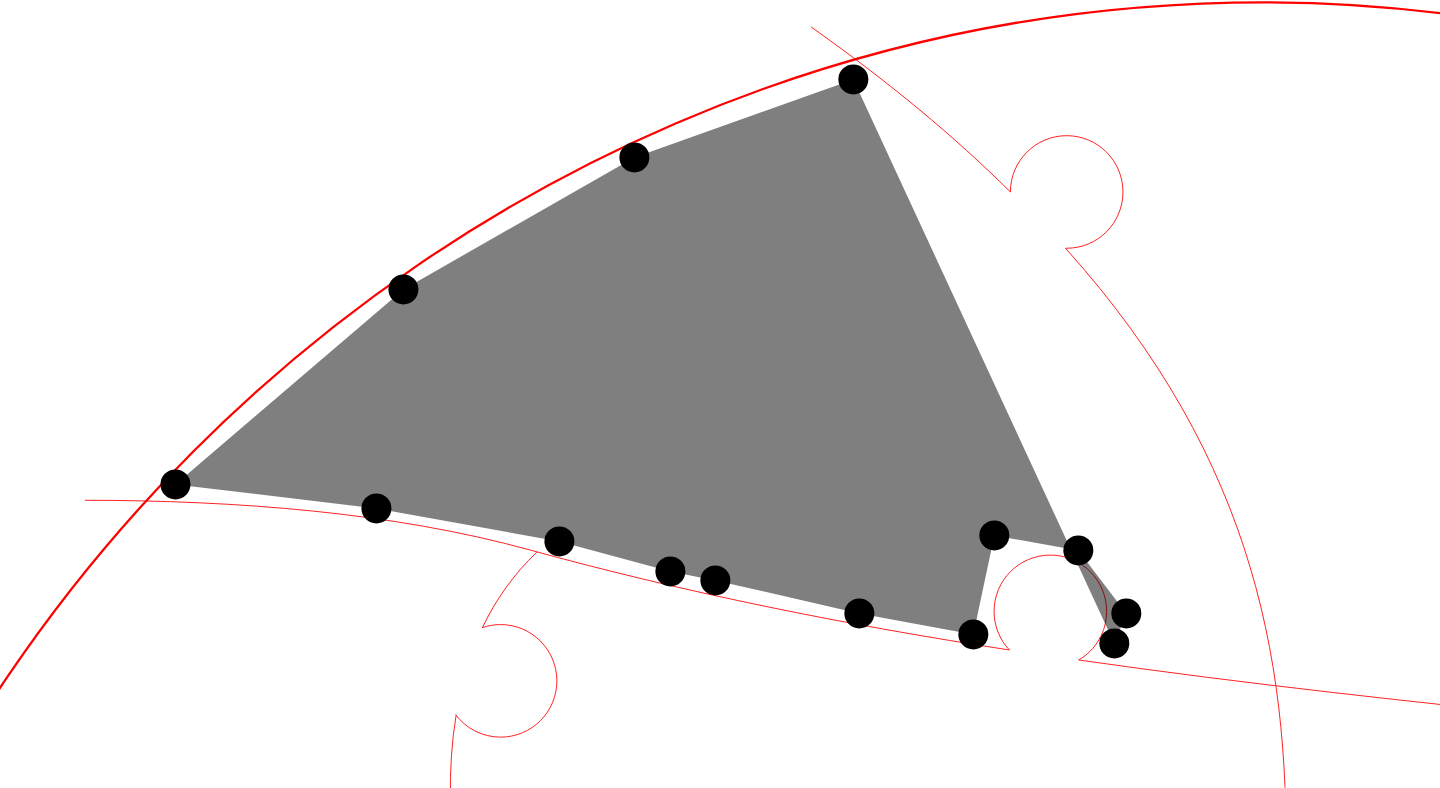 click 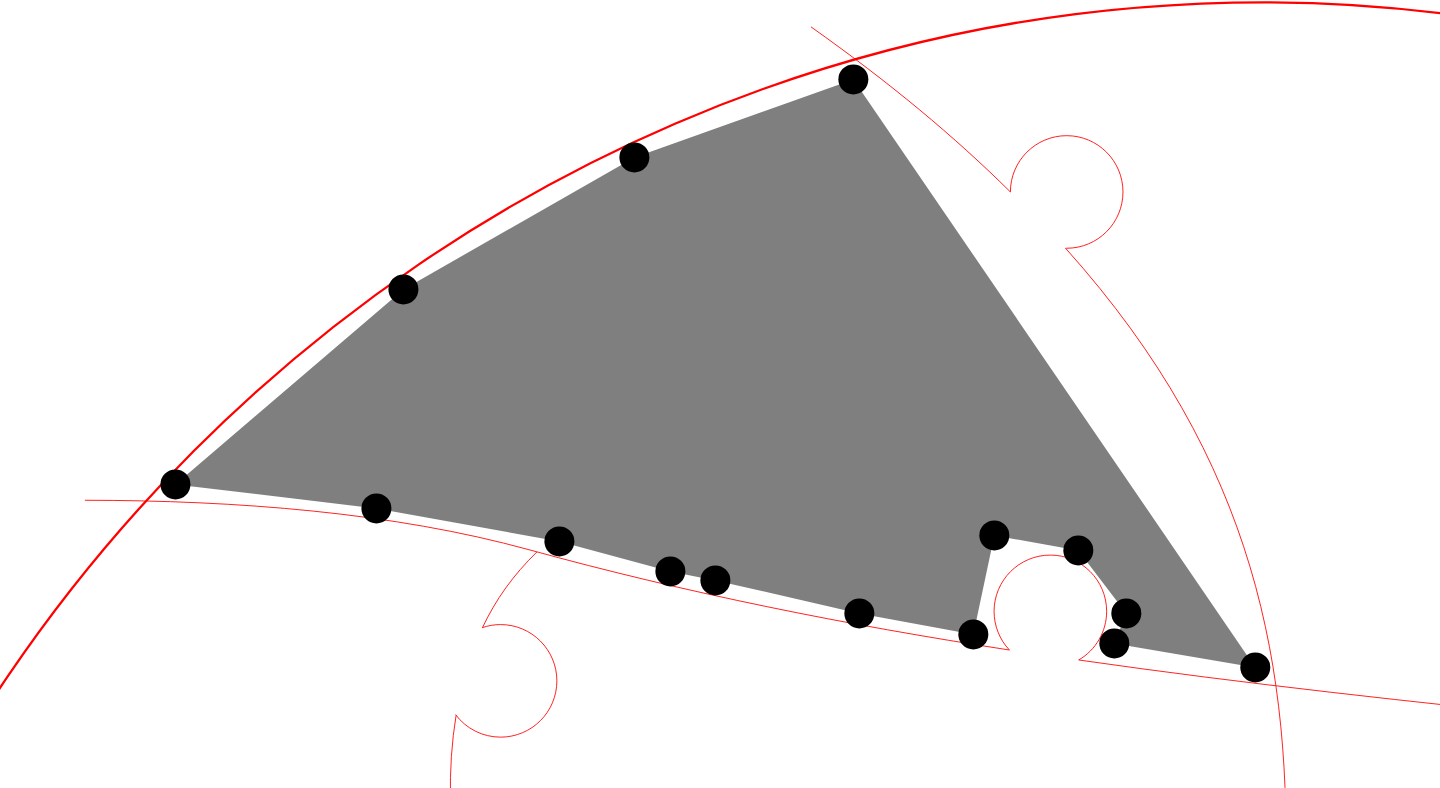 click 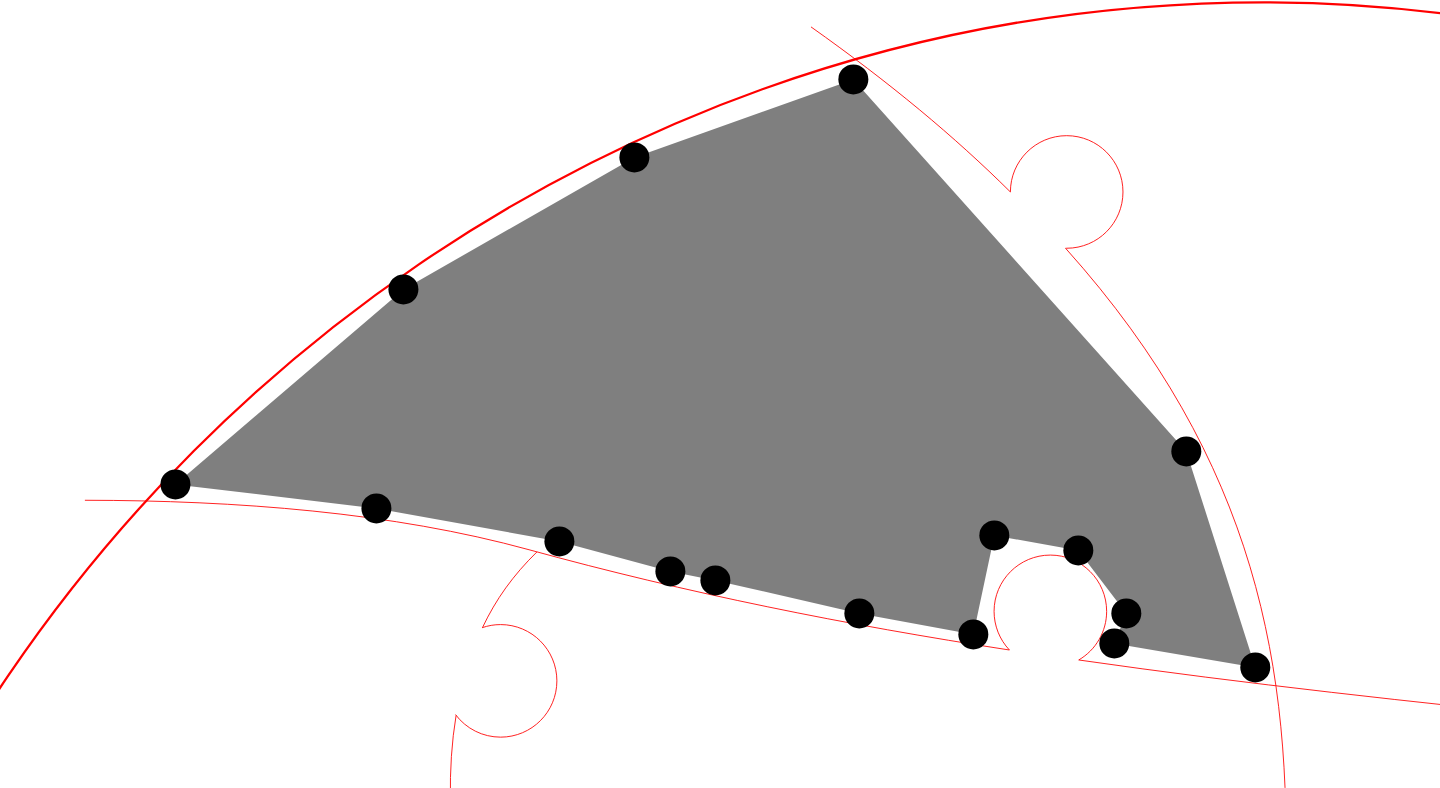 click 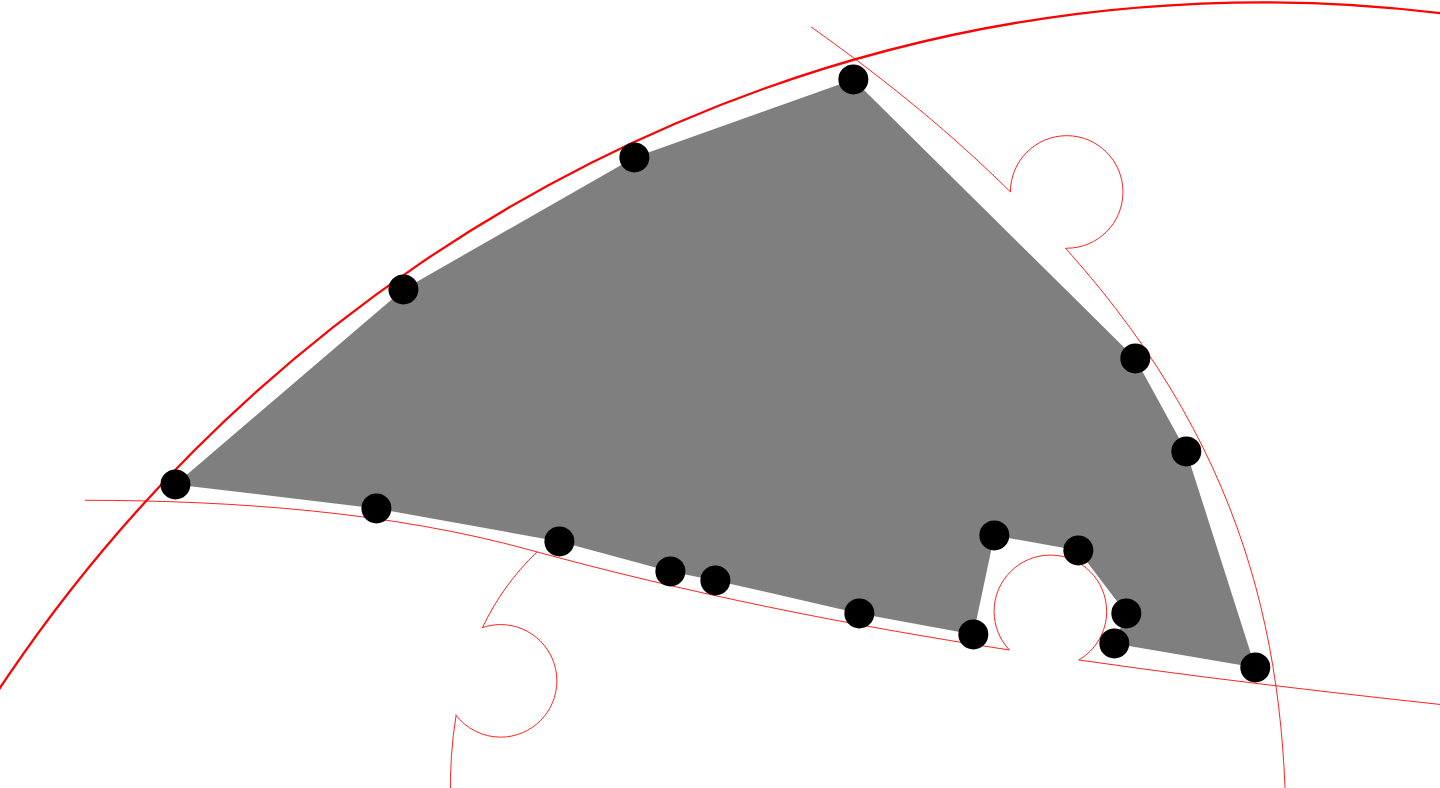 click 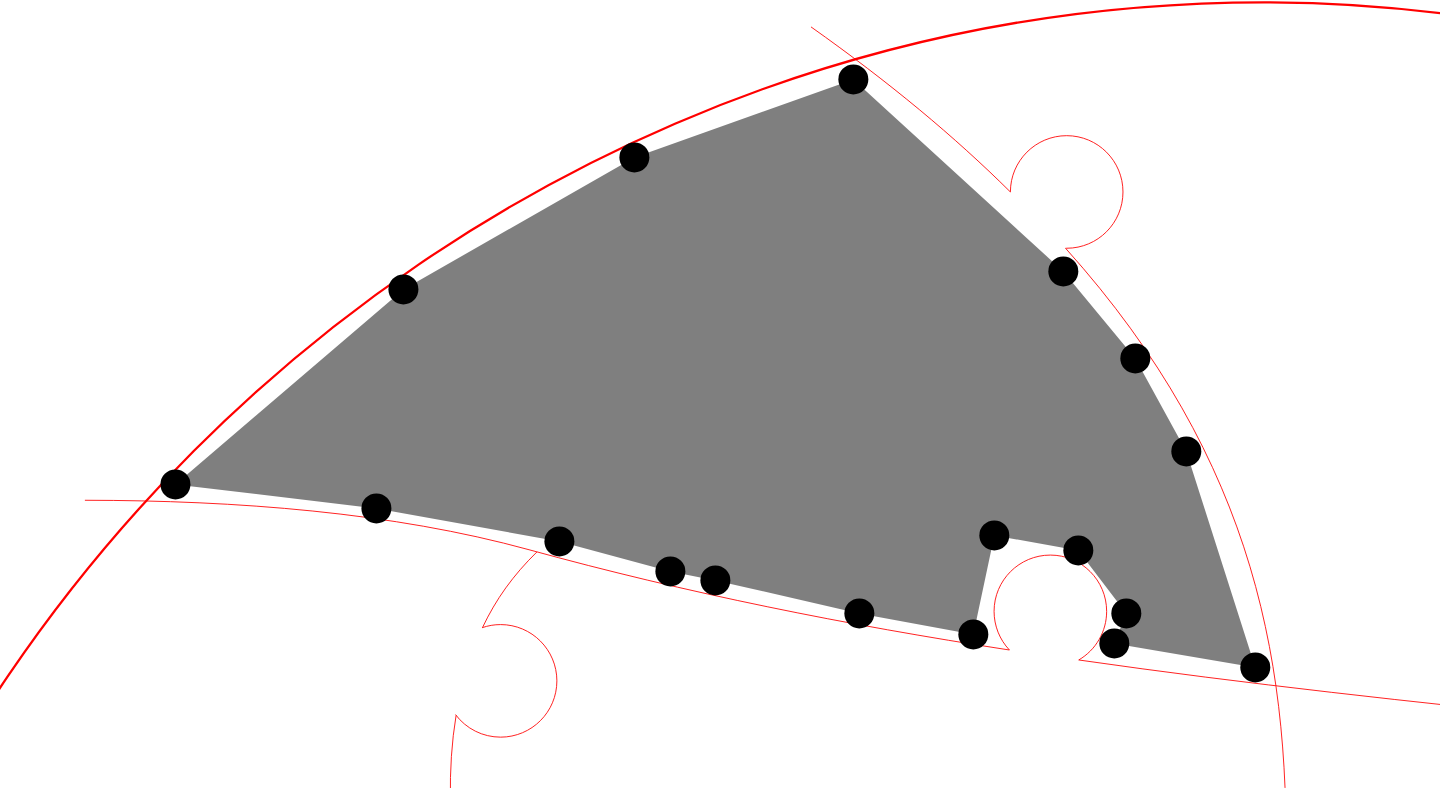 click 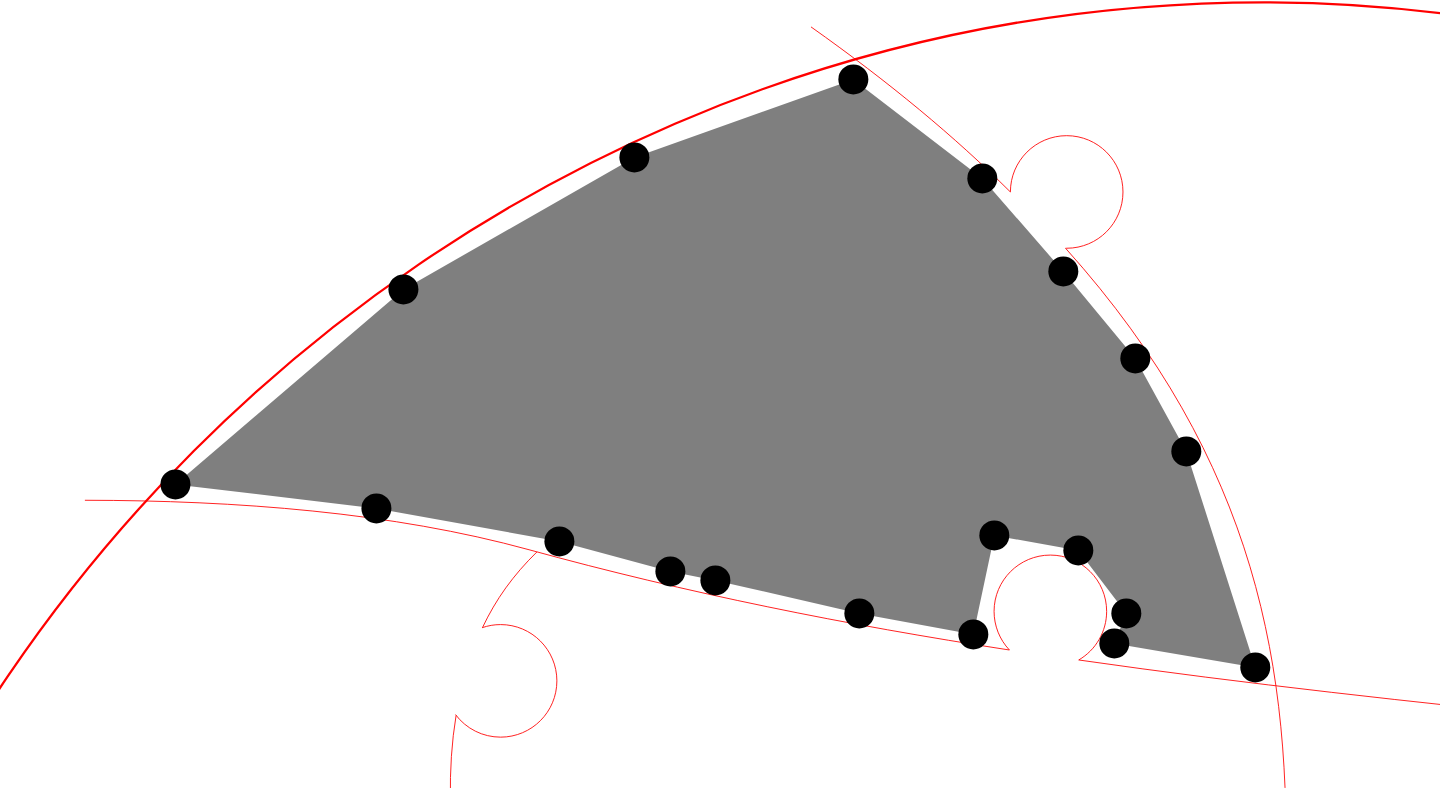 click 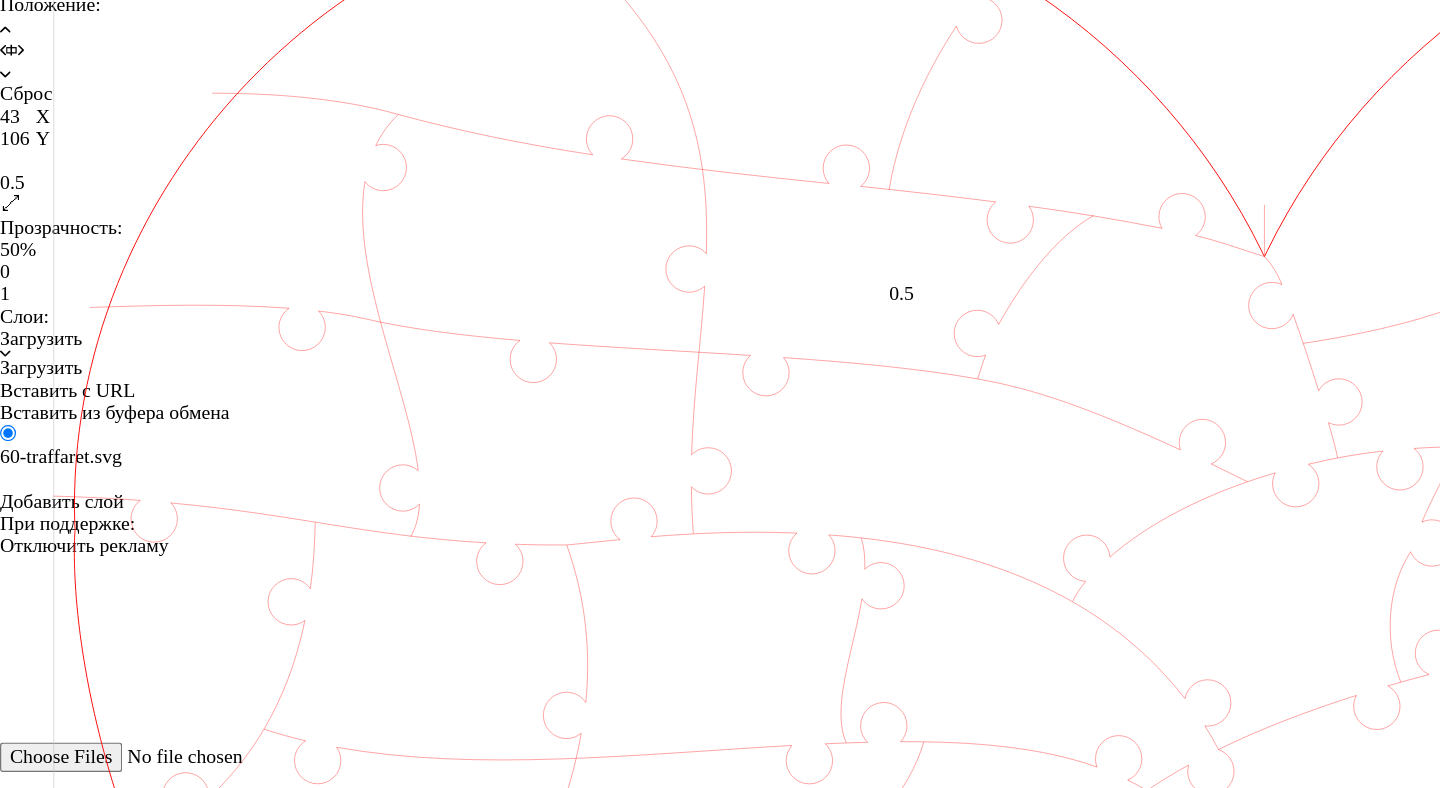 scroll, scrollTop: 56, scrollLeft: 0, axis: vertical 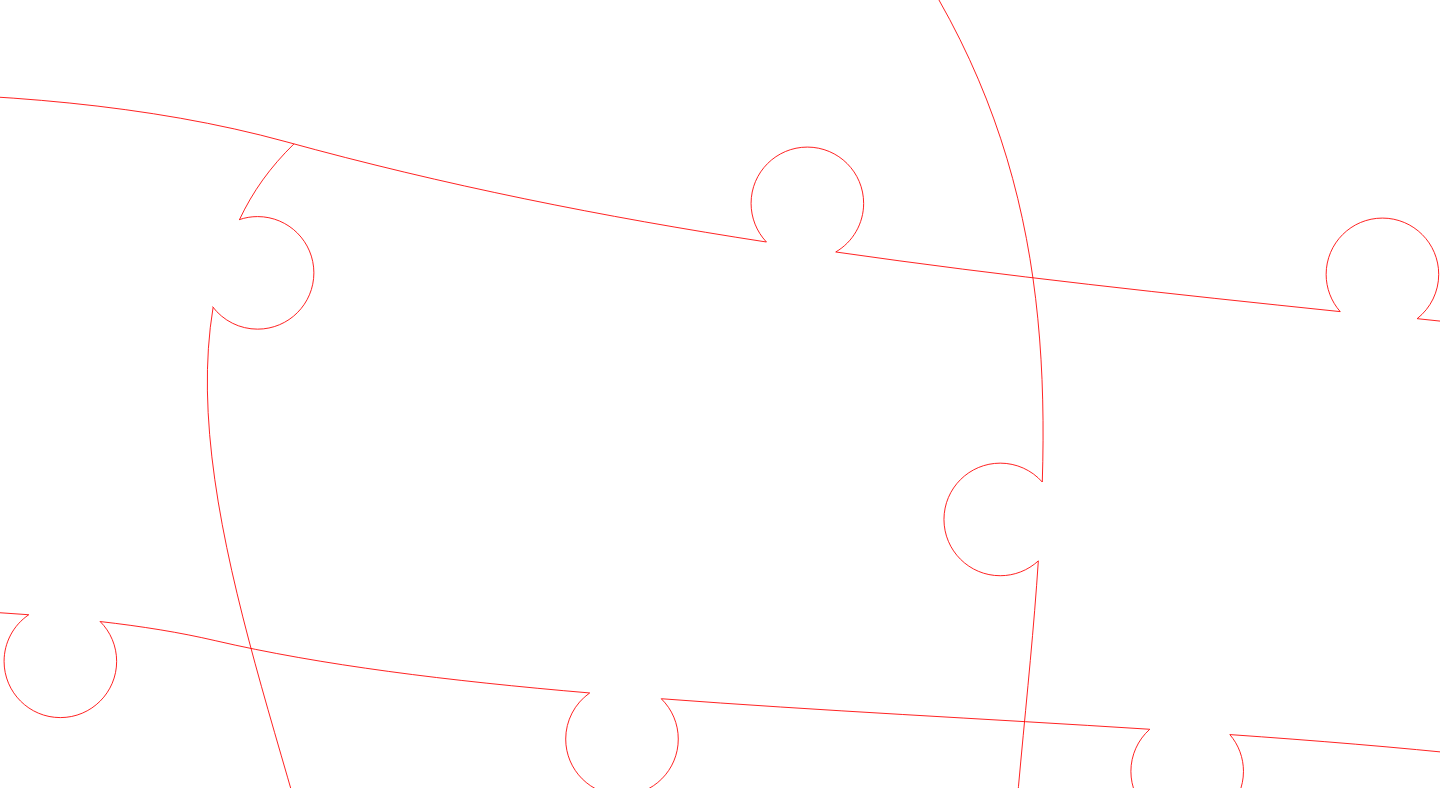 click 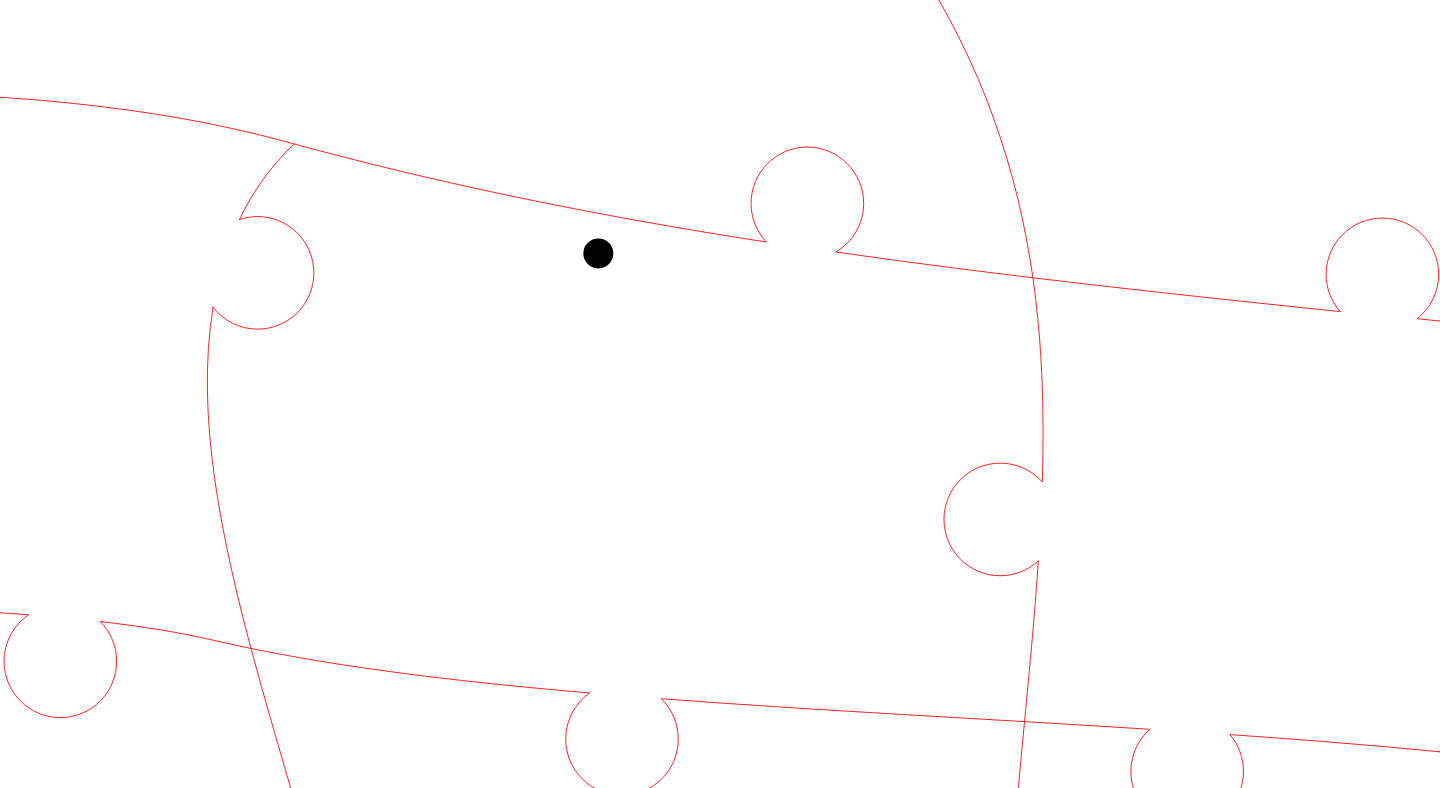 click 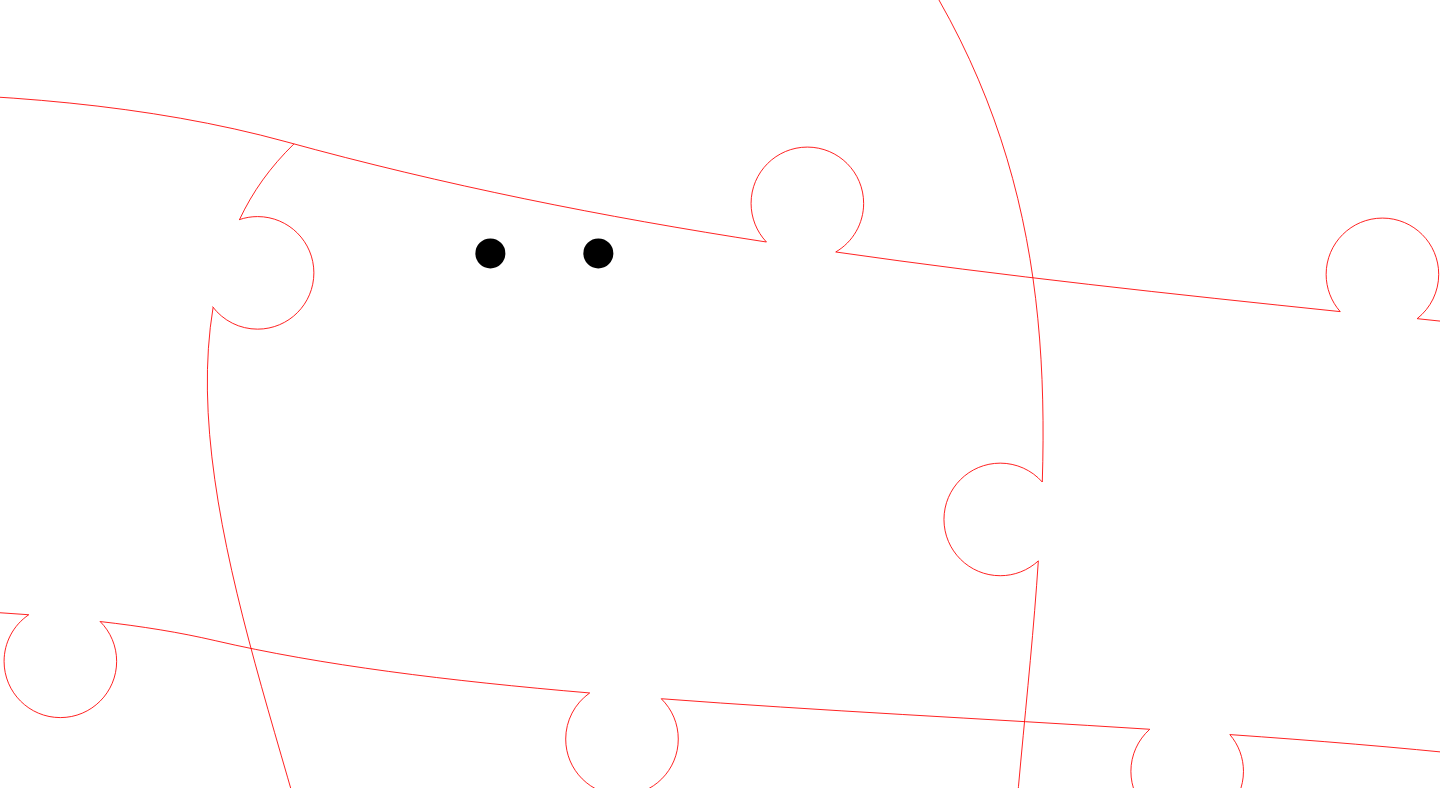 click 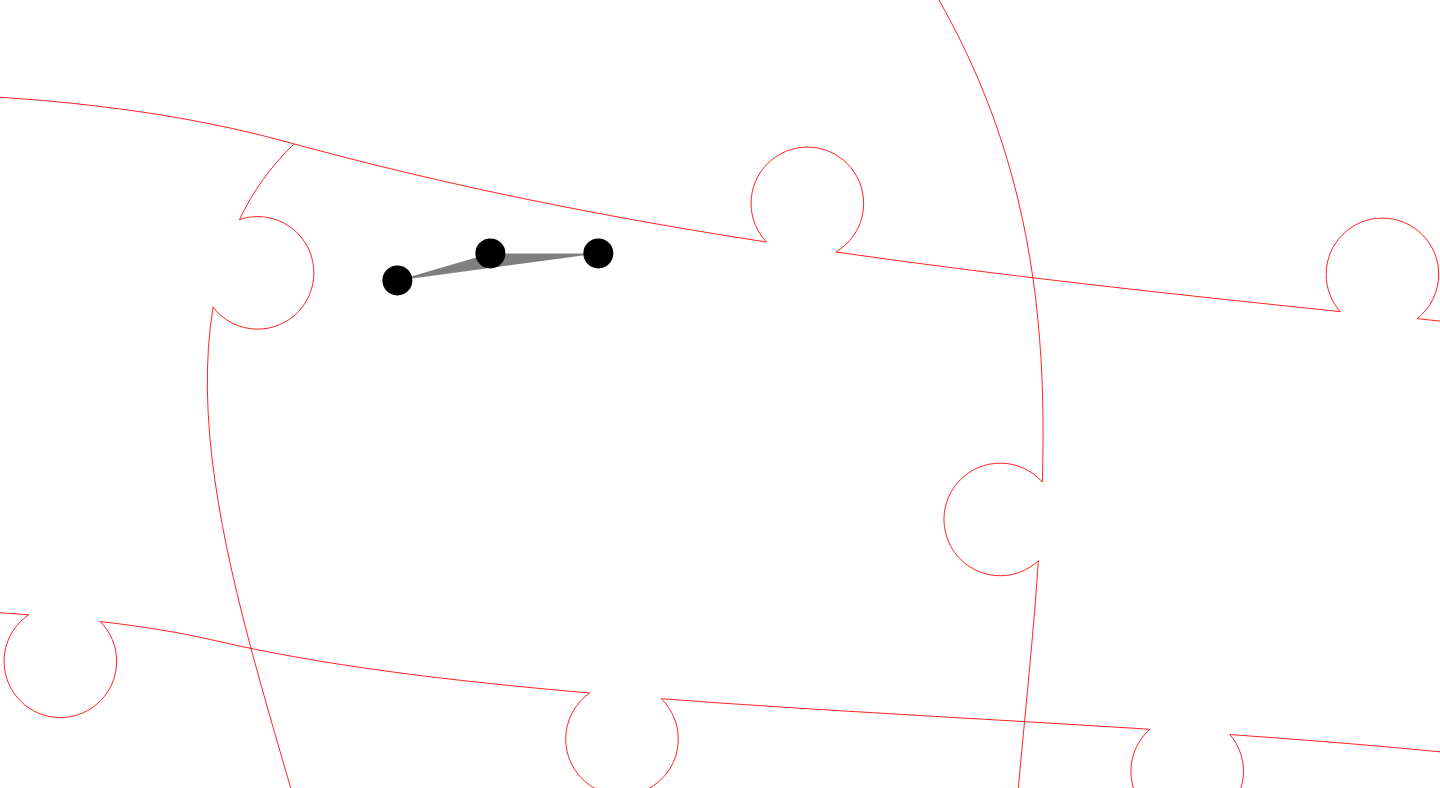 click 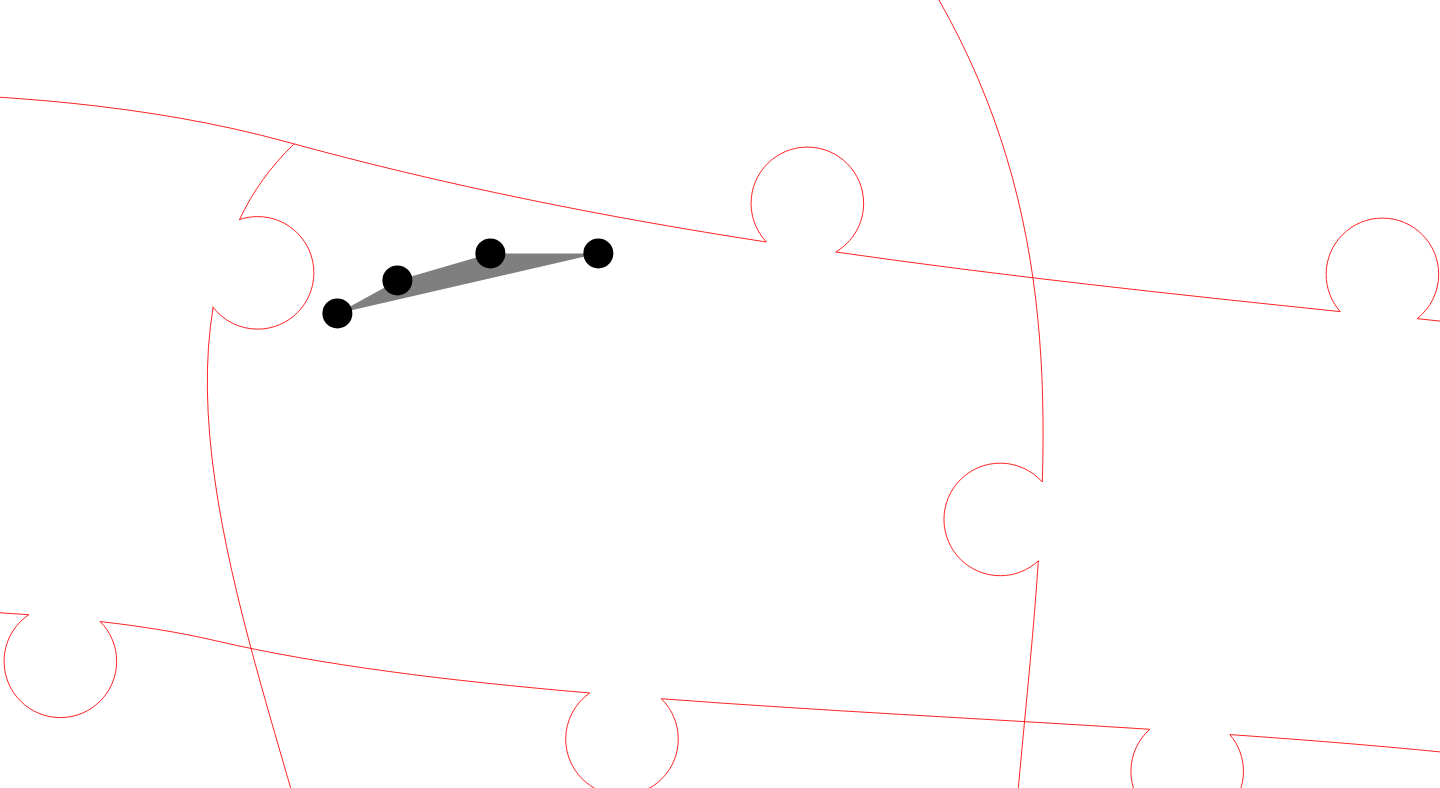 click 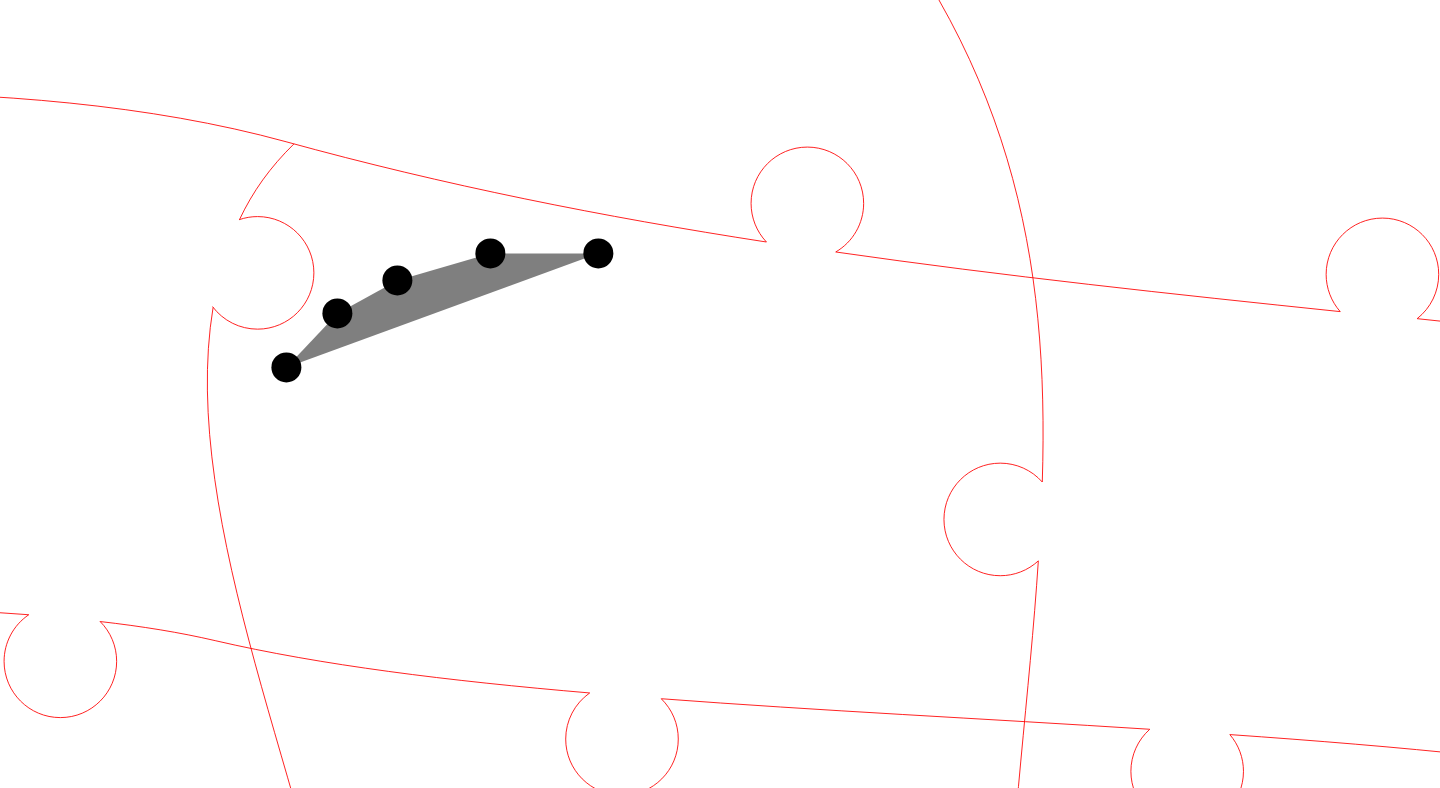click 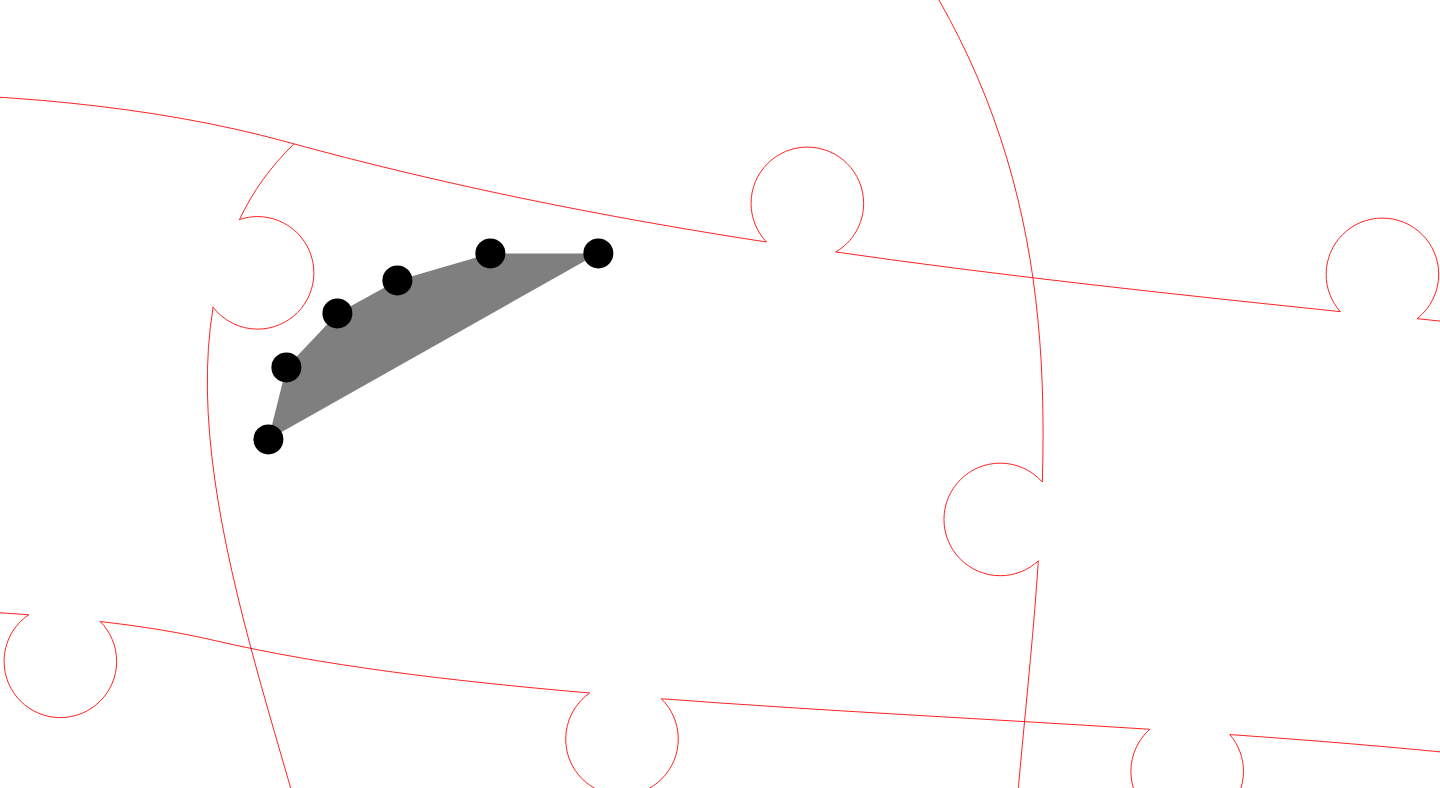 click 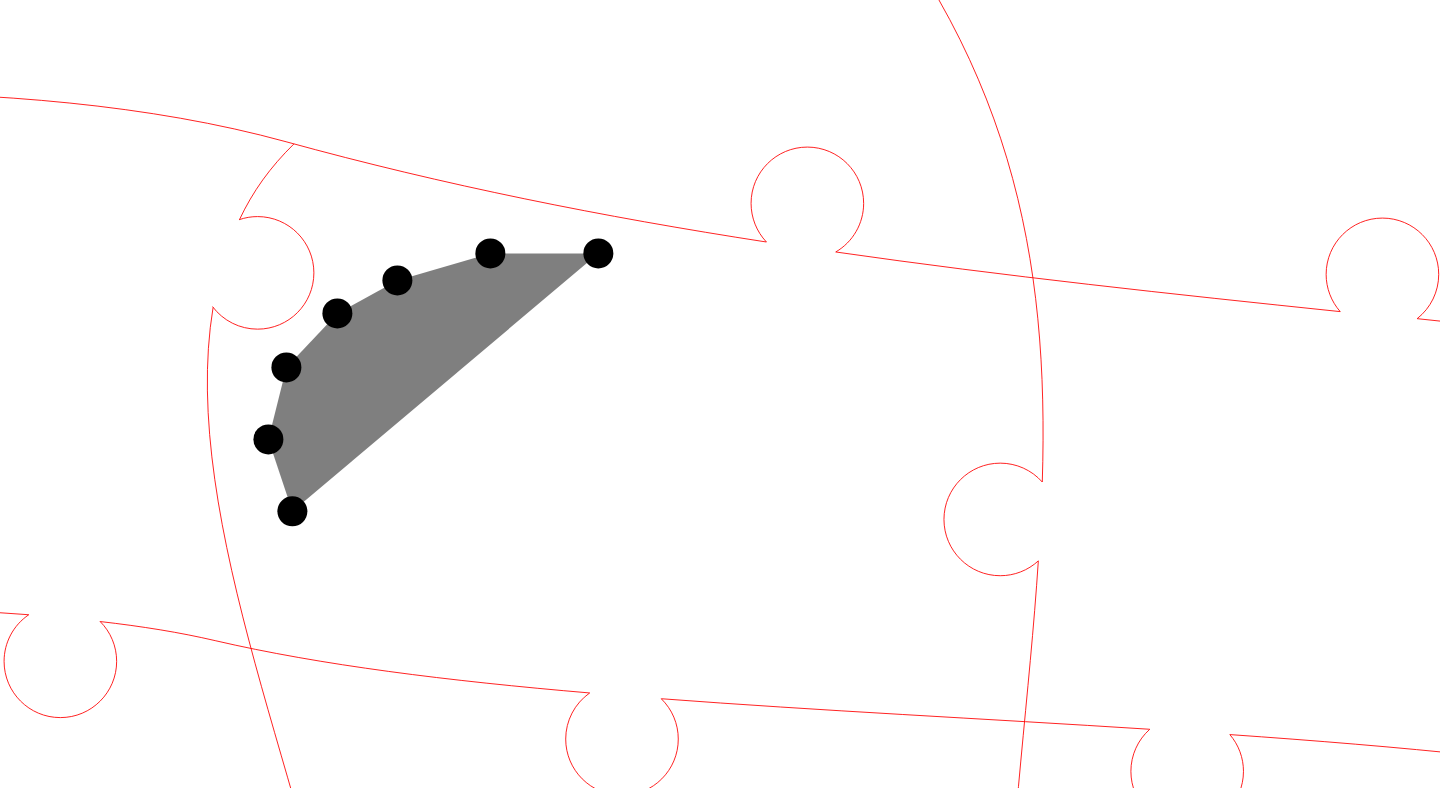 click 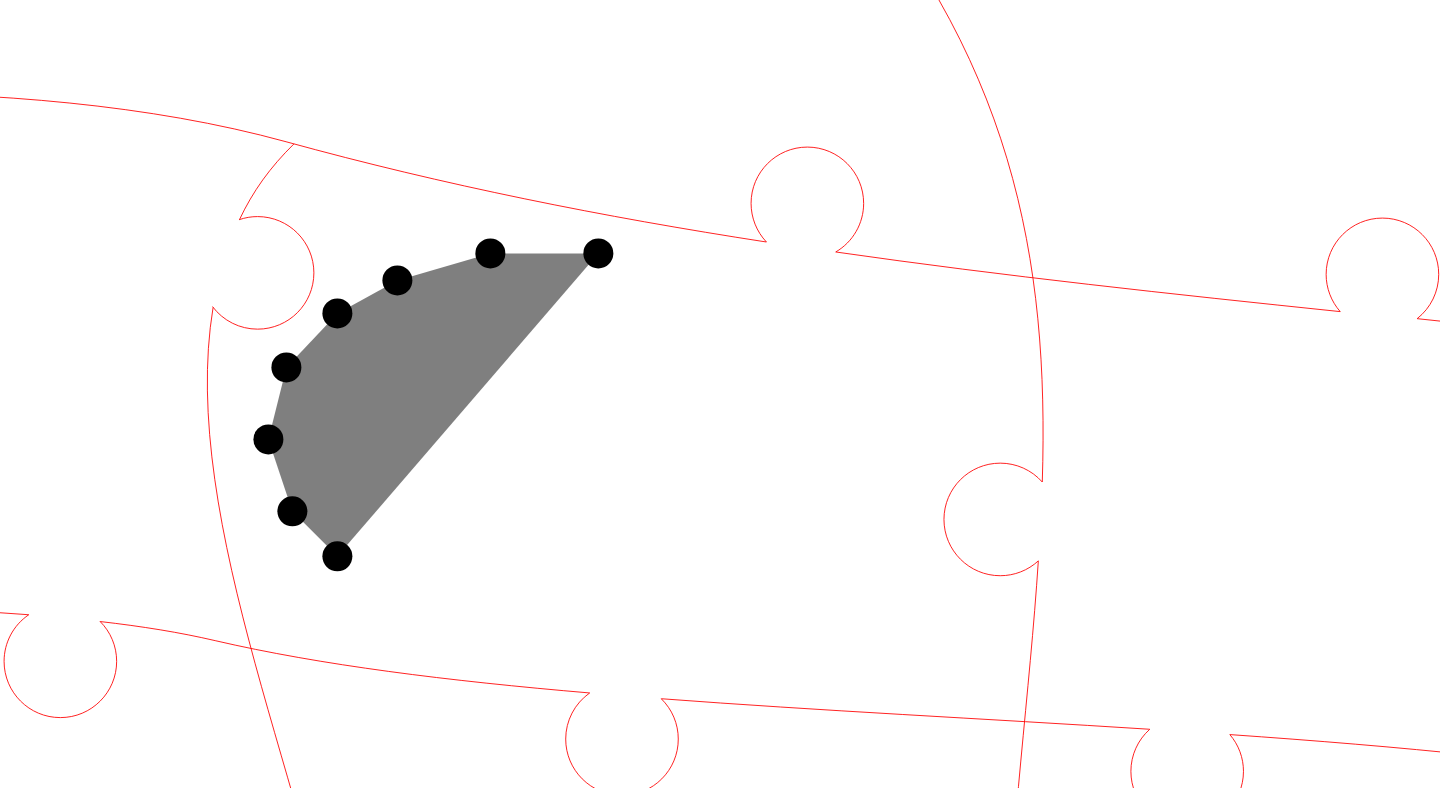 click 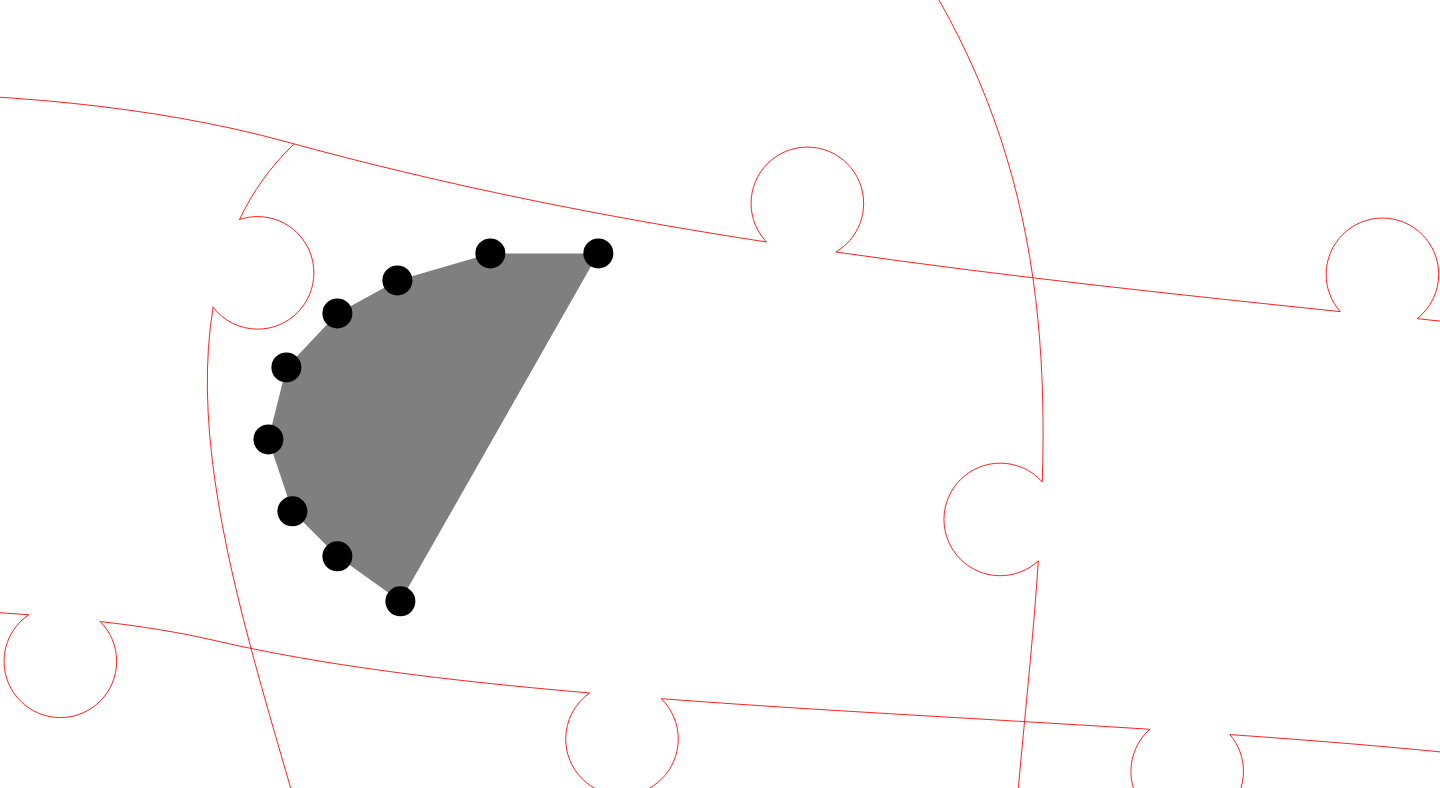 click 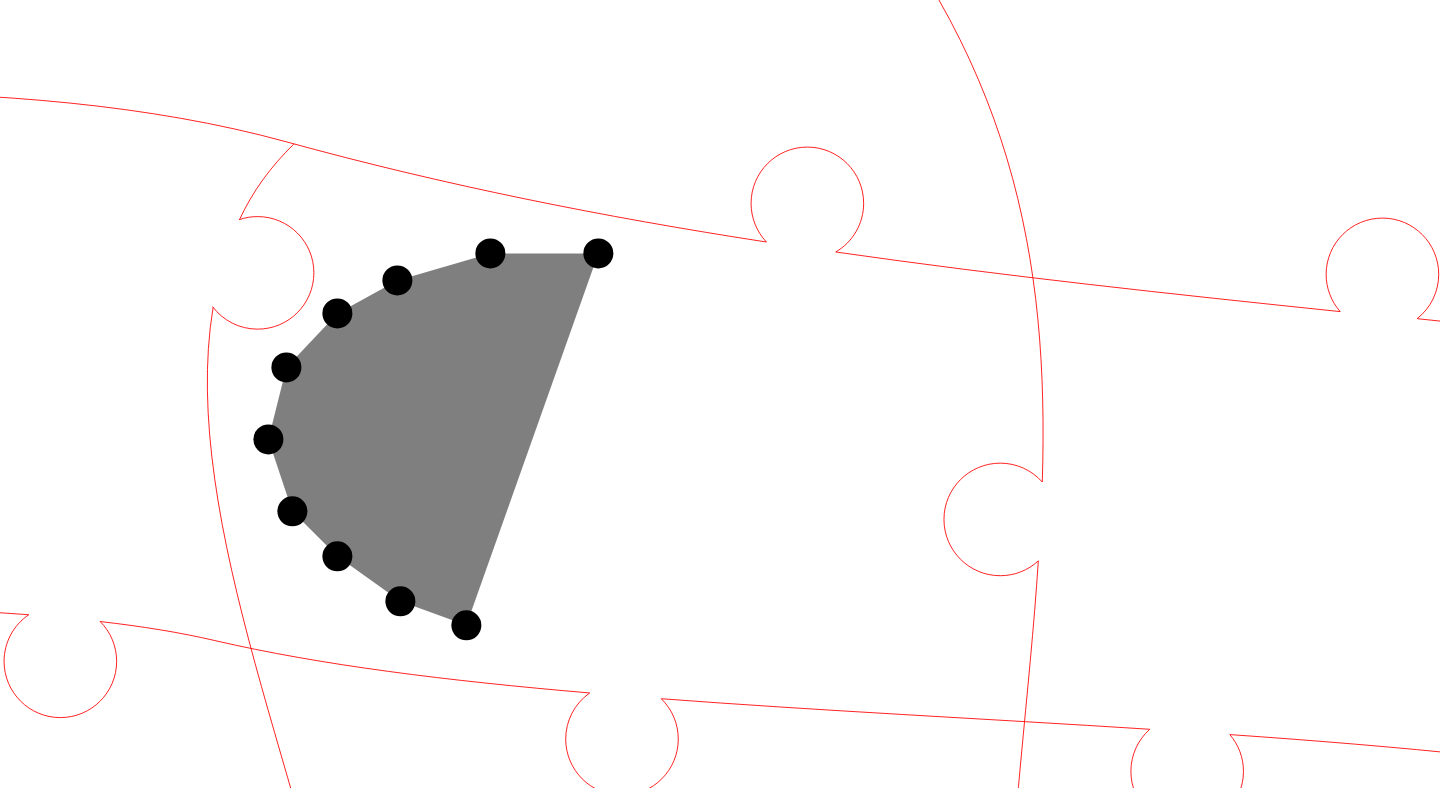 click 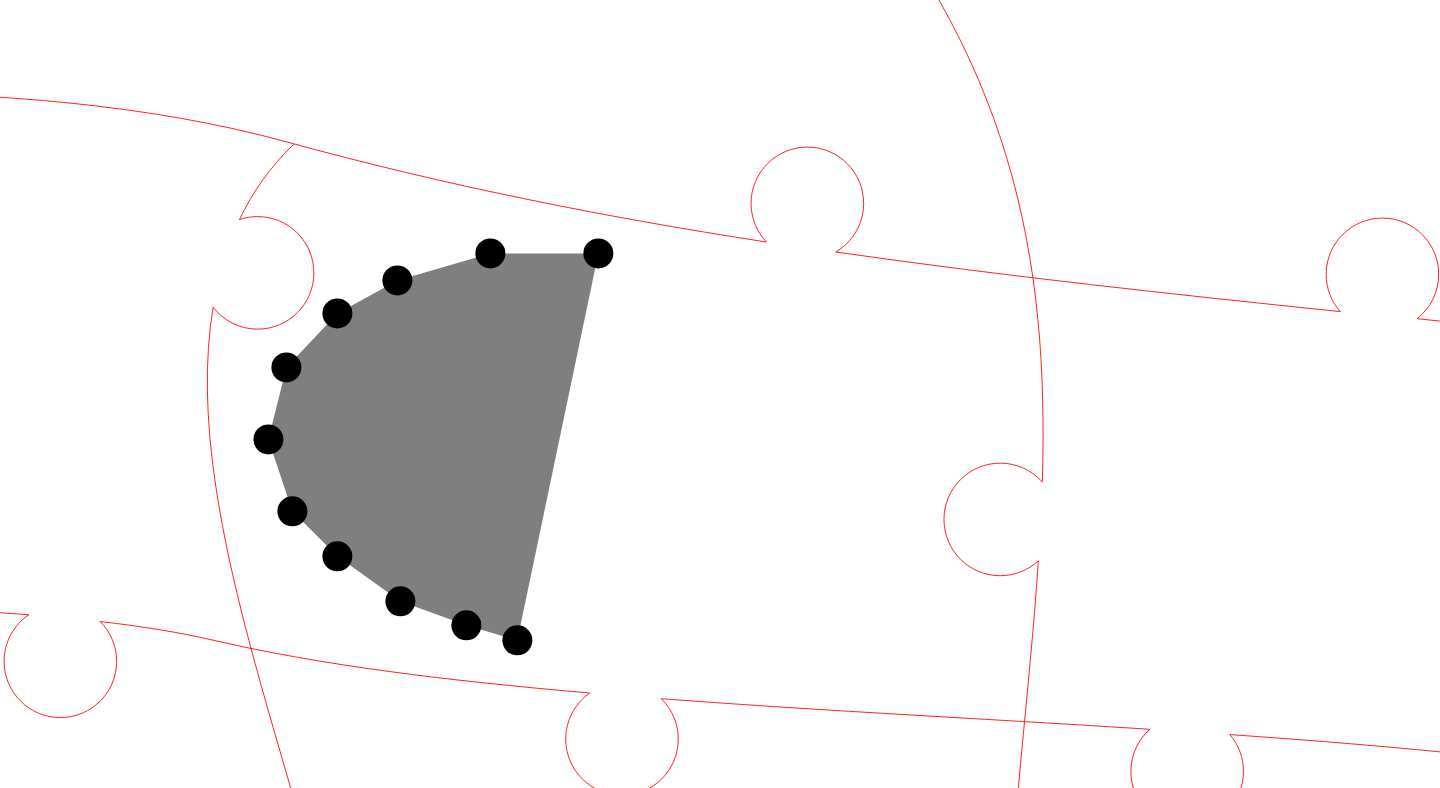 click 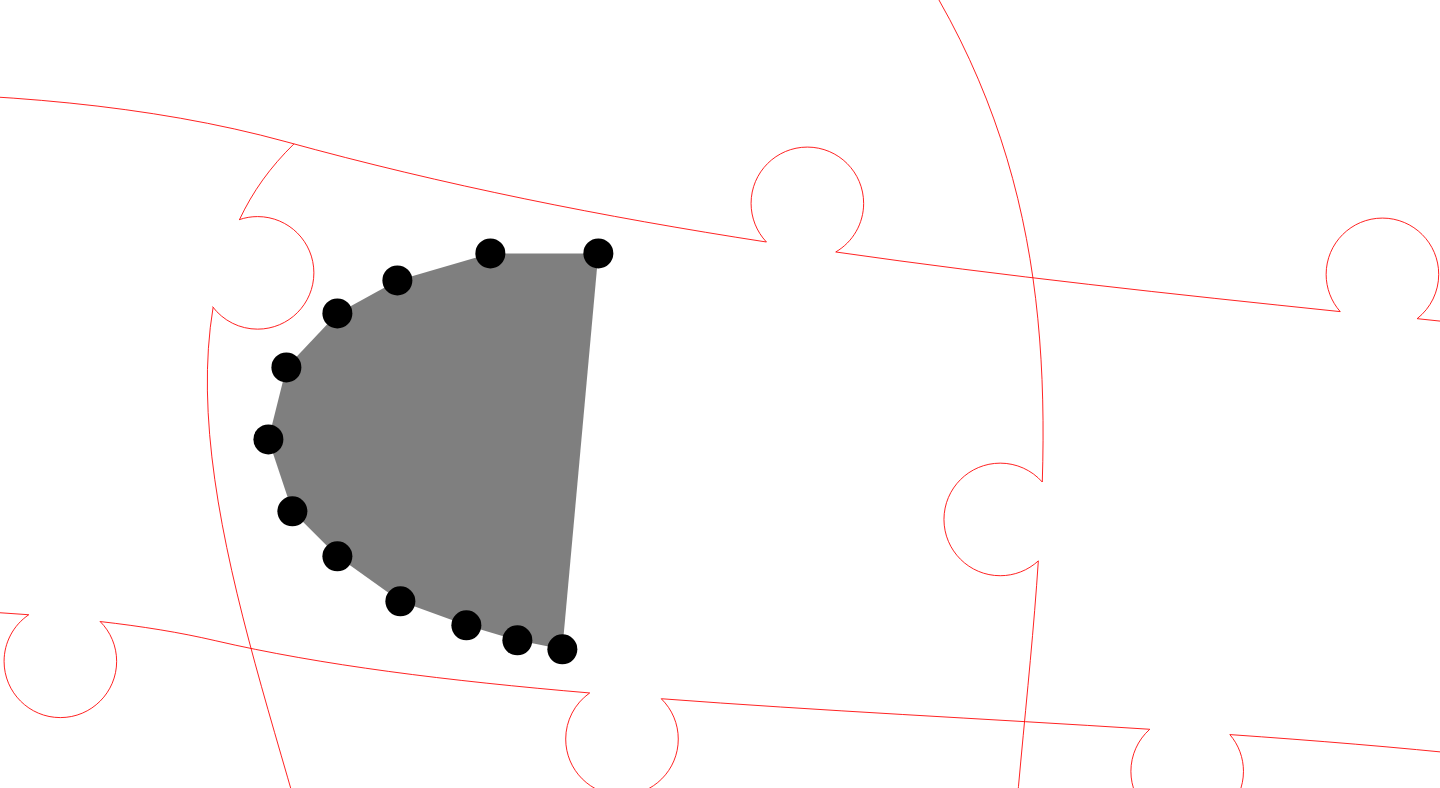 click 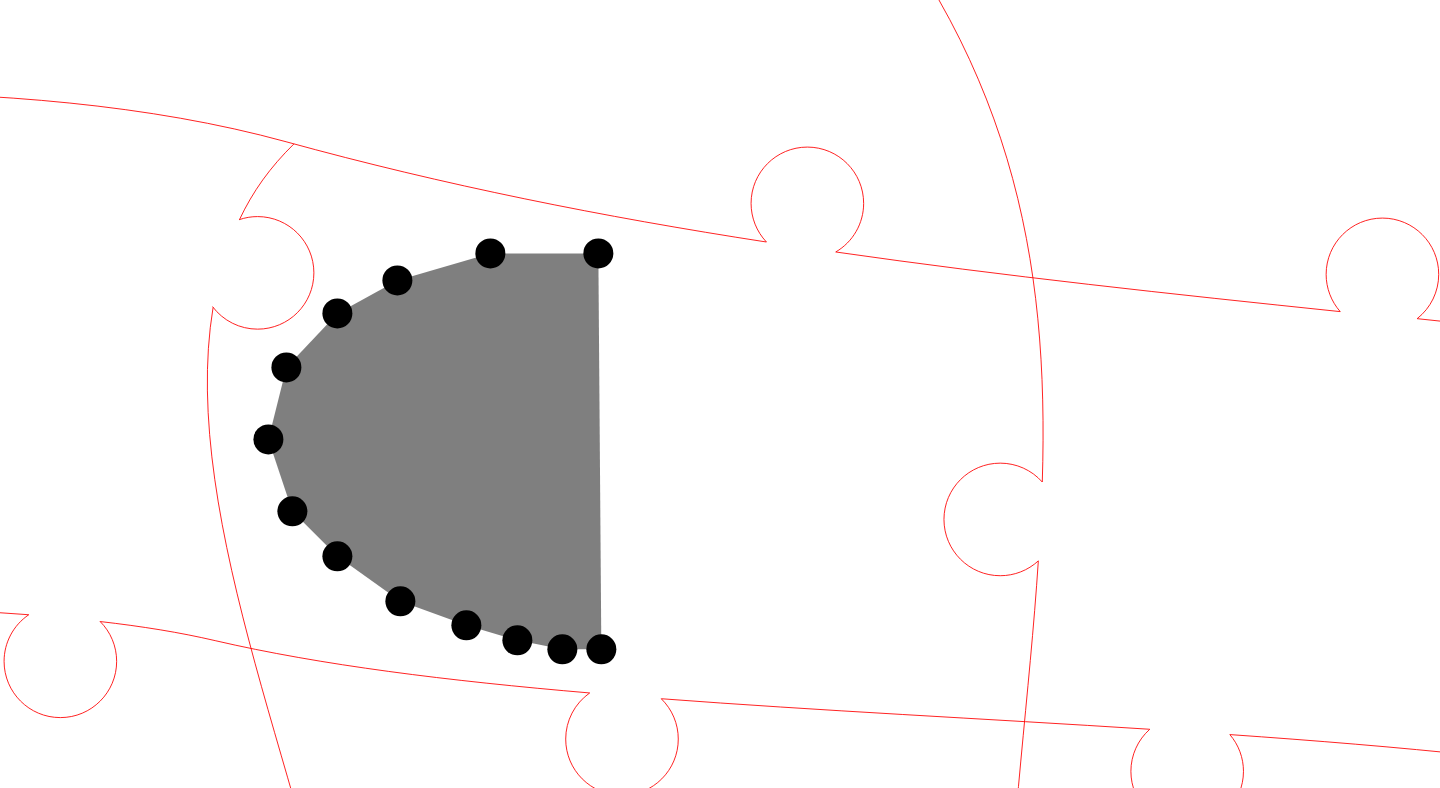 click 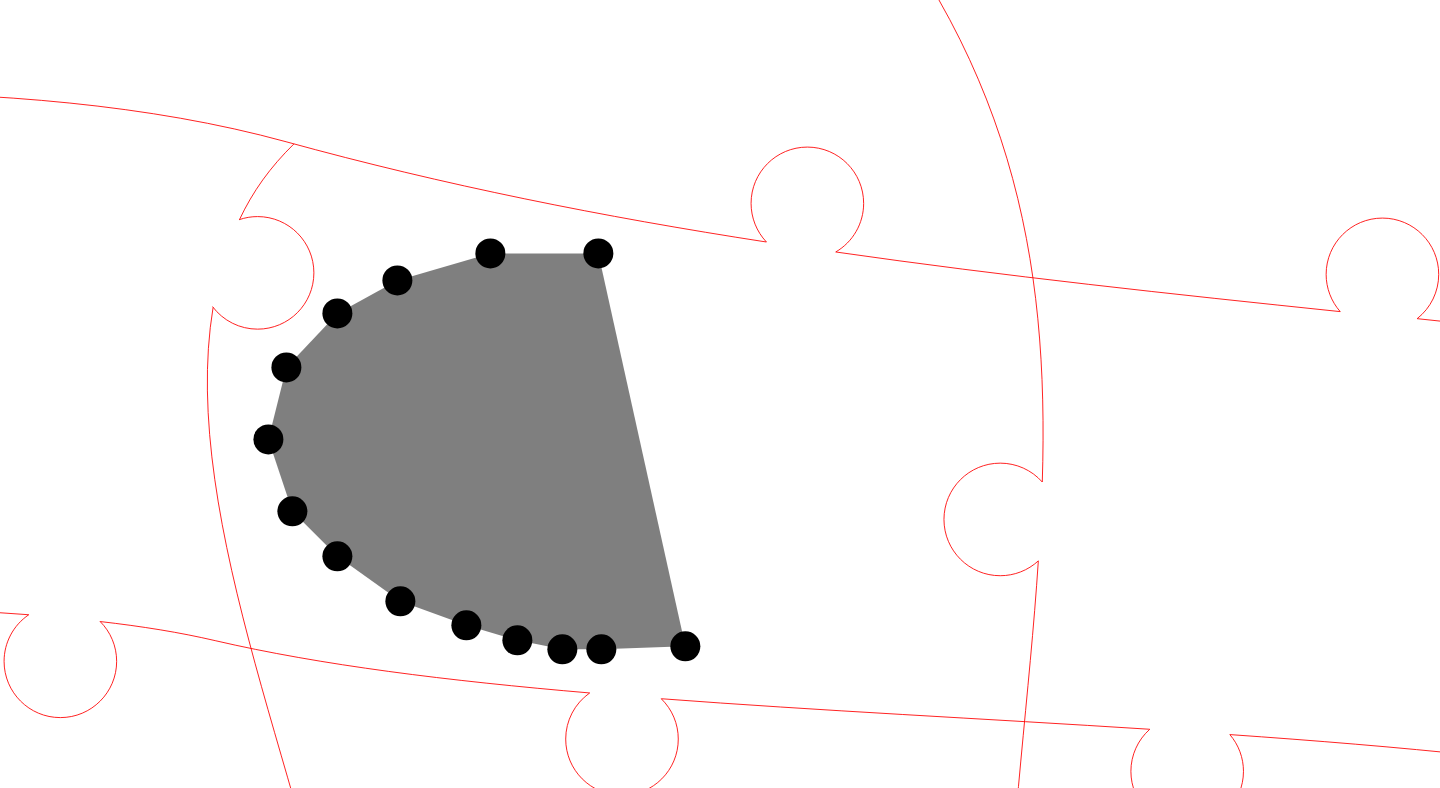 click 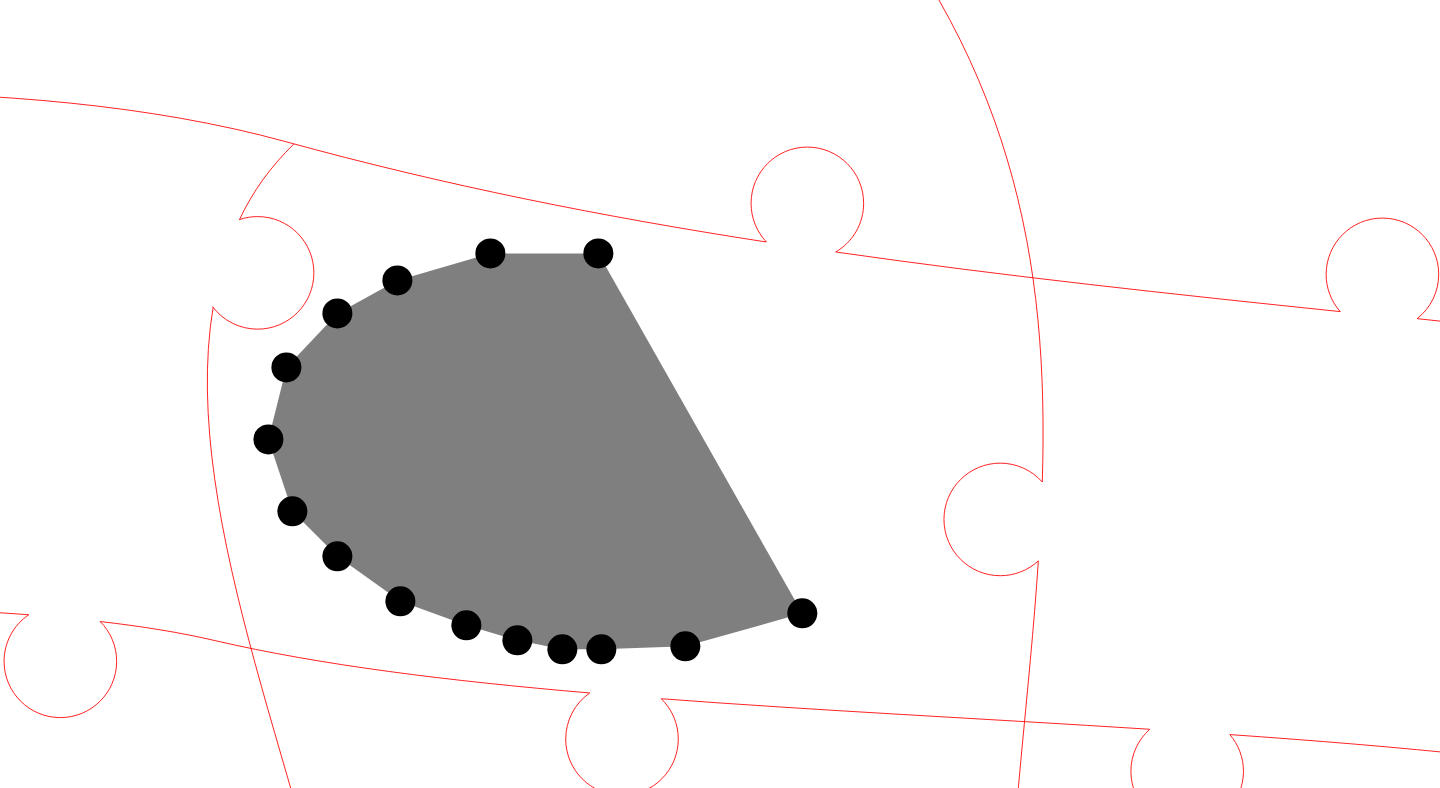 click 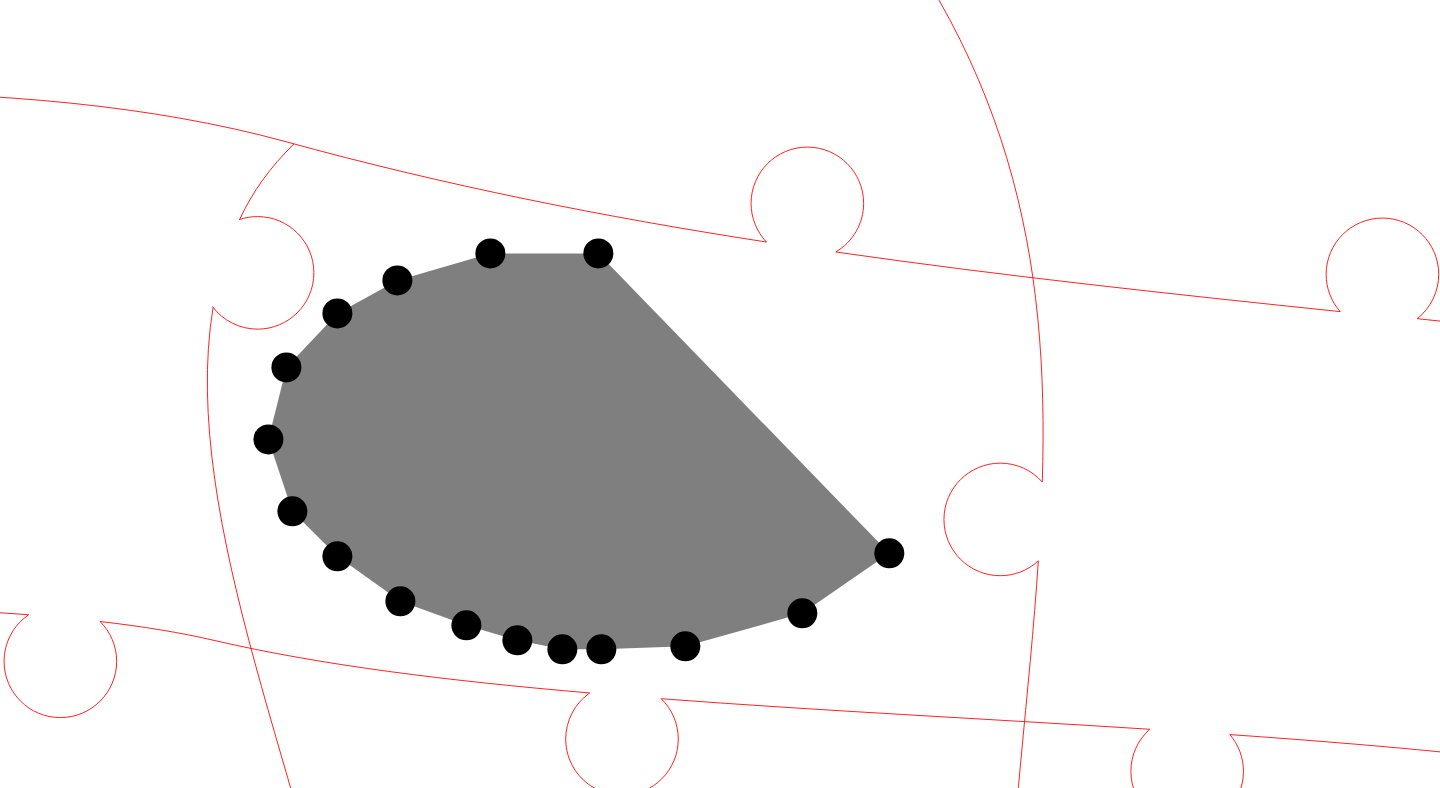 click 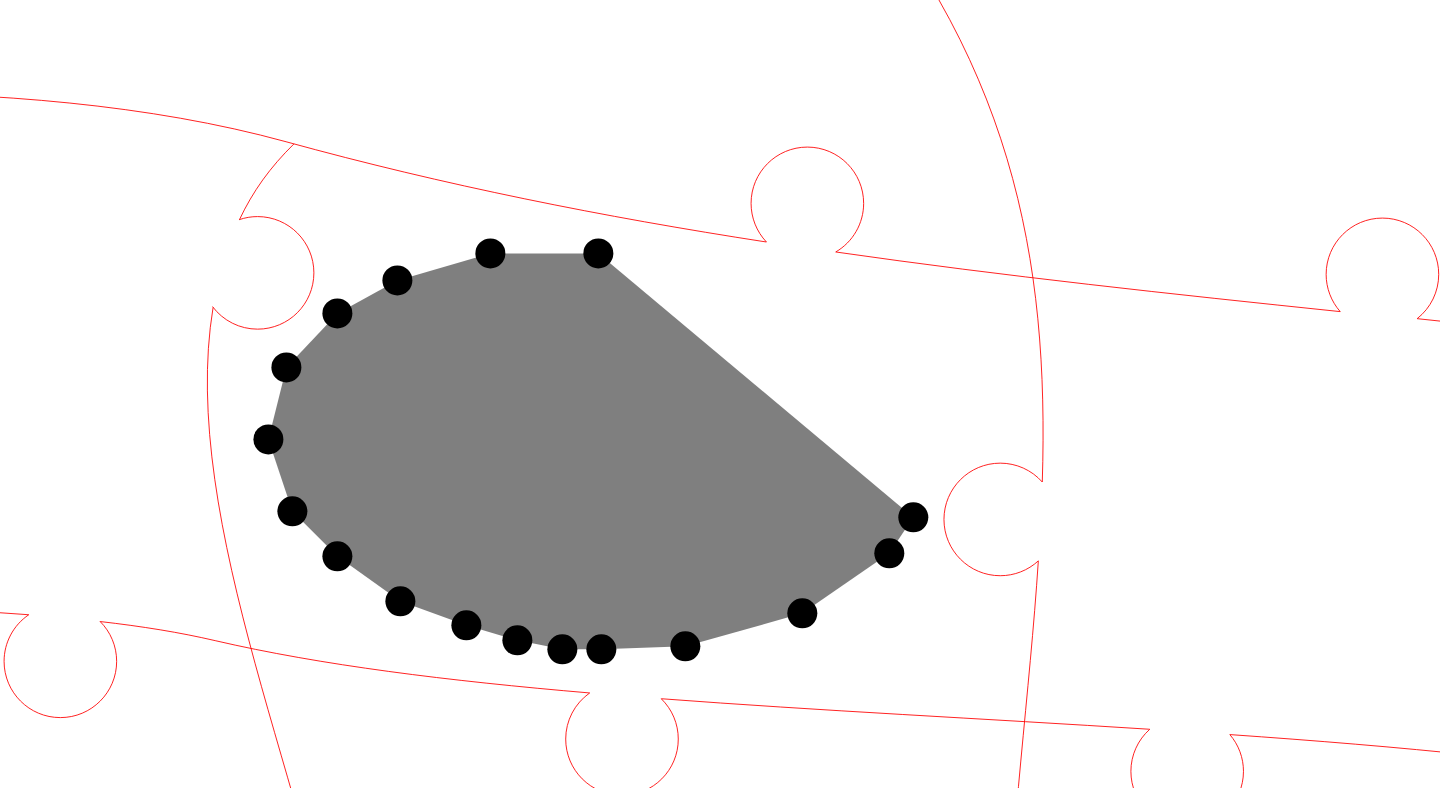 click 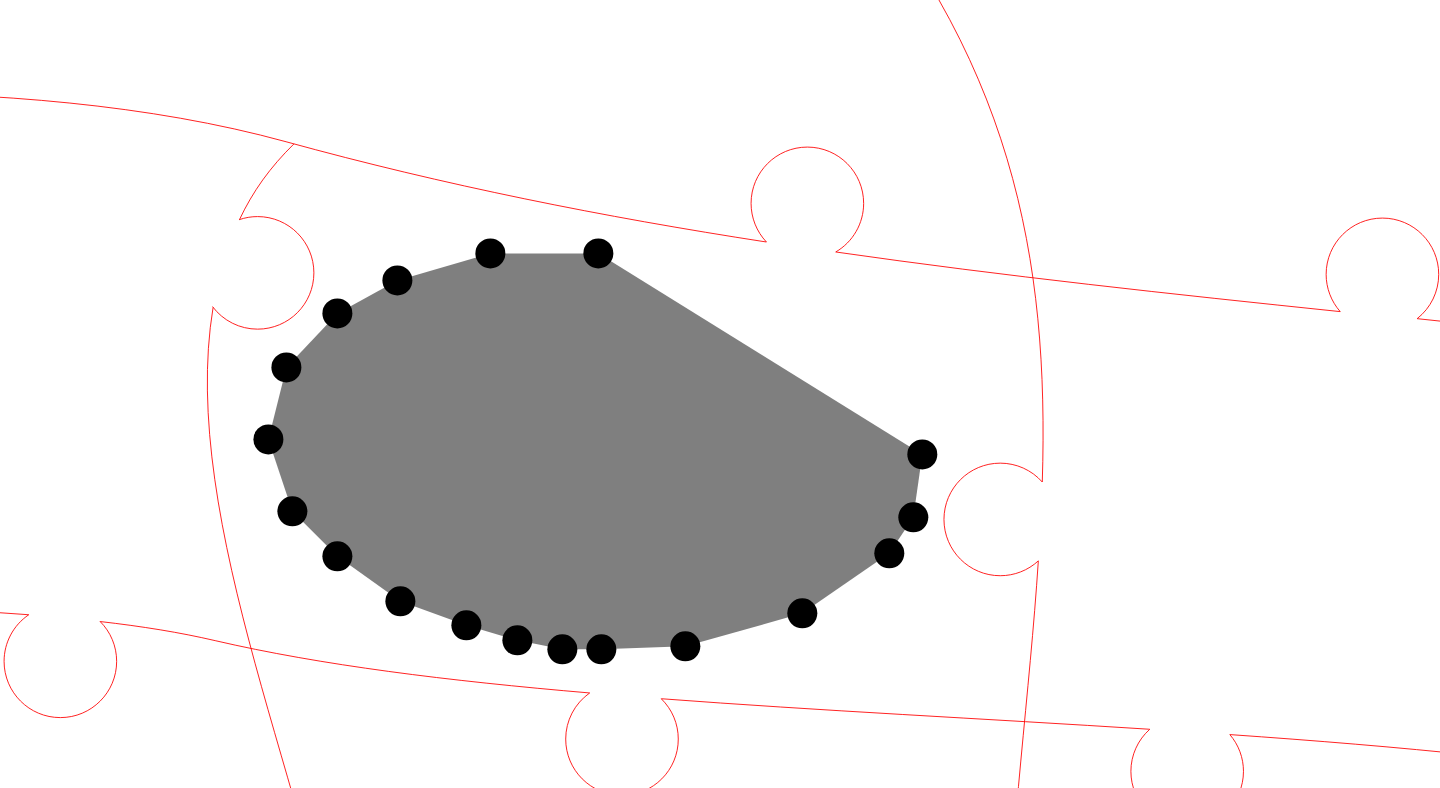 click 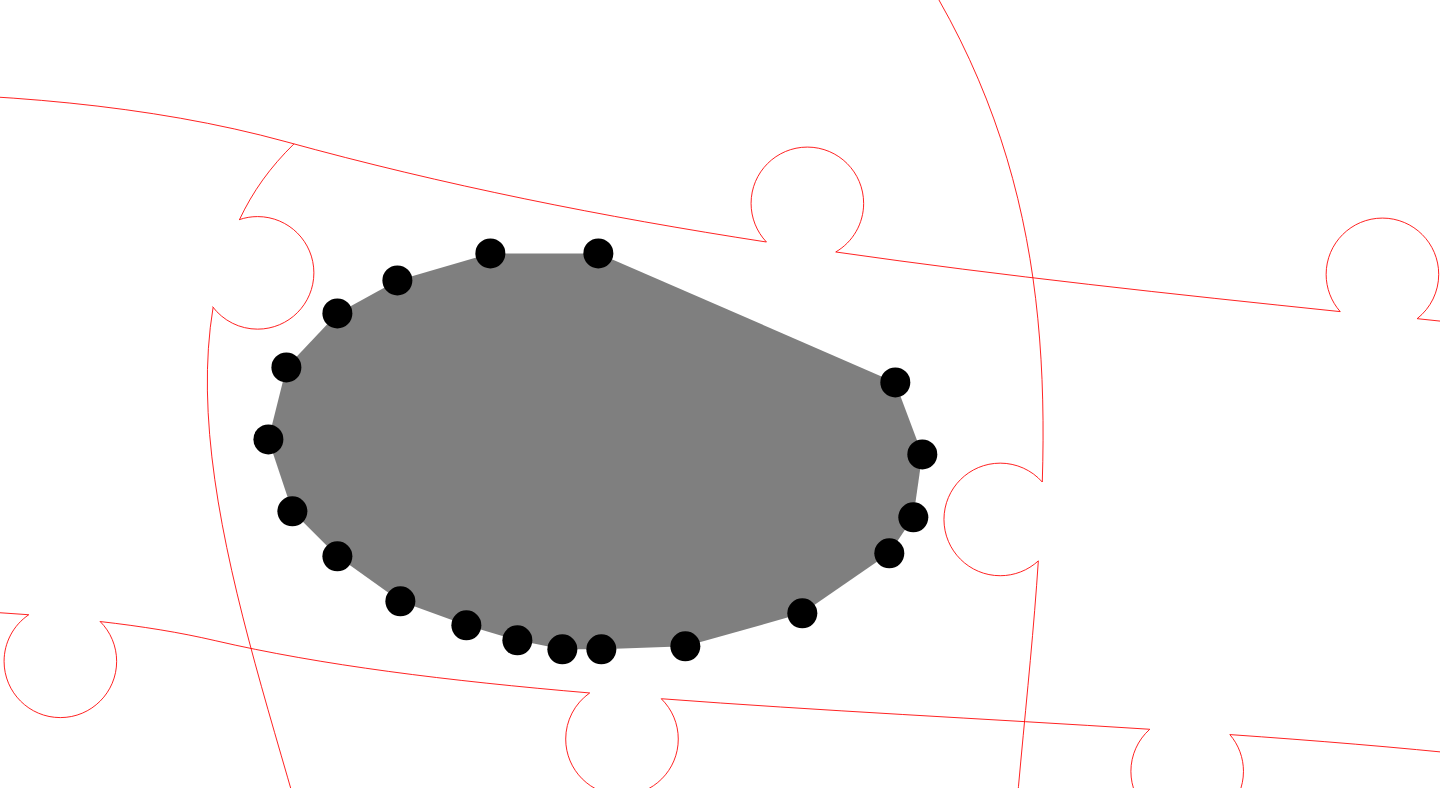 click 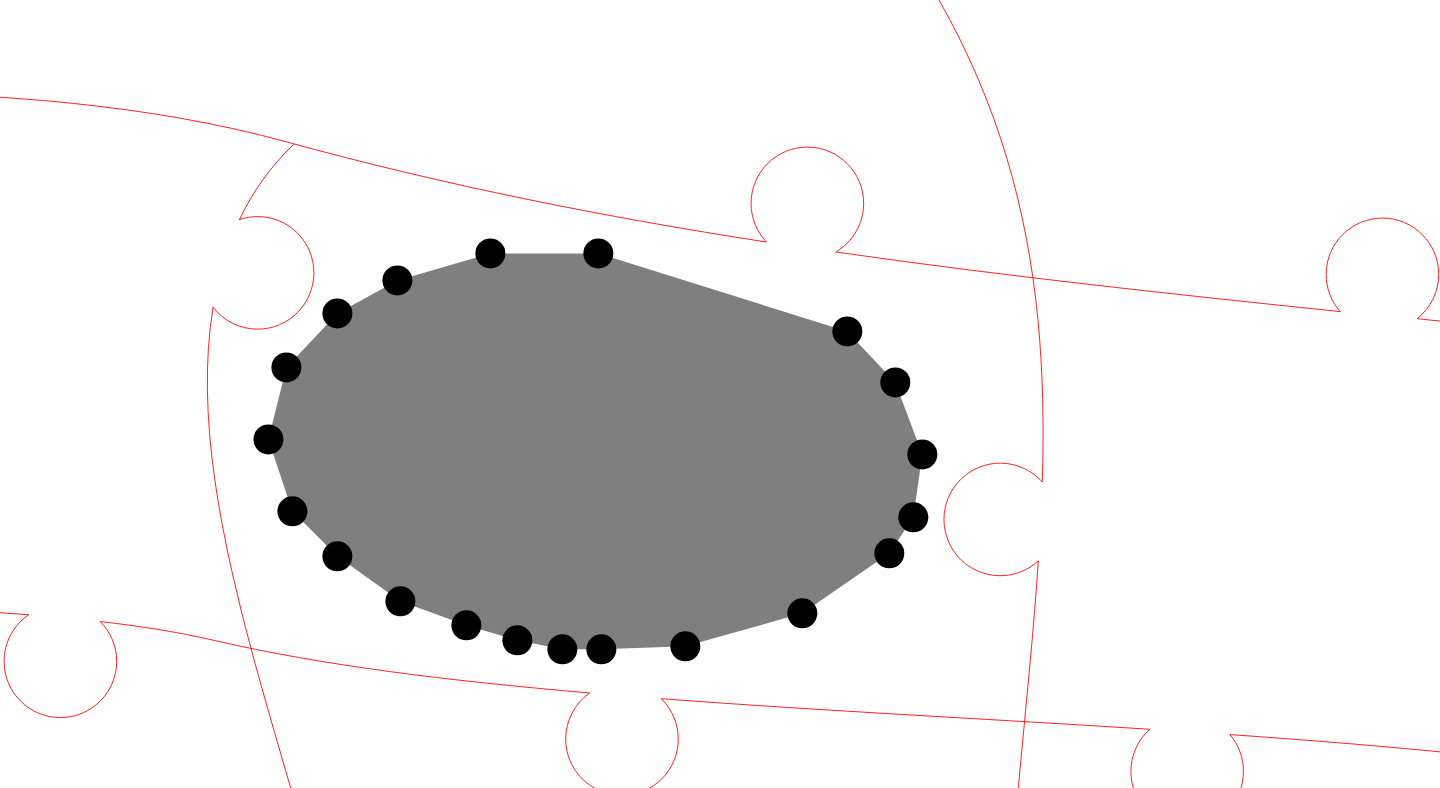 click 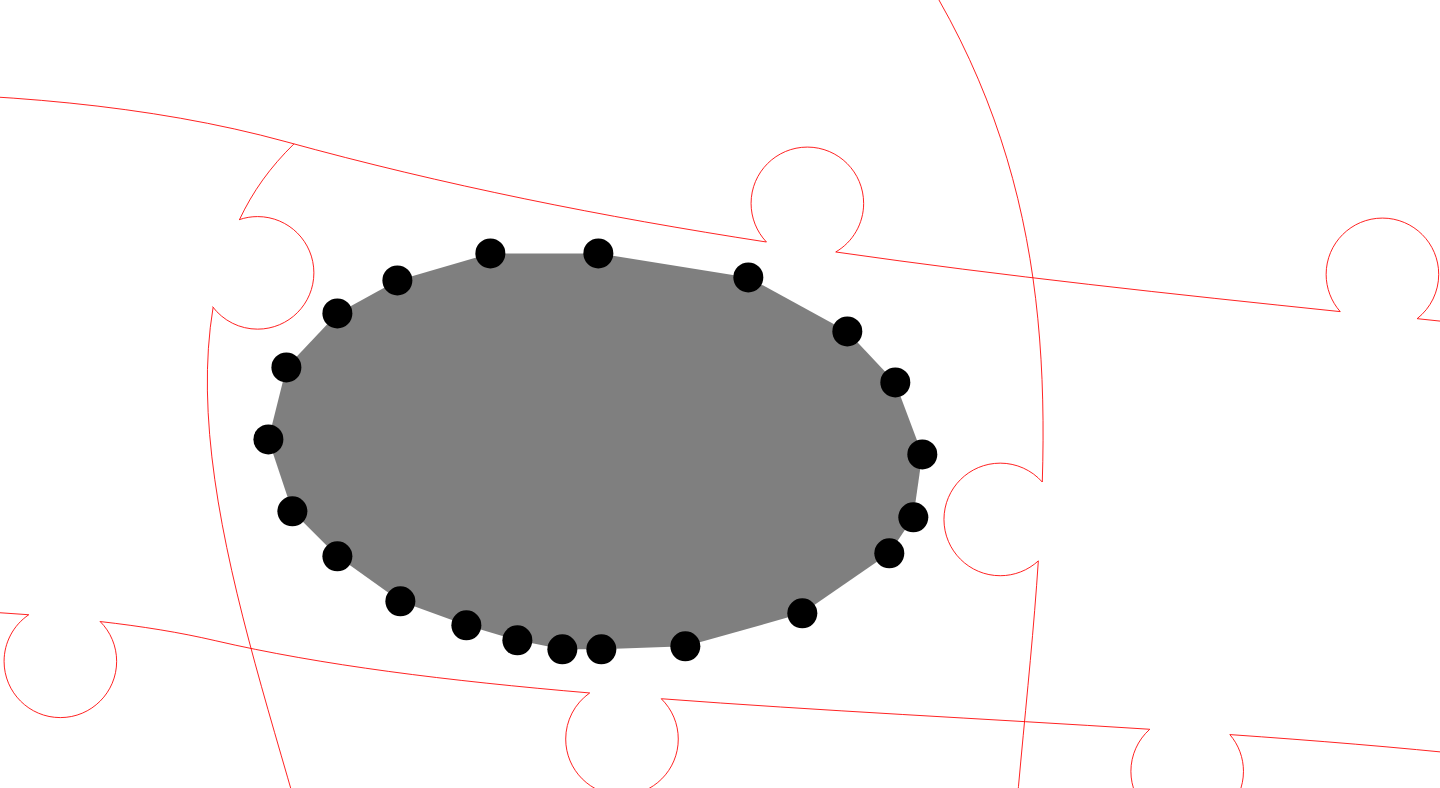 click 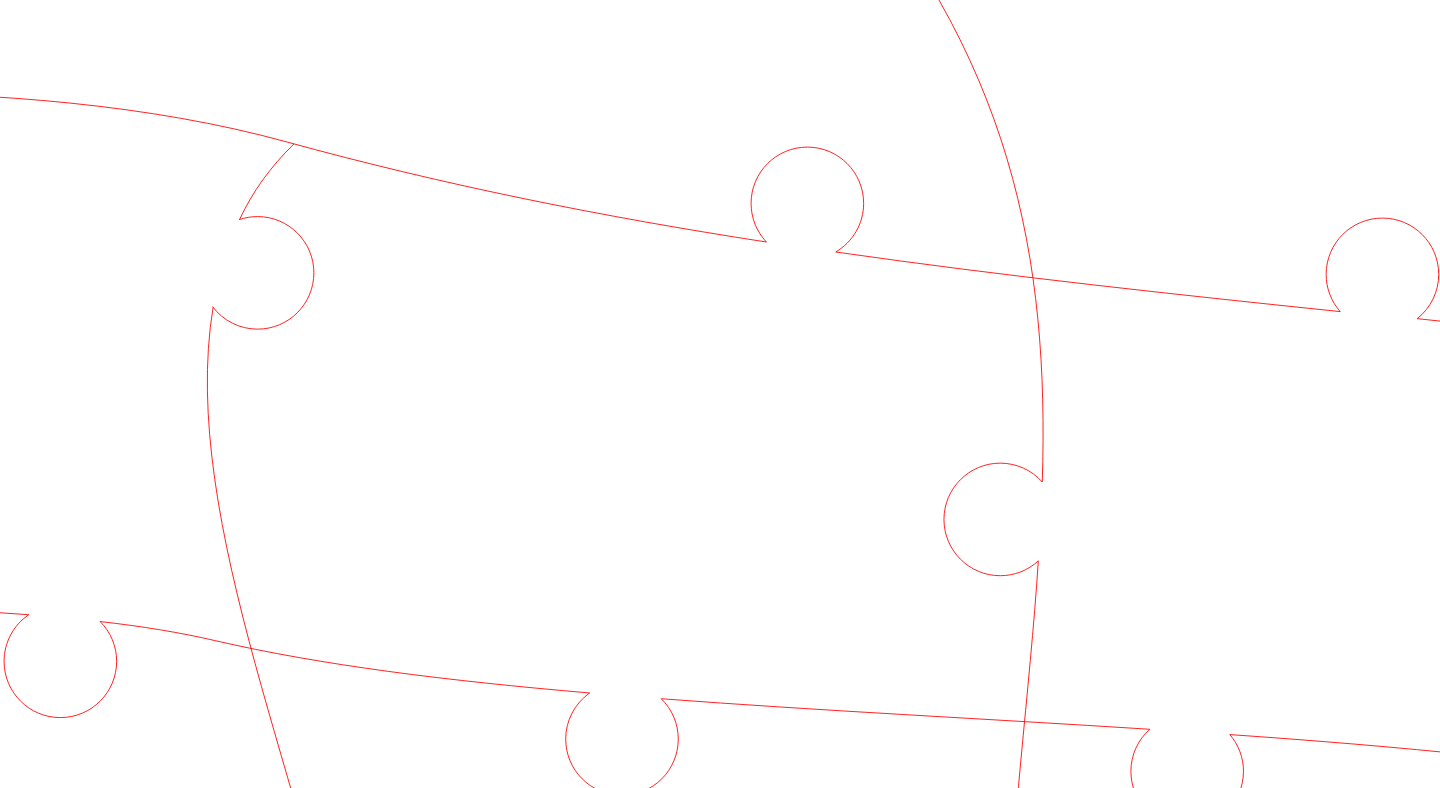 click 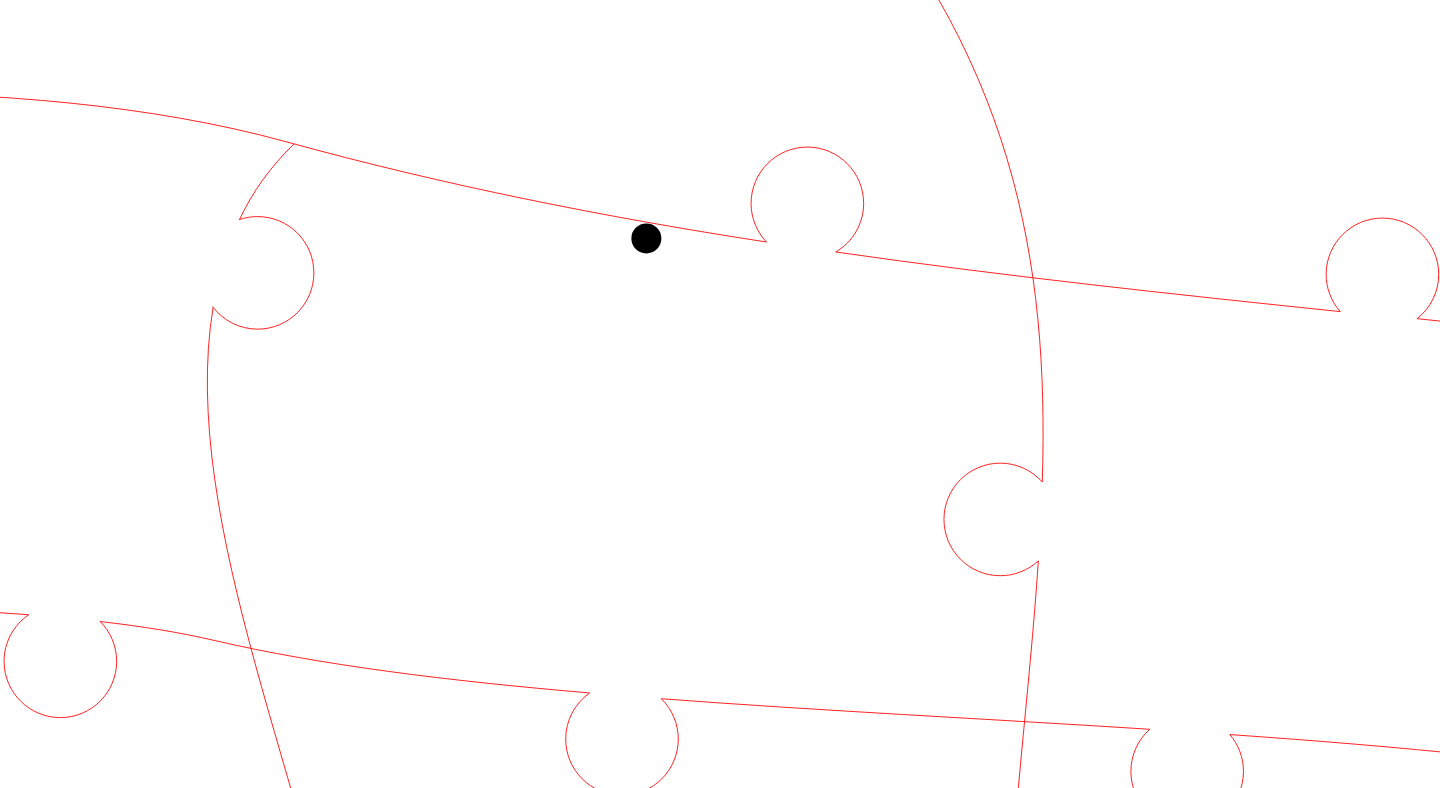 click 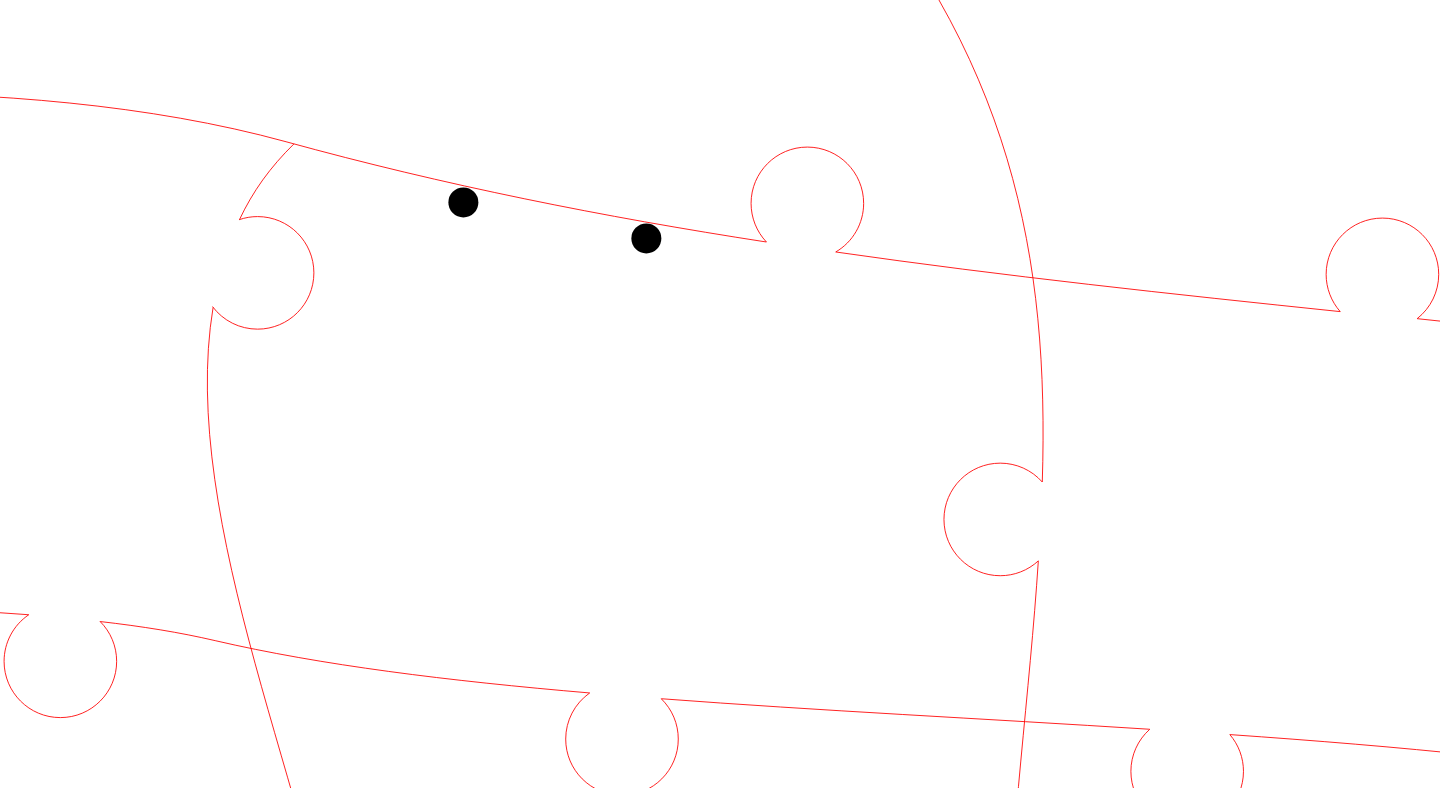 click 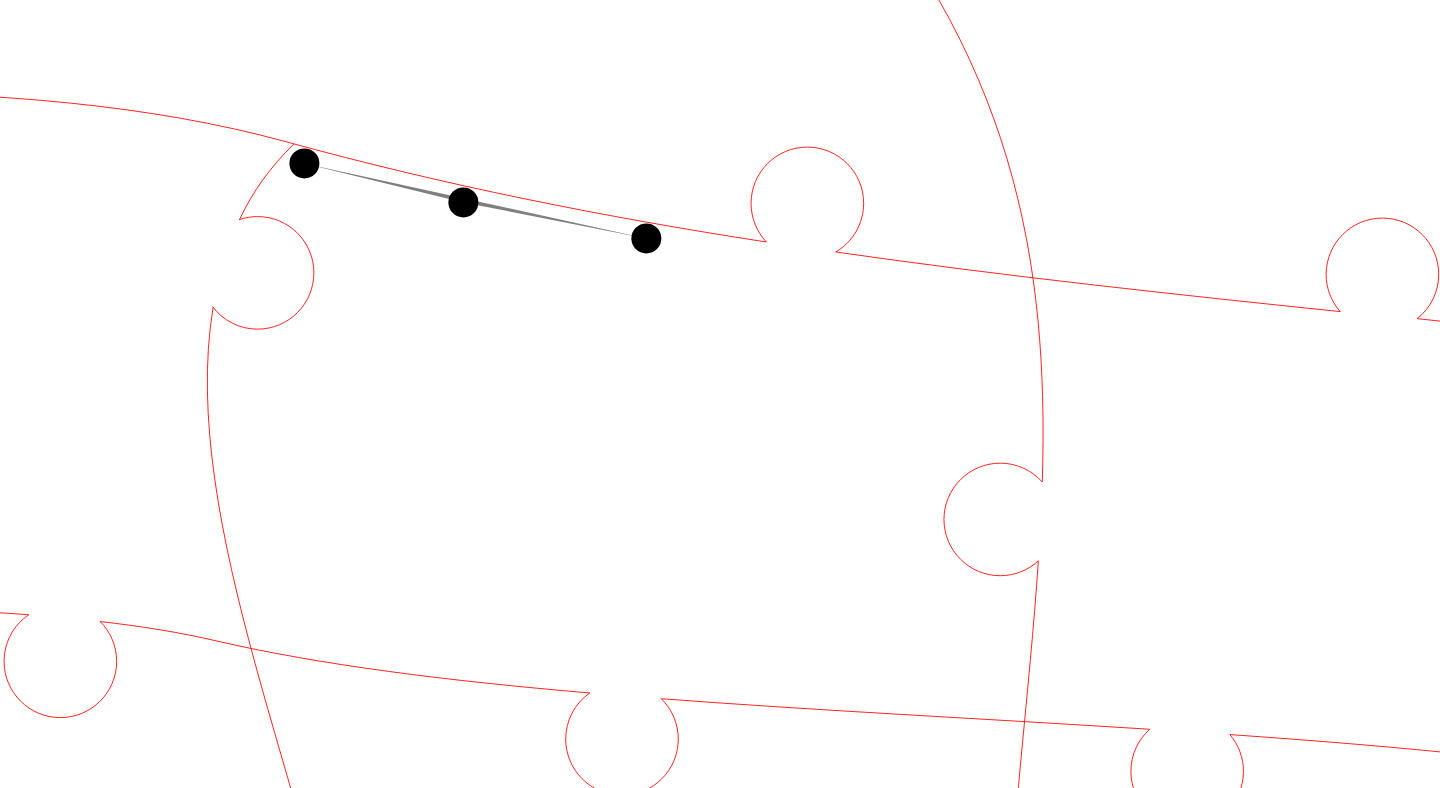 click 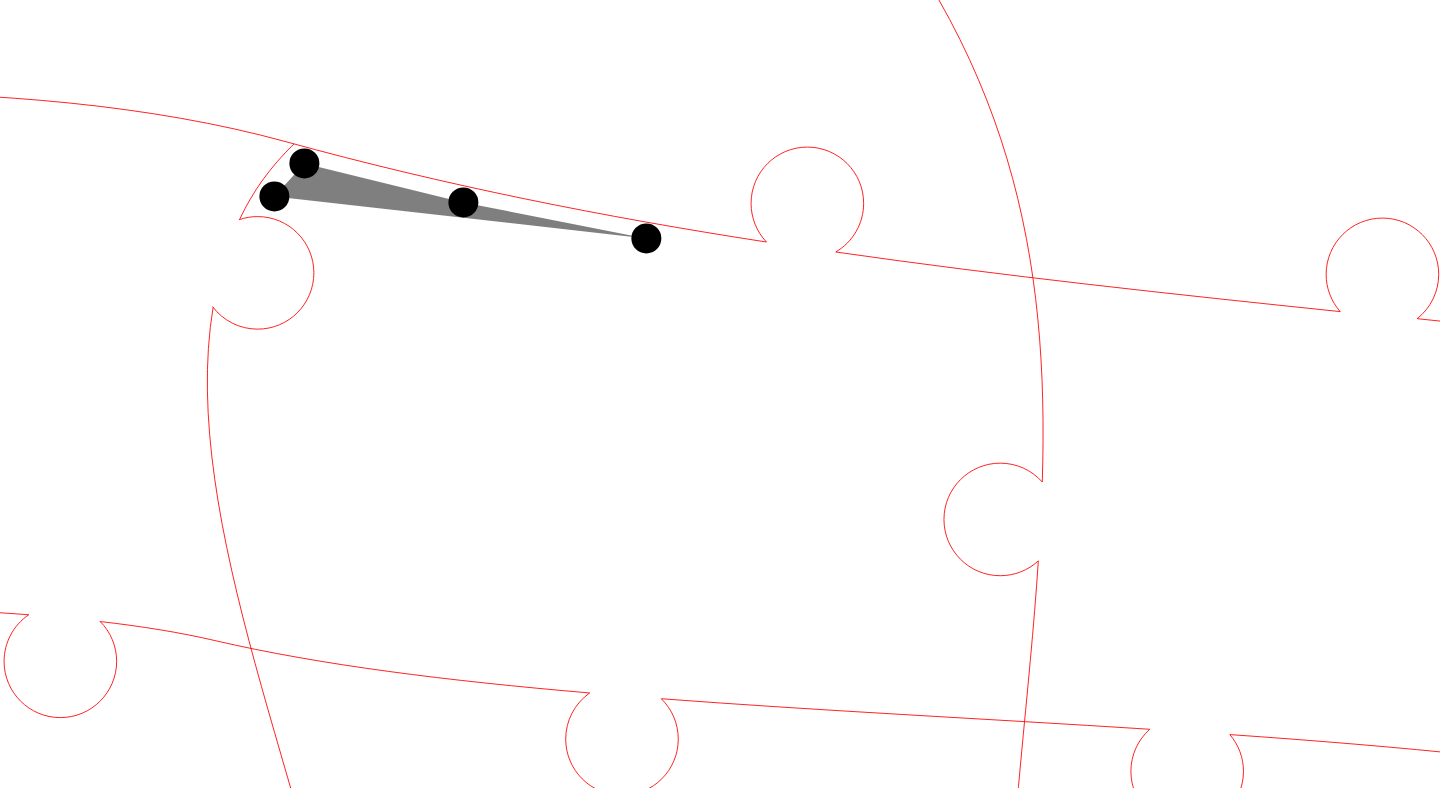 click 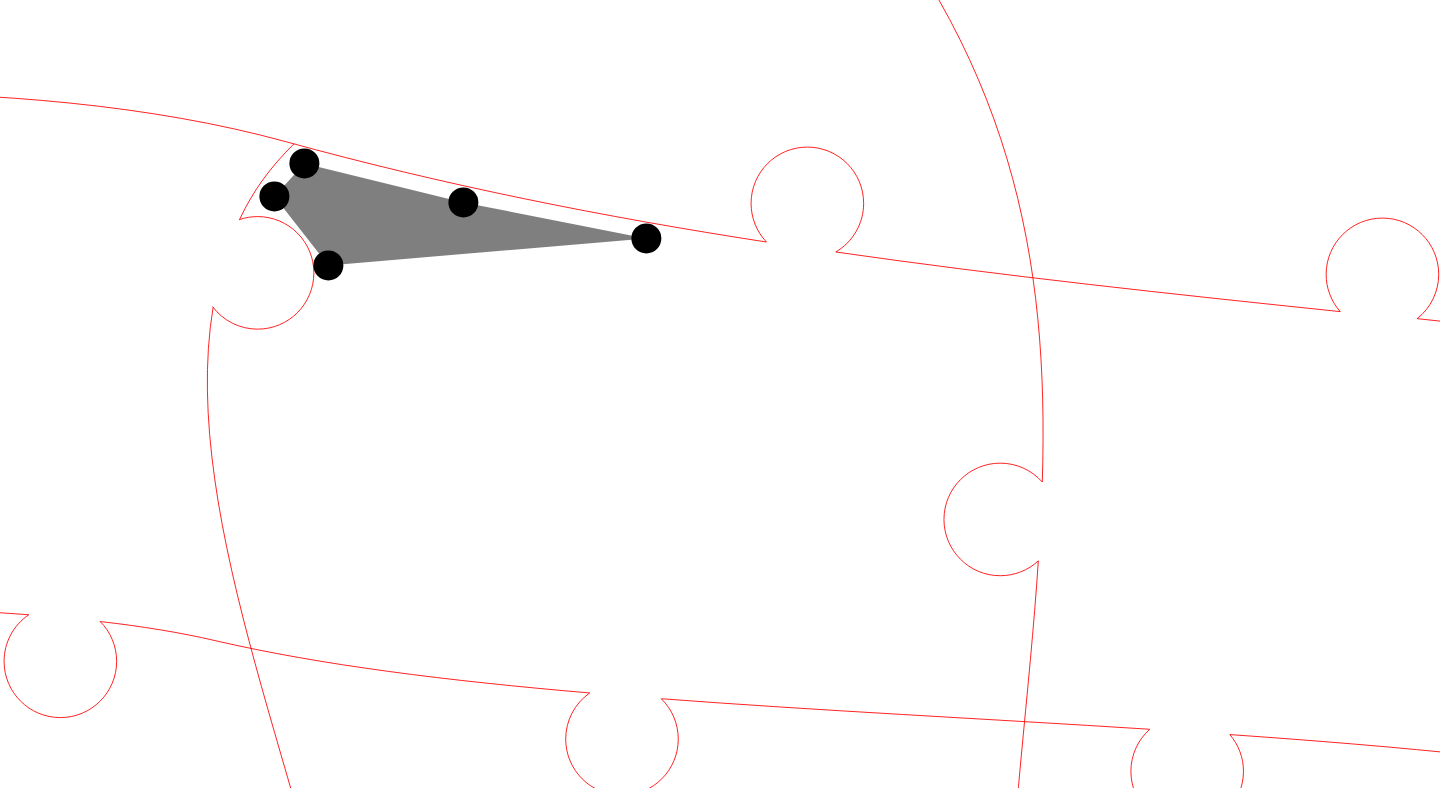 click 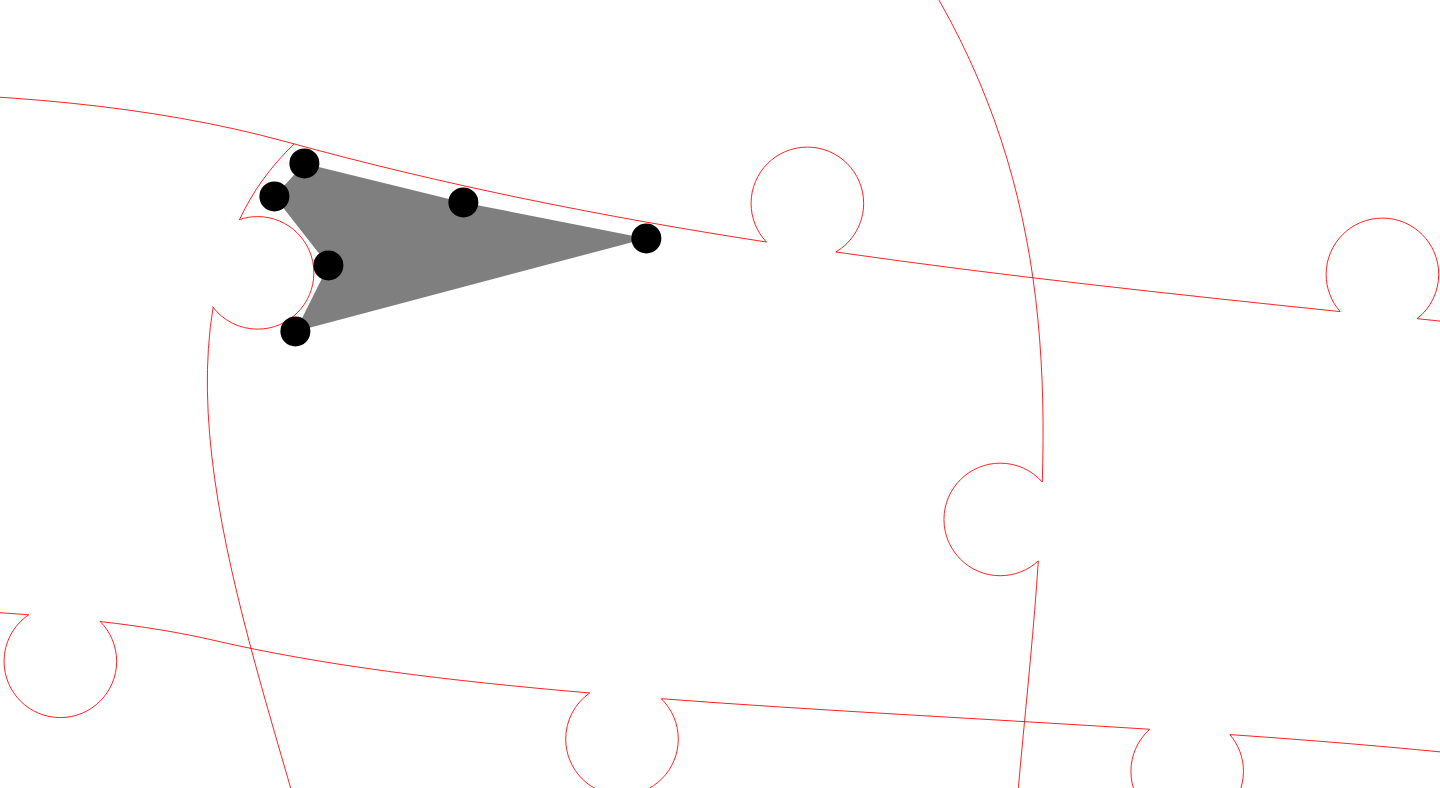 click 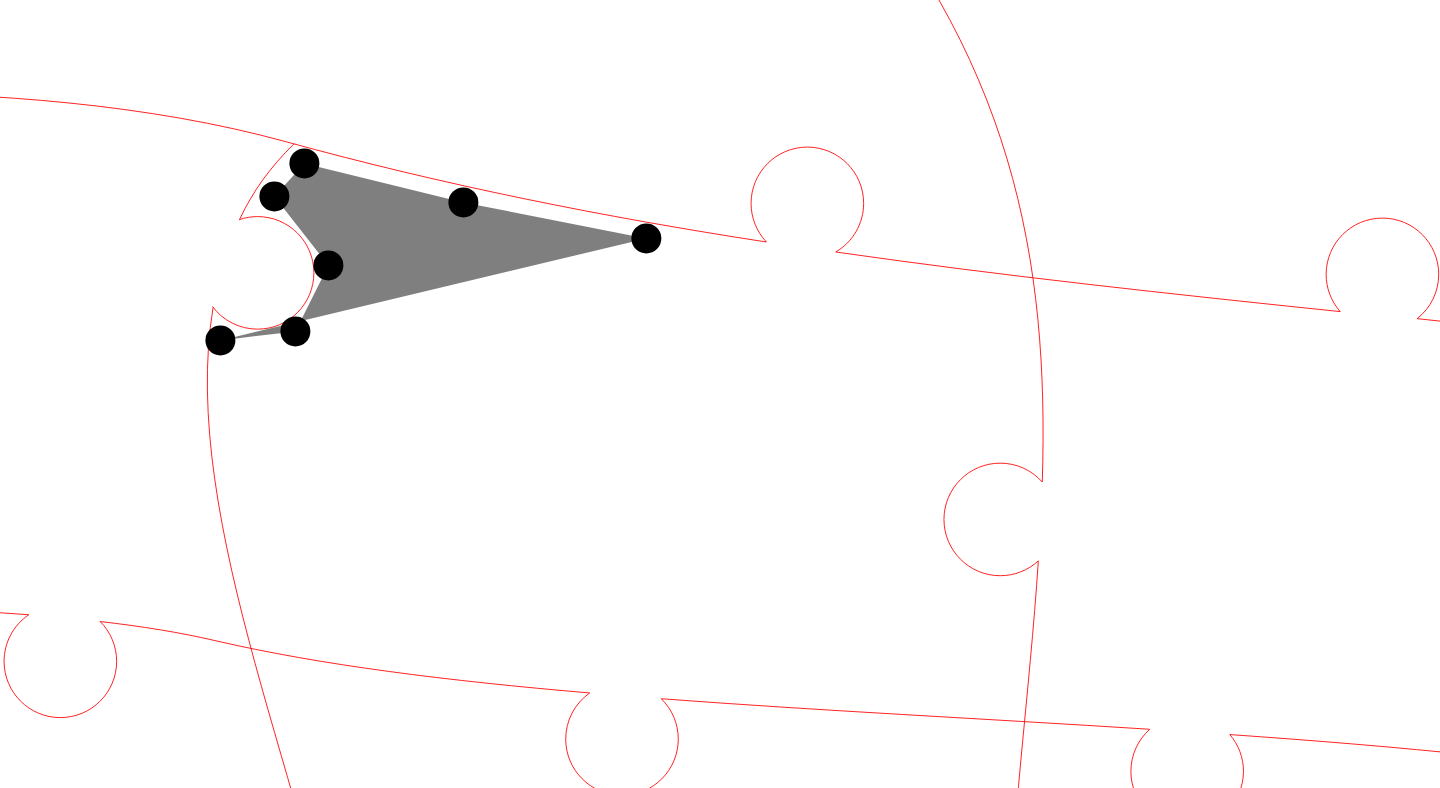 click 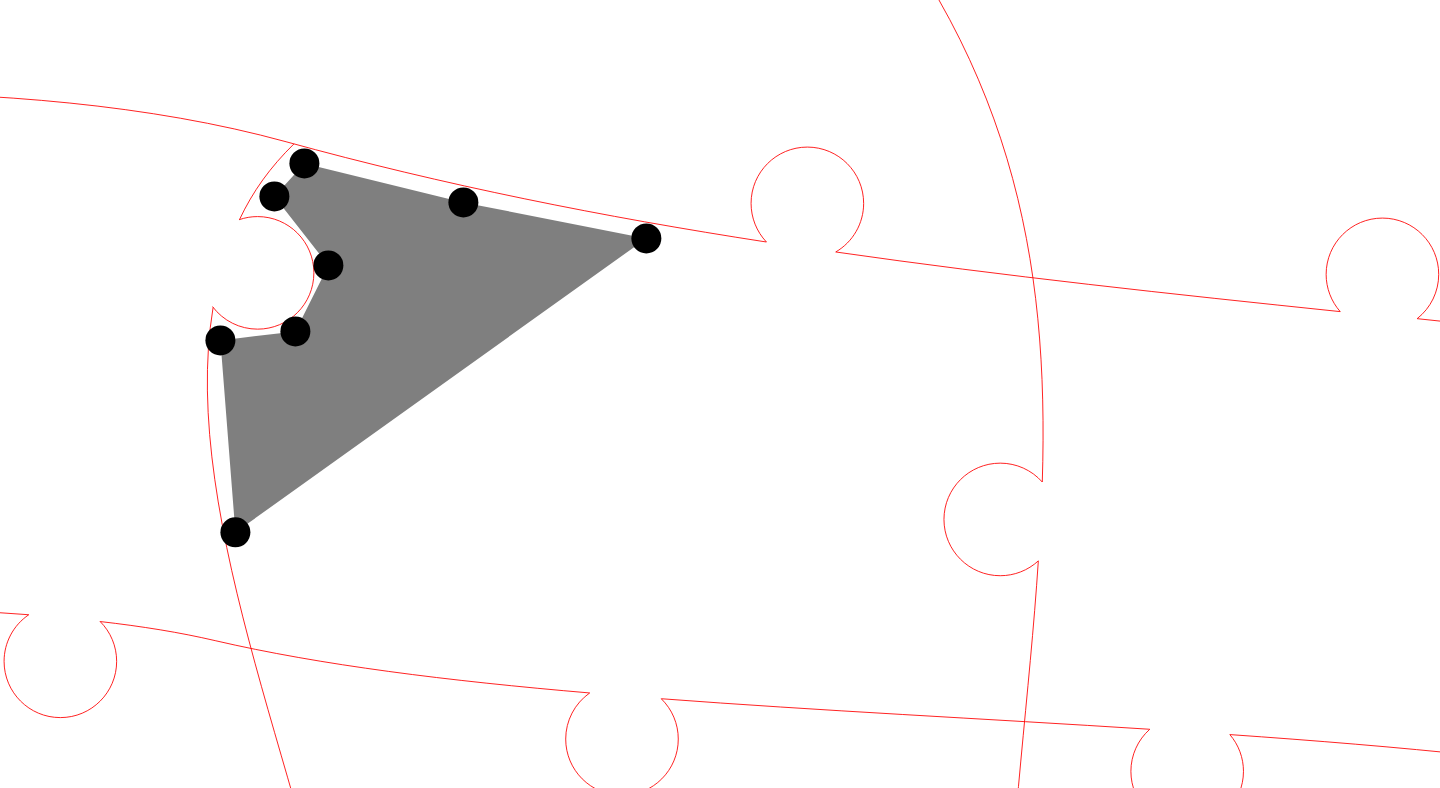 click 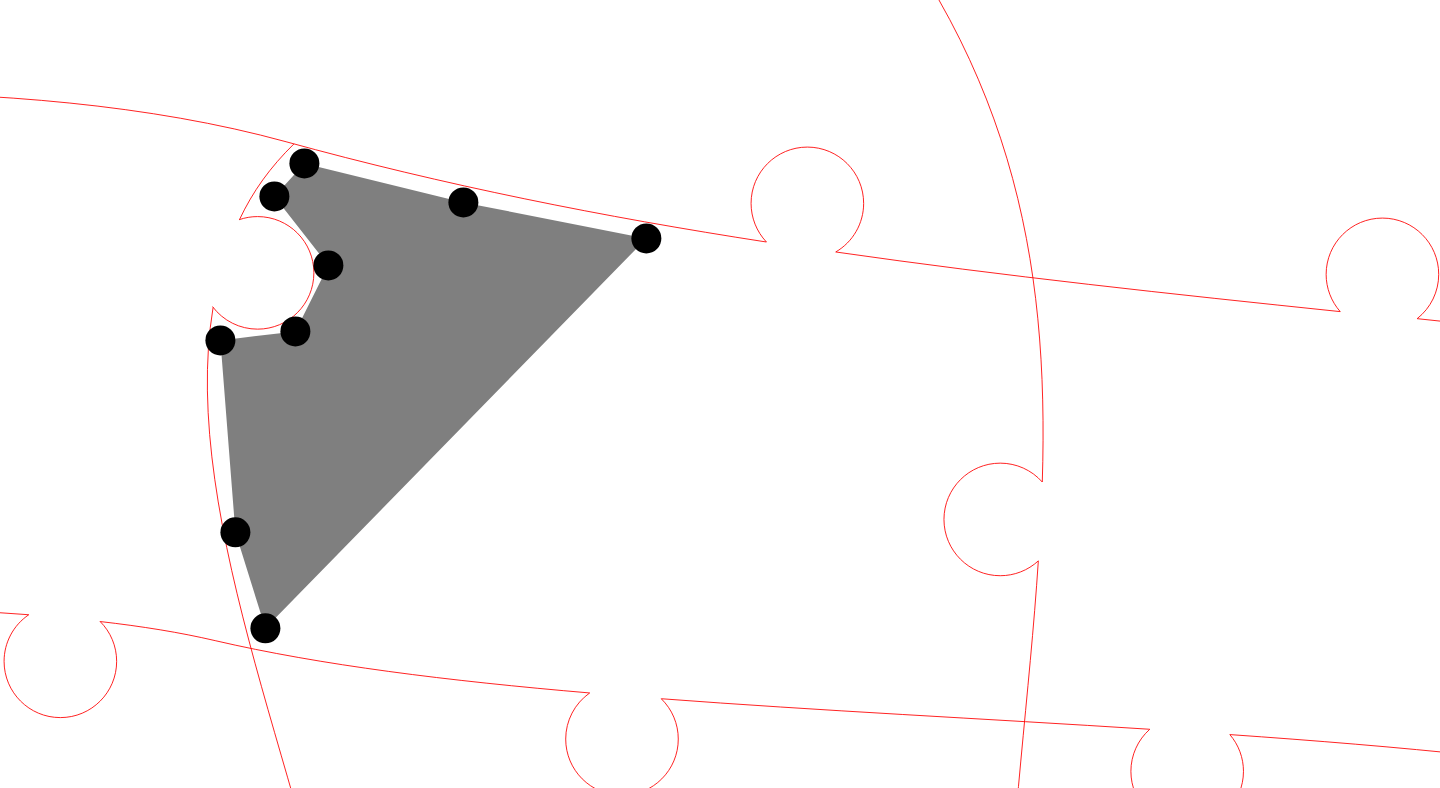 click 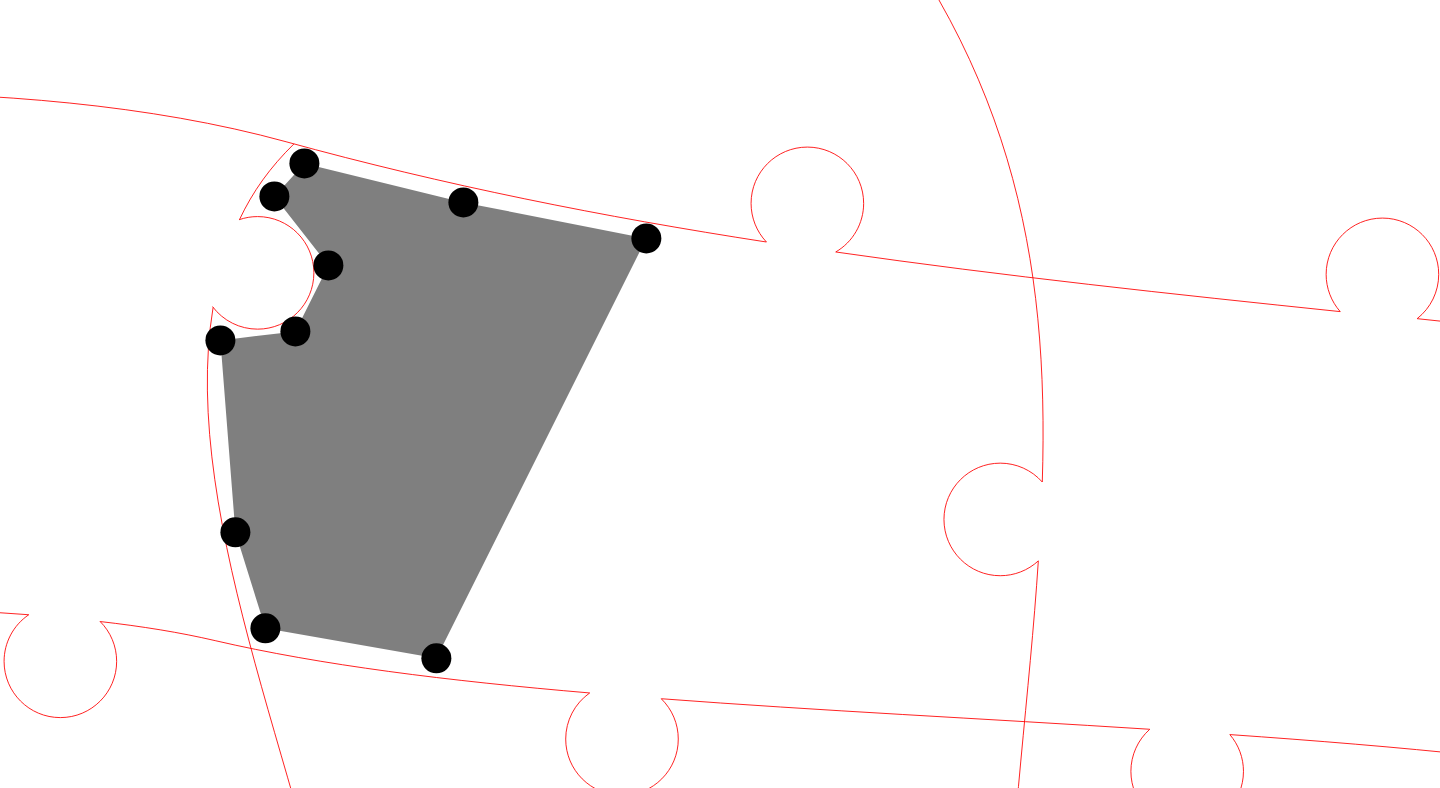 click 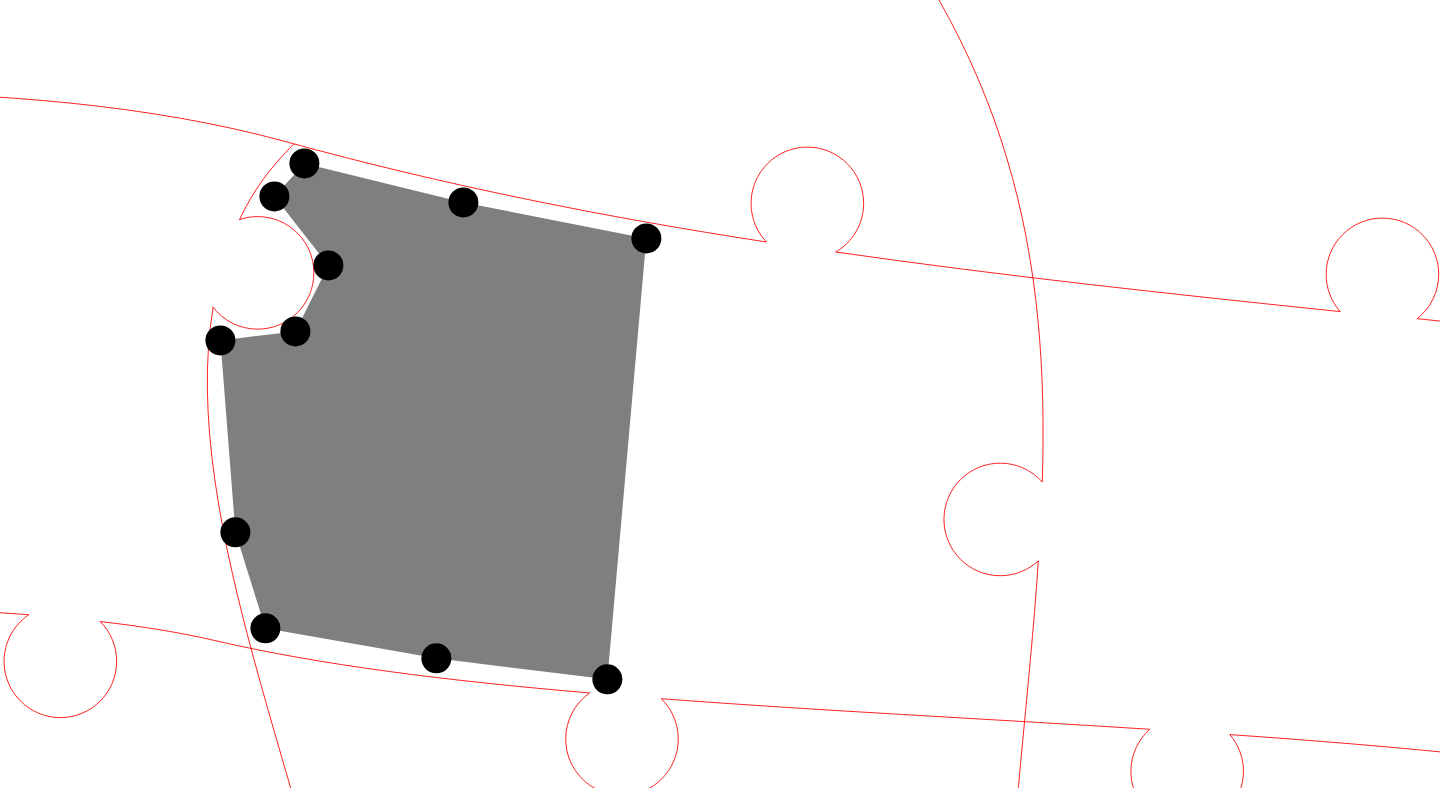 click 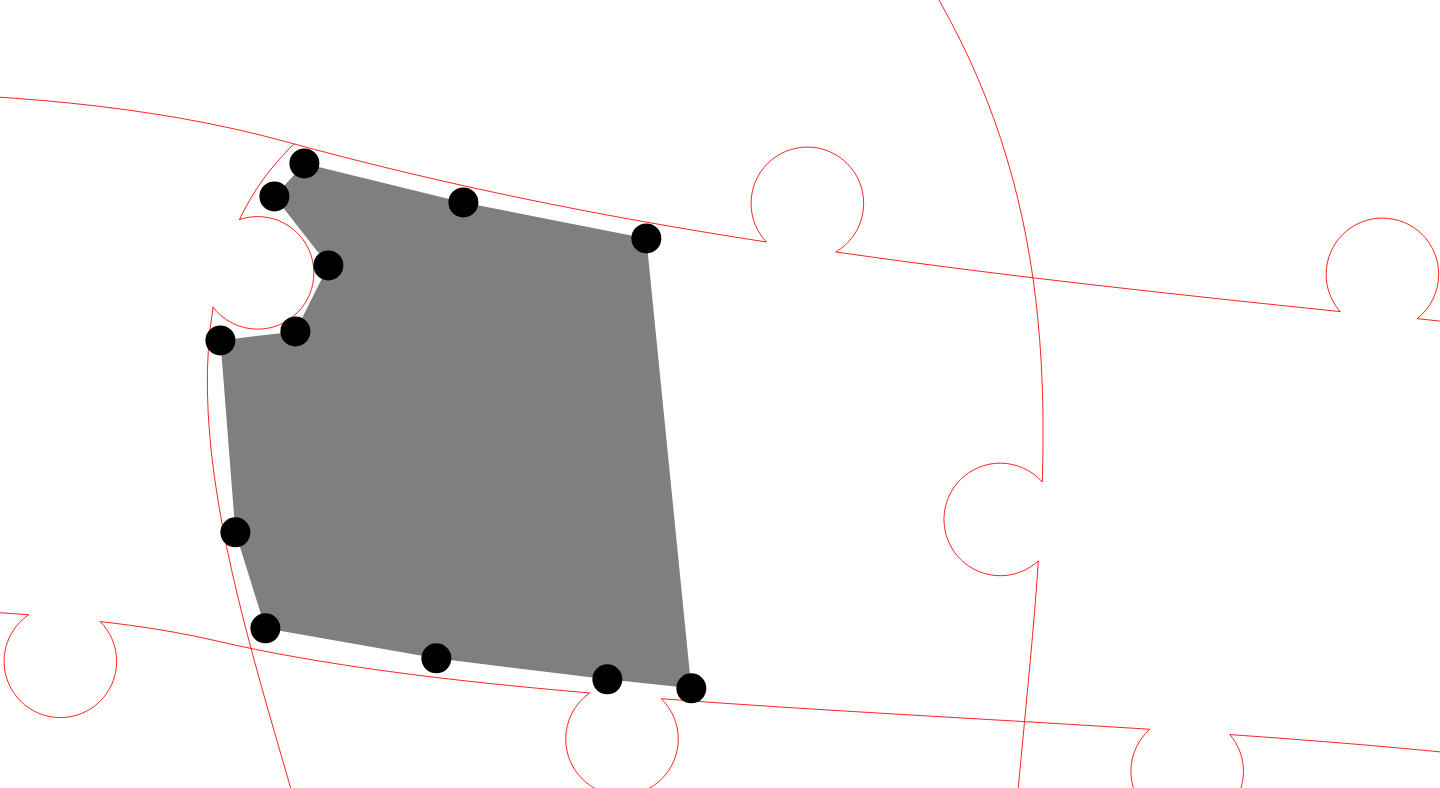 click 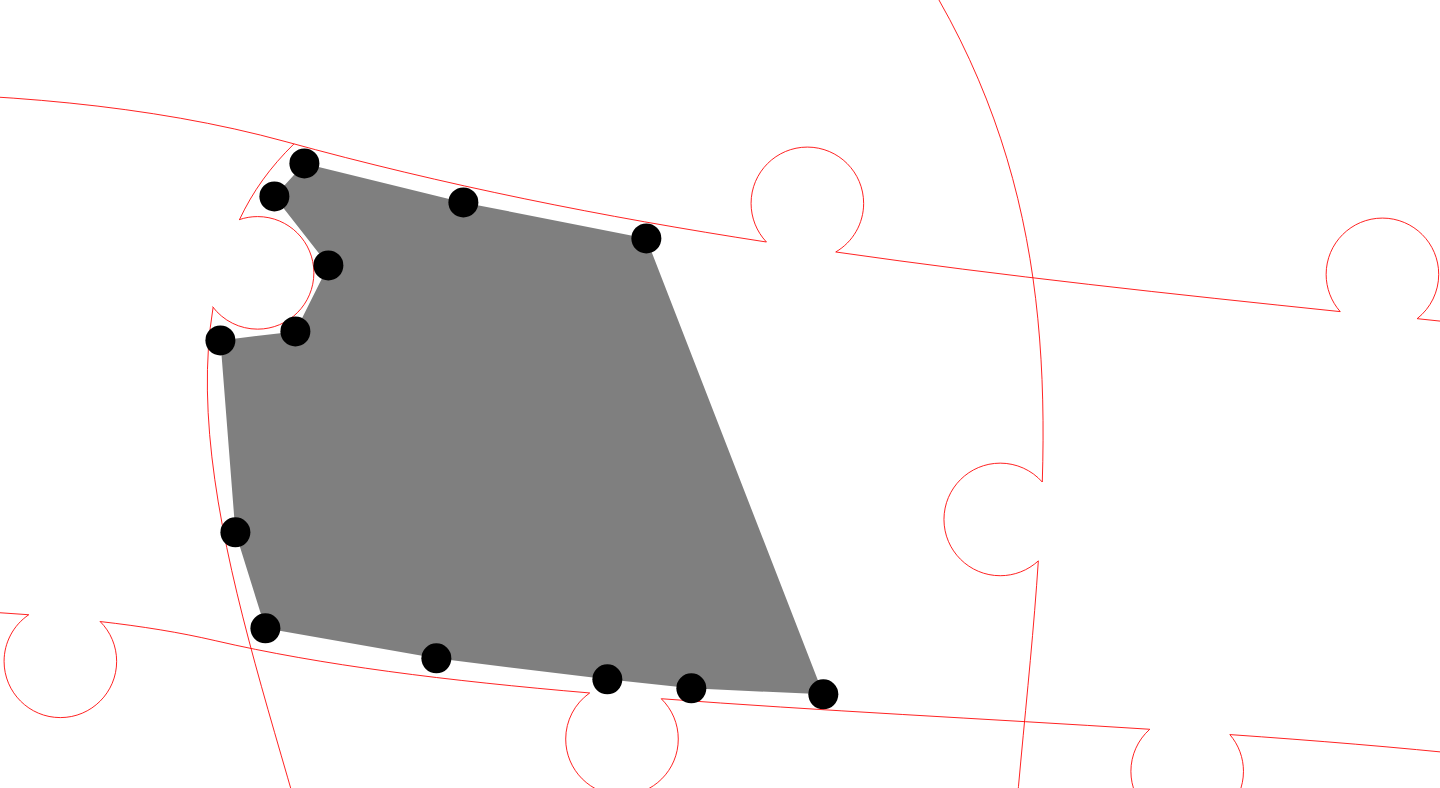 click 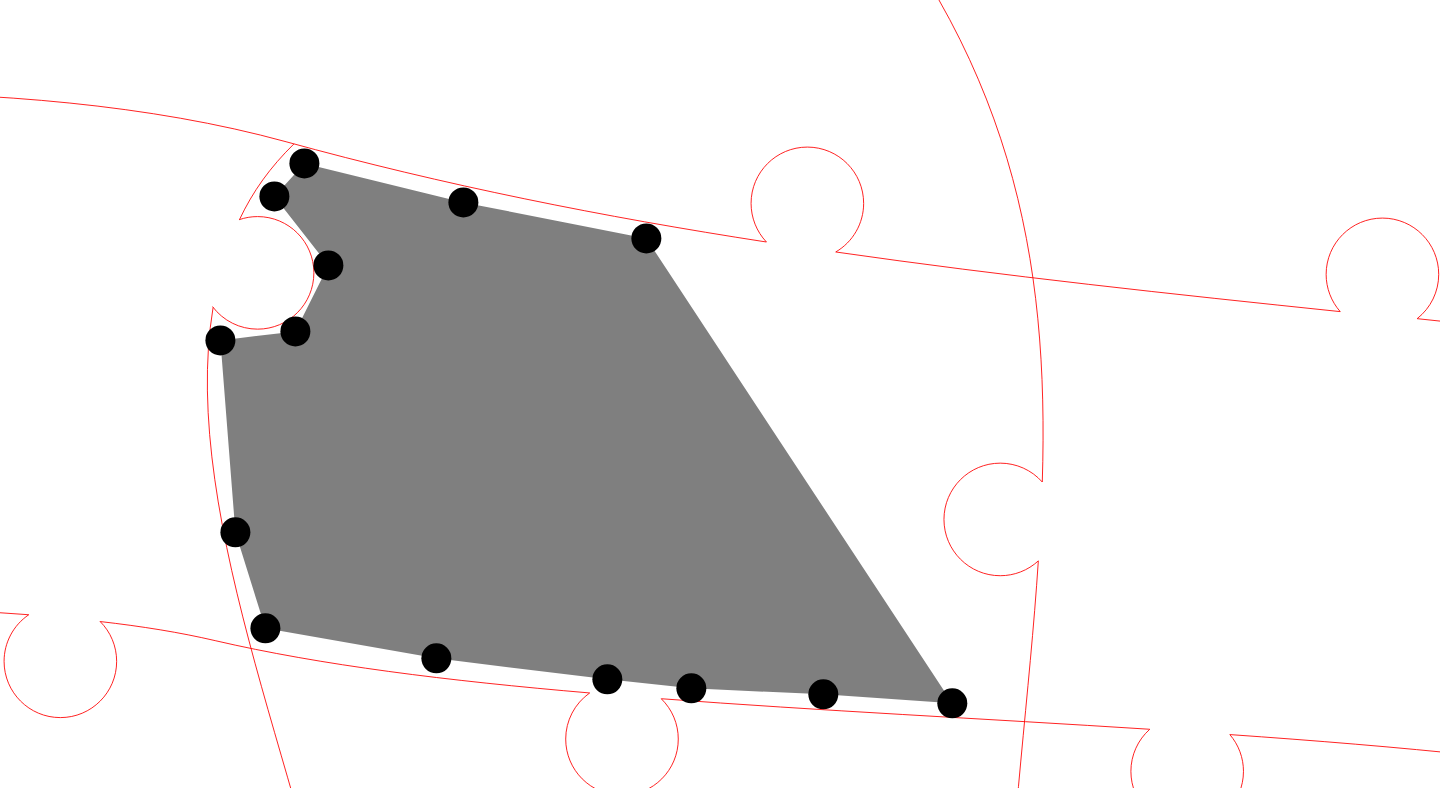 click 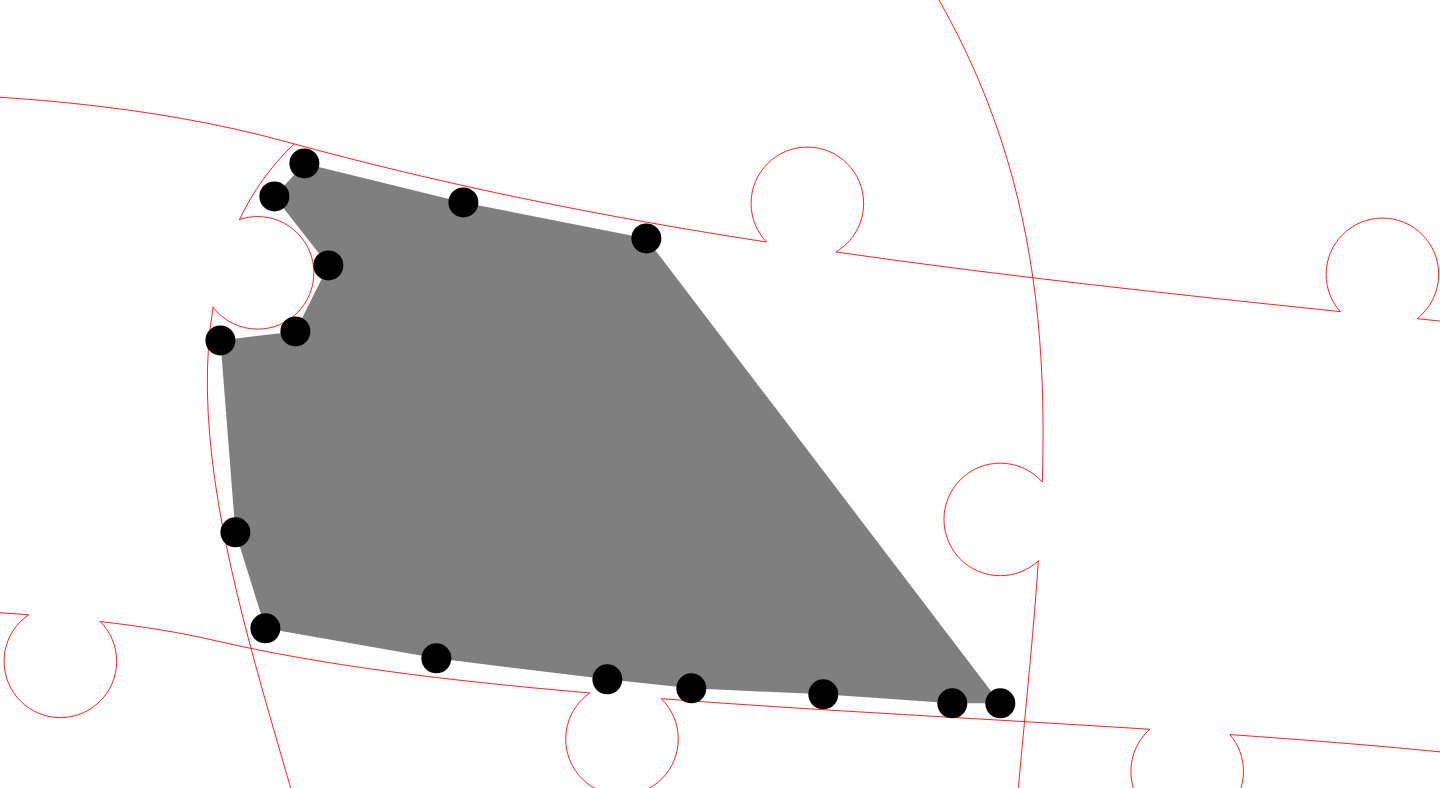 click 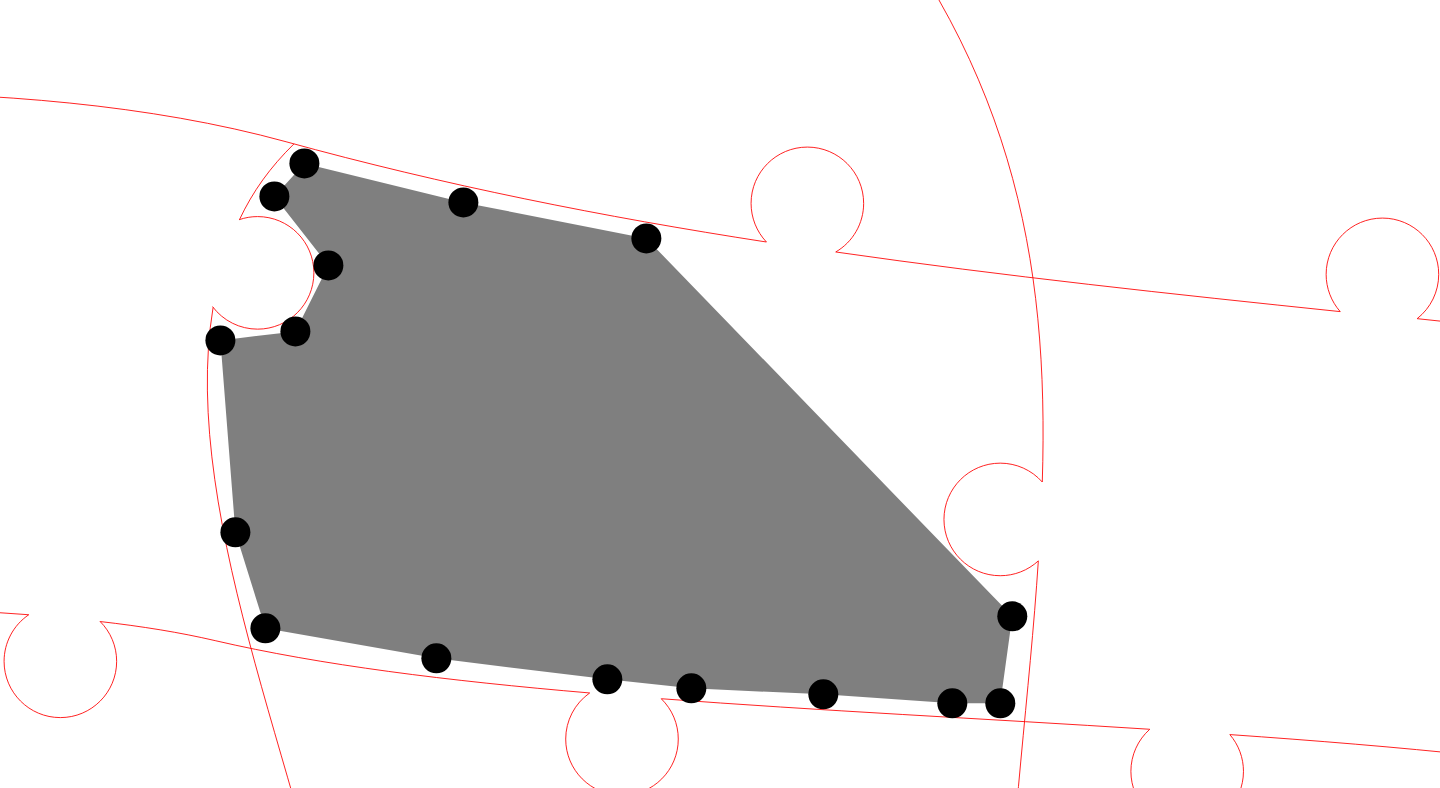 click 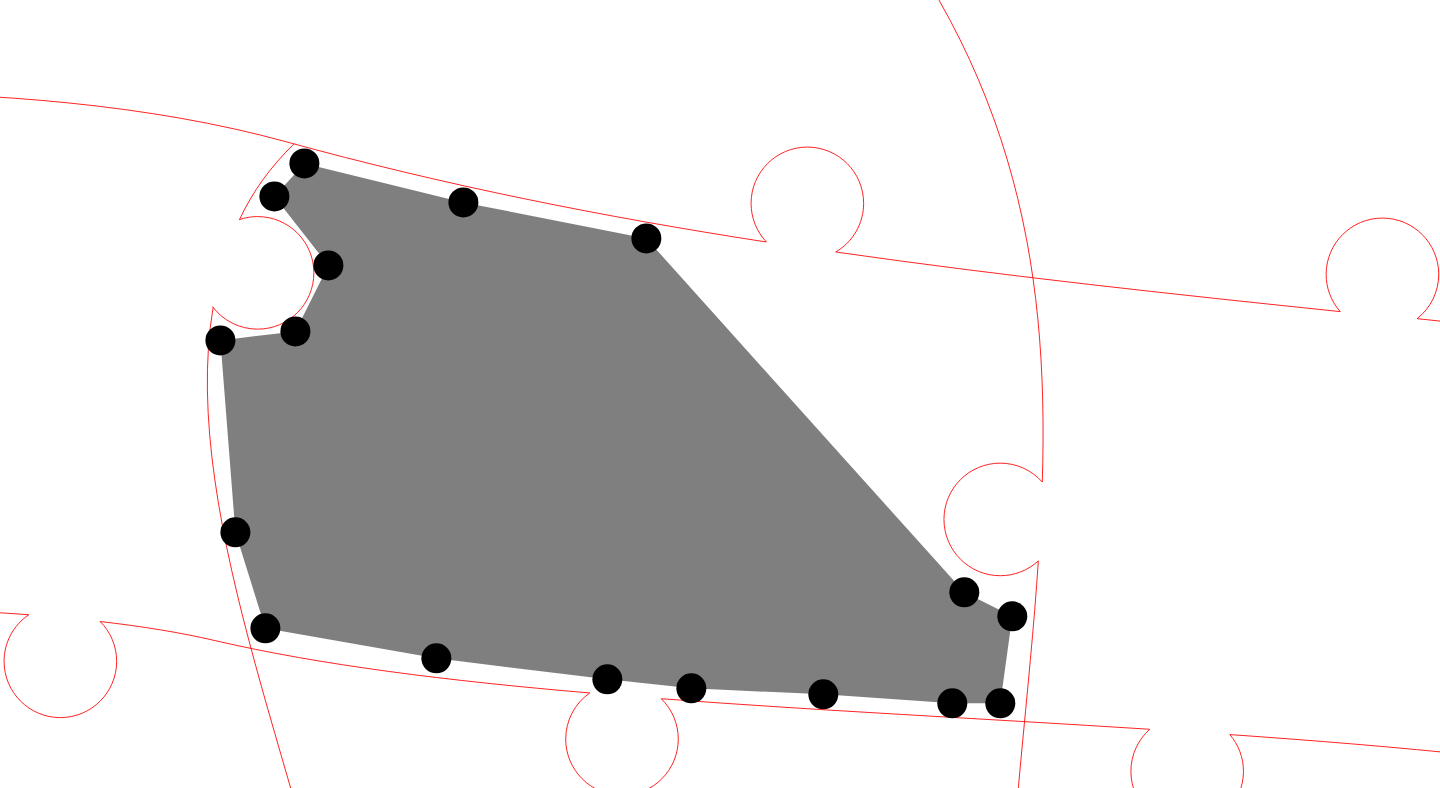 click 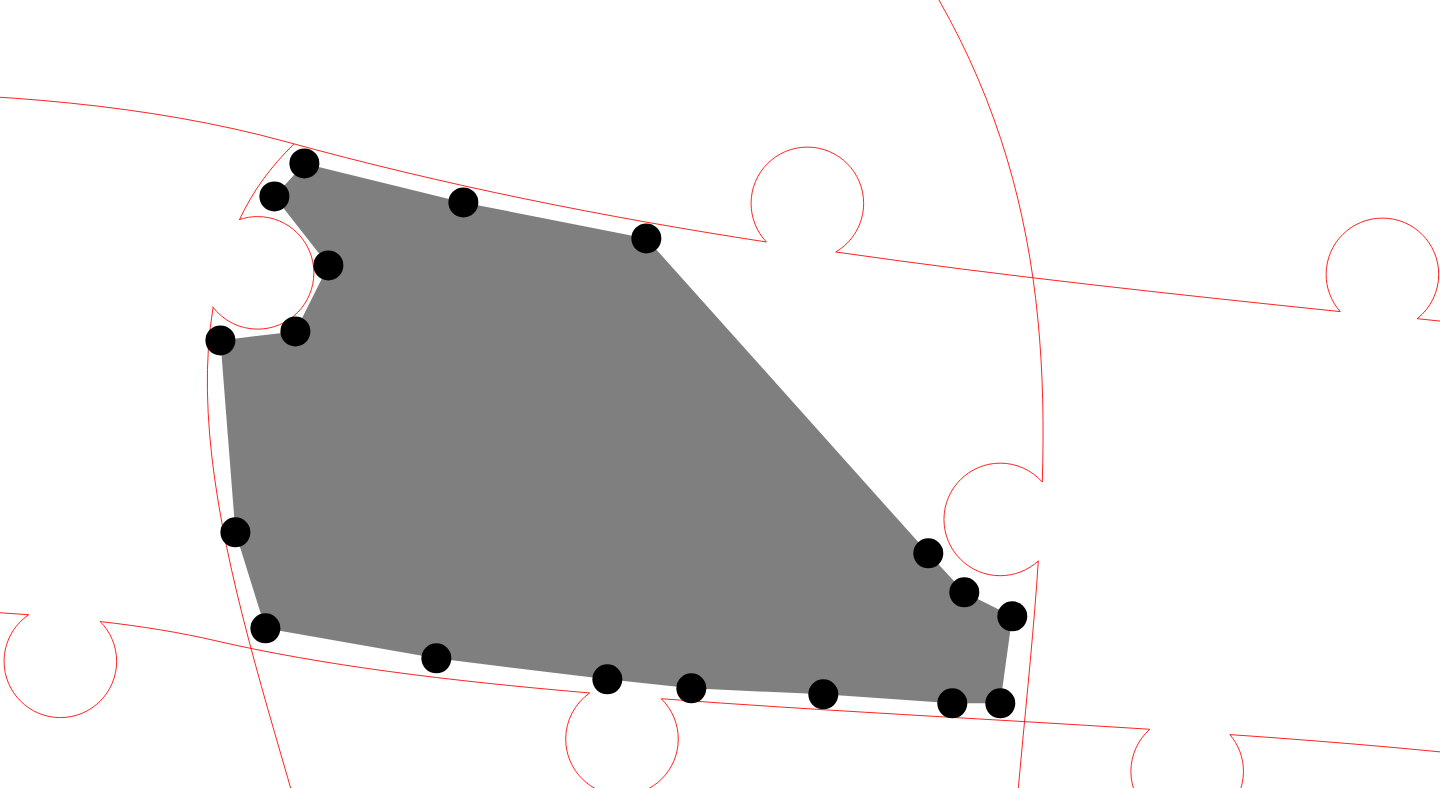 click 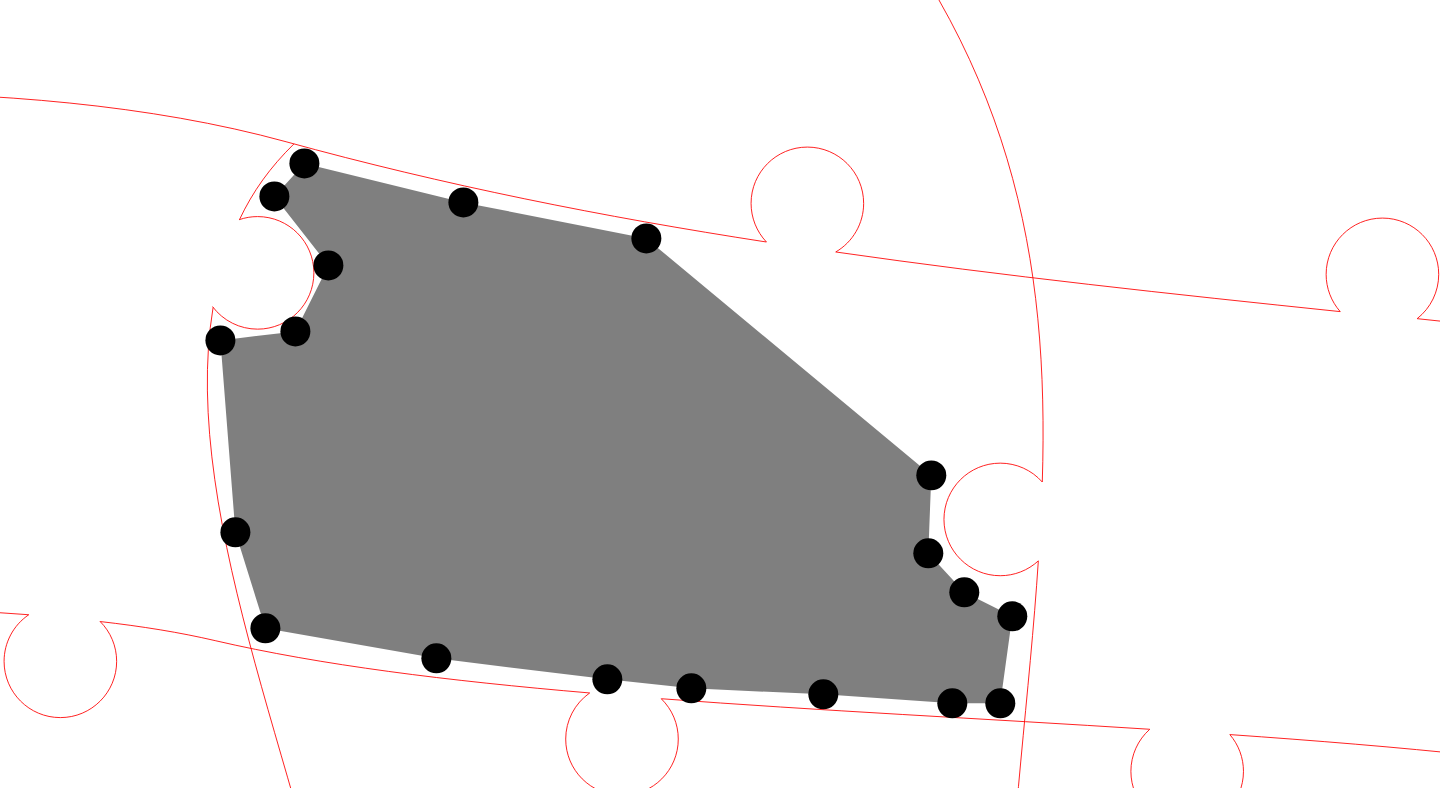 click 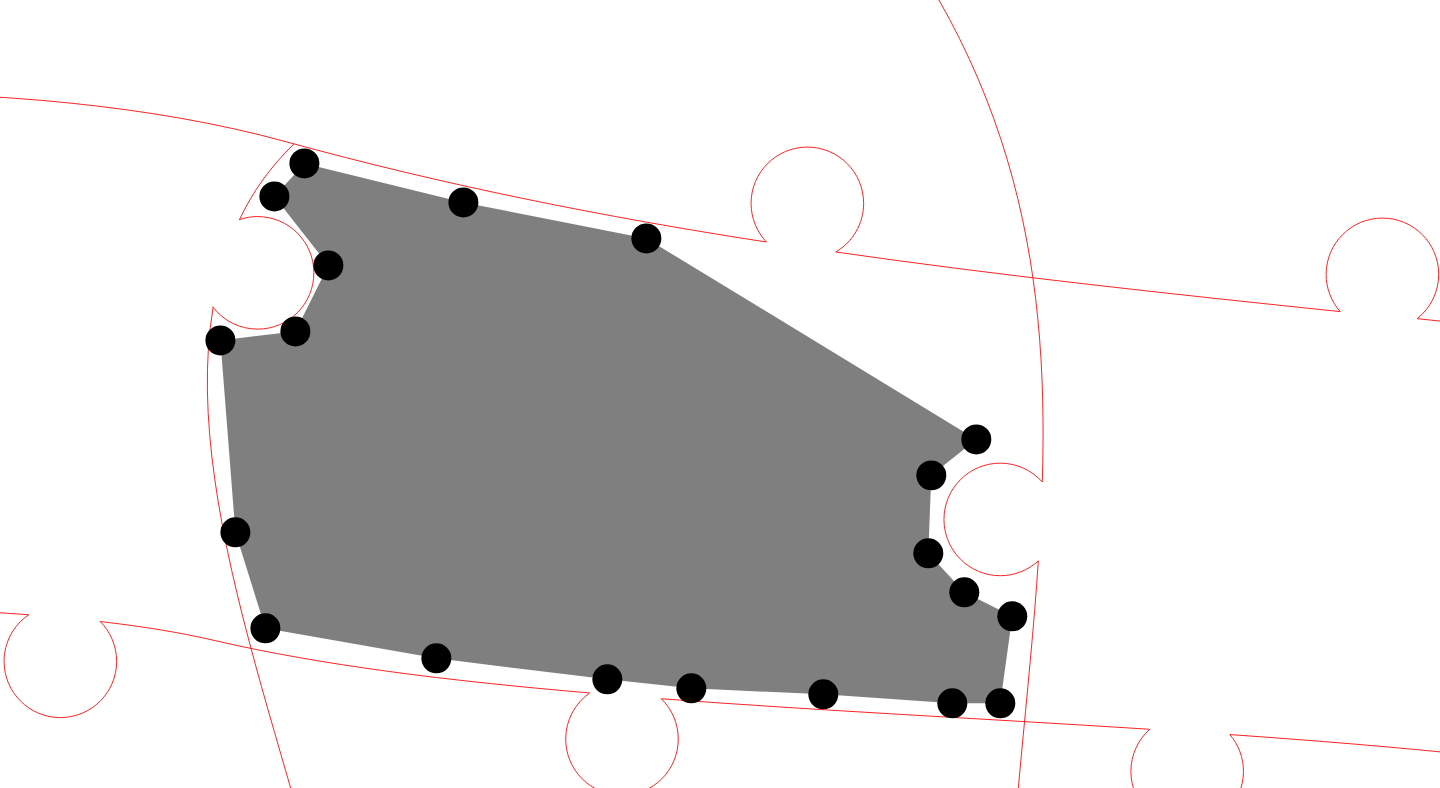 click 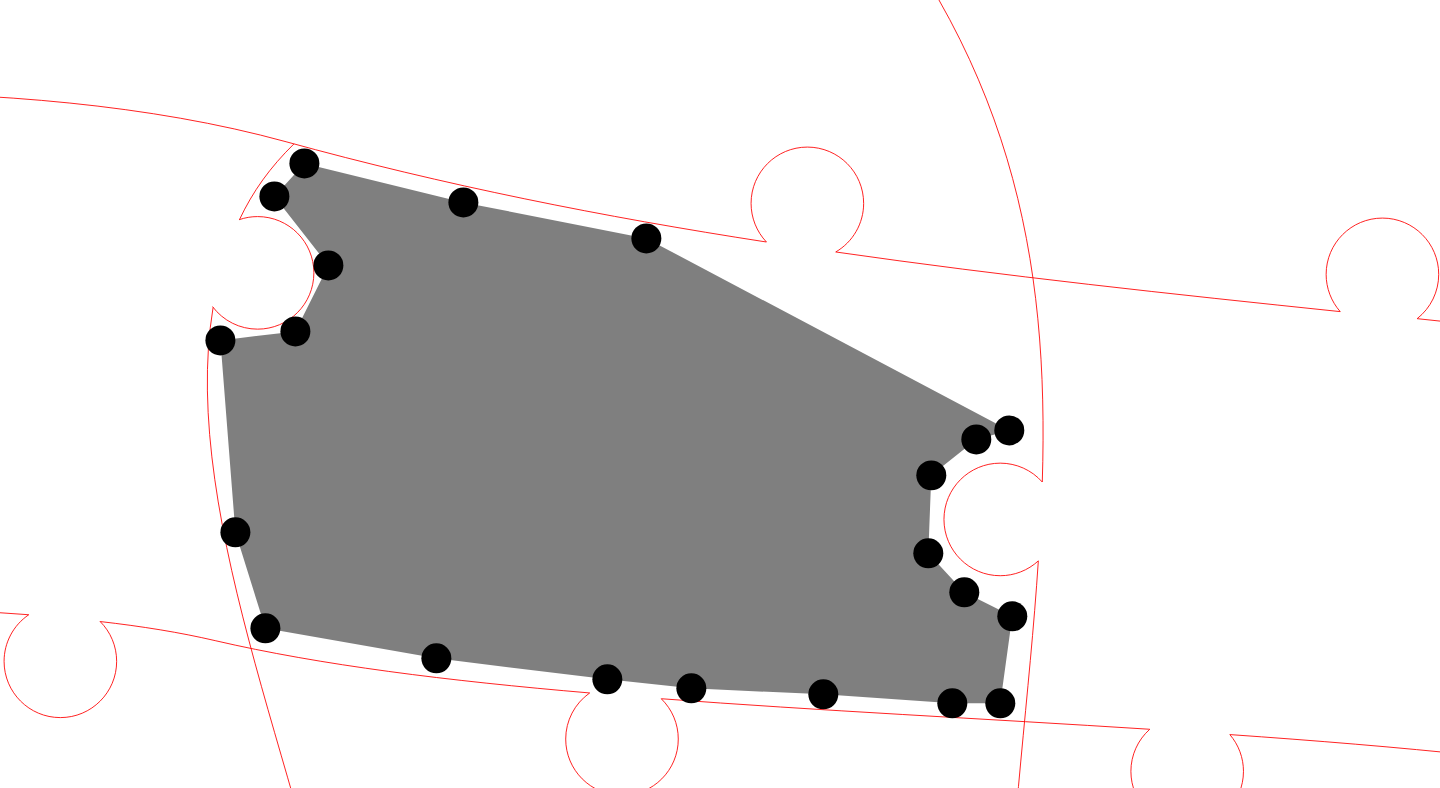 click 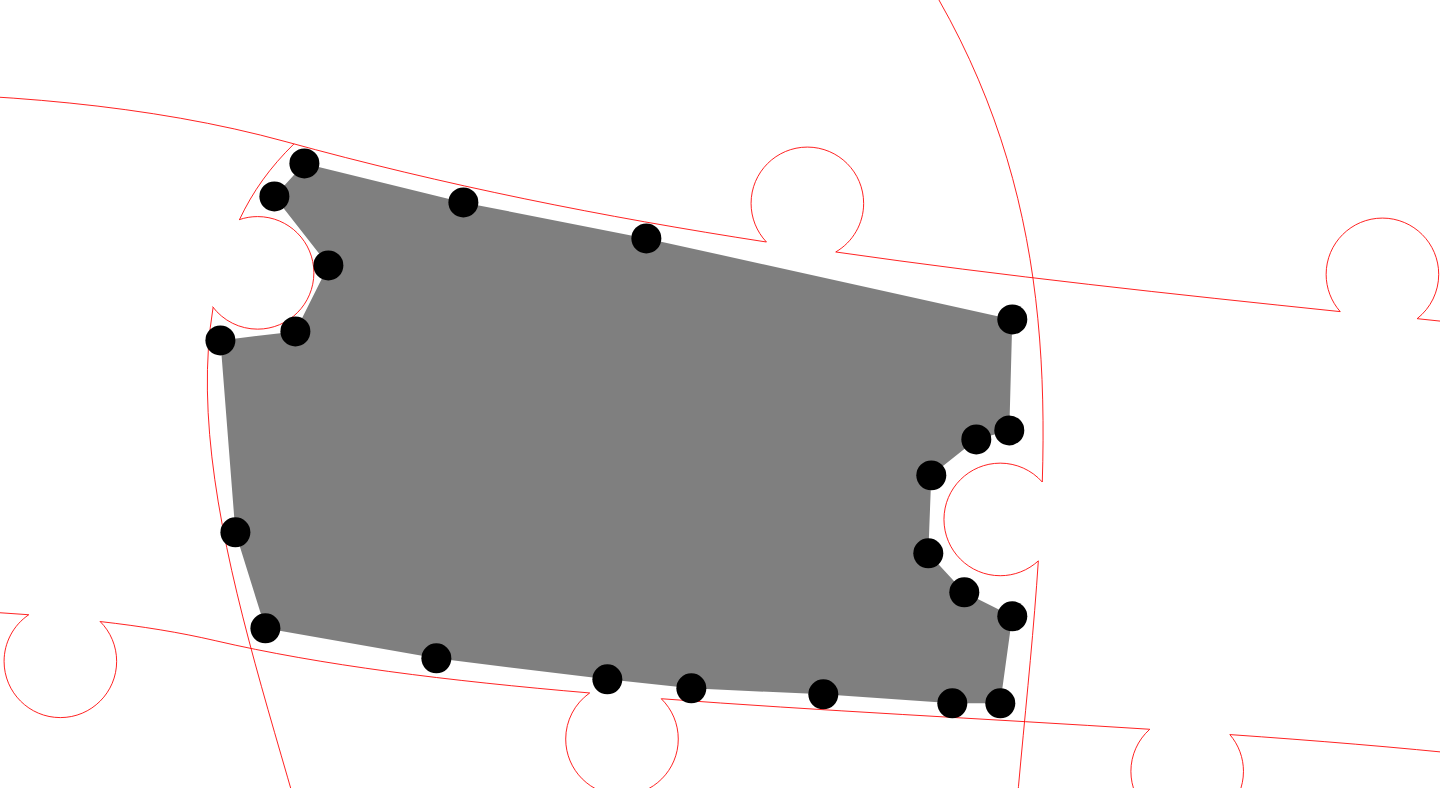 click 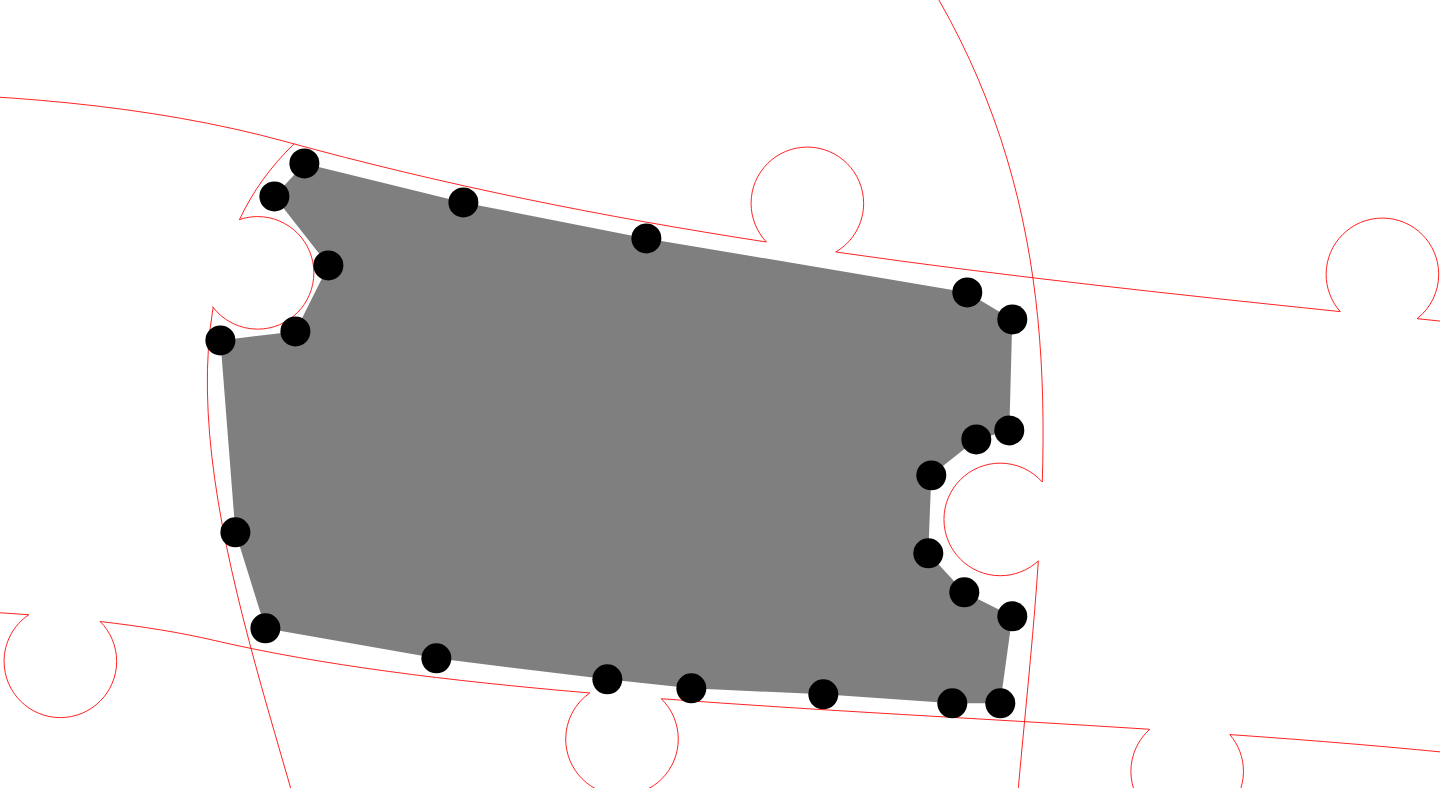 click 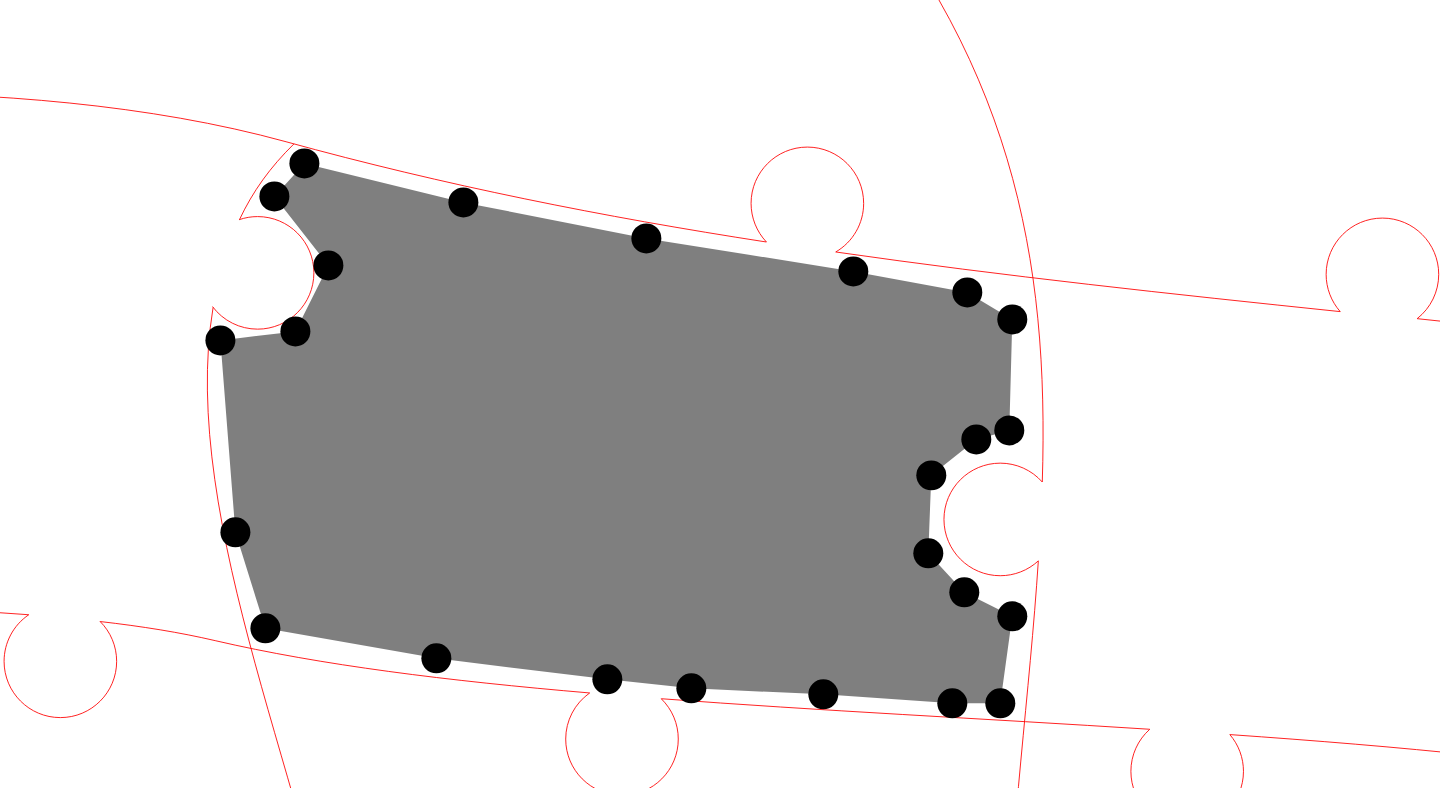 click 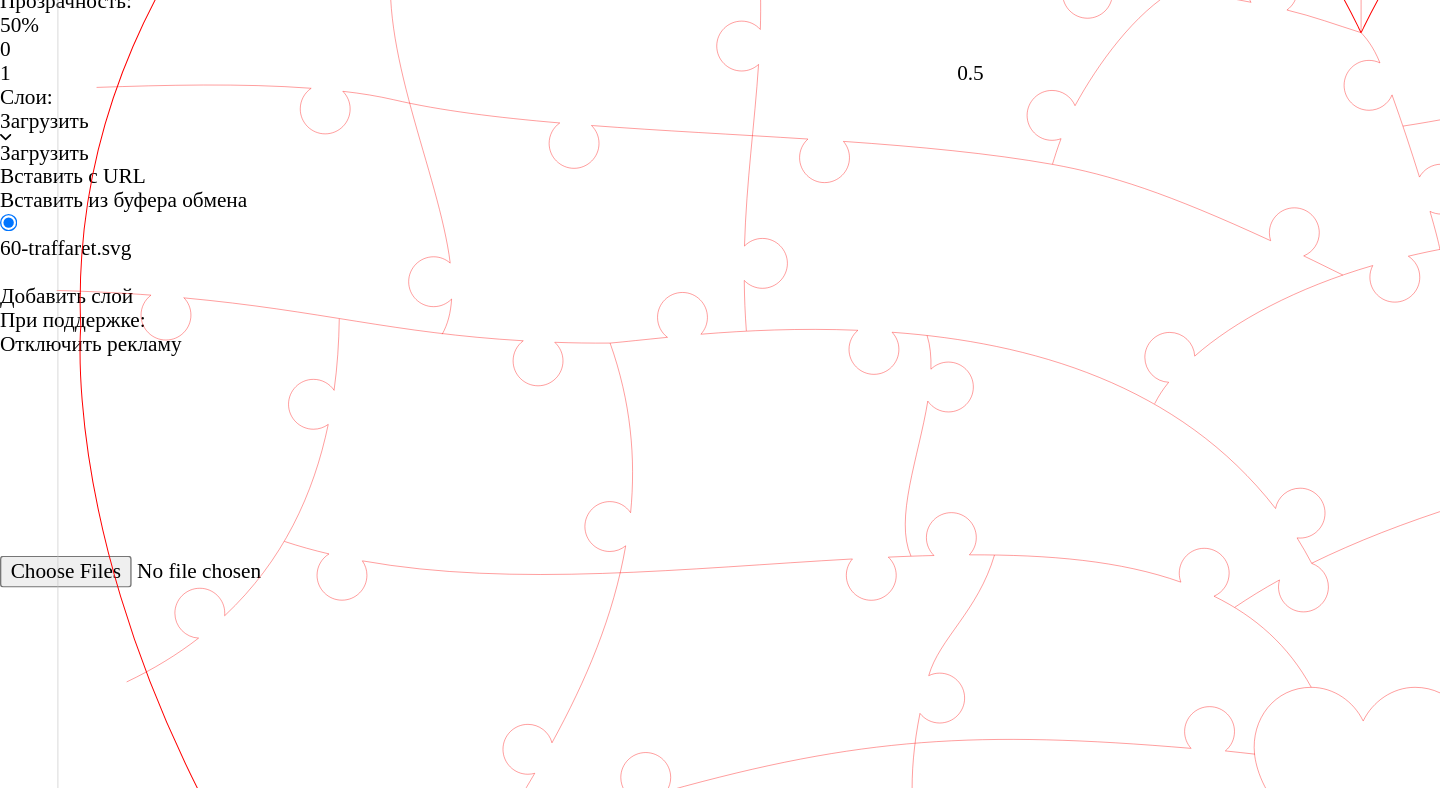 scroll, scrollTop: 201, scrollLeft: 0, axis: vertical 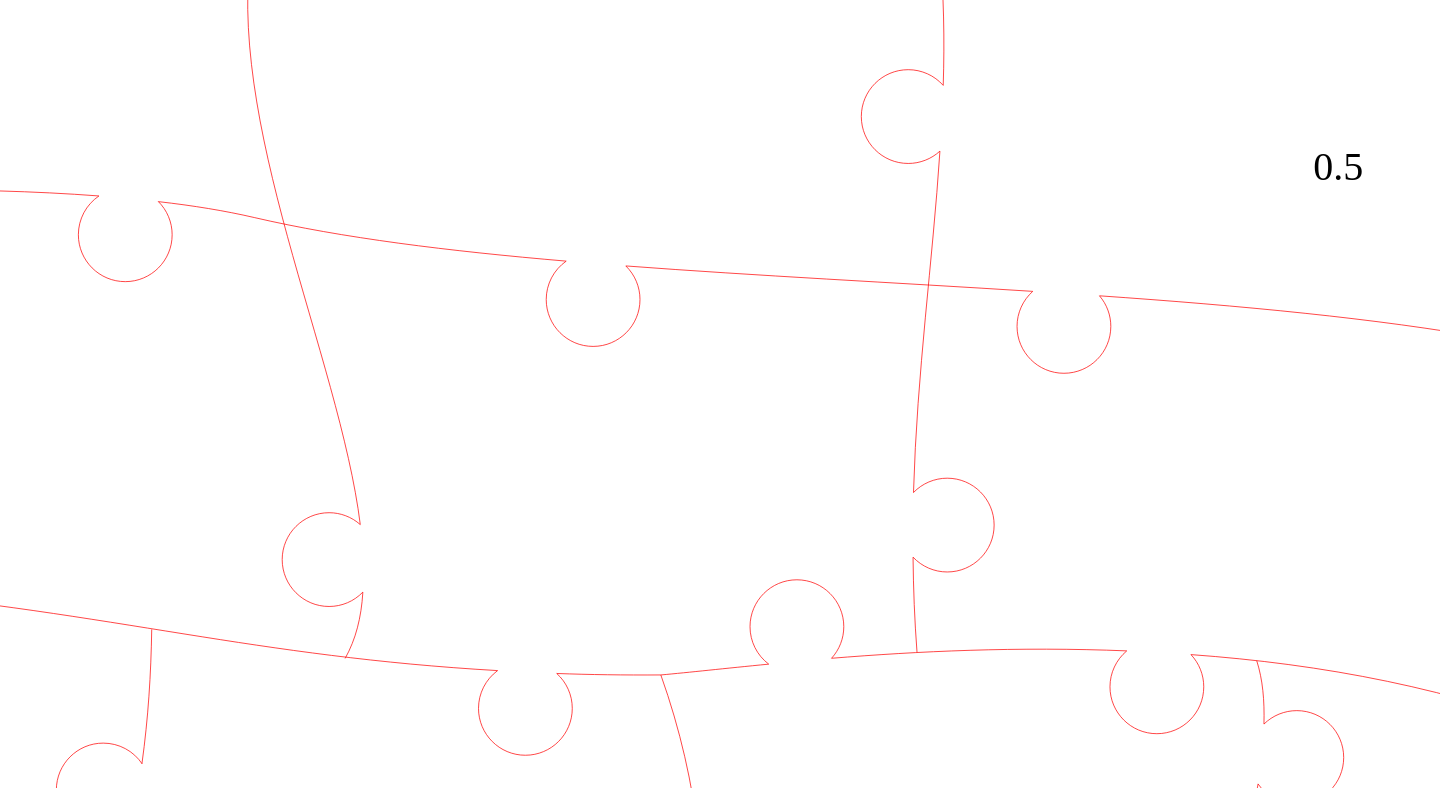 click 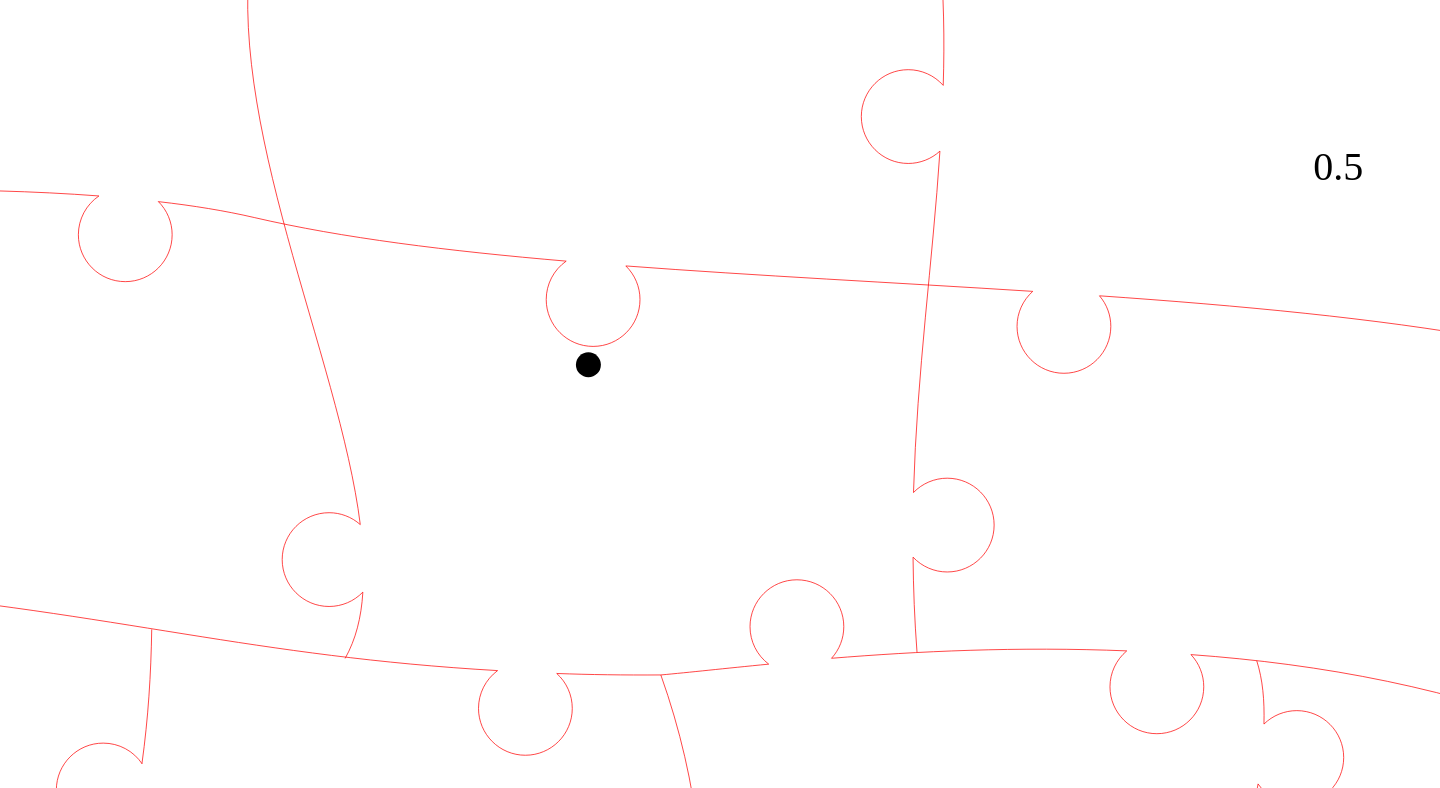 click 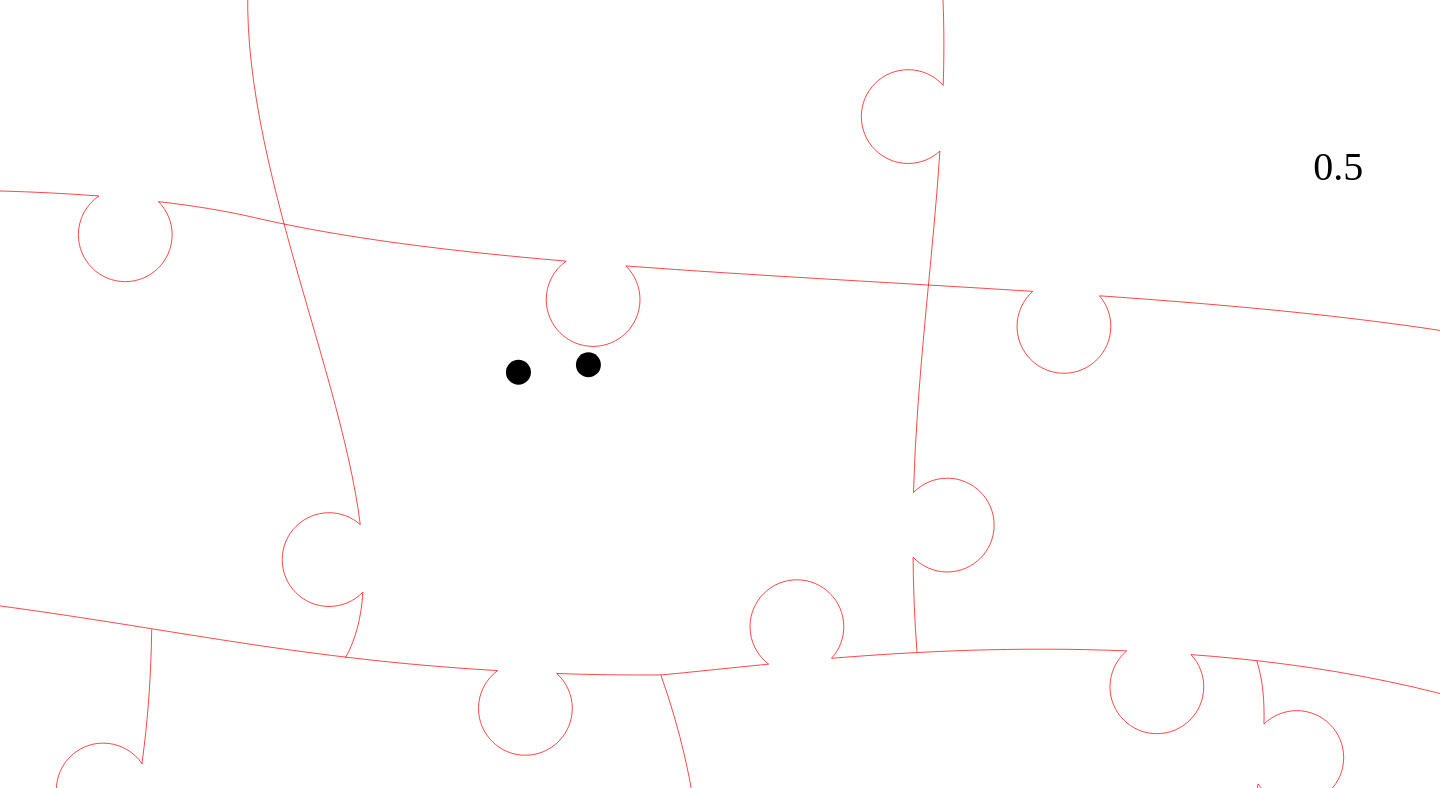 click 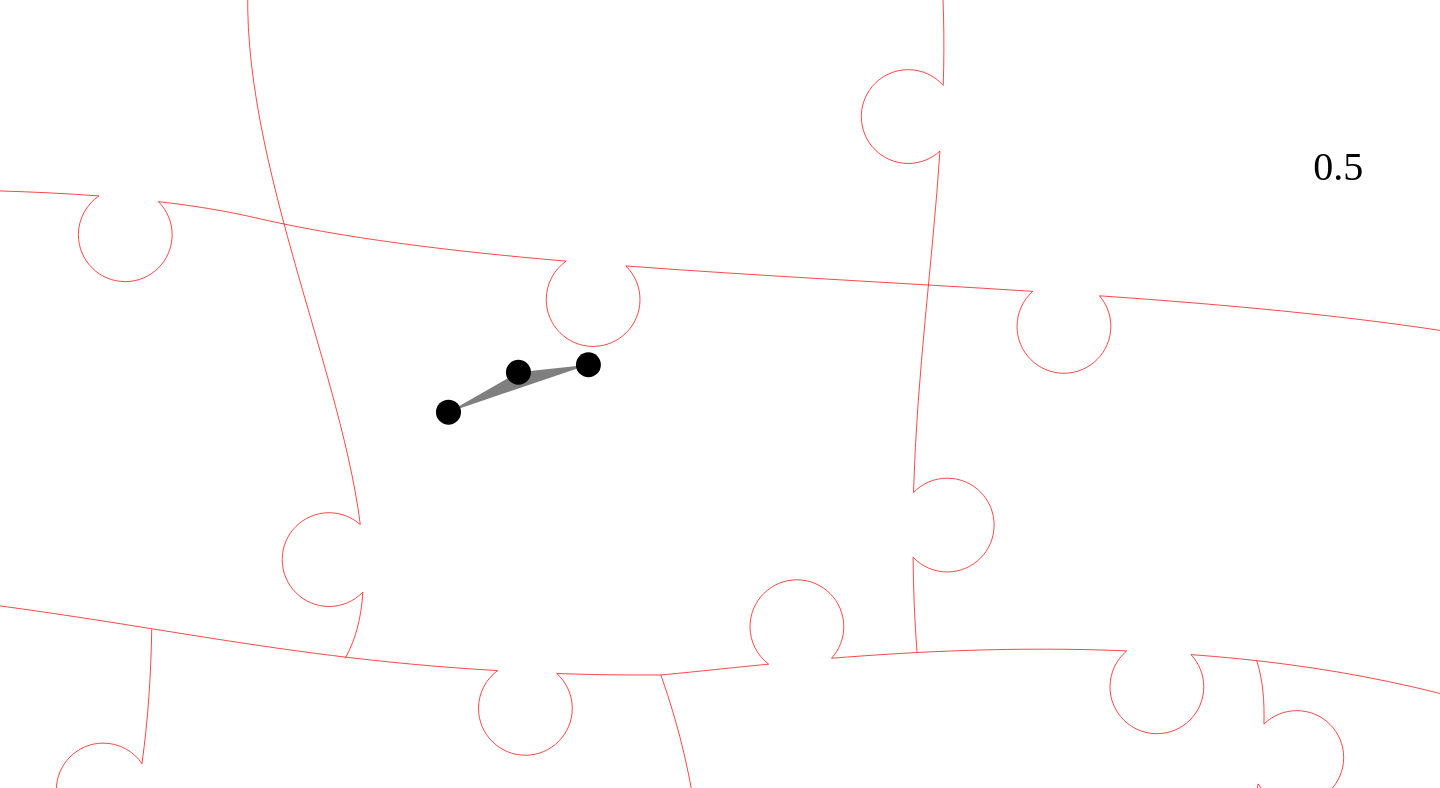 click 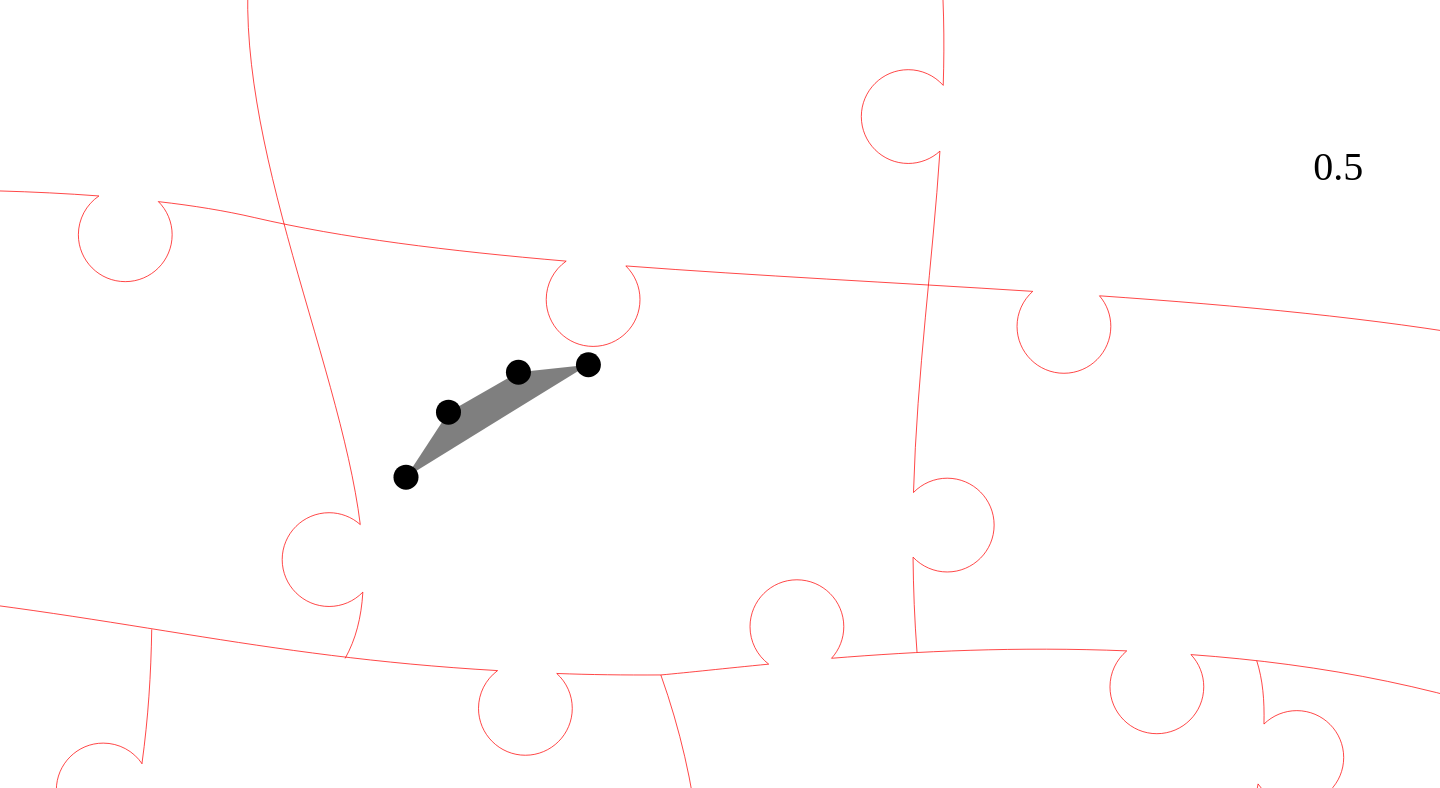 click 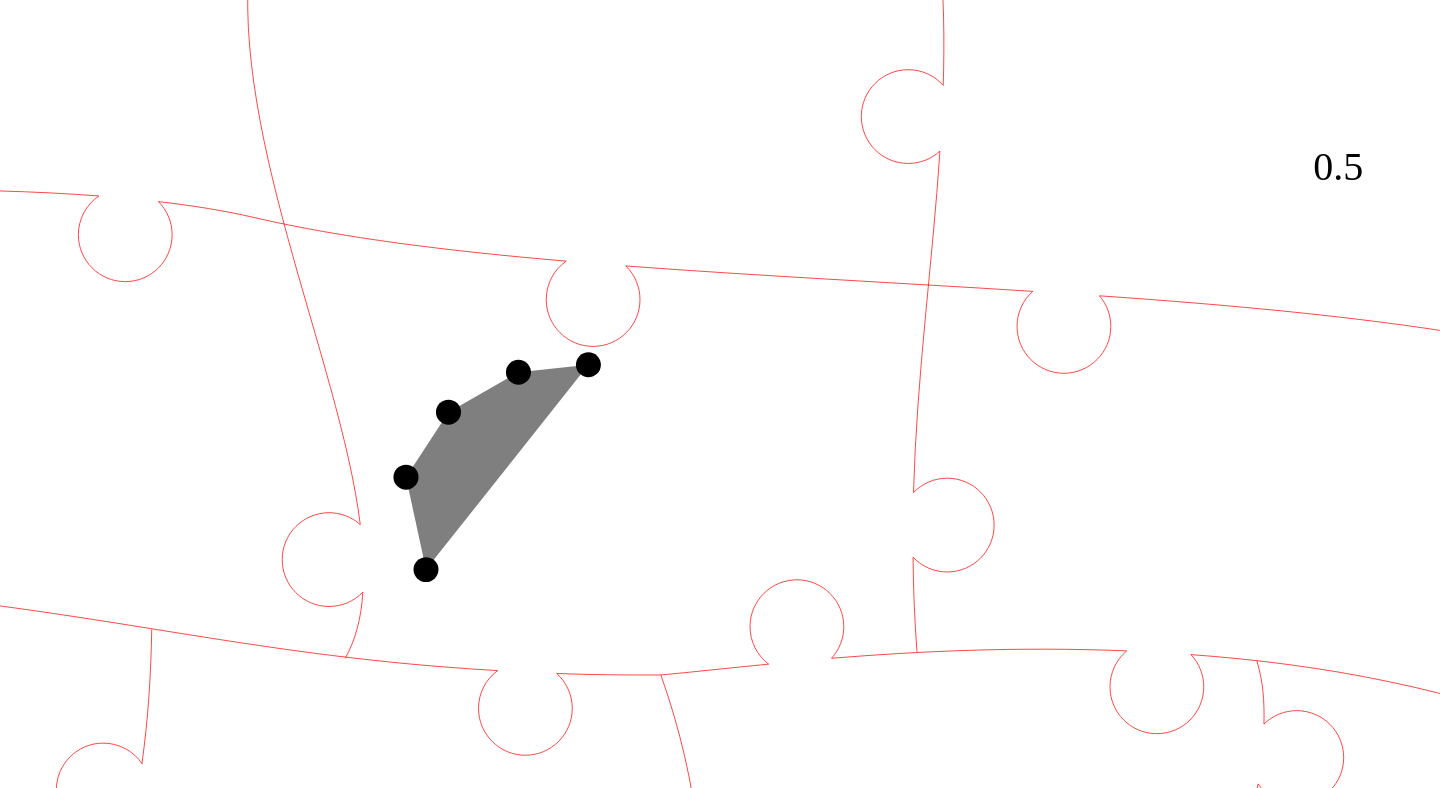 click 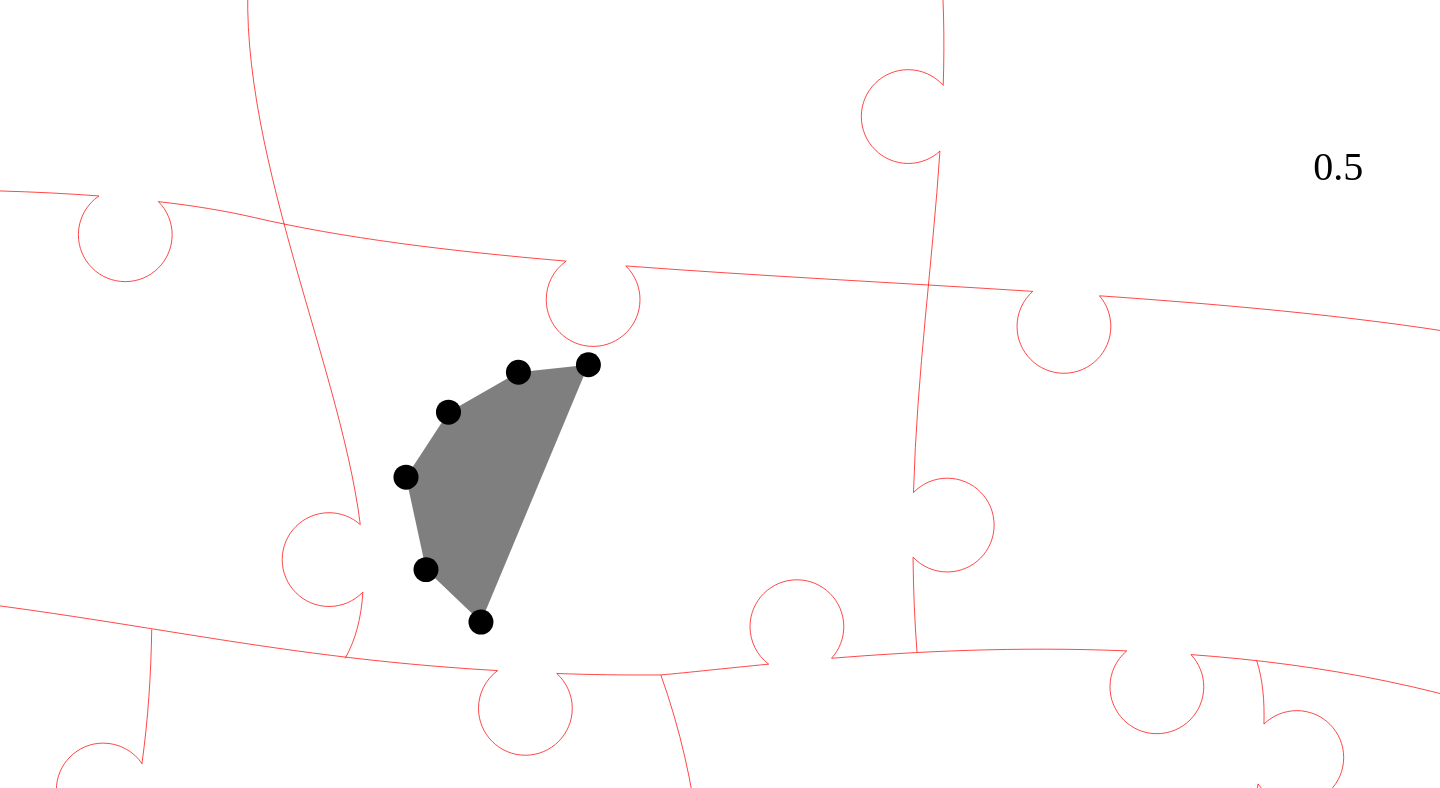 click 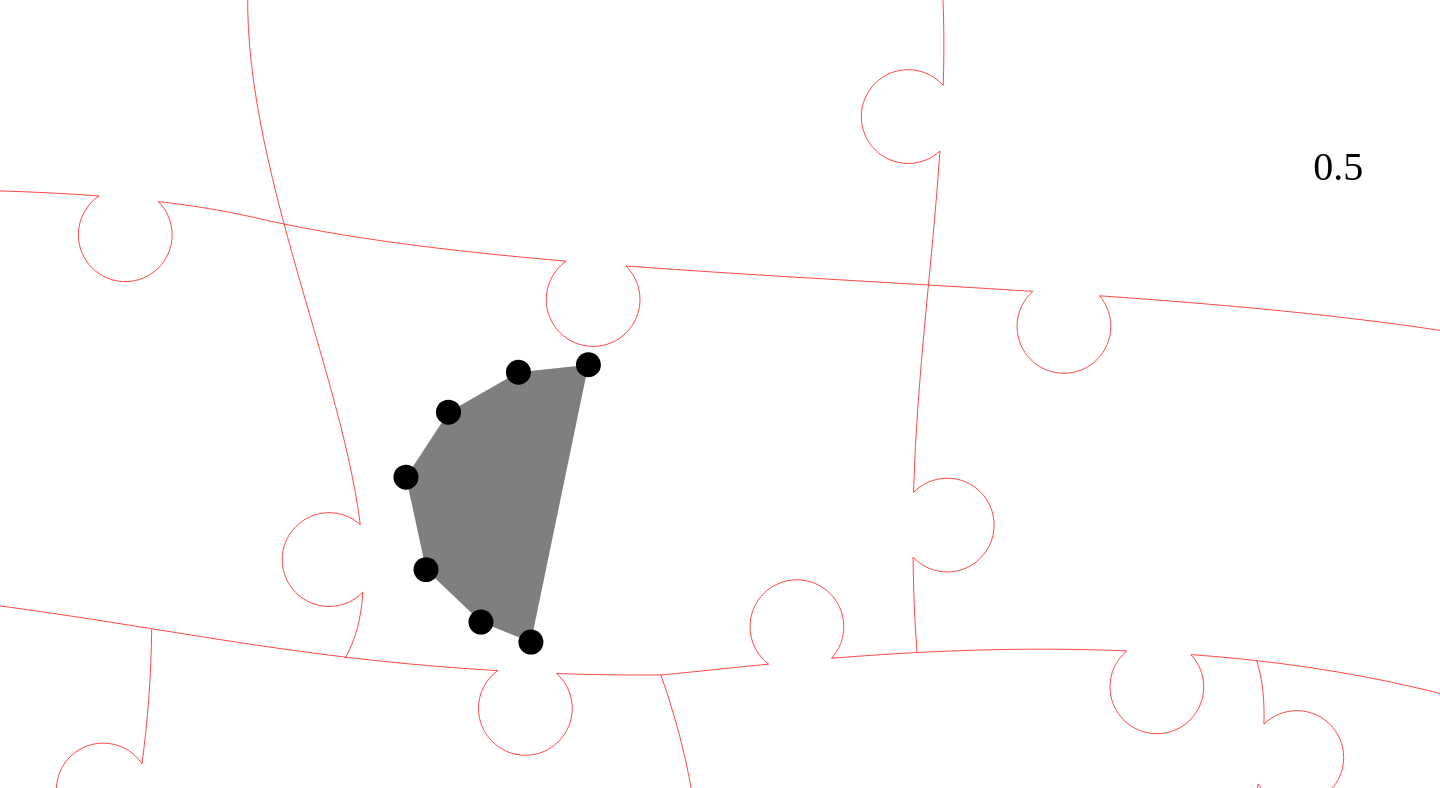 click 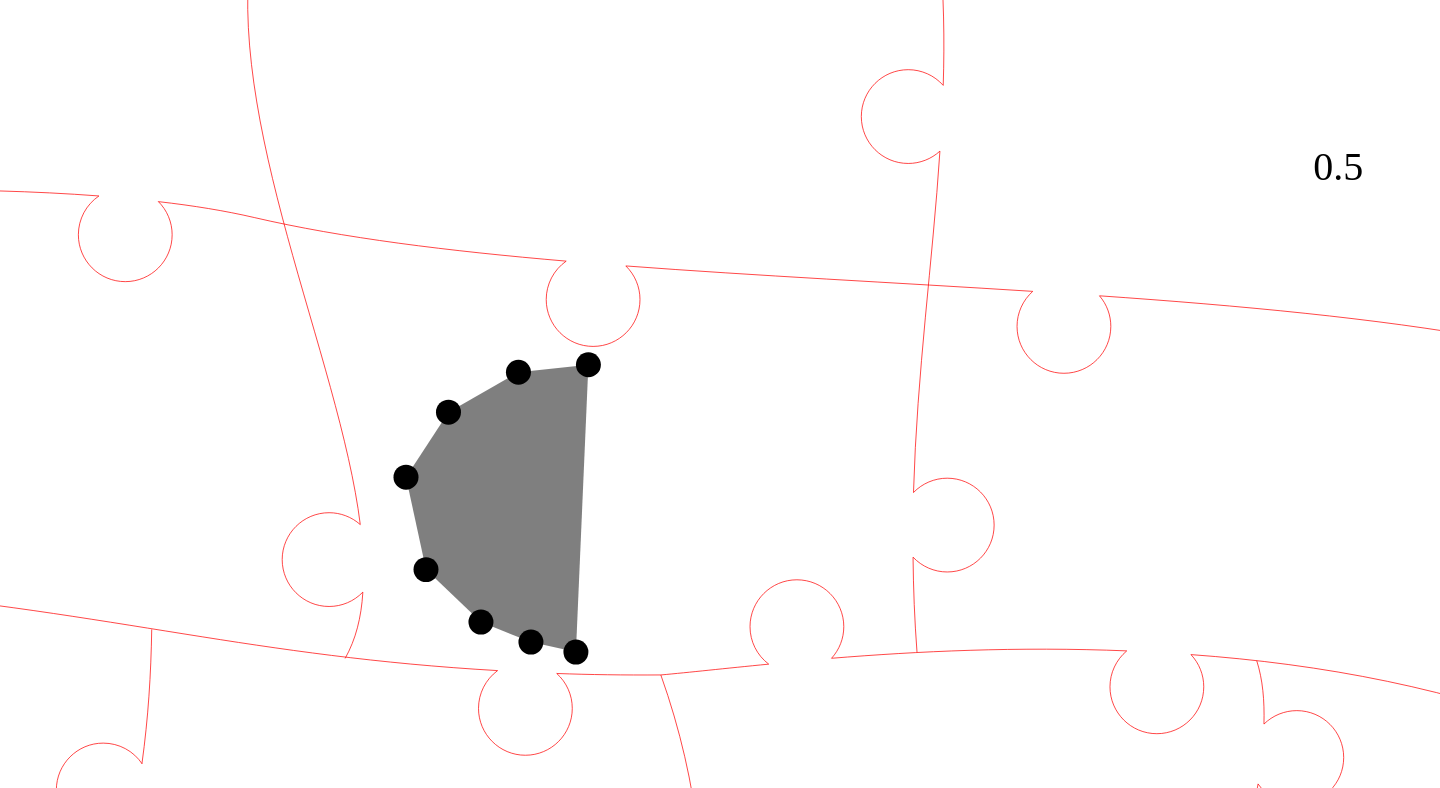 click 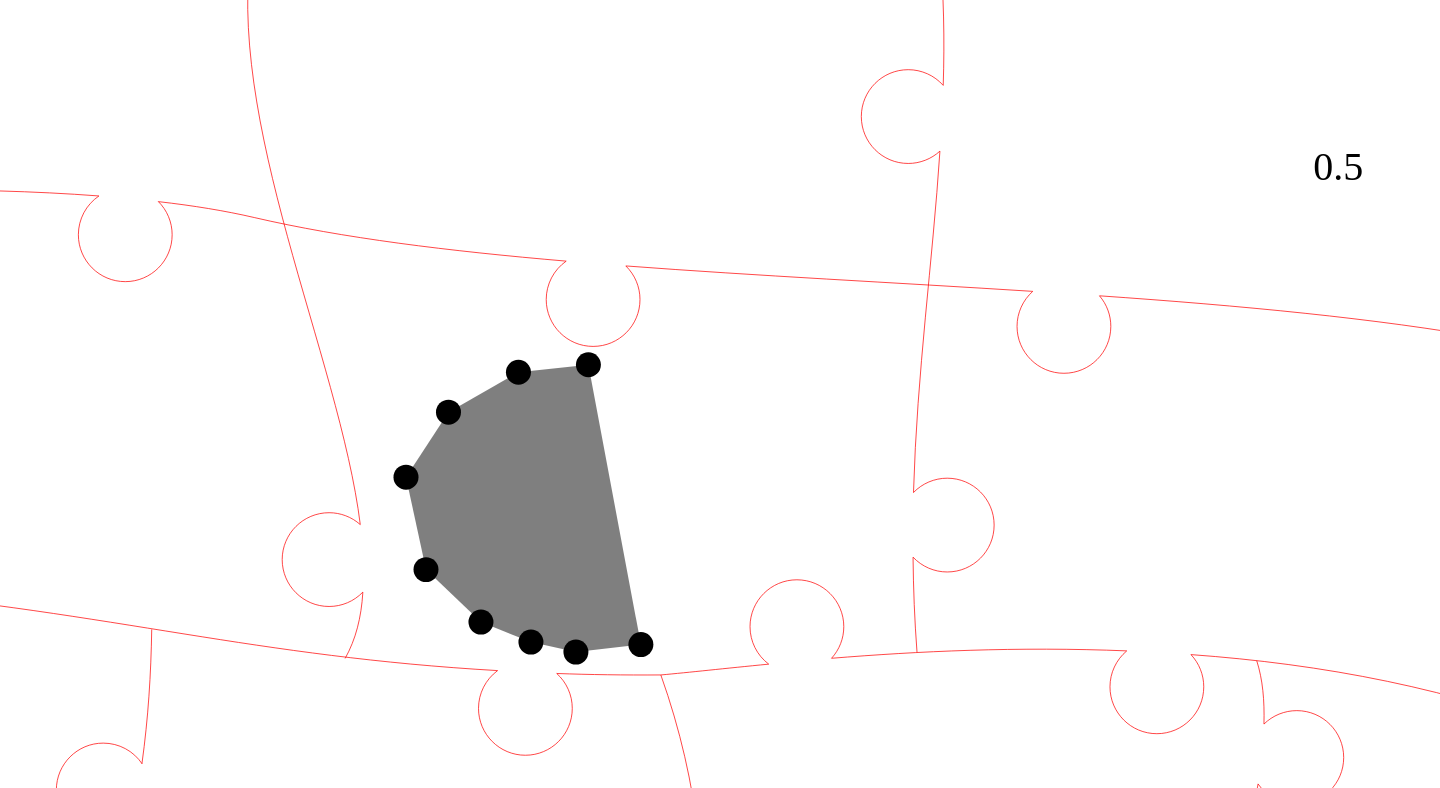 click 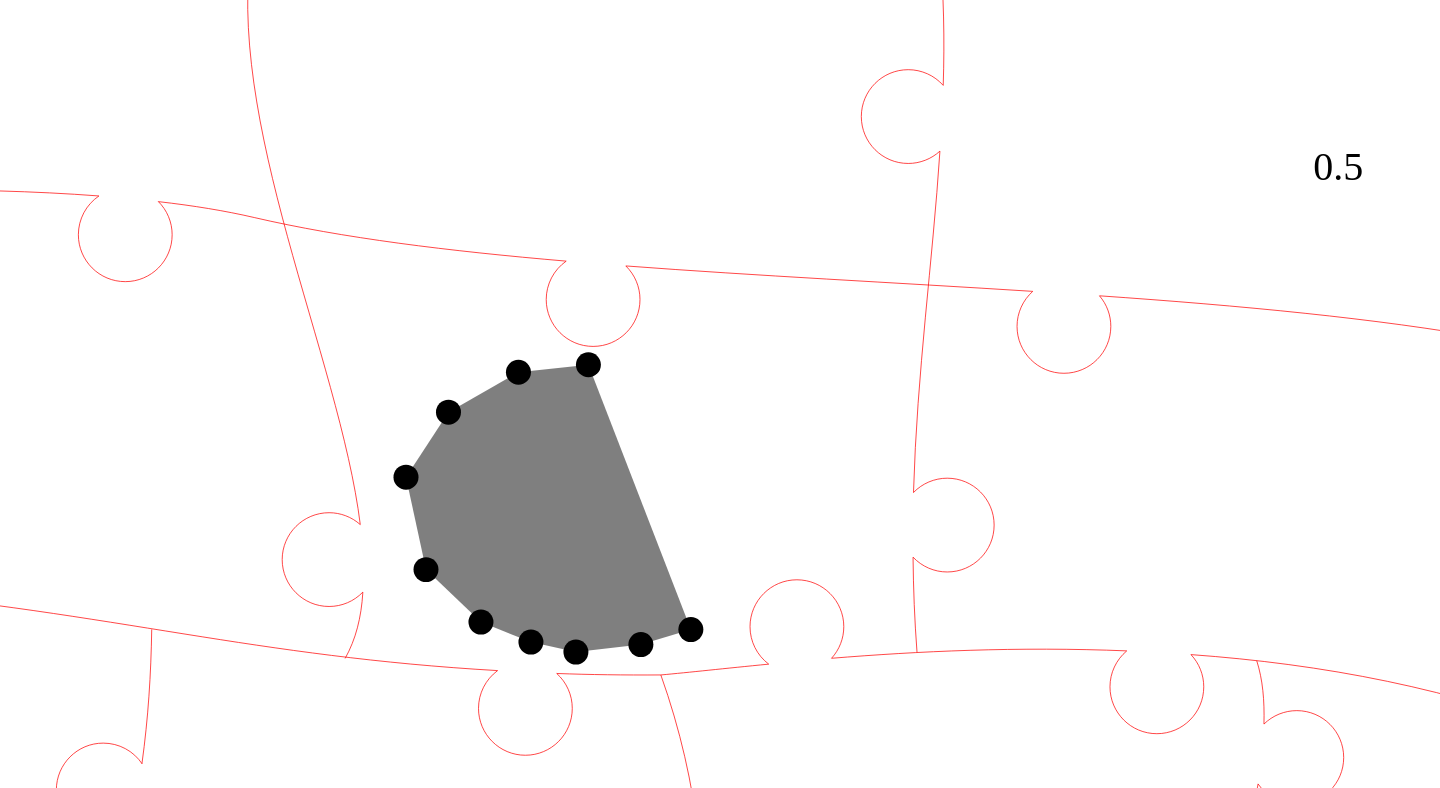 click 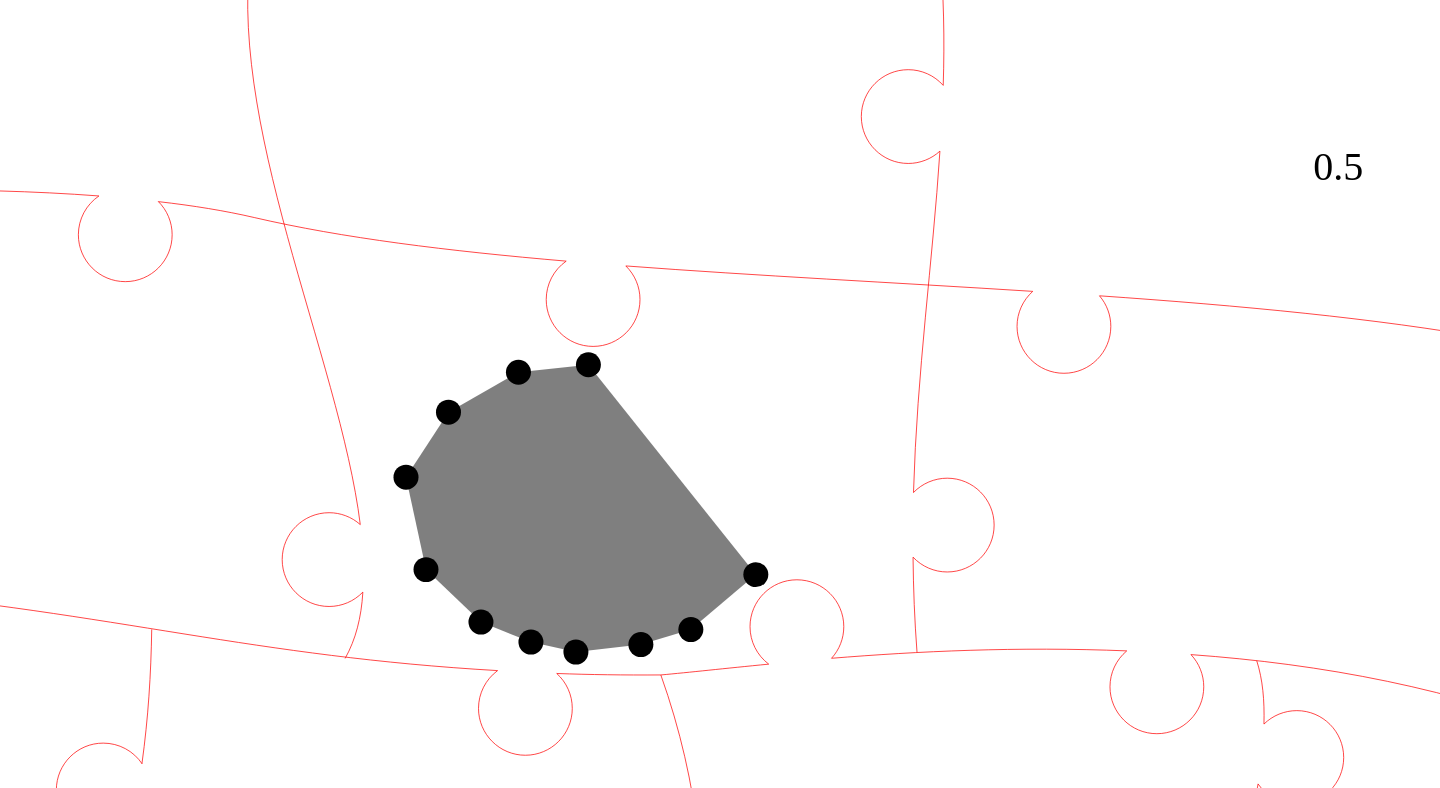 click 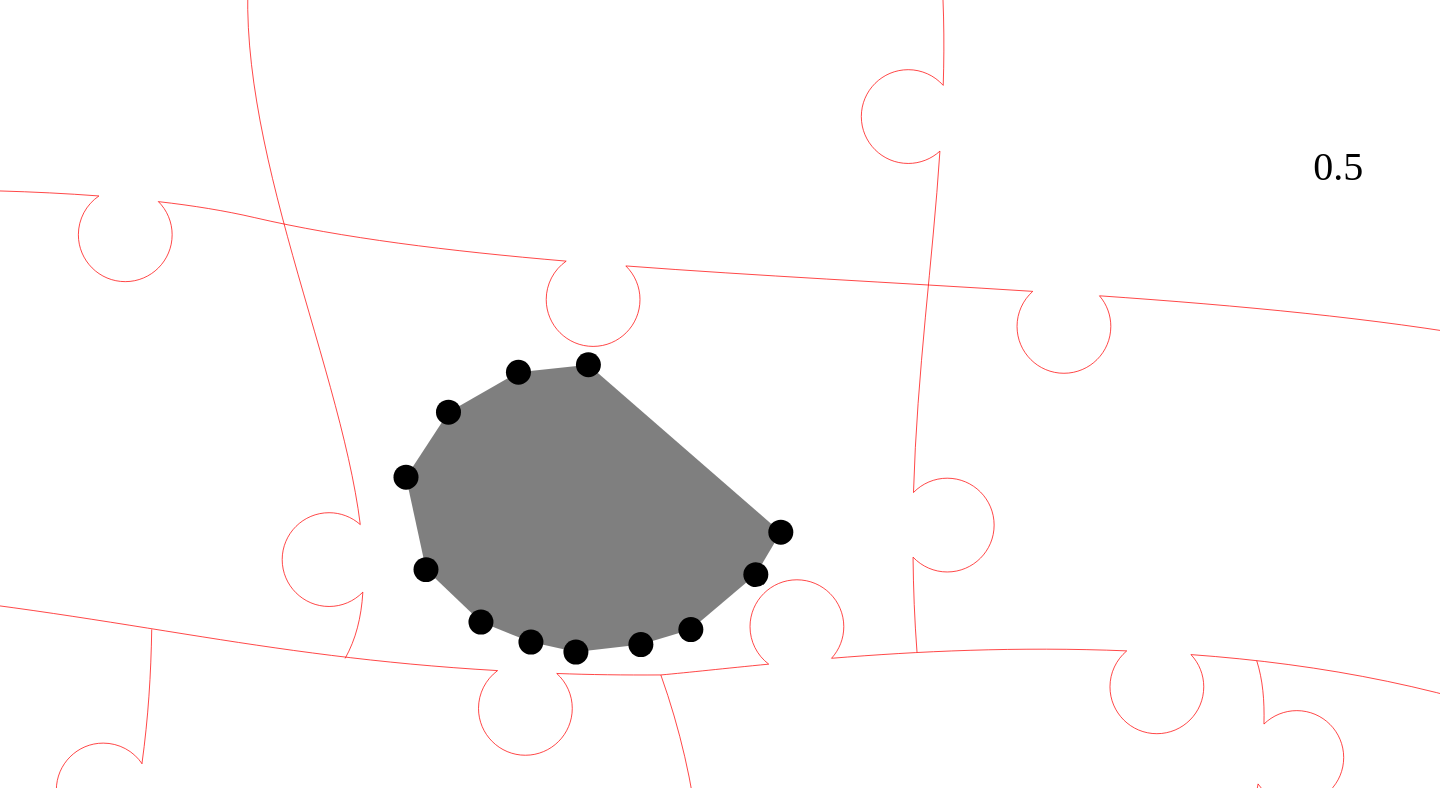 click 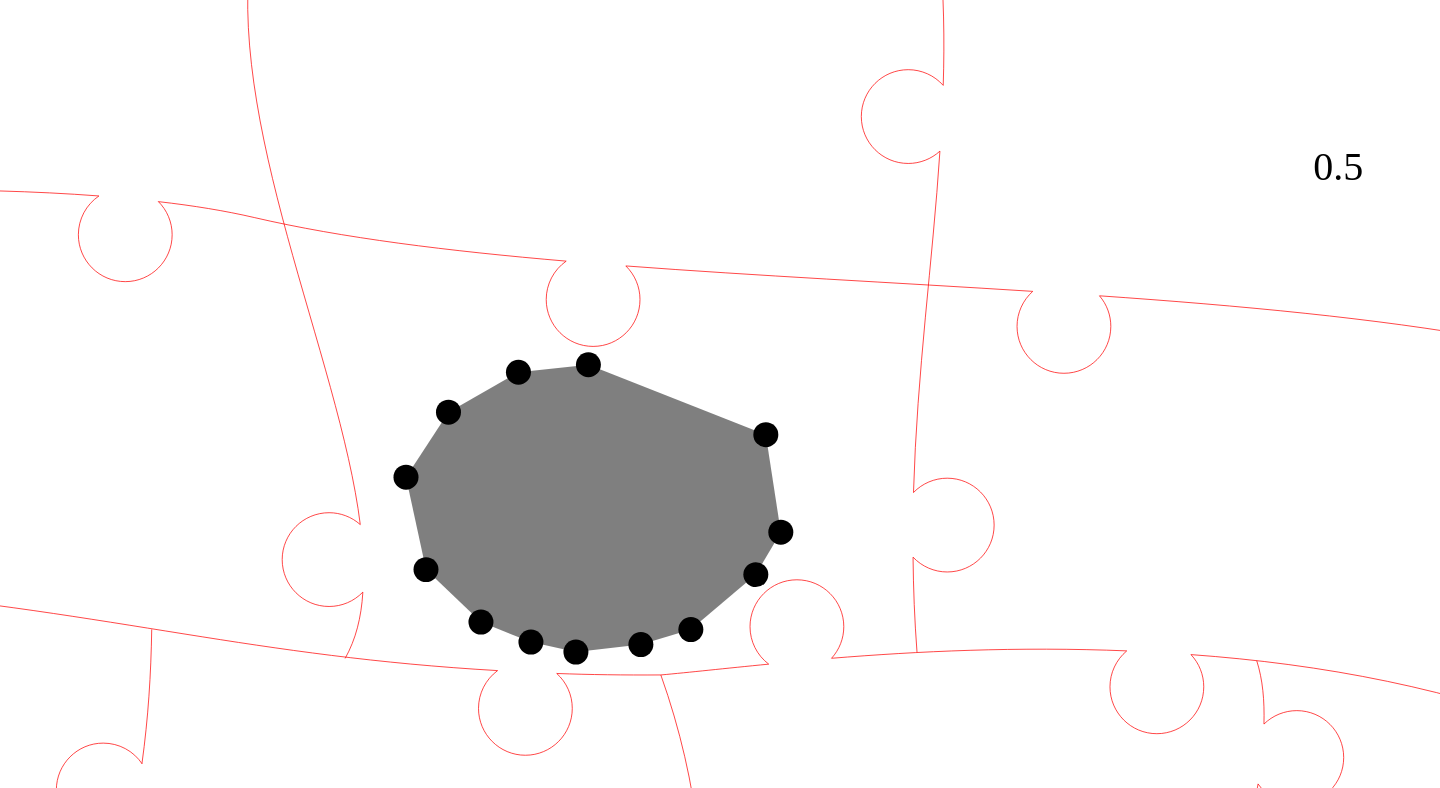 click 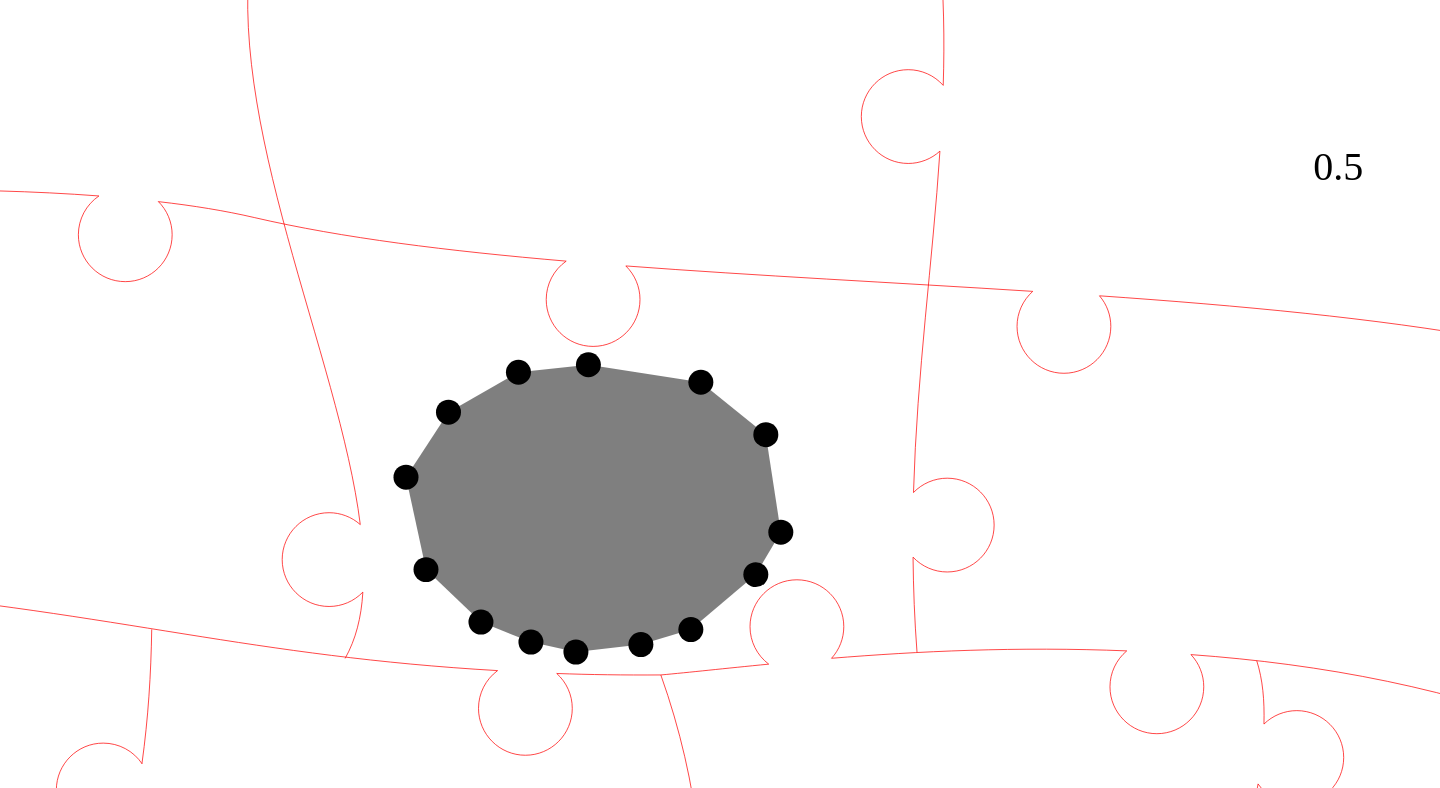 click 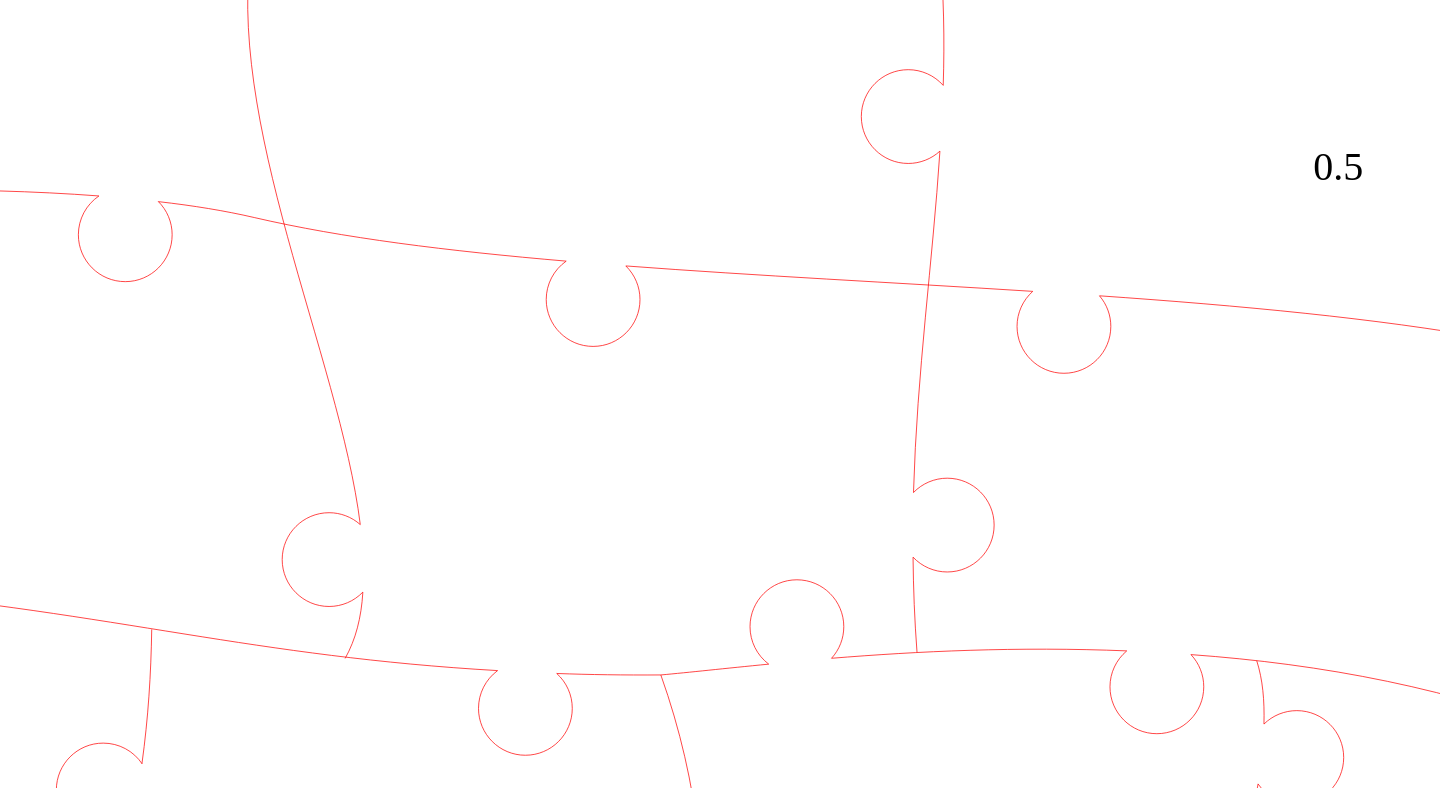 click 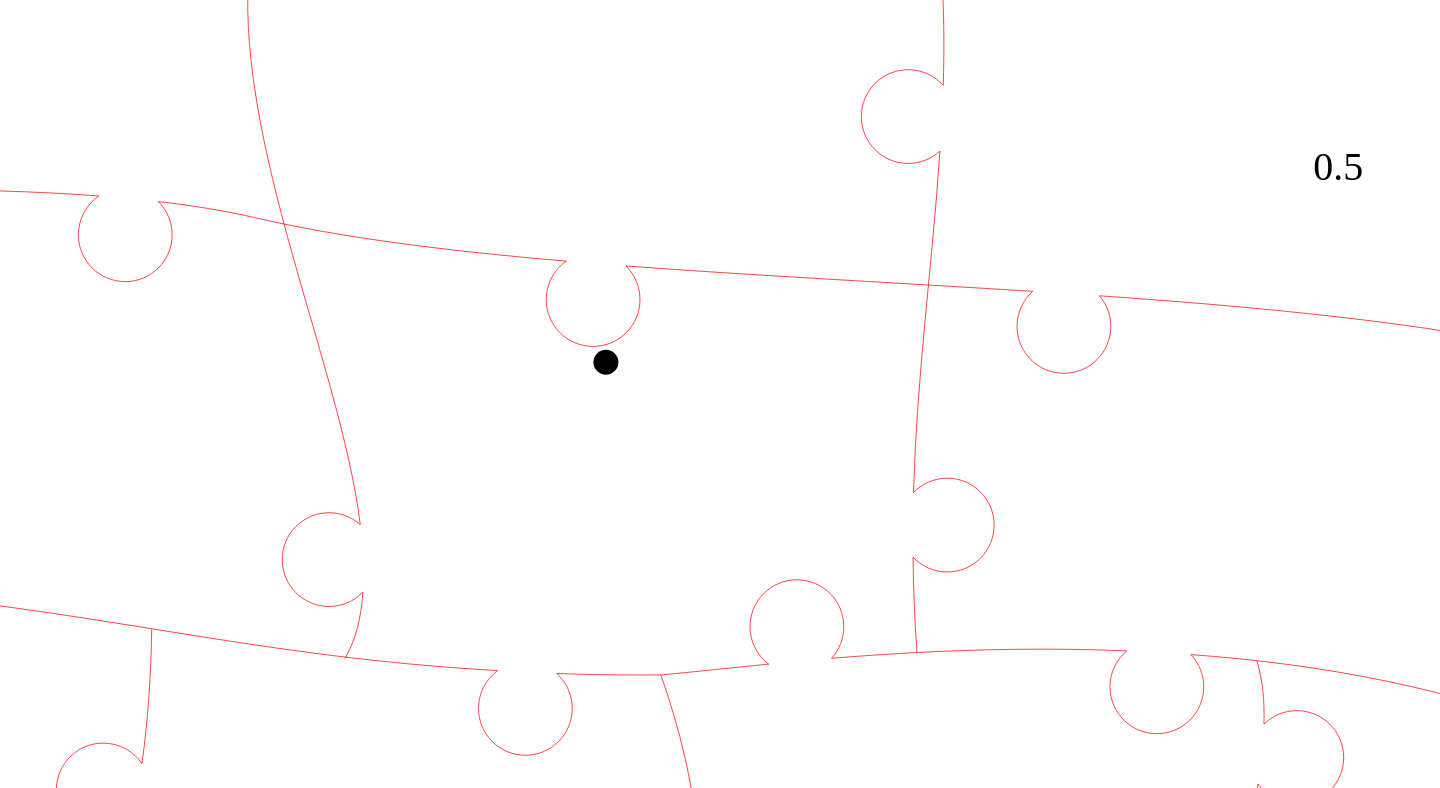 click 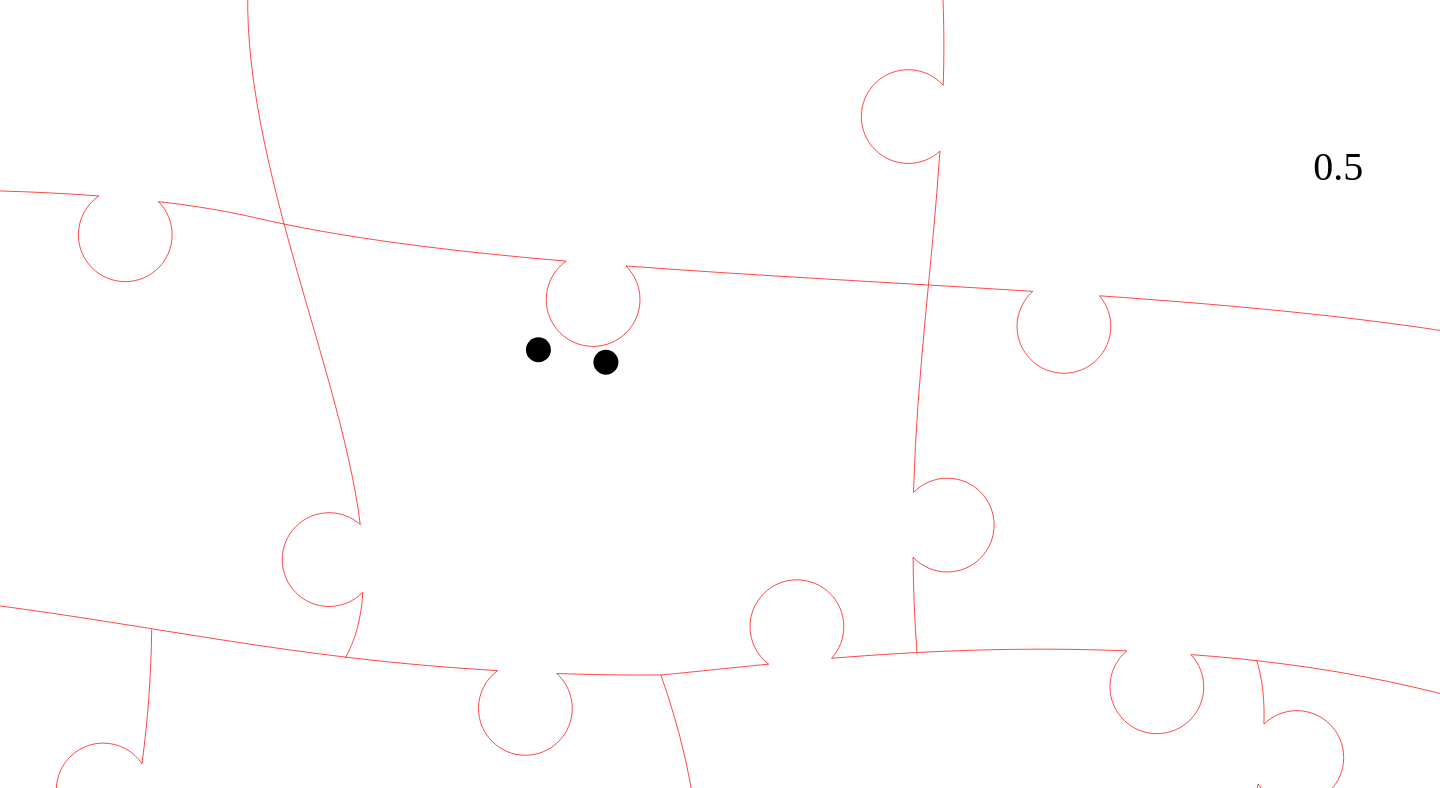 click 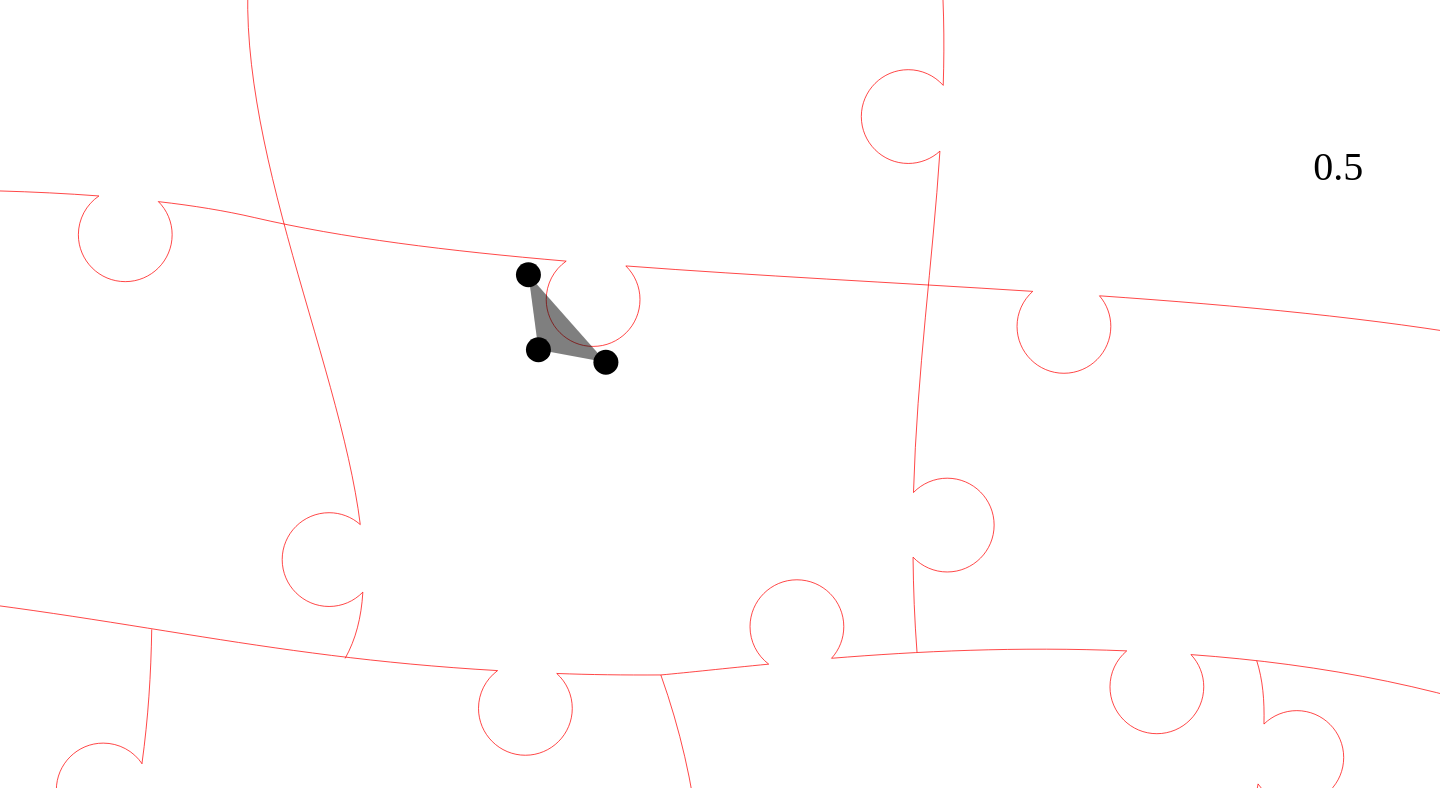 click 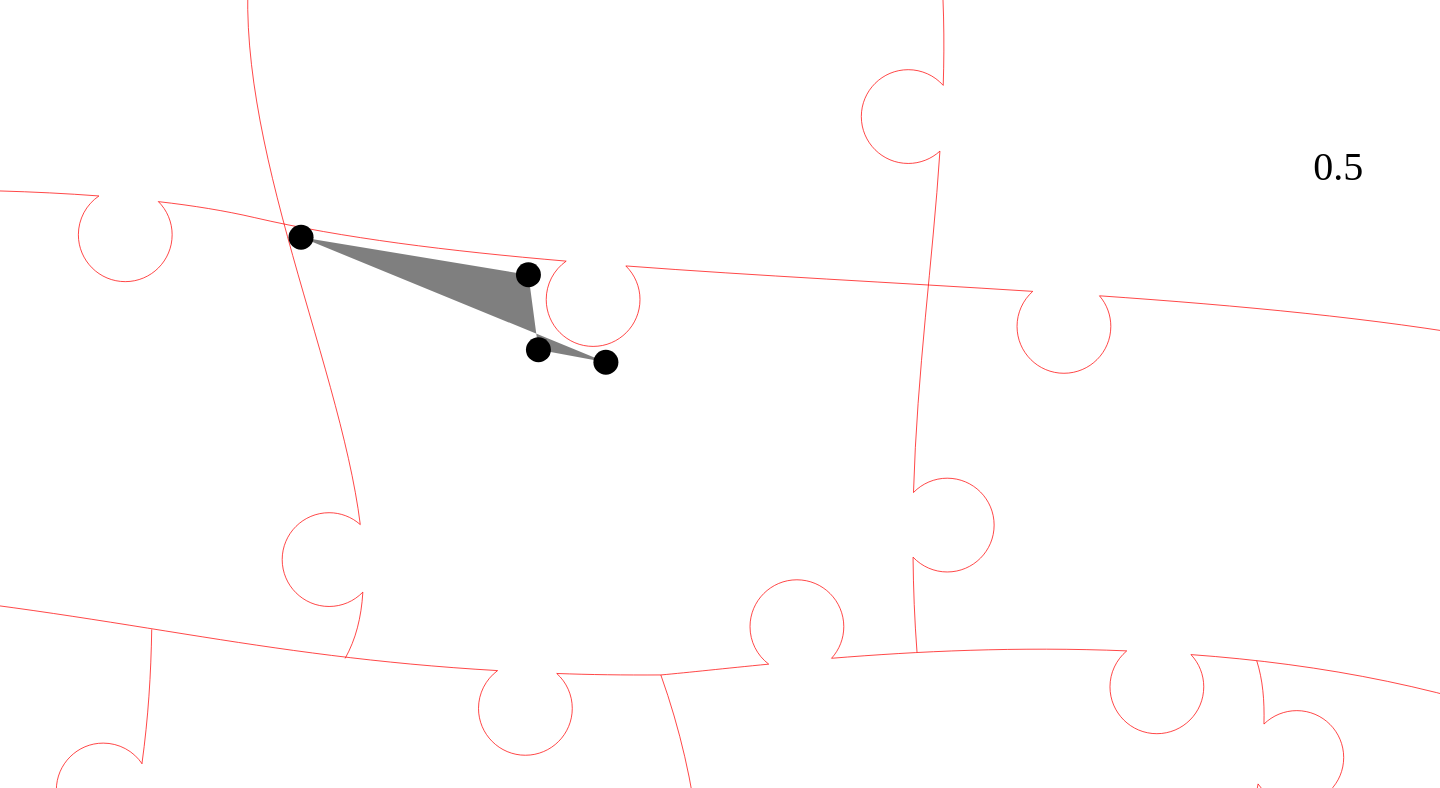 click 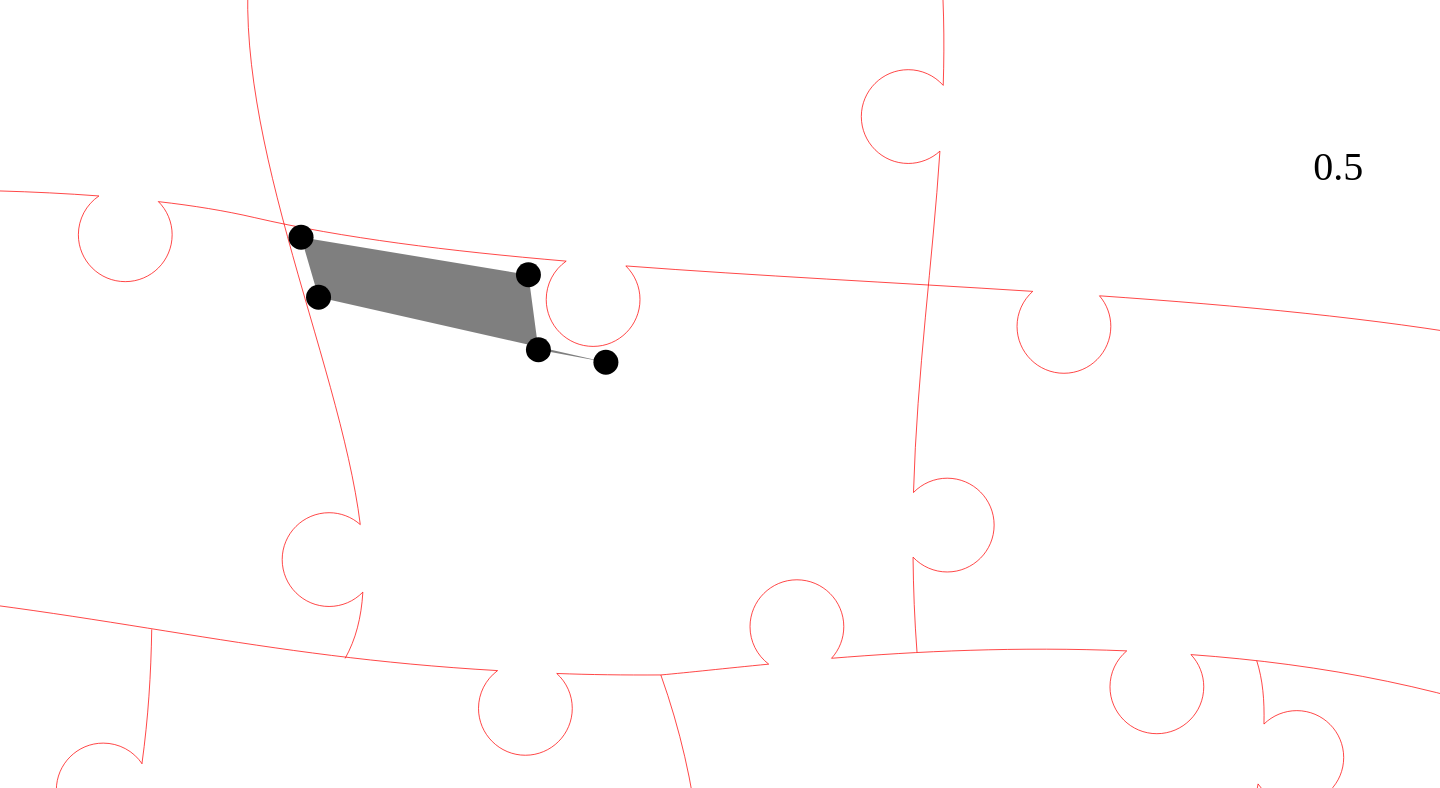 click 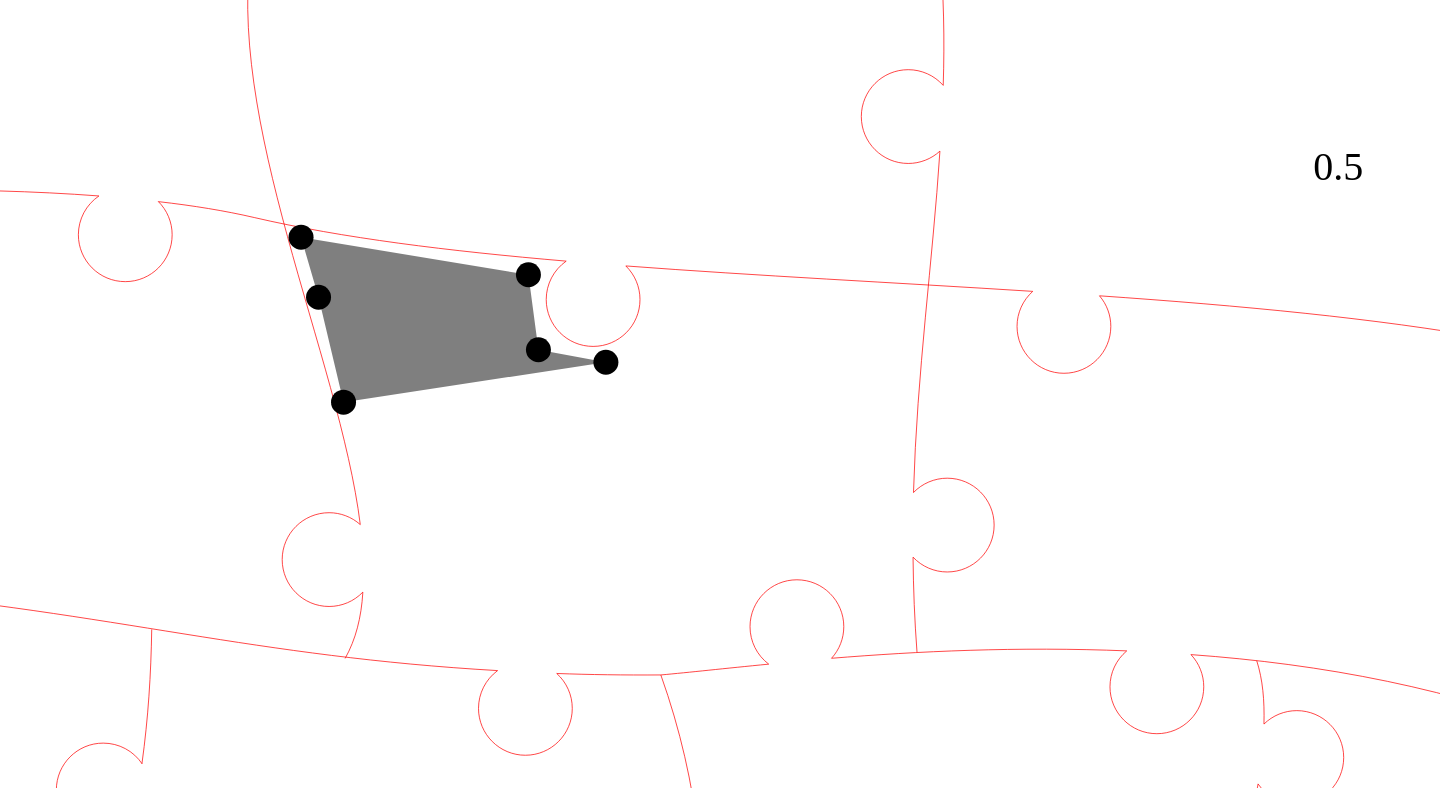 click 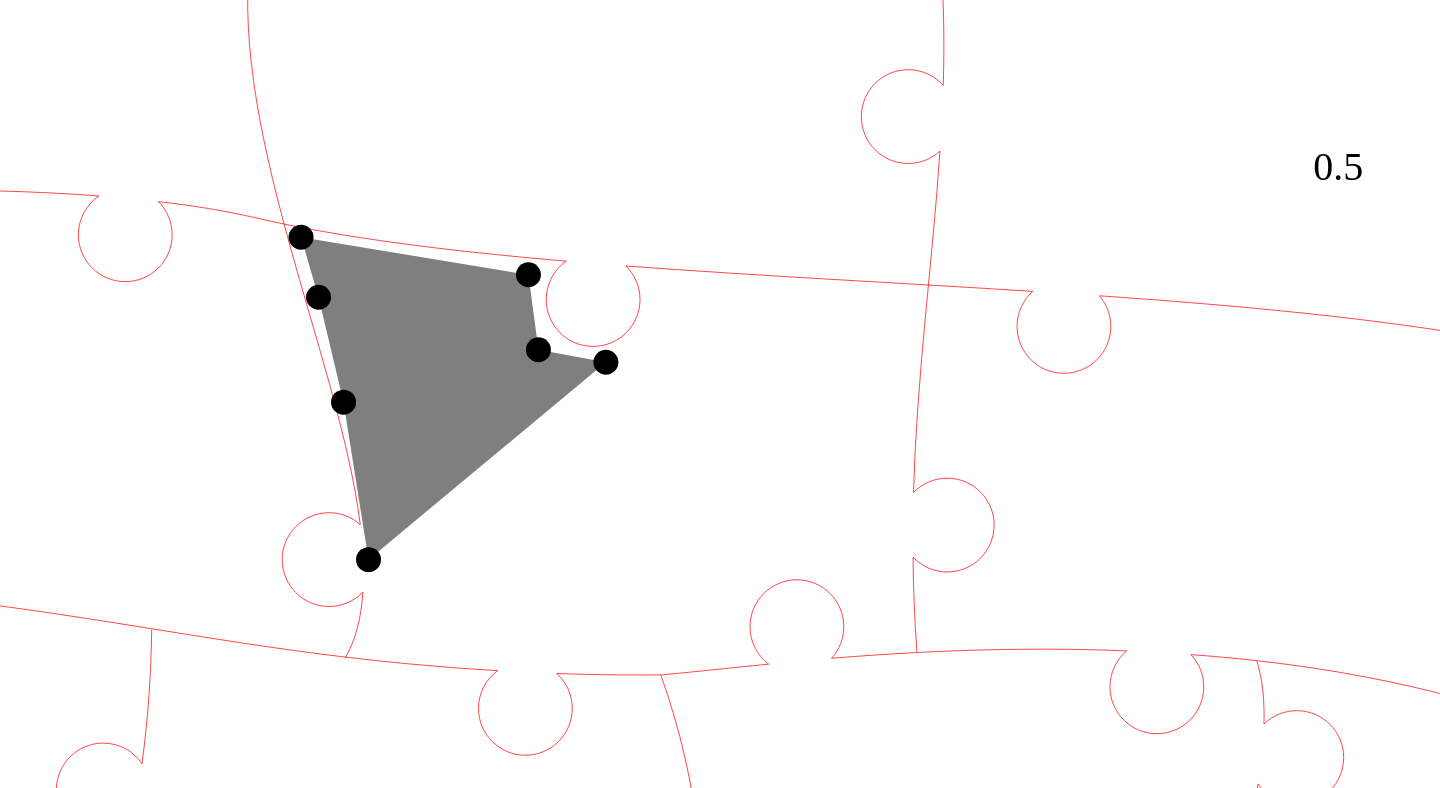 click 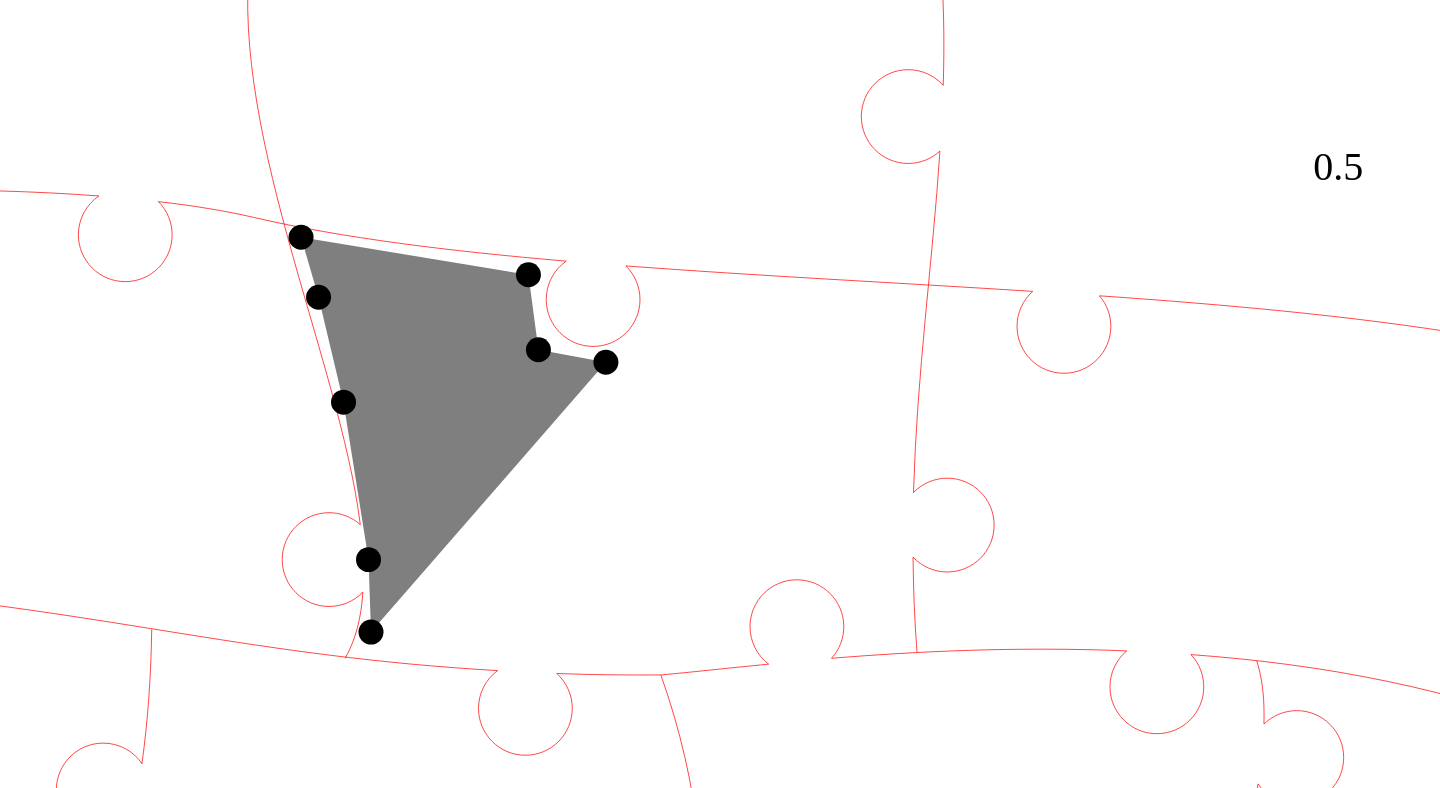 click 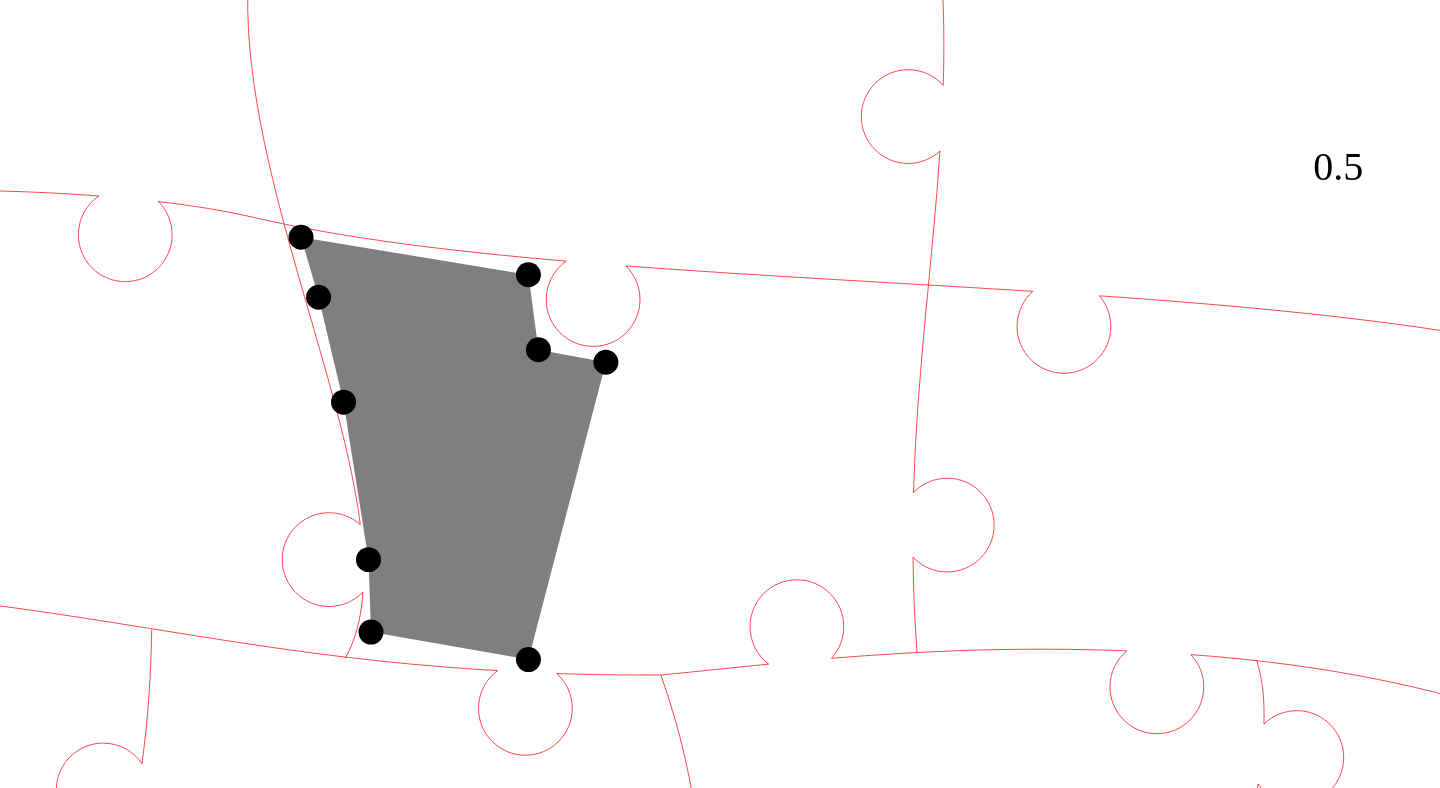 click 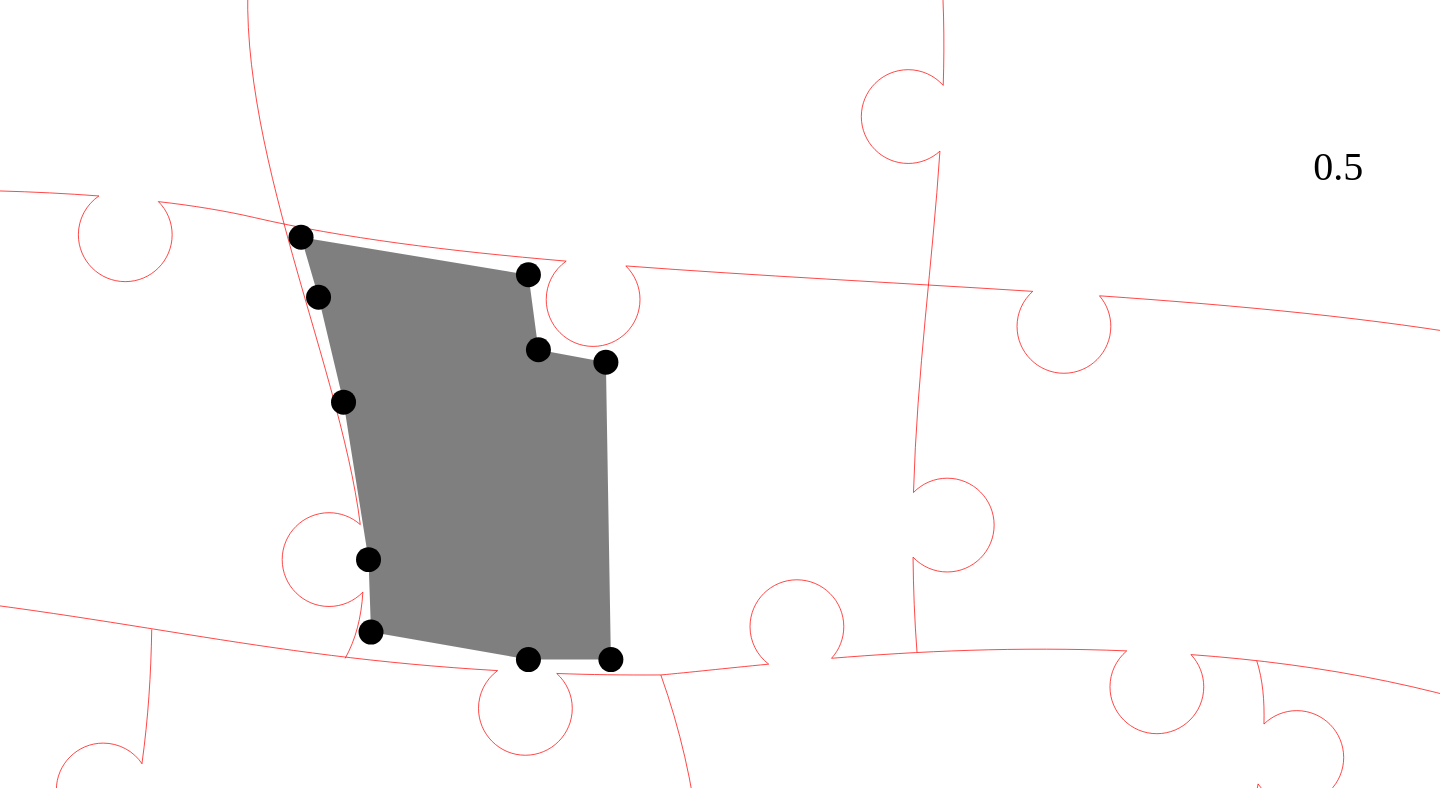 click 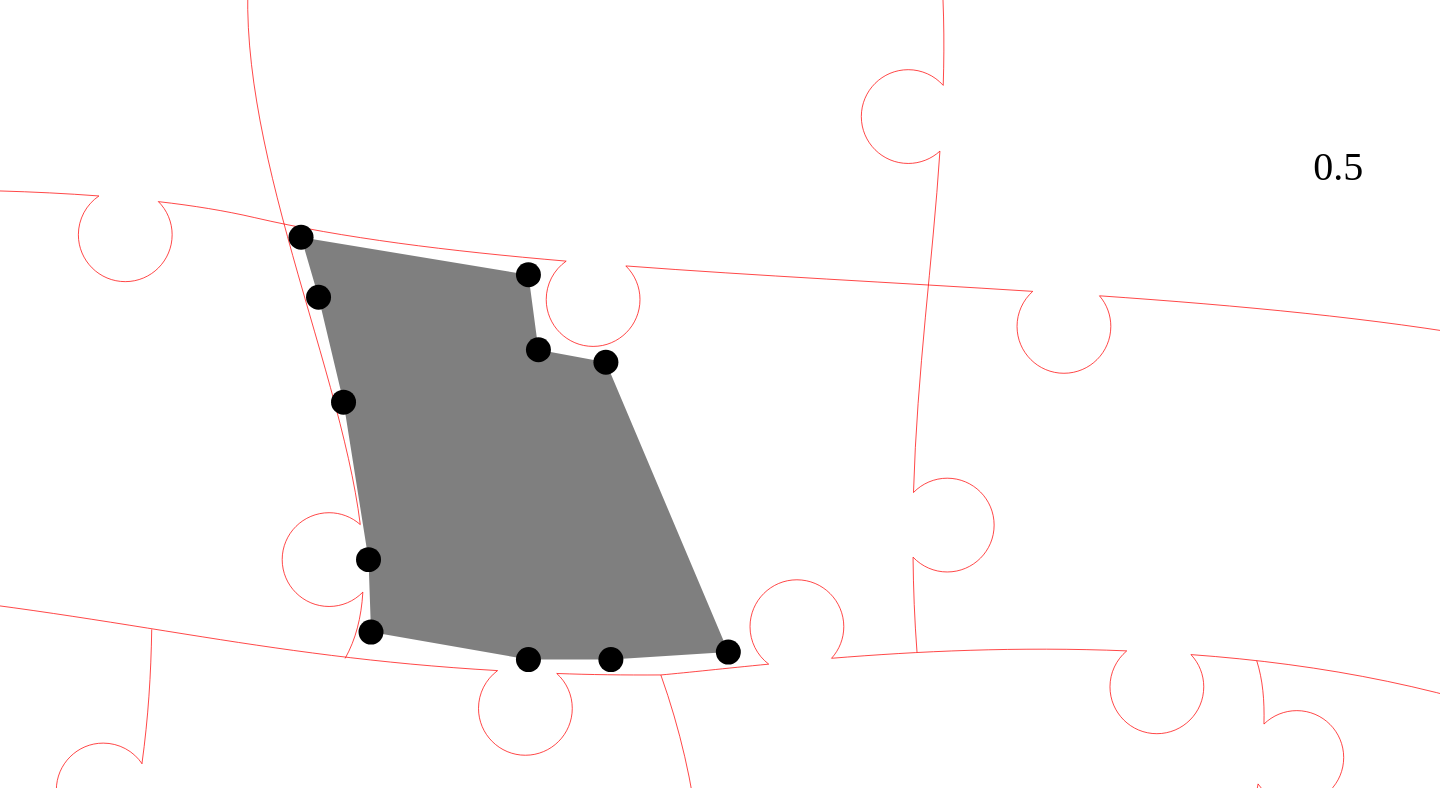 click 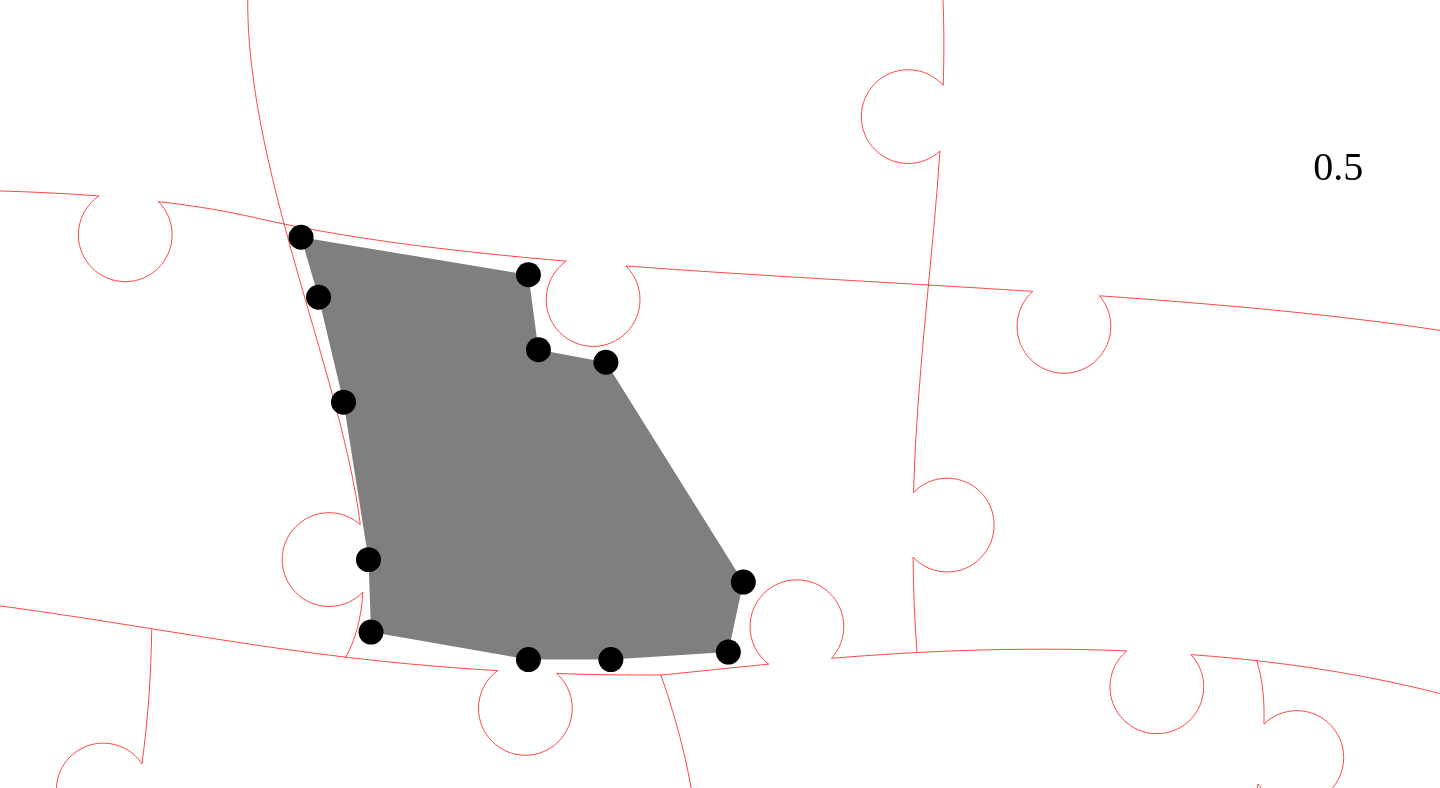 click 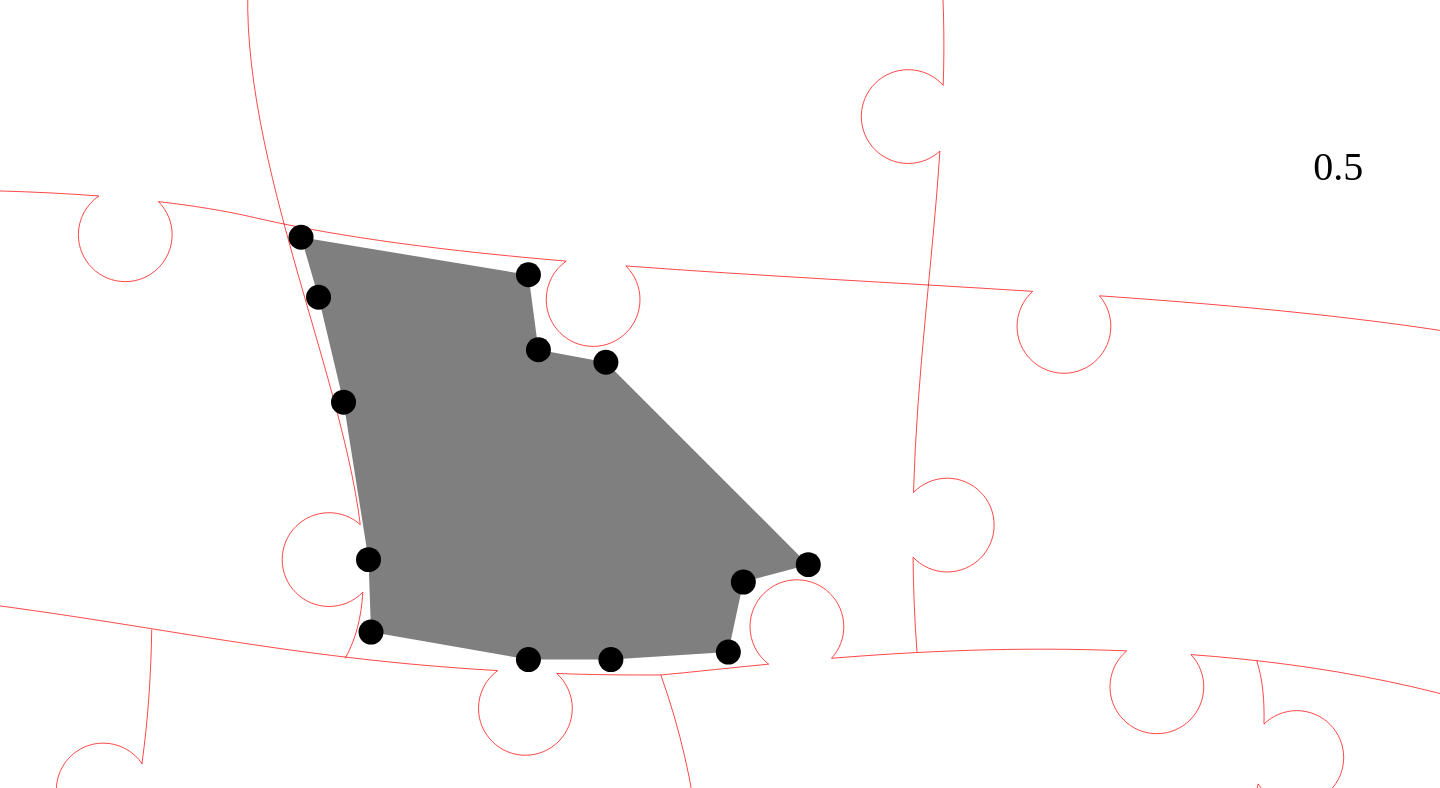 click 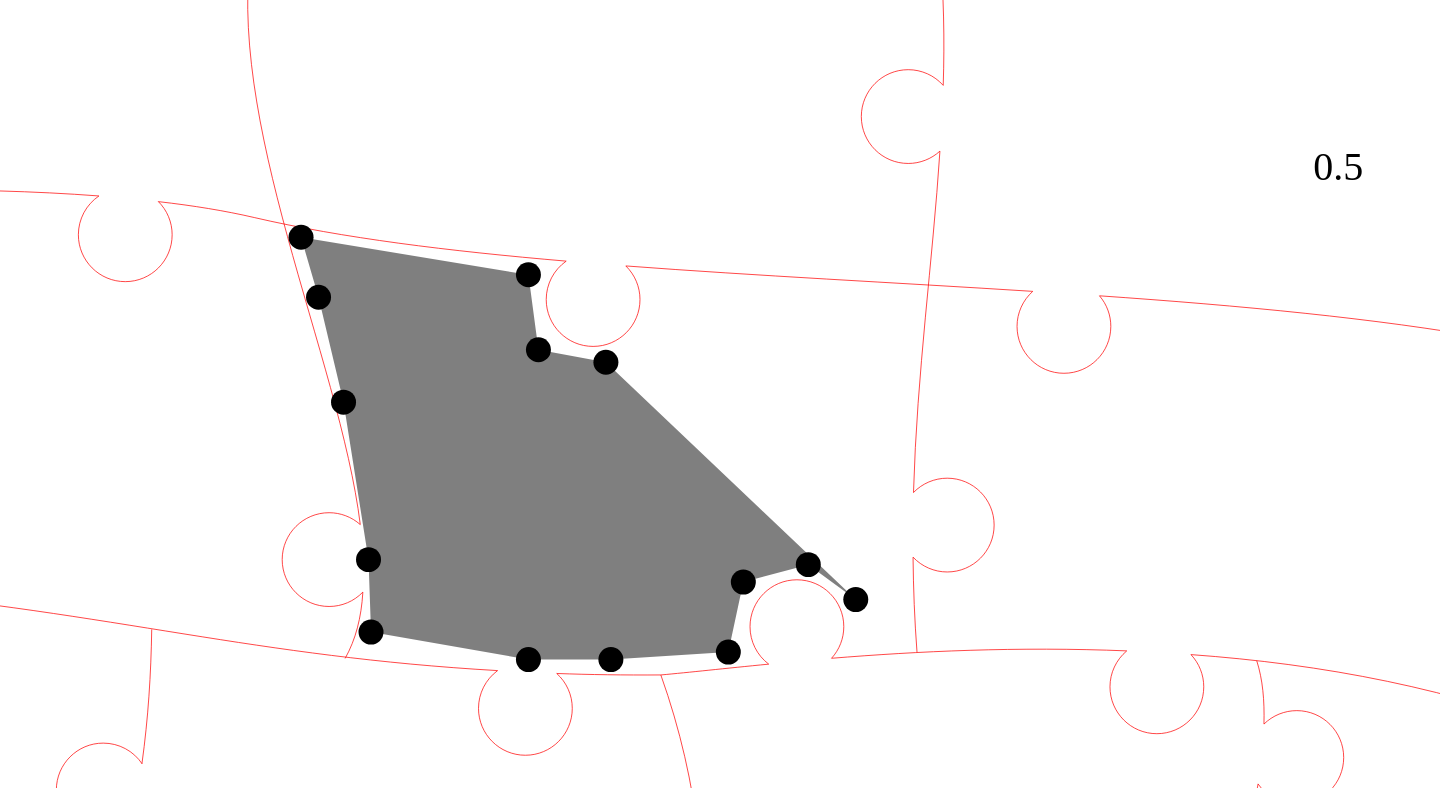 click 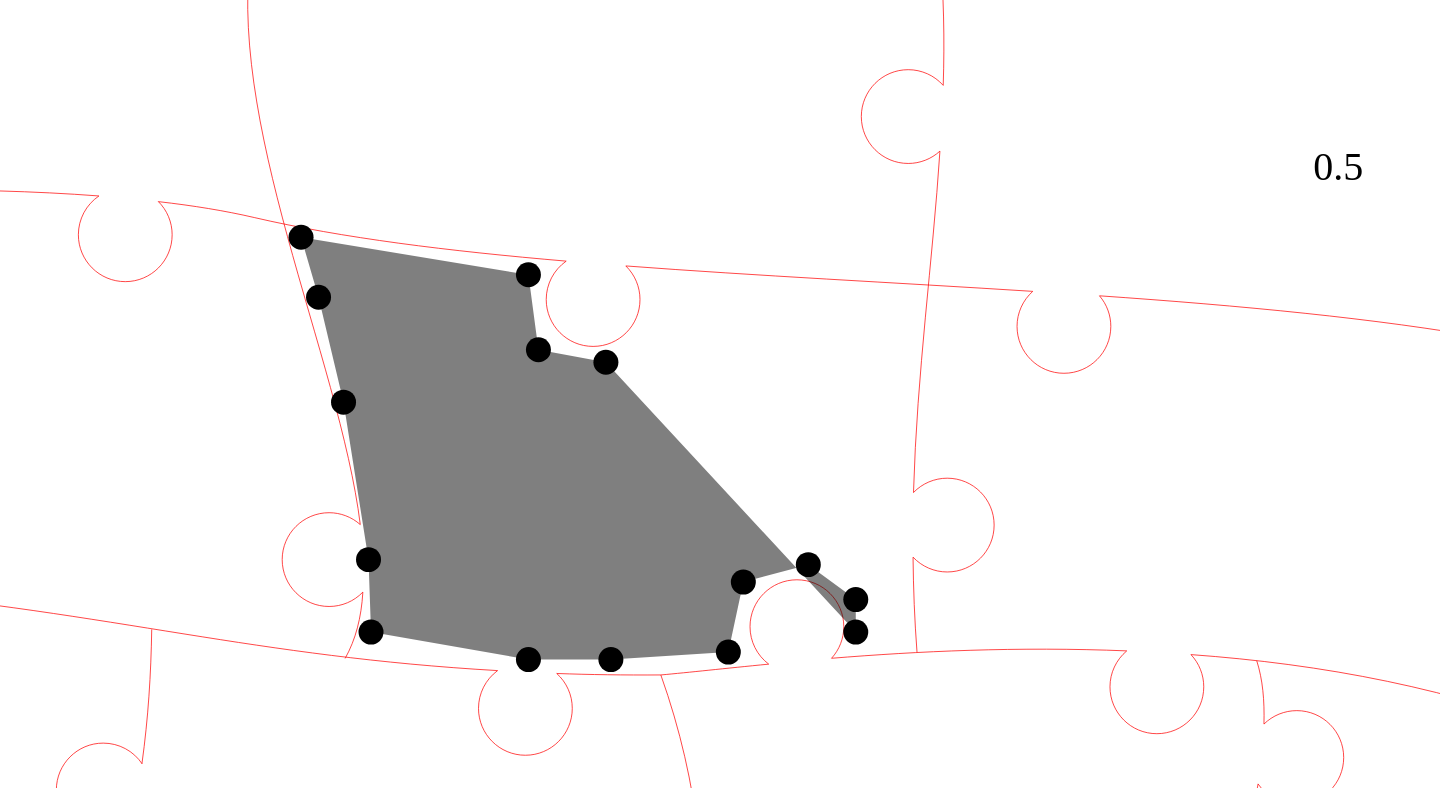 click 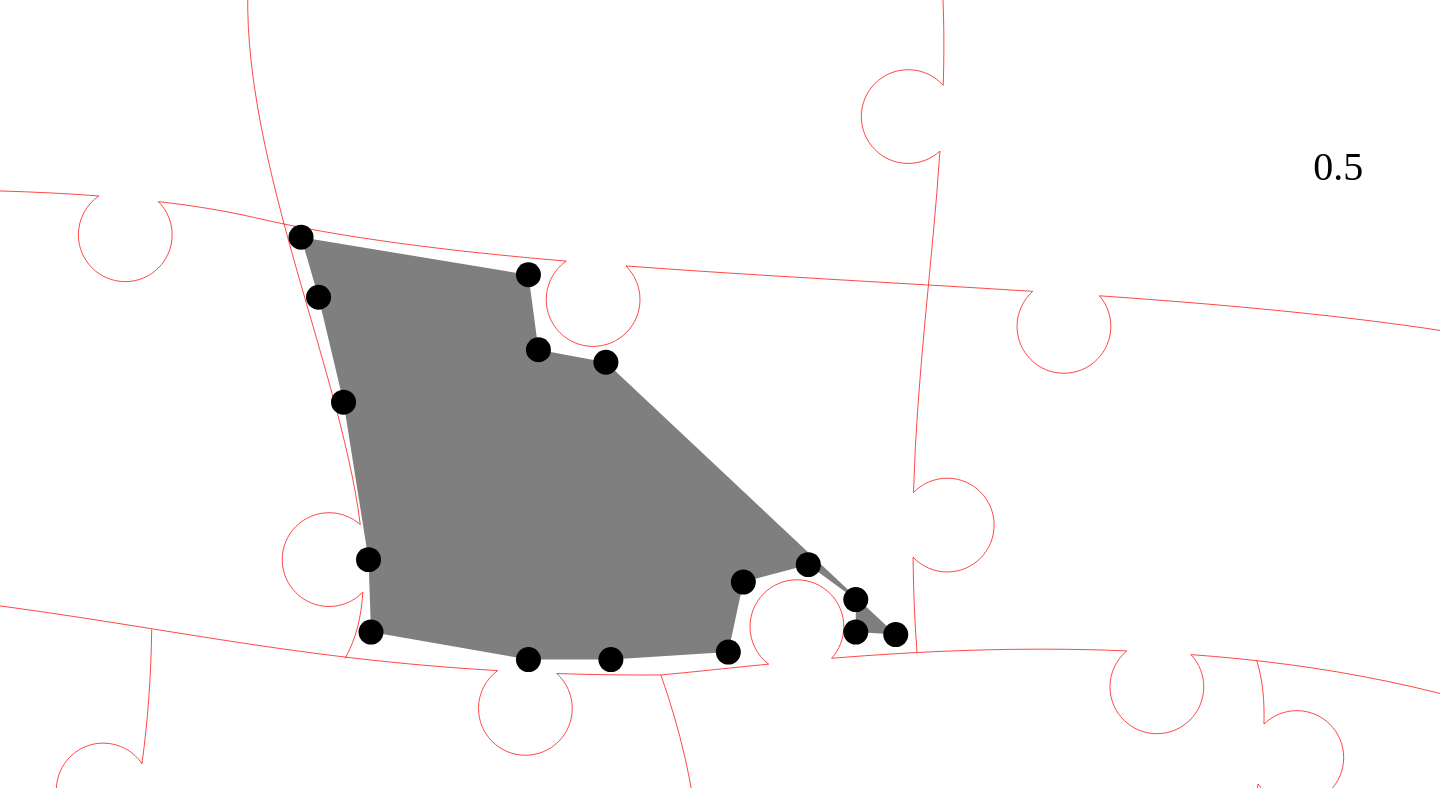 click 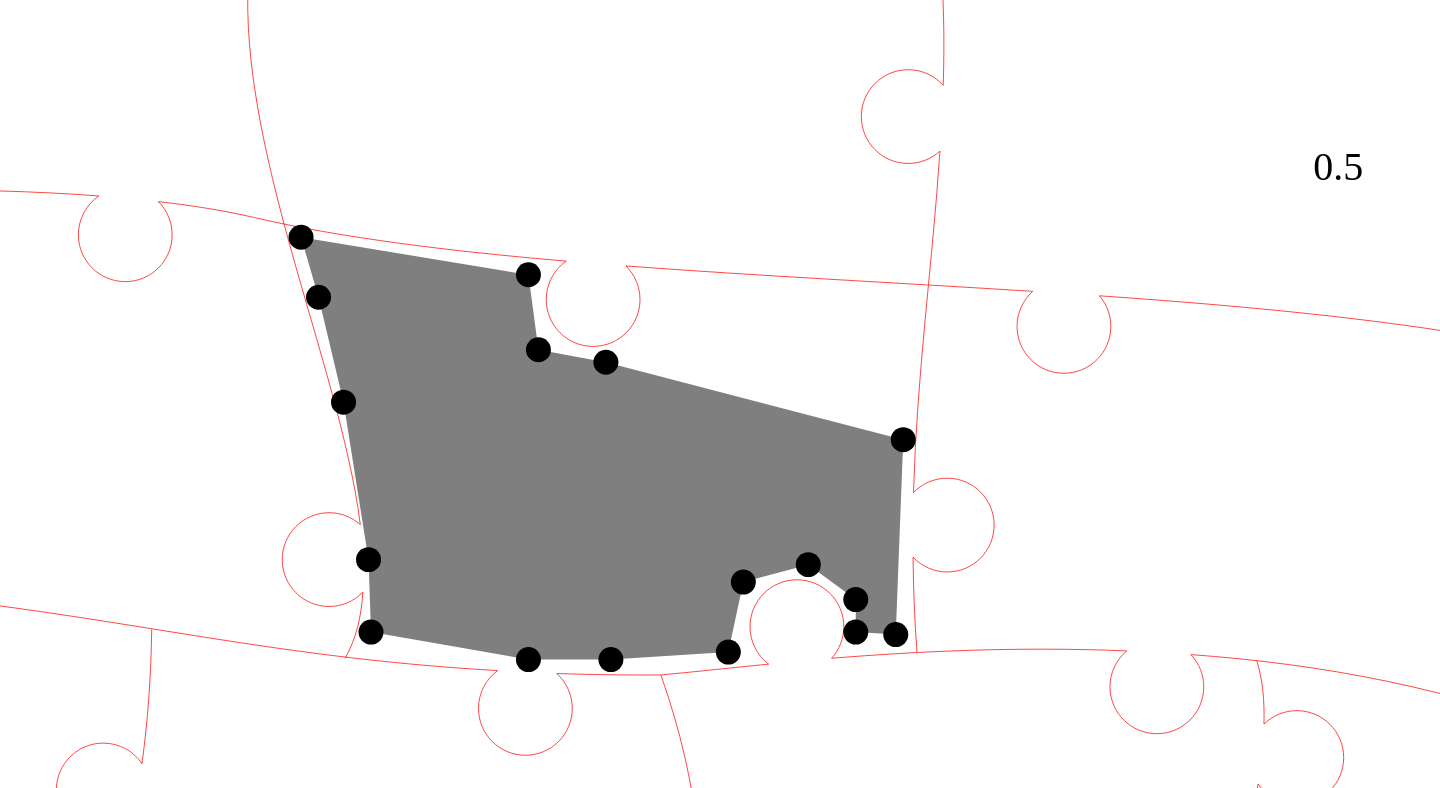 click 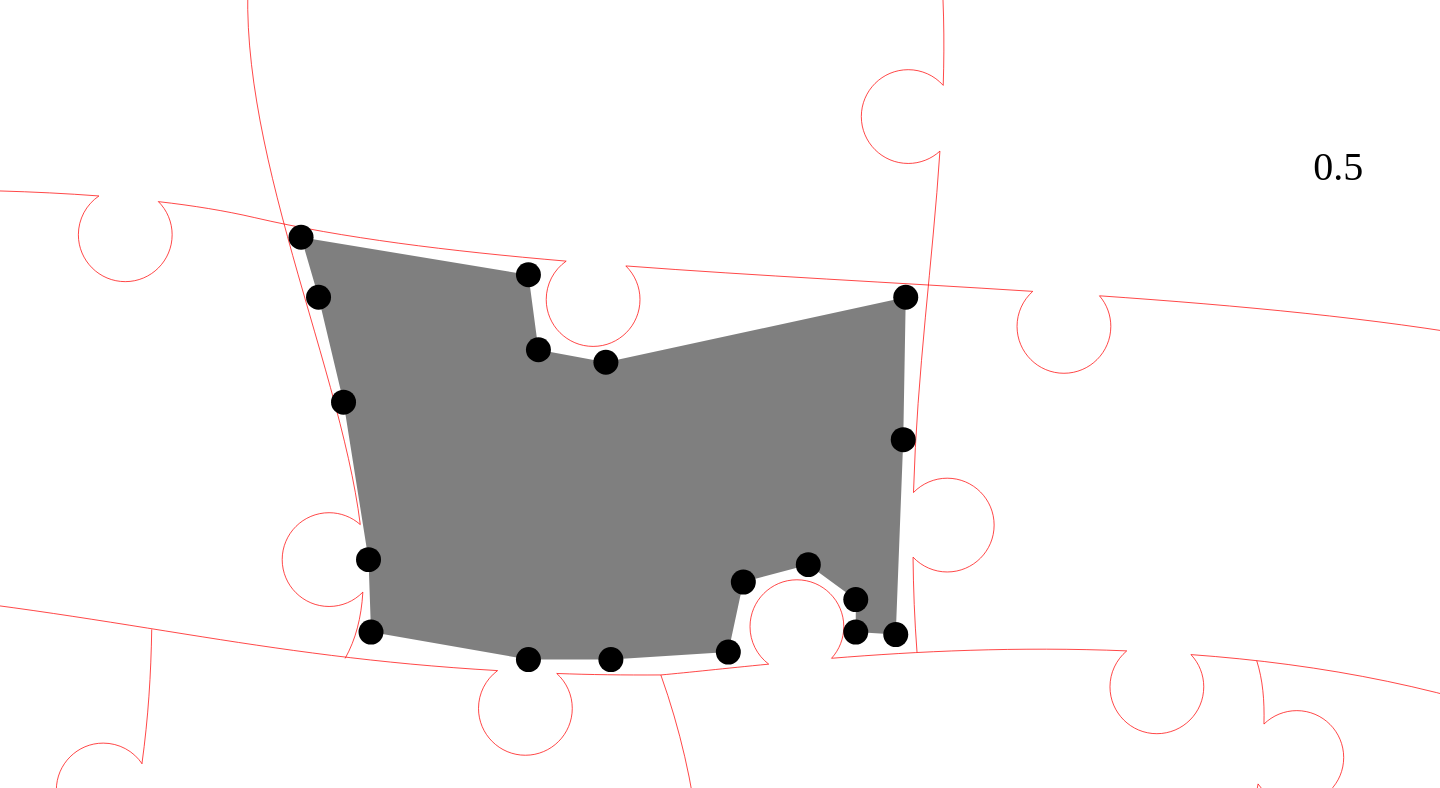 click 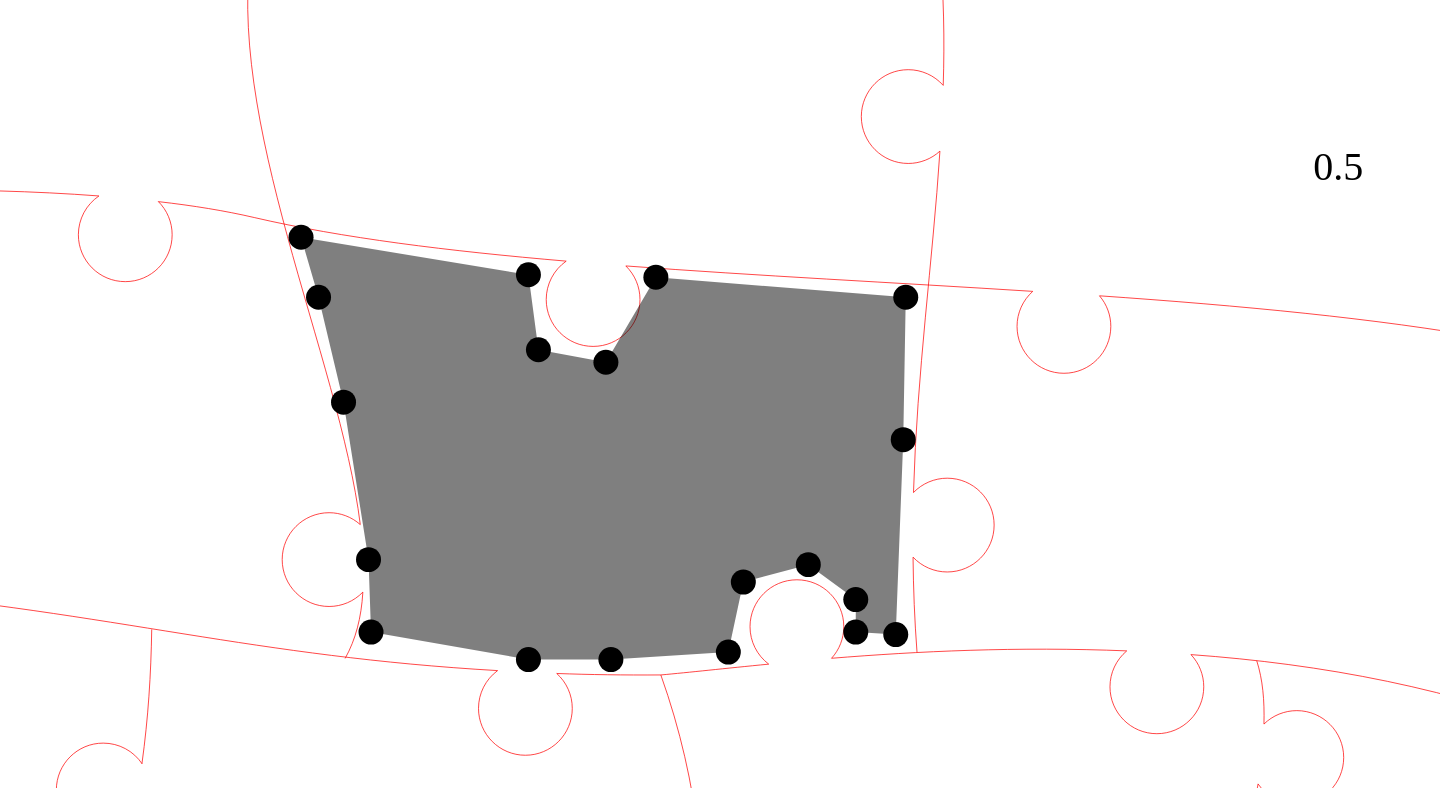 click 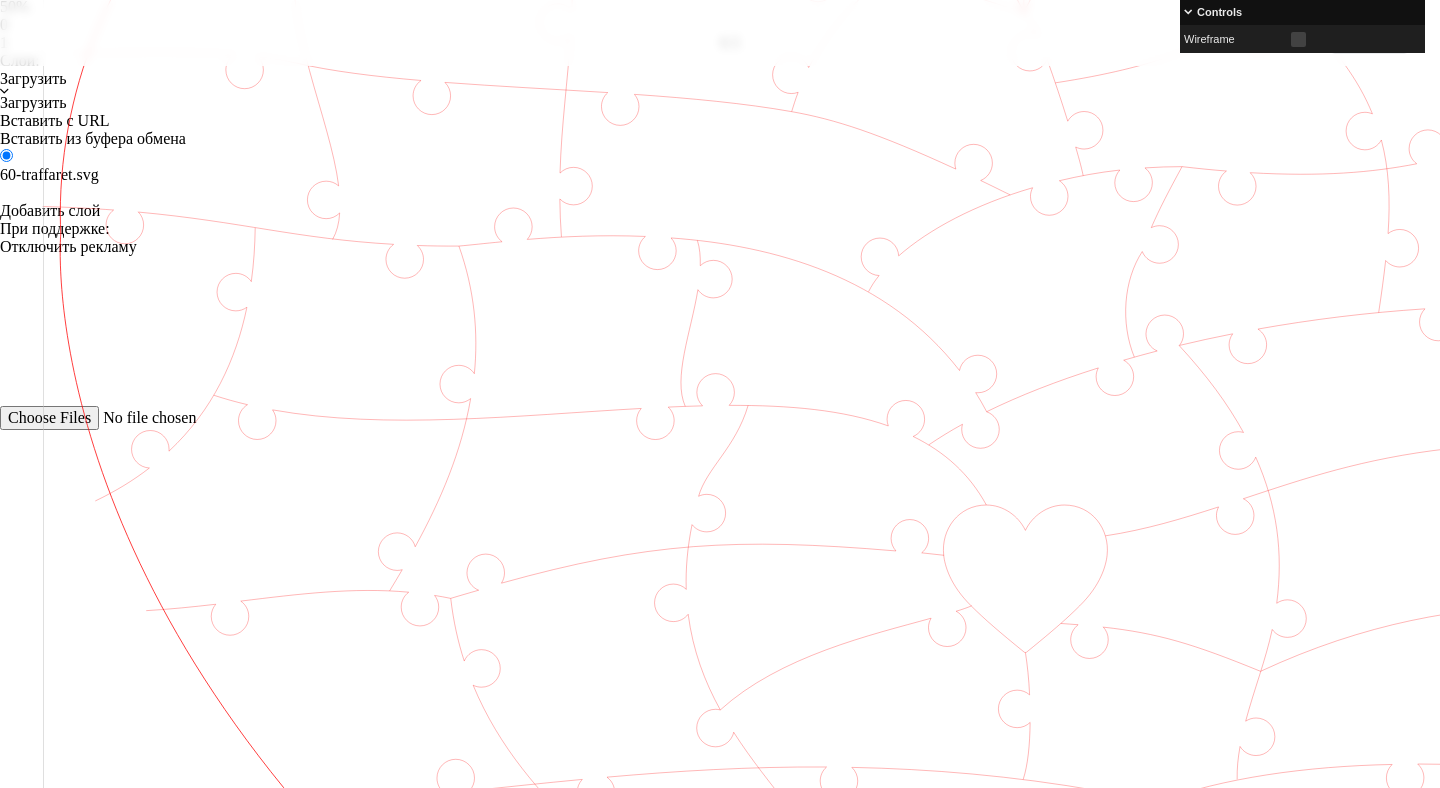 scroll, scrollTop: 403, scrollLeft: 0, axis: vertical 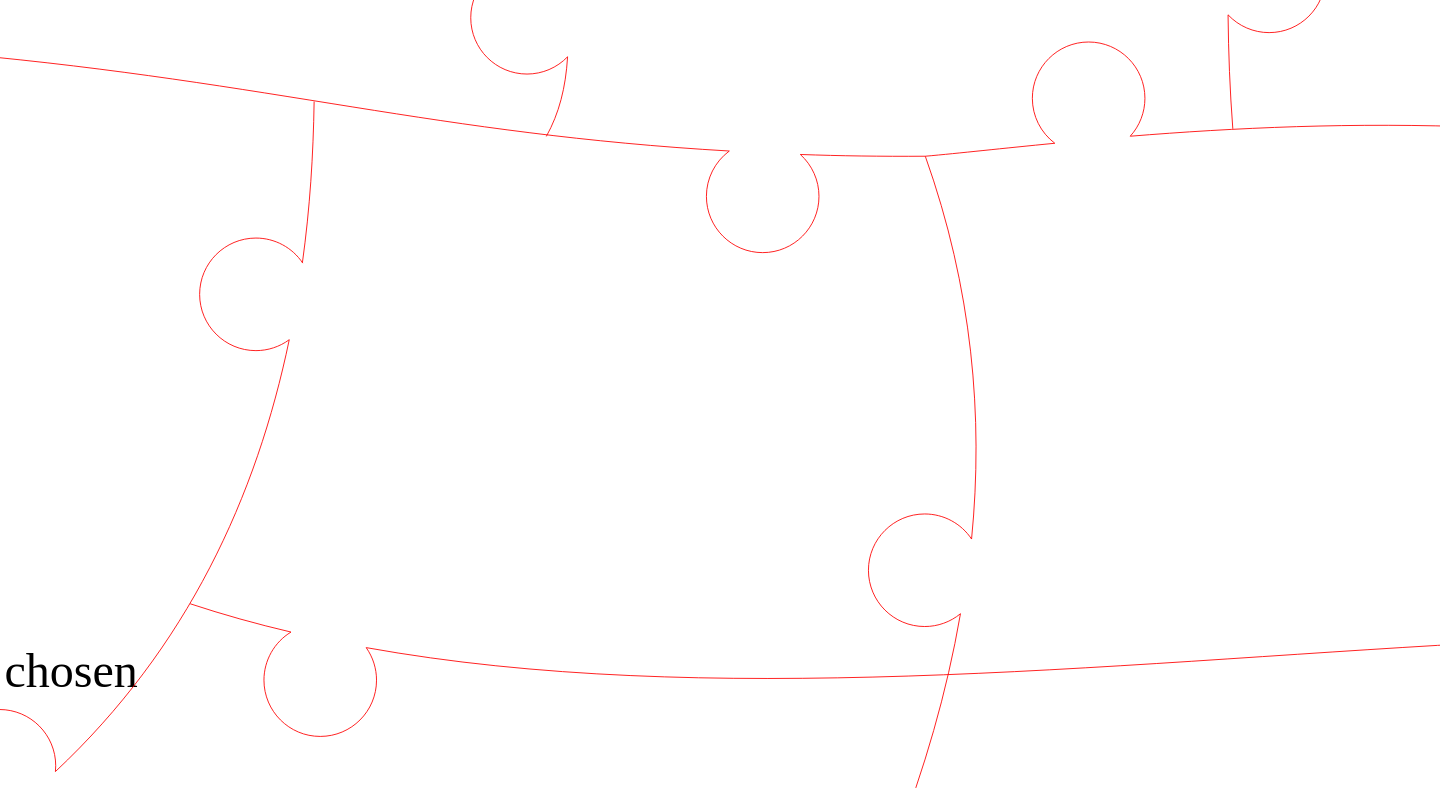 click 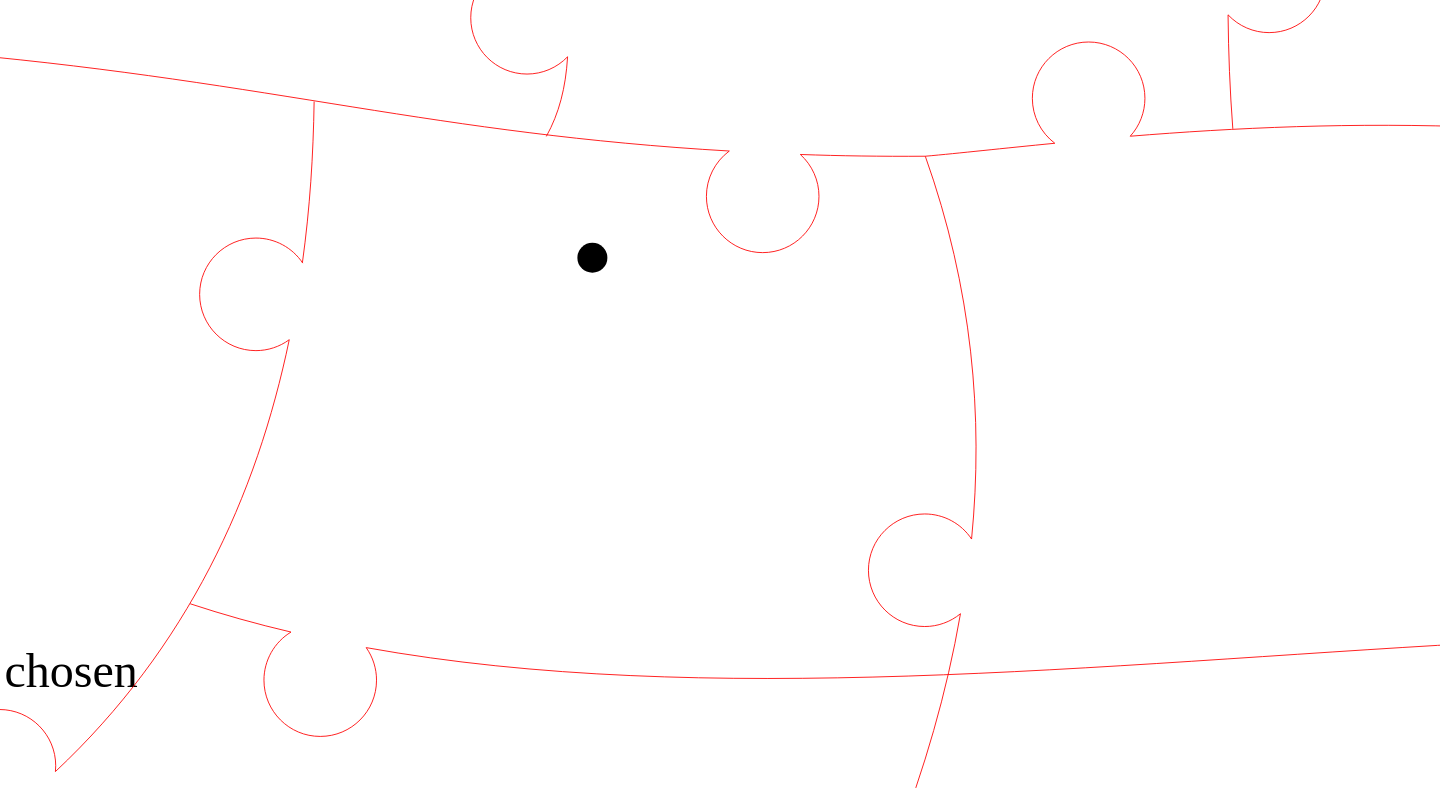 click 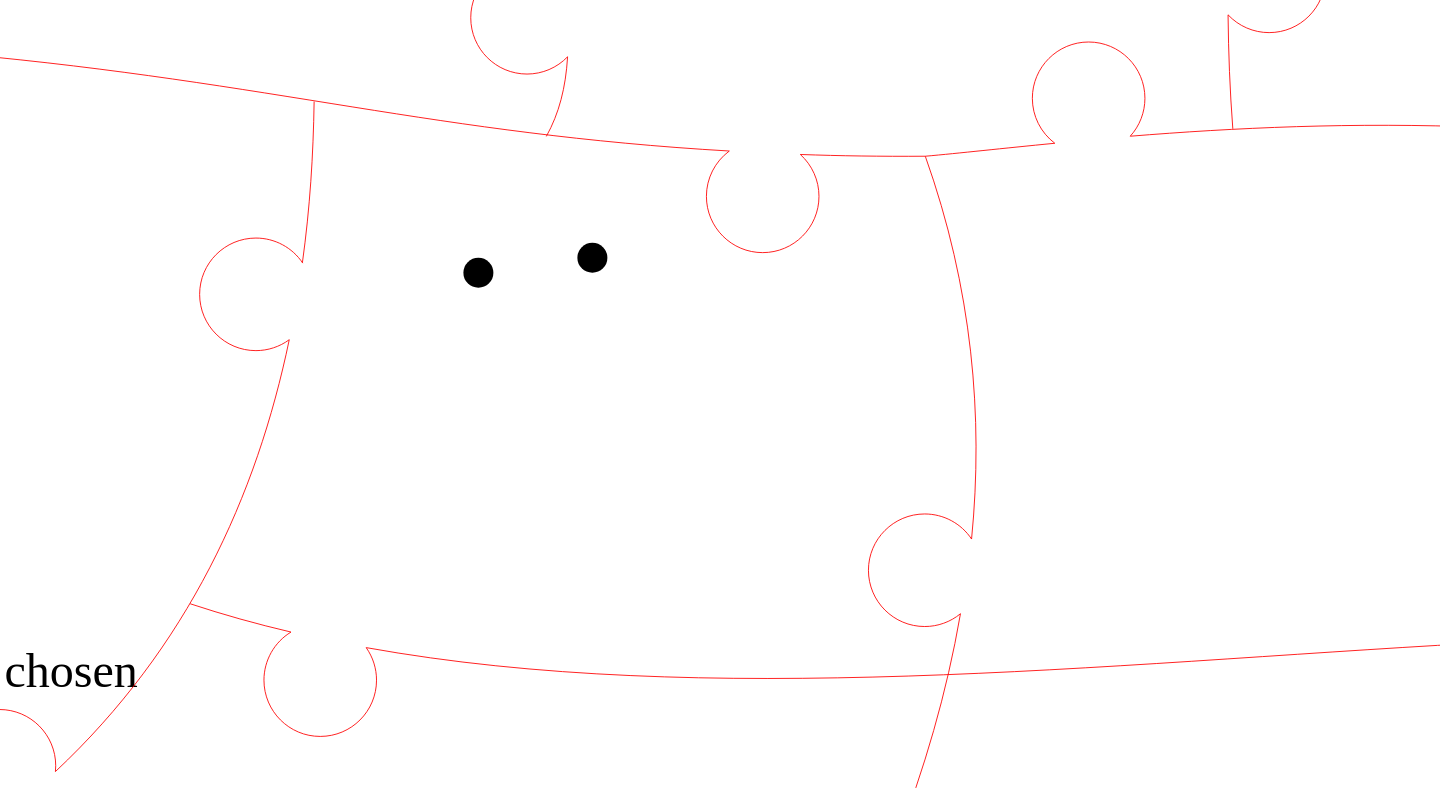 click 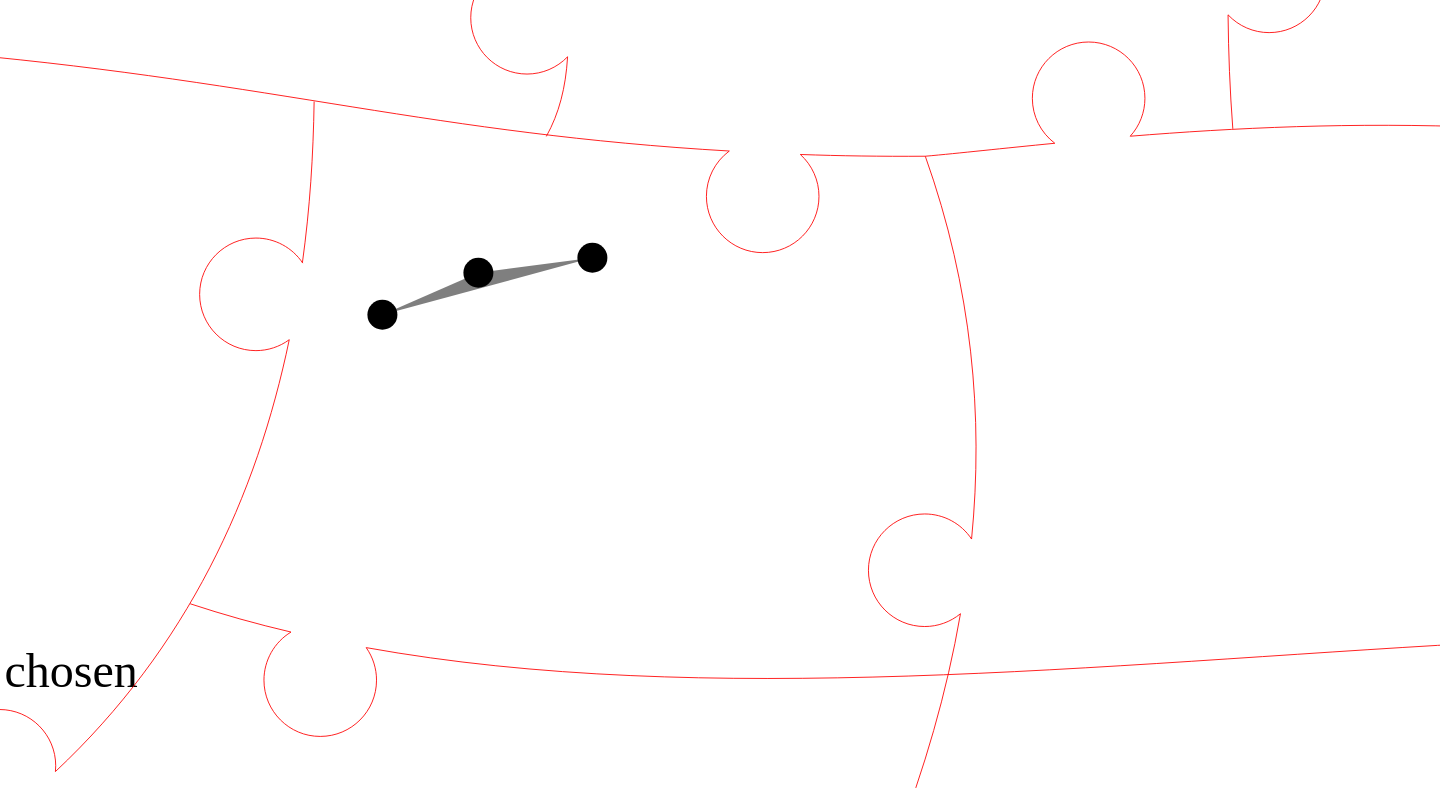 click 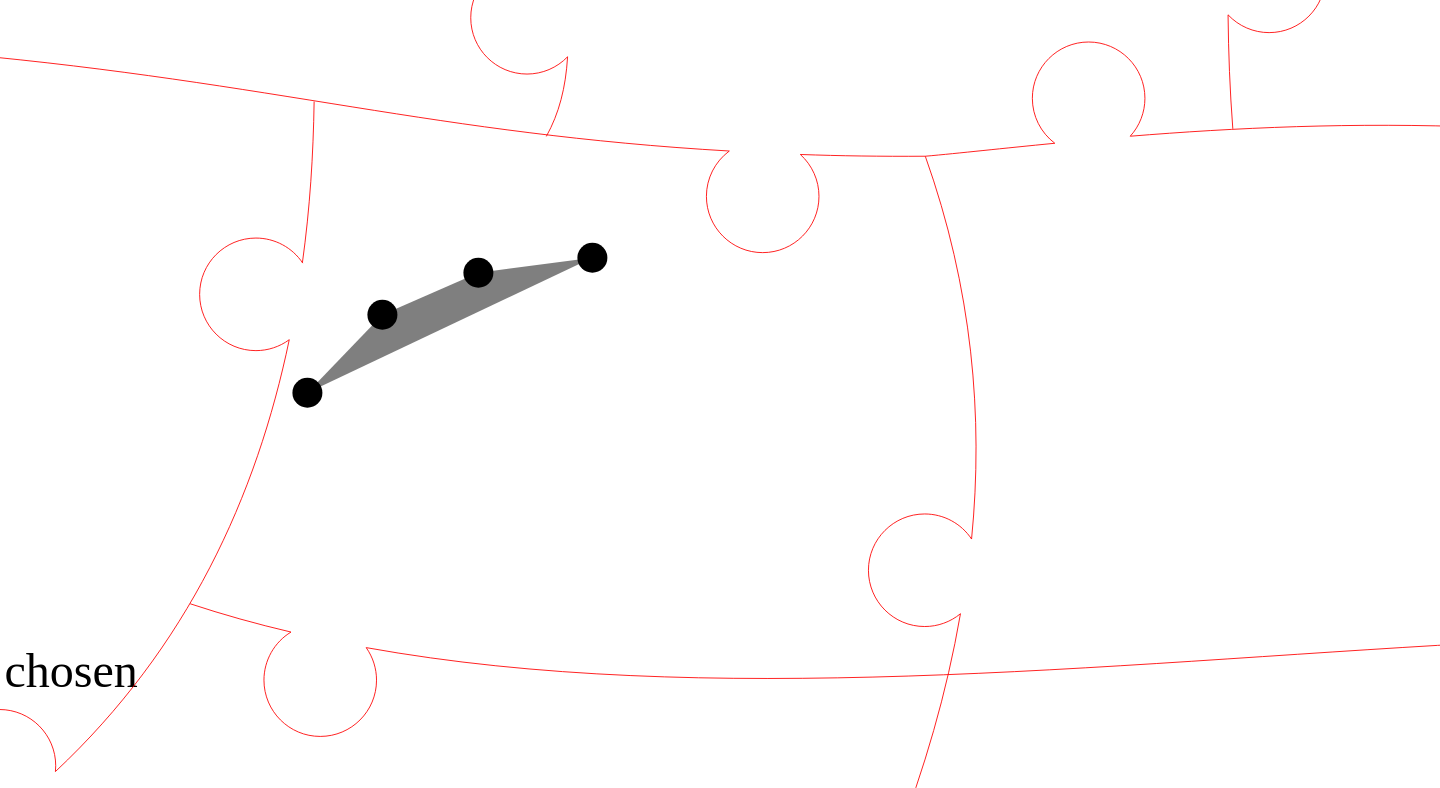 click 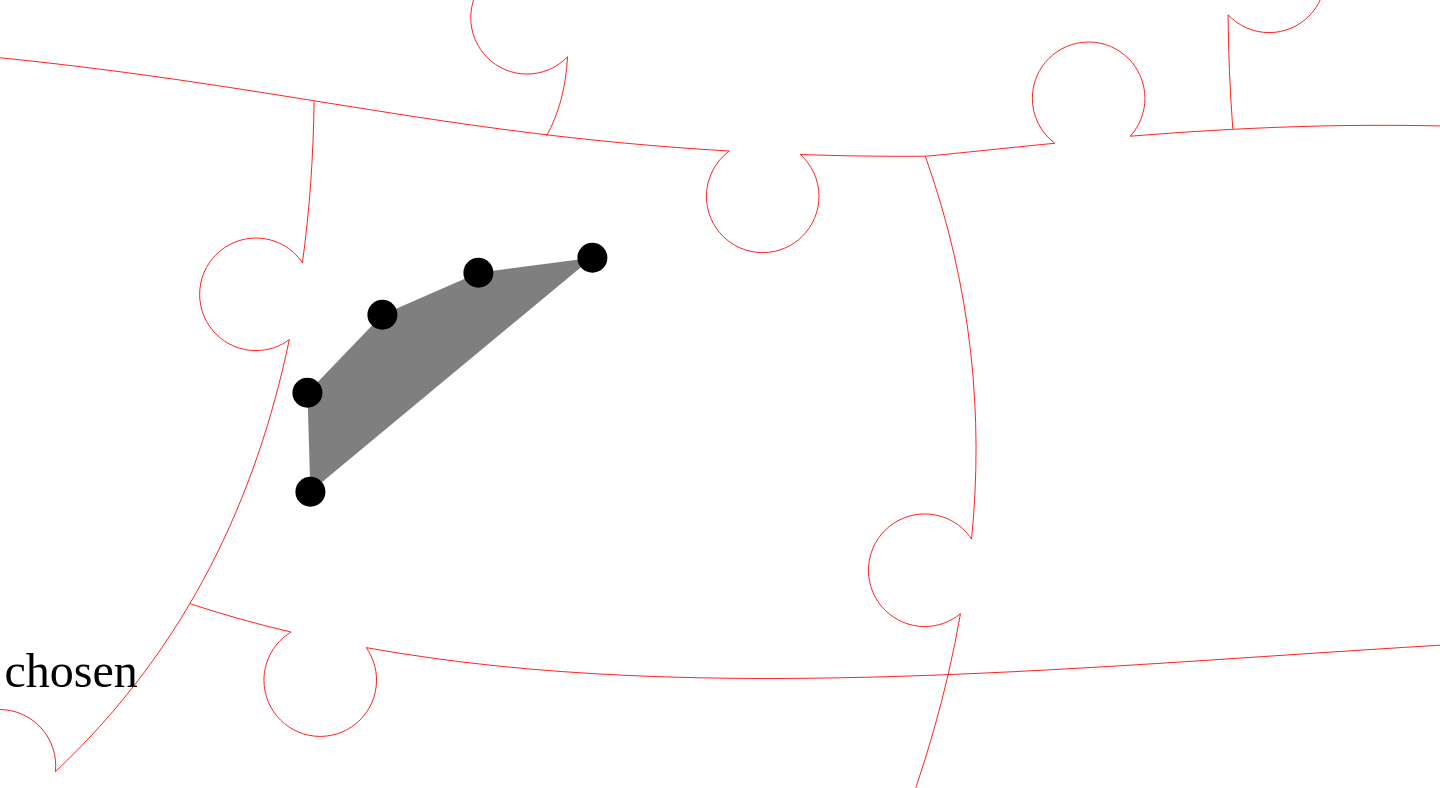 click 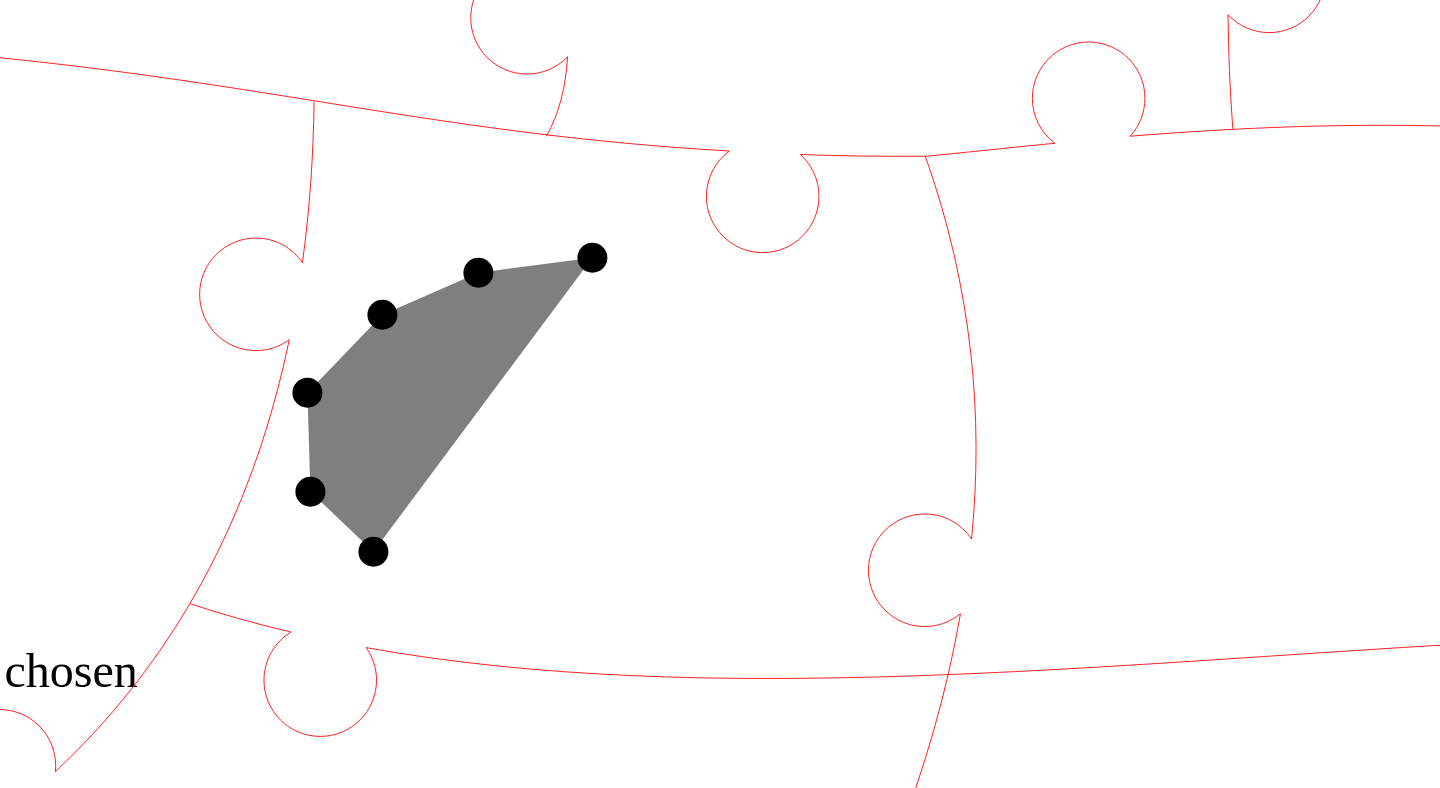 click 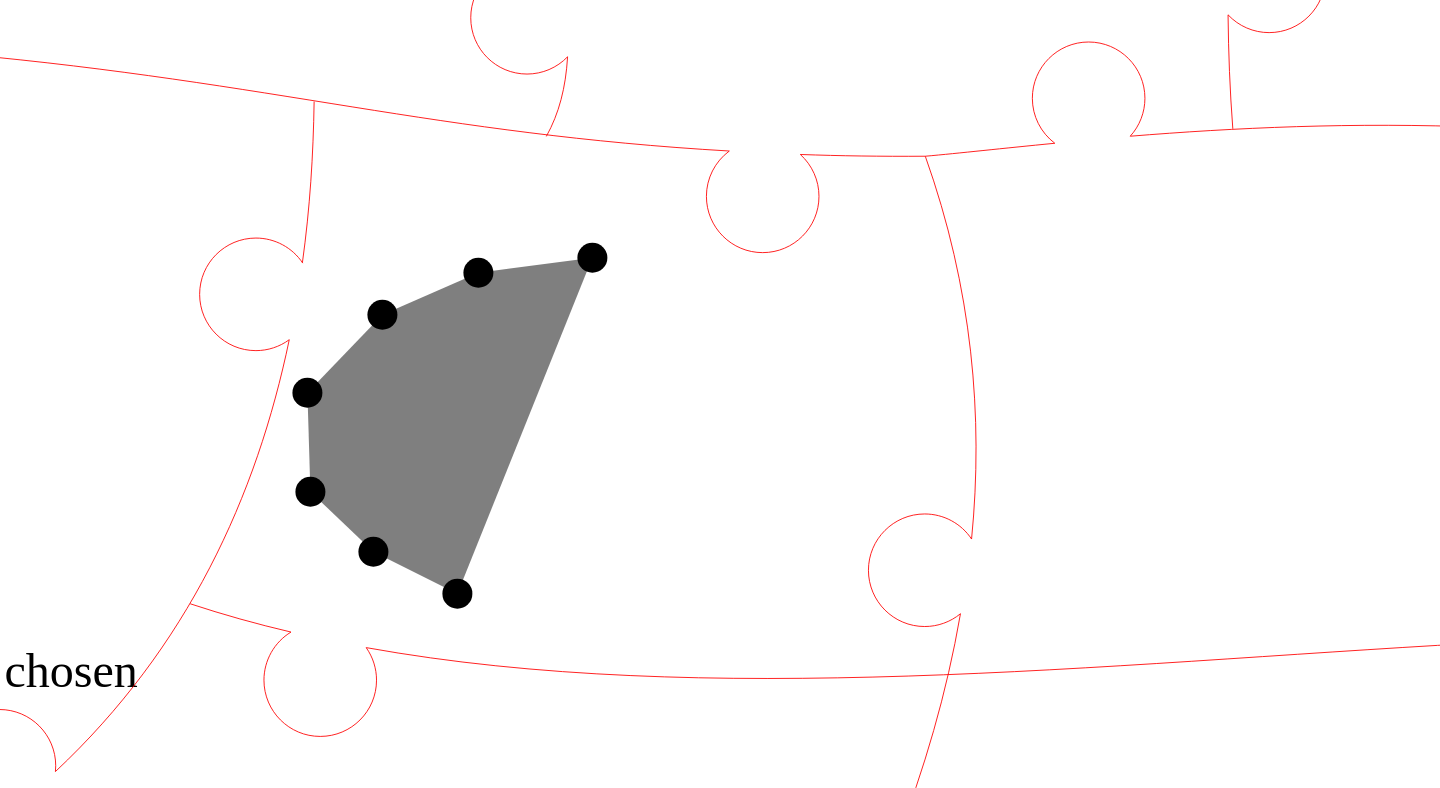 click 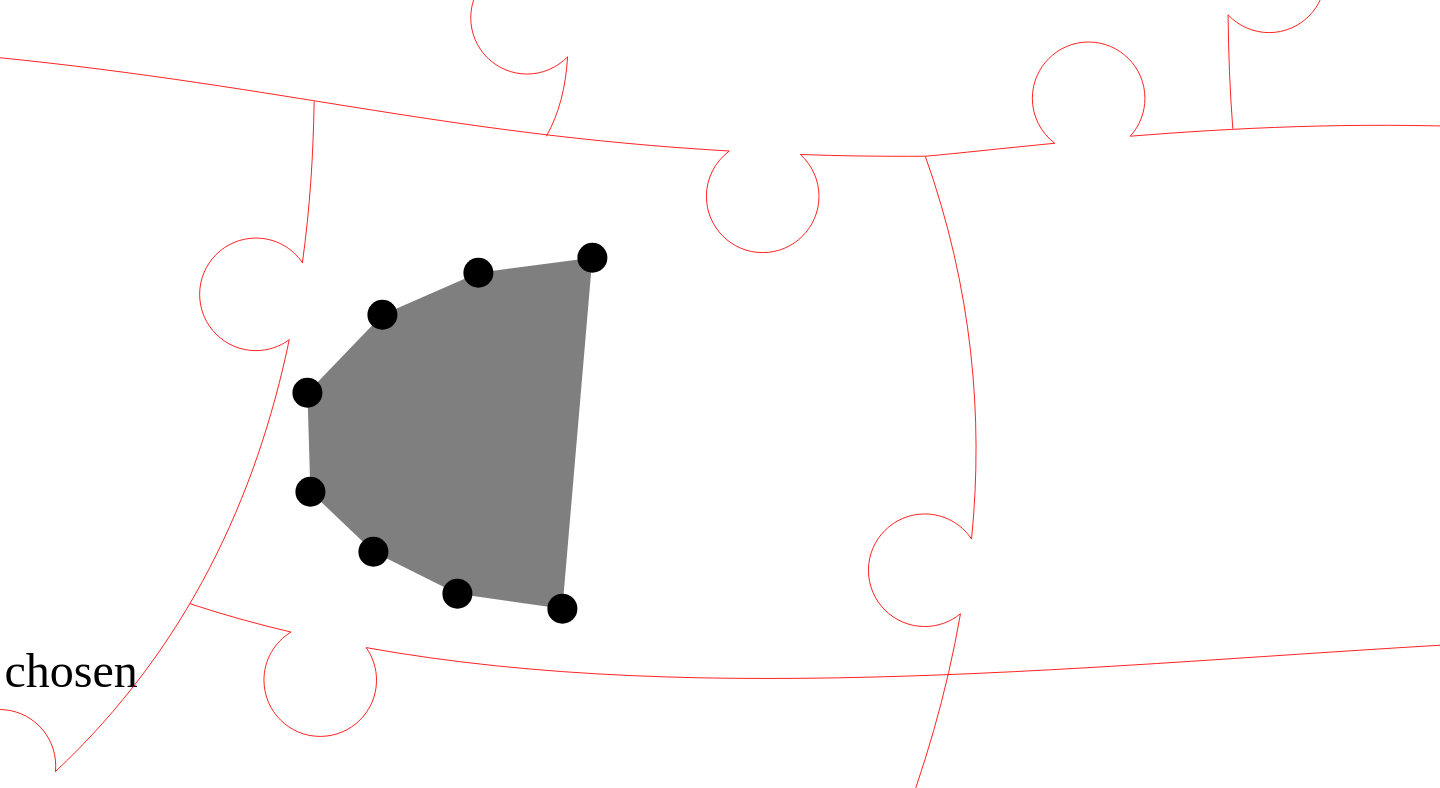 click 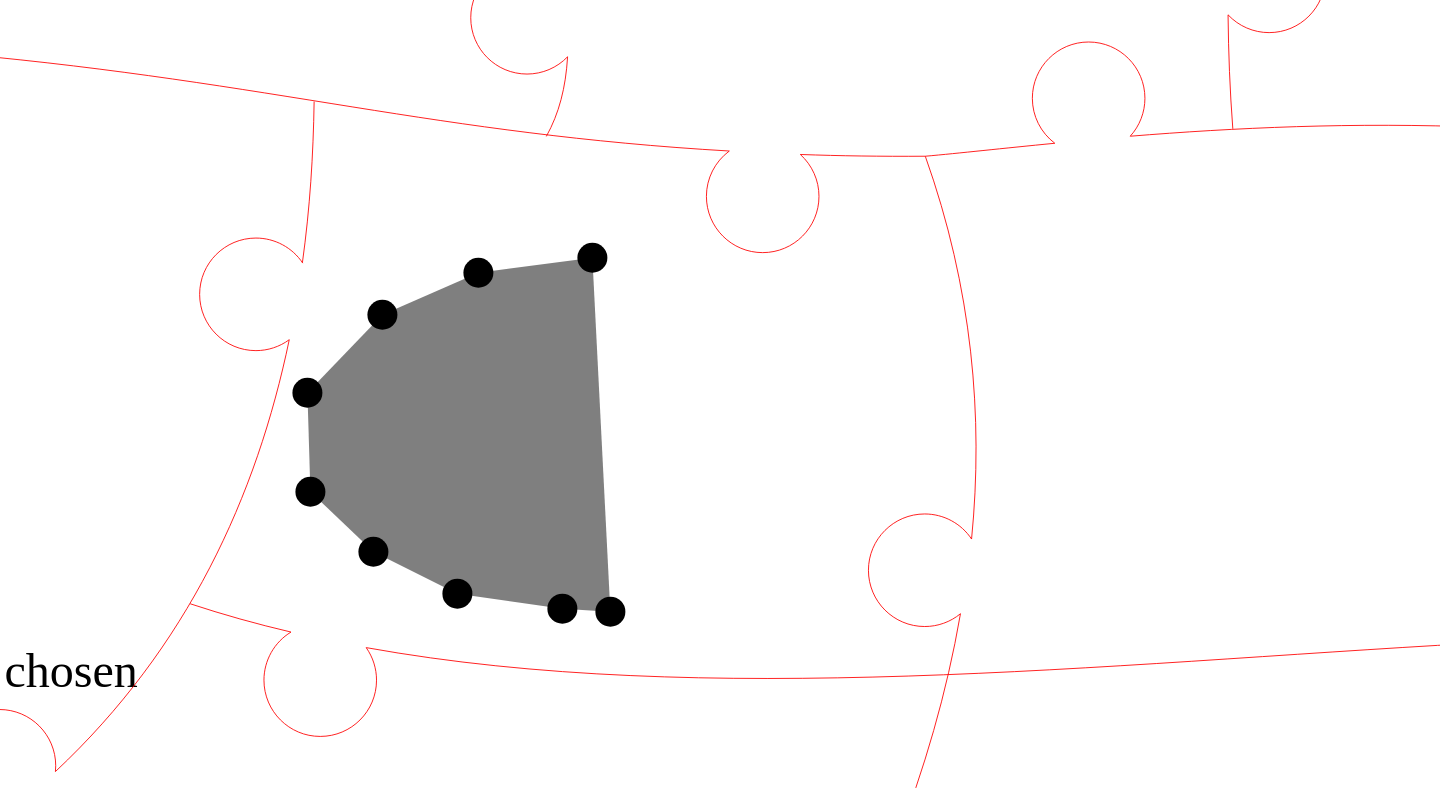 click 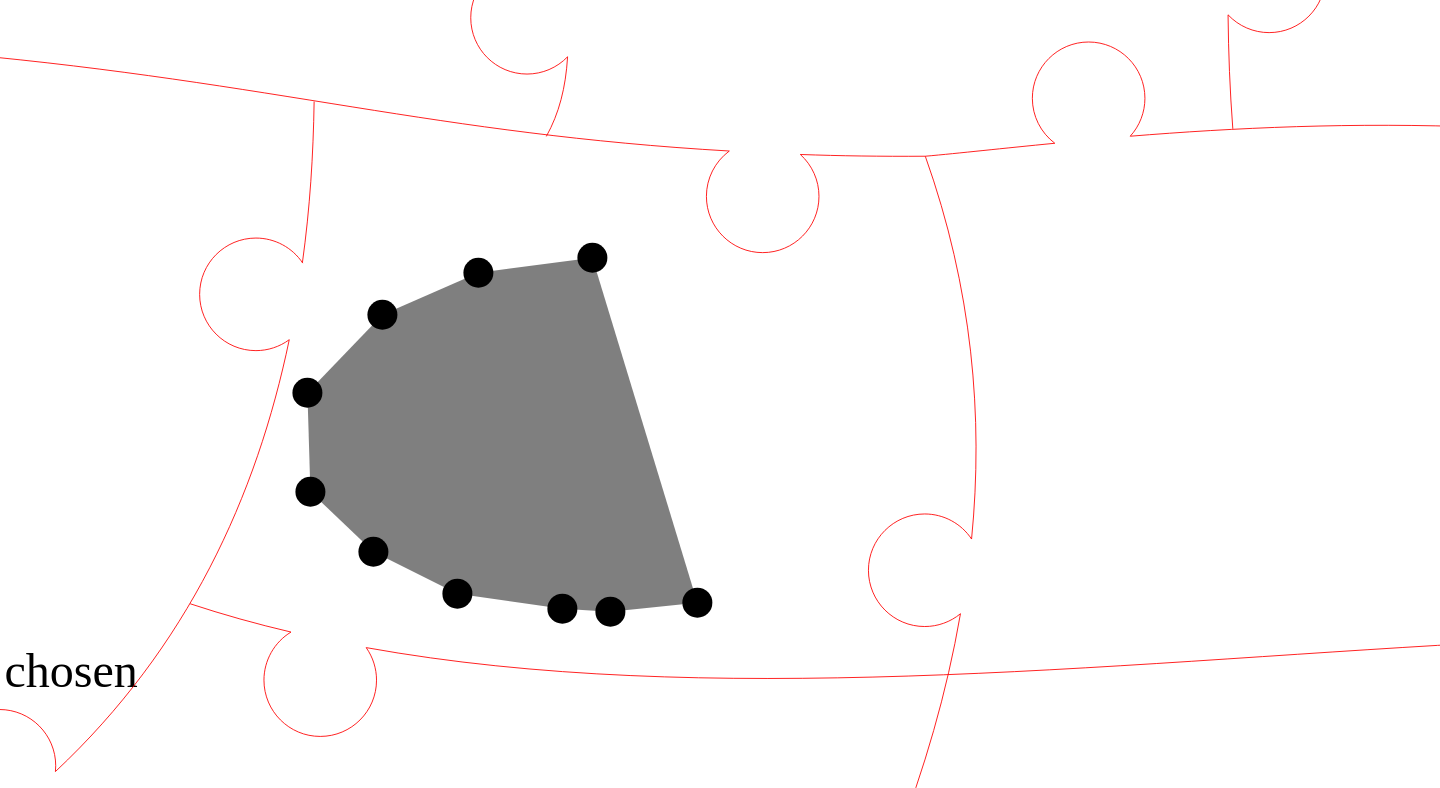 click 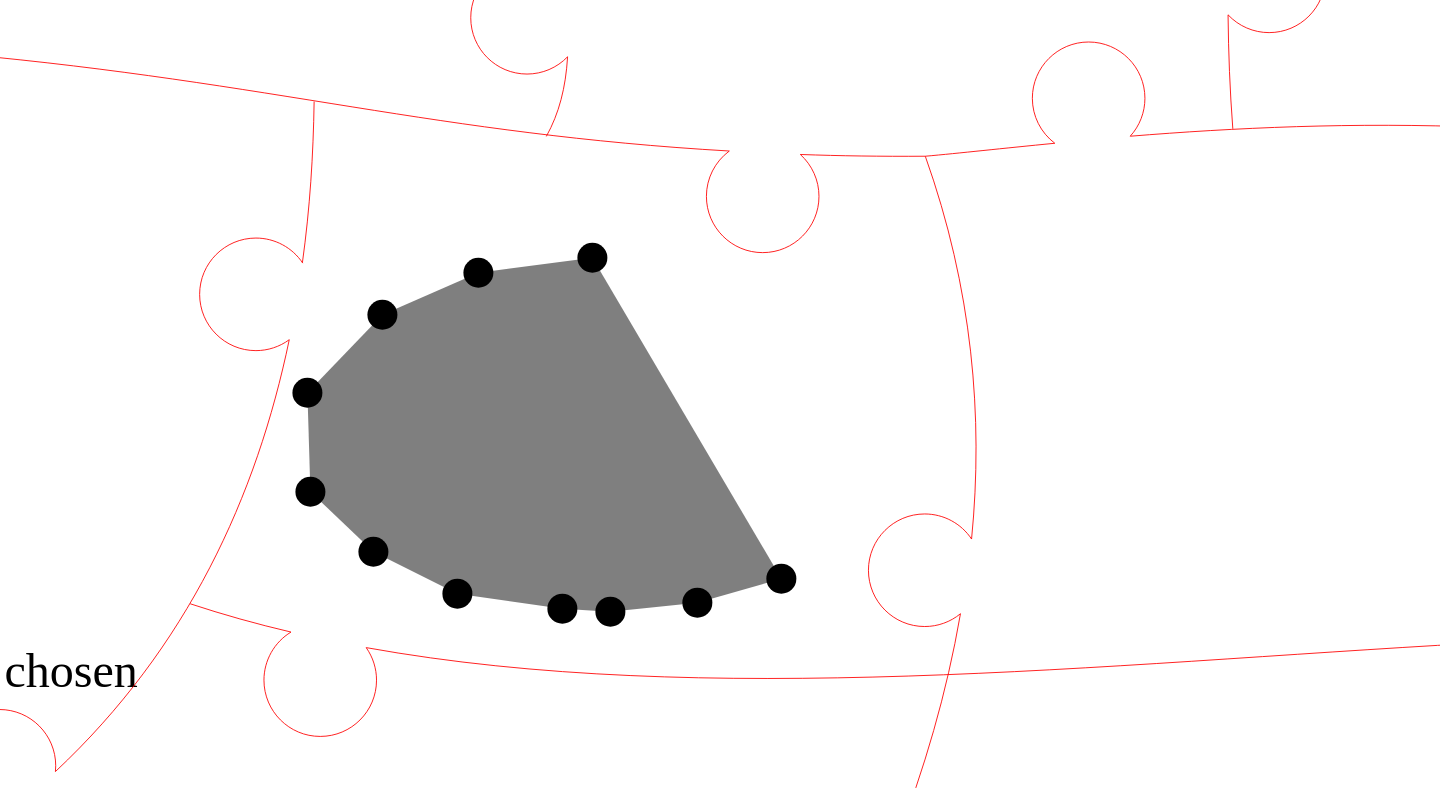 click 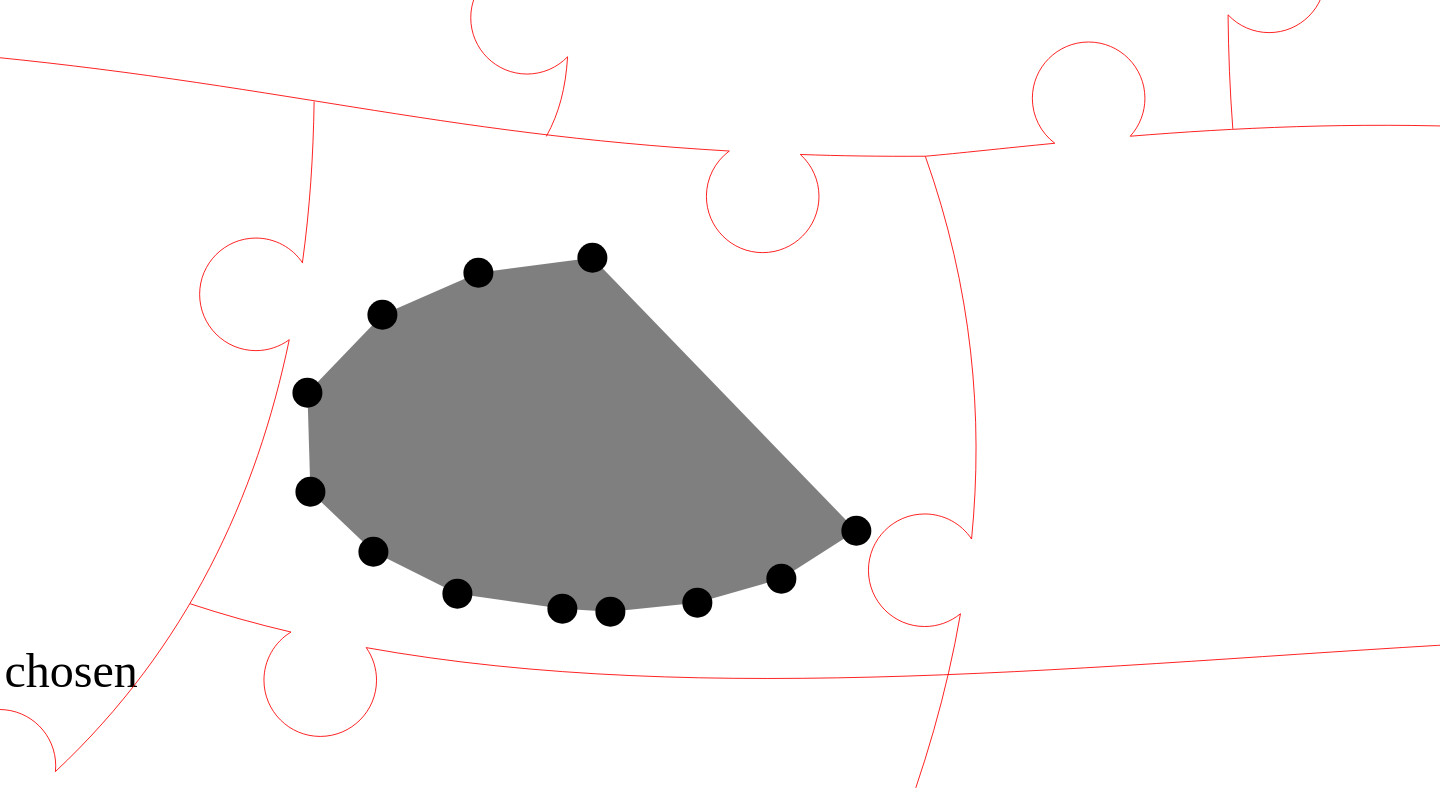 click 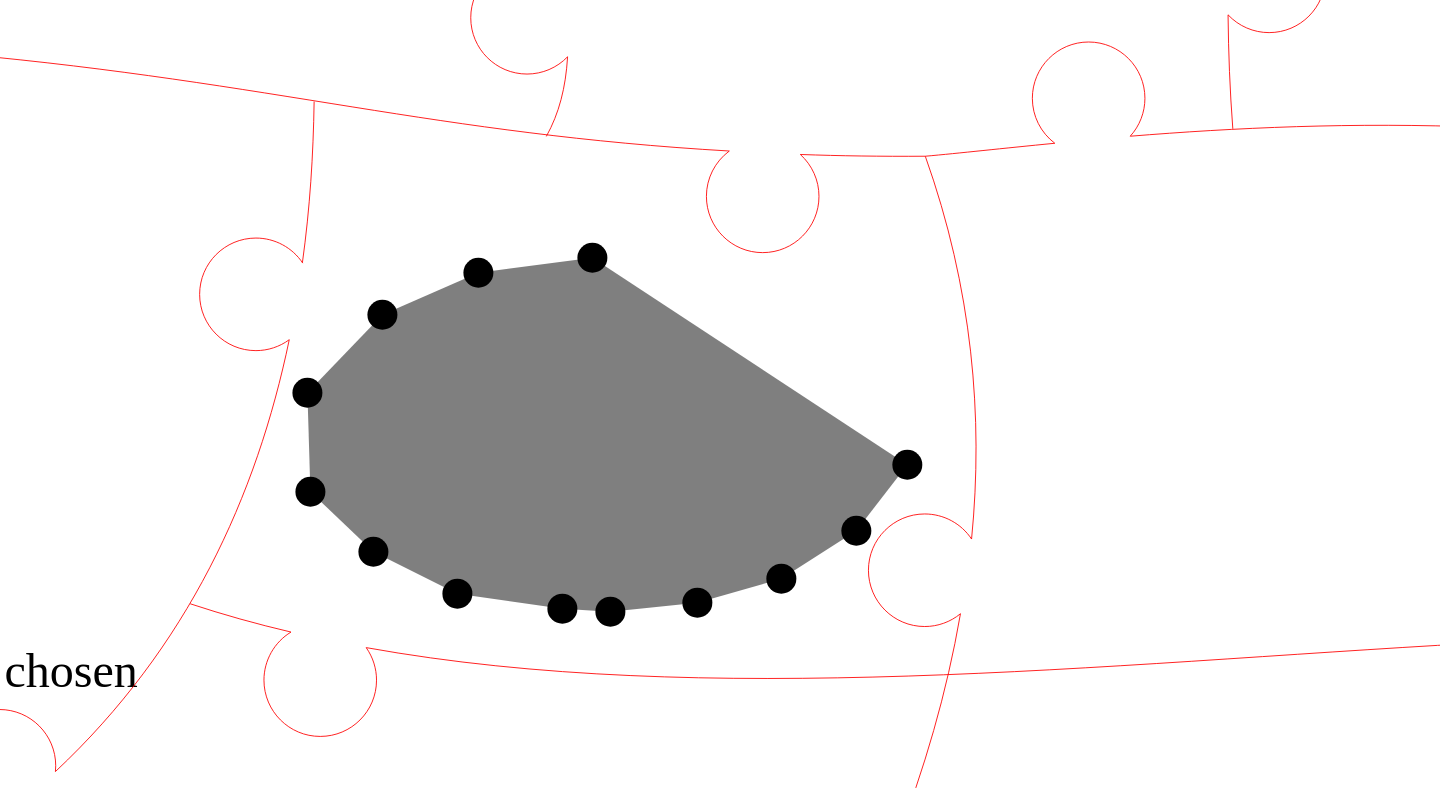 click 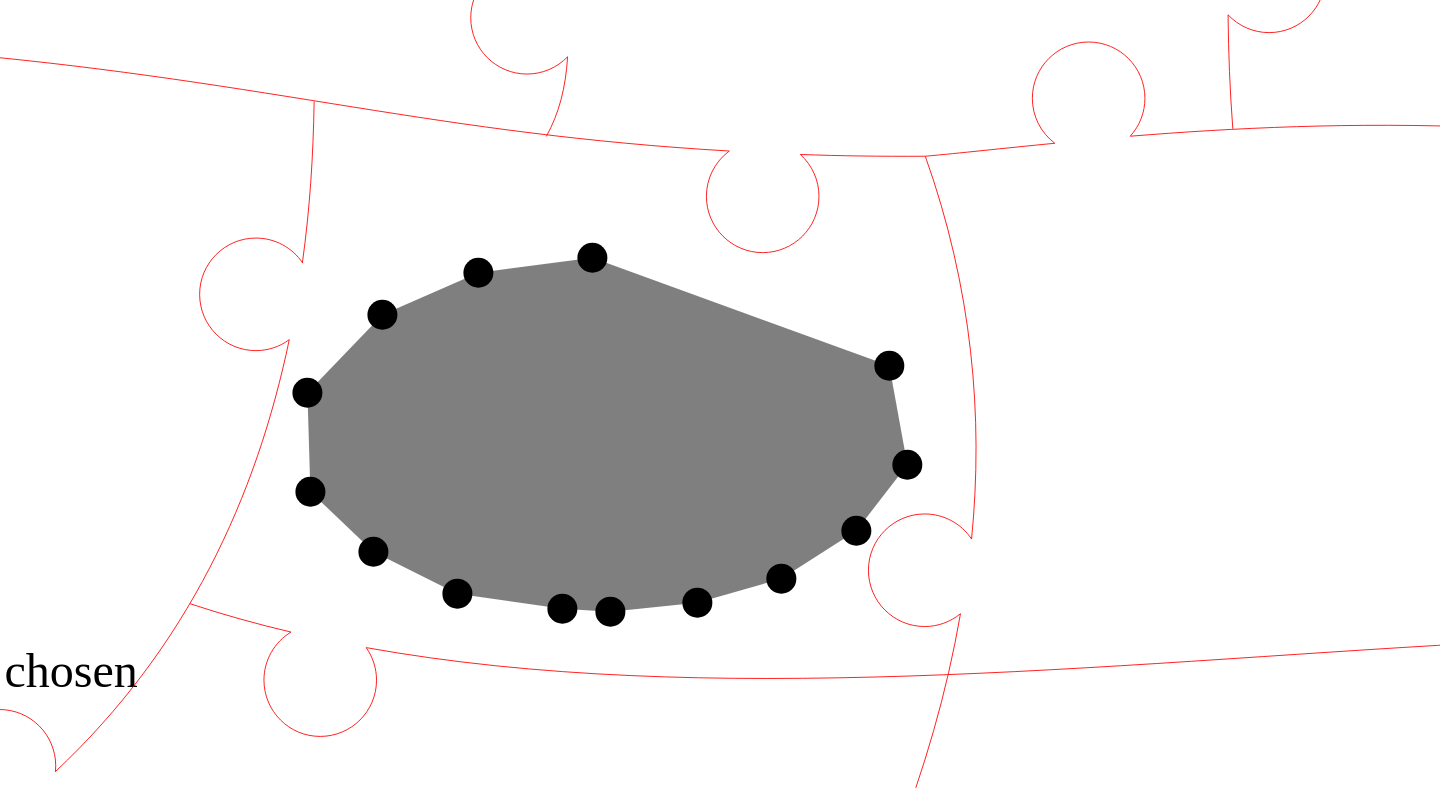 click 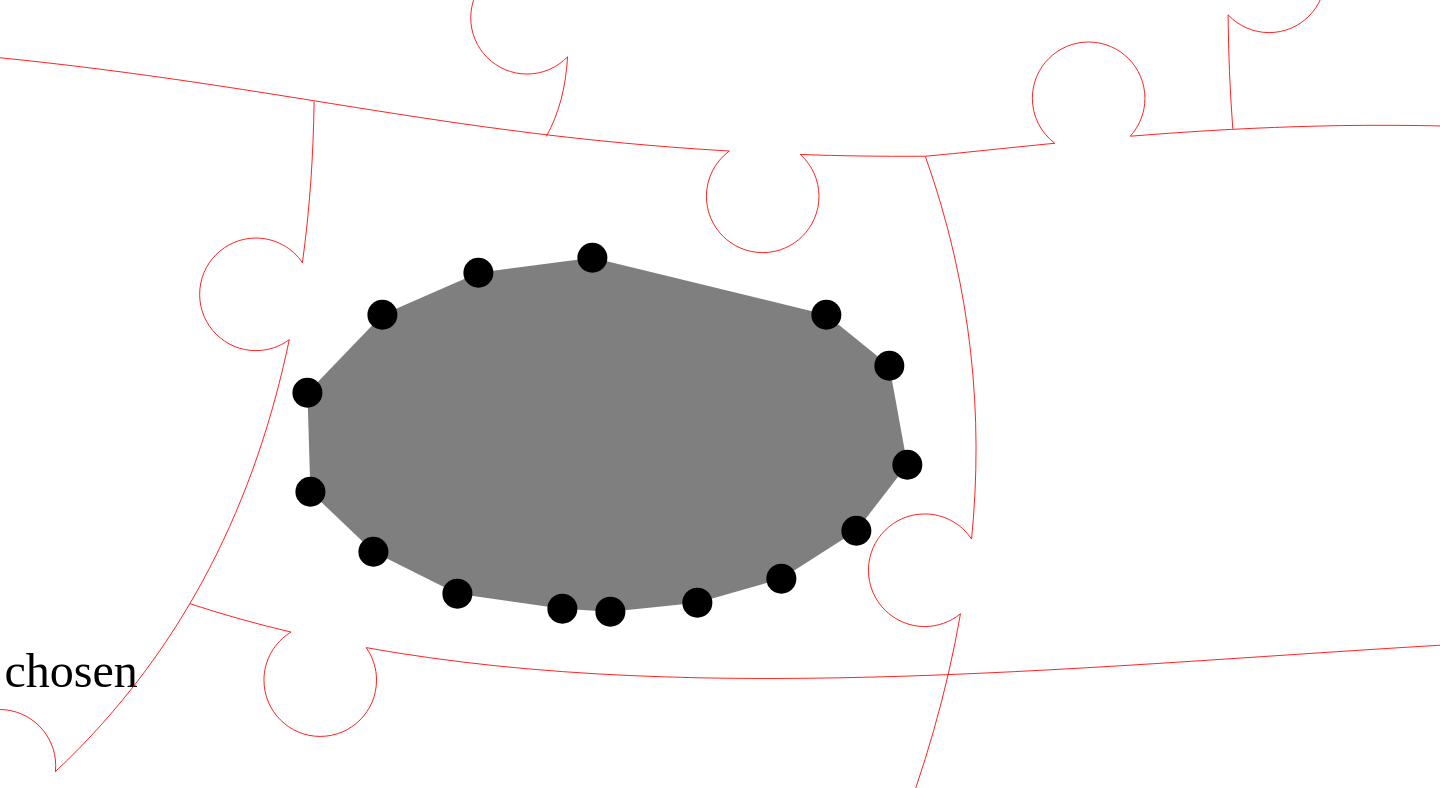 click 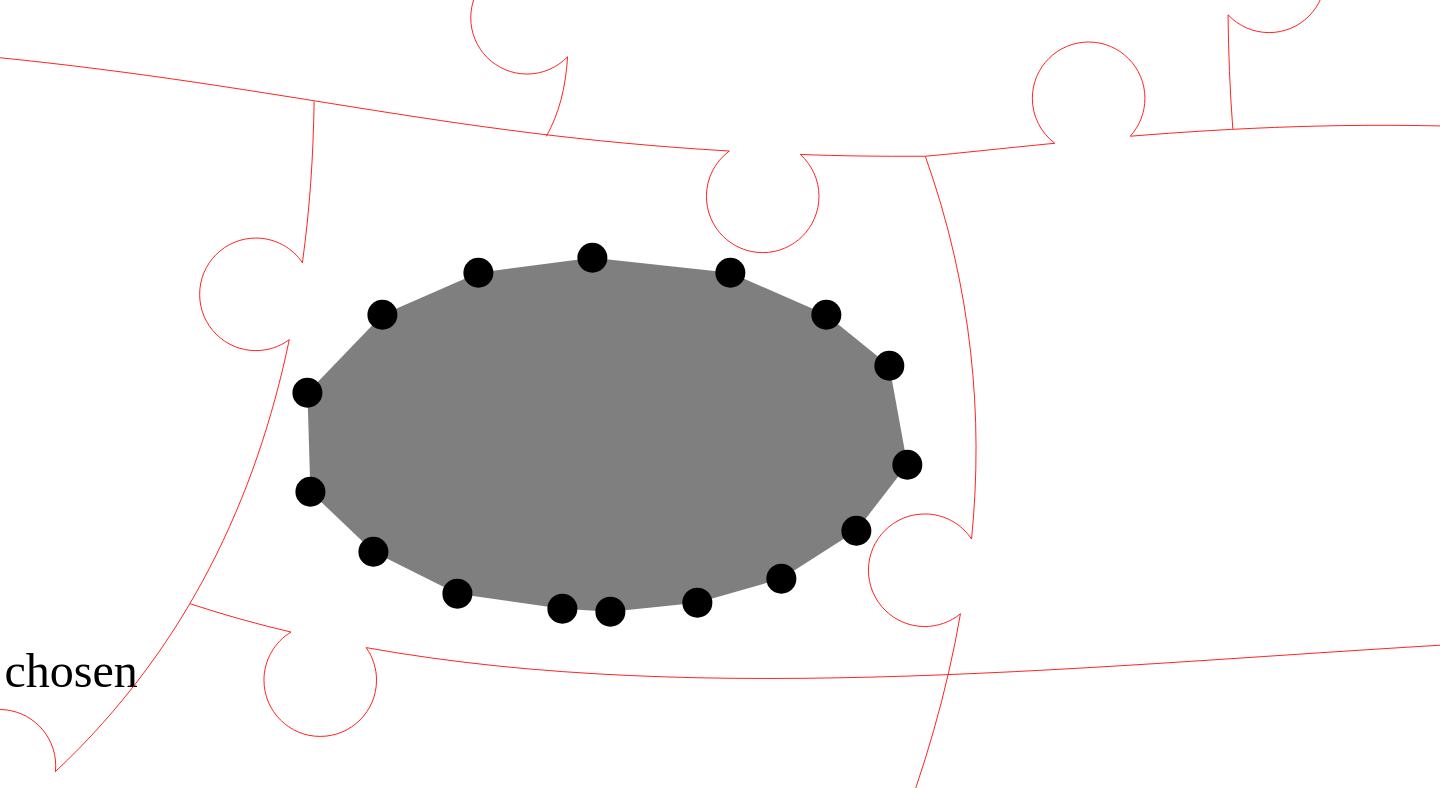 click 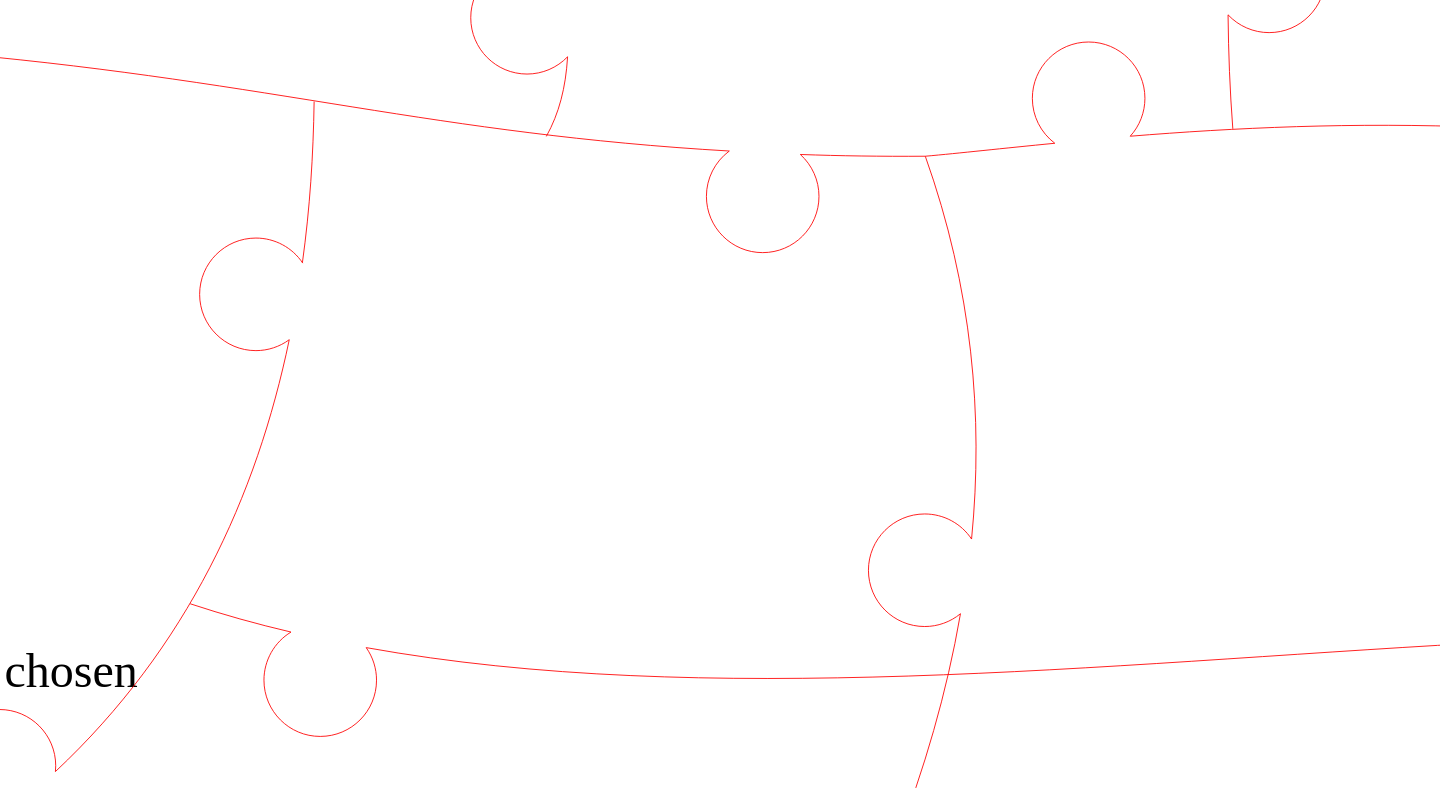 click 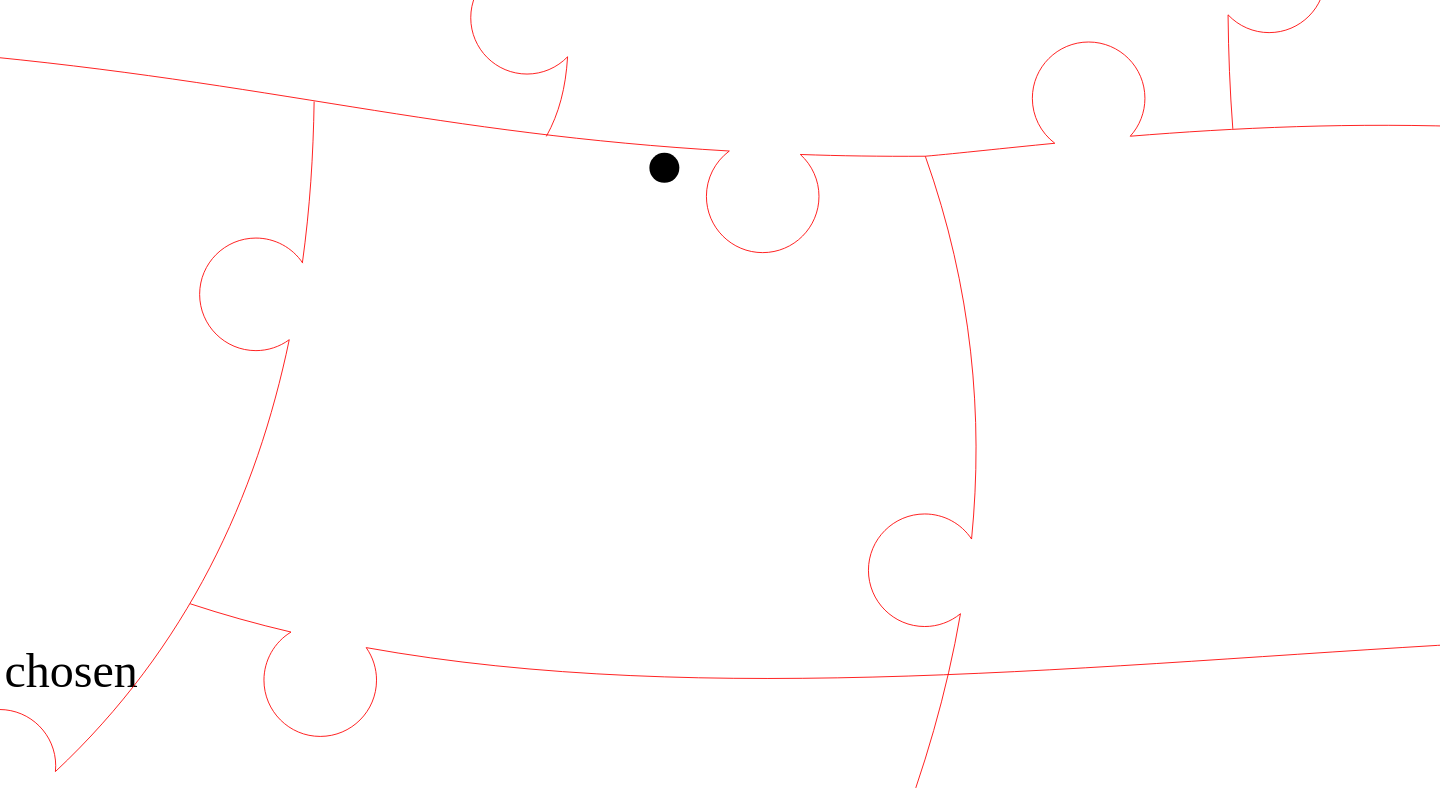 click 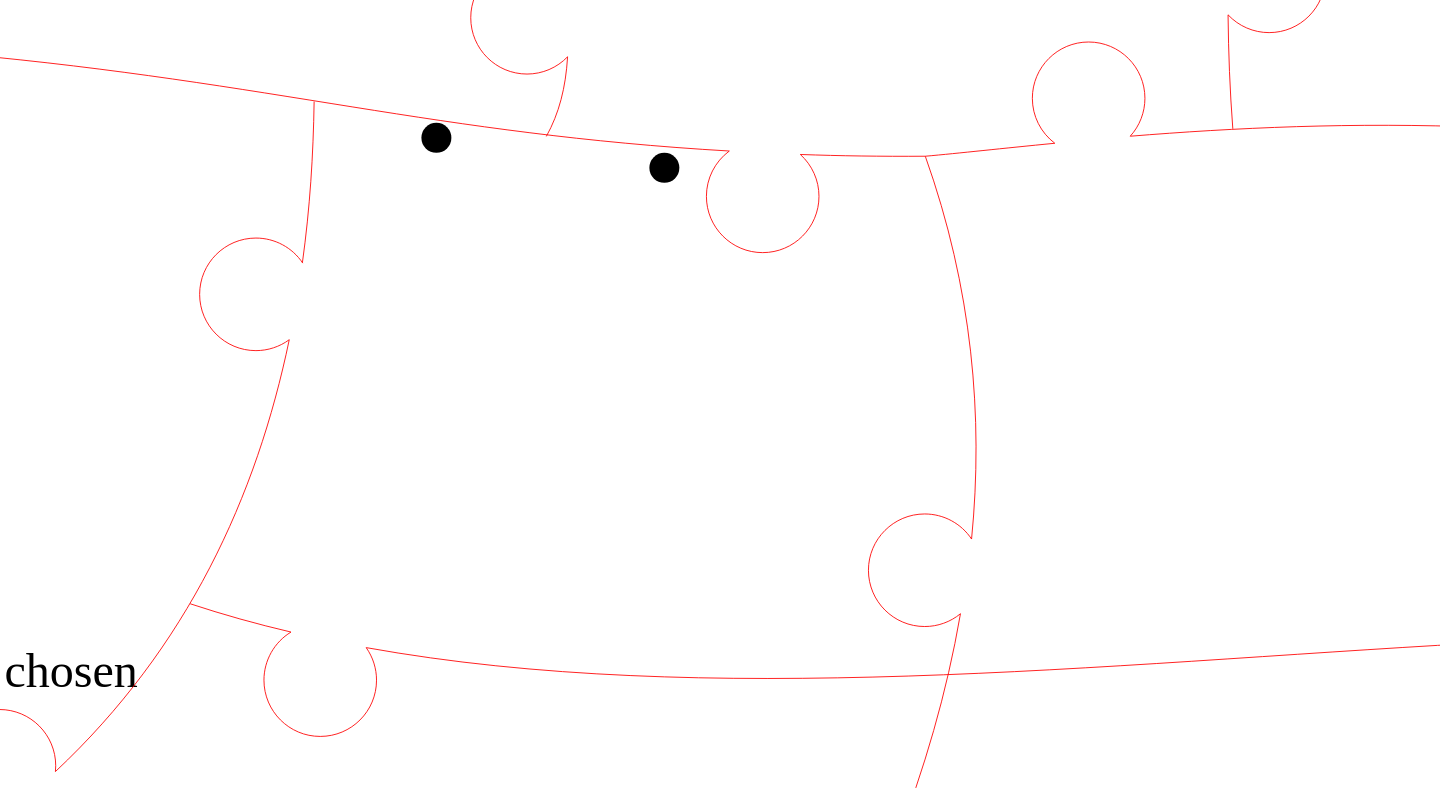 click 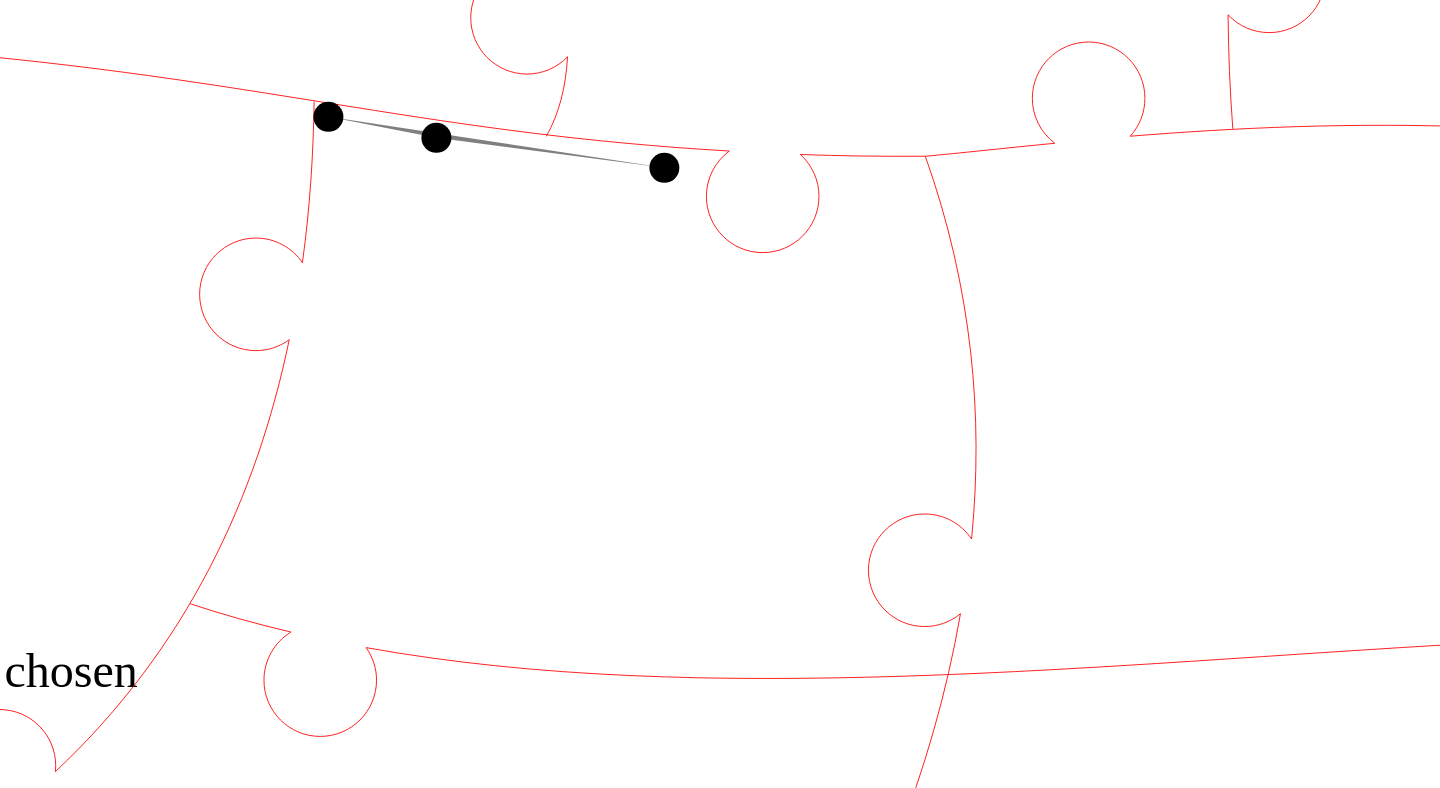 click 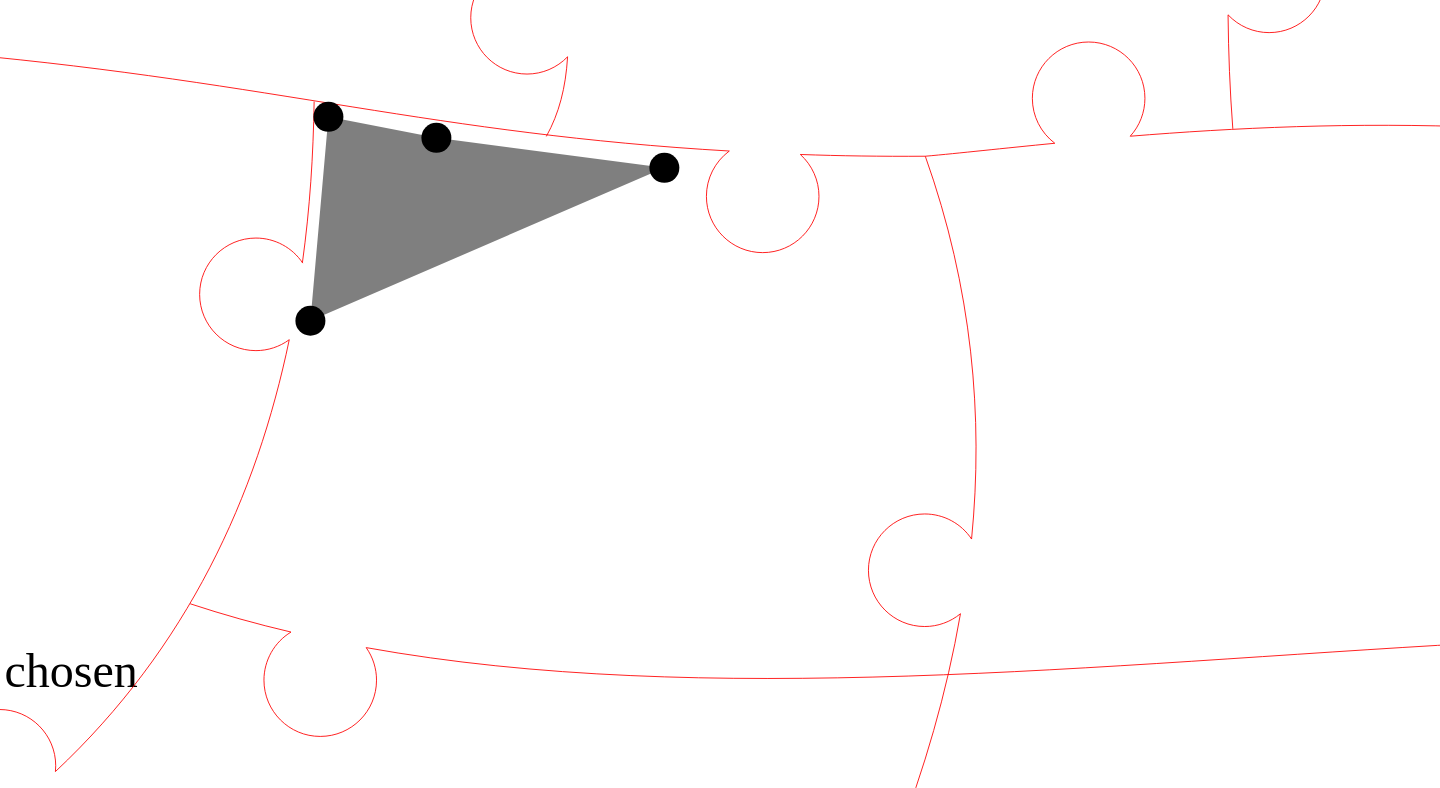 click 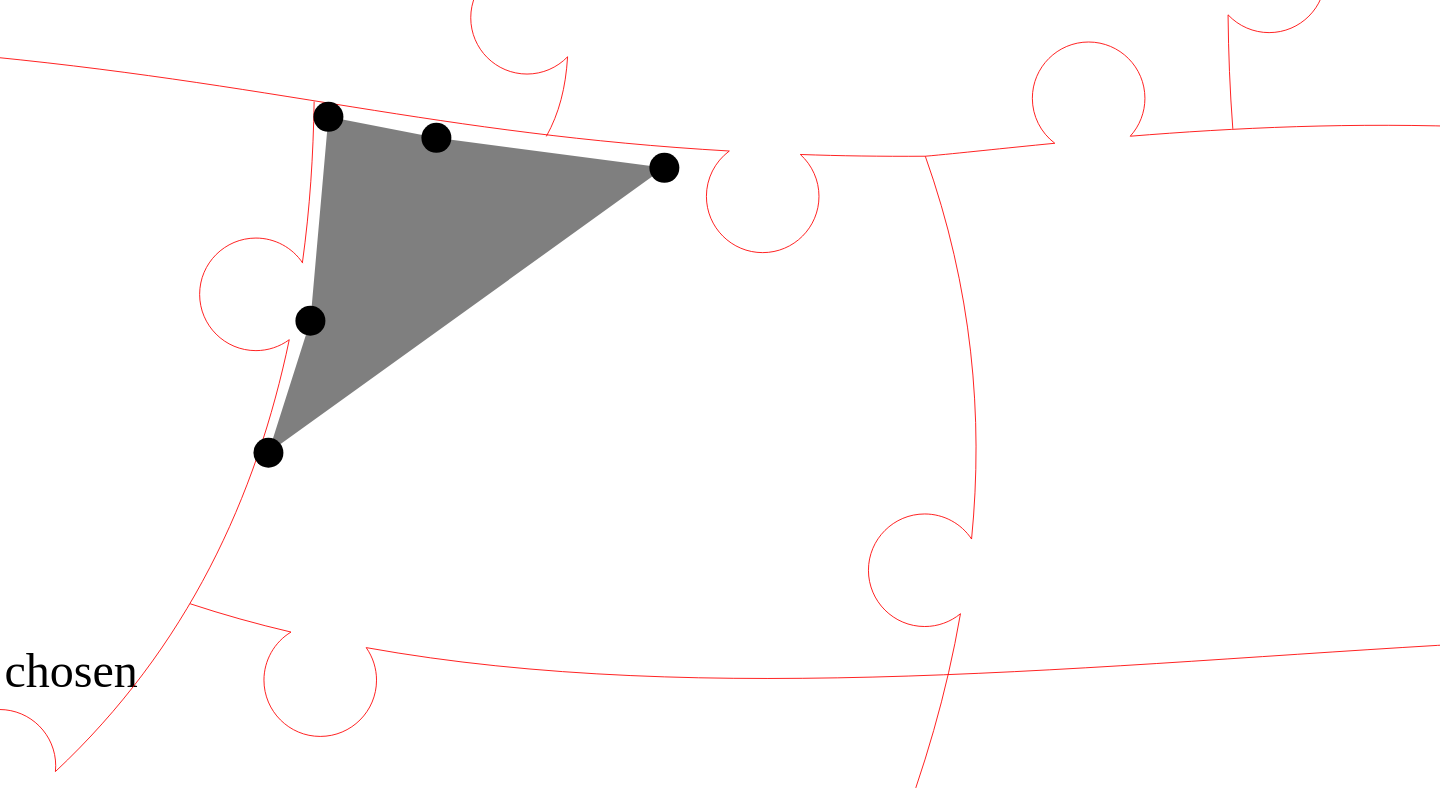 click 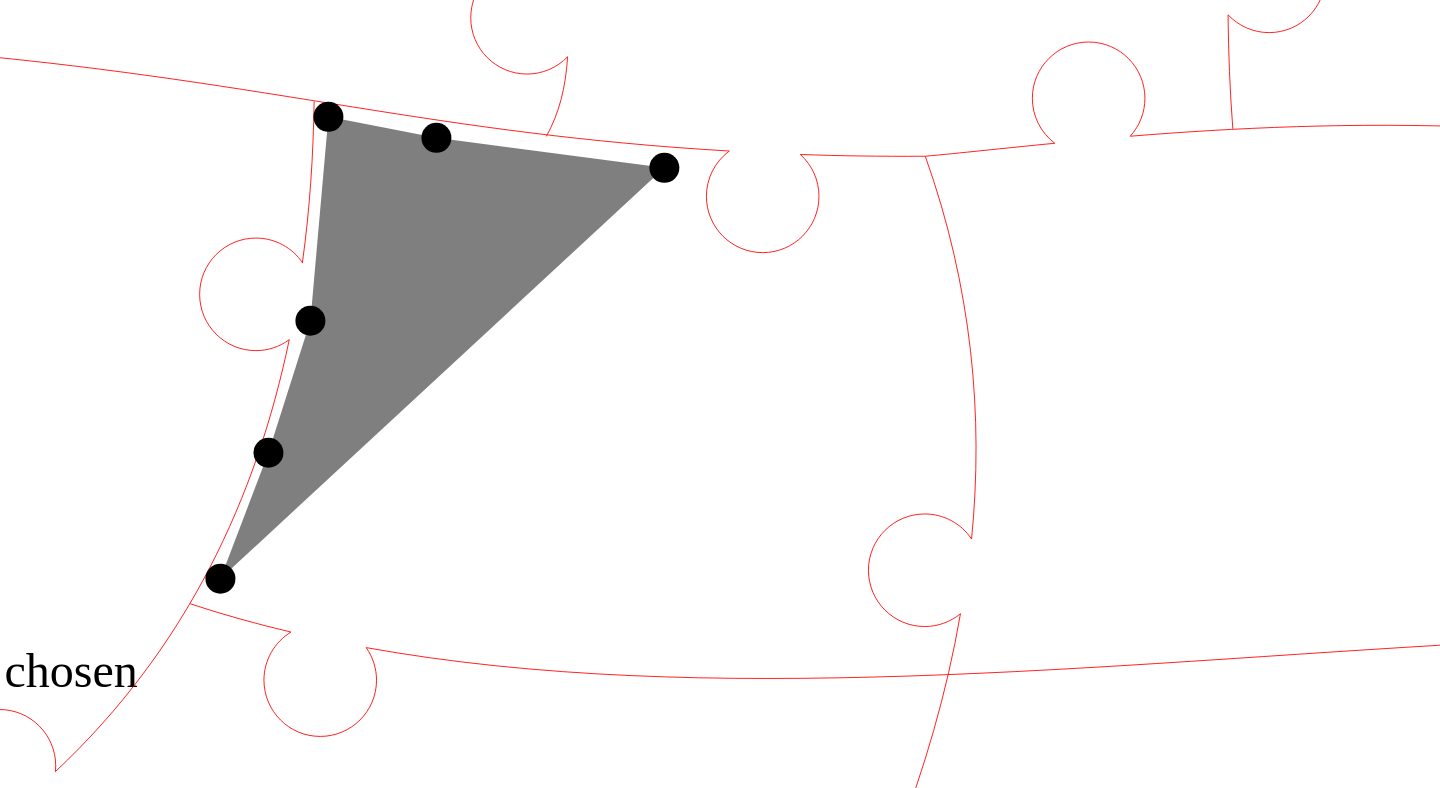 click 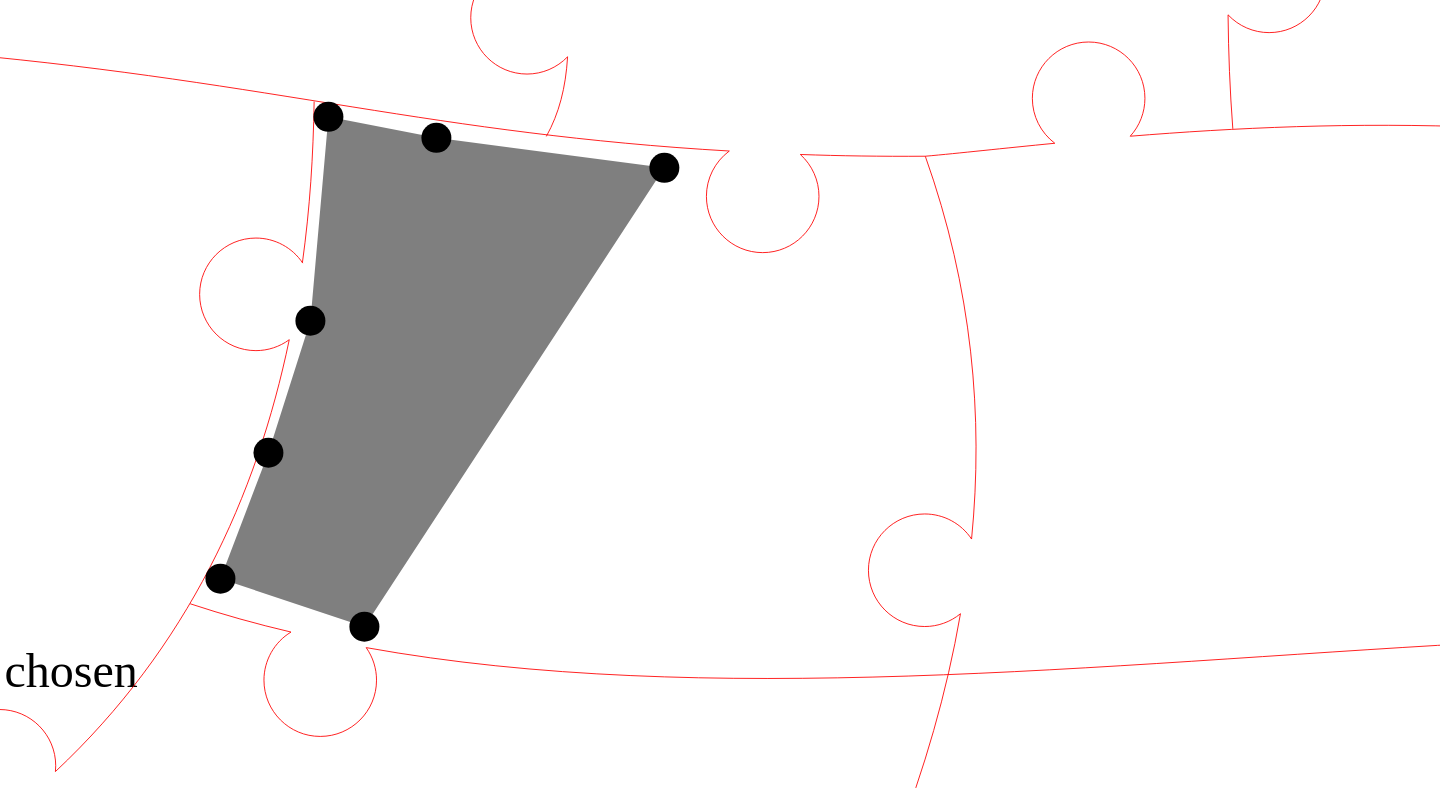 click 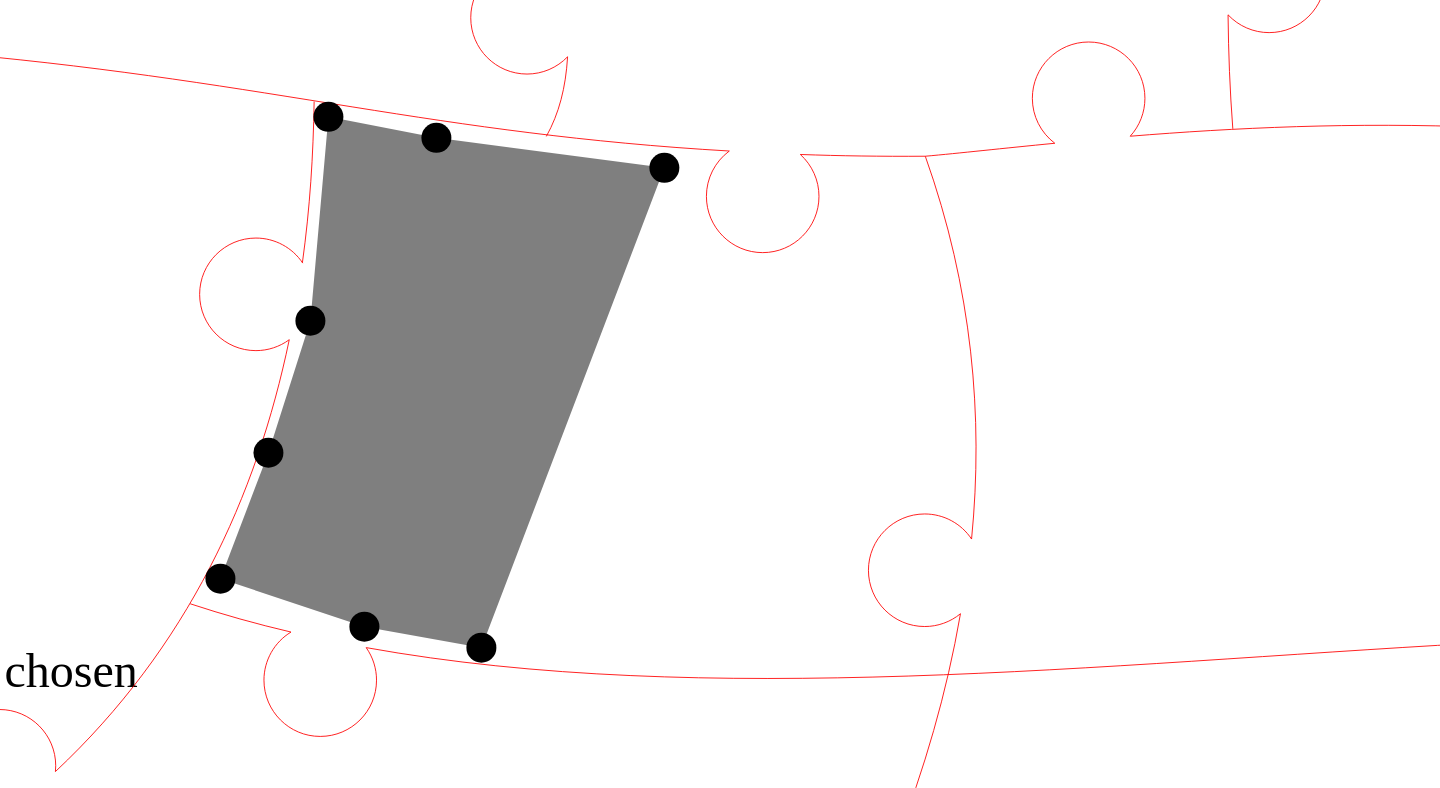 click 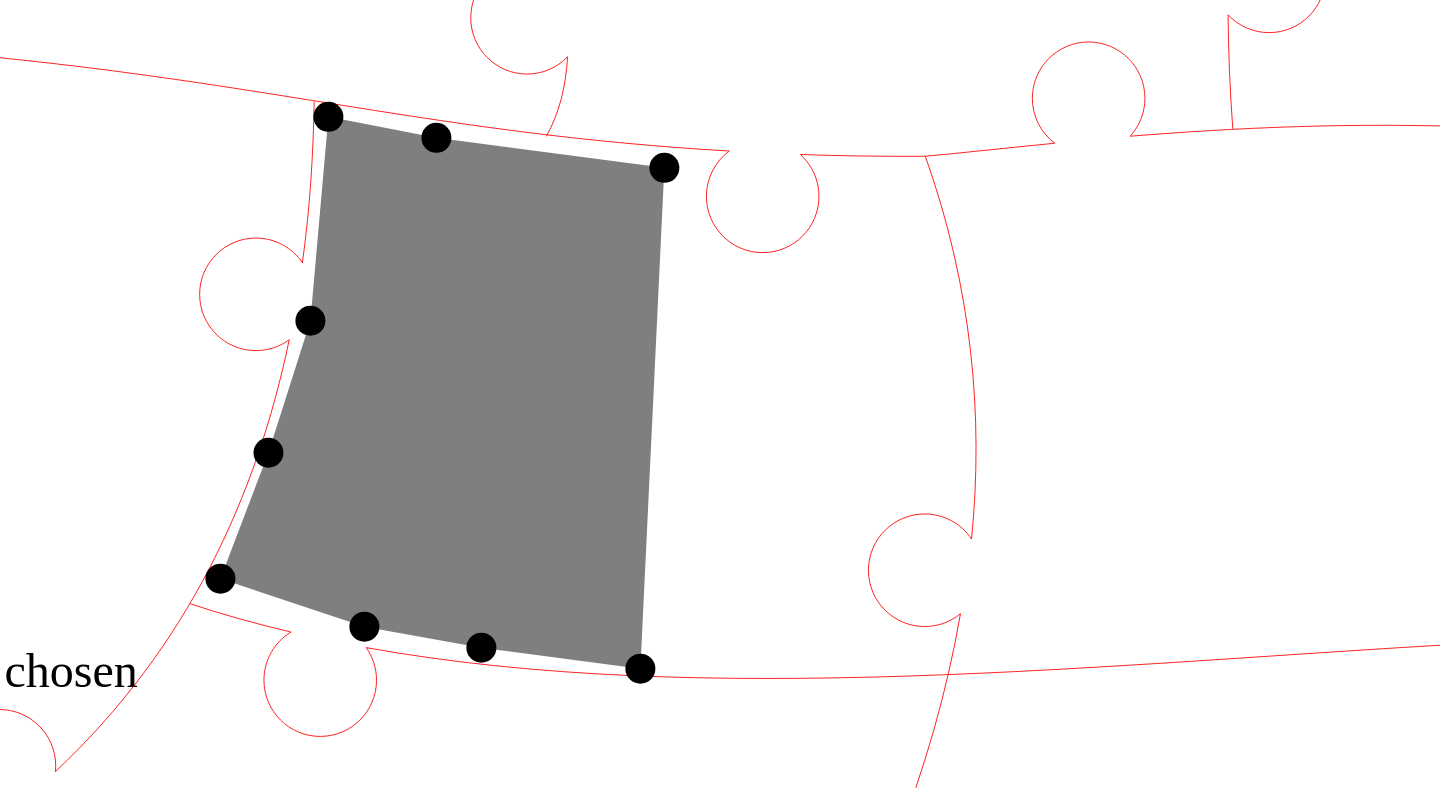click 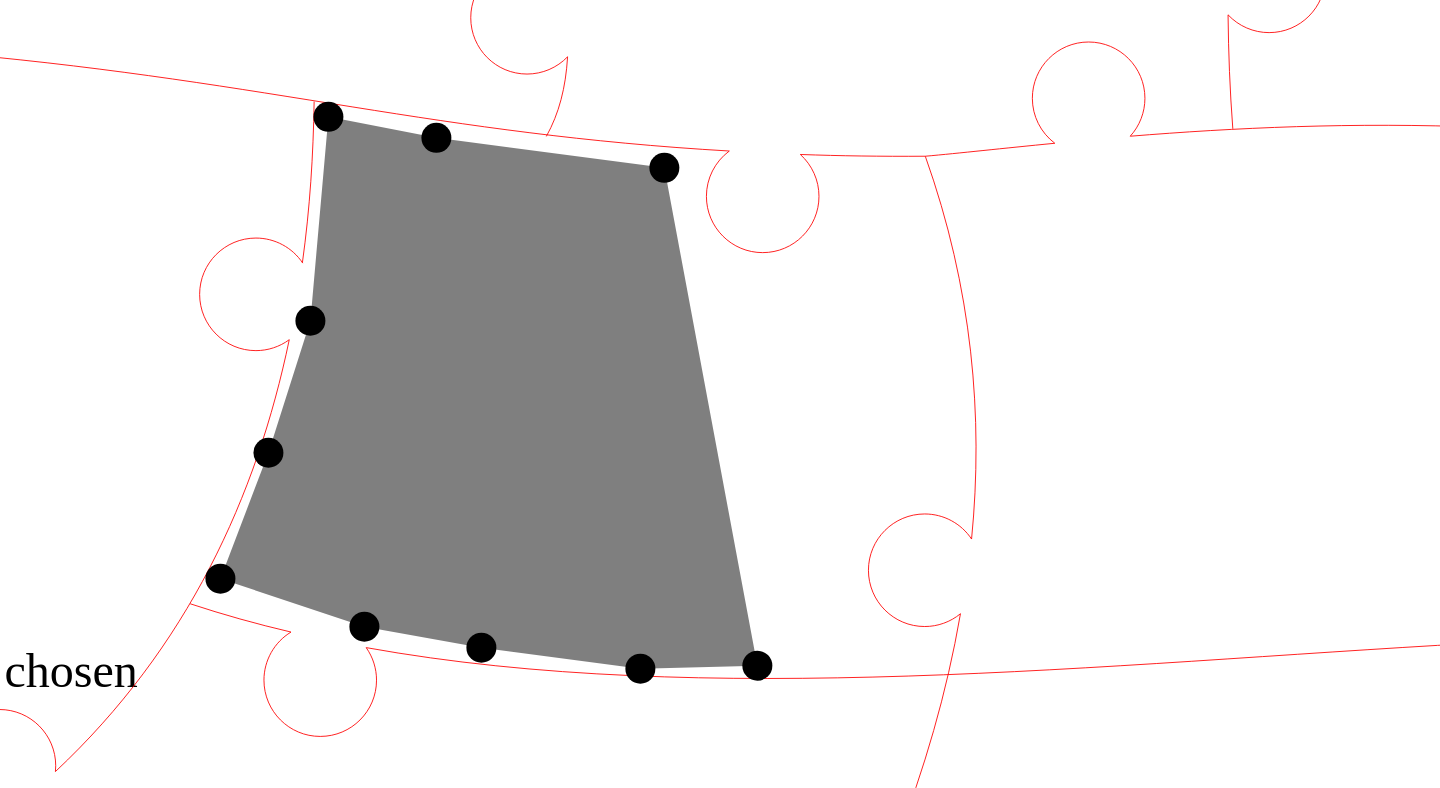 click 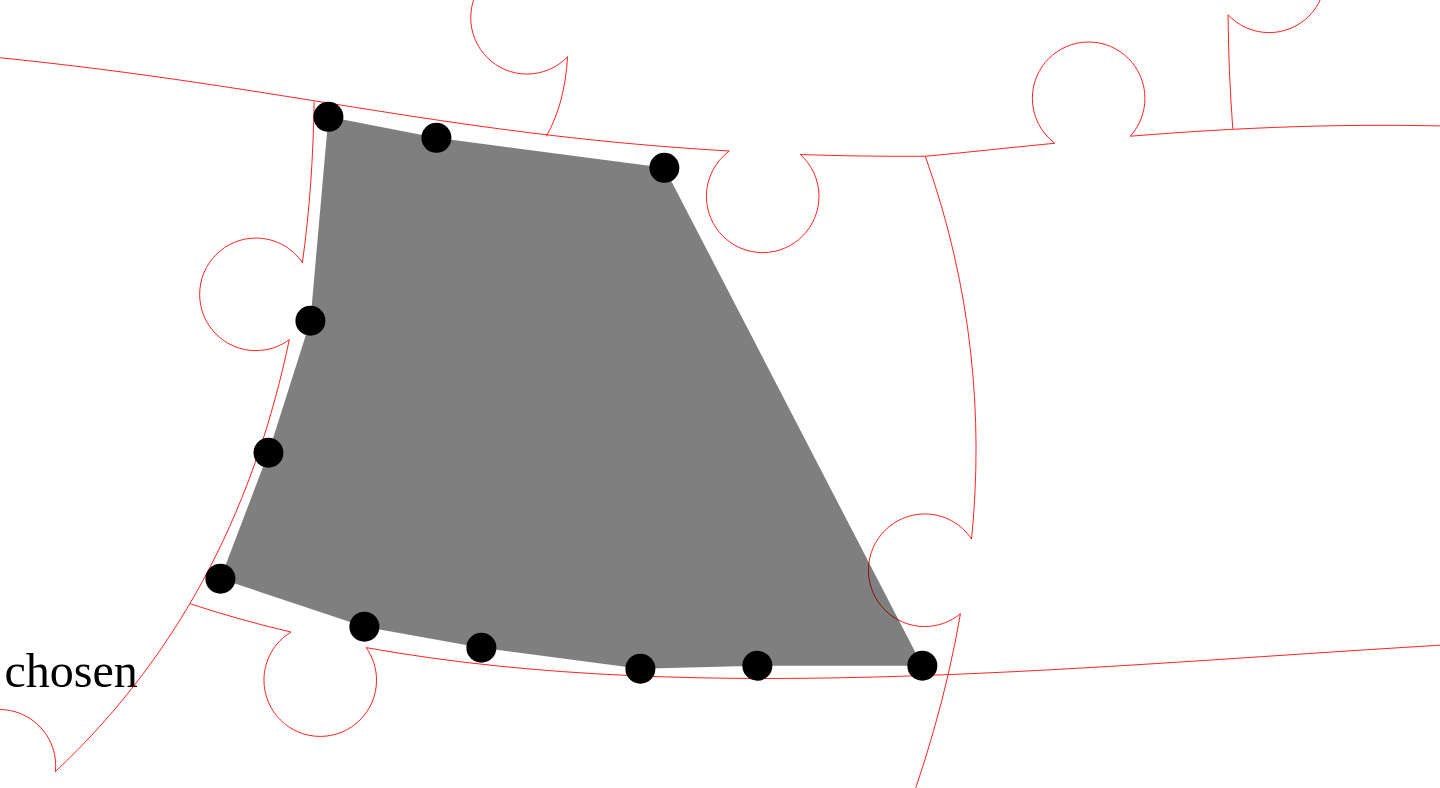click 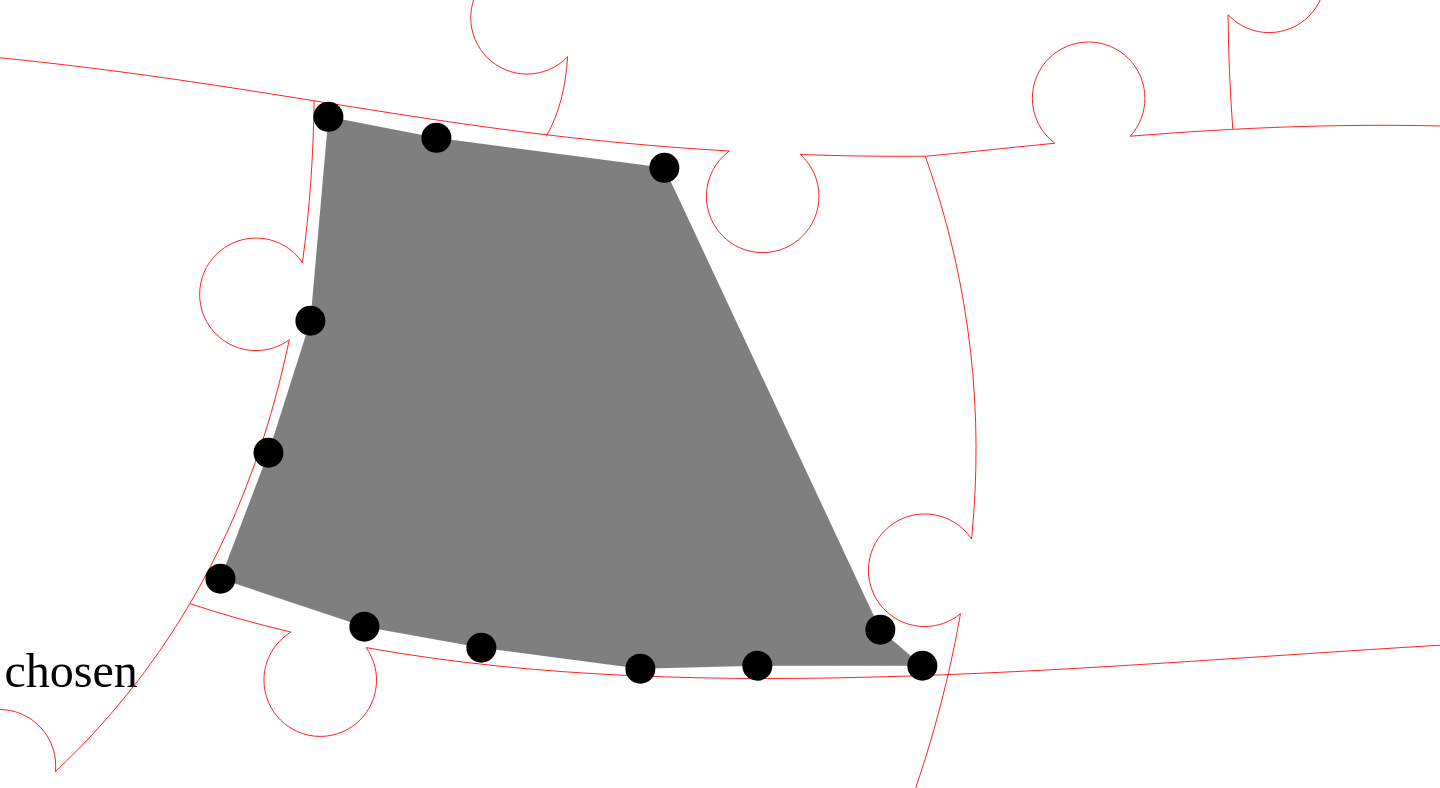 click 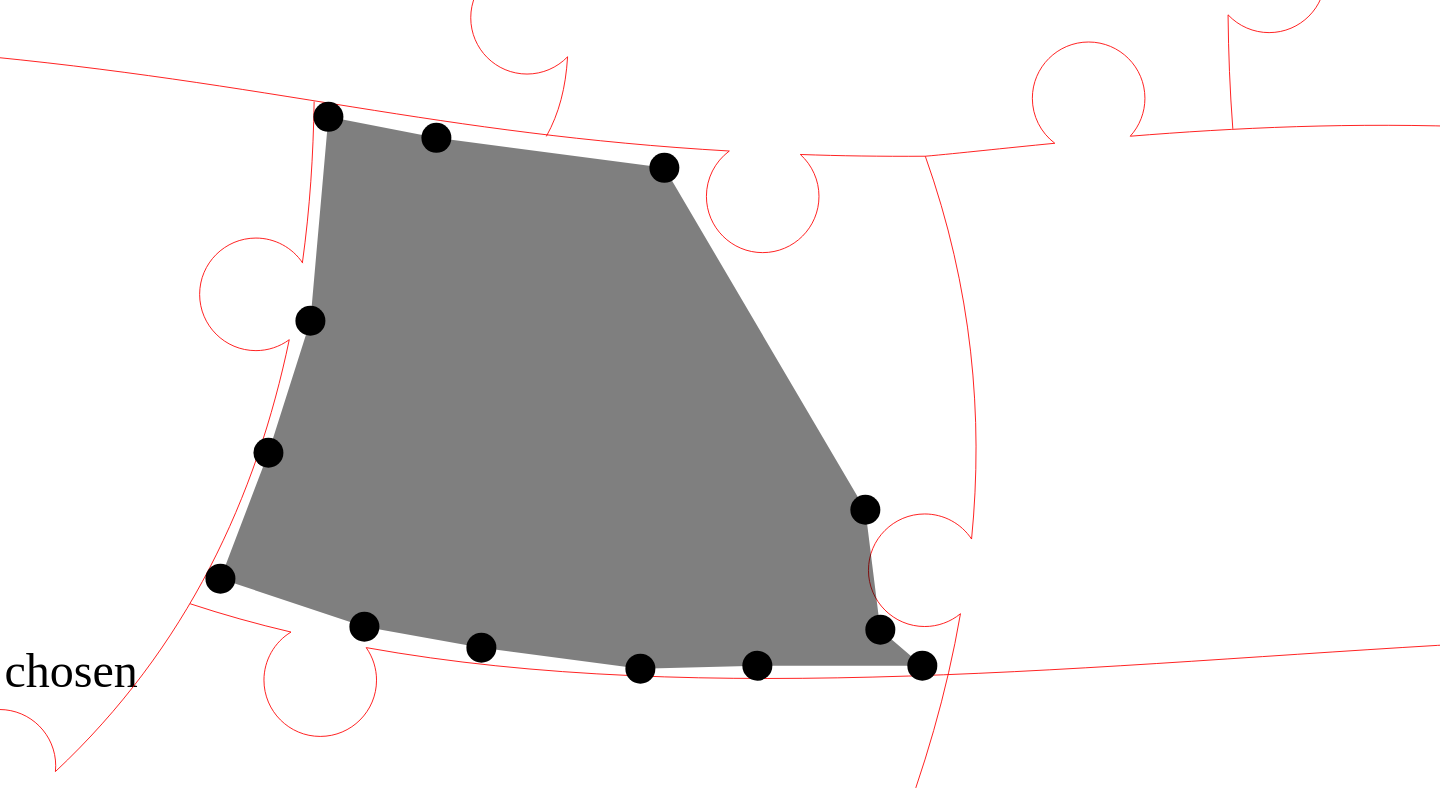 click 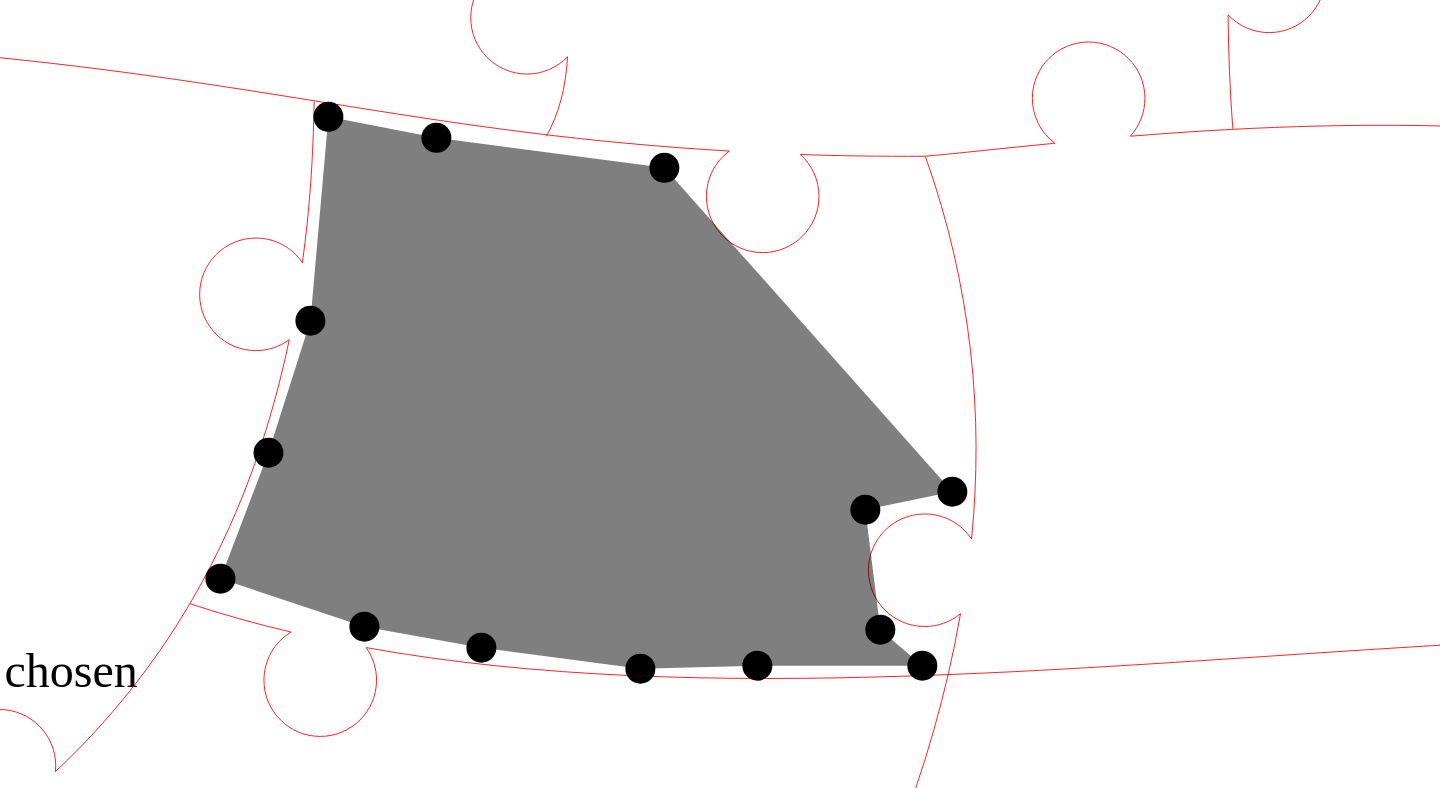 click 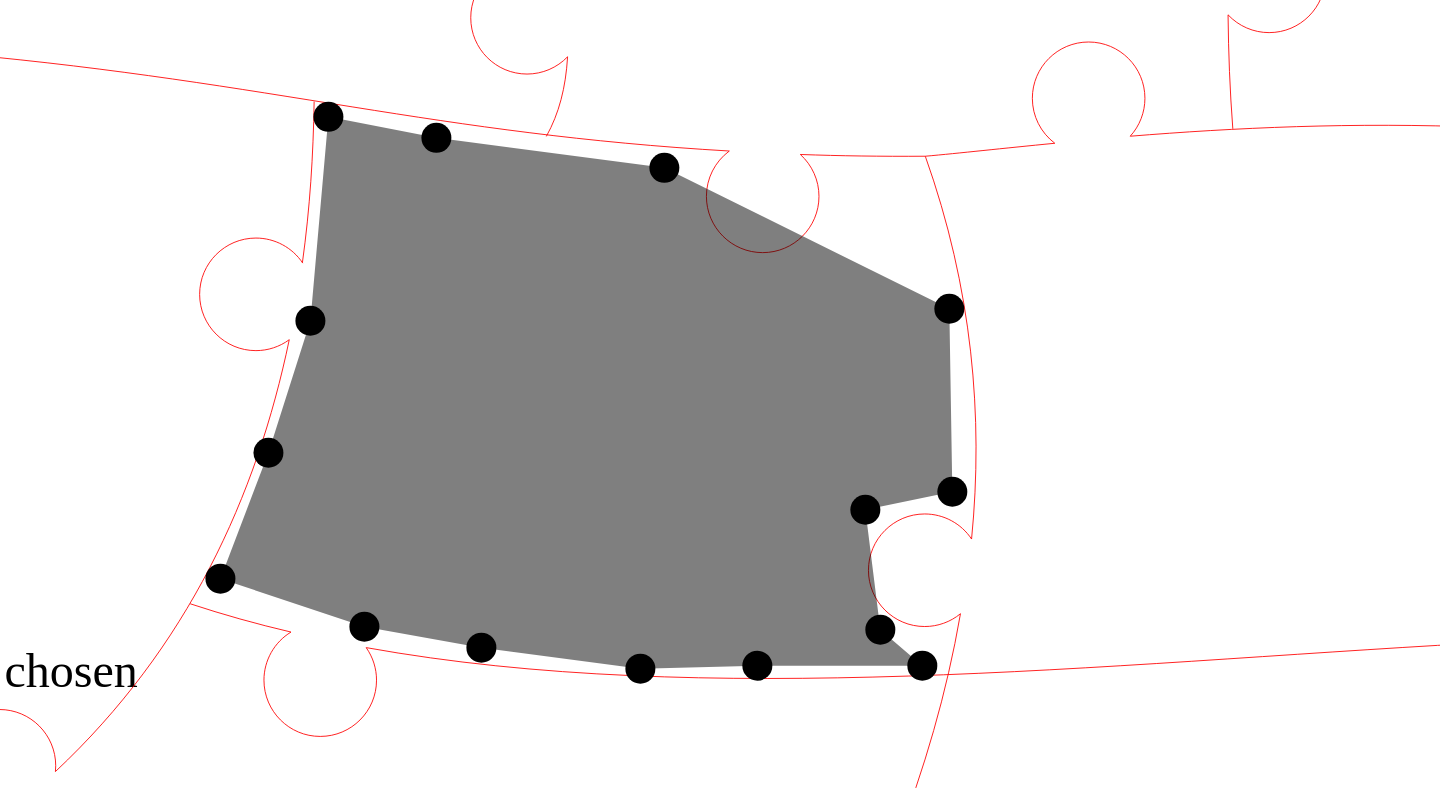 click 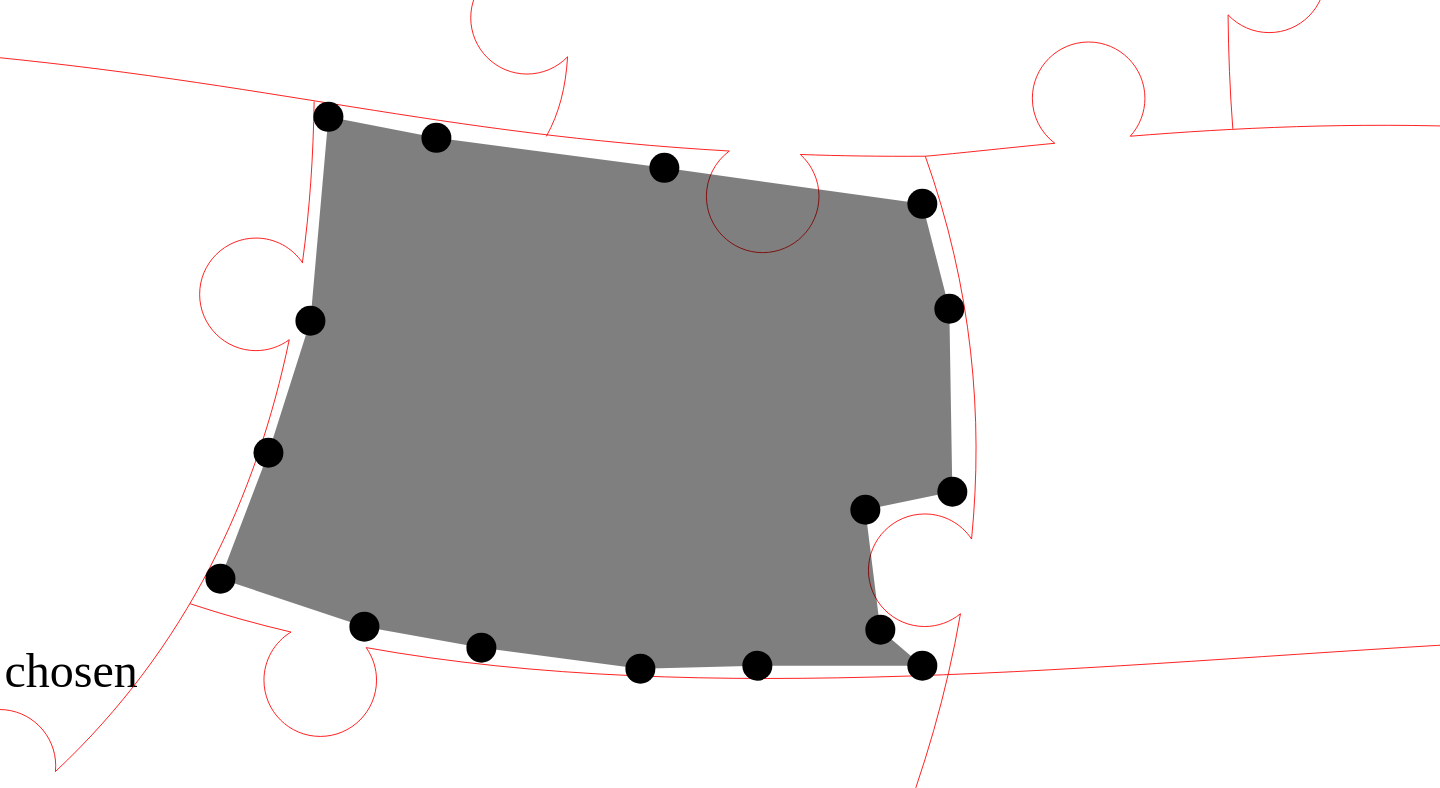 click 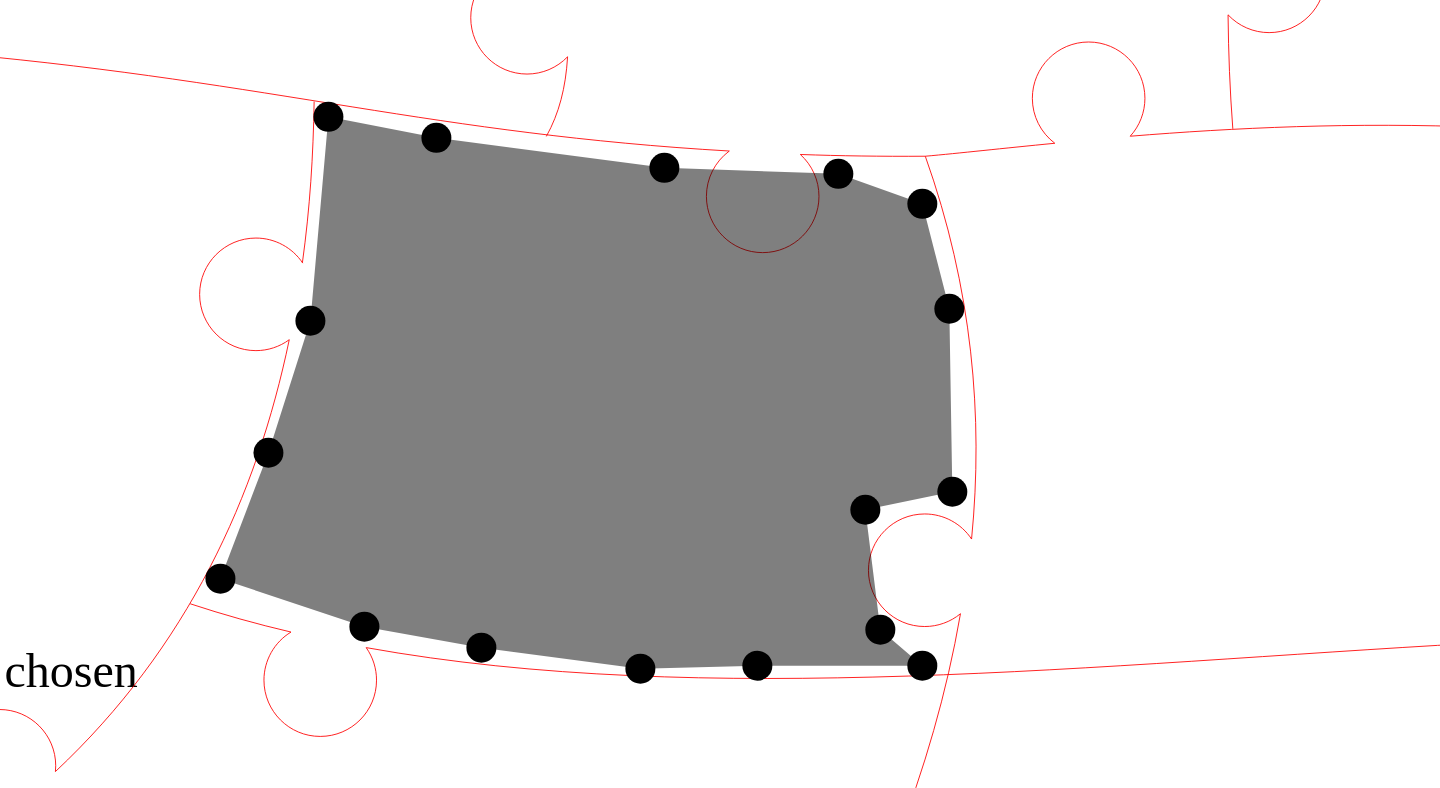 click 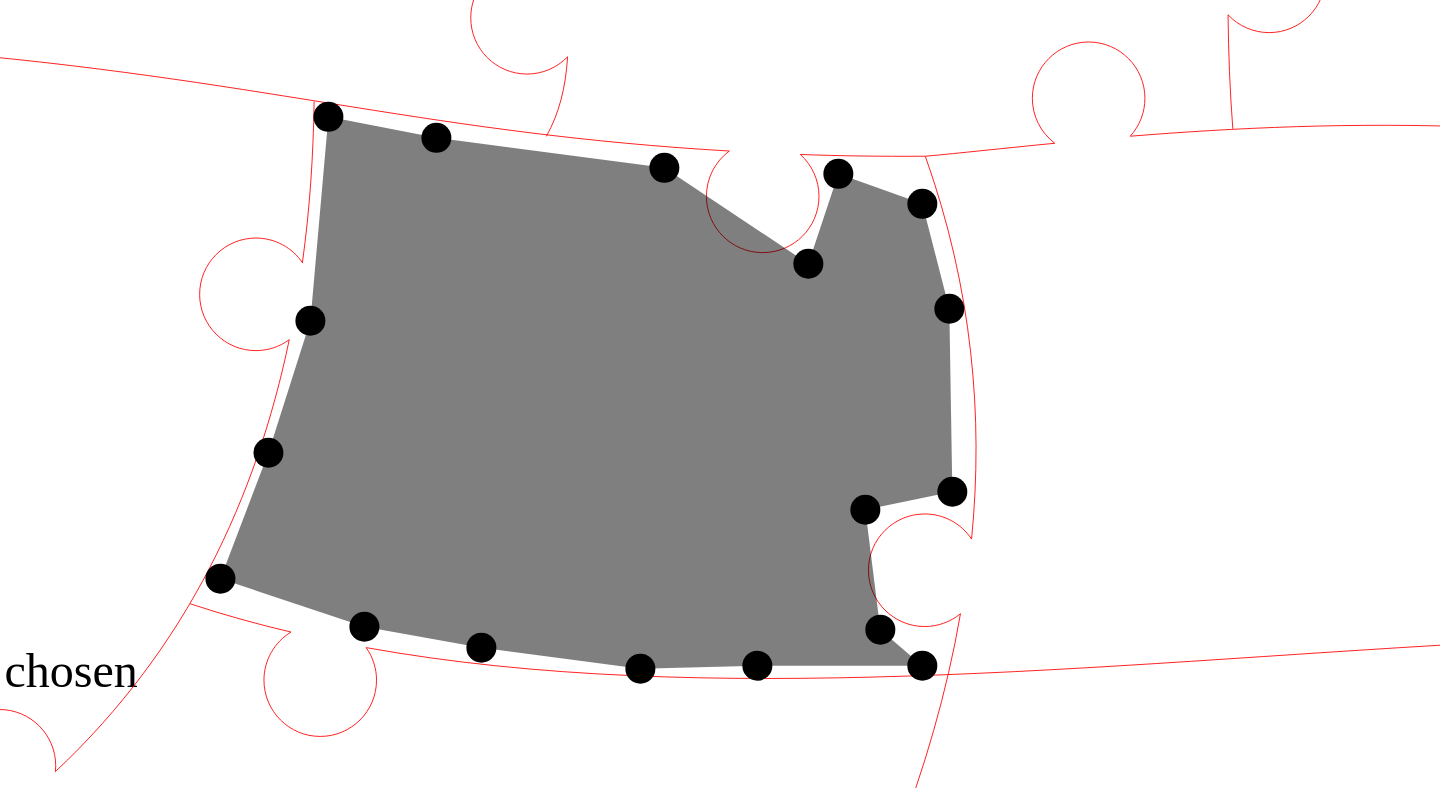 click 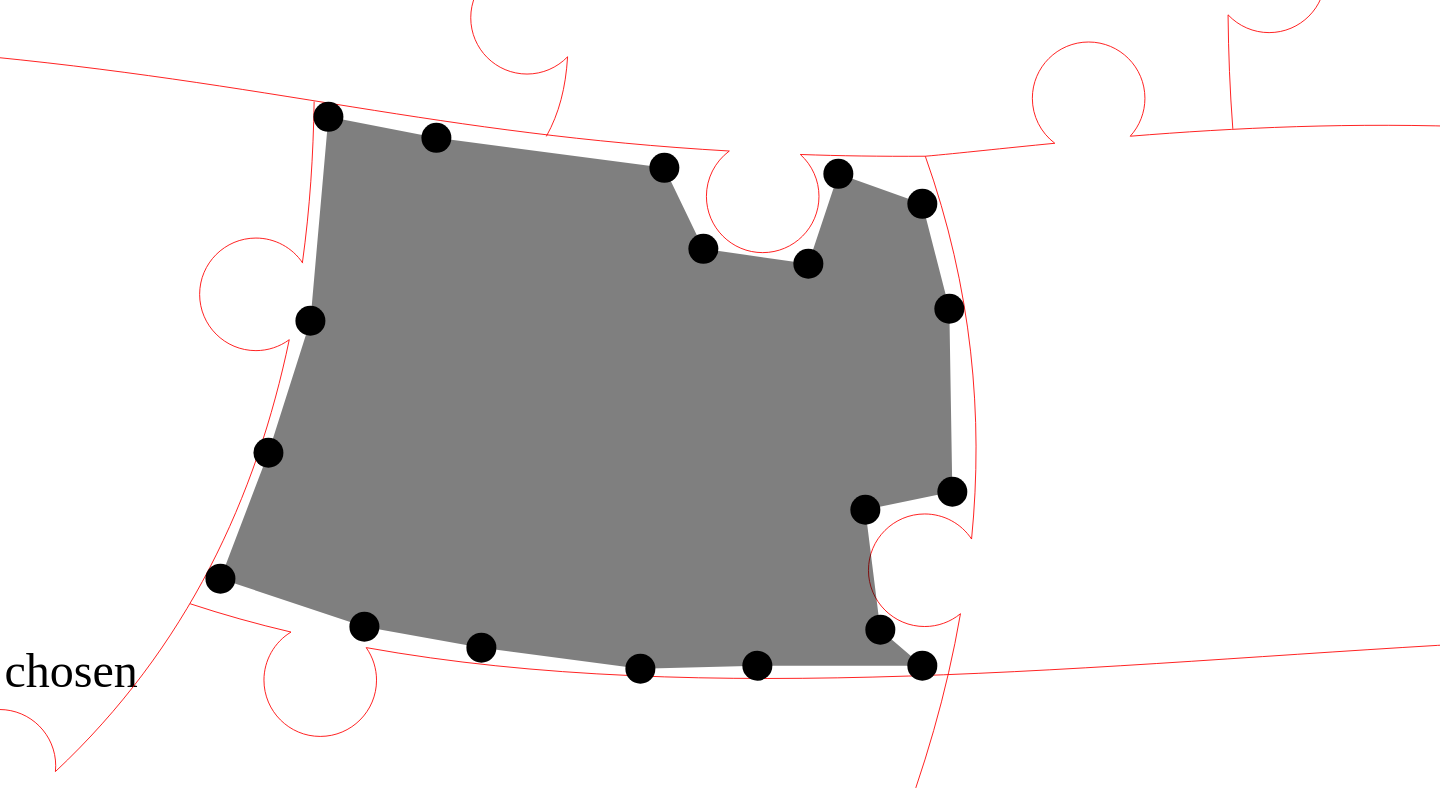 click 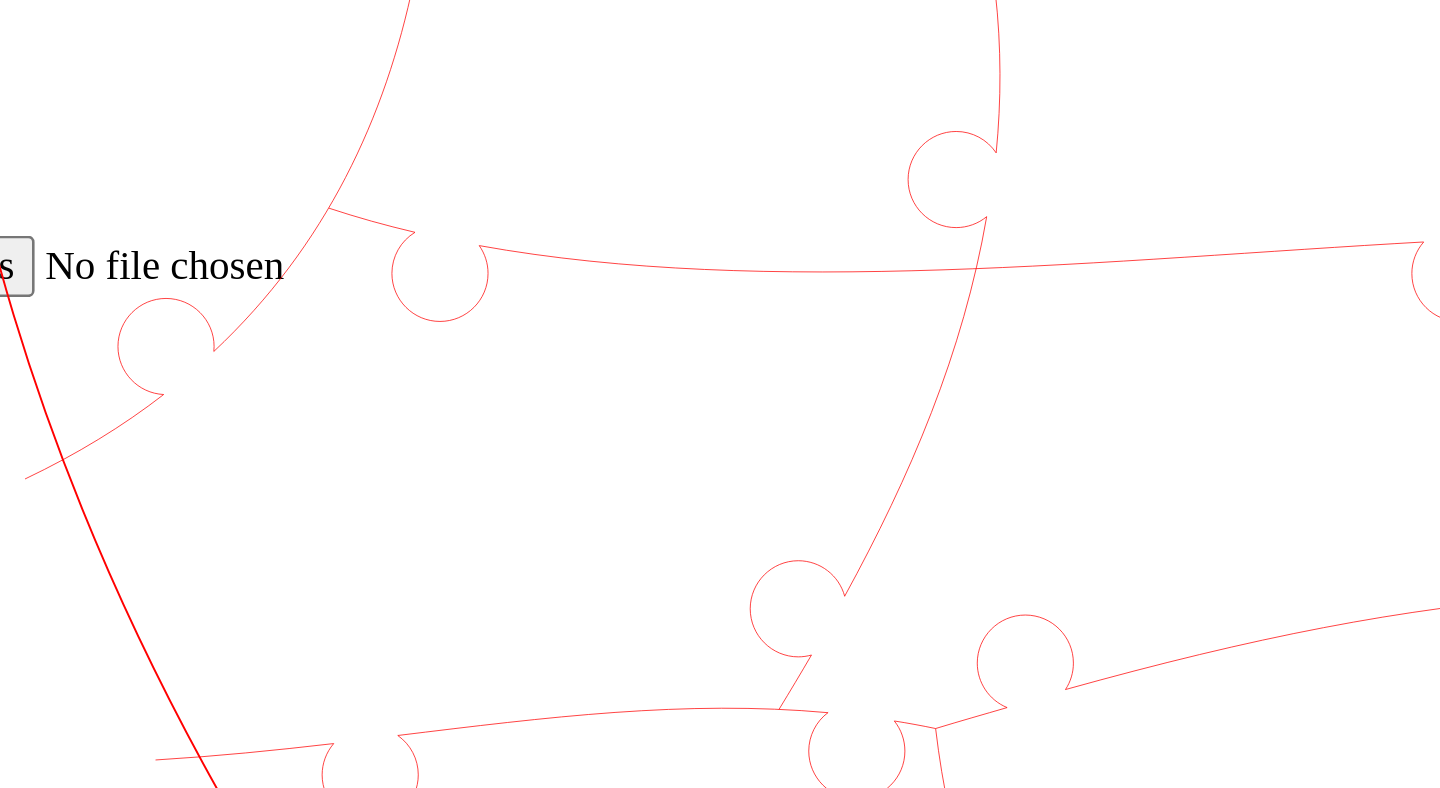 click 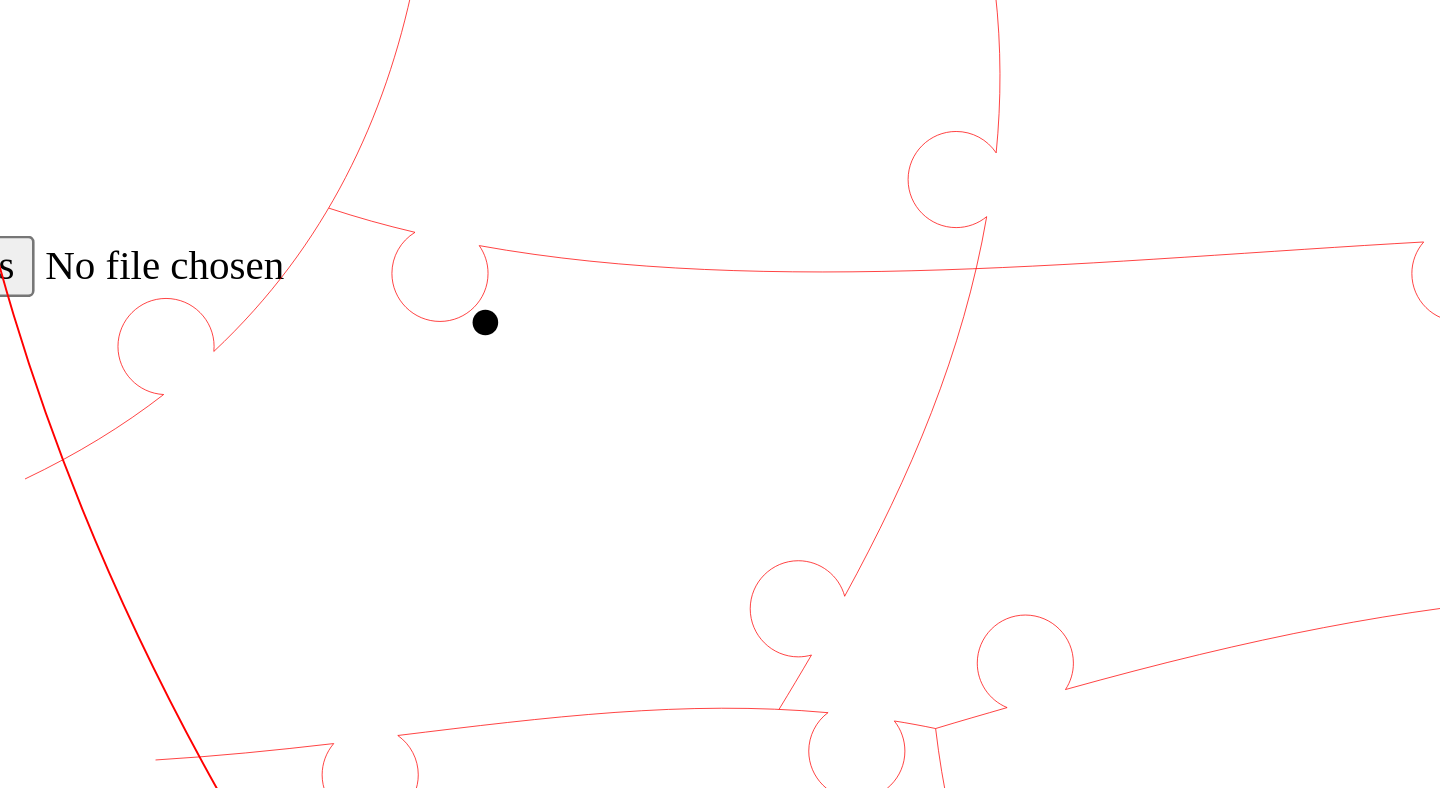click 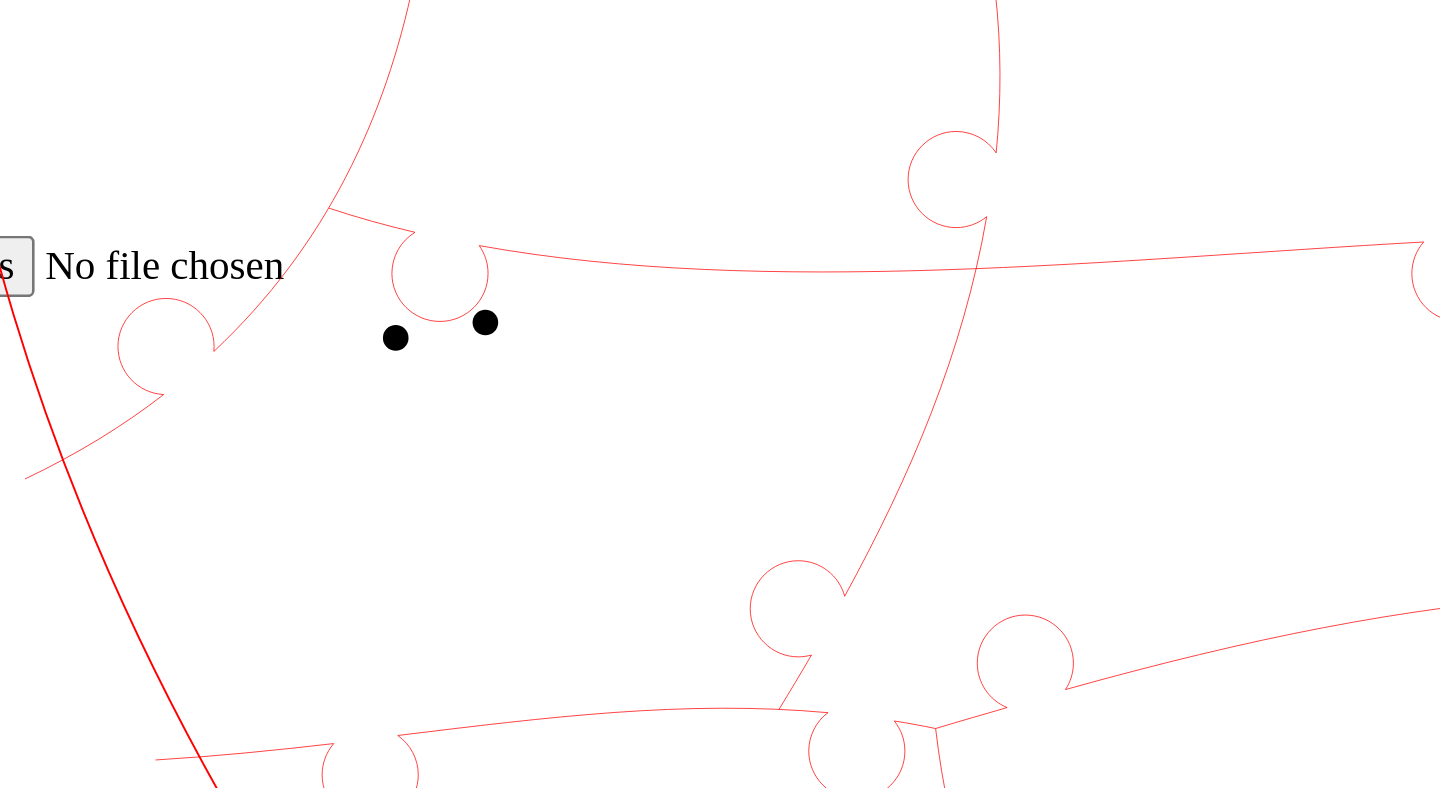 click 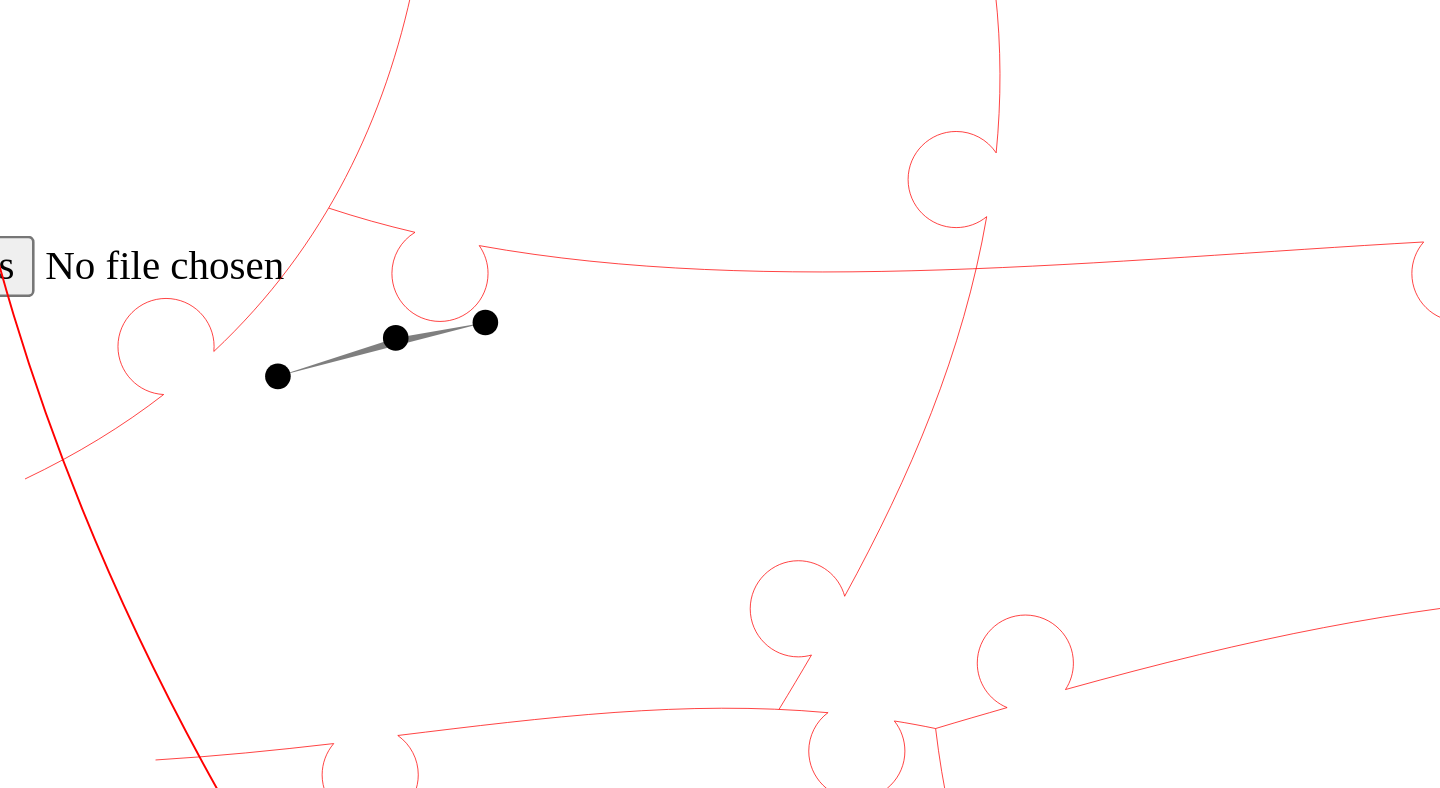 click 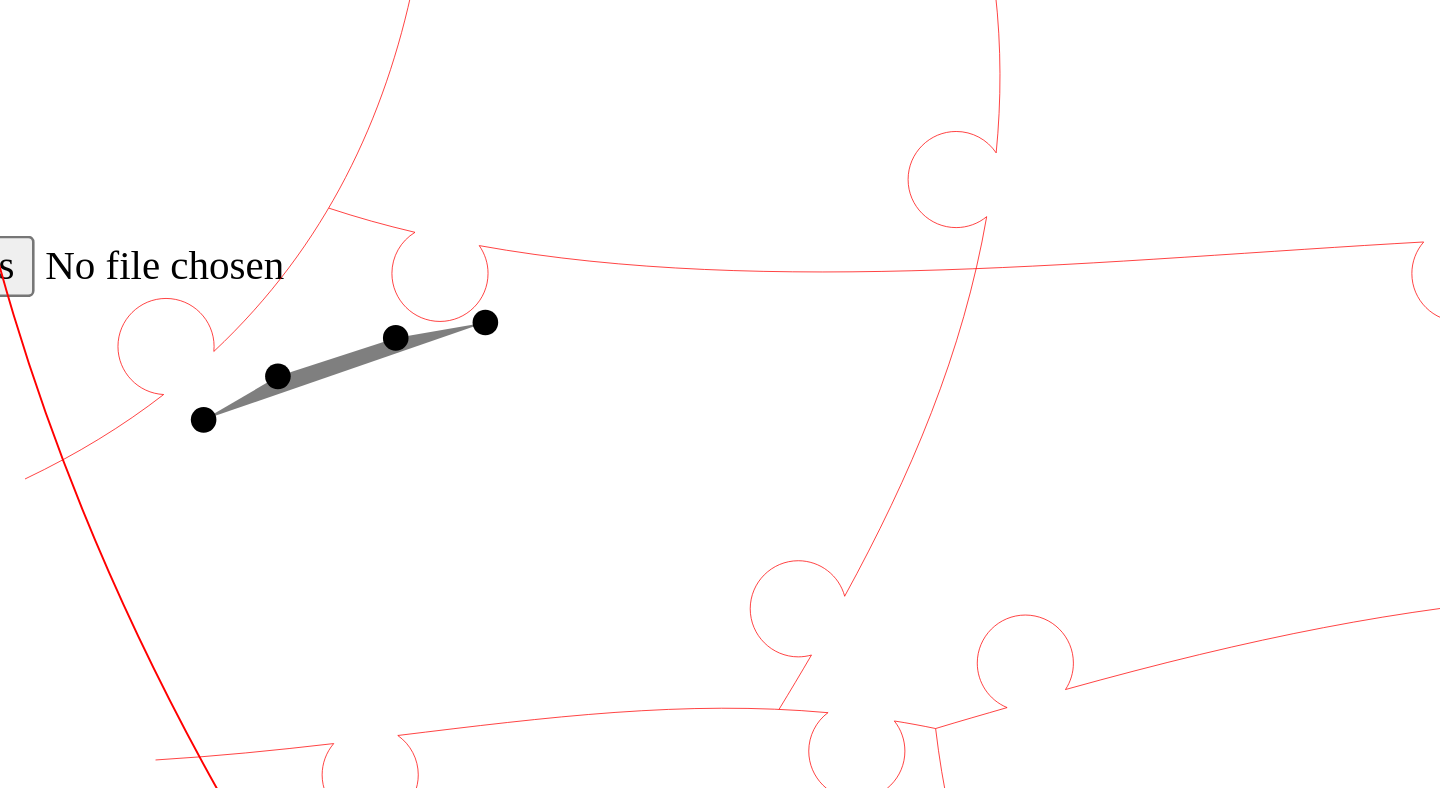 click 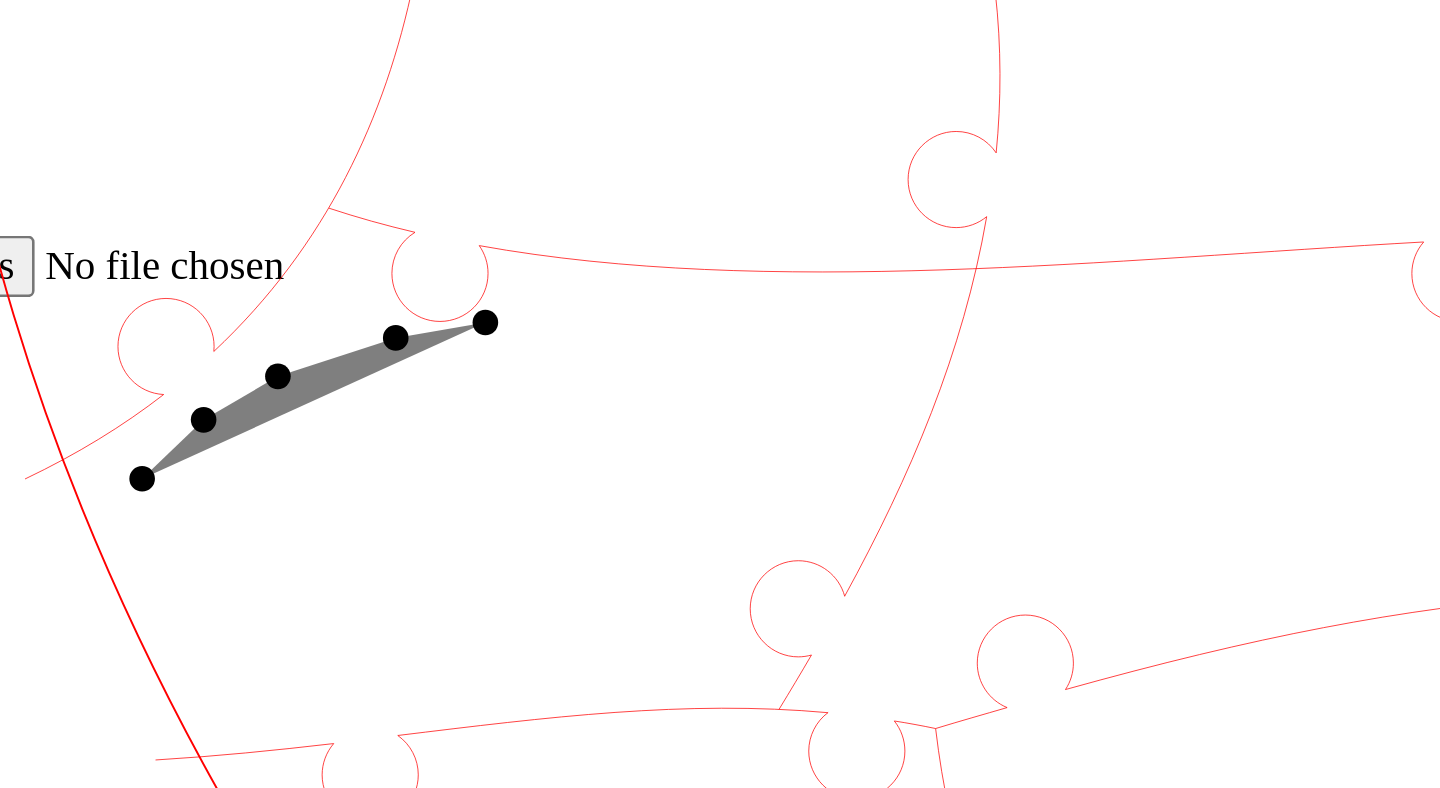 click 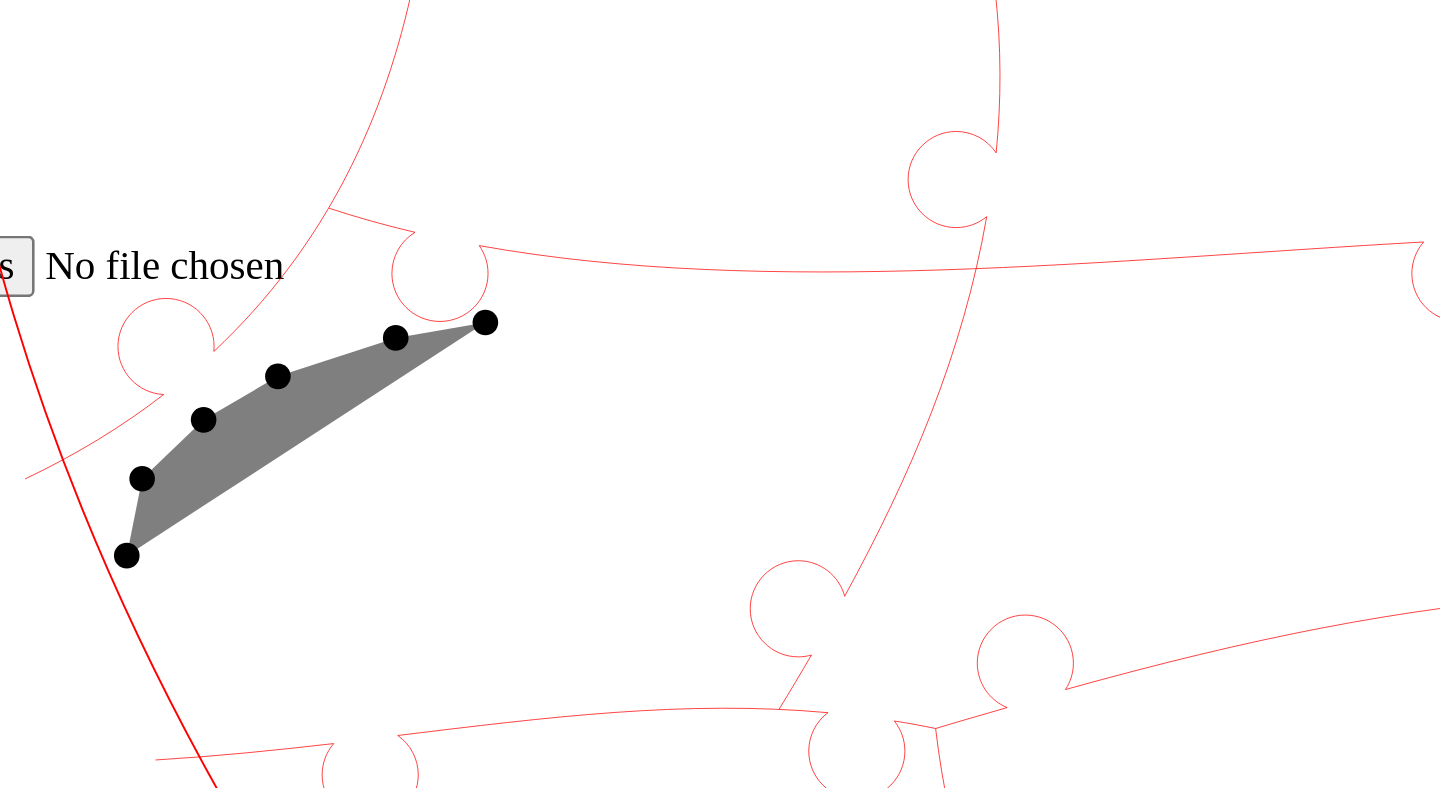 click 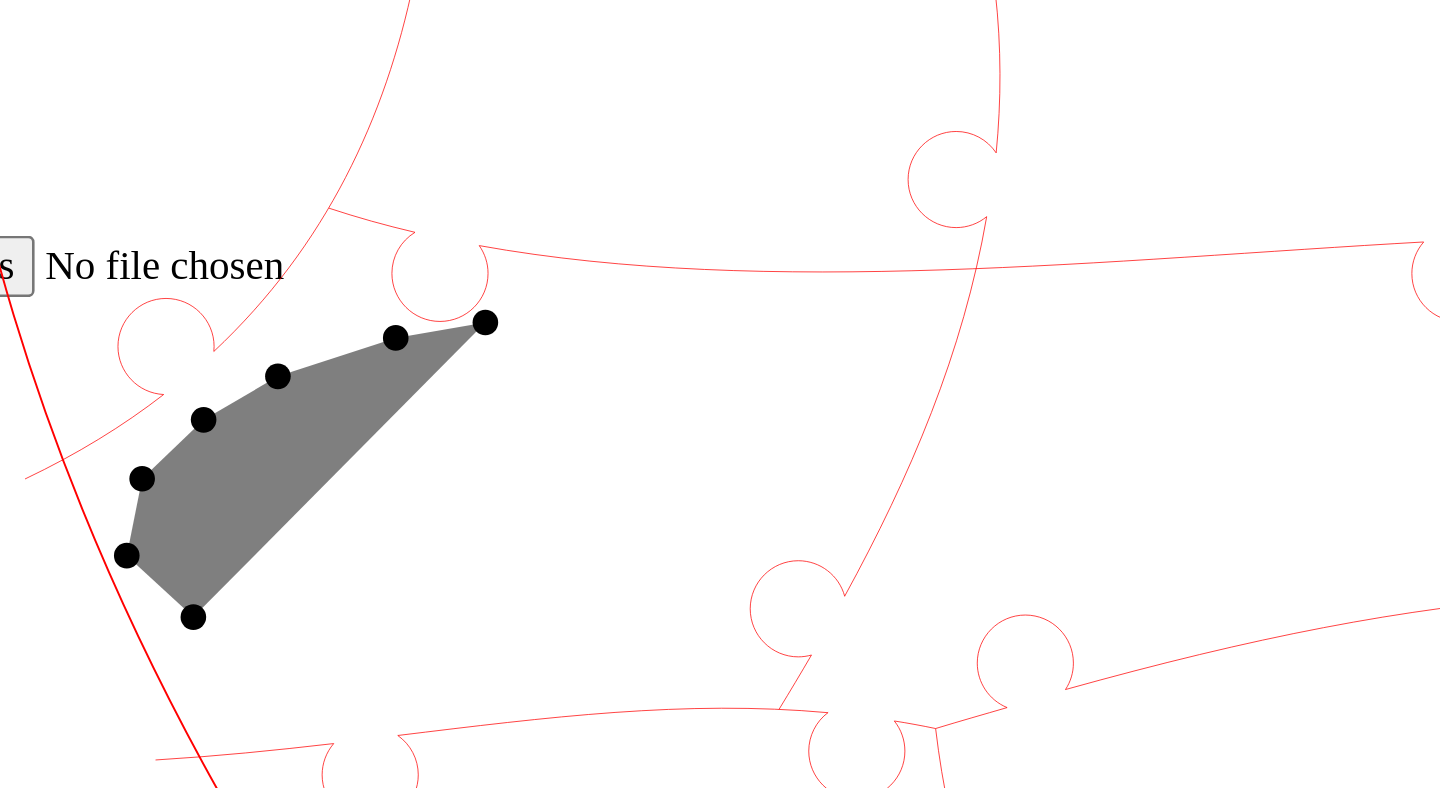 click 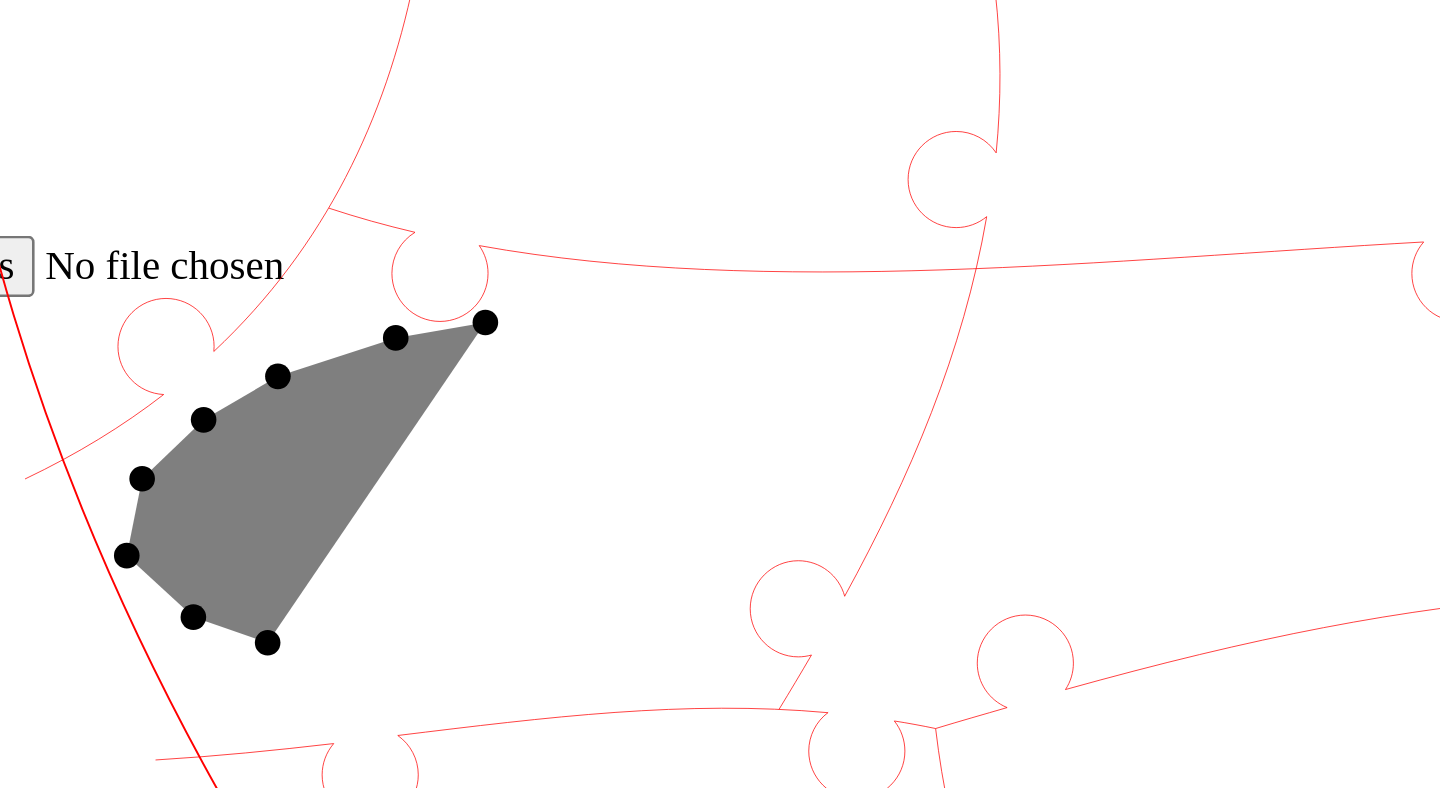click 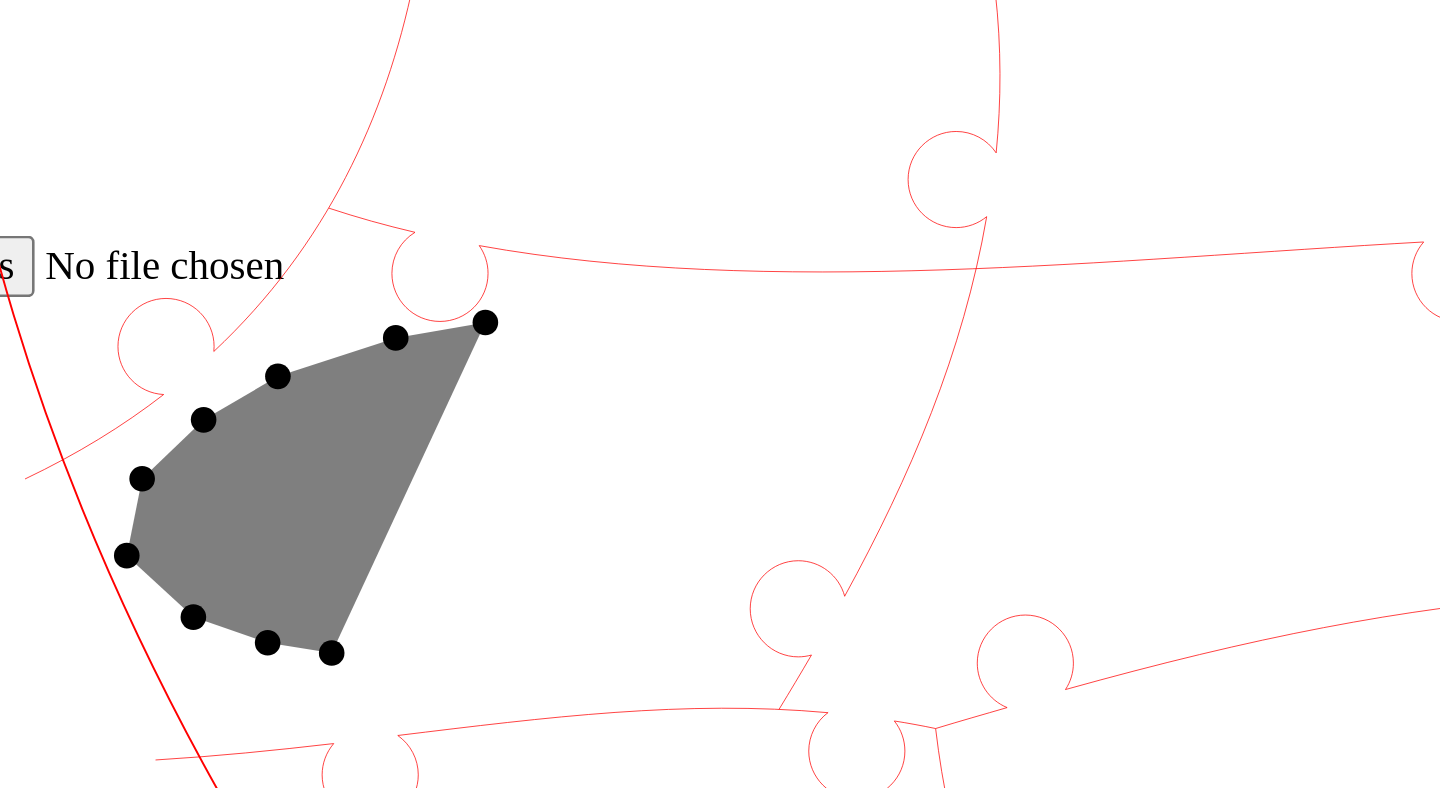 click 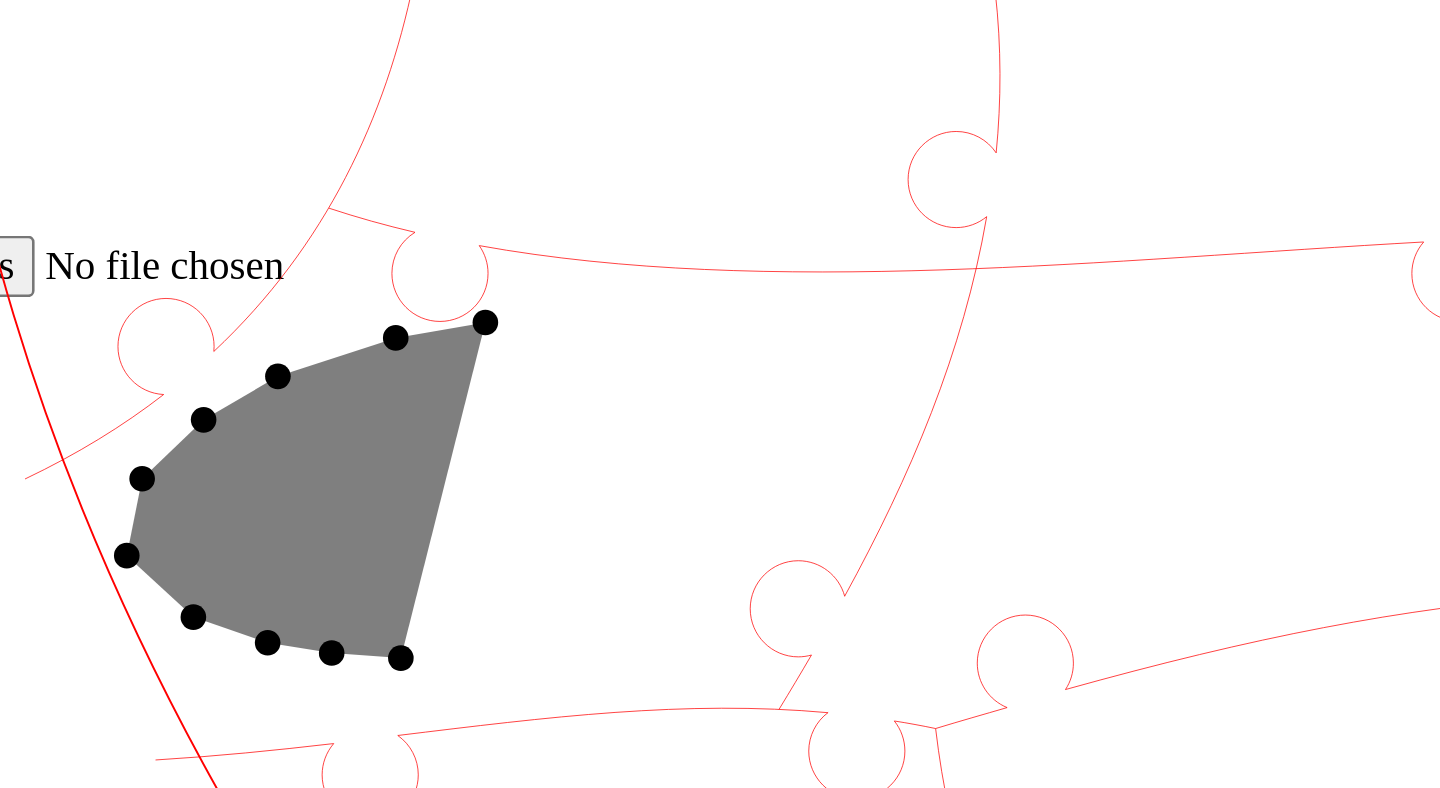 click 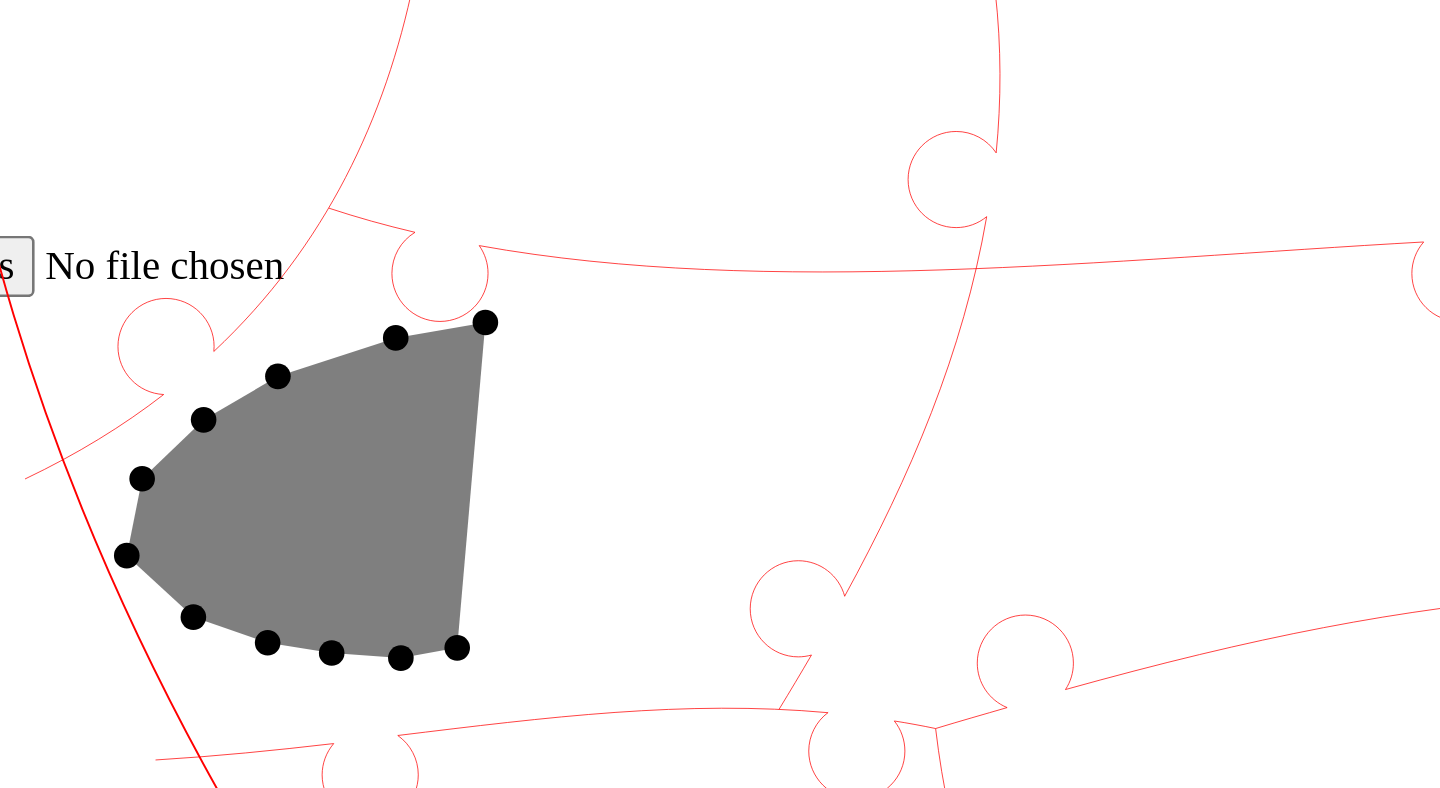 click 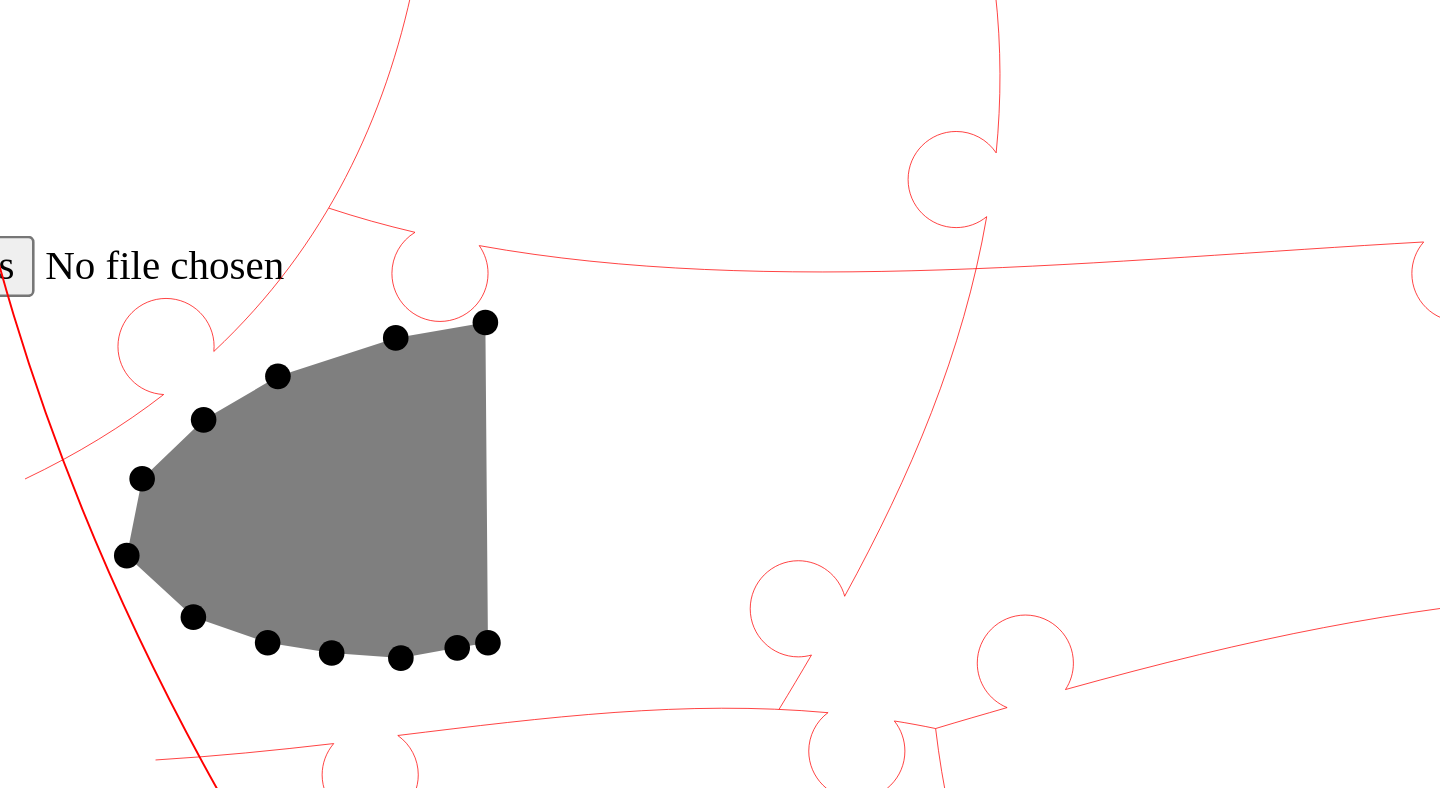 click 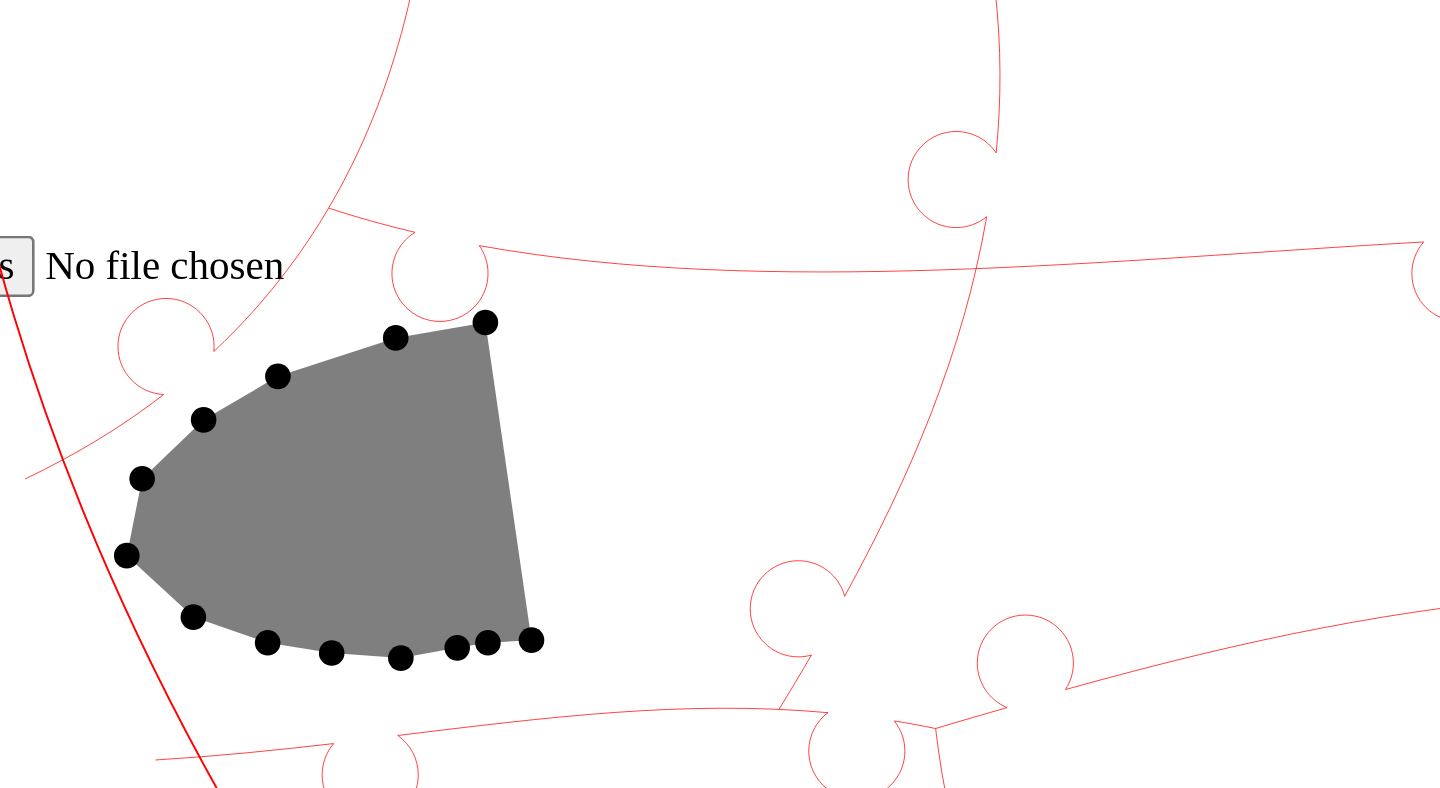 click 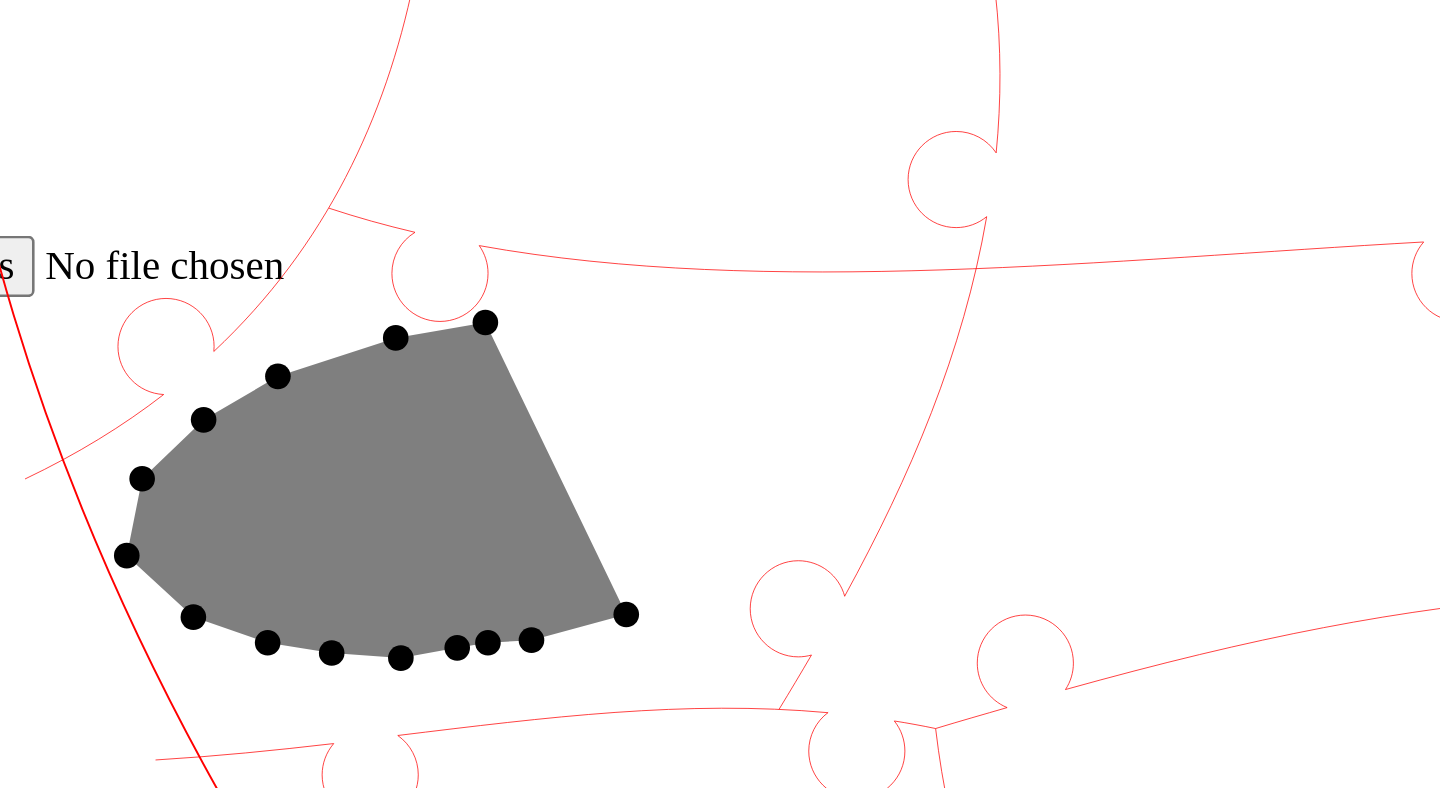 click 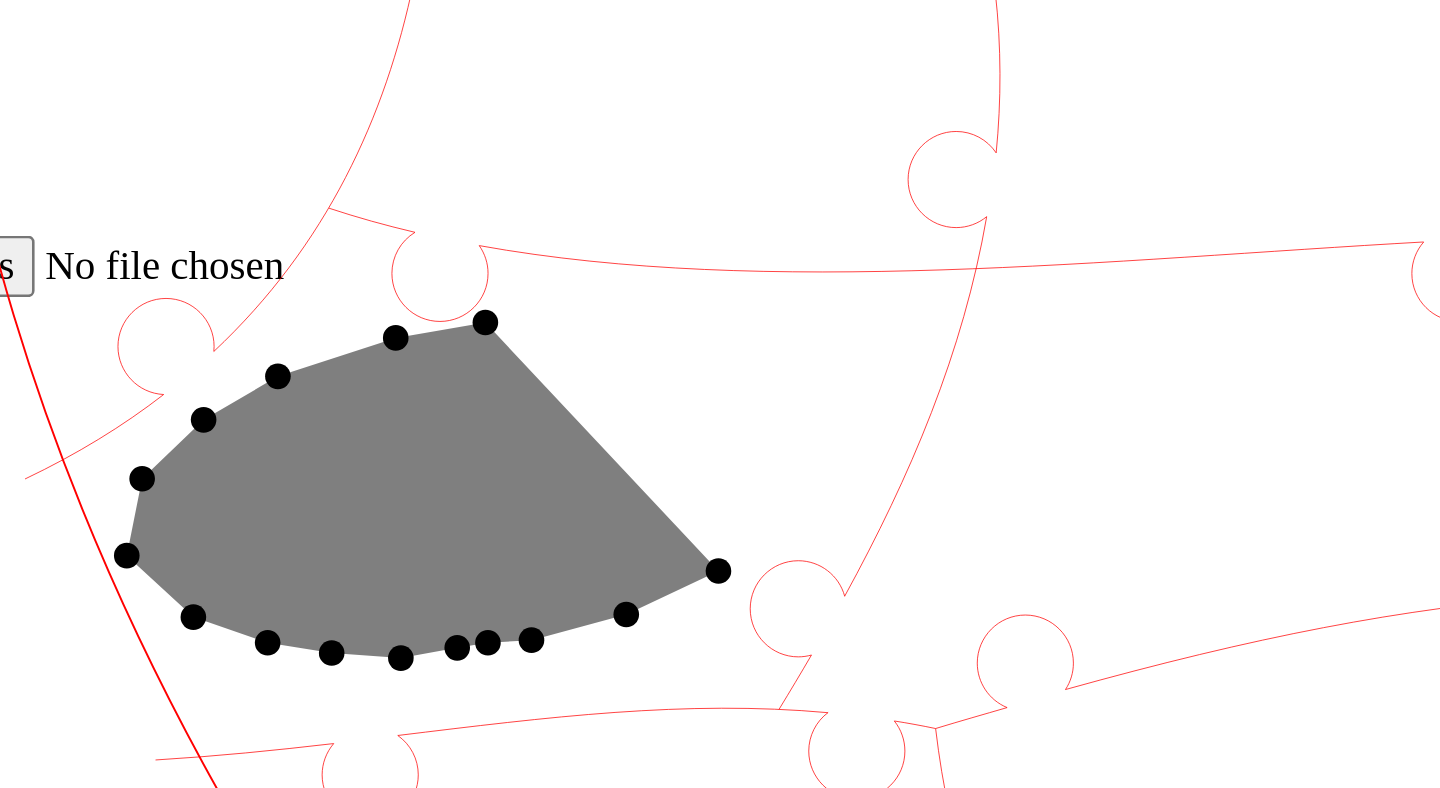 click 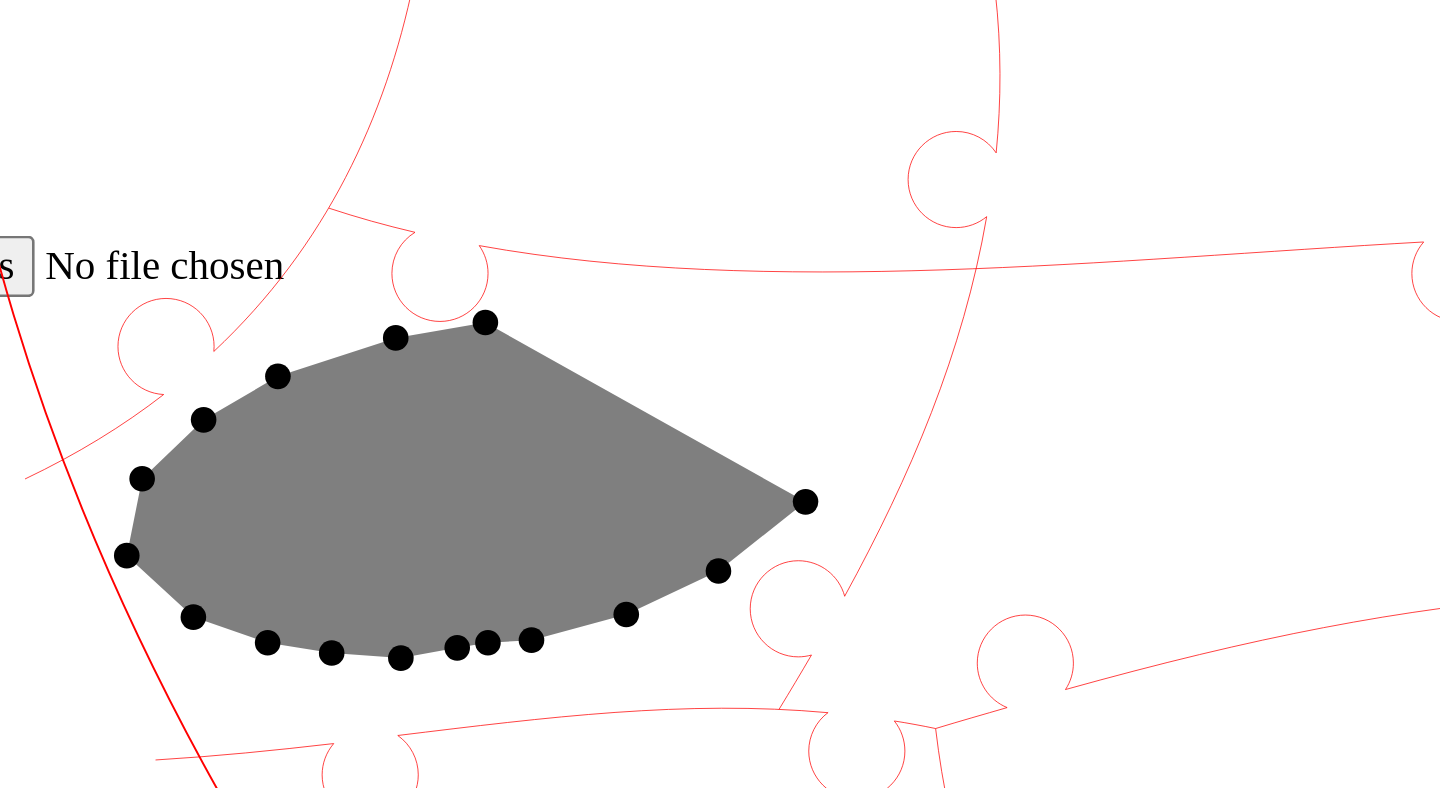 click 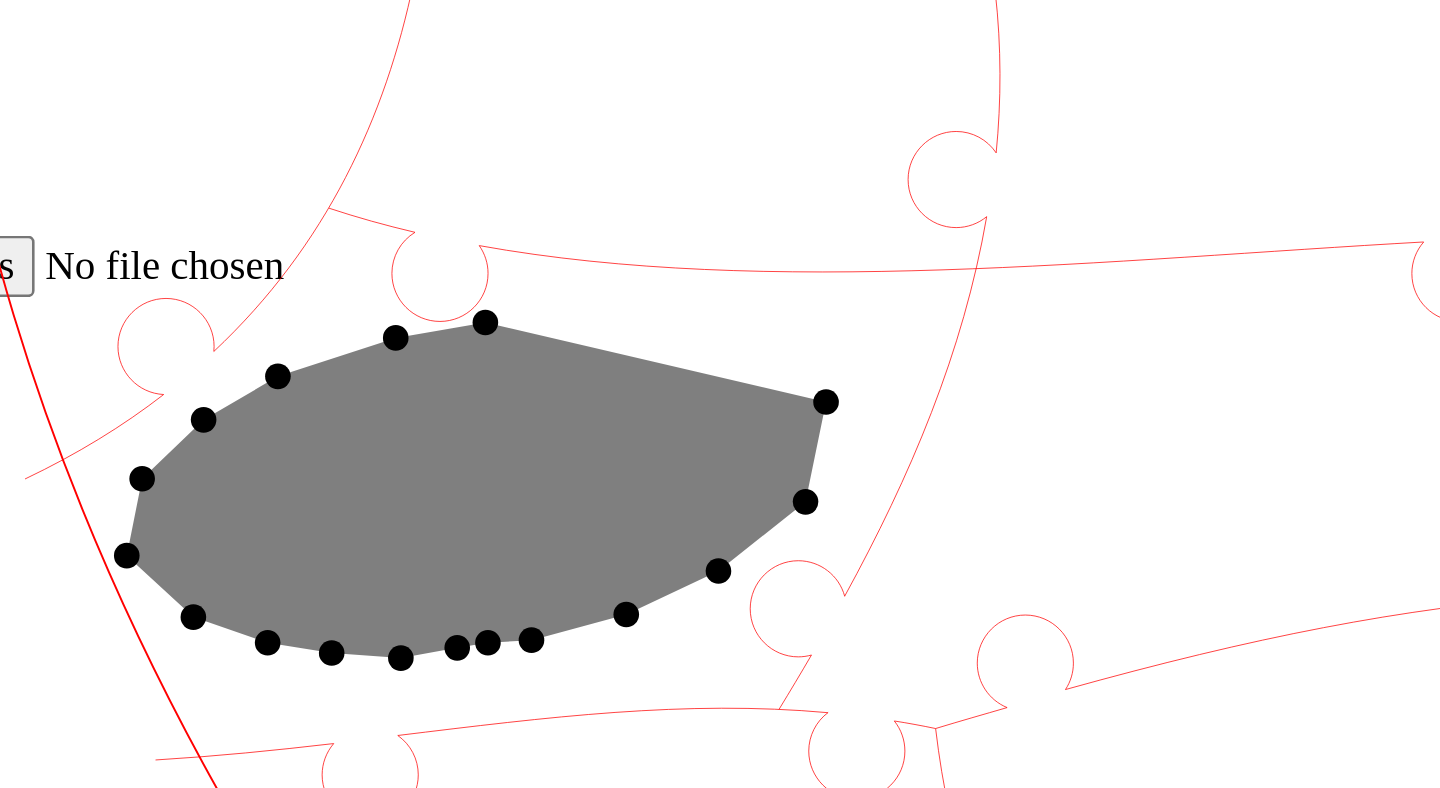click 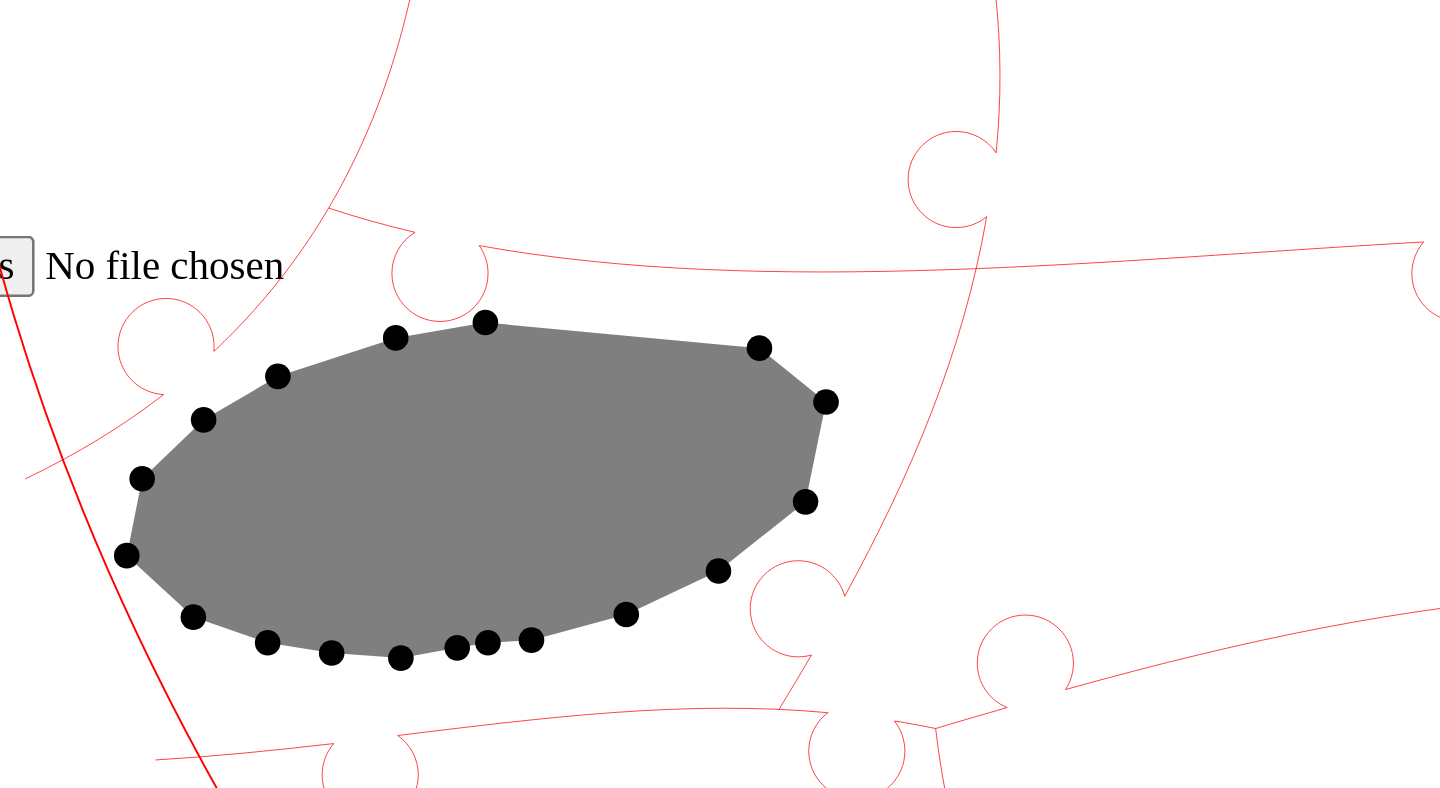 click 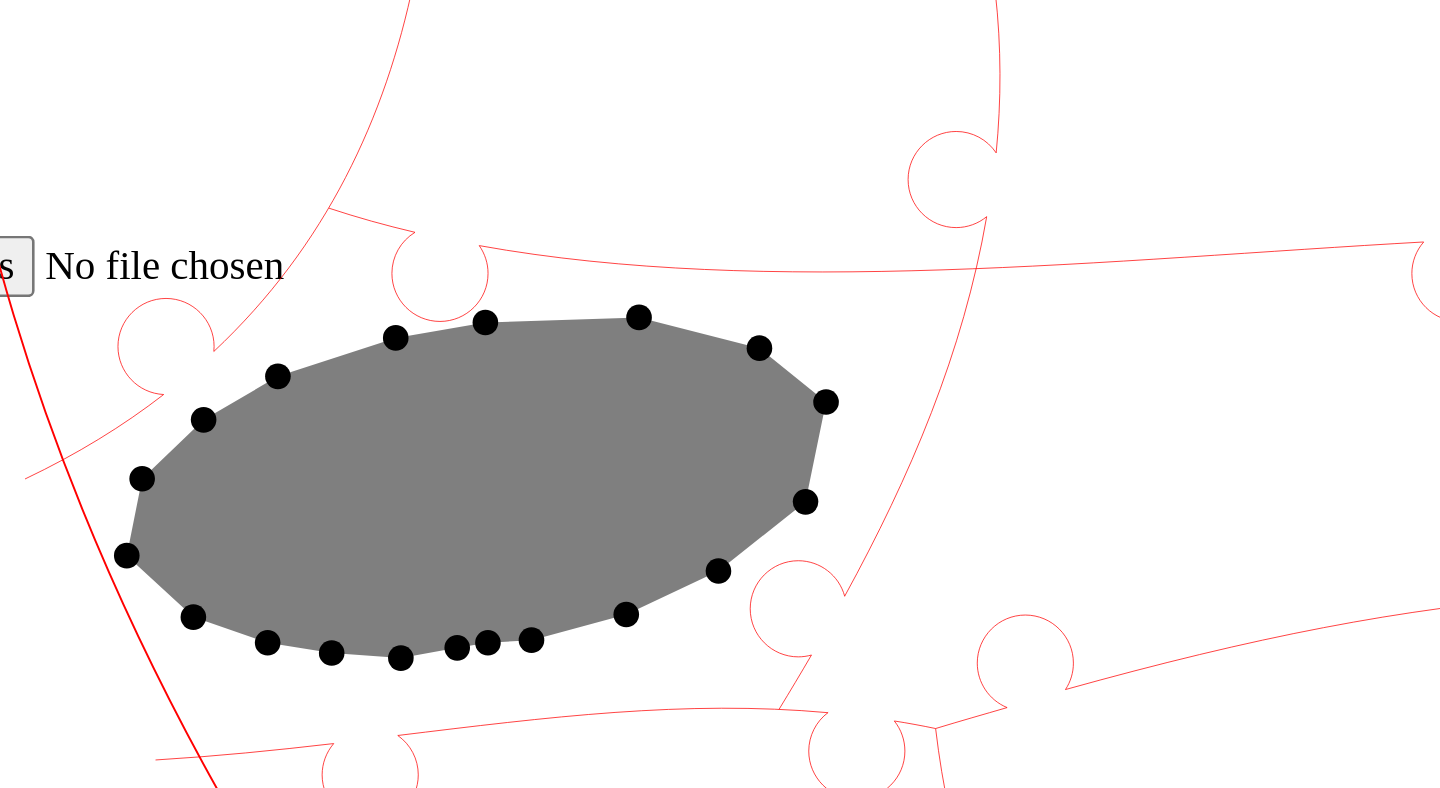 click 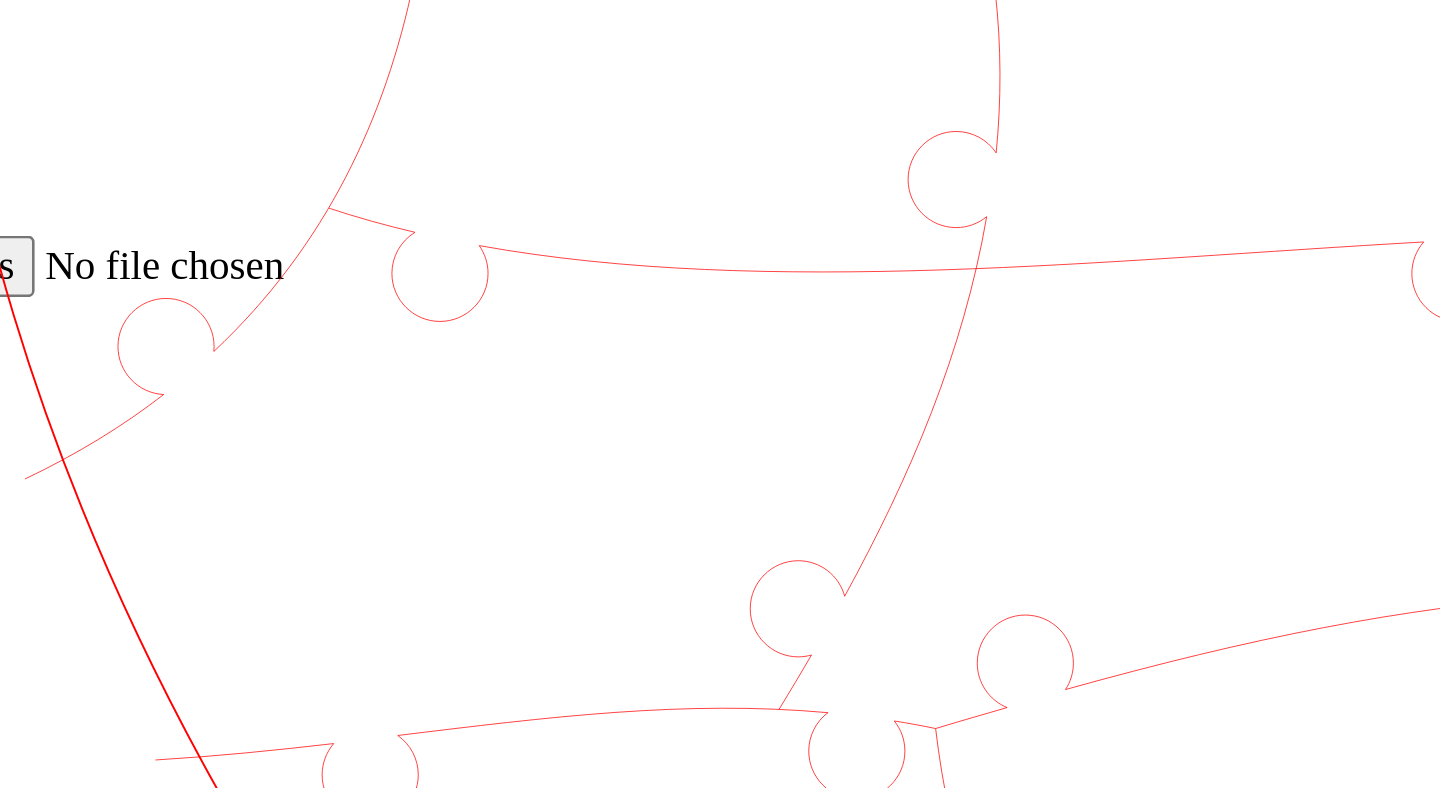 click 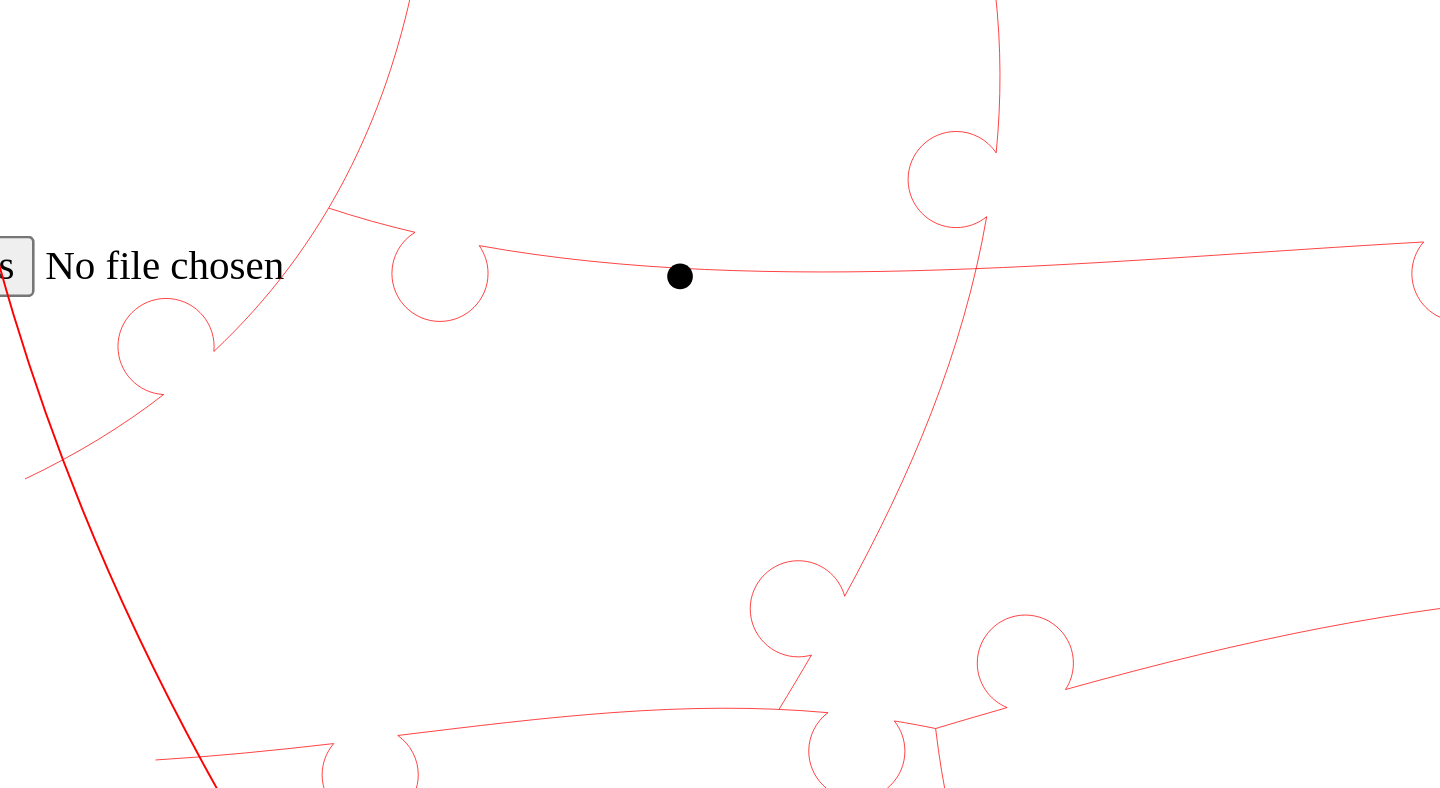 click 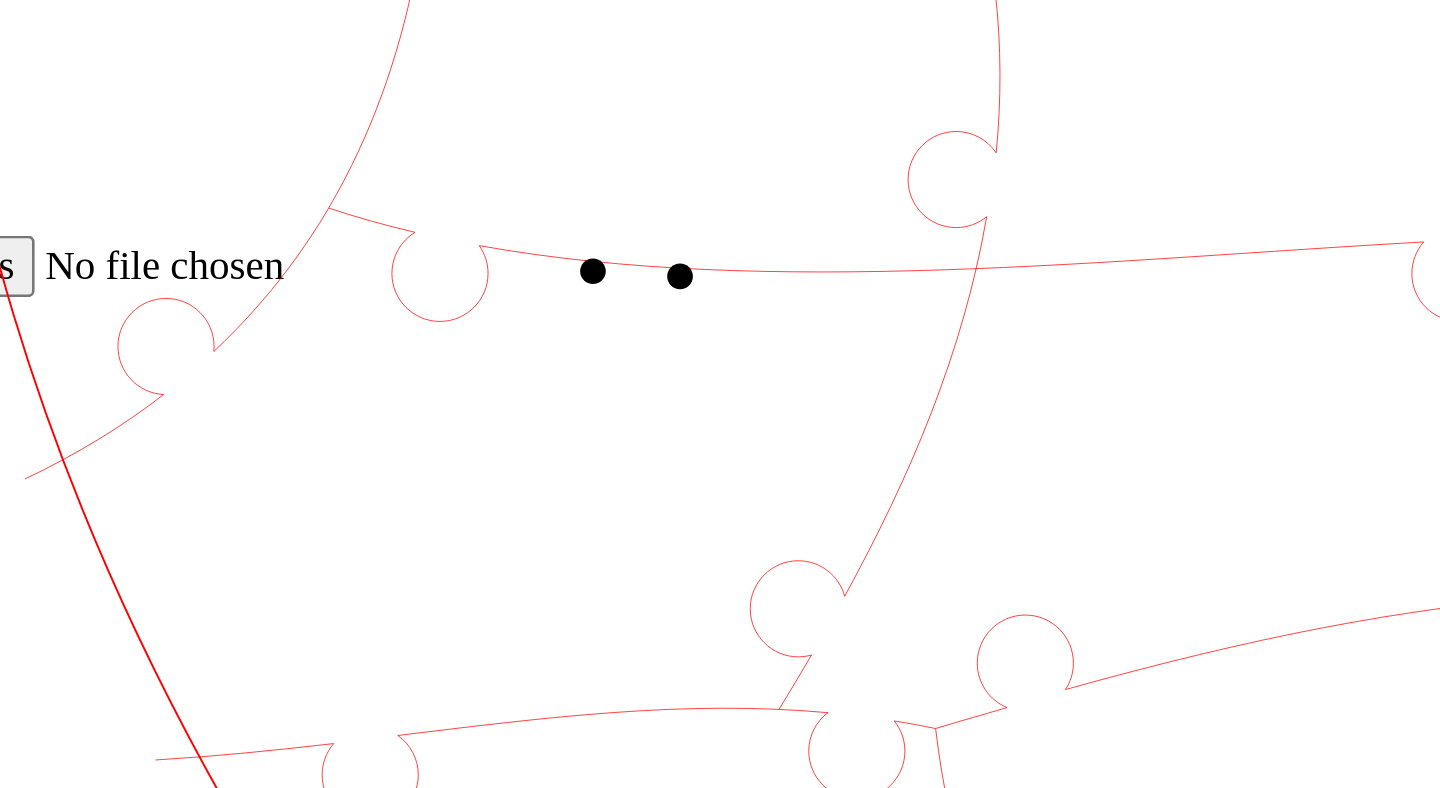click 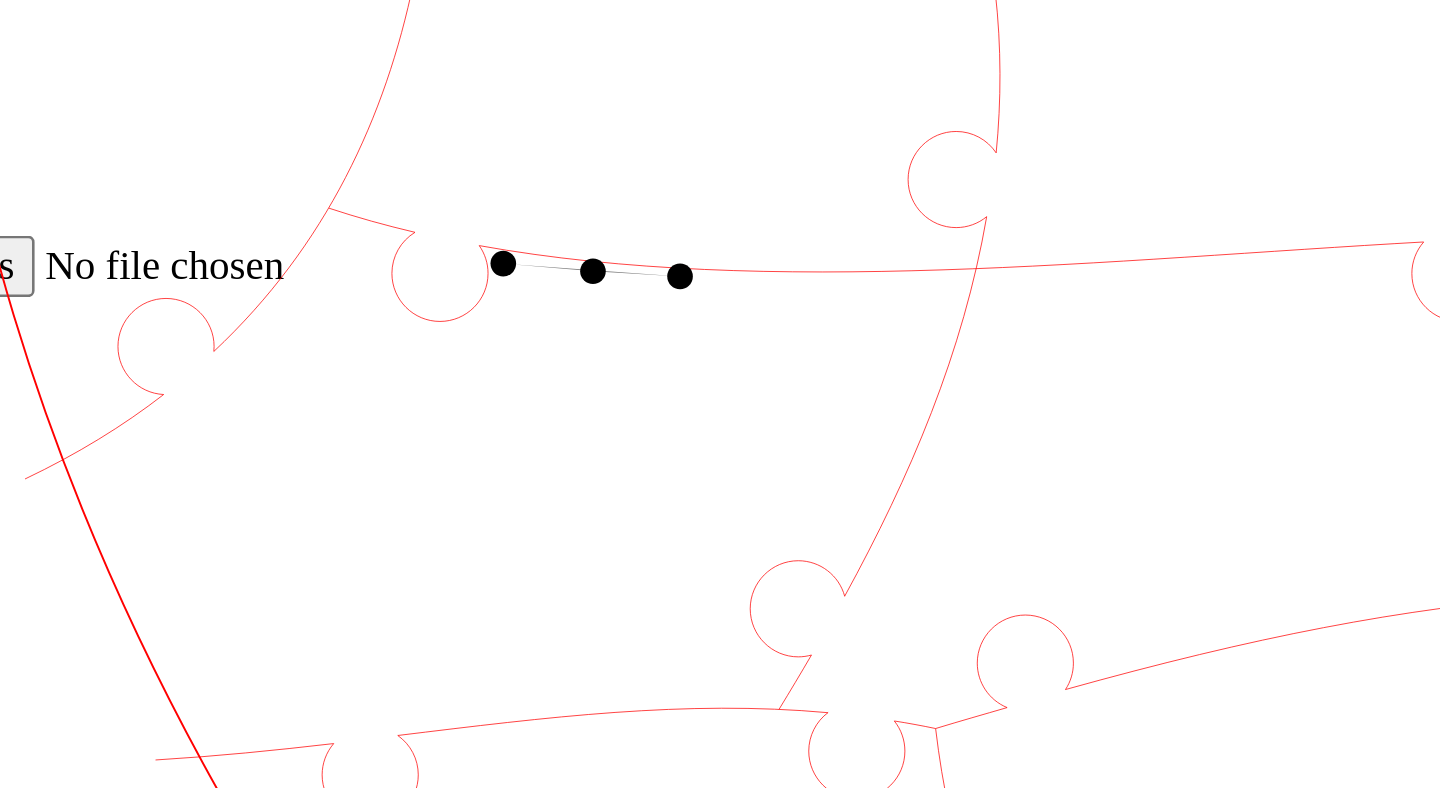 click 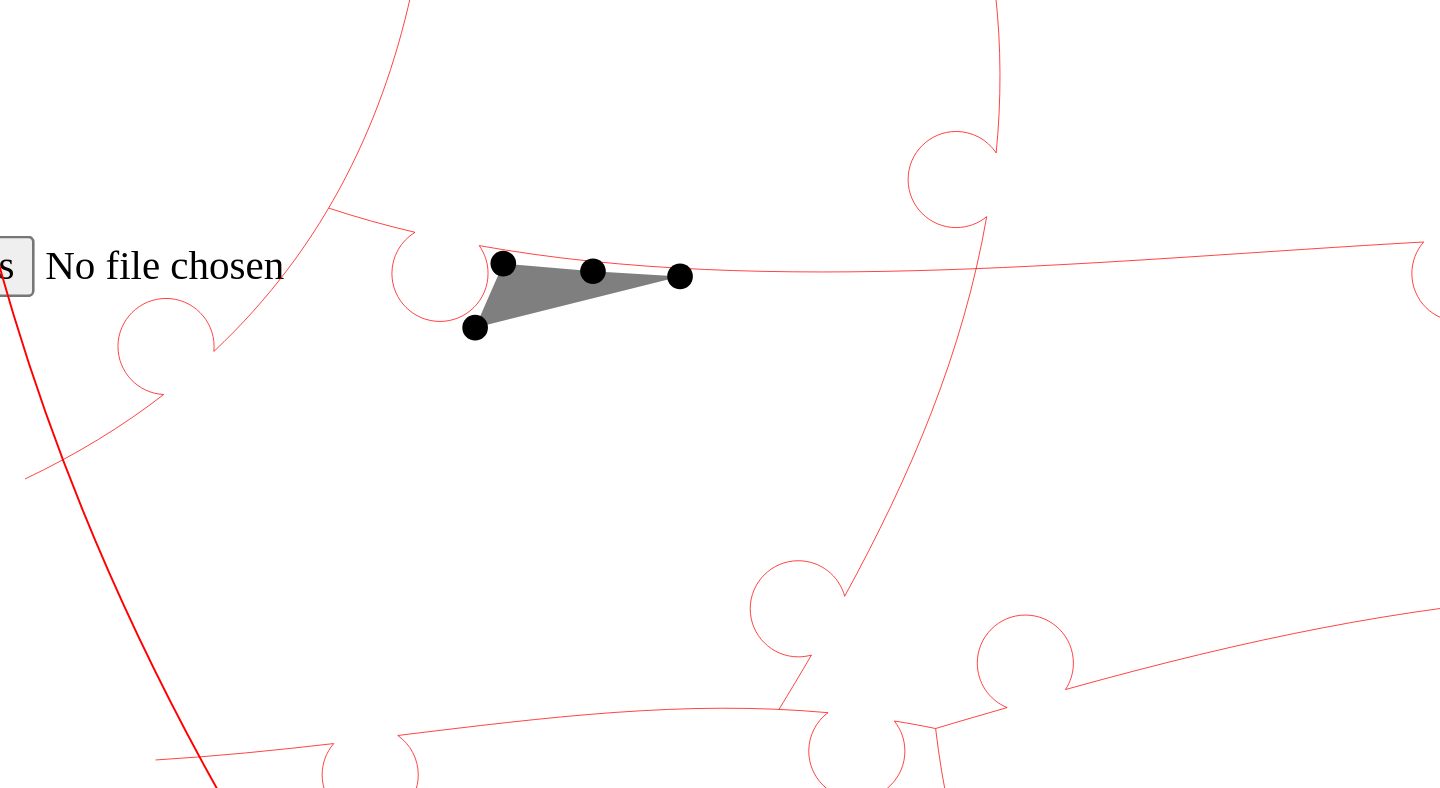 click 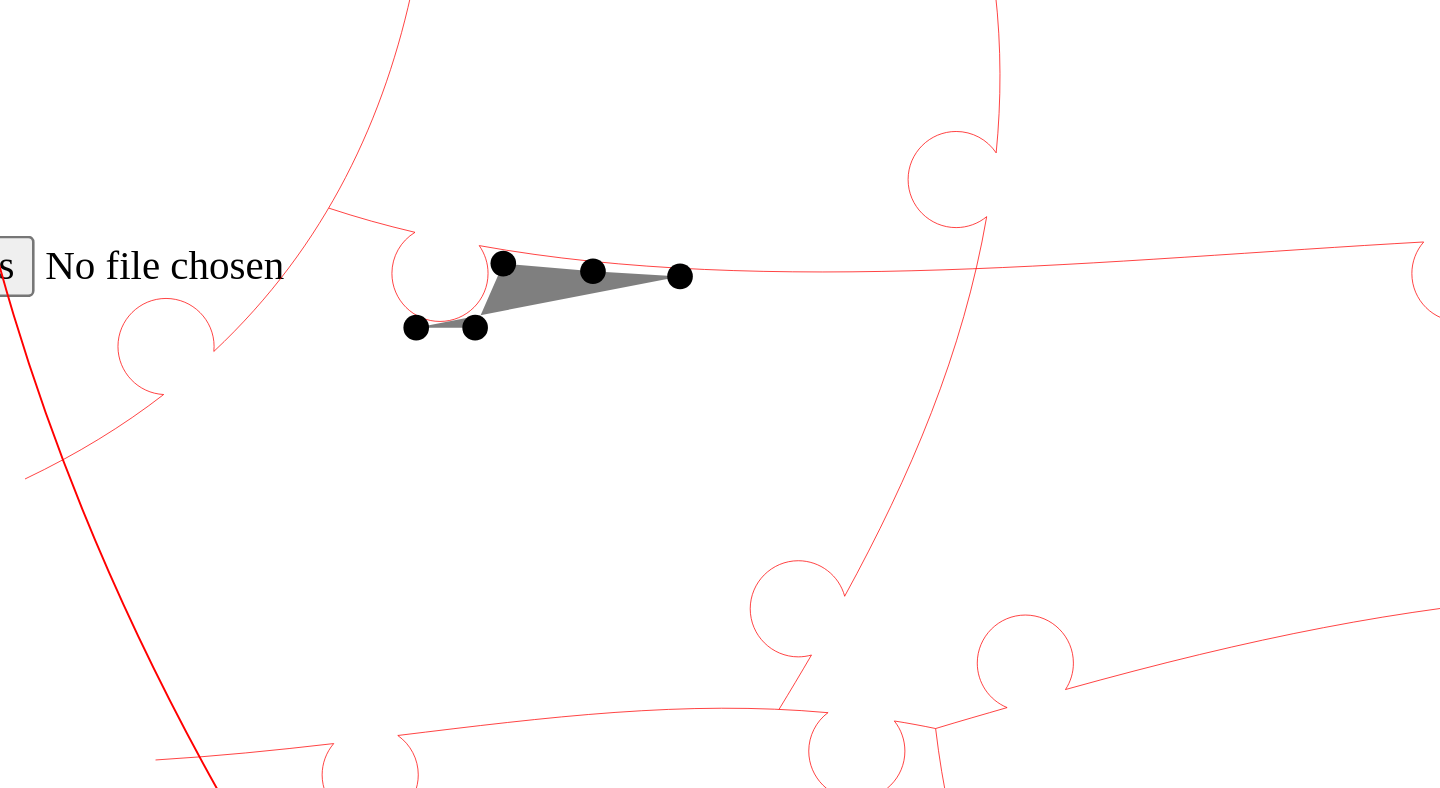 click 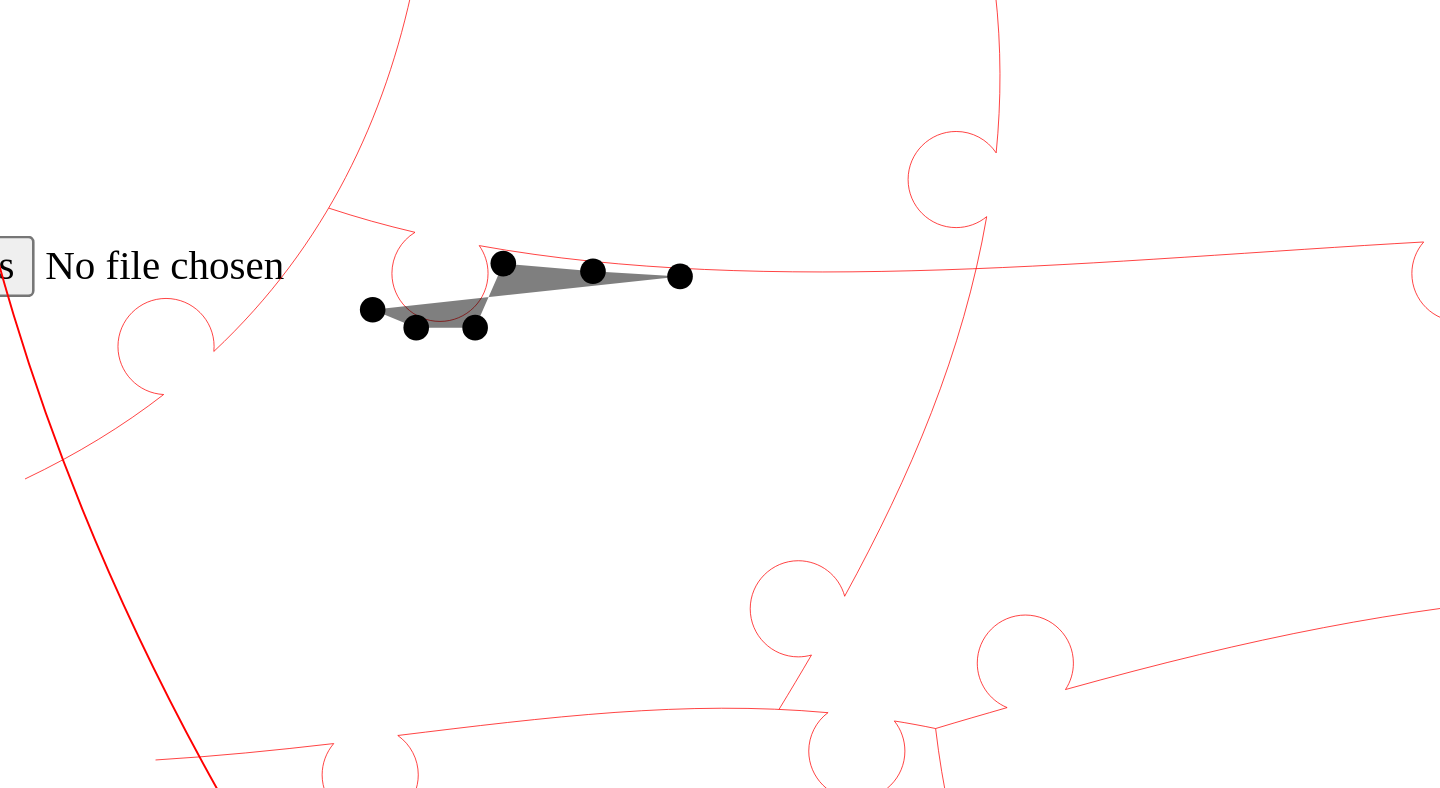 click 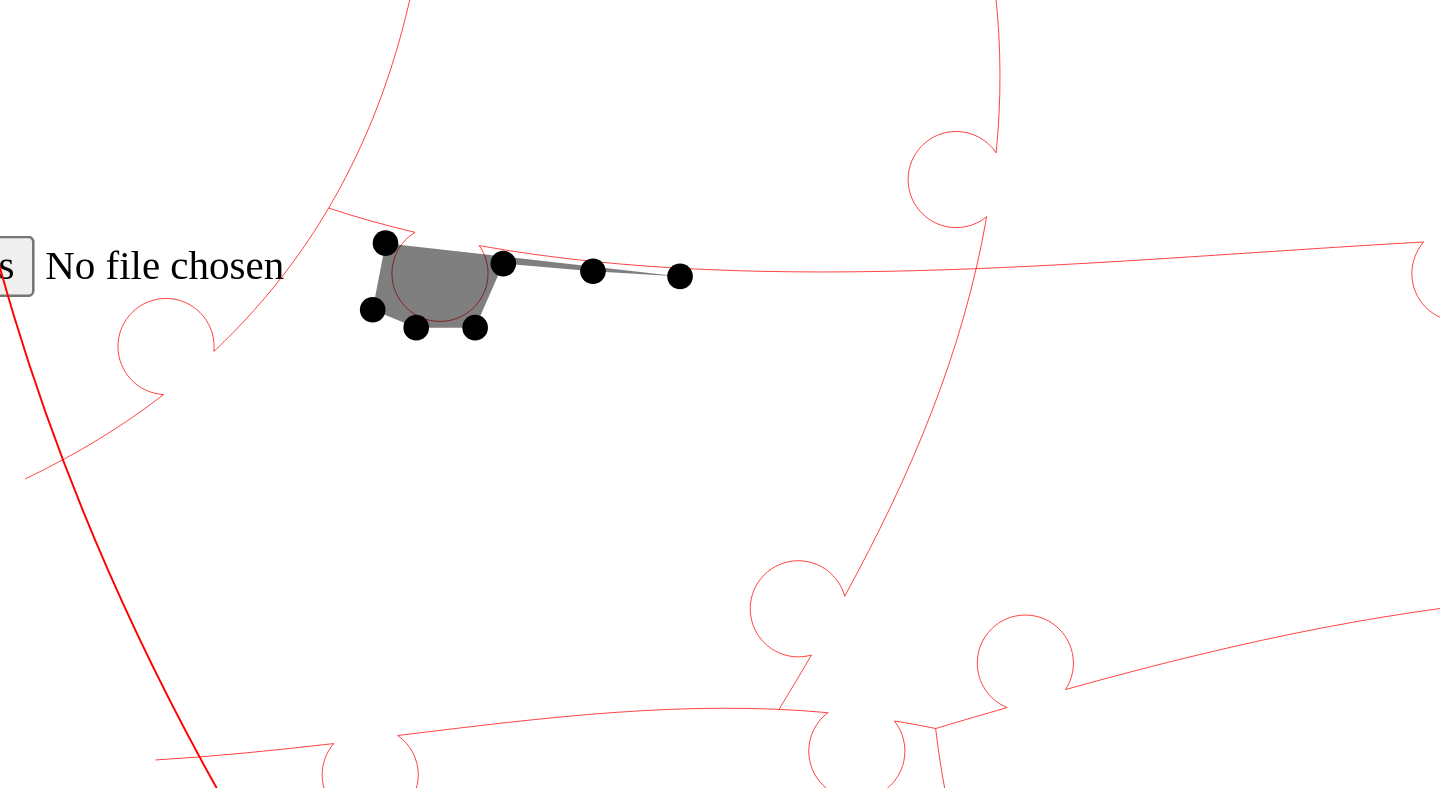 click 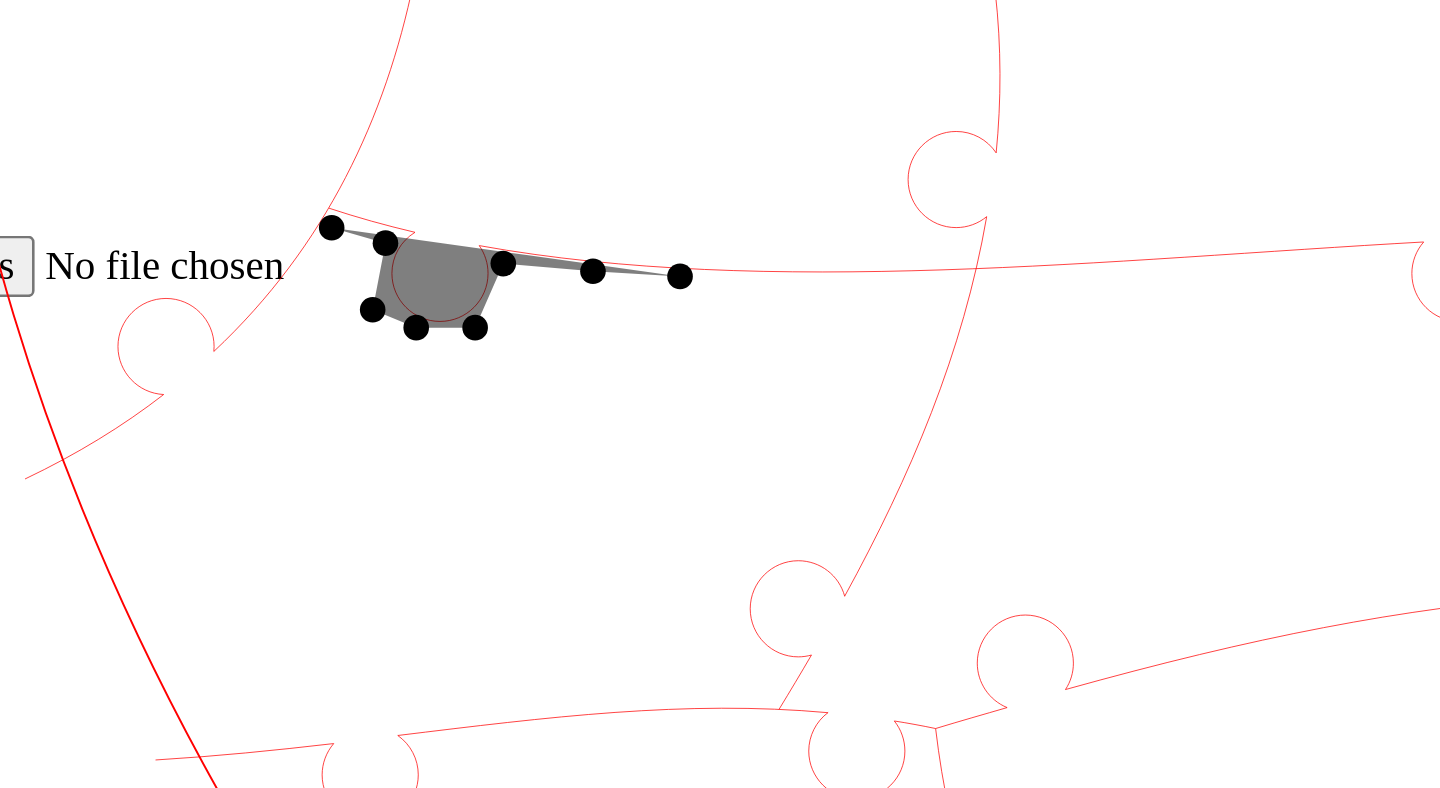 click 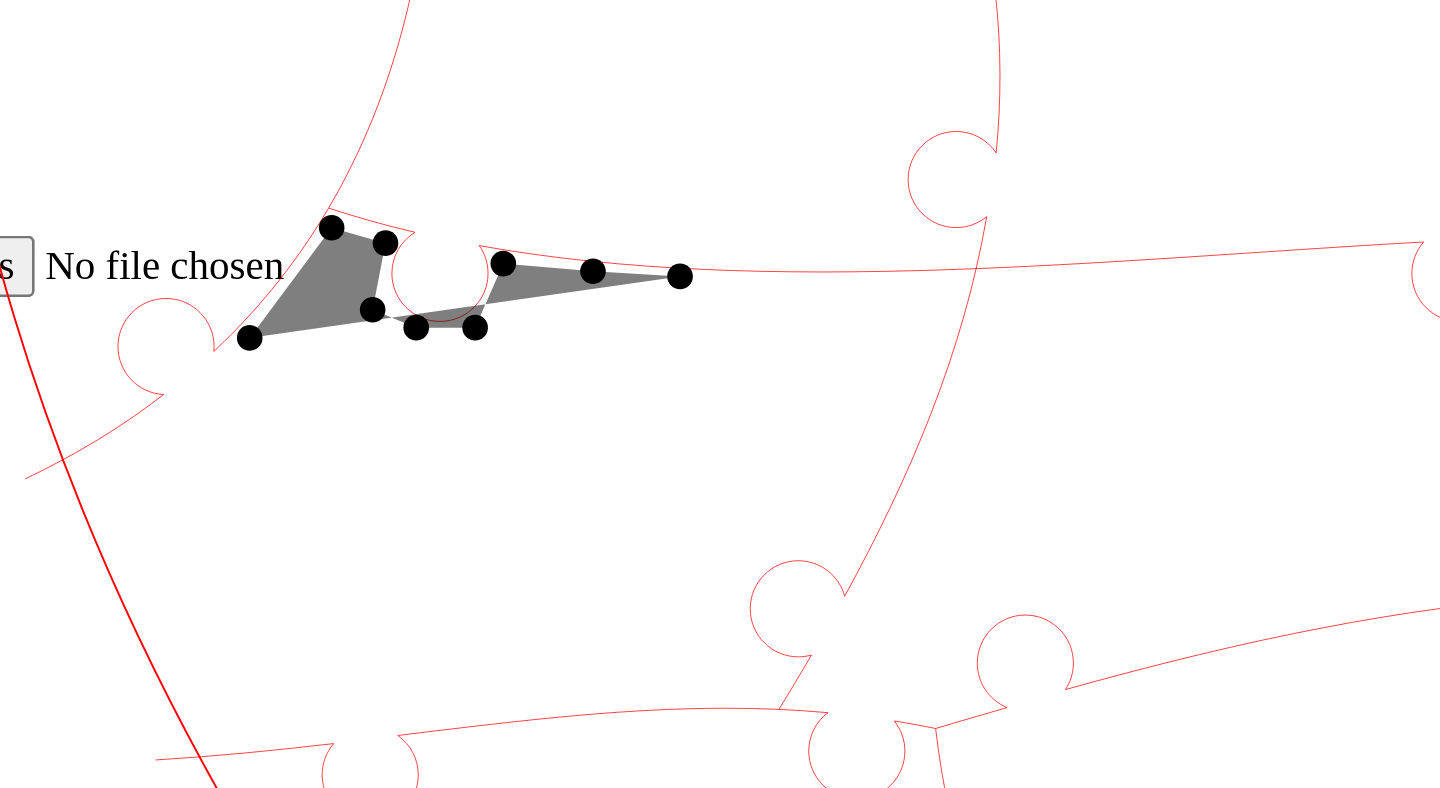 click 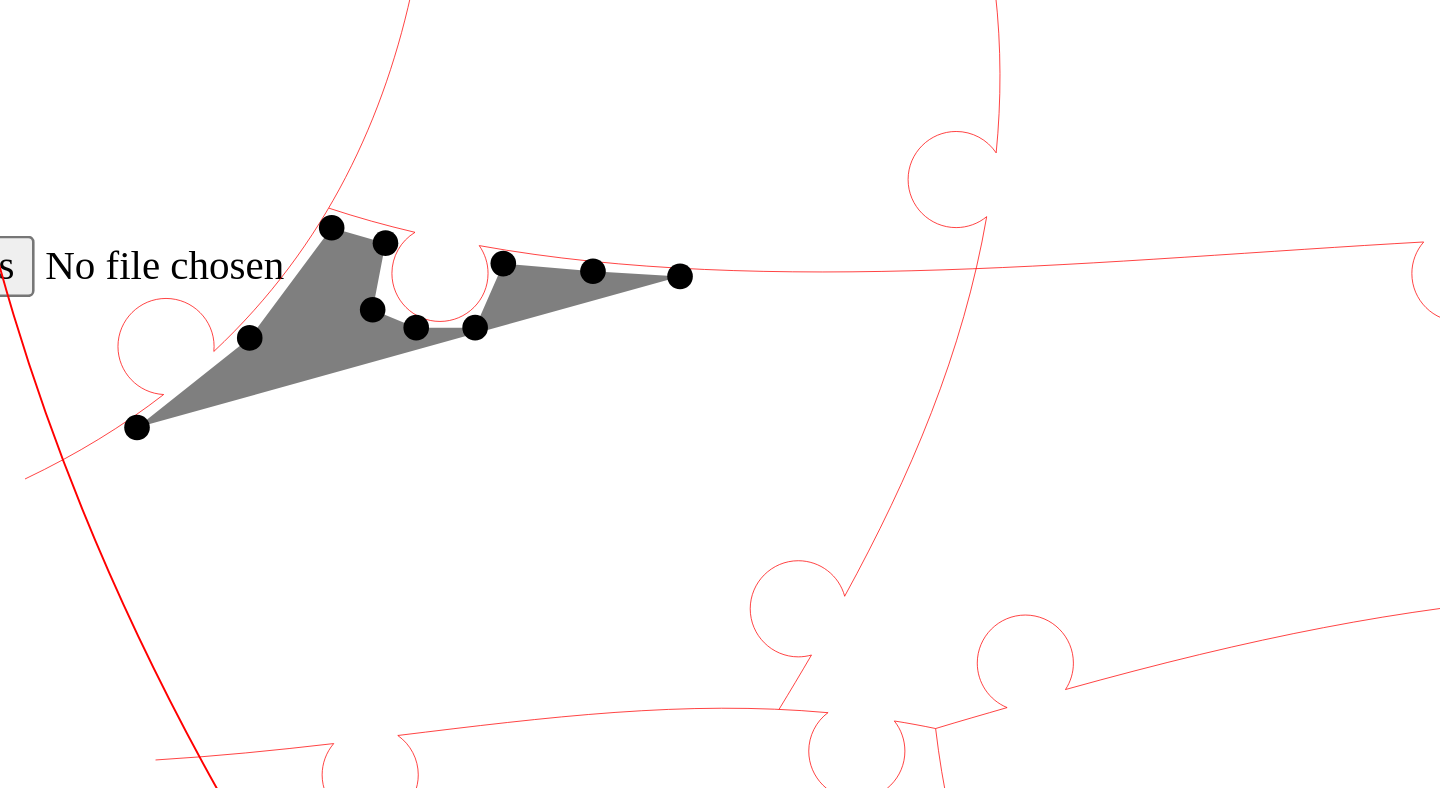 click 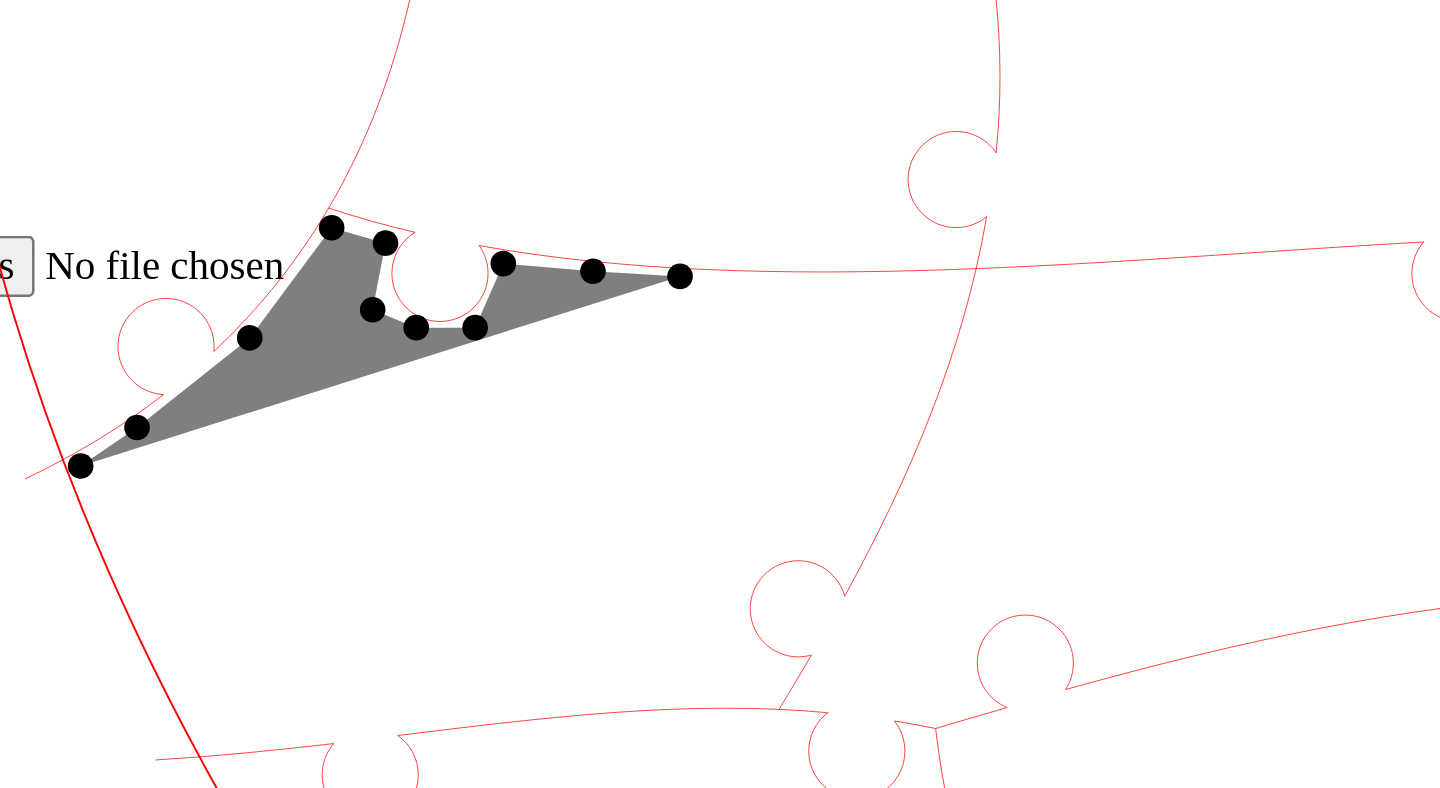 click 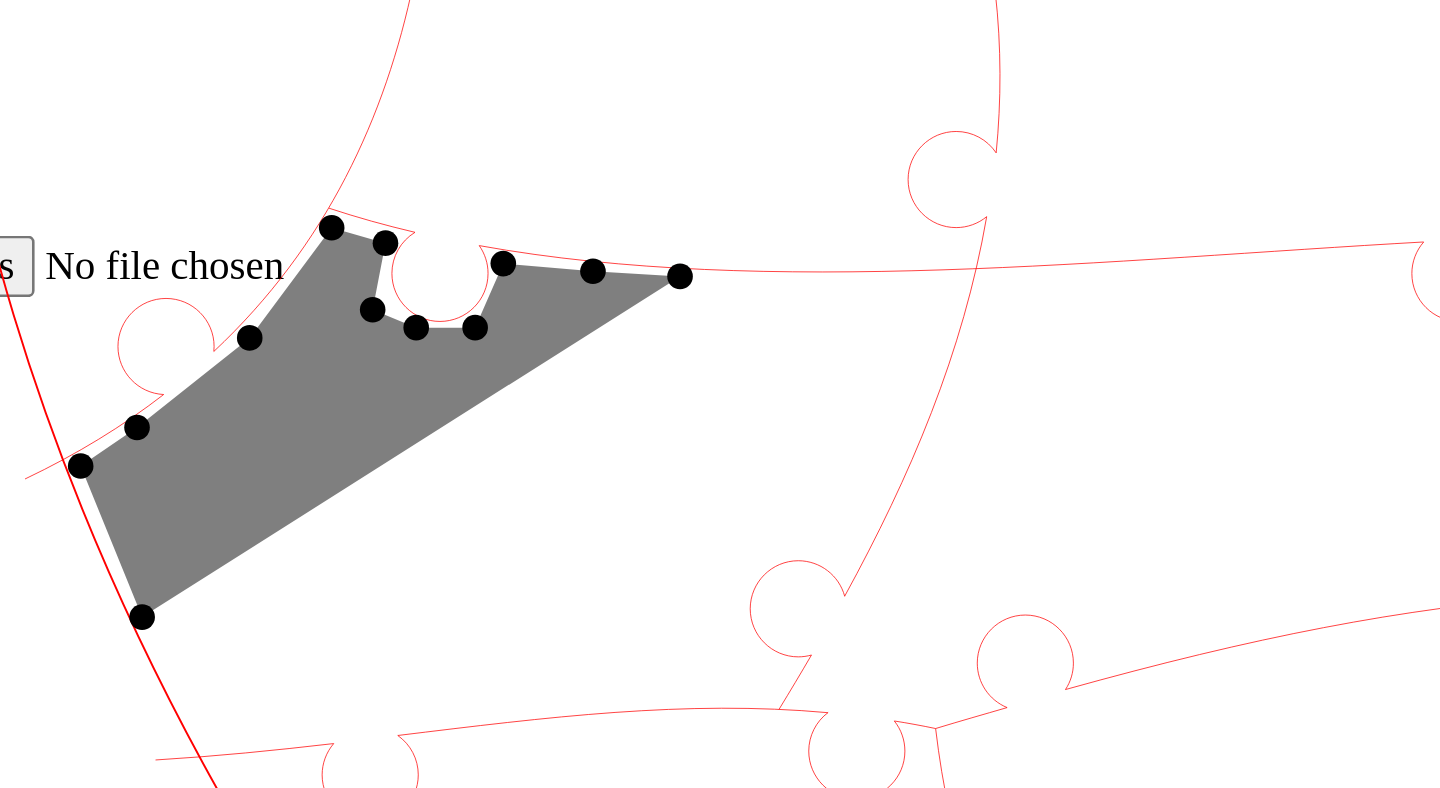 click 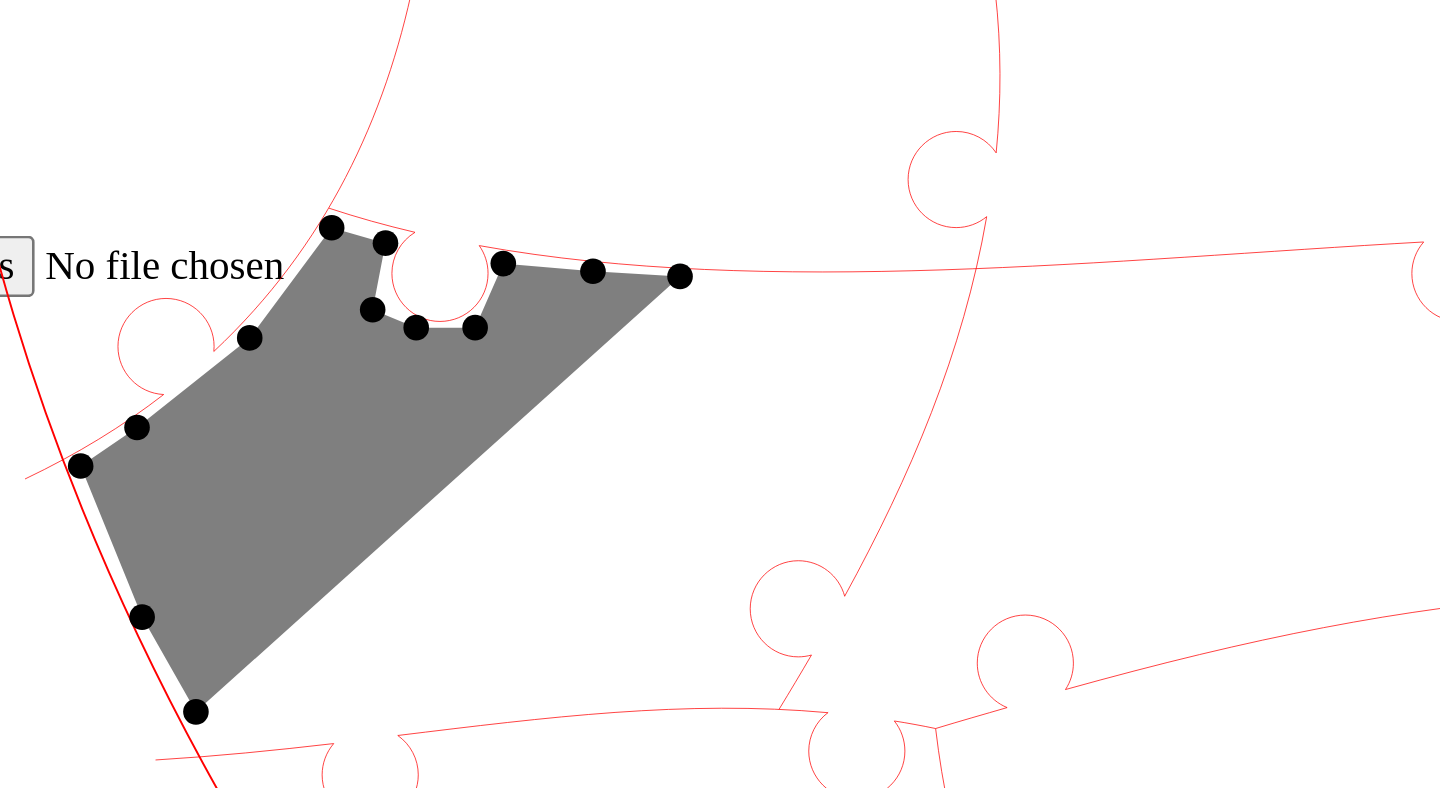 click 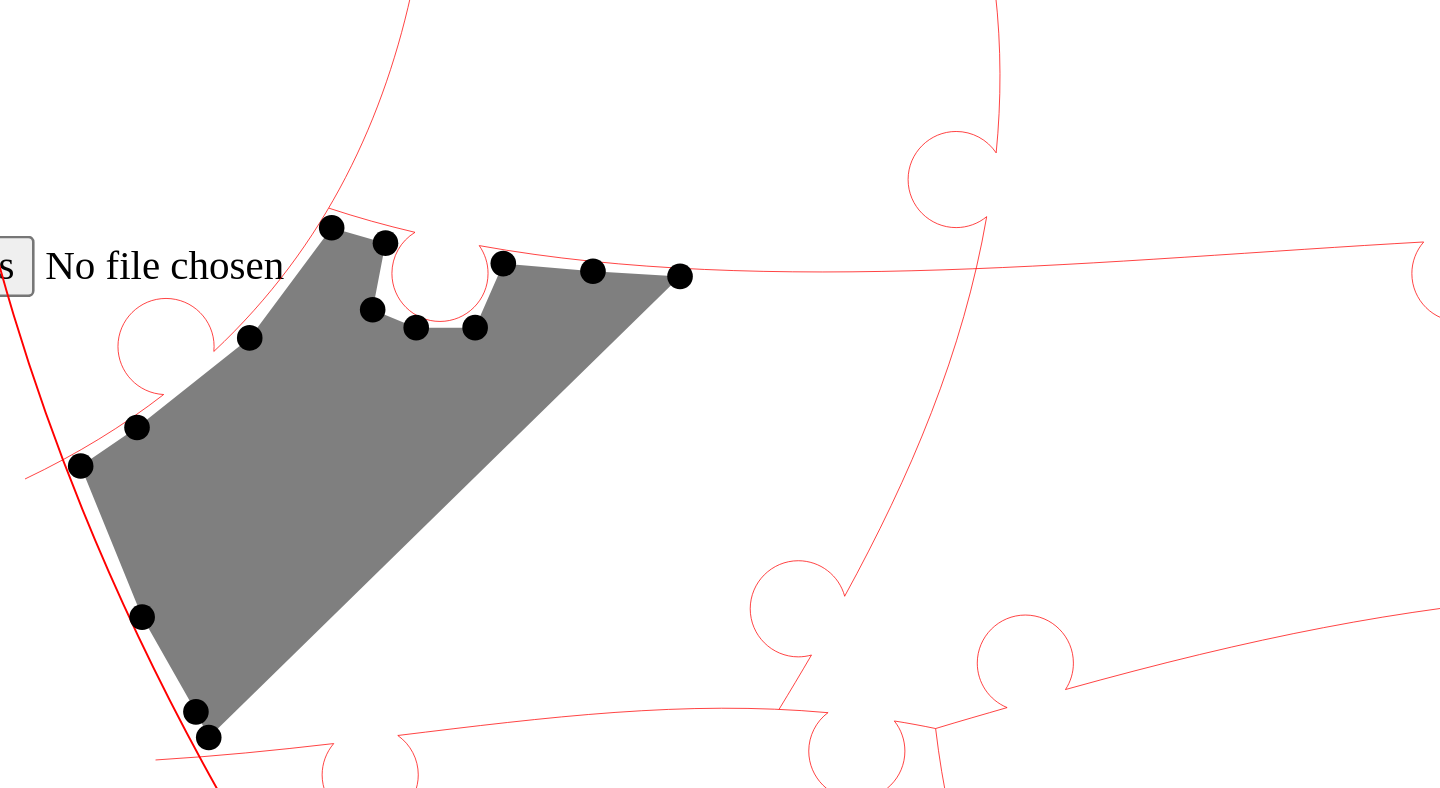 click 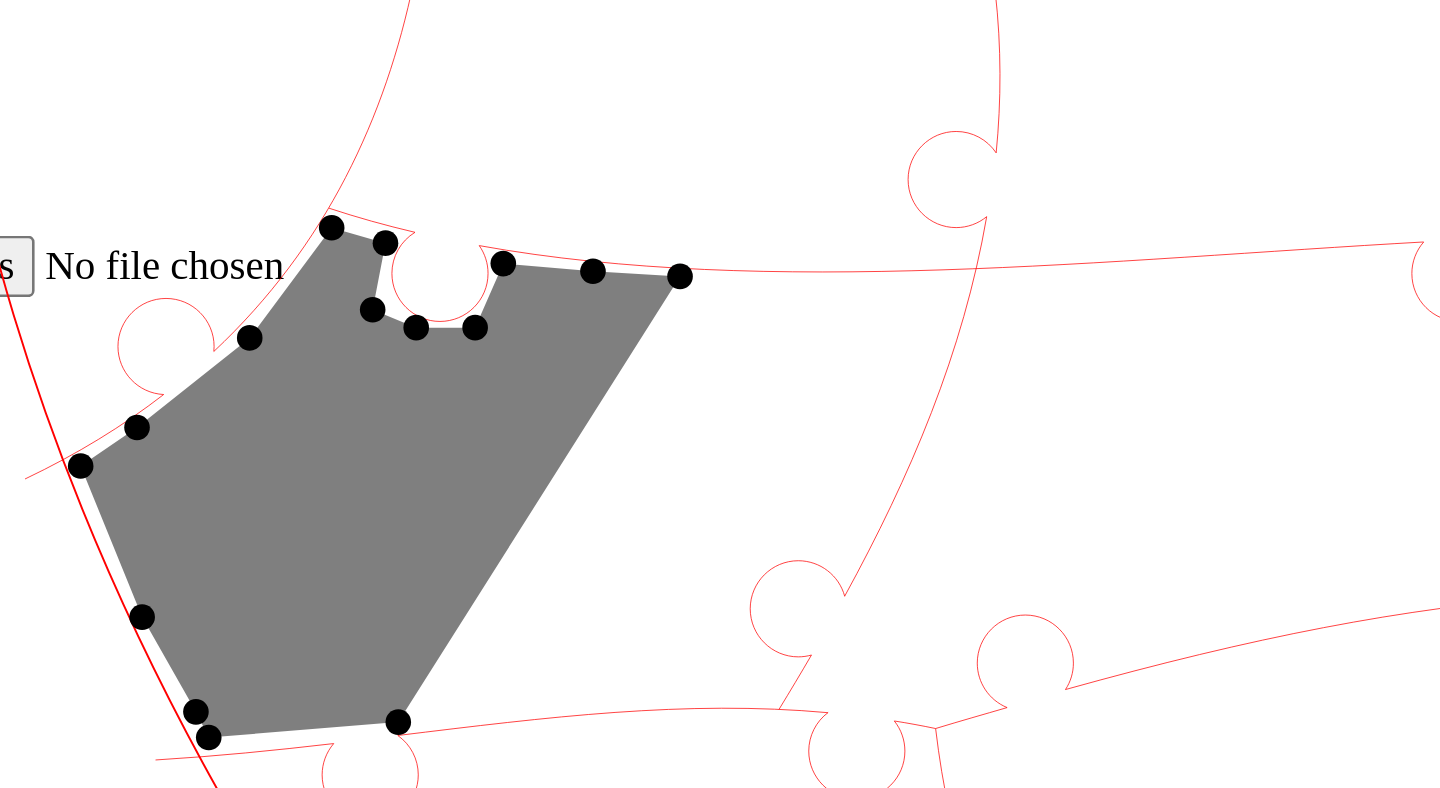 click 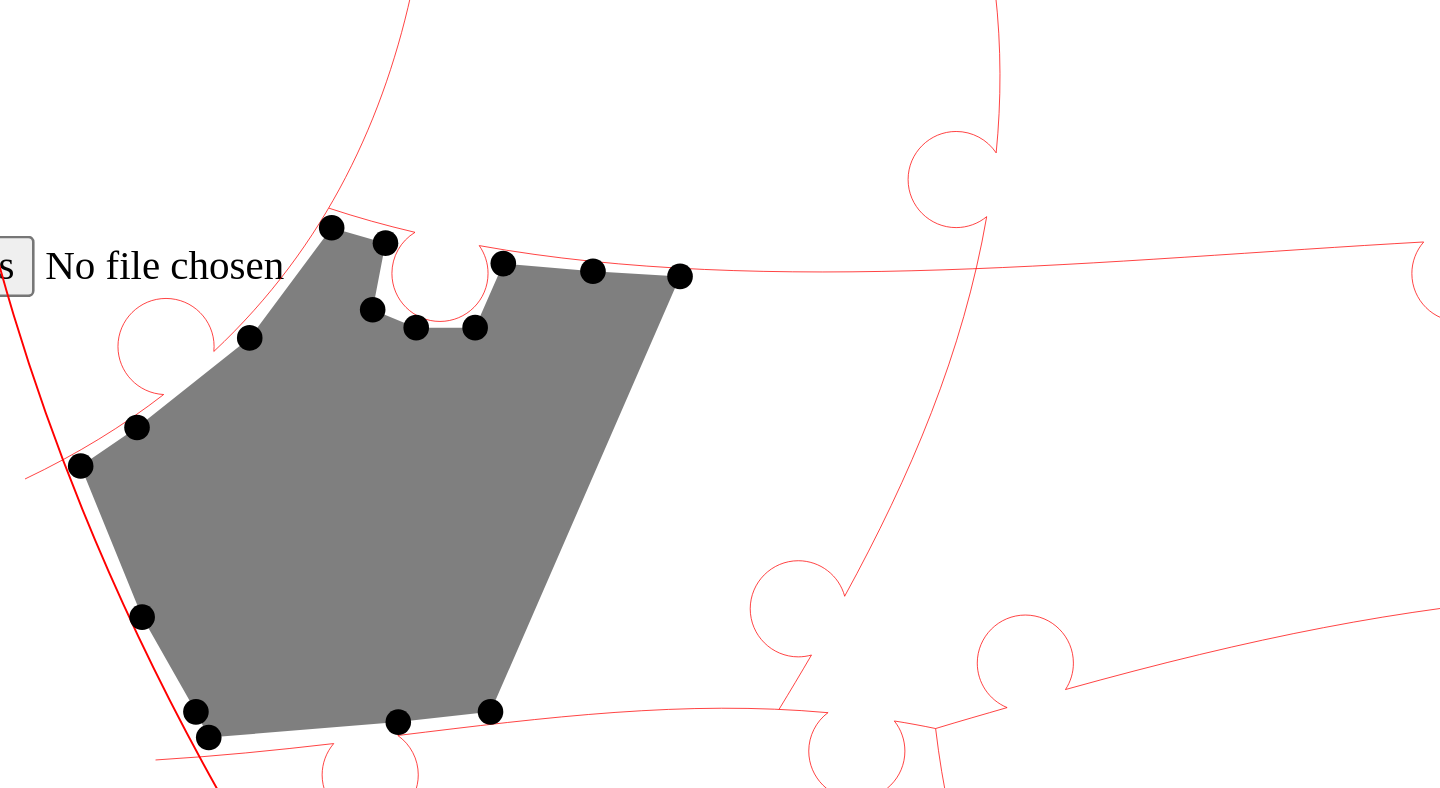 click 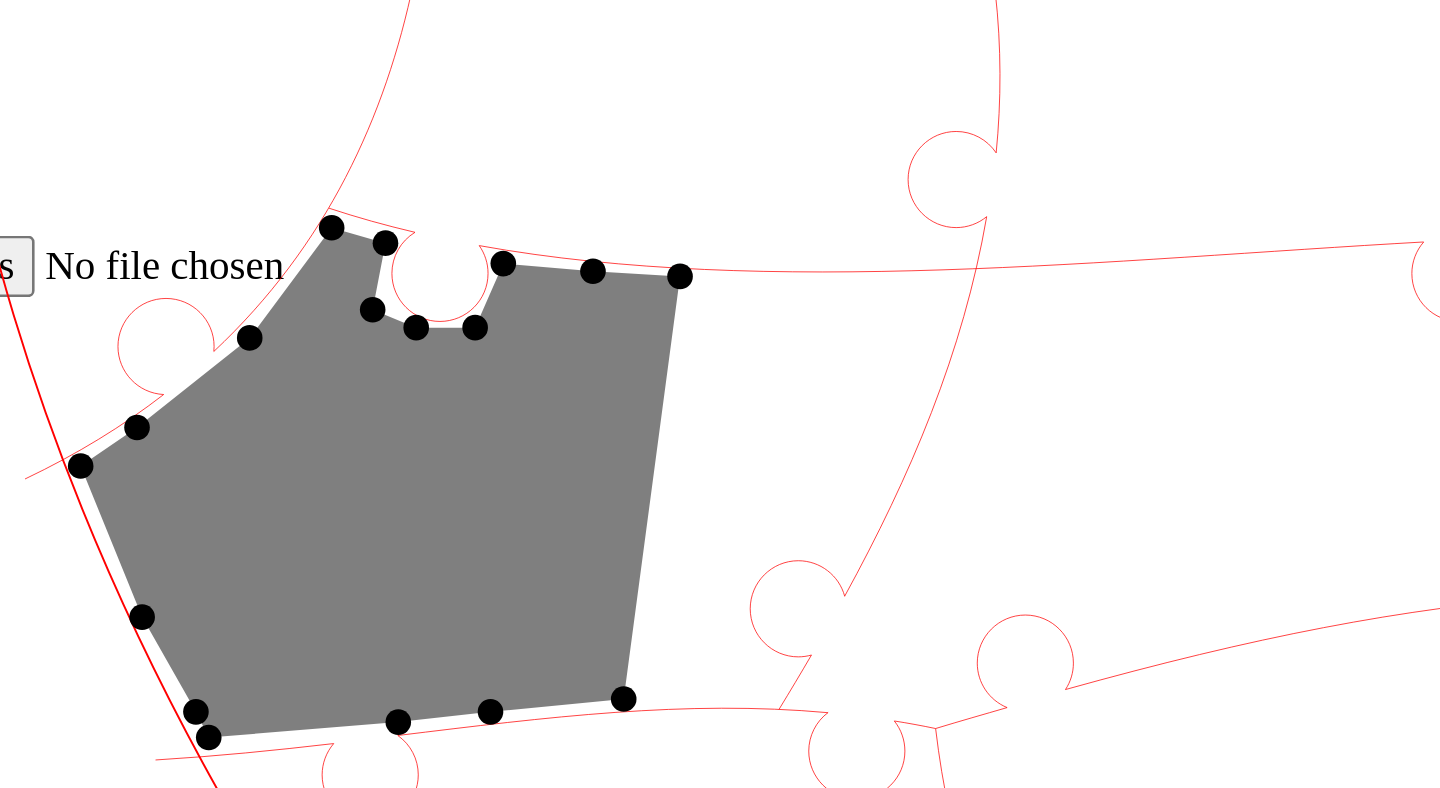 click 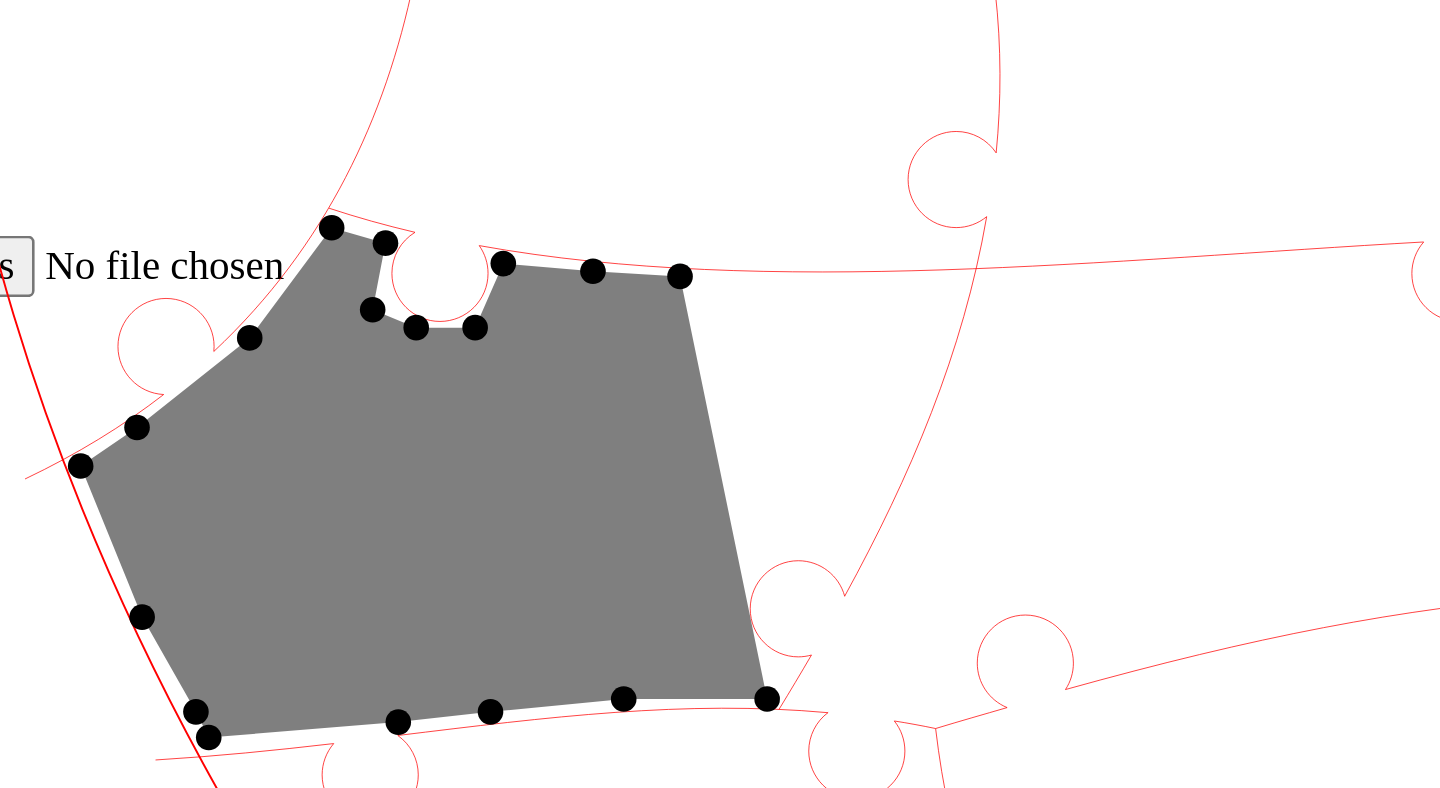 click 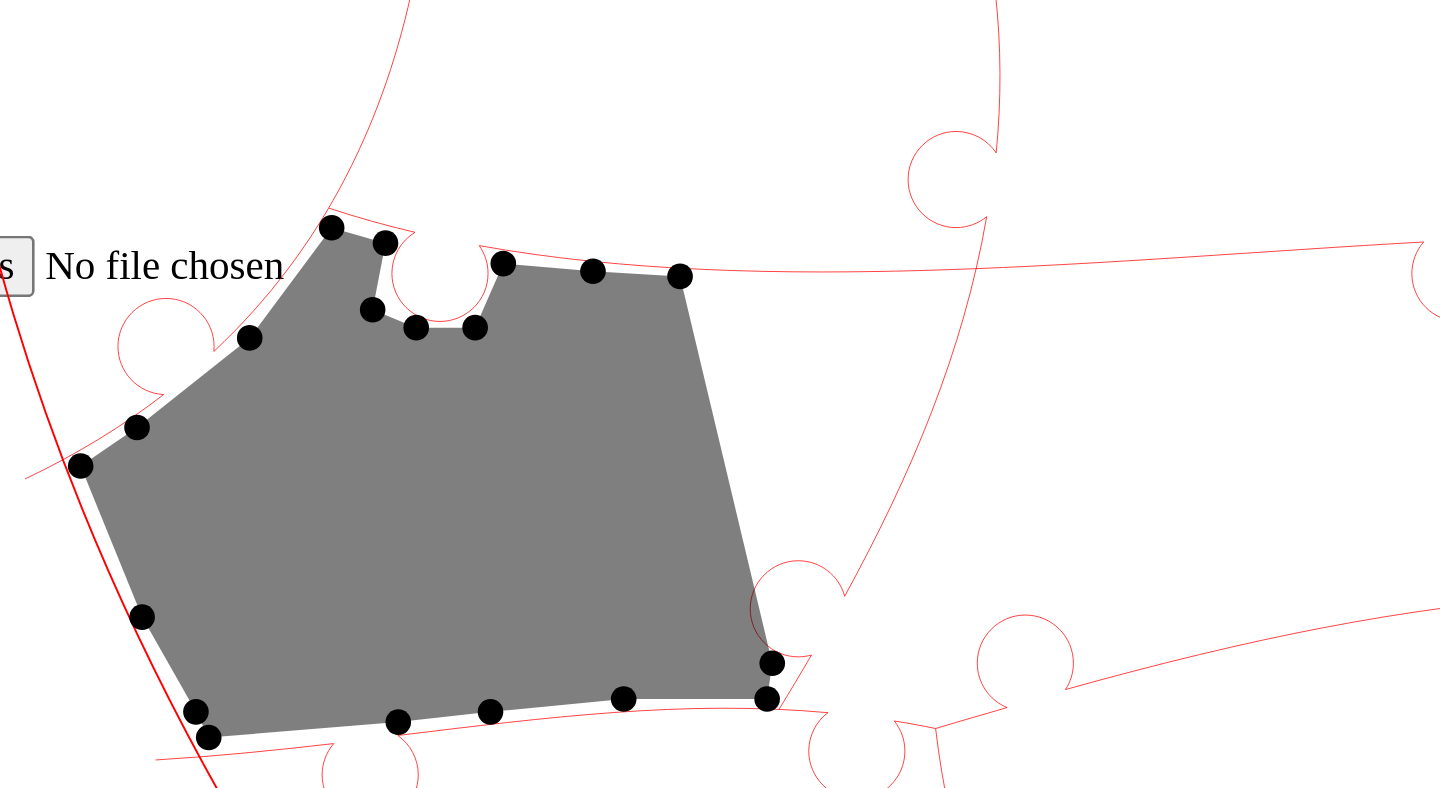 click 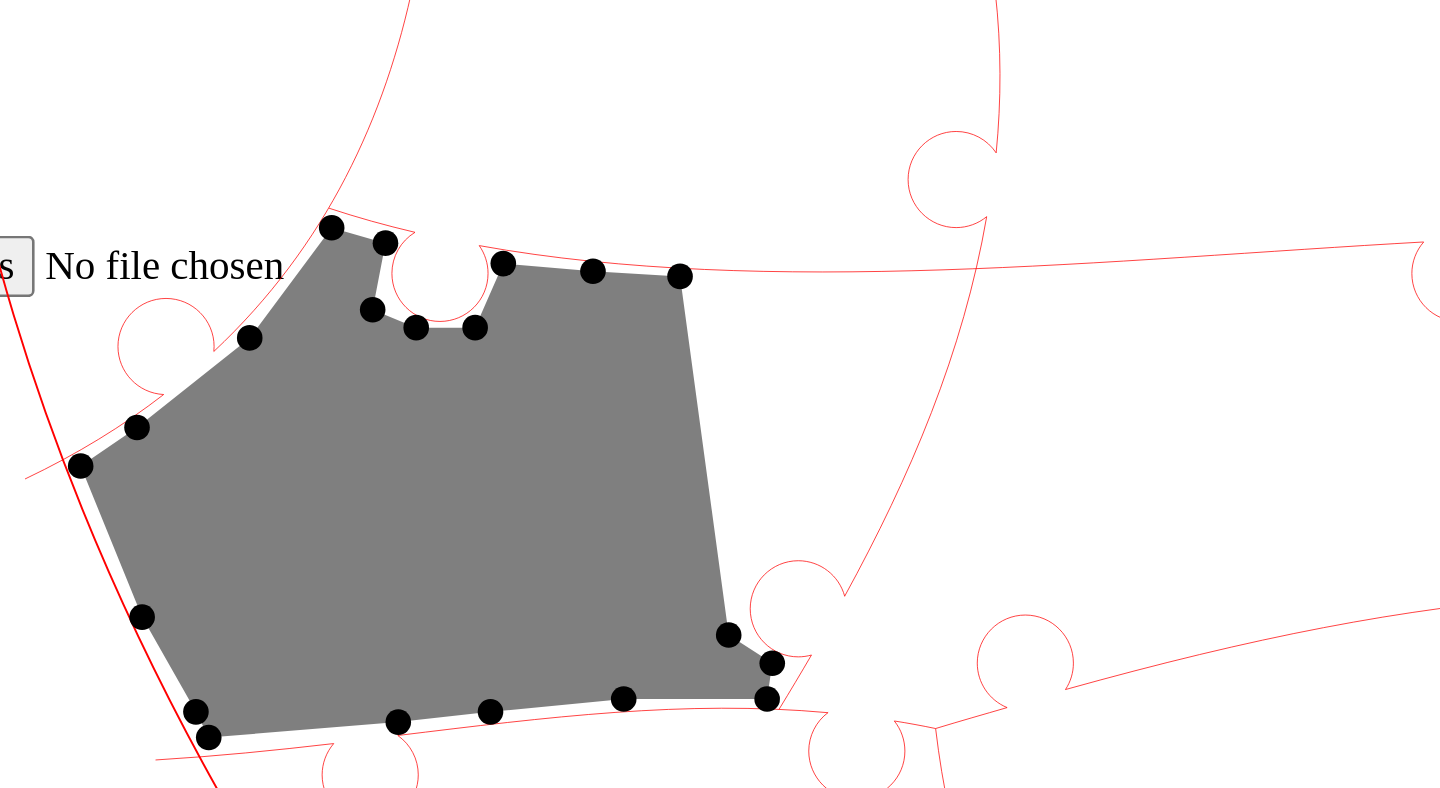 click 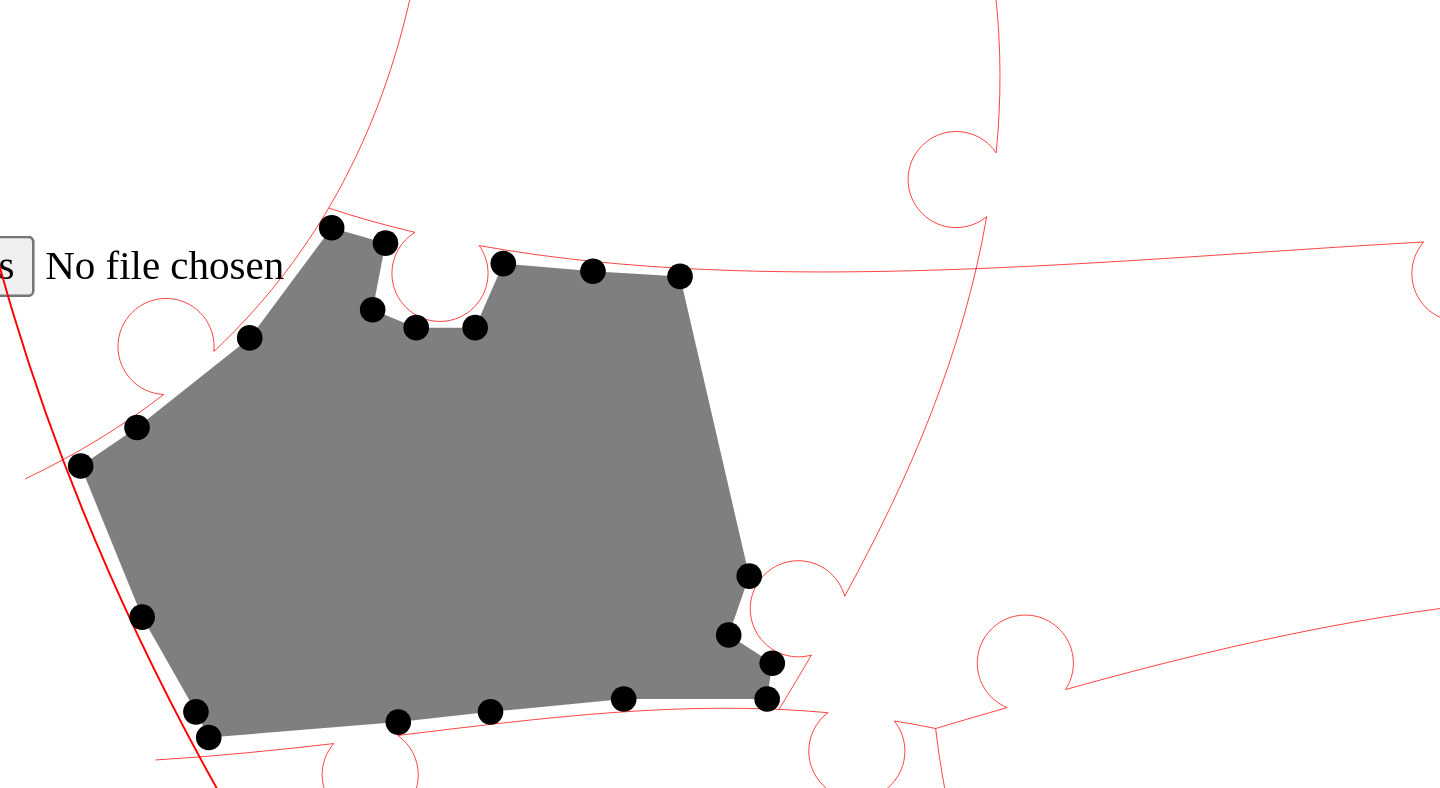 click 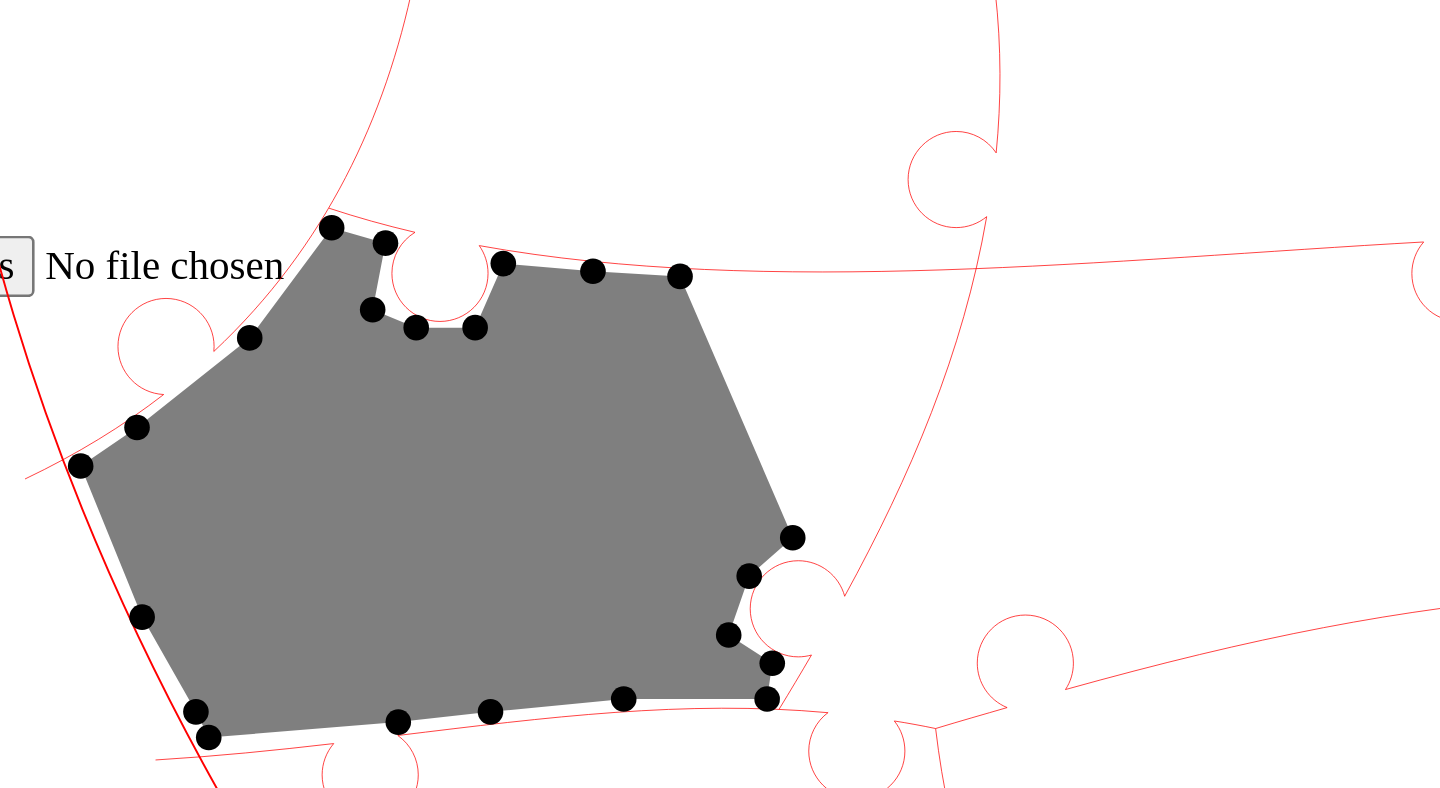 click 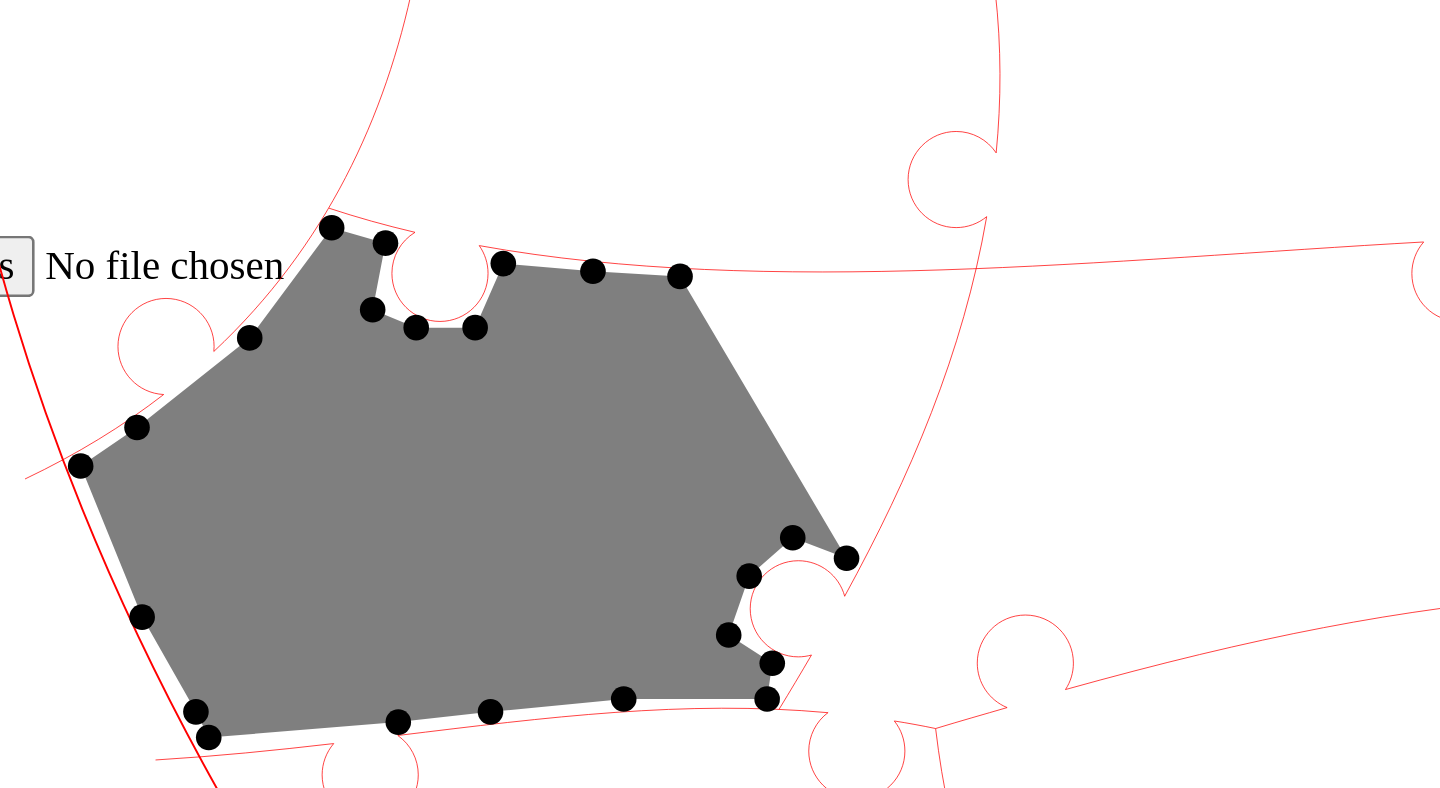 click 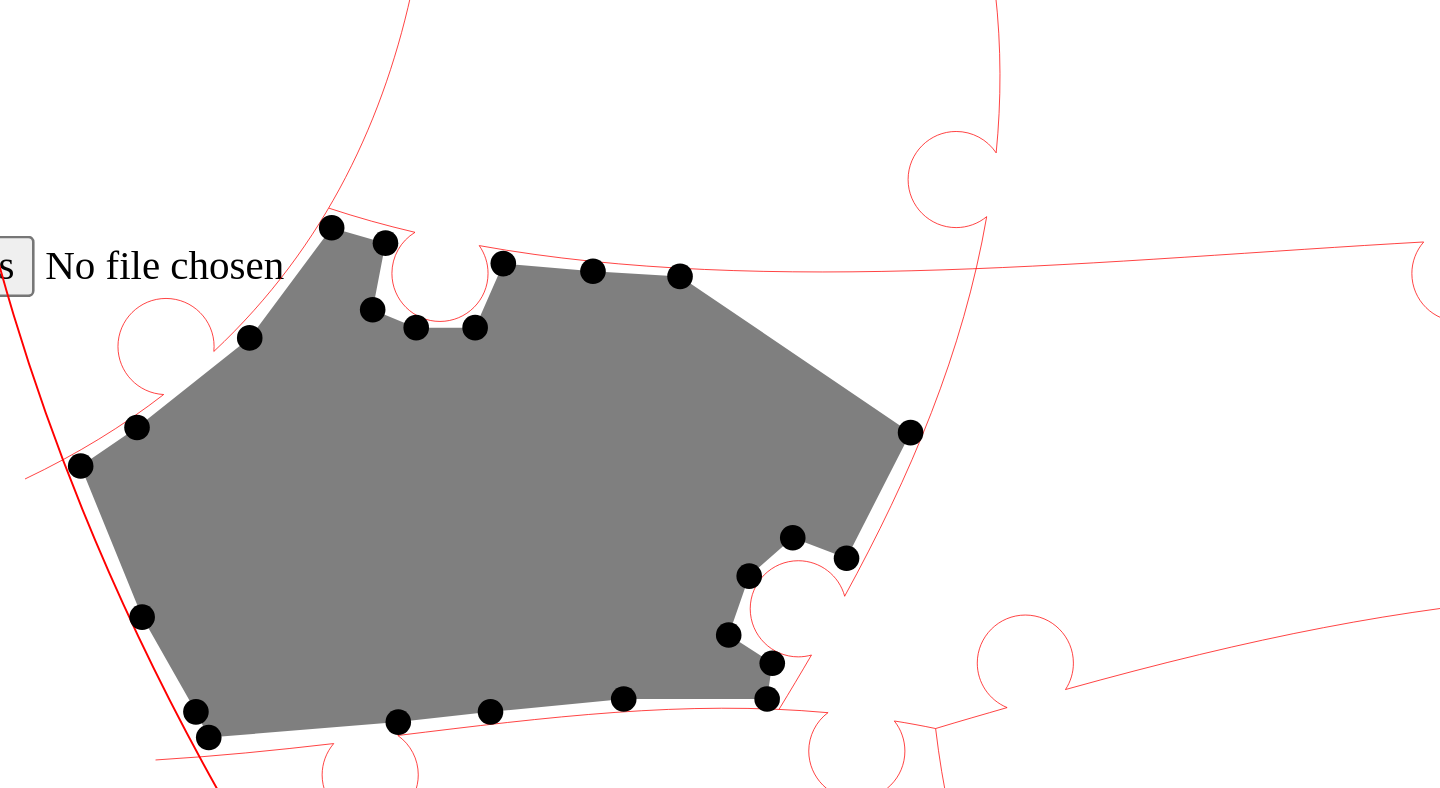 click 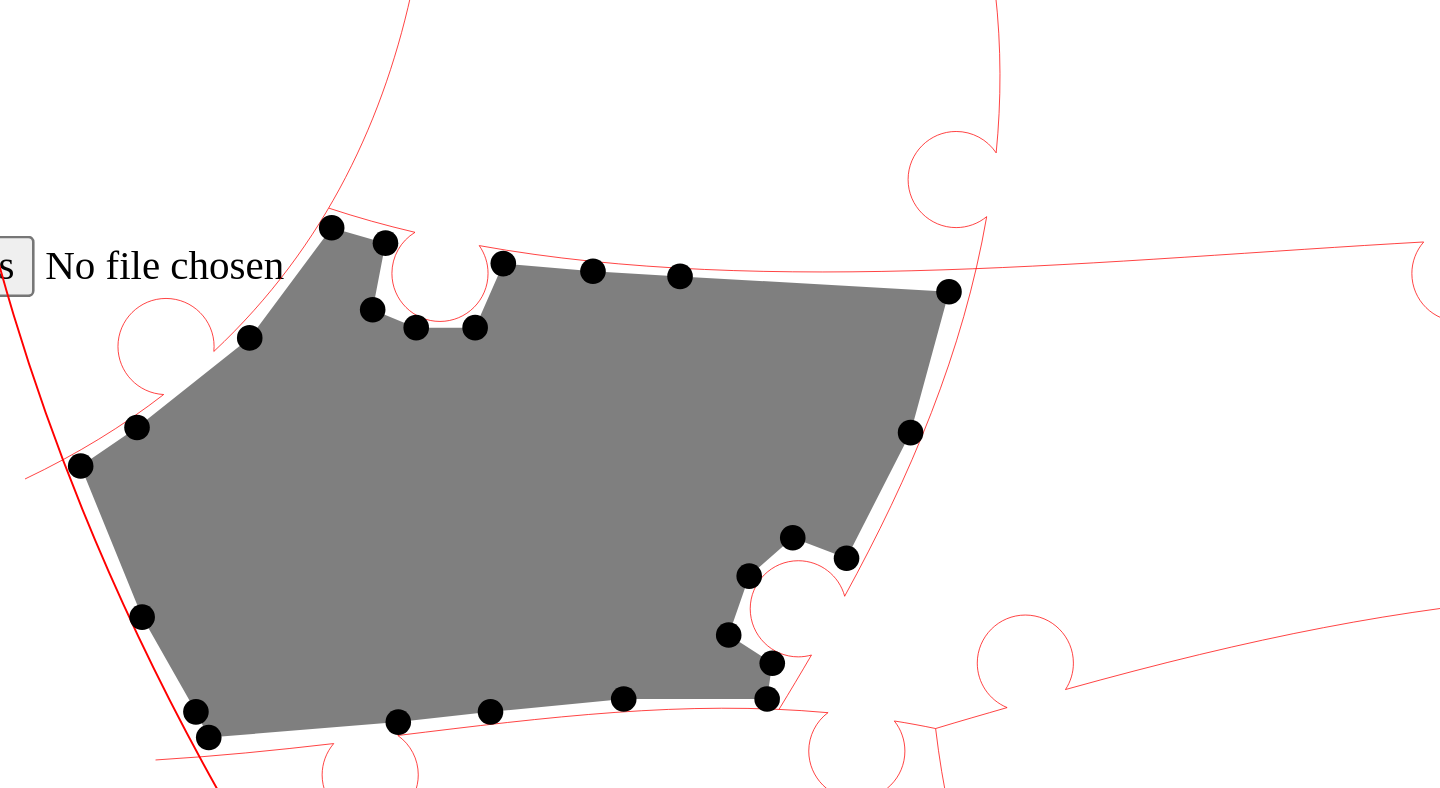 click 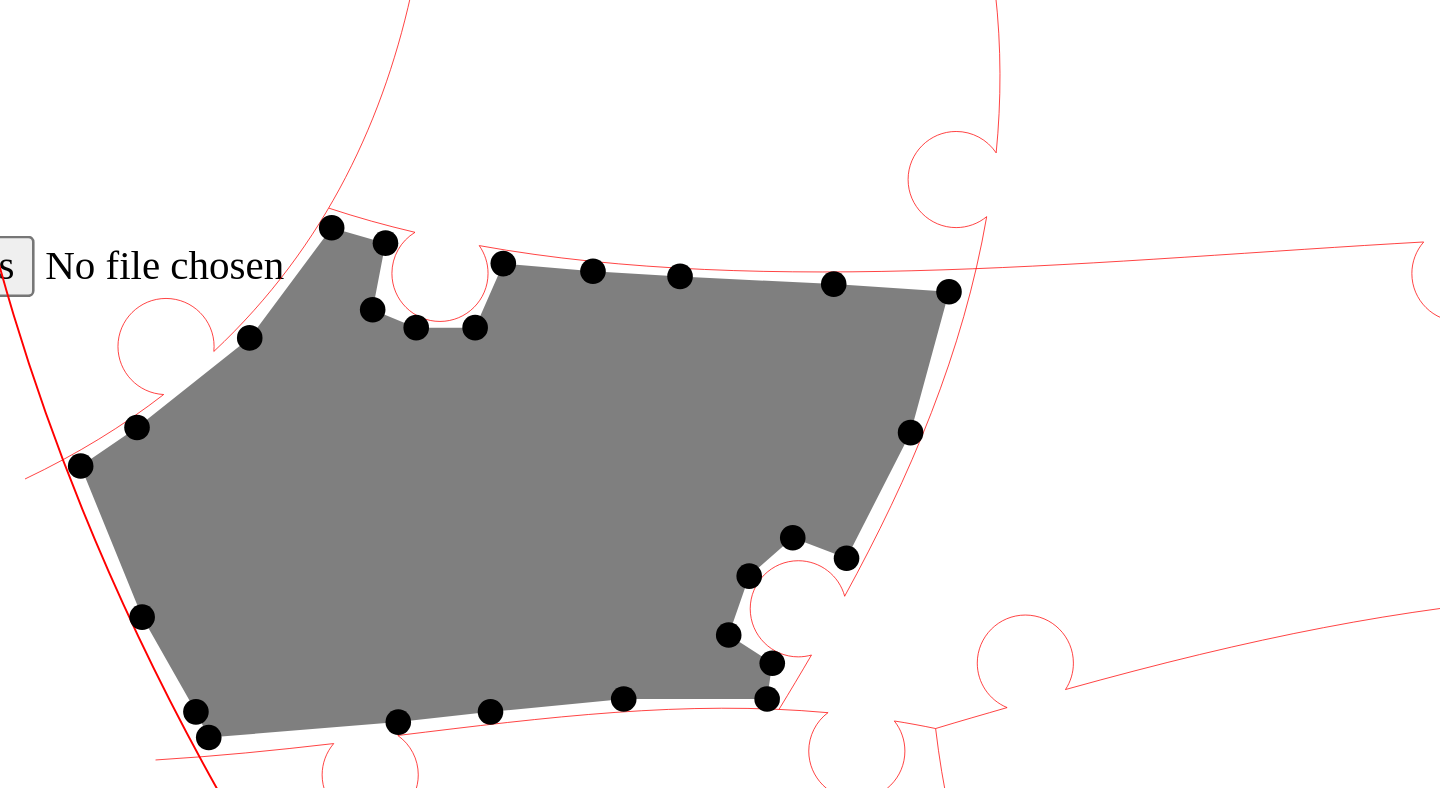 click 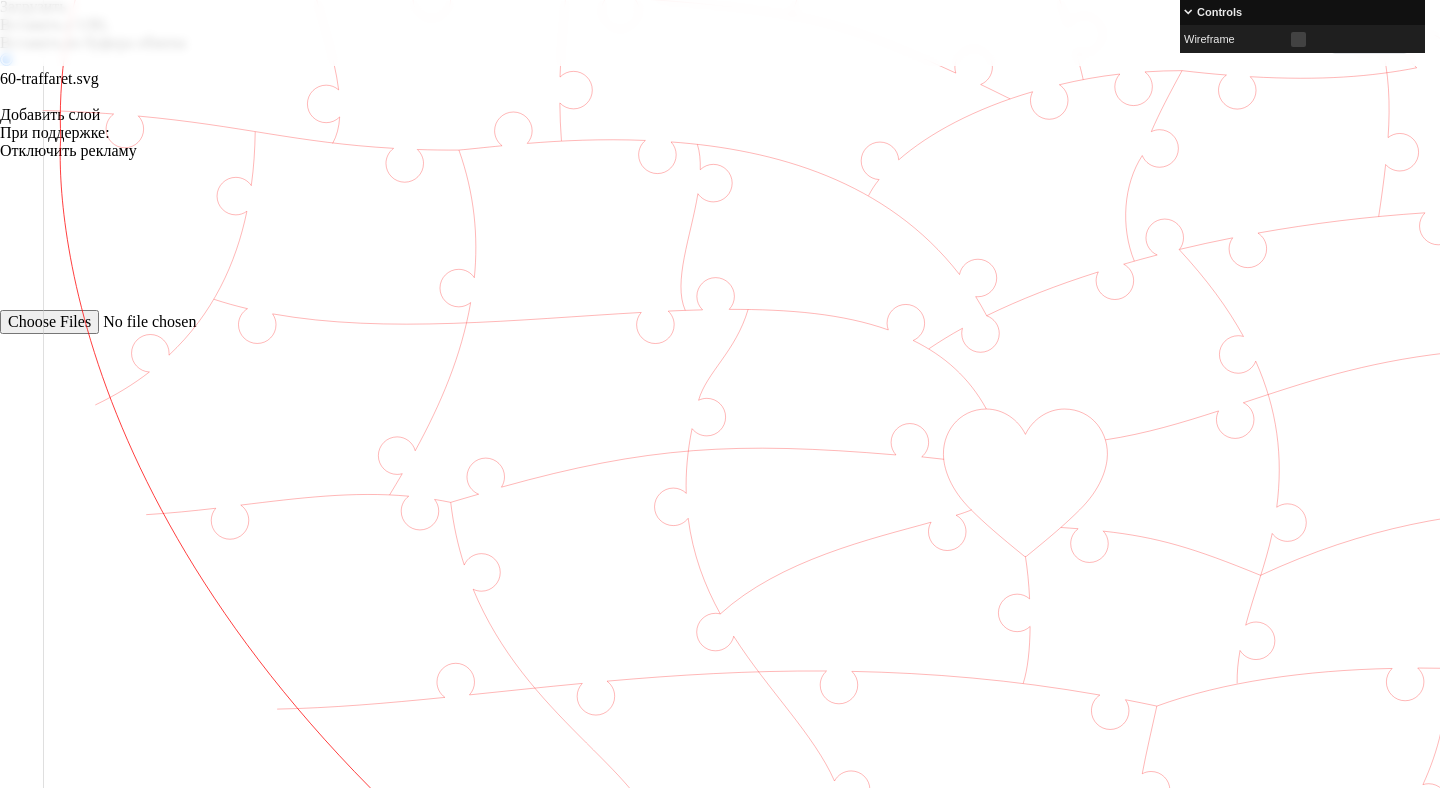 scroll, scrollTop: 496, scrollLeft: 0, axis: vertical 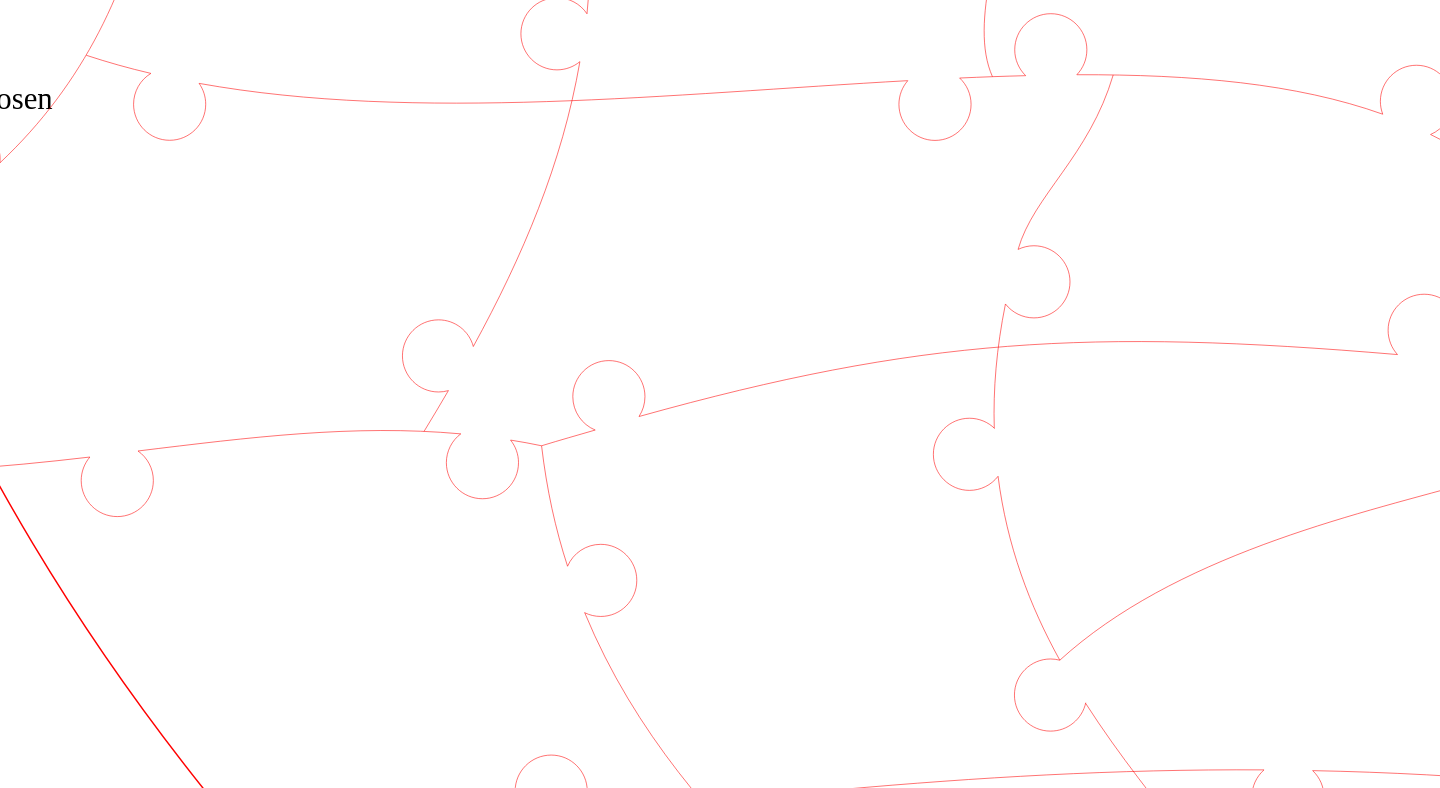 click 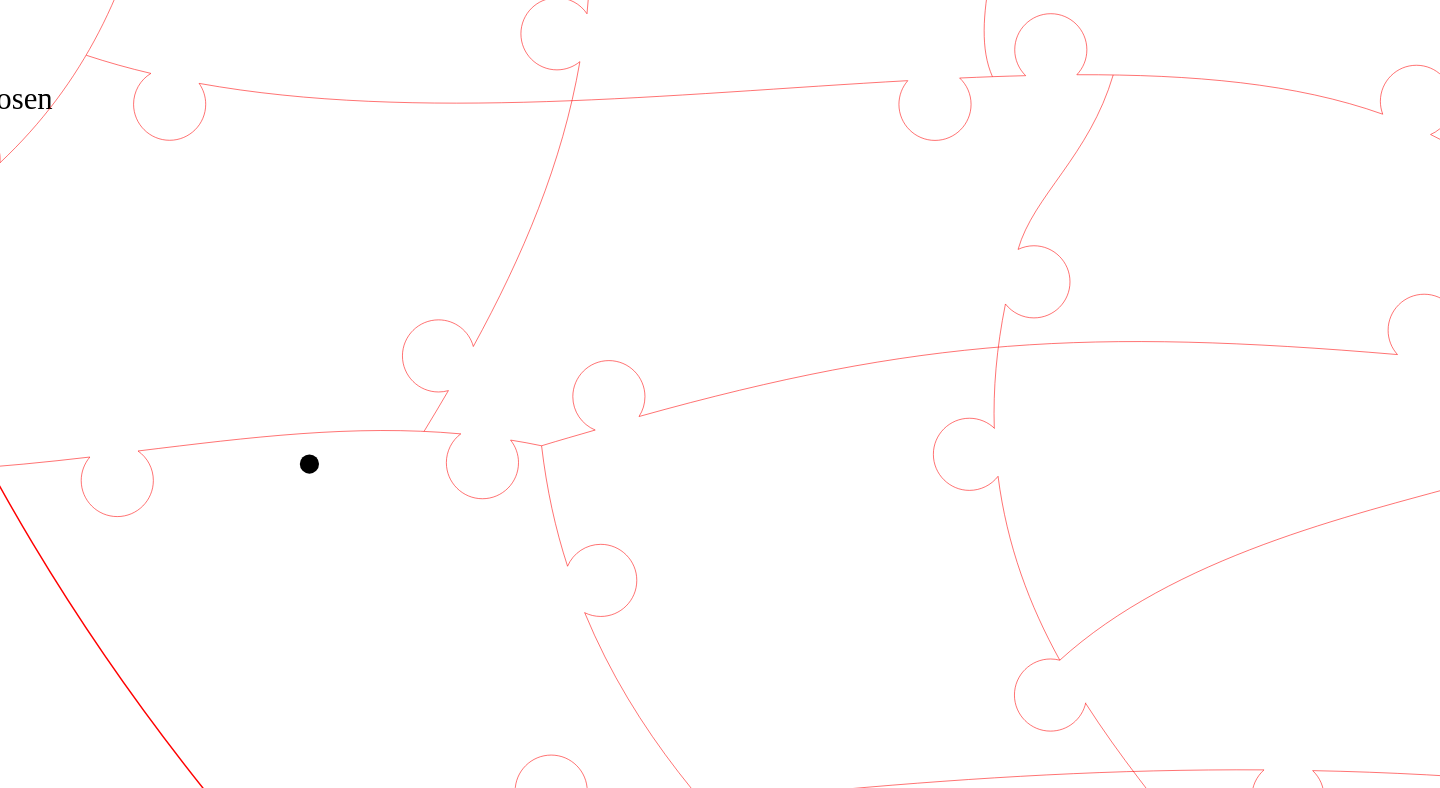 click 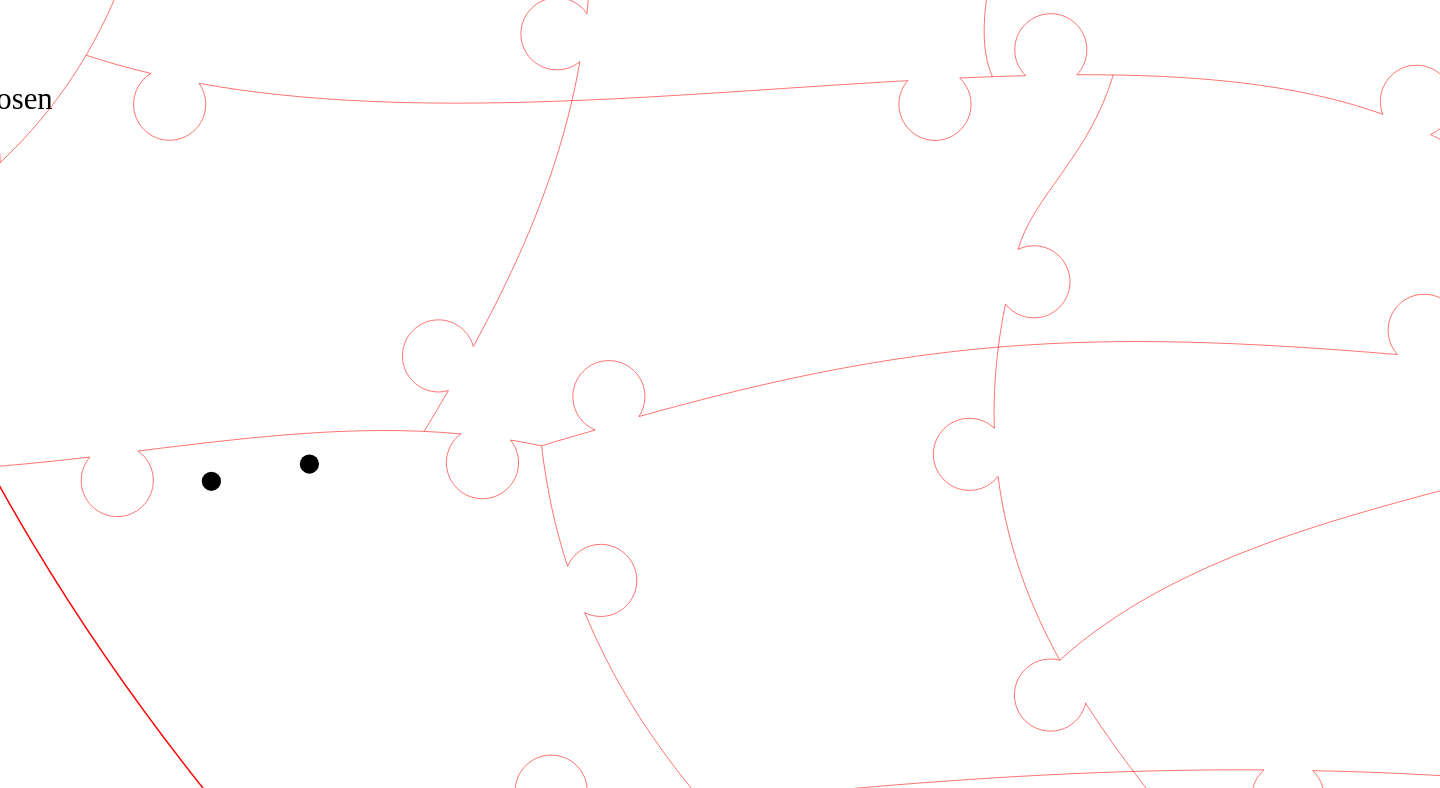 click 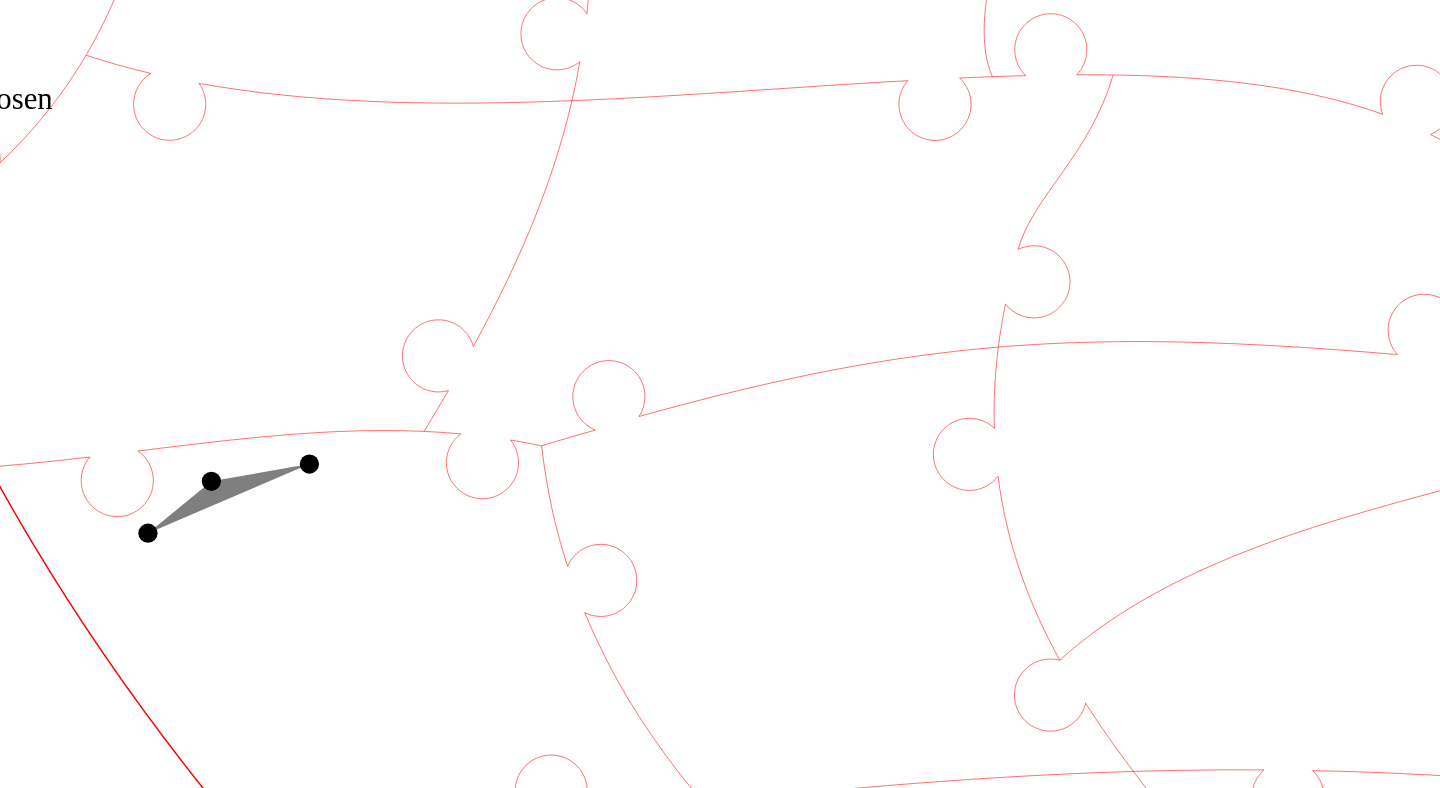 click 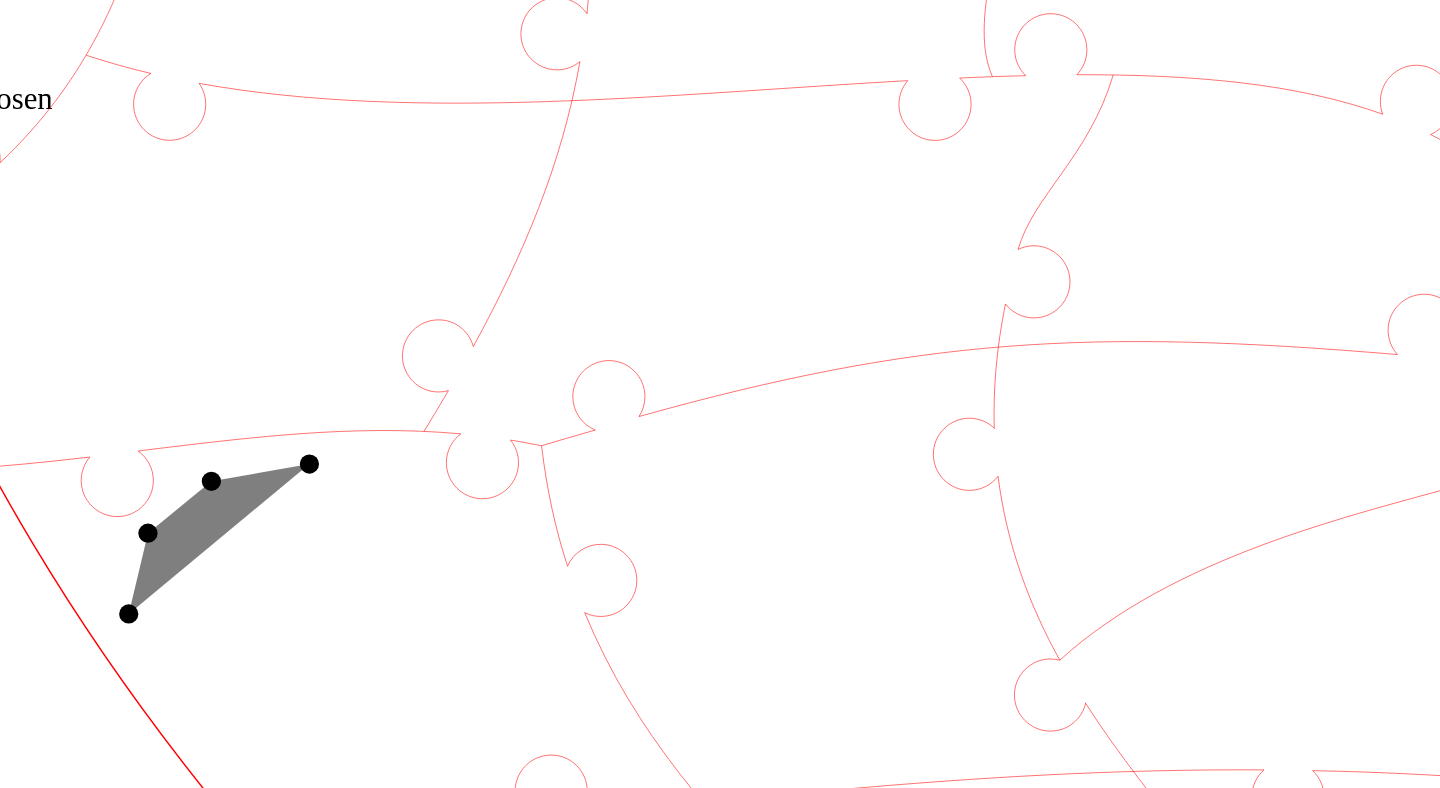 click 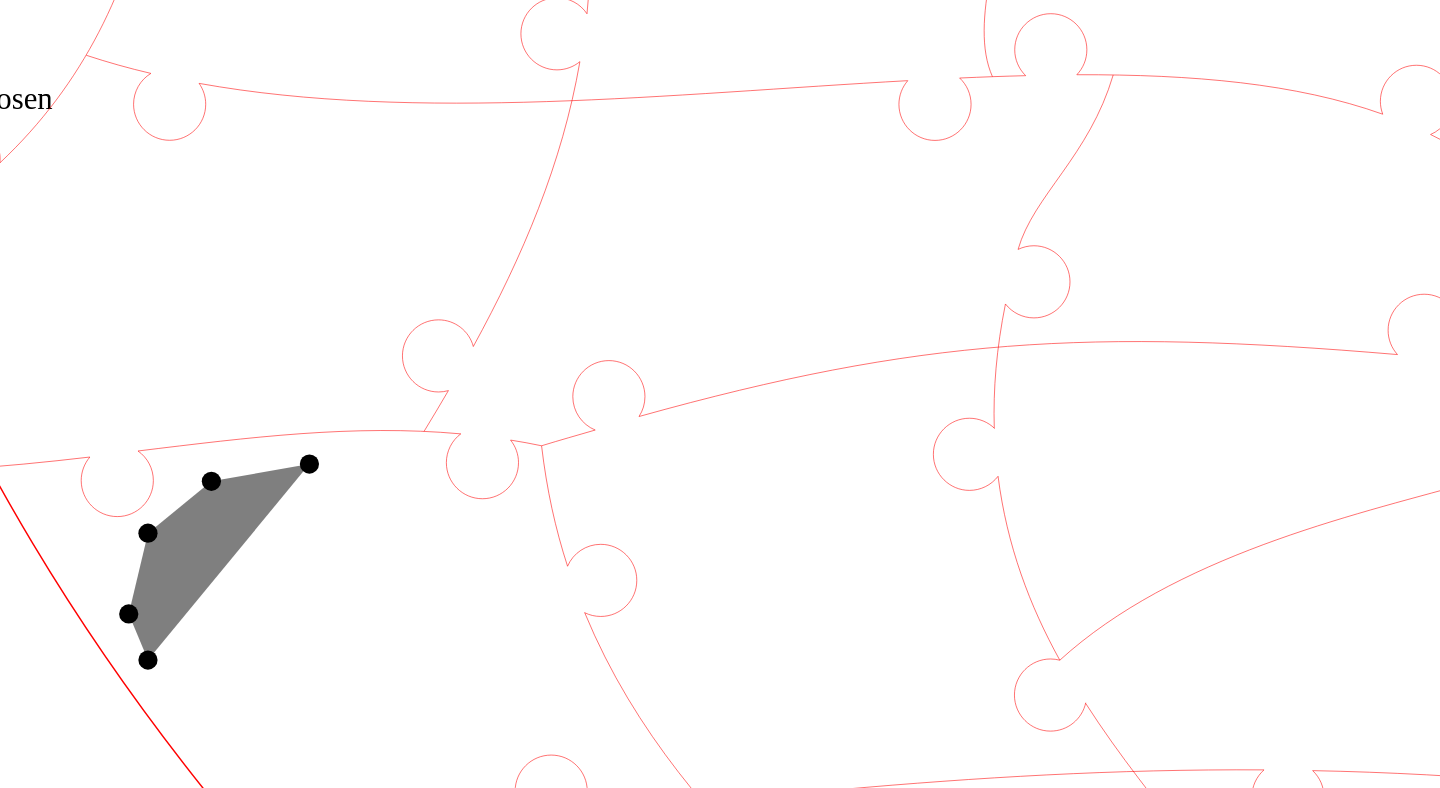 click 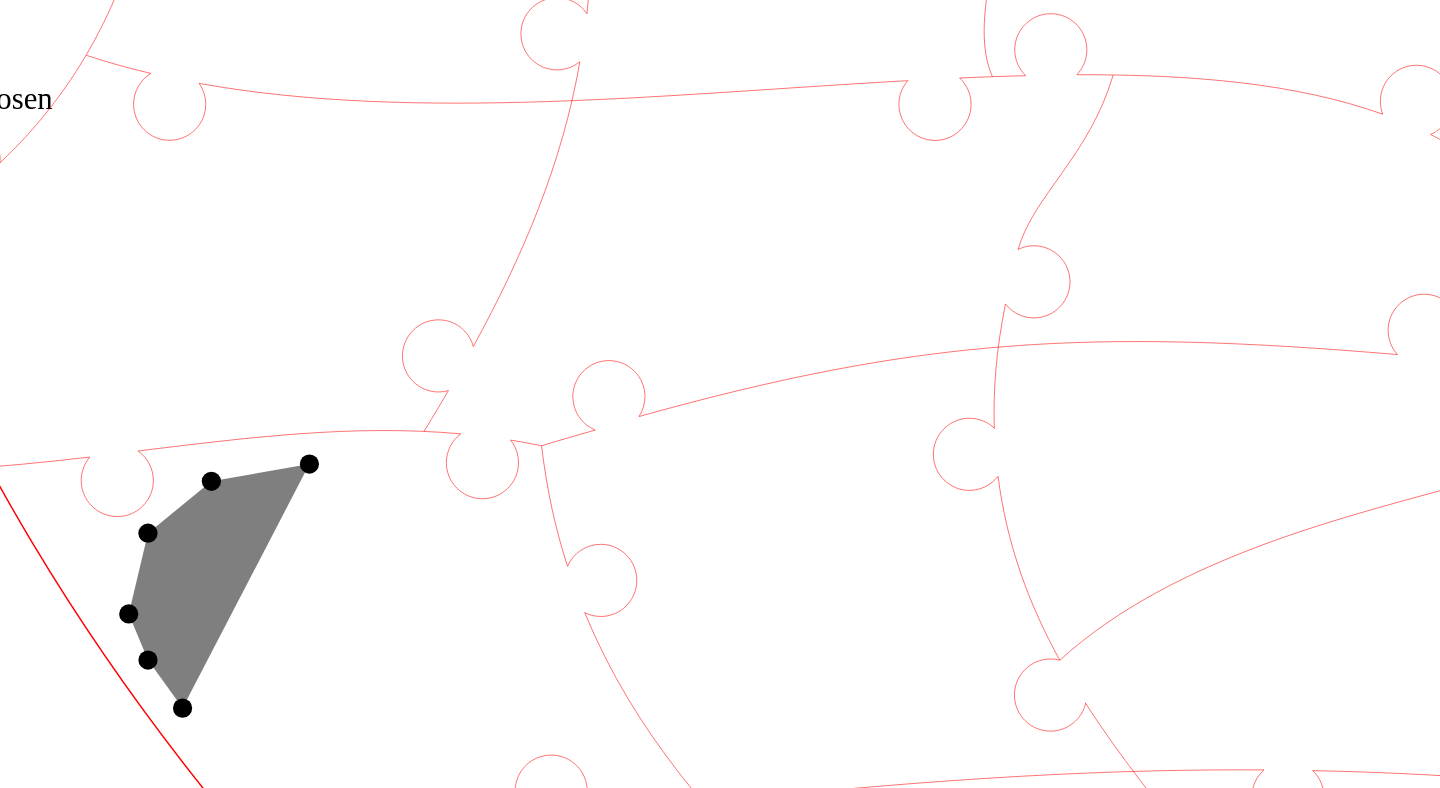 click 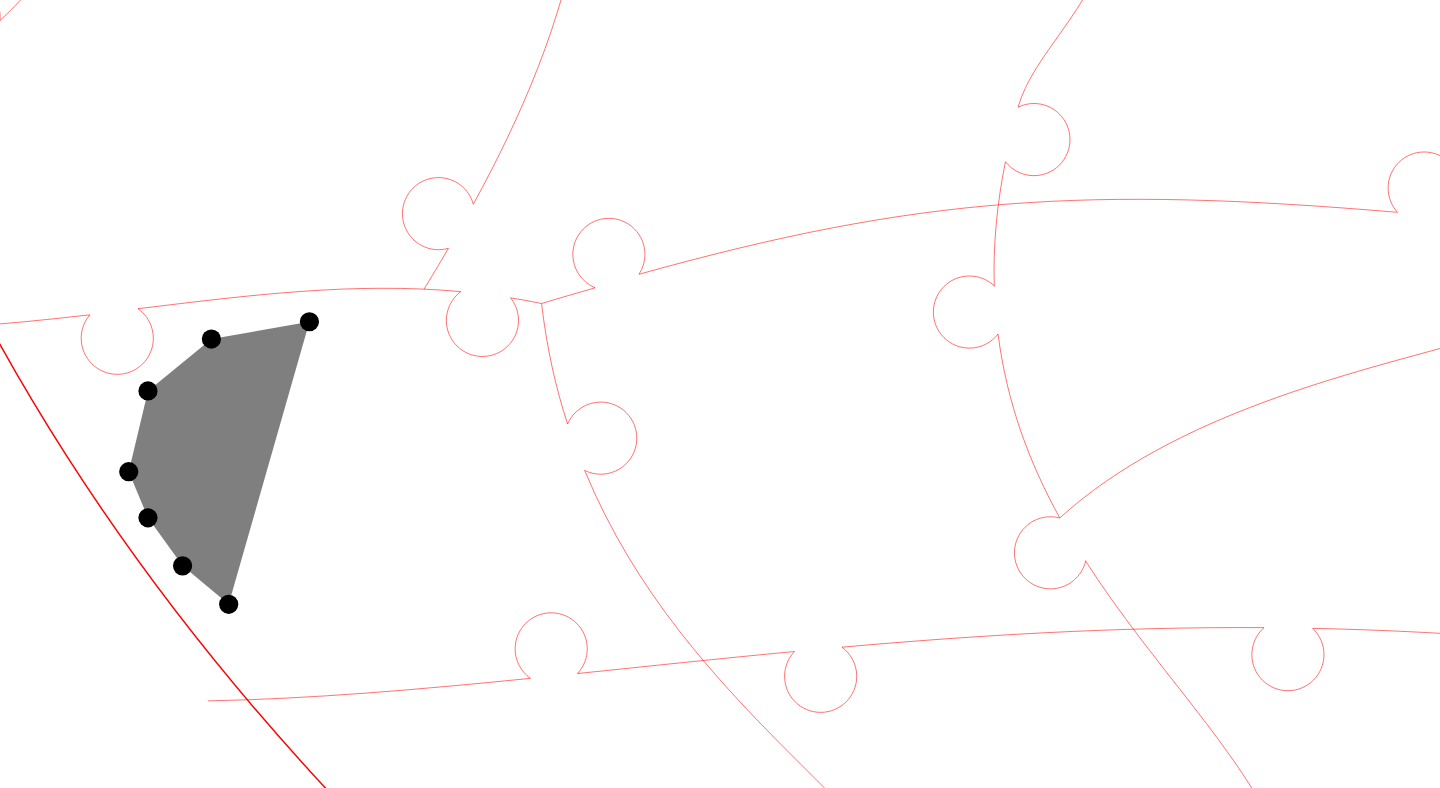 click 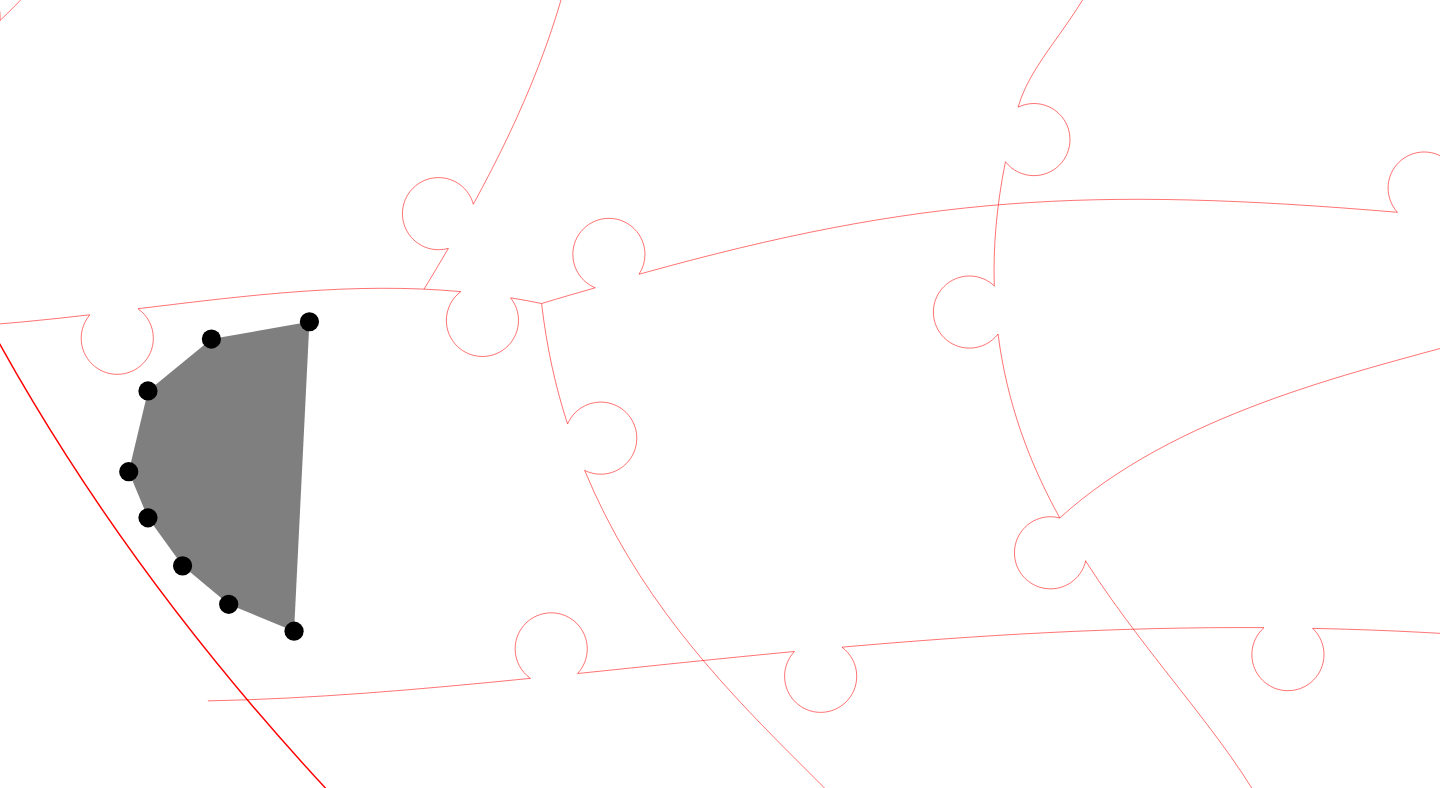 click 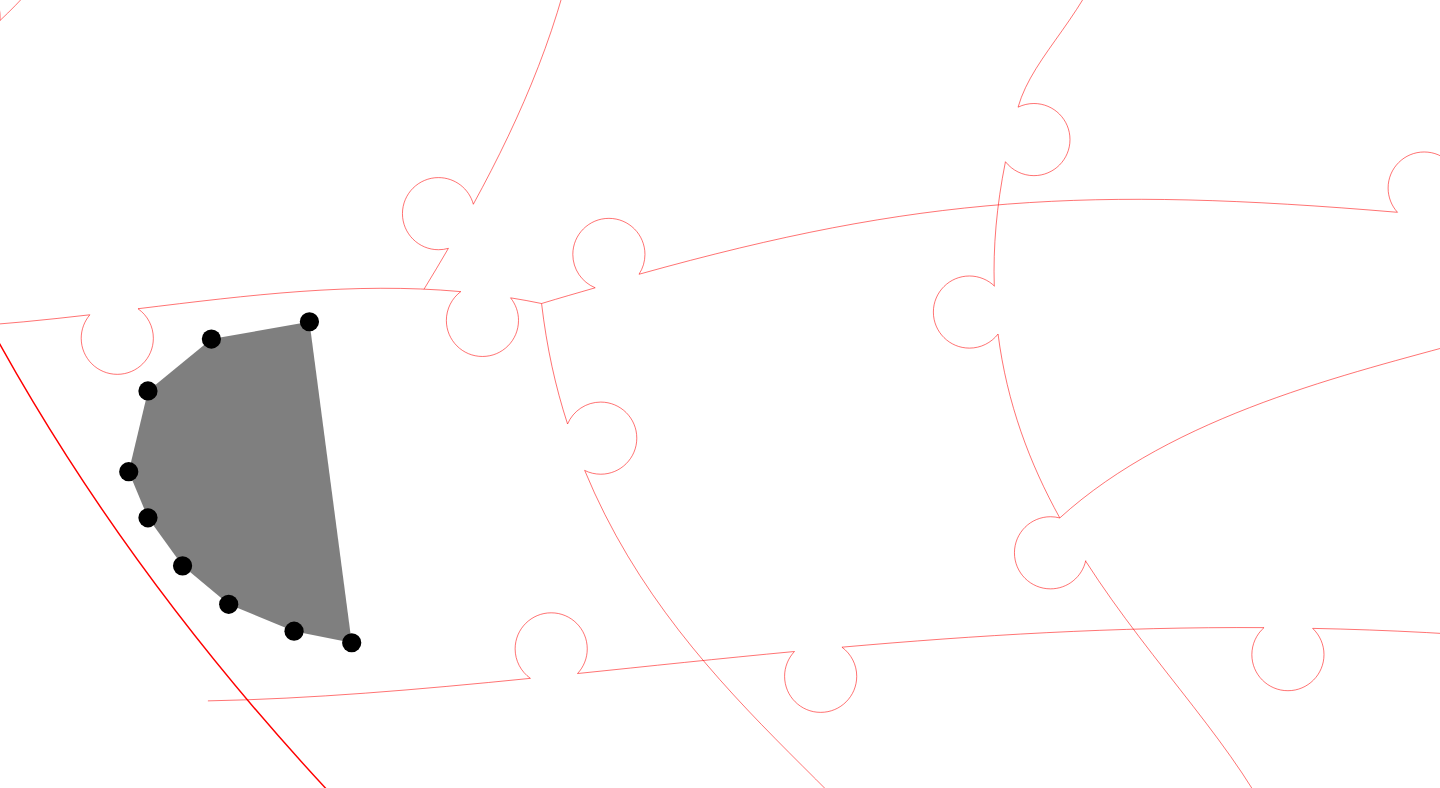 click 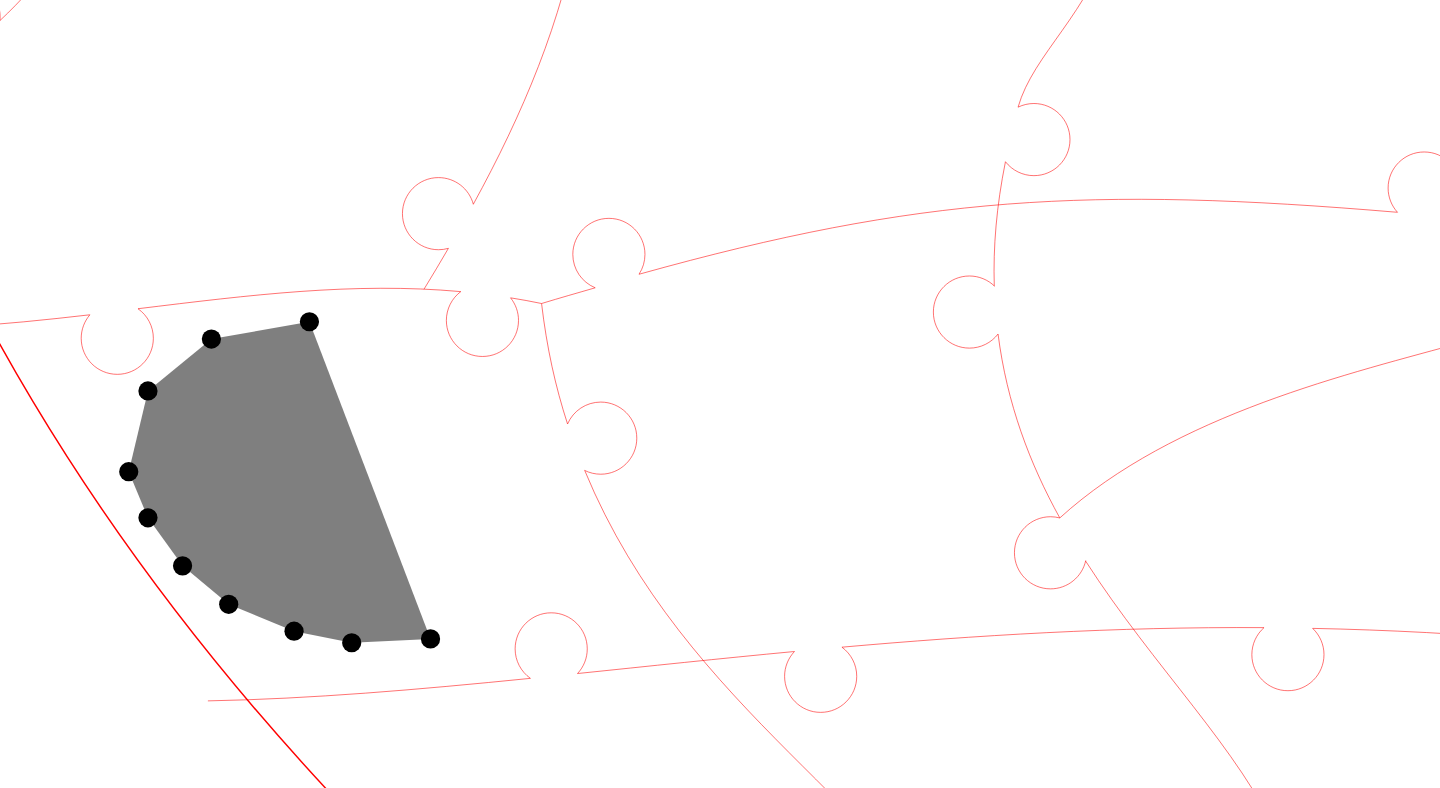 click 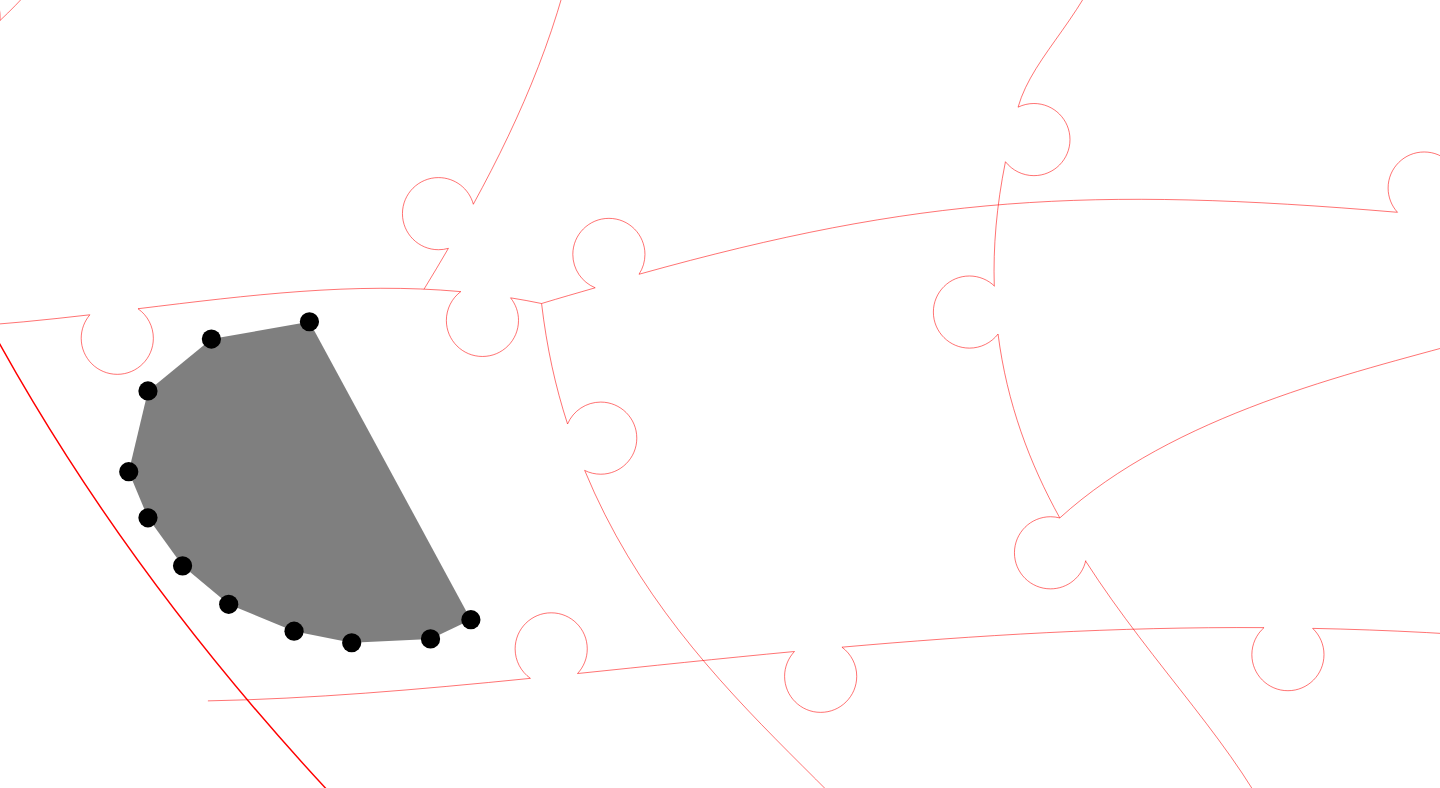 click 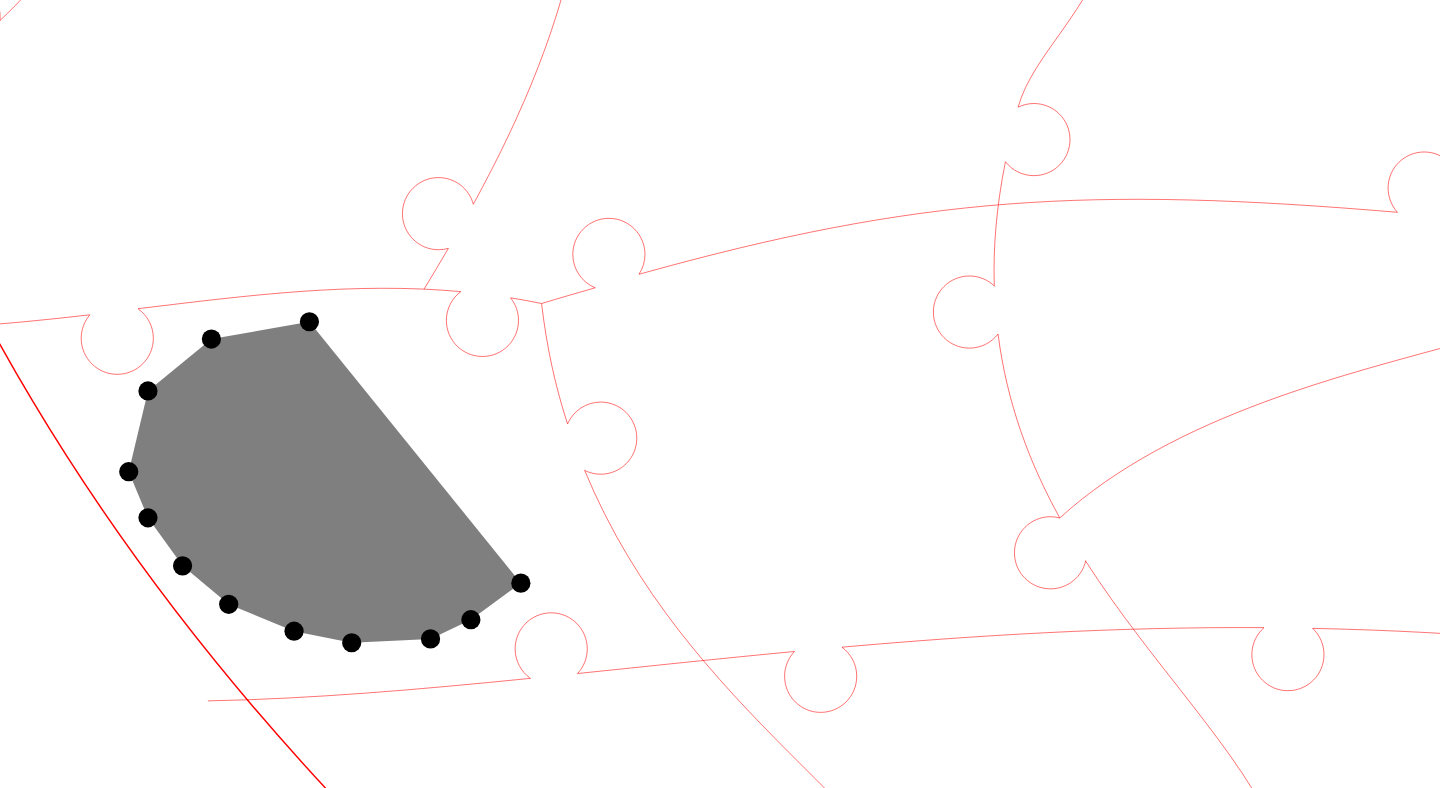 click 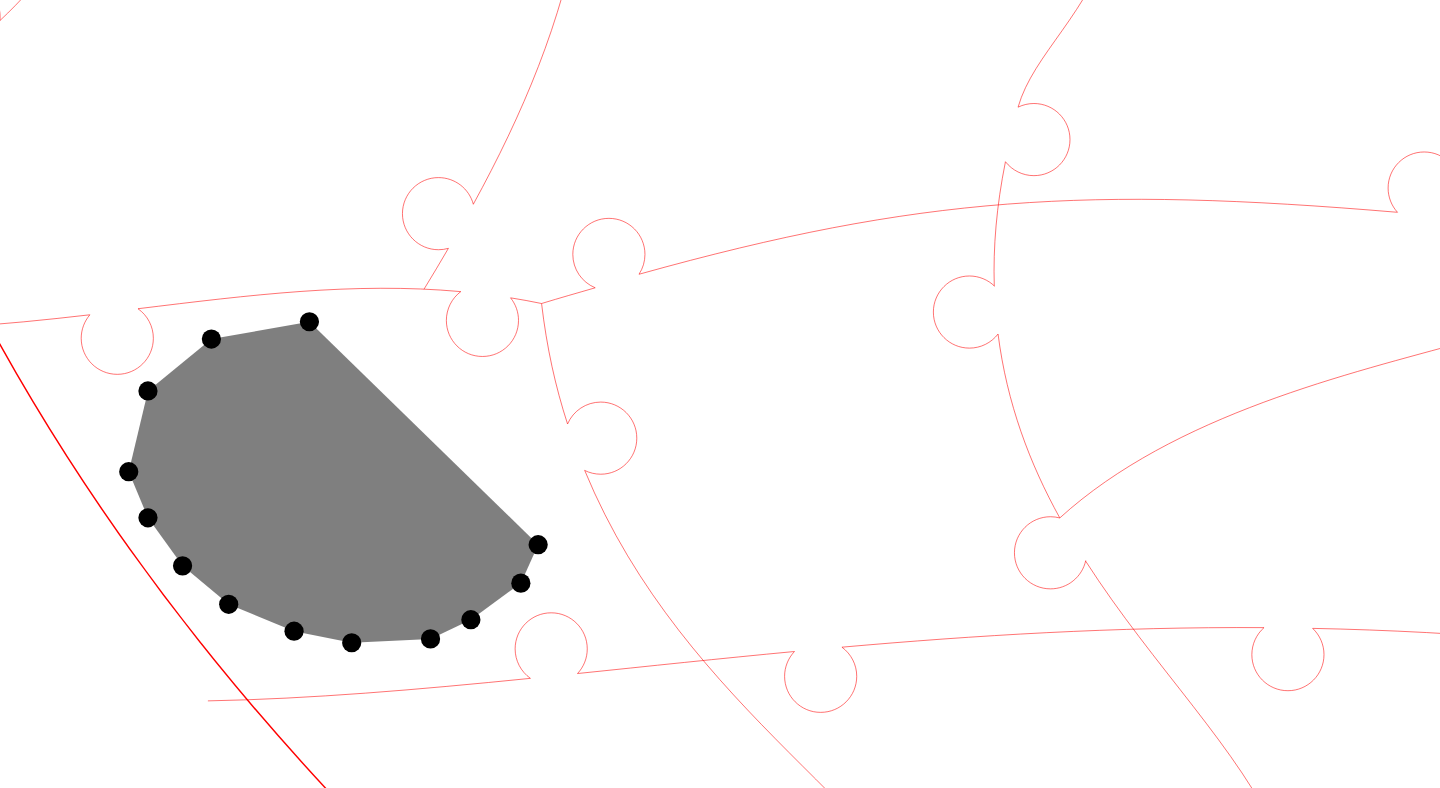 click 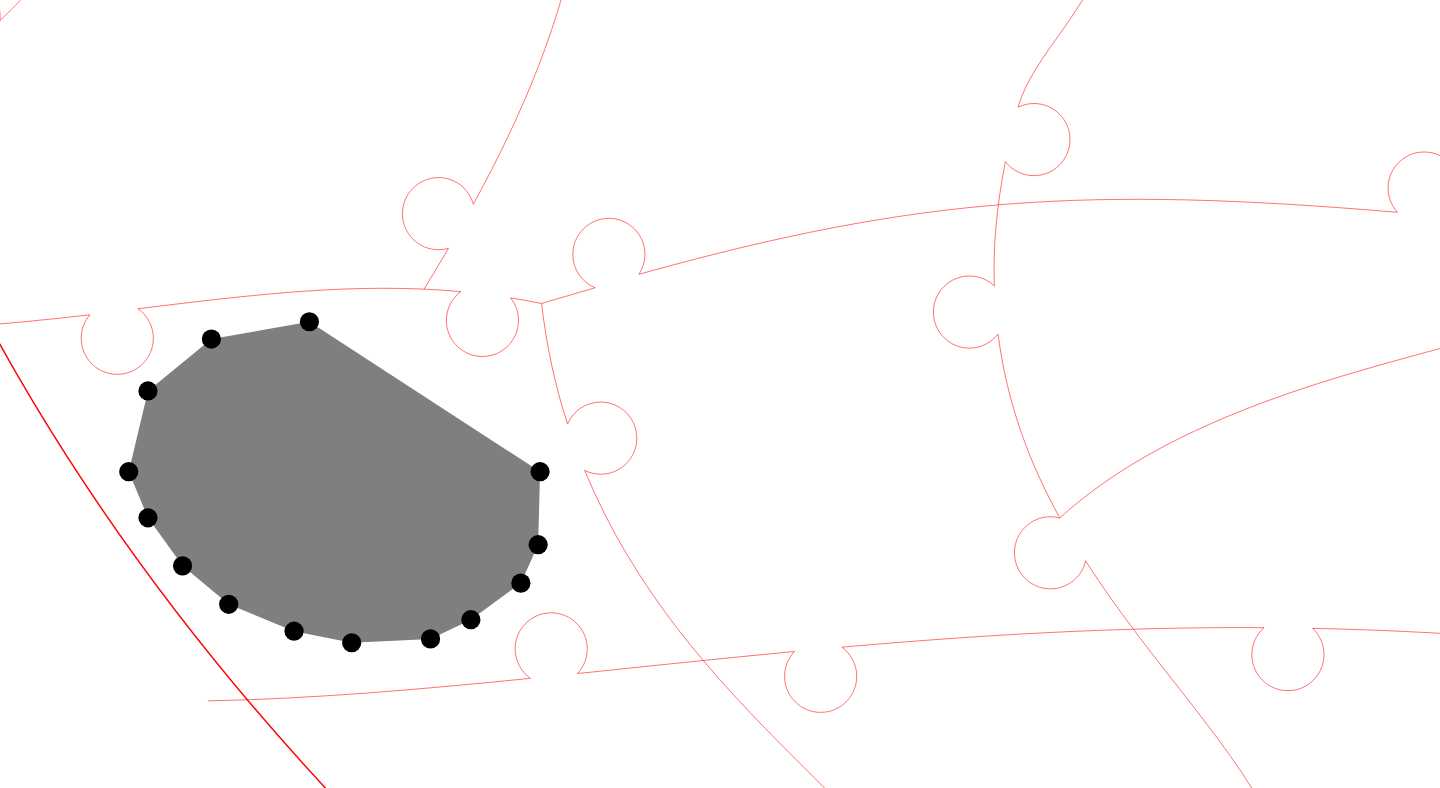 click 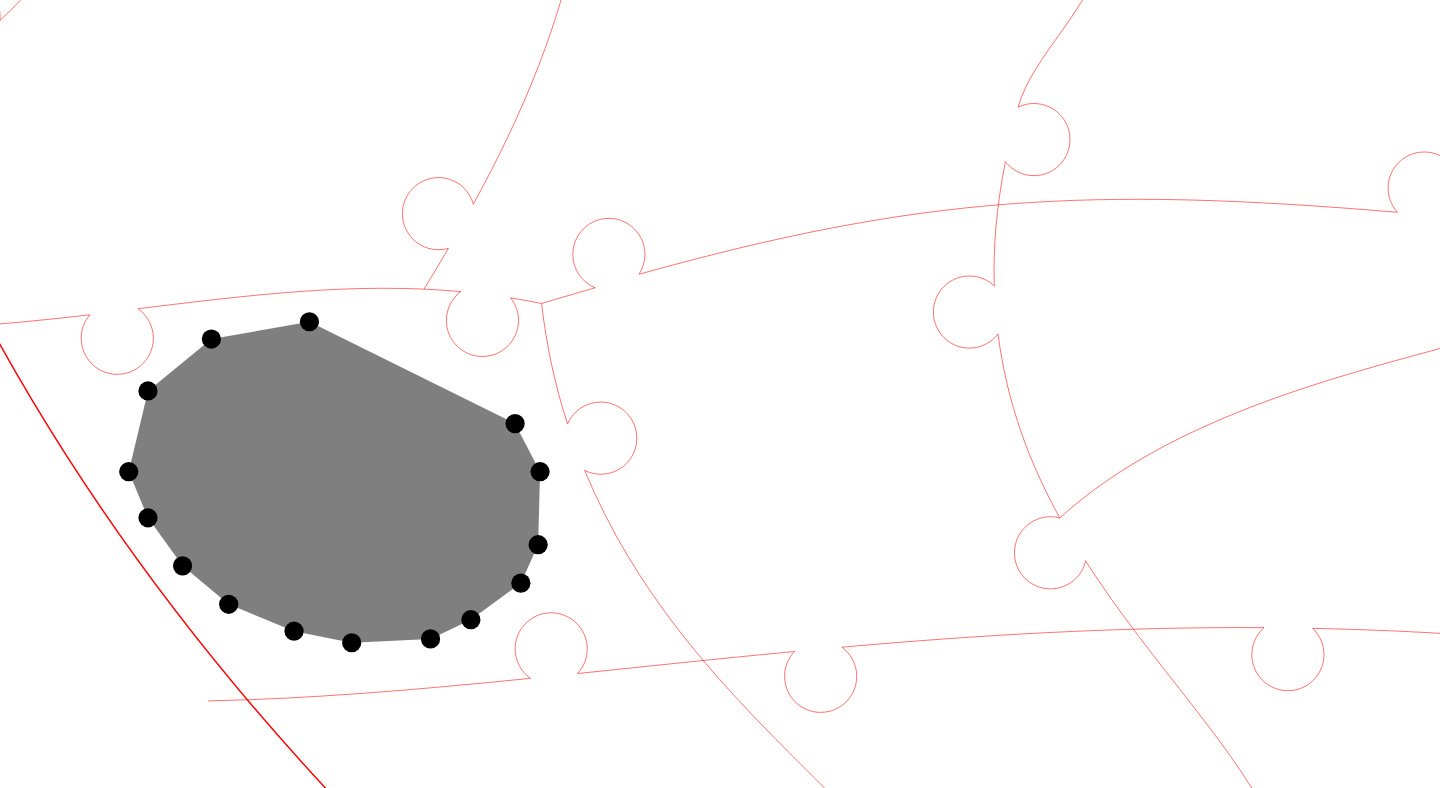 click 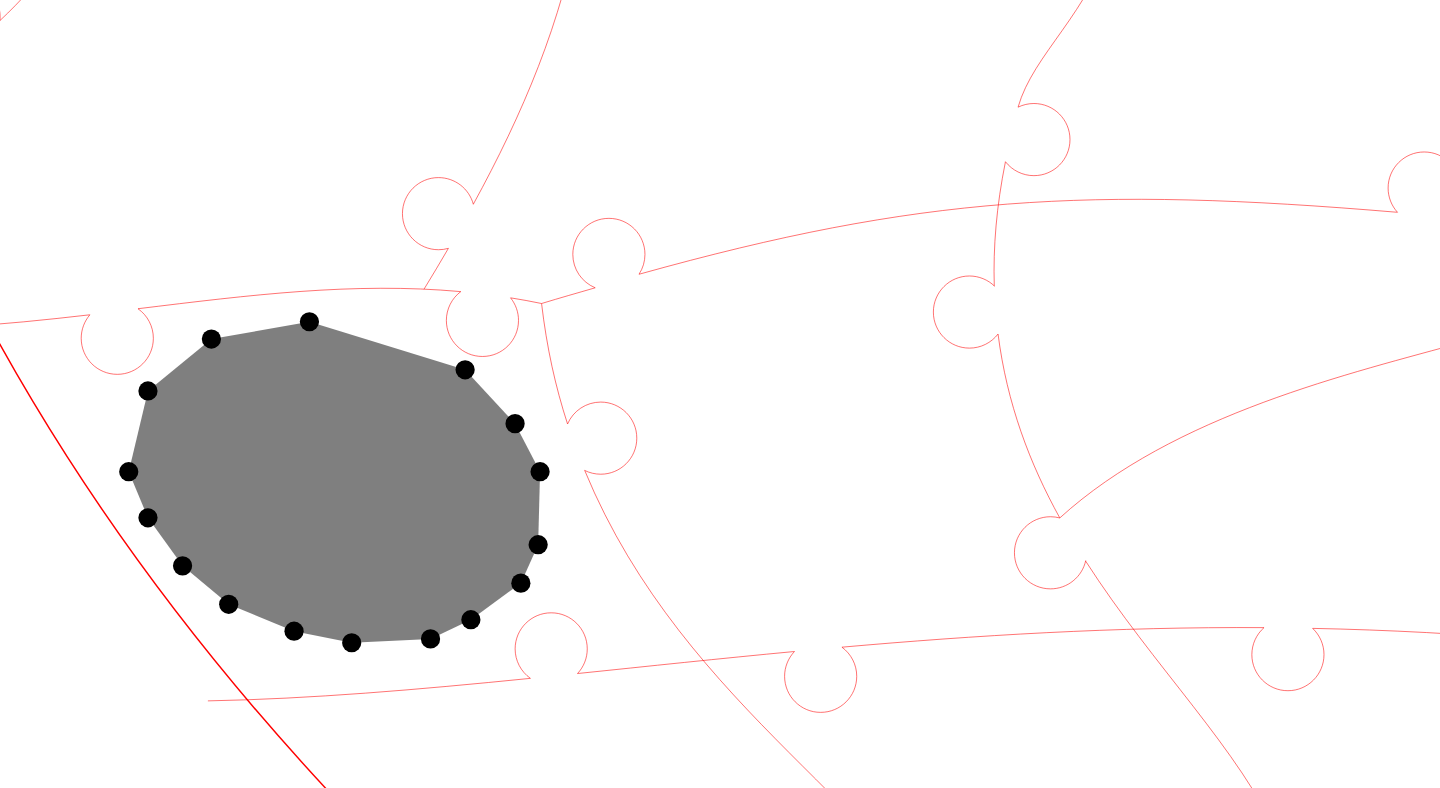 click 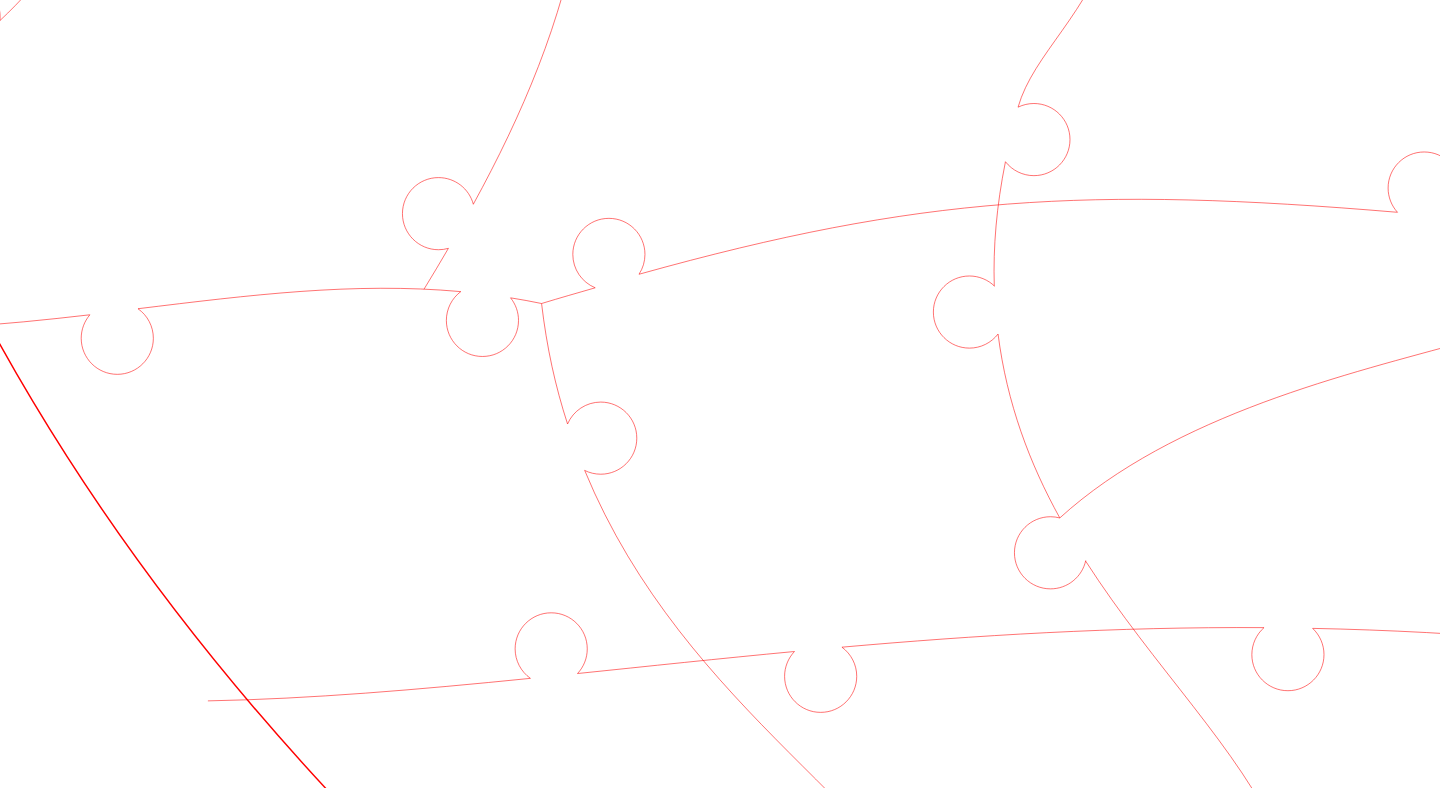 click 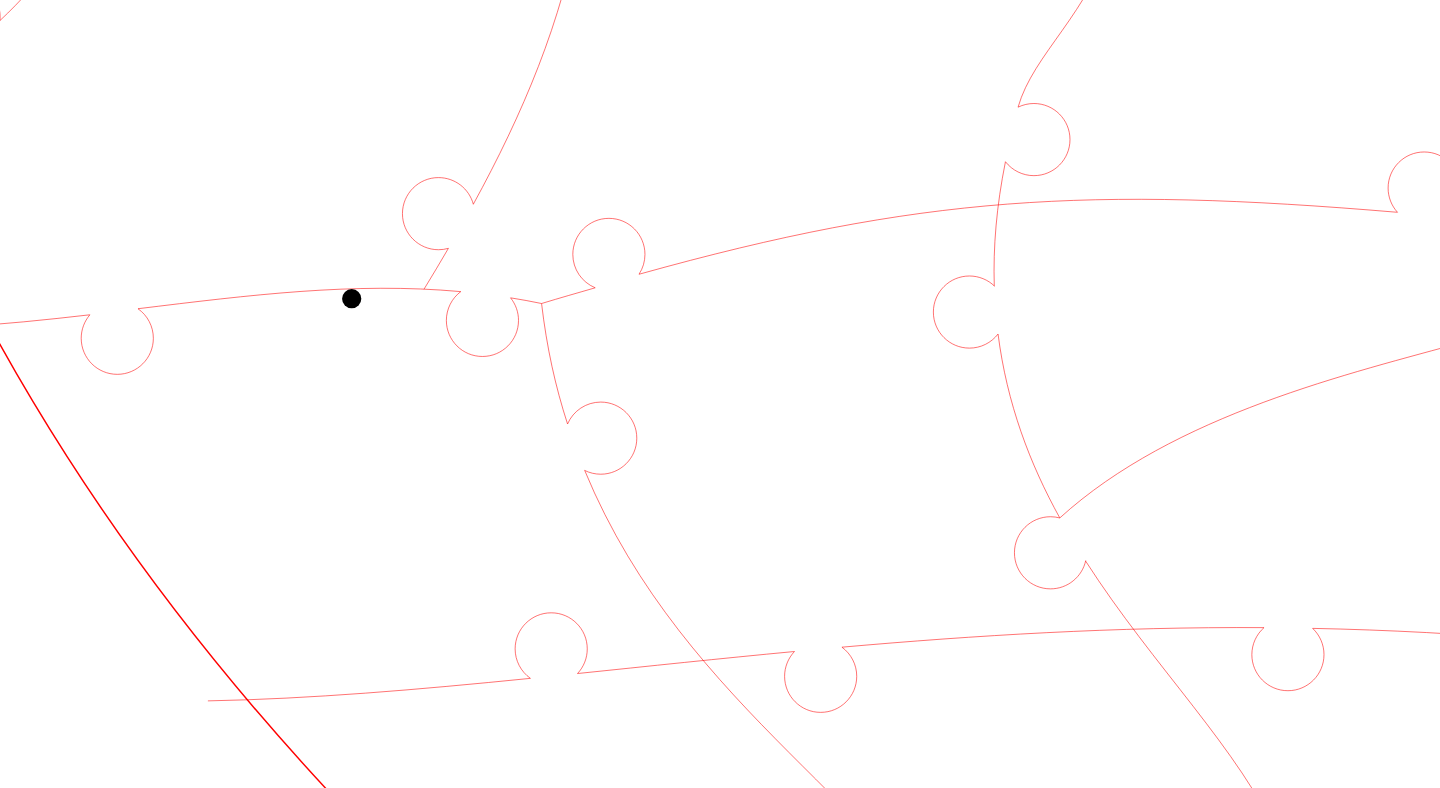 click 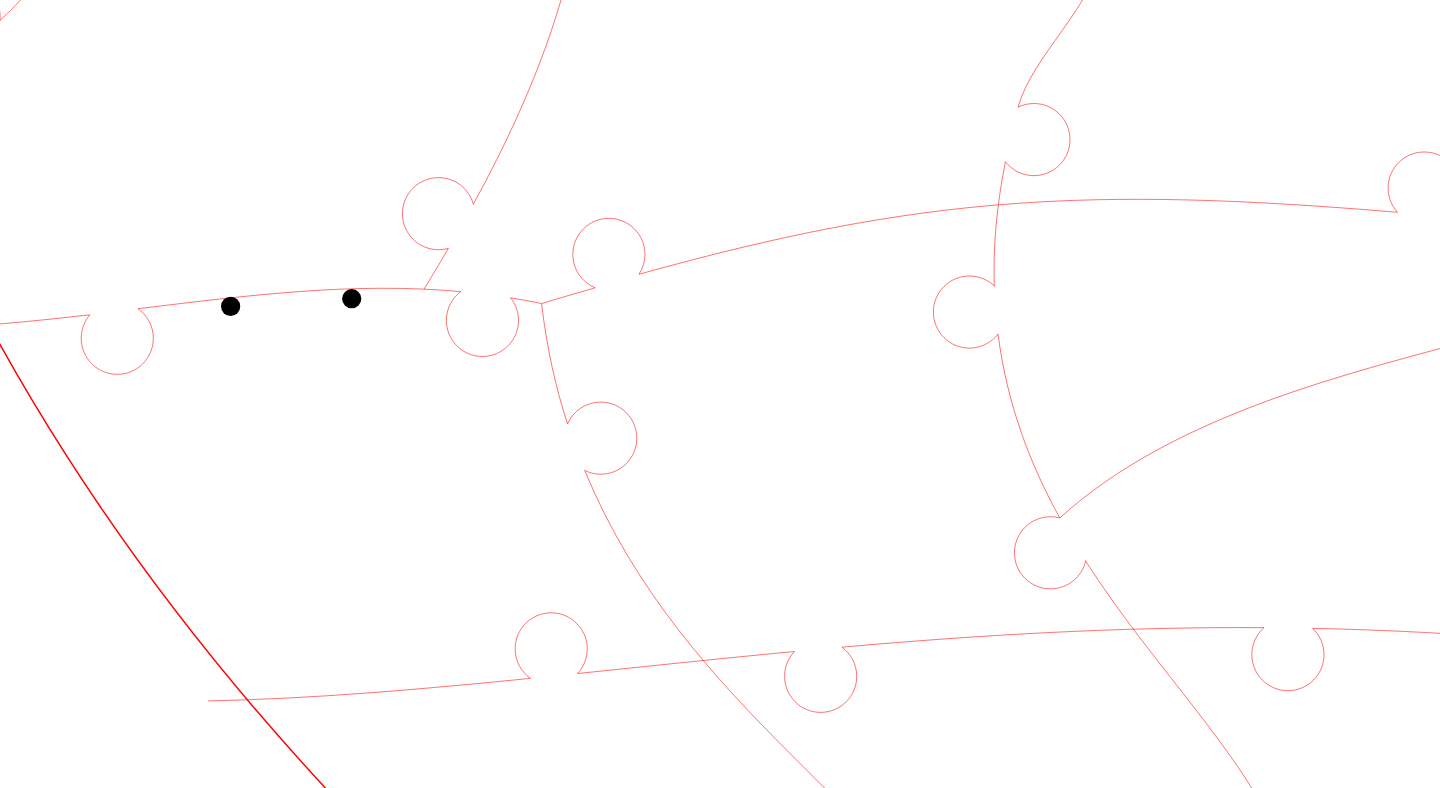 click 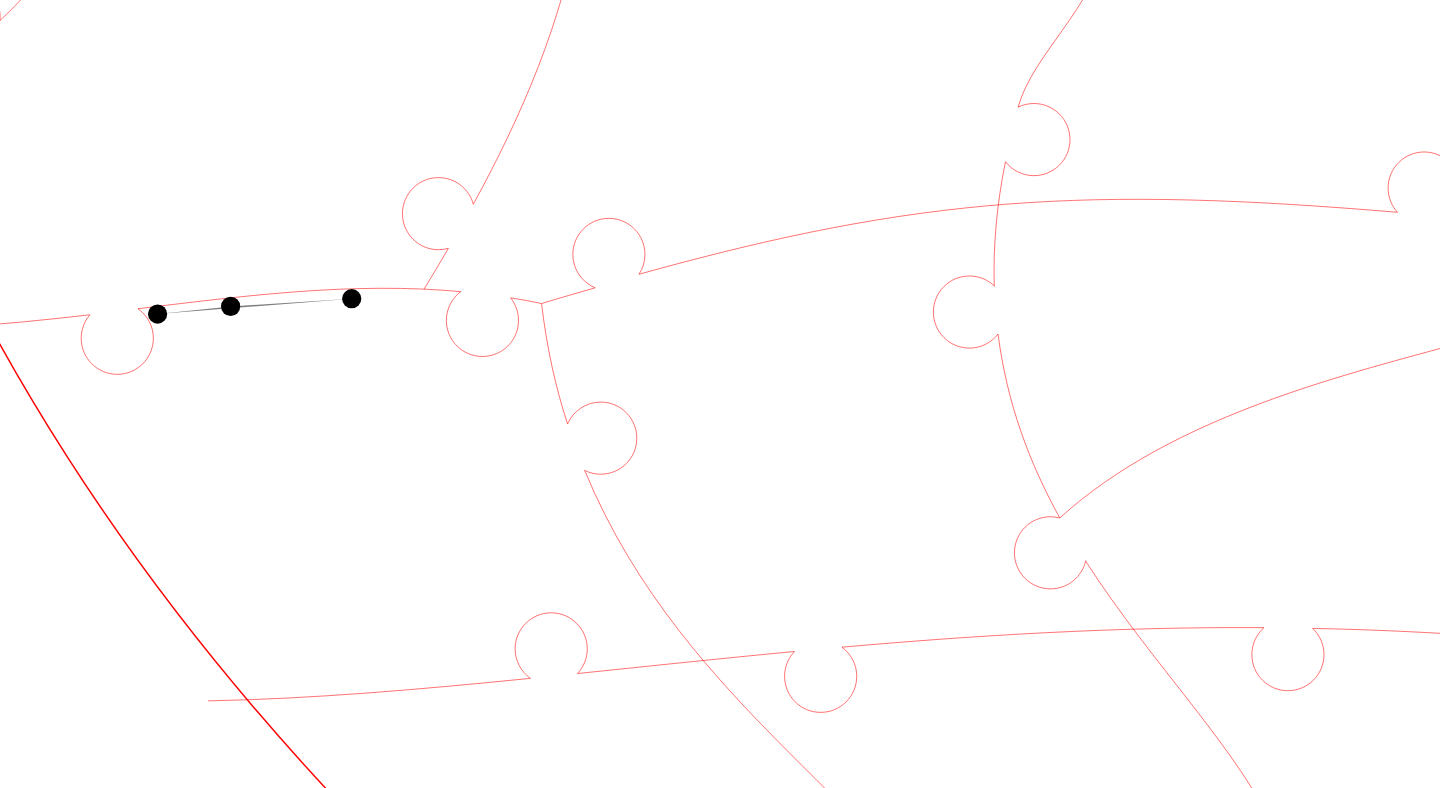 click 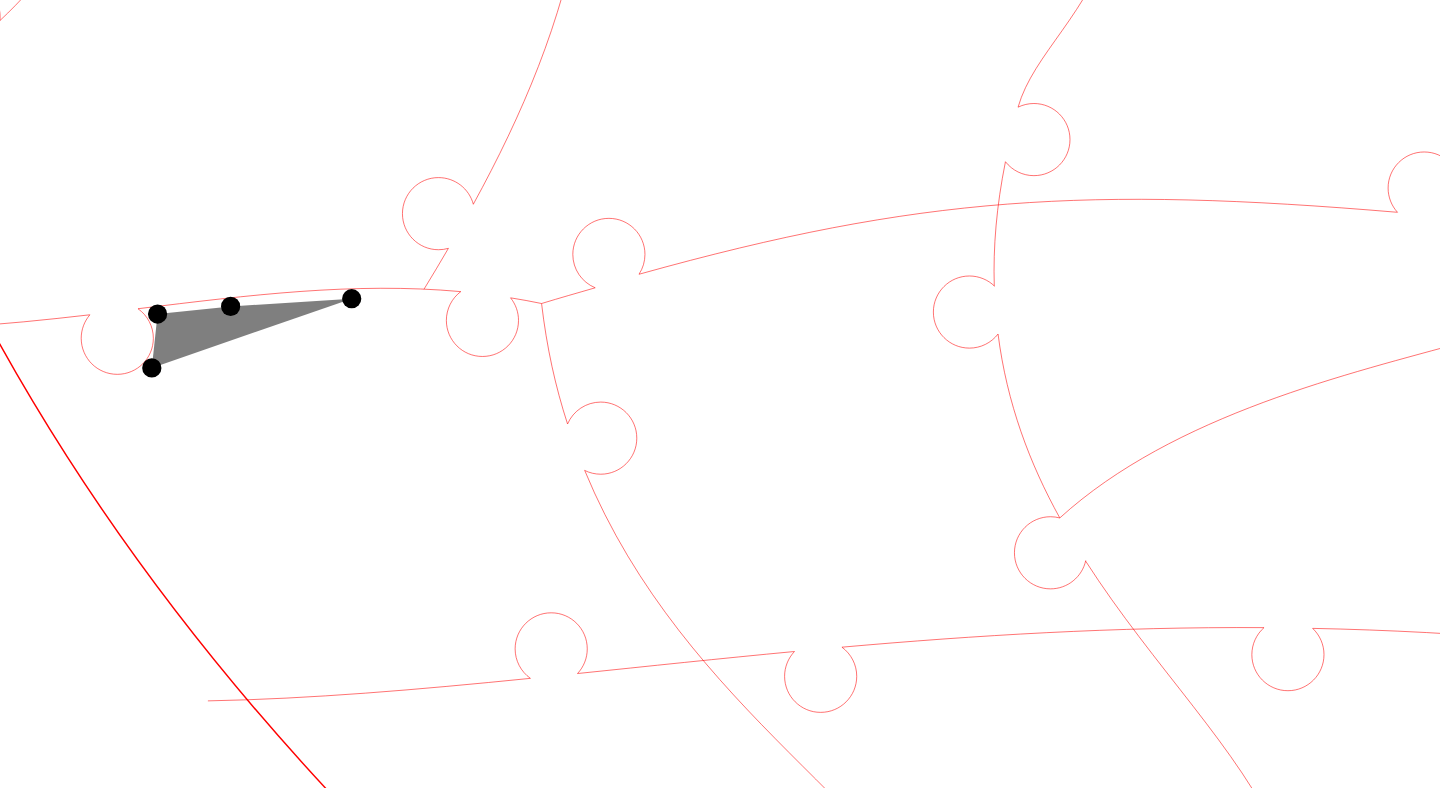 click 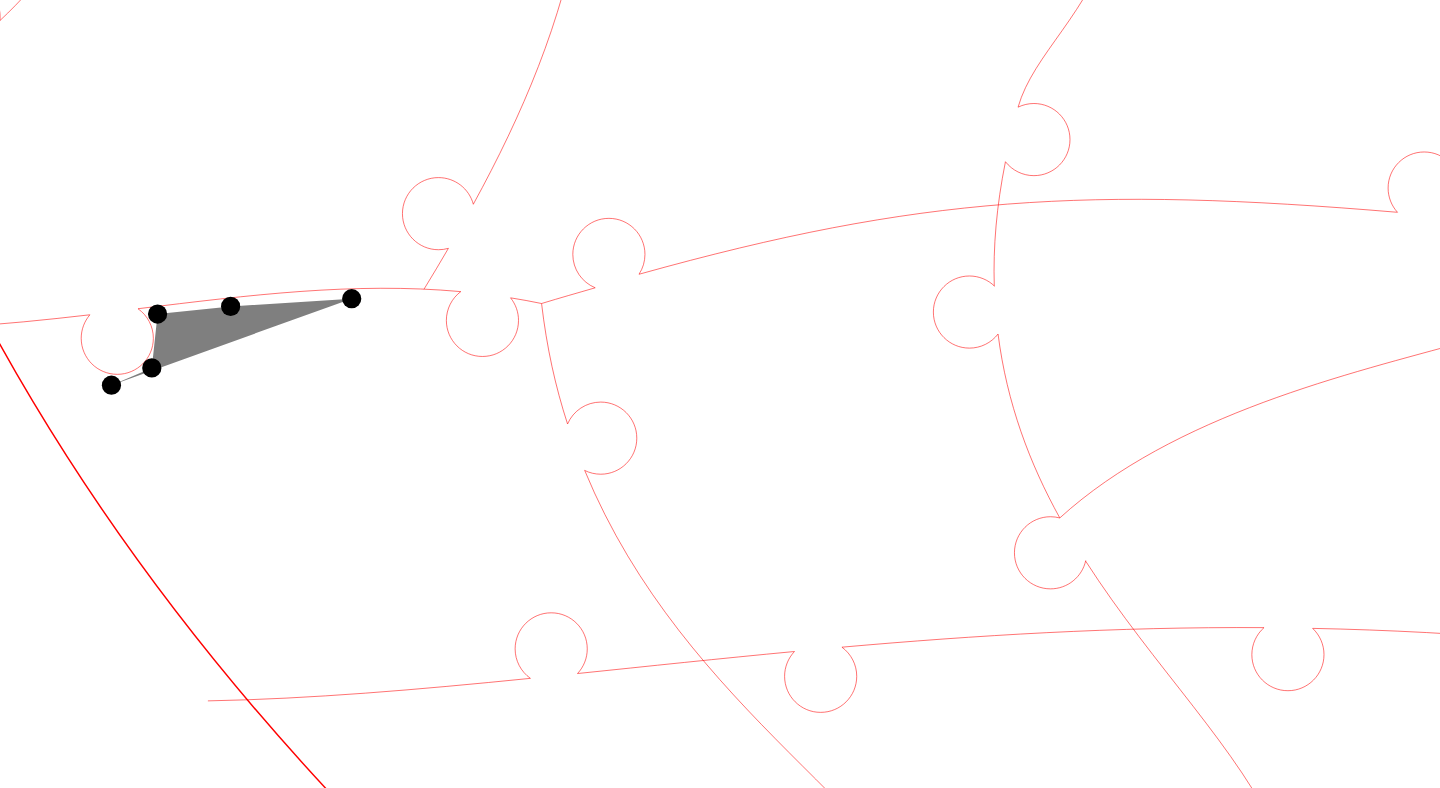 click 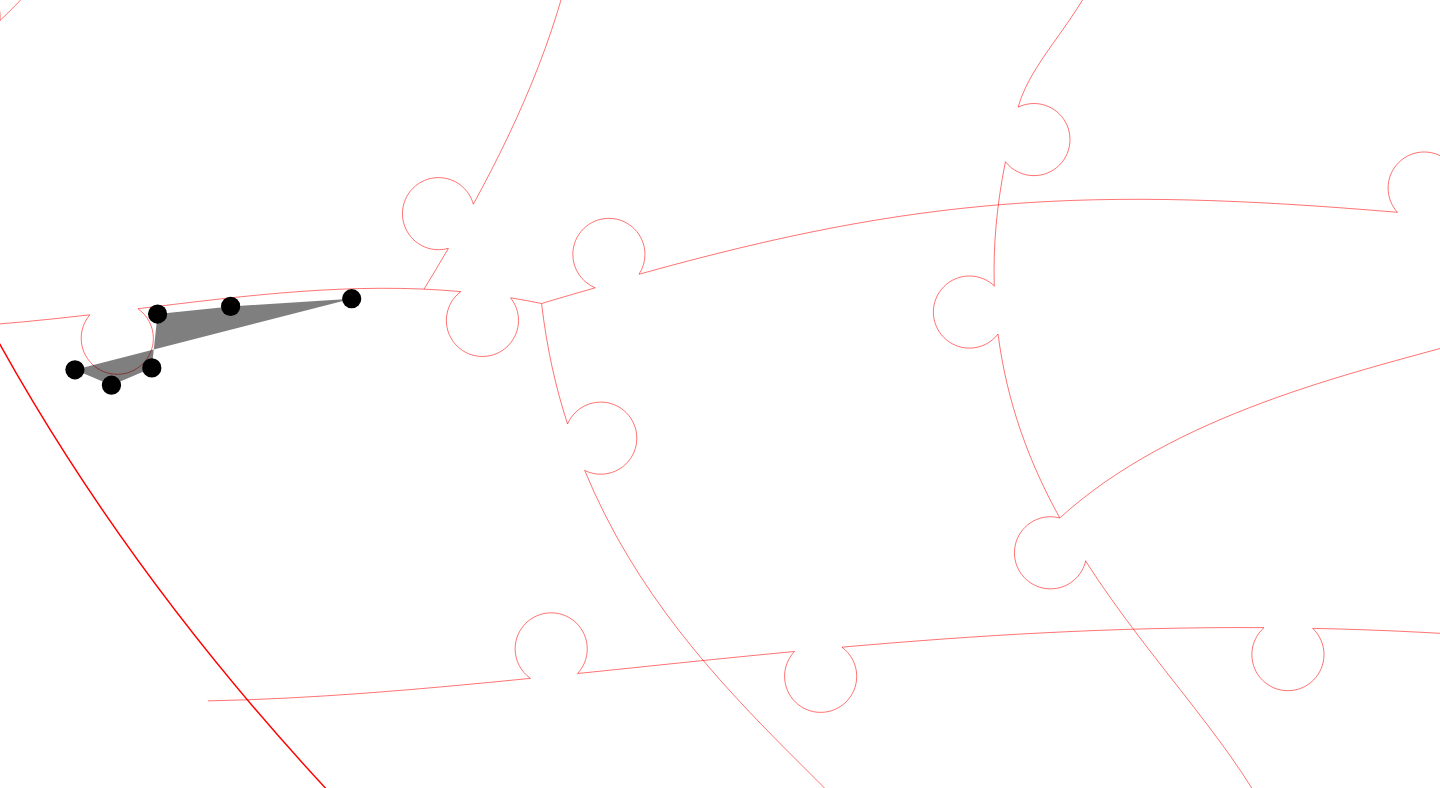 click 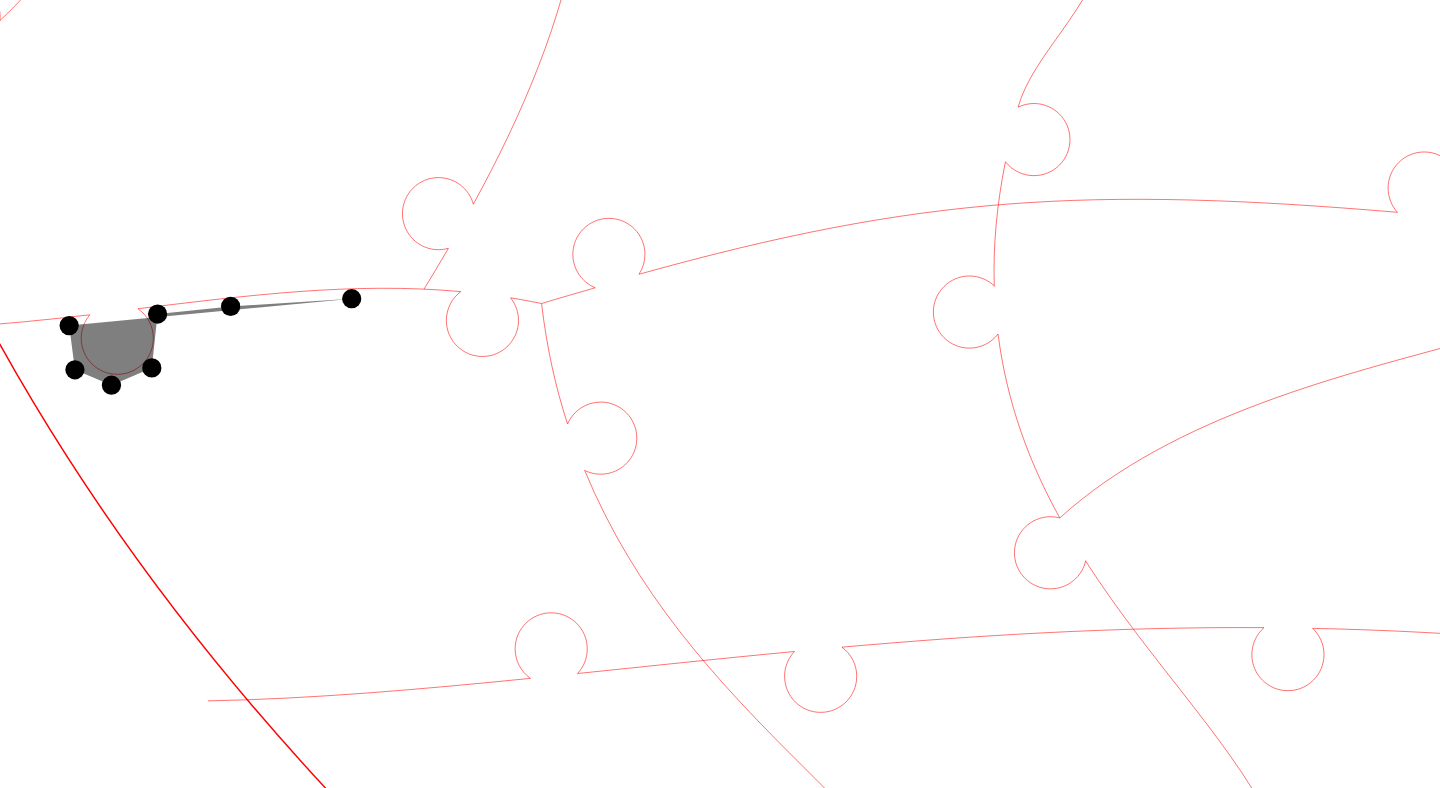 click 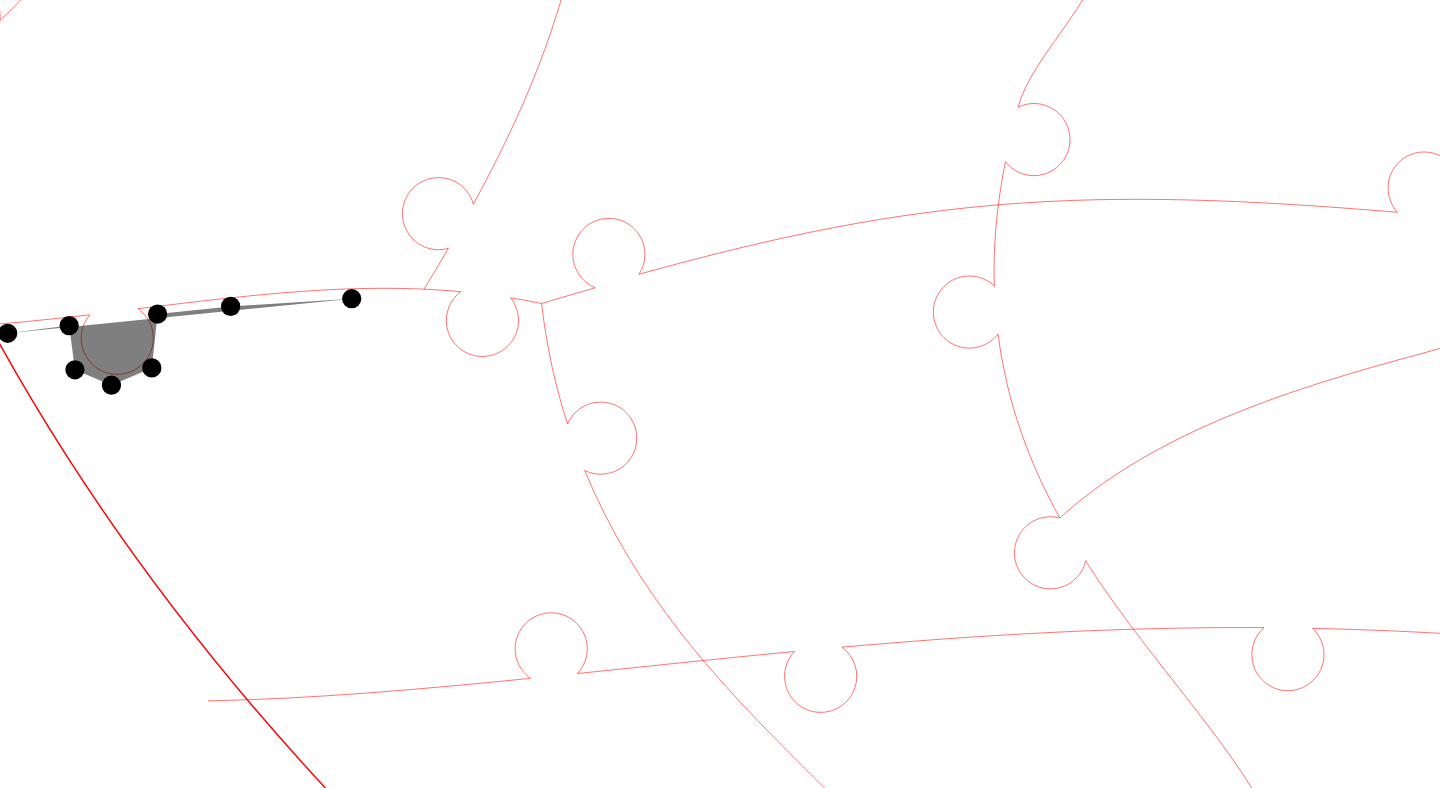 click 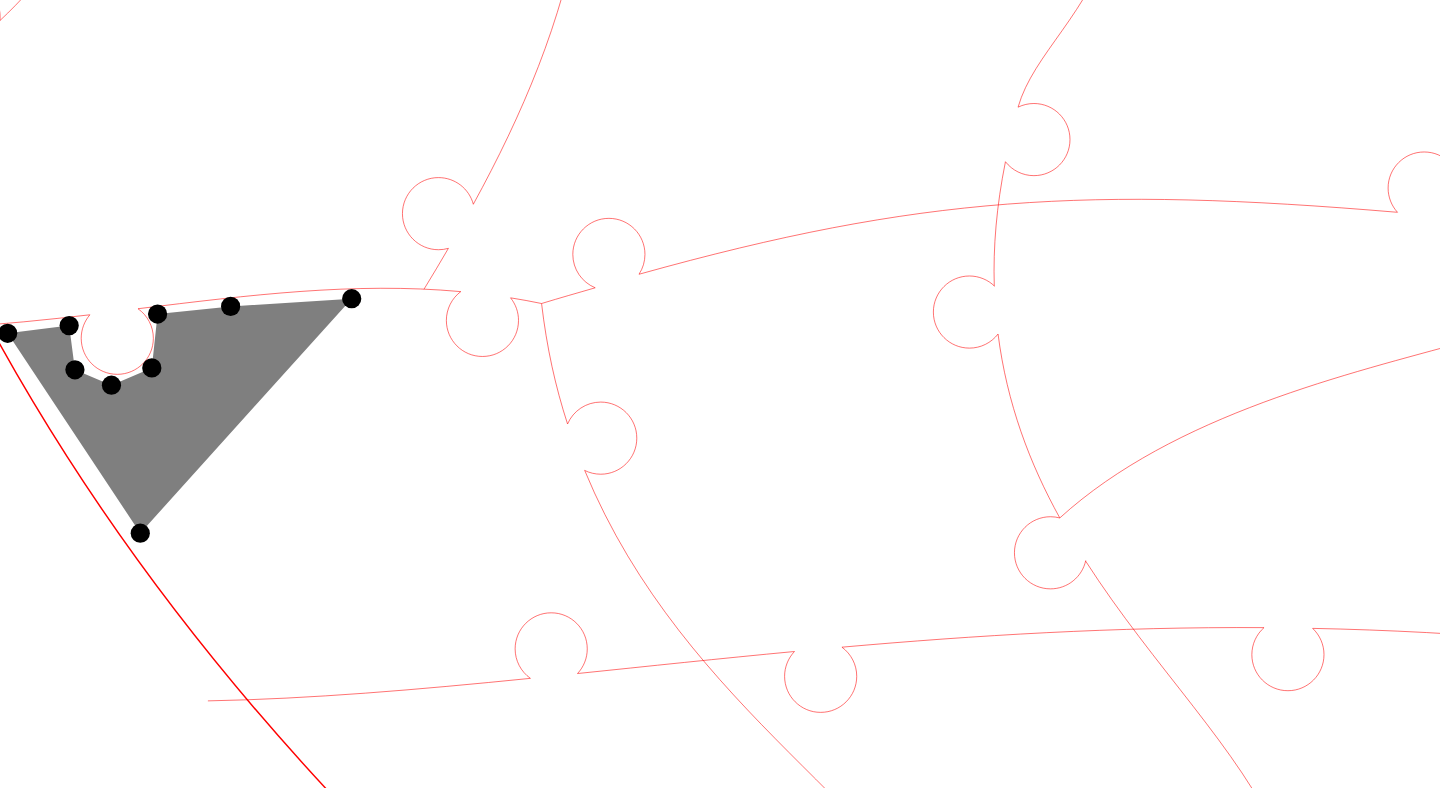 click 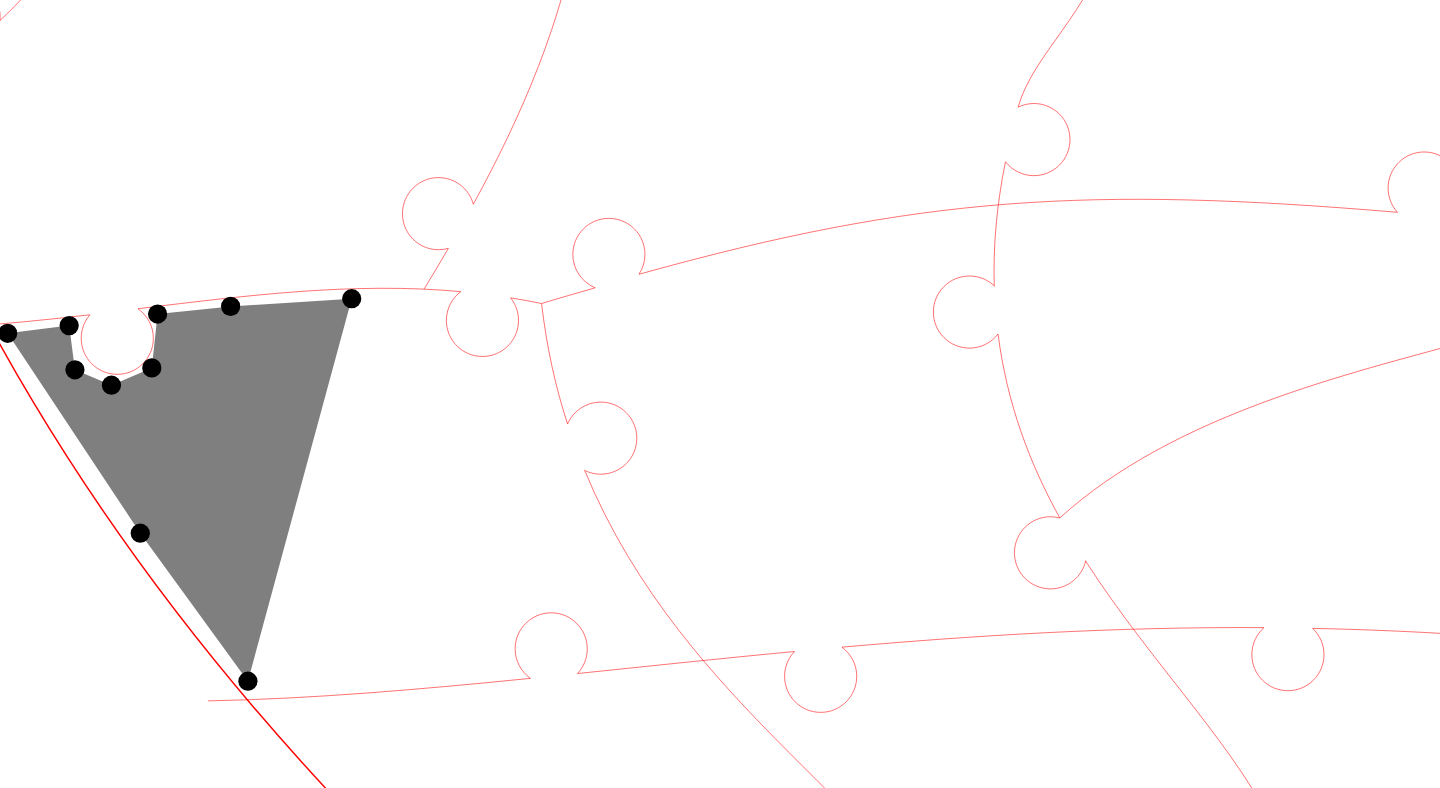 click 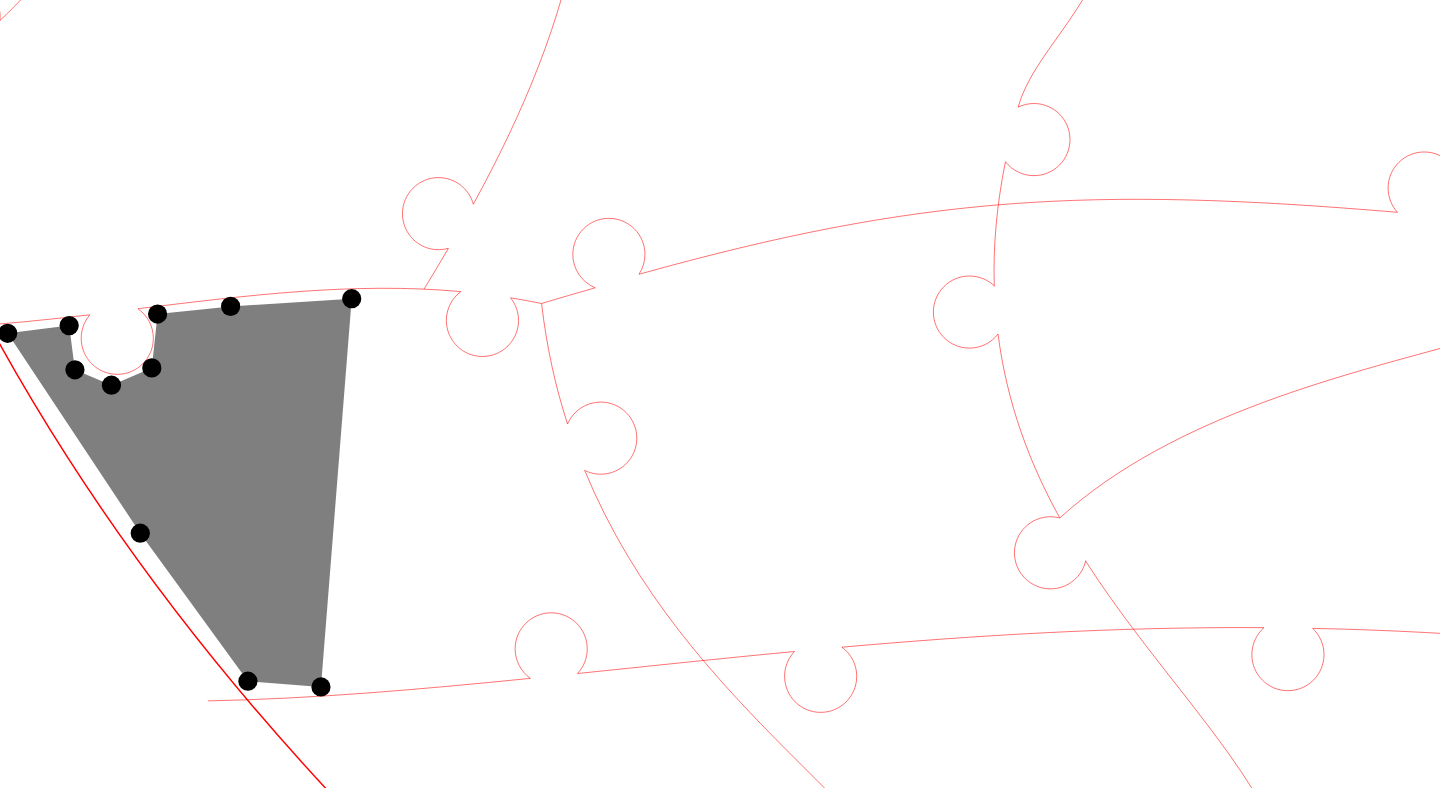 click 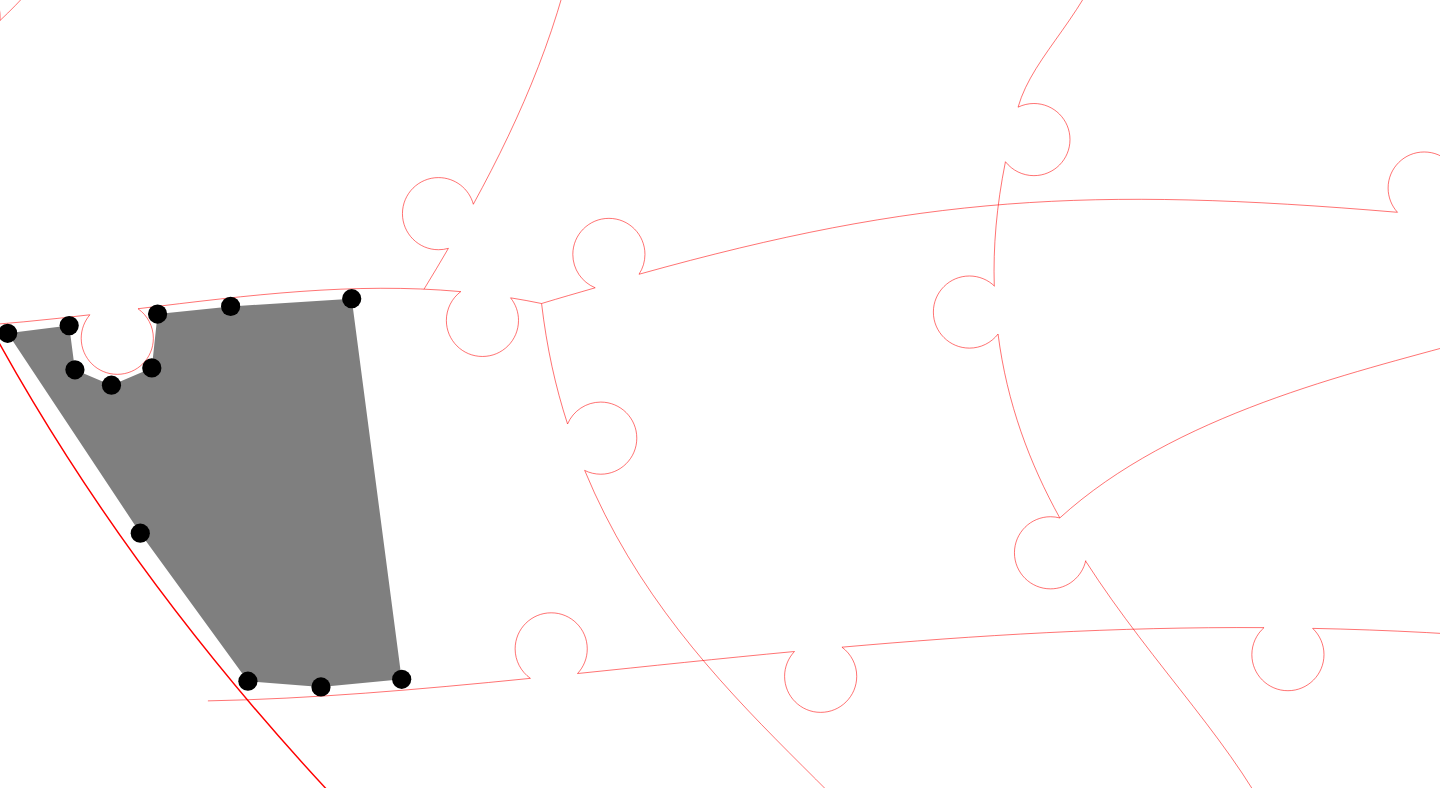 click 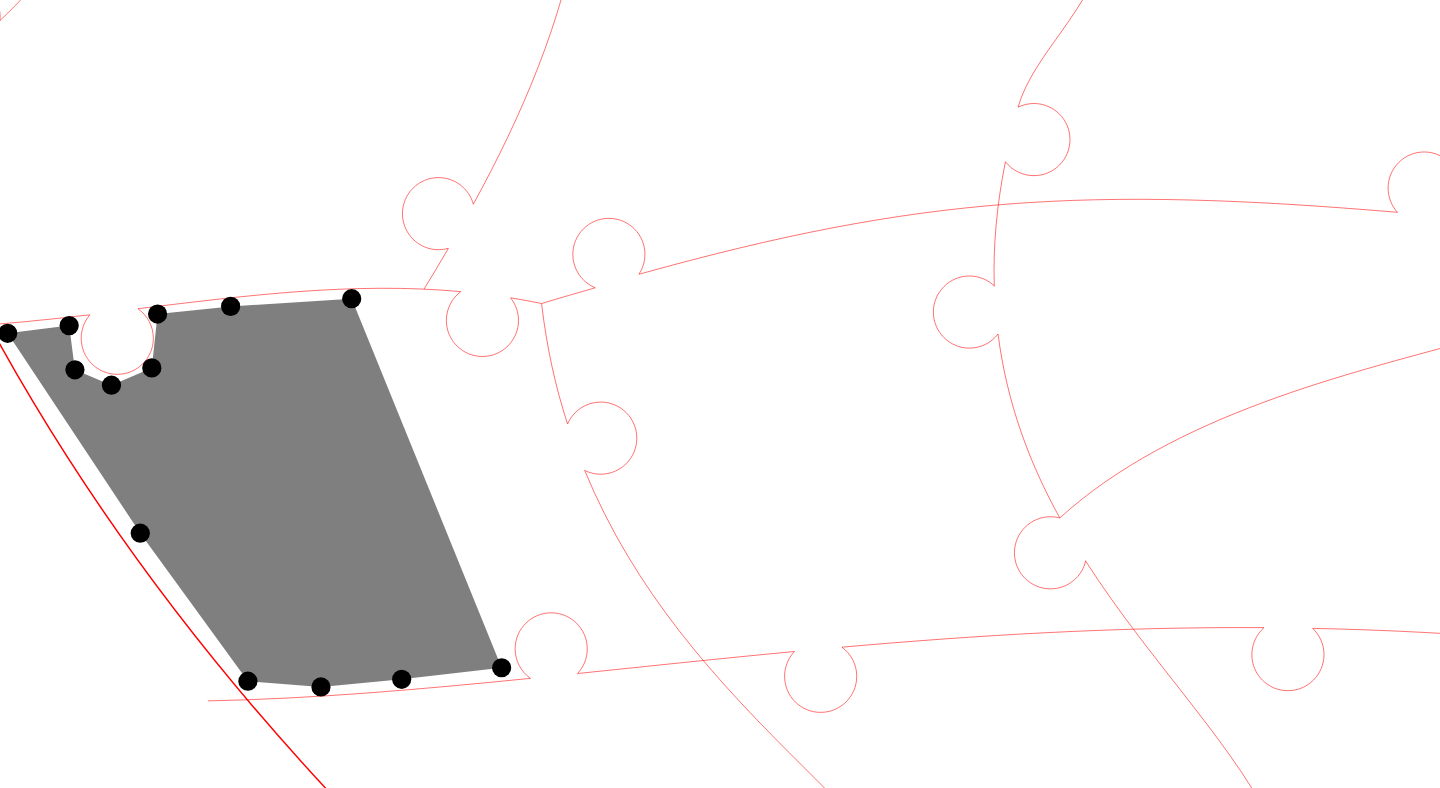 click 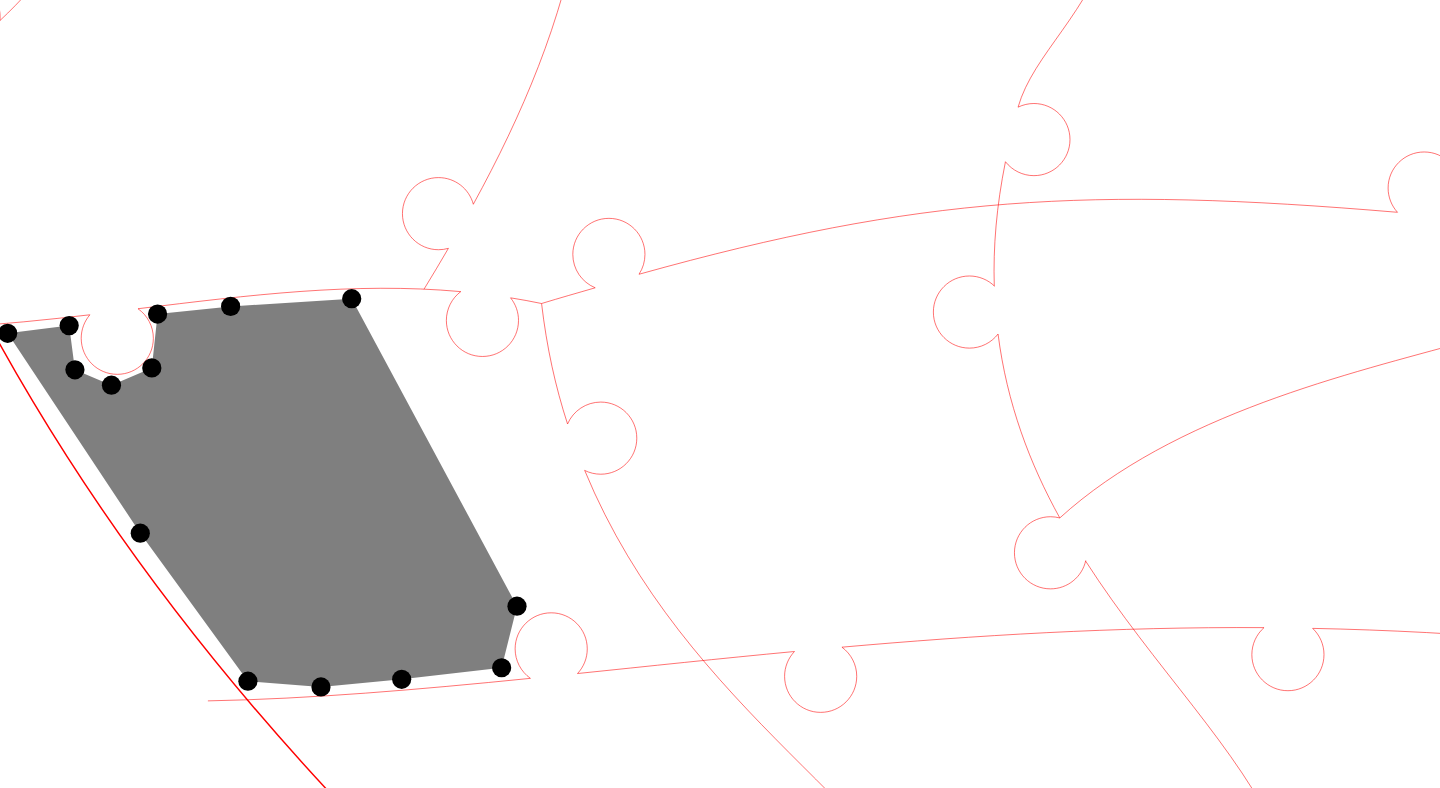 click 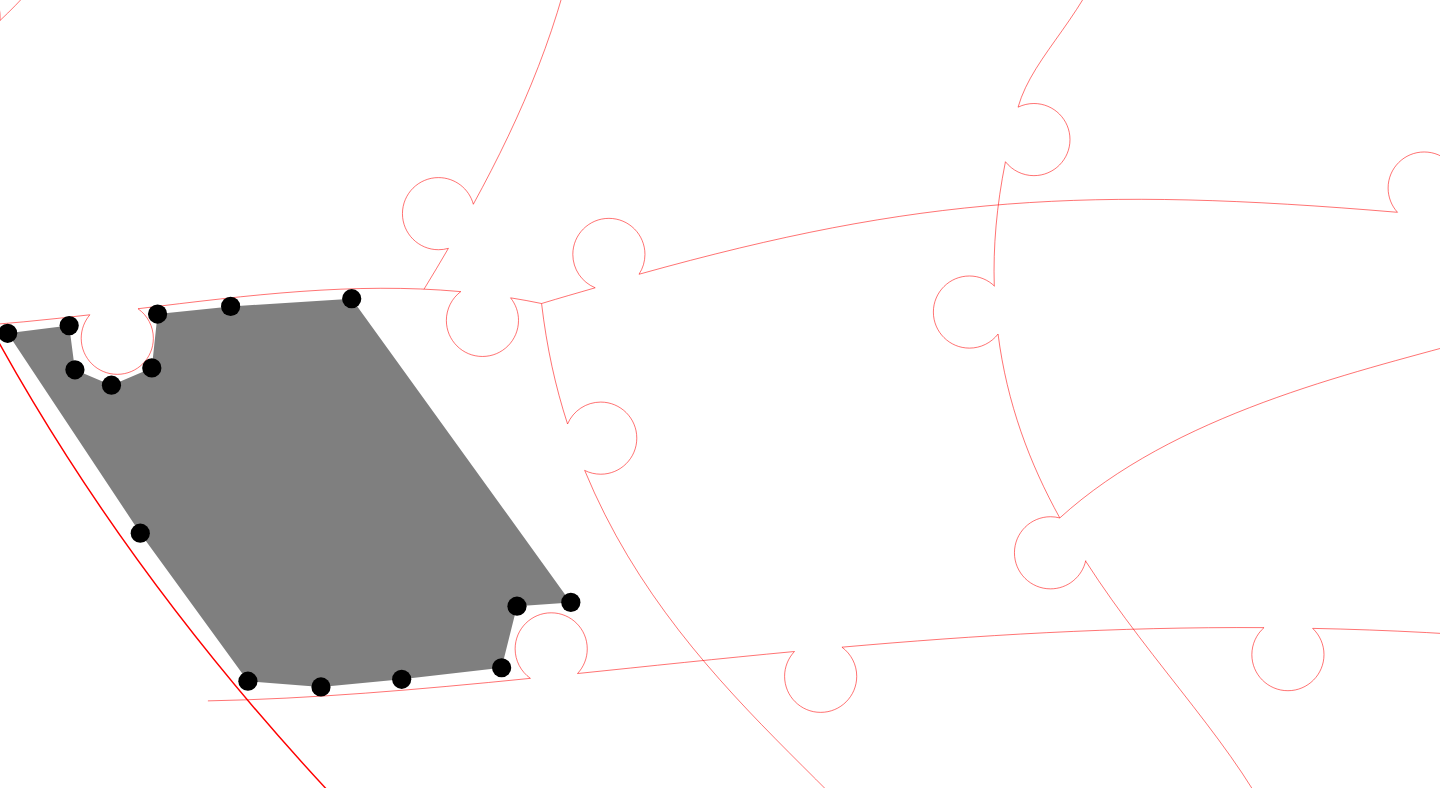 click 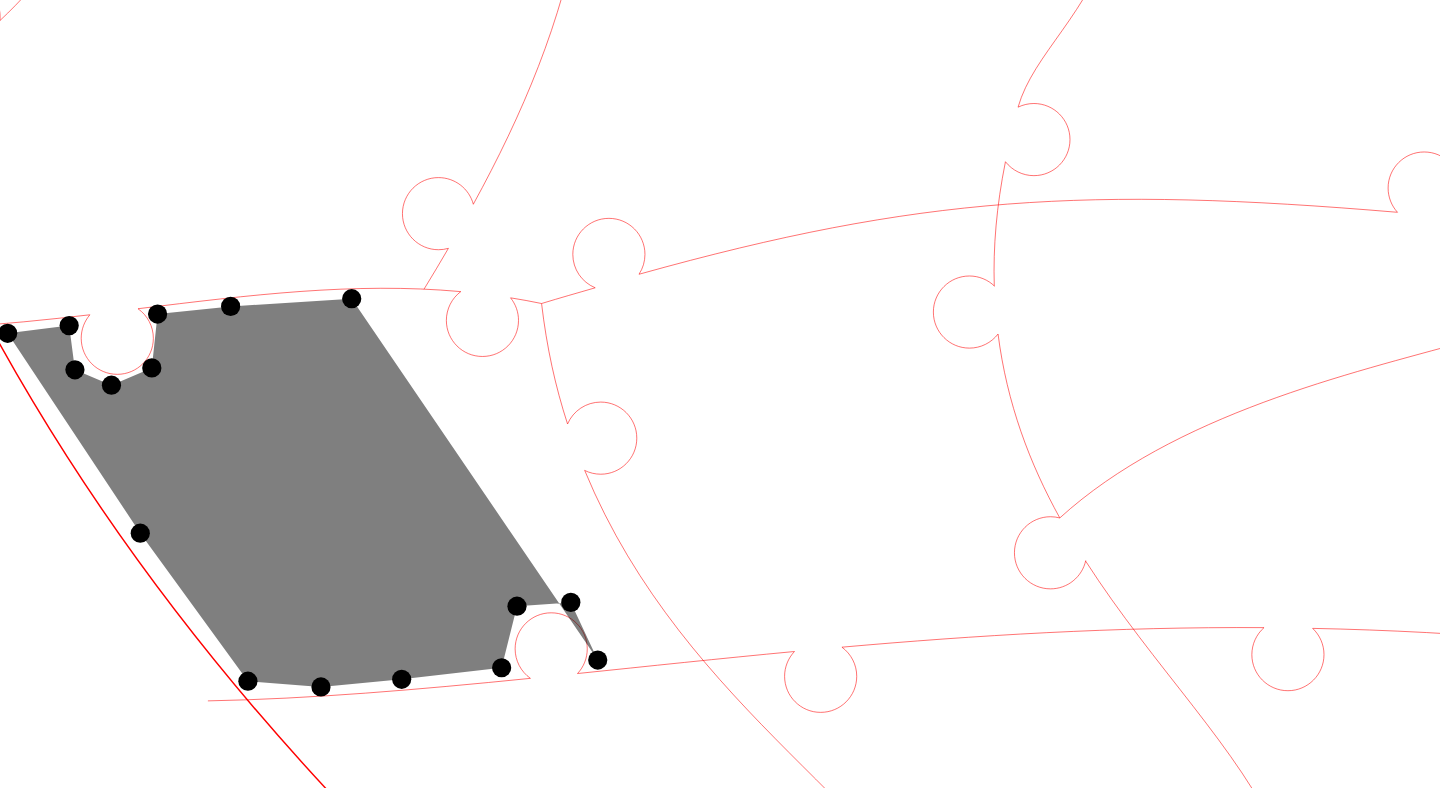 click 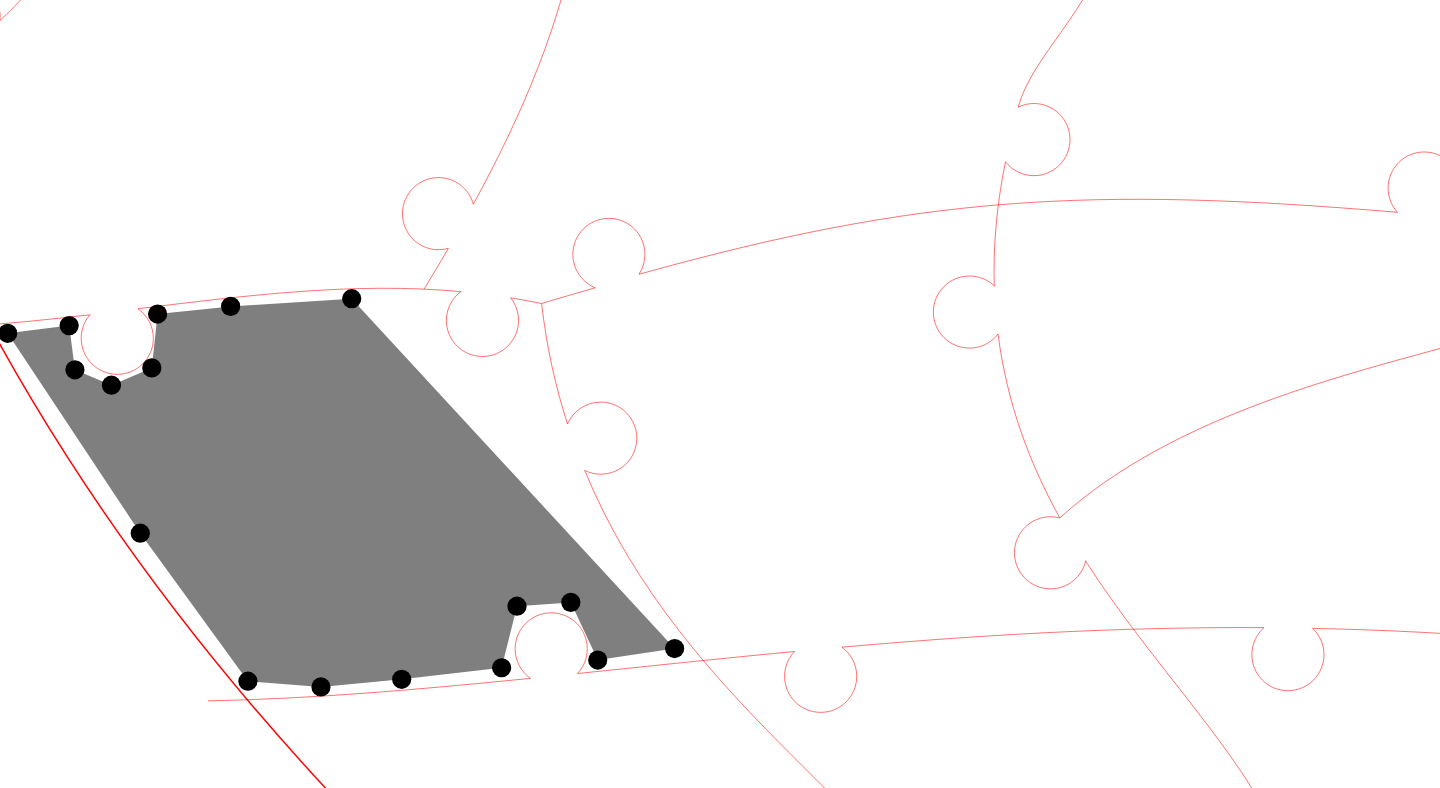 click 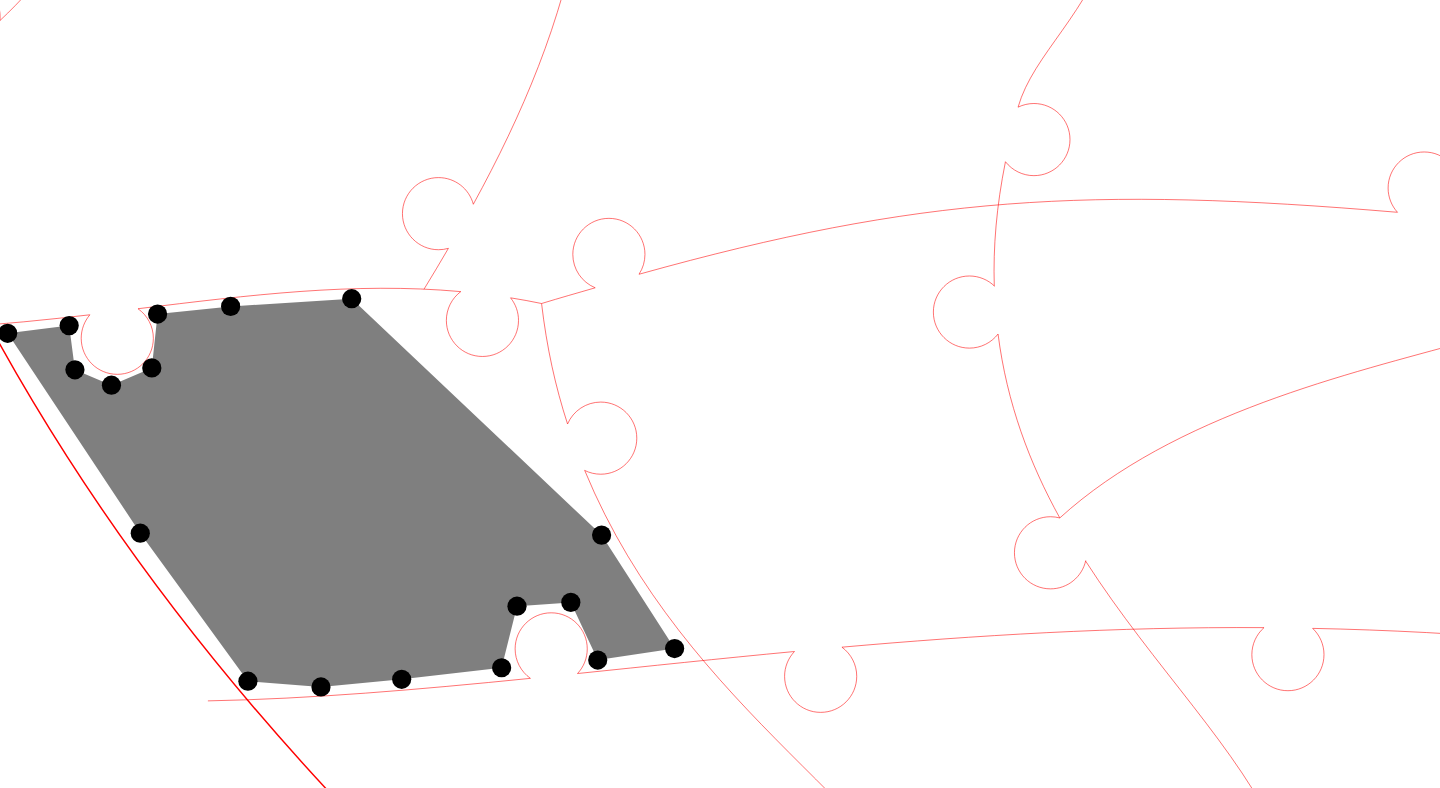 click 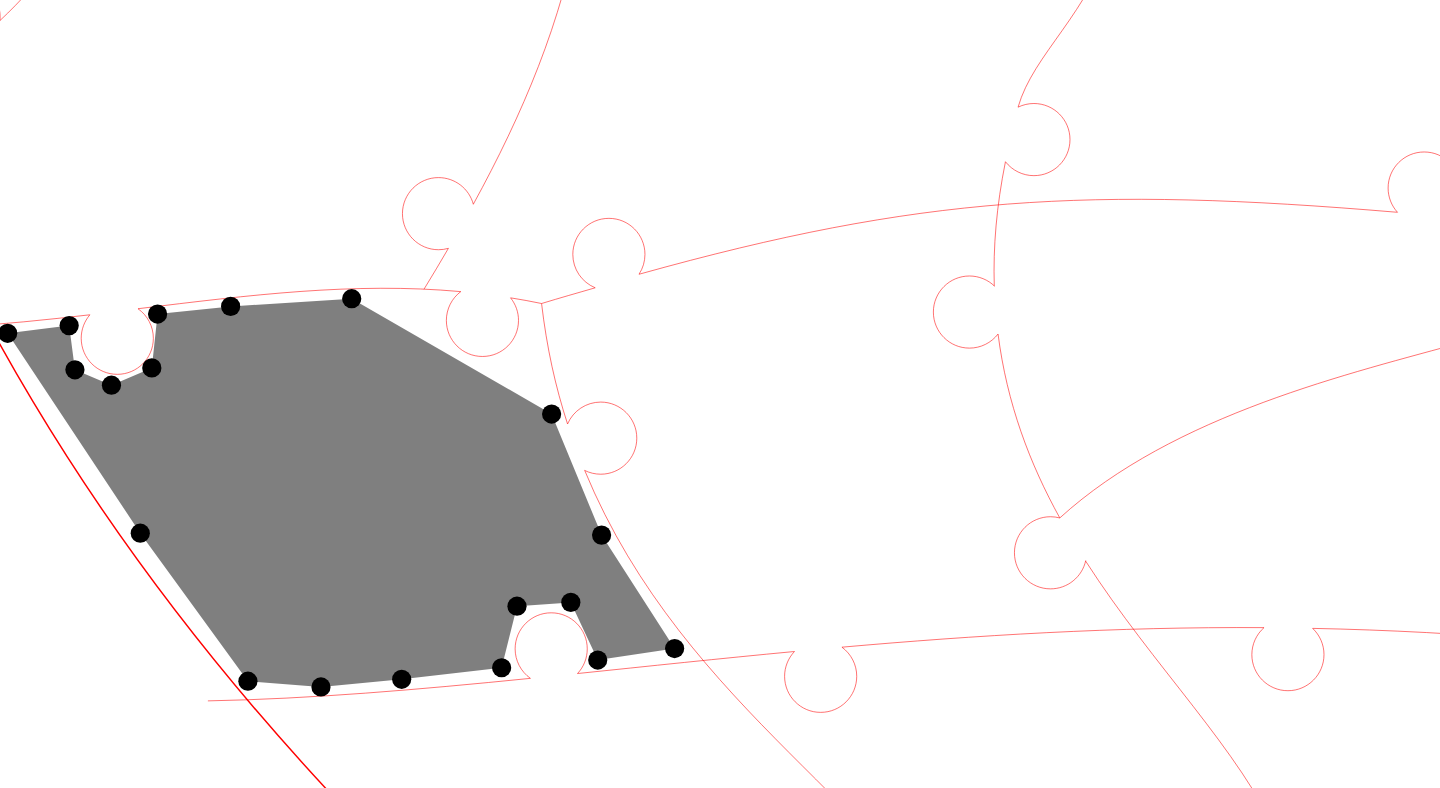 click 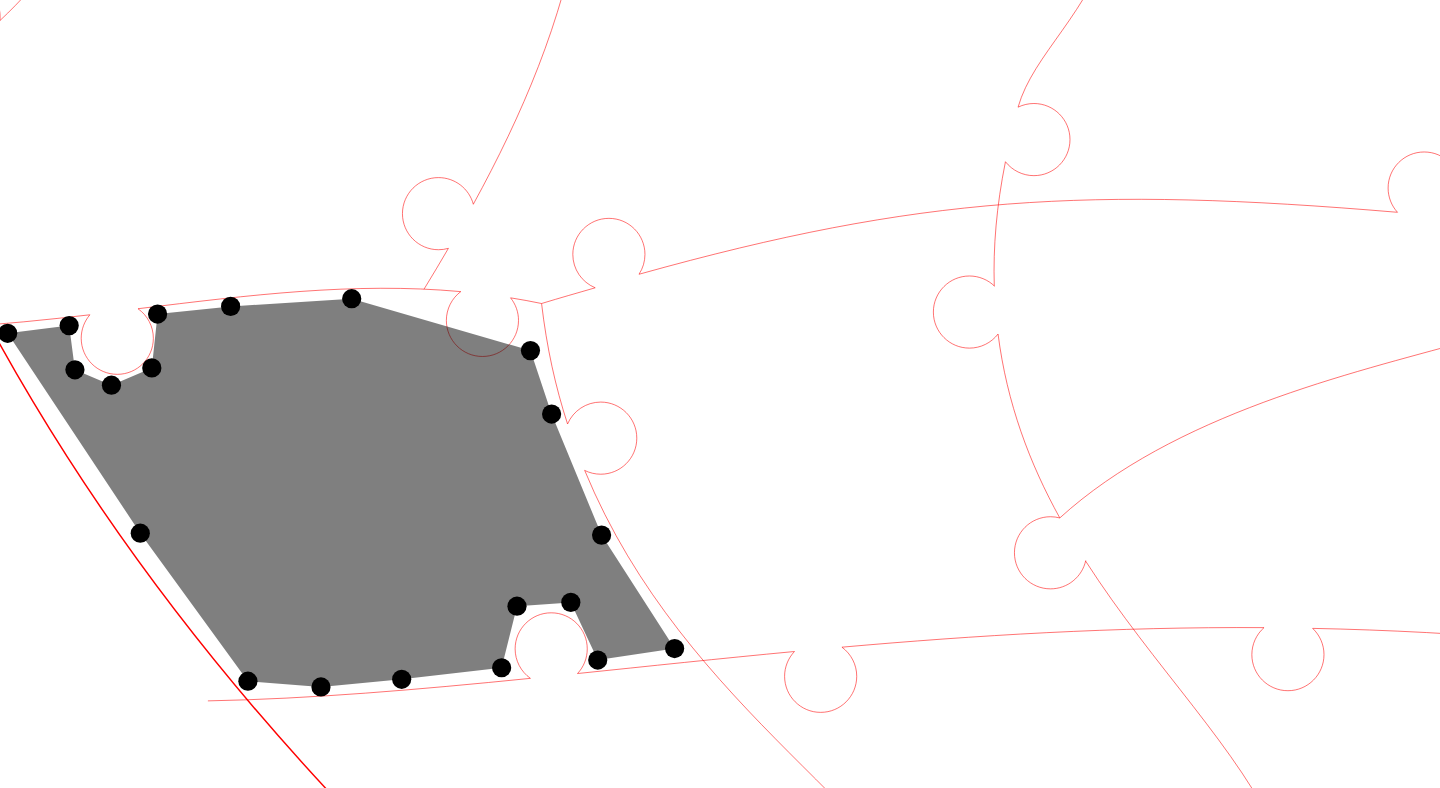 click 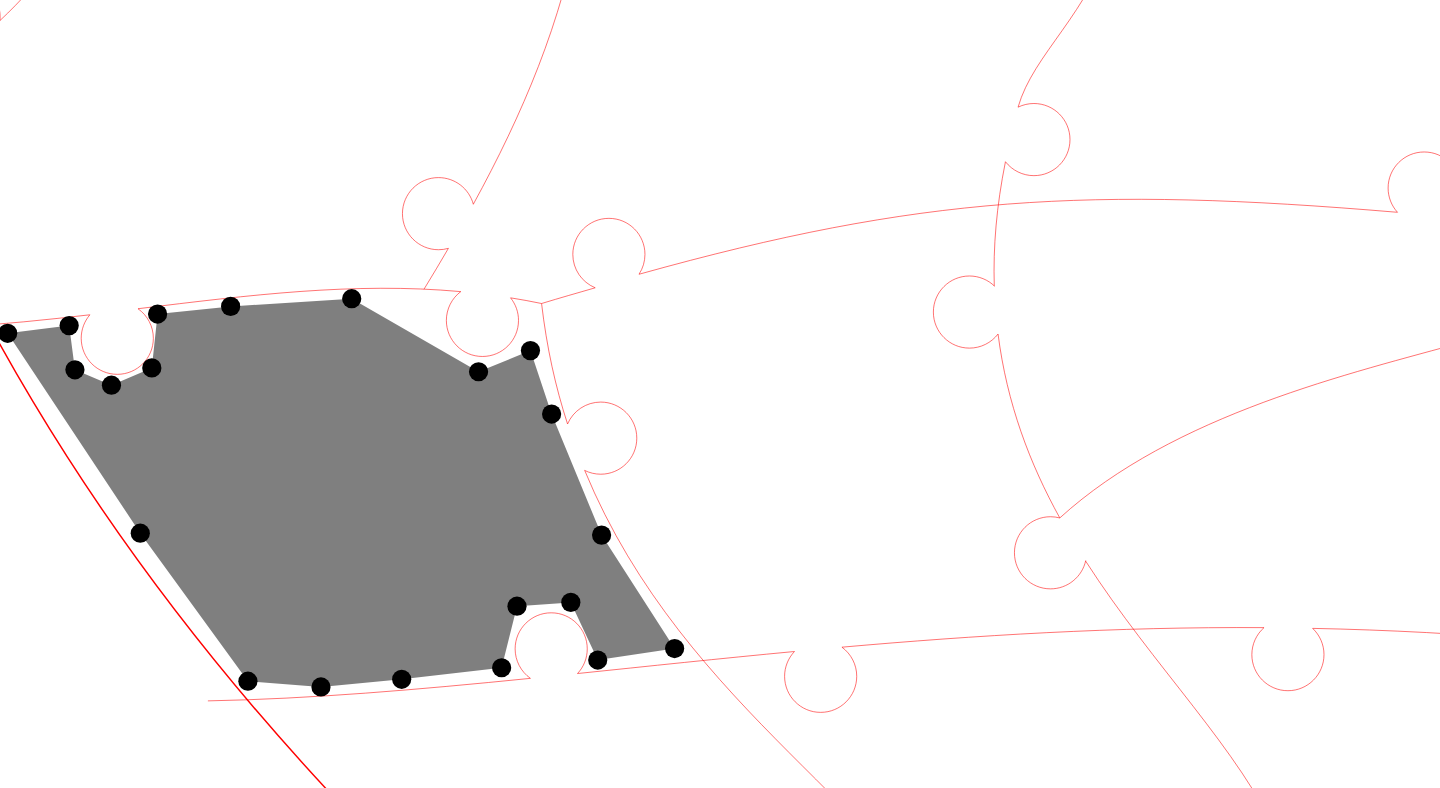click 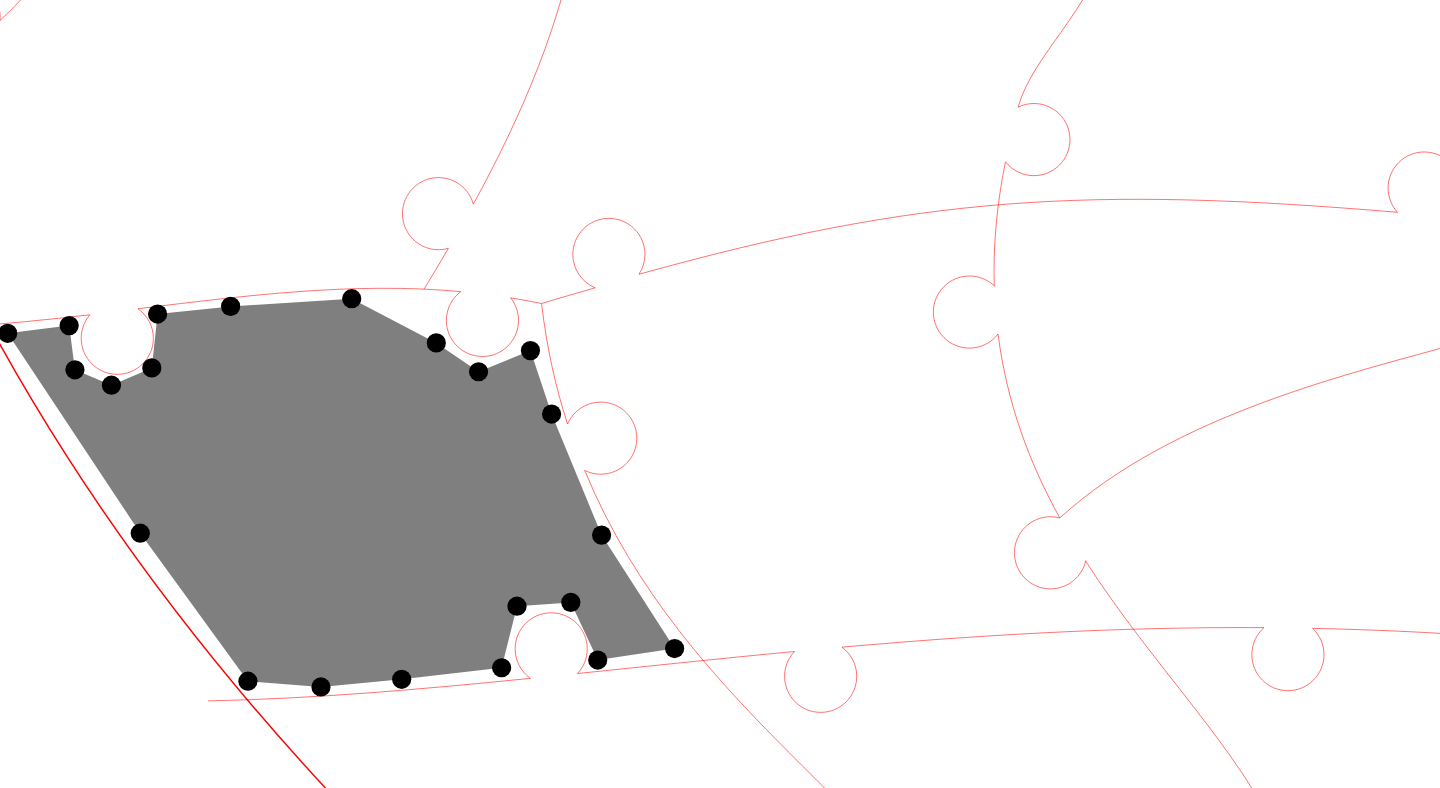 click 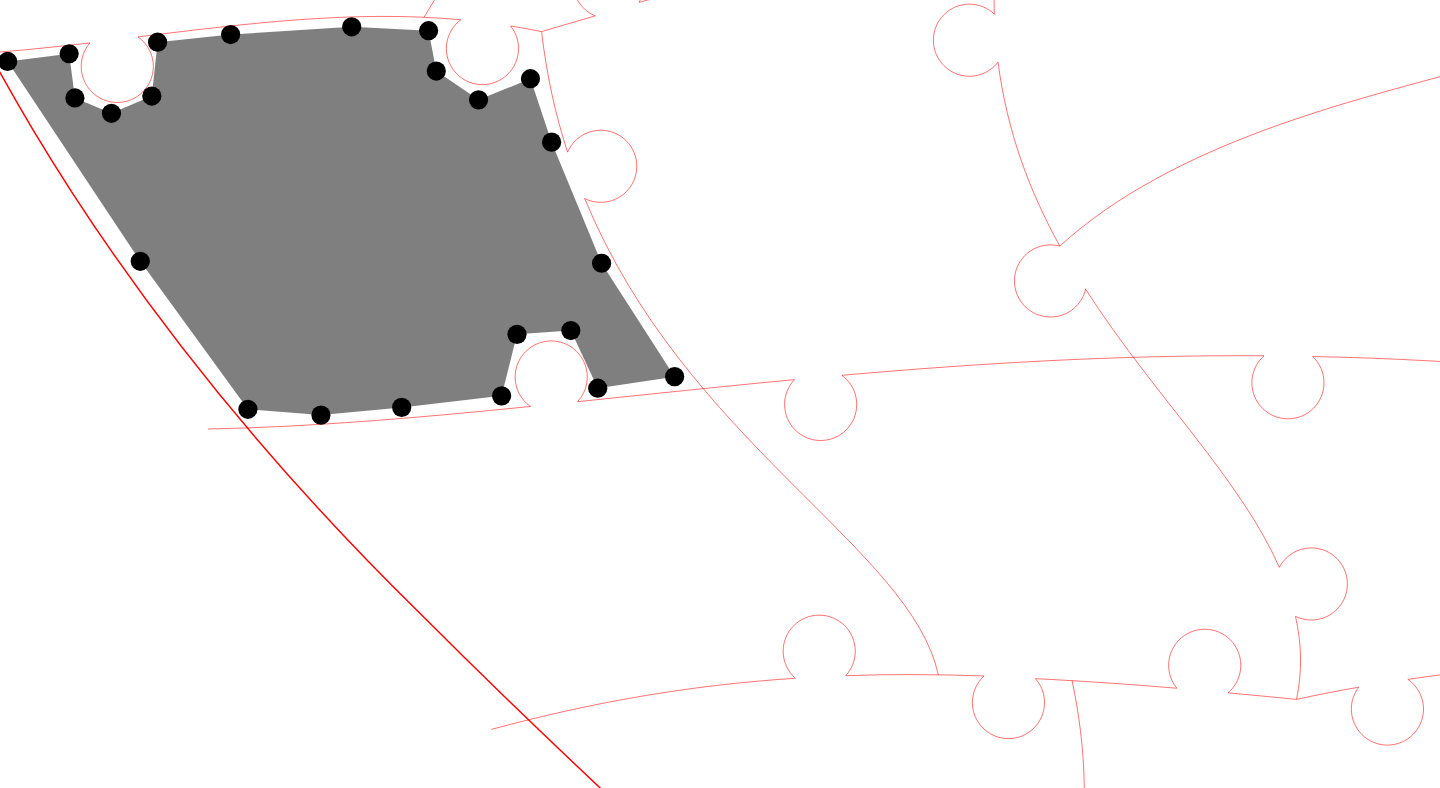 scroll, scrollTop: 605, scrollLeft: 0, axis: vertical 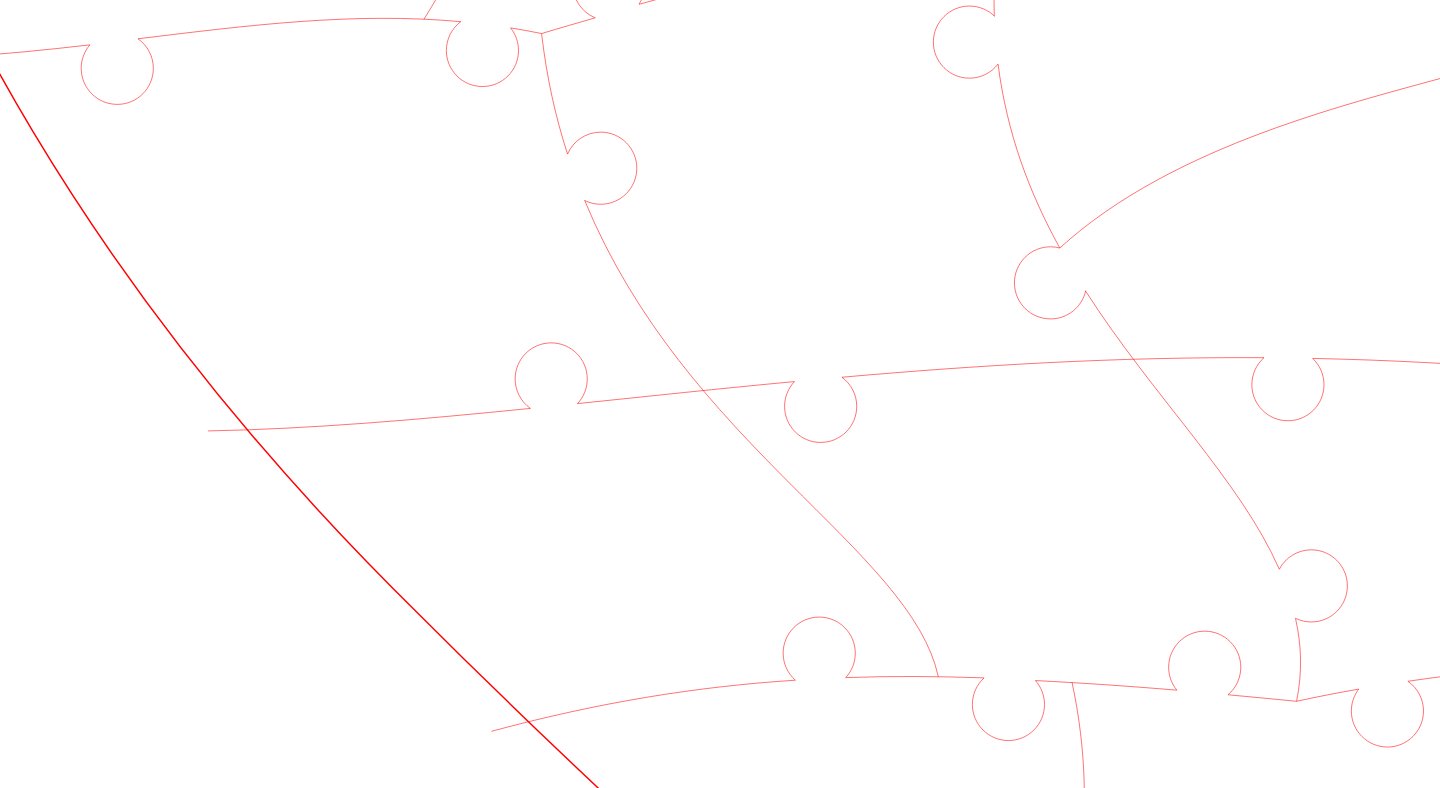 click 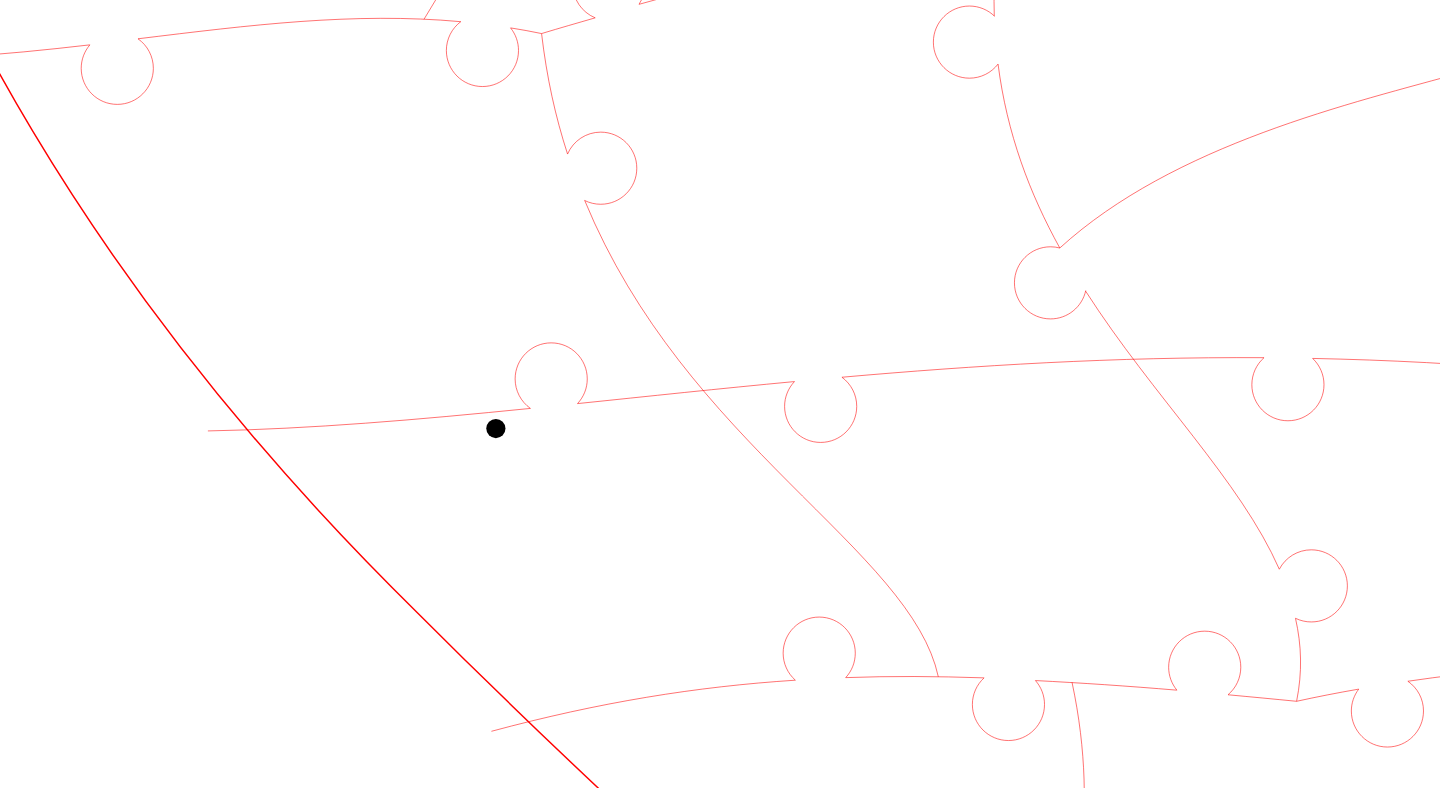 click 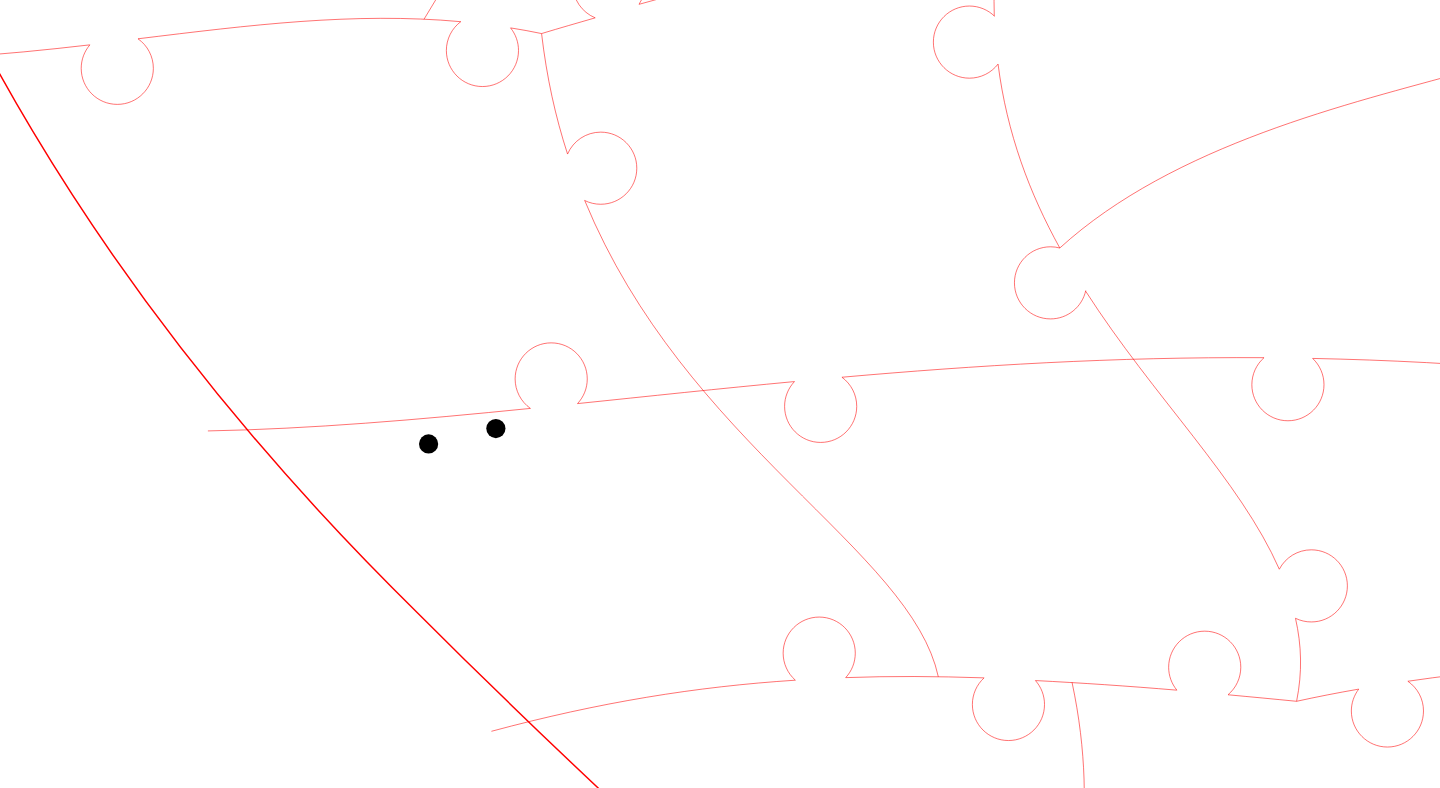 click 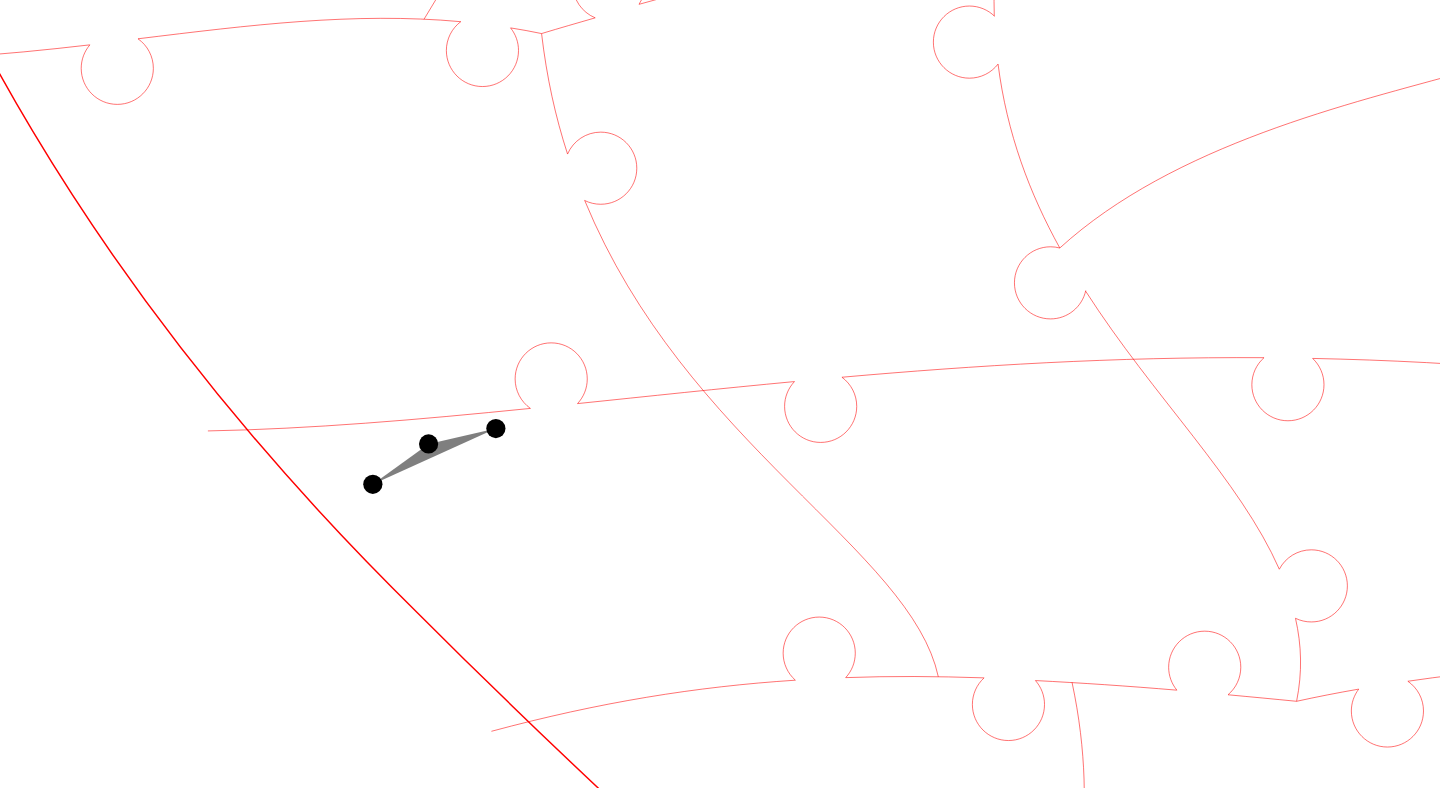 click 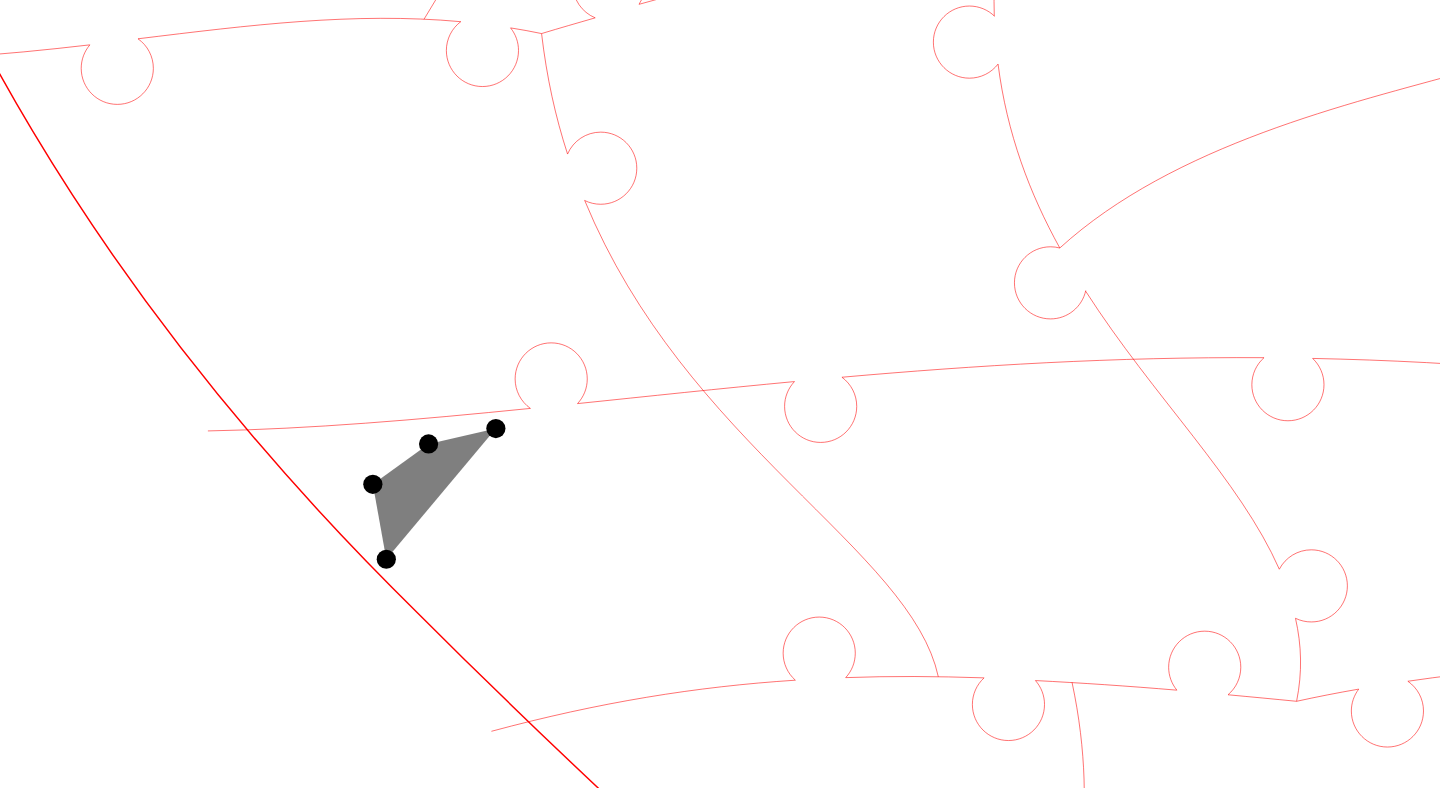 click 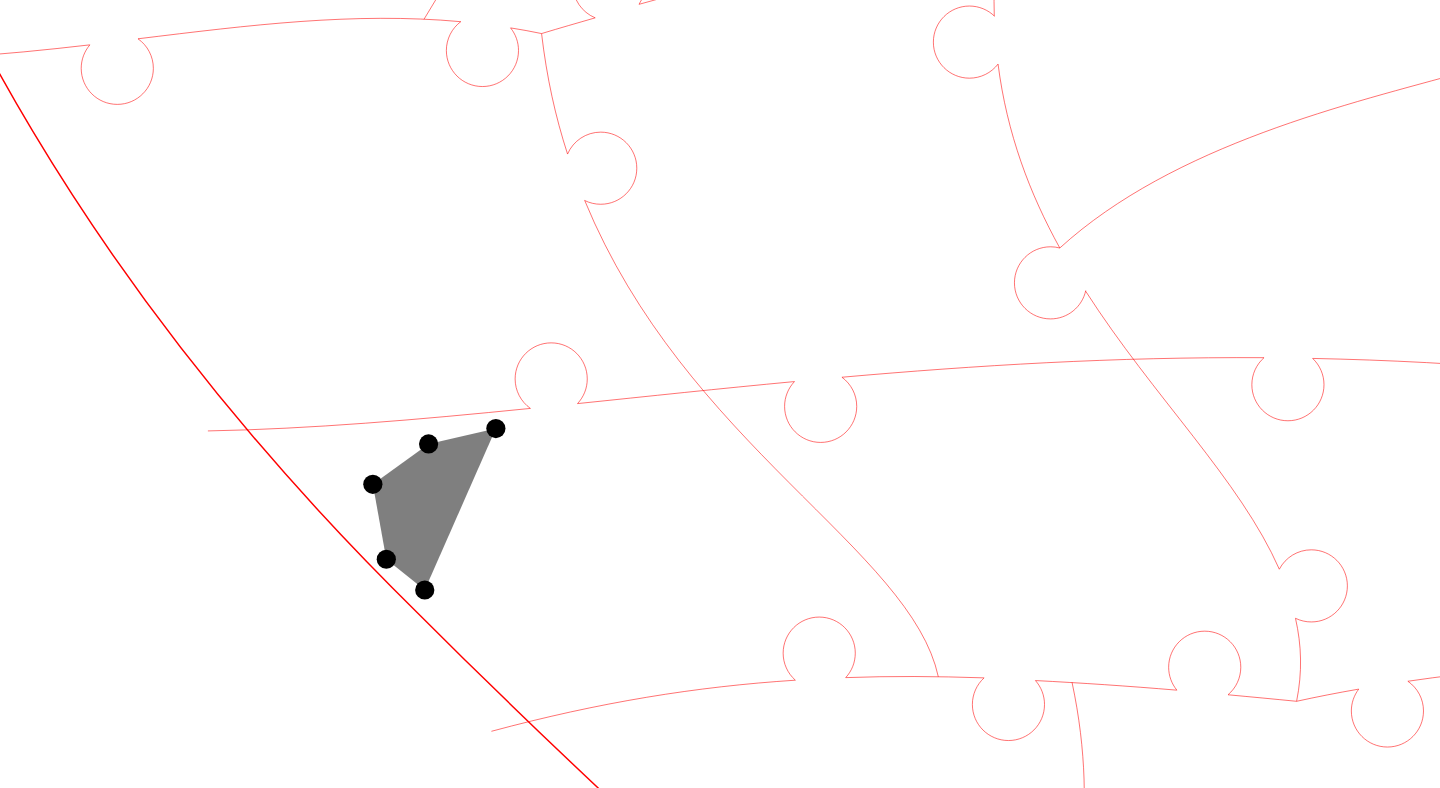 click 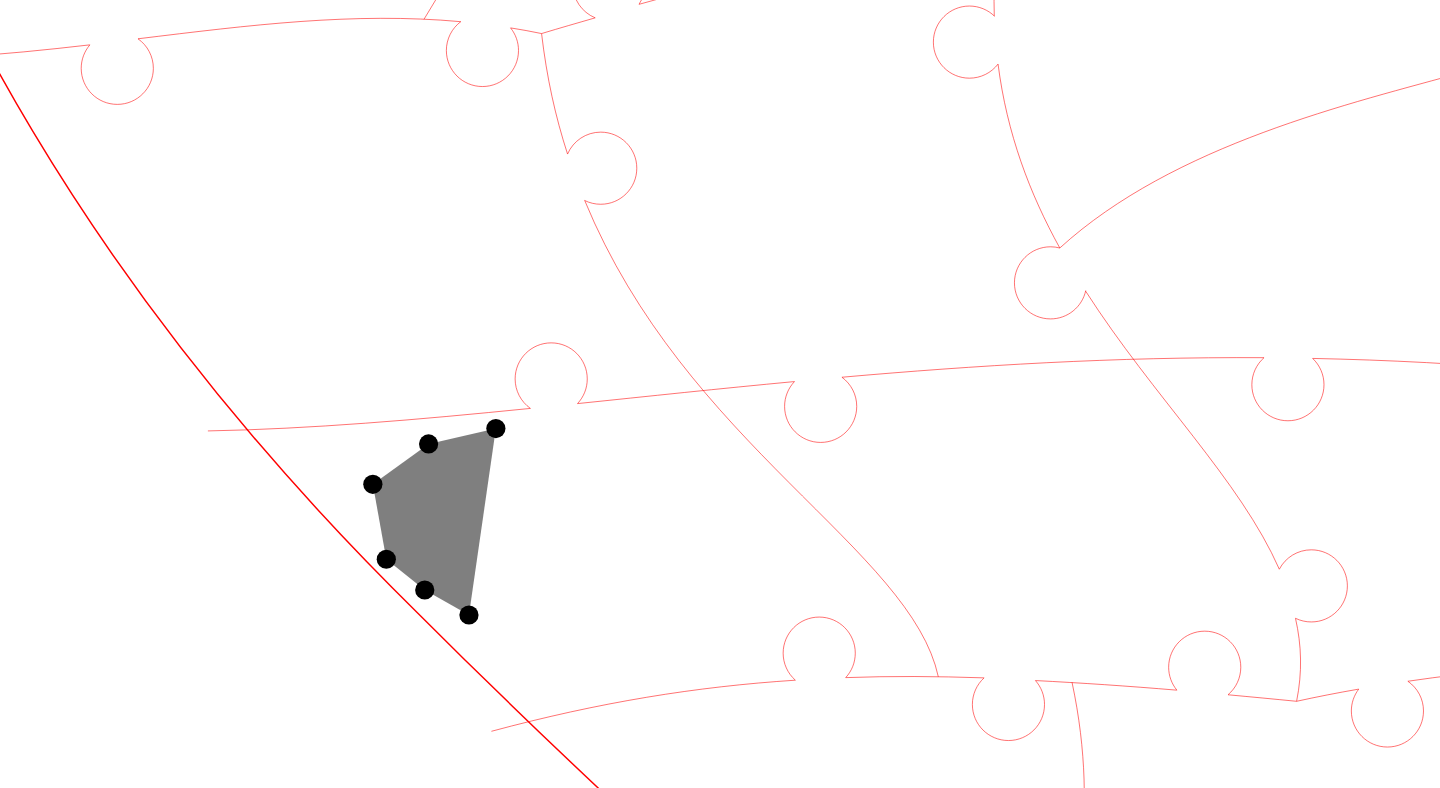 click 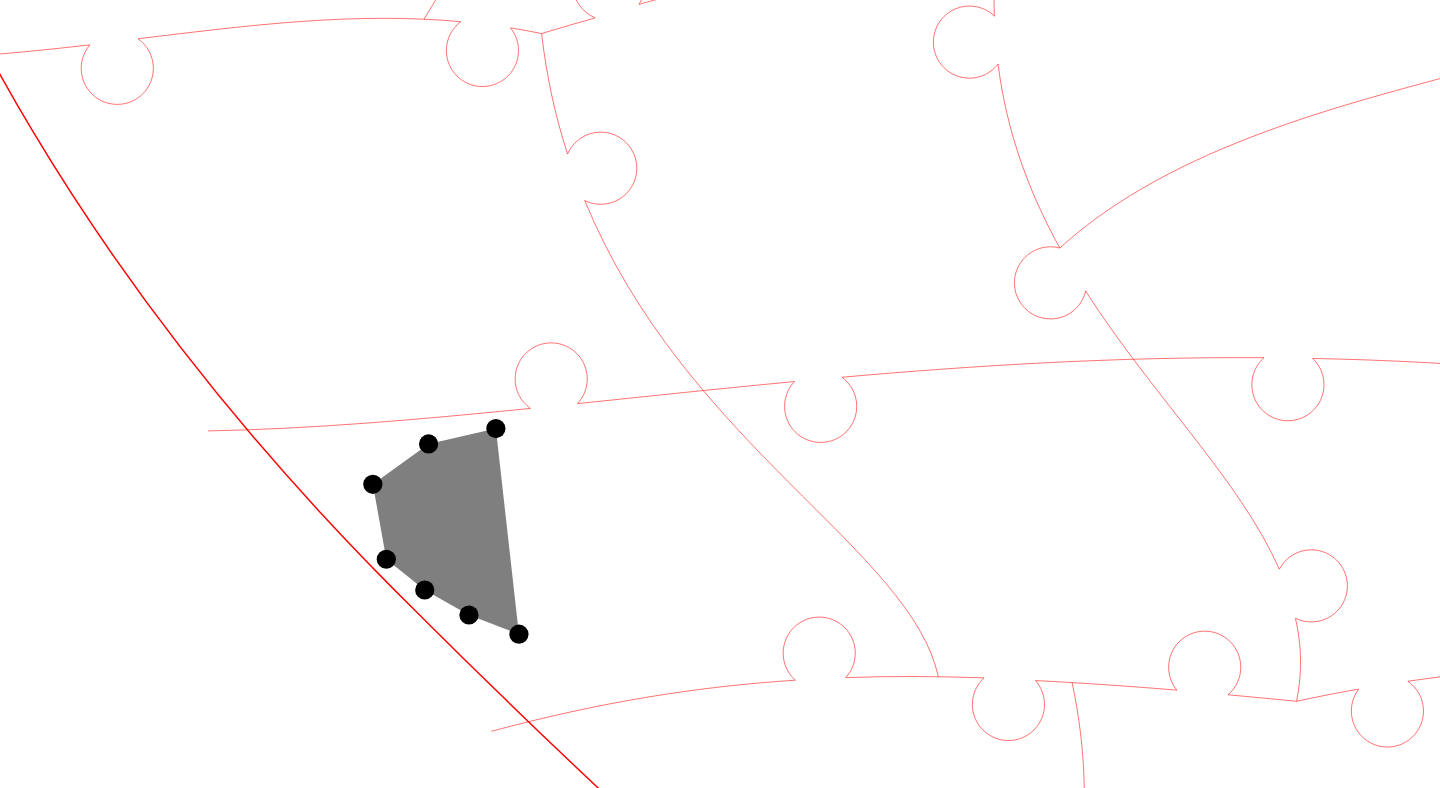 click 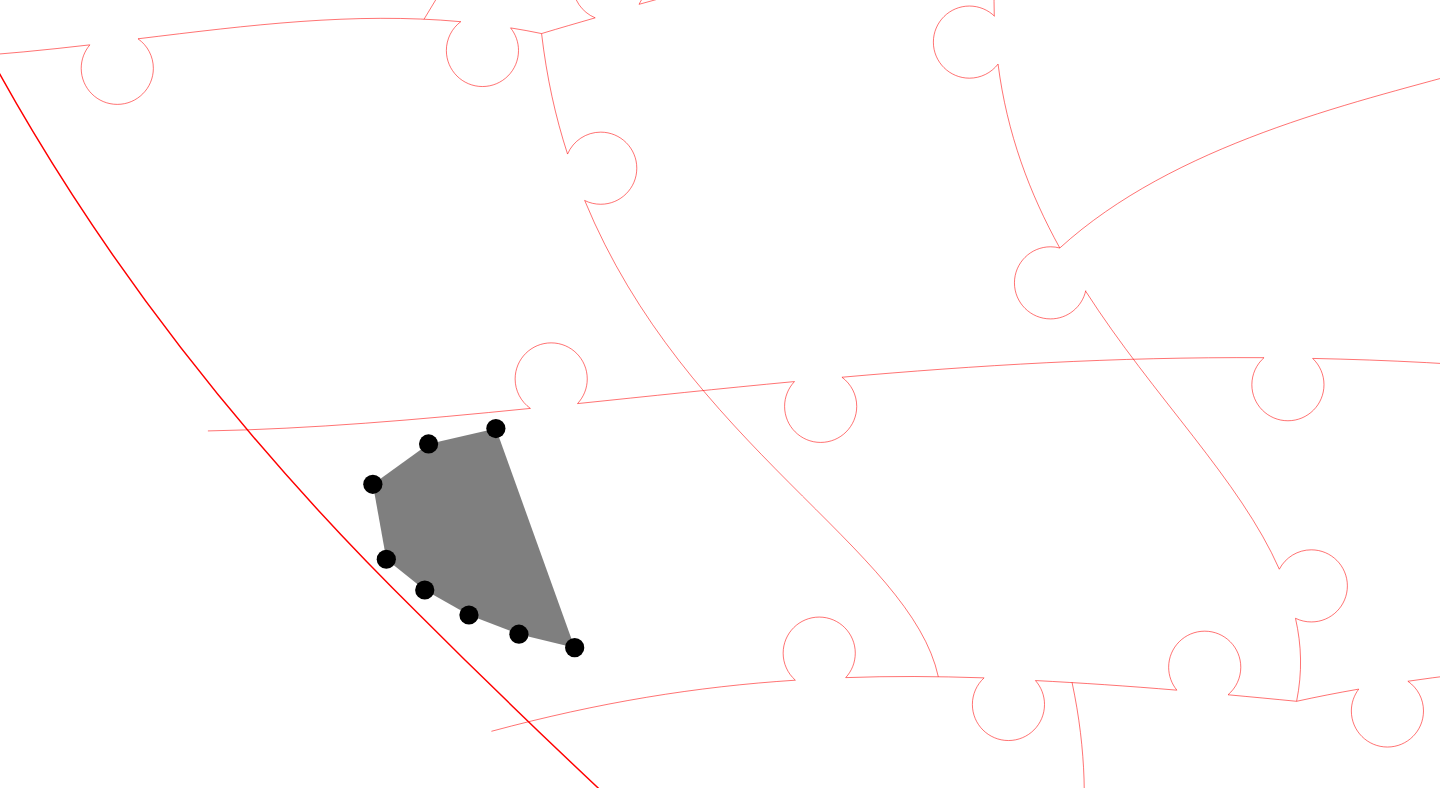 click 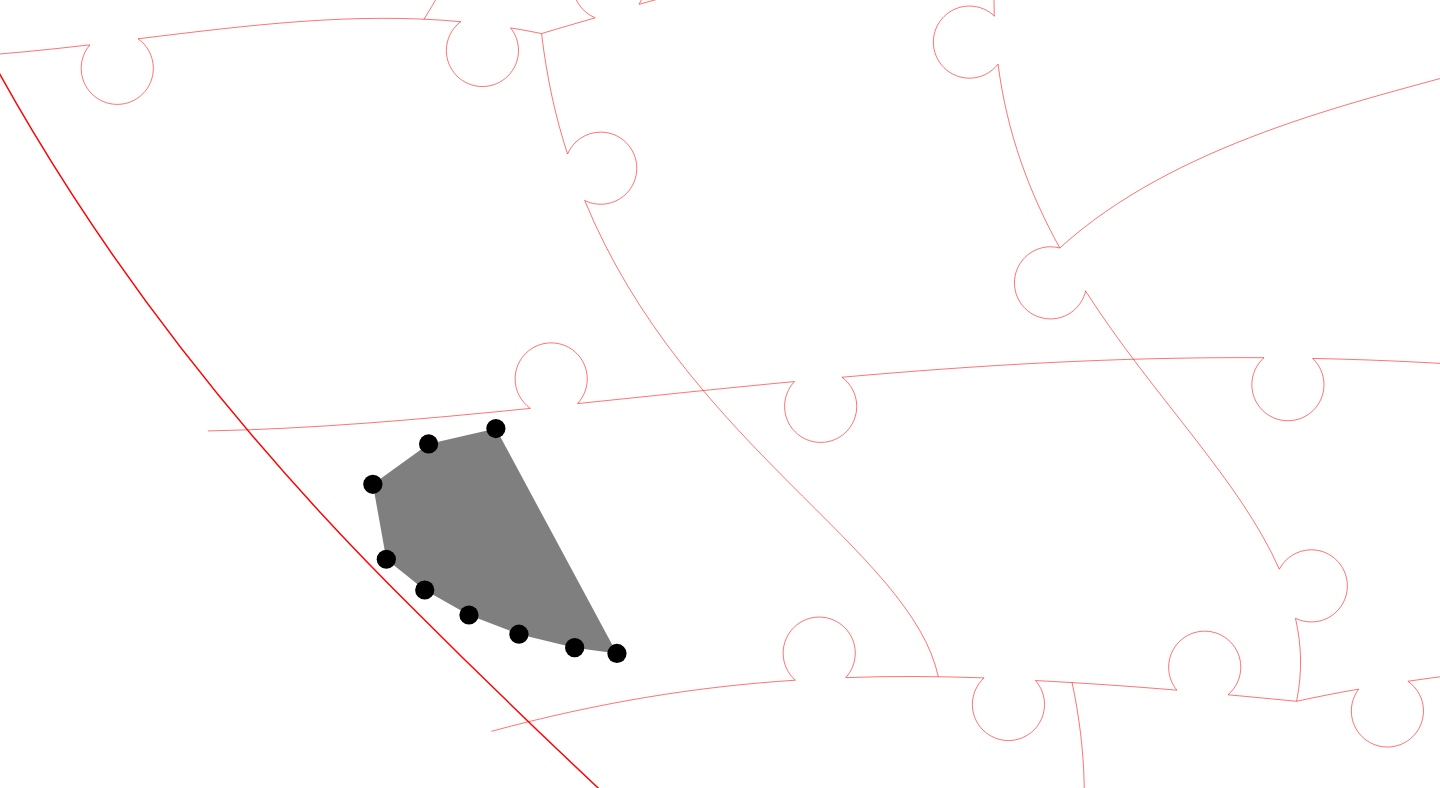 click 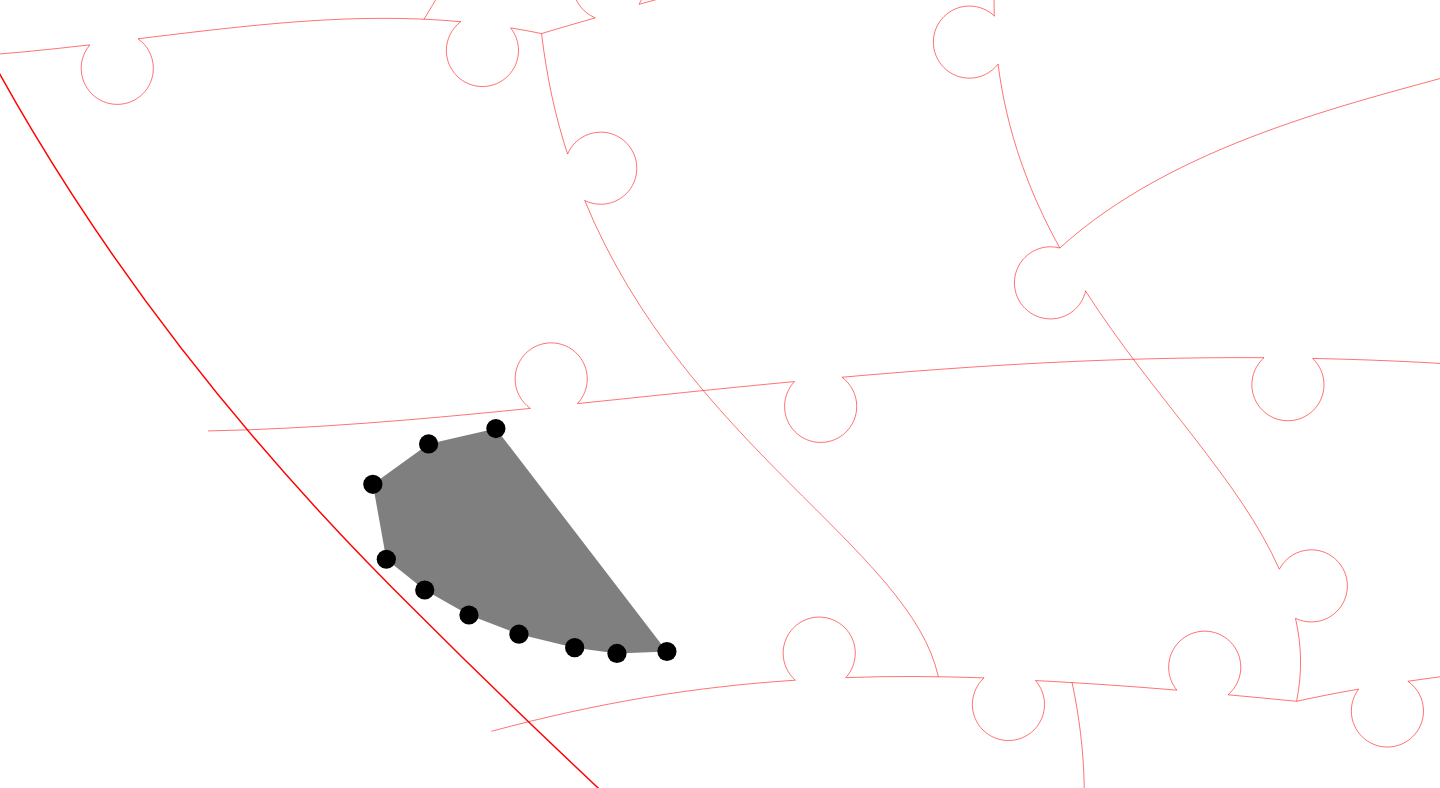 click 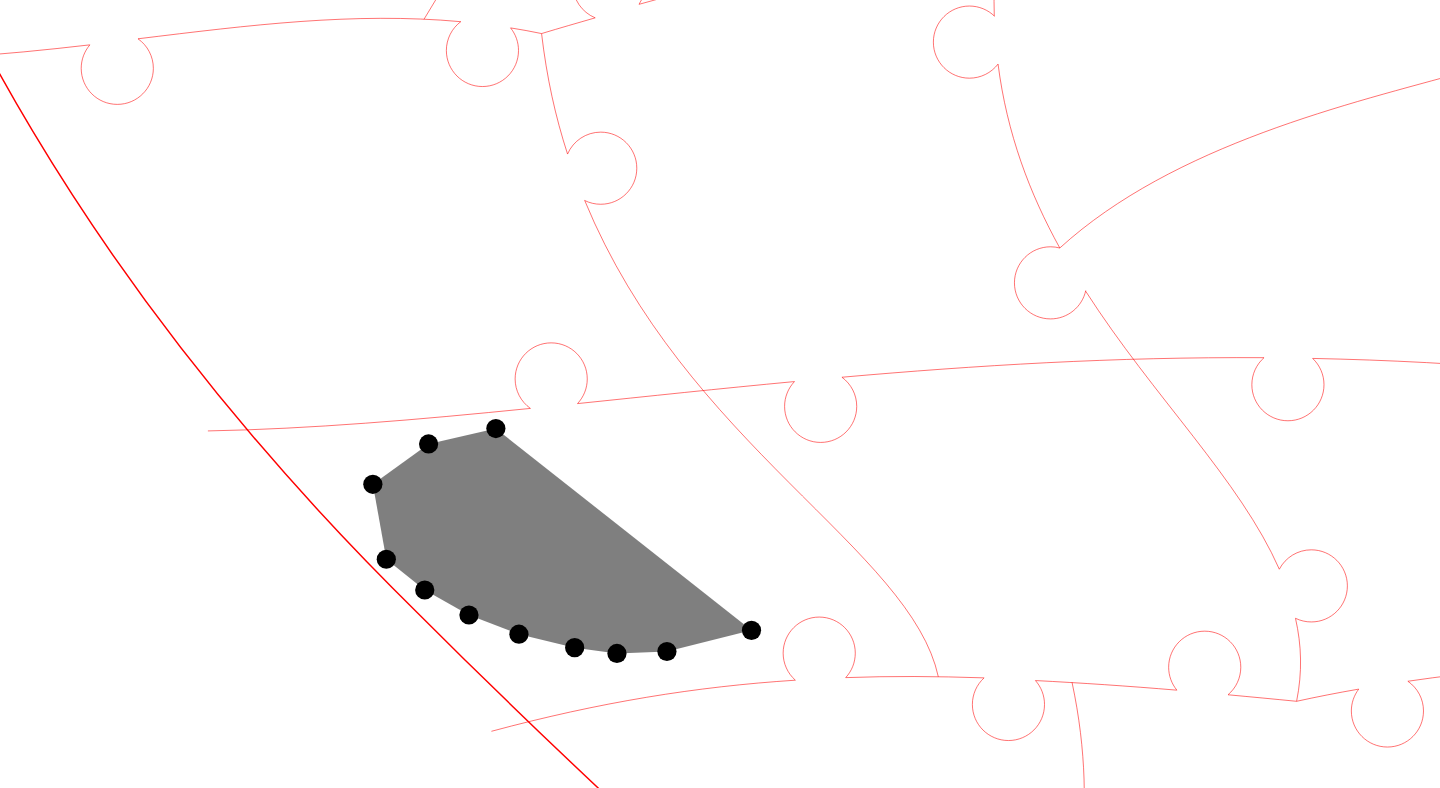 click 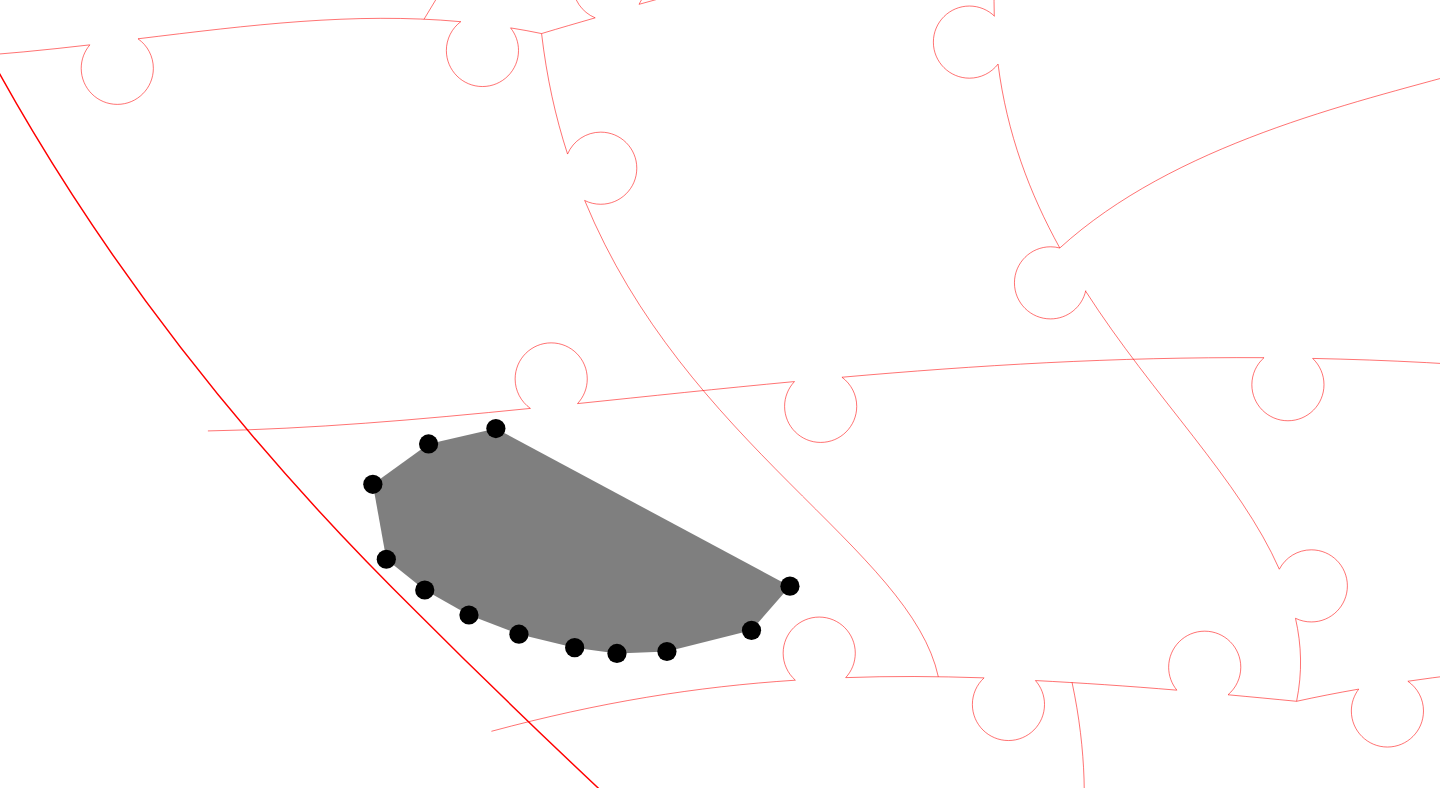 click 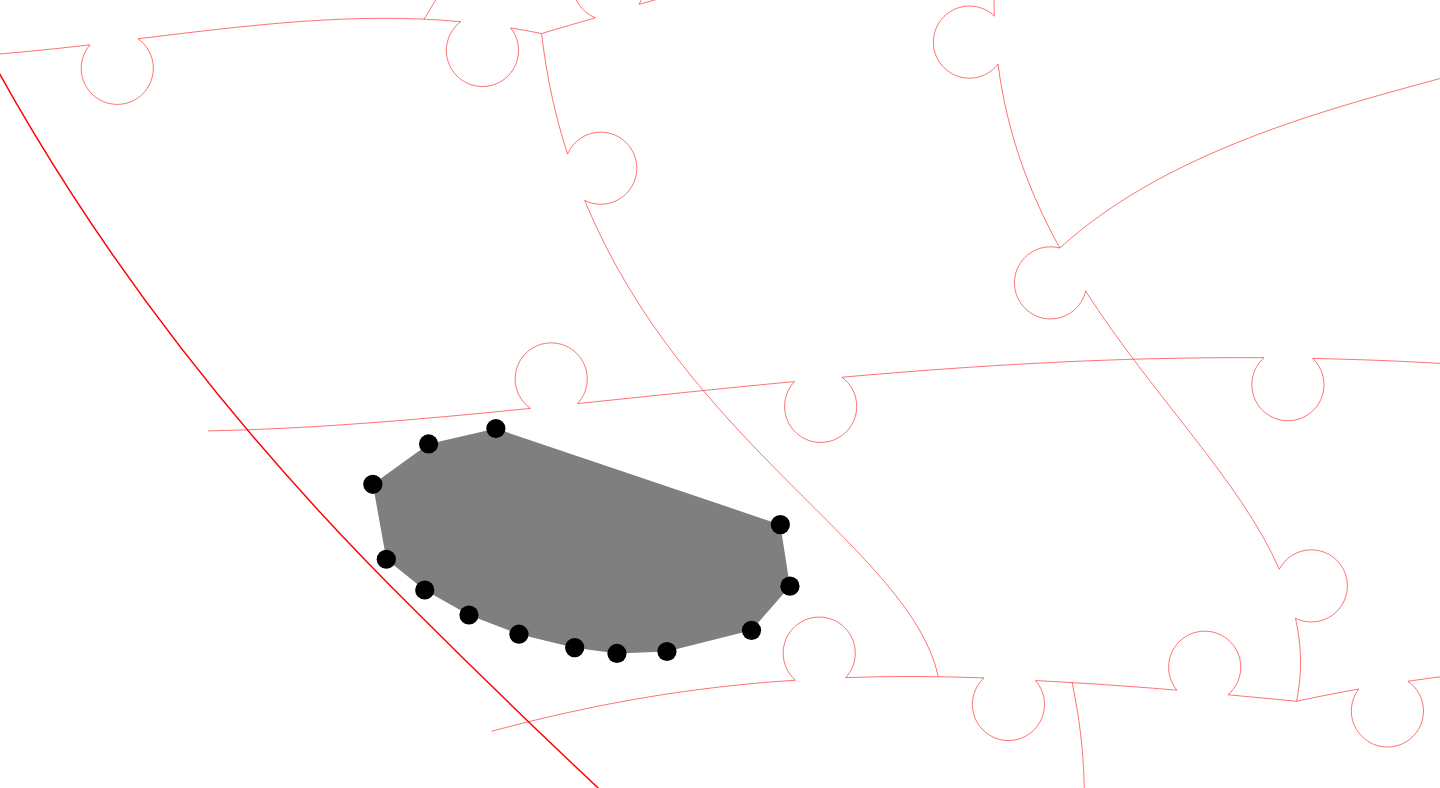 click 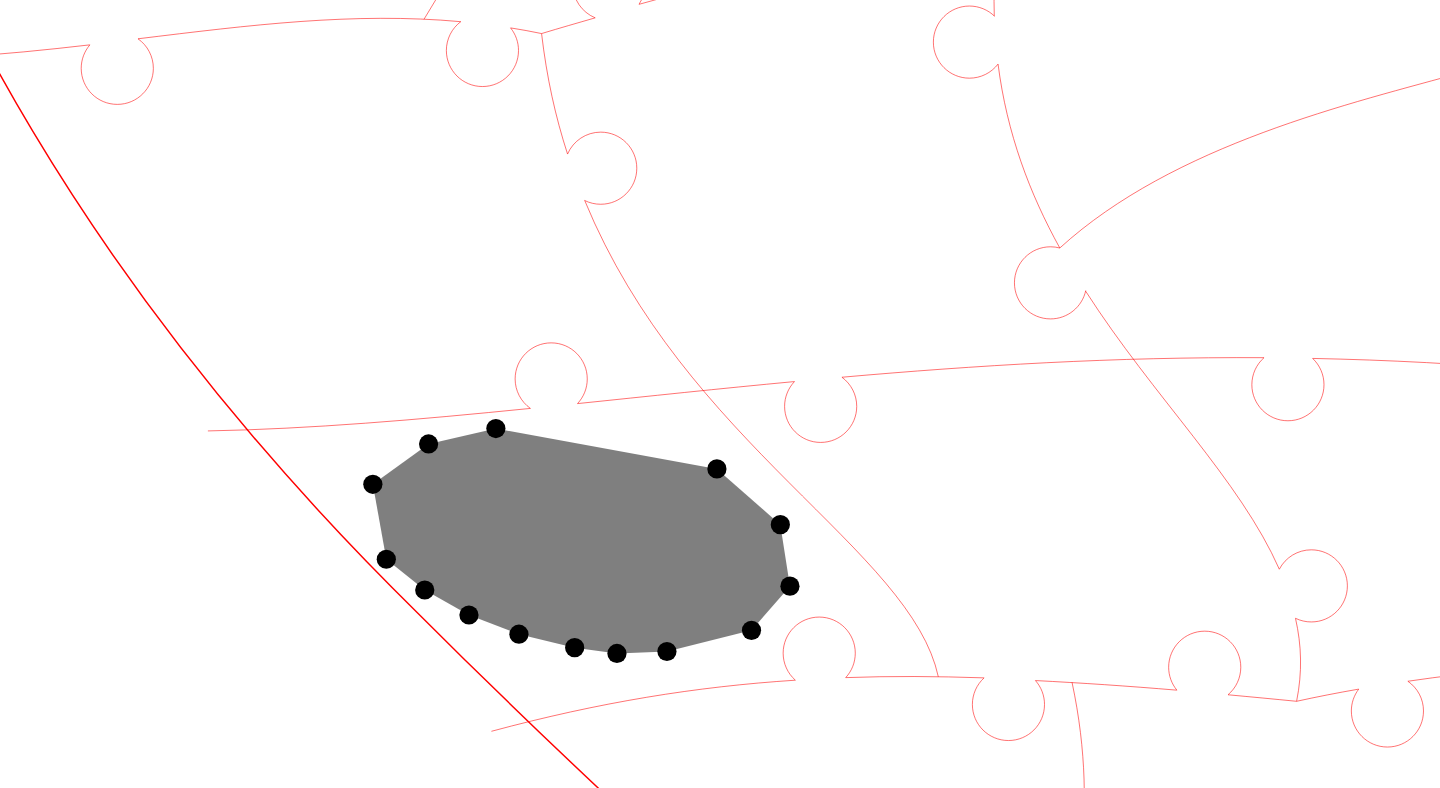 click 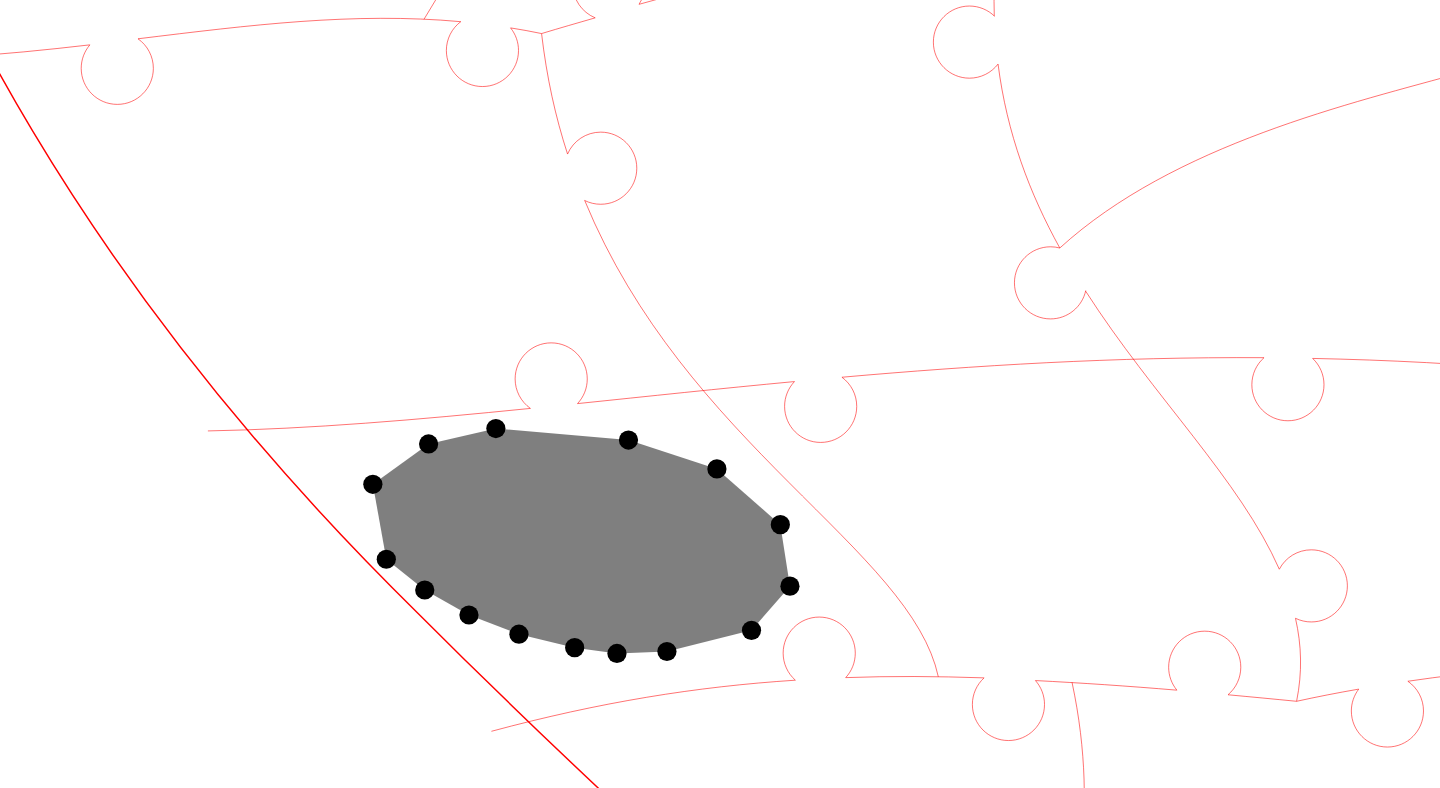 click 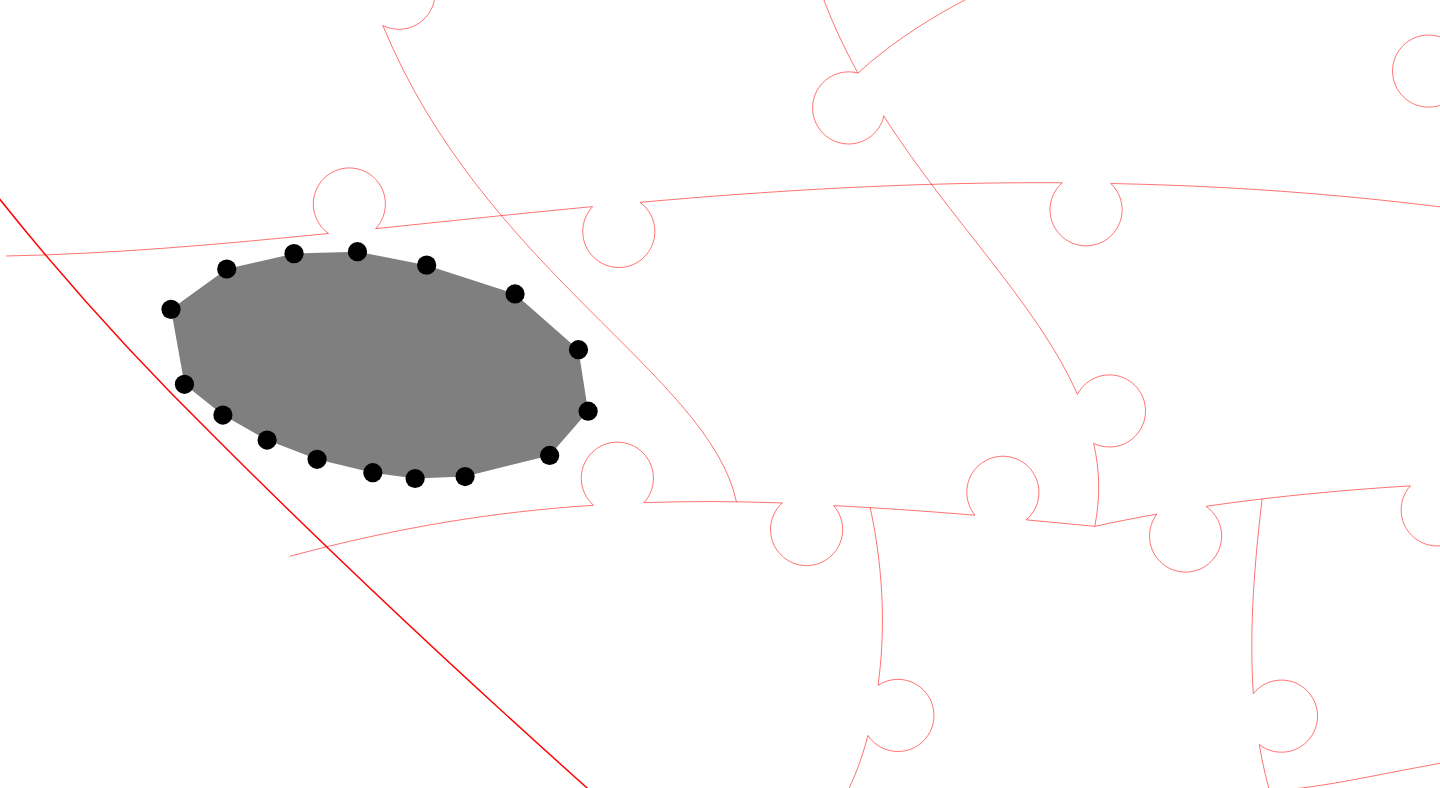 scroll, scrollTop: 698, scrollLeft: 0, axis: vertical 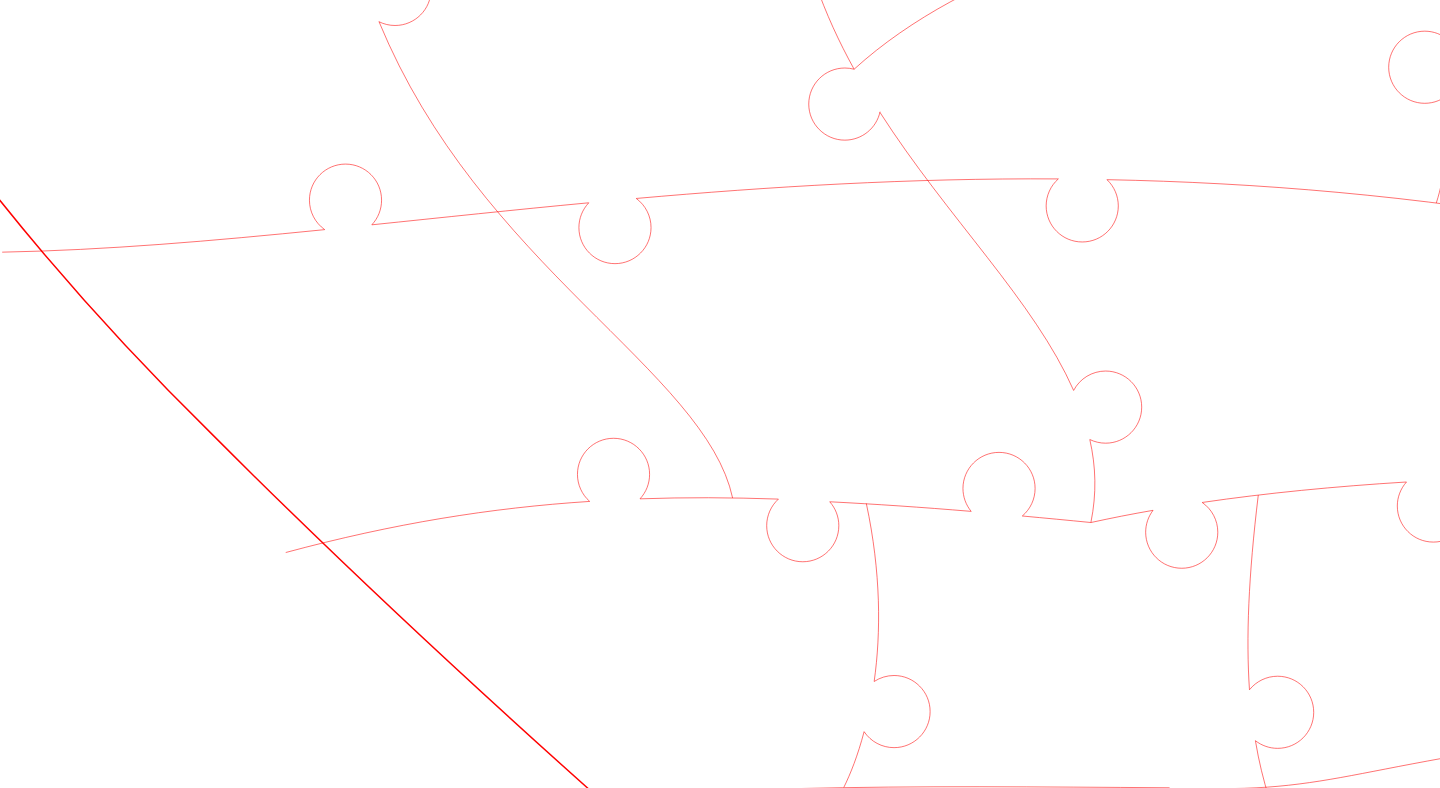 click 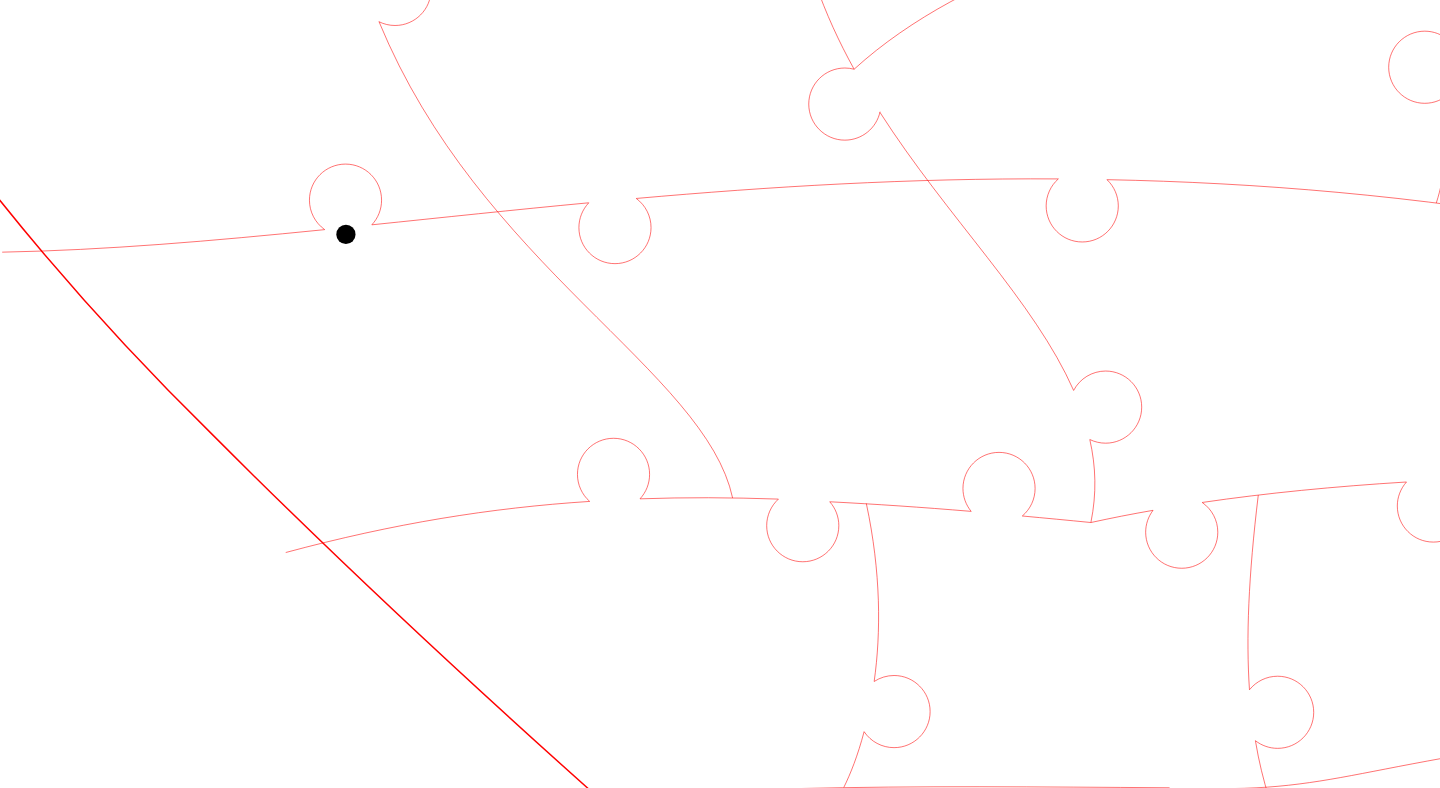 click 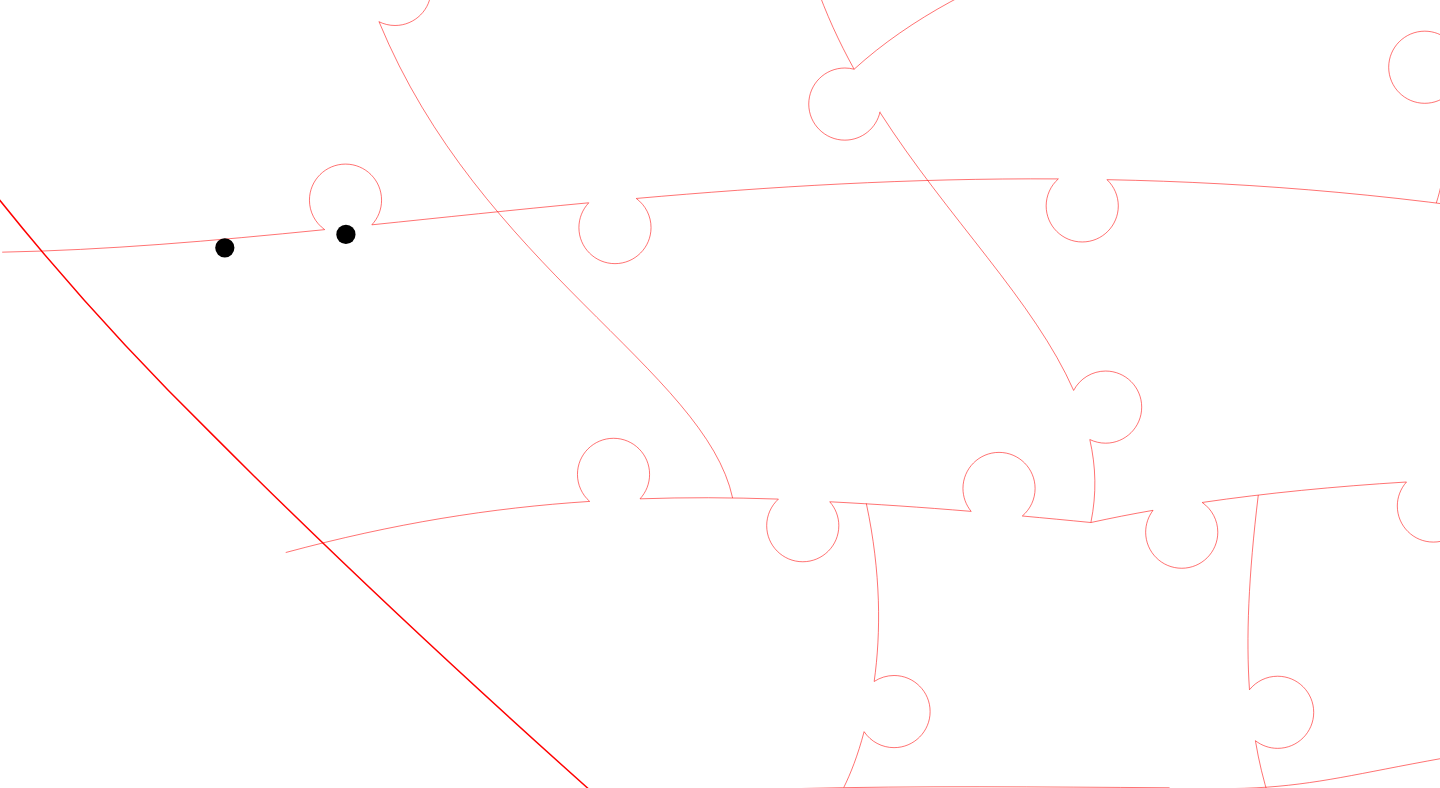 click 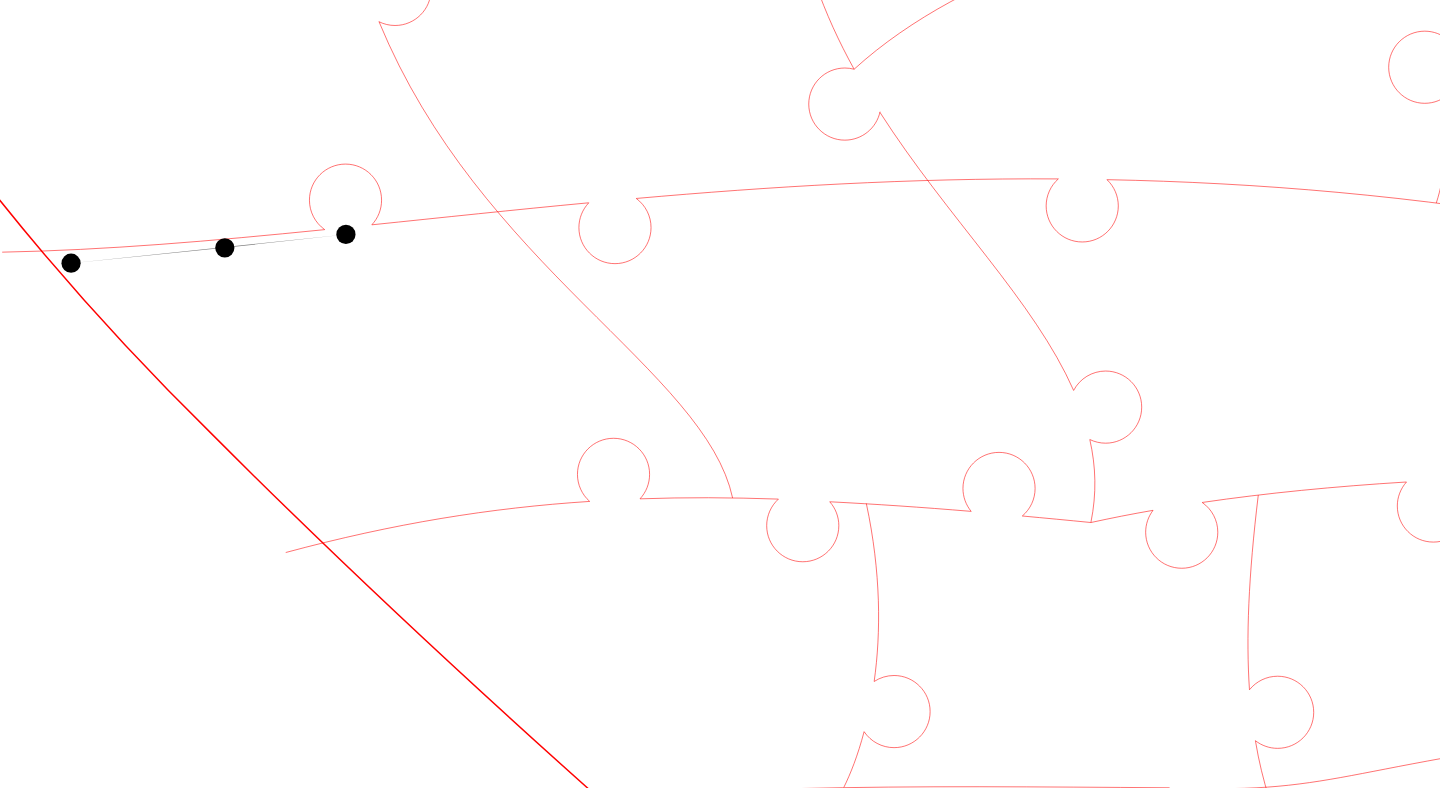 click 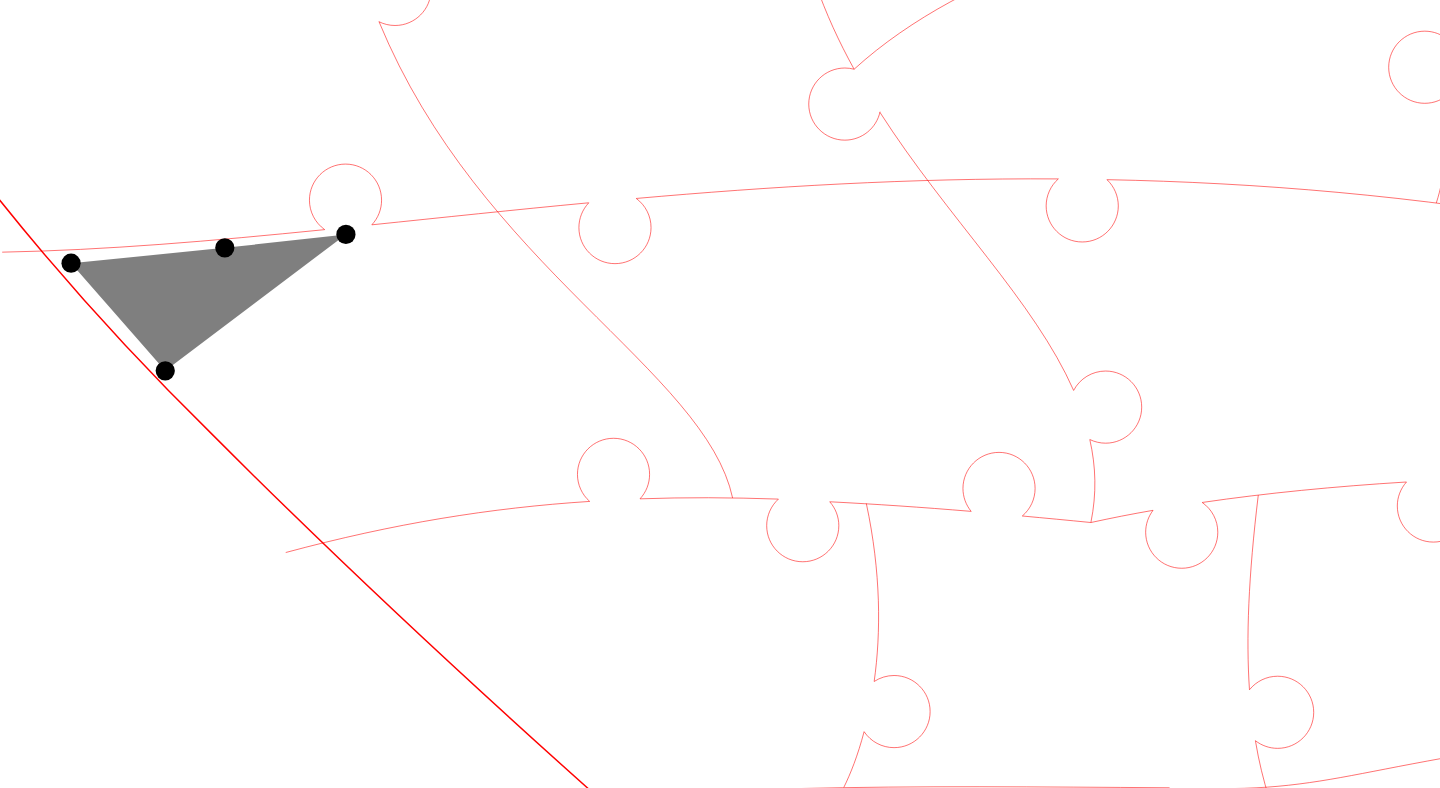 click 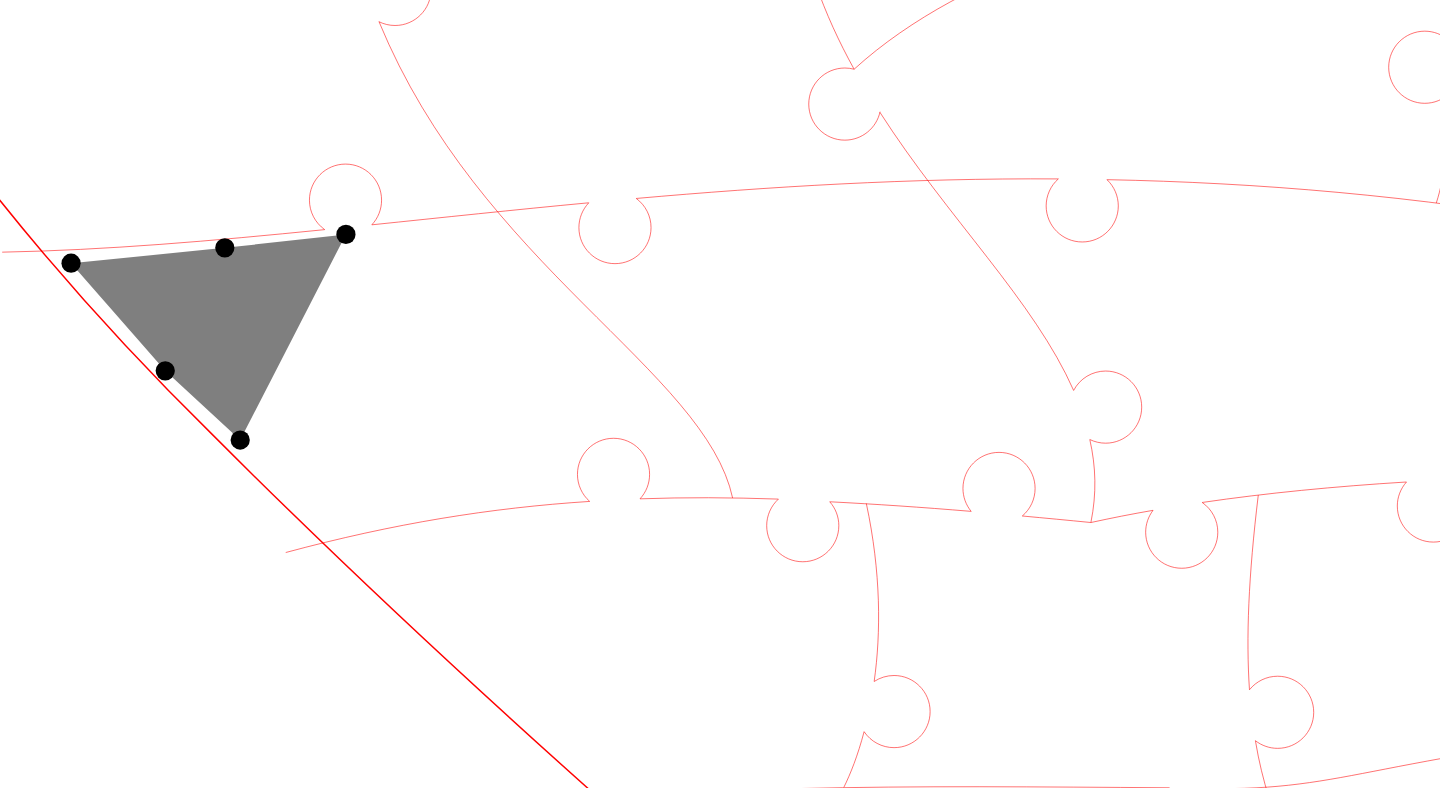 click 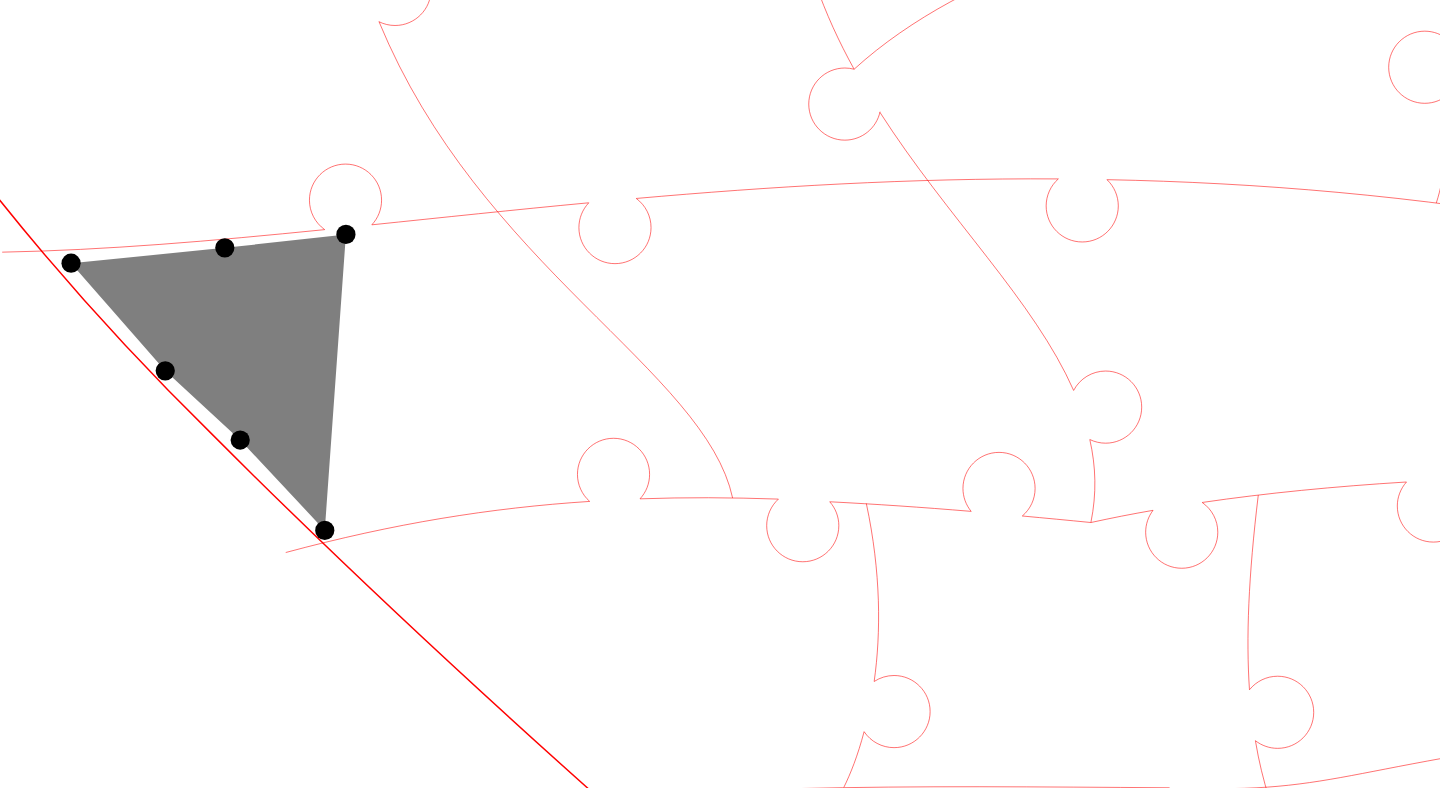 click 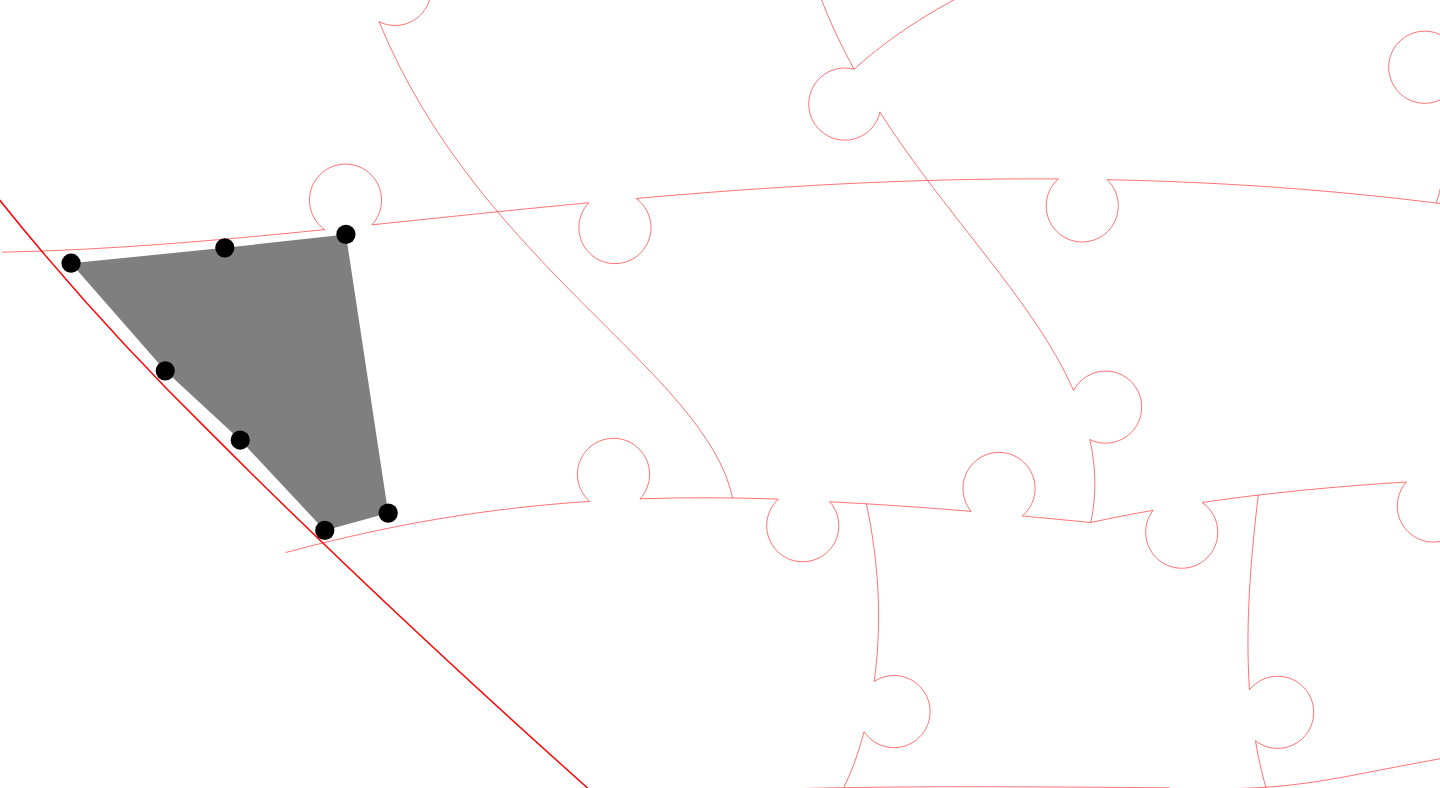 click 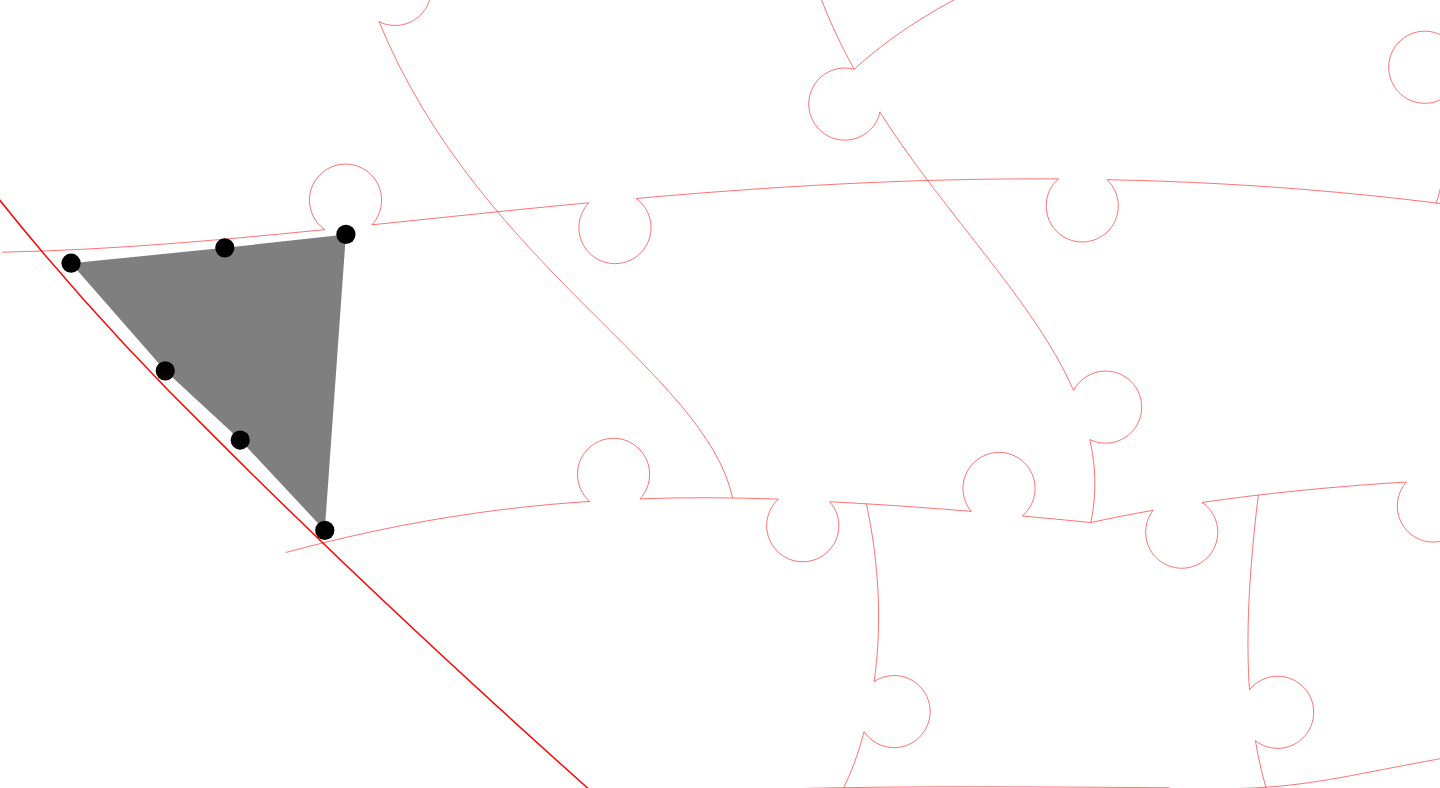click 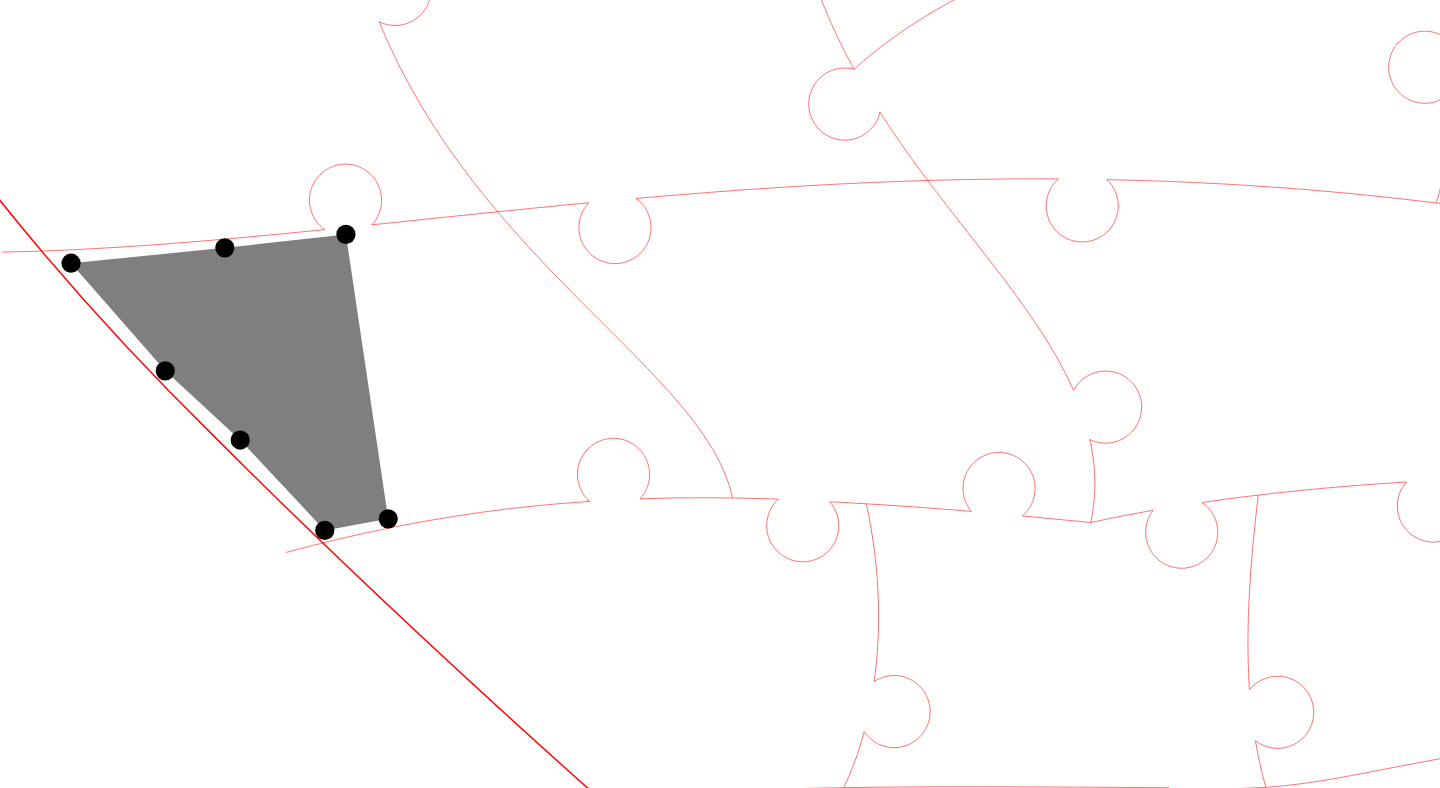 click 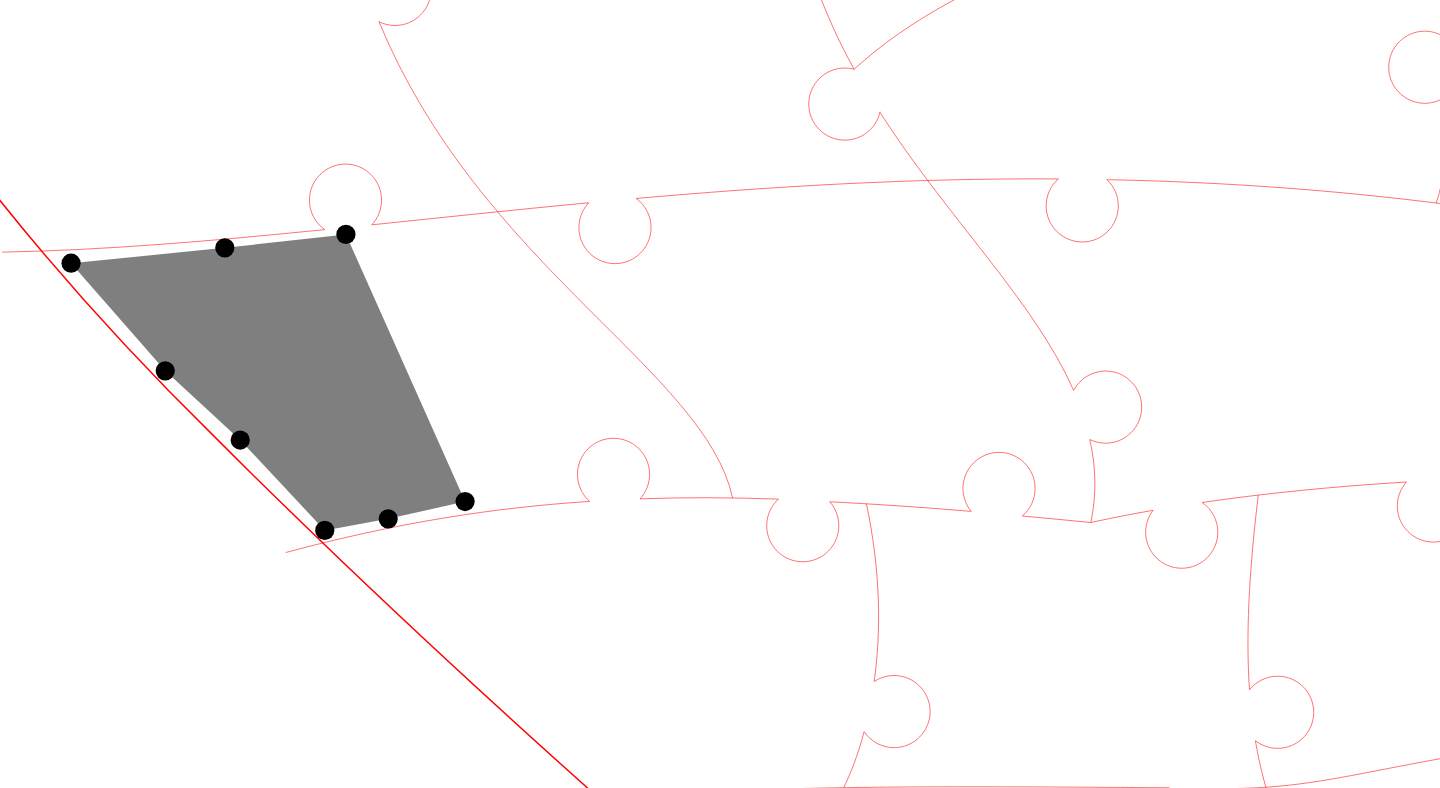 click 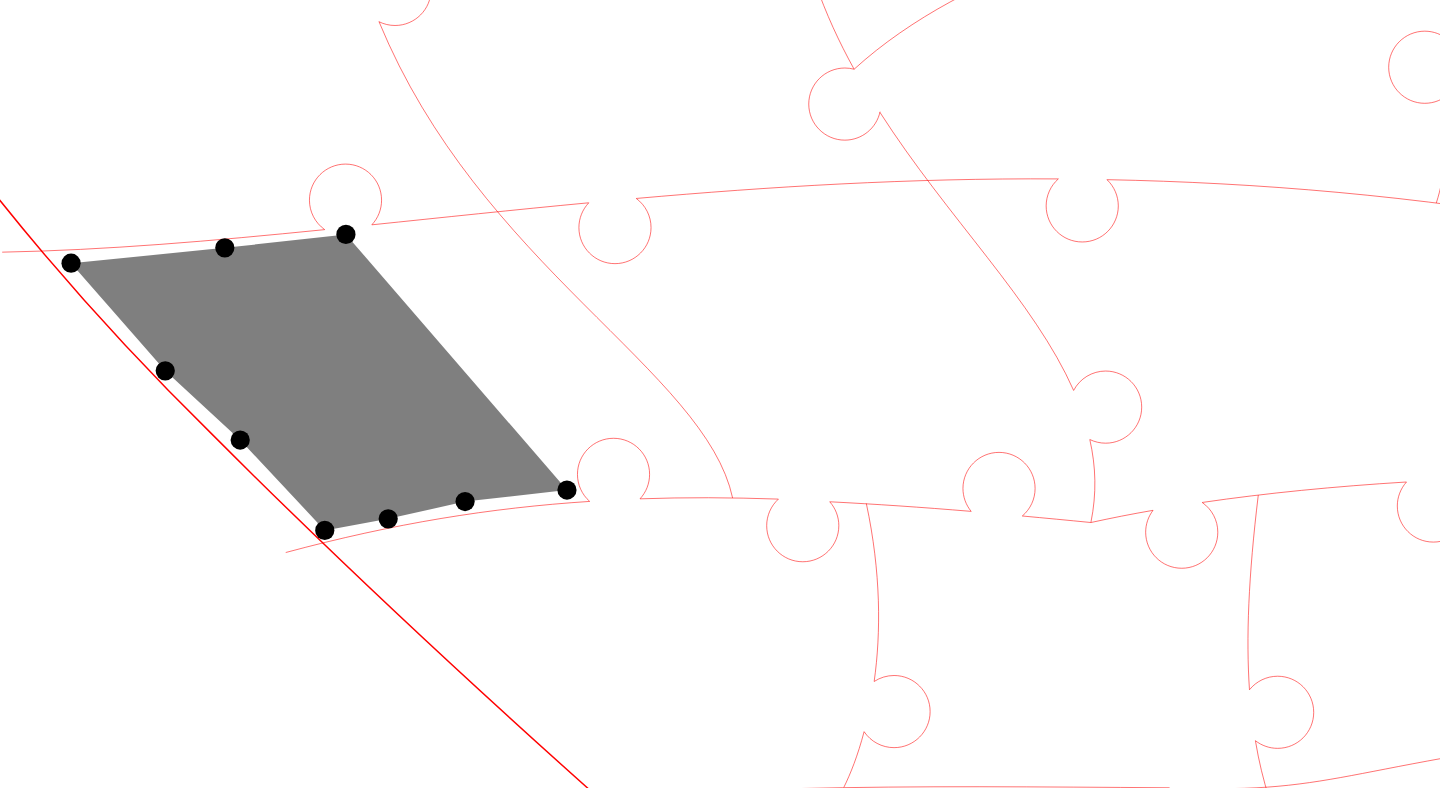 click 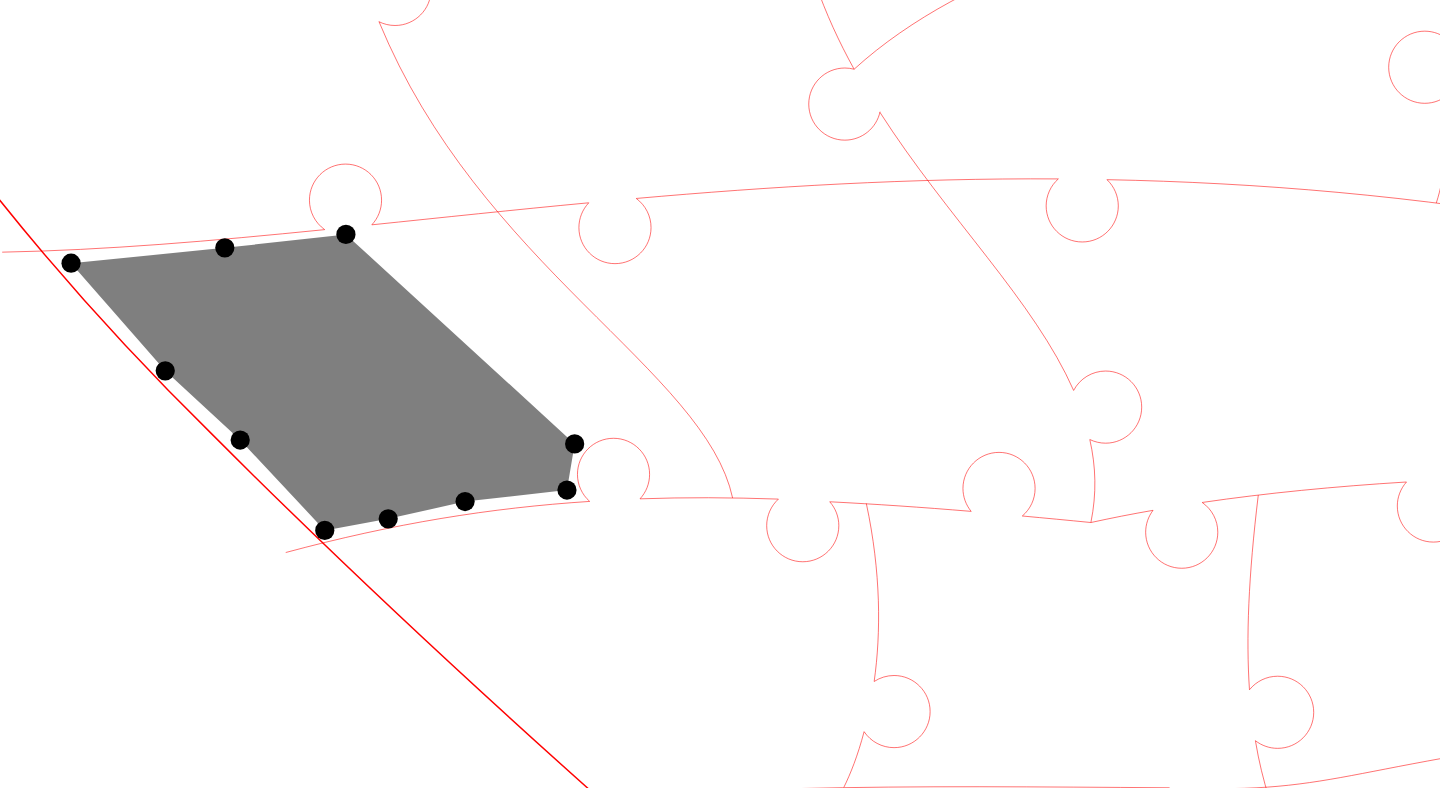 click 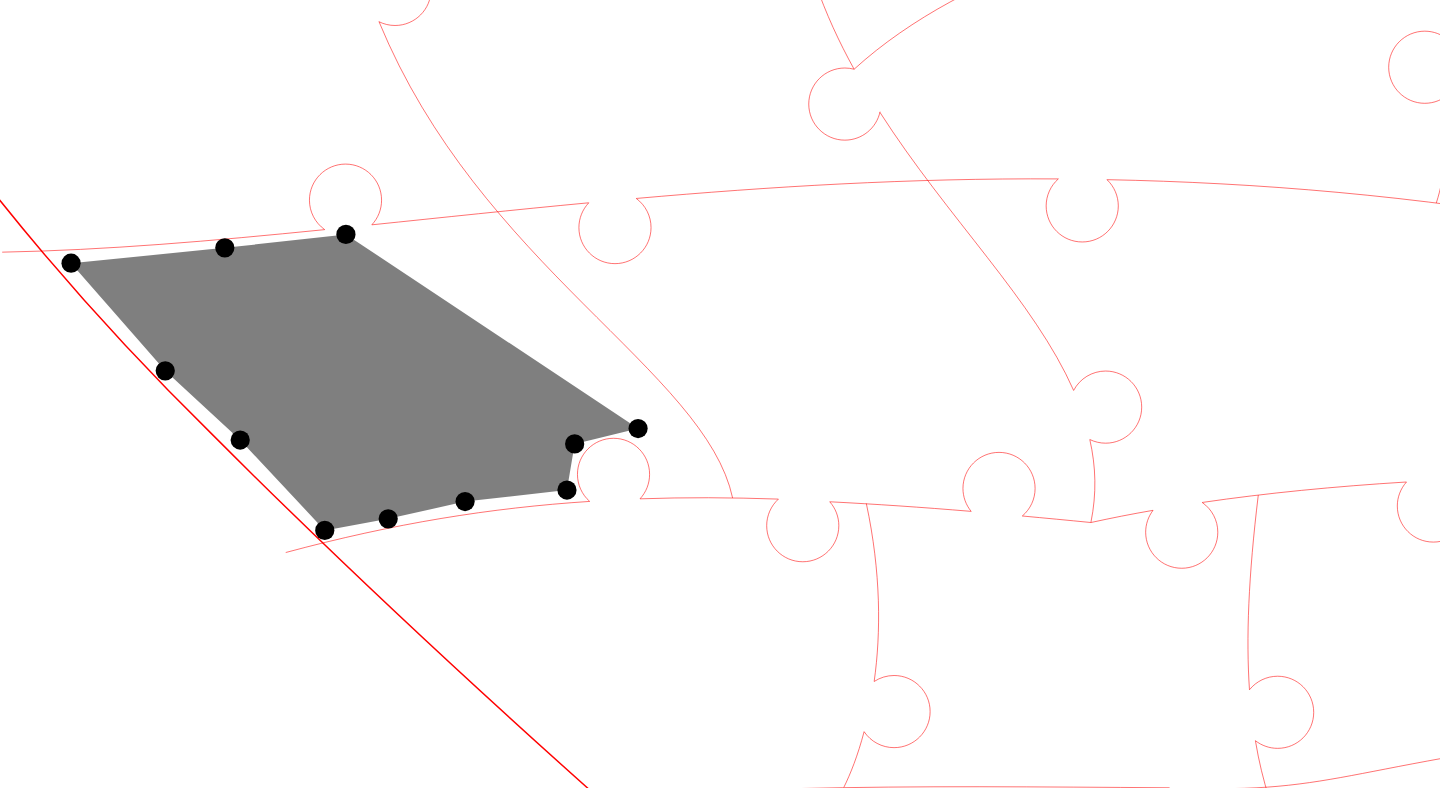 click 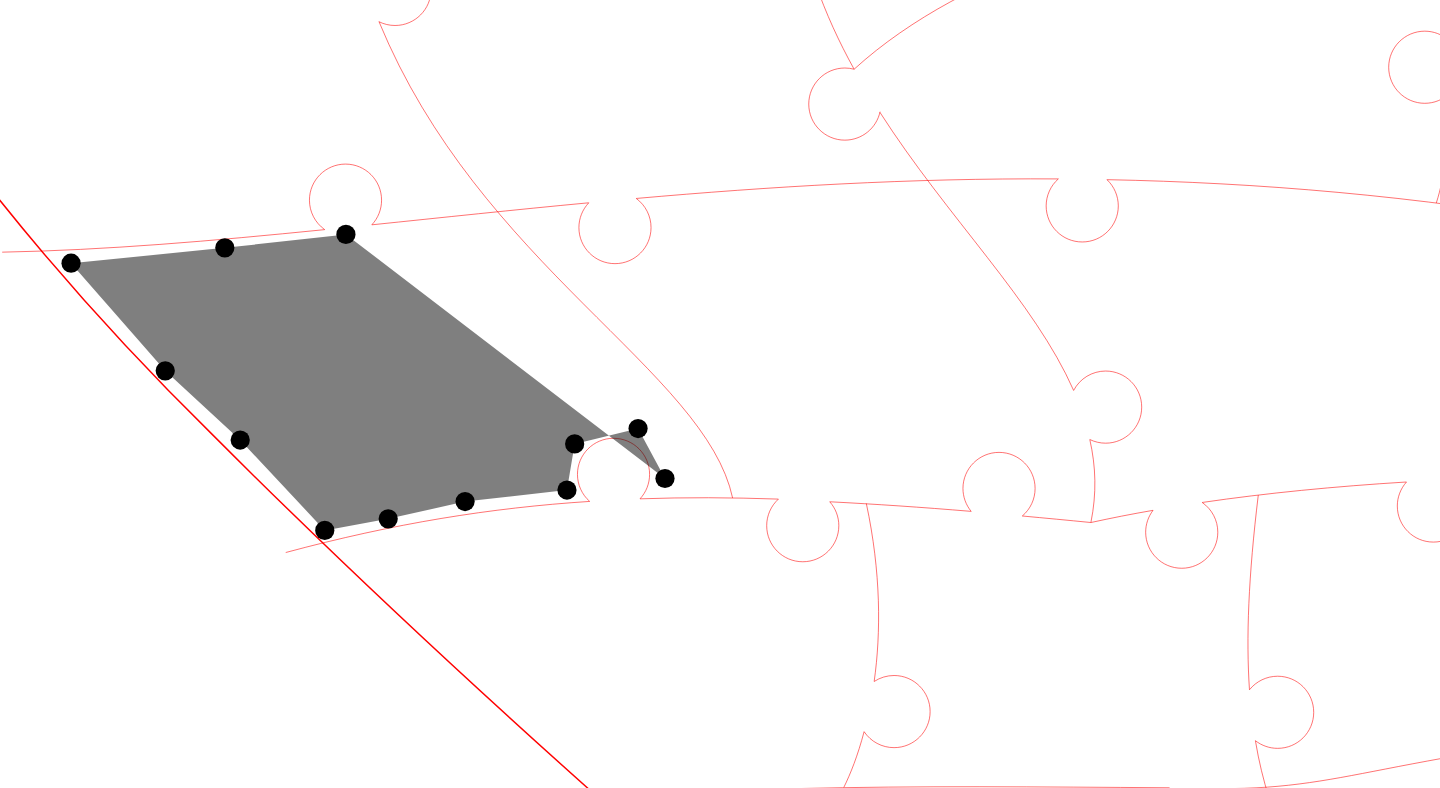 click 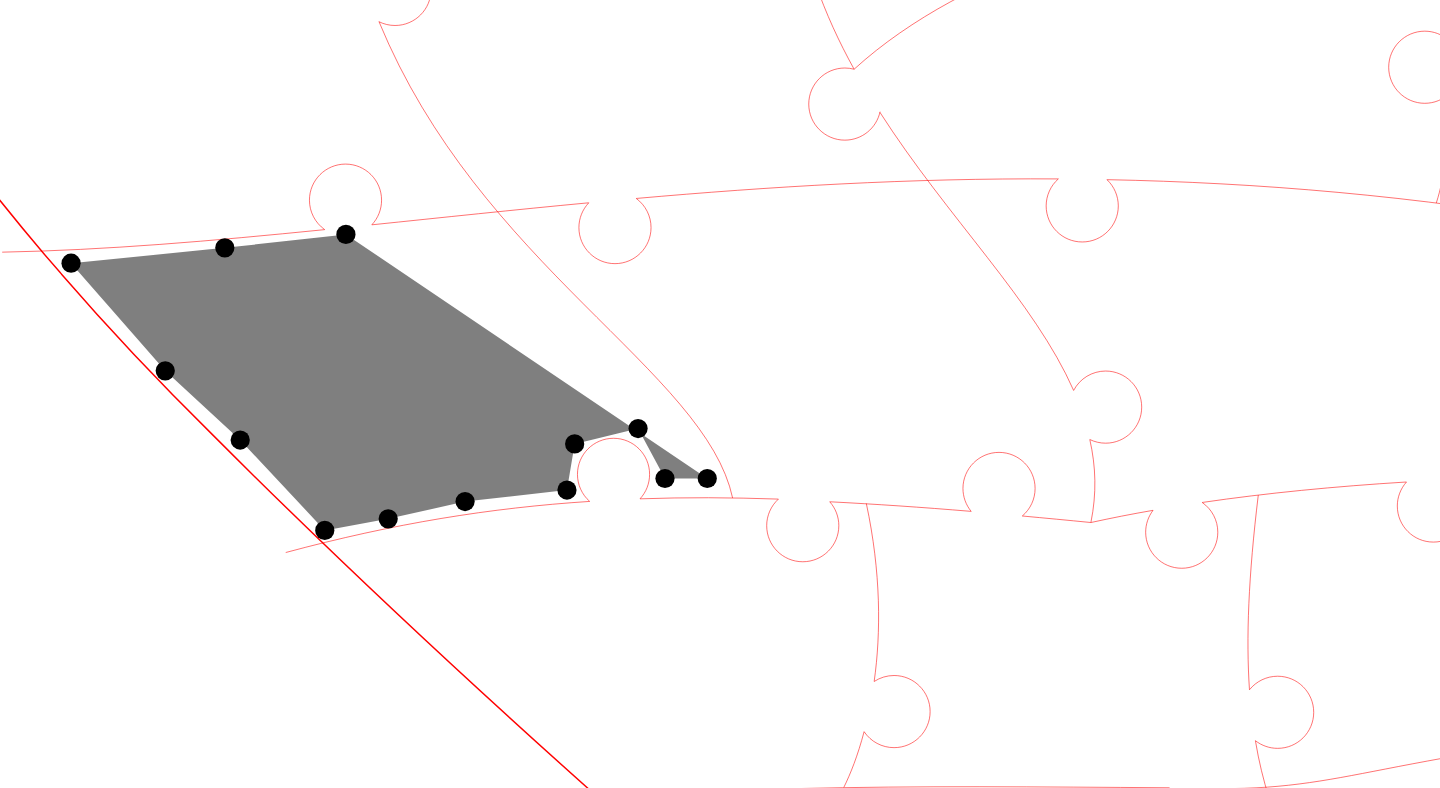 click 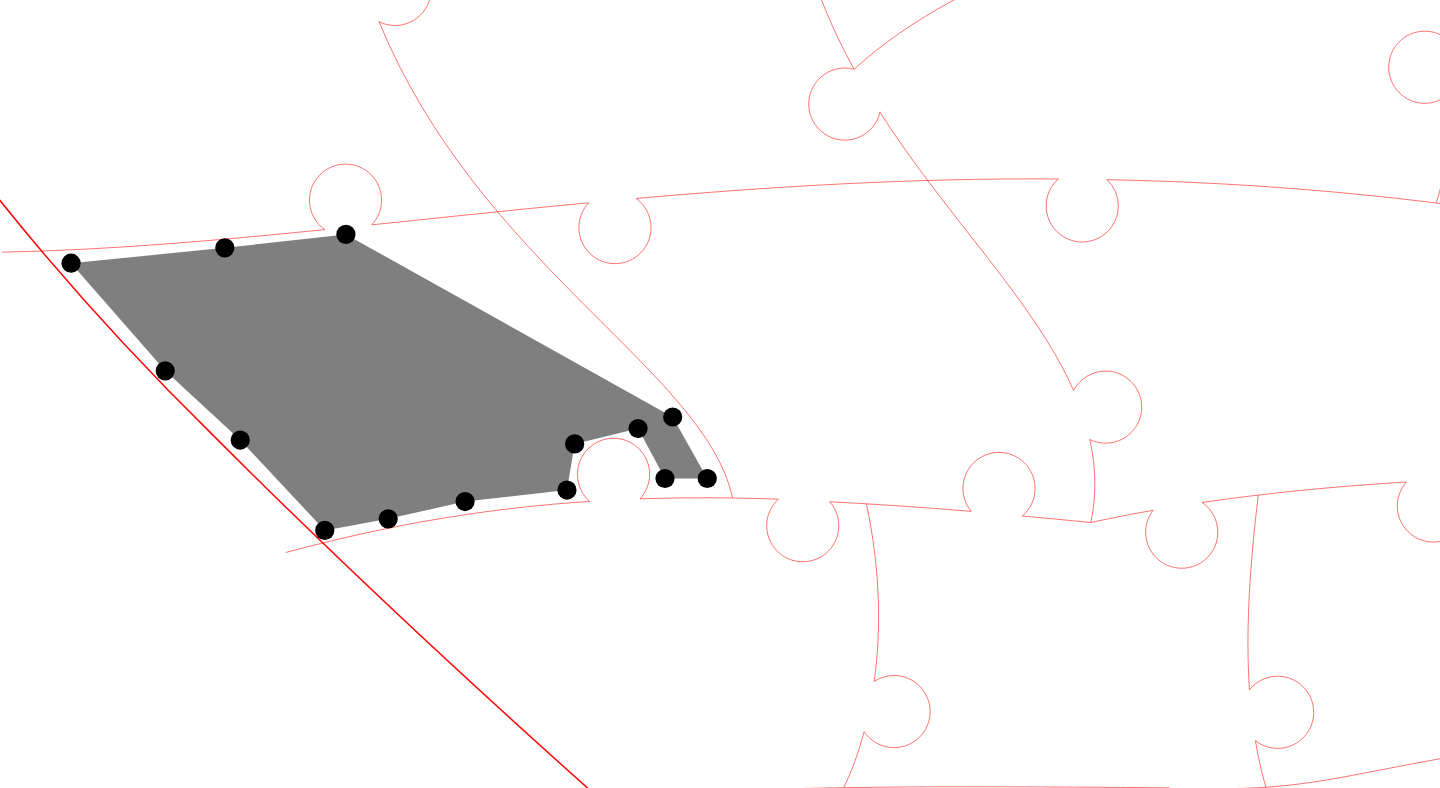 click 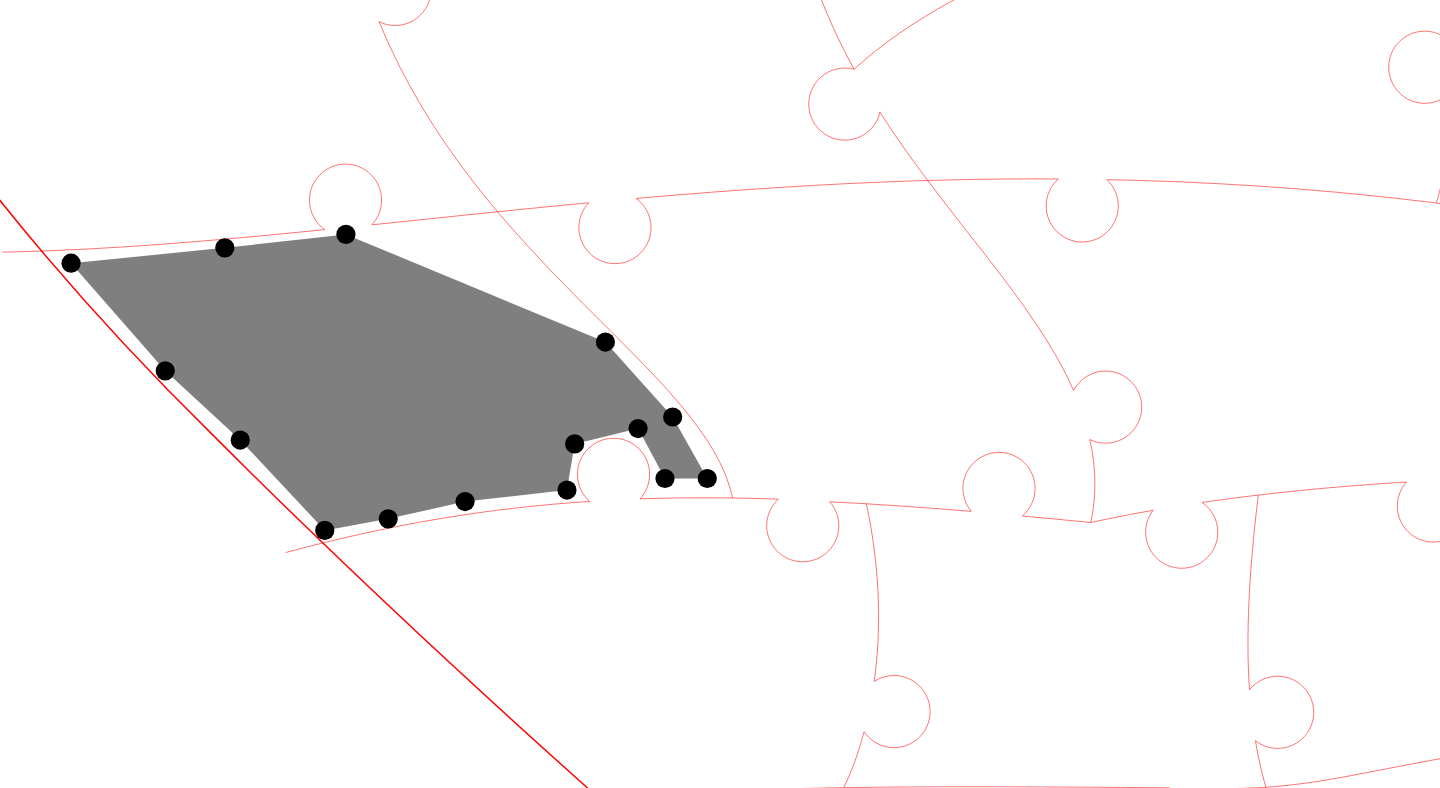 click 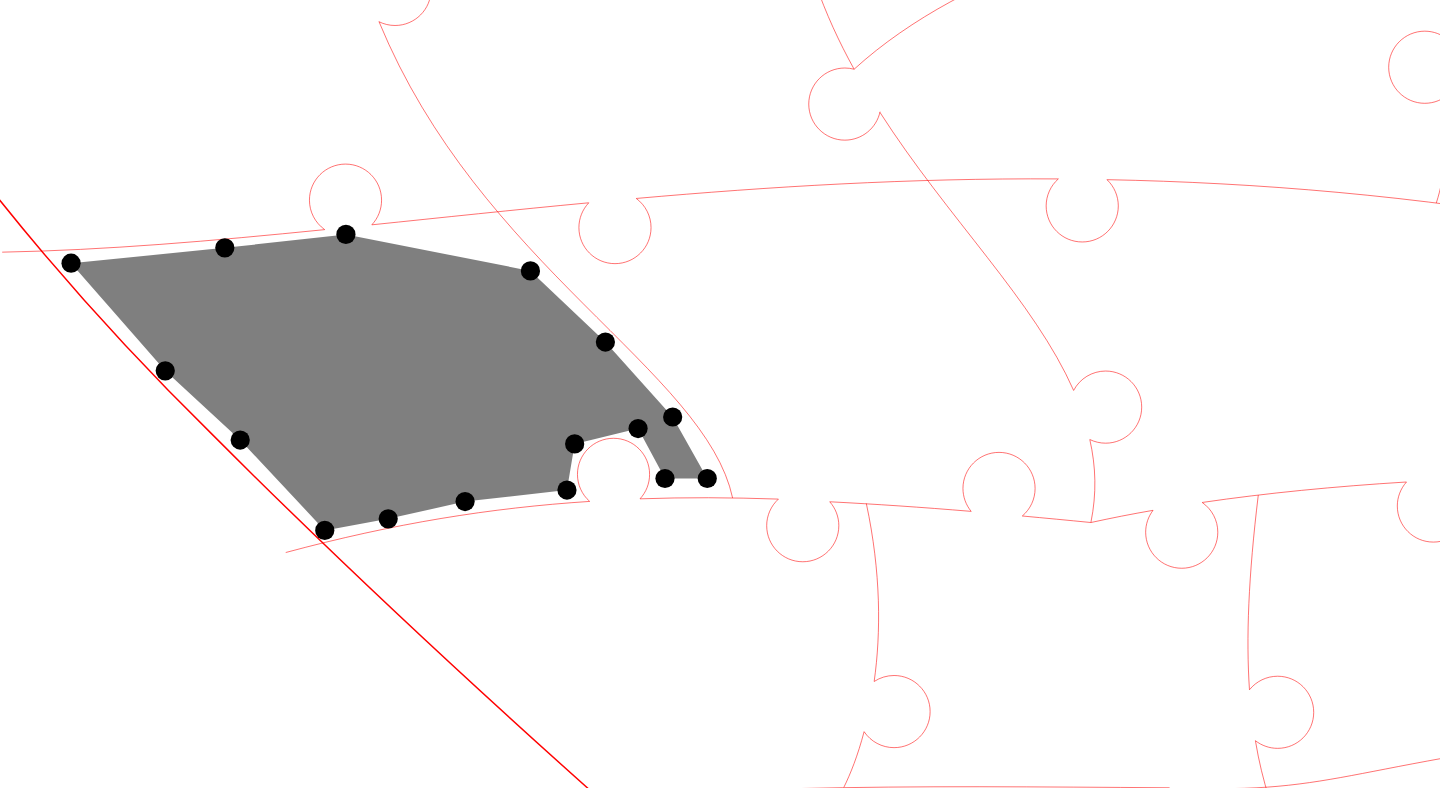 click 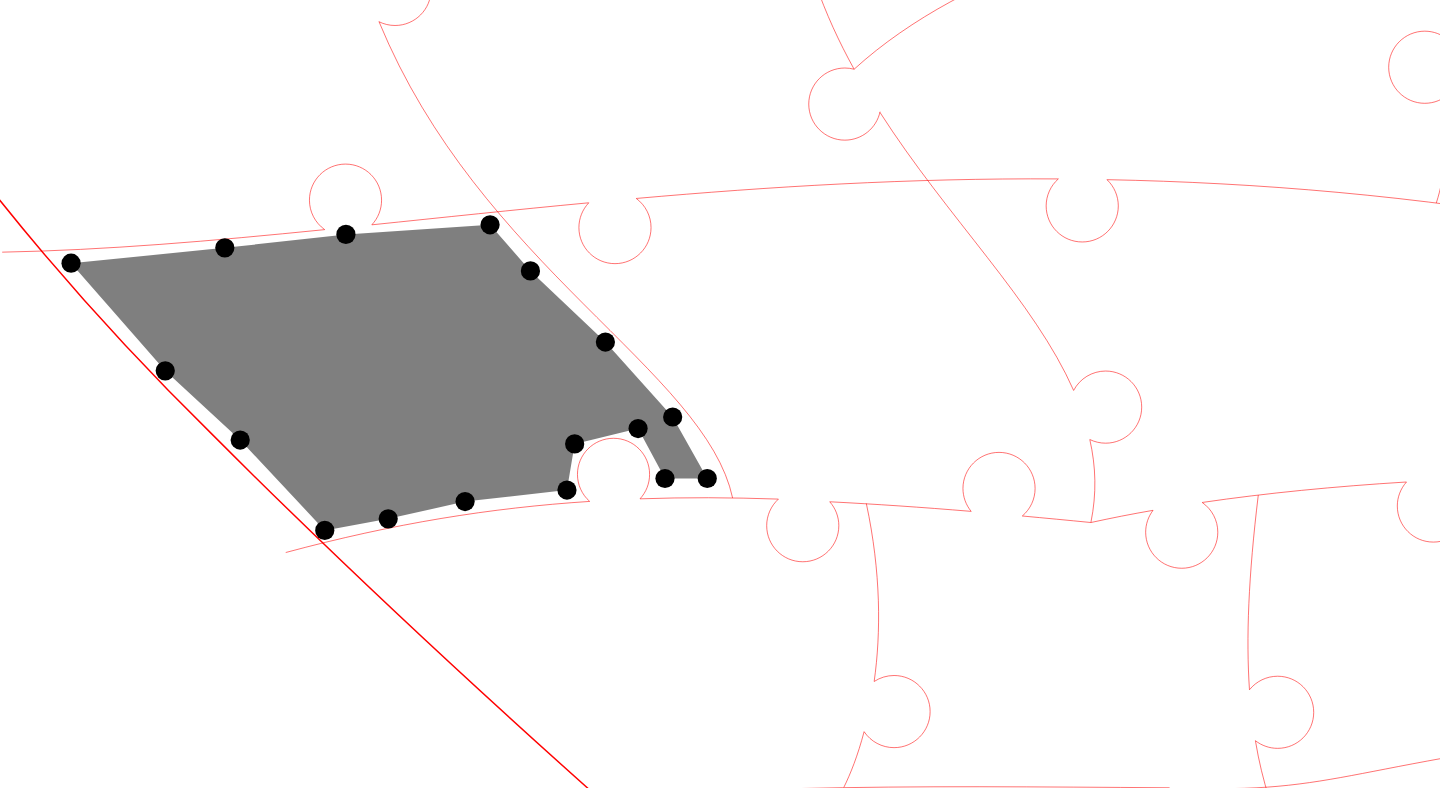 click 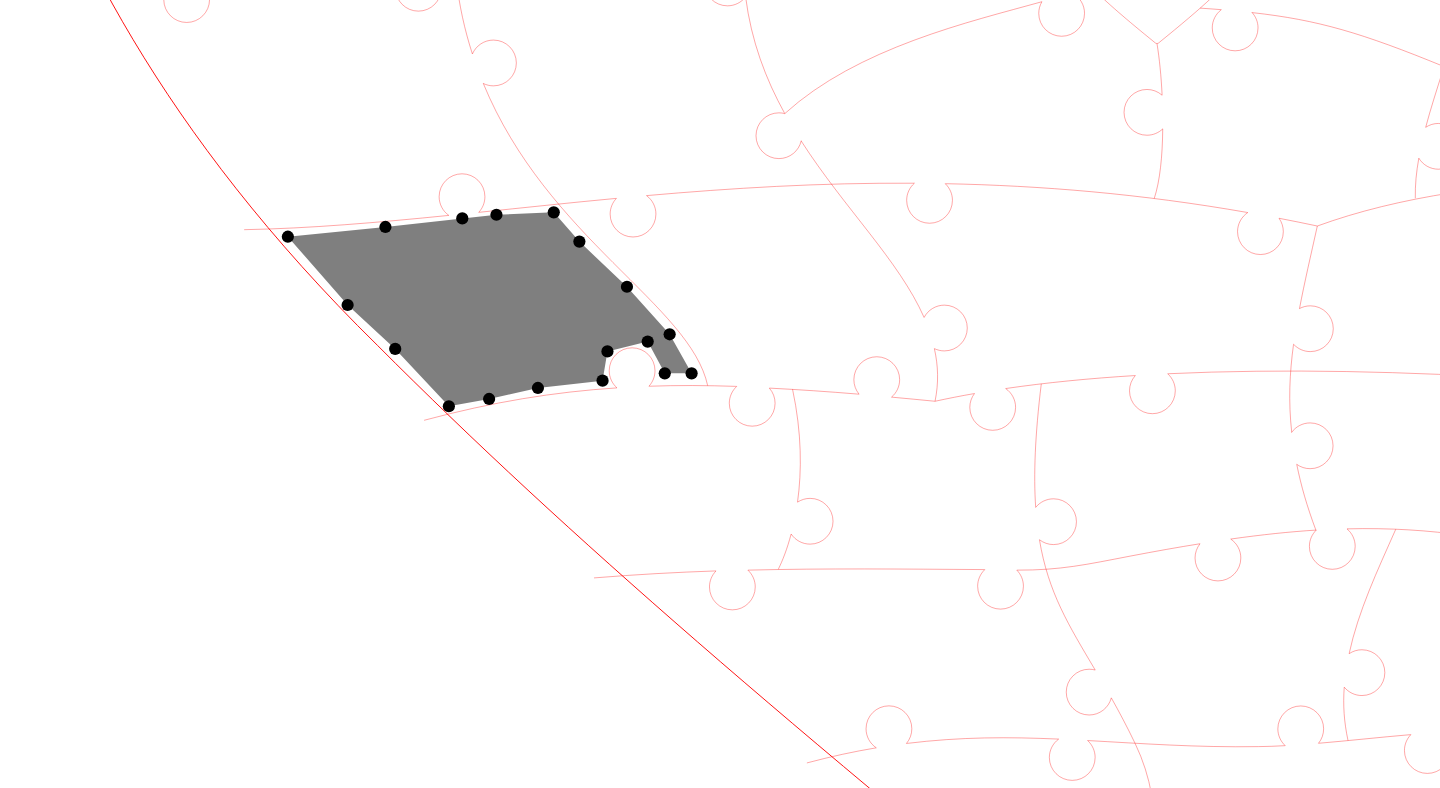 scroll, scrollTop: 882, scrollLeft: 0, axis: vertical 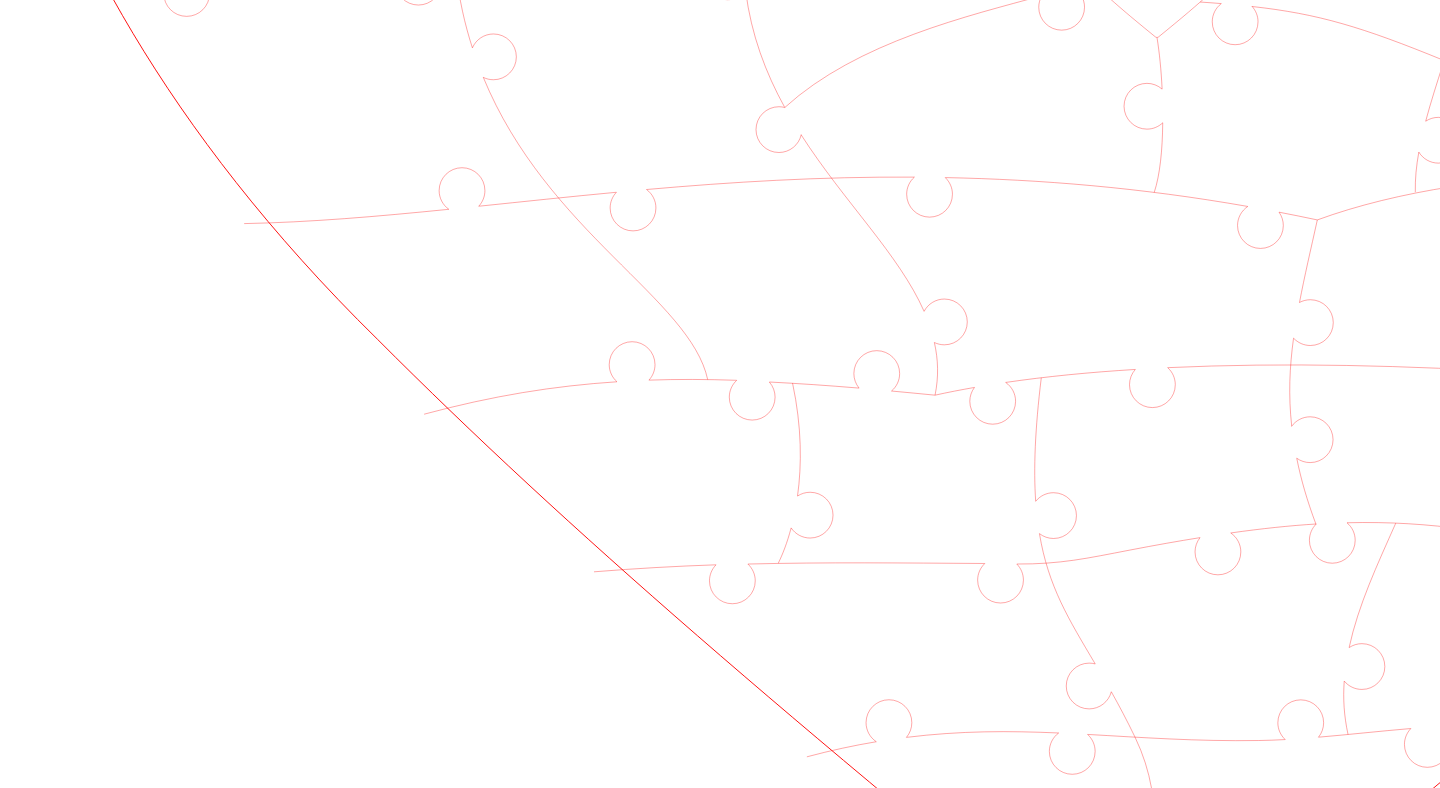 click 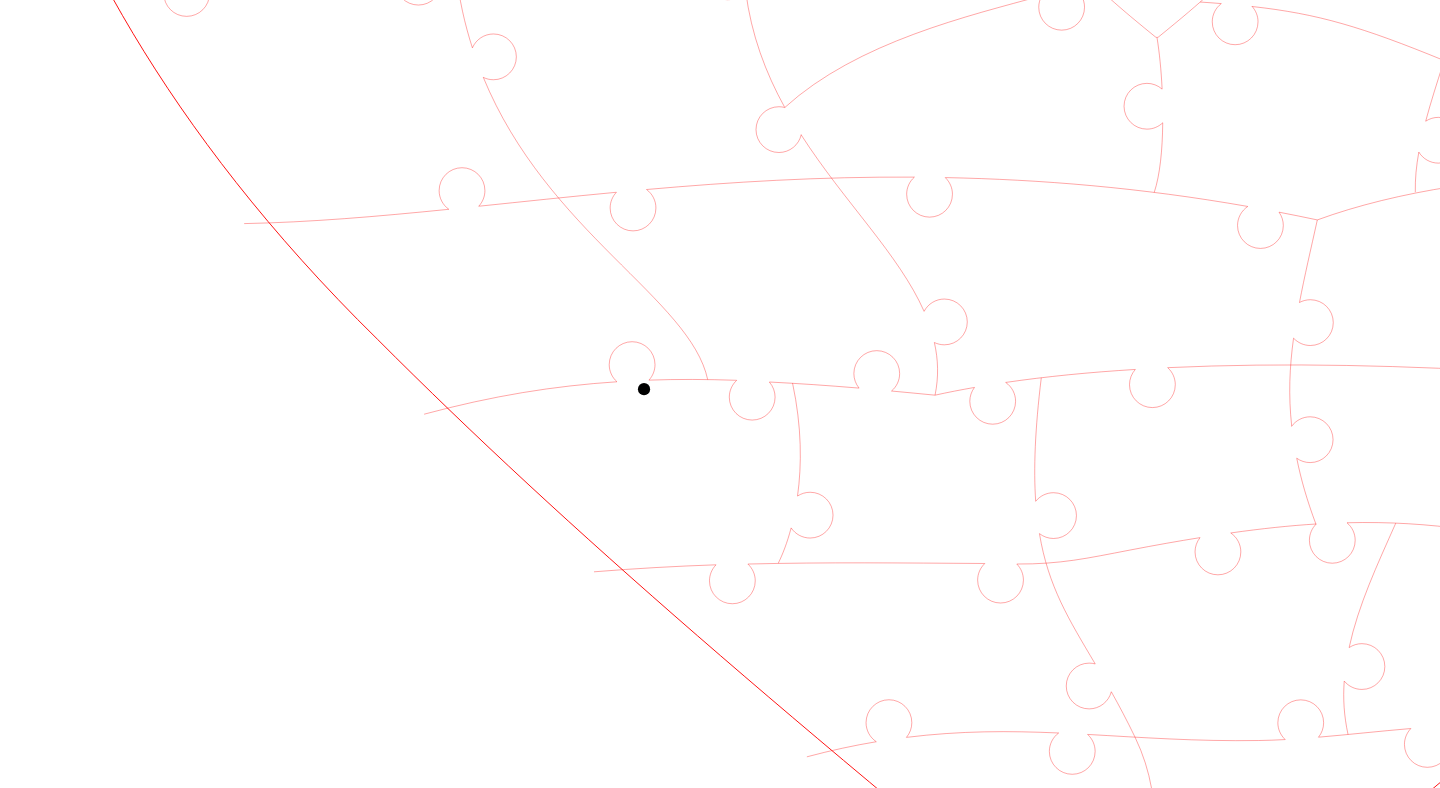click 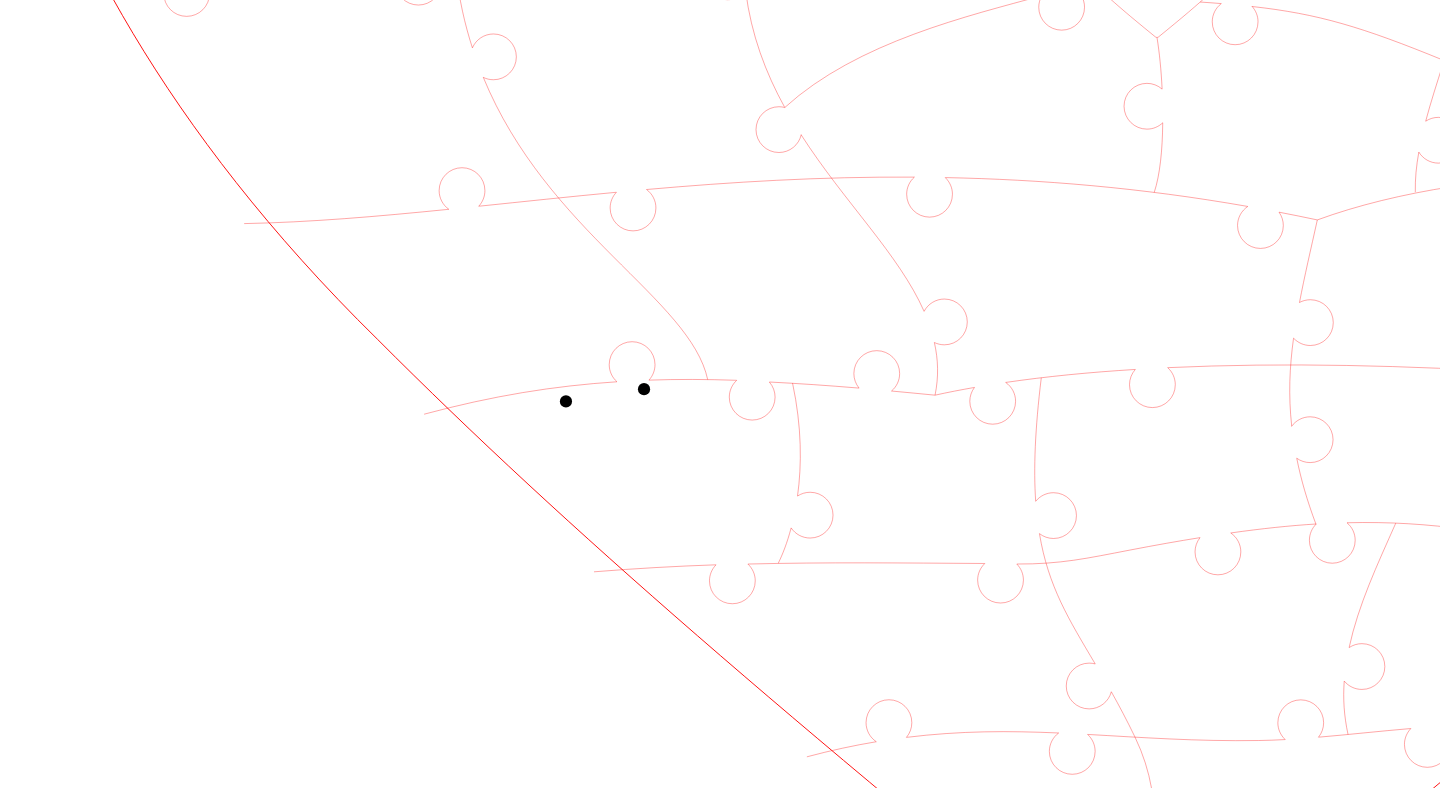 click 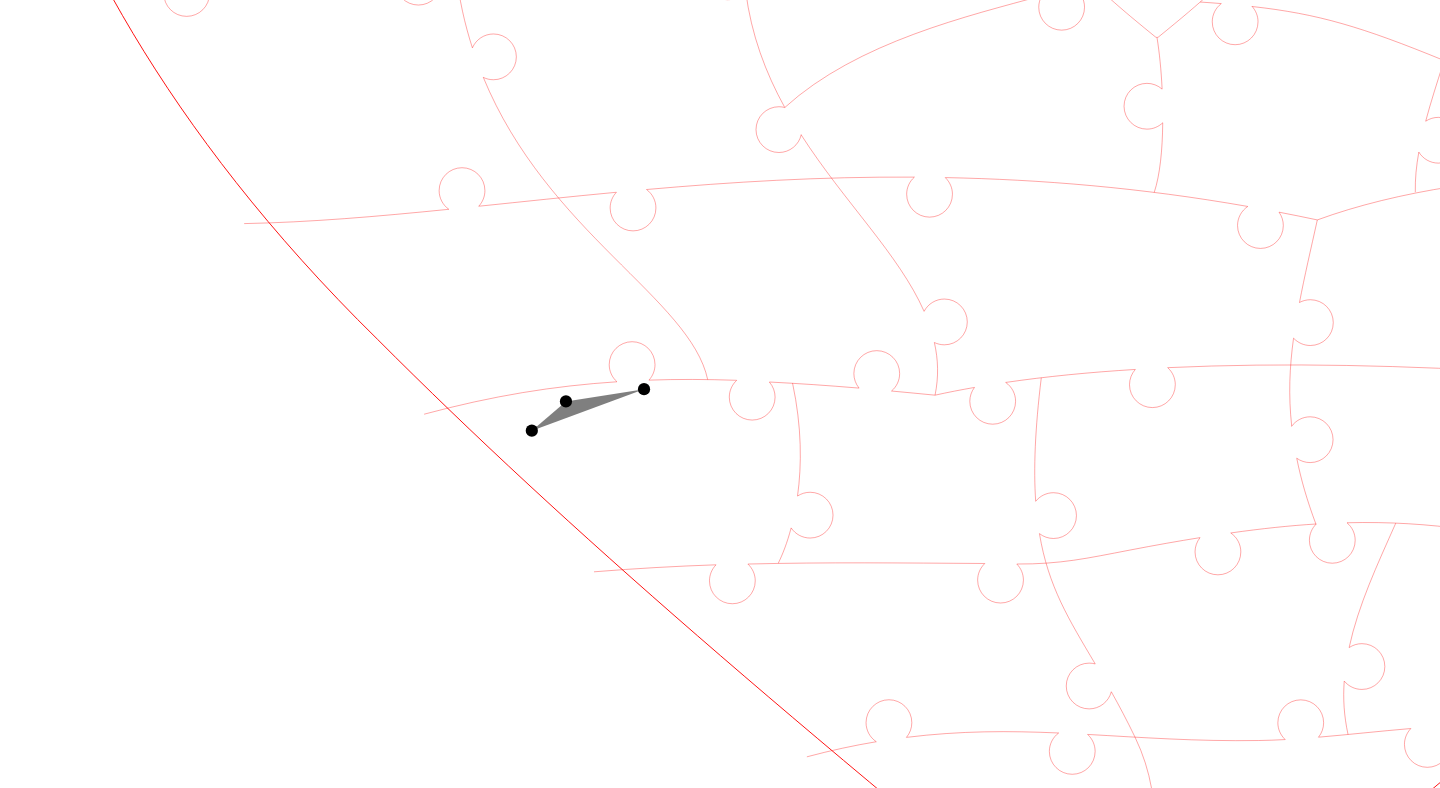 scroll, scrollTop: 882, scrollLeft: 0, axis: vertical 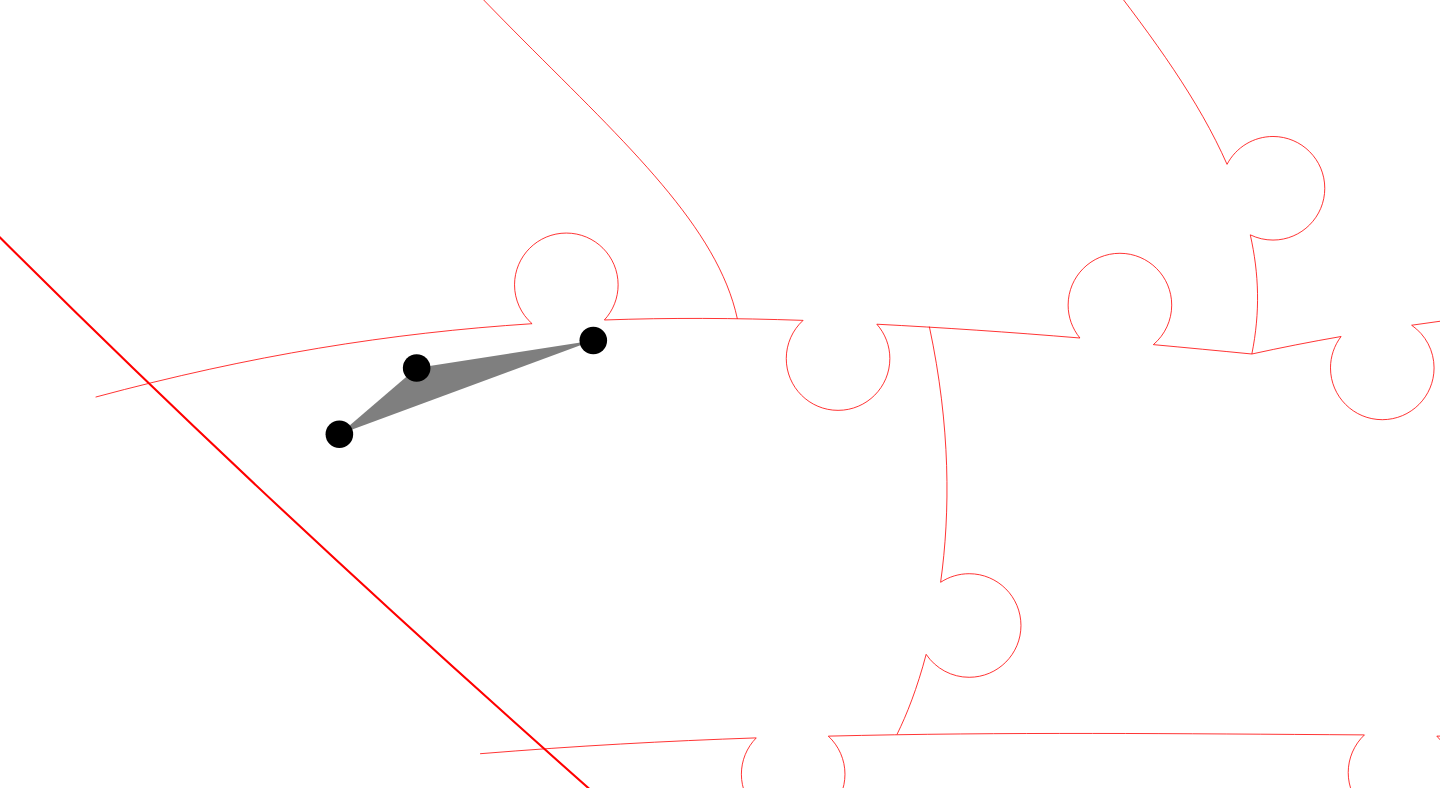 click 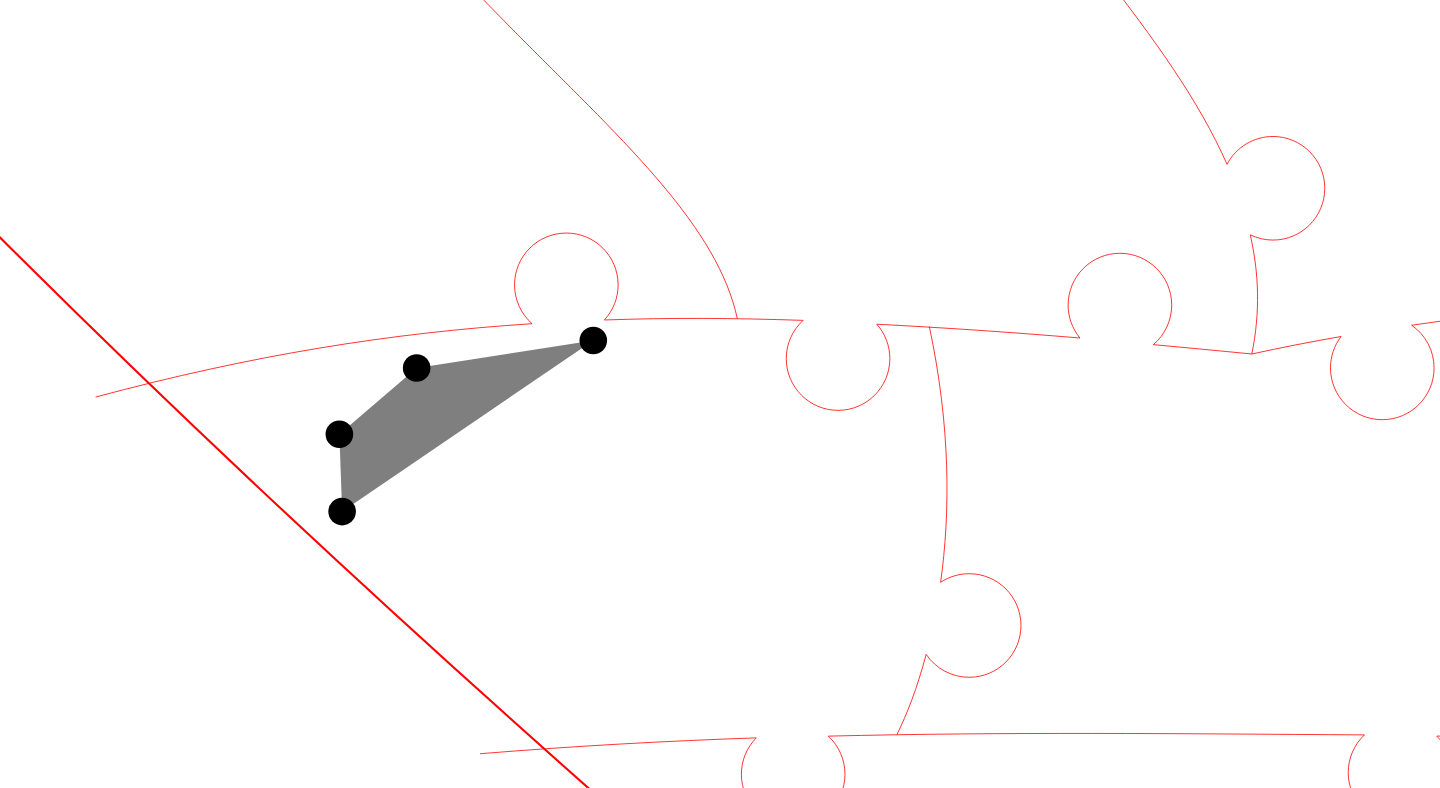 click 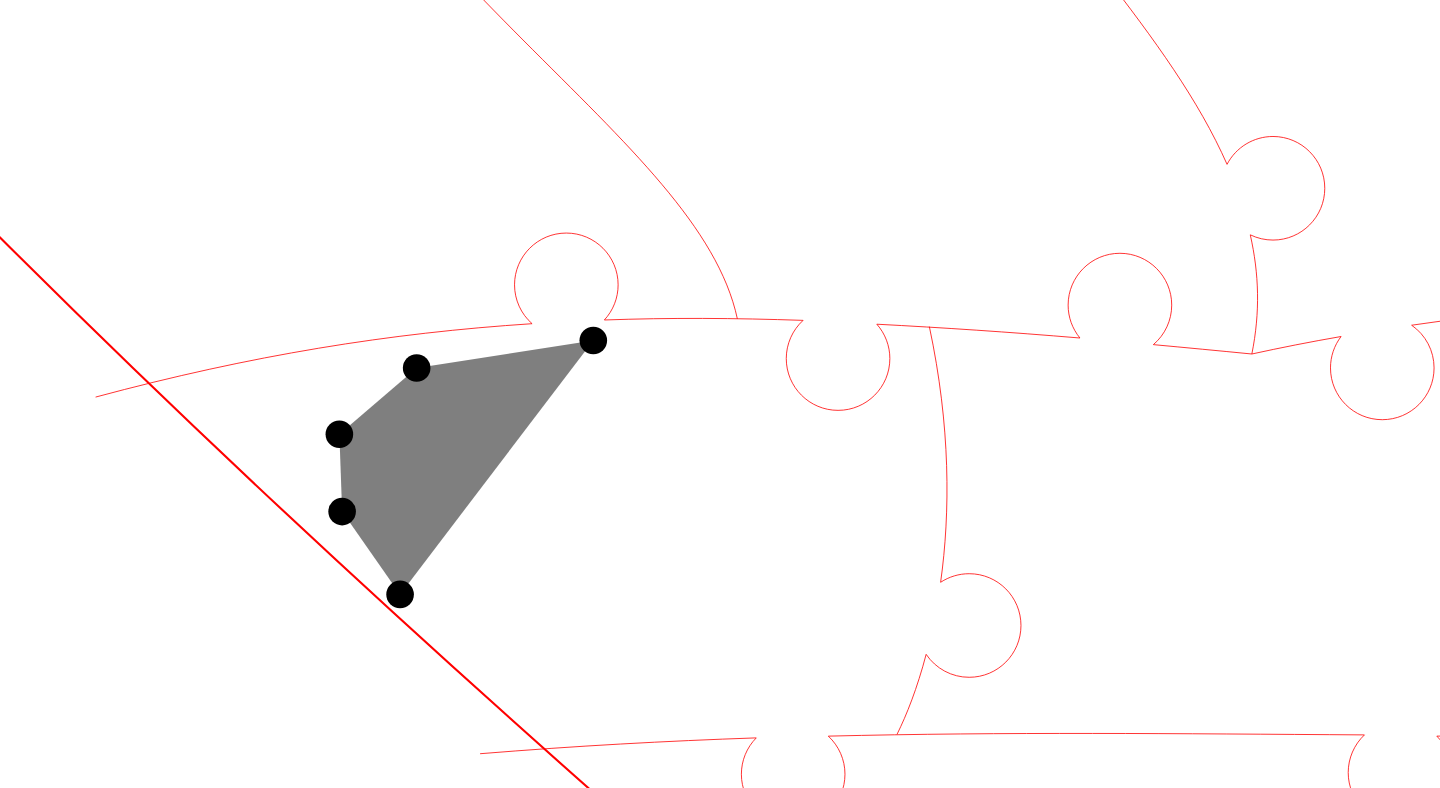 click 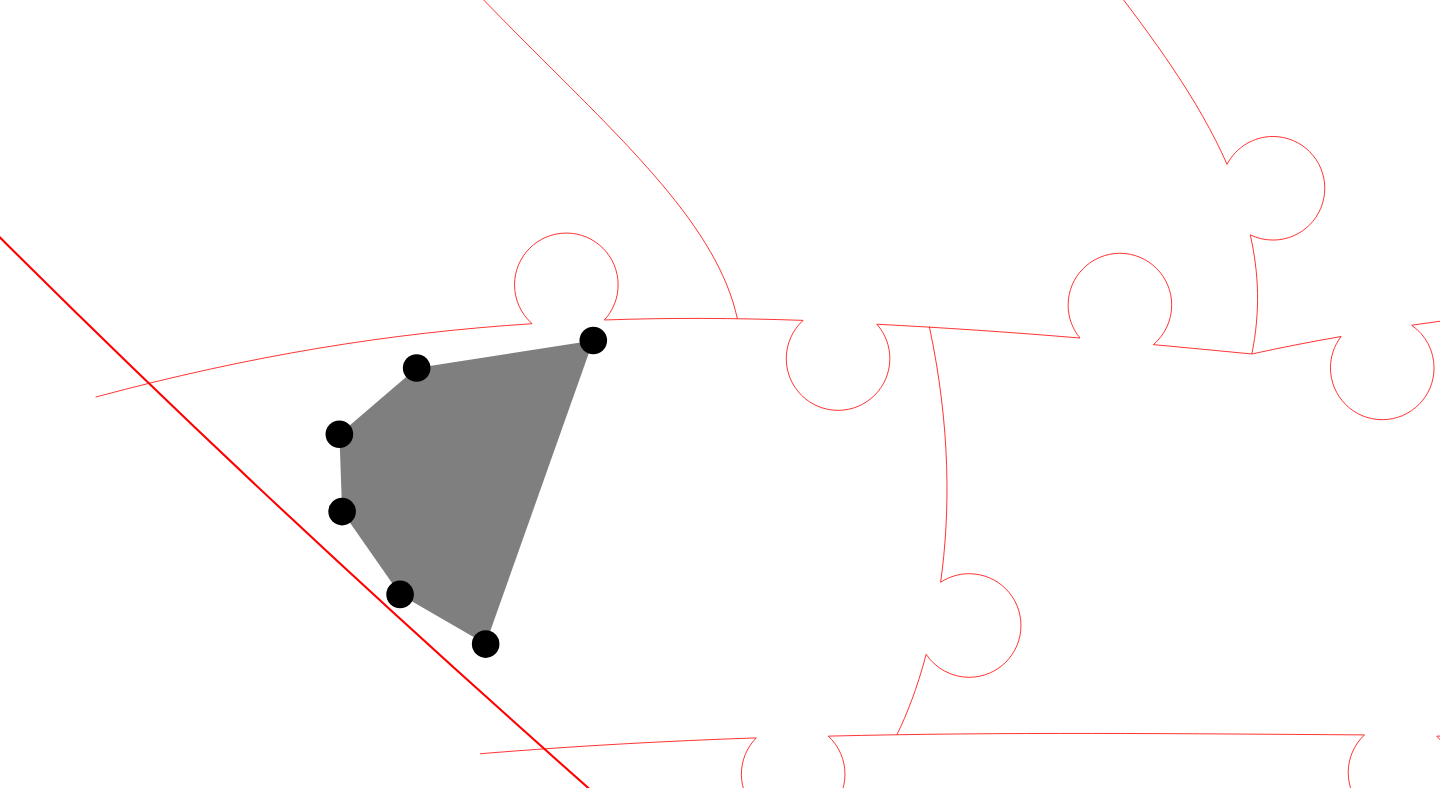 click 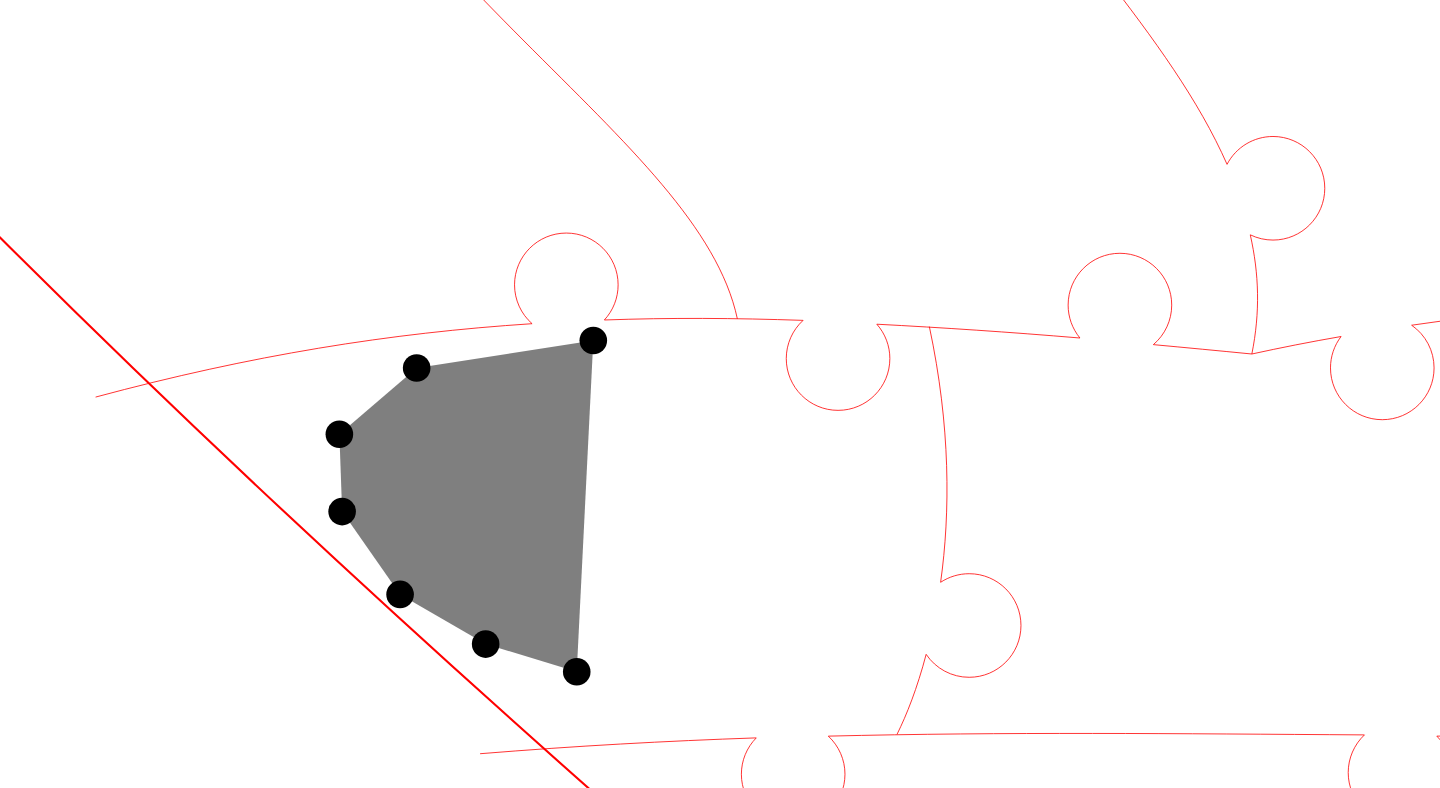 click 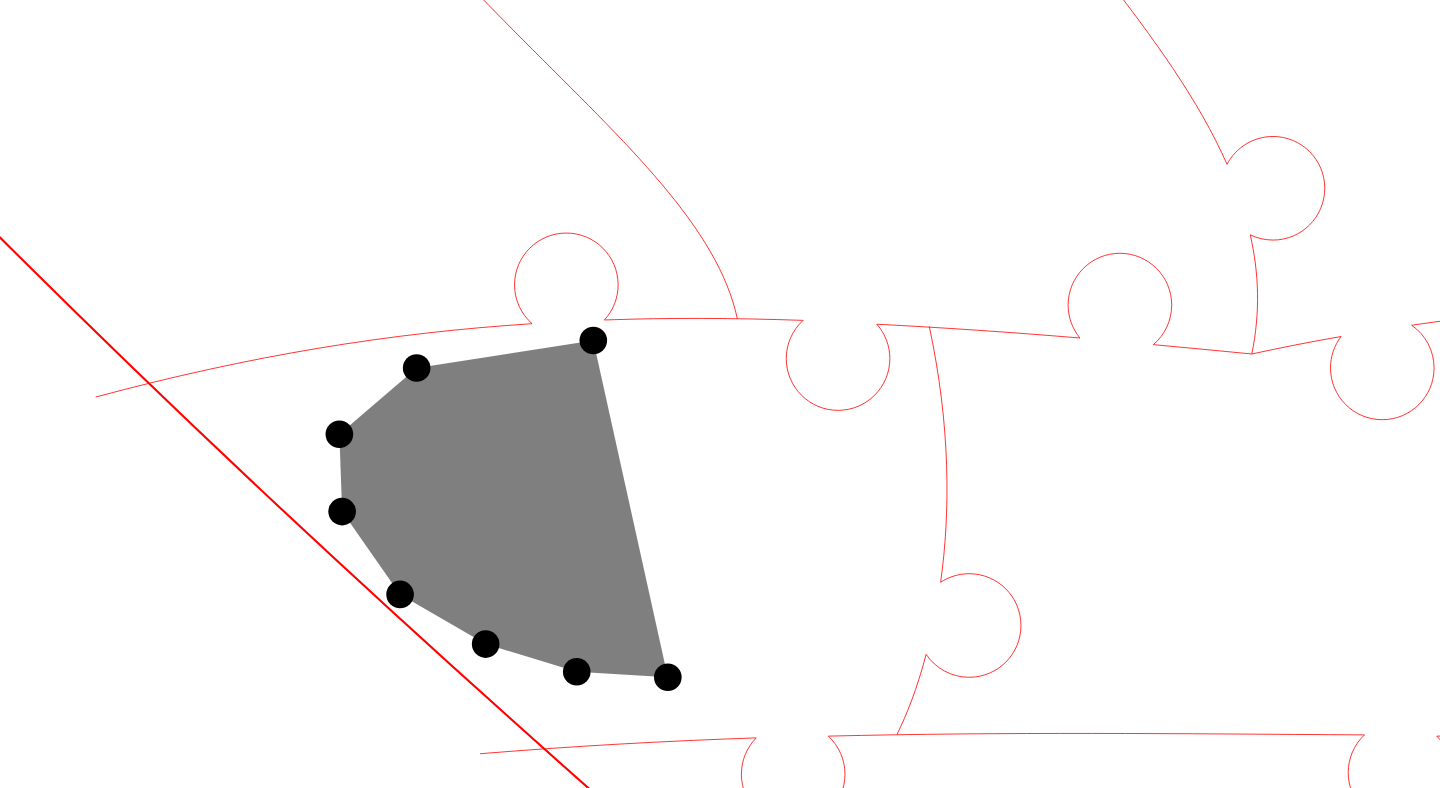 click 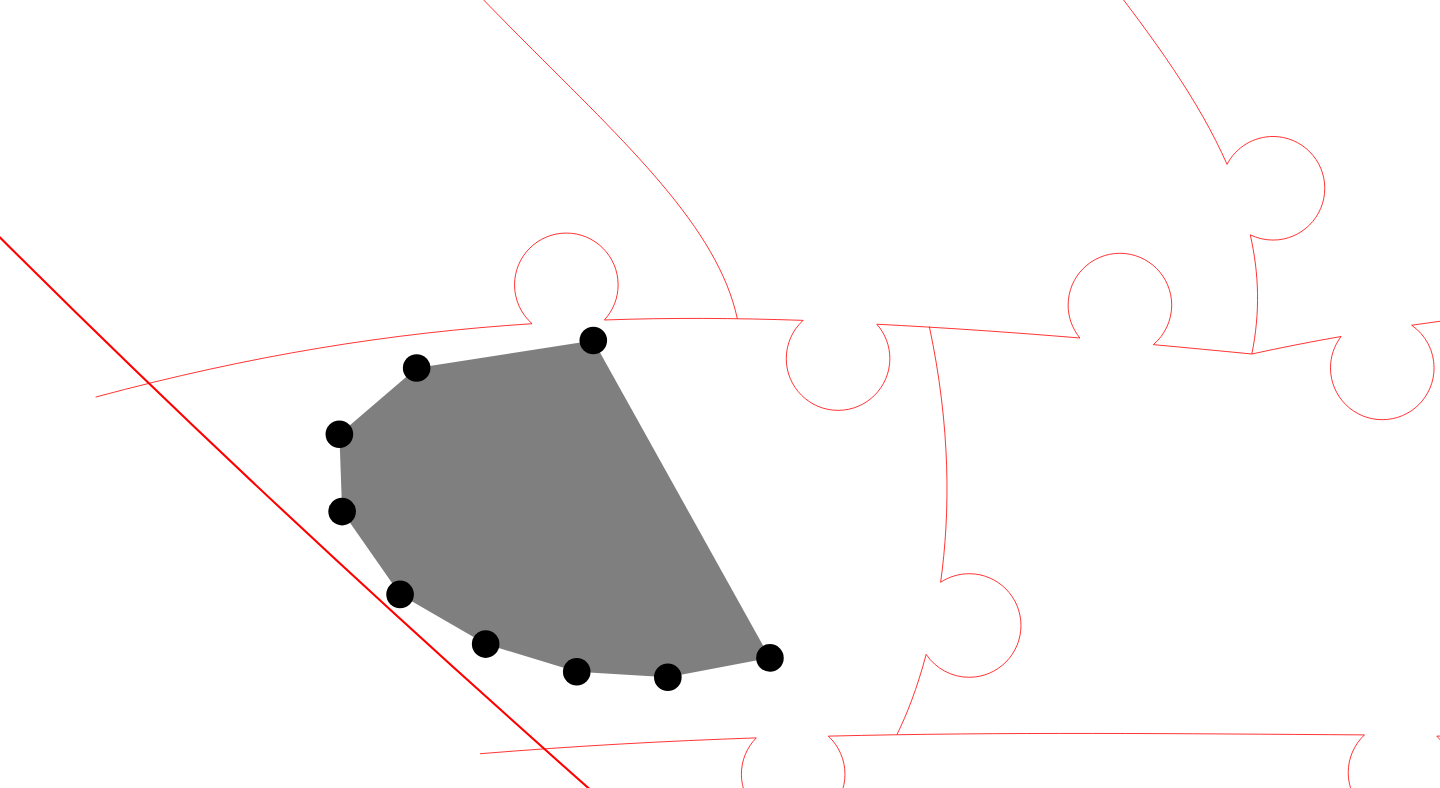 click 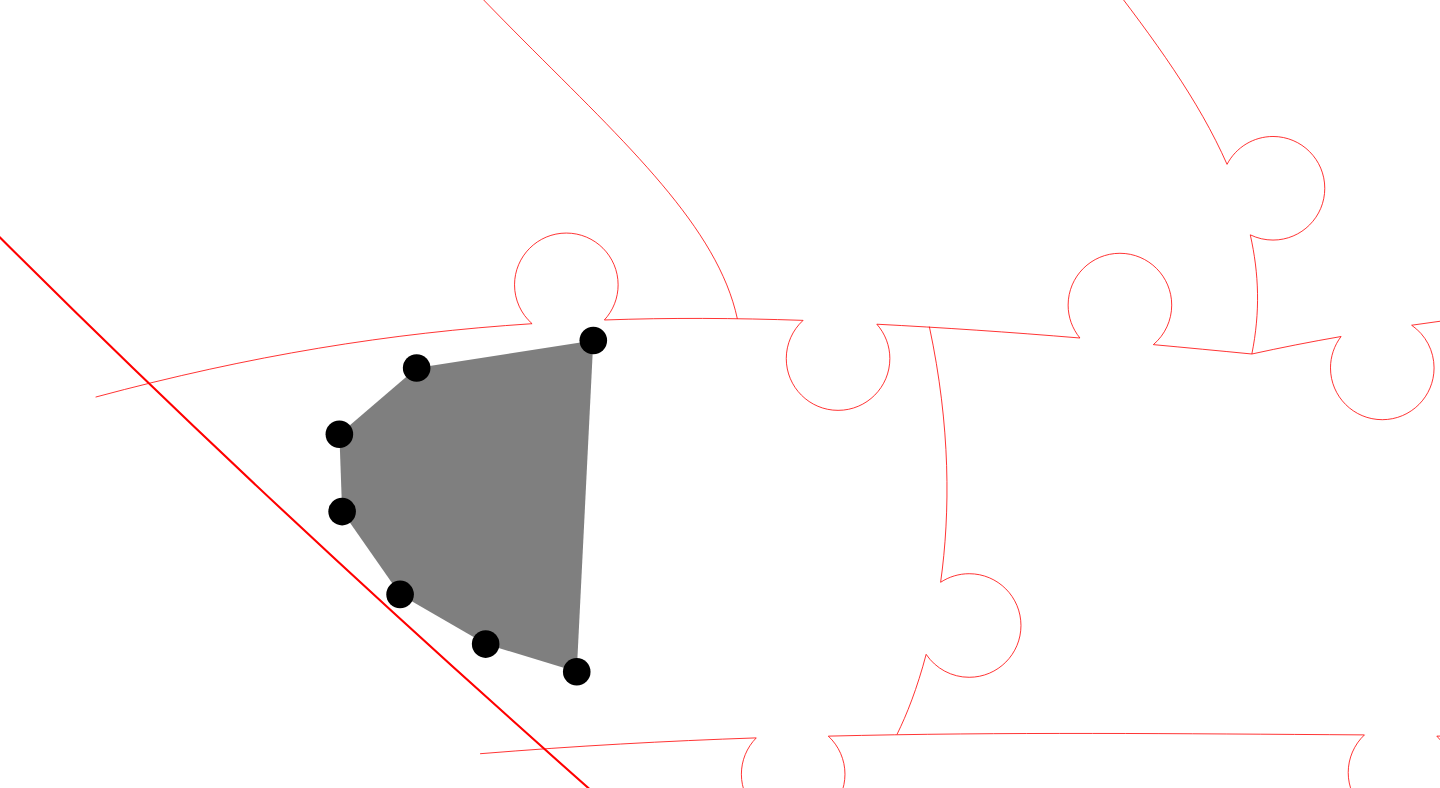 click 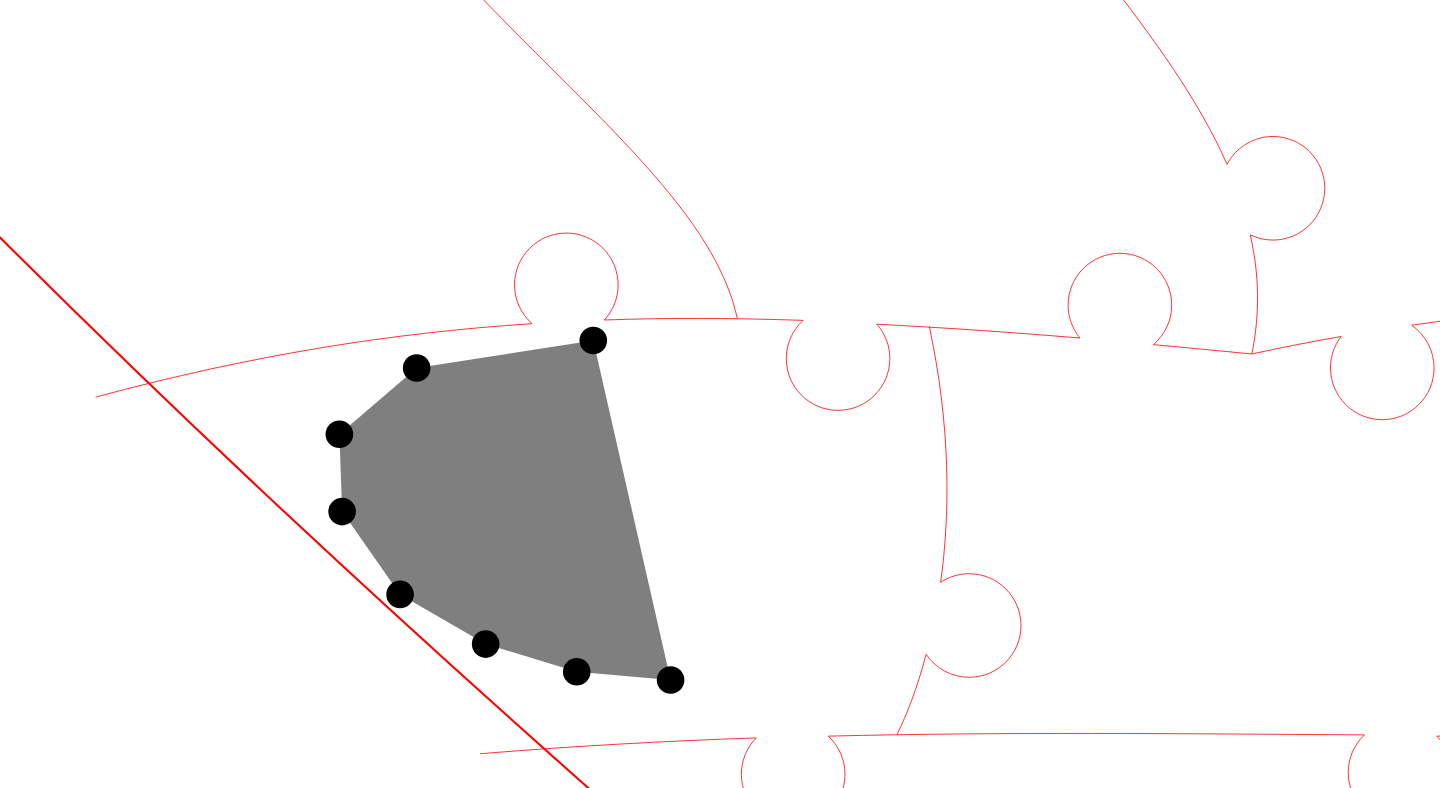 click 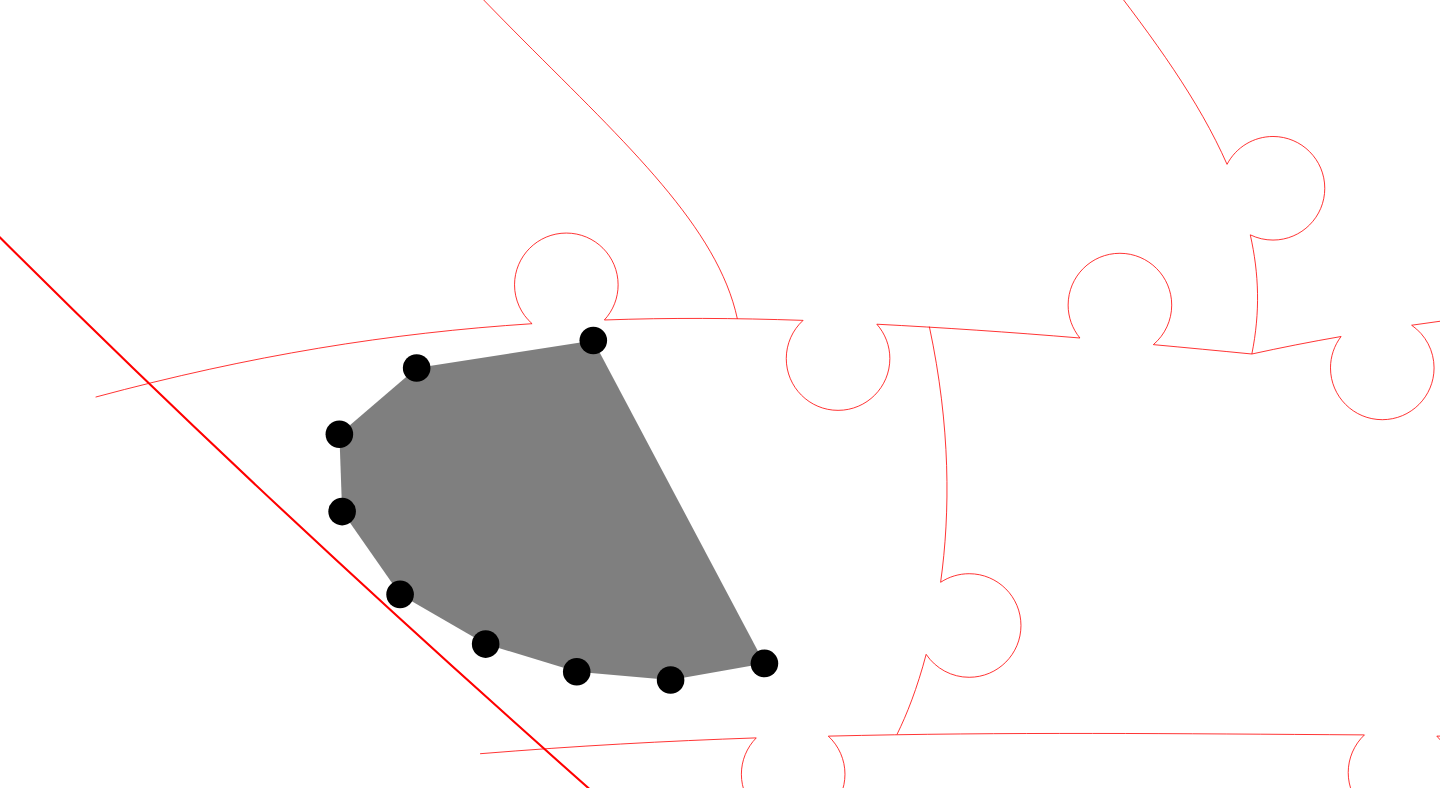 click 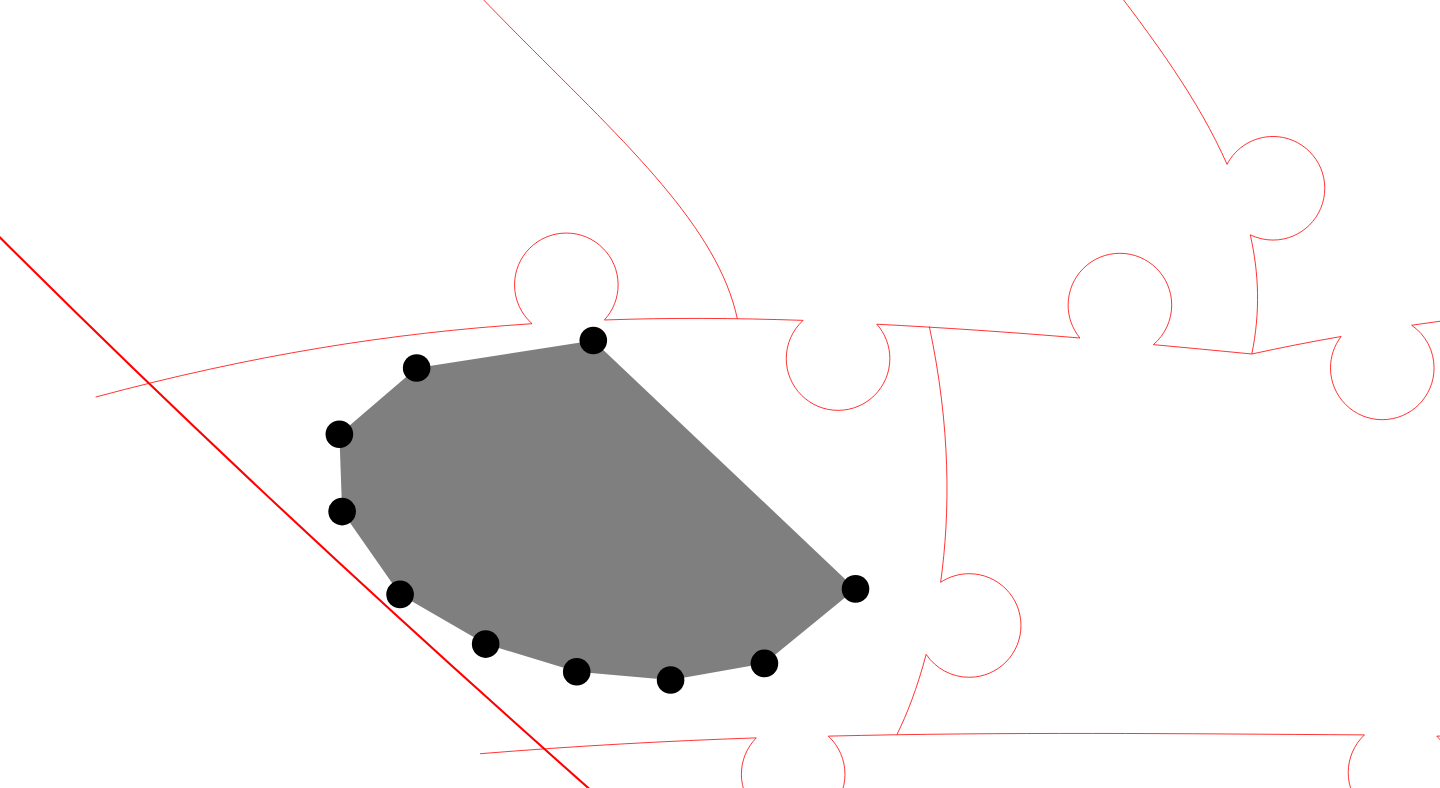 click 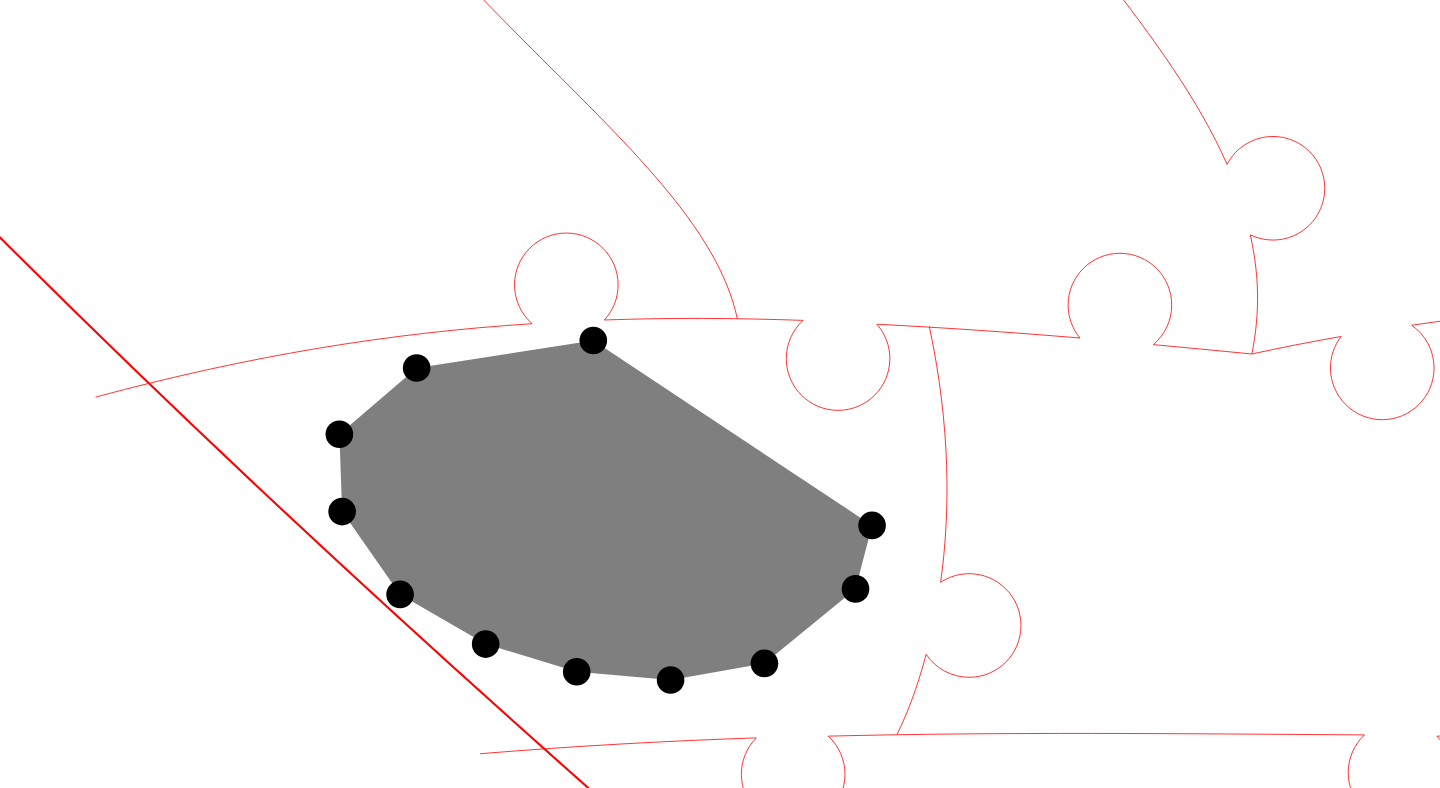 click 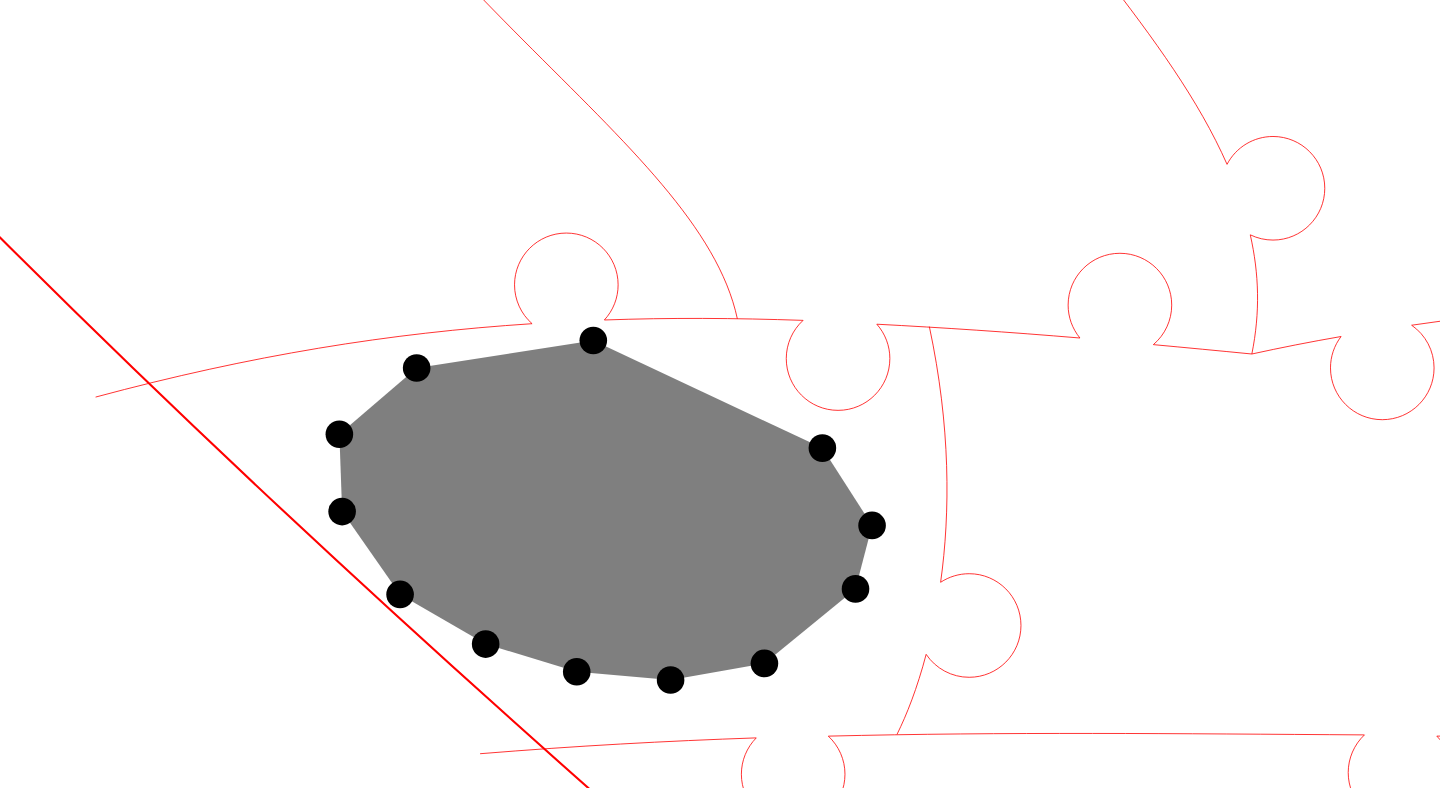 click 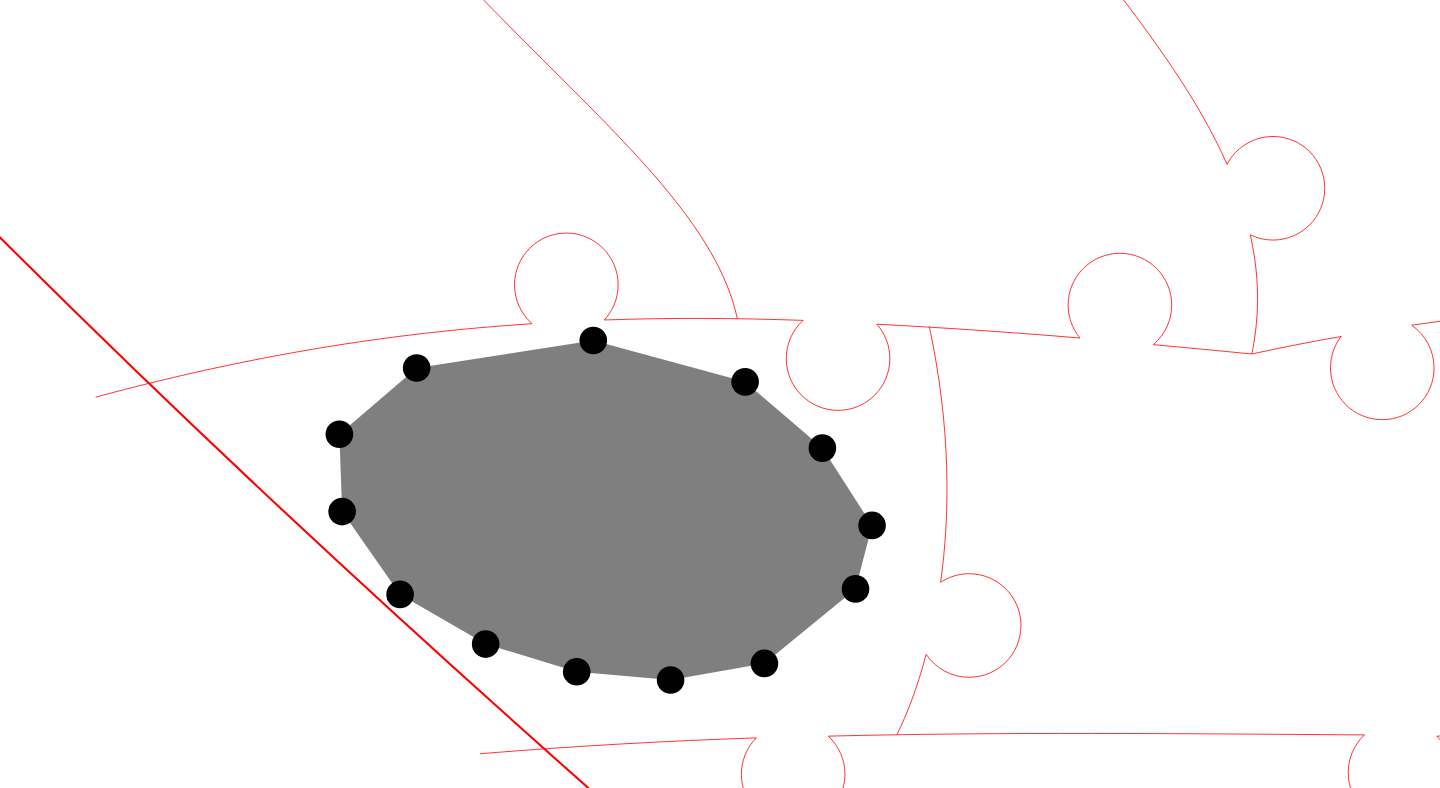 click 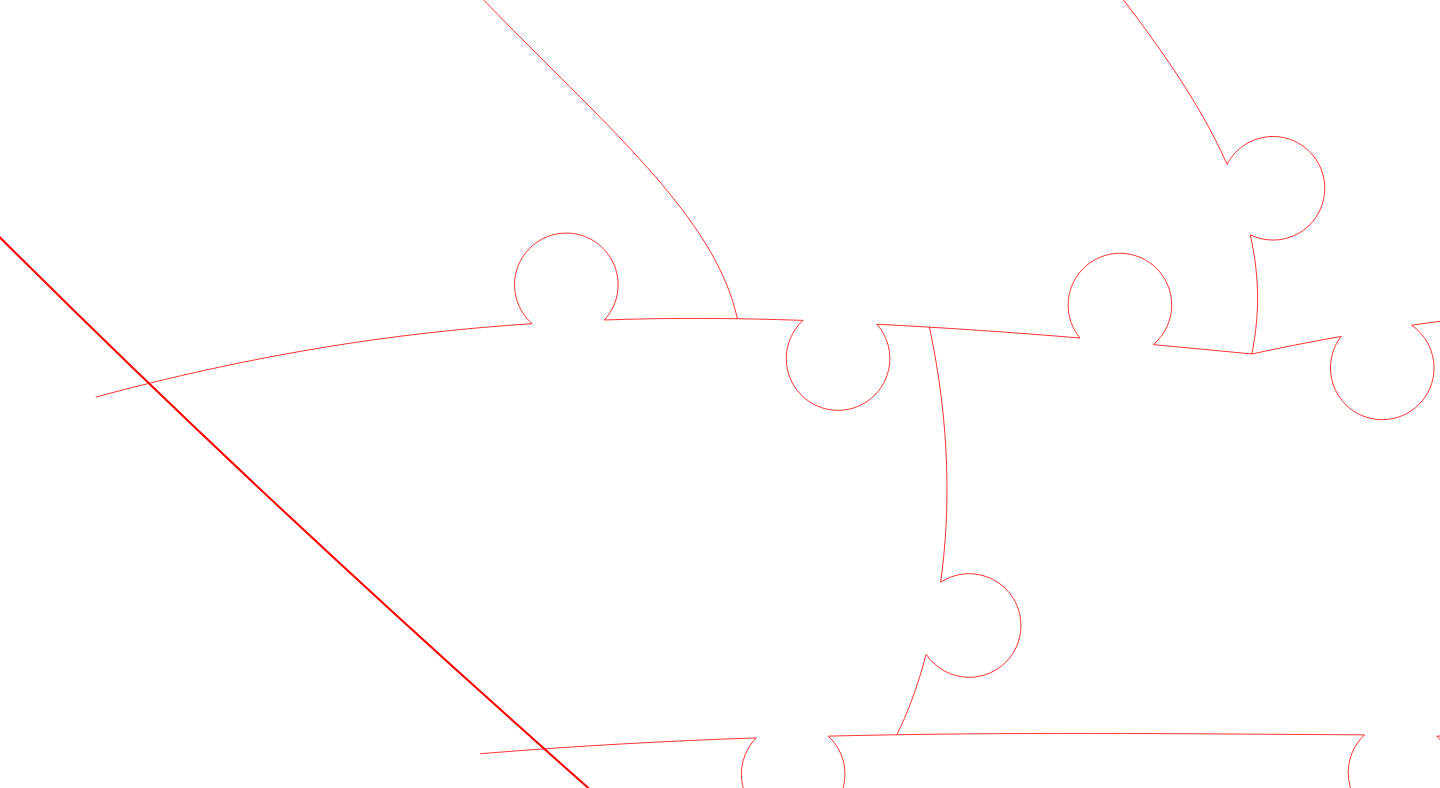 click 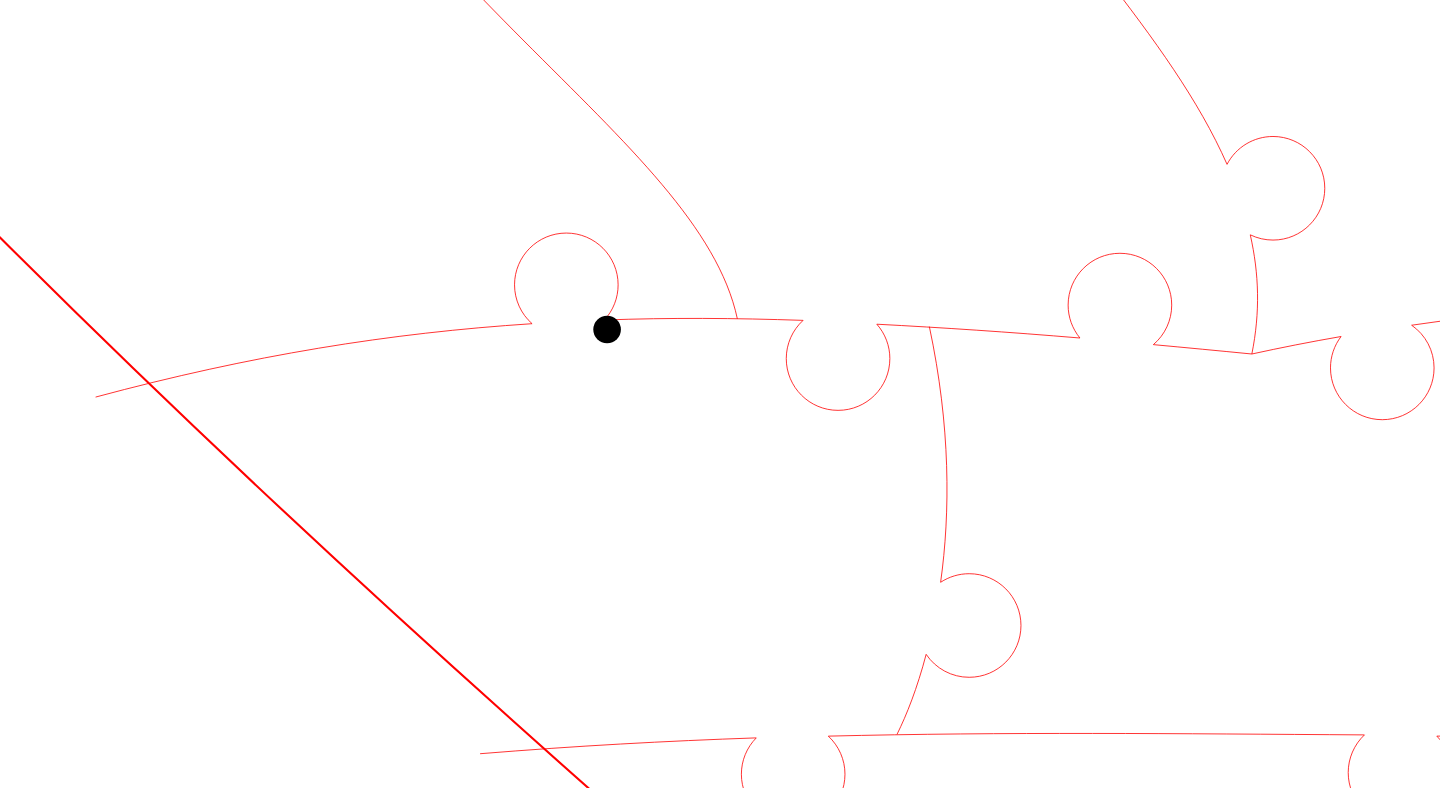 click 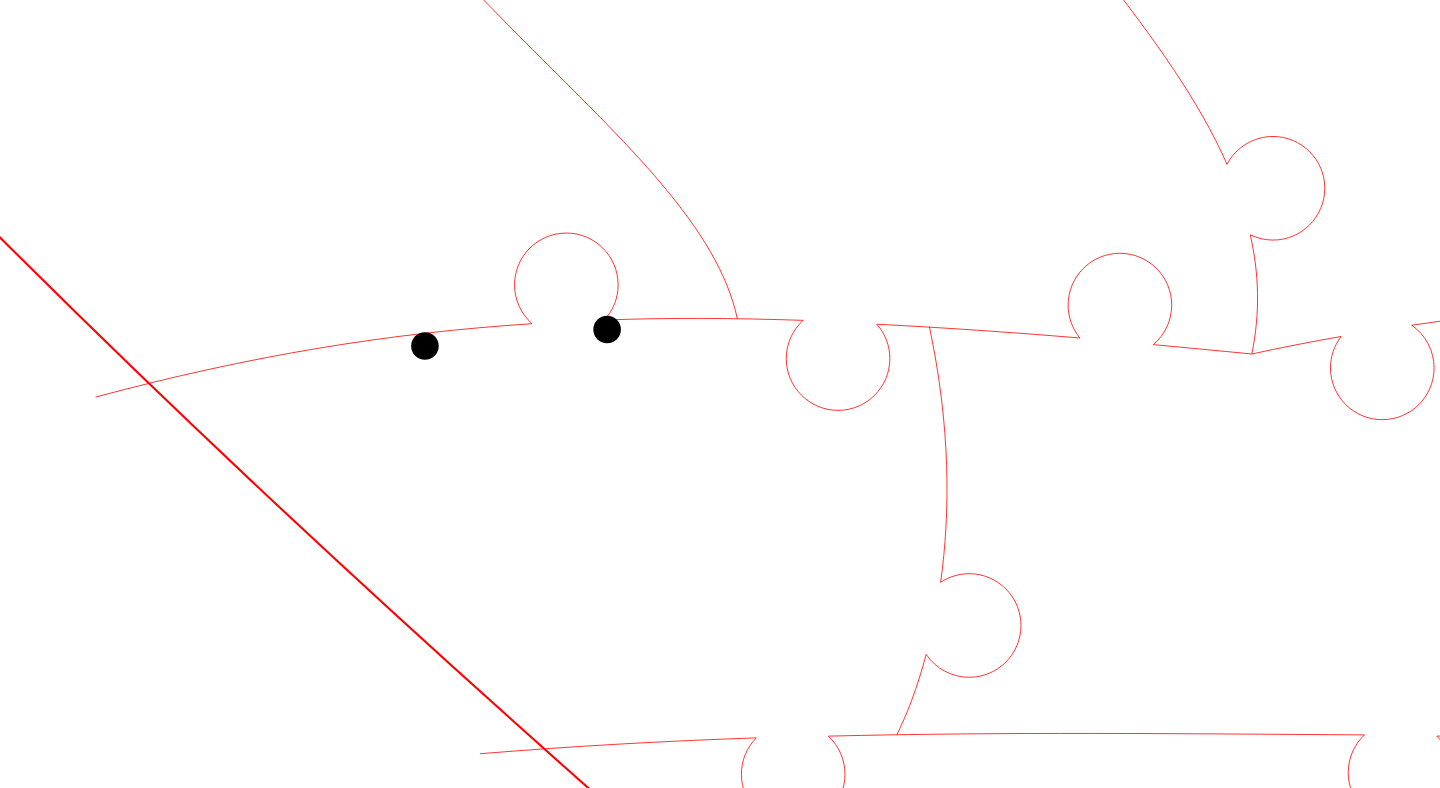 click 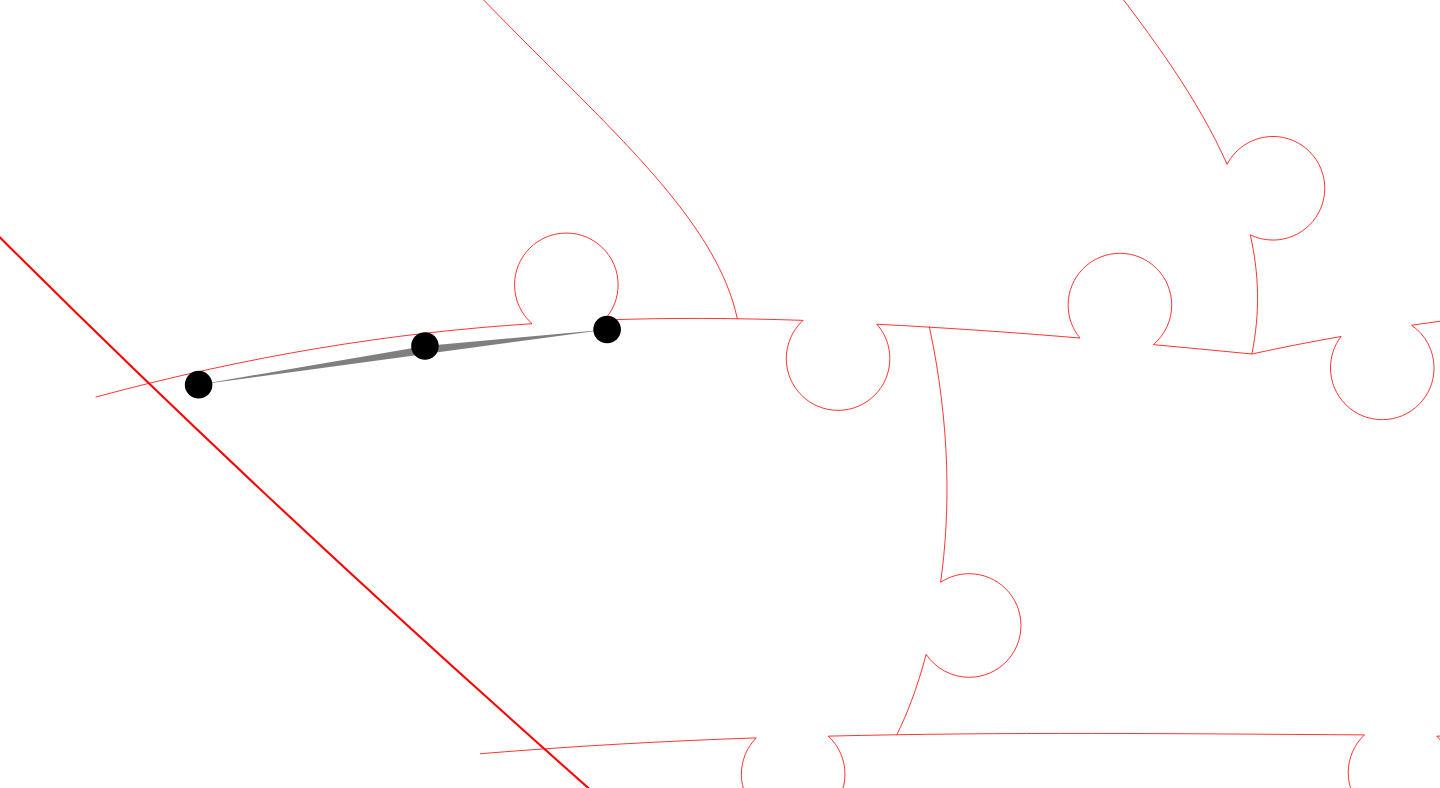 click 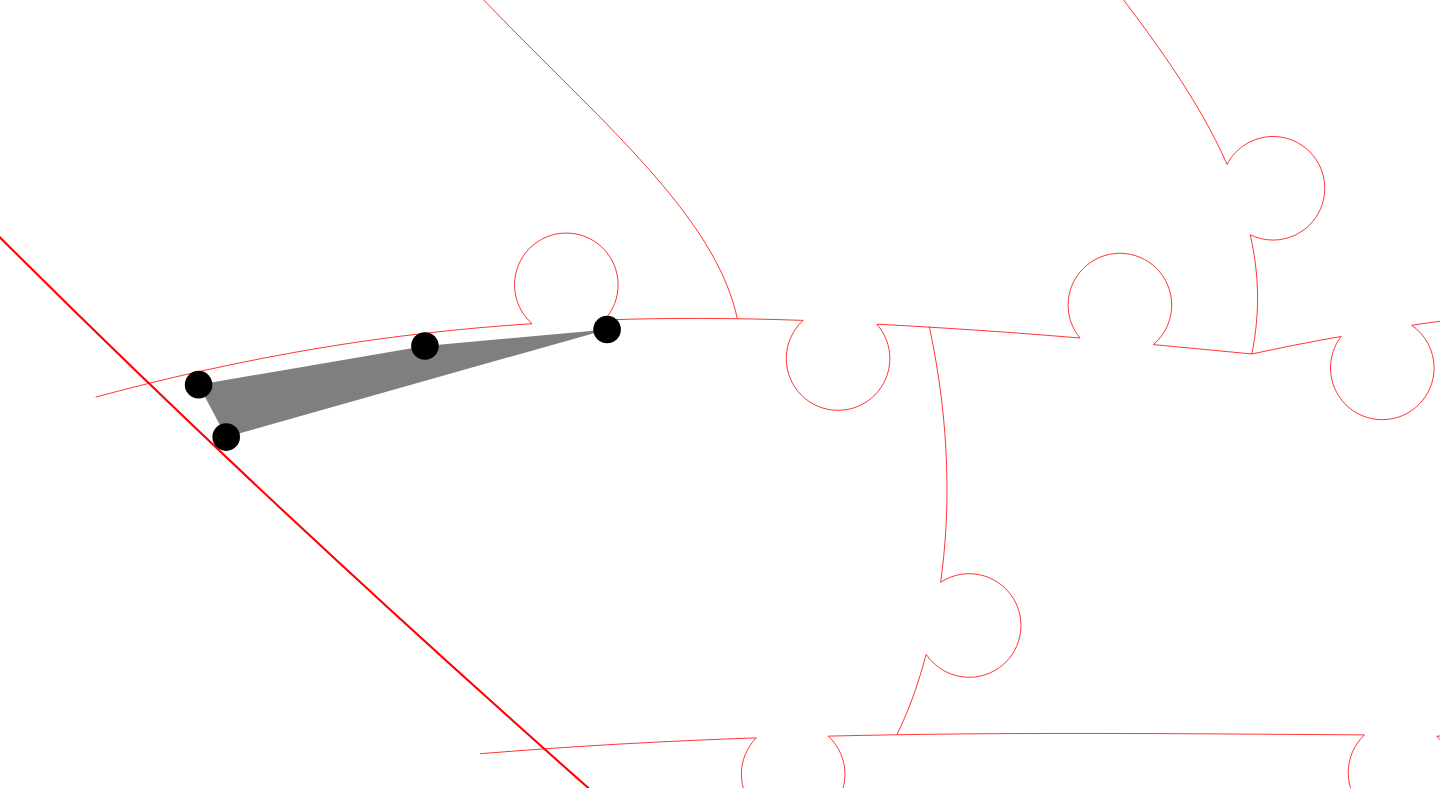 click 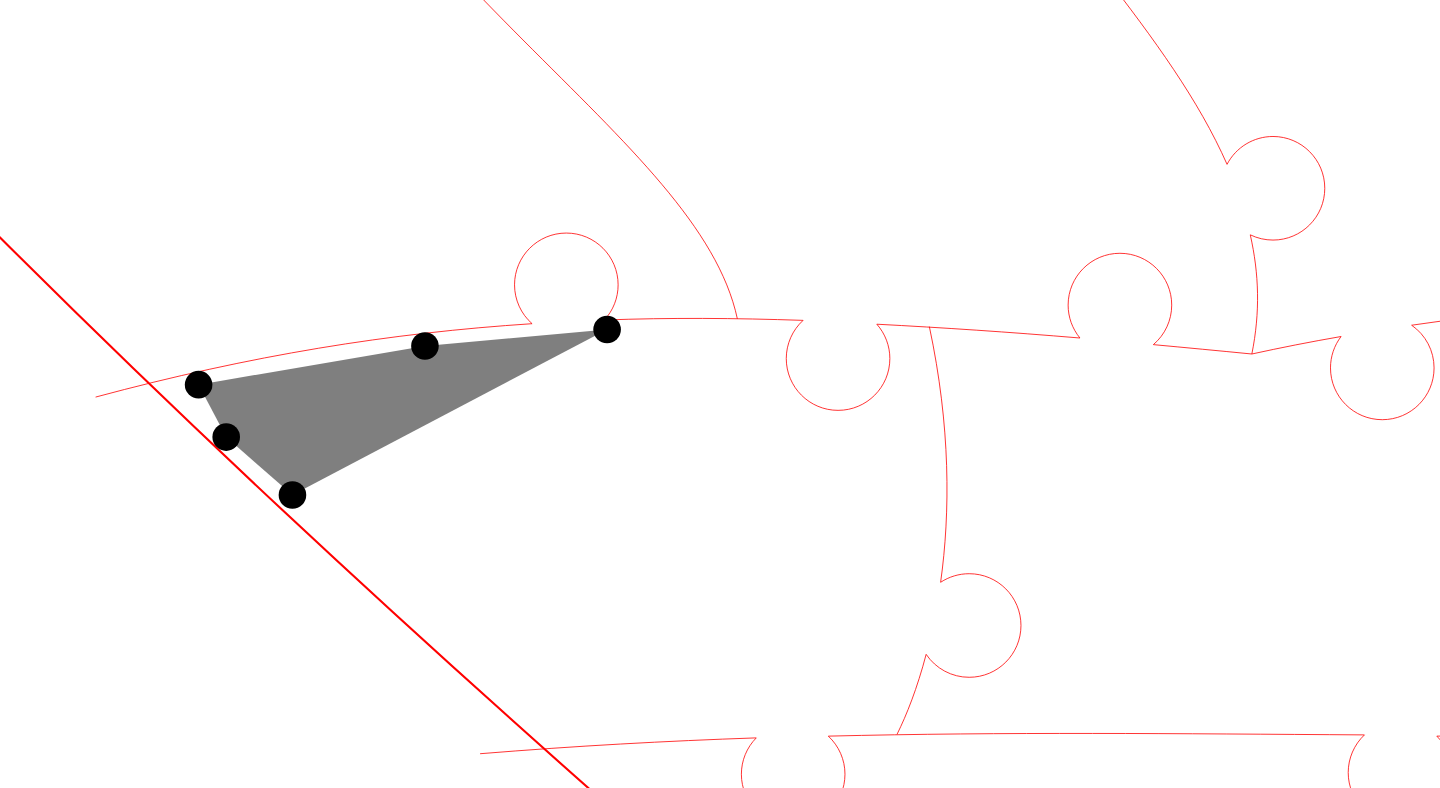 click 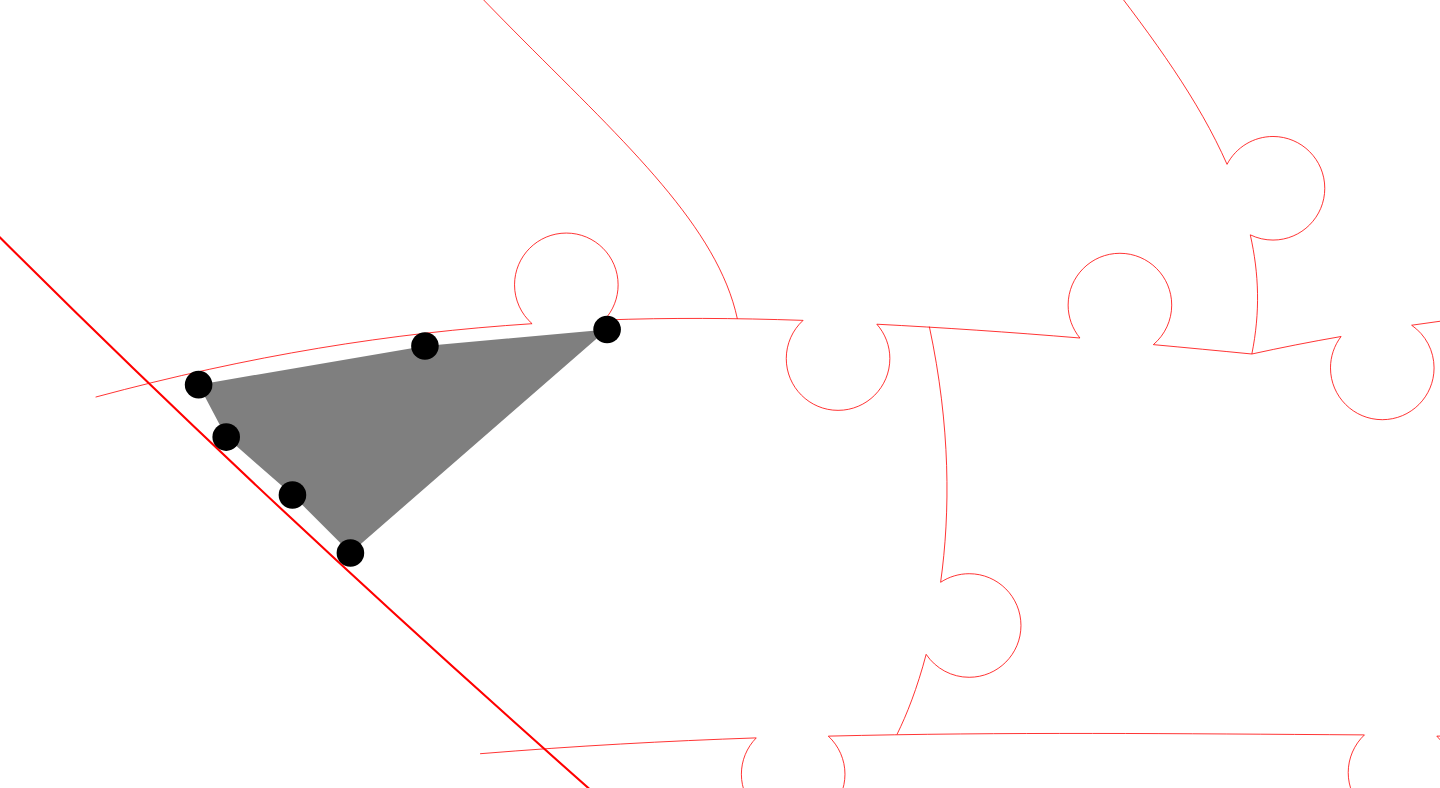 click 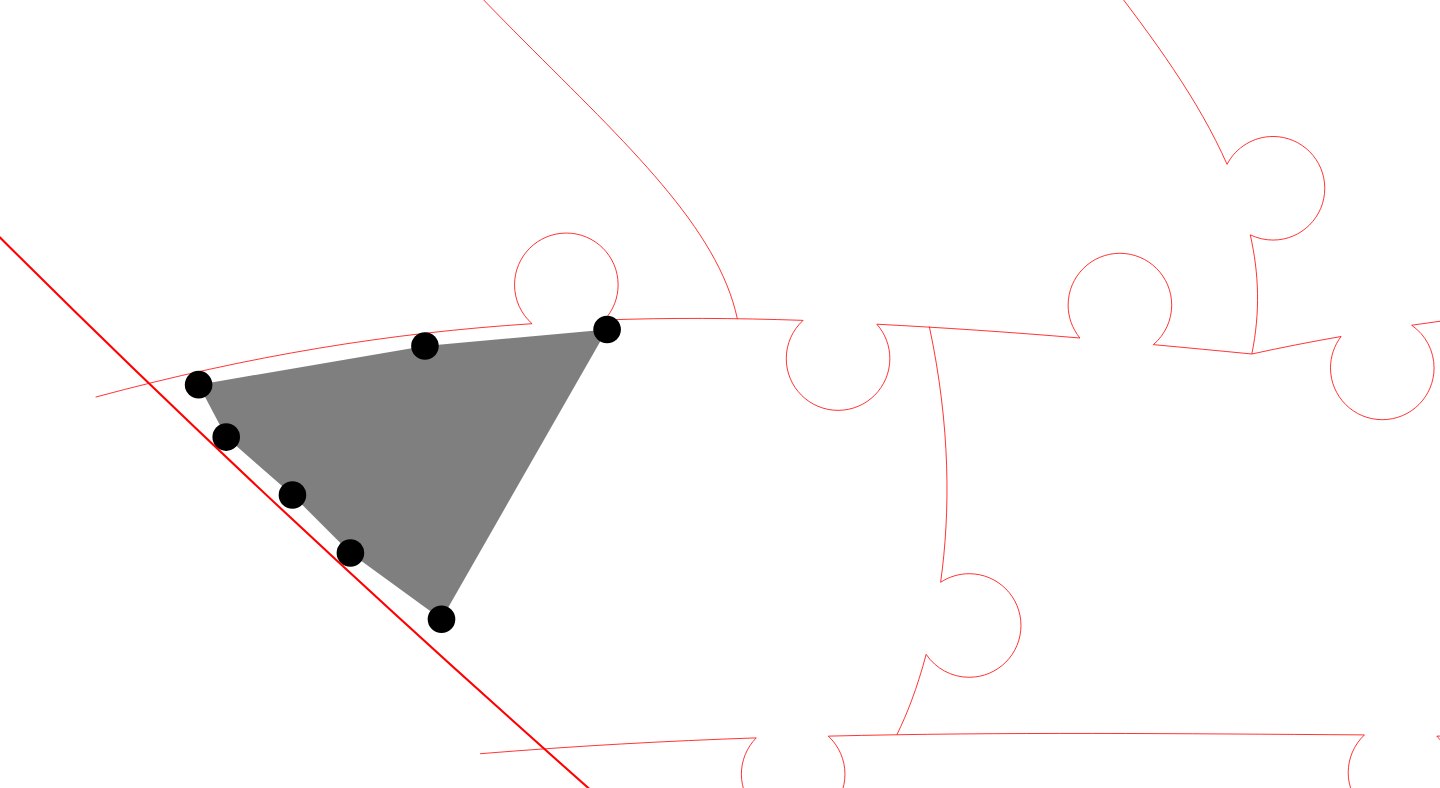 click 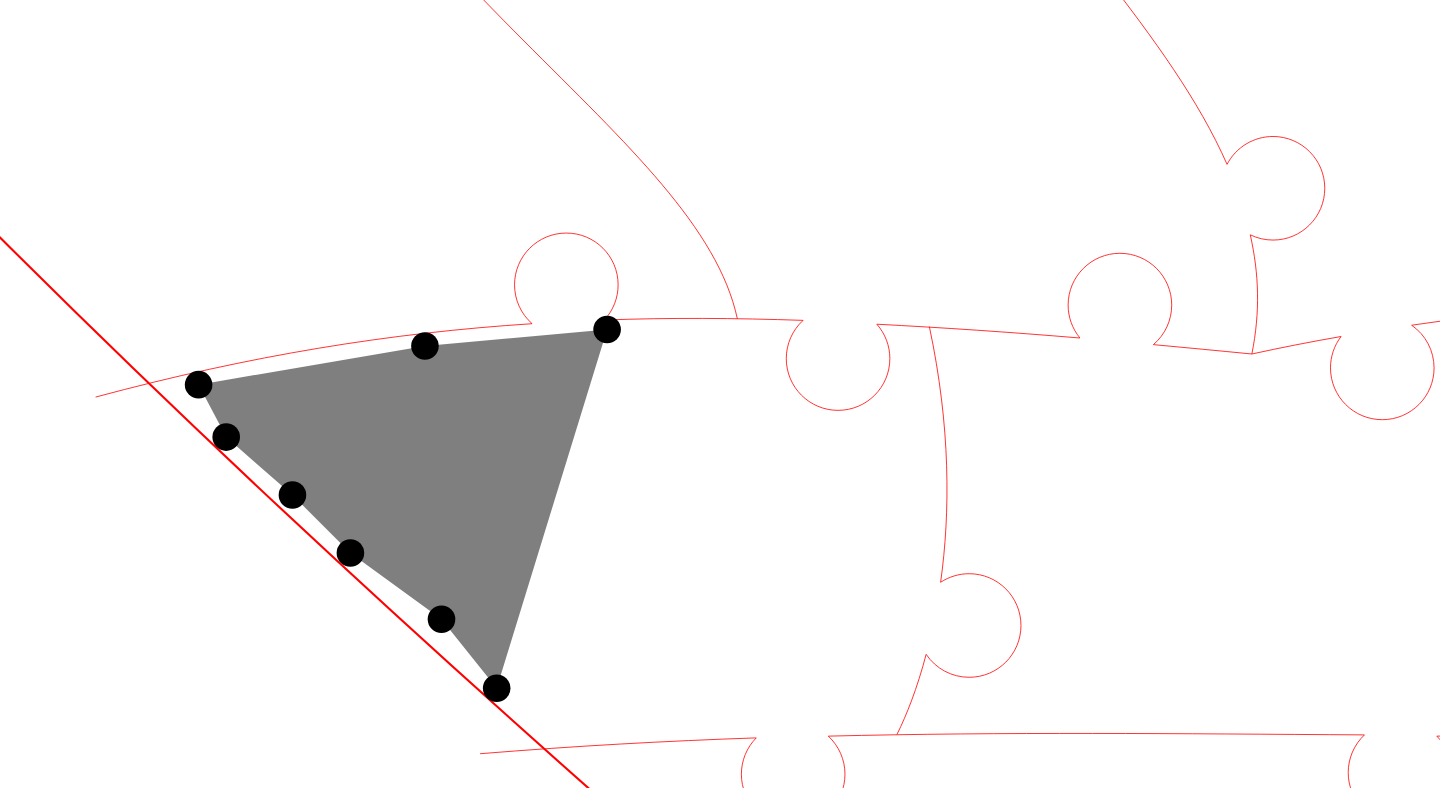 click 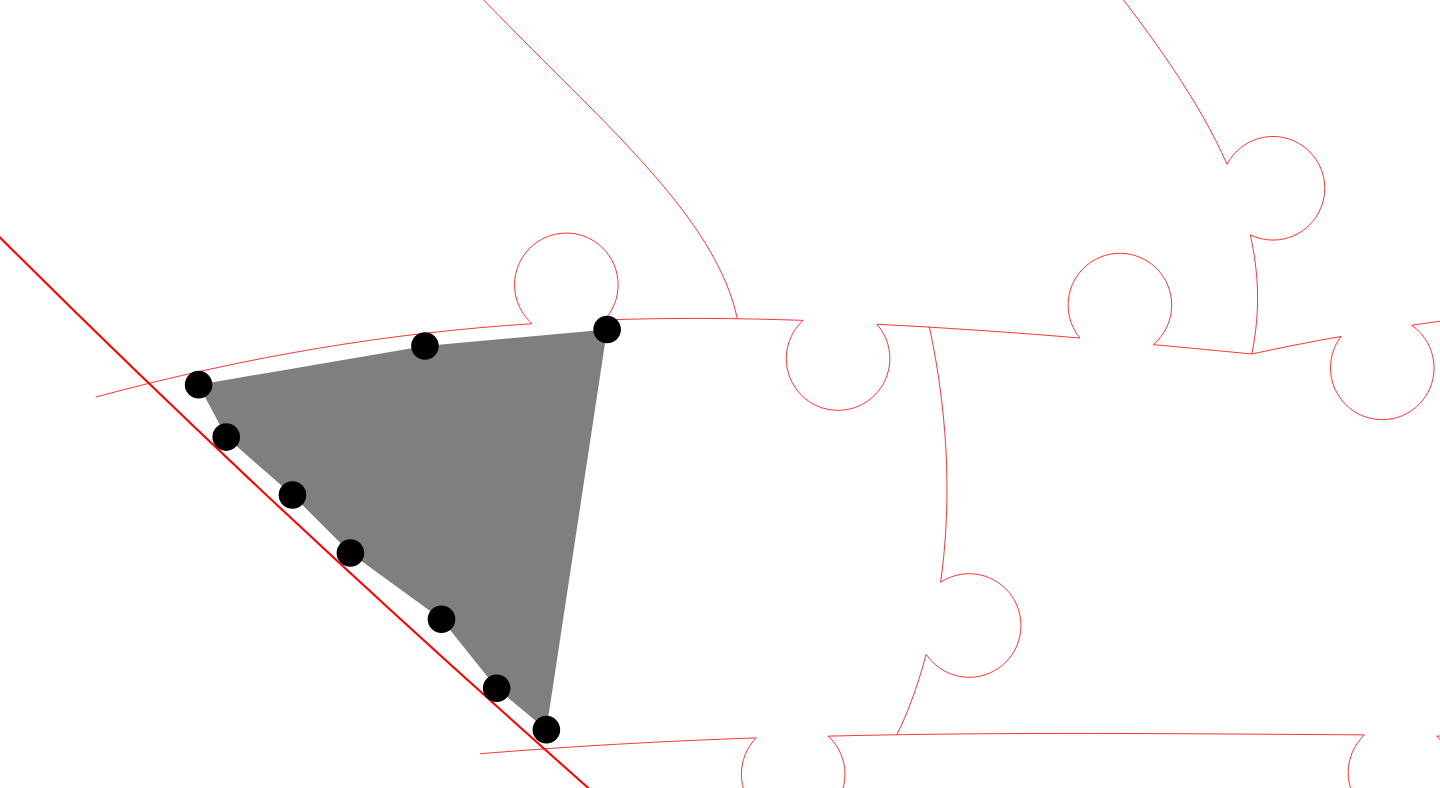 click 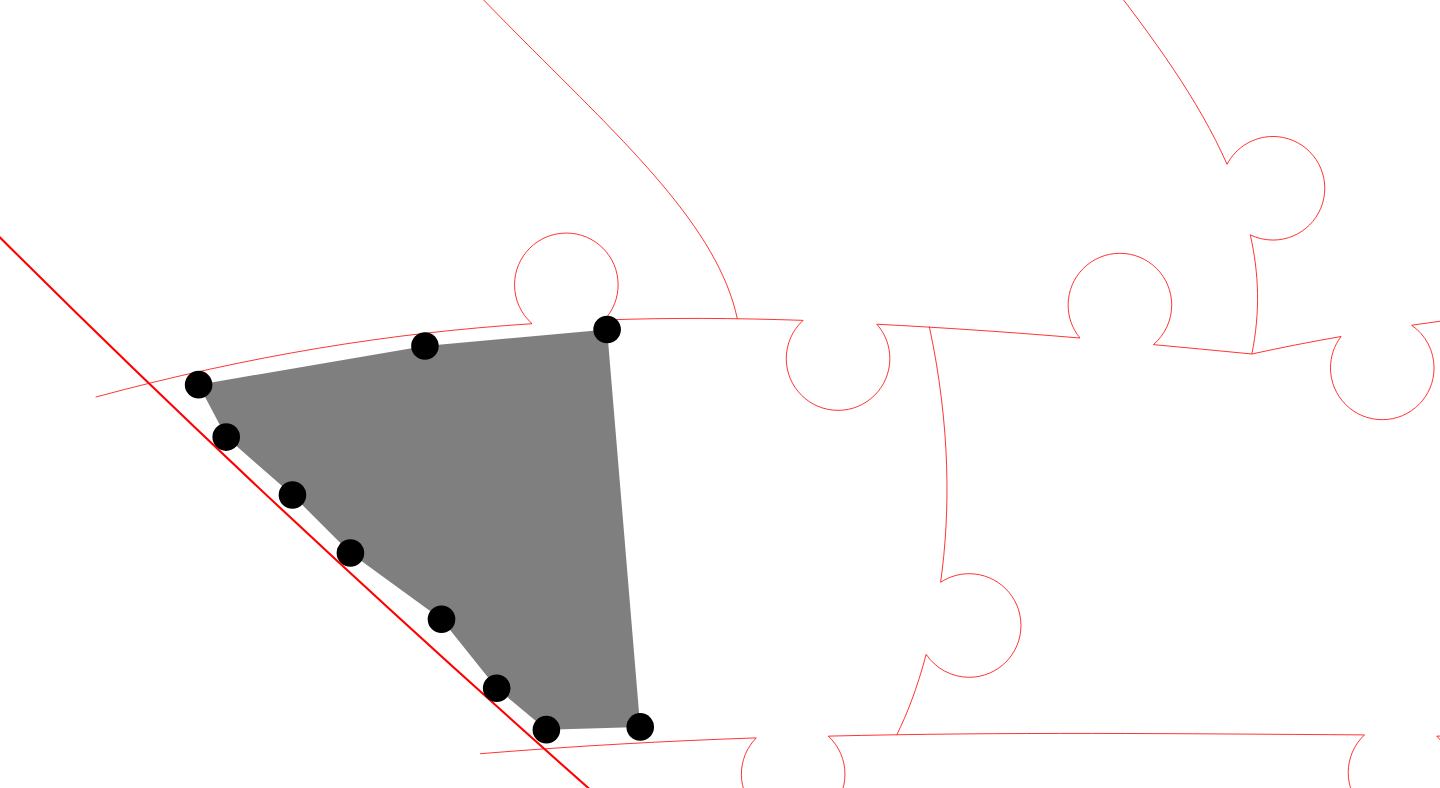 click 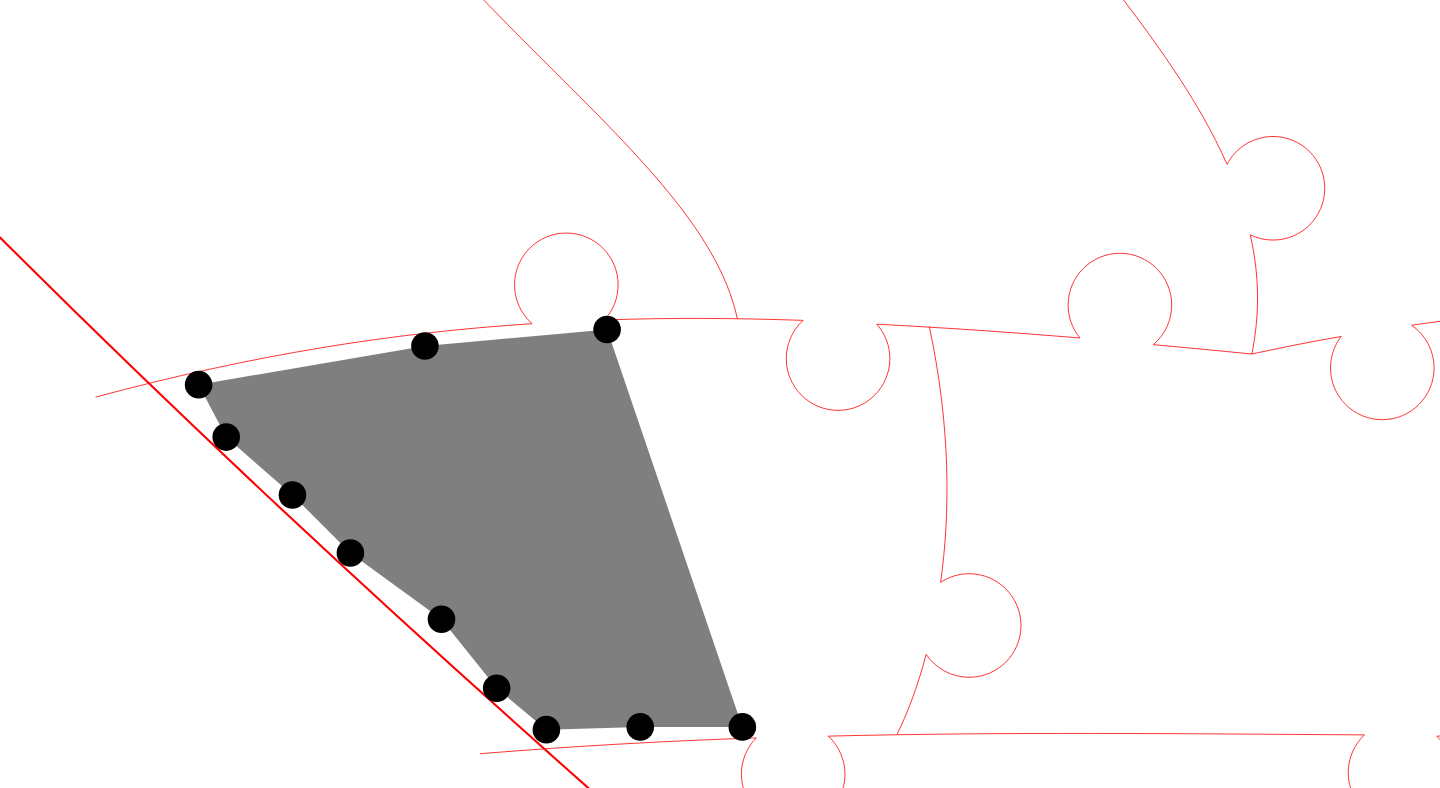 click 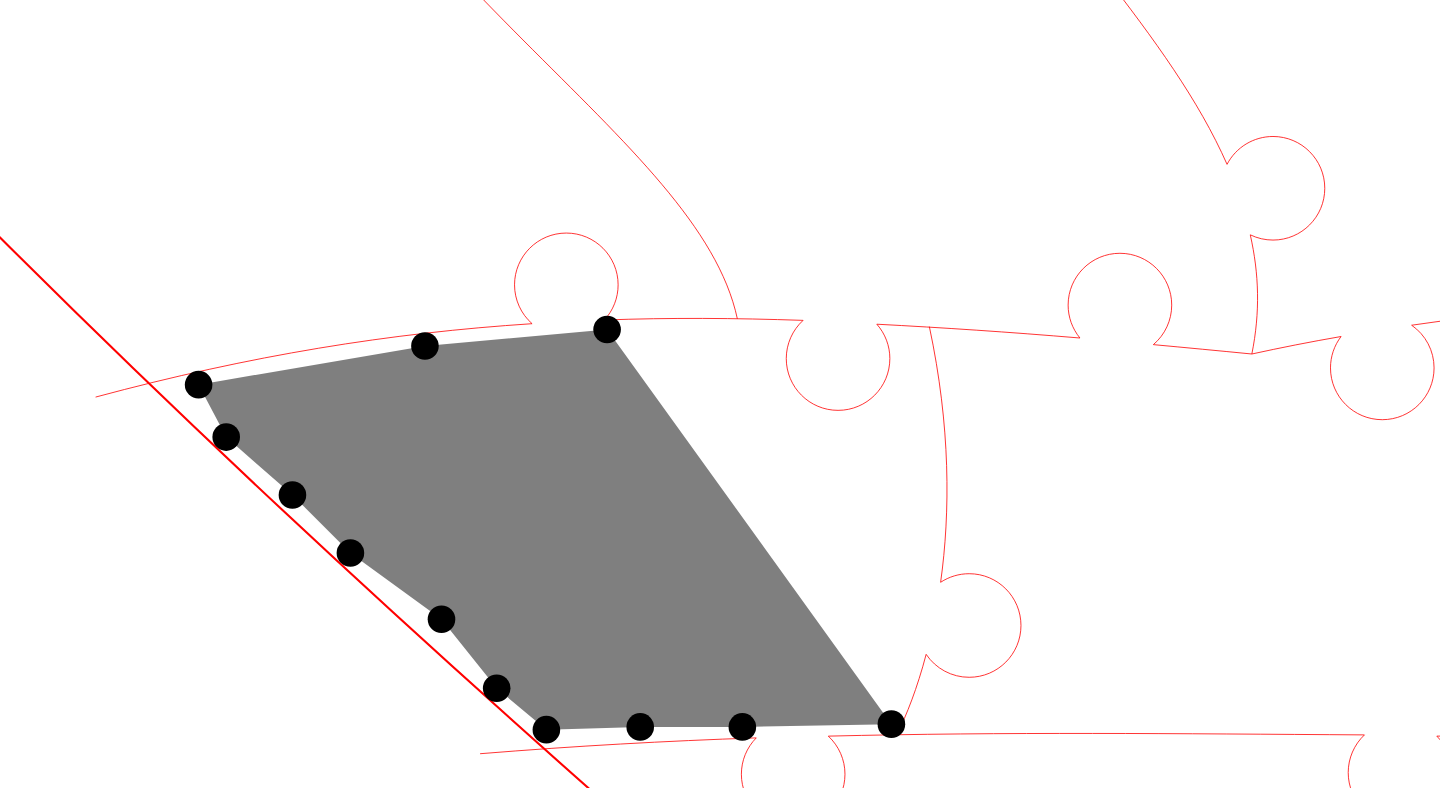 click 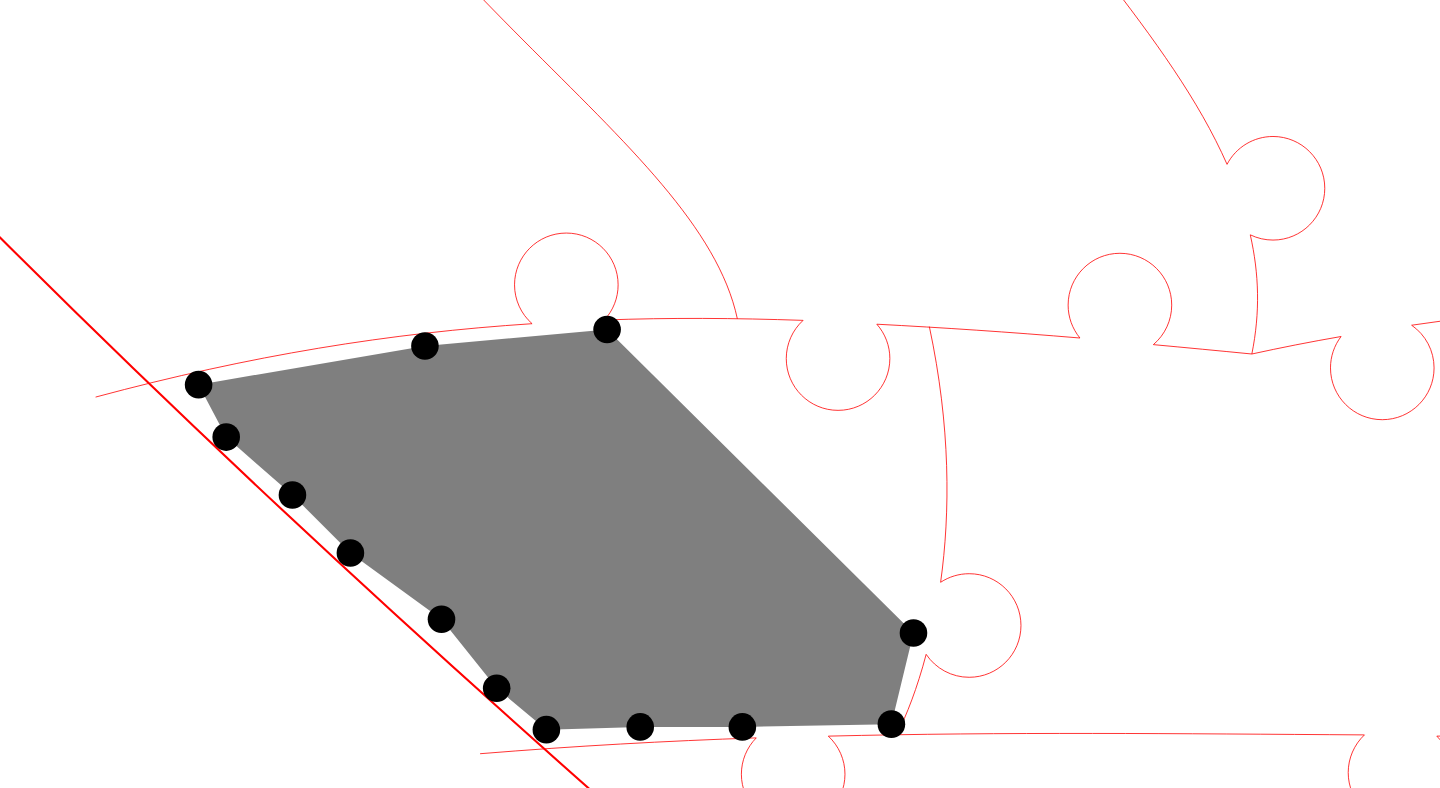 click 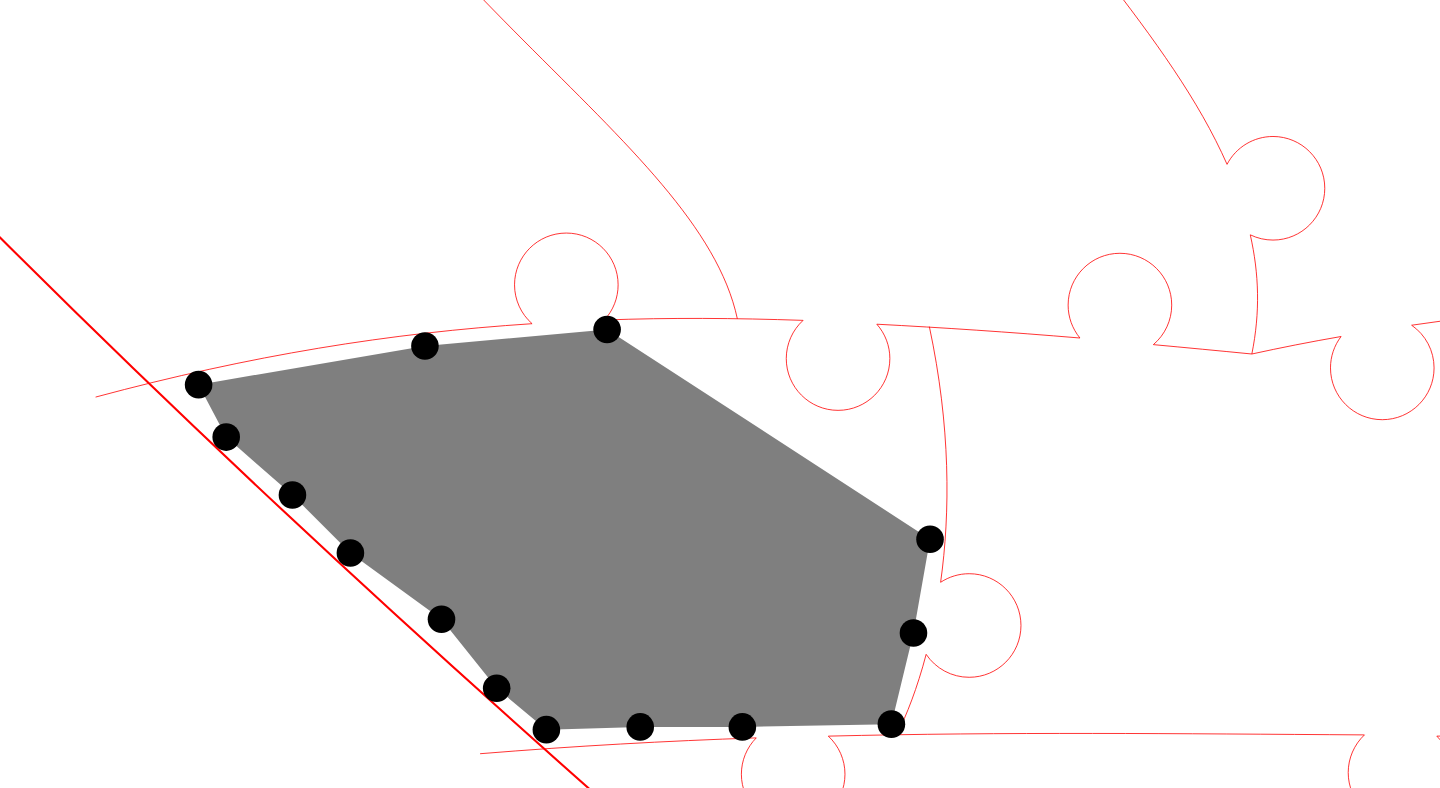 click 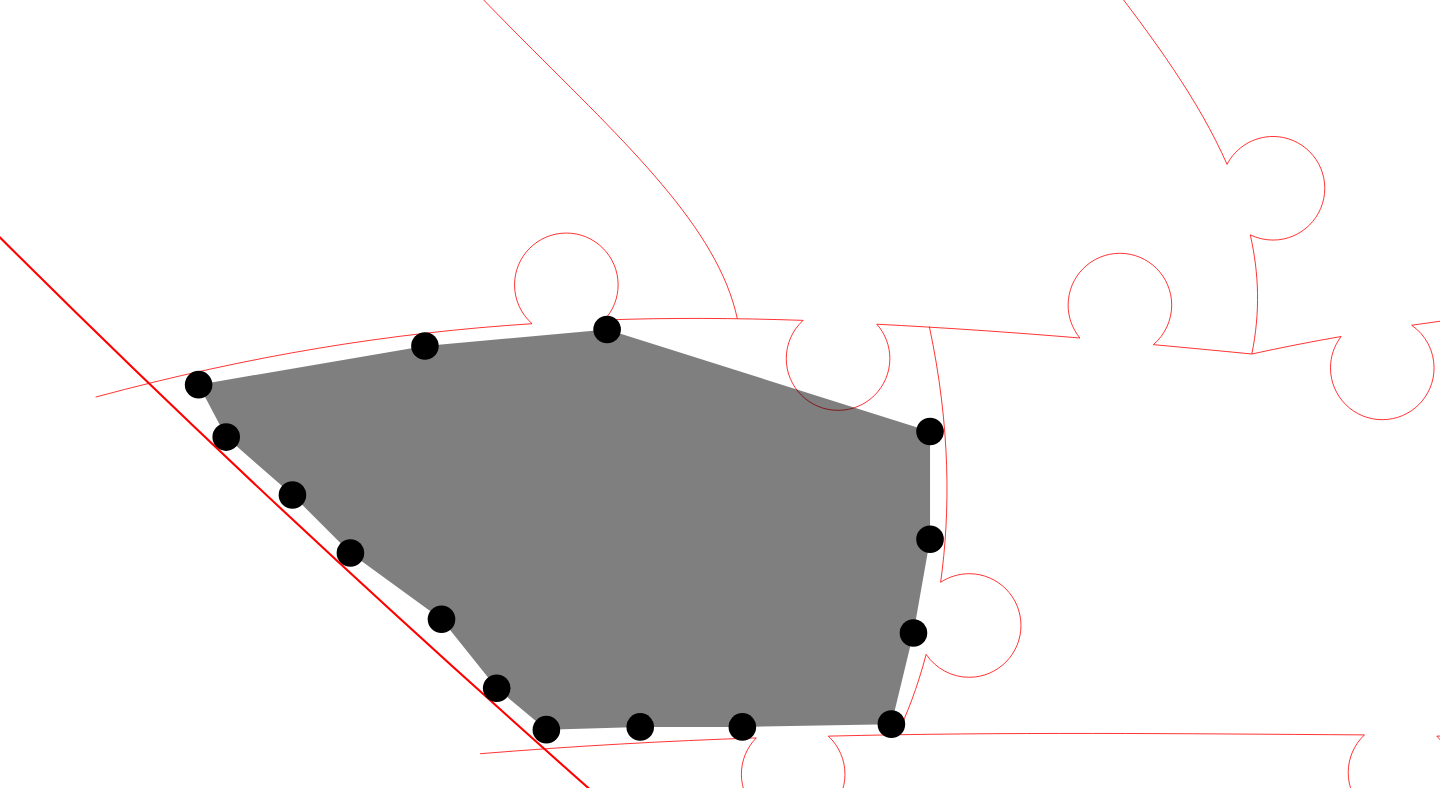 click 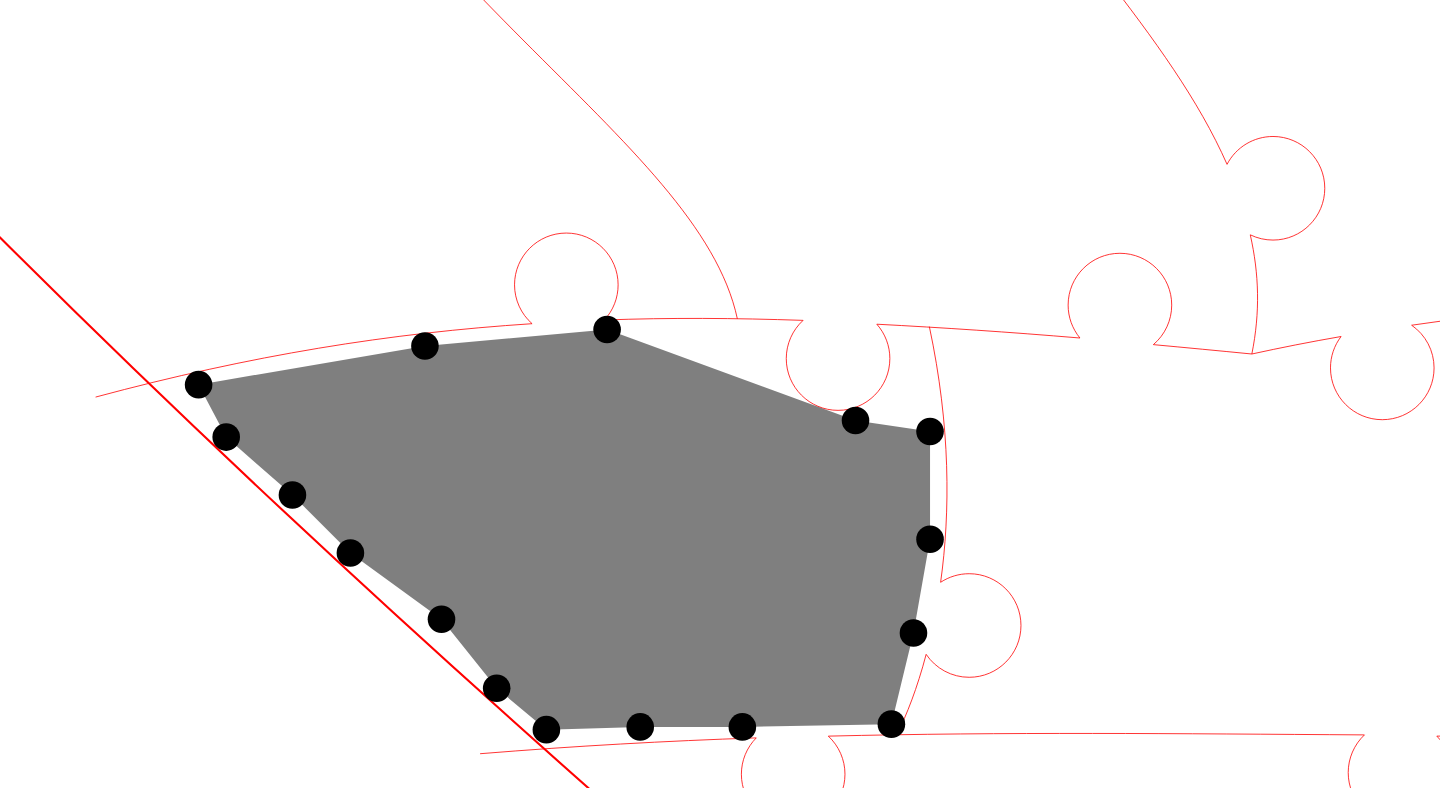 click 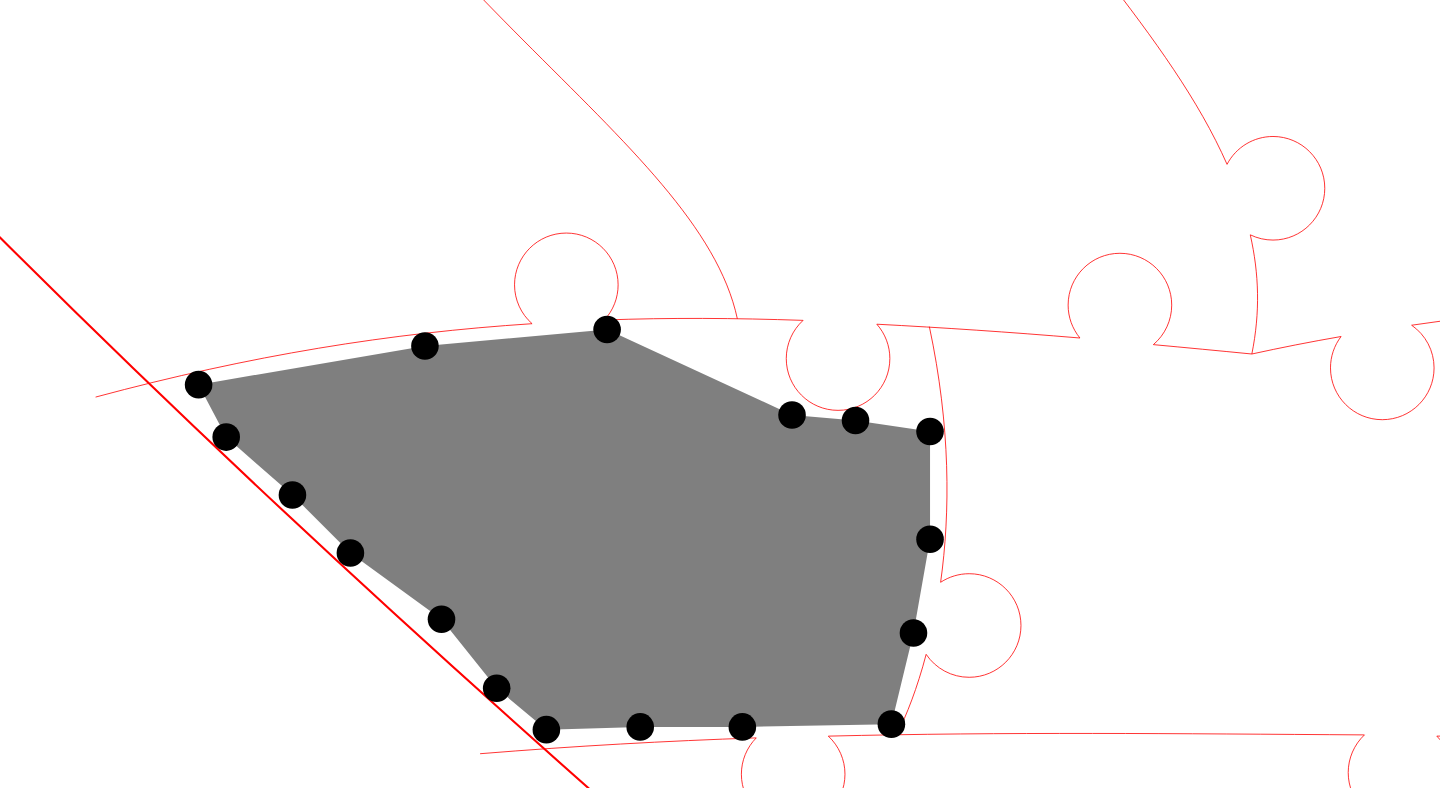 click 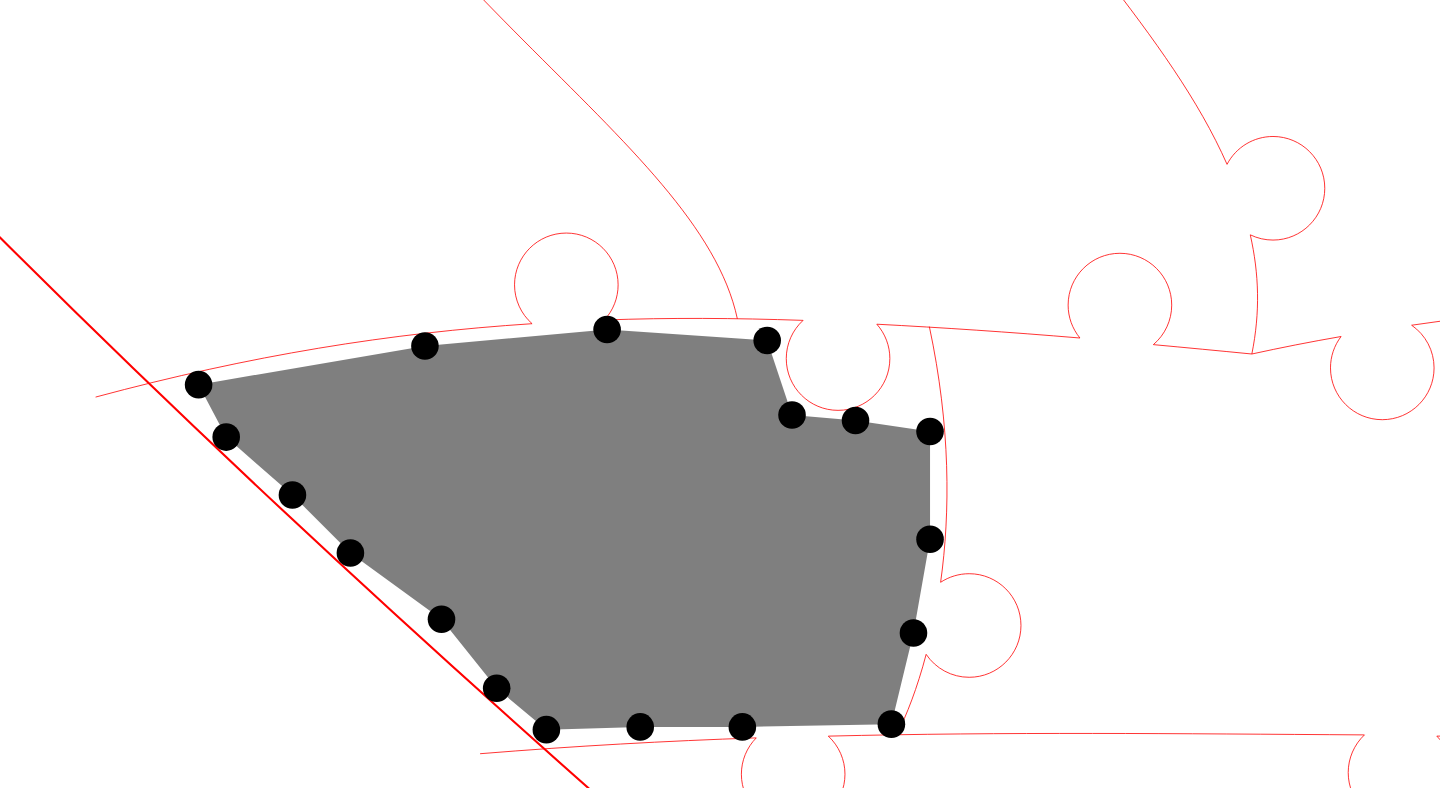 click 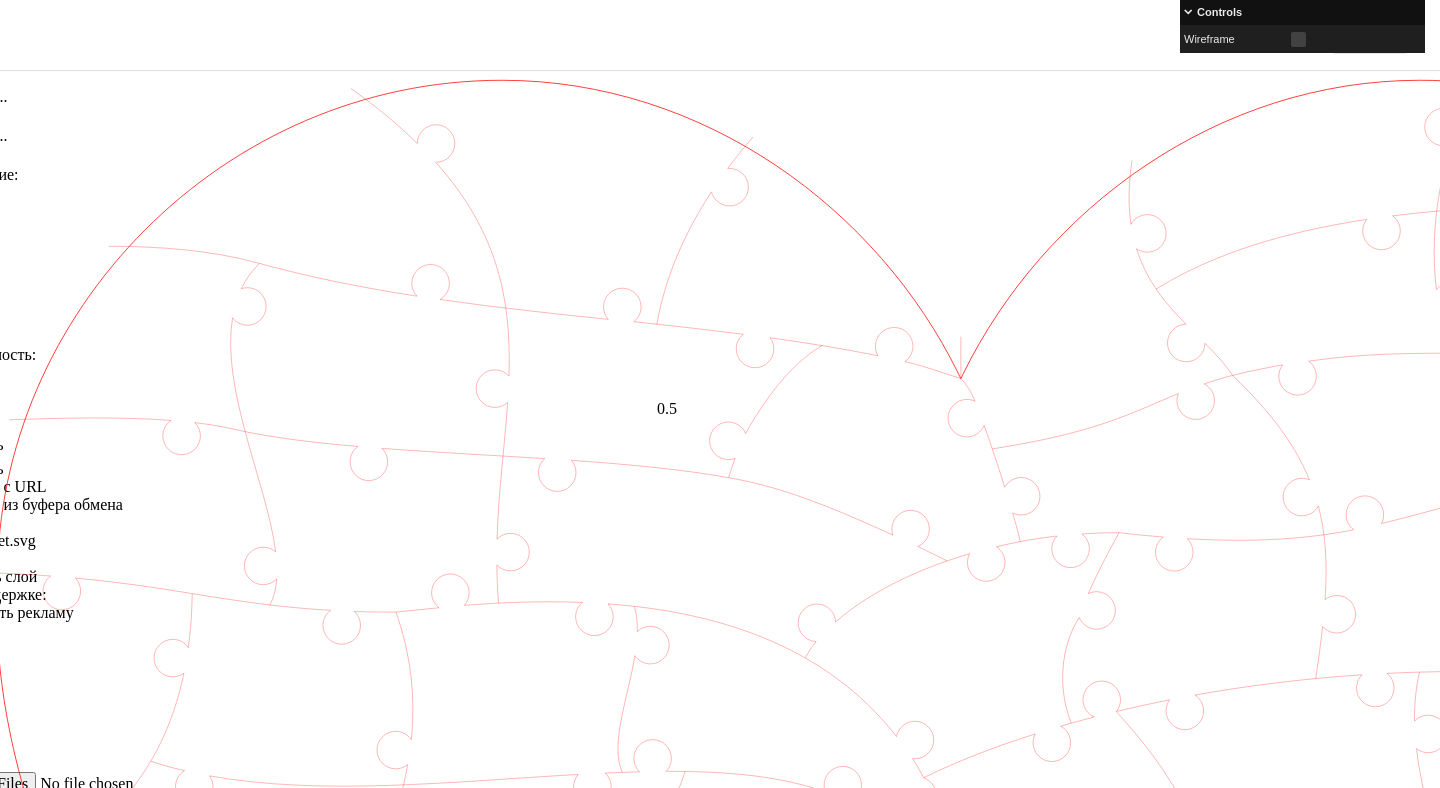 scroll, scrollTop: 0, scrollLeft: 63, axis: horizontal 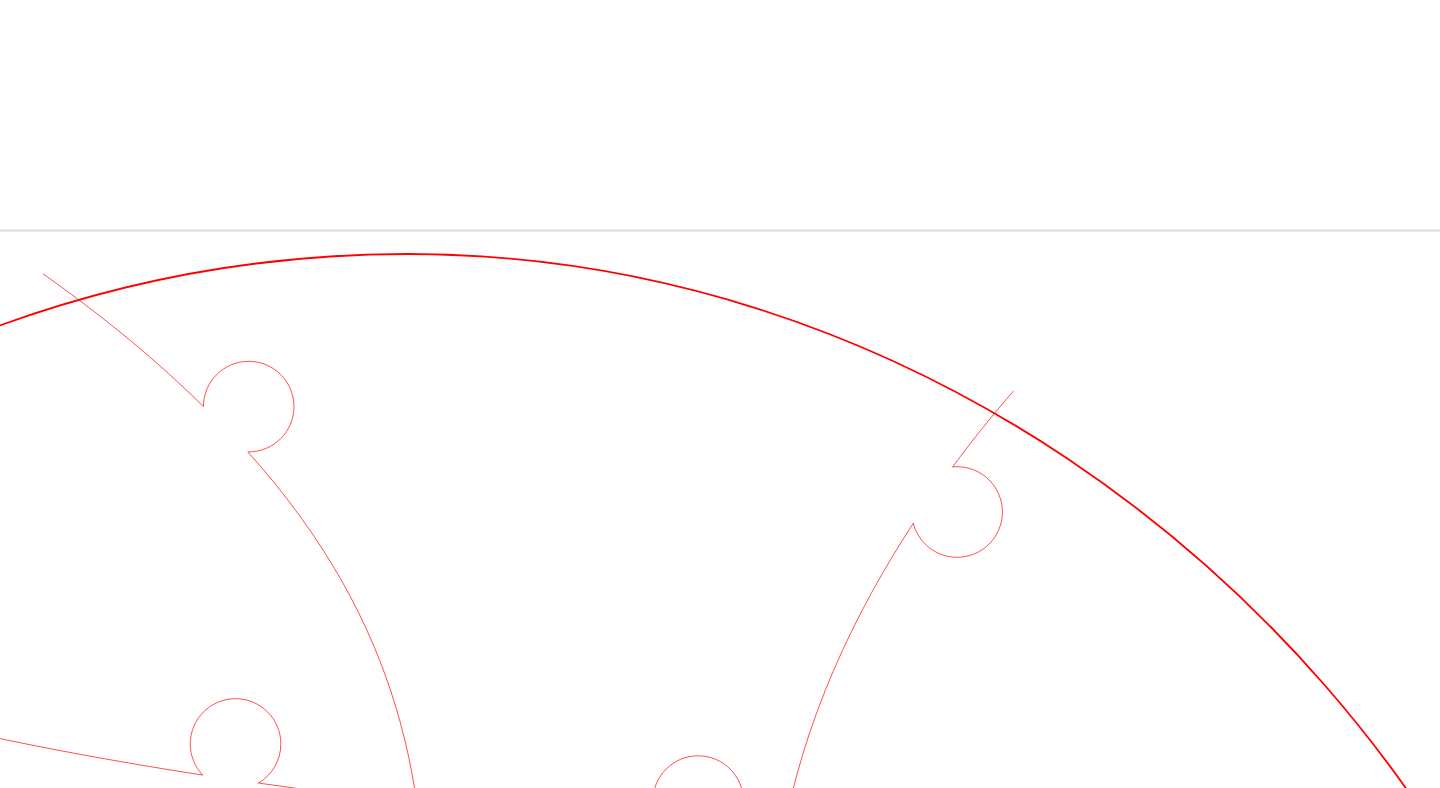 click 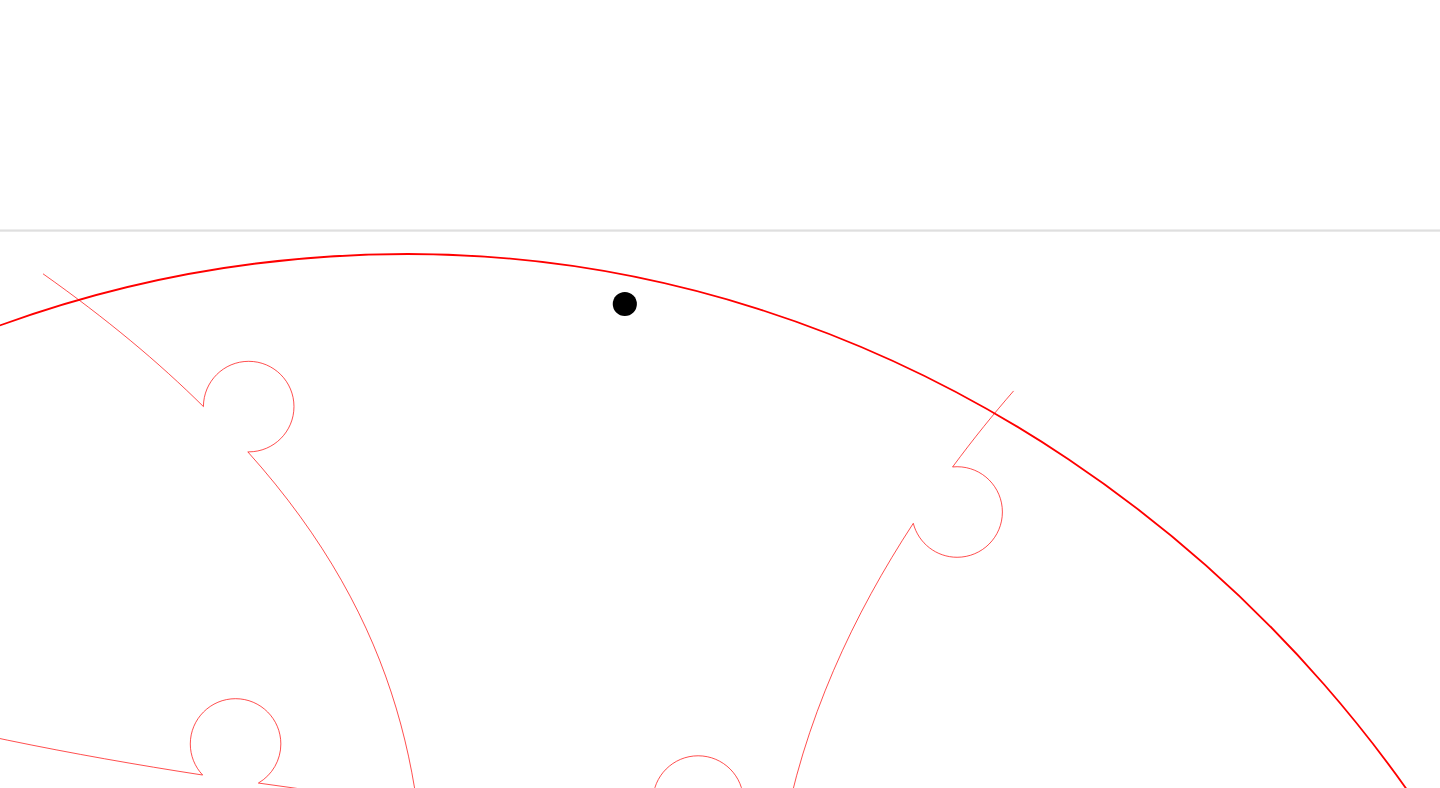 click 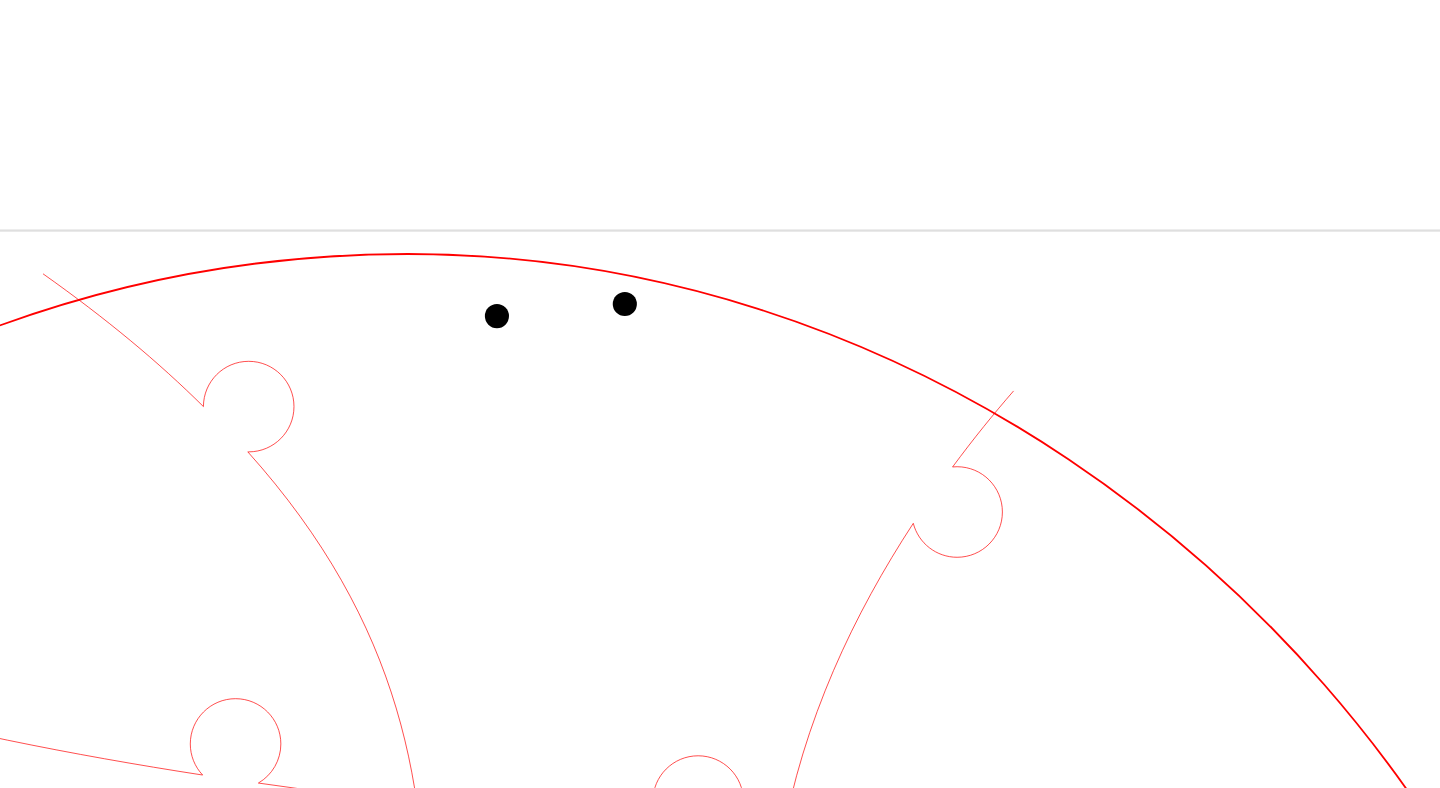 click 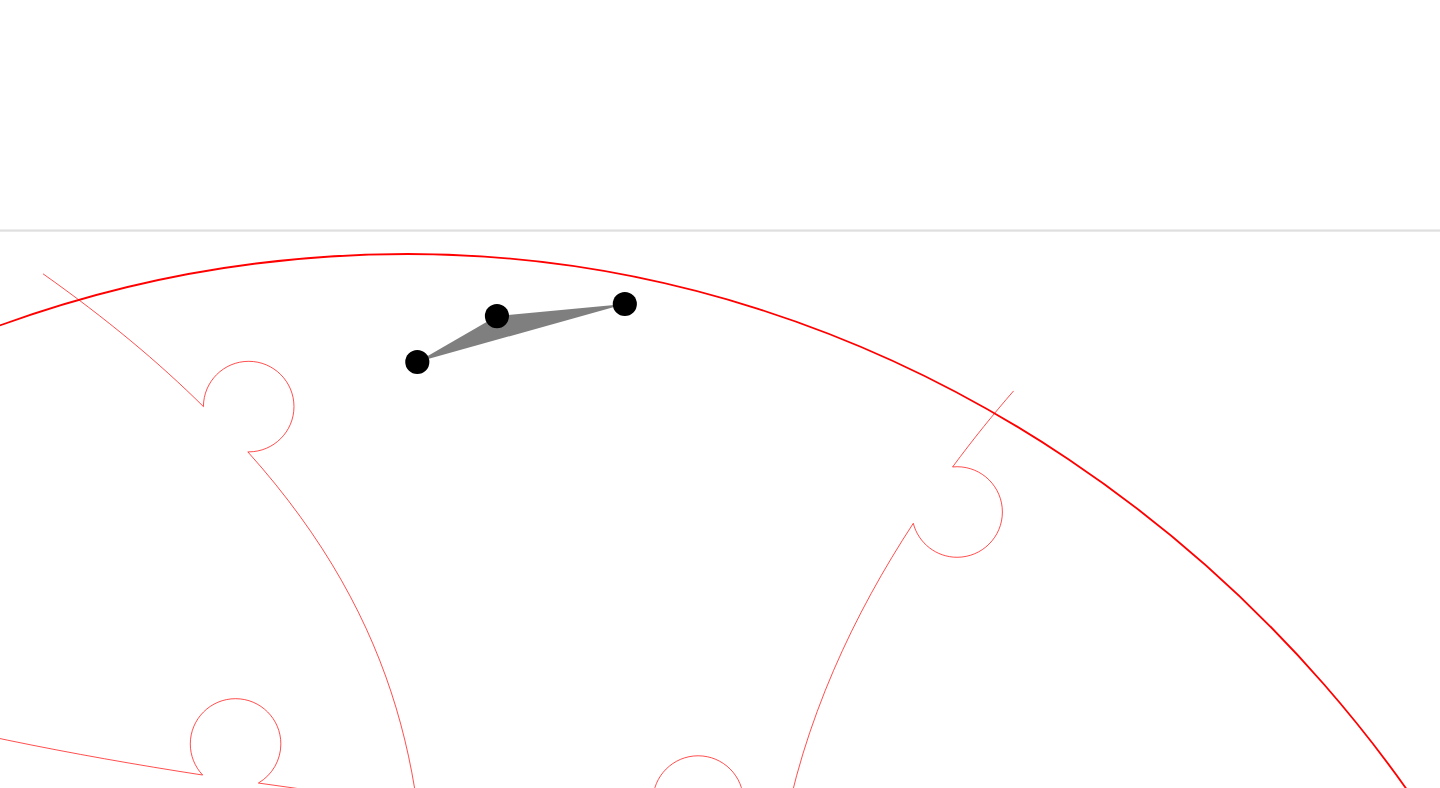 click 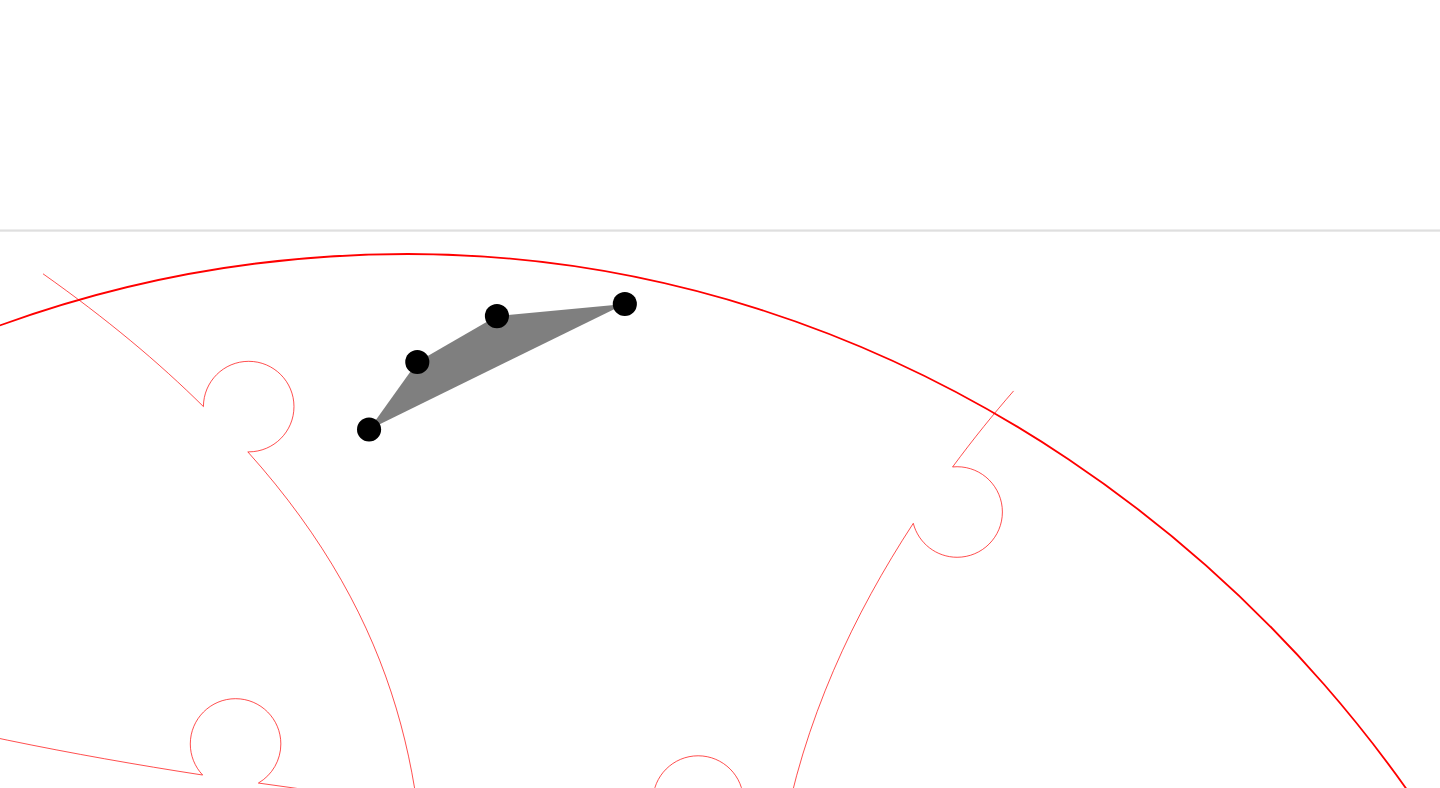 click 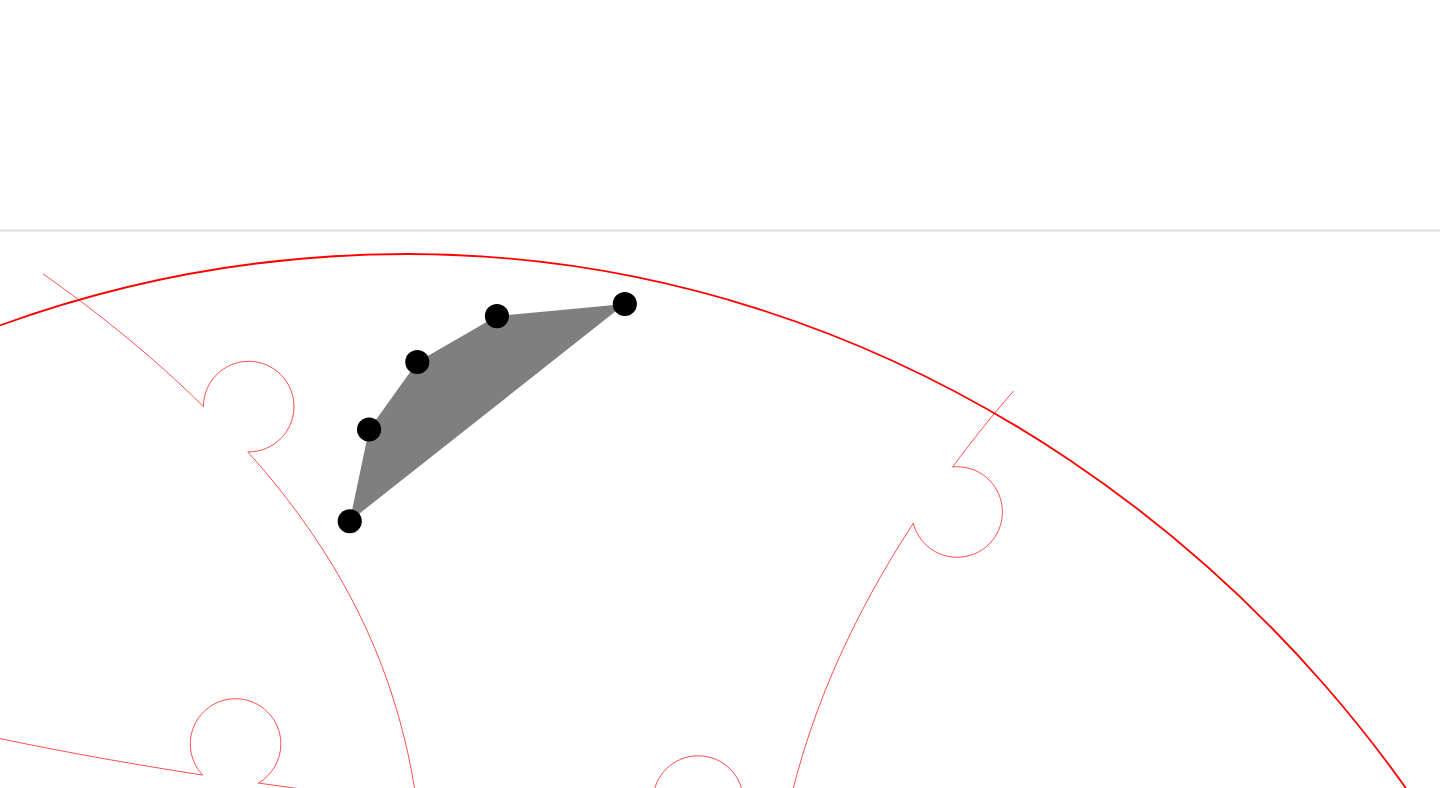 click 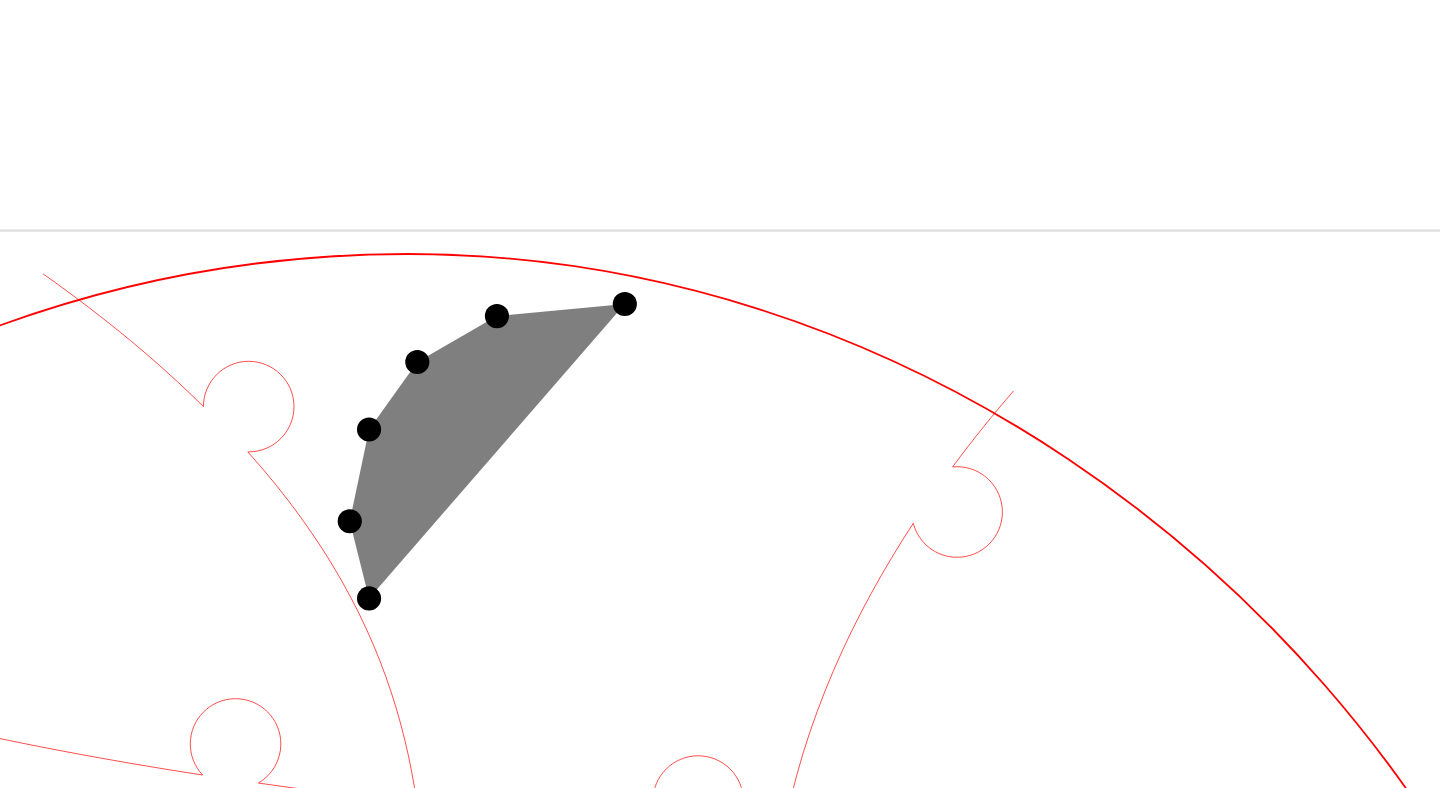 click 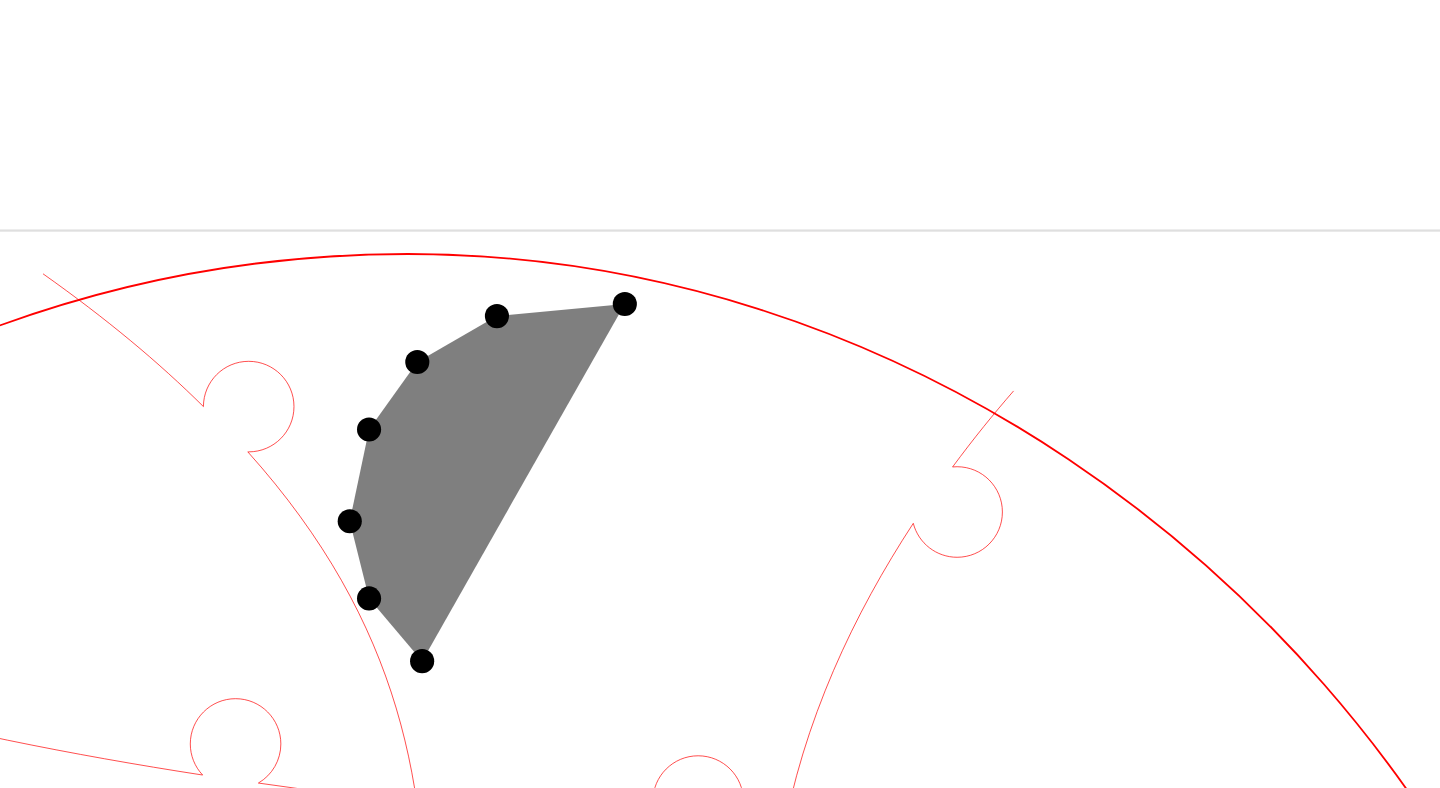 click 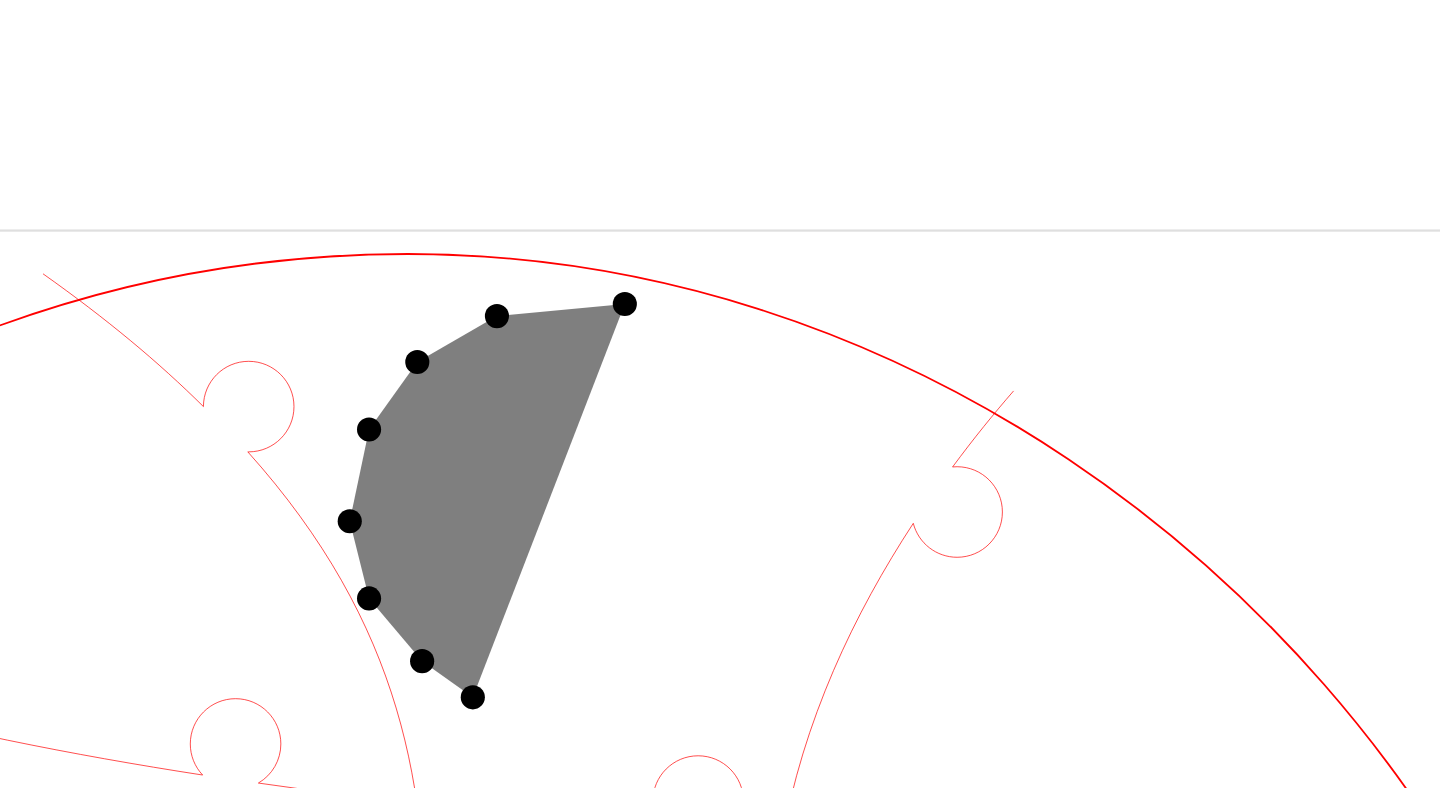 click 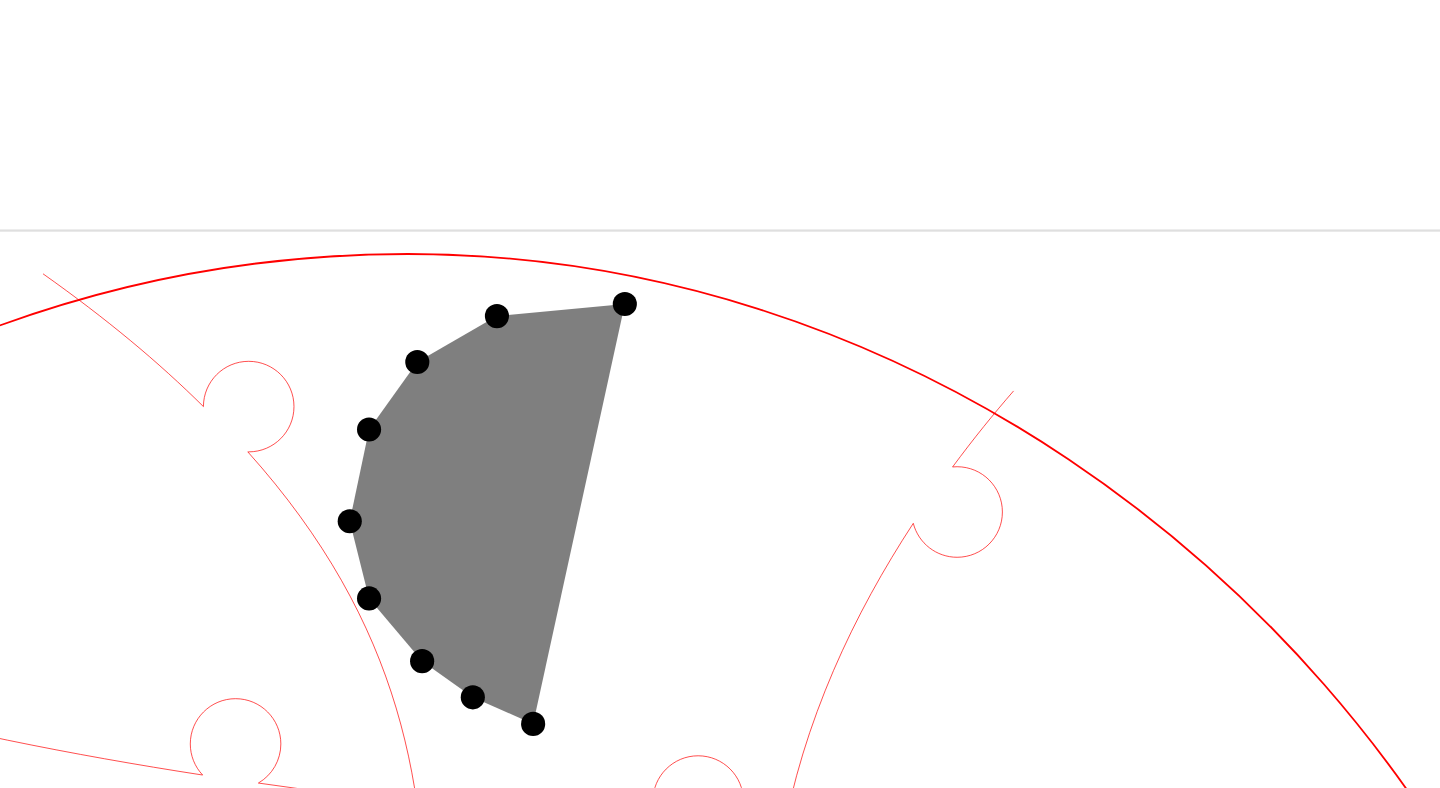 click 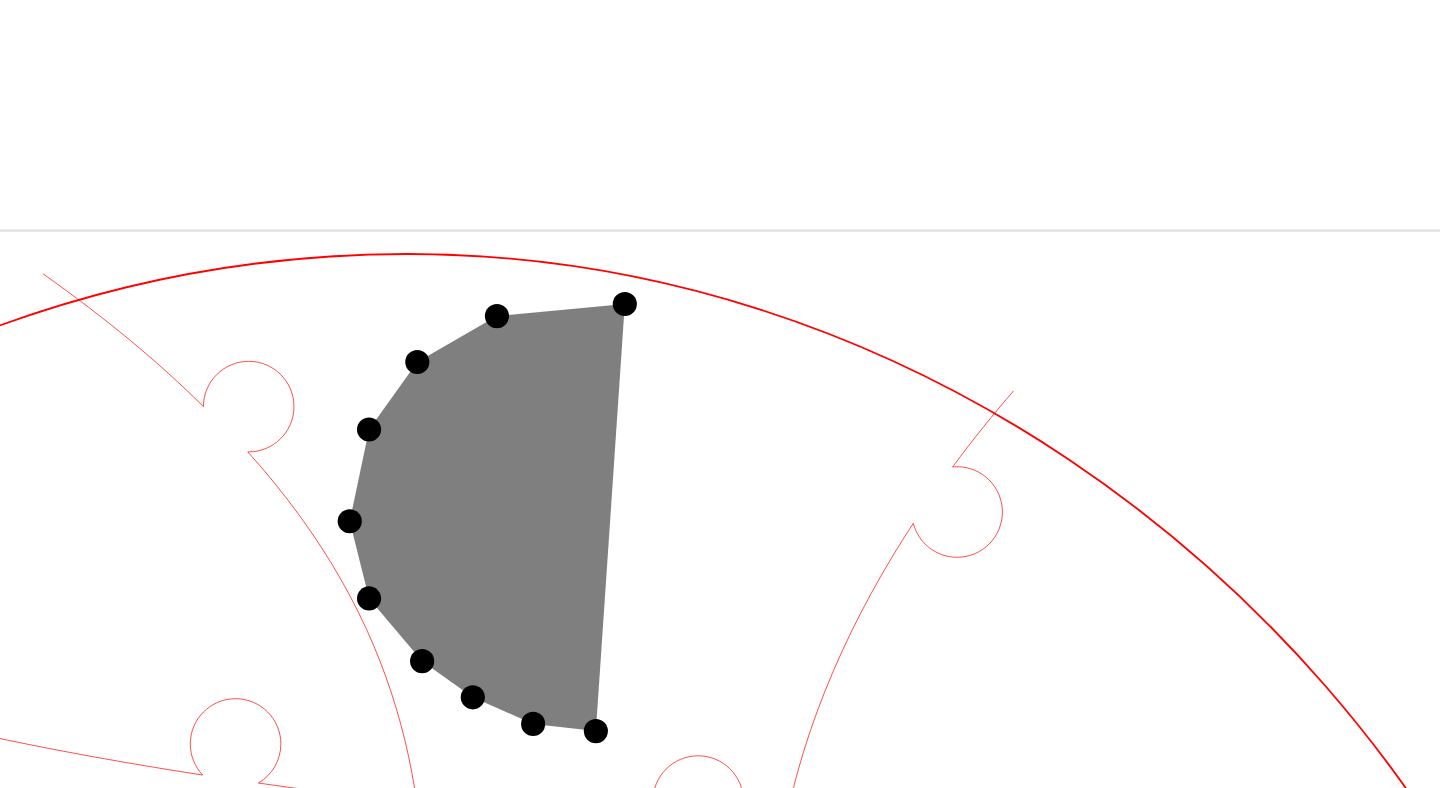 click 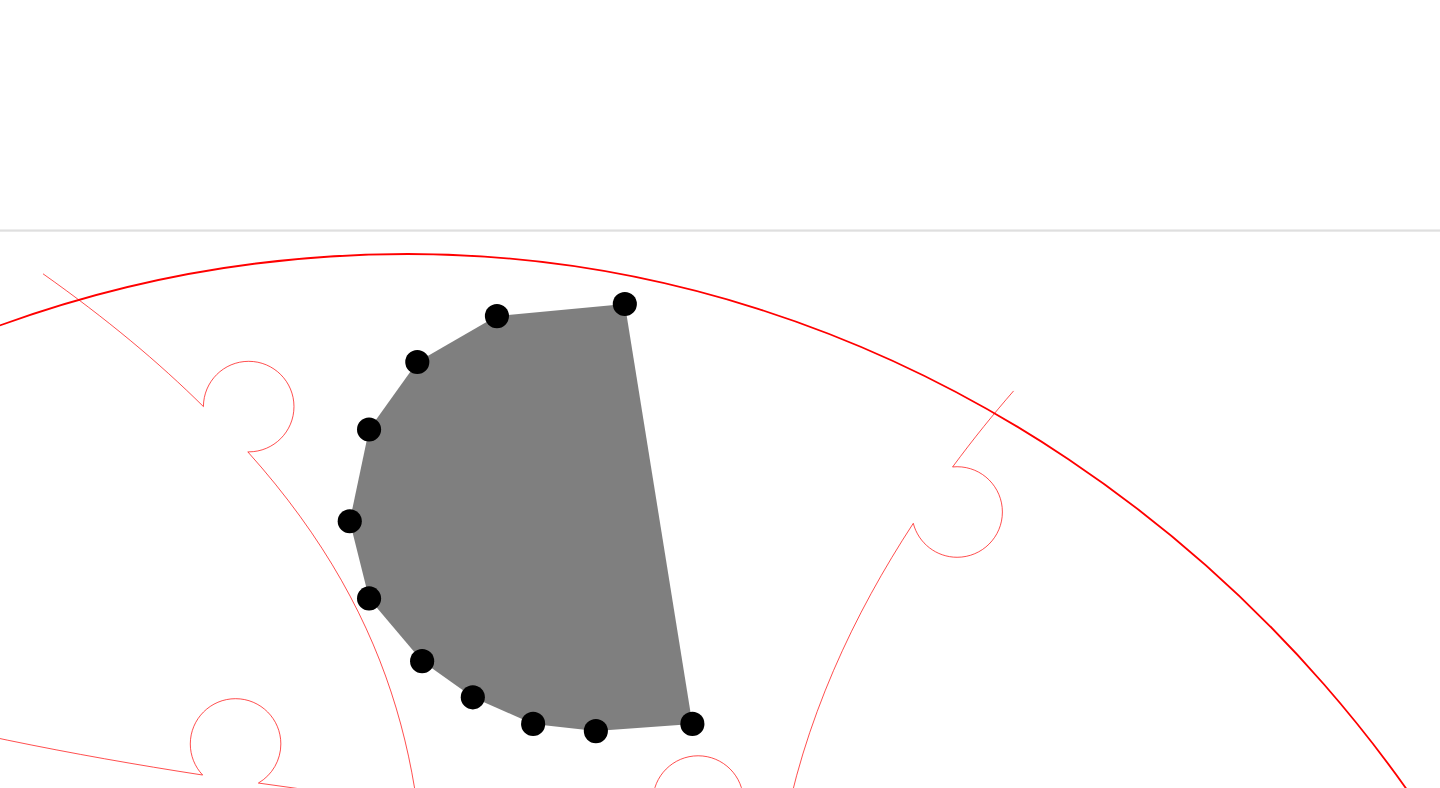 click 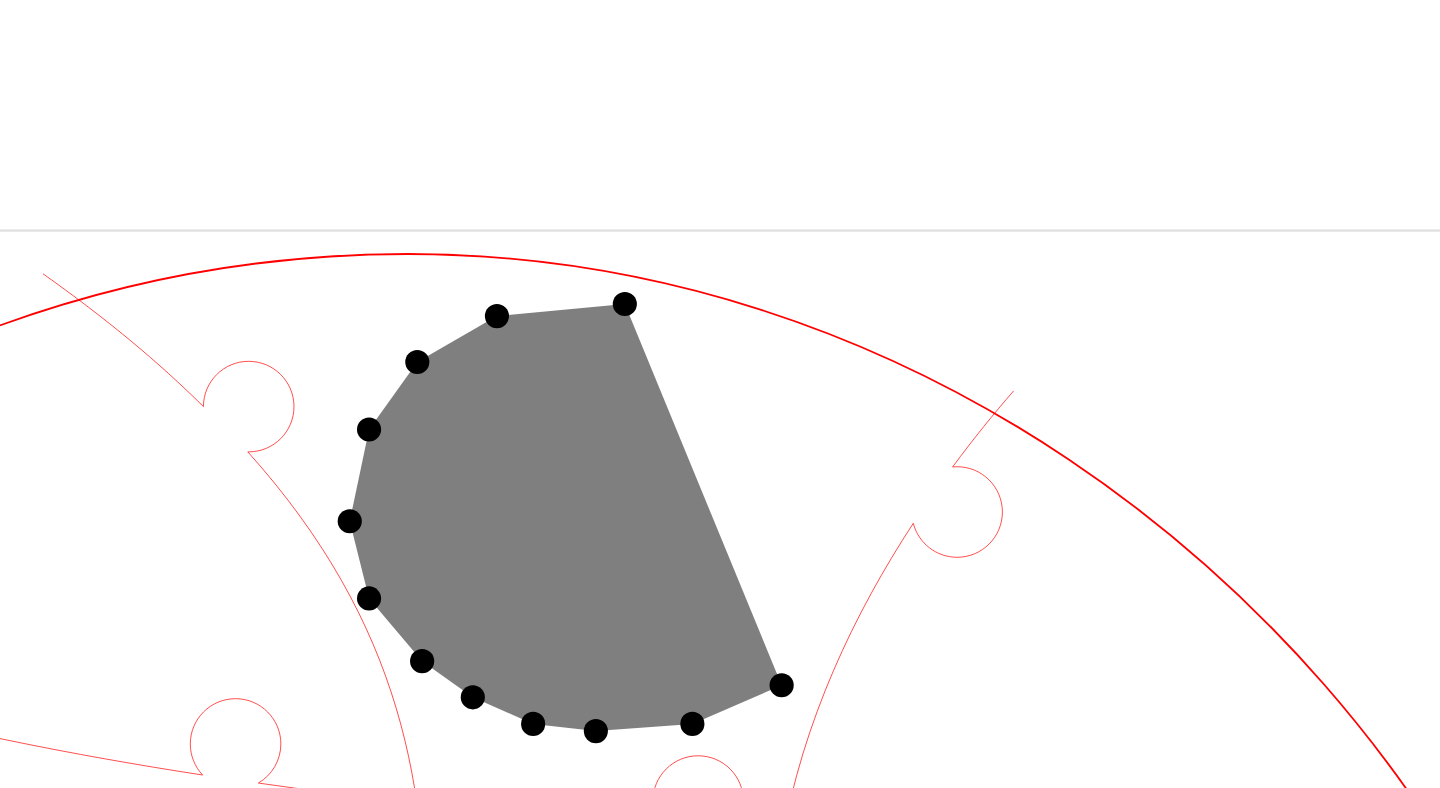 click 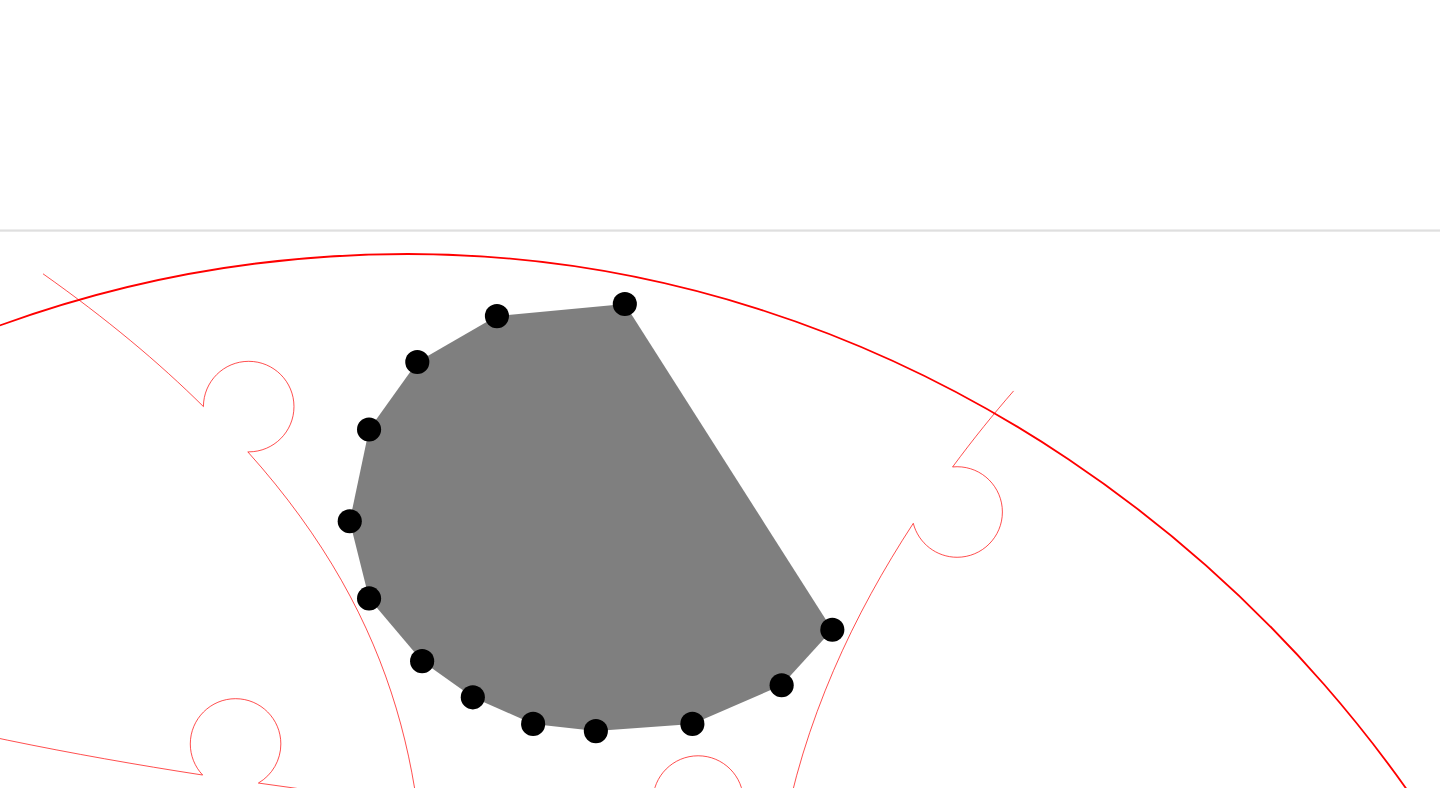 click 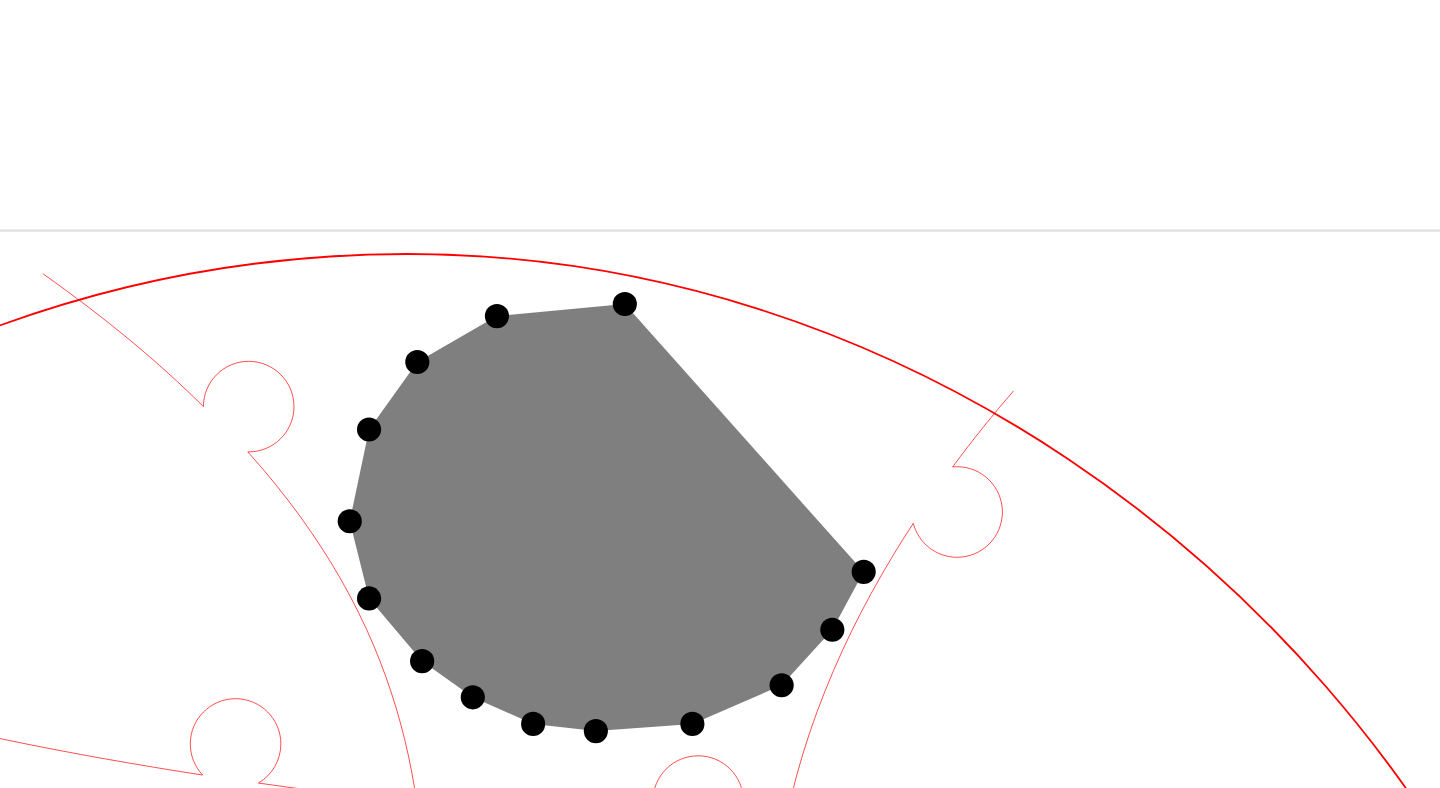 click 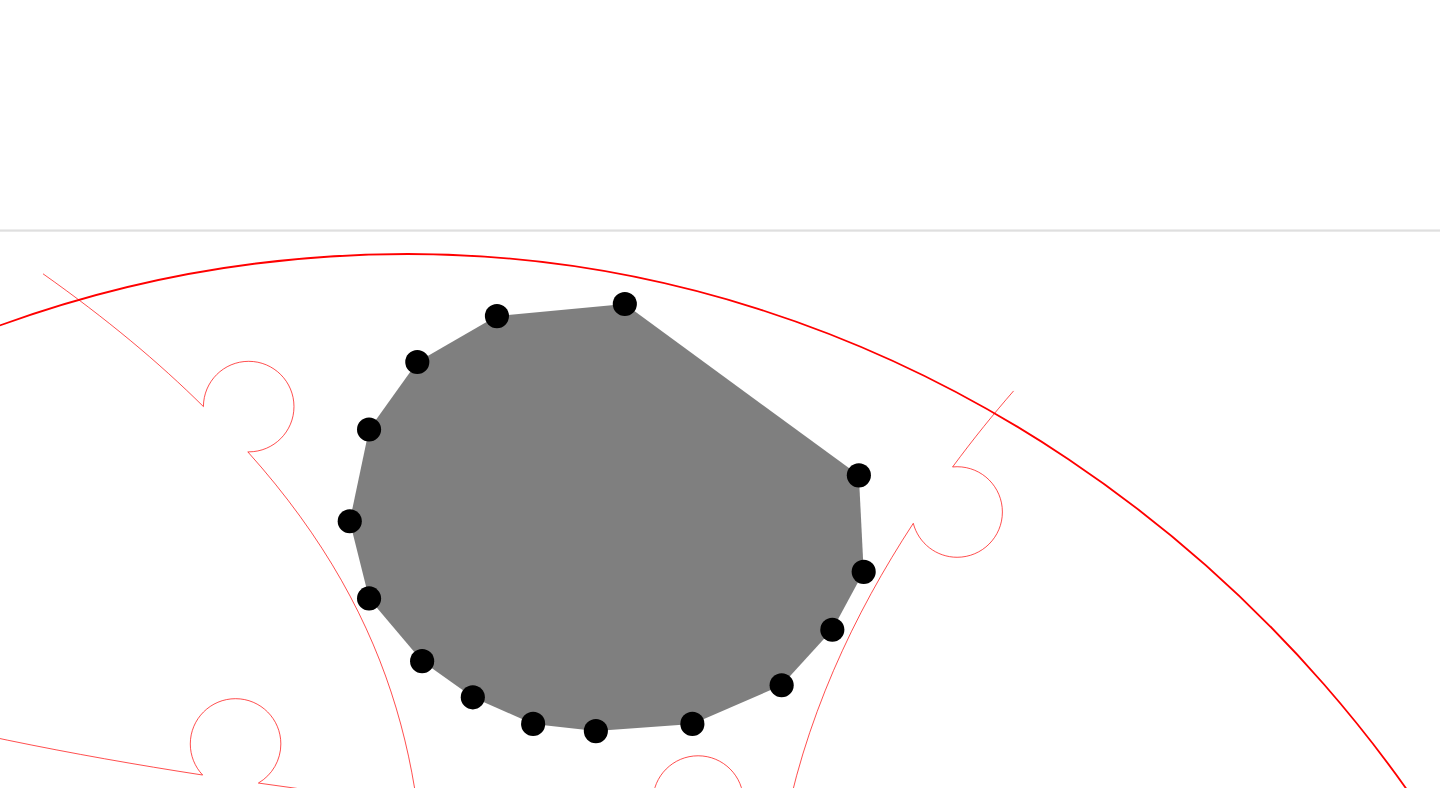 click 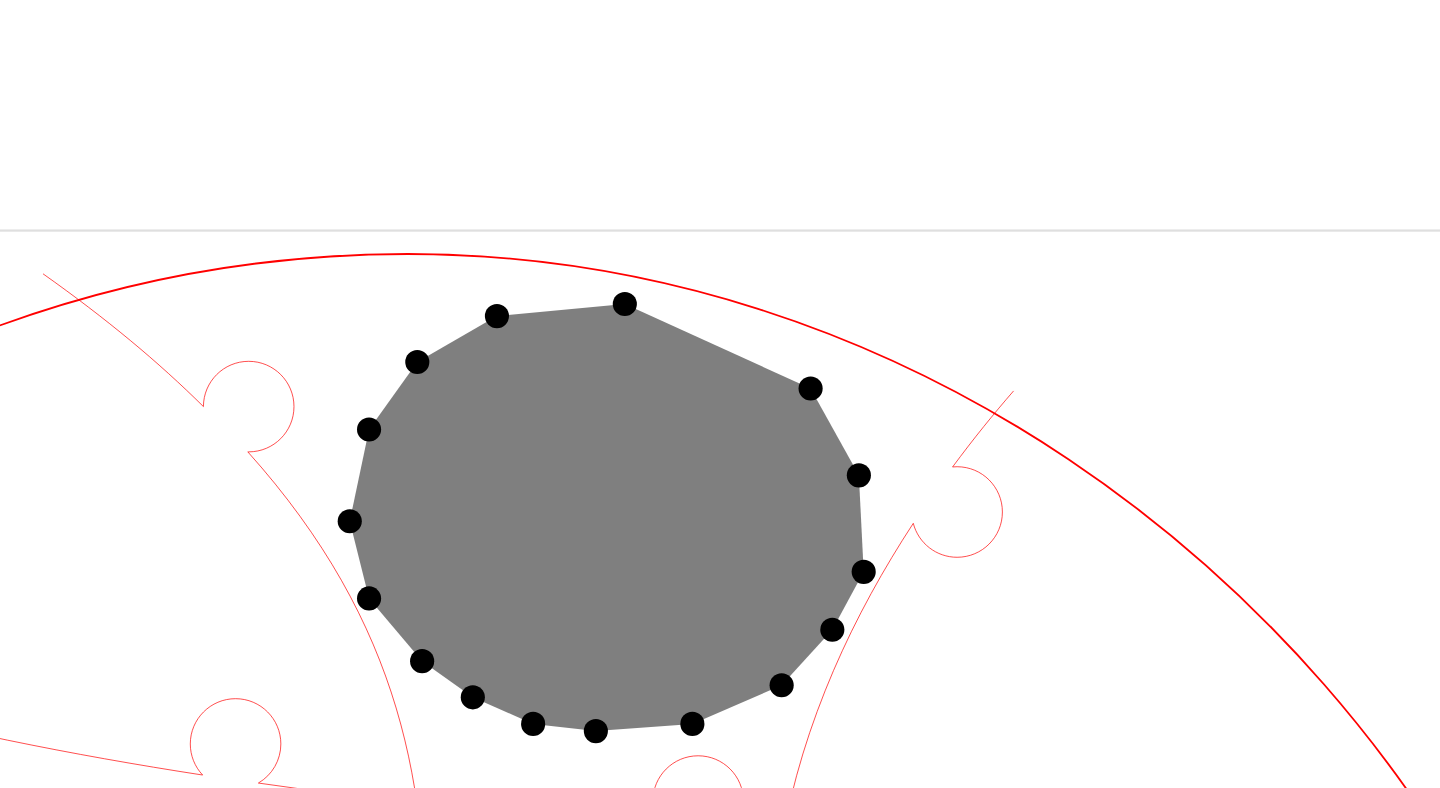 click 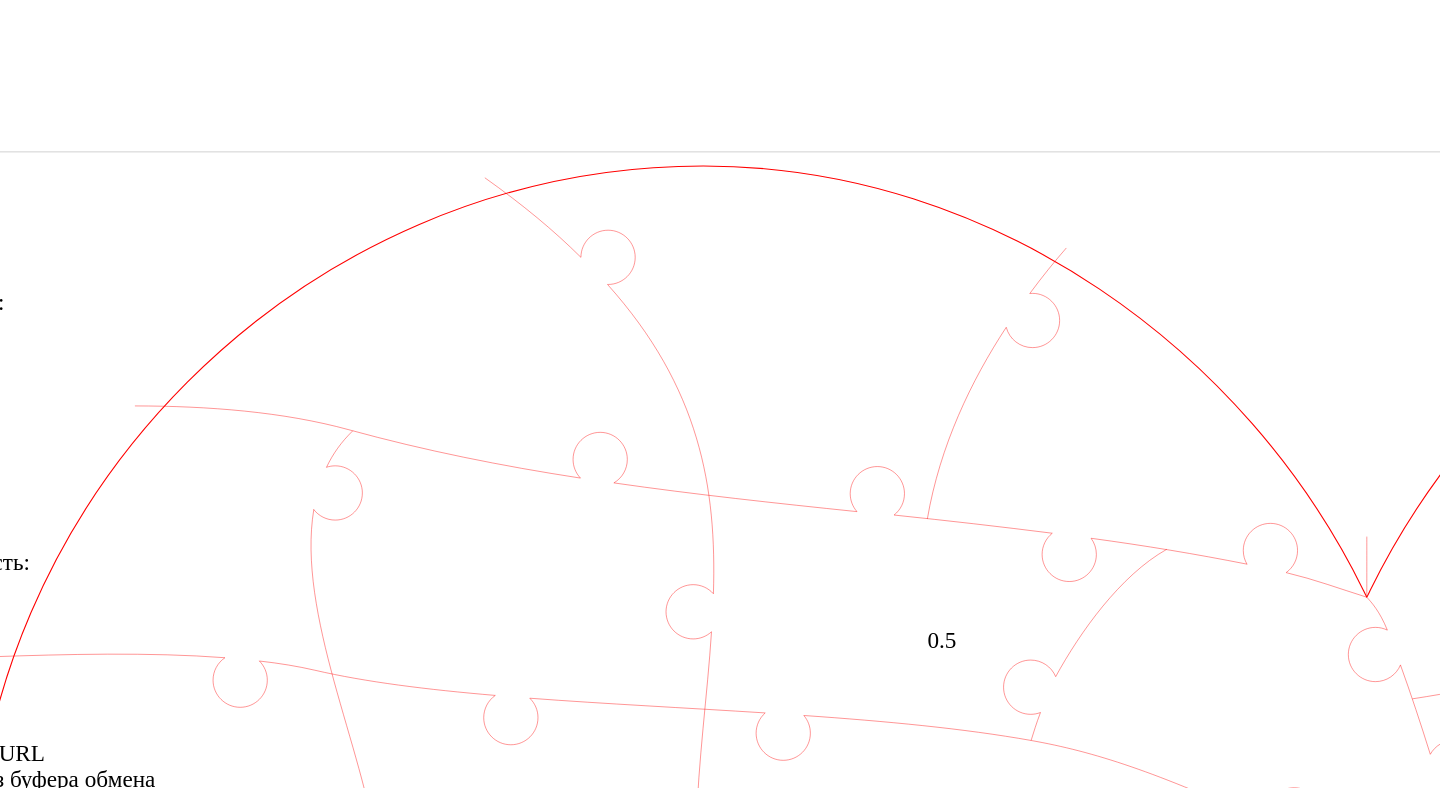 click 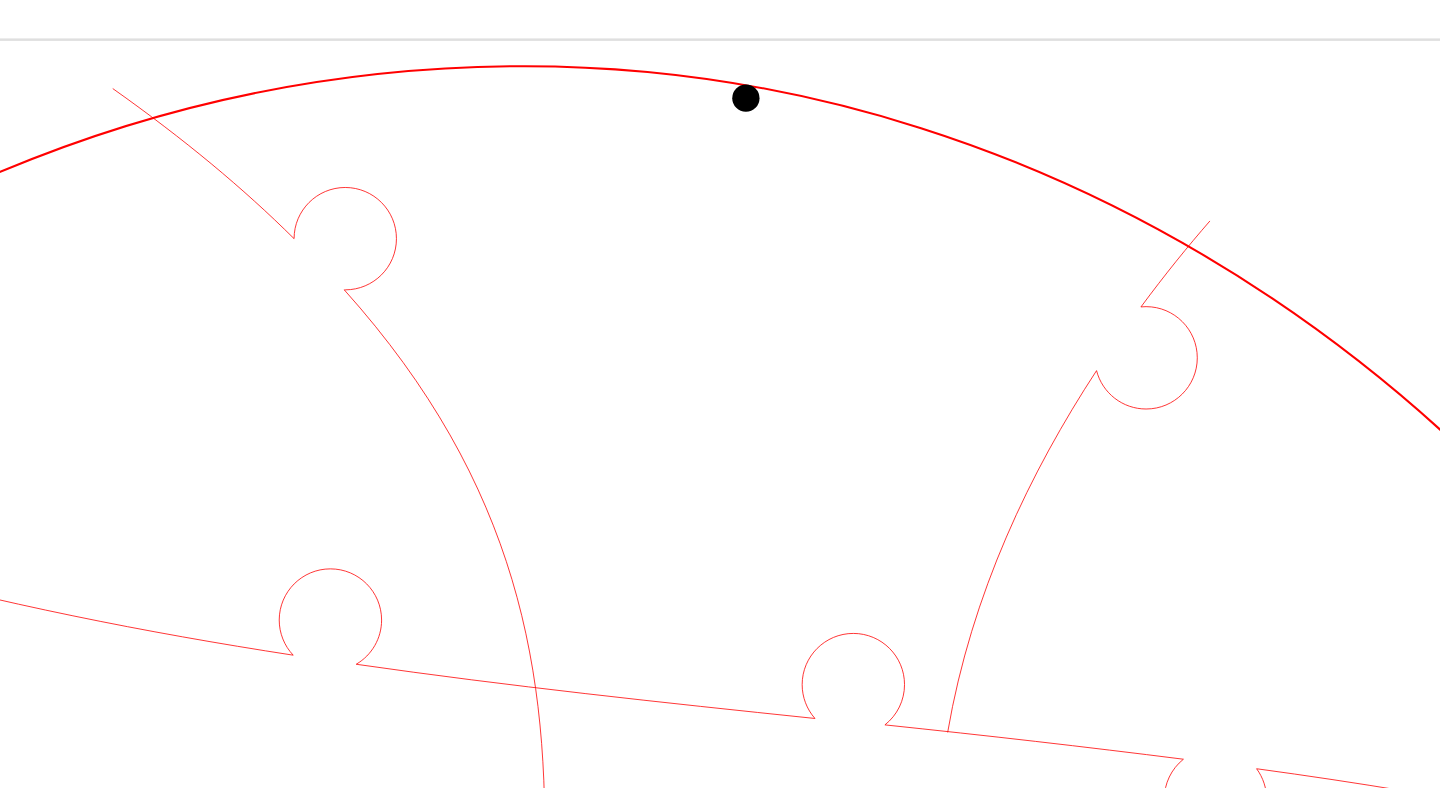 click 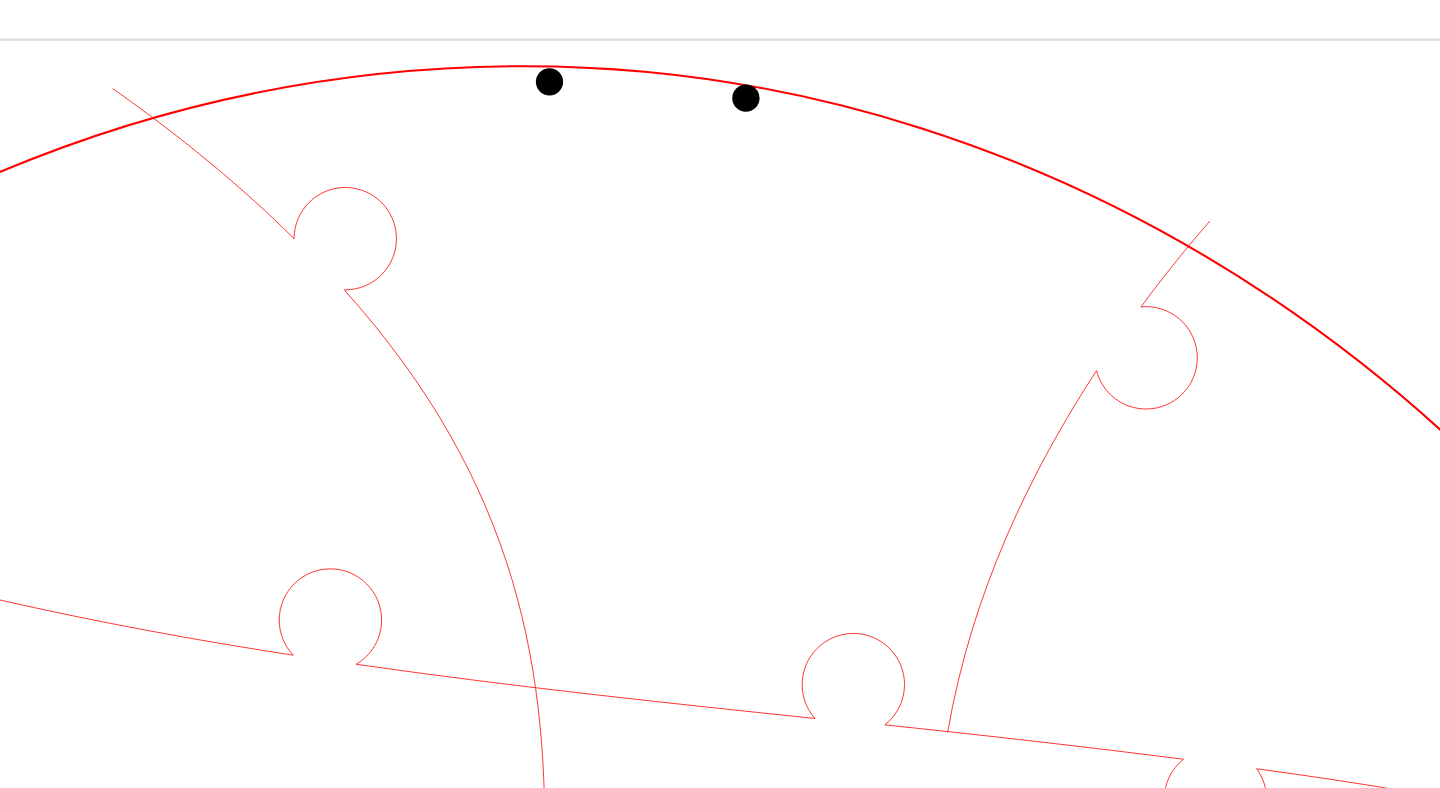 click 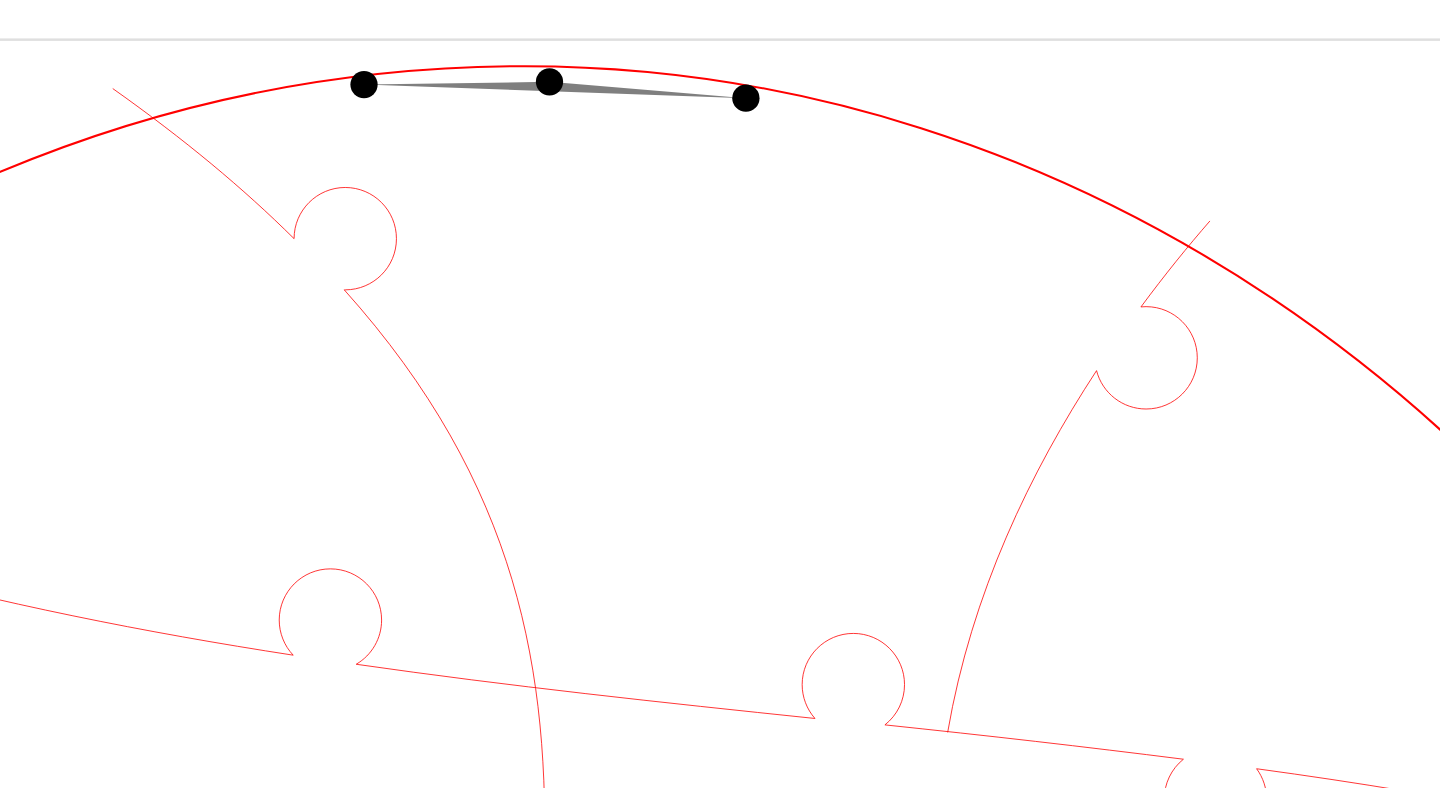 click 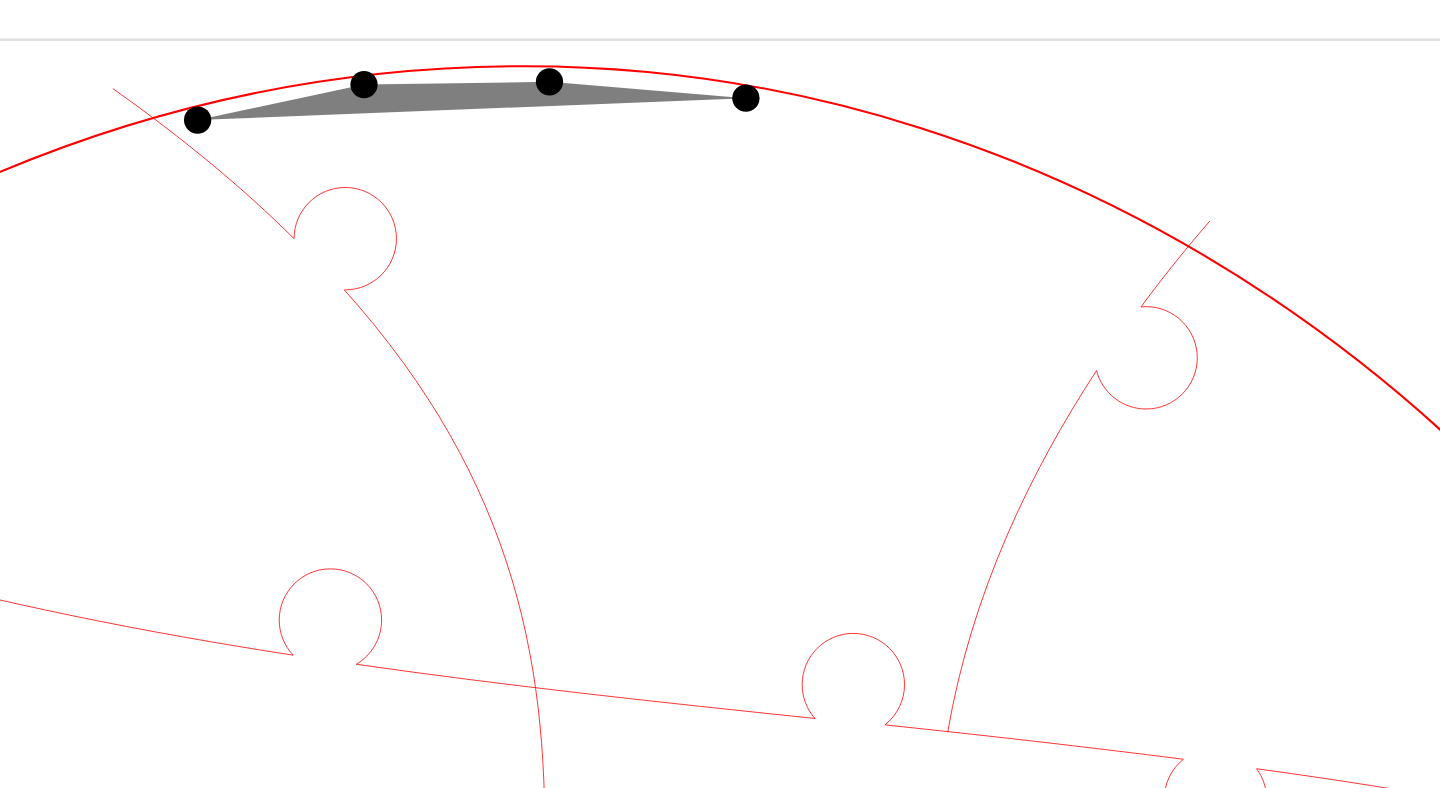 click 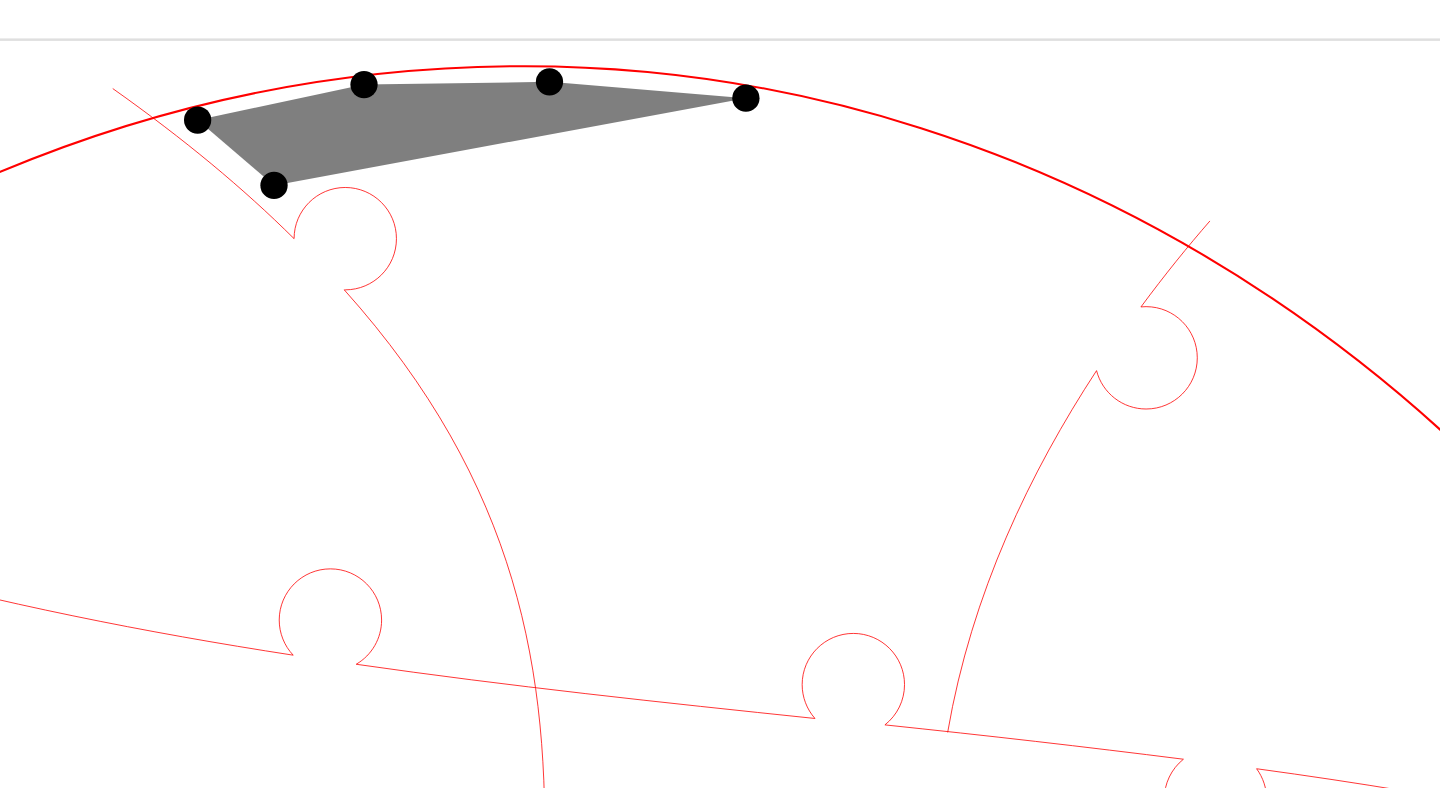 click 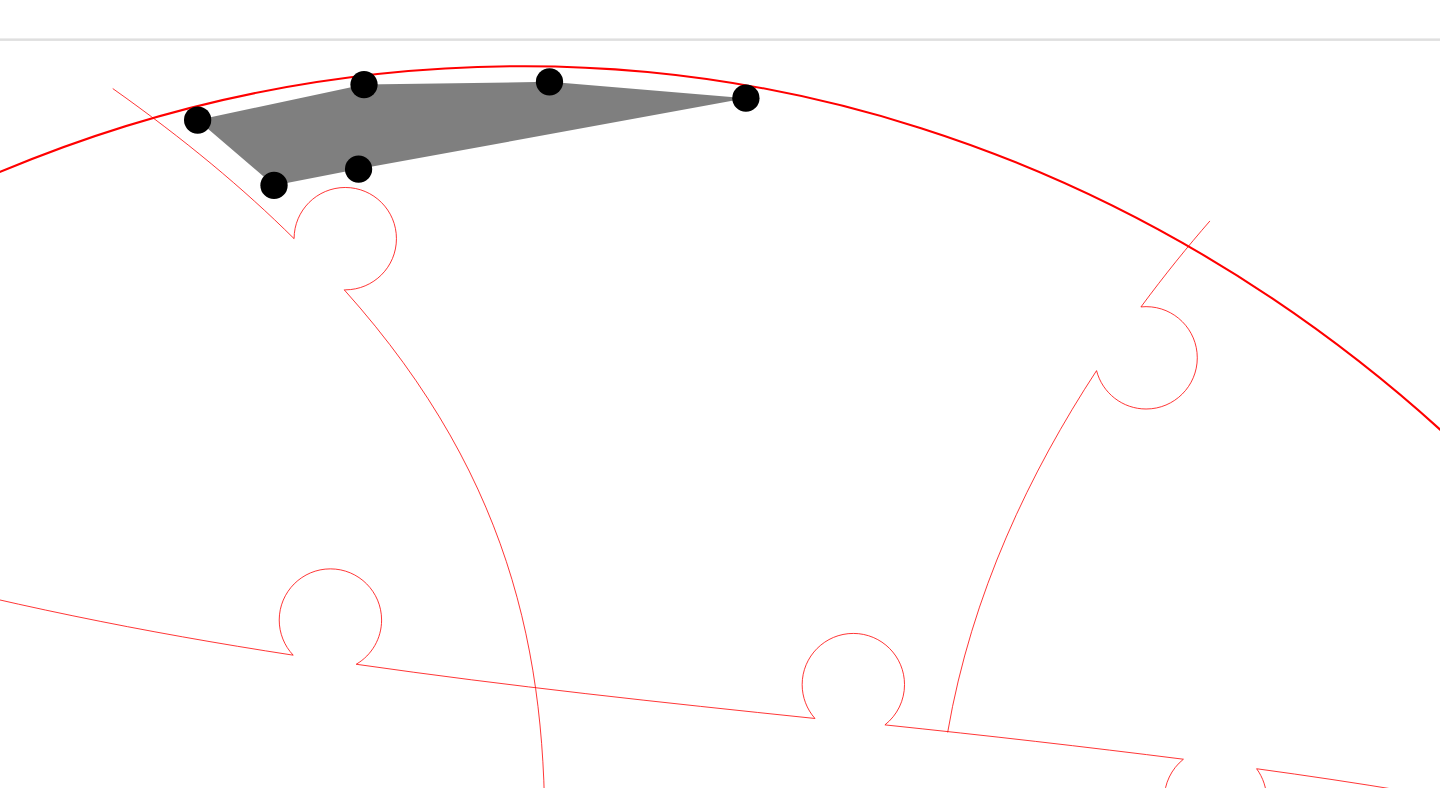 click 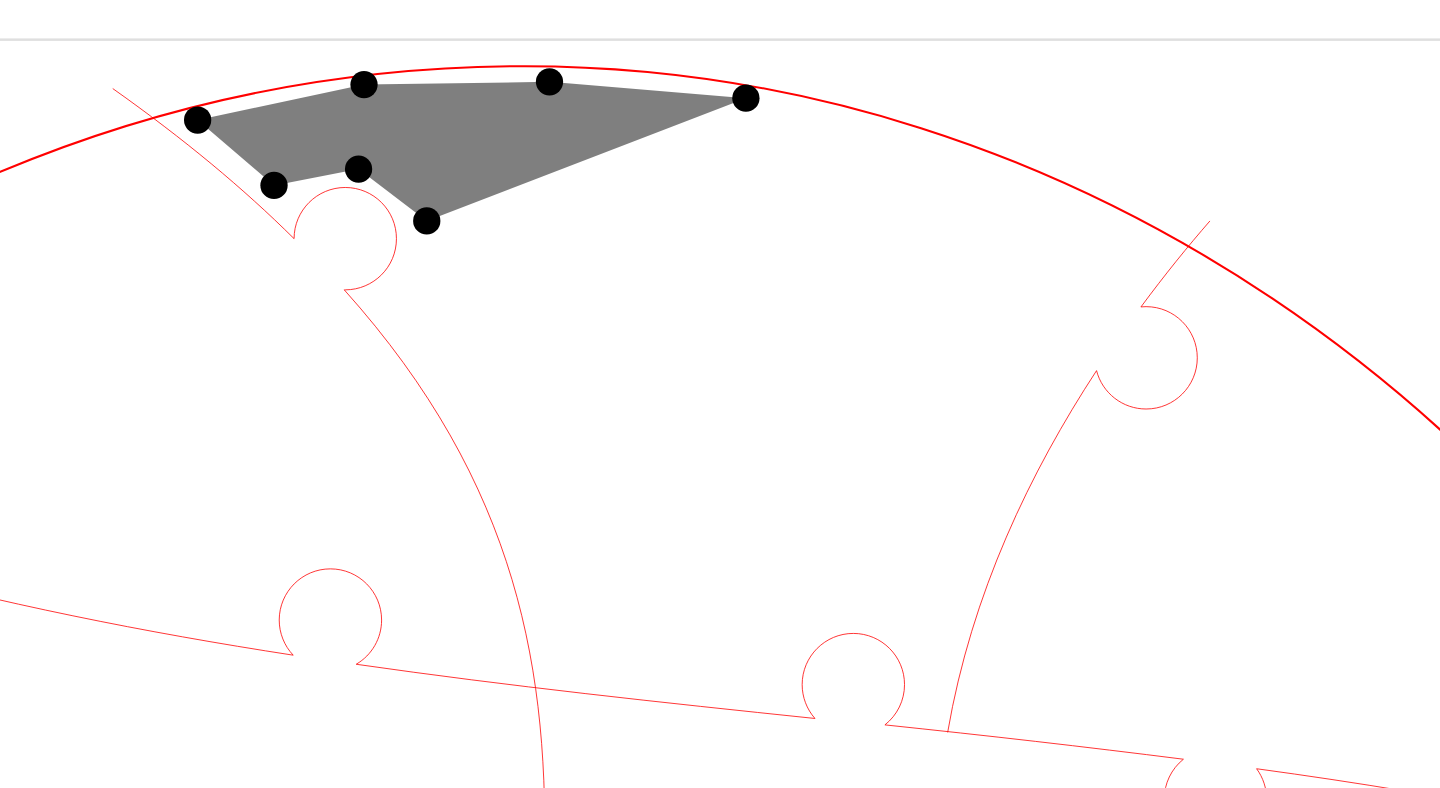 click 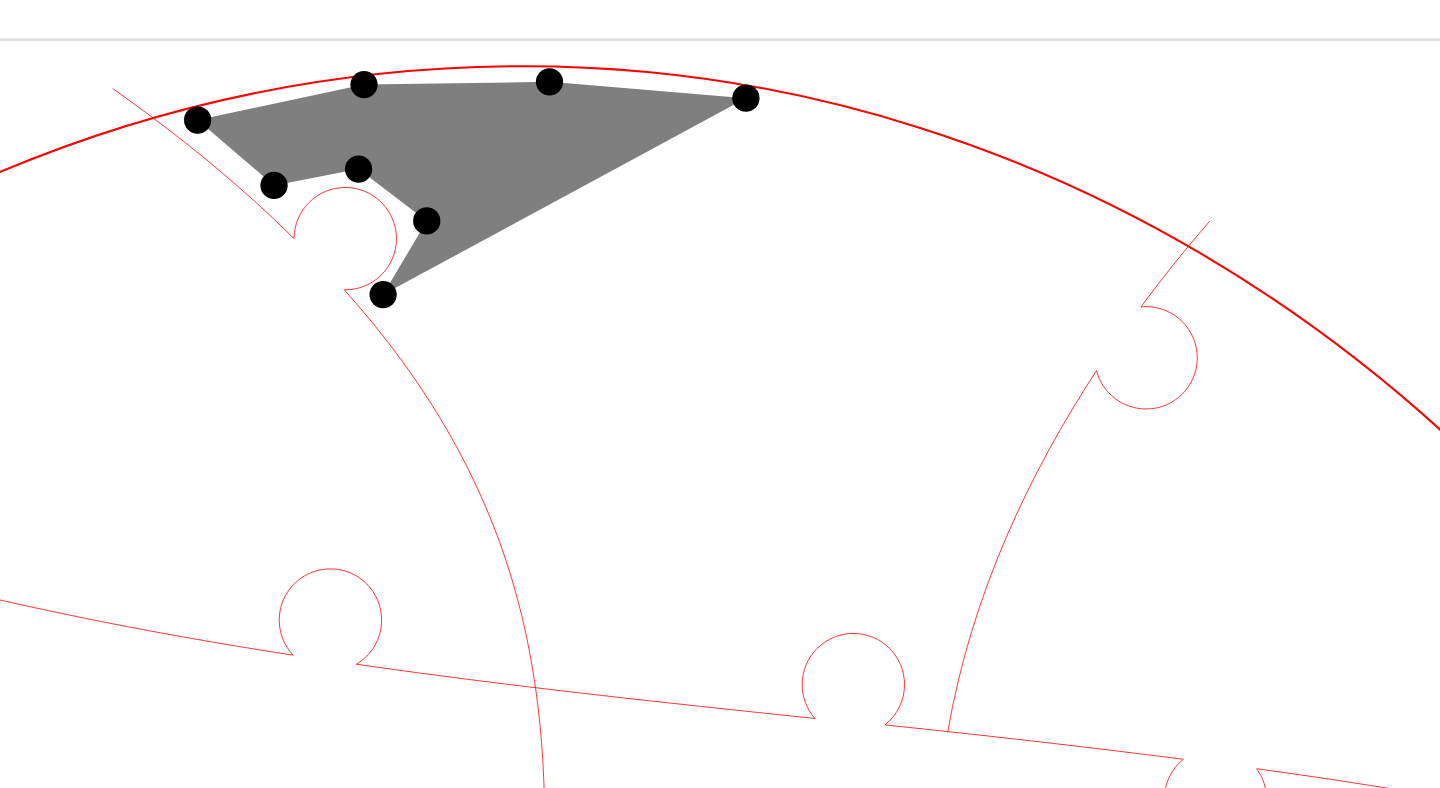 click 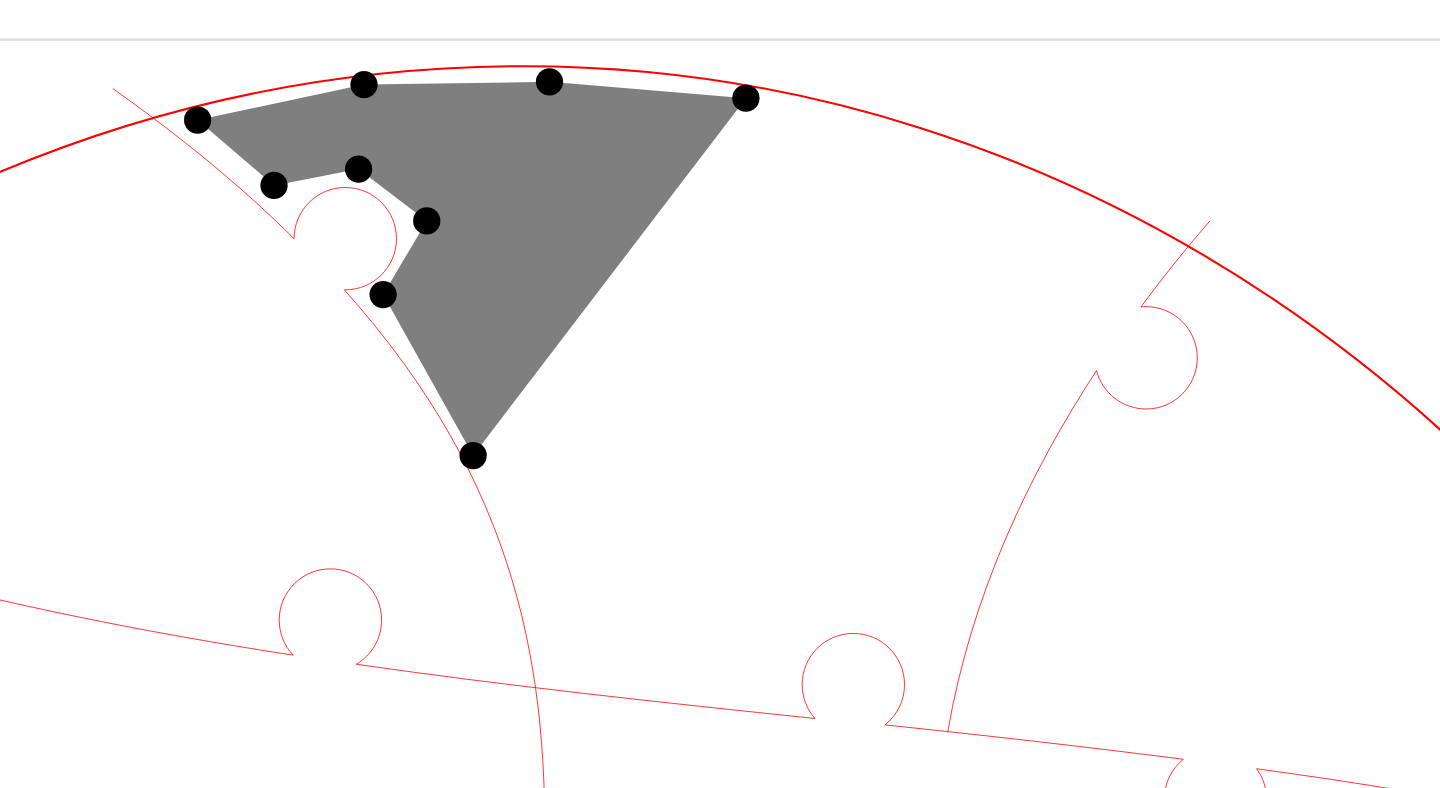 click 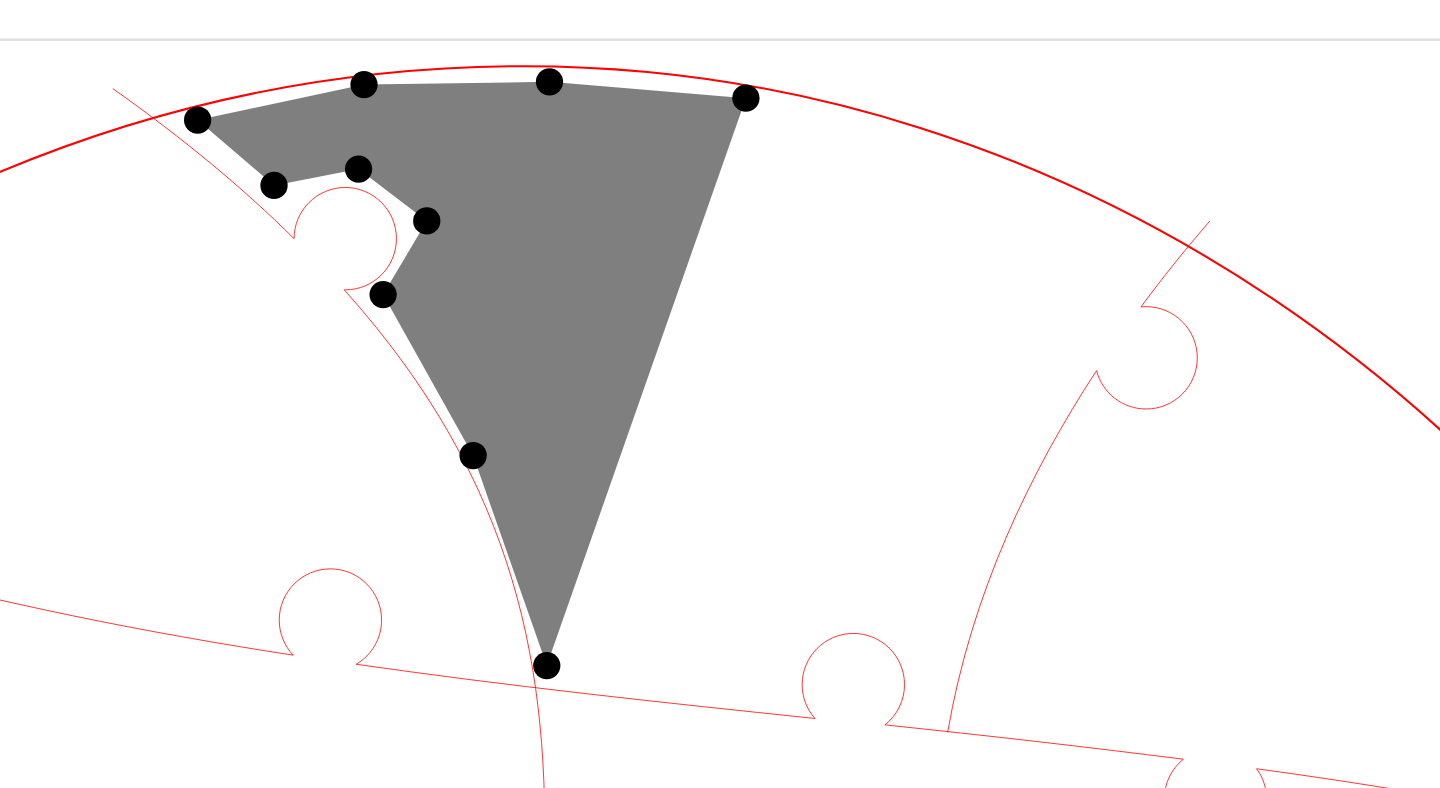 click 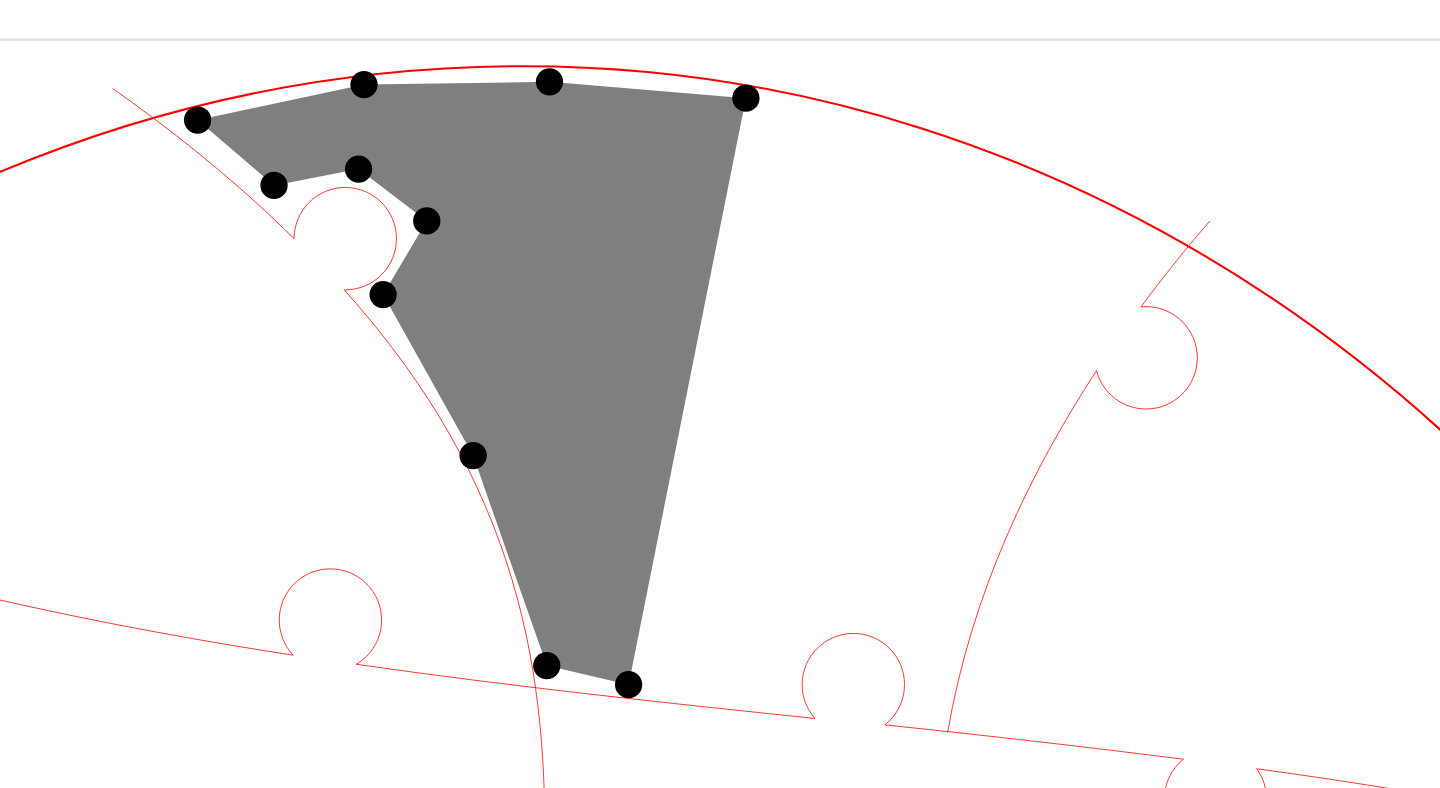click 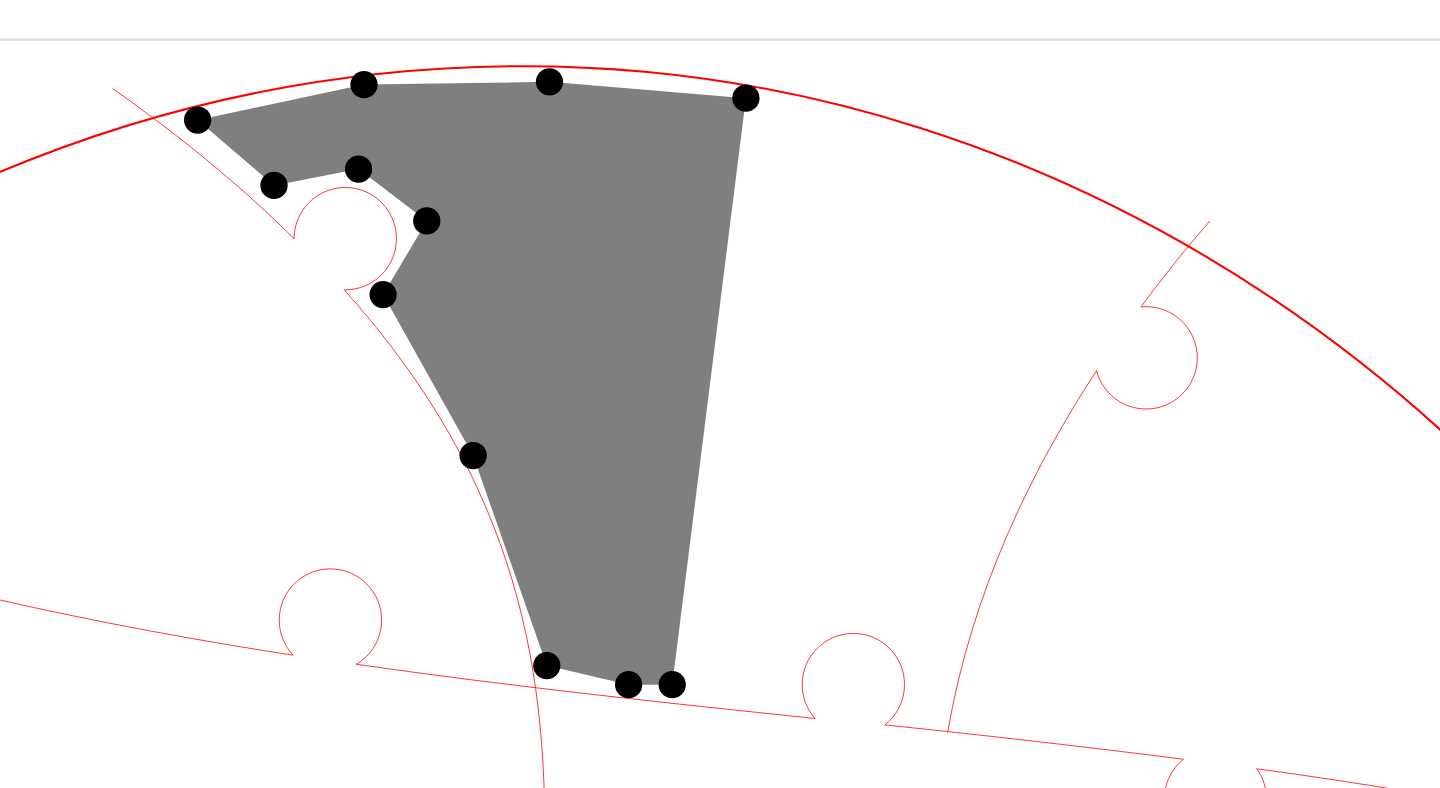 click 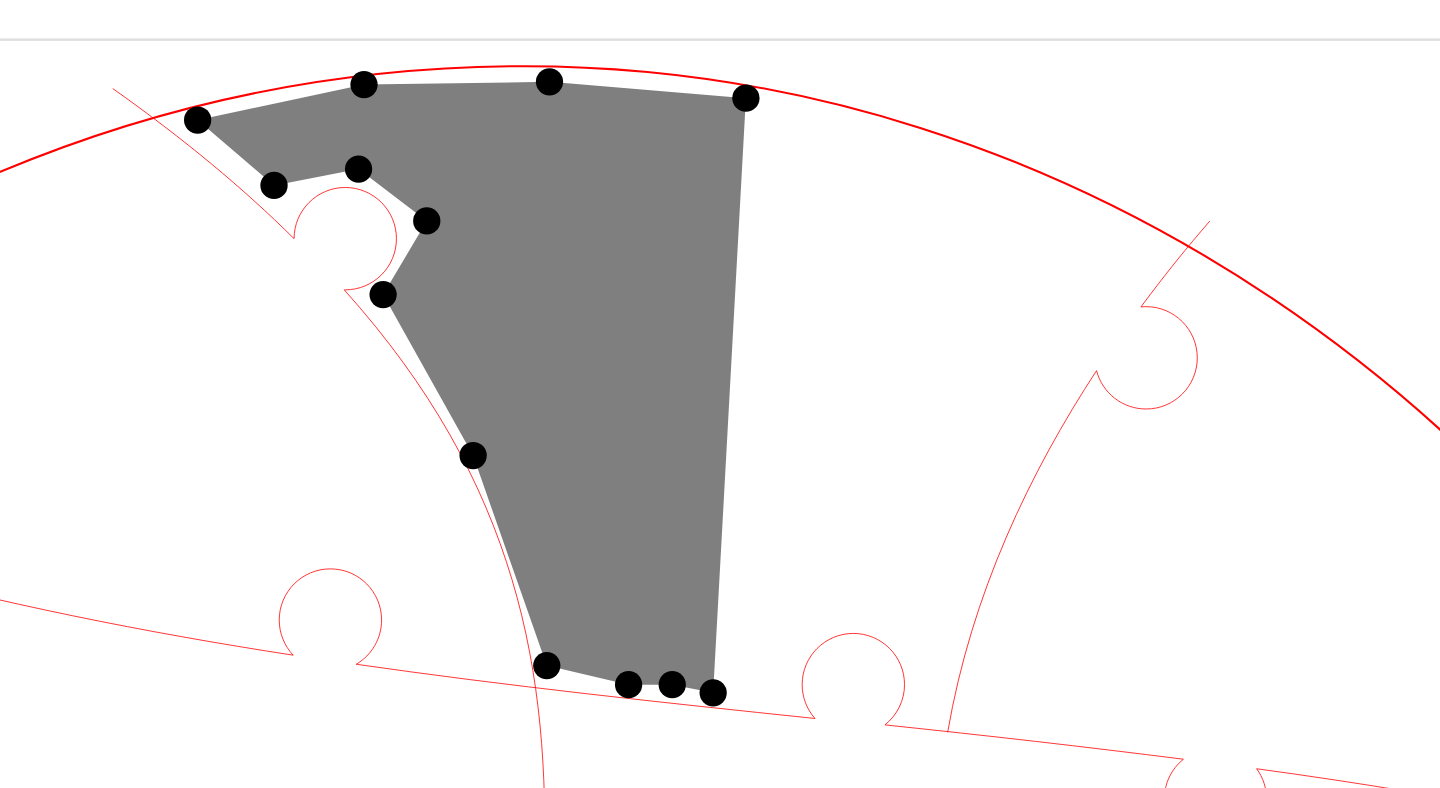 click 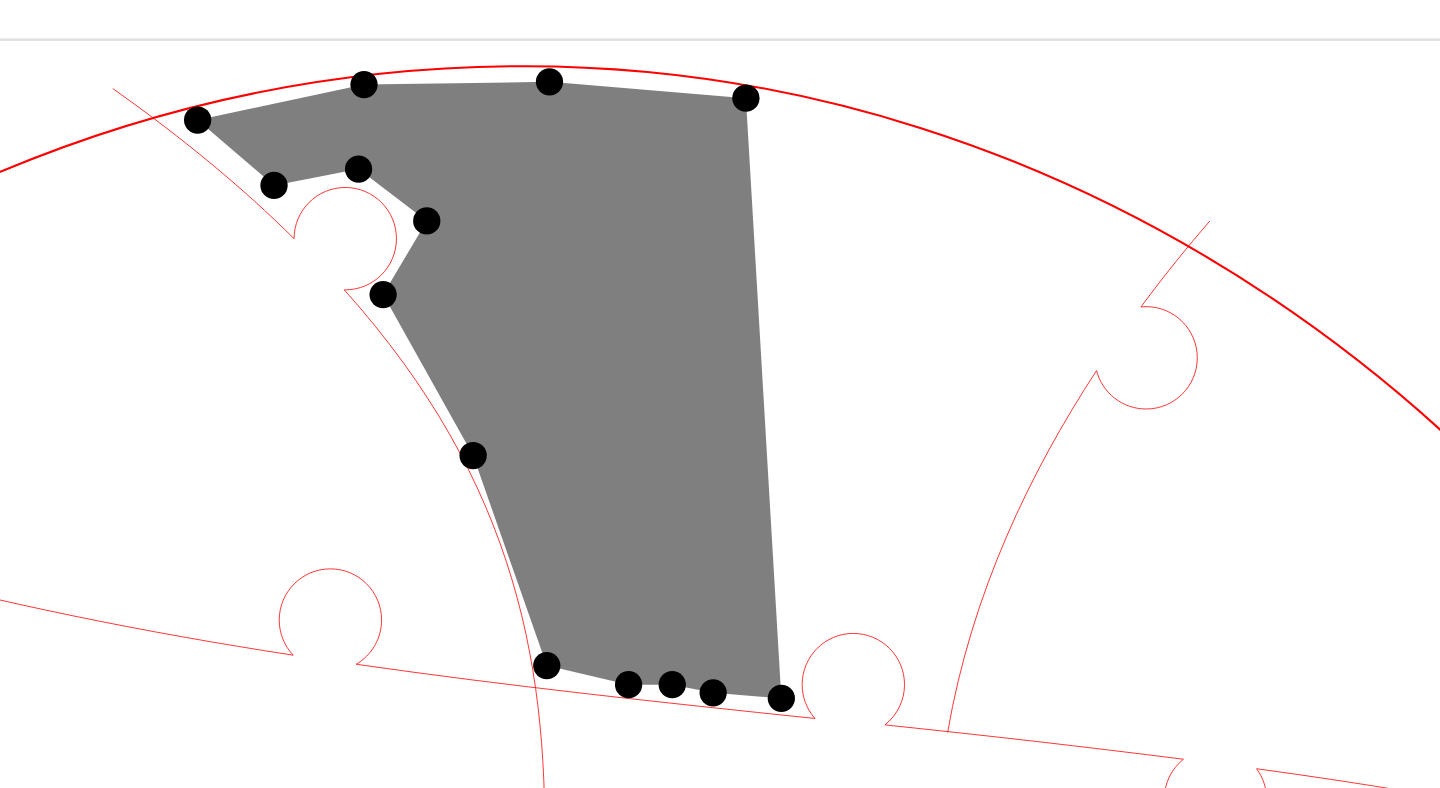 click 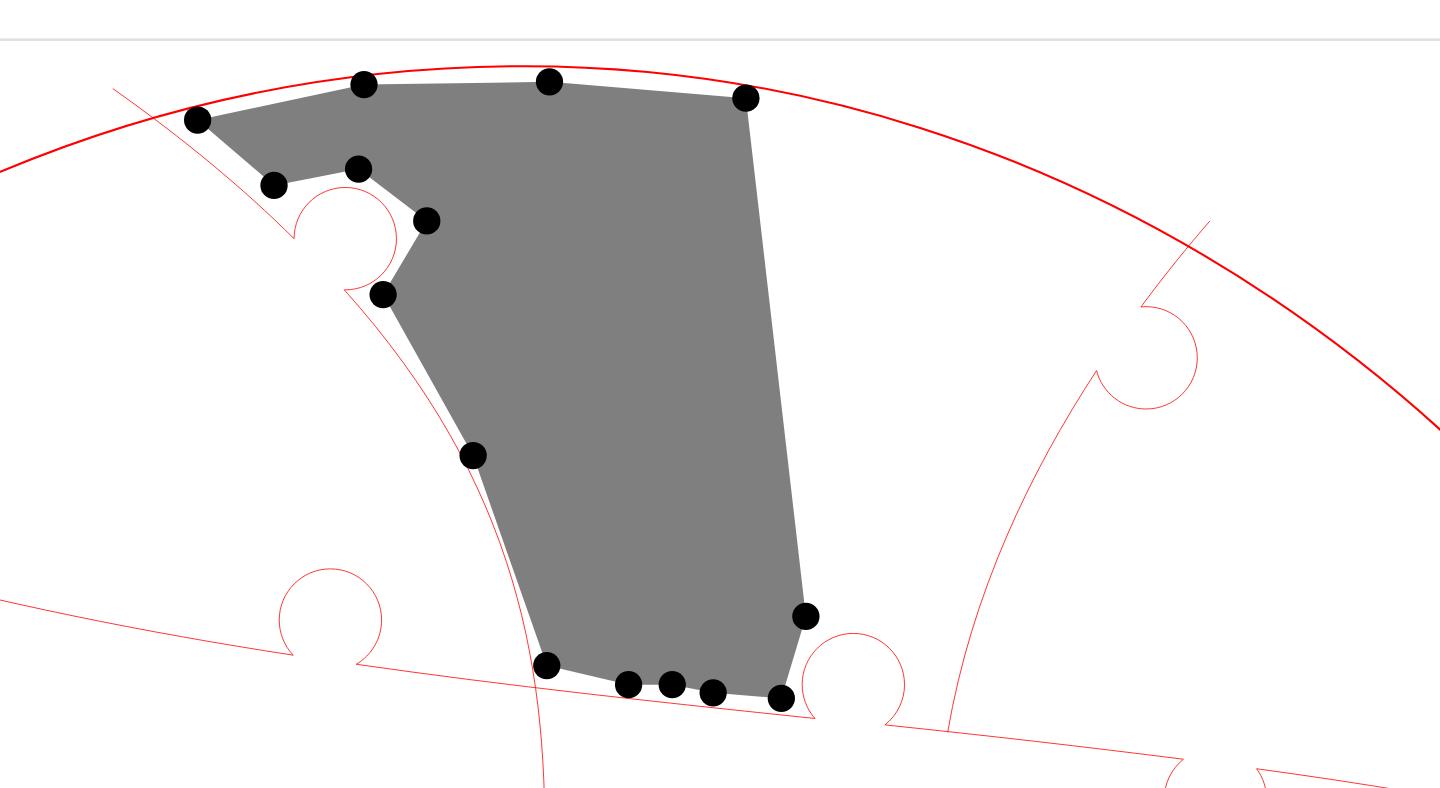 click 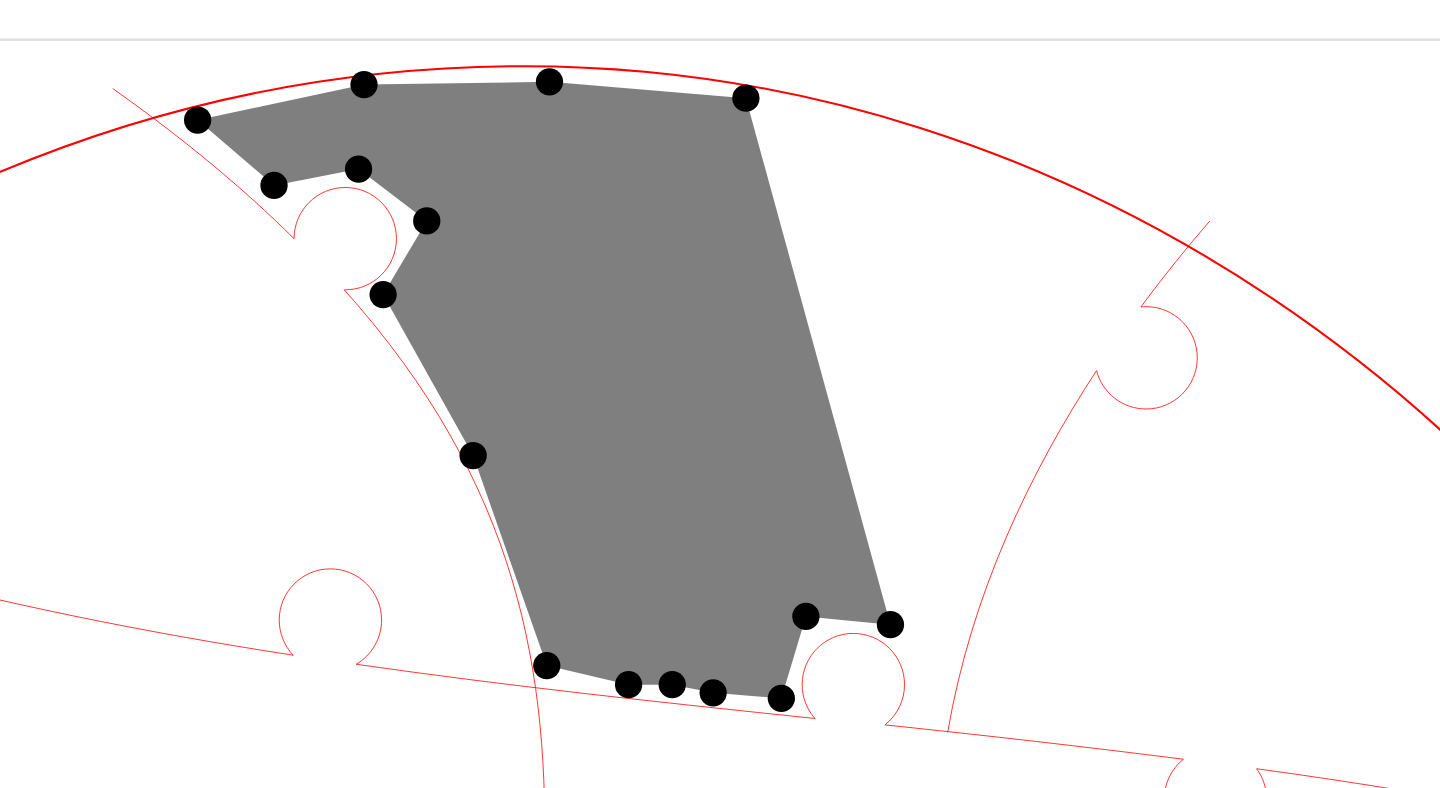 click 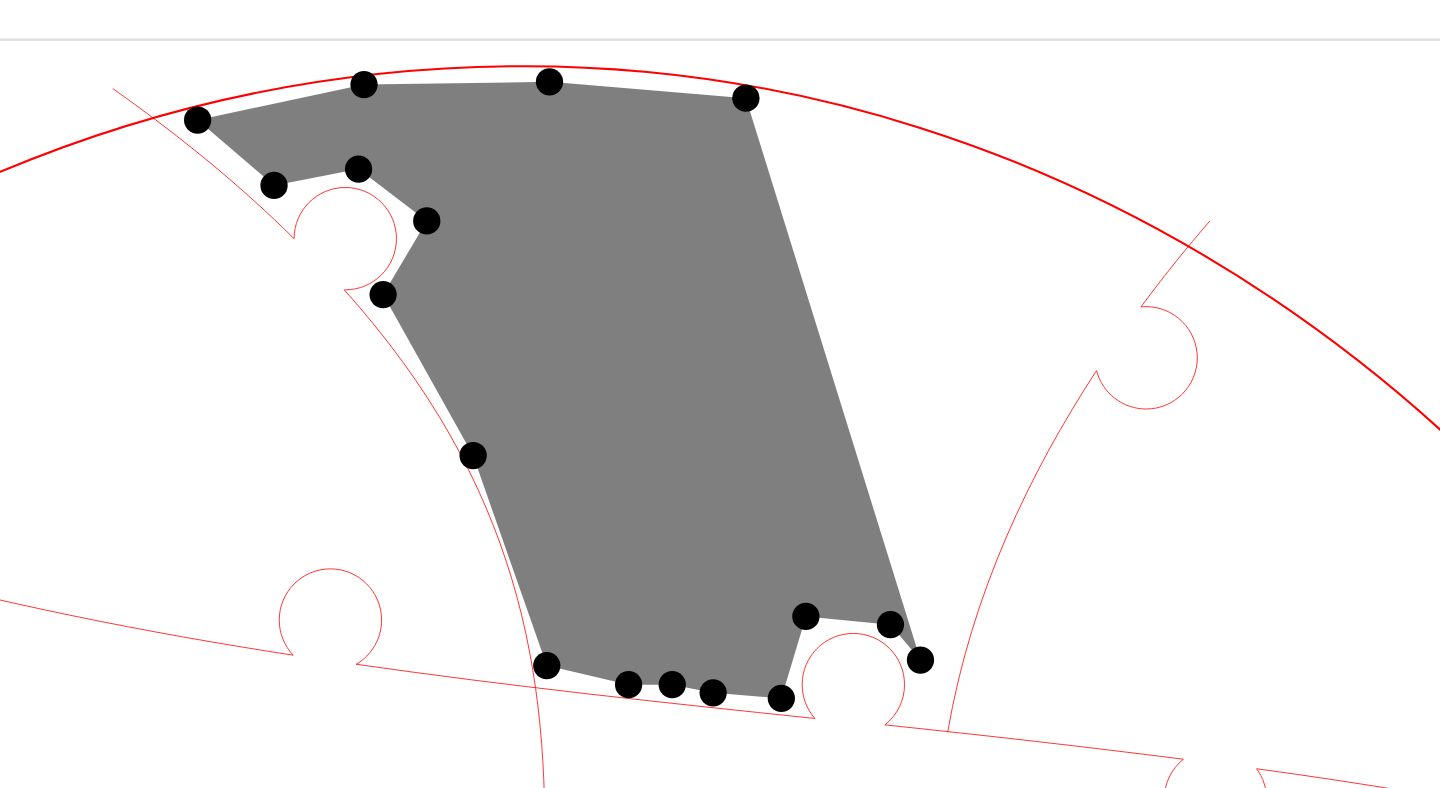 click 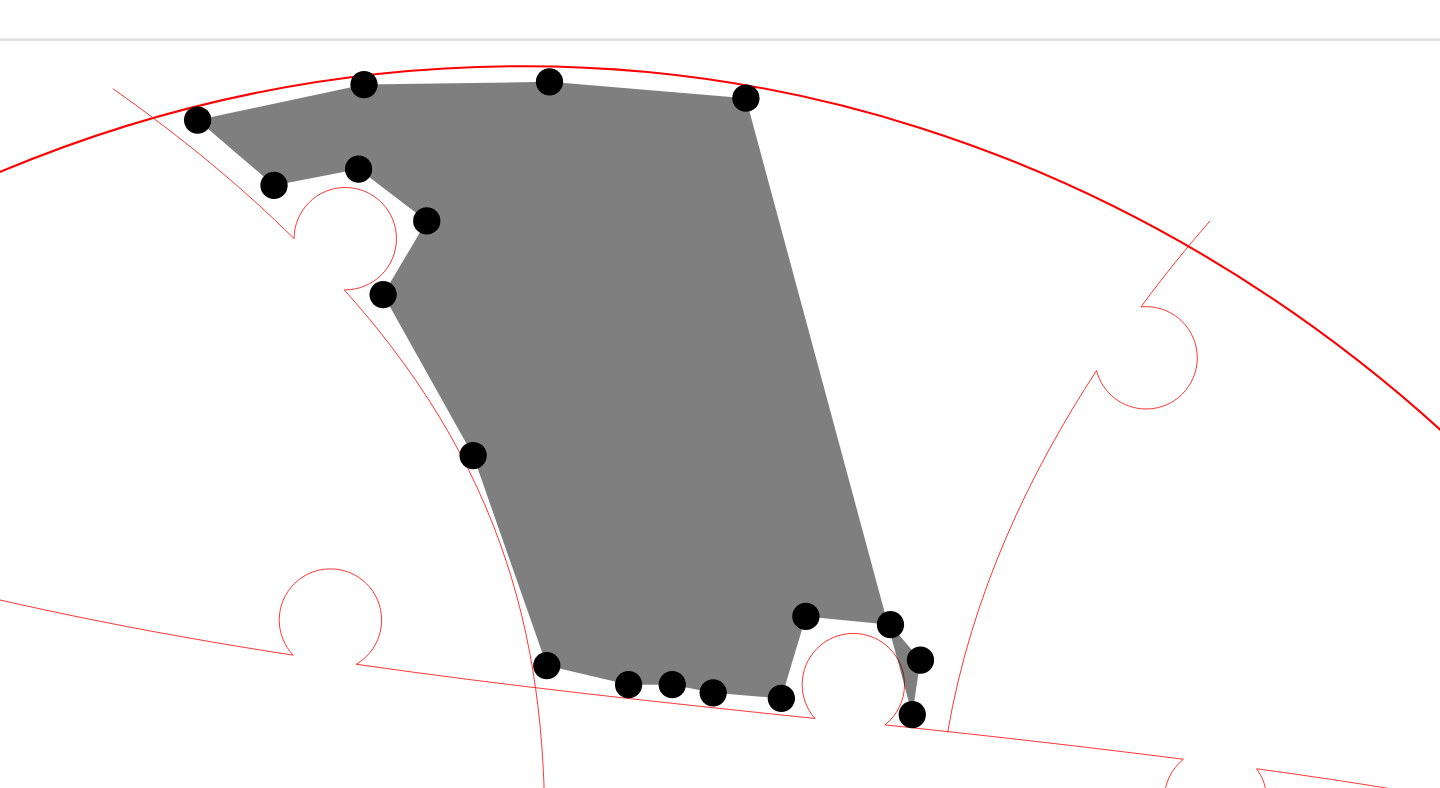 click 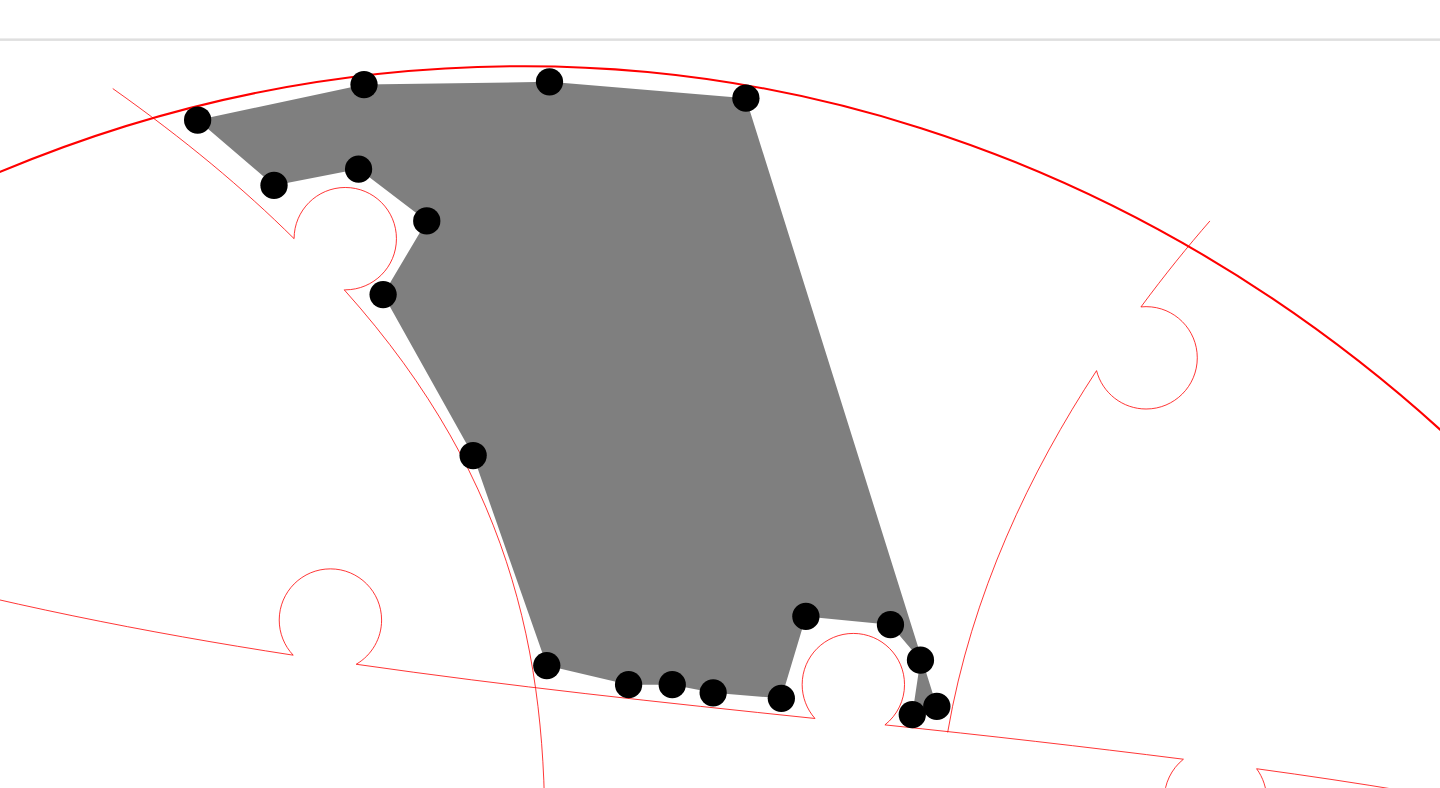 click 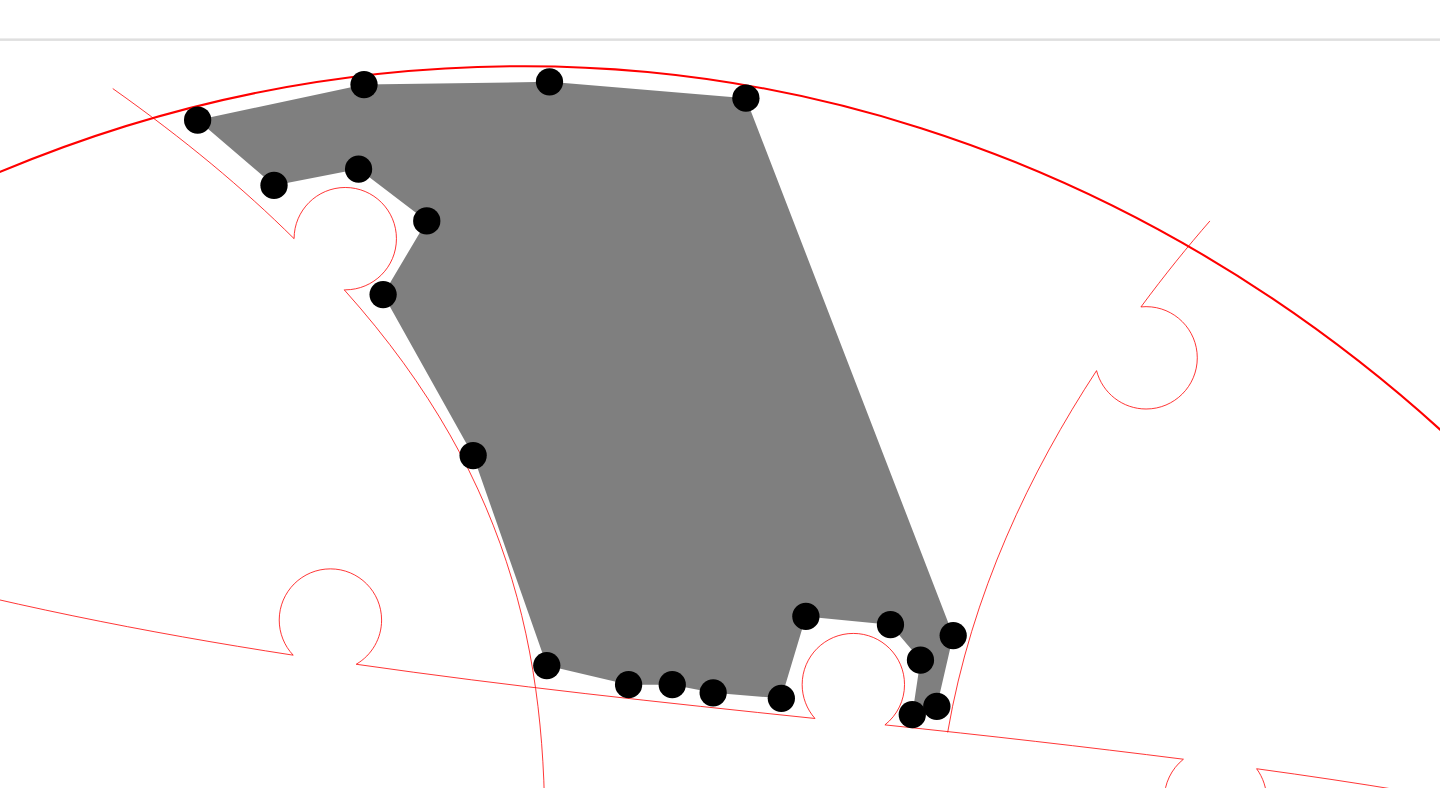 click 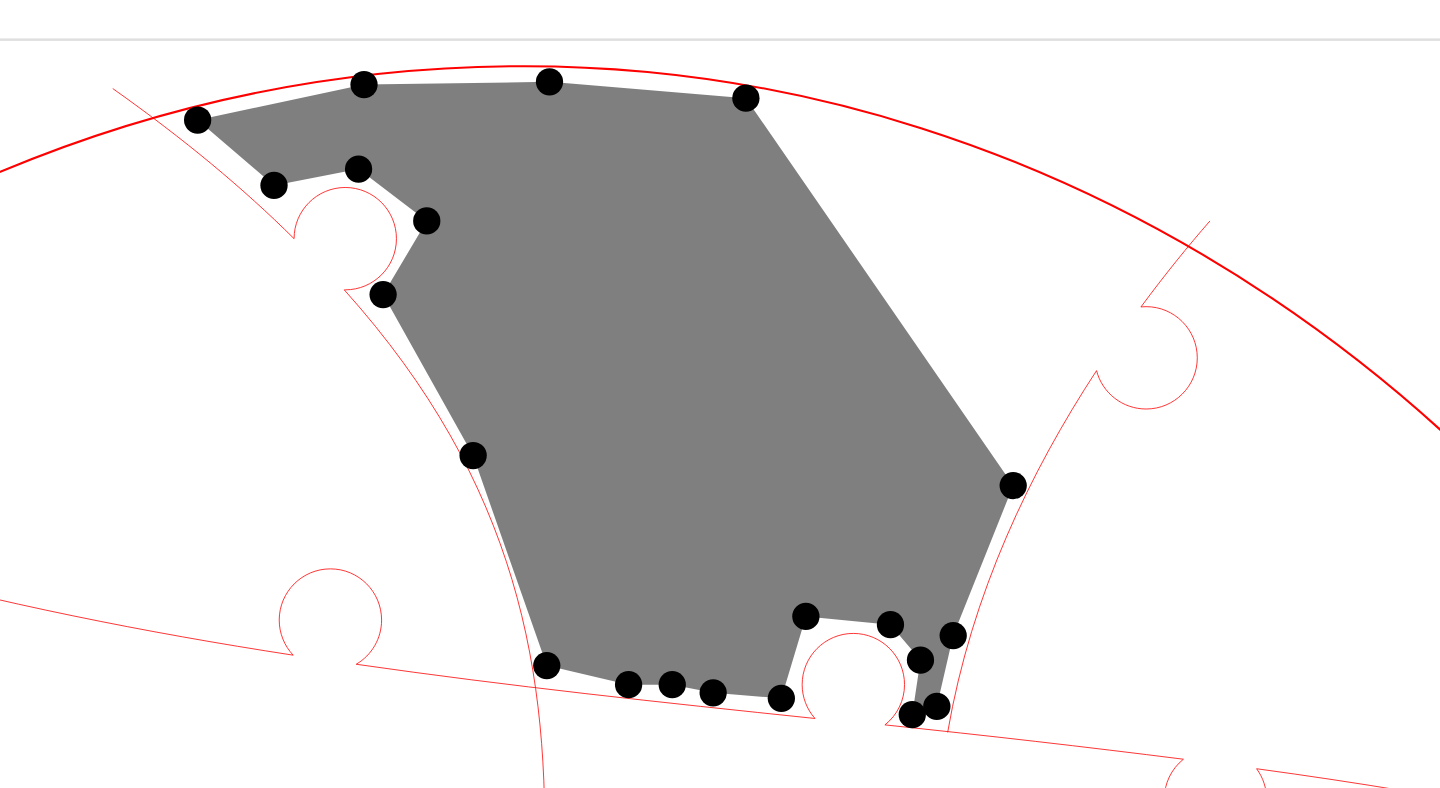 click 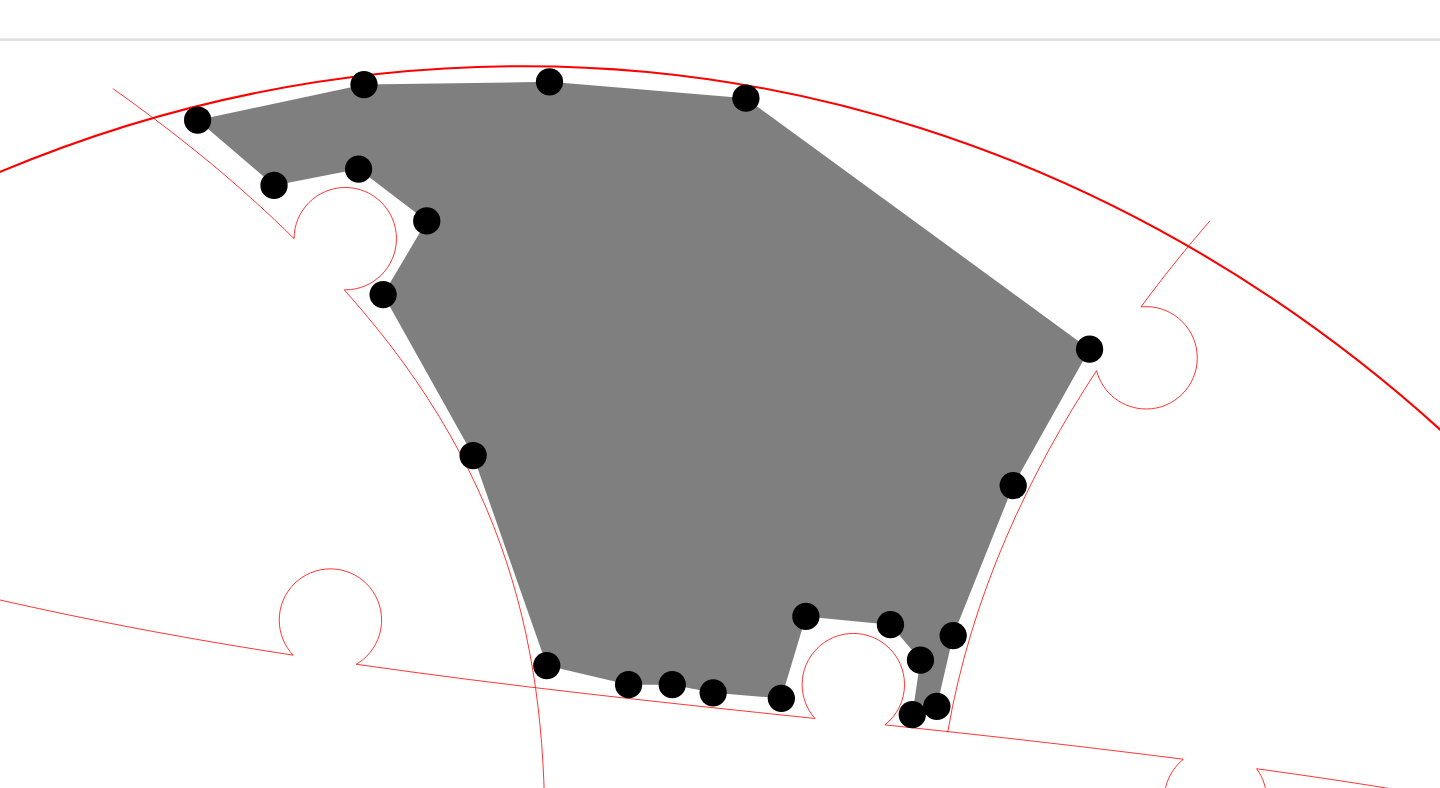 click 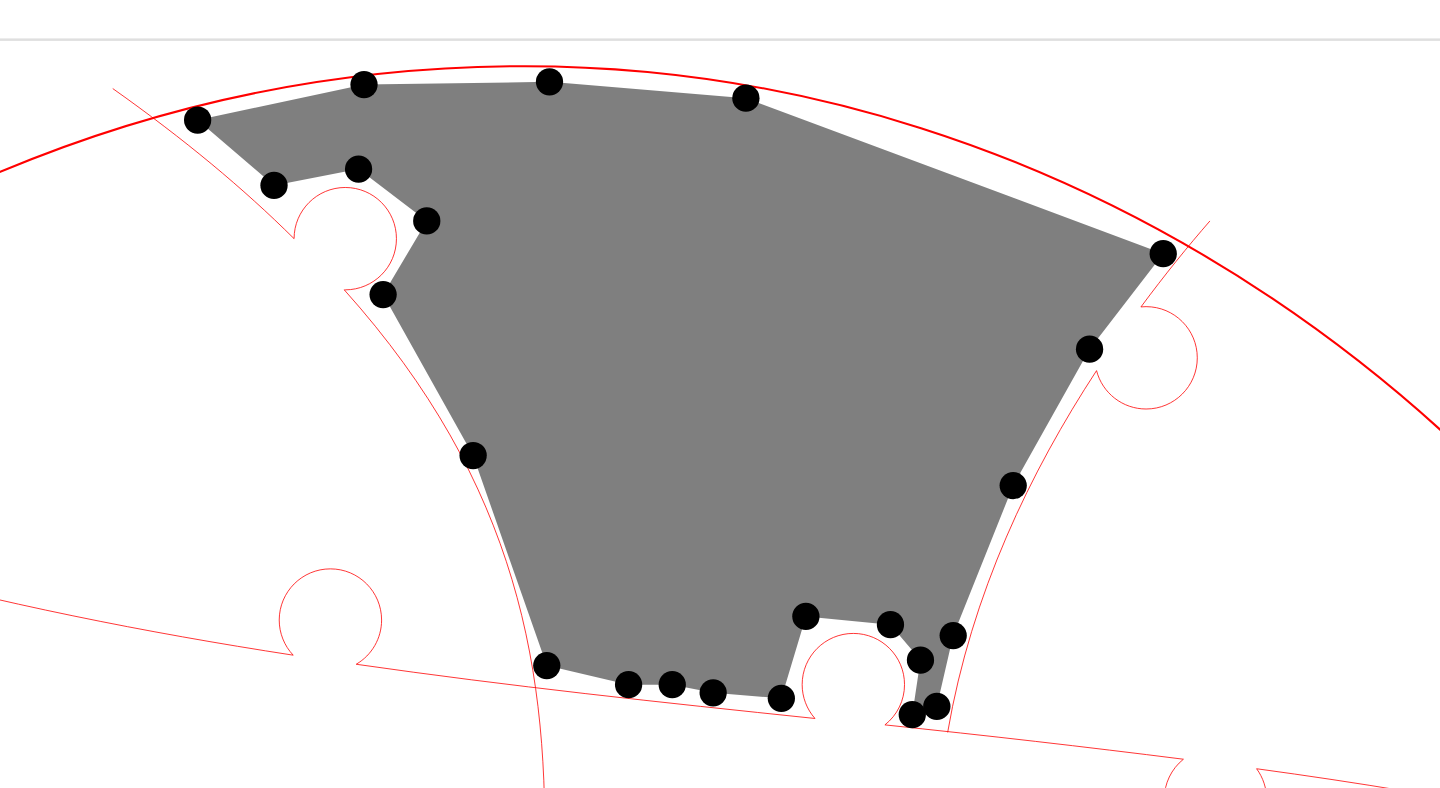 click 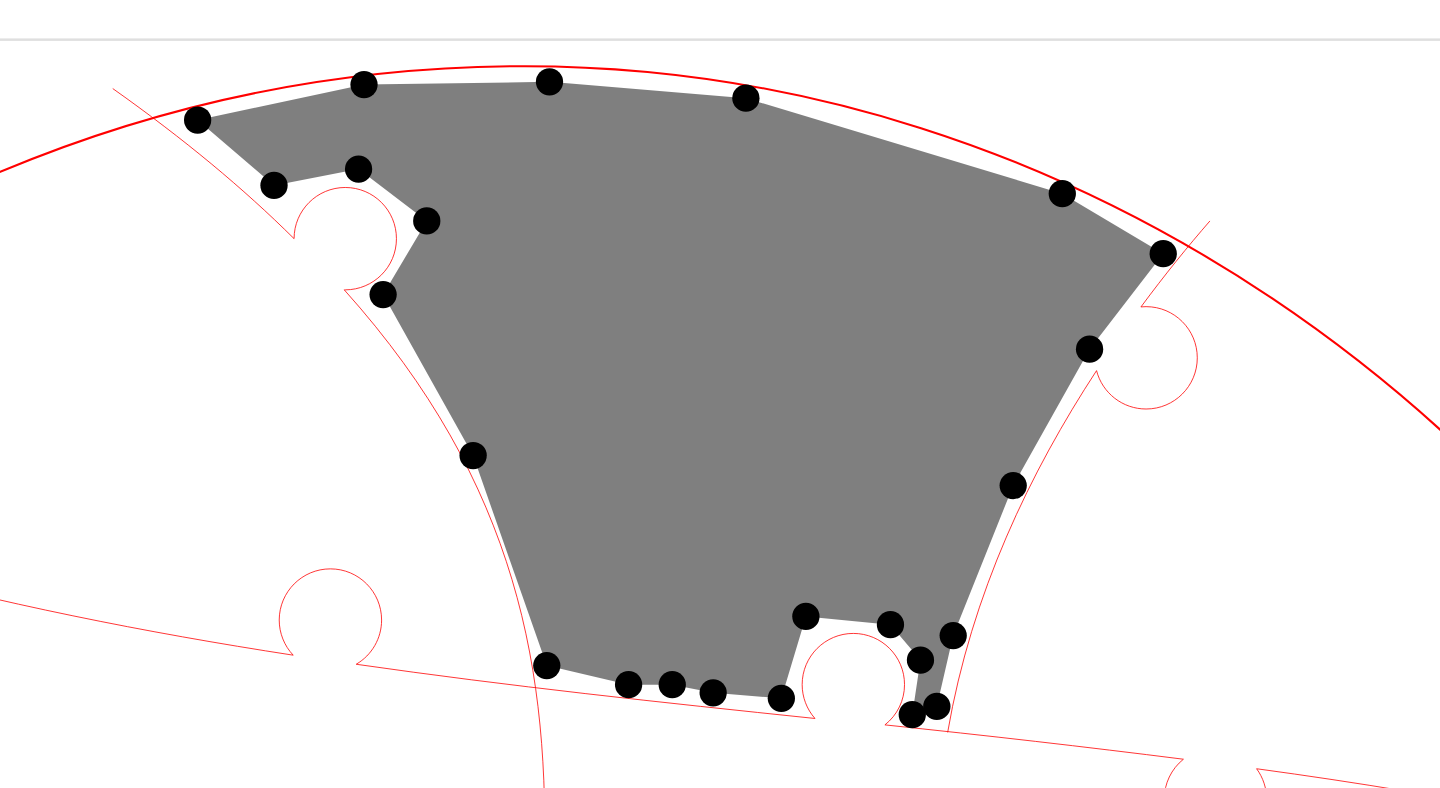 click 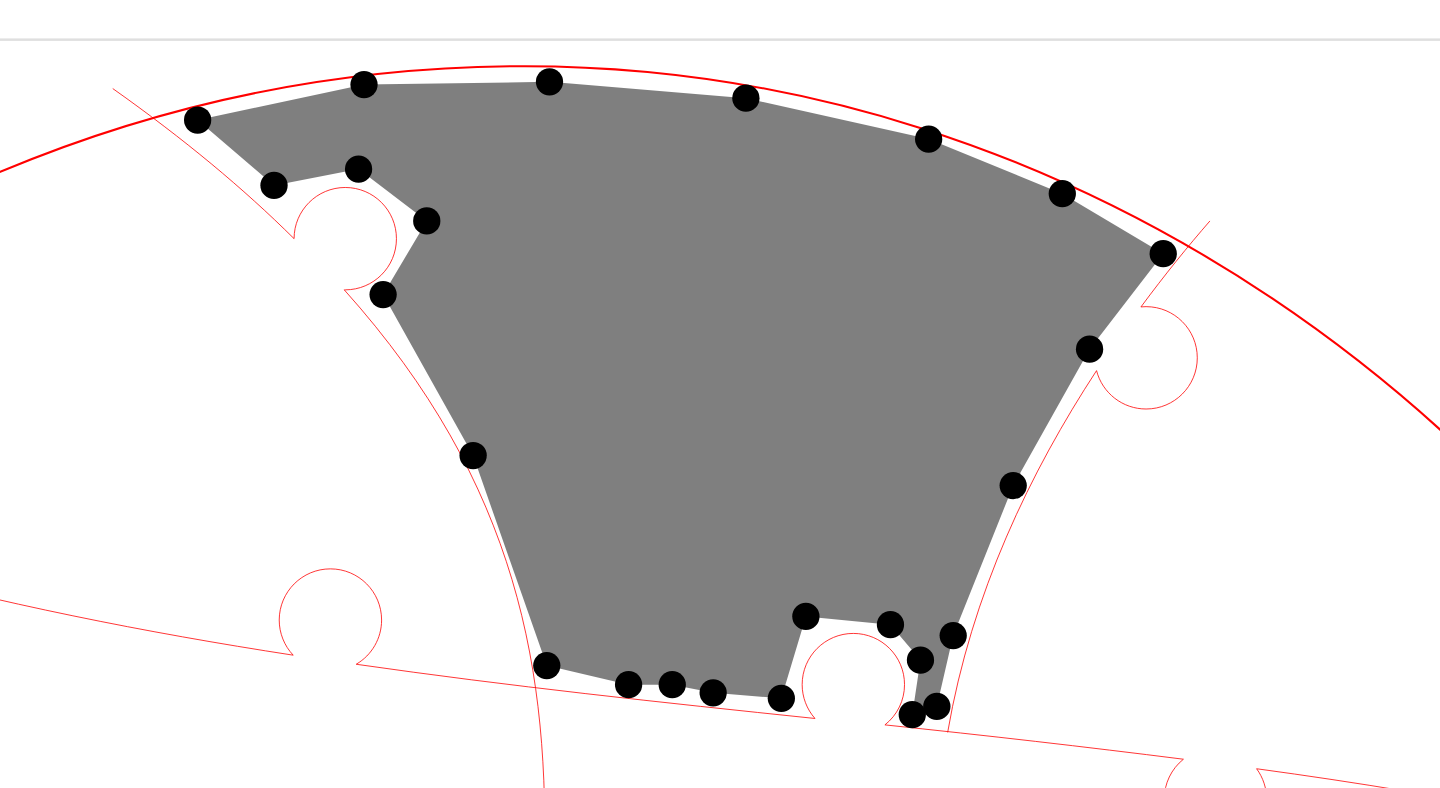 click 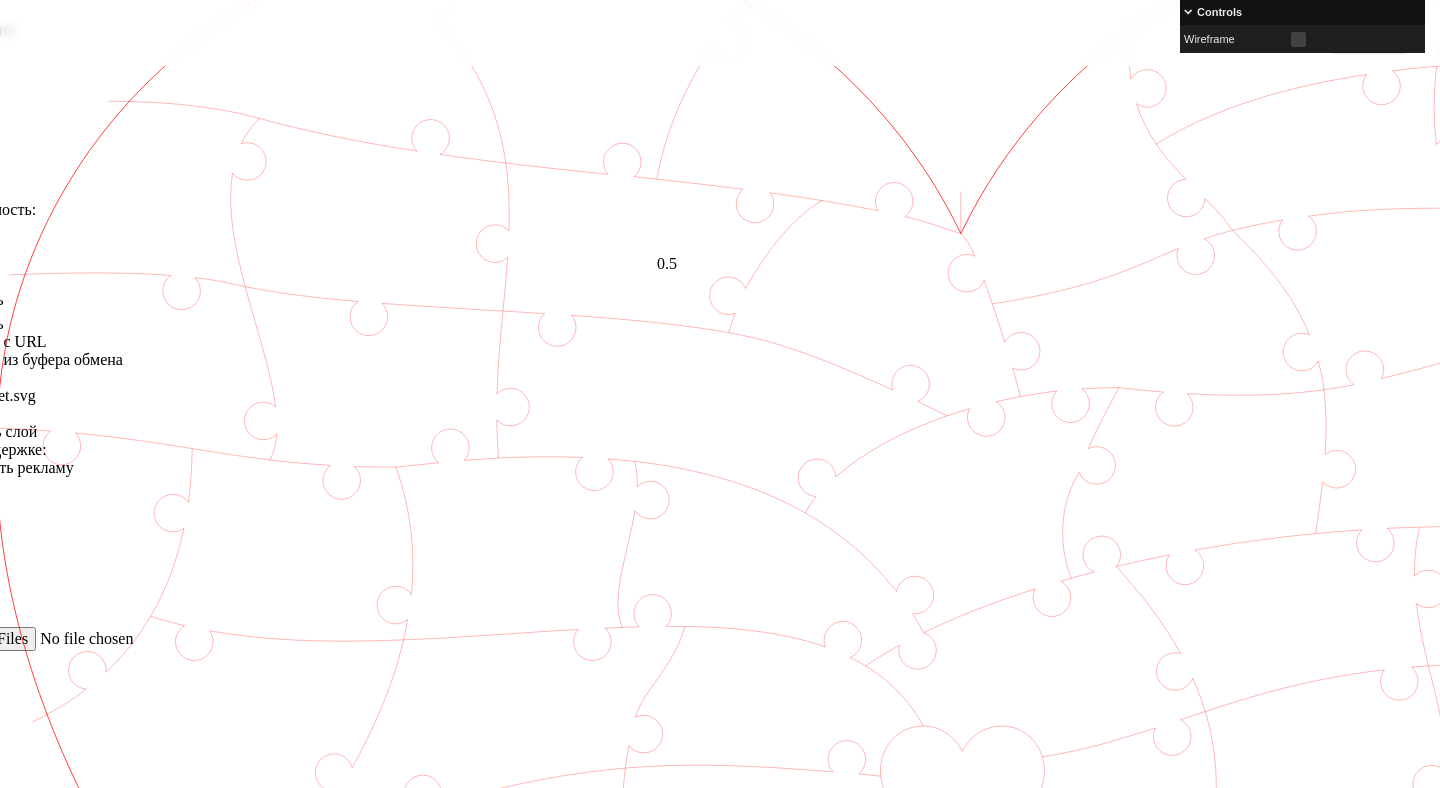 scroll, scrollTop: 180, scrollLeft: 63, axis: both 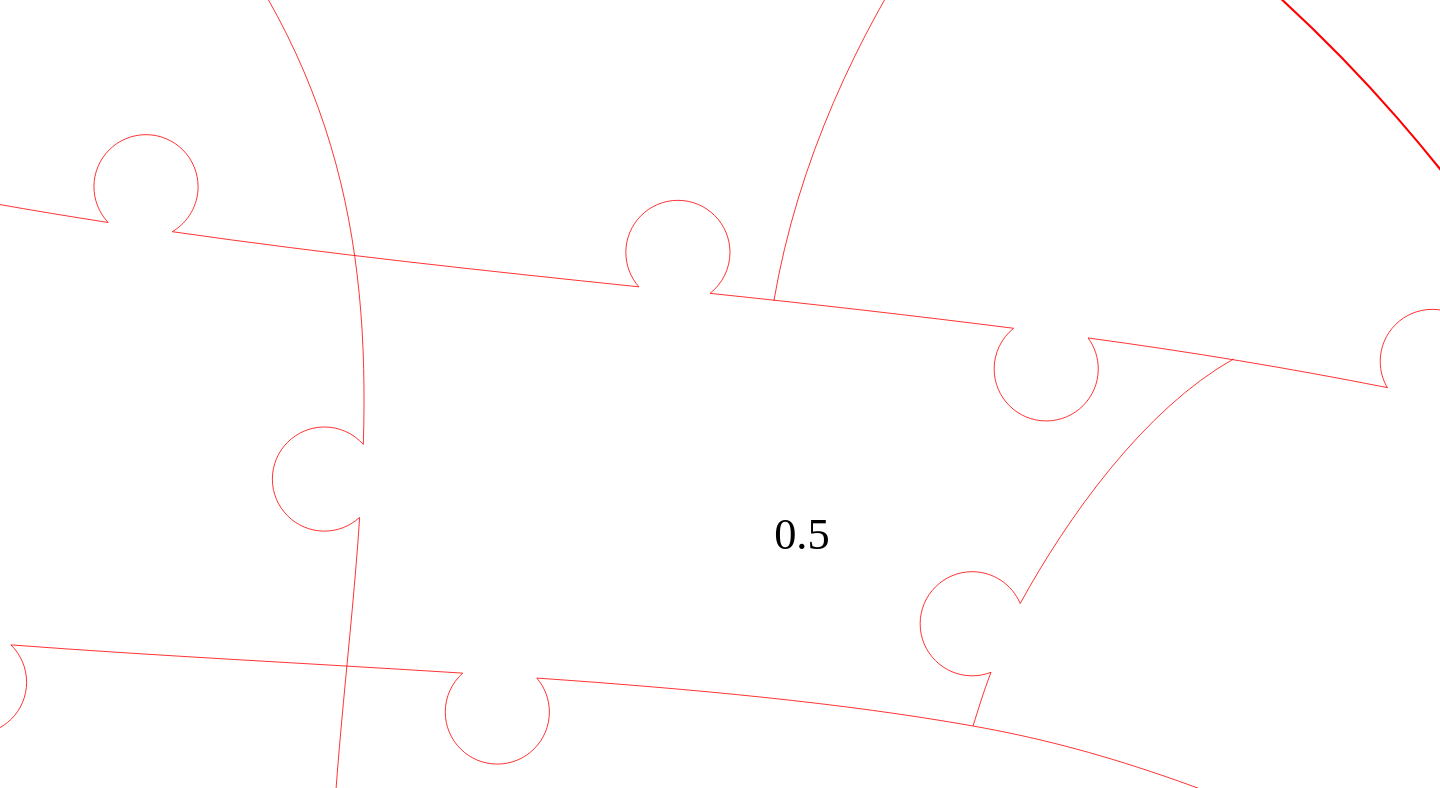 click 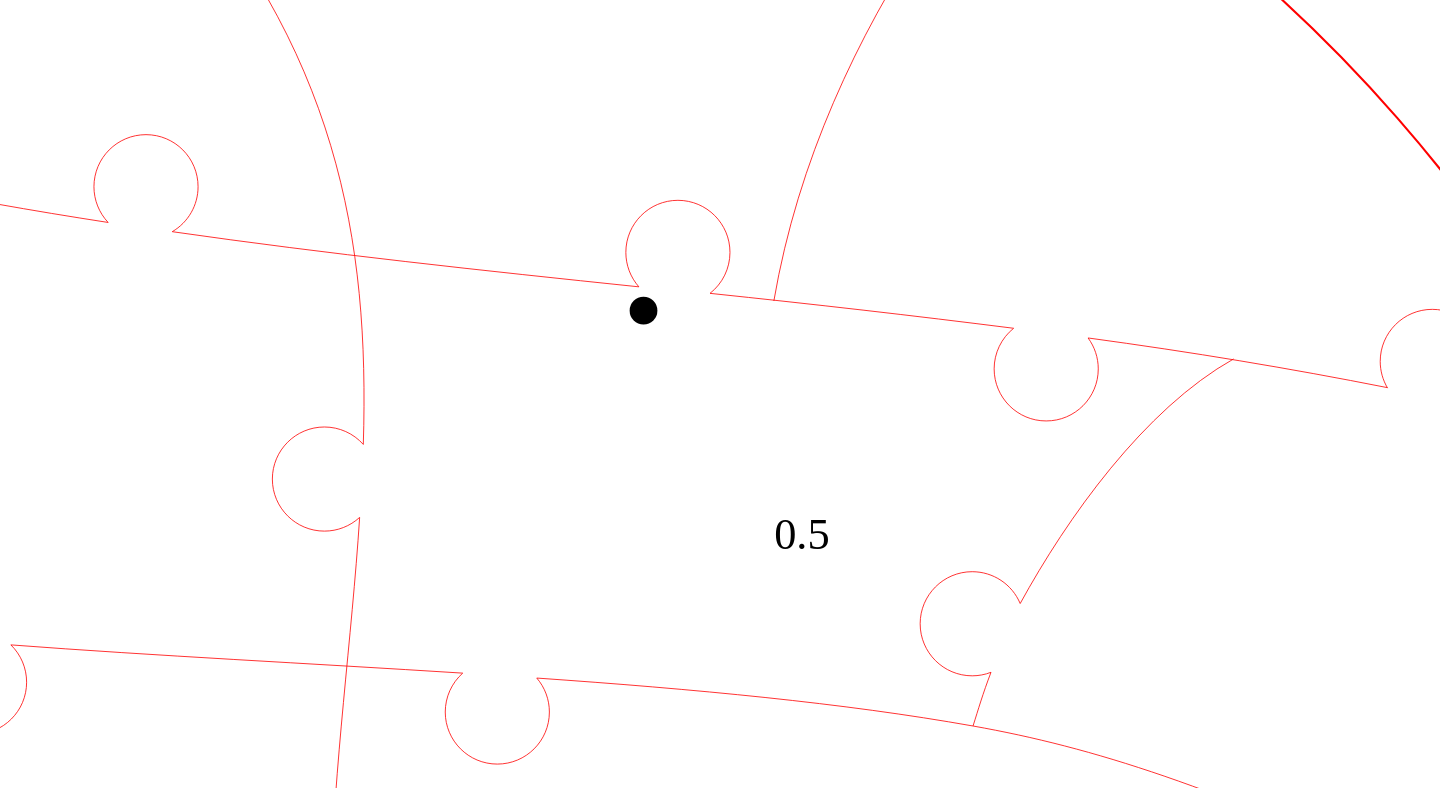 click 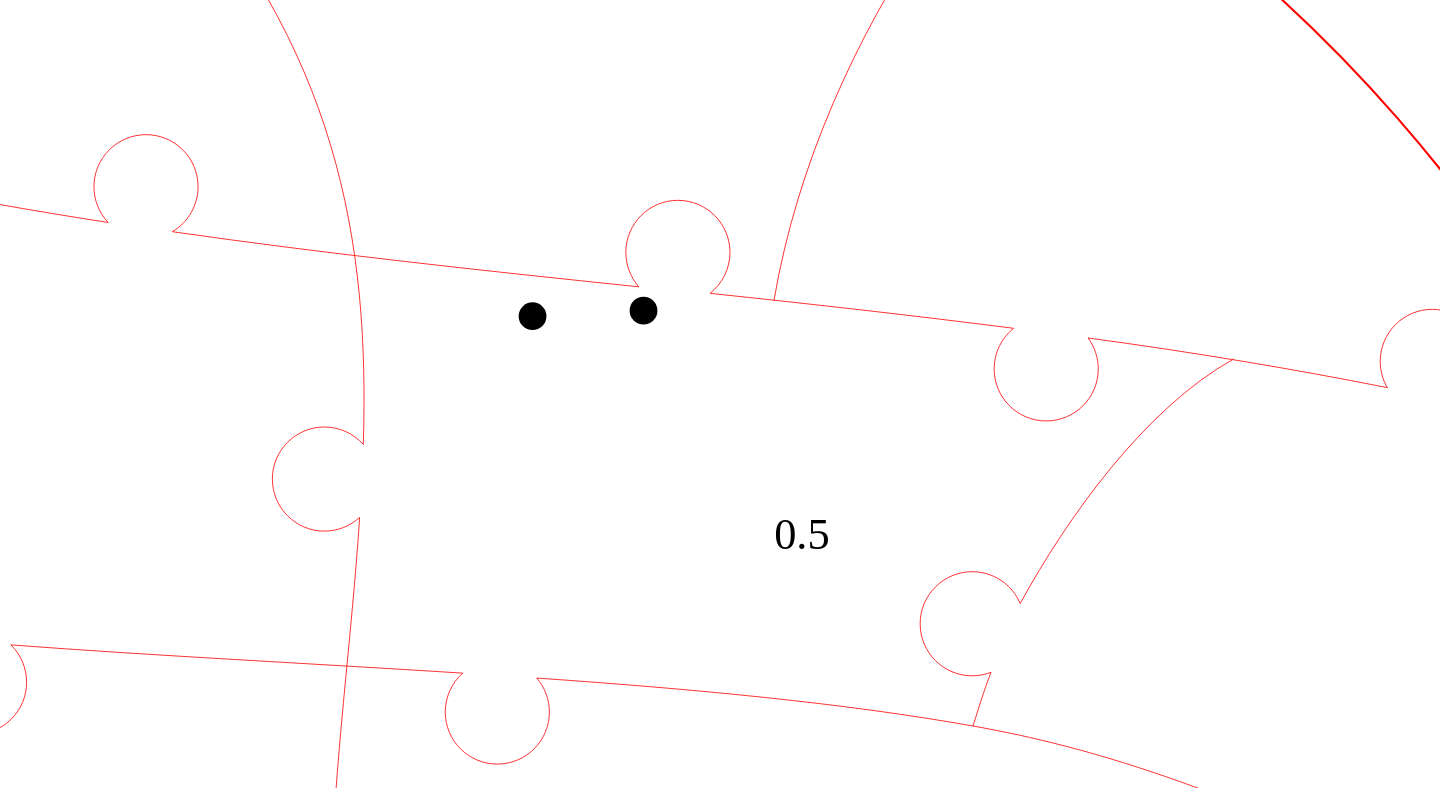 click 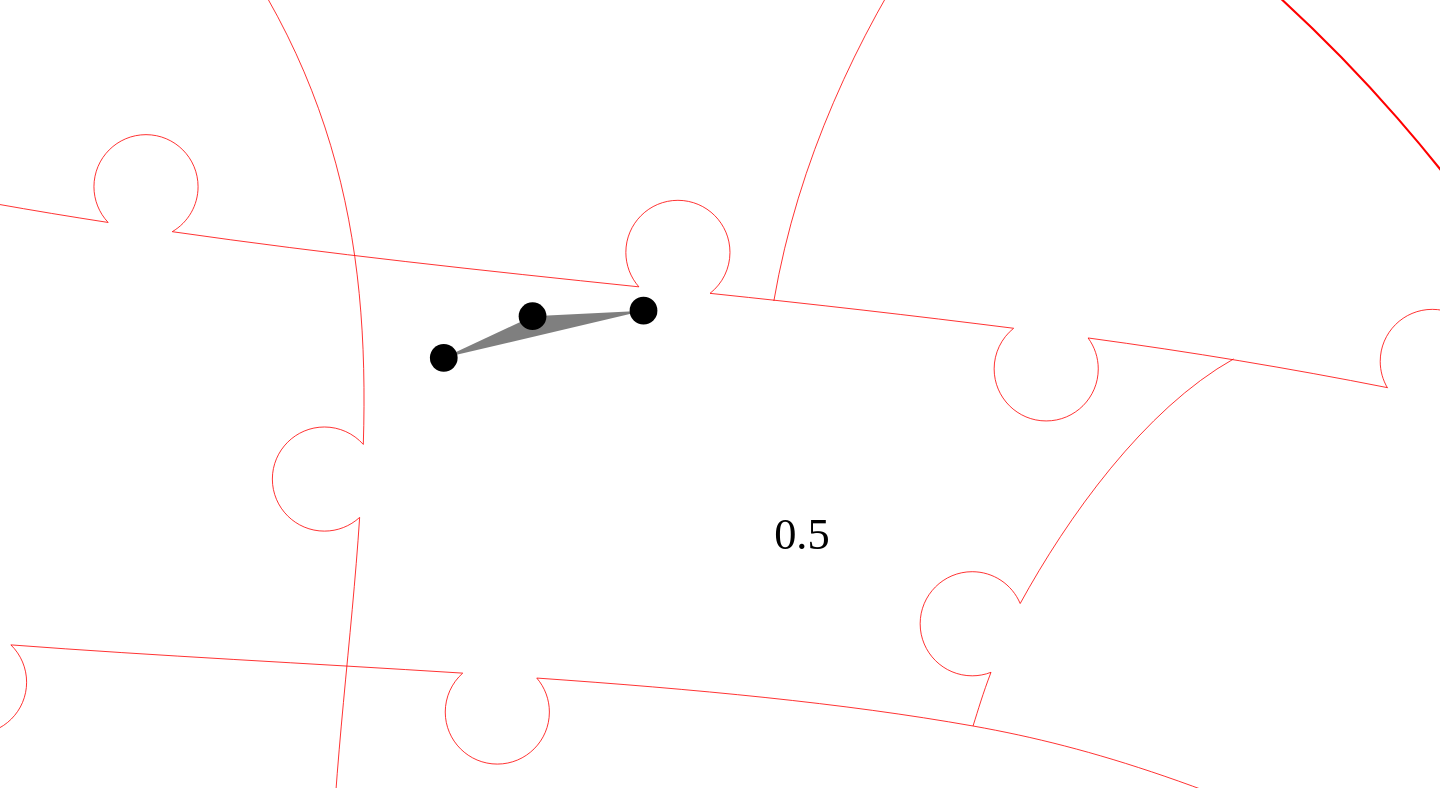 click 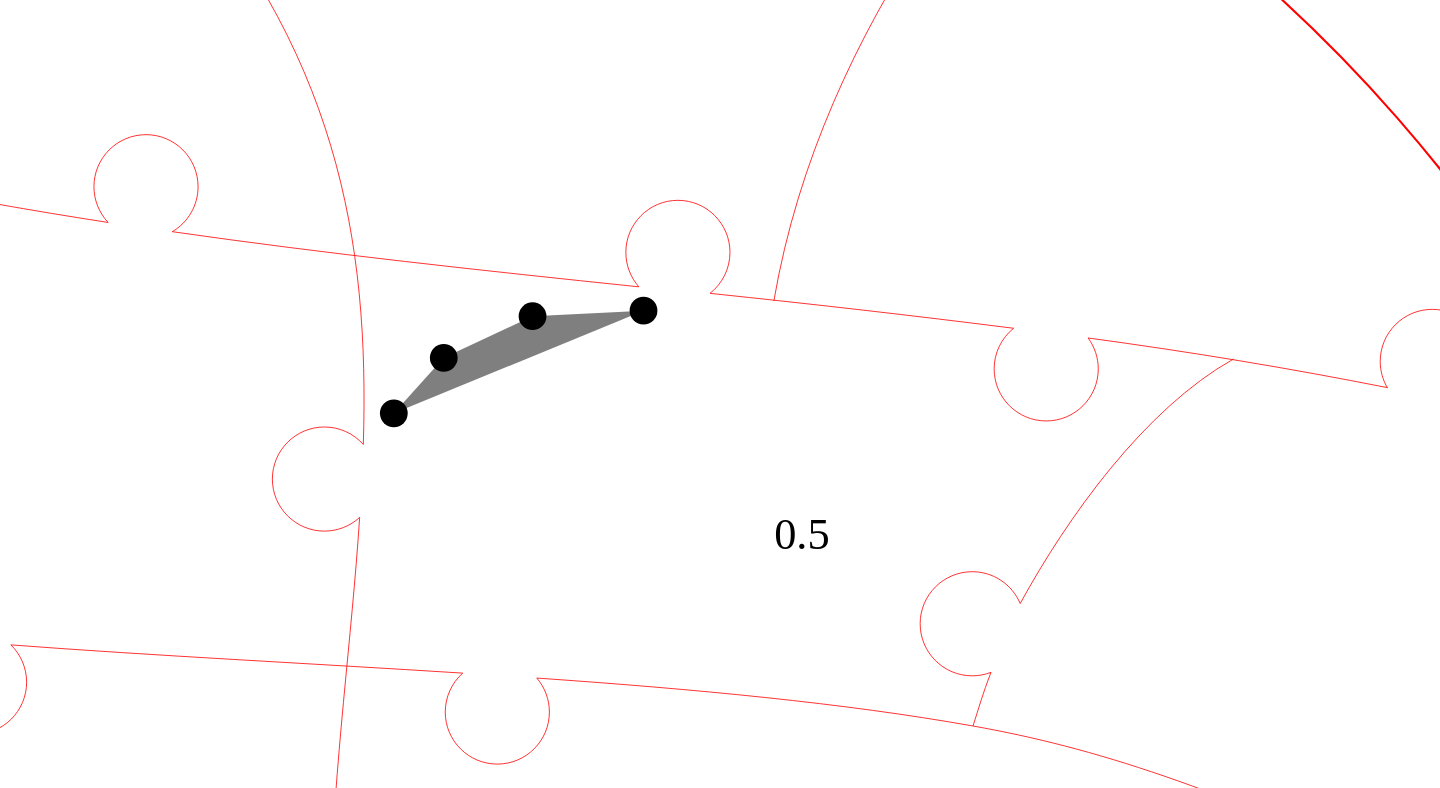 click 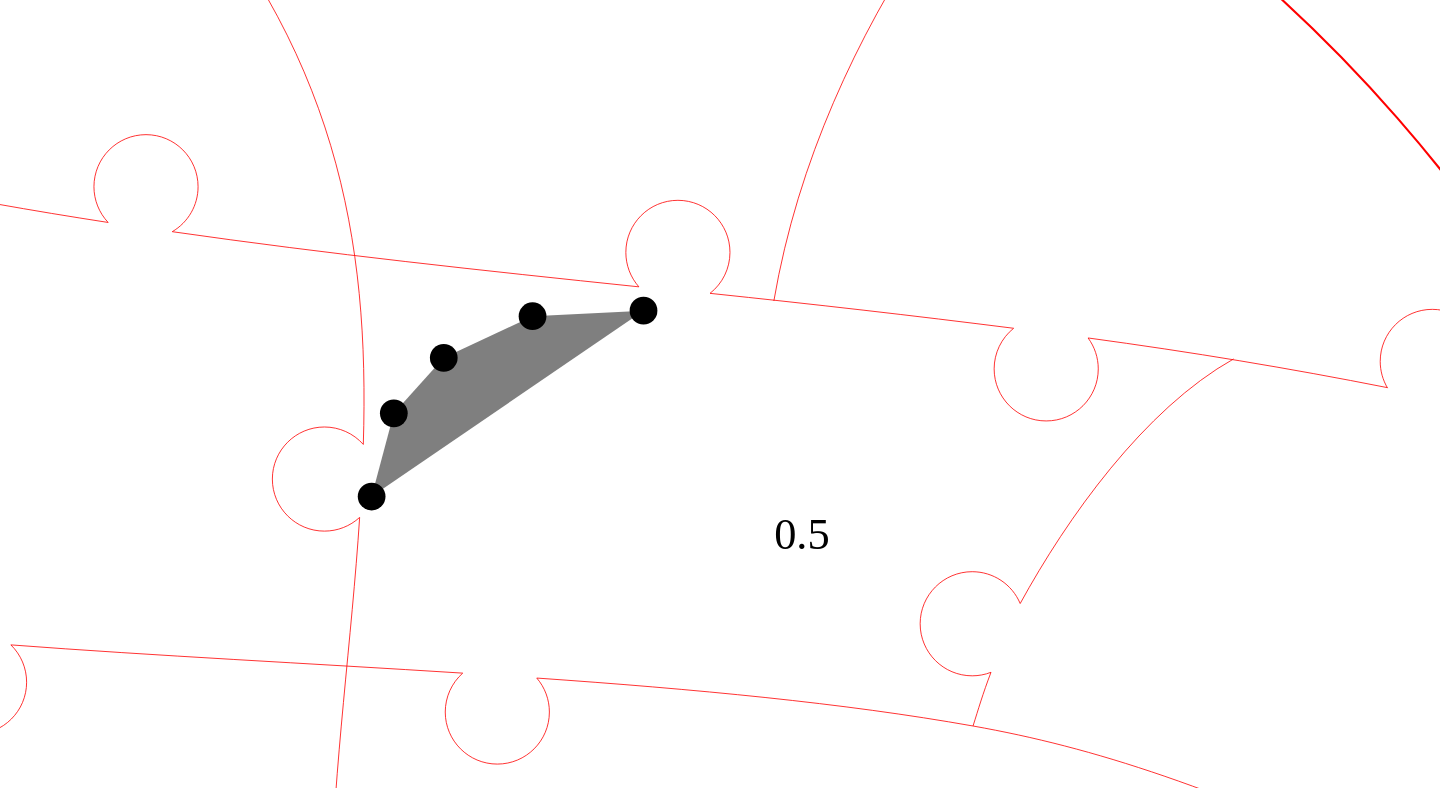 click 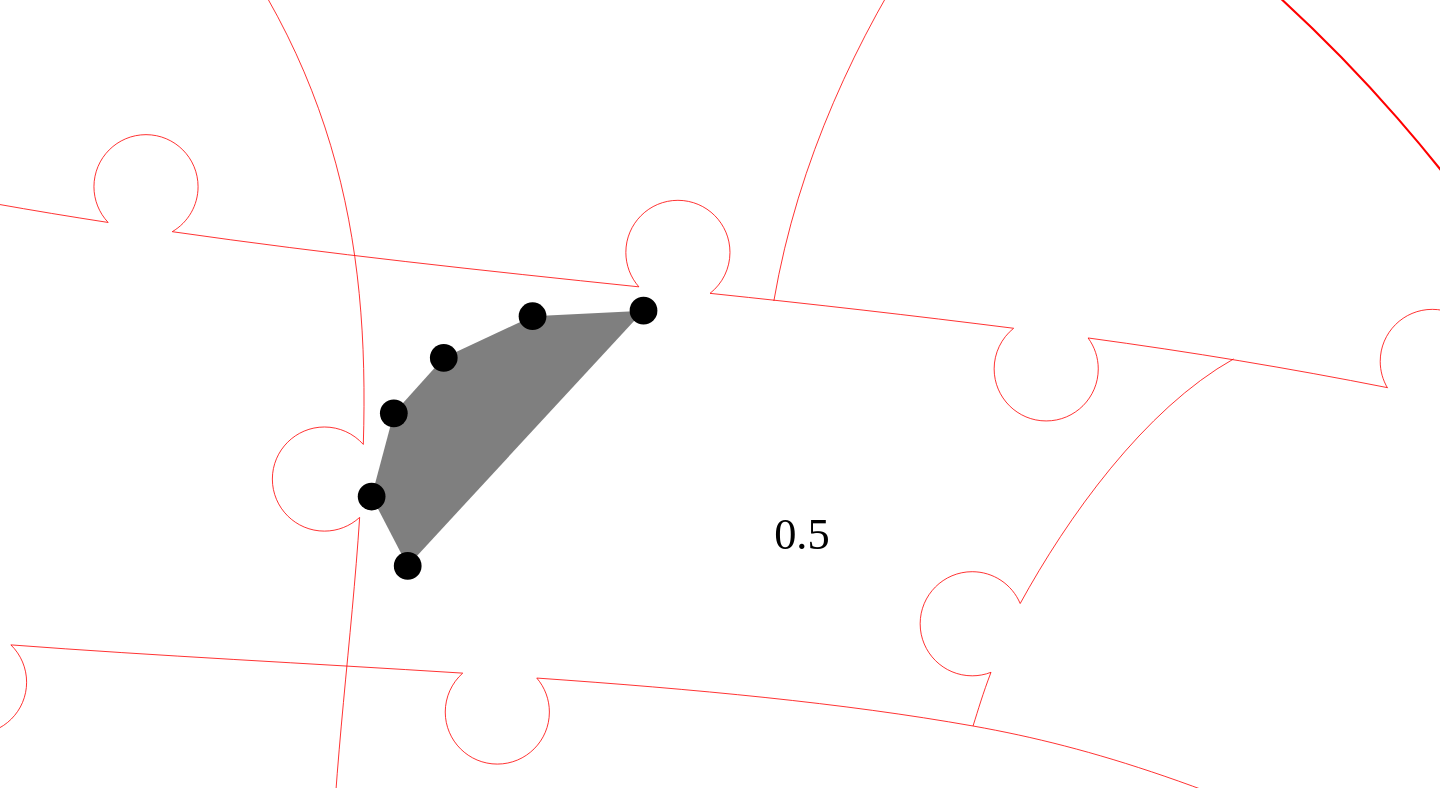 click 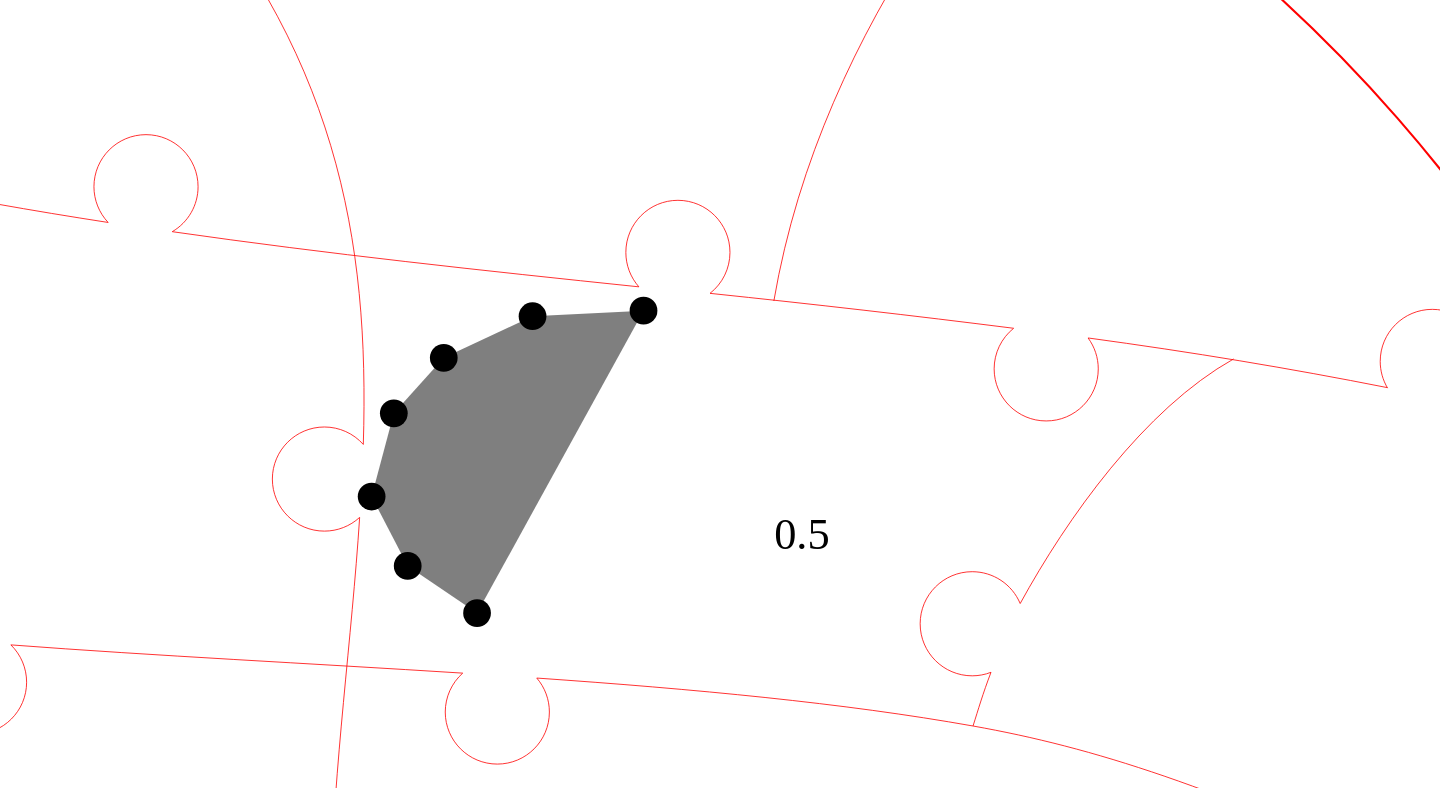 click 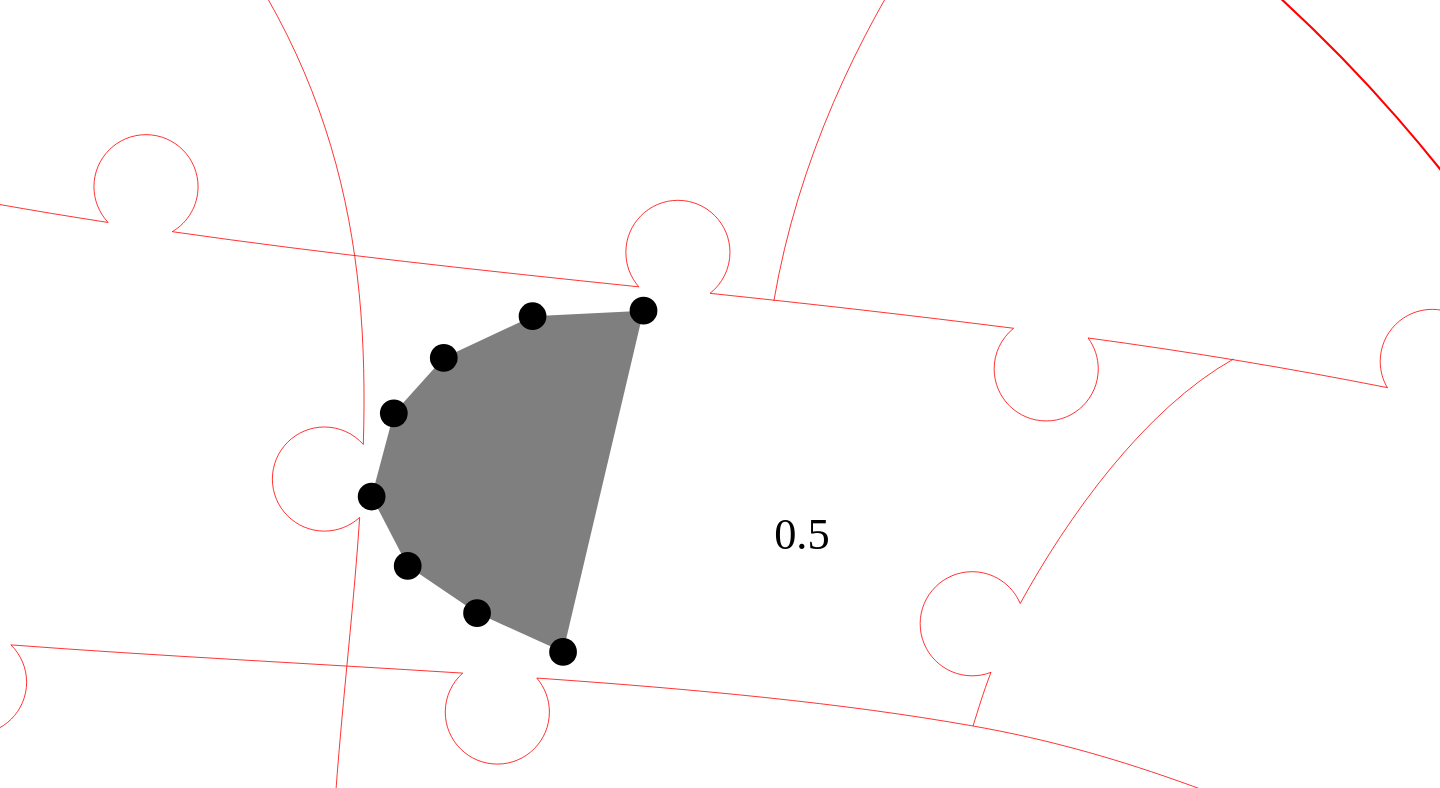 click 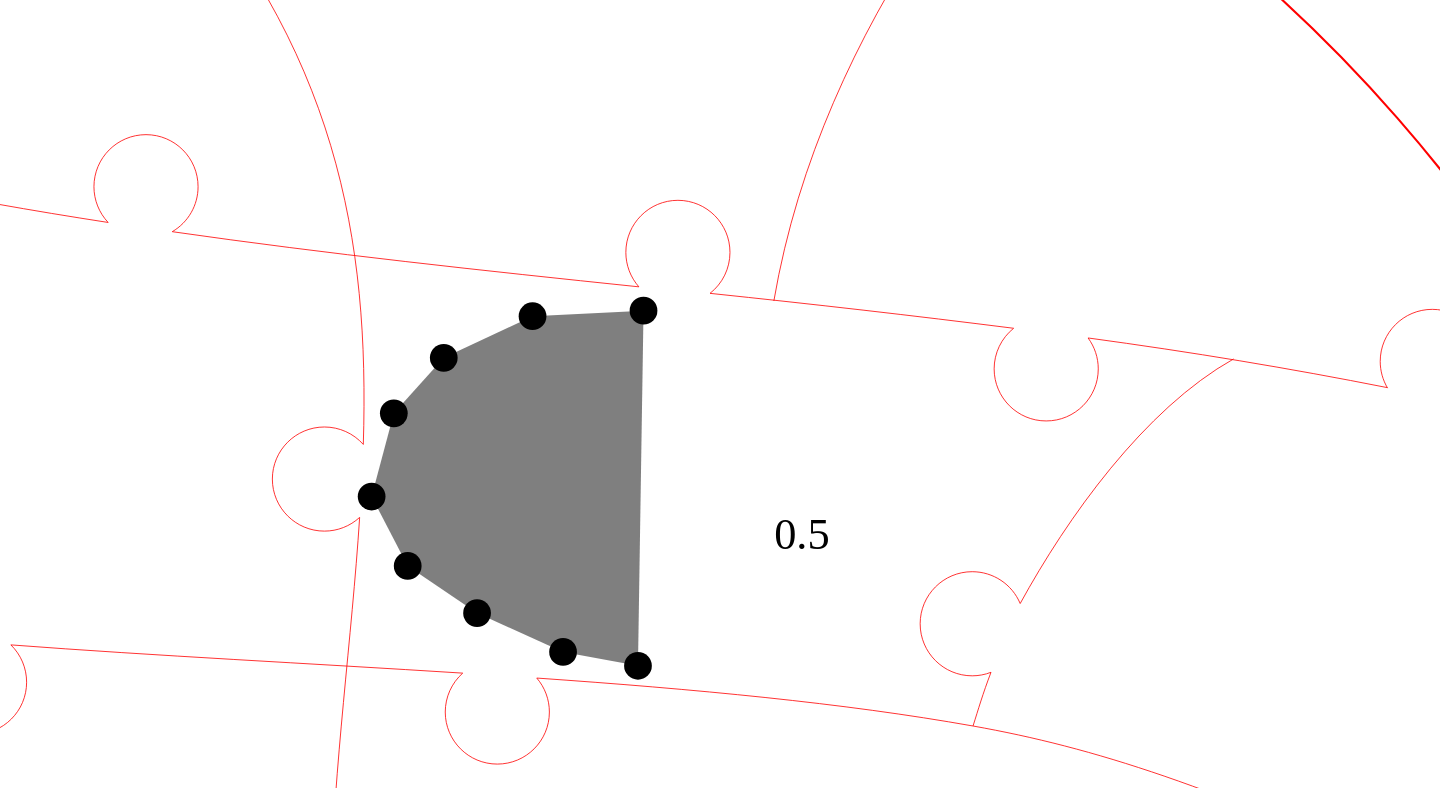 click 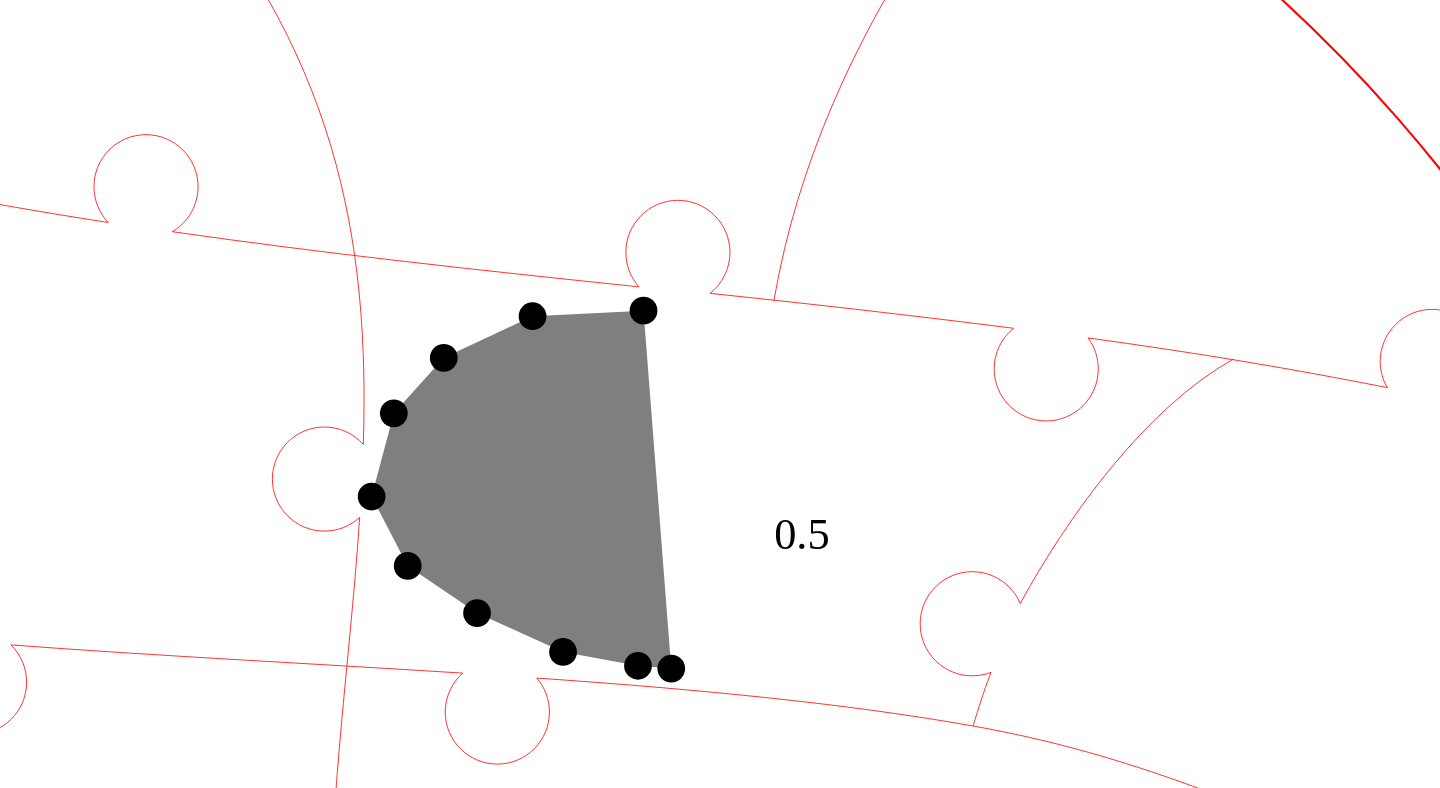 click 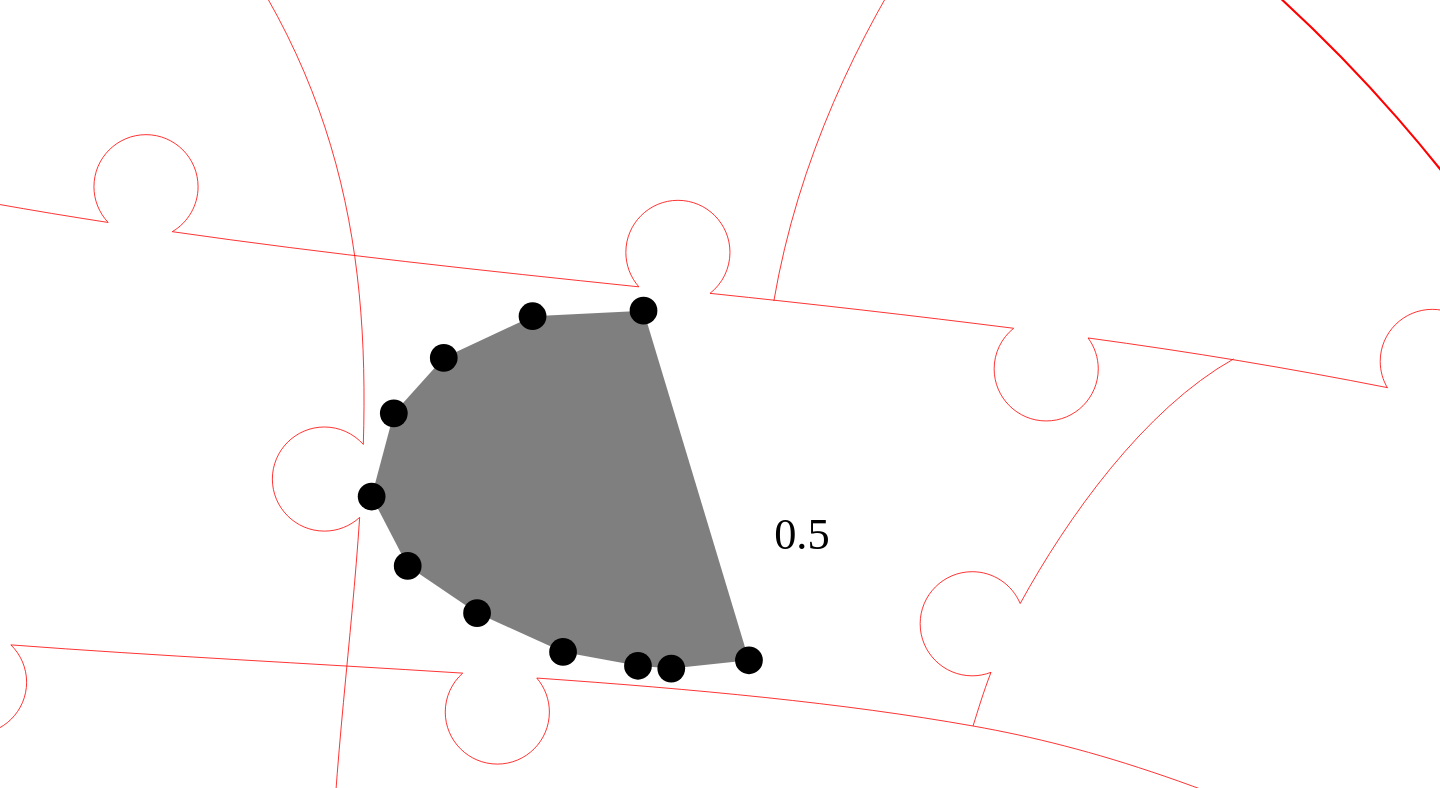 click 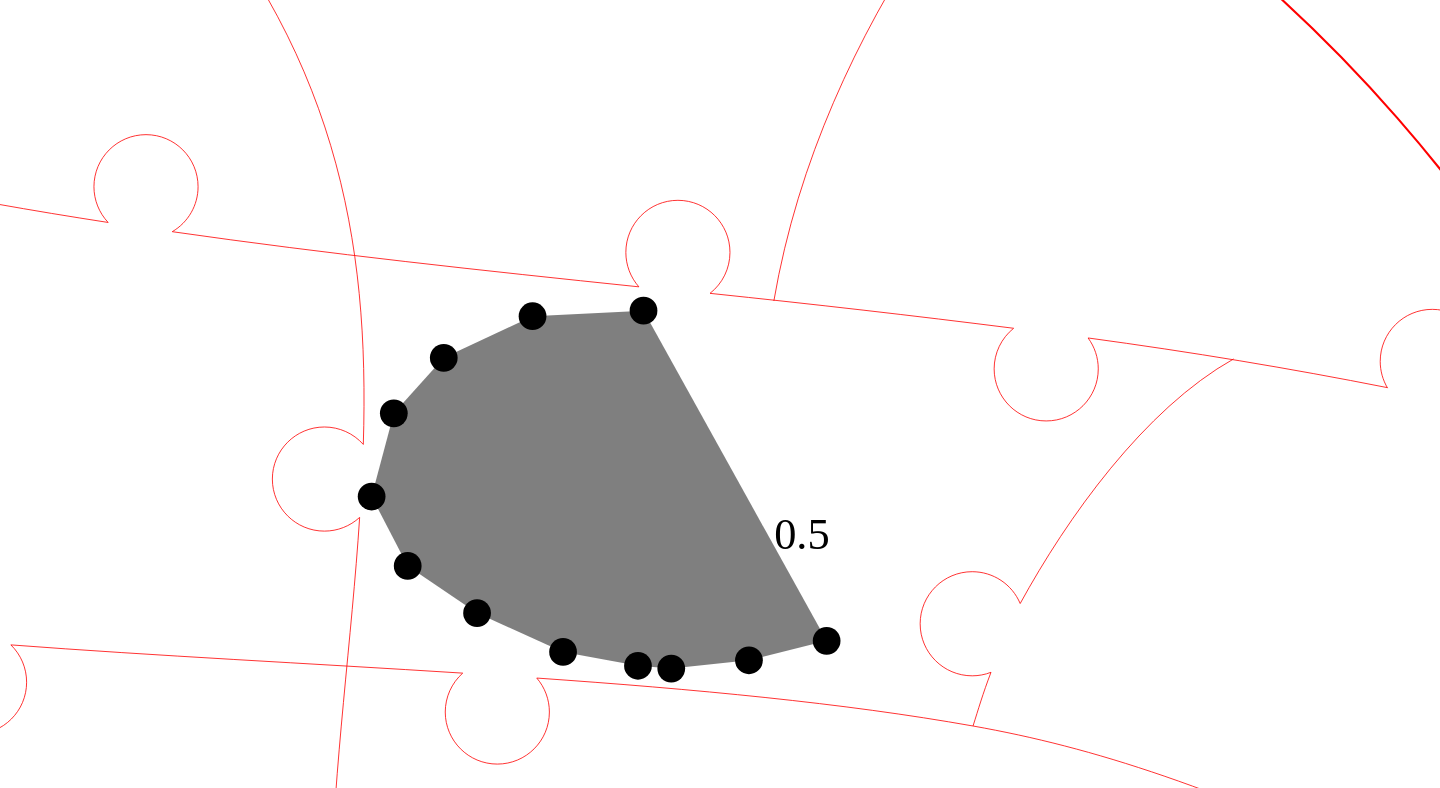 click 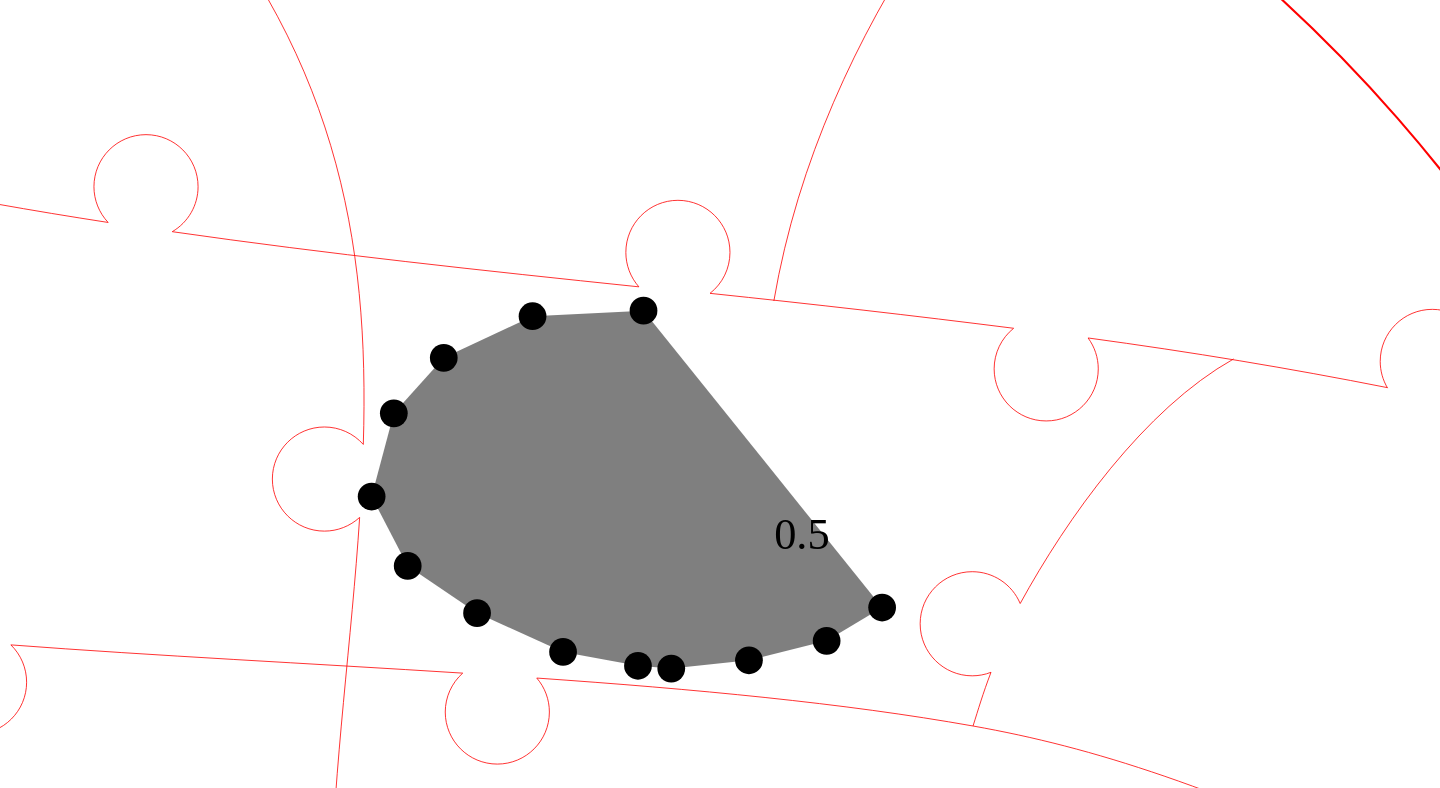 click 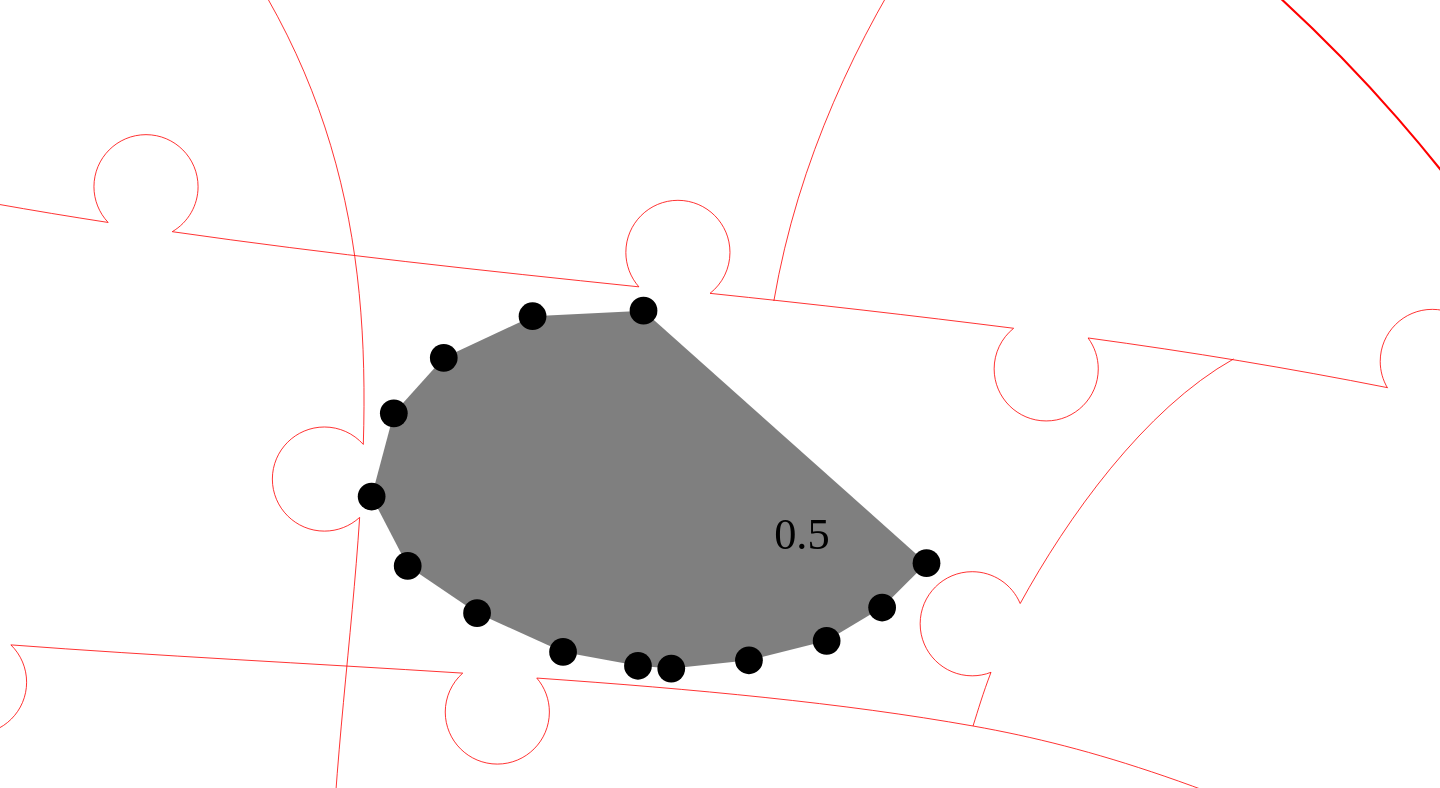 click 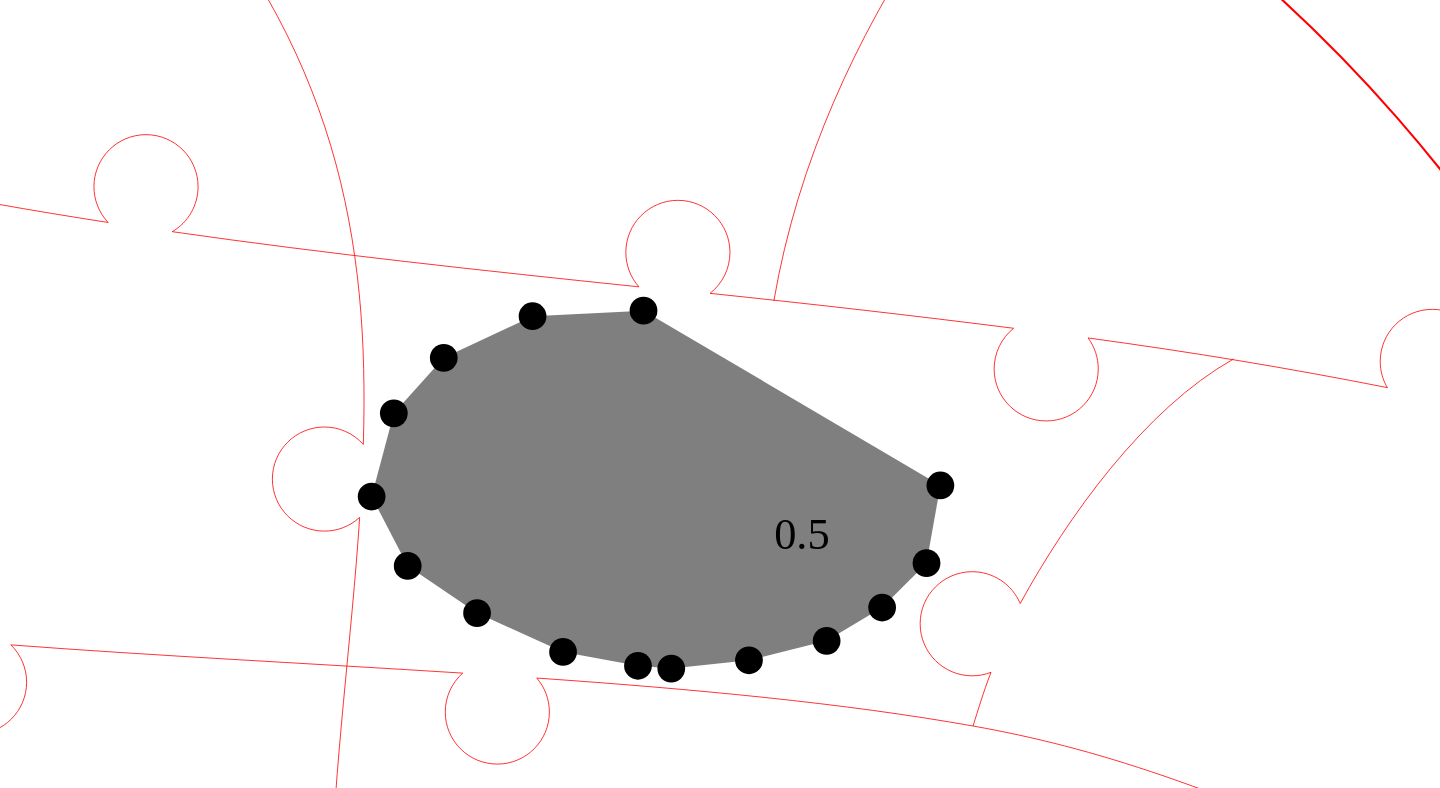 click 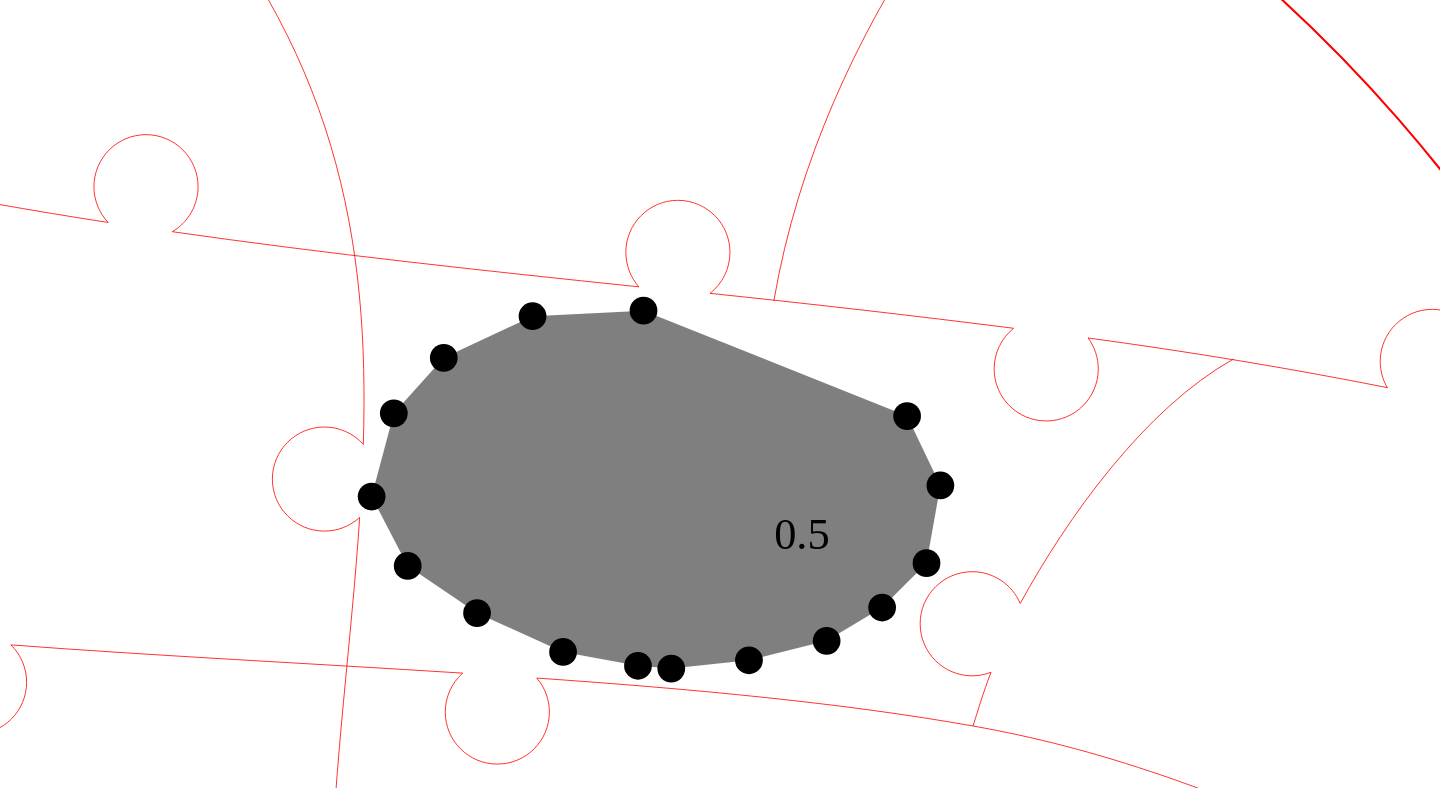 click 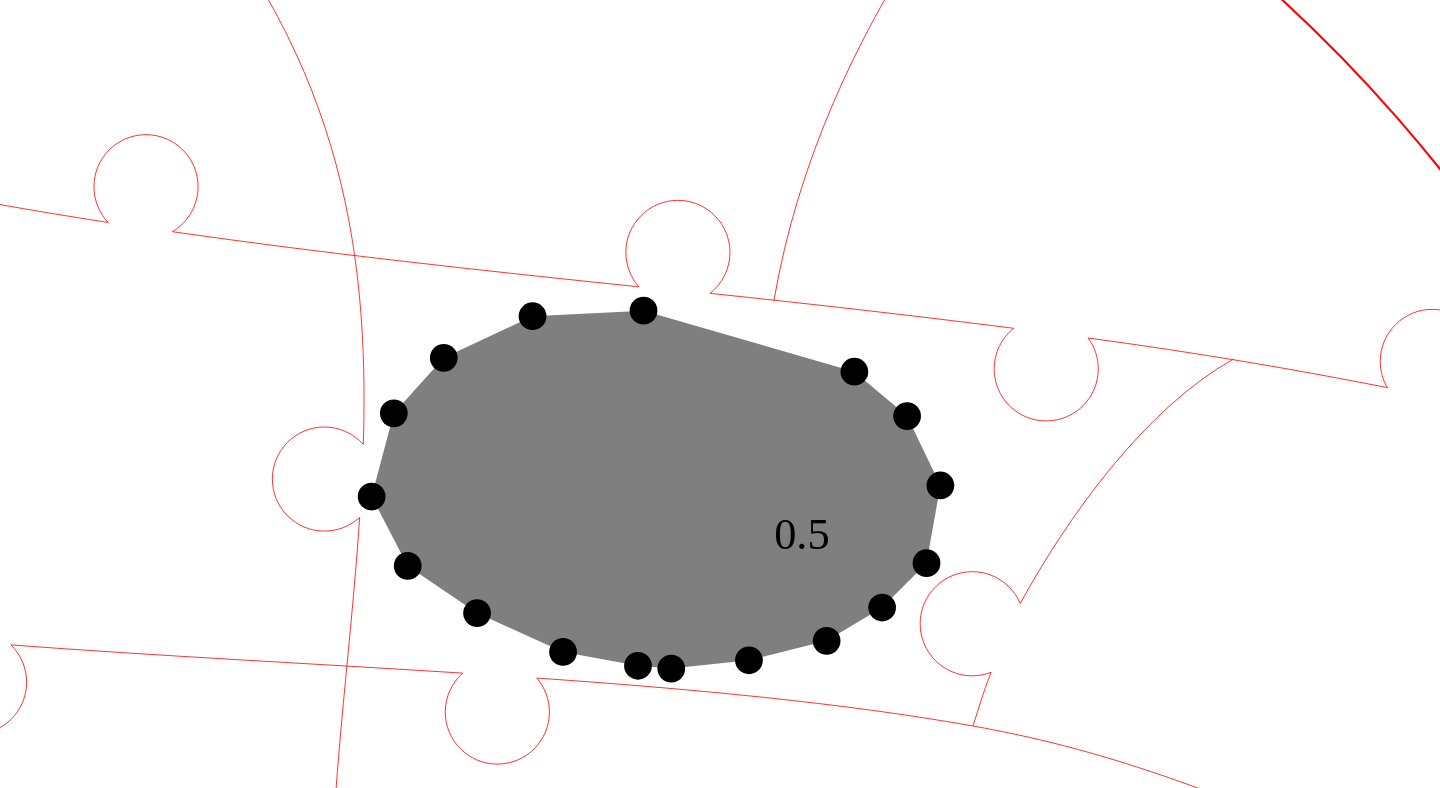 click 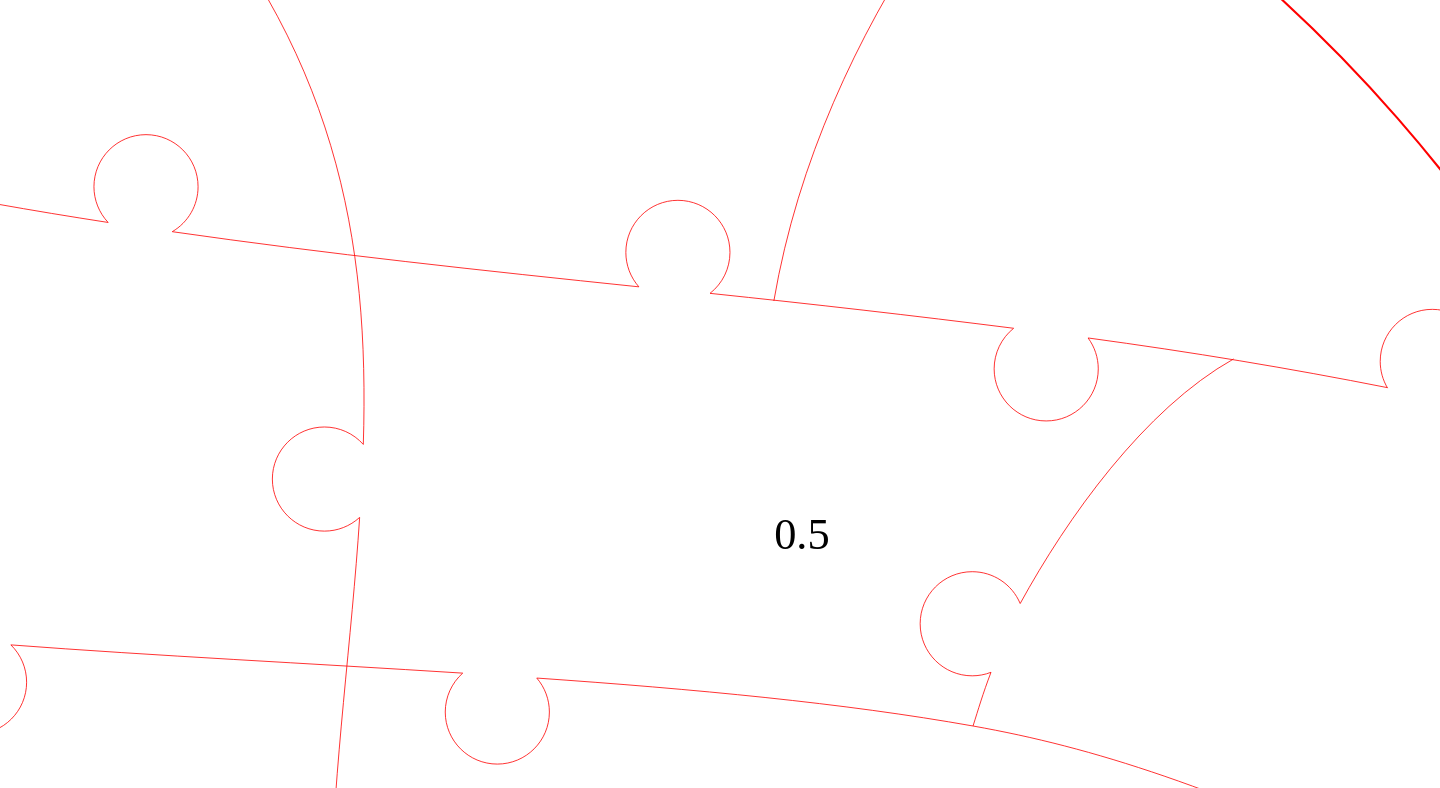 click 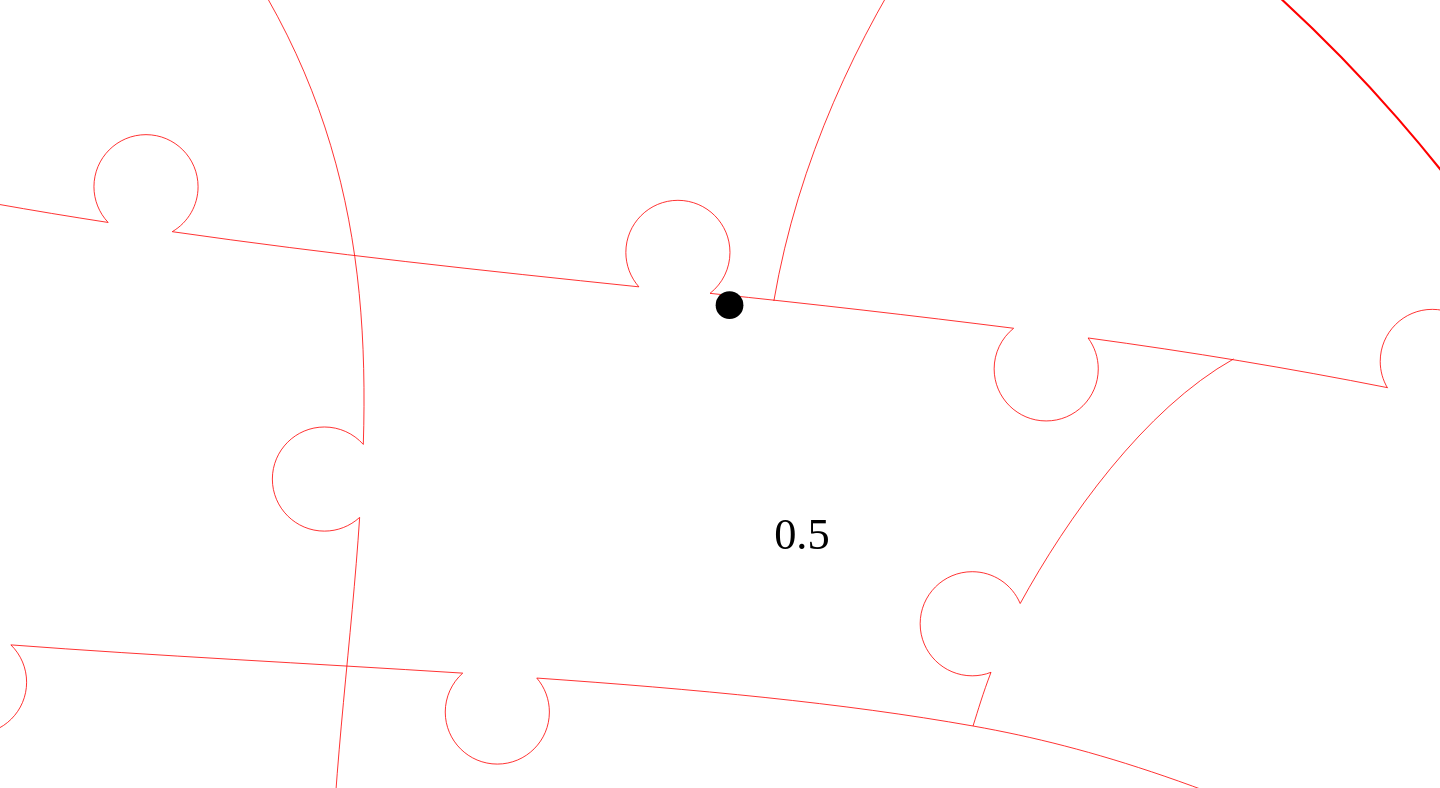 click 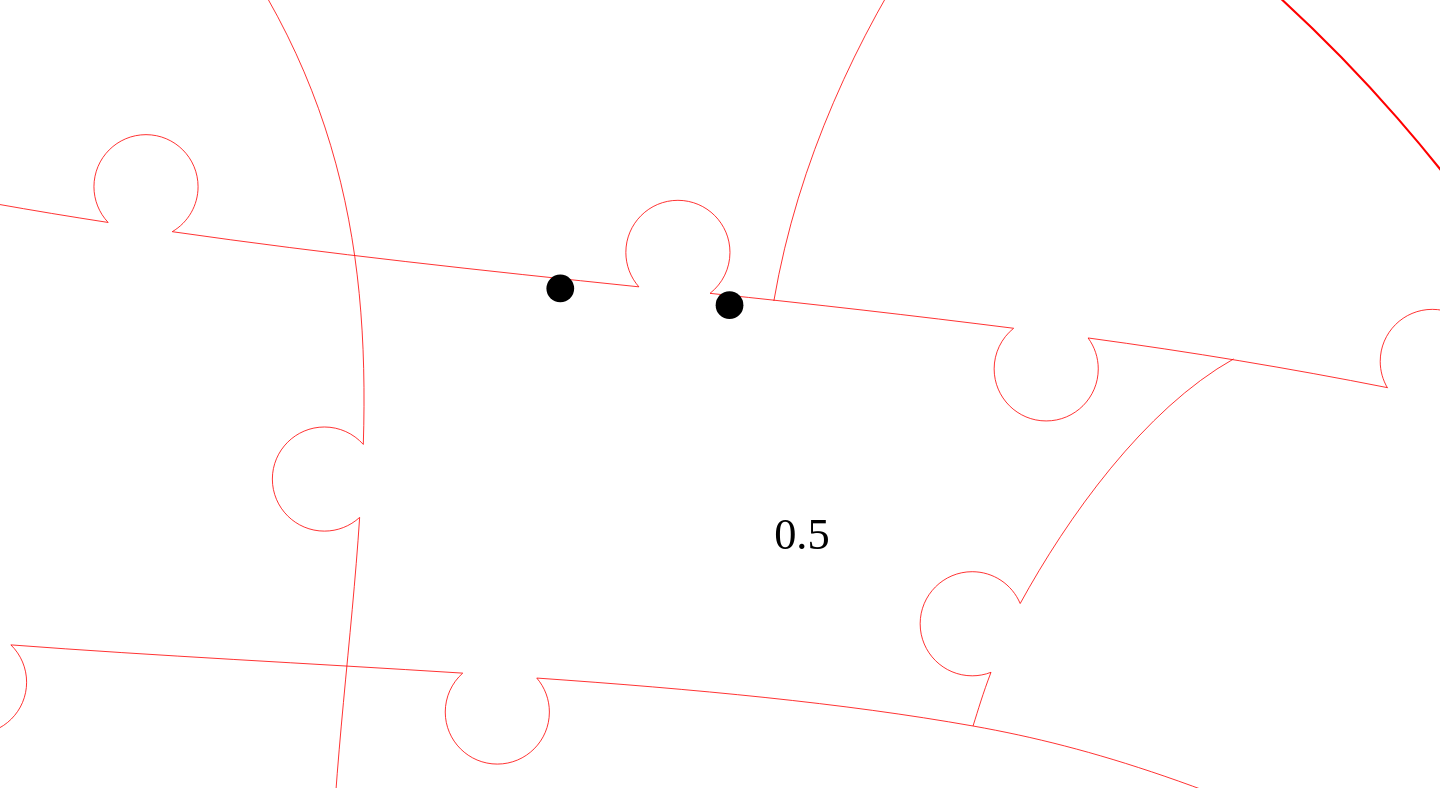 click 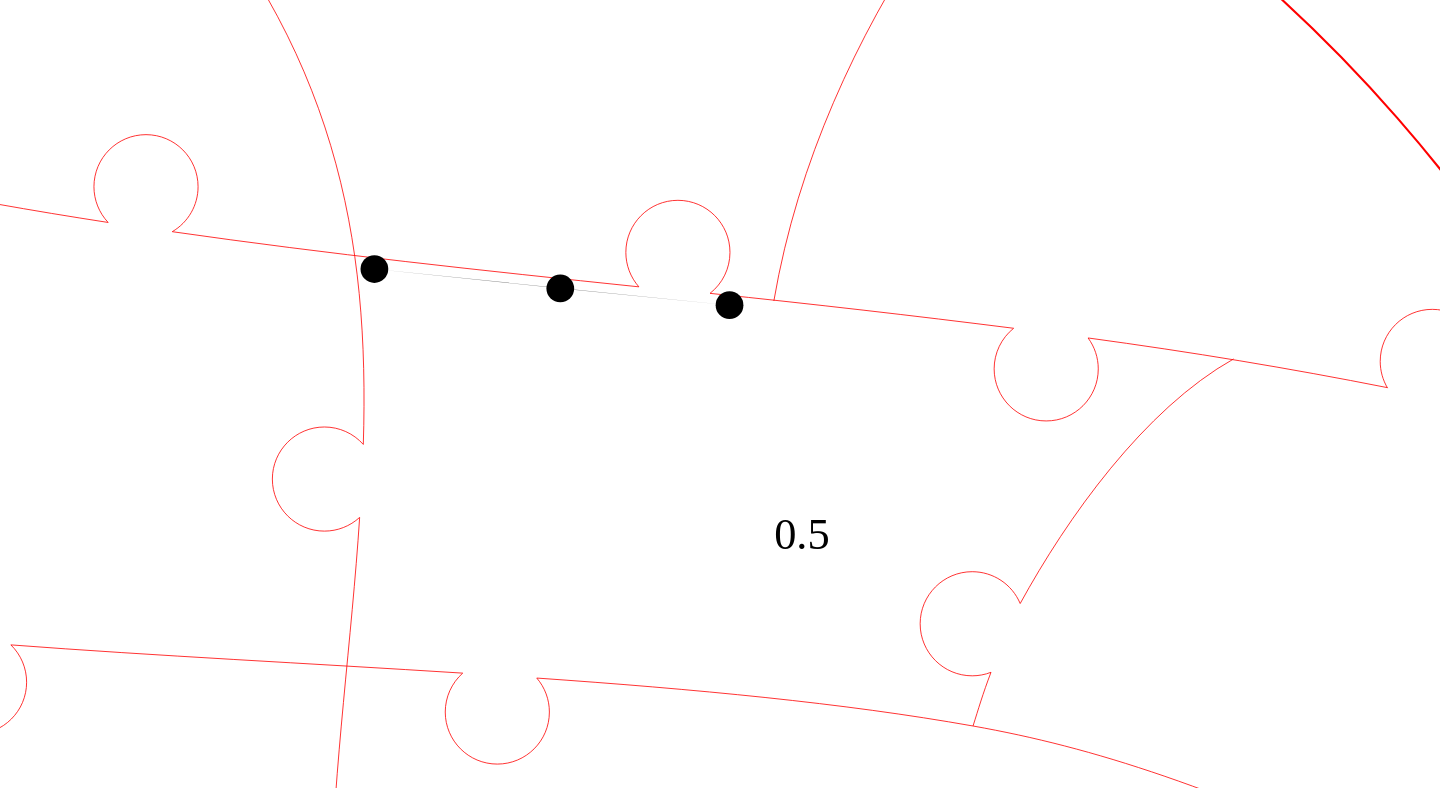 click 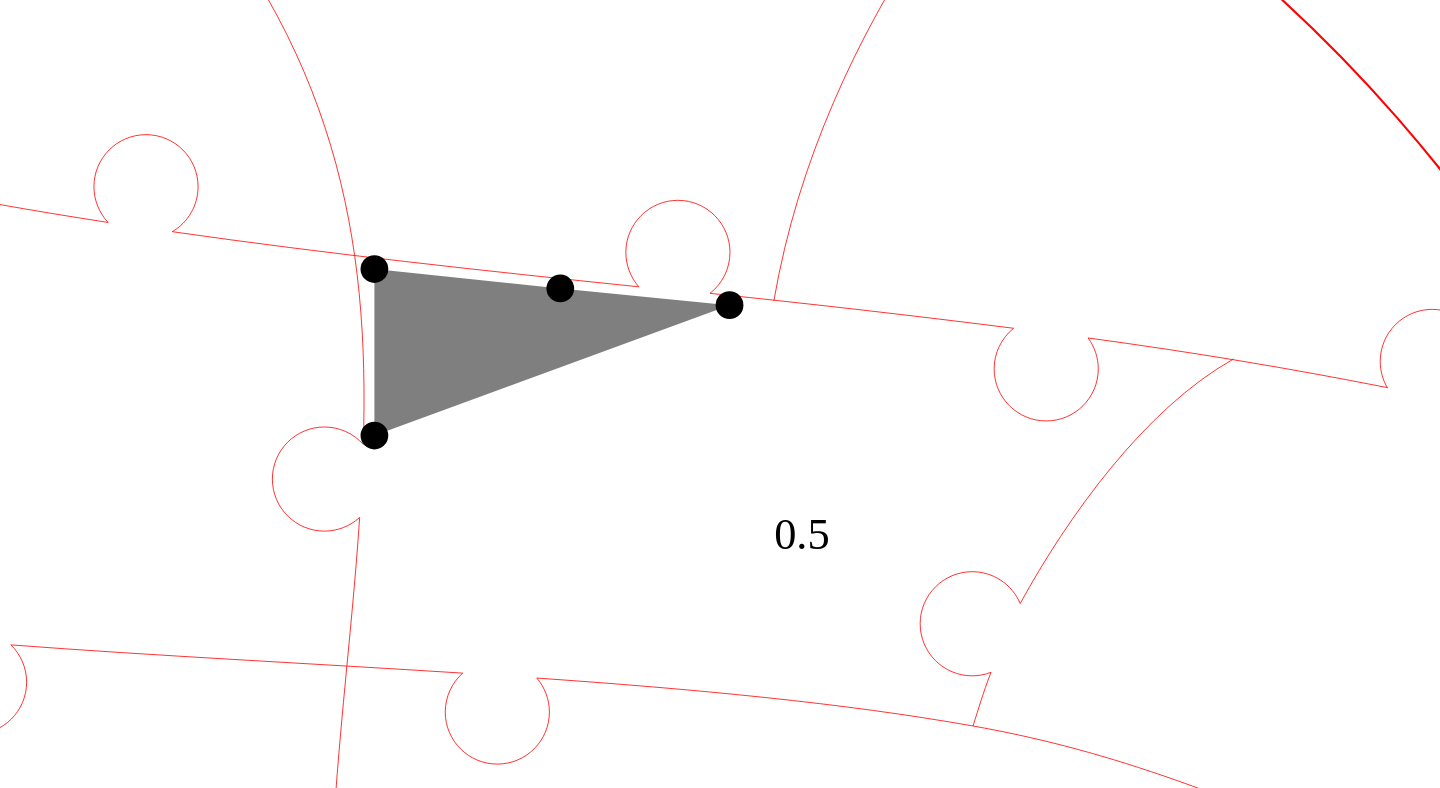click 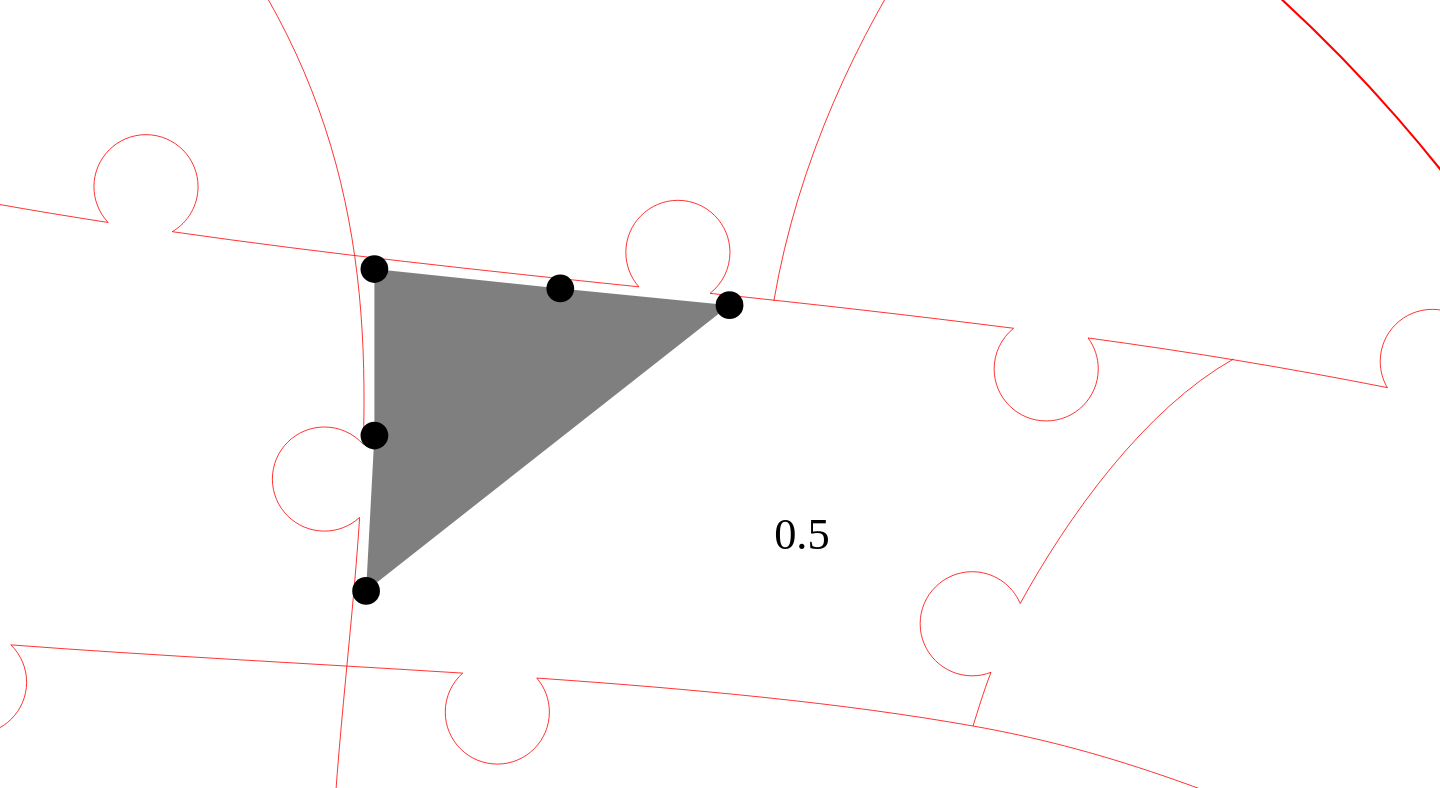 click 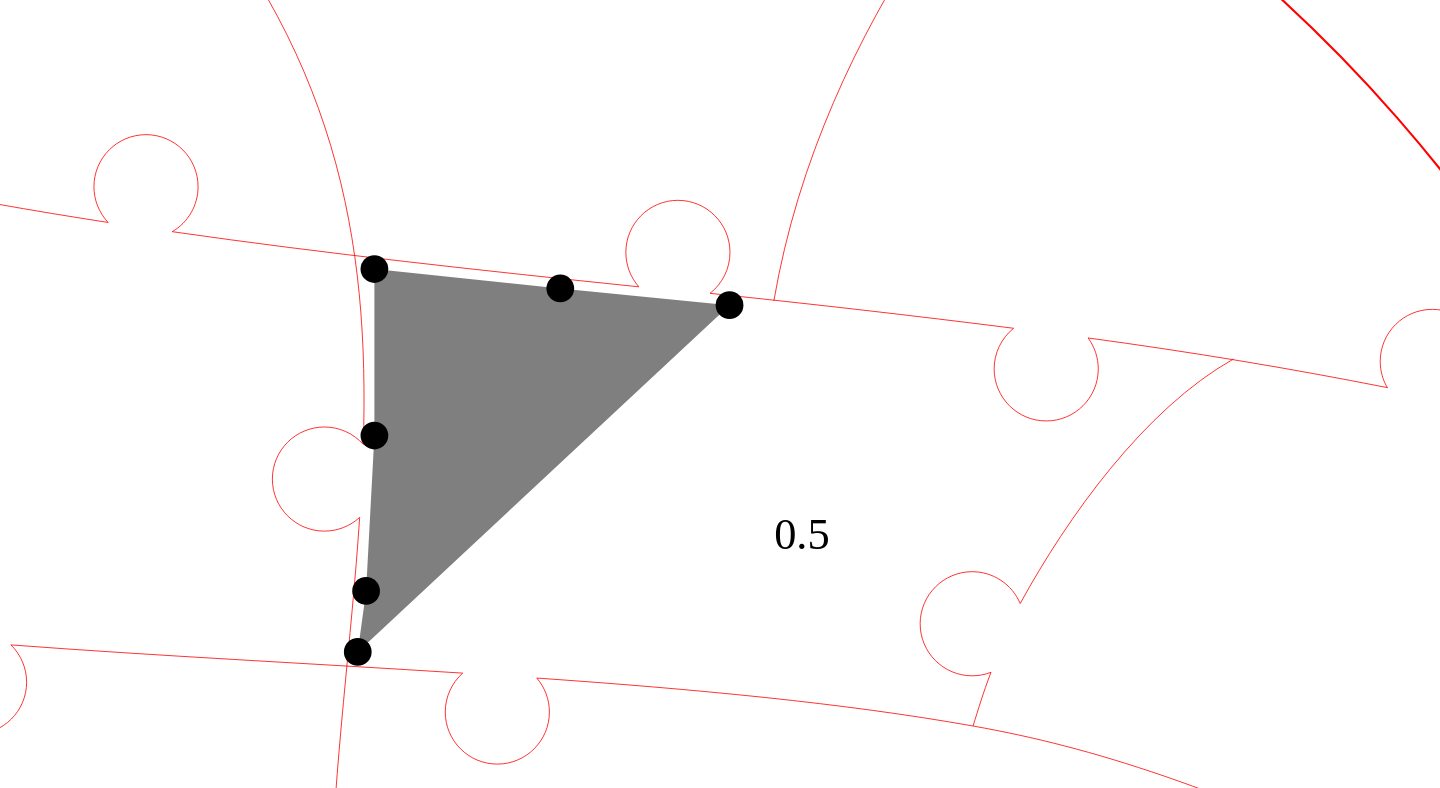 click 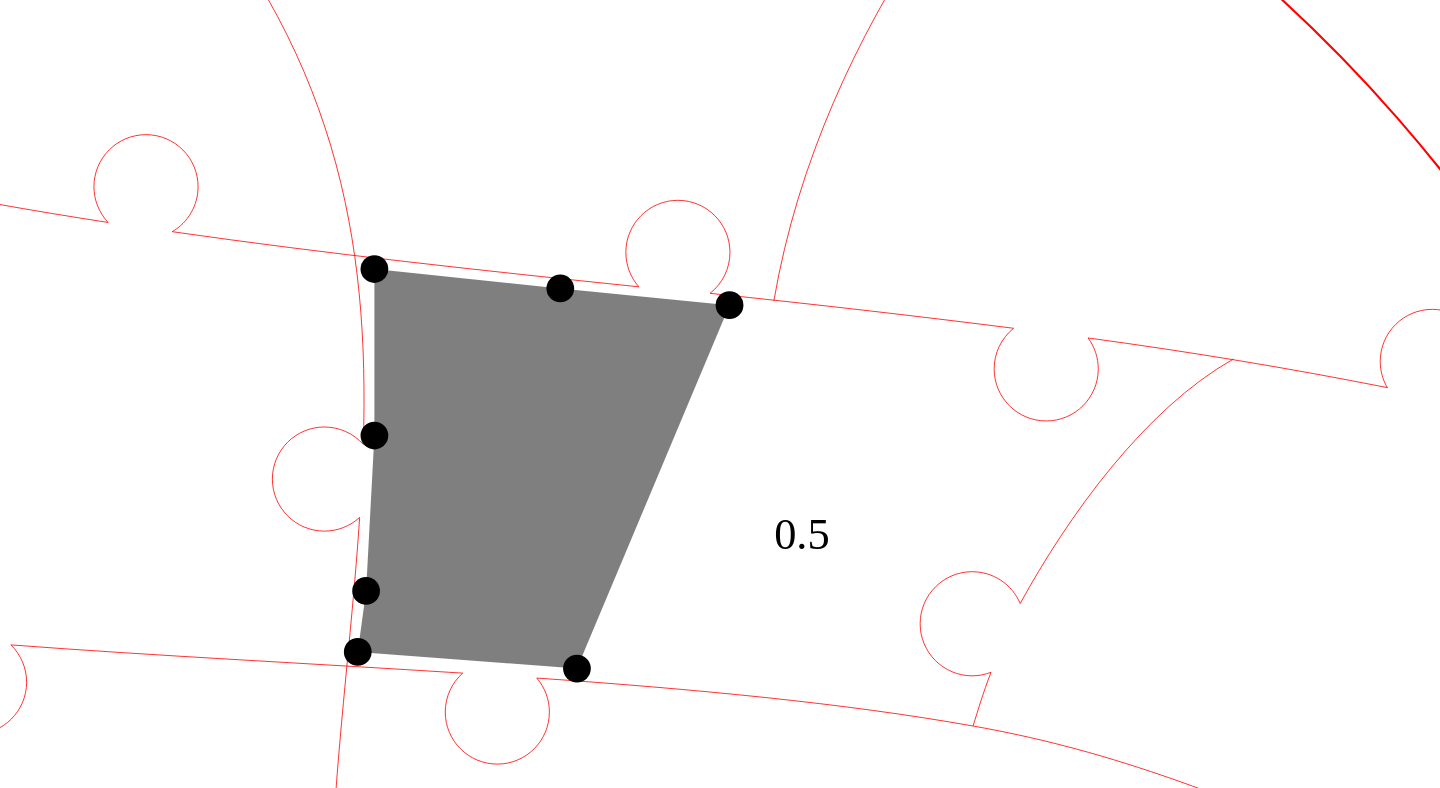 click 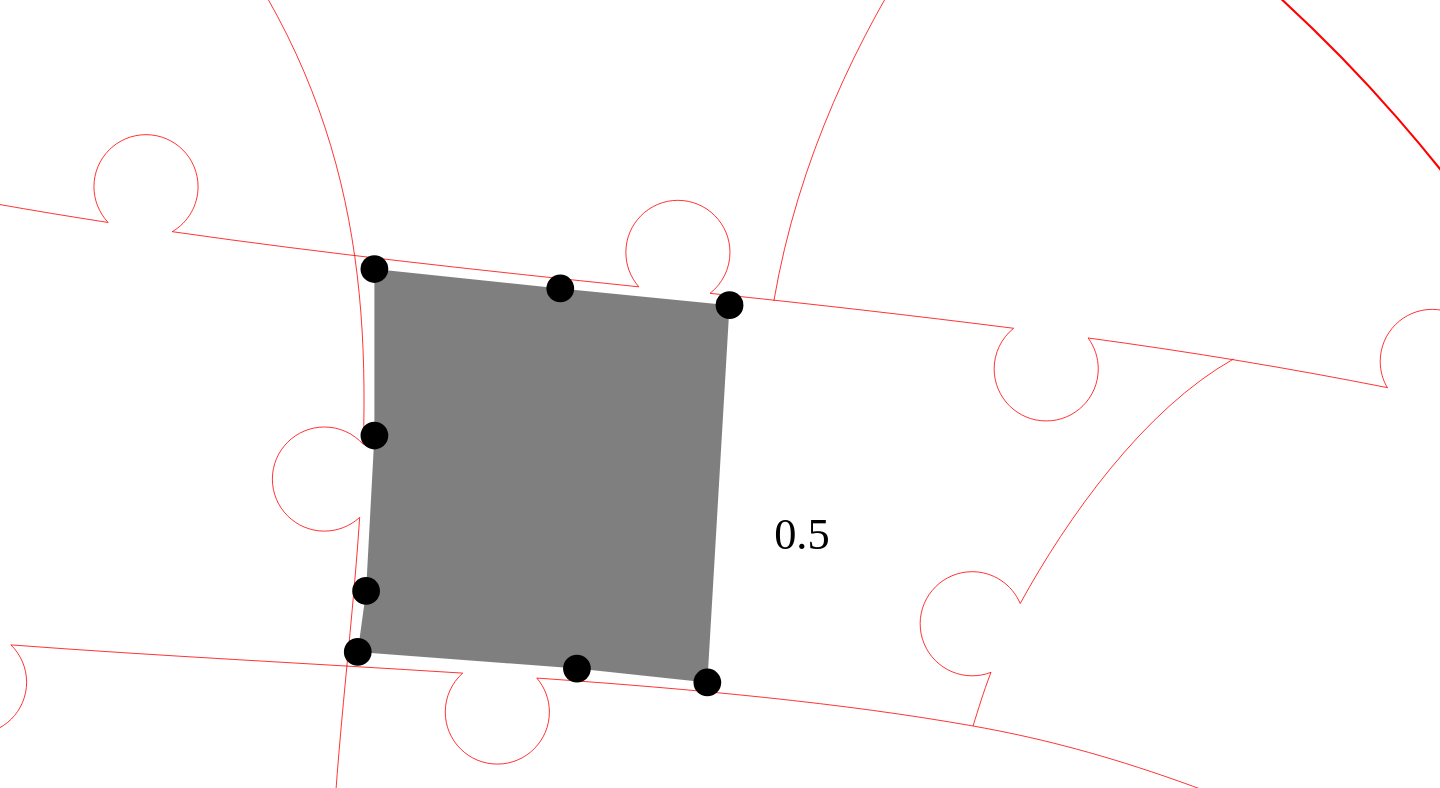 click 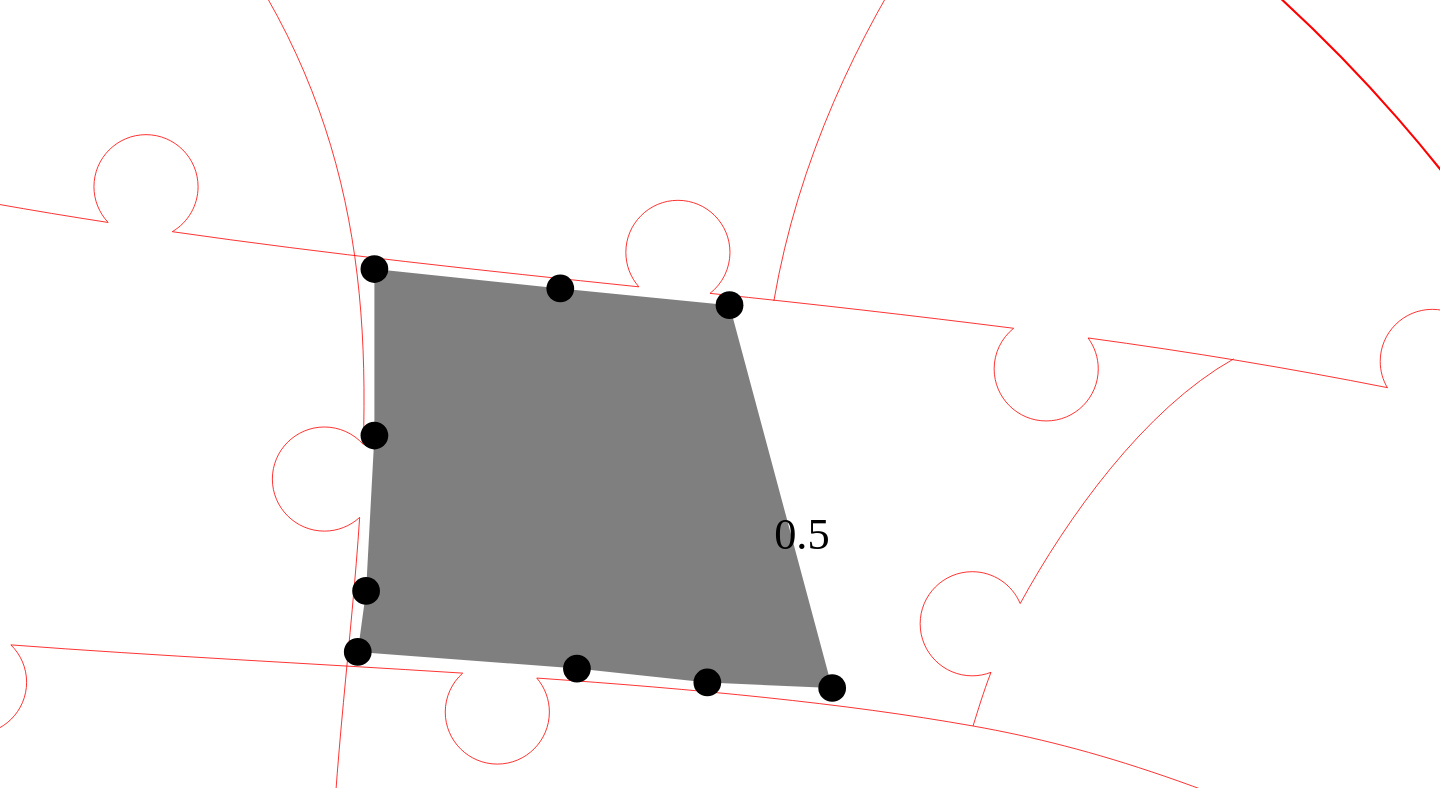click 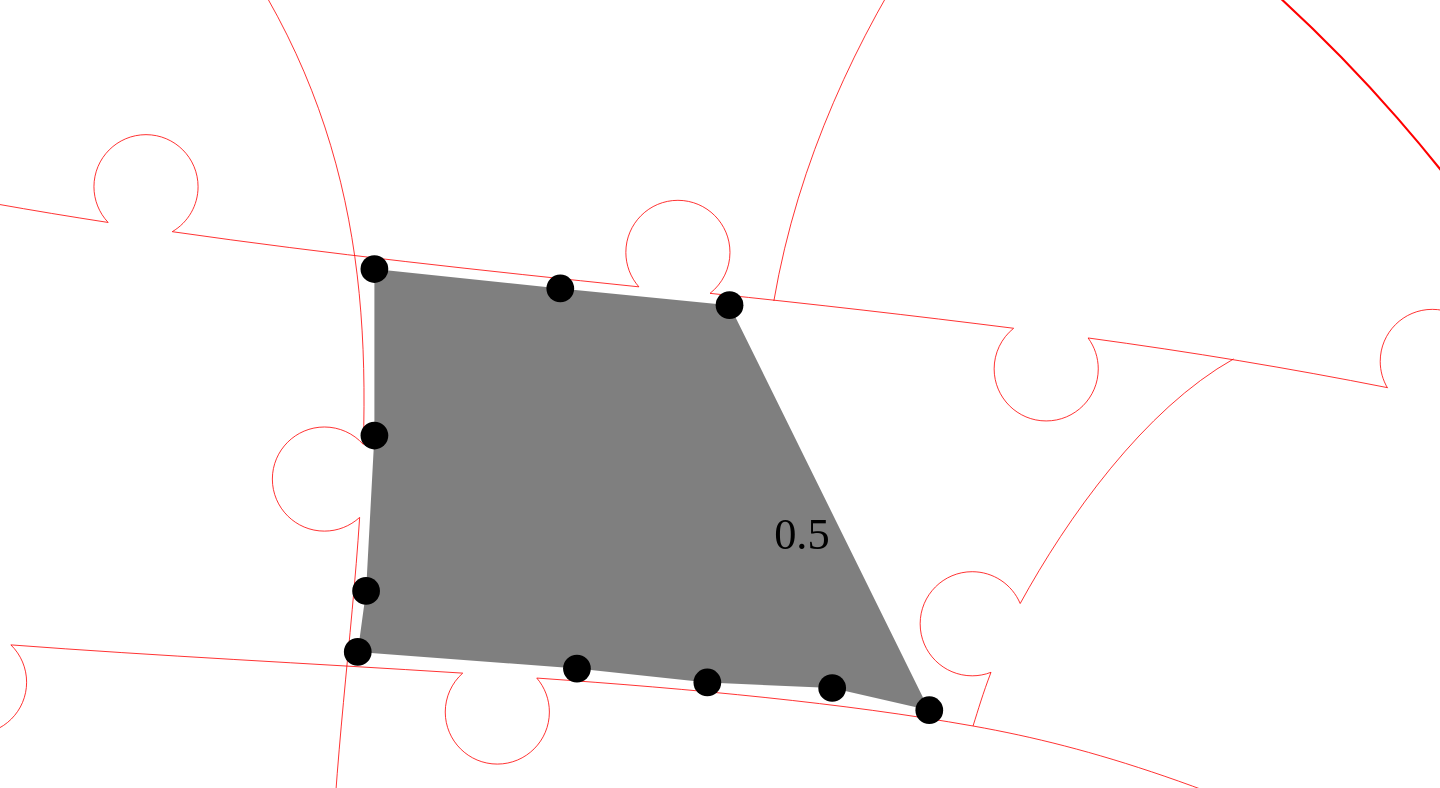 click 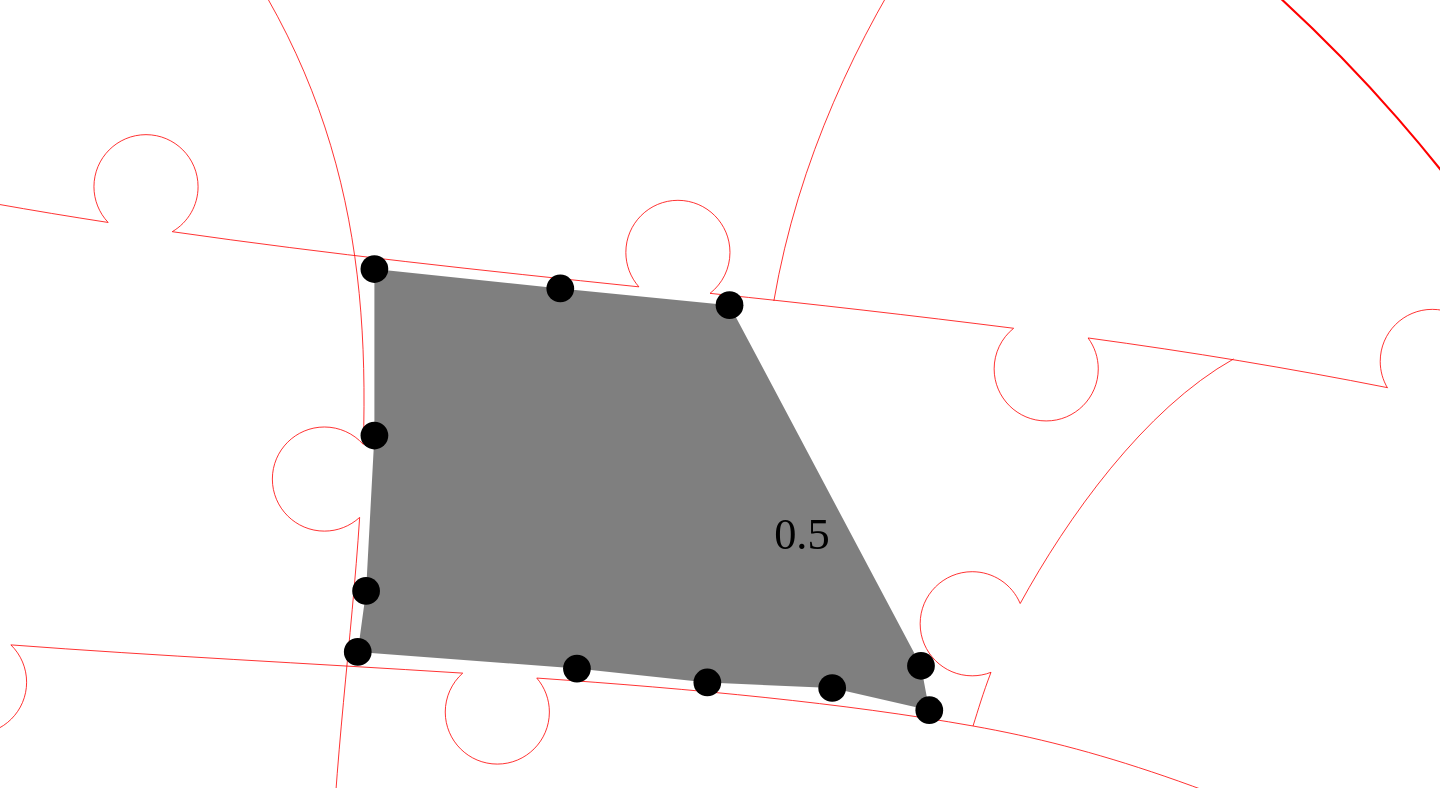 click 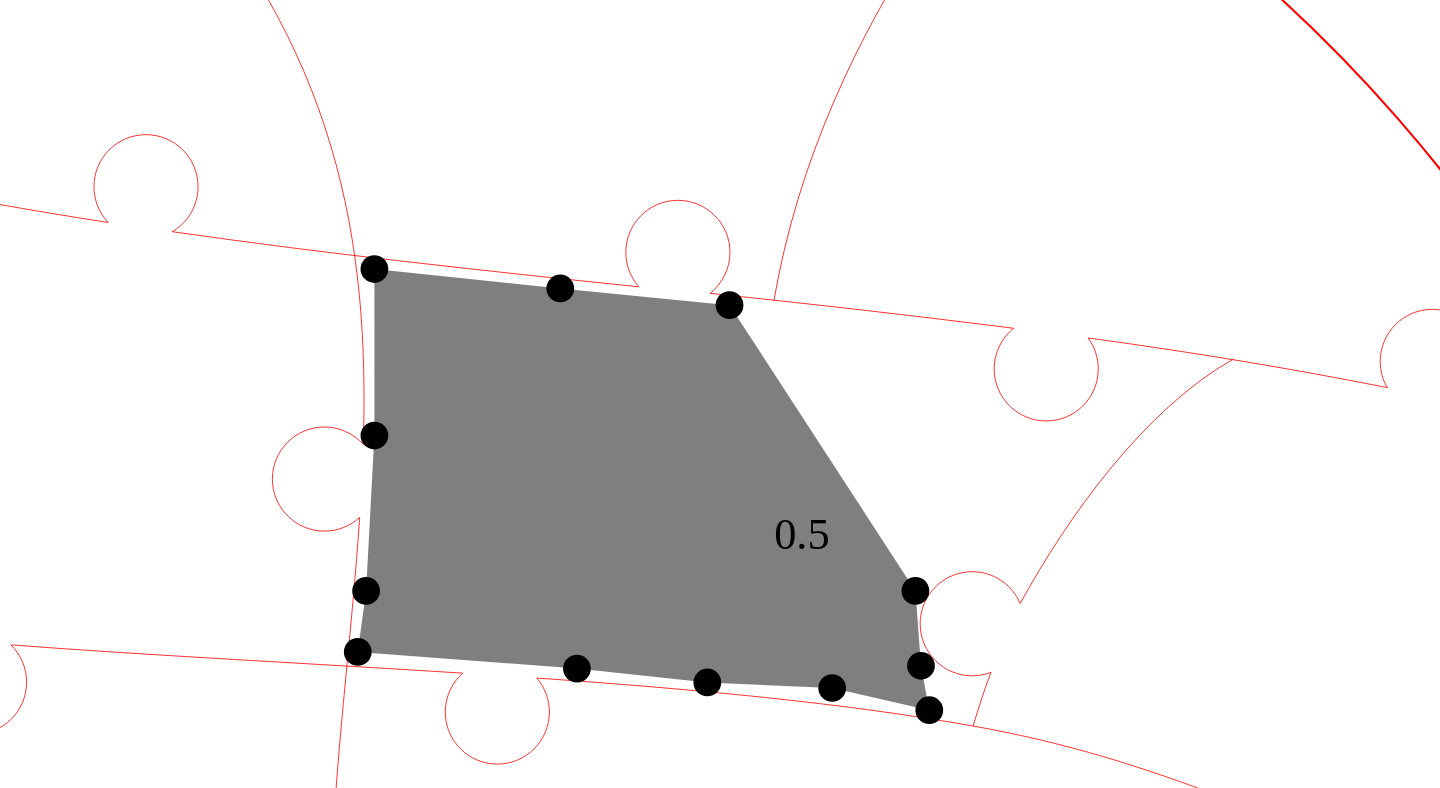 click 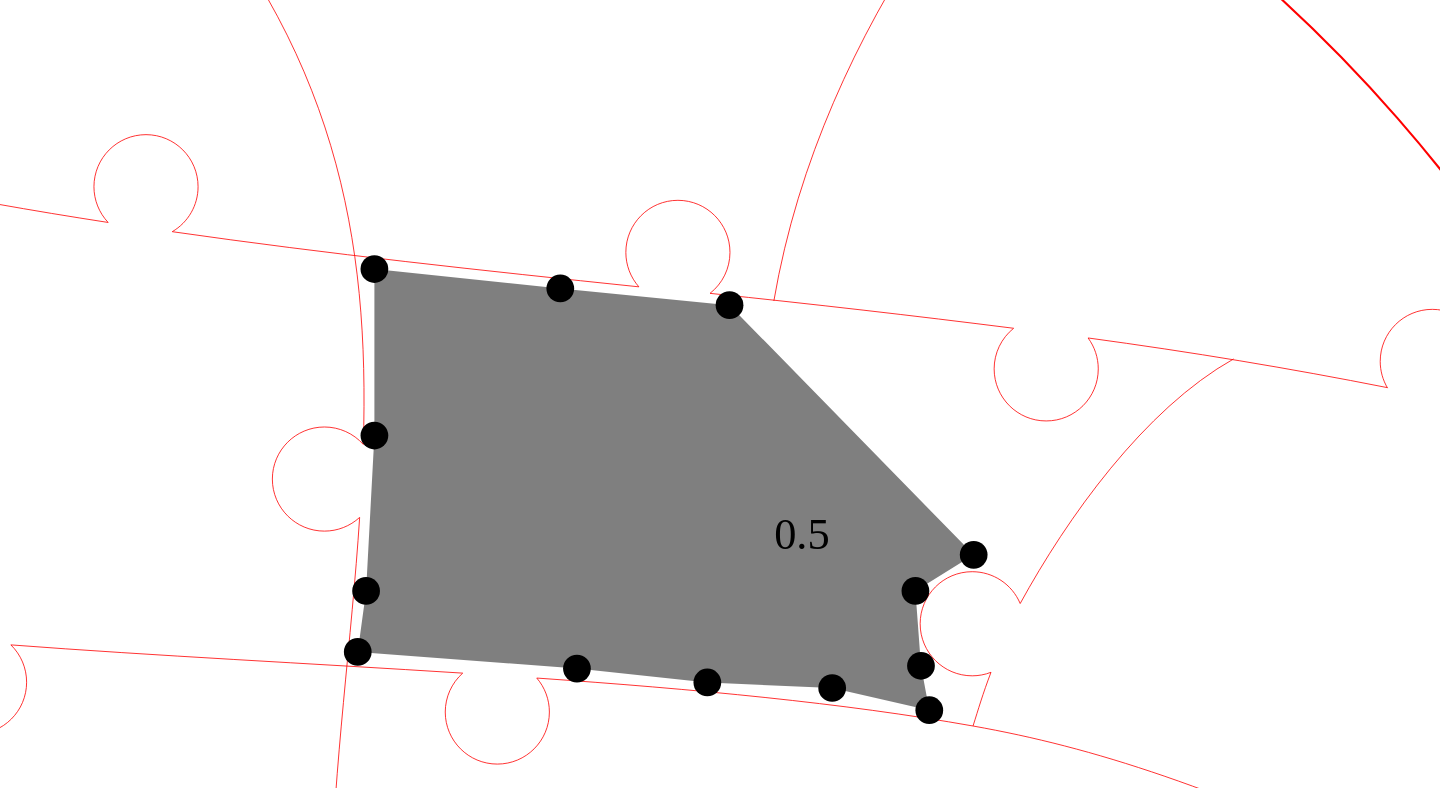 click 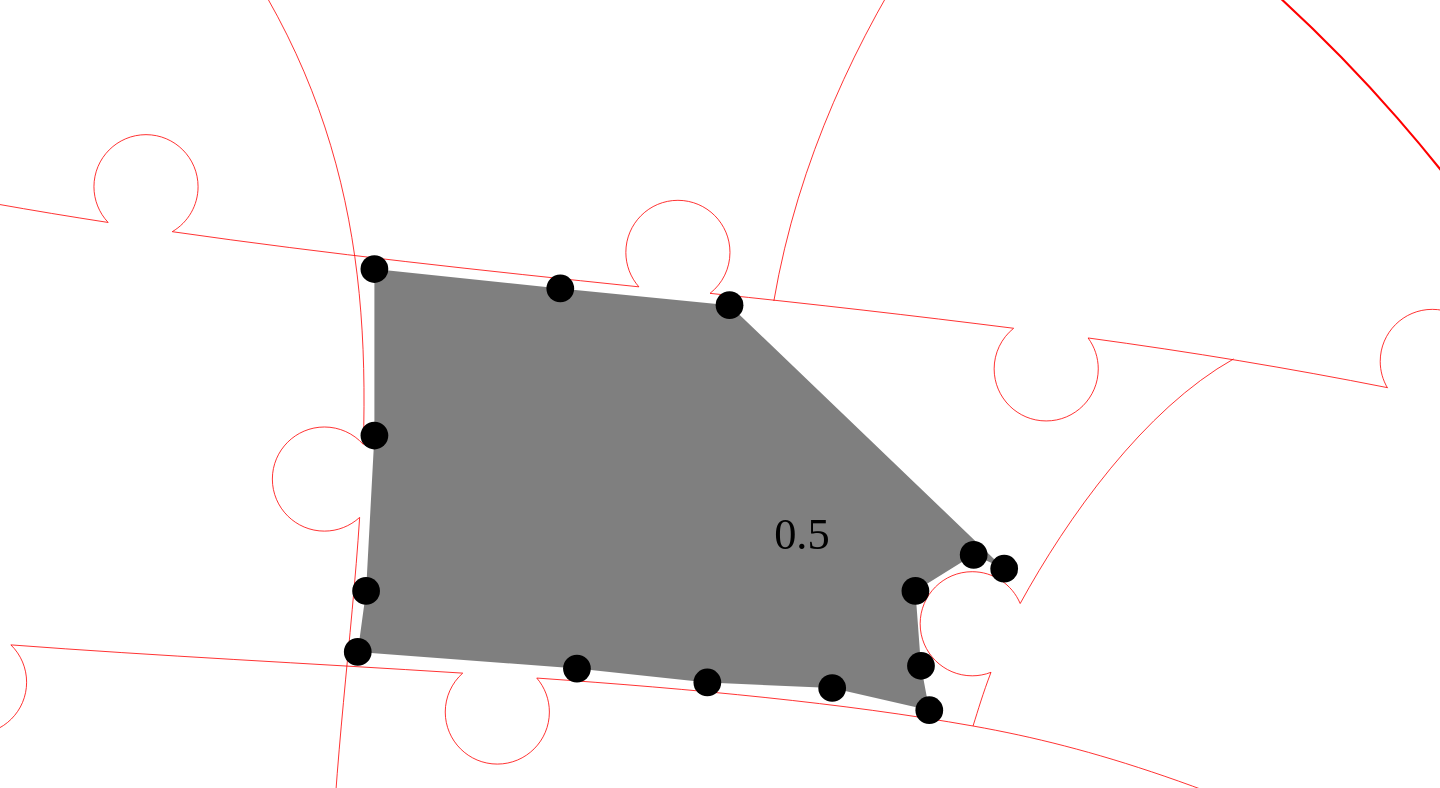 click 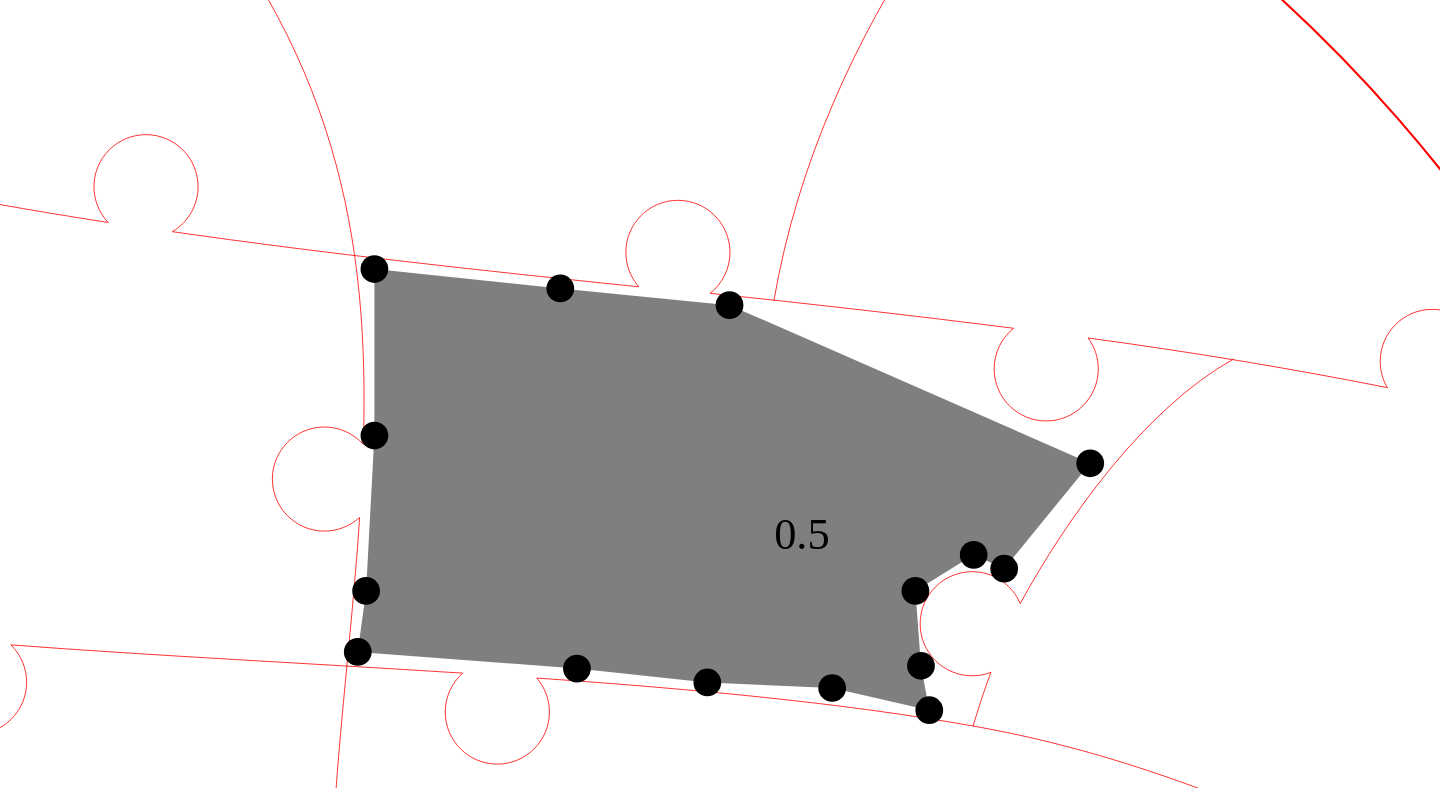 click 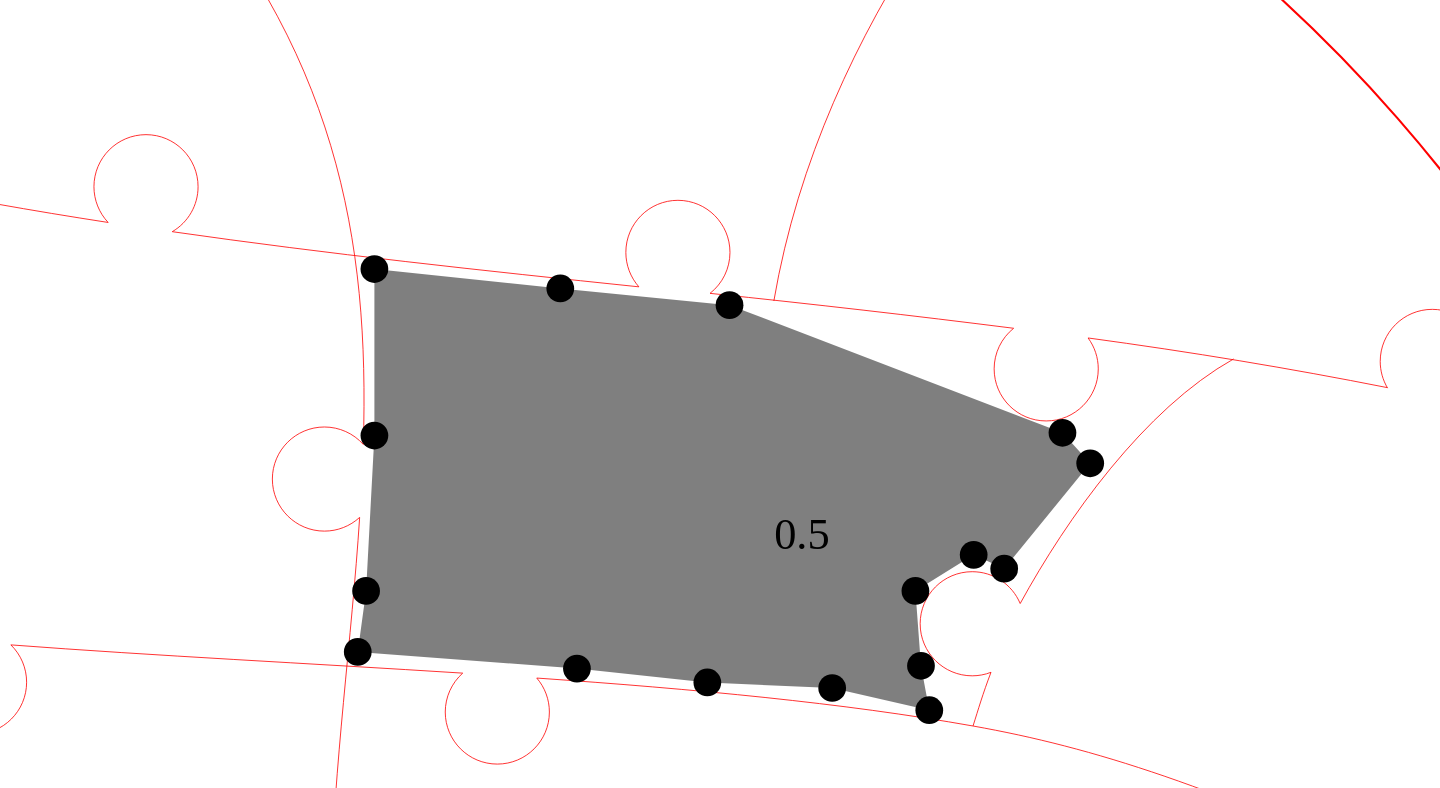 click 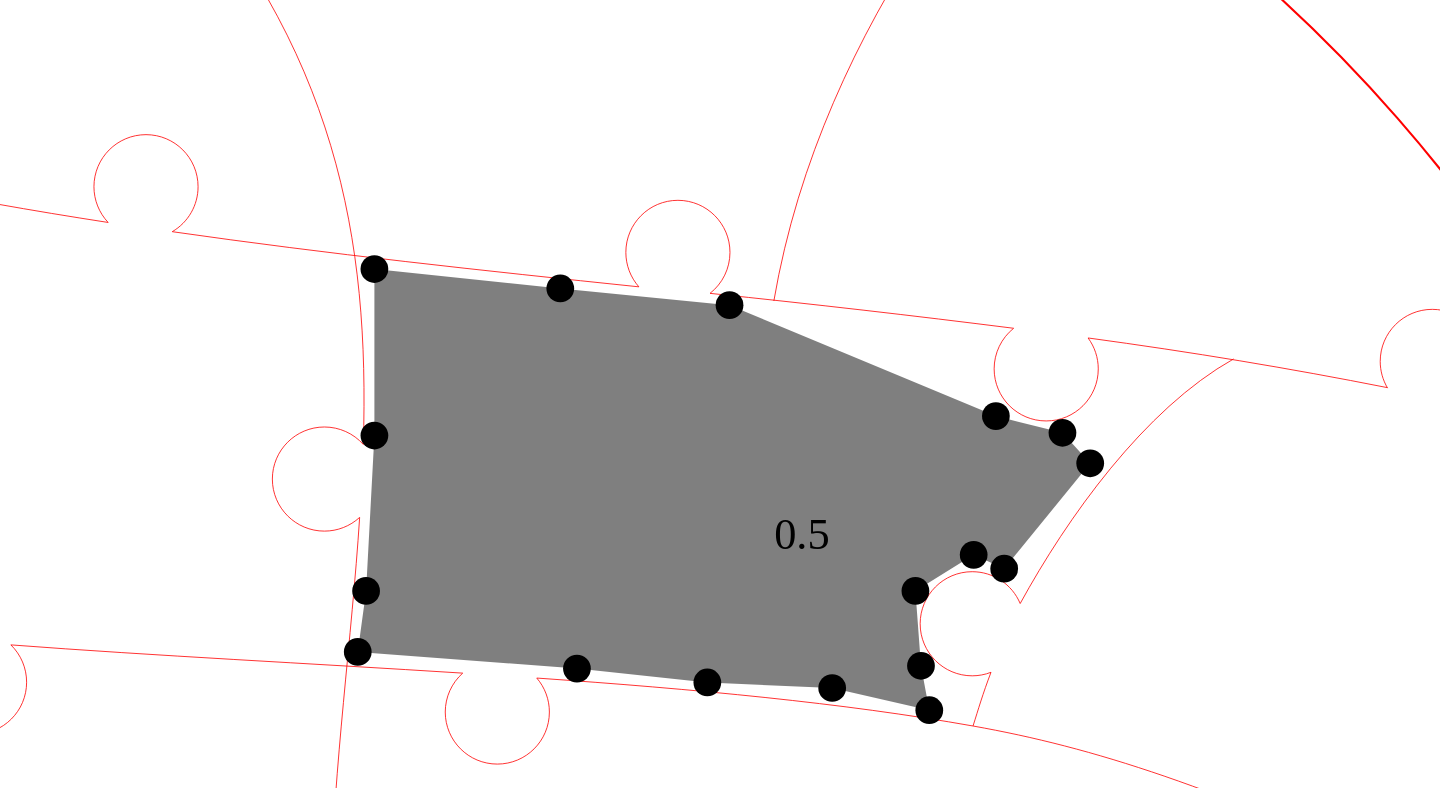 click 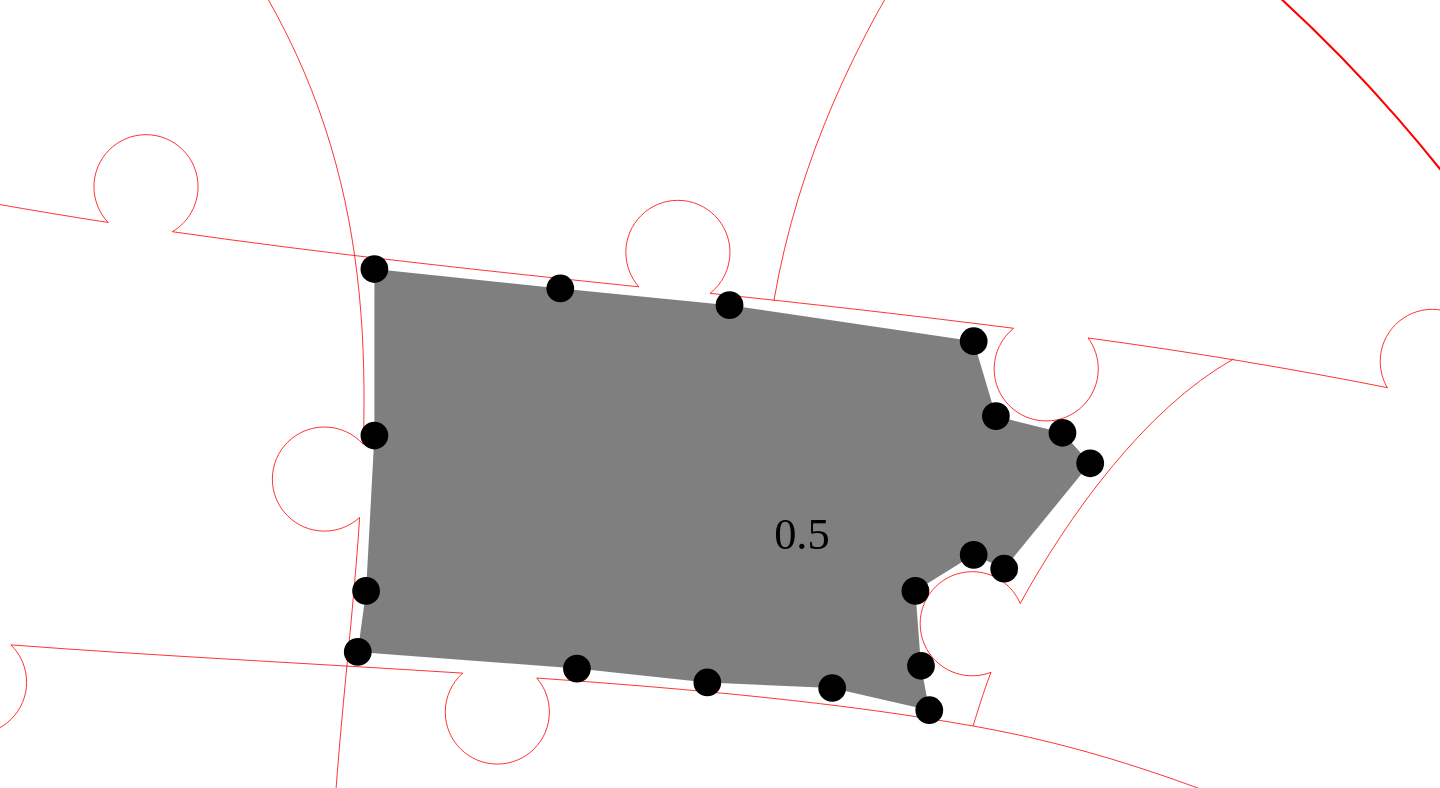 click 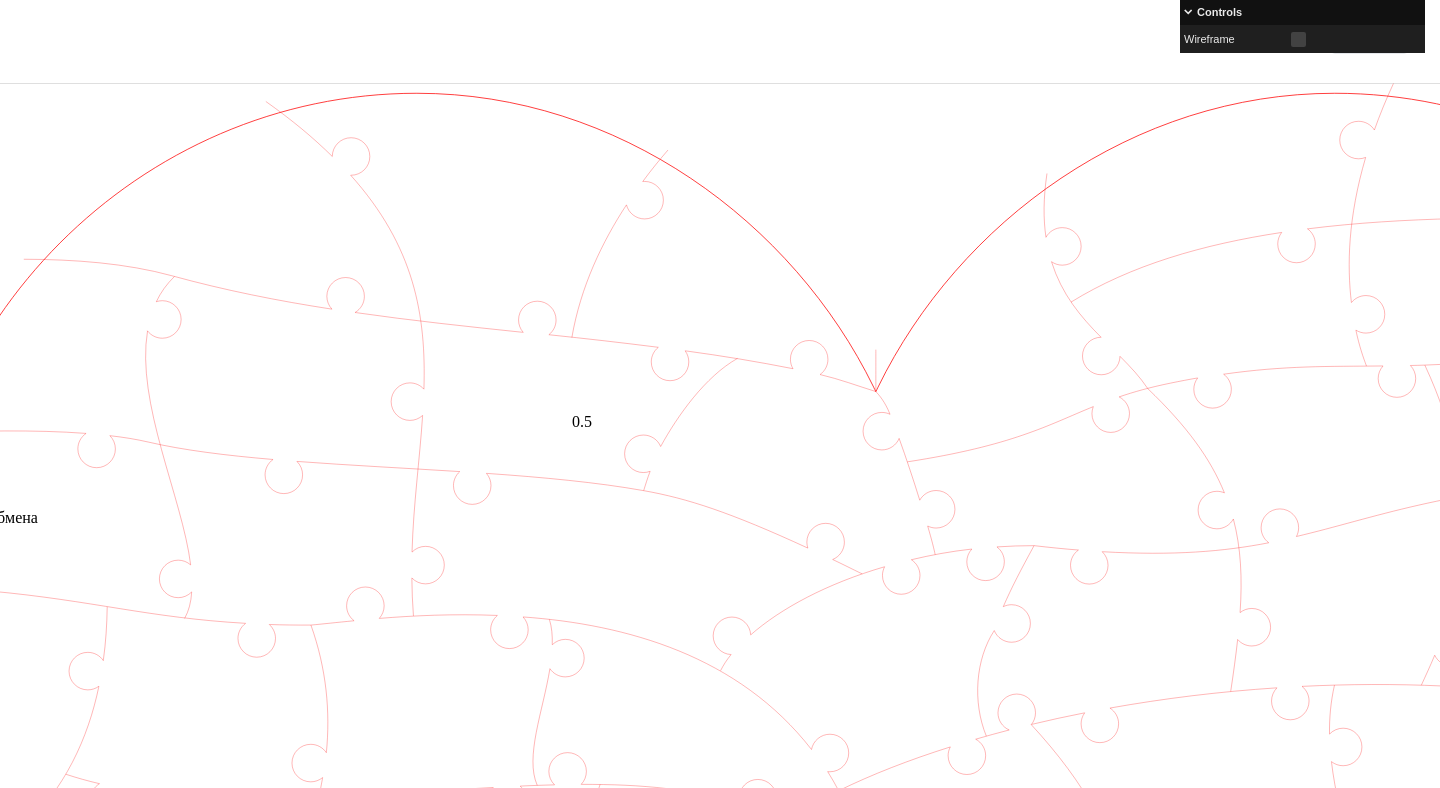 scroll, scrollTop: 36, scrollLeft: 148, axis: both 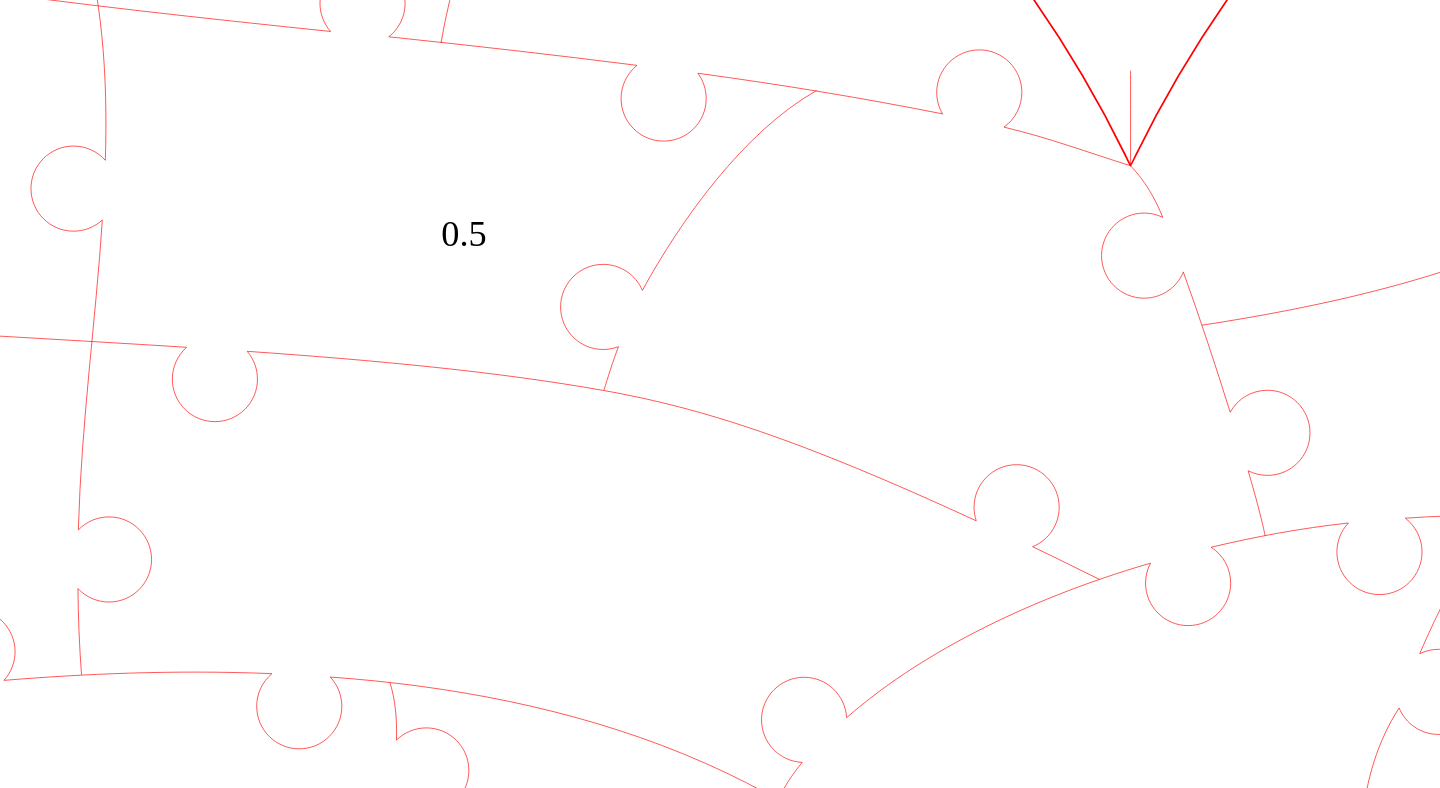 click 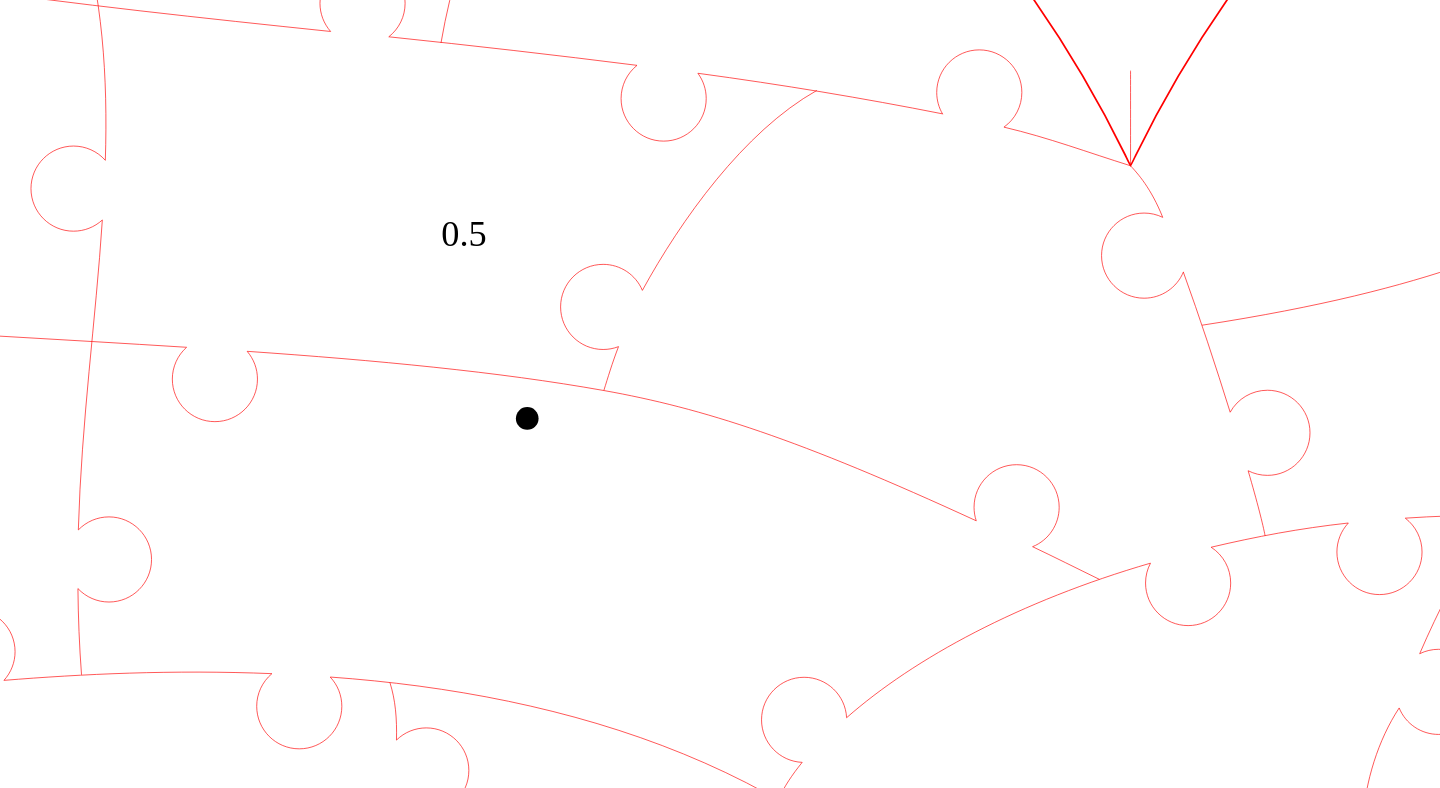 click 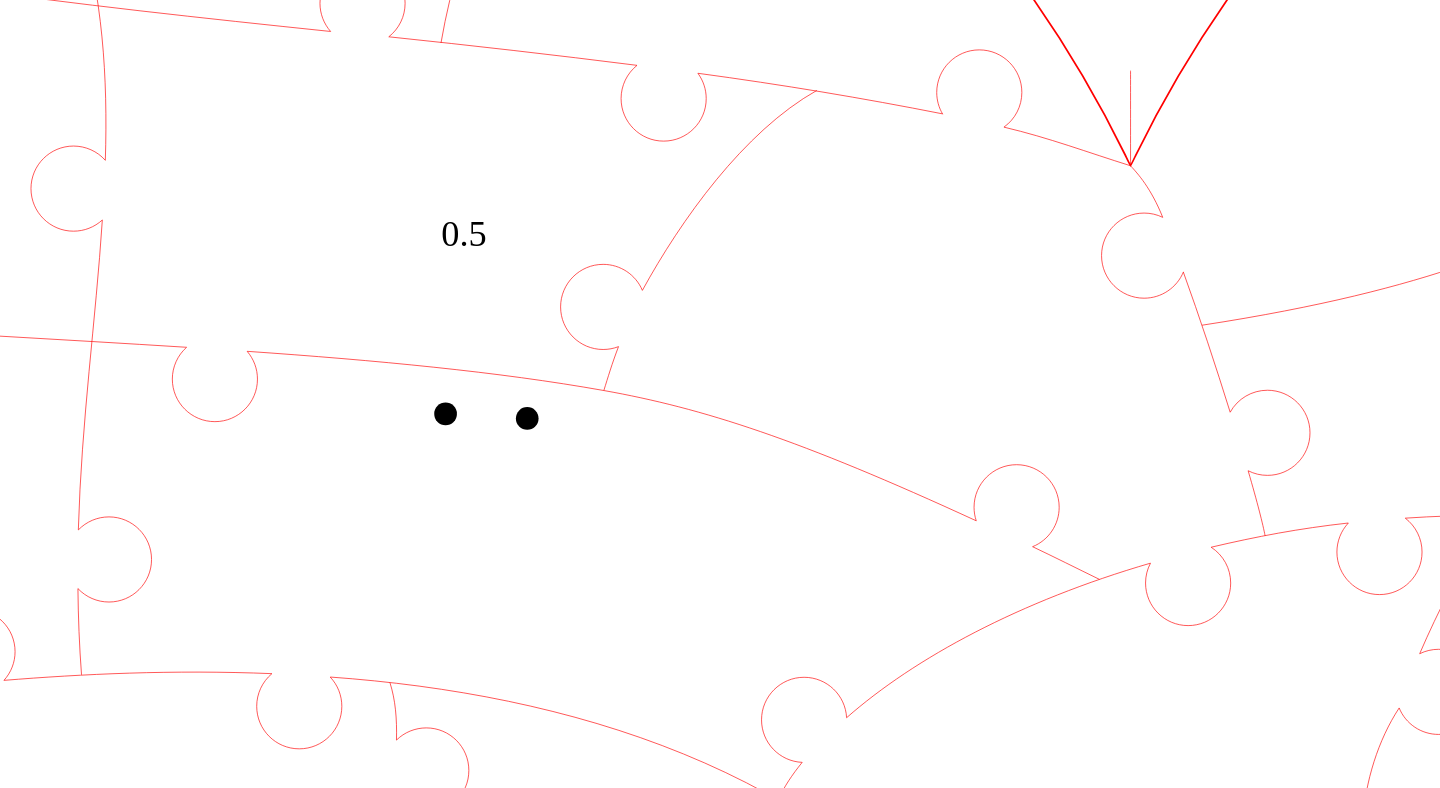 click 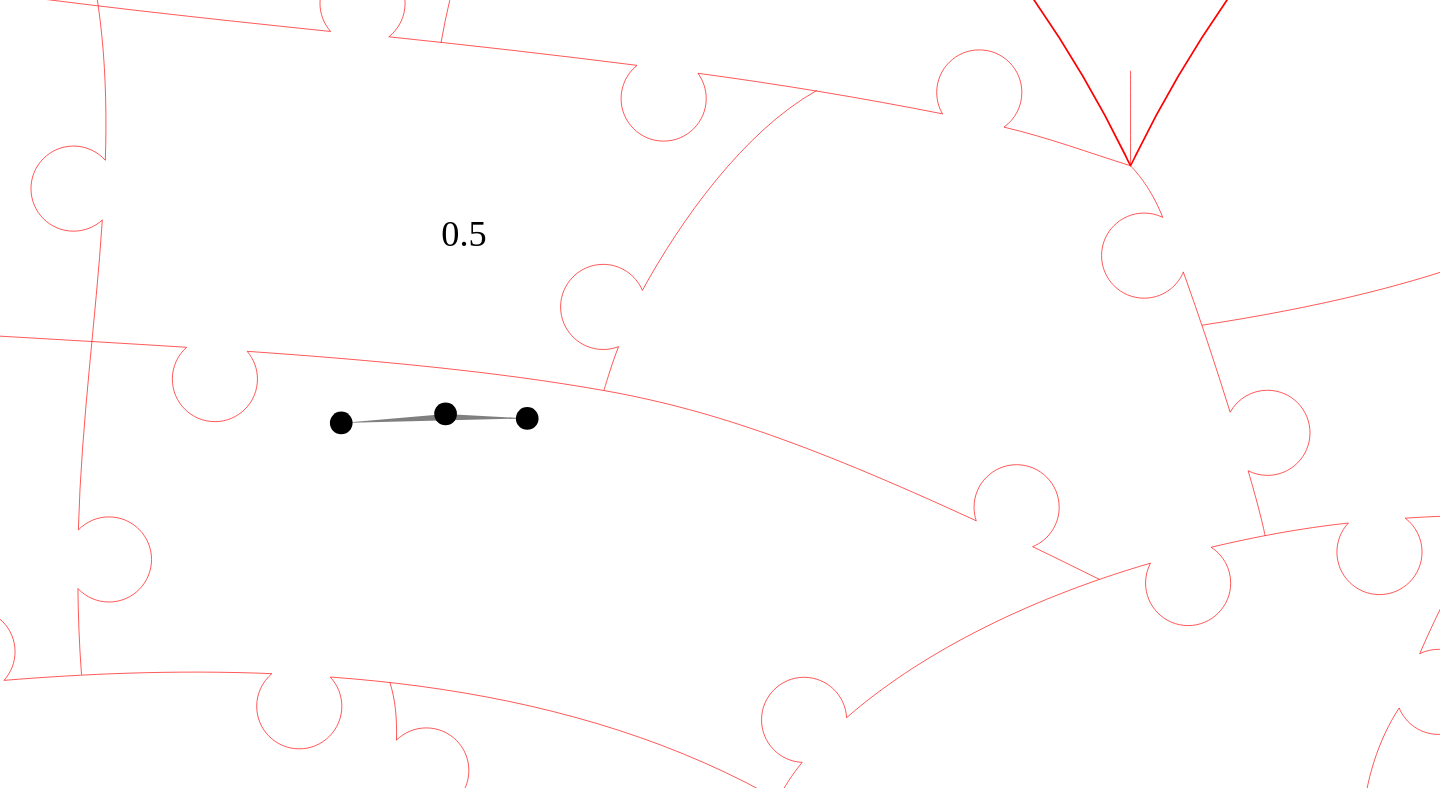 click 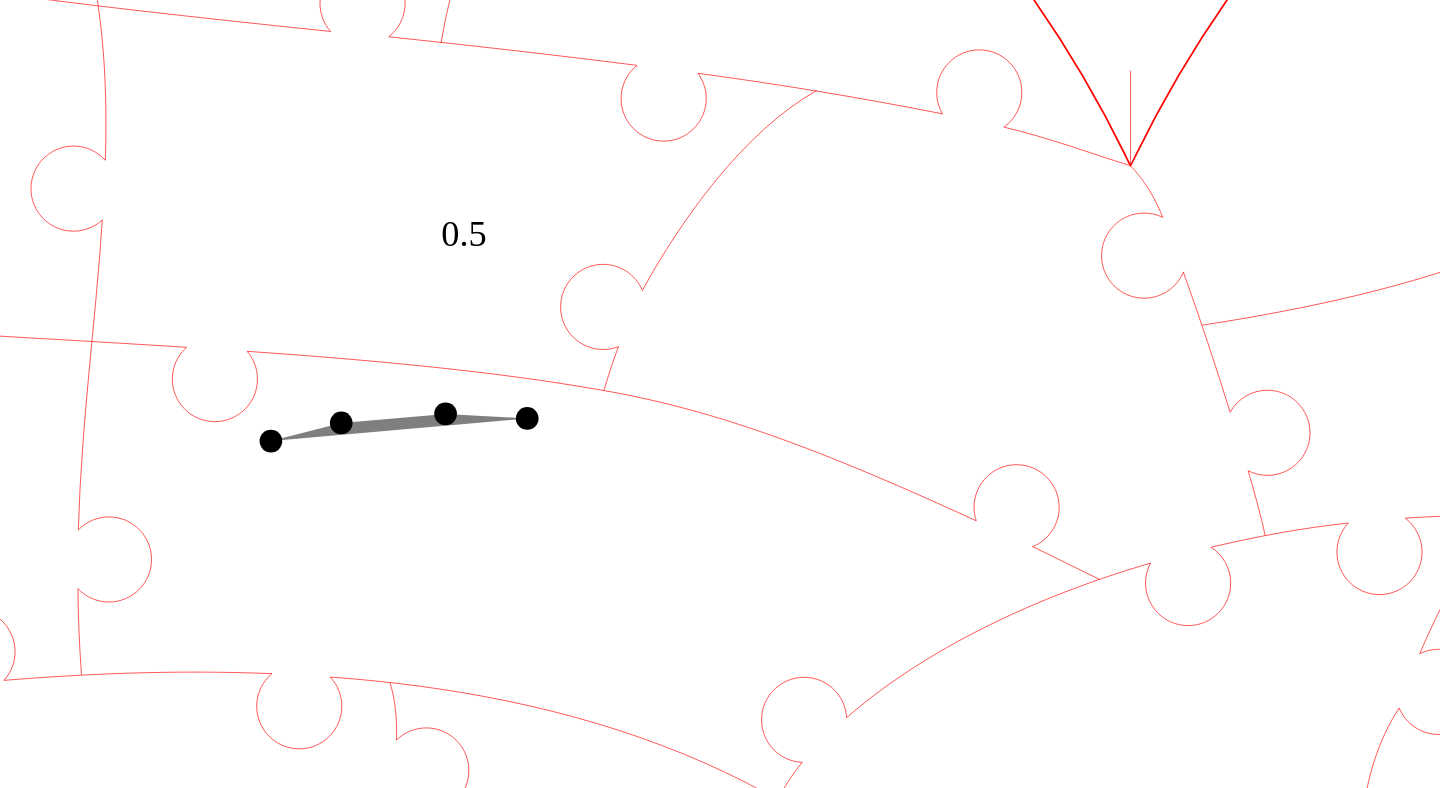 click 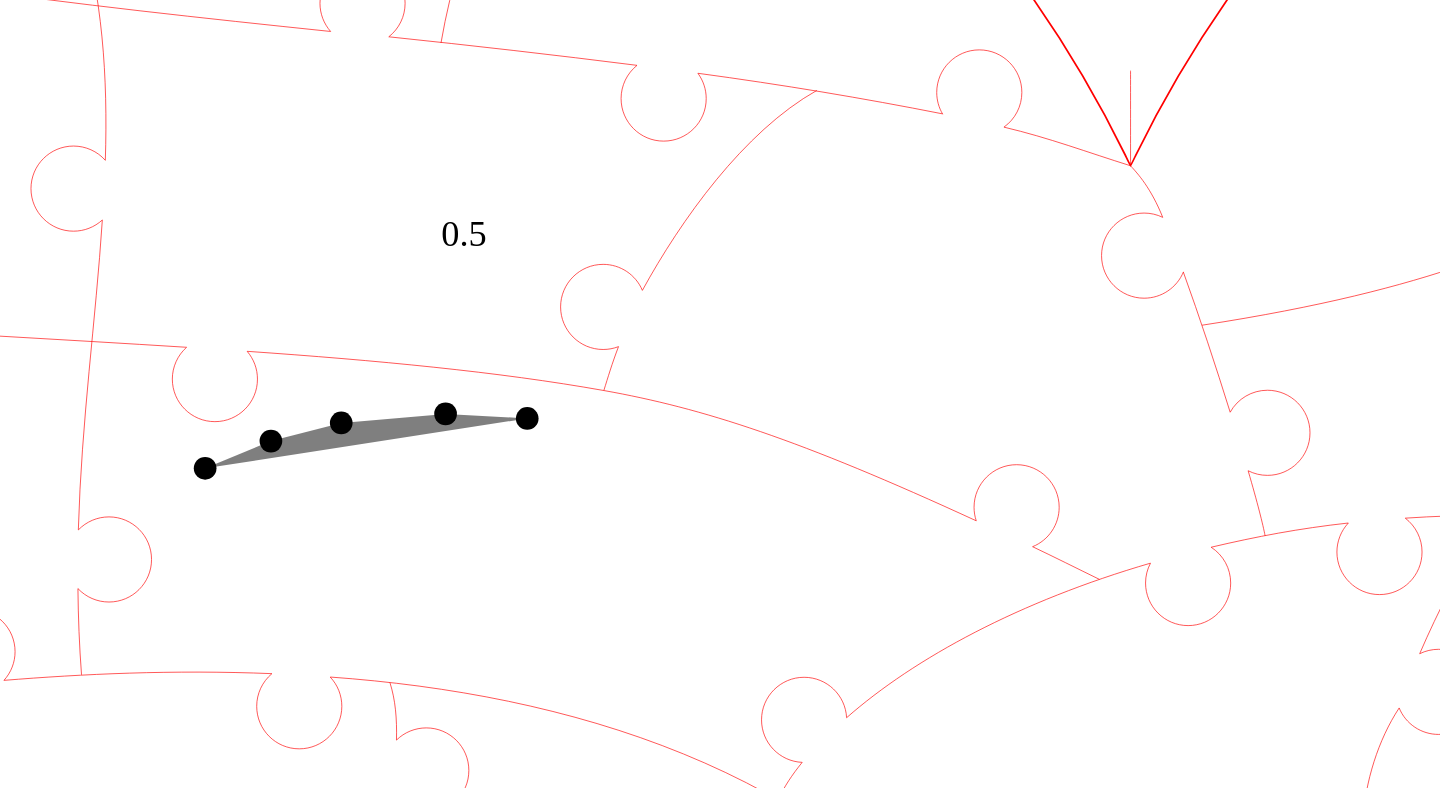 click 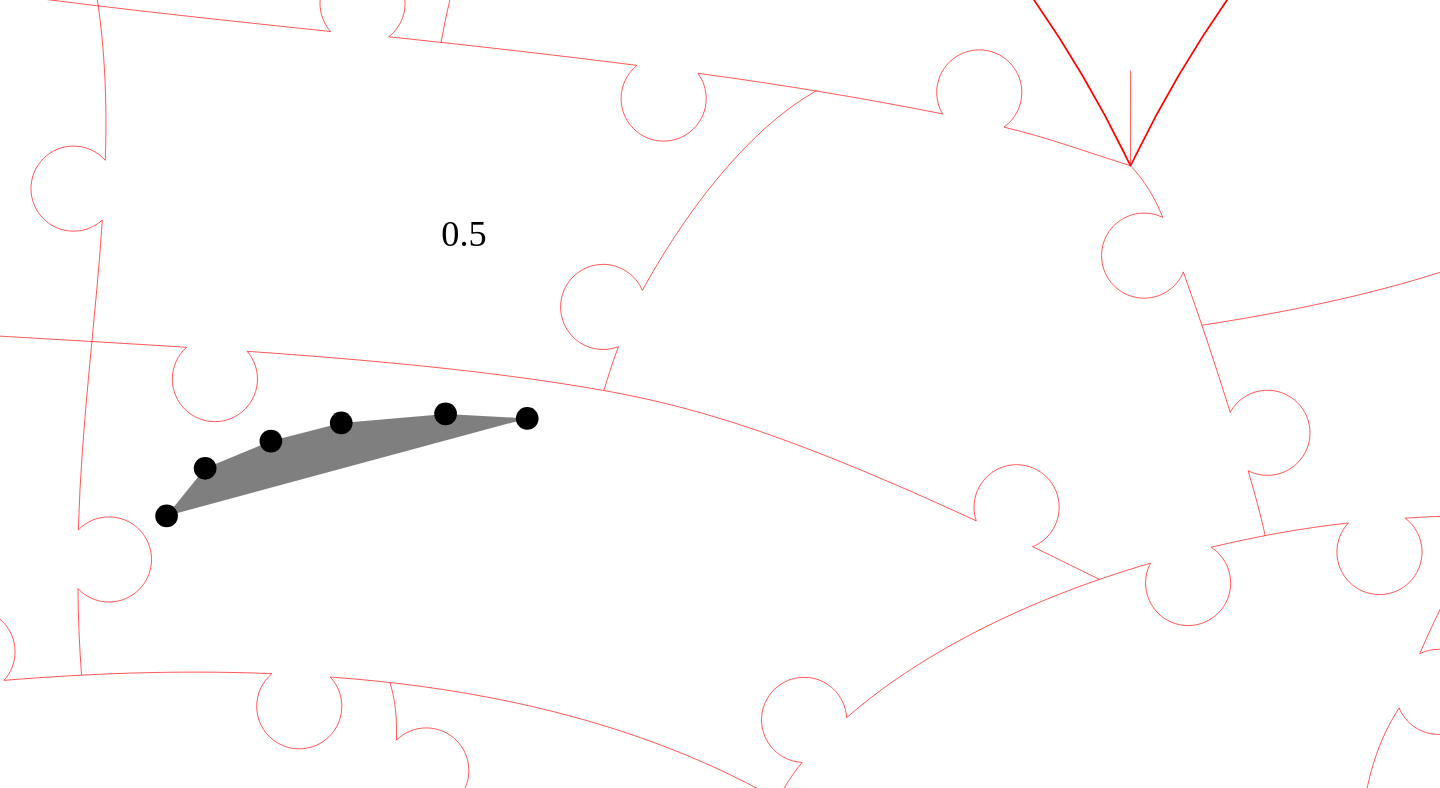 click 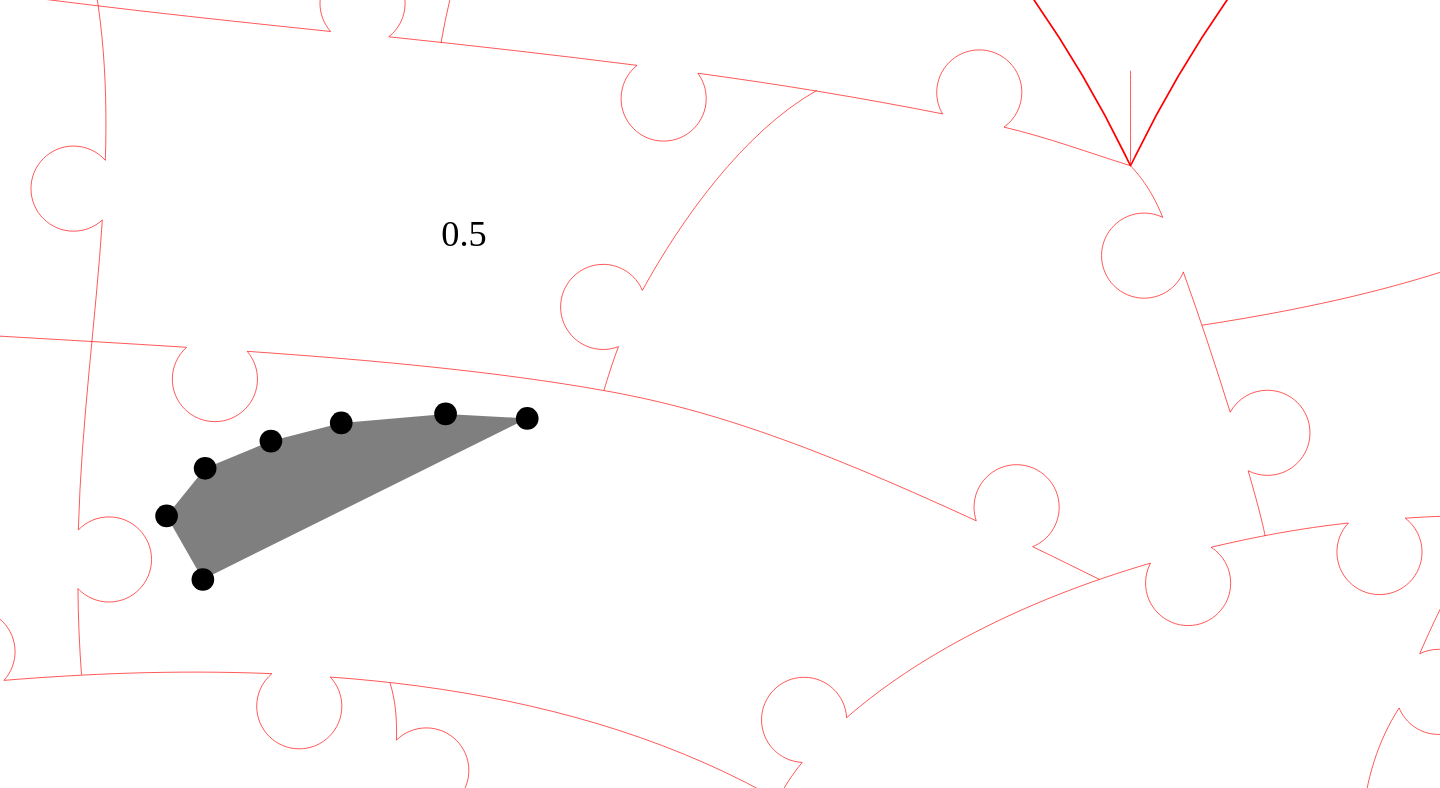 click 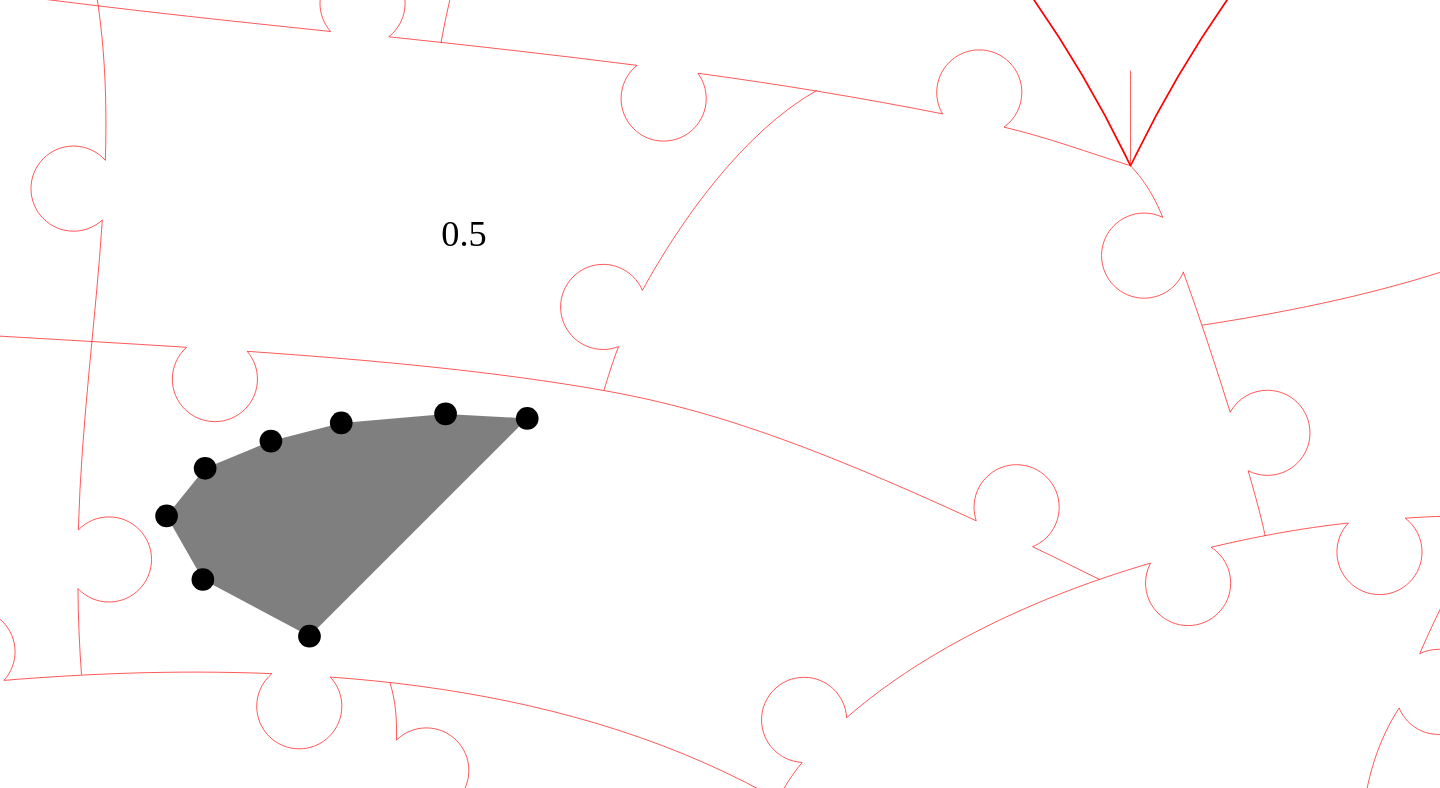 click 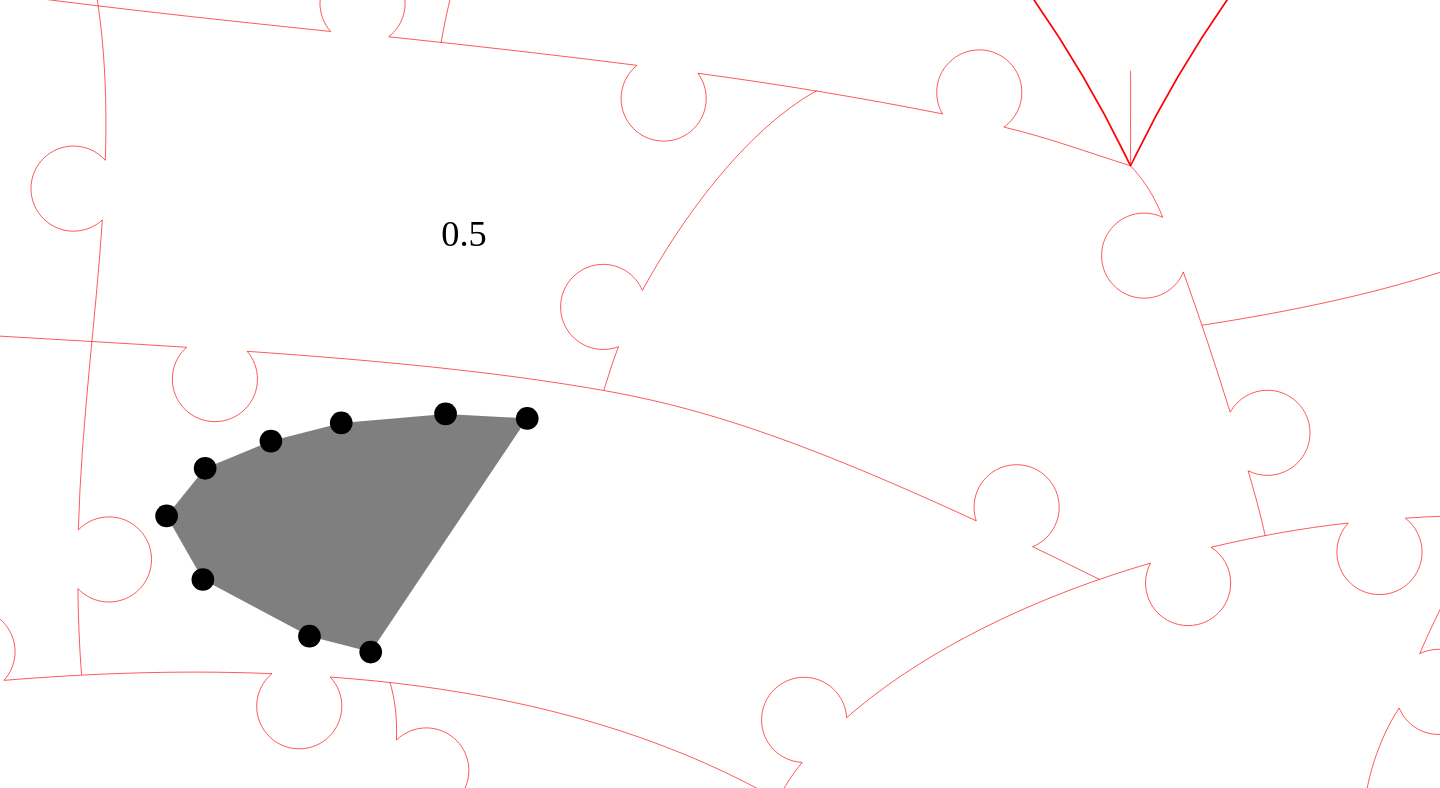 click 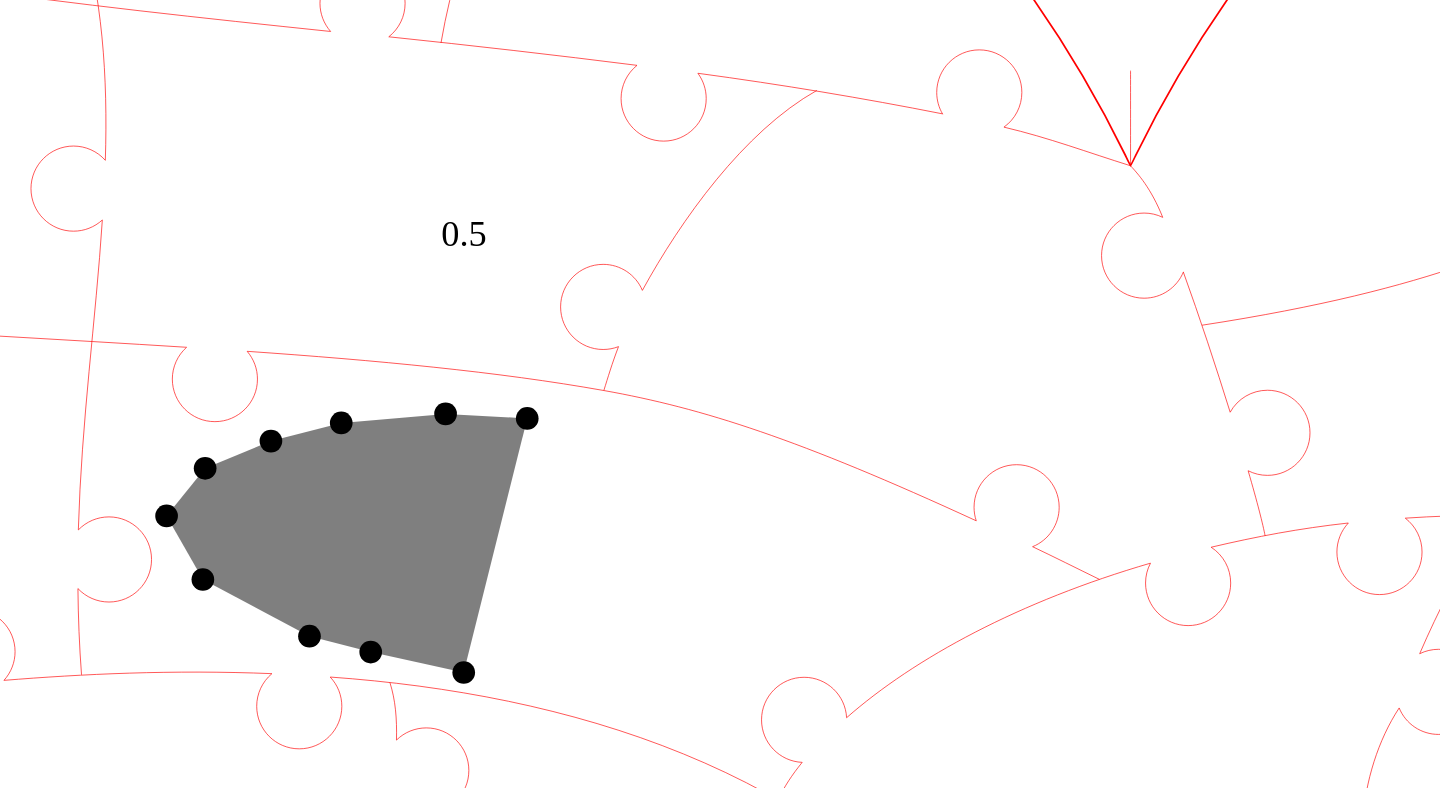 click 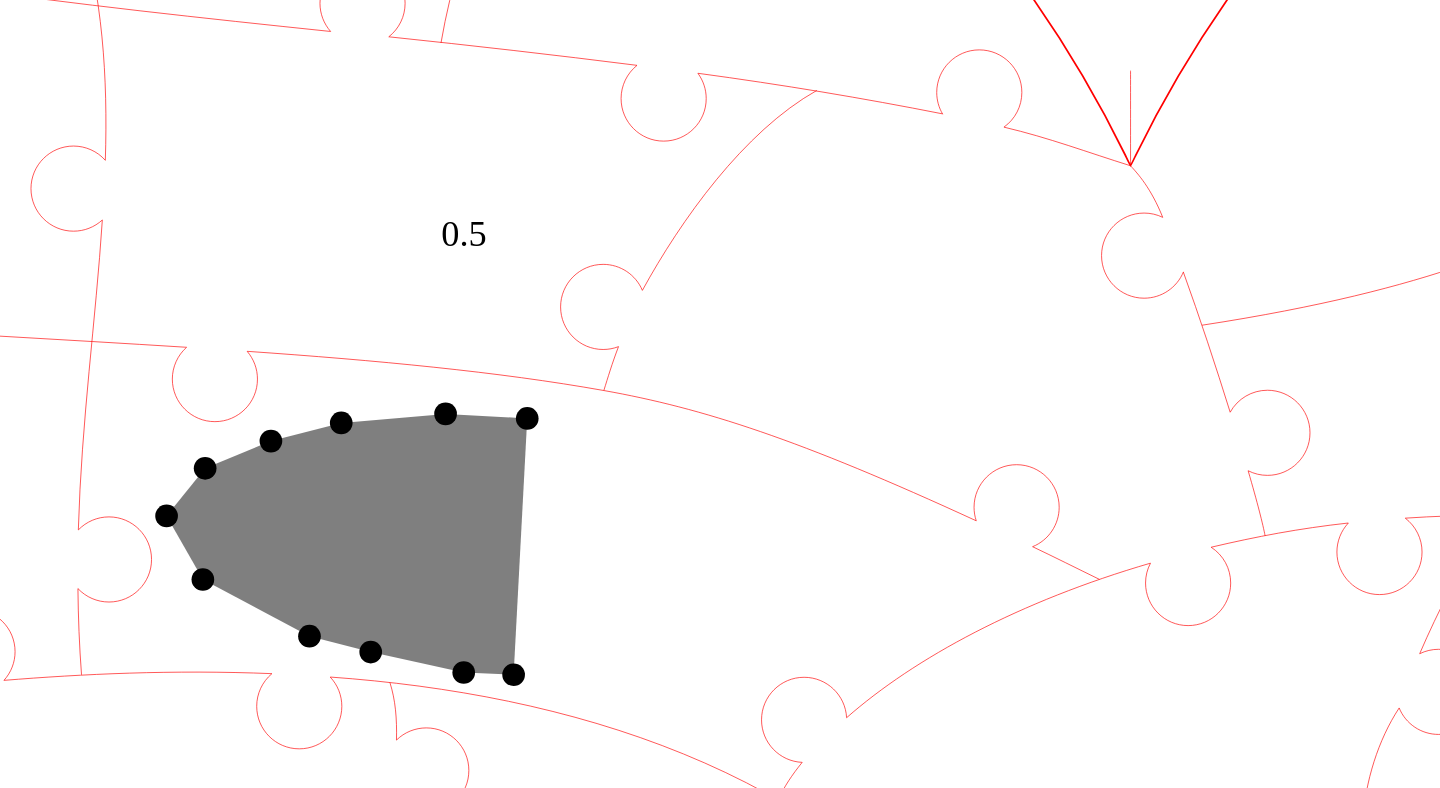 click 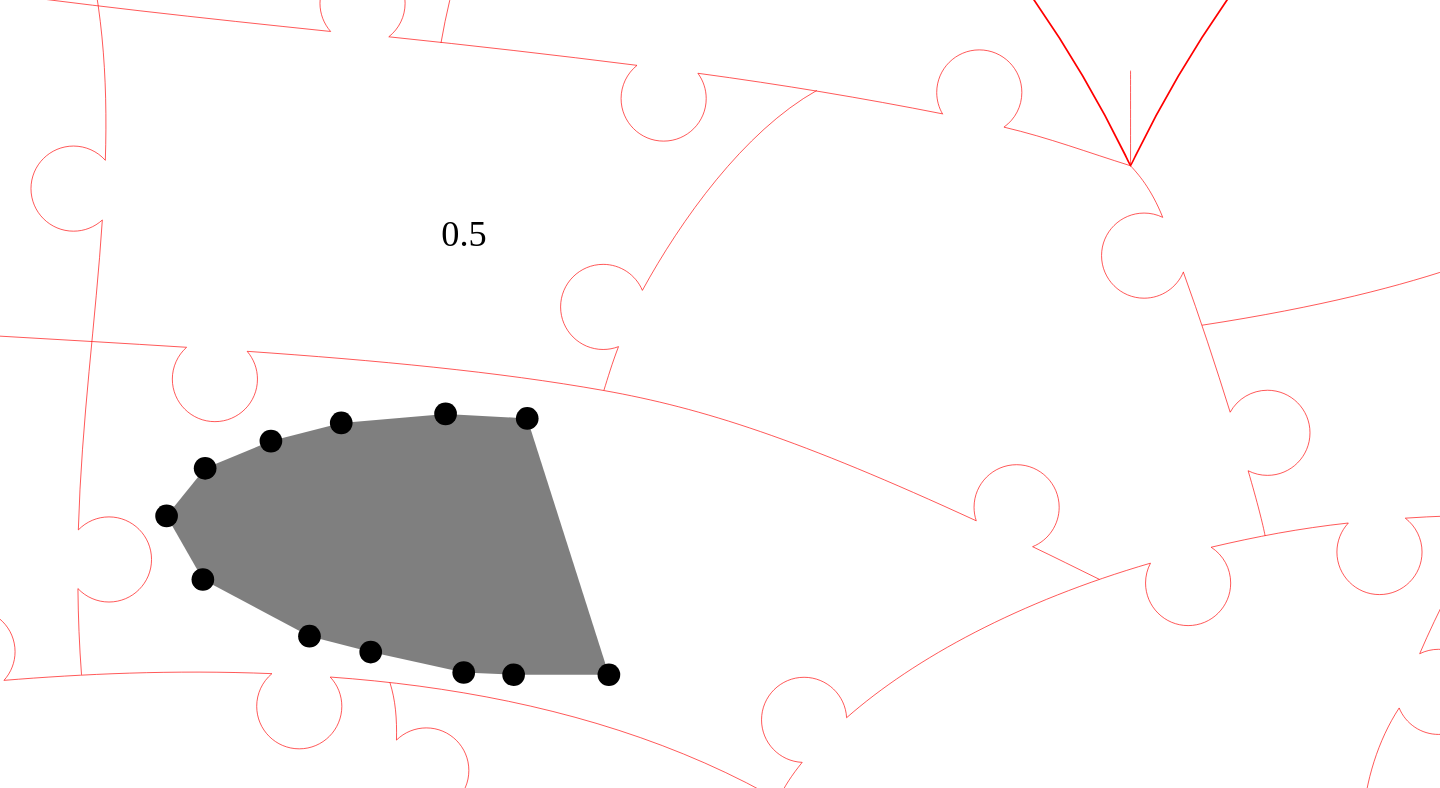 click 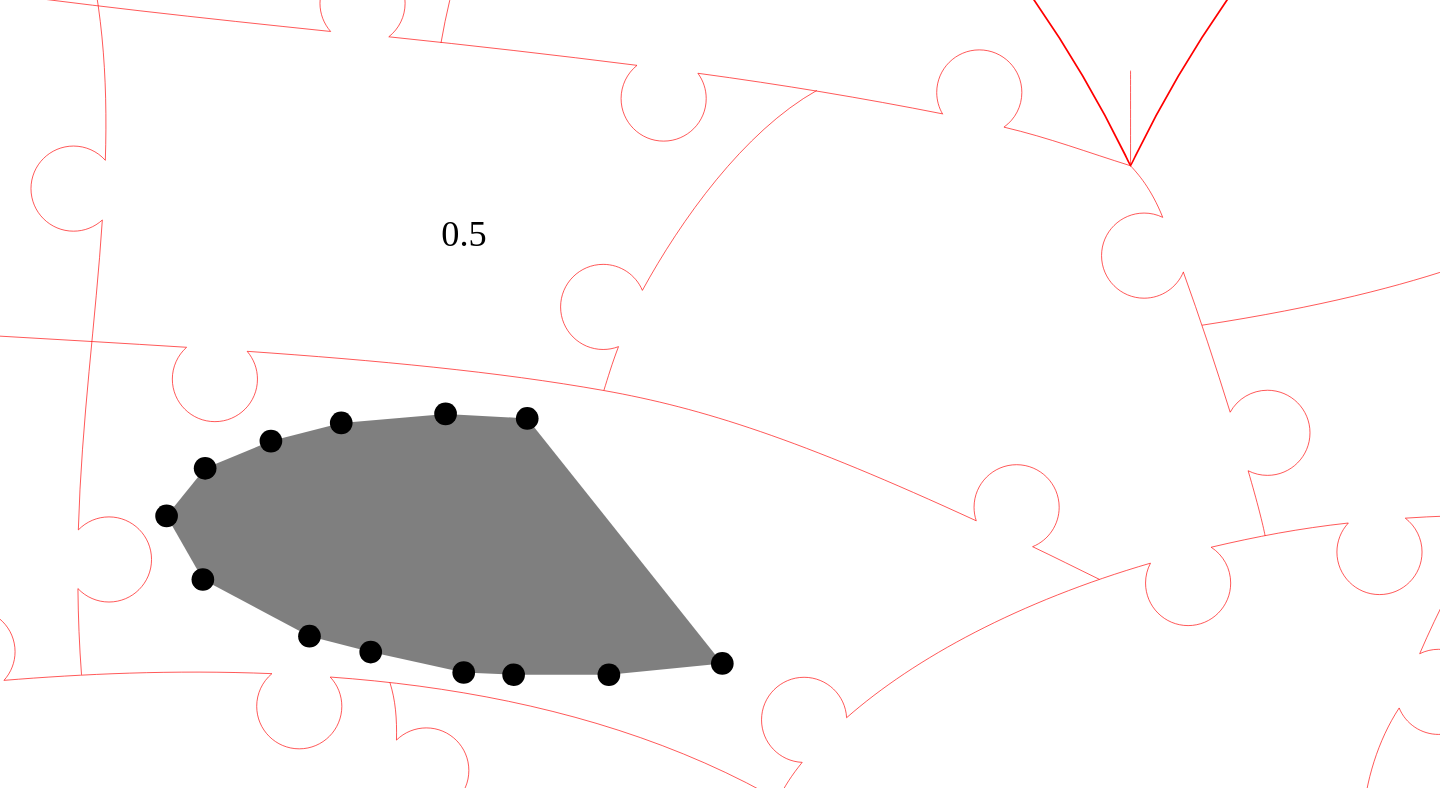 click 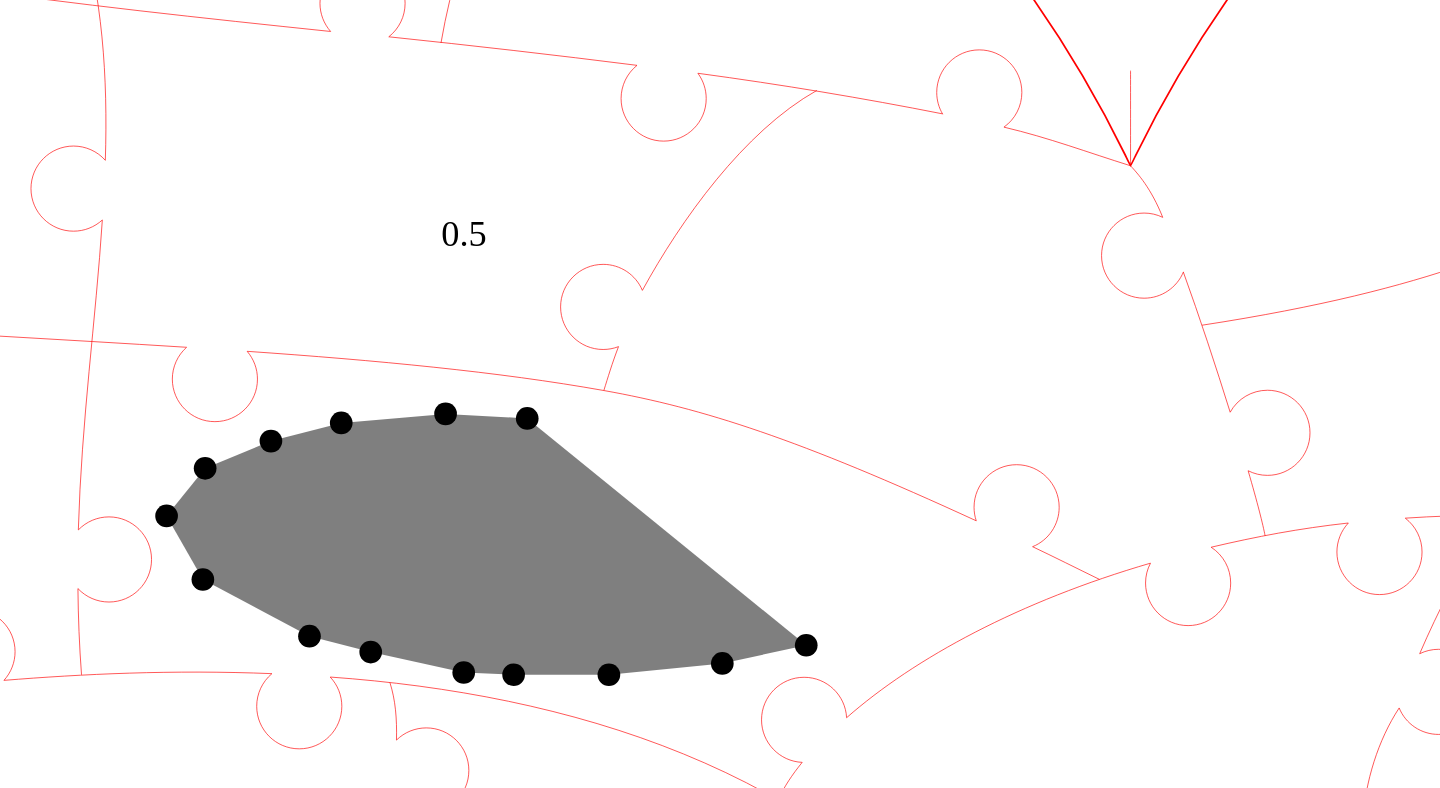 click 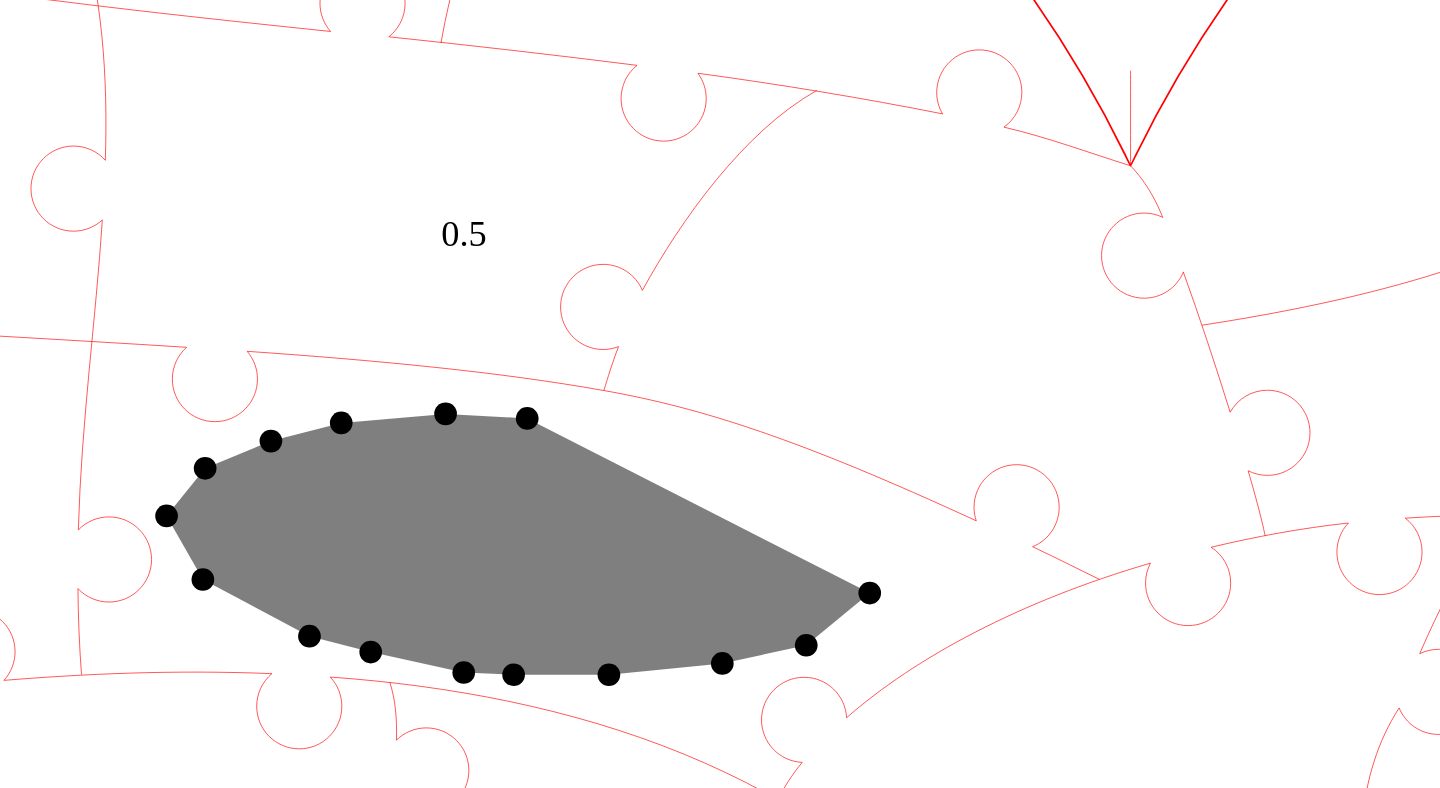click 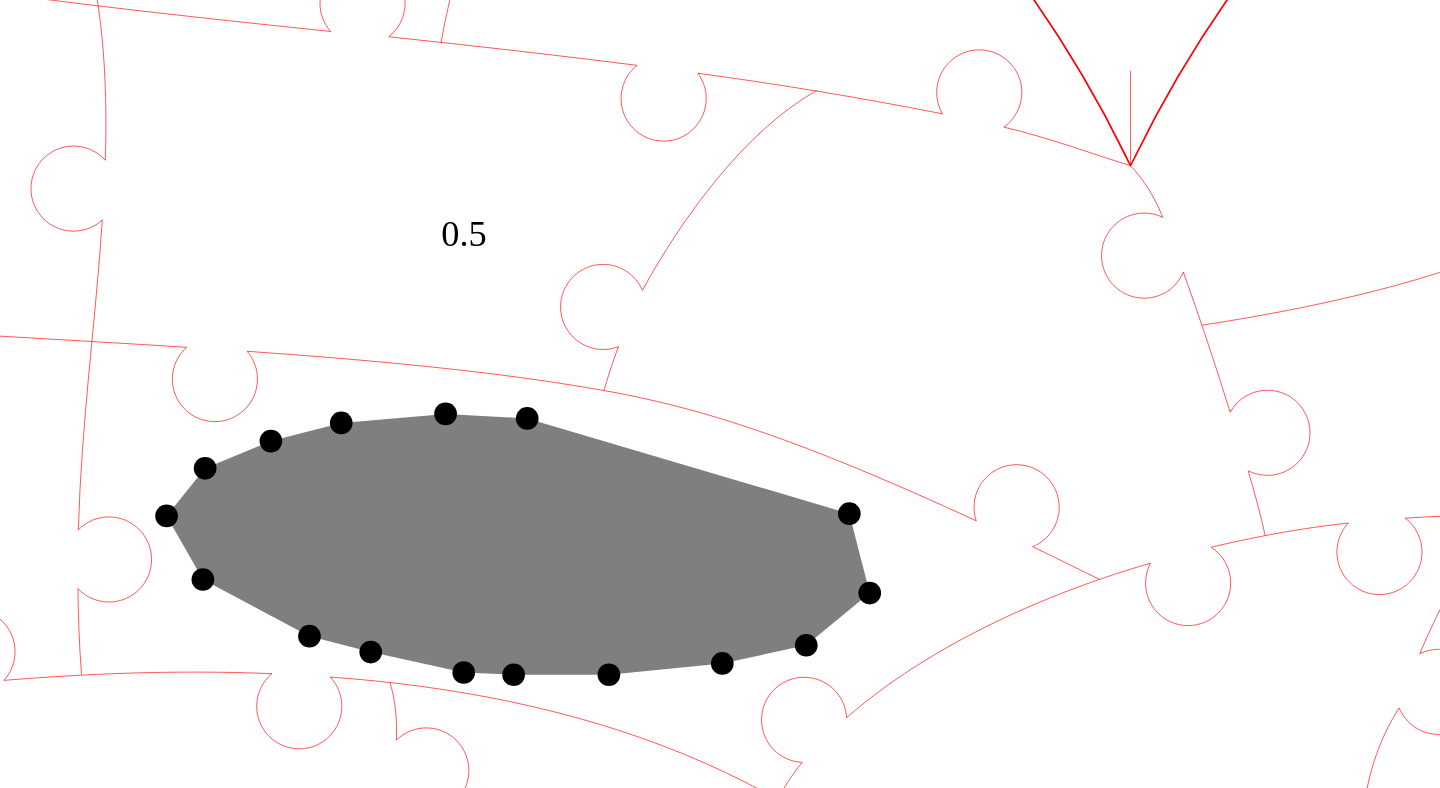 click 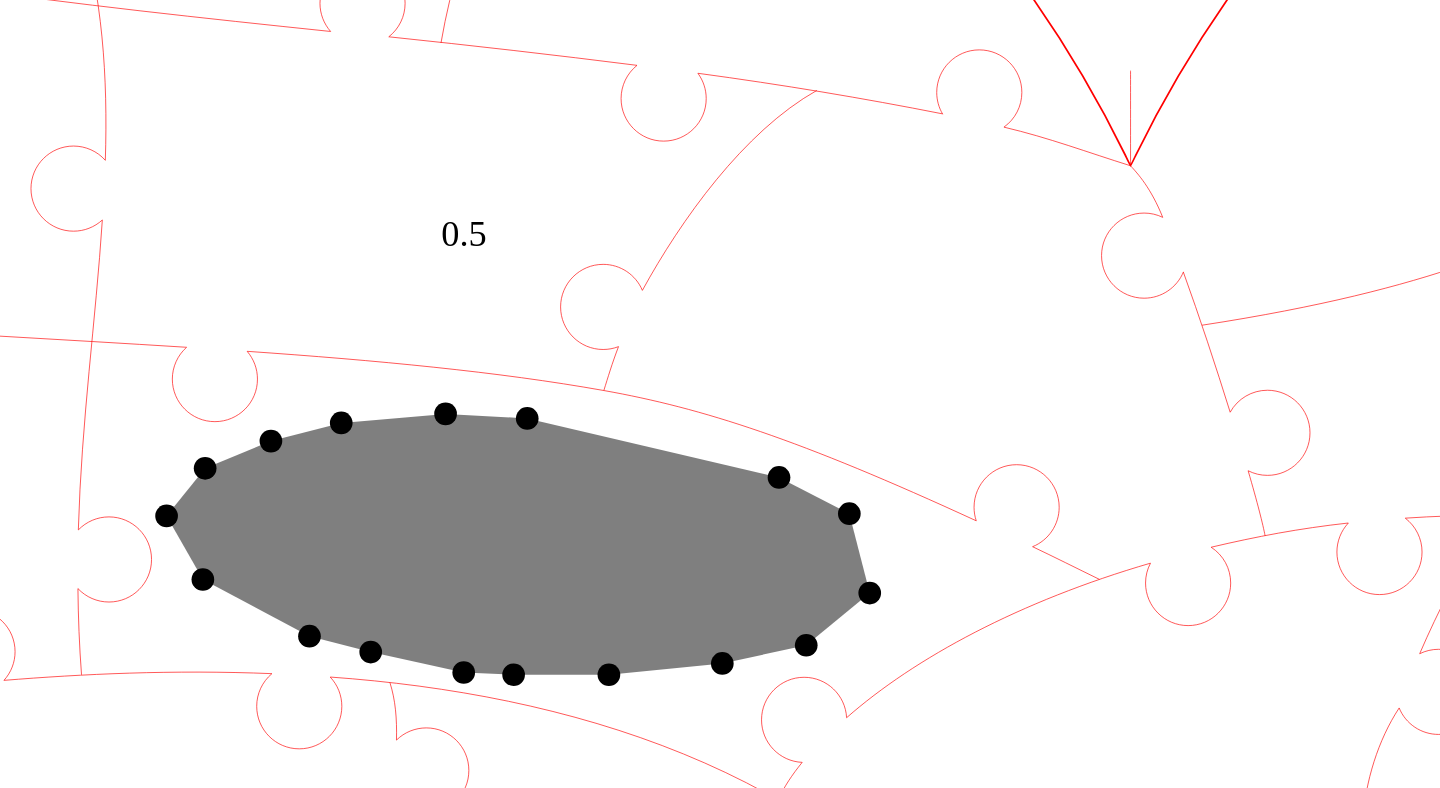 click 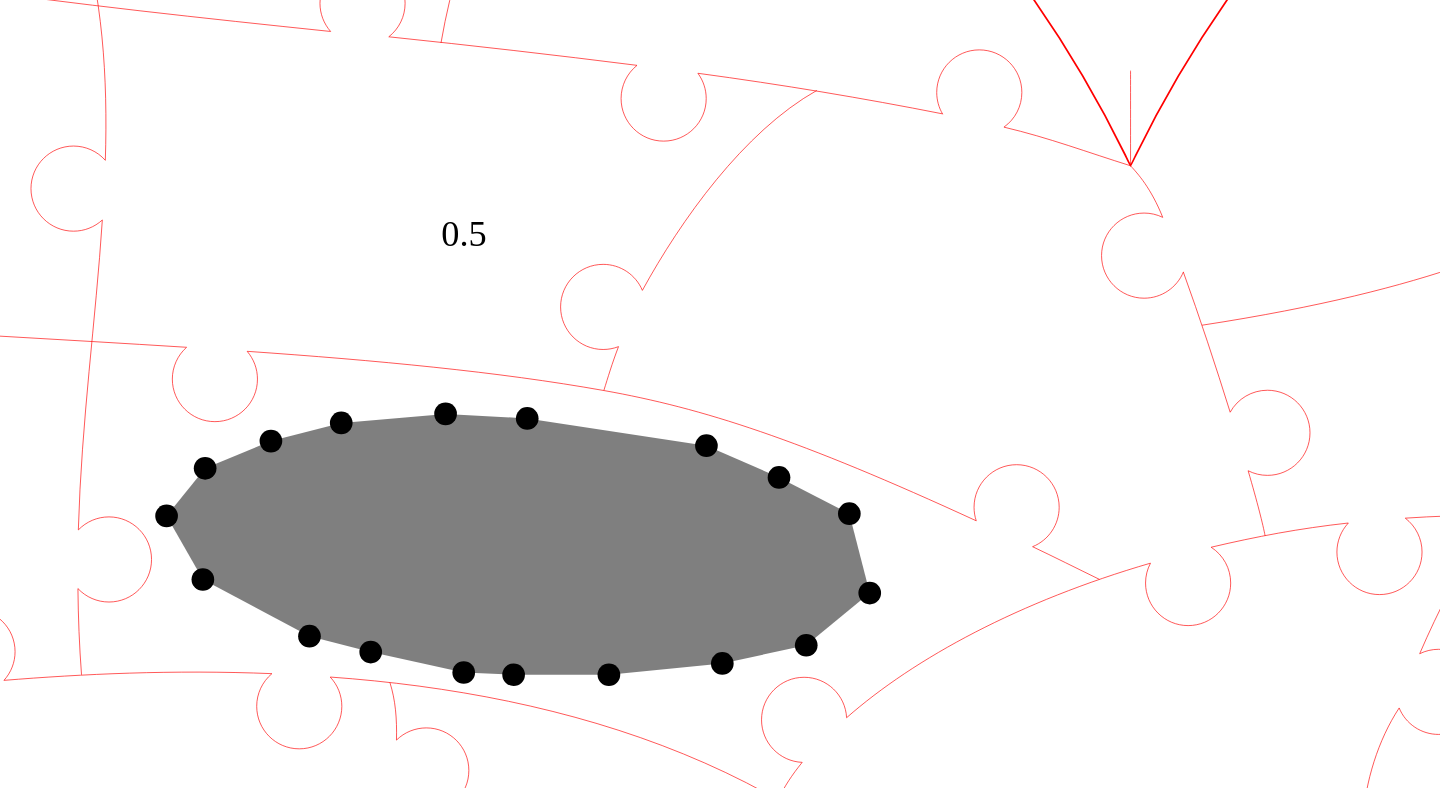 click 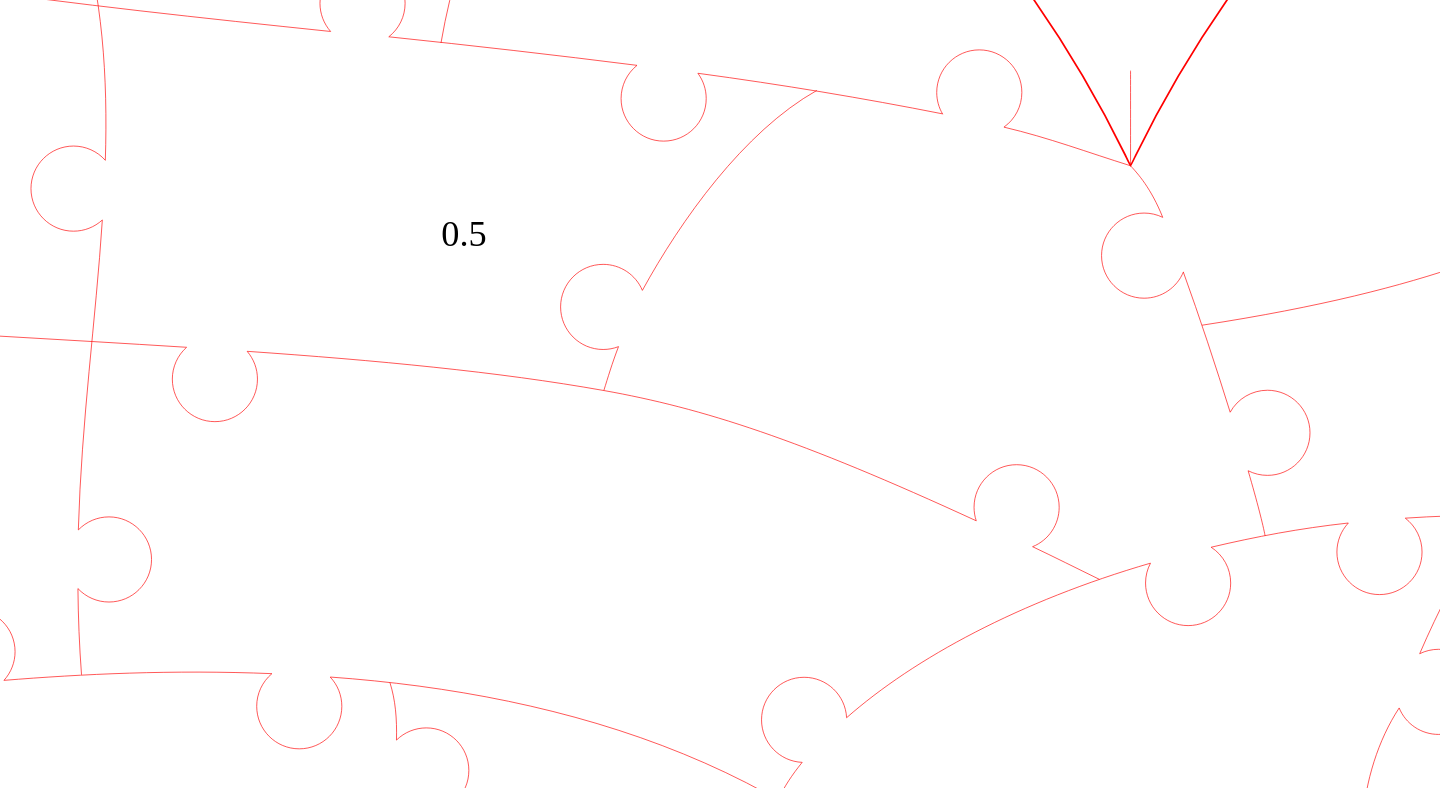 click 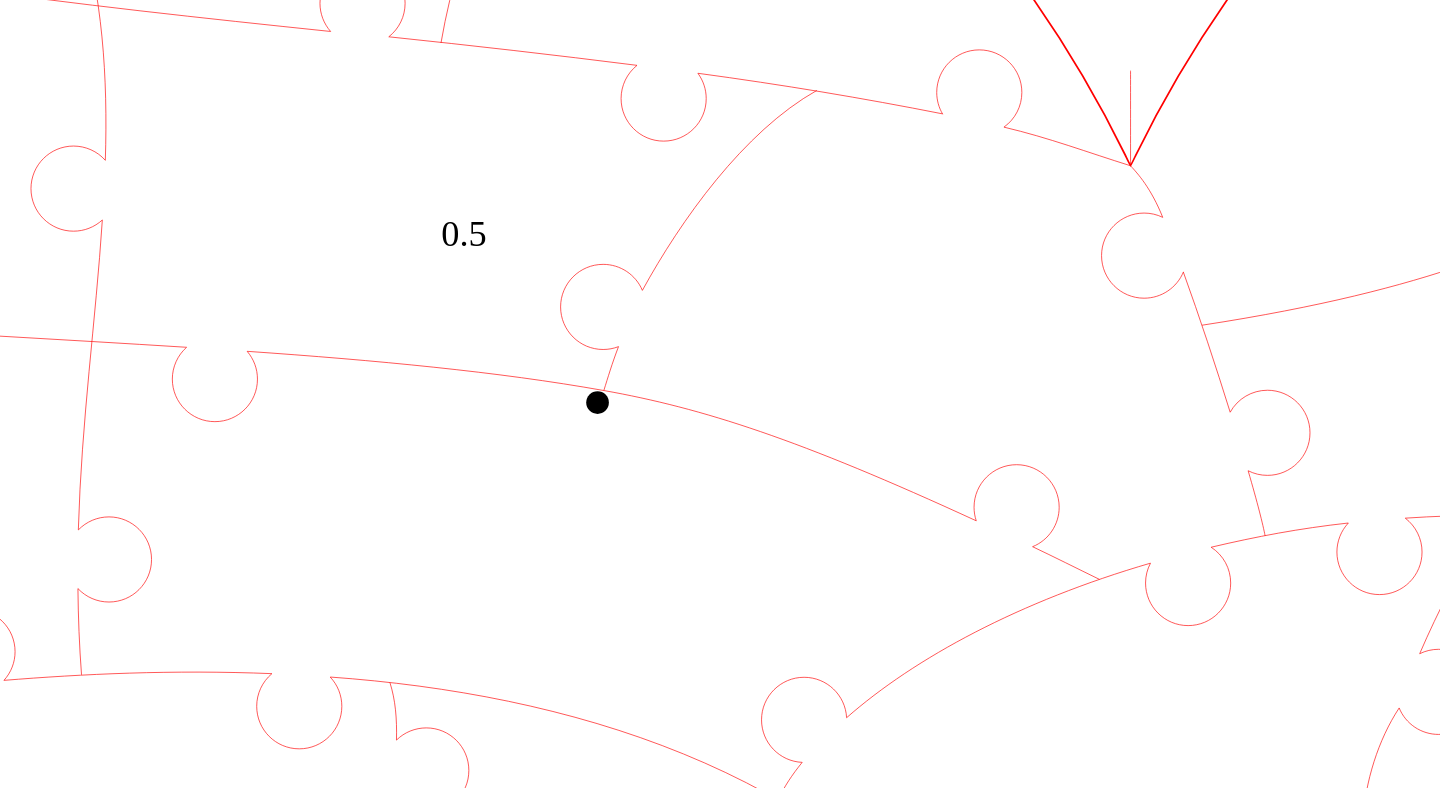 click 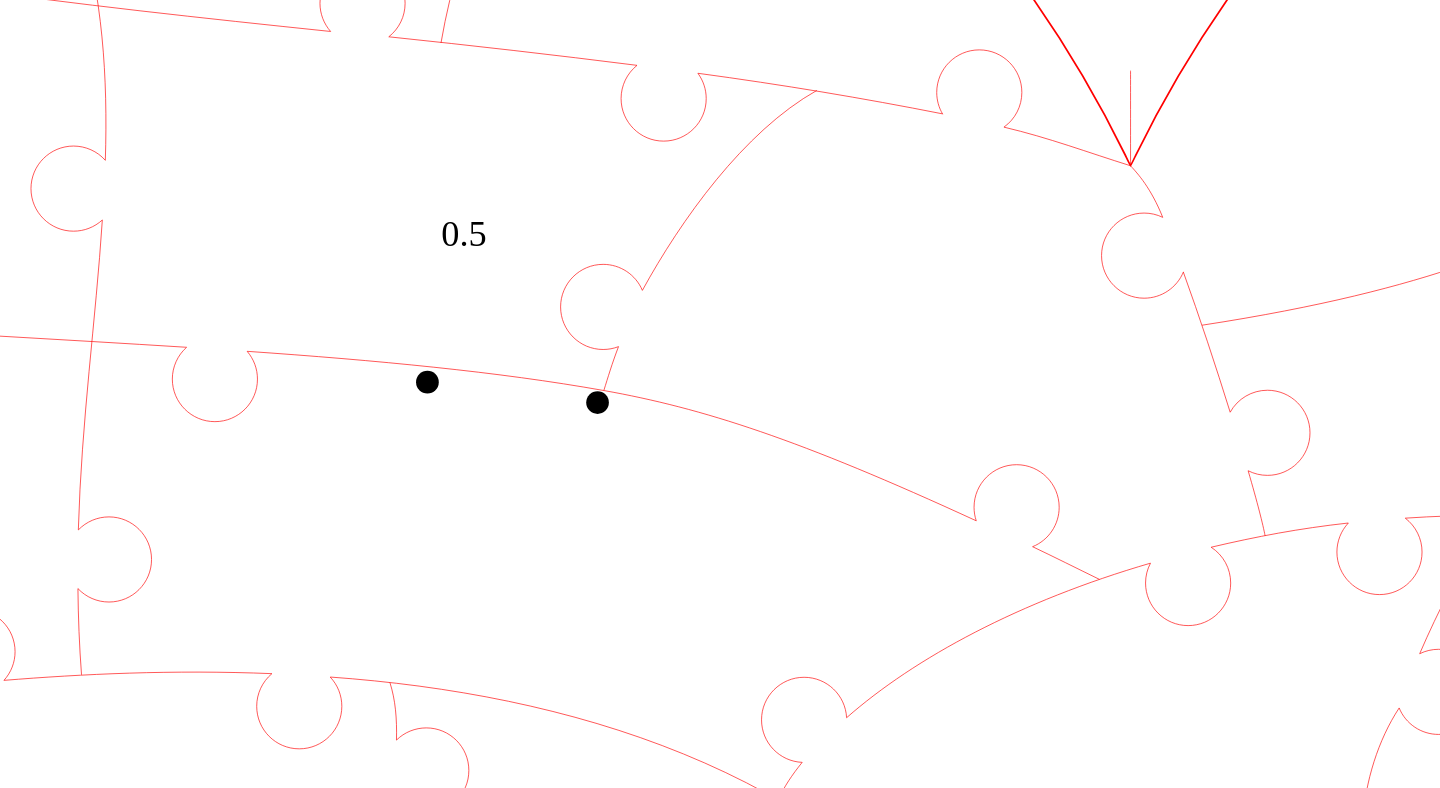 click 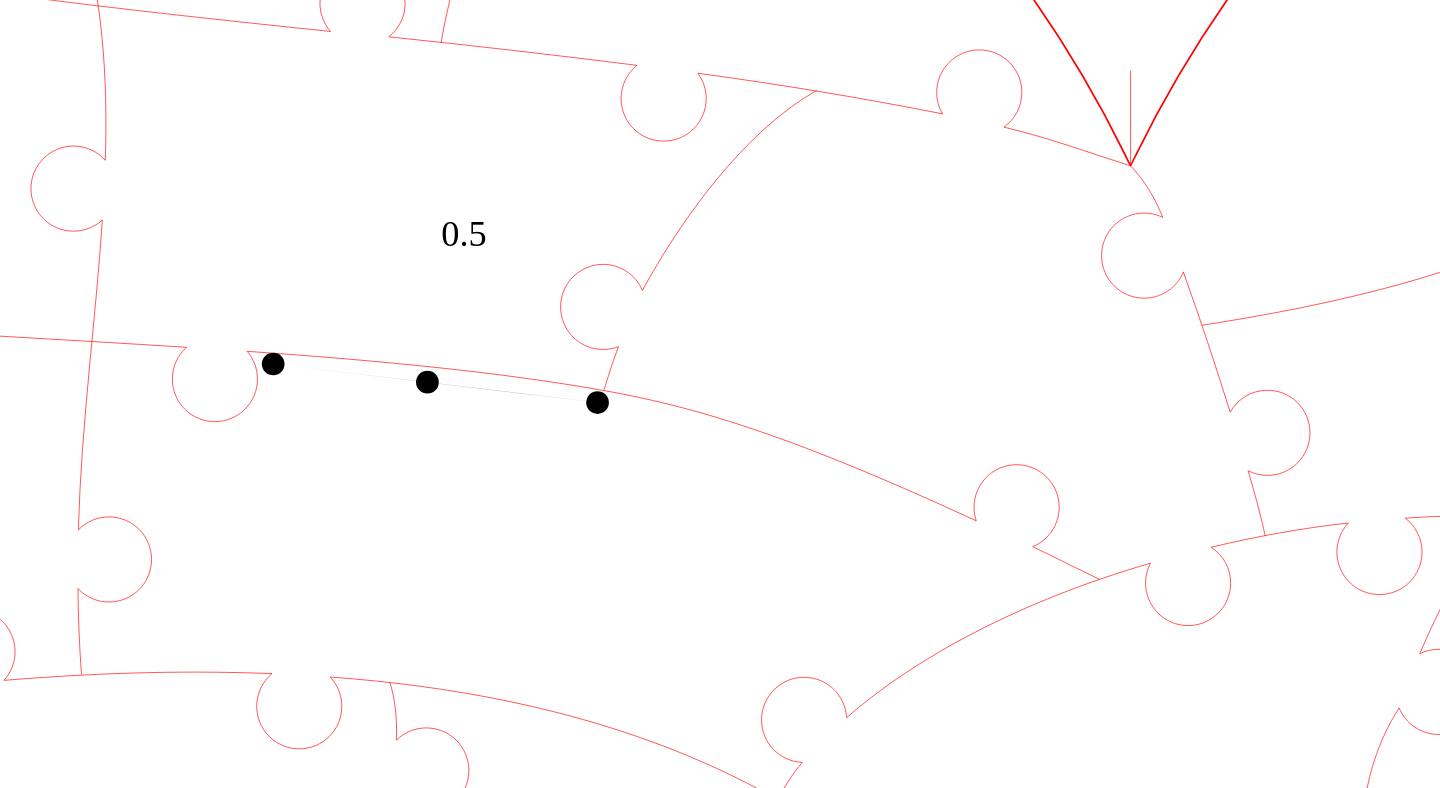 click 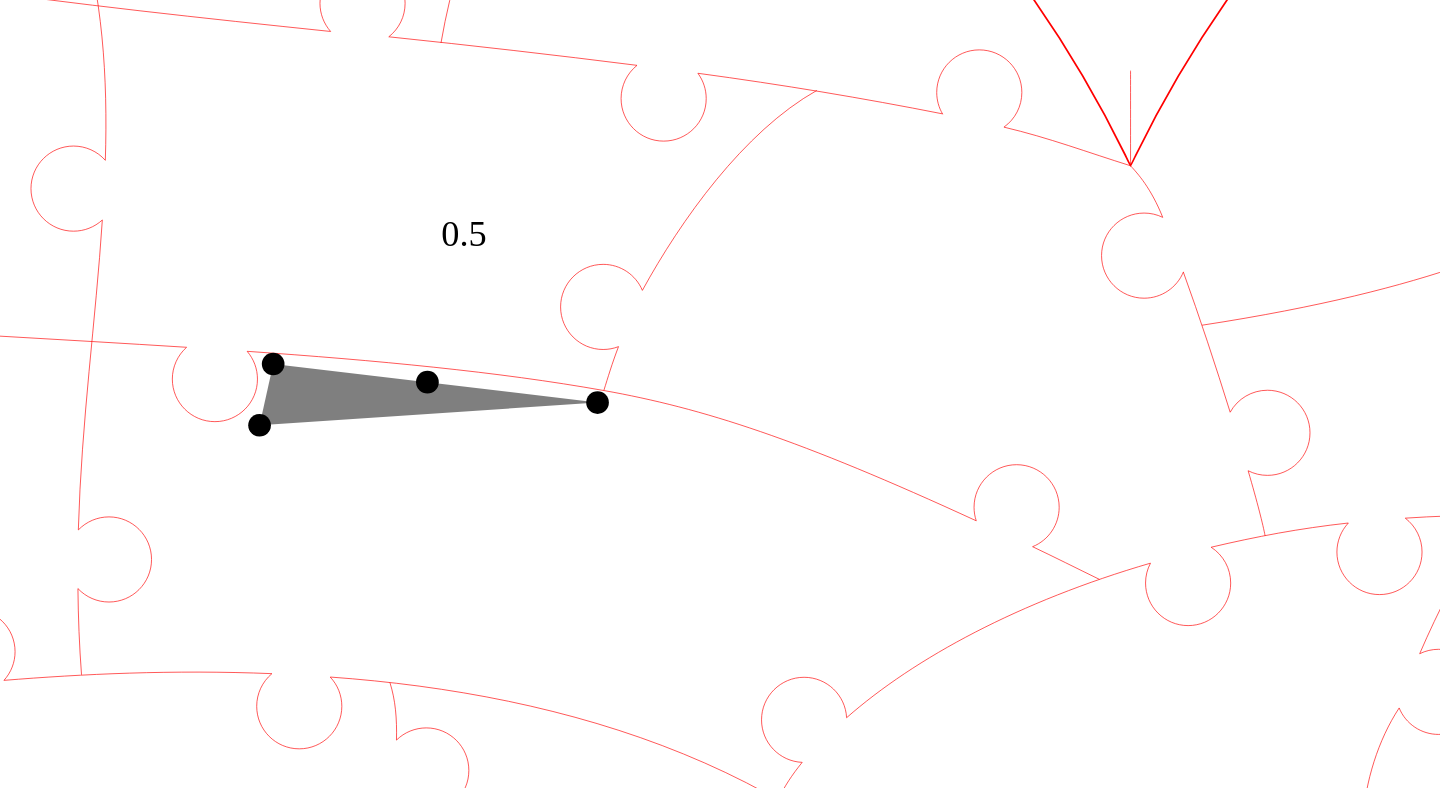 click 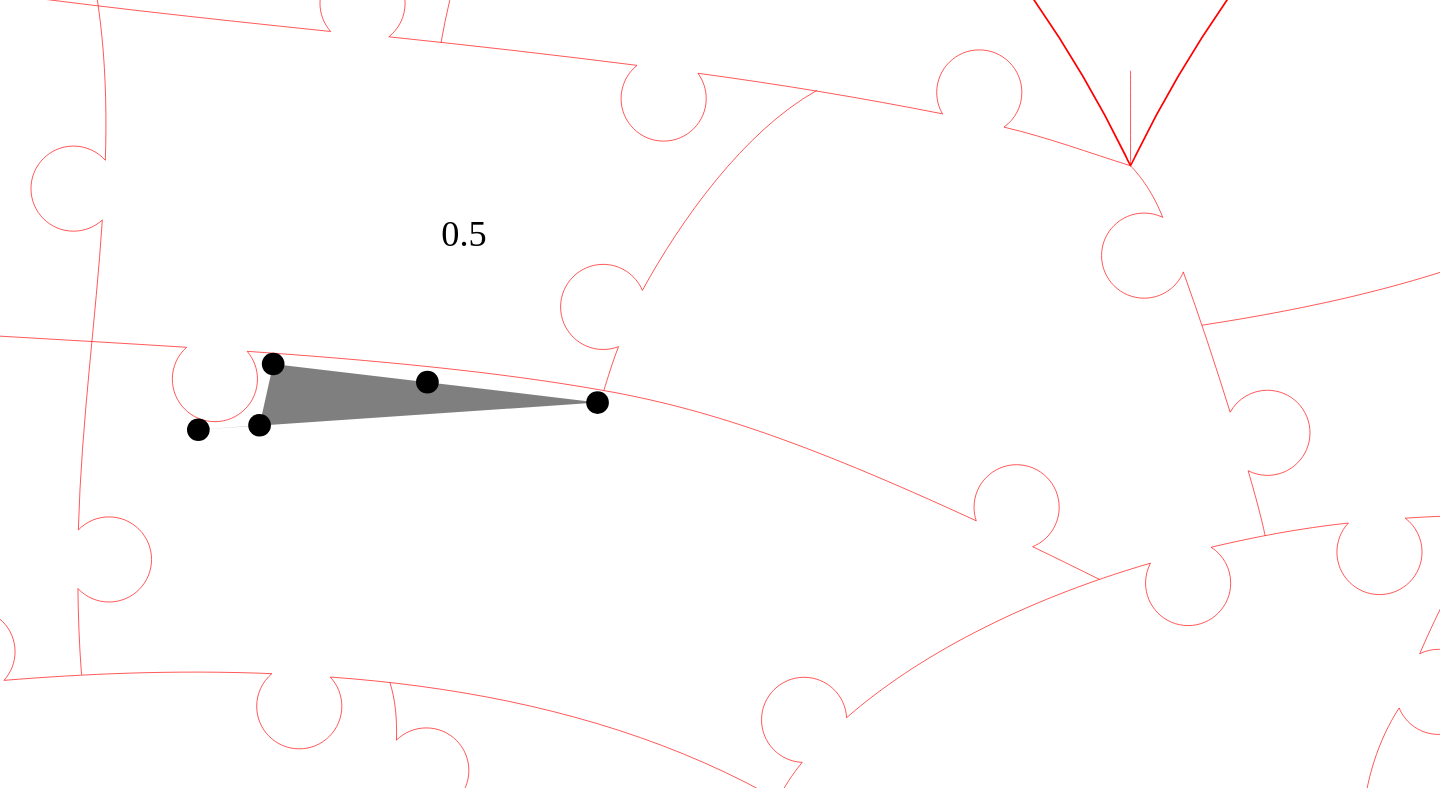 click 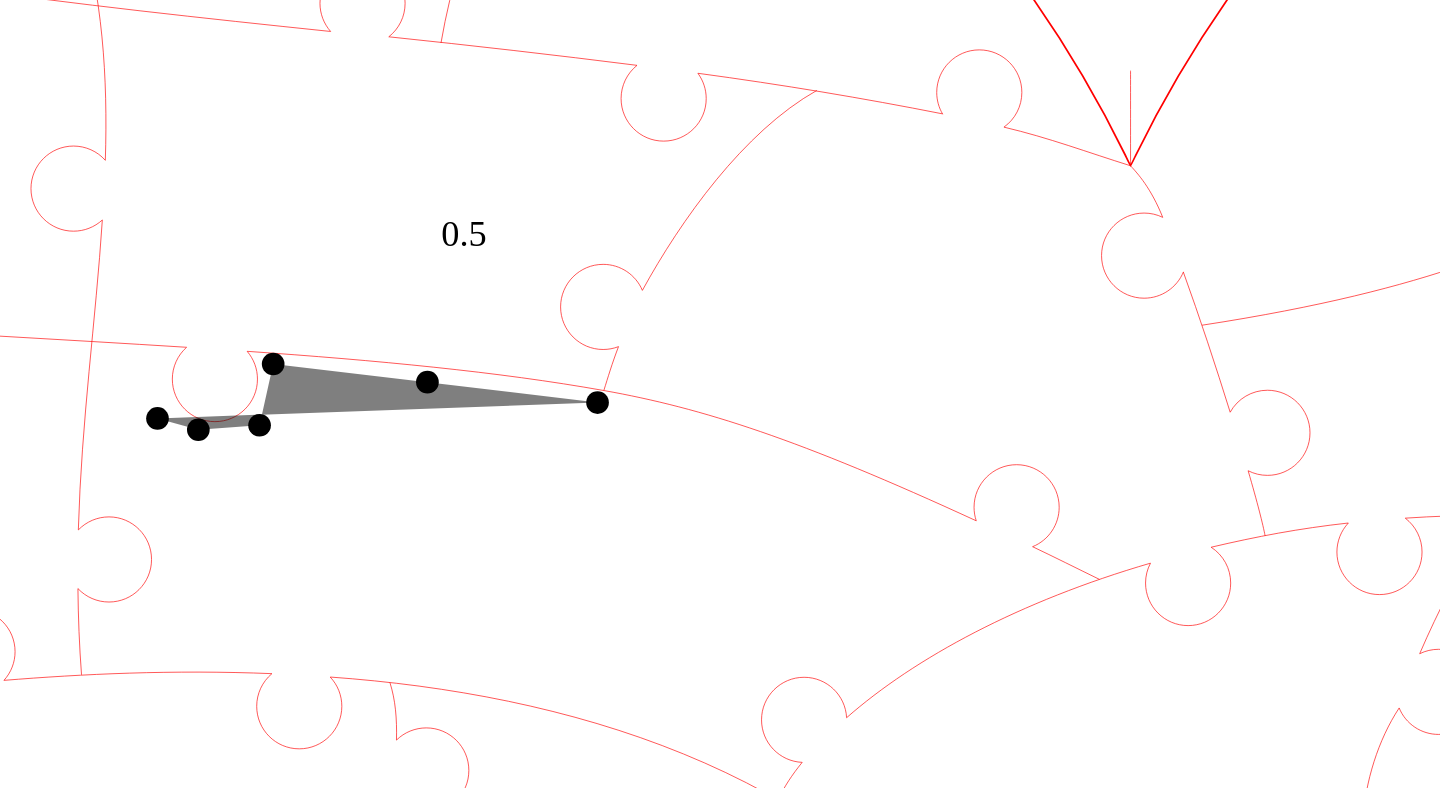 click 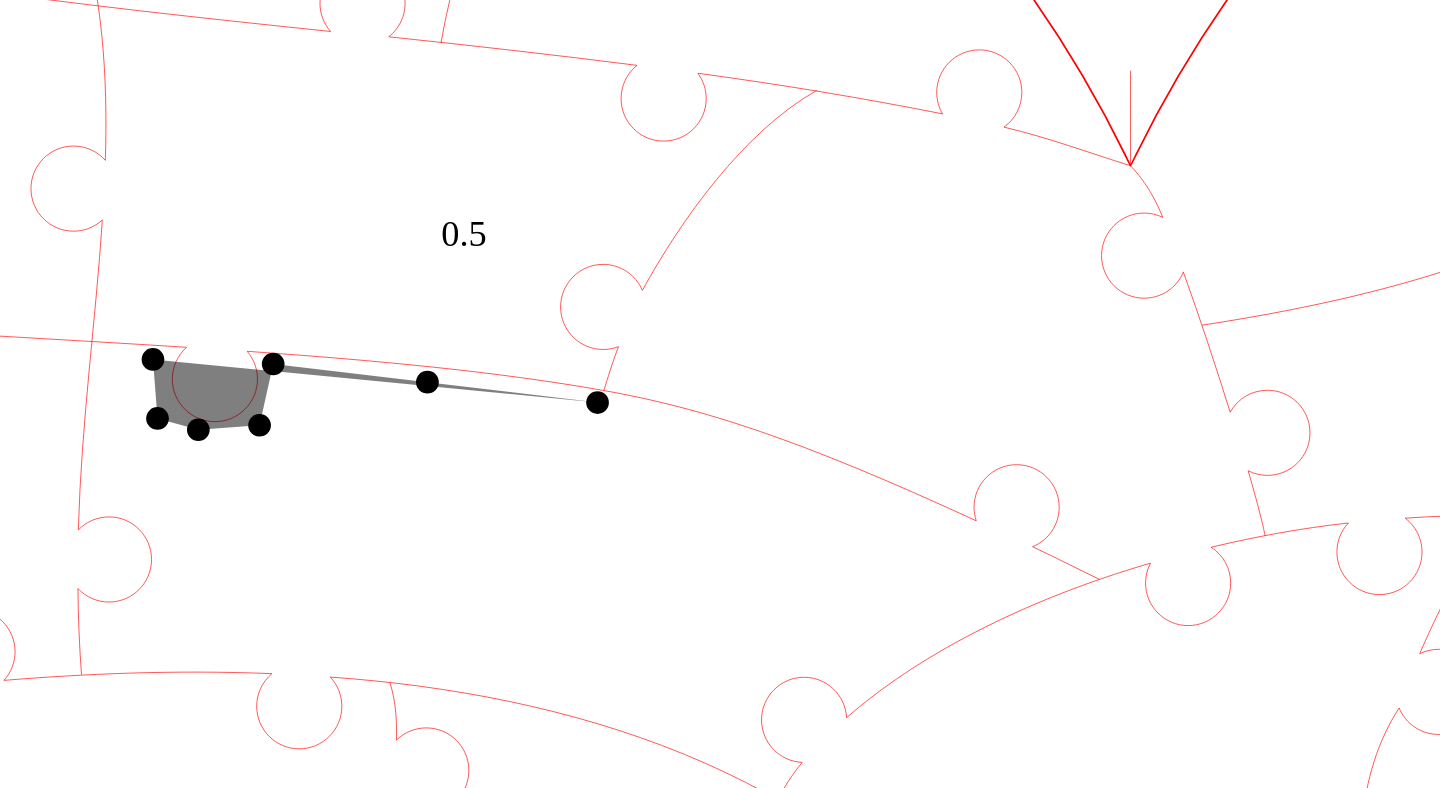 click 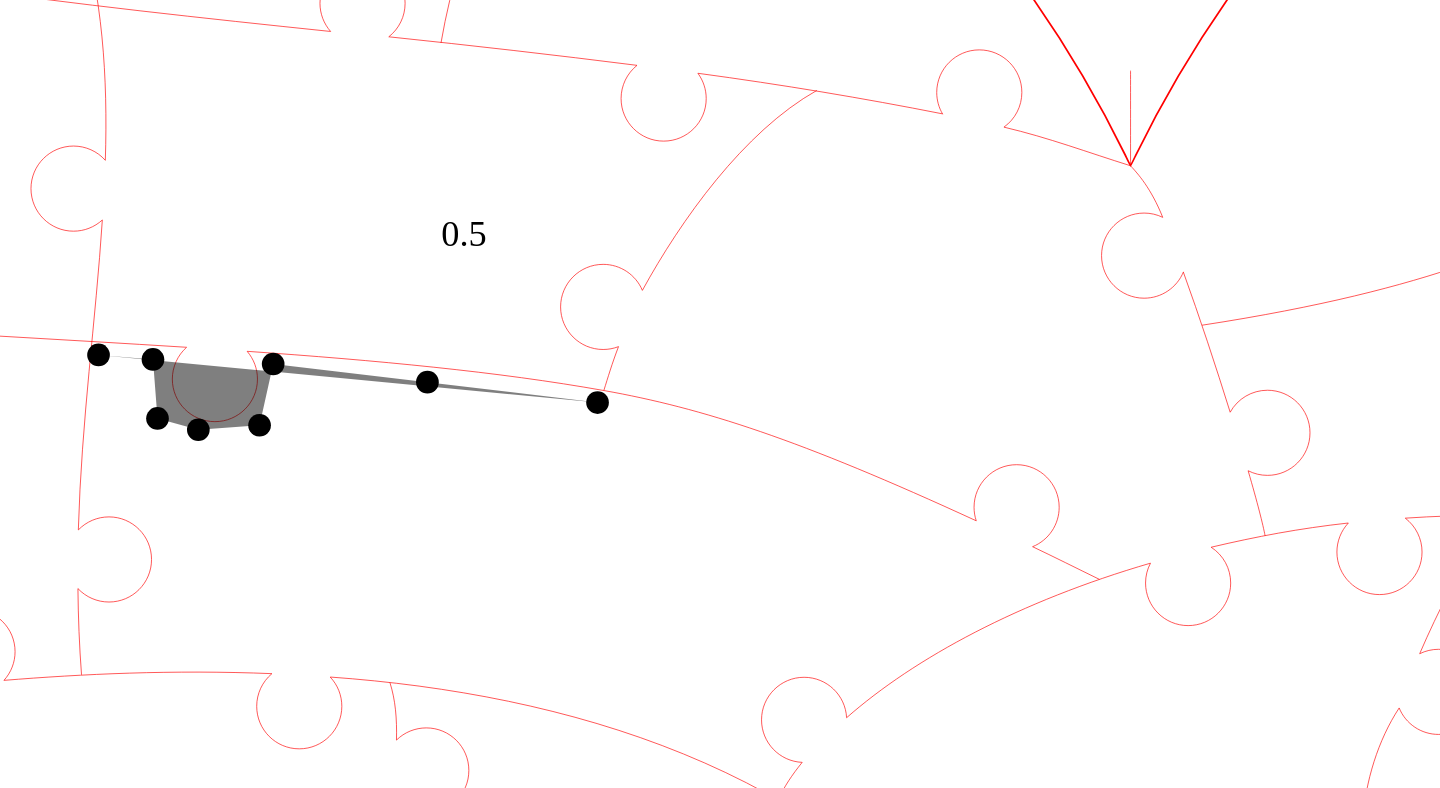 click 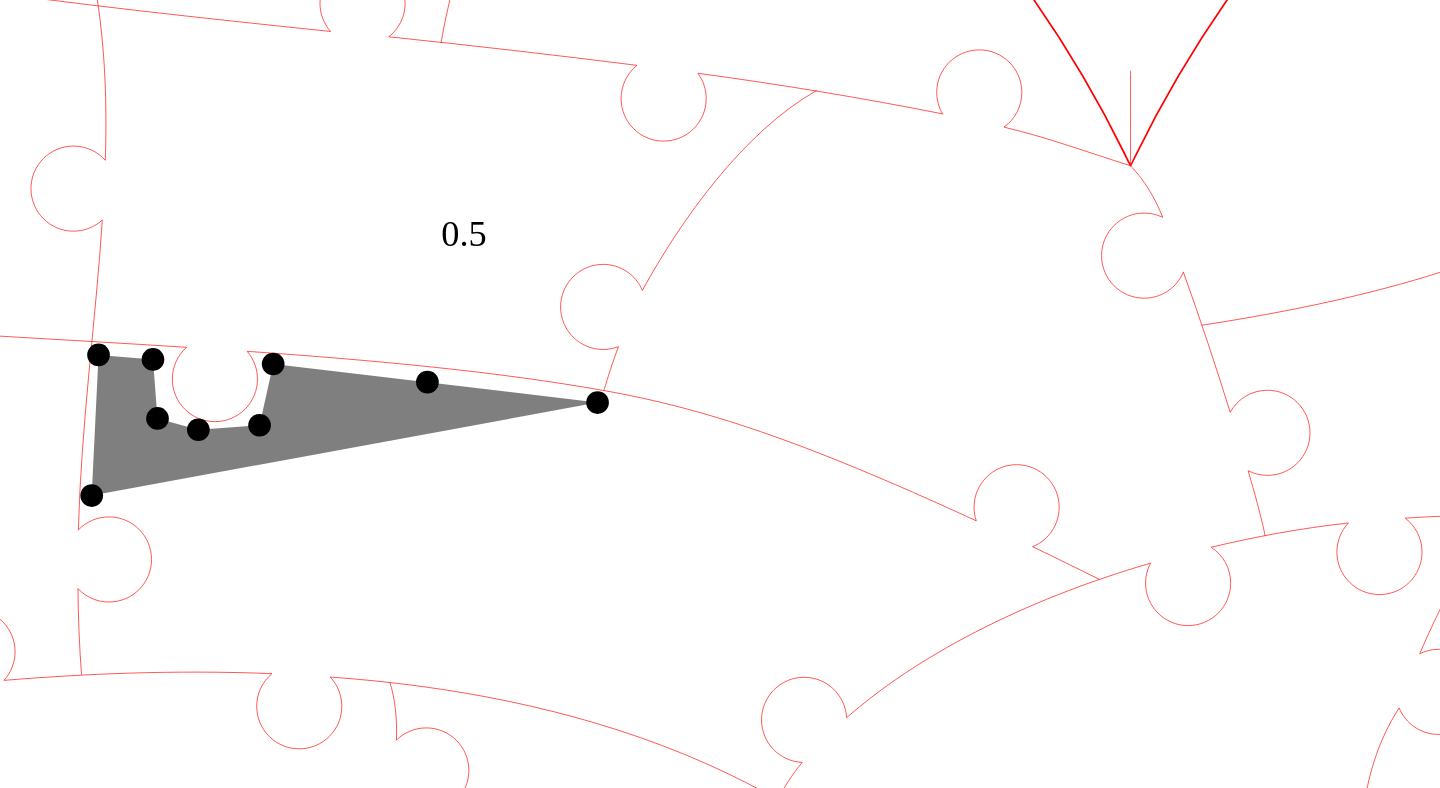 click 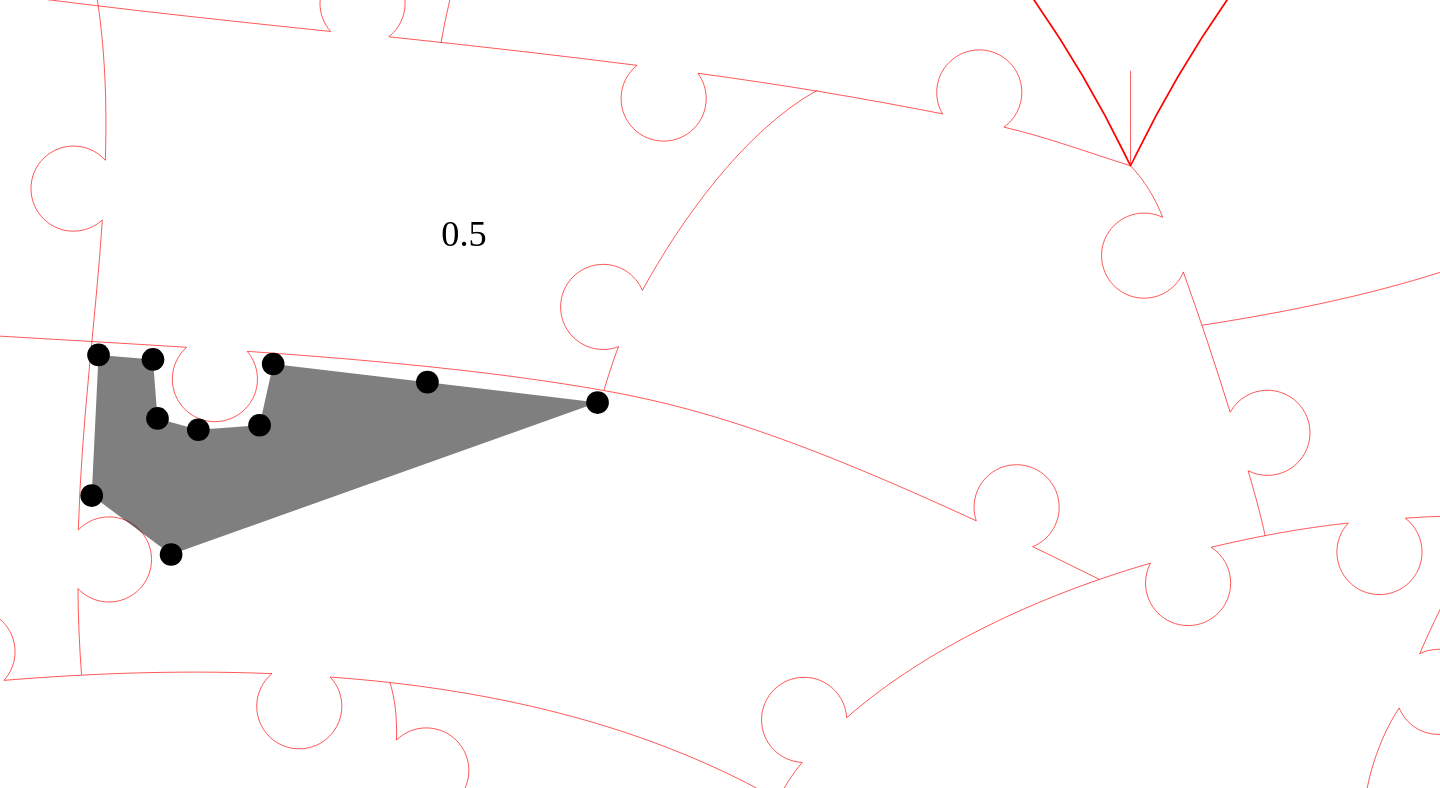 click 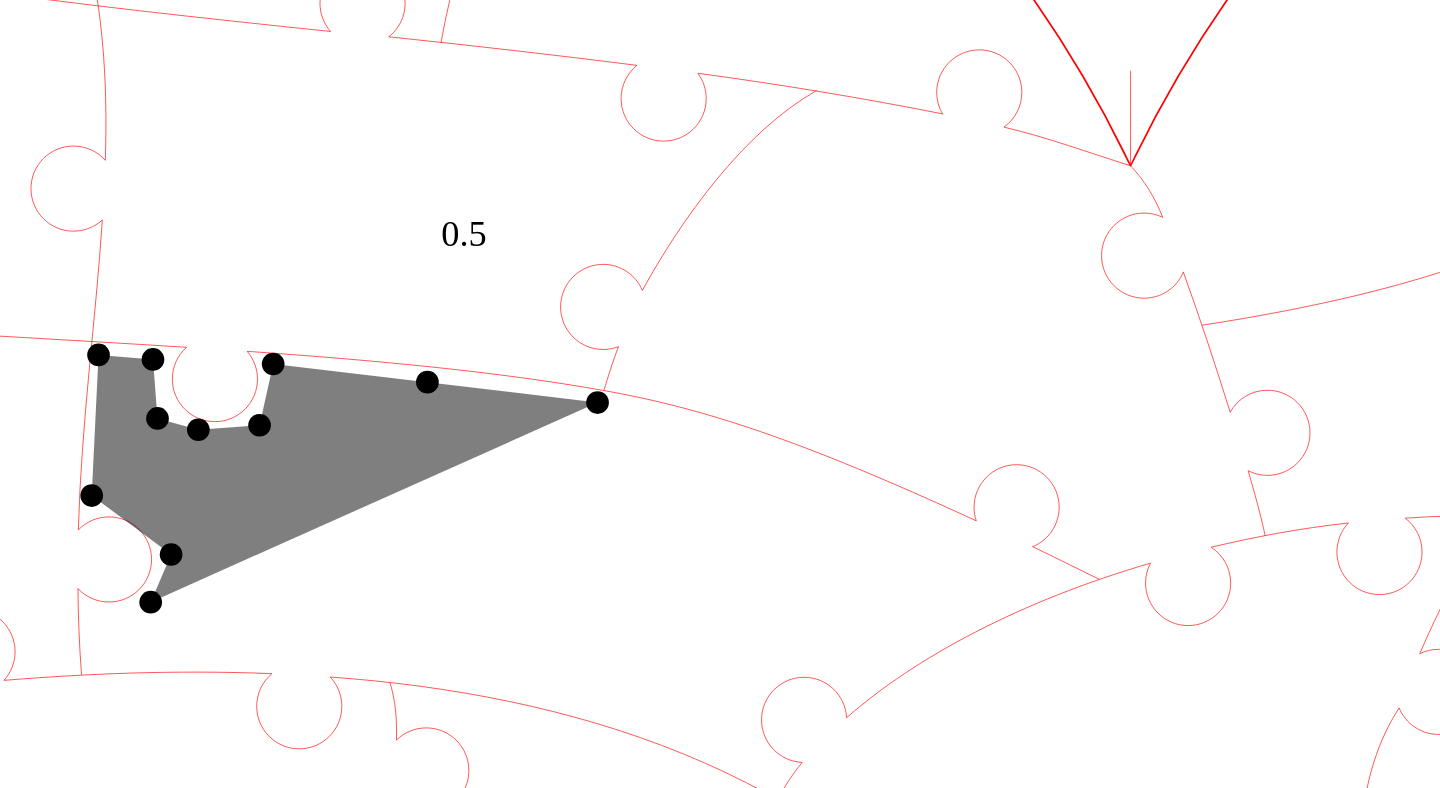 click 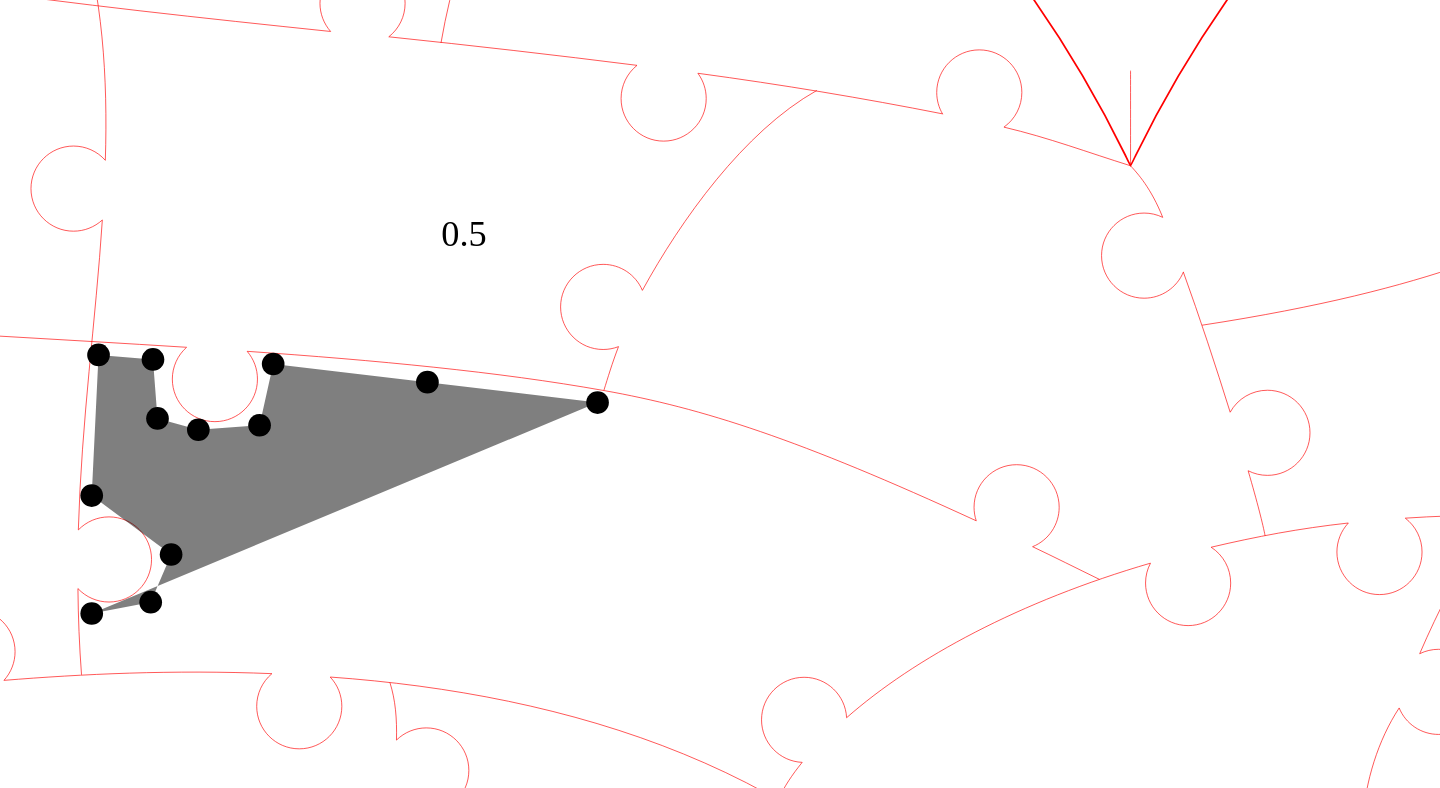 click 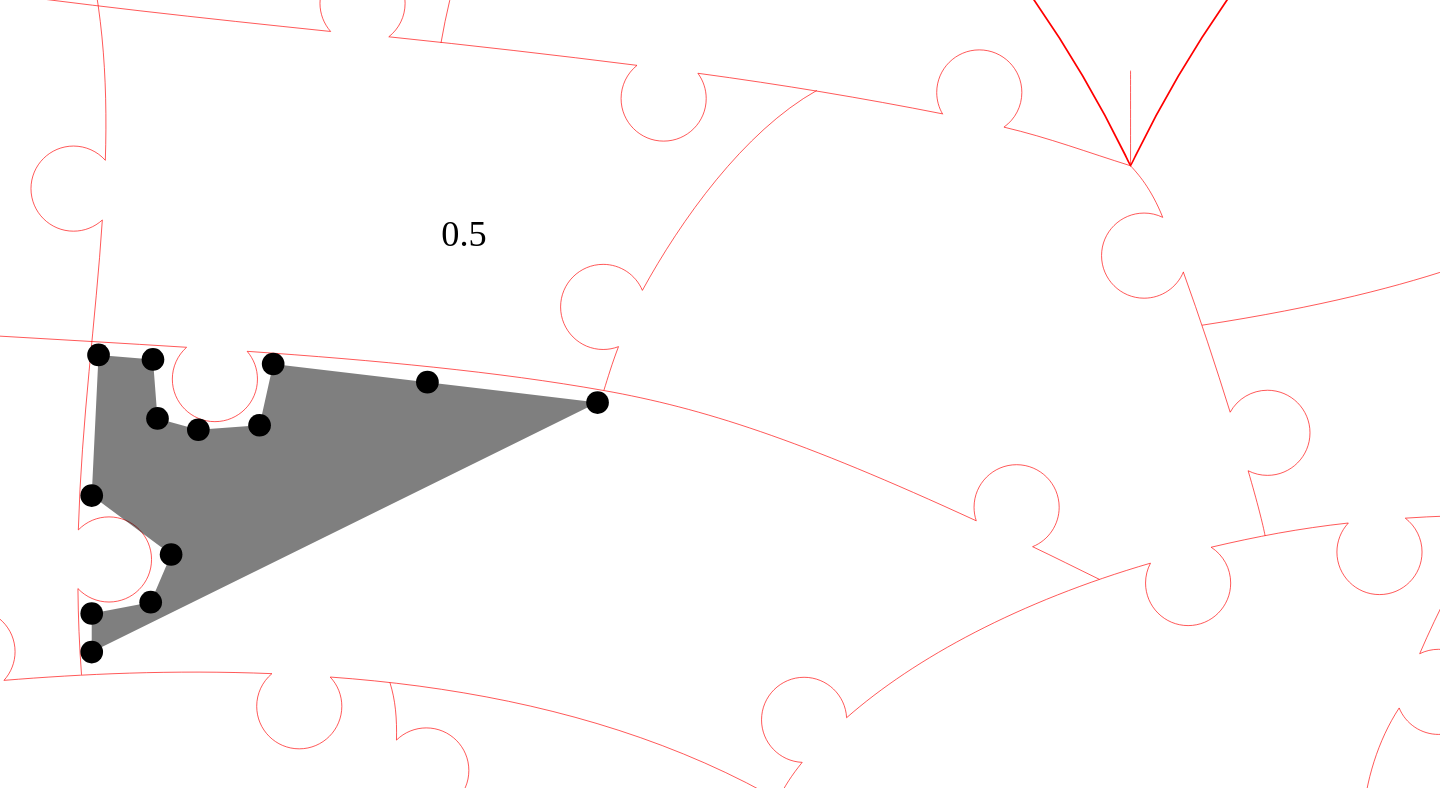 click 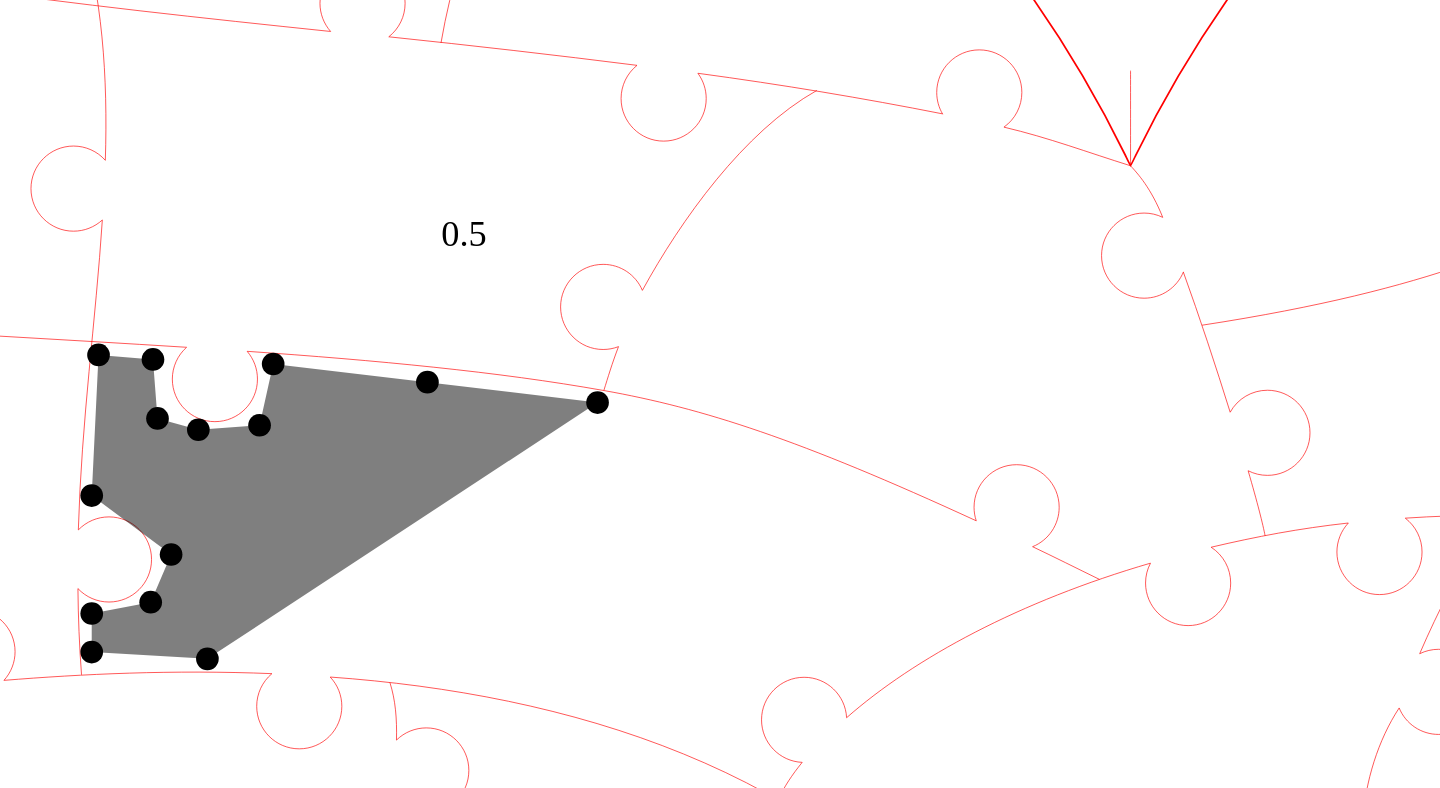 click 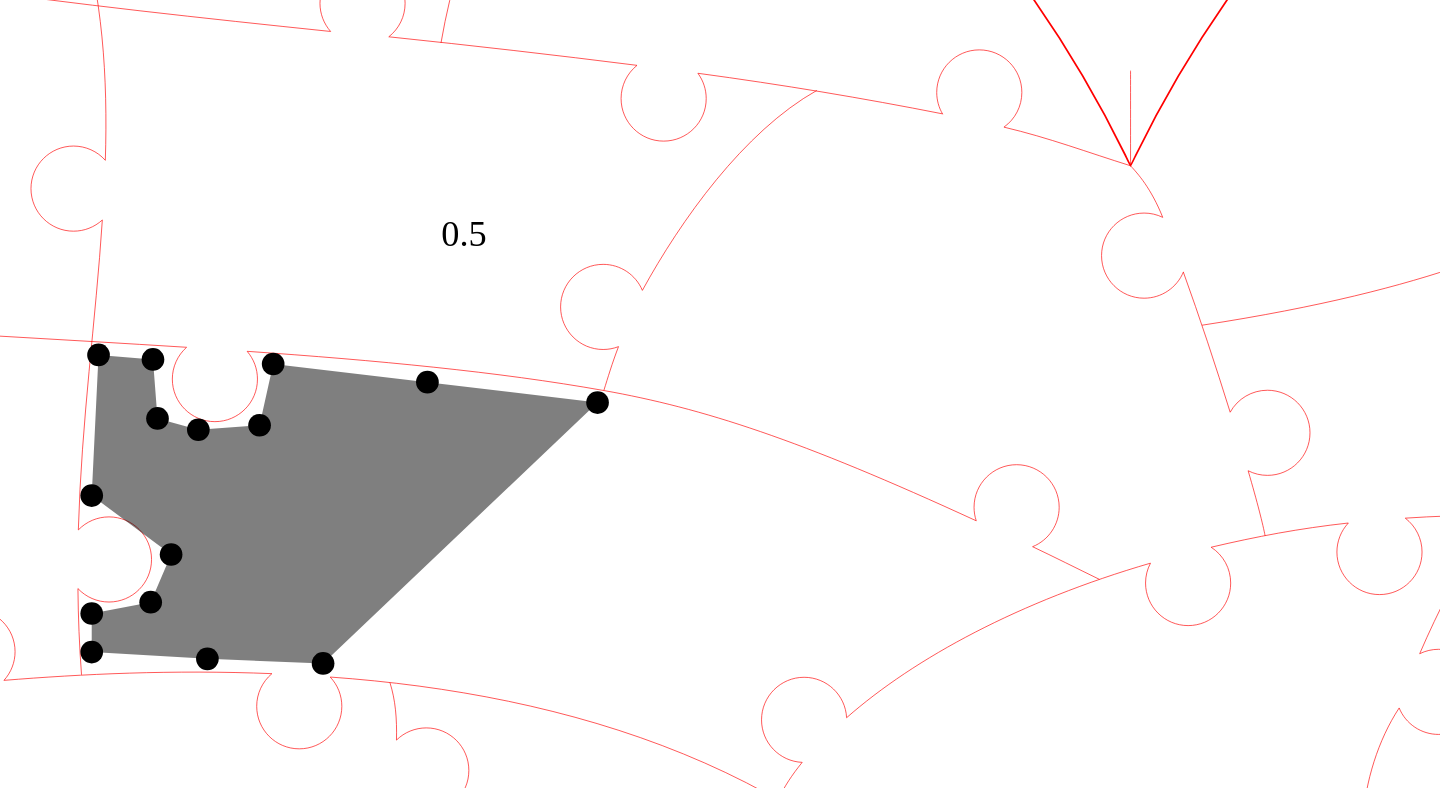 click 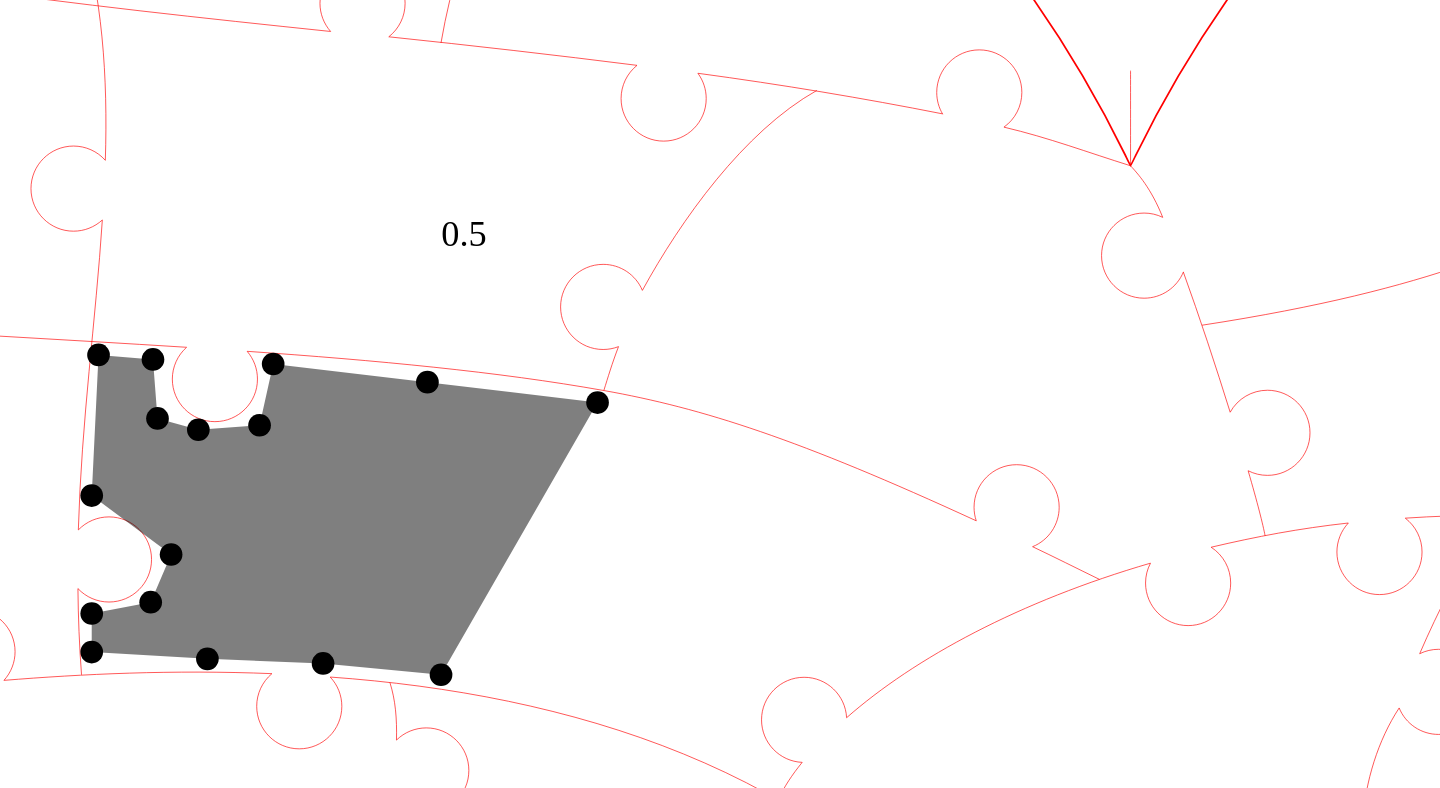 click 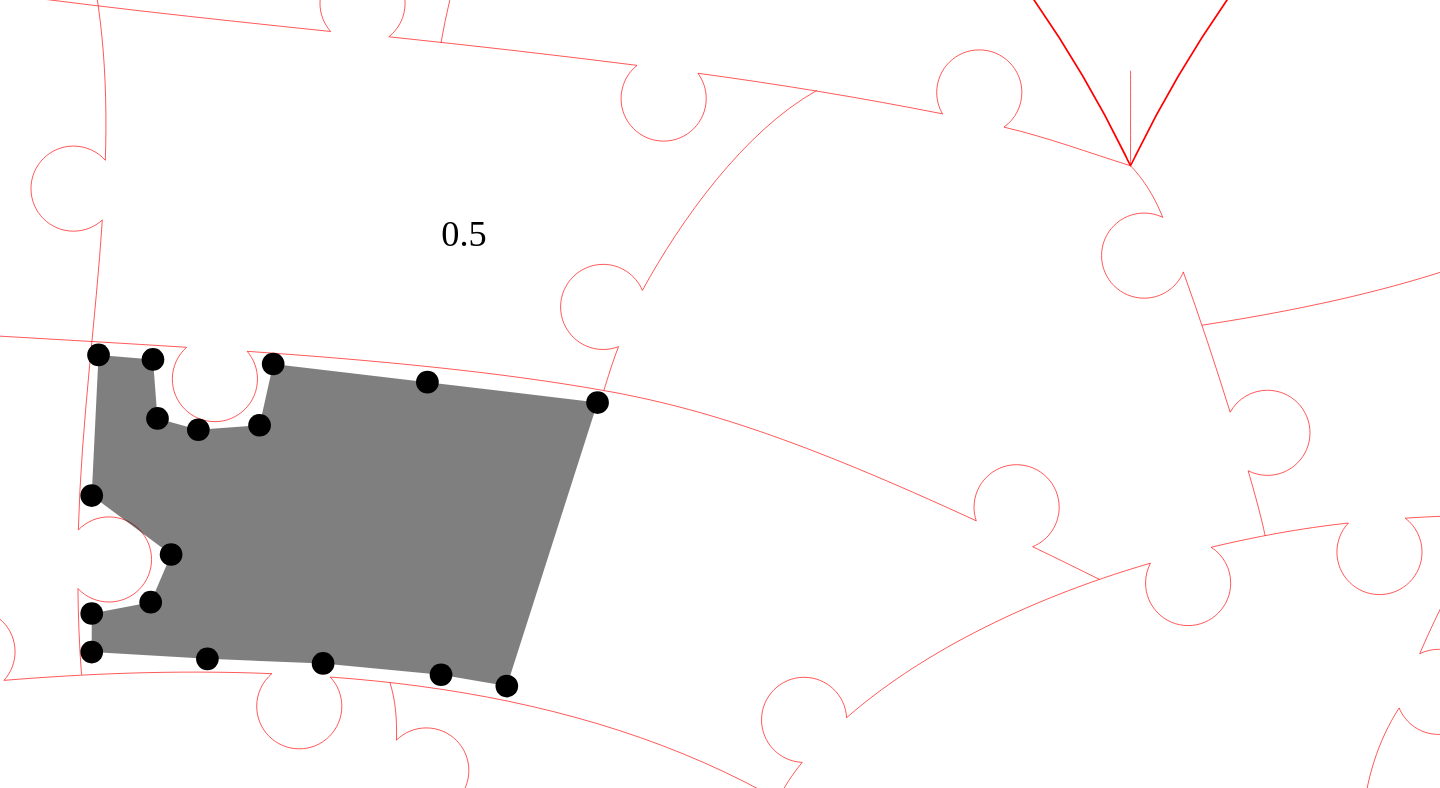 click 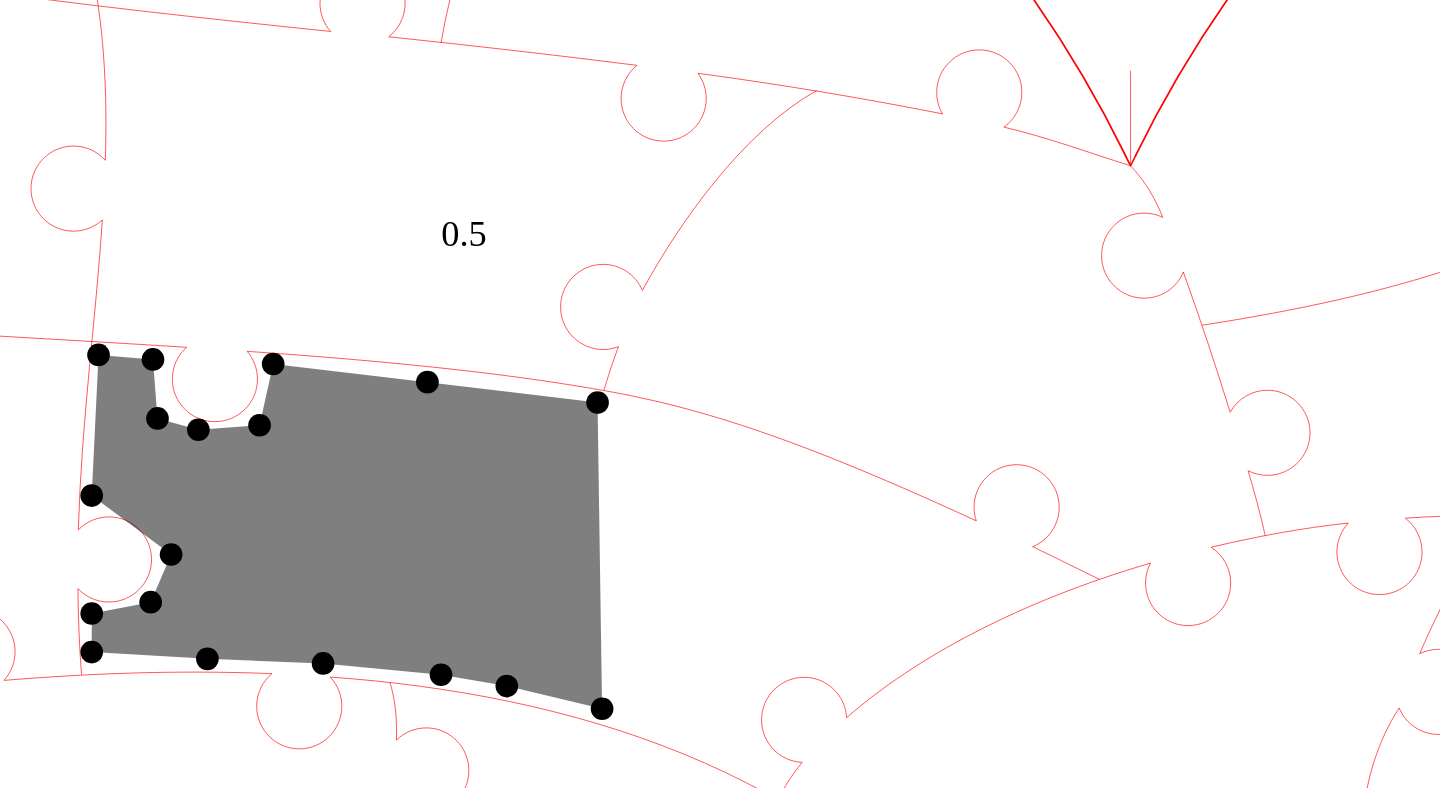 click 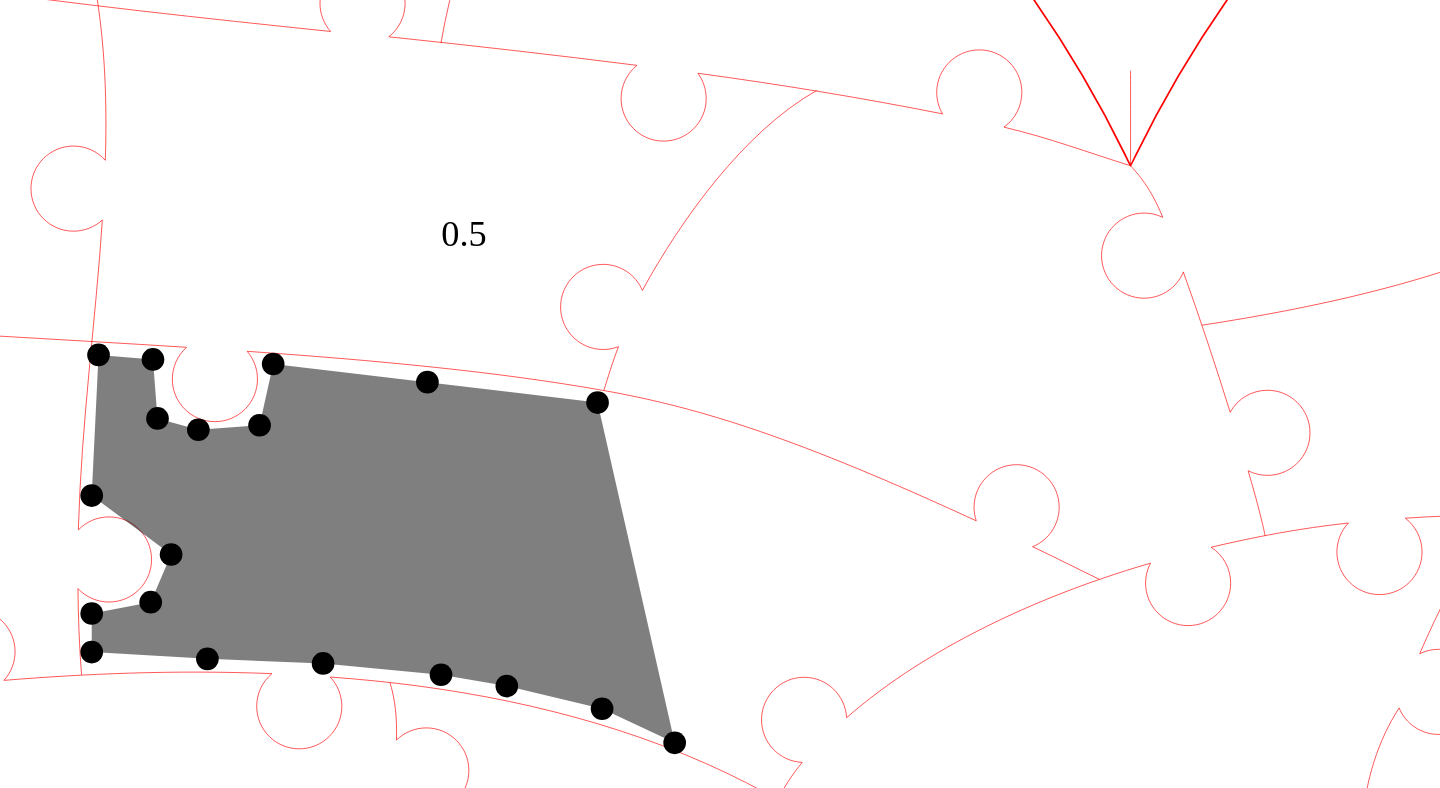 click 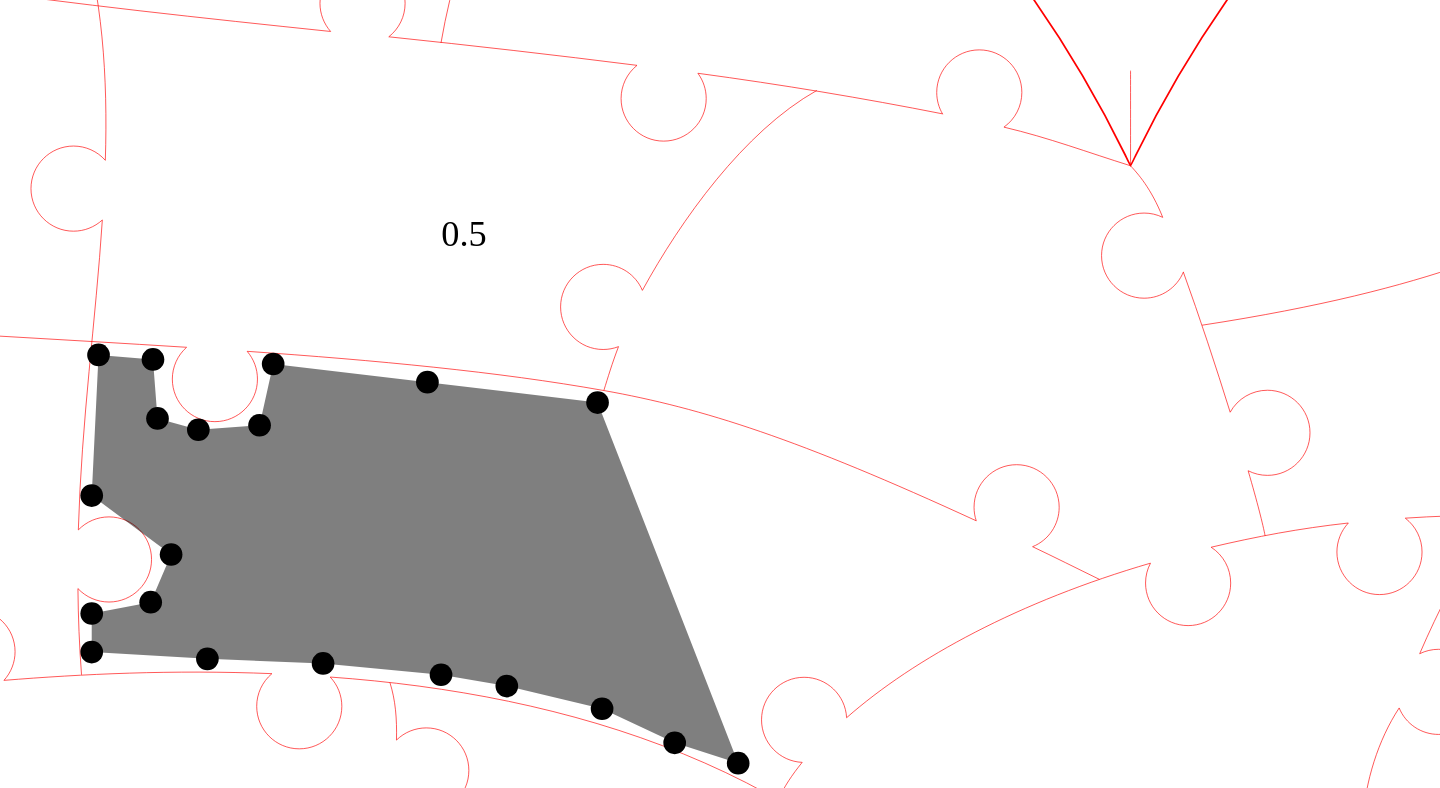 click 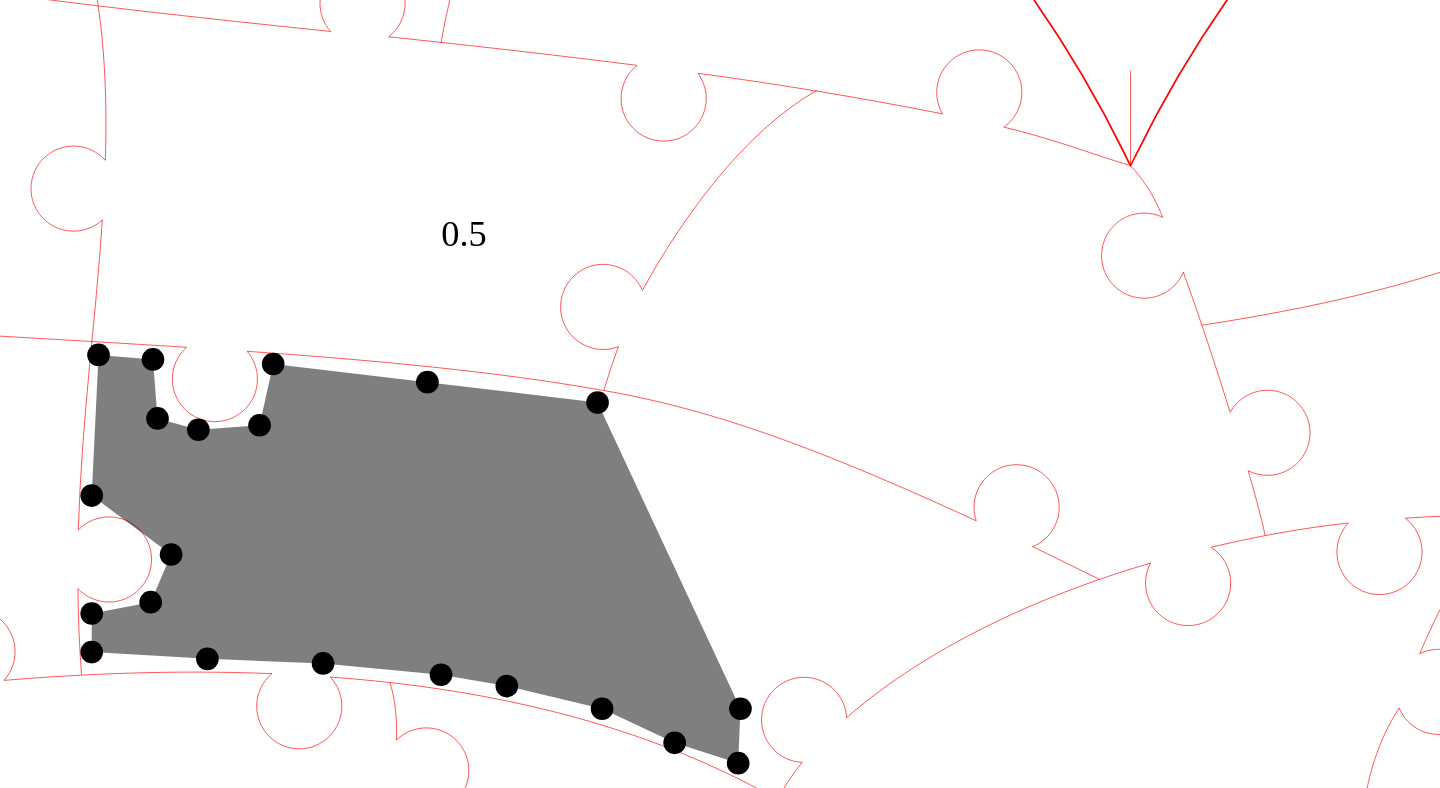 click 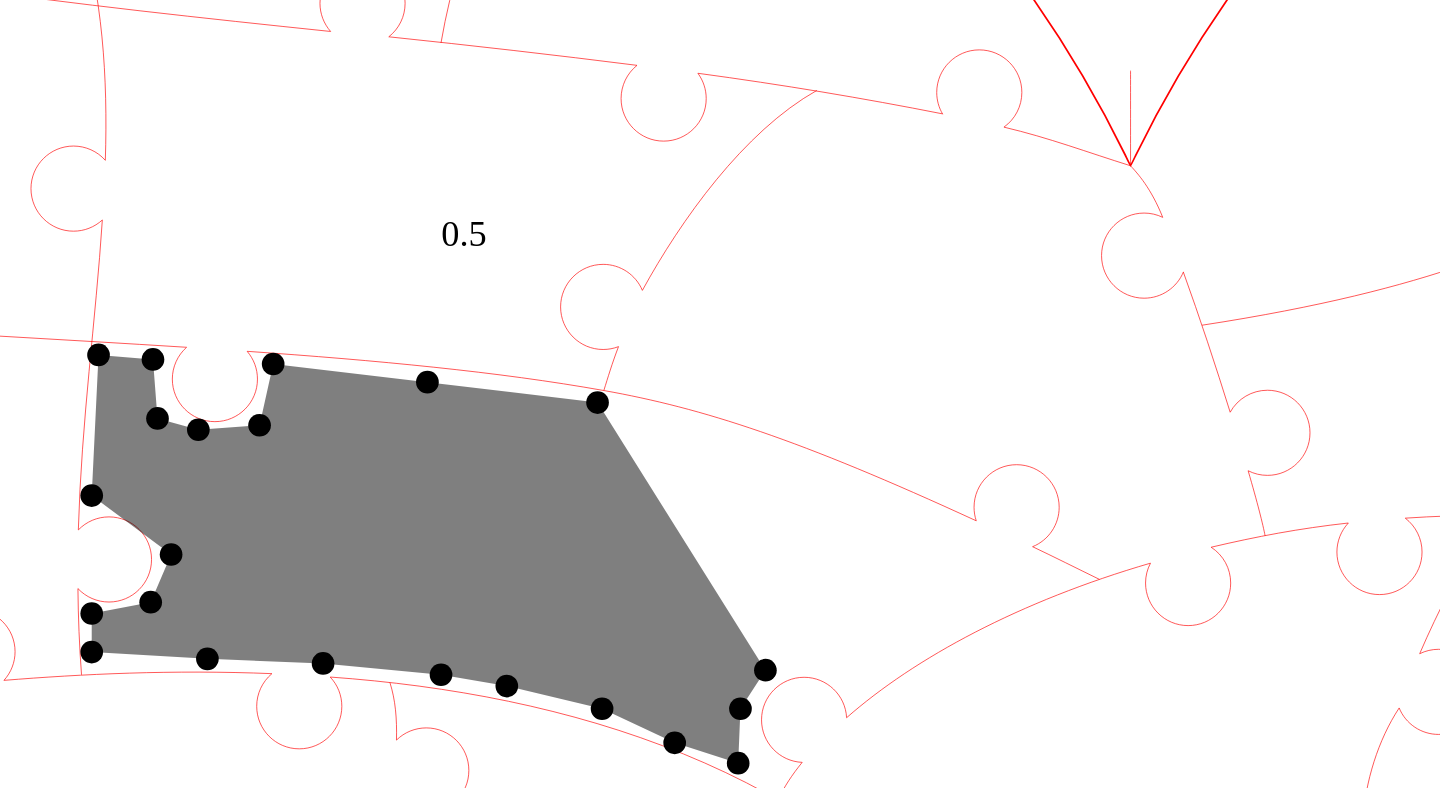 click 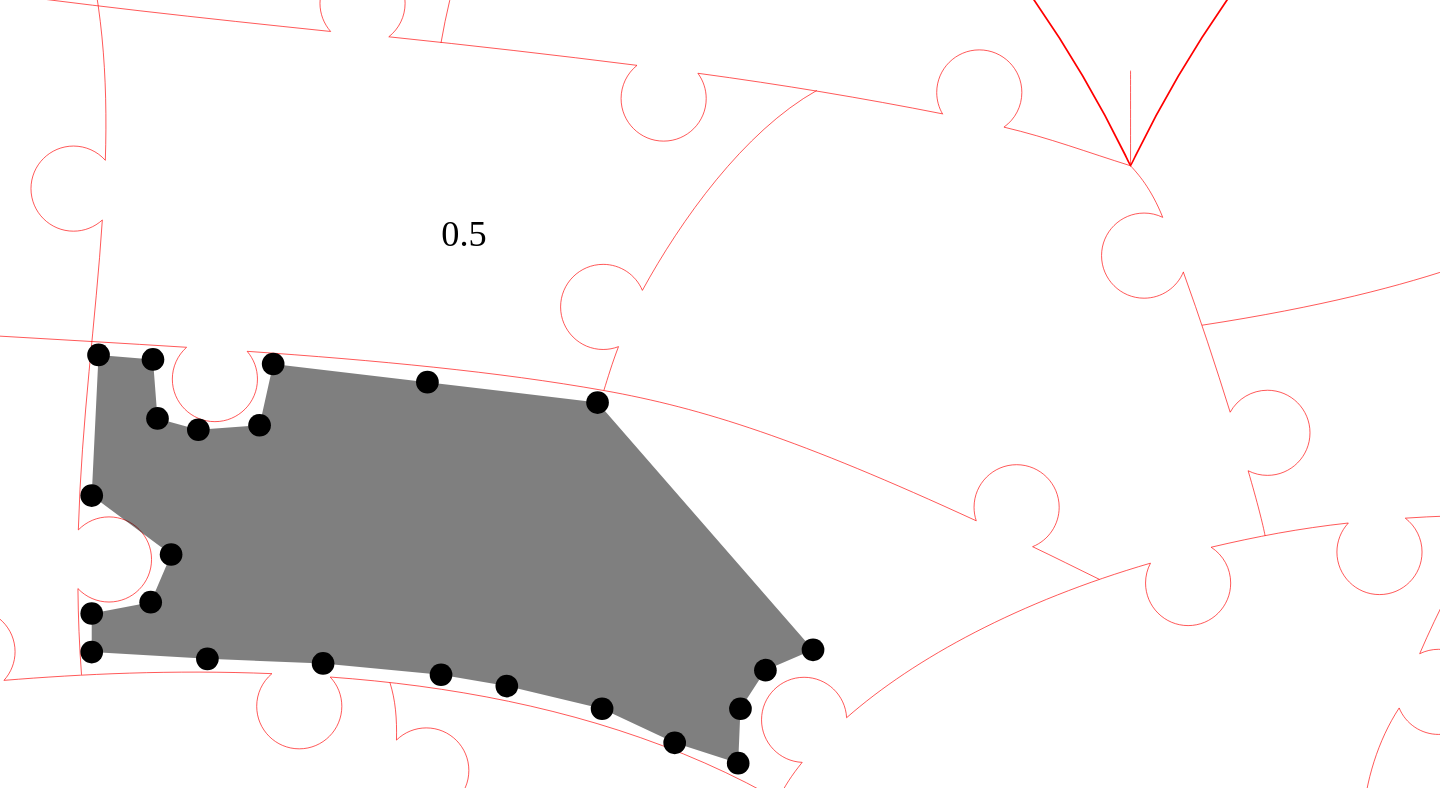click 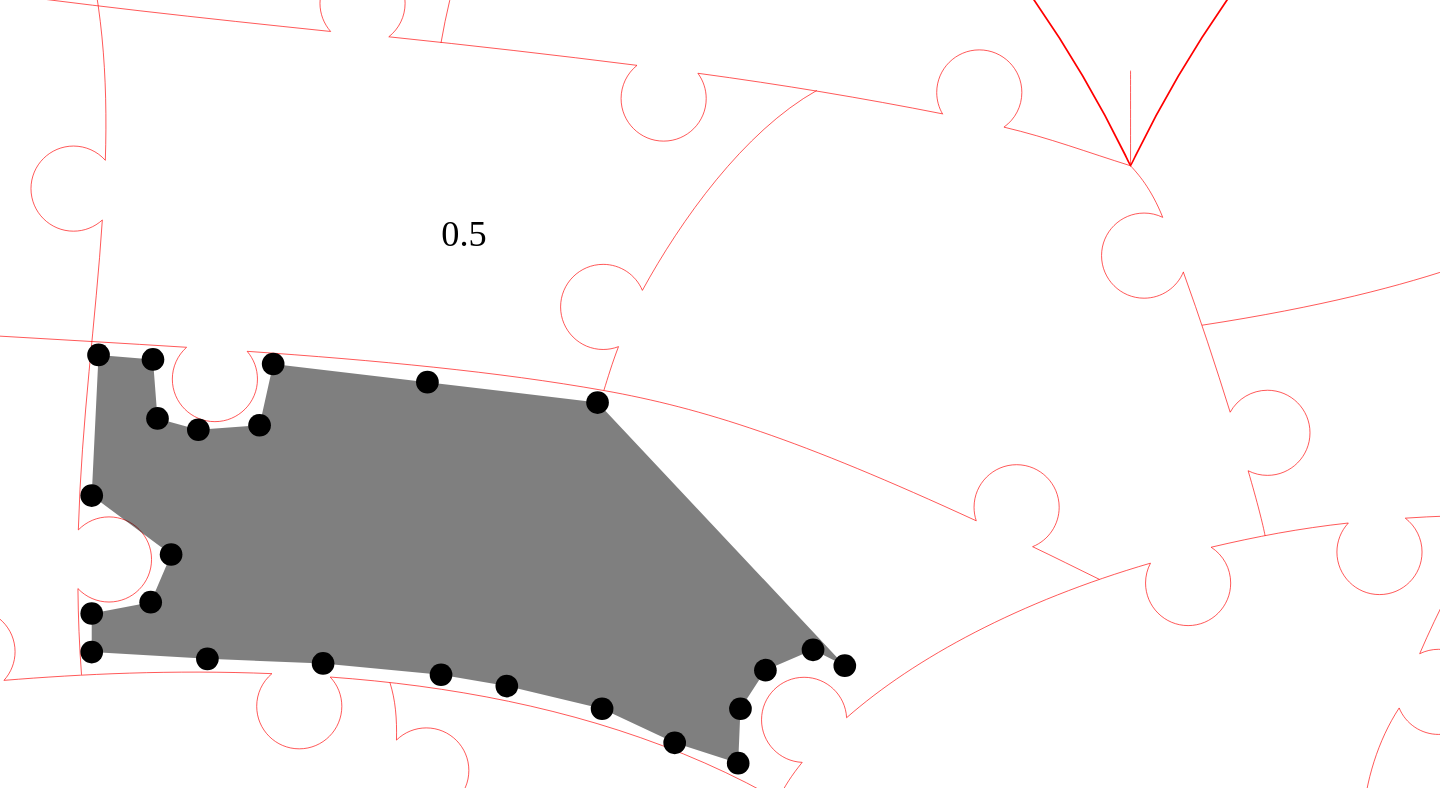 click 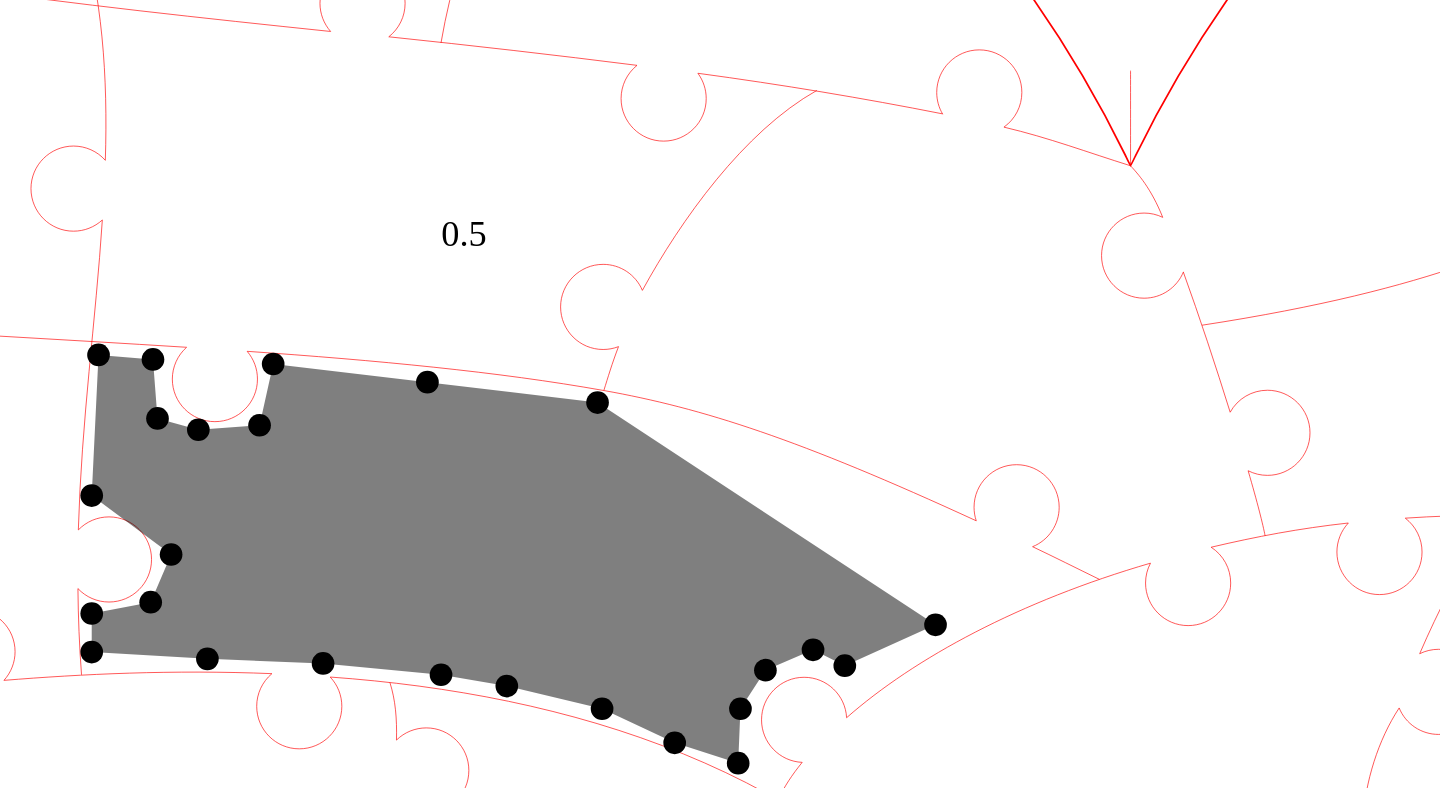 click 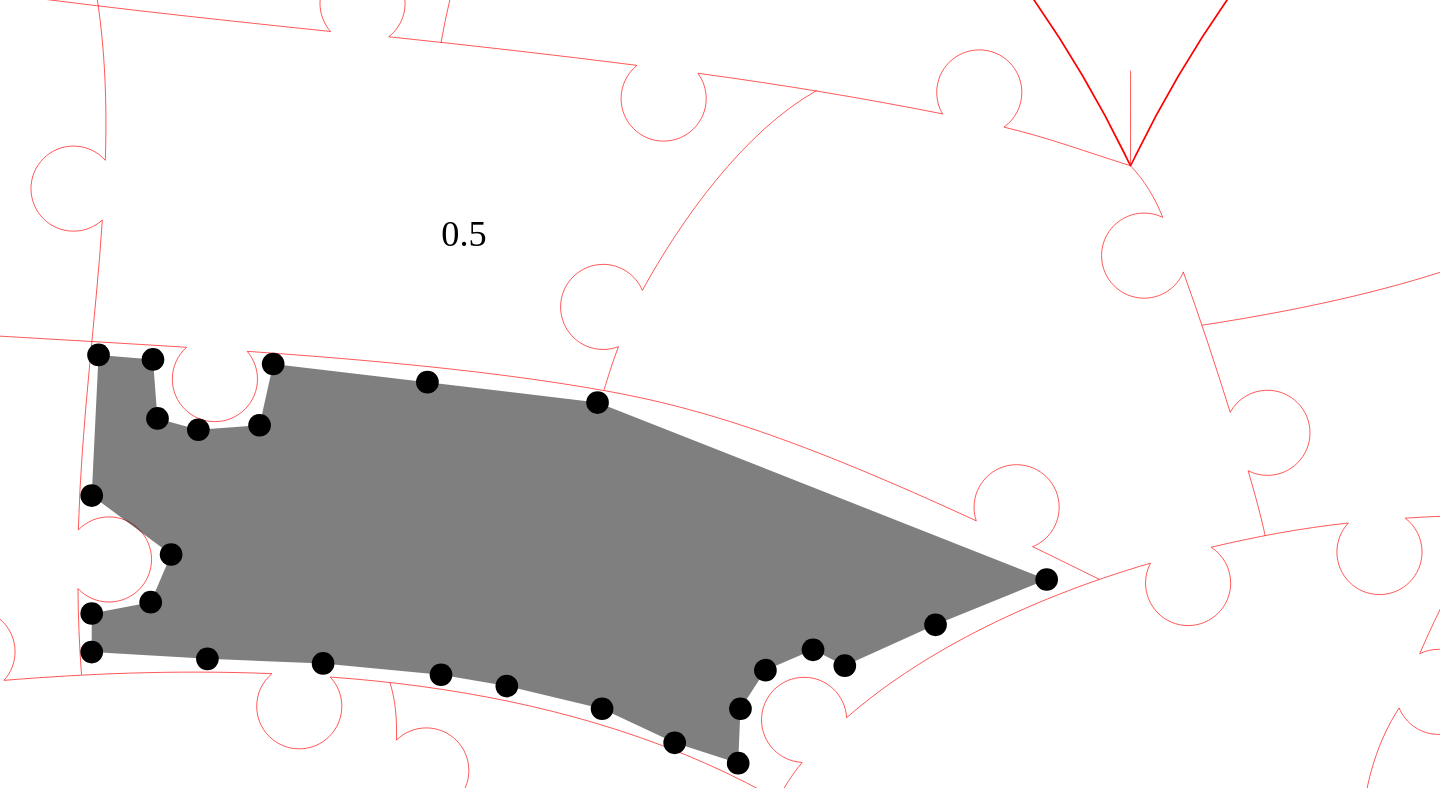 click 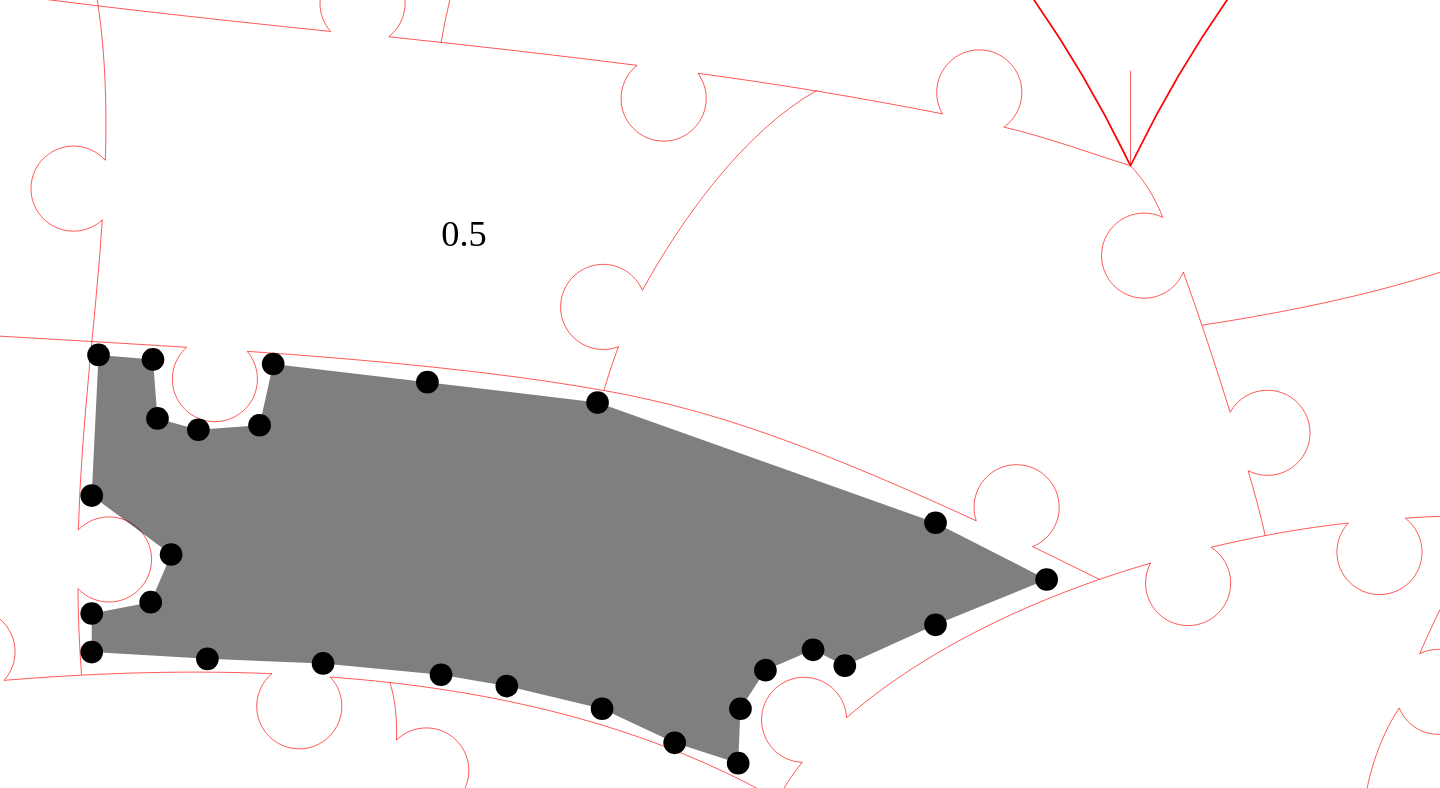 click 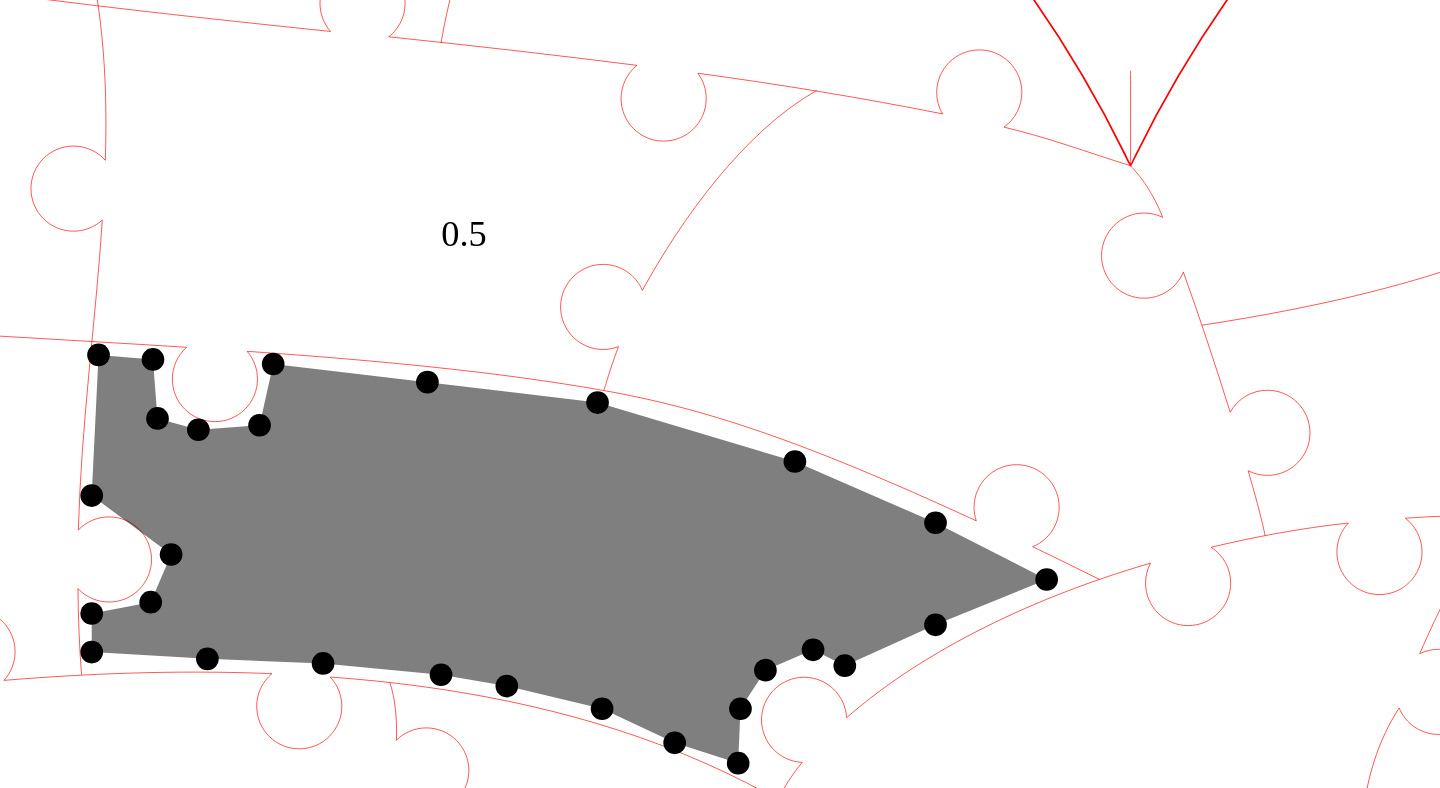 click 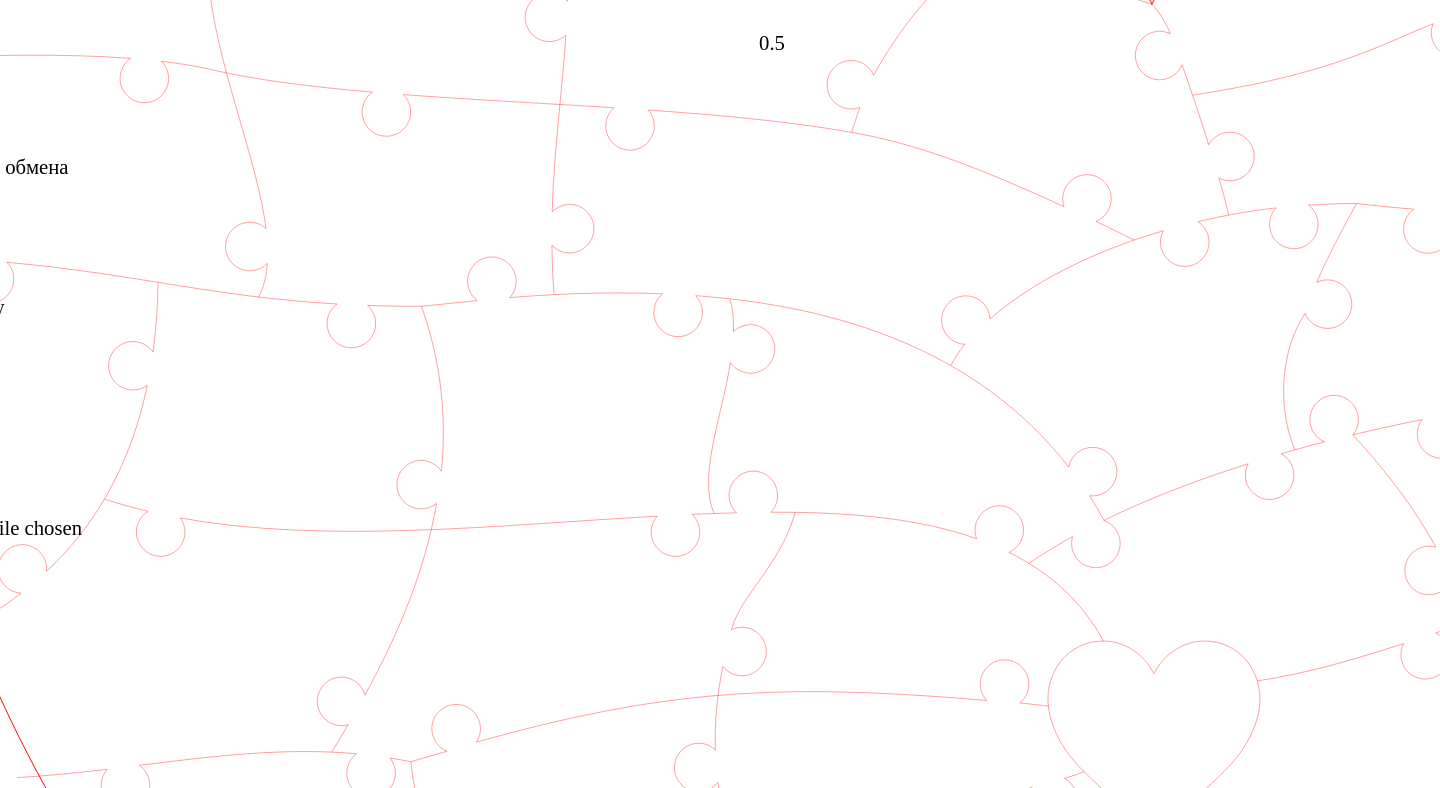 scroll, scrollTop: 233, scrollLeft: 133, axis: both 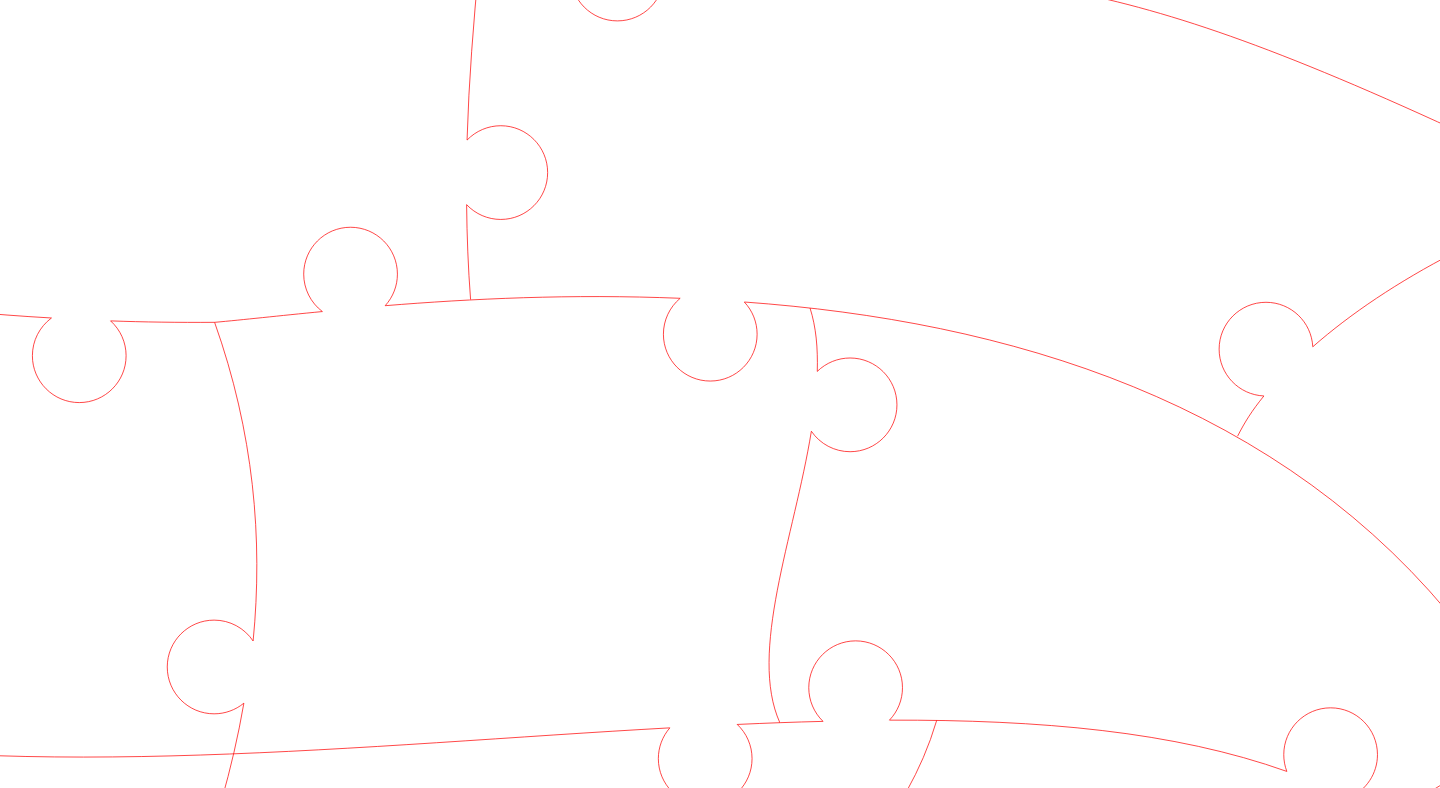 click 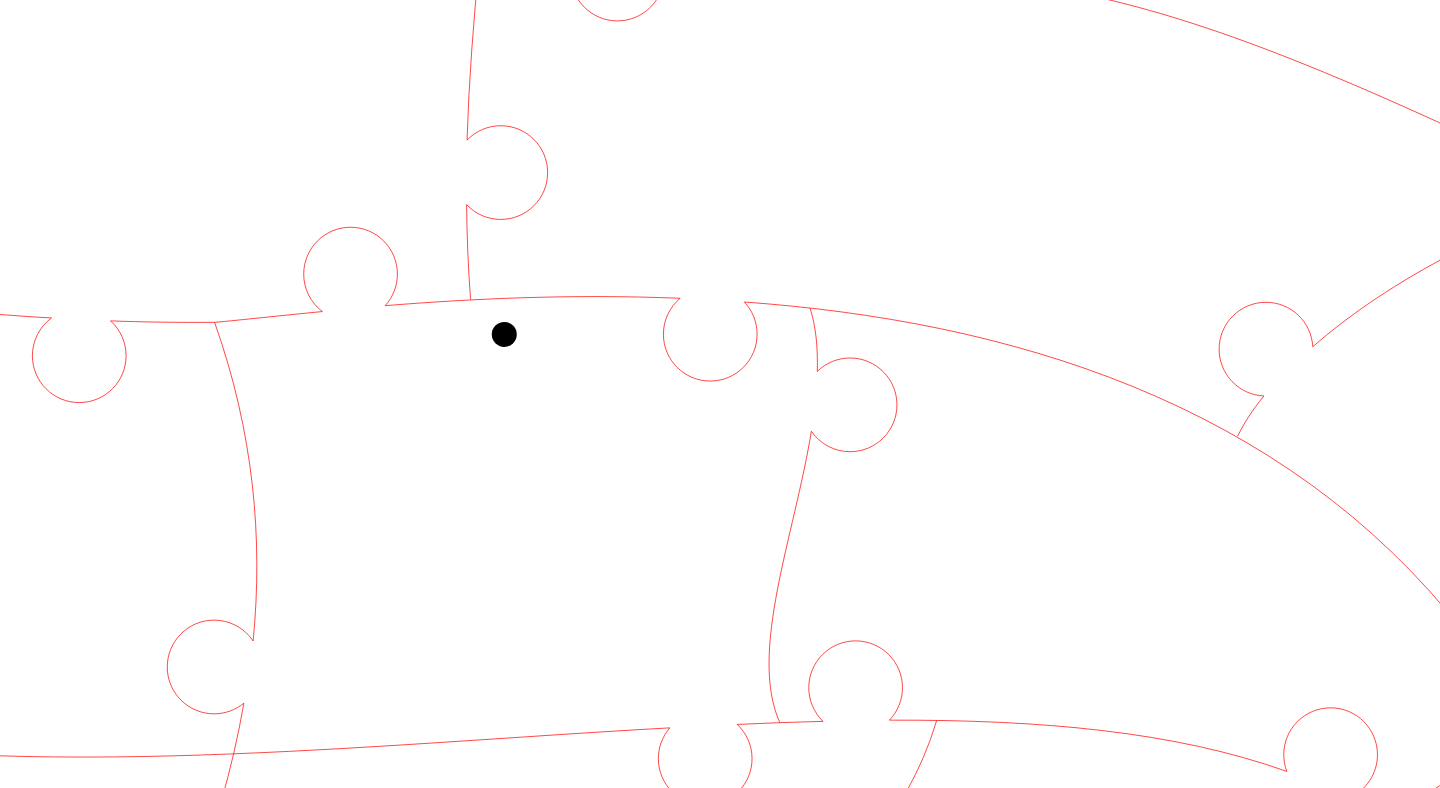 click 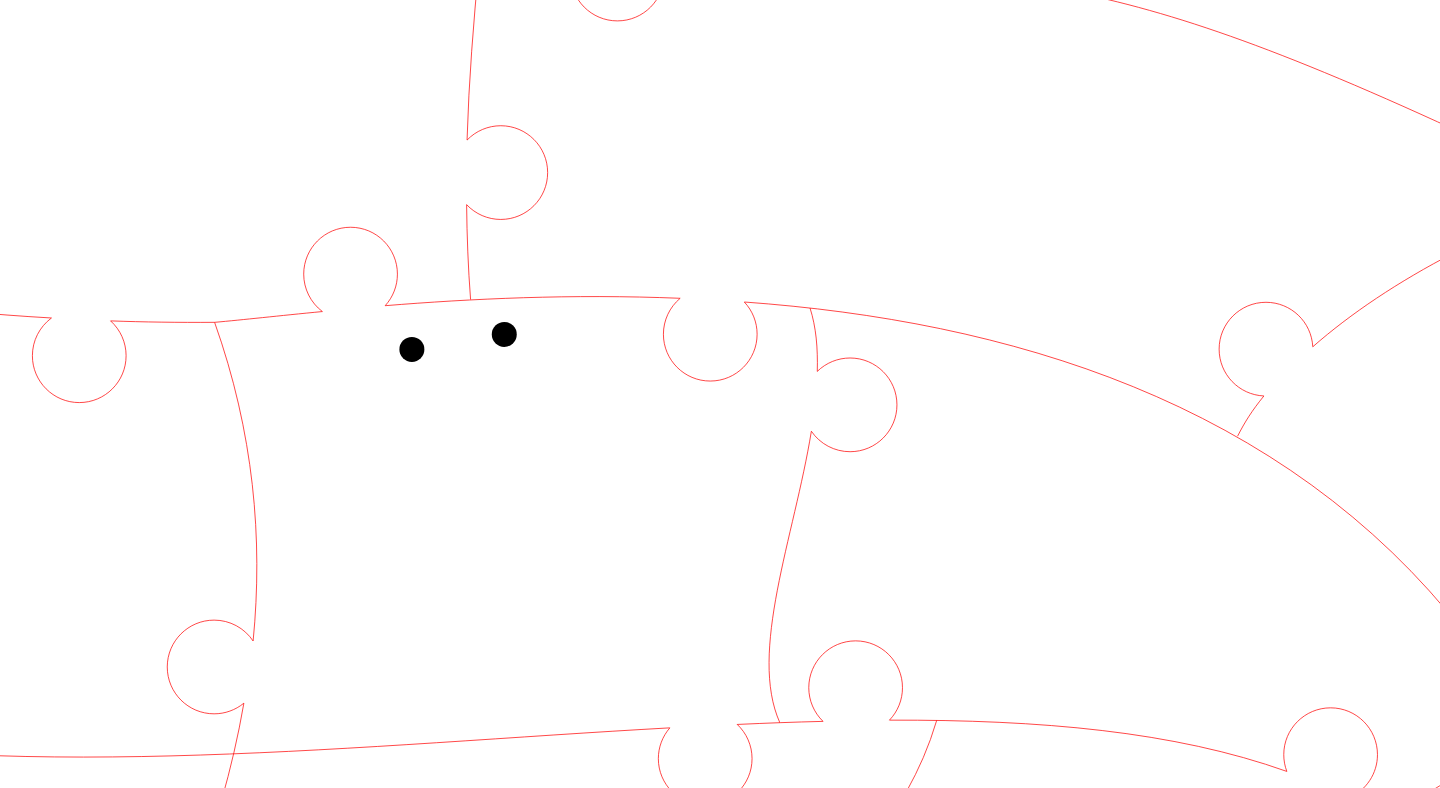 click 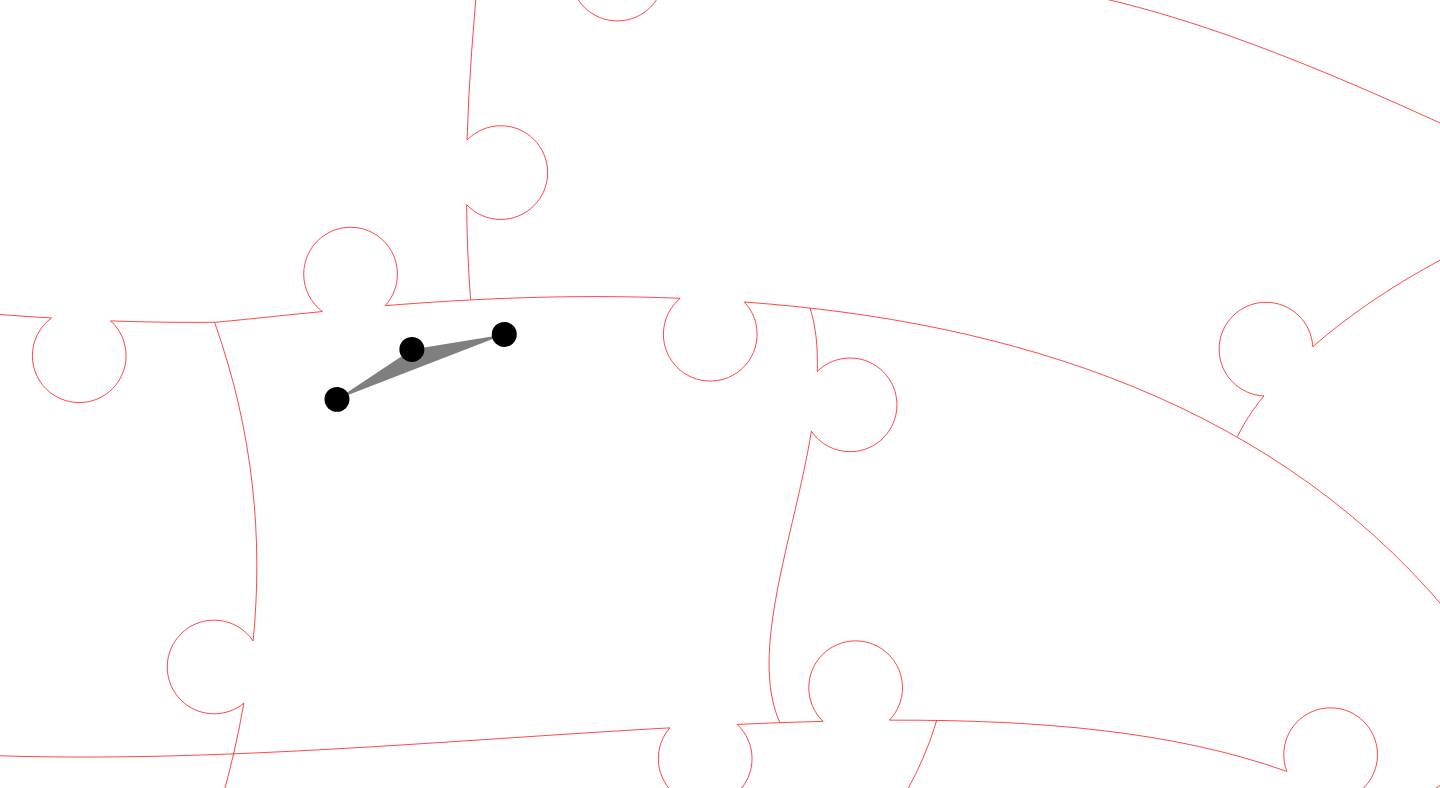 click 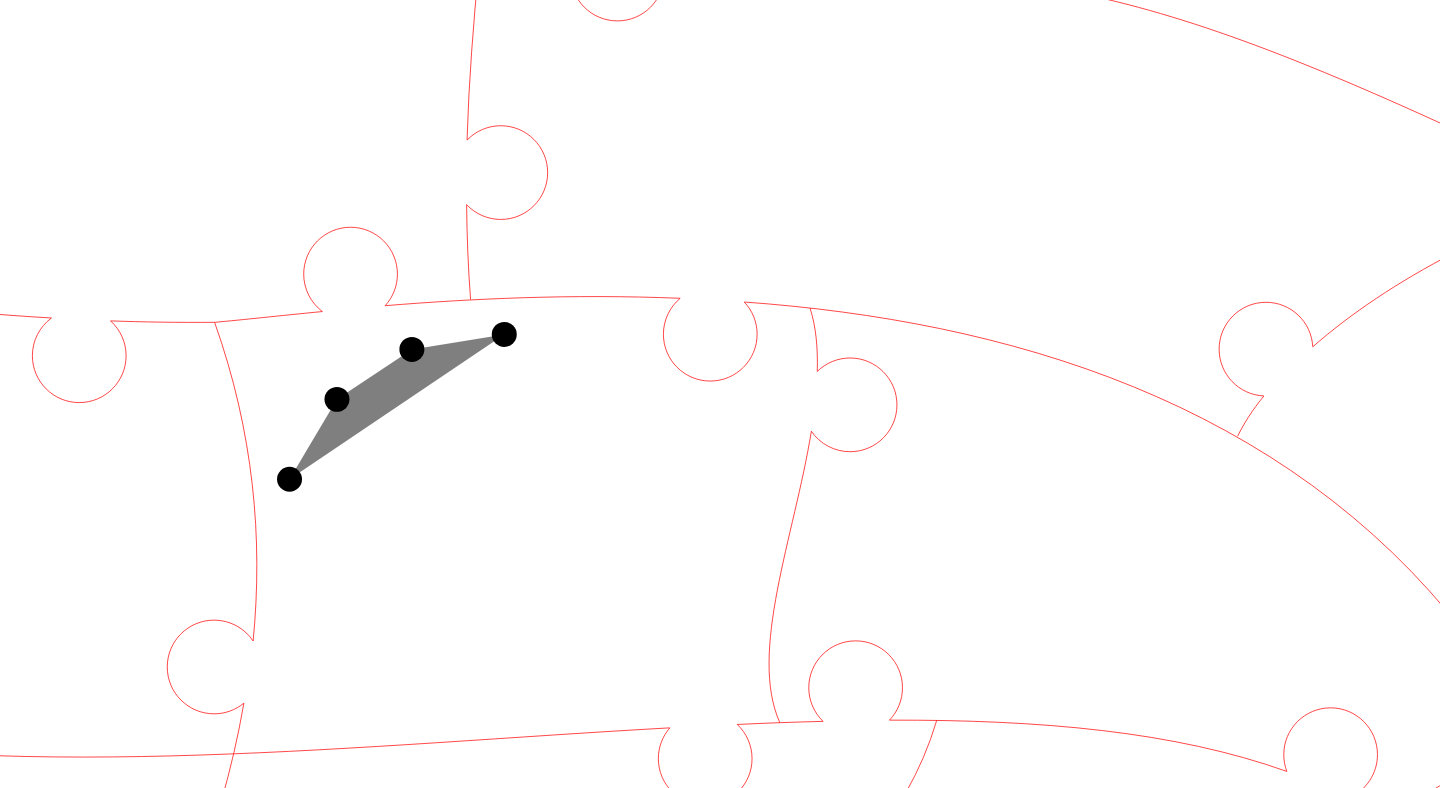 click 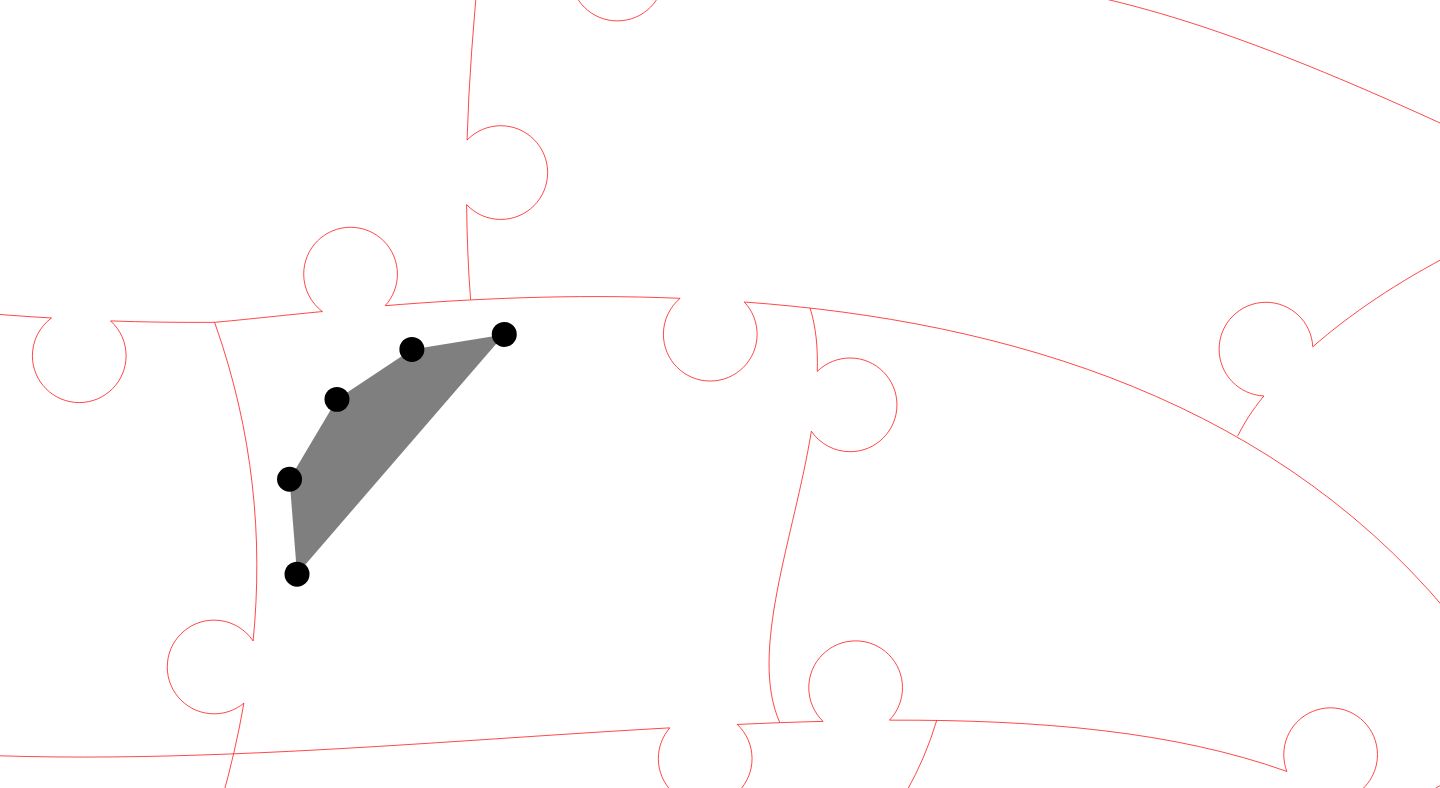 click 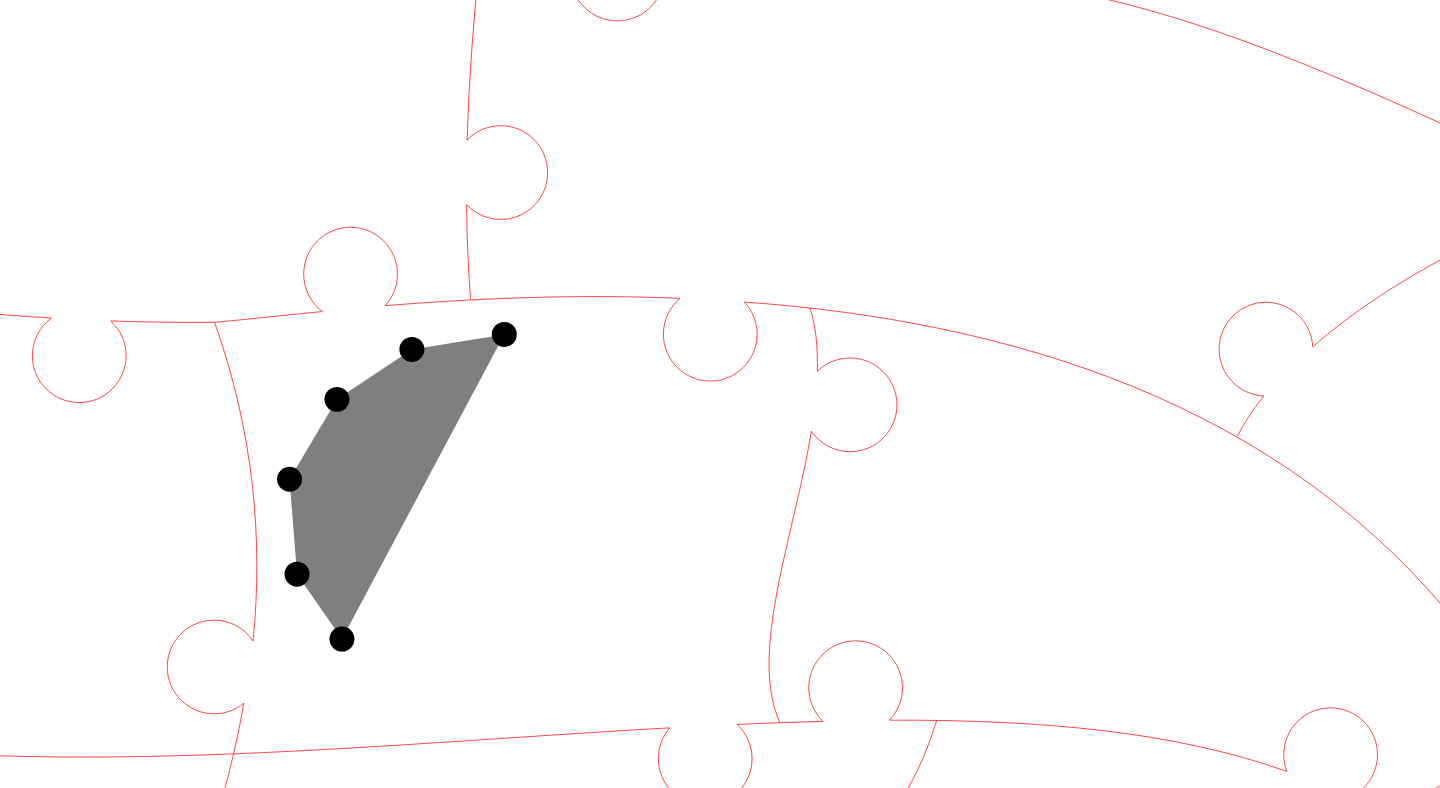 click 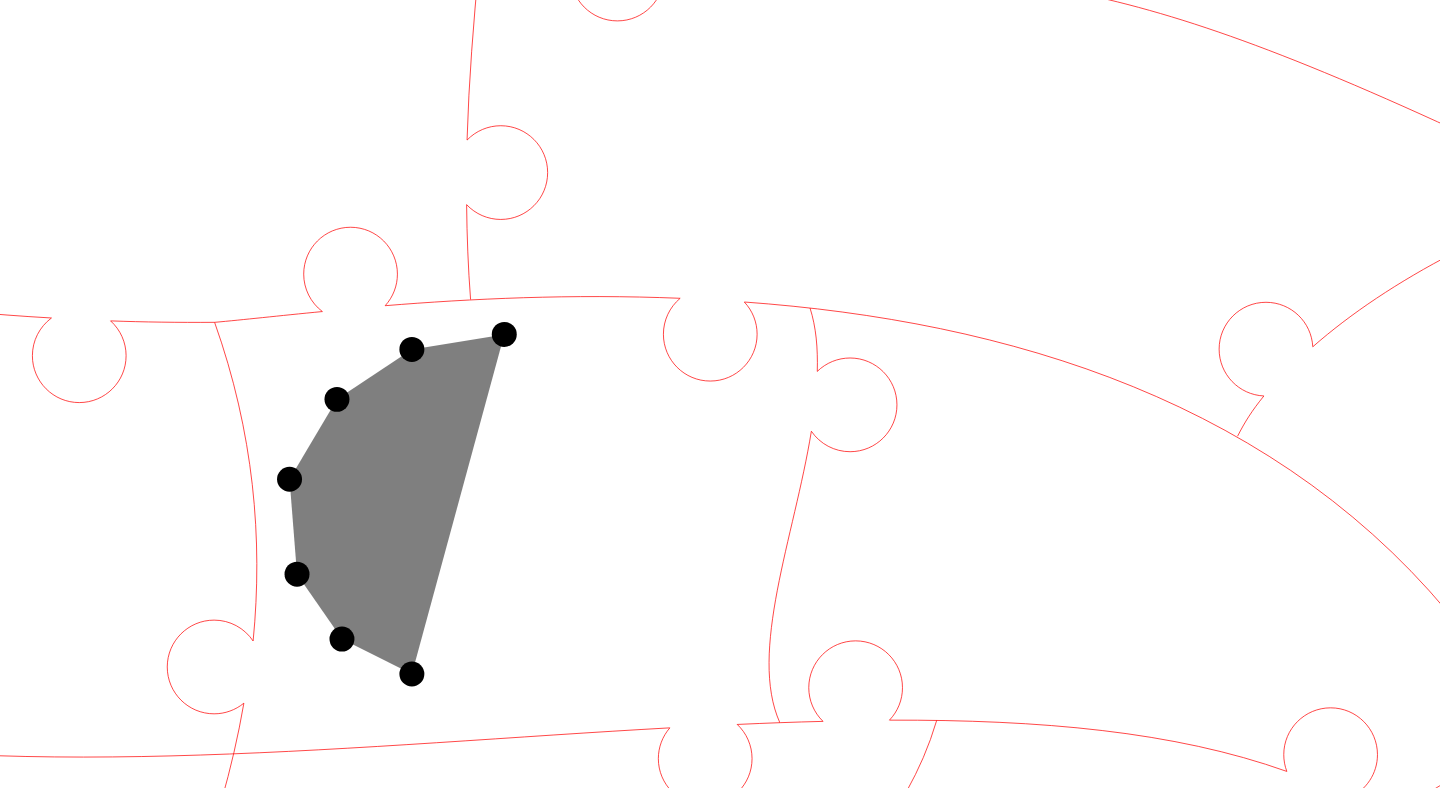 click 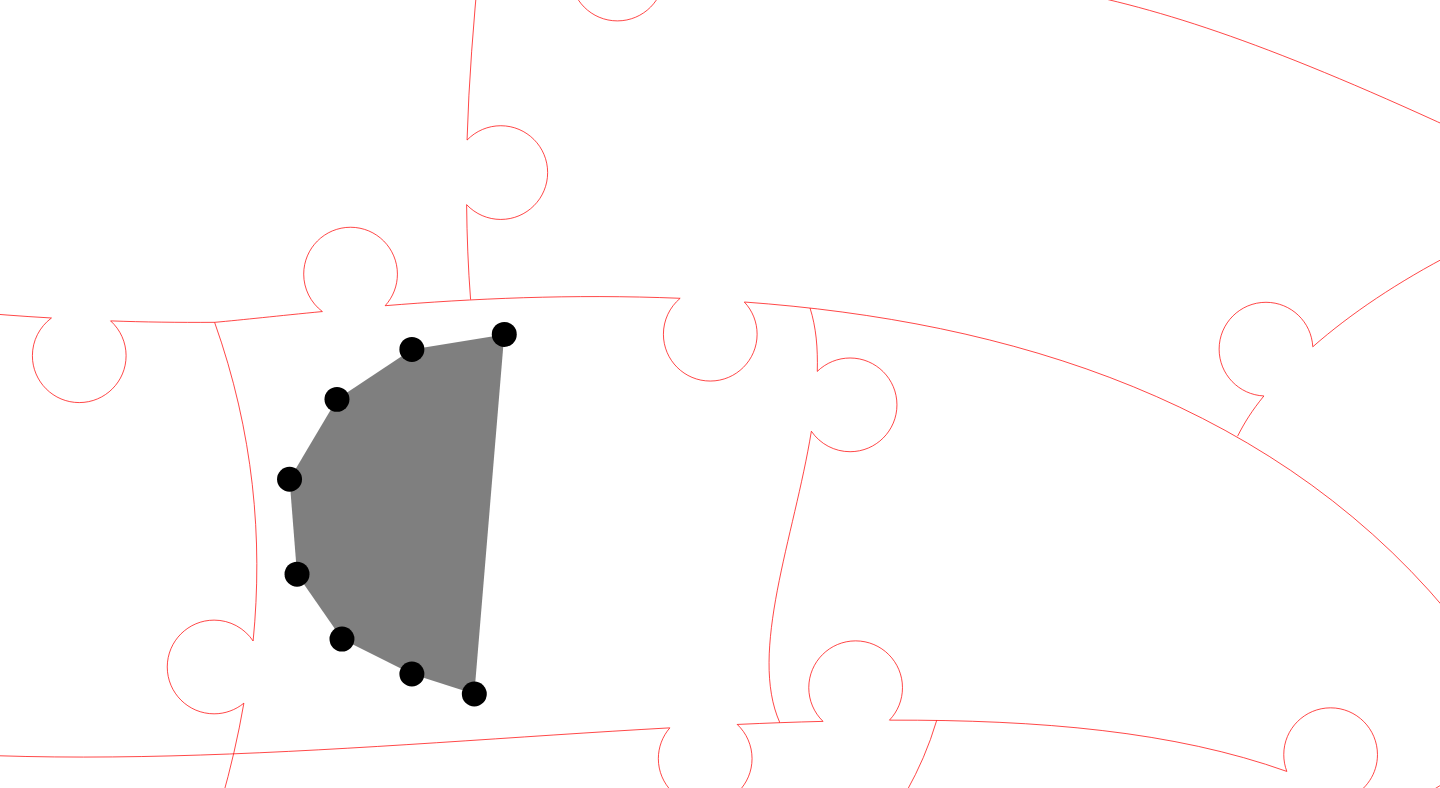click 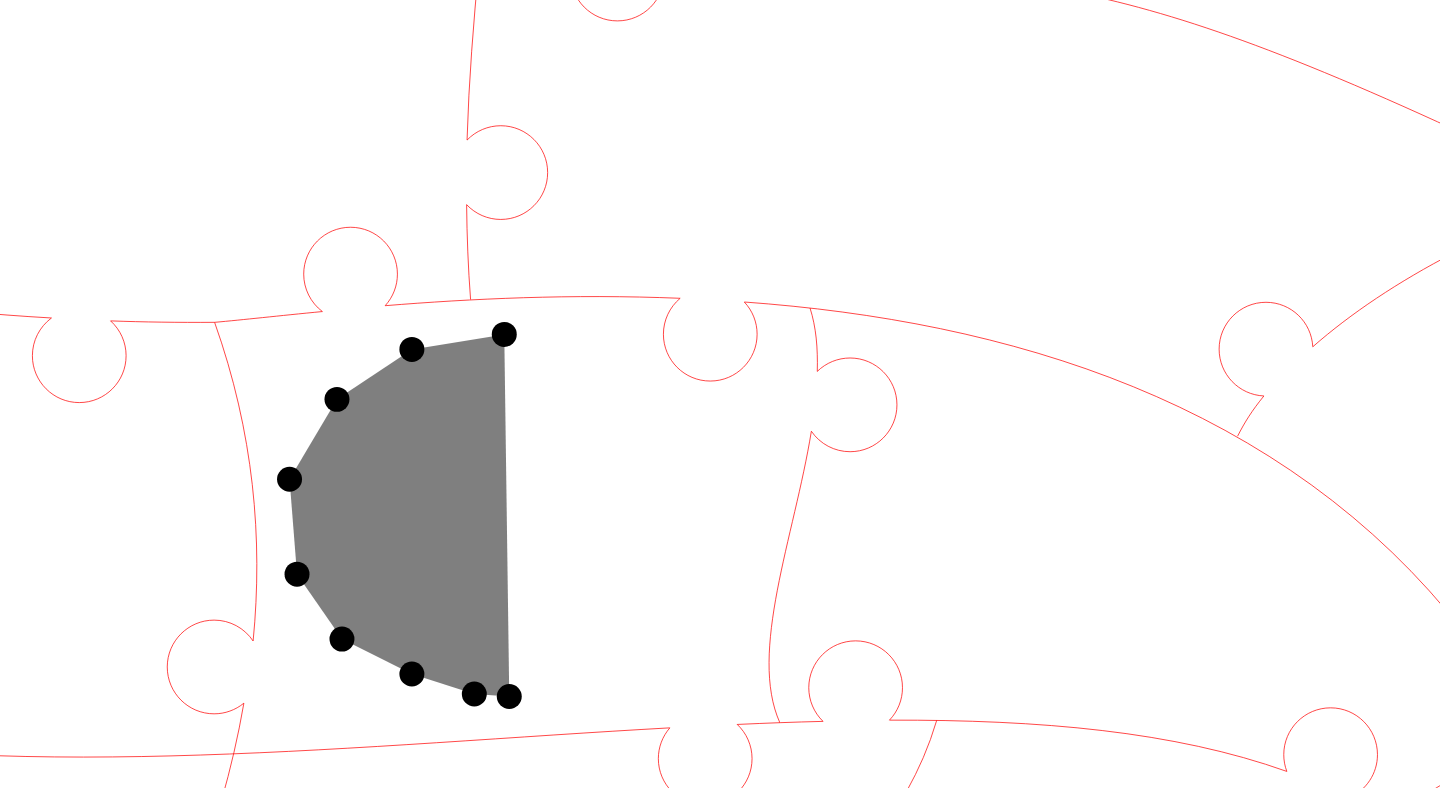 click 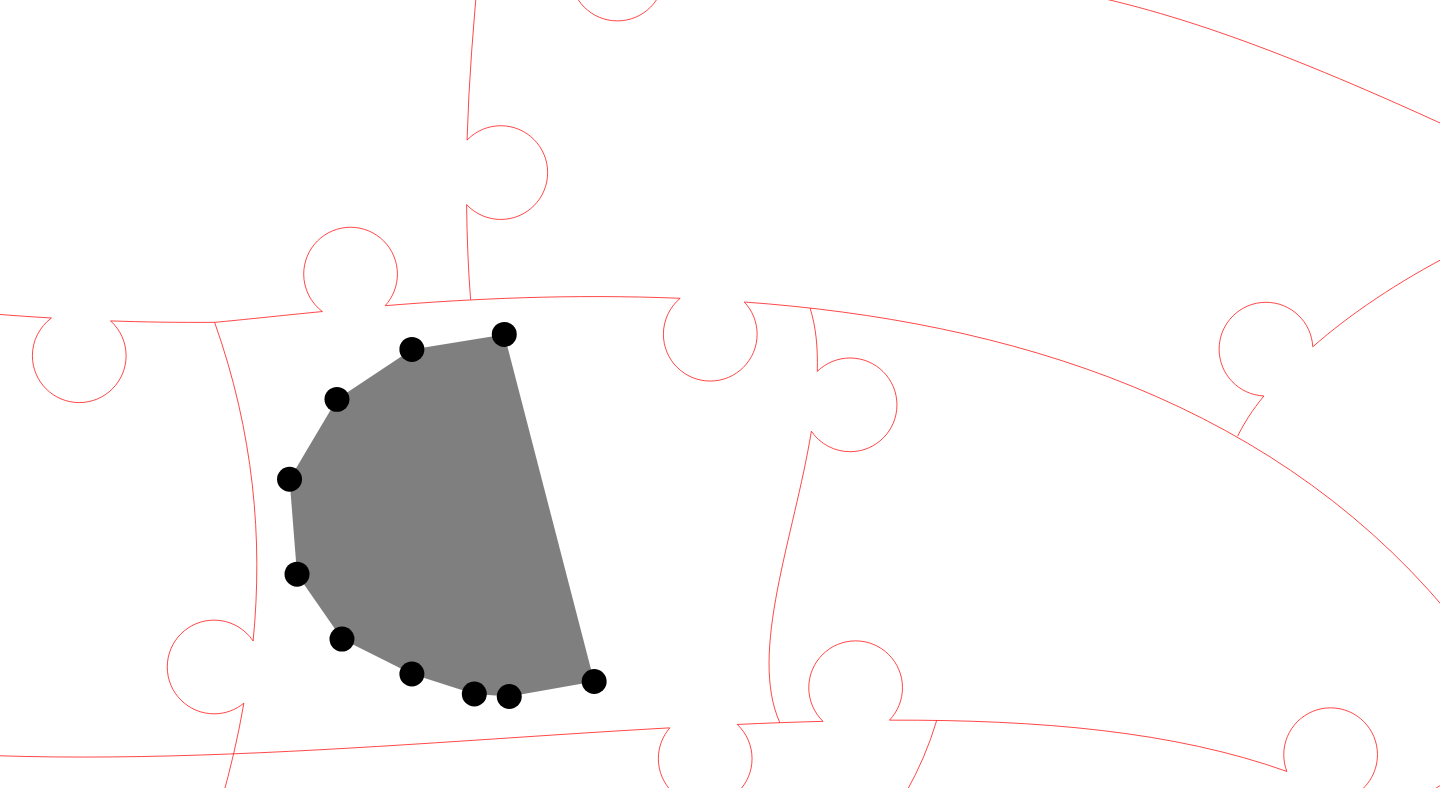 click 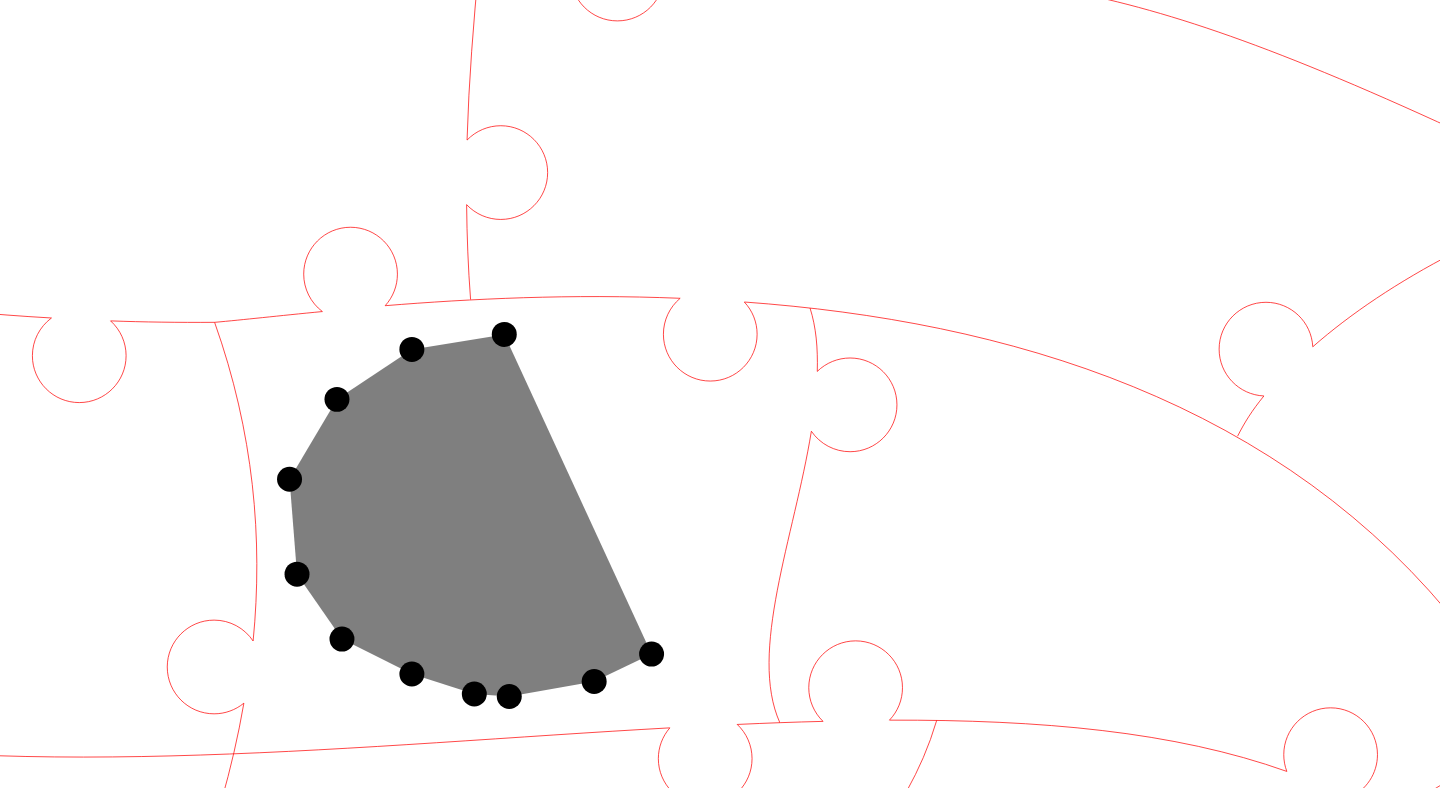 click 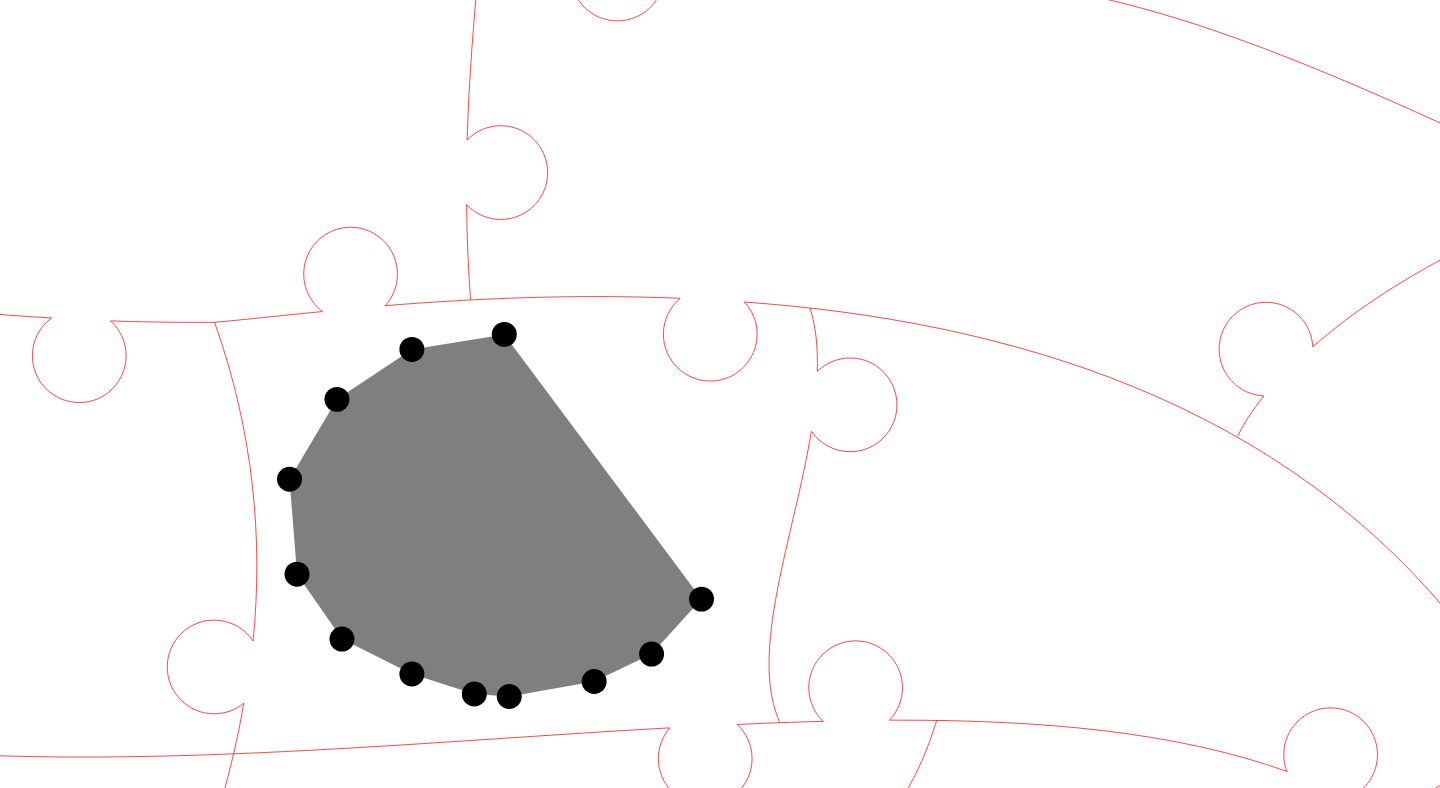 click 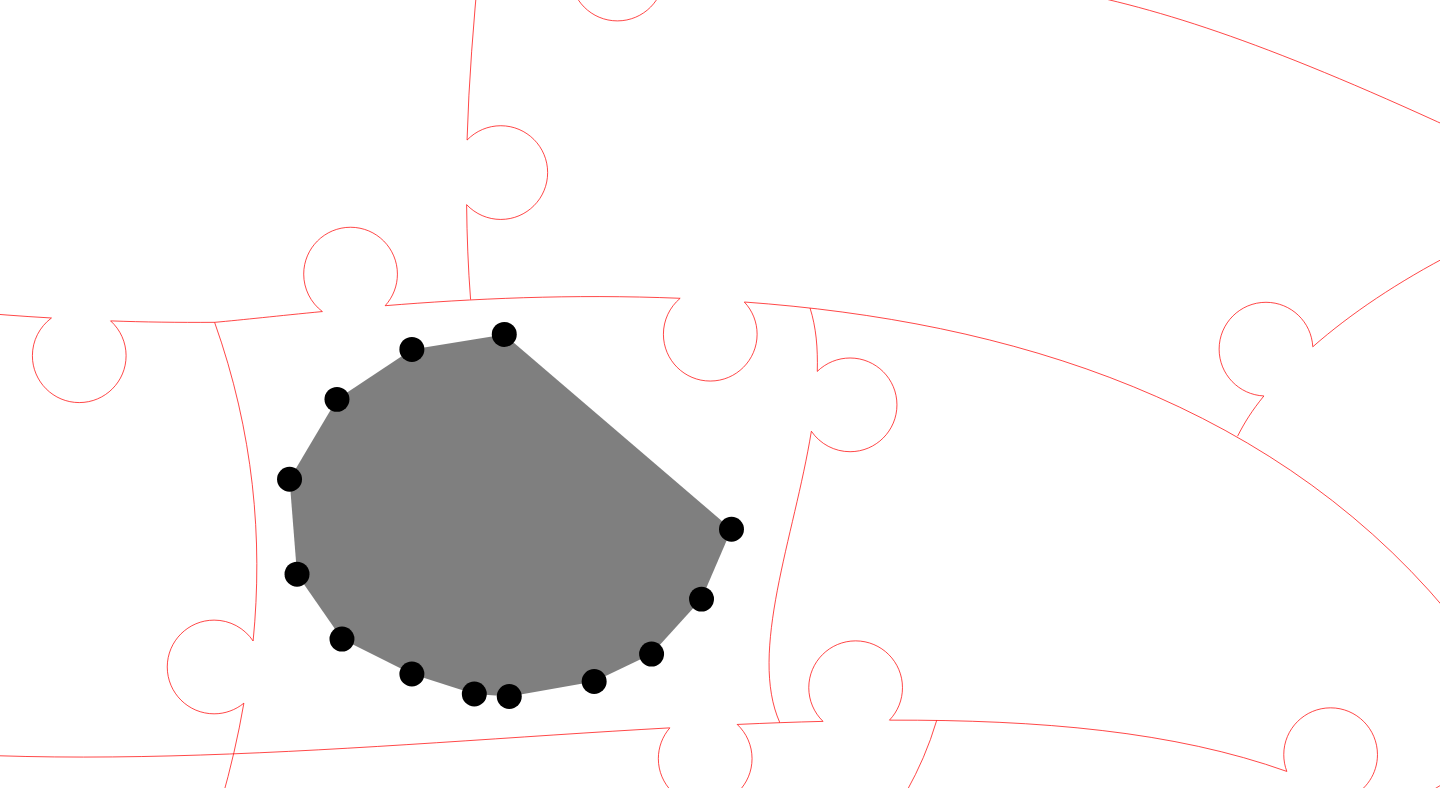 click 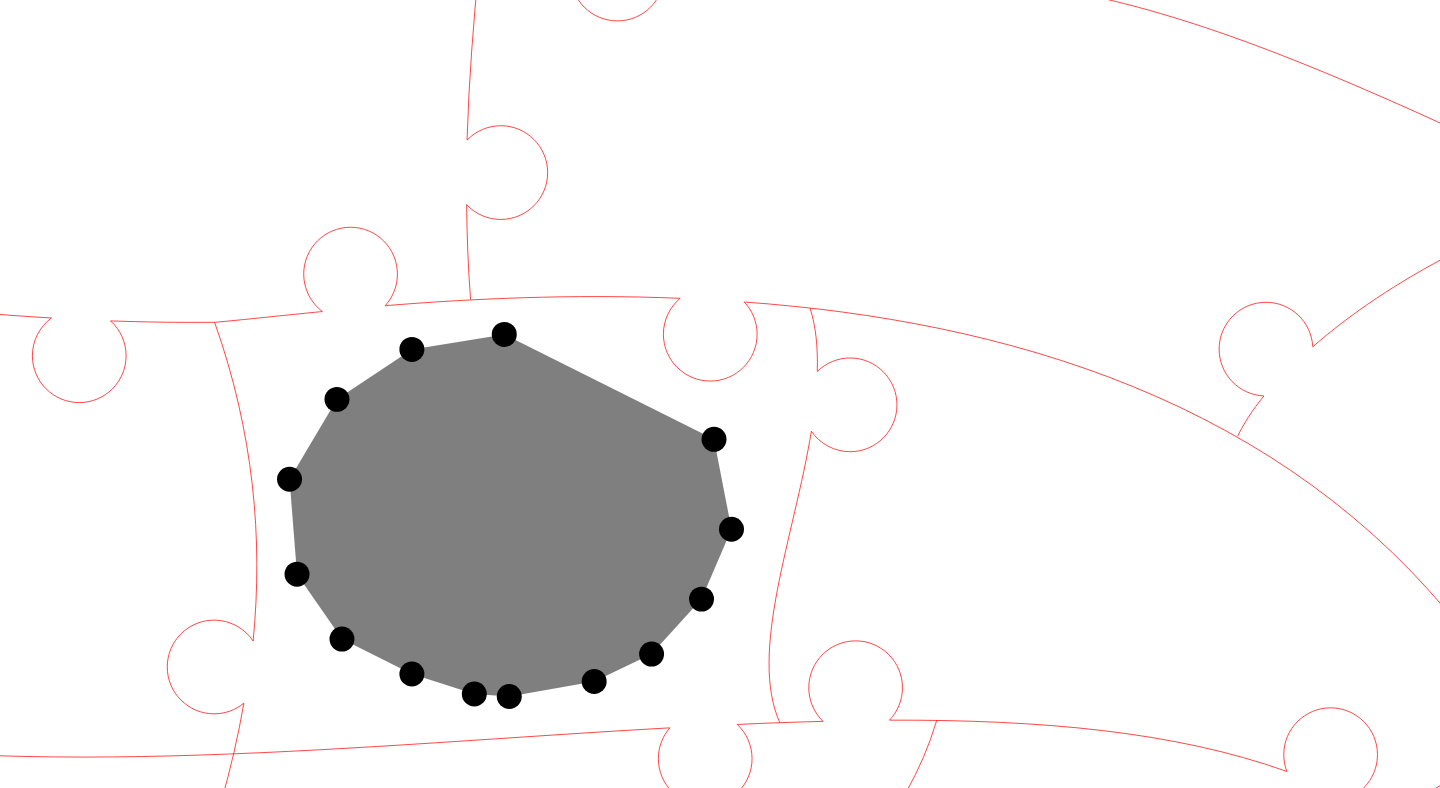 click 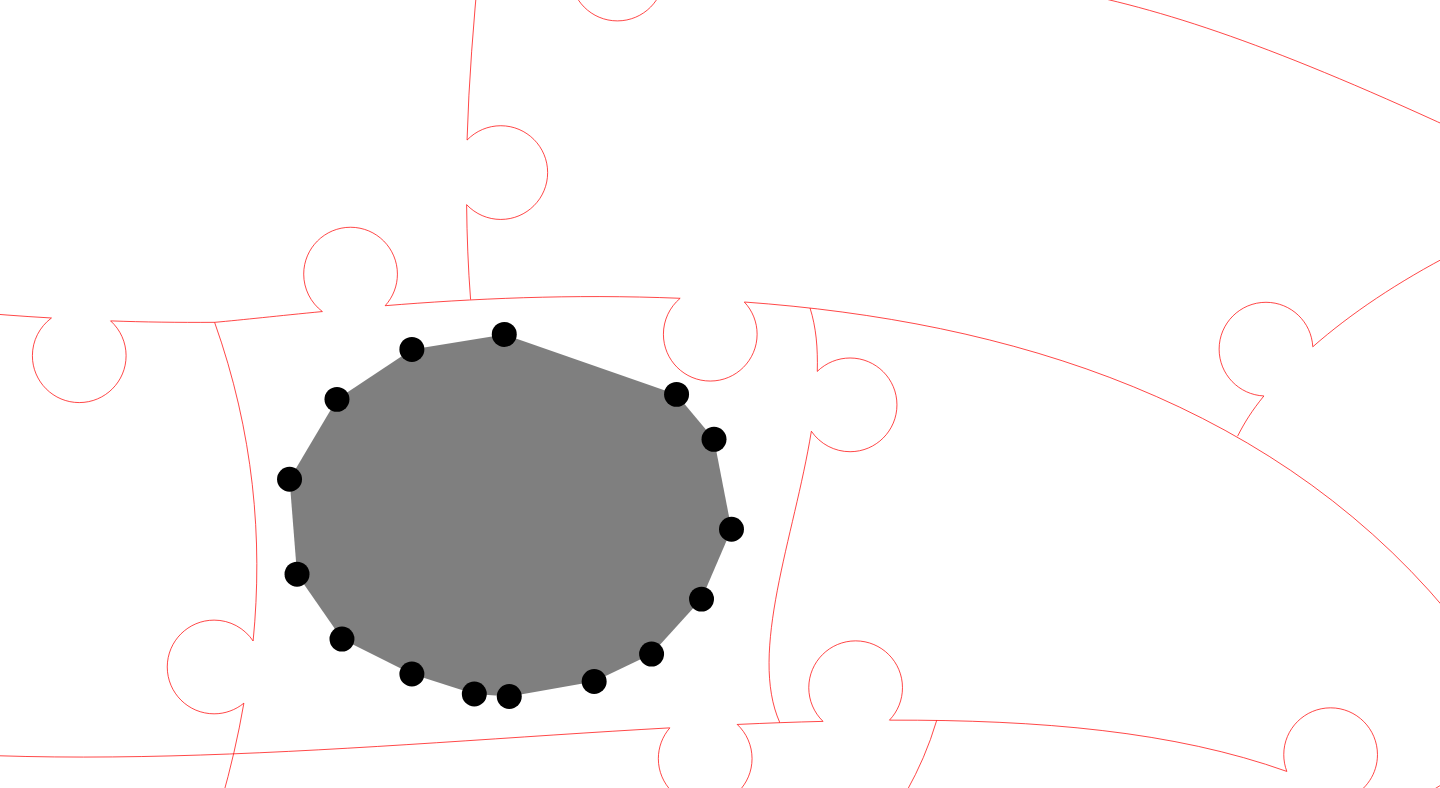 click 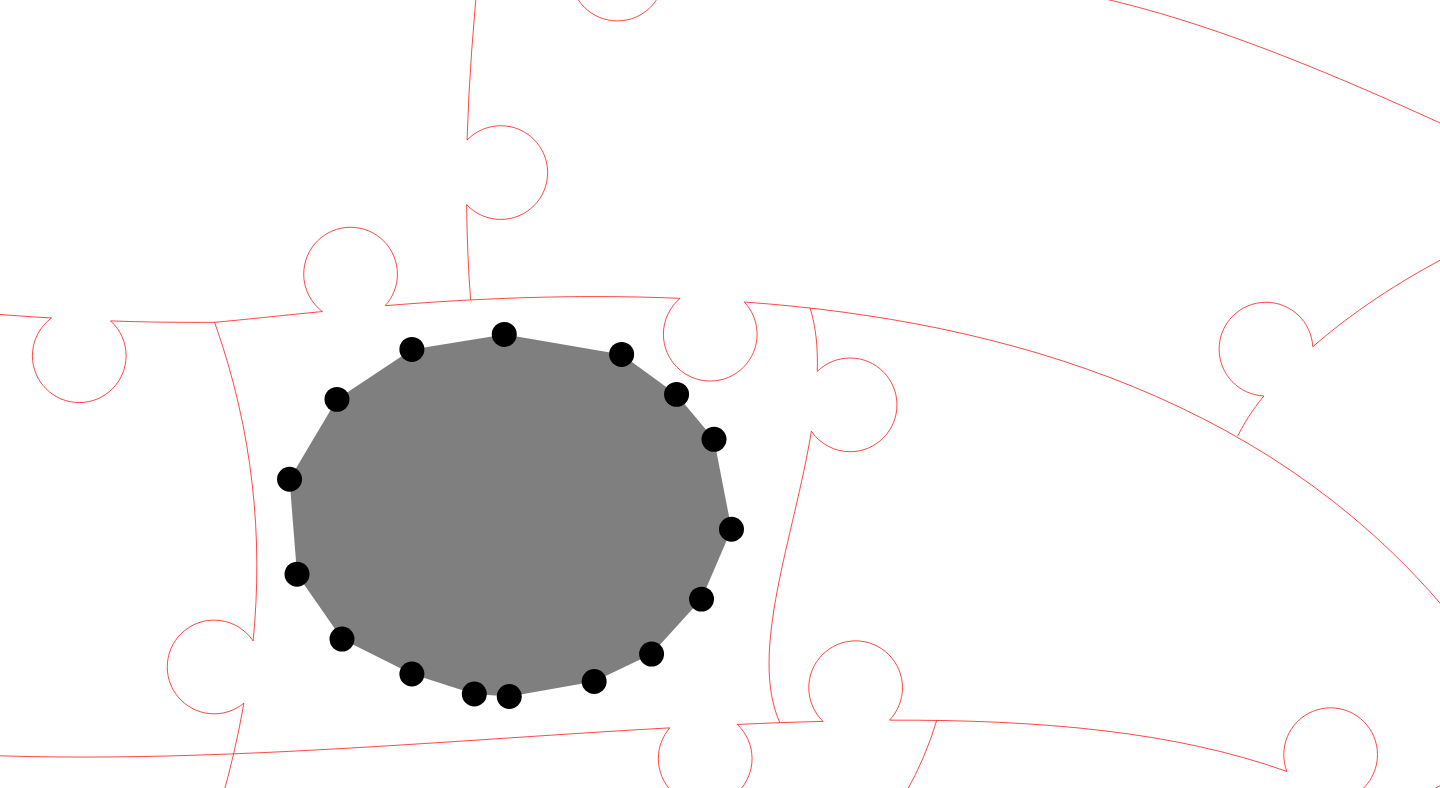 click 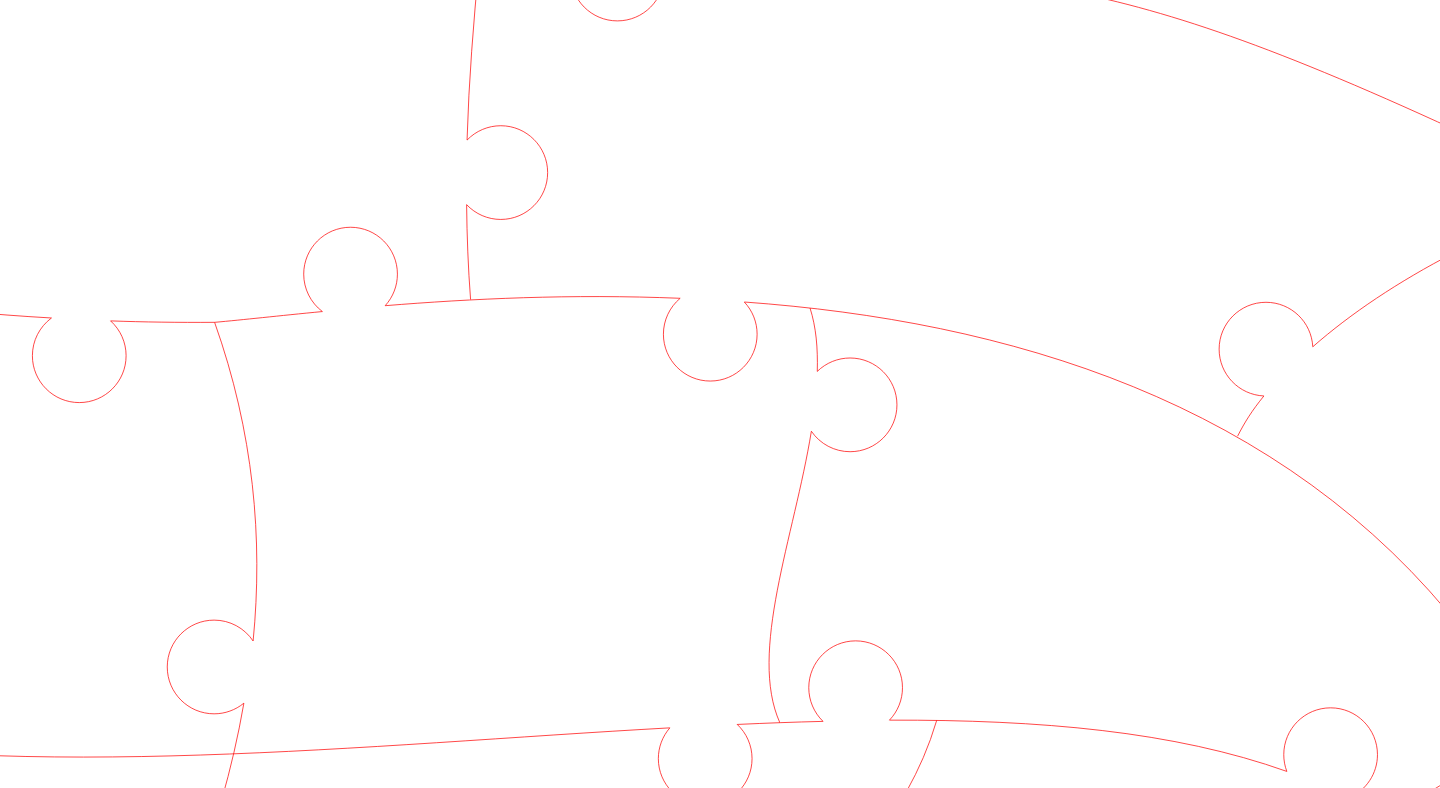 click 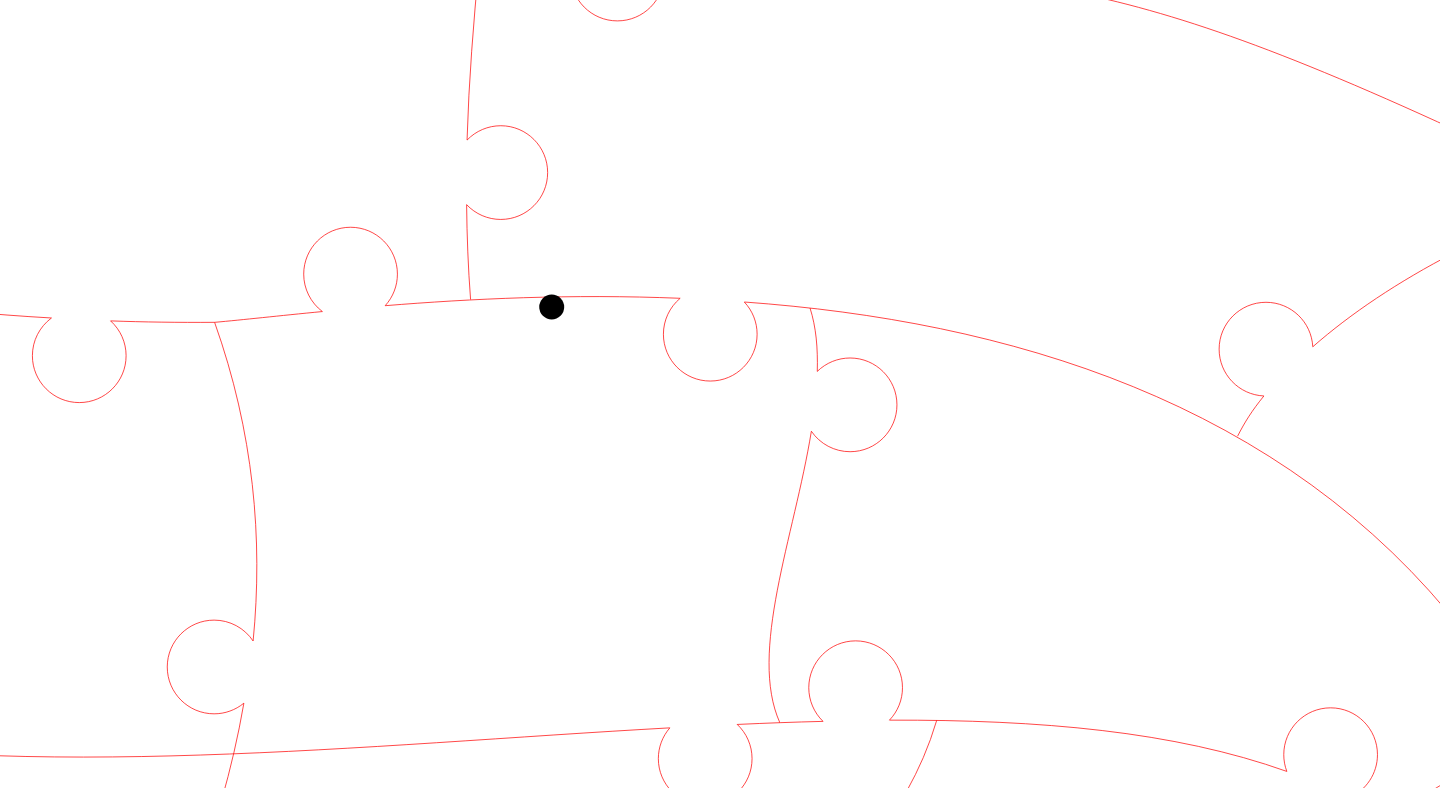 click 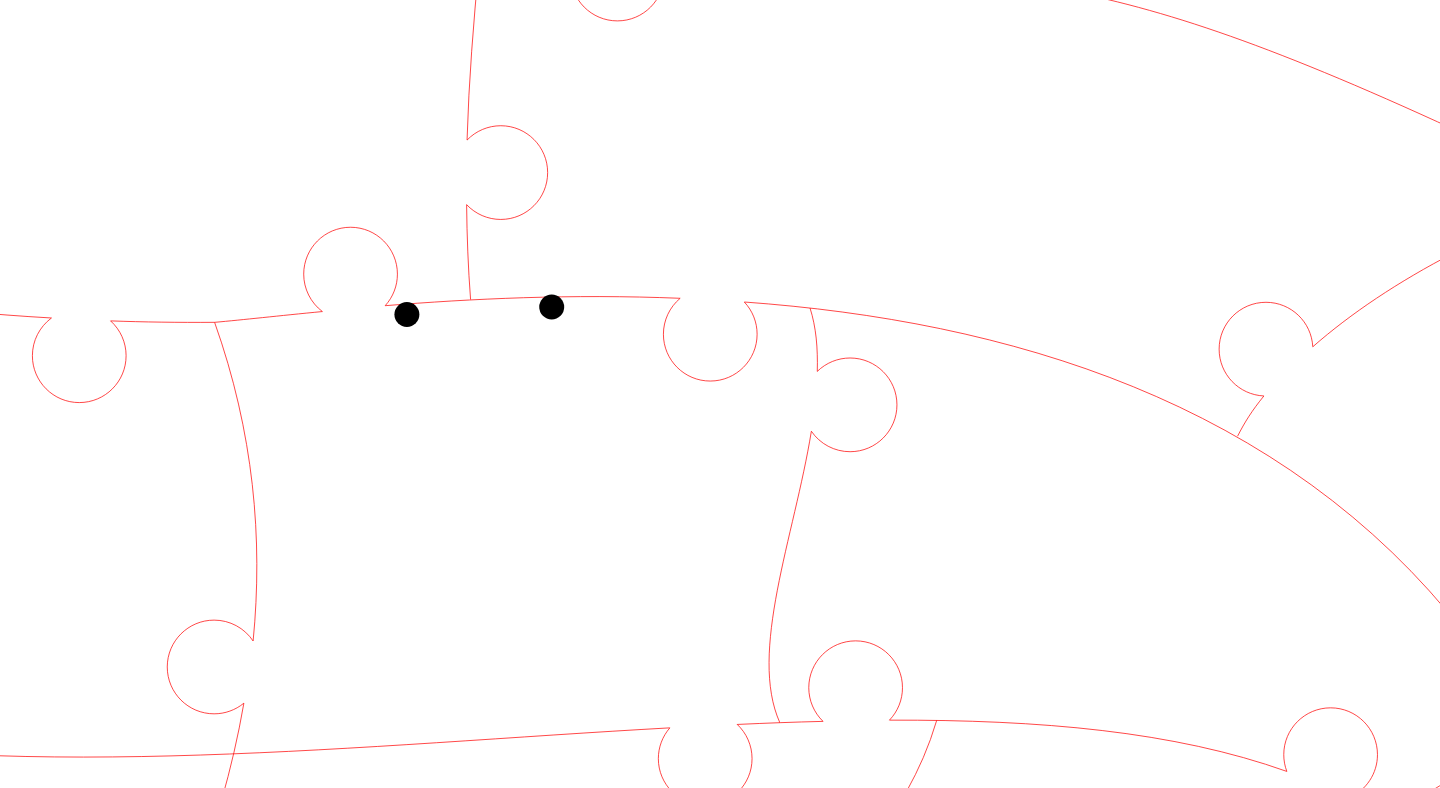 click 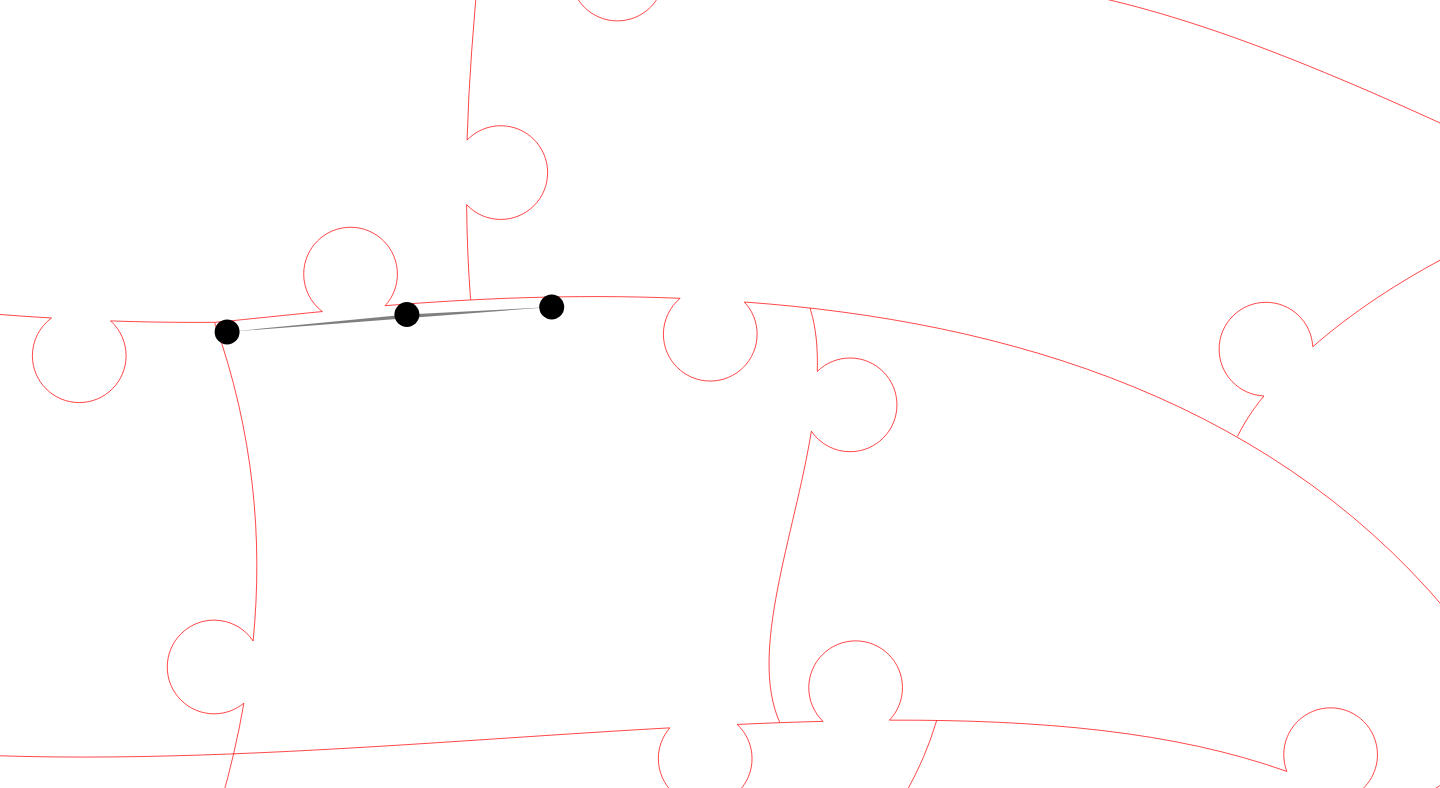 click 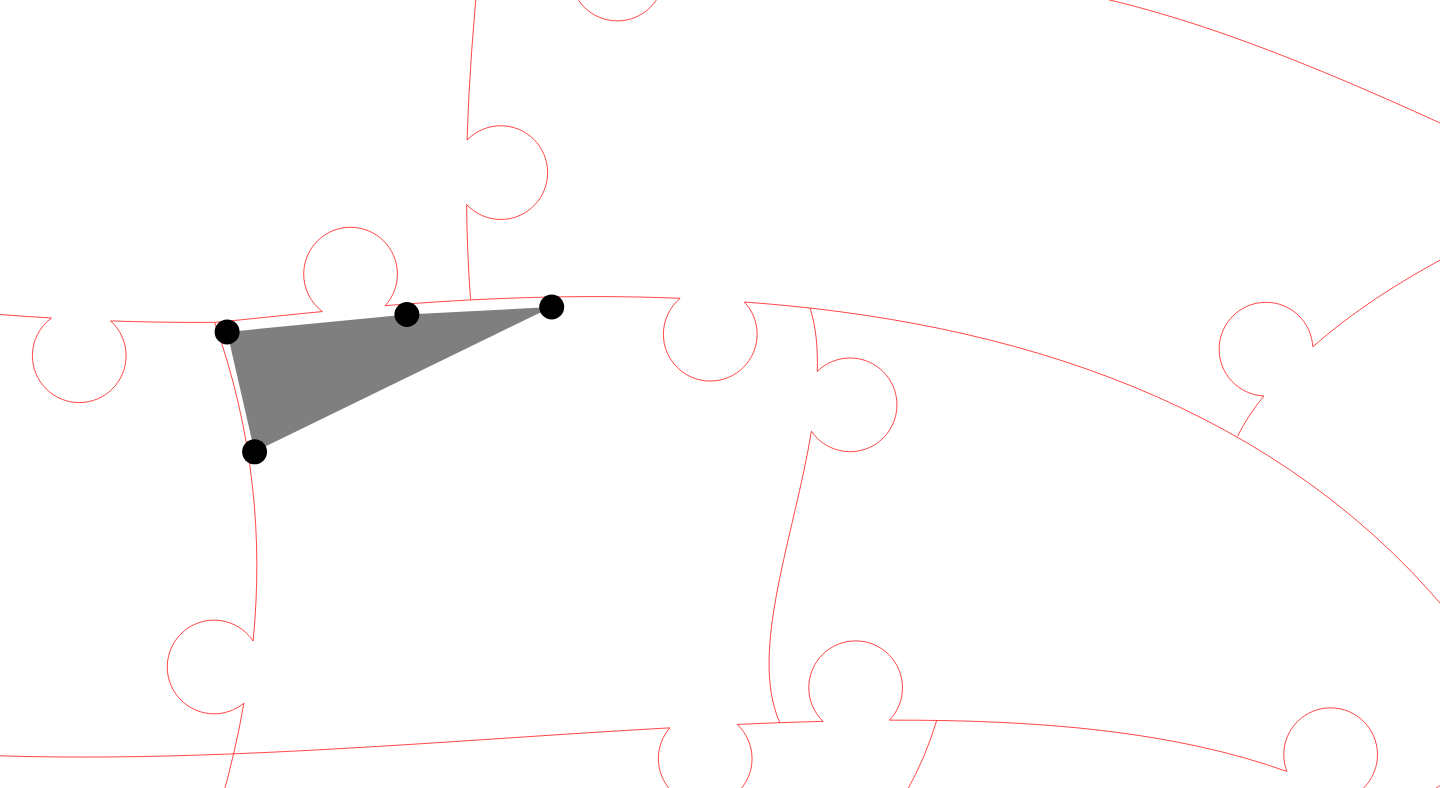 click 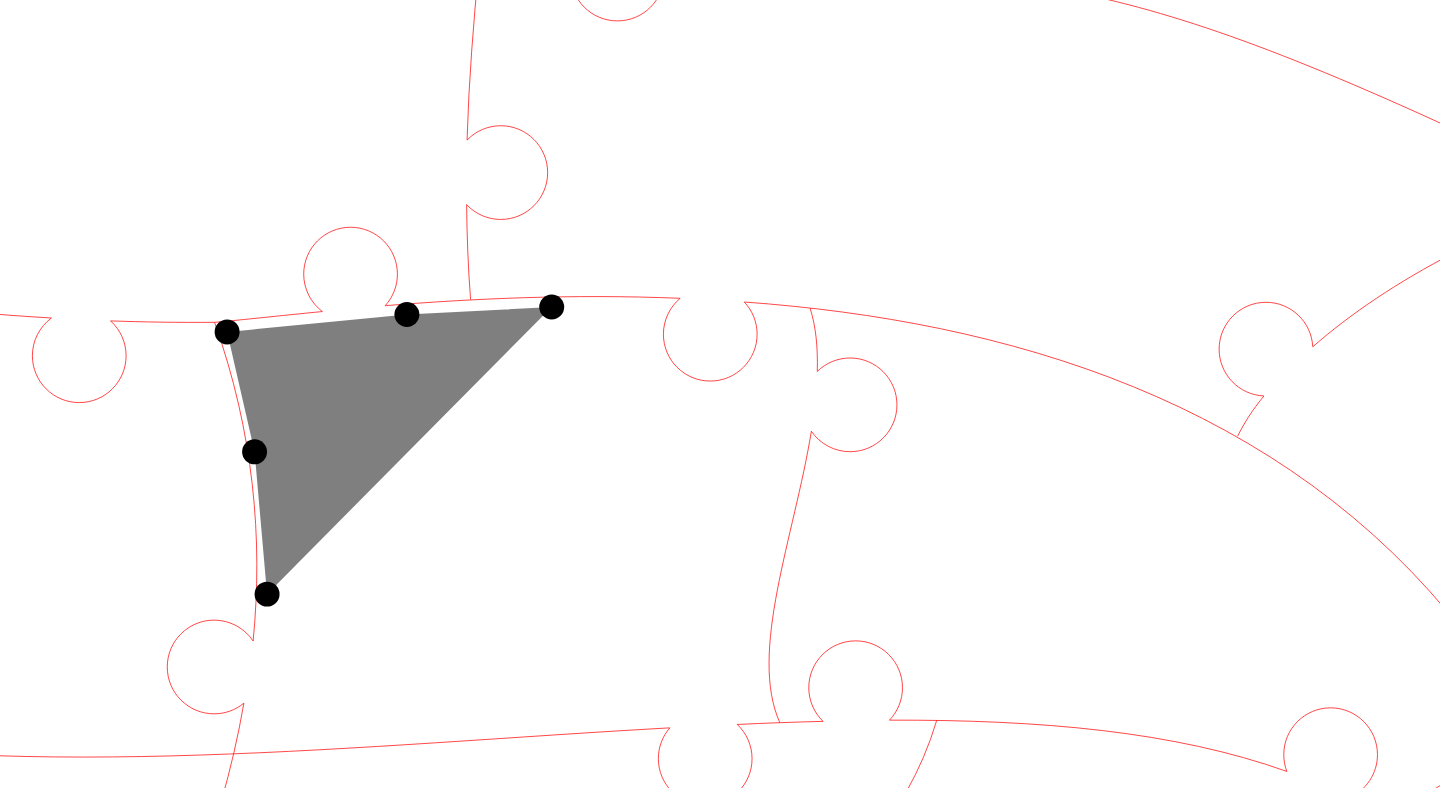 click 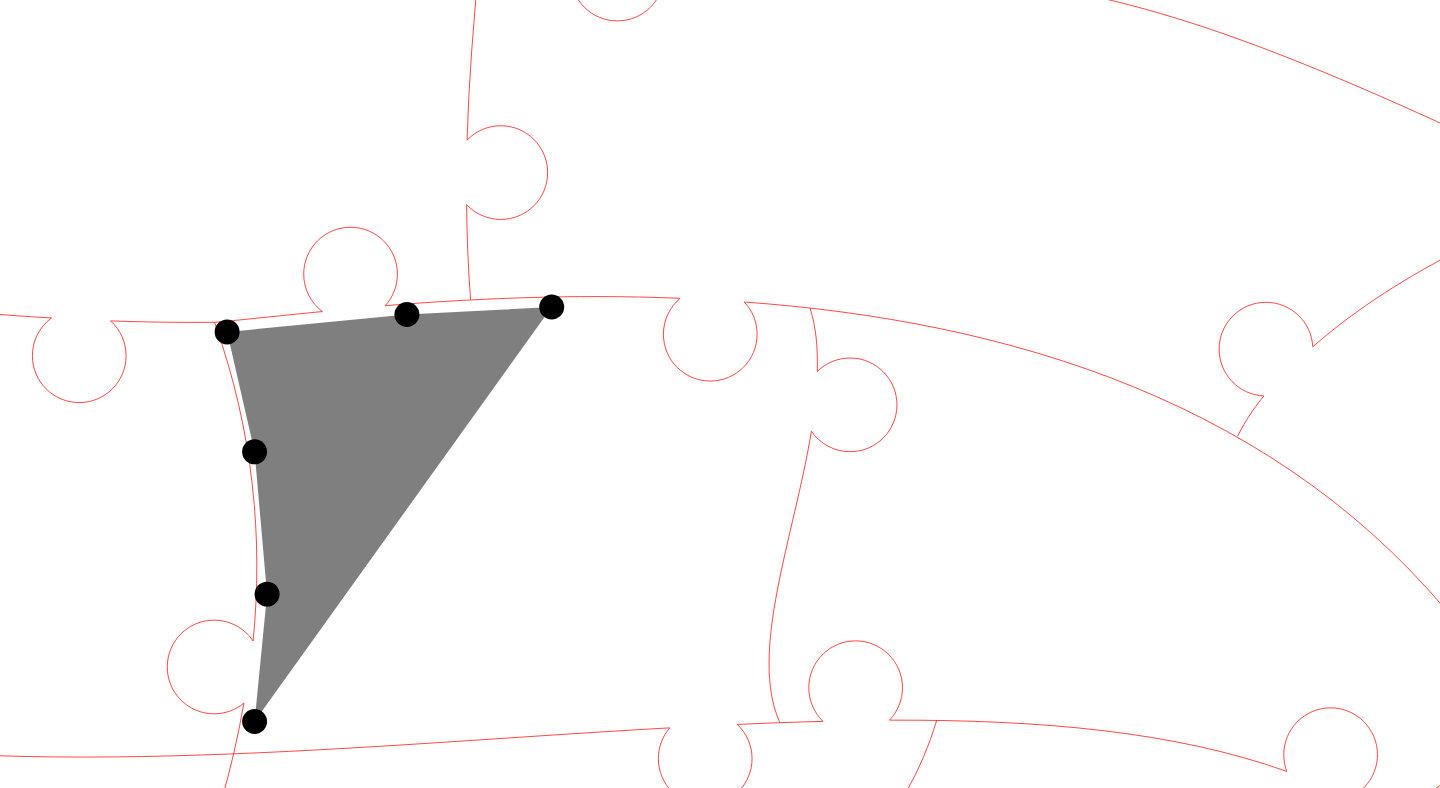 click 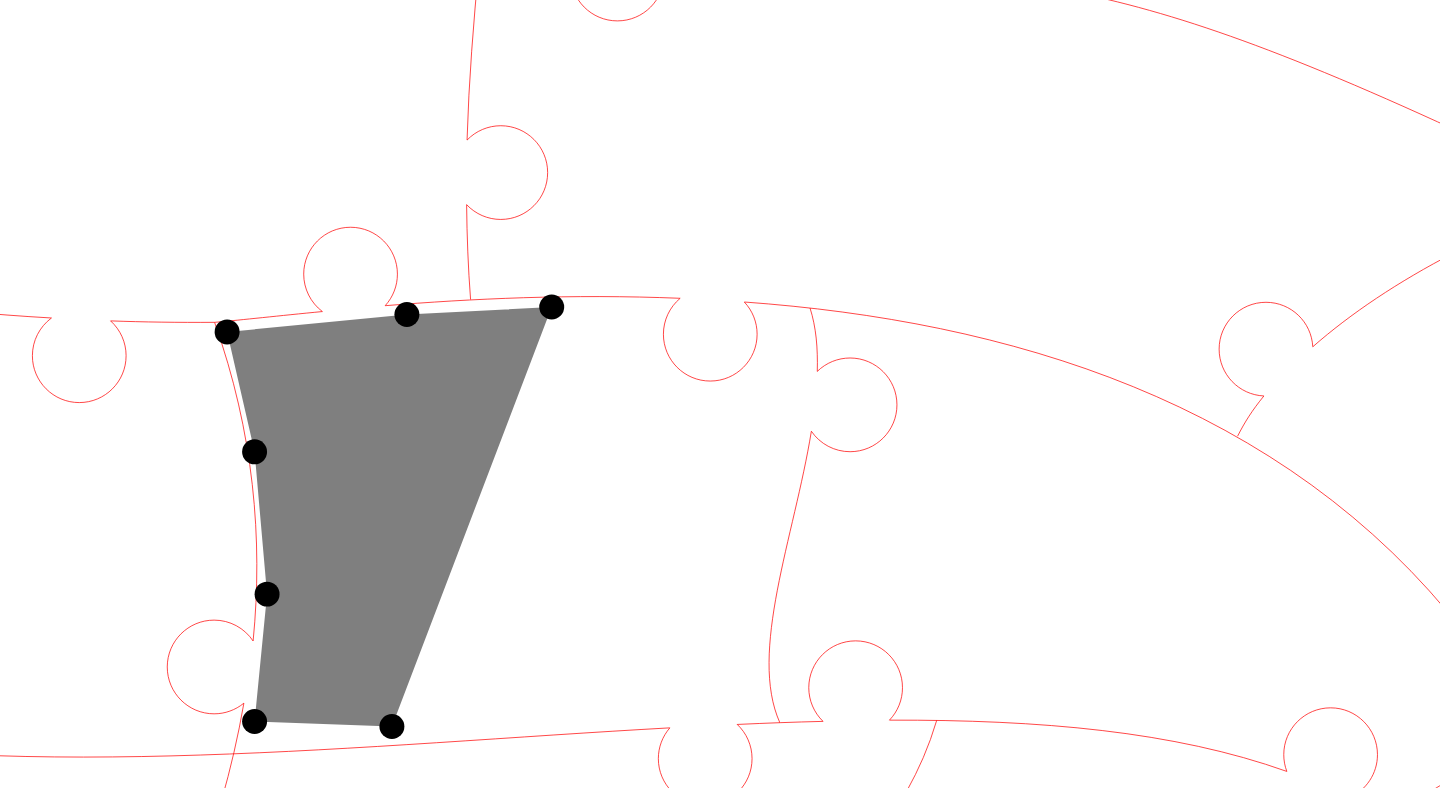 click 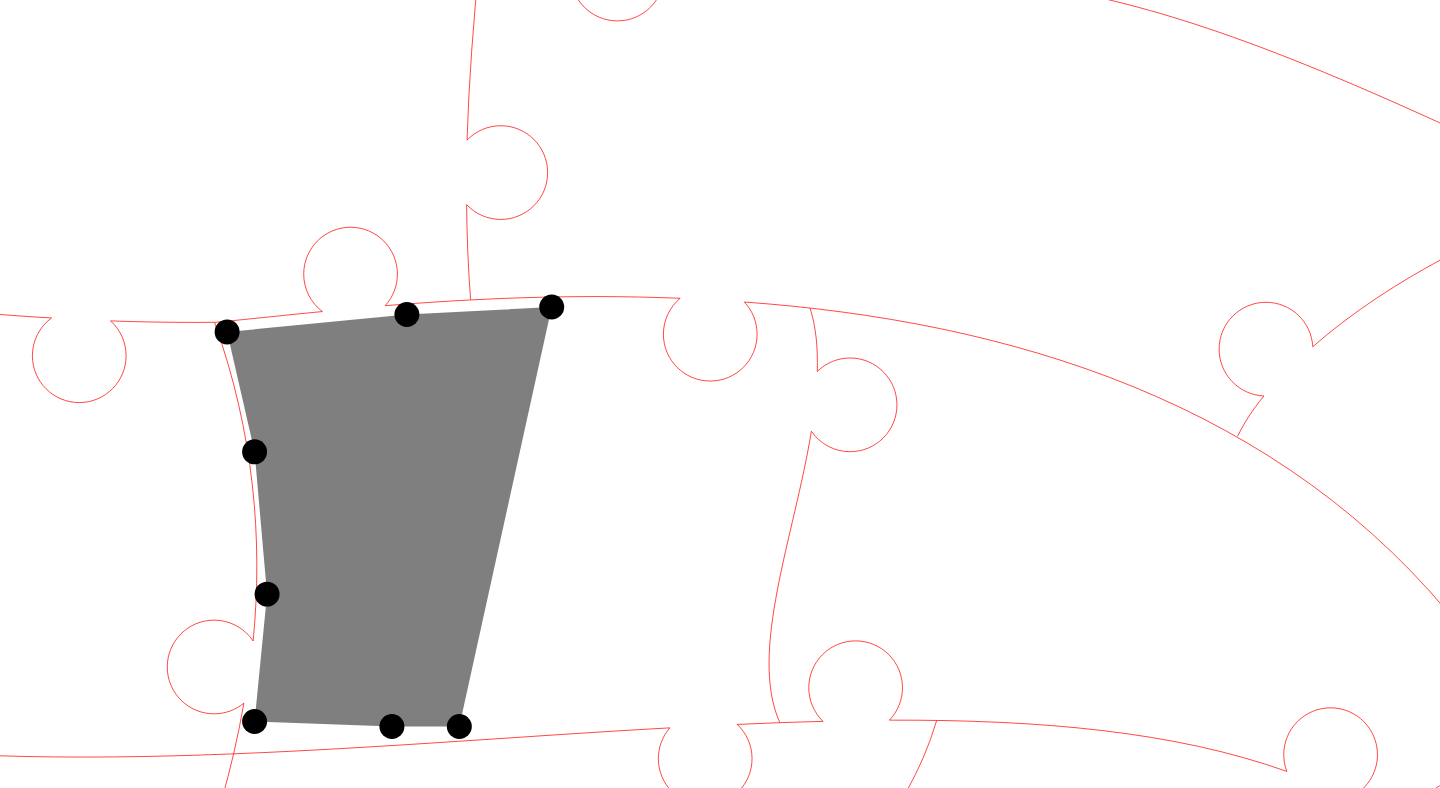 click 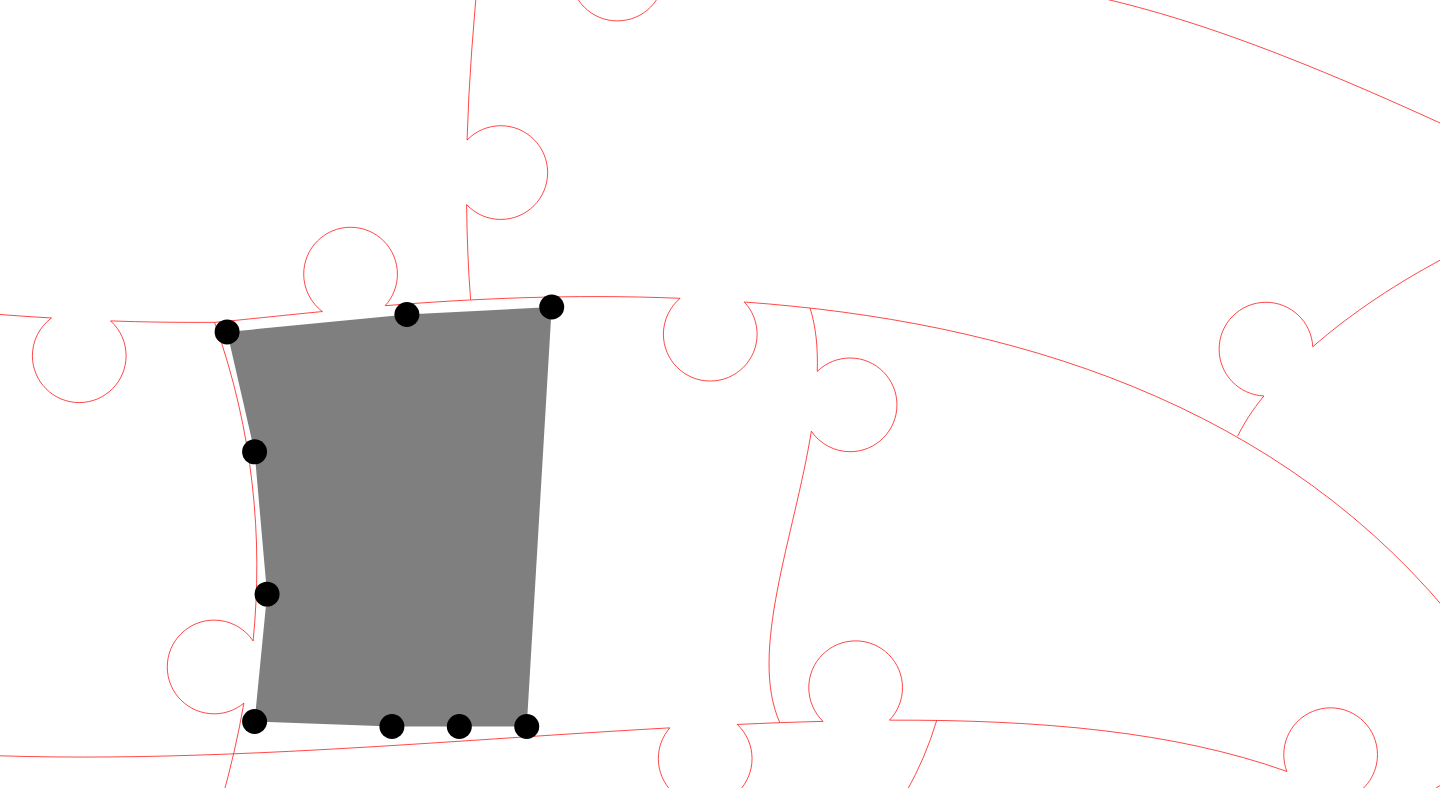 click 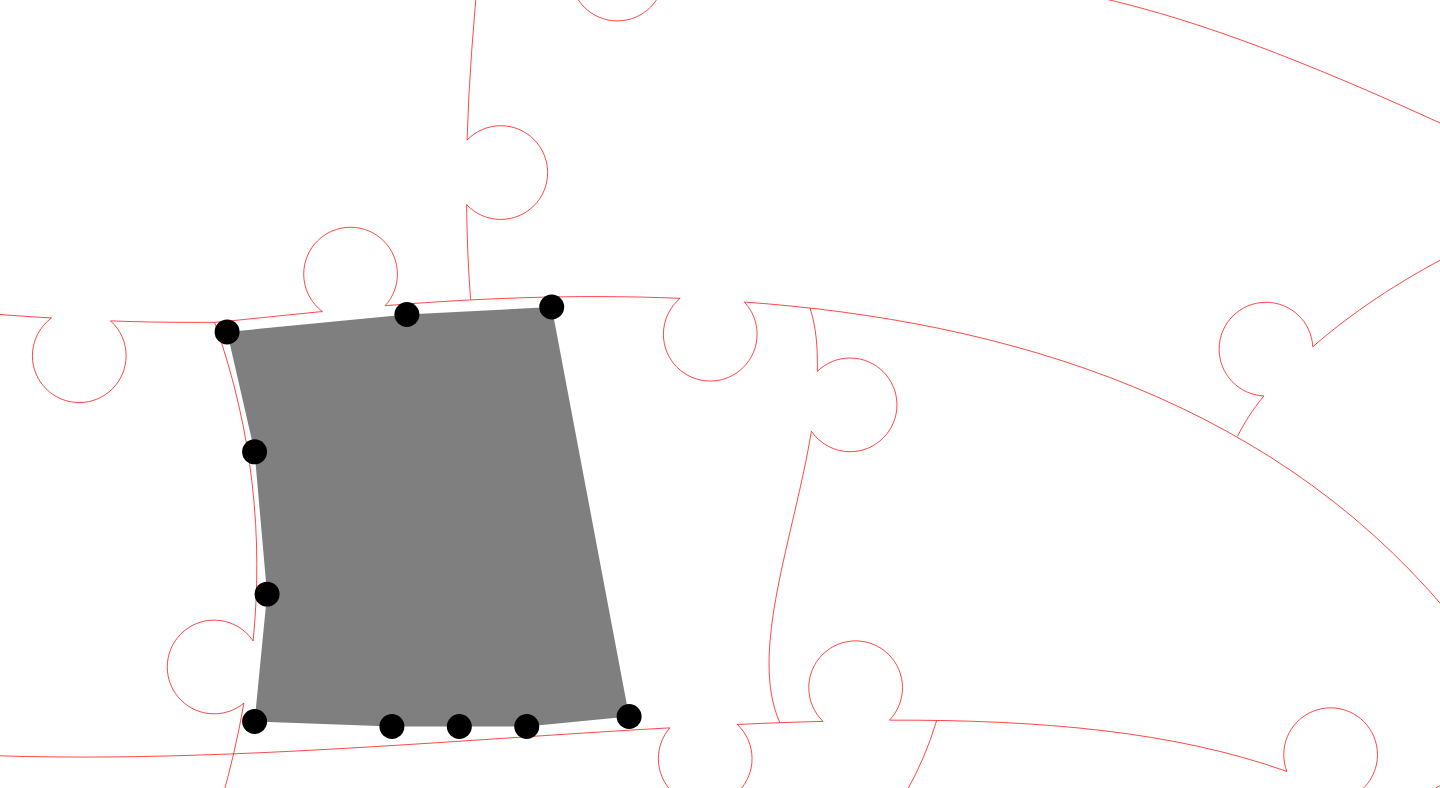 click 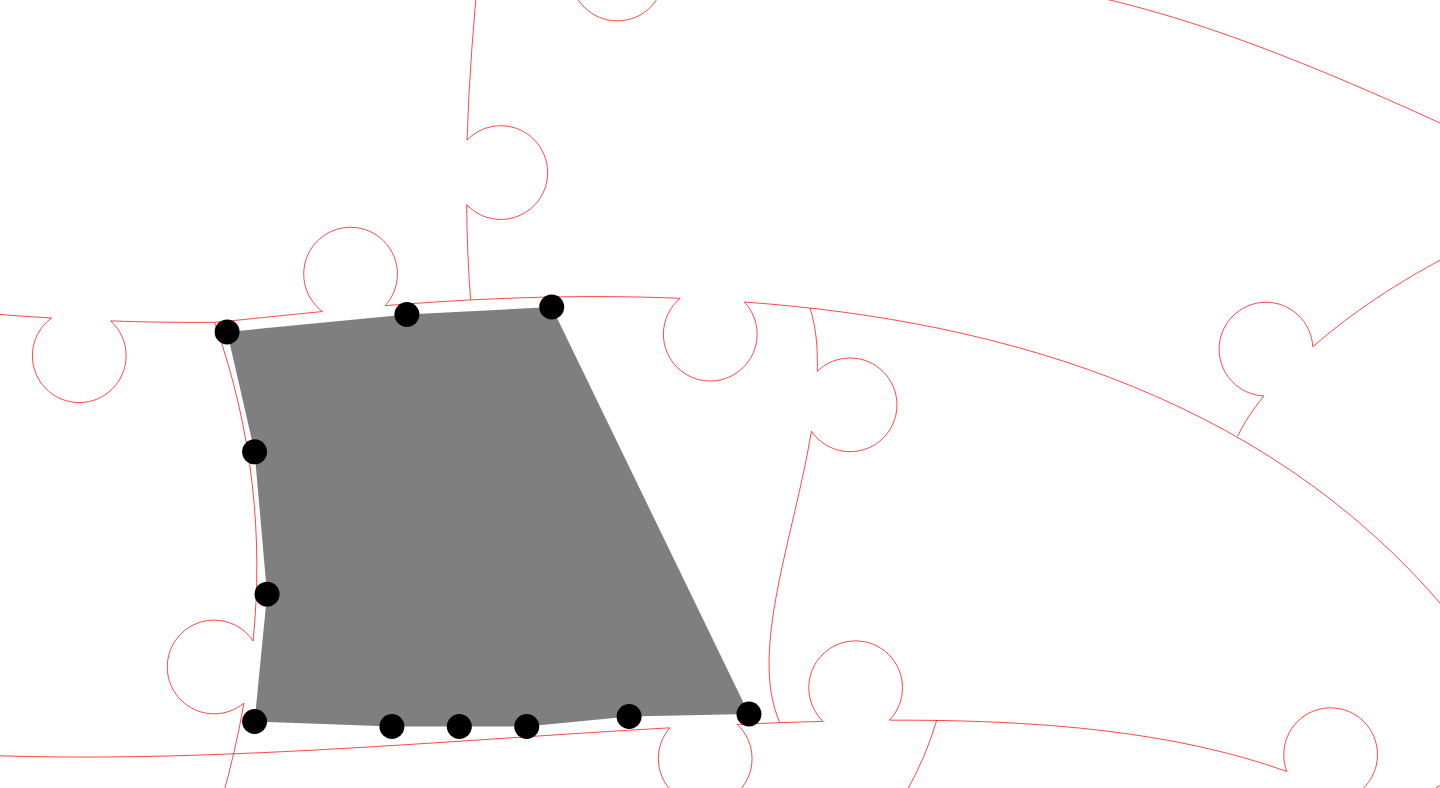 click 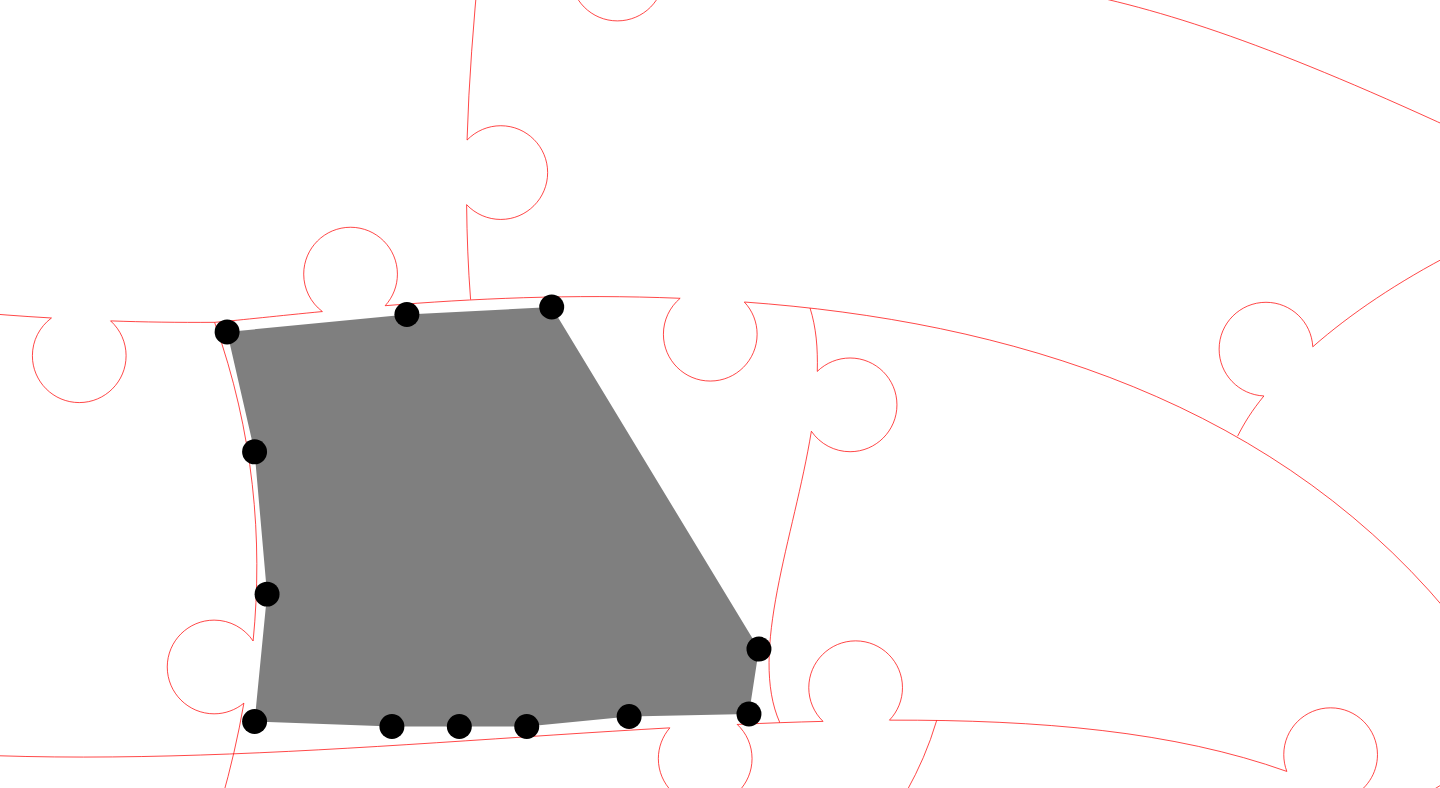 click 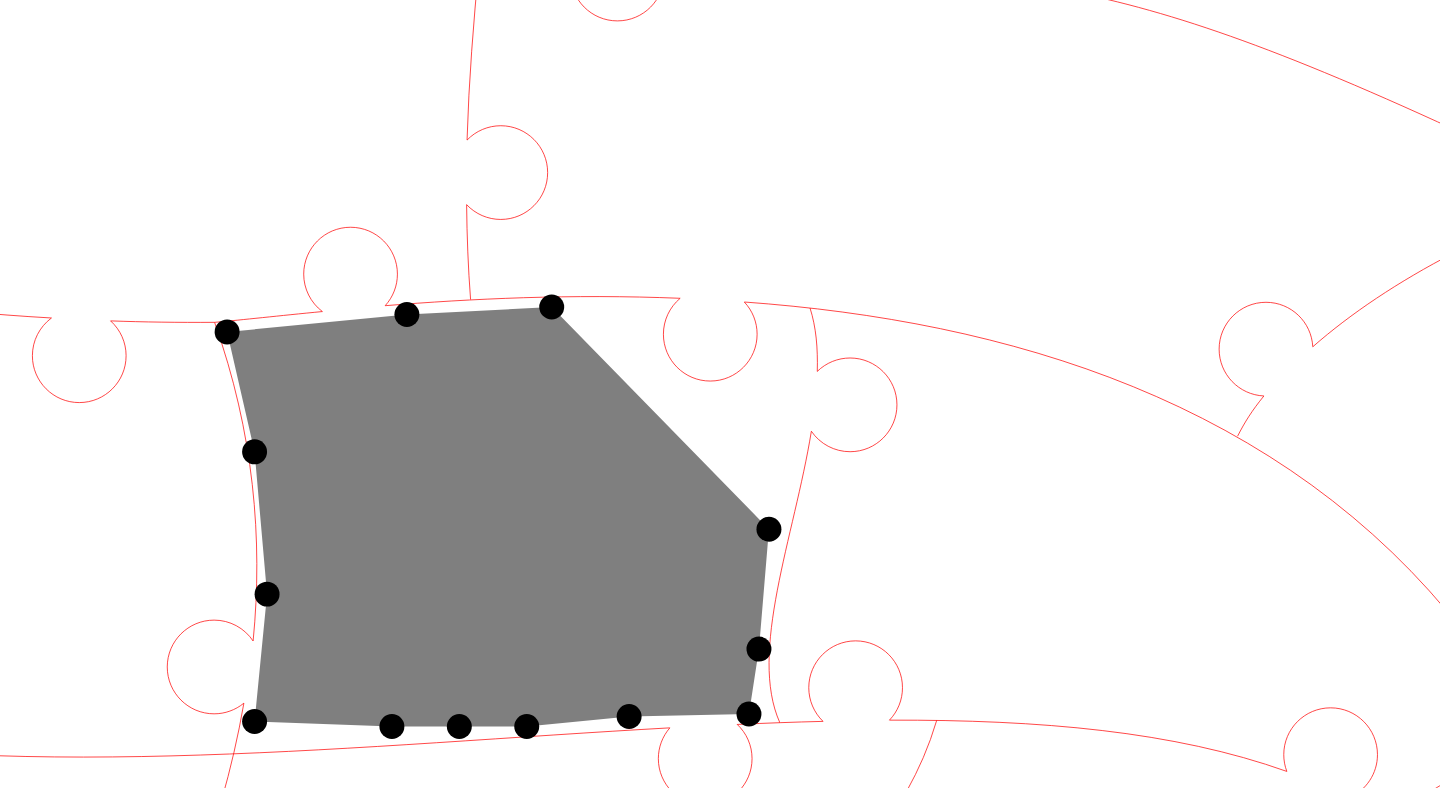click 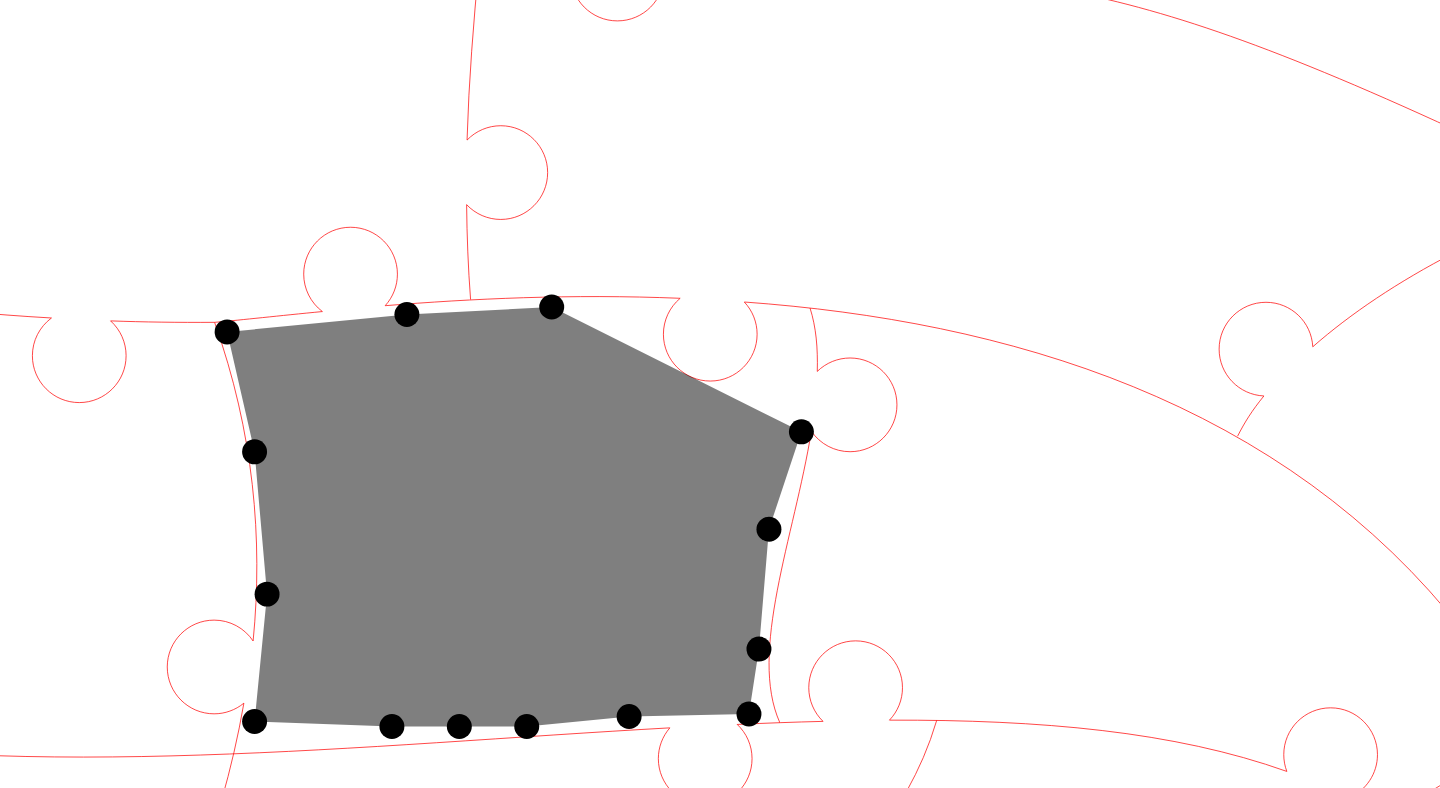 click 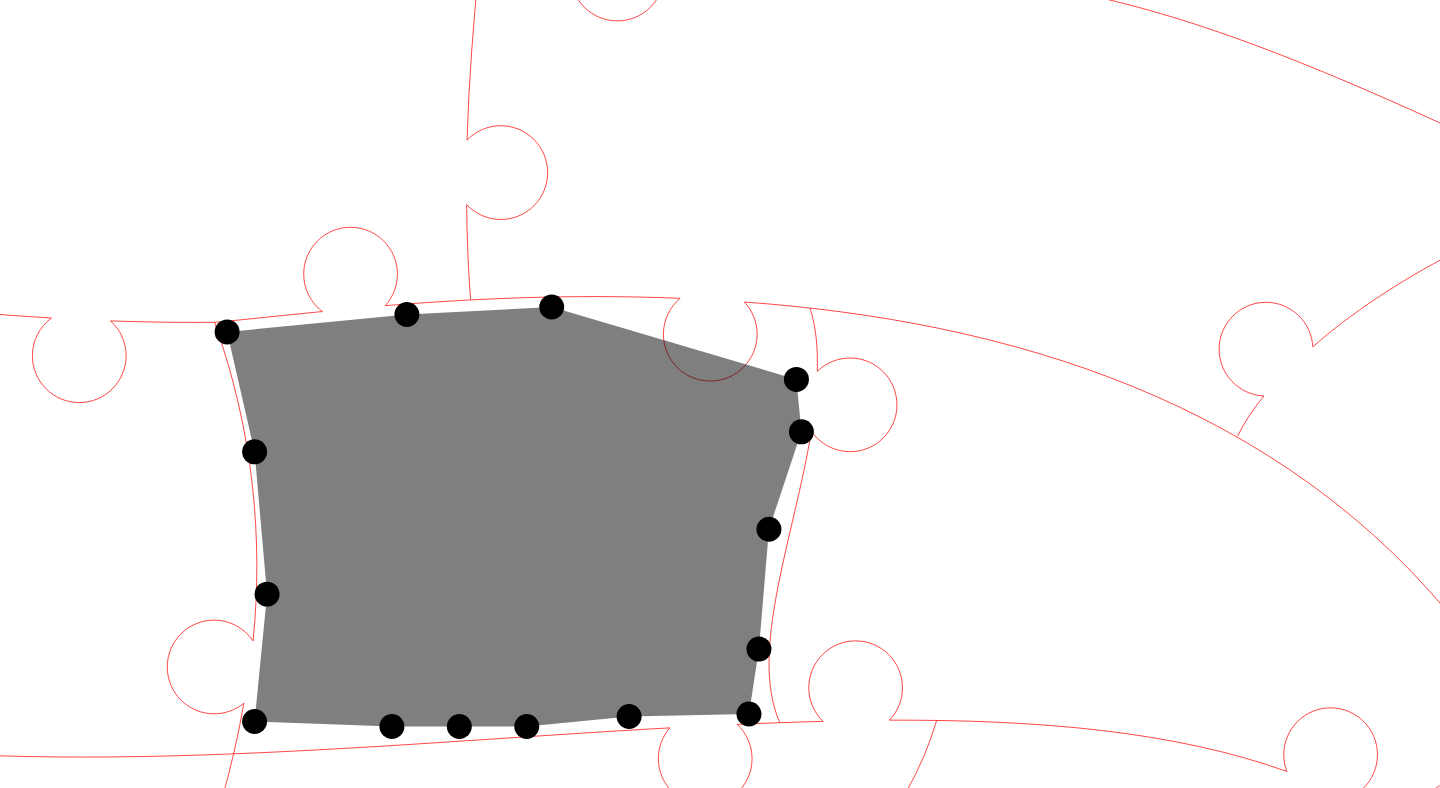 click 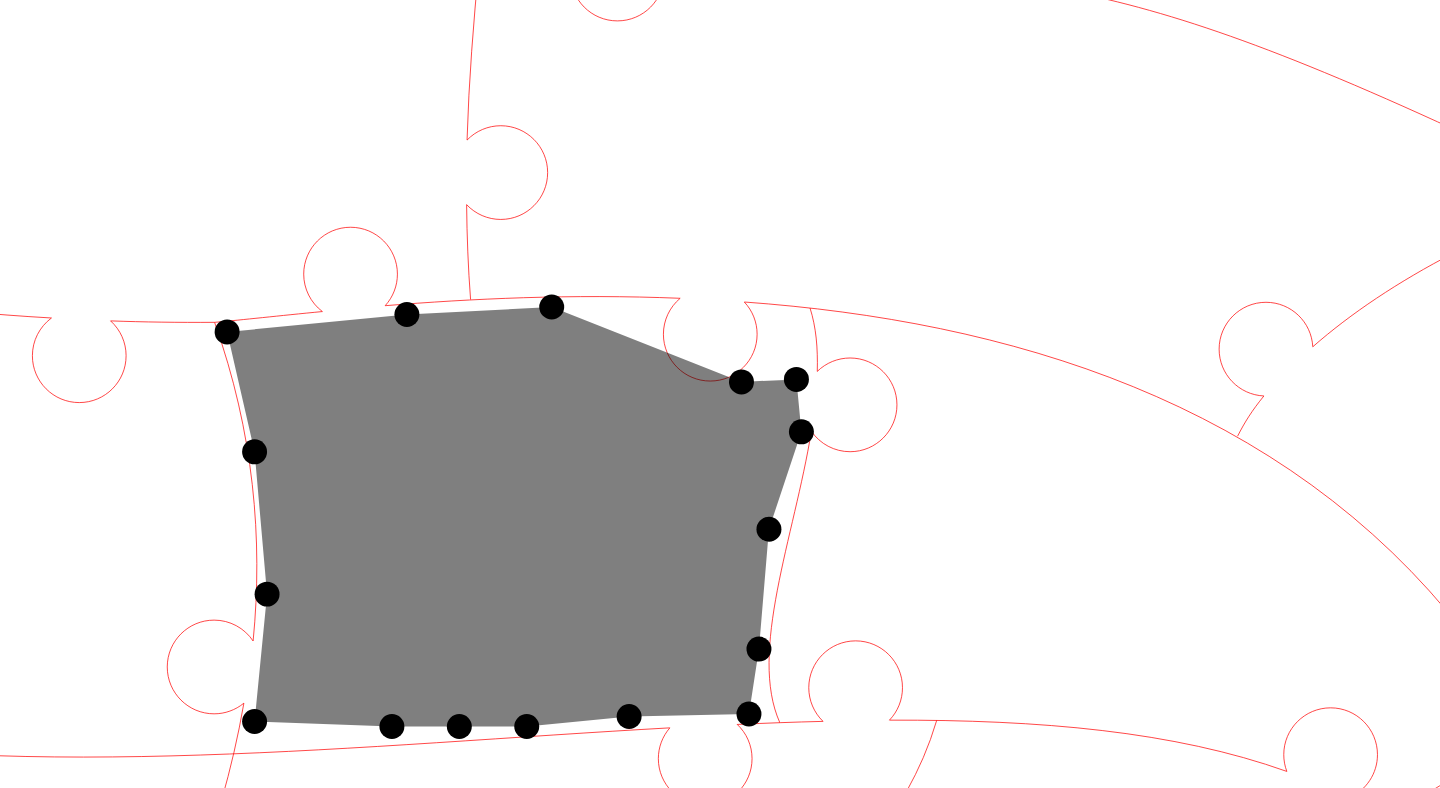 click 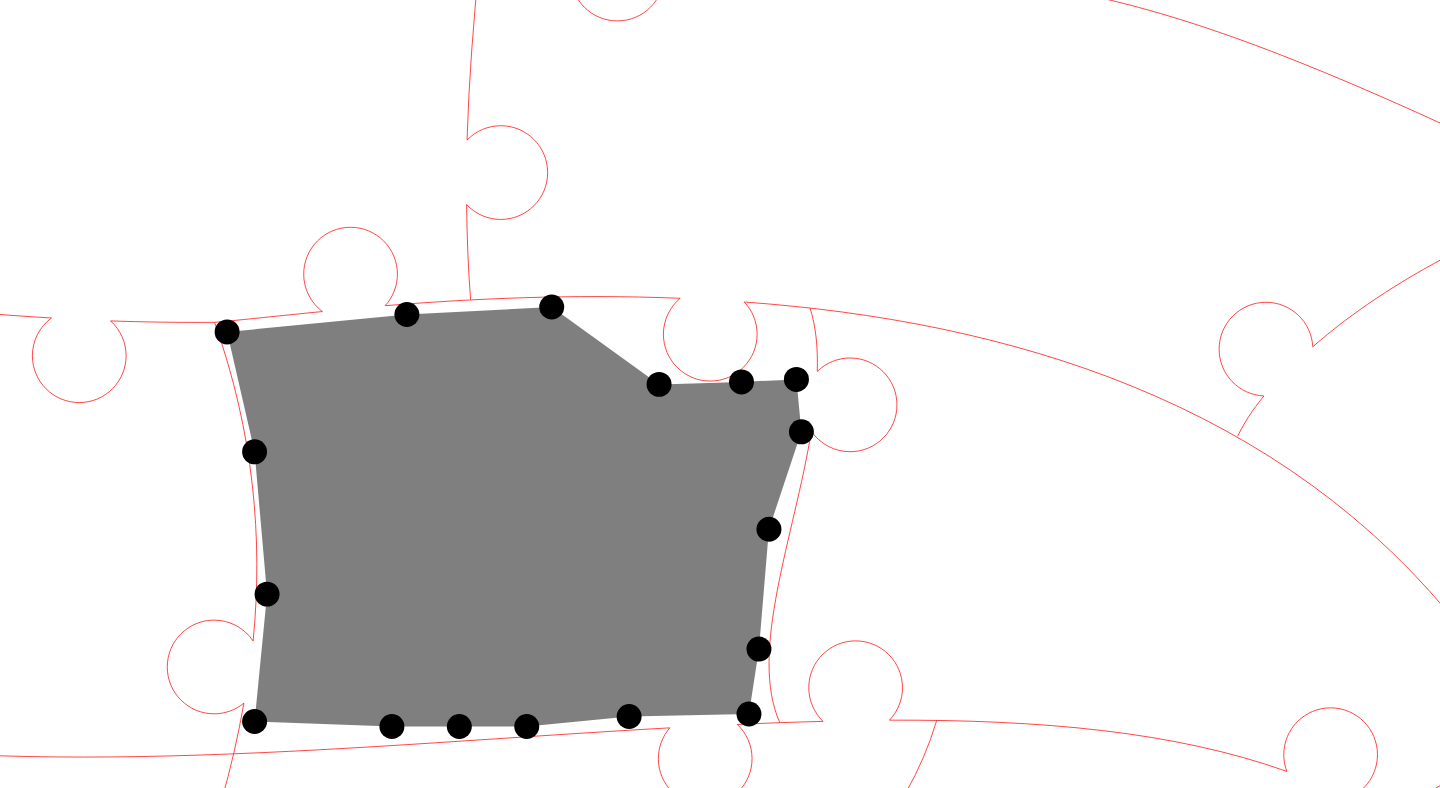 click 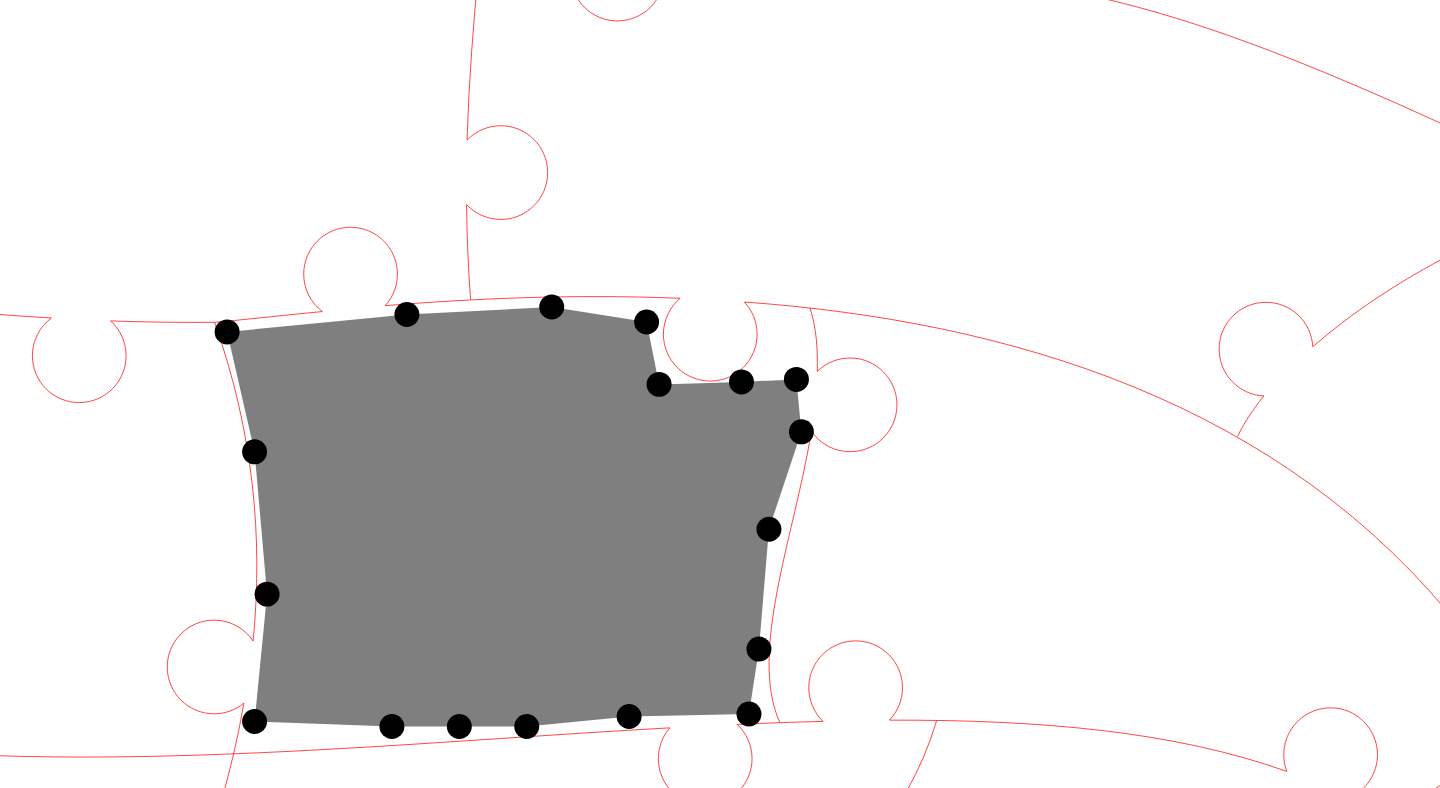 click 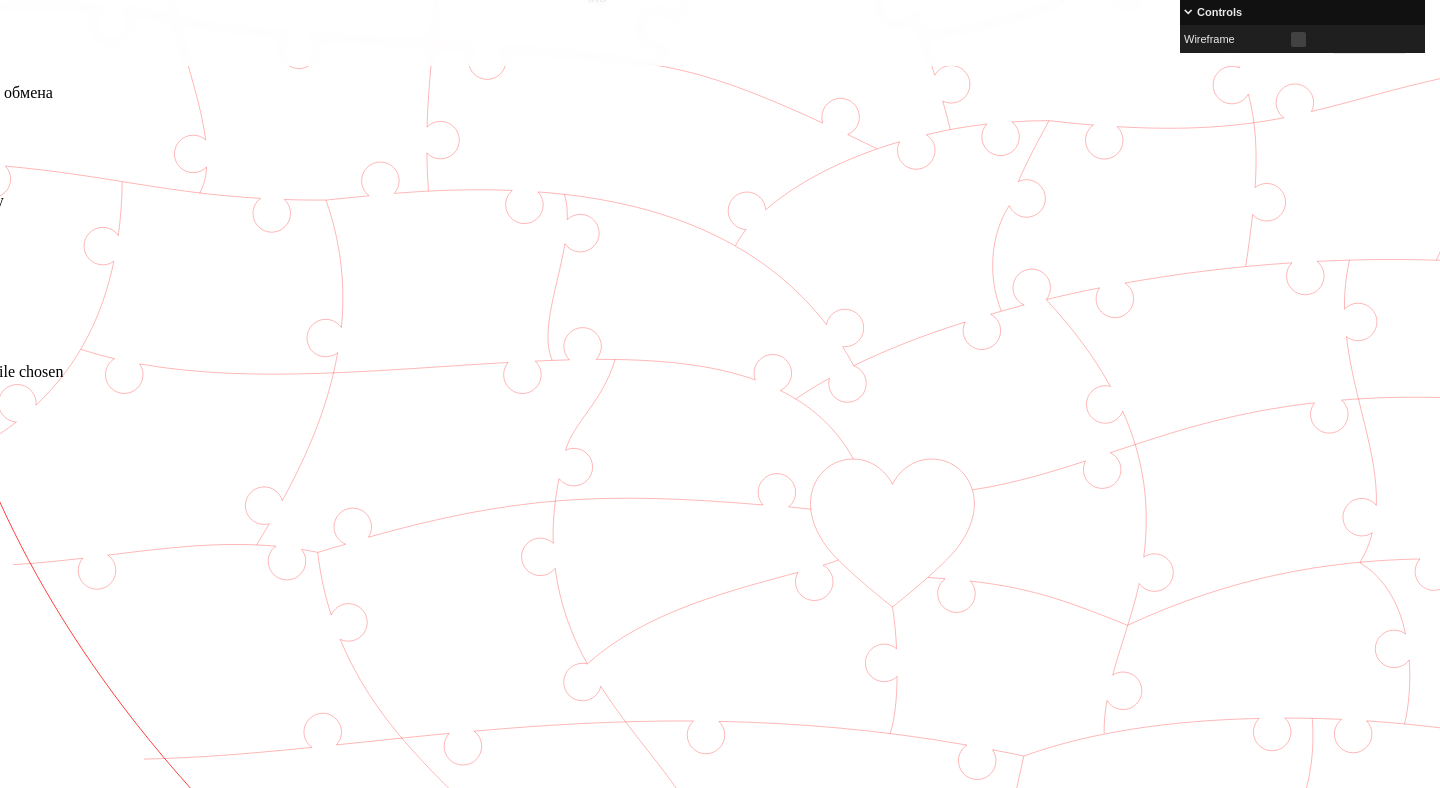 scroll, scrollTop: 445, scrollLeft: 133, axis: both 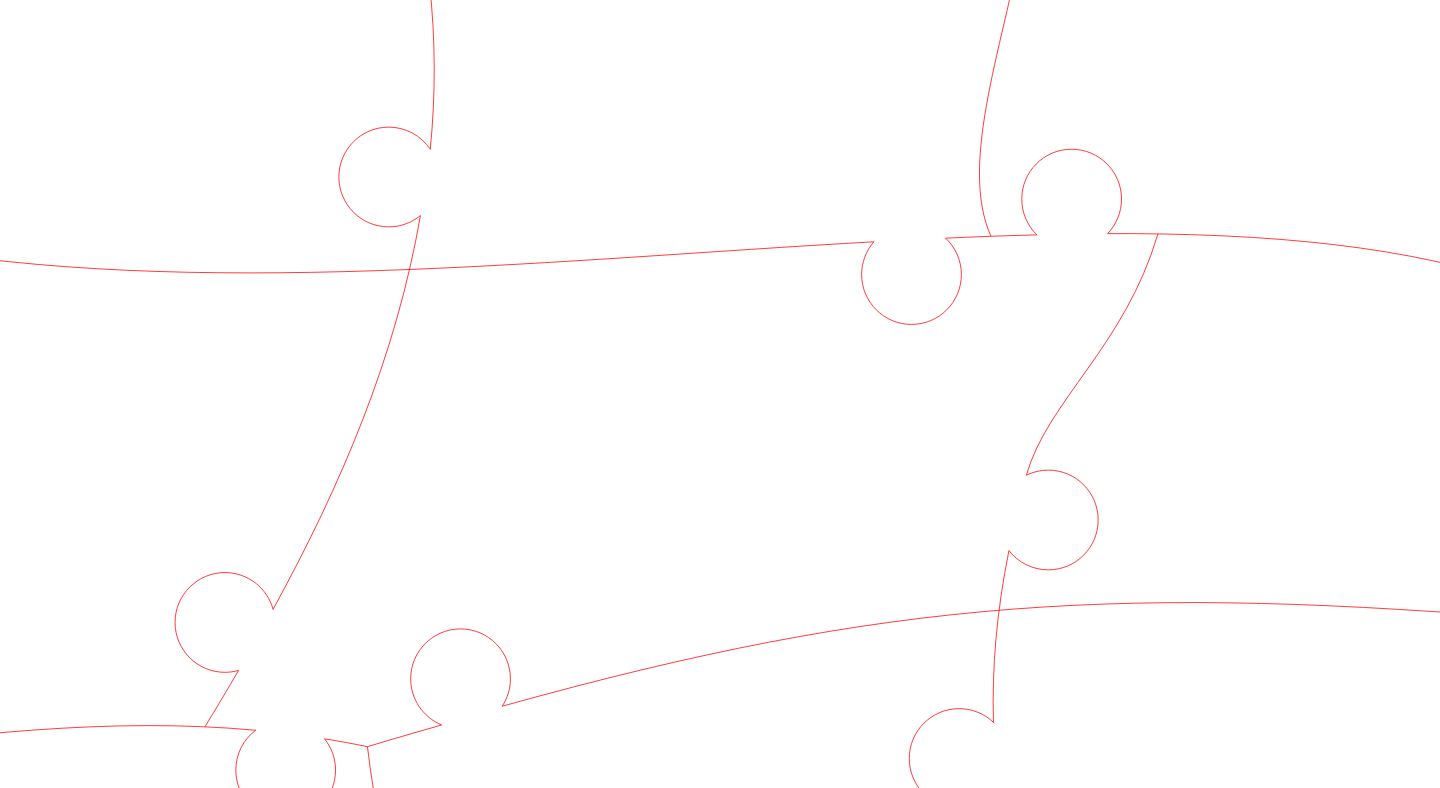 click 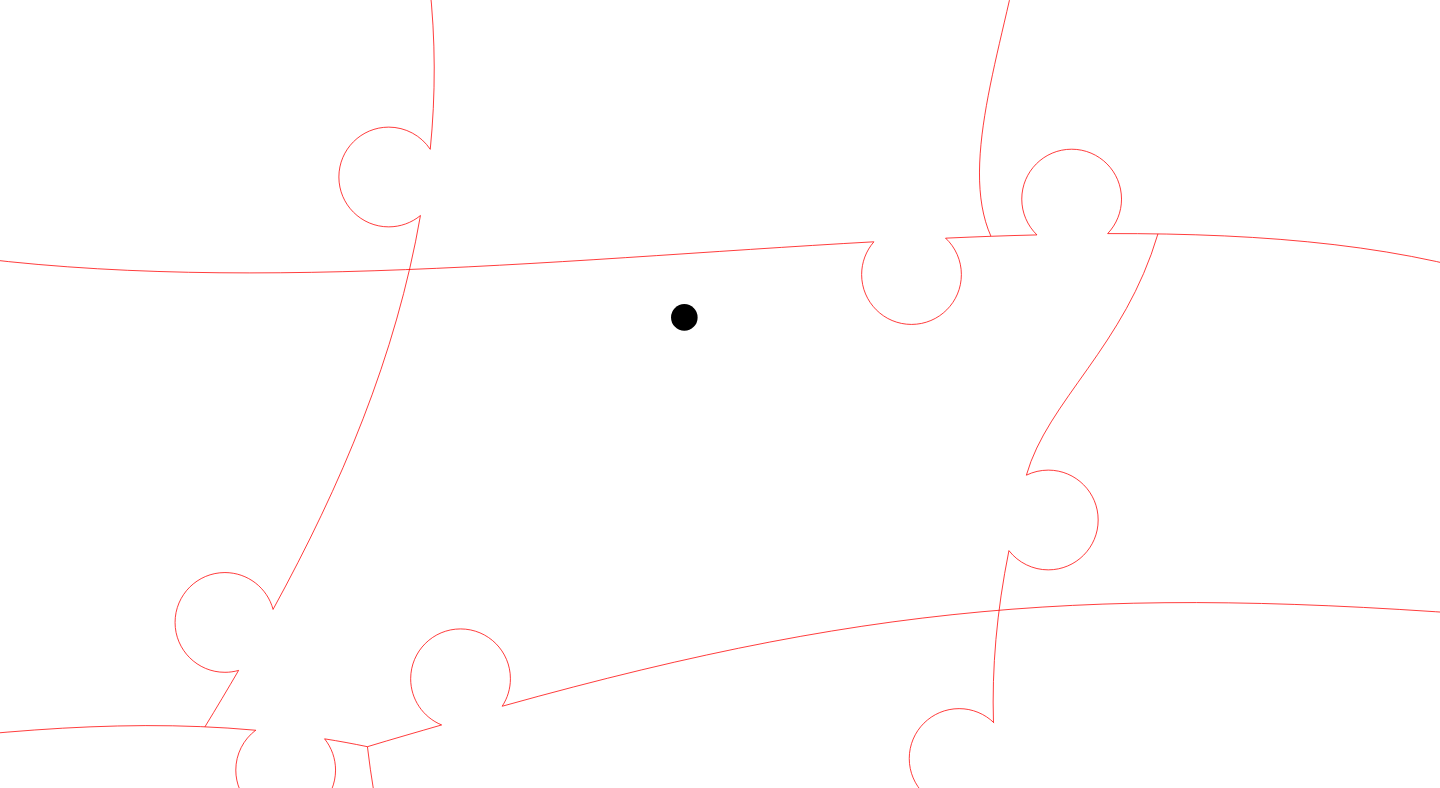 click 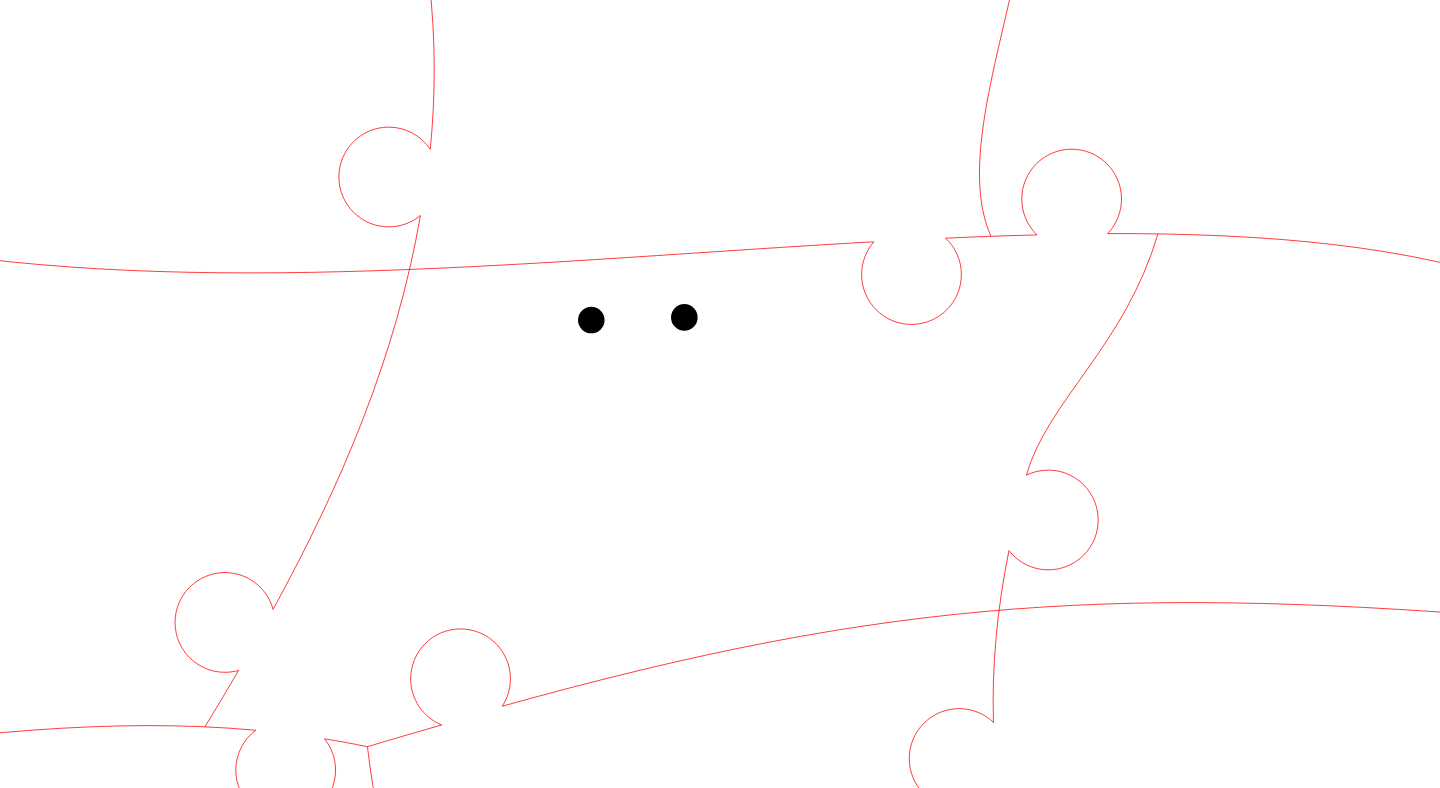 click 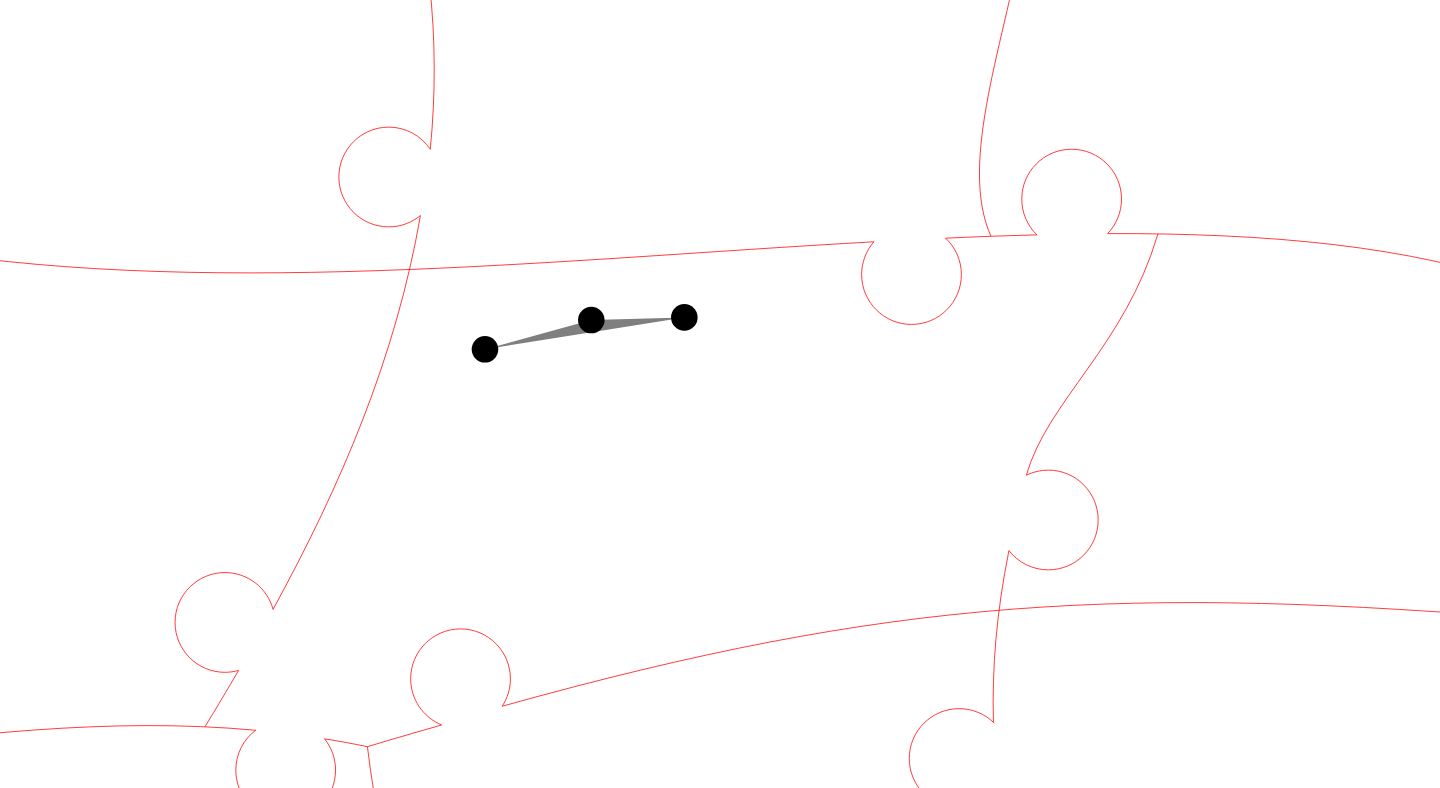 click 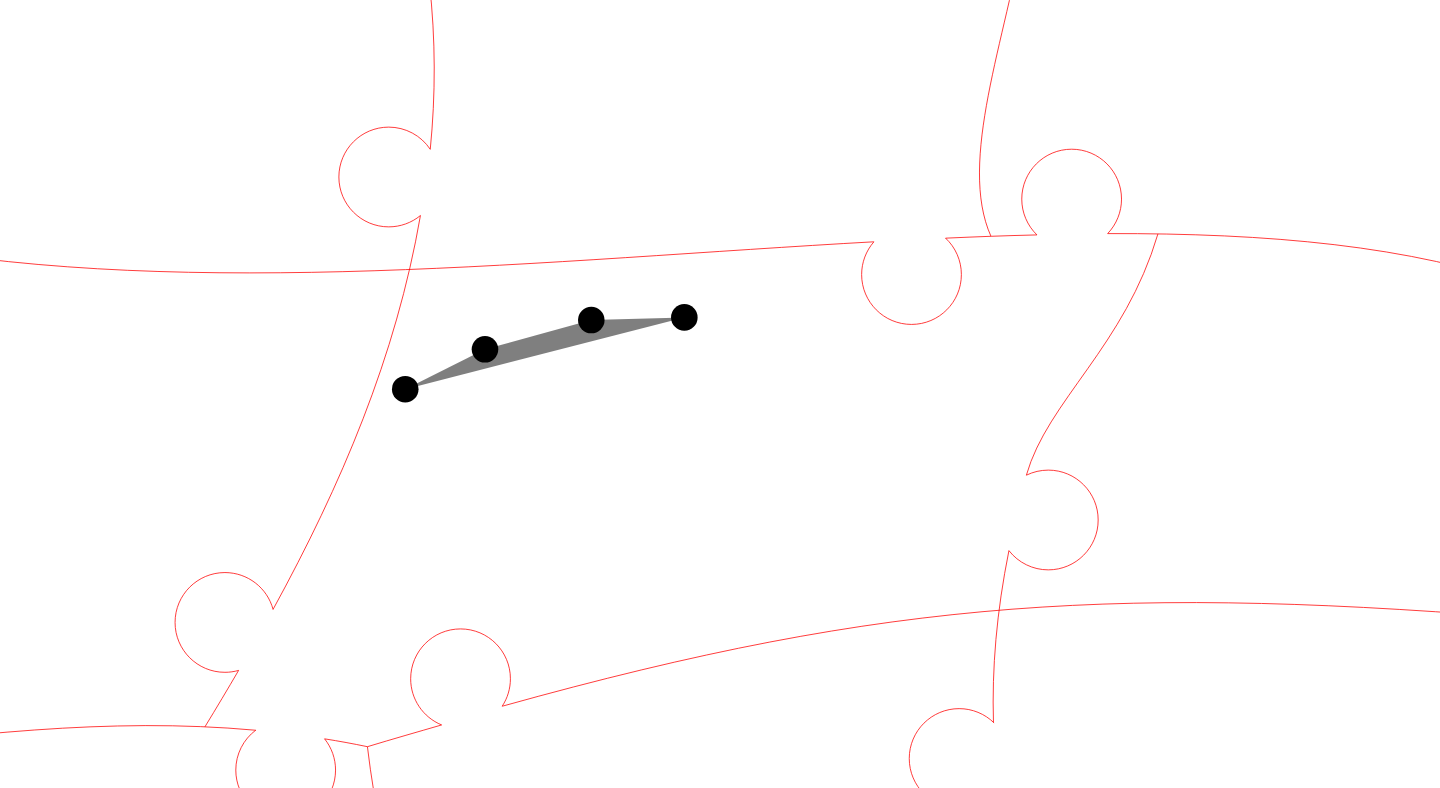 click 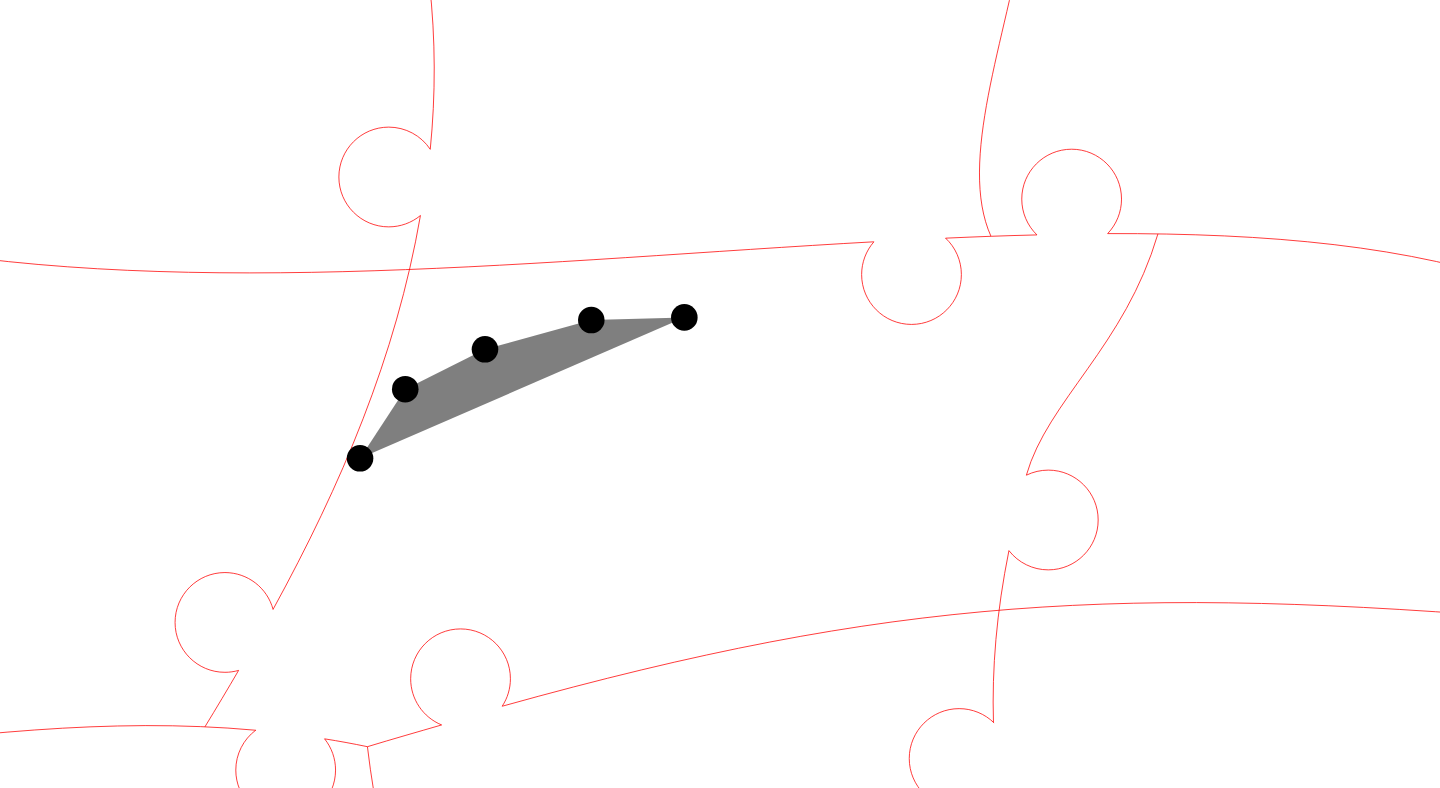 click 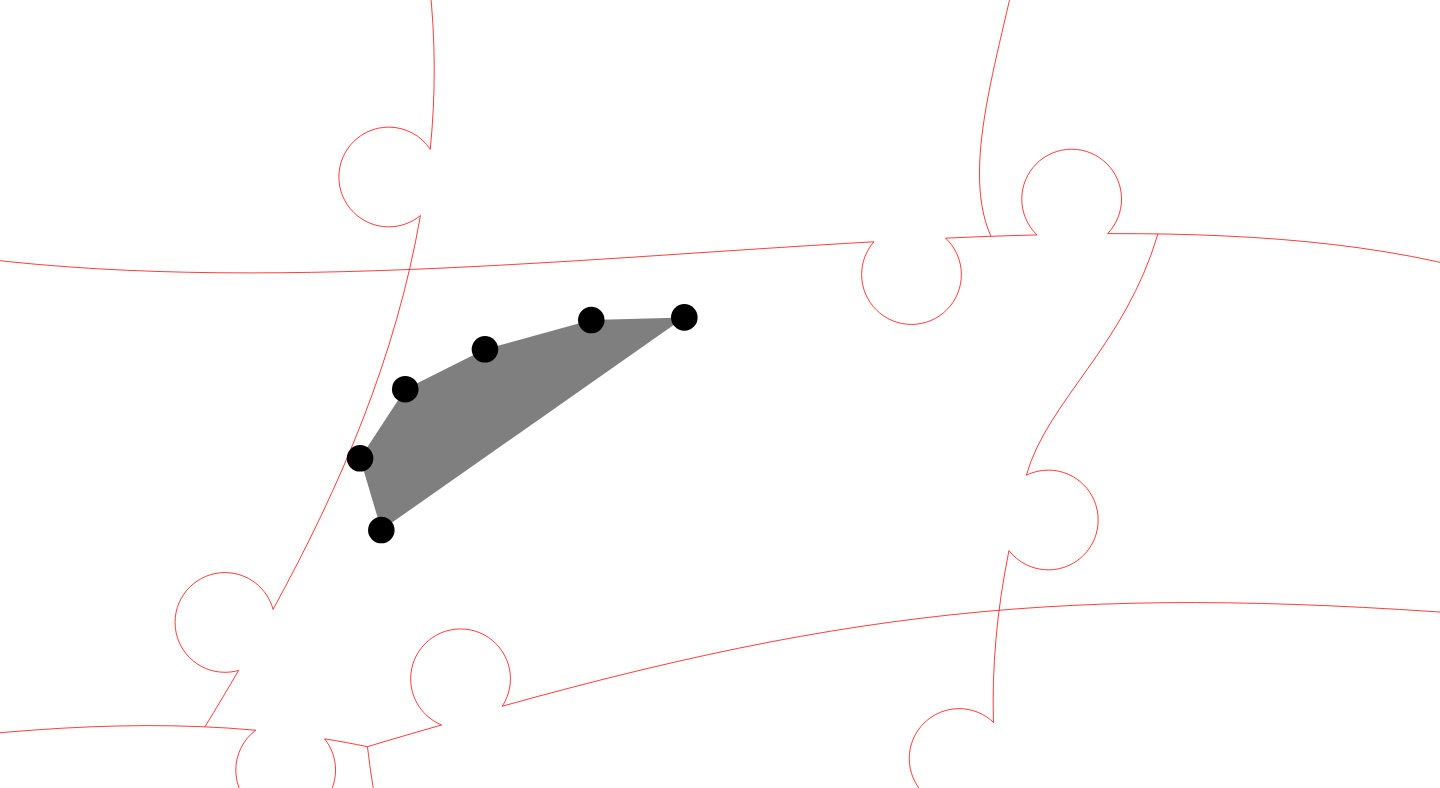 click 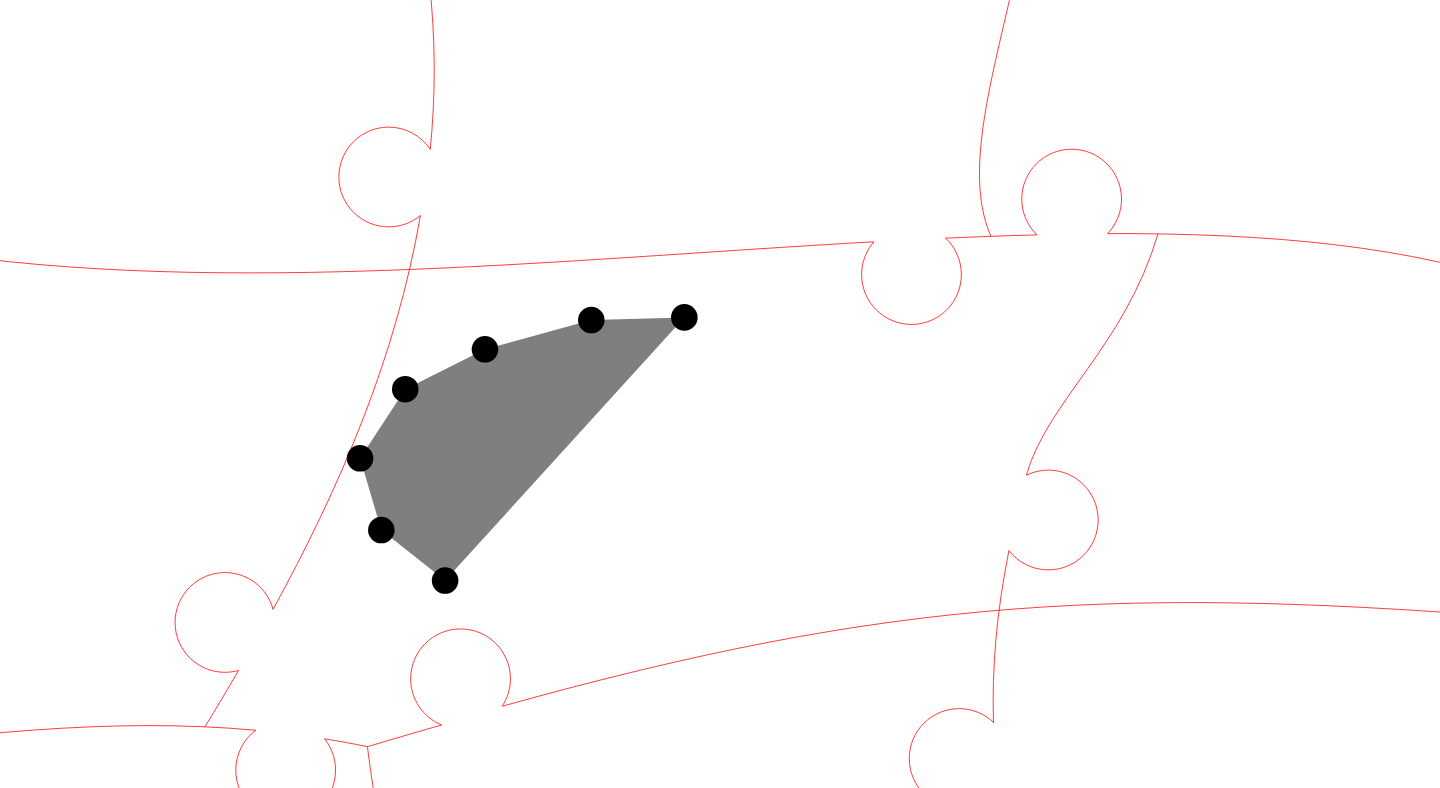 click 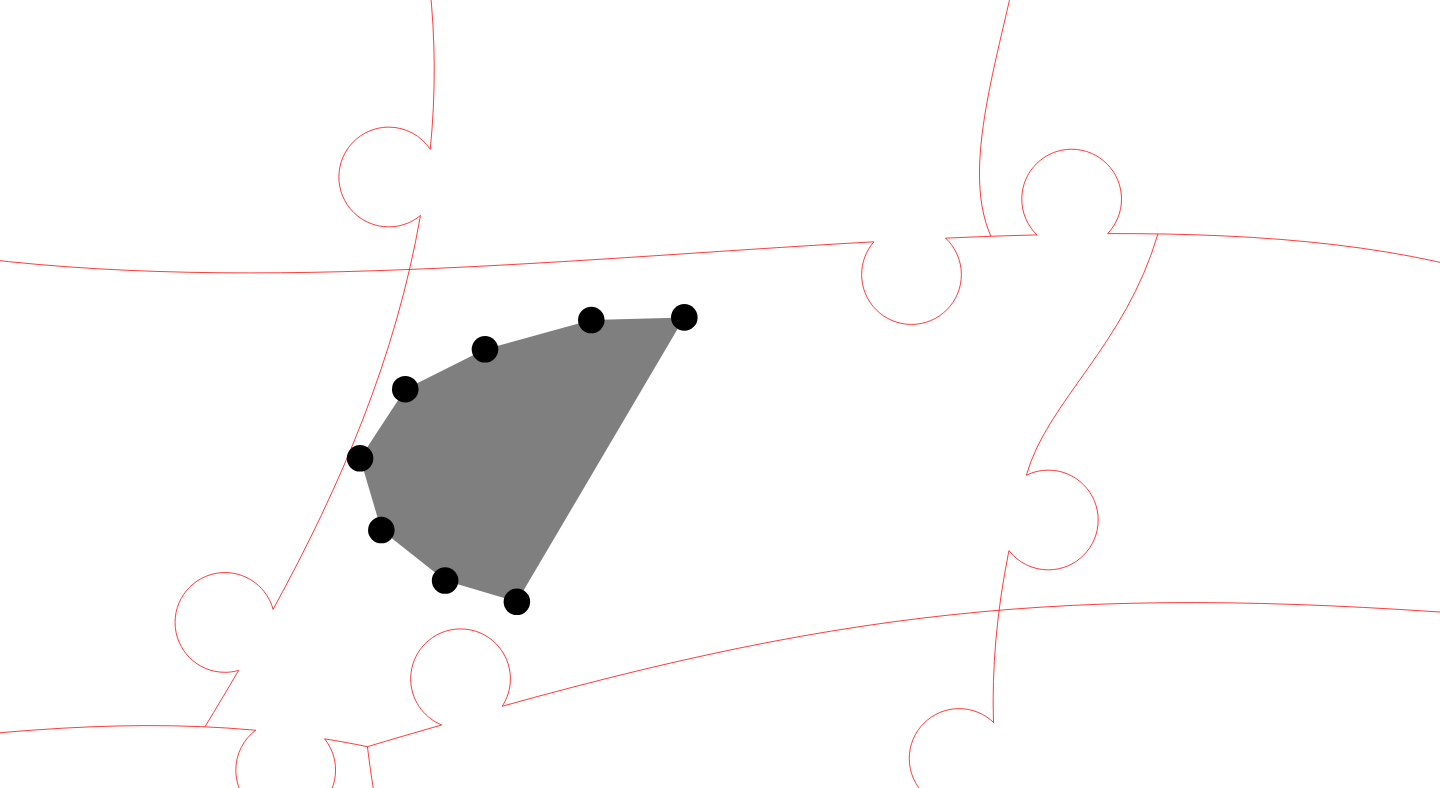 click 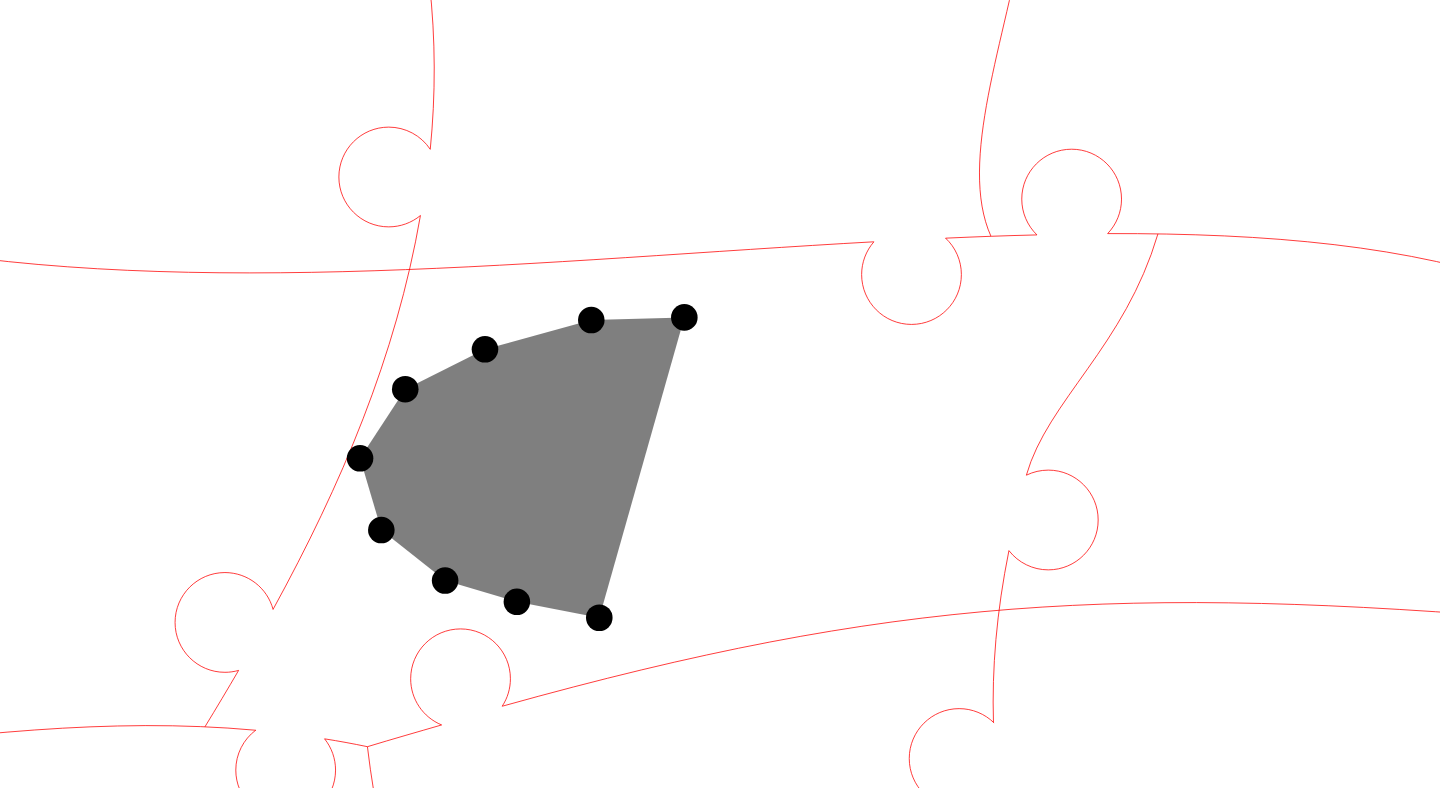 click 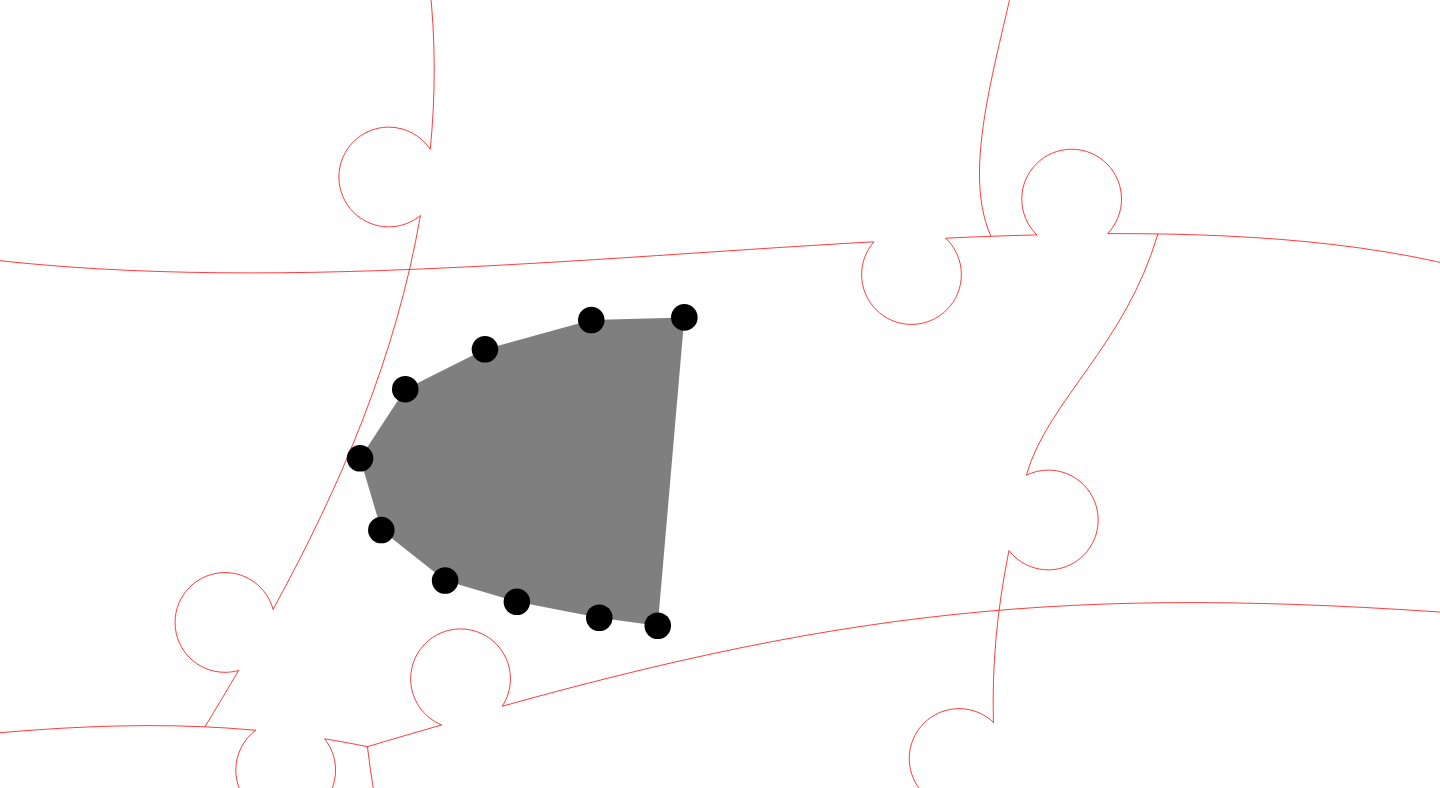 click 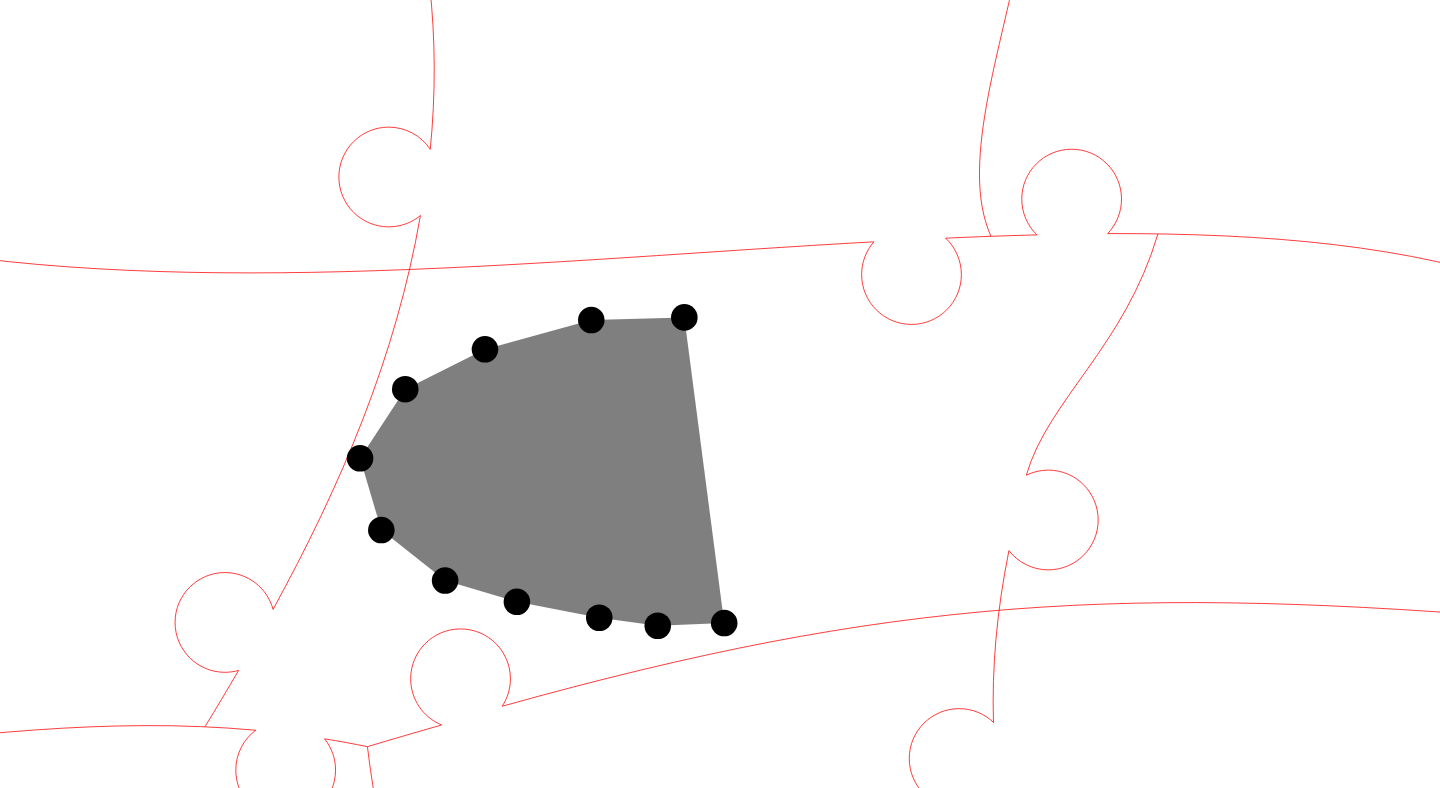 click 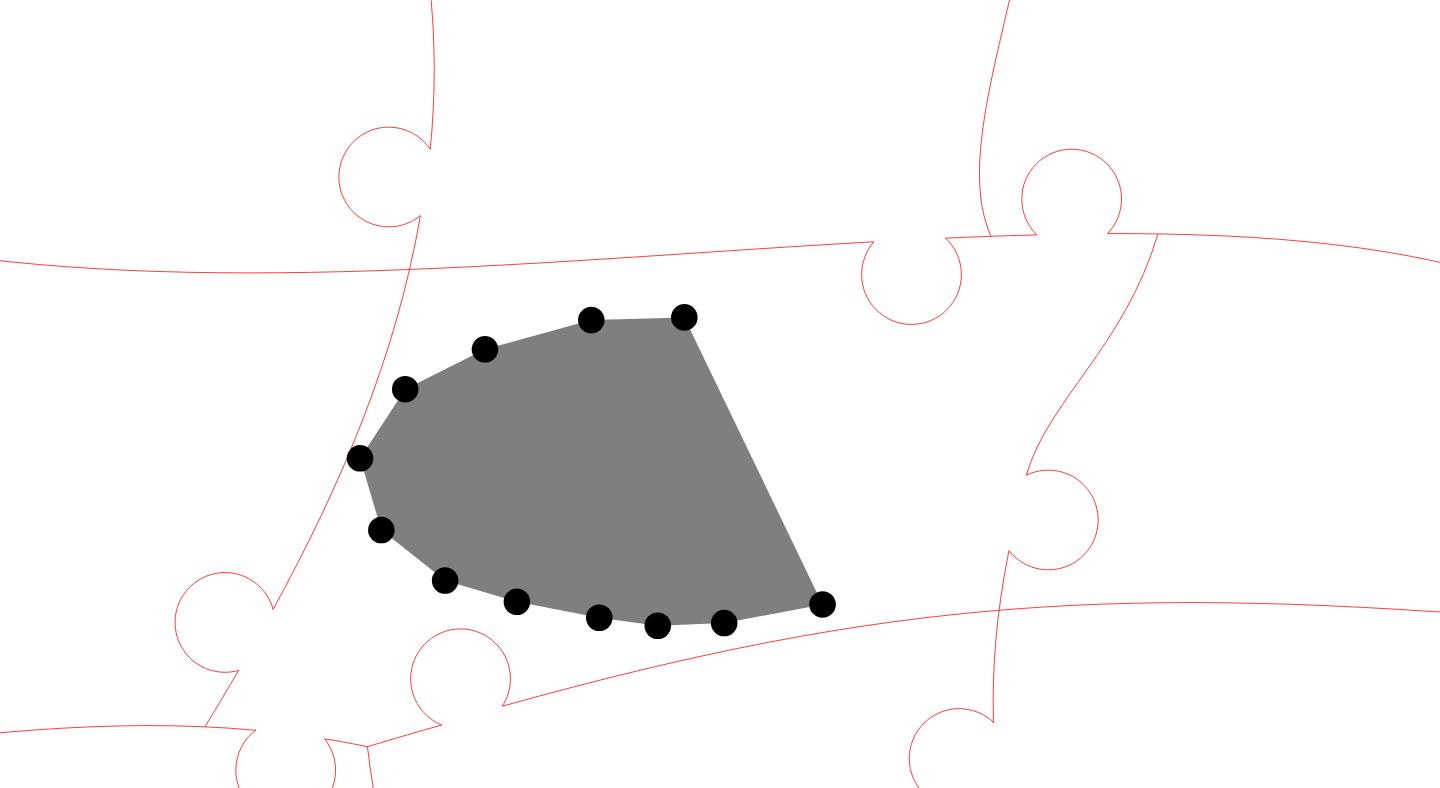 click 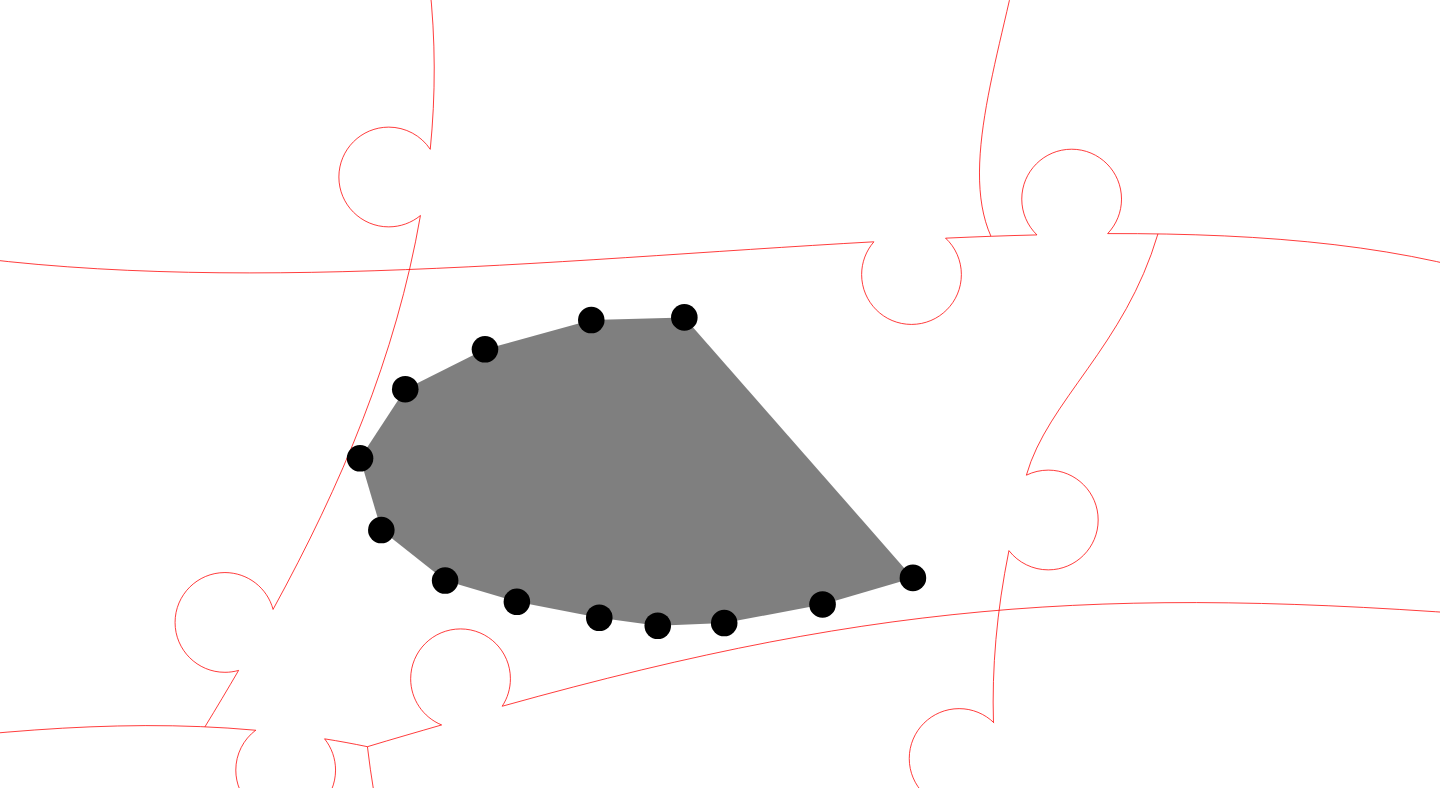 click 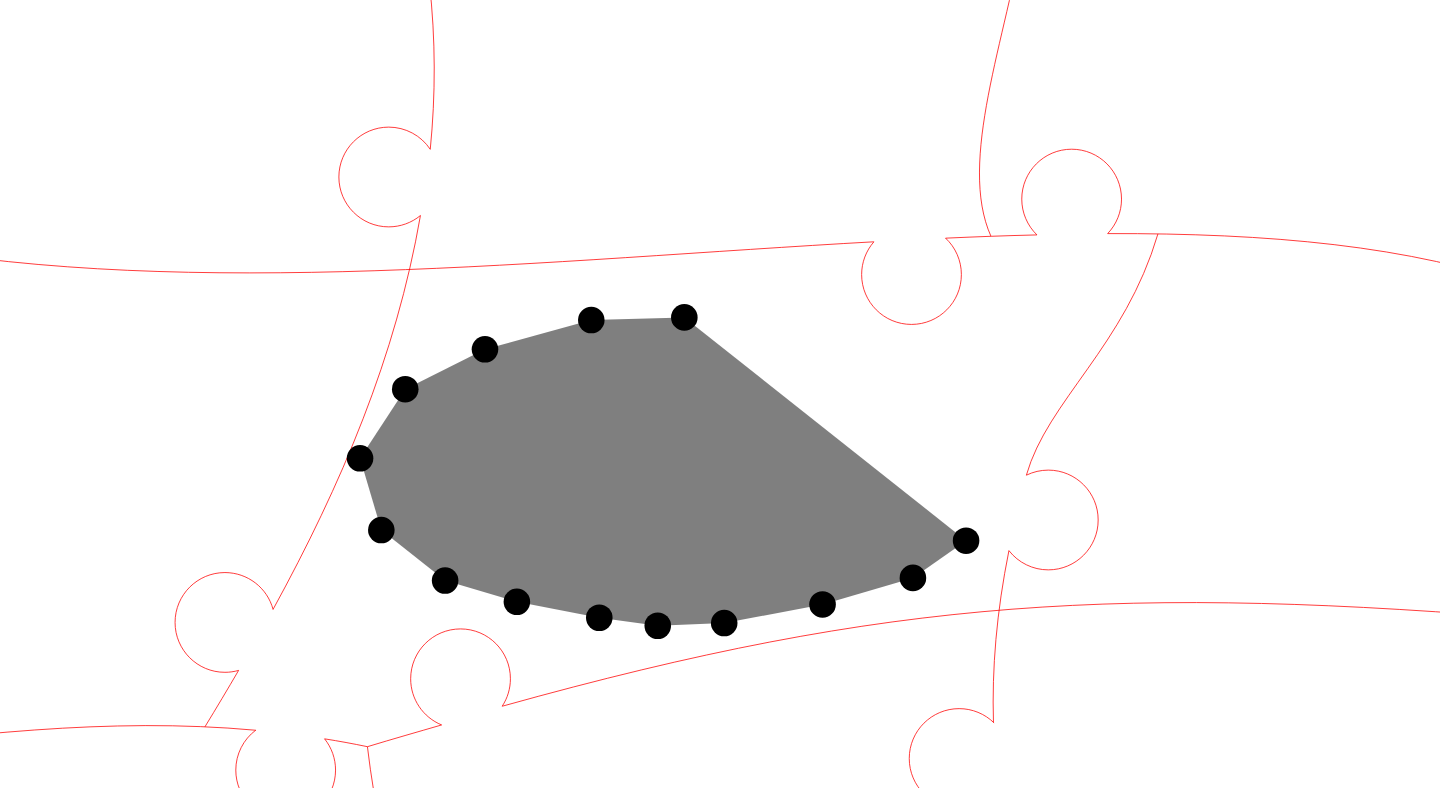 click 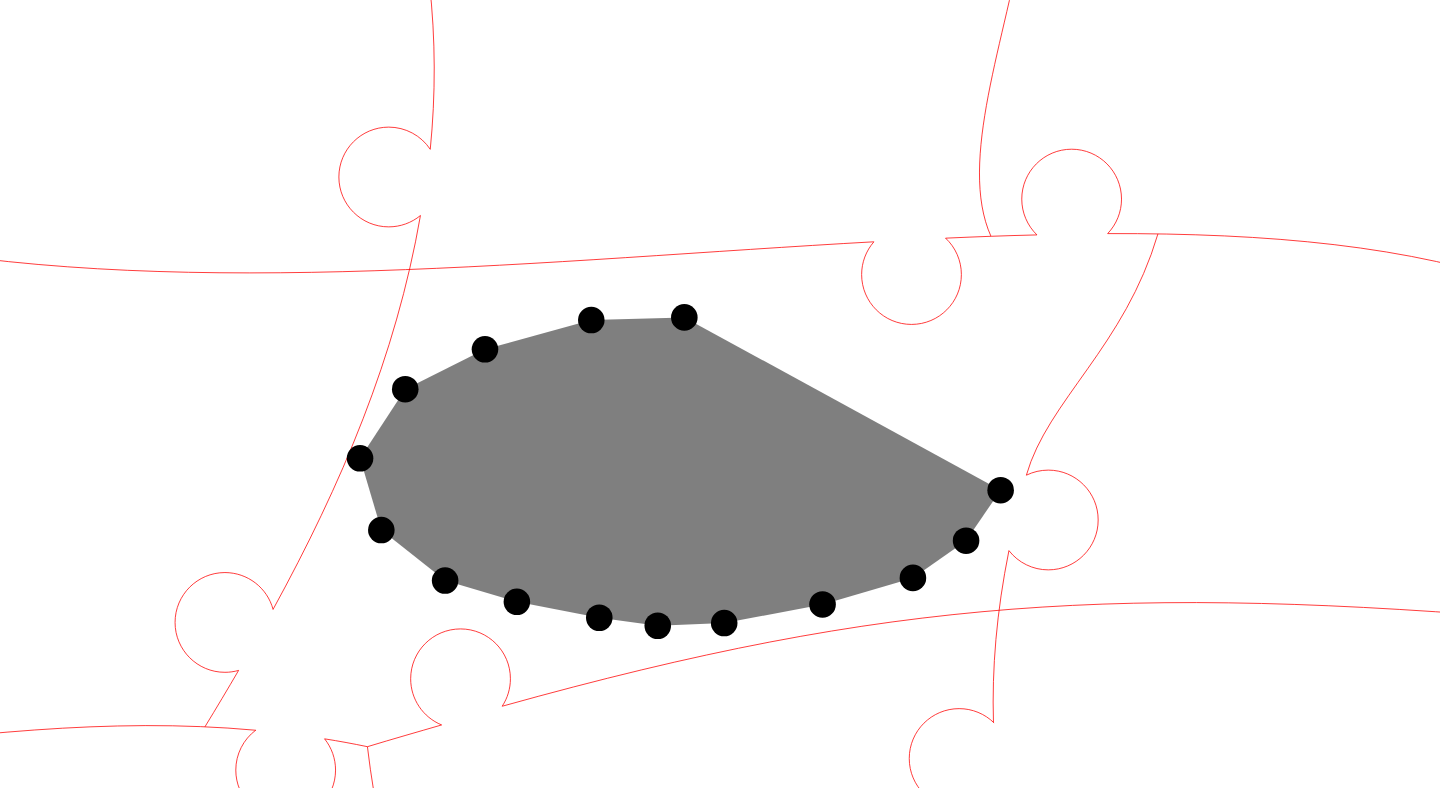 click 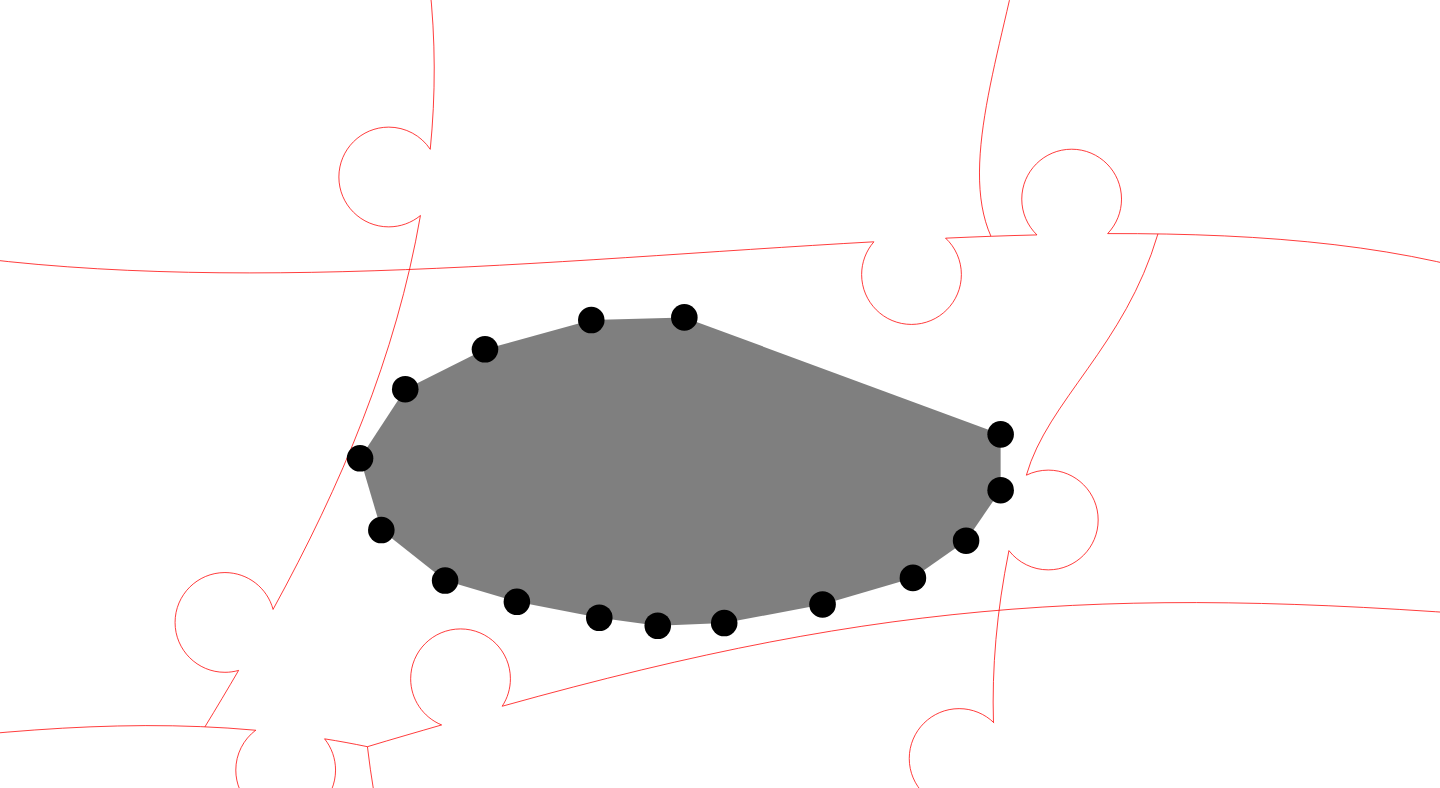 click 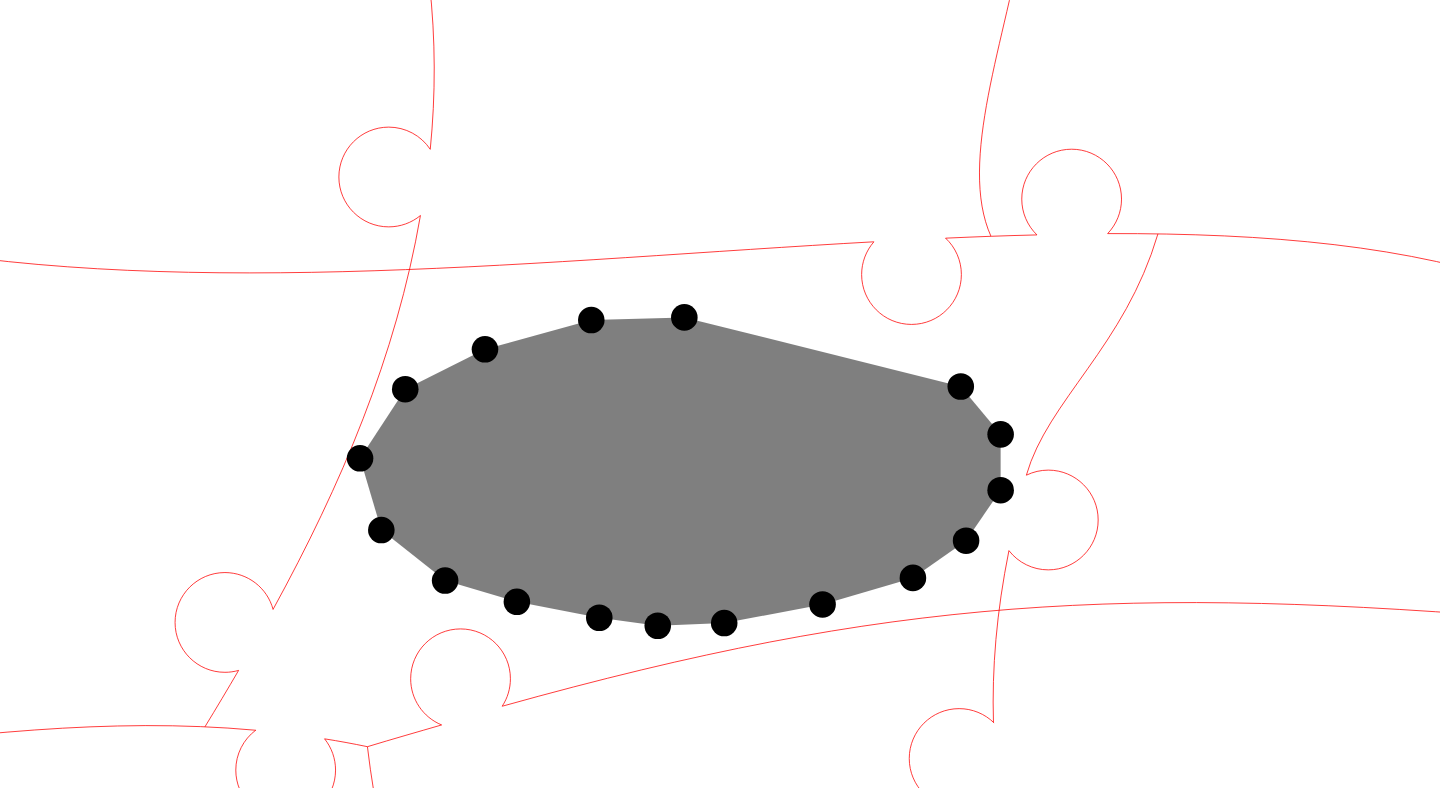 click 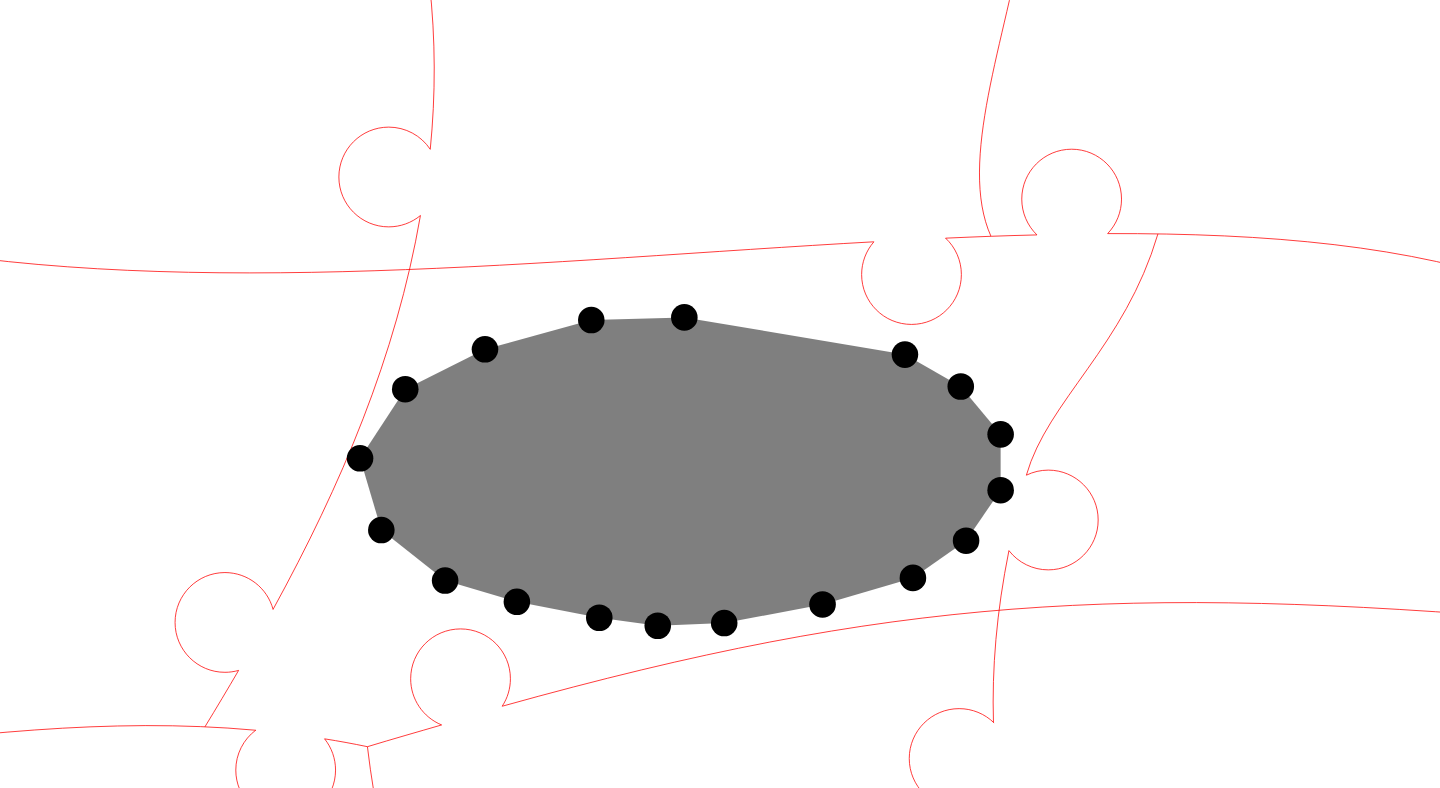 click 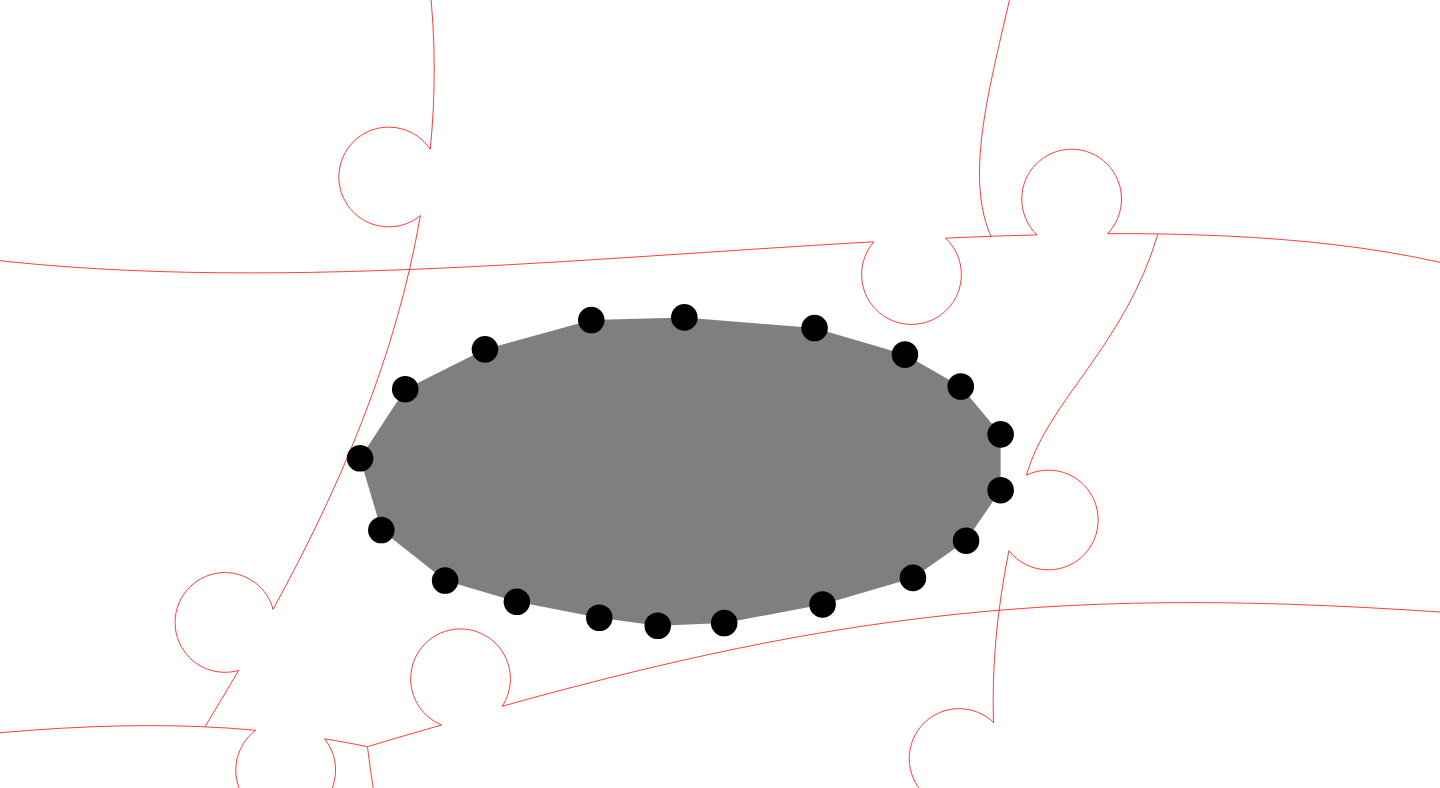 click 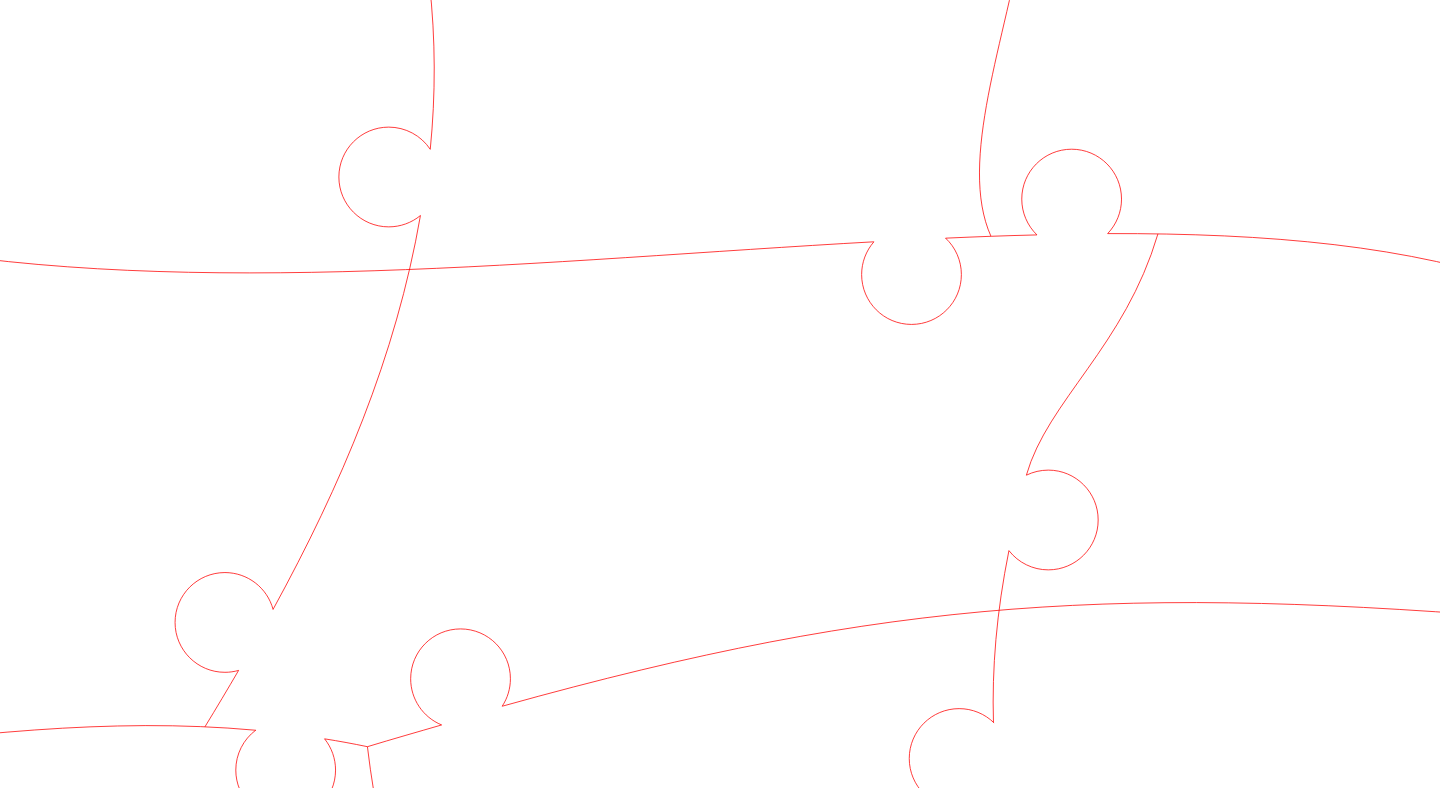 click 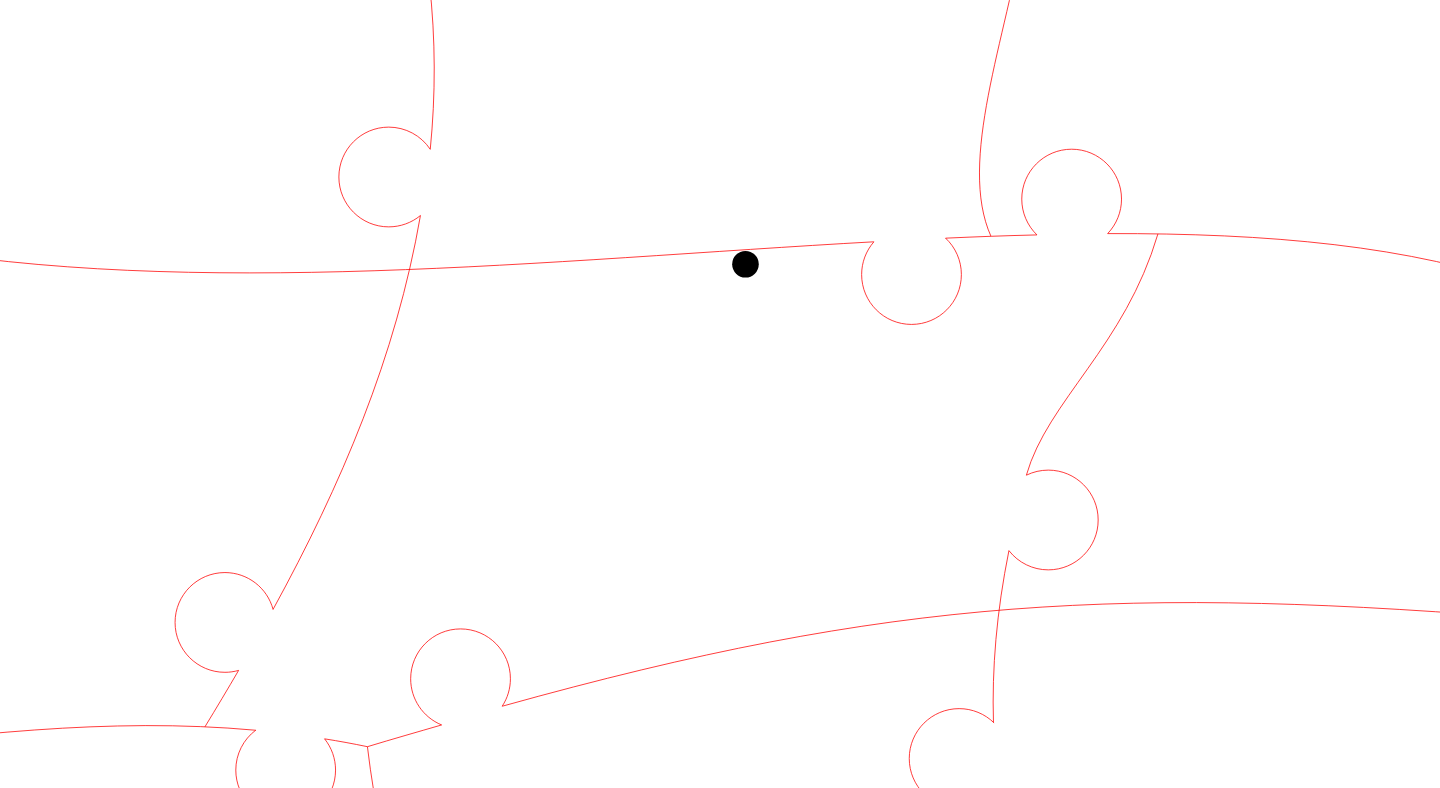 click 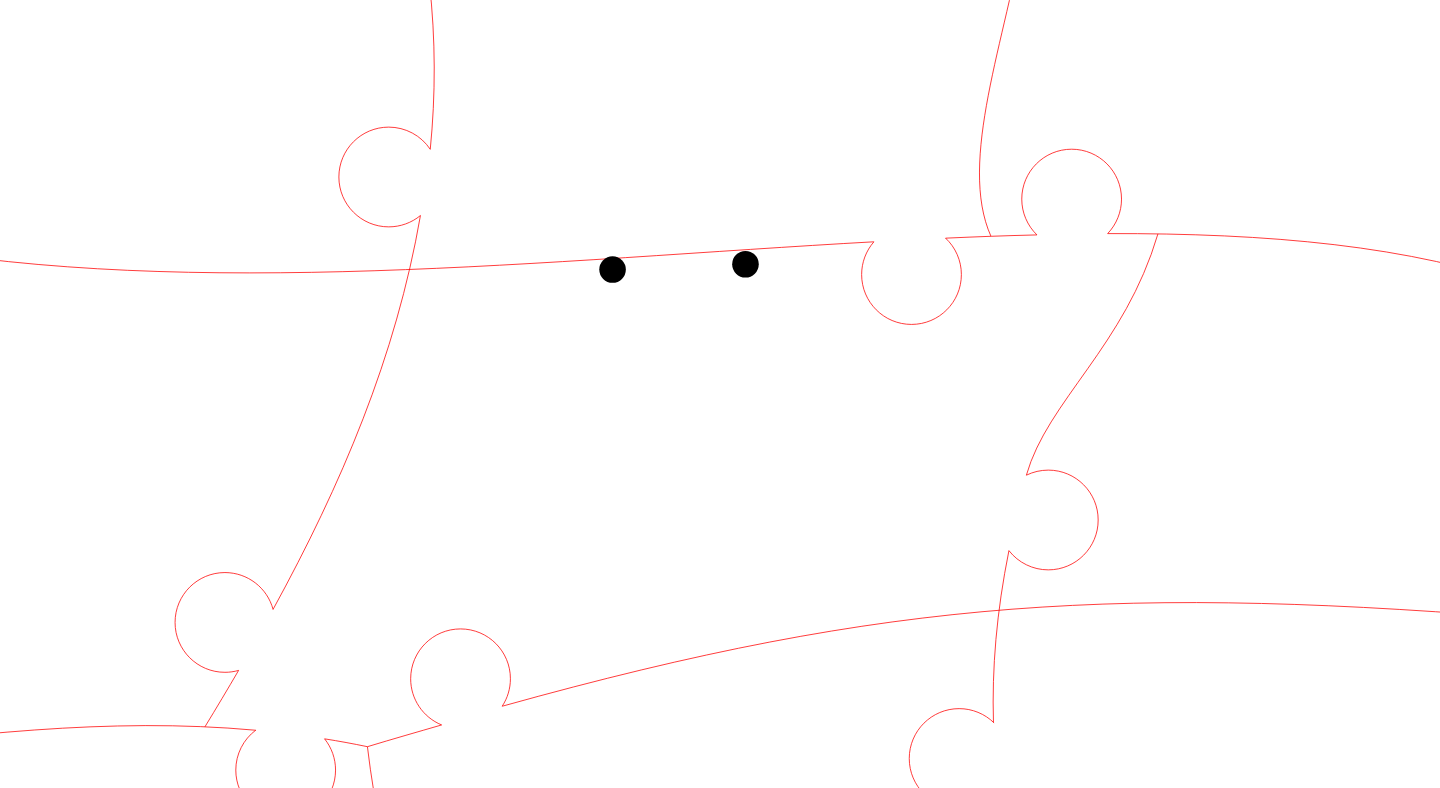 click 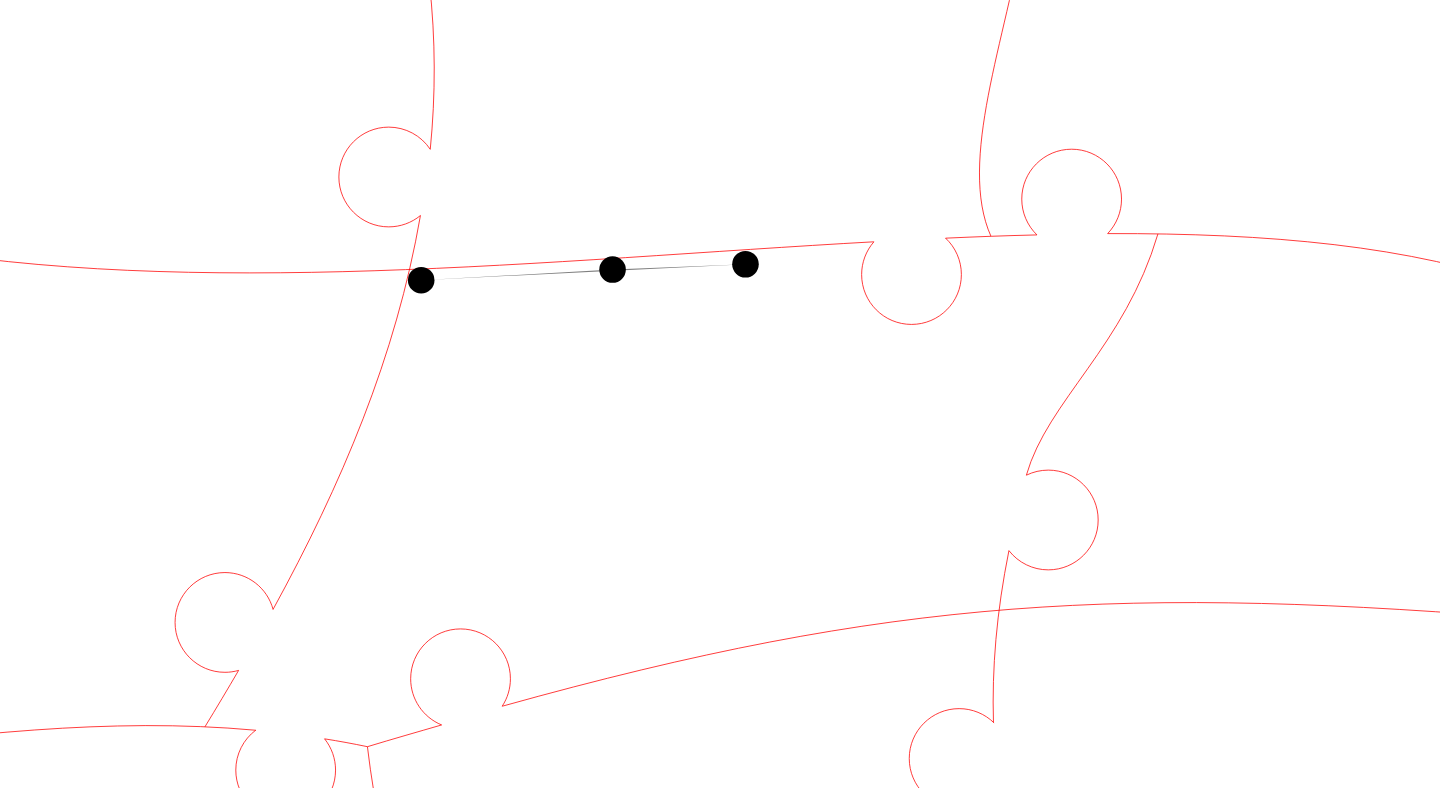 click 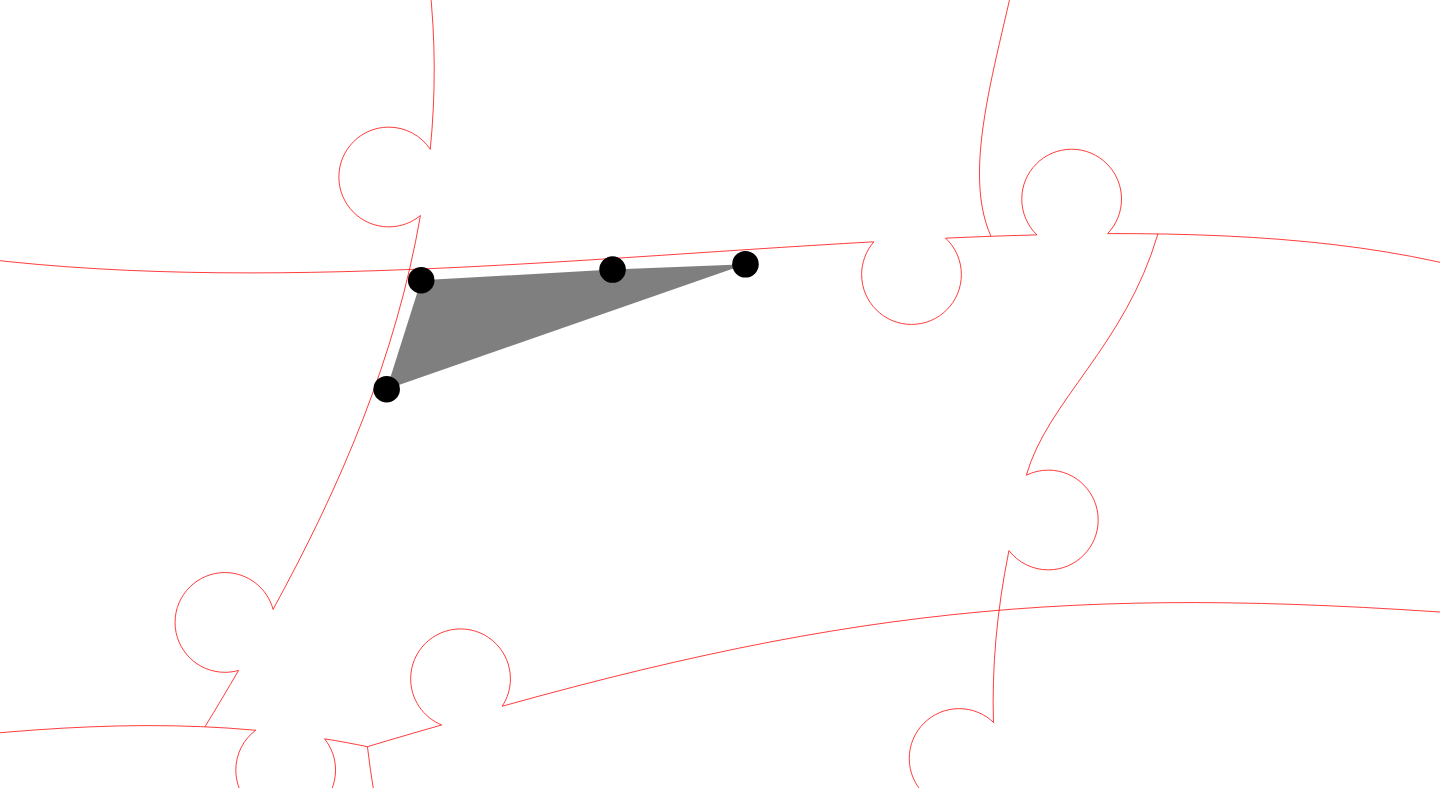 click 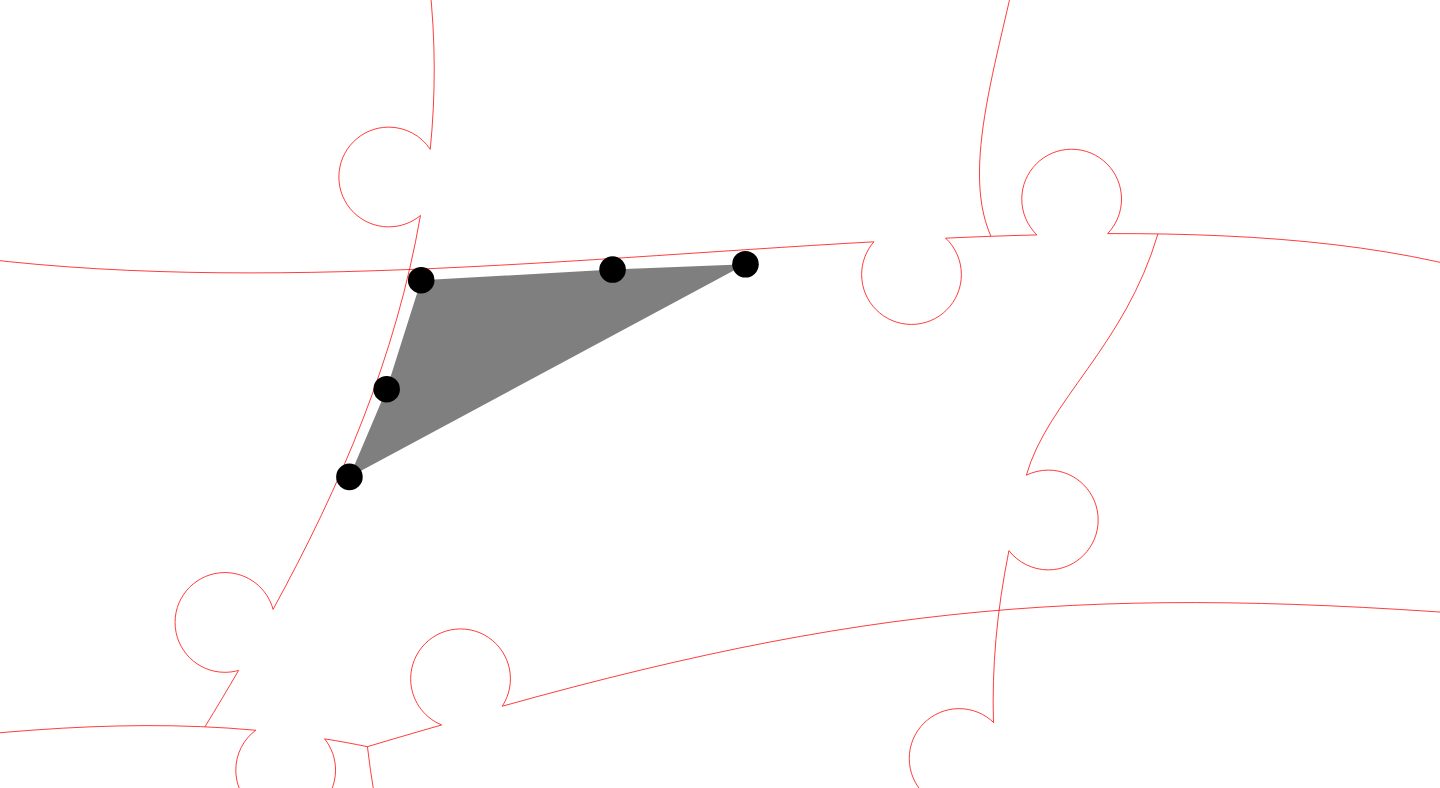 click 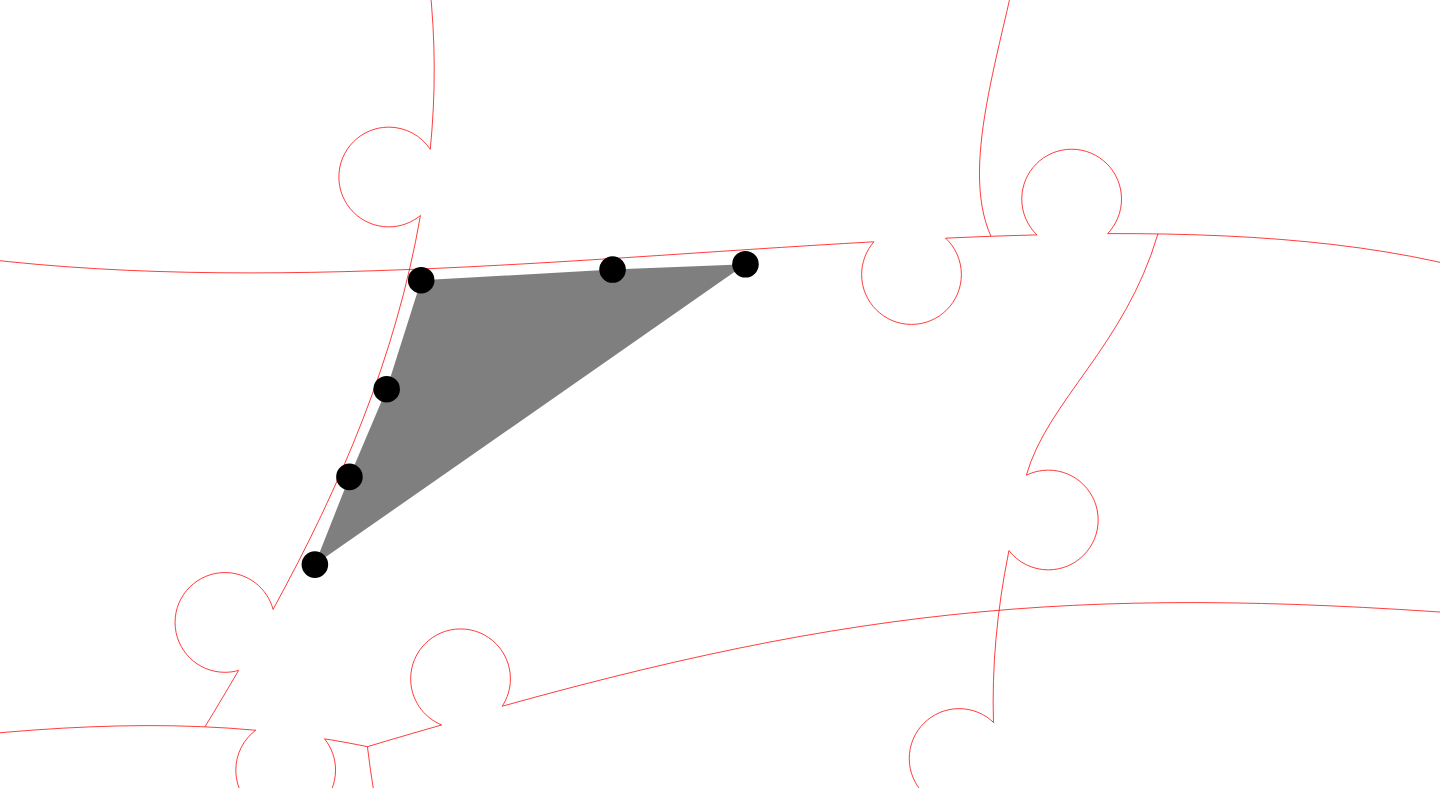 click 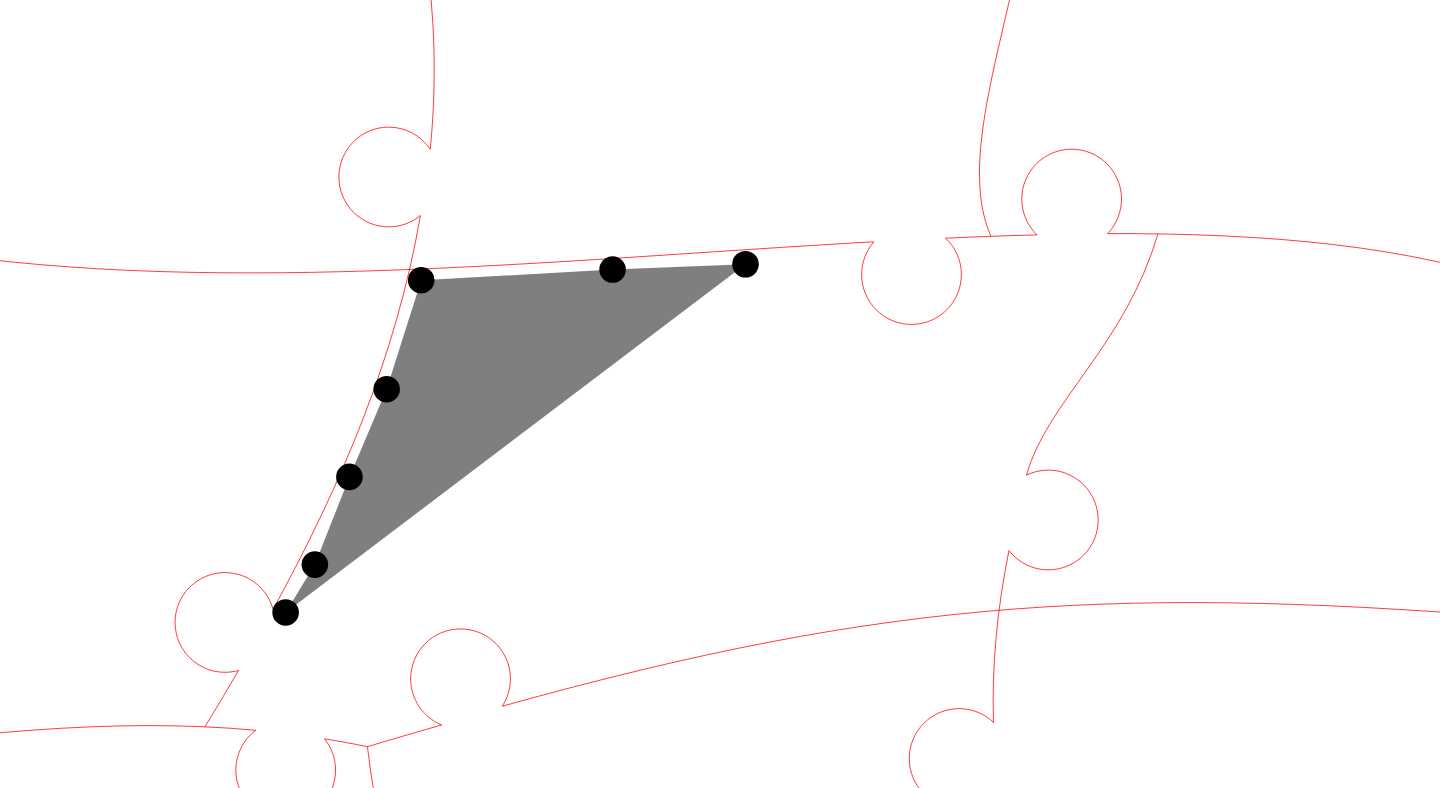 click 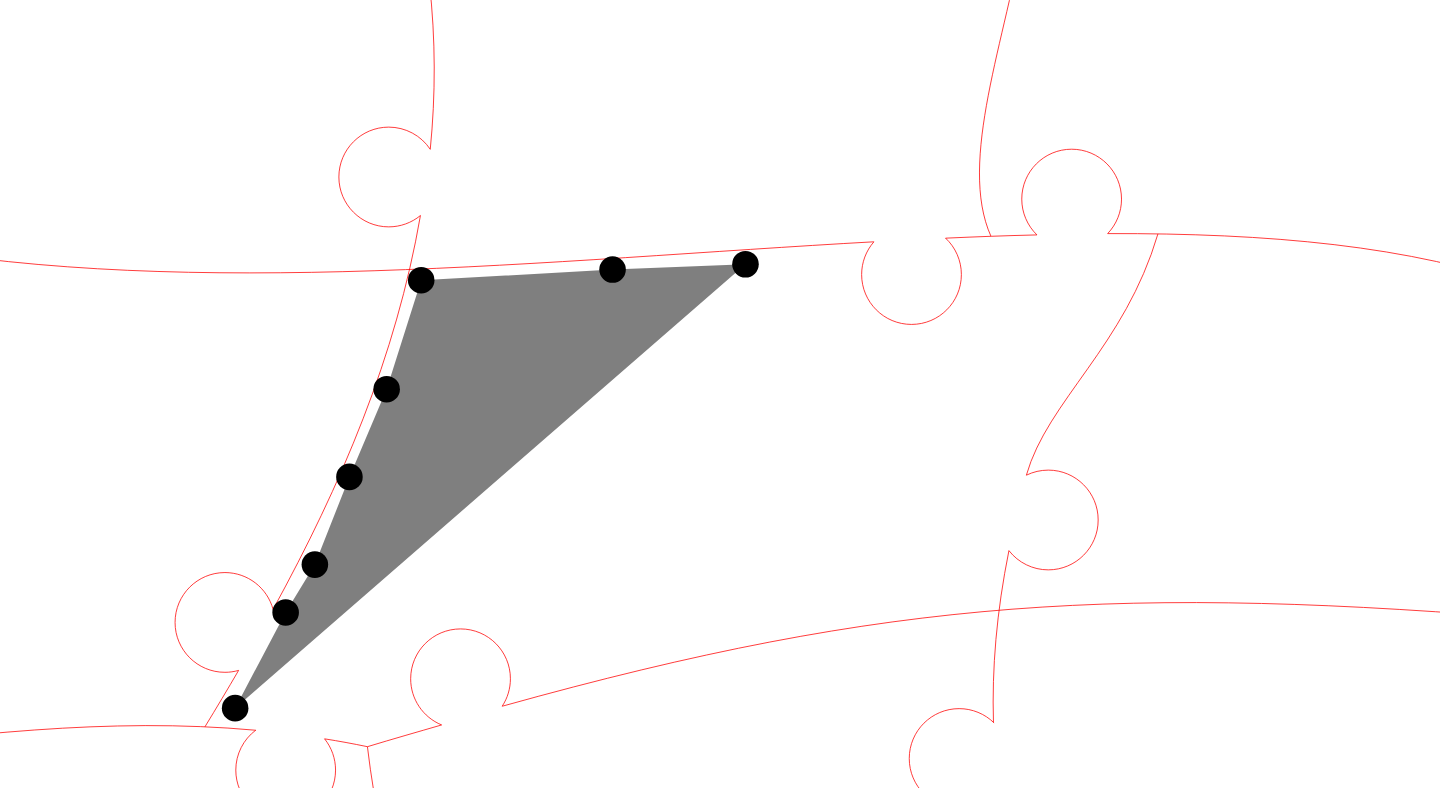 click 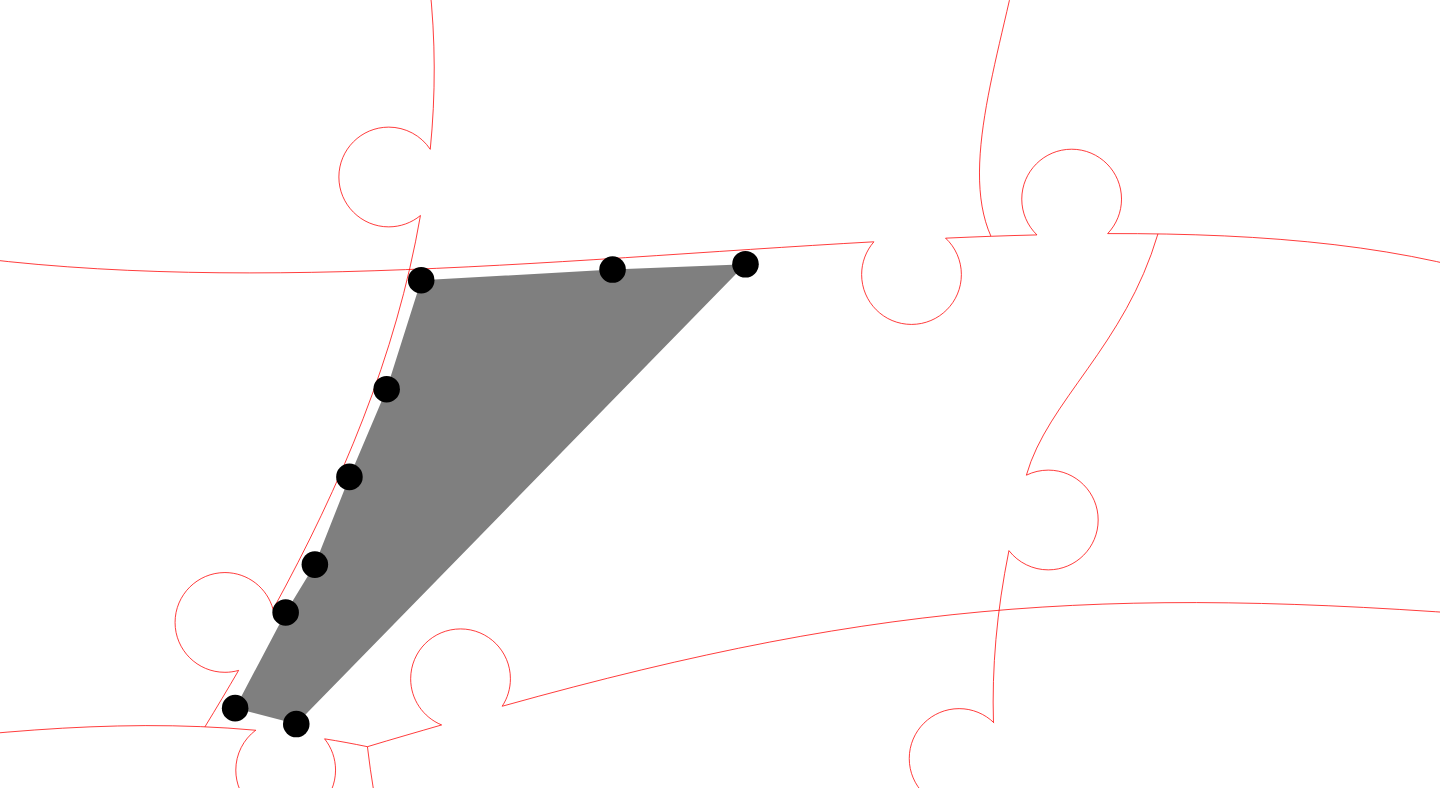 click 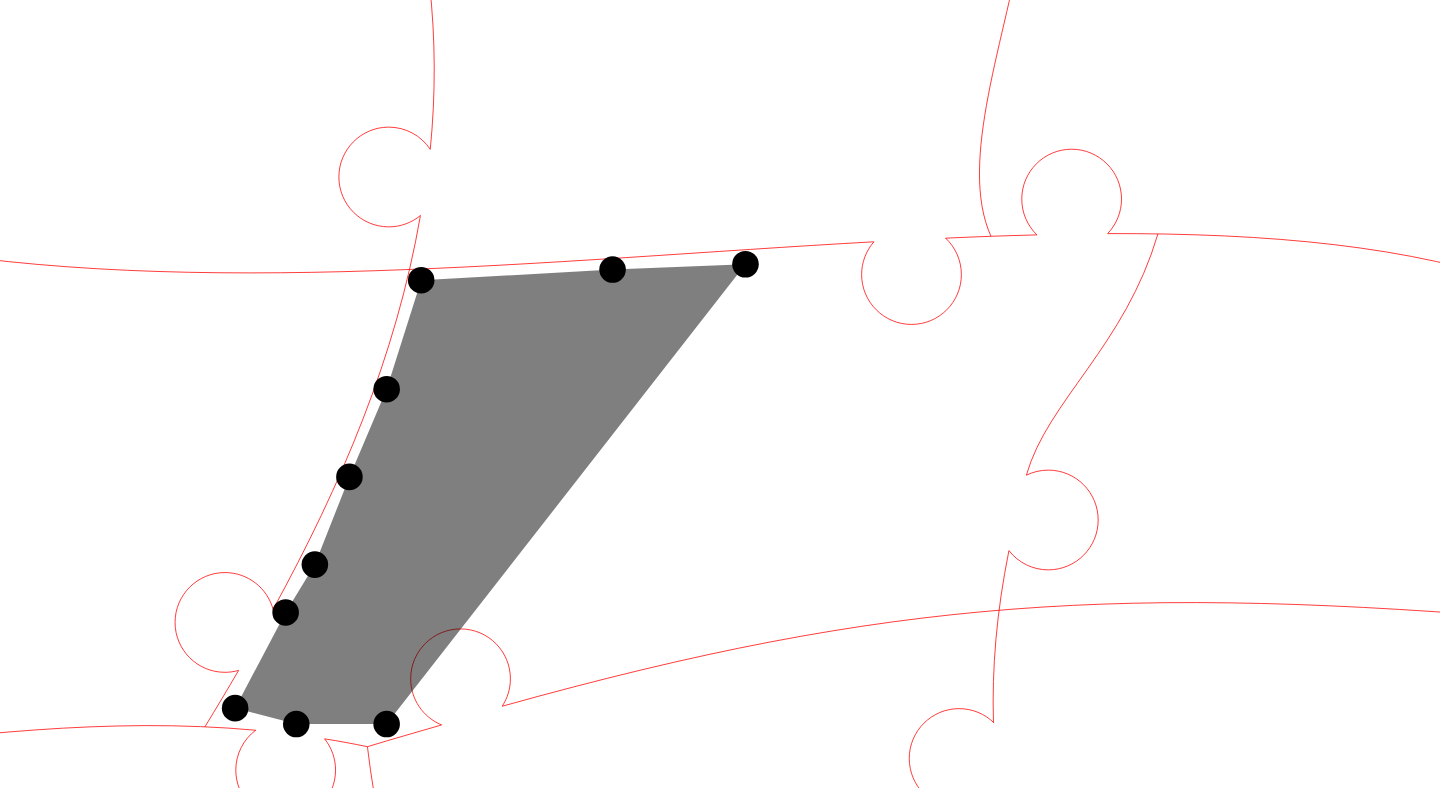 click 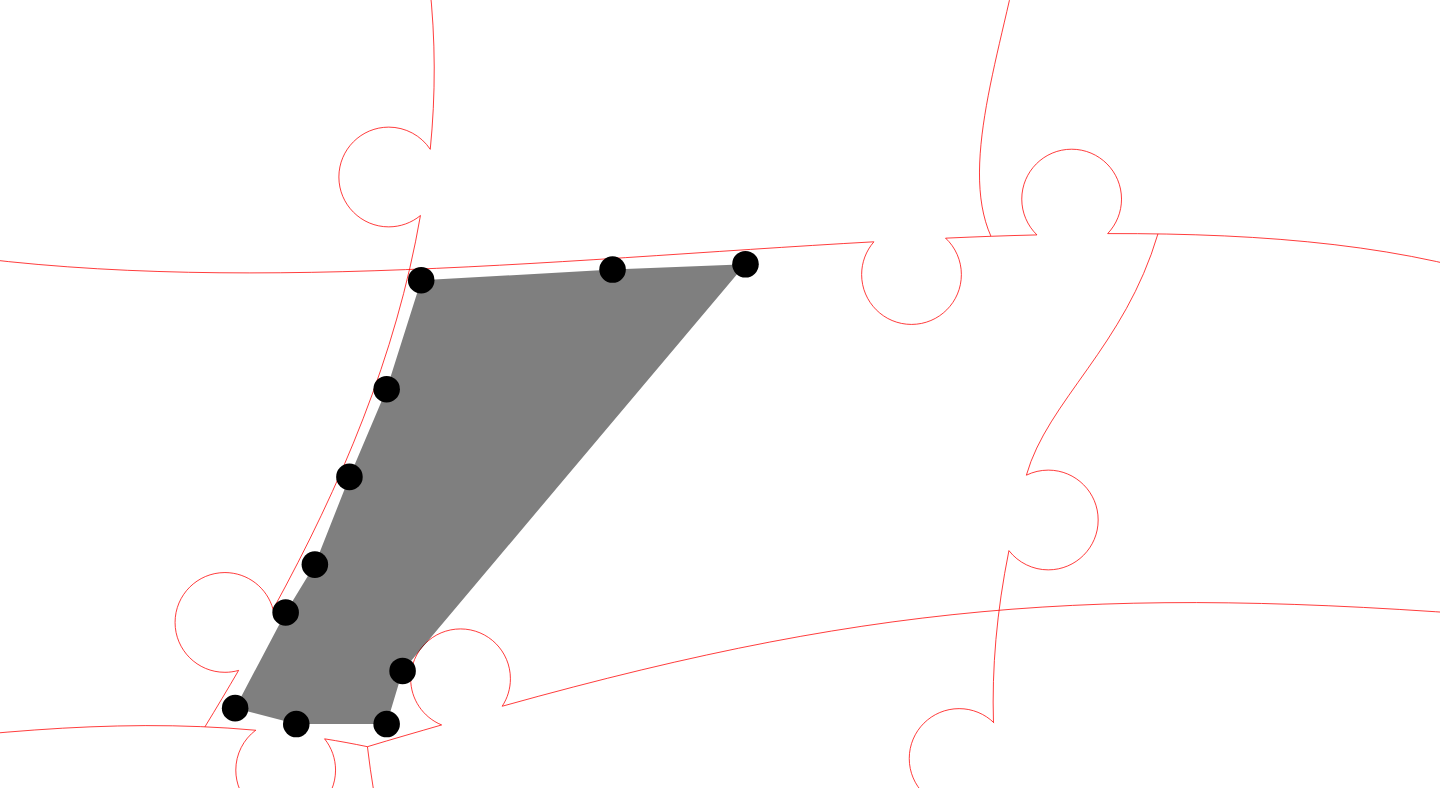 click 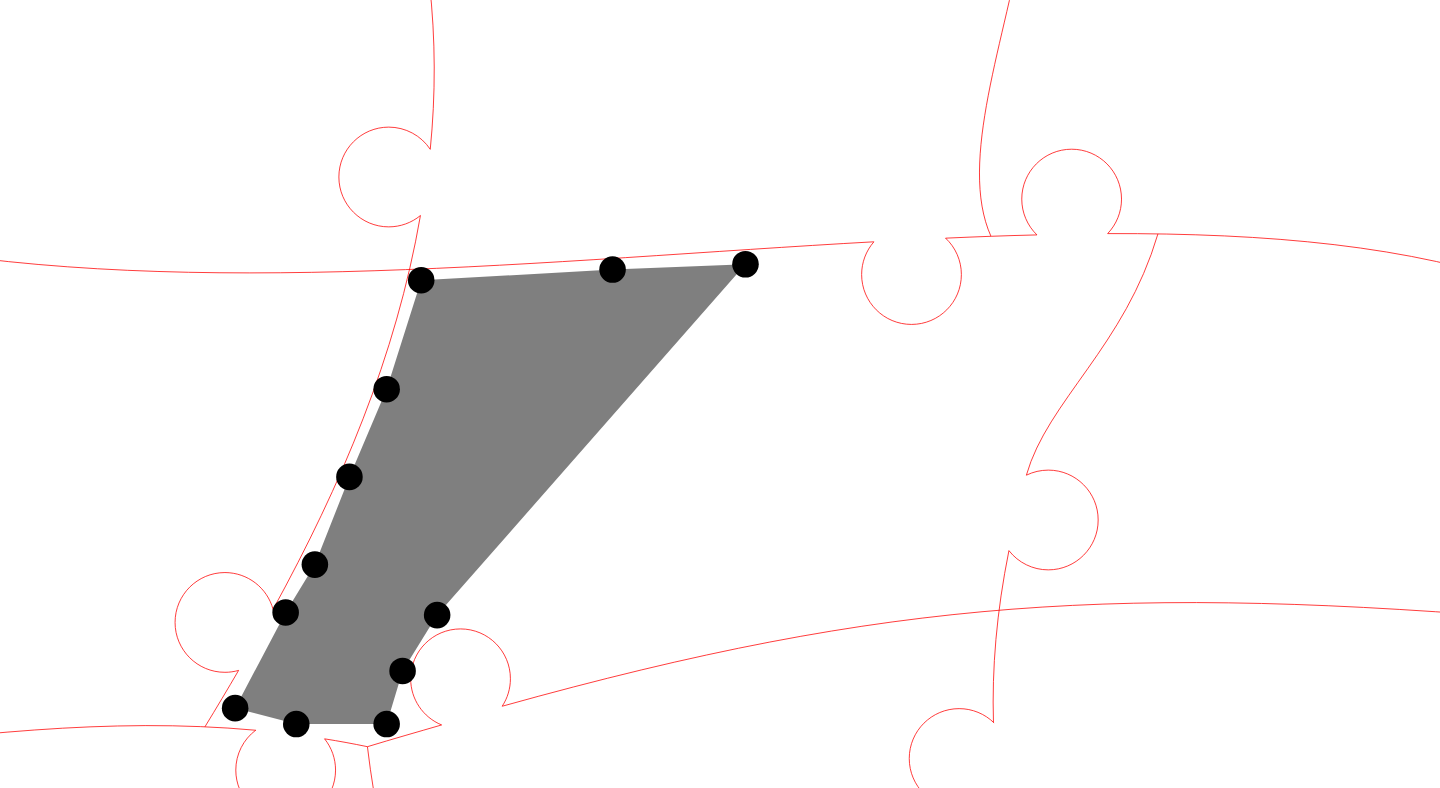 click 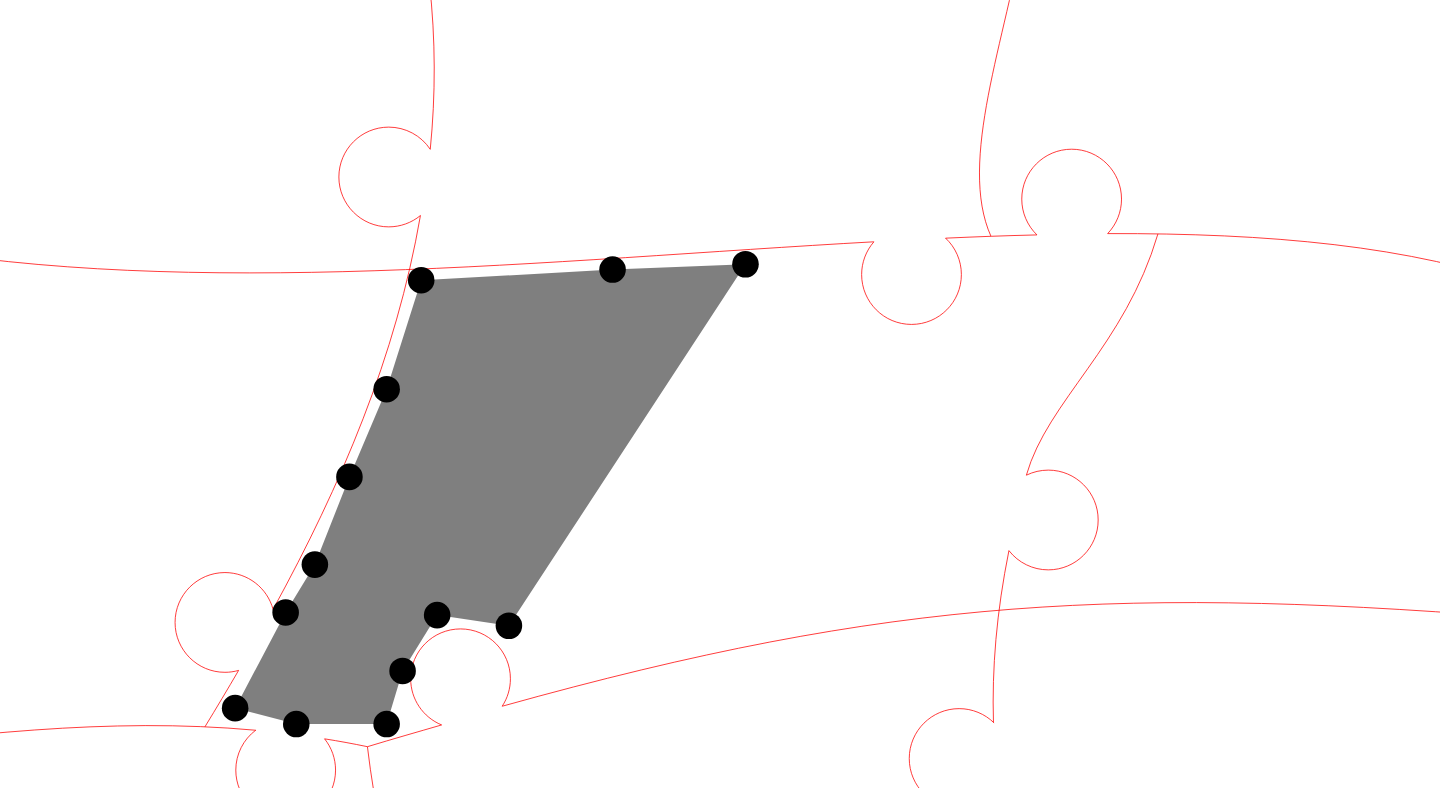 click 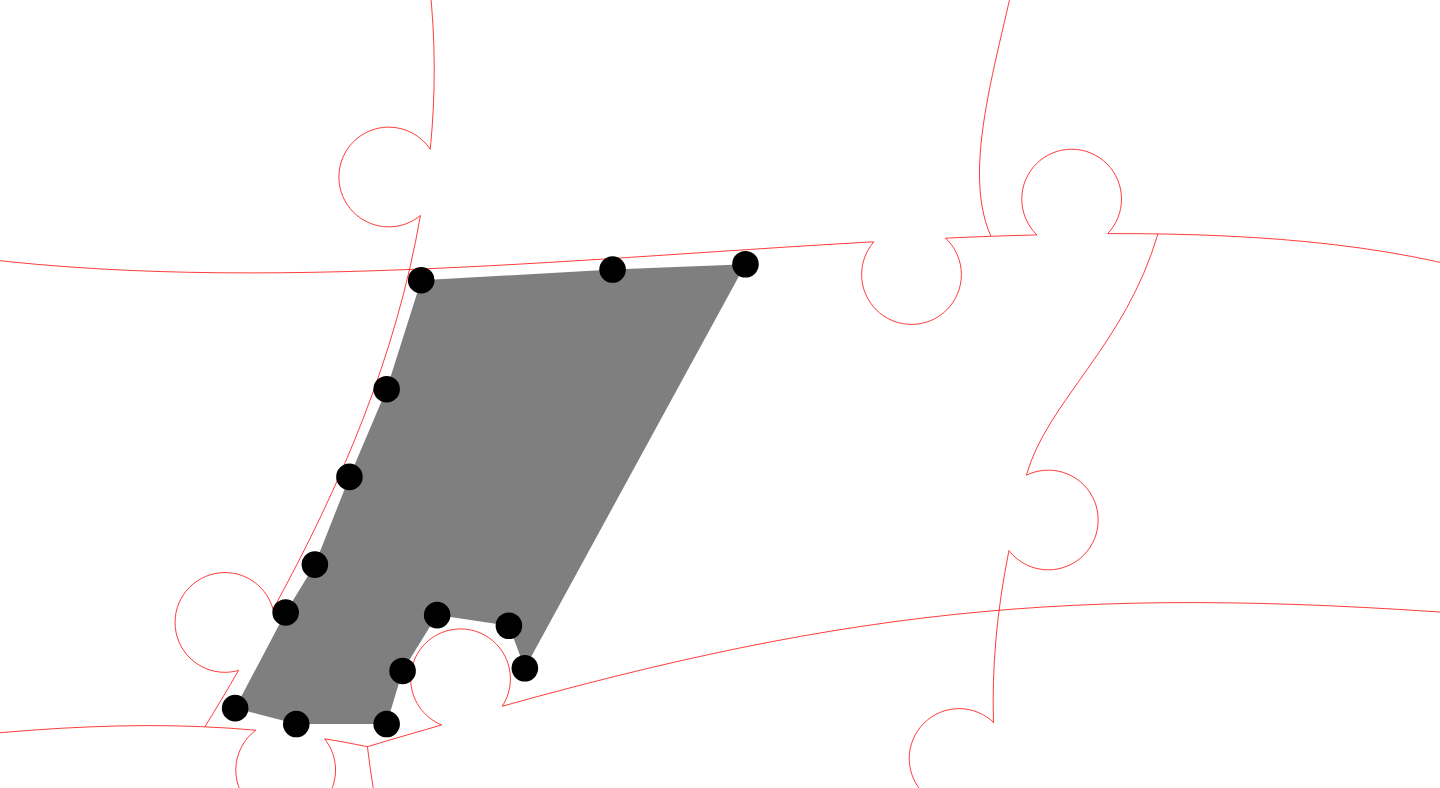 click 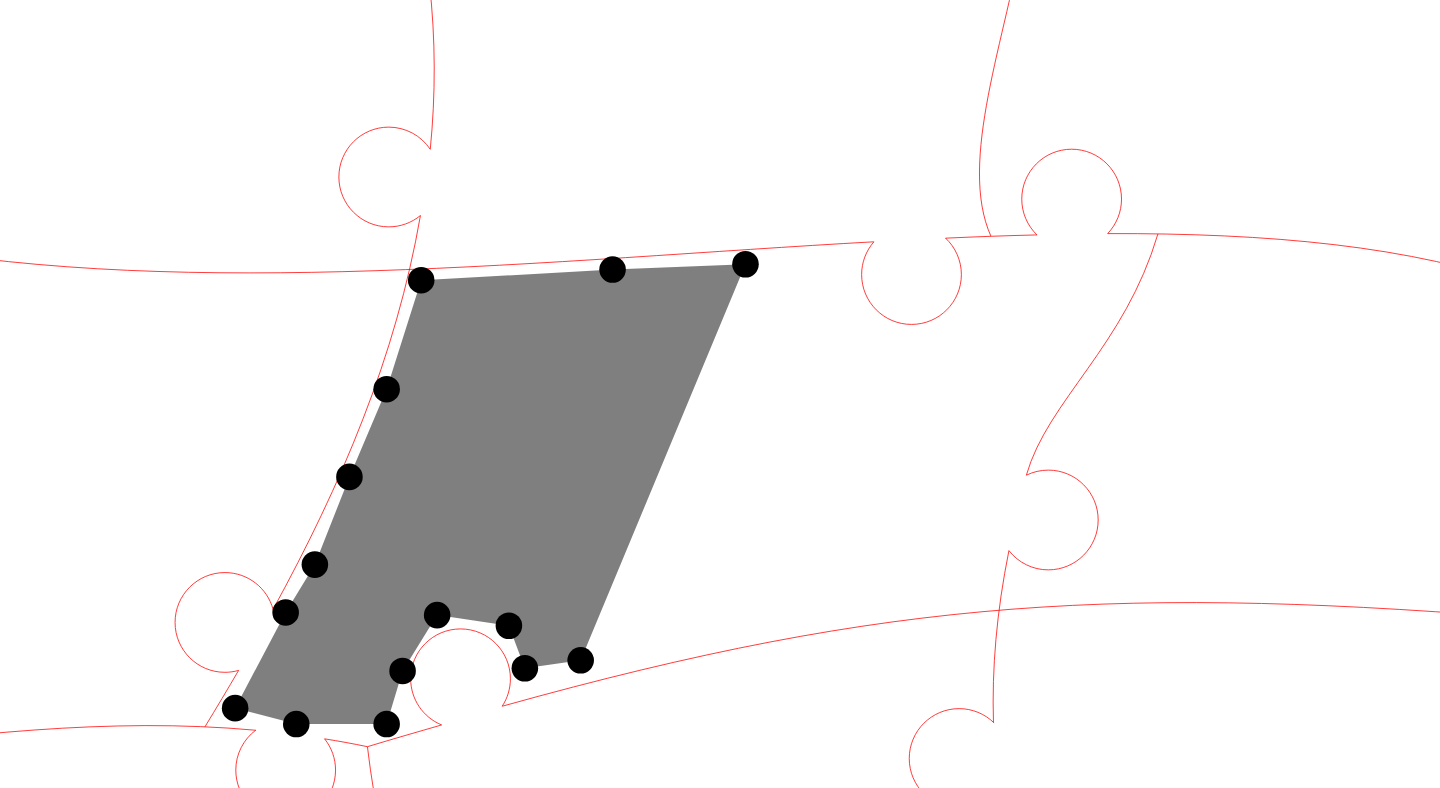 click 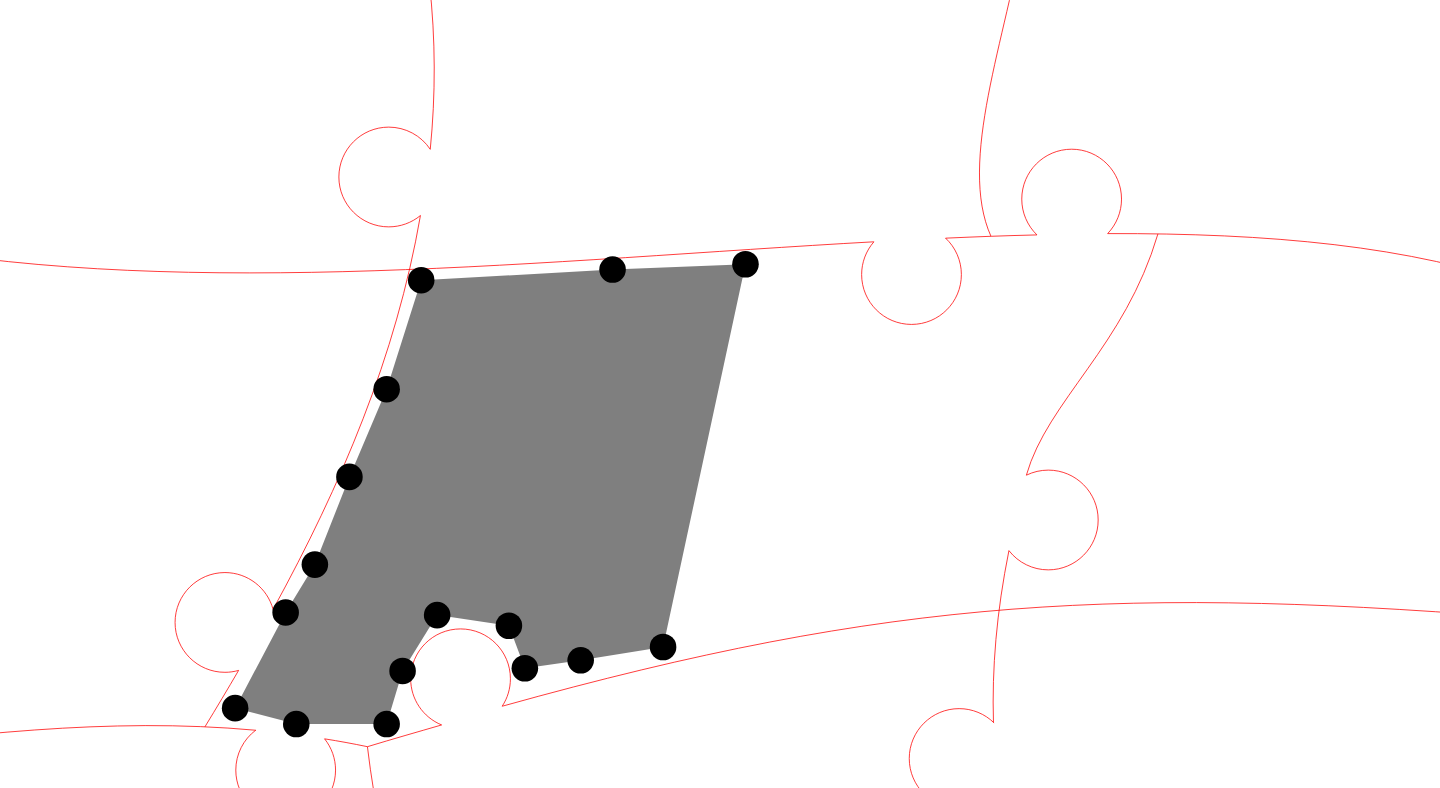 click 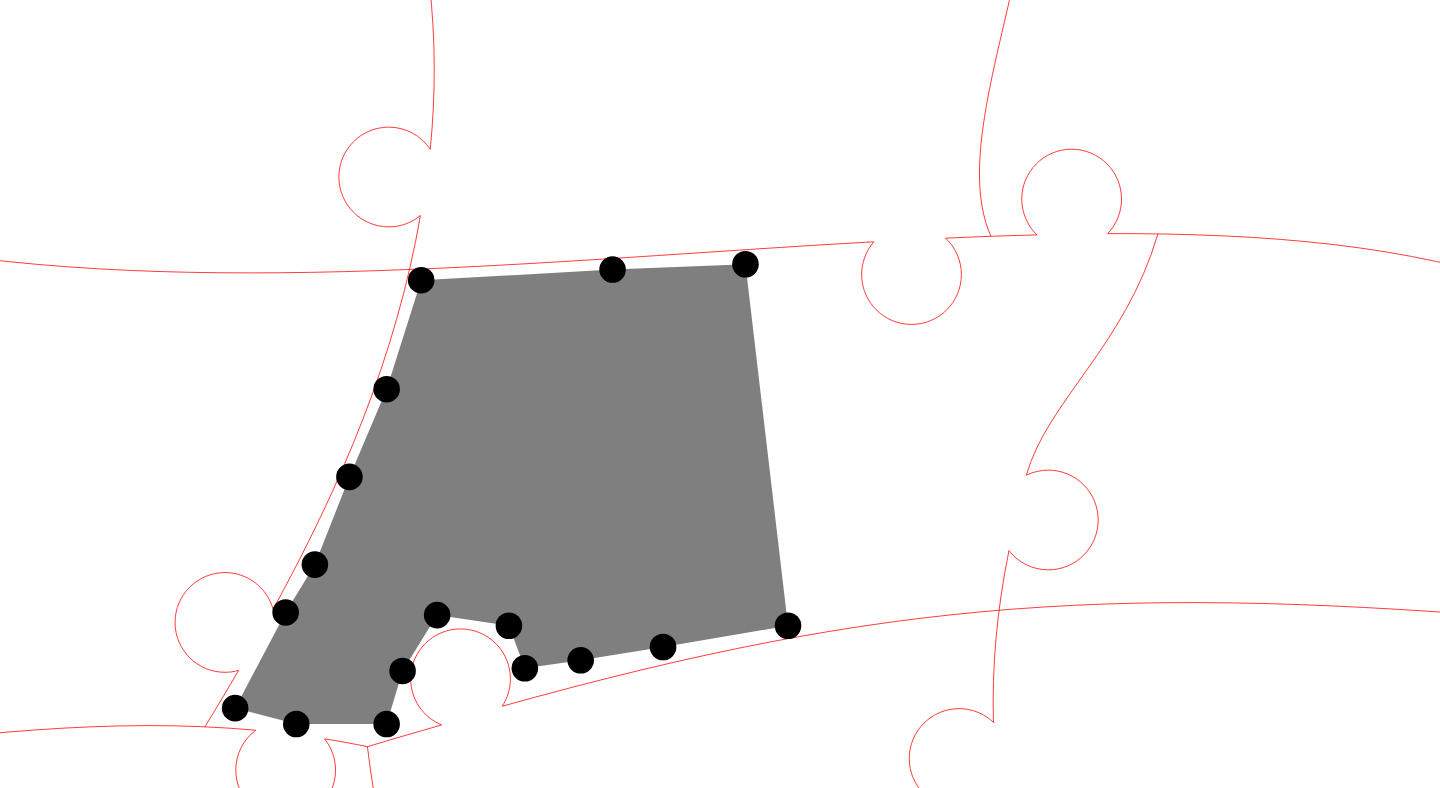 click 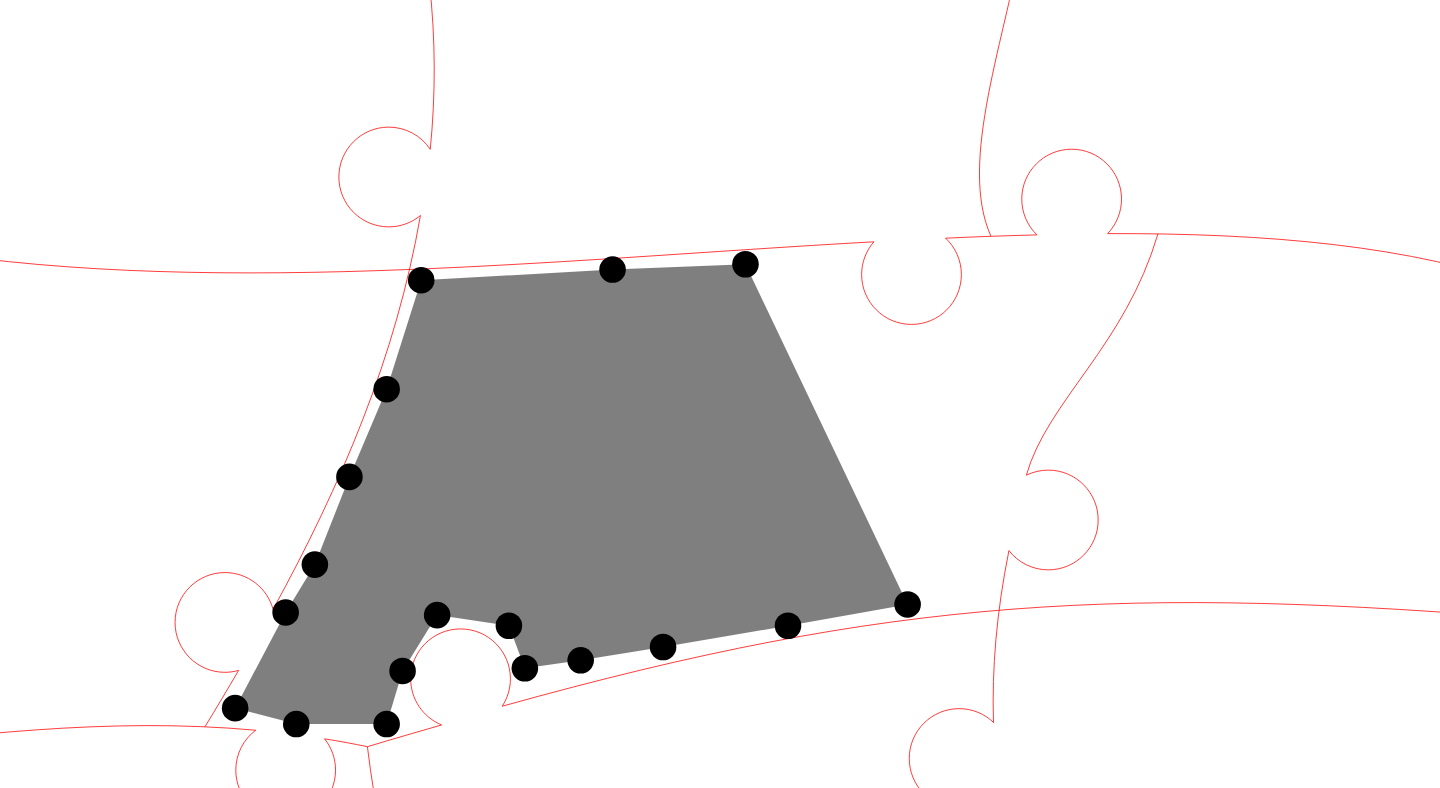 click 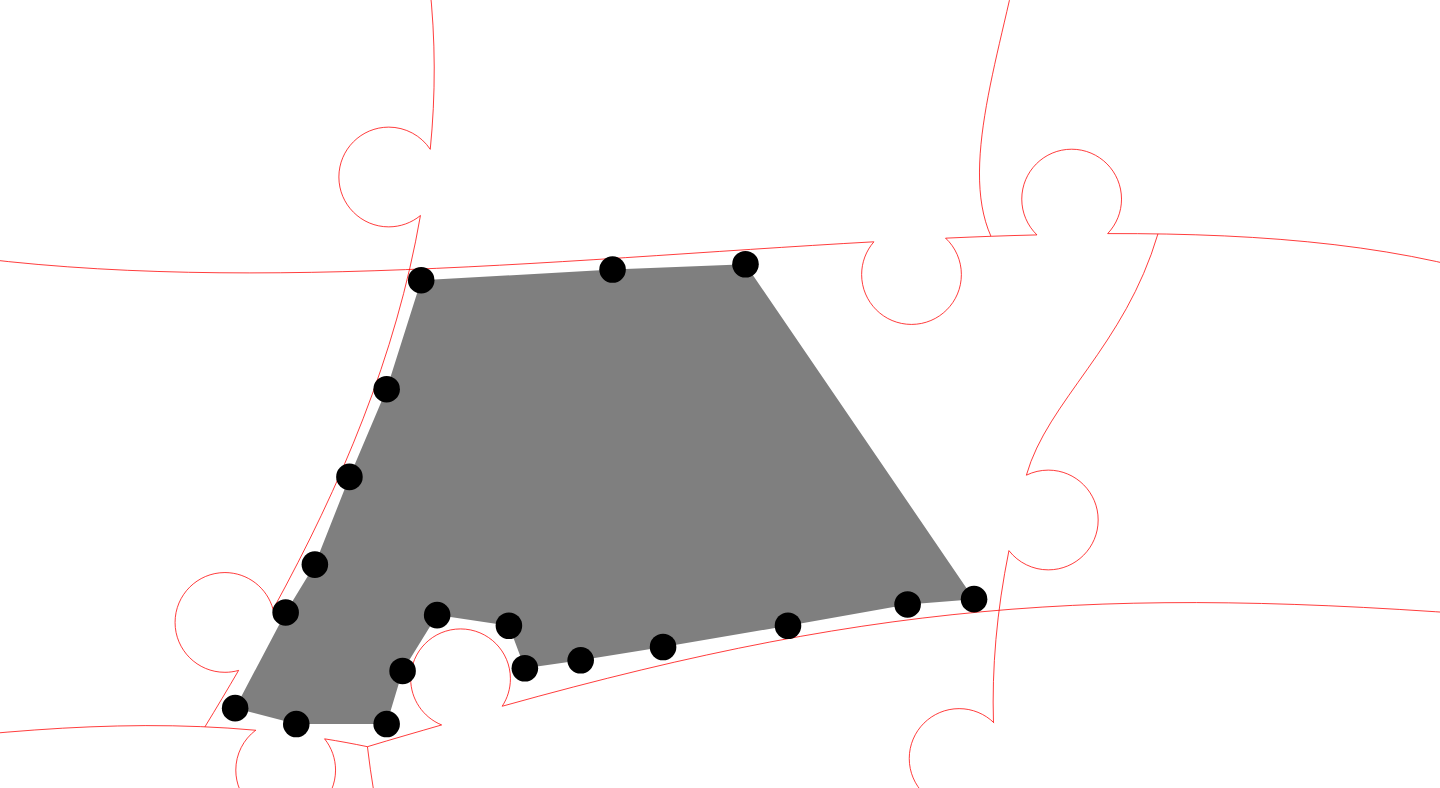 click 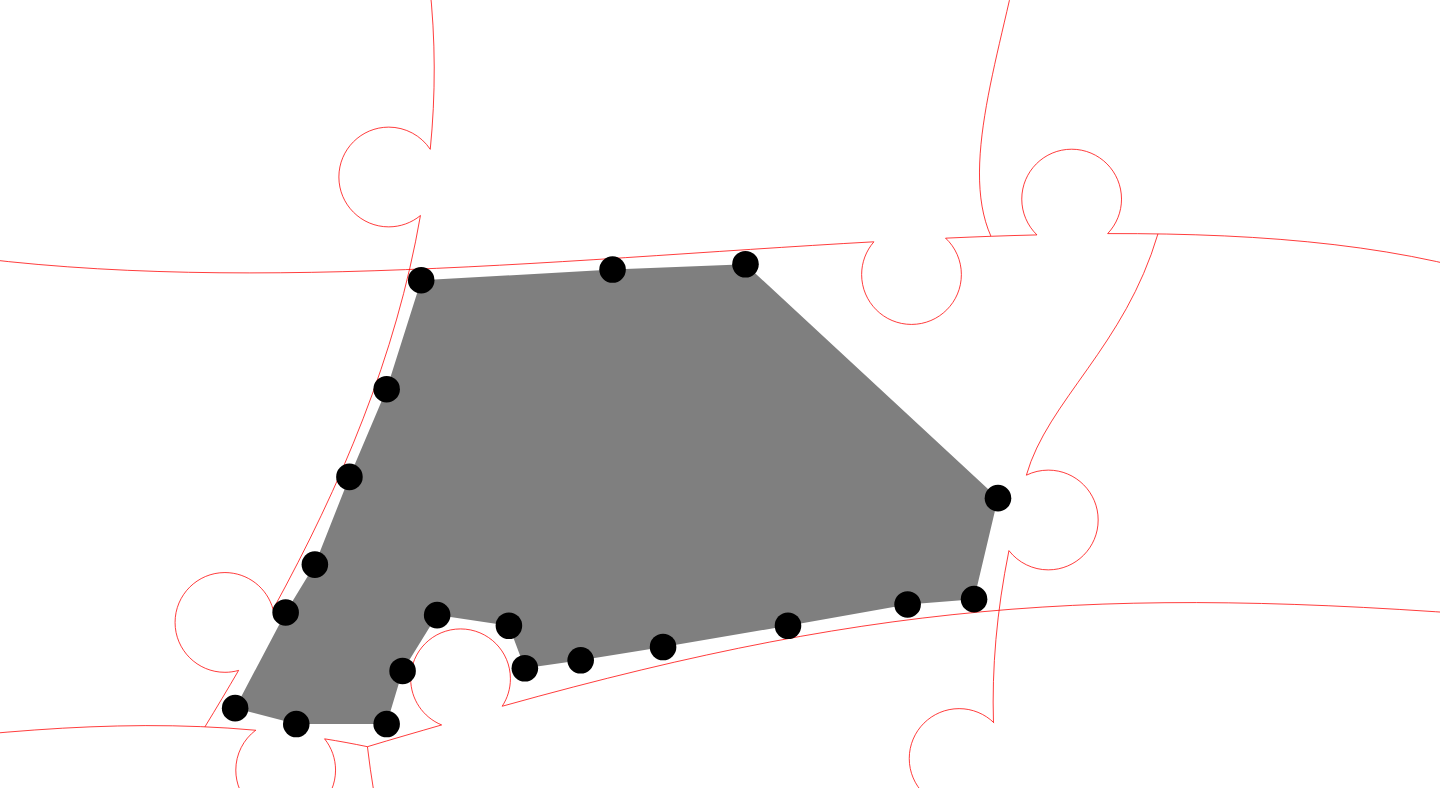 click 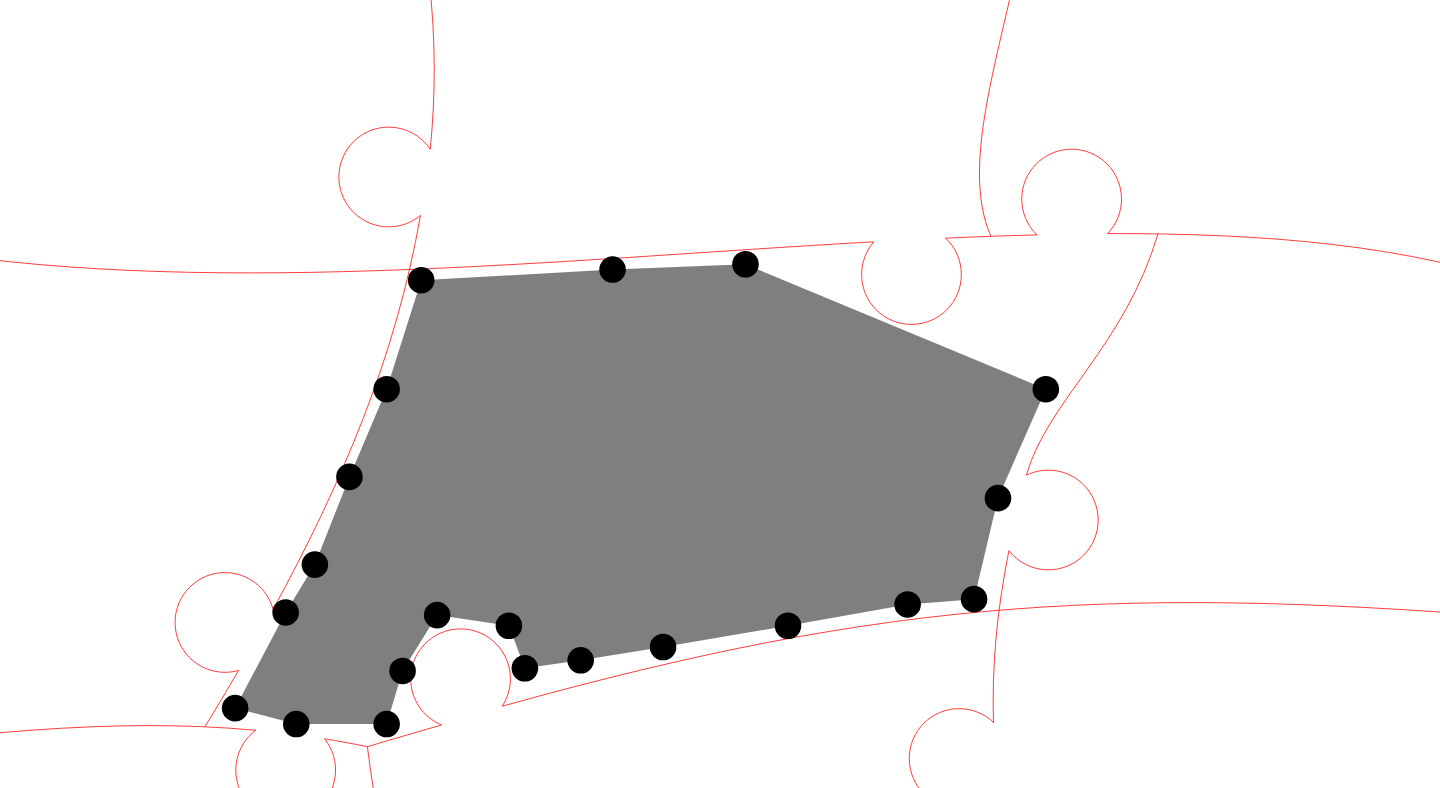 click 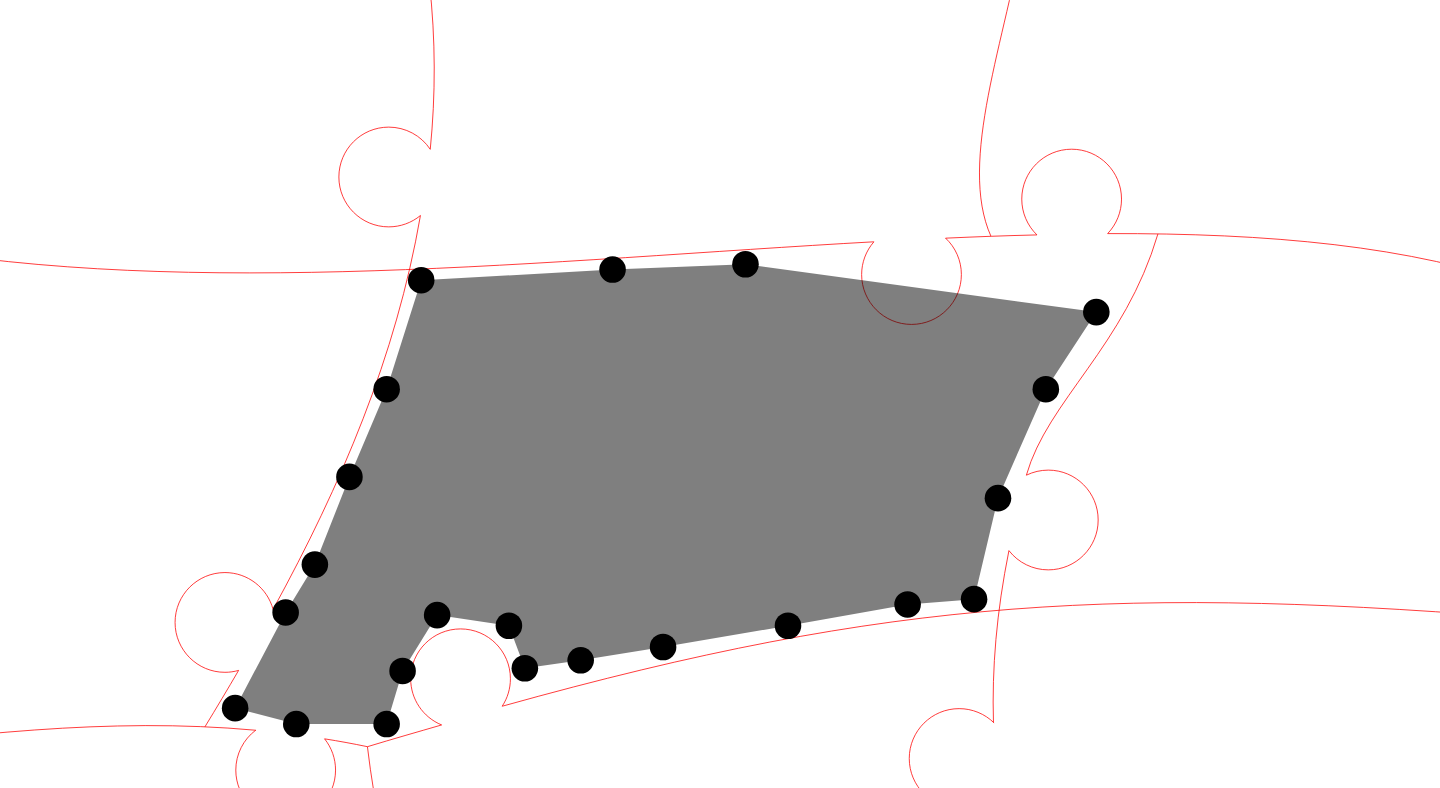 click 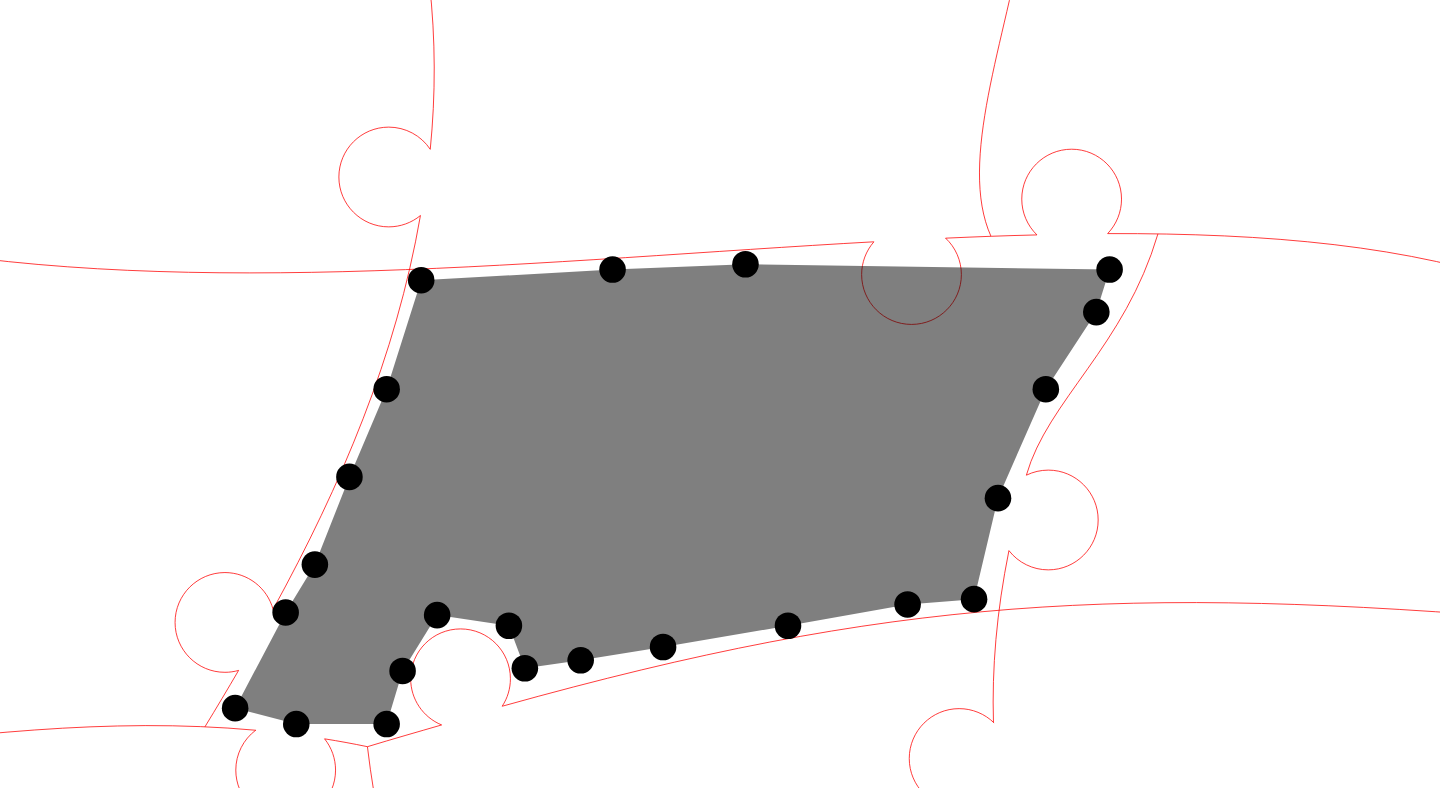 click 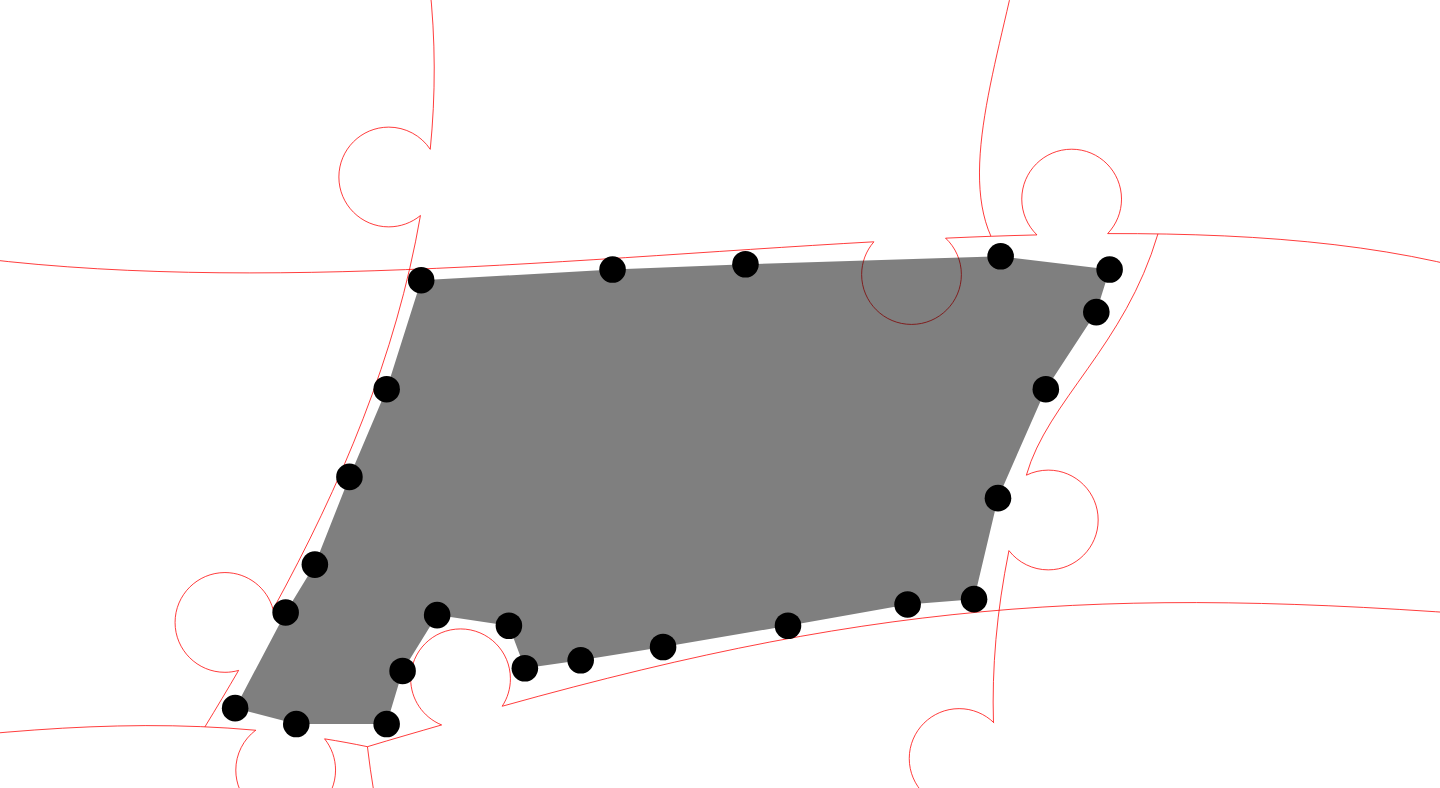 click 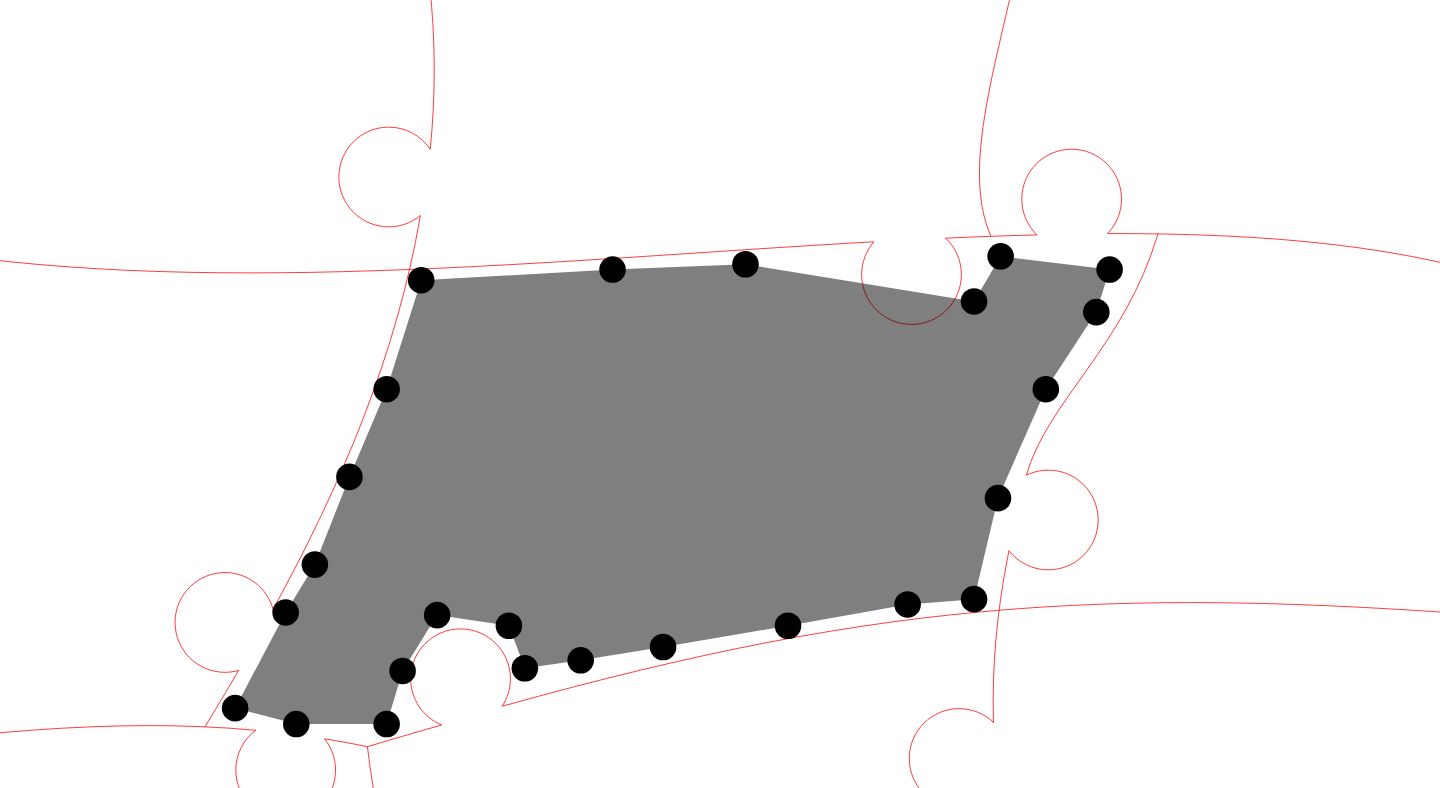 click 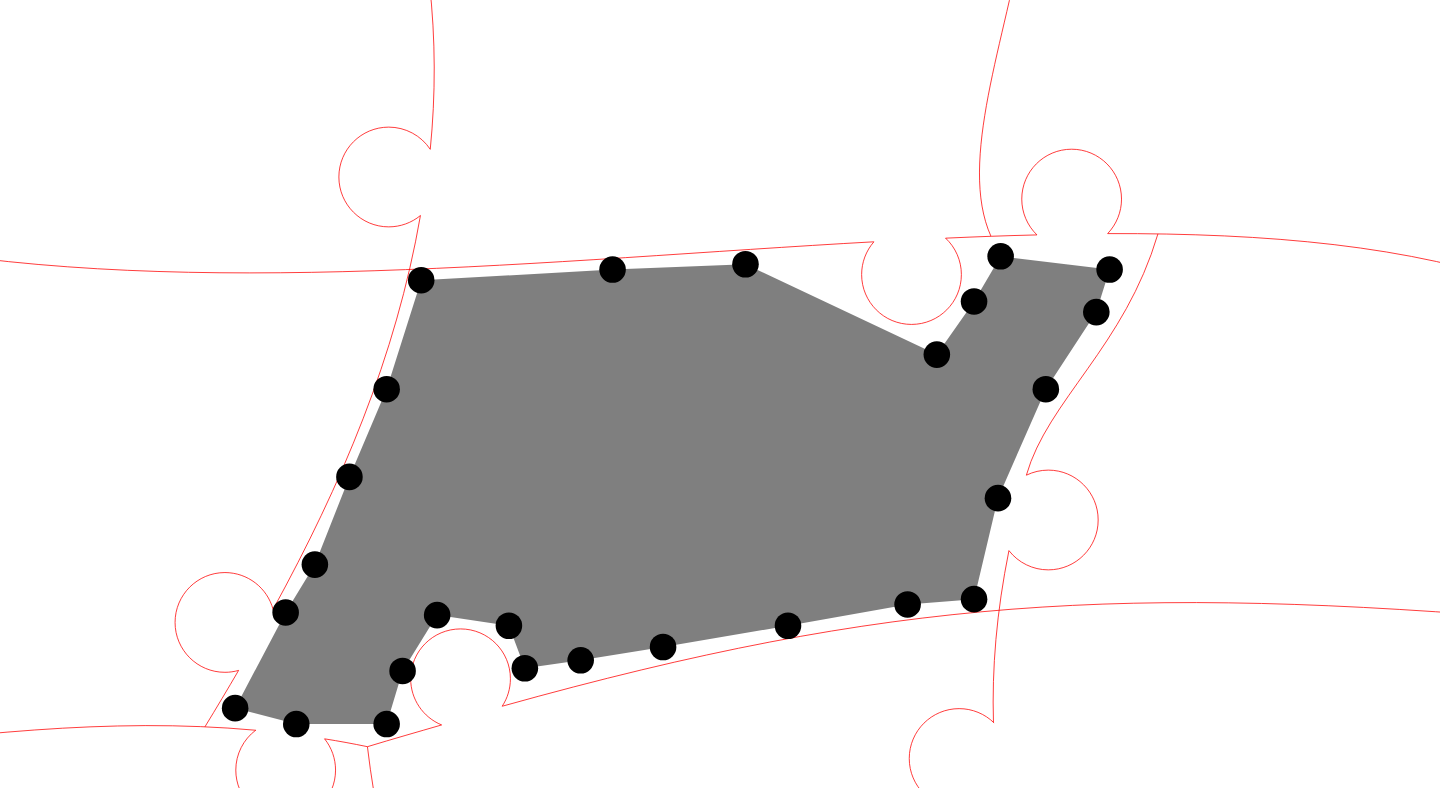 click 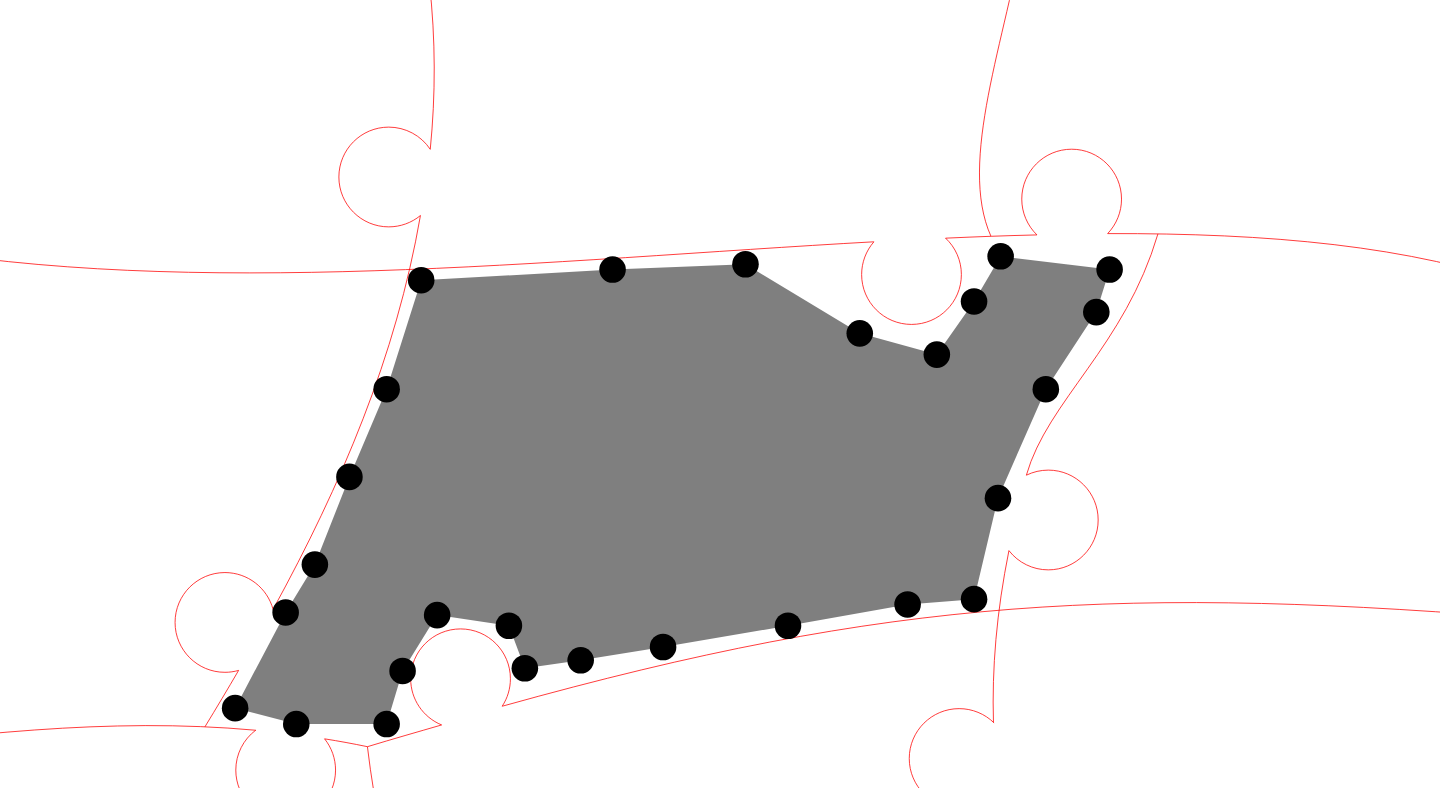 click 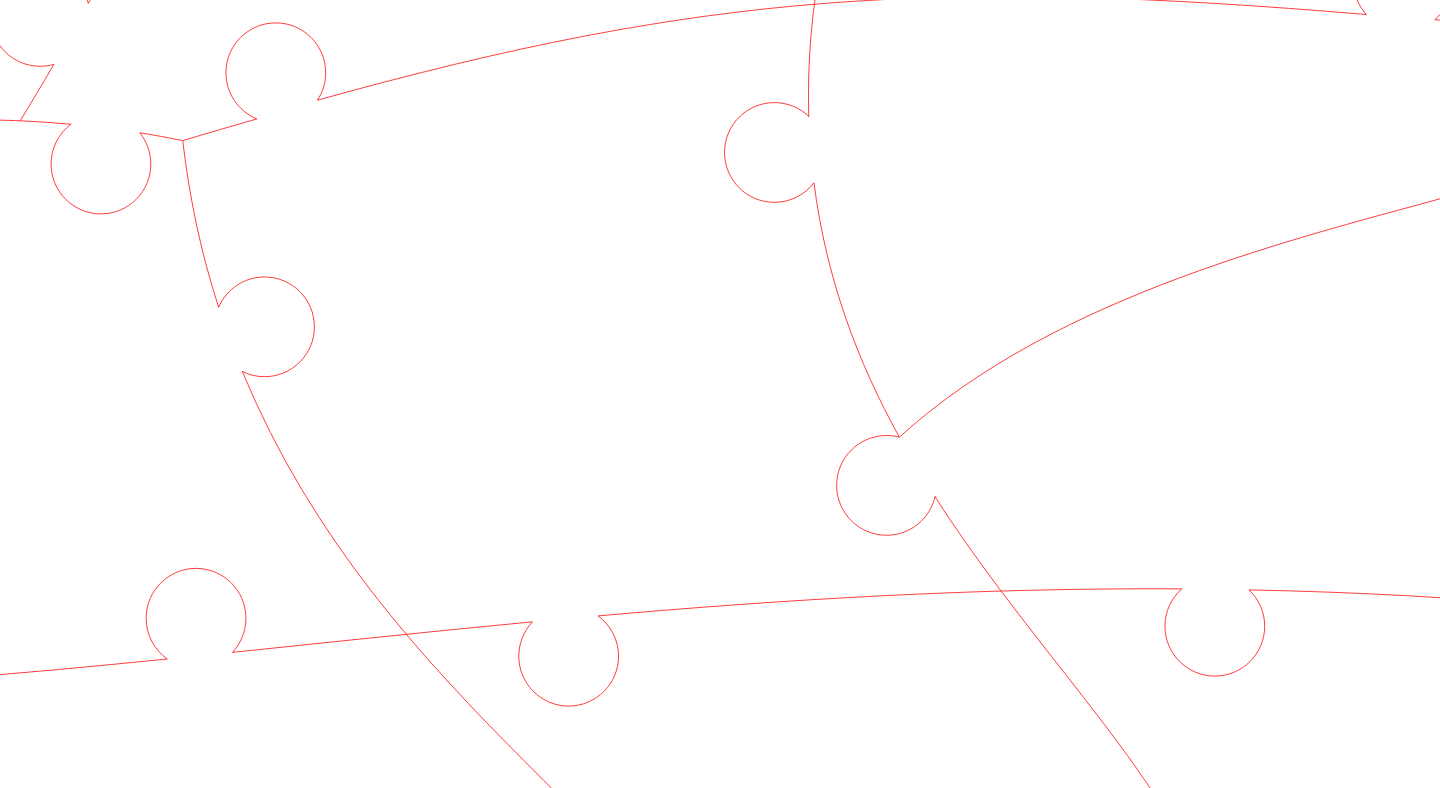 scroll, scrollTop: 455, scrollLeft: 133, axis: both 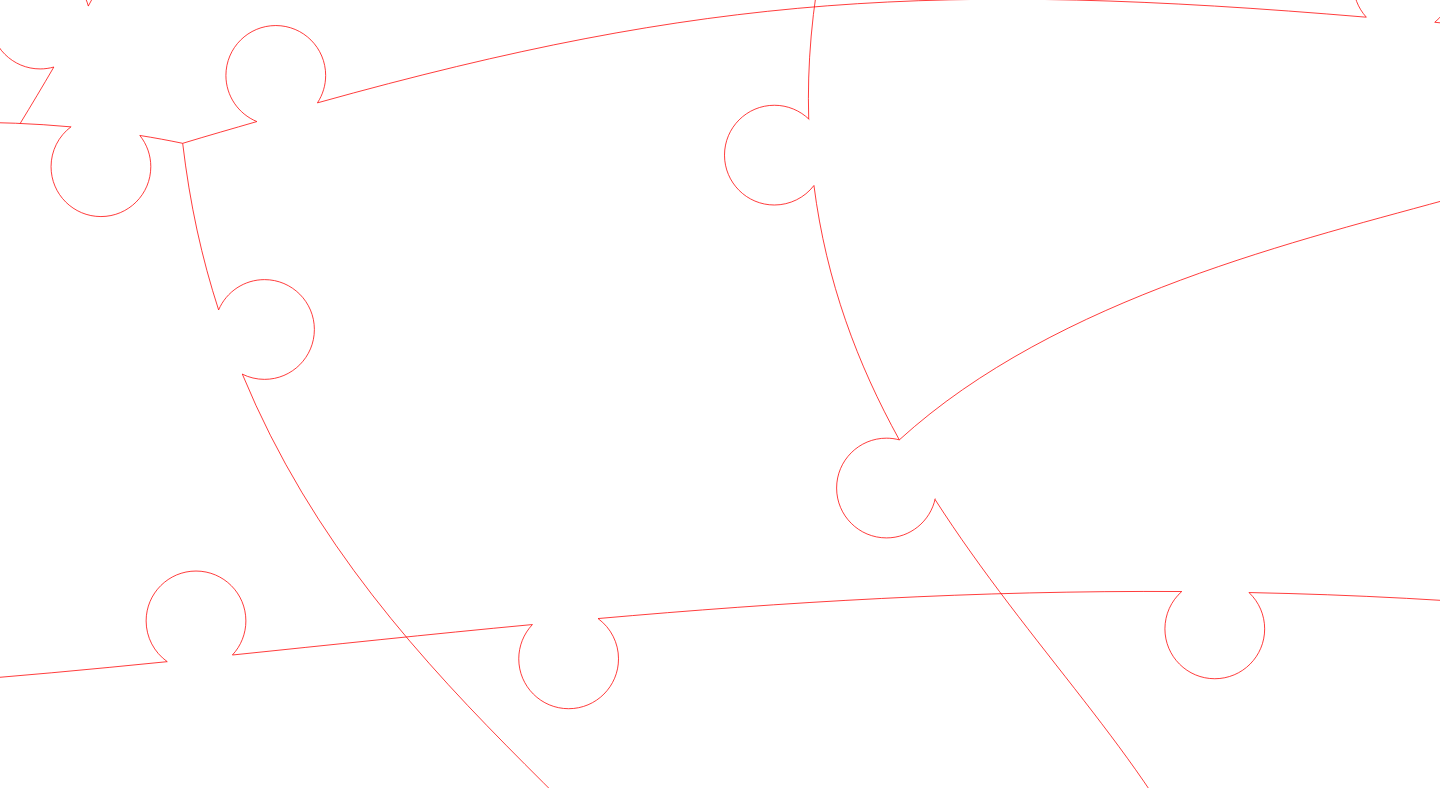 click 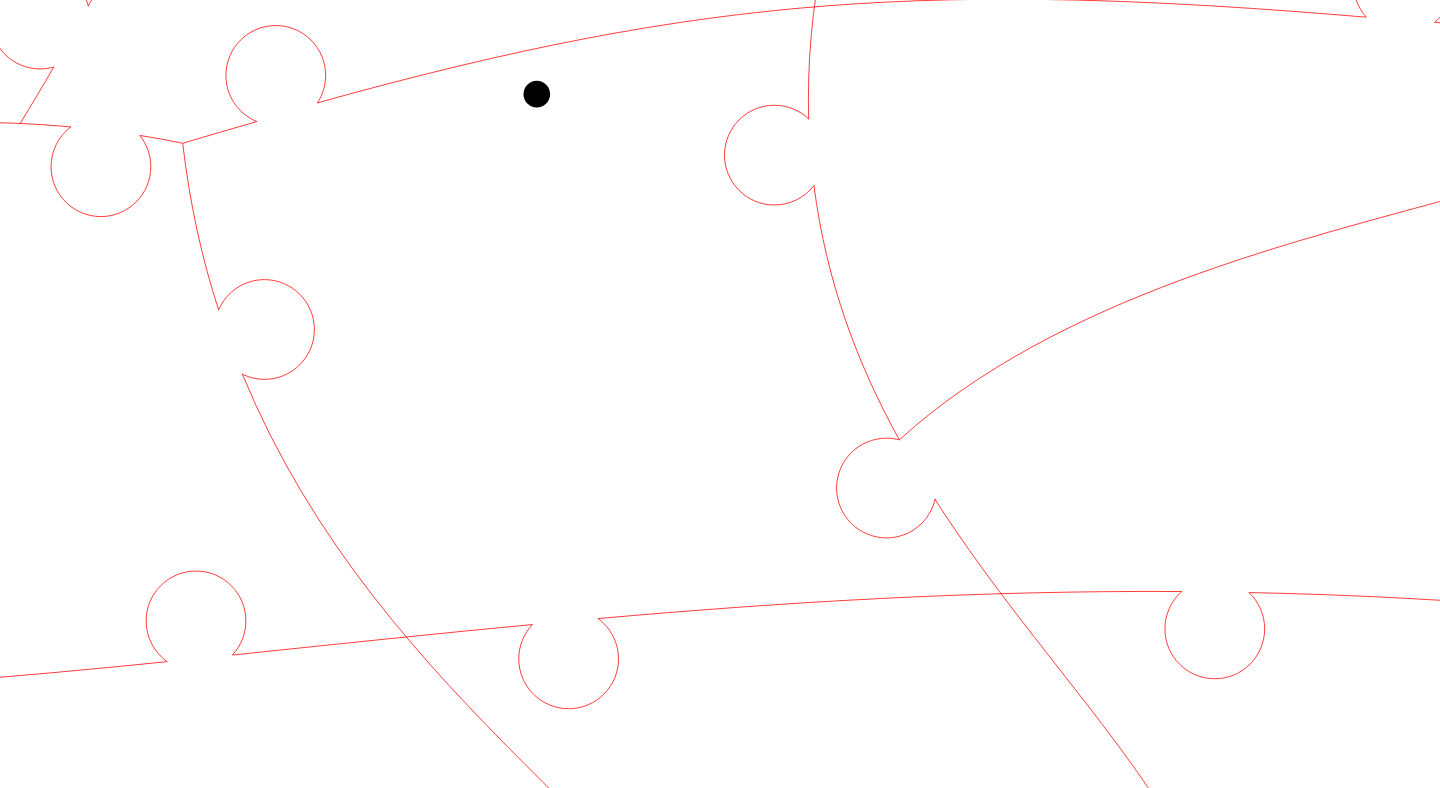 click 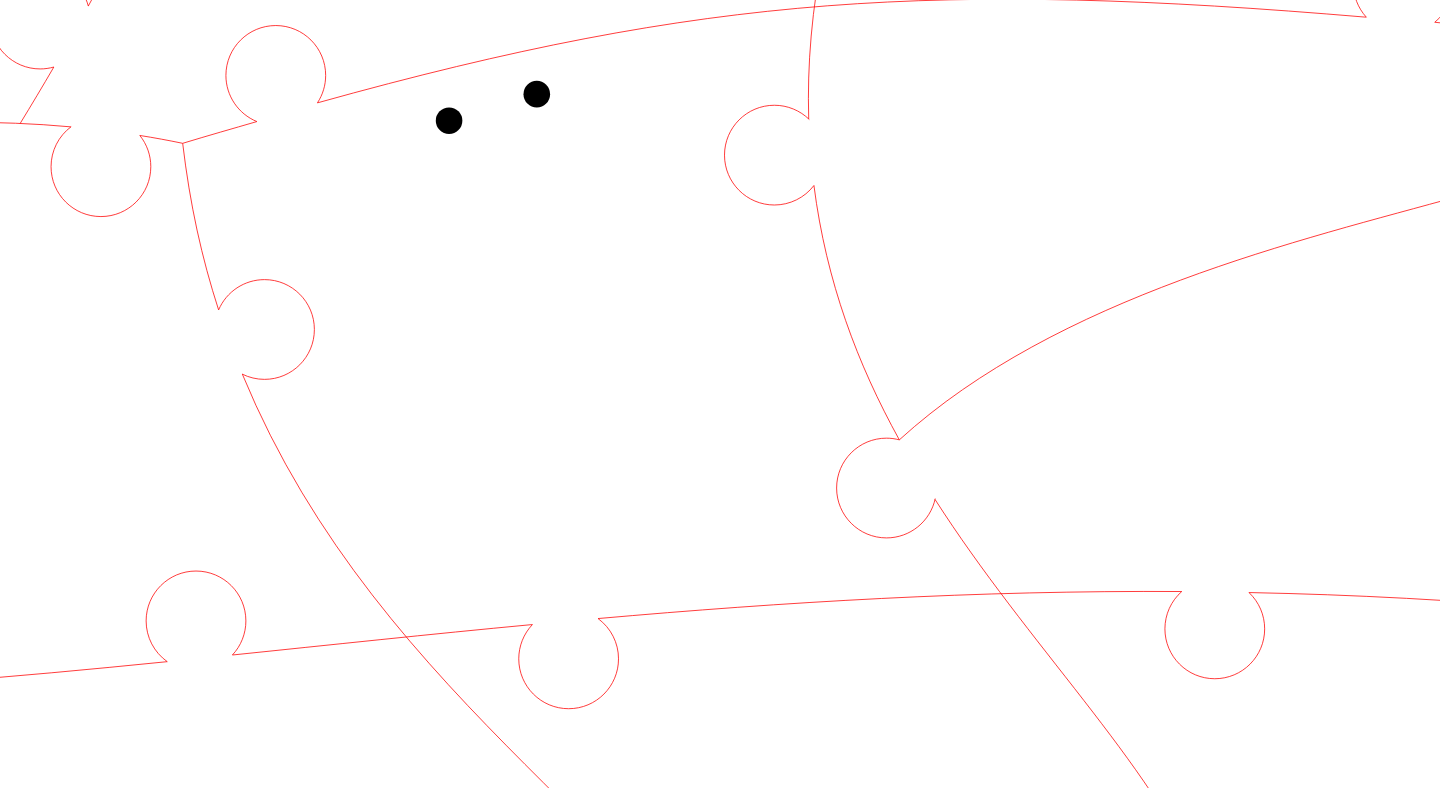 click 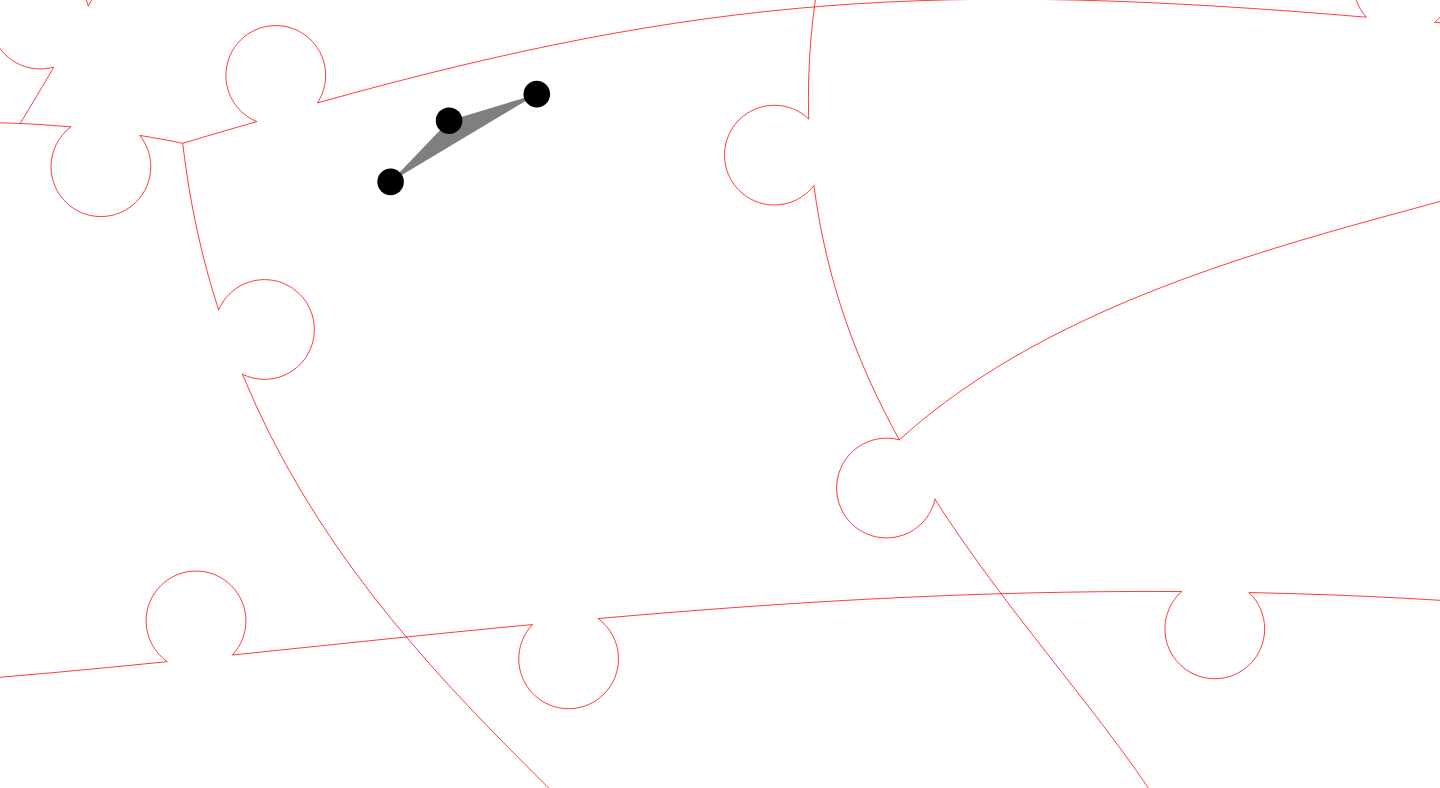 click 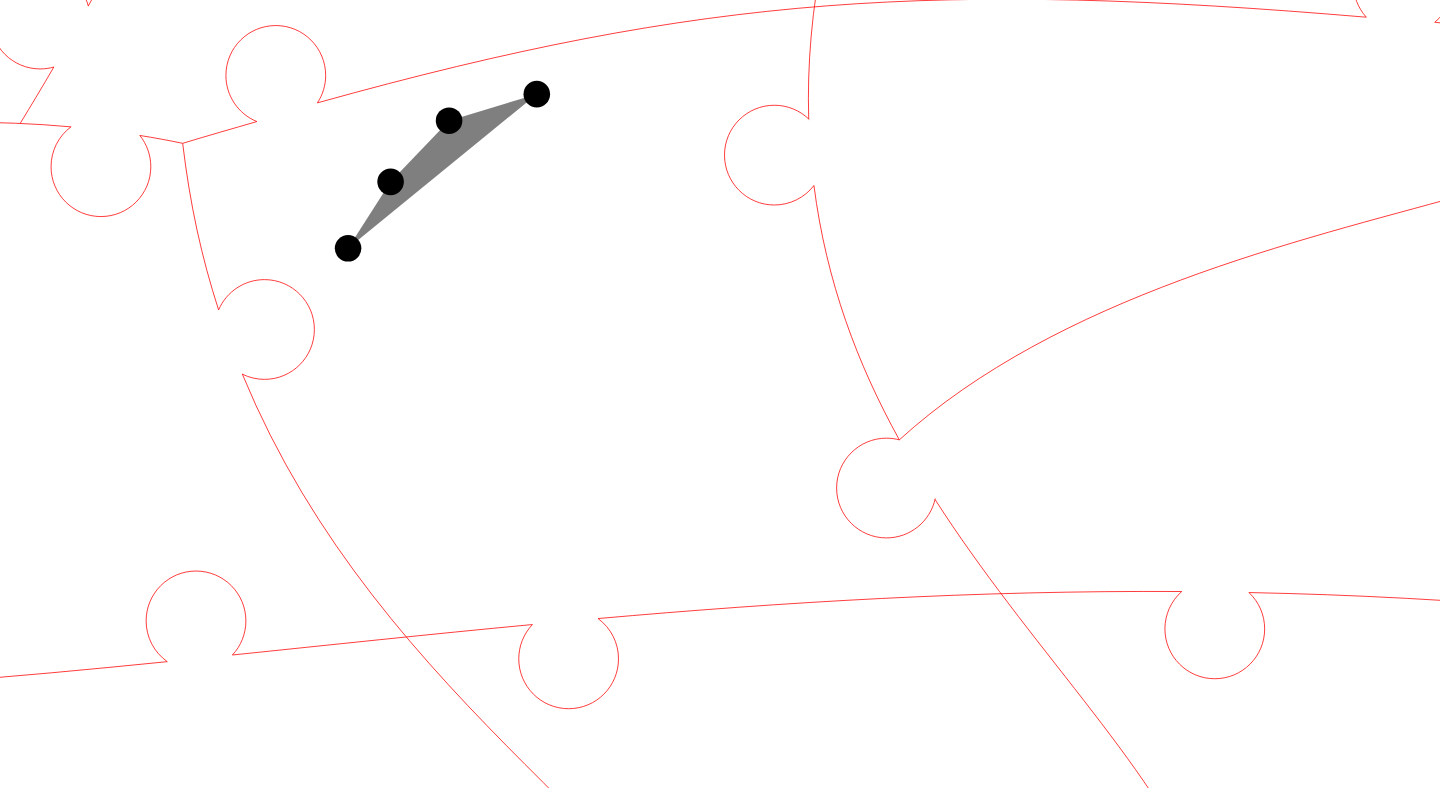 click 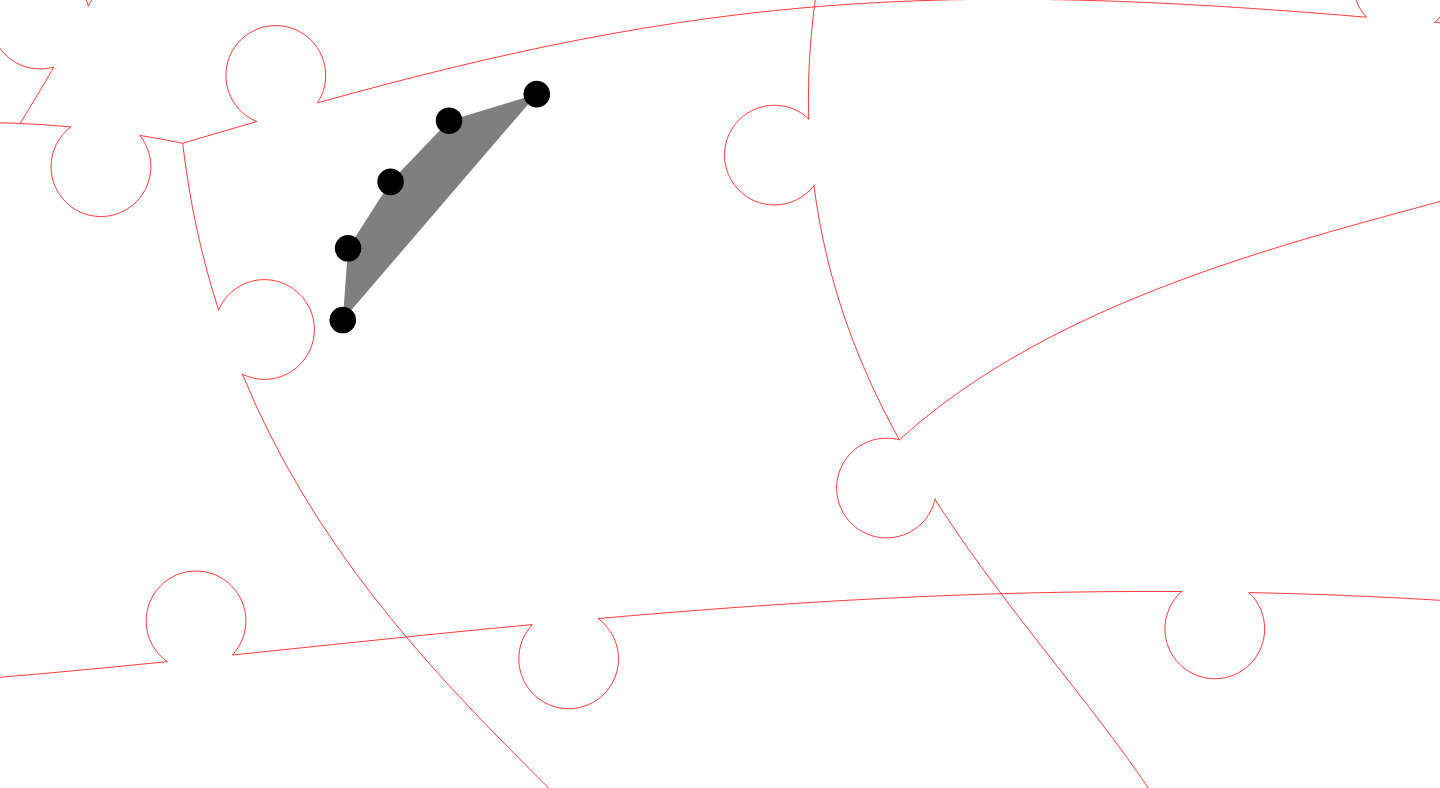 click 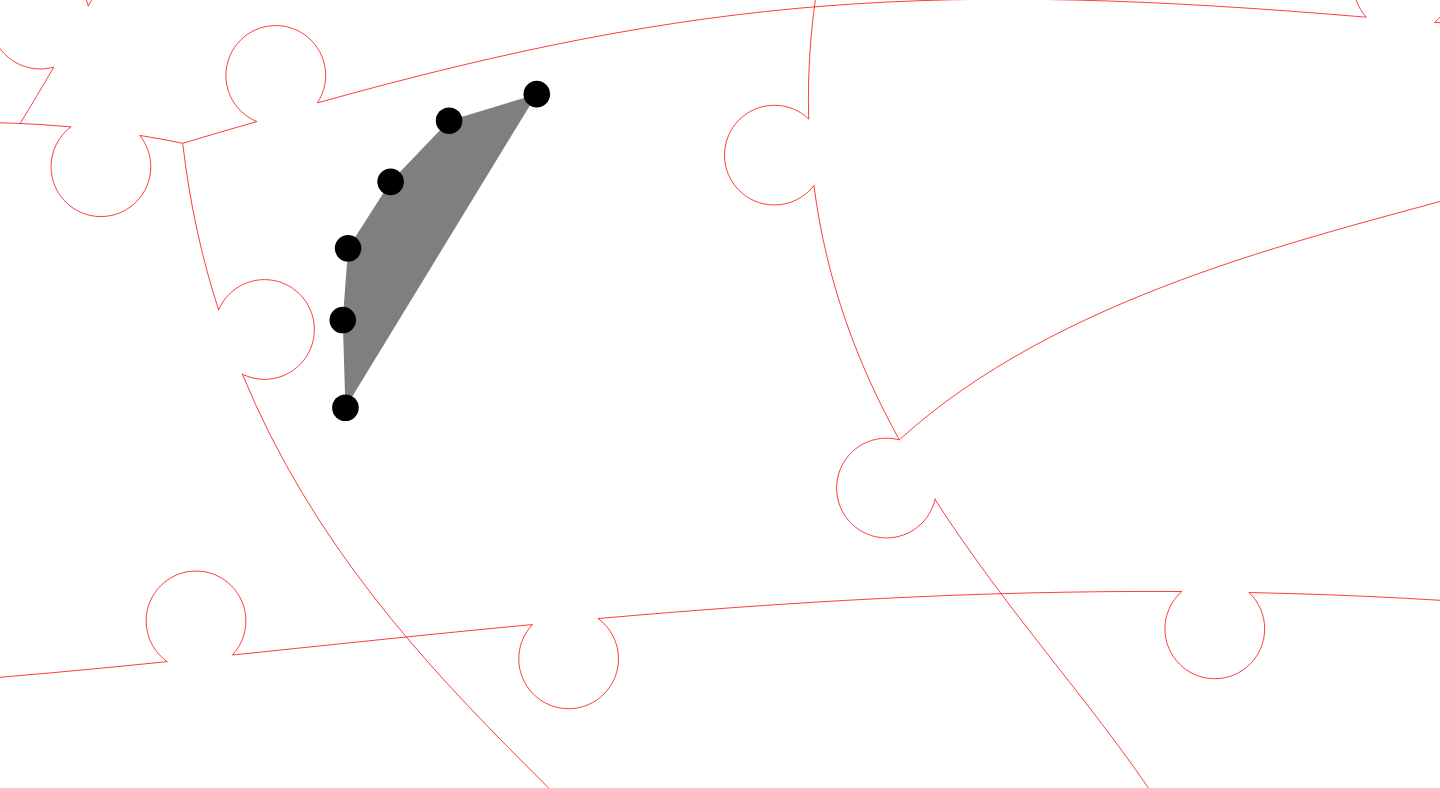 click 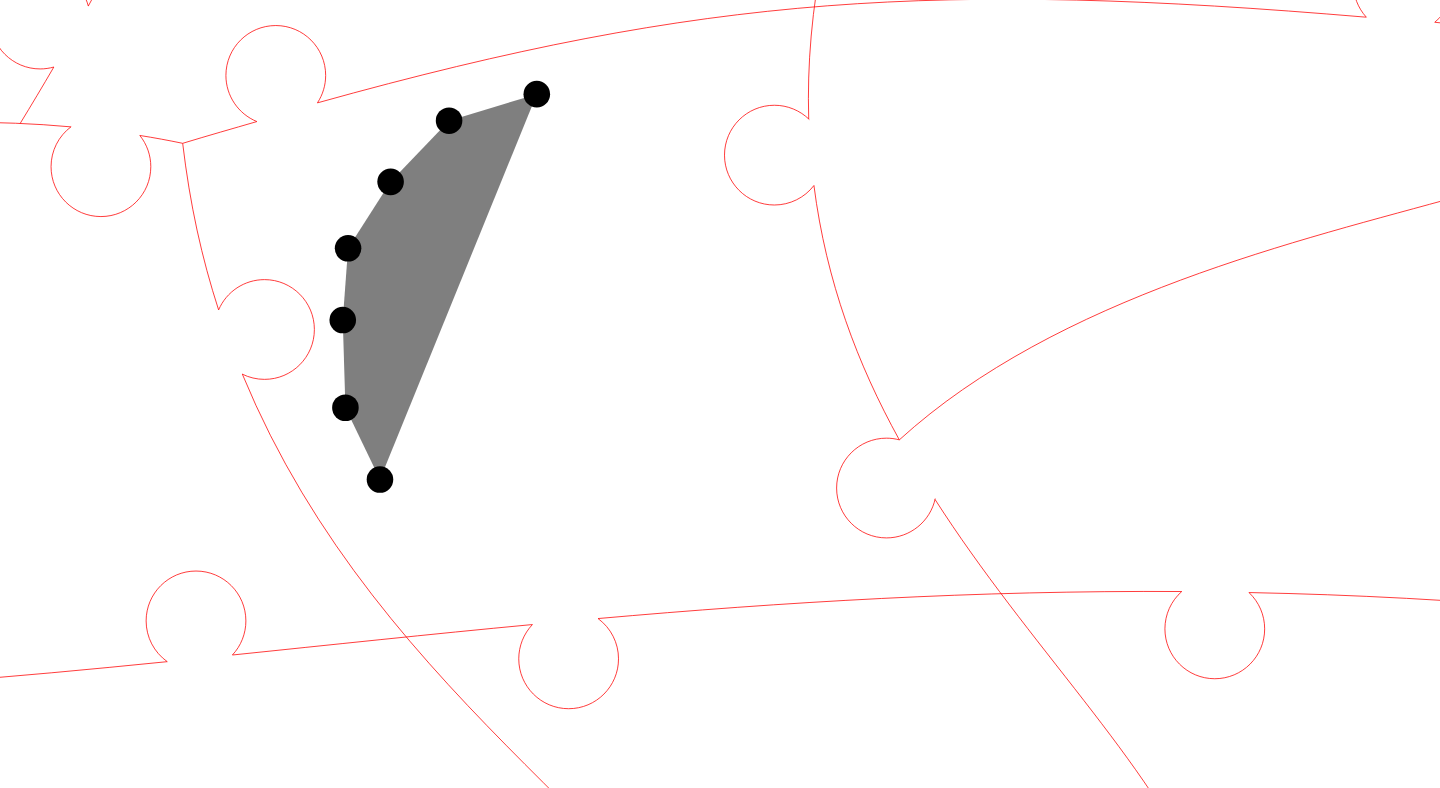 click 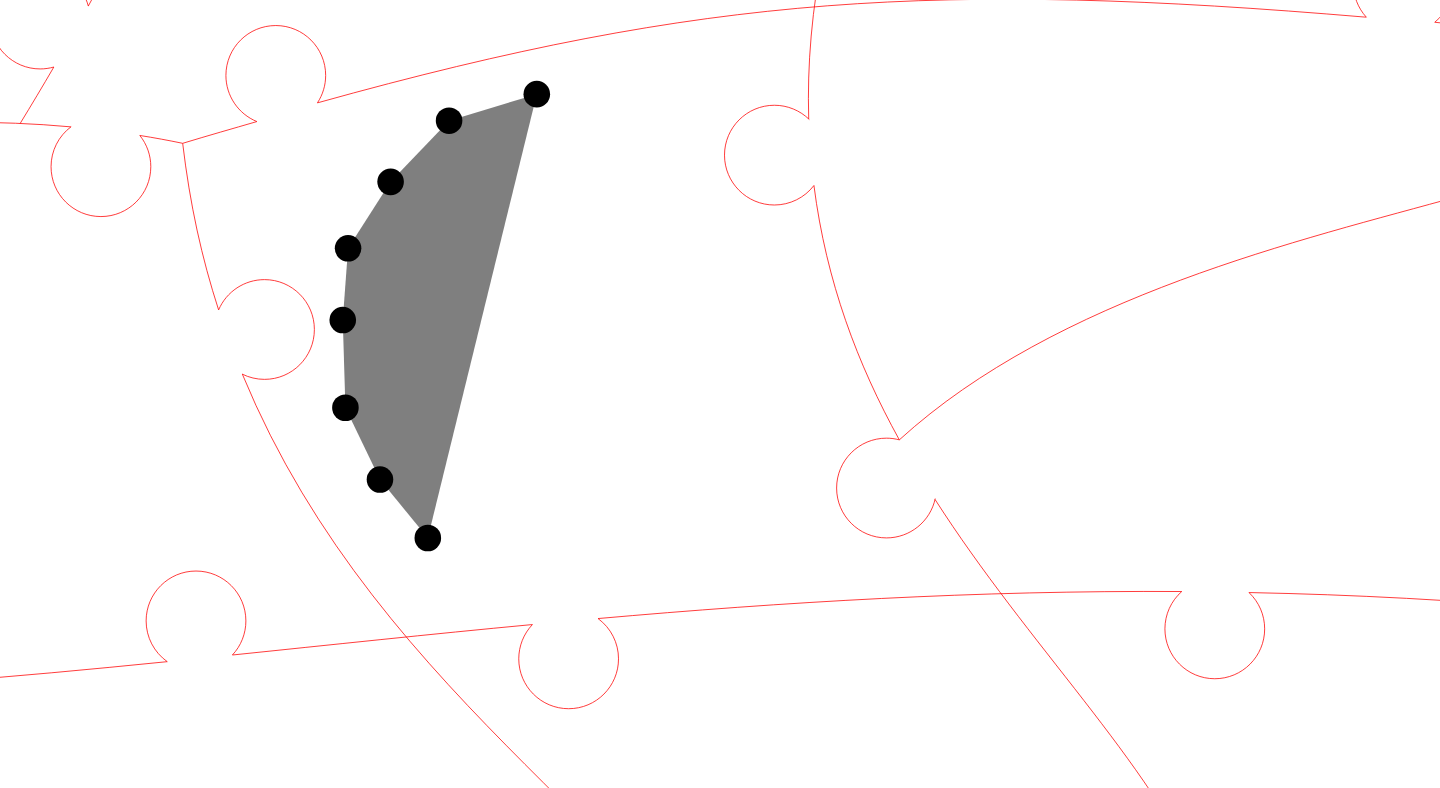 click 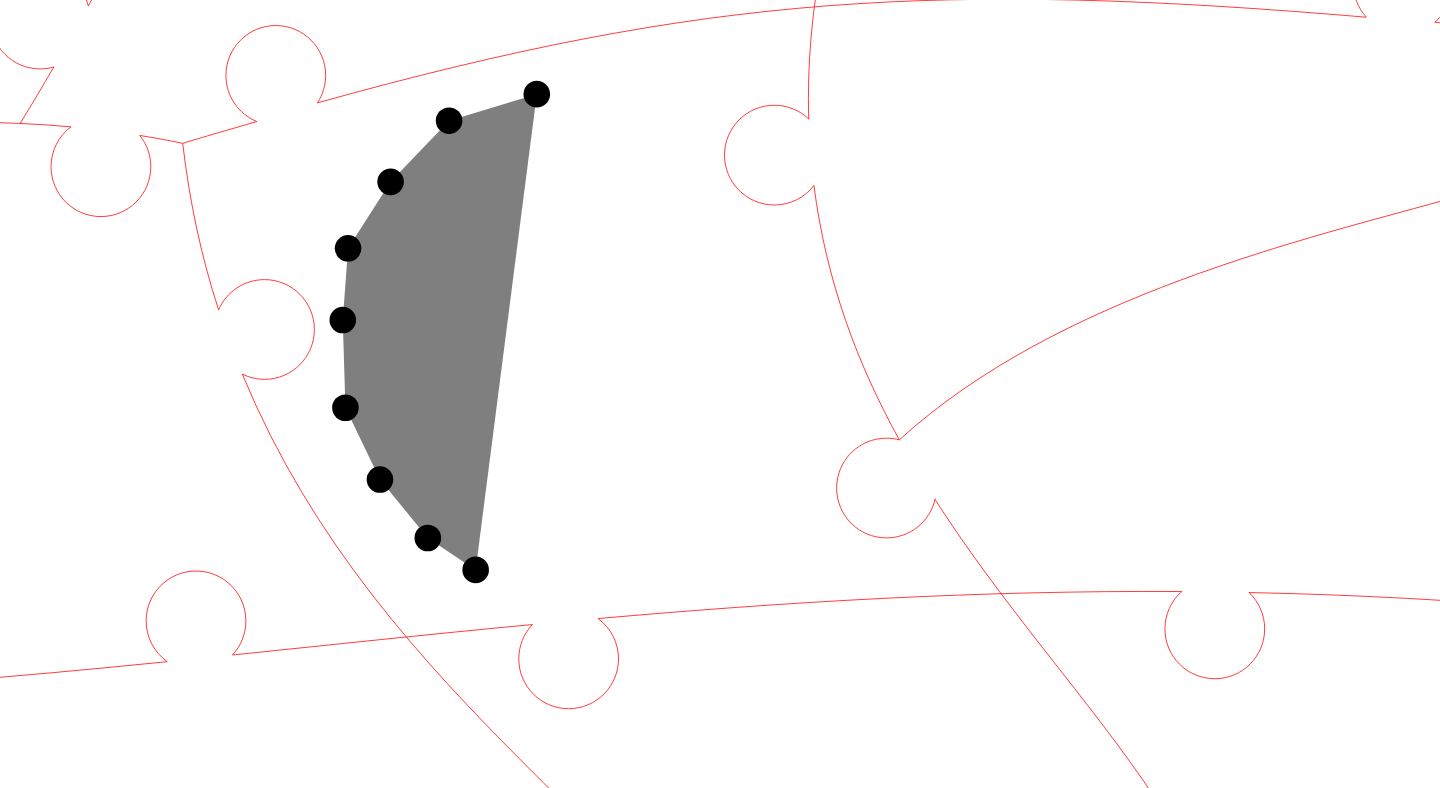 click 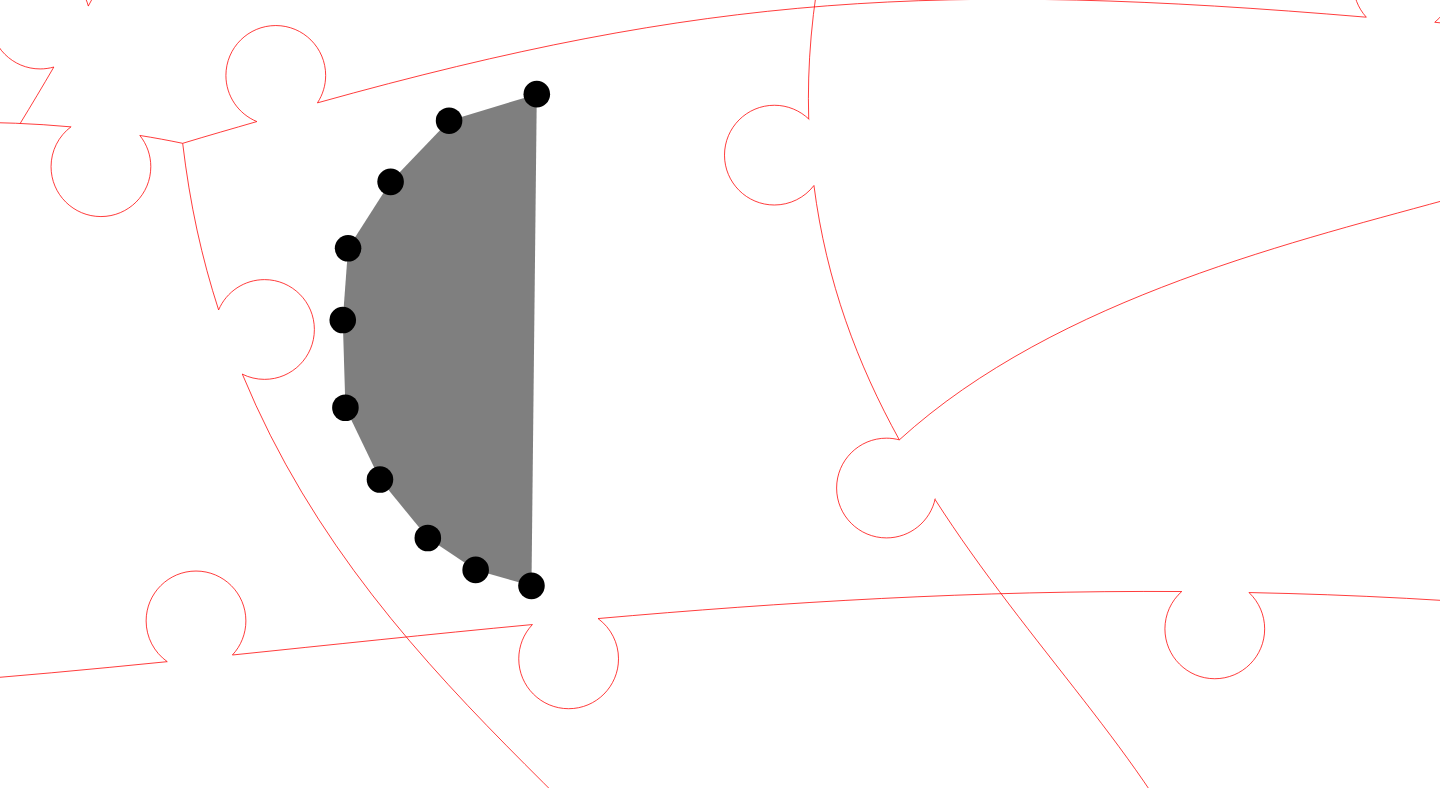 click 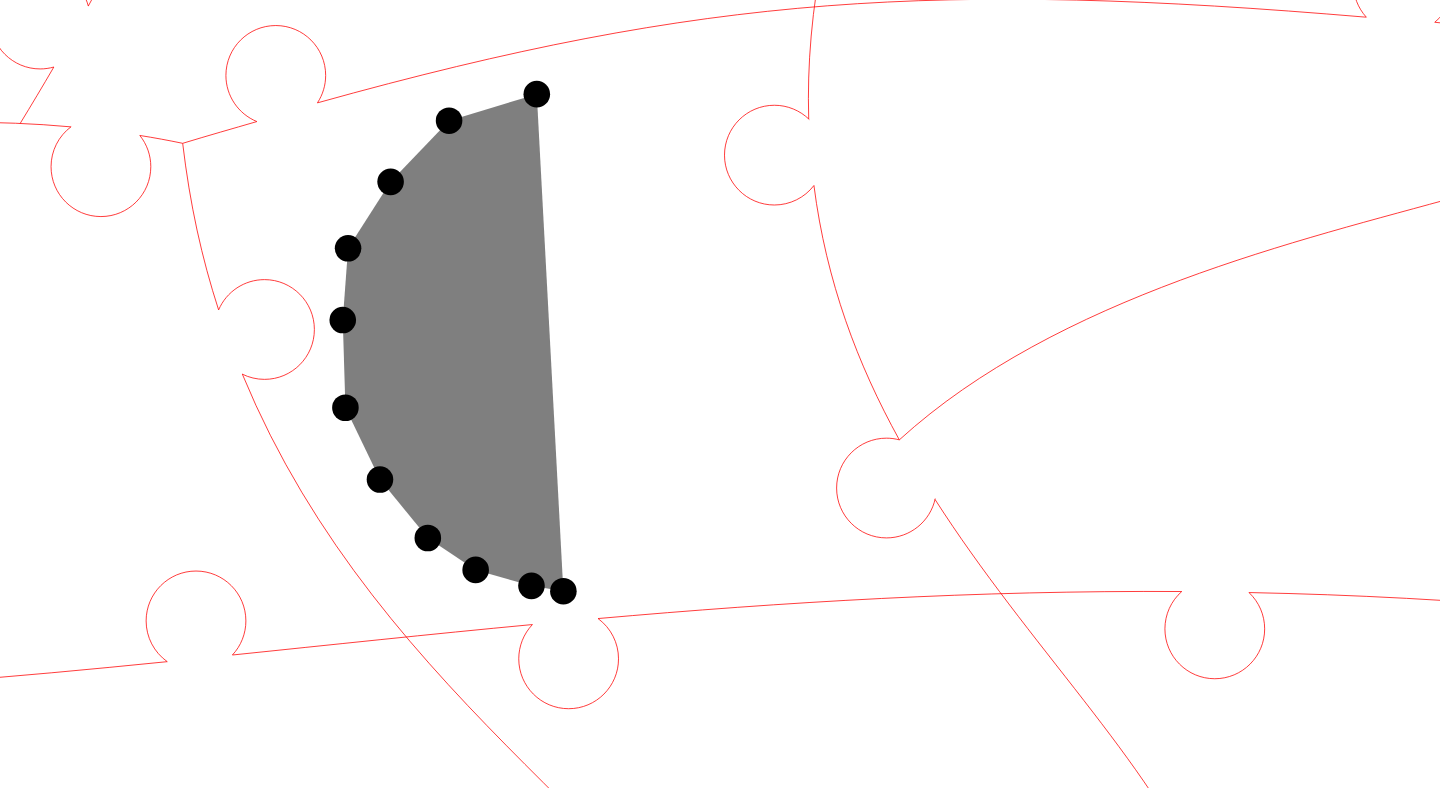 click 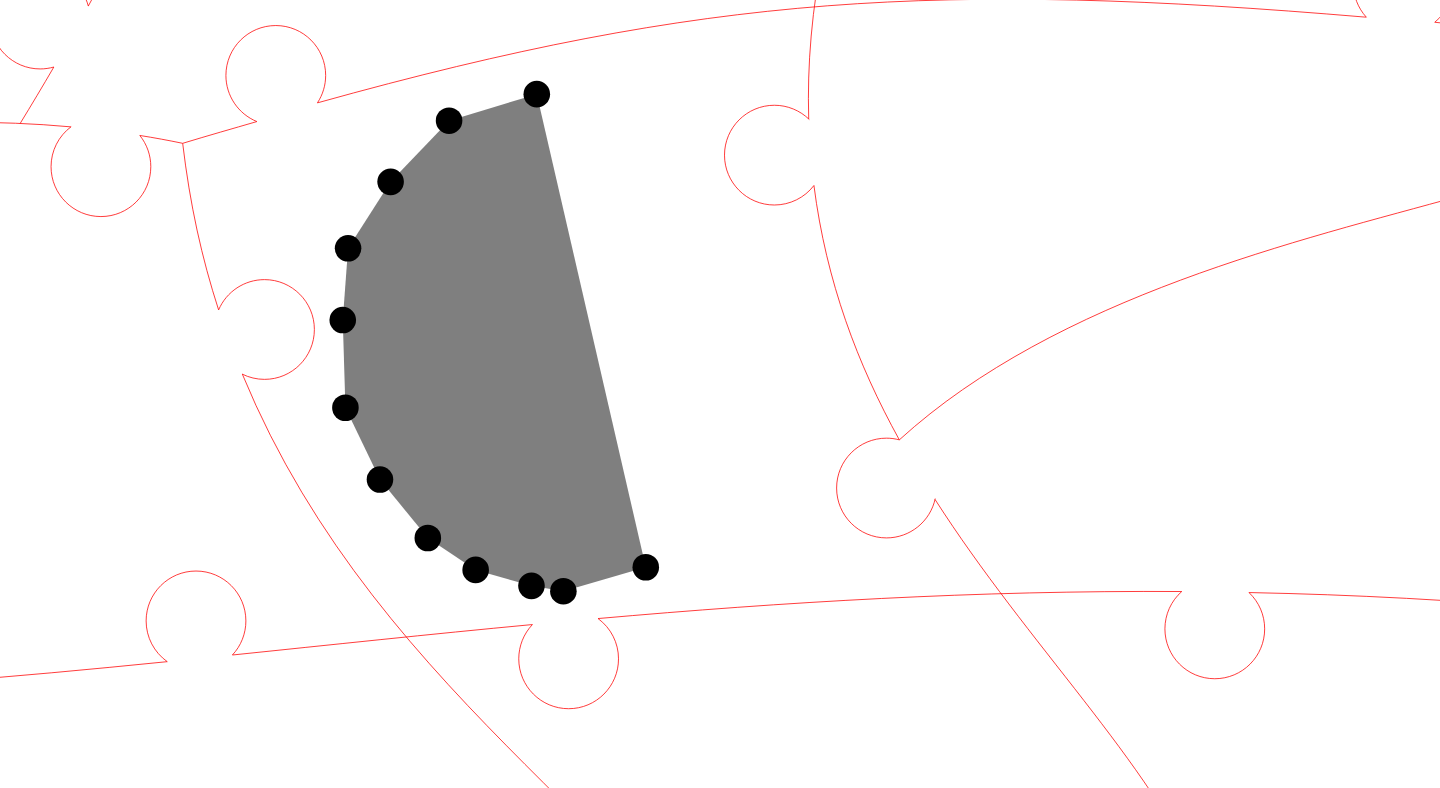 click 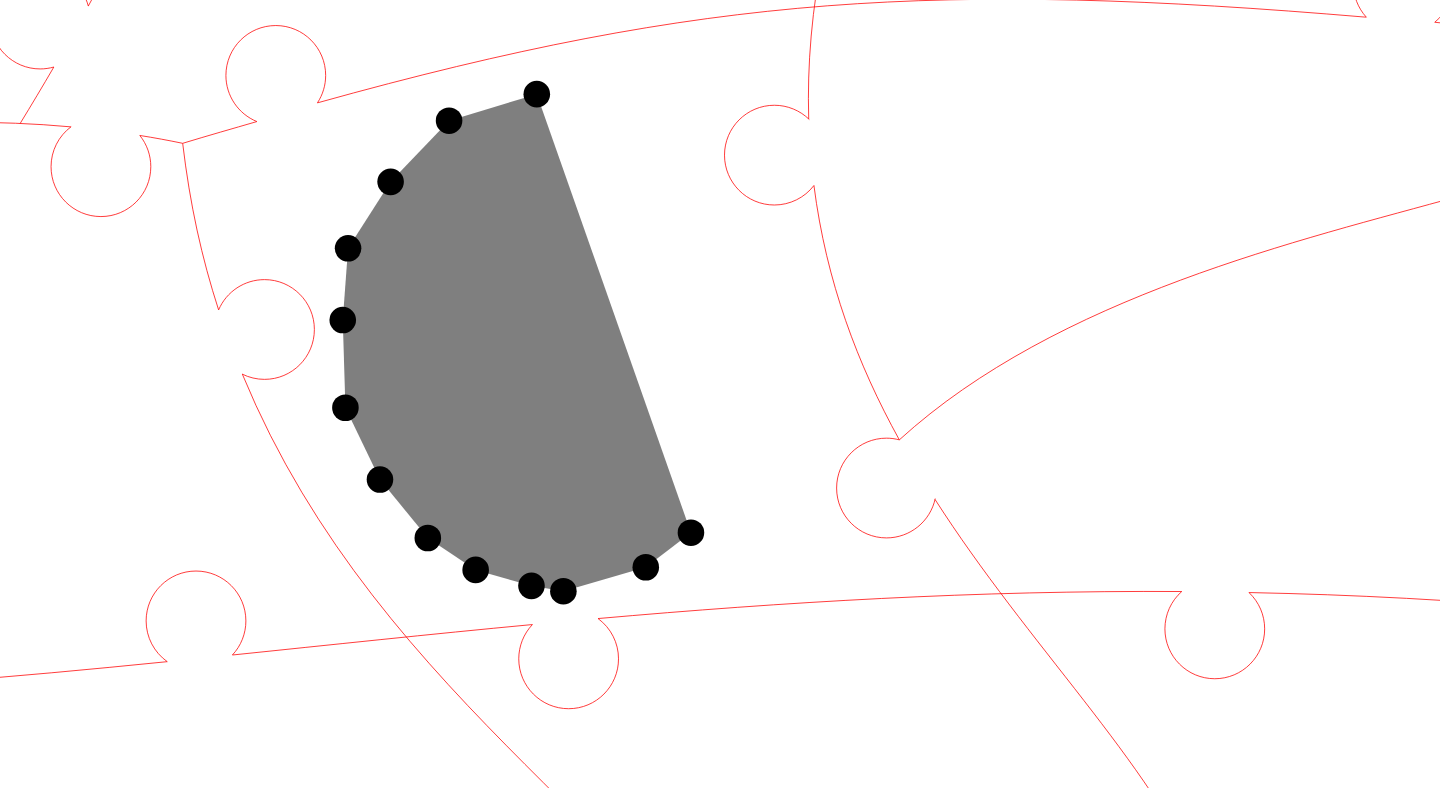 click 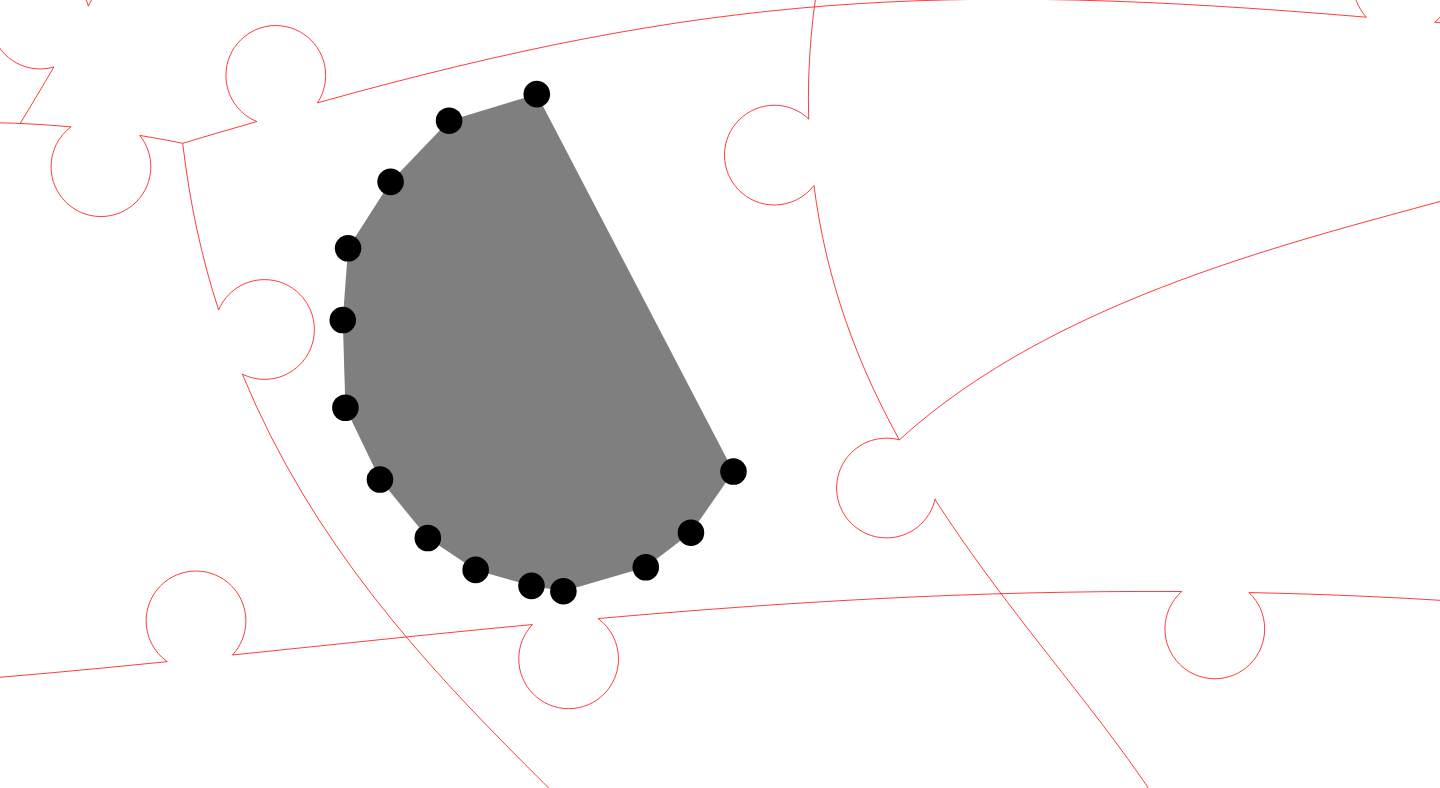 click 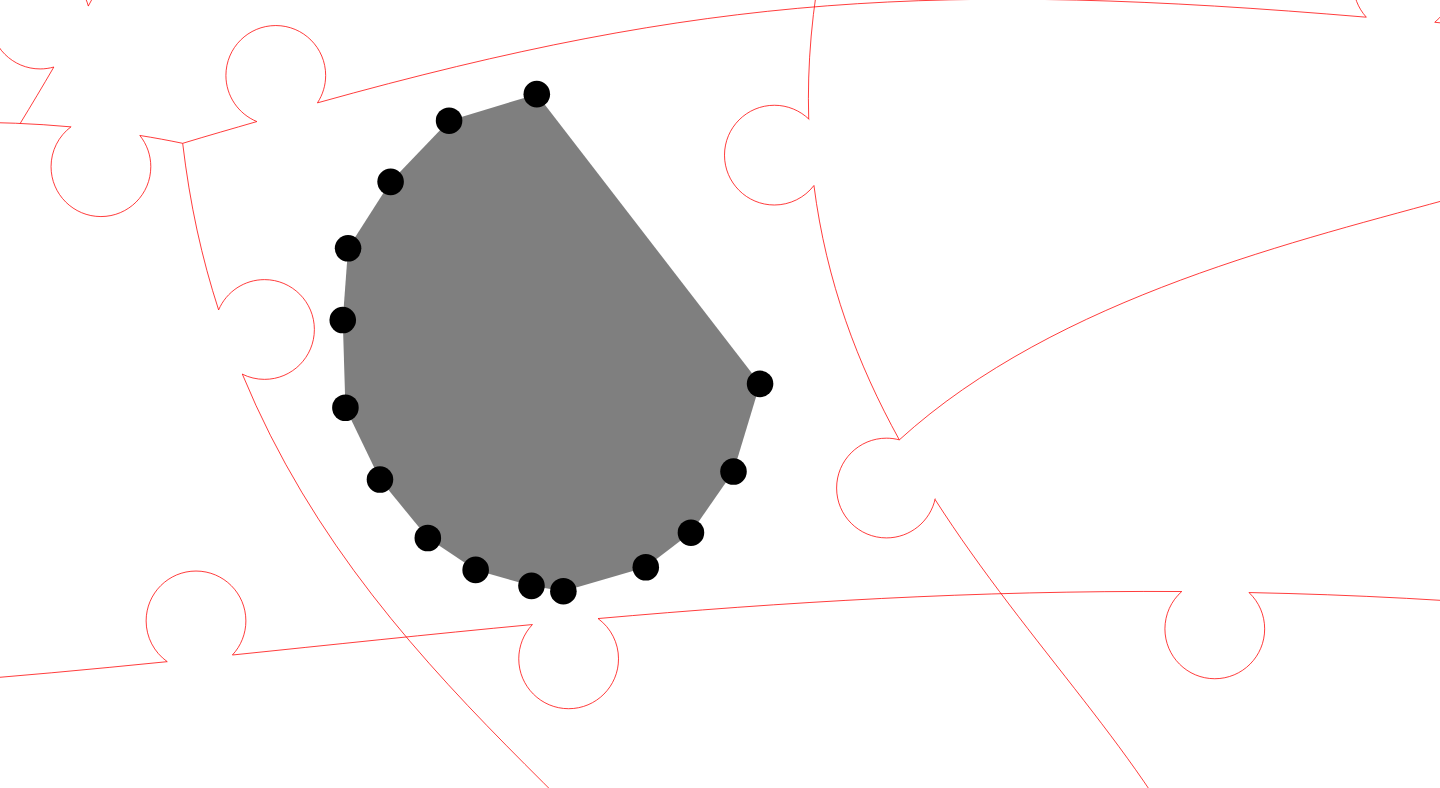 click 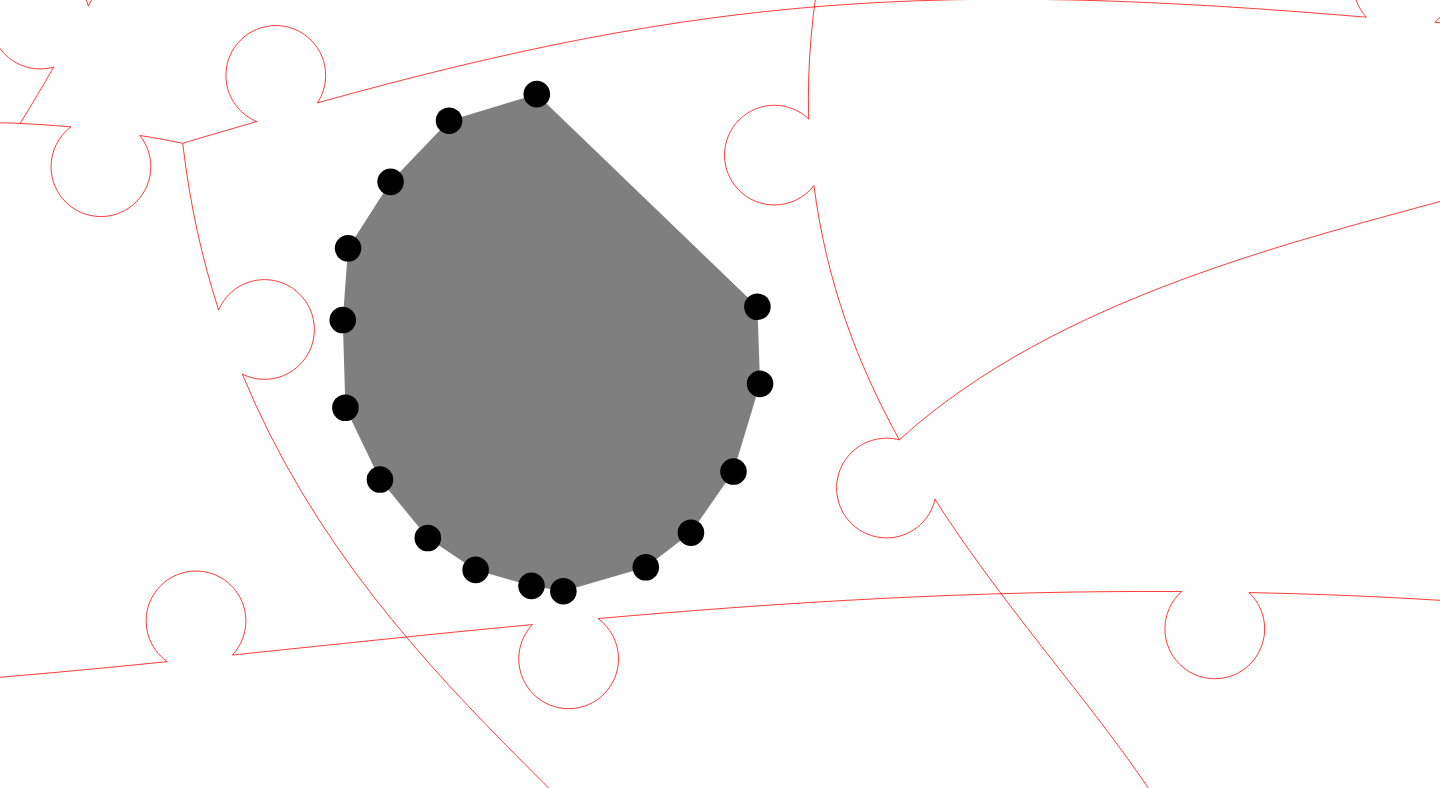click 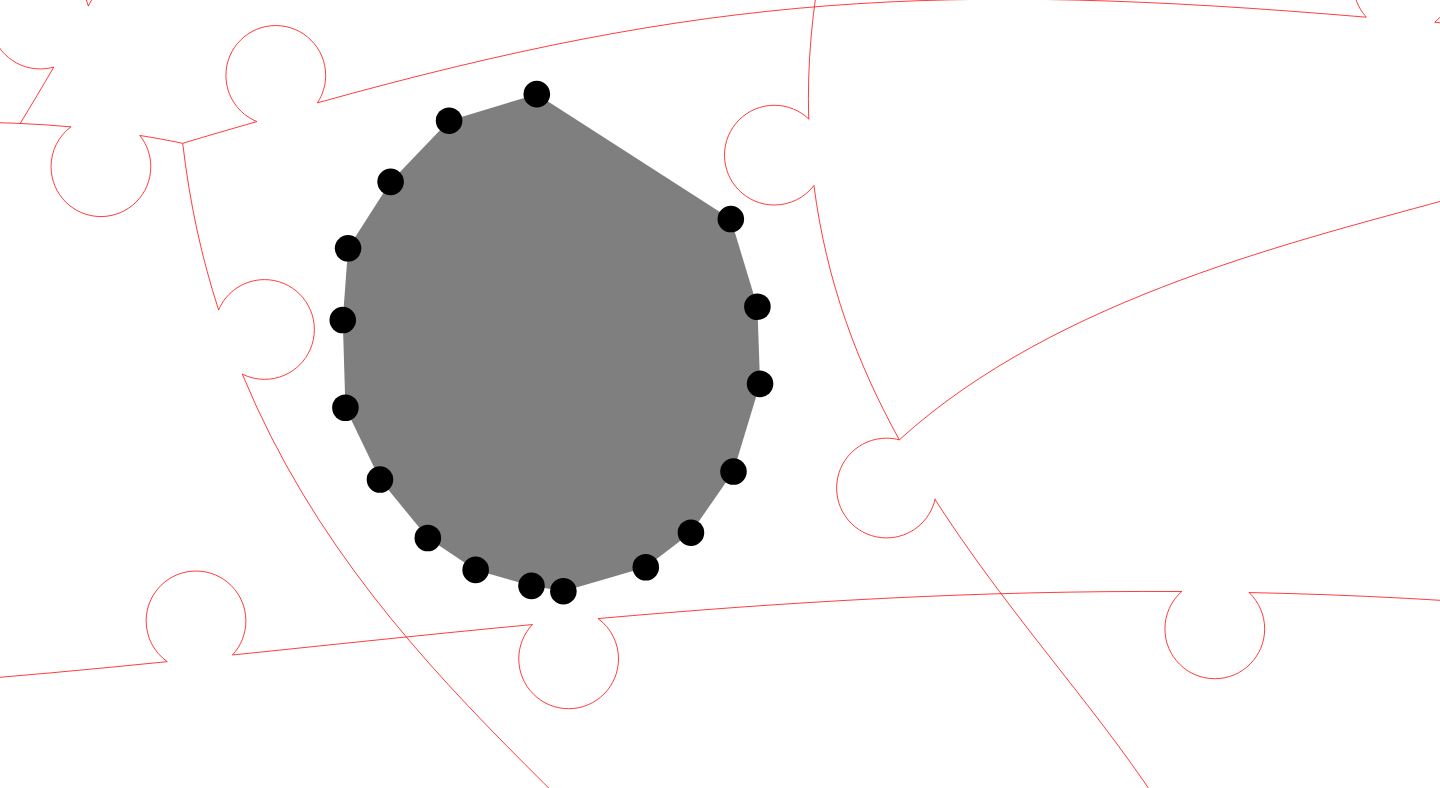 click 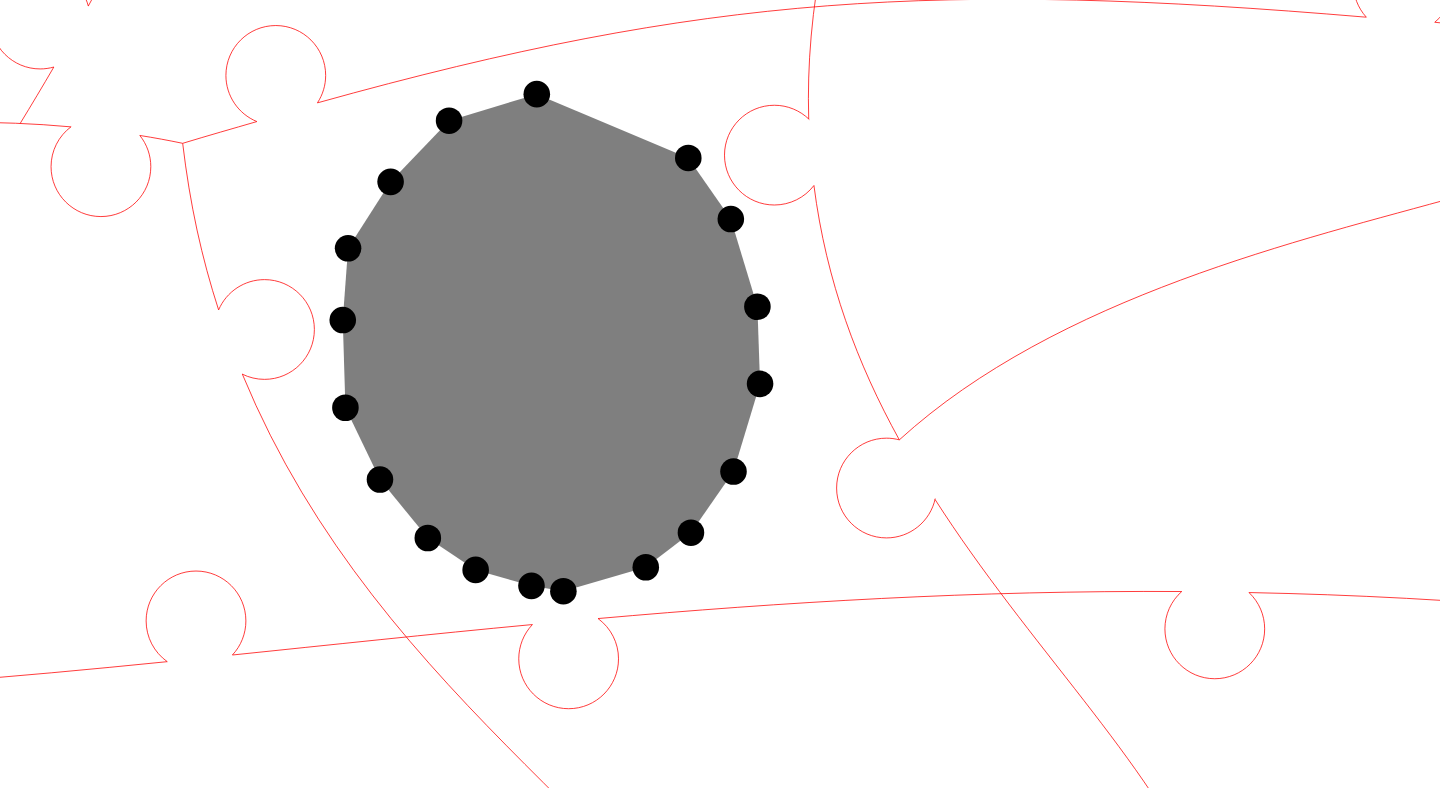 click 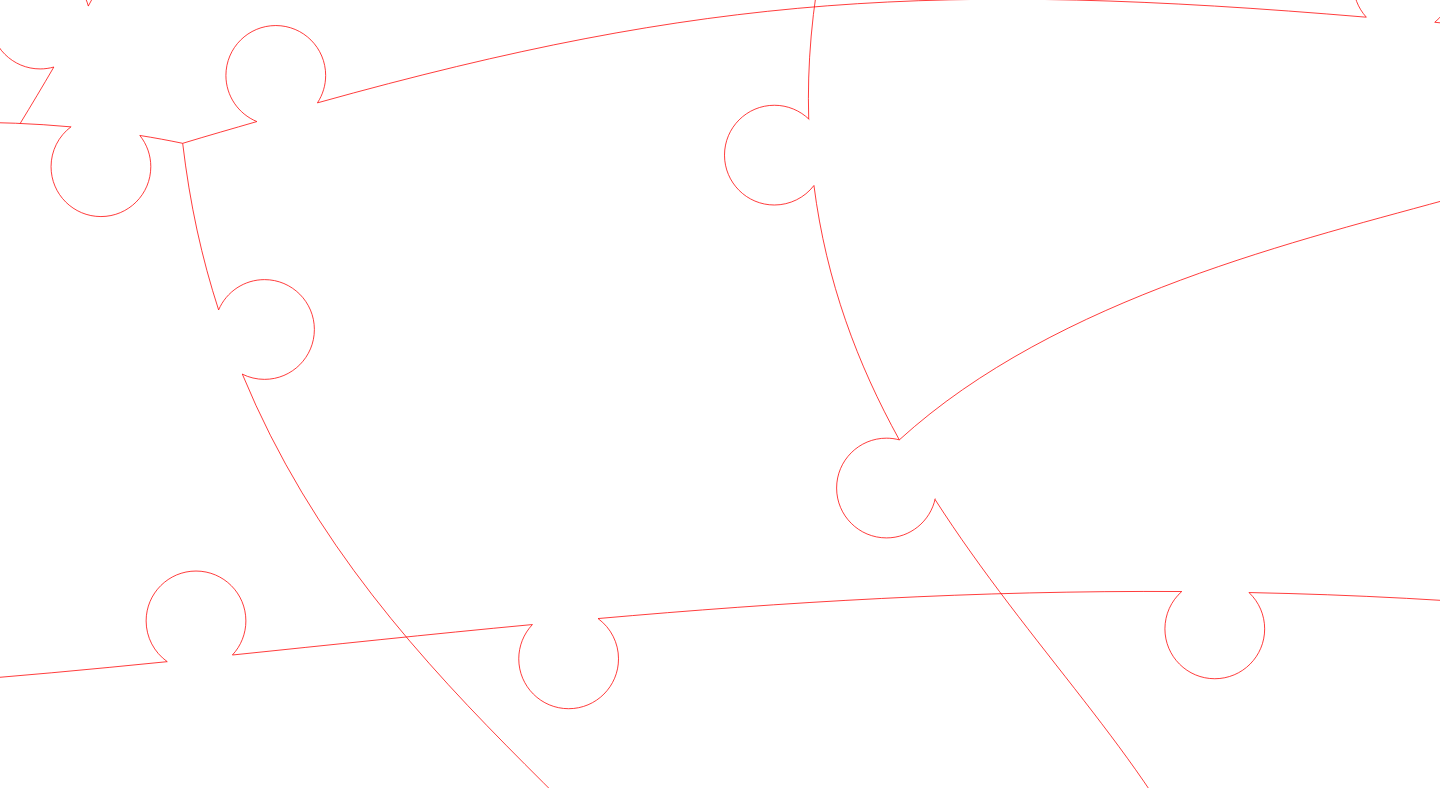 click 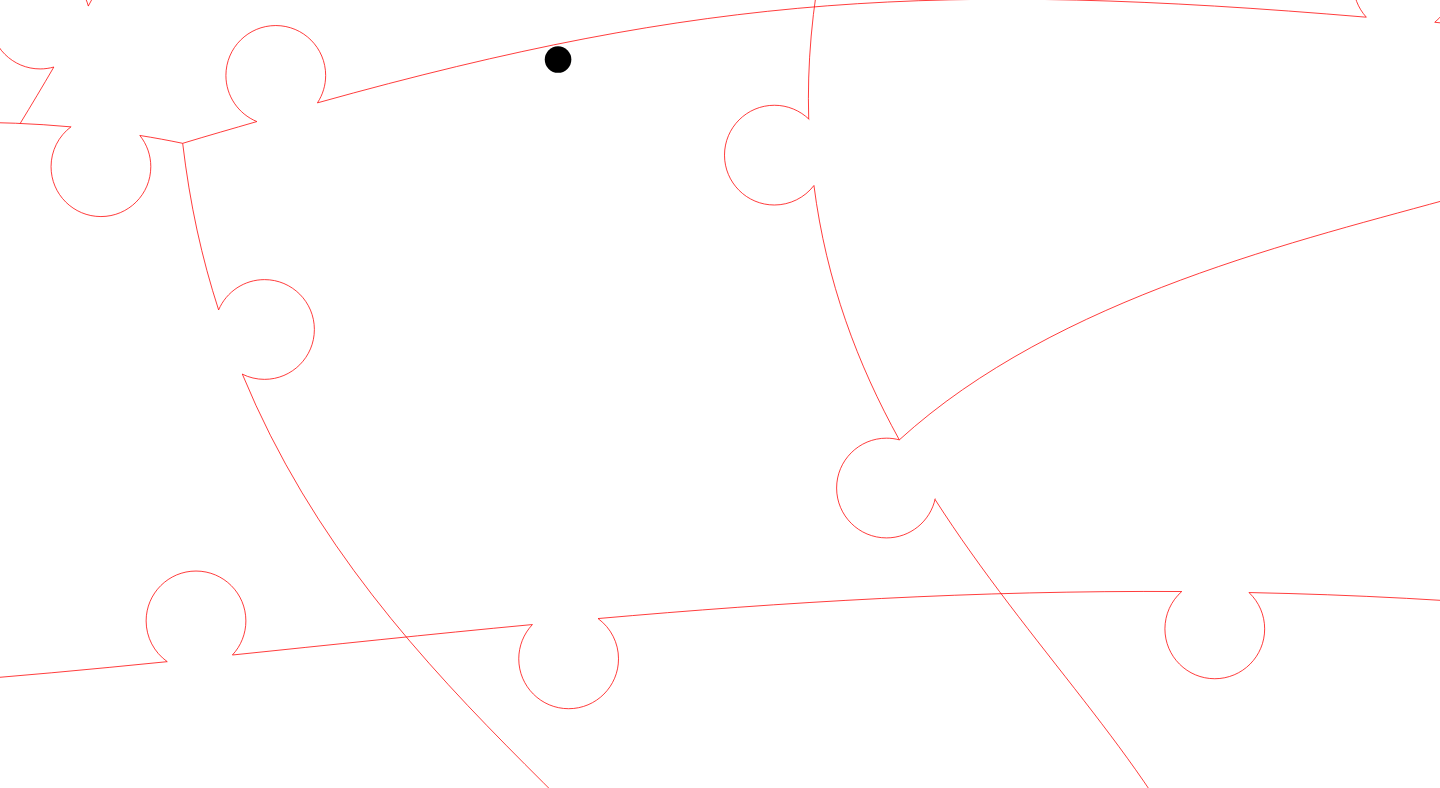 click 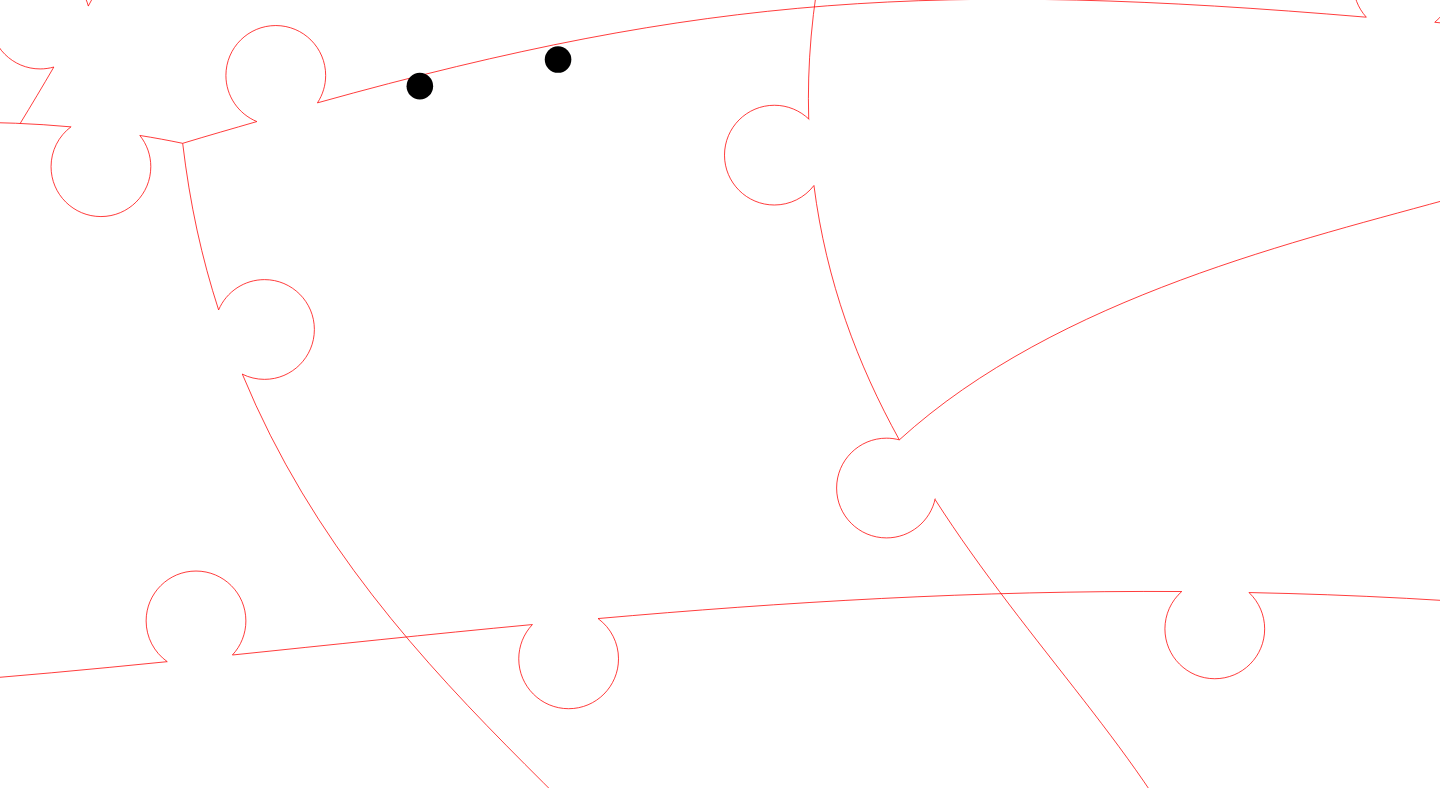 click 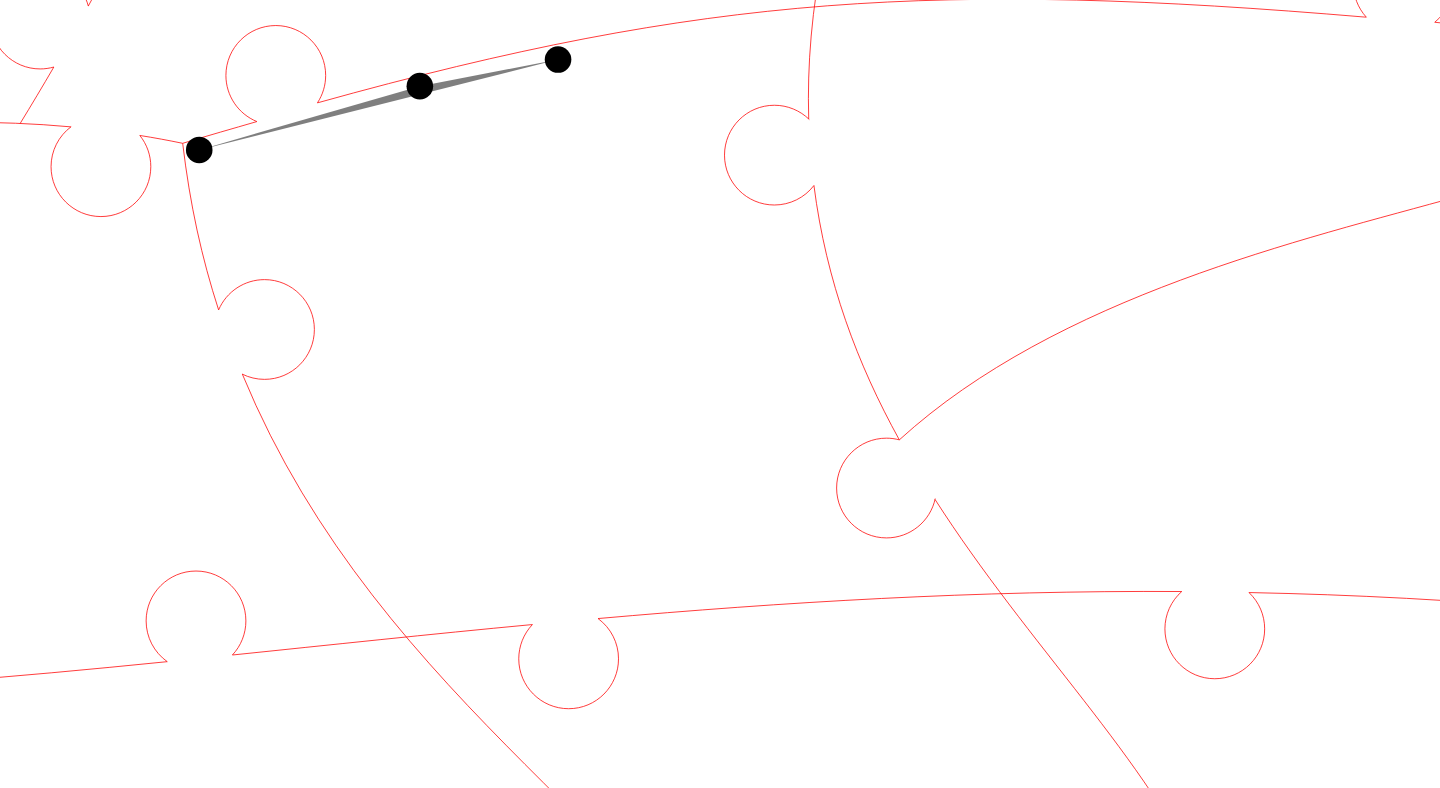 click 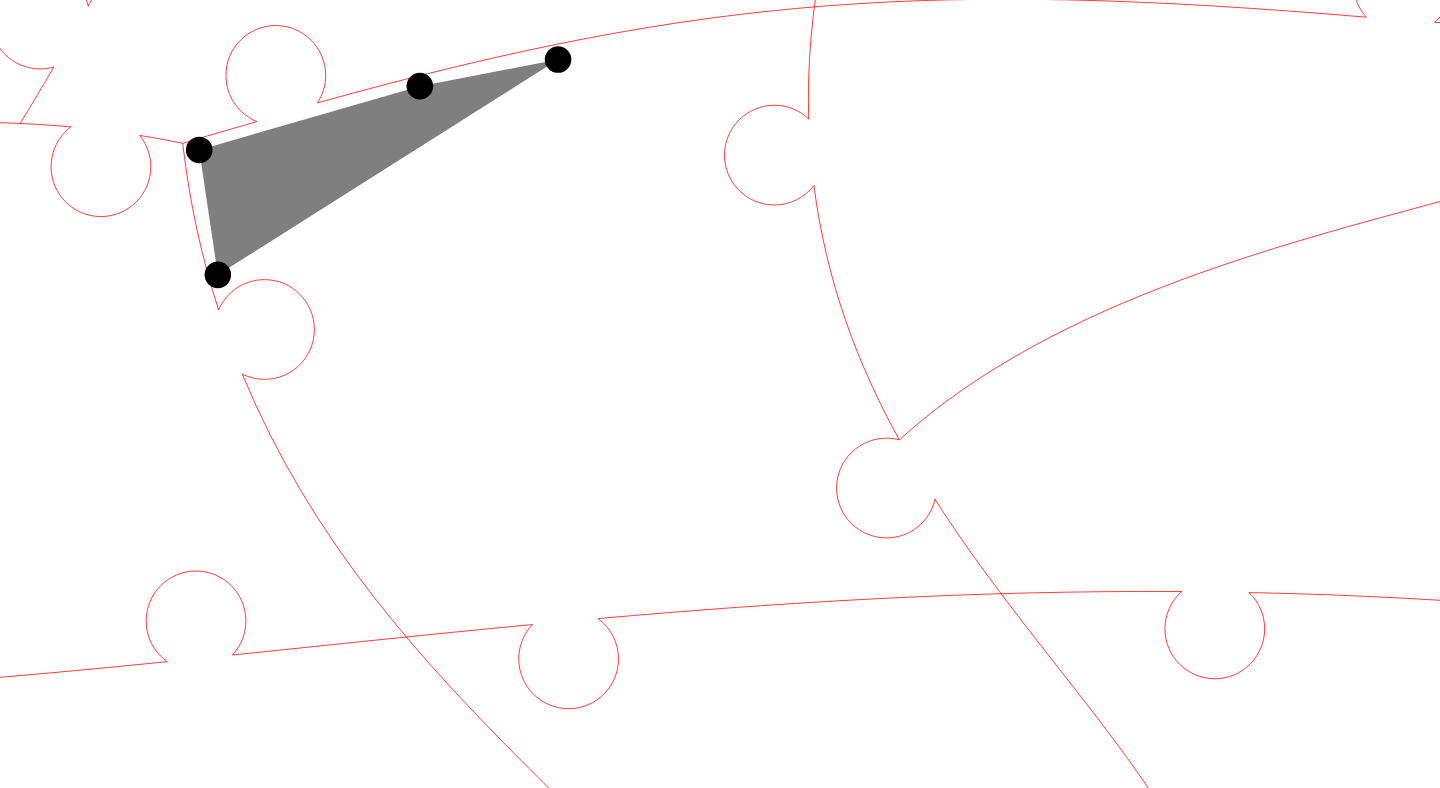 click 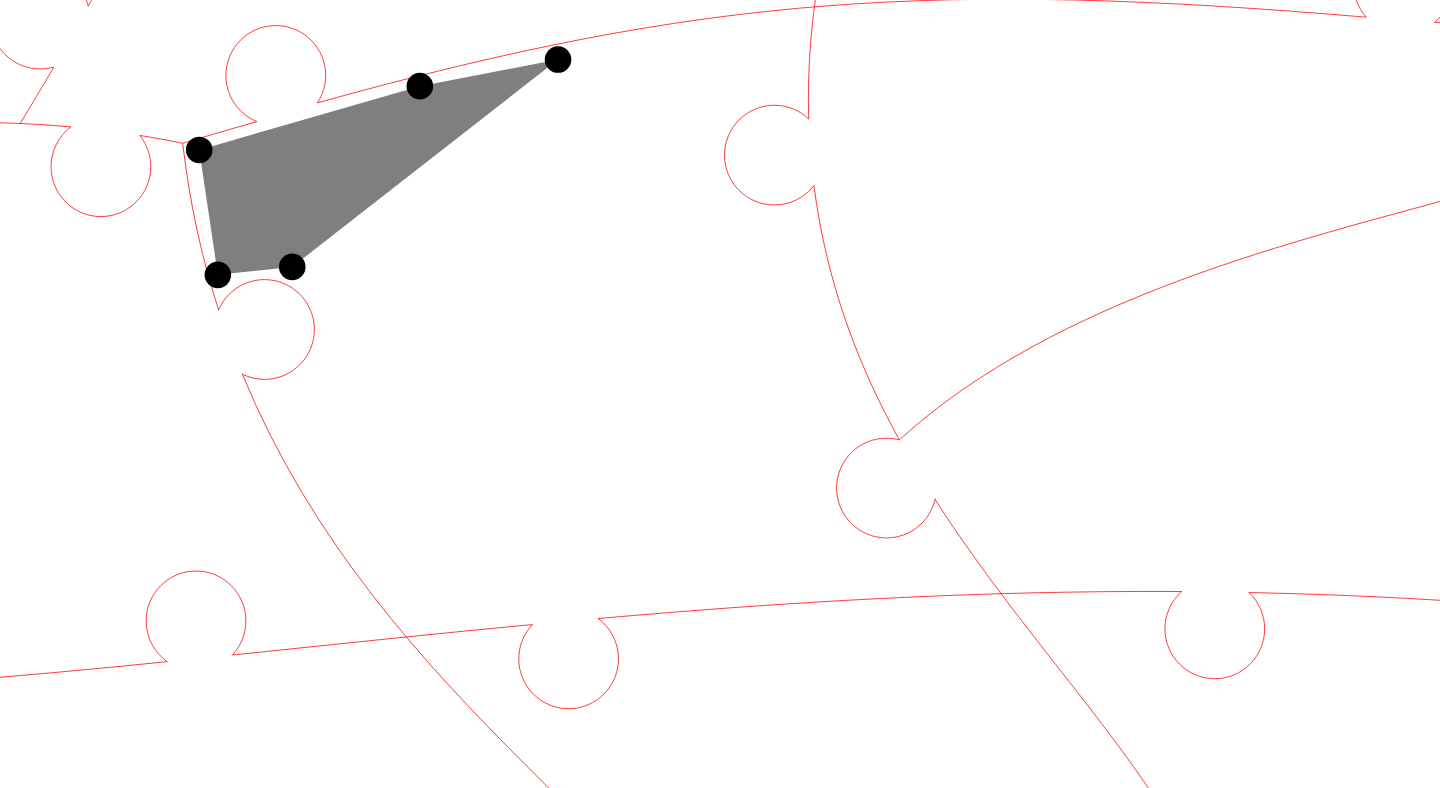 click 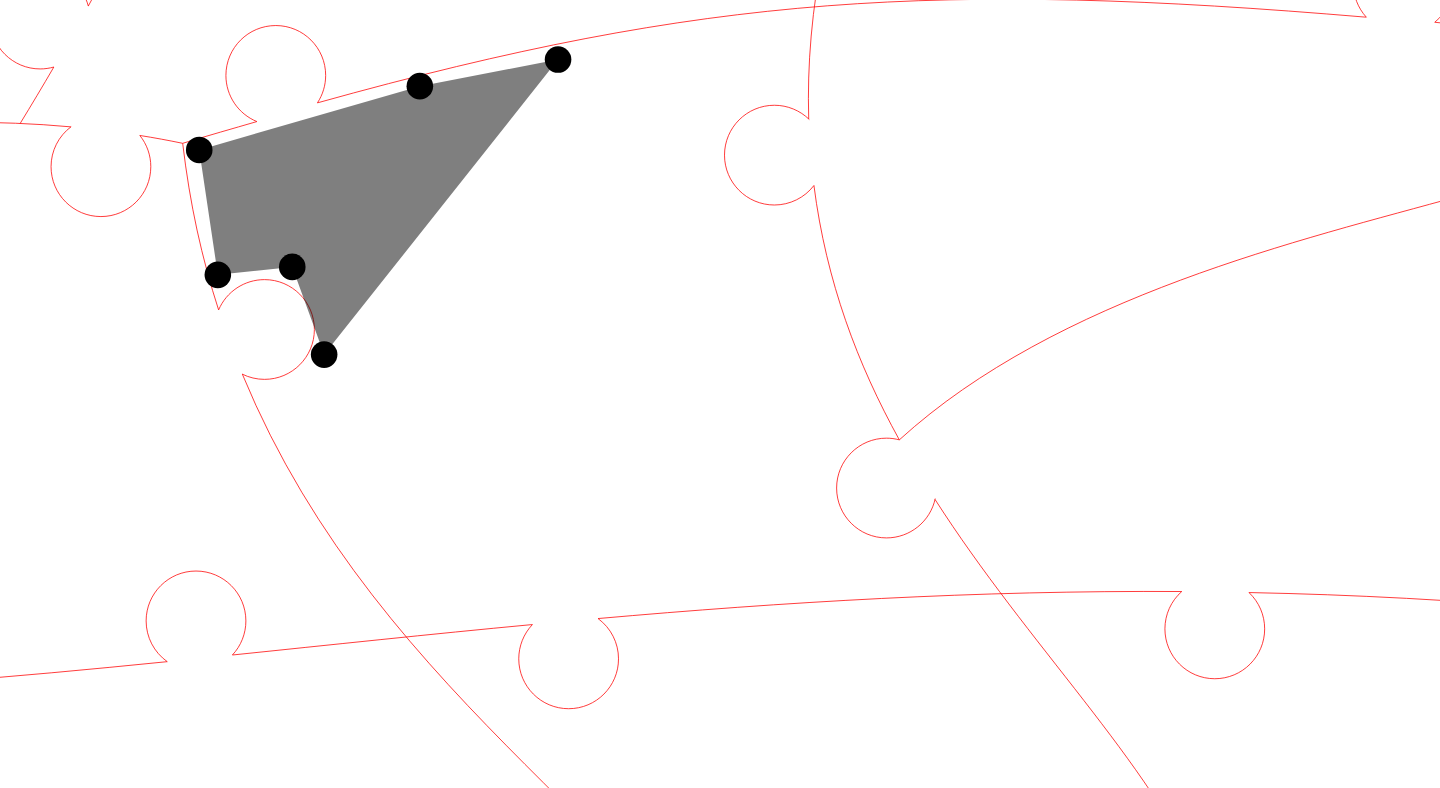 click 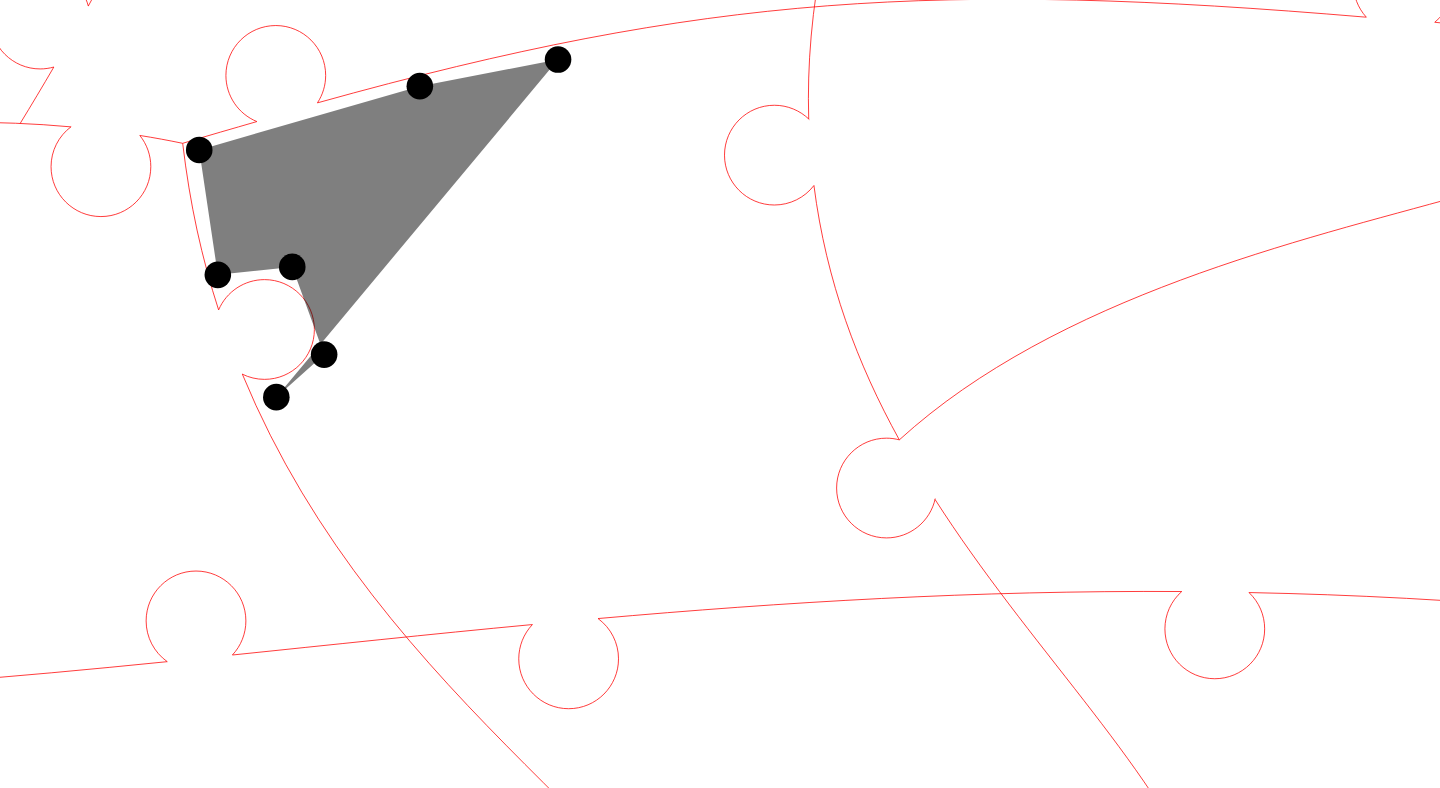 click 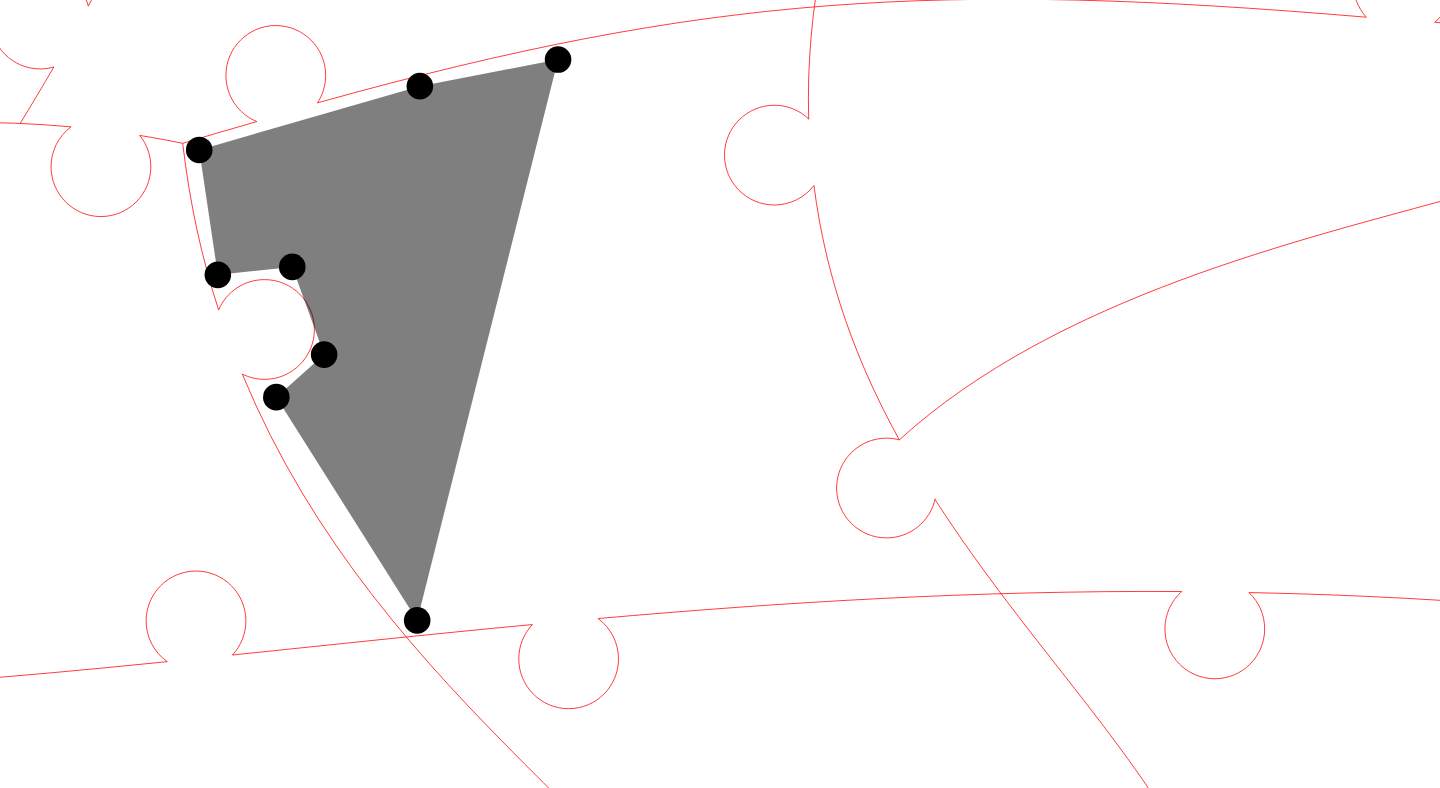 click 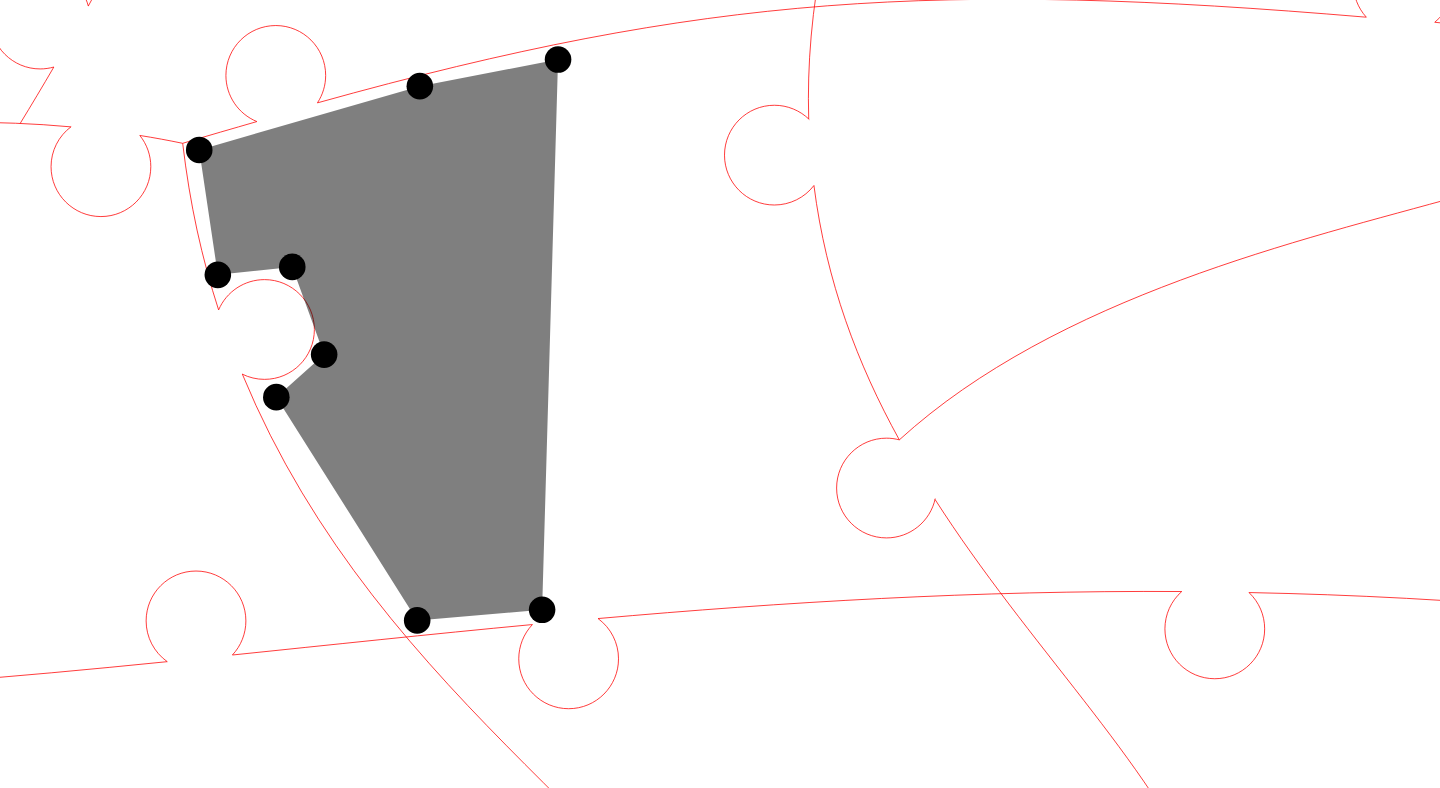 click 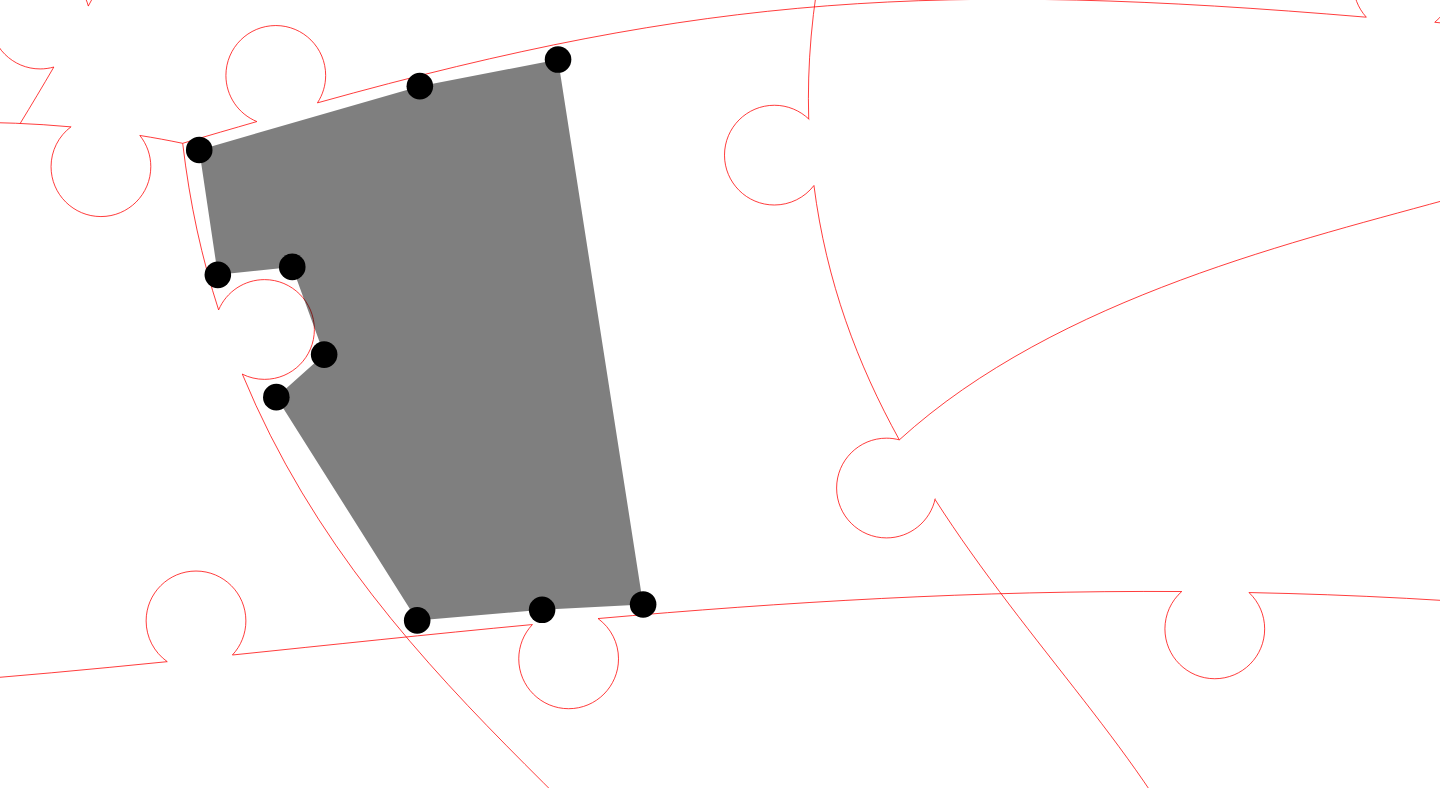 click 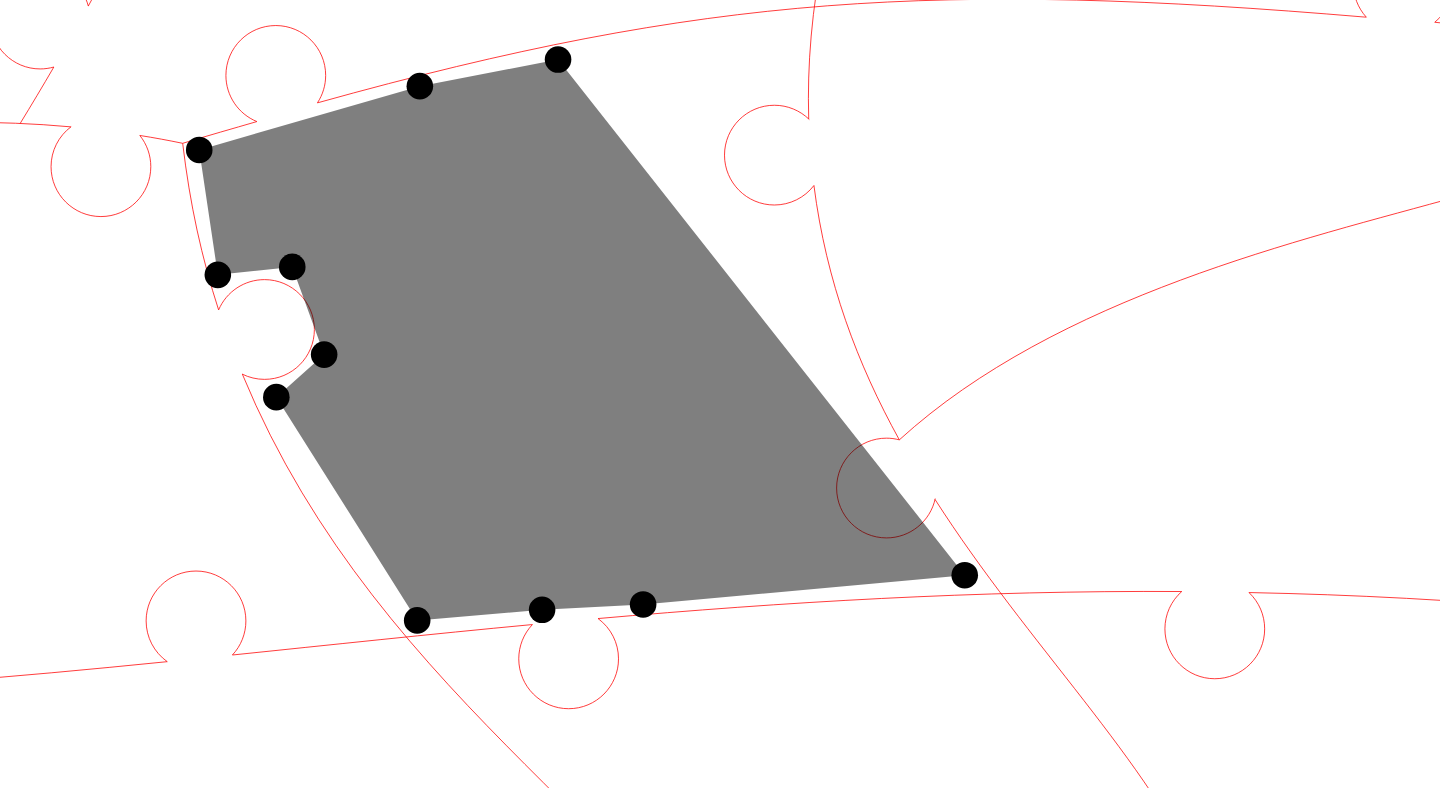 click 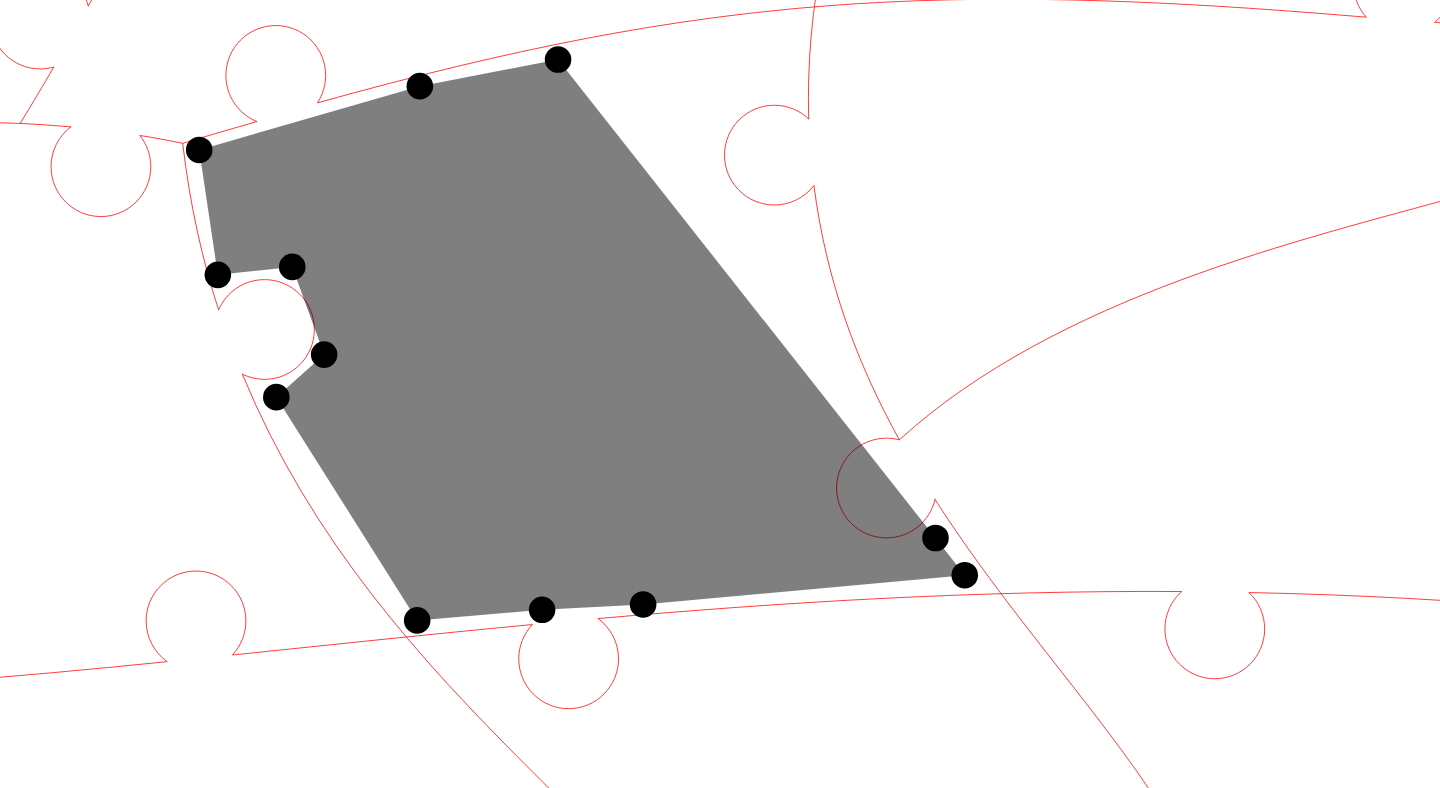 click 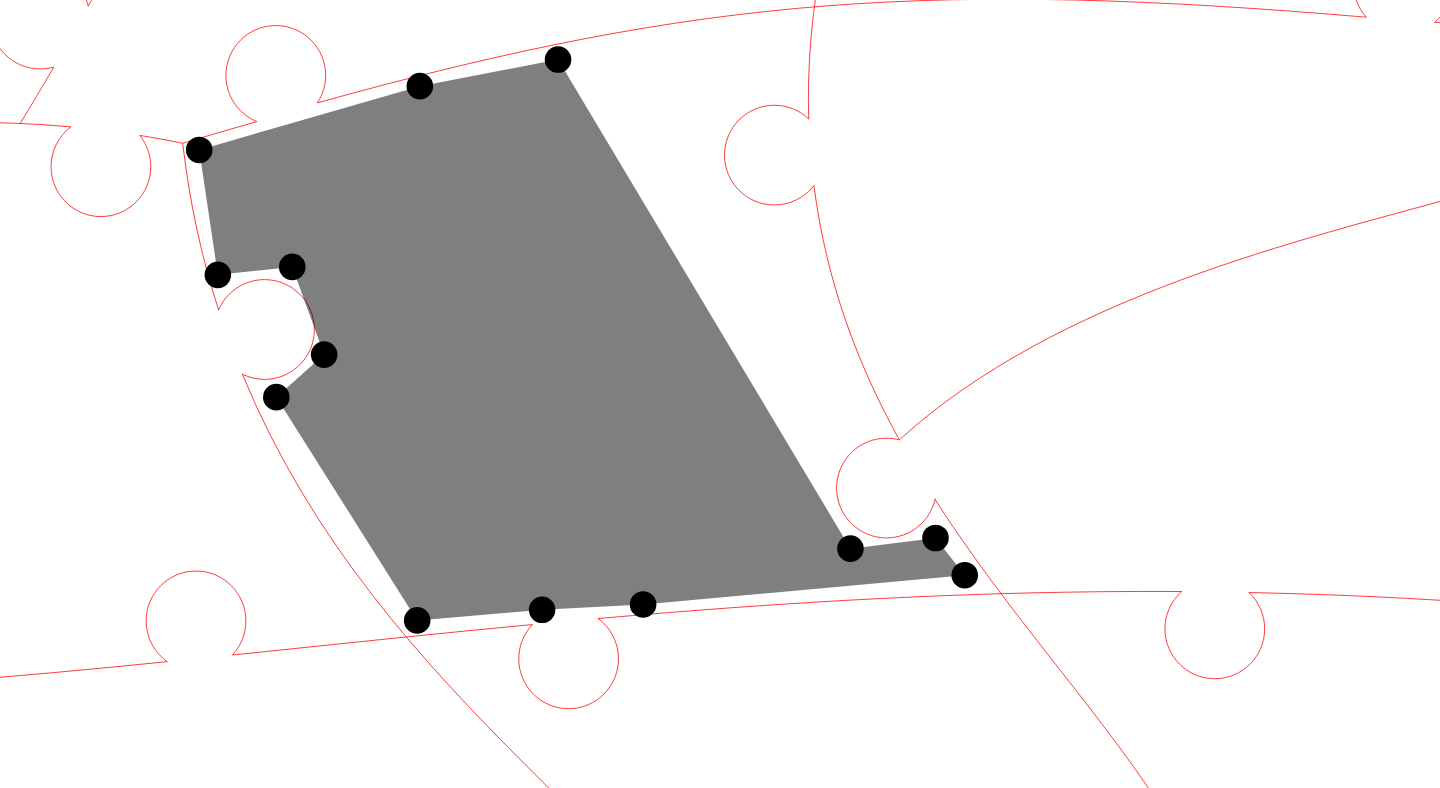 click 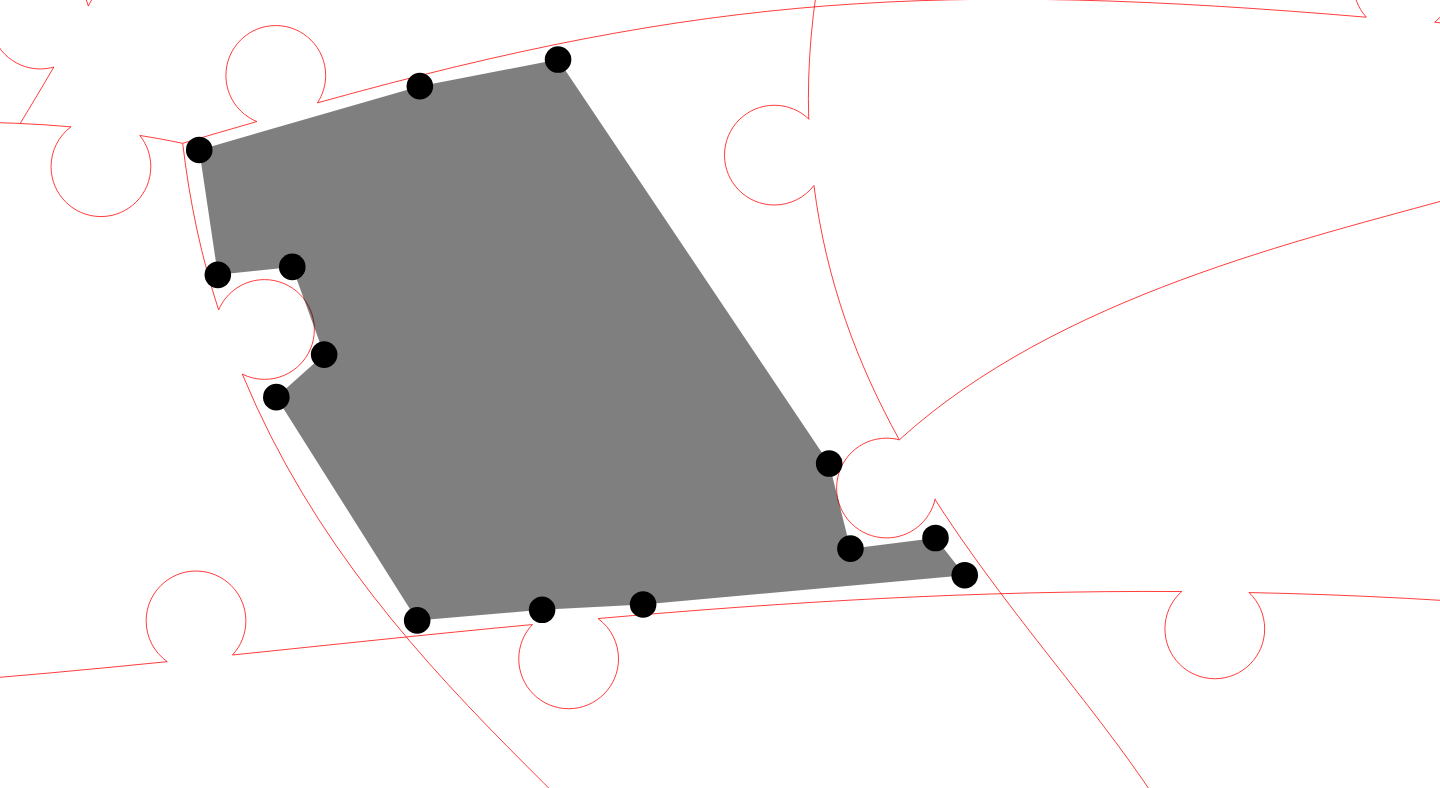 click 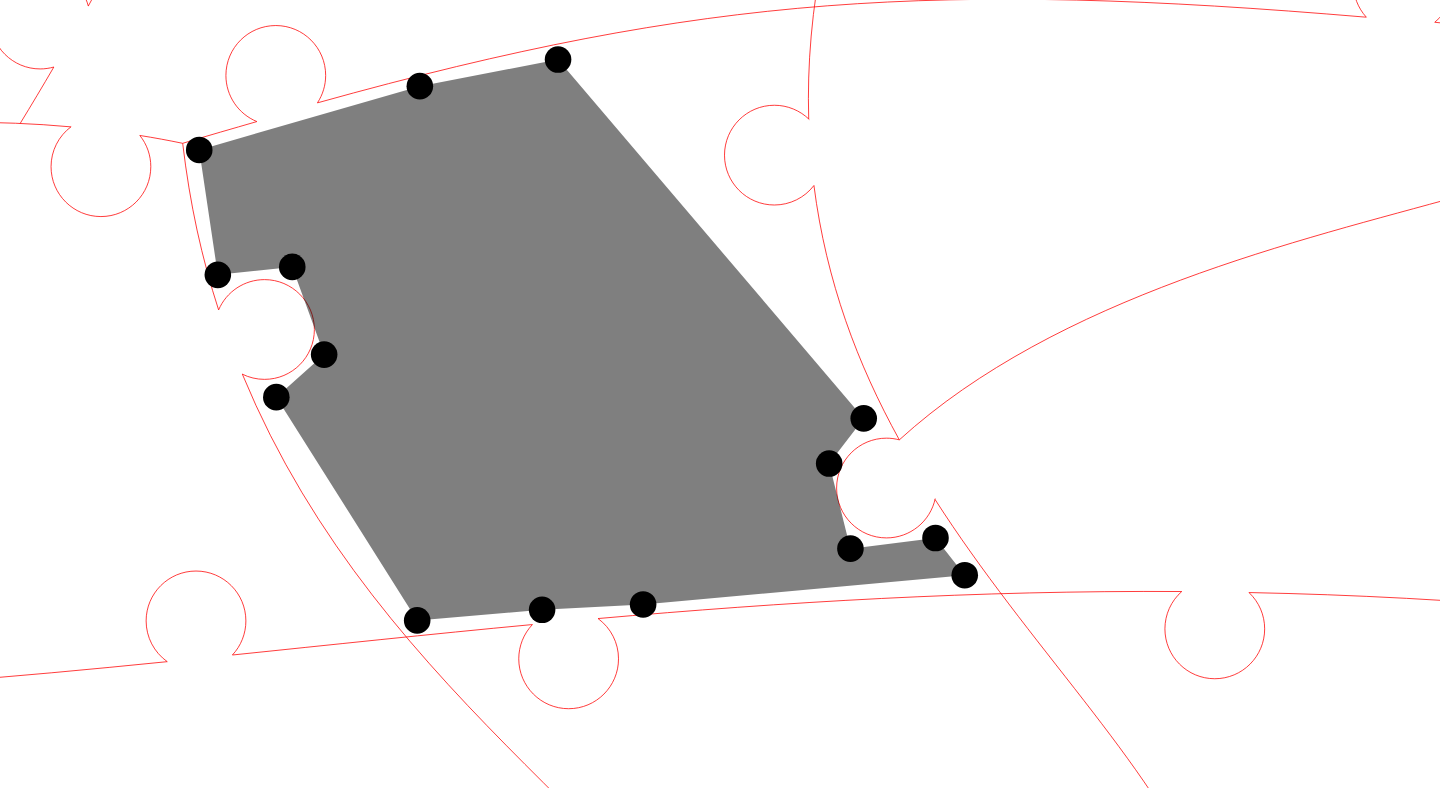 click 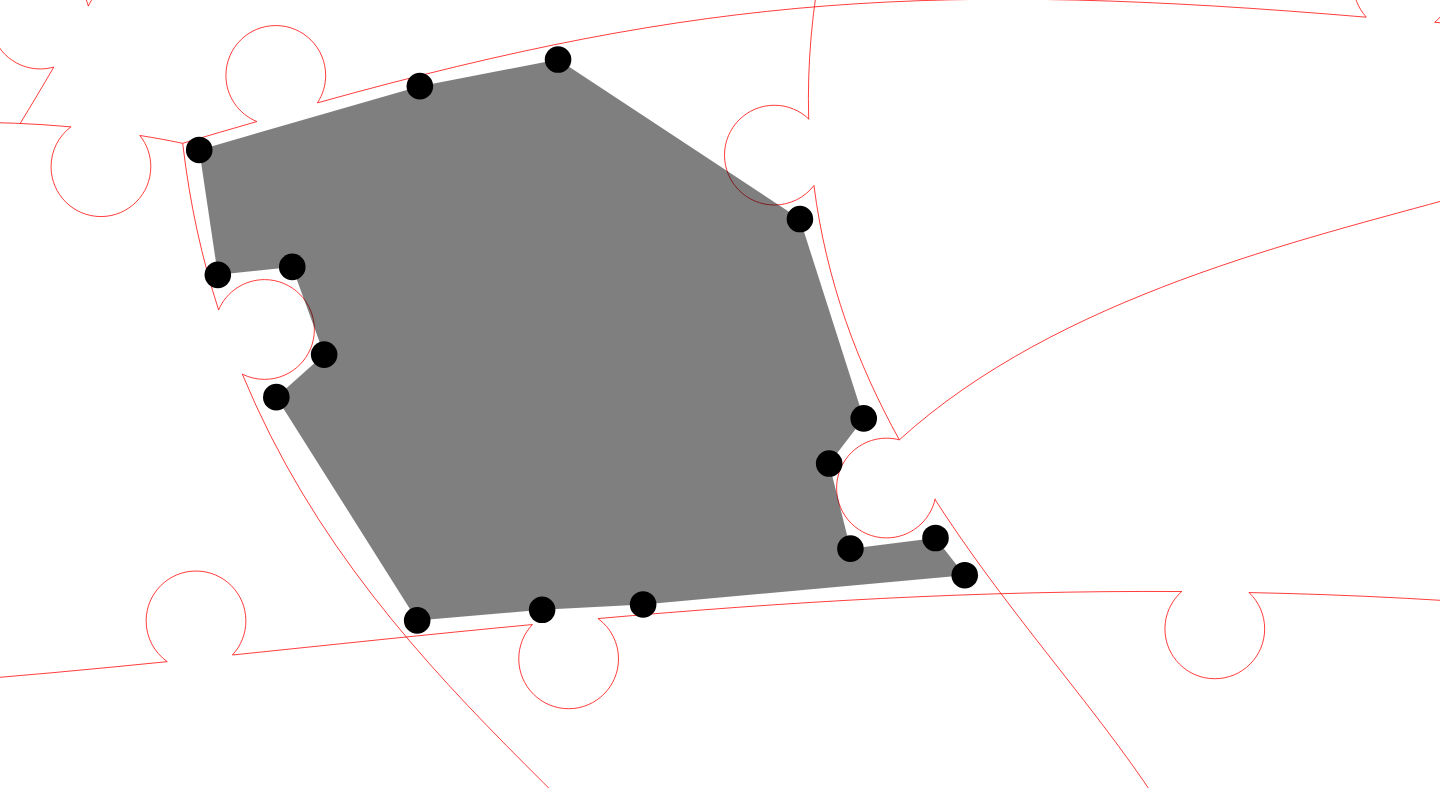 click 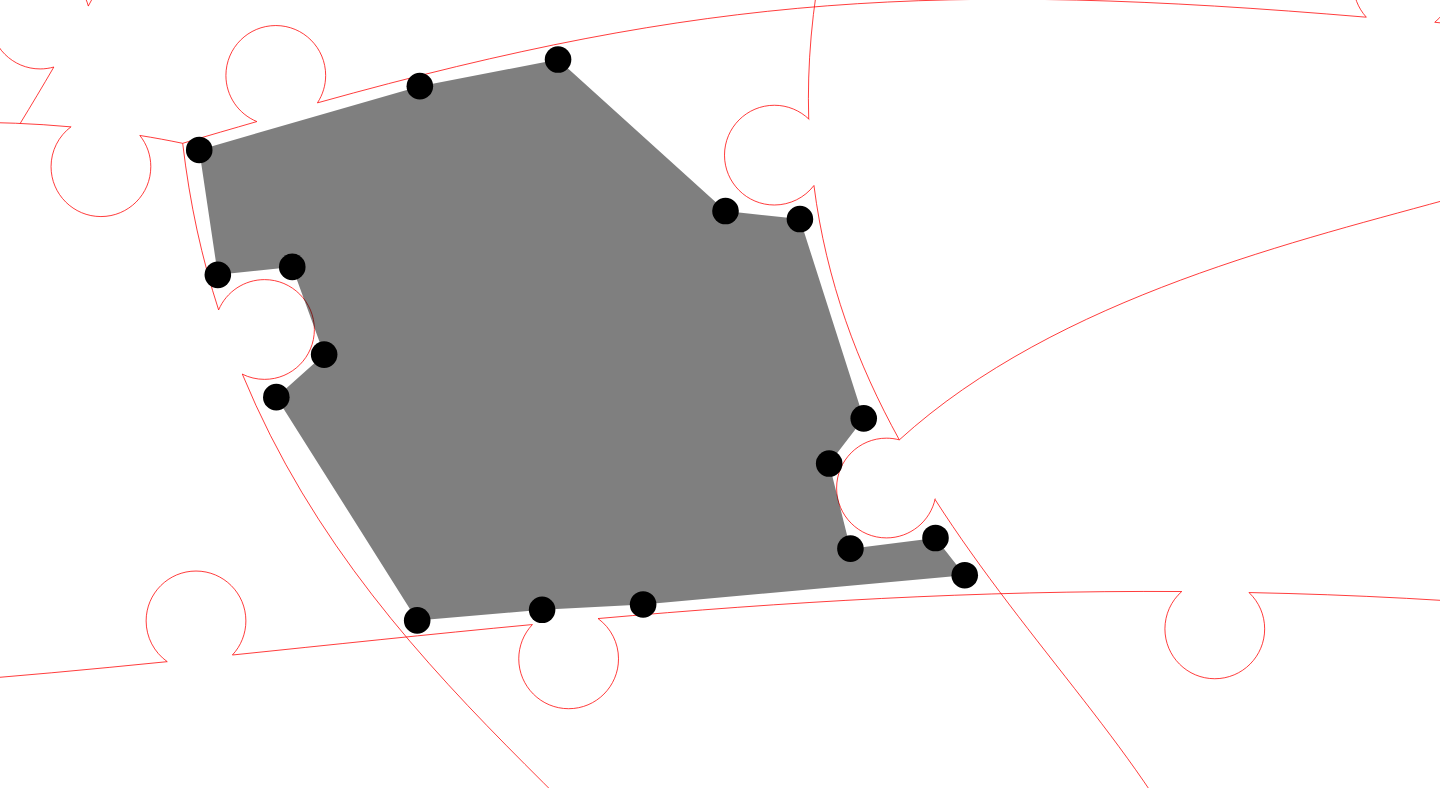 click 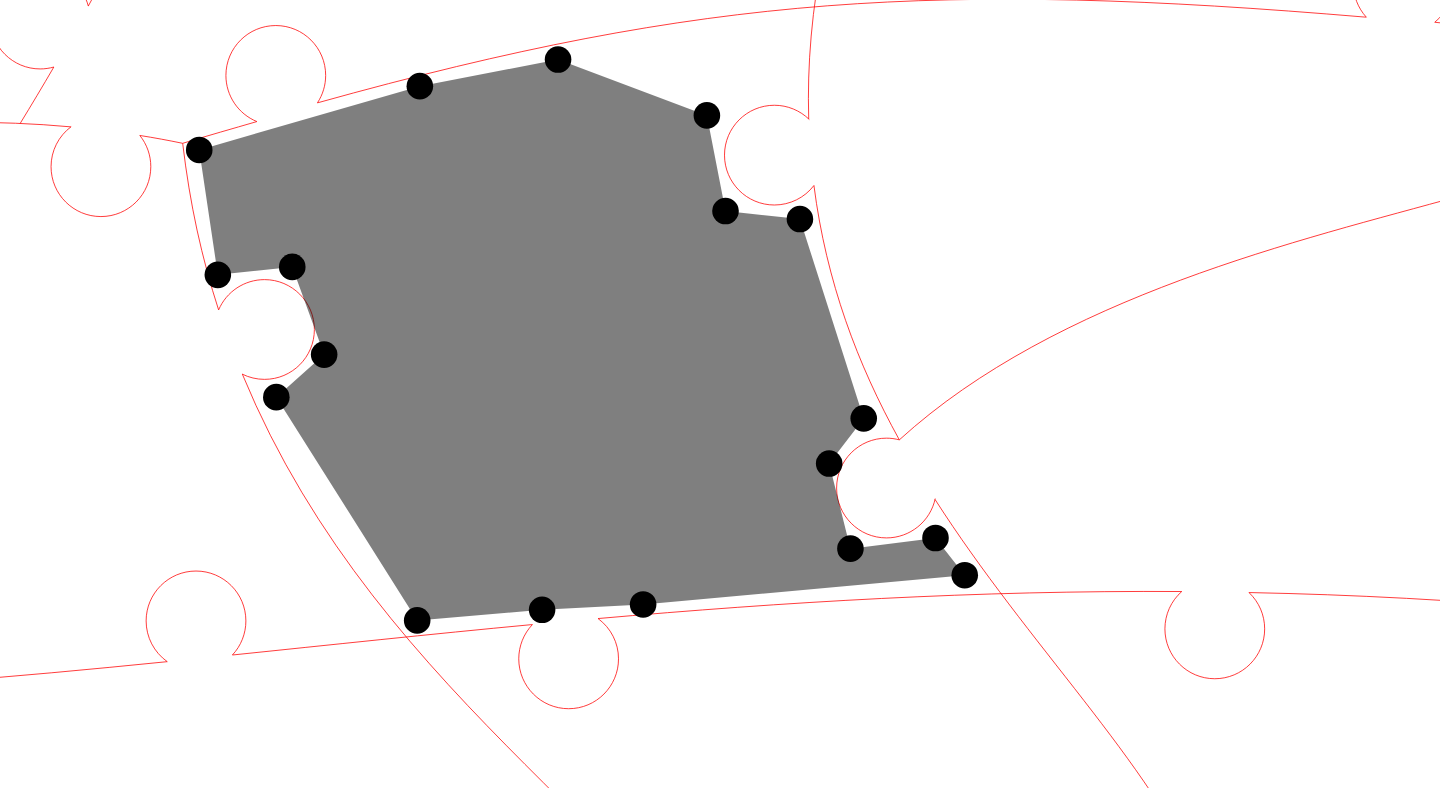click 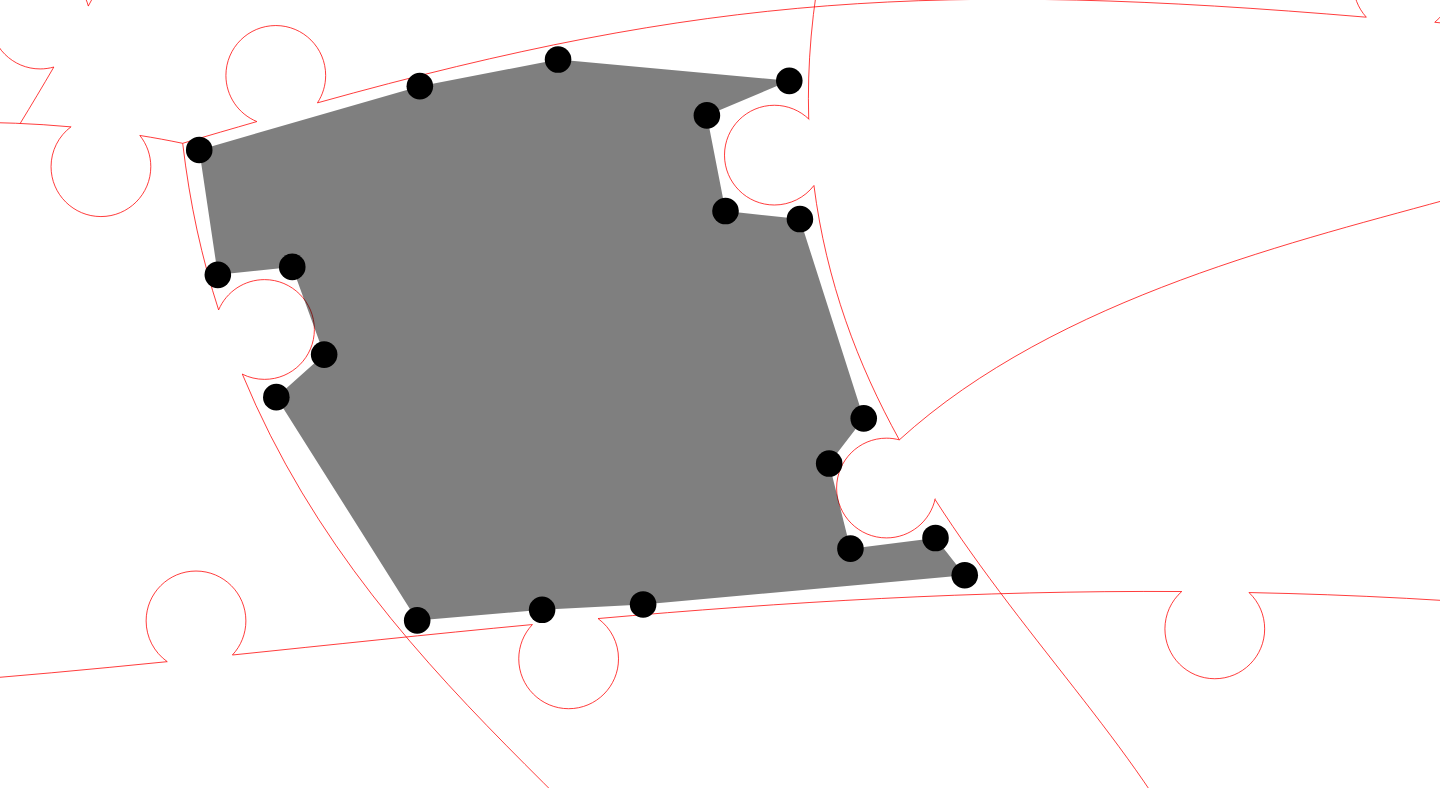 click 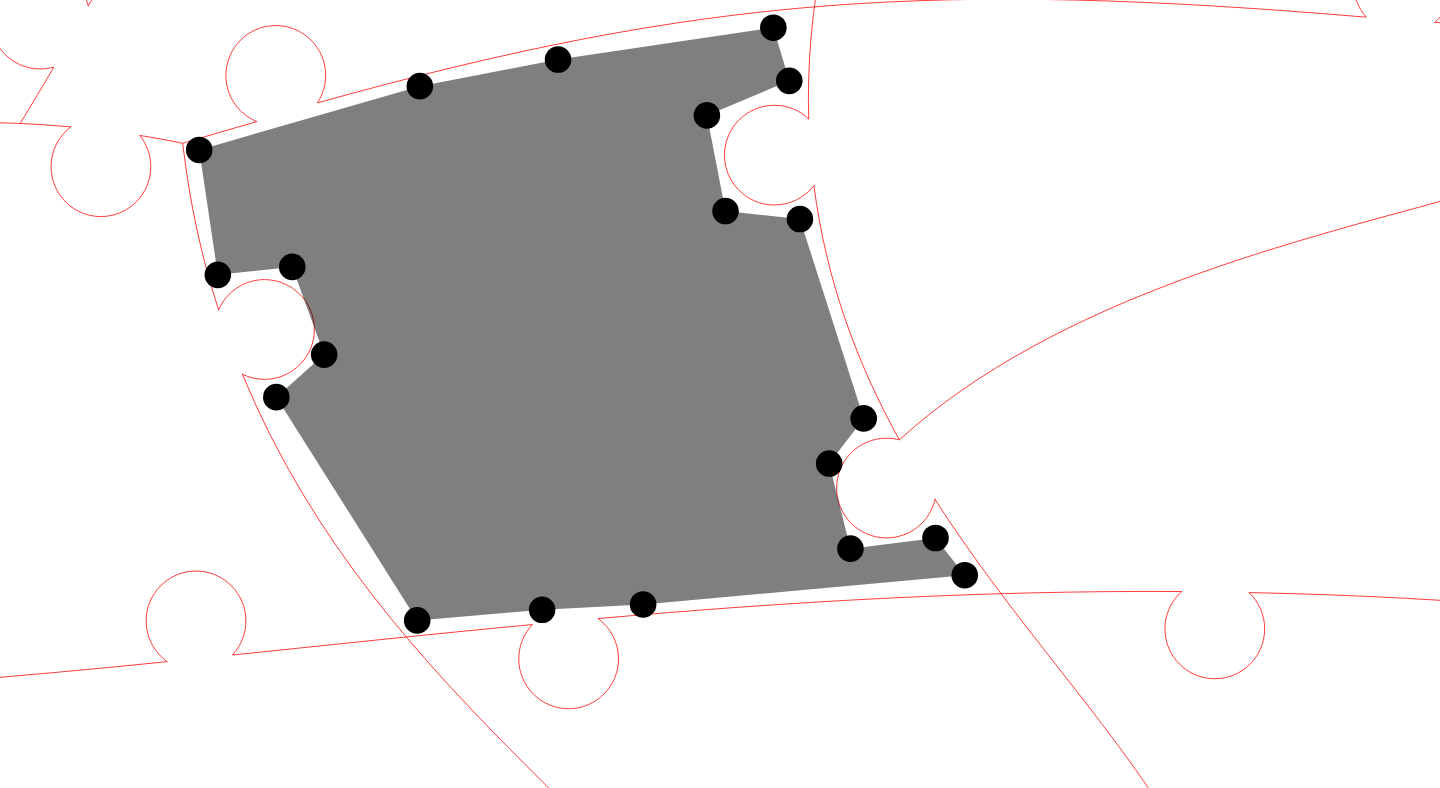 click 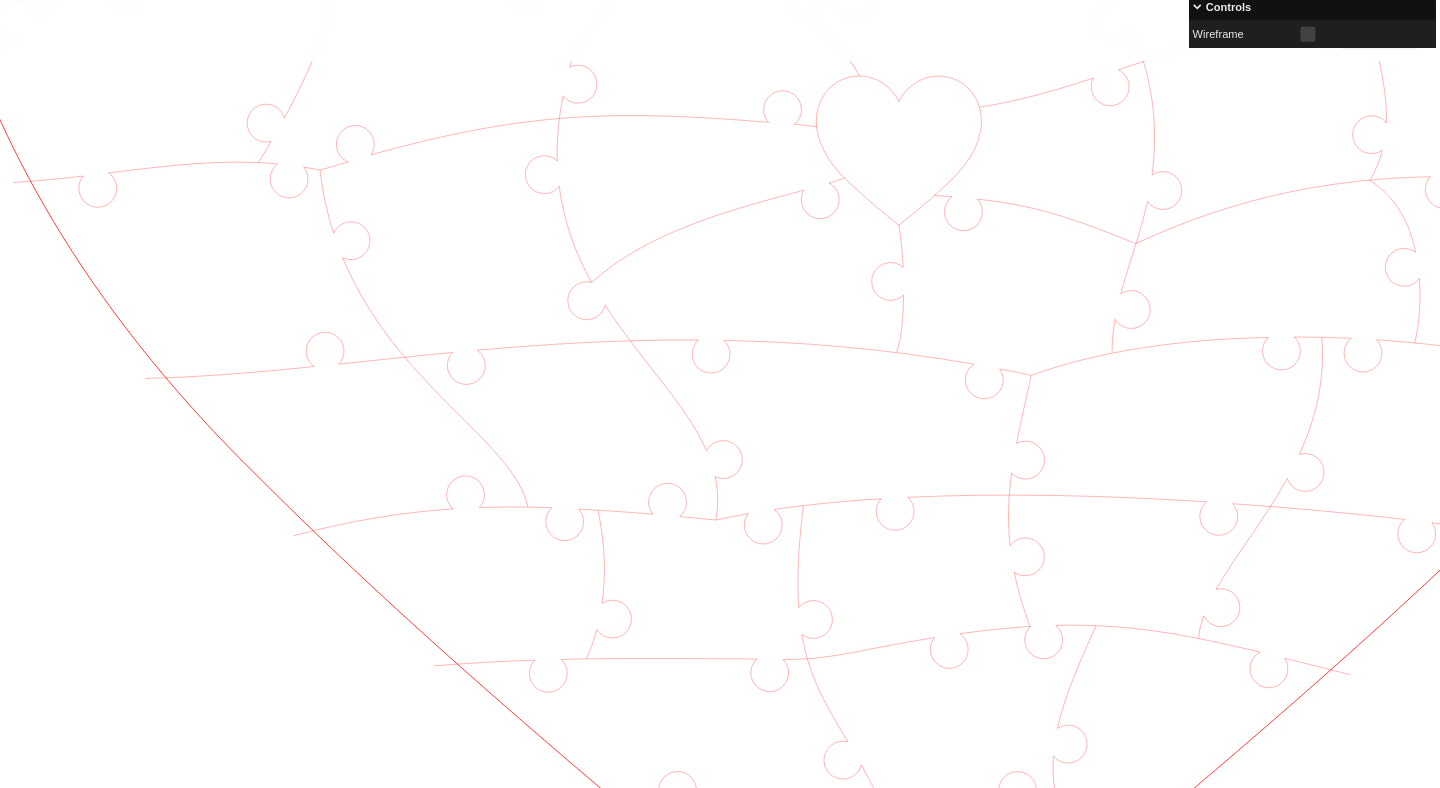 scroll, scrollTop: 826, scrollLeft: 133, axis: both 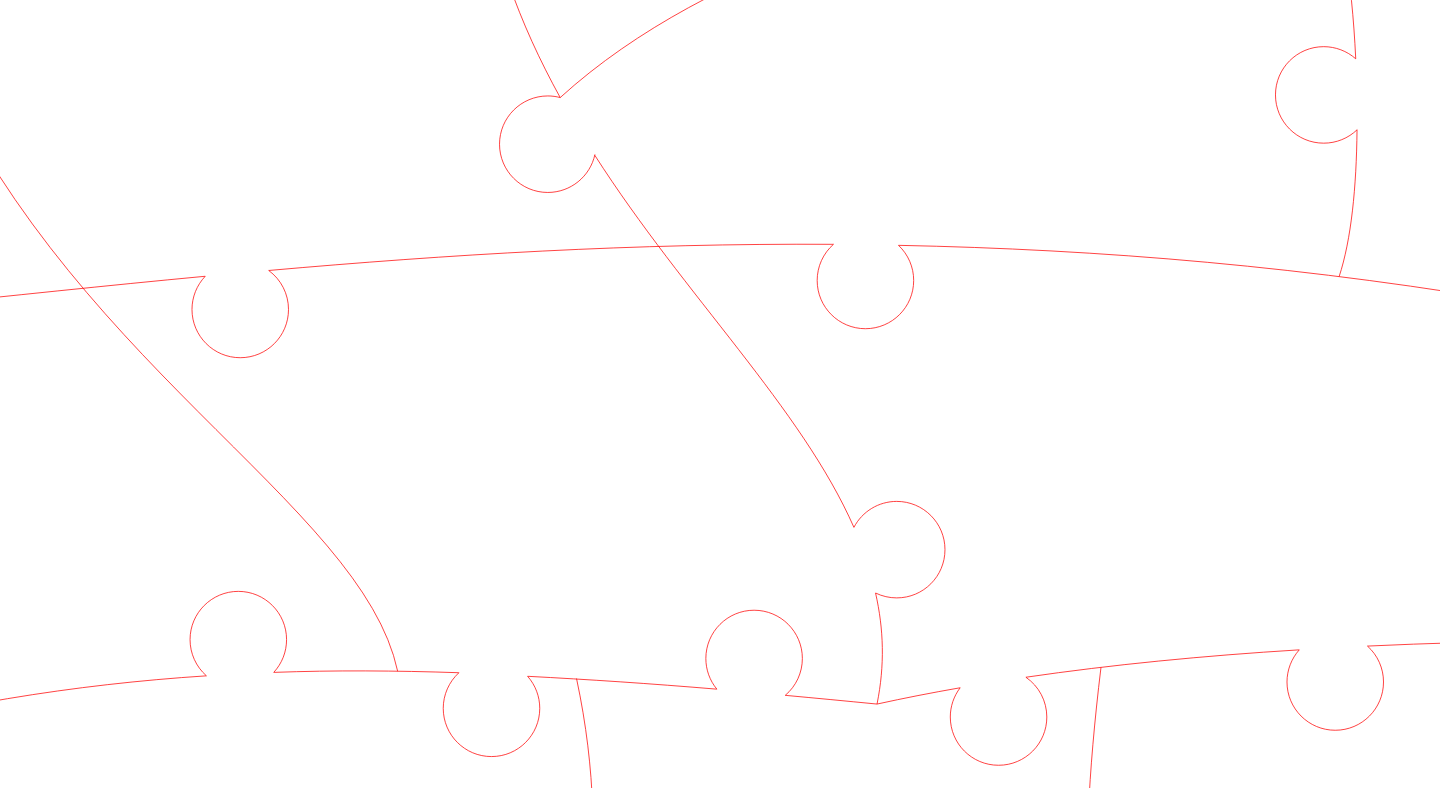 click 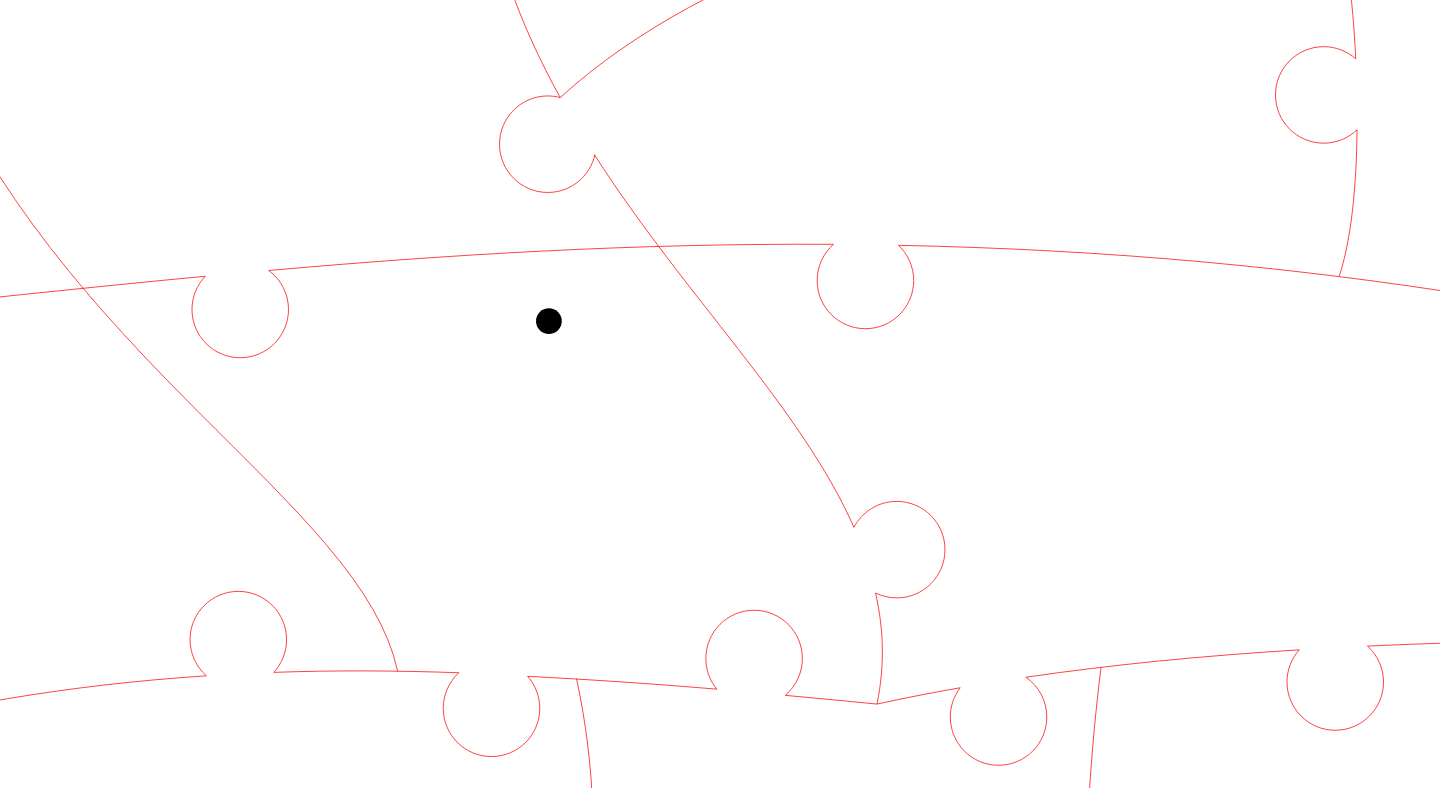 click 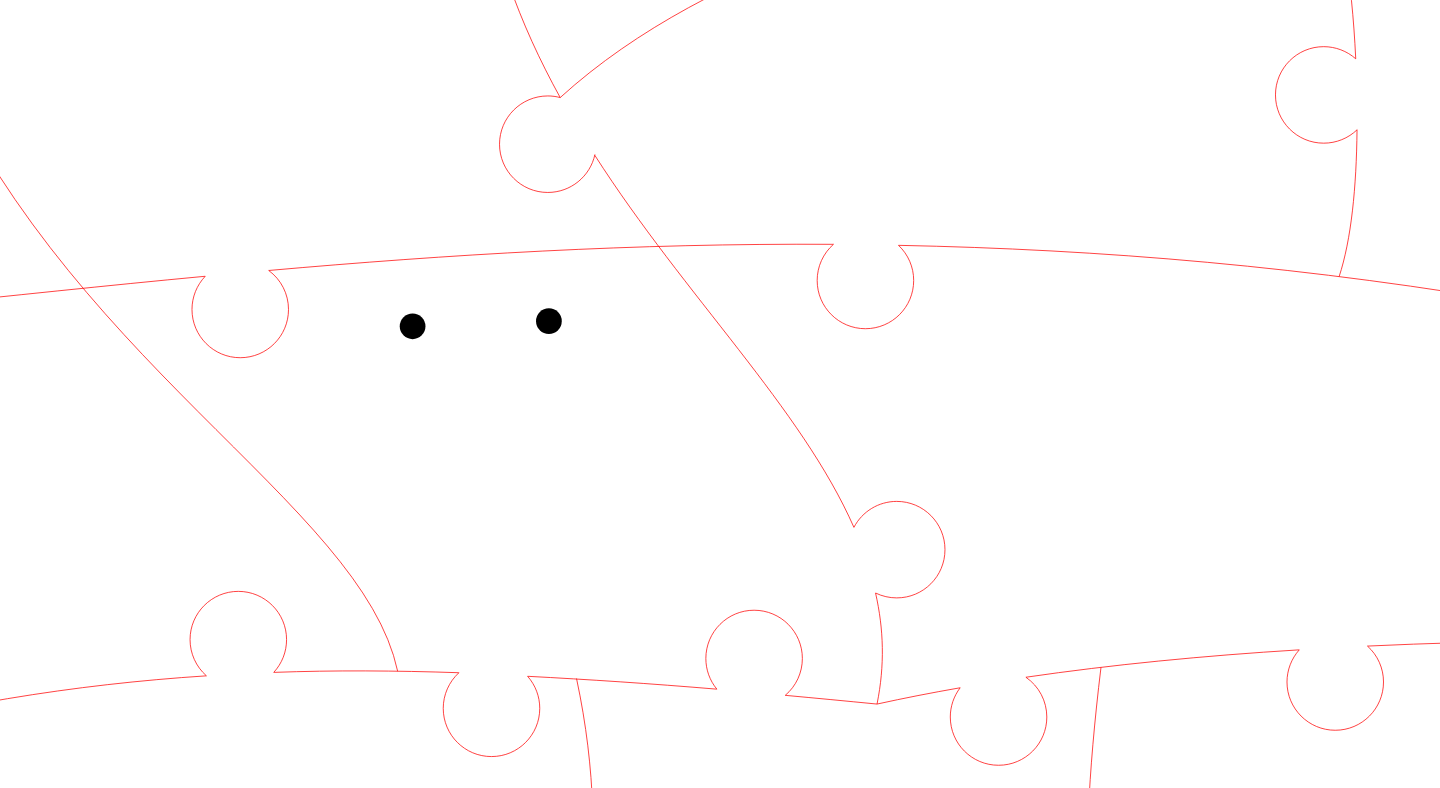 click 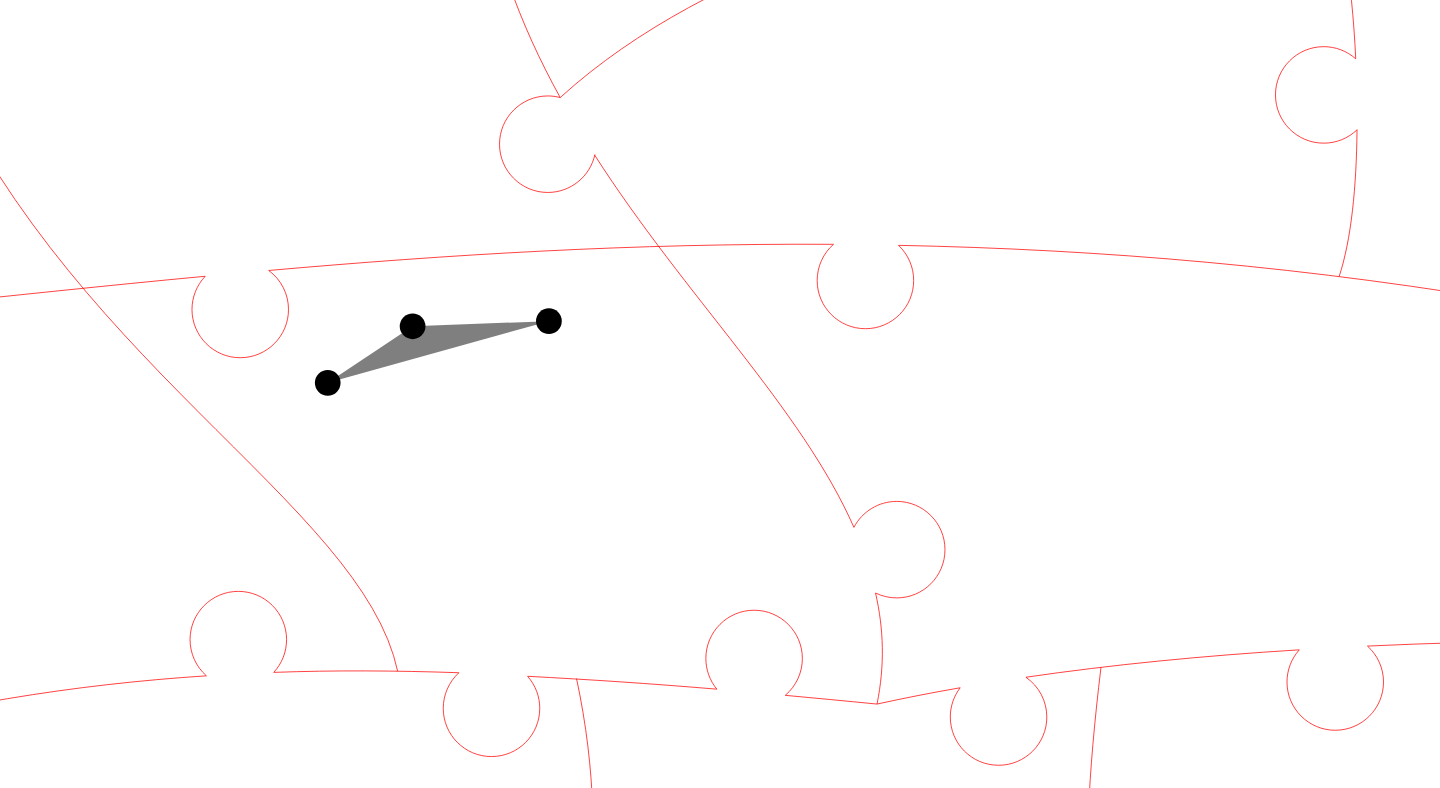 click 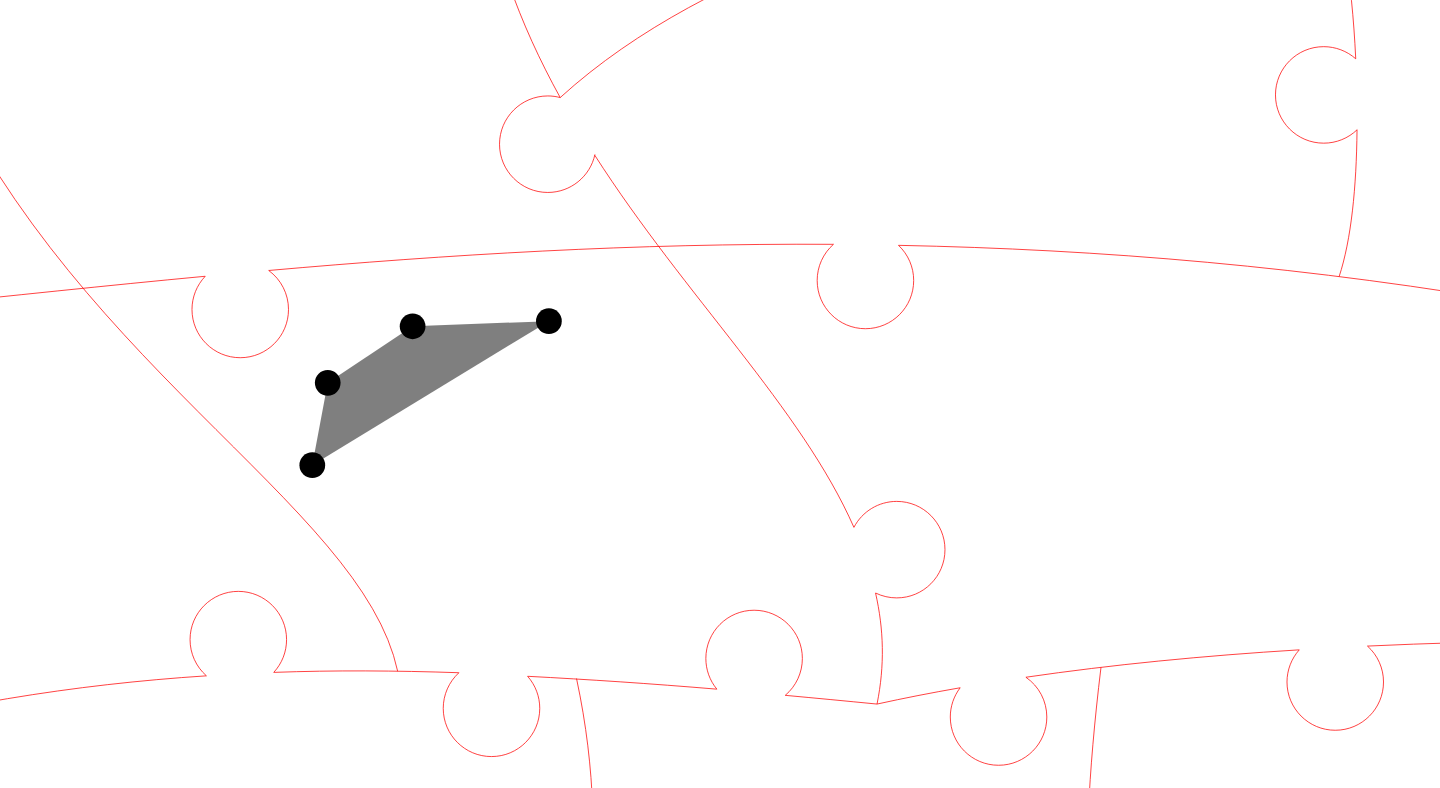 click 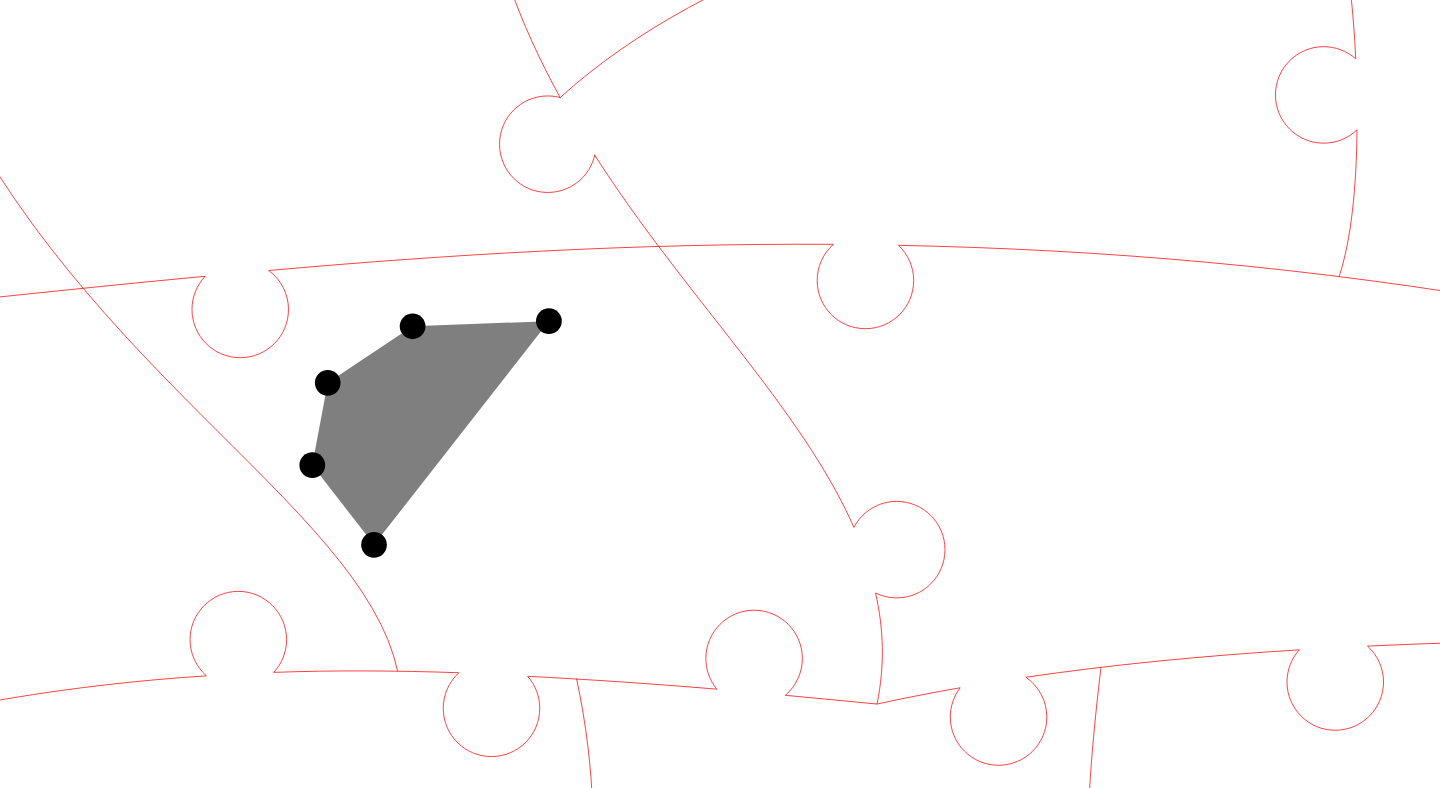click 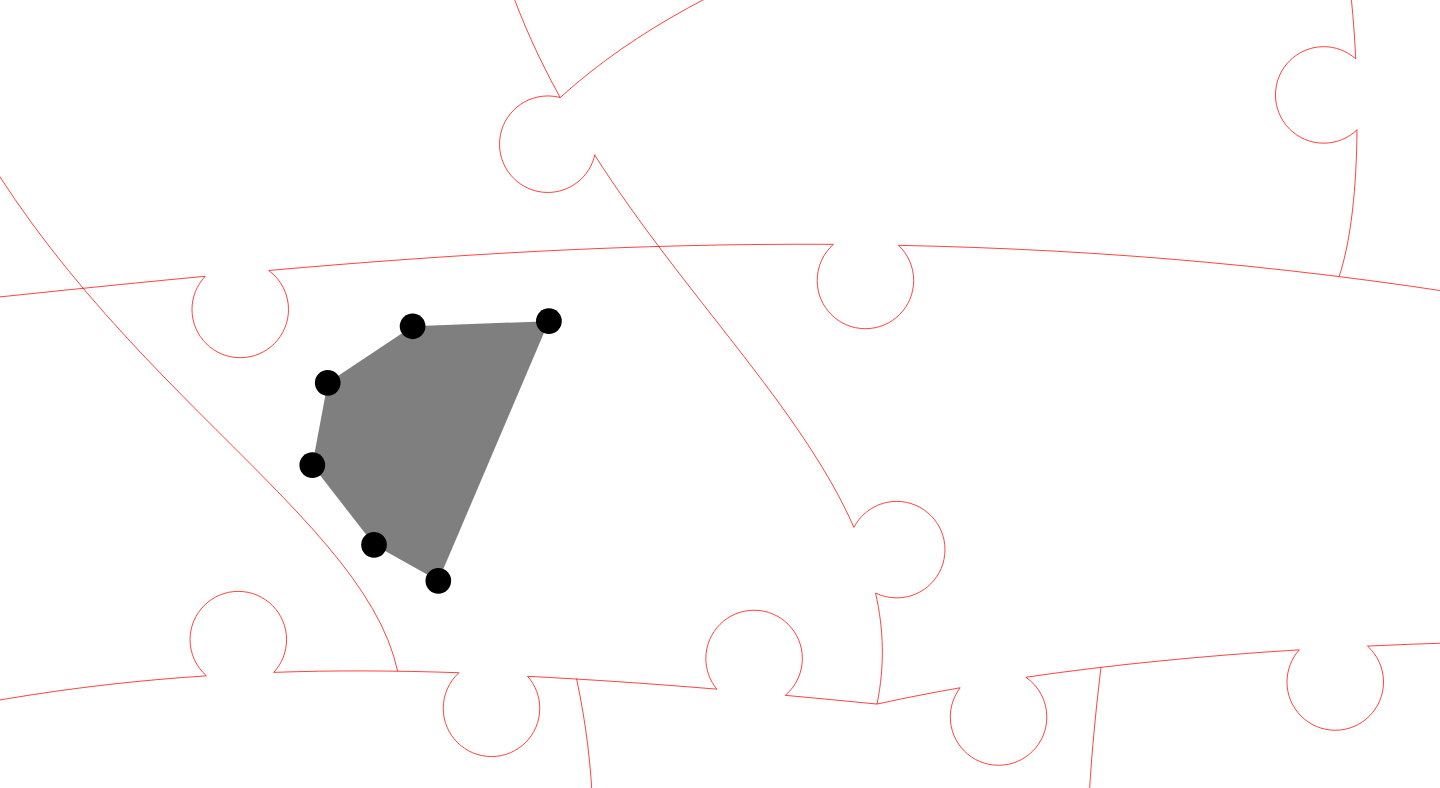 click 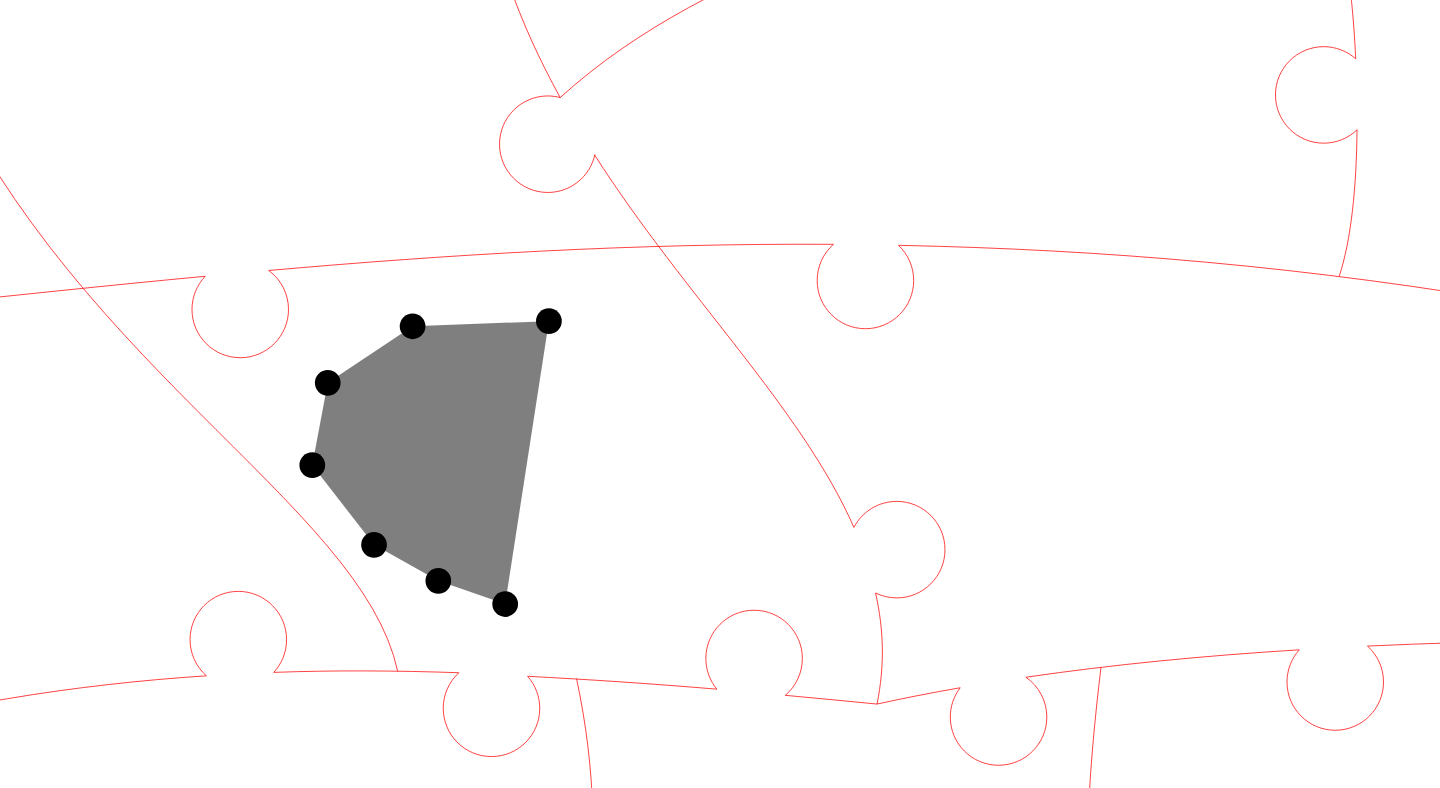 click 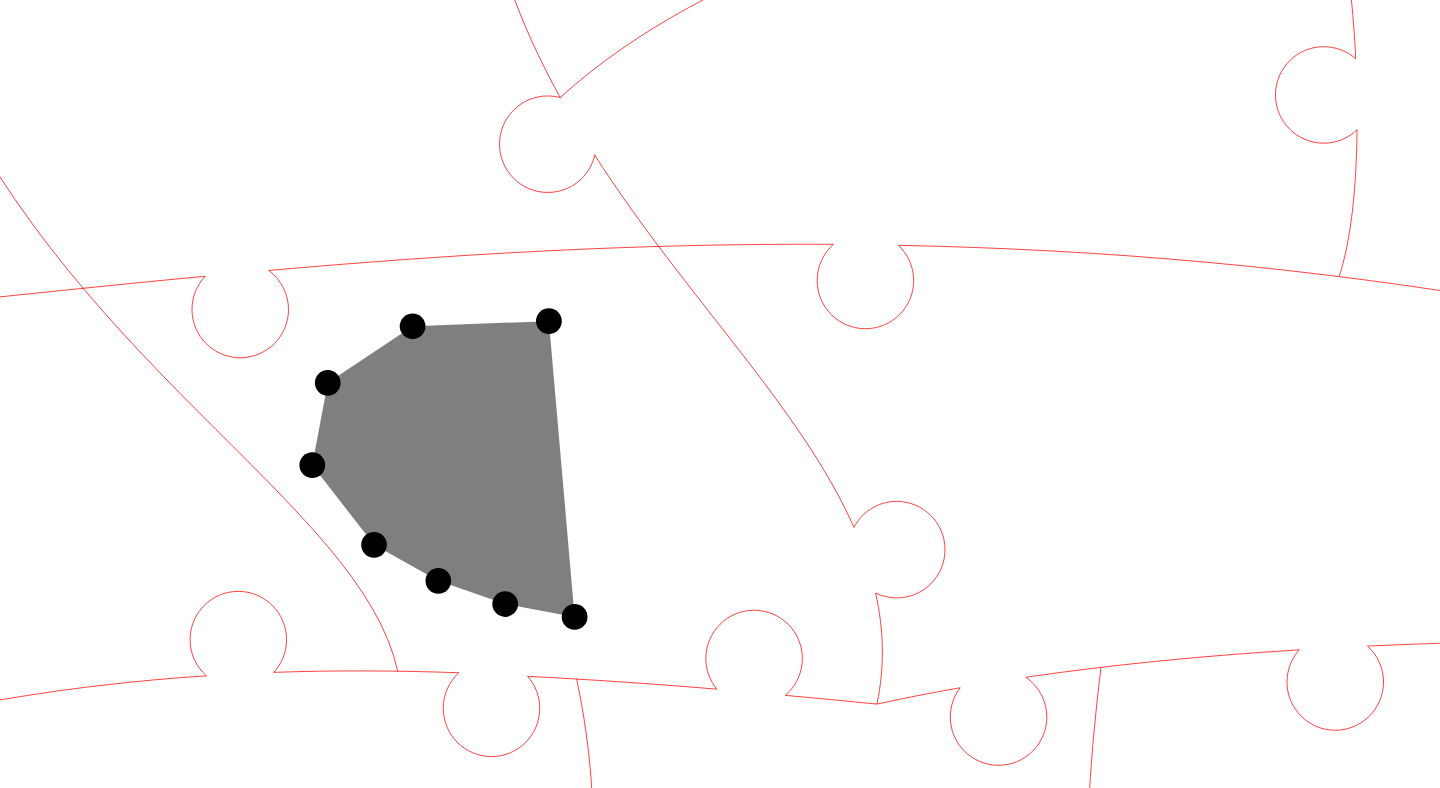 click 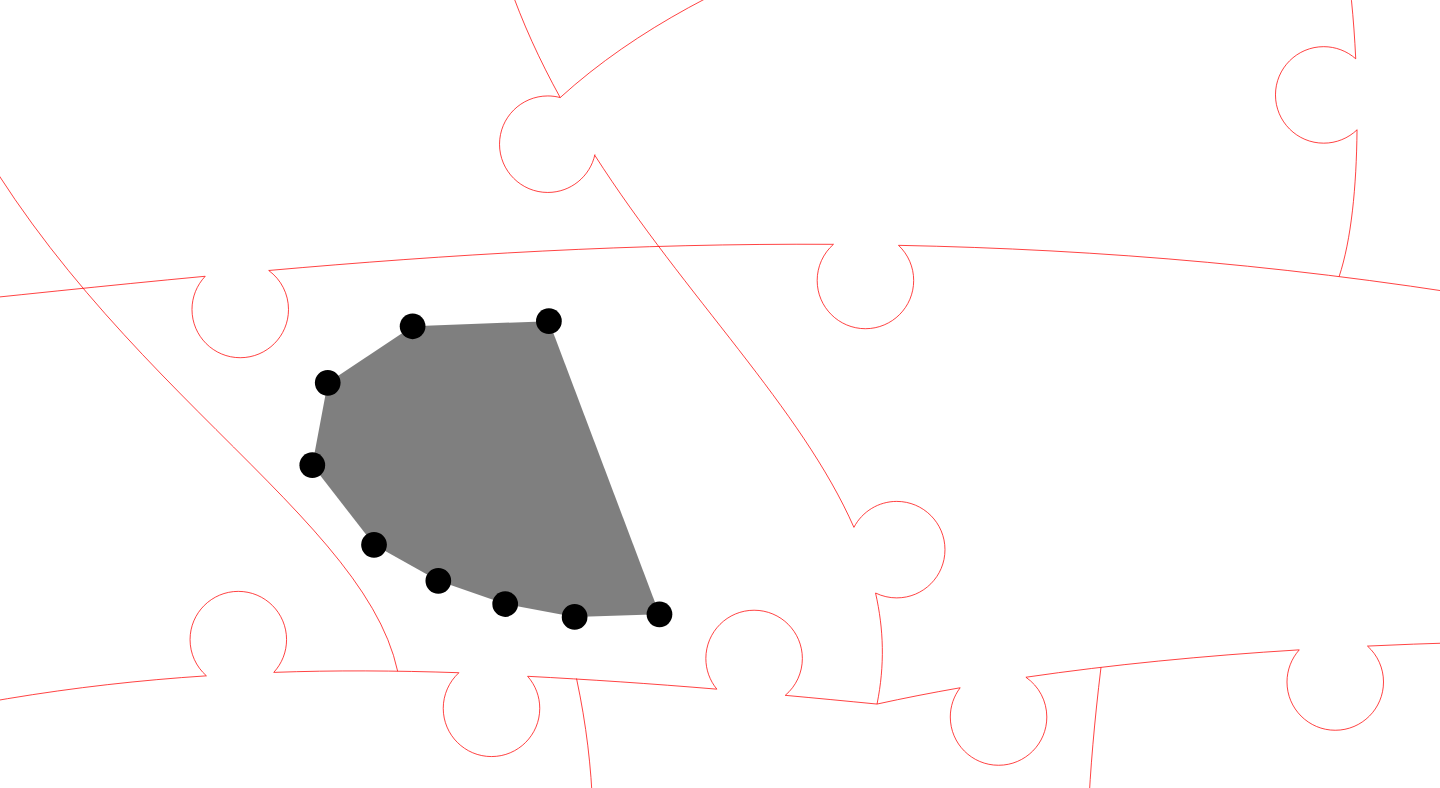 click 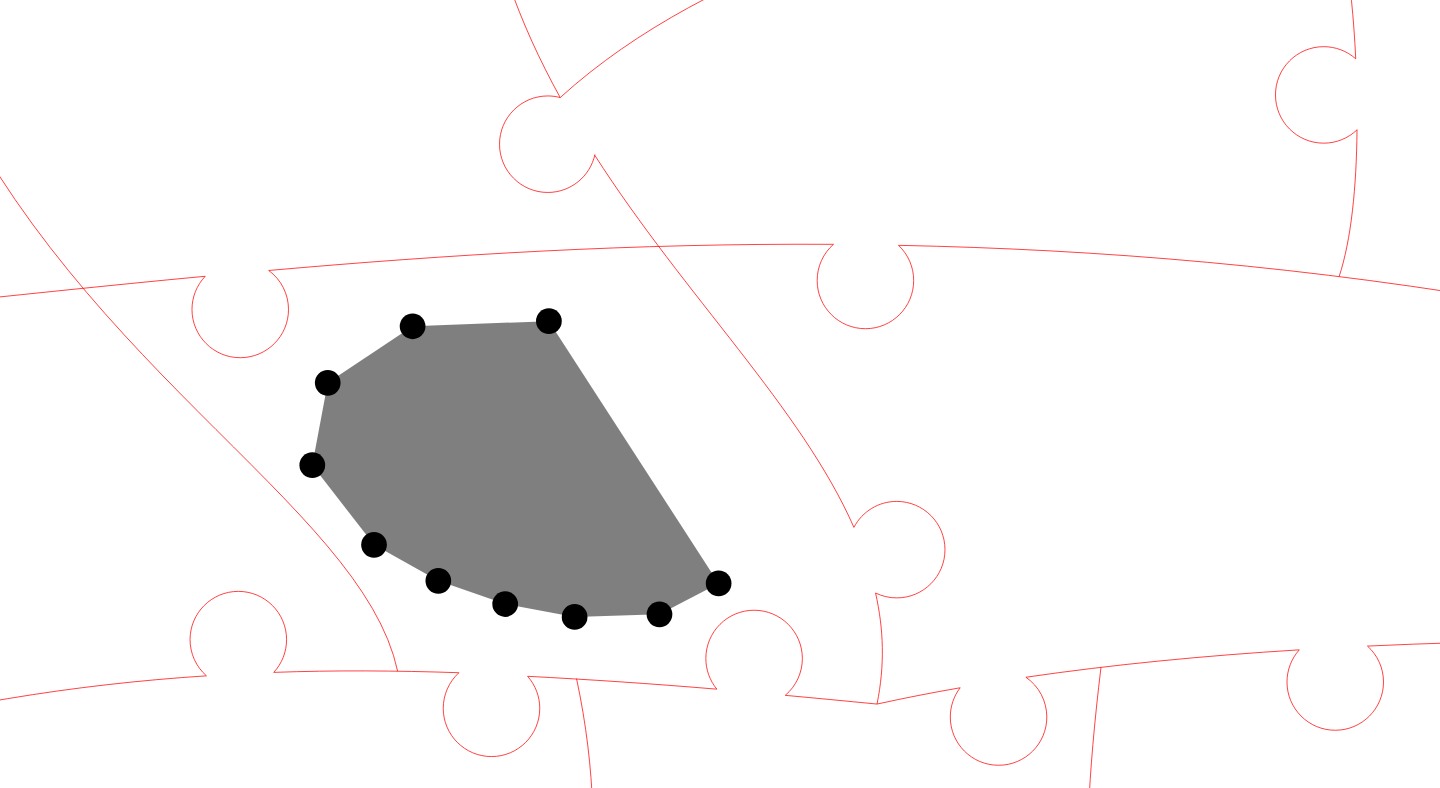 click 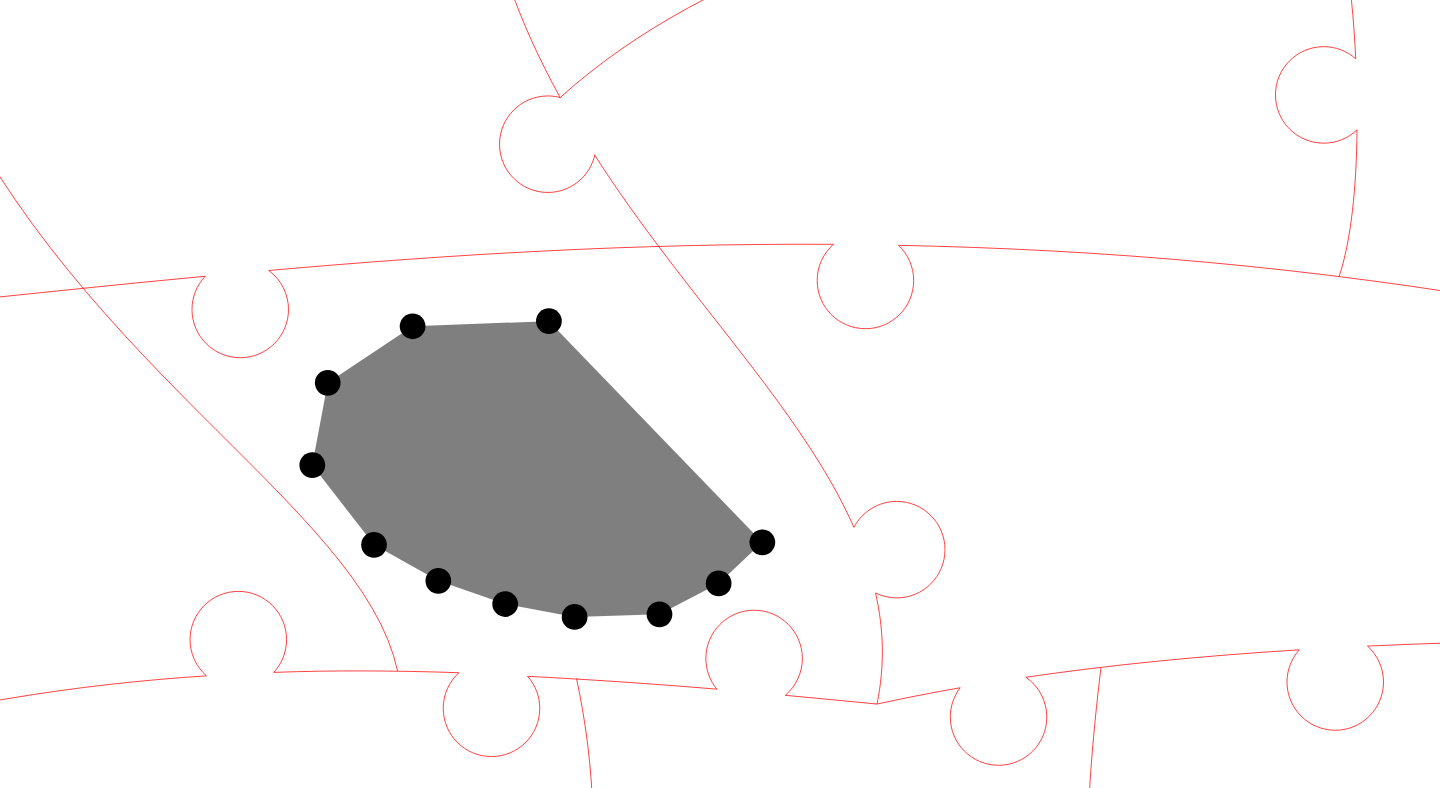 click 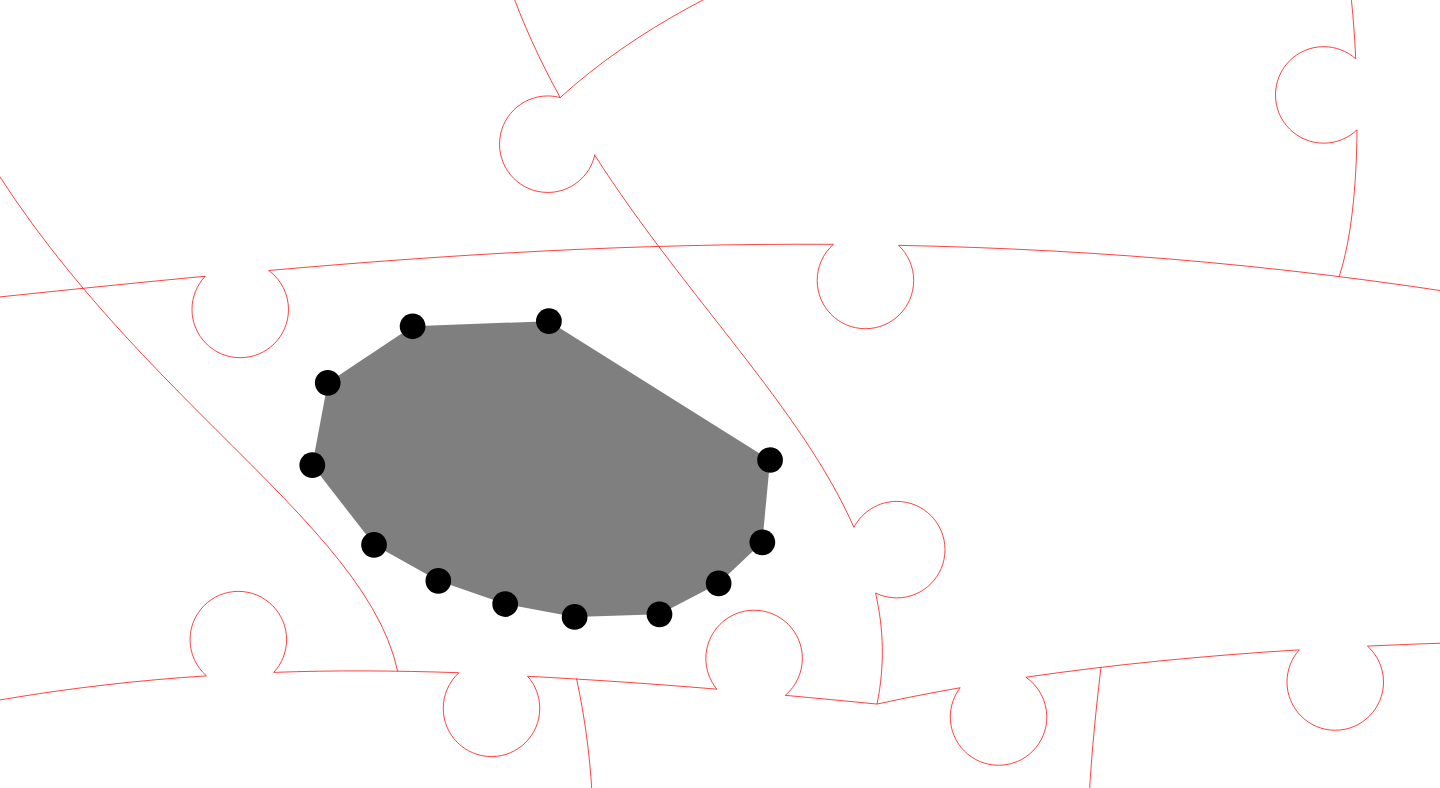 click 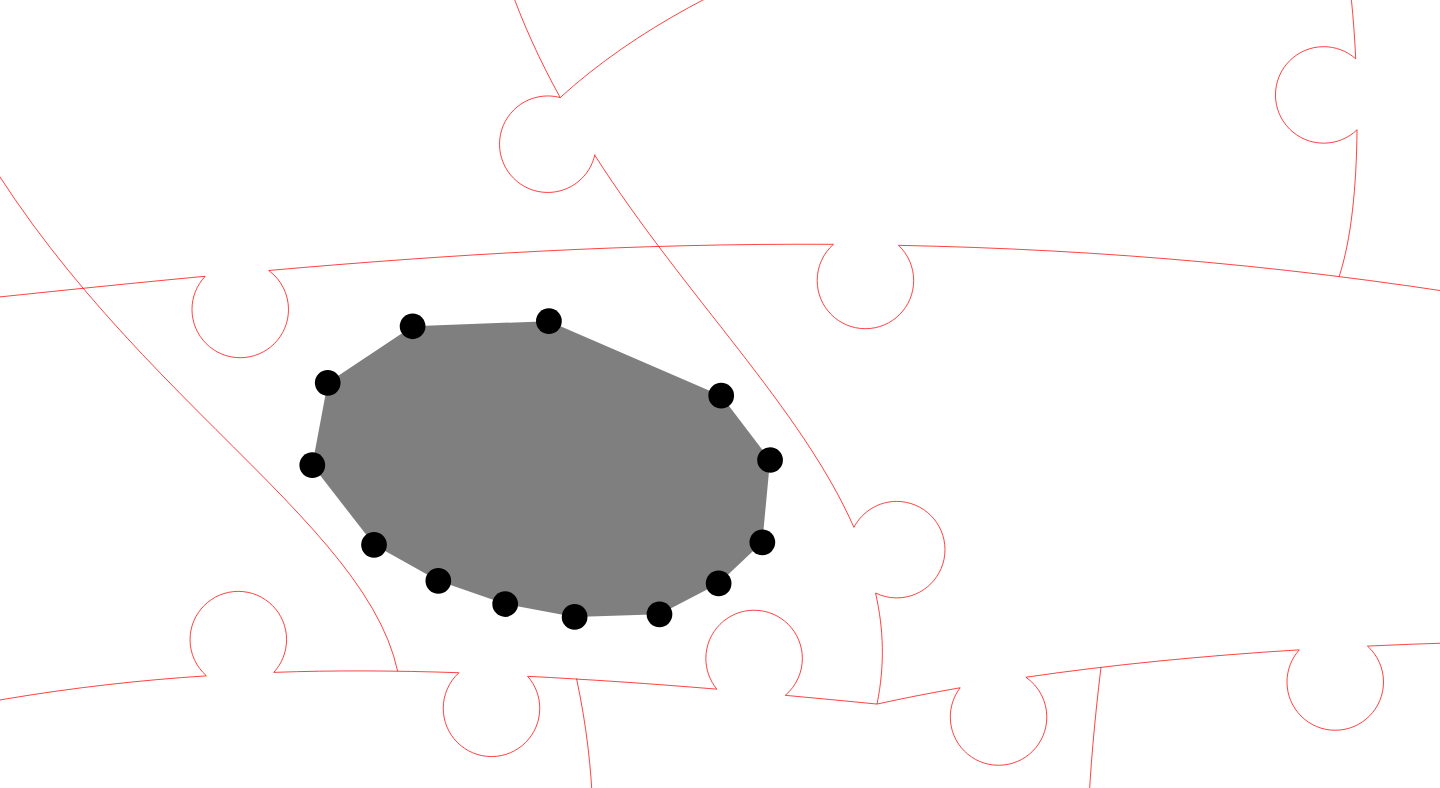 click 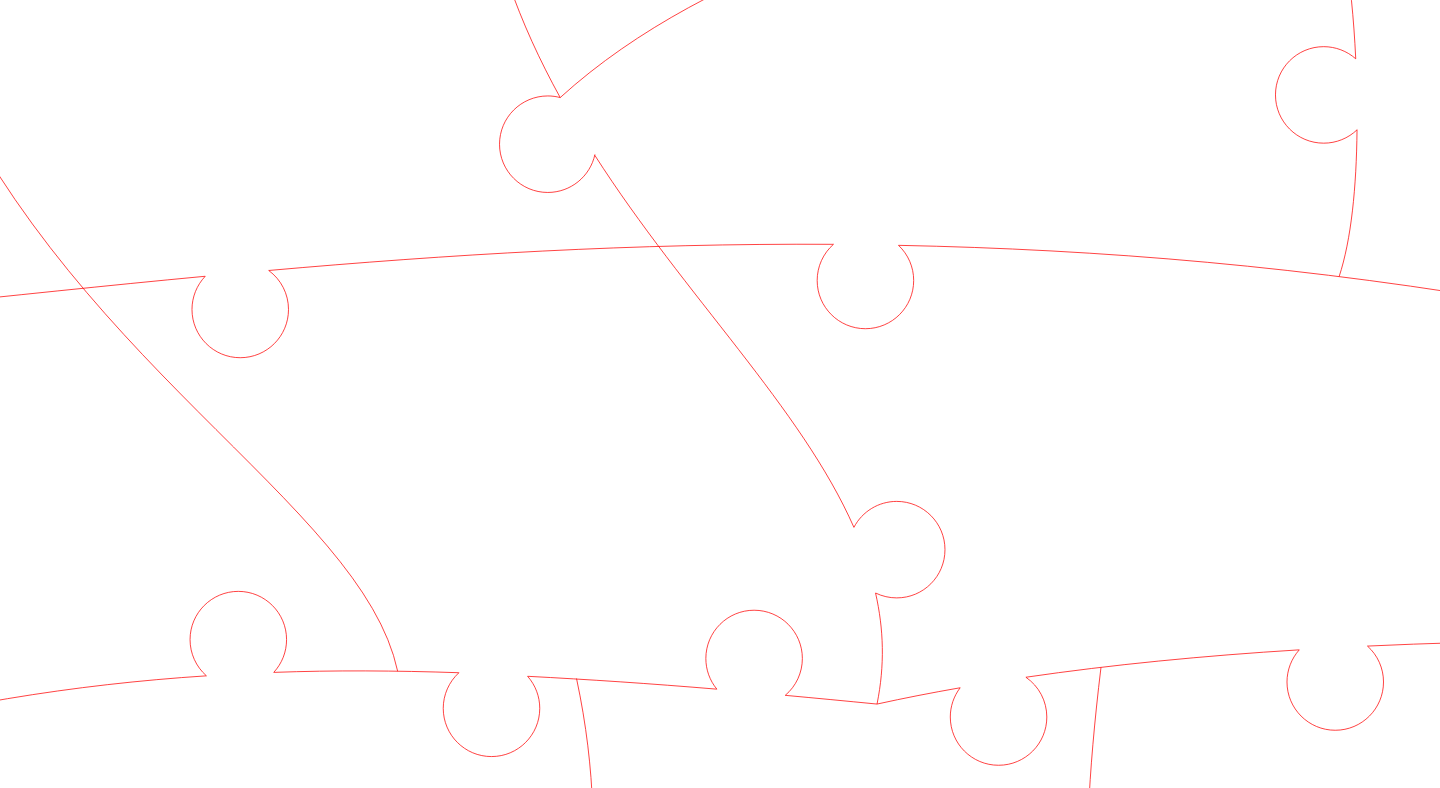 click 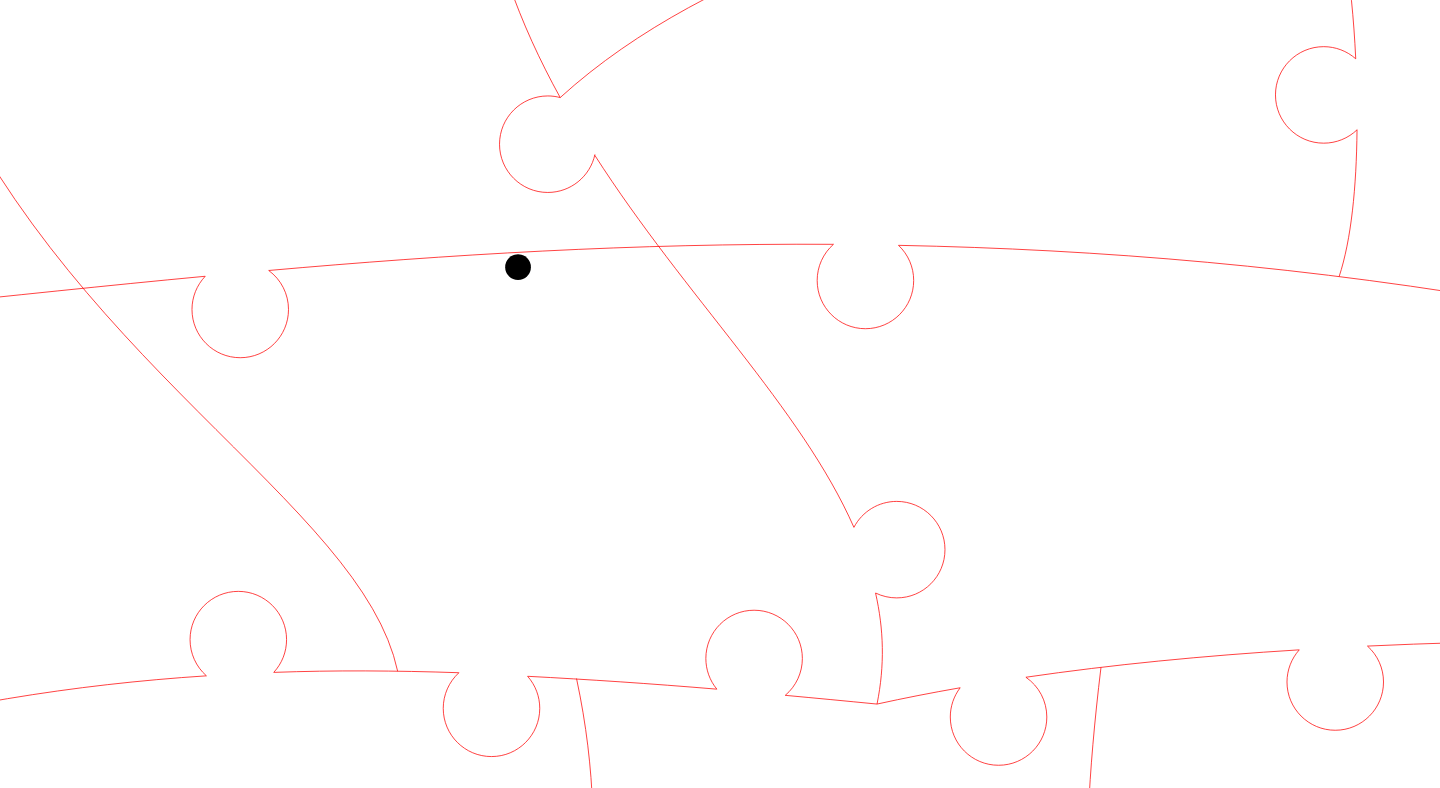 click 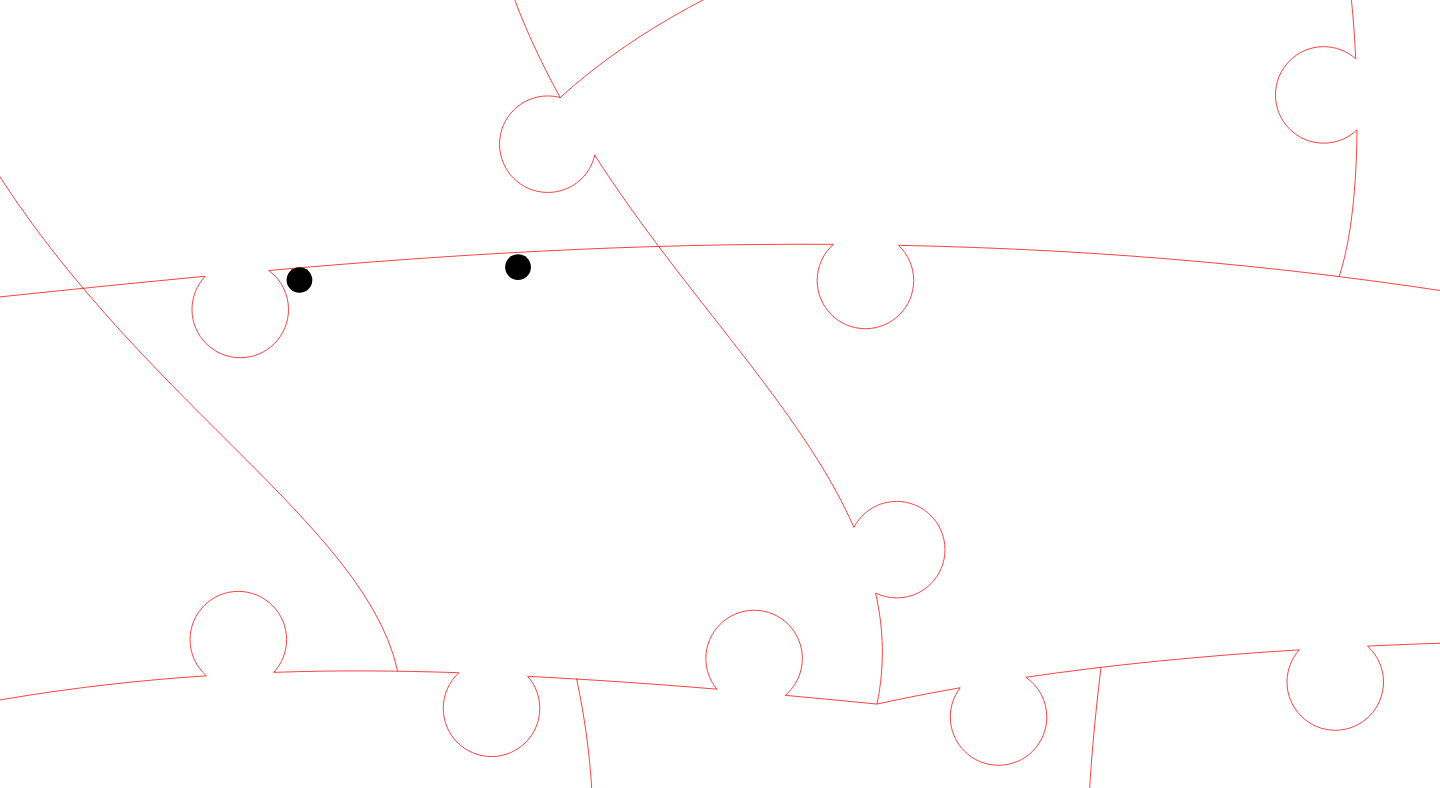 click 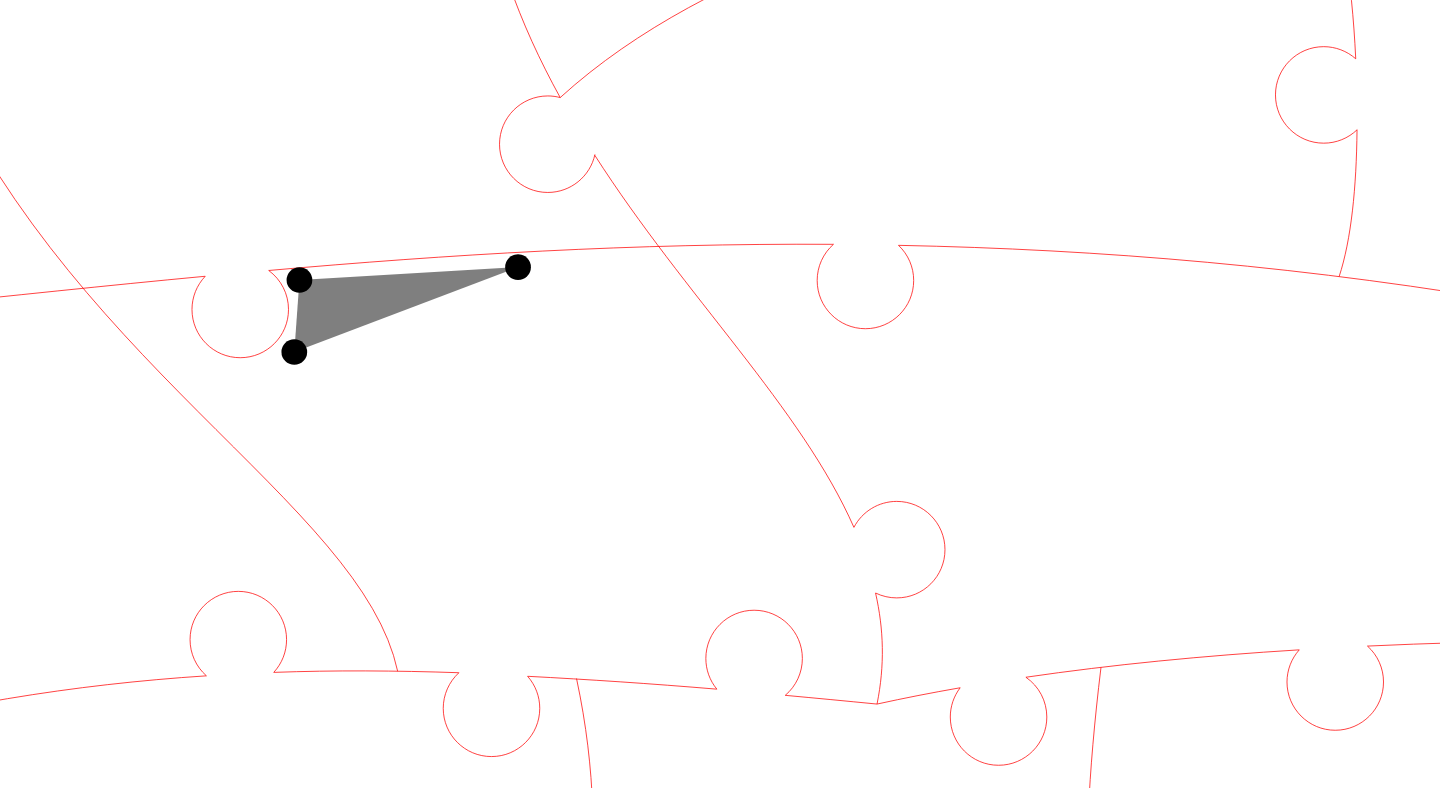 click 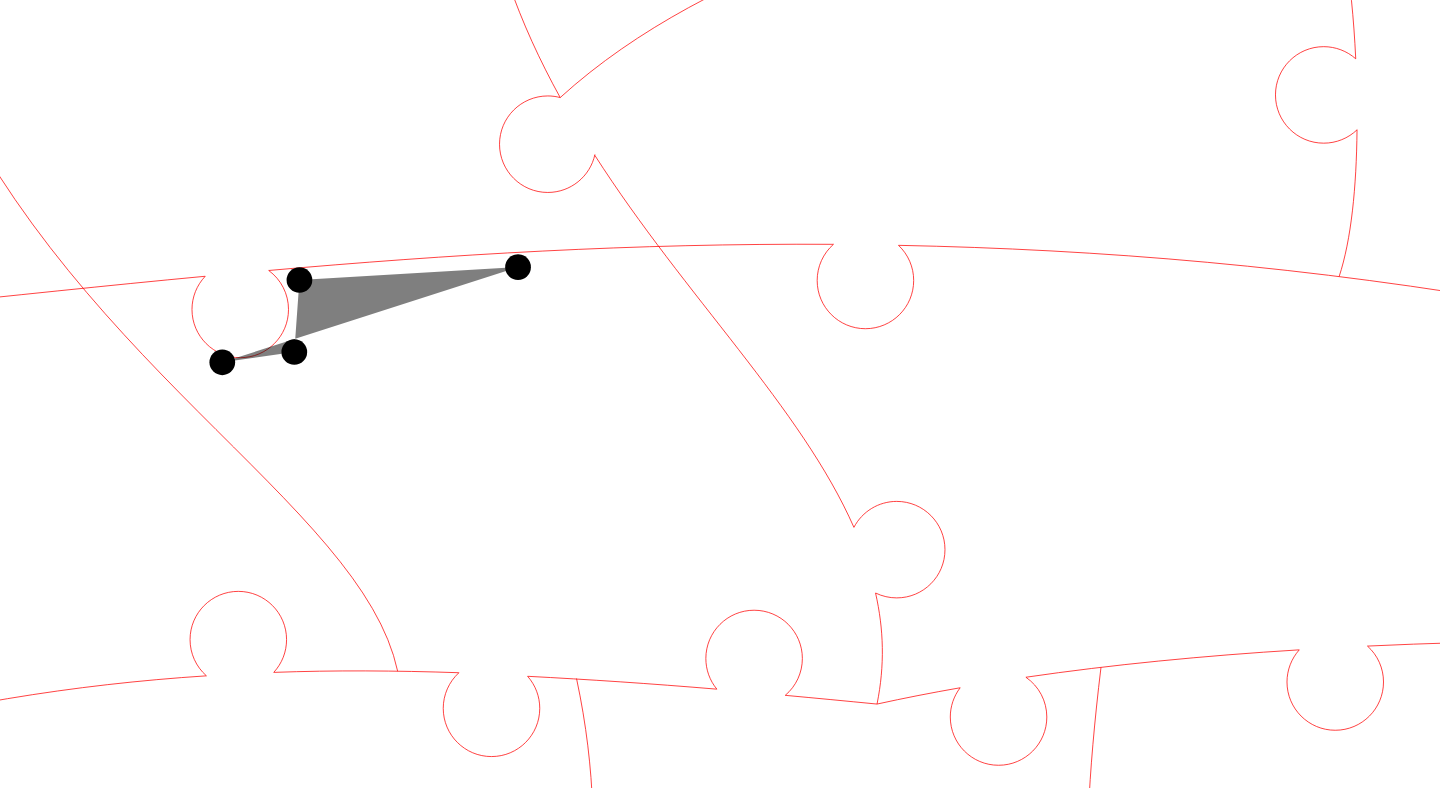 click 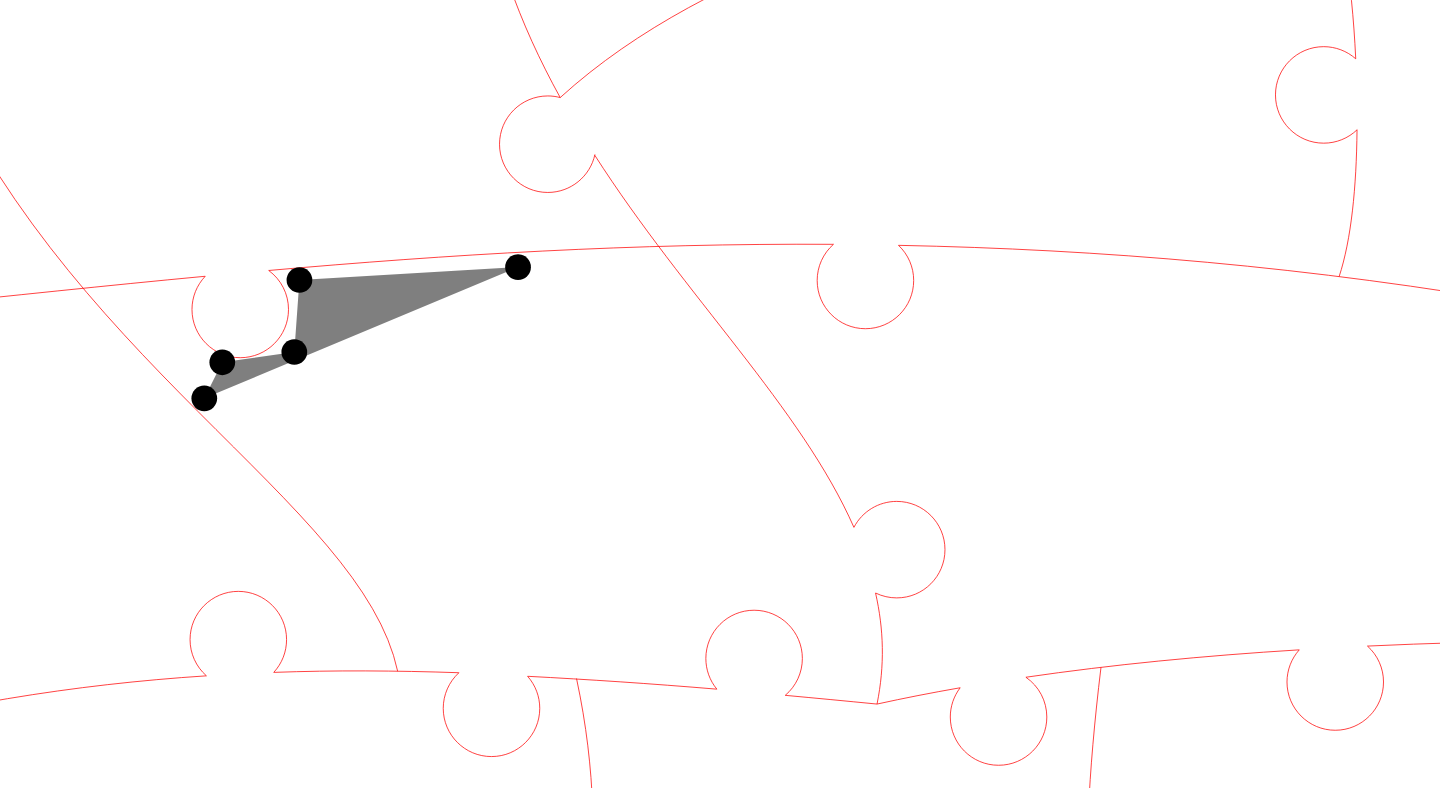 click 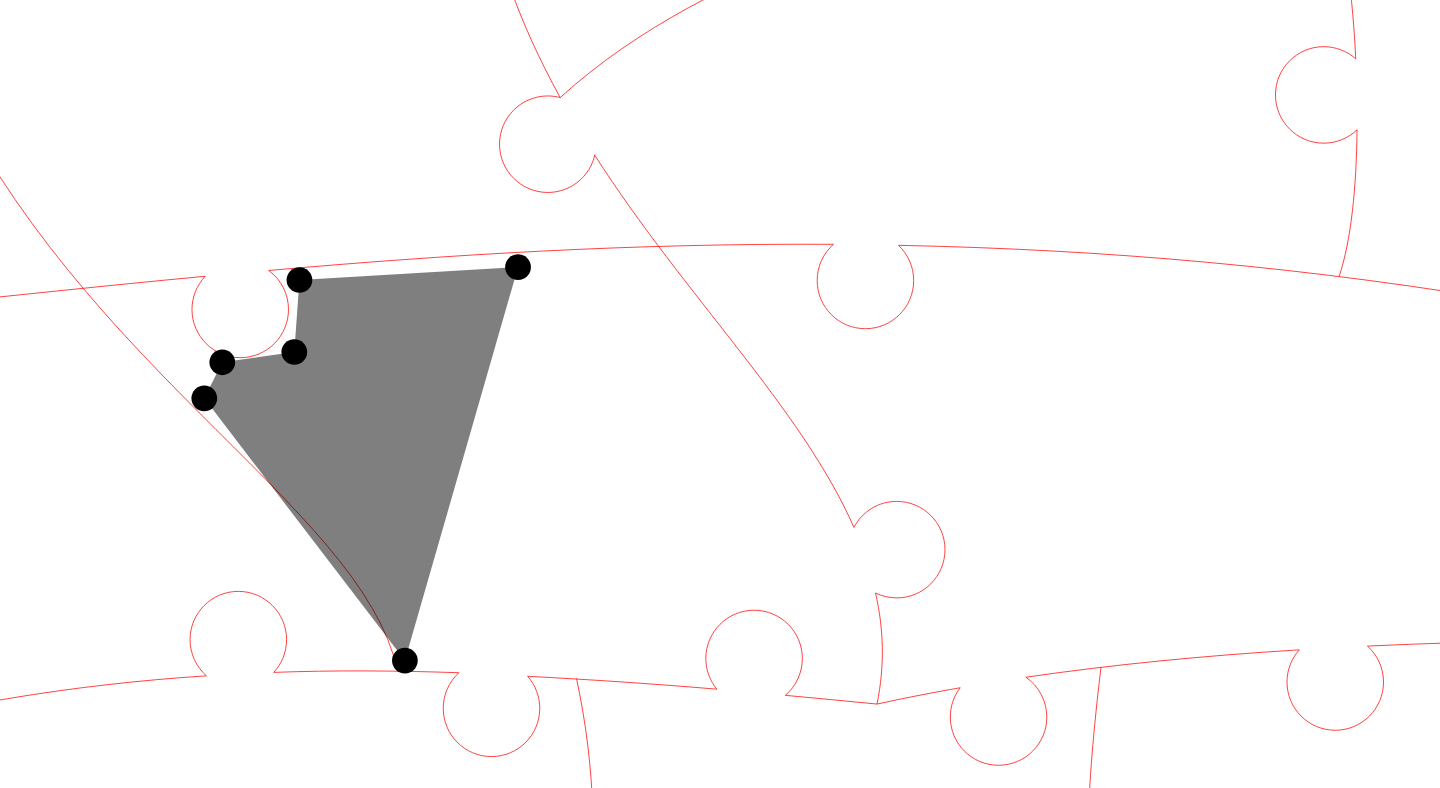 click 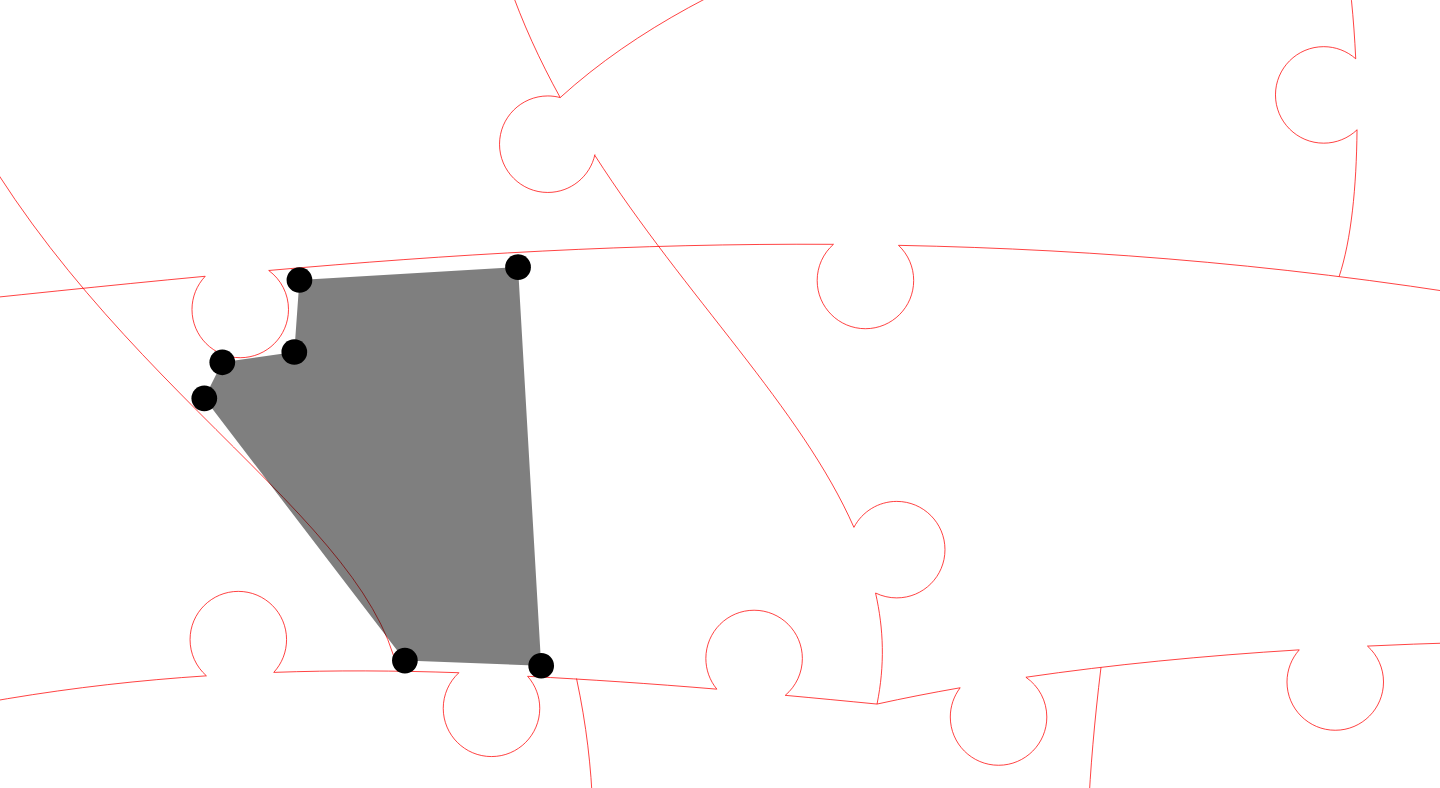 click 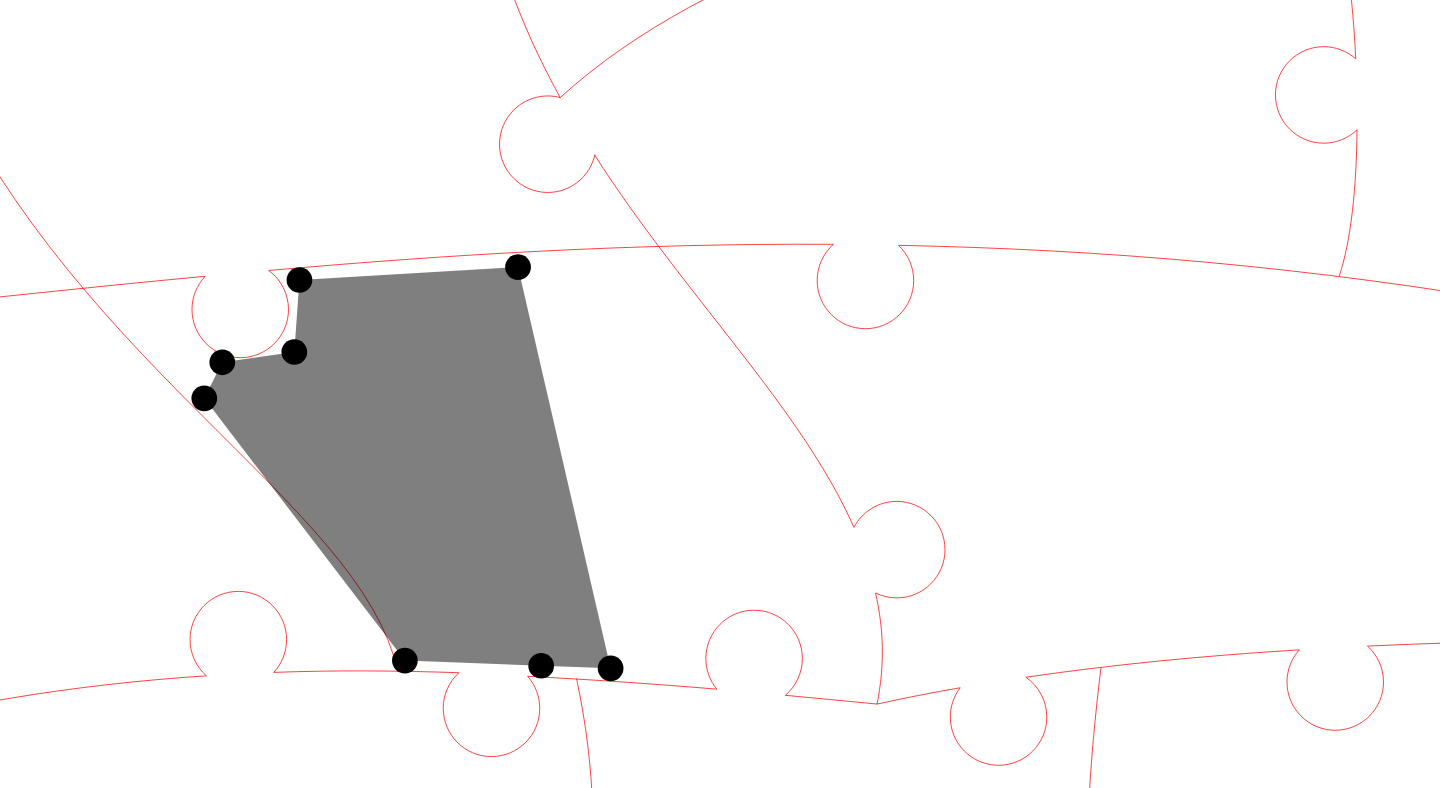 click 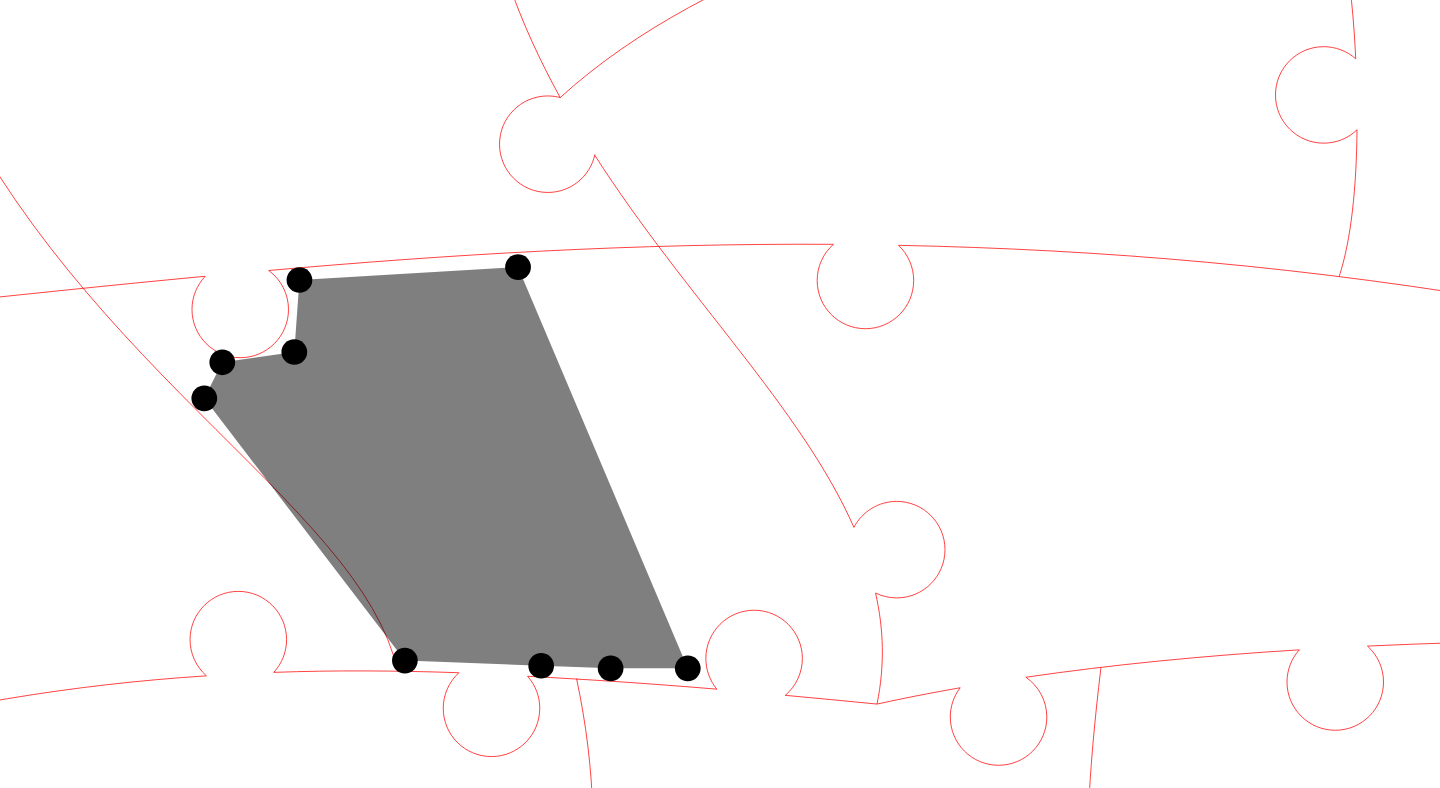 click 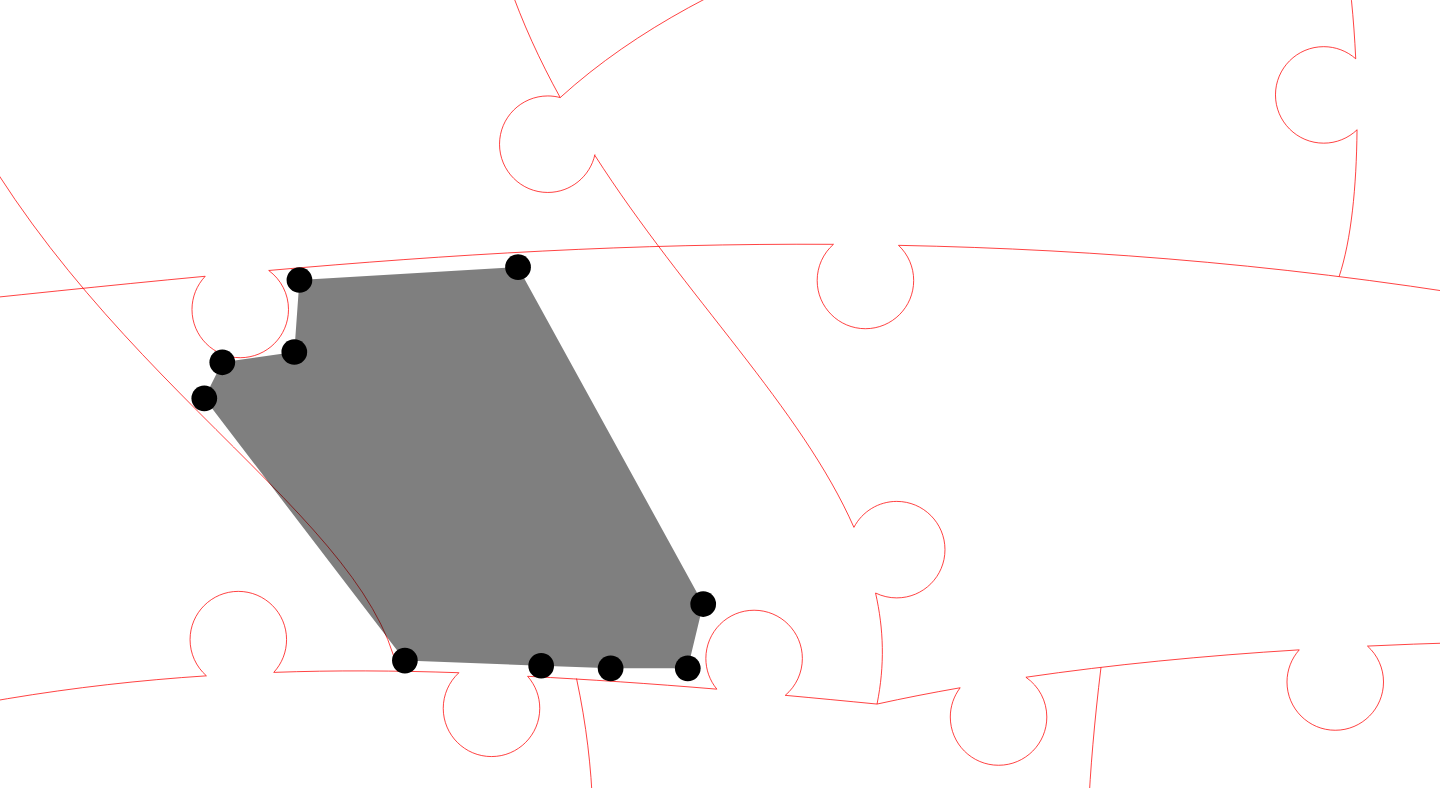click 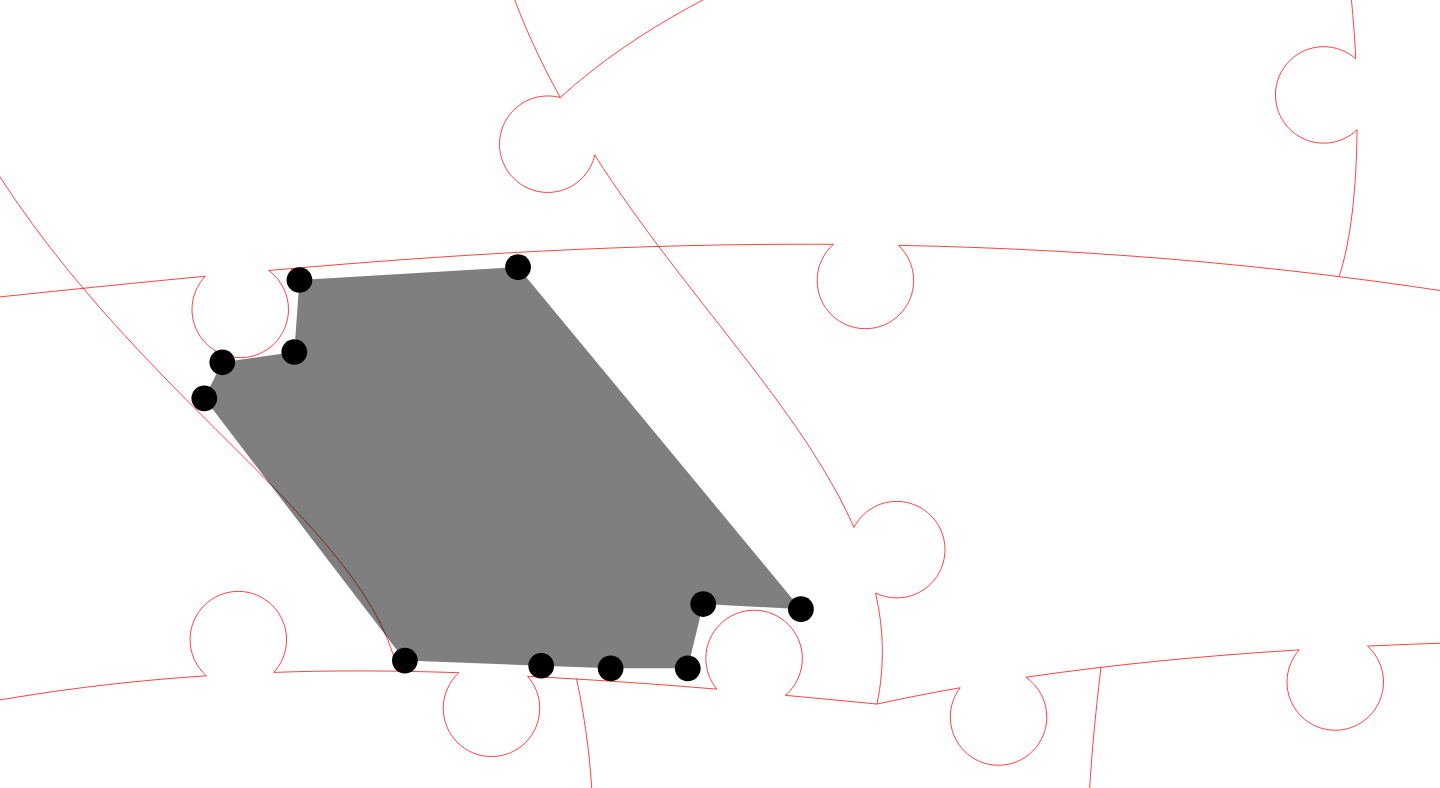 click 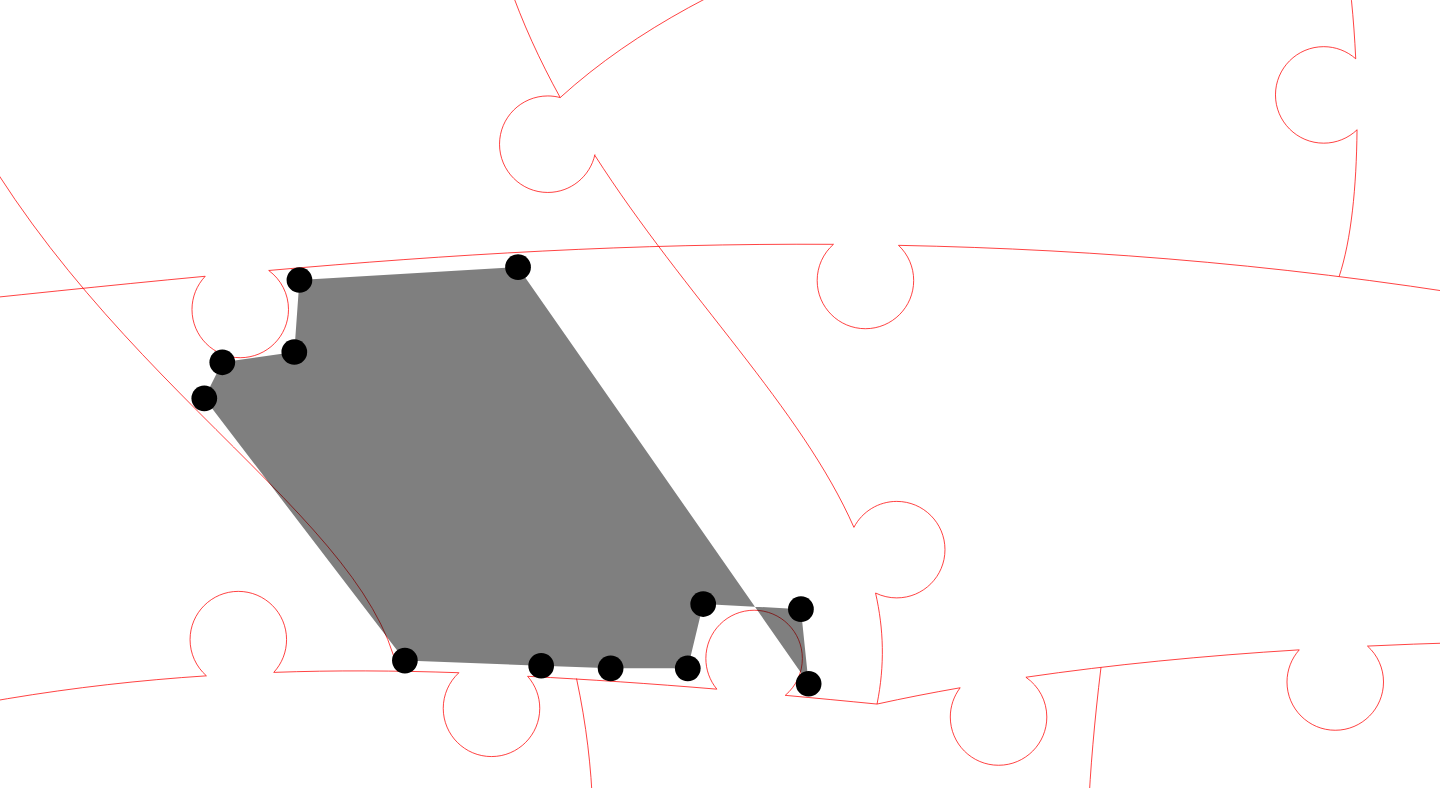 click 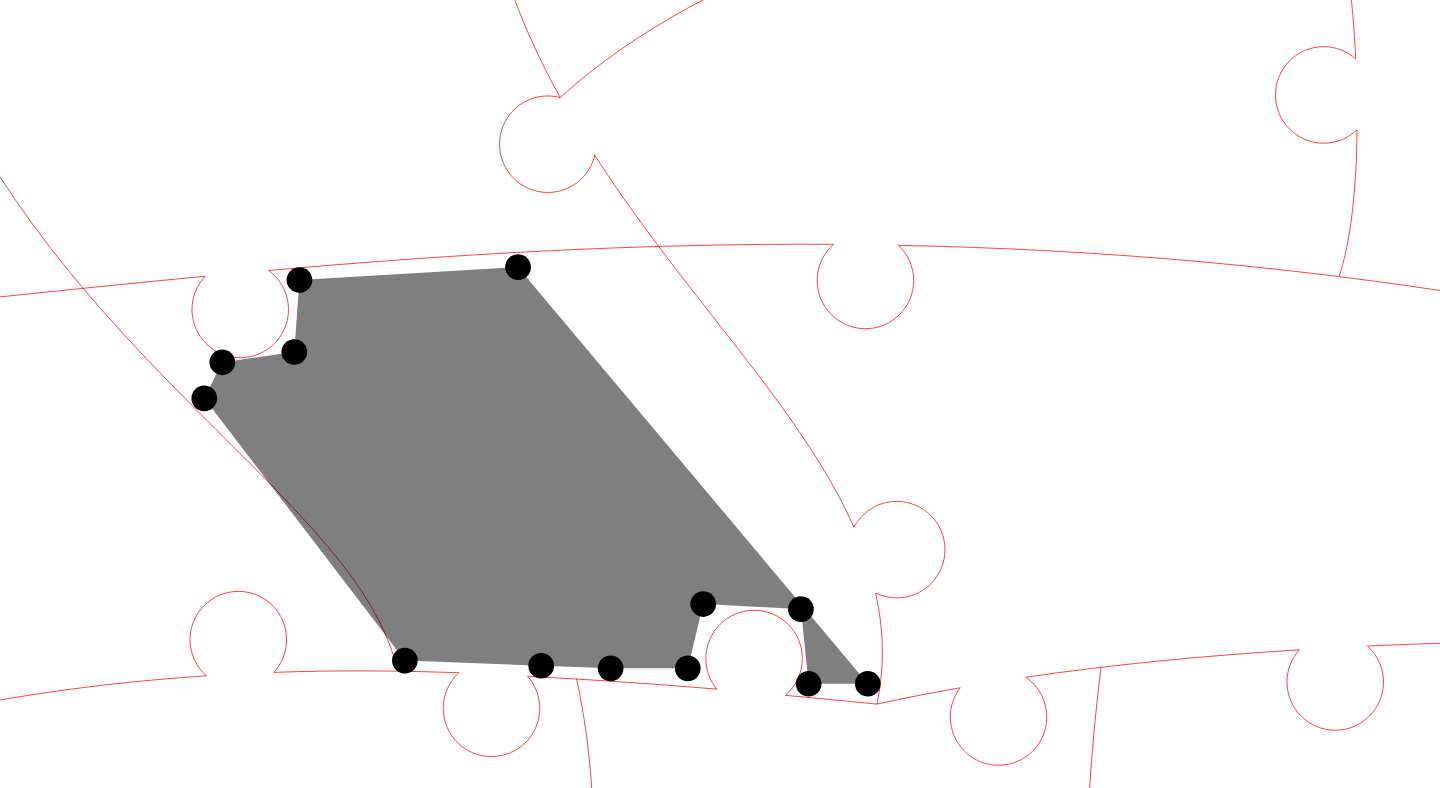 click 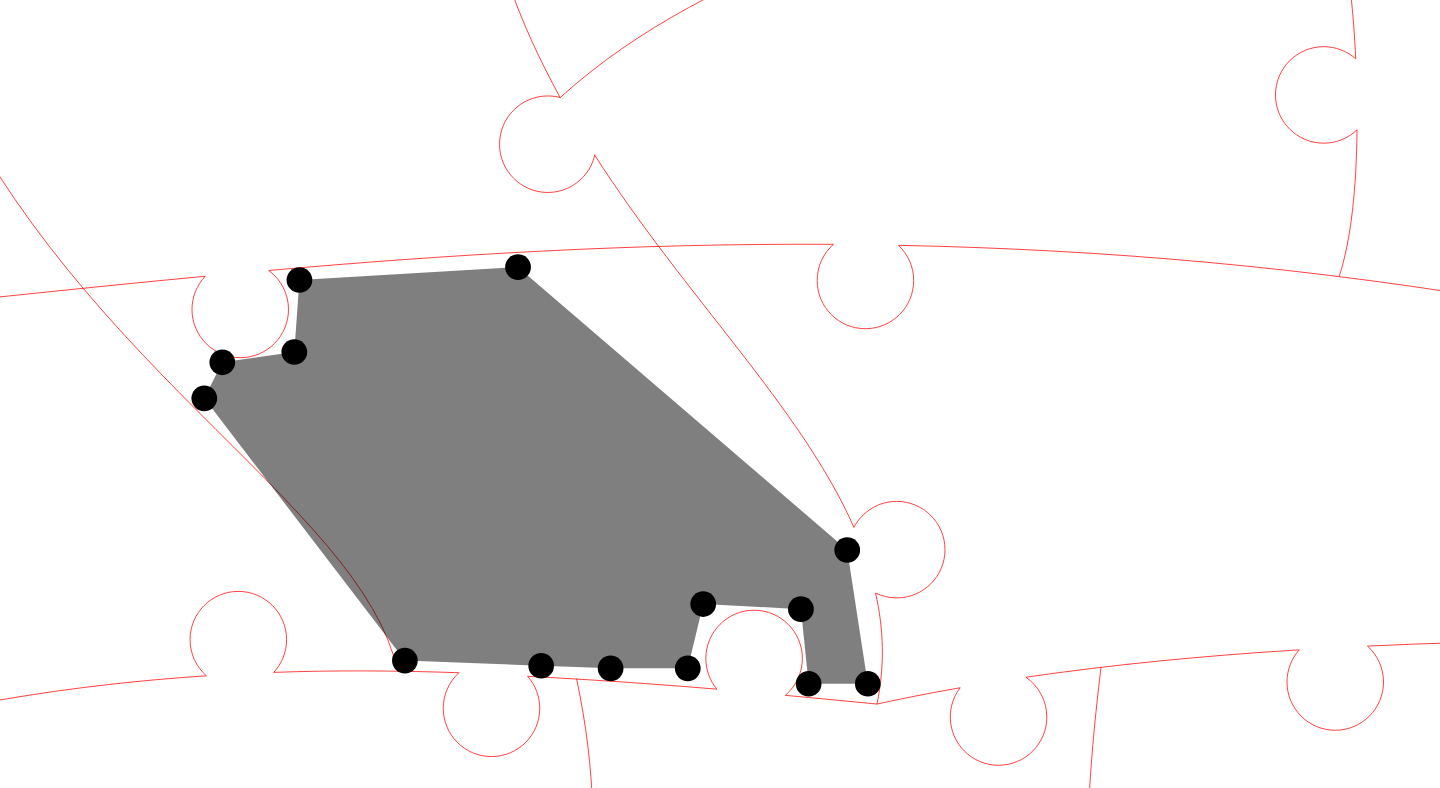 click 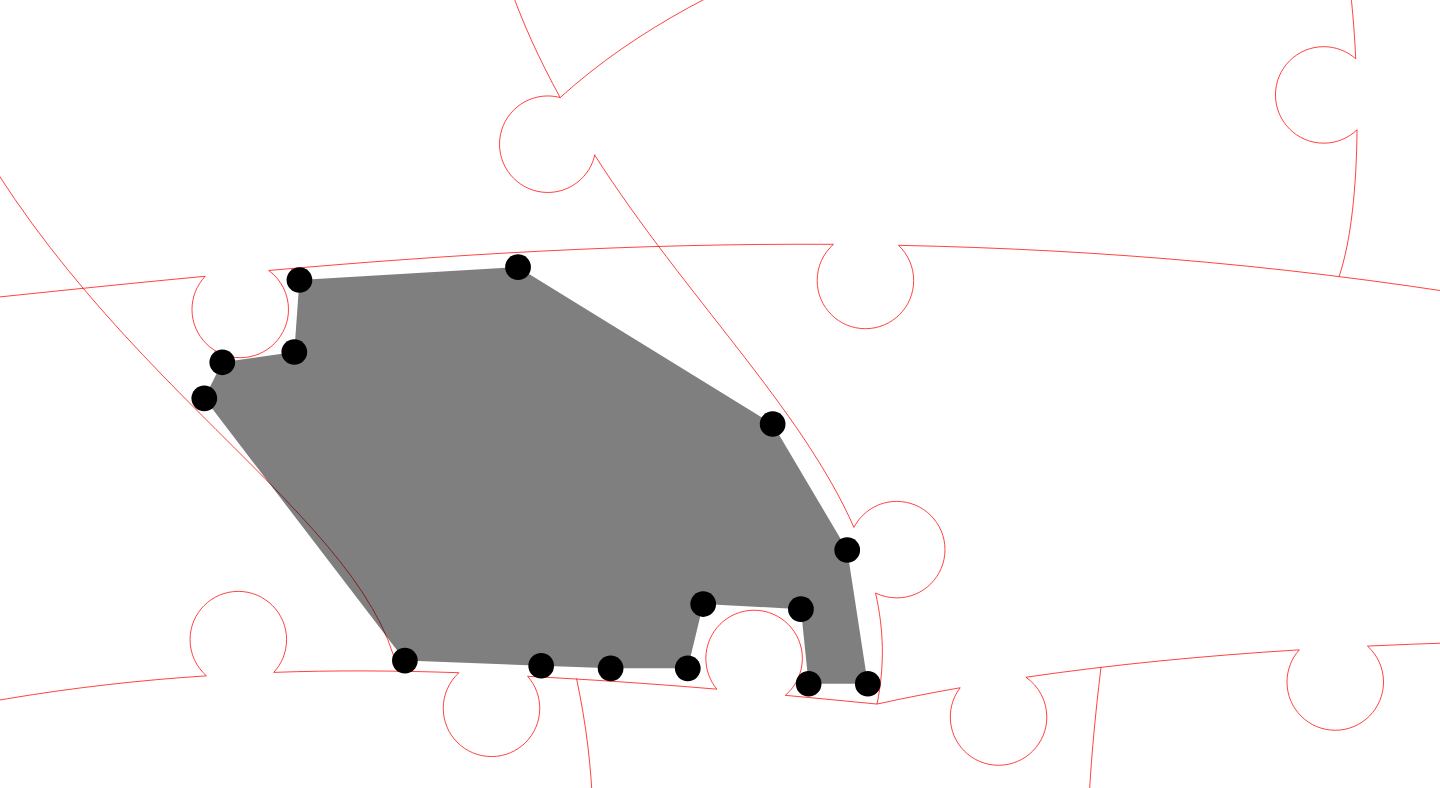click 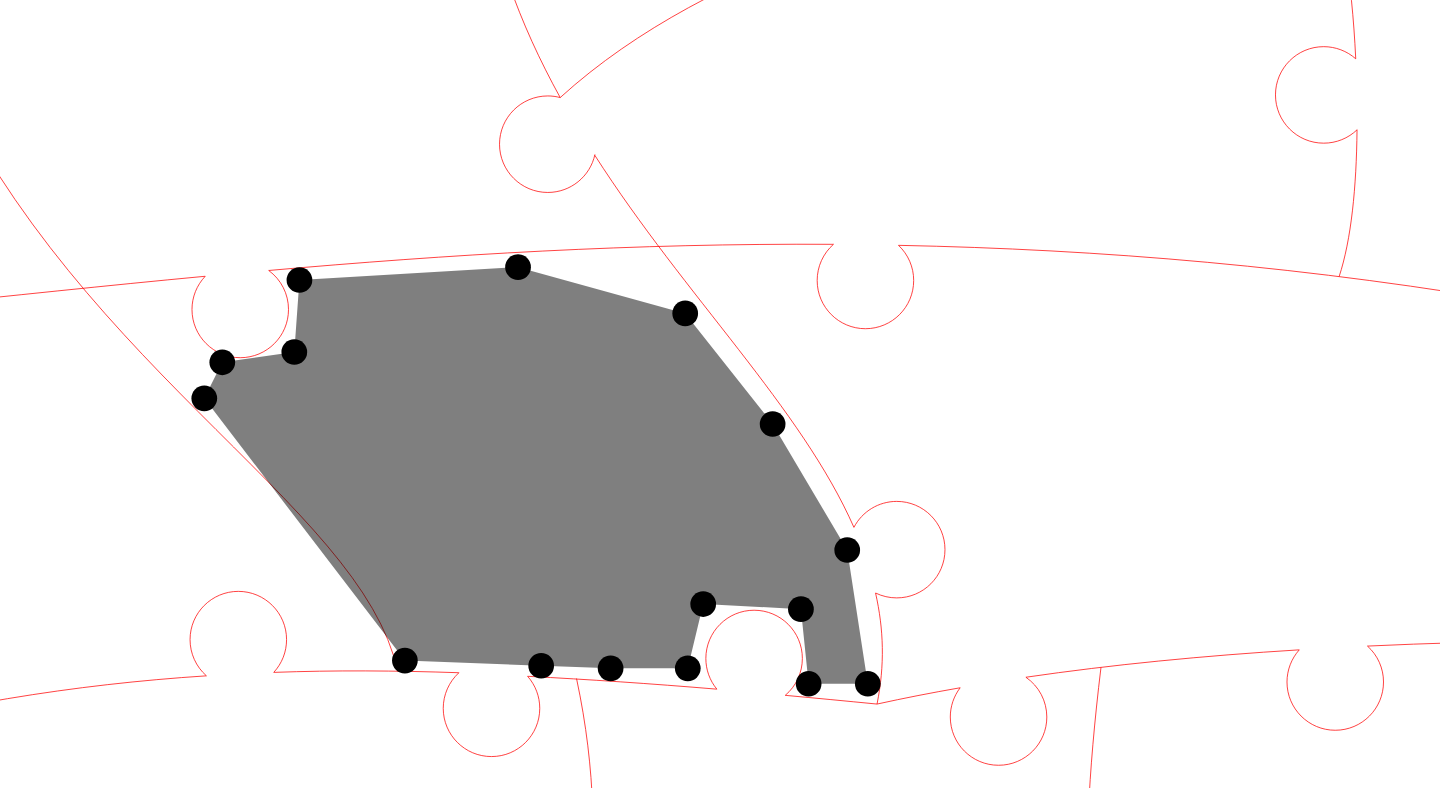 click 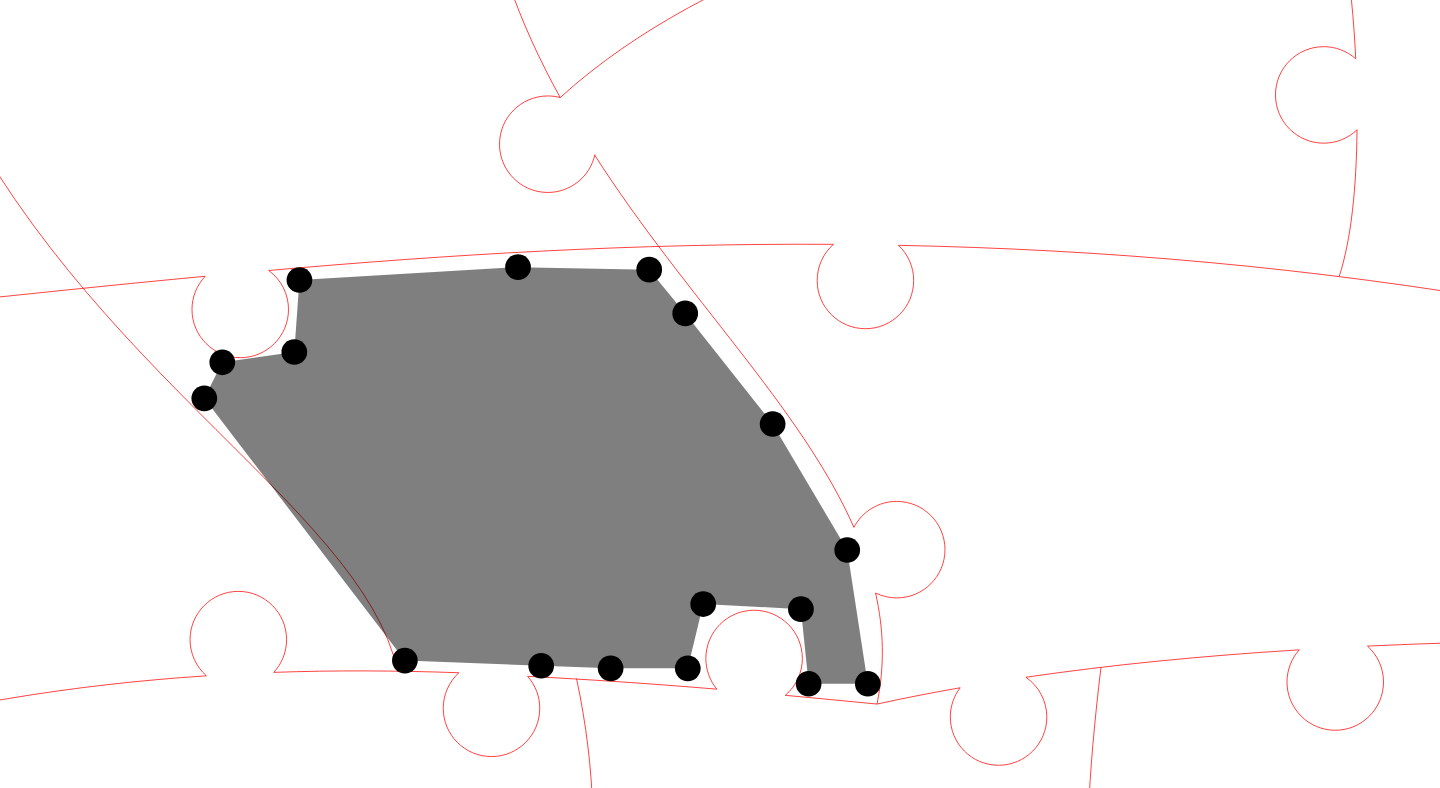 click 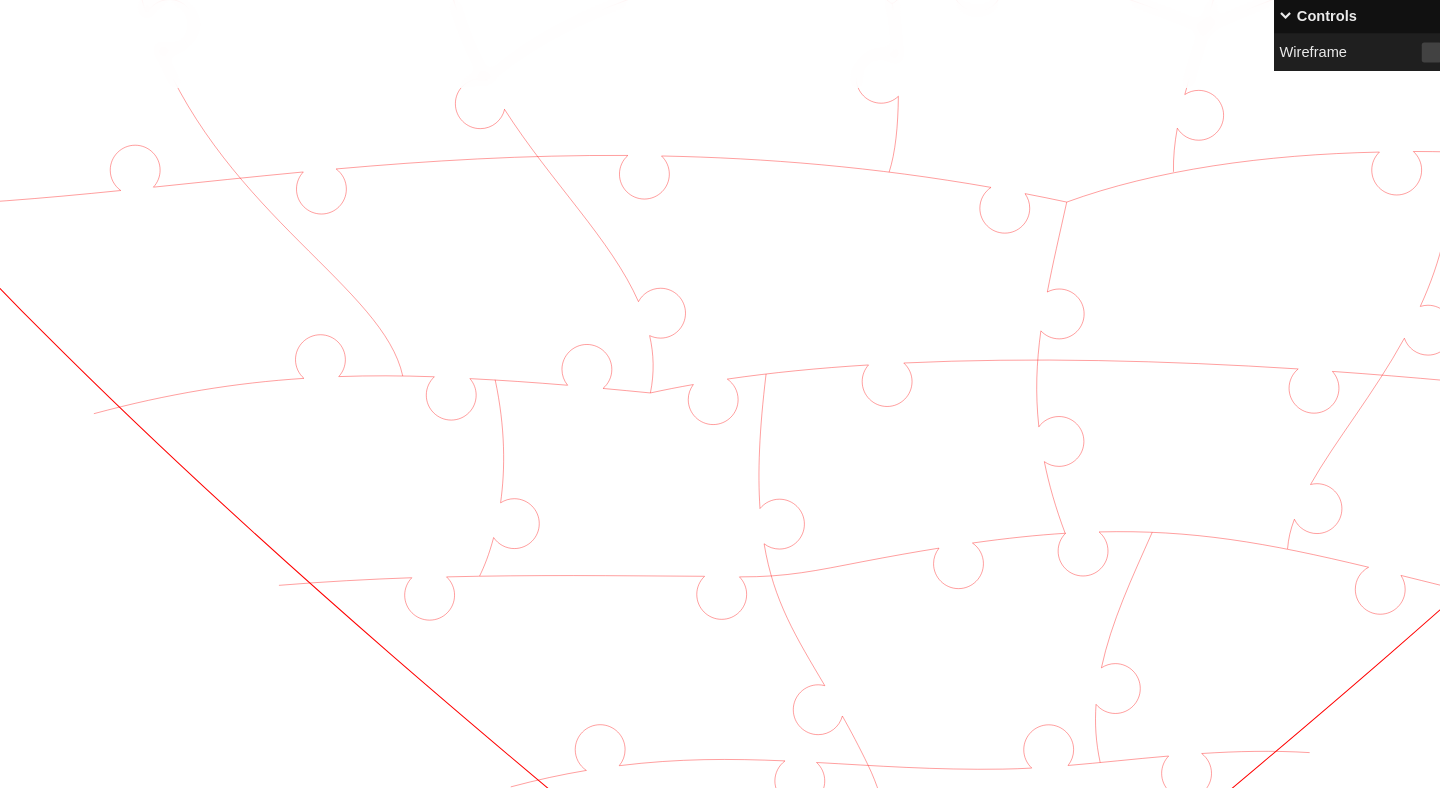 scroll, scrollTop: 1049, scrollLeft: 133, axis: both 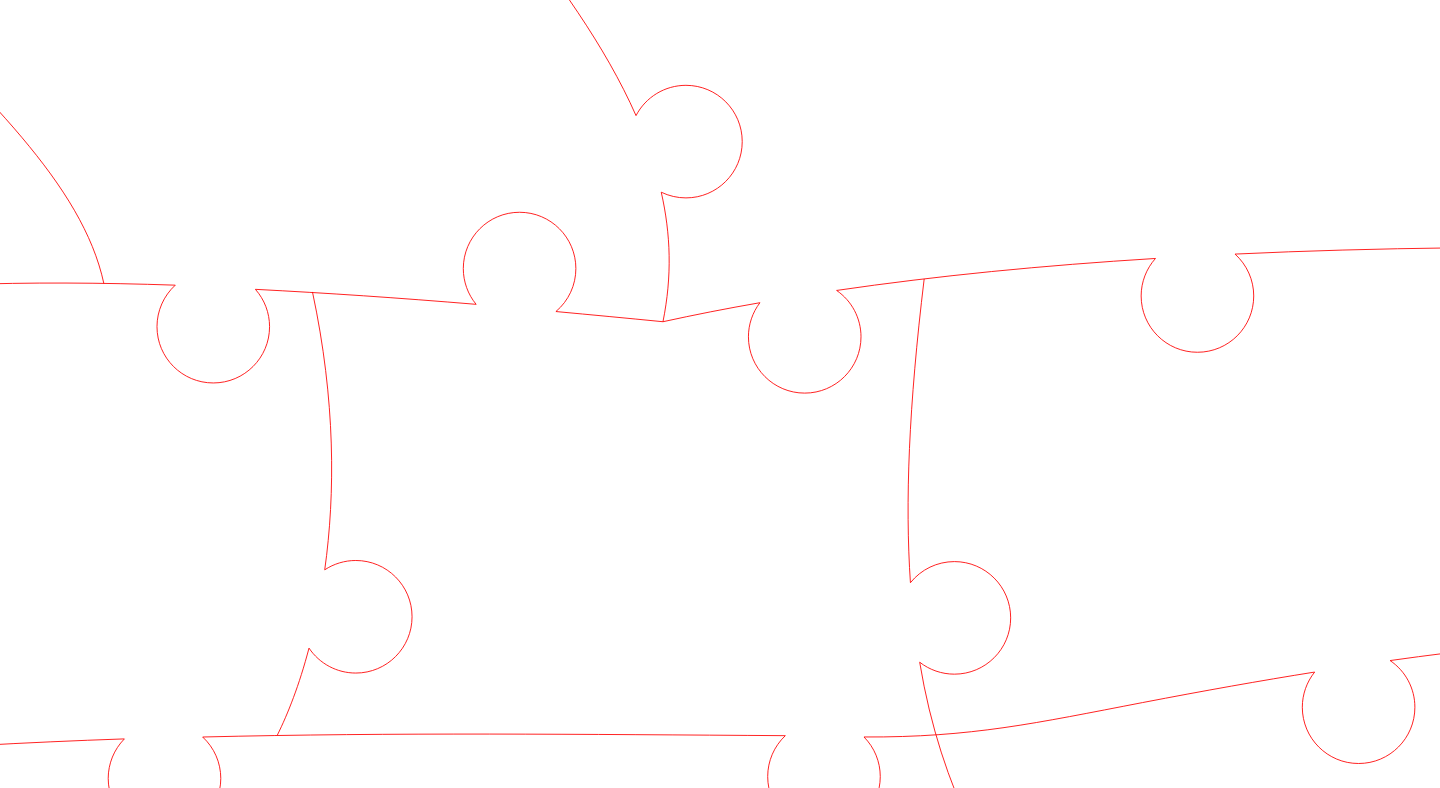 click 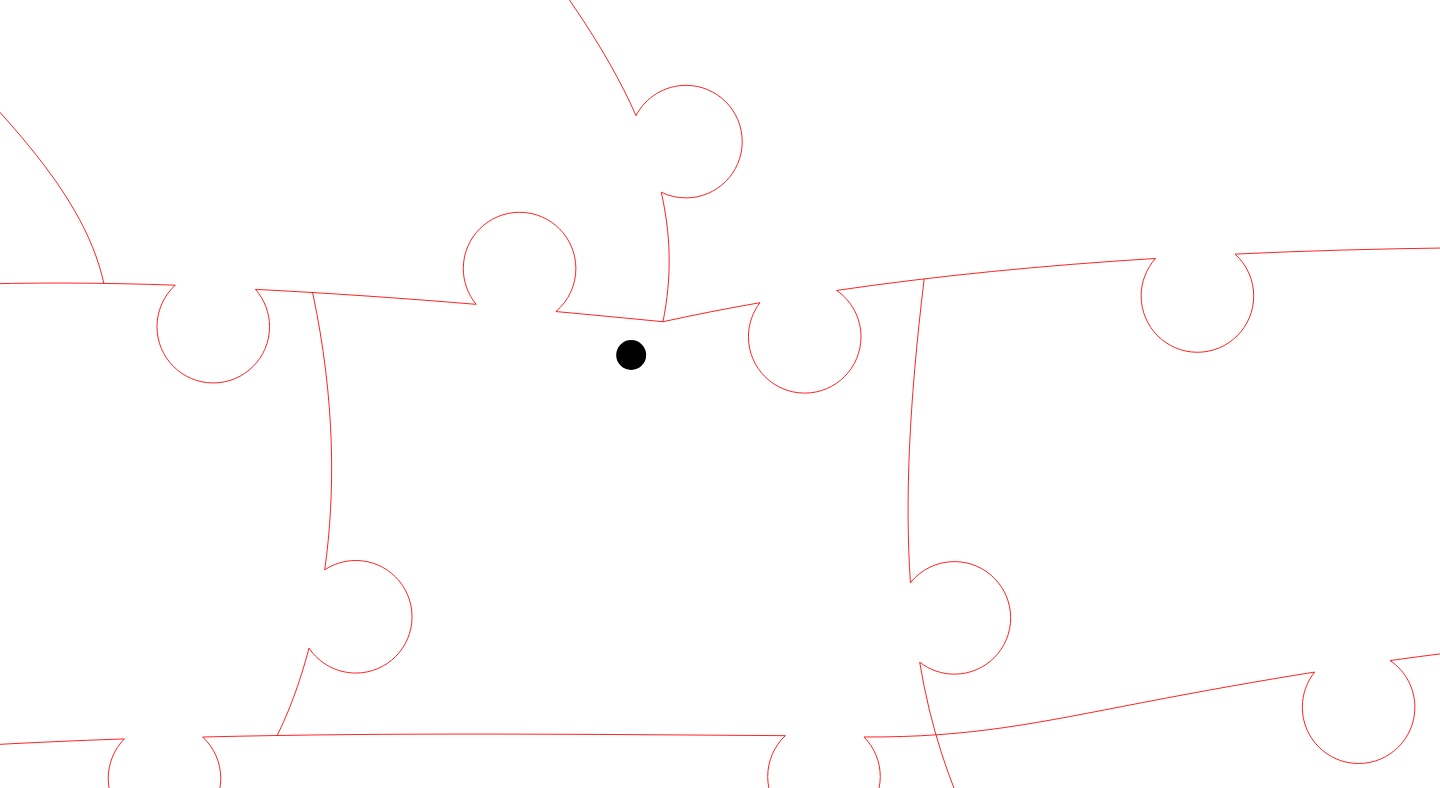 click 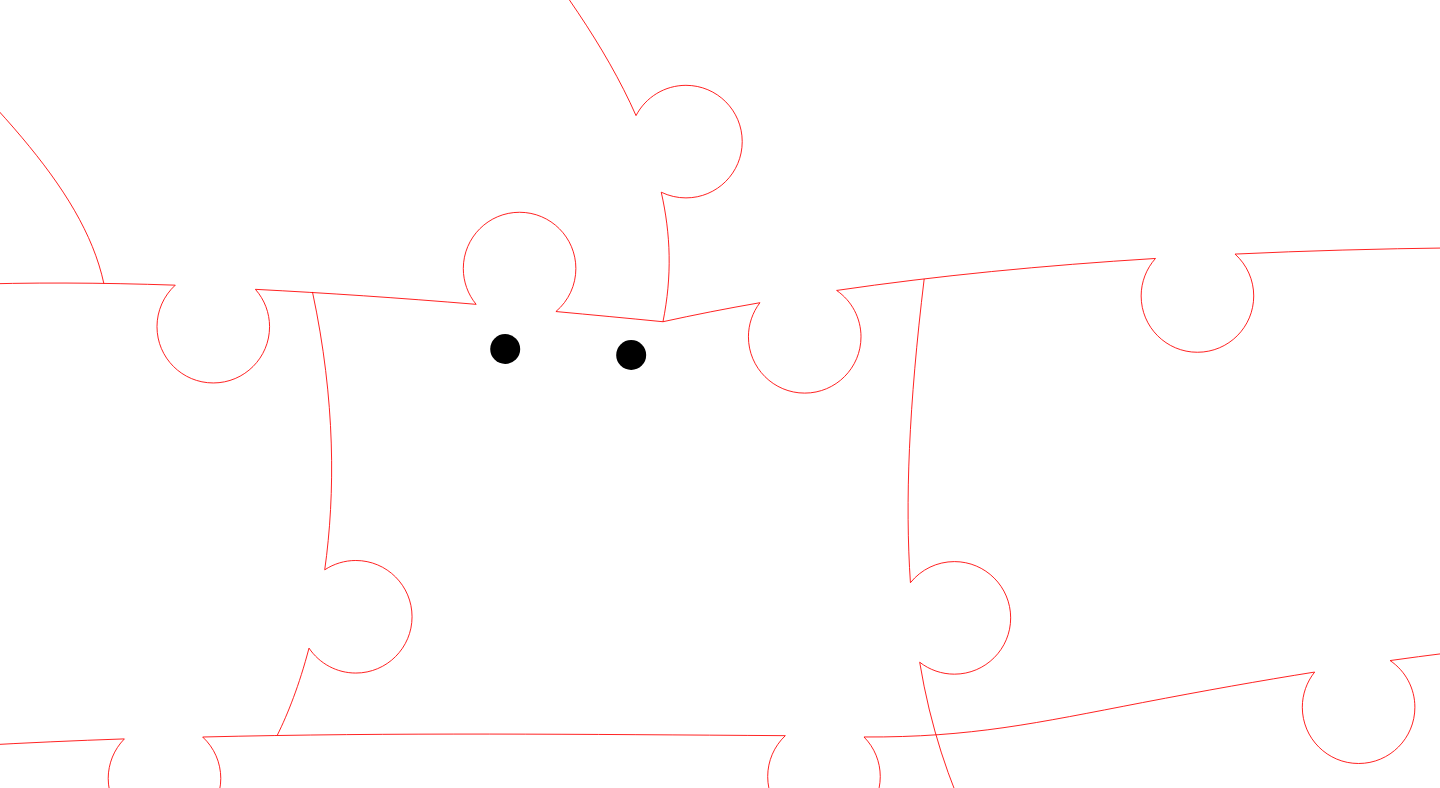 click 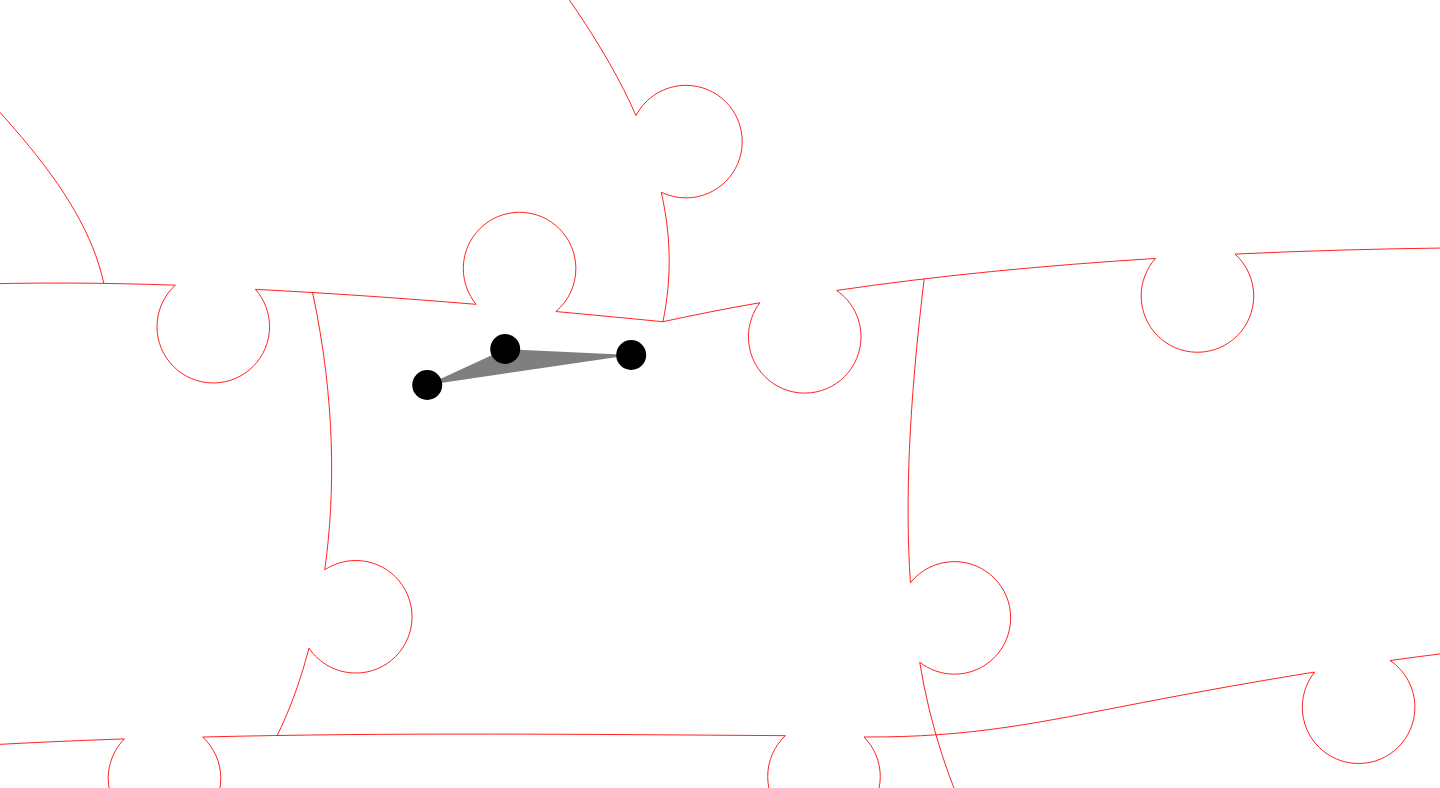 click 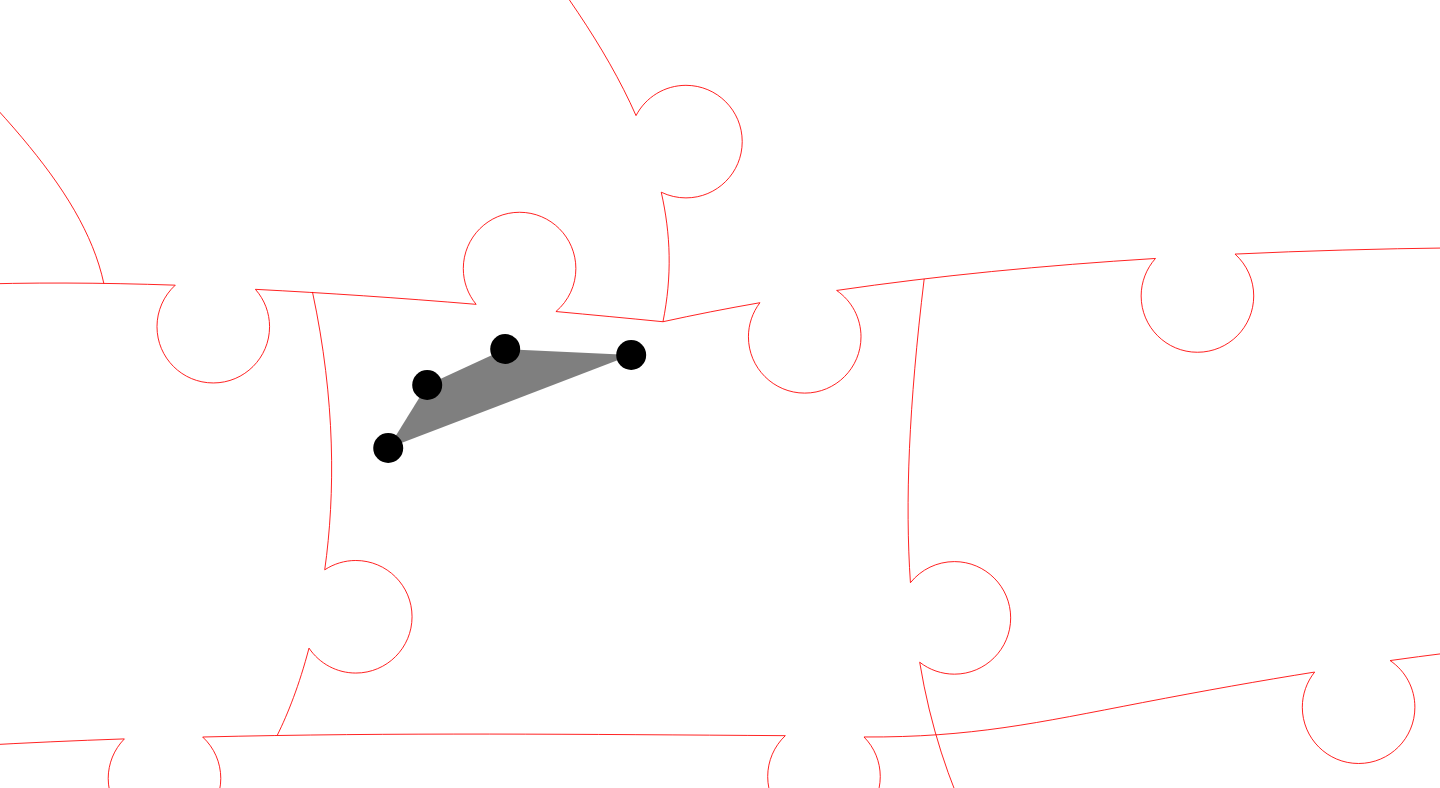 click 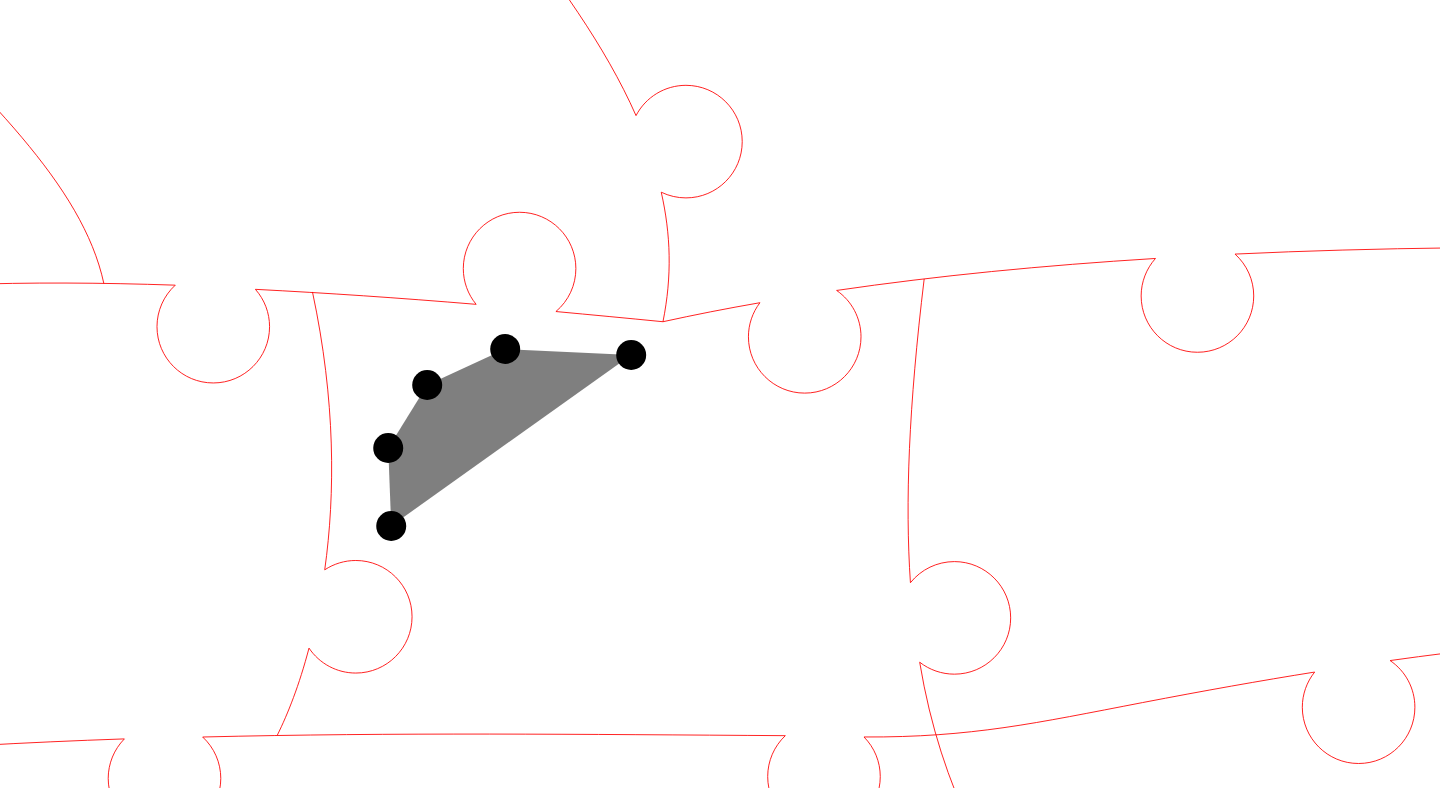 click 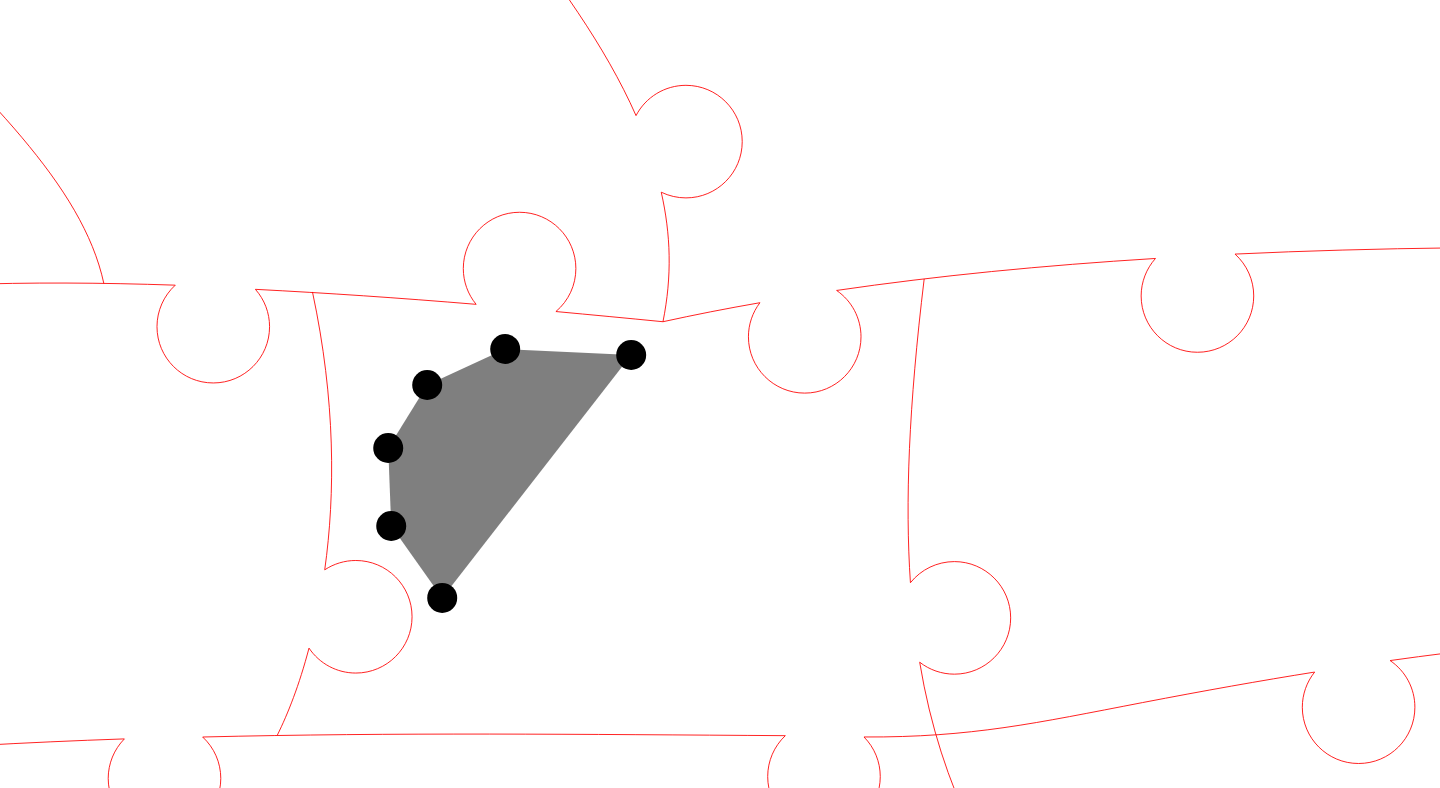 click 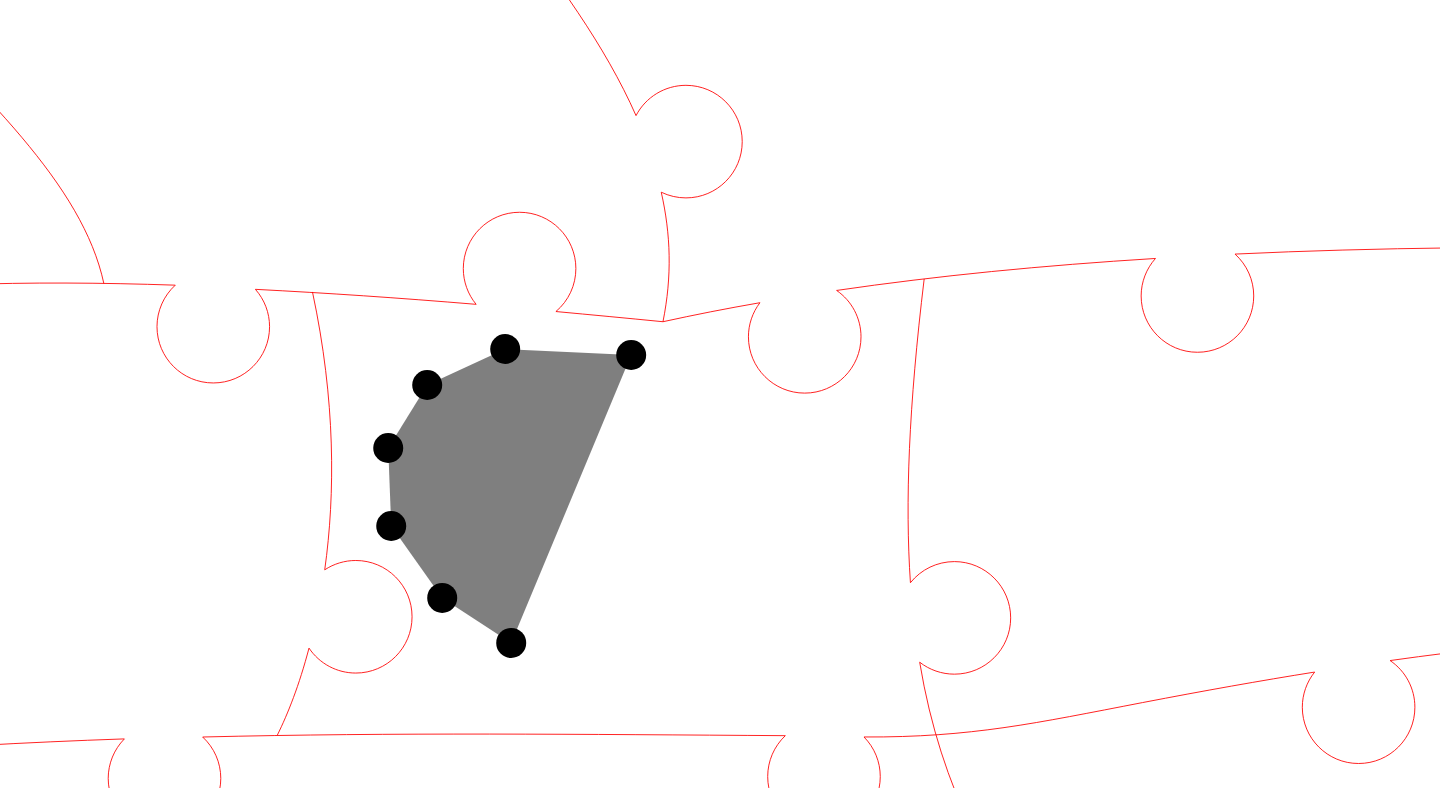click 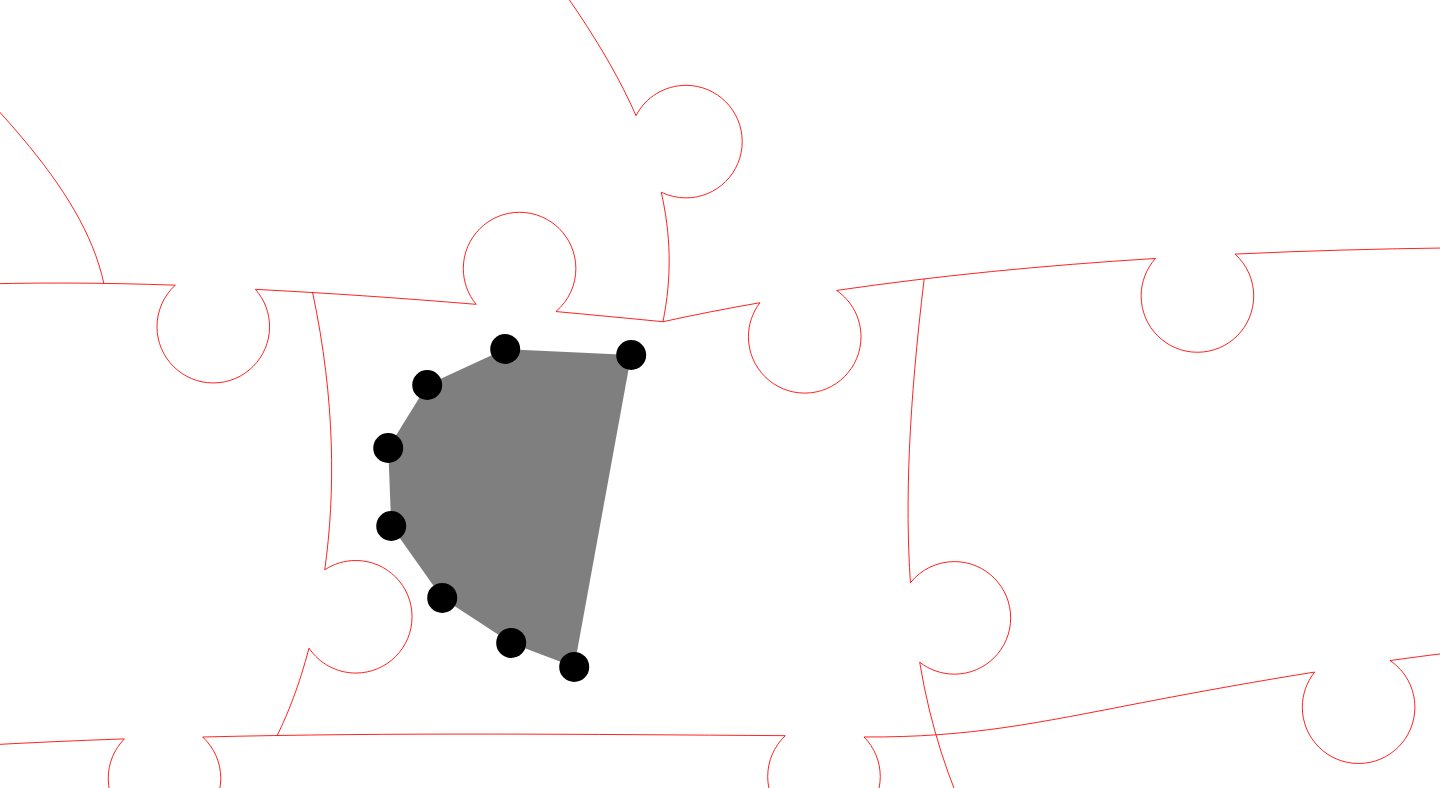 click 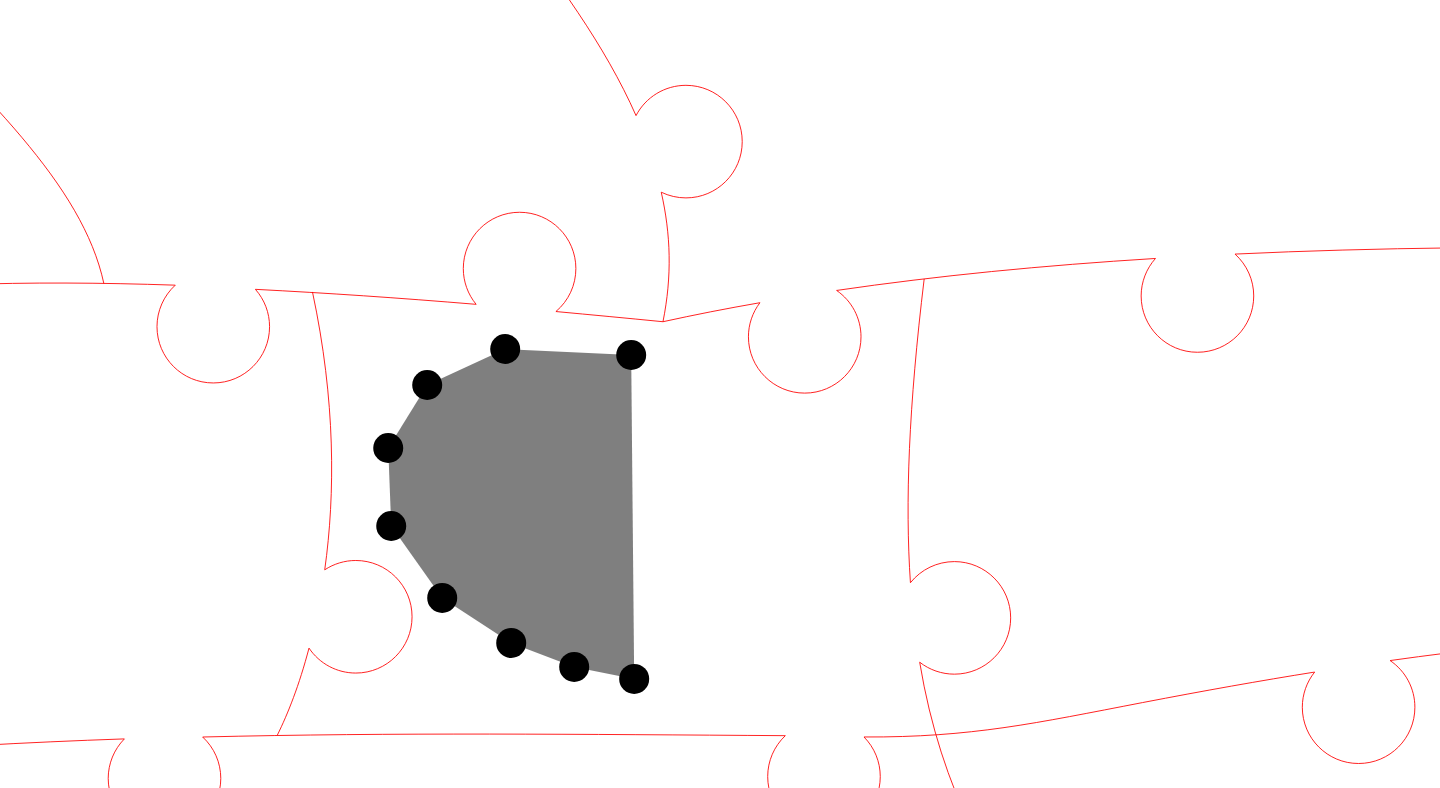 click 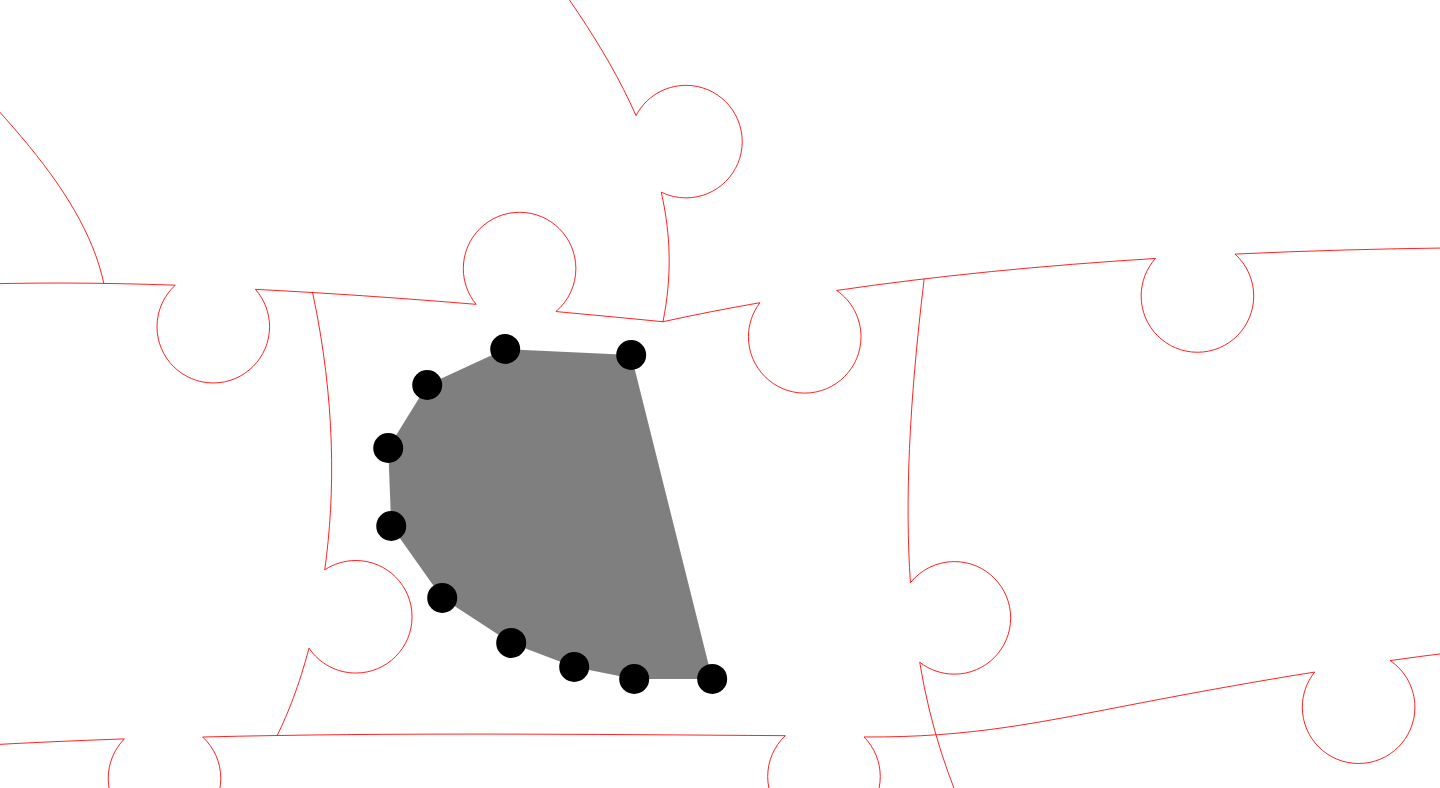 click 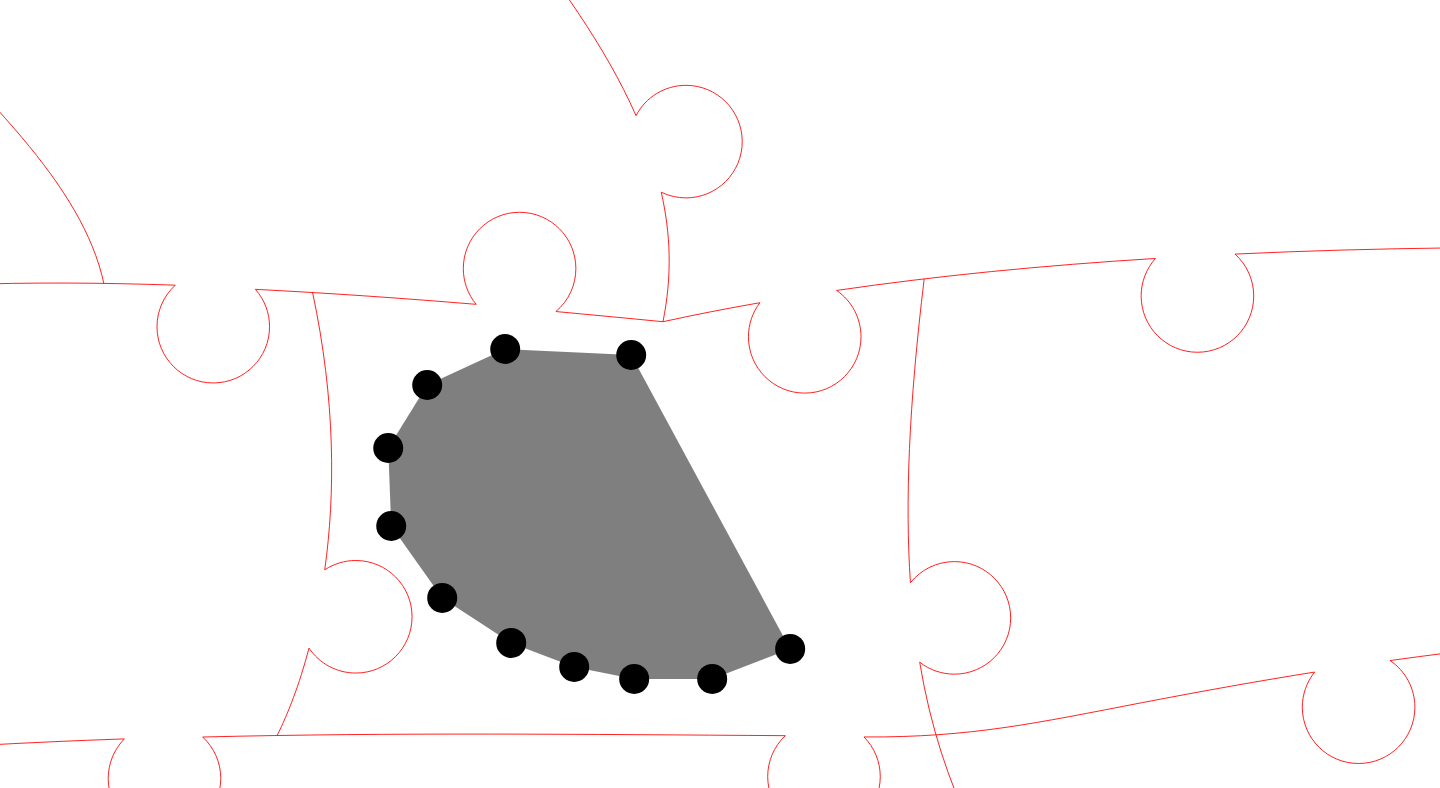 click 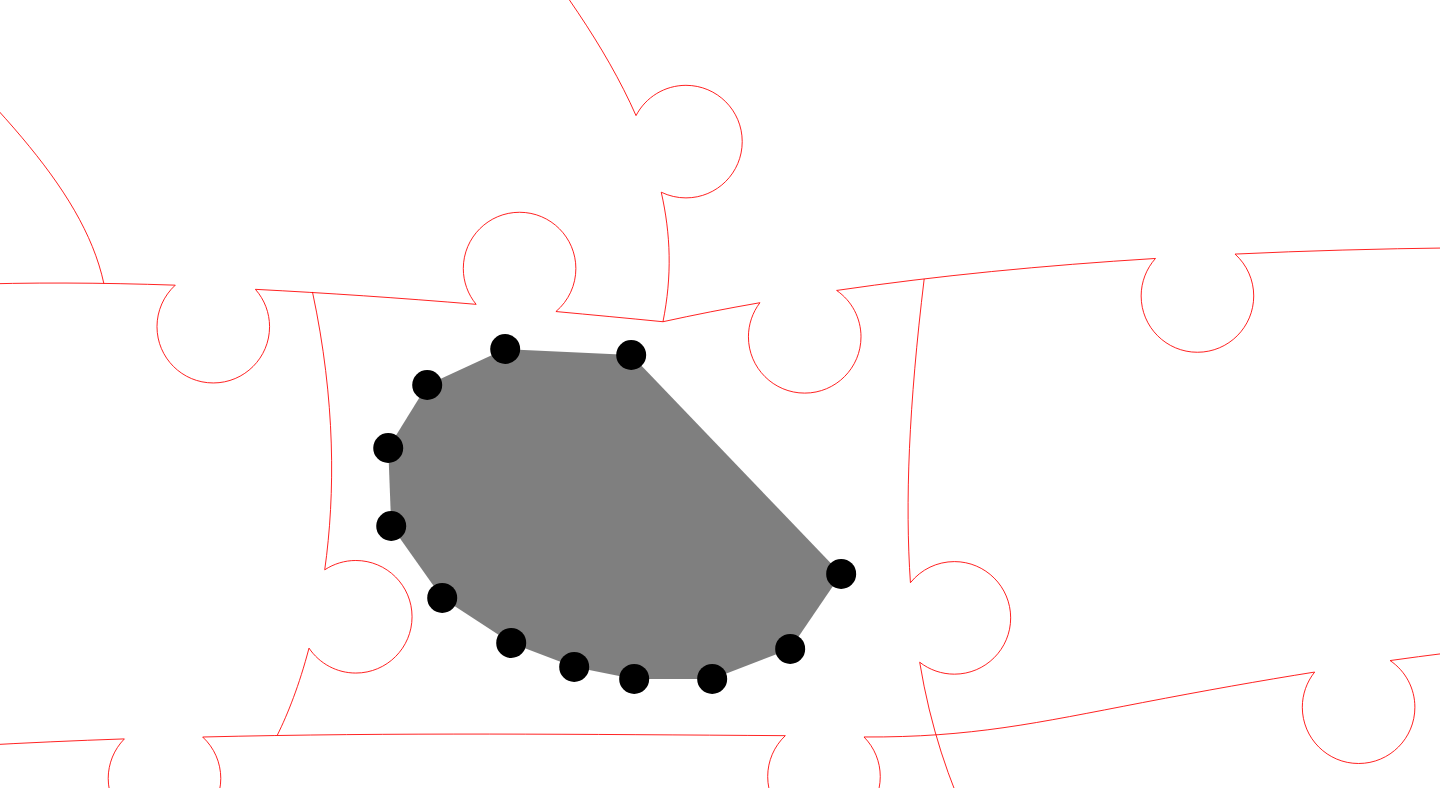 click 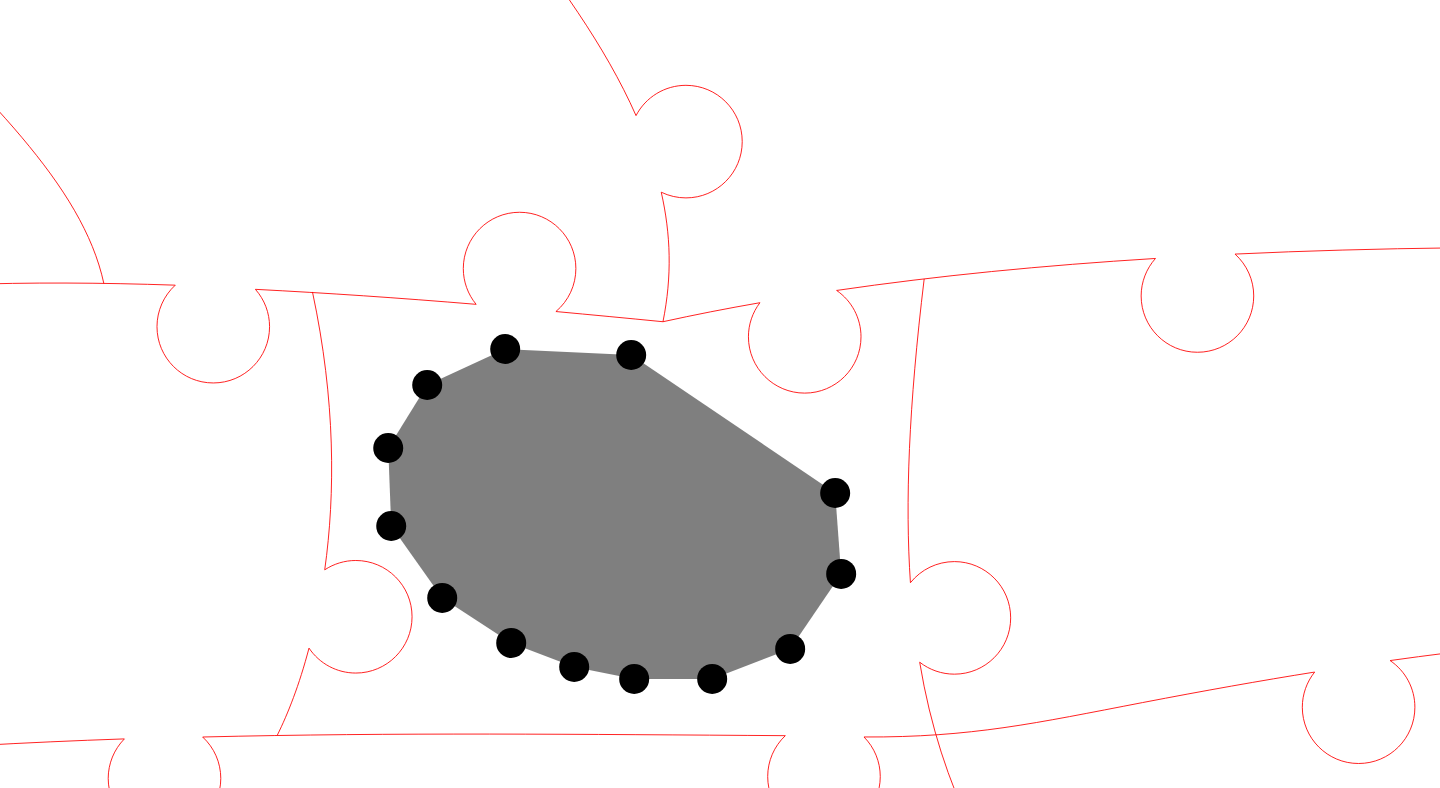click 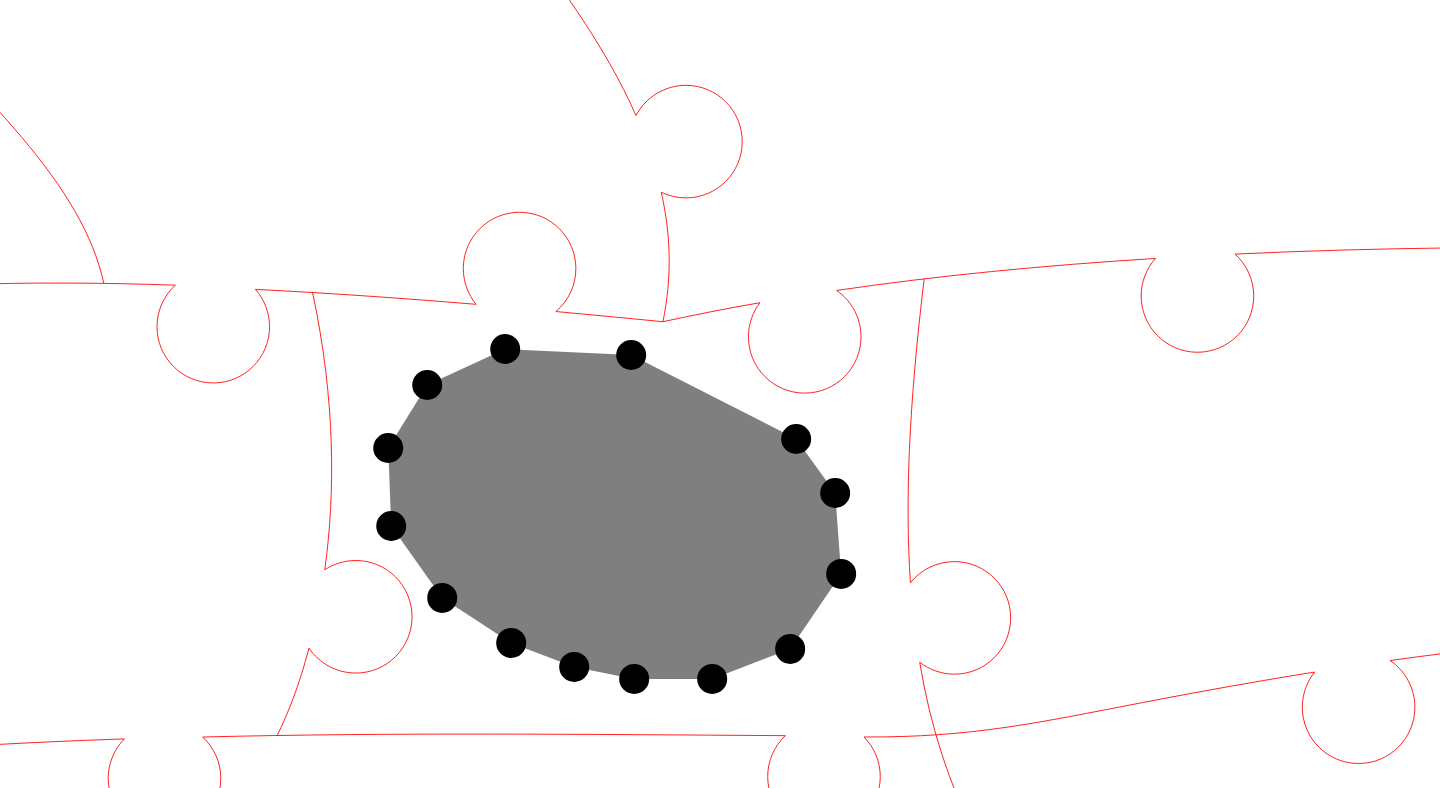 click 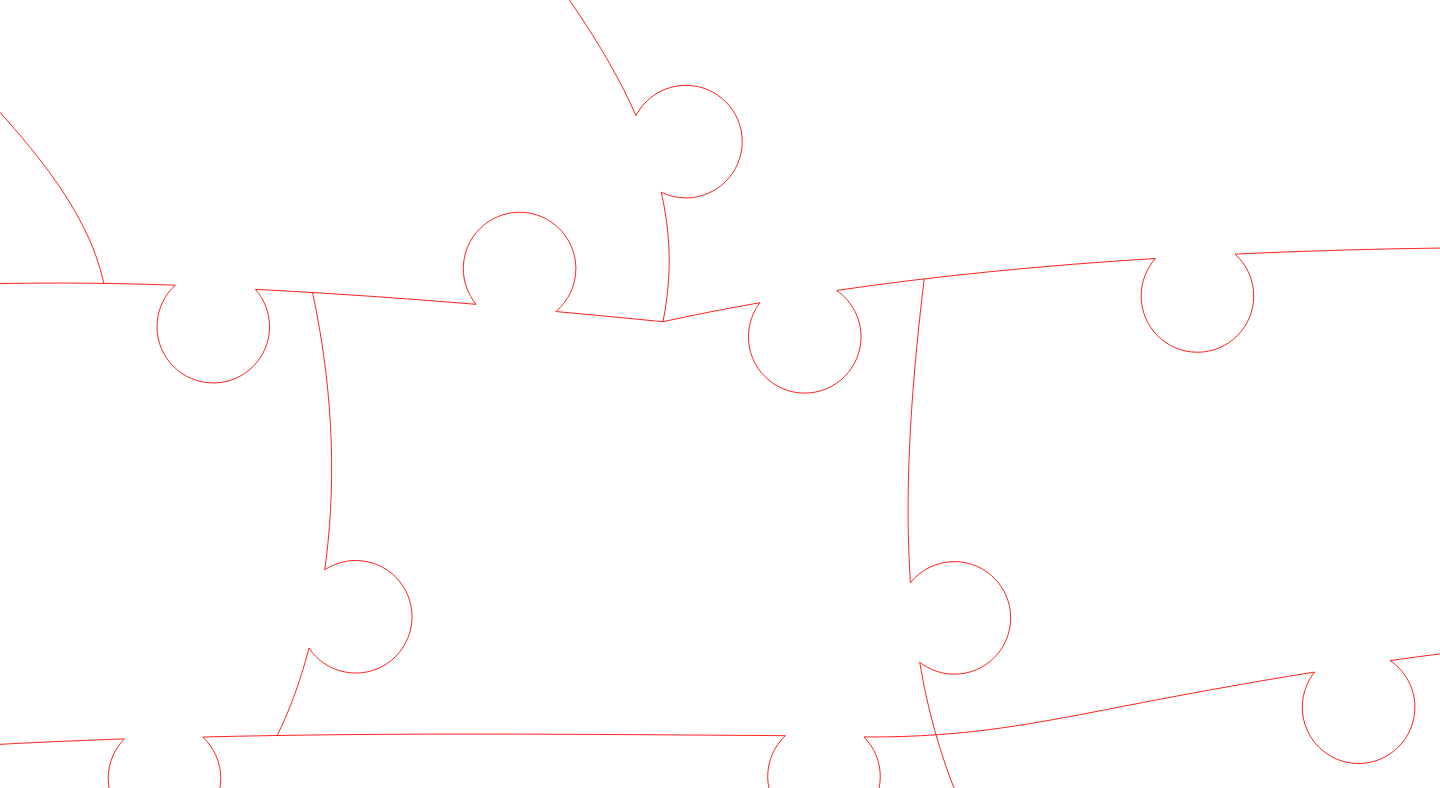 click 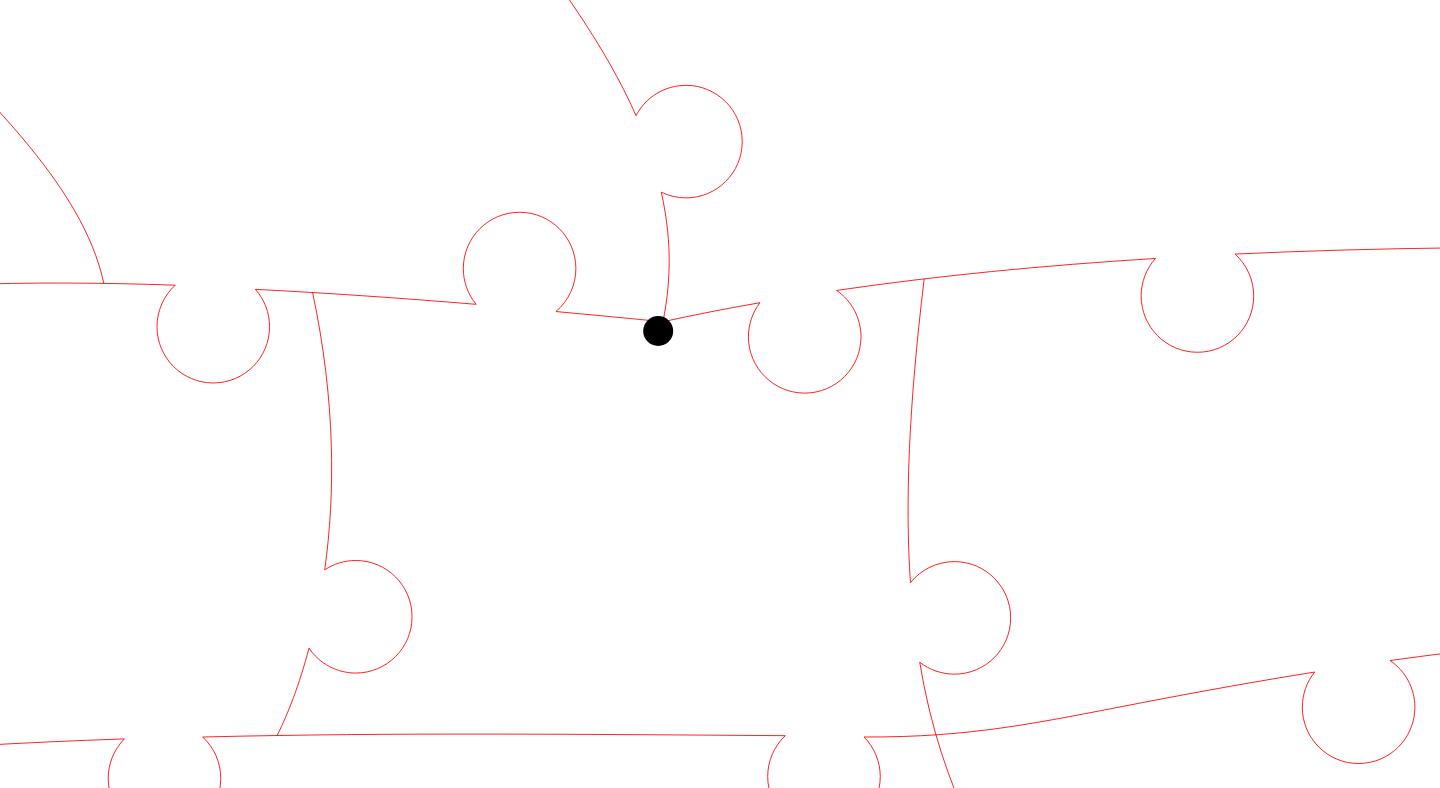 click 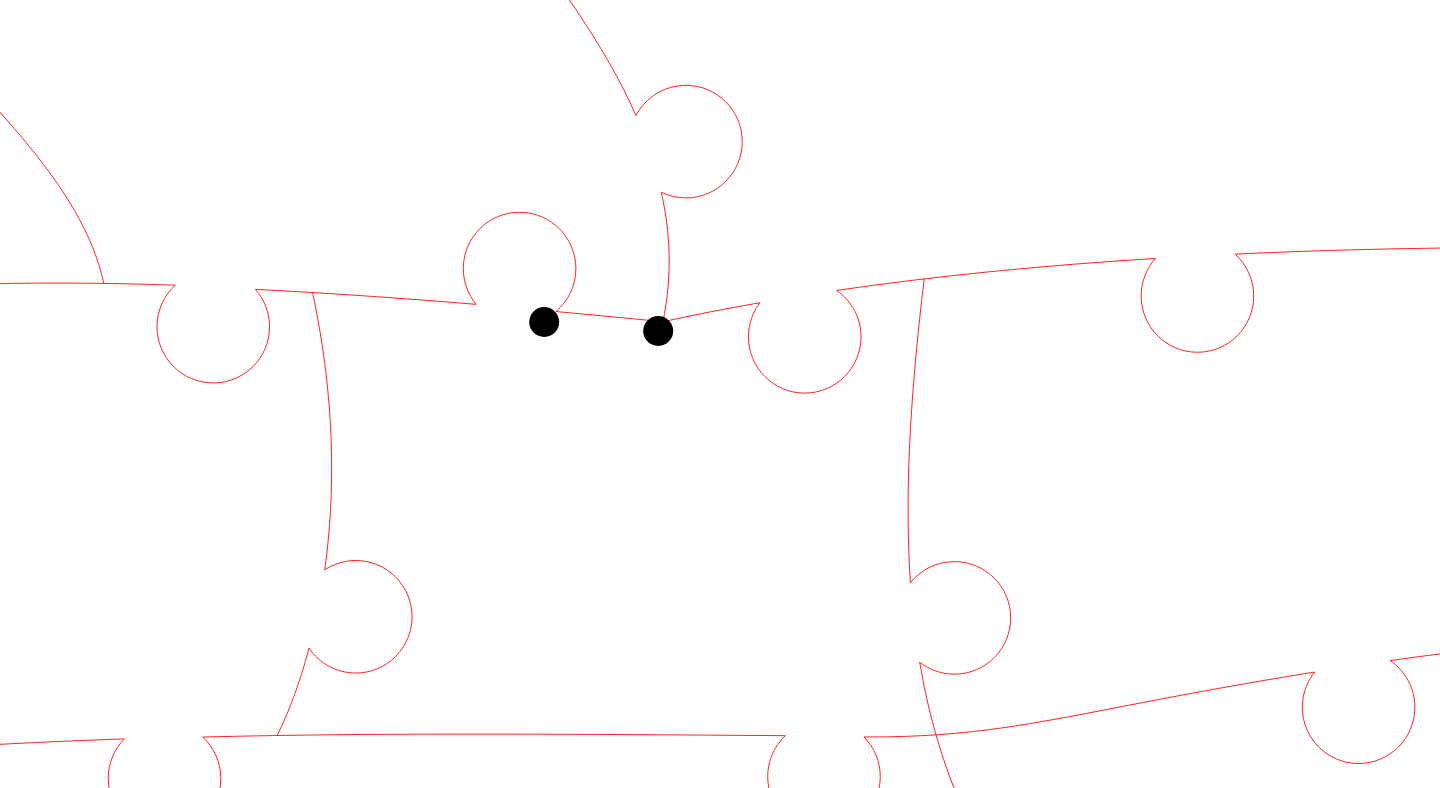 click 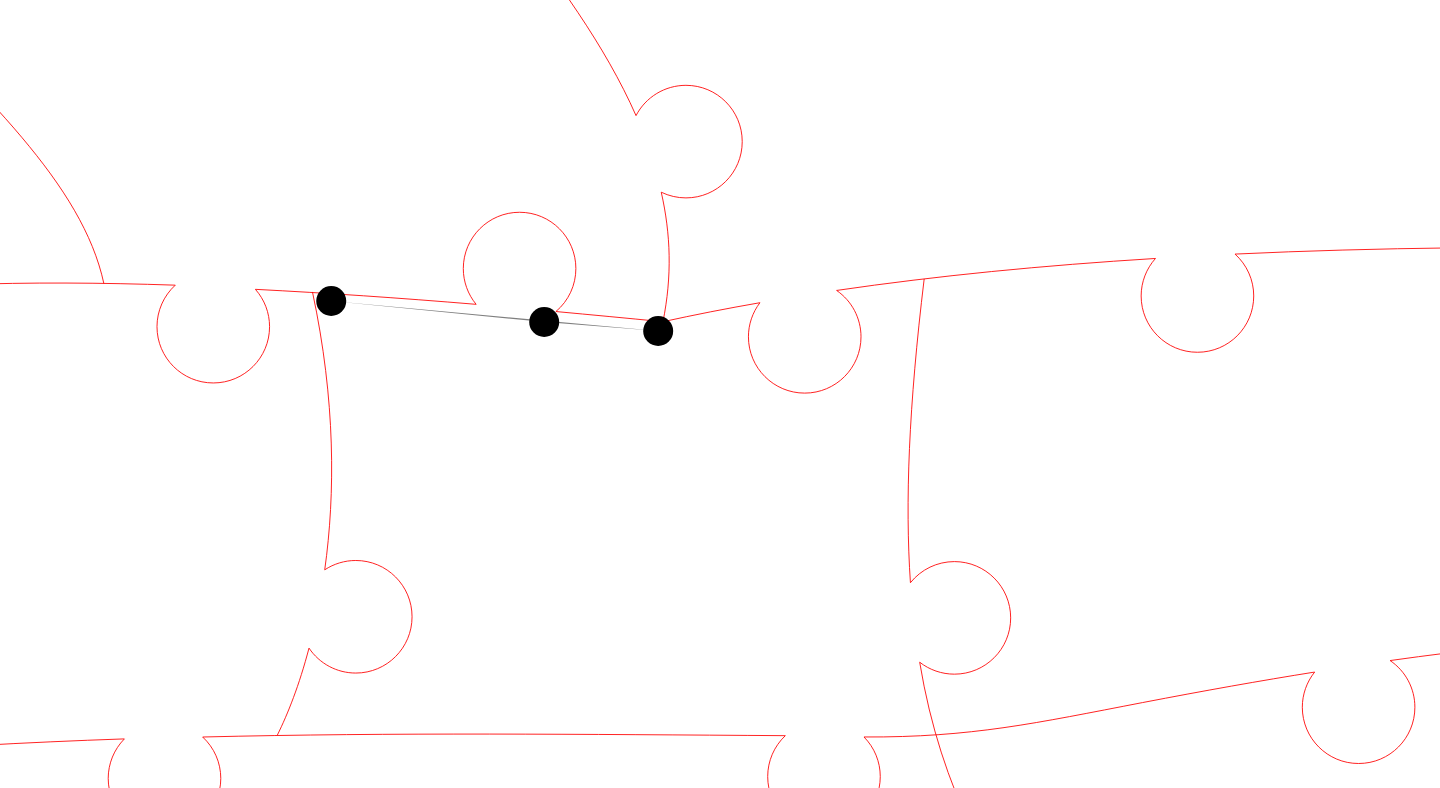 click 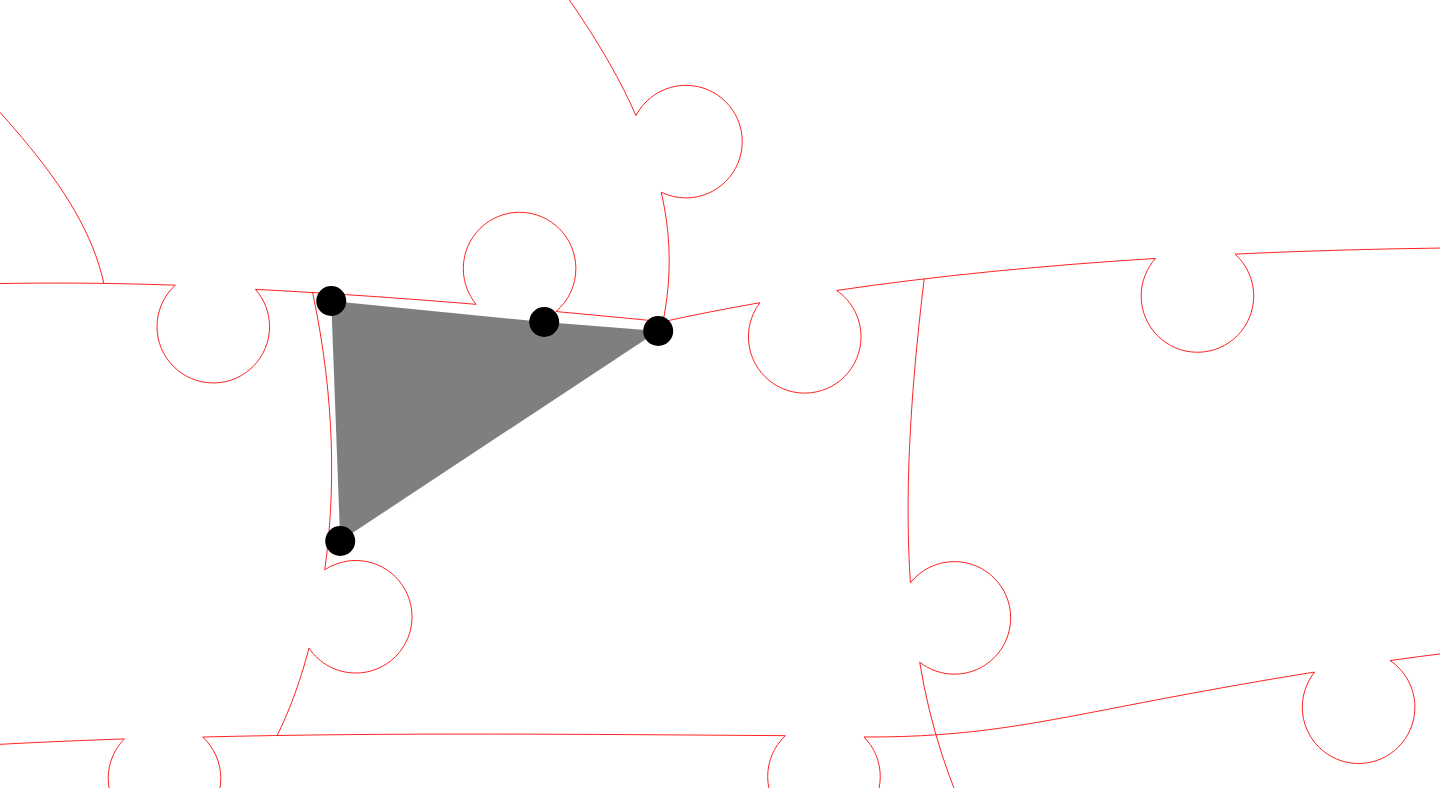click 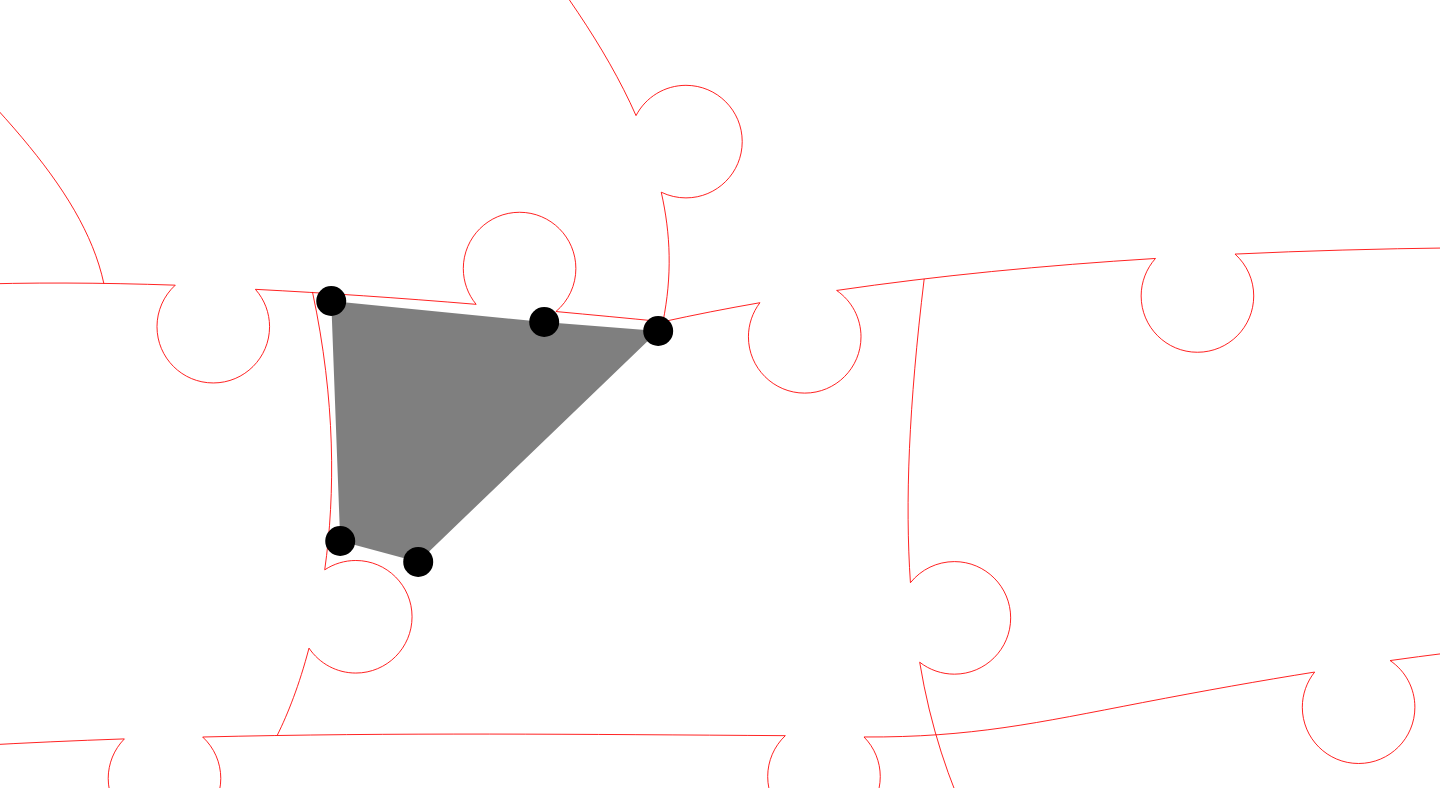 click 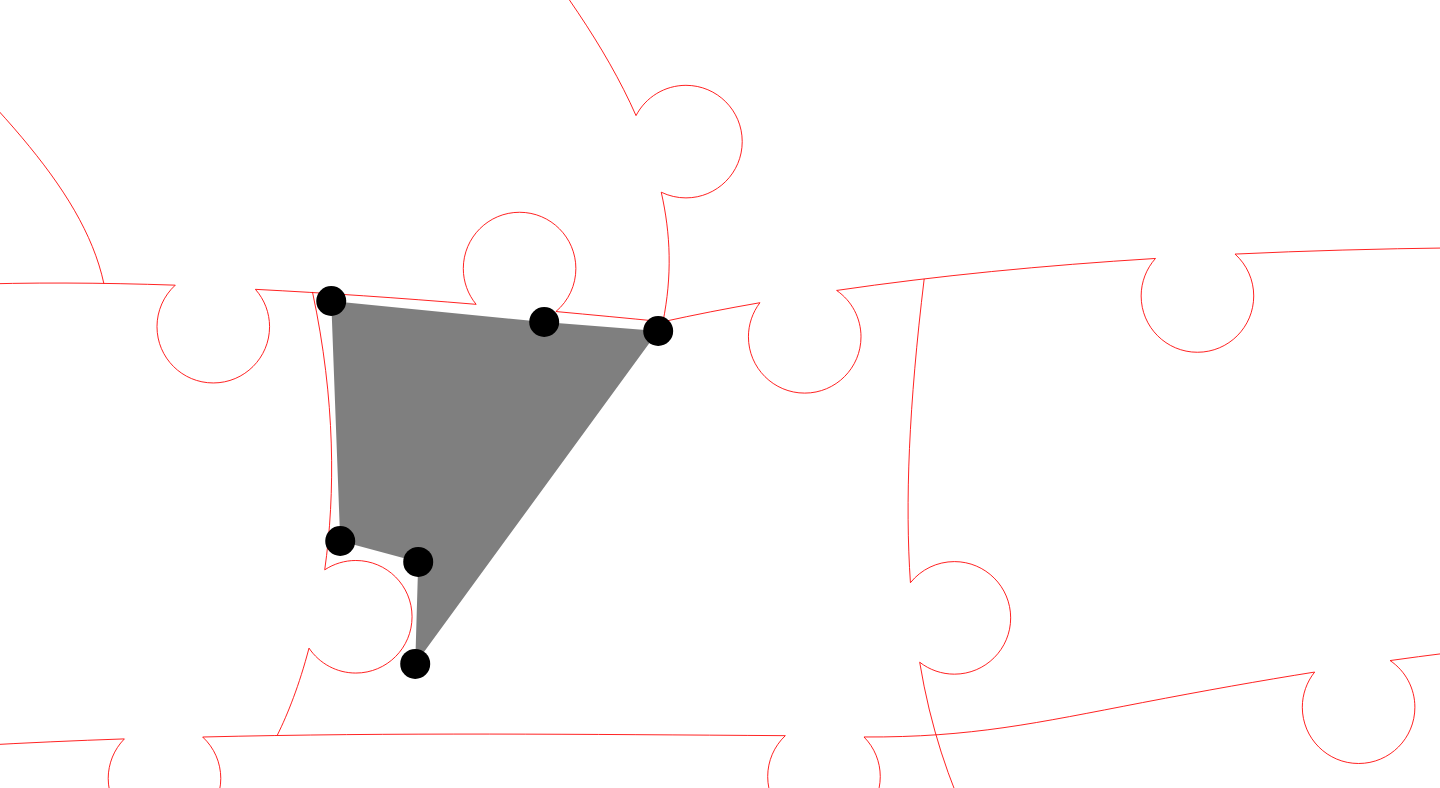 click 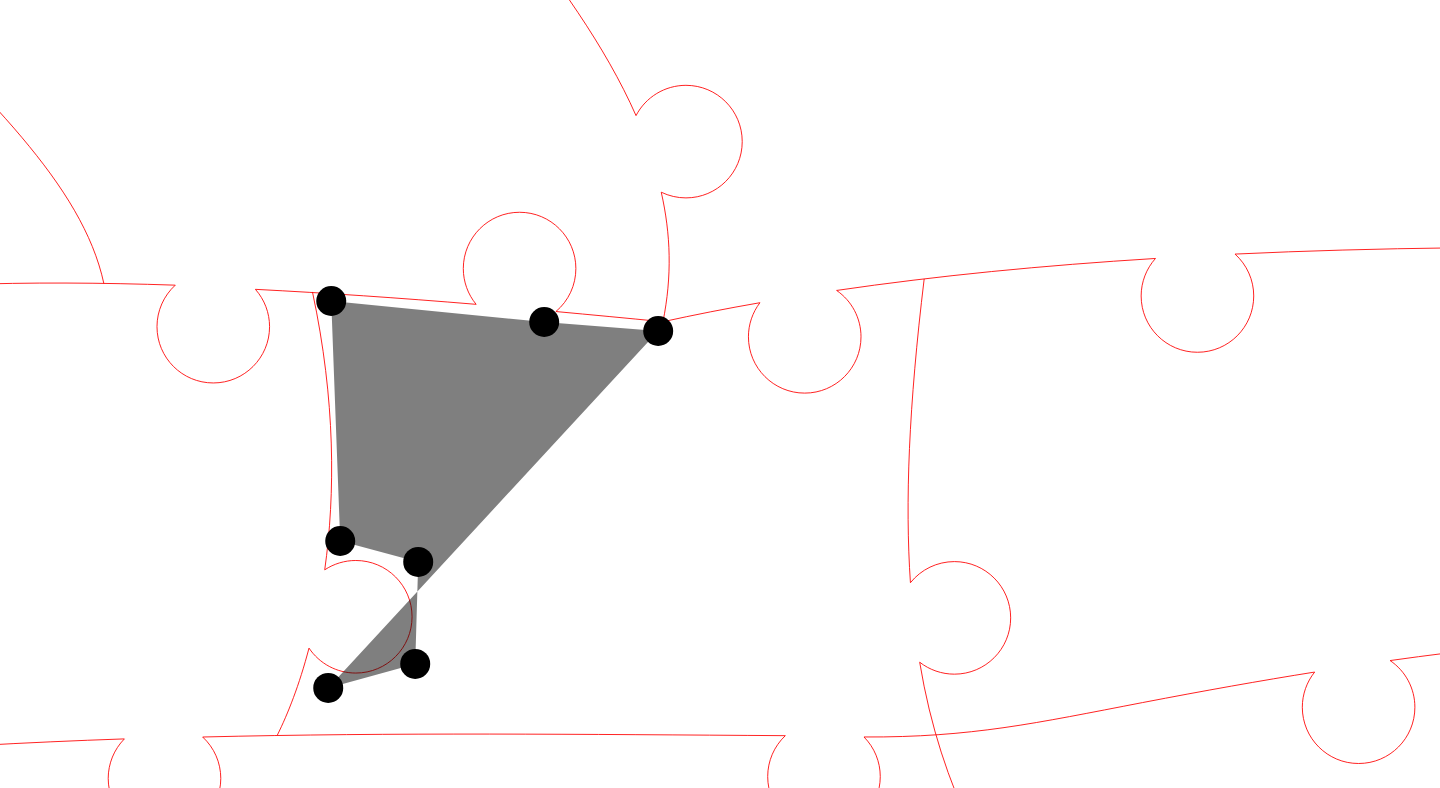 click 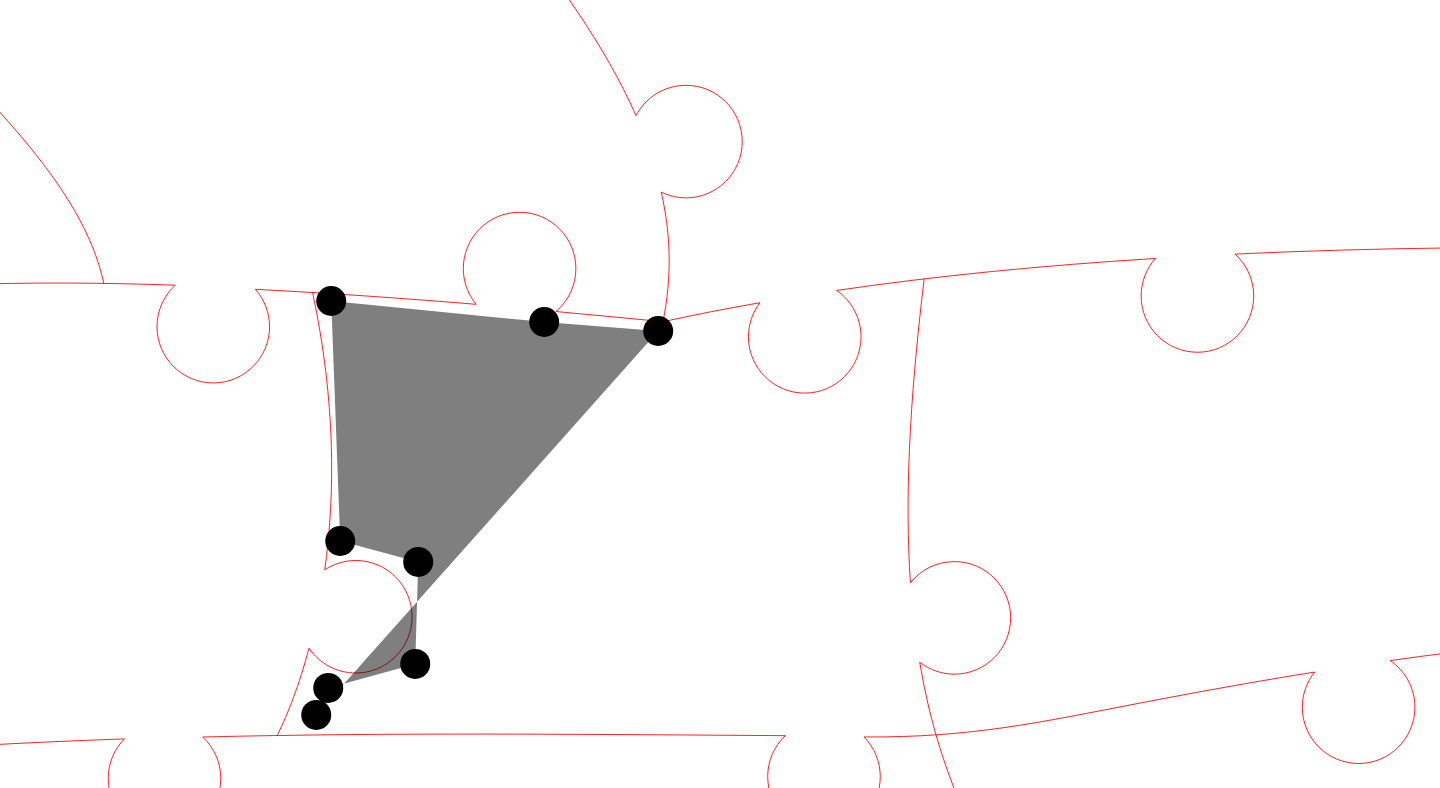 click 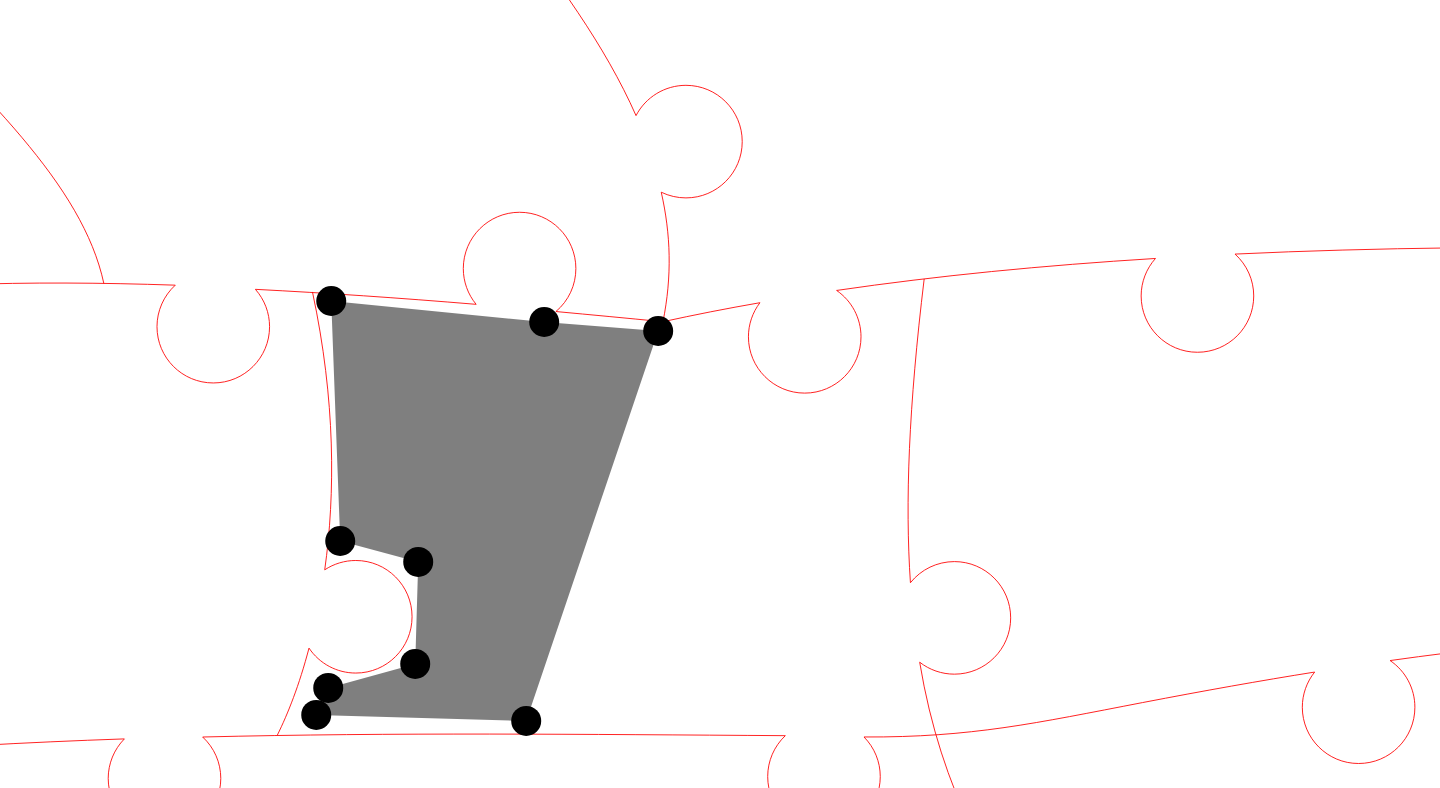 click 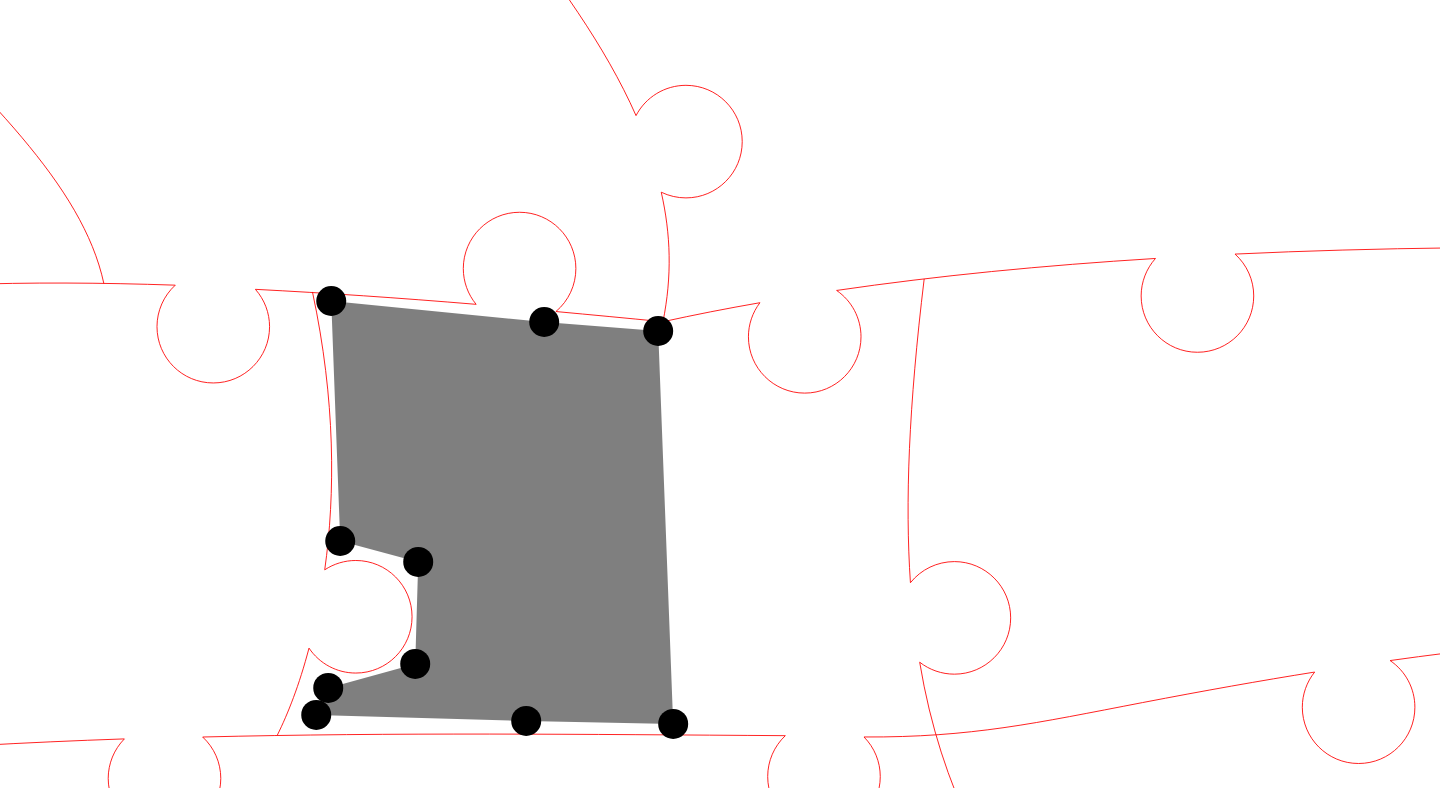 click 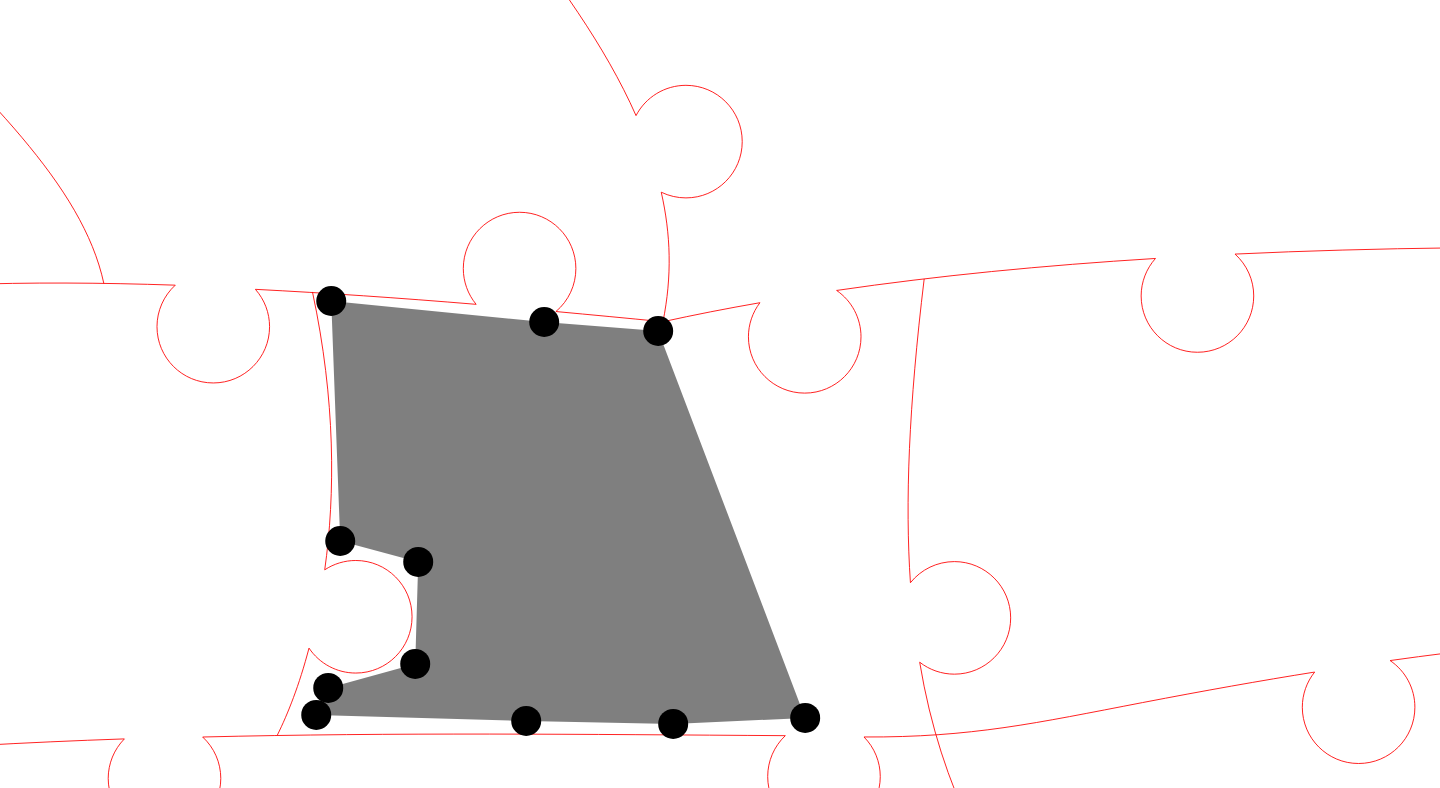 click 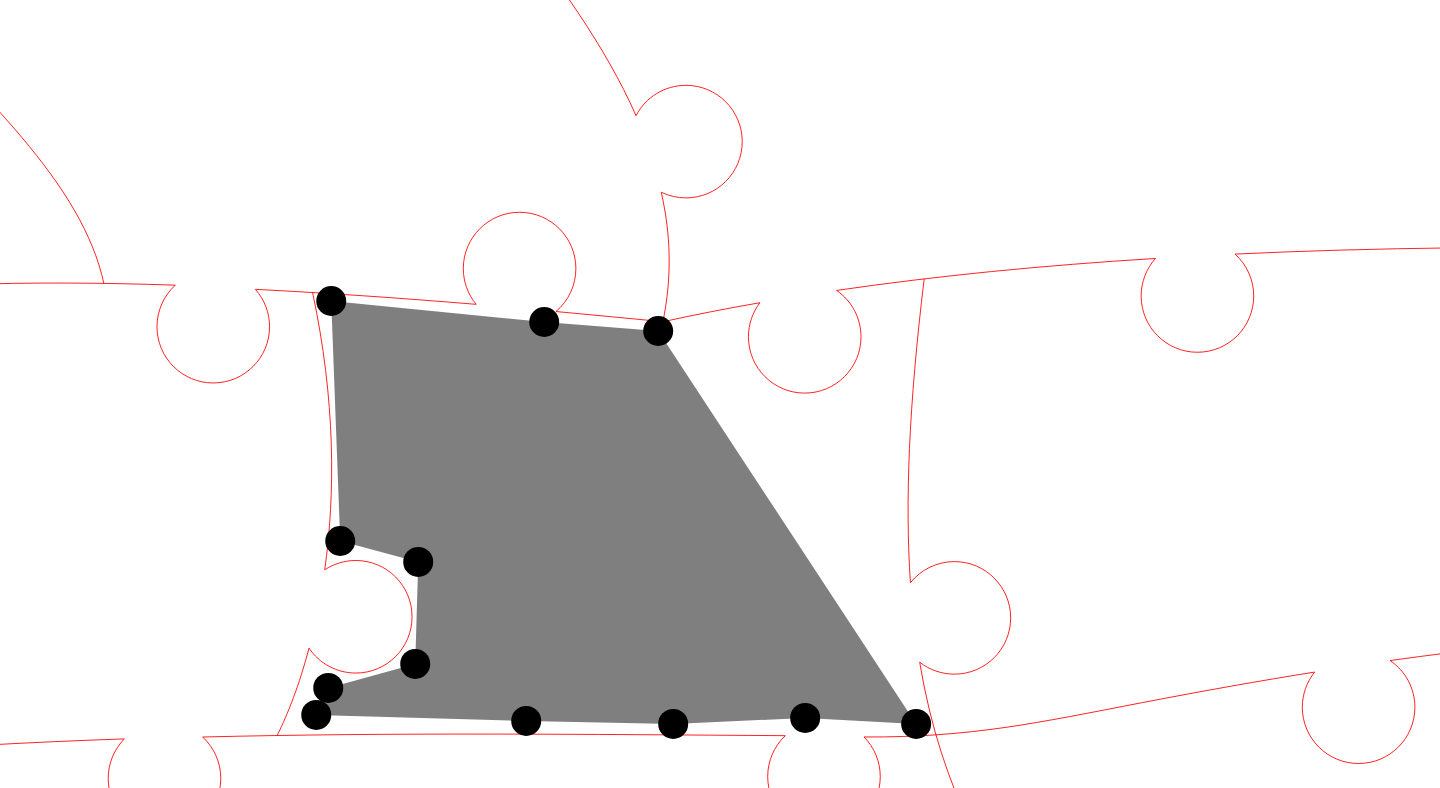 click 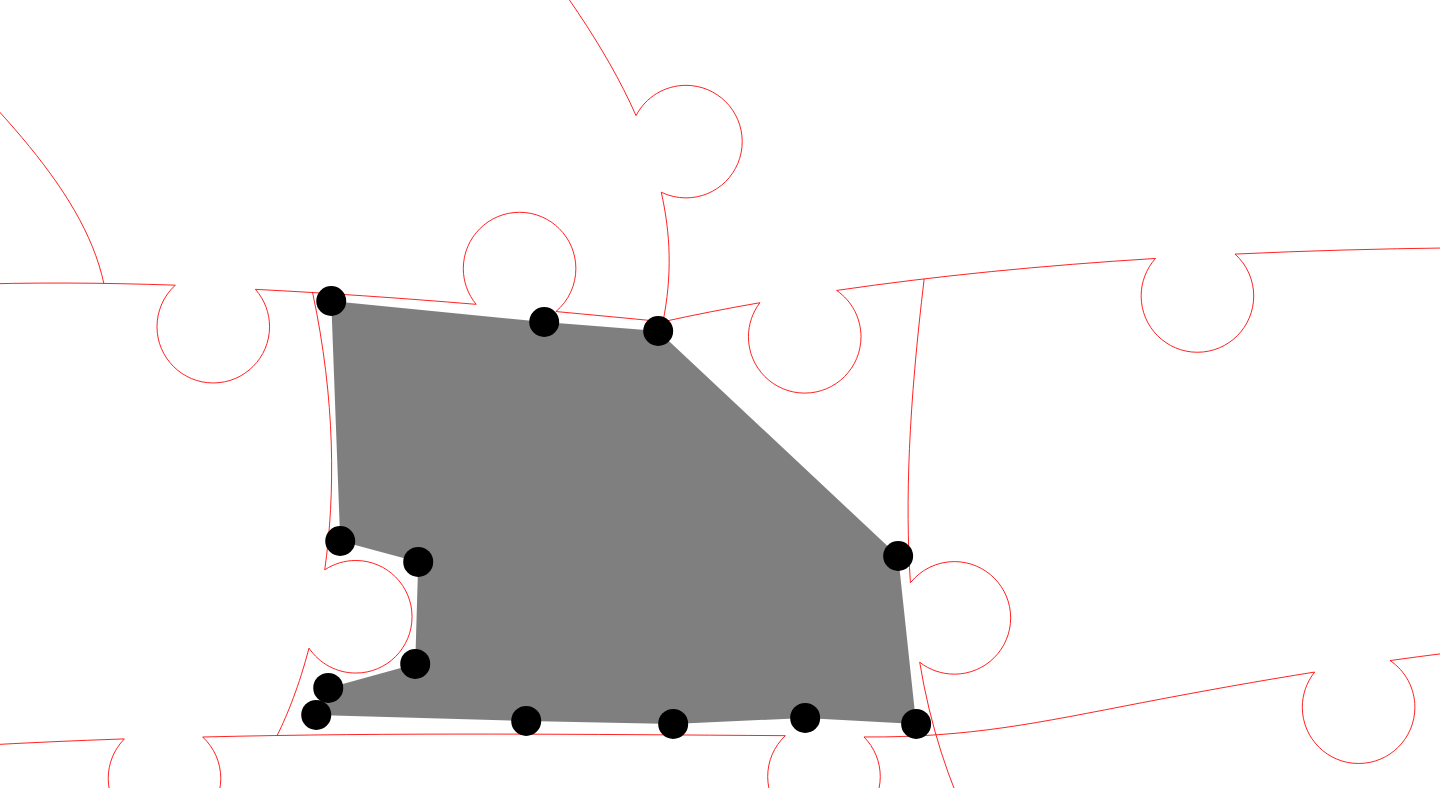 click 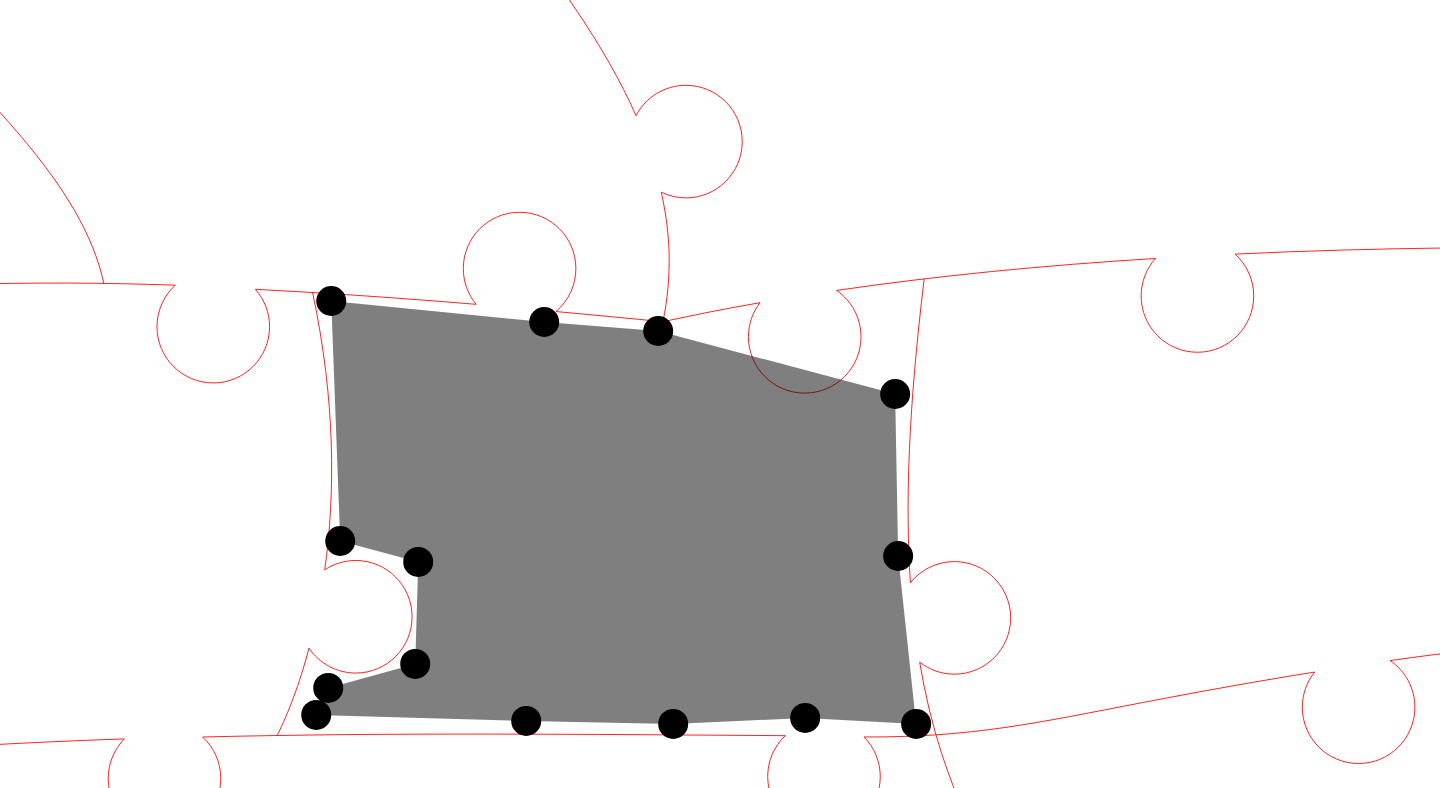 click 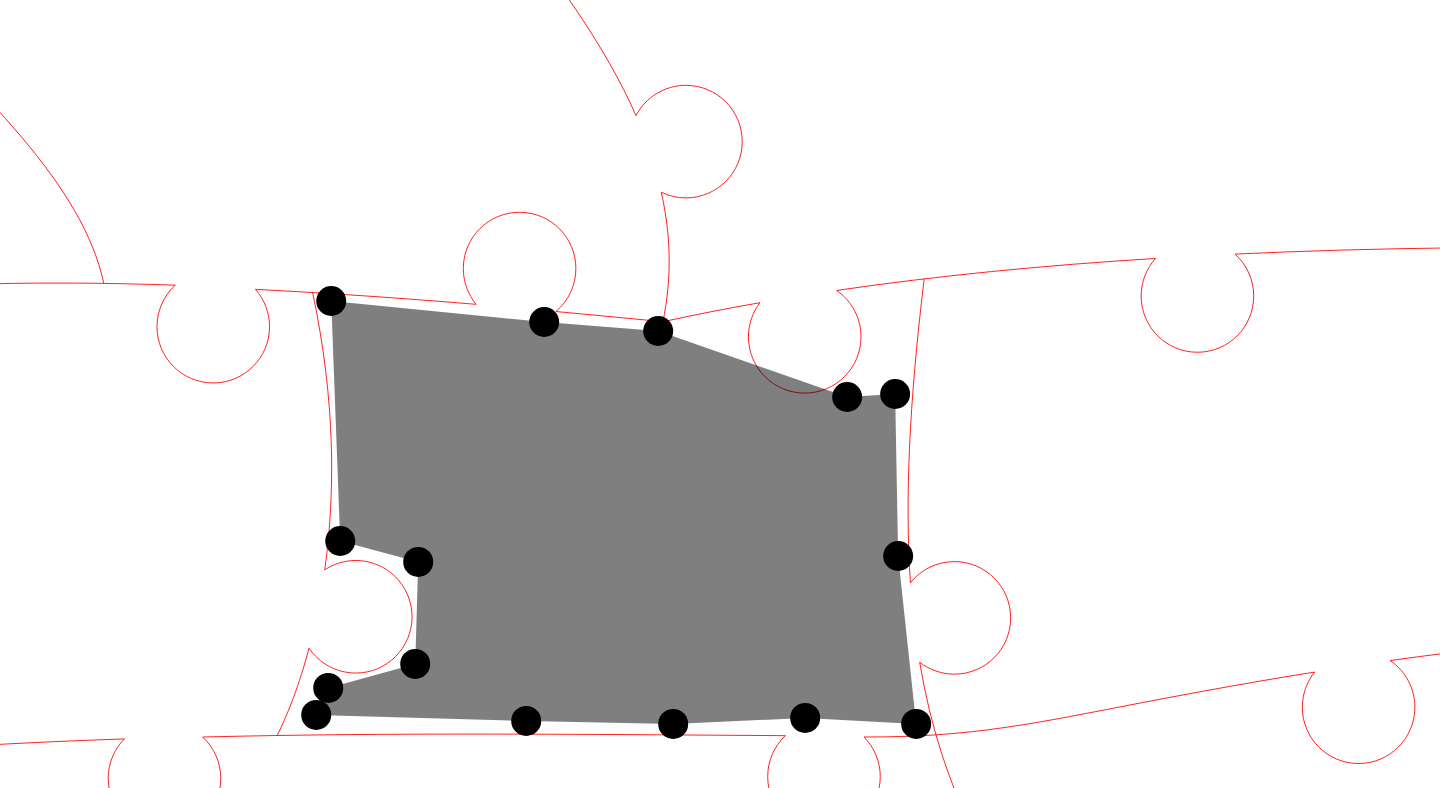 click 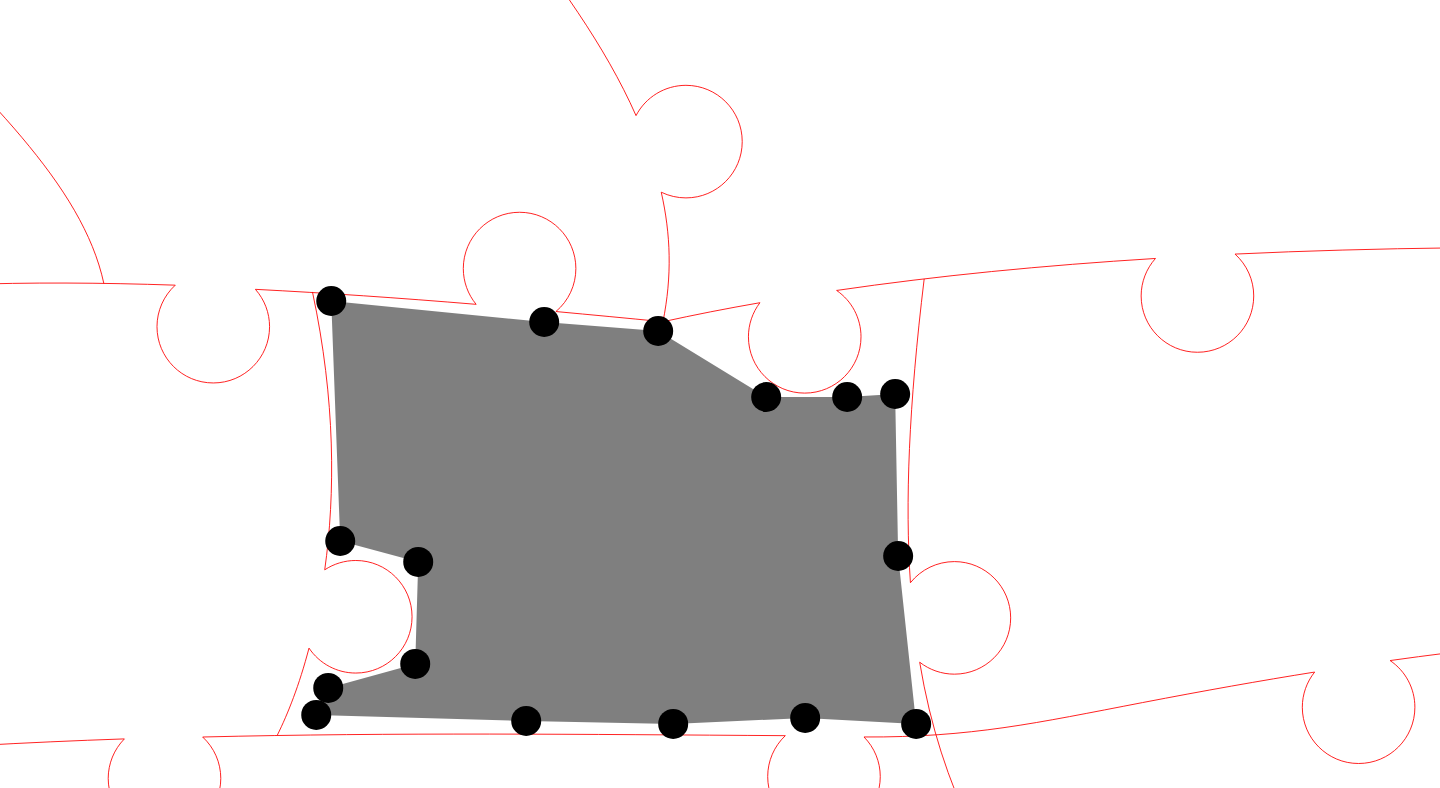 click 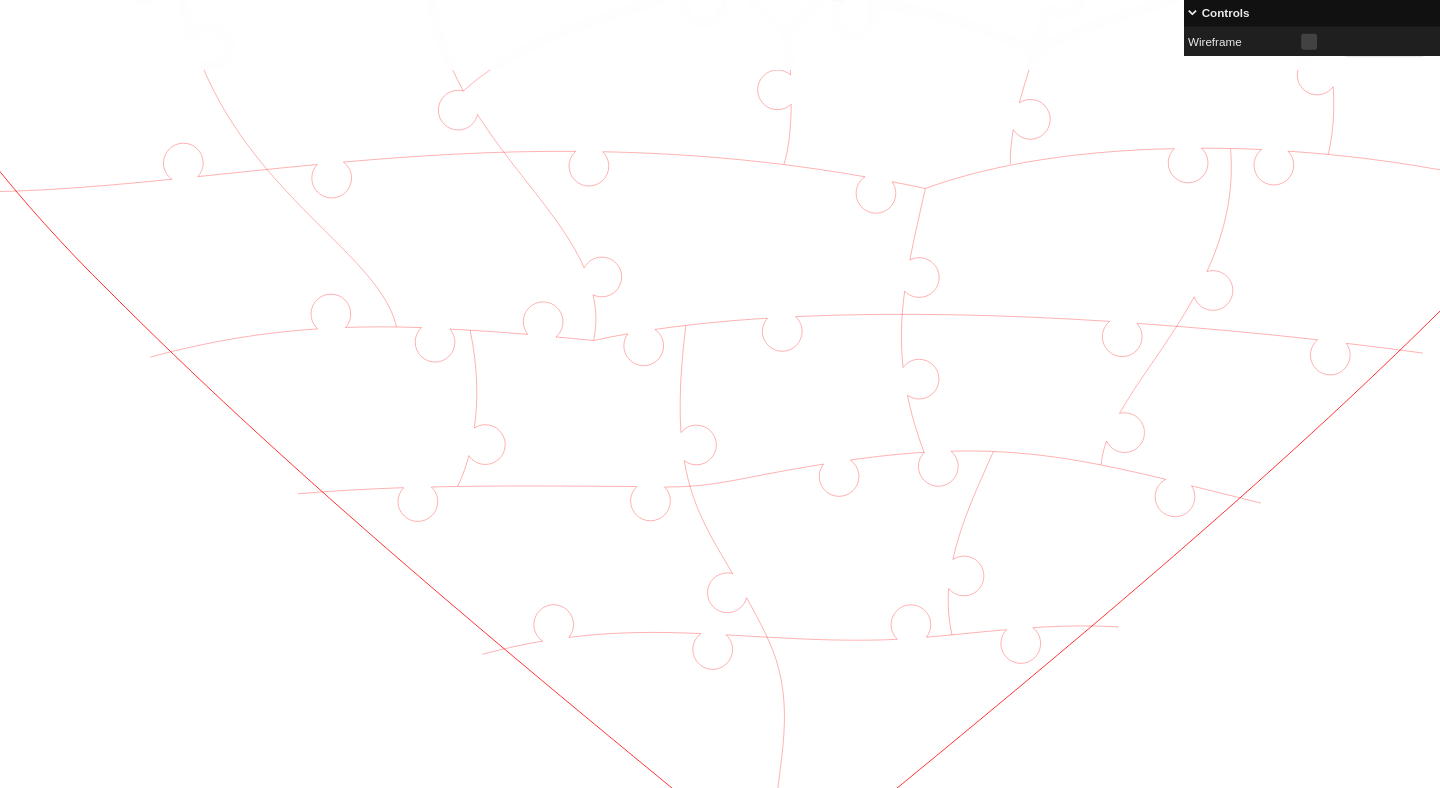 scroll, scrollTop: 1024, scrollLeft: 221, axis: both 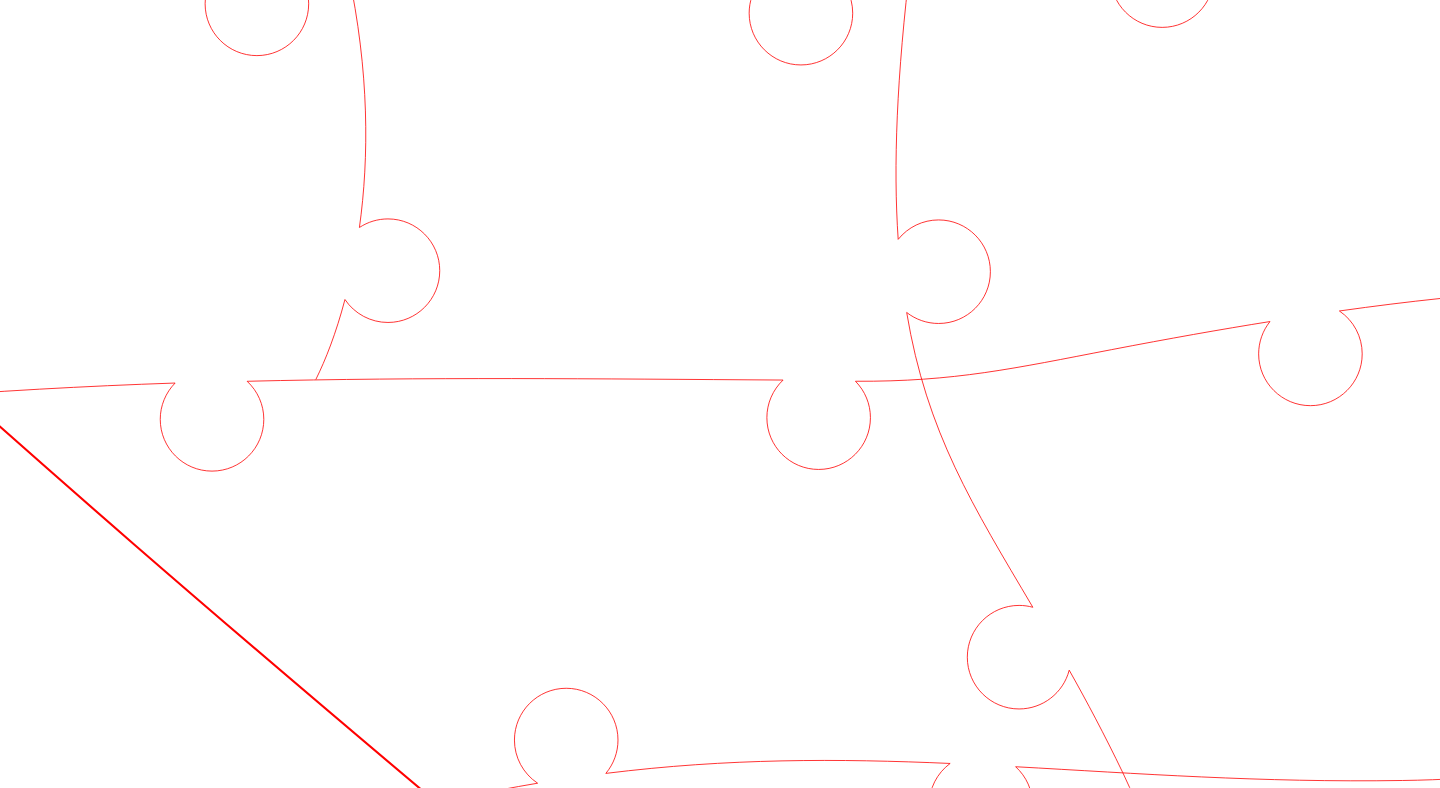 click 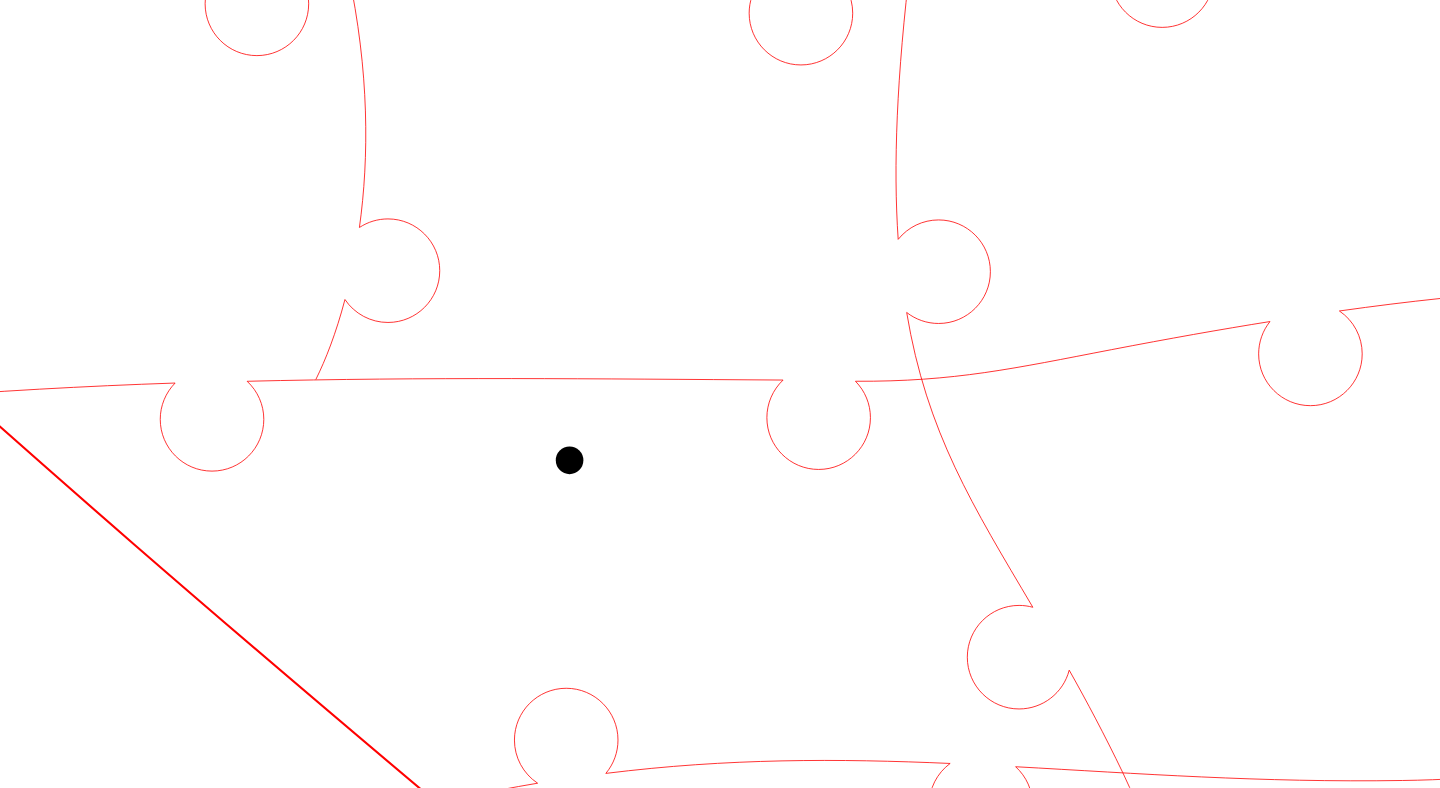 click 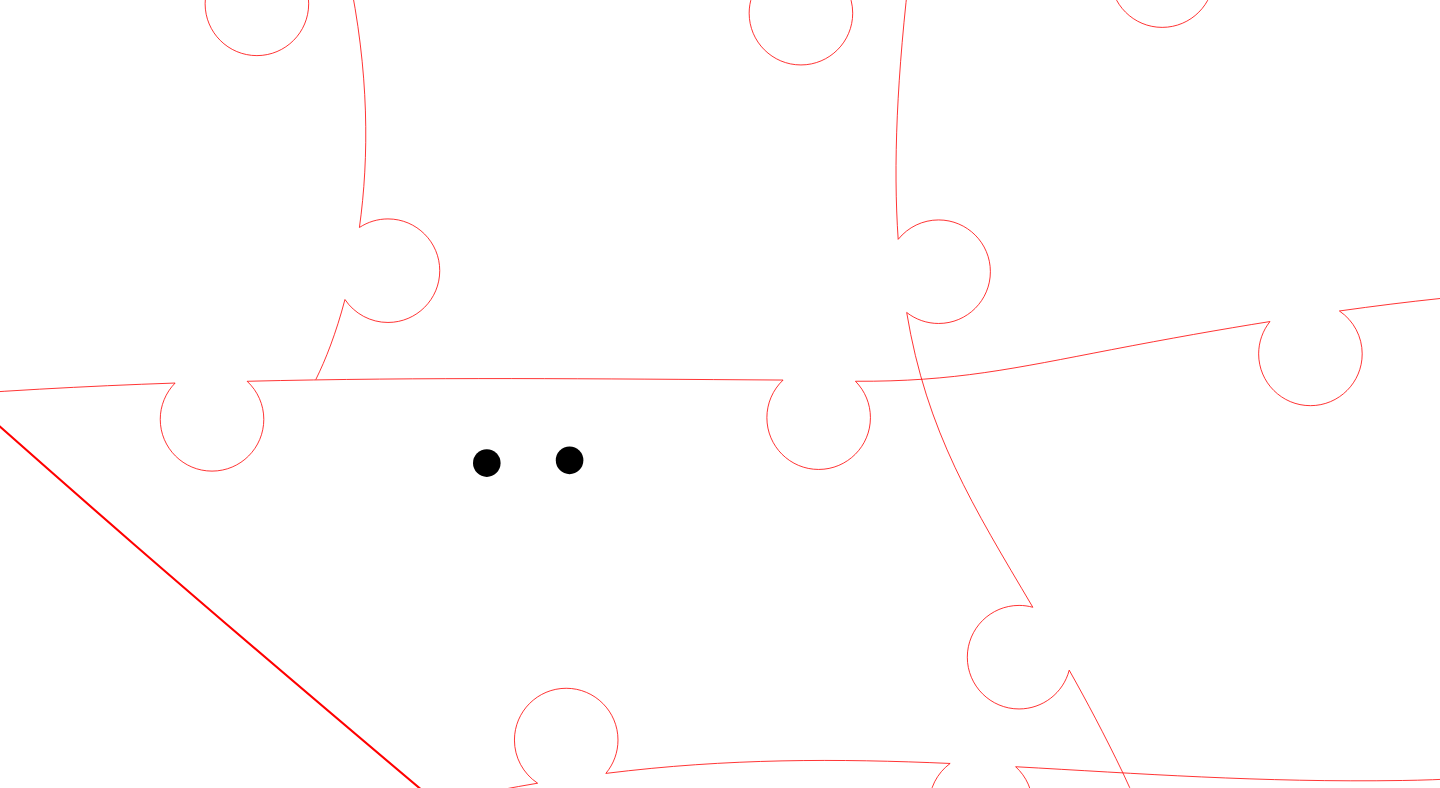 click 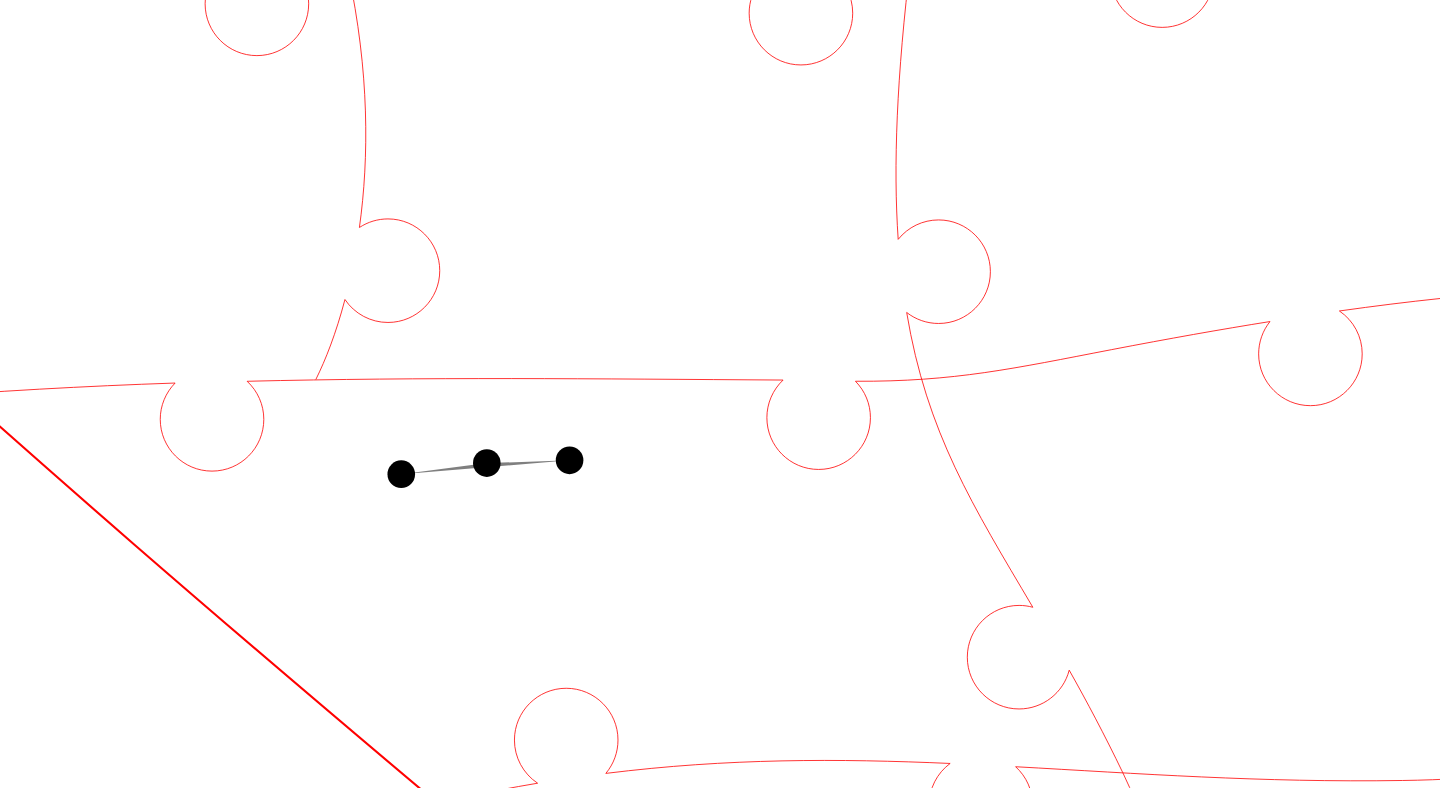 click 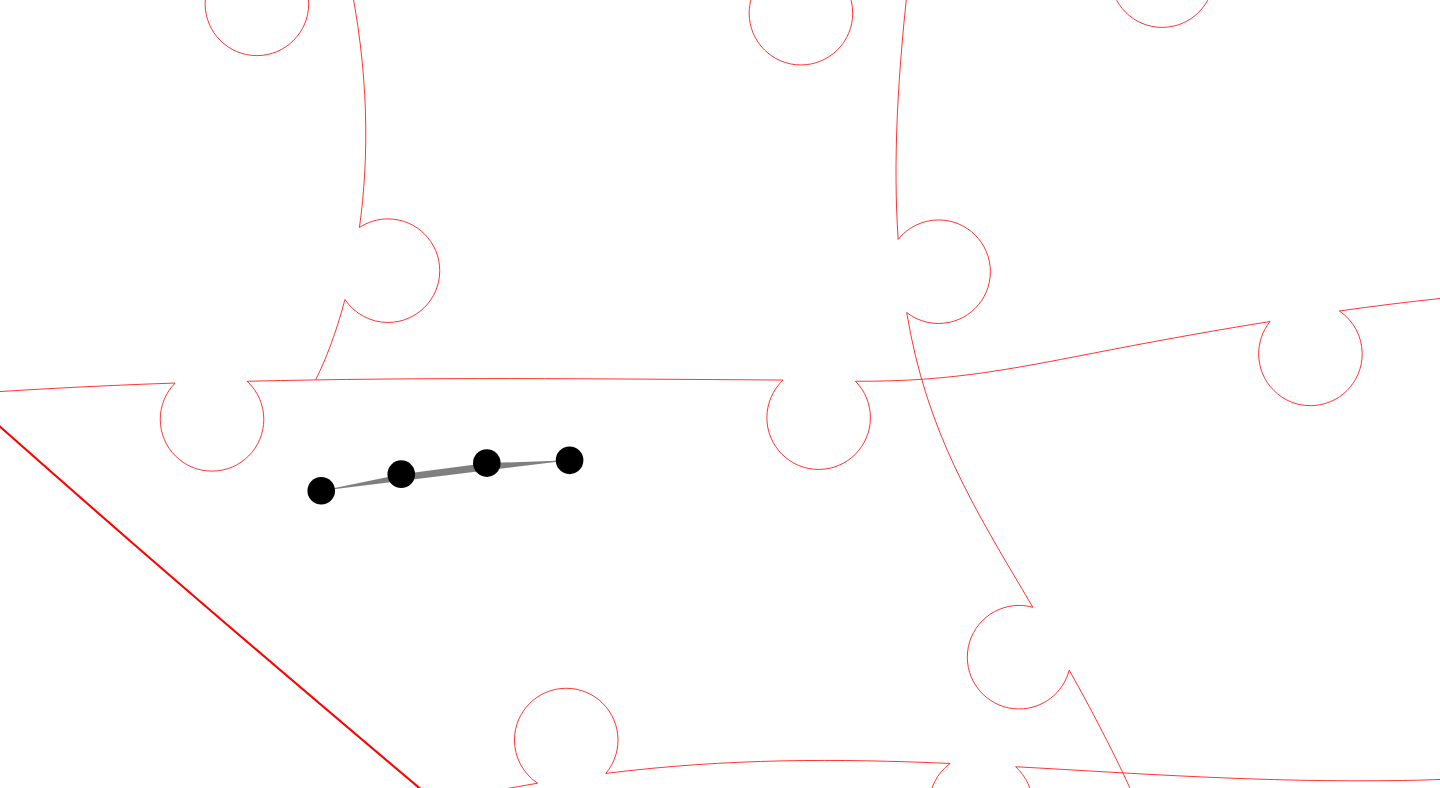 click 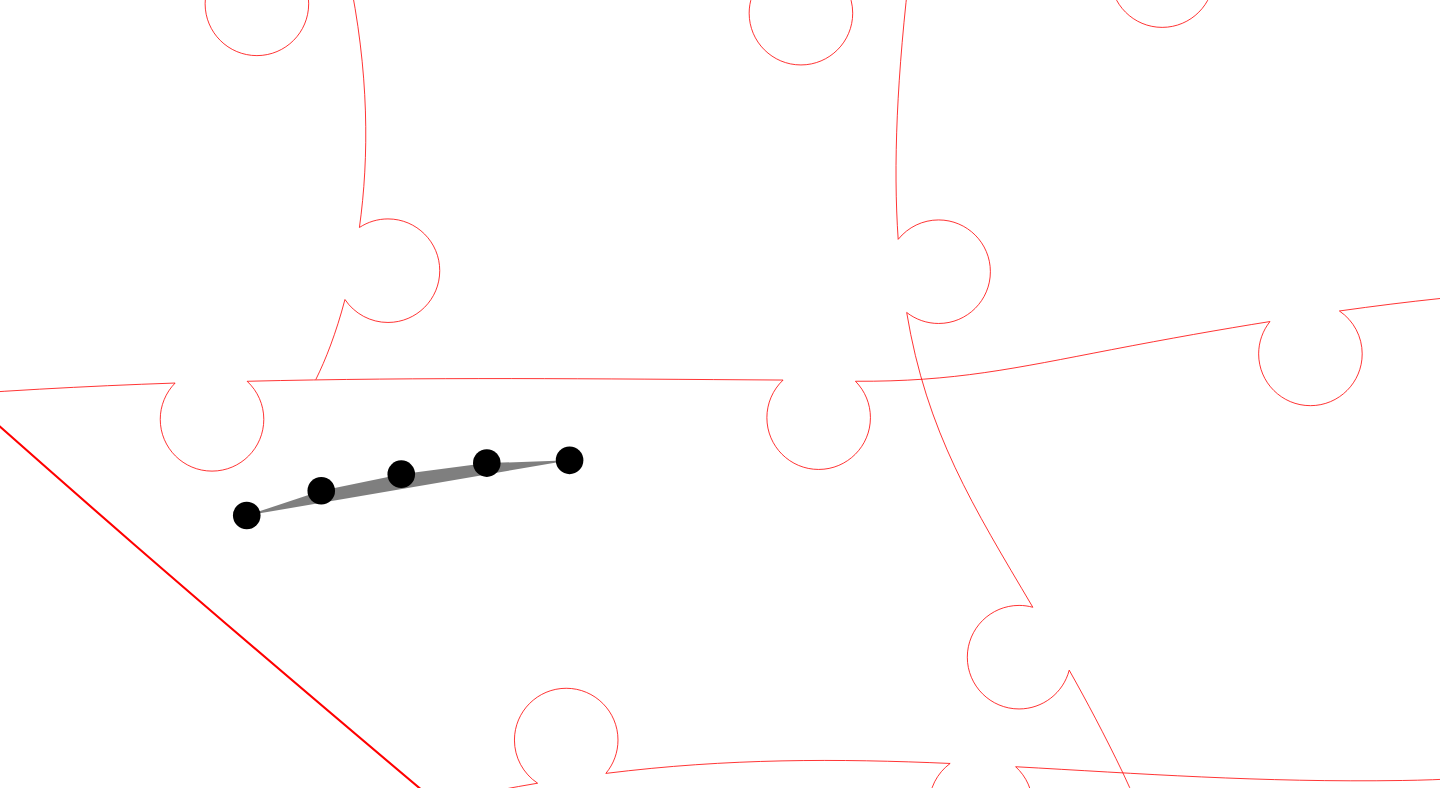 click 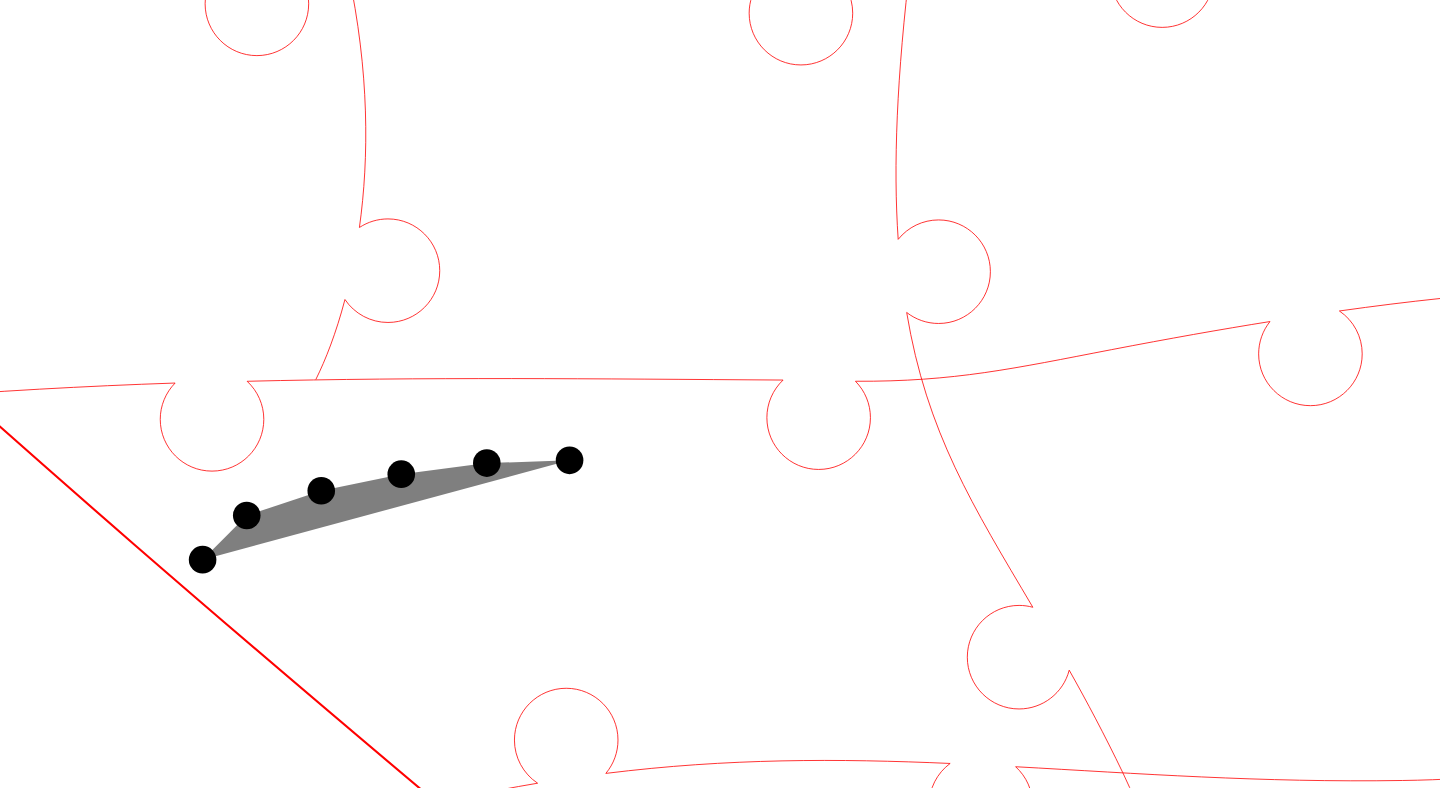 click 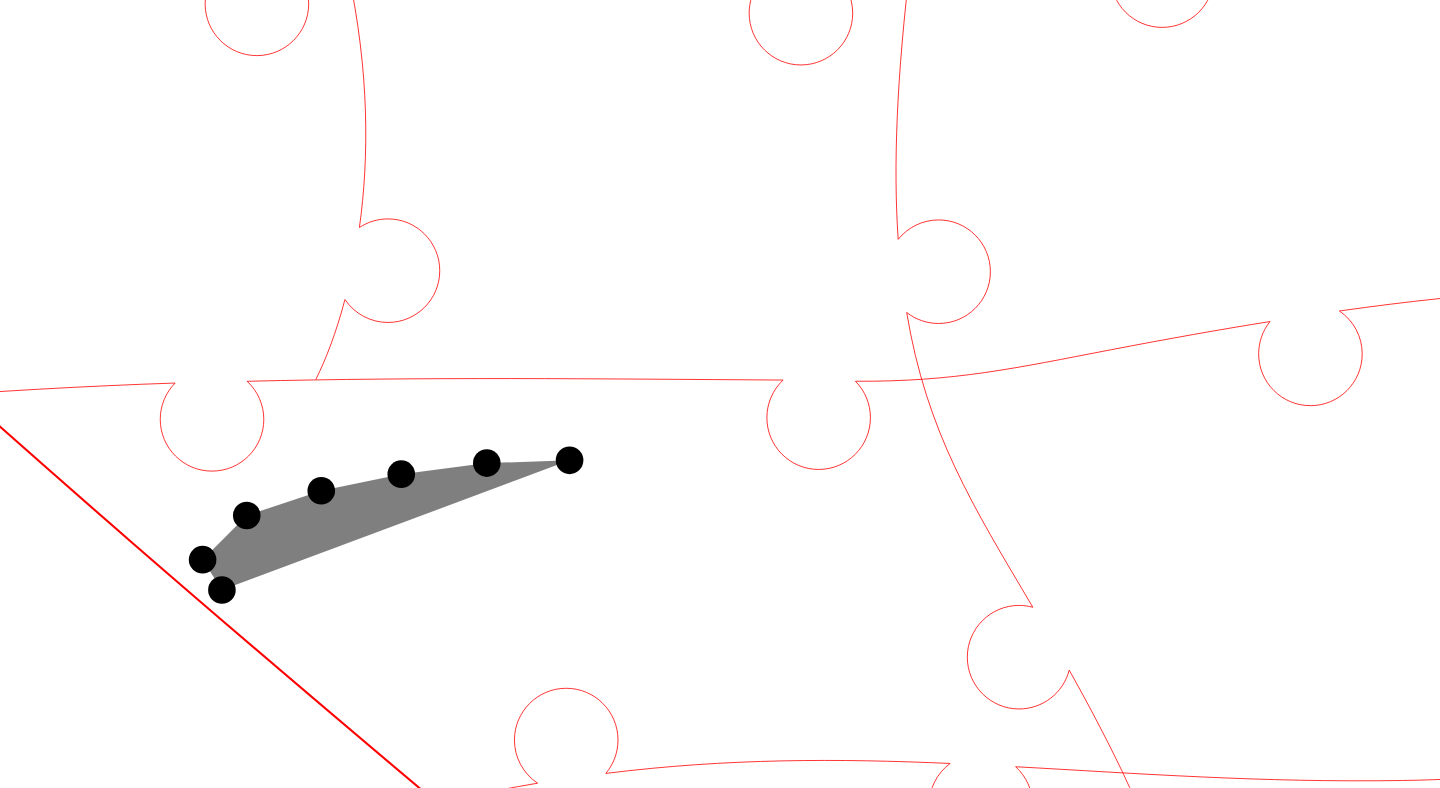 click 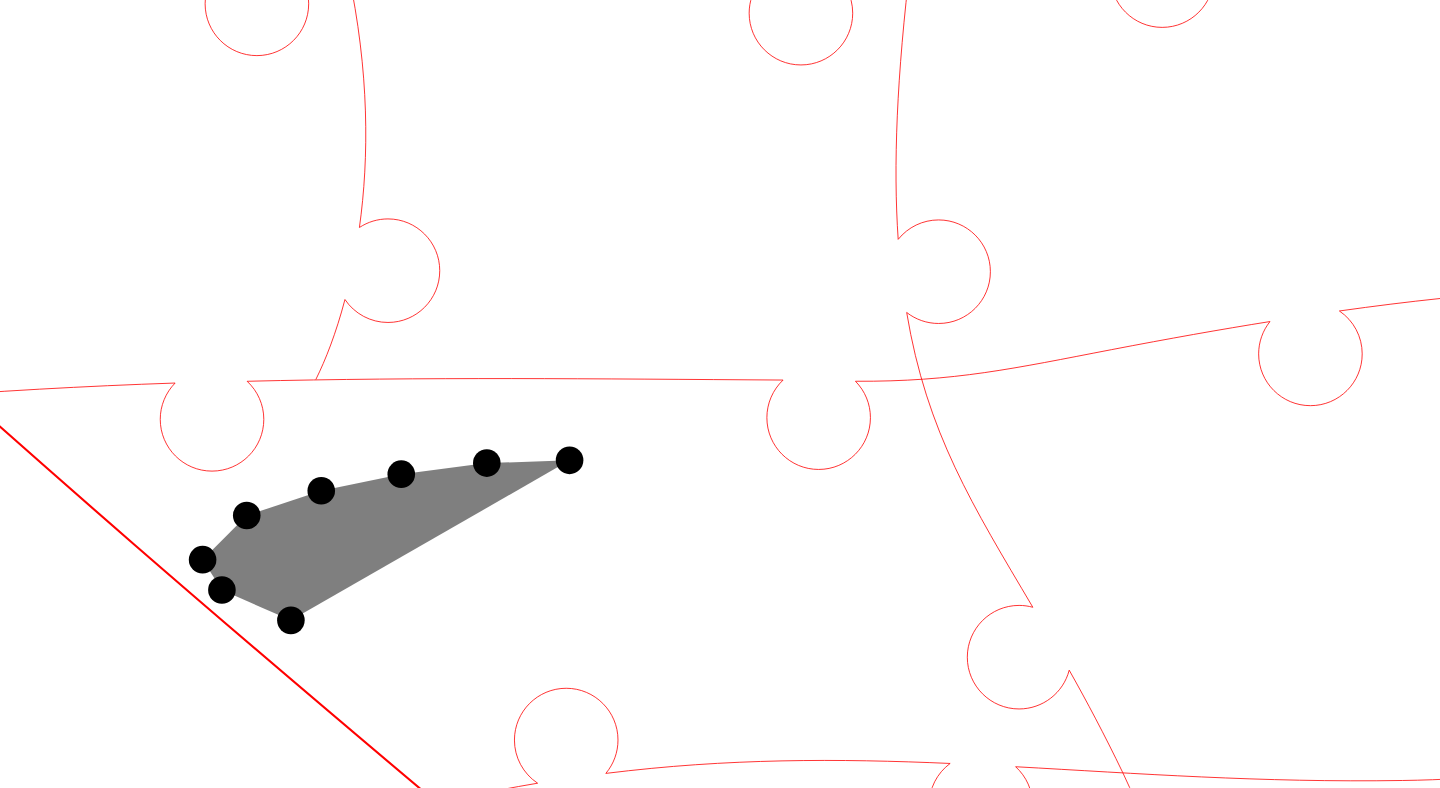 click 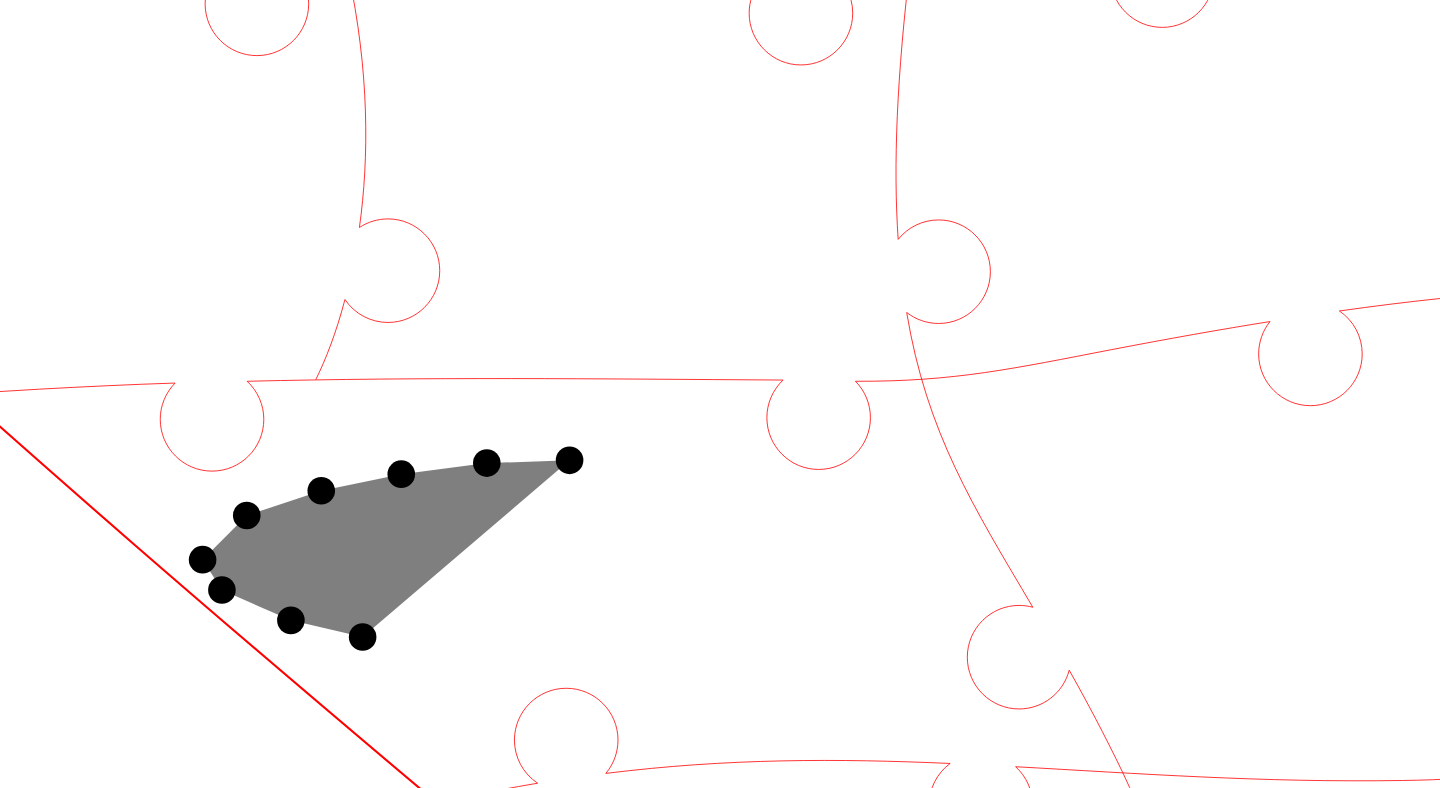 click 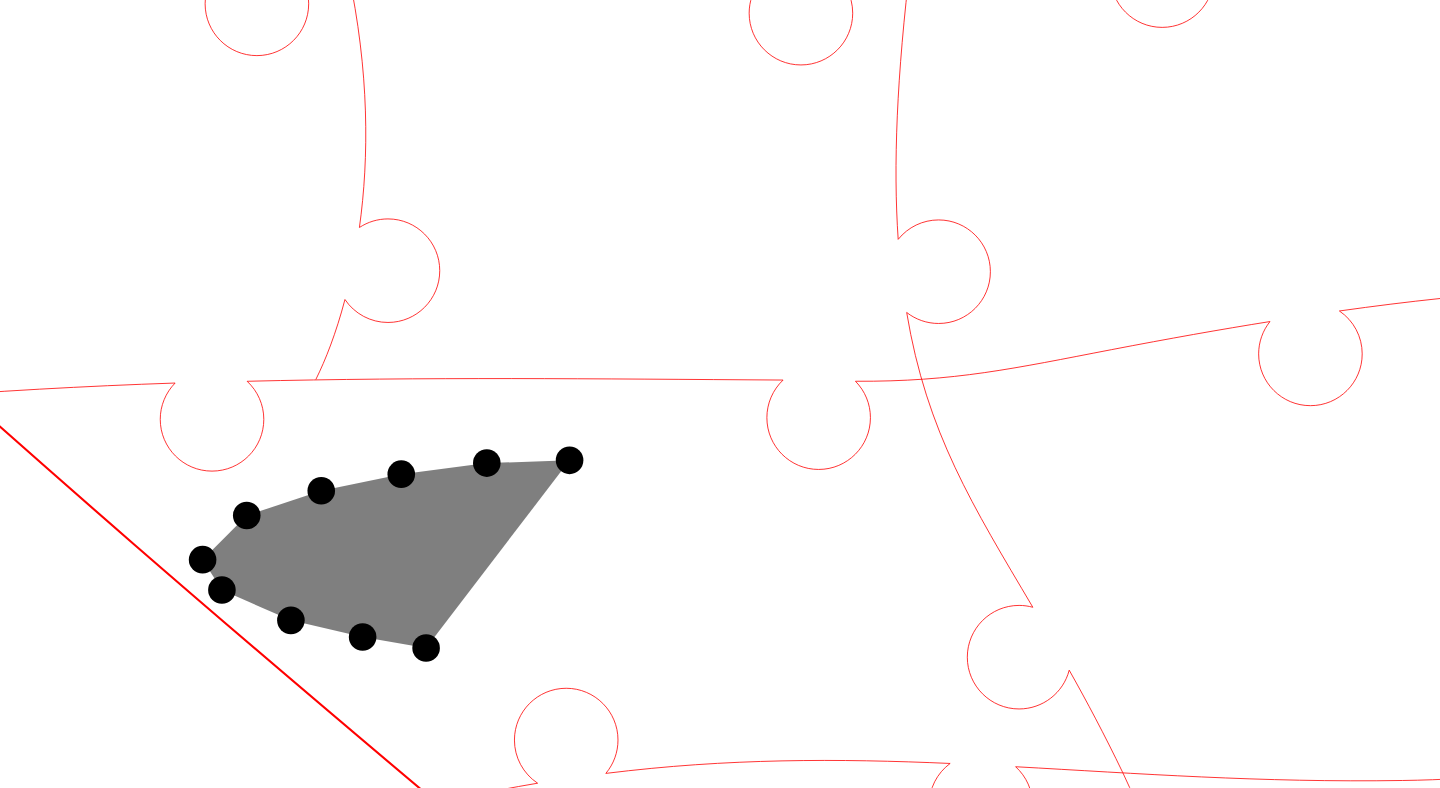 click 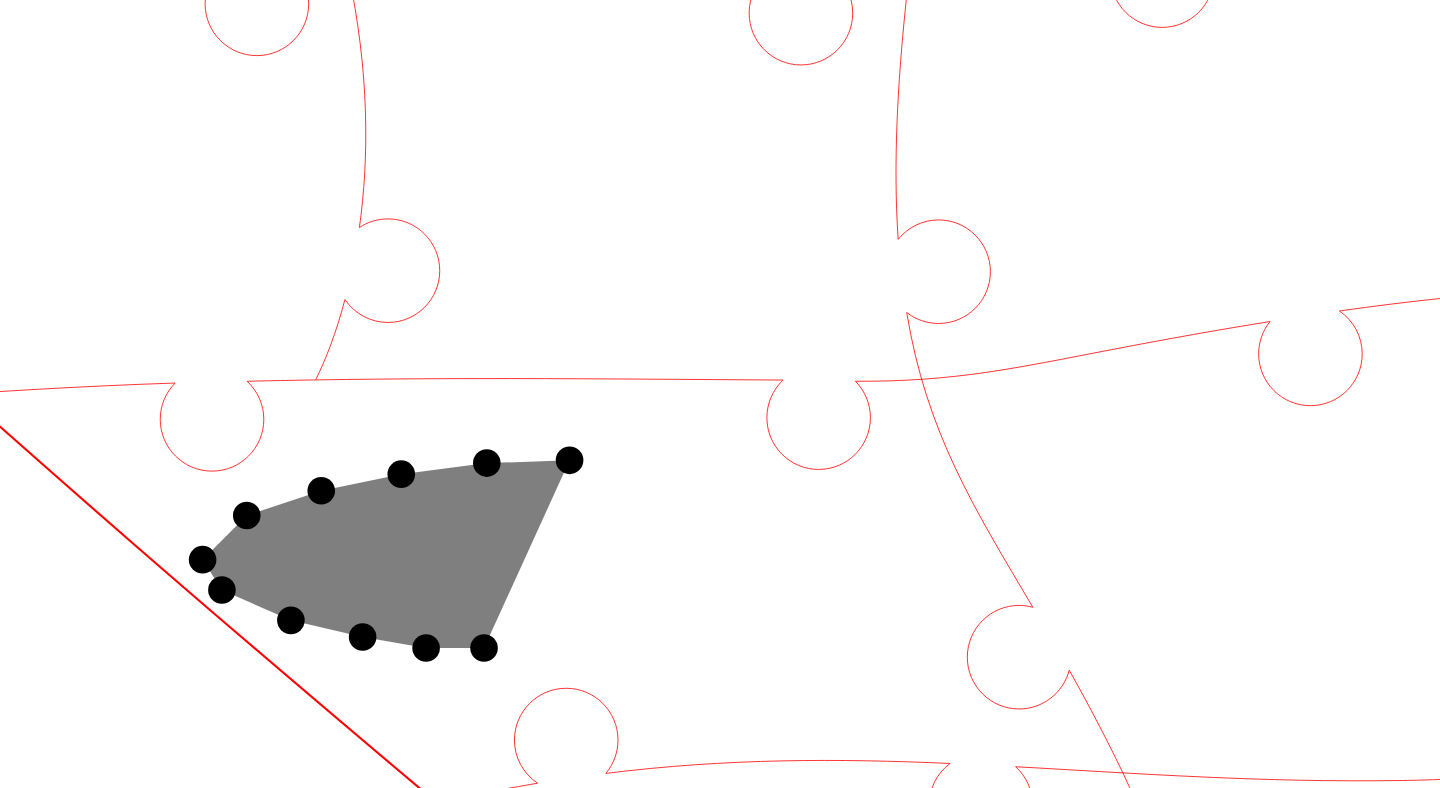click 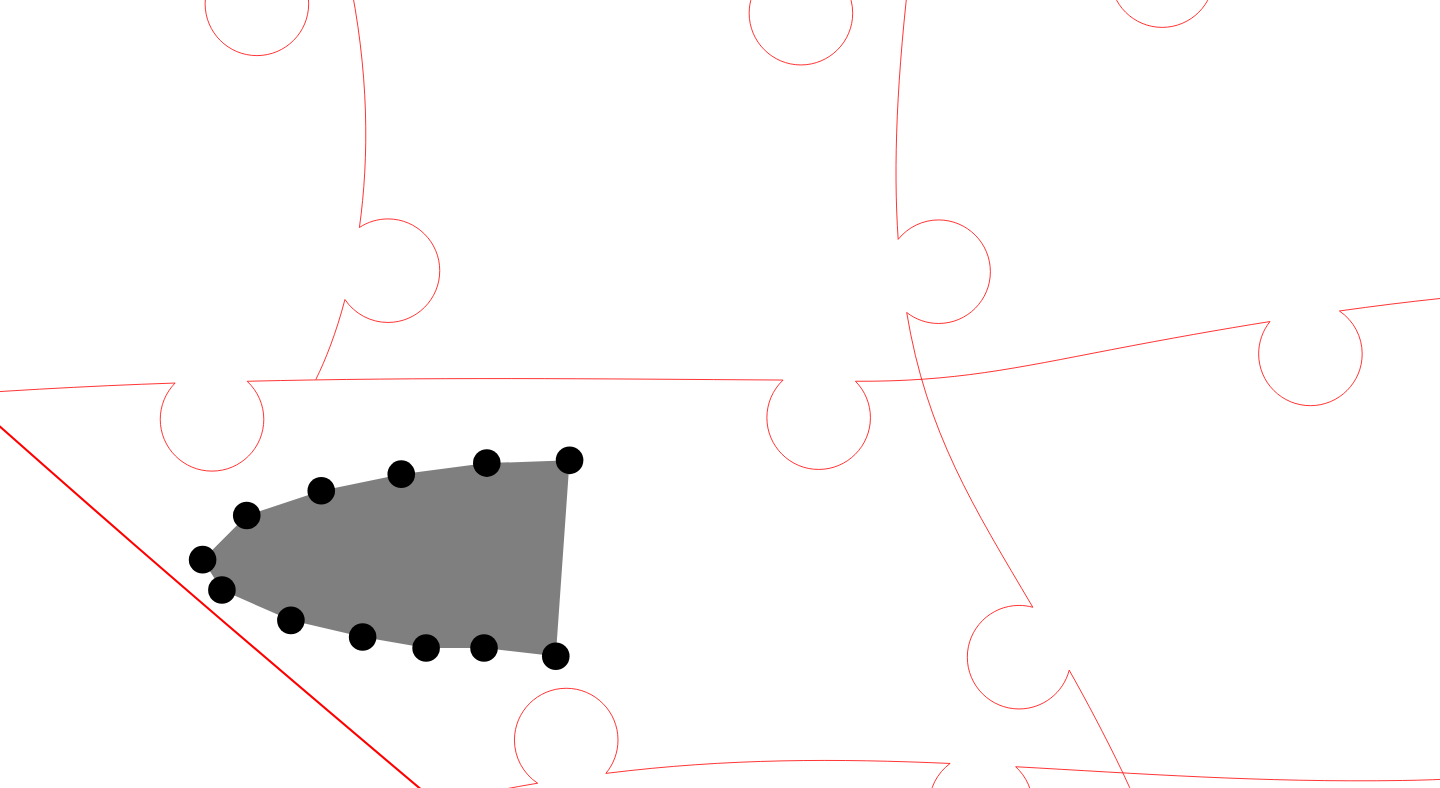 click 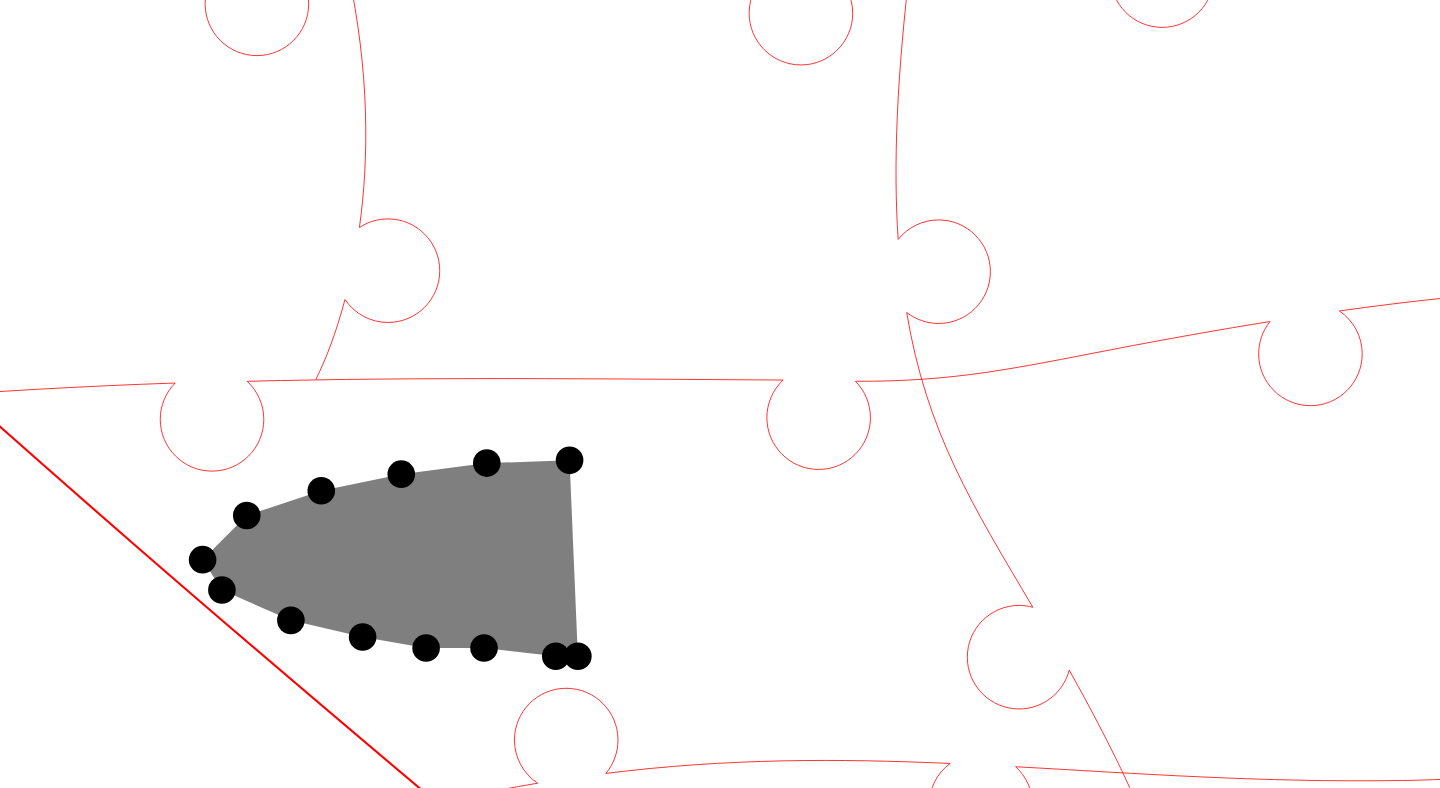 click 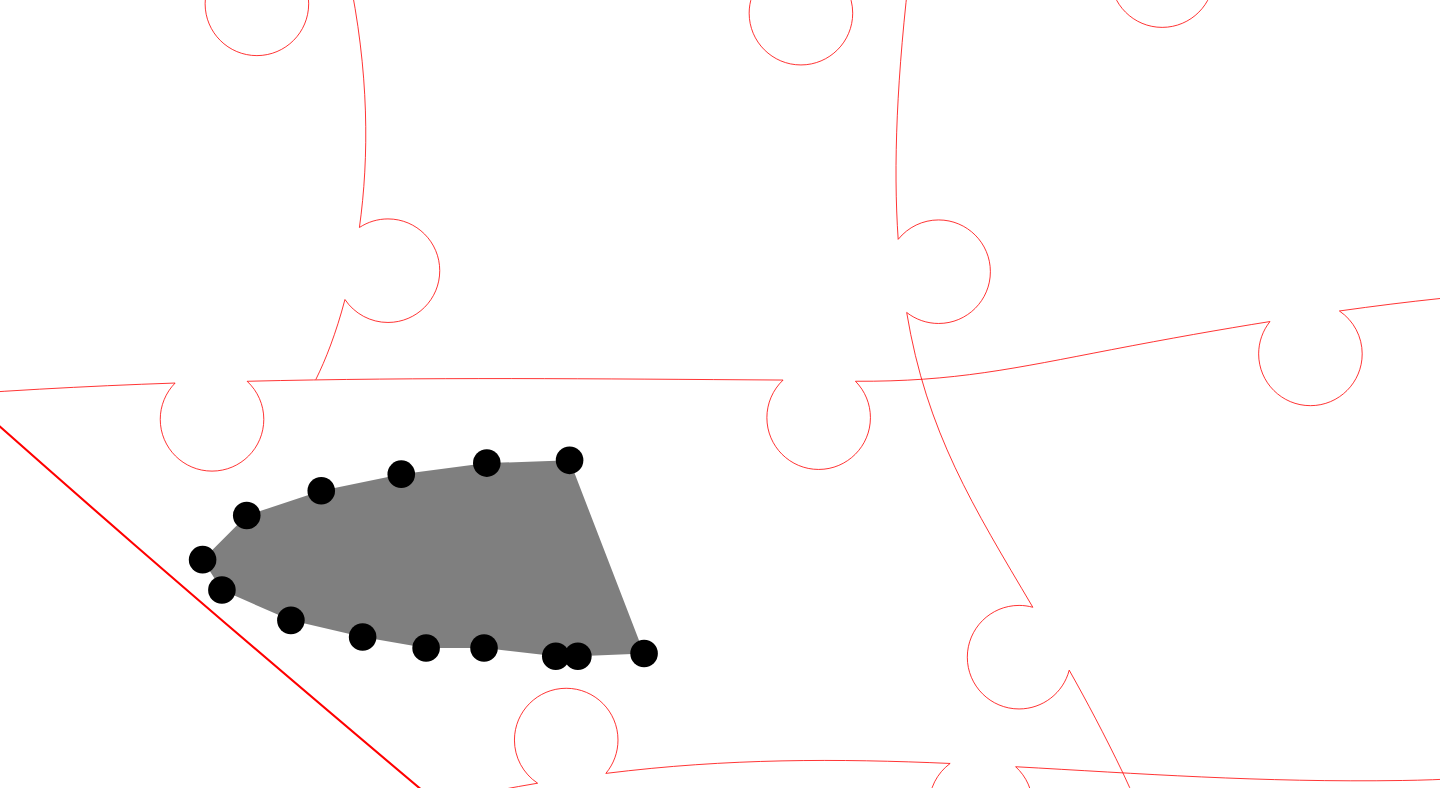click 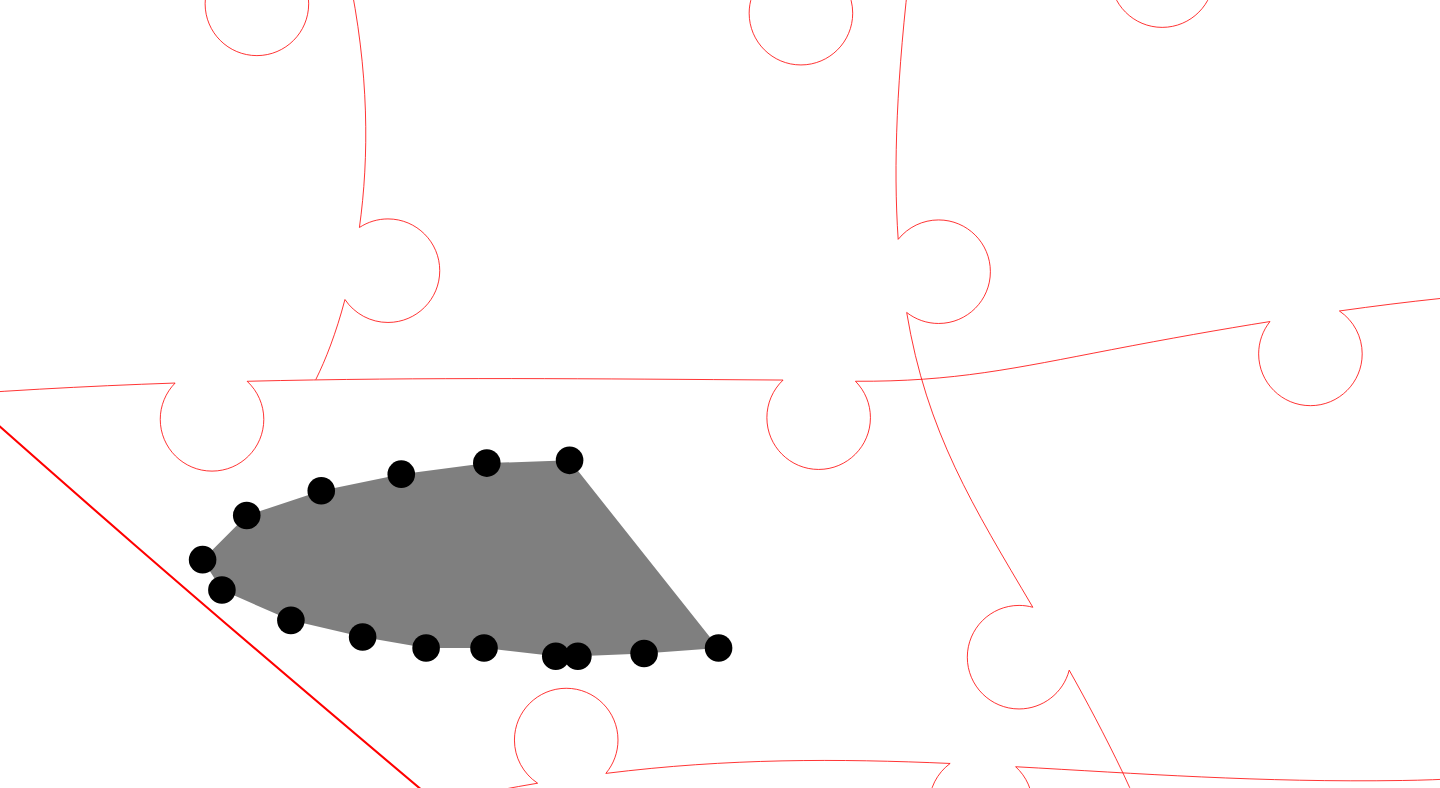 click 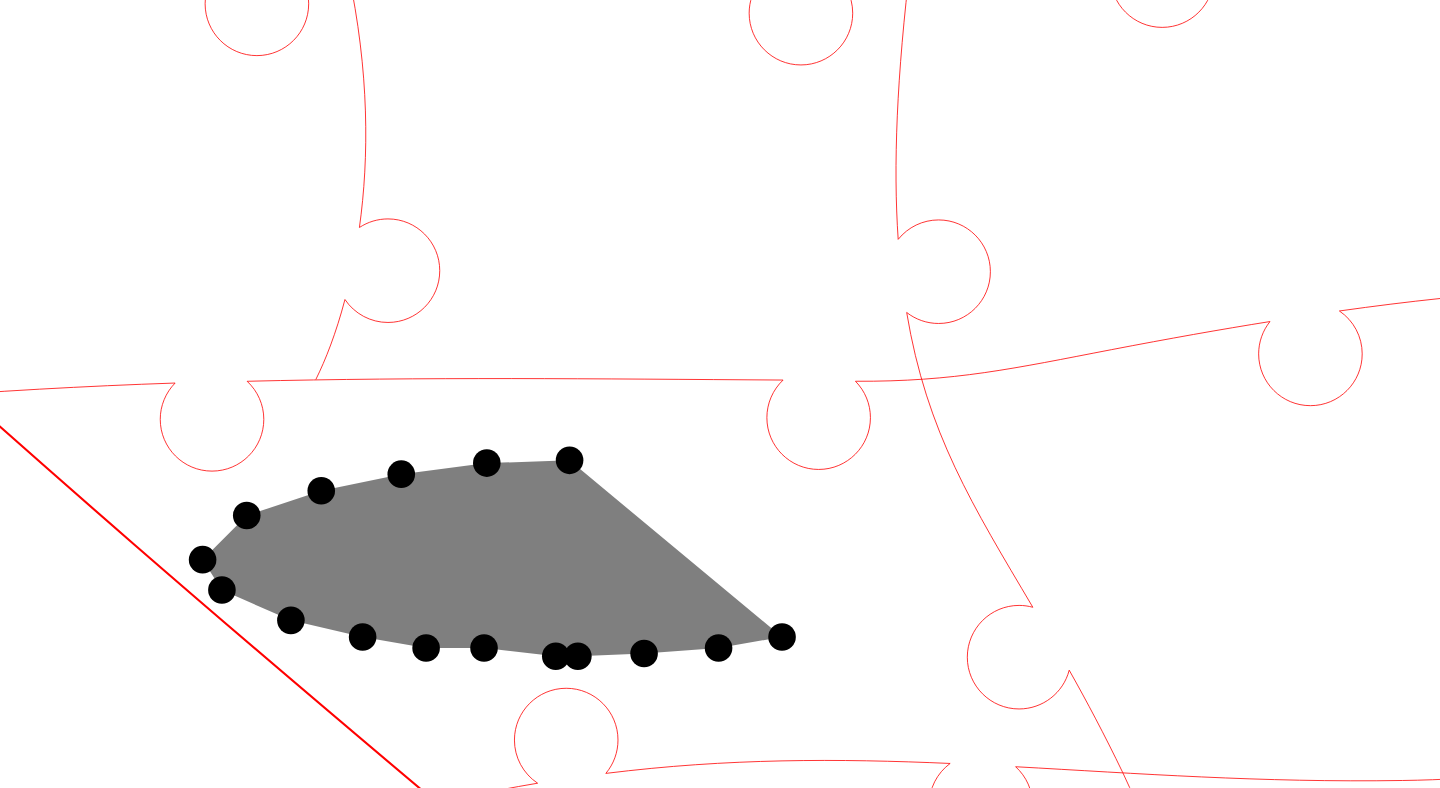 click 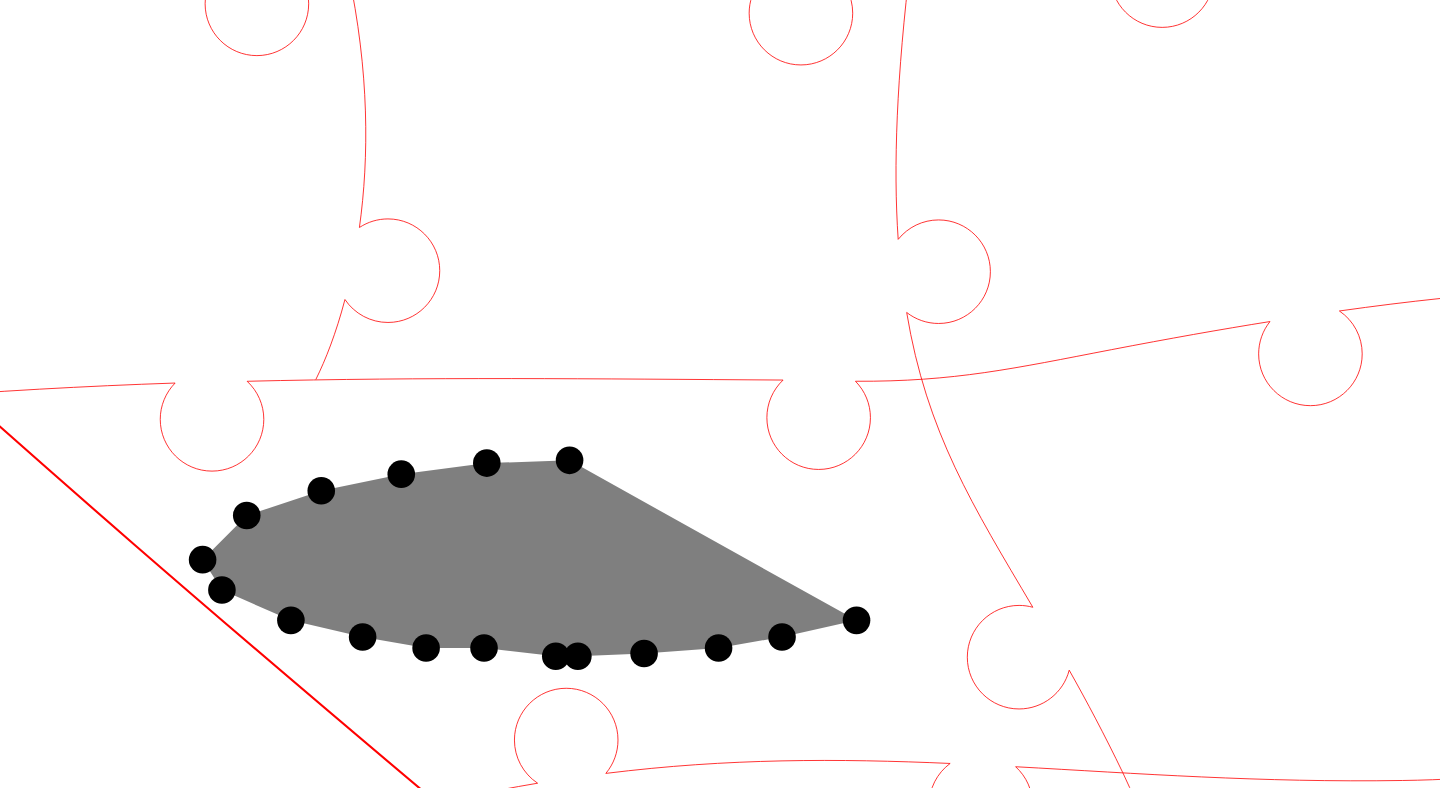 click 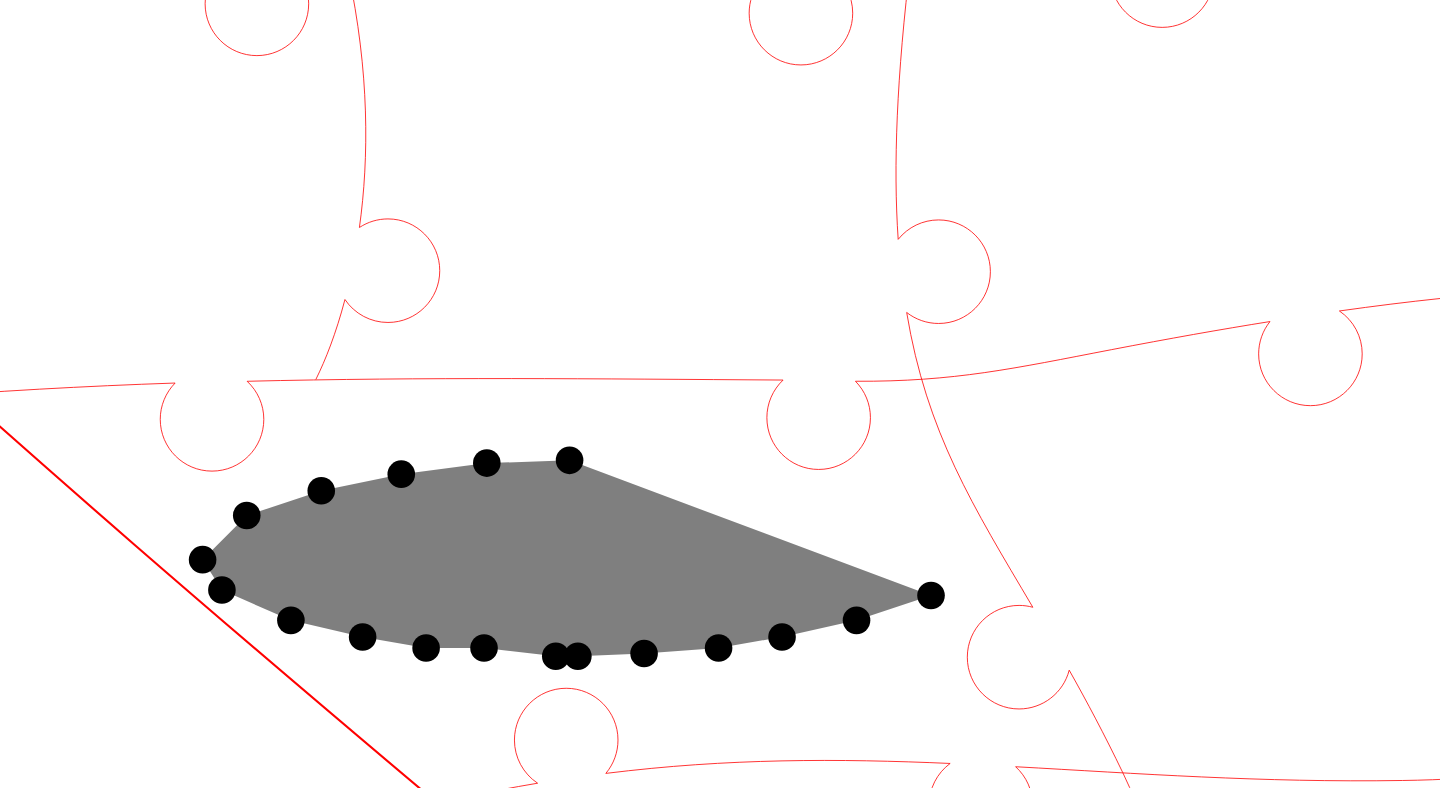 click 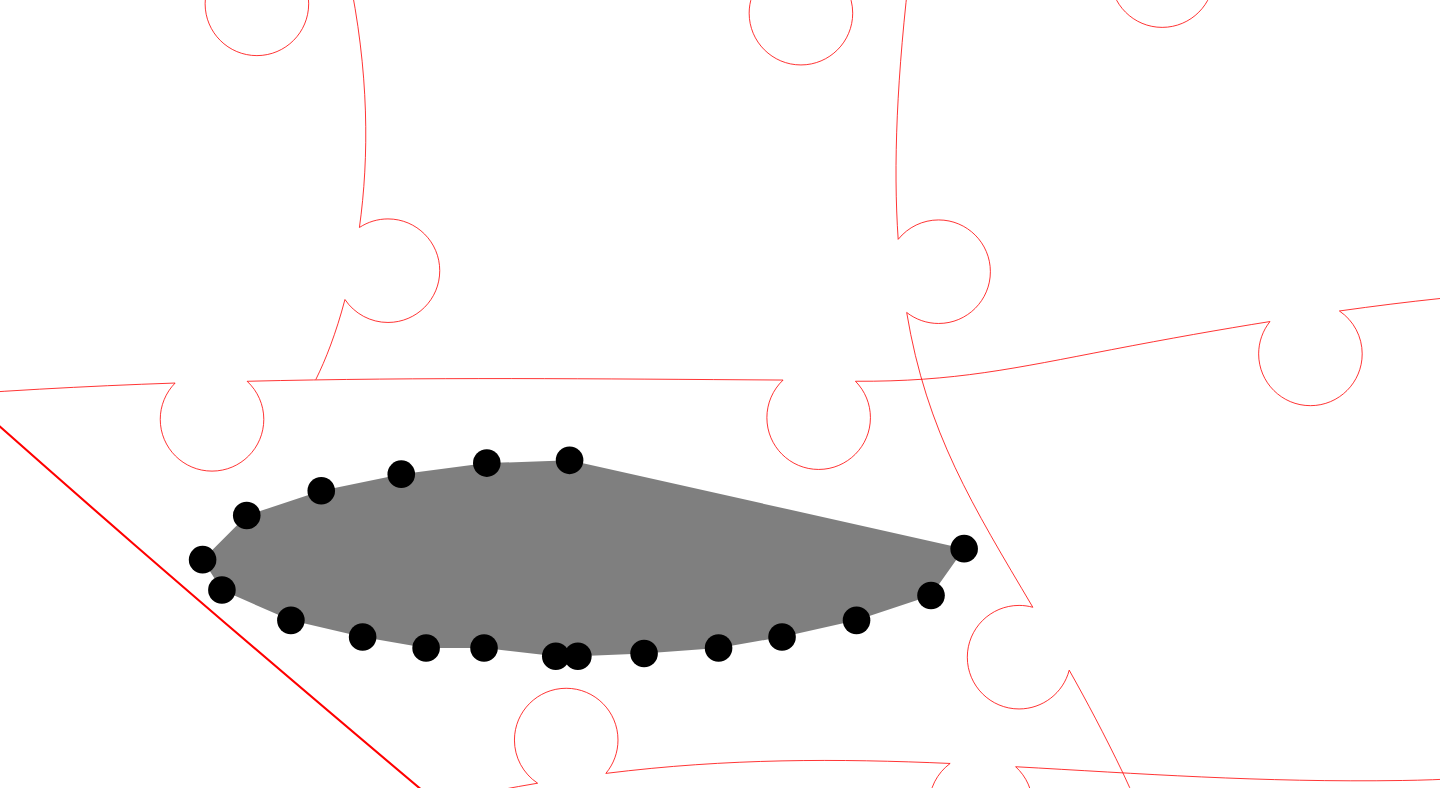 click 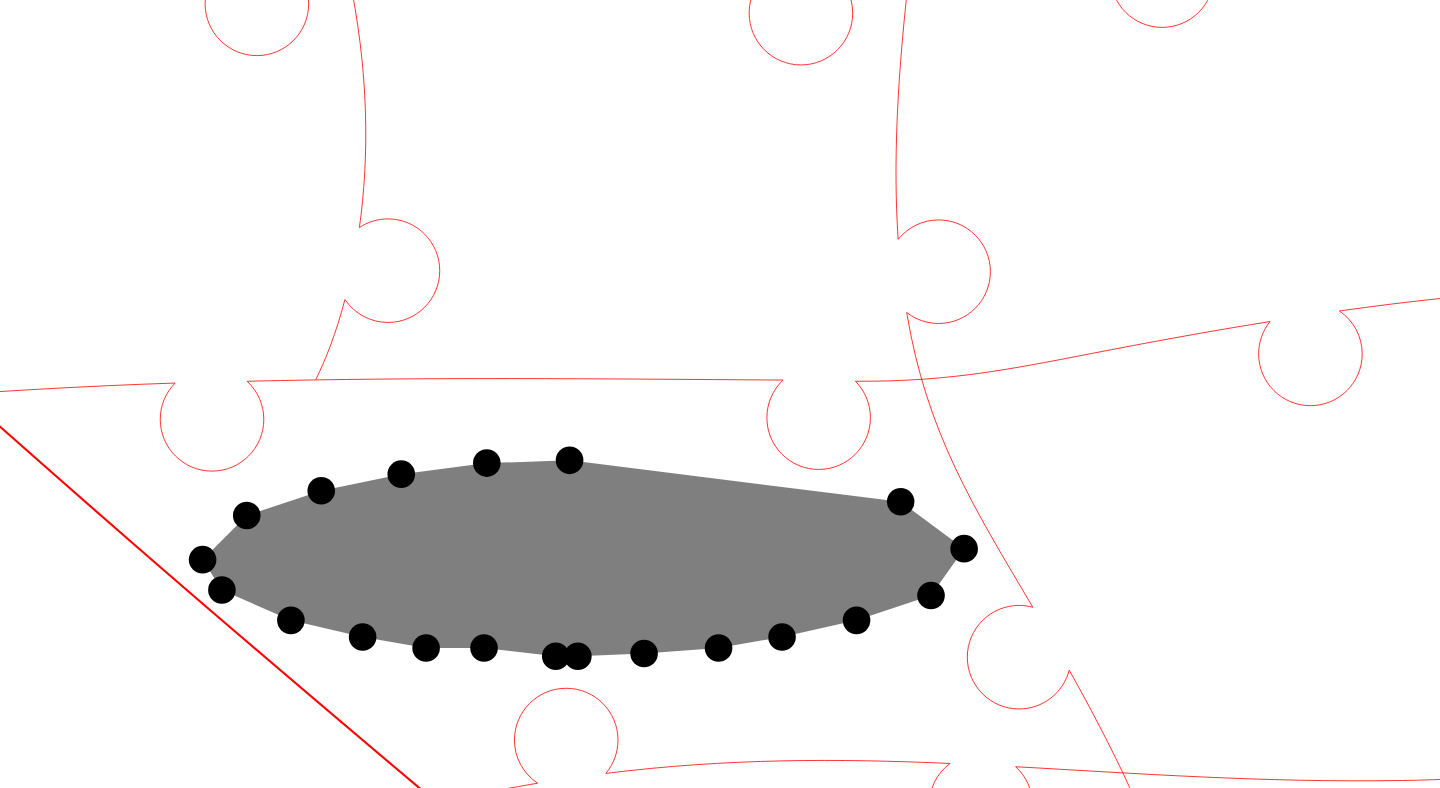 click 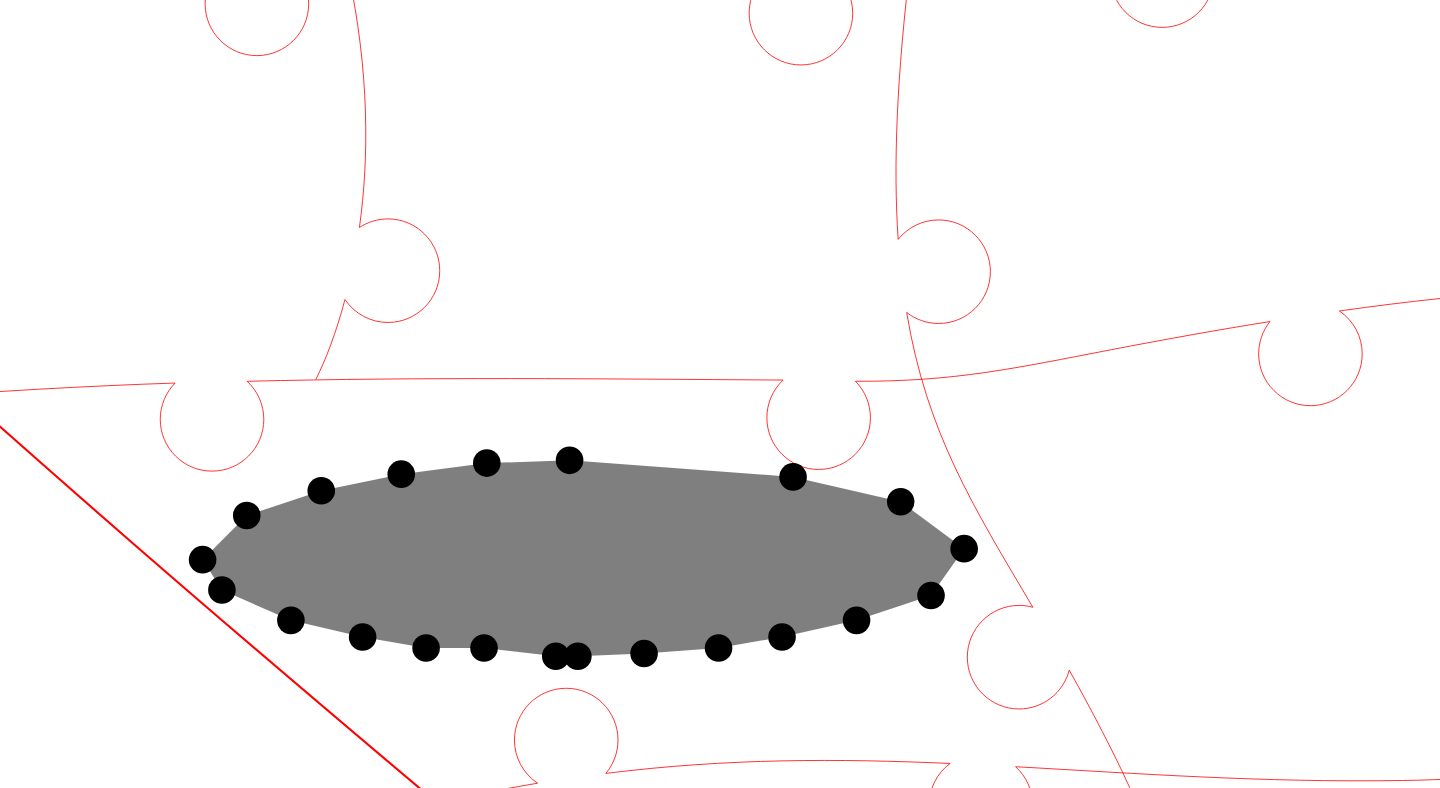 click 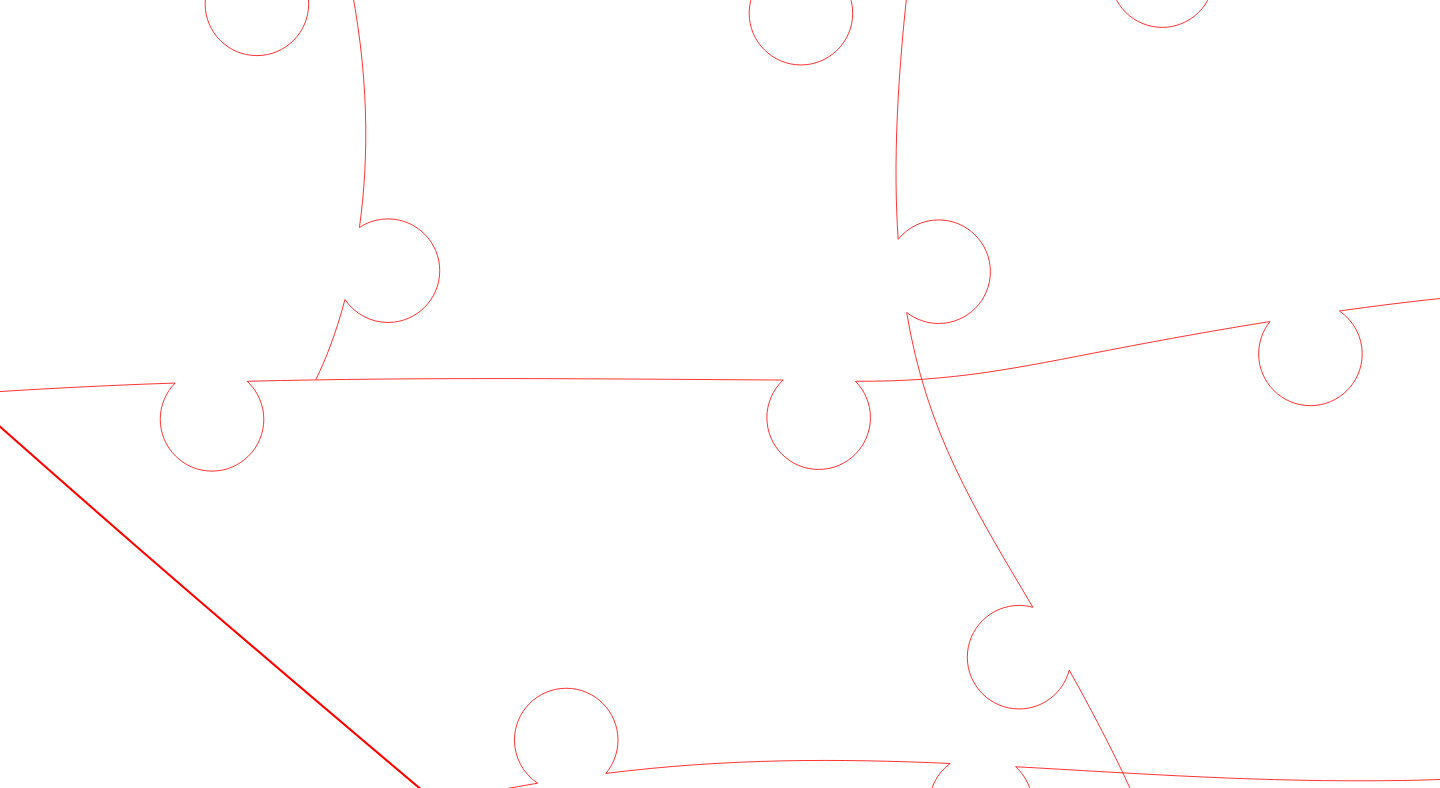 click 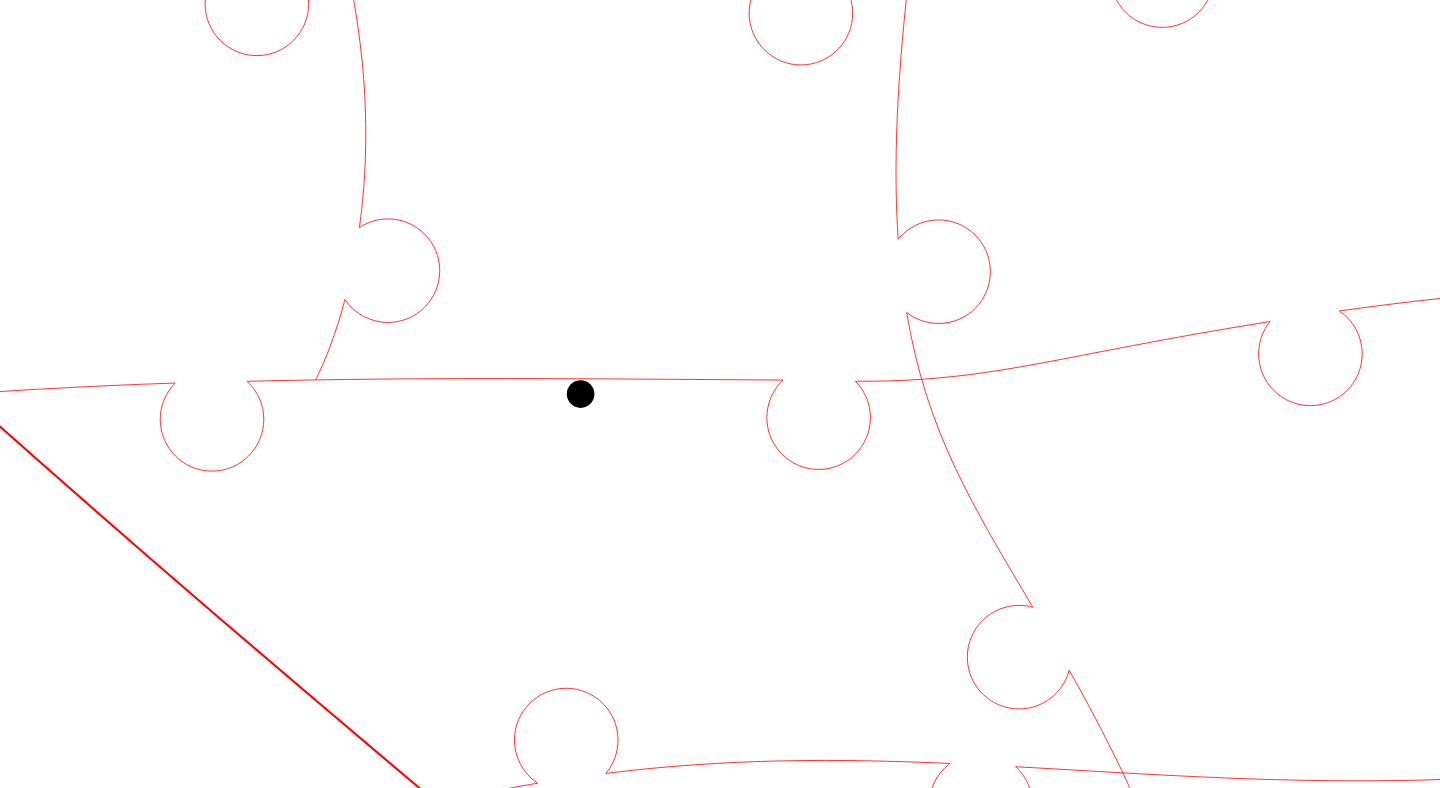 click 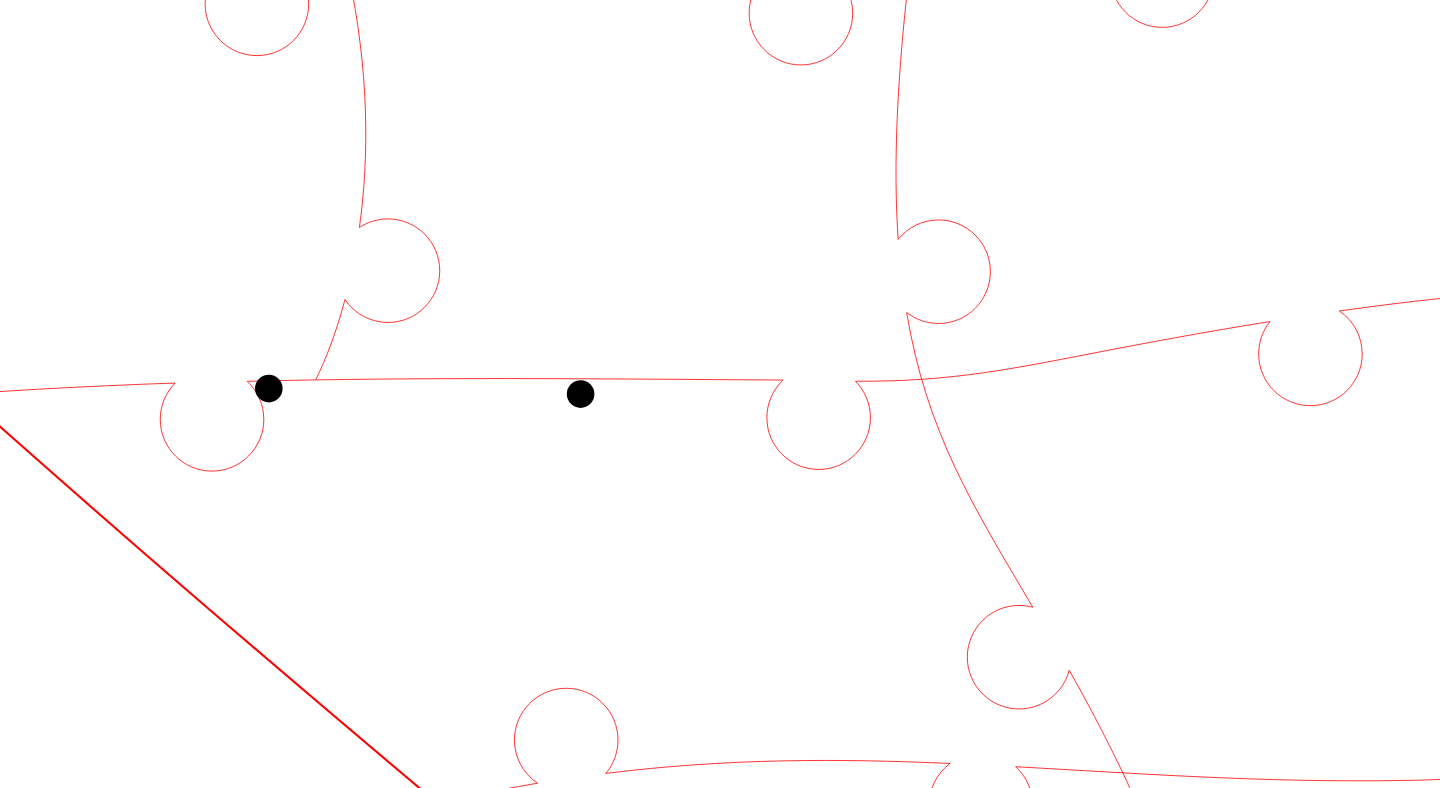 click 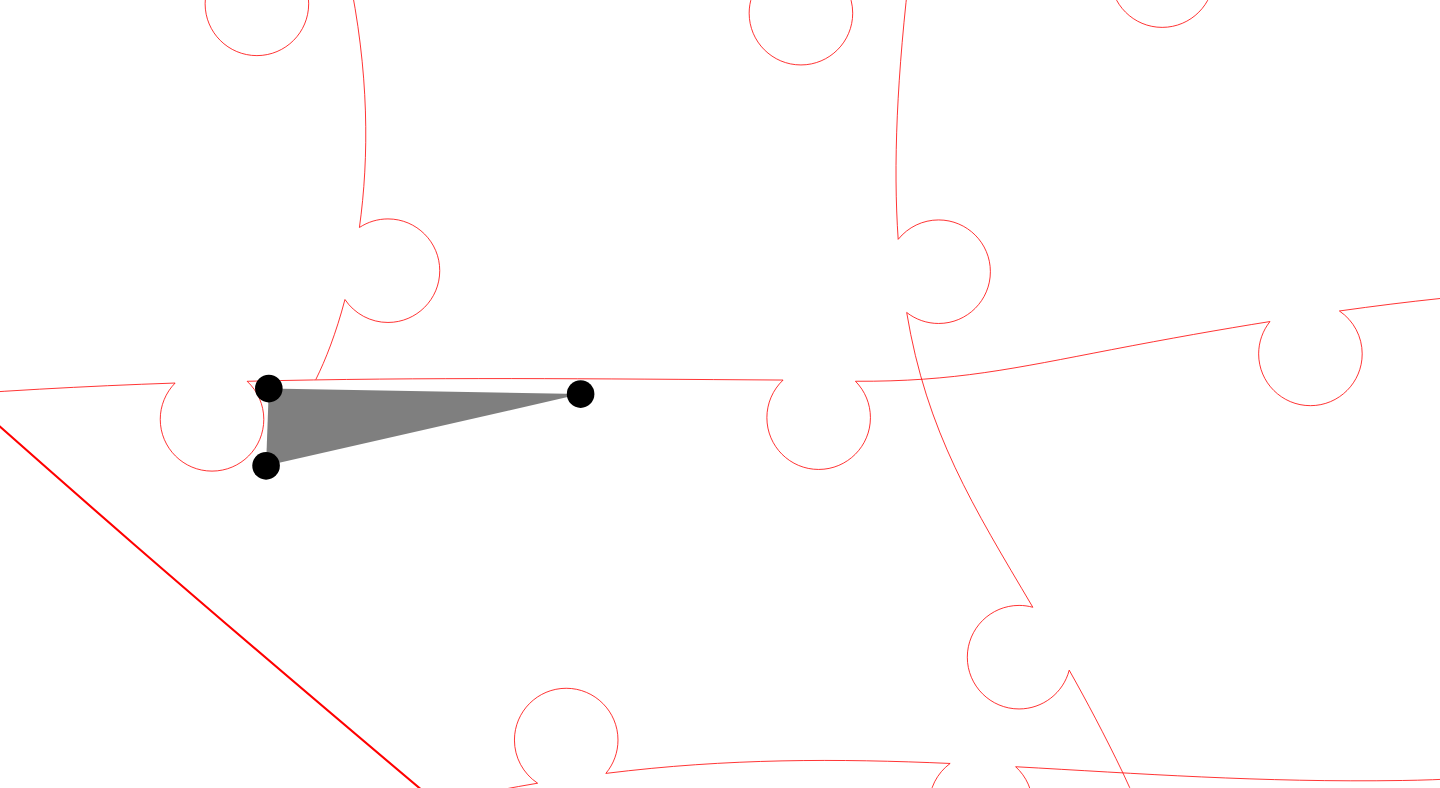 click 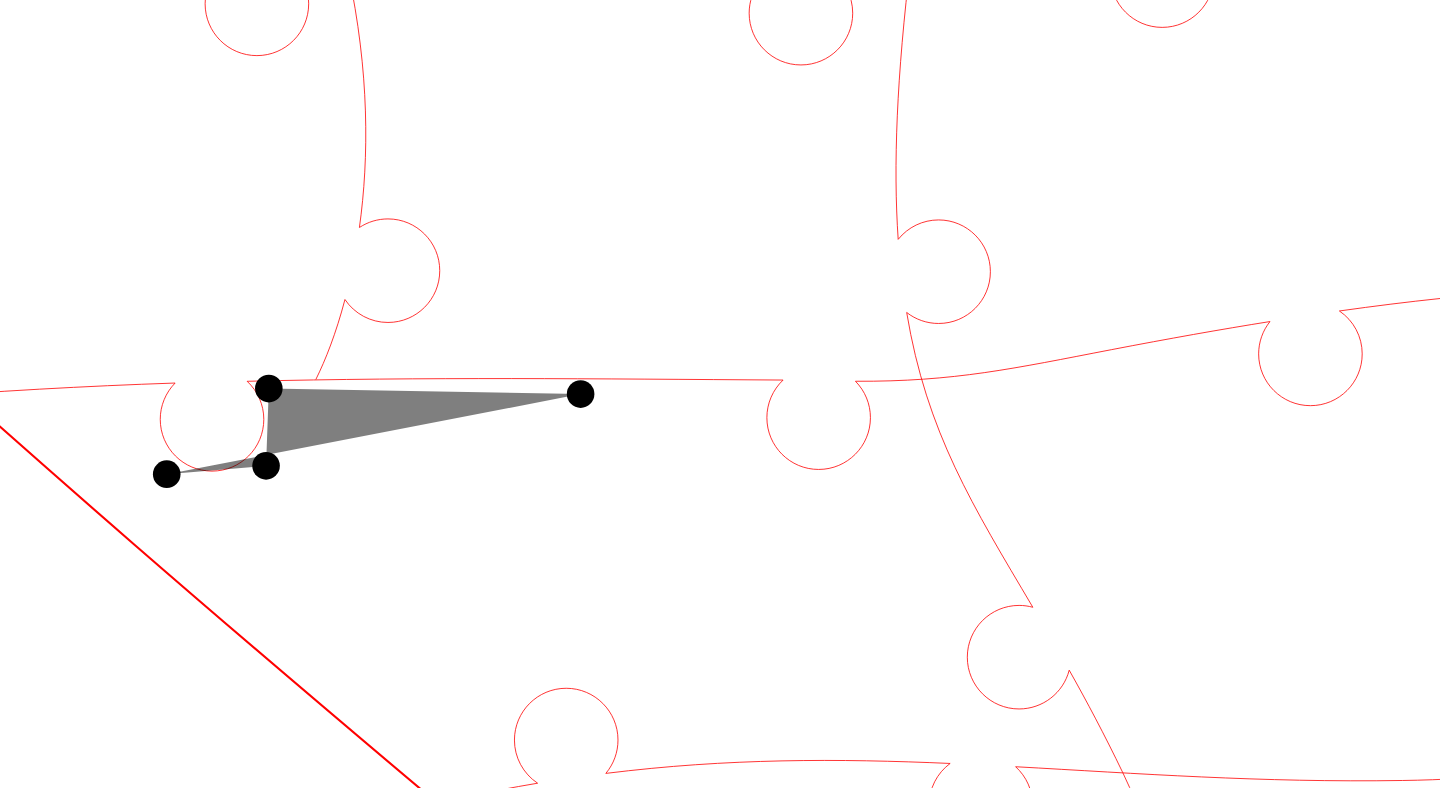 click 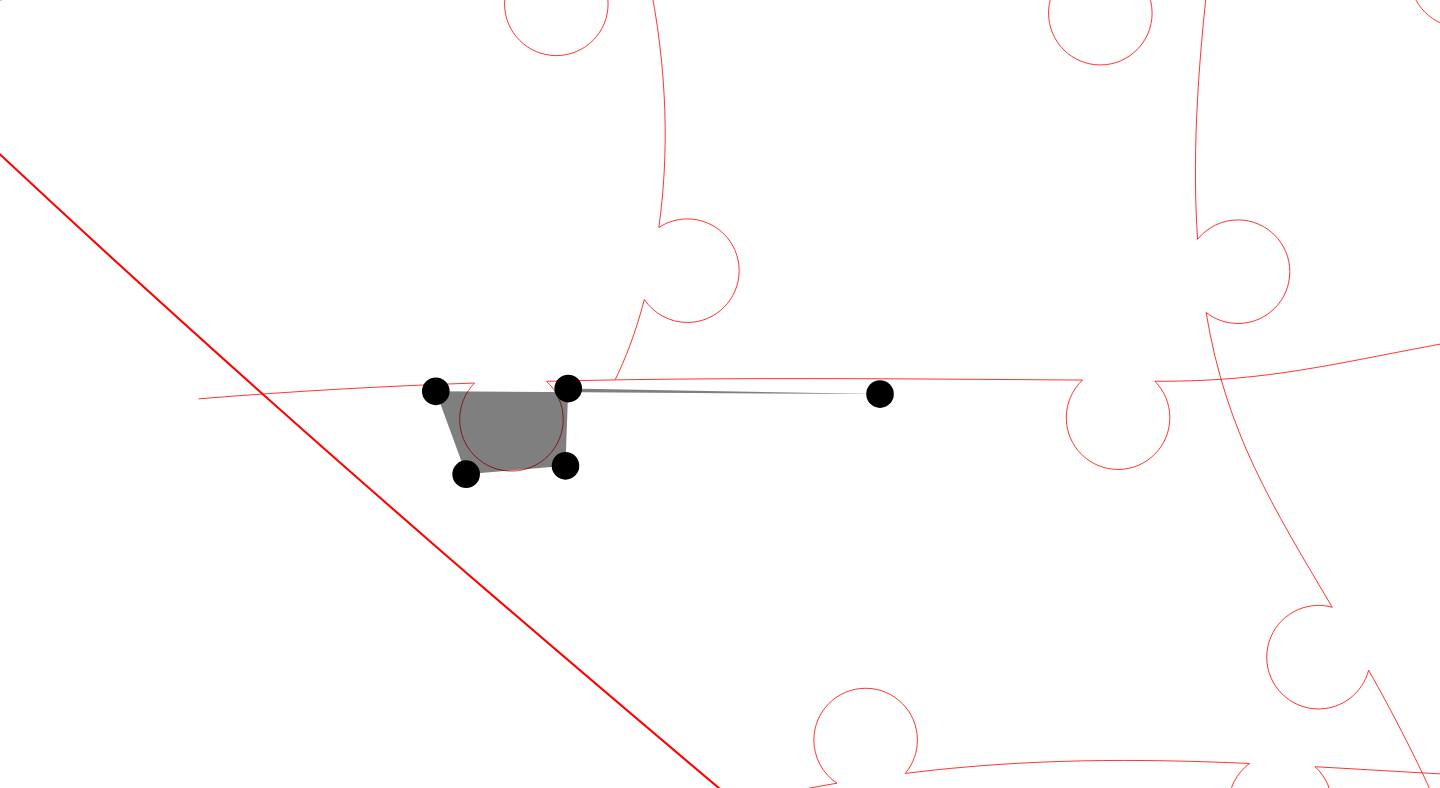 click 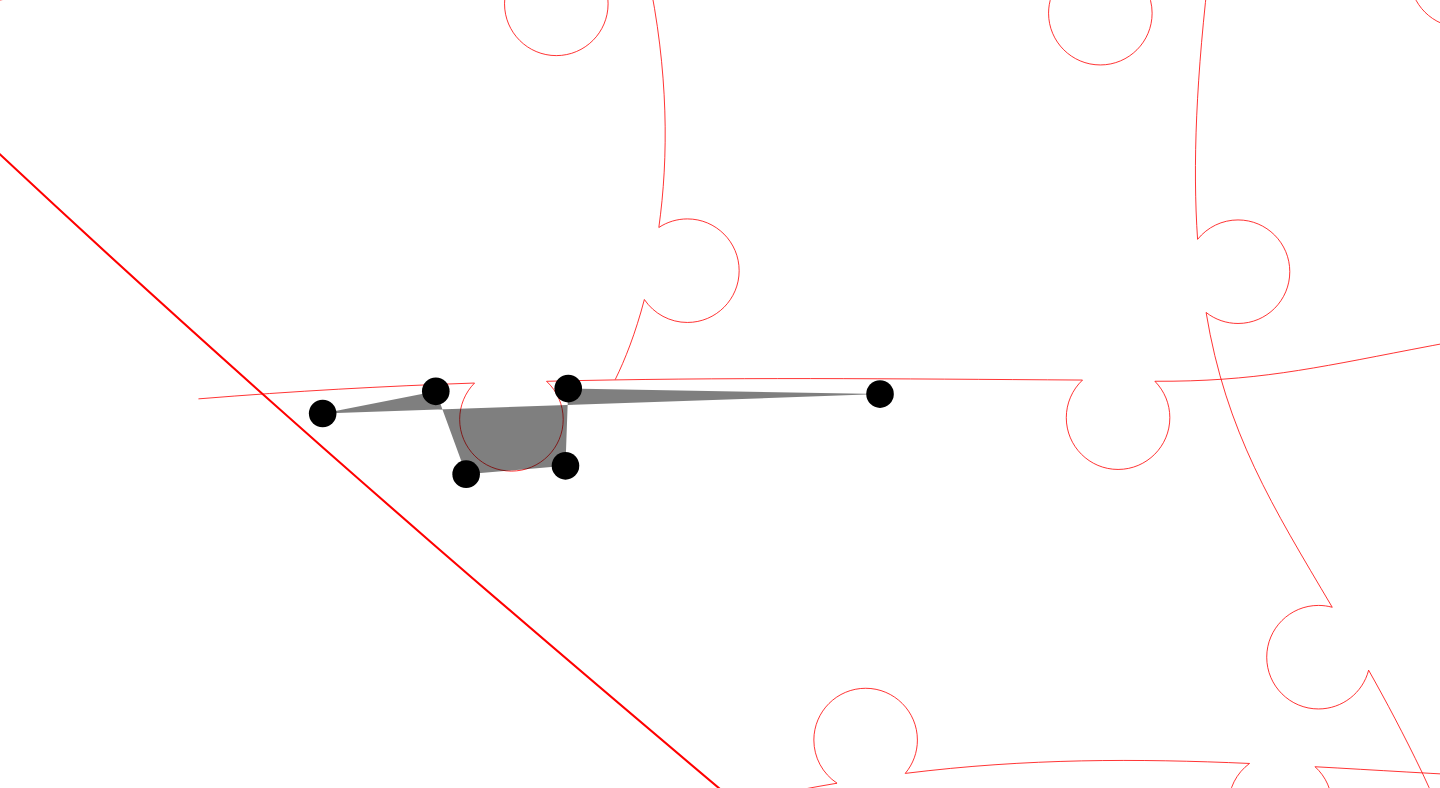 click 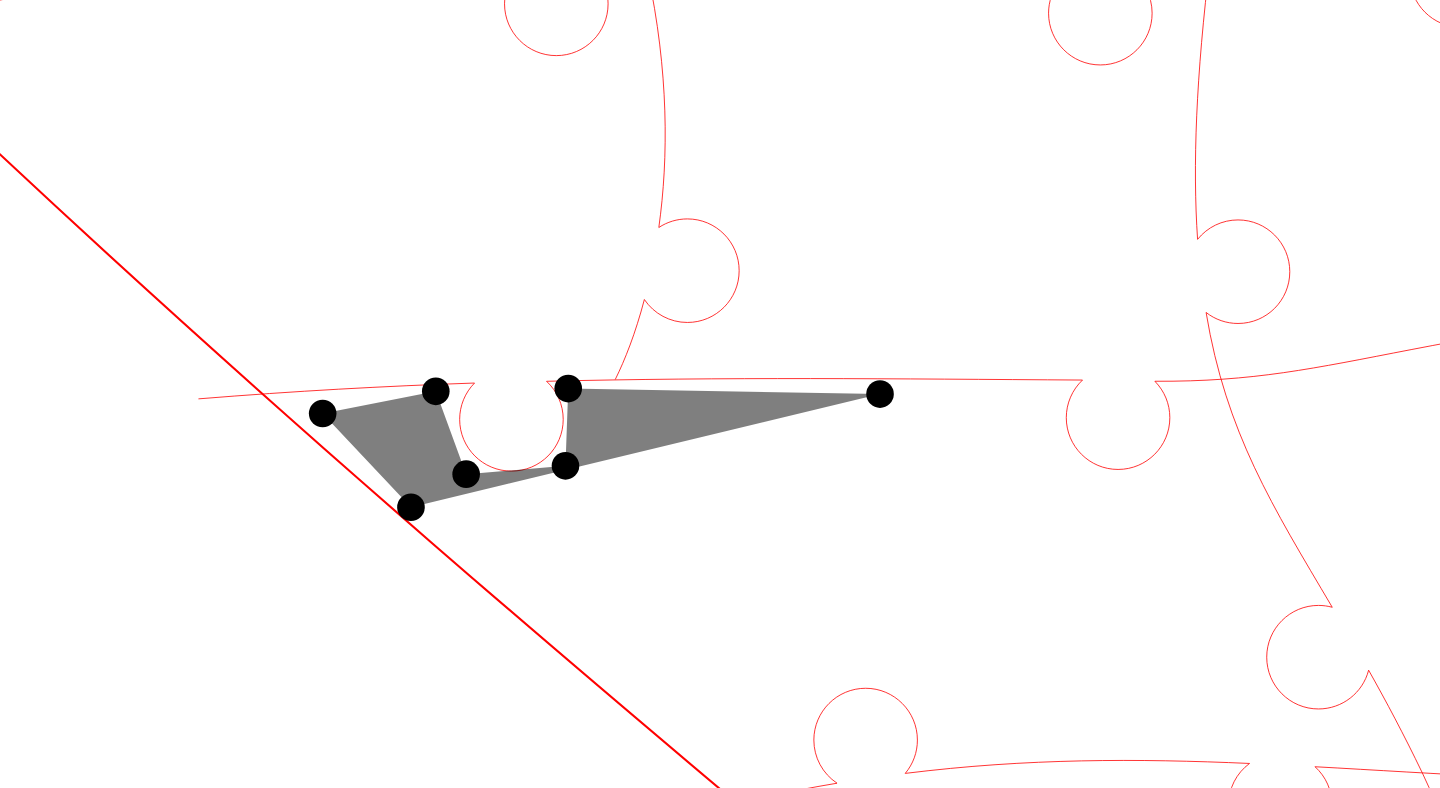 click 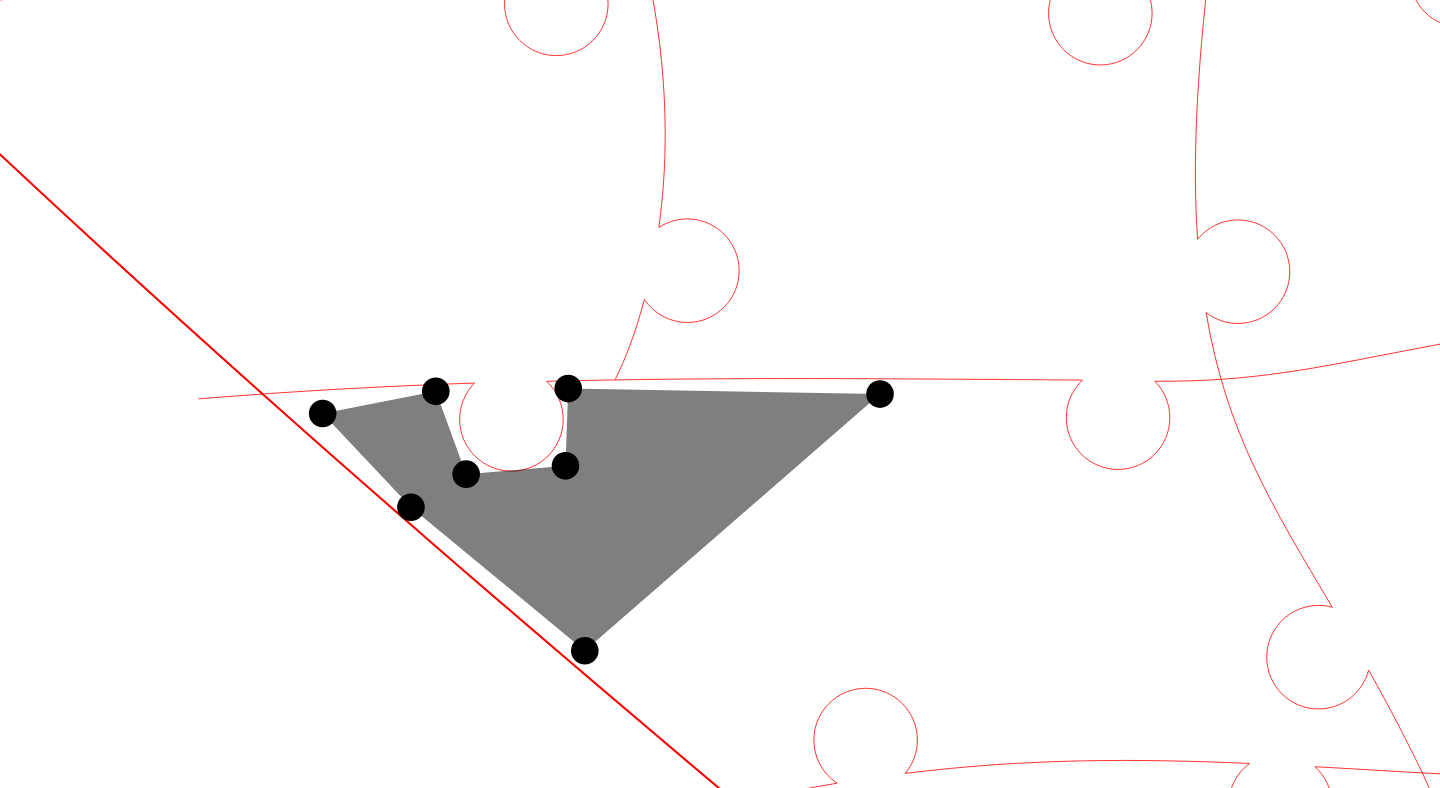 click 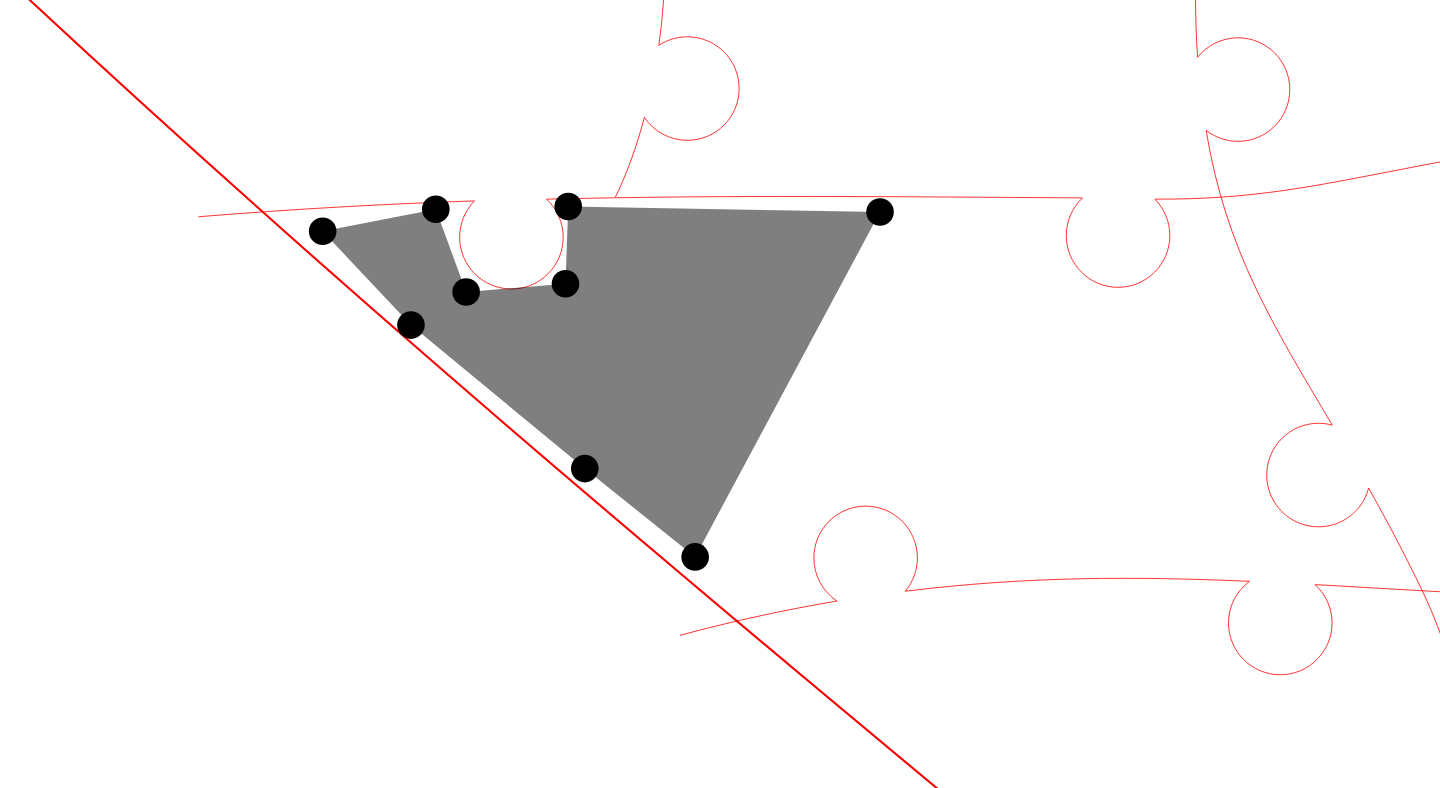click 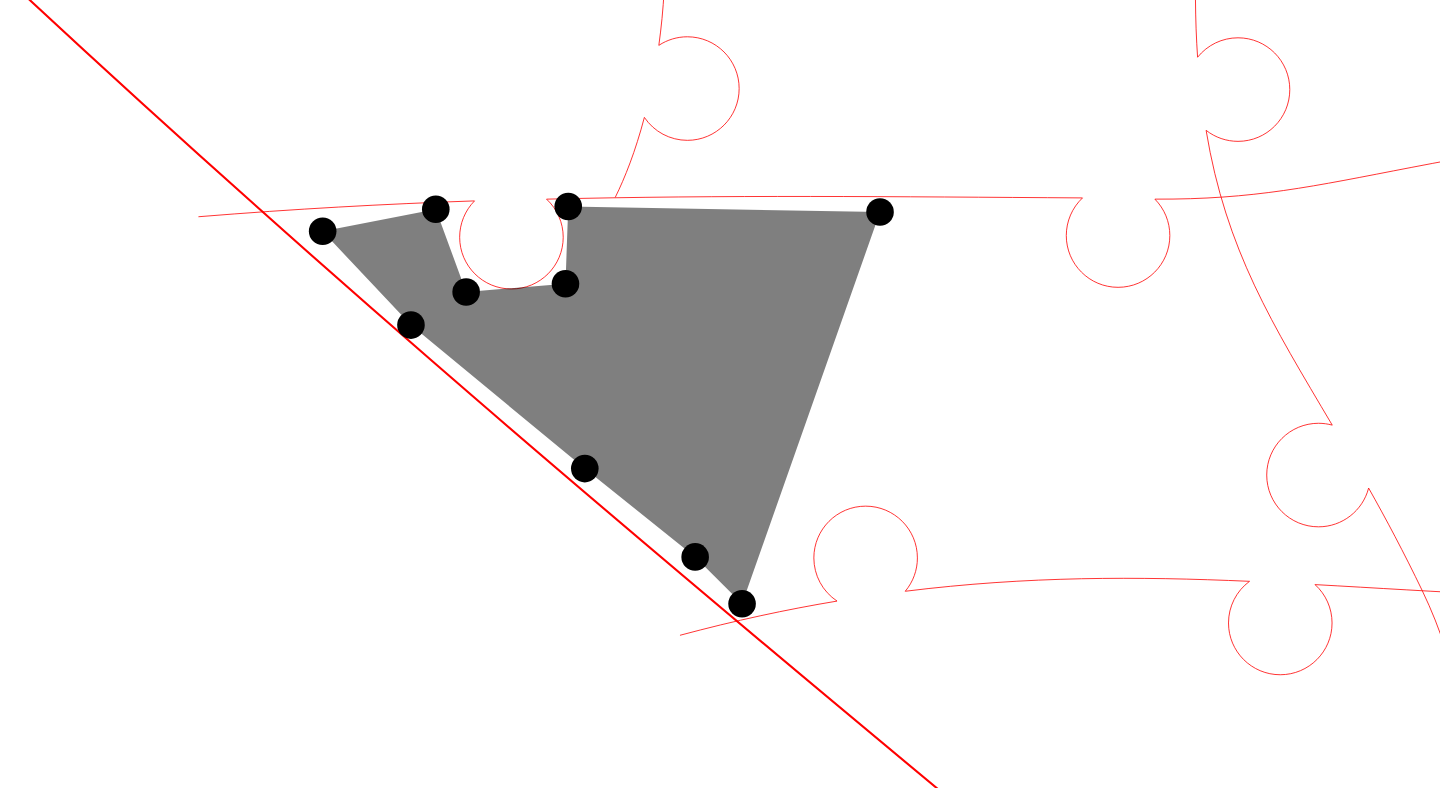 click 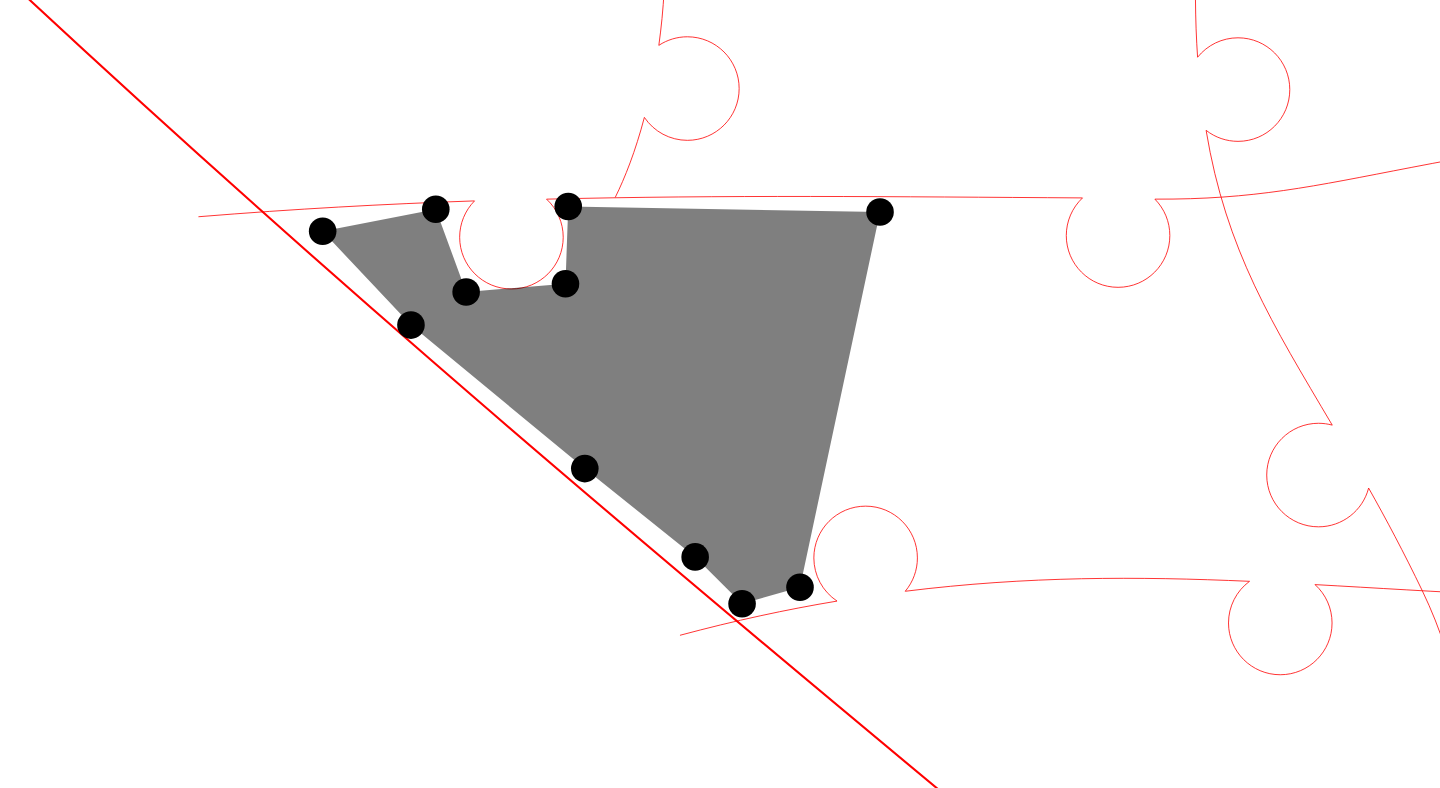 click 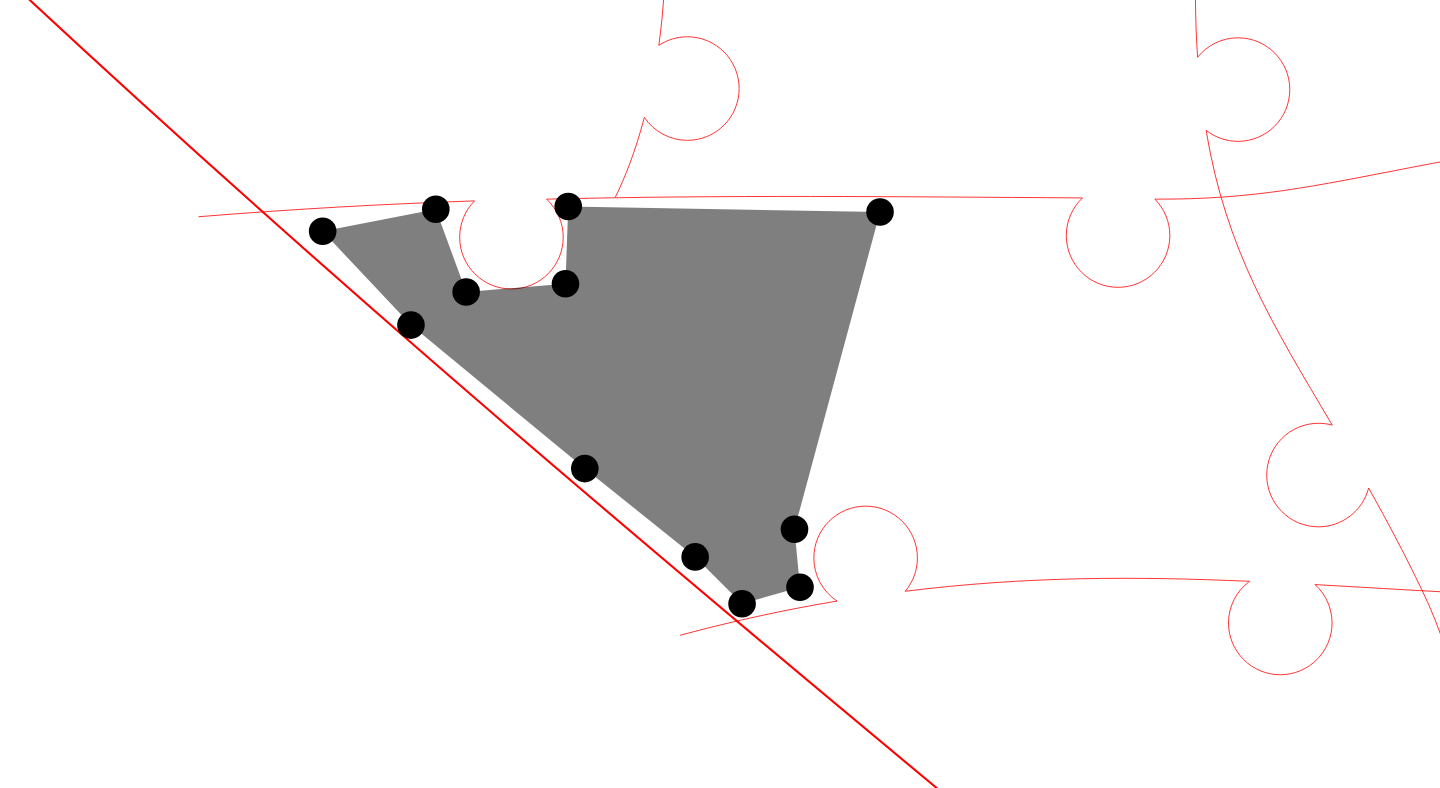 click 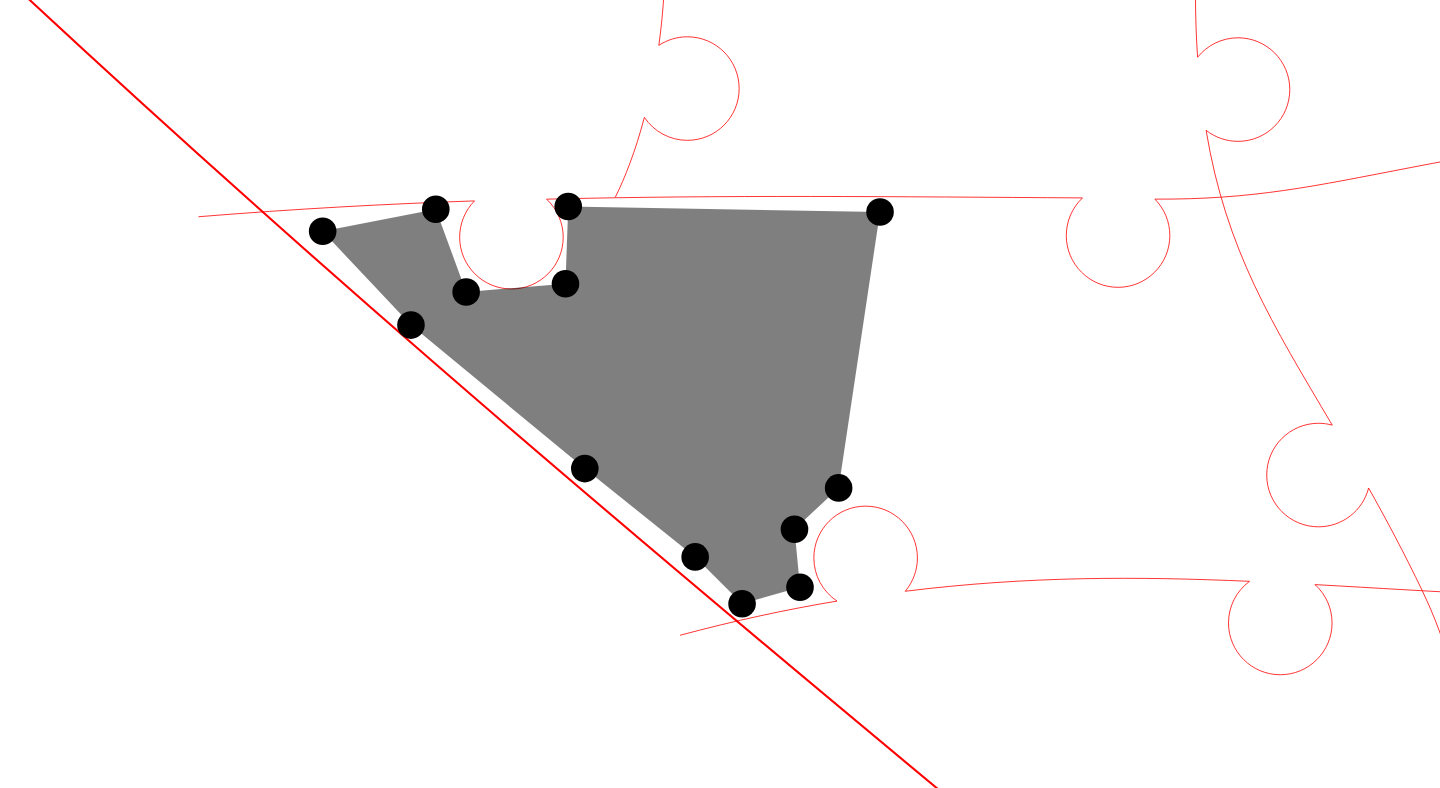 click 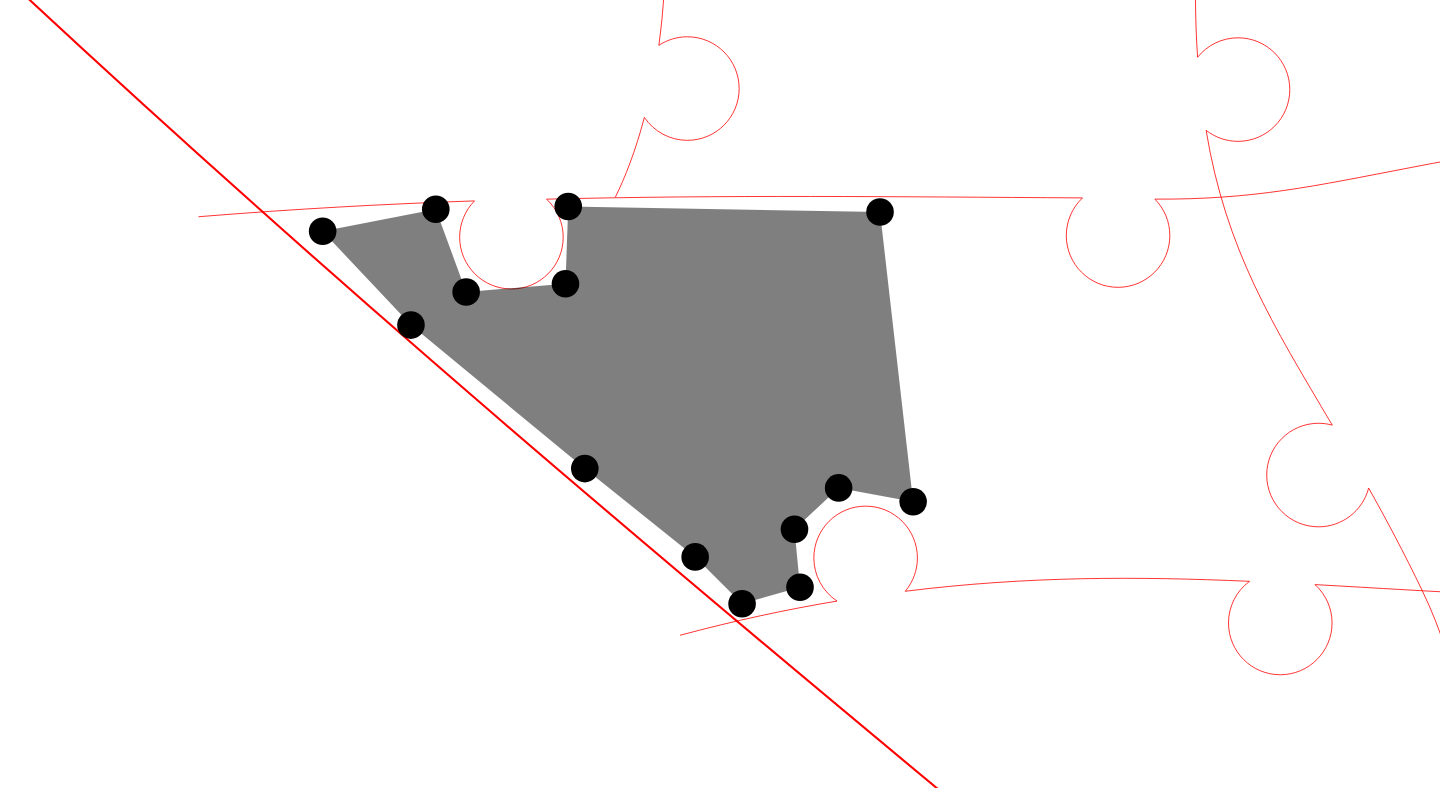 click 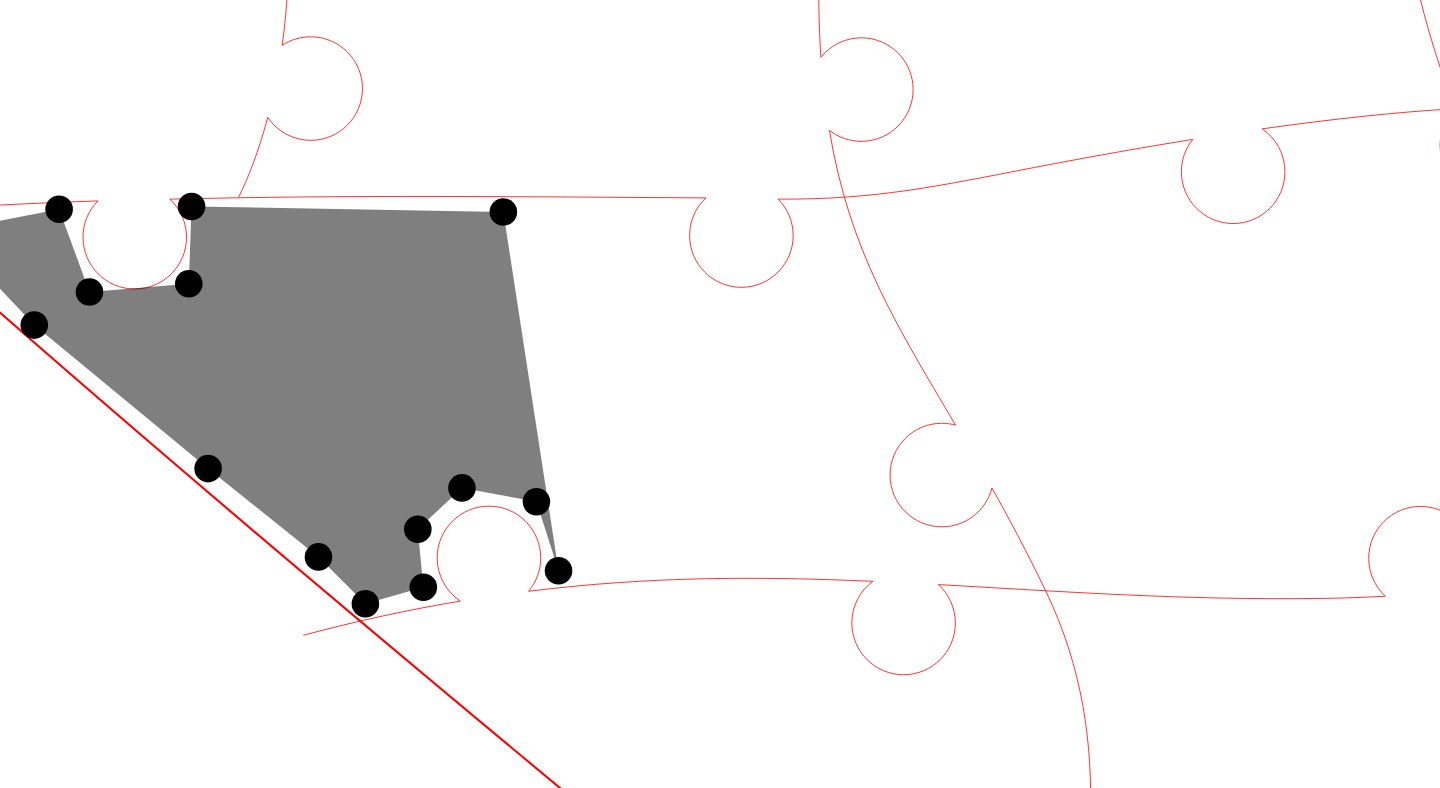 click 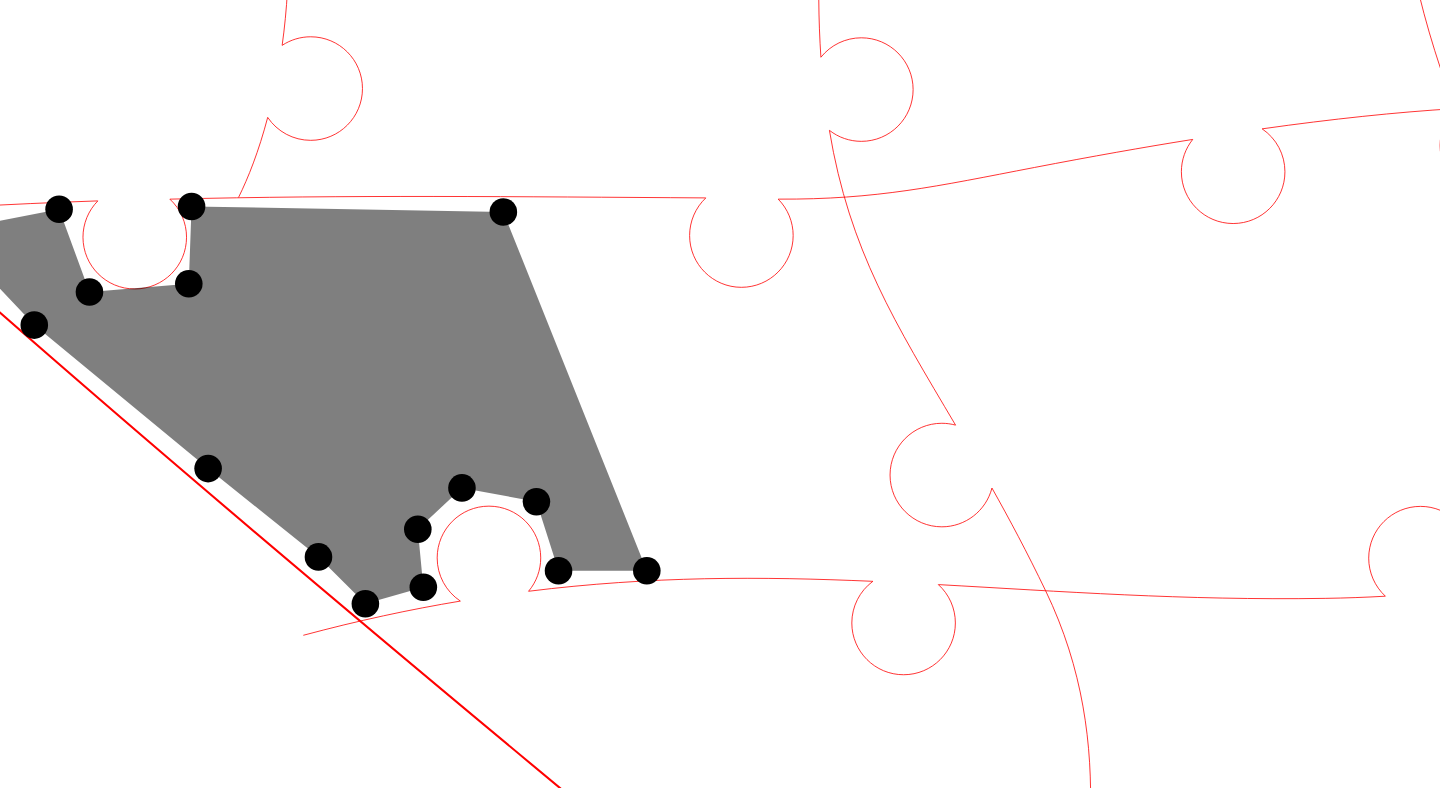click 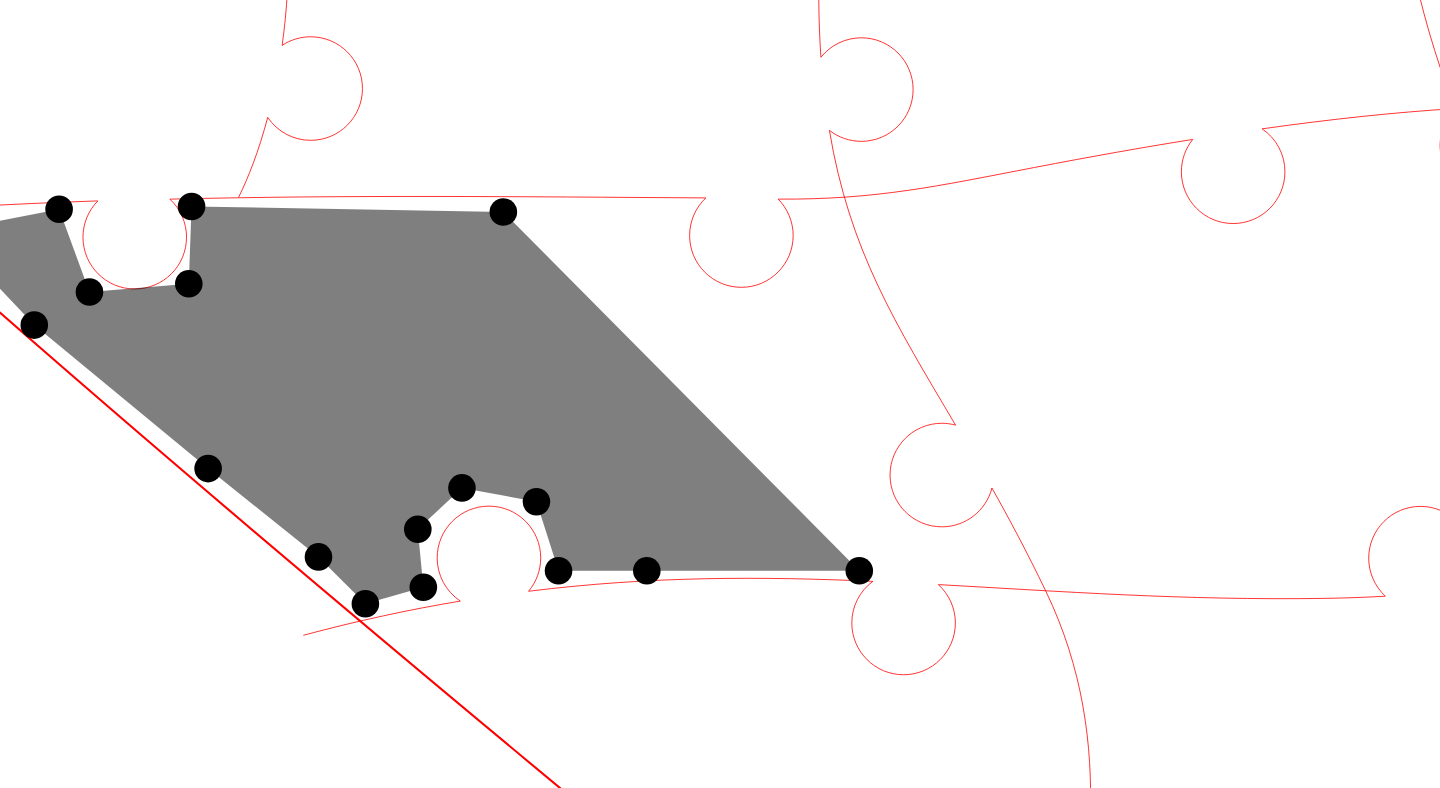 click 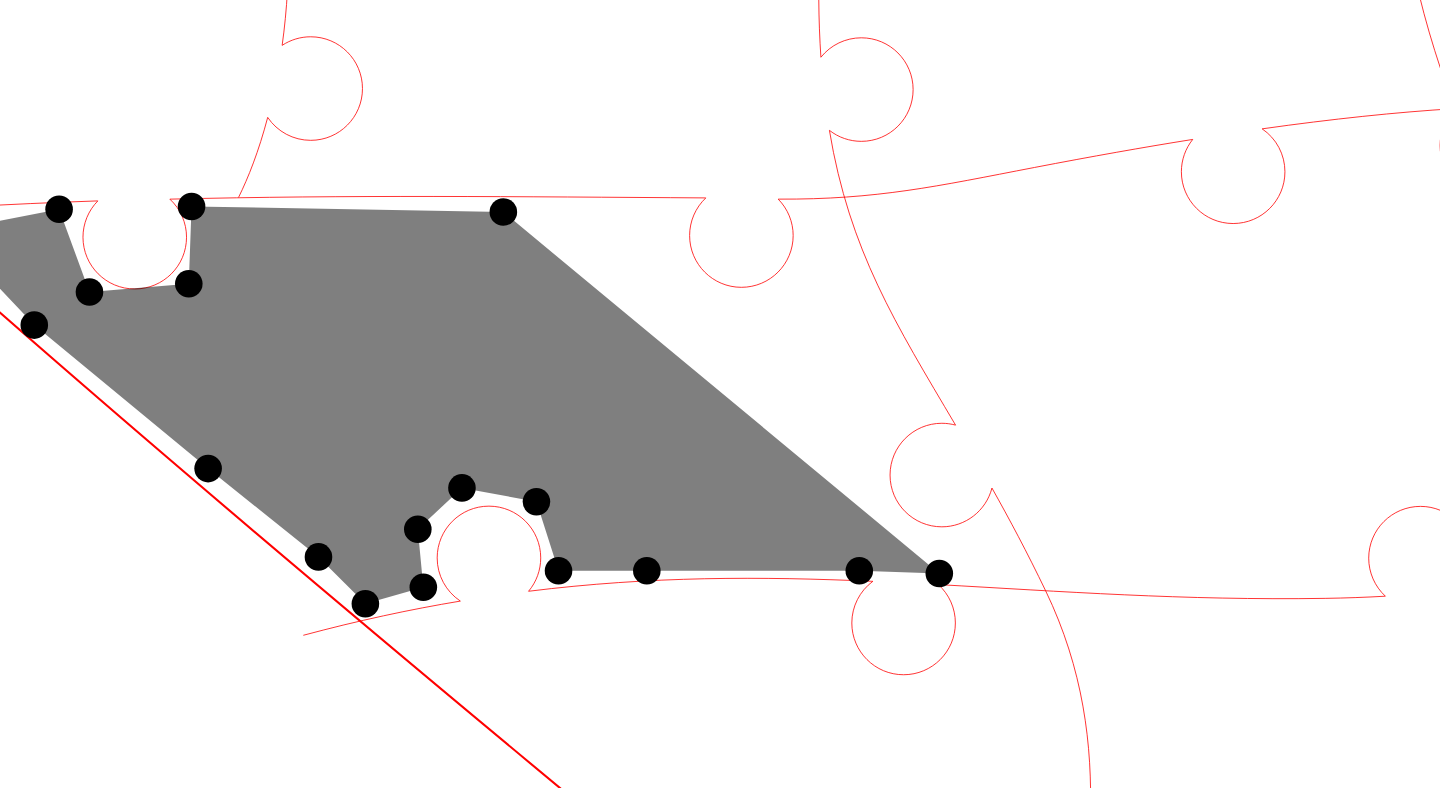 click 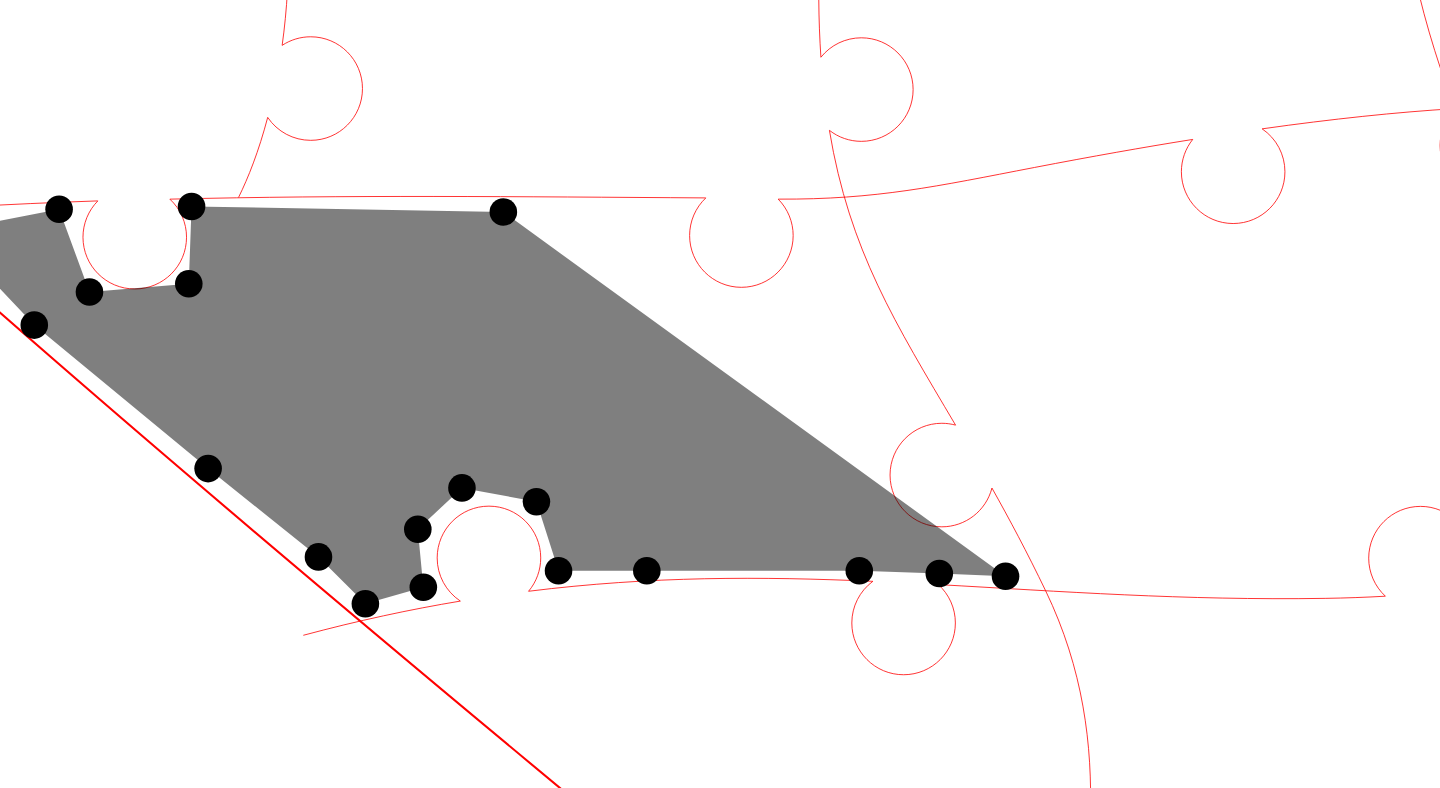 click 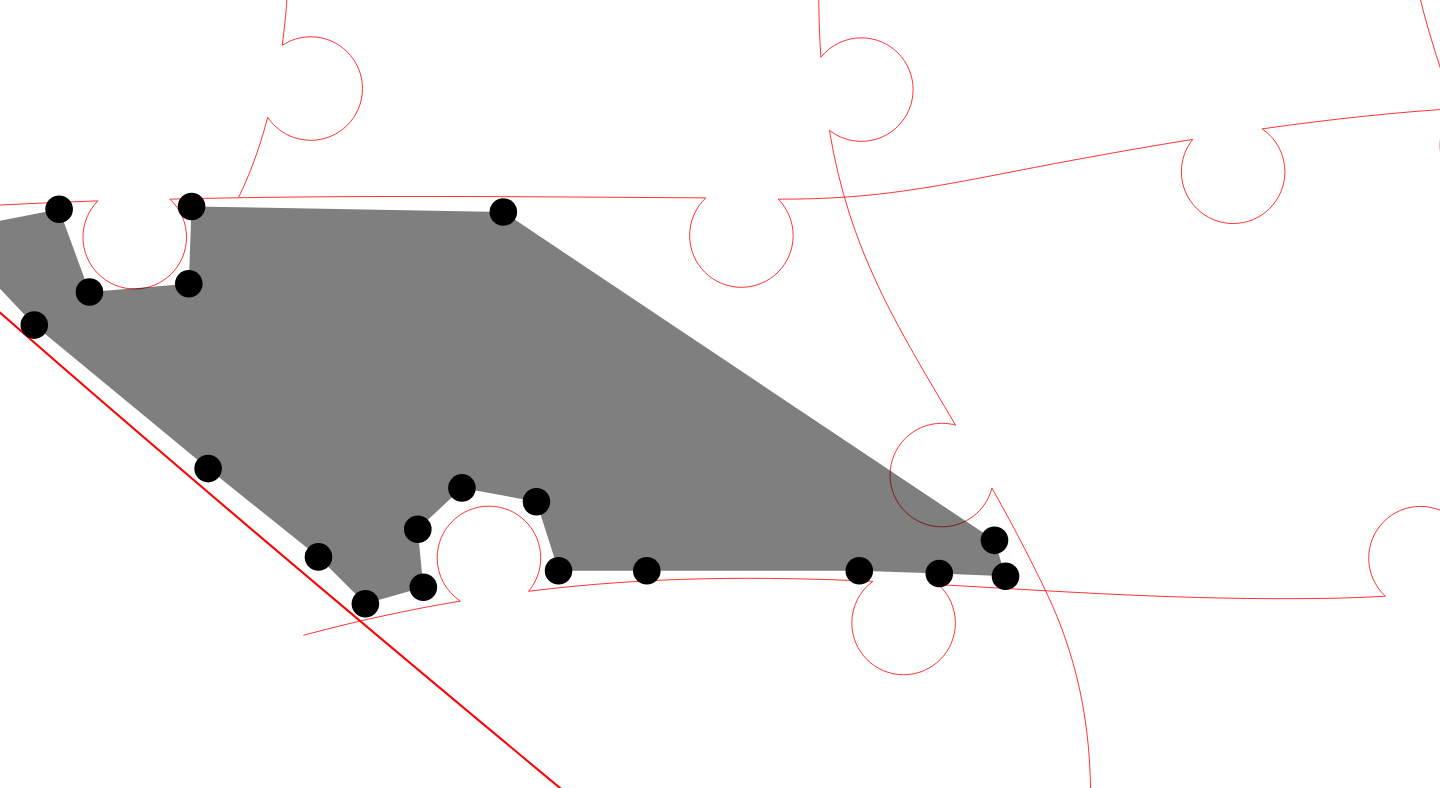 click 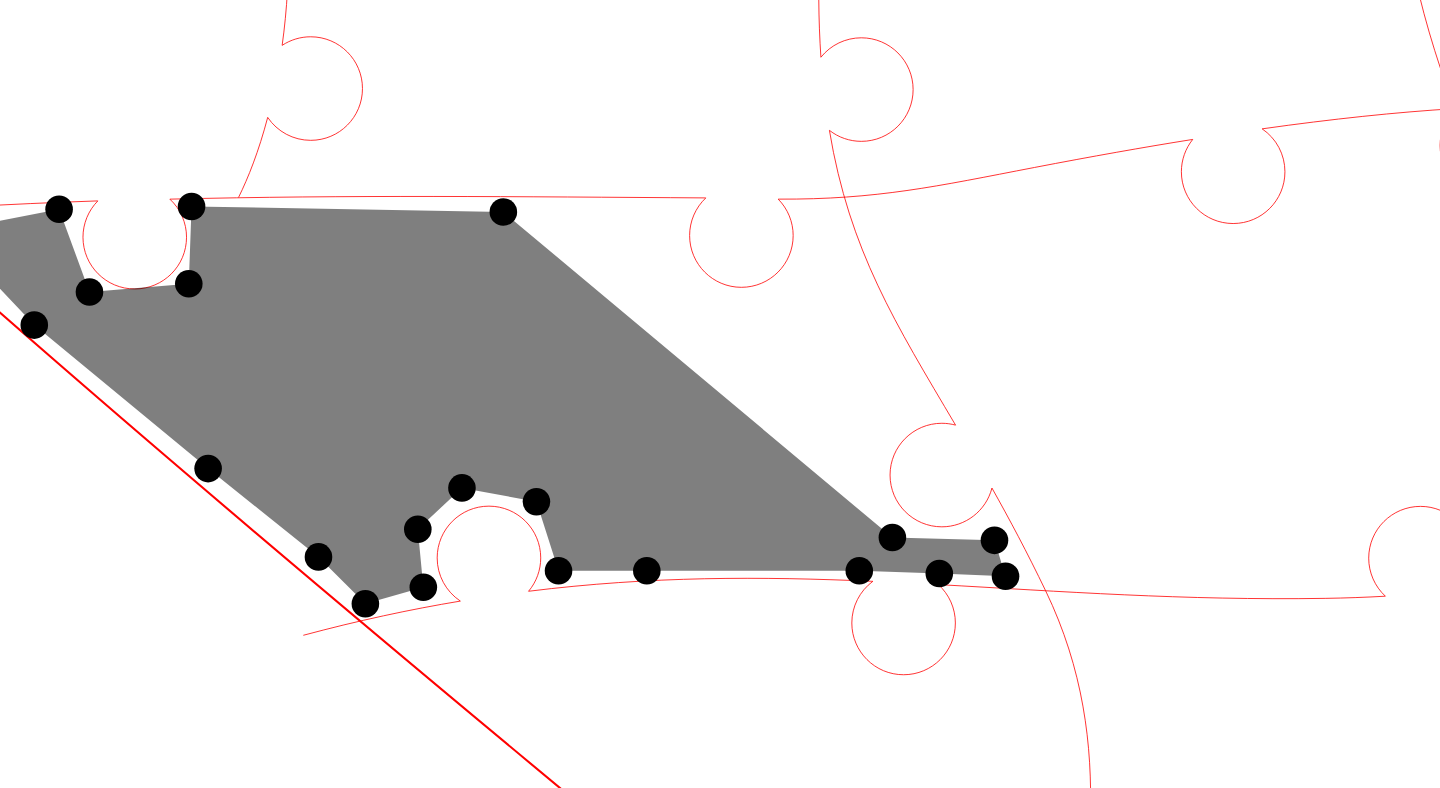 click 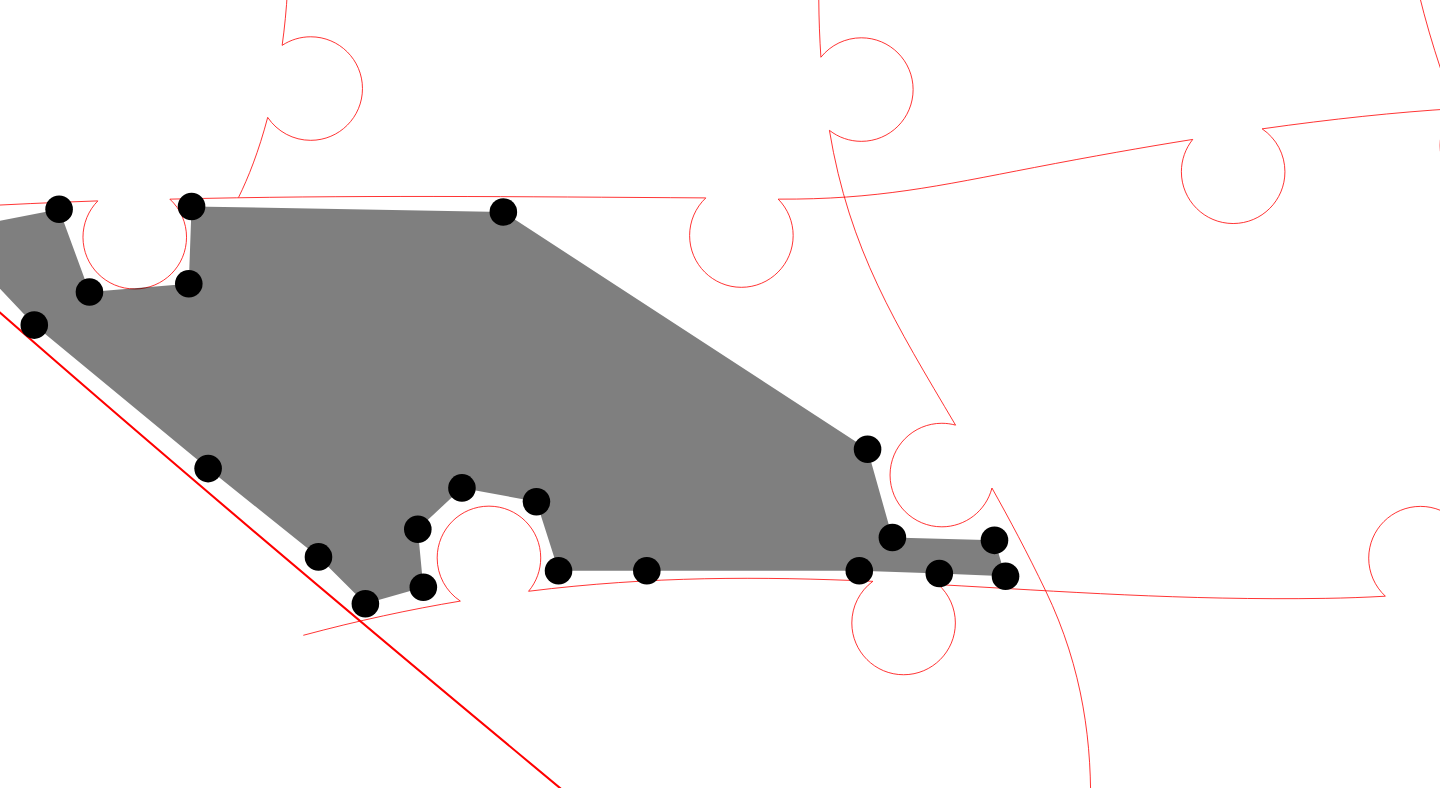 click 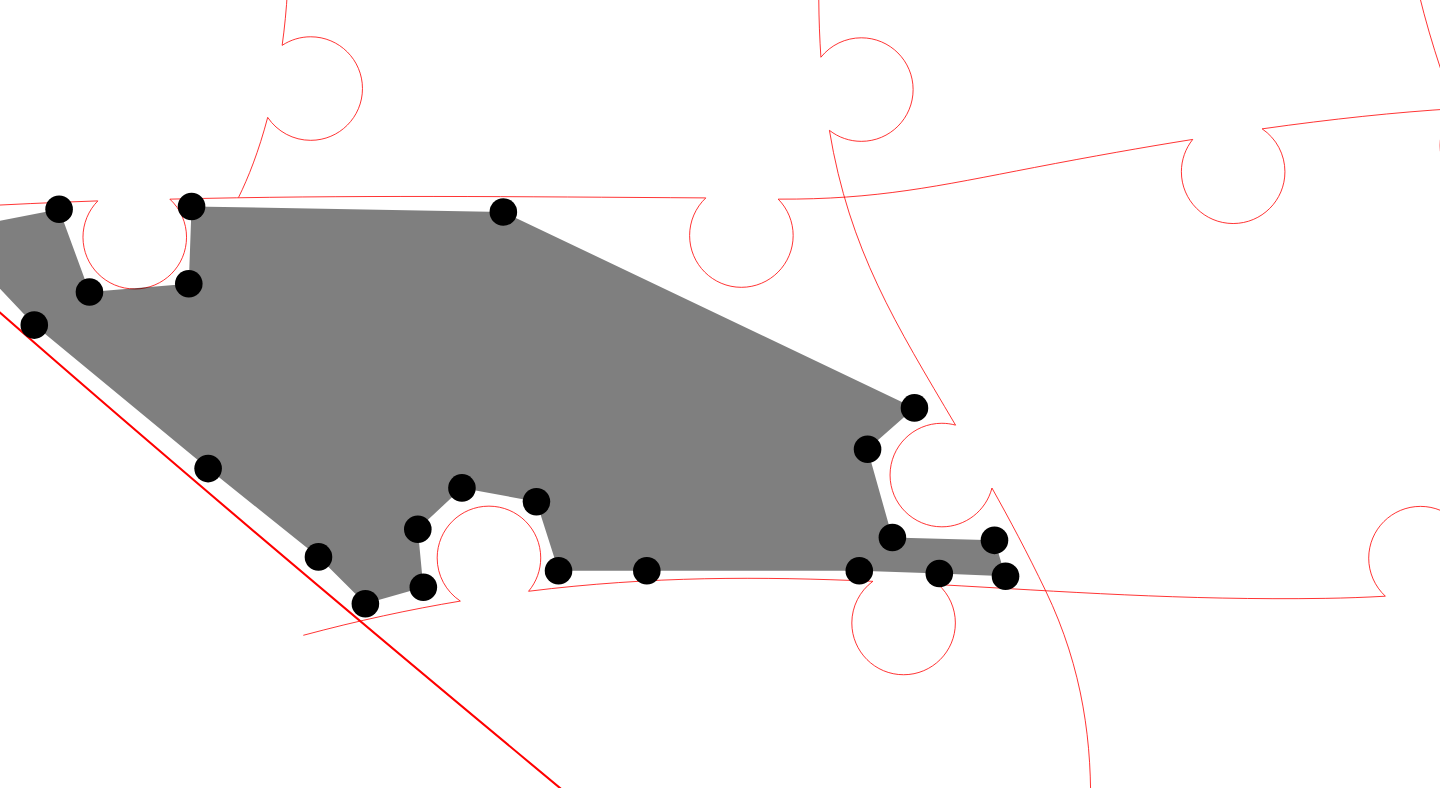 click 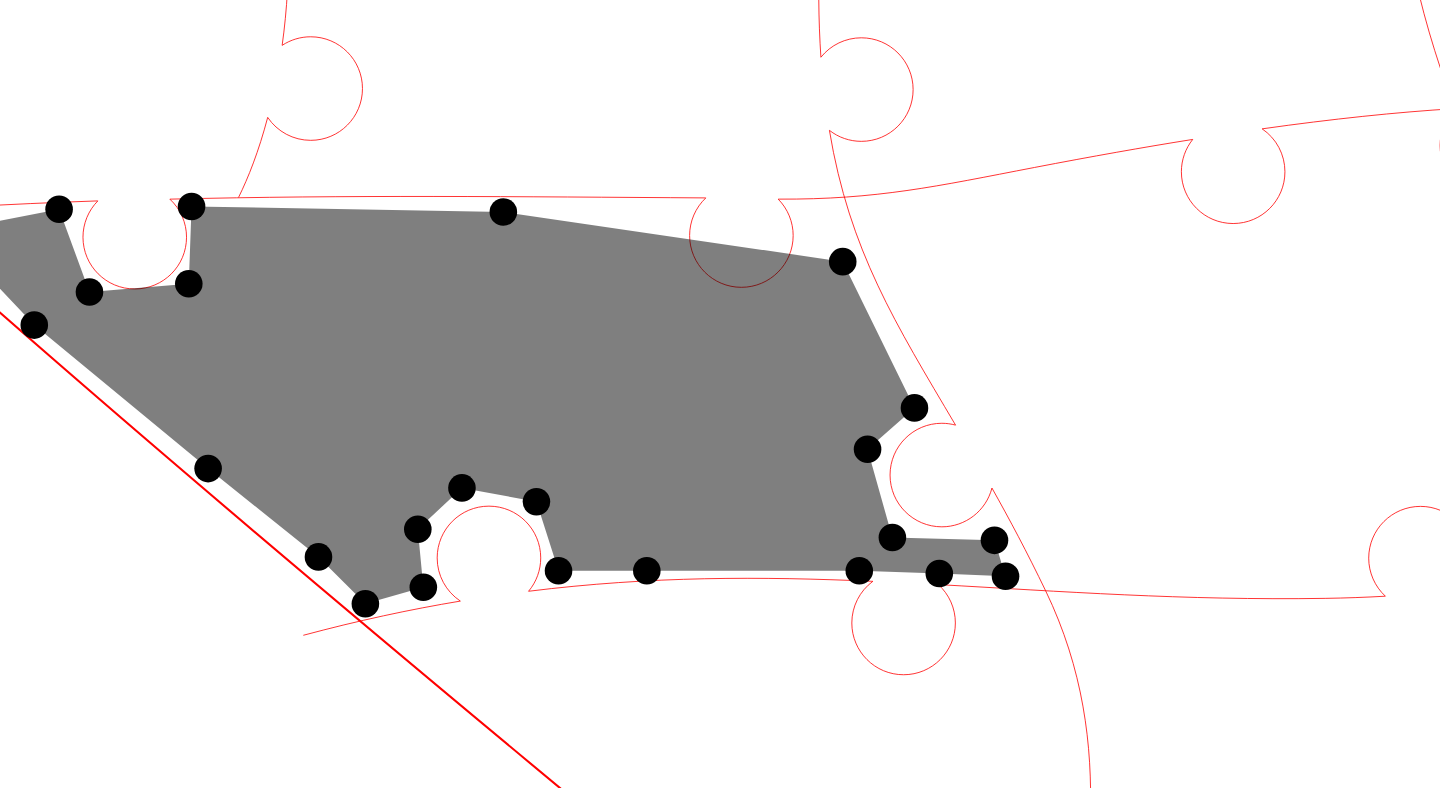 click 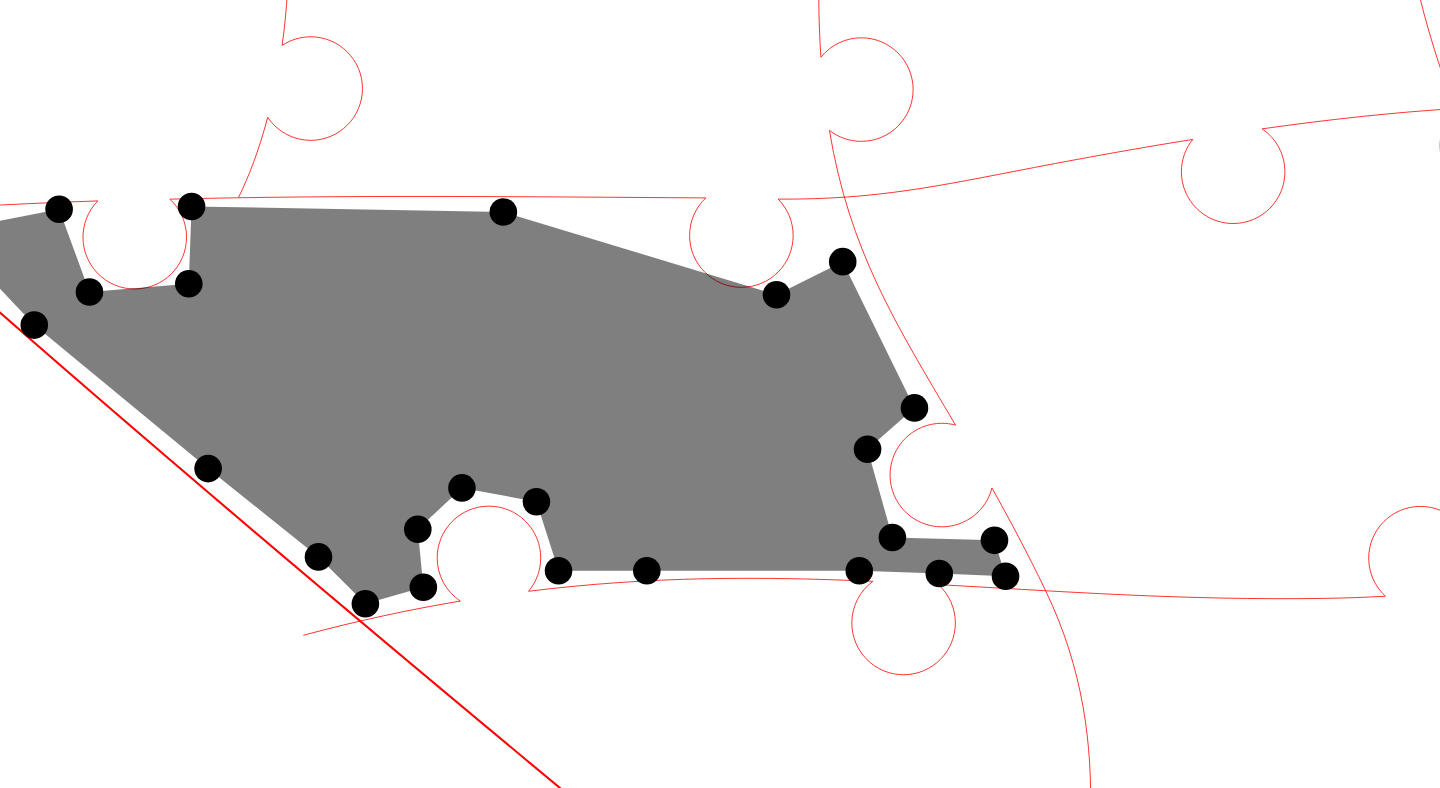 click 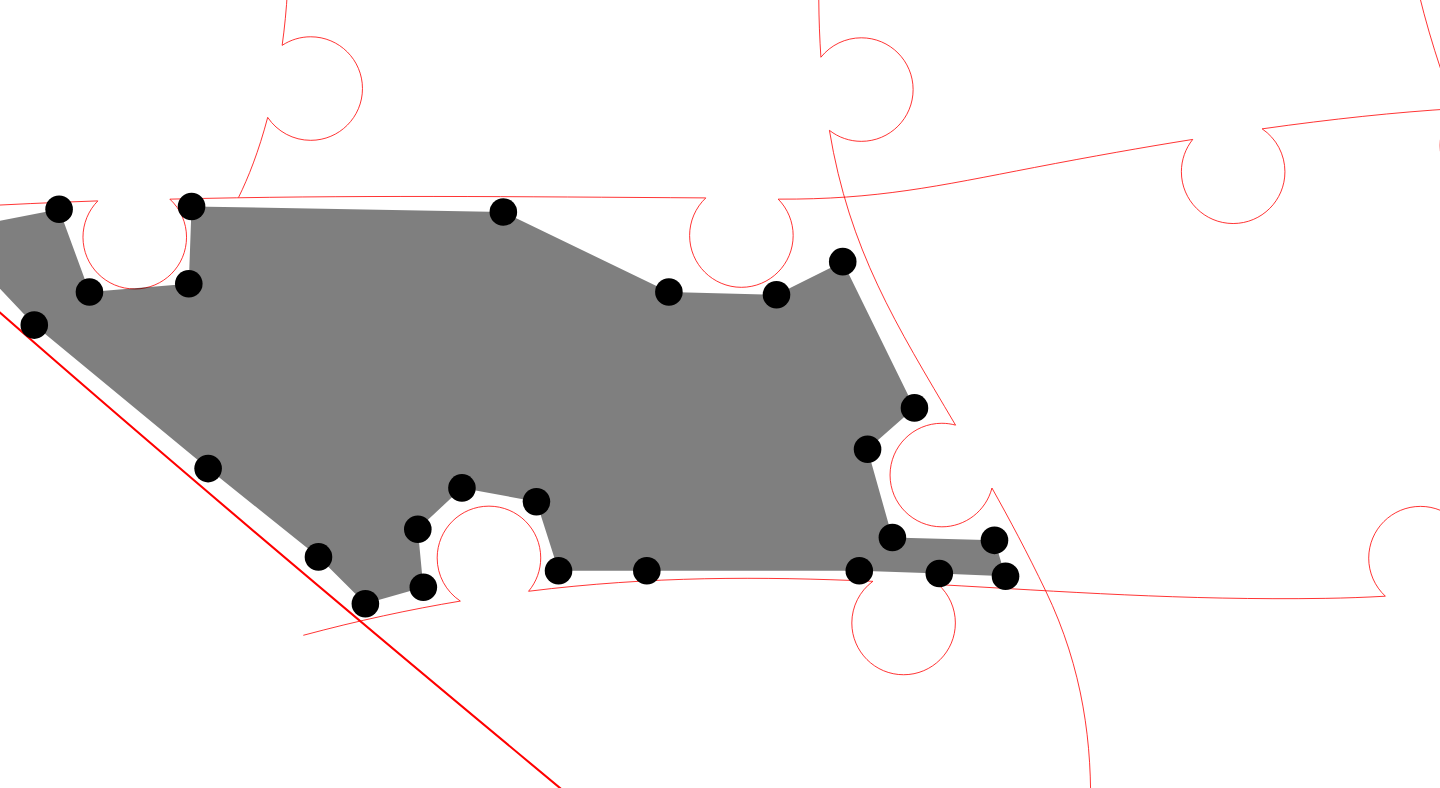 click 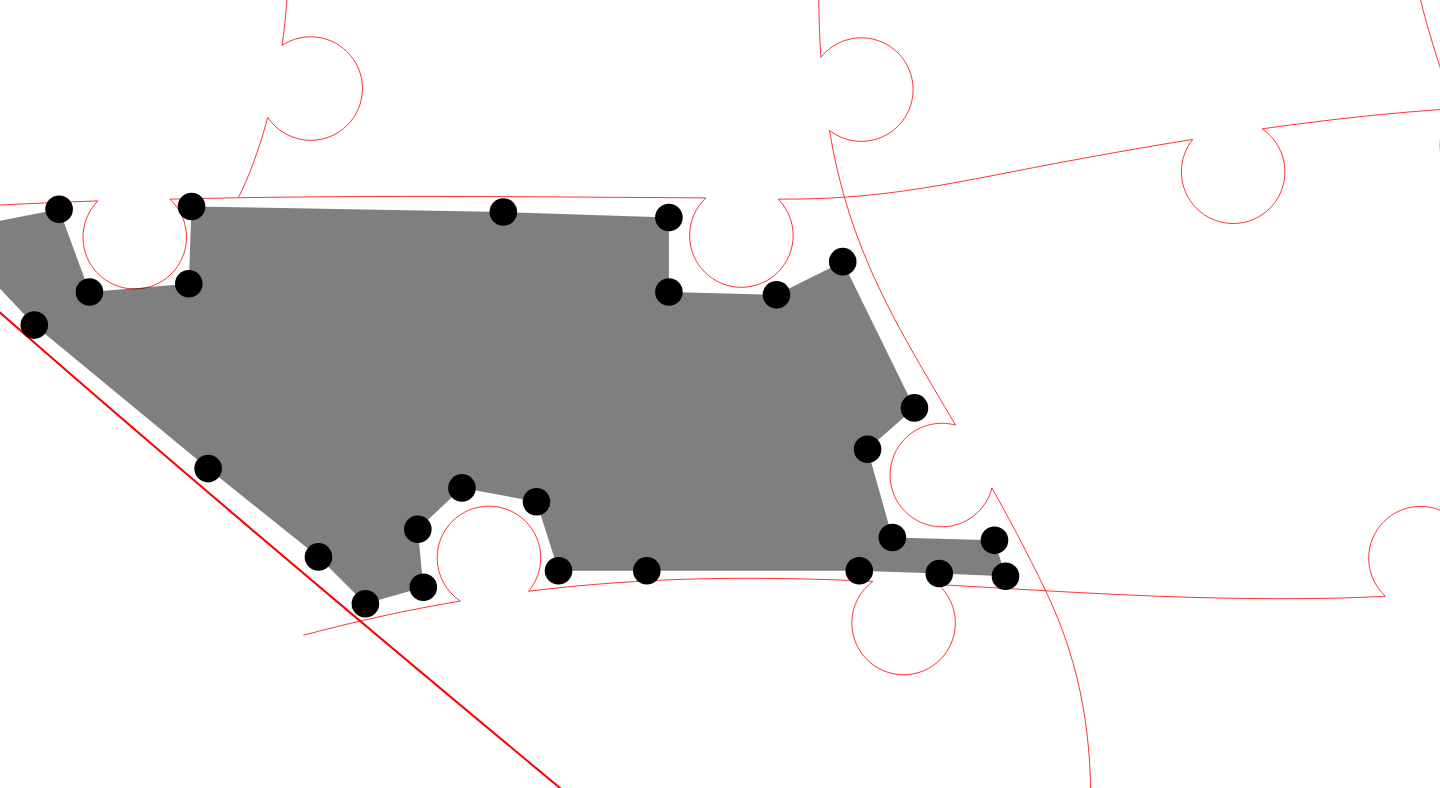 click 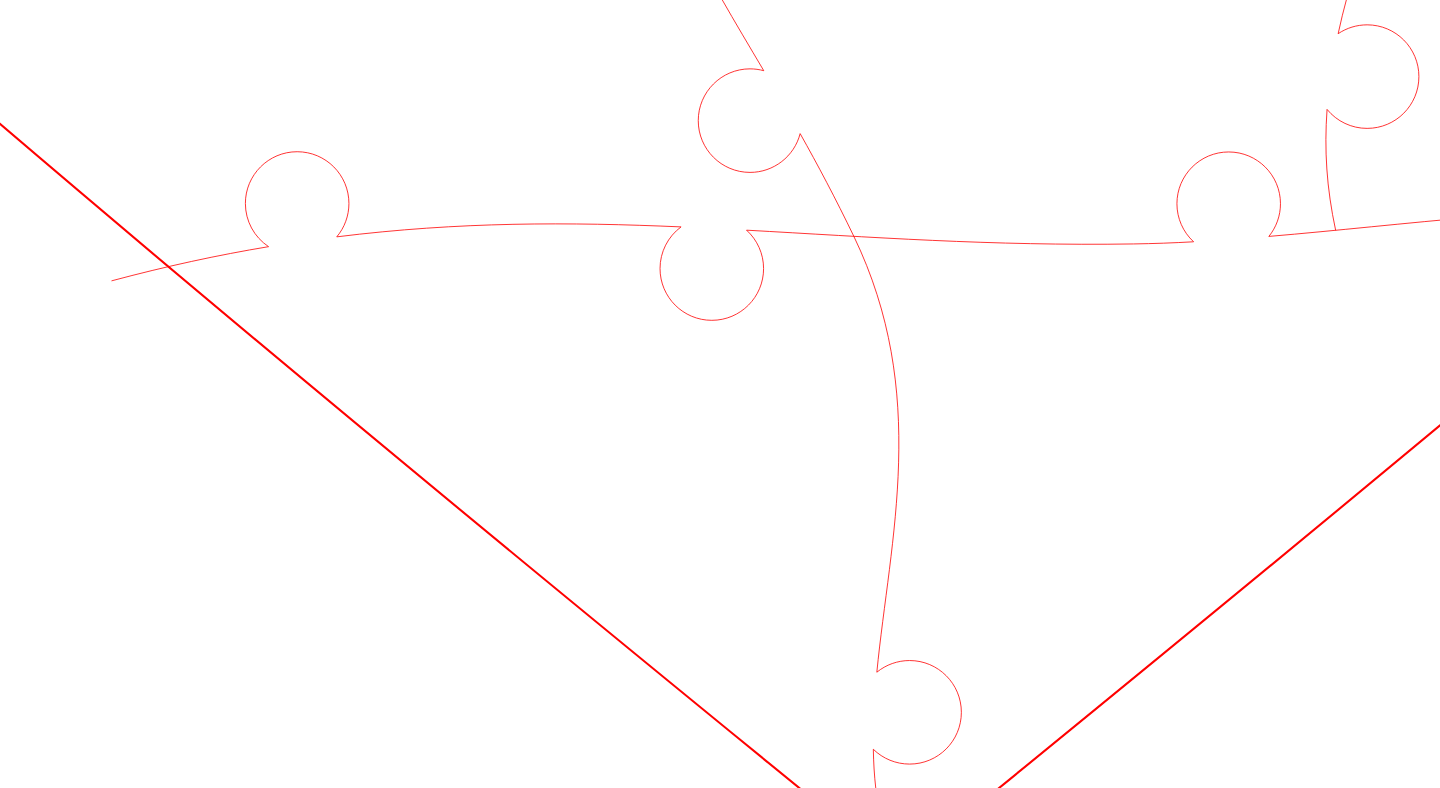 scroll, scrollTop: 1048, scrollLeft: 221, axis: both 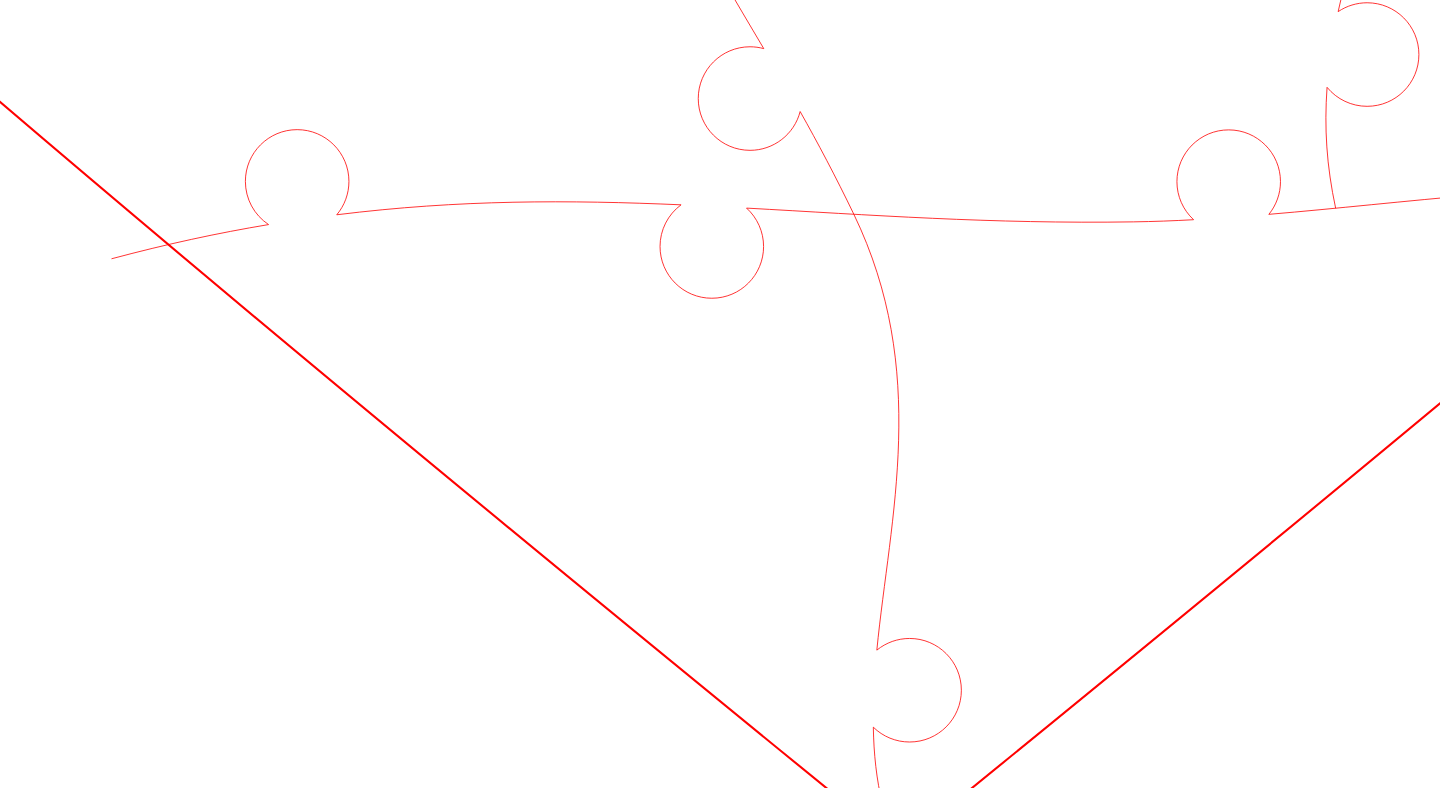 click 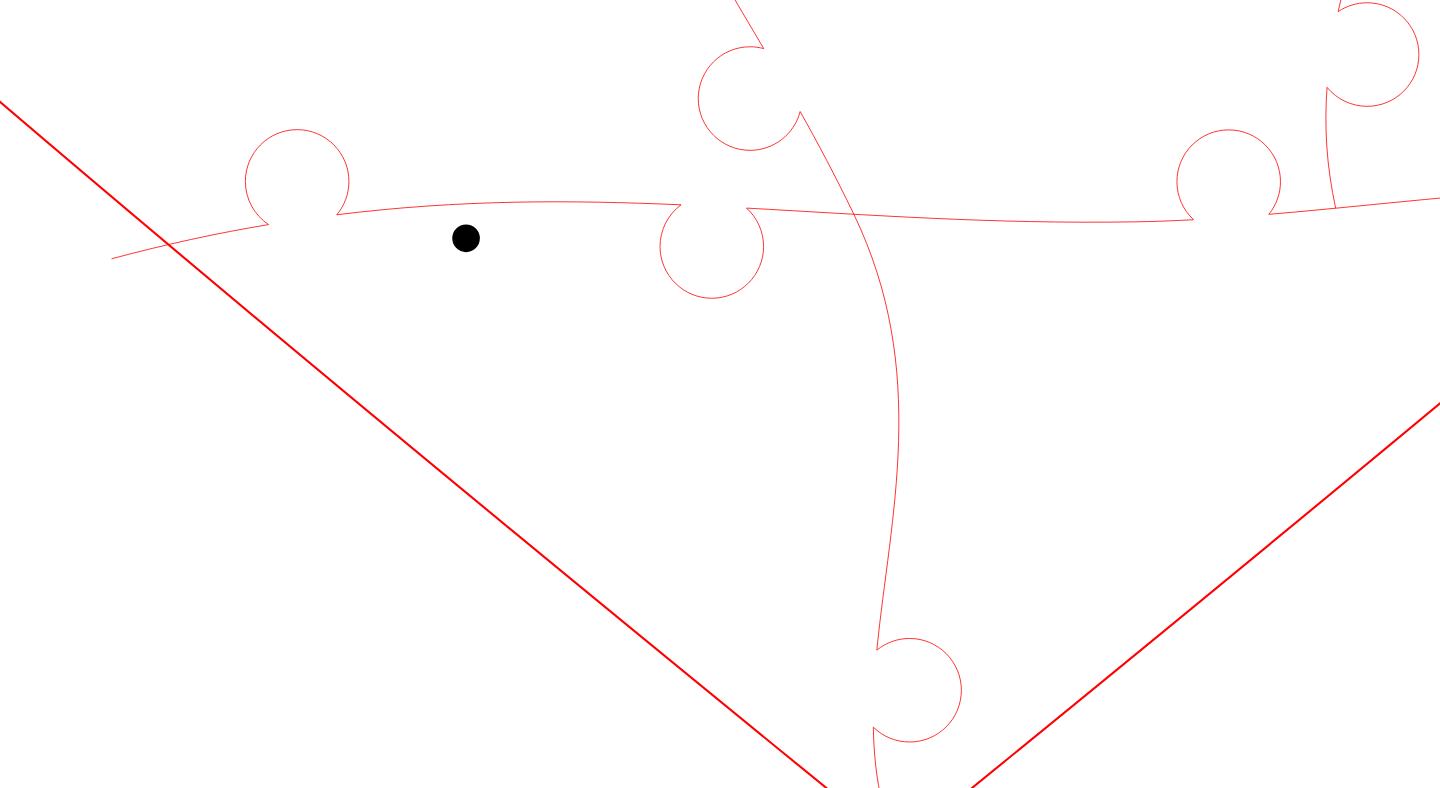 click 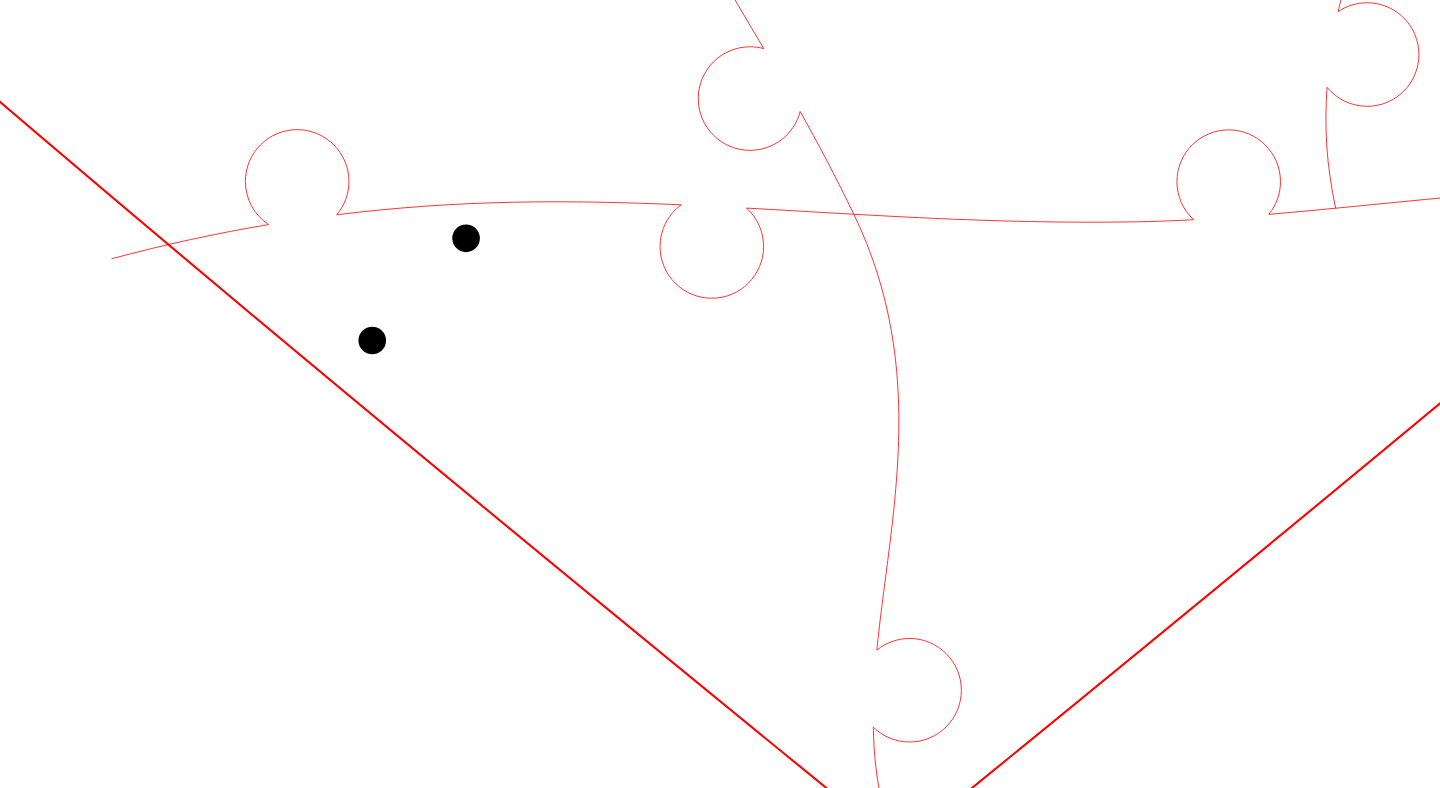 click 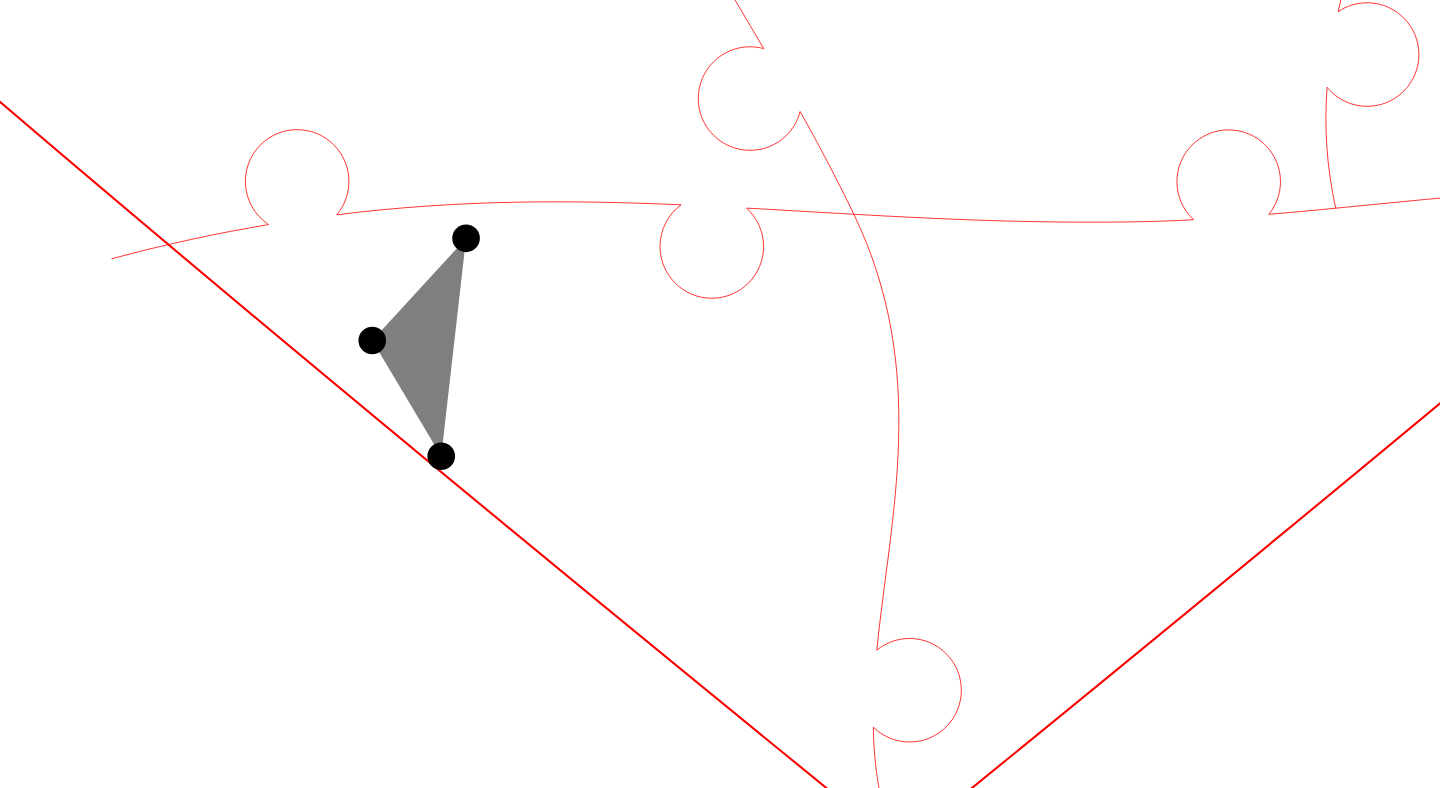 click 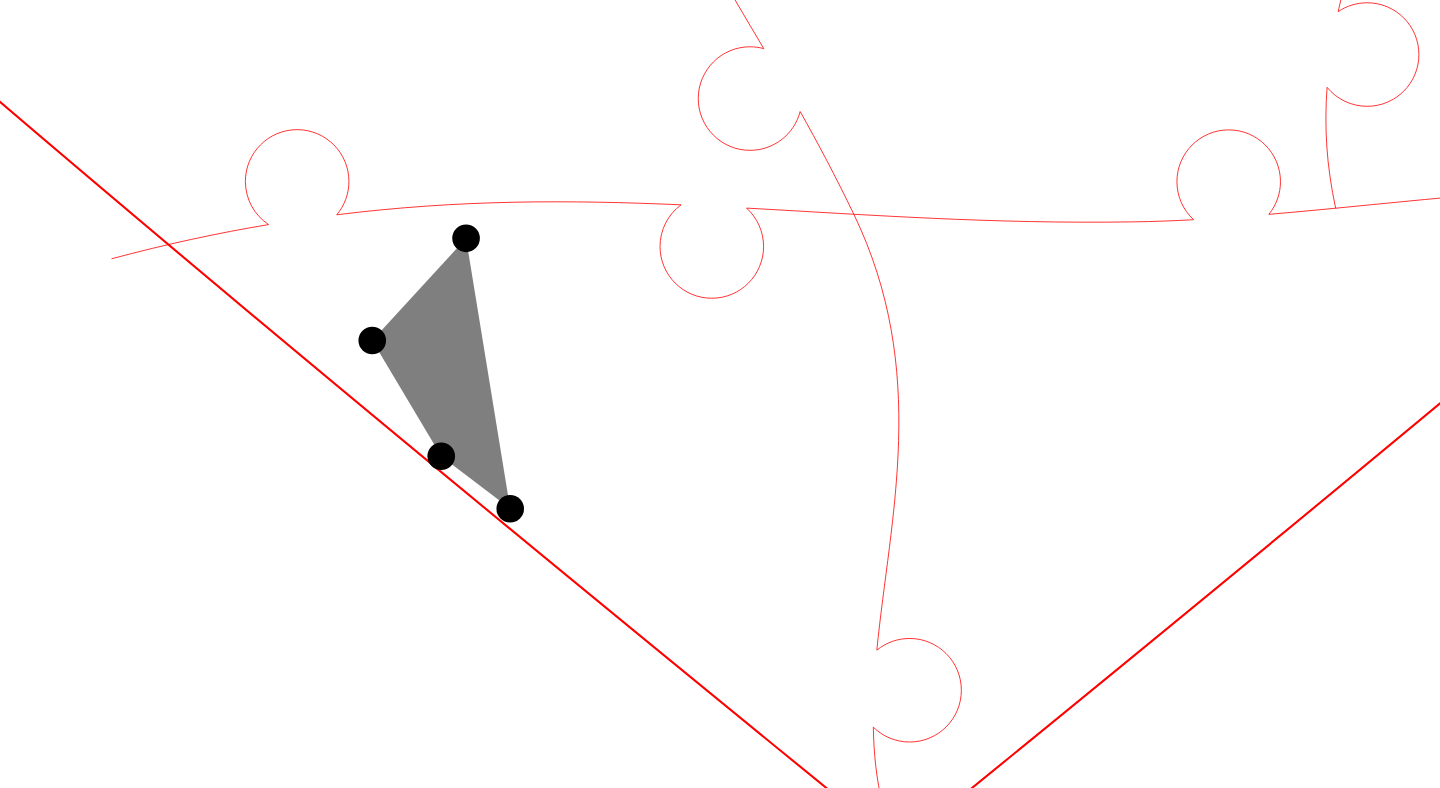 click 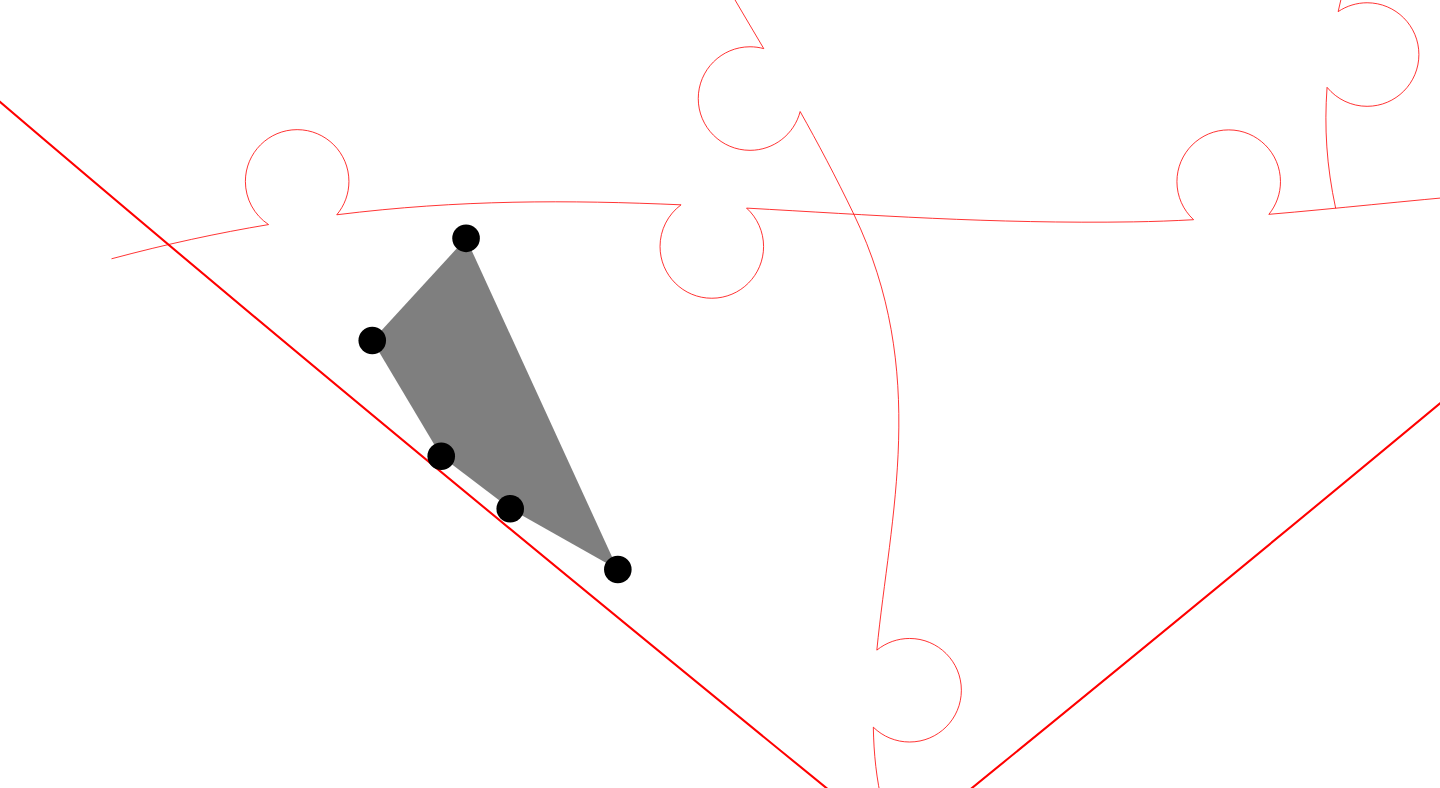 click 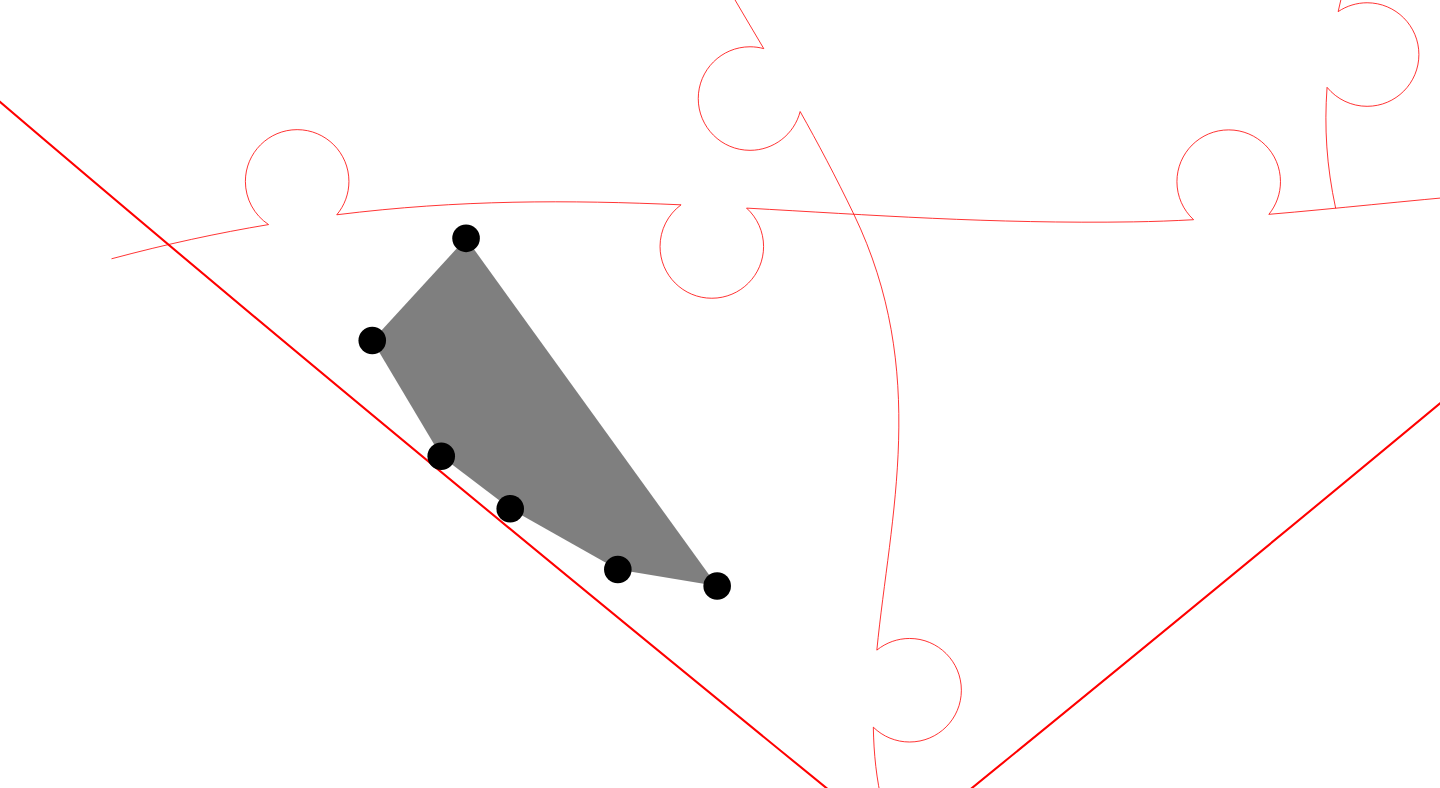 click 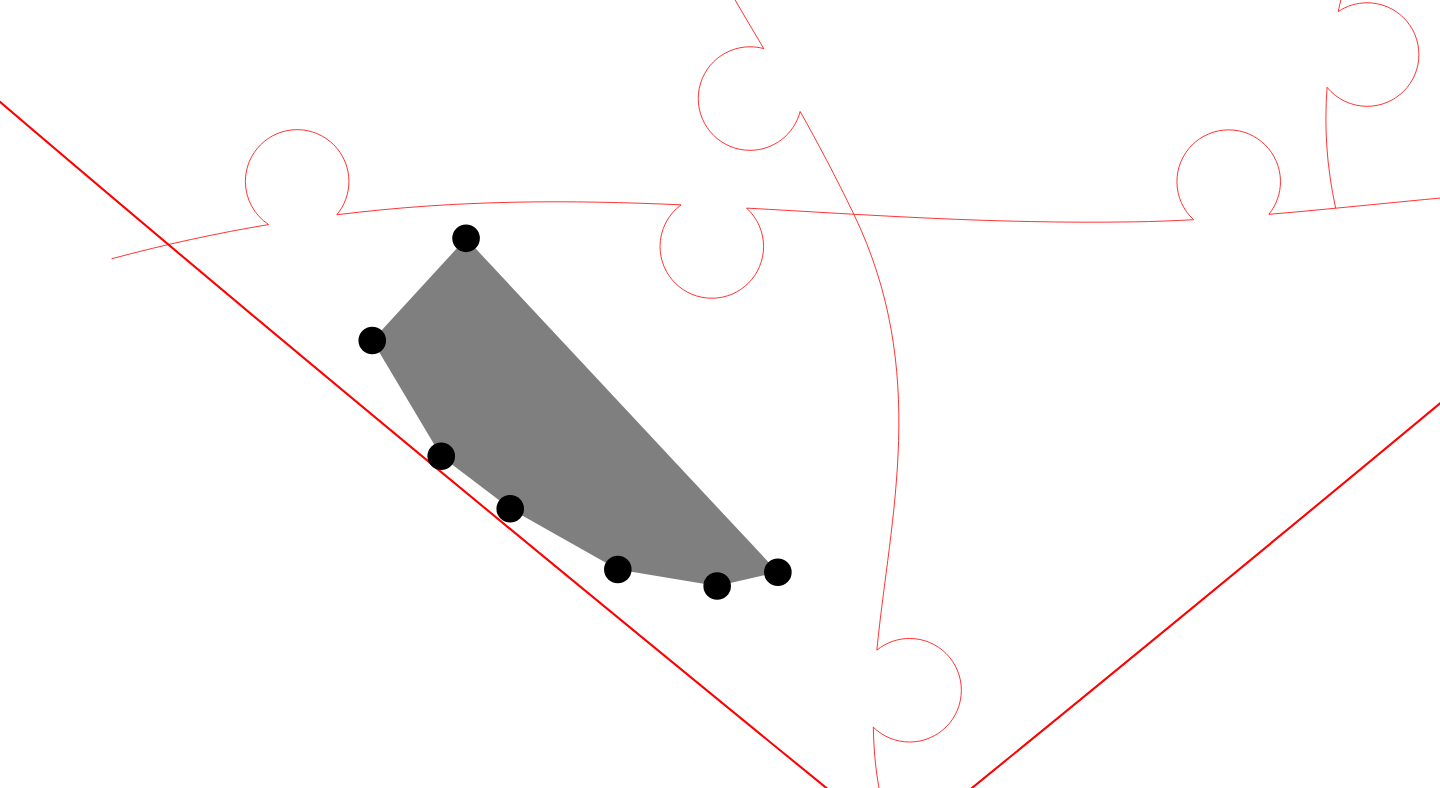 click 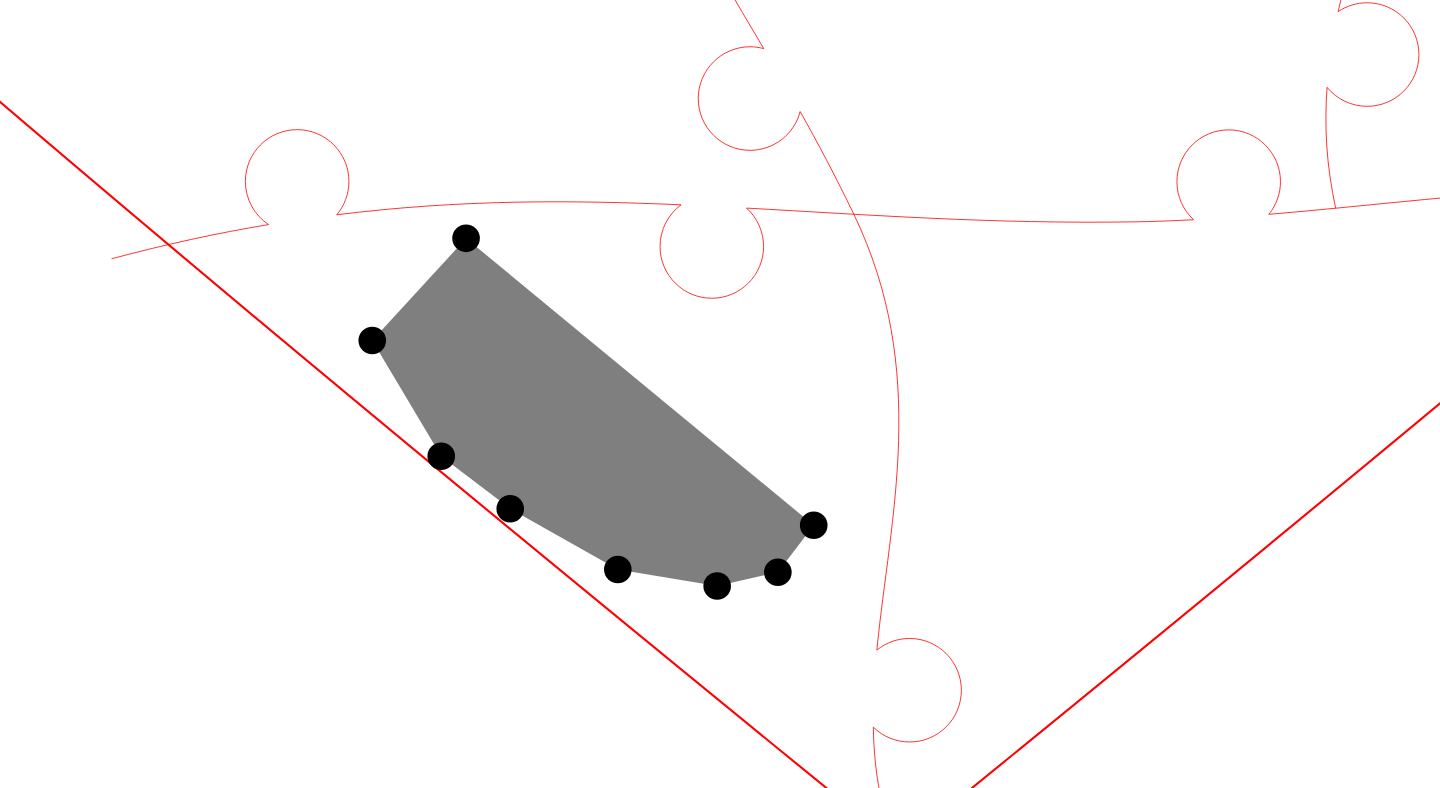 click 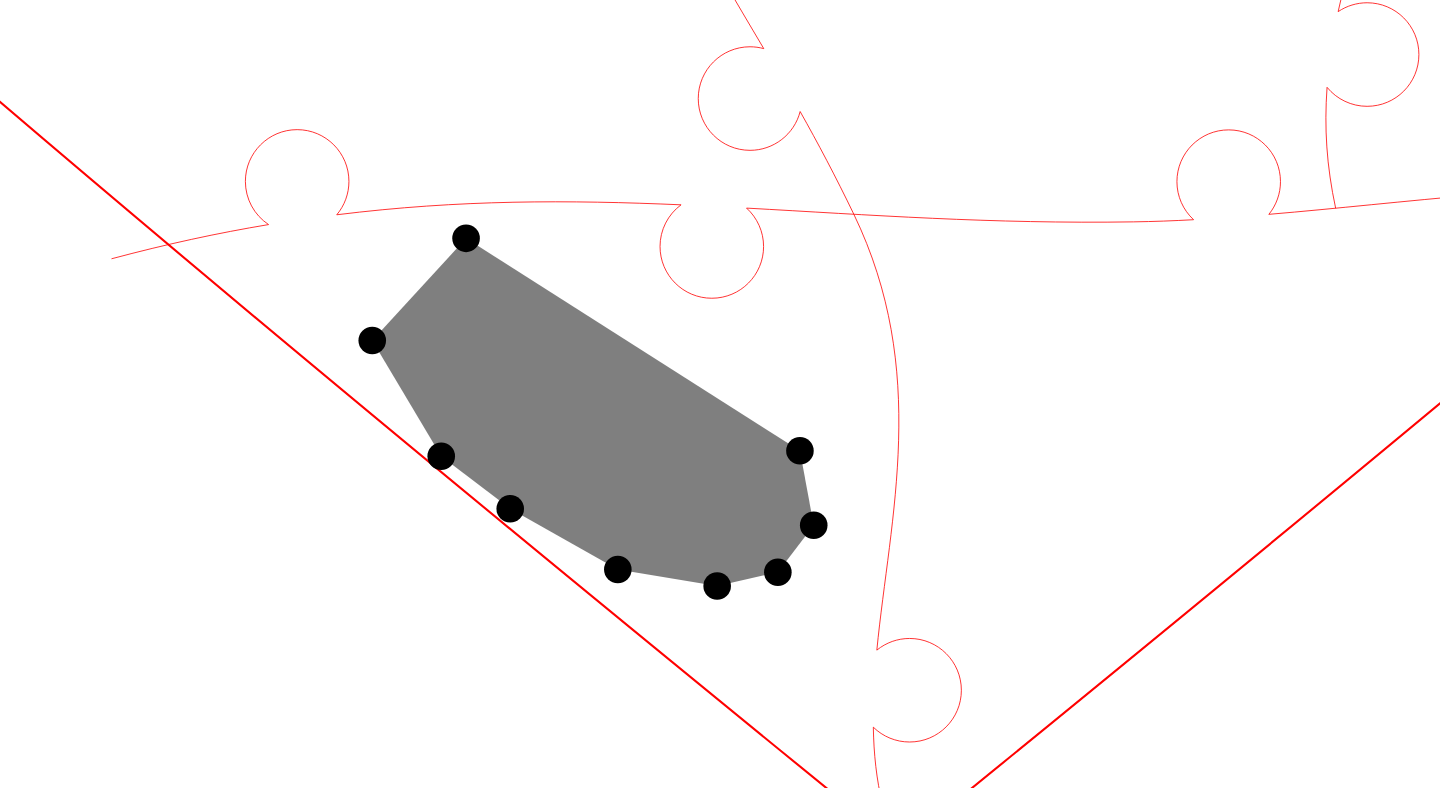 click 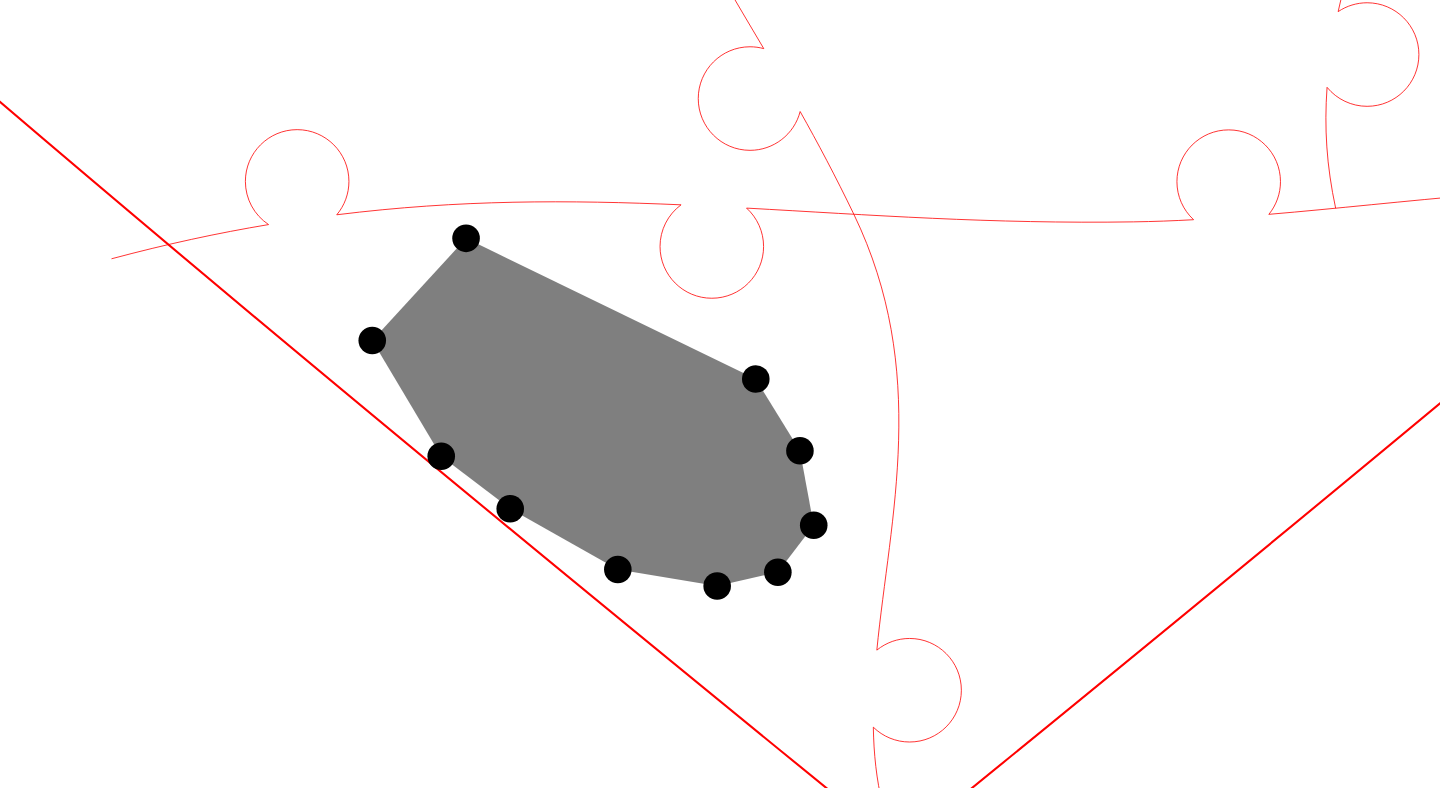 click 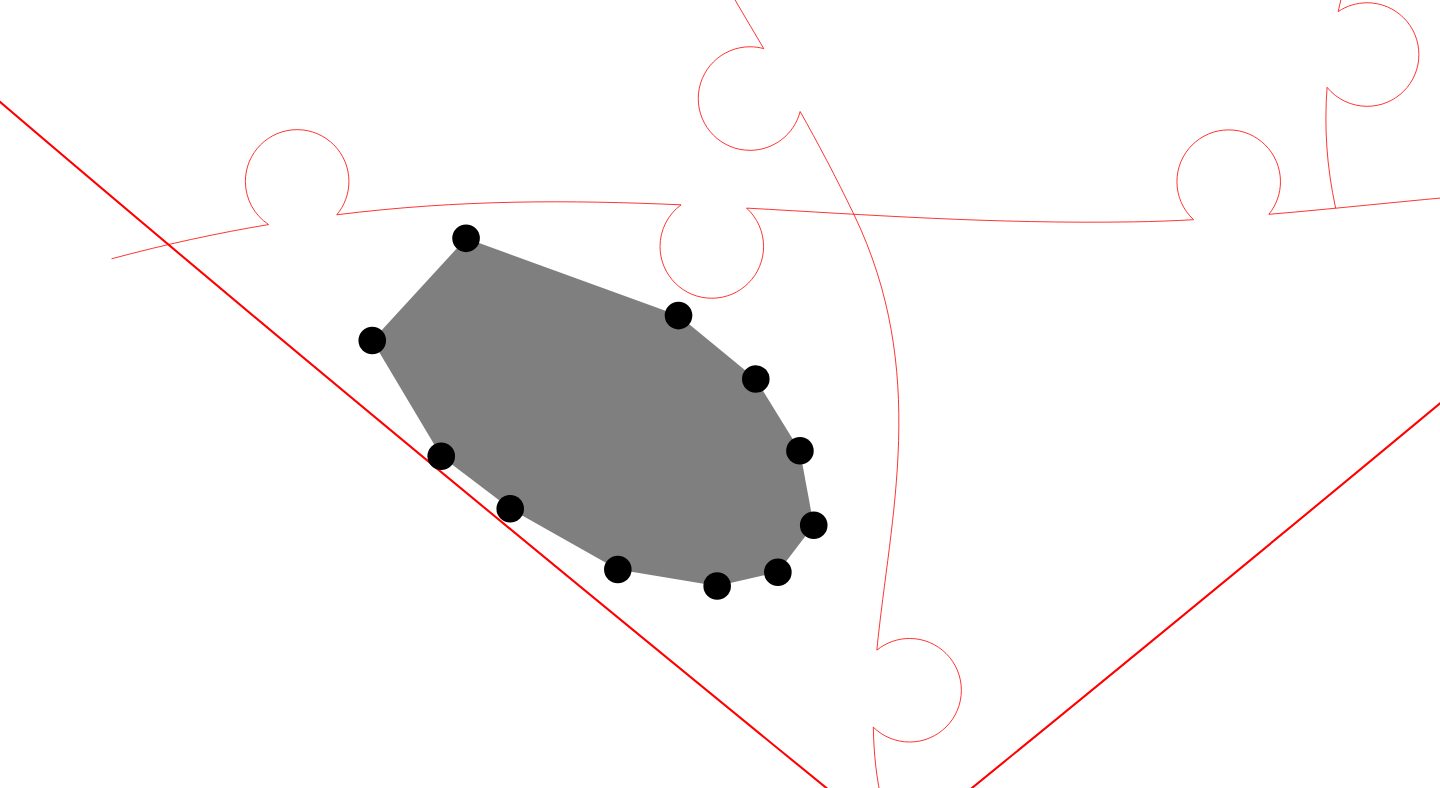 click 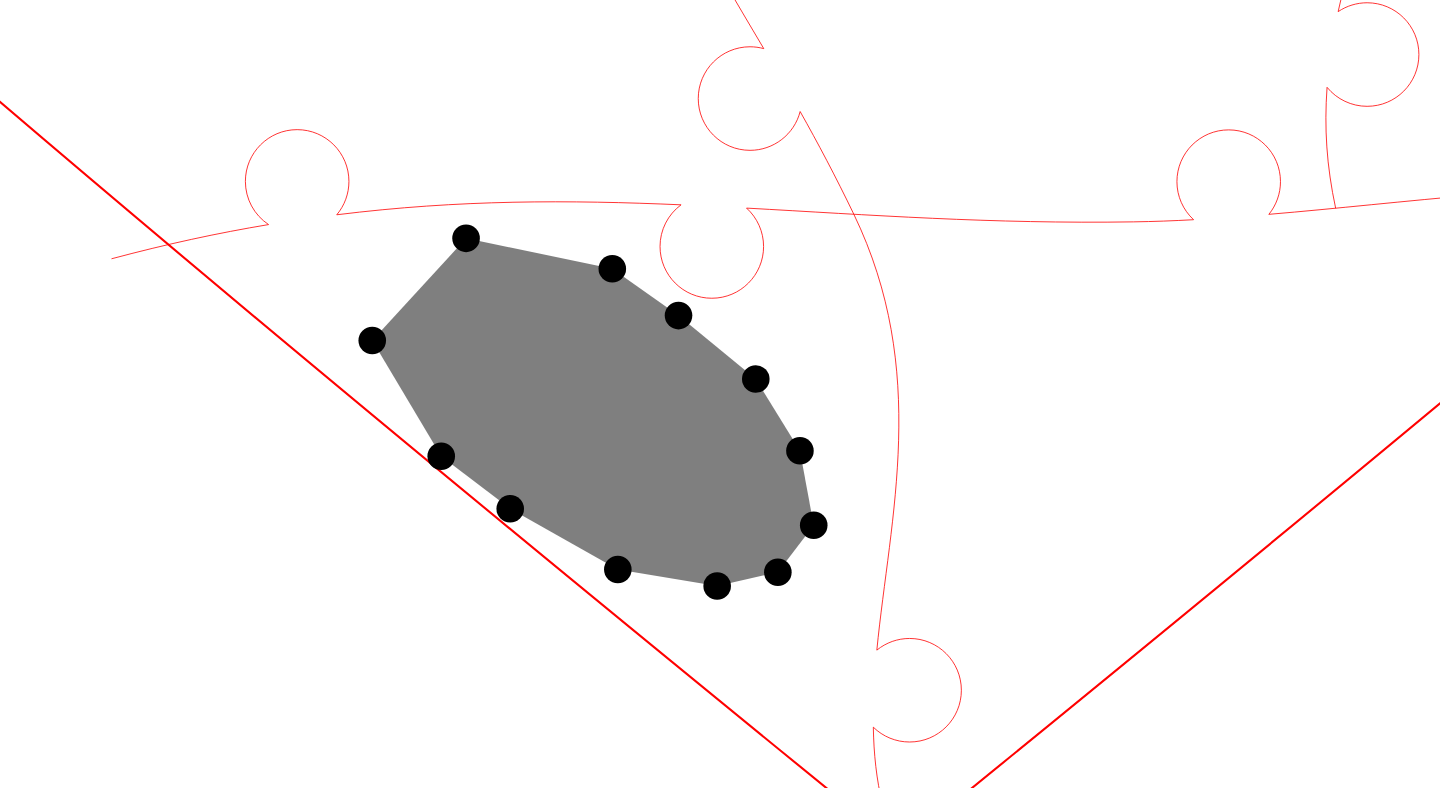 click 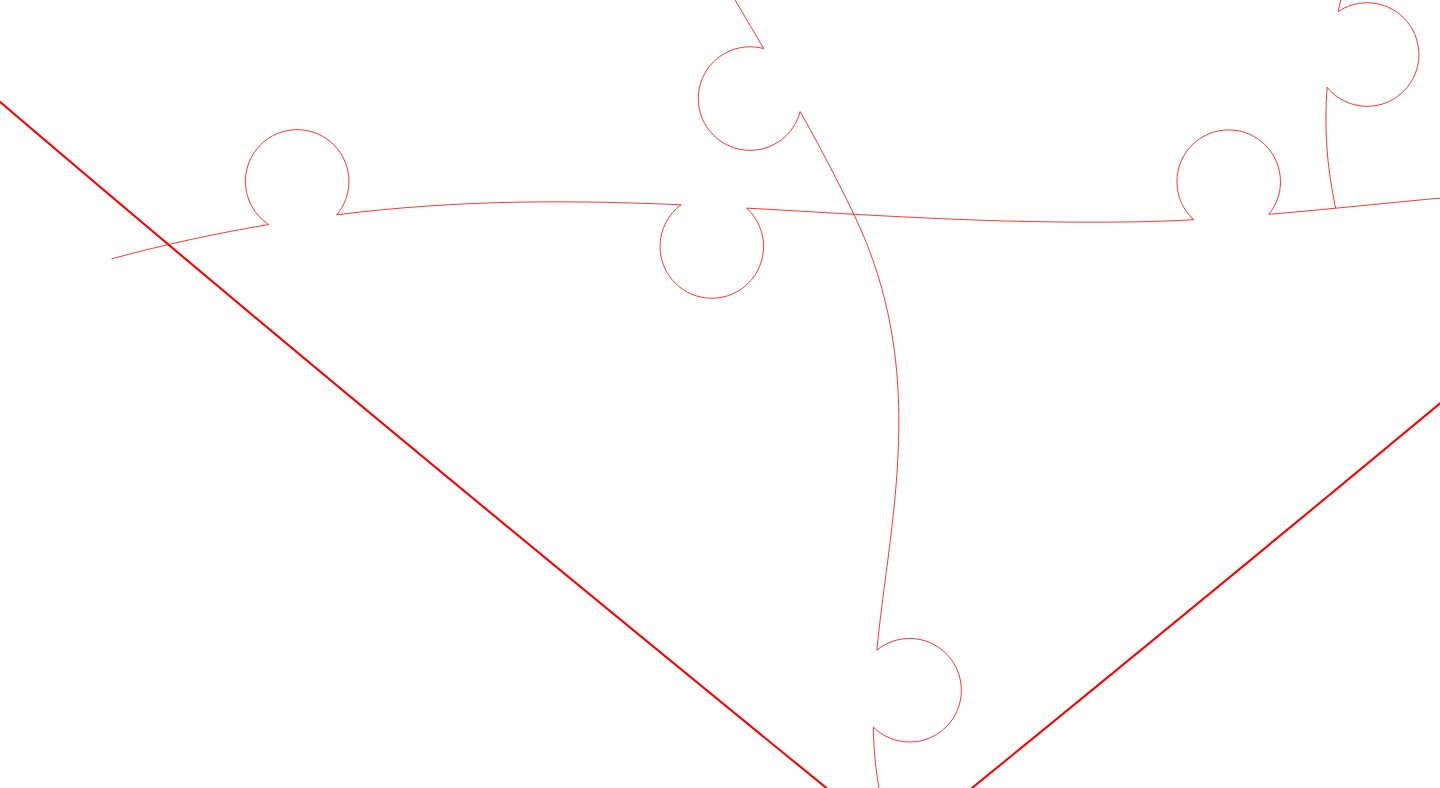 click 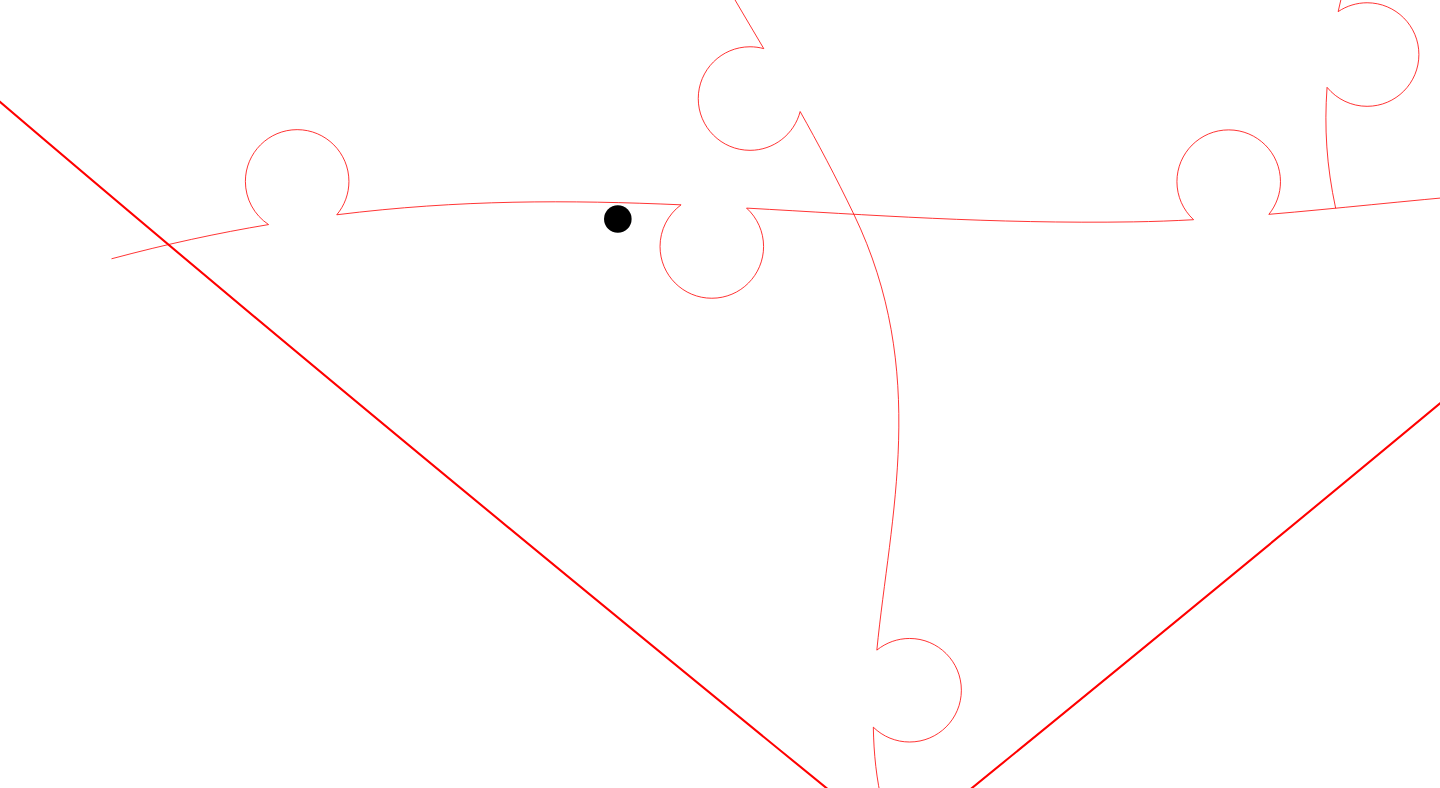 click 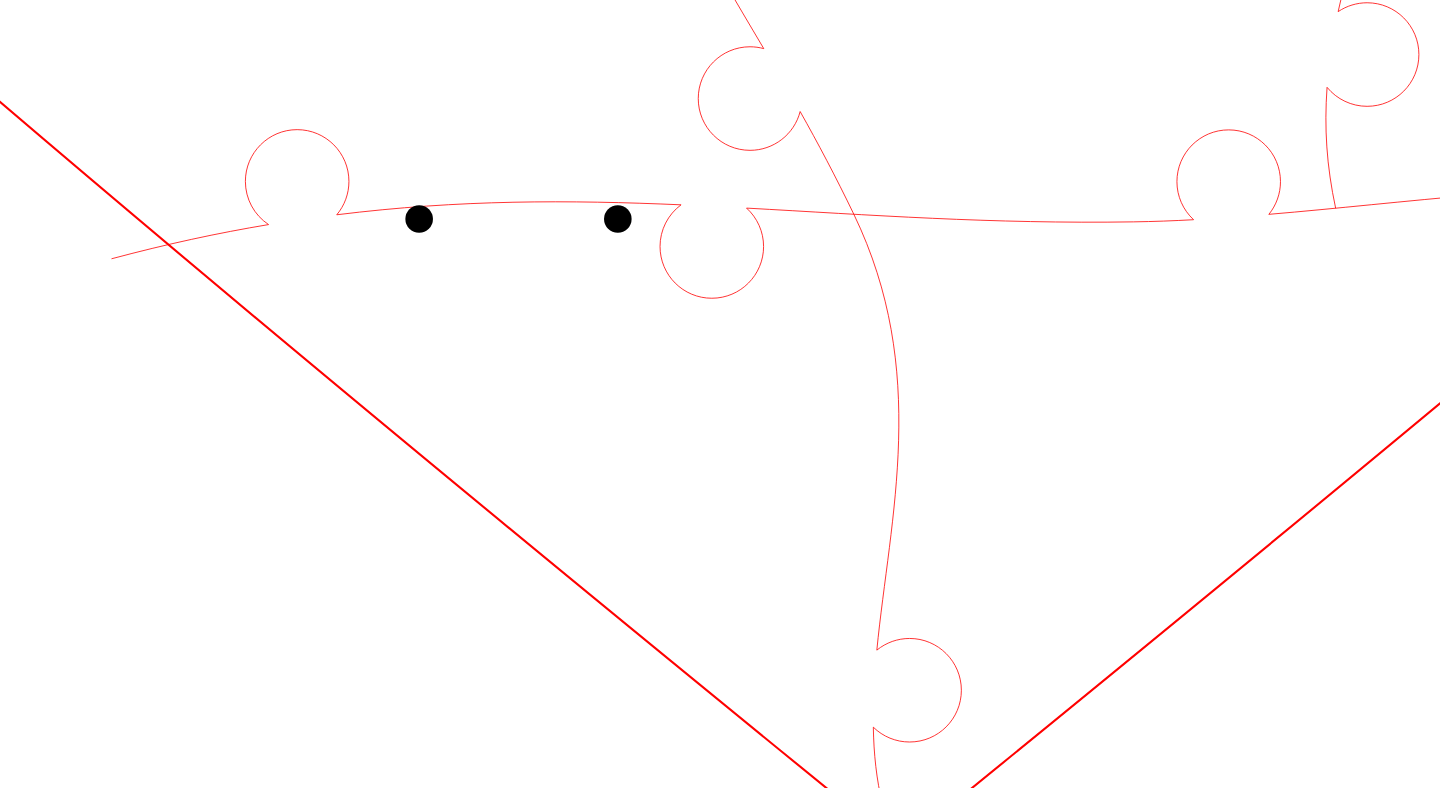click 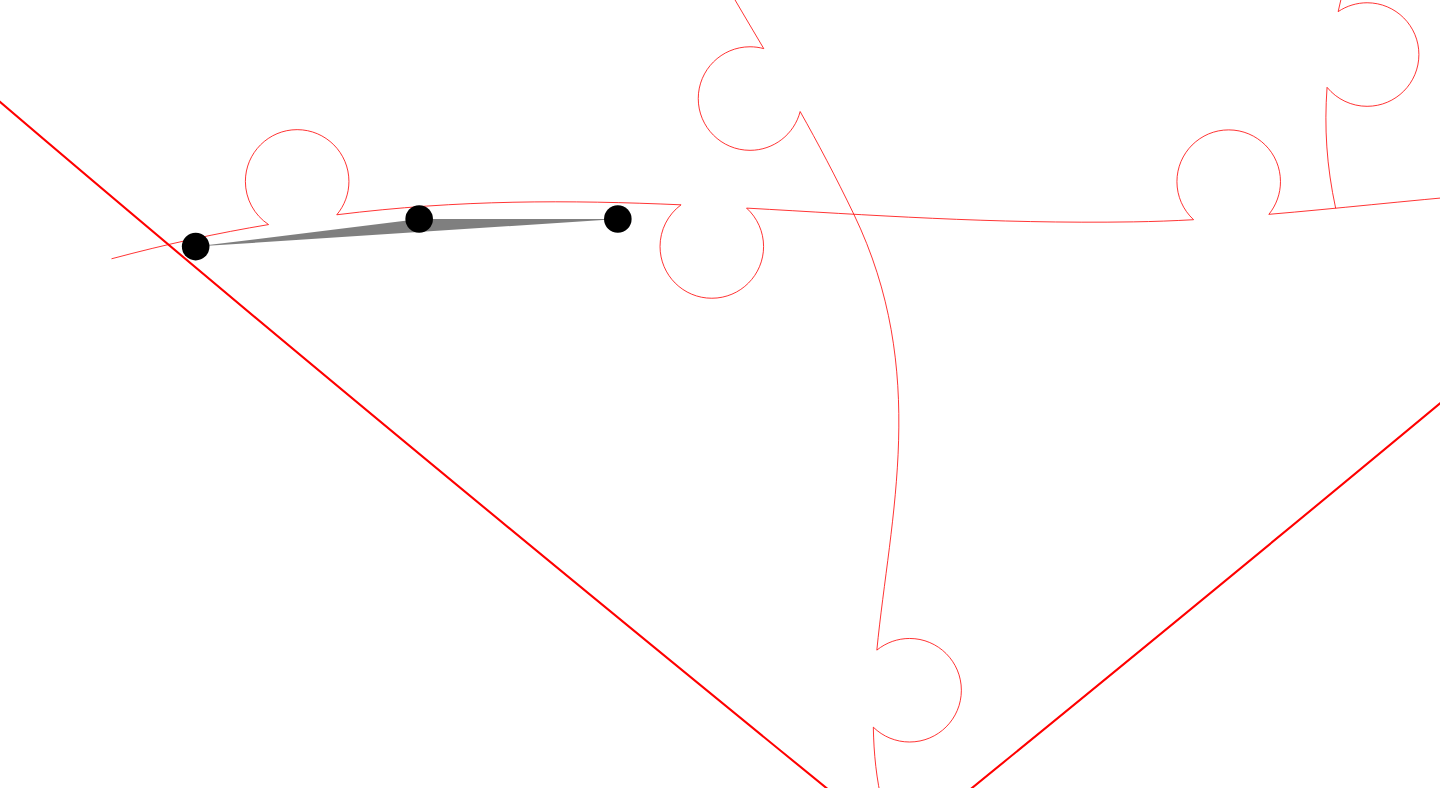 click 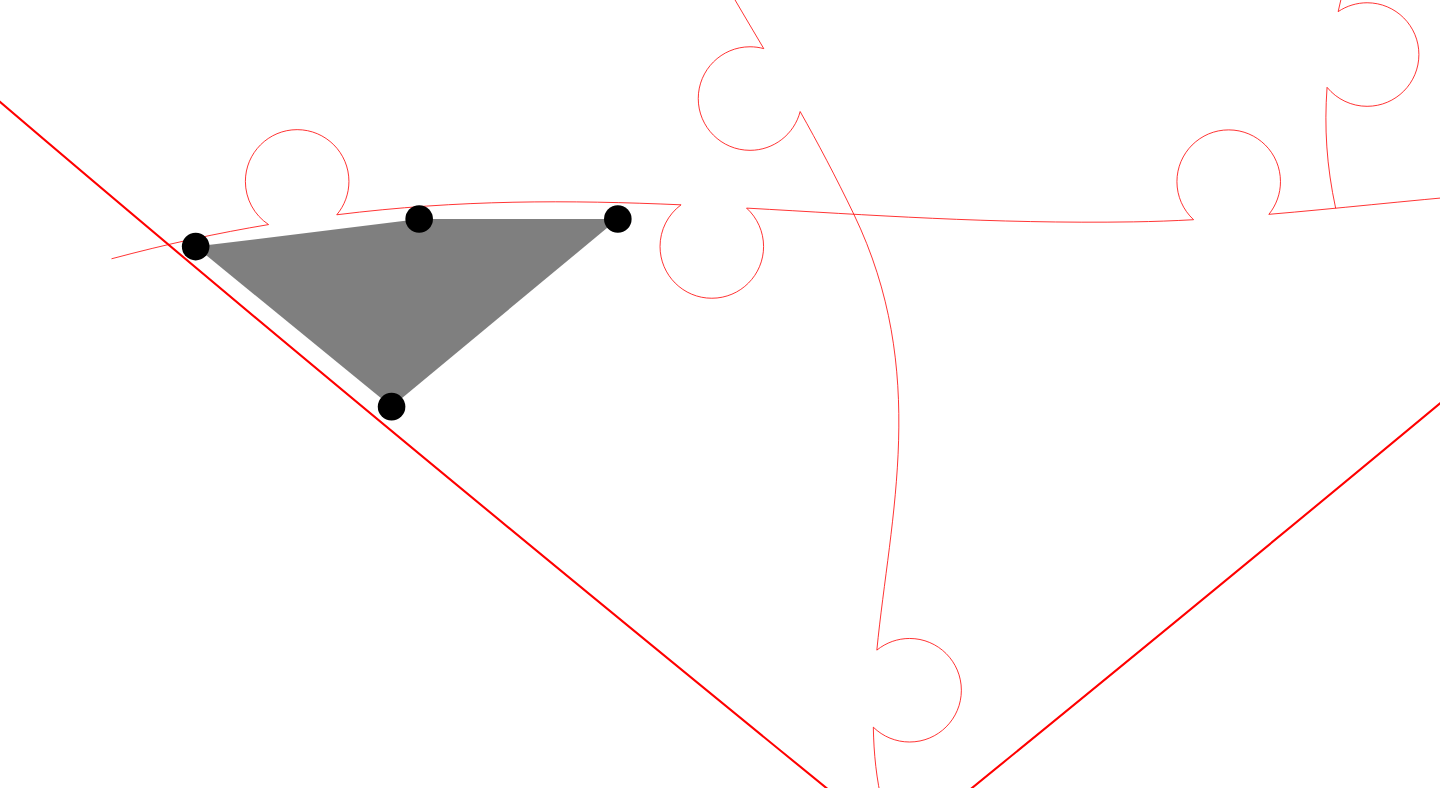 click 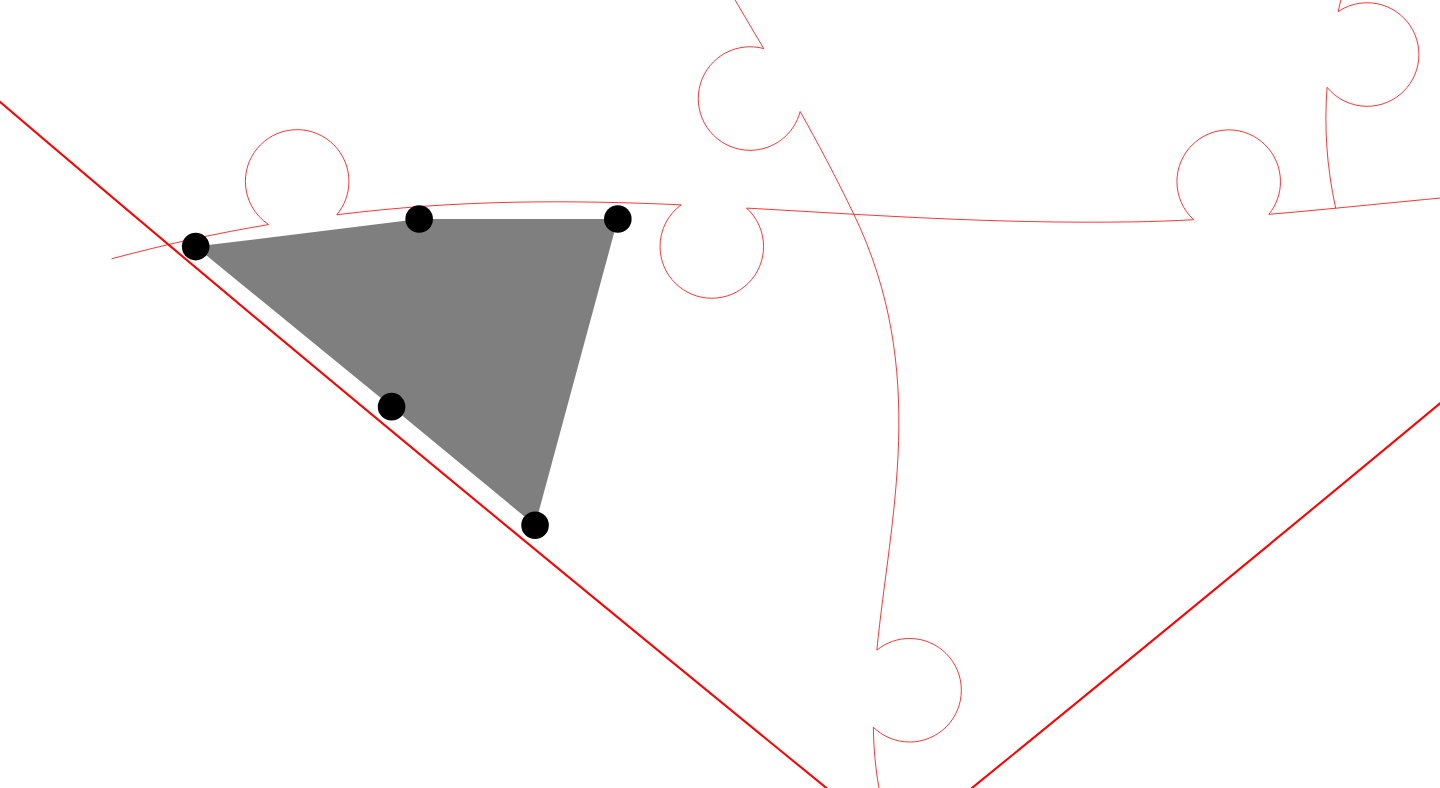 click 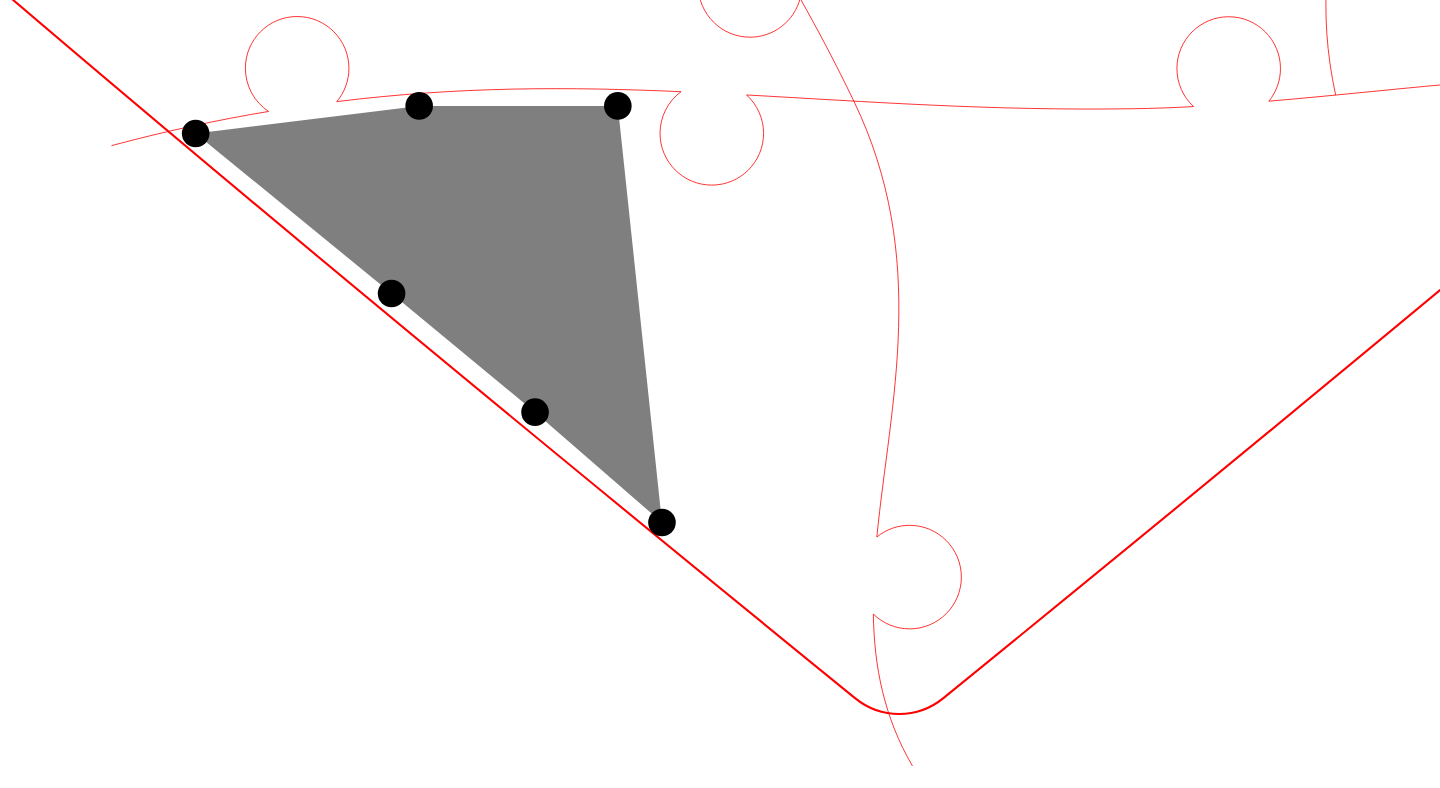 scroll, scrollTop: 1091, scrollLeft: 221, axis: both 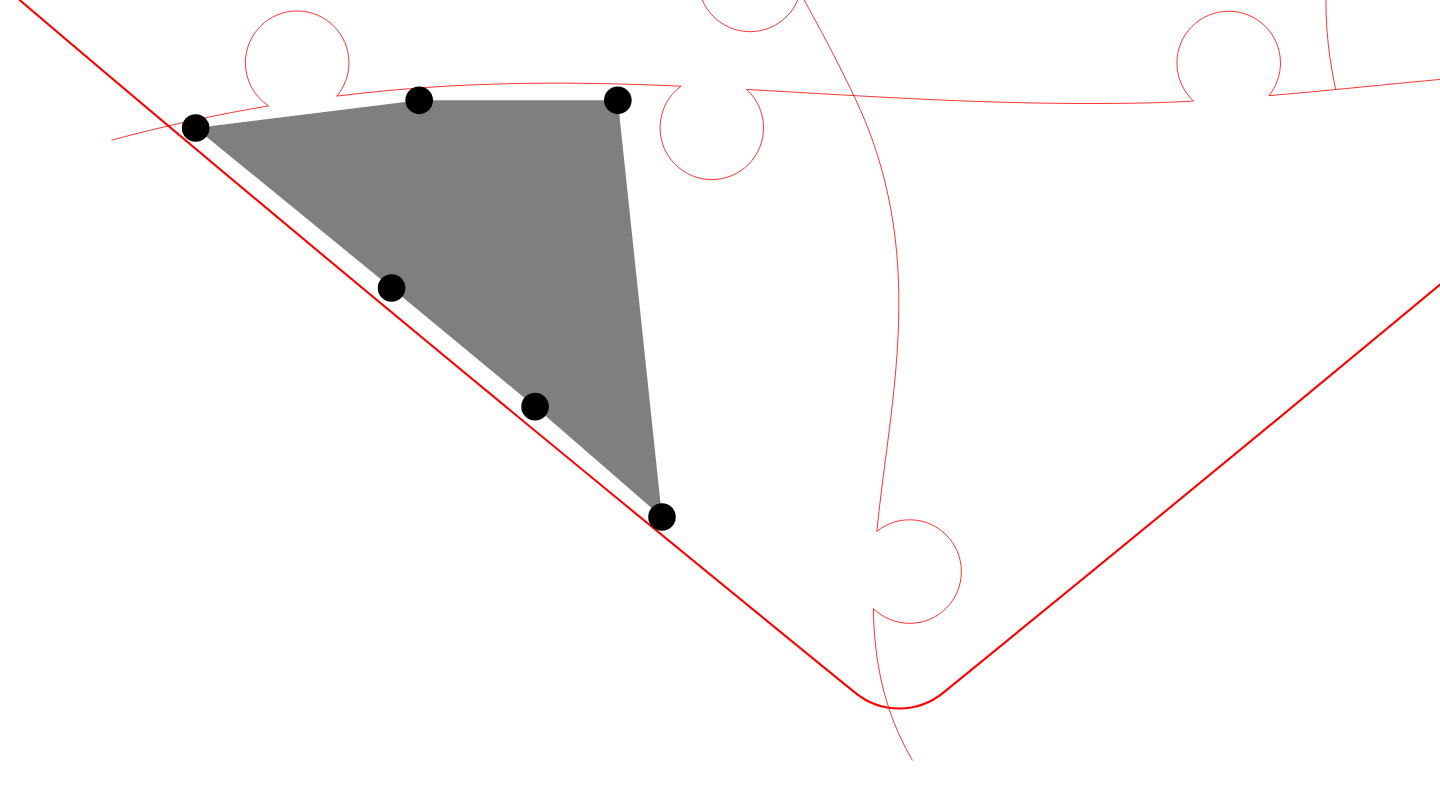 click 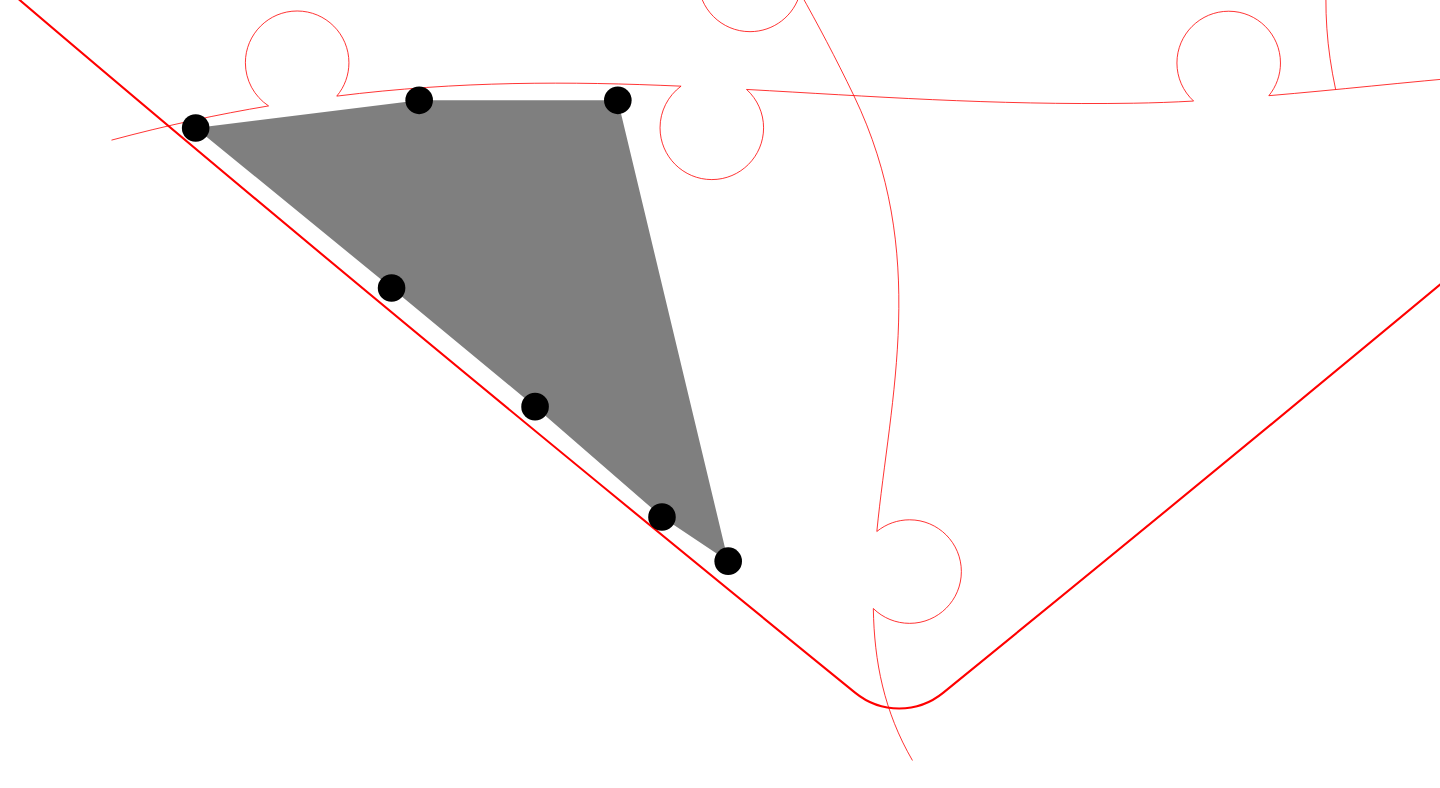 click 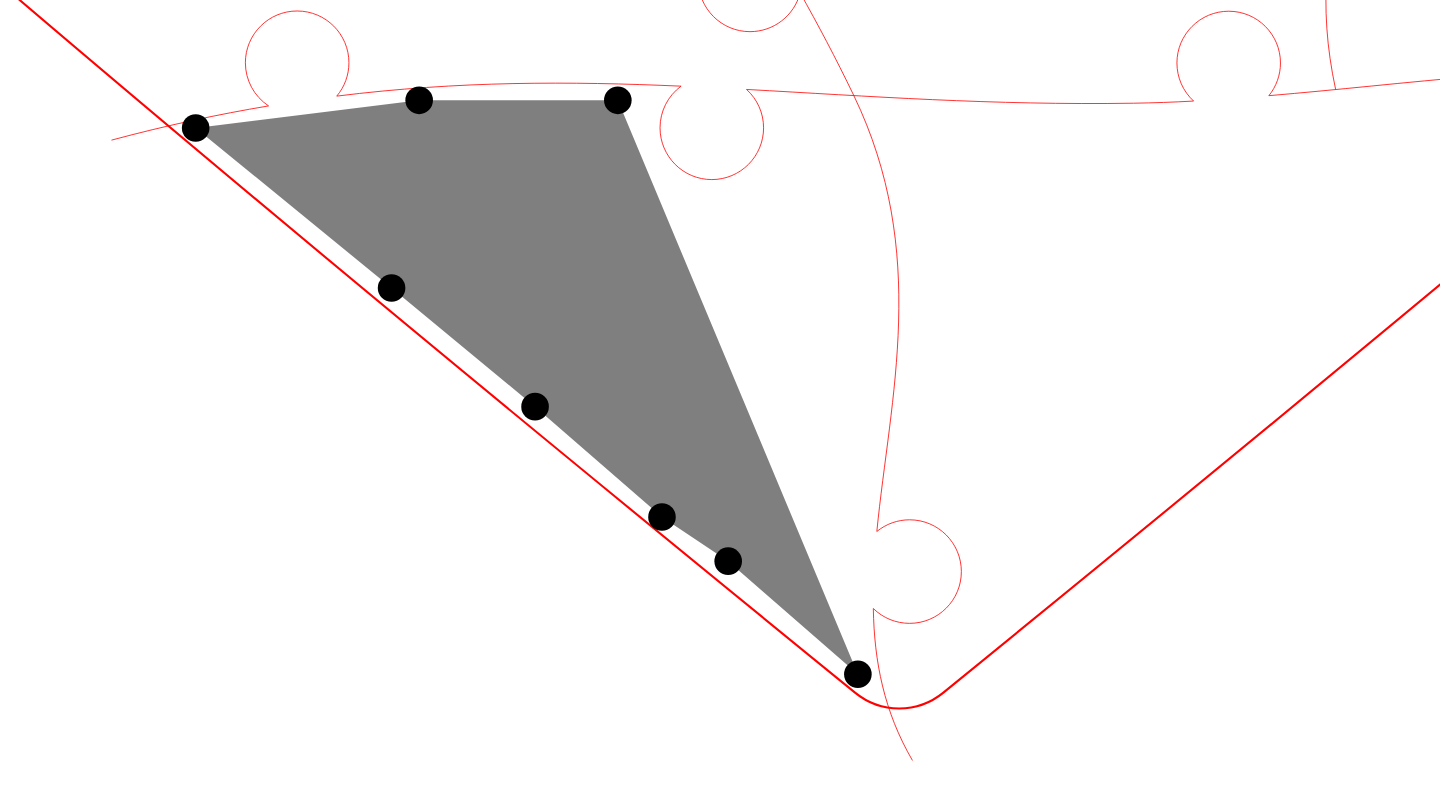 click 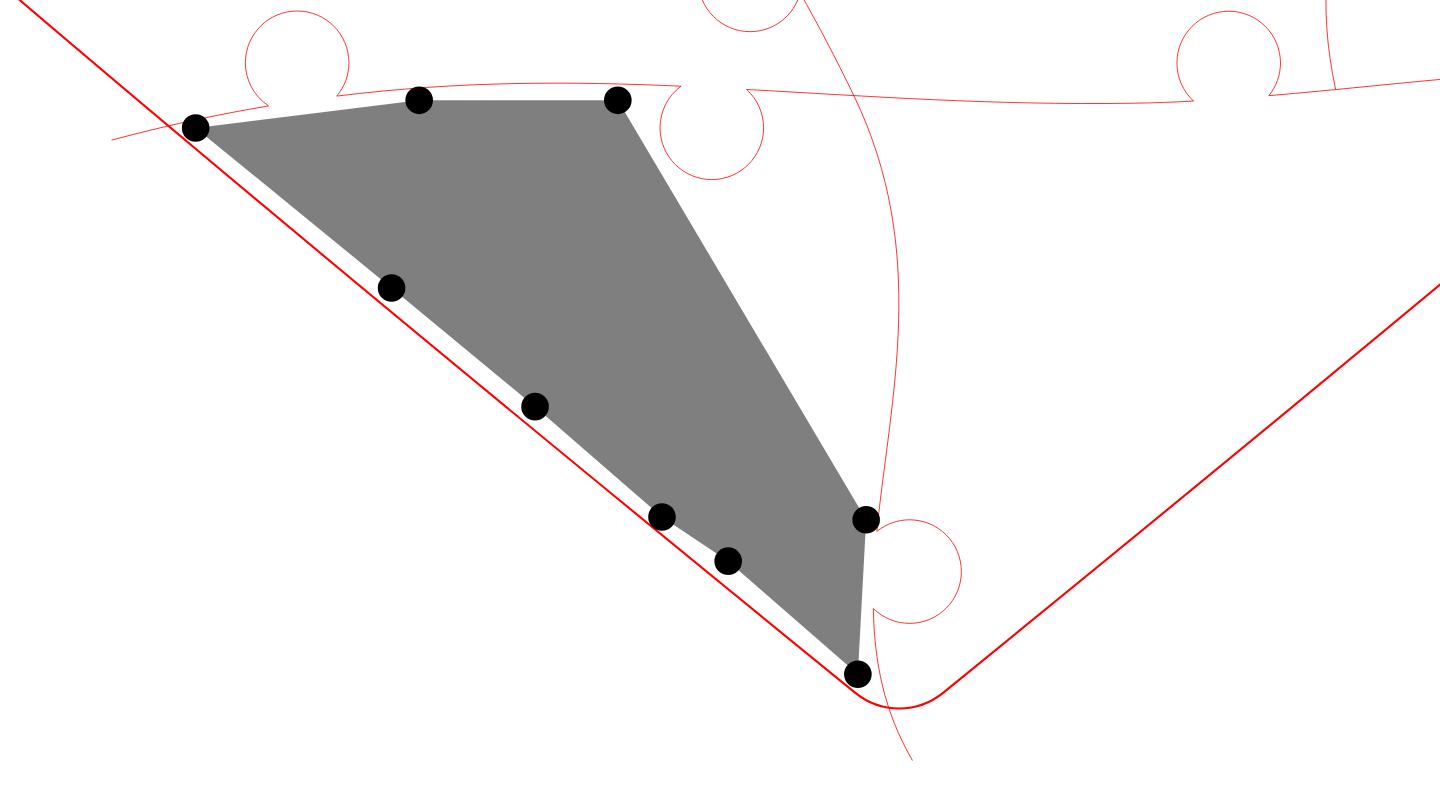 click 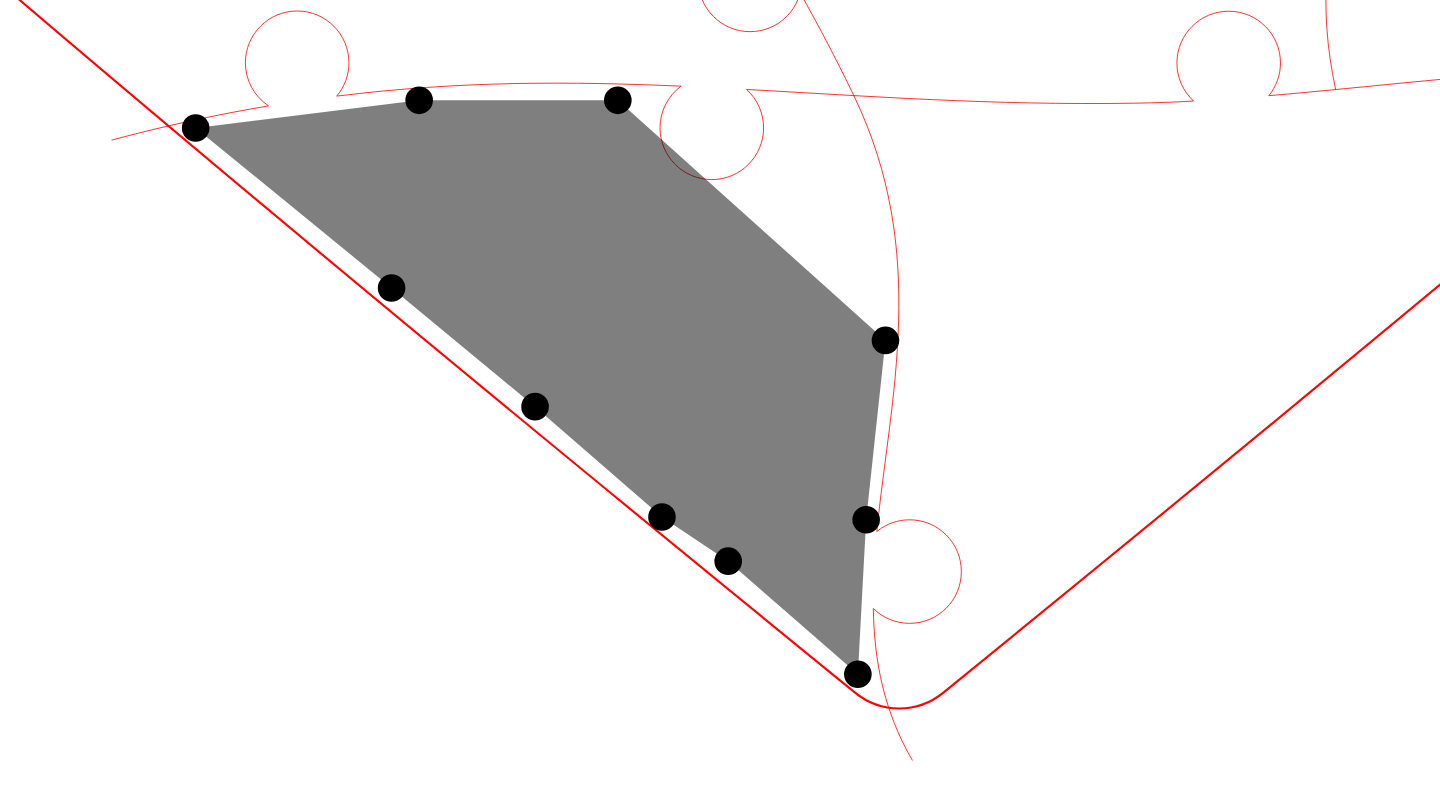 click 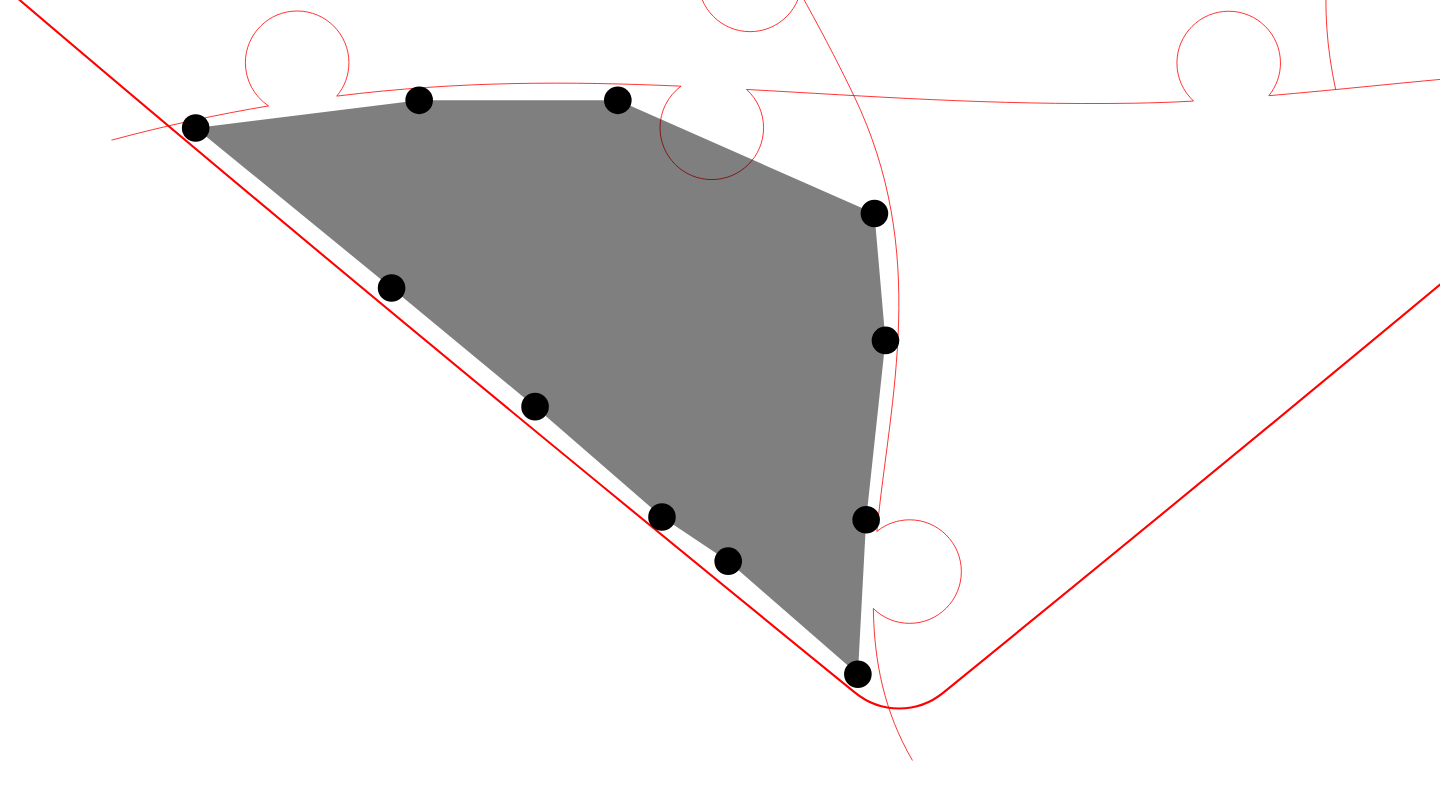 click 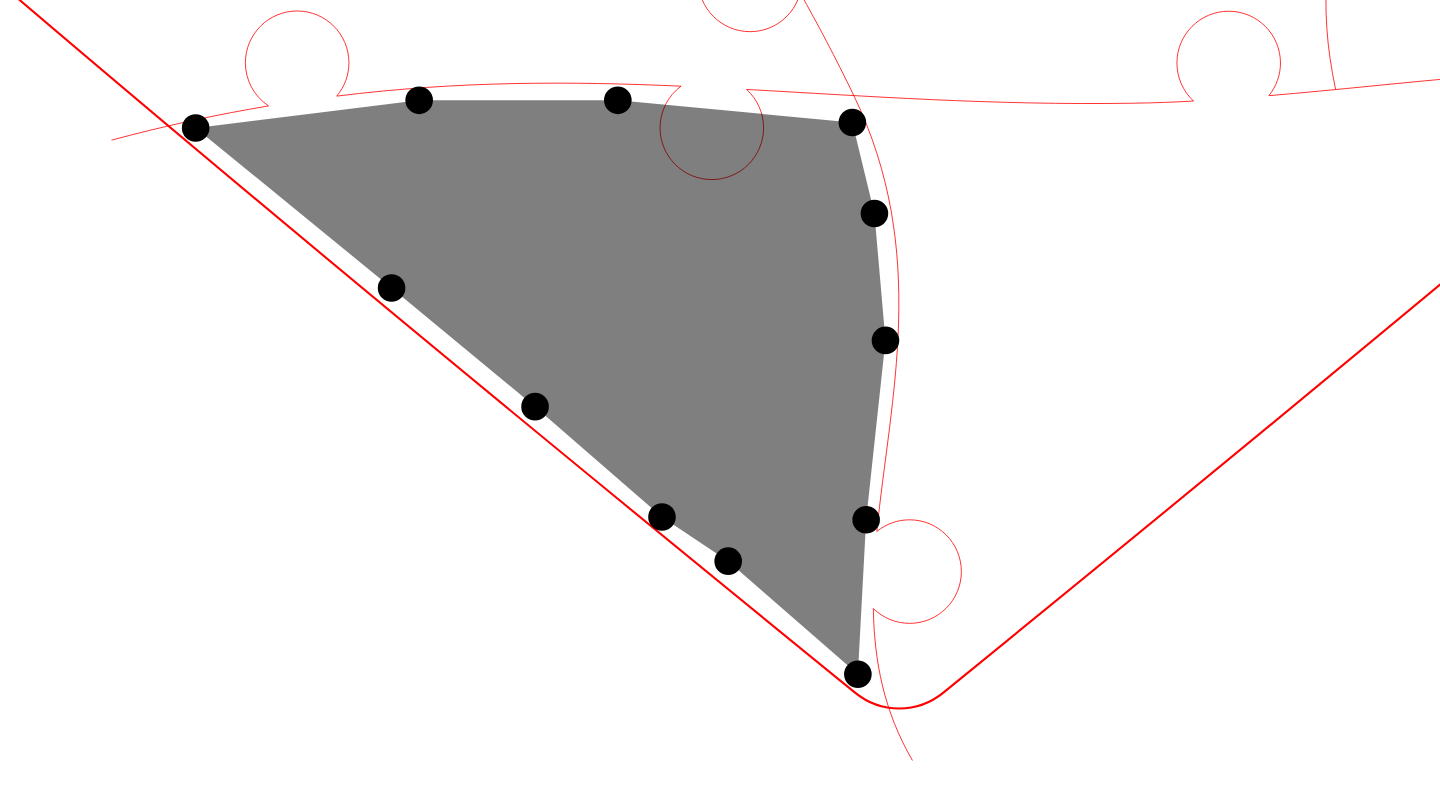 click 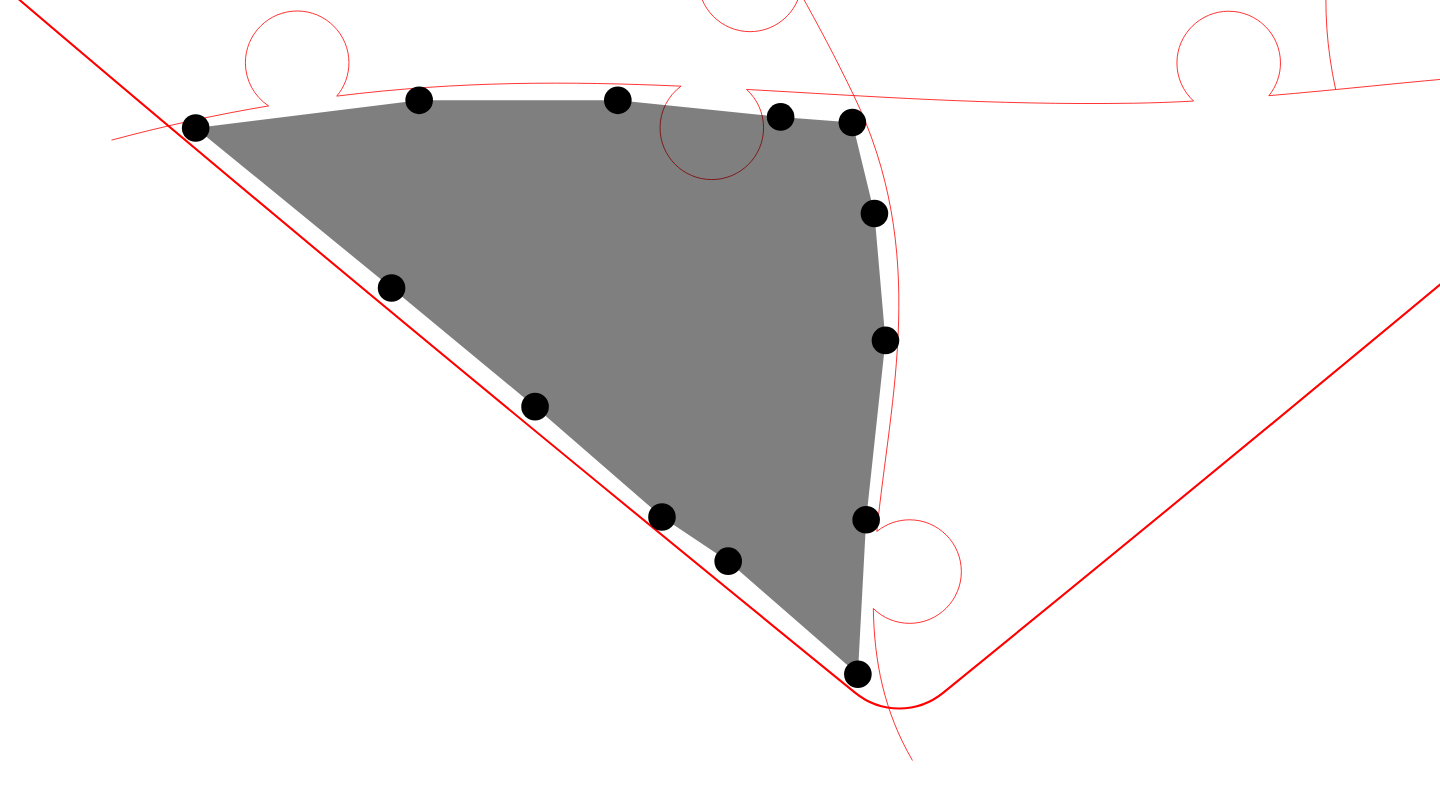click 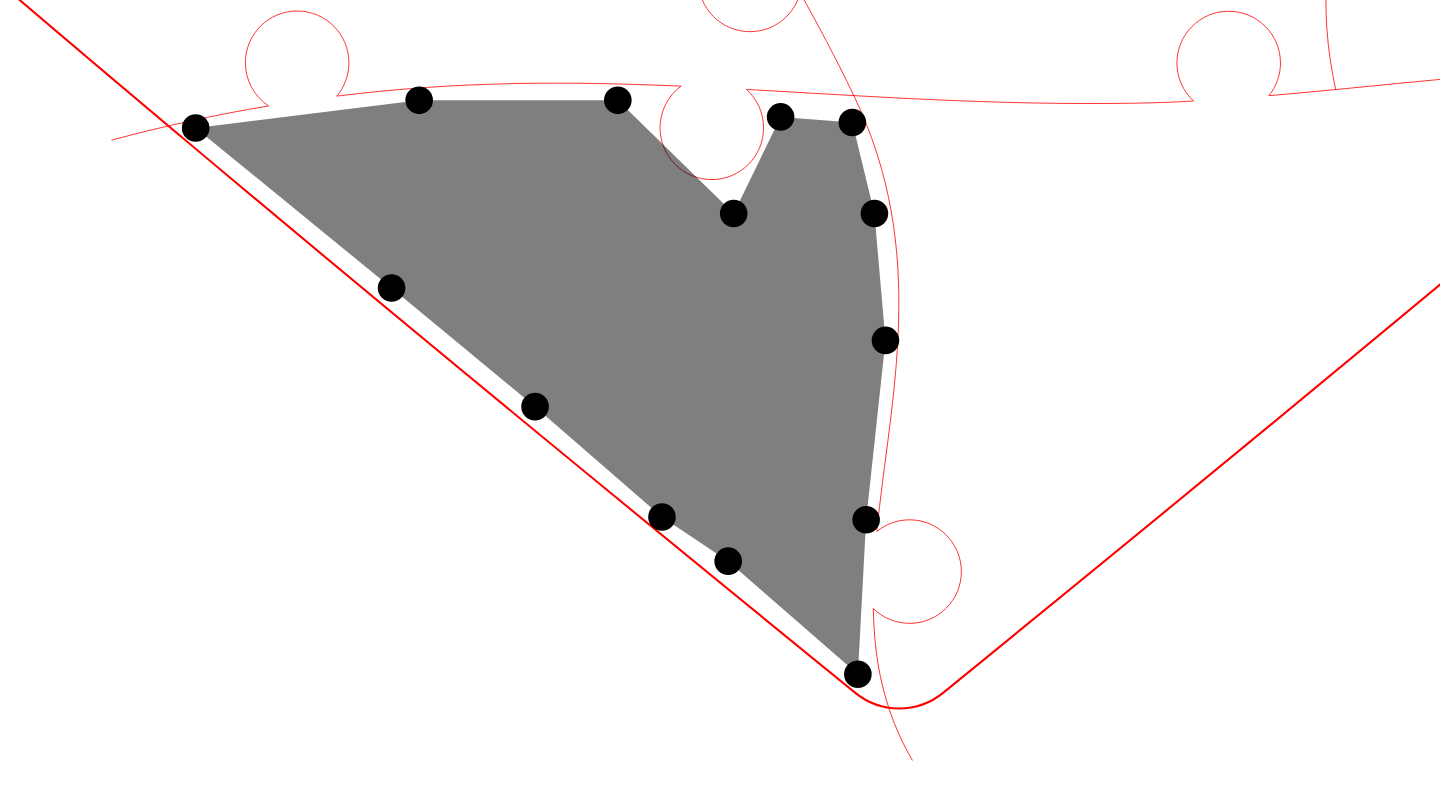click 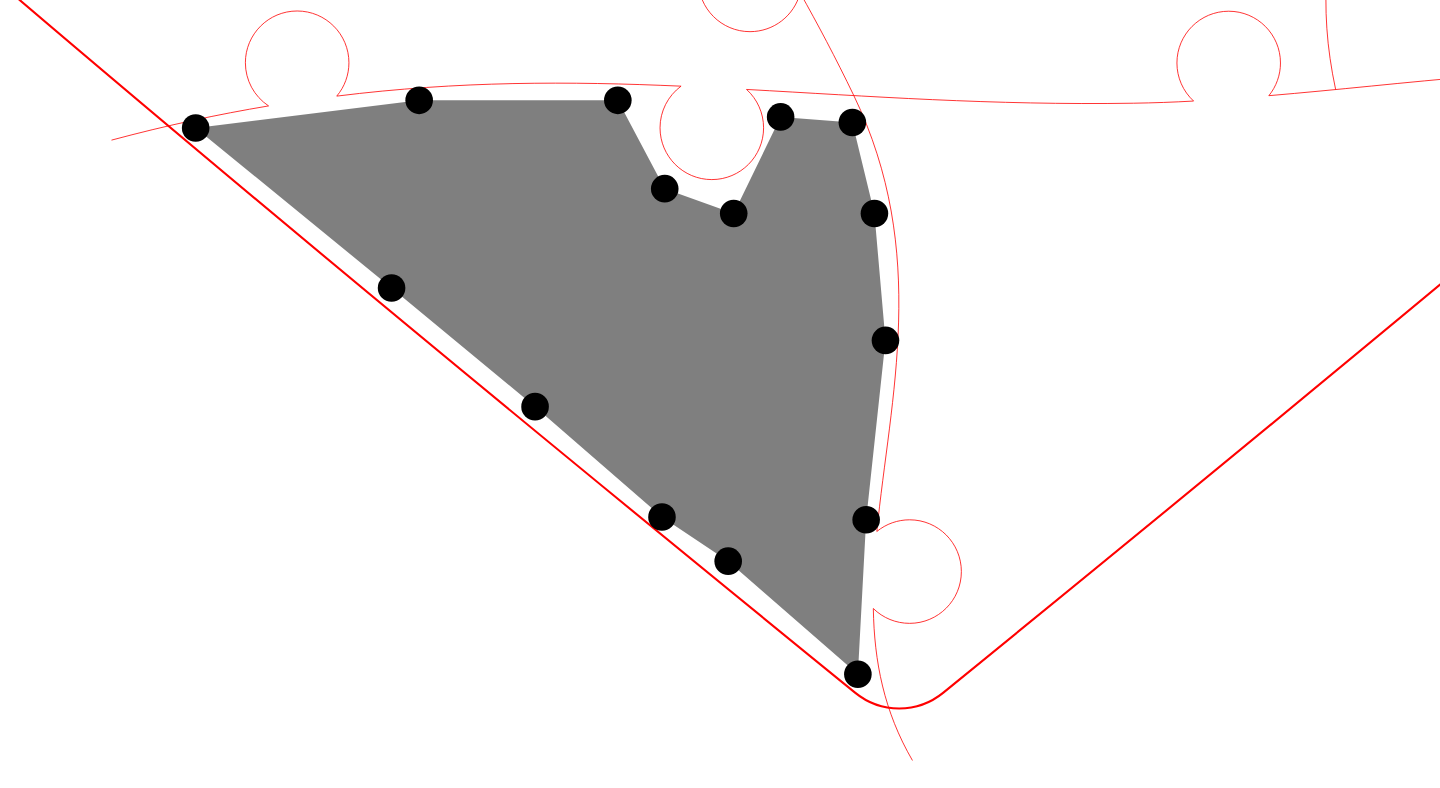 click 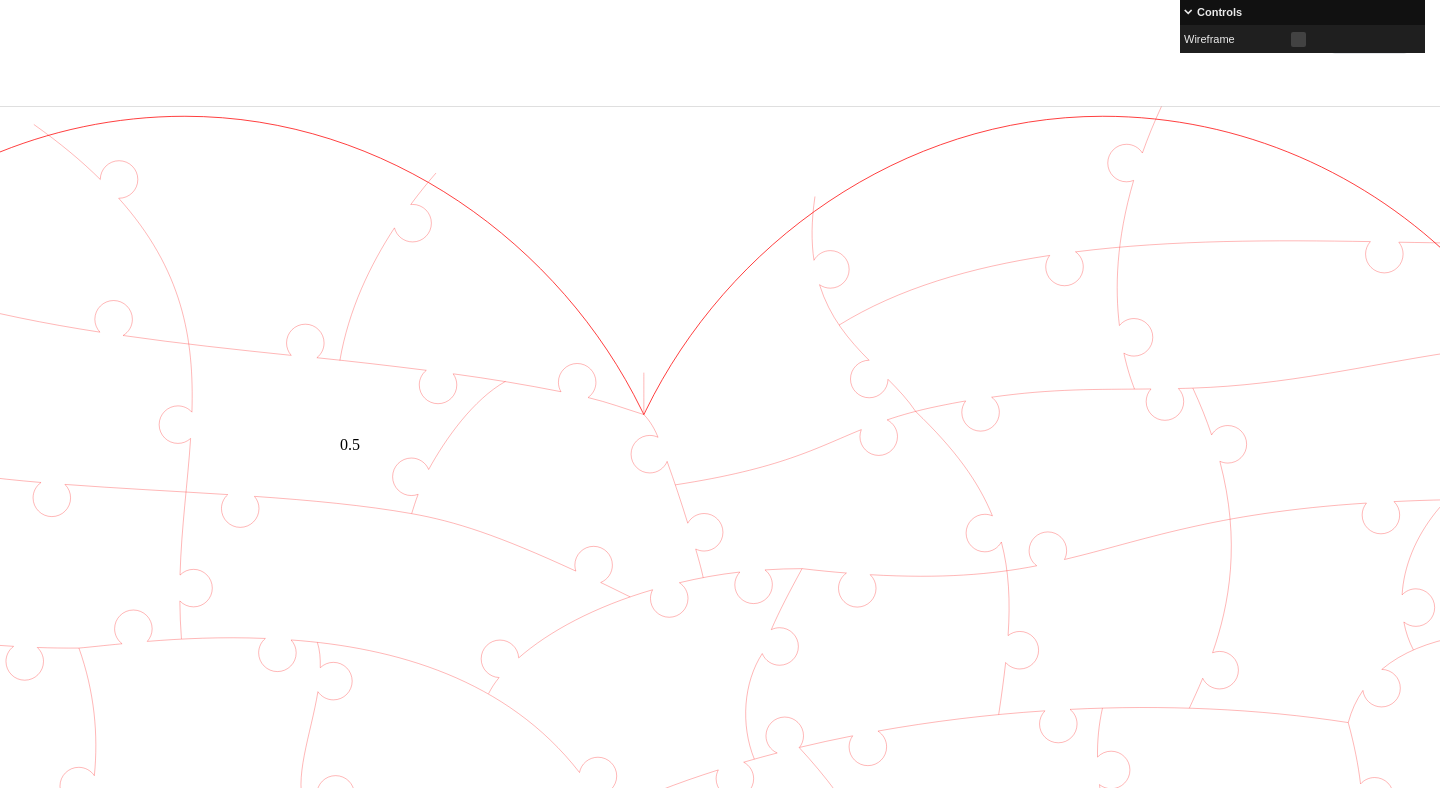scroll, scrollTop: 0, scrollLeft: 369, axis: horizontal 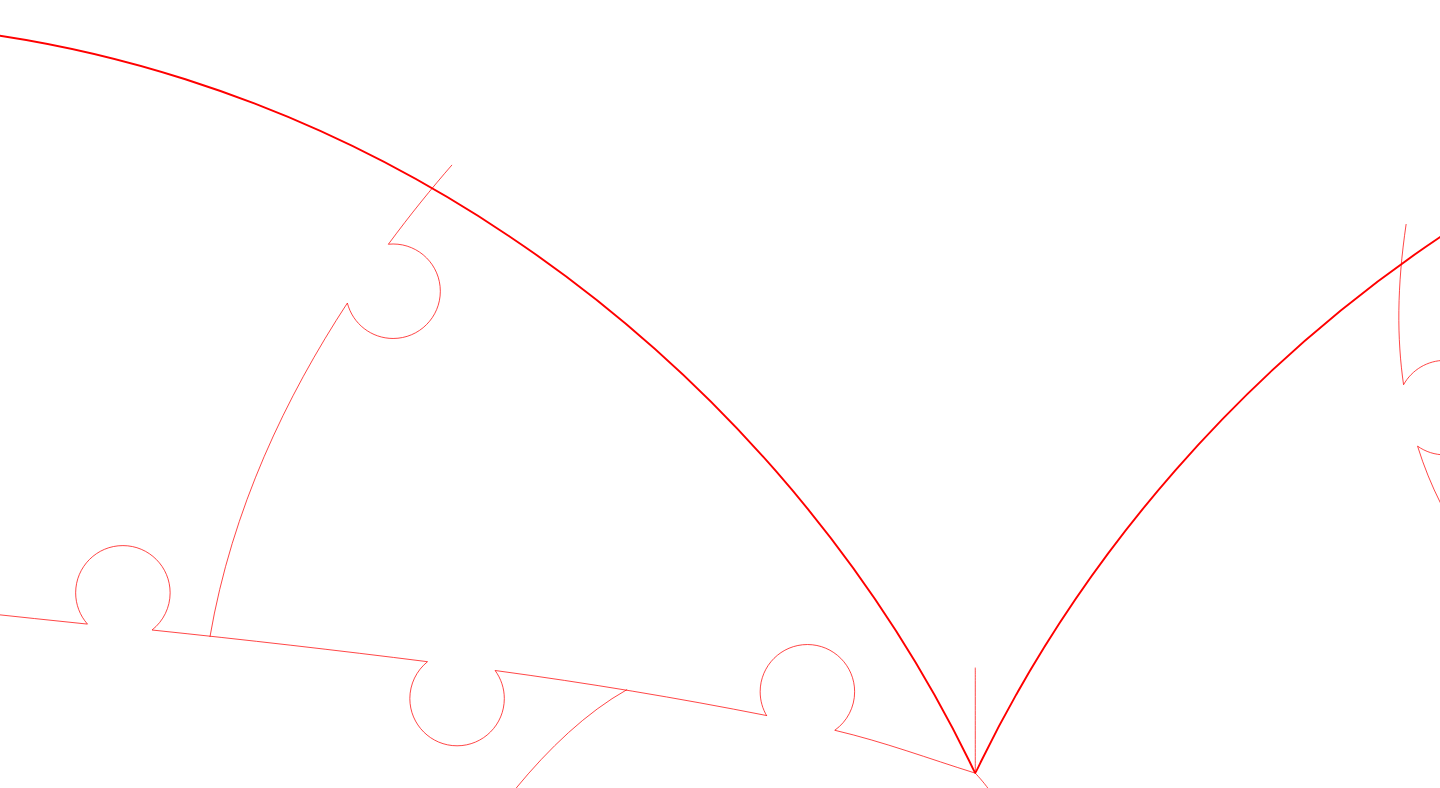 click 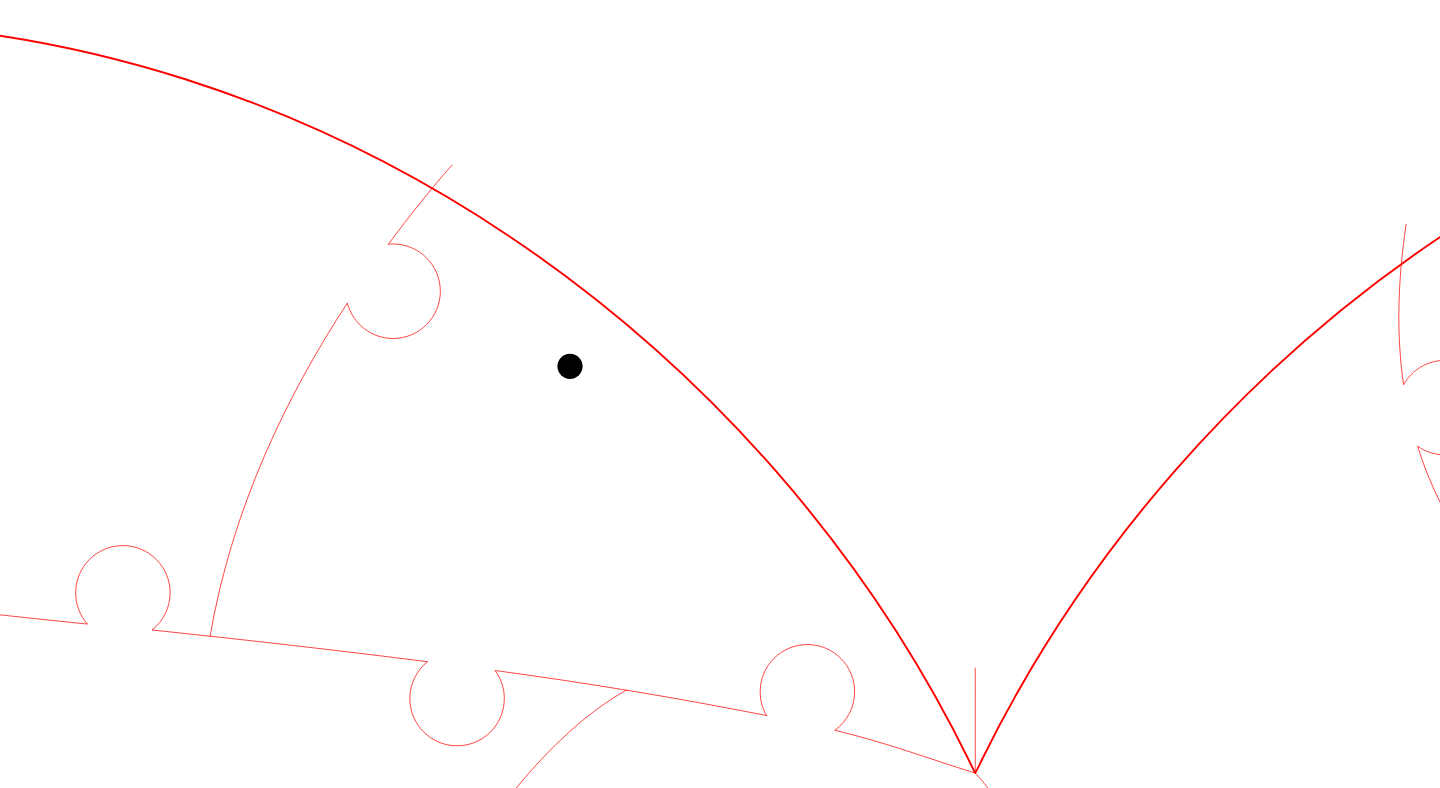 click 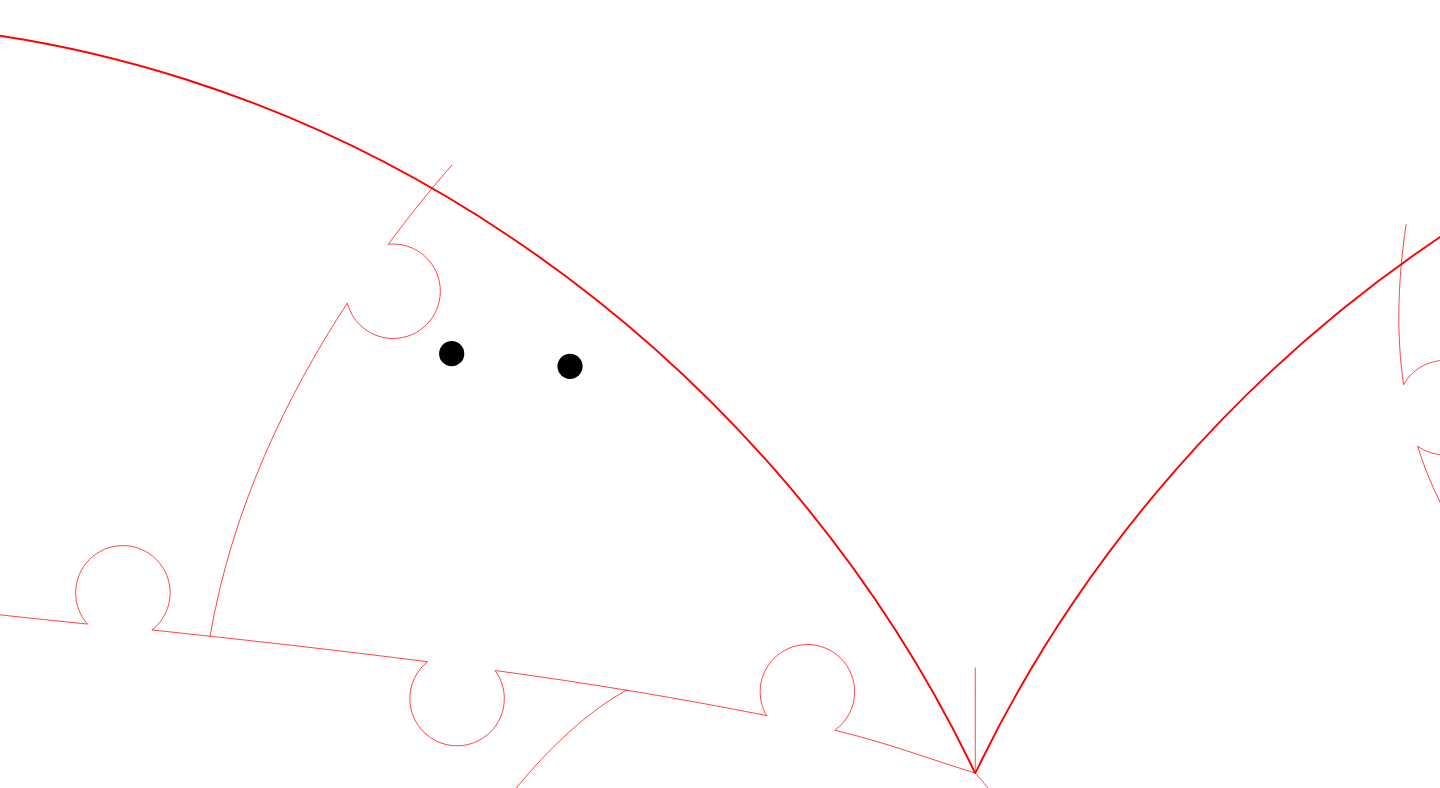click 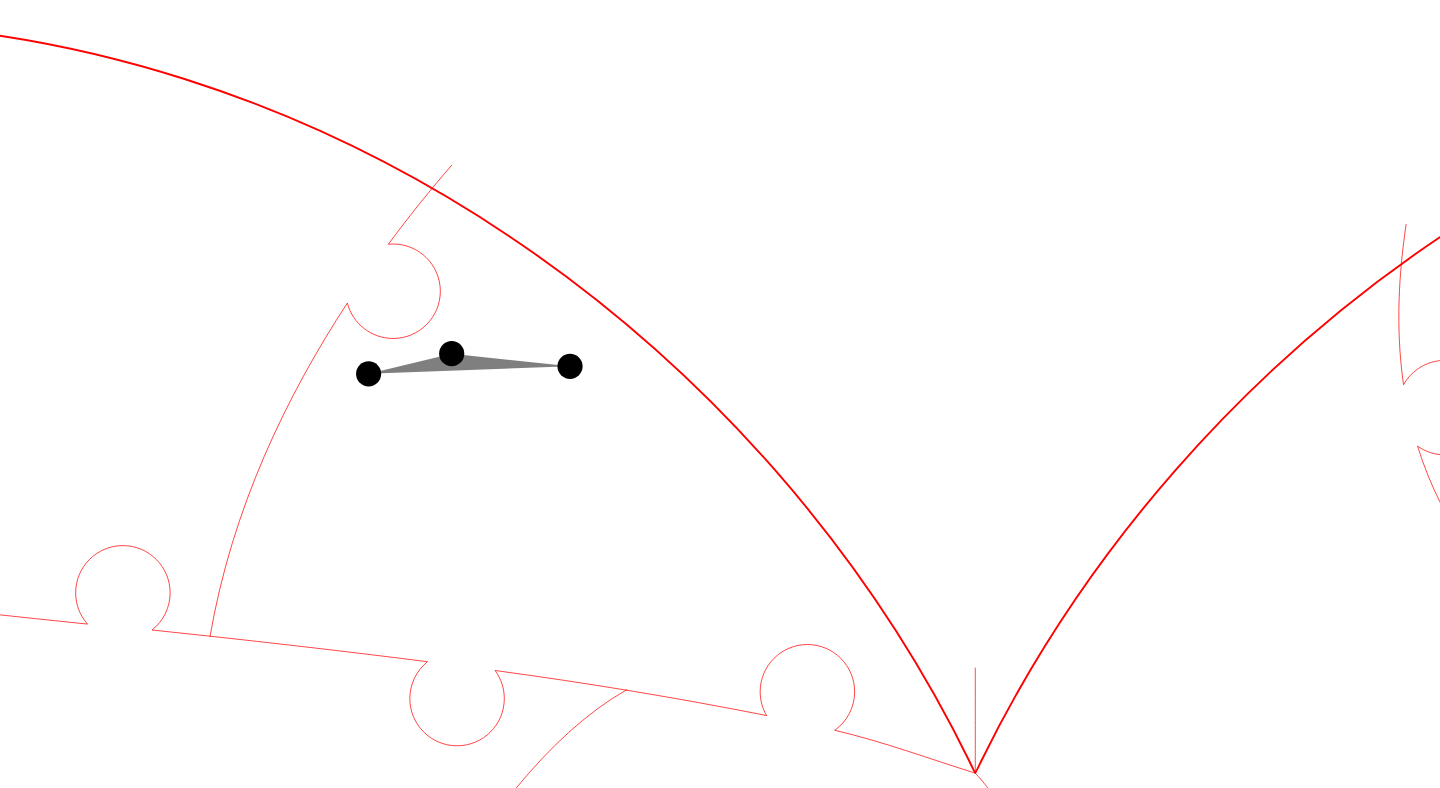 click 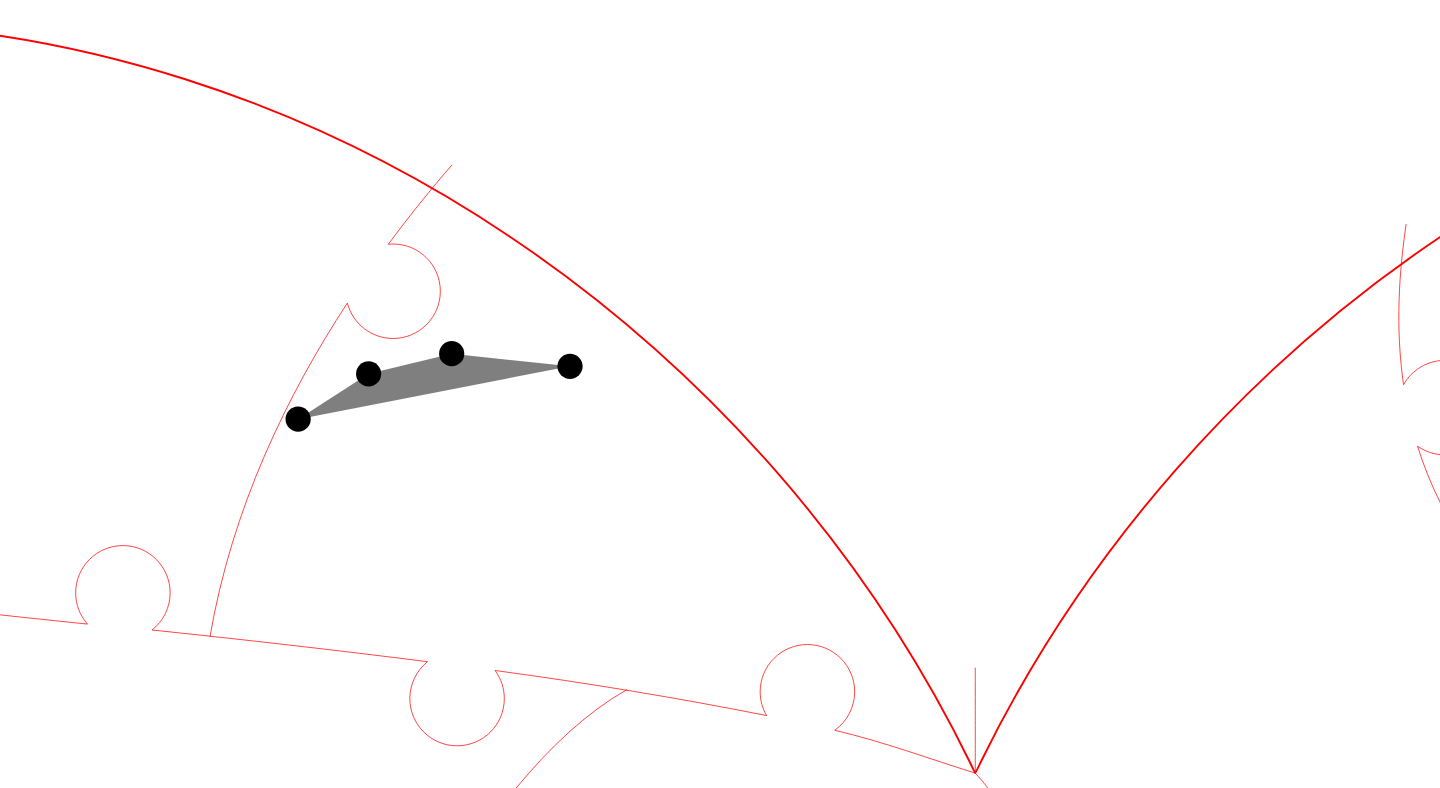 click 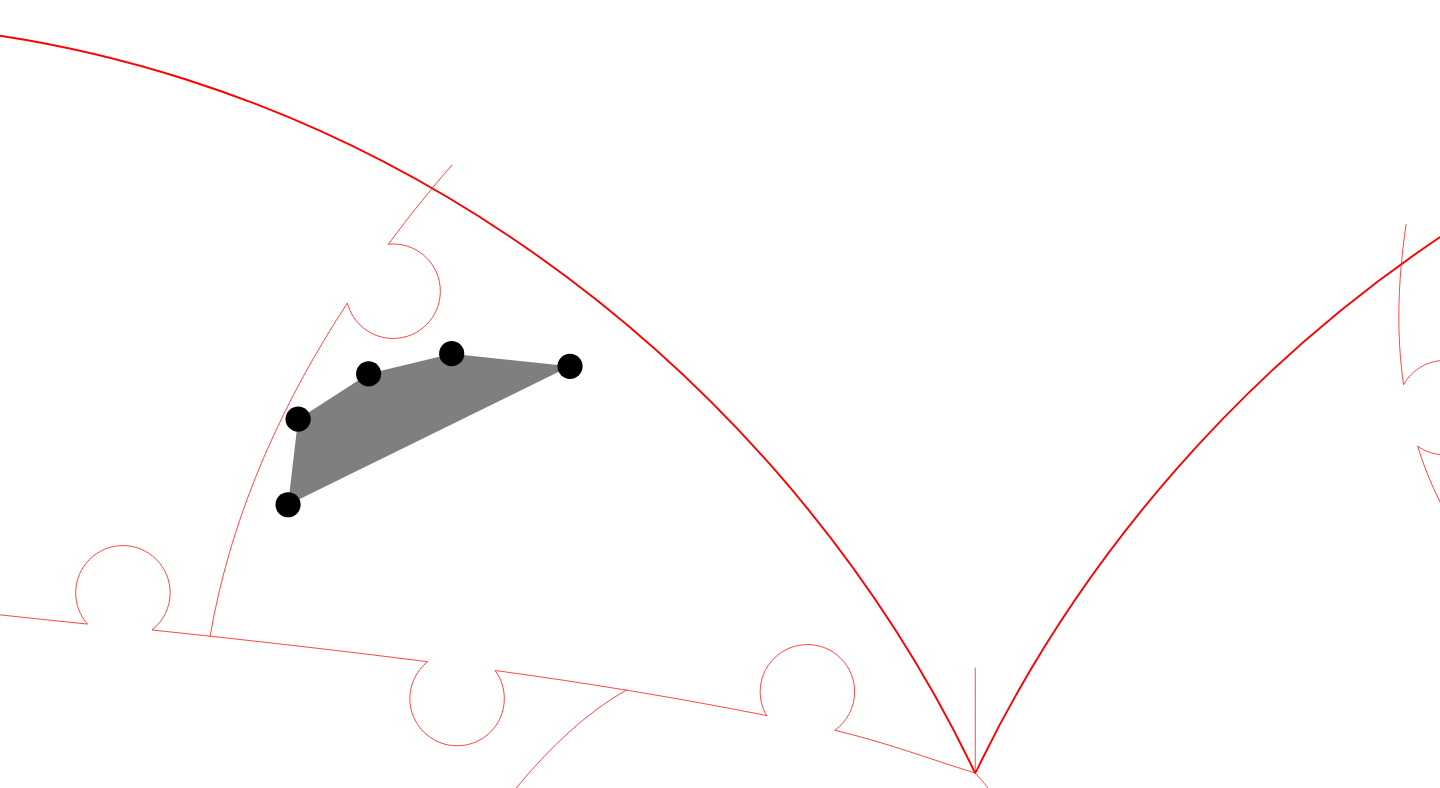 click 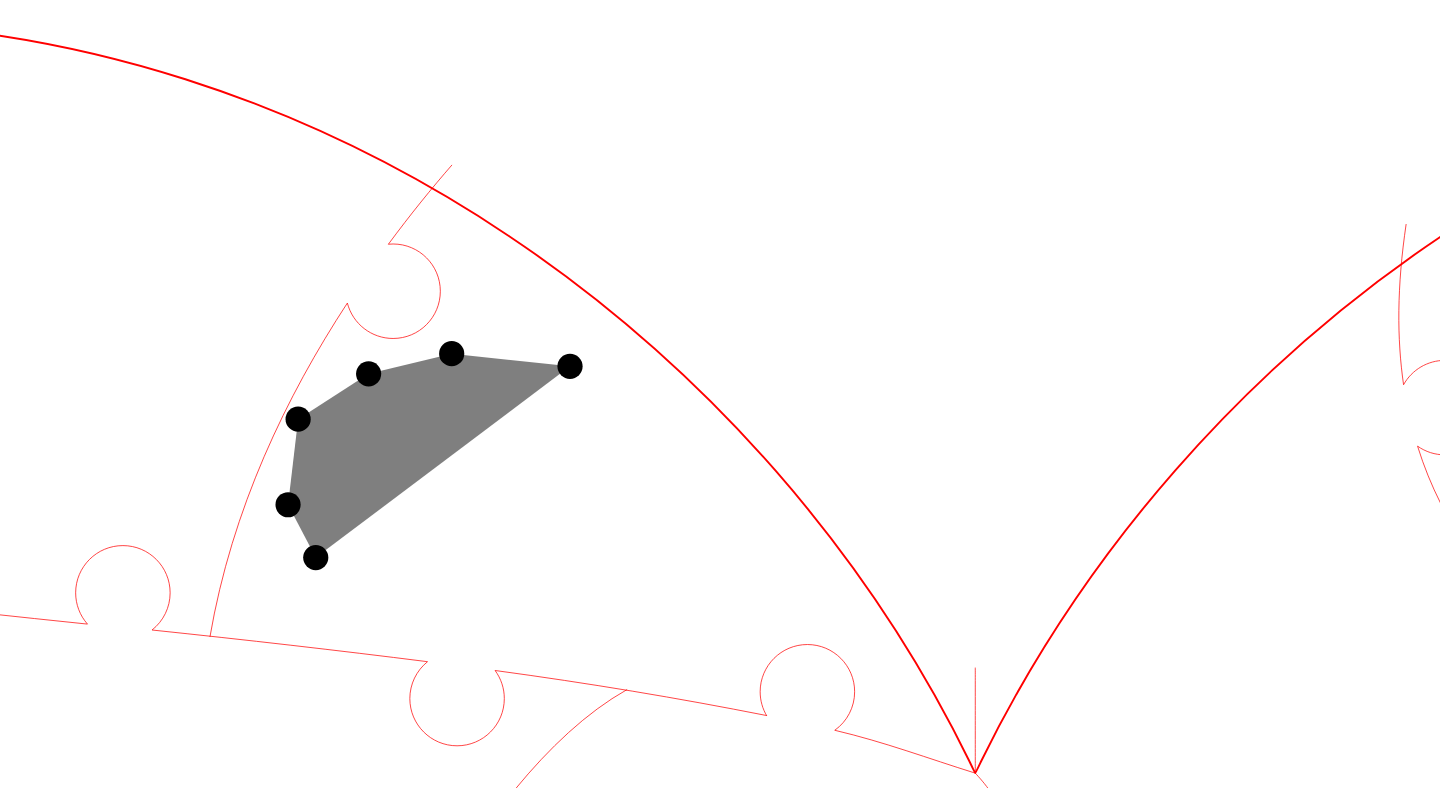 click 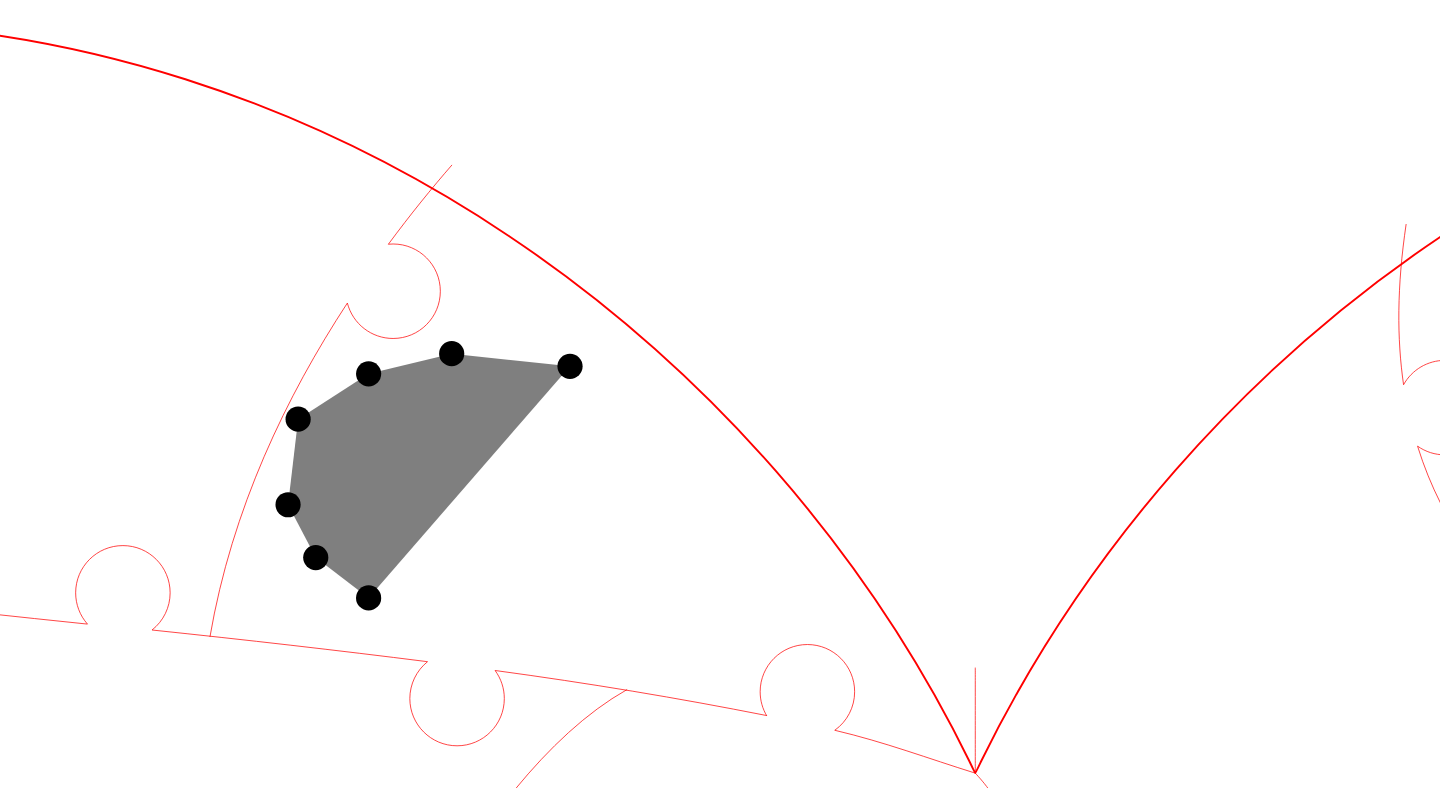 click 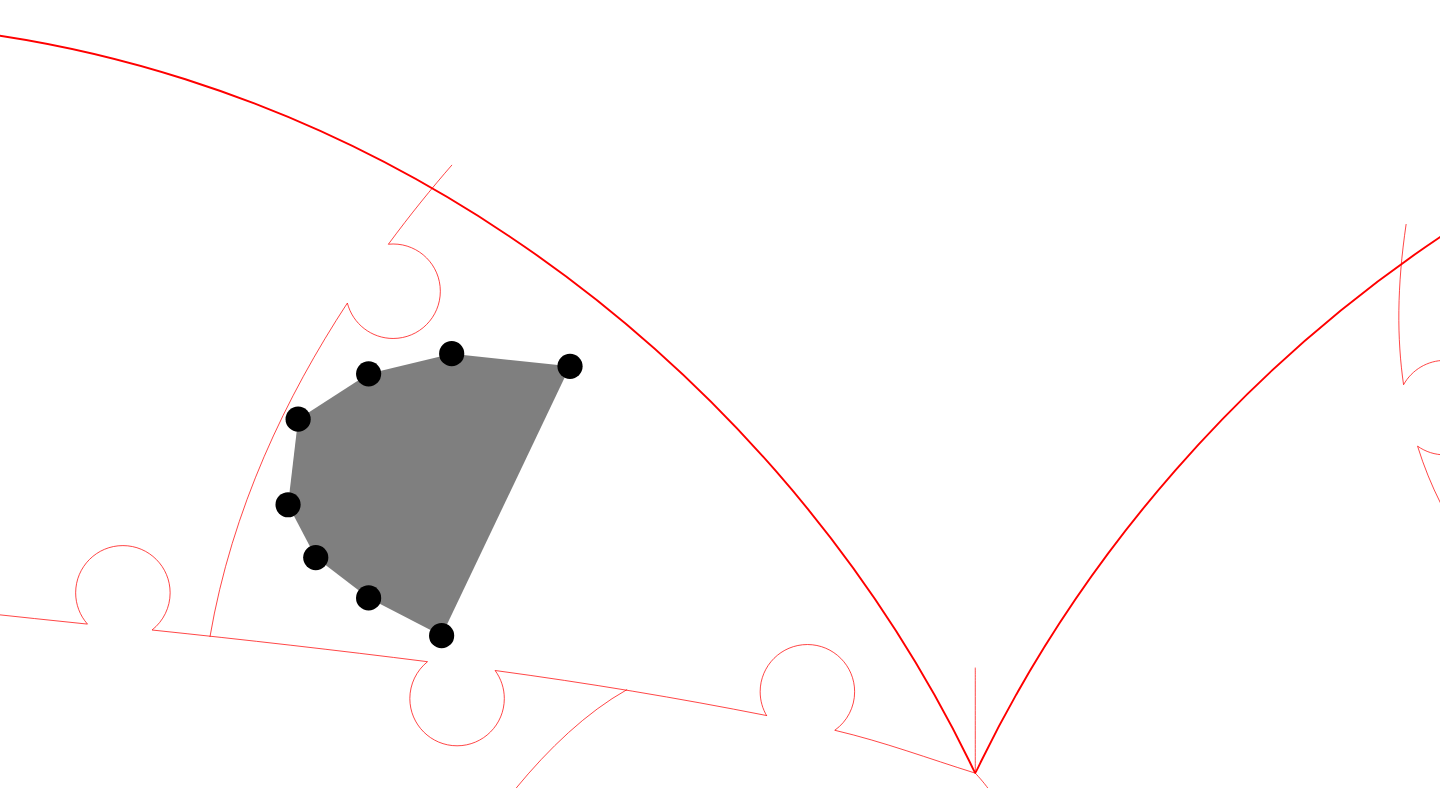 click 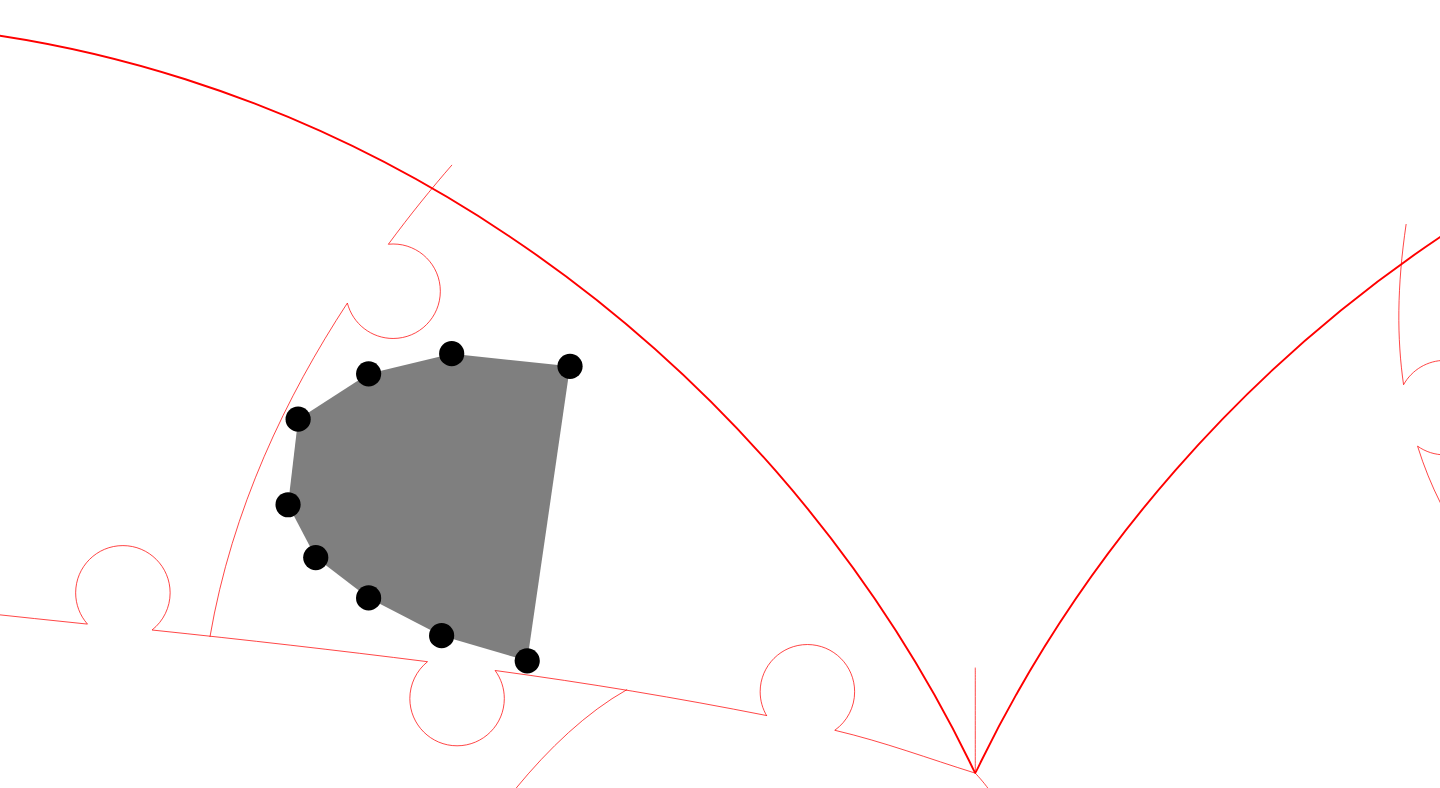 click 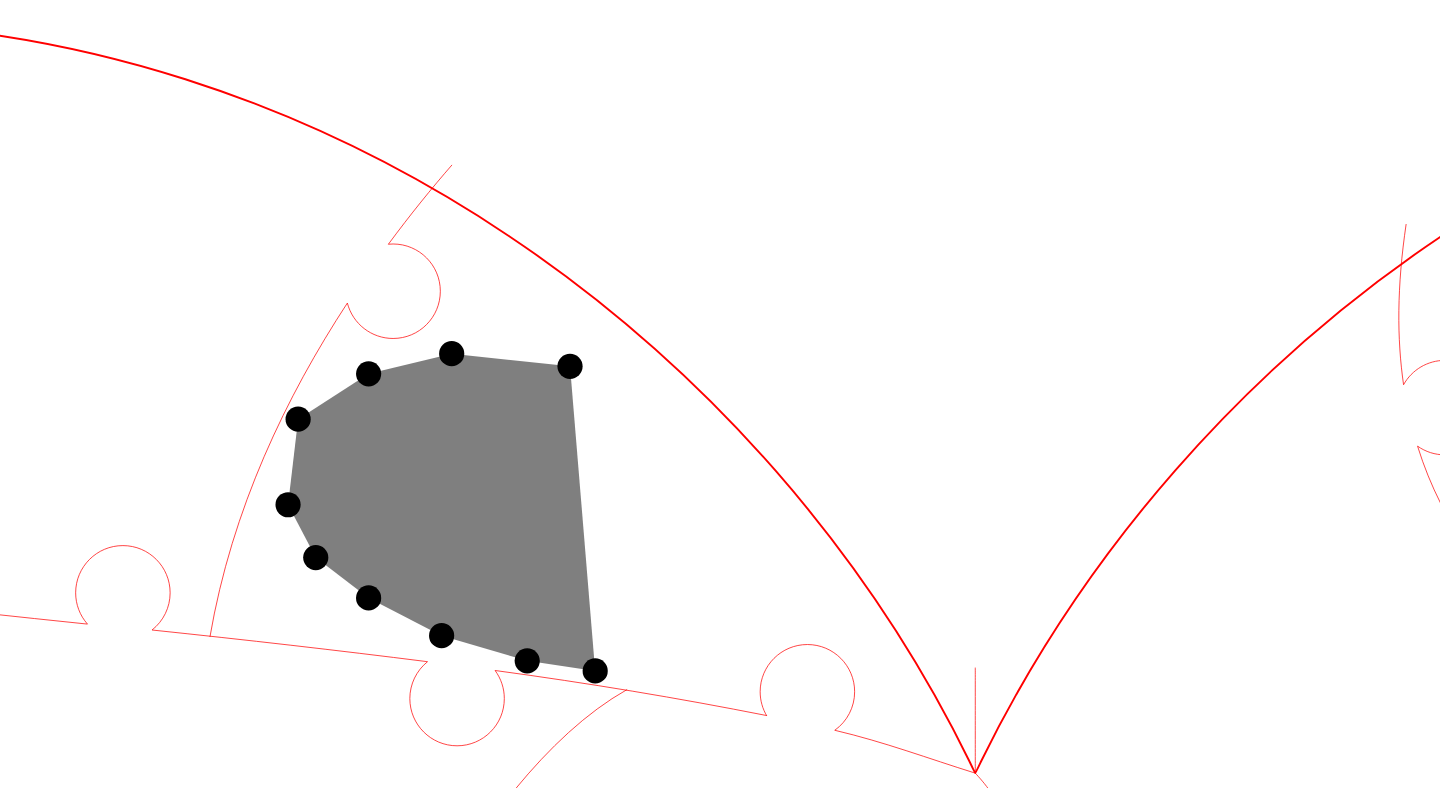 click 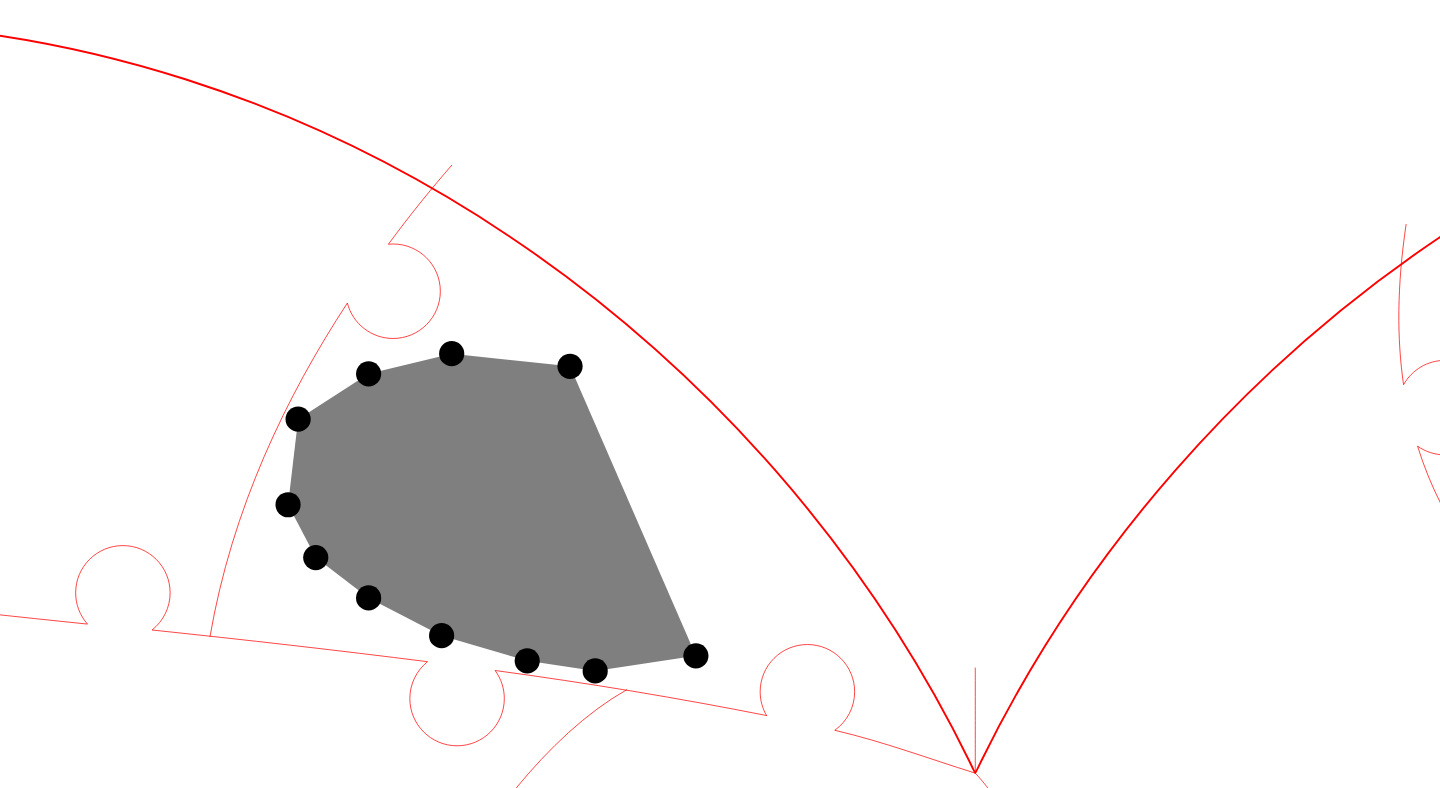 click 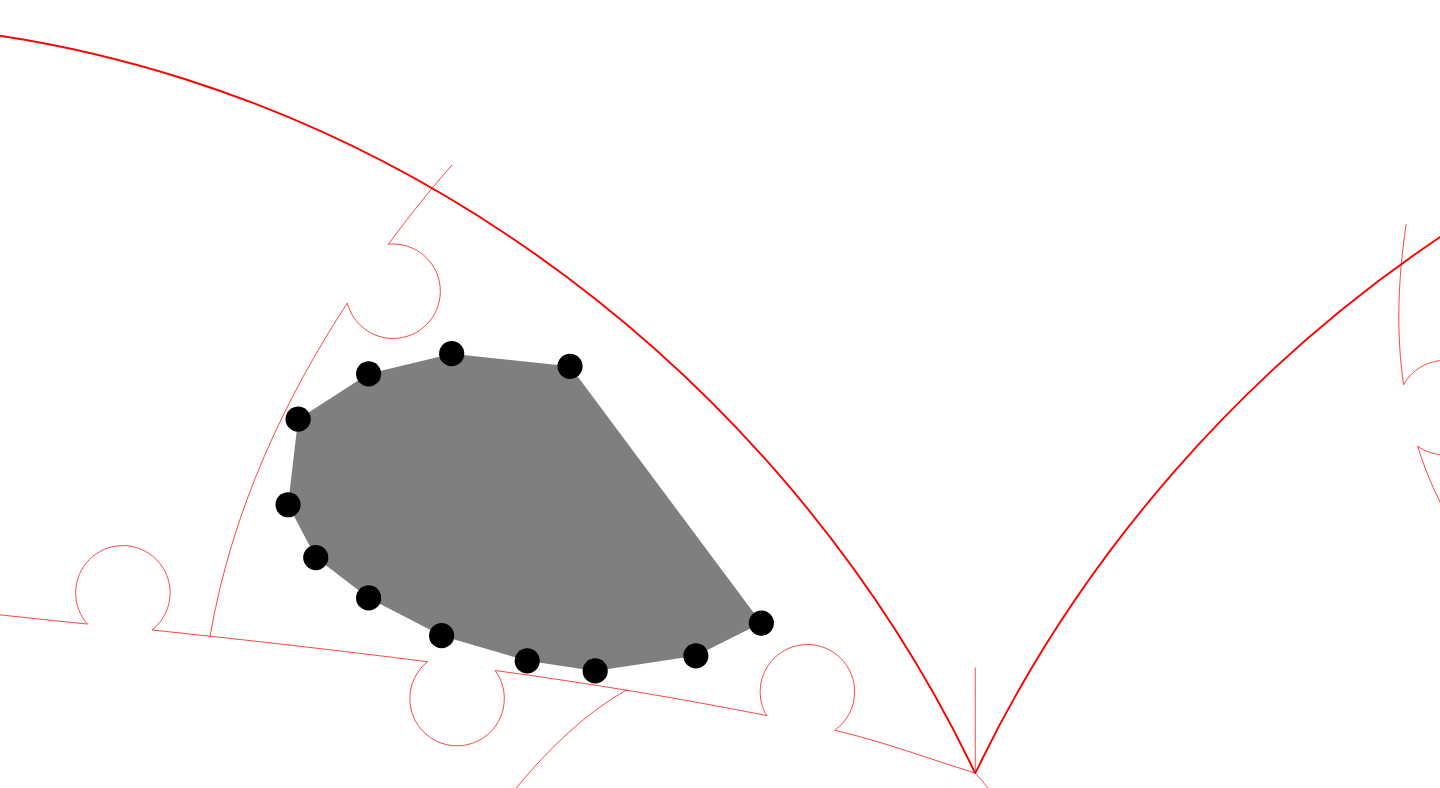 click 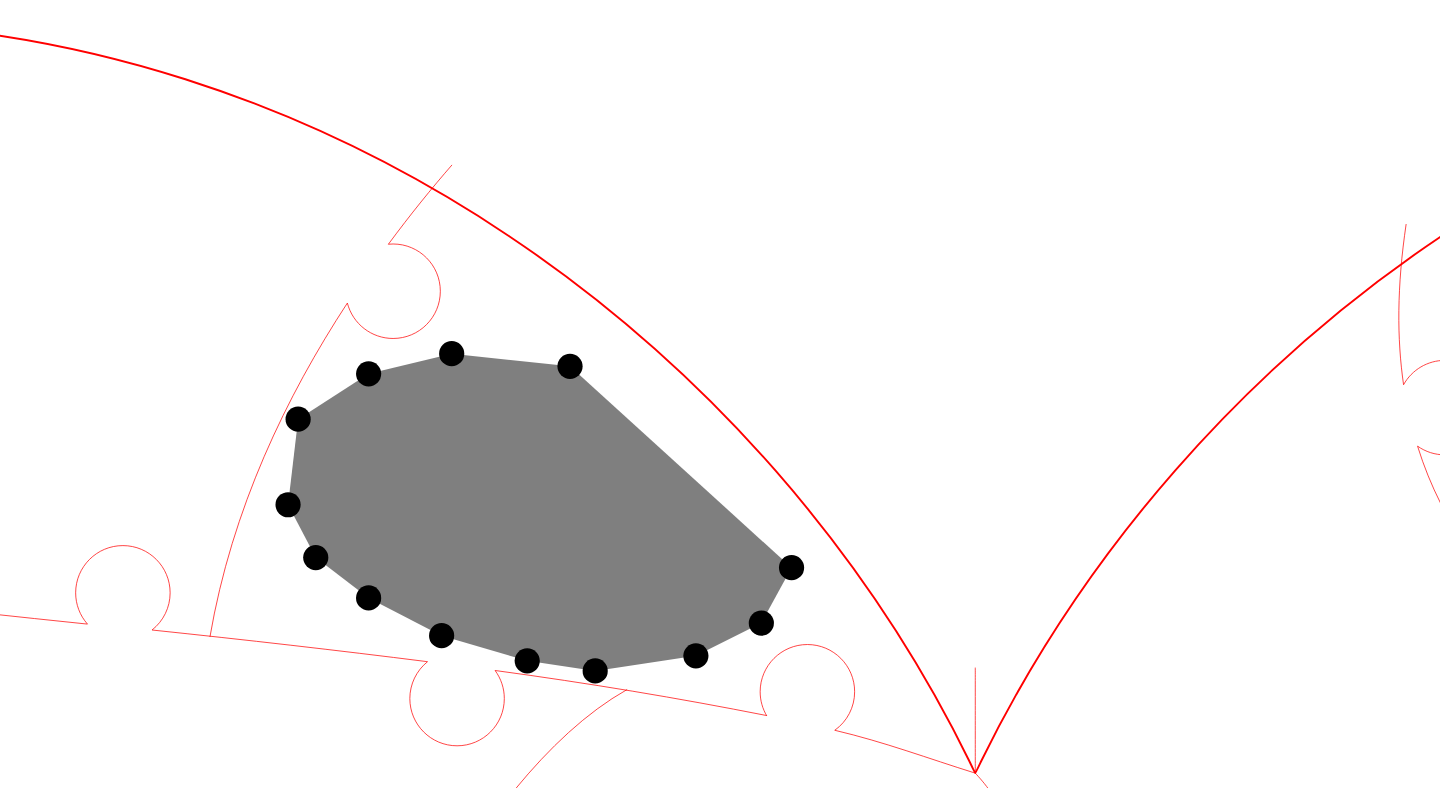 click 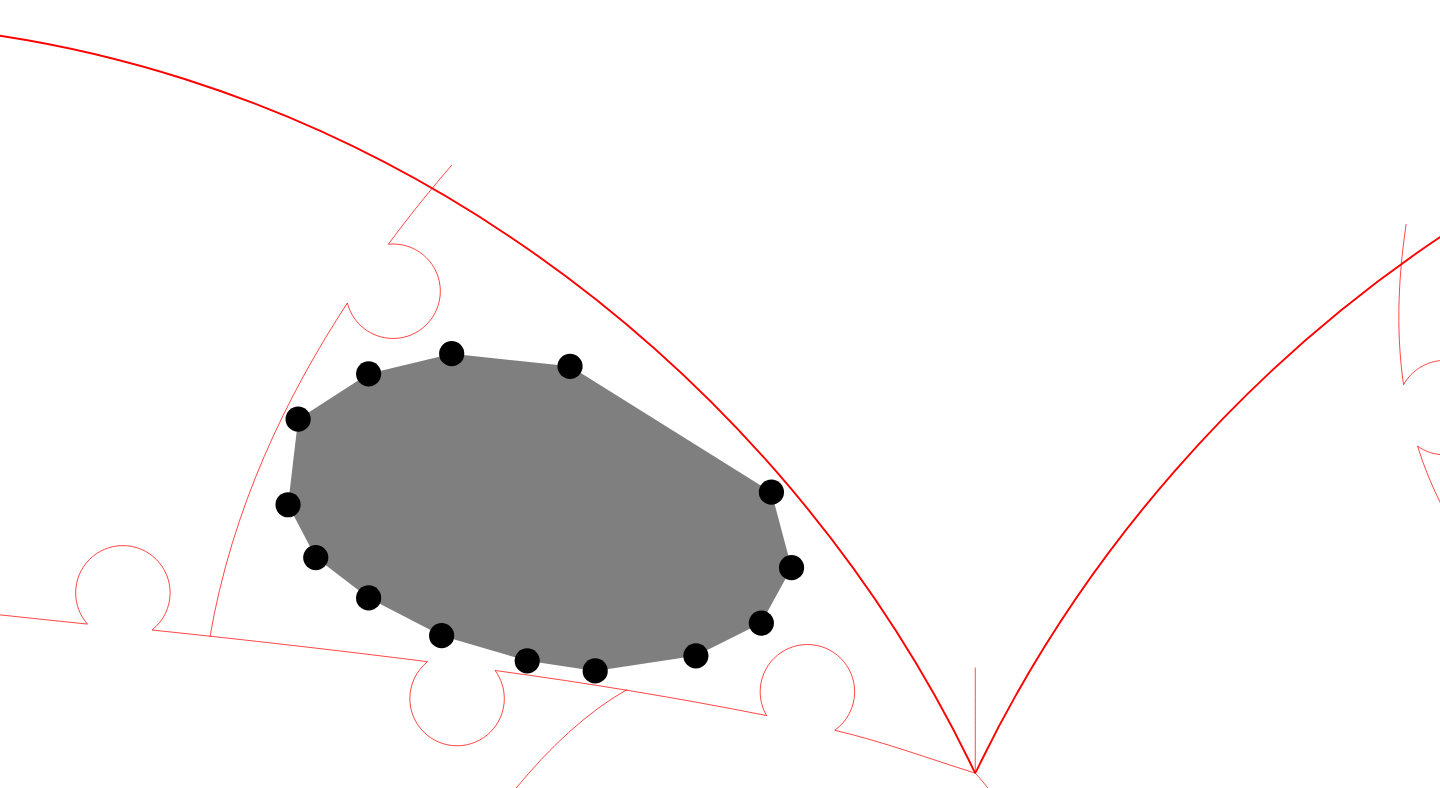 click 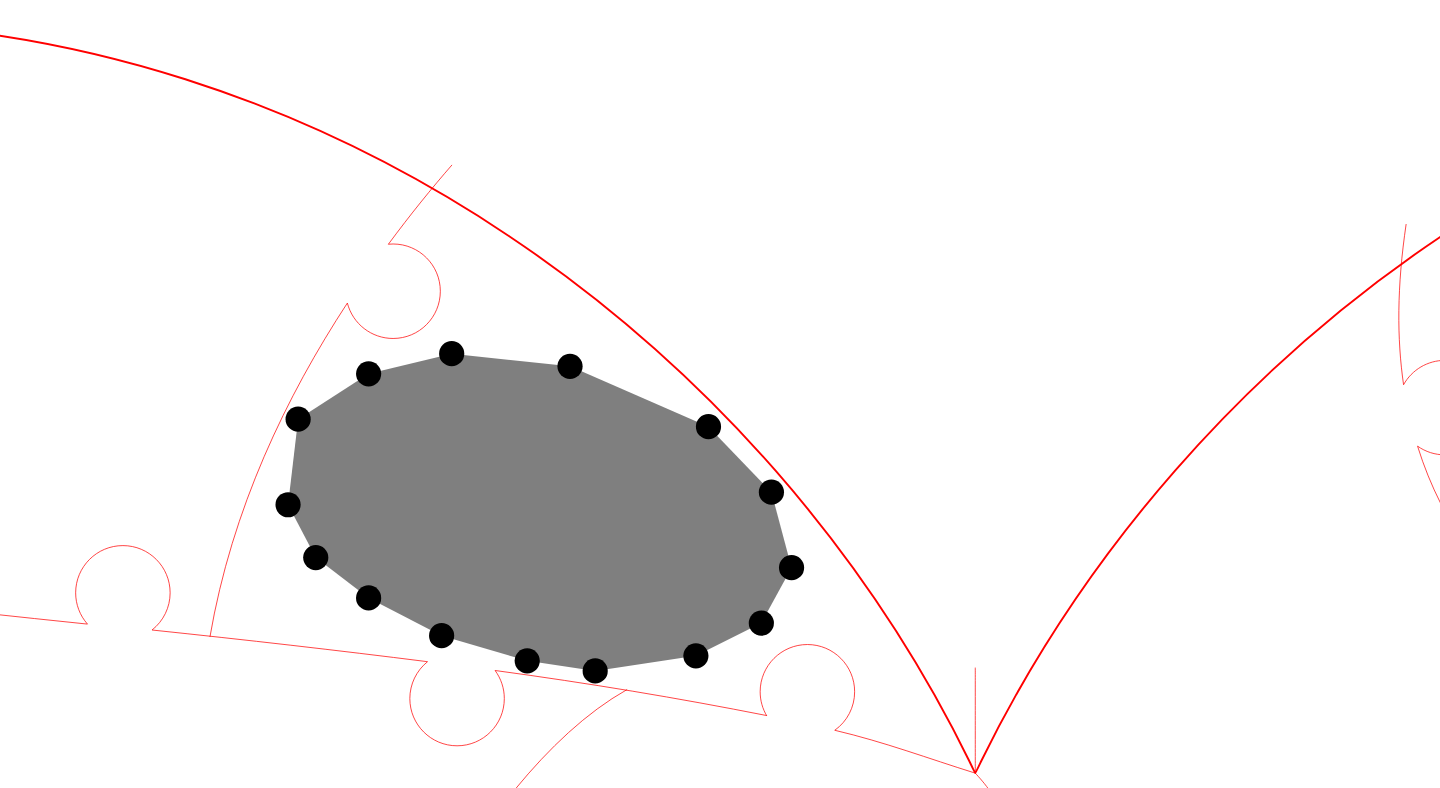 click 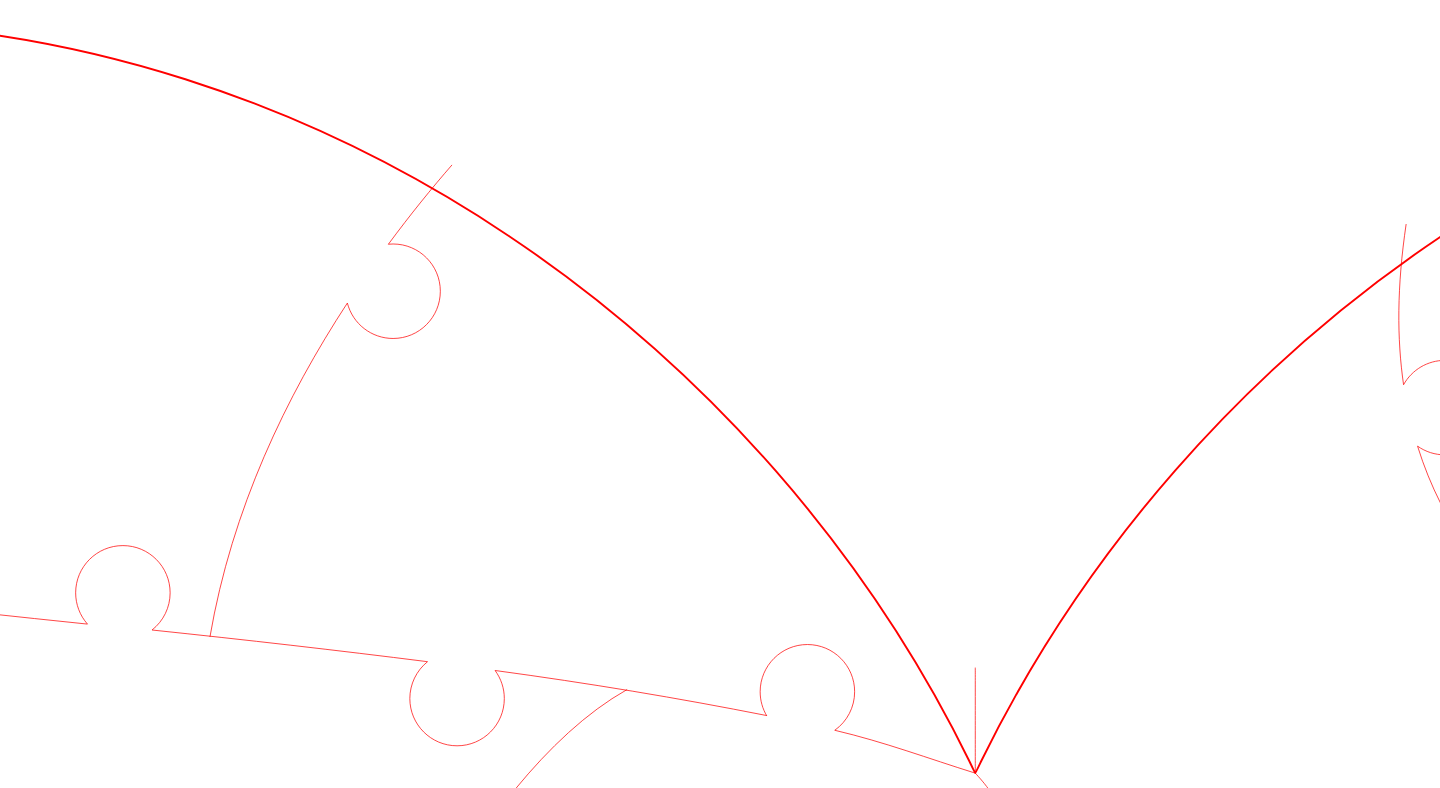click 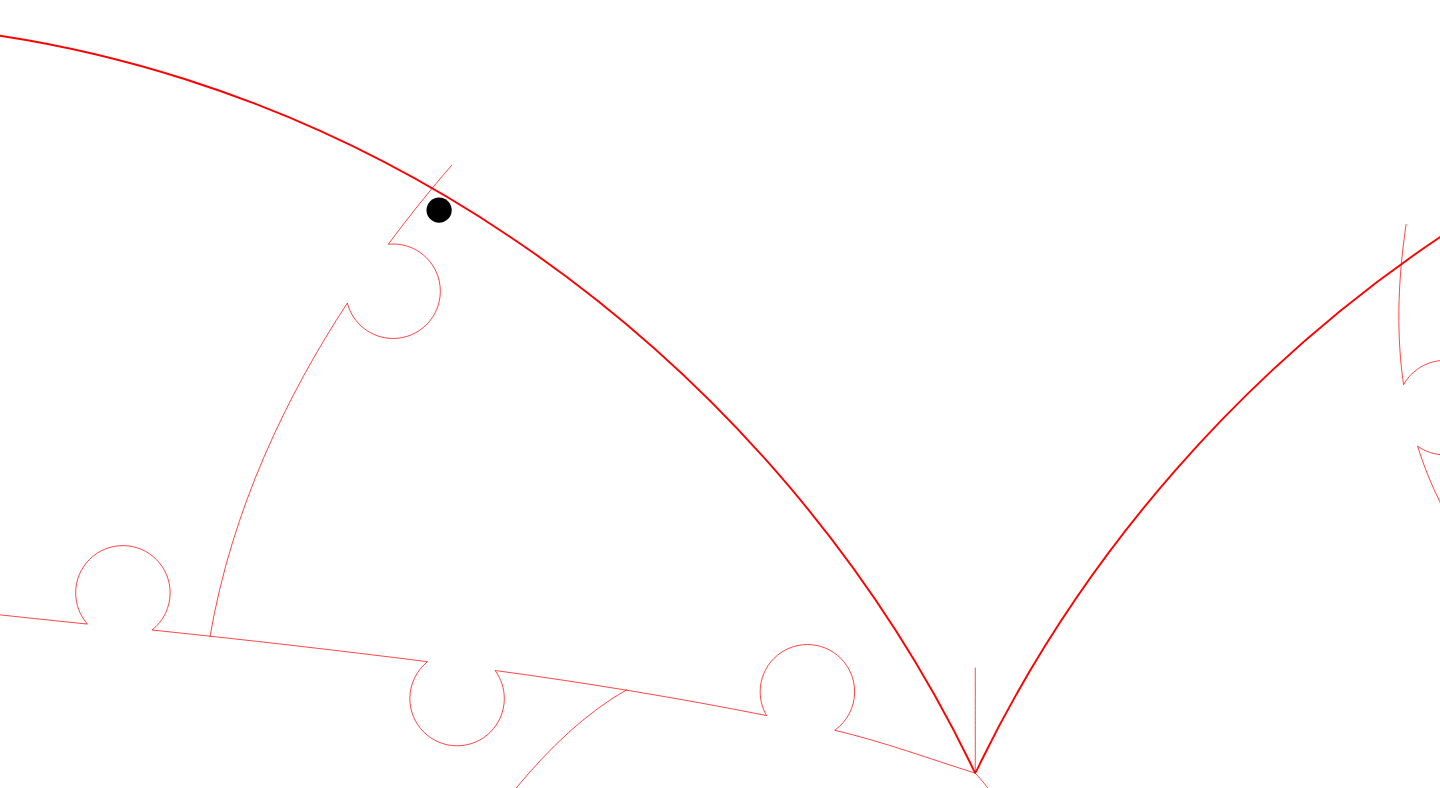 click 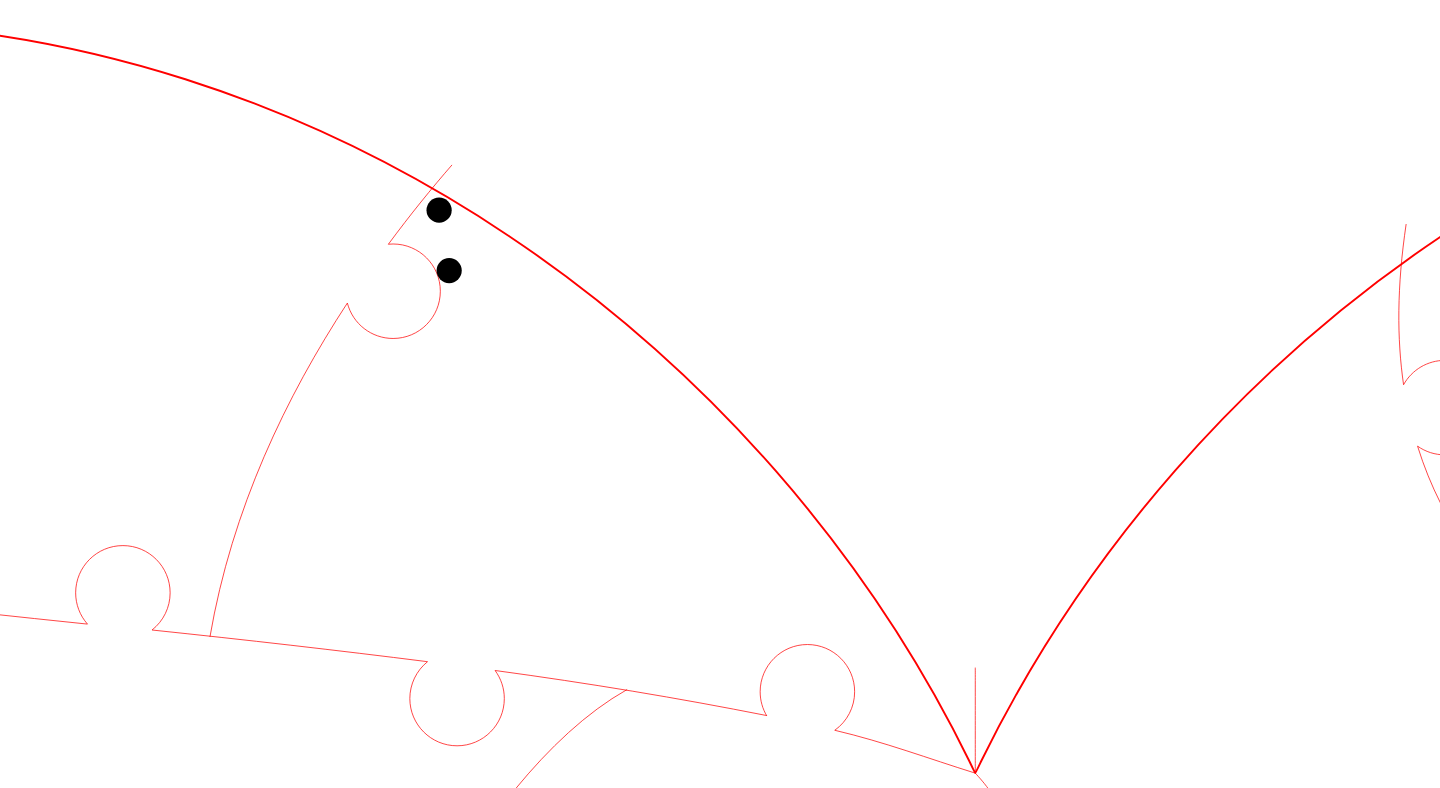 click 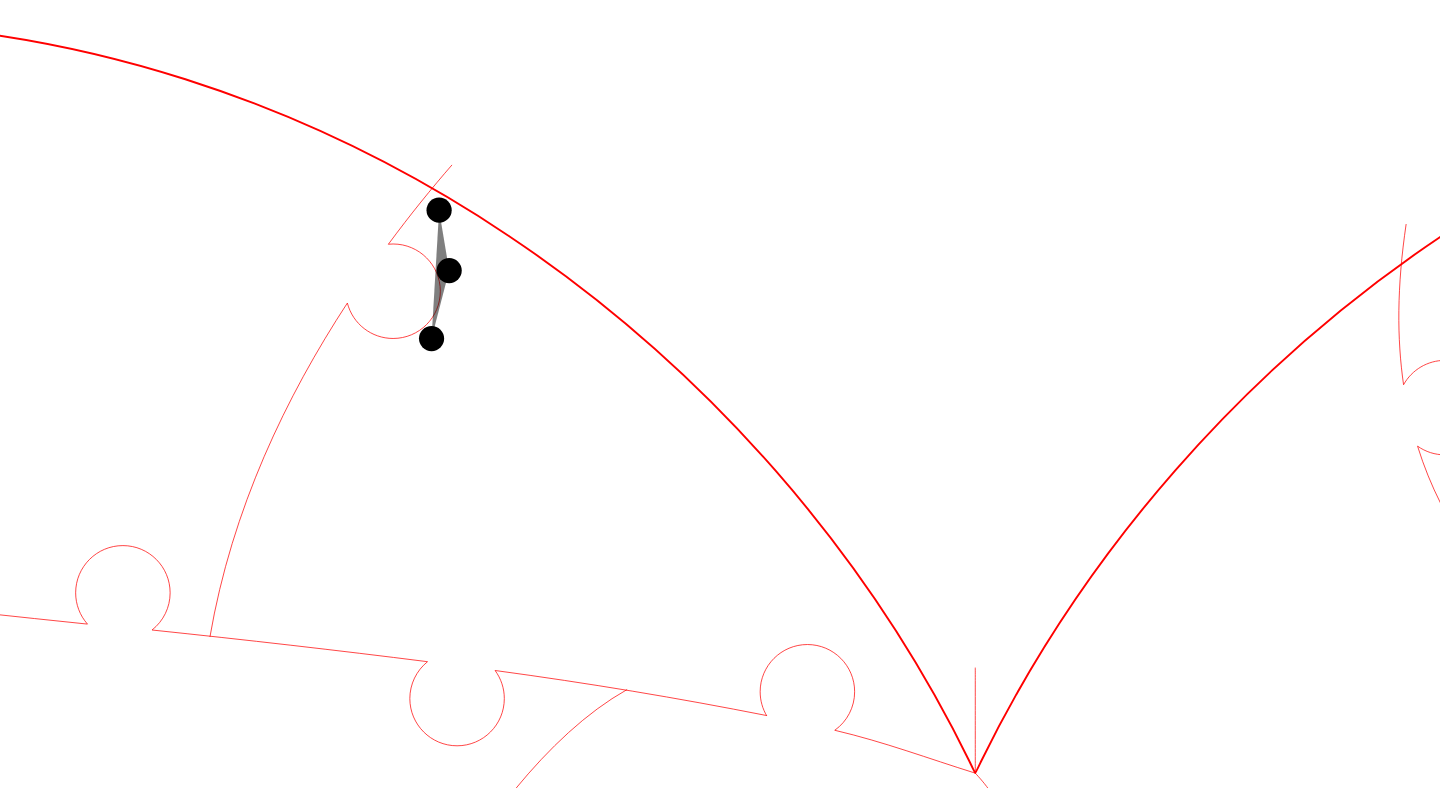 click 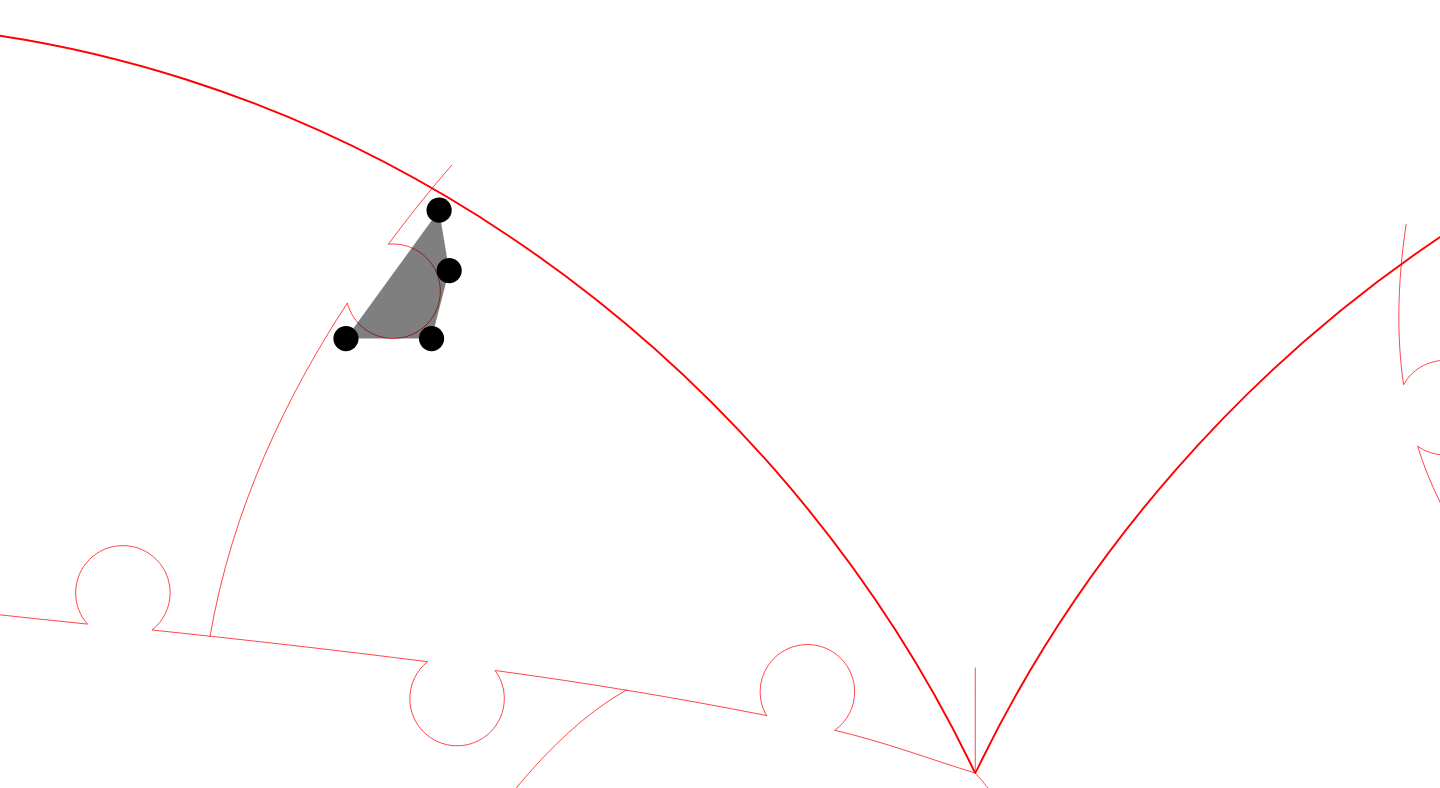 click 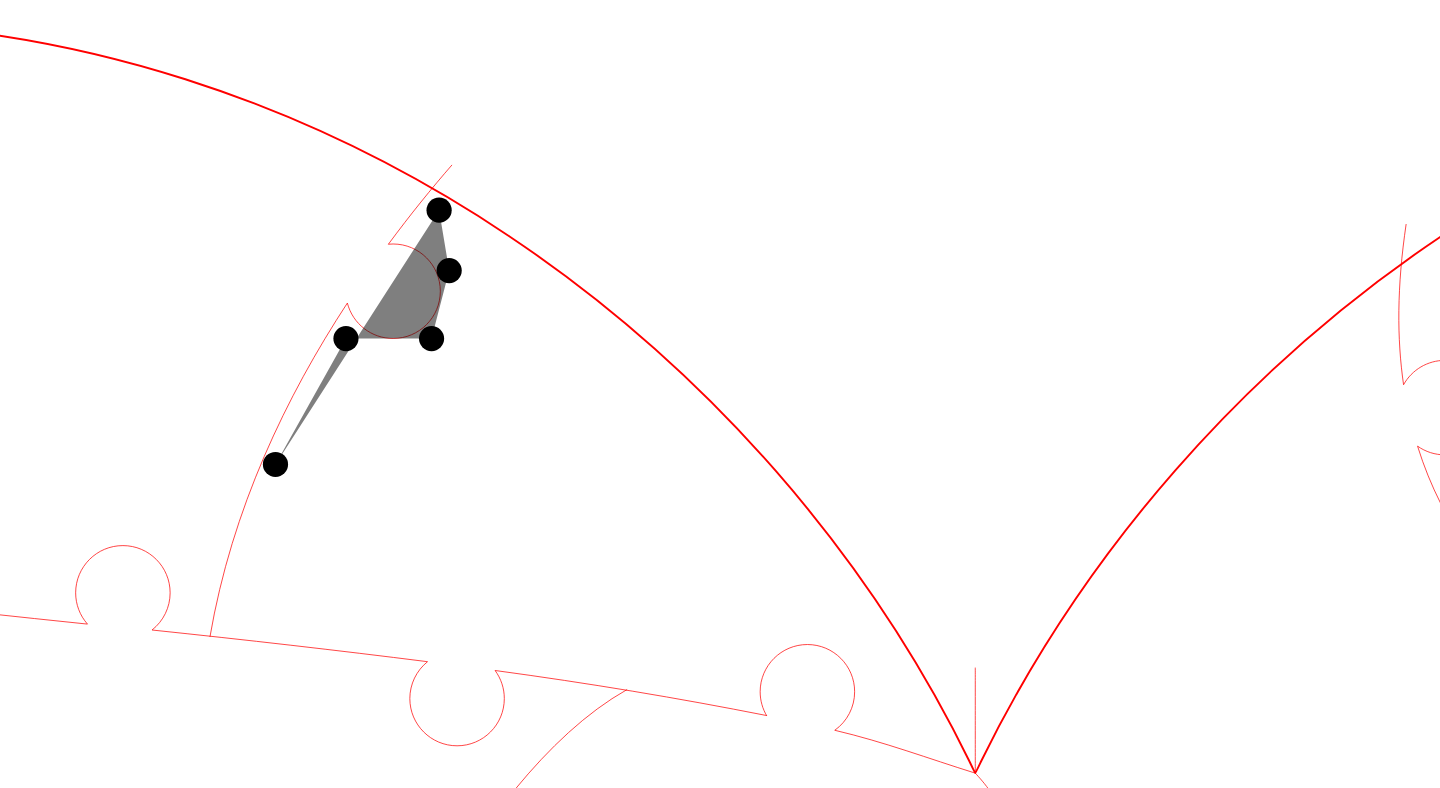 click 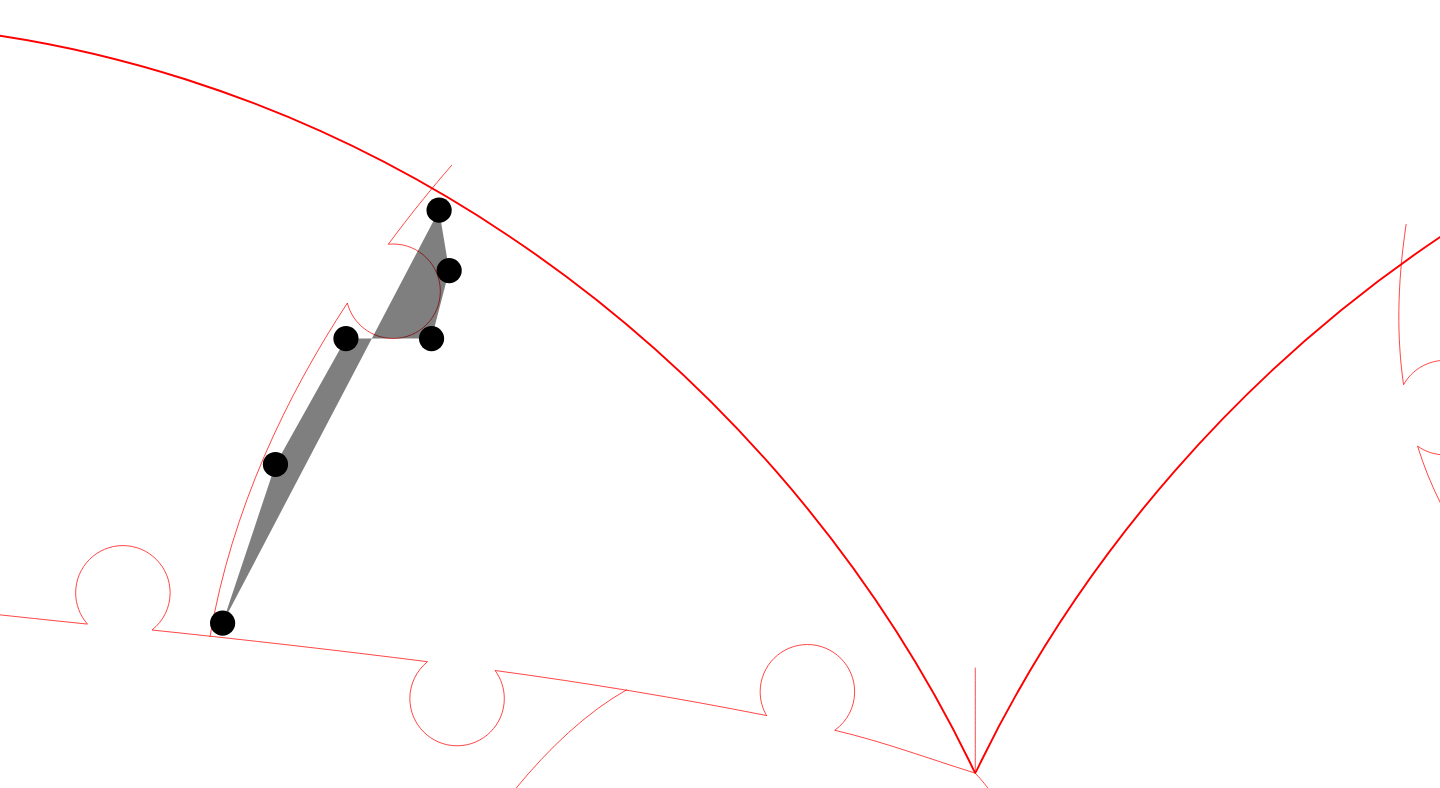 click 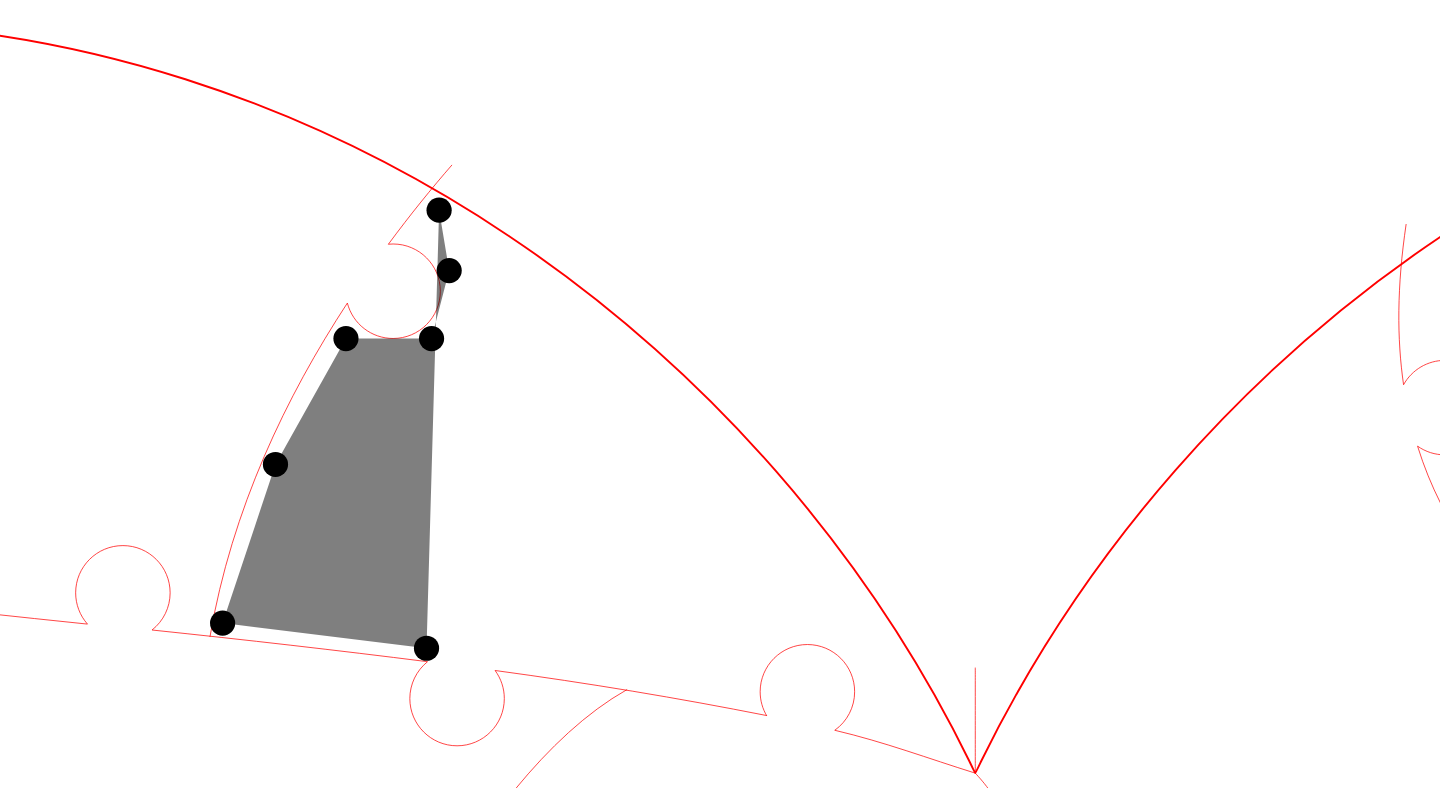 click 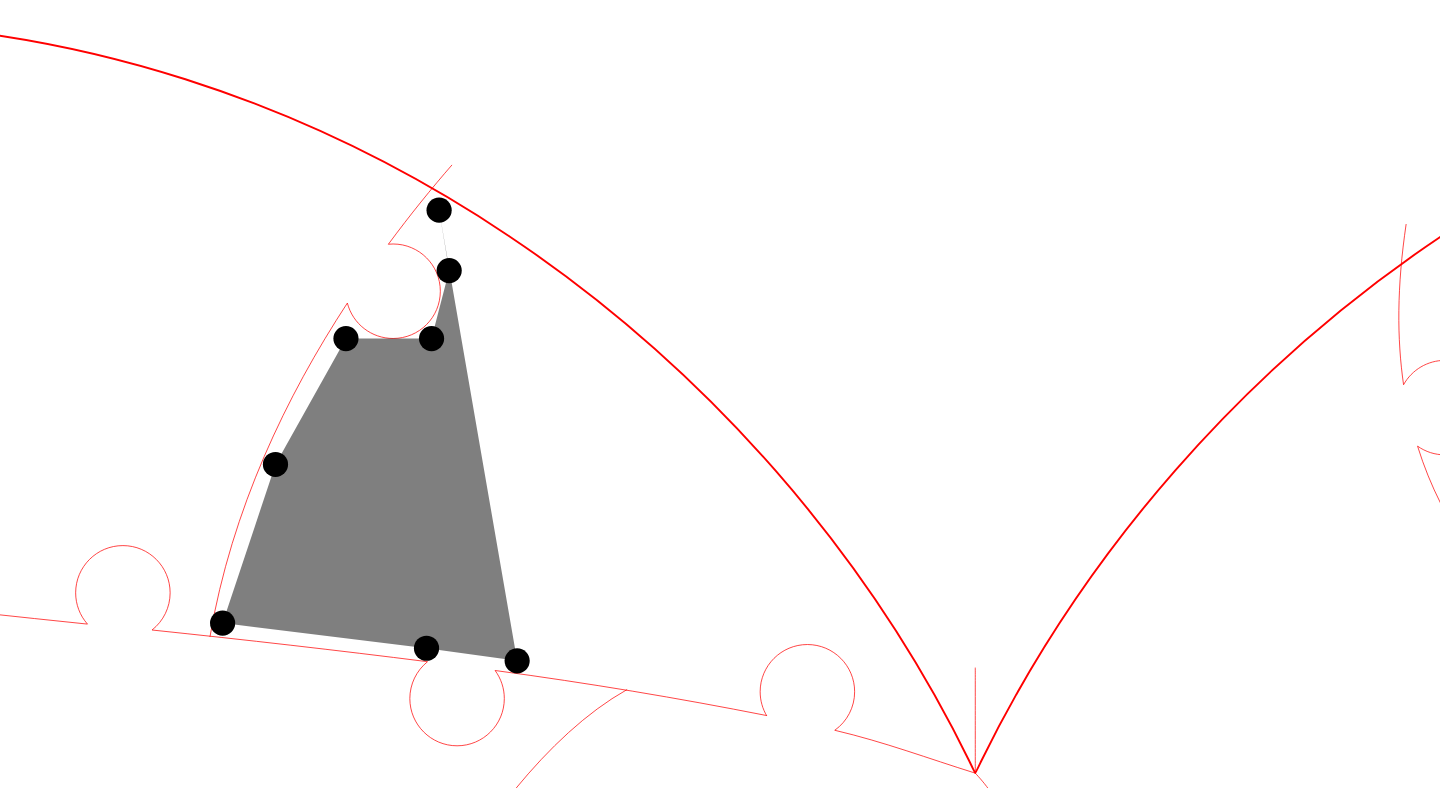 click 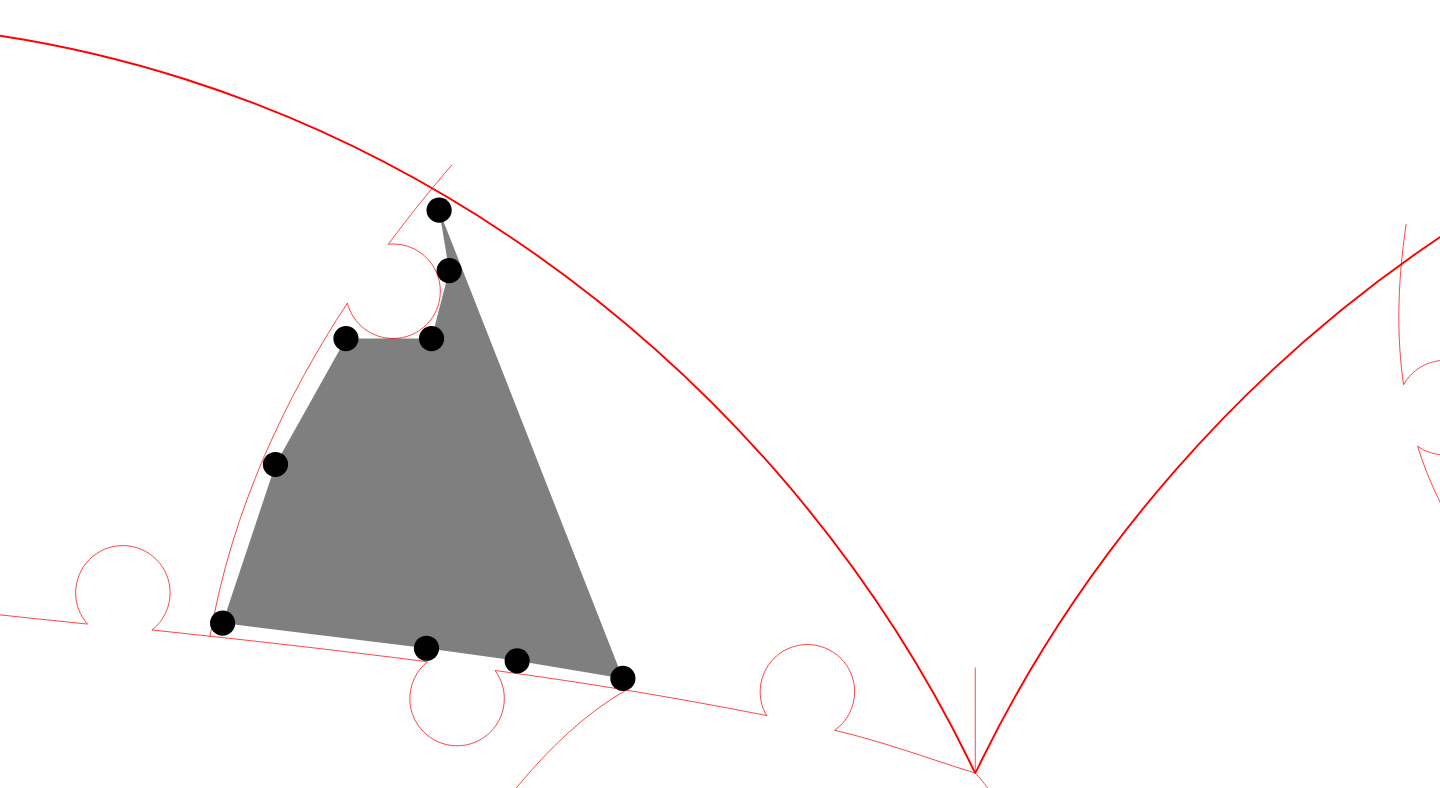 click 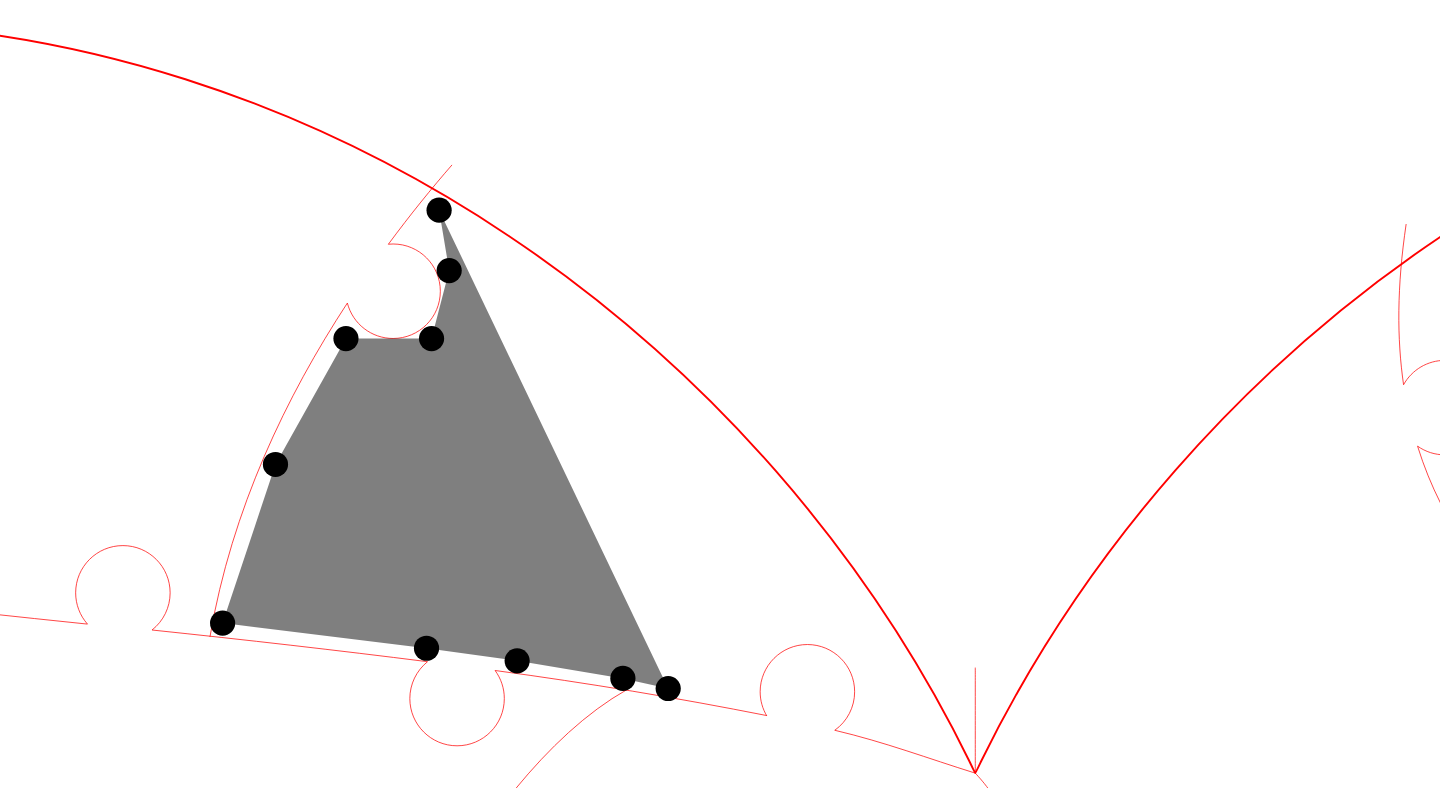 click 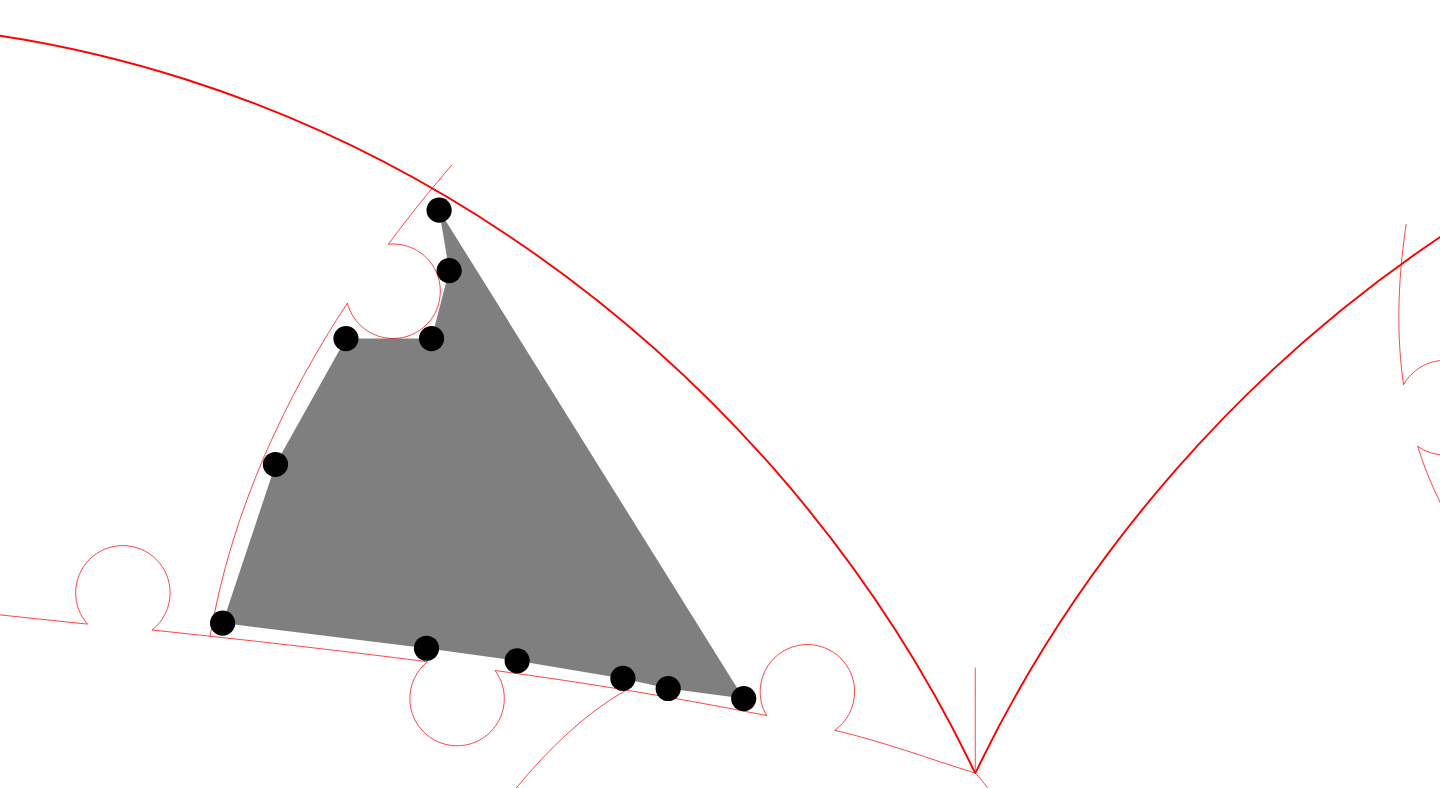 click 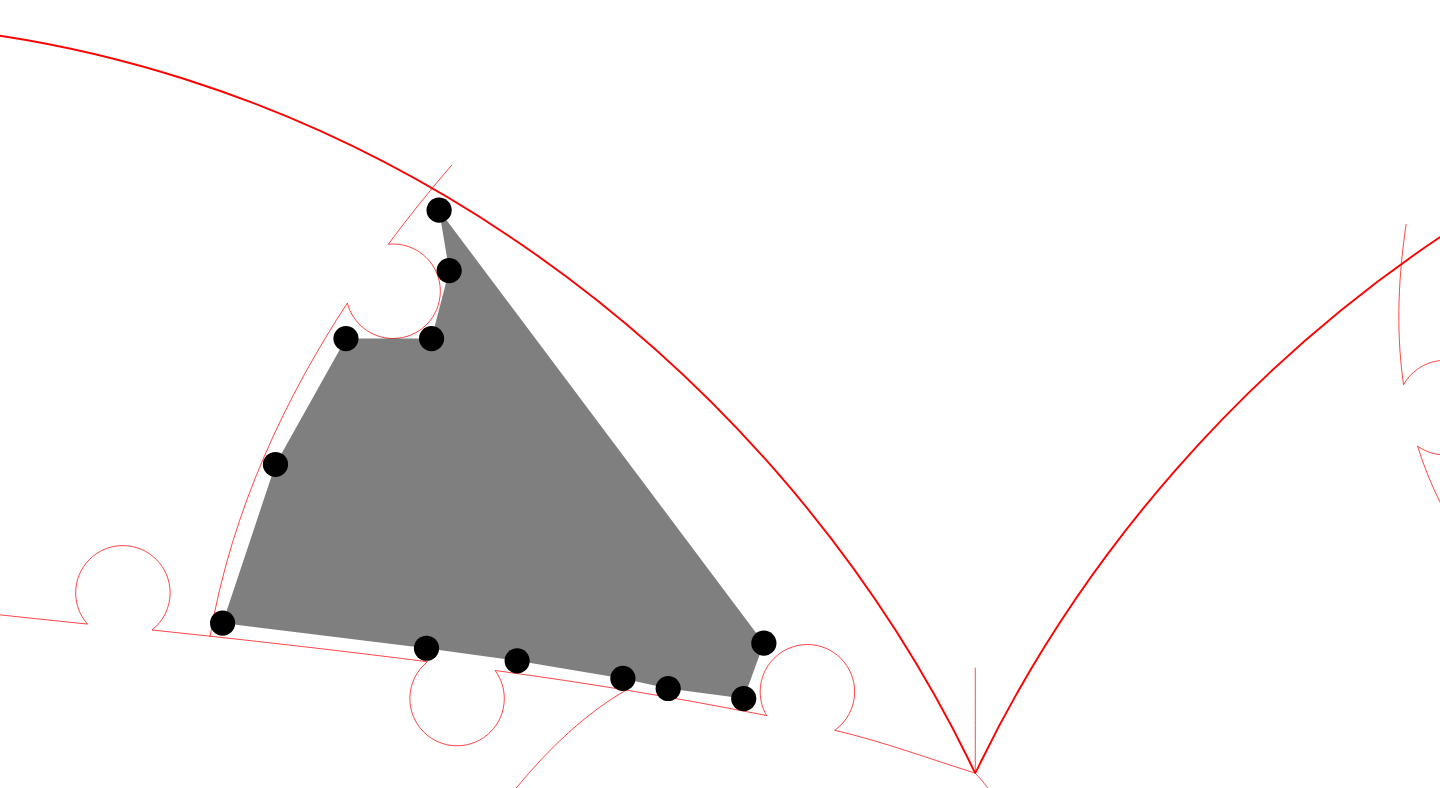 click 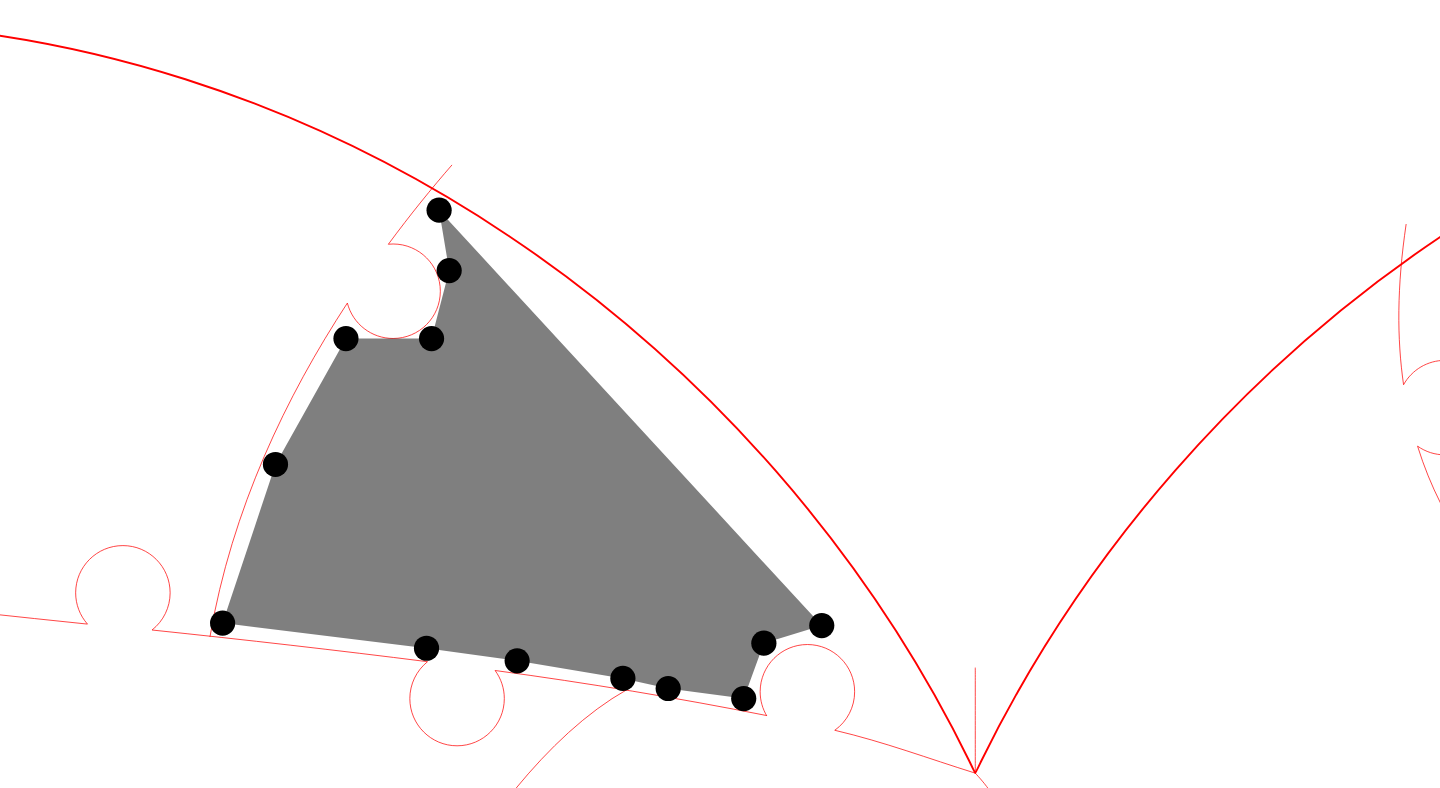 click 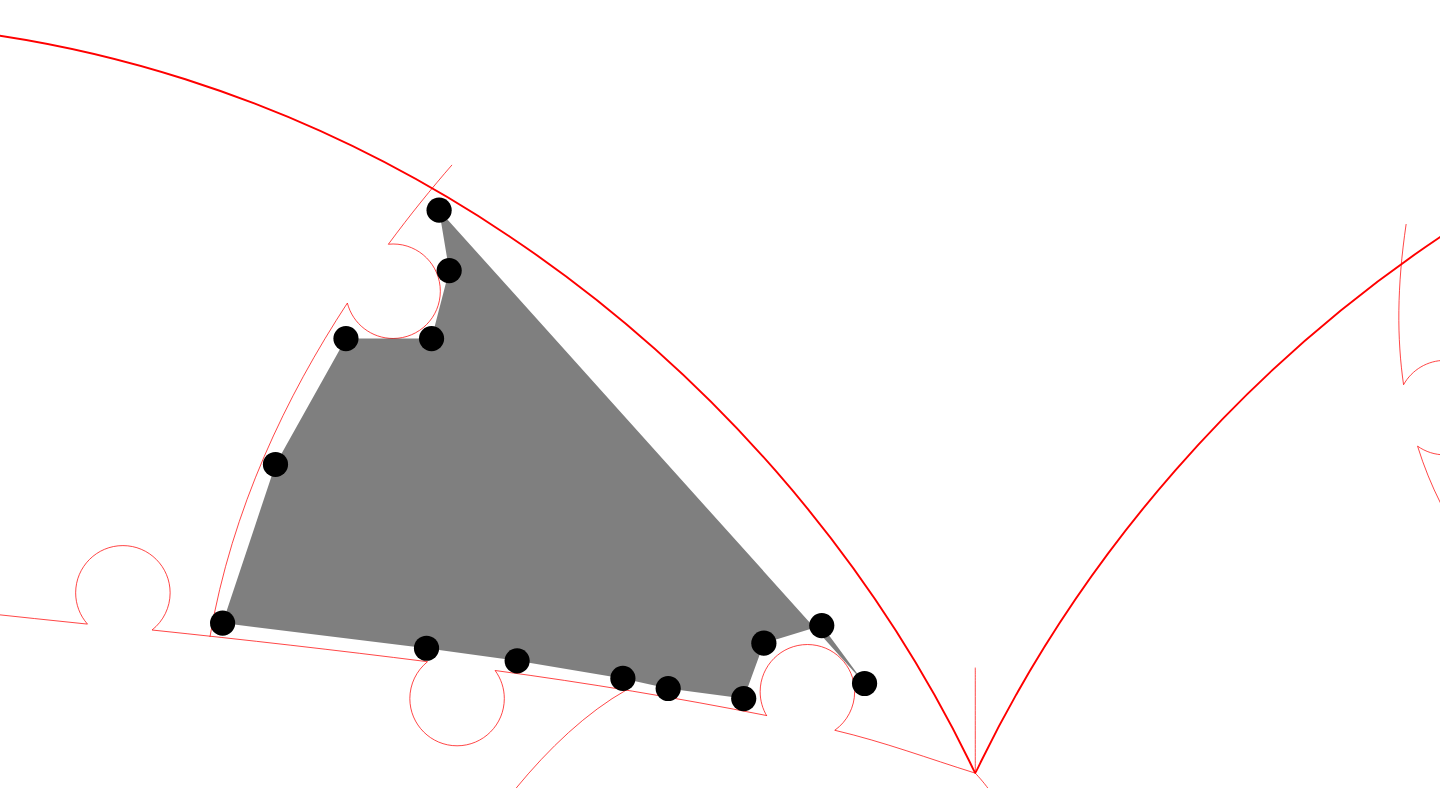 click 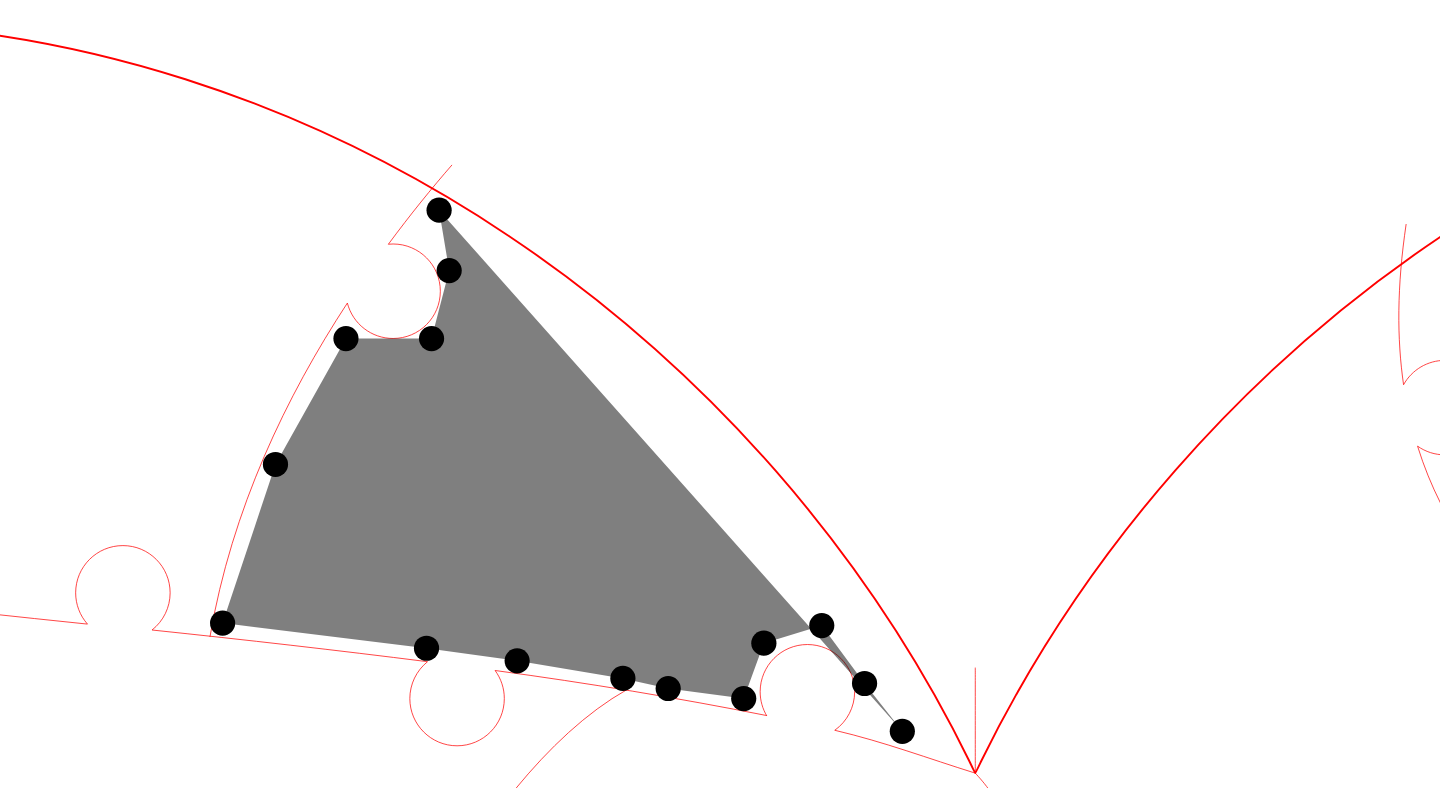 click 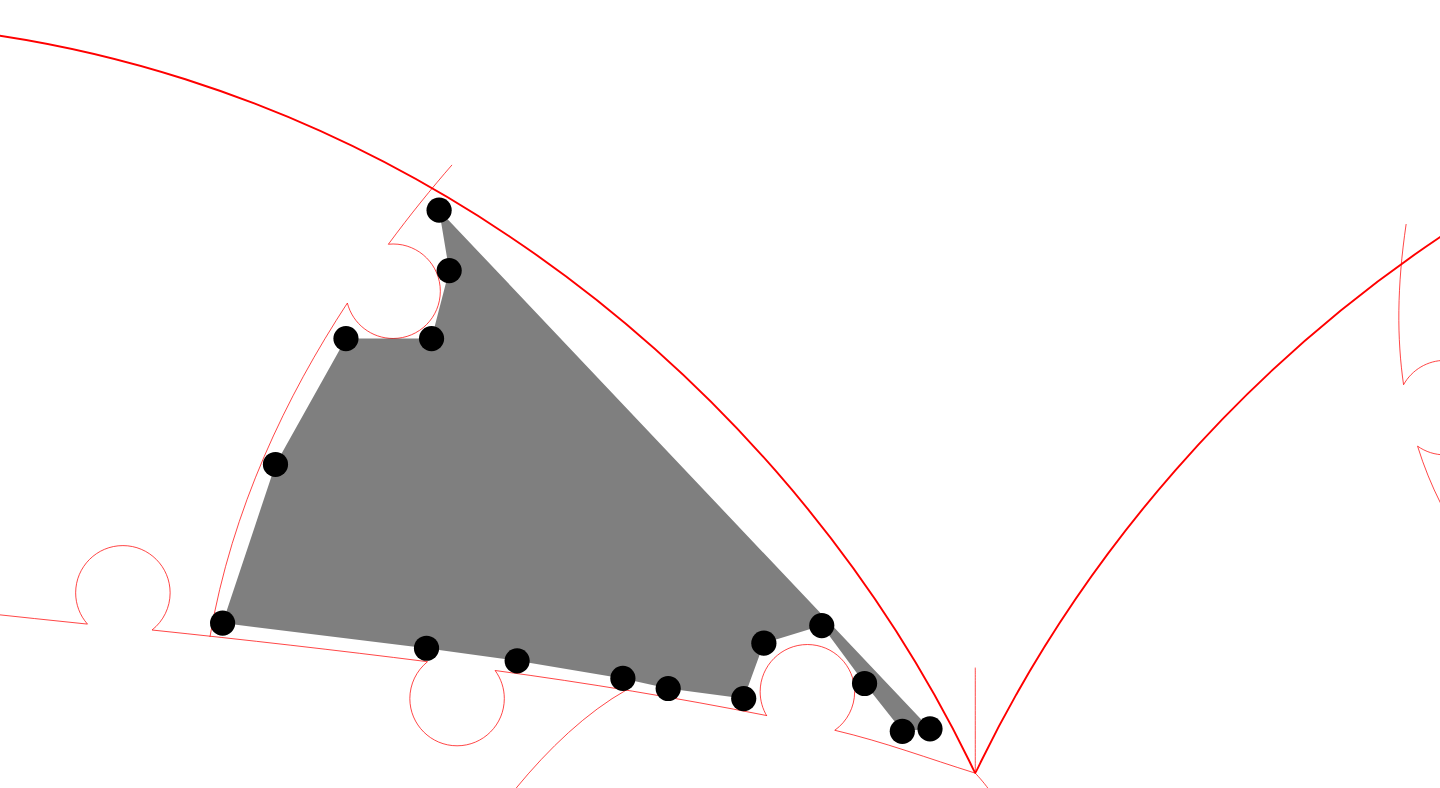 click 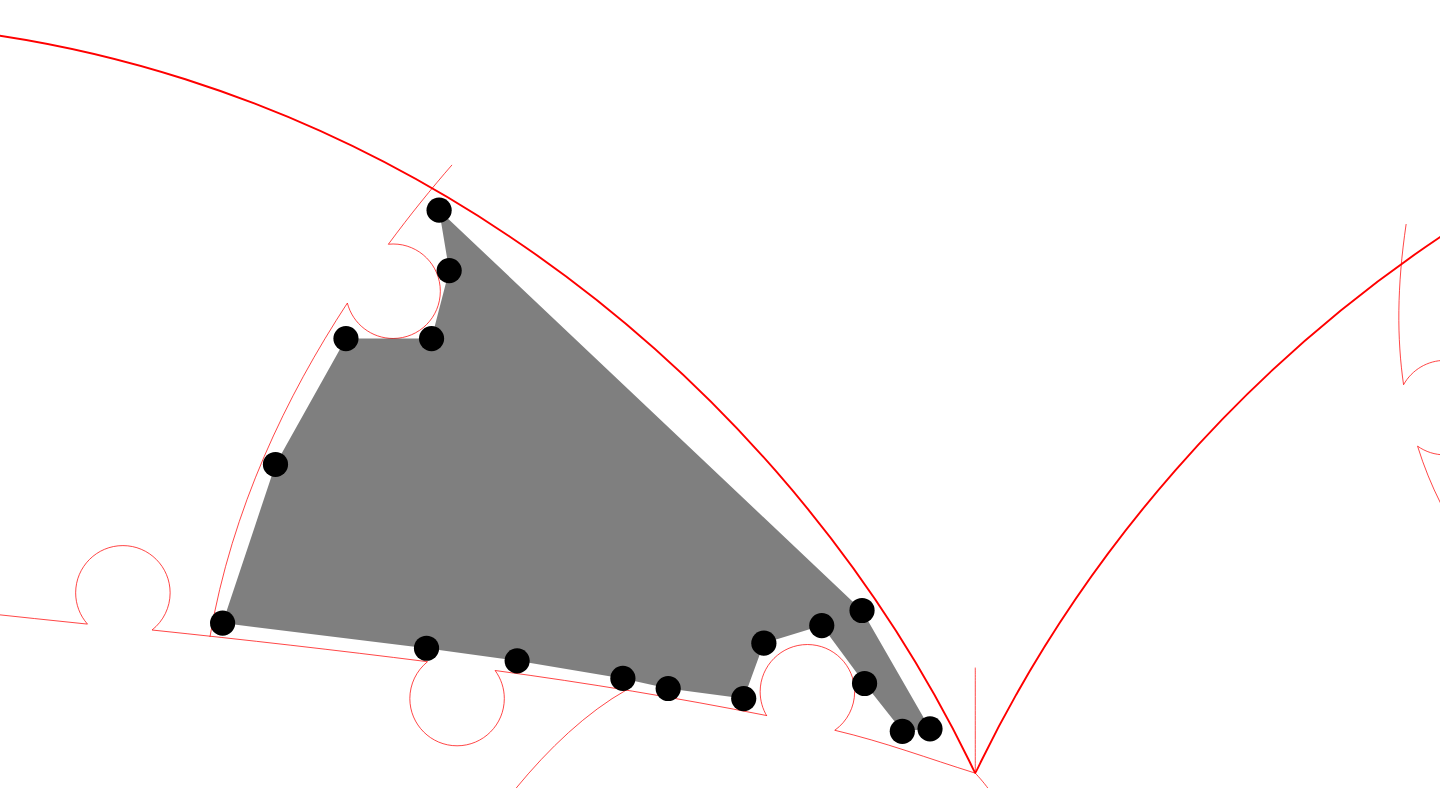 click 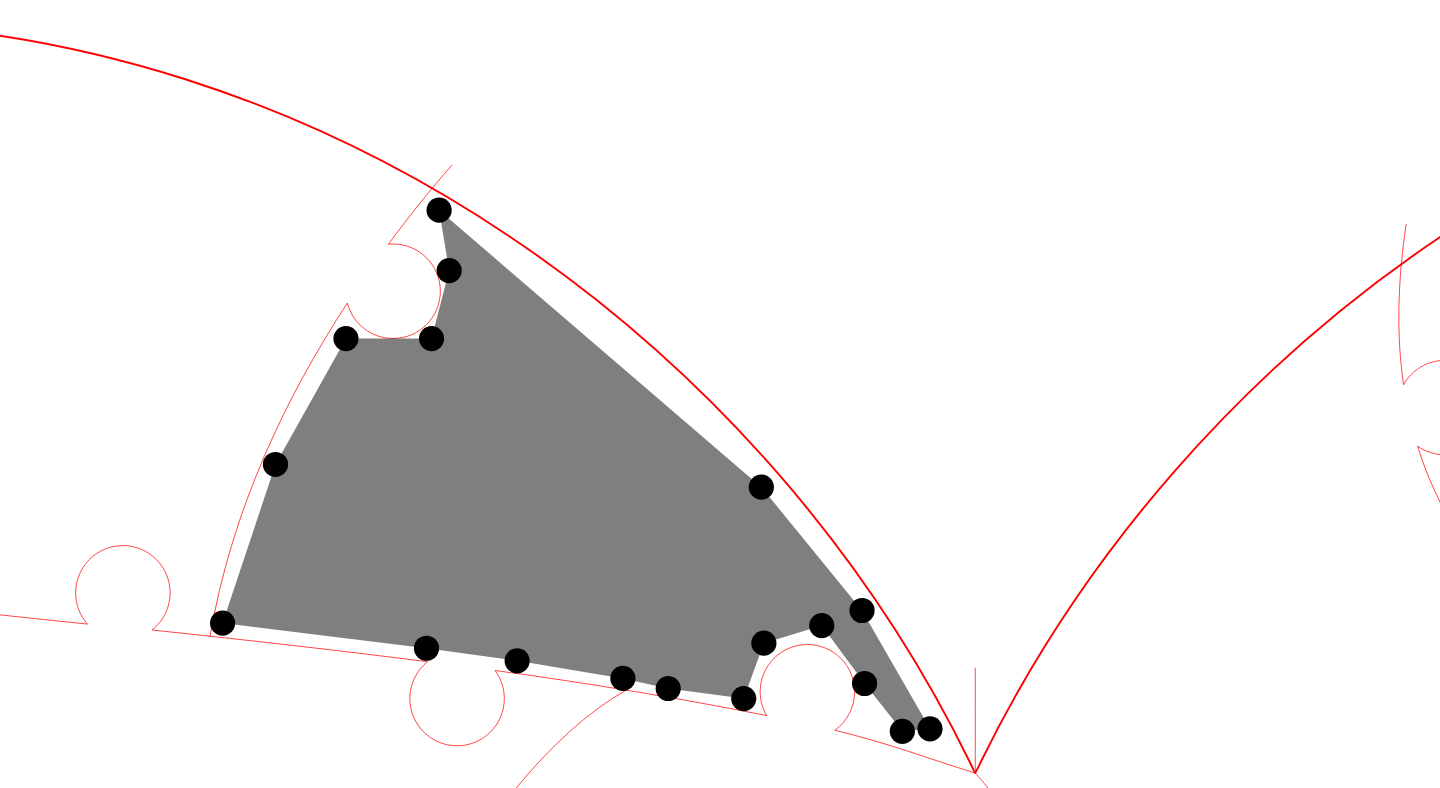 click 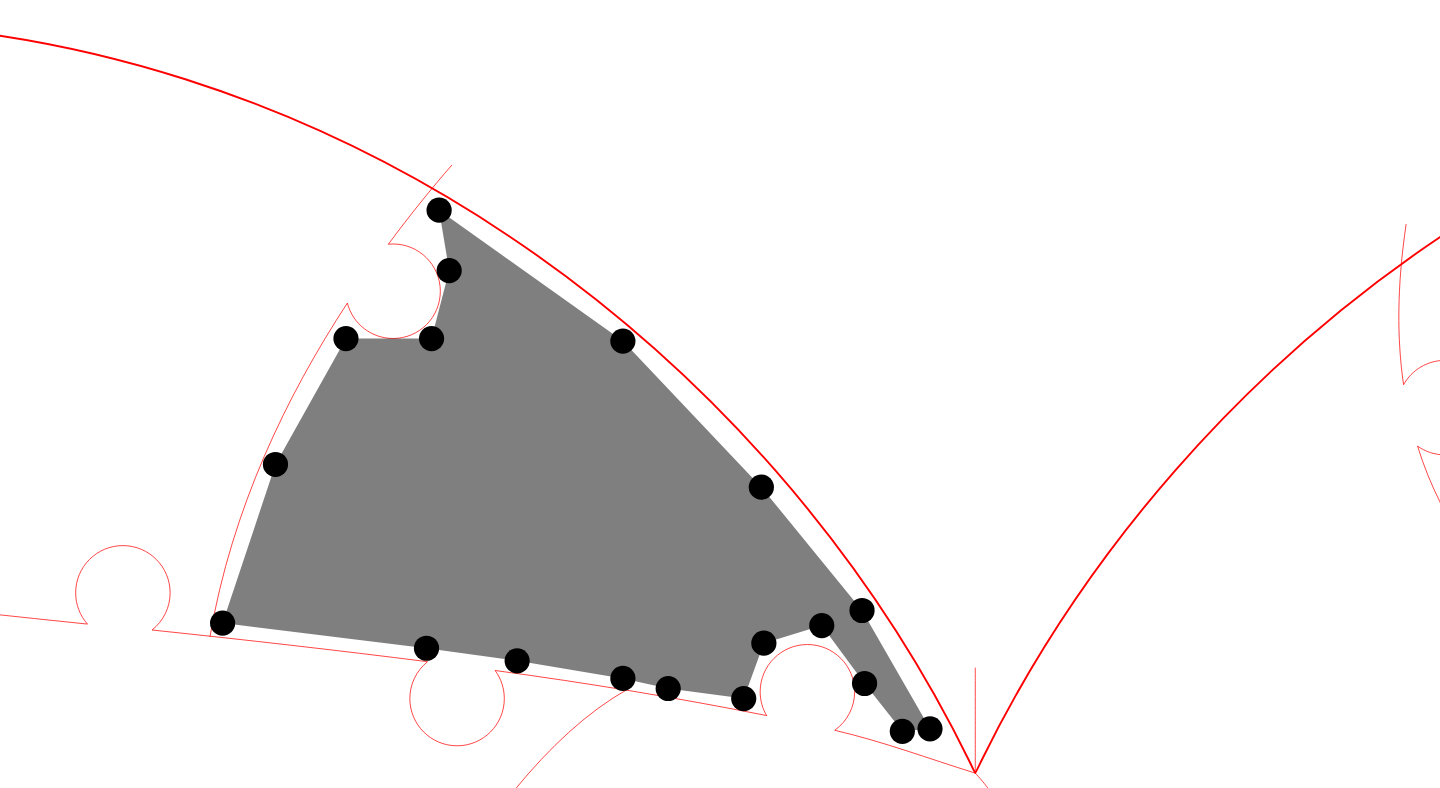 click 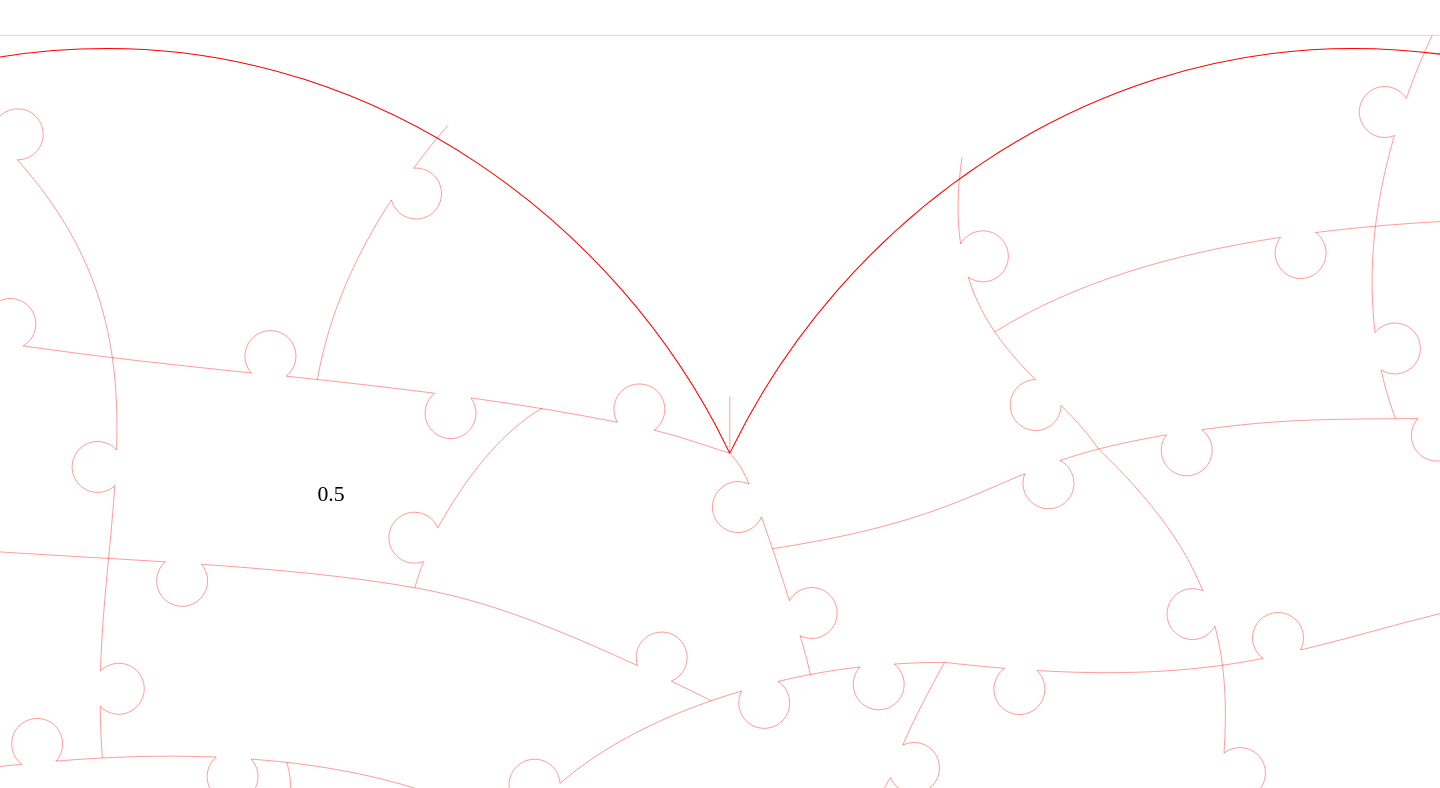 click 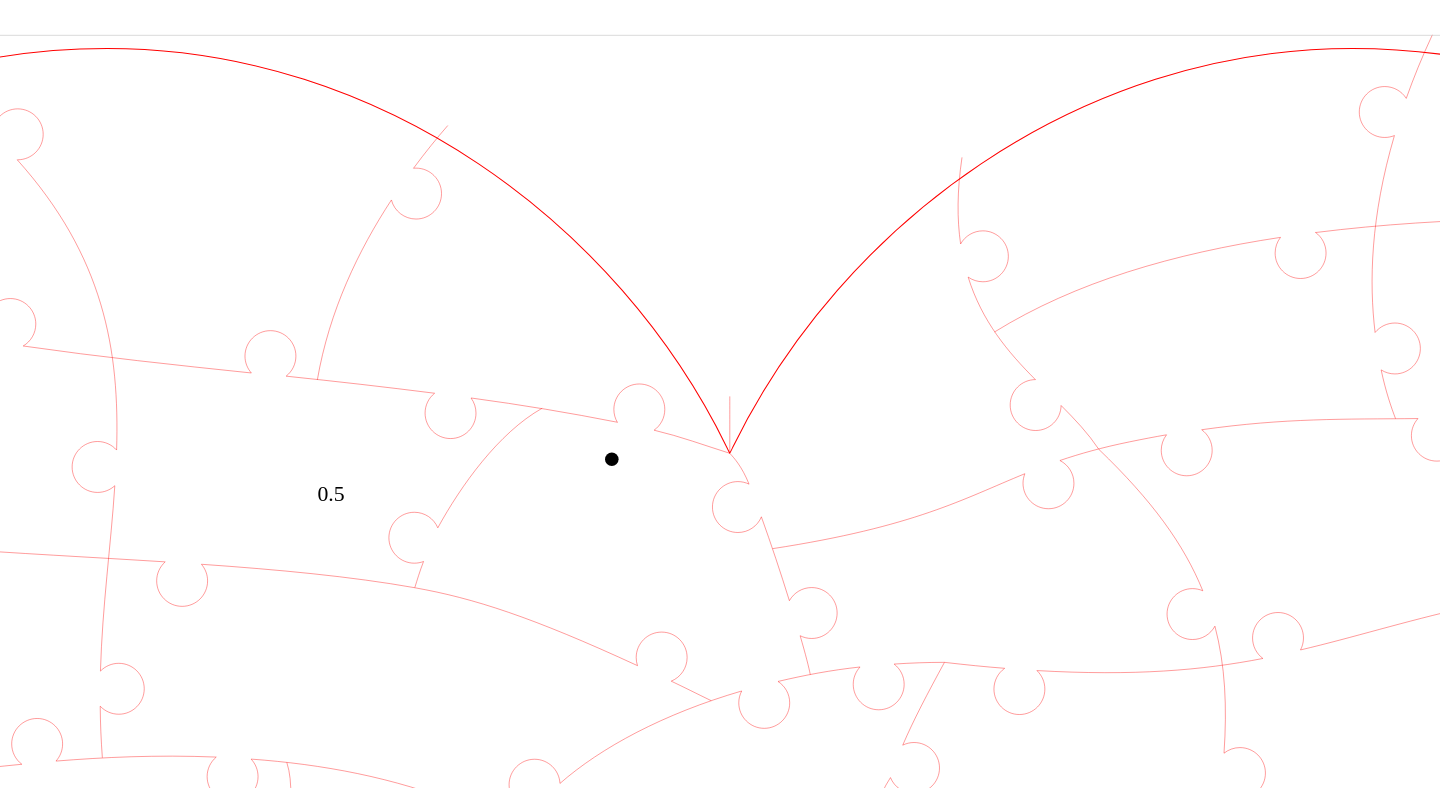 click 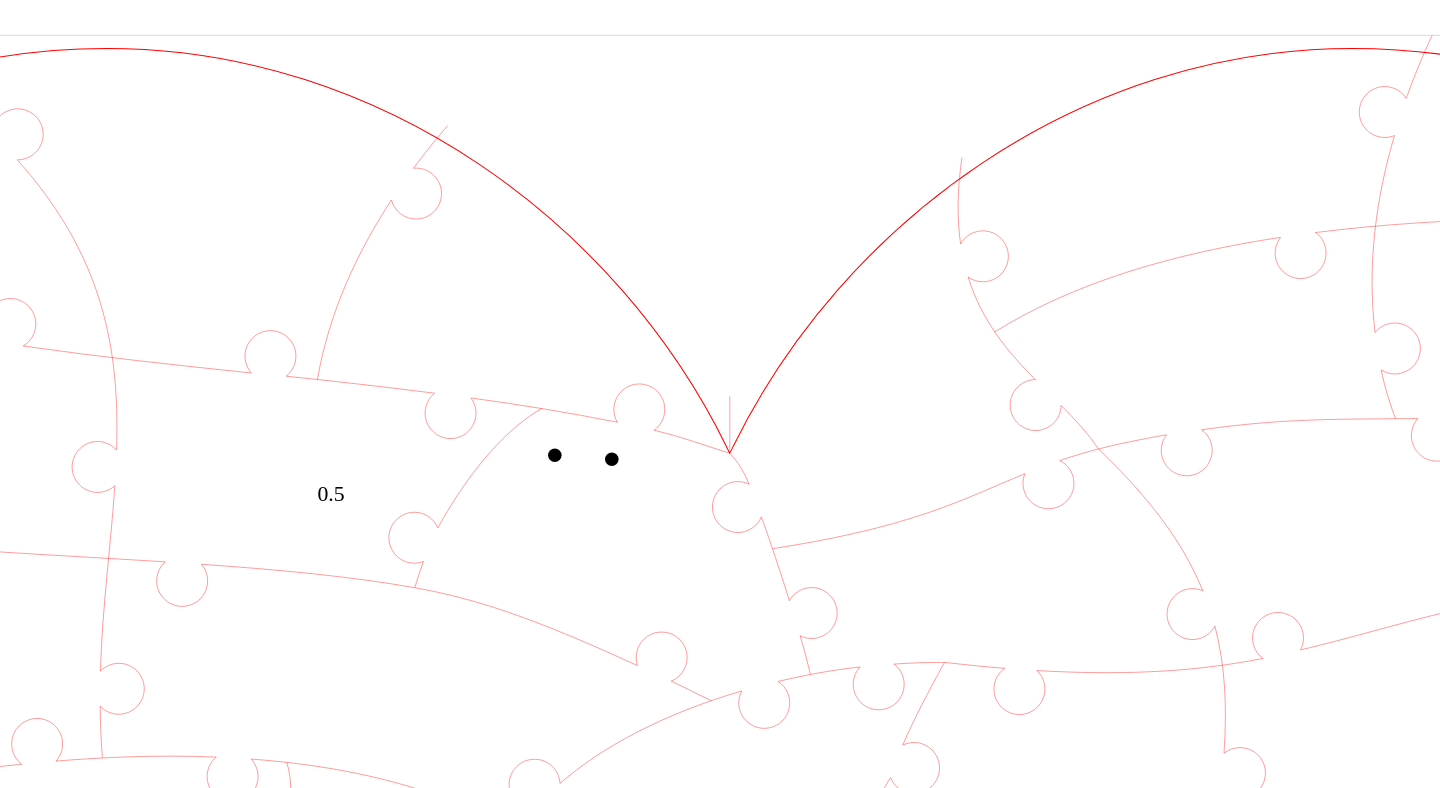 click 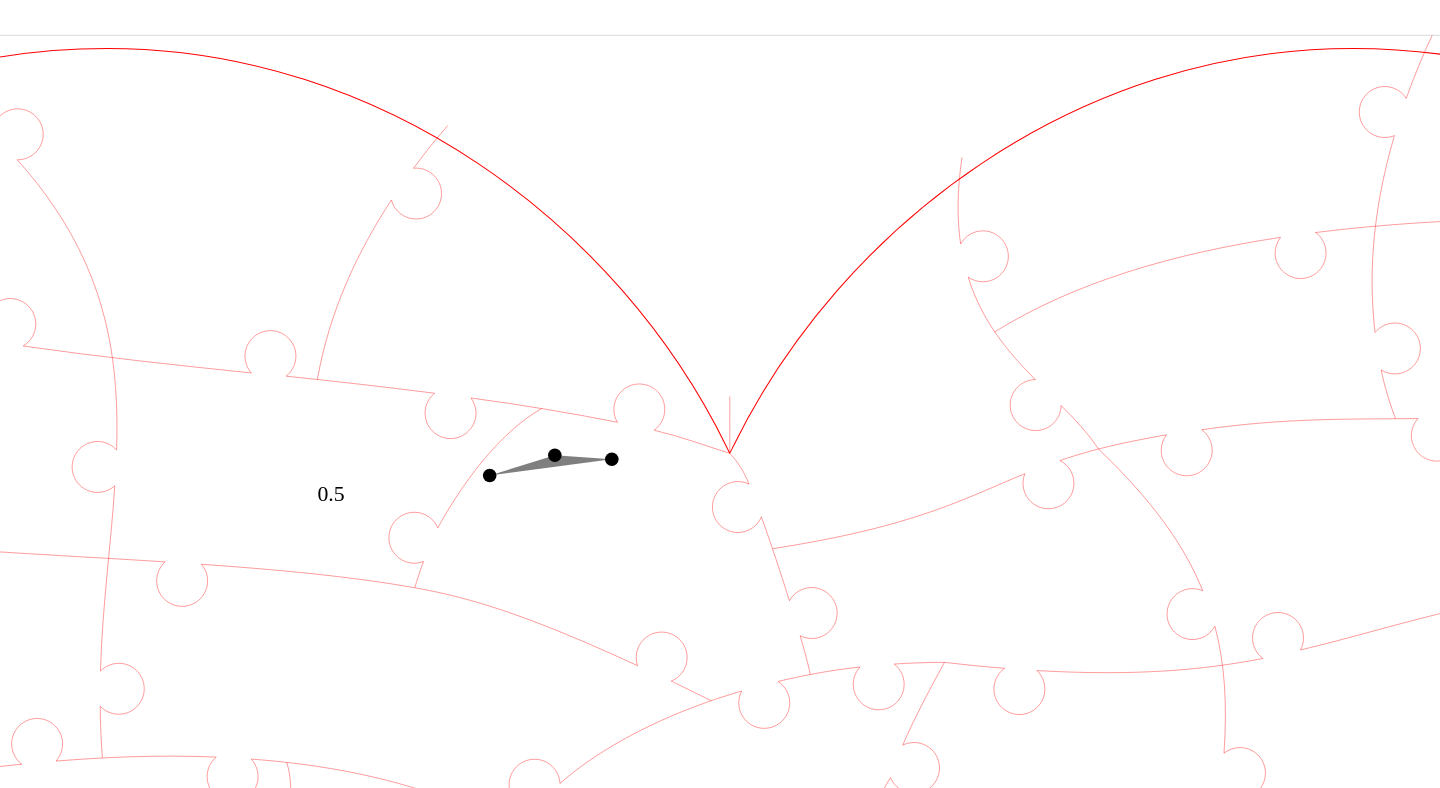 click 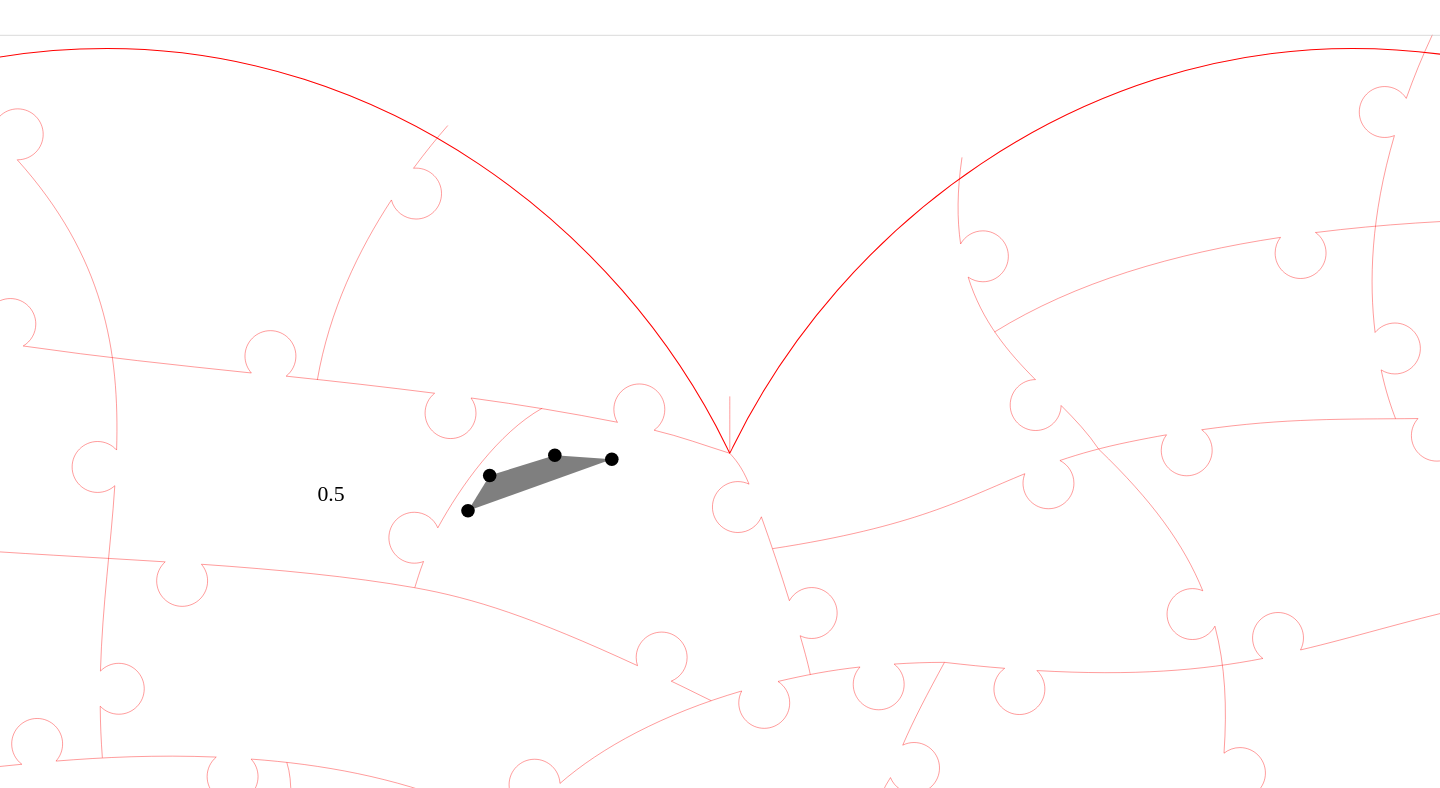 click 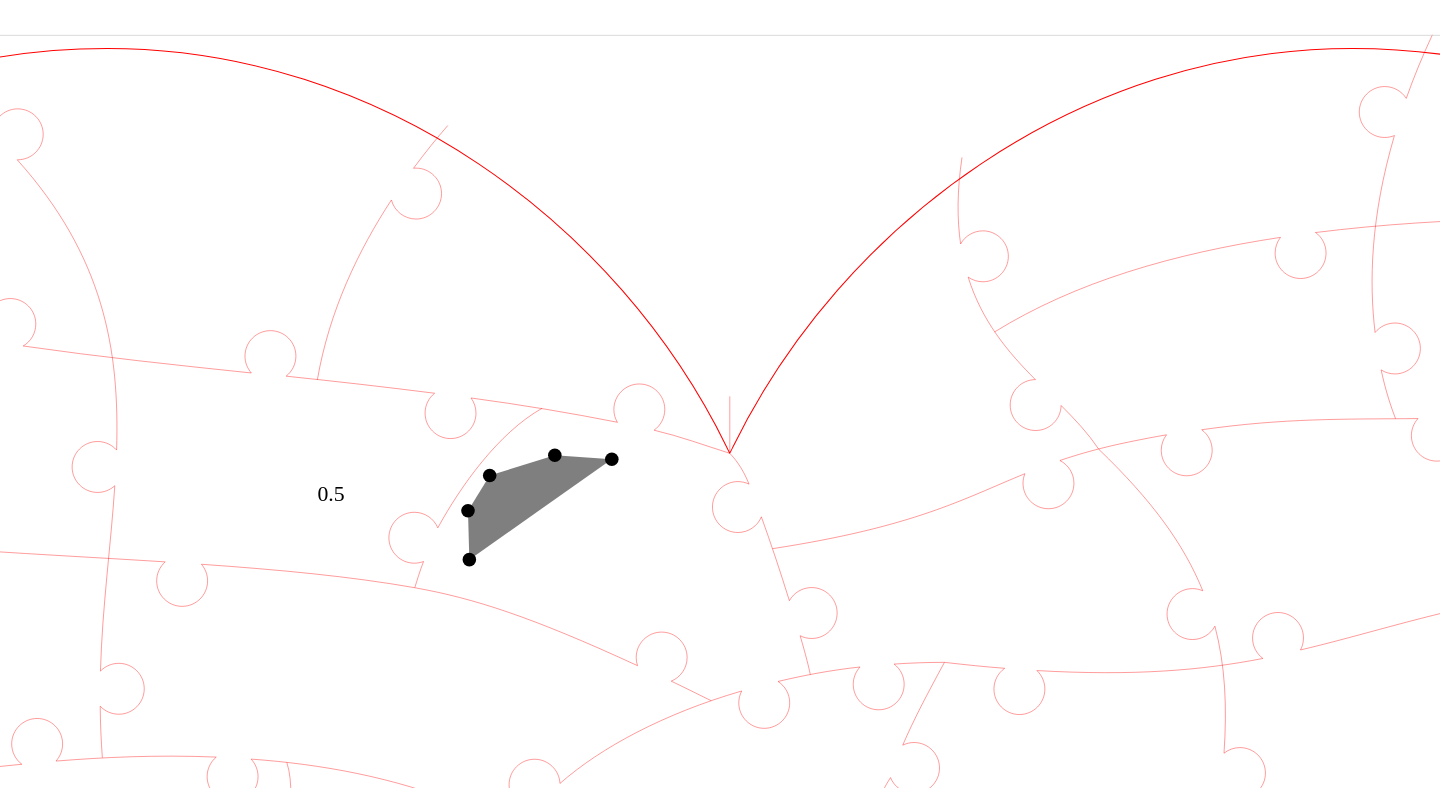 click 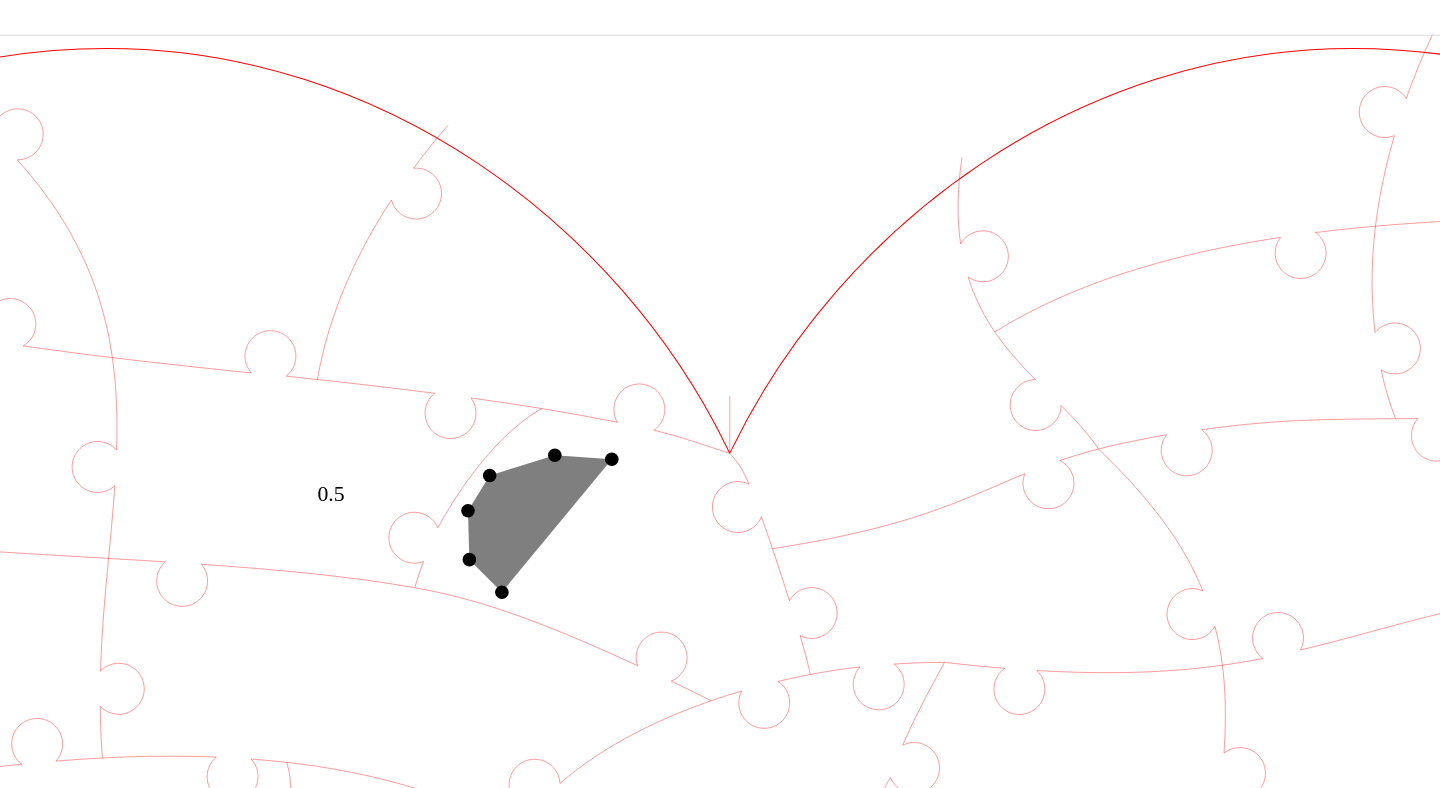 click 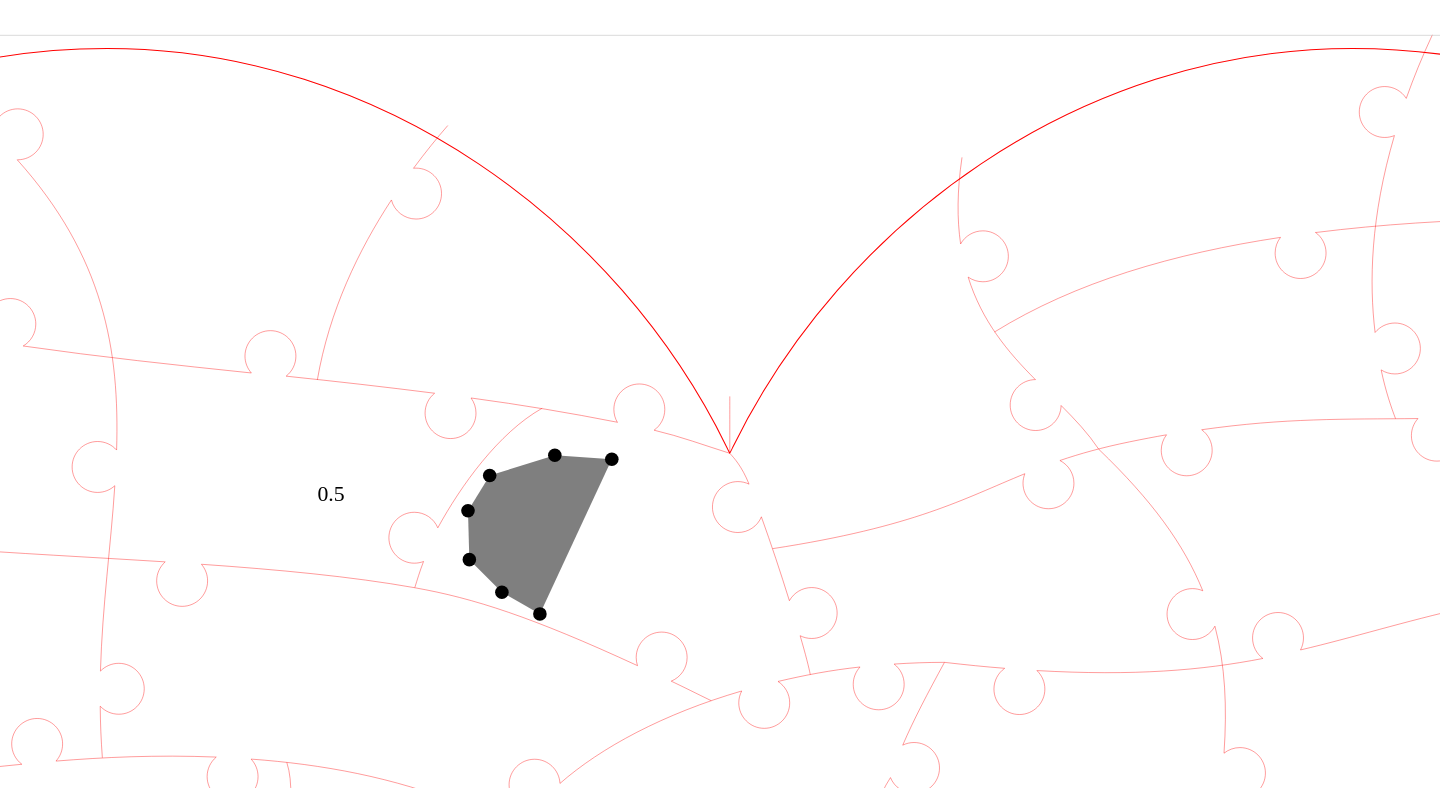 click 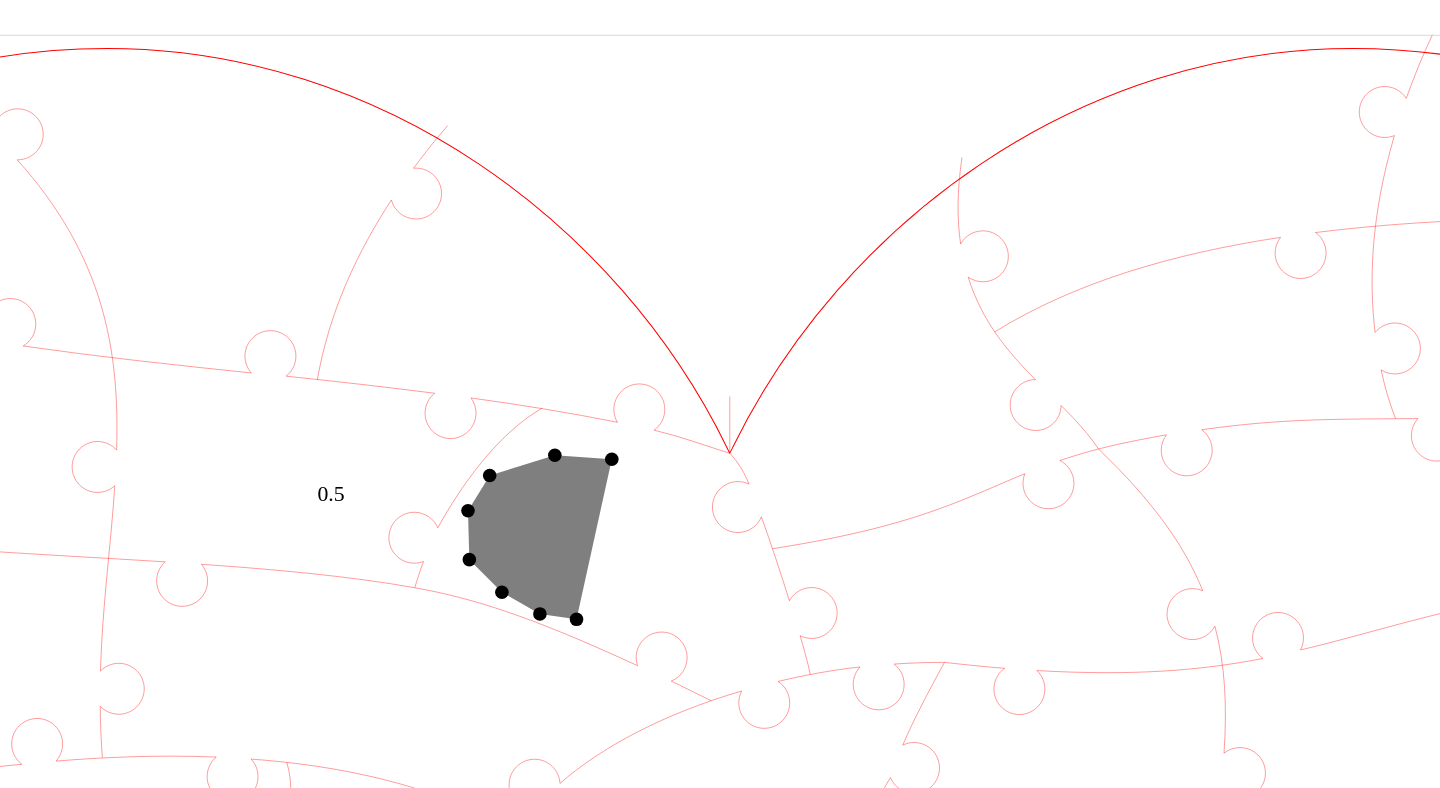 click 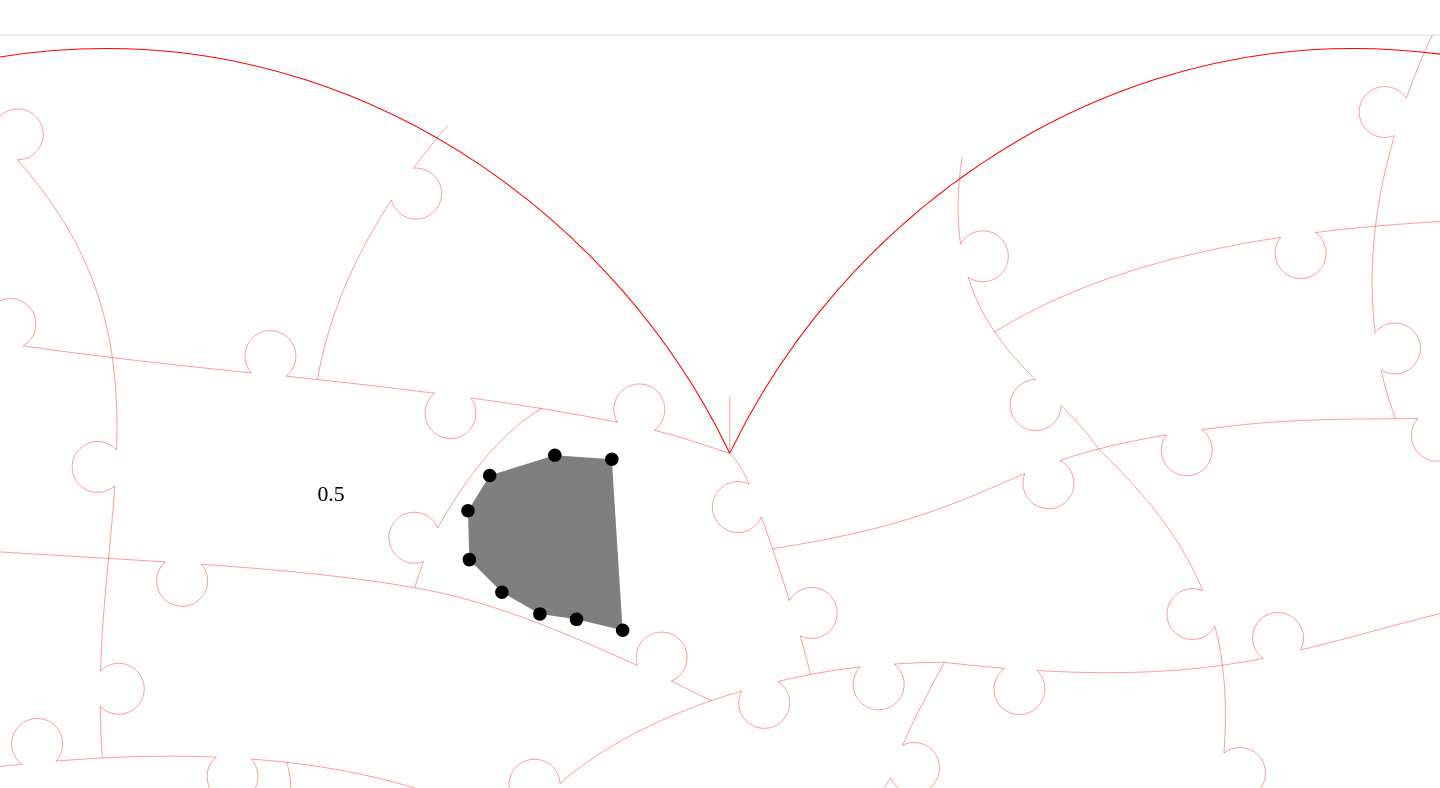 click 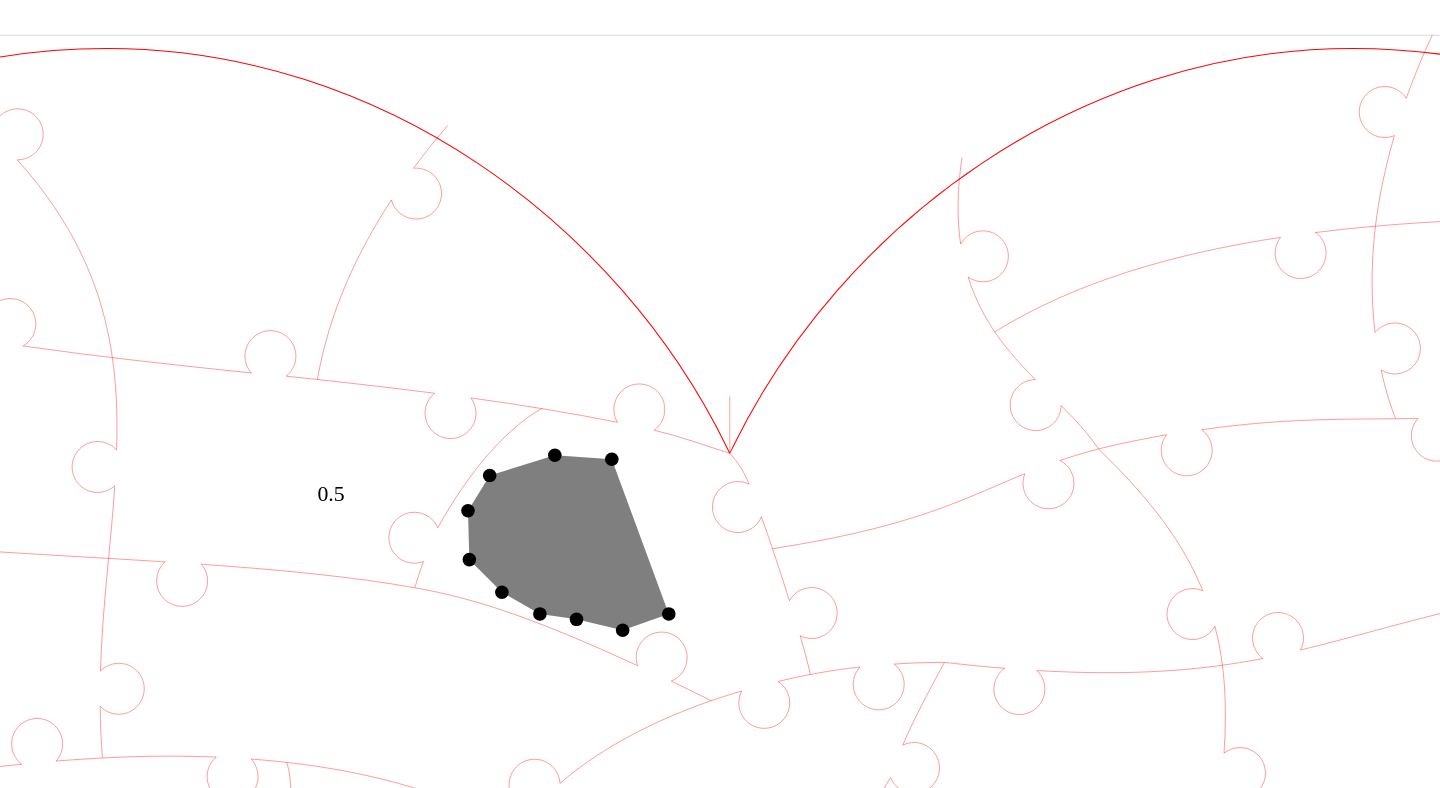 click 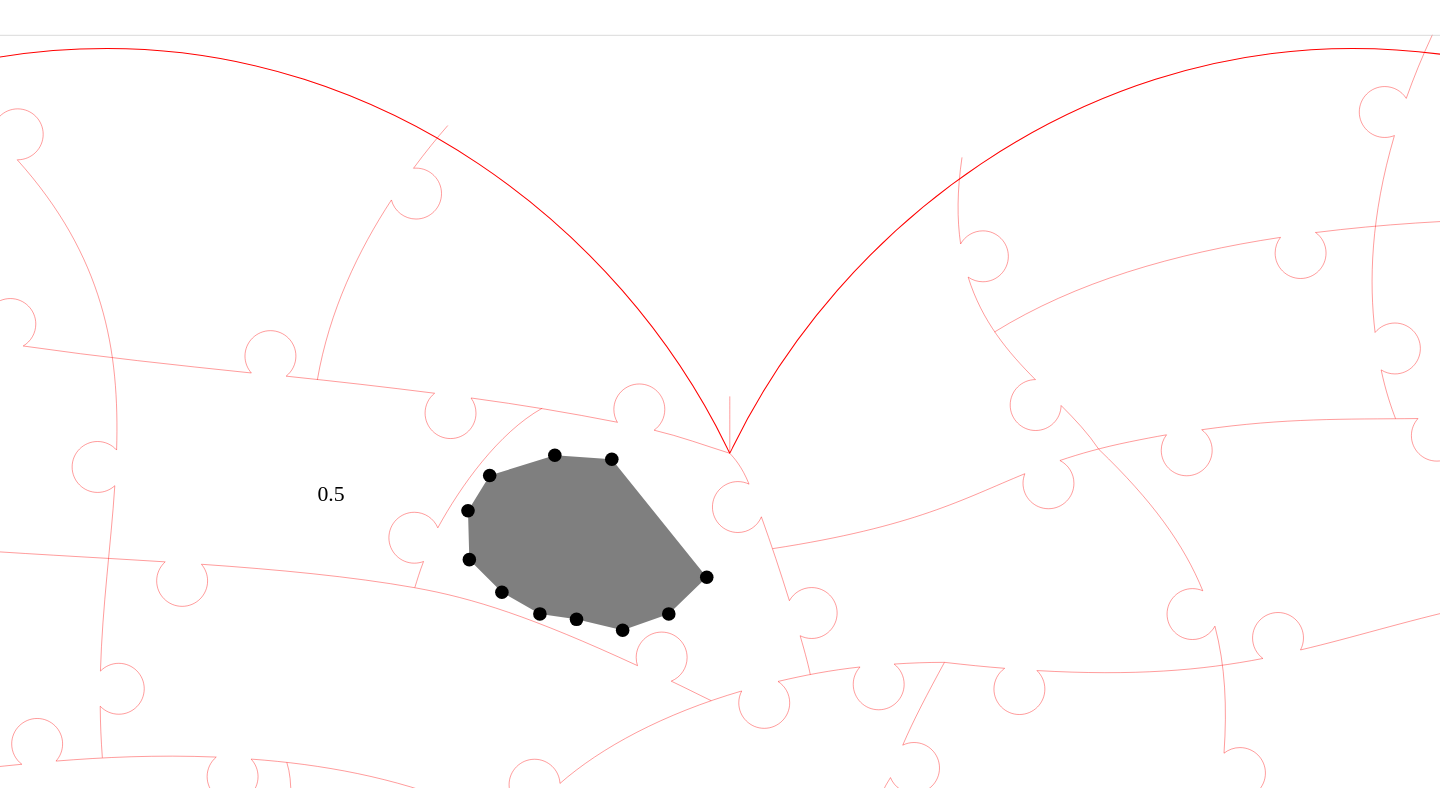 click 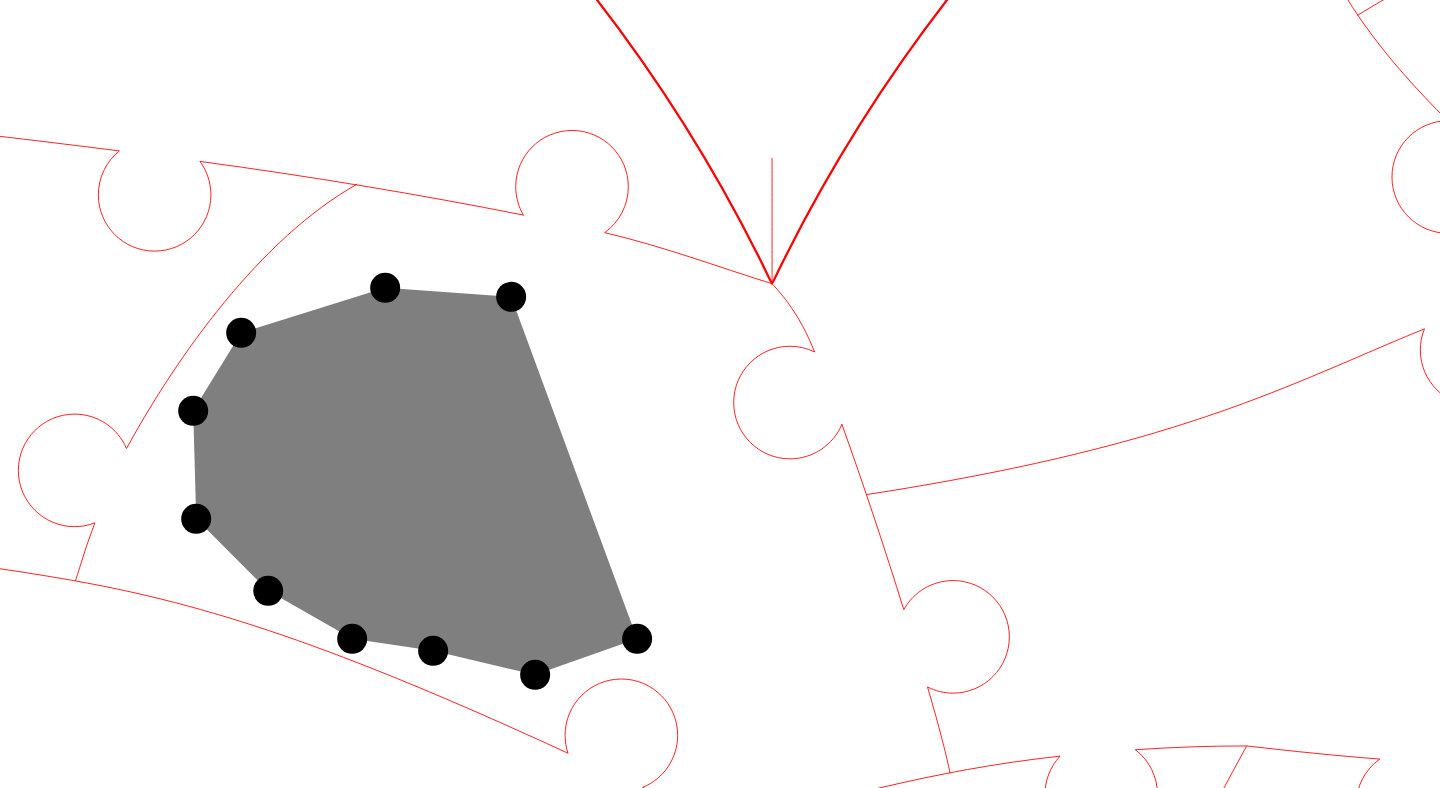 click 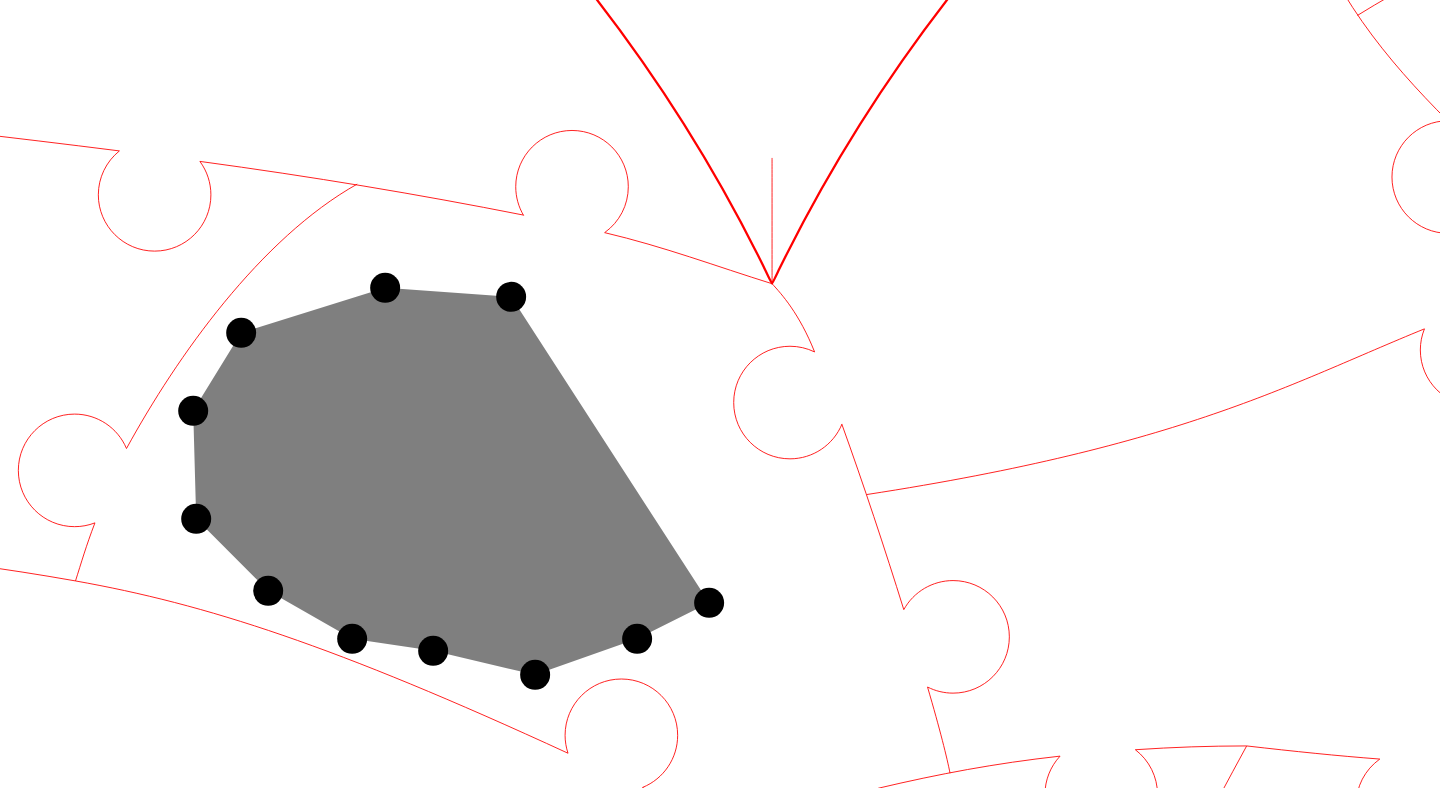 click 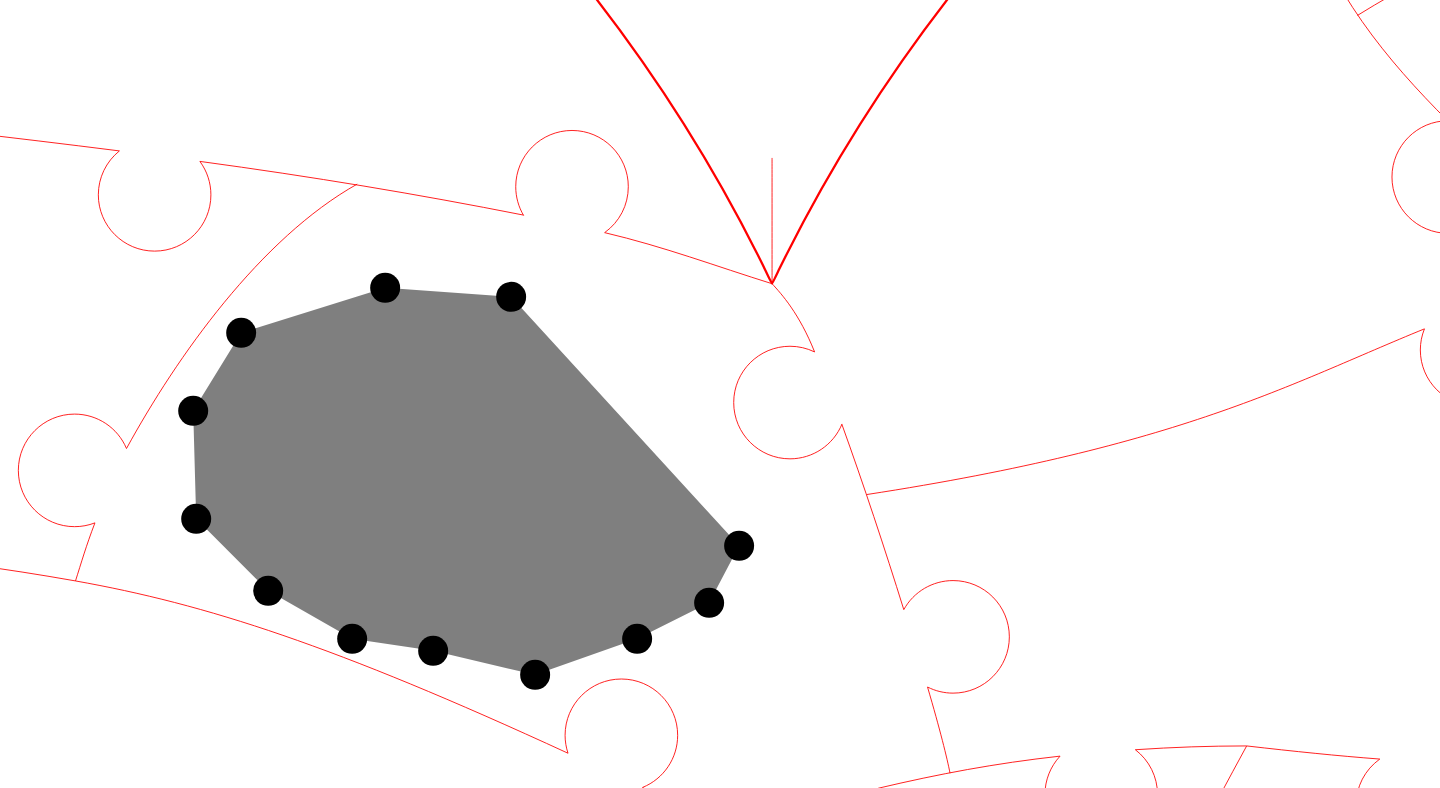 click 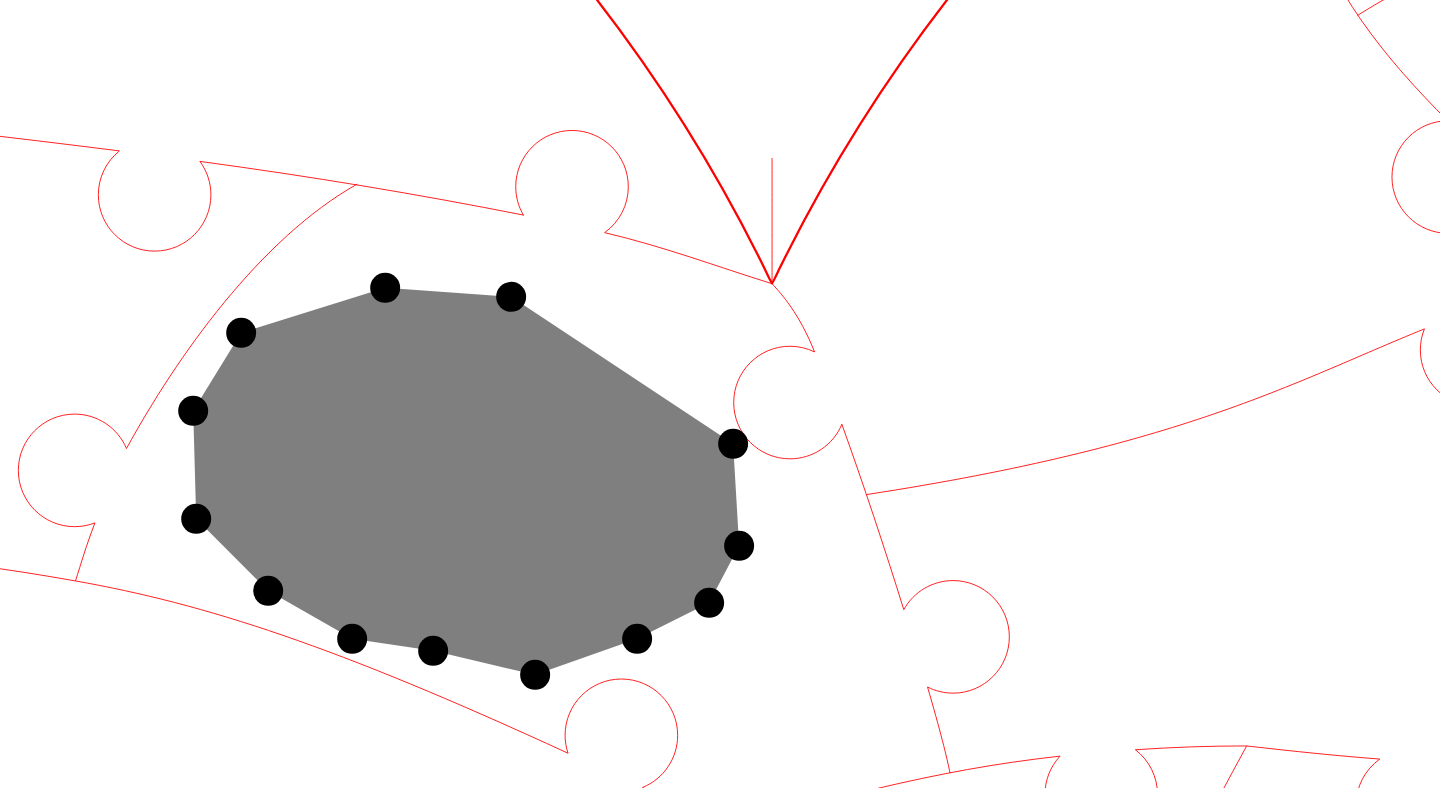 click 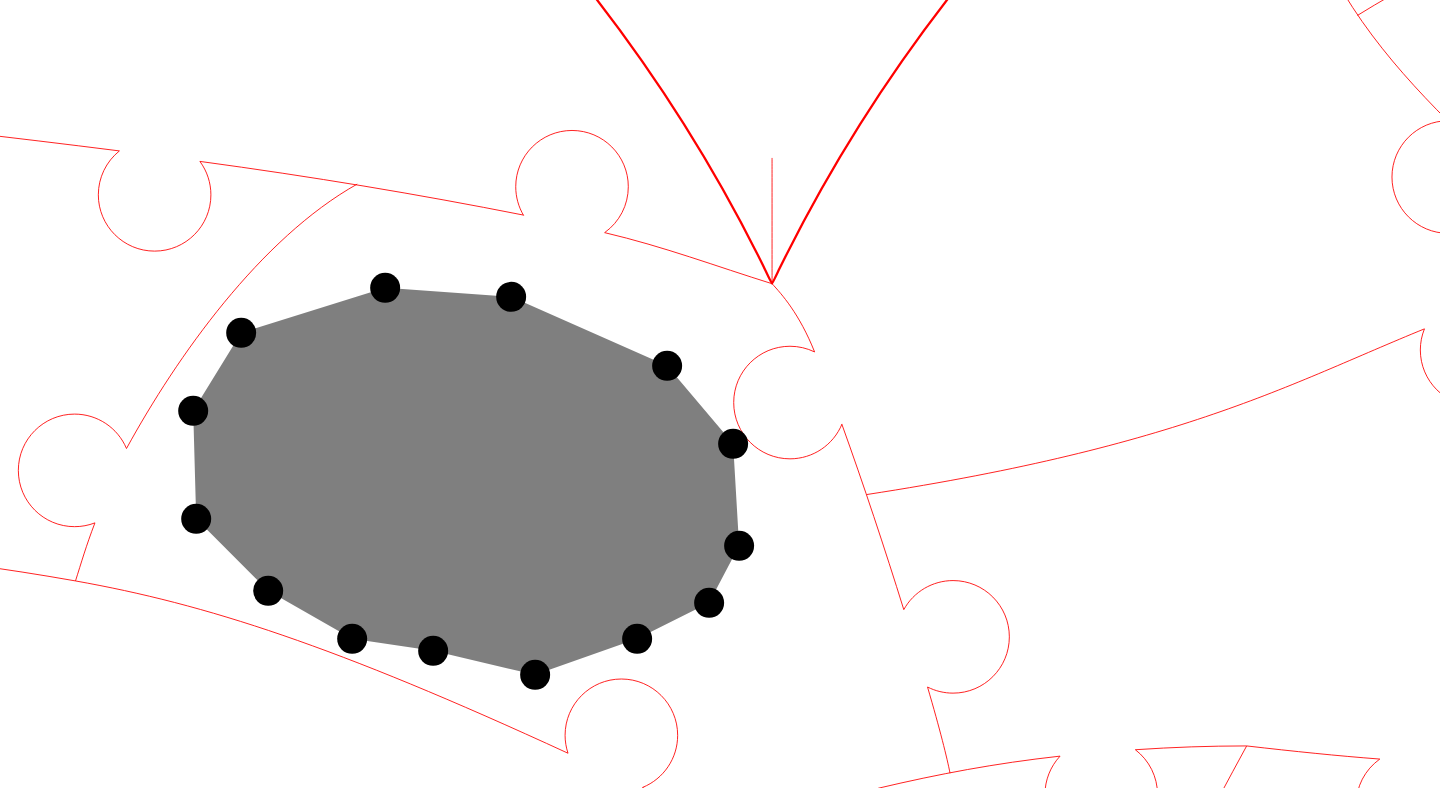 click 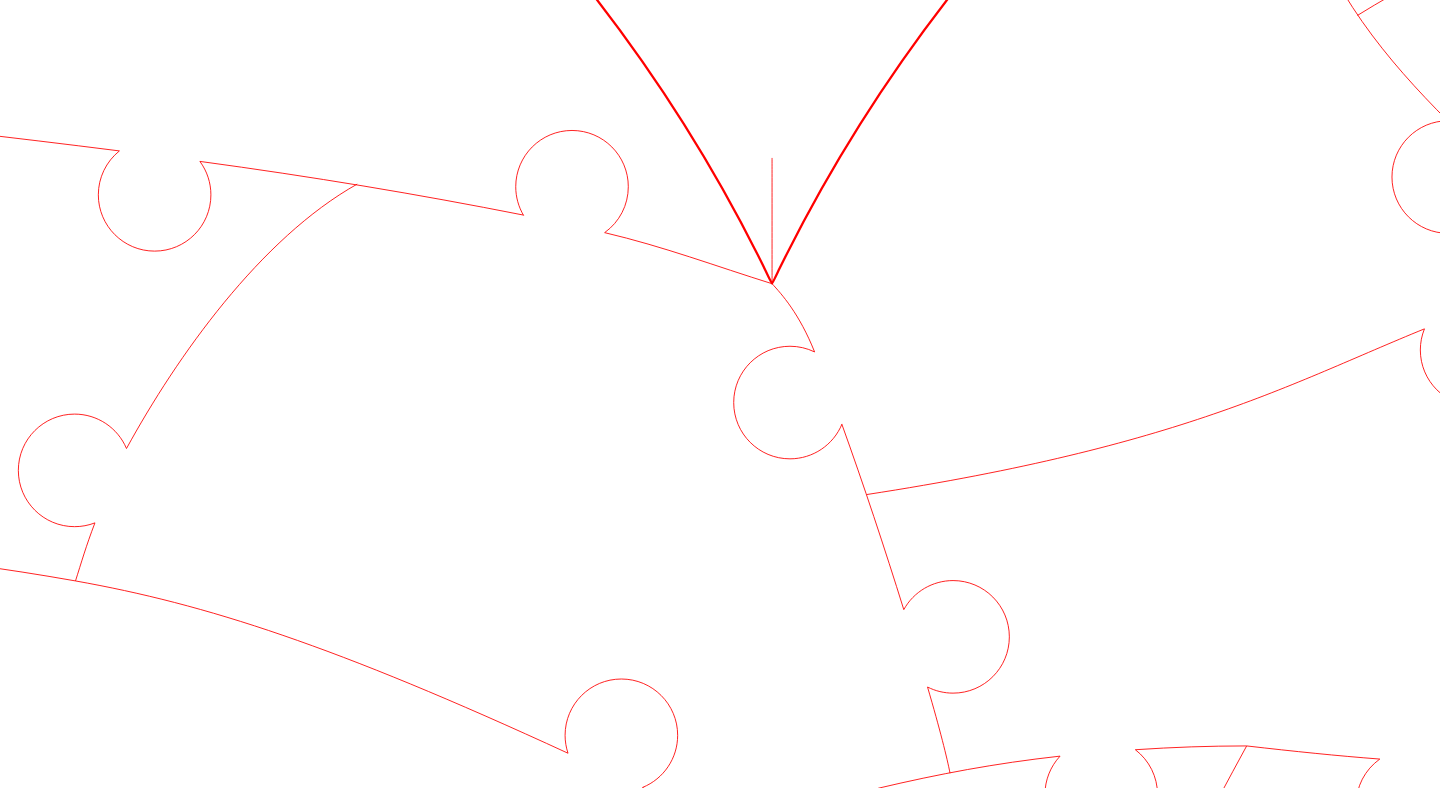 click 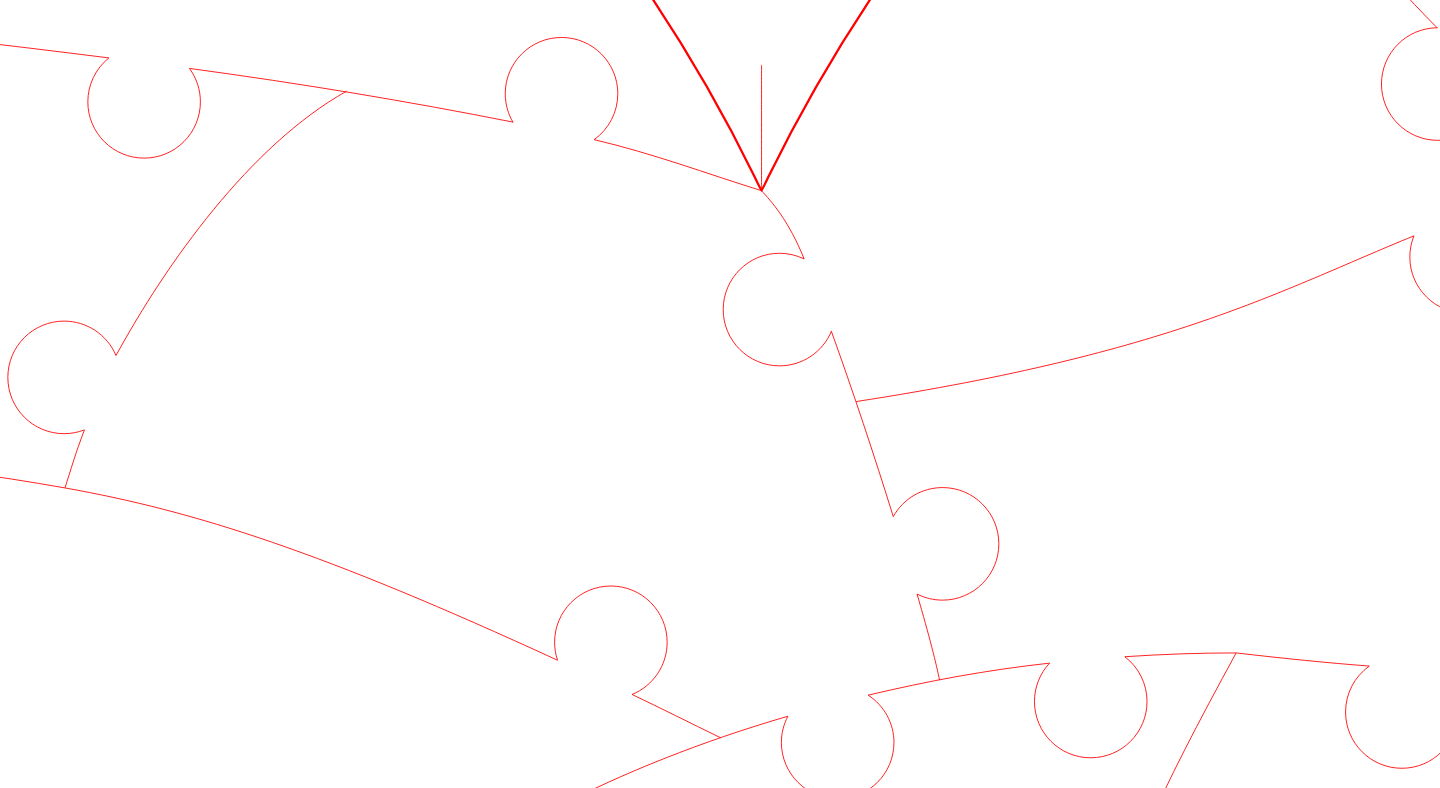 click 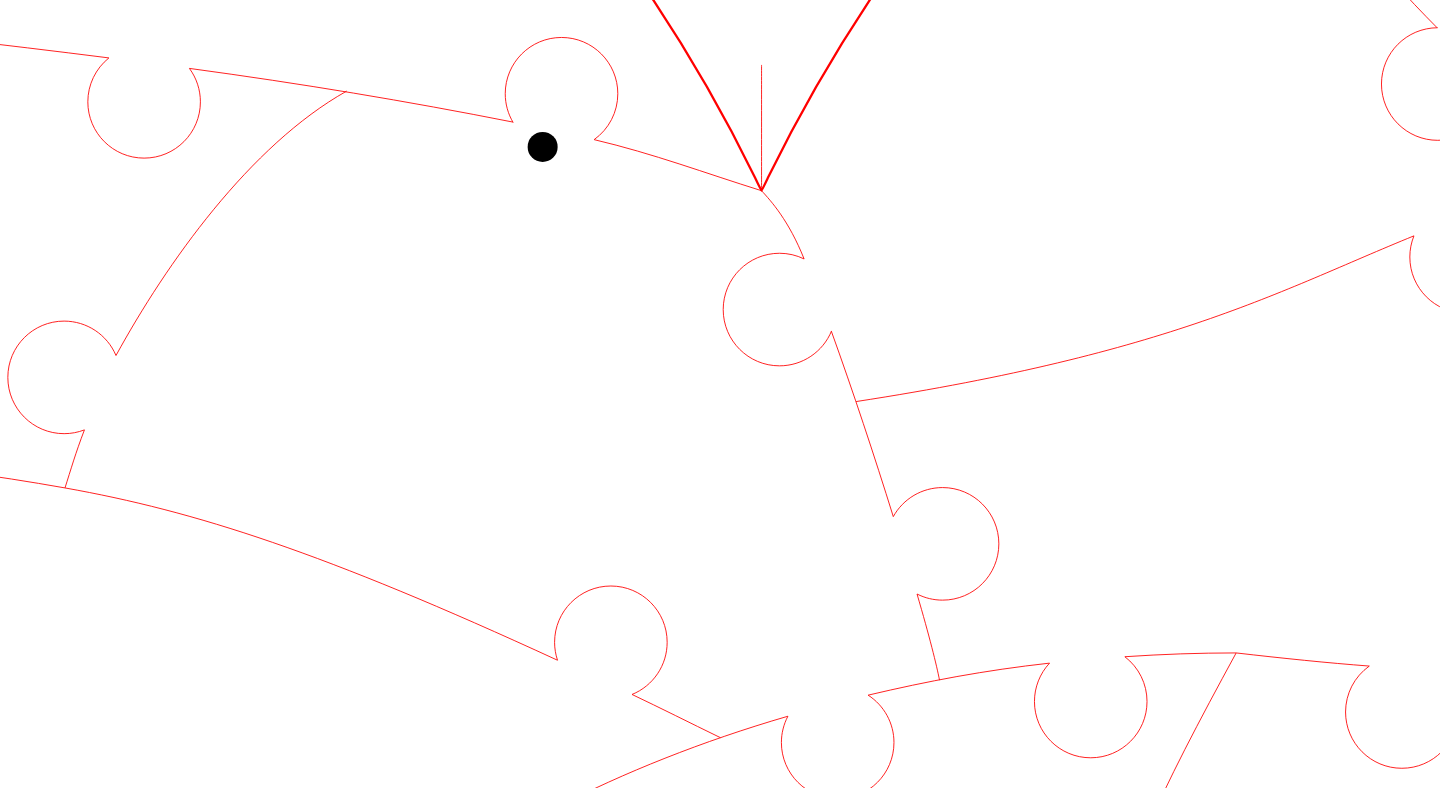 click 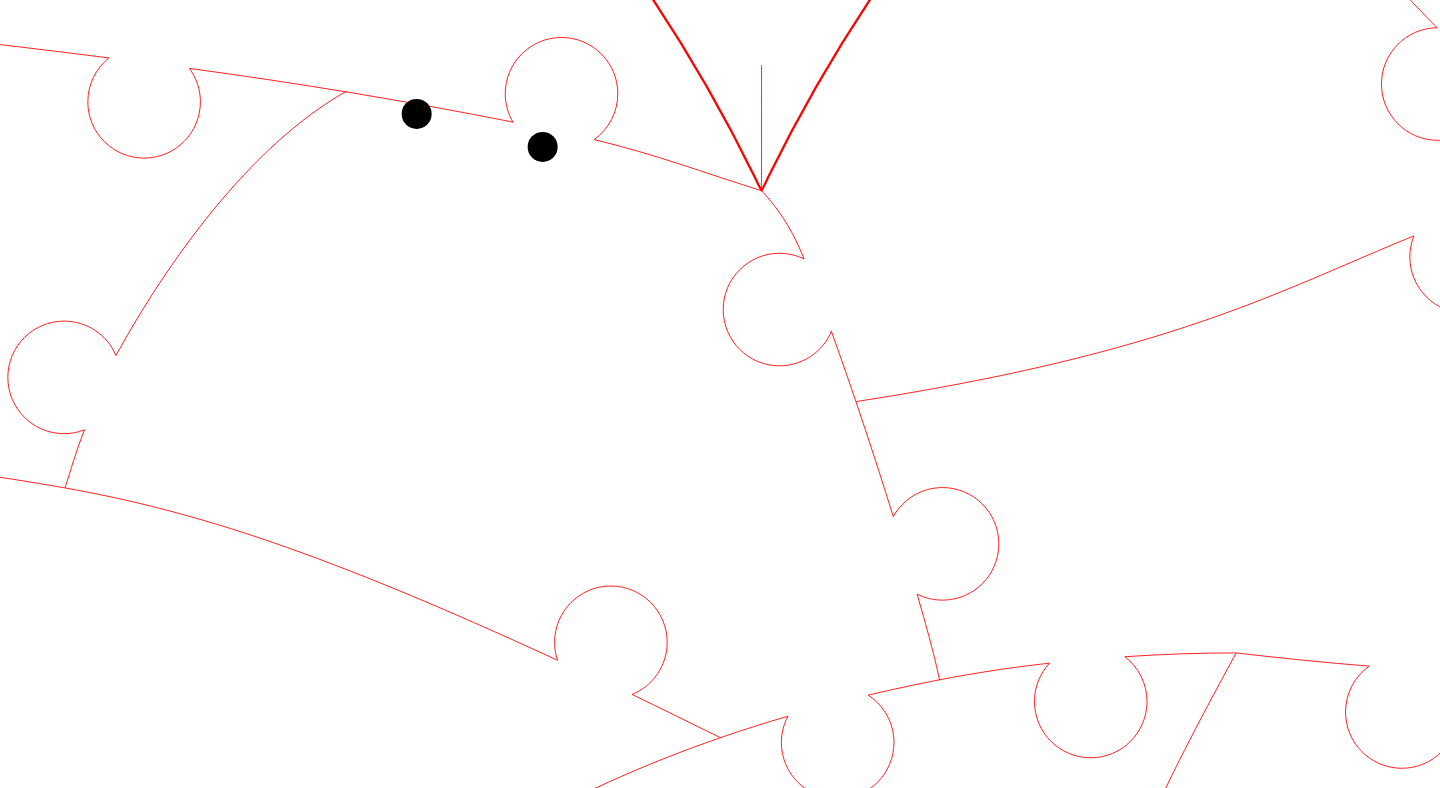 click 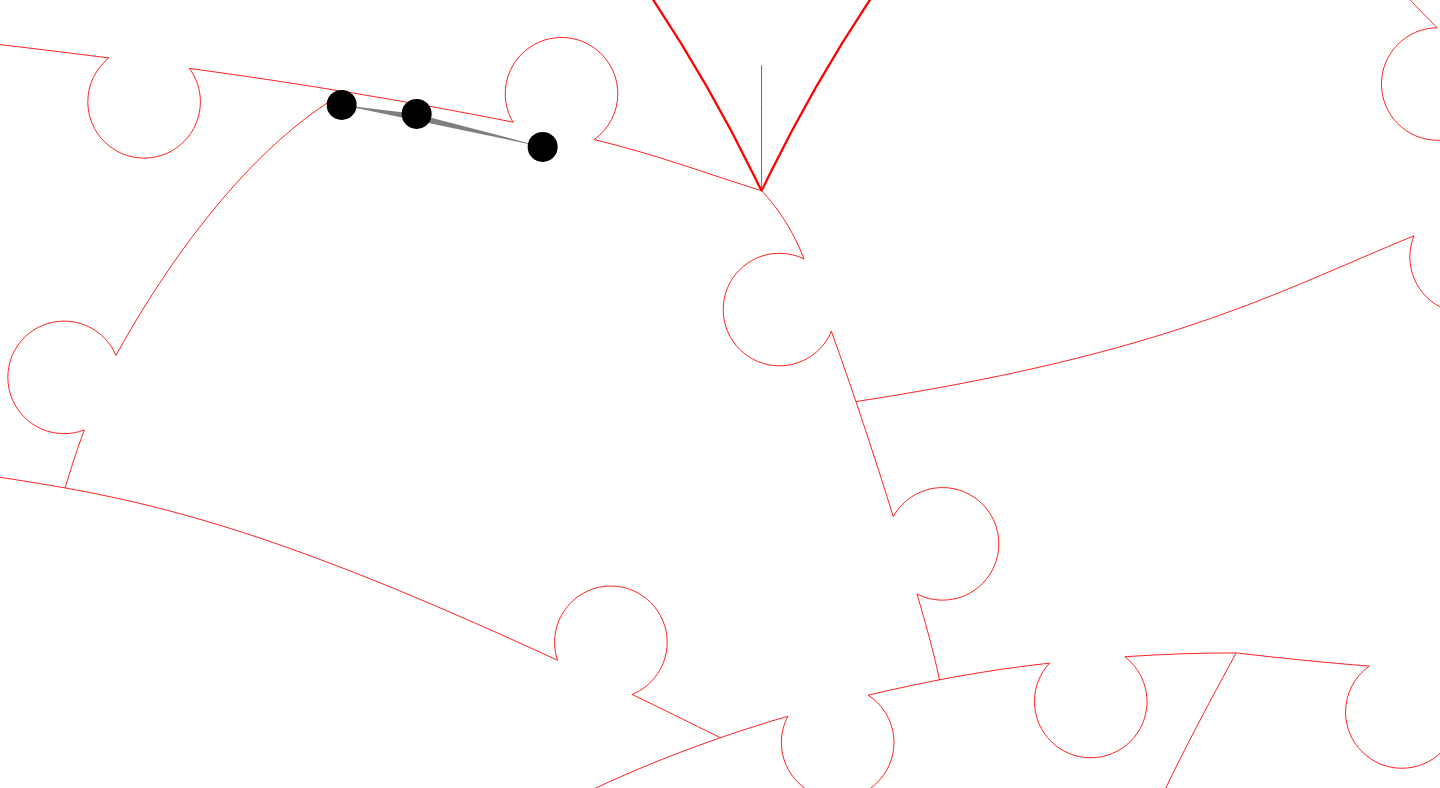 click 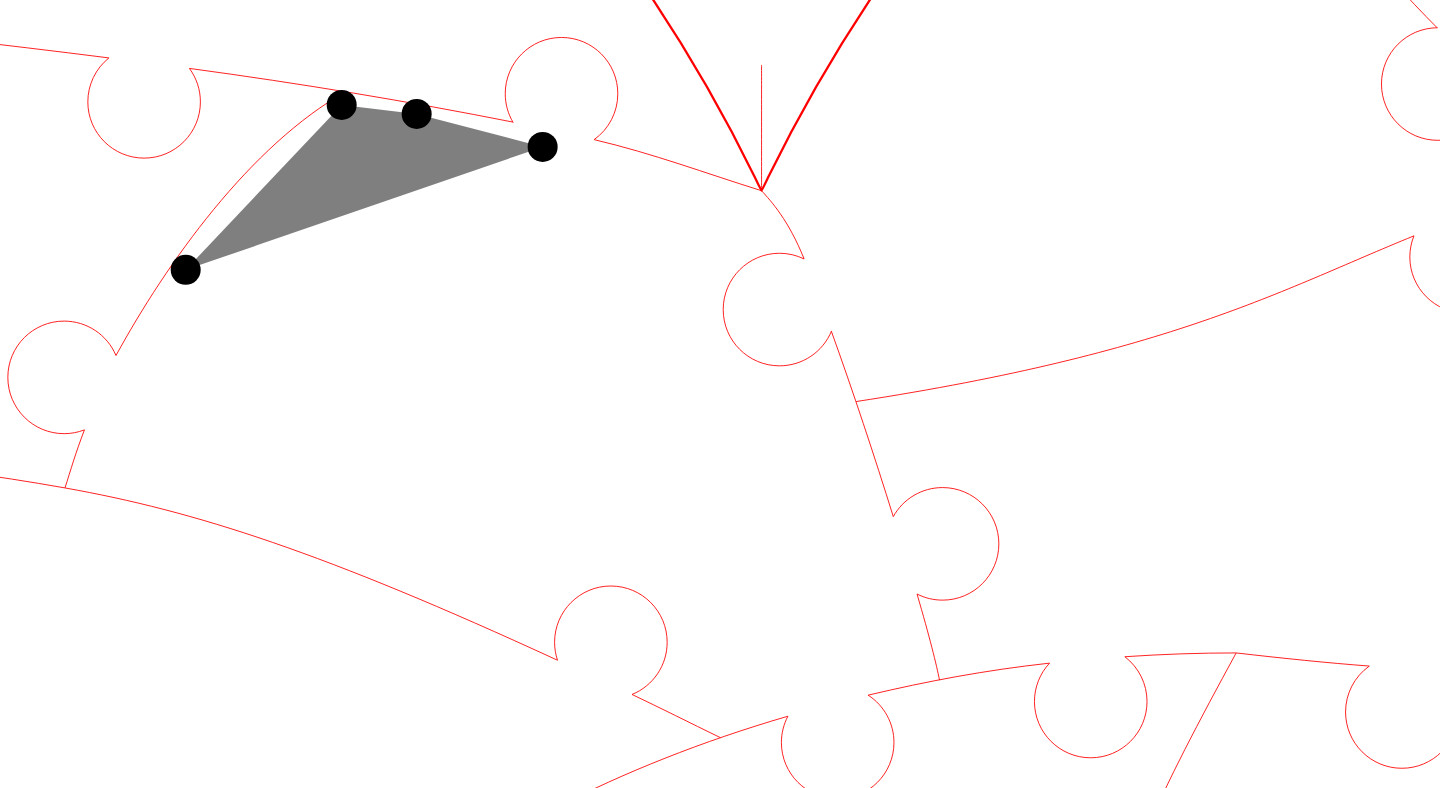 click 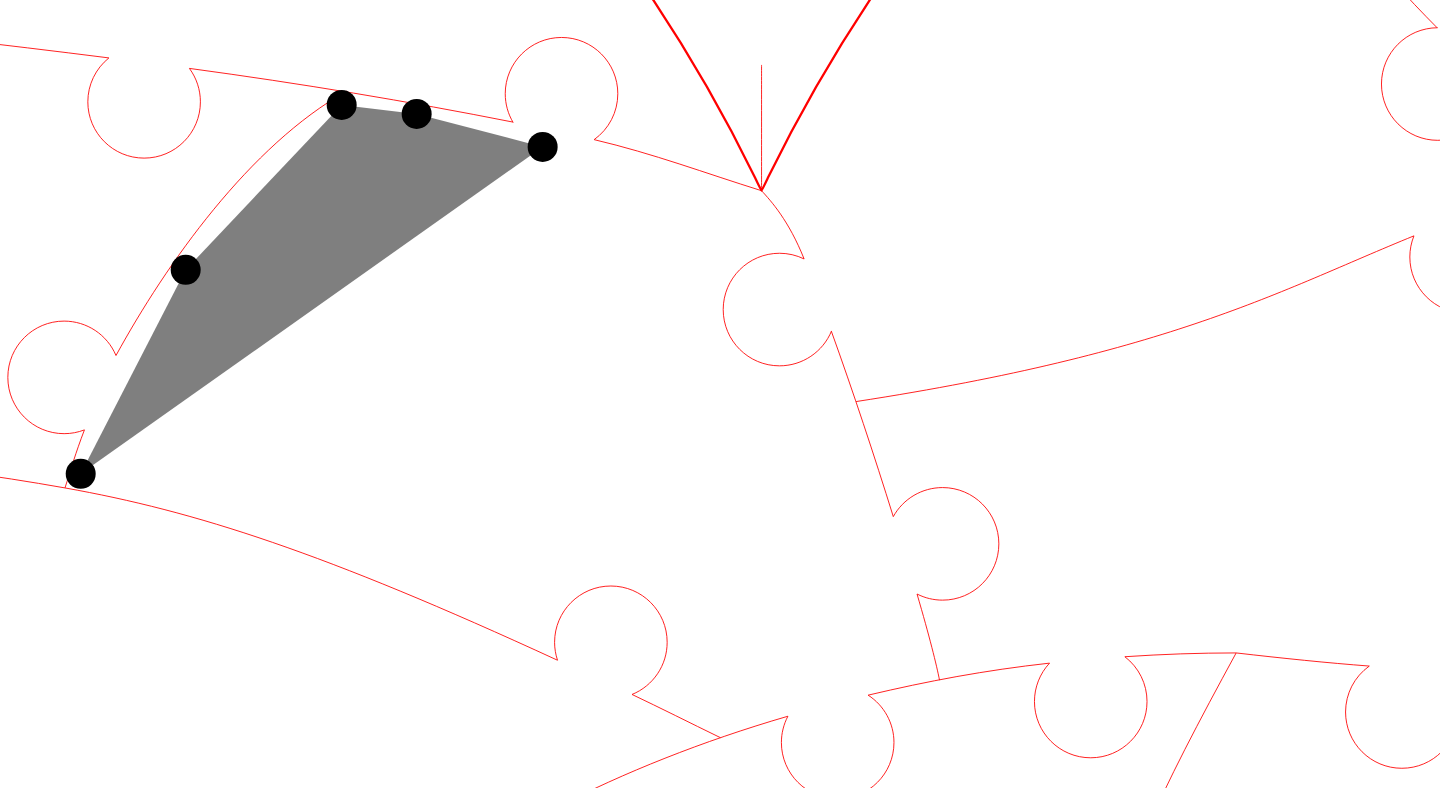 click 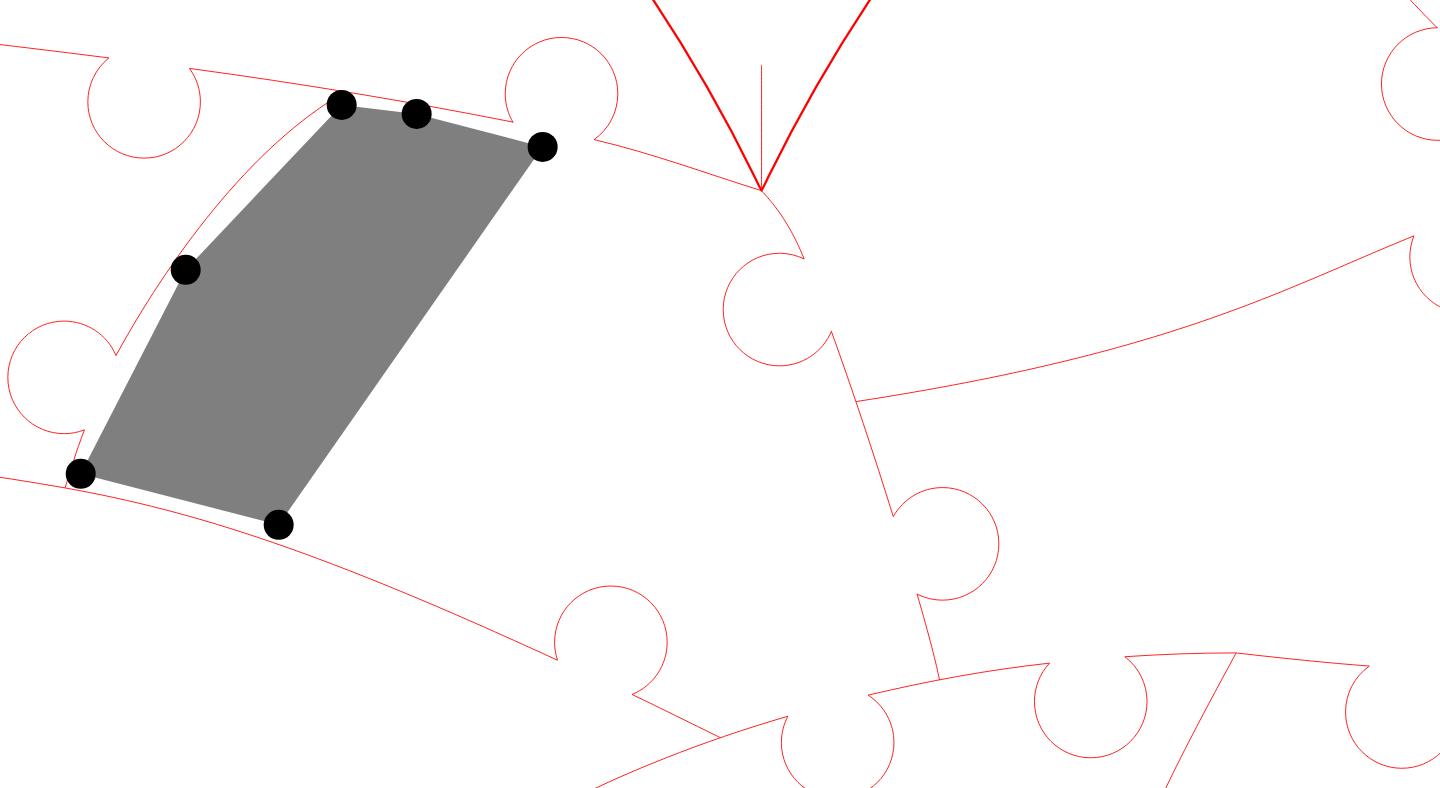 click 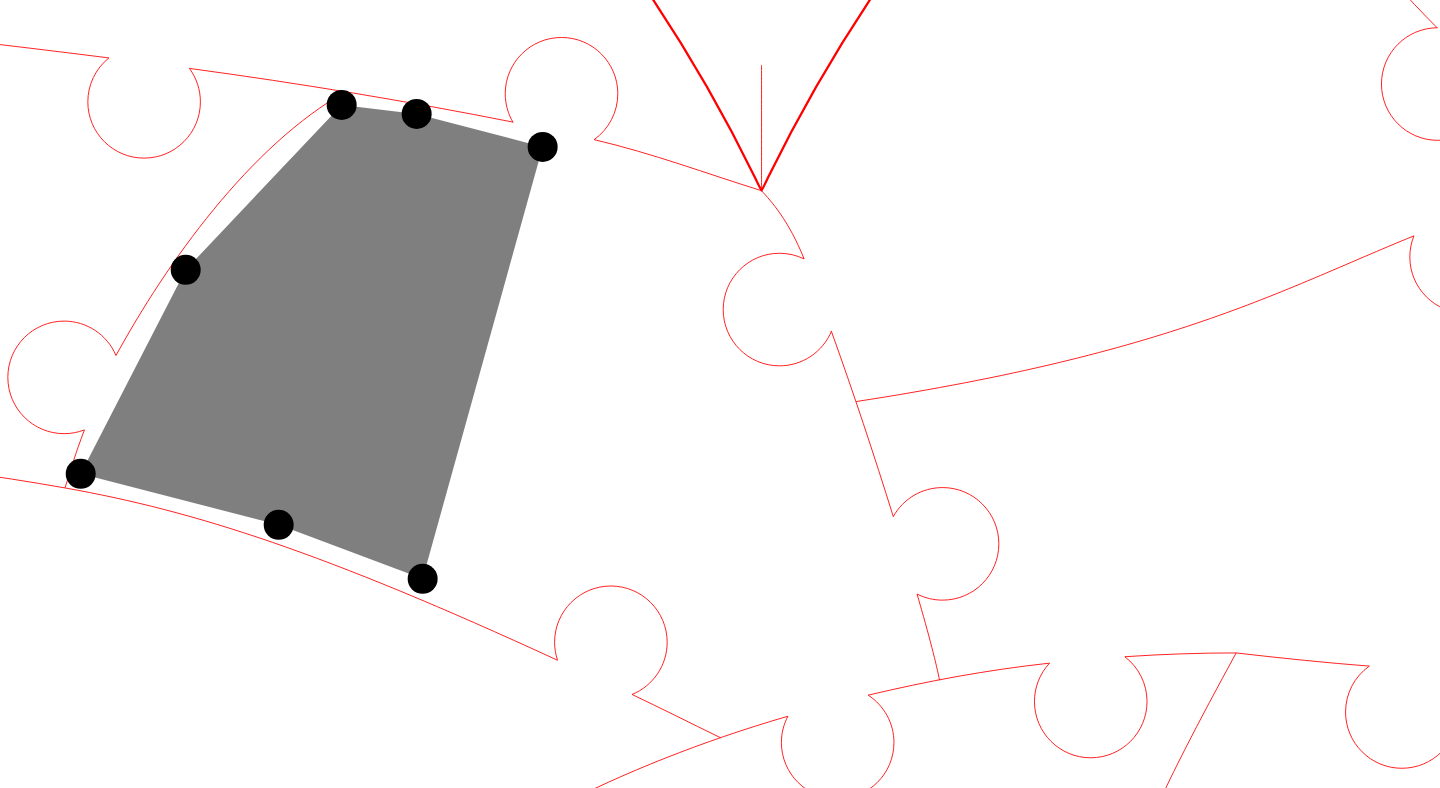 click 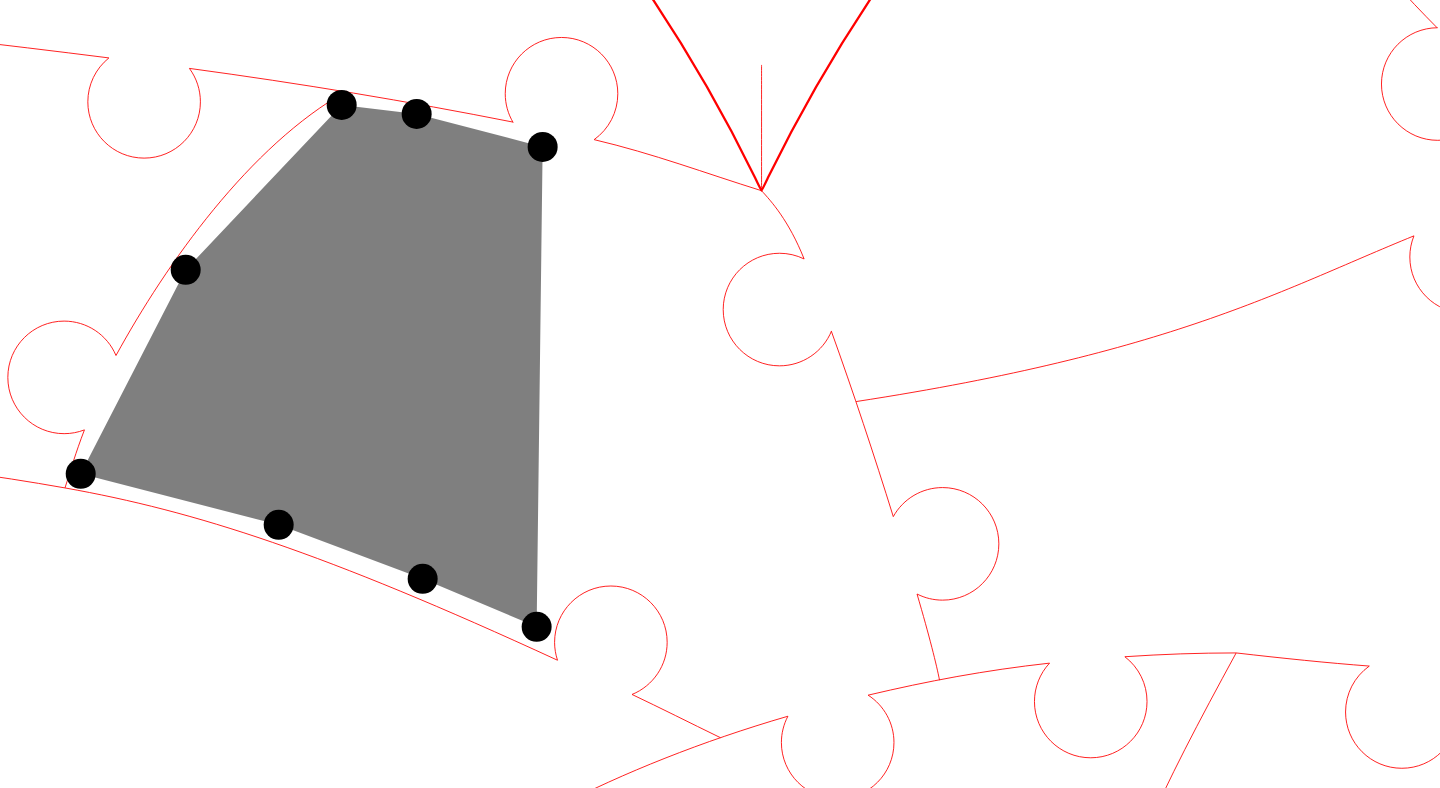 click 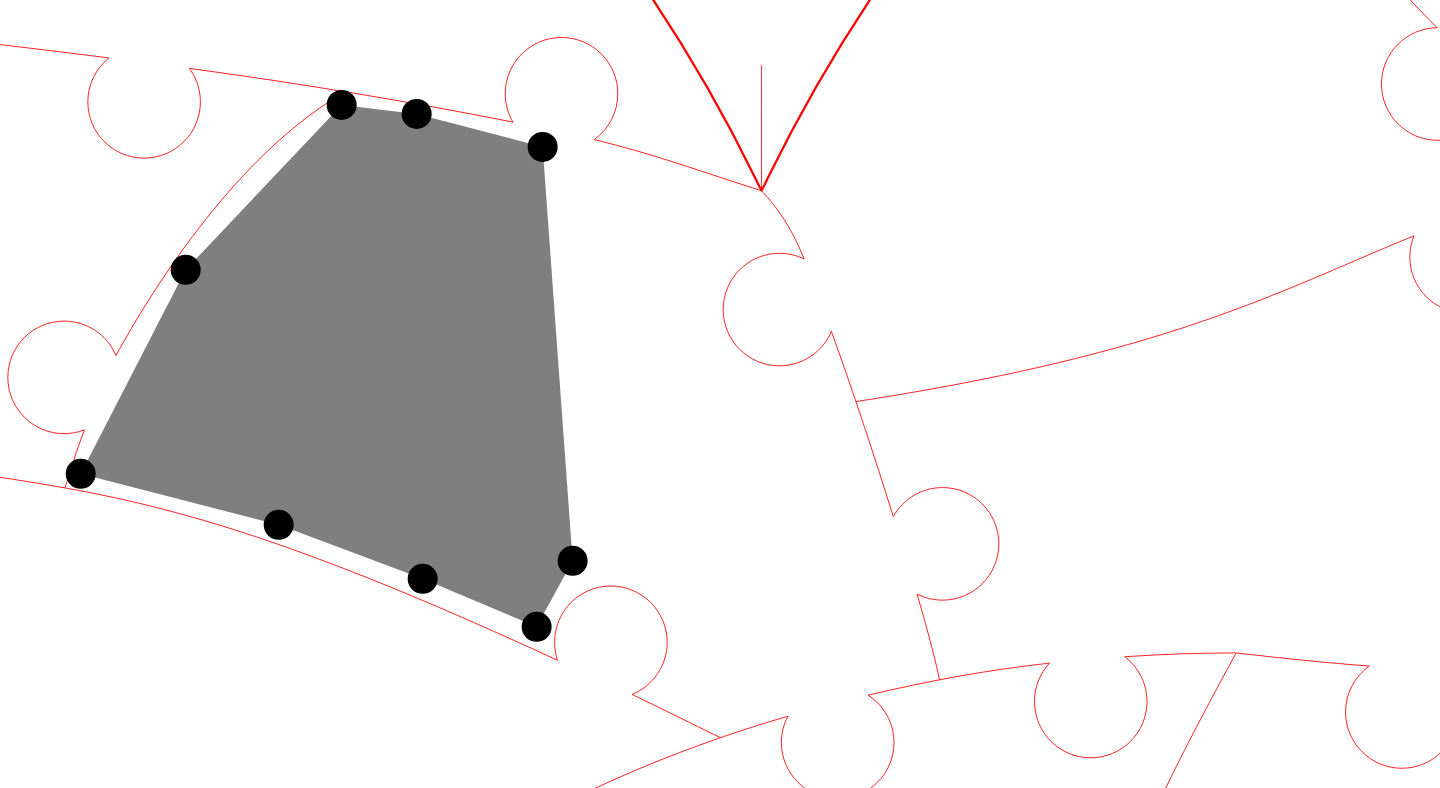 click 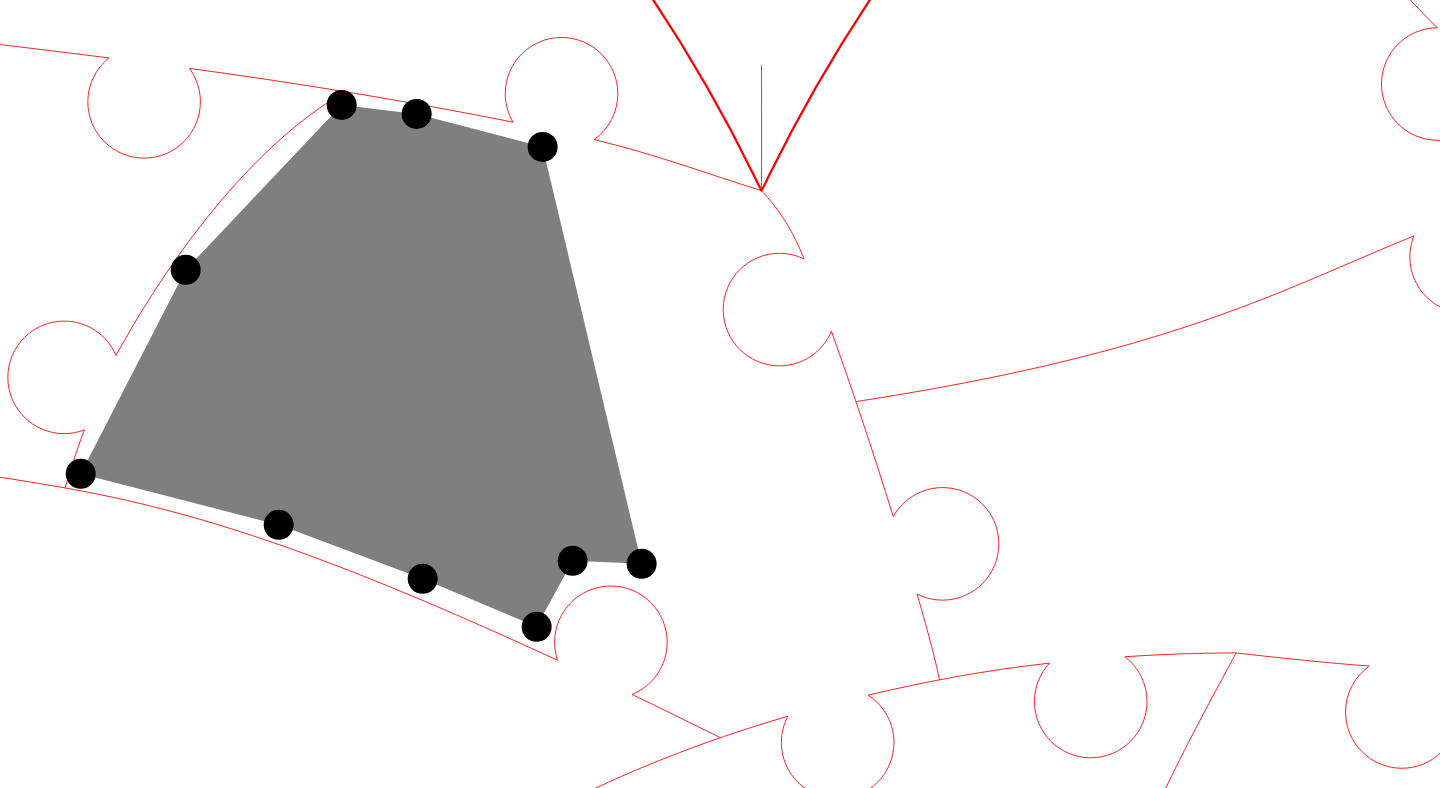 click 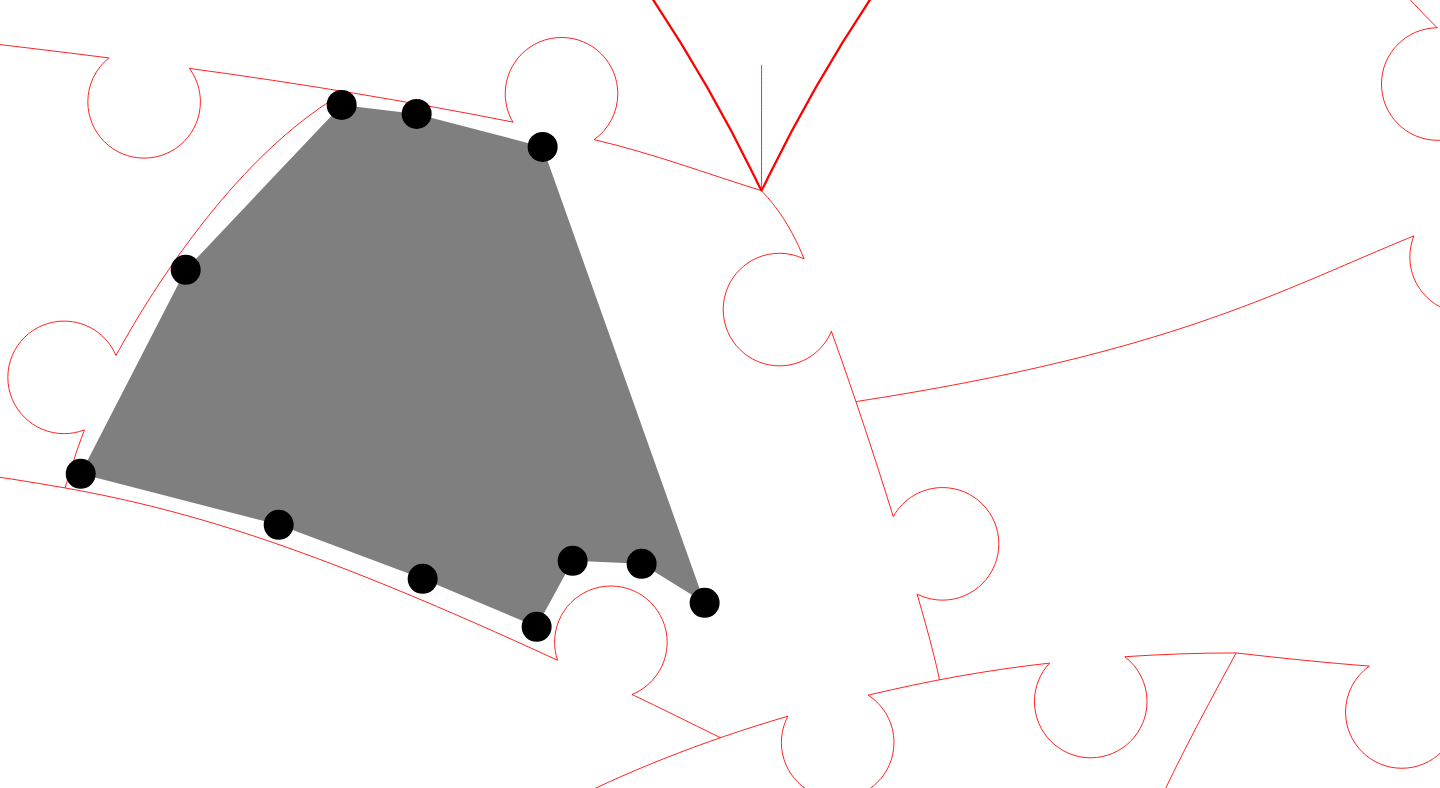 click 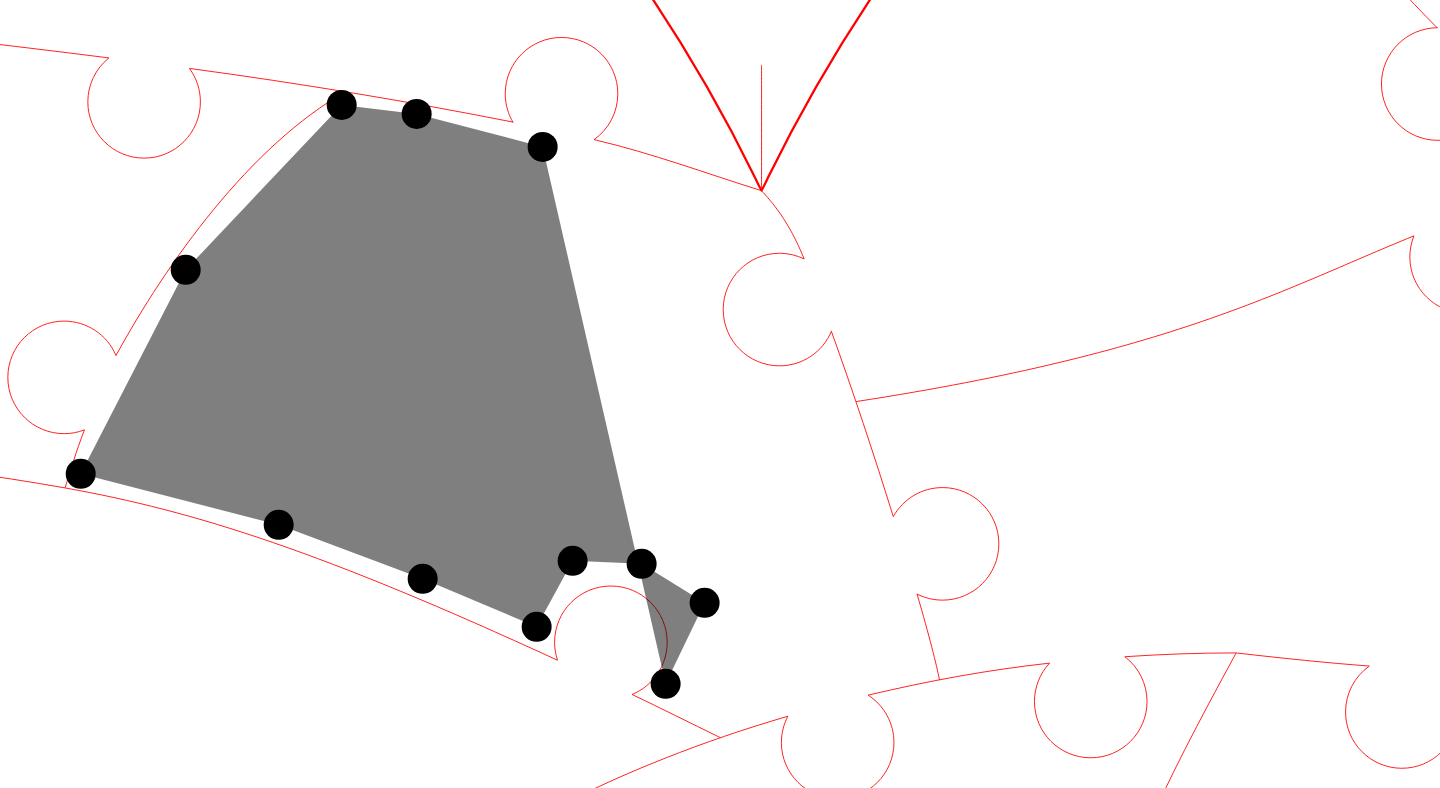 click 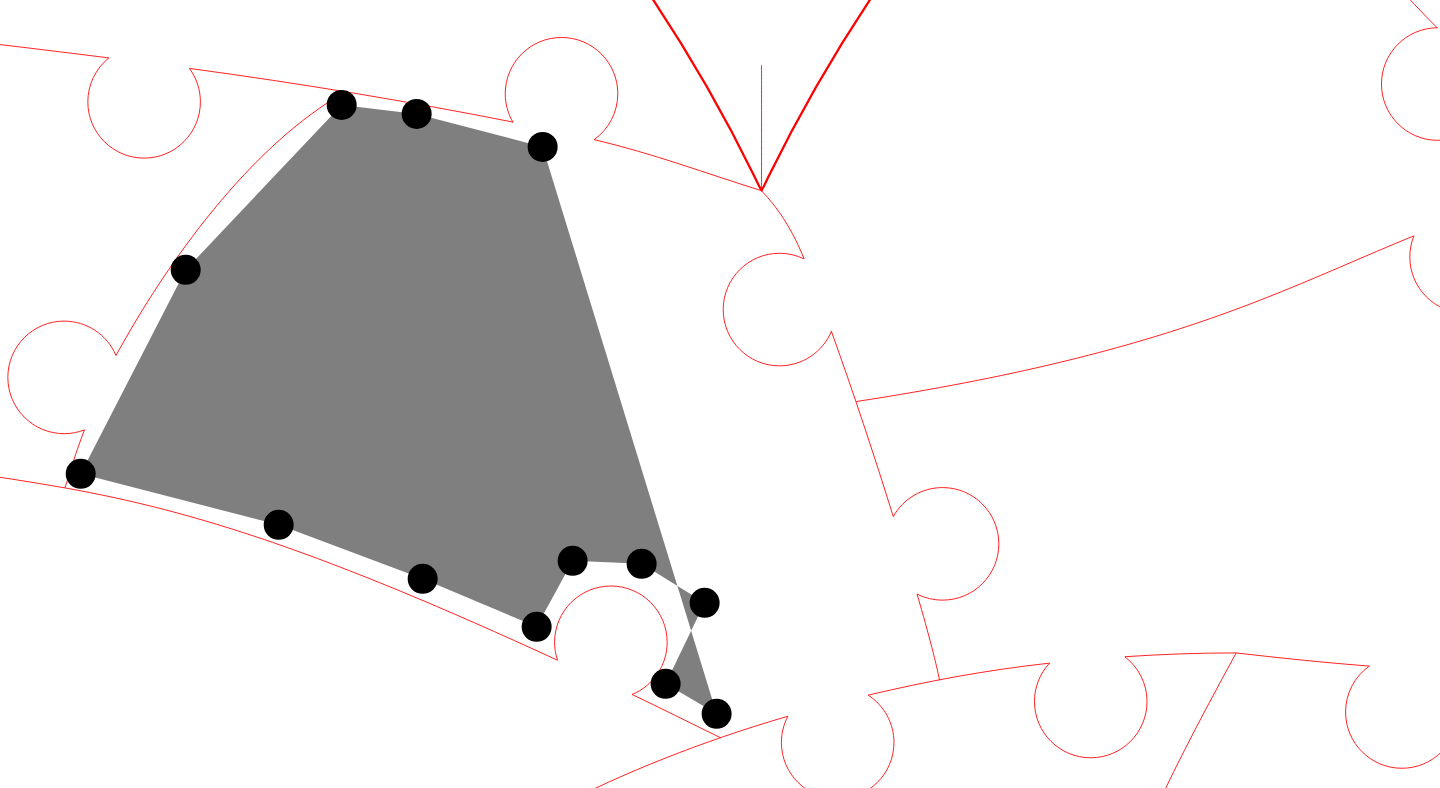 click 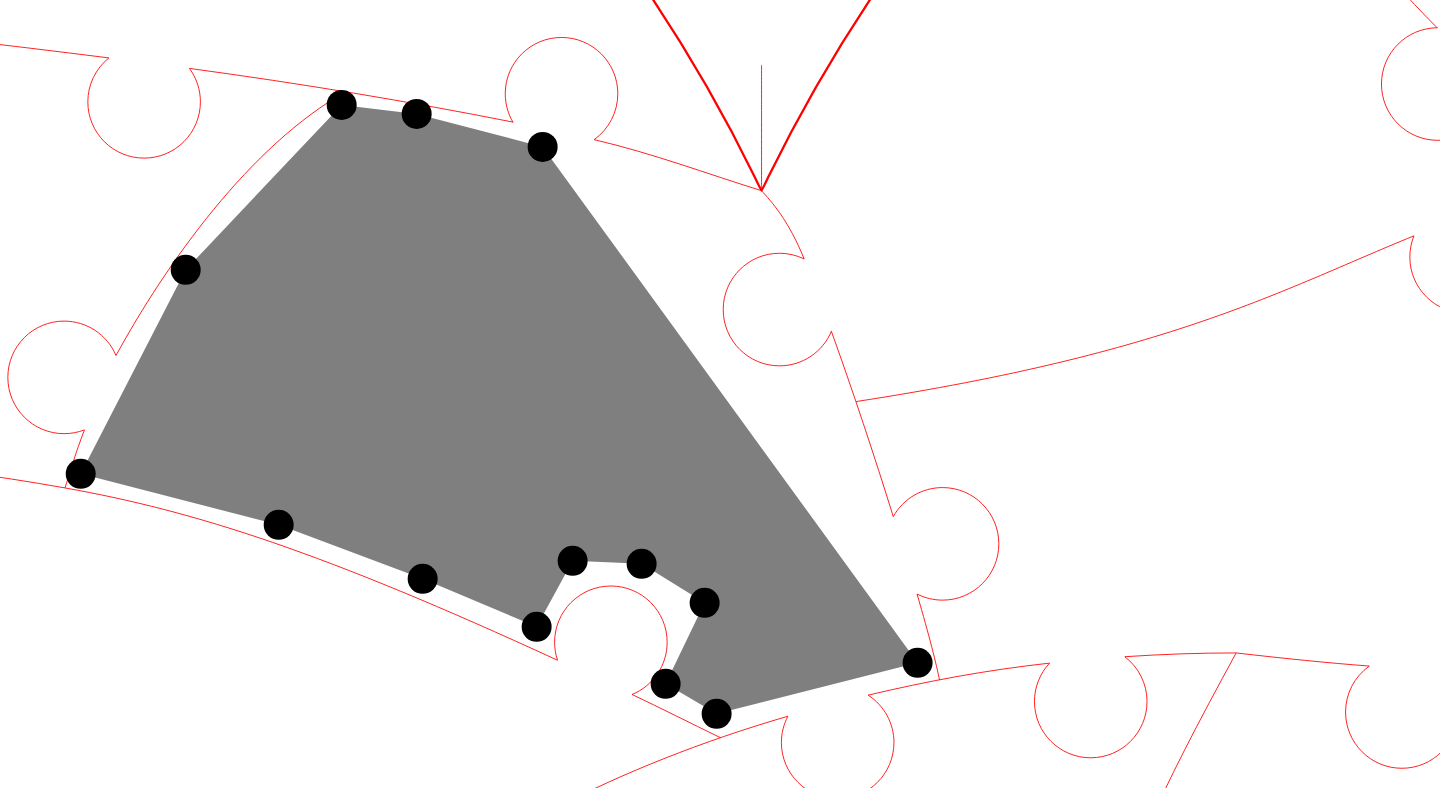 click 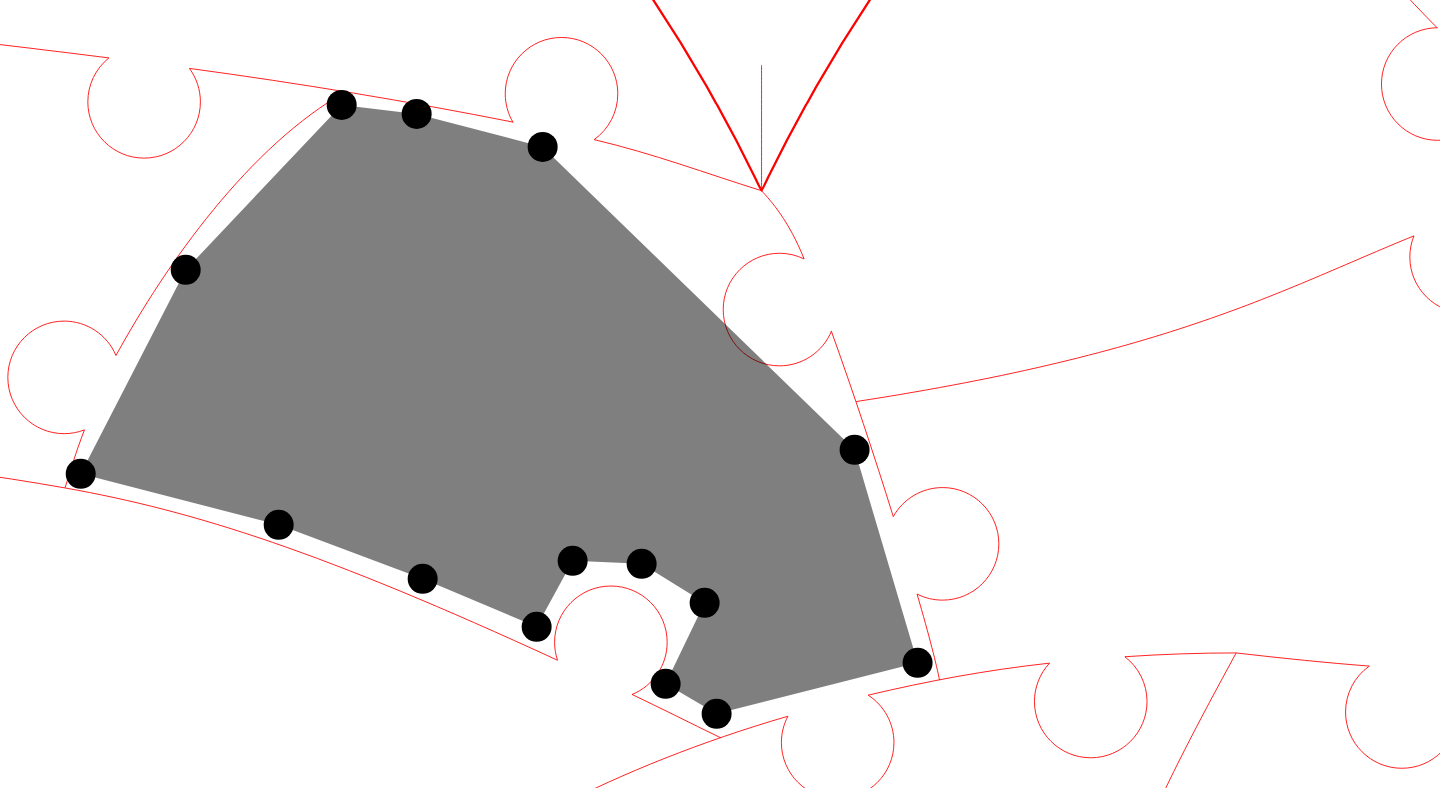 click 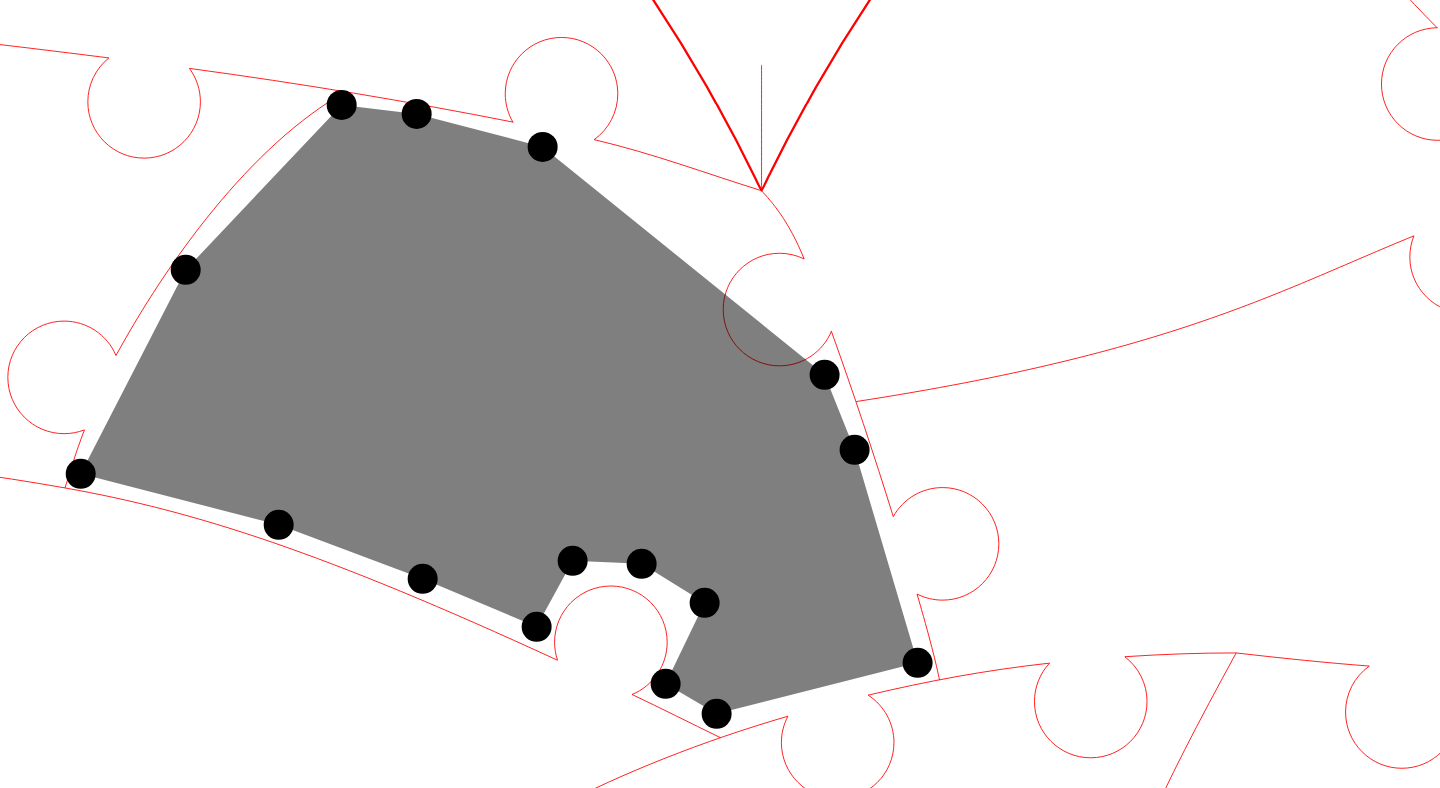 click 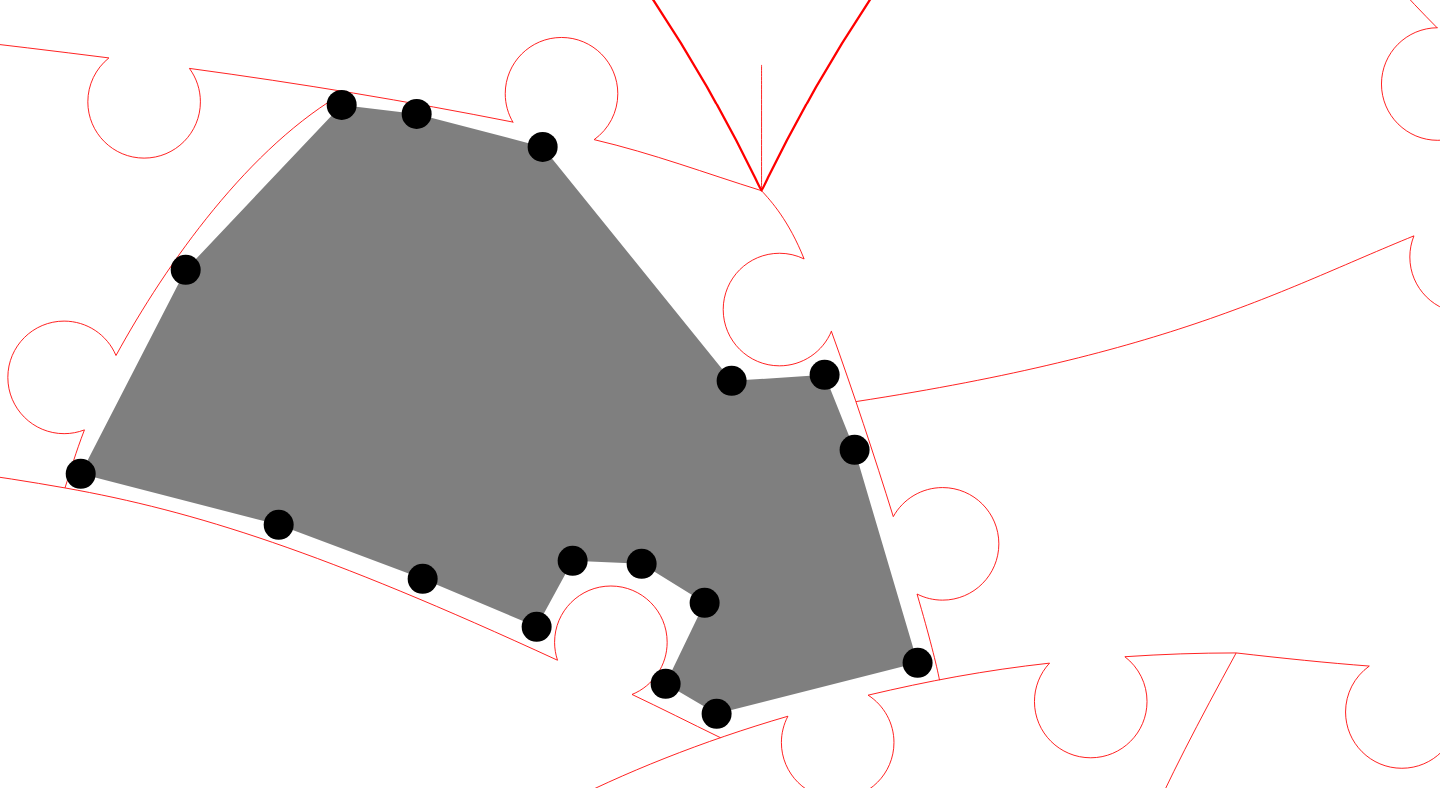 click 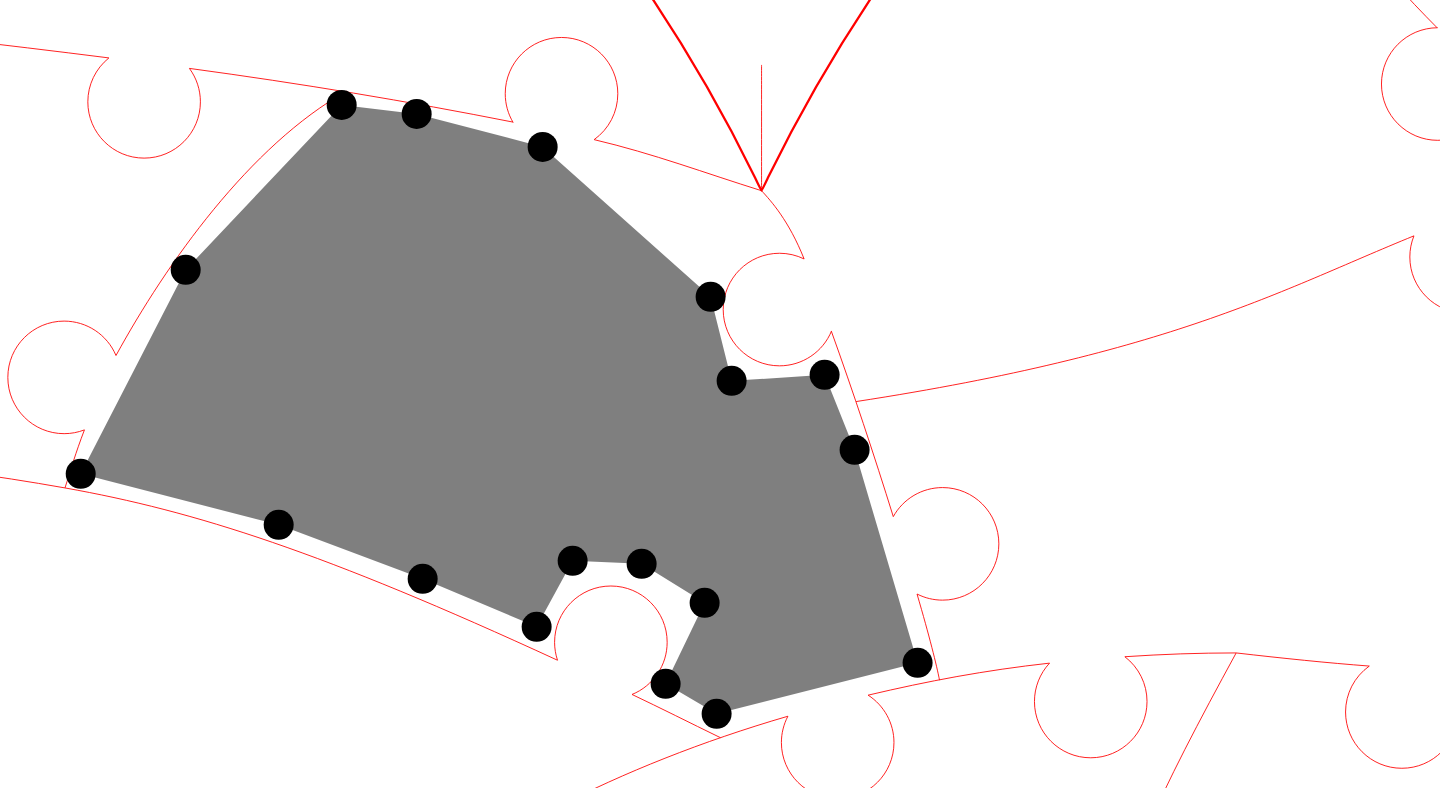click 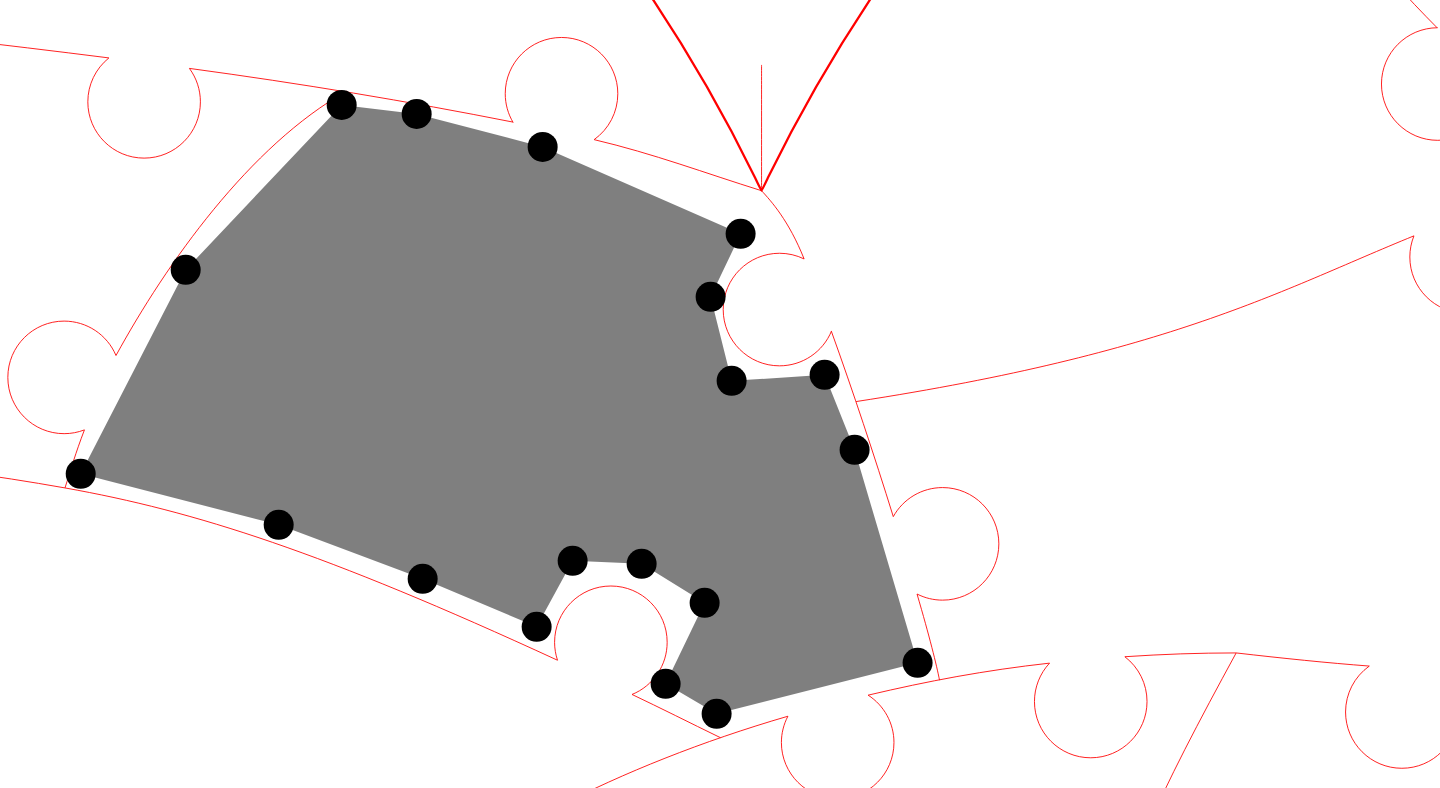 click 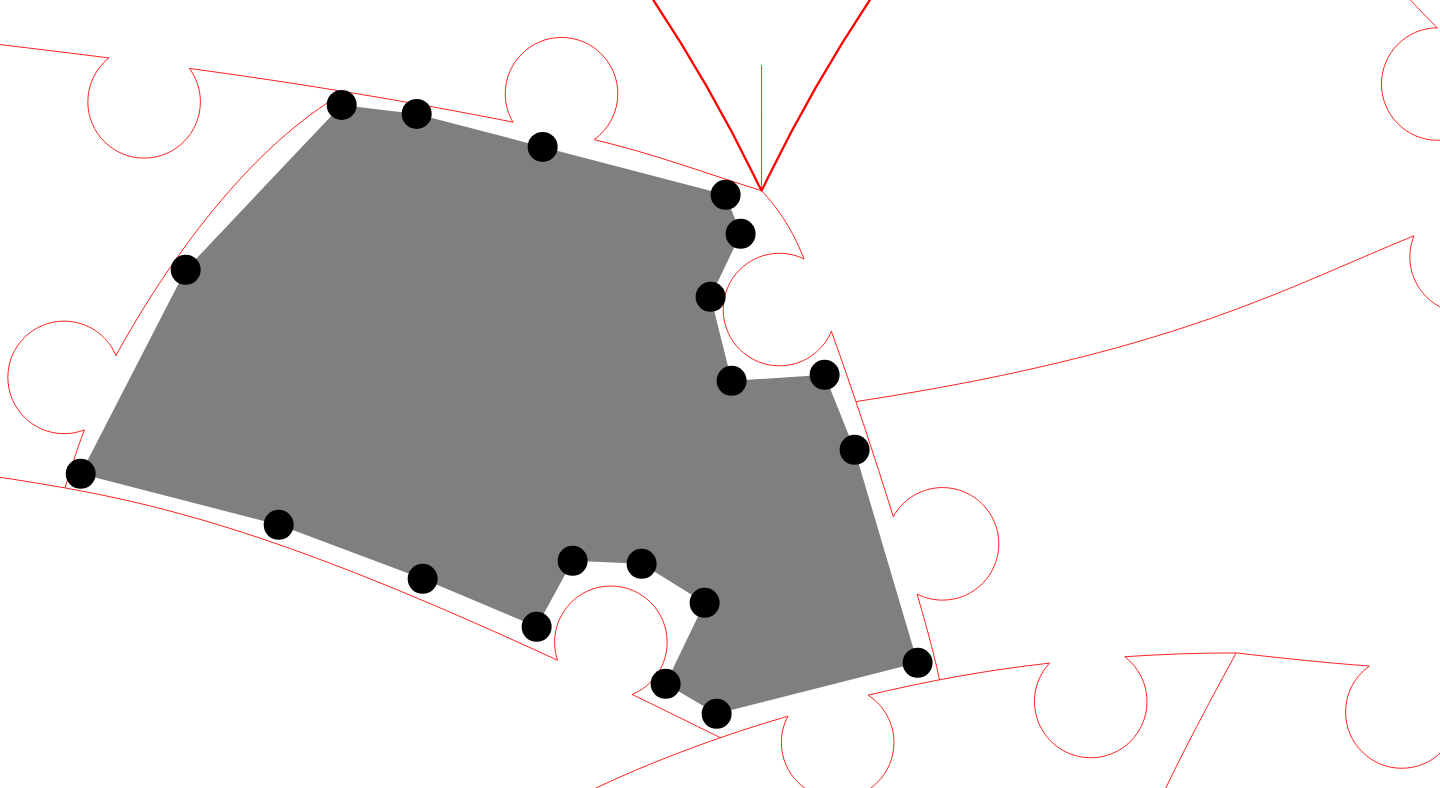 click 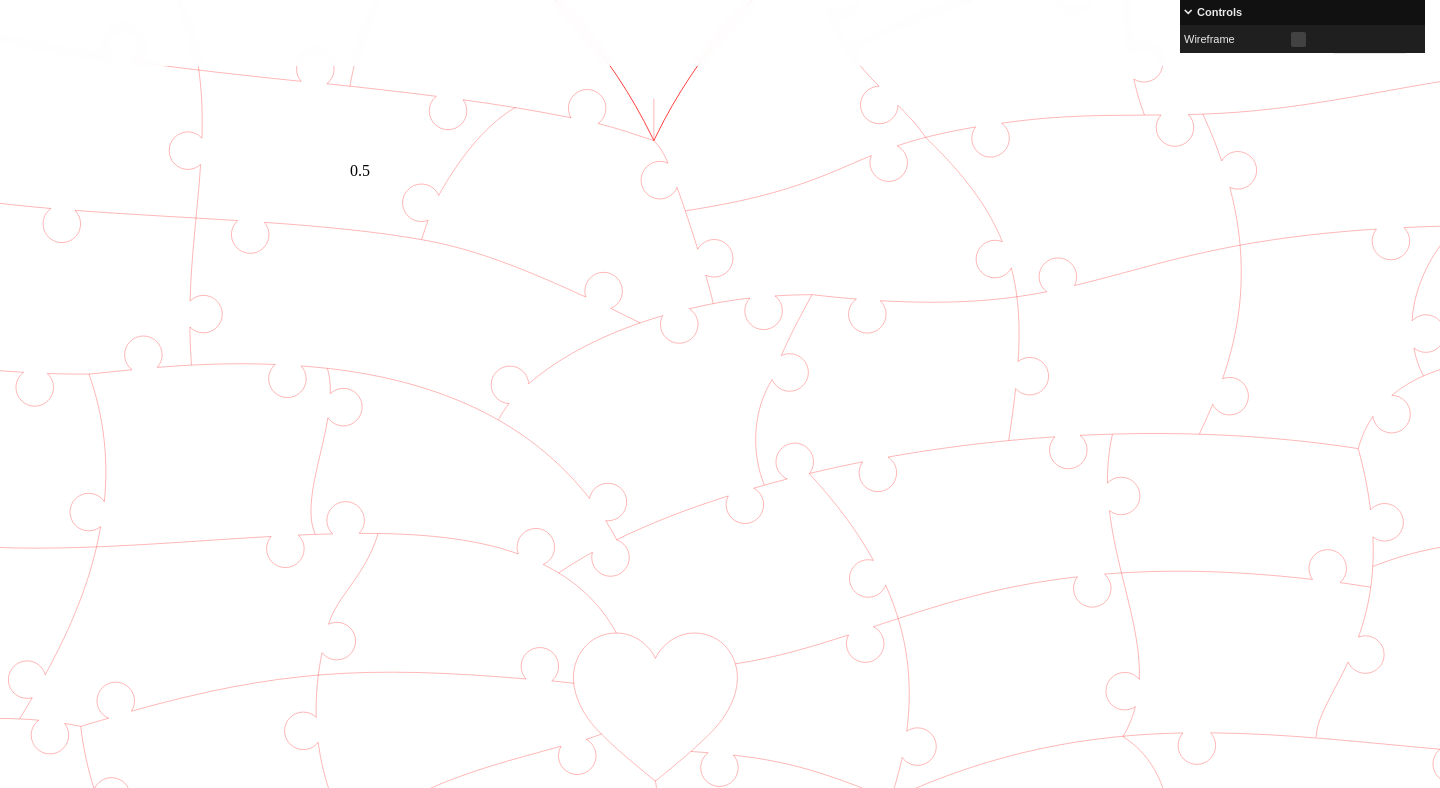 scroll, scrollTop: 275, scrollLeft: 370, axis: both 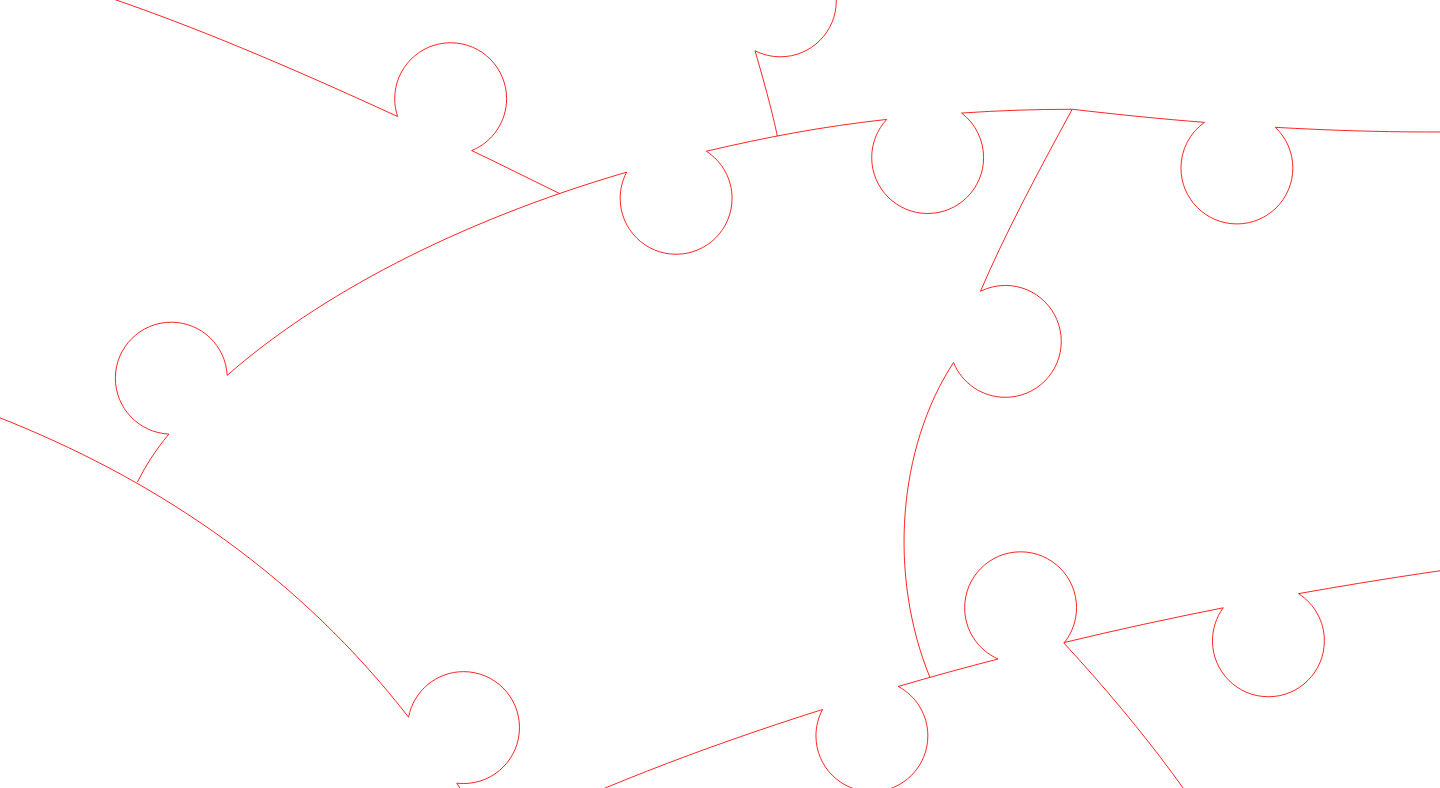 click 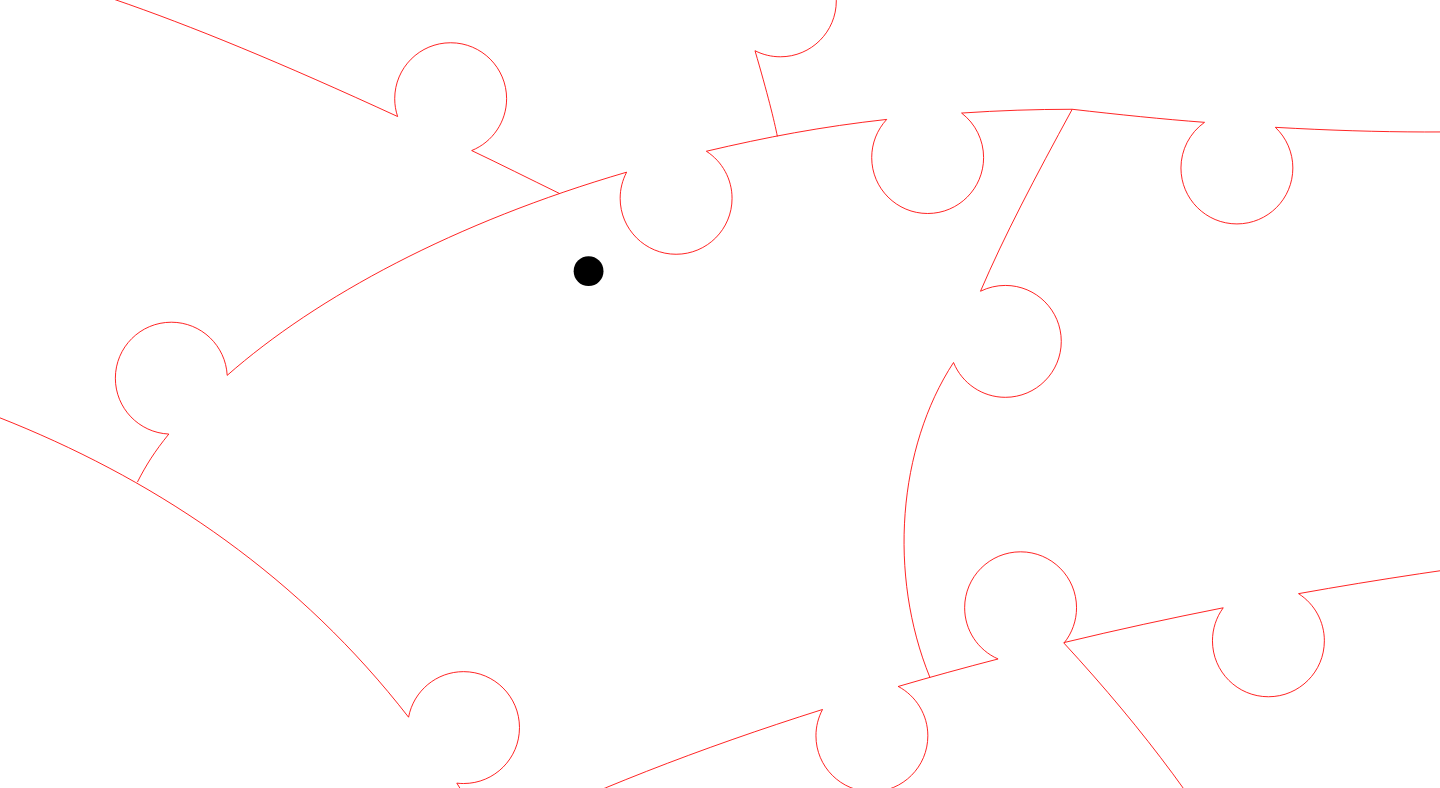 click 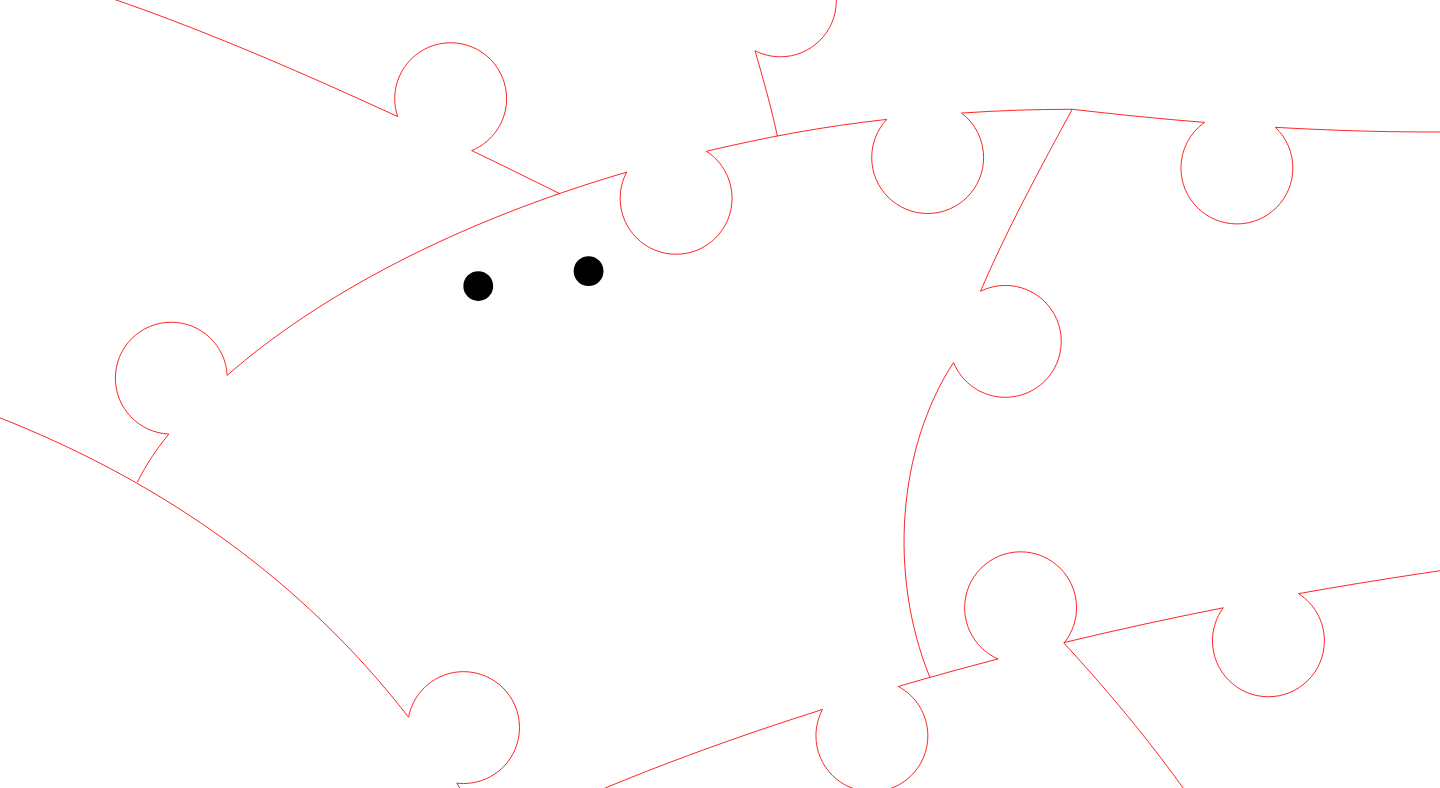 click 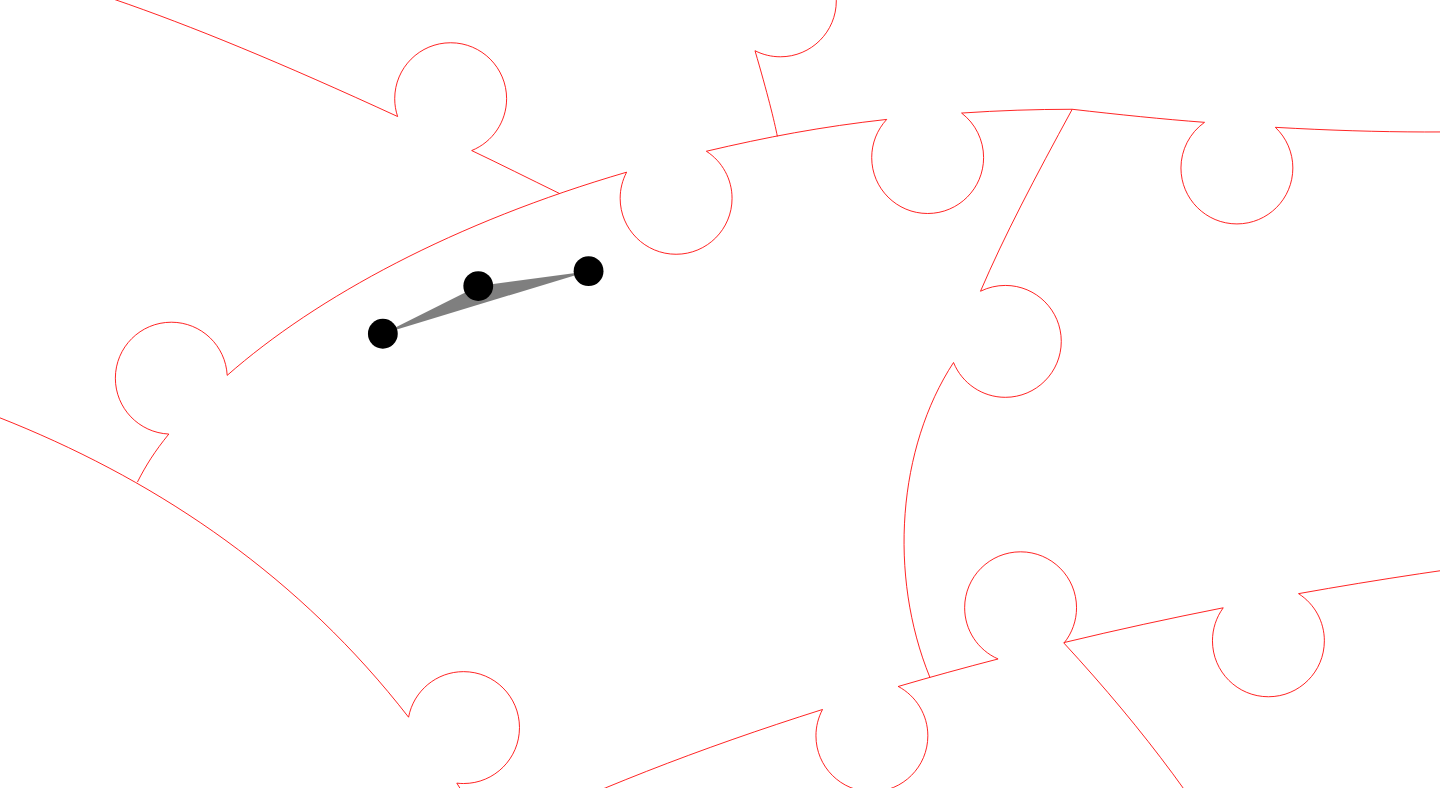click 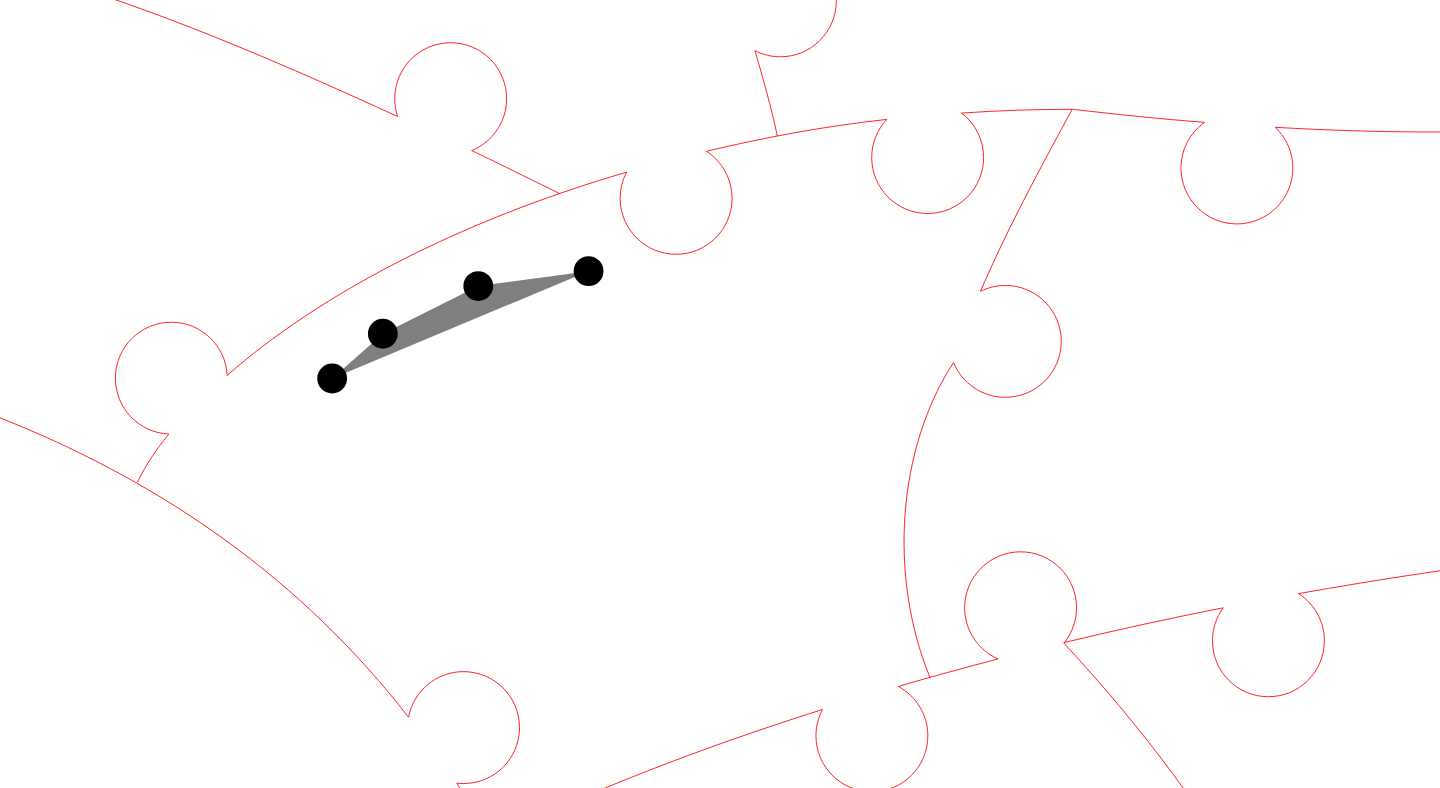 click 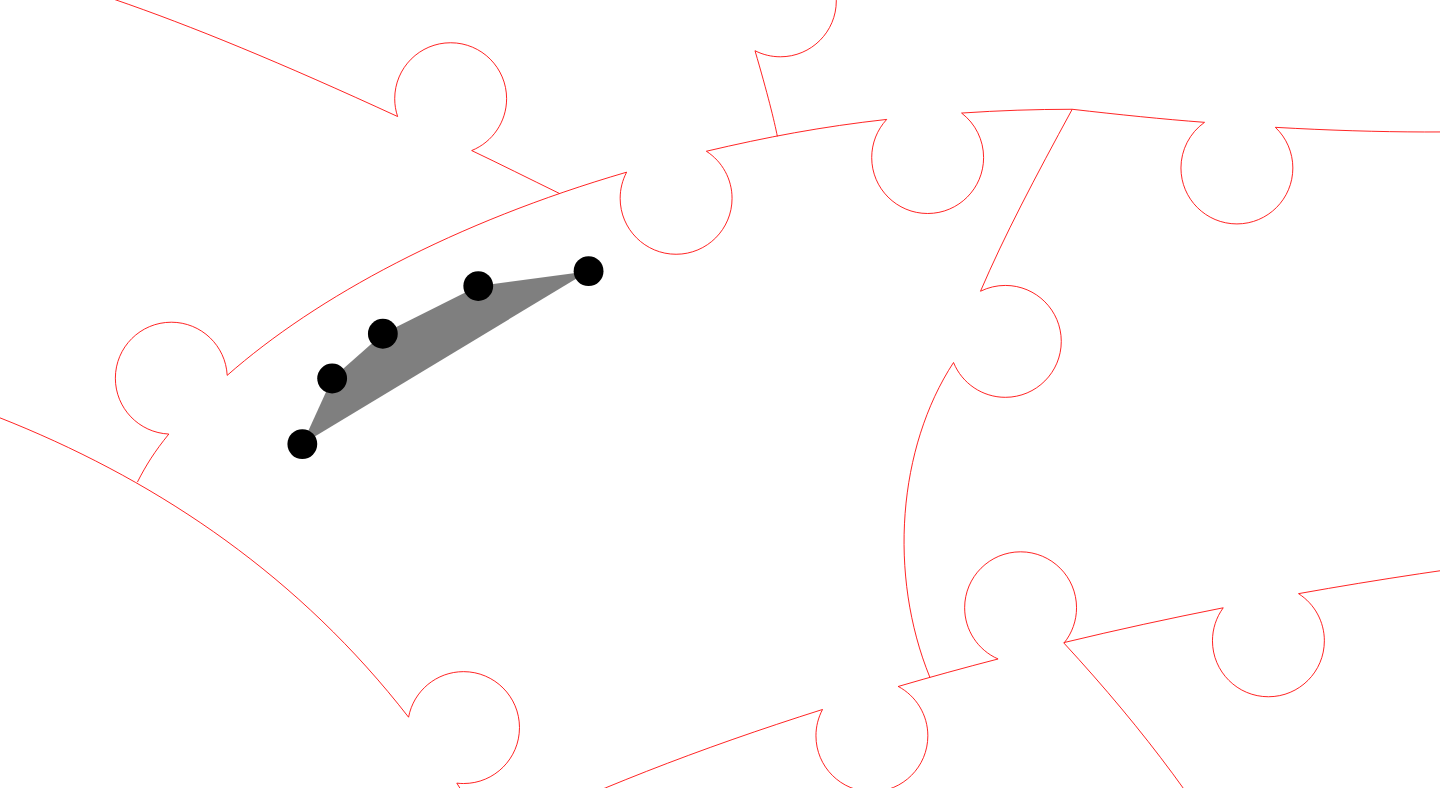 click 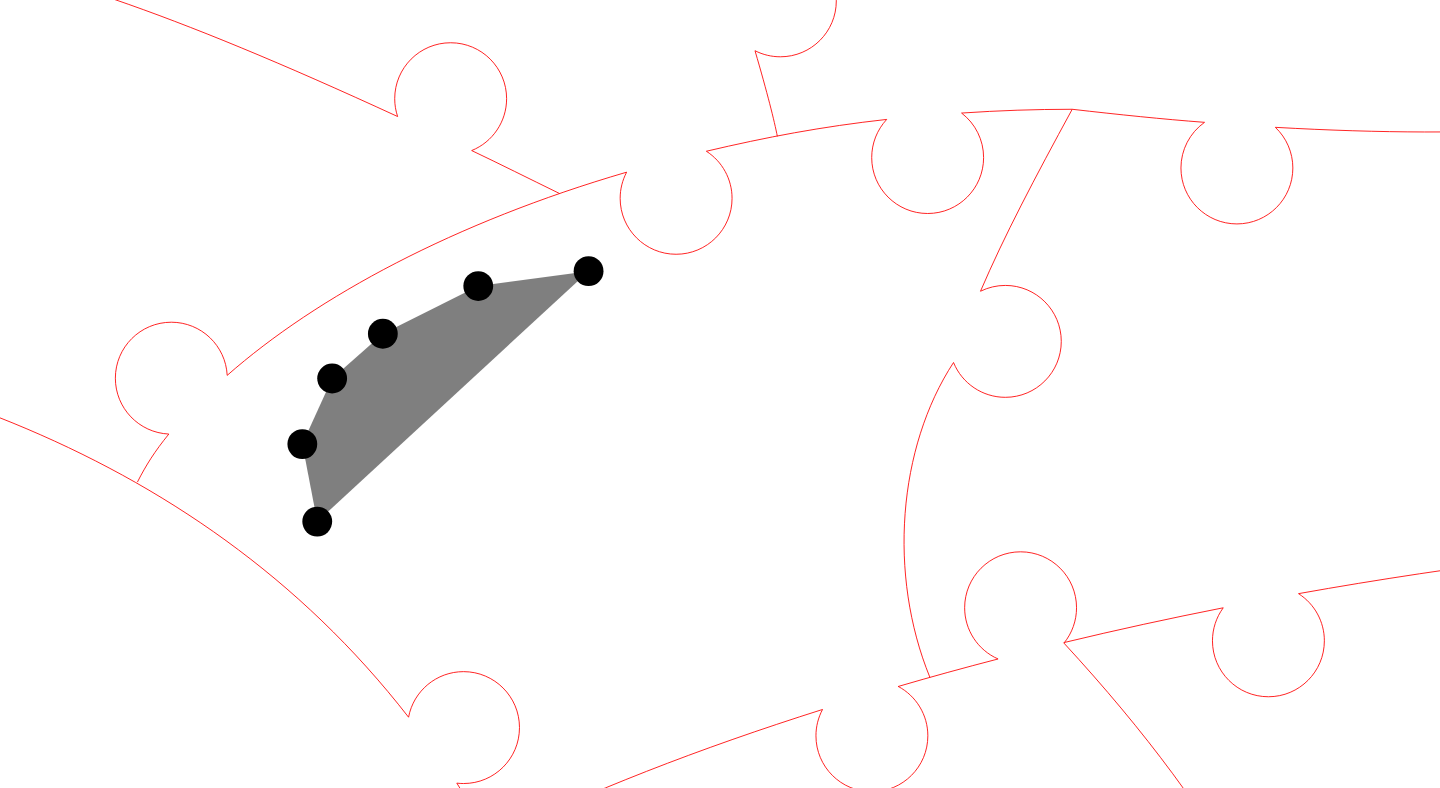 click 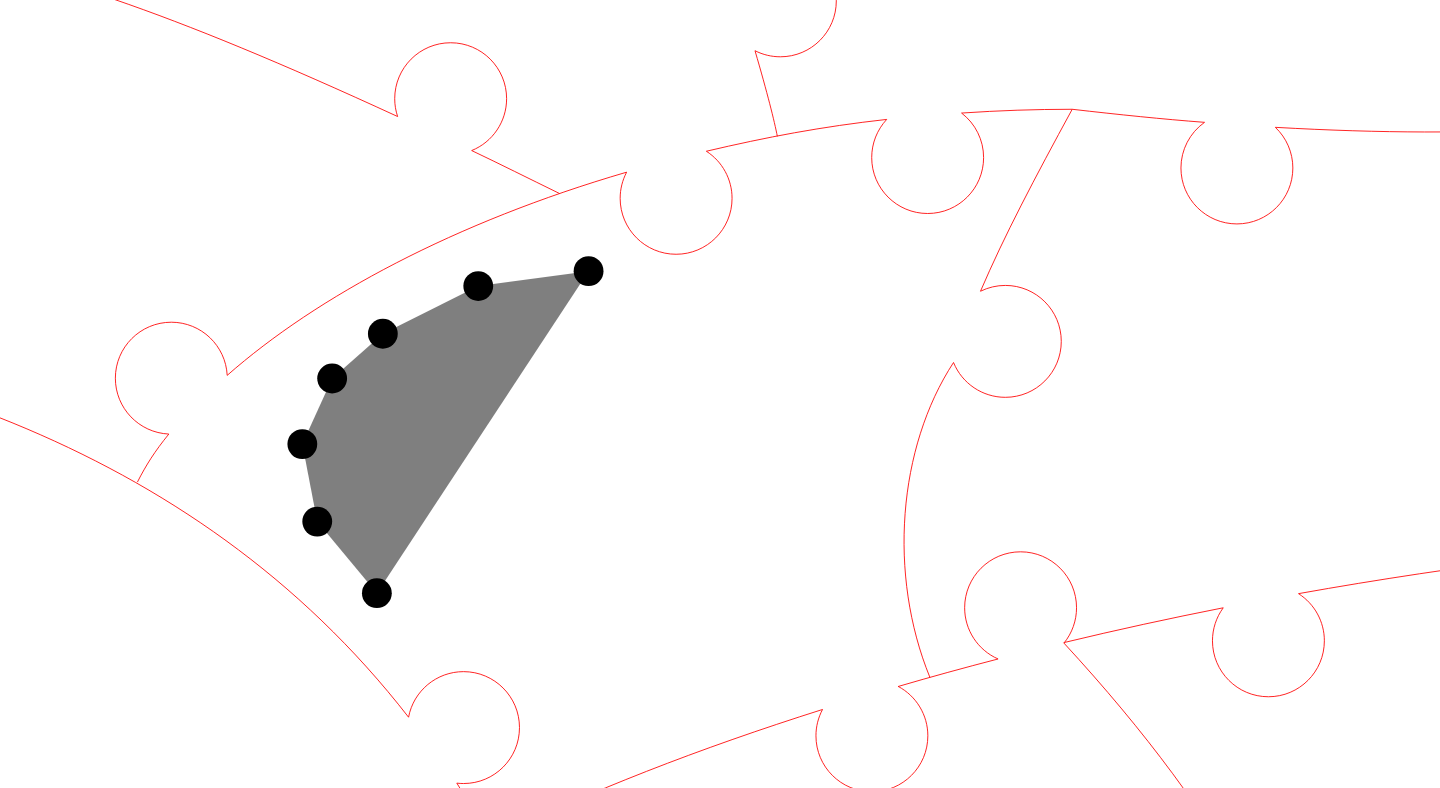 click 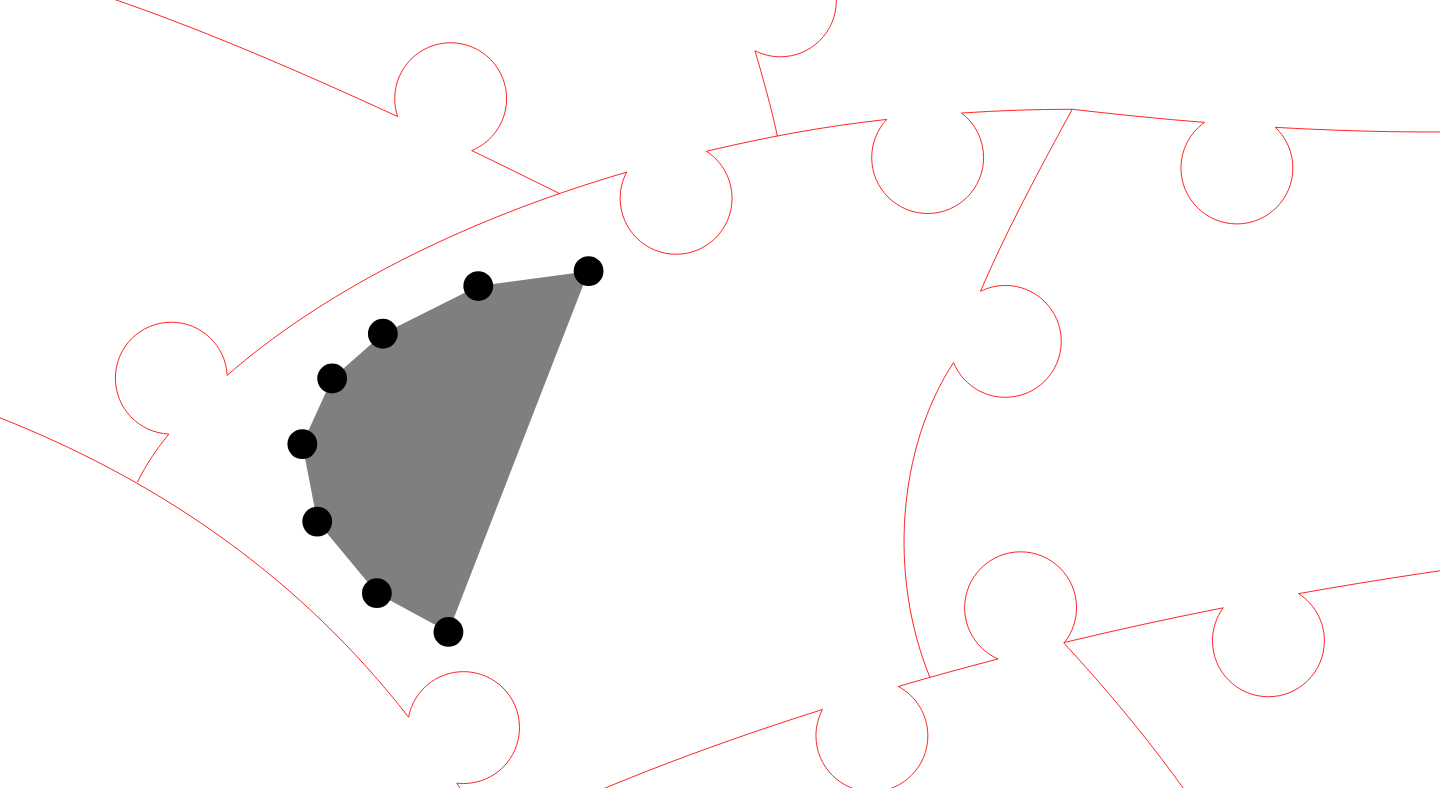 click 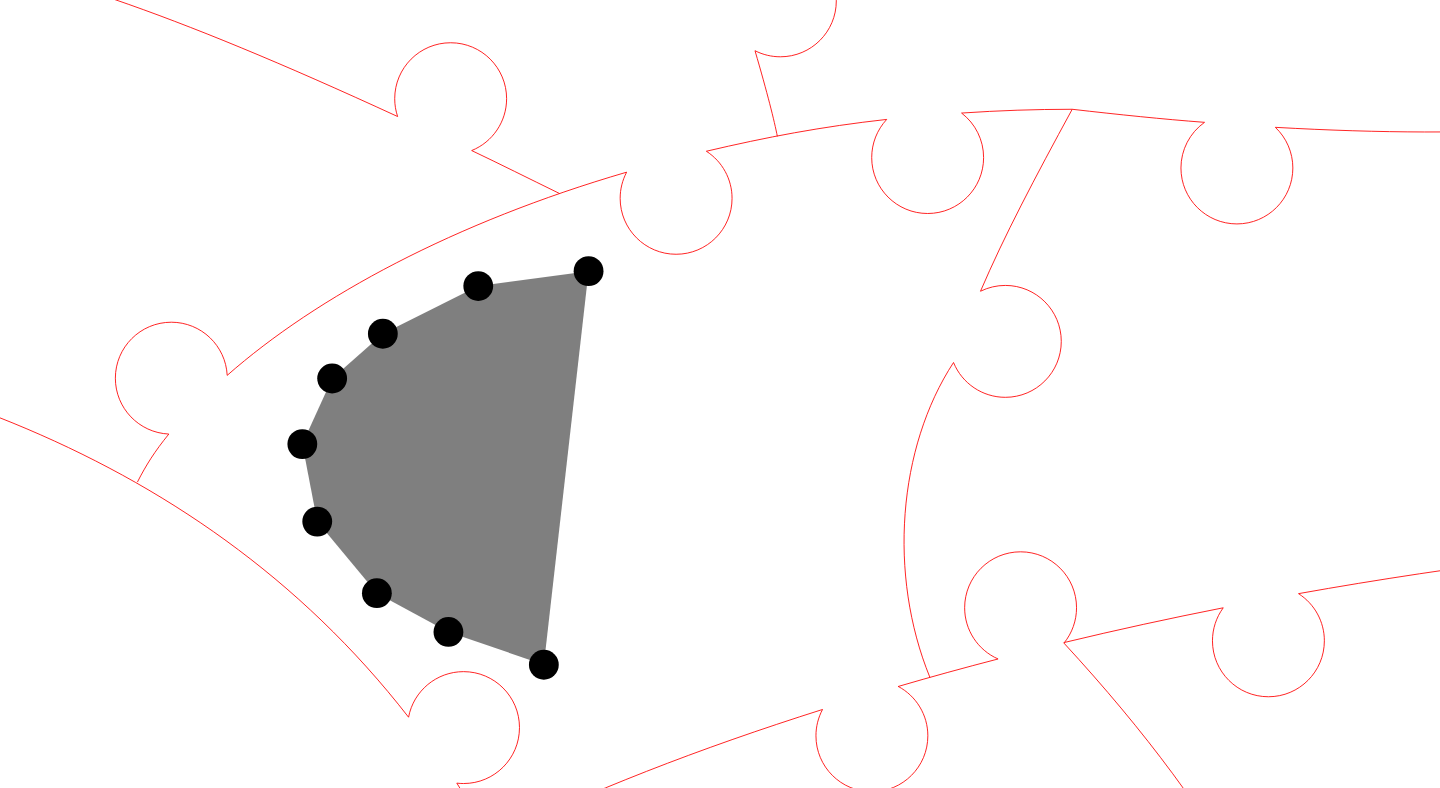 click 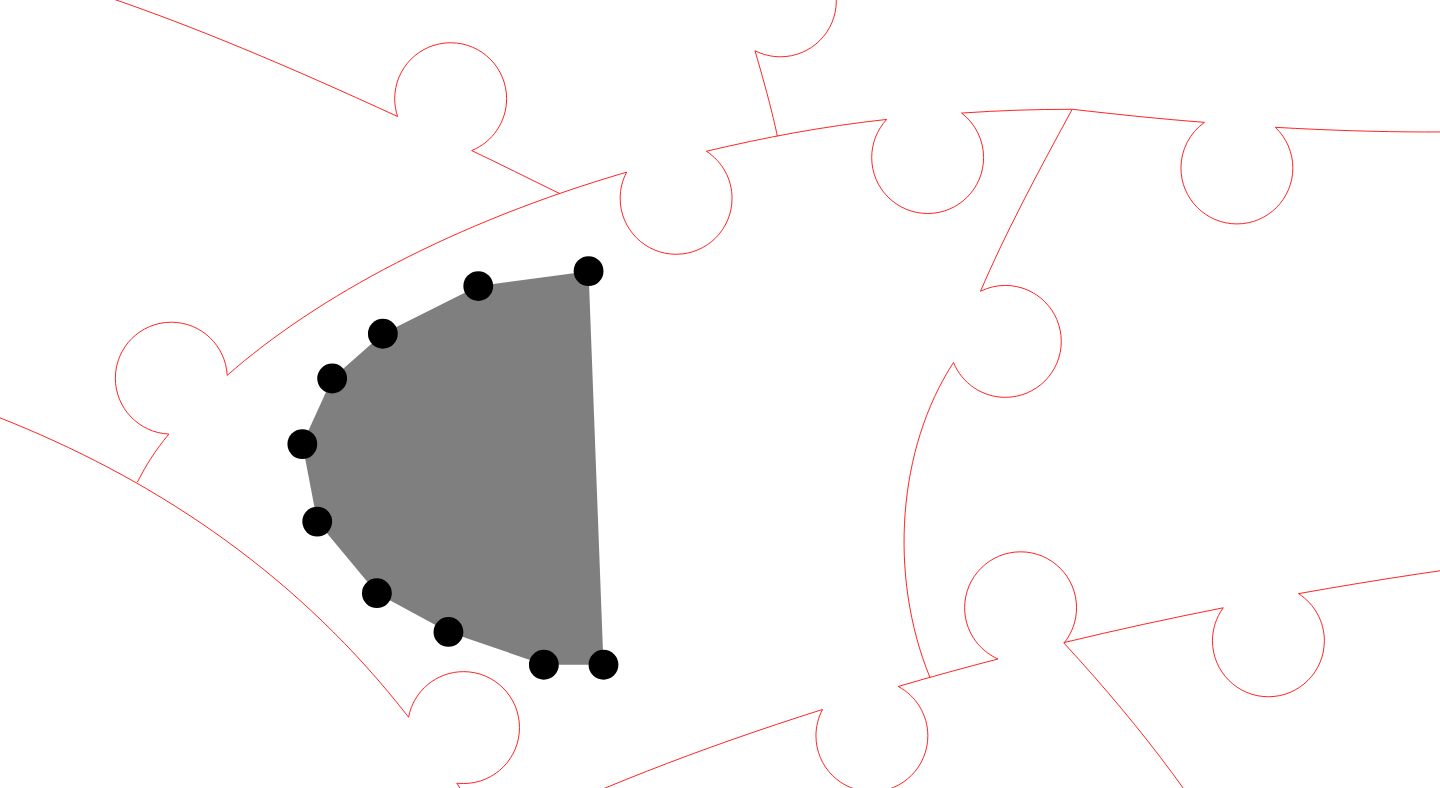 click 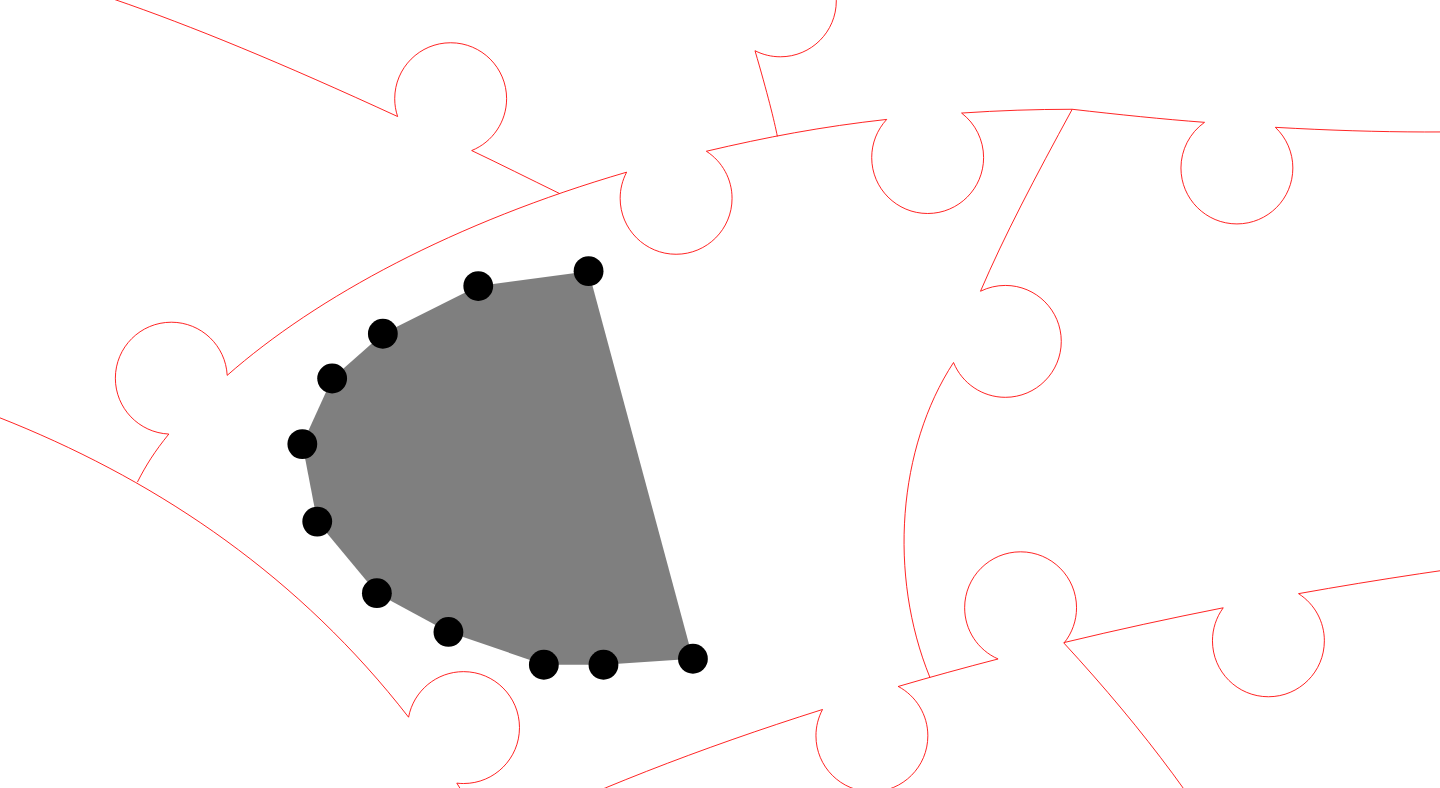 click 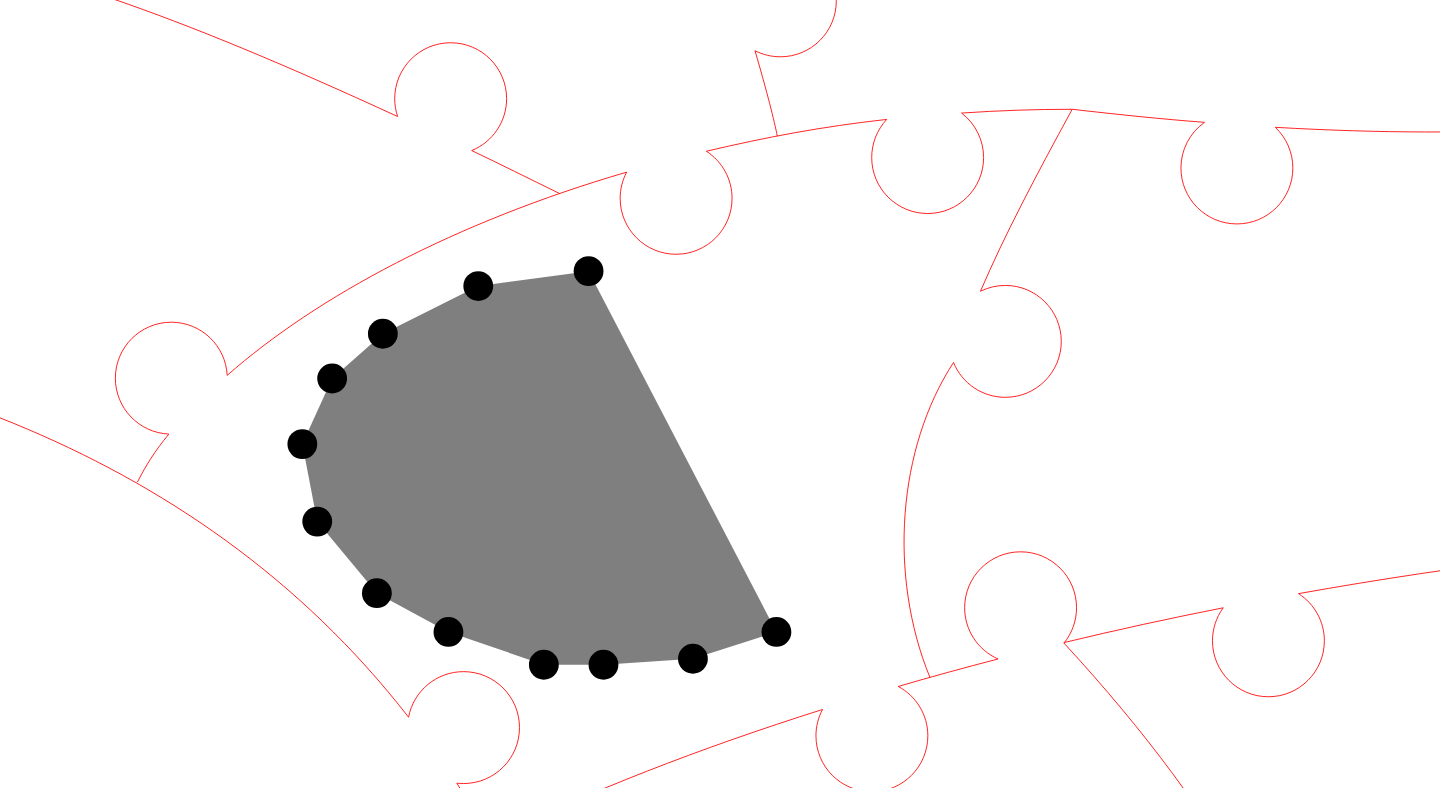 click 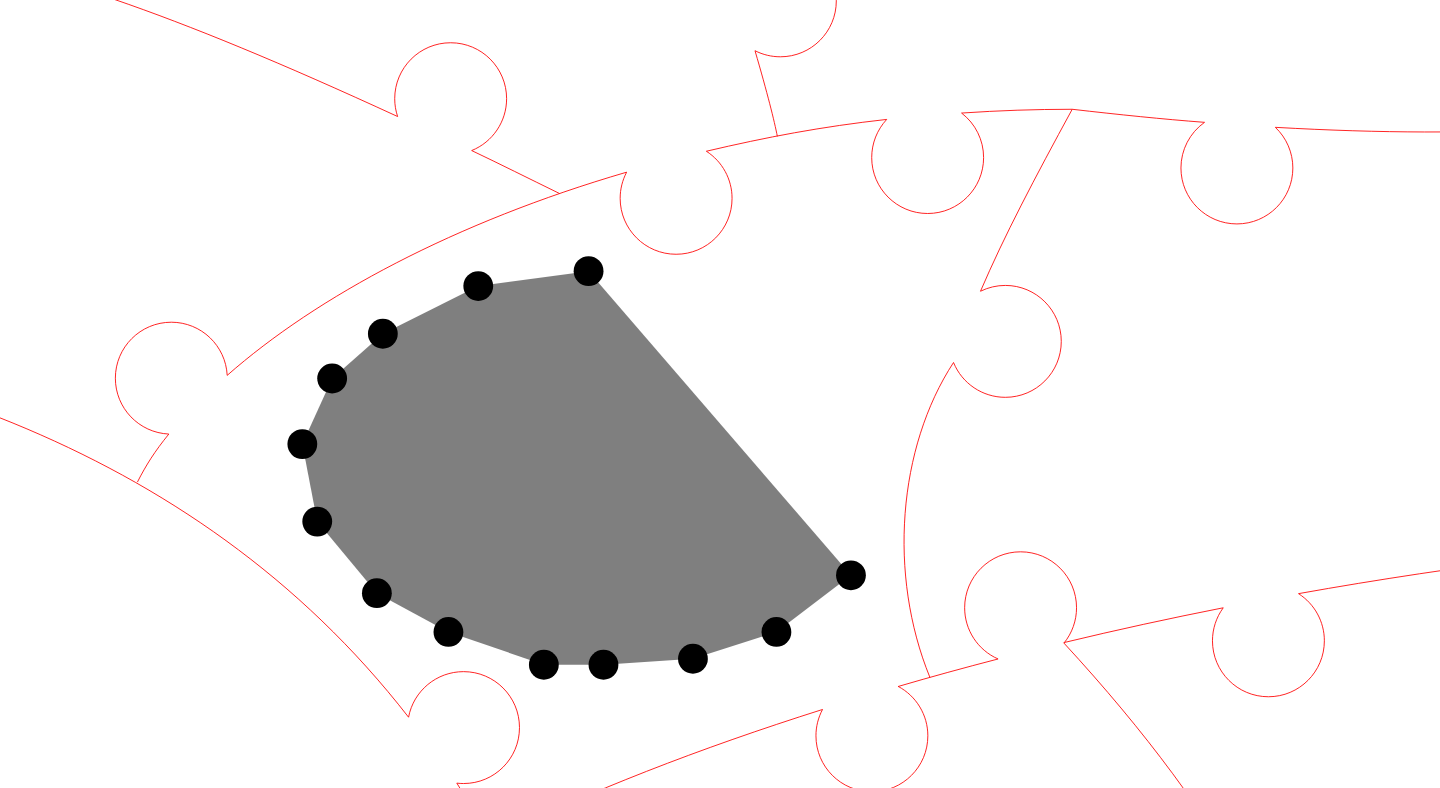click 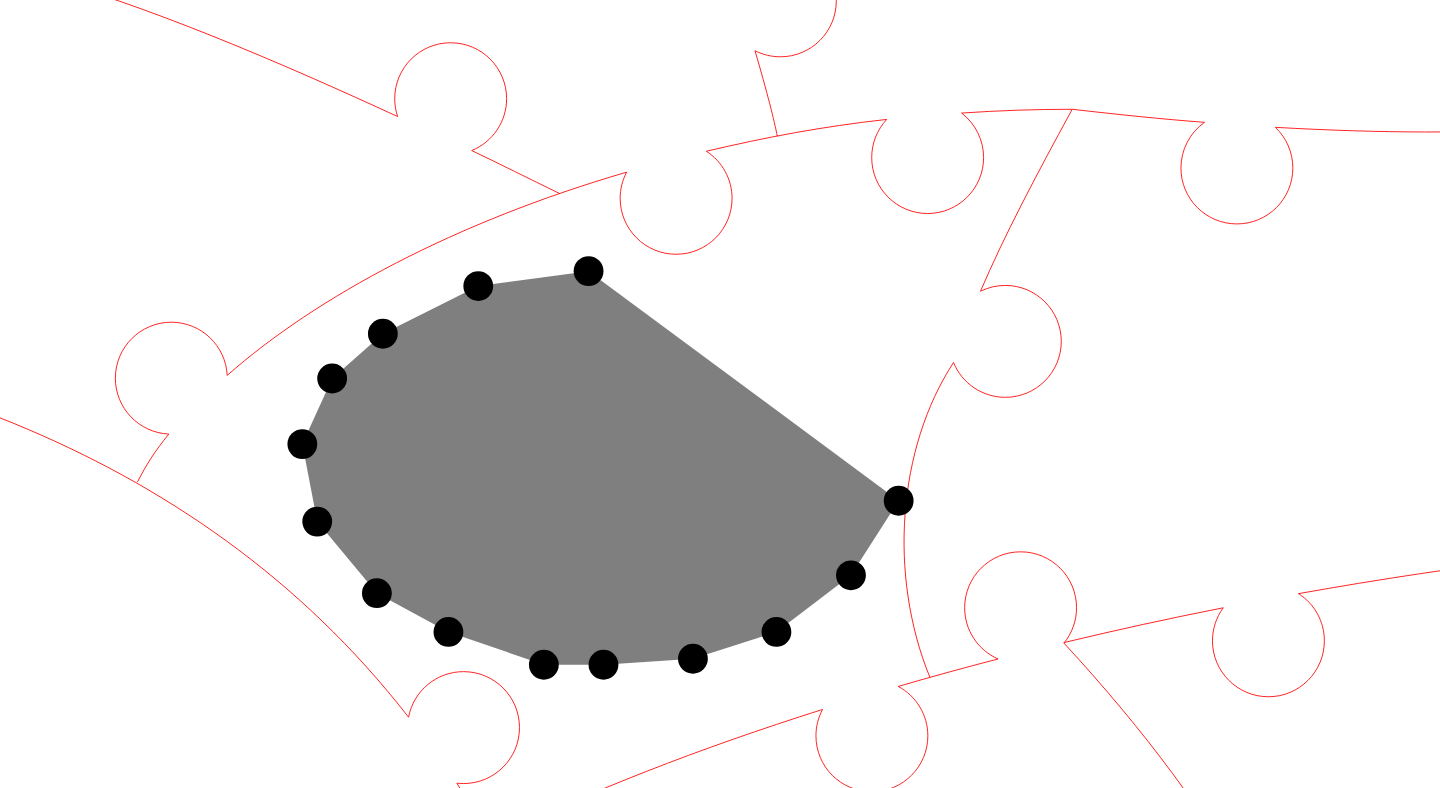 click 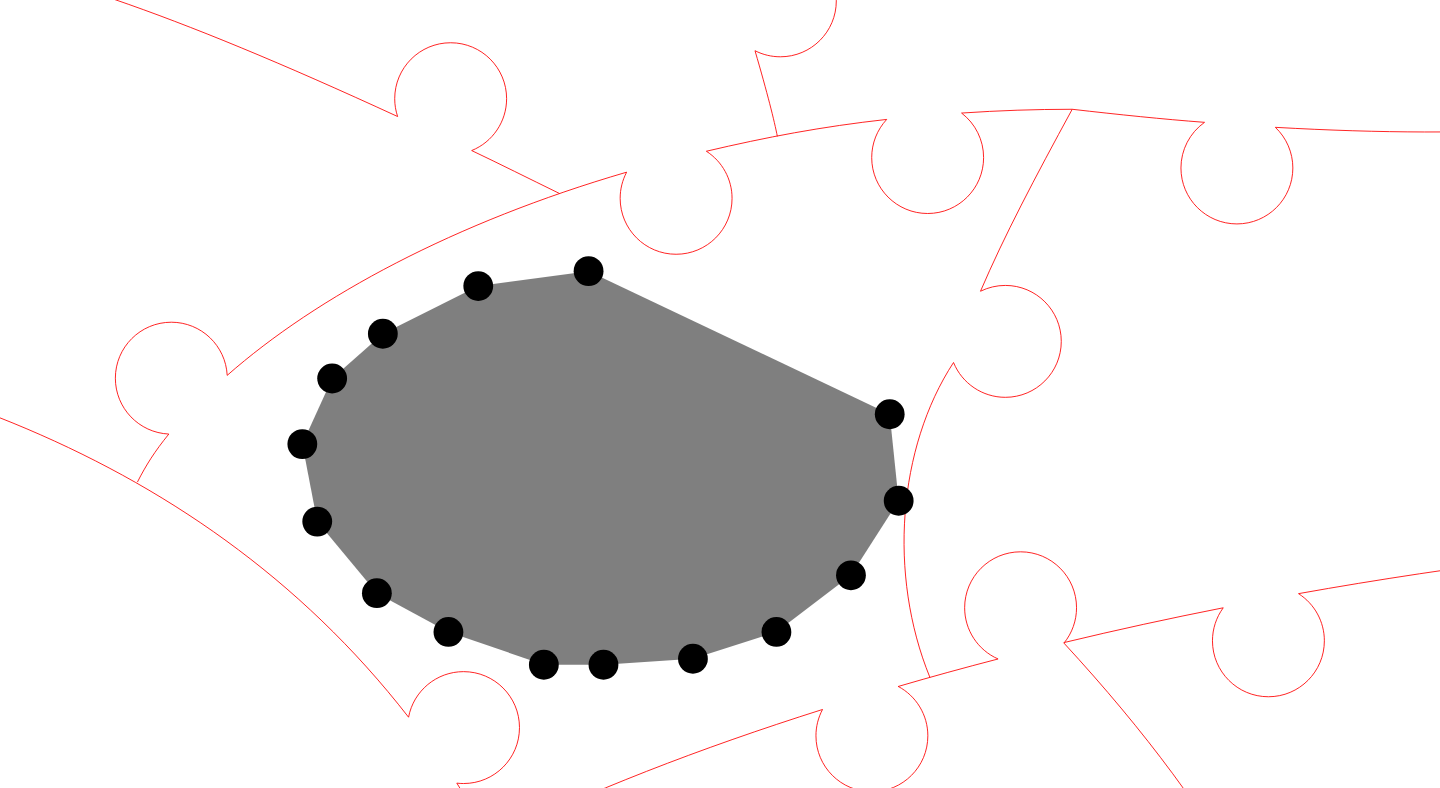 click 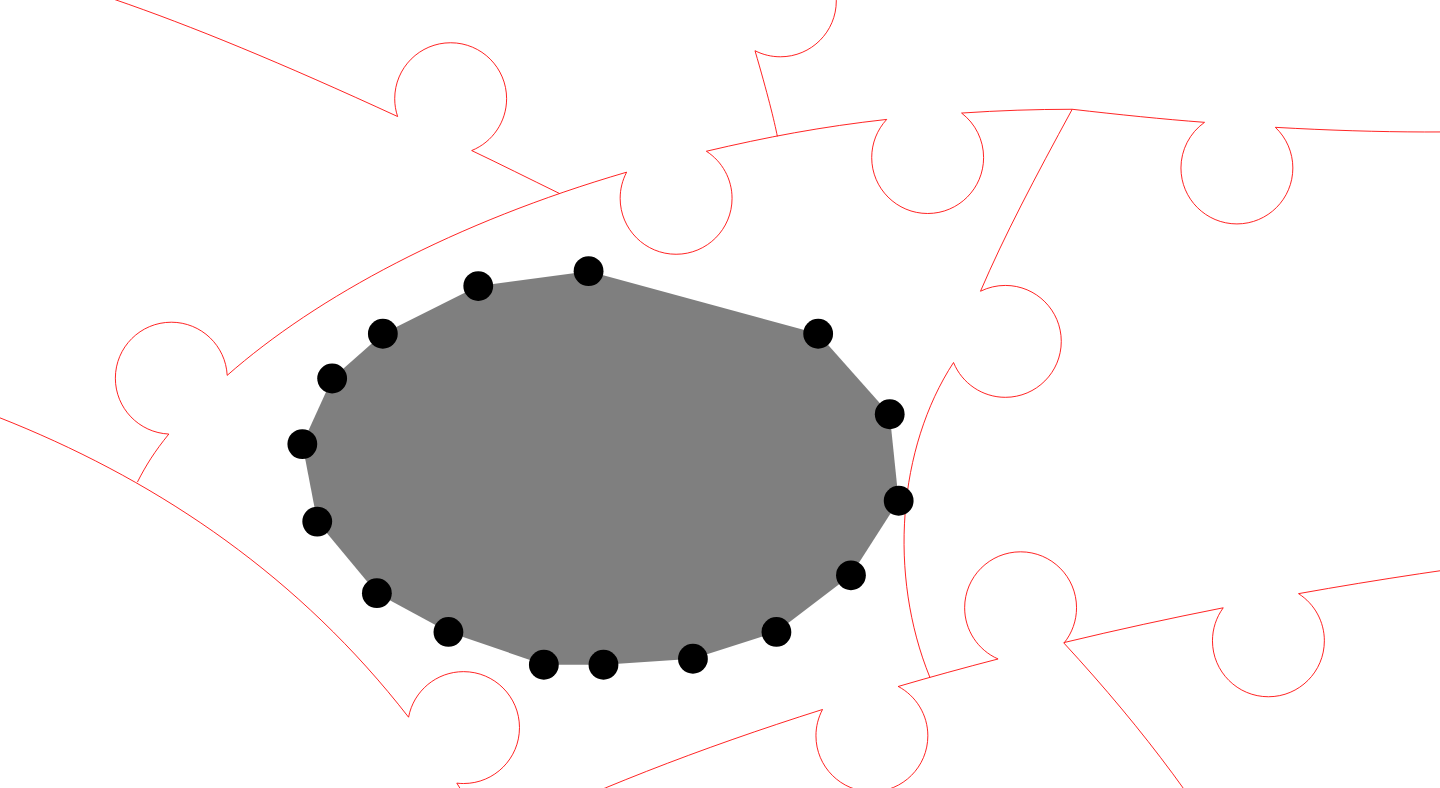 click 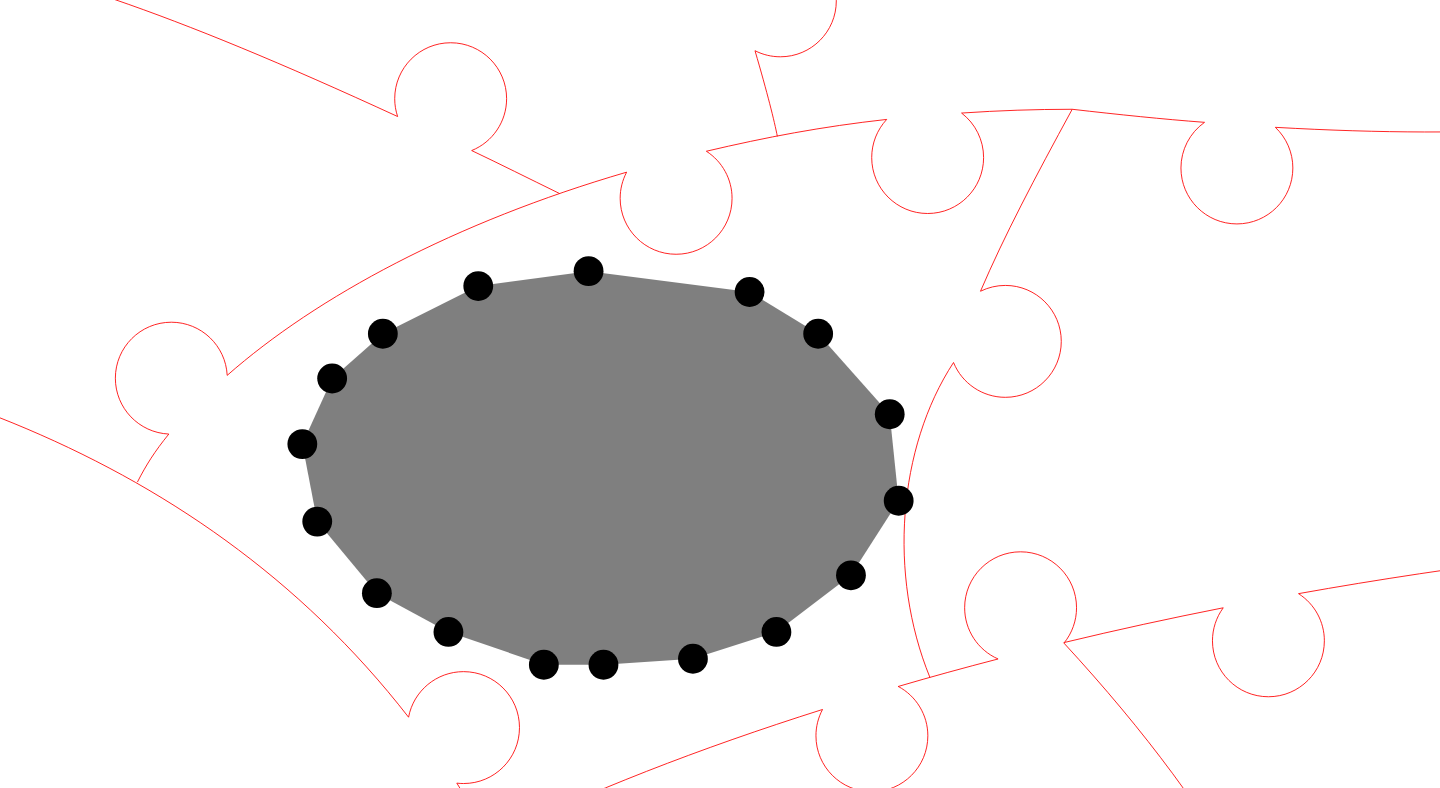 click 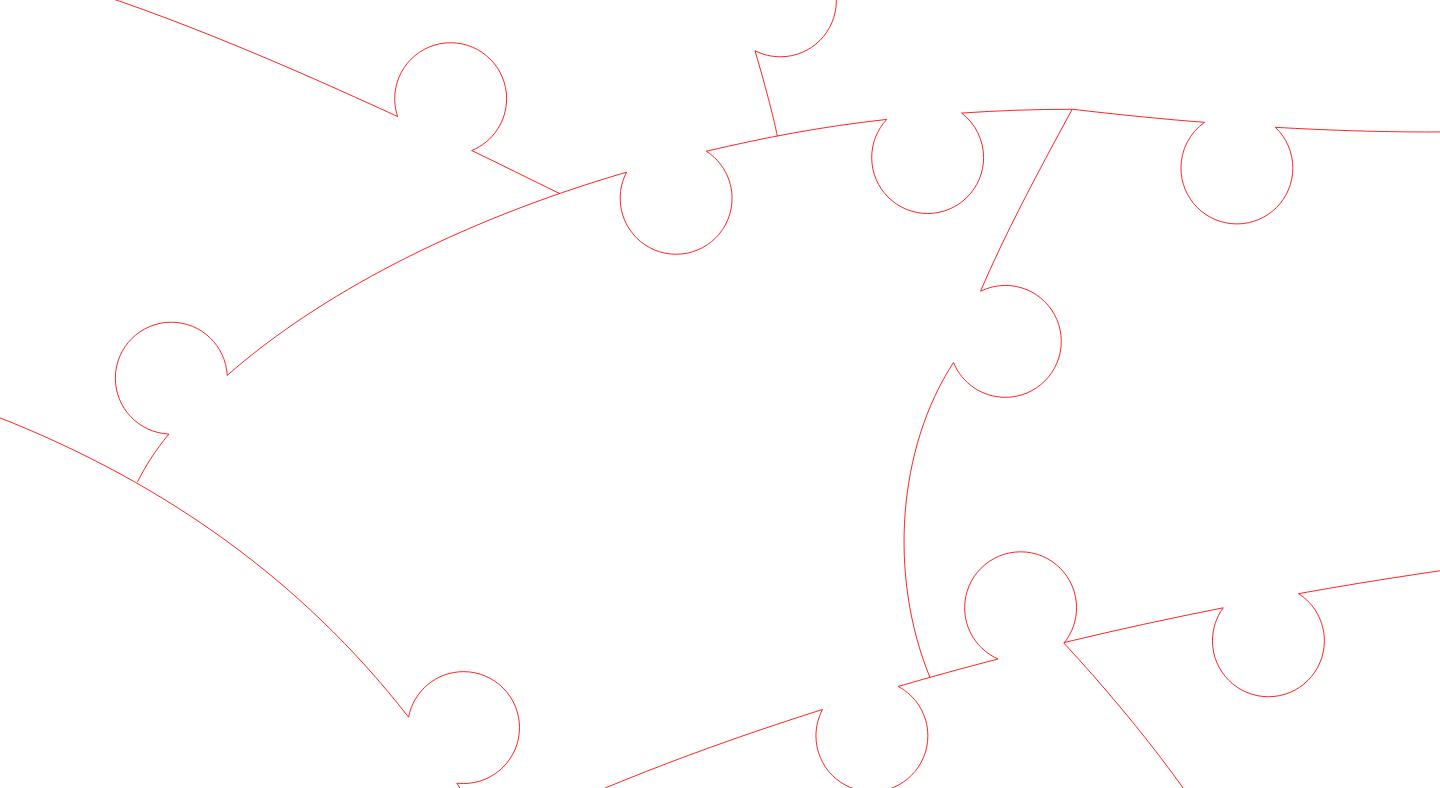 click 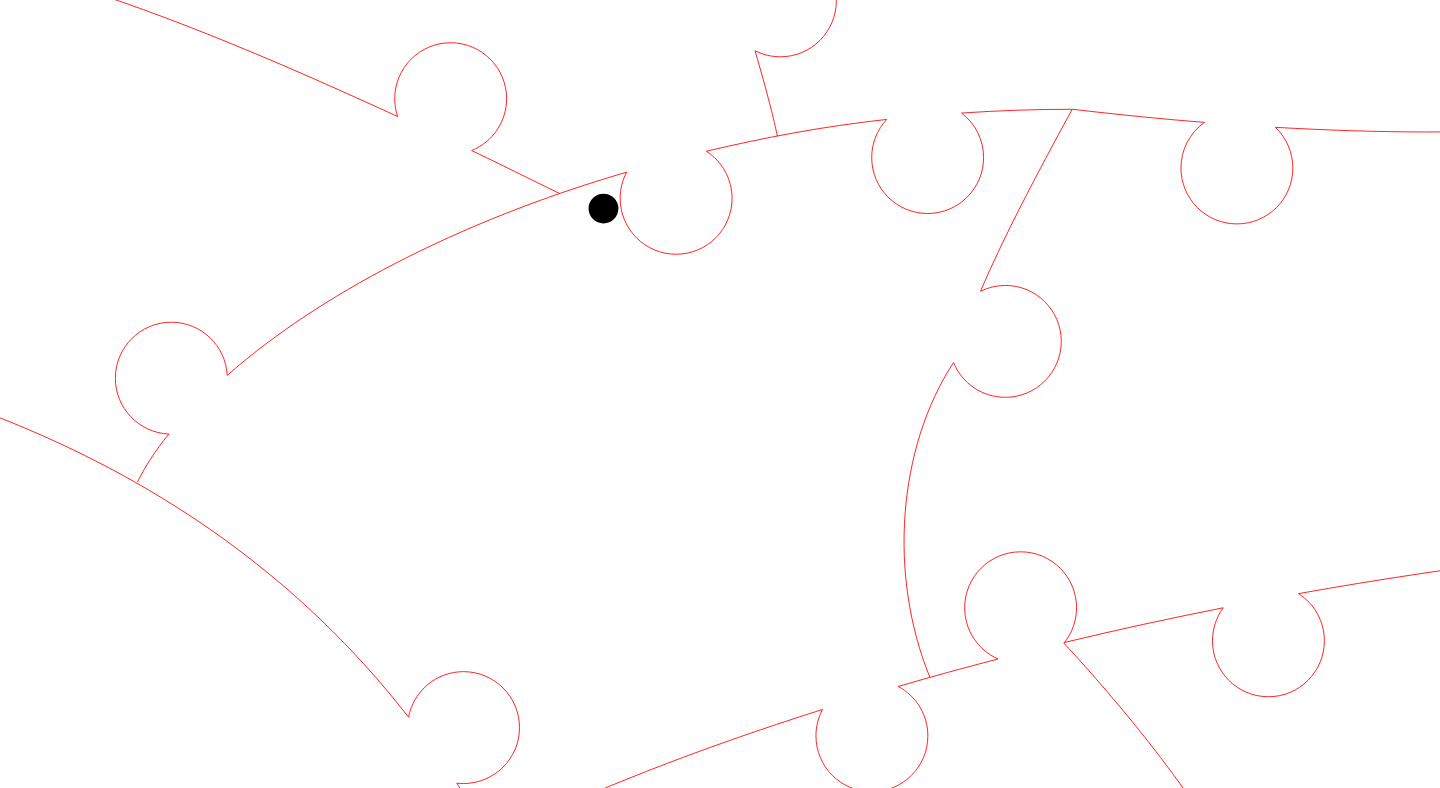 click 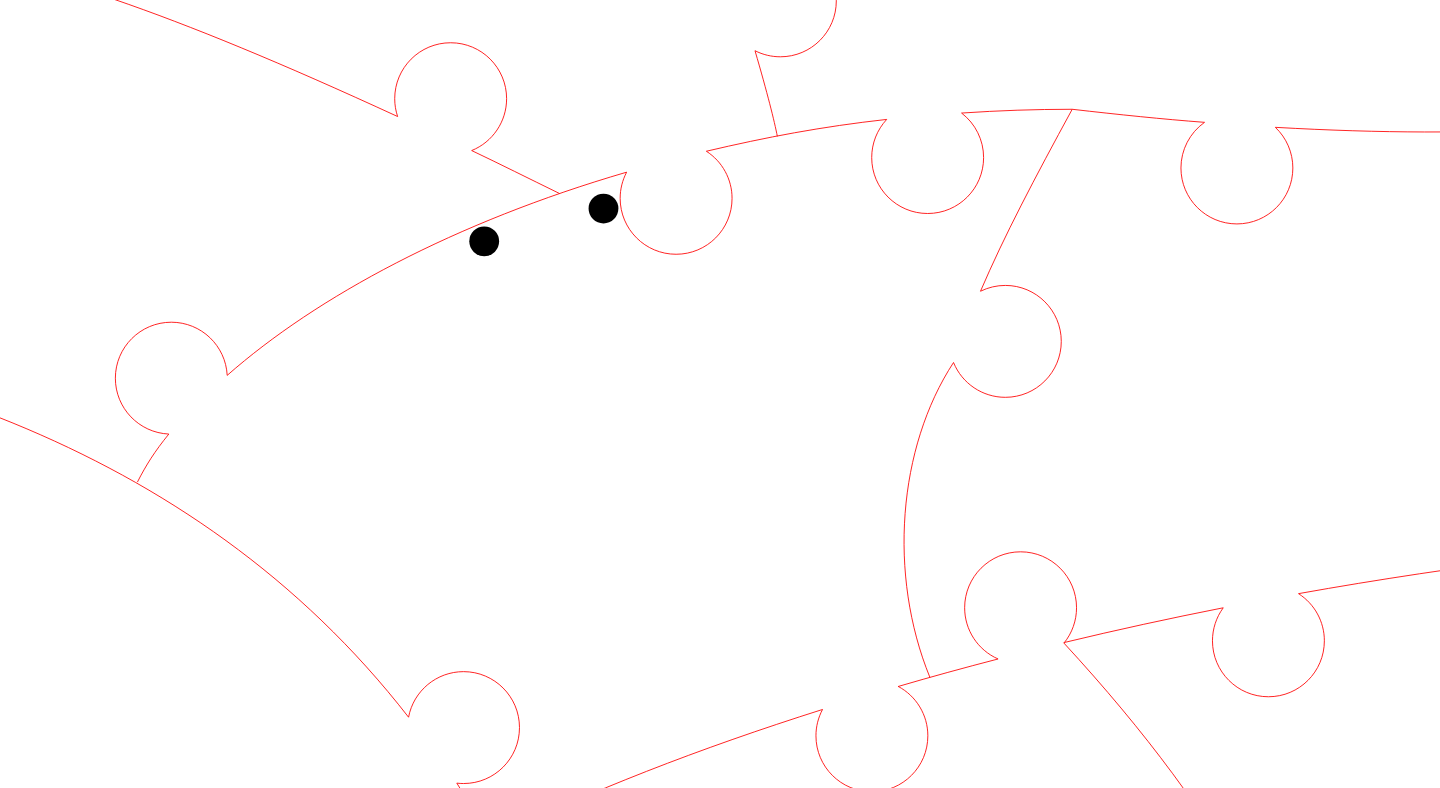 click 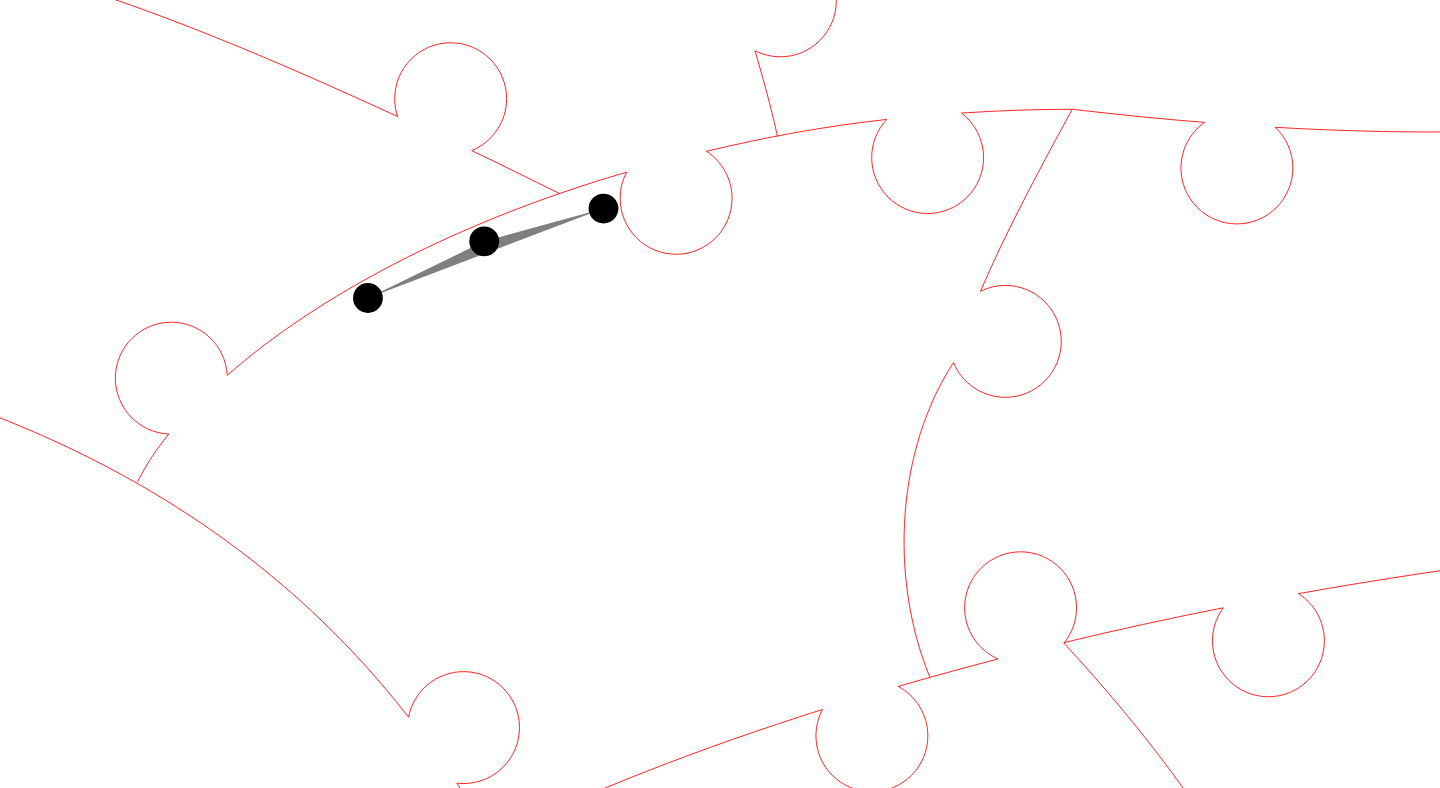 click 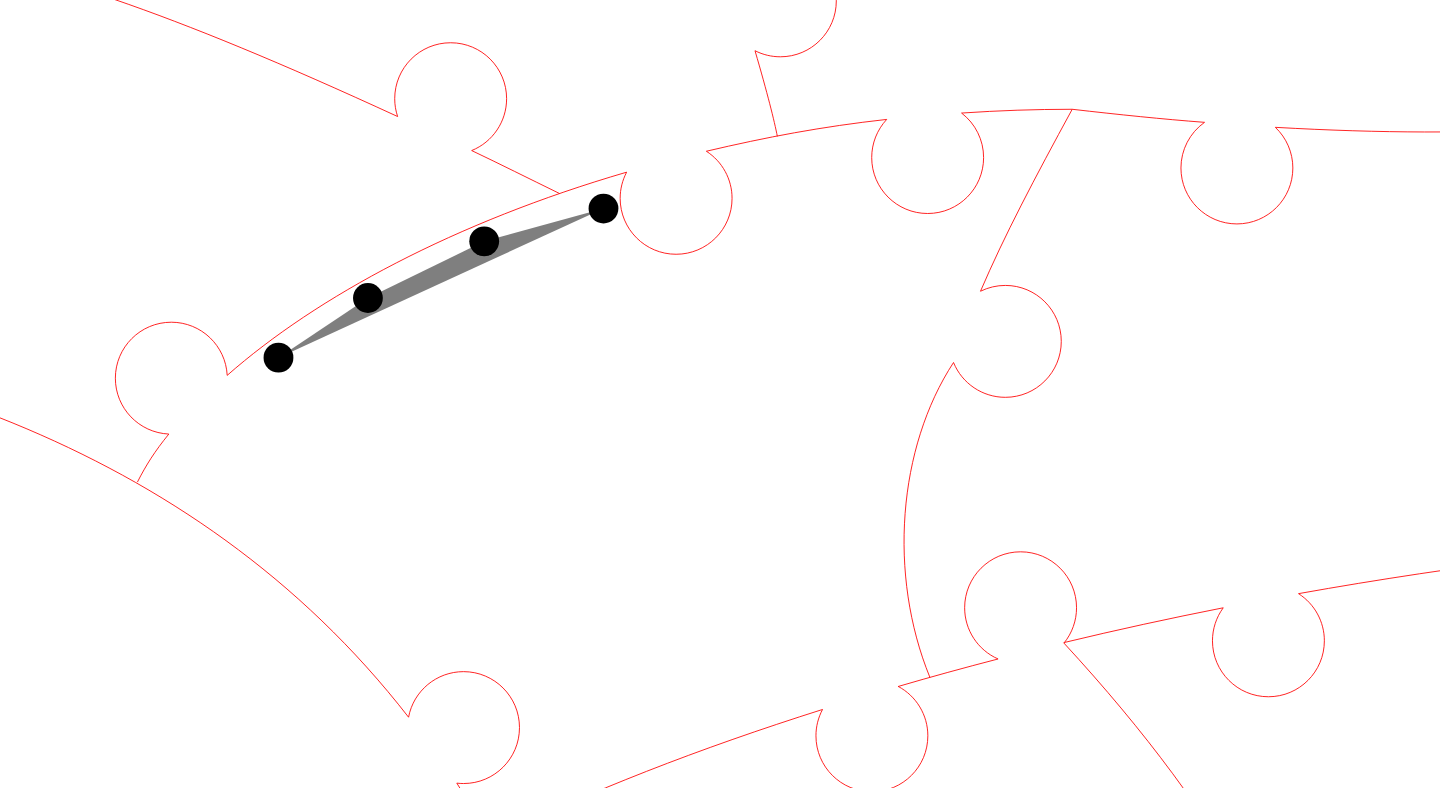 click 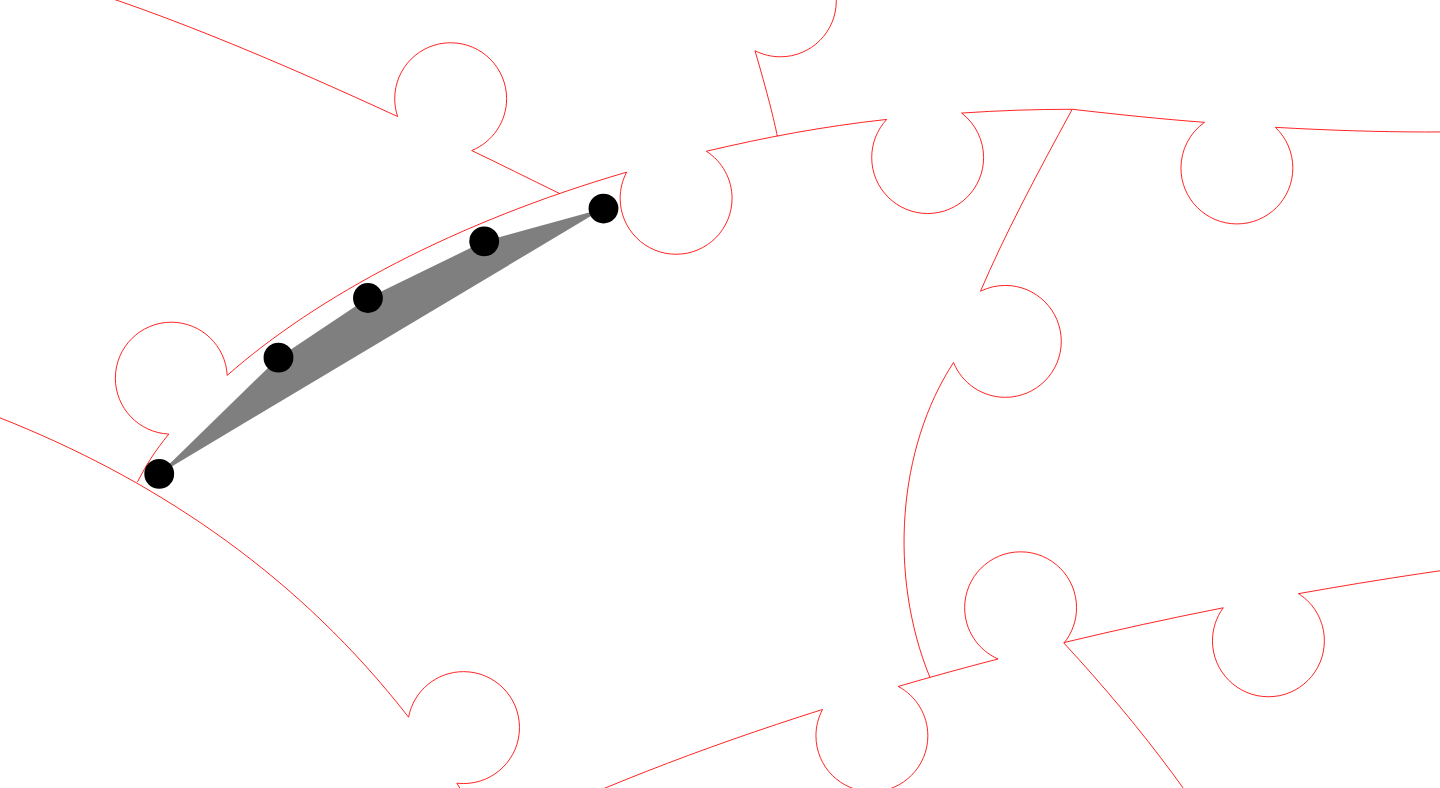 click 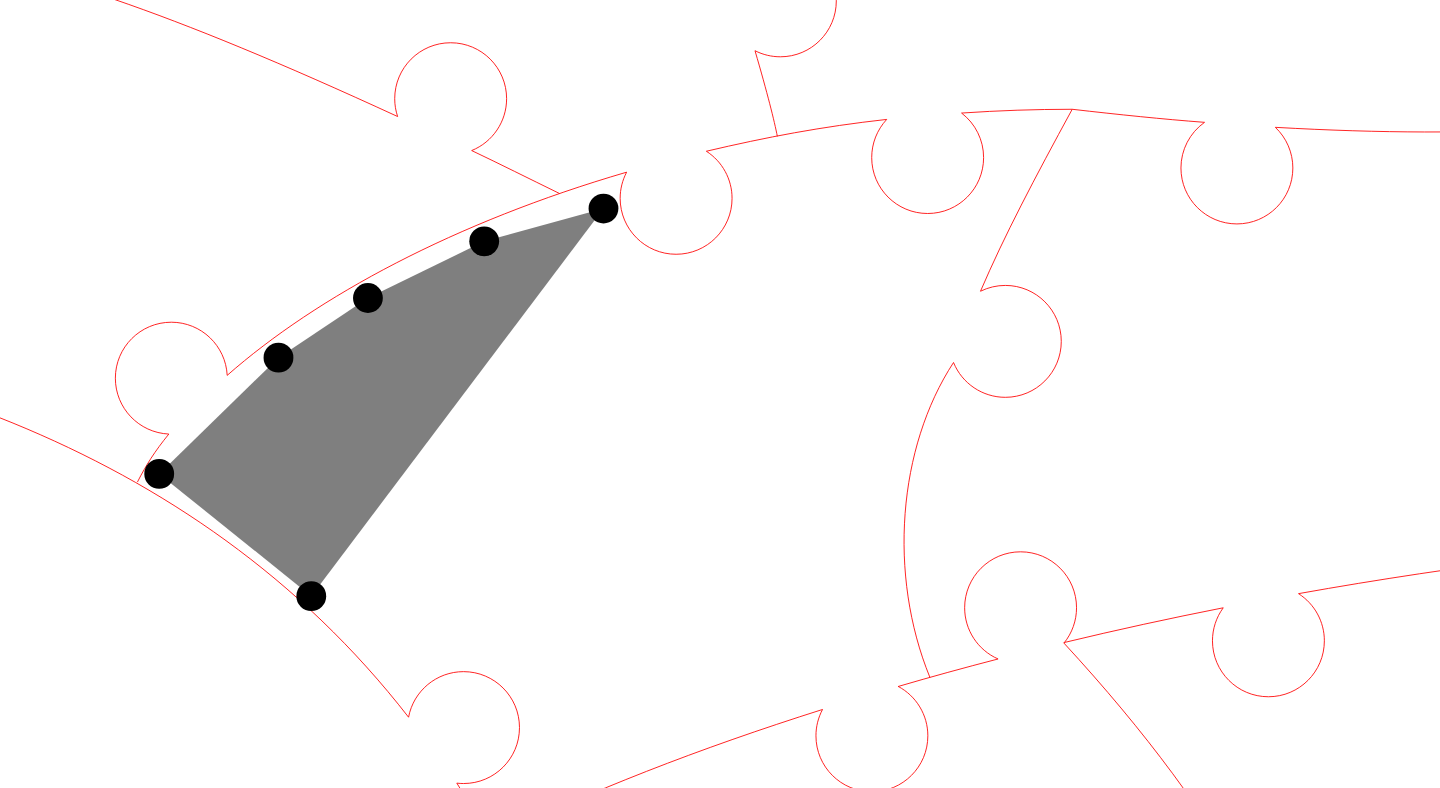 click 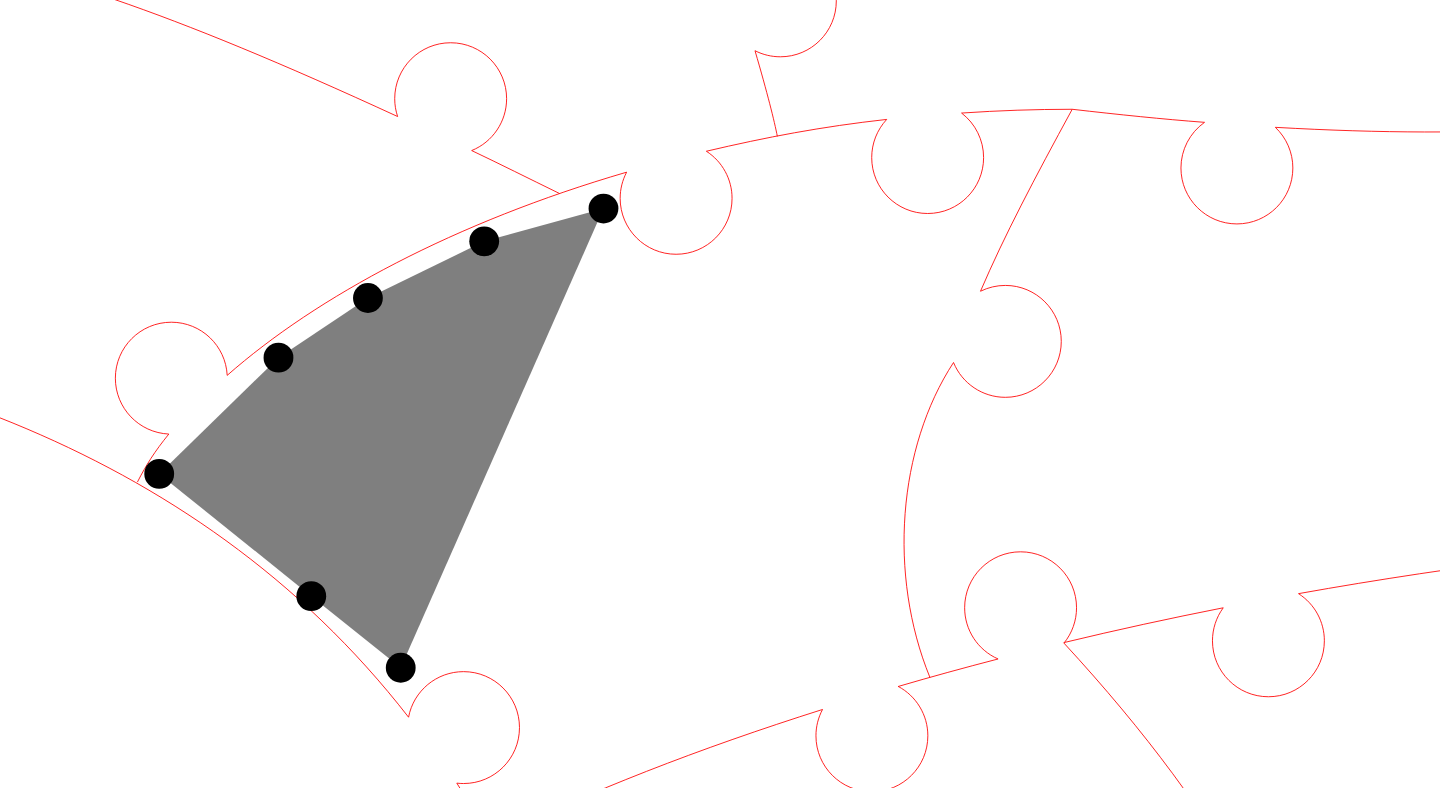 click 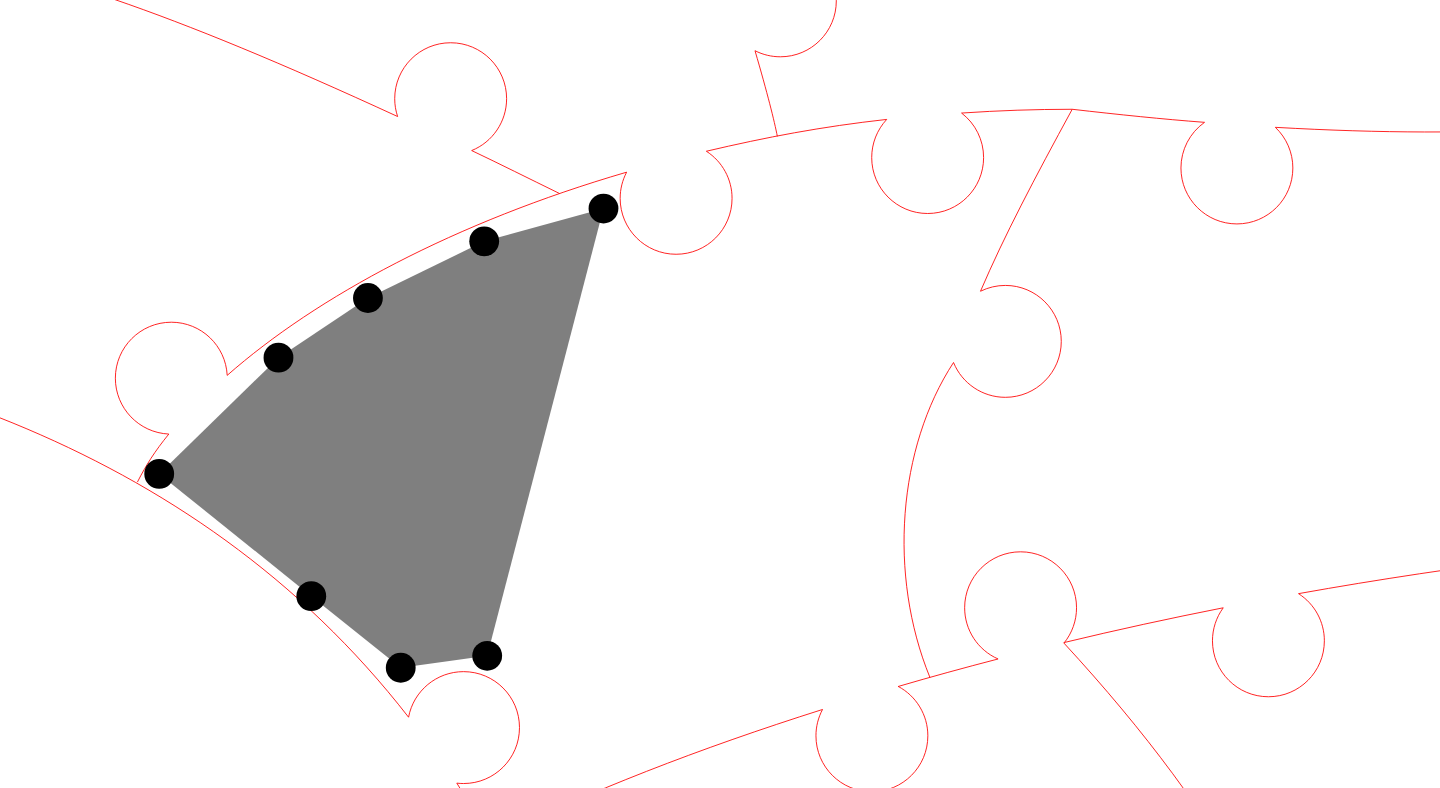 click 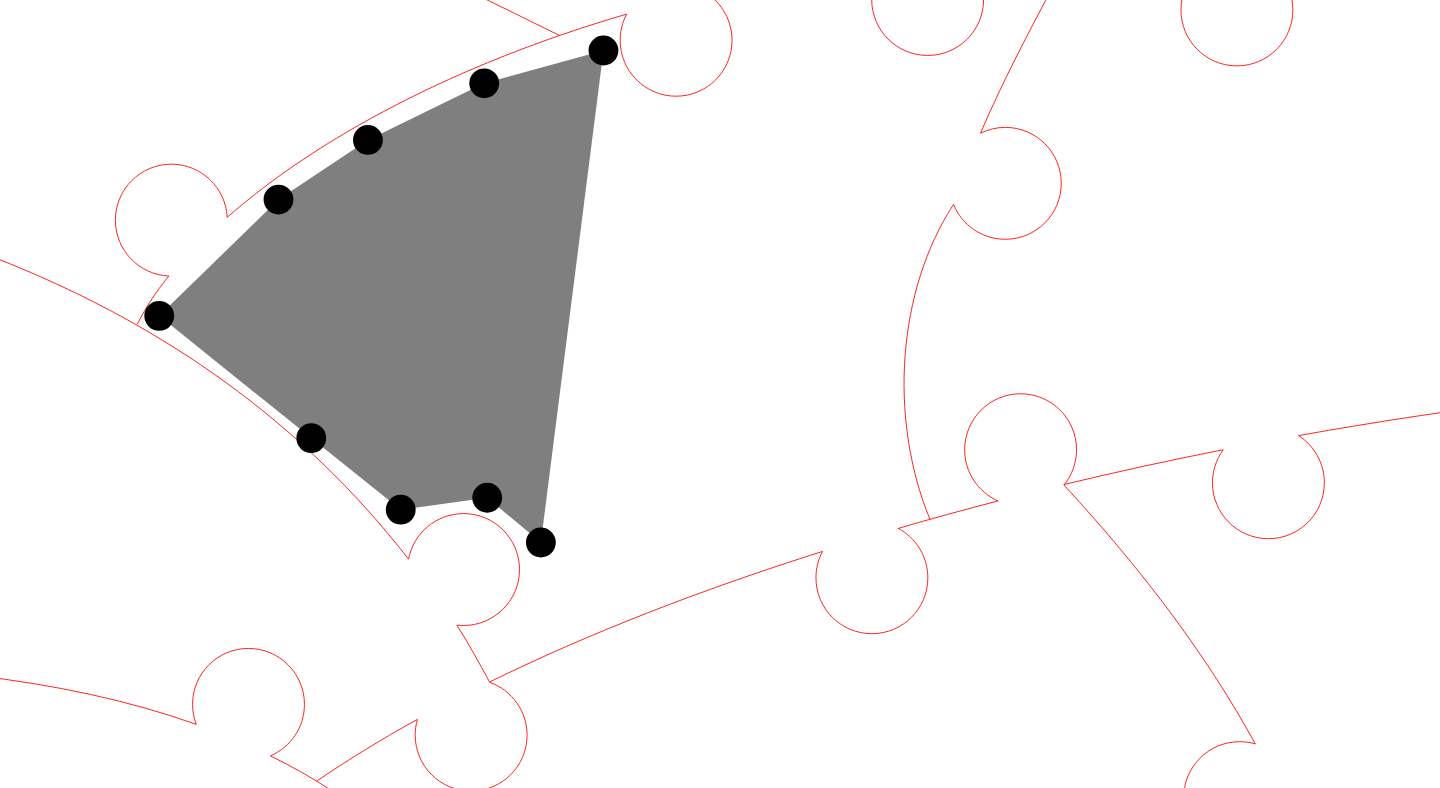 click 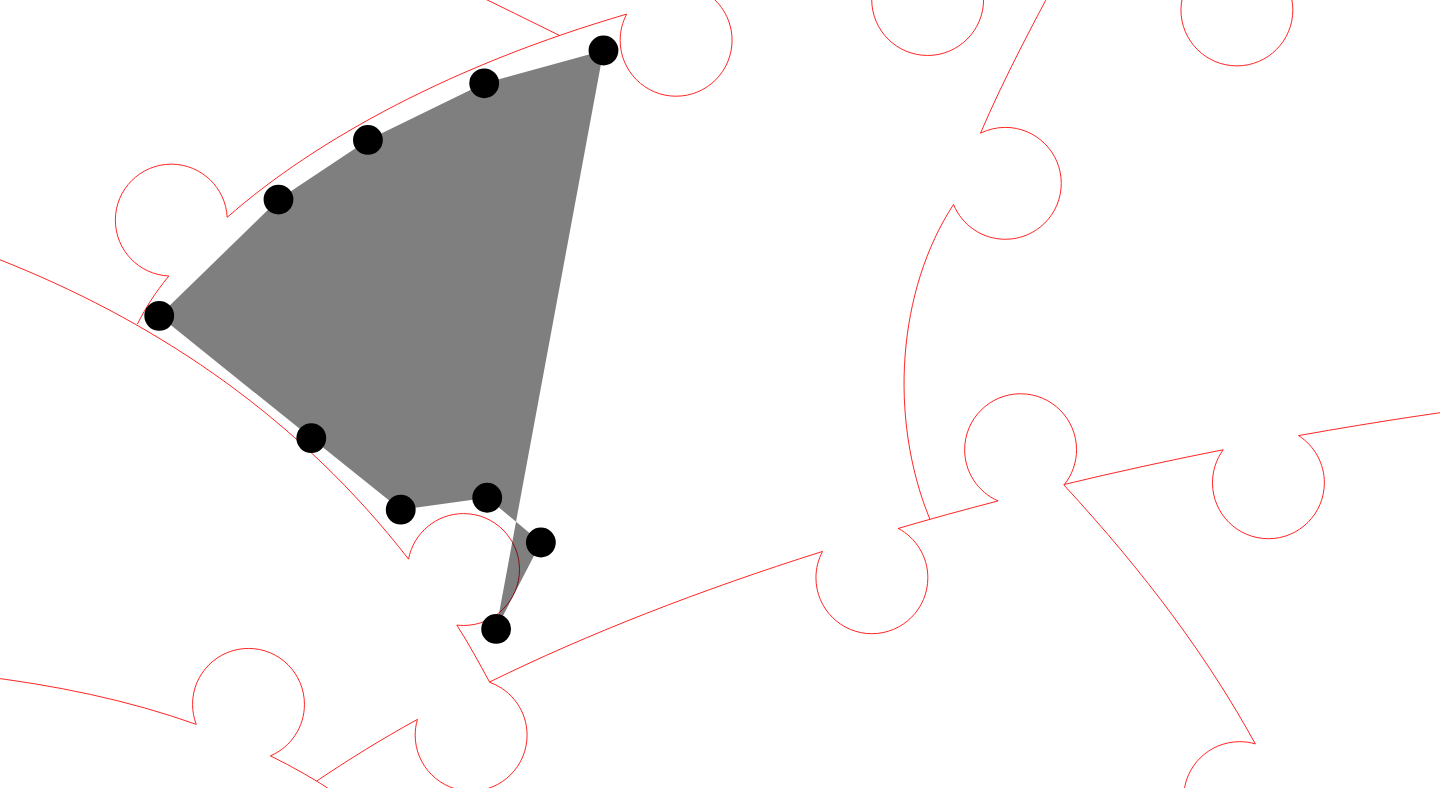 click 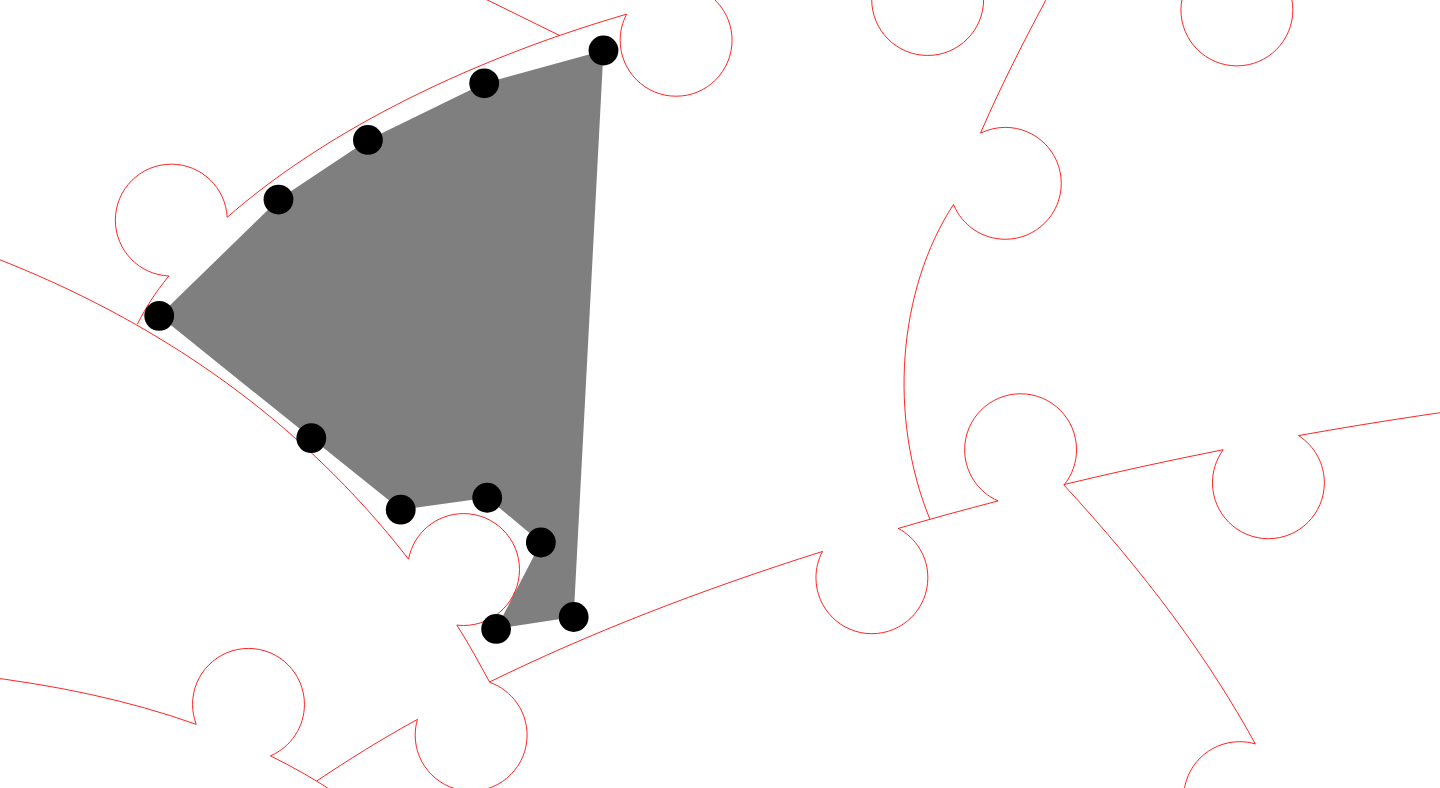 click 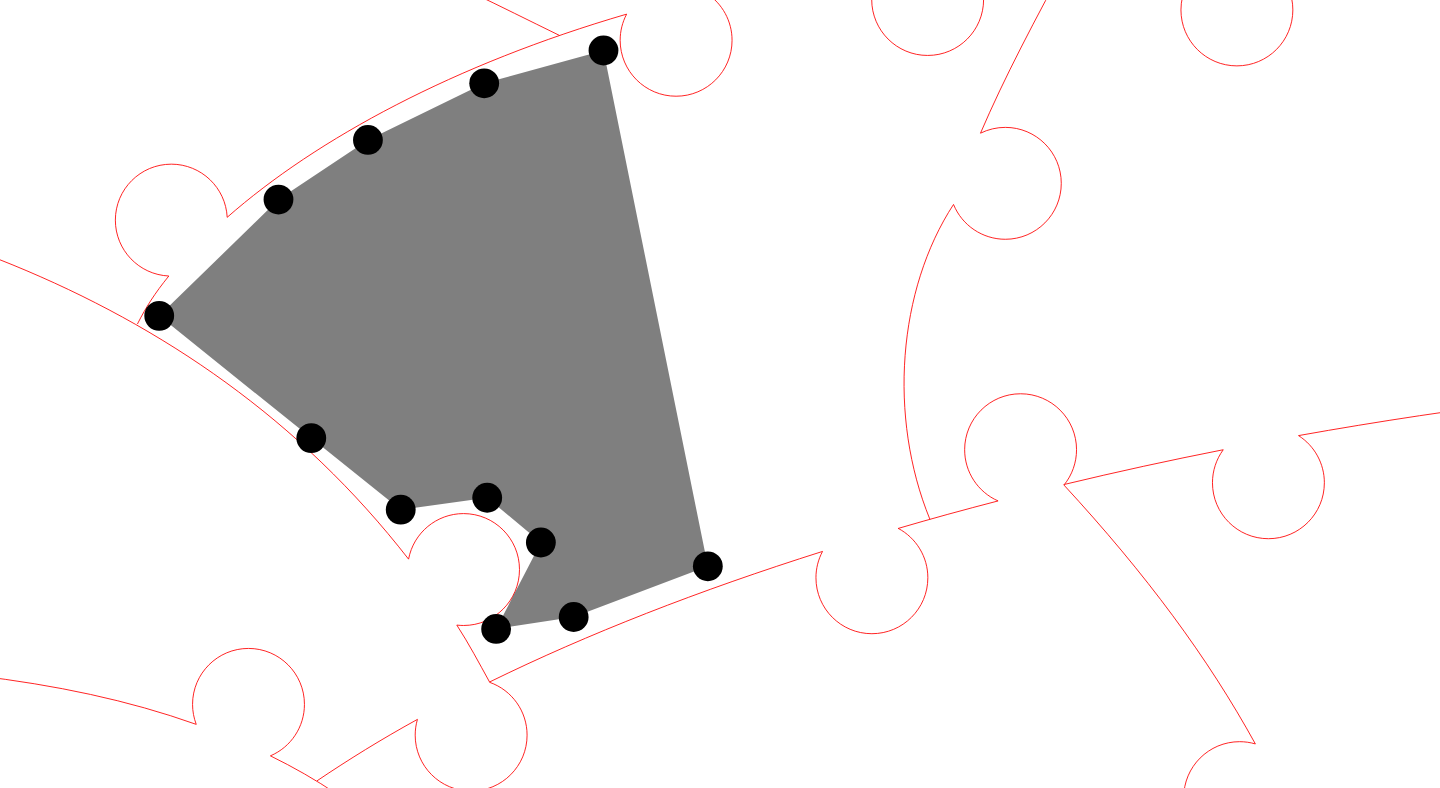 click 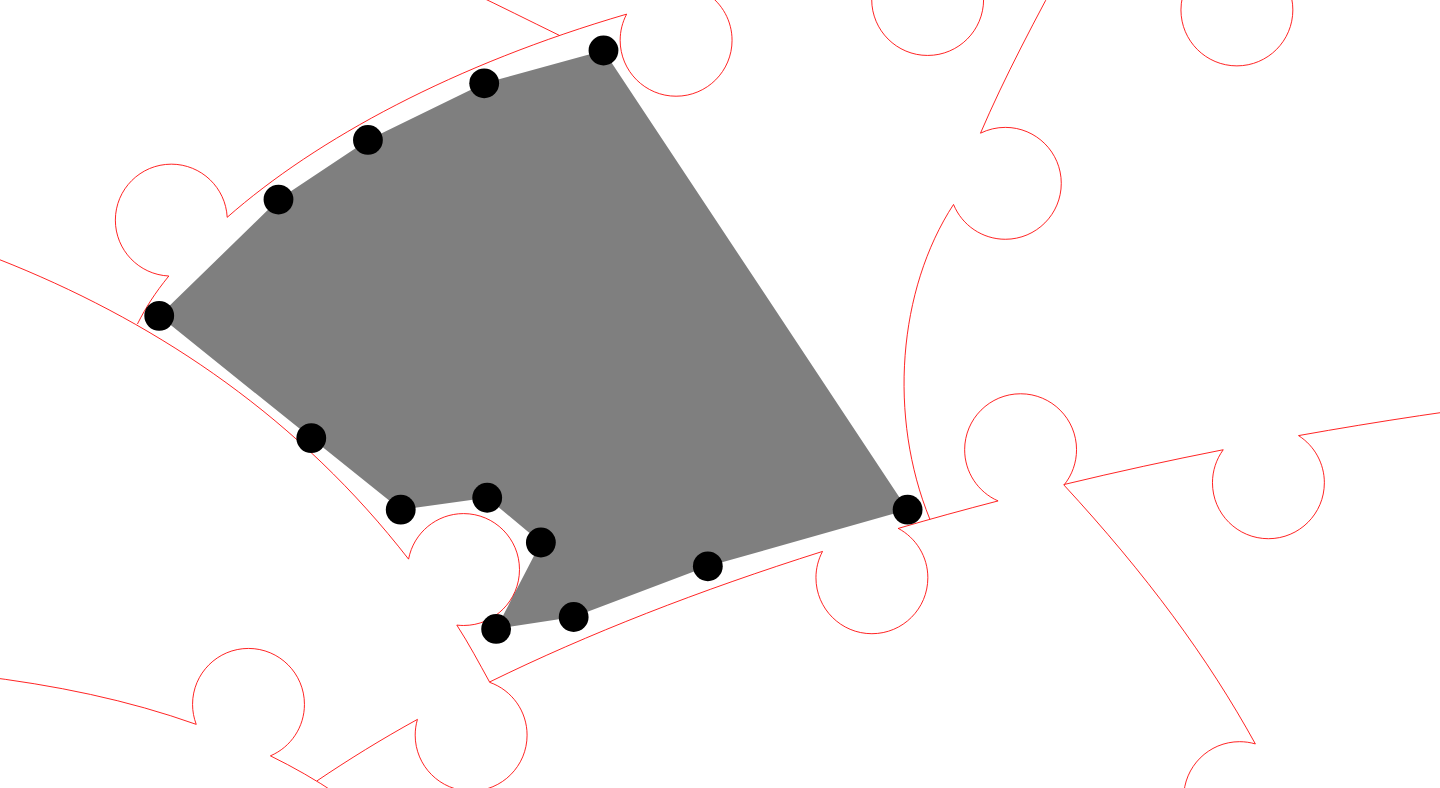 click 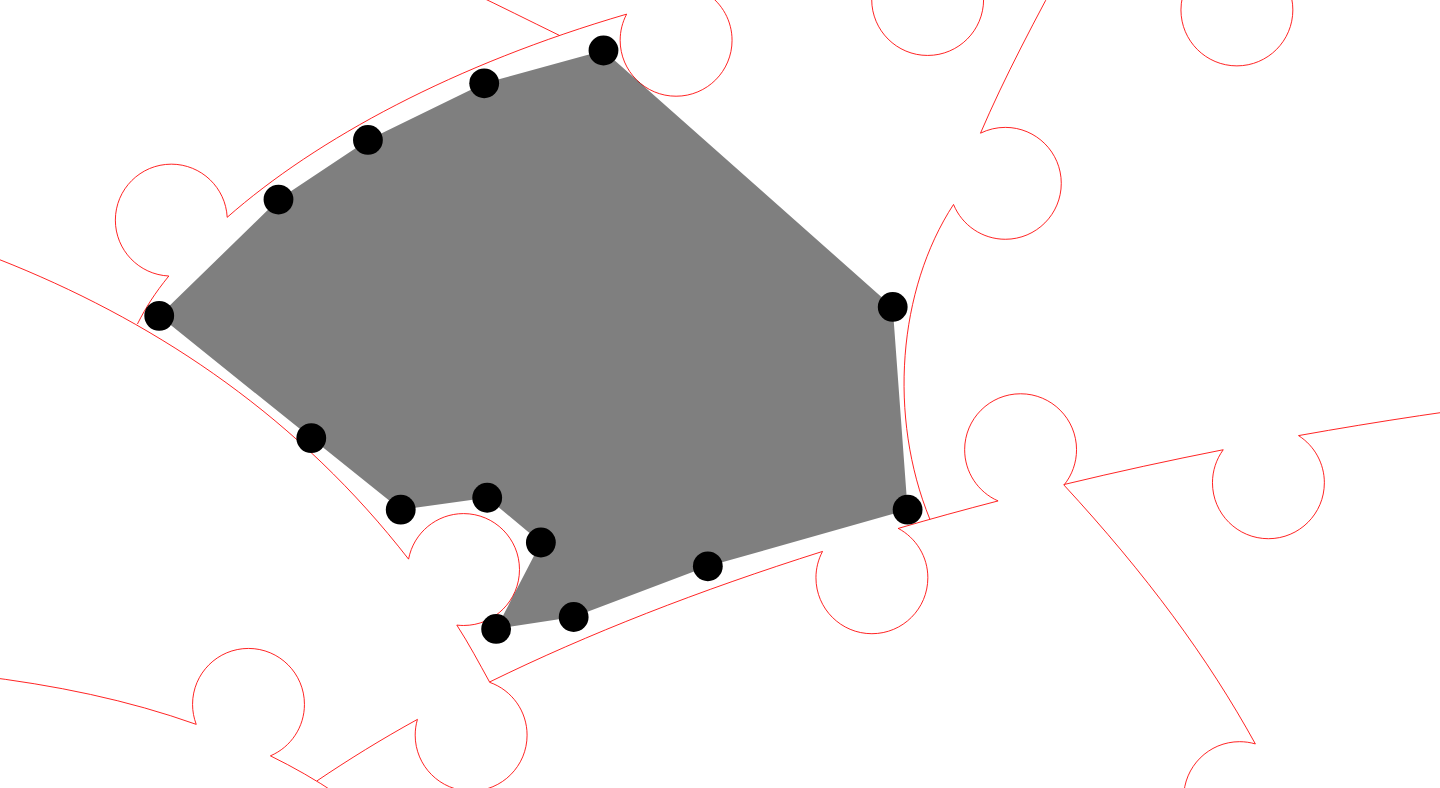 click 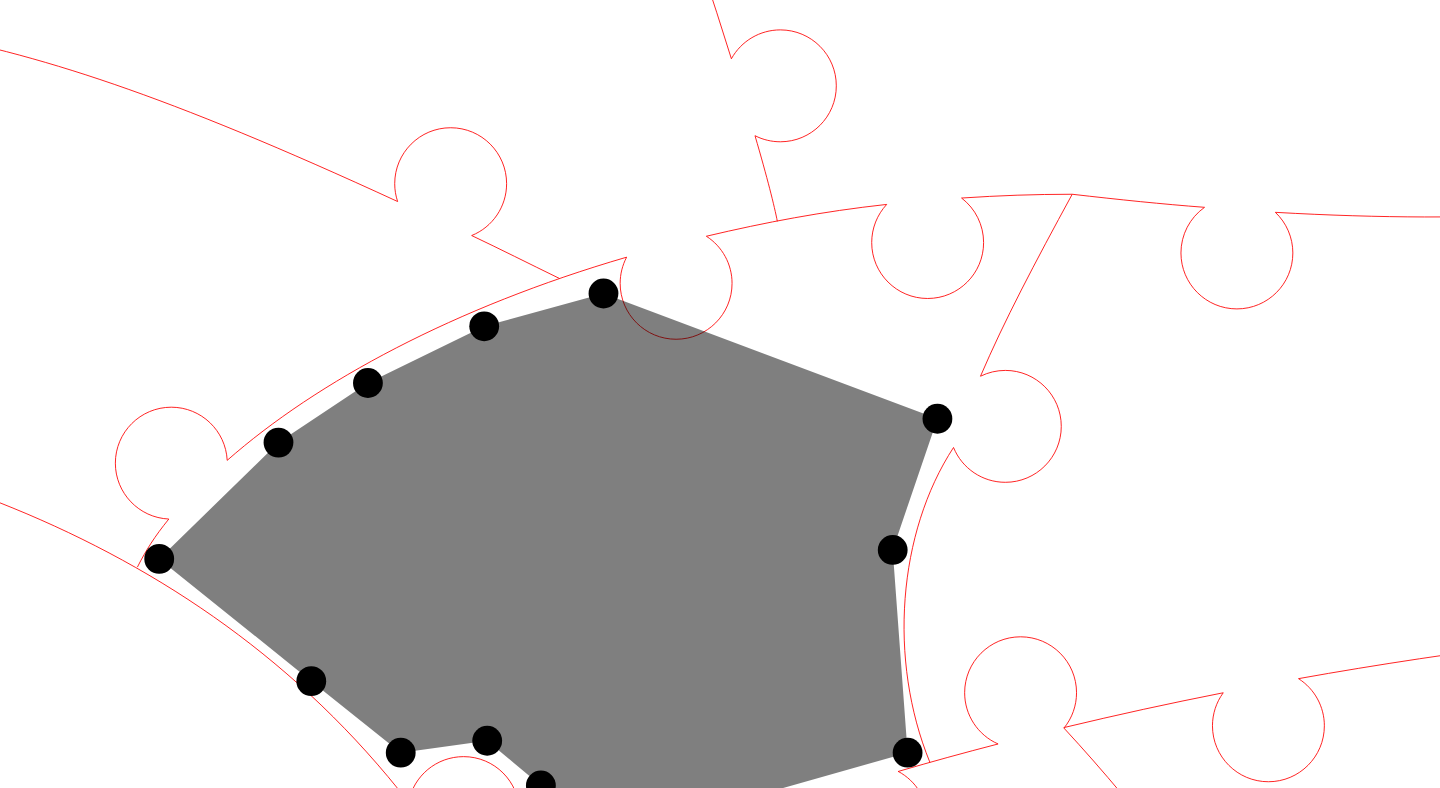 click 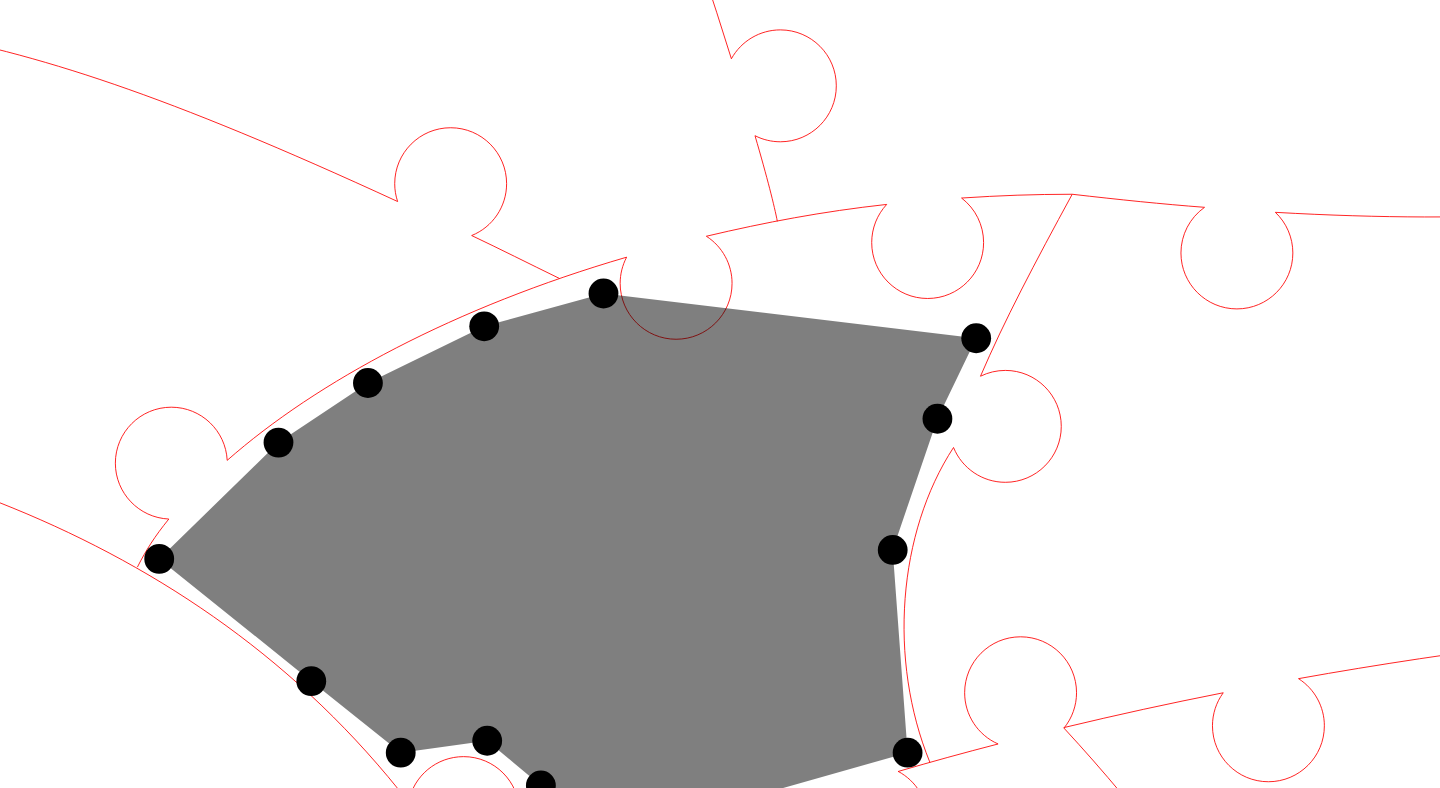click 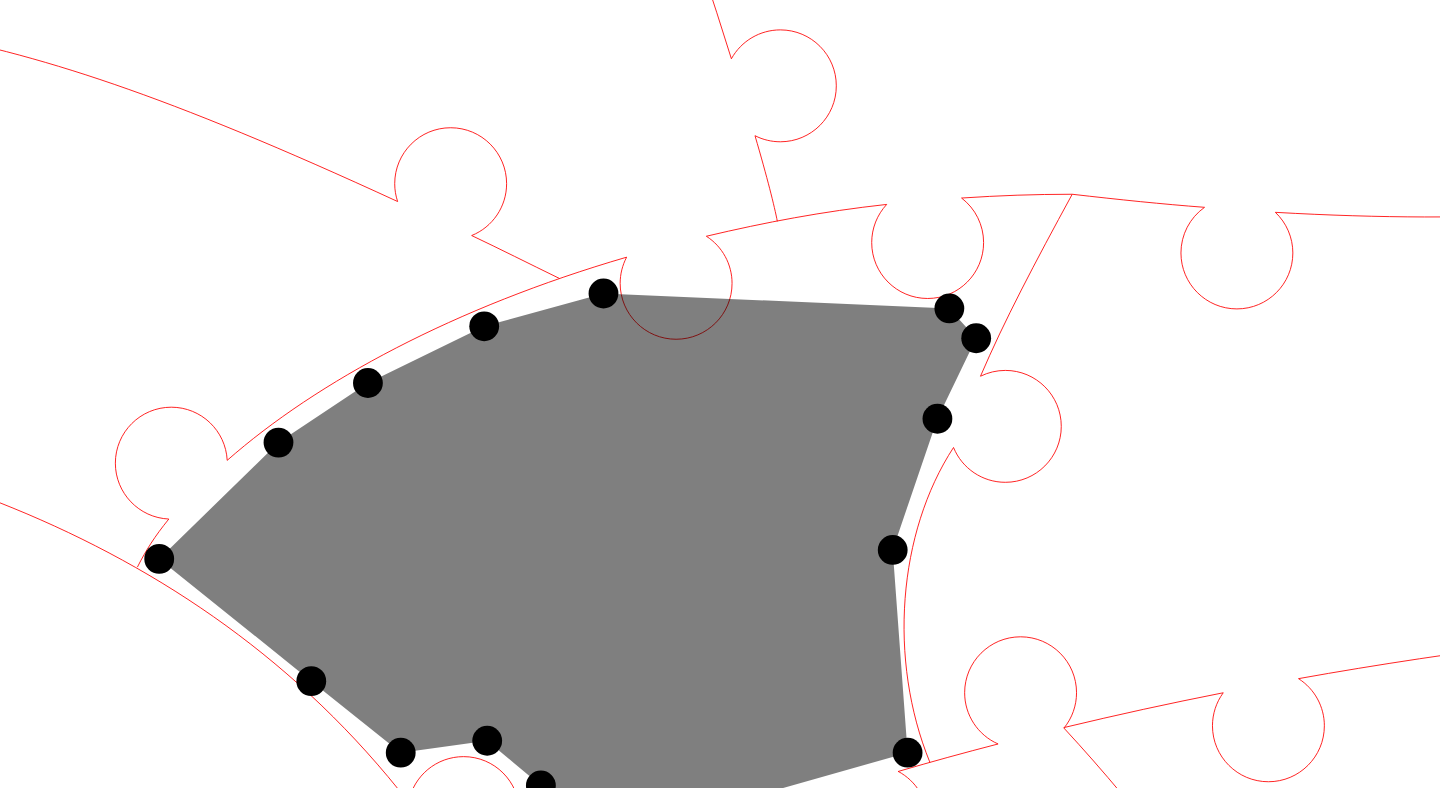 click 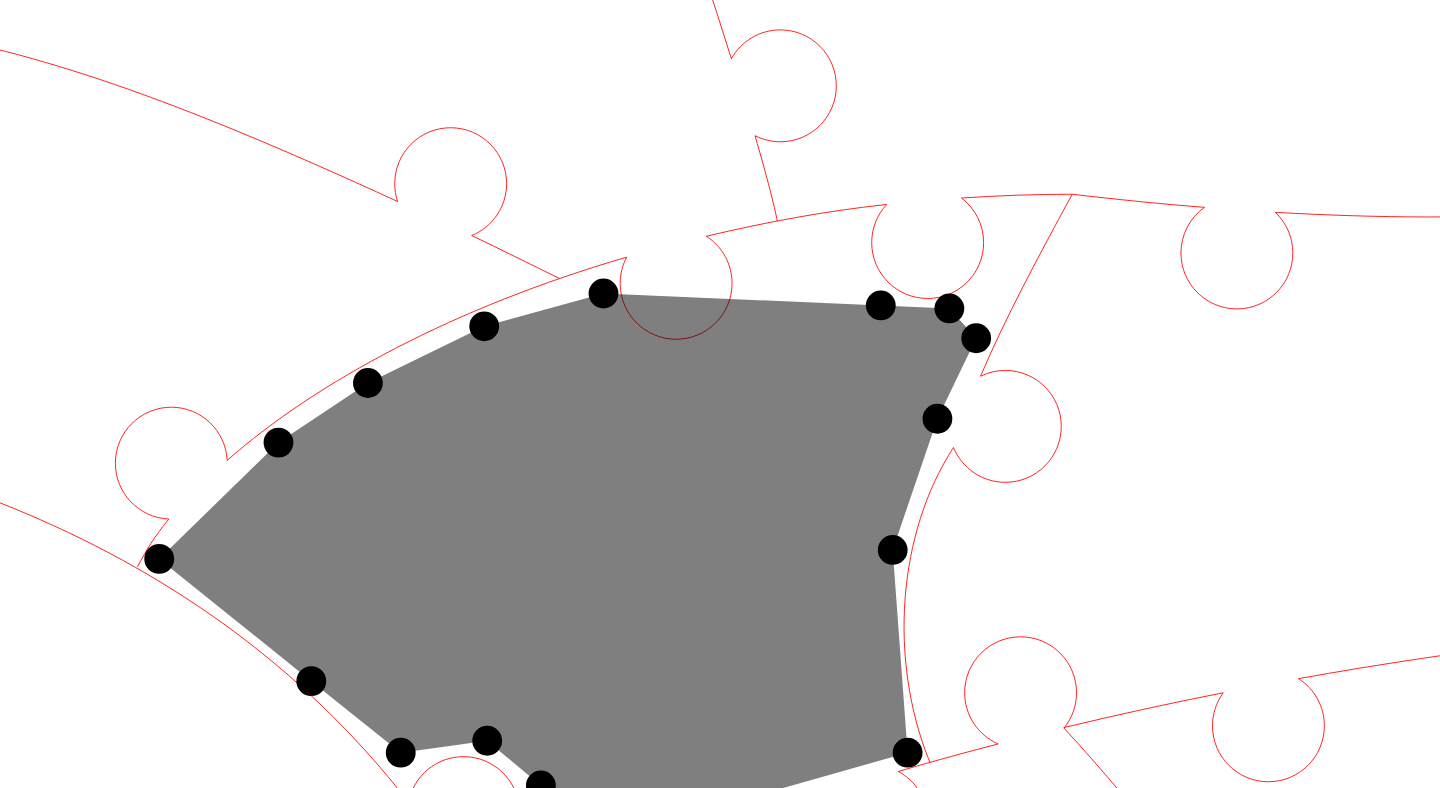 click 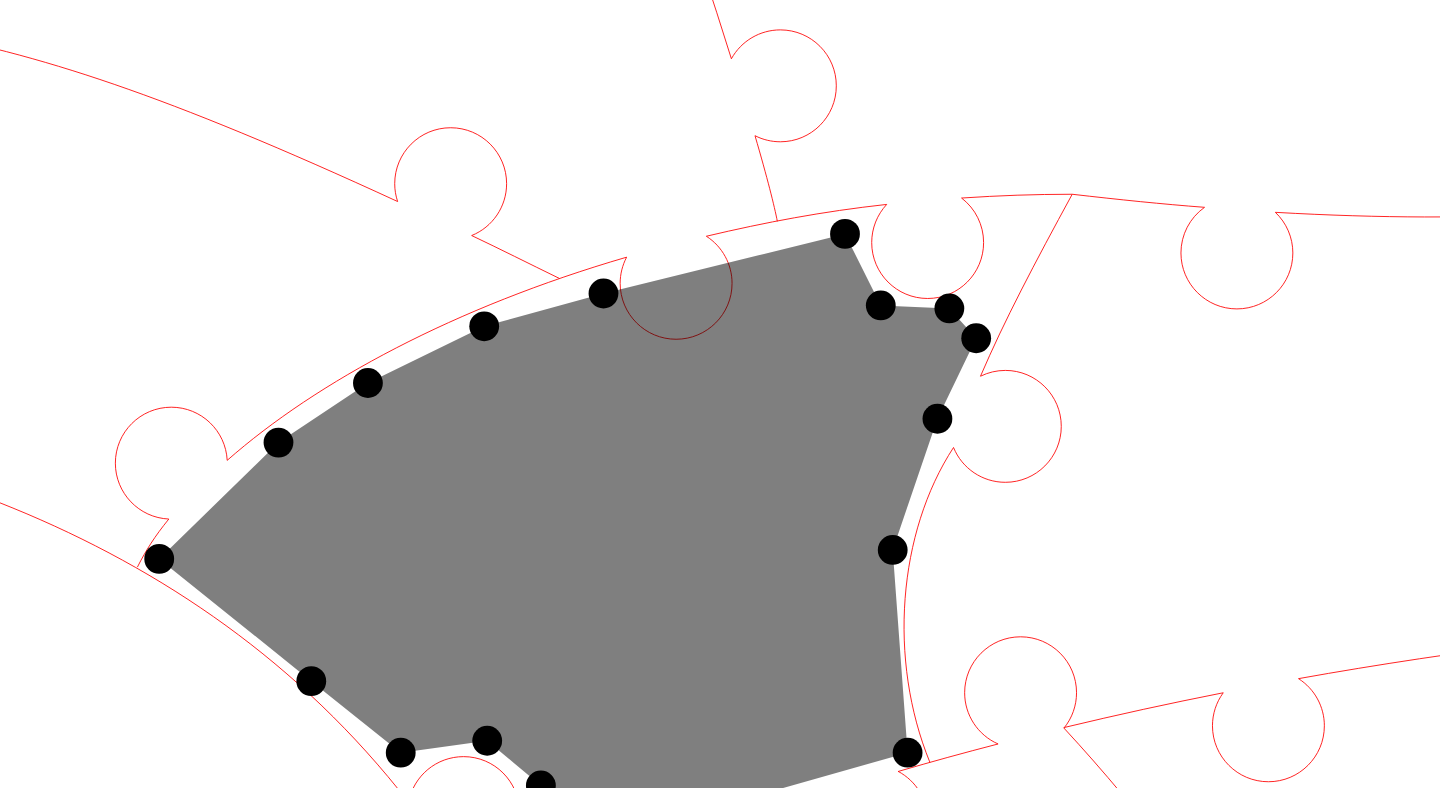 click 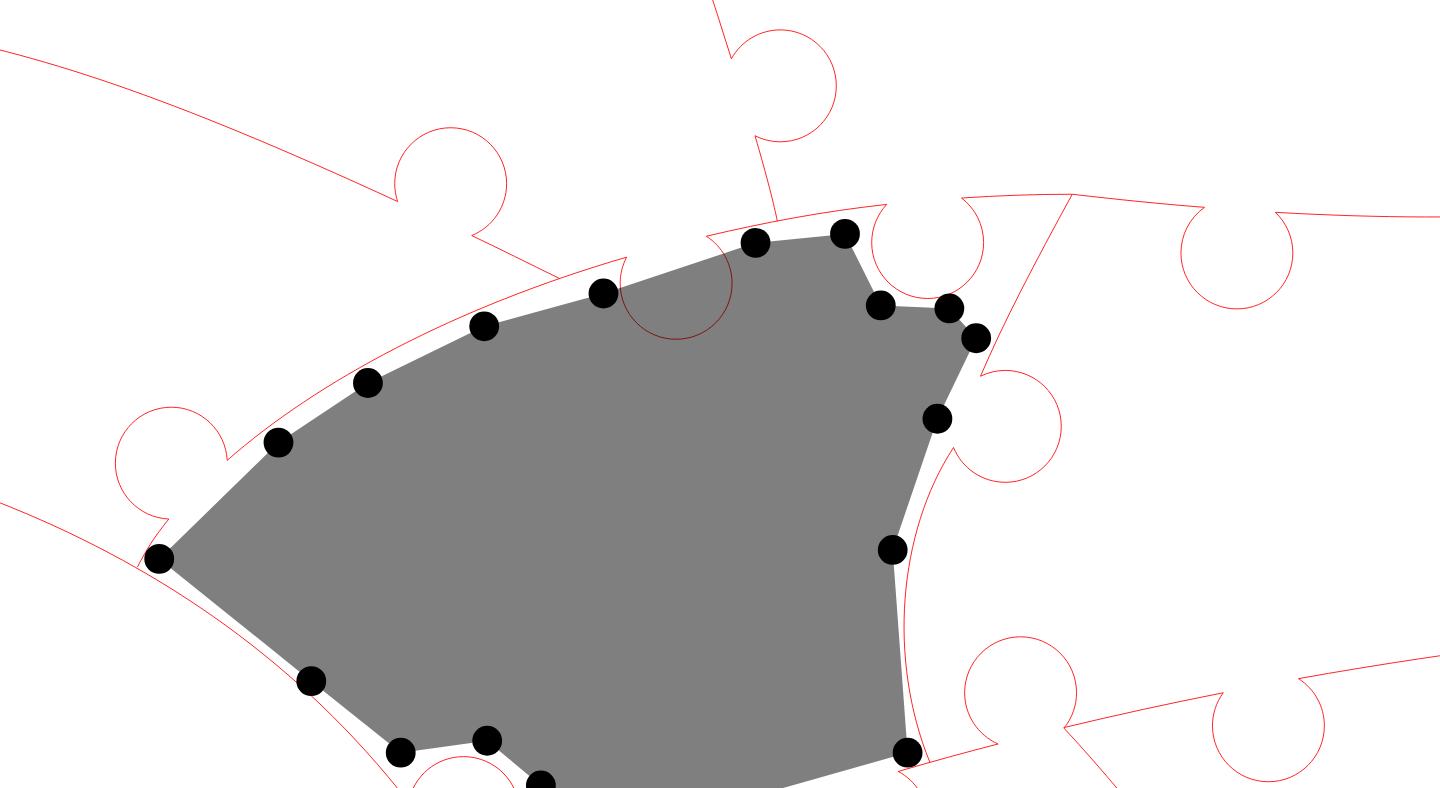 click 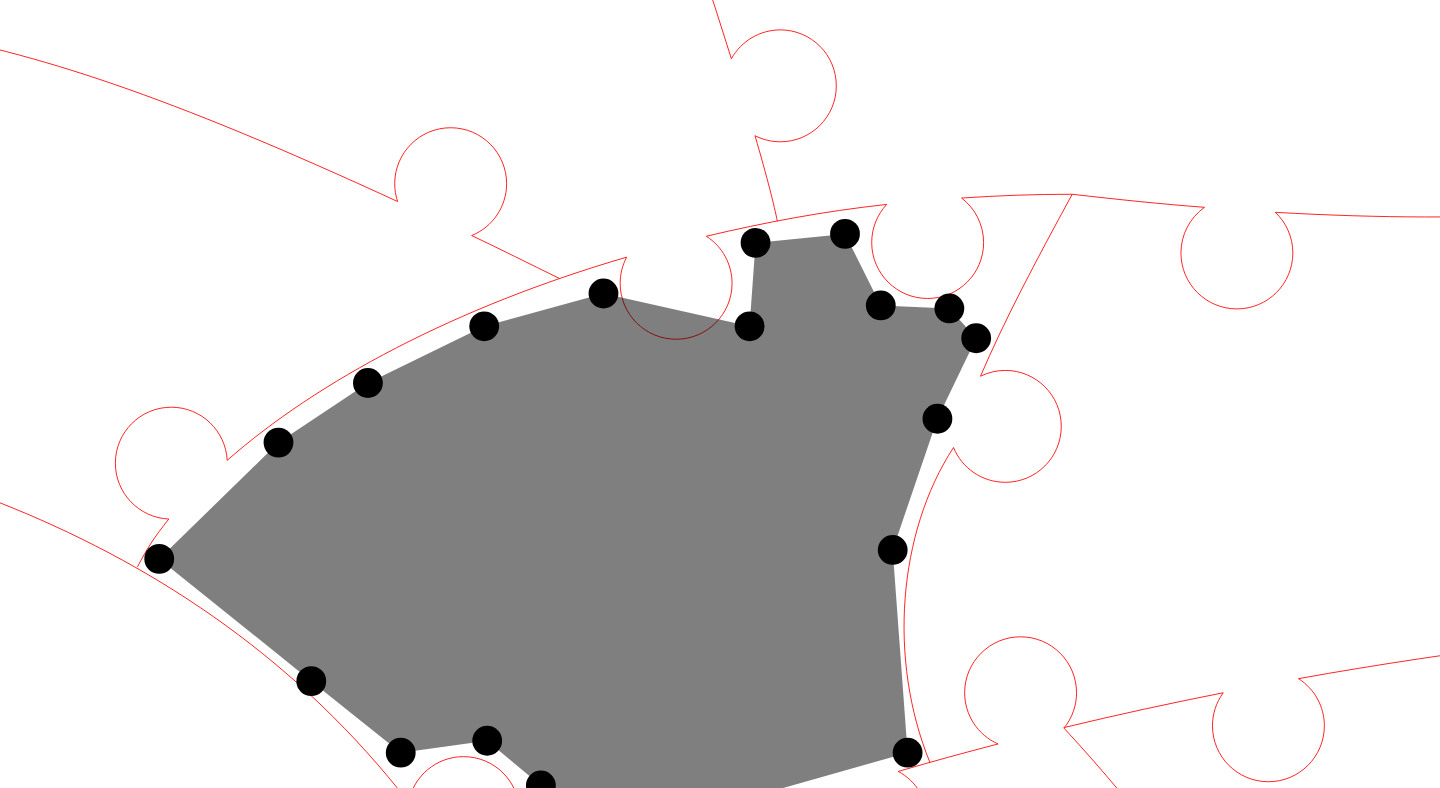 click 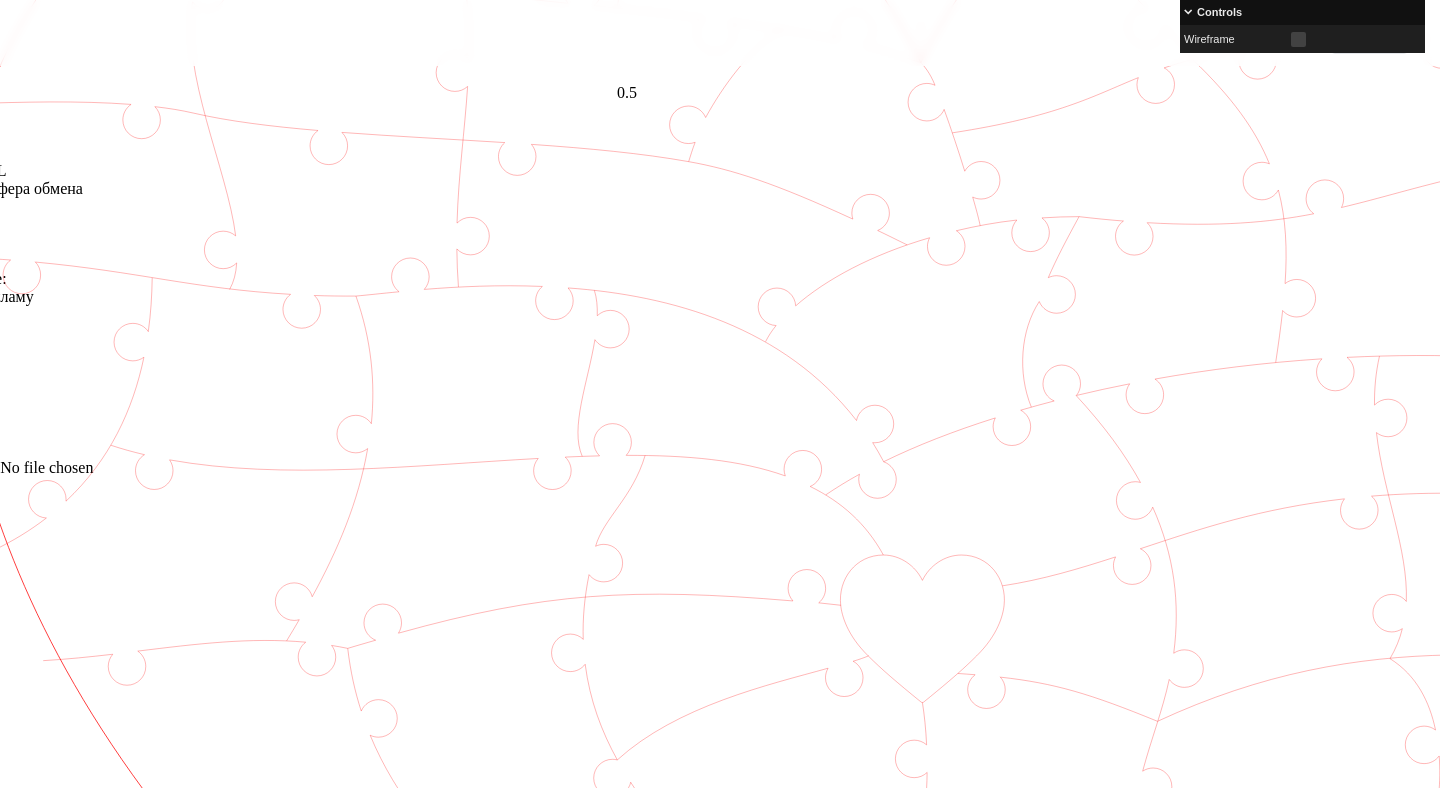 scroll, scrollTop: 350, scrollLeft: 103, axis: both 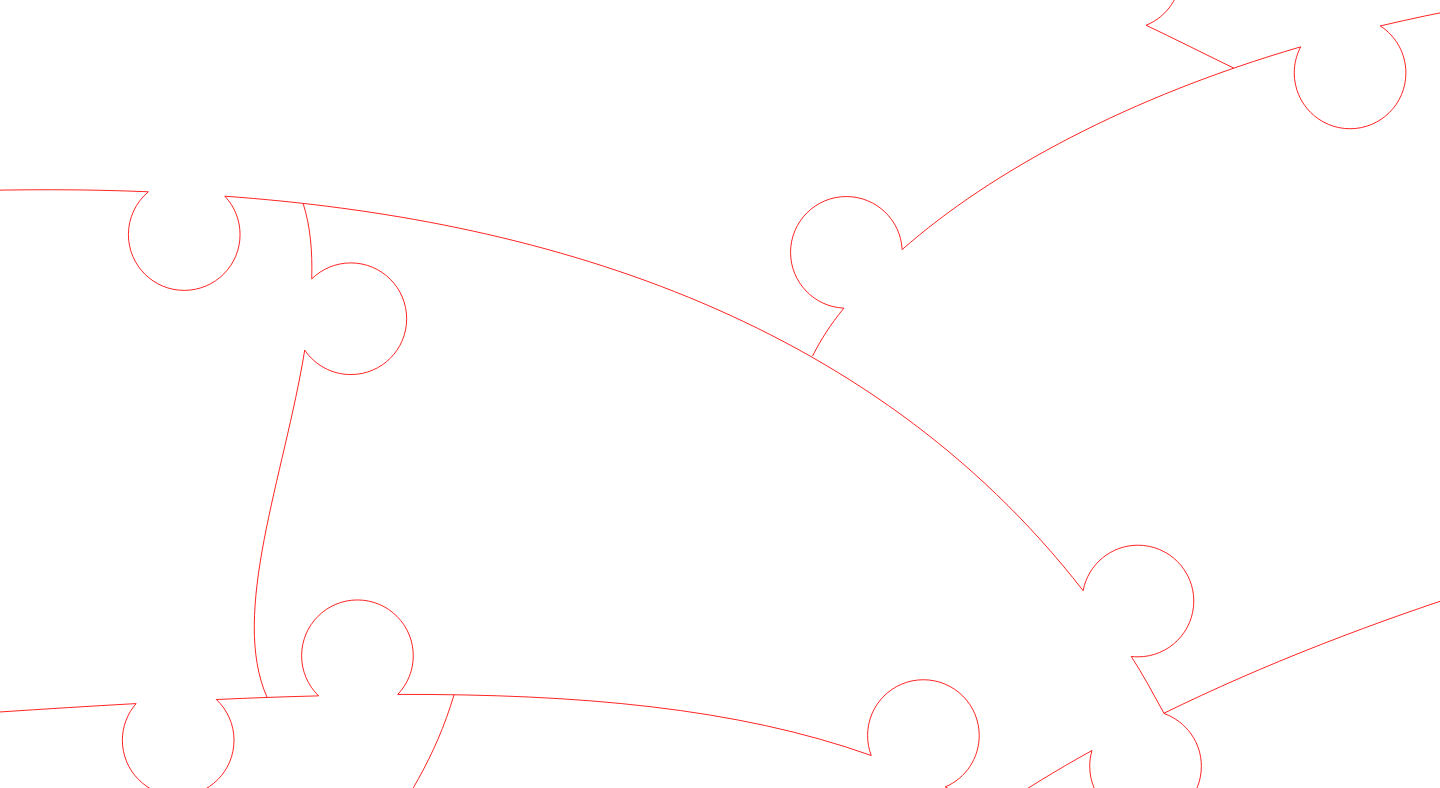 click 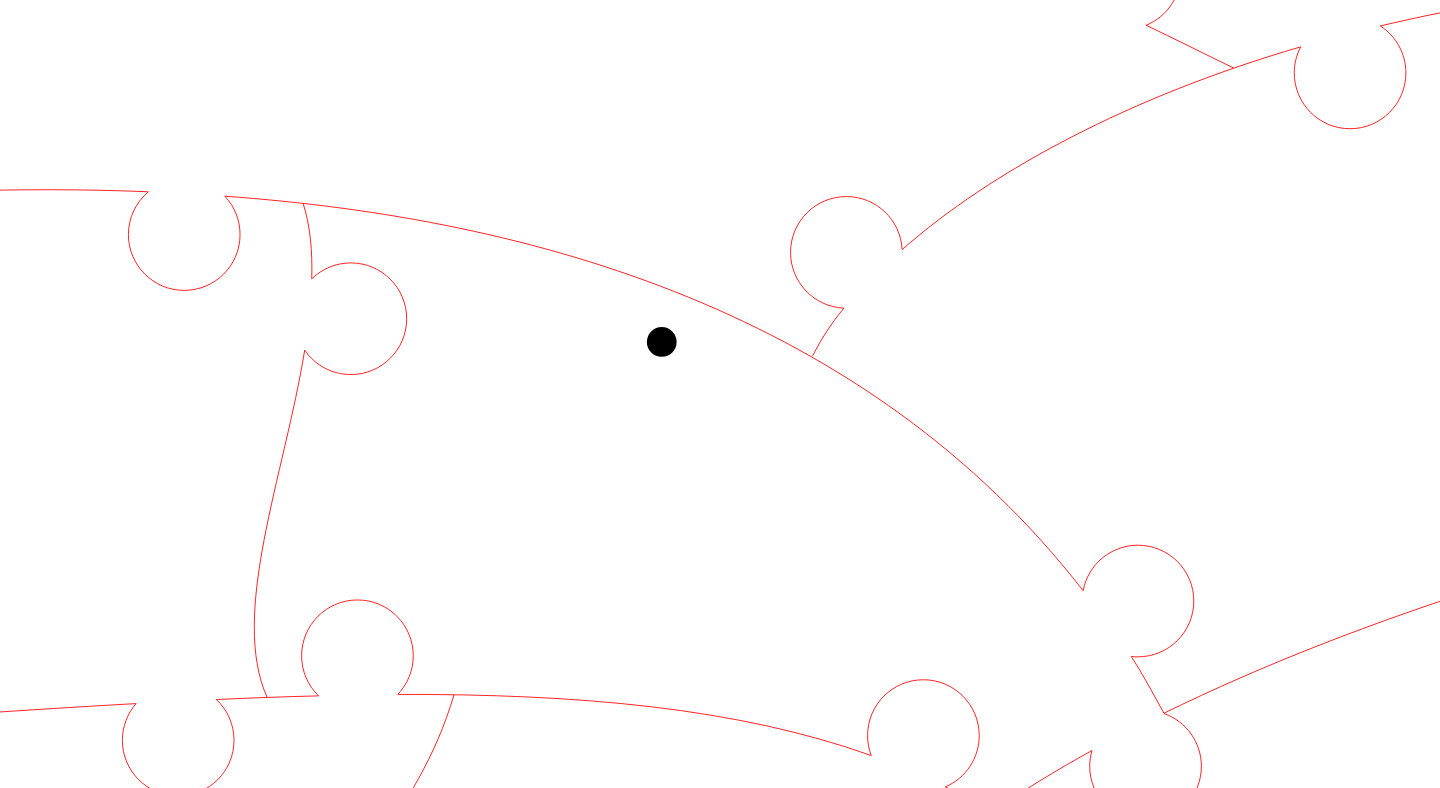 click 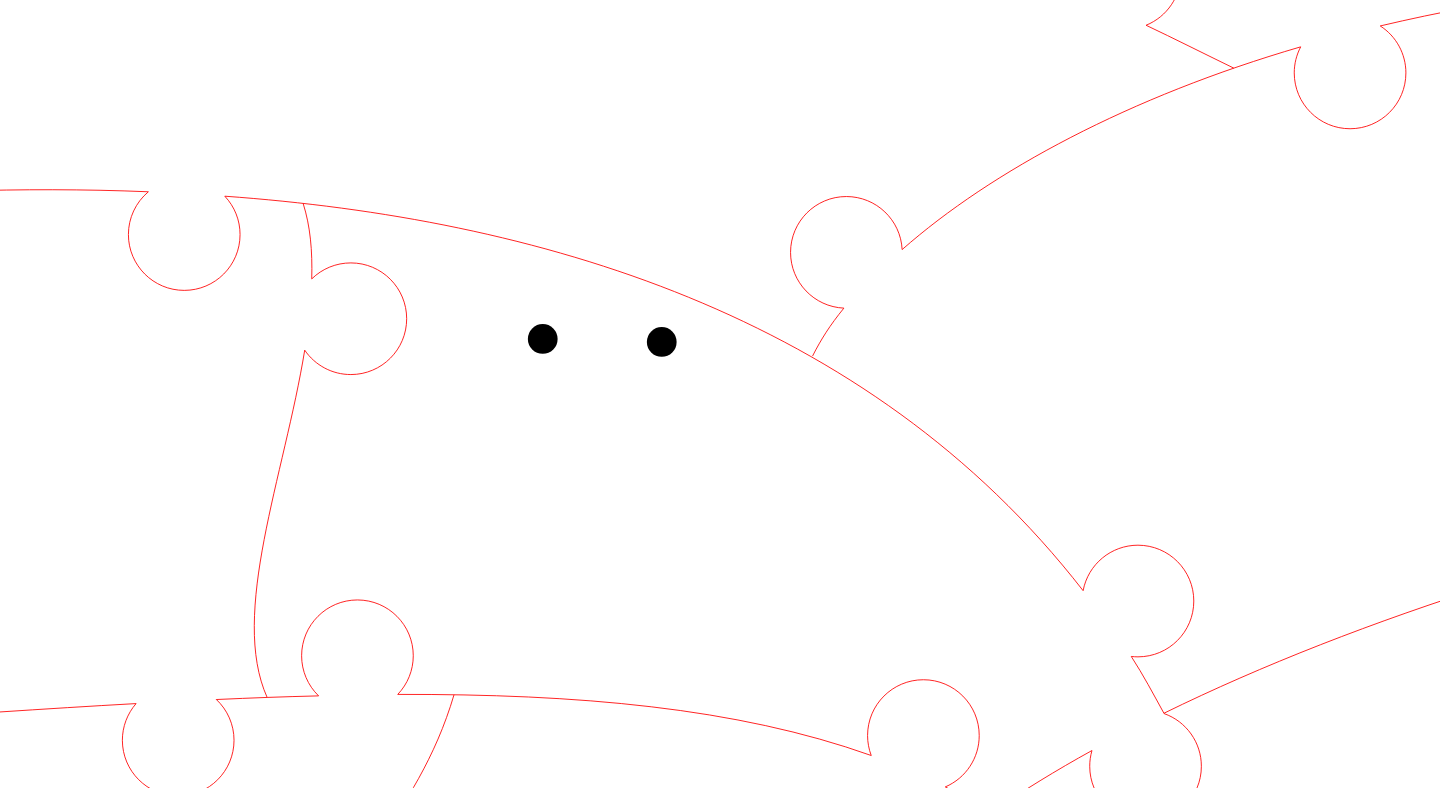 click 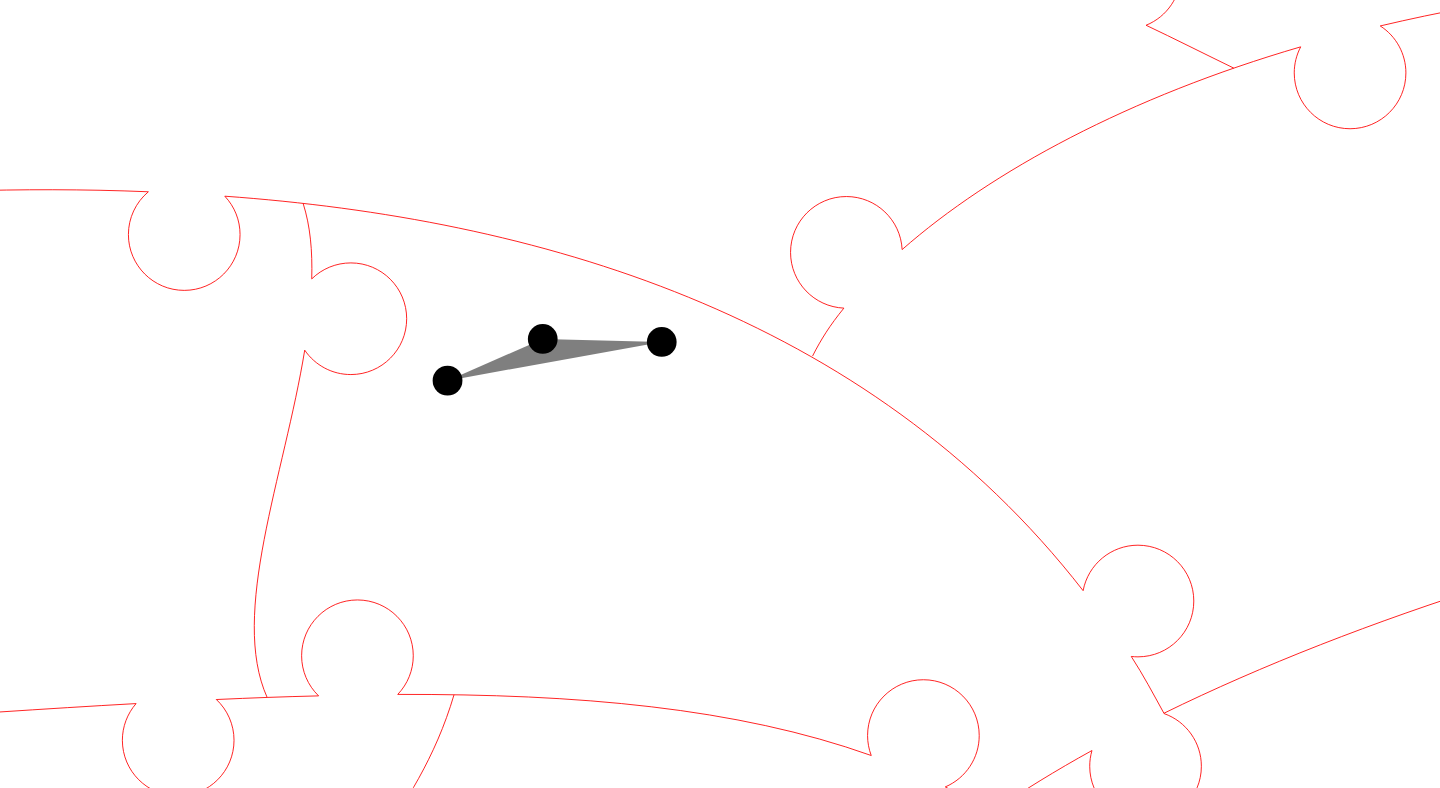 click 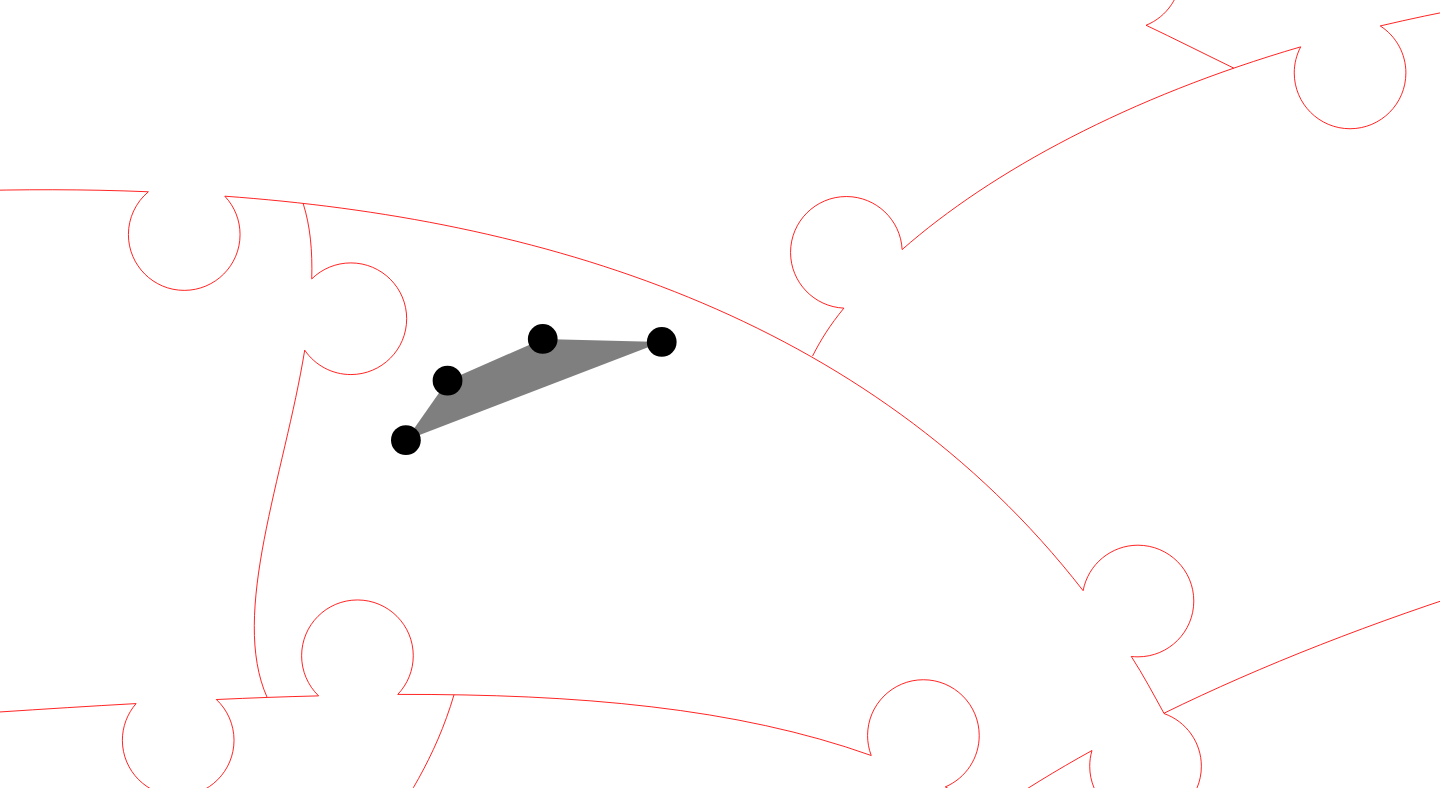 click 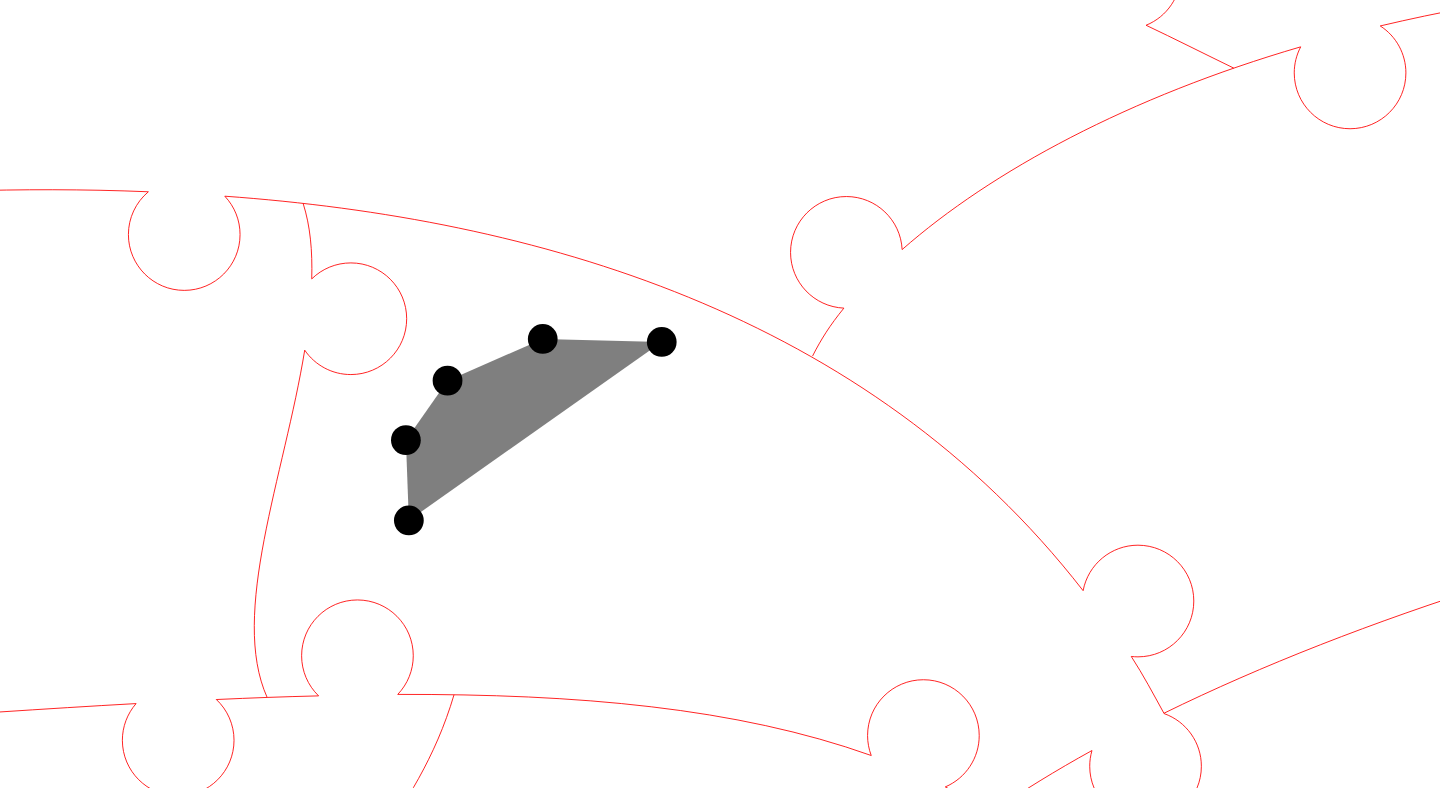 click 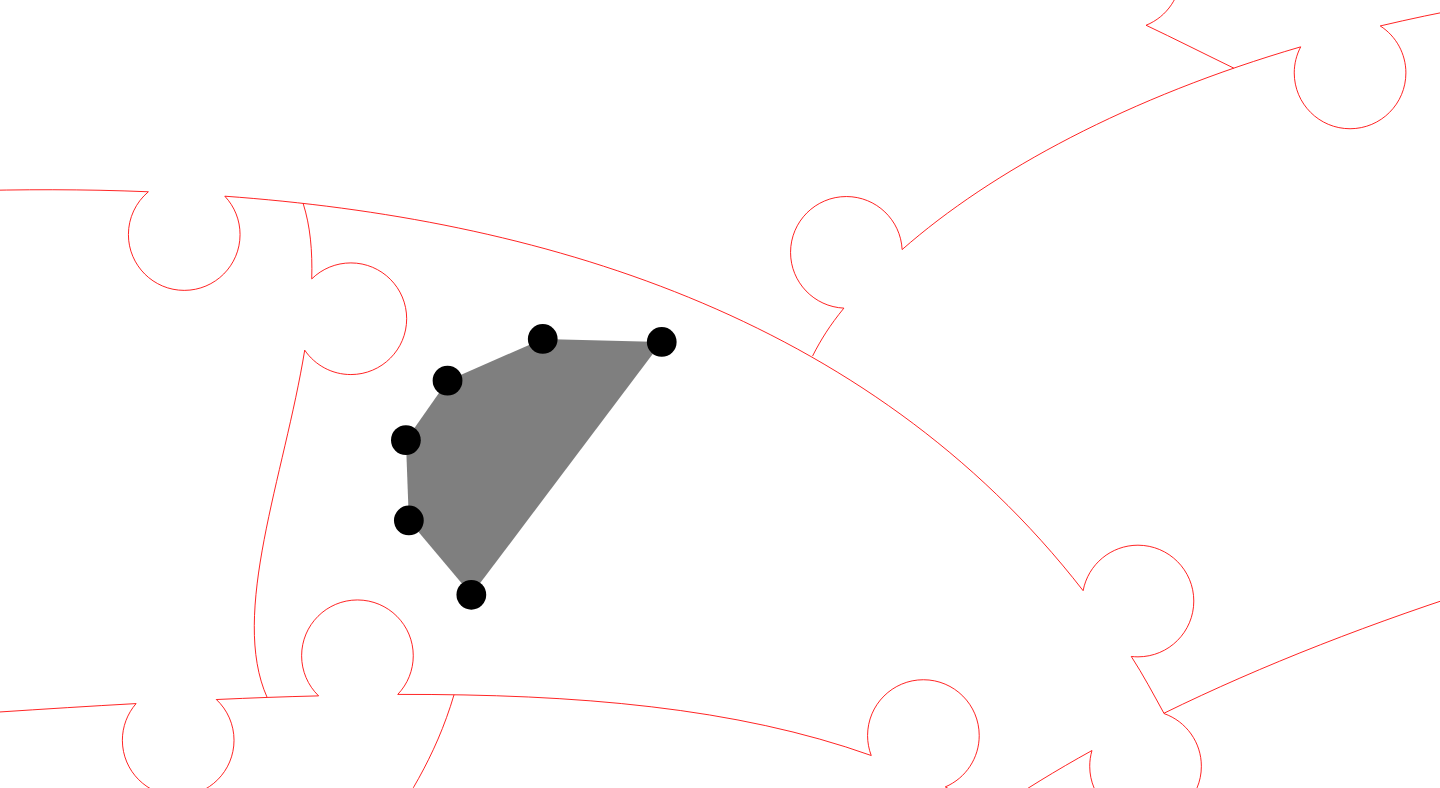 click 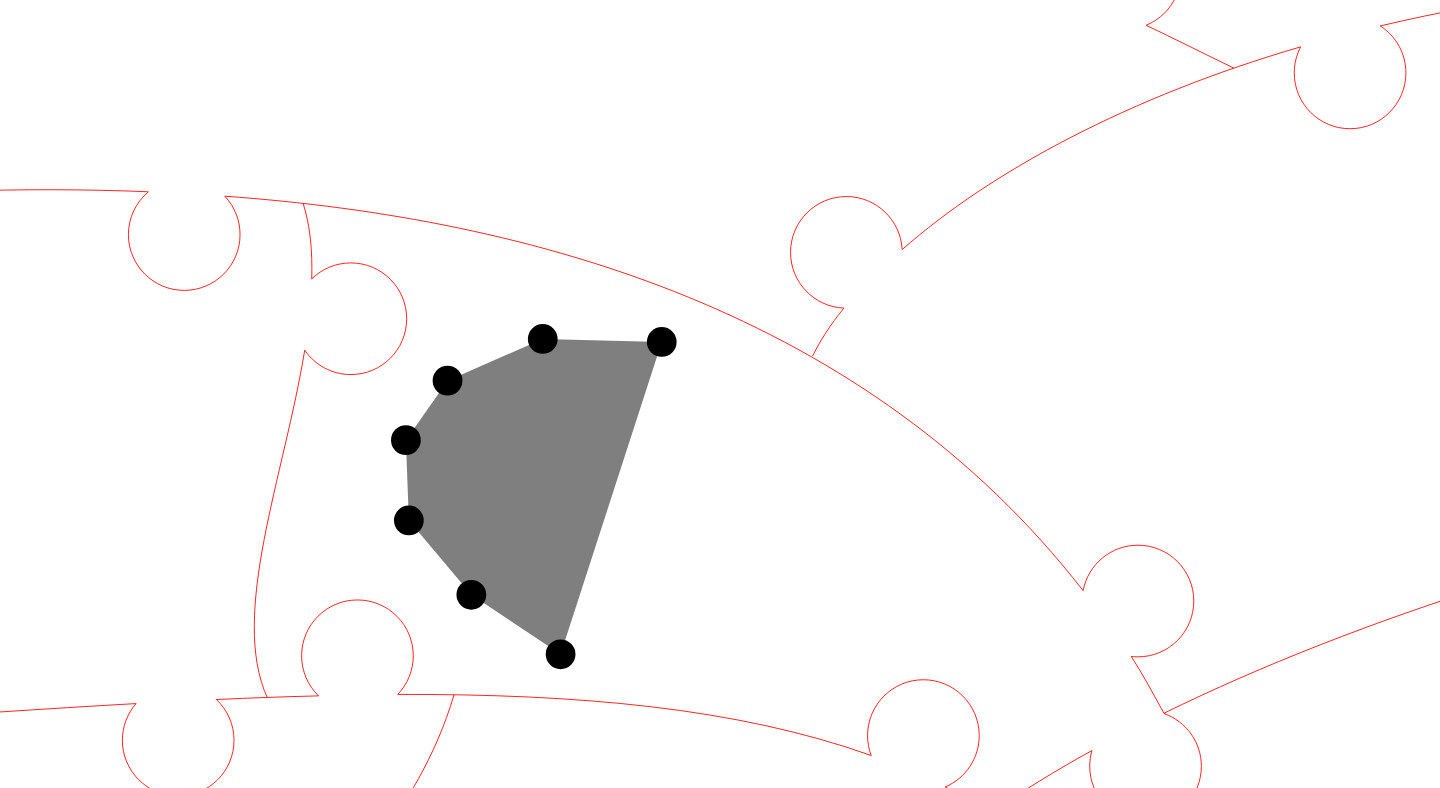 click 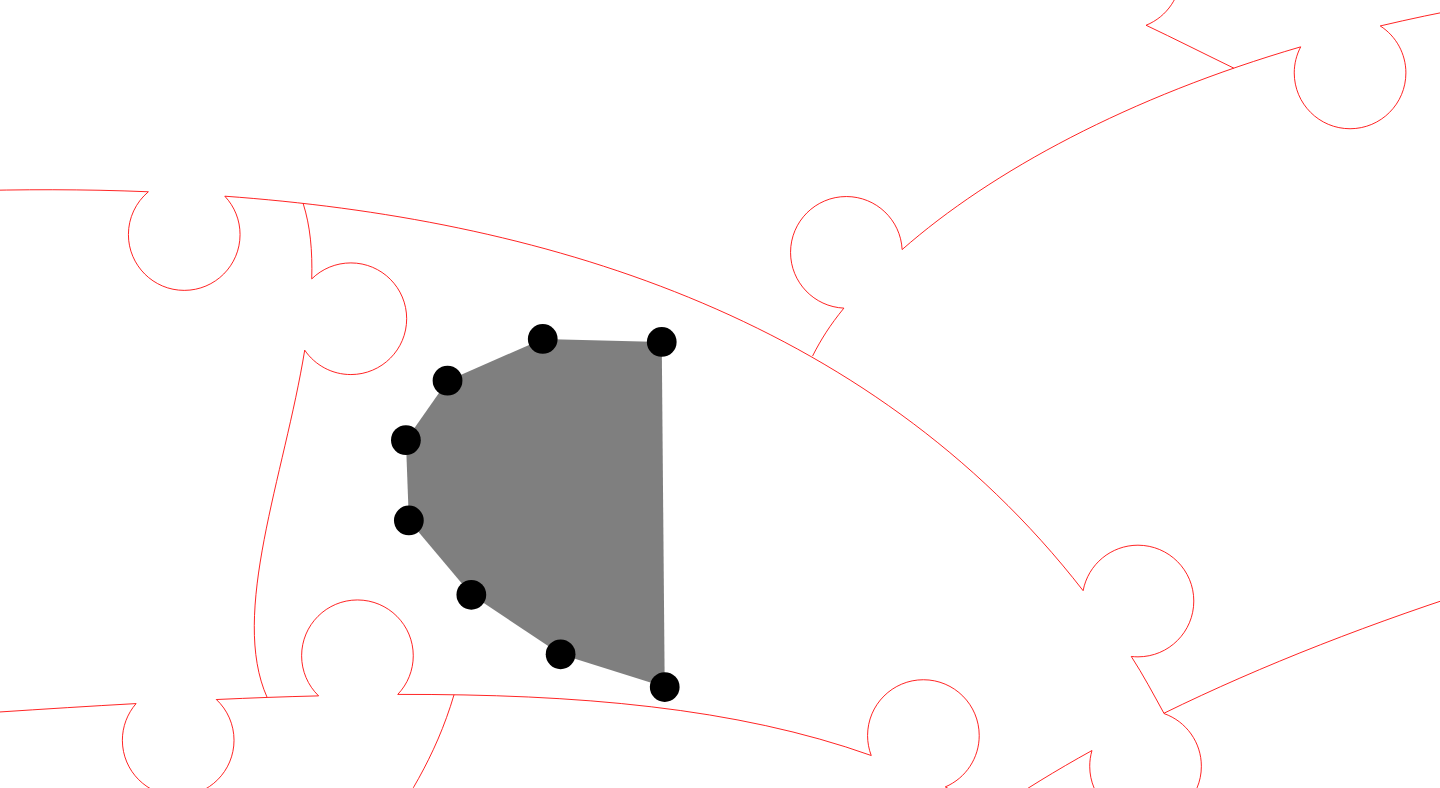 click 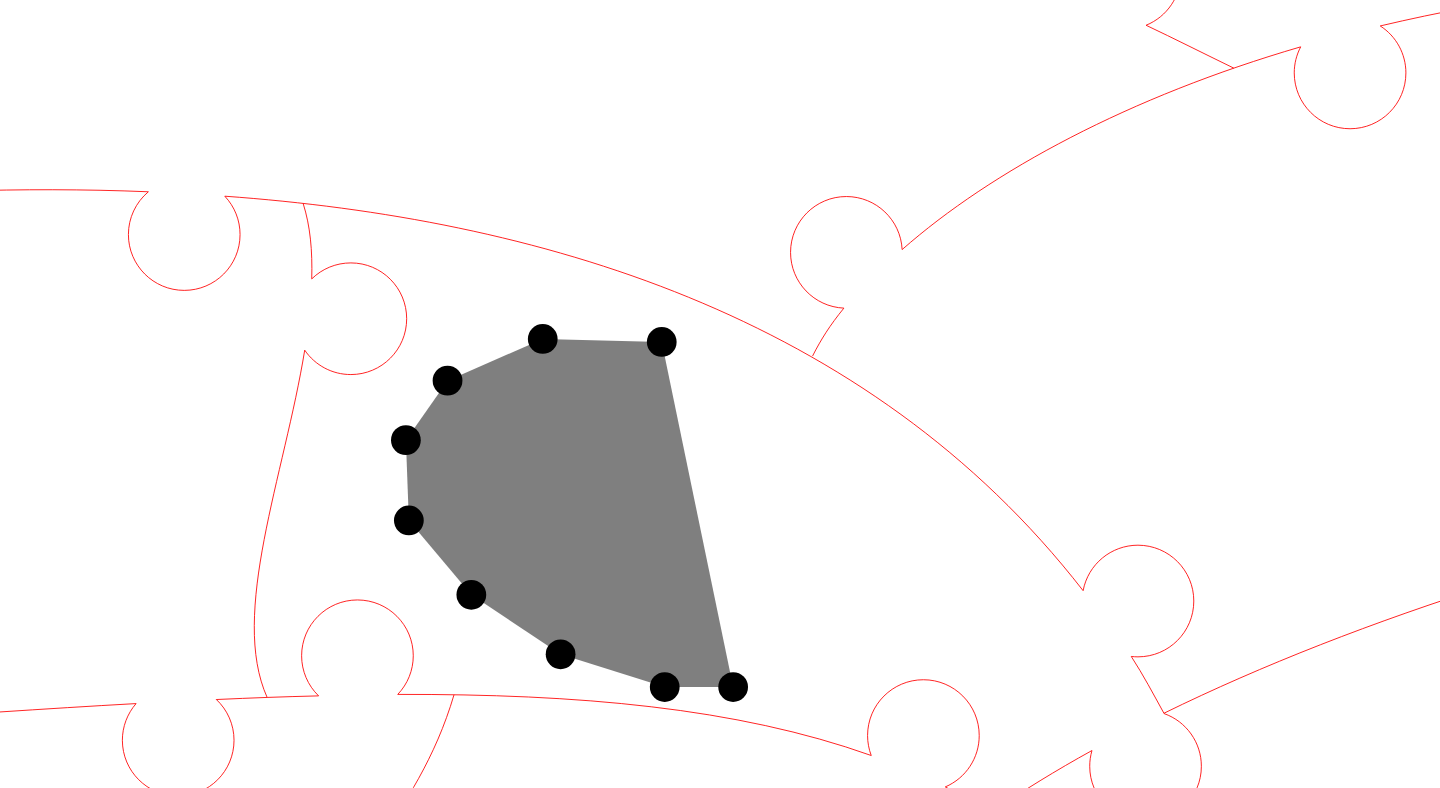 click 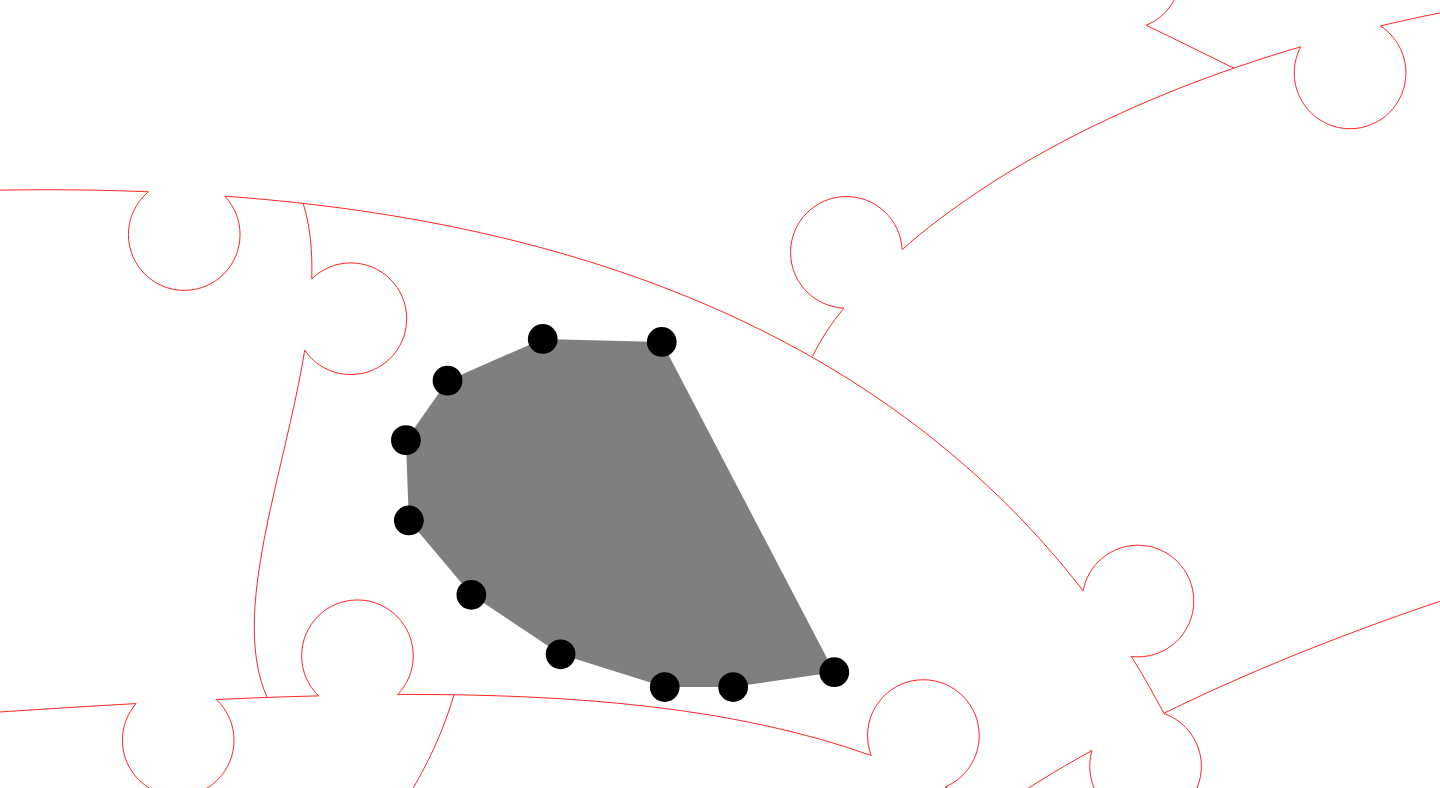 click 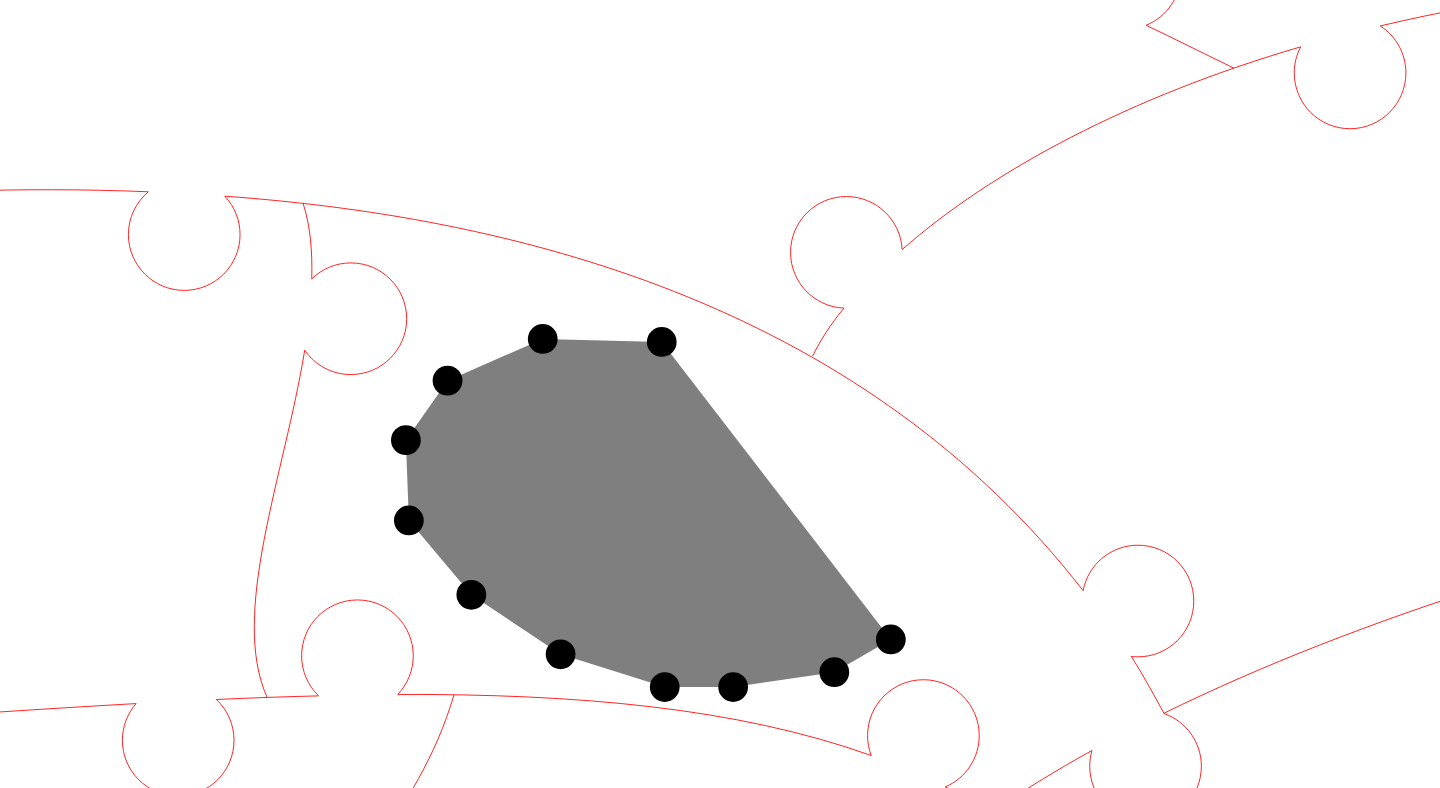 click 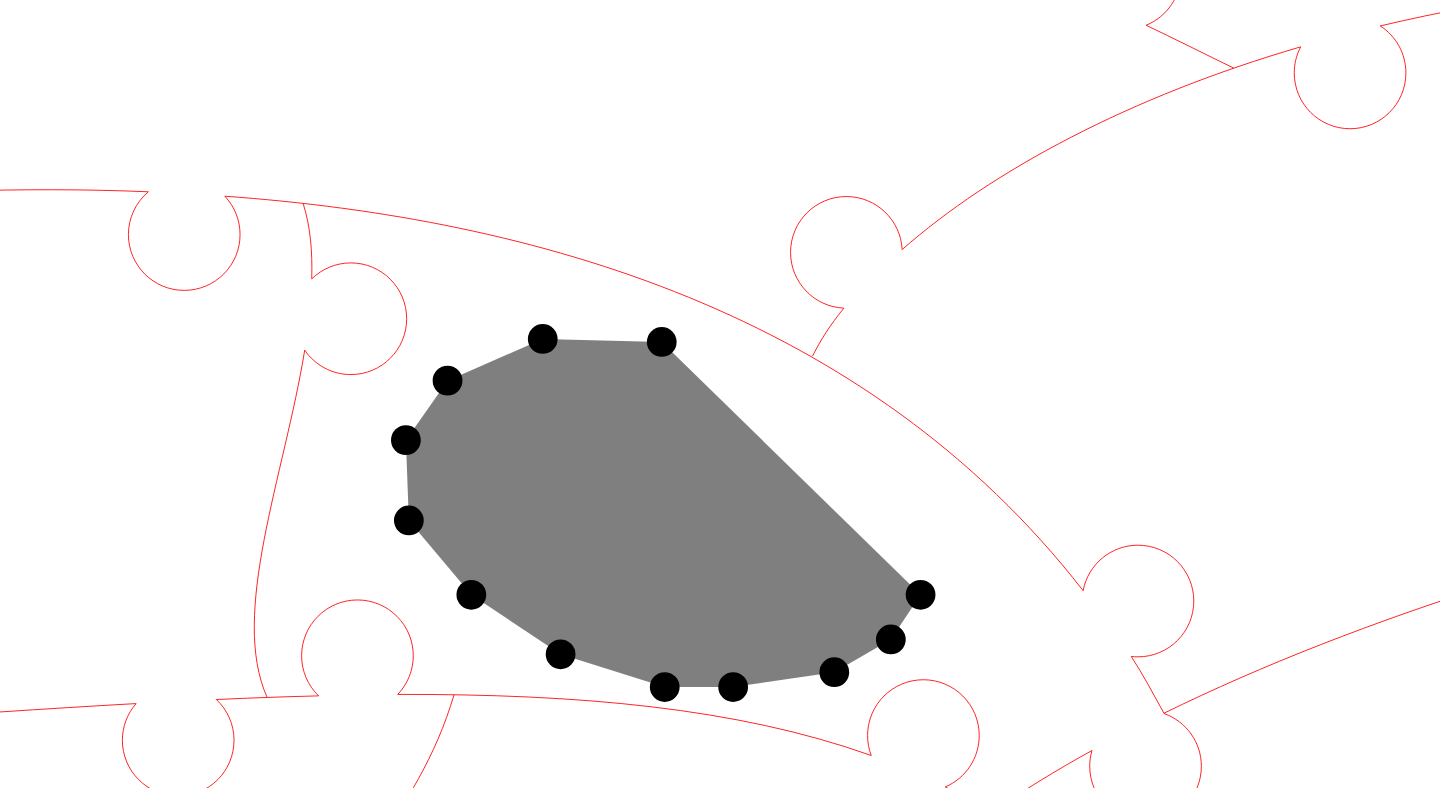 click 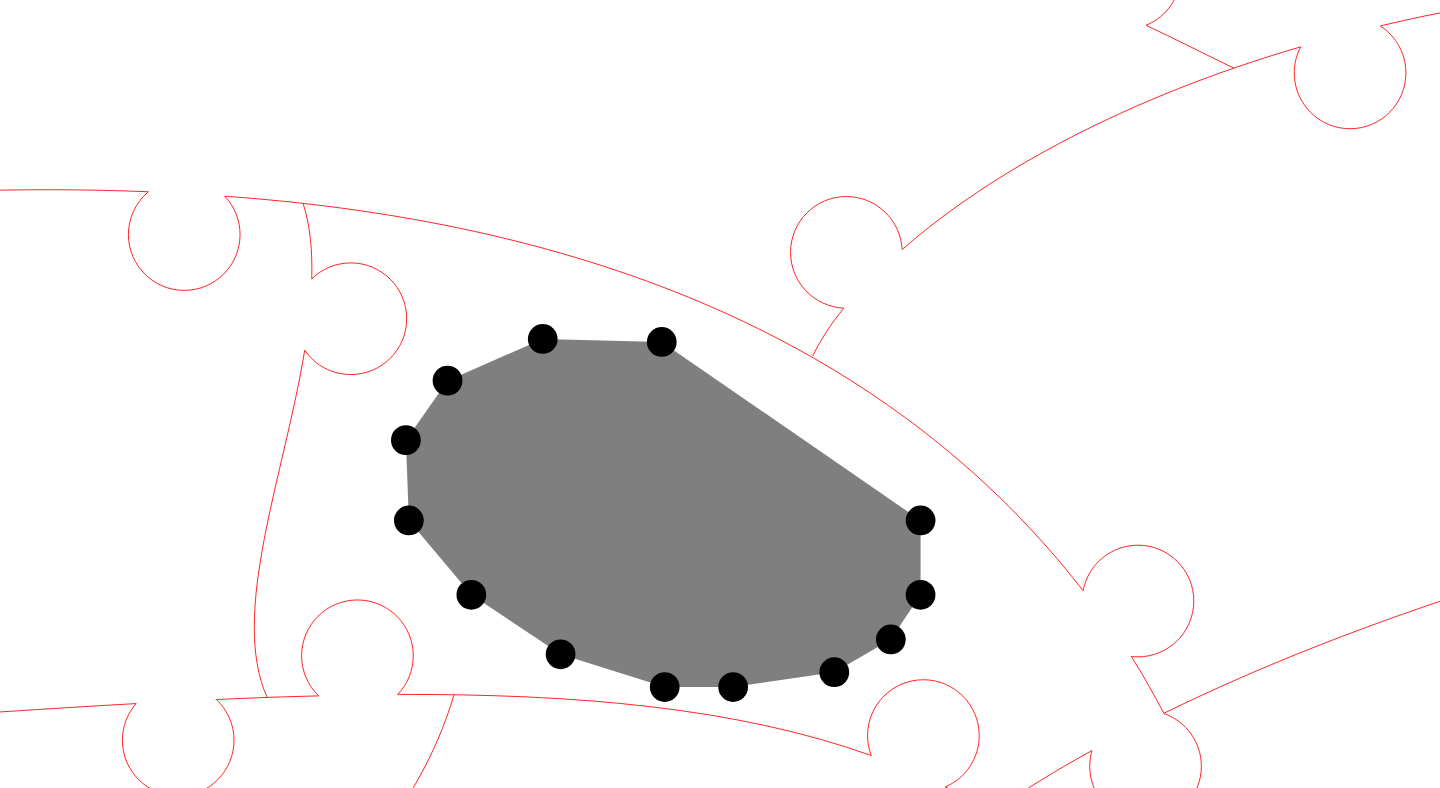 click 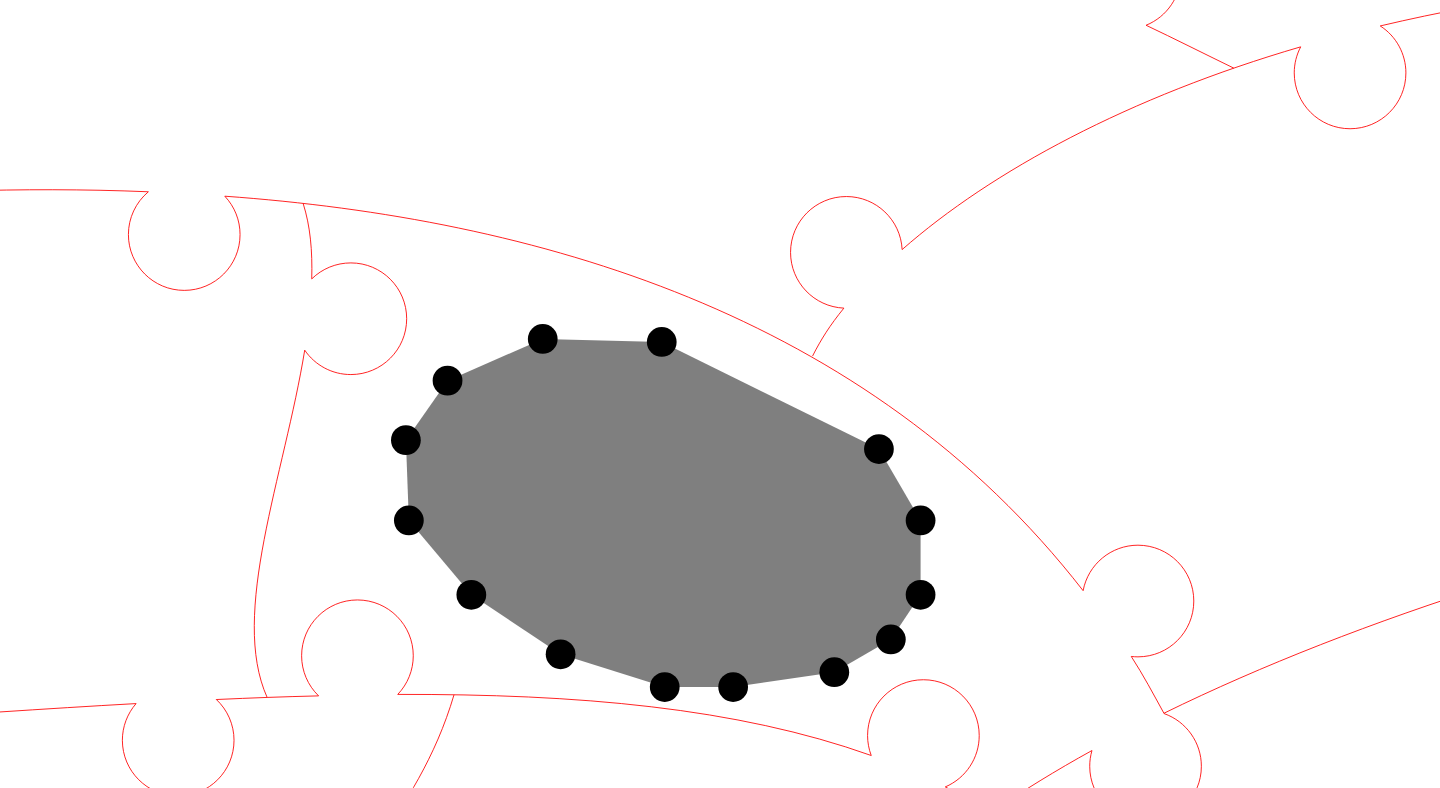 click 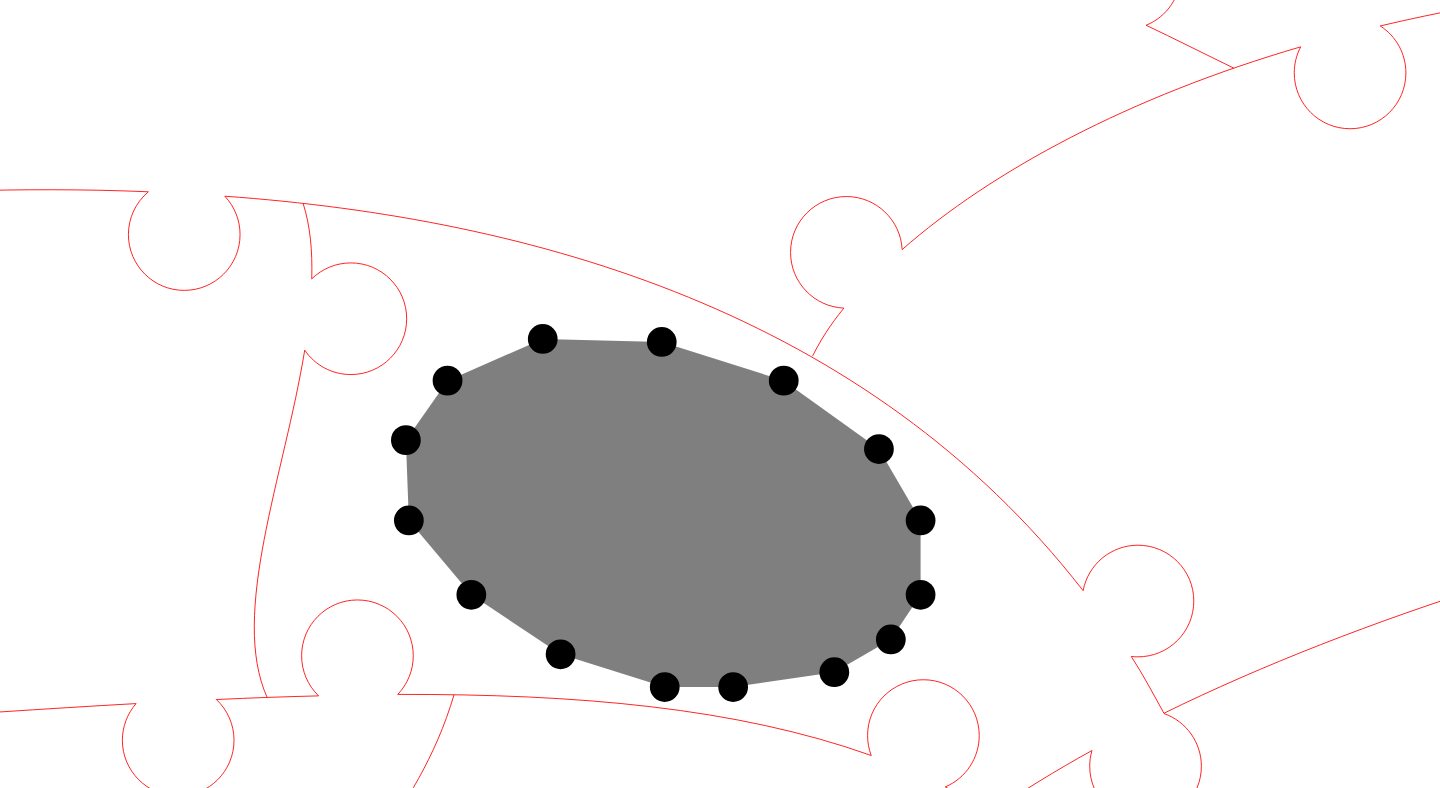 click 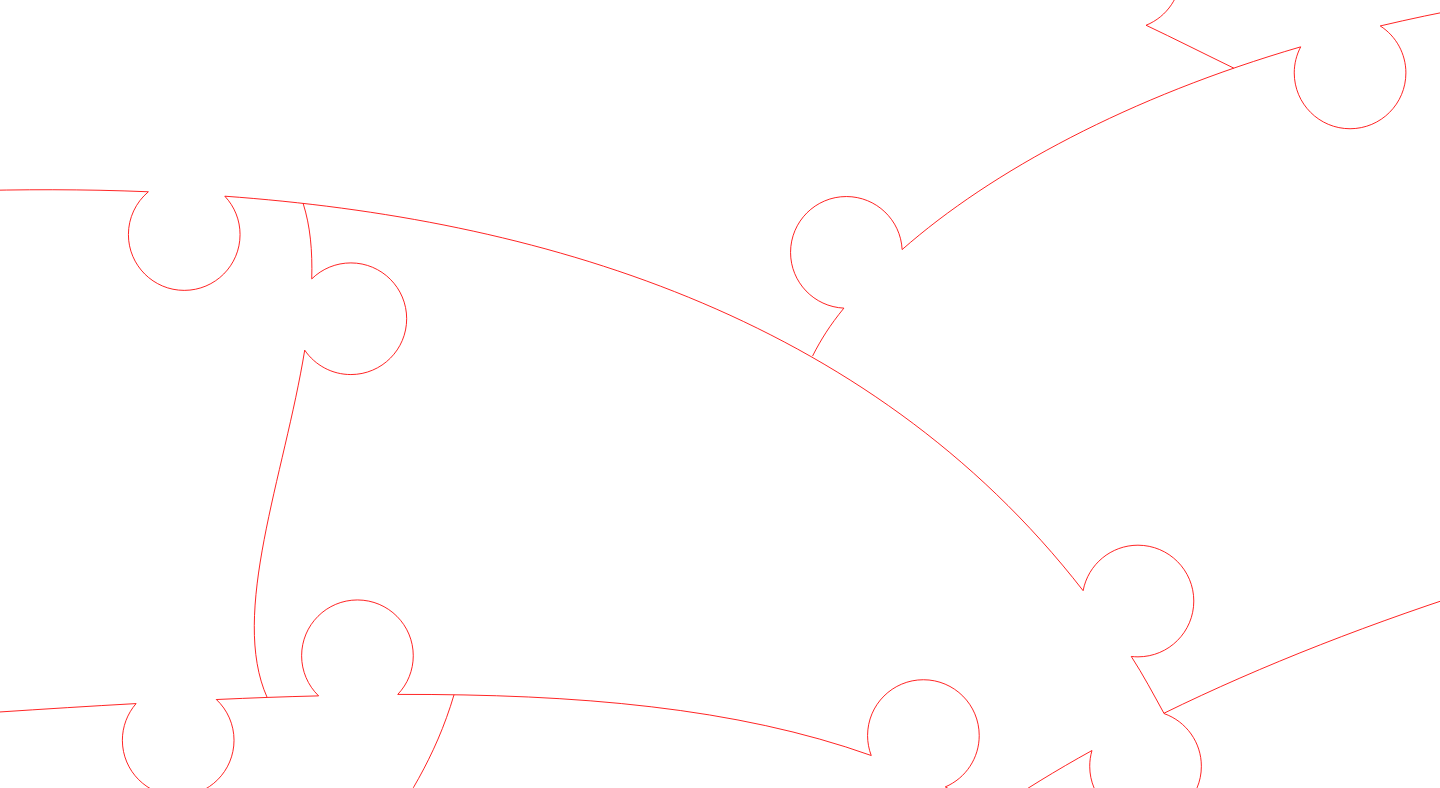 click 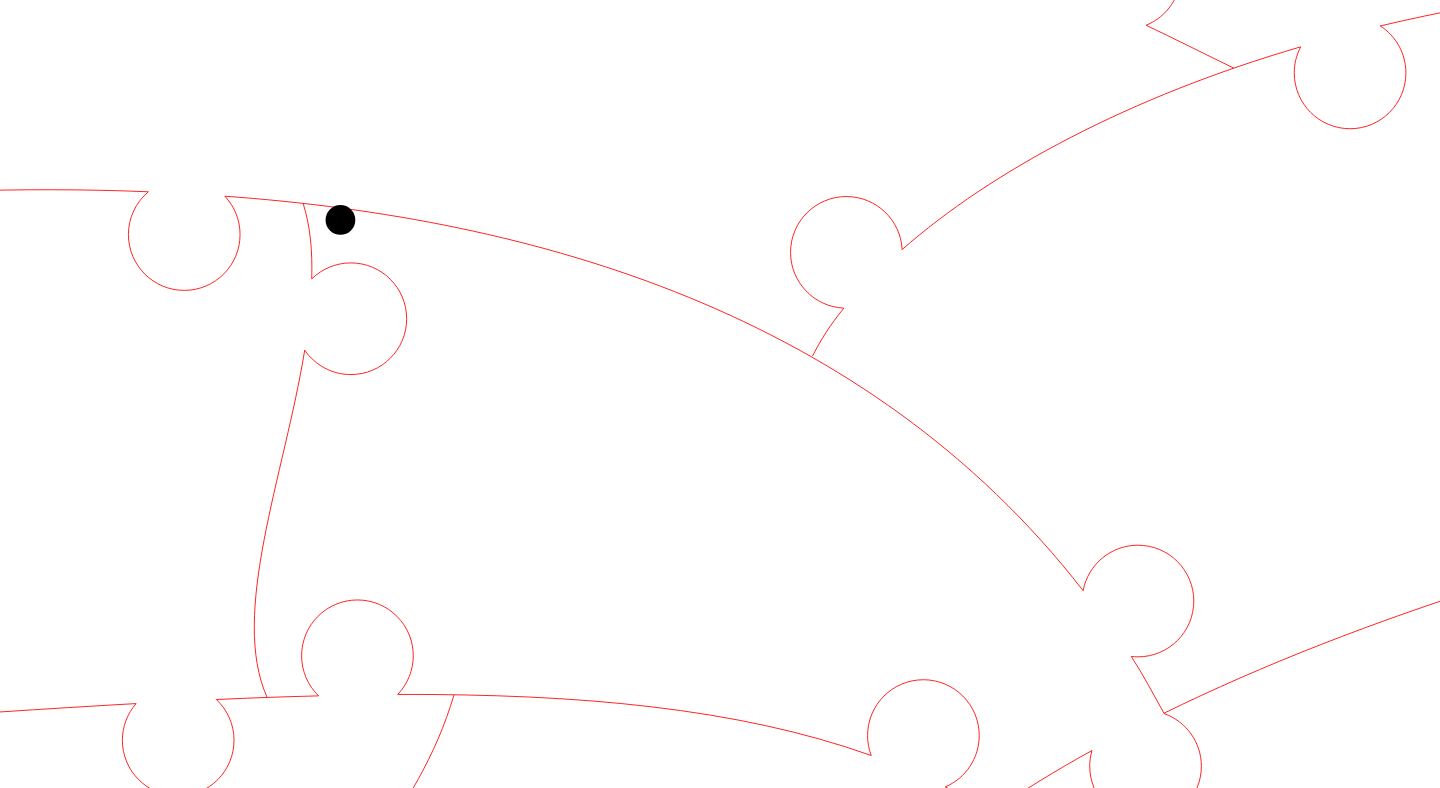 click 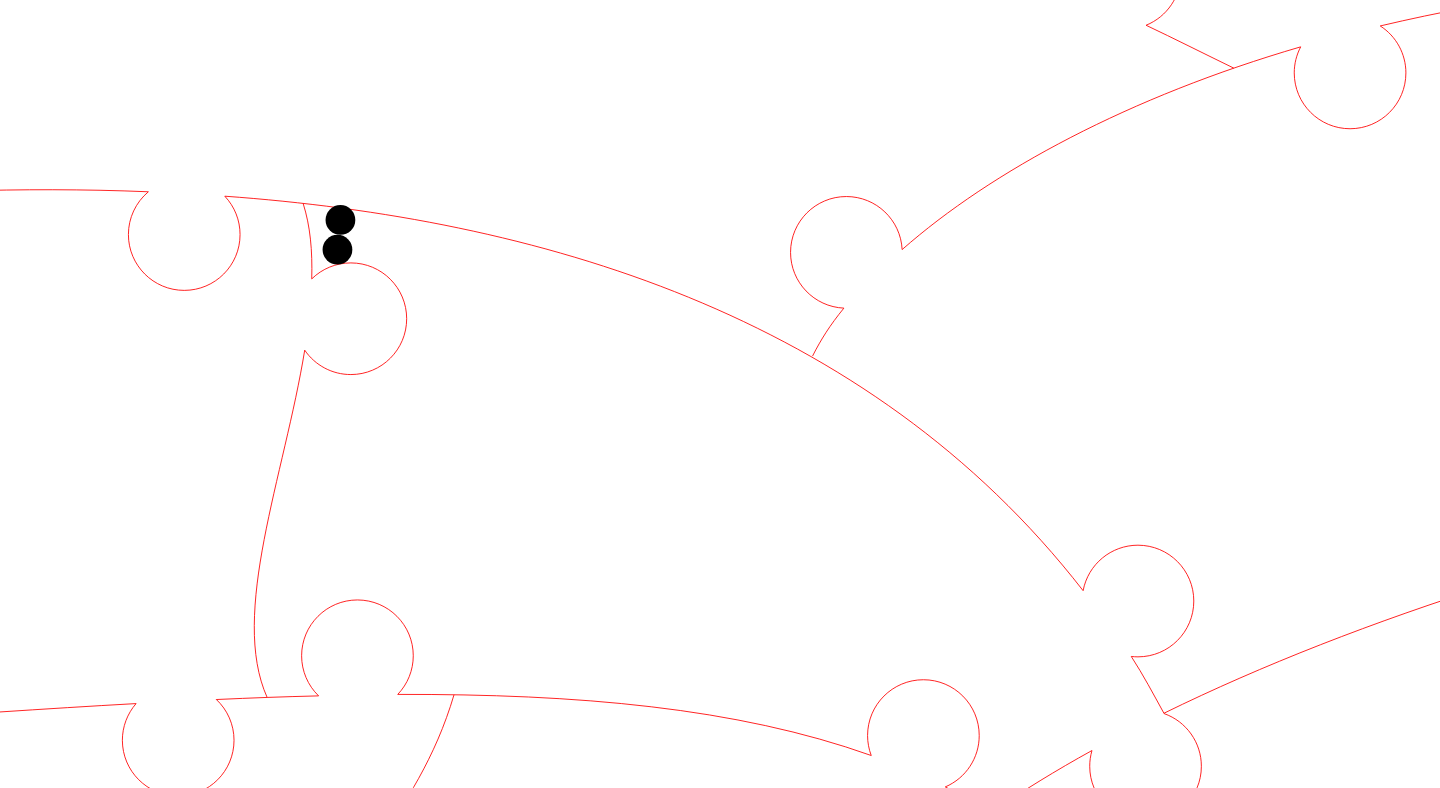 click 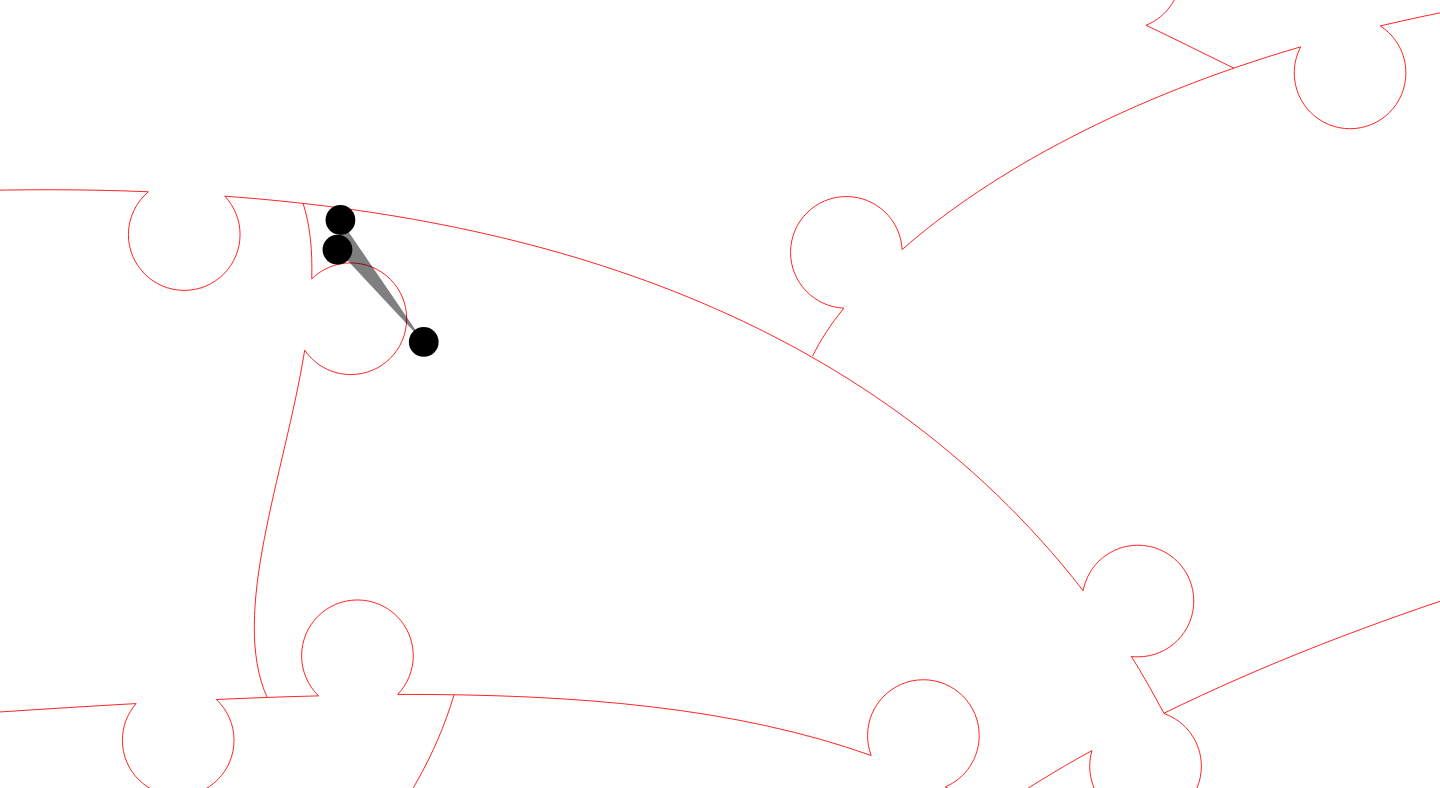 click 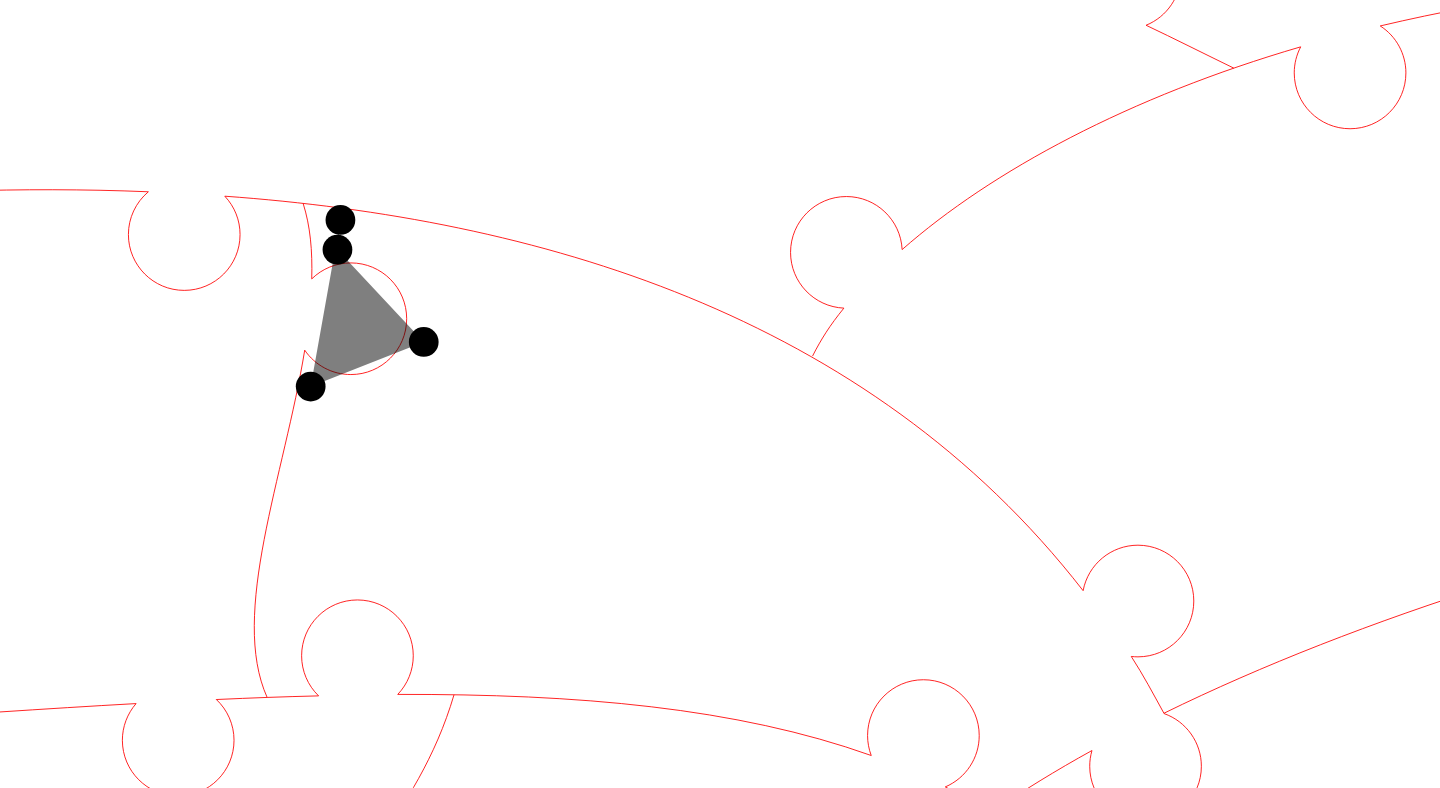 click 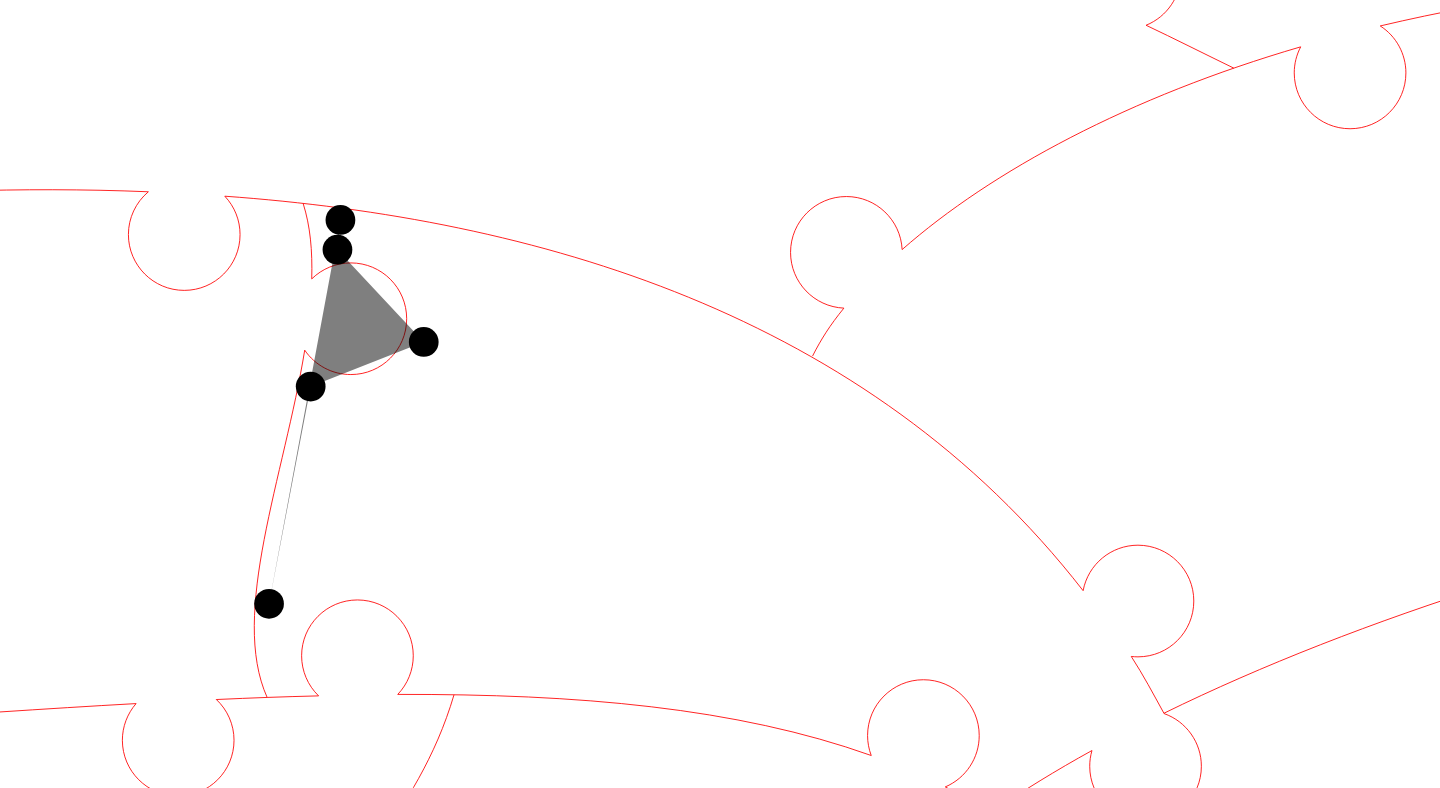 click 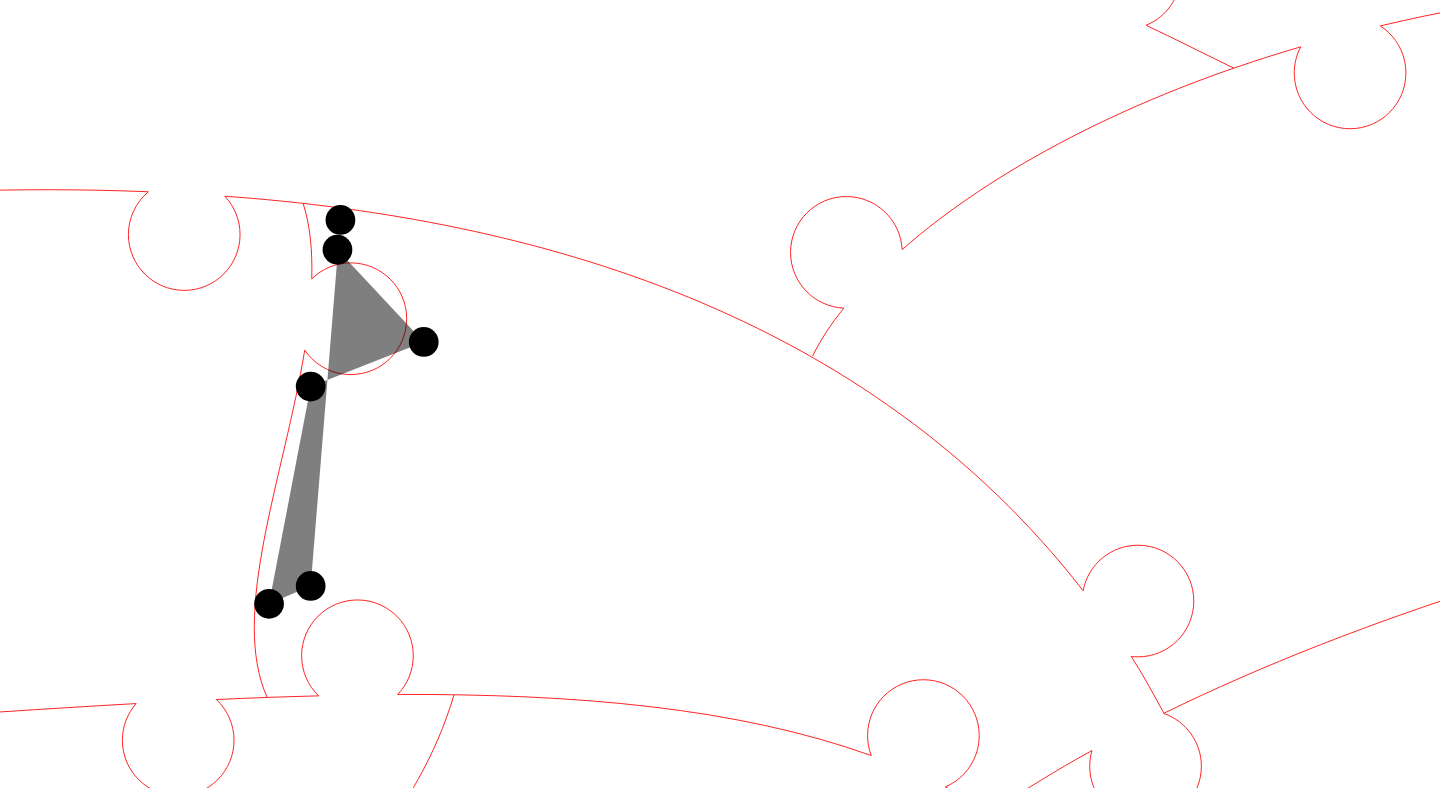 click 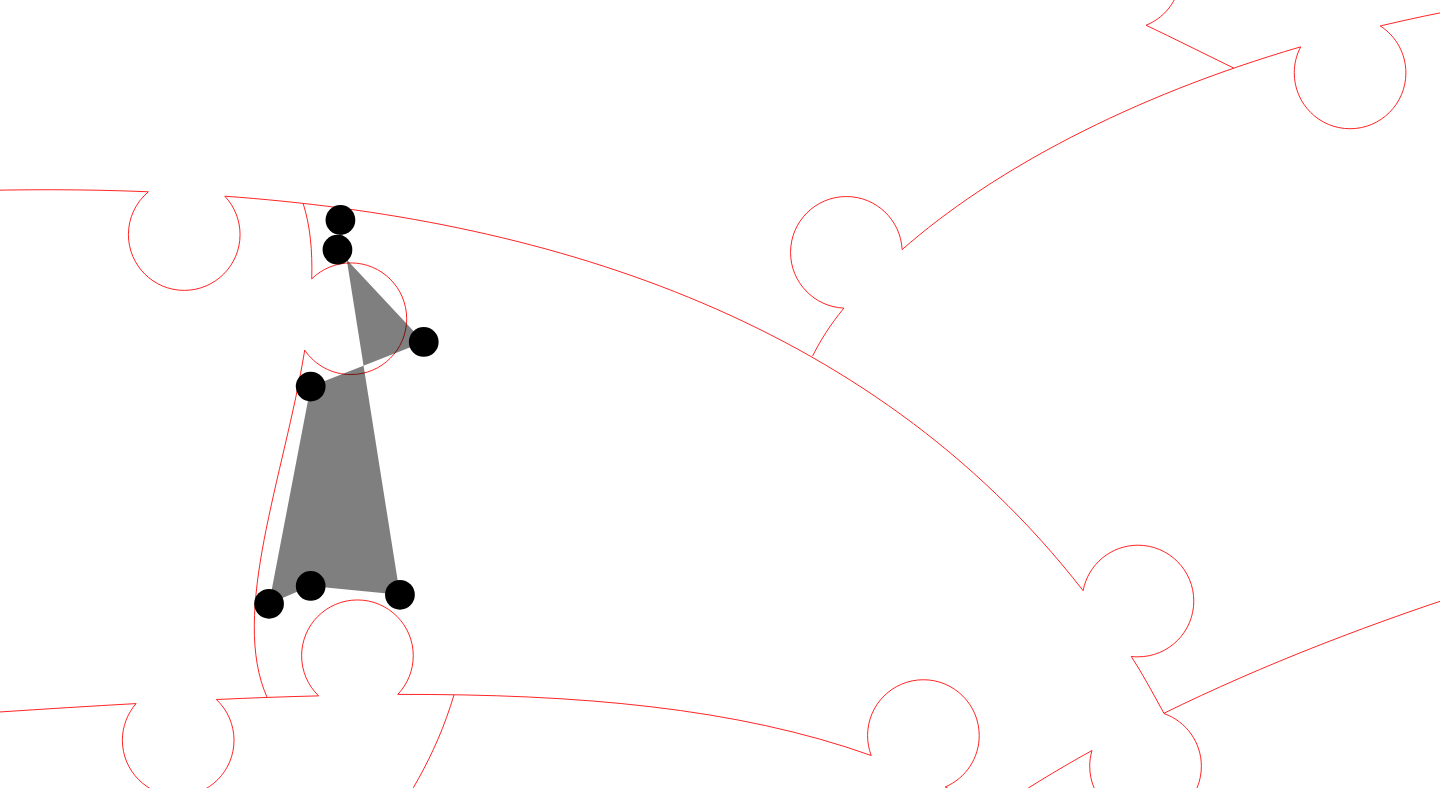 click 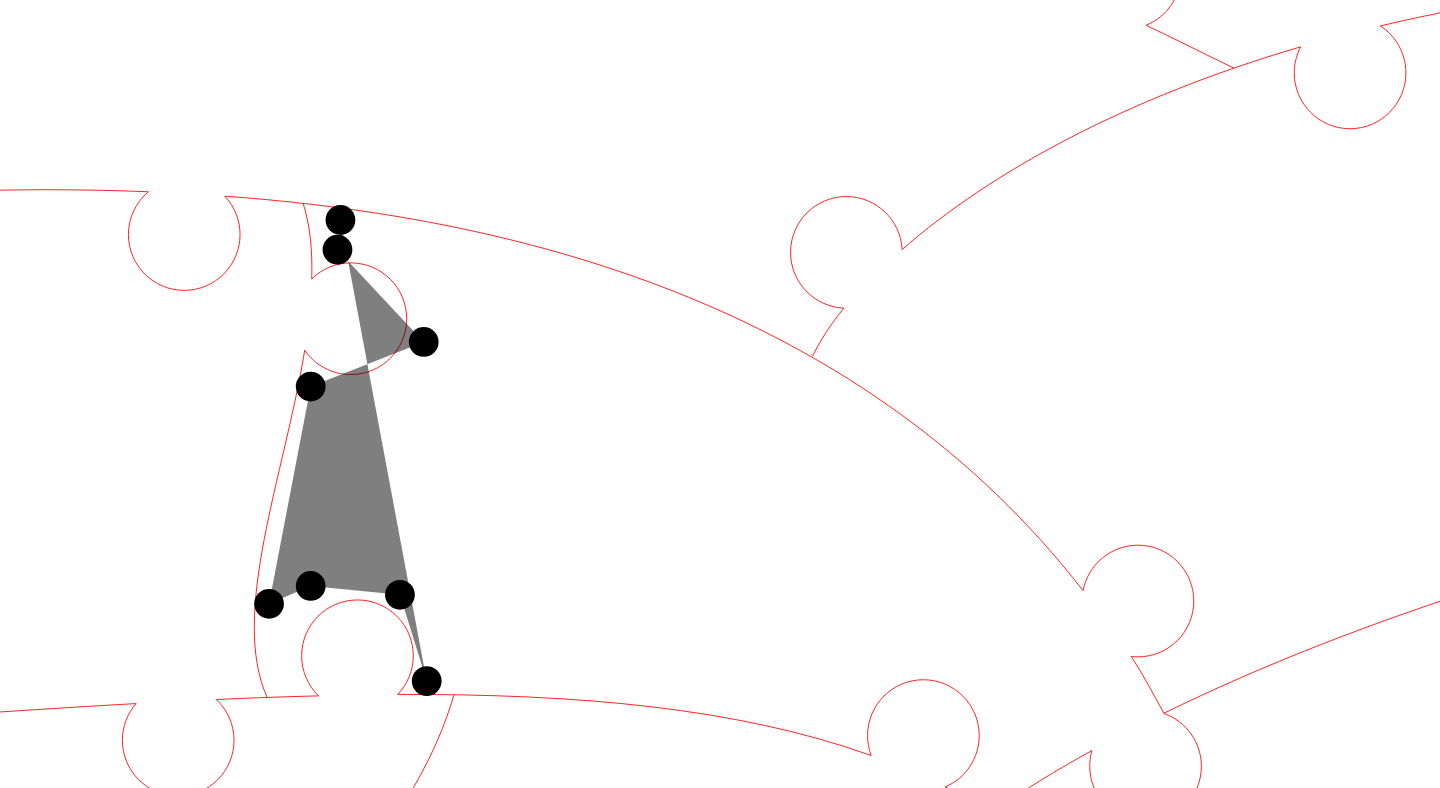 click 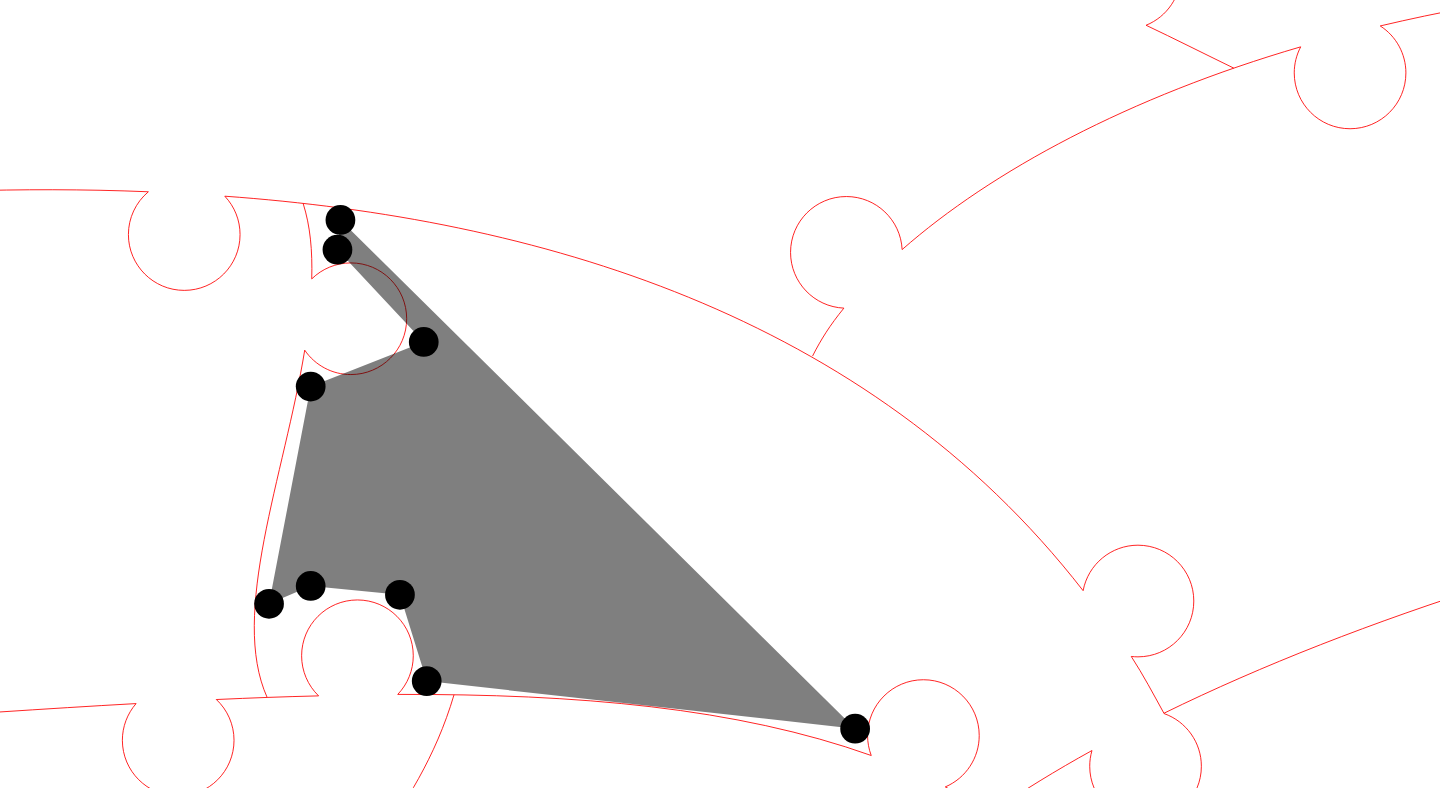 click 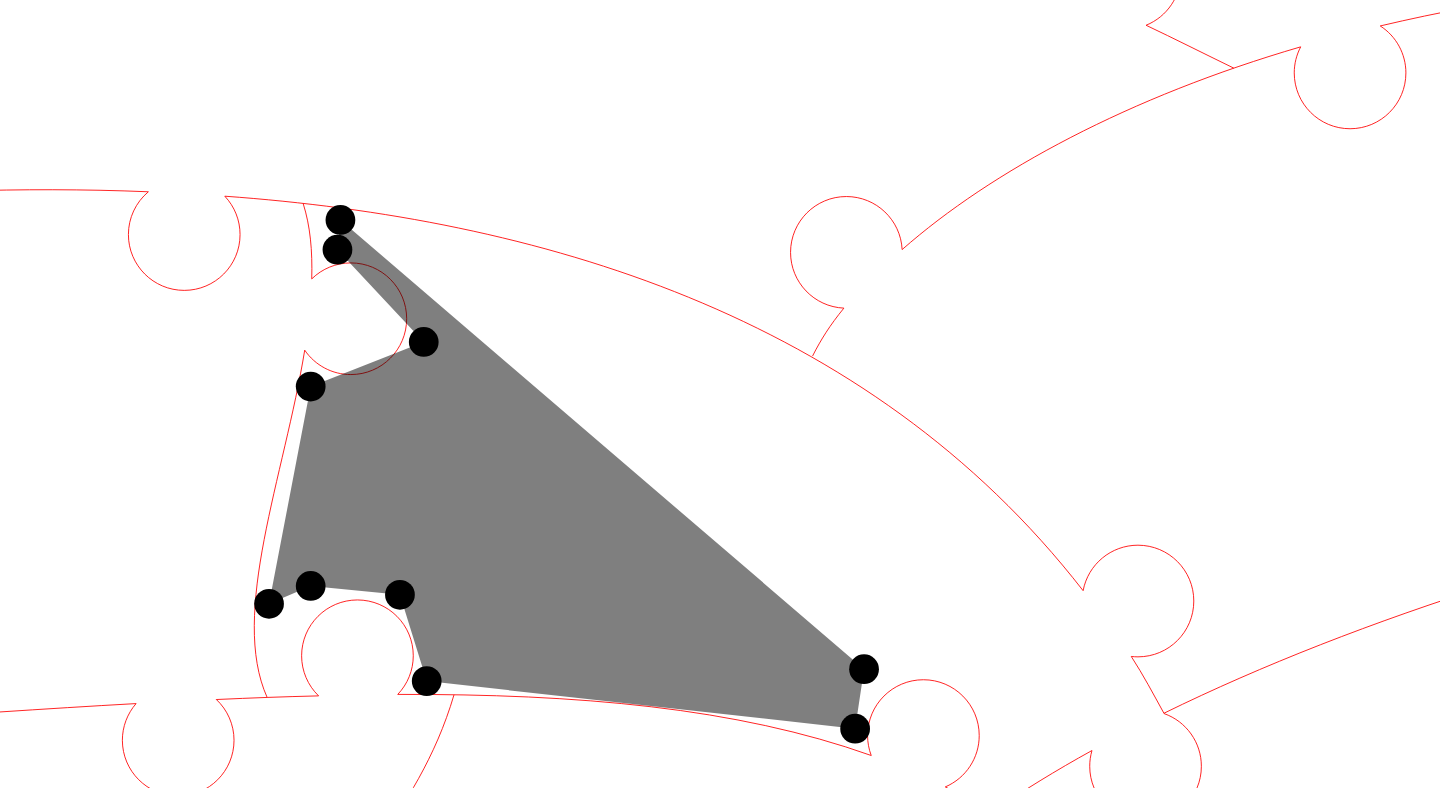 click 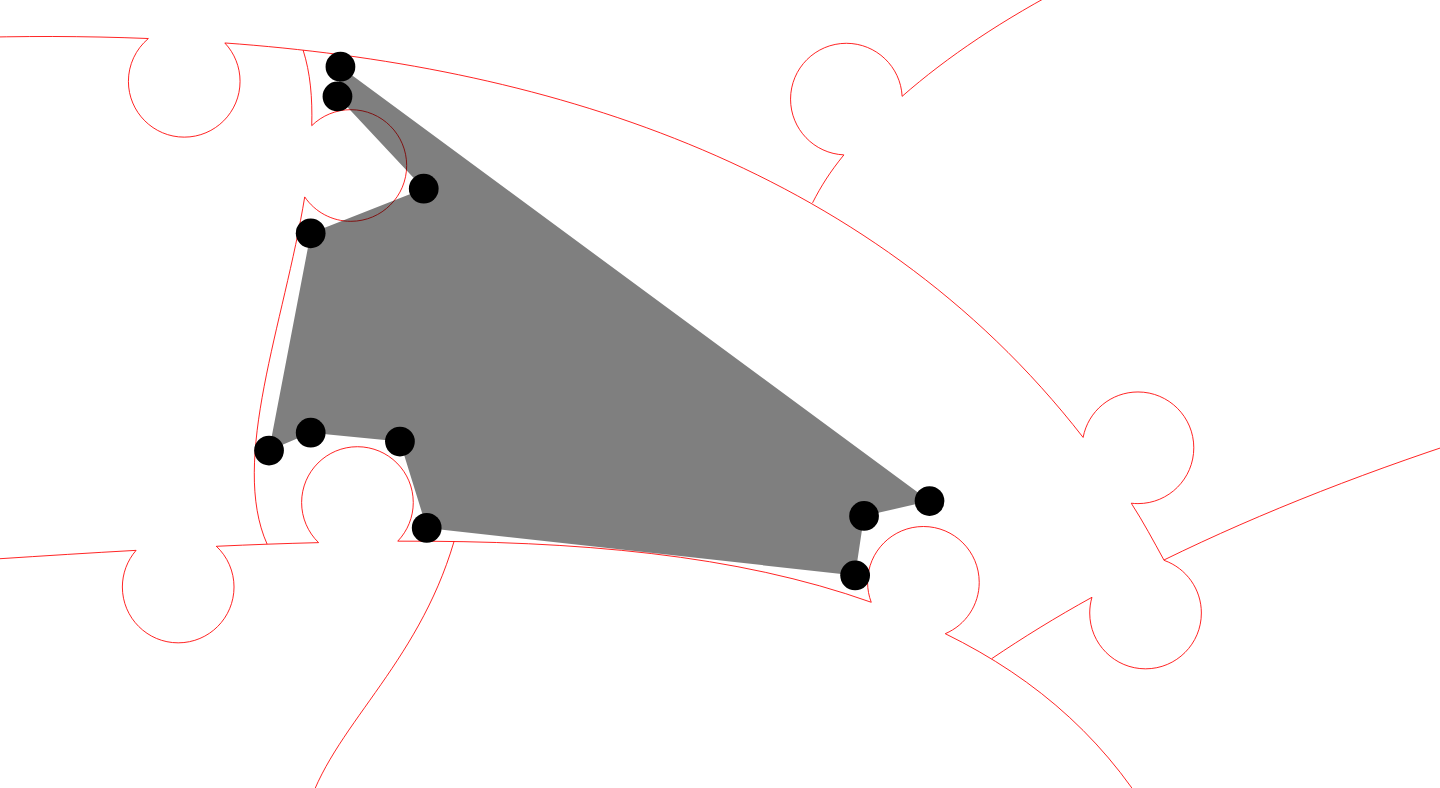 click 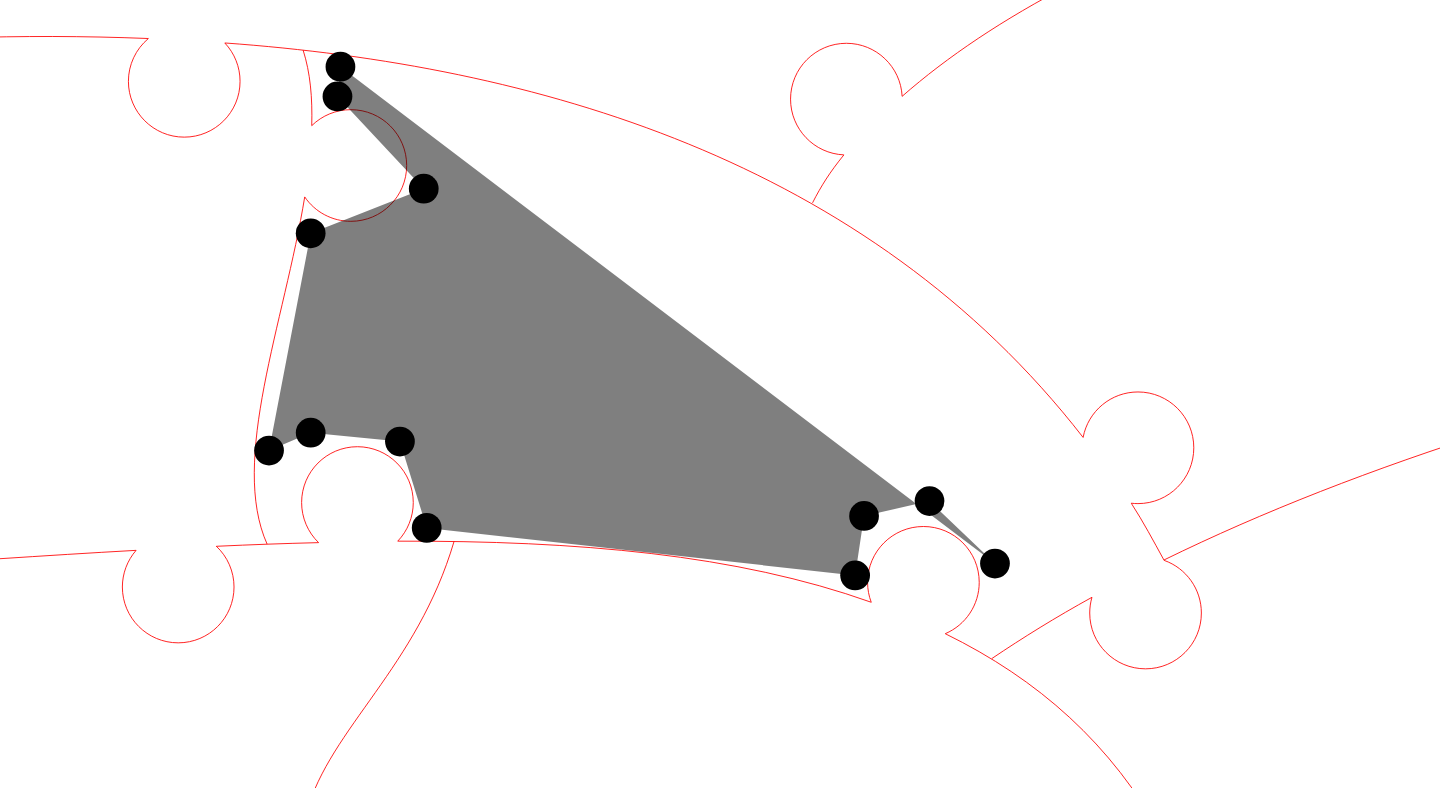 click 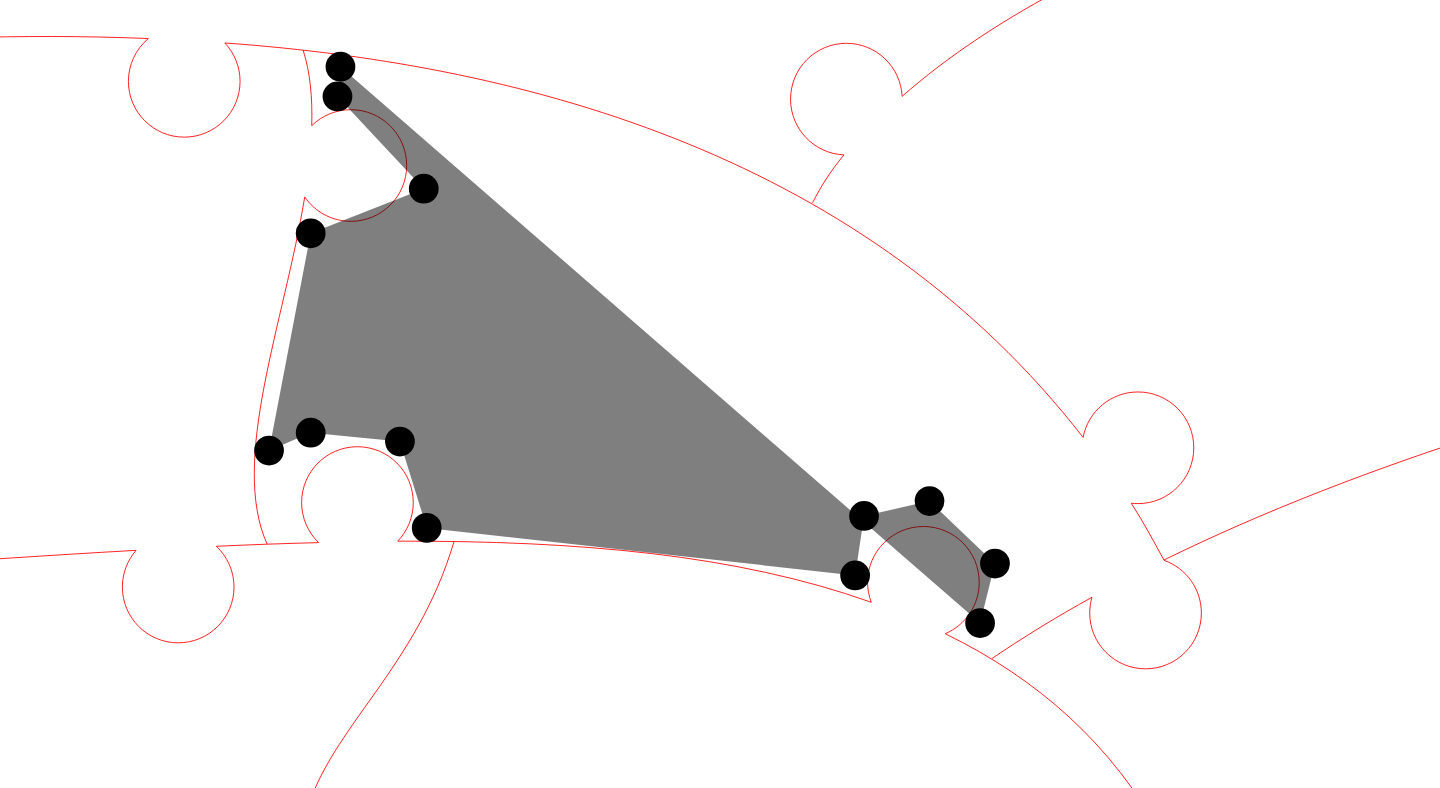 click 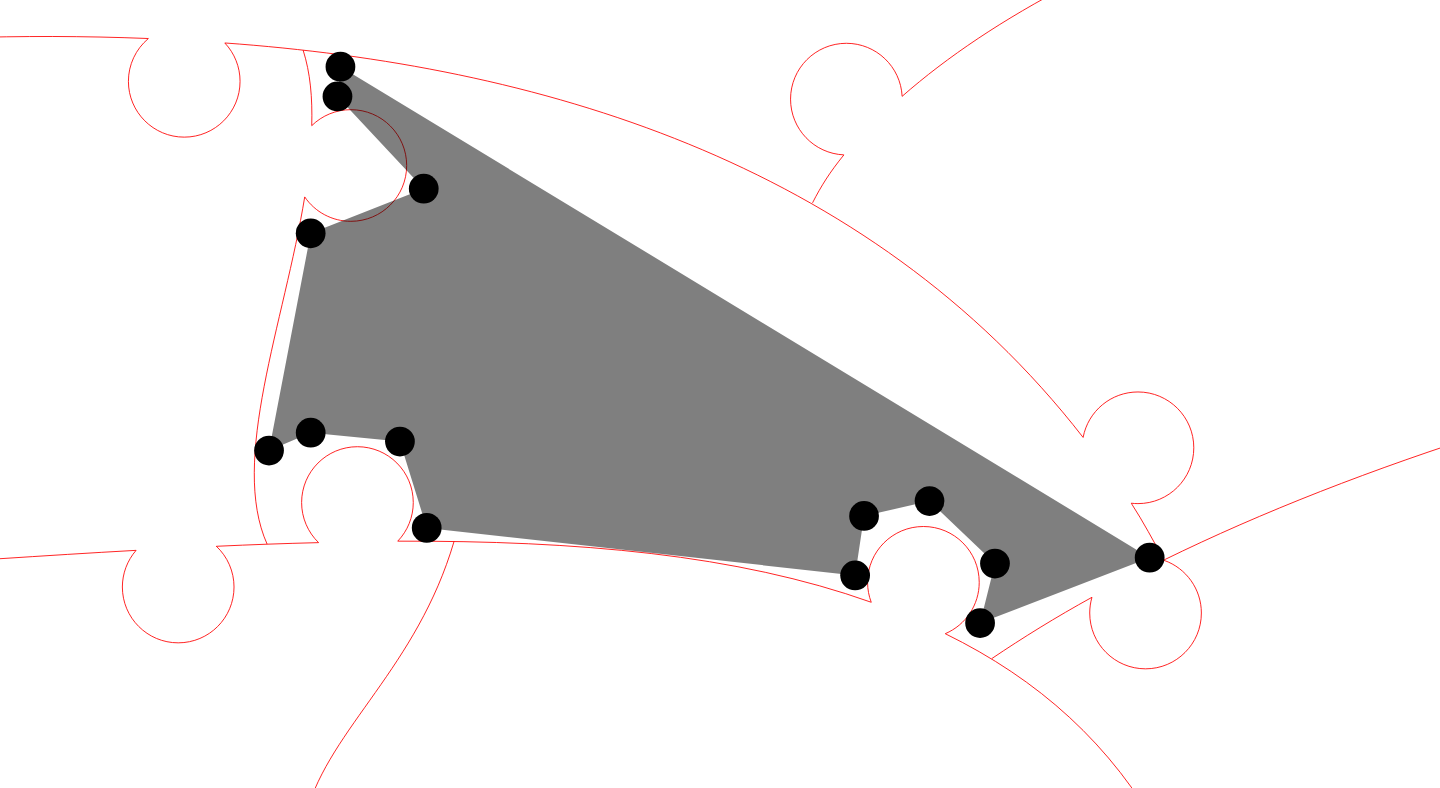 click 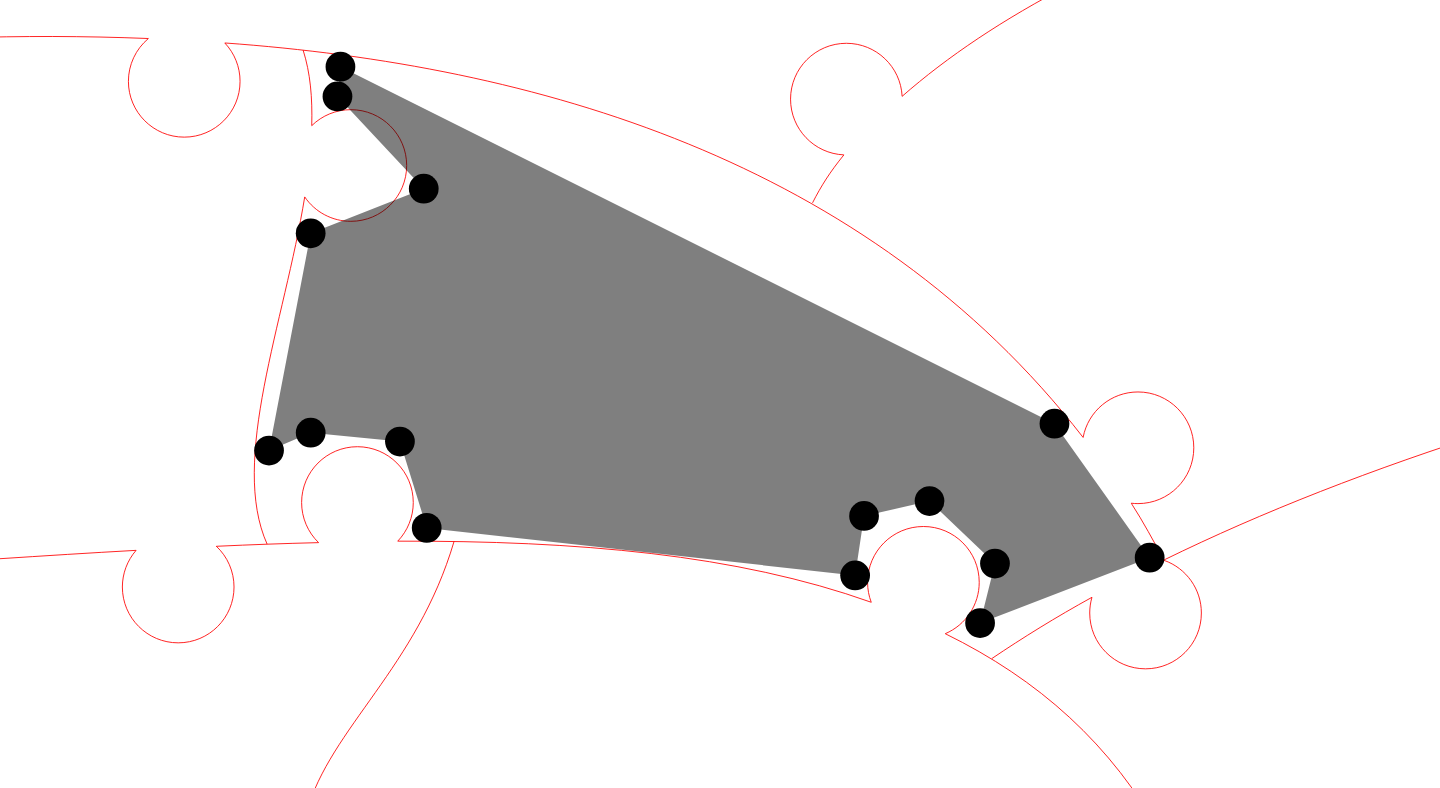 click 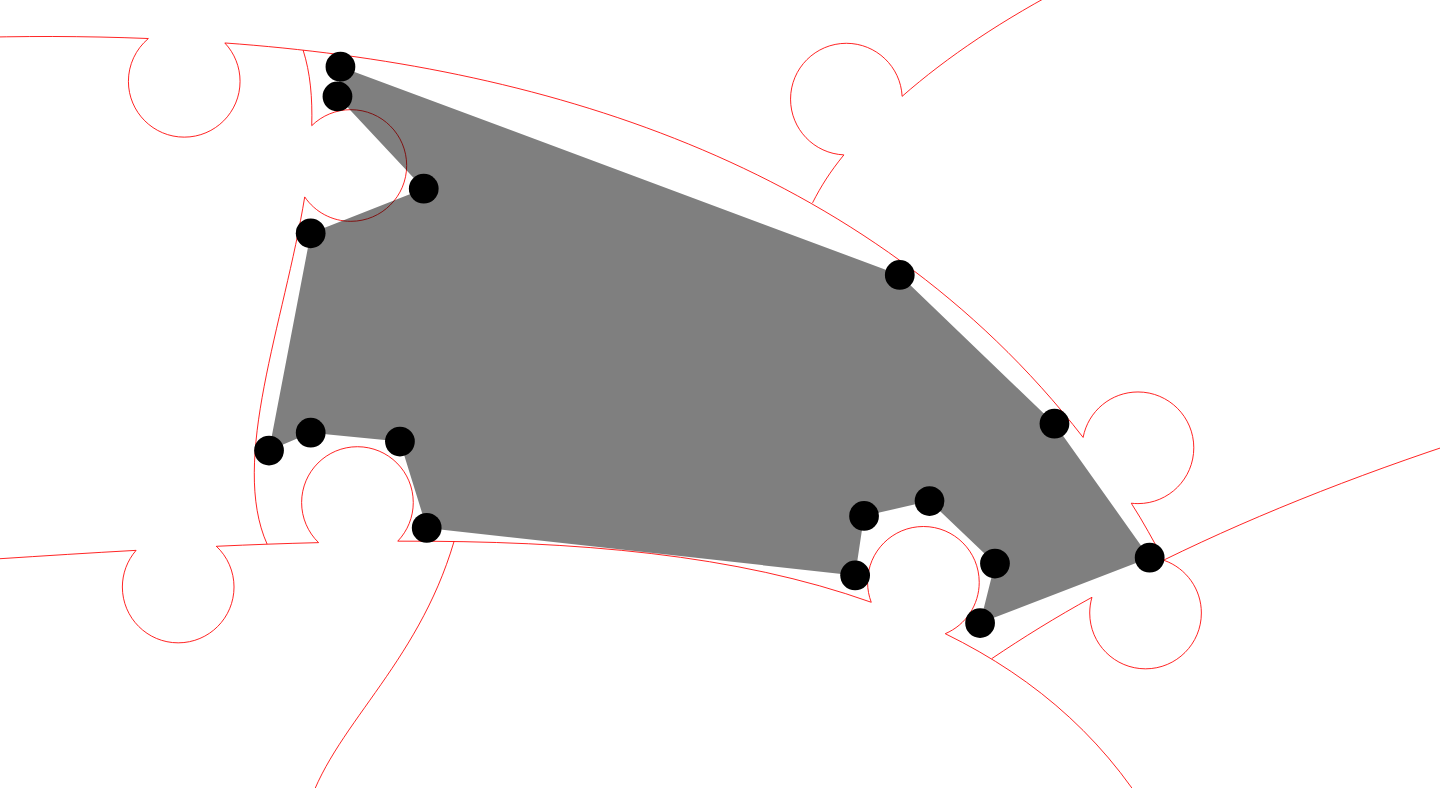 click 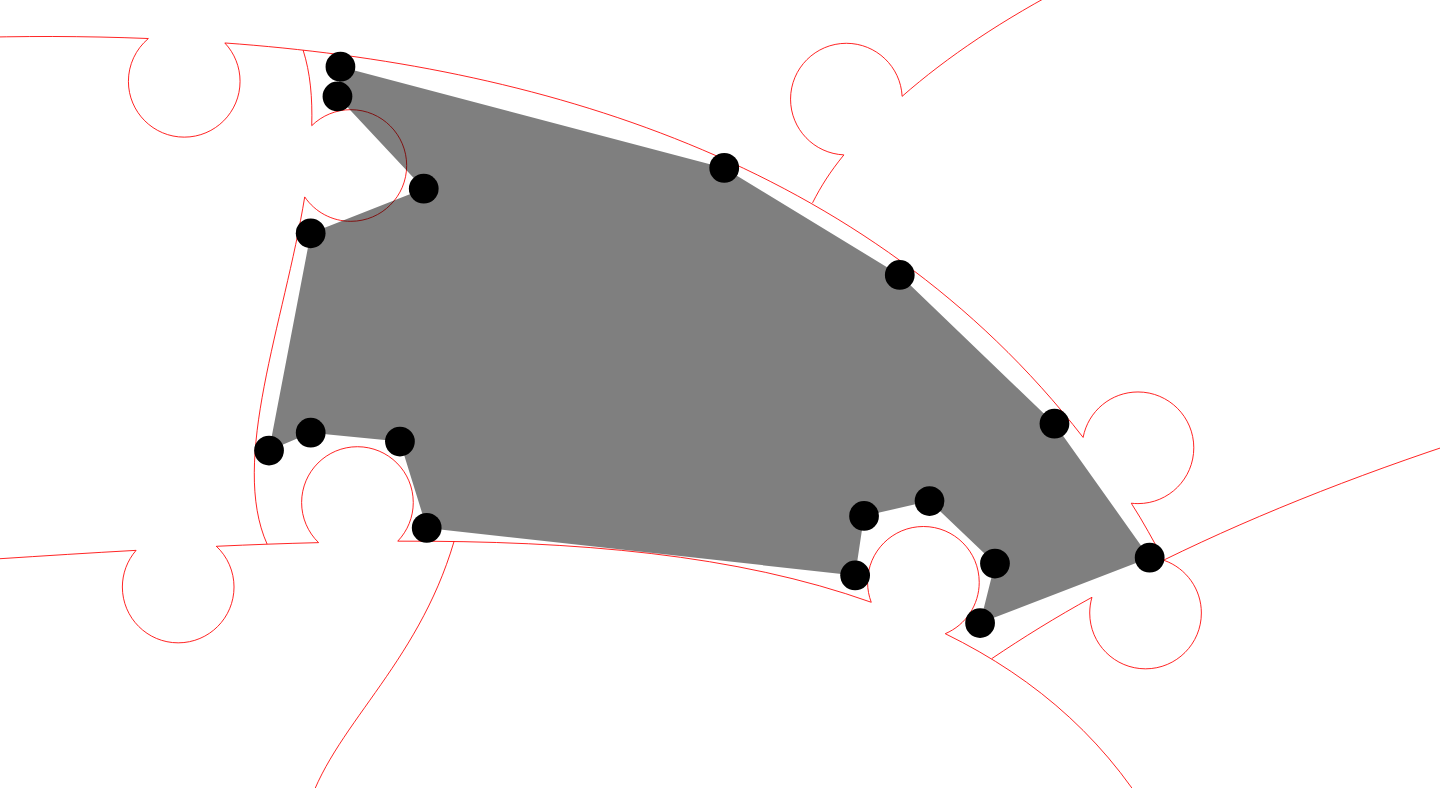 click 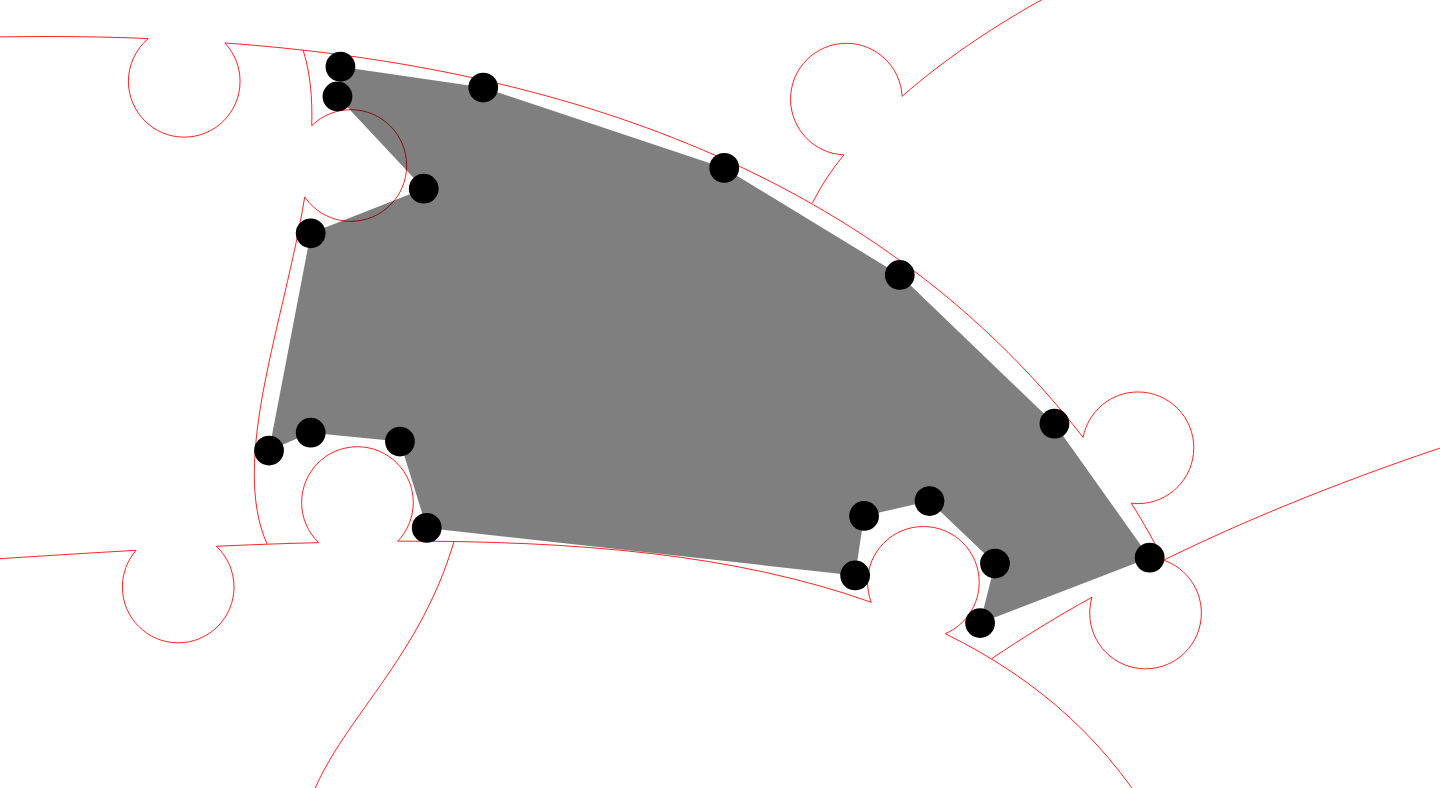 click 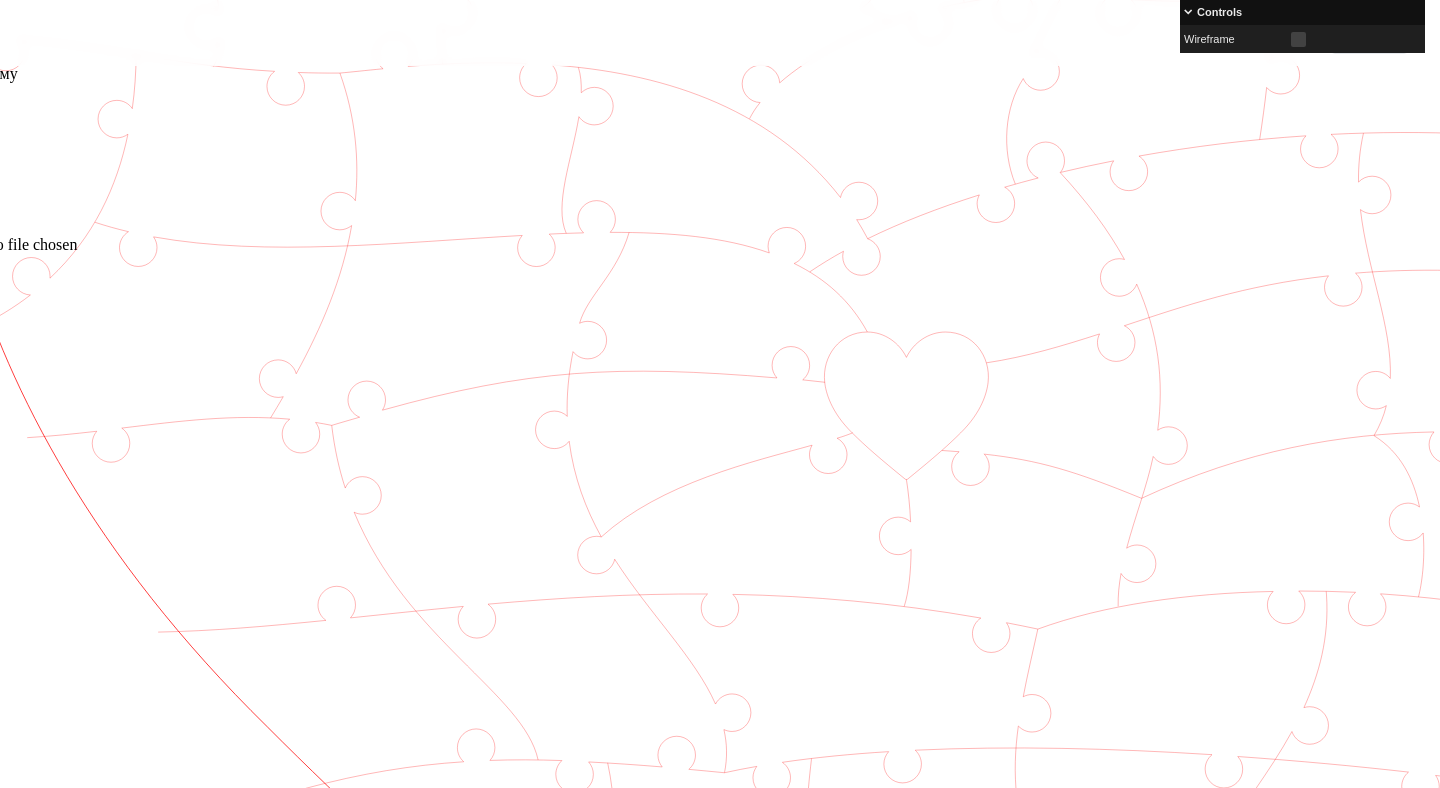 scroll, scrollTop: 576, scrollLeft: 119, axis: both 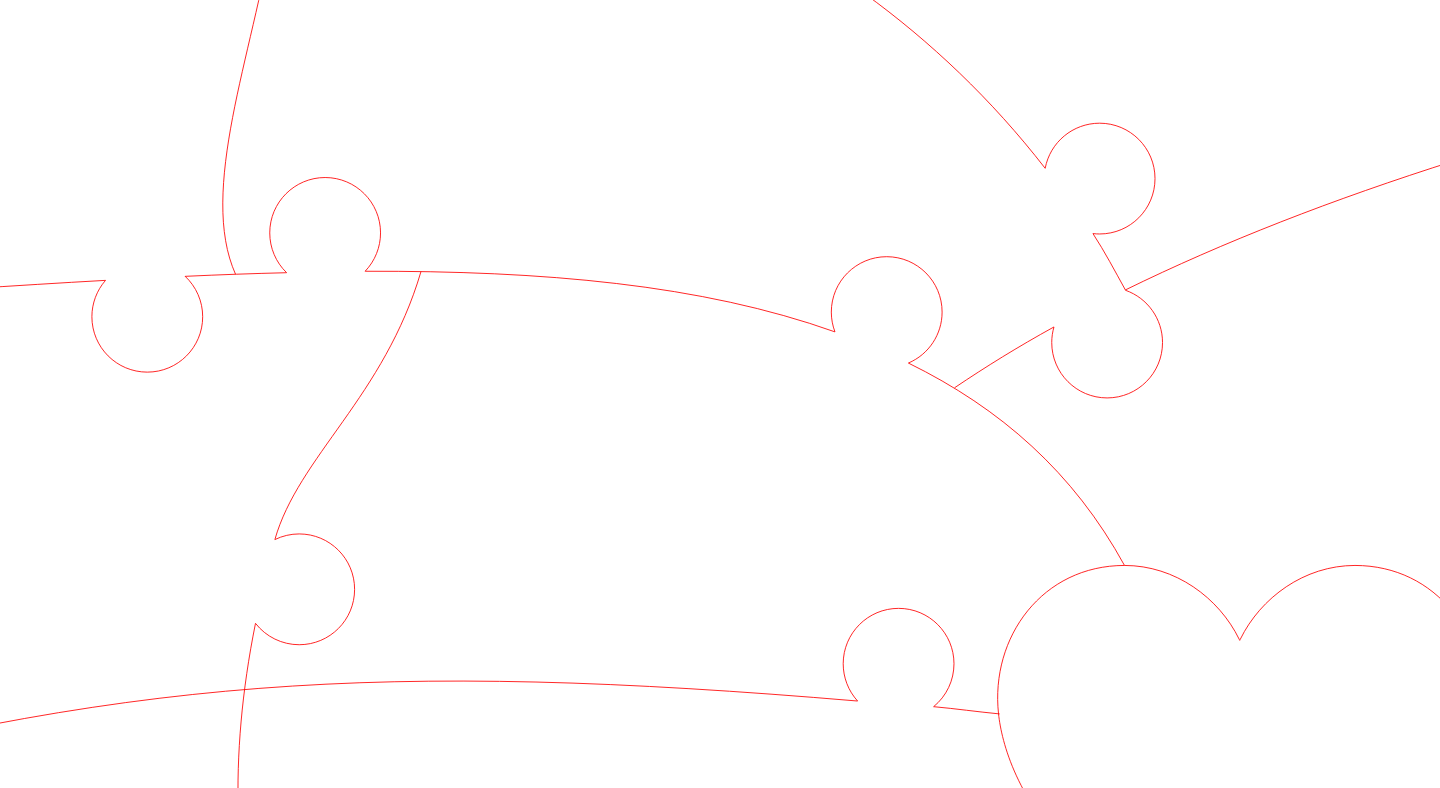 click 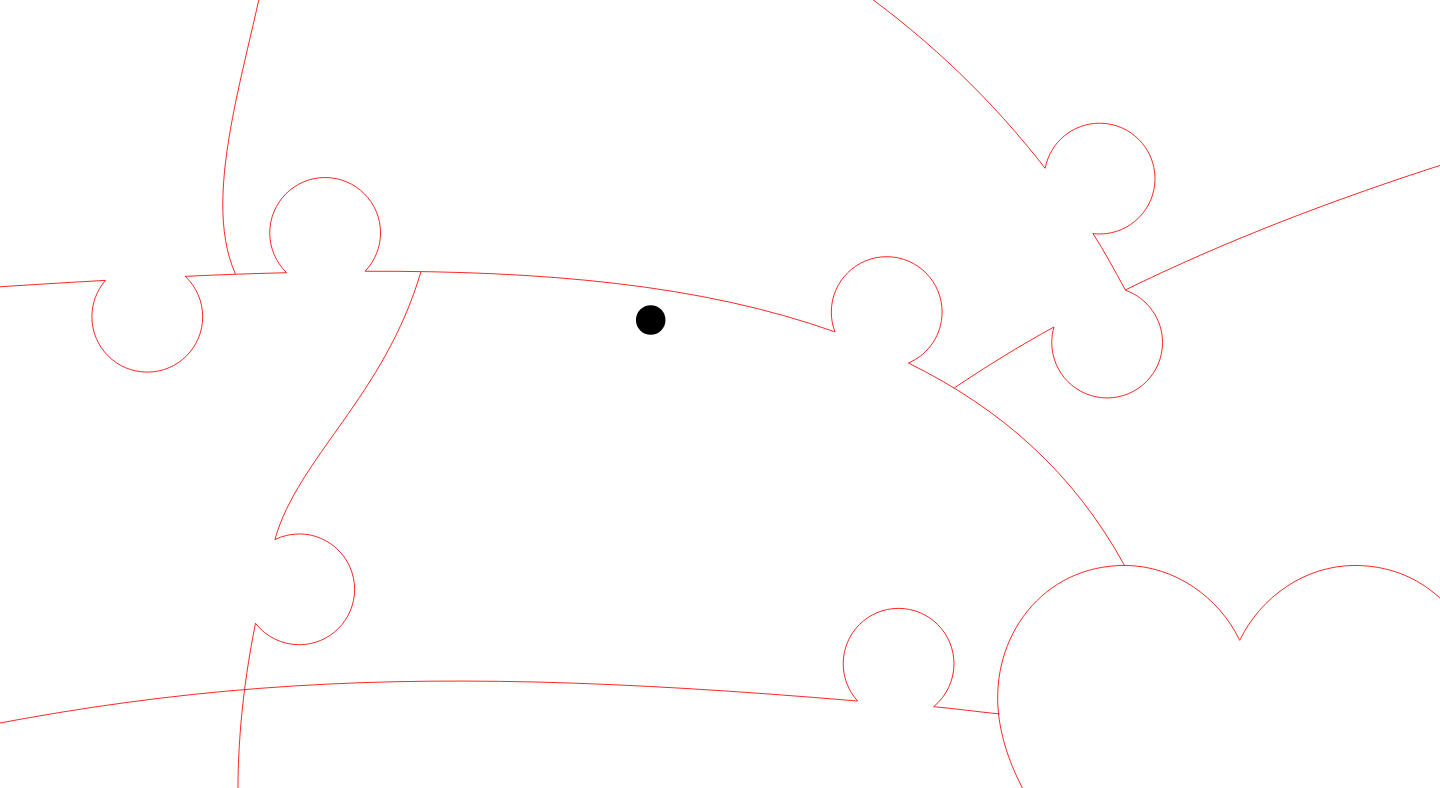 click 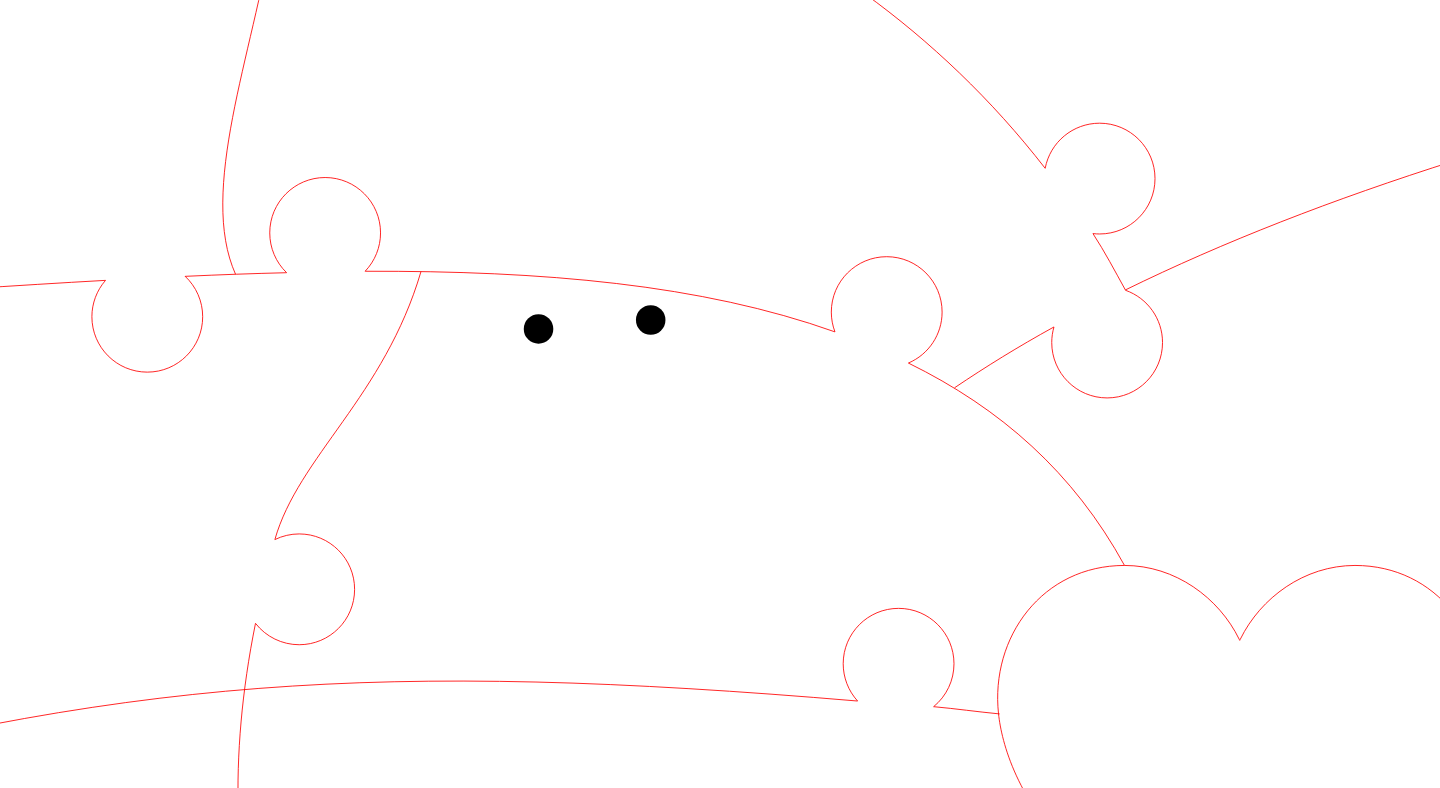 click 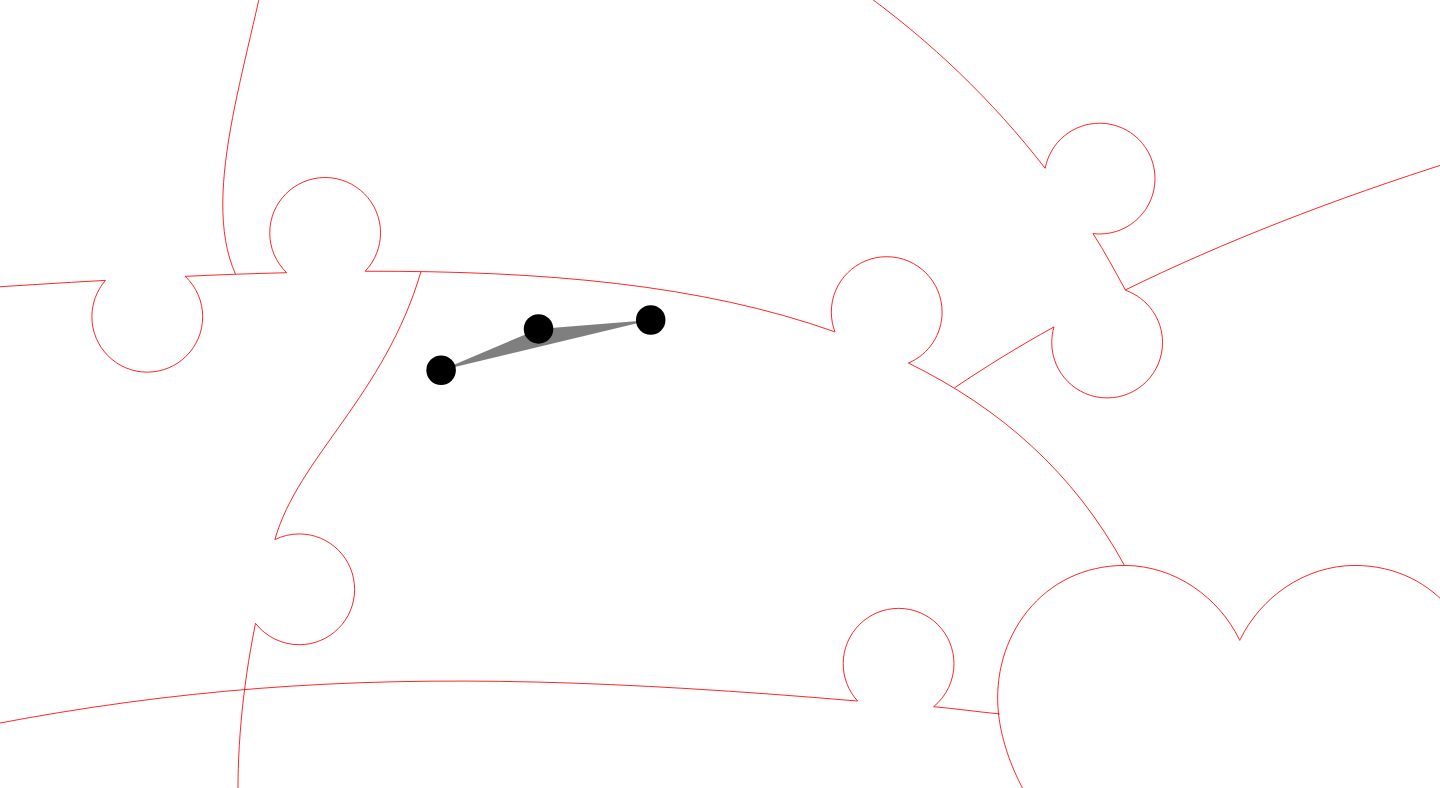 click 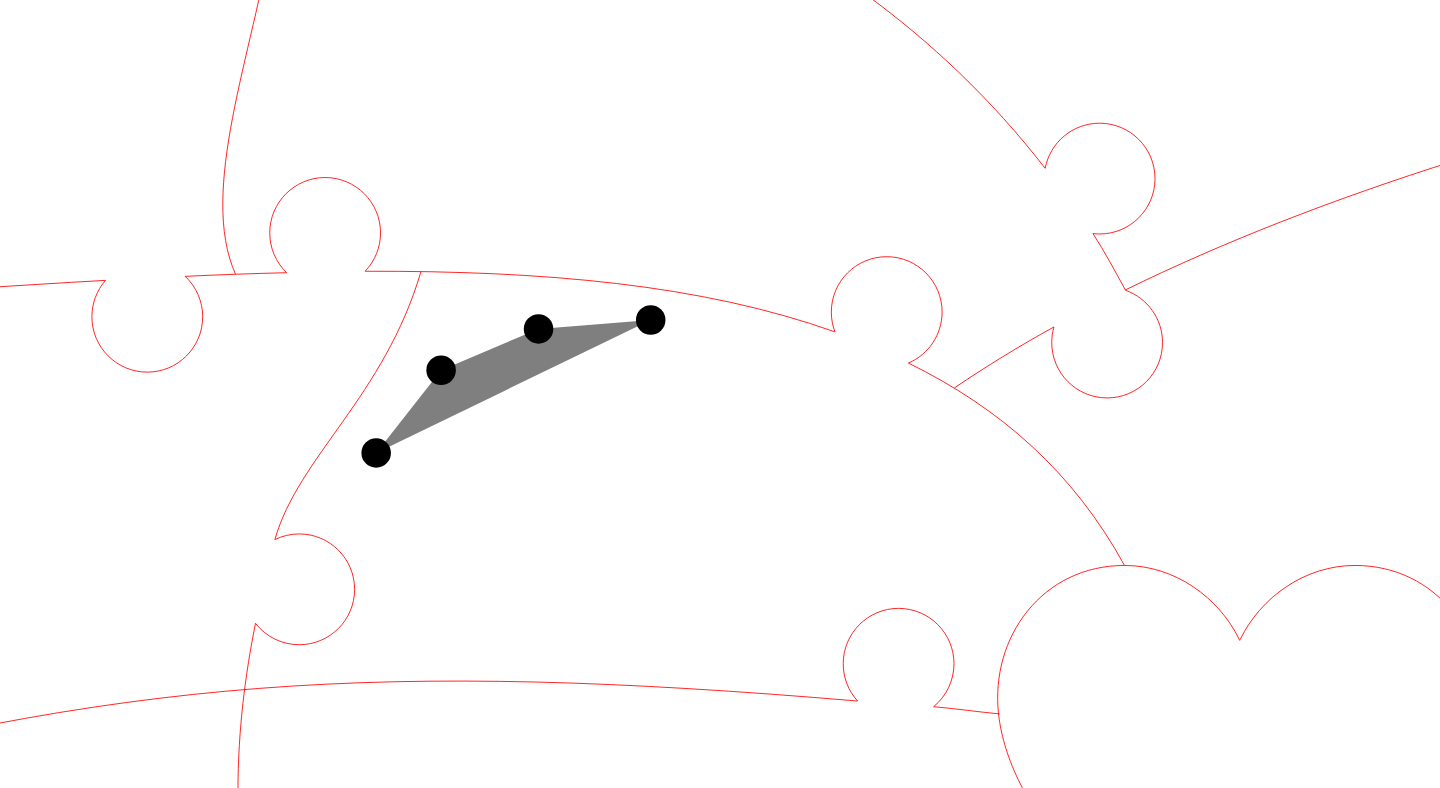 click 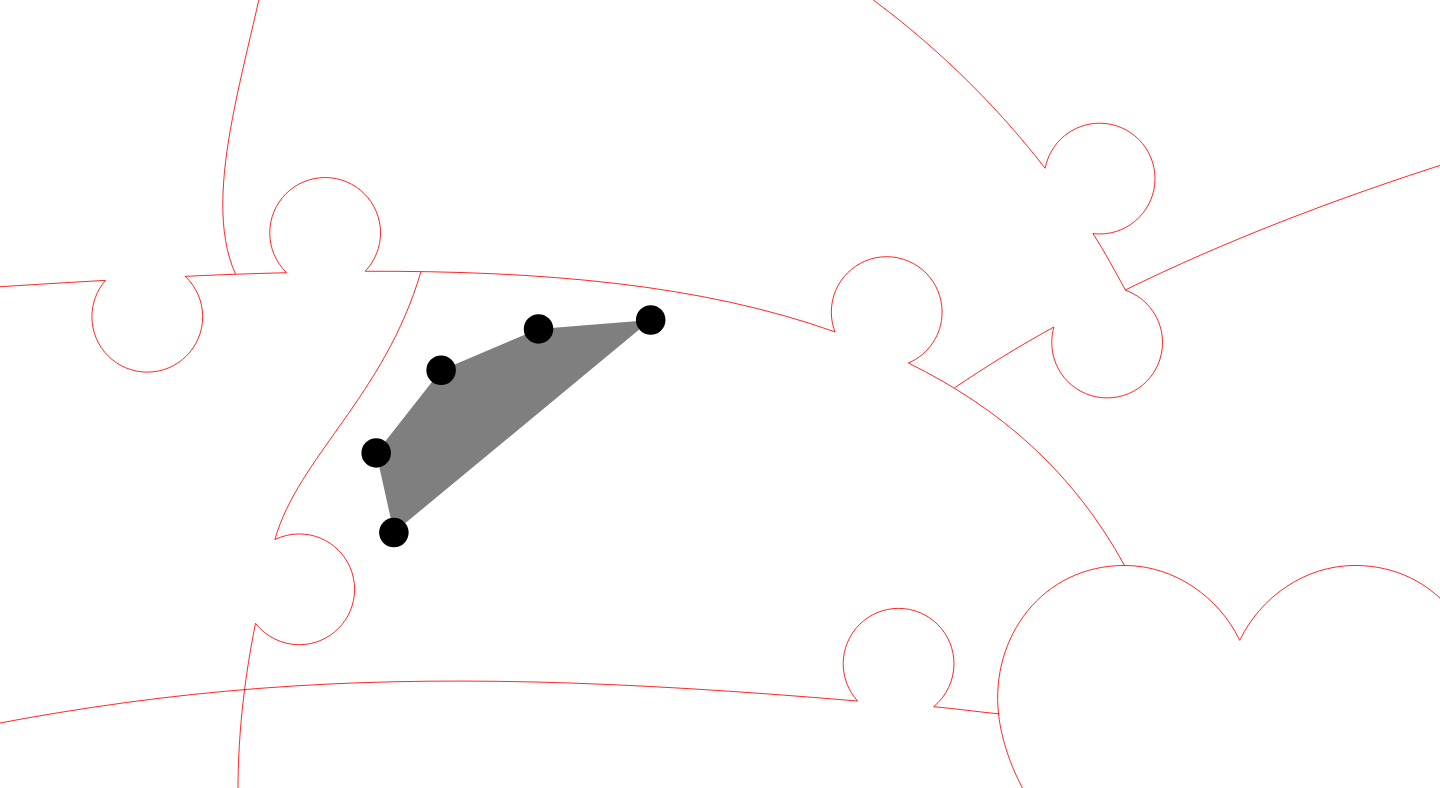 click 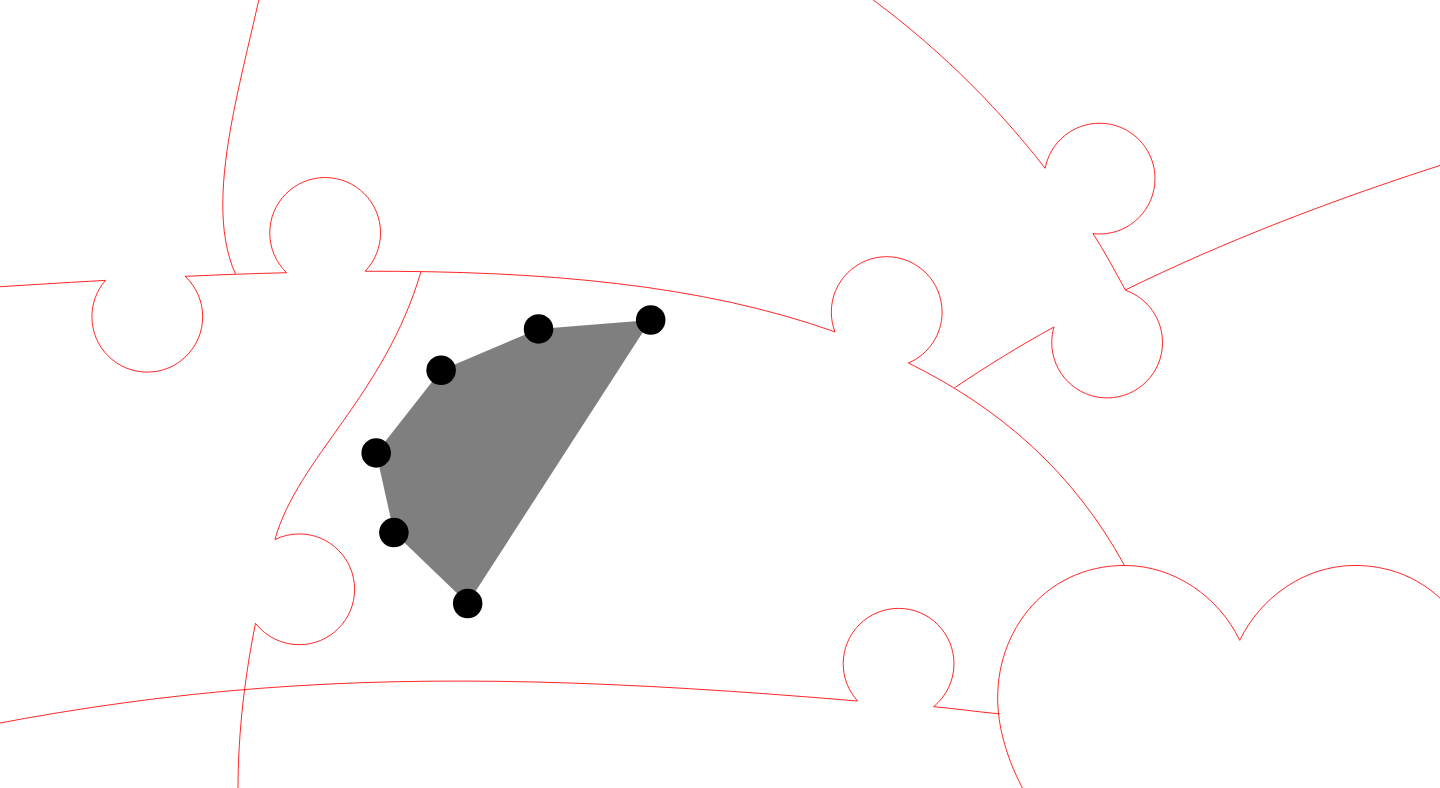 click 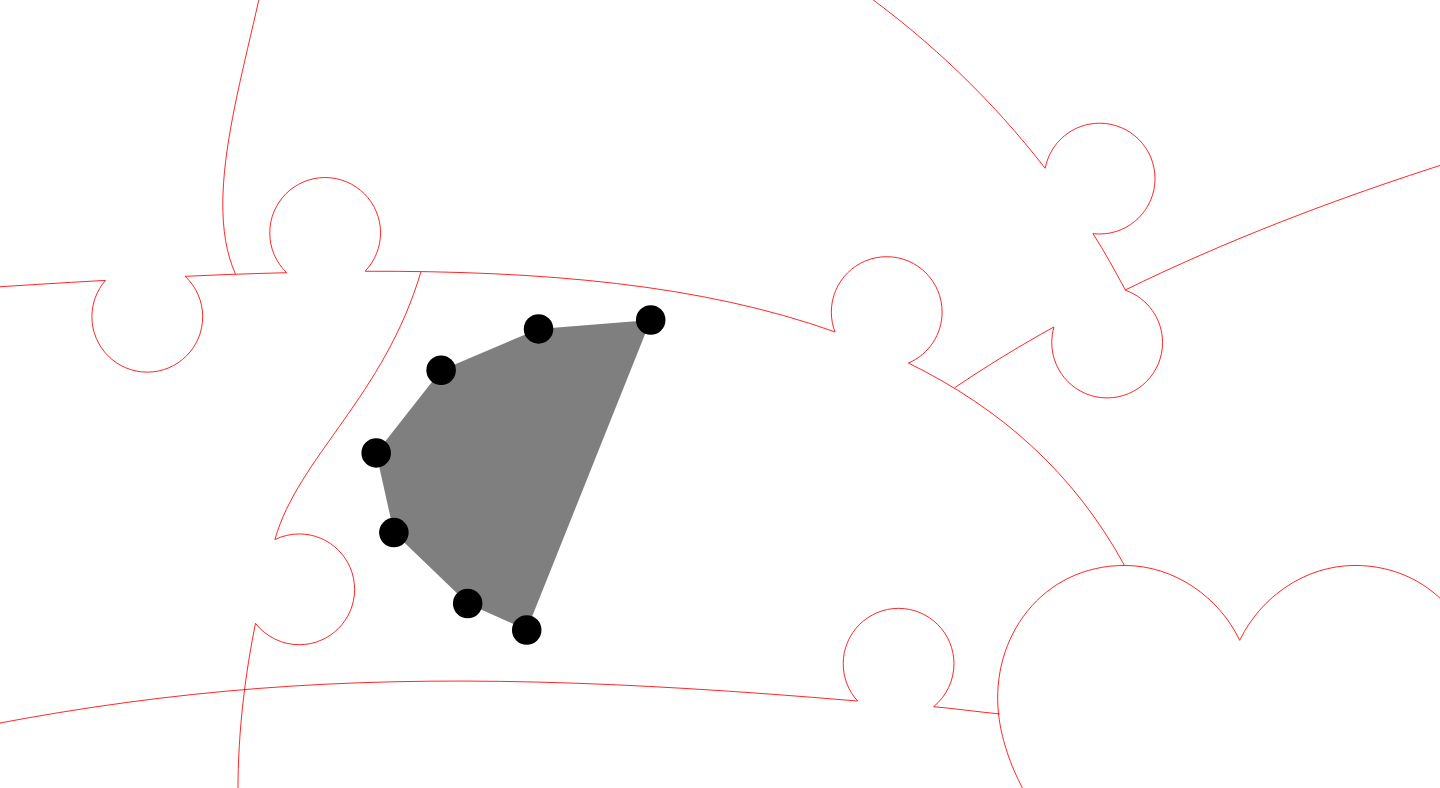 click 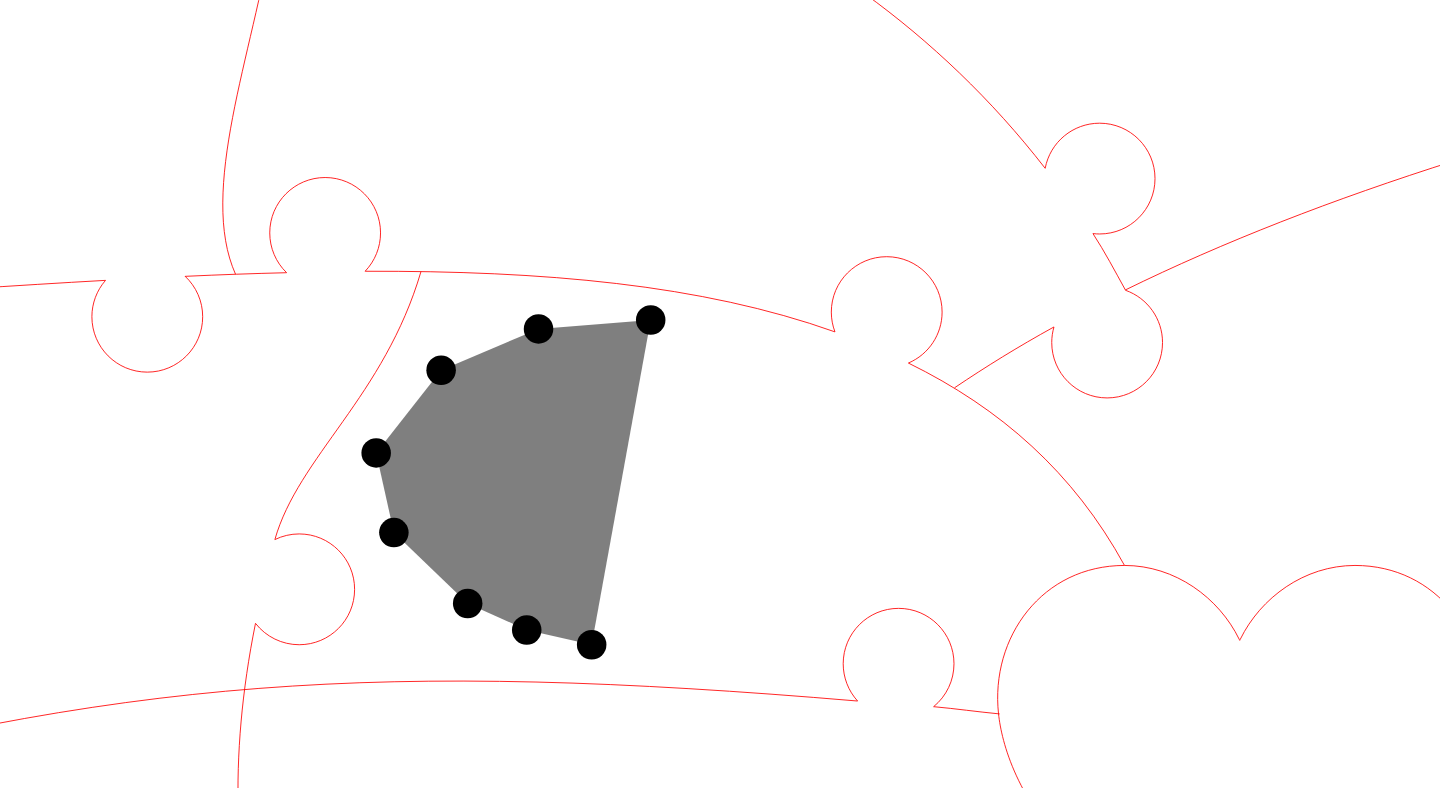 click 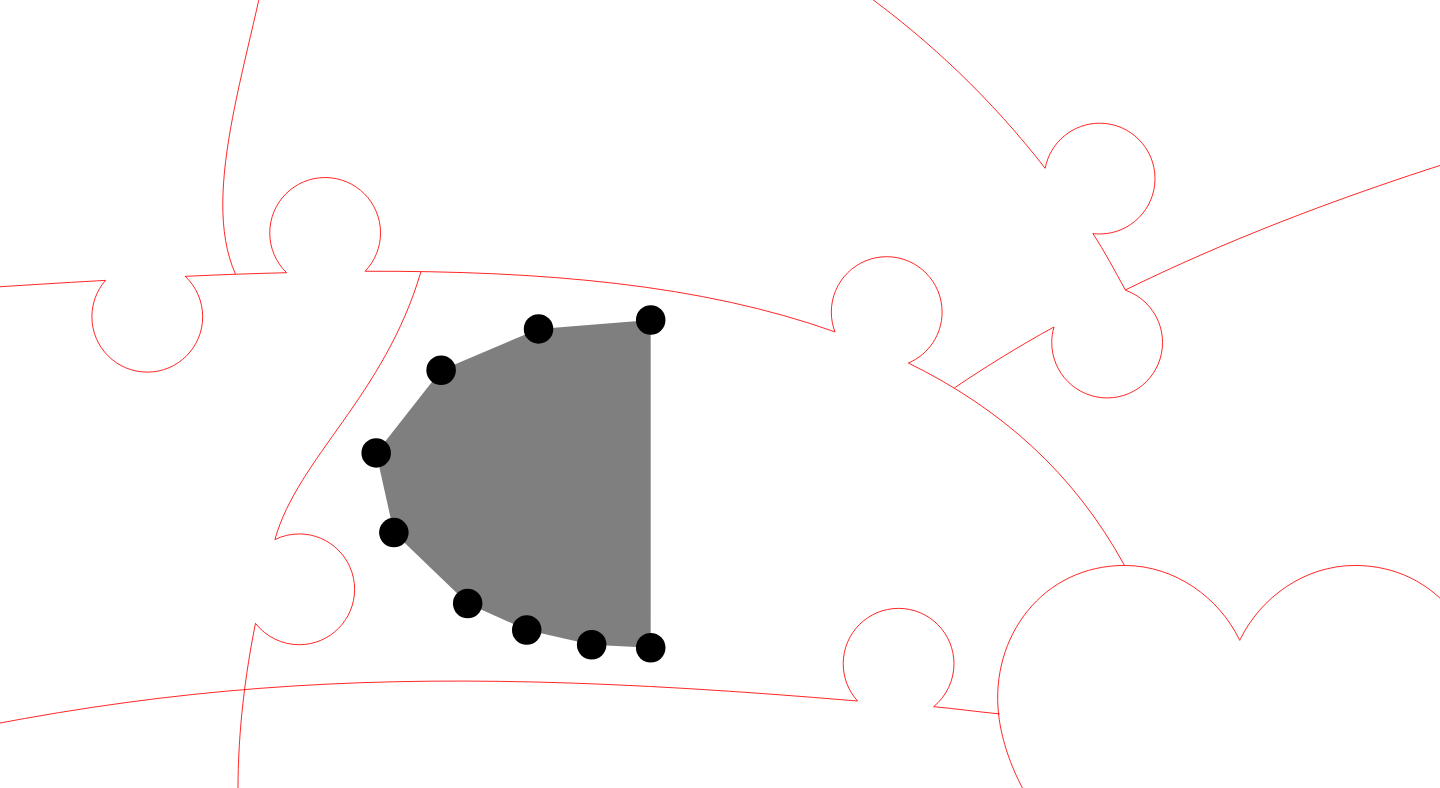 click 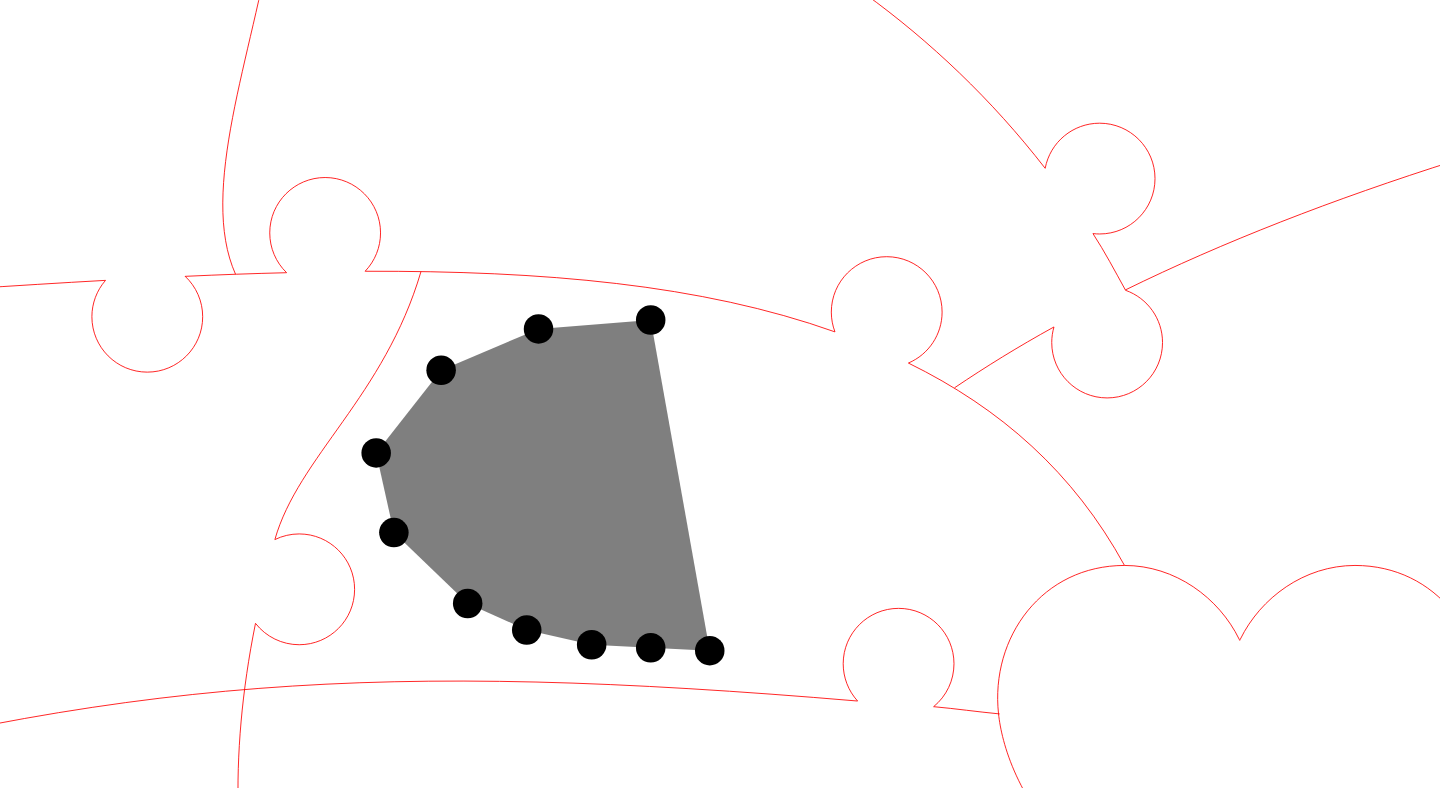click 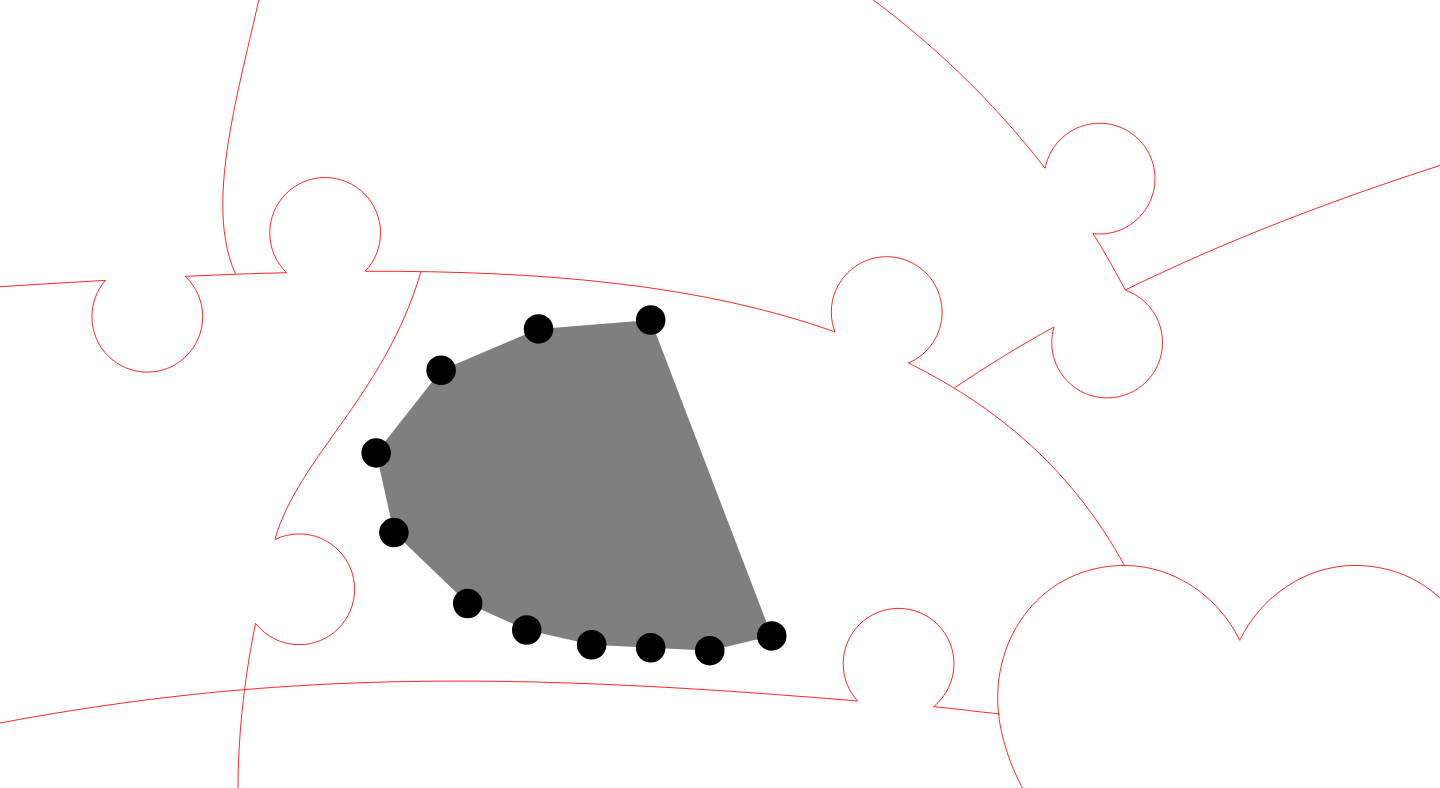 click 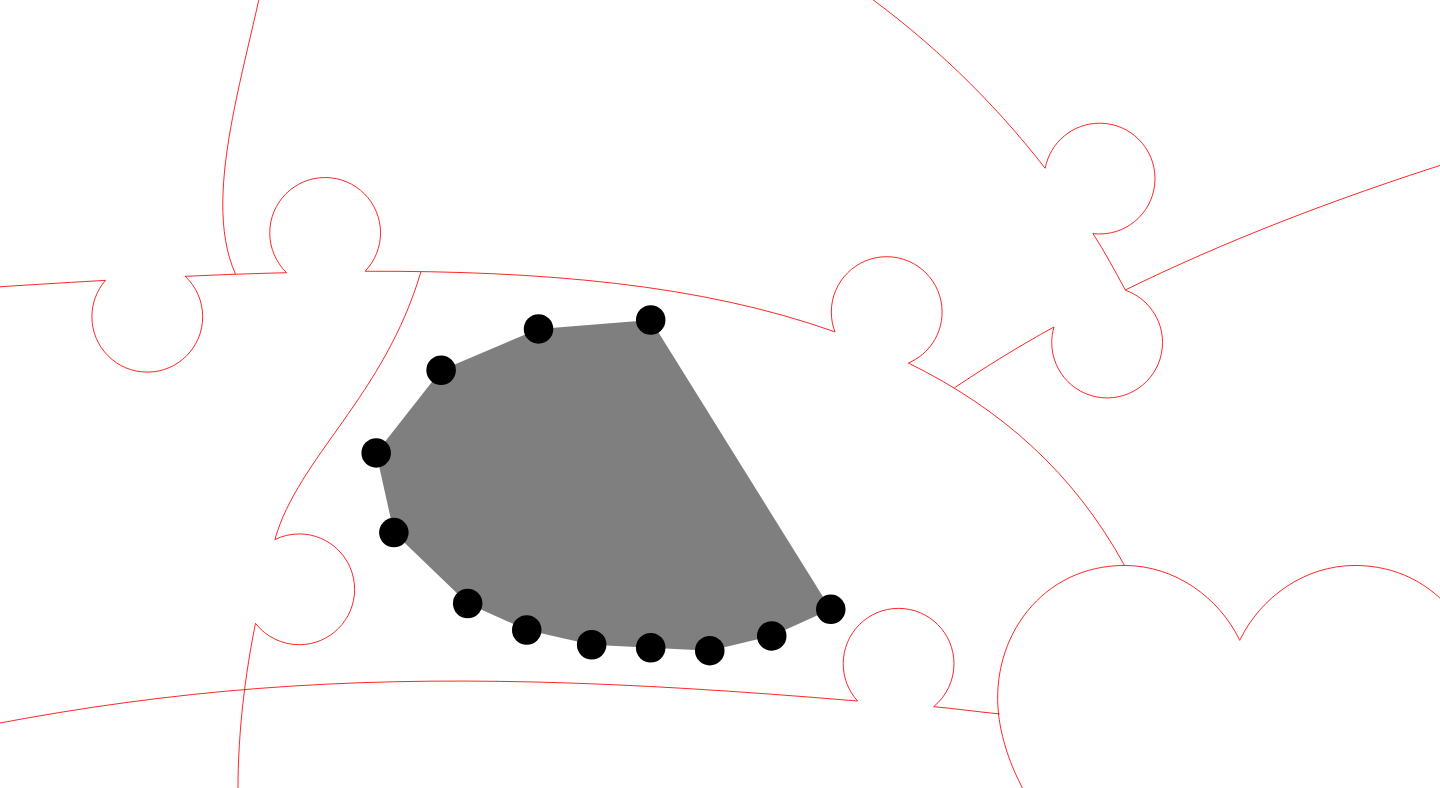 click 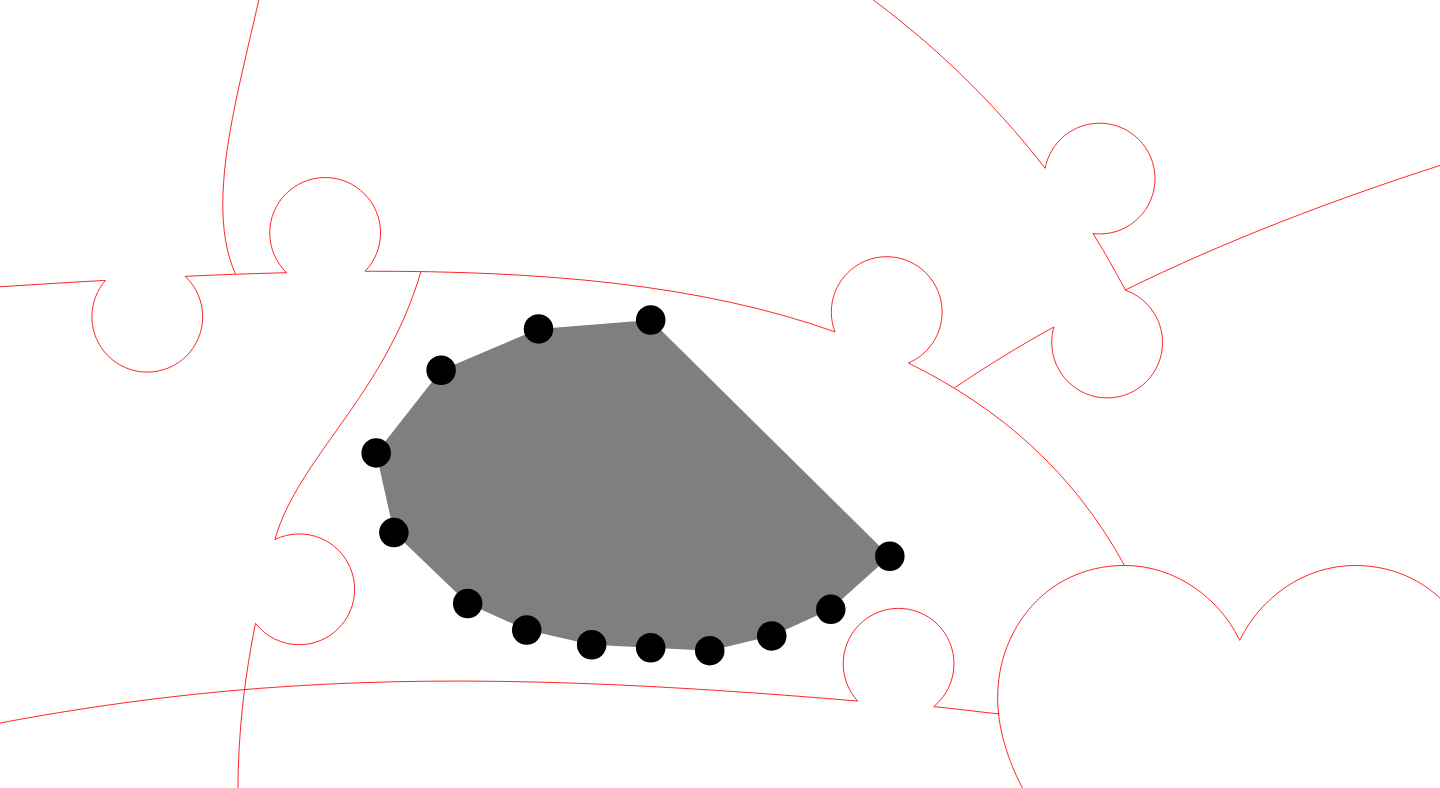 click 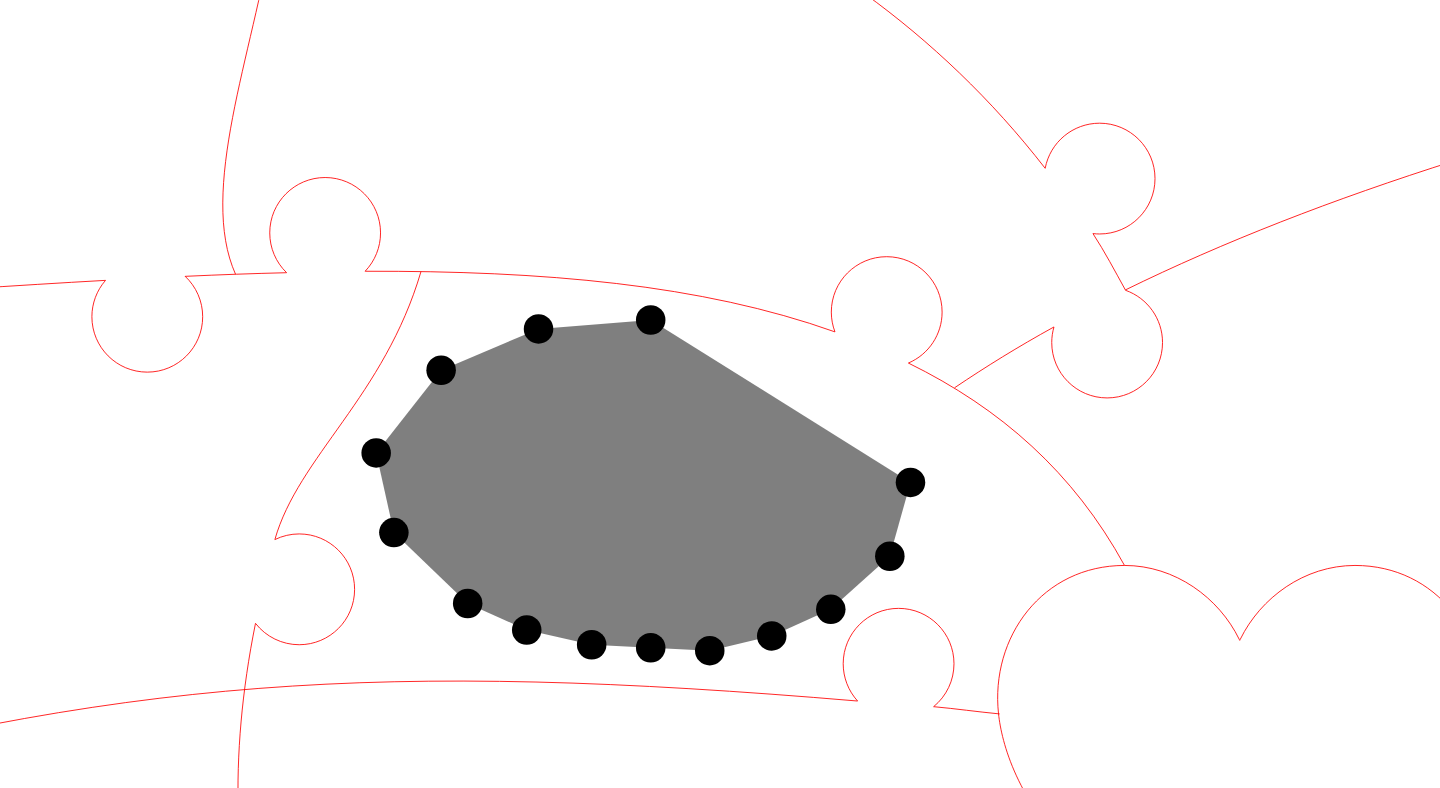 click 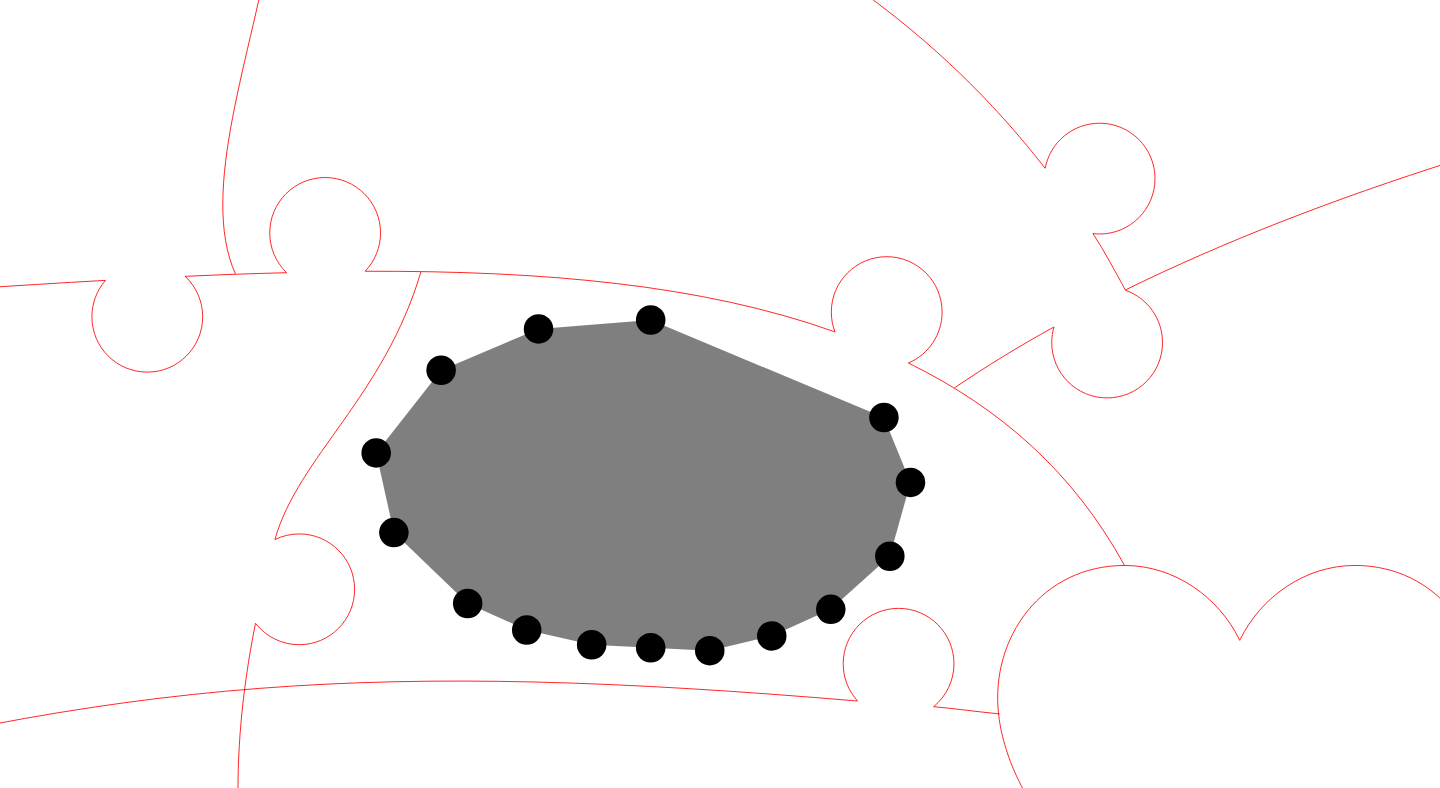 click 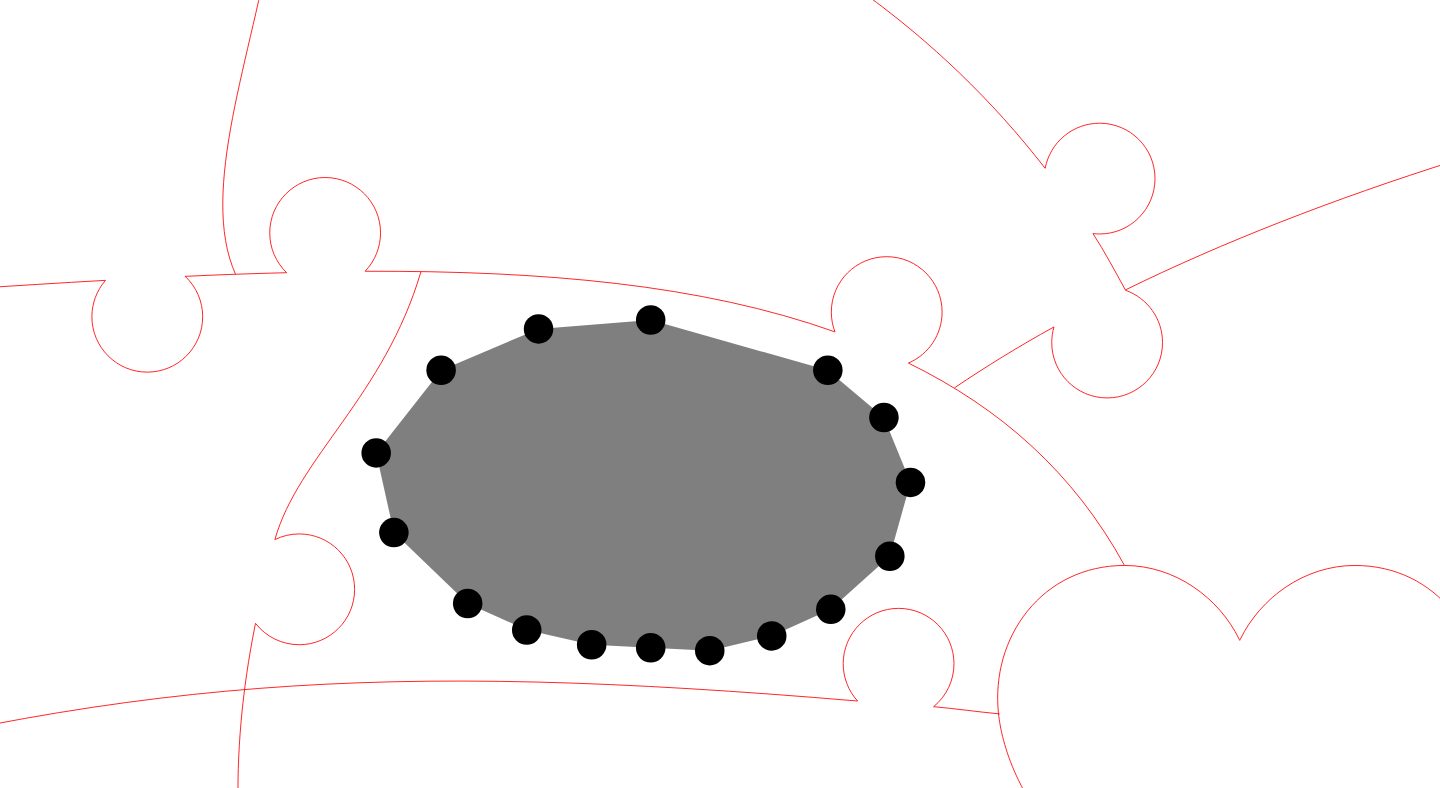 click 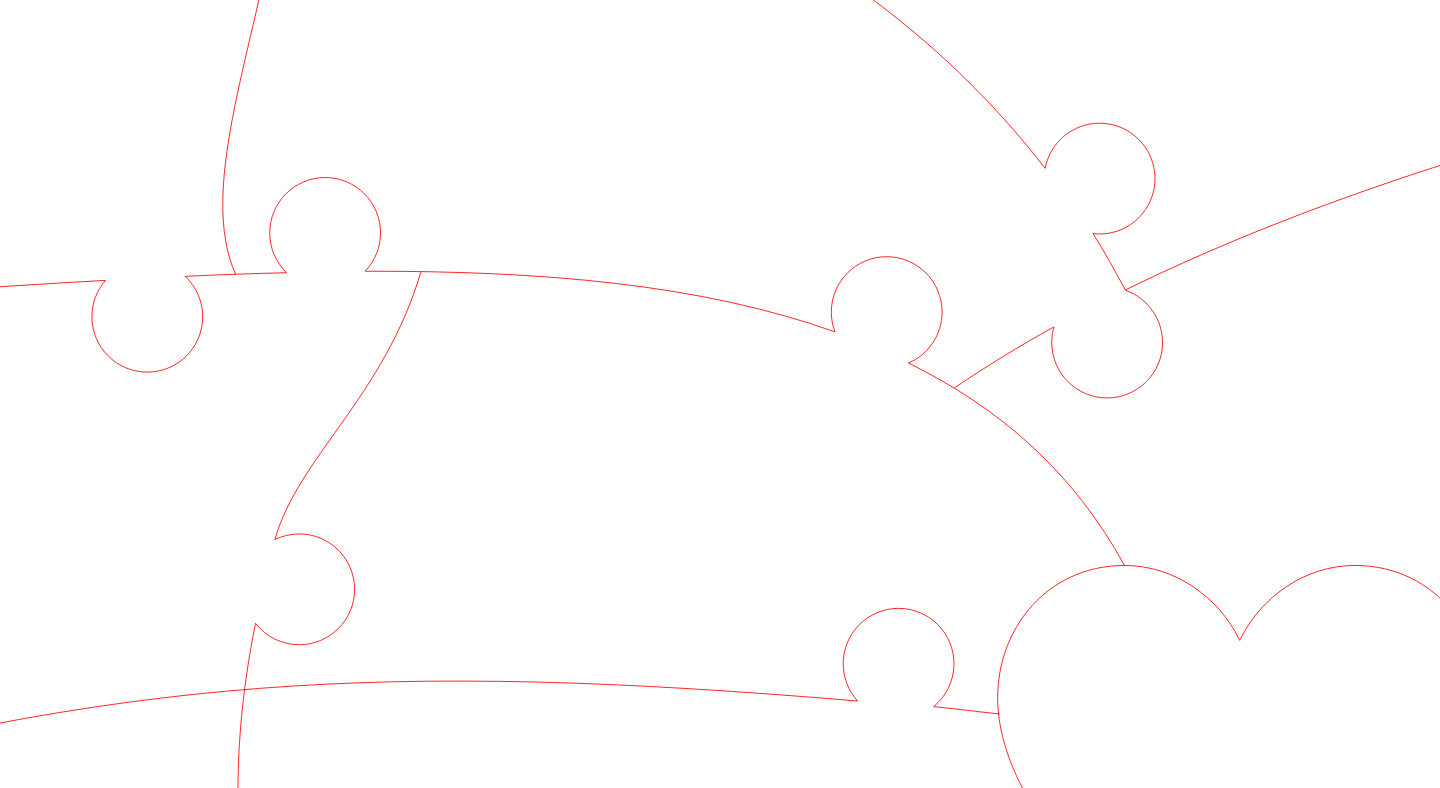 click 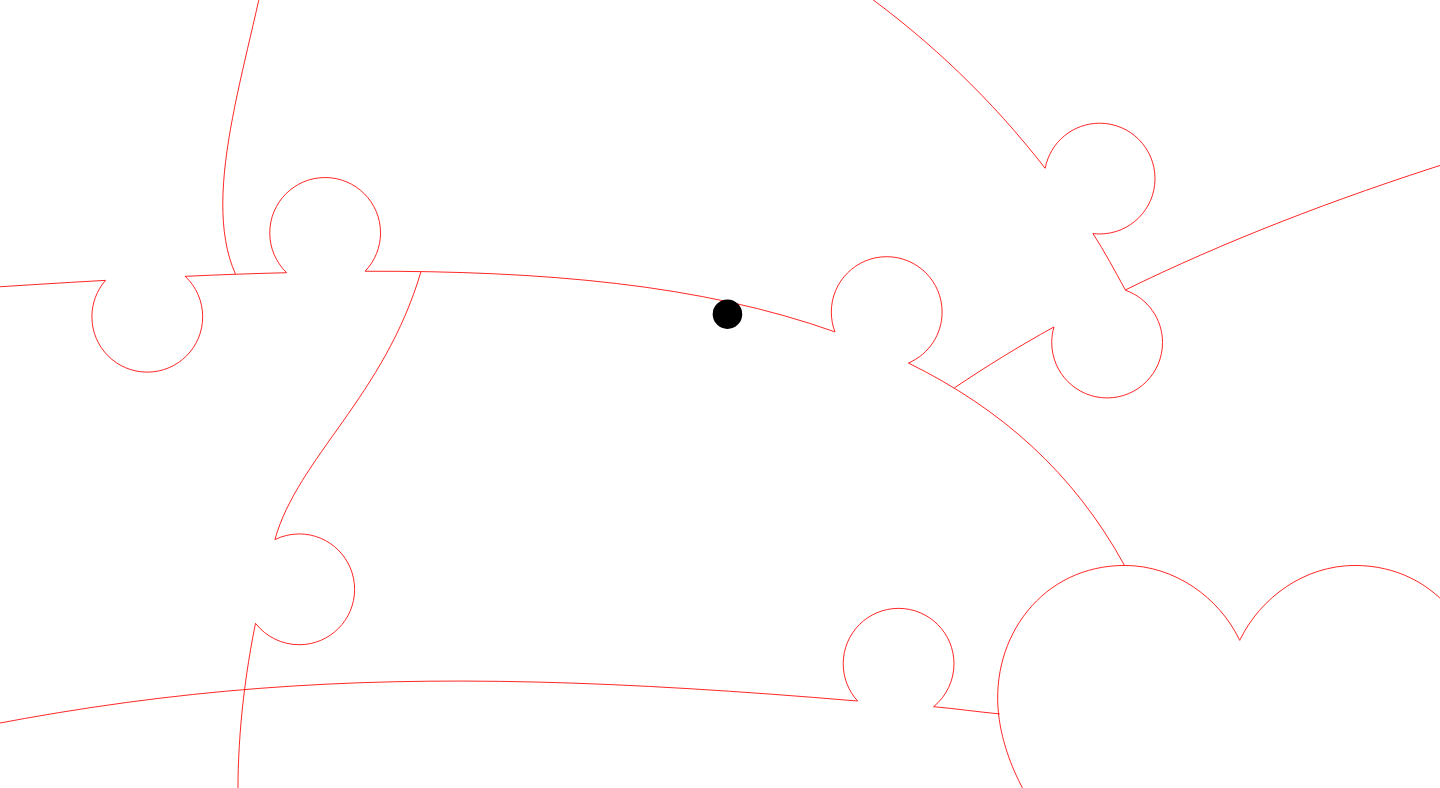 click 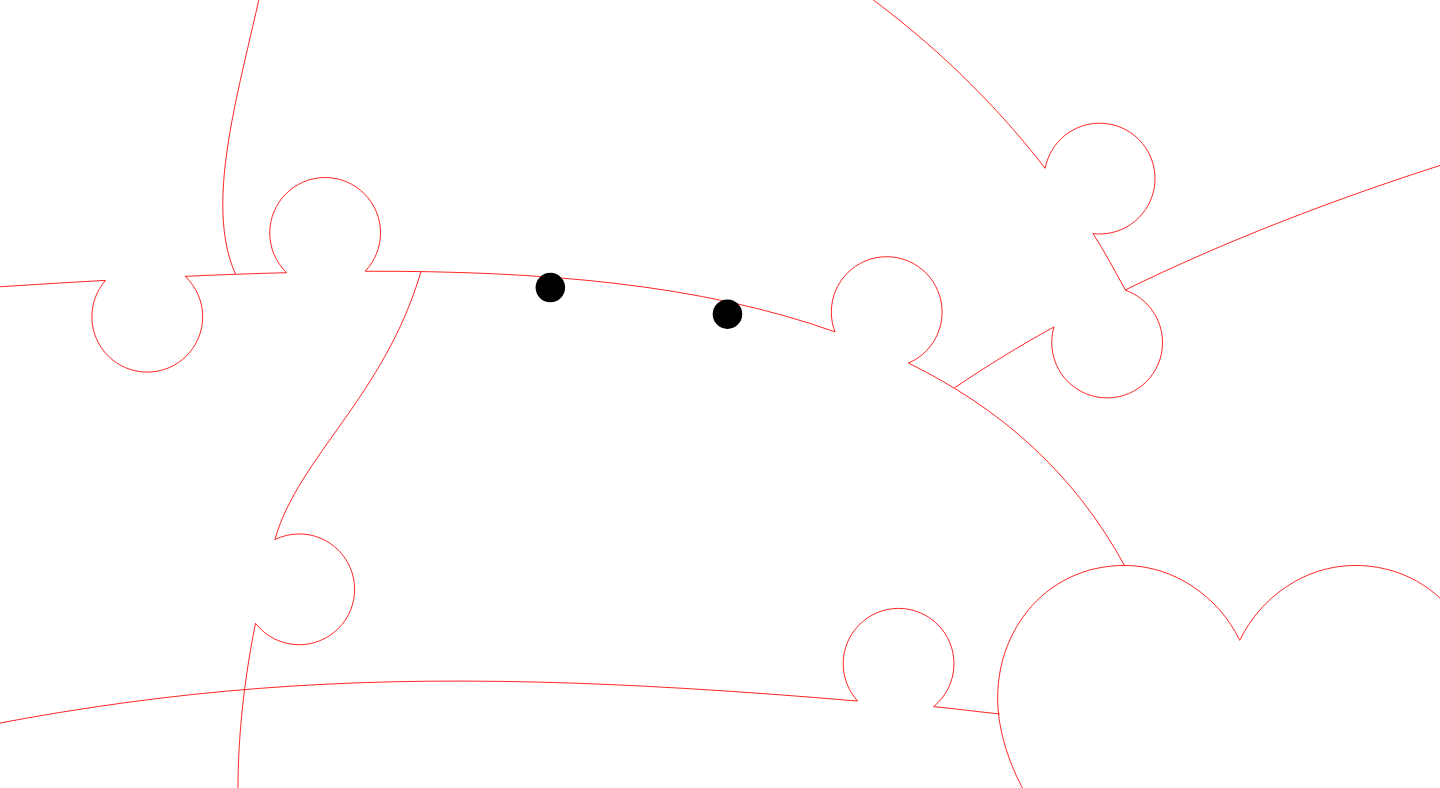 click 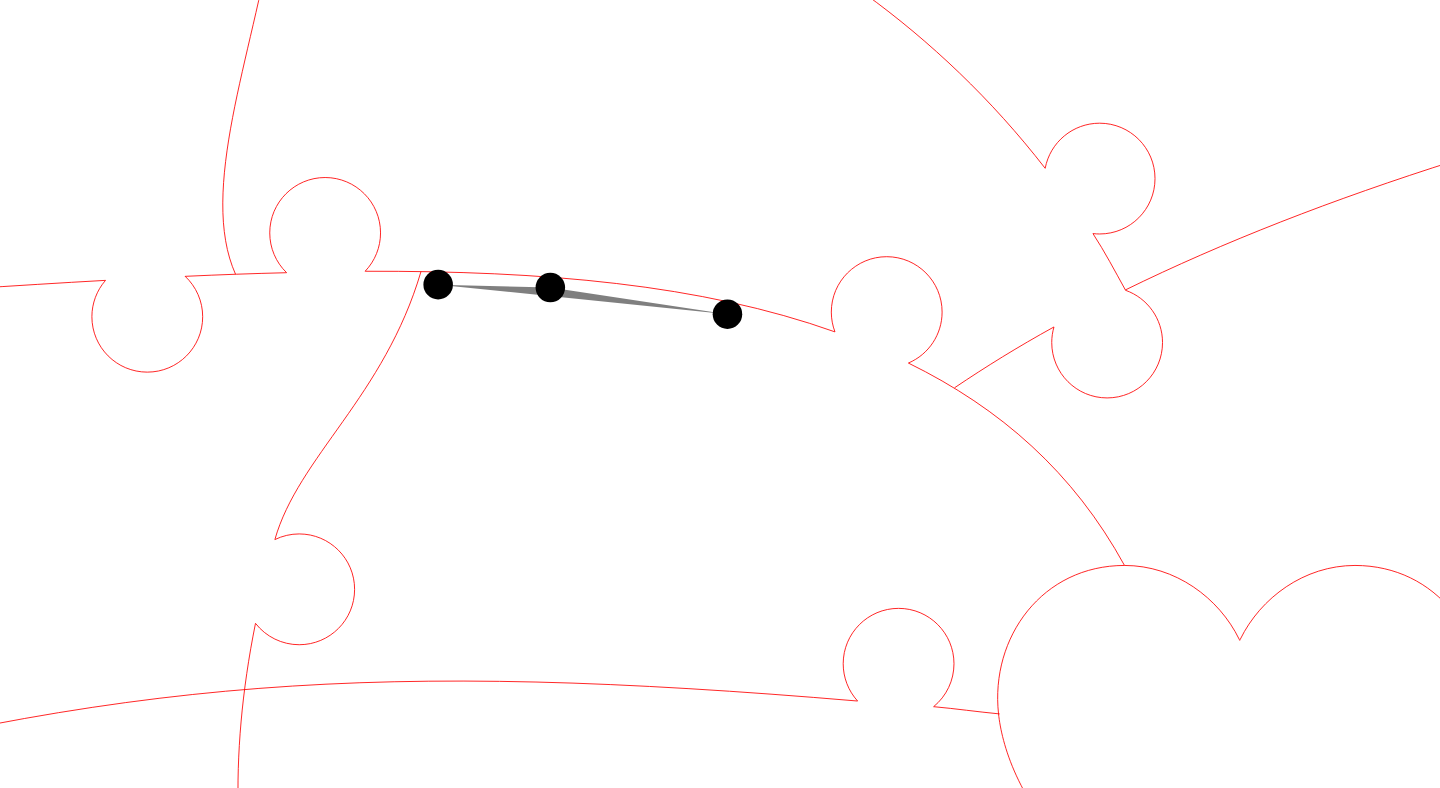 click 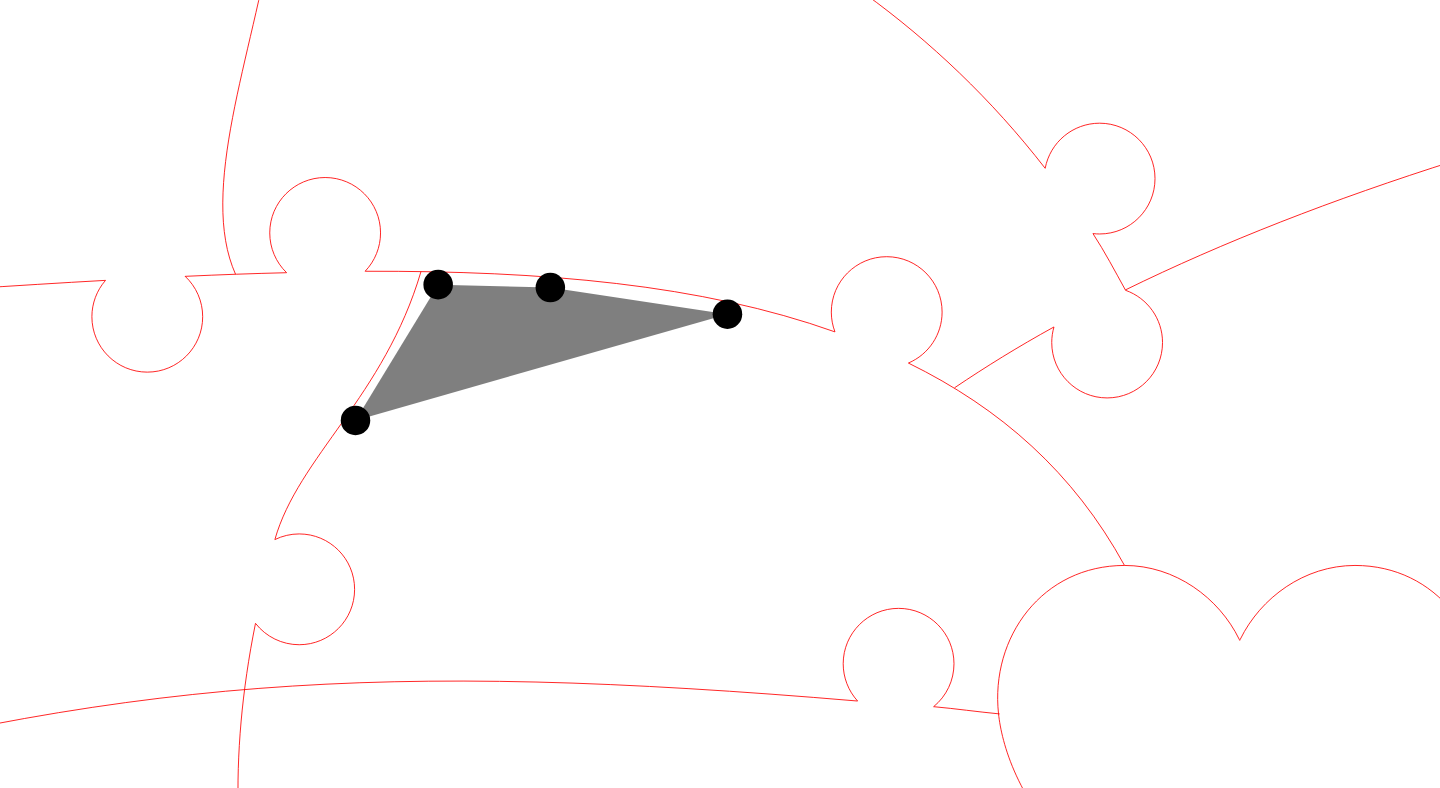 click 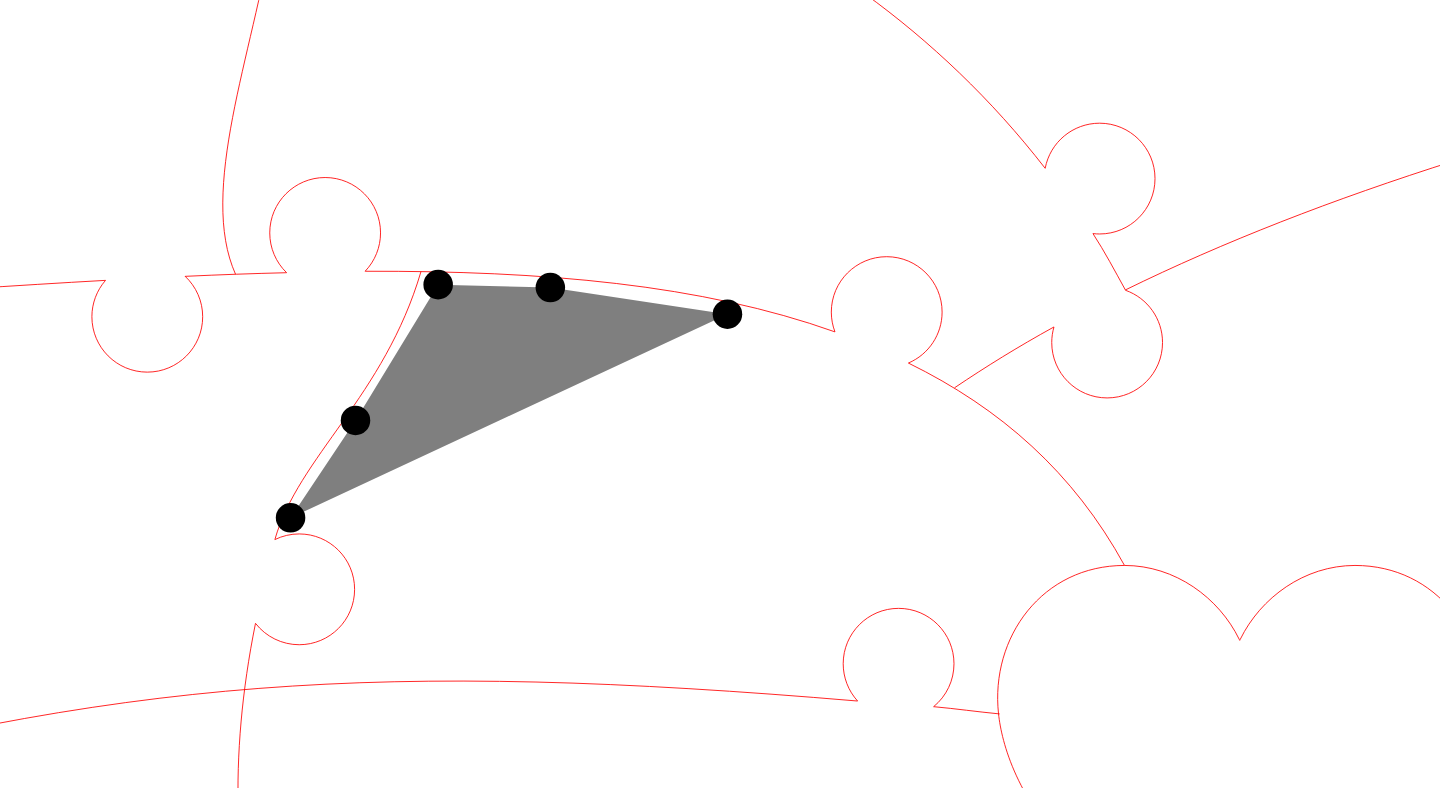 click 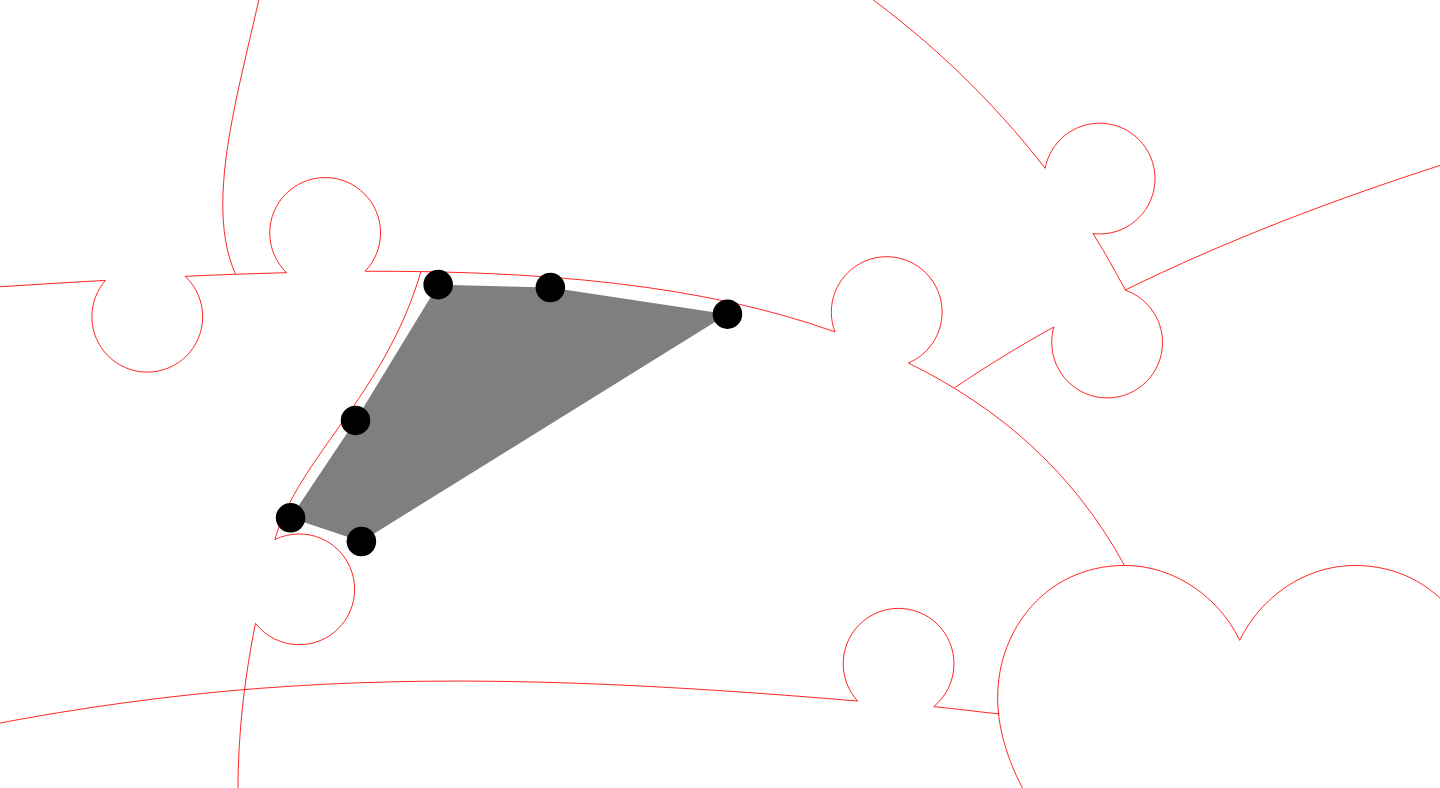 click 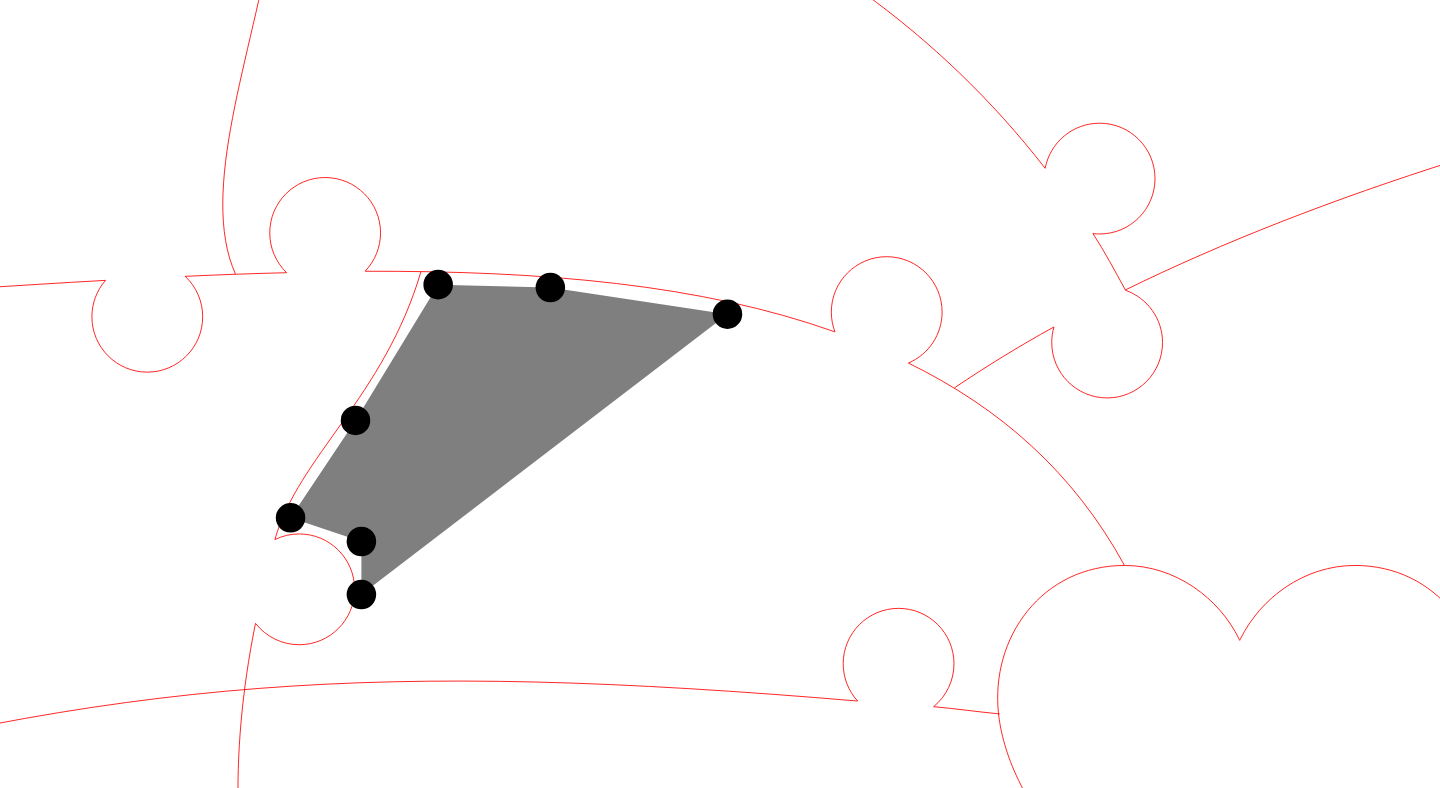click 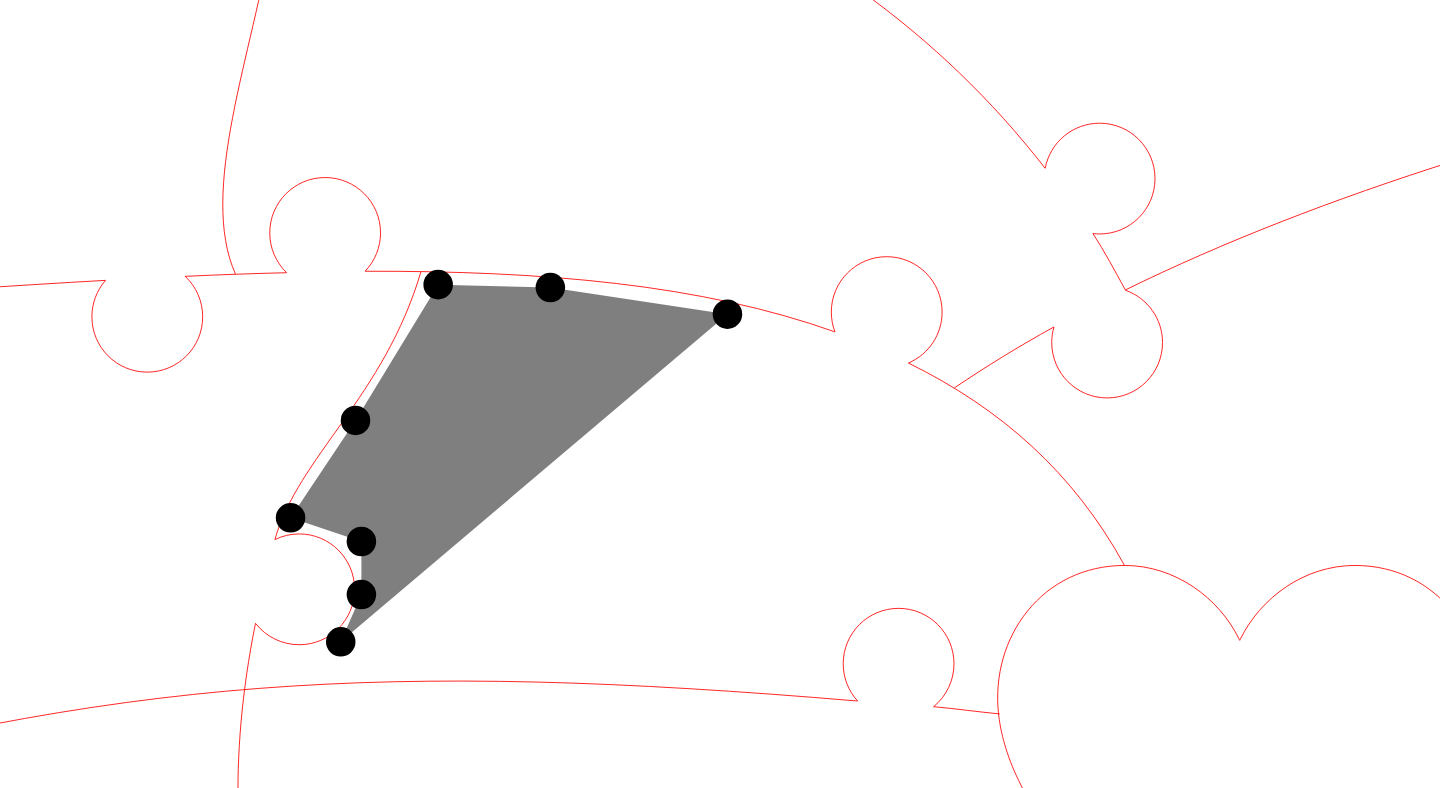 click 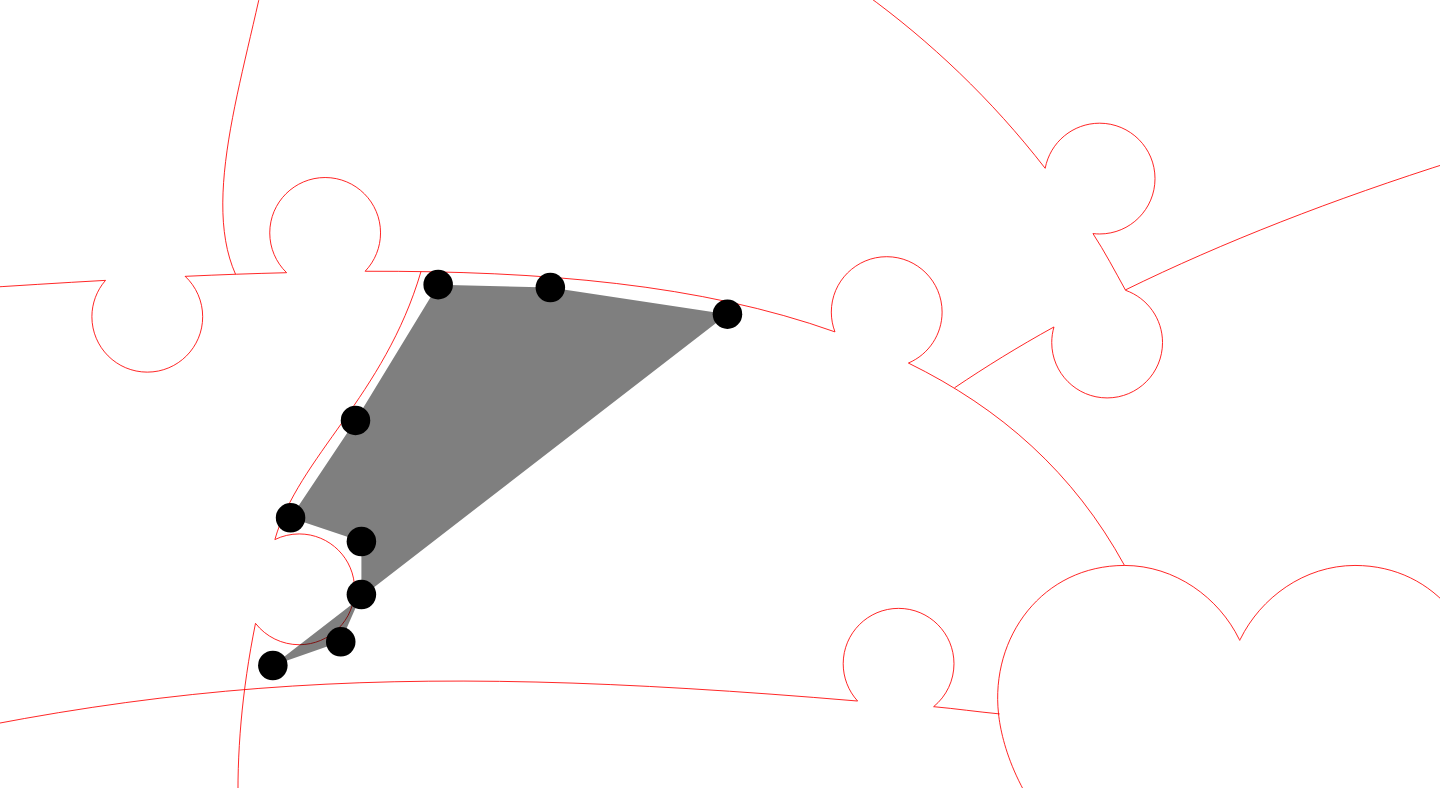 click 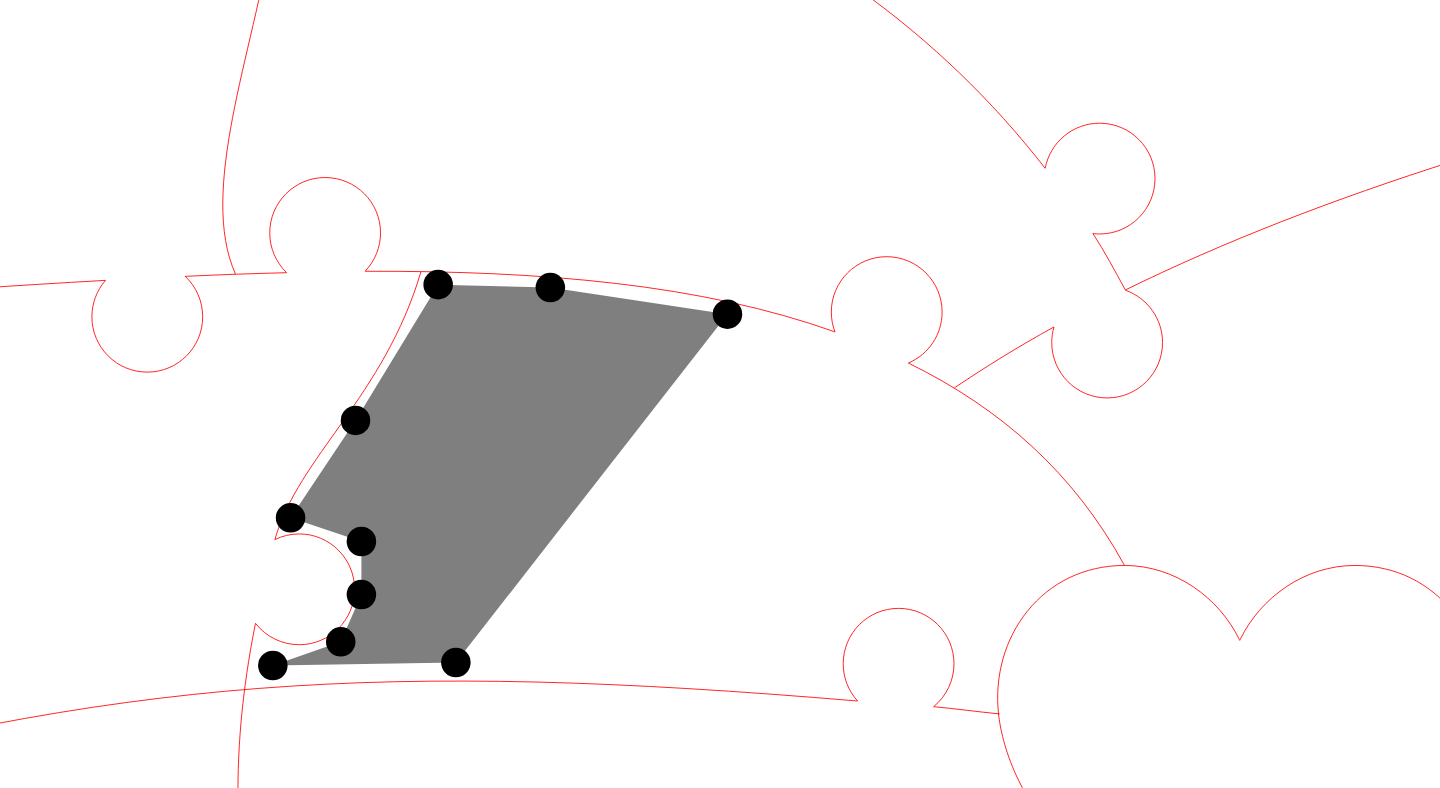 click 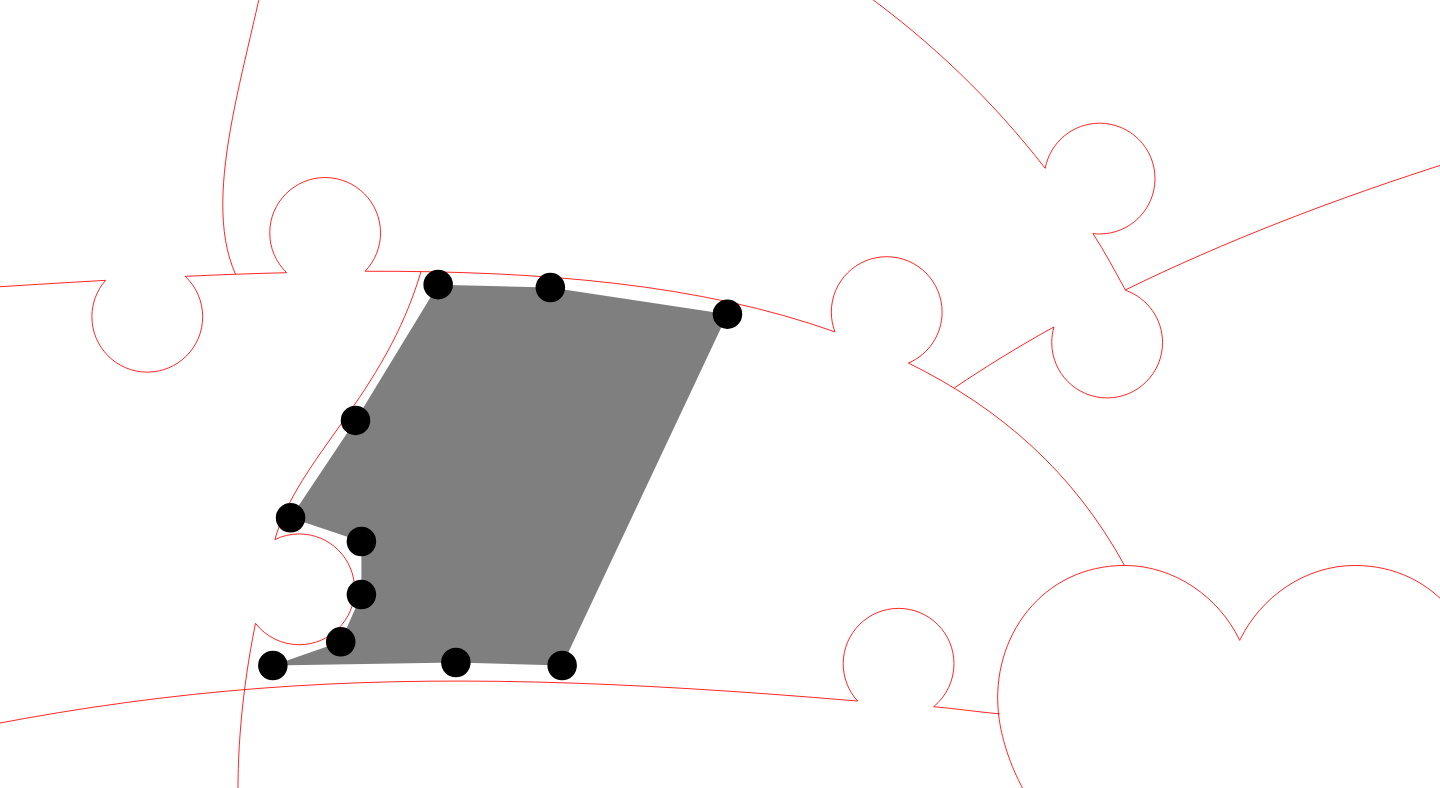 click 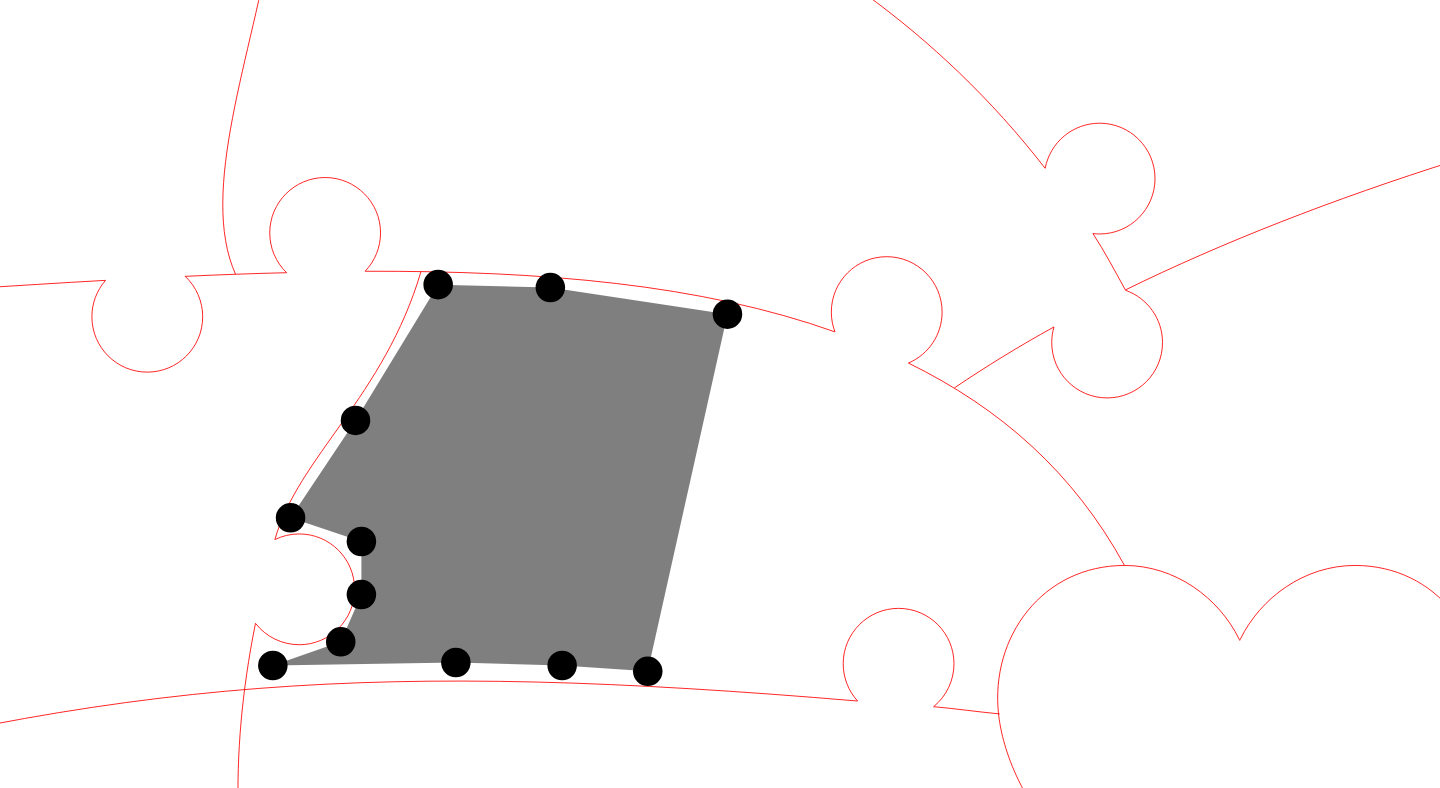 click 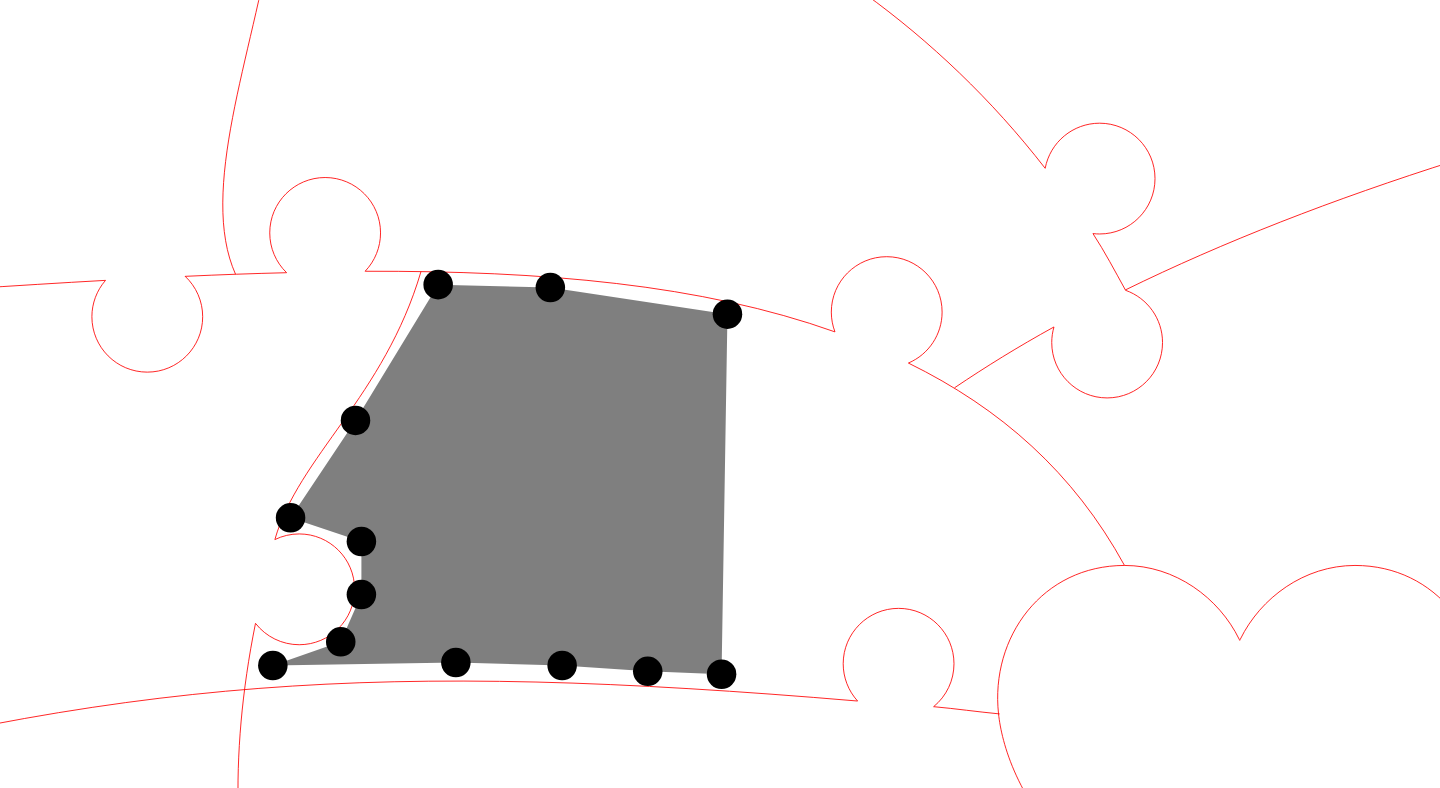 click 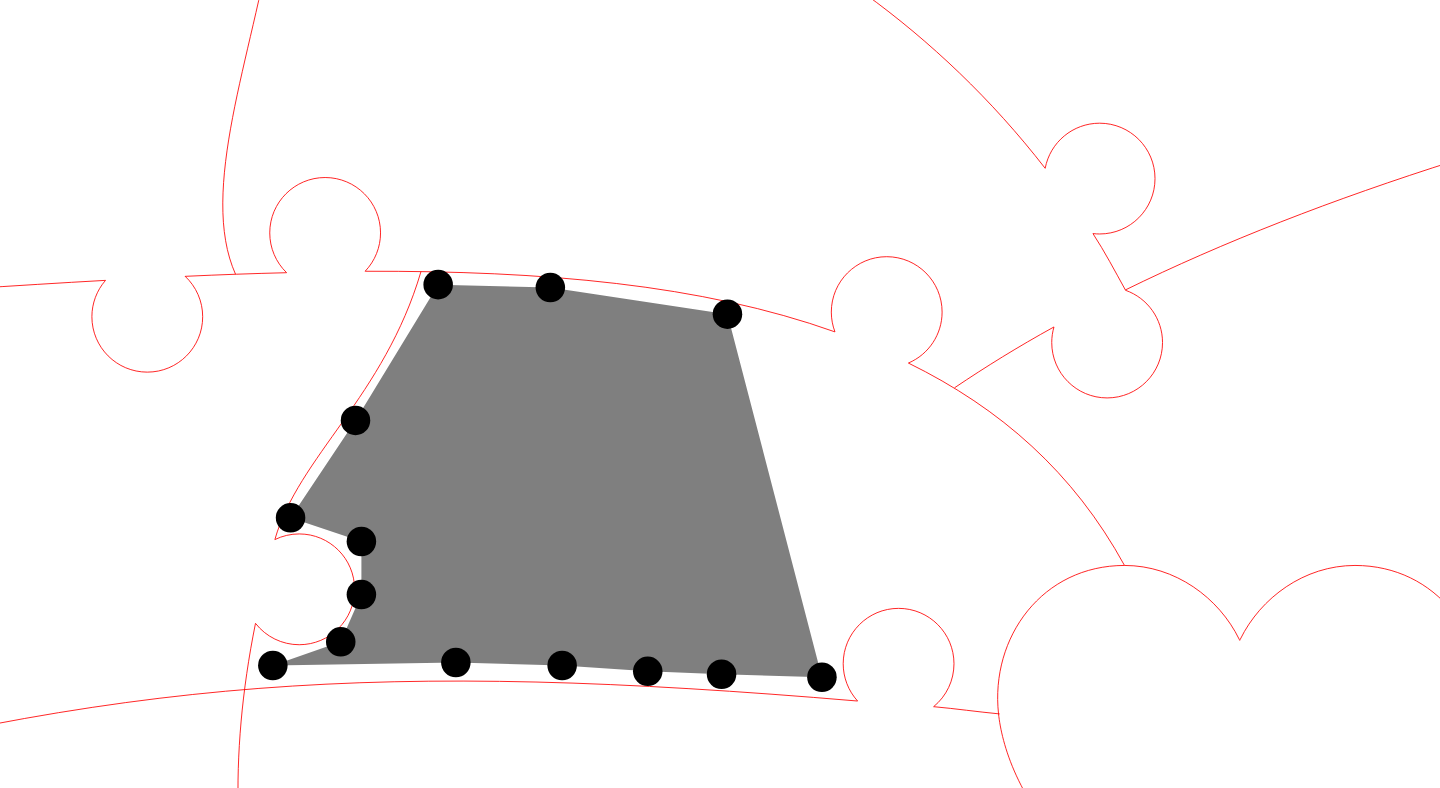 click 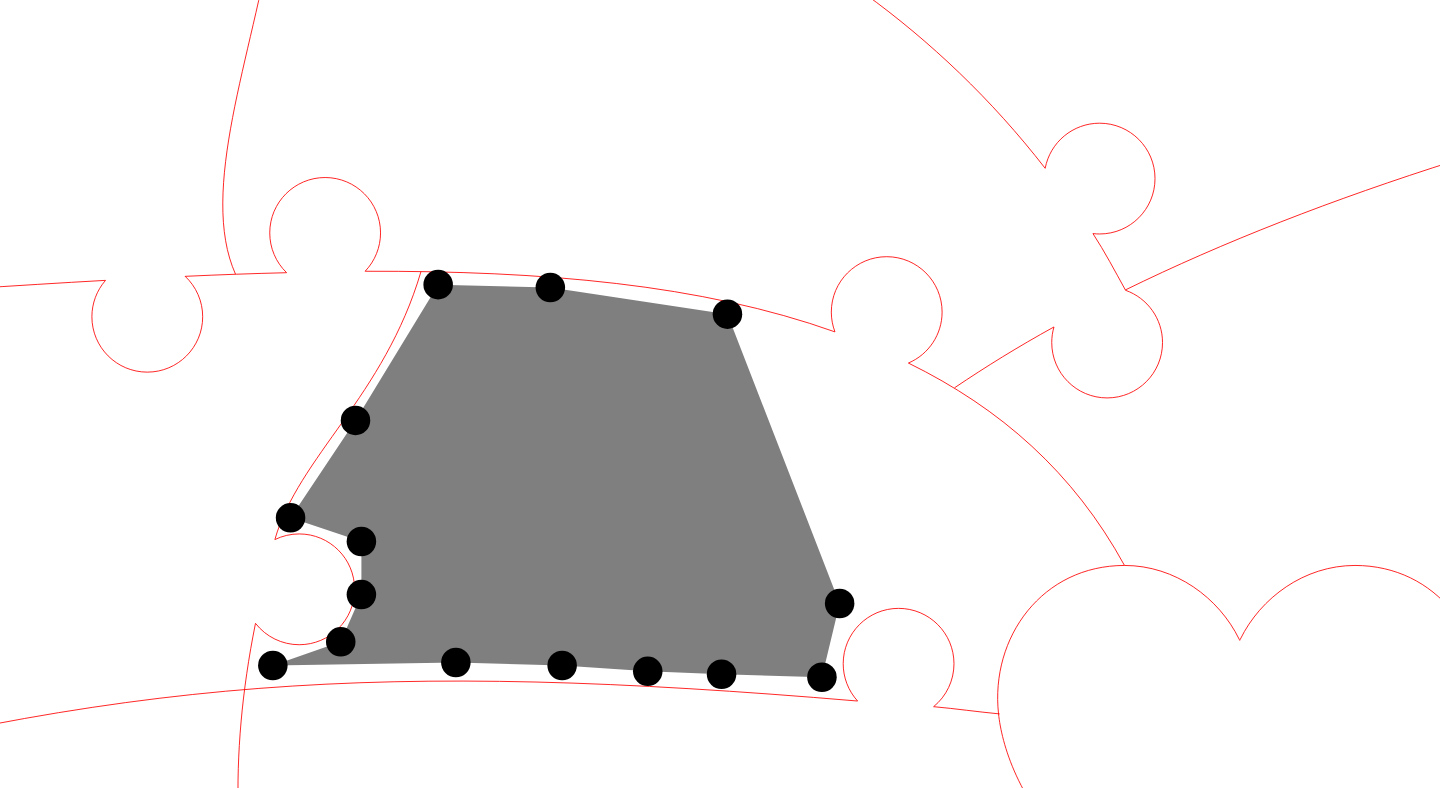 click 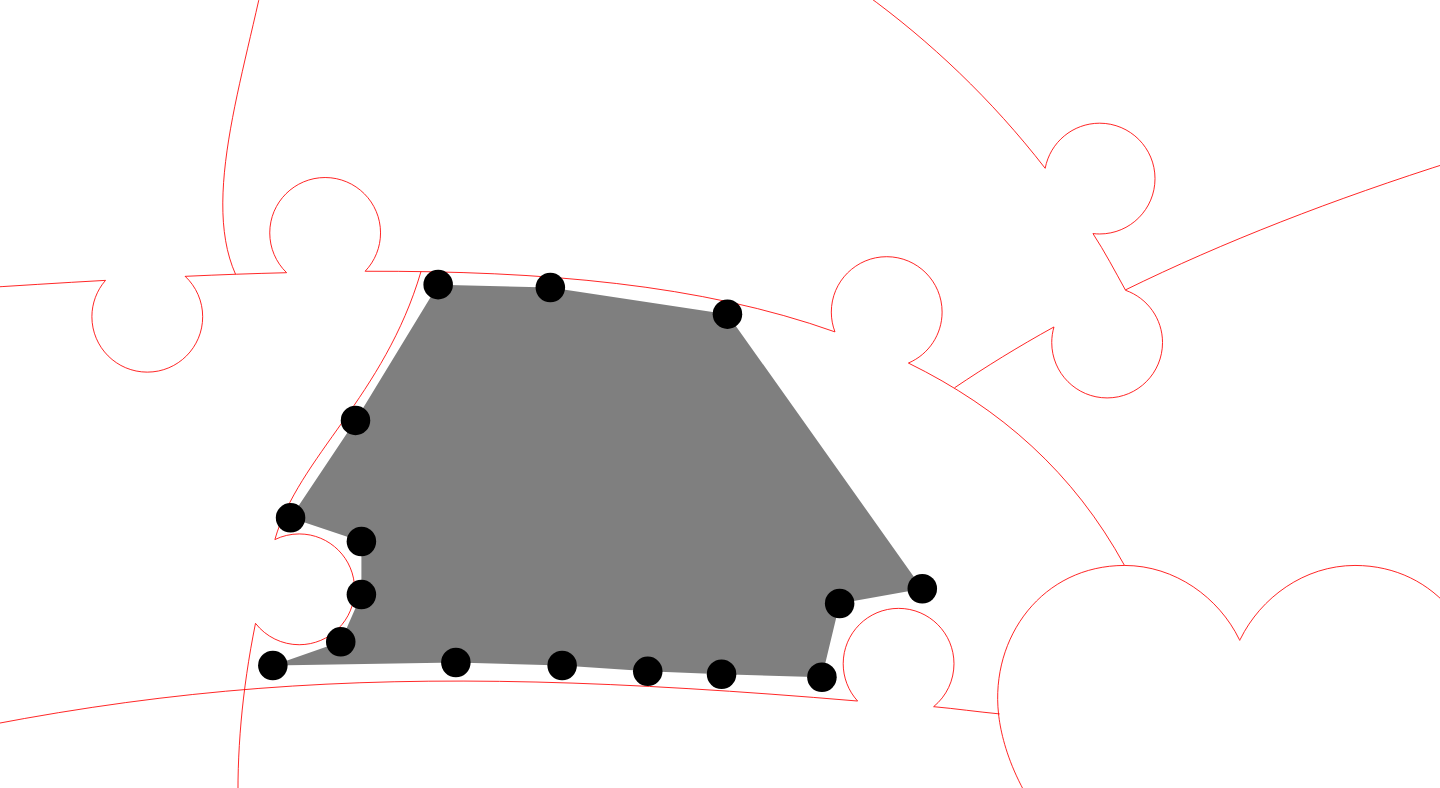 click 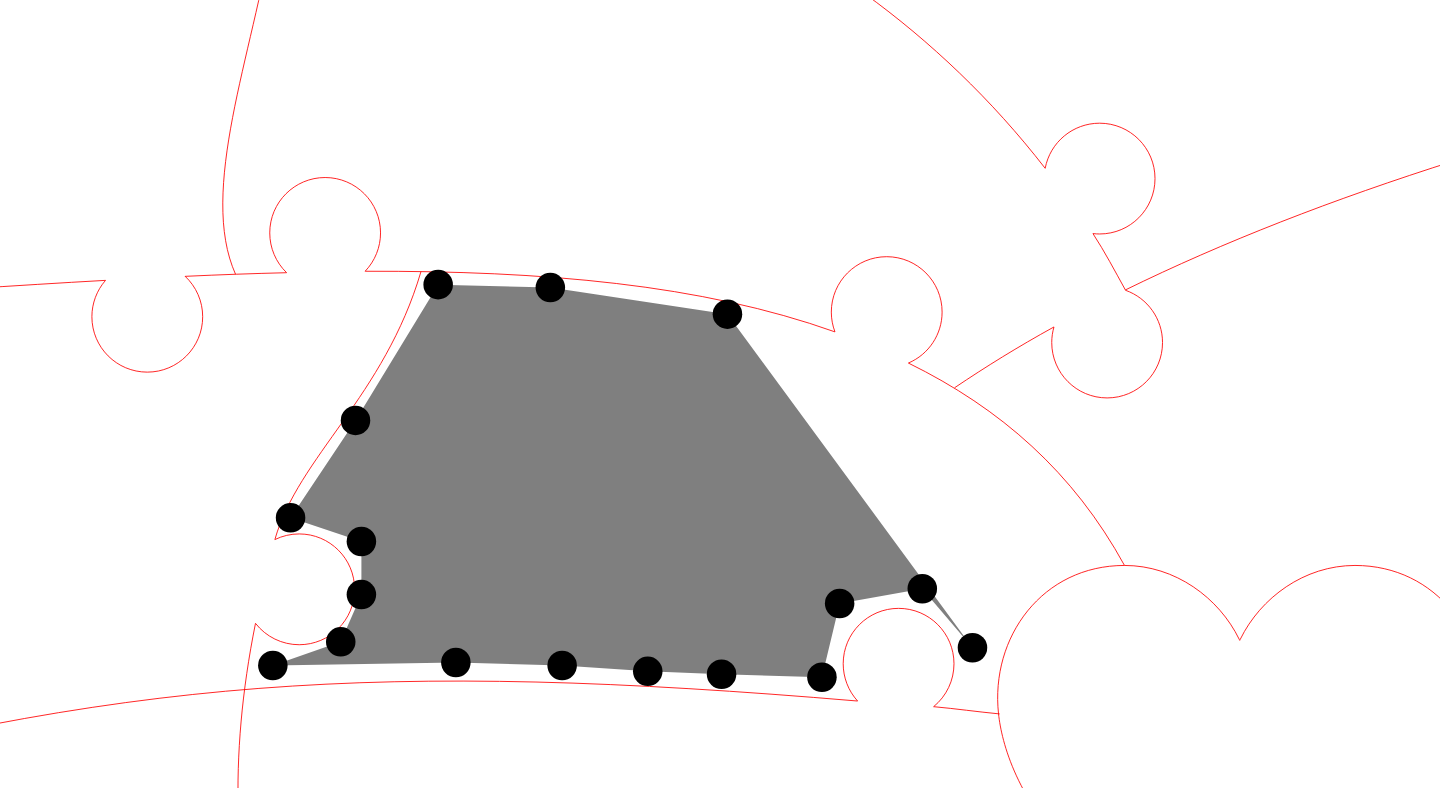 click 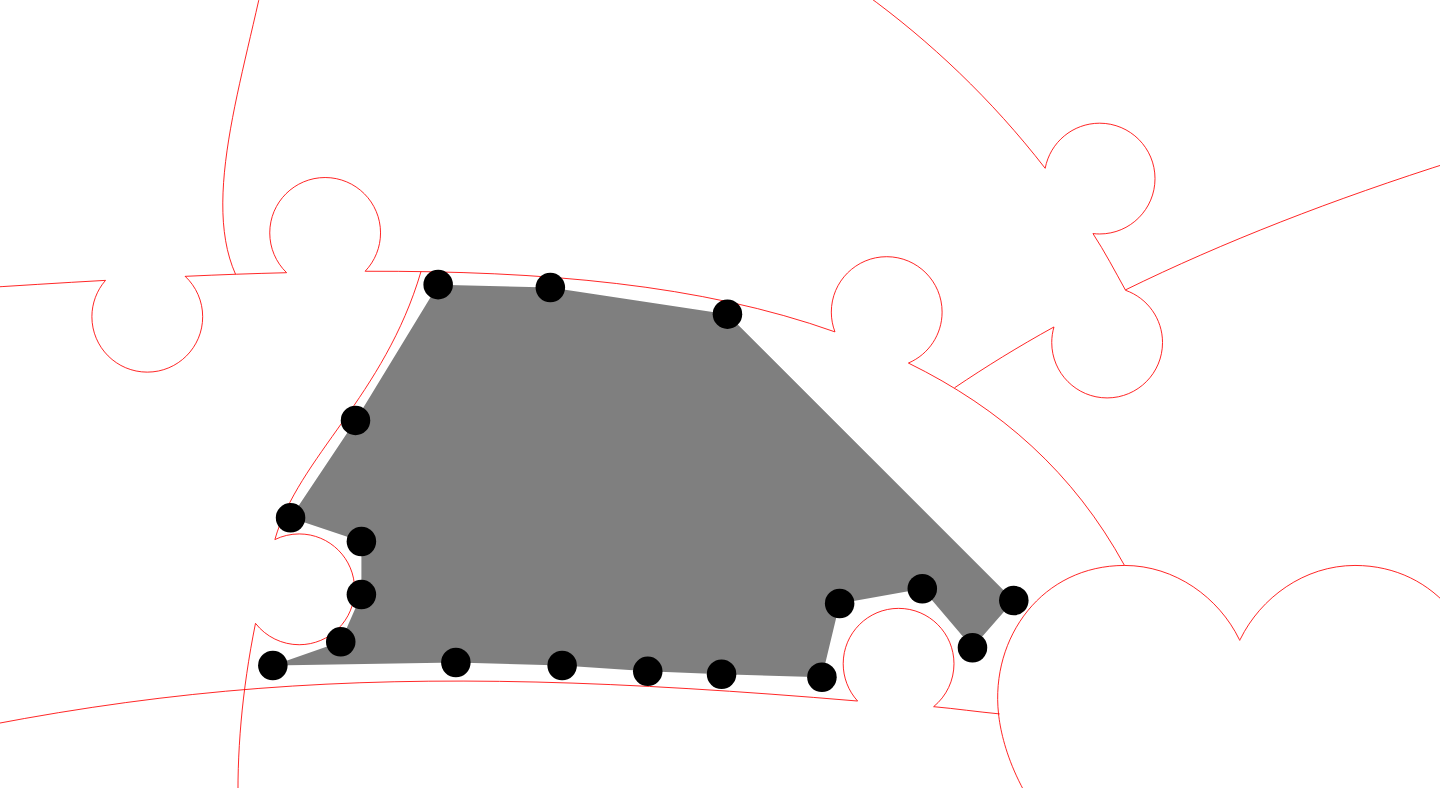 click 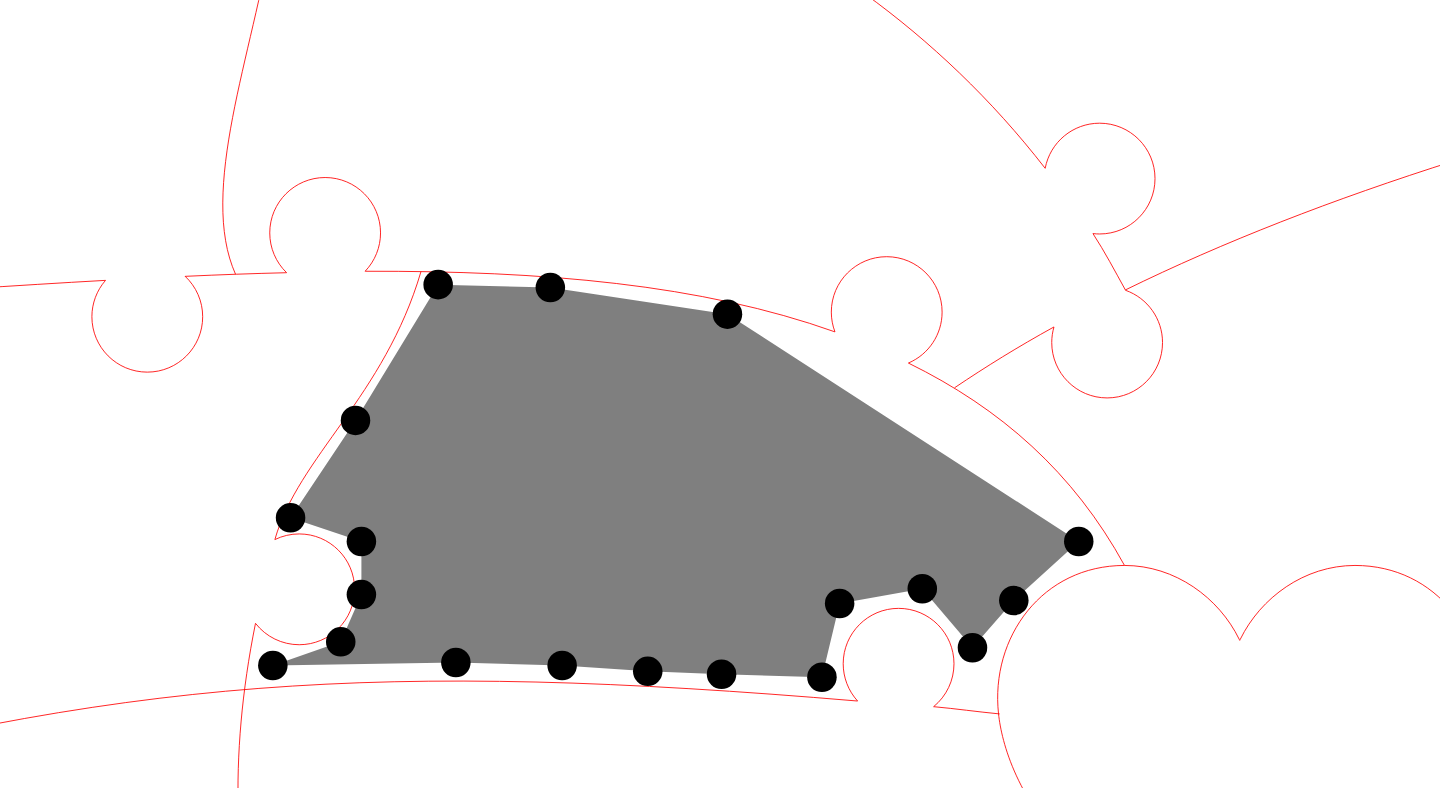 click 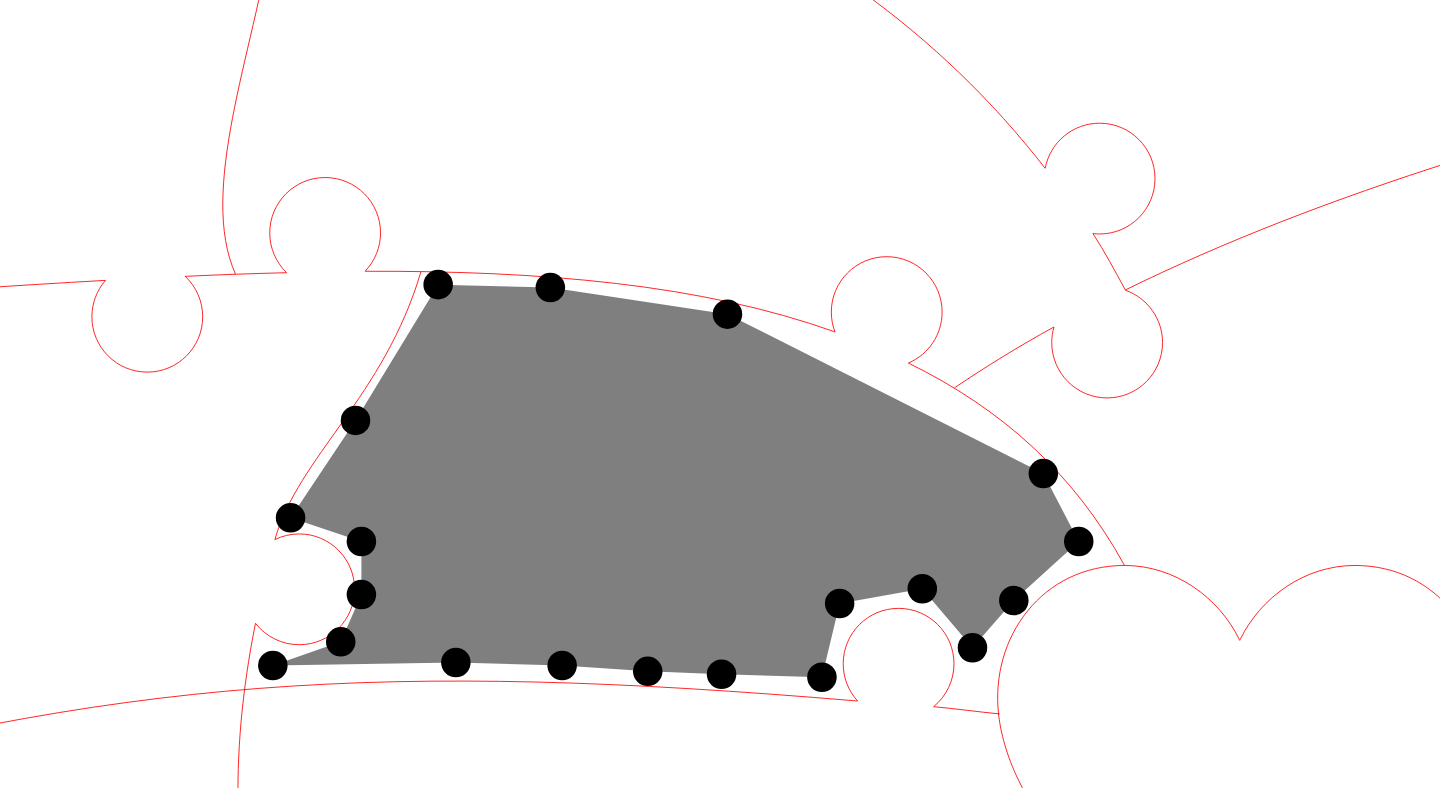 click 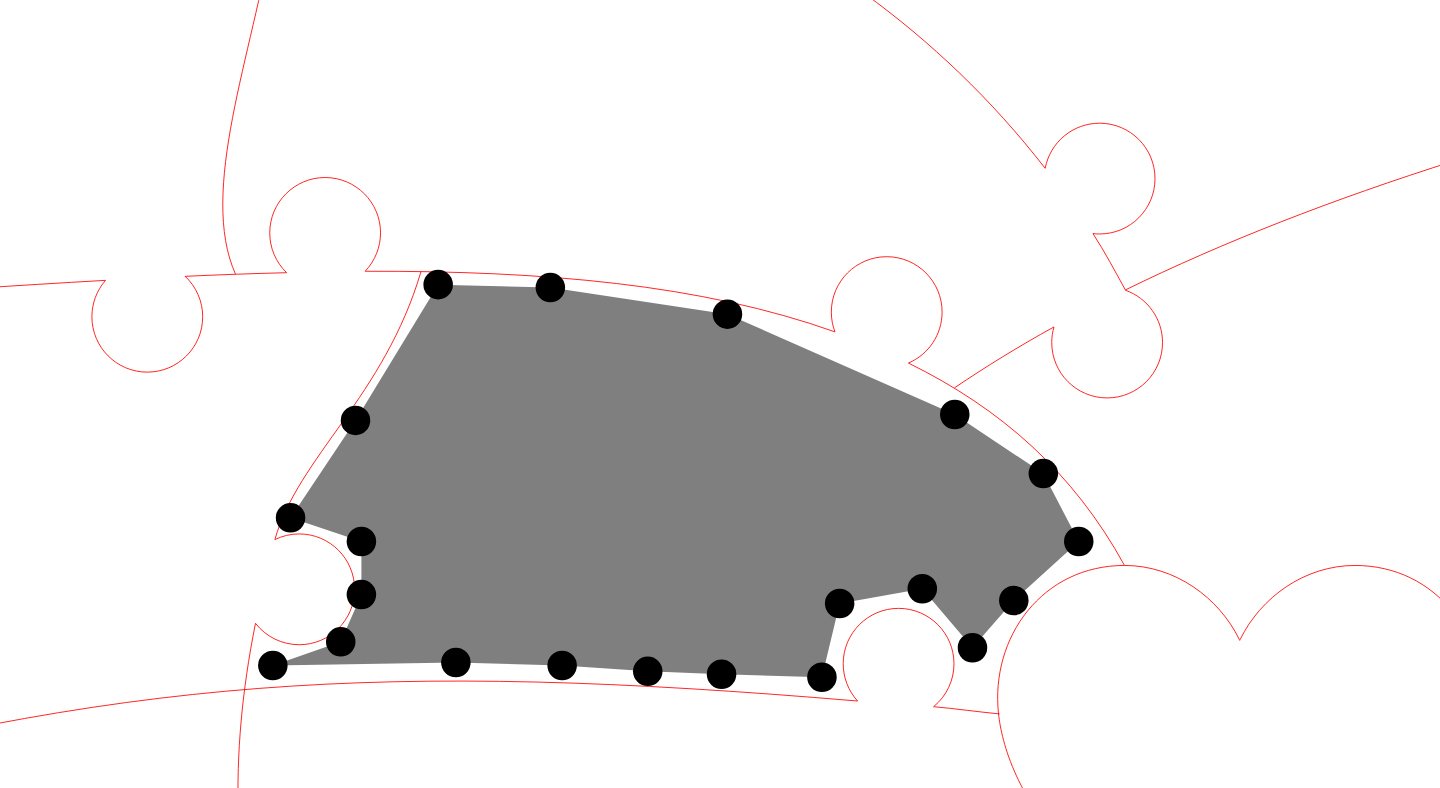 click 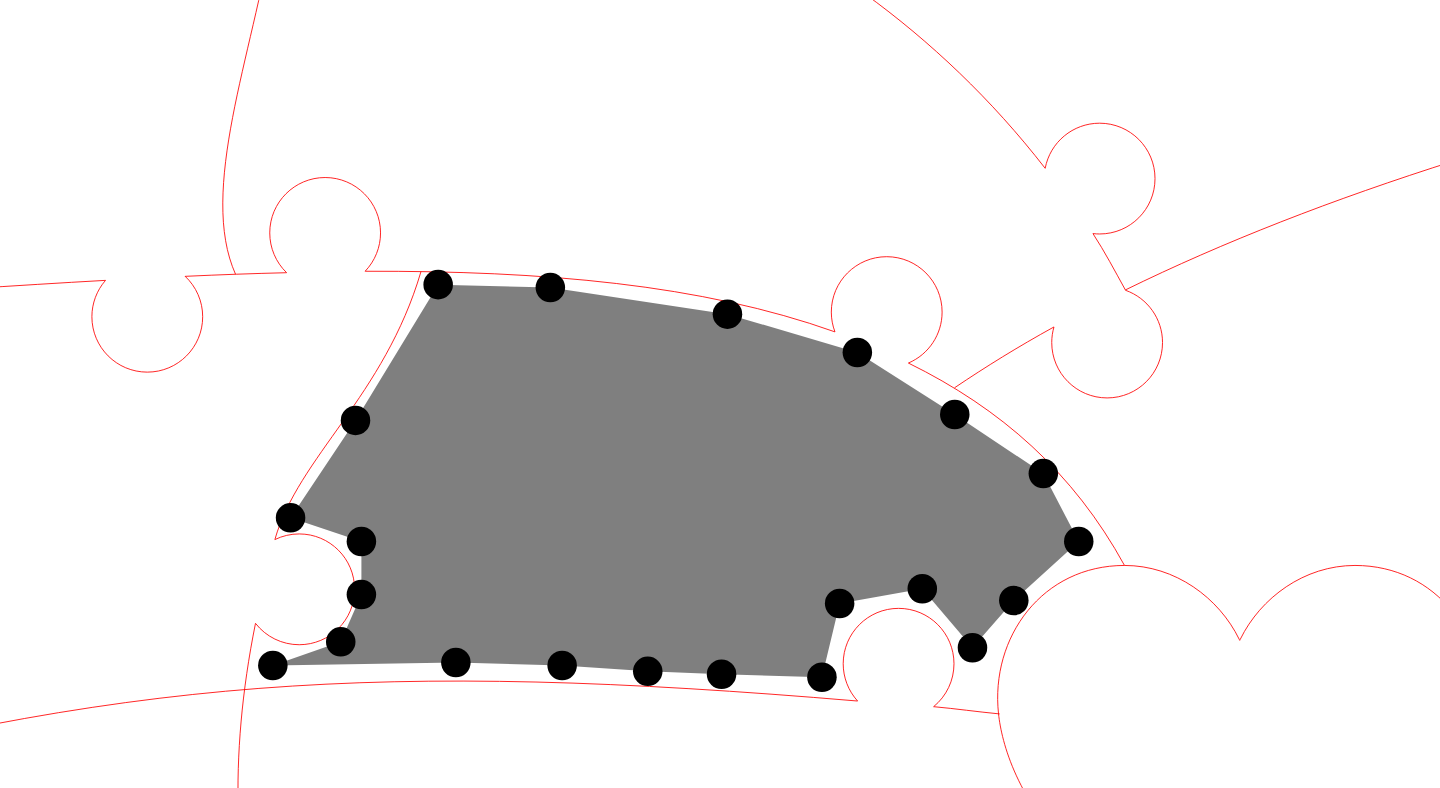 click 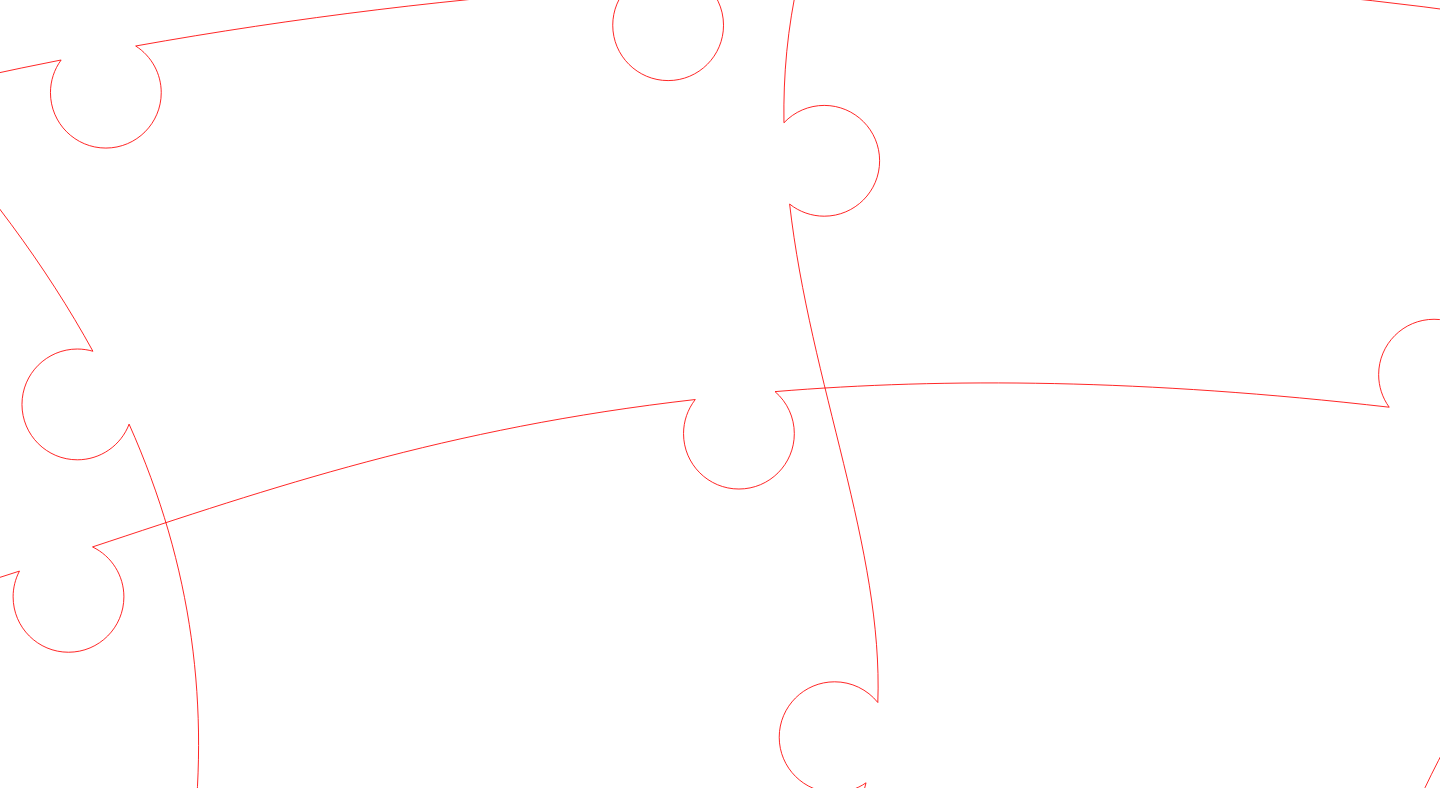 scroll, scrollTop: 576, scrollLeft: 262, axis: both 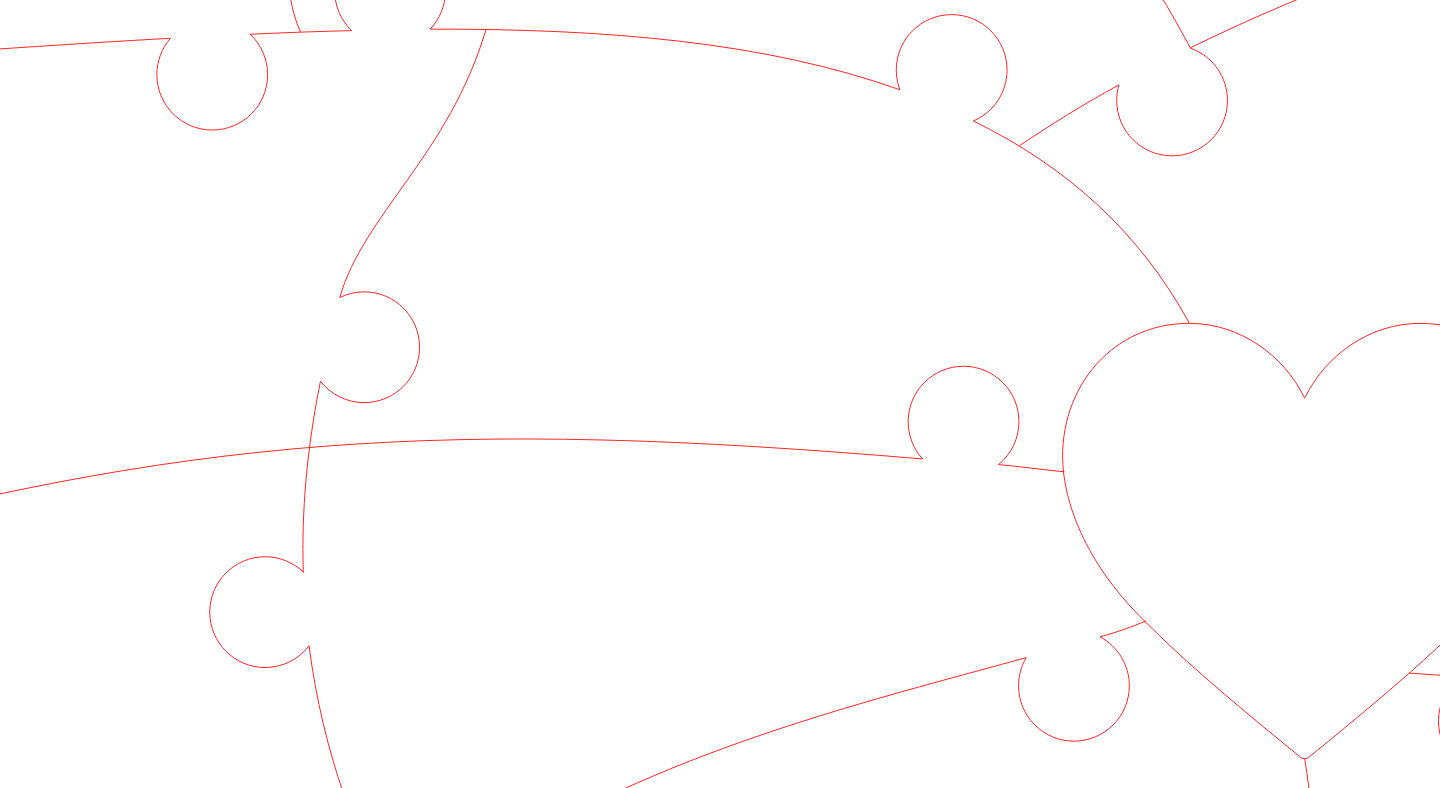 click 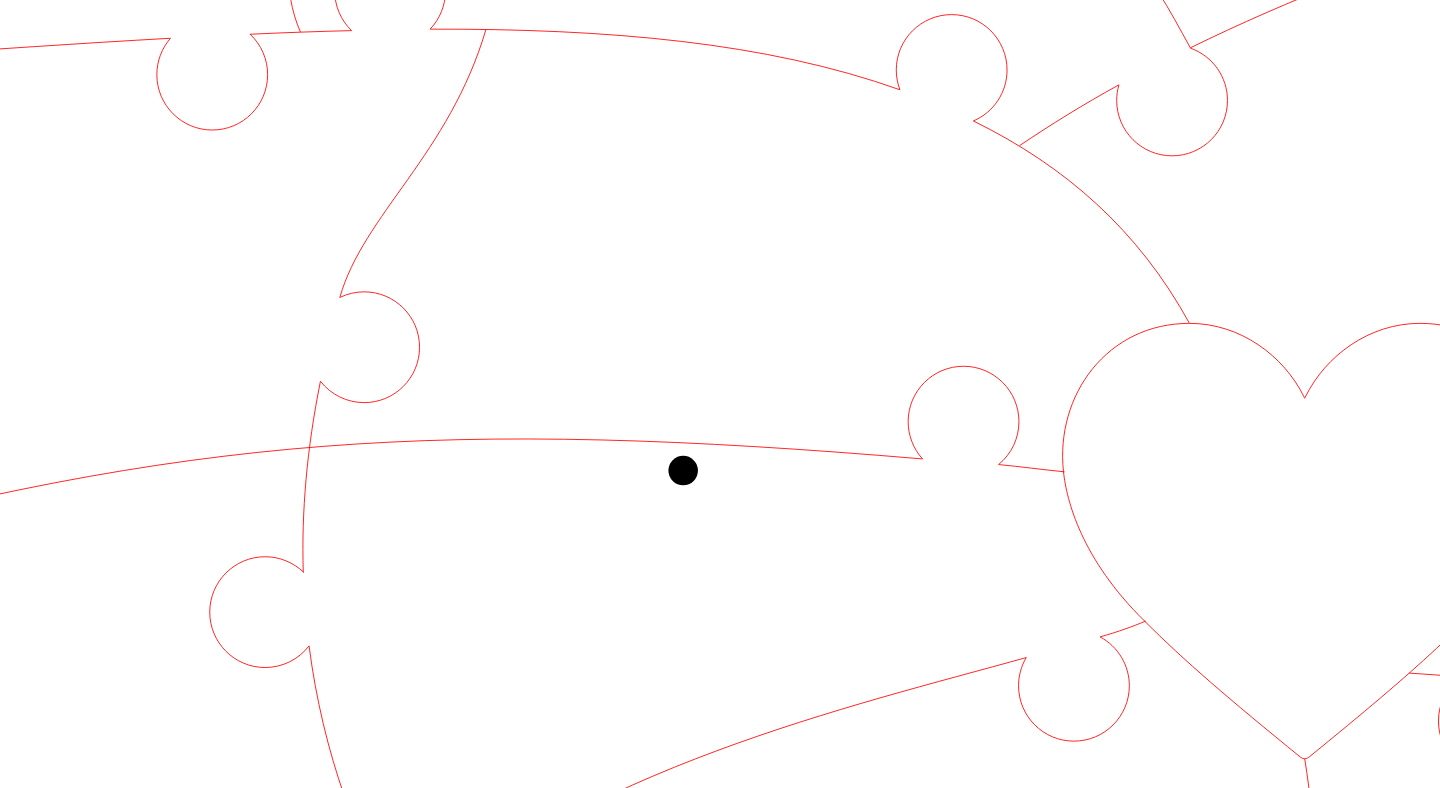 click 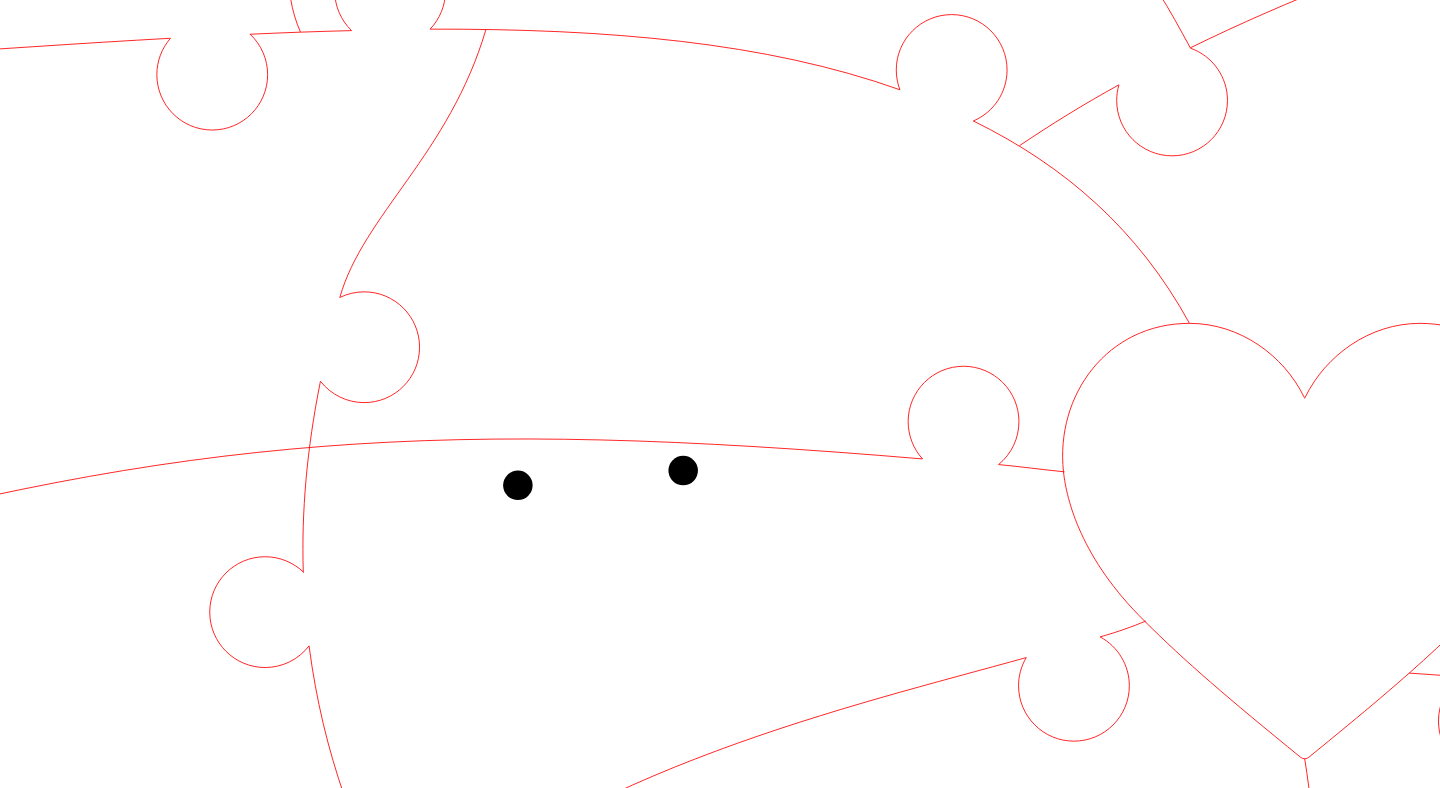 click 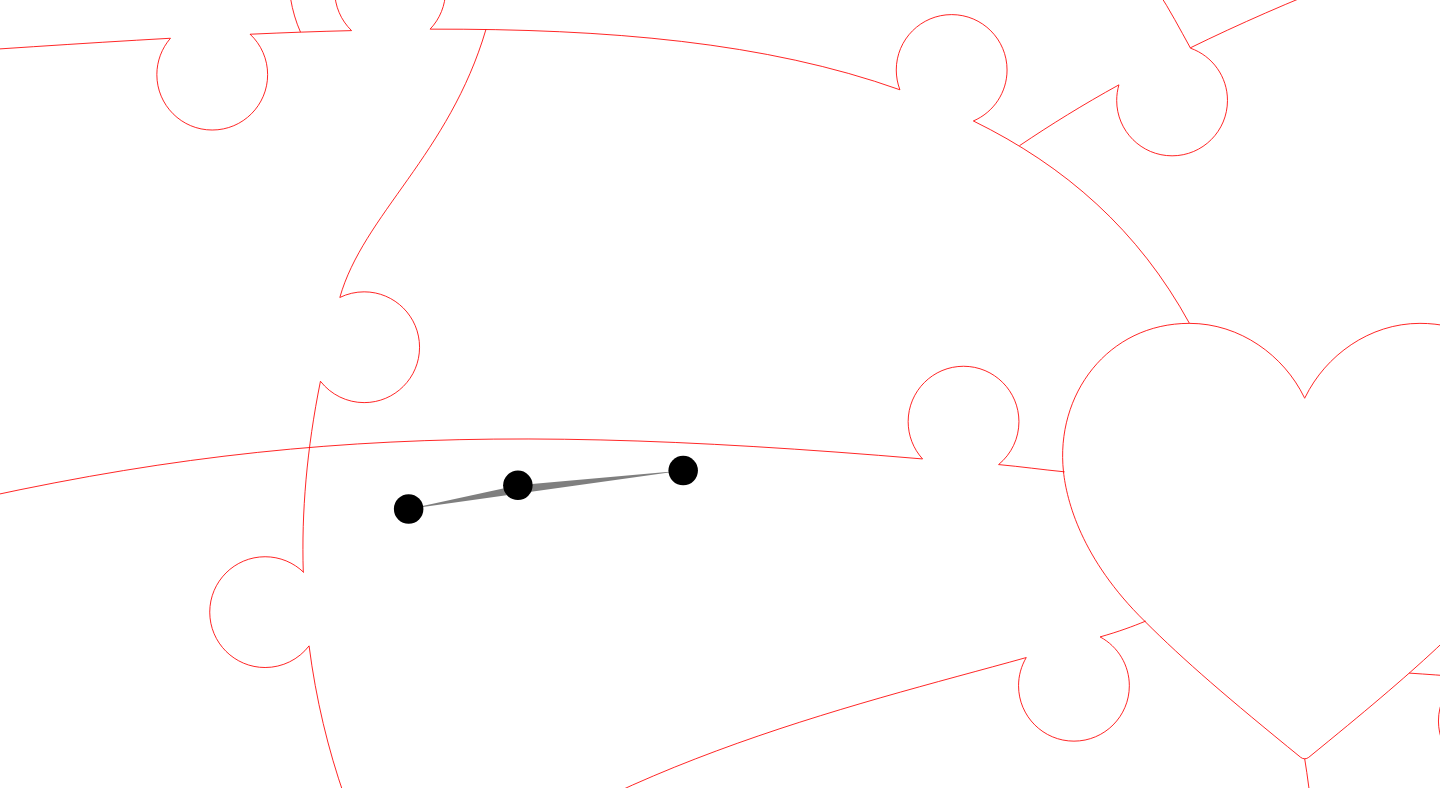 click 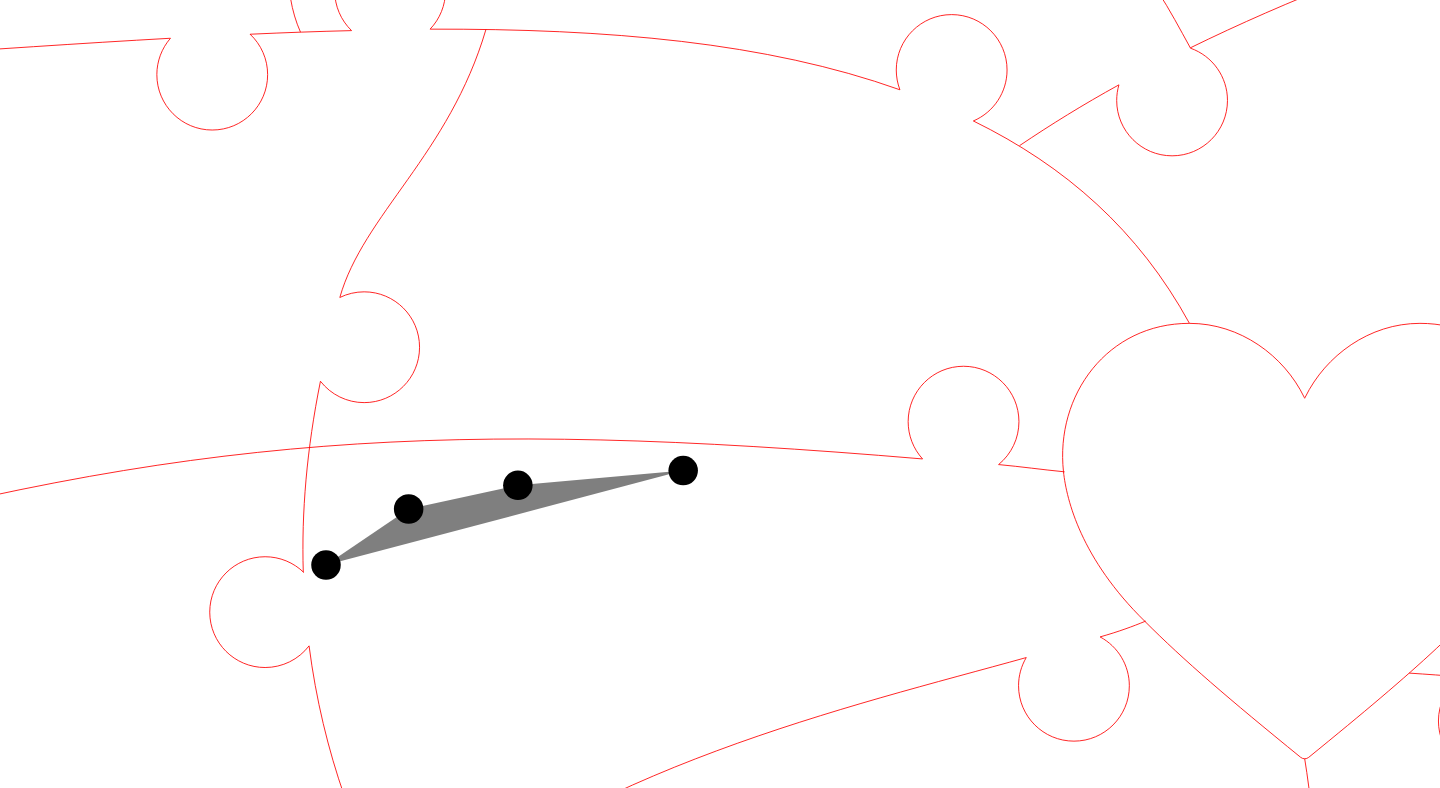click 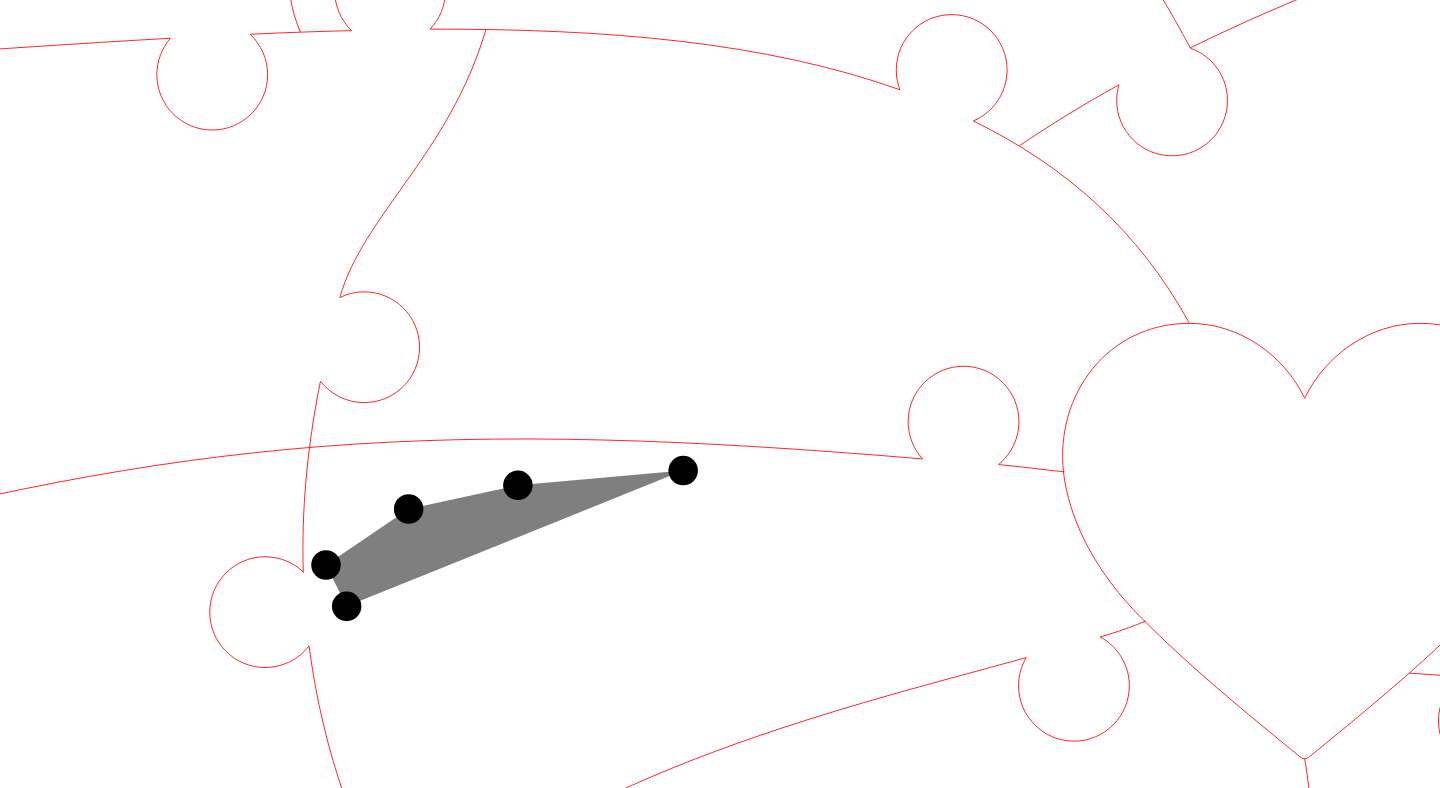 click 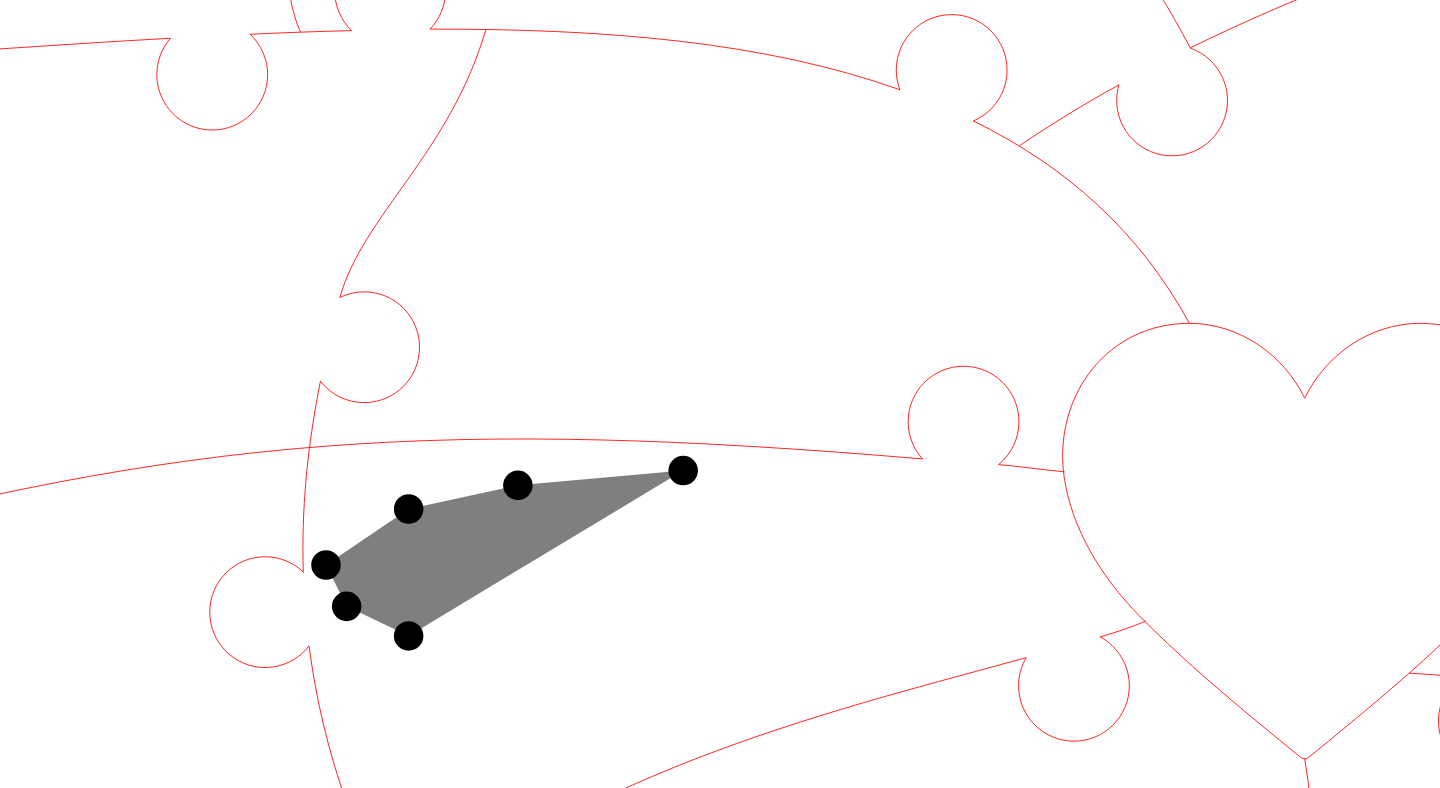 click 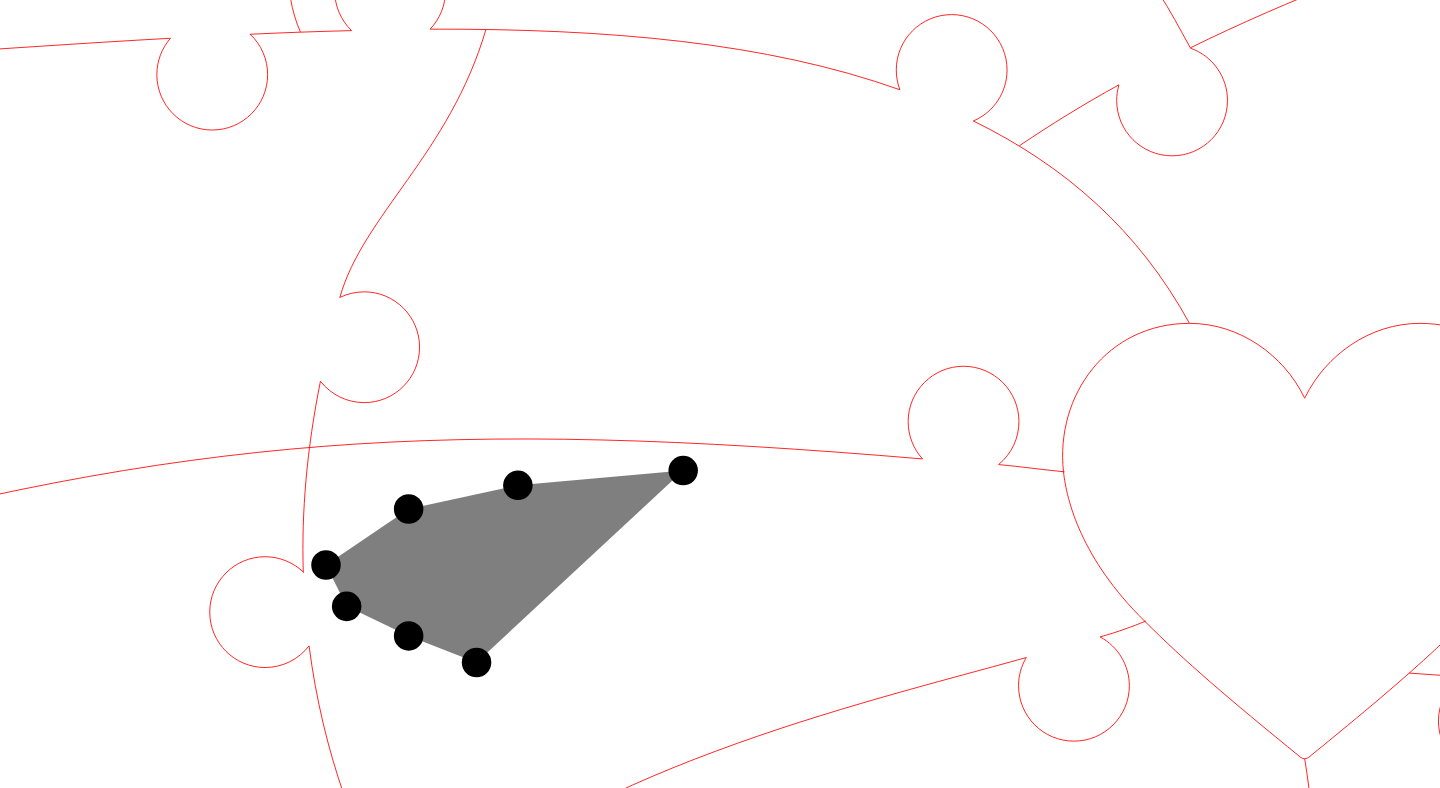 click 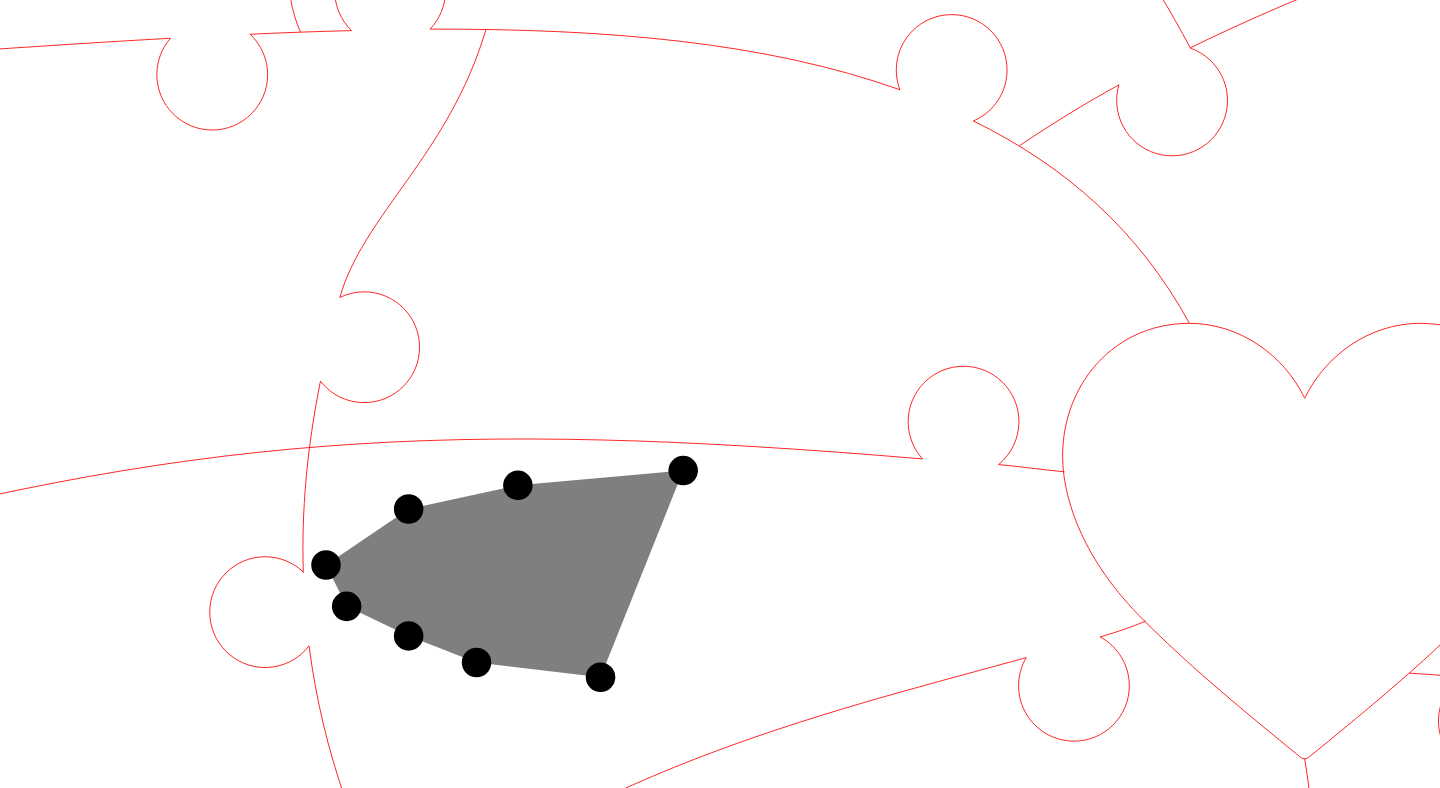 click 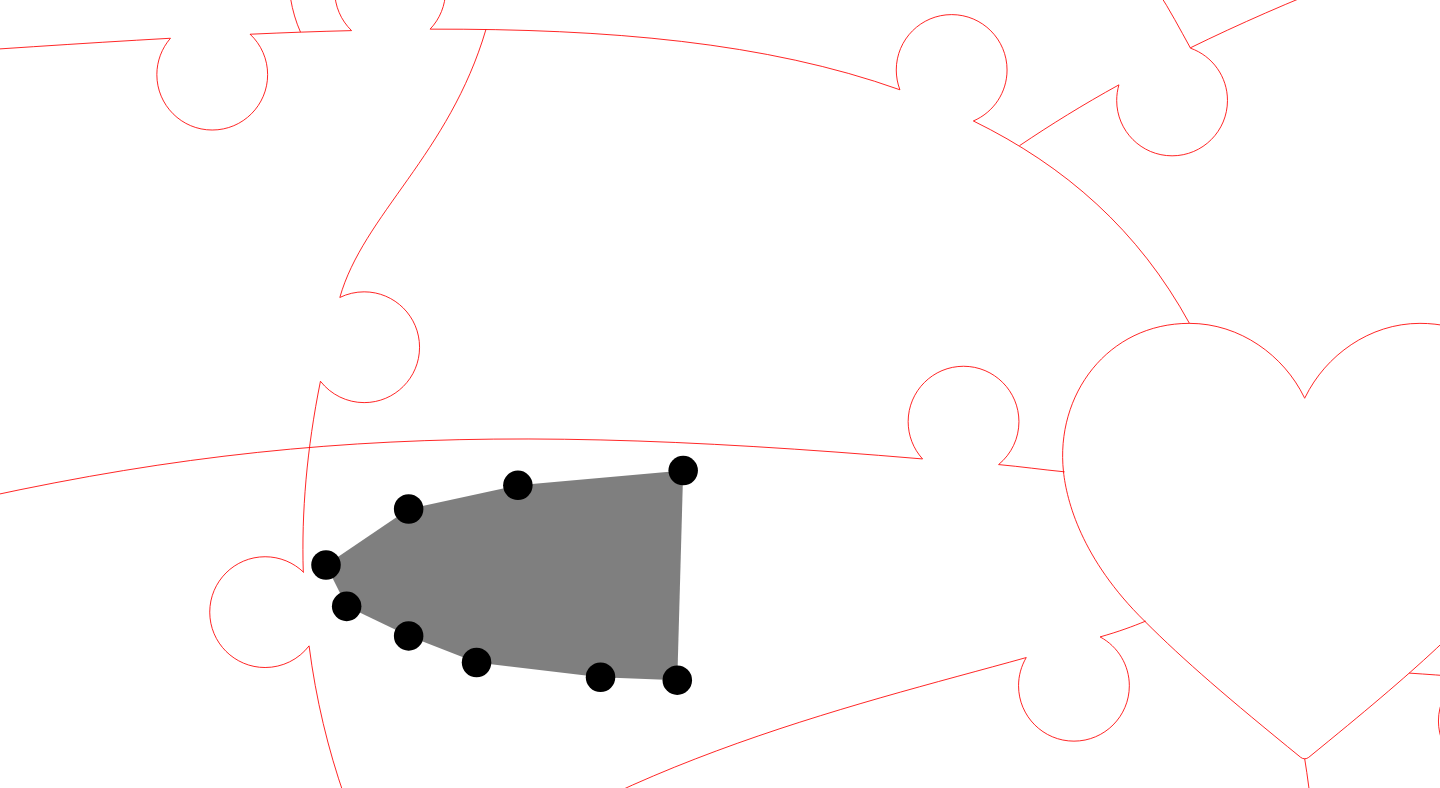 click 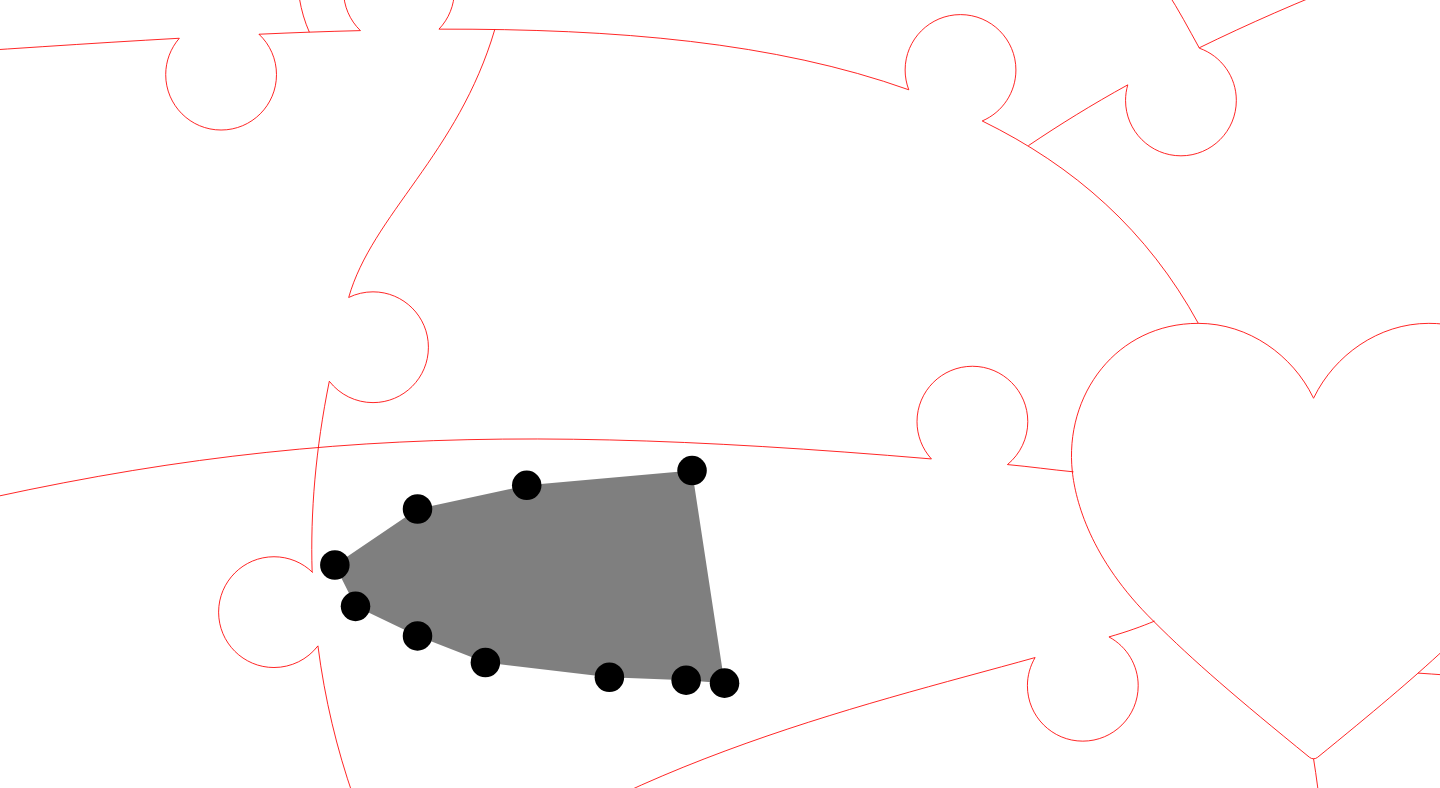 click 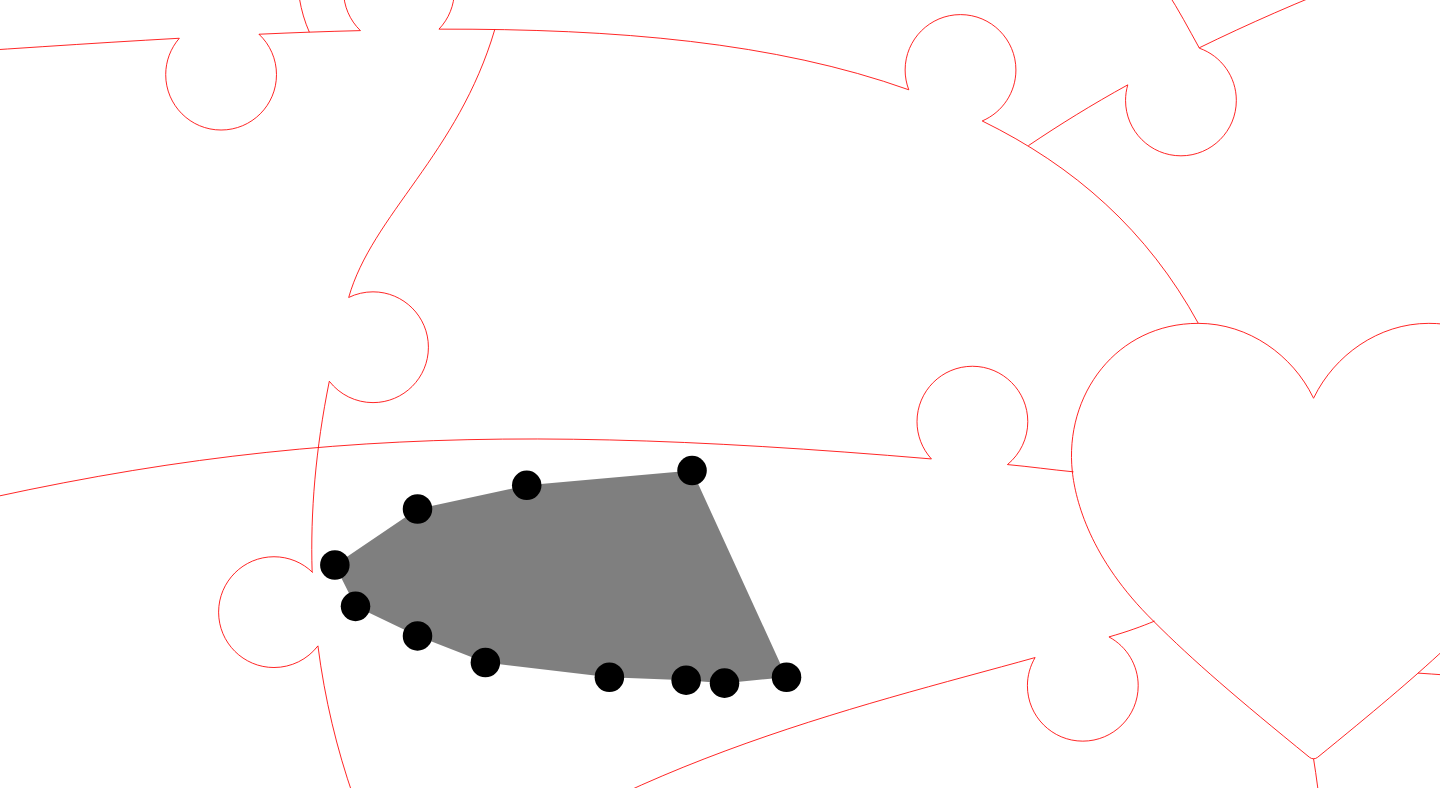 click 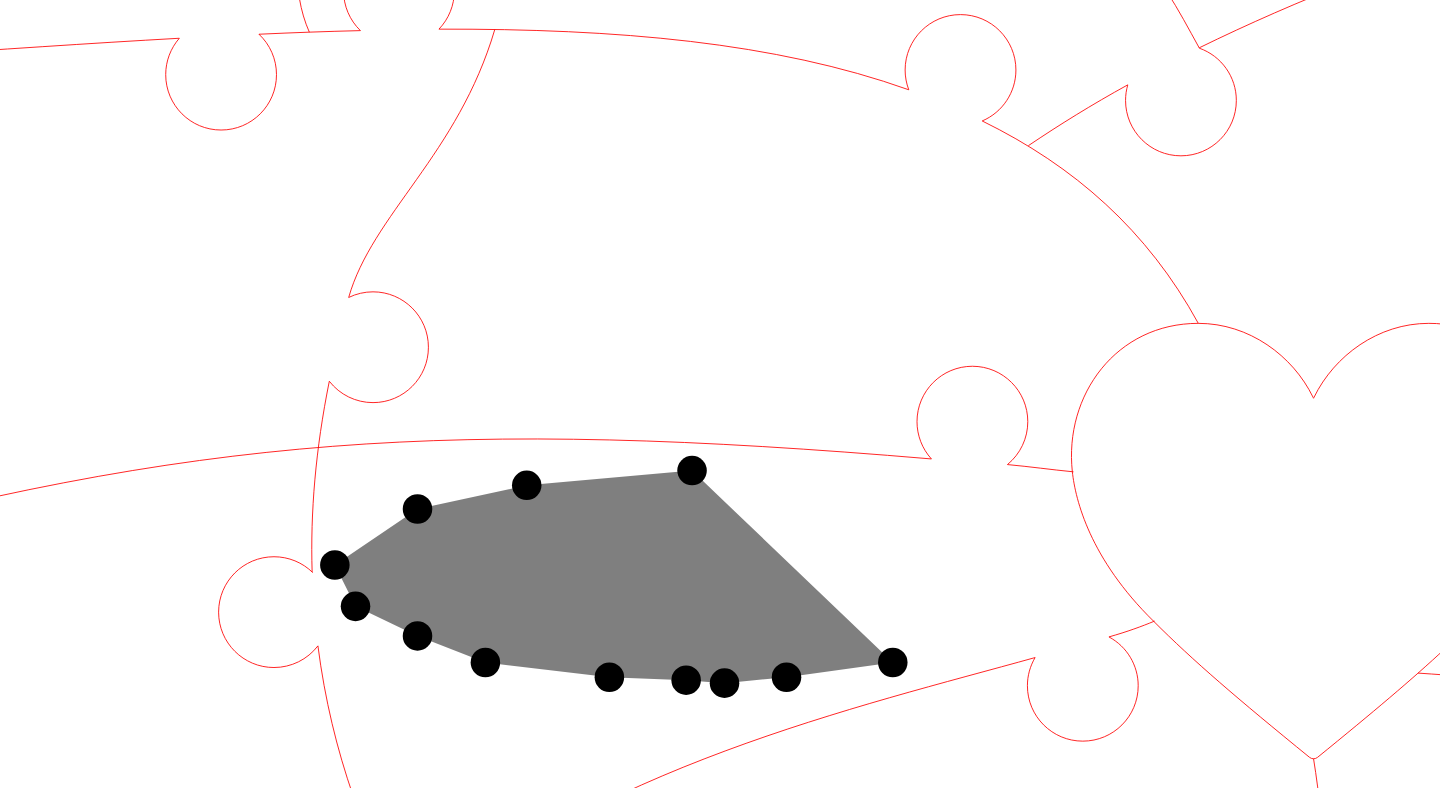 click 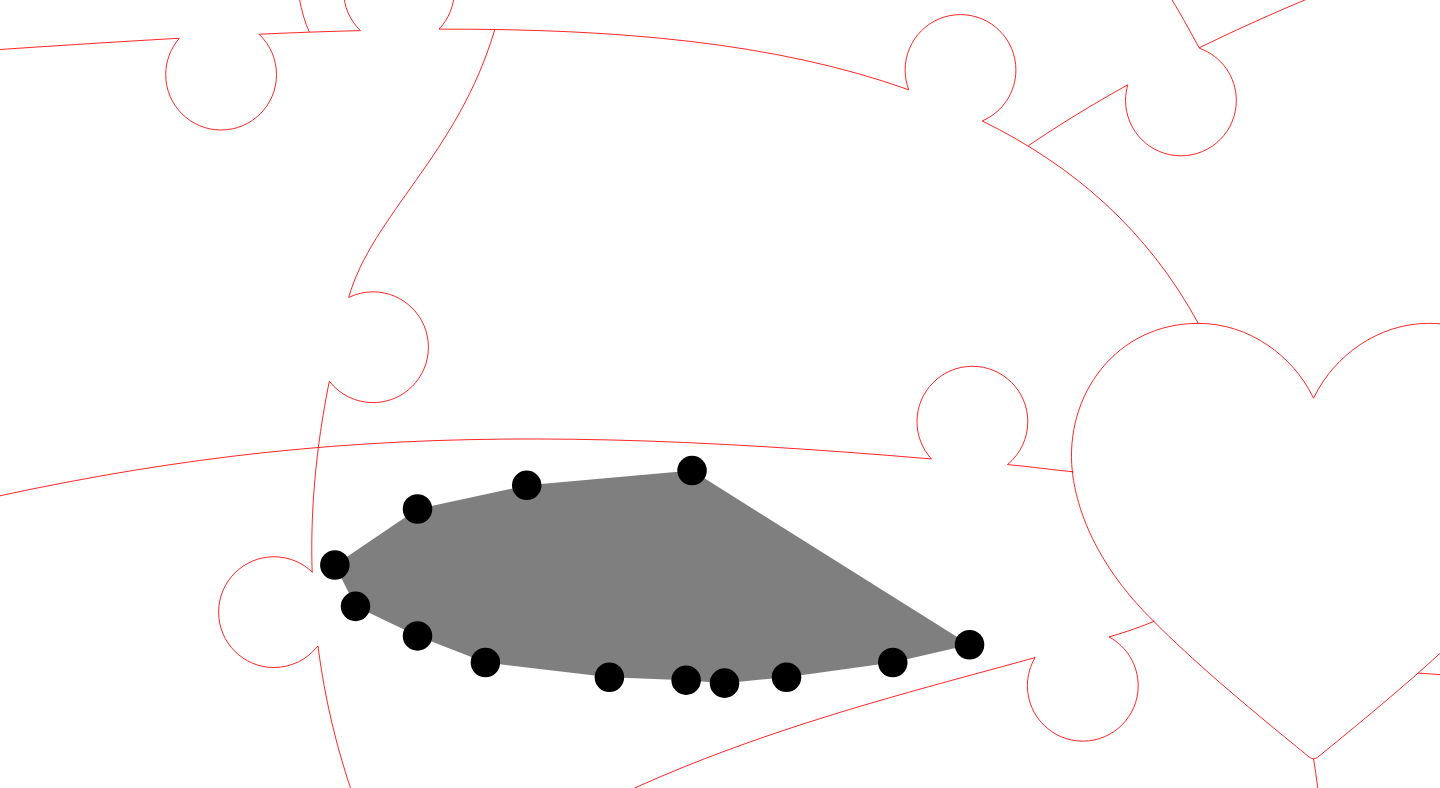 click 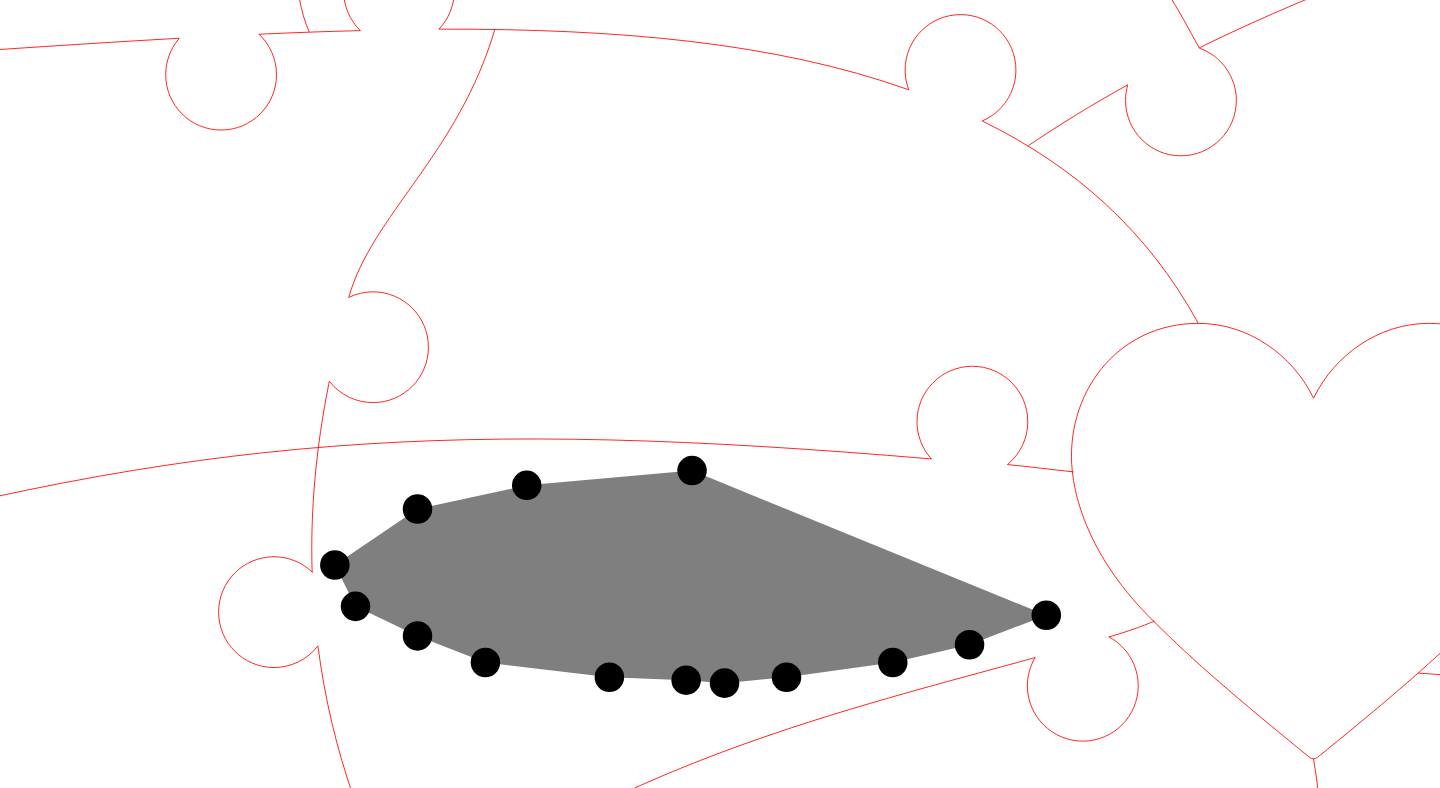 click 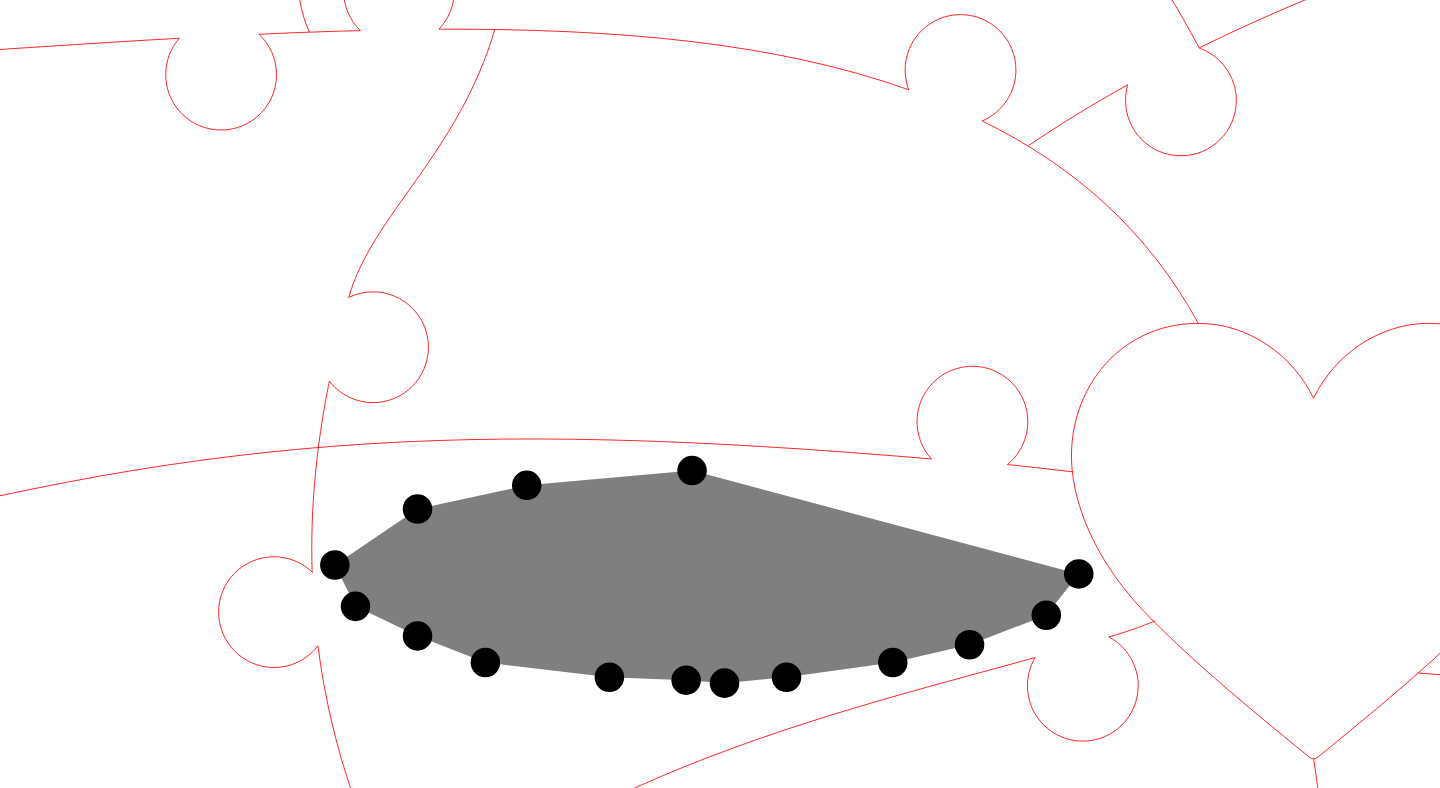 click 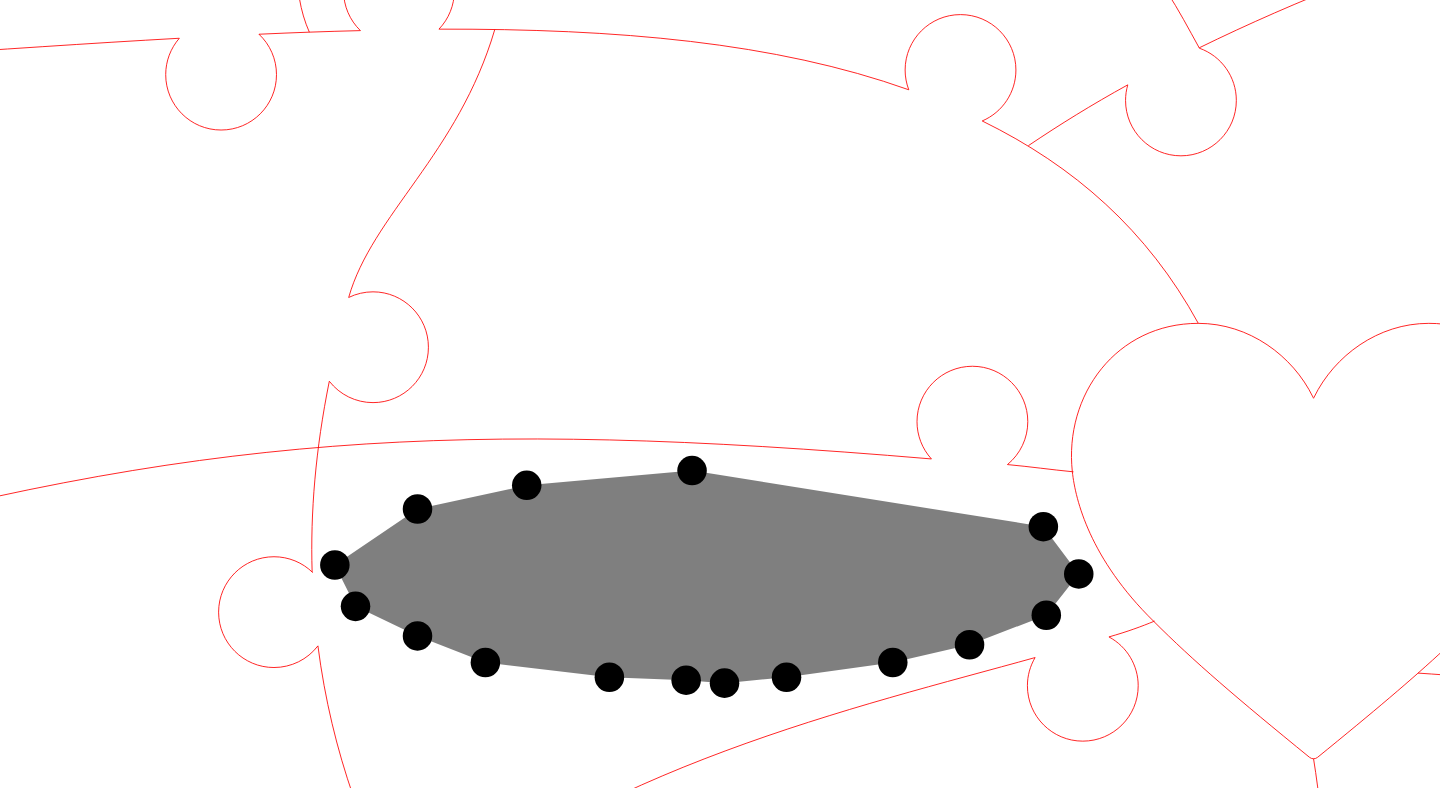 click 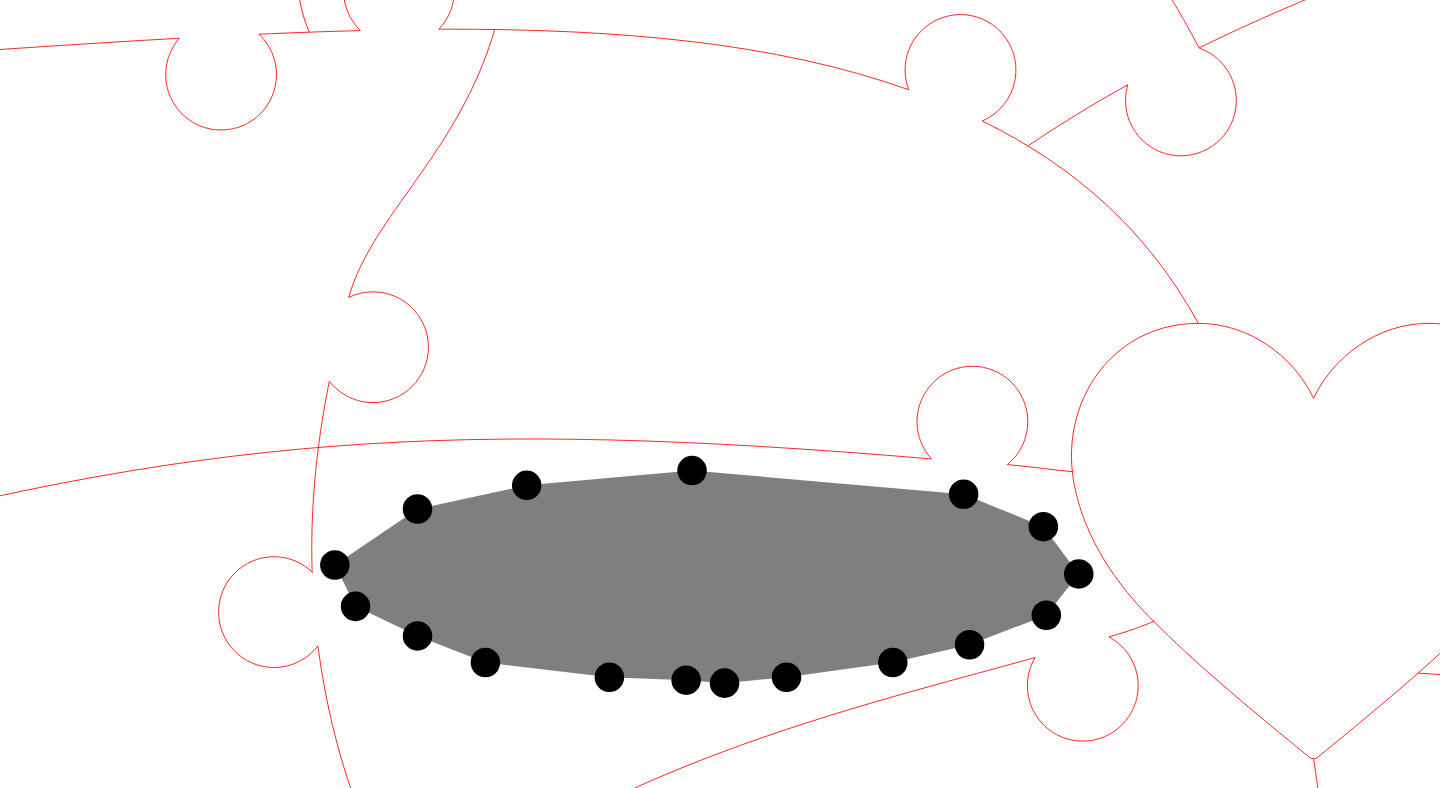 click 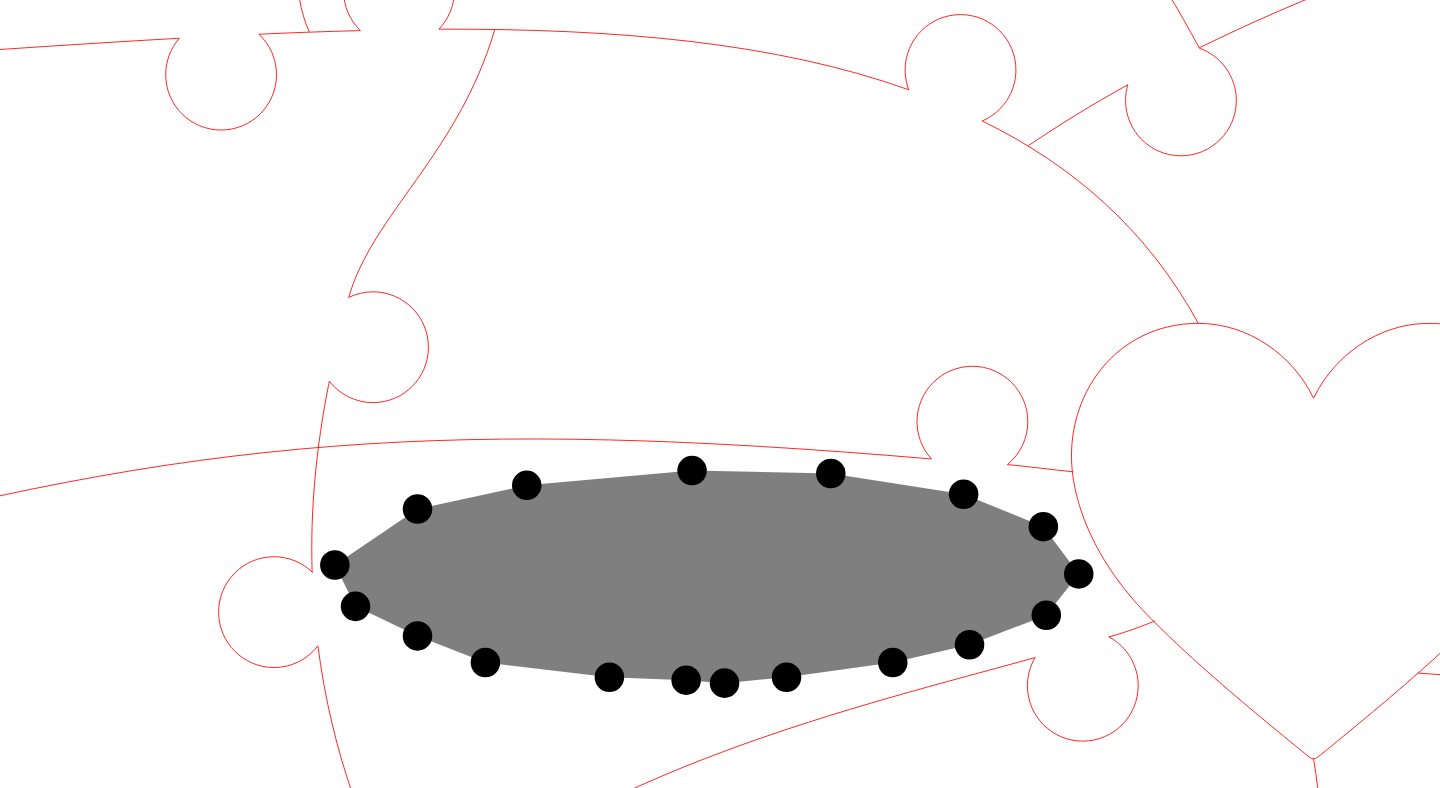 click 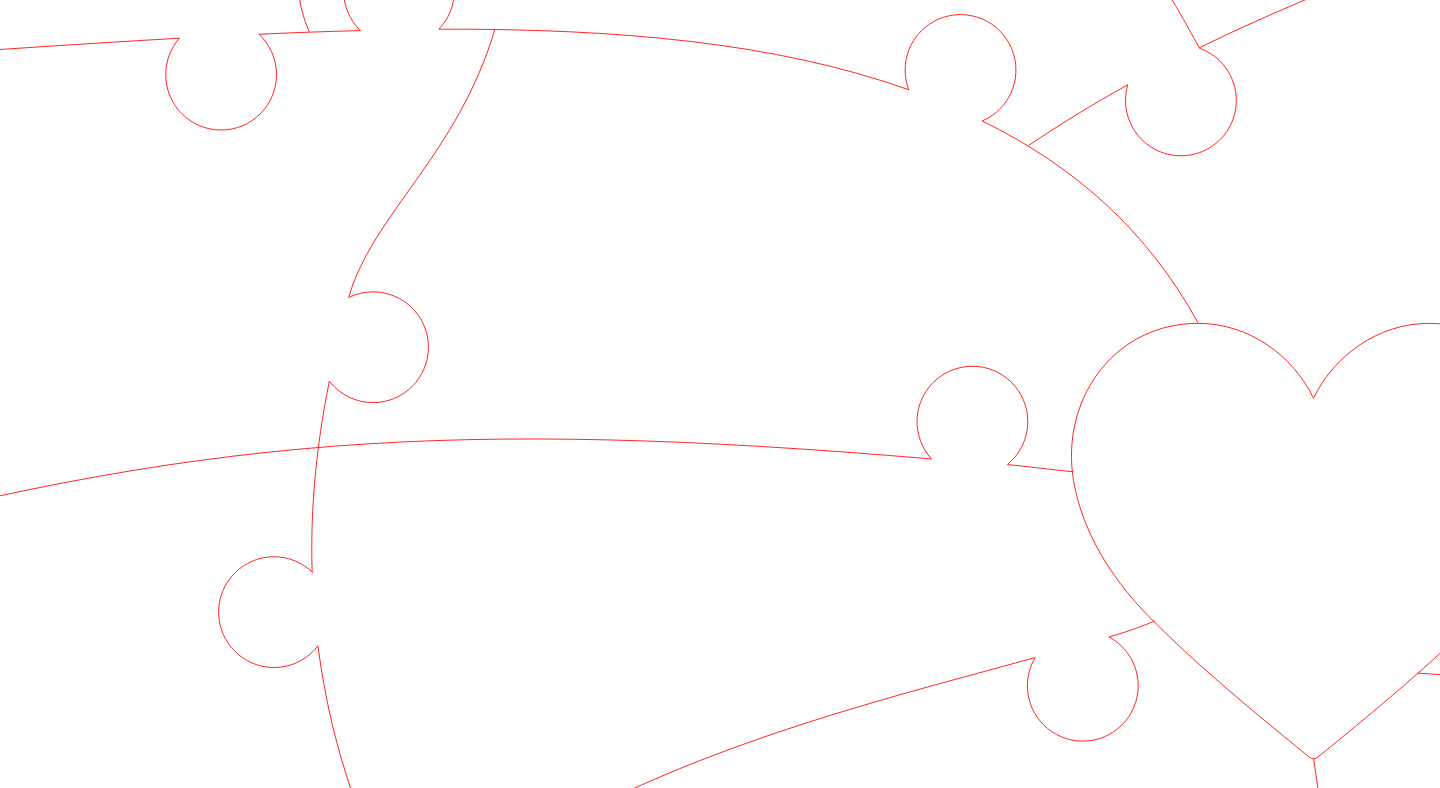 click 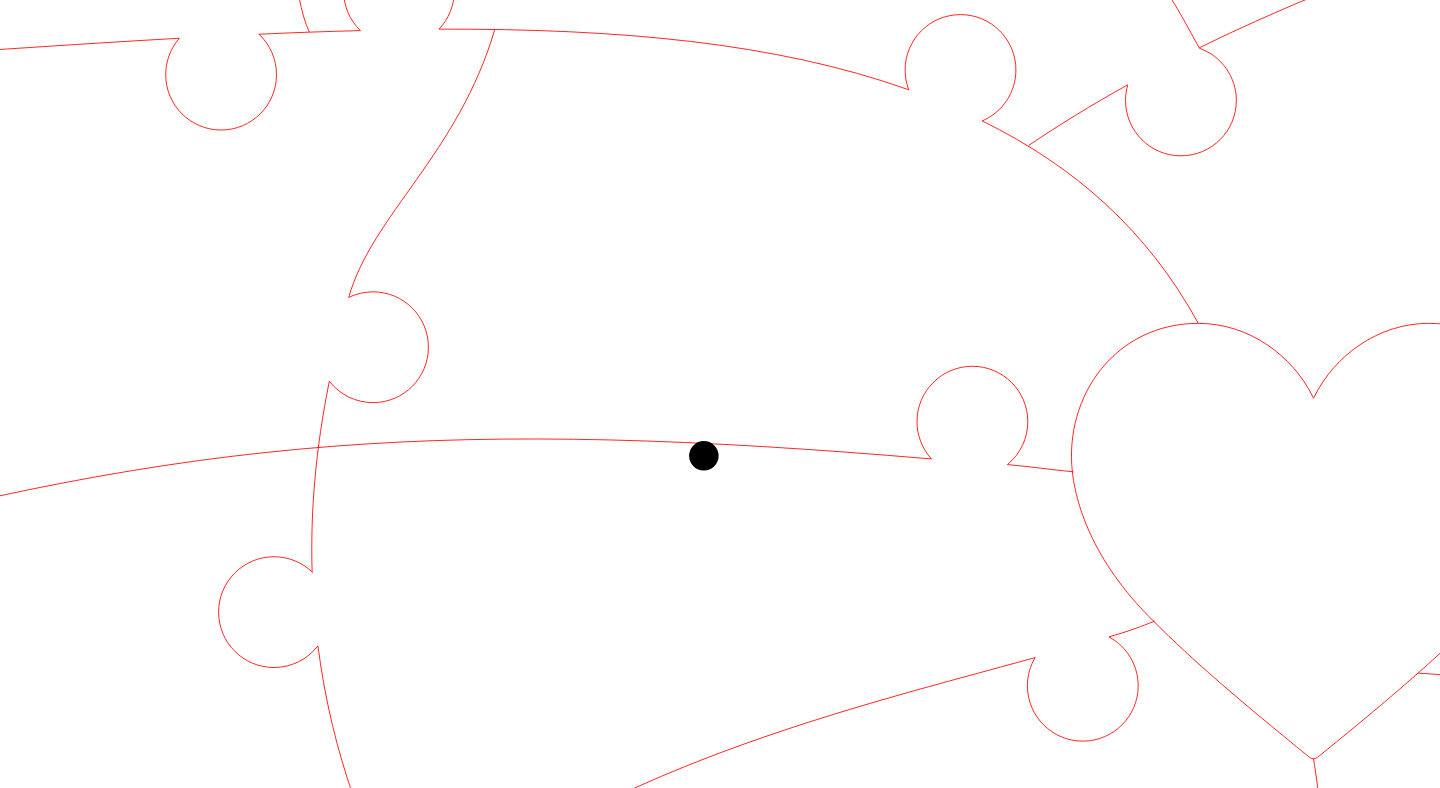 click 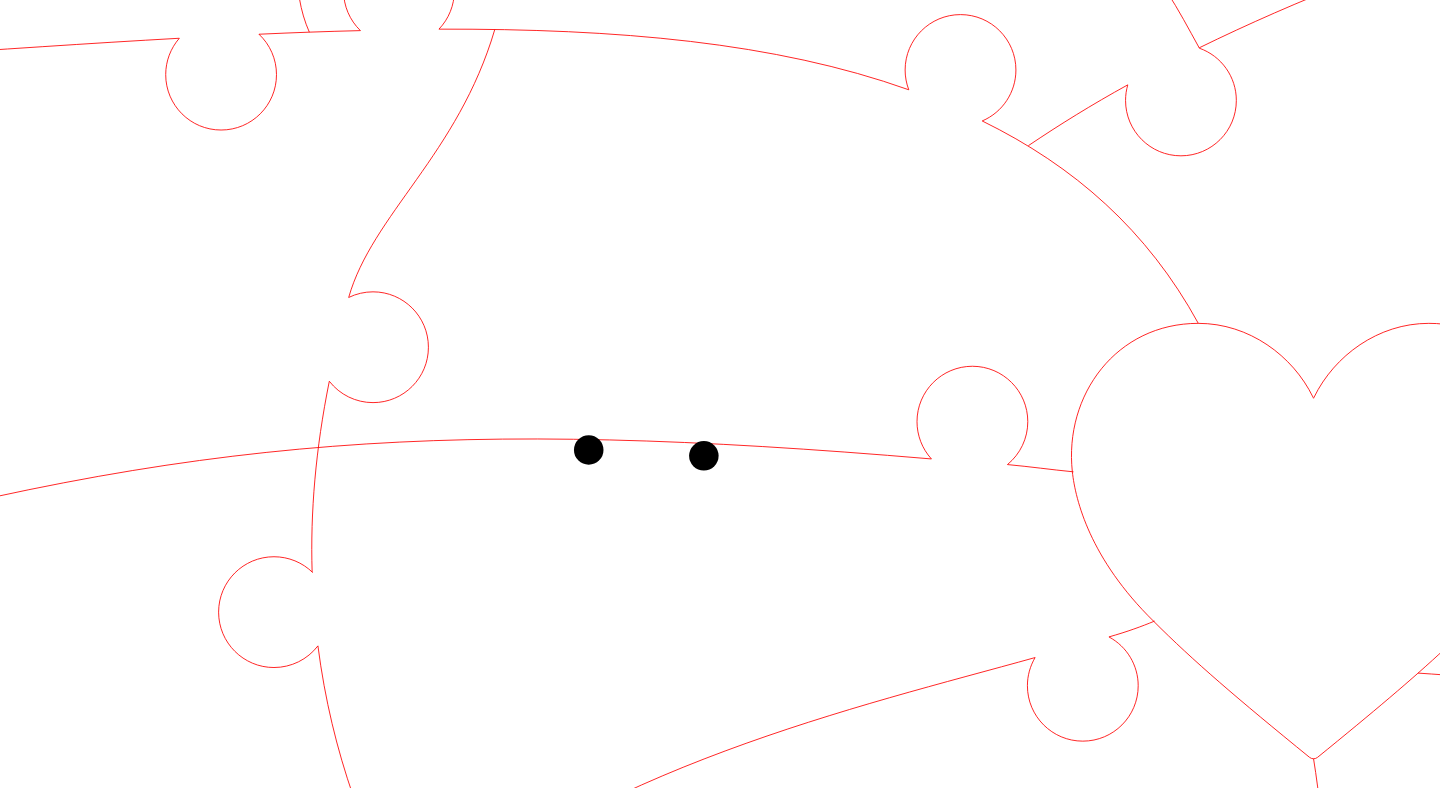 click 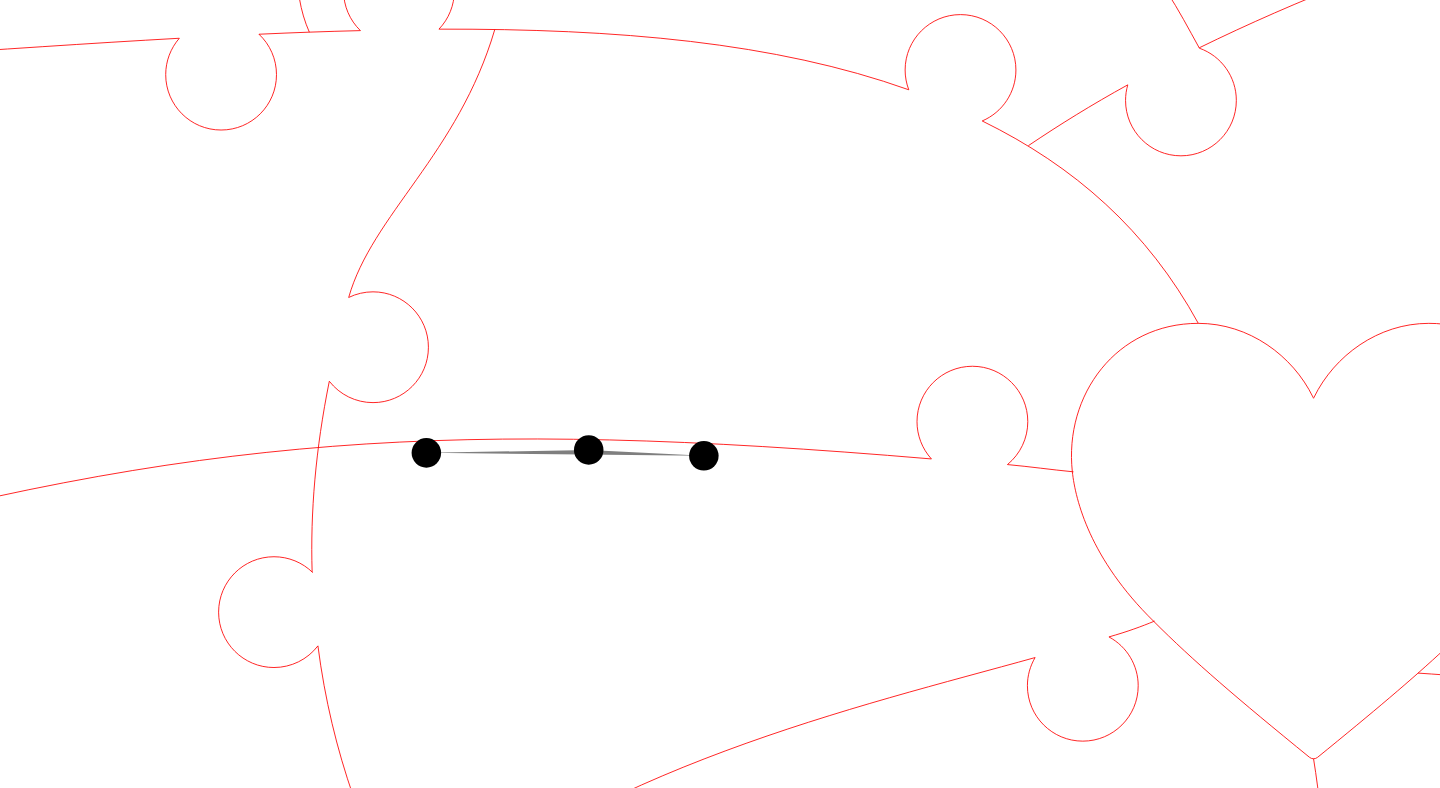 click 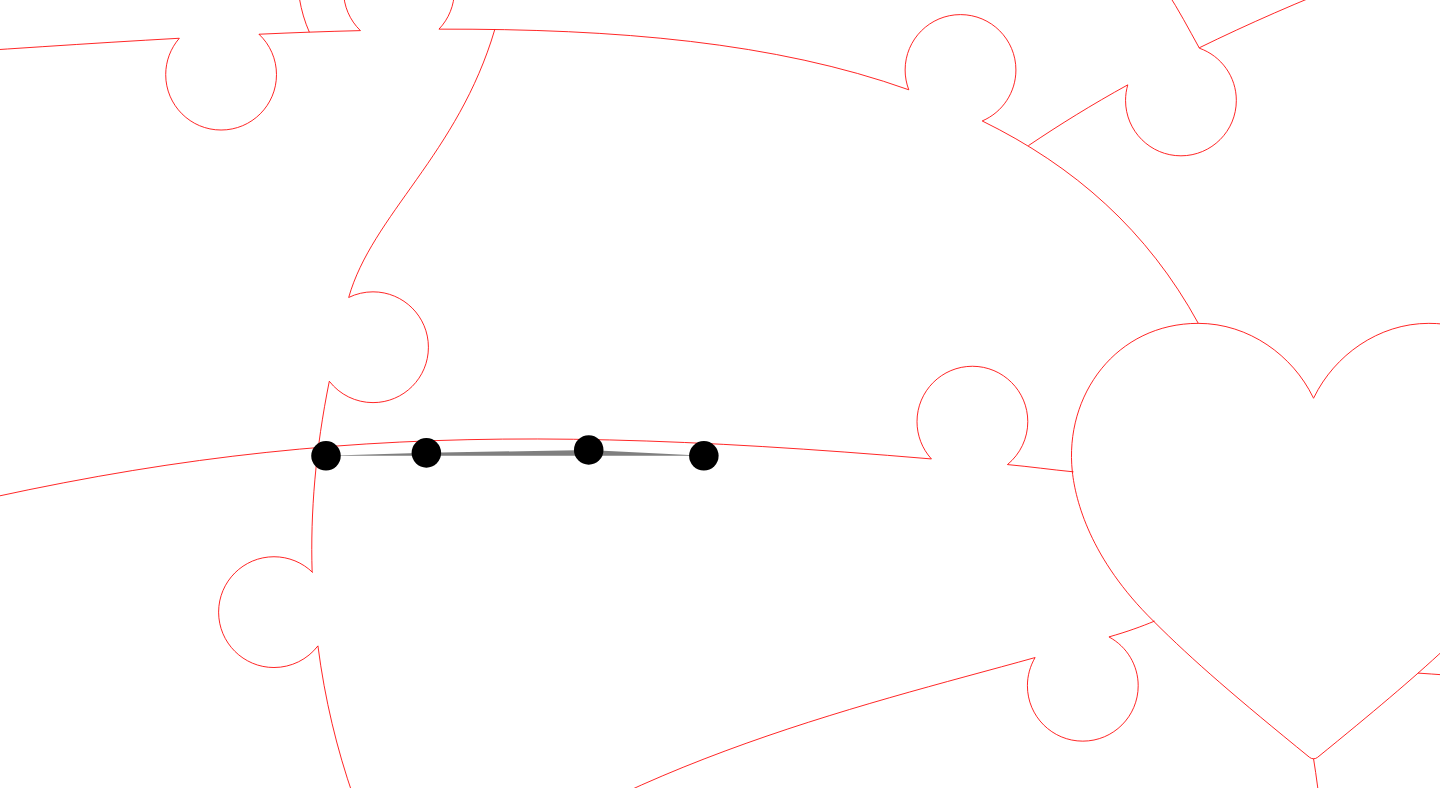 click 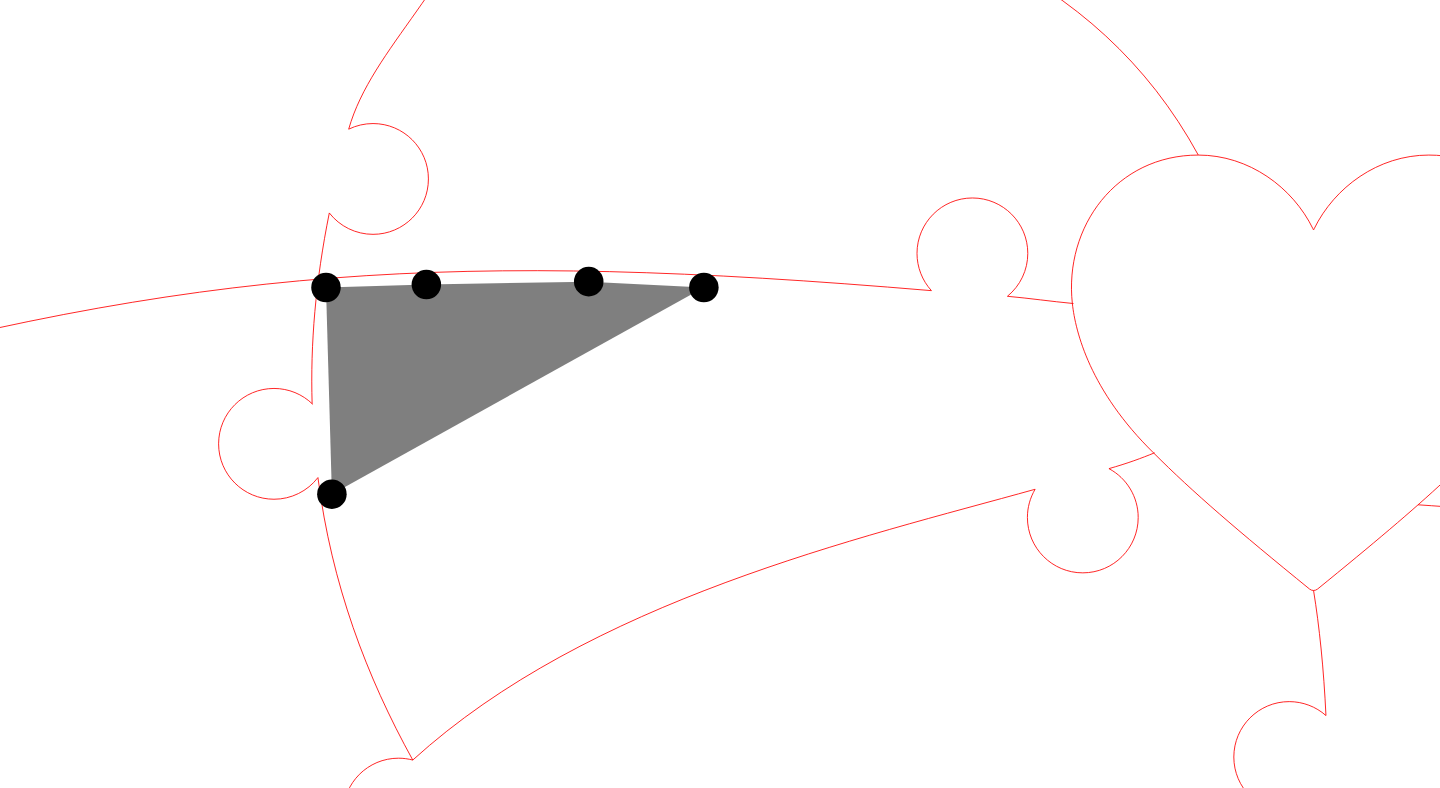 click 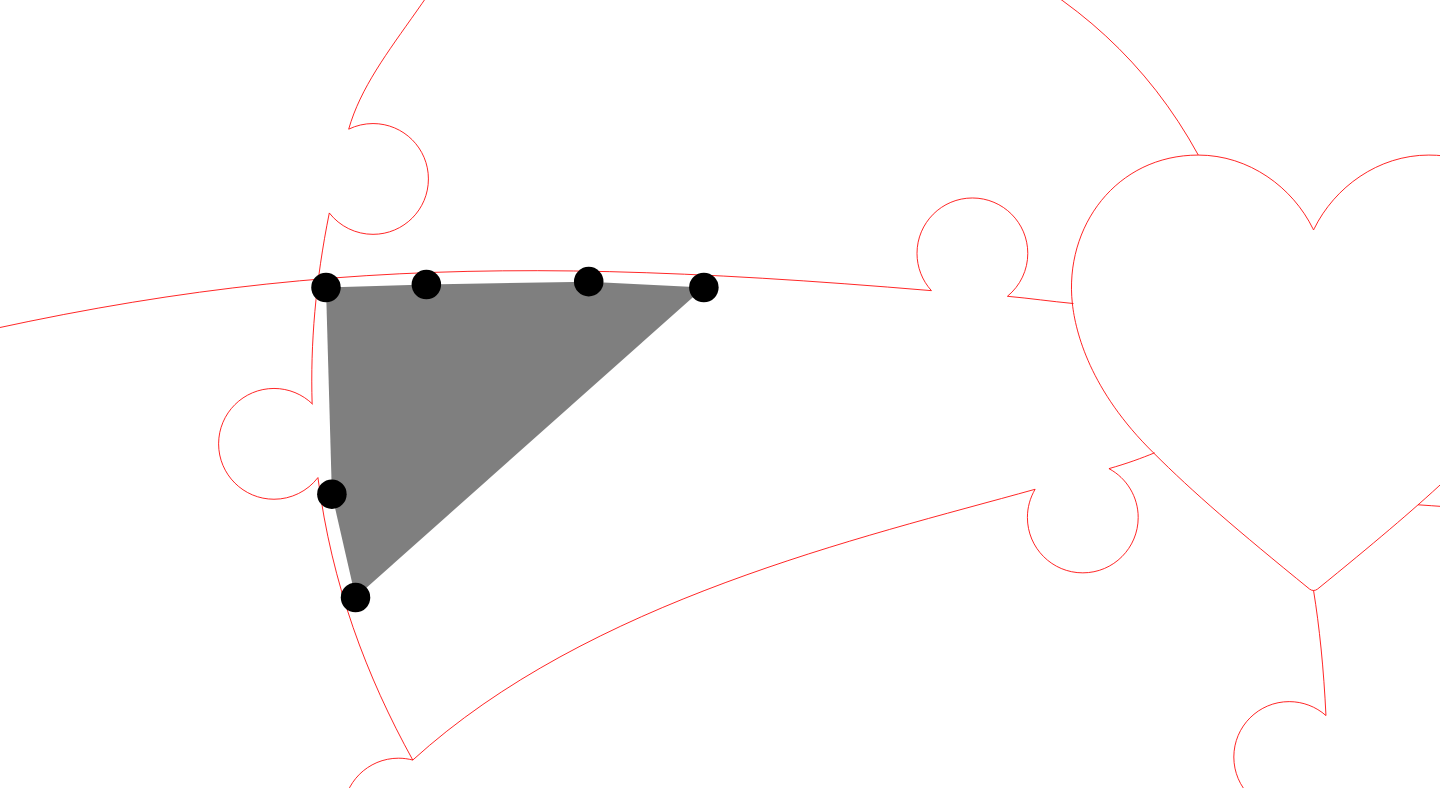 click 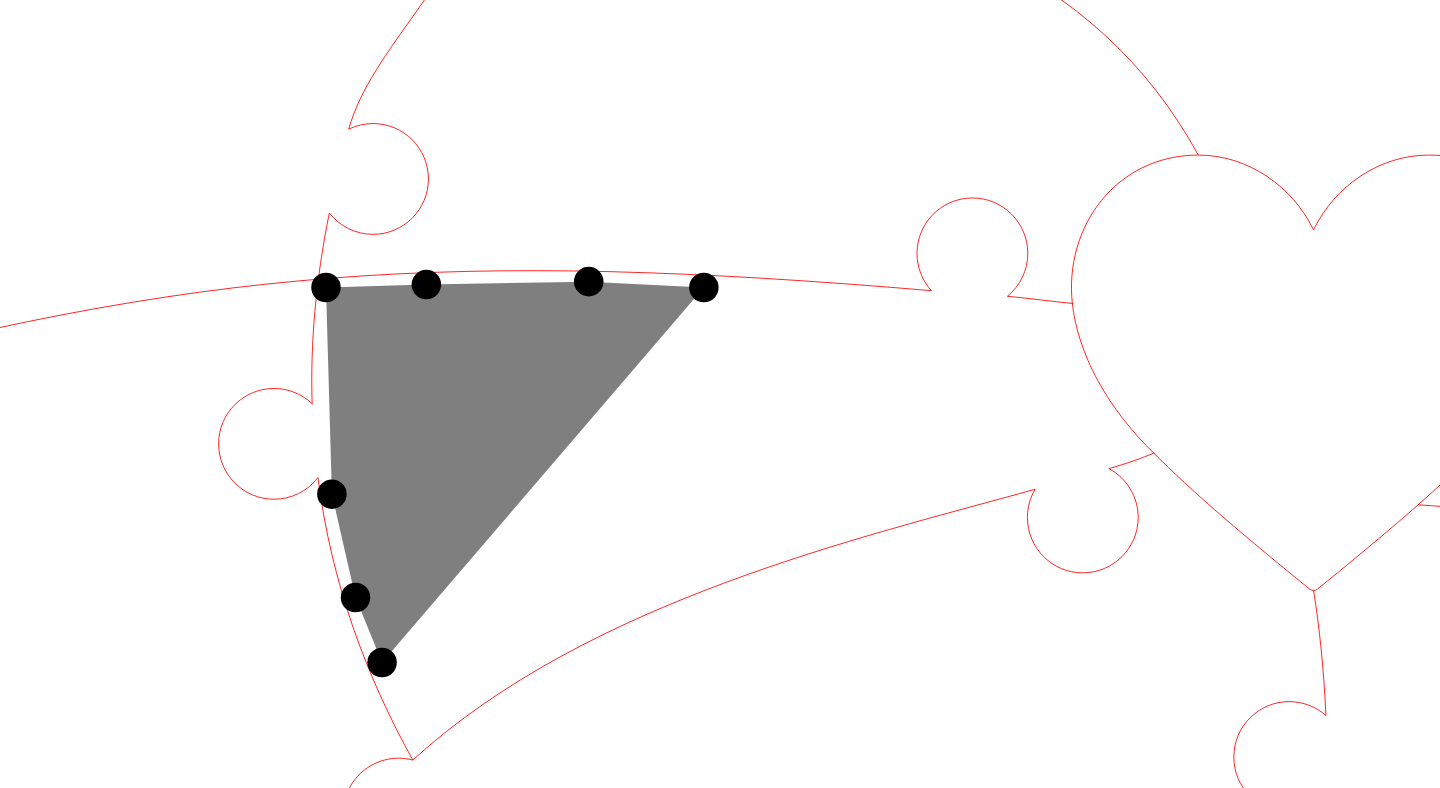 click 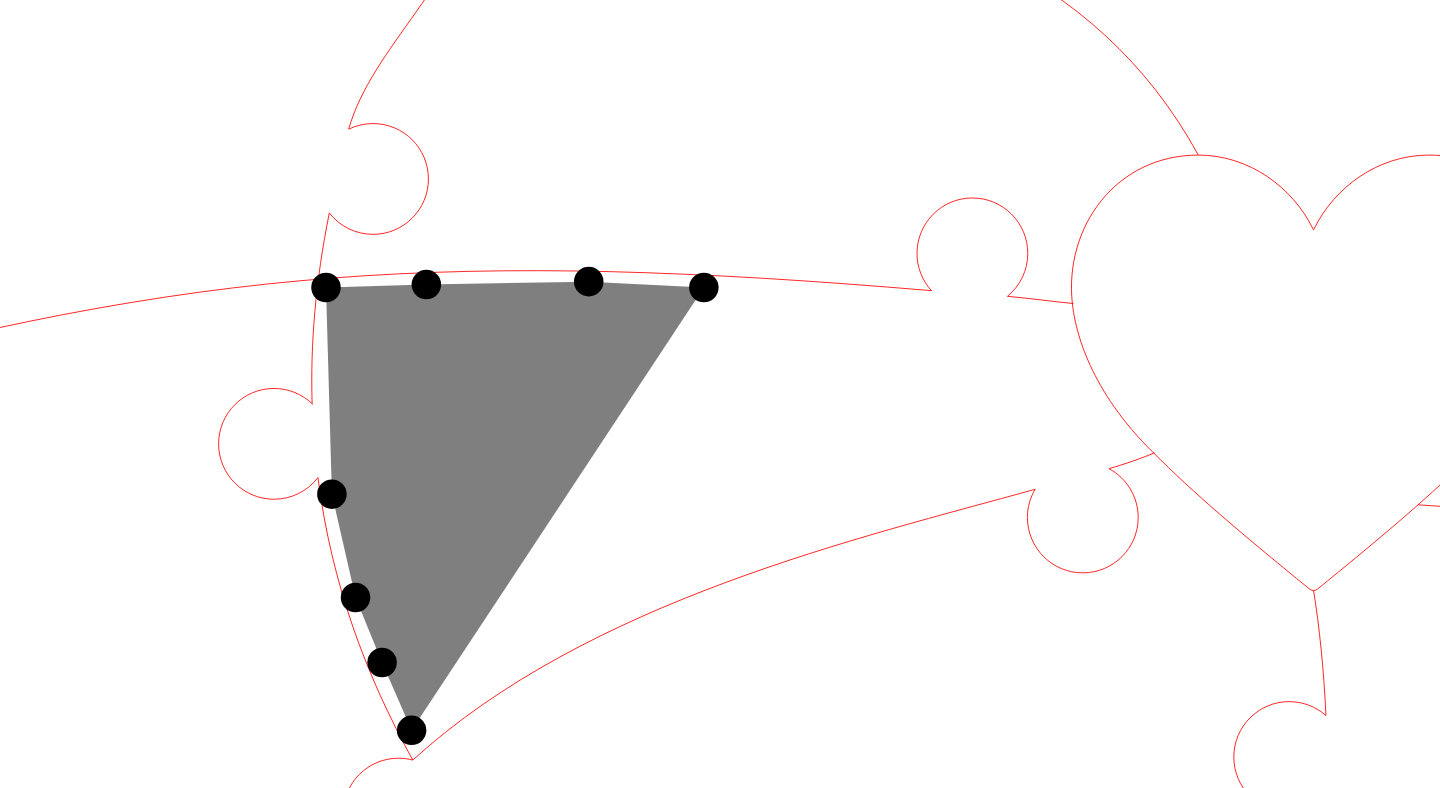 click 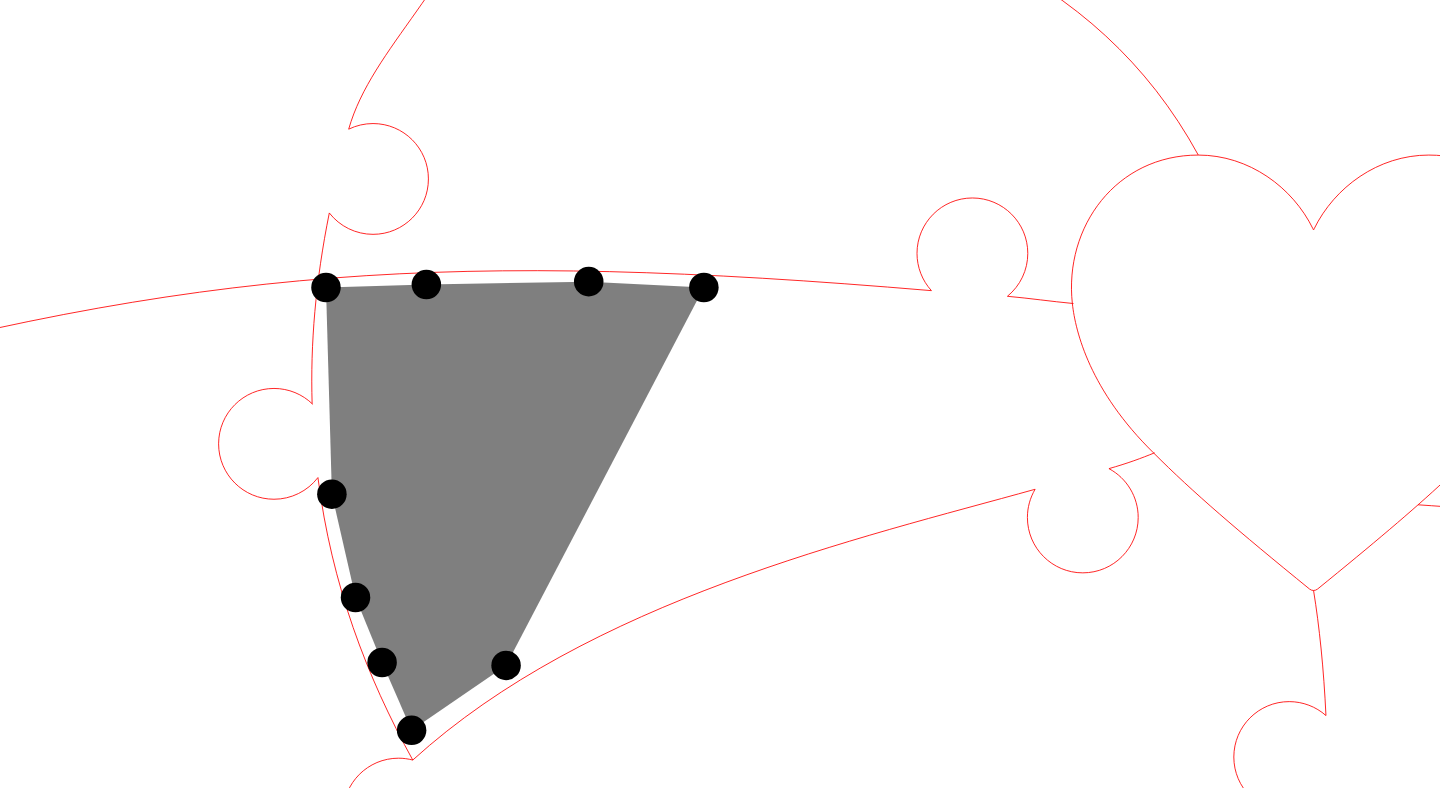 click 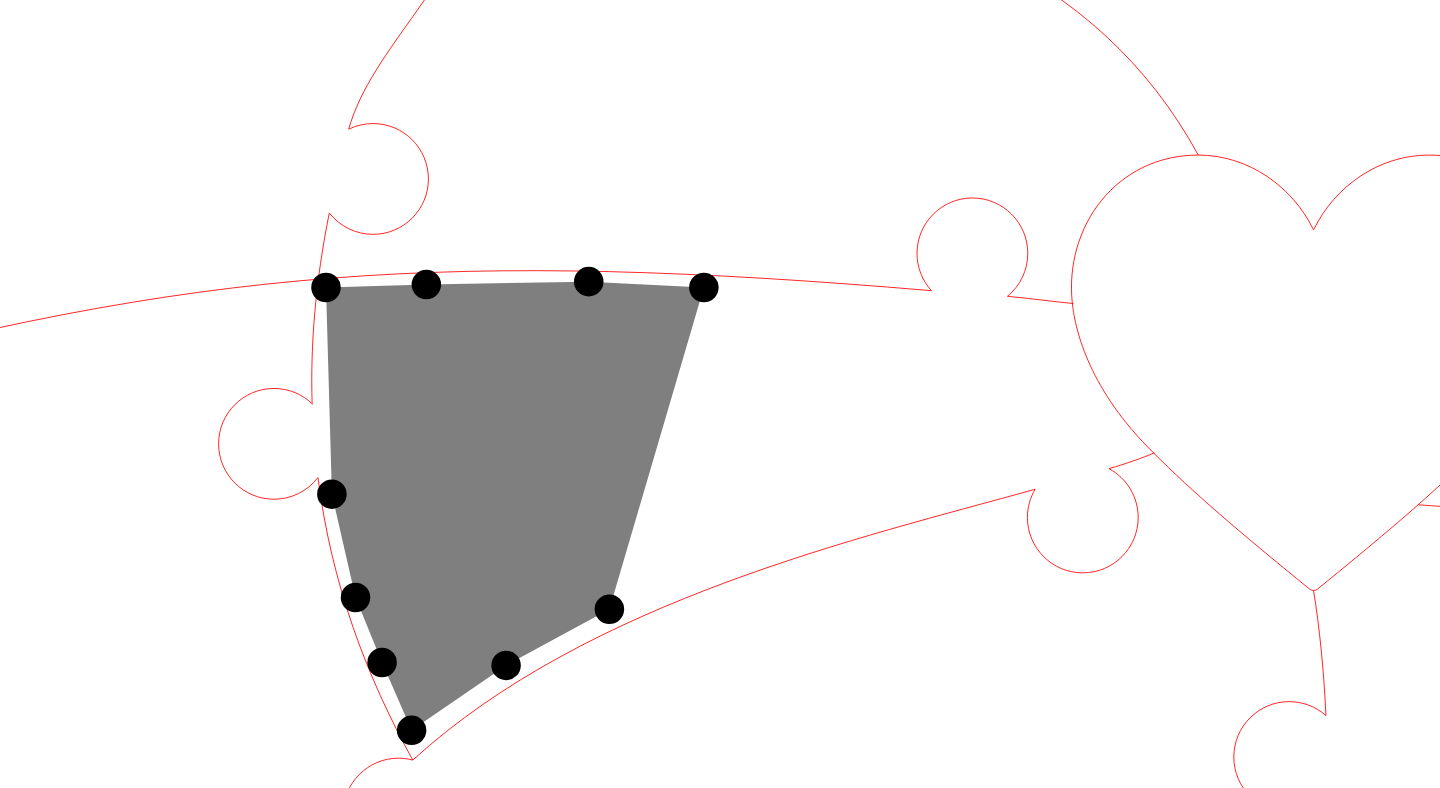 click 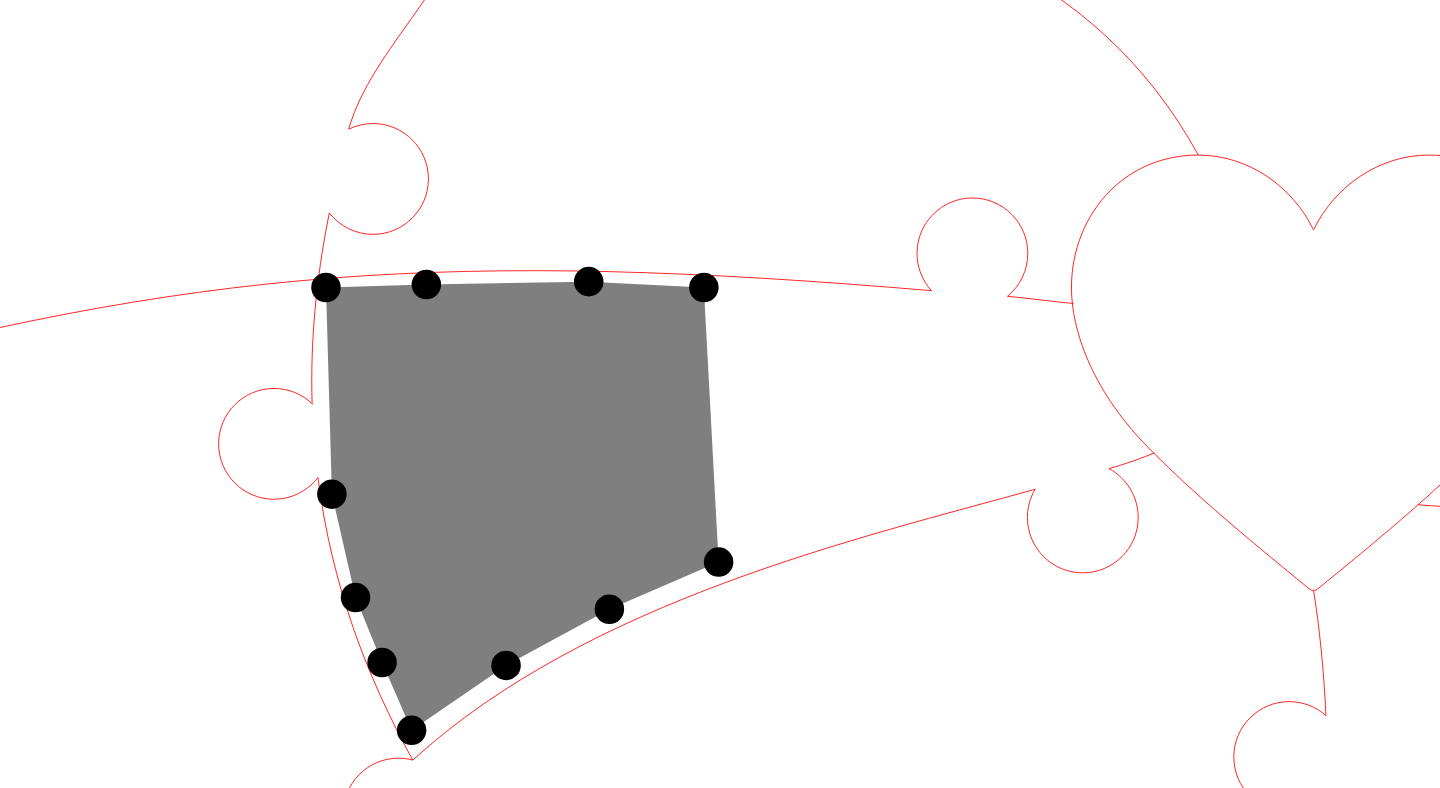 click 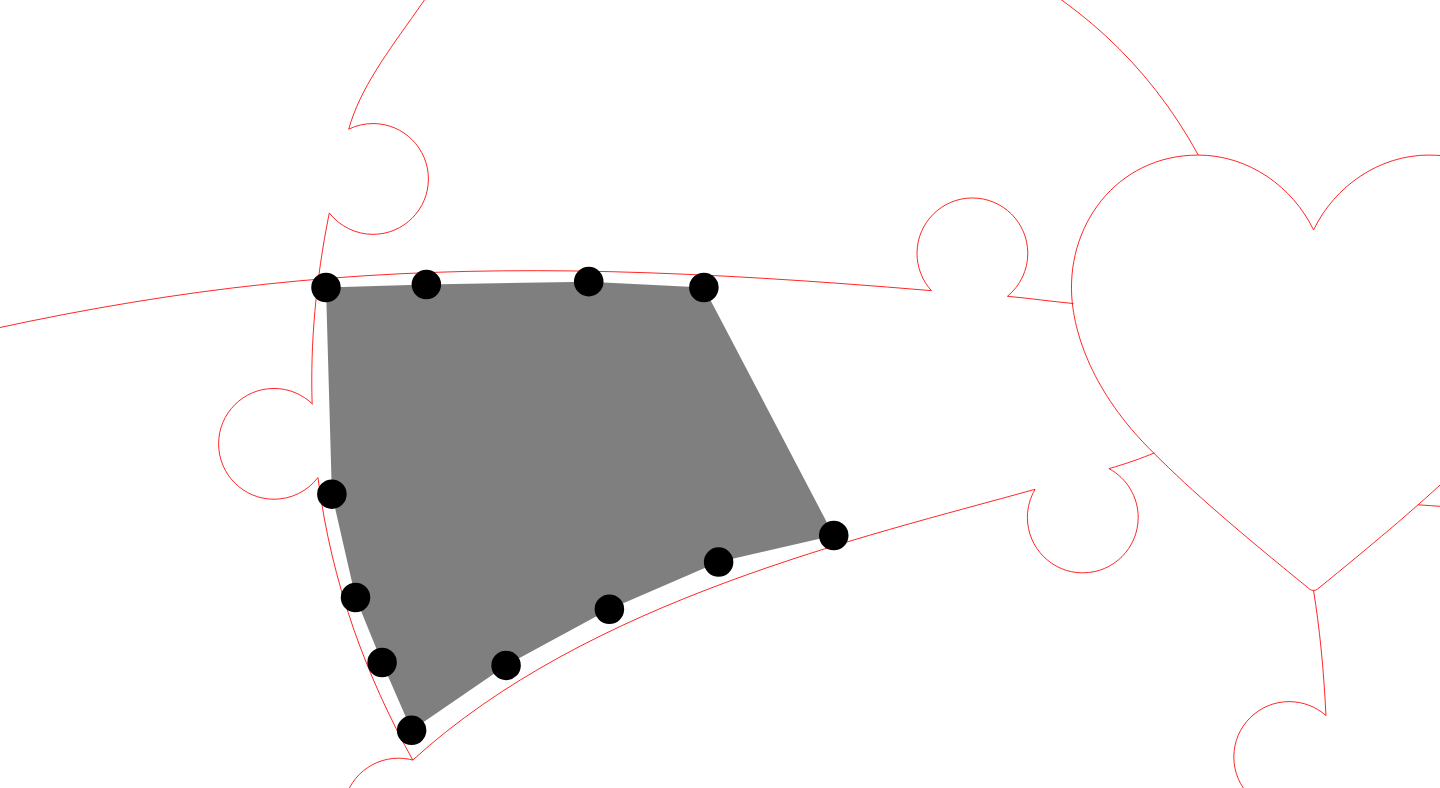 click 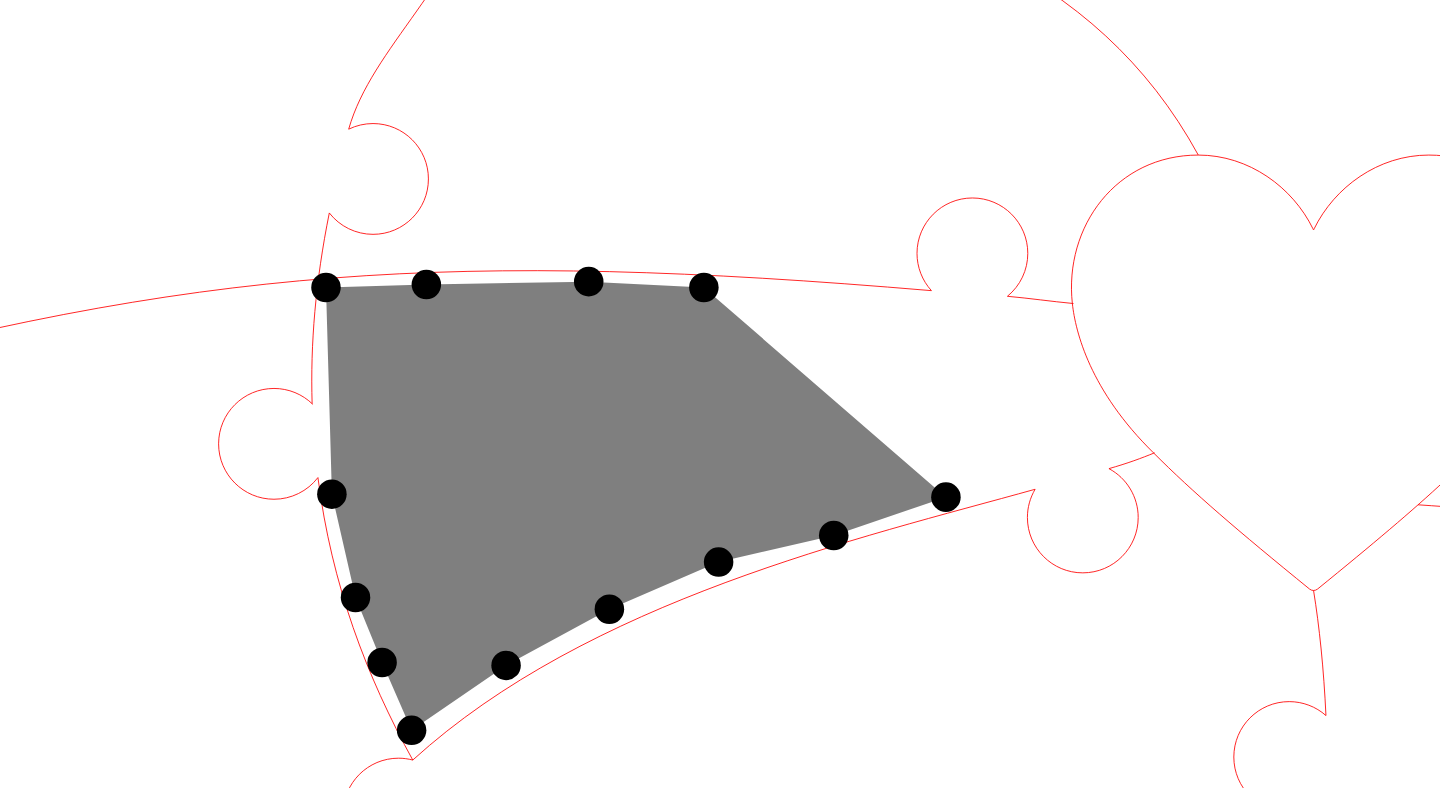 click 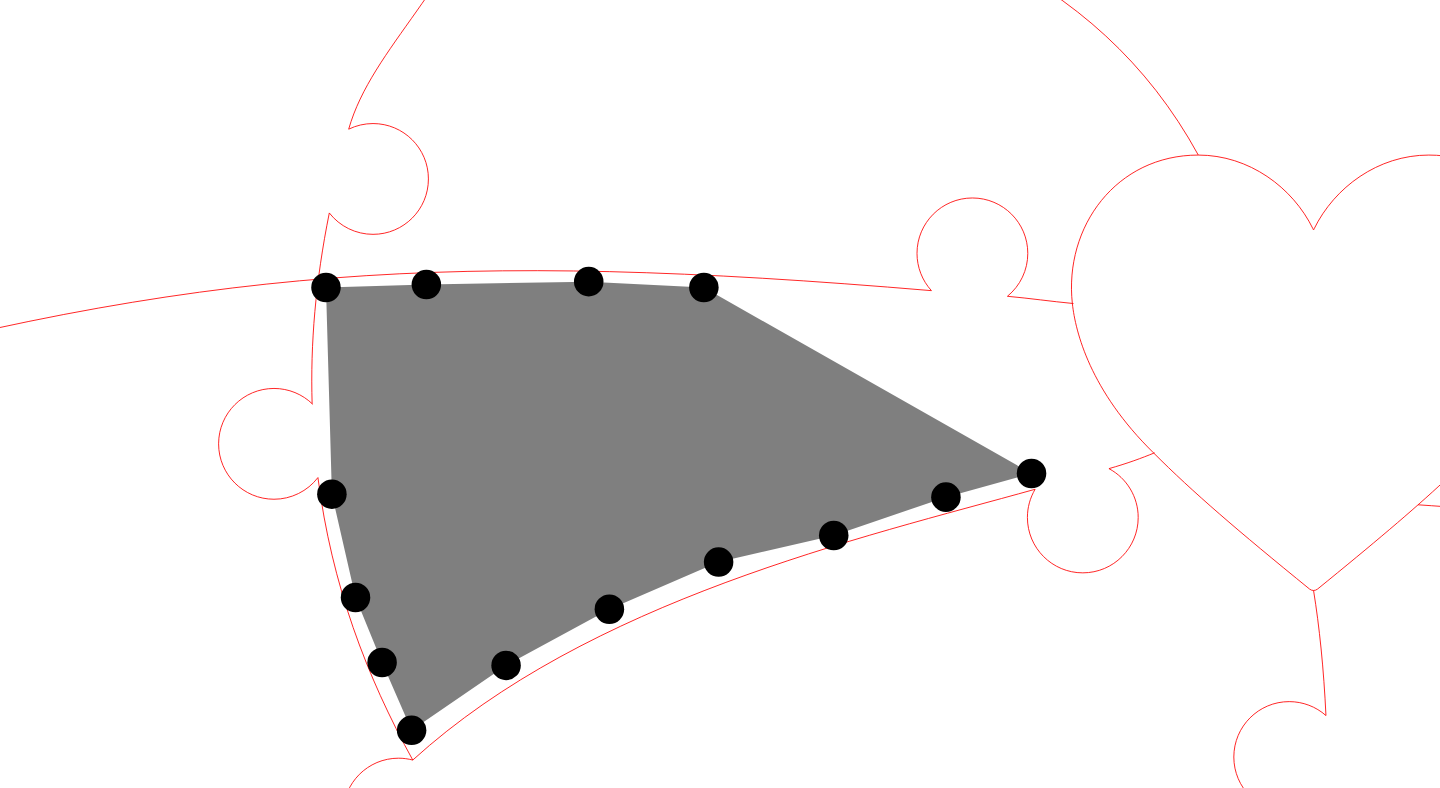 click 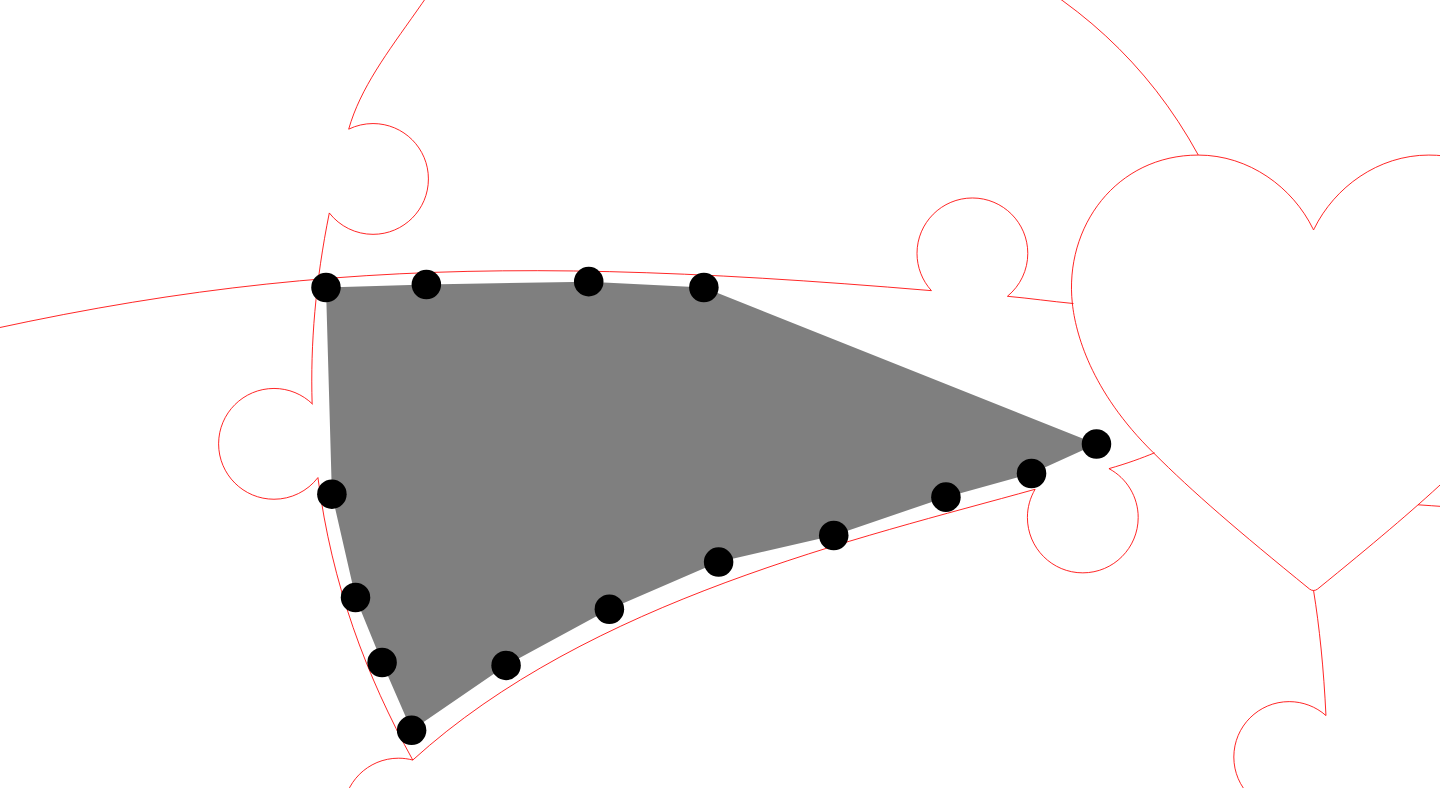 click 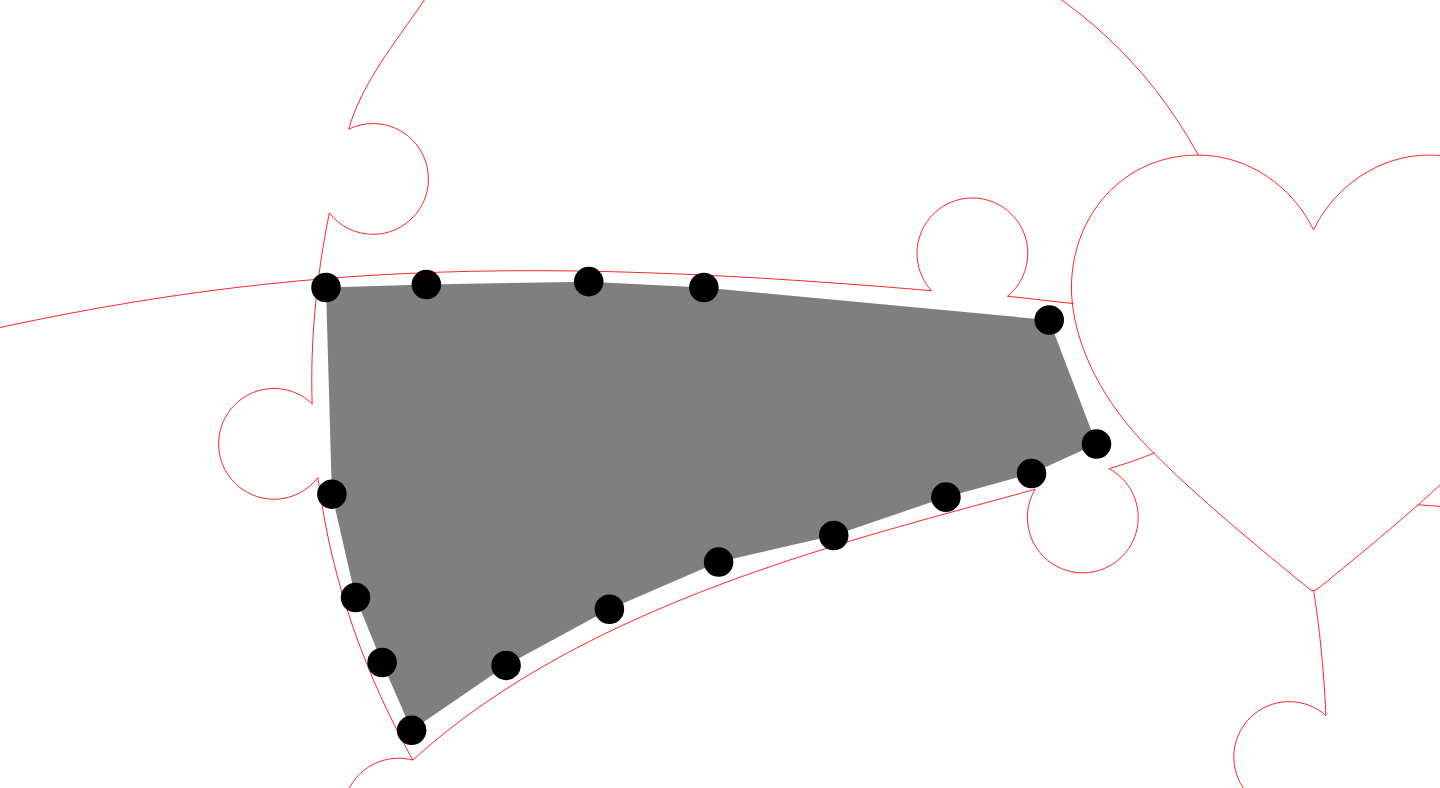 click 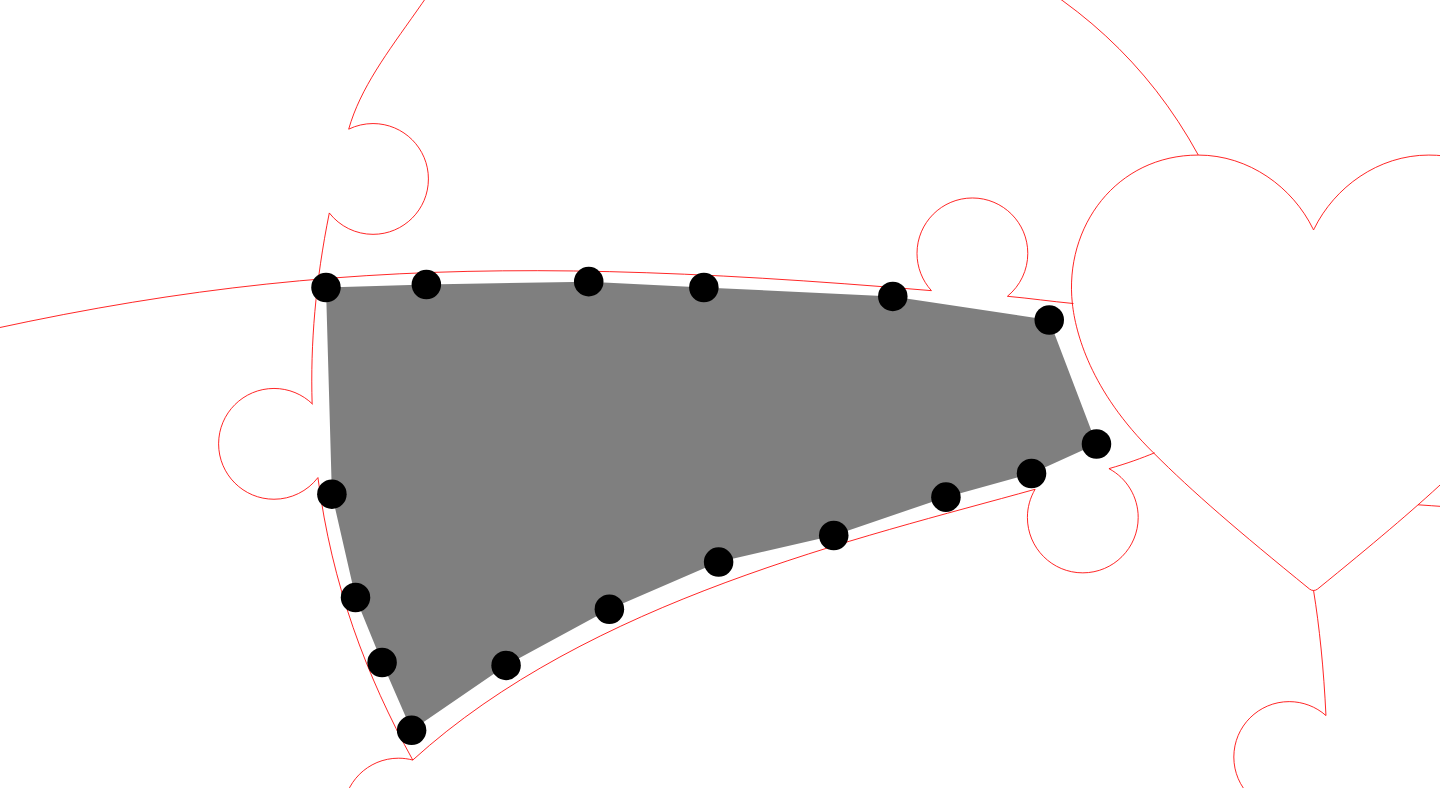 click 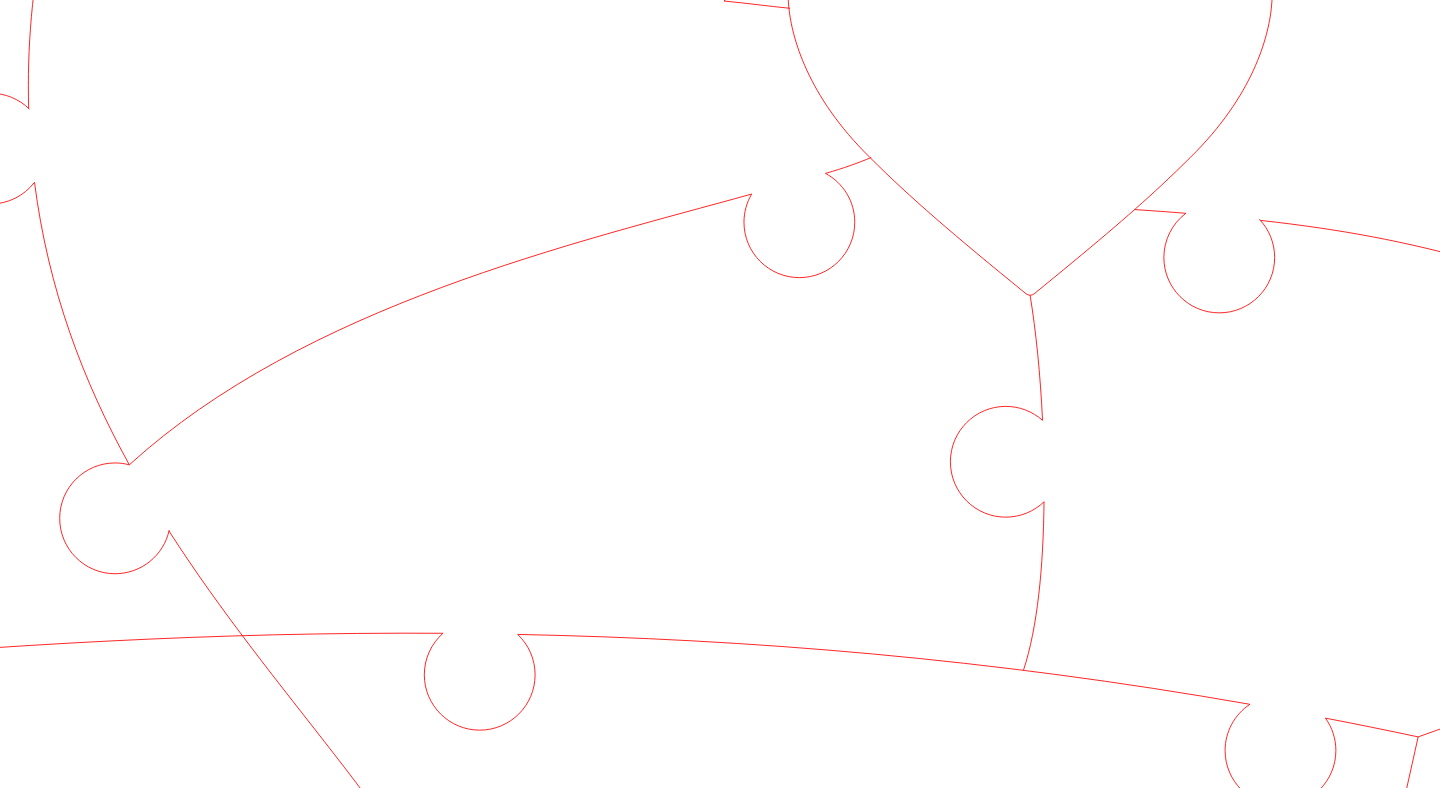 click 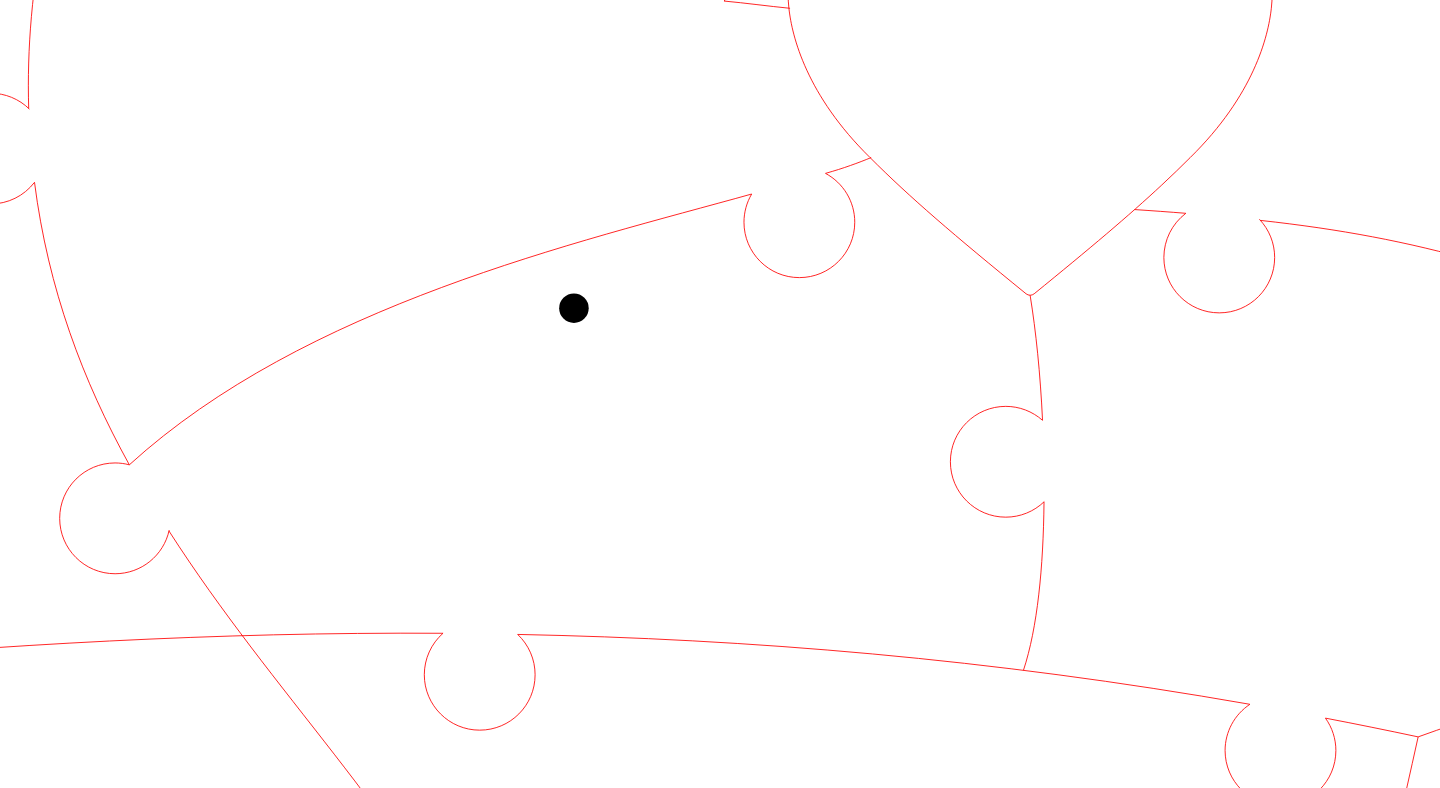 click 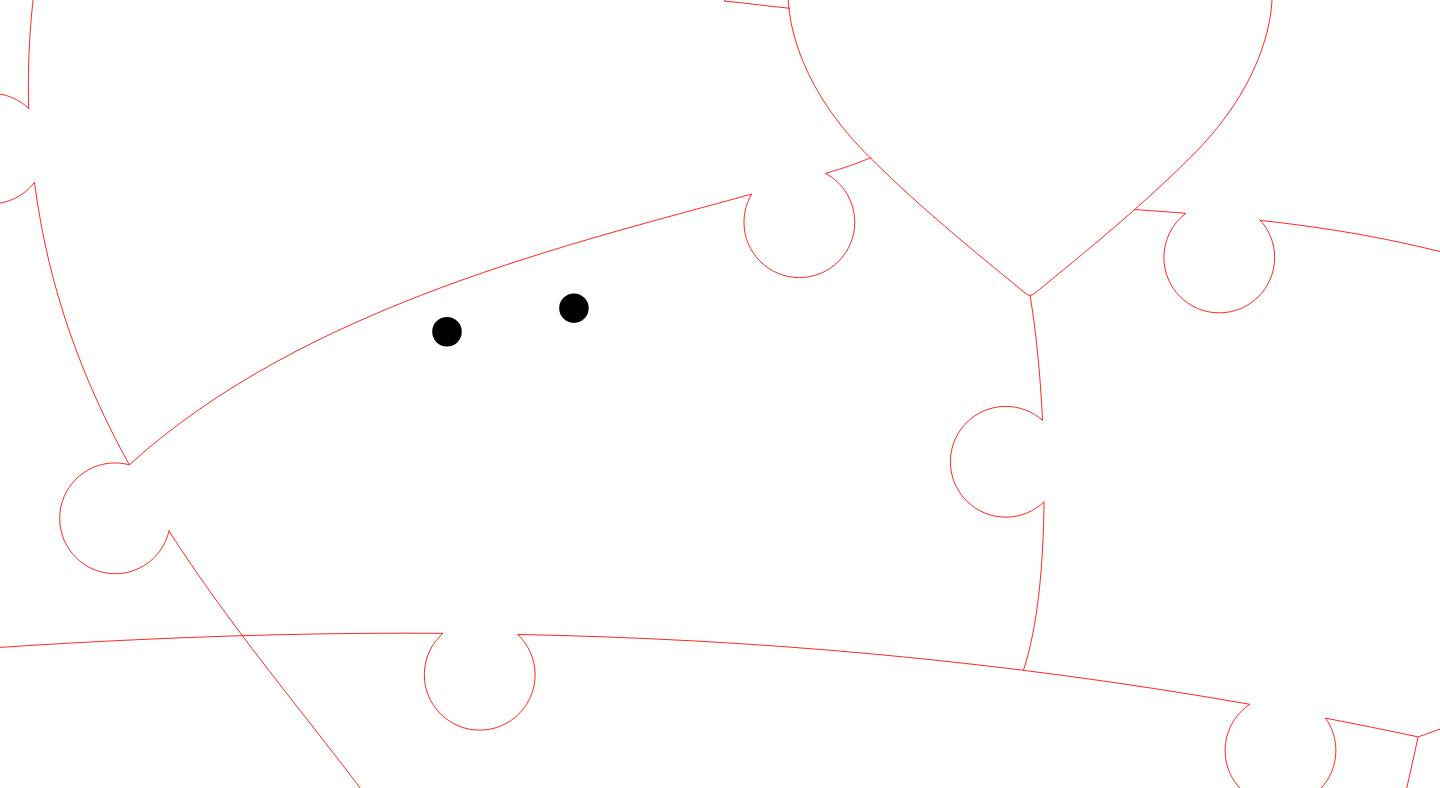 click 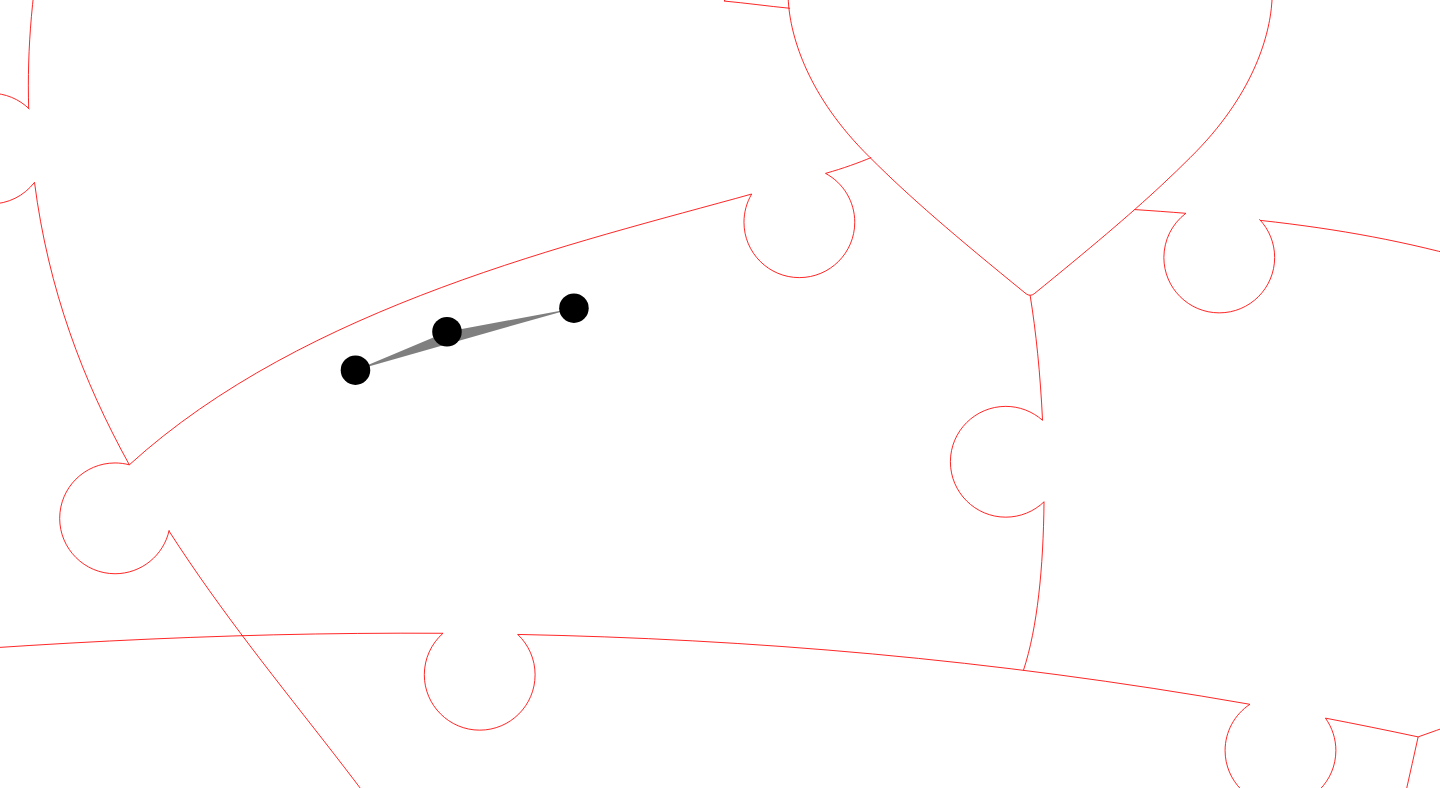 click 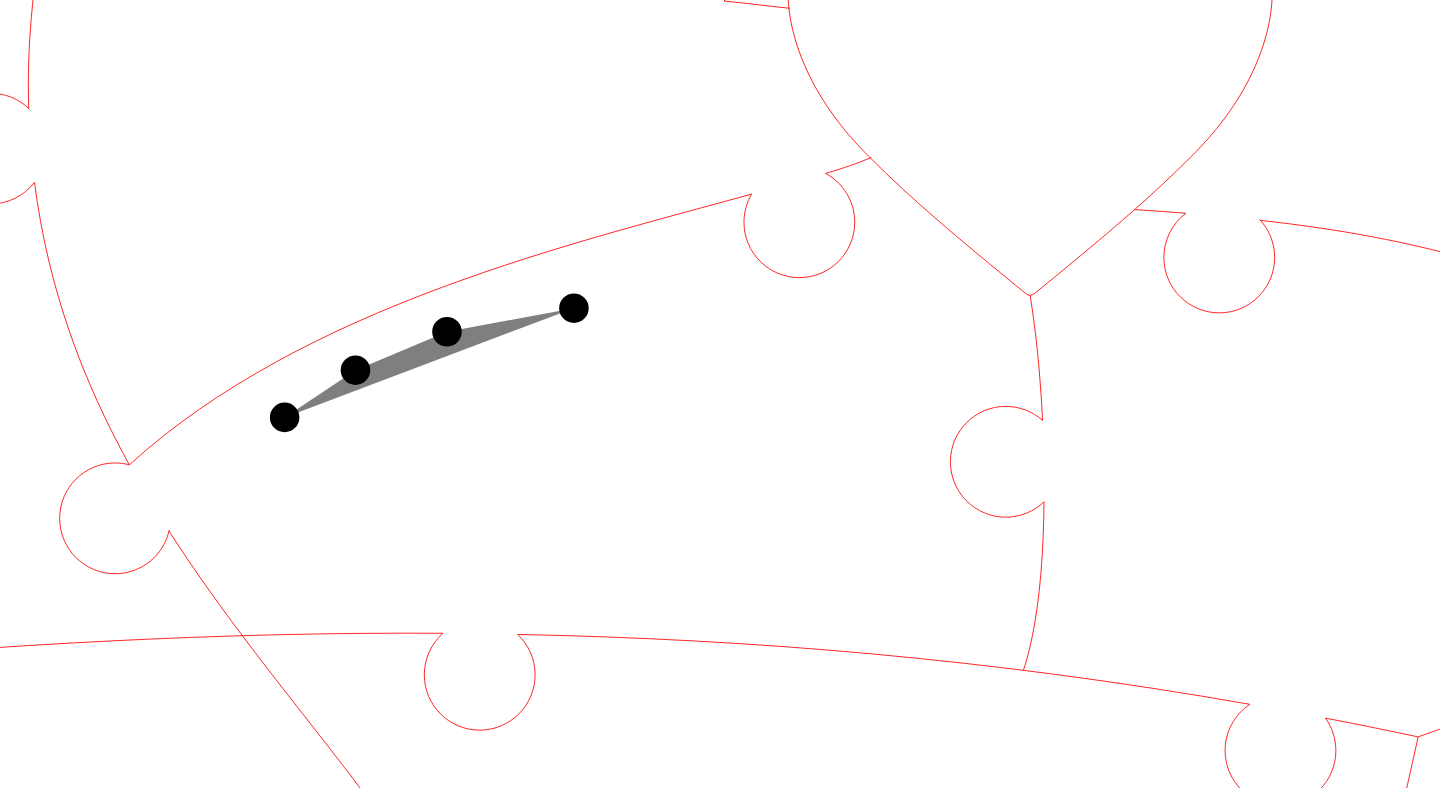 click 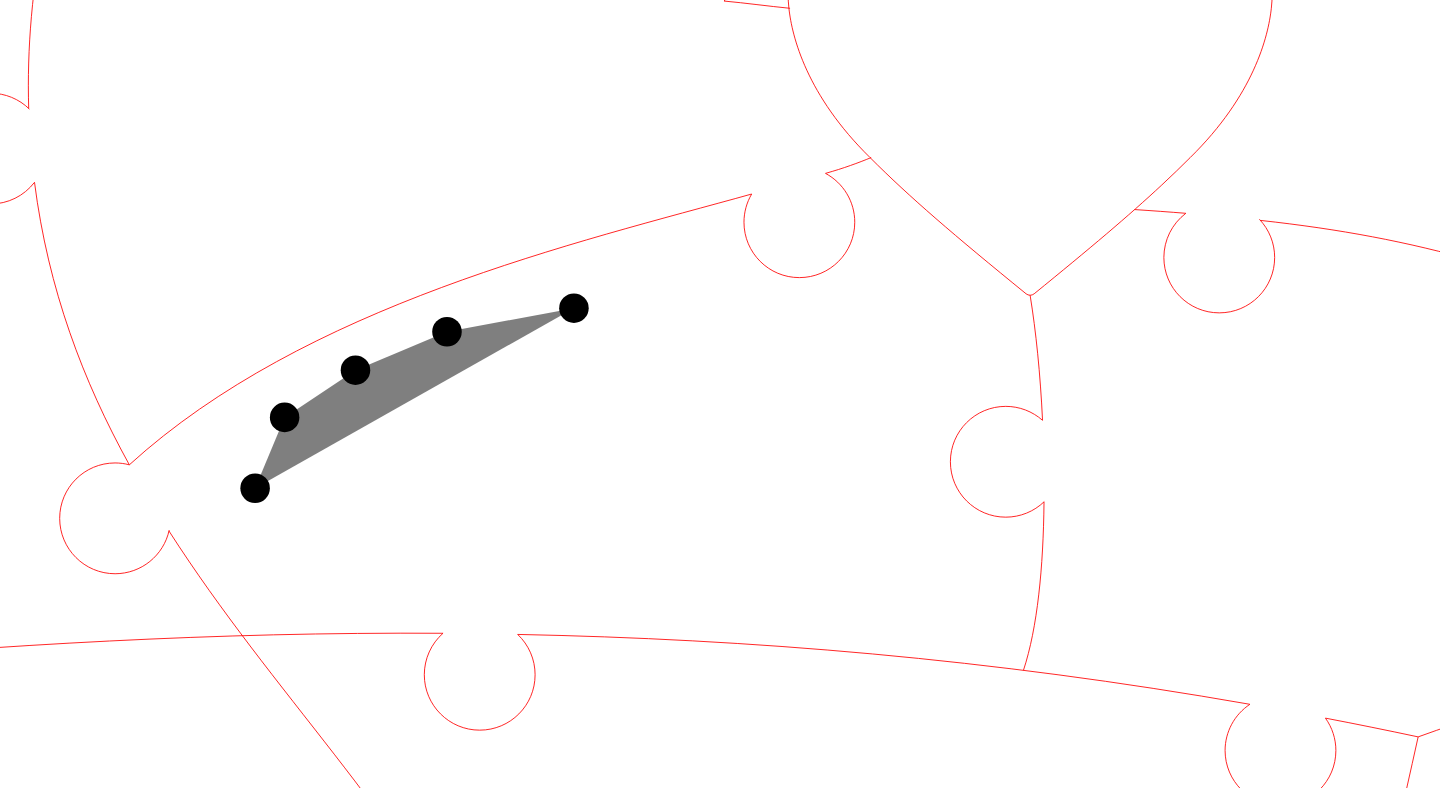 click 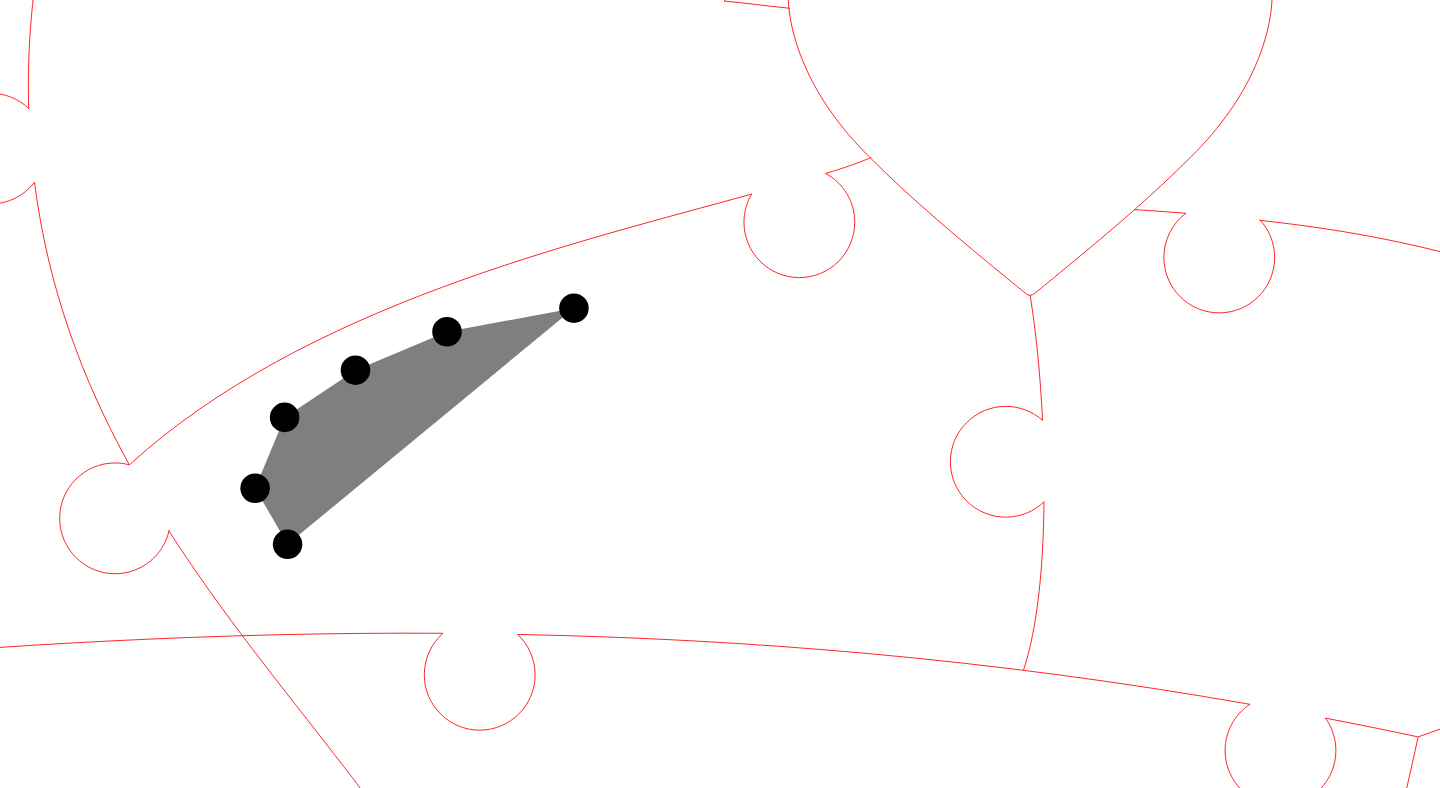 click 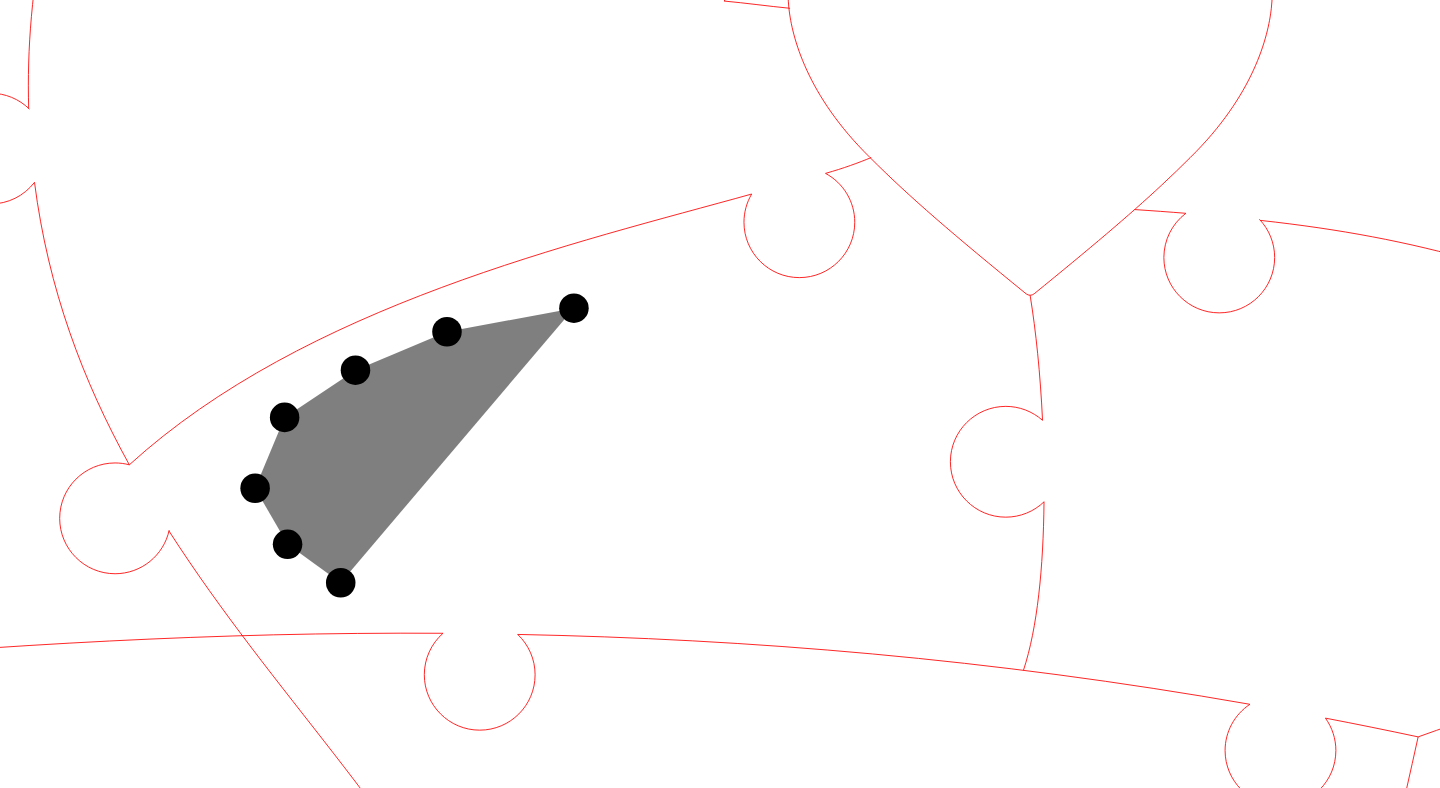 click 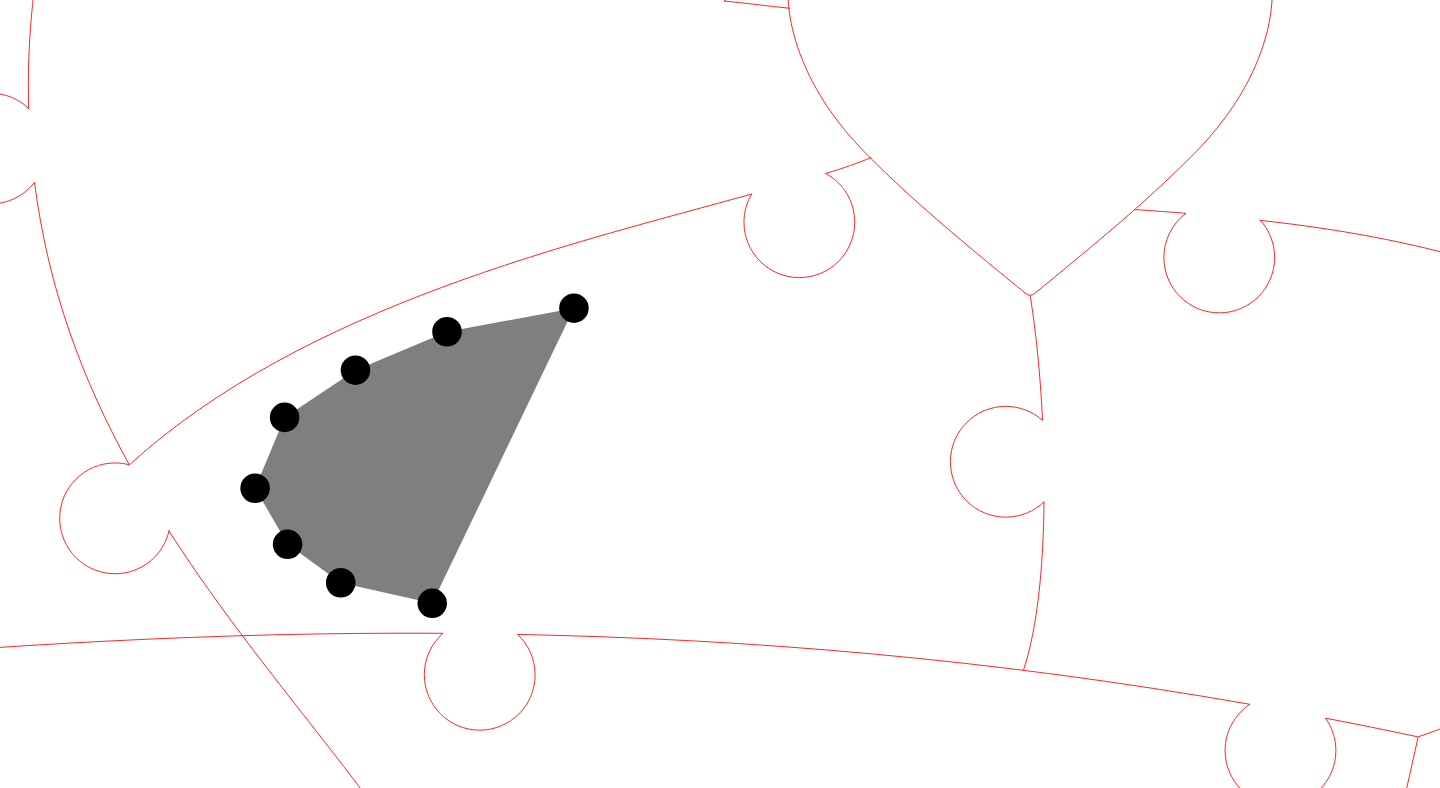 click 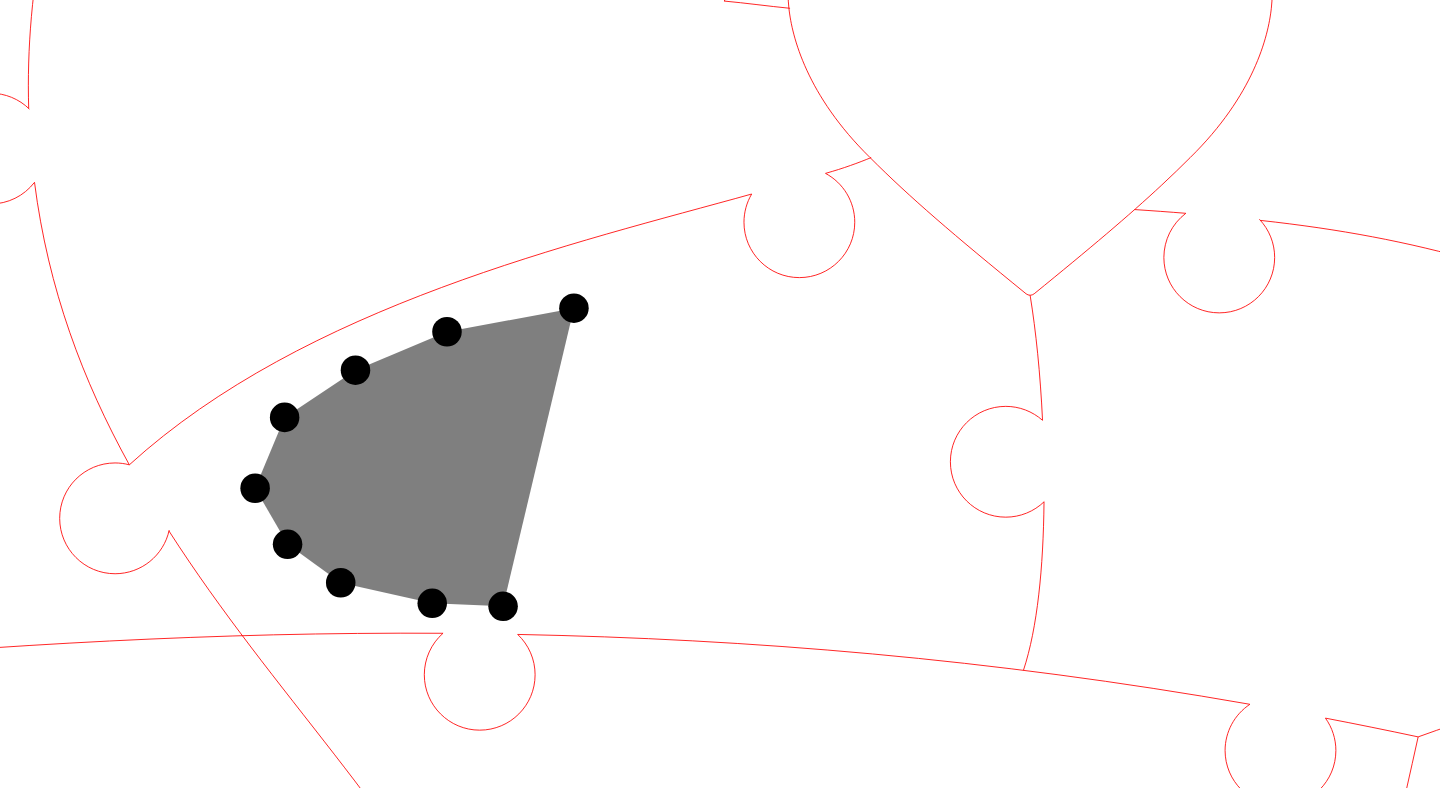 click 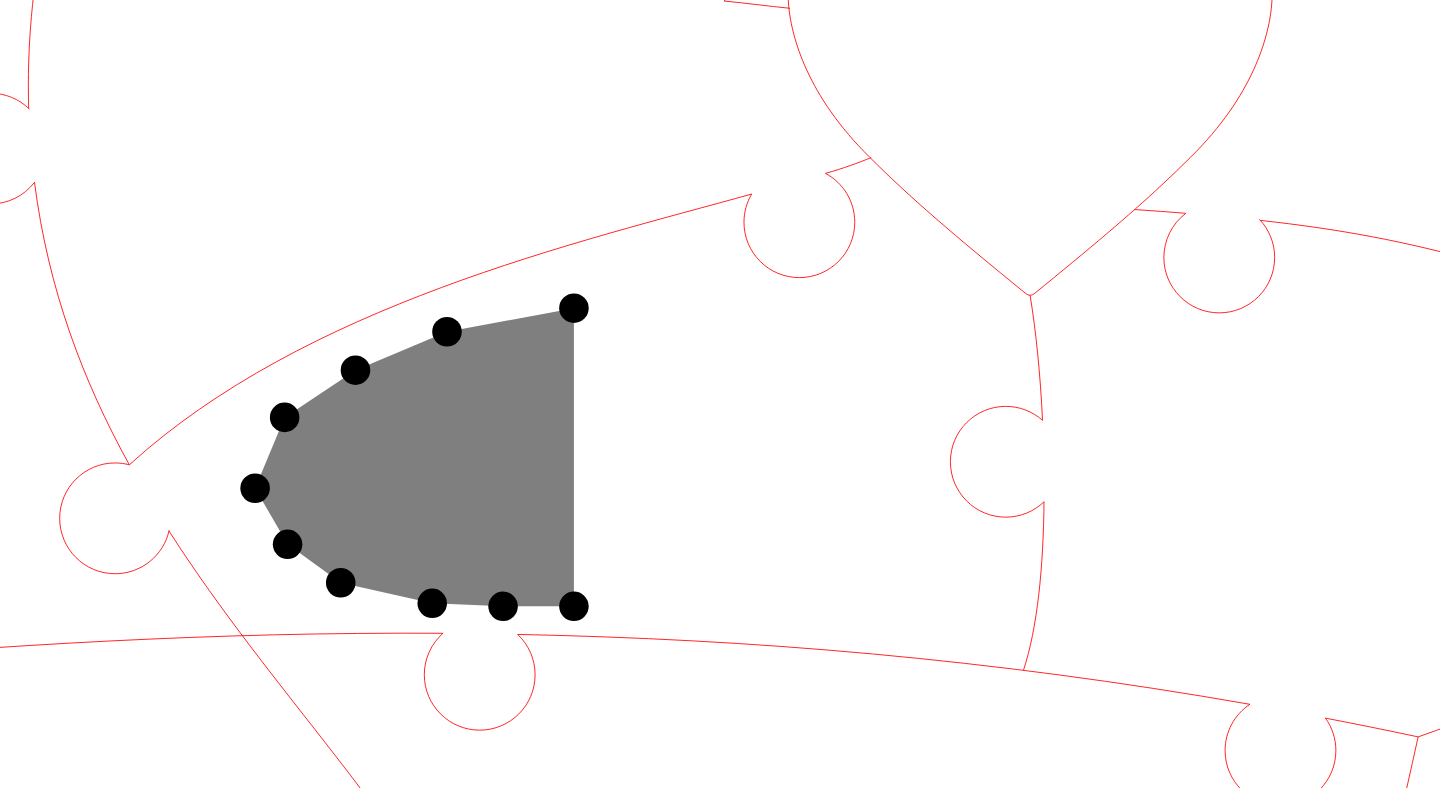 click 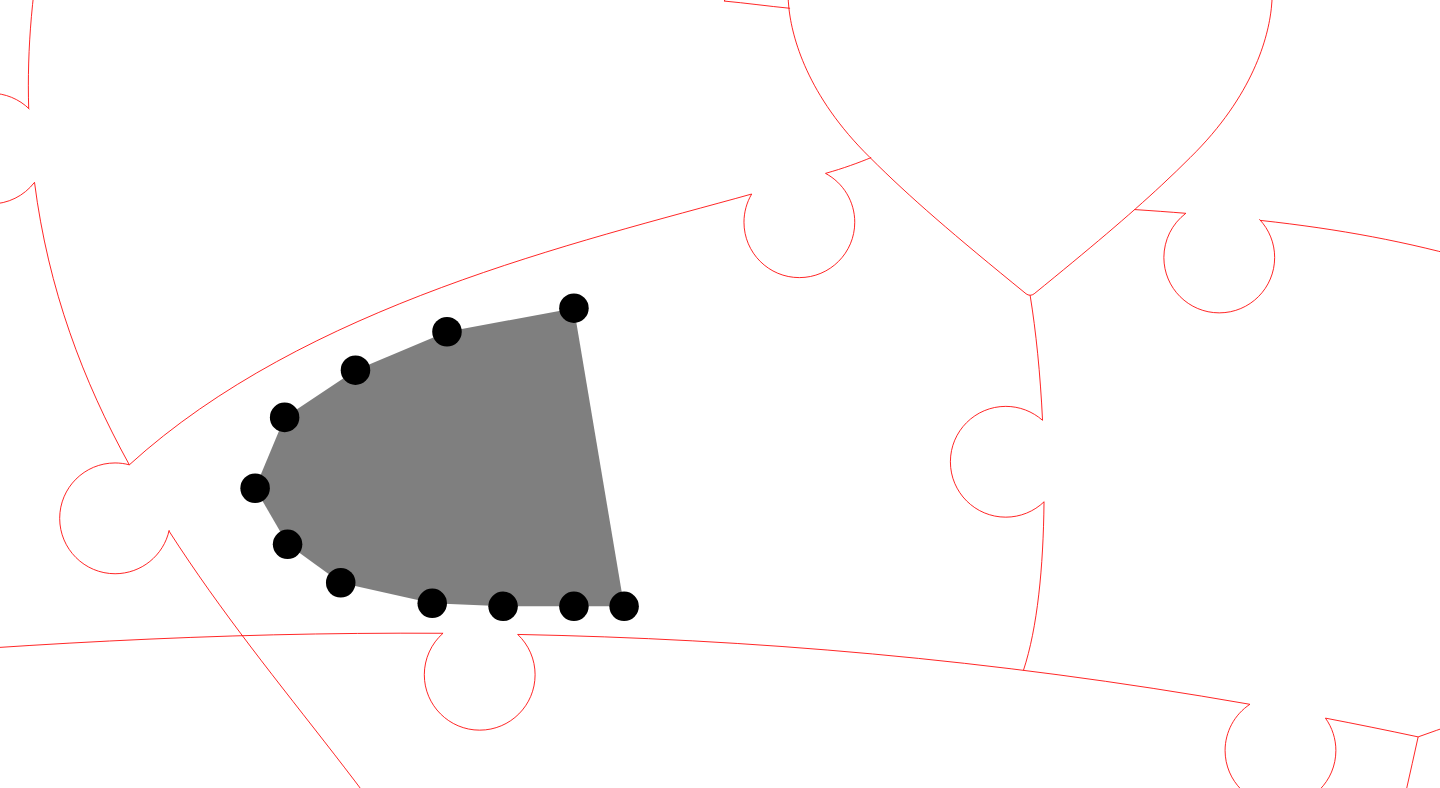 click 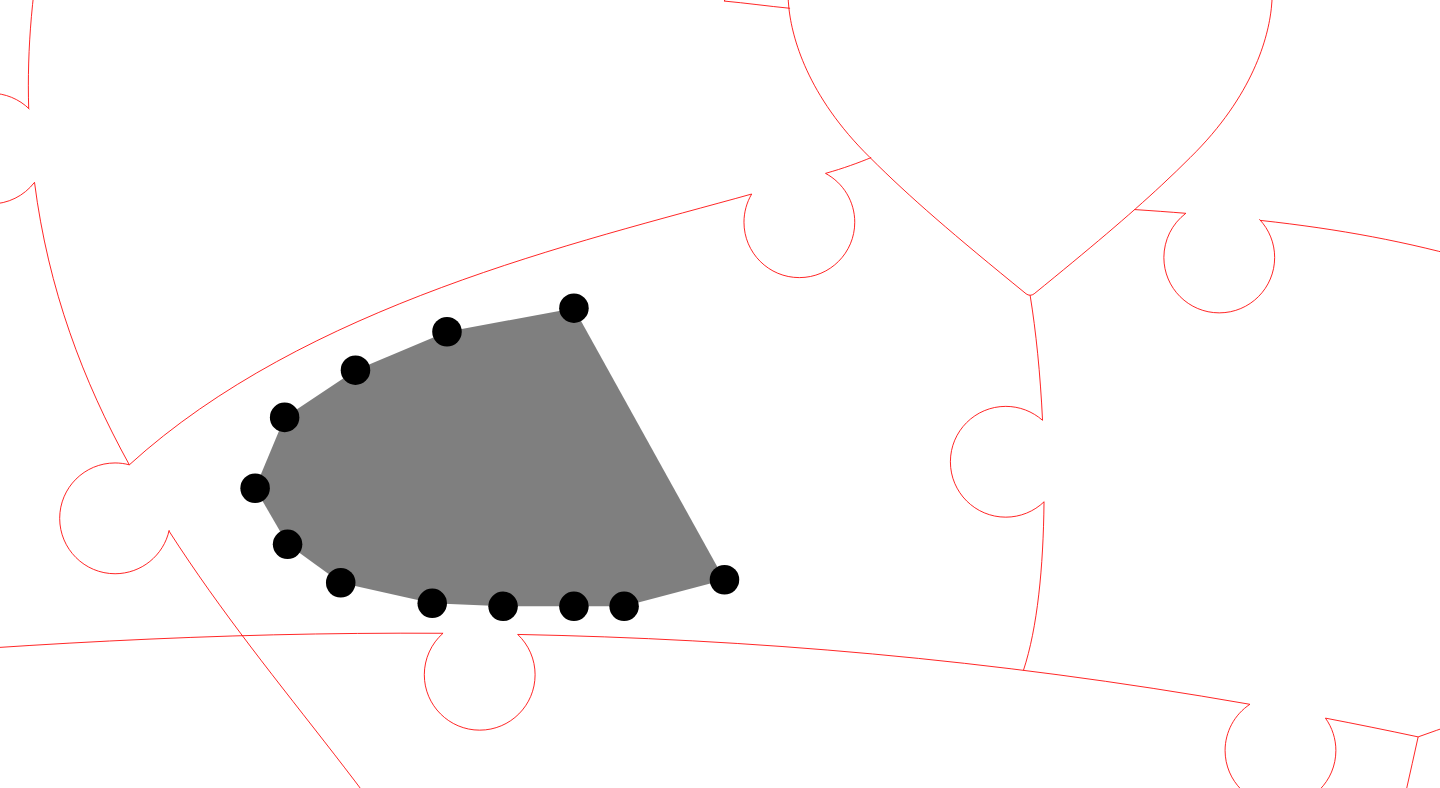 click 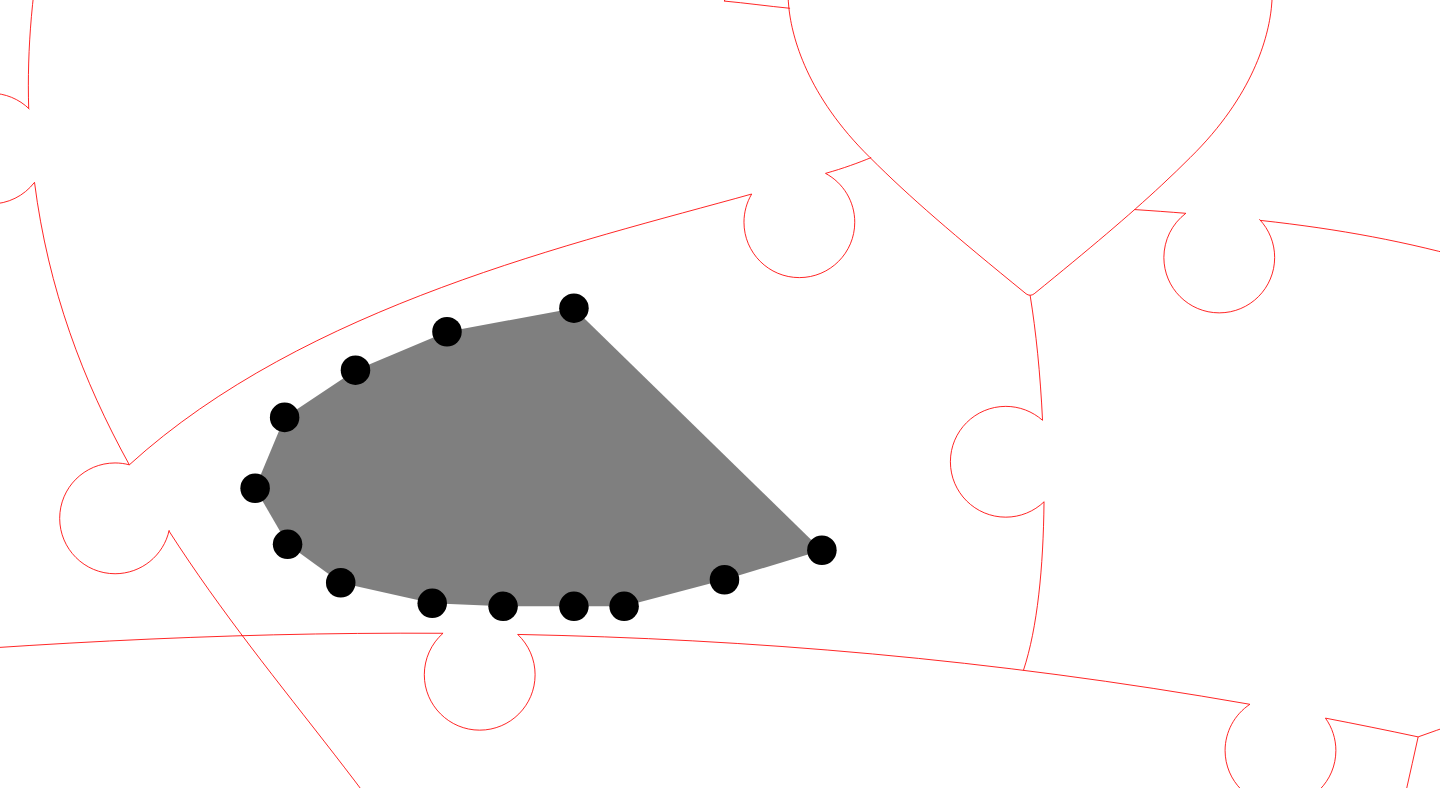click 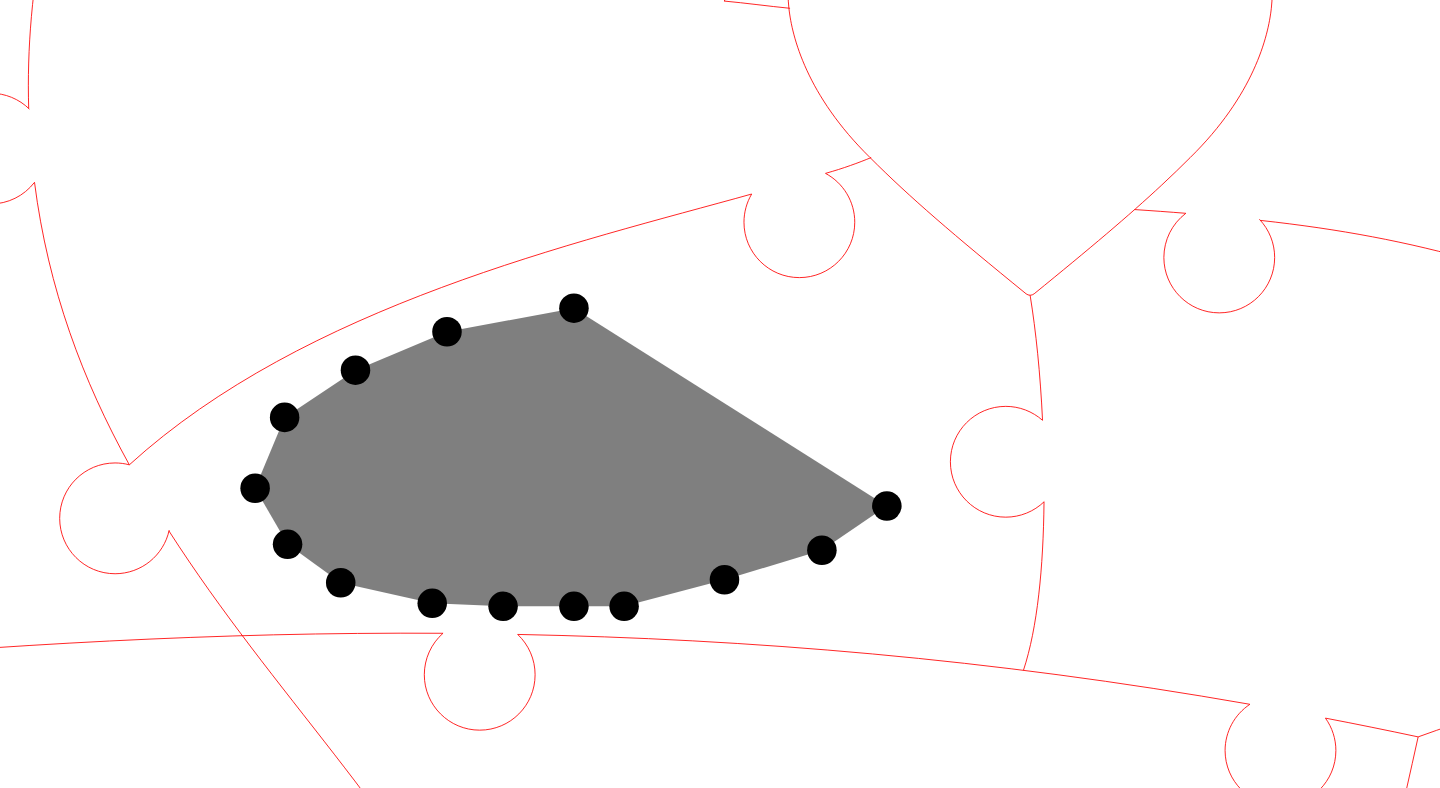 click 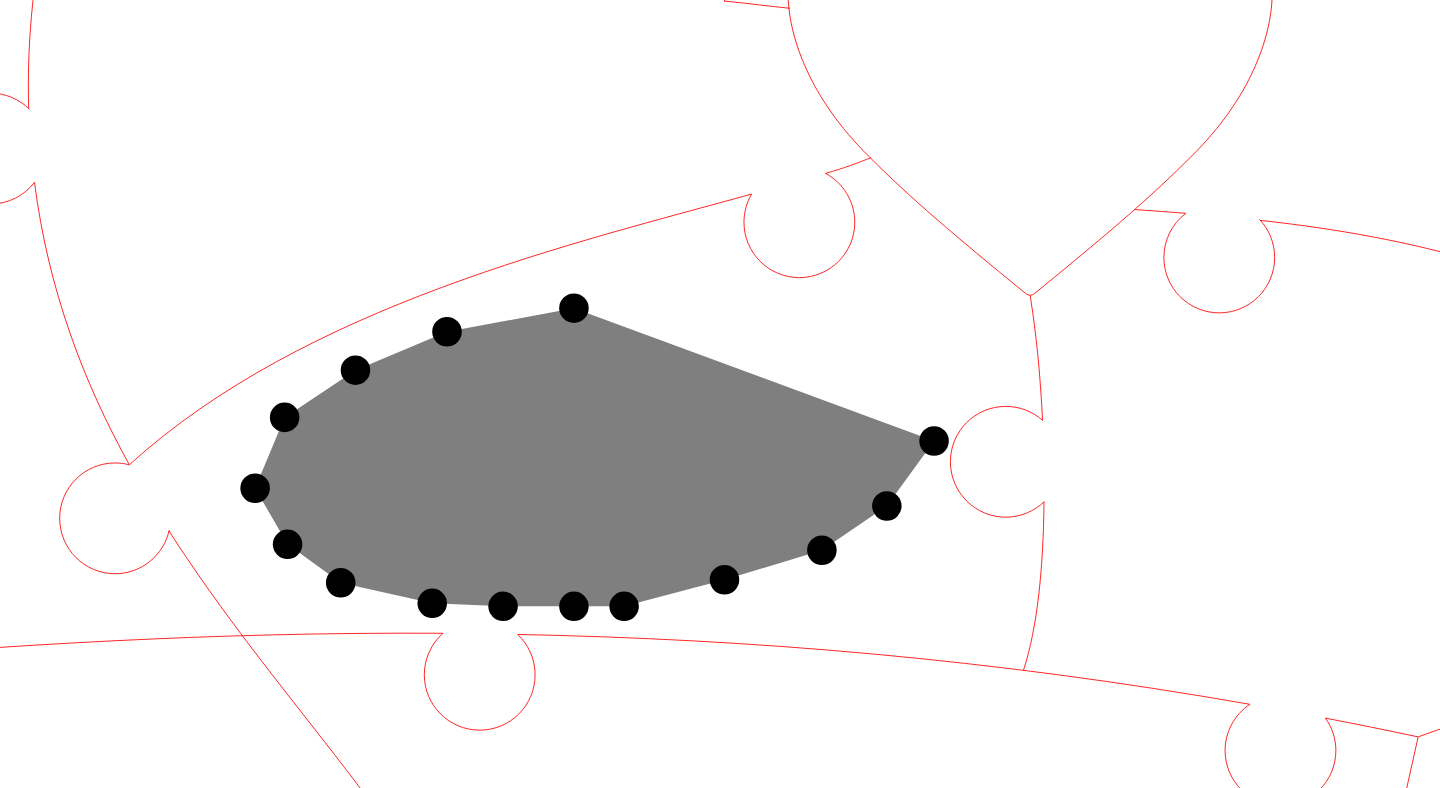 click 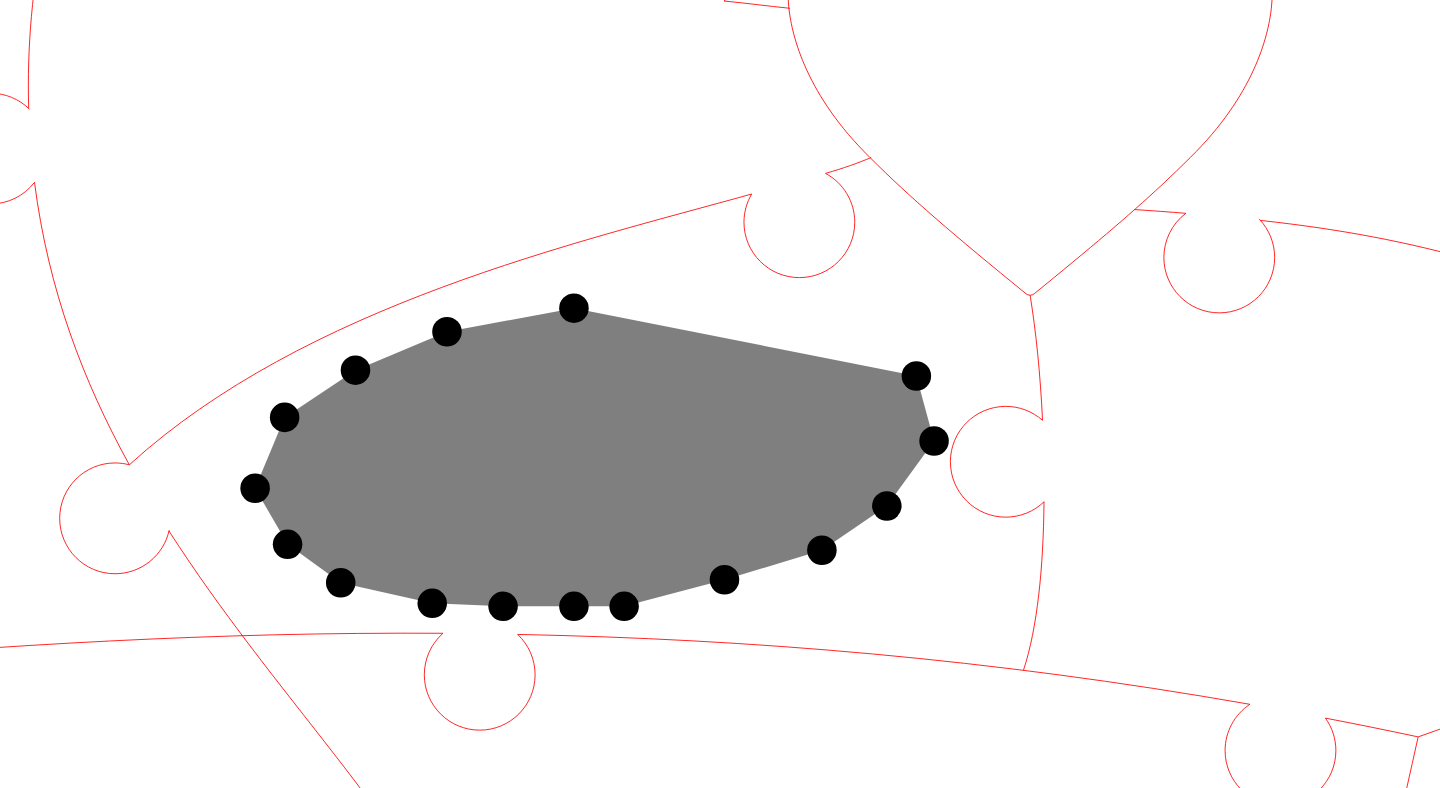 click 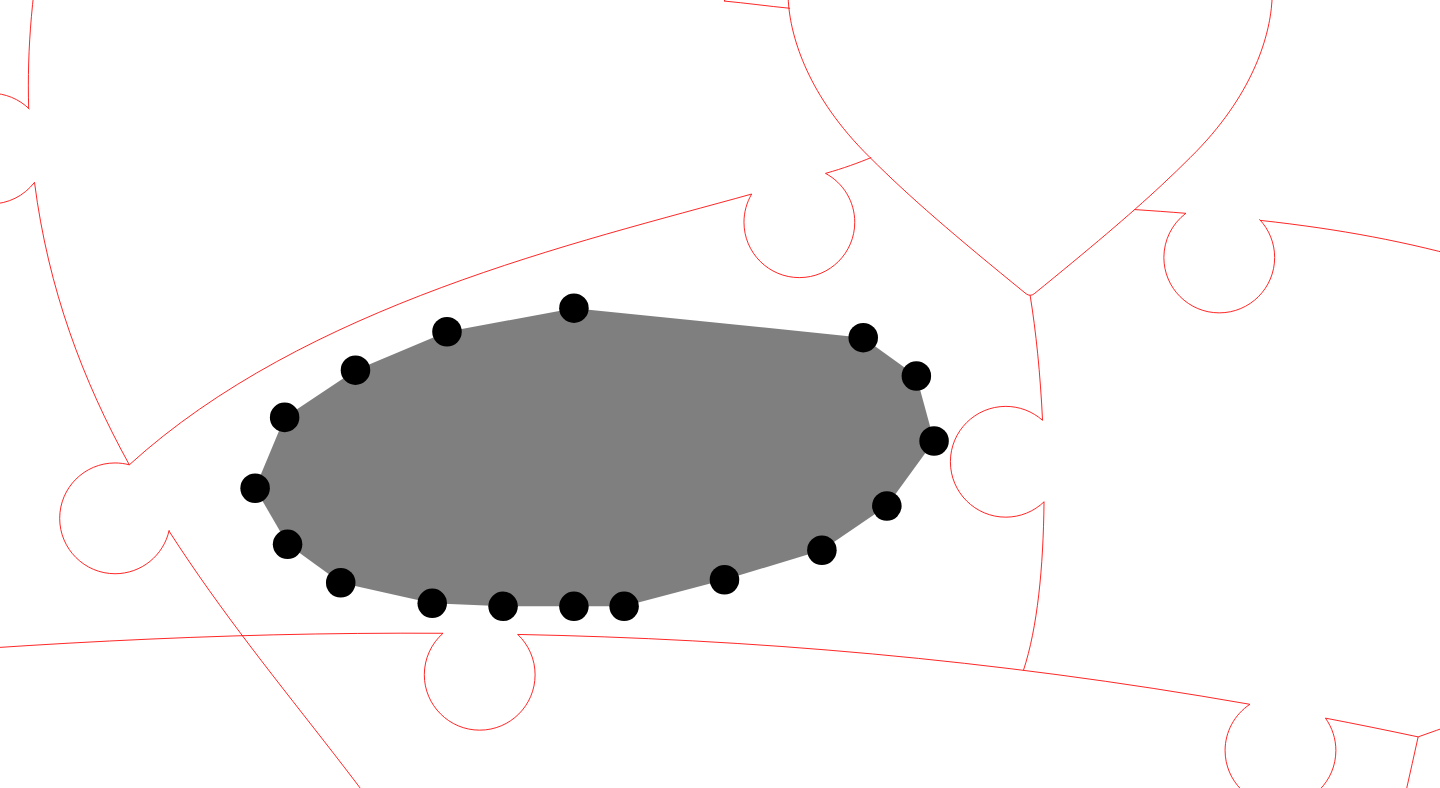 click 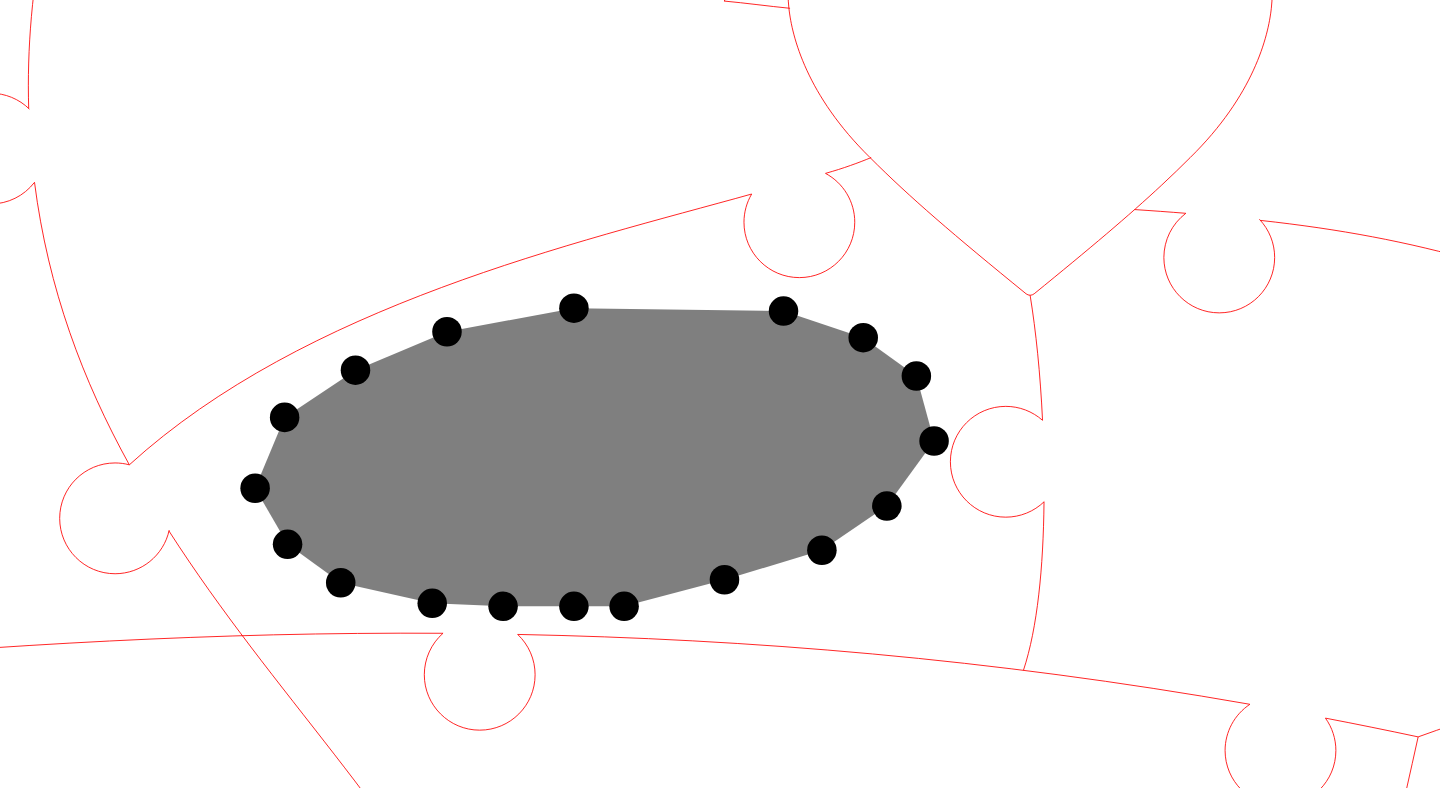 click 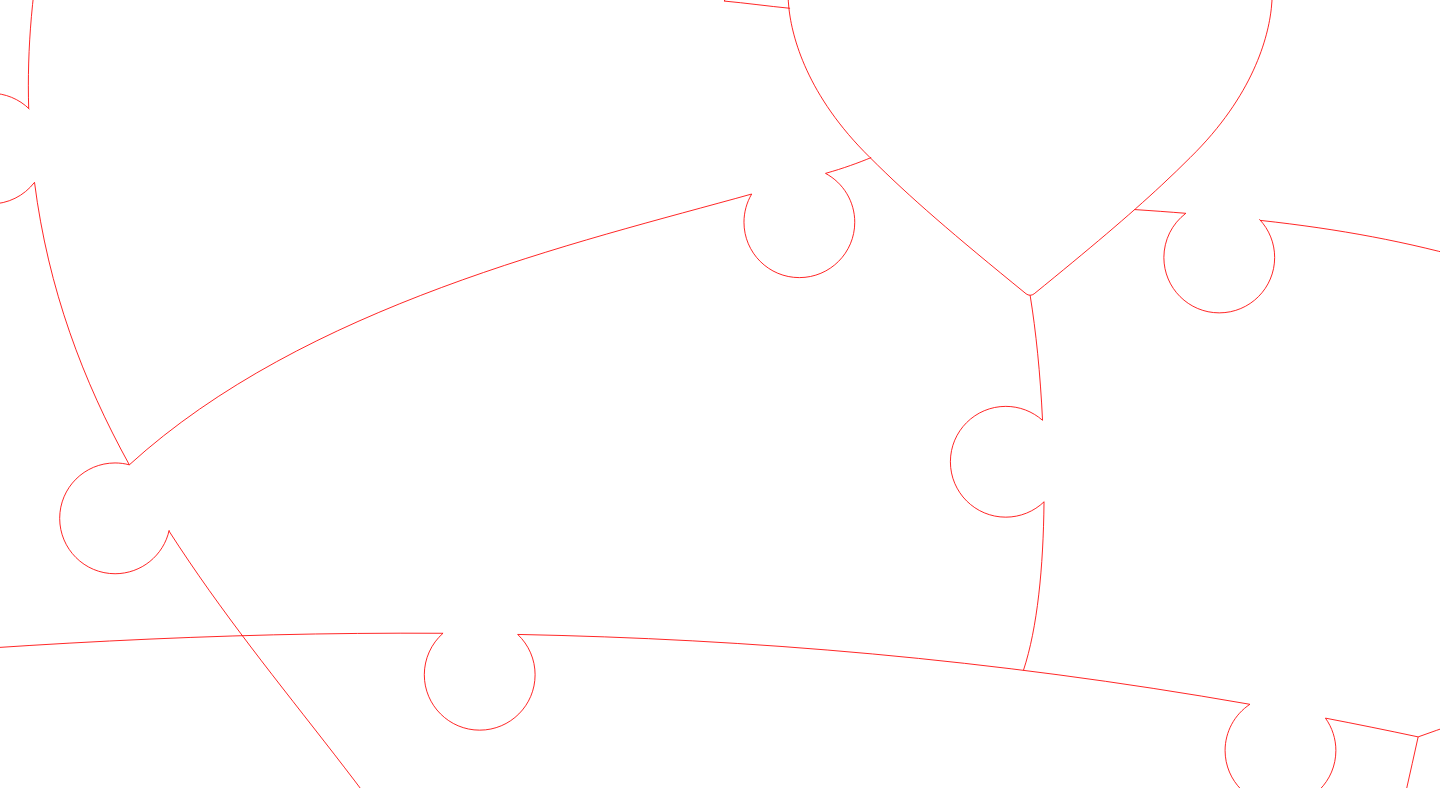 click 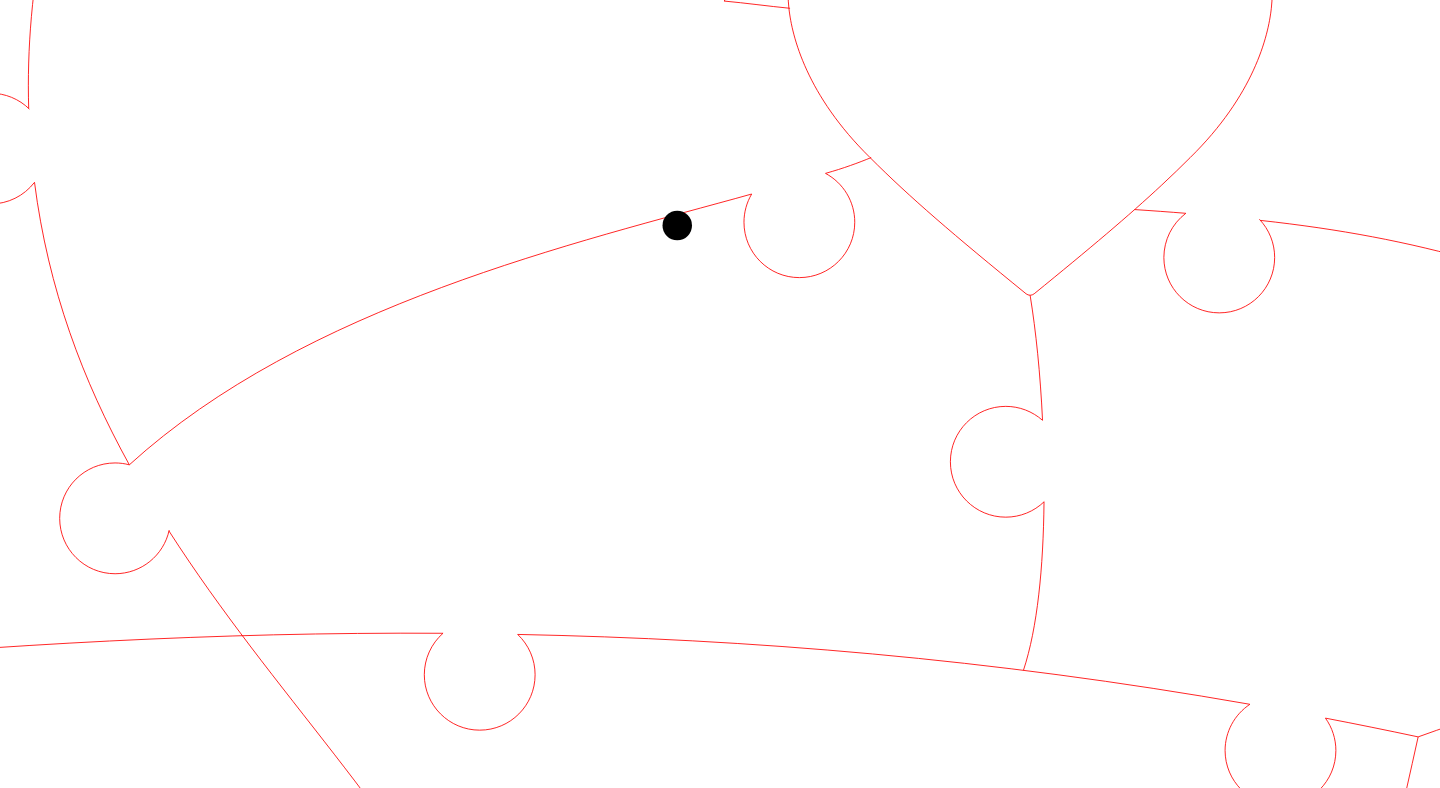 click 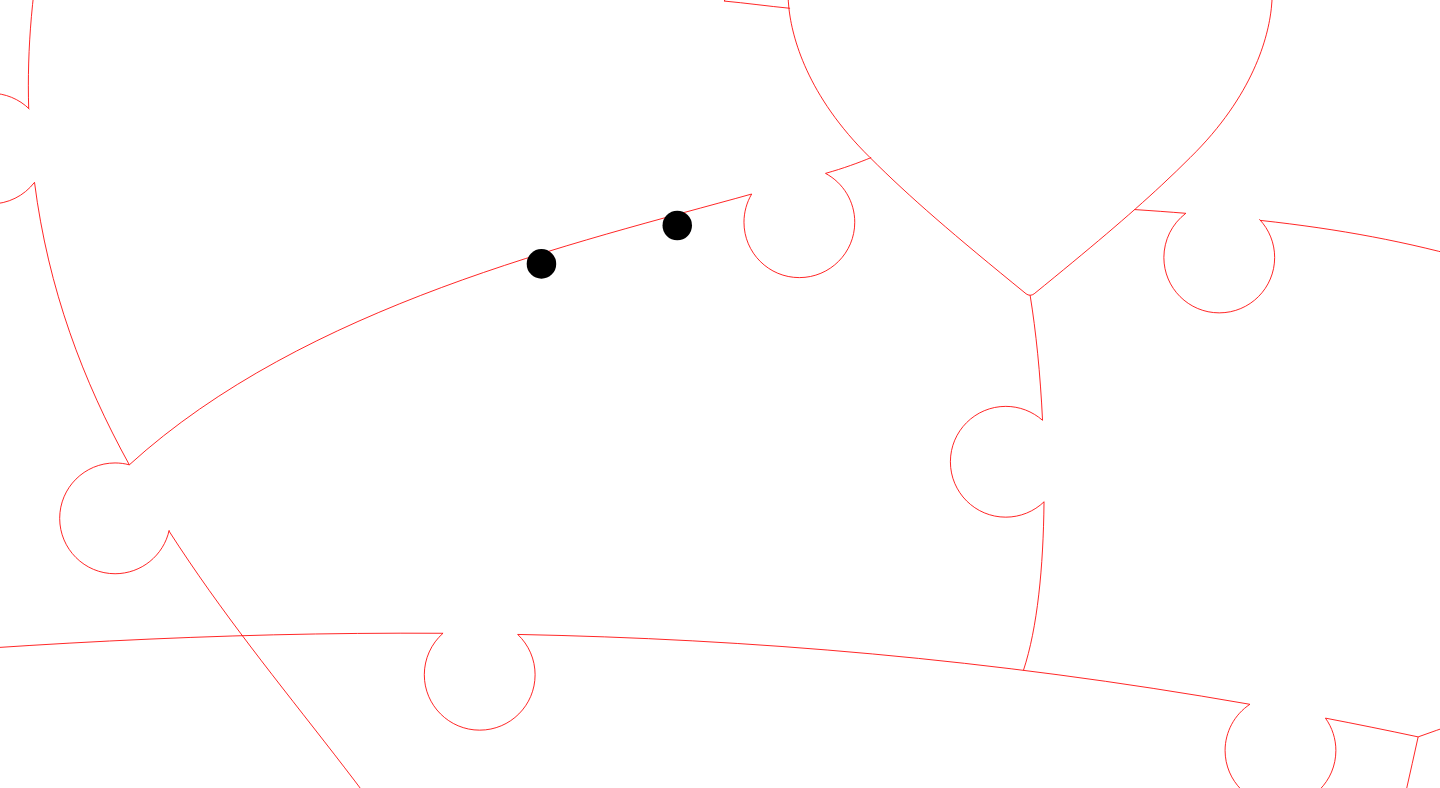 click 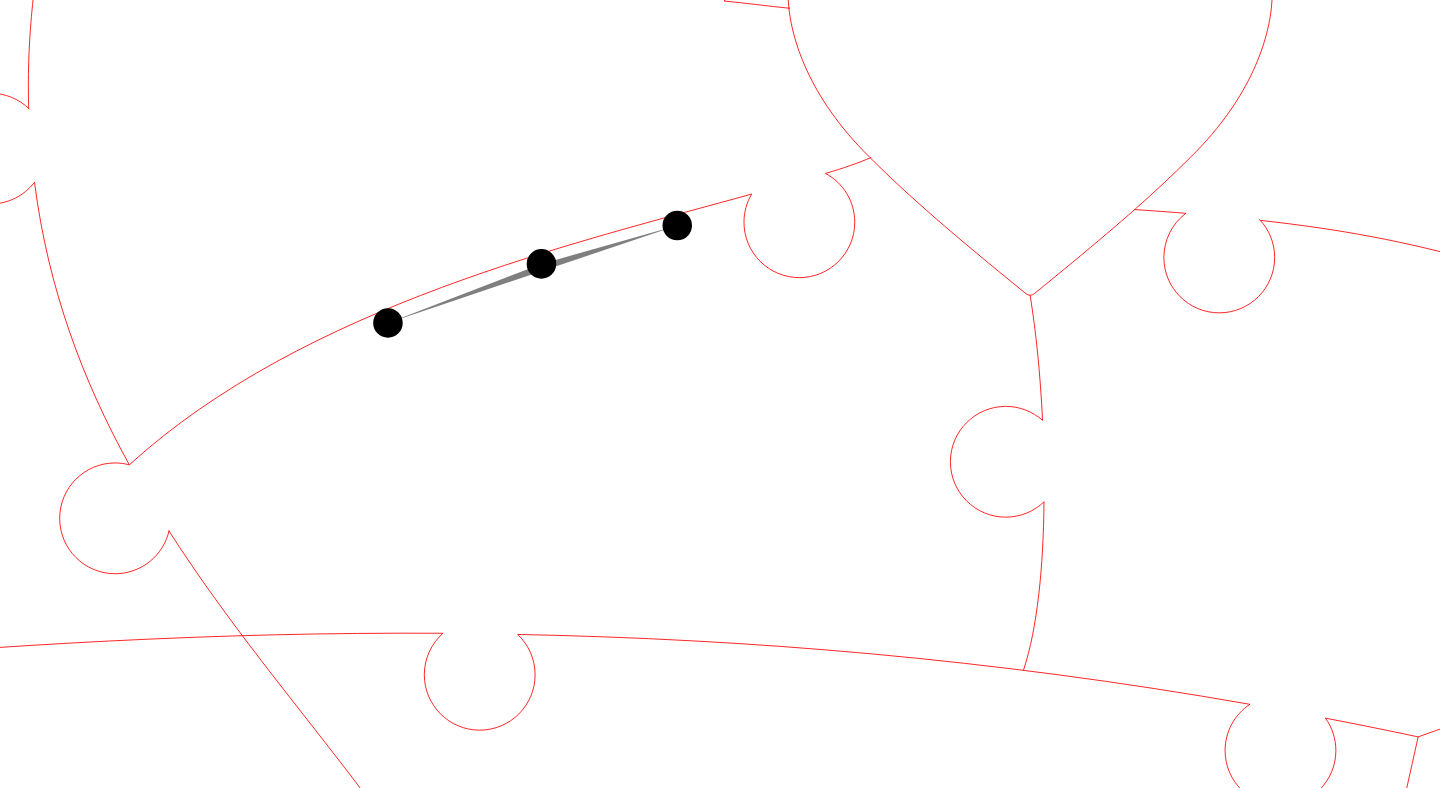 click 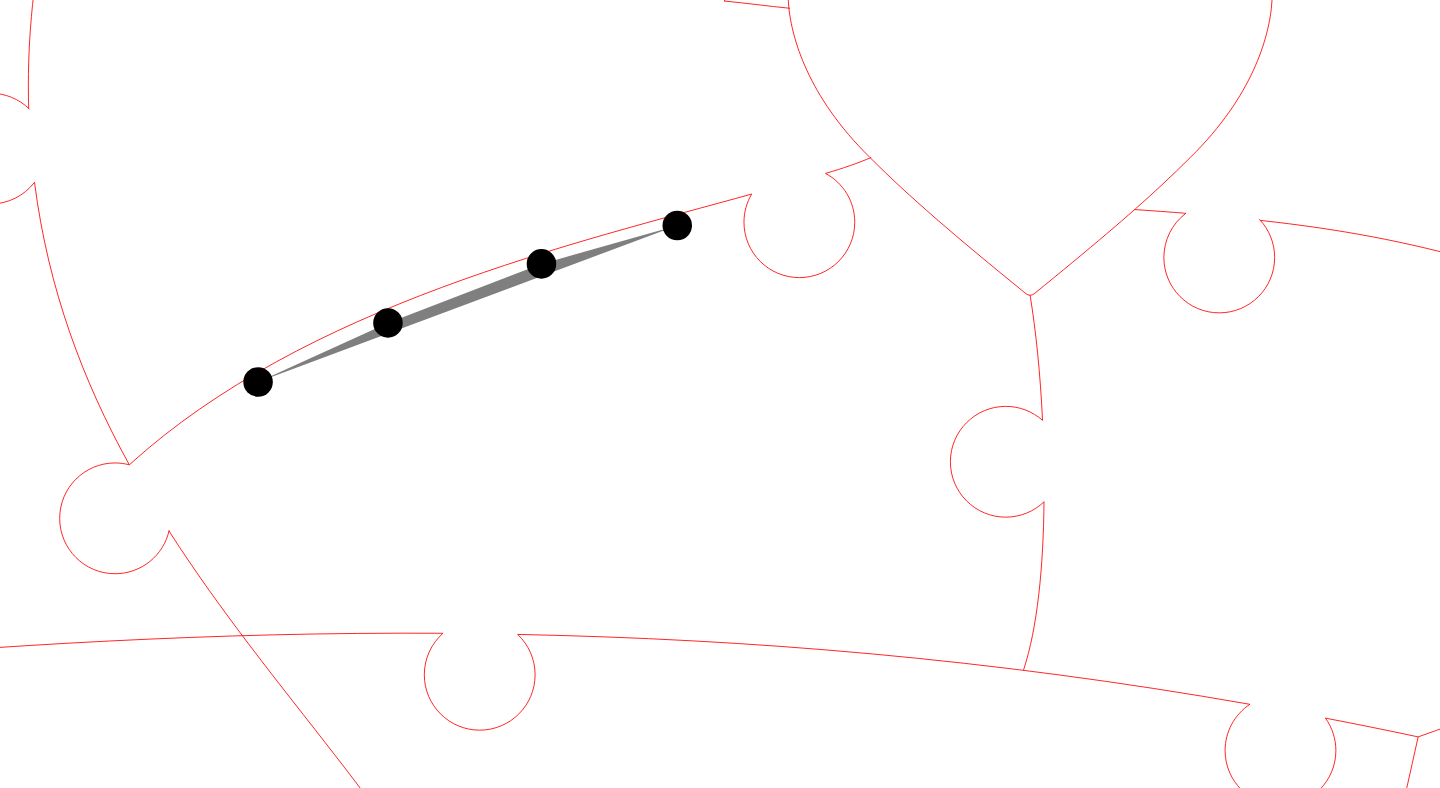 click 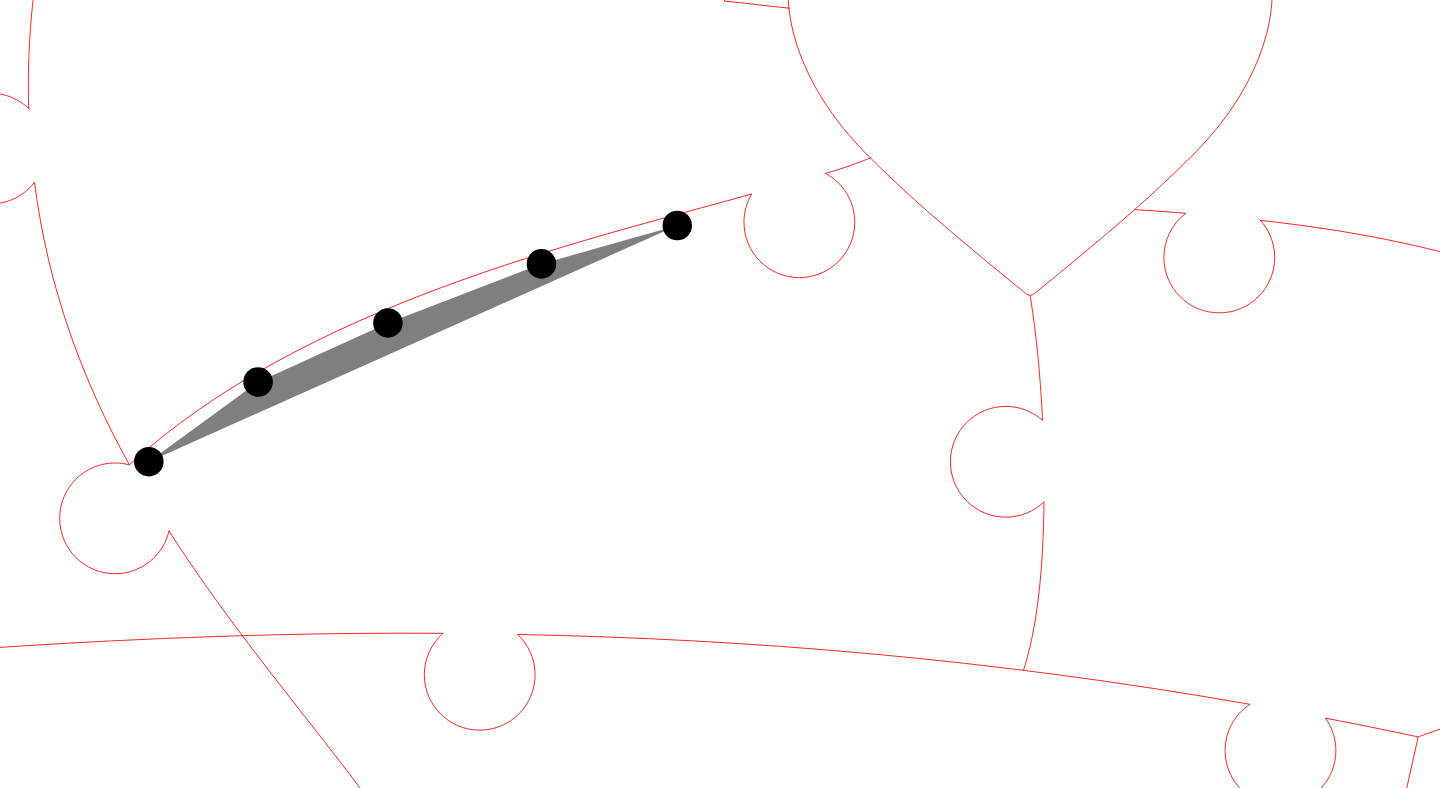 click 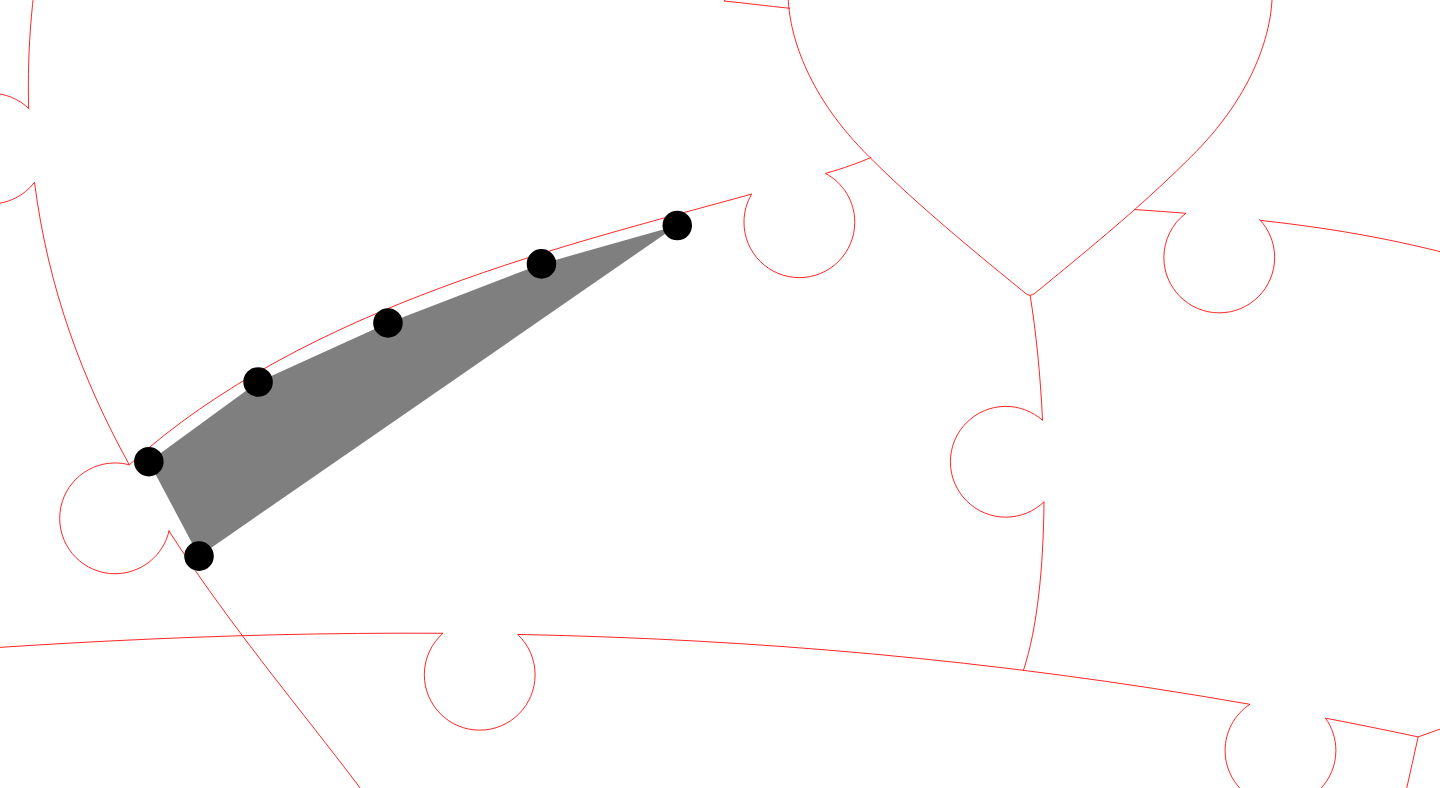 click 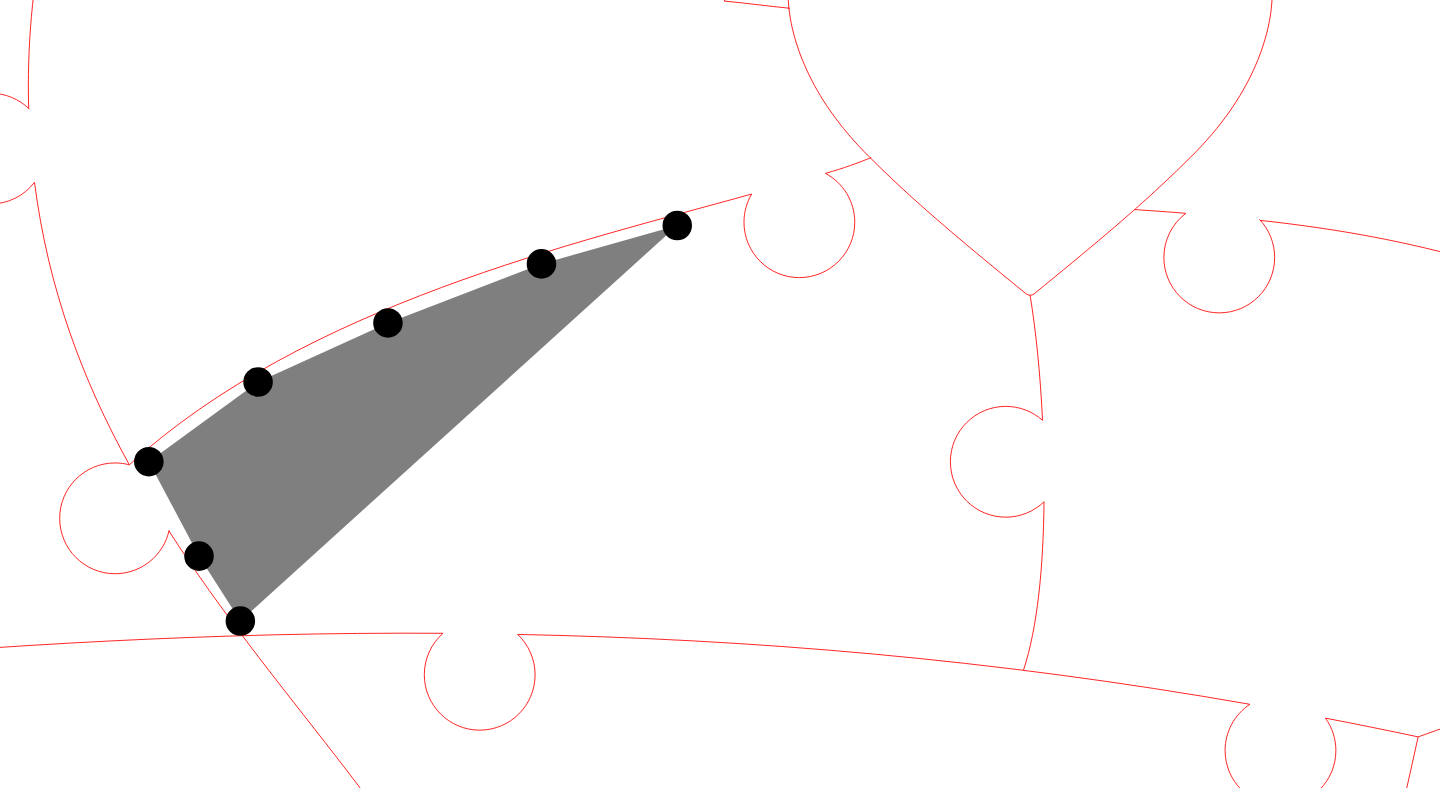 click 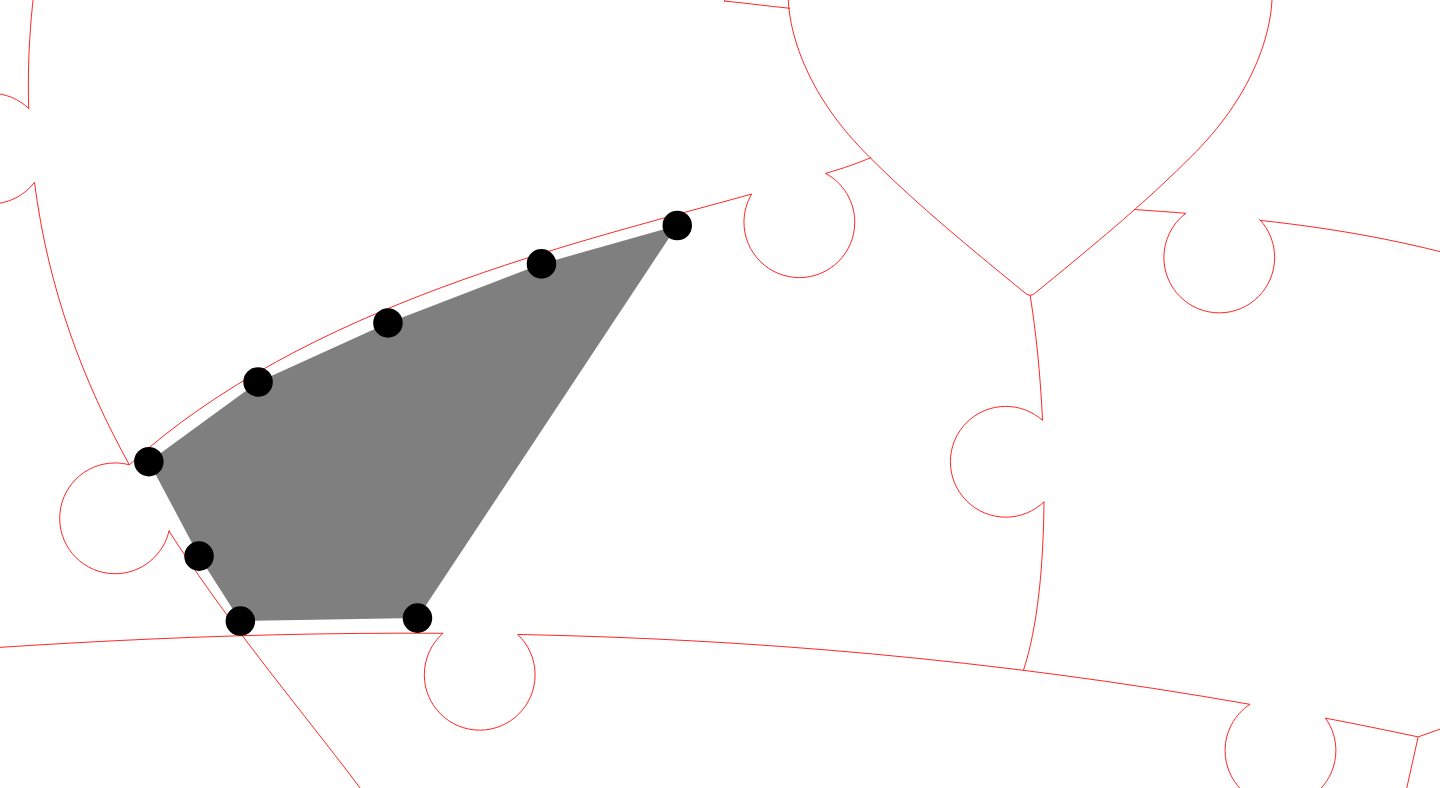 click 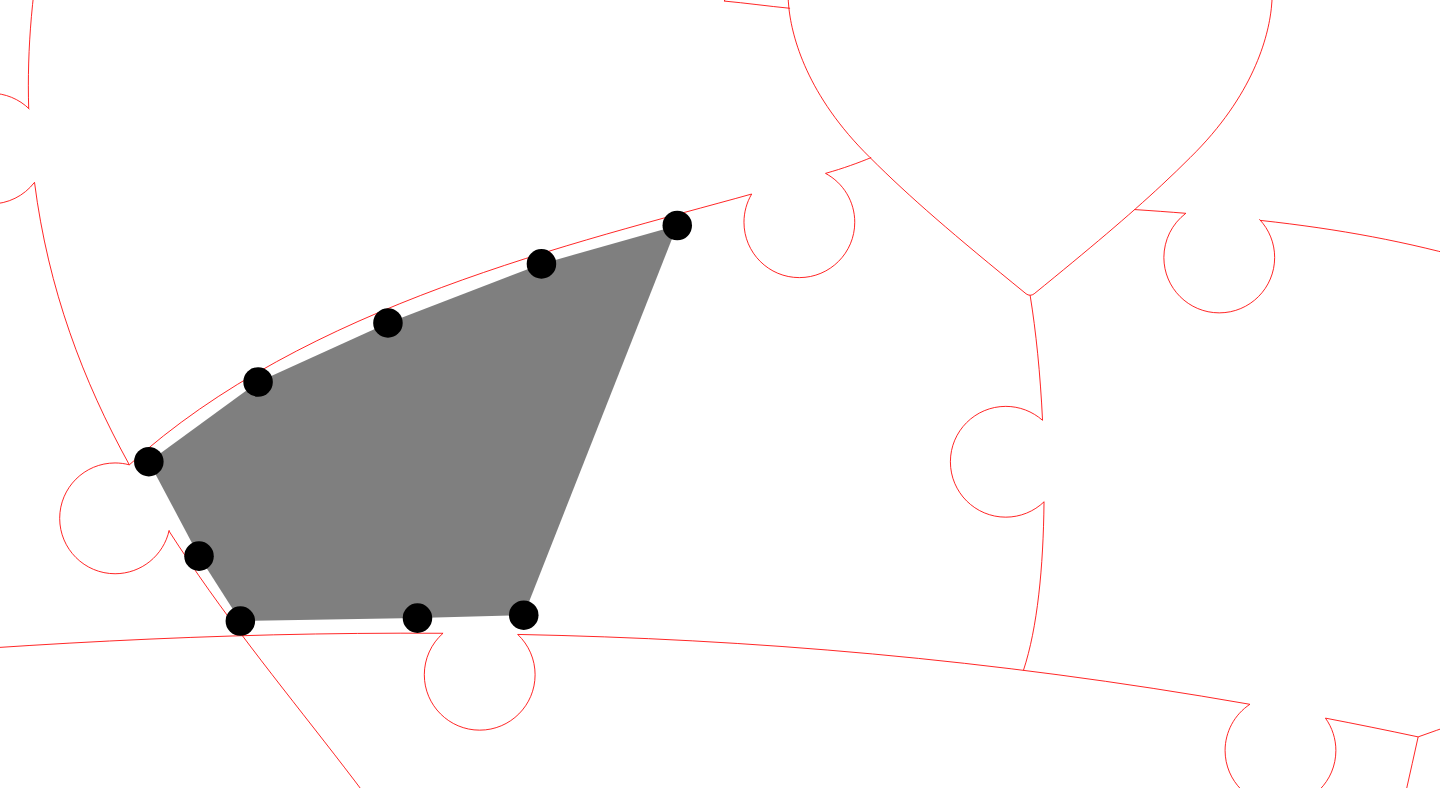 click 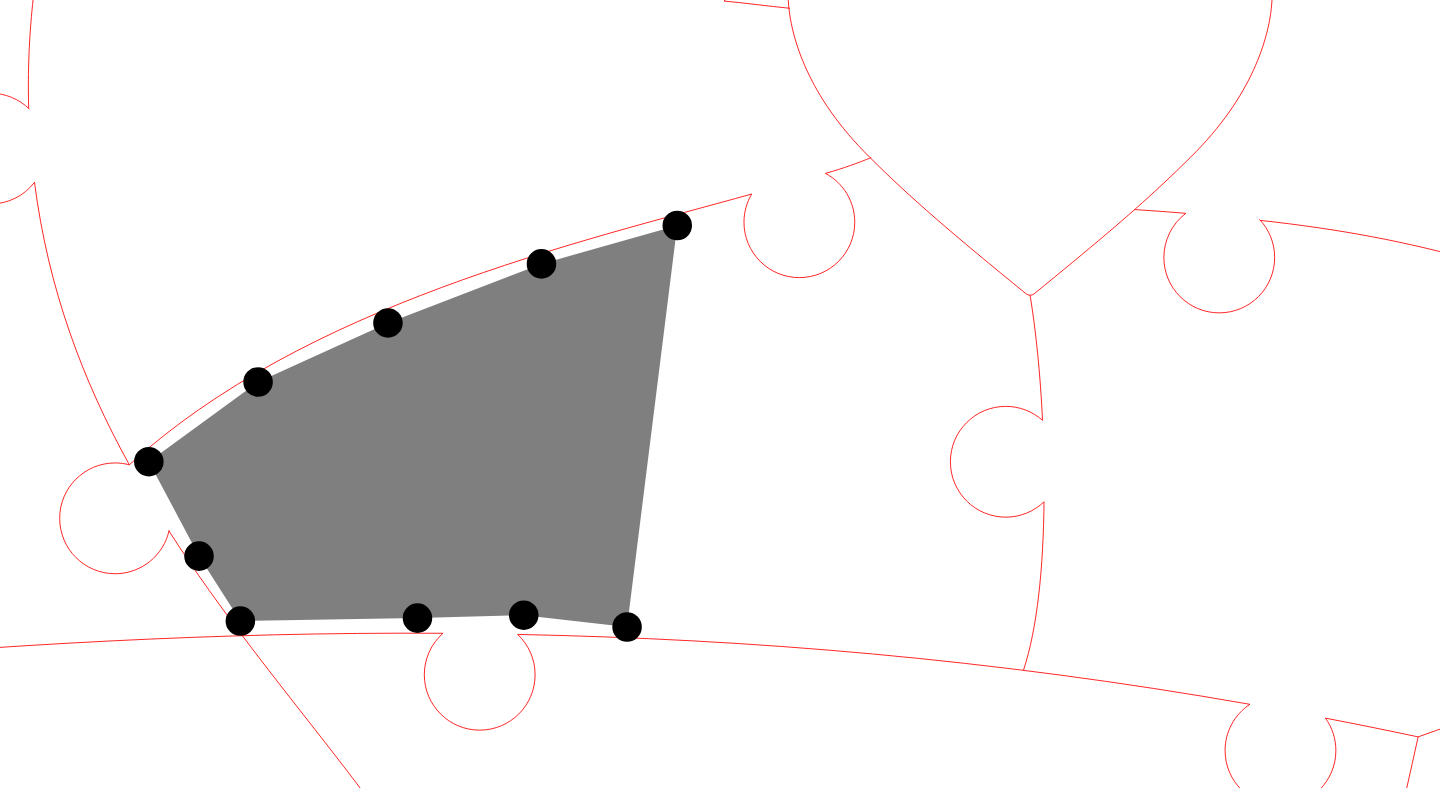 click 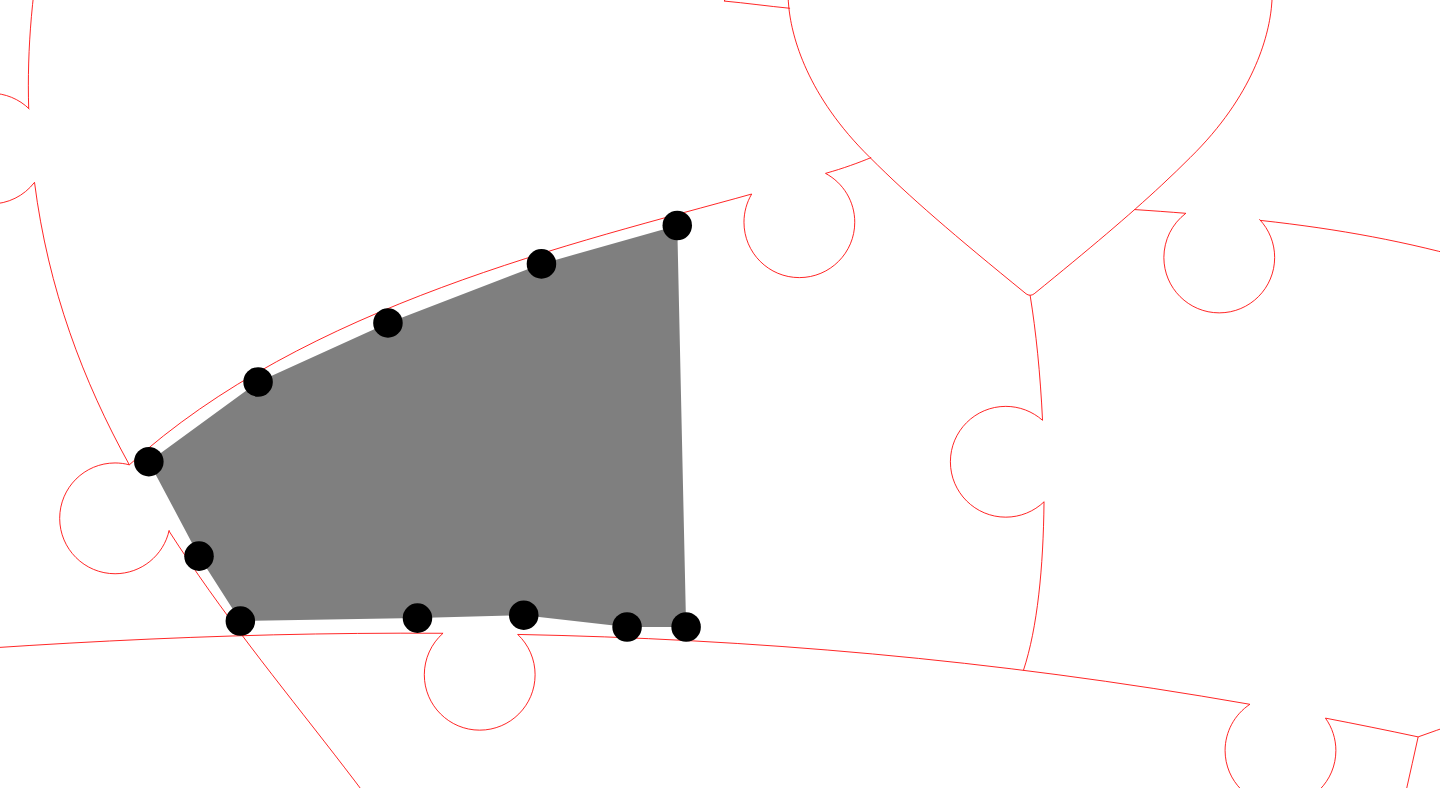 click 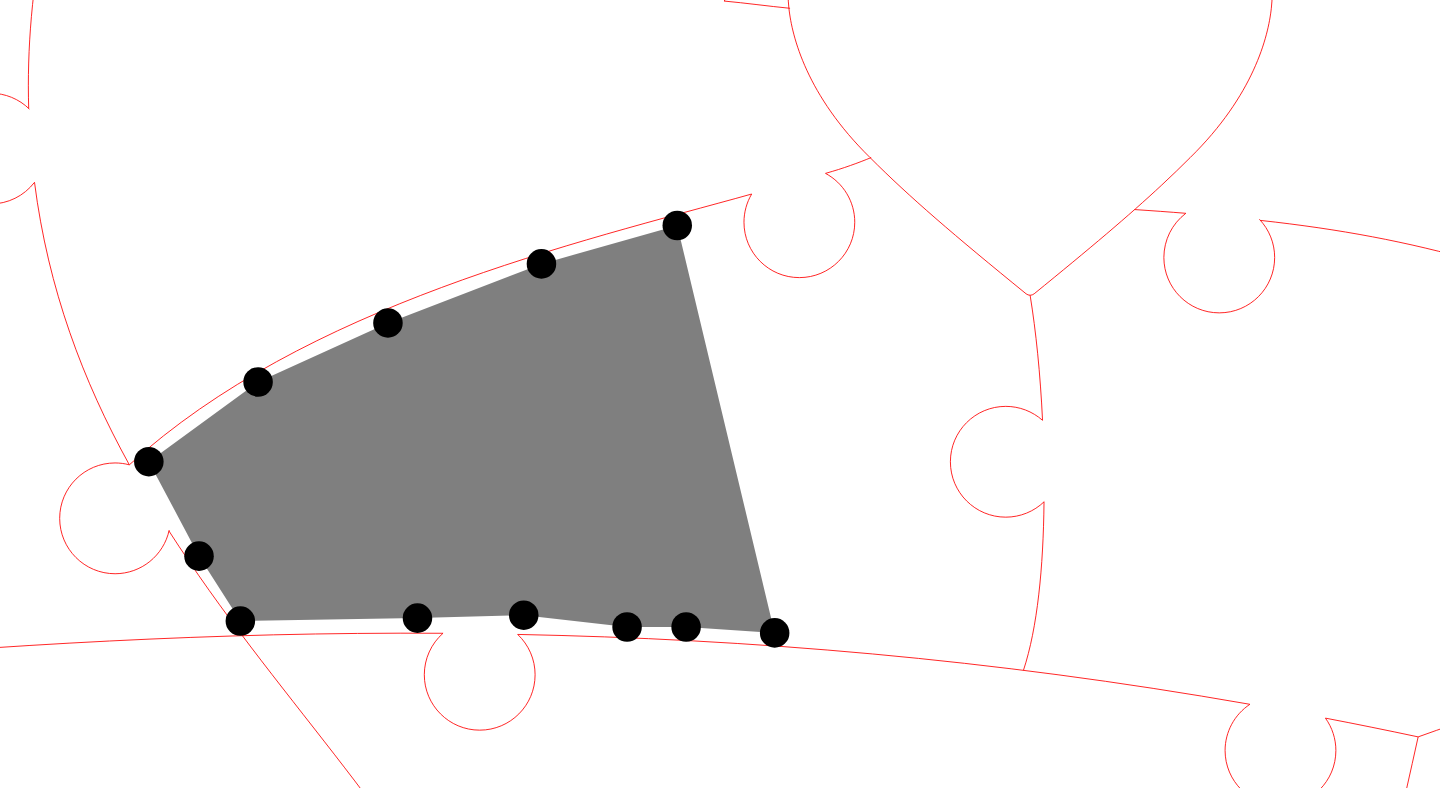 click 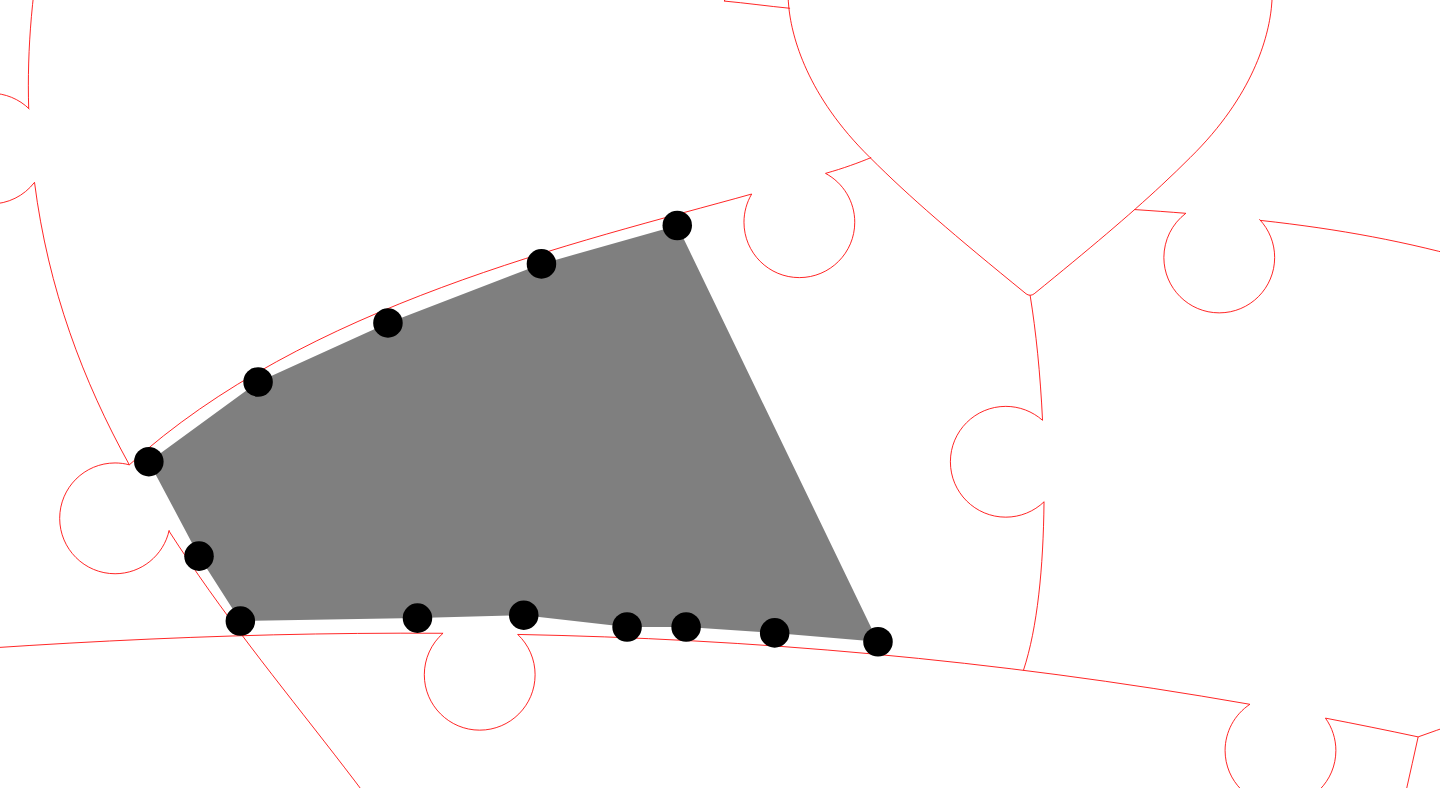 click 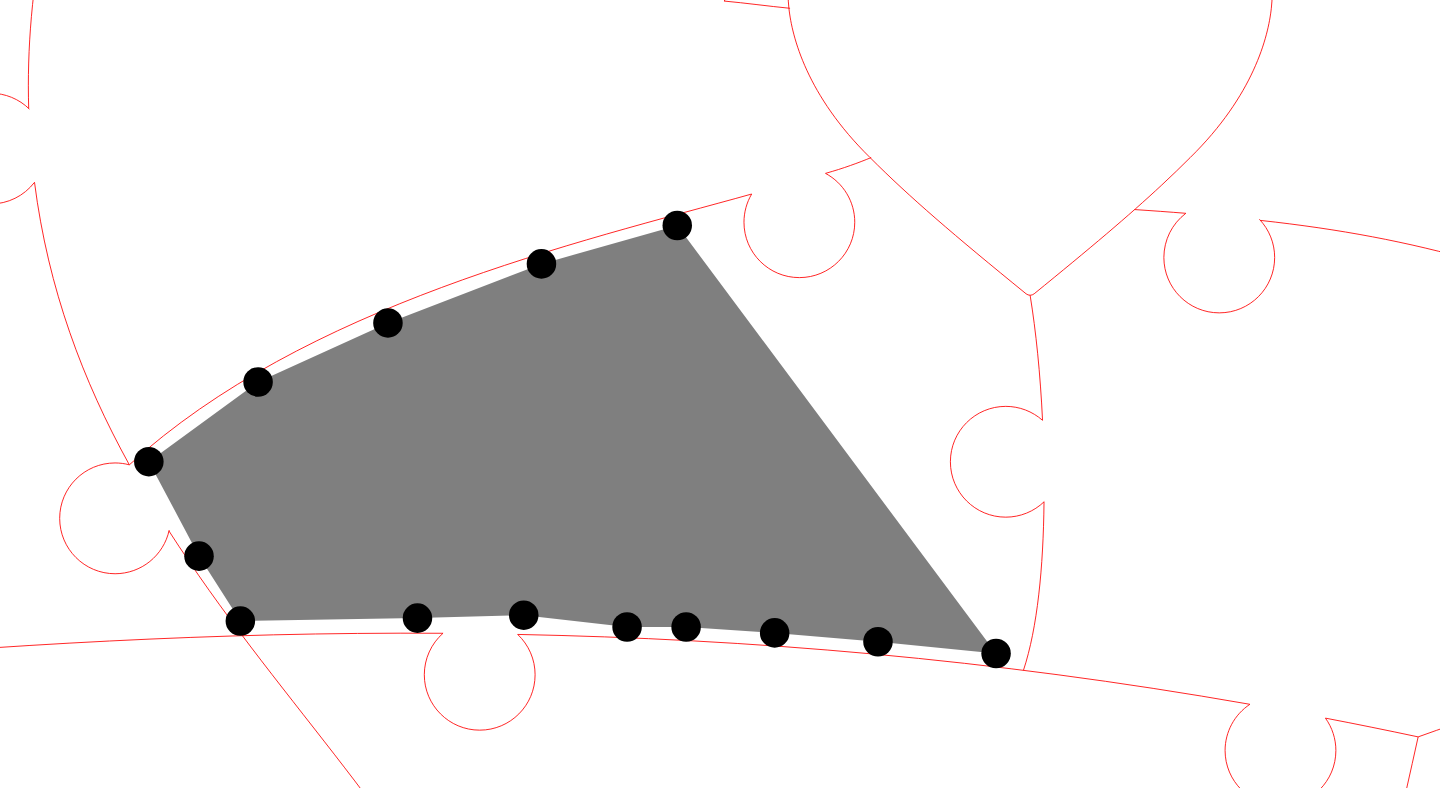 click 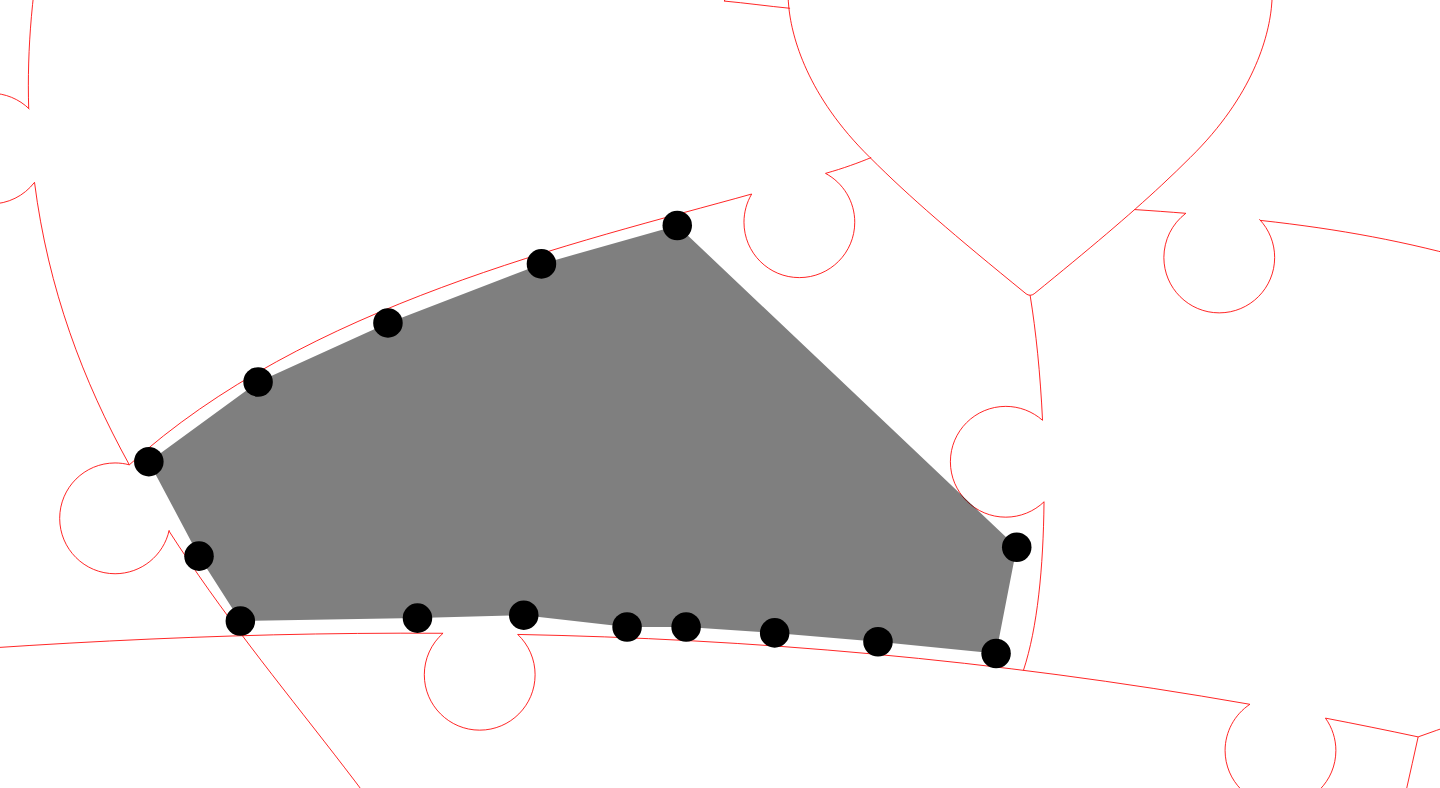 click 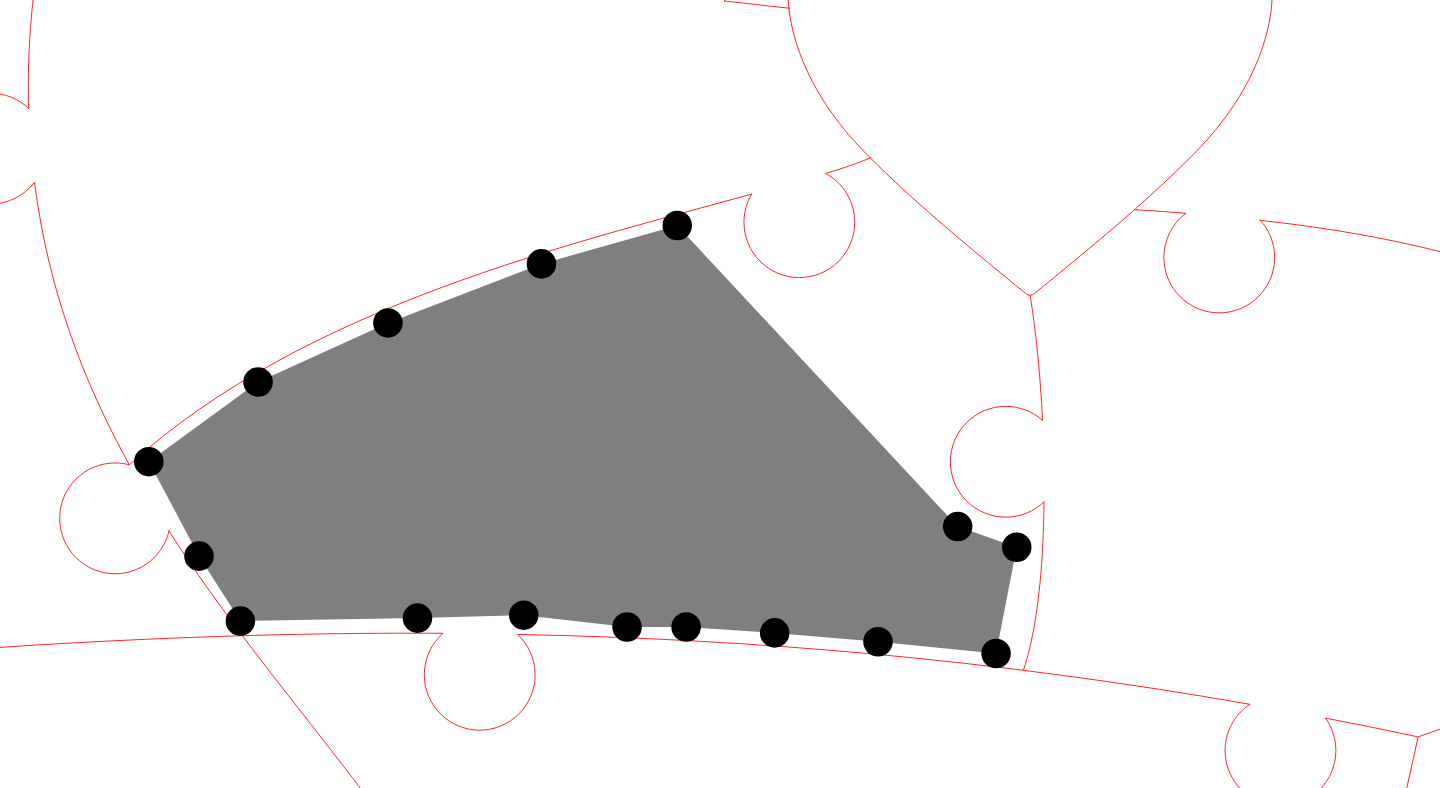 click 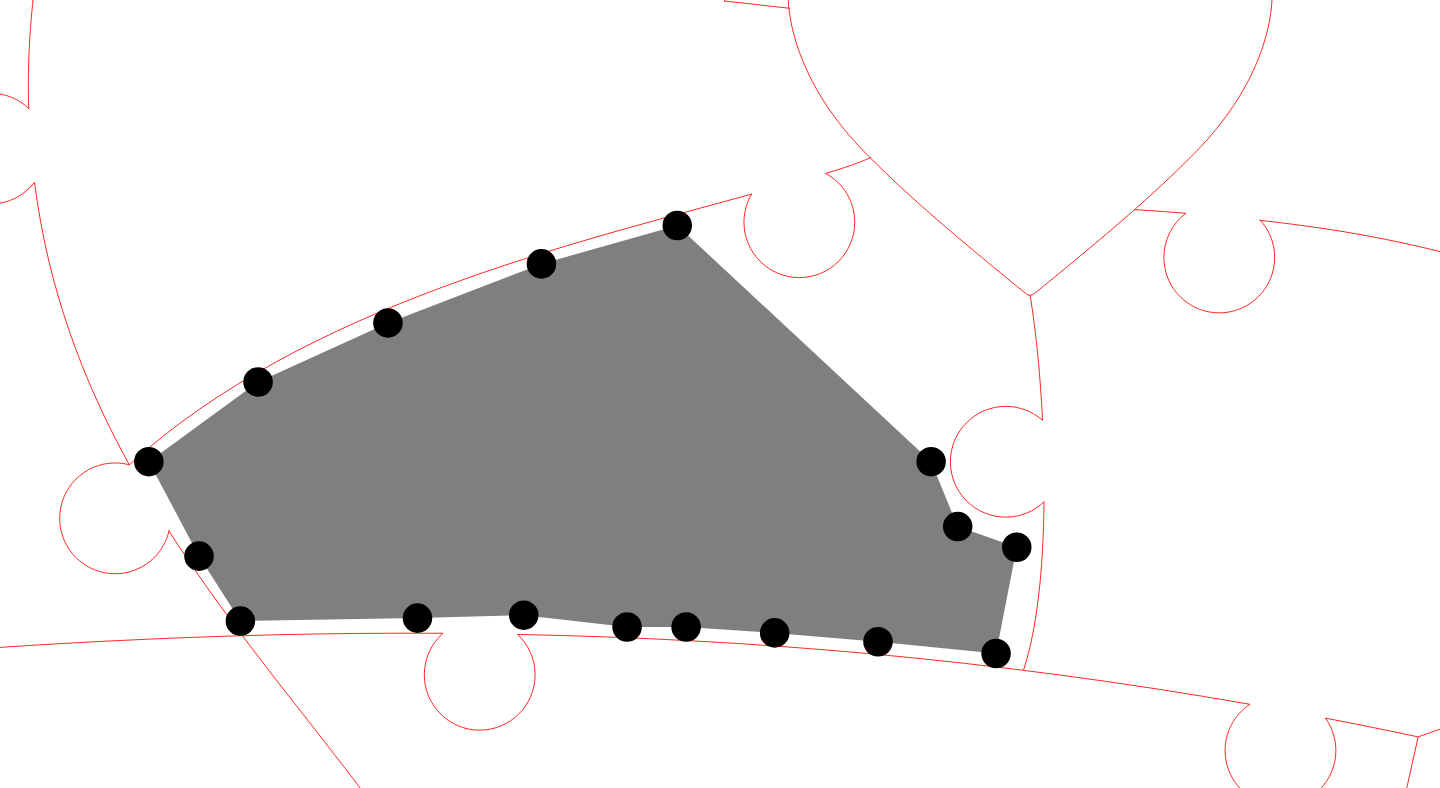 click 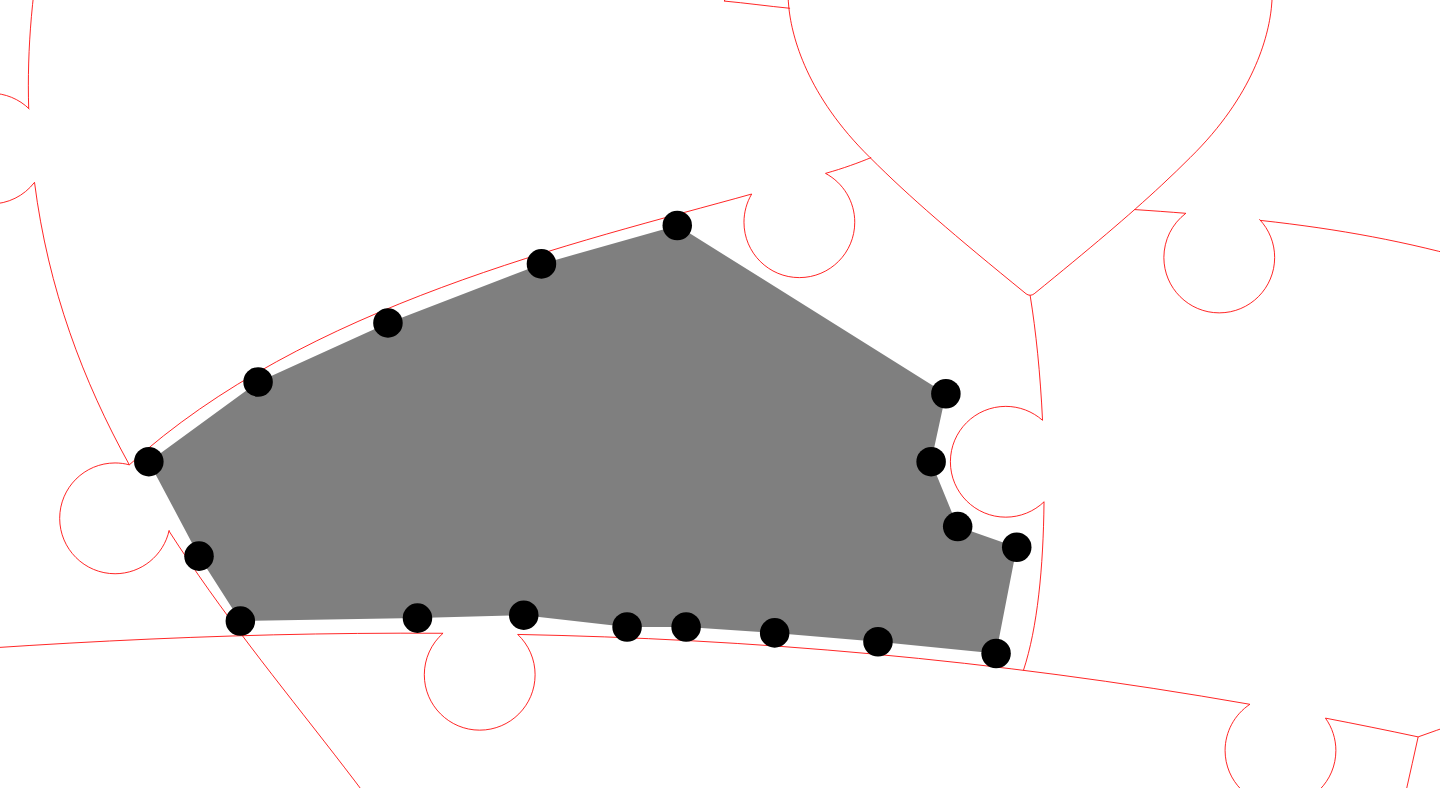 click 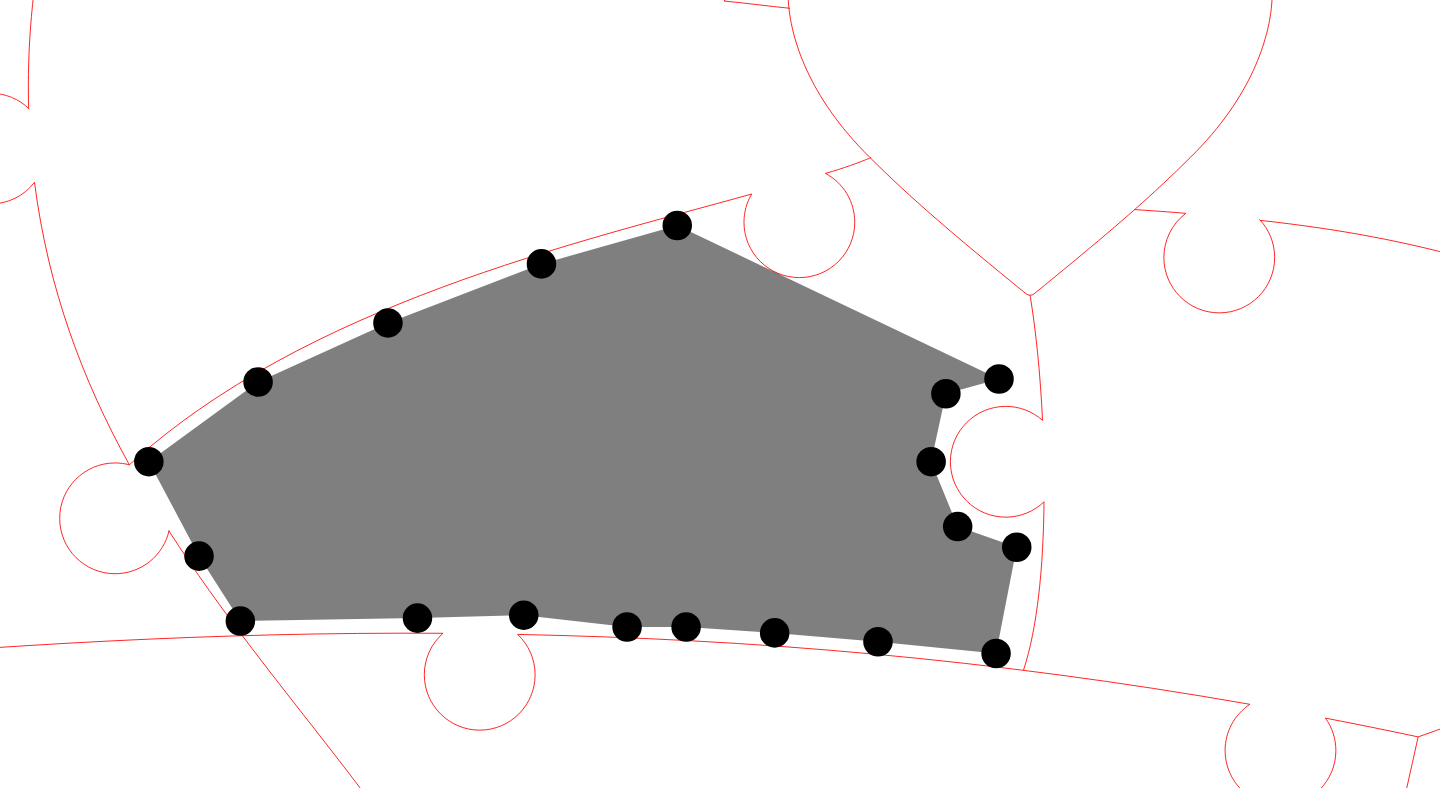 click 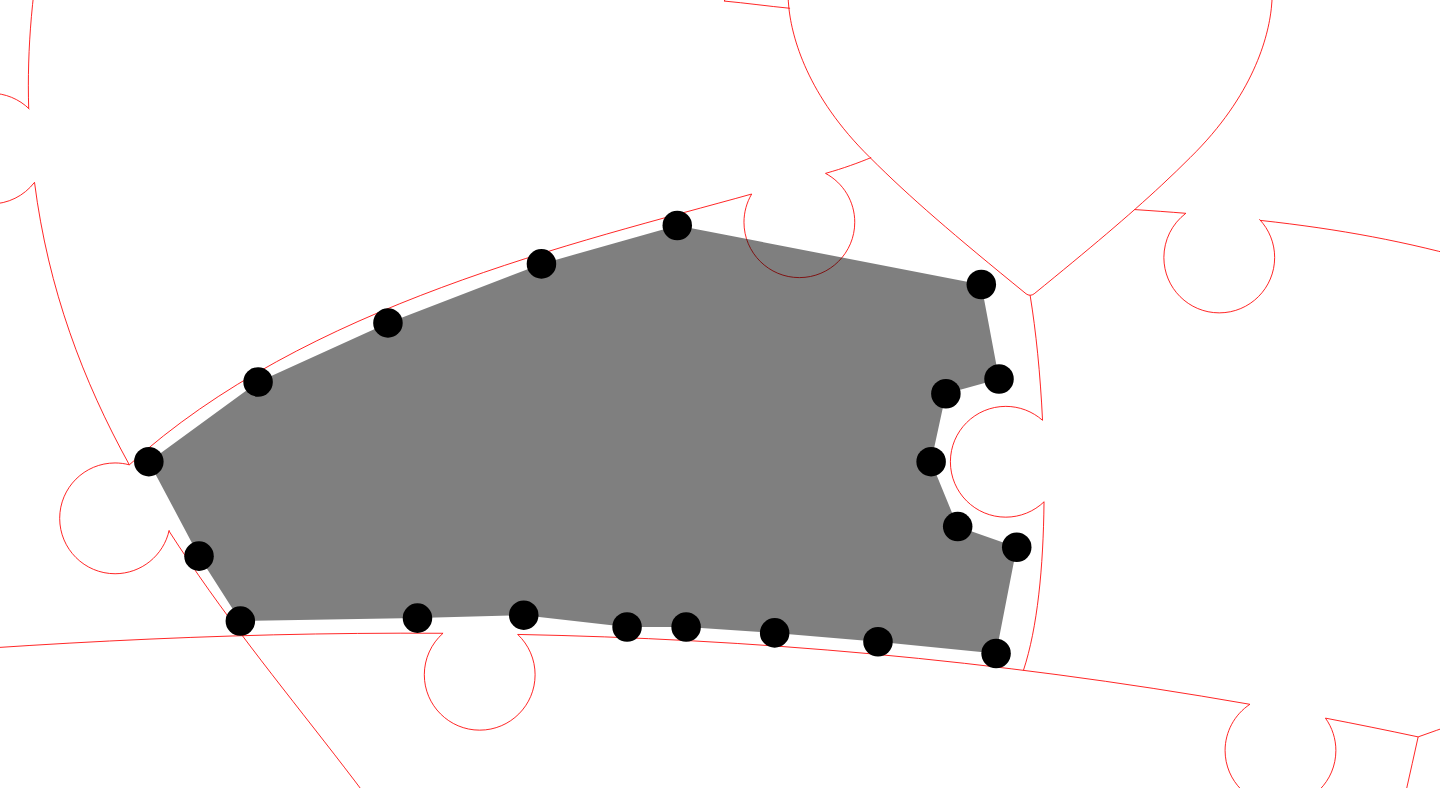 click 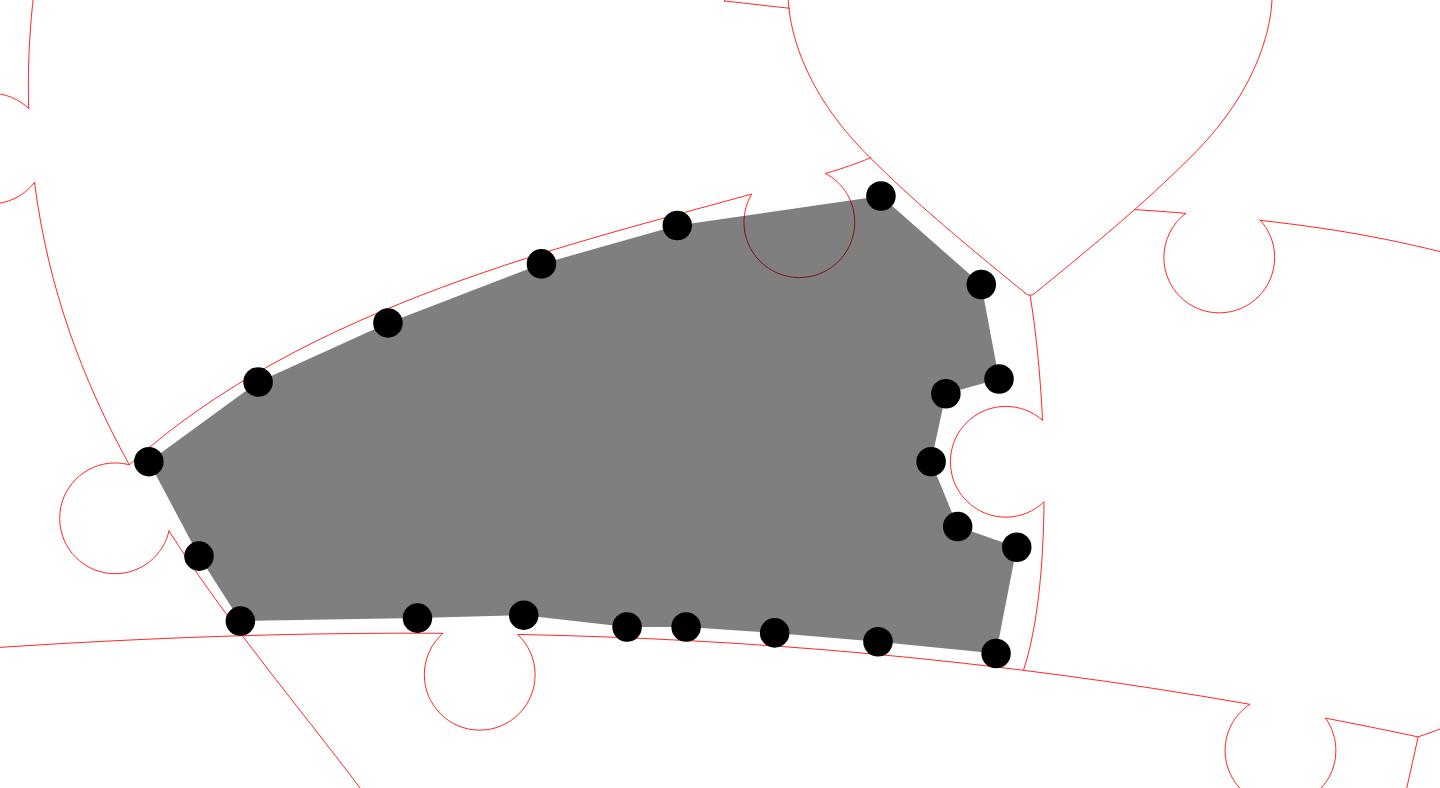 click 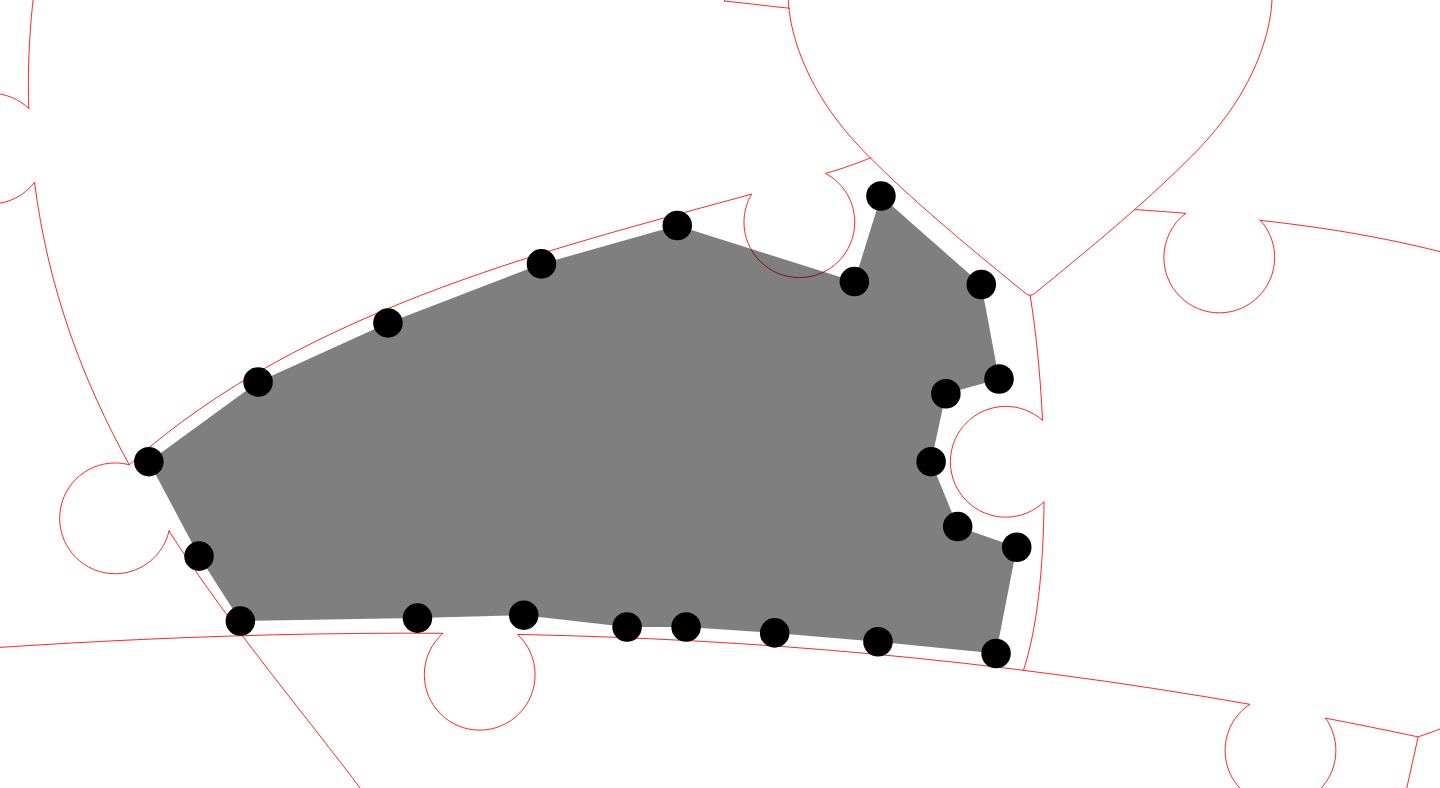 click 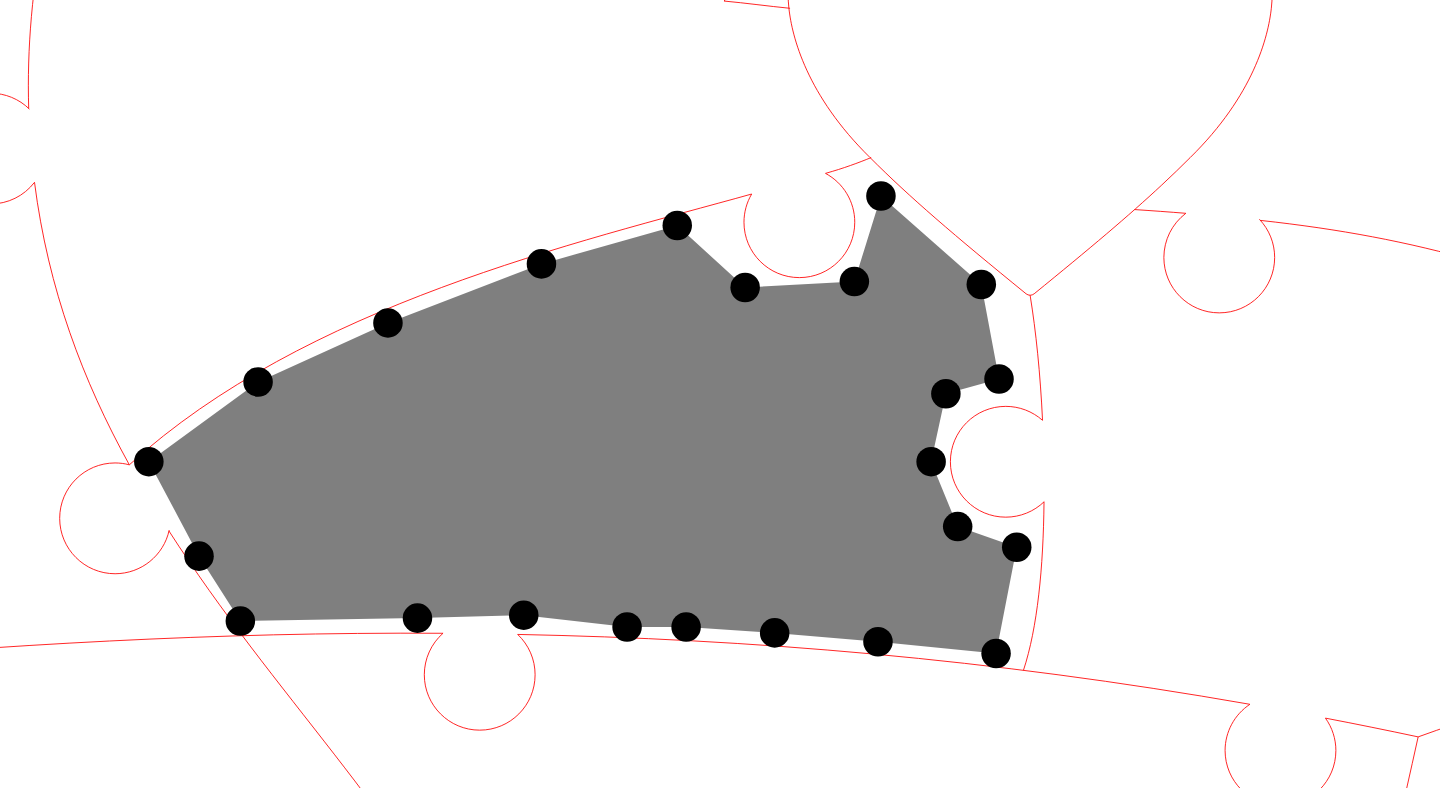 click 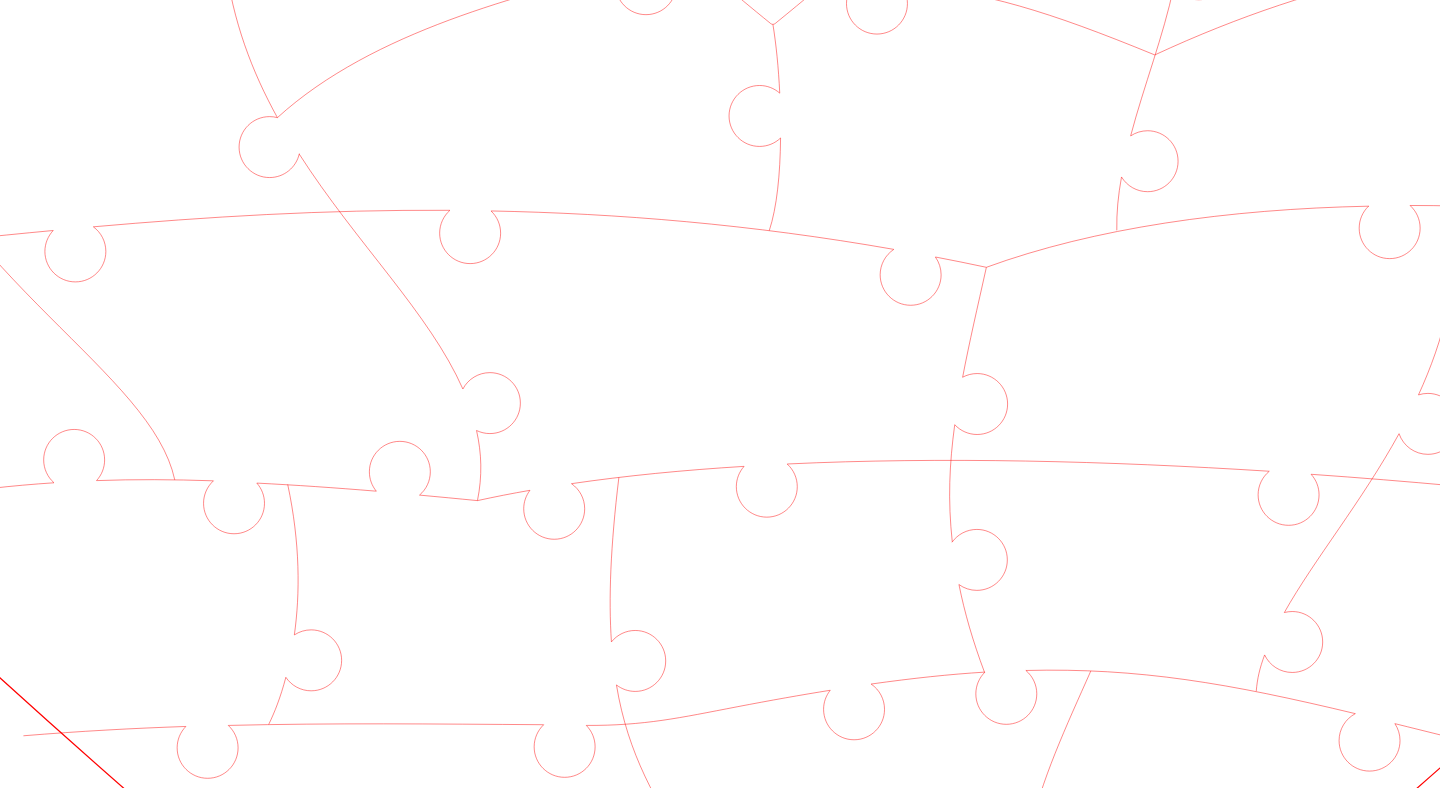 scroll, scrollTop: 741, scrollLeft: 262, axis: both 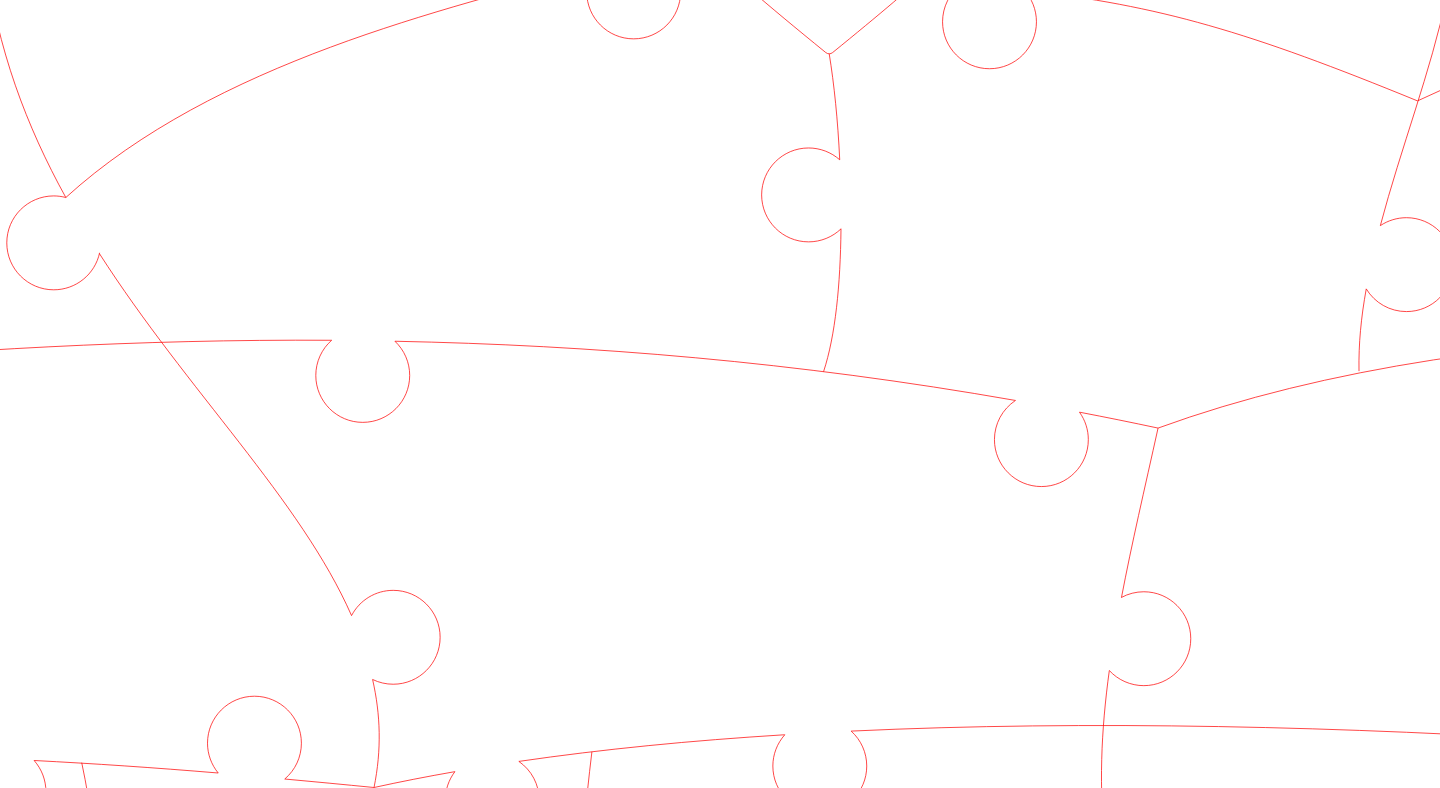 click 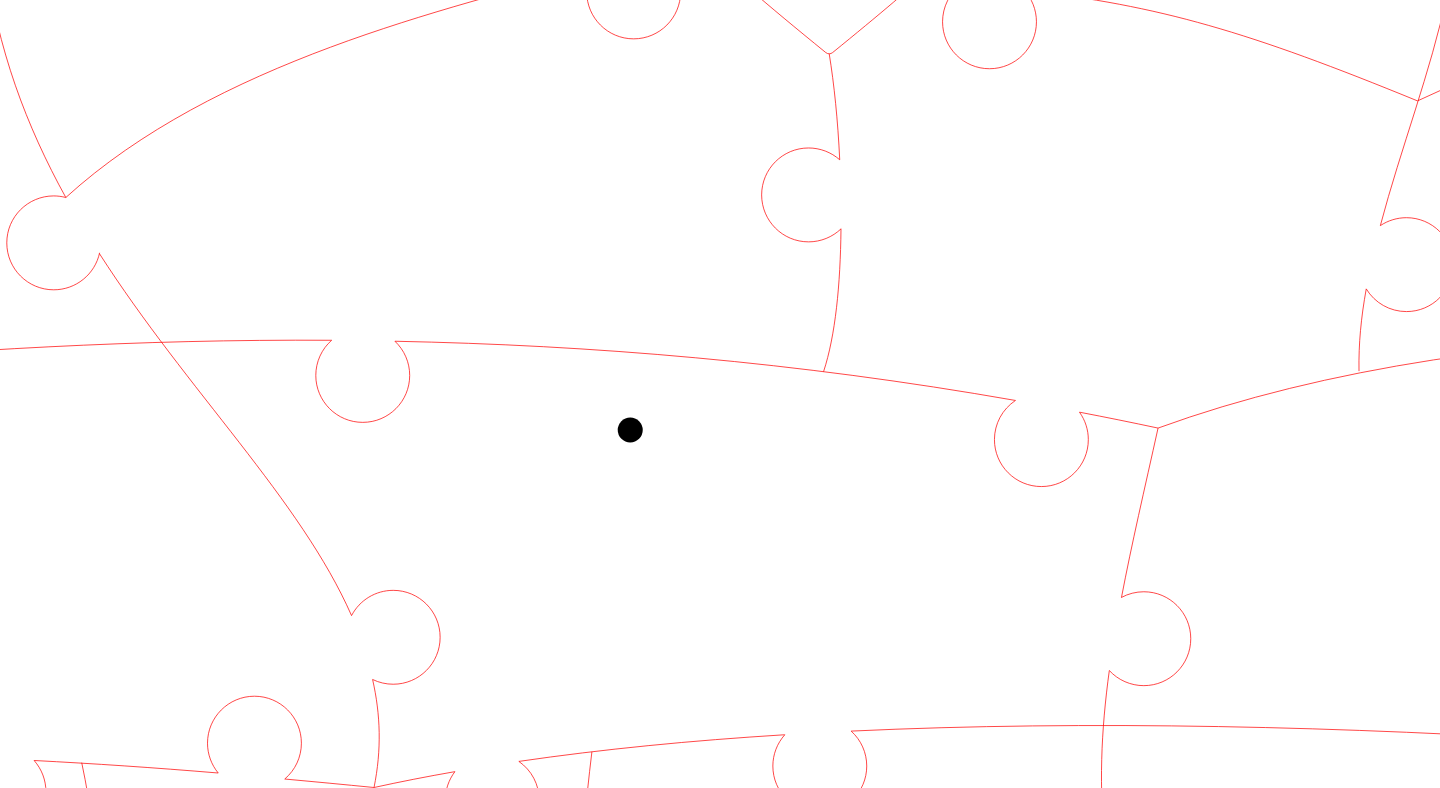 click 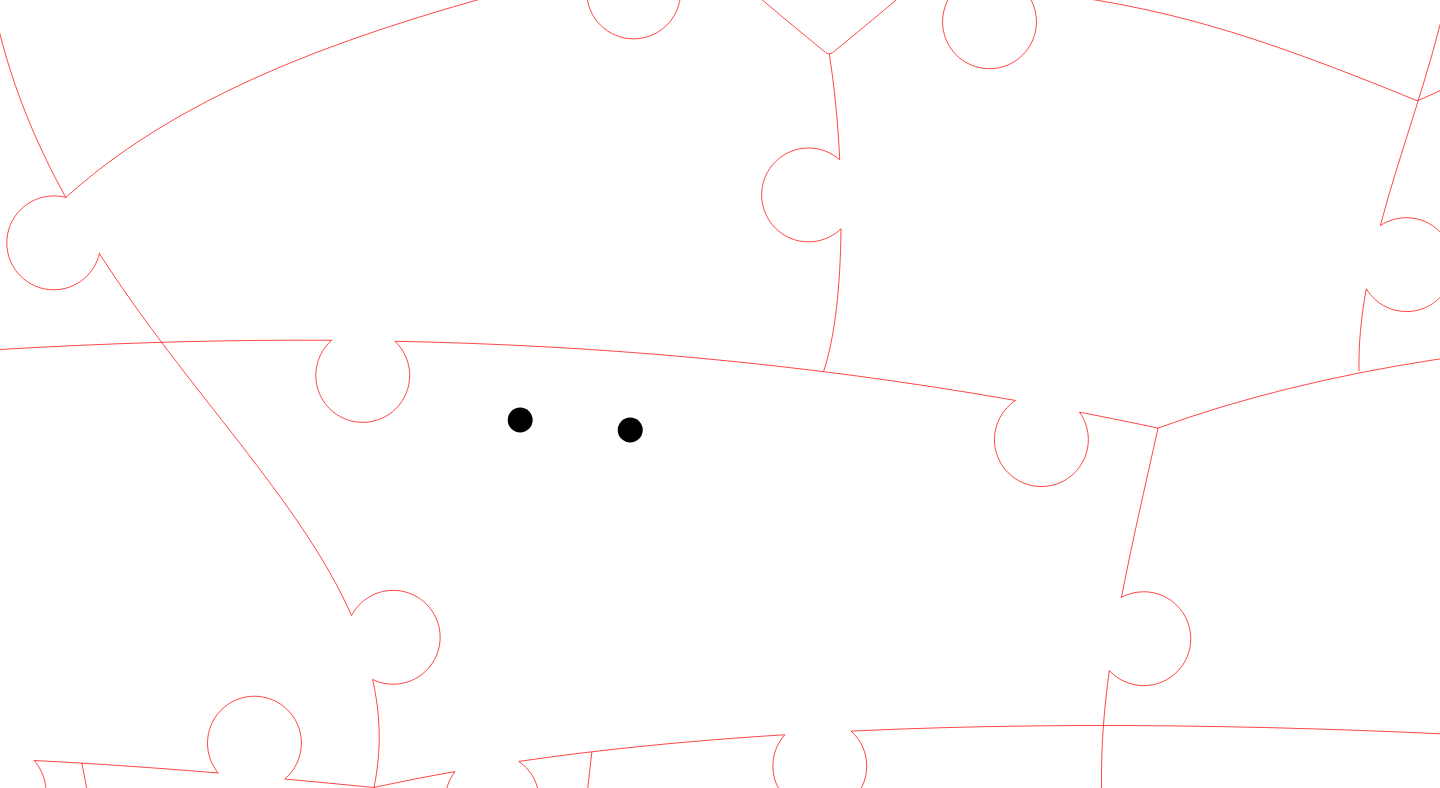 click 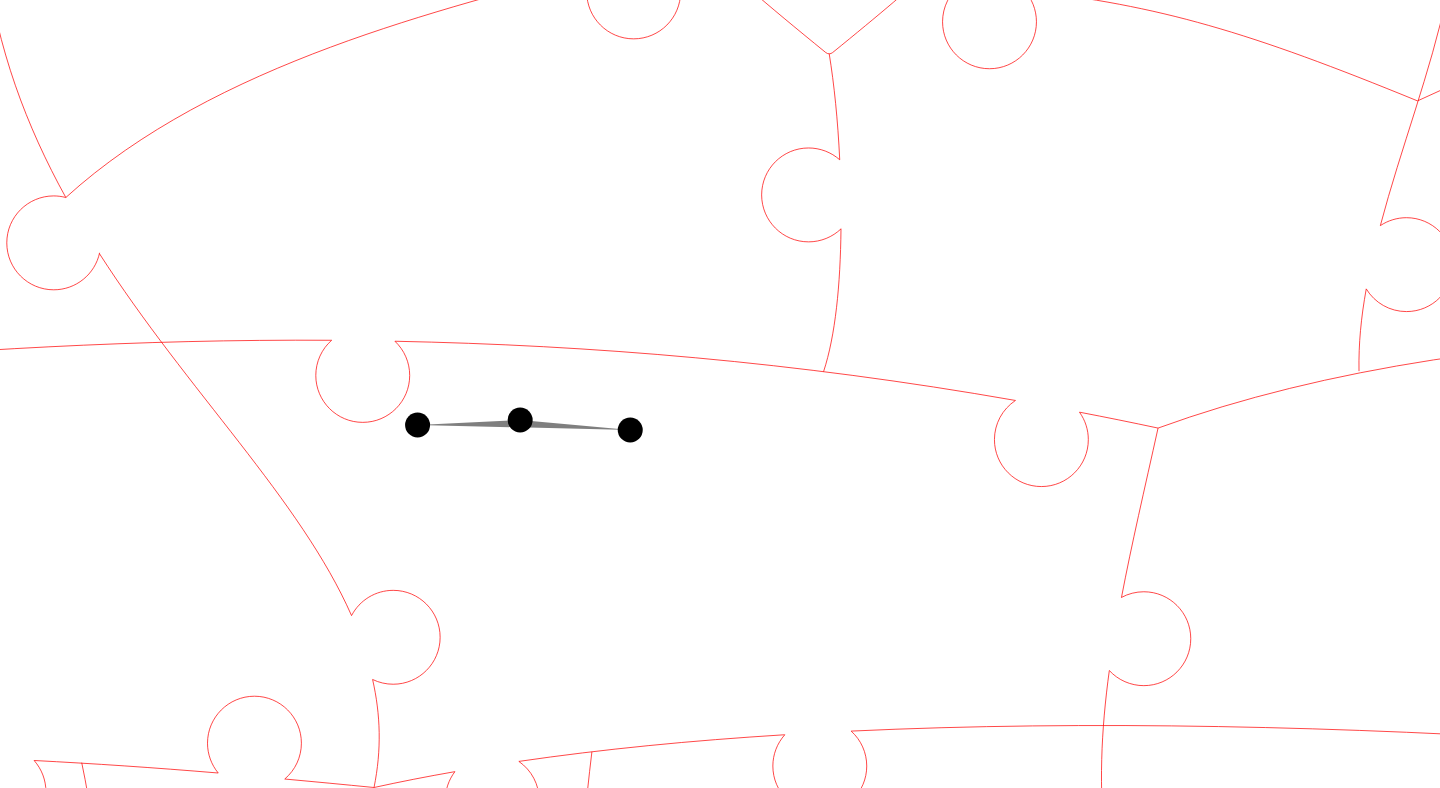 click 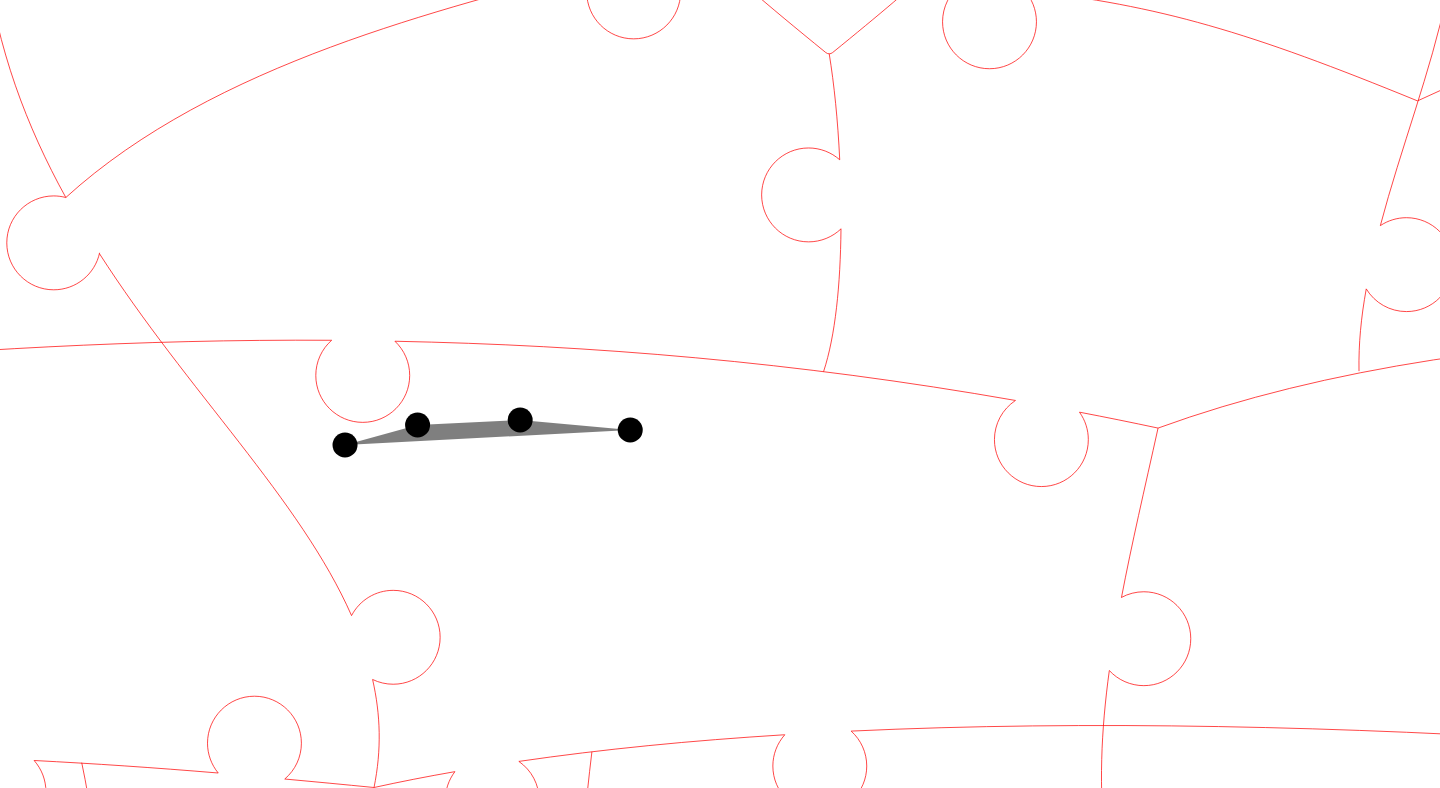 click 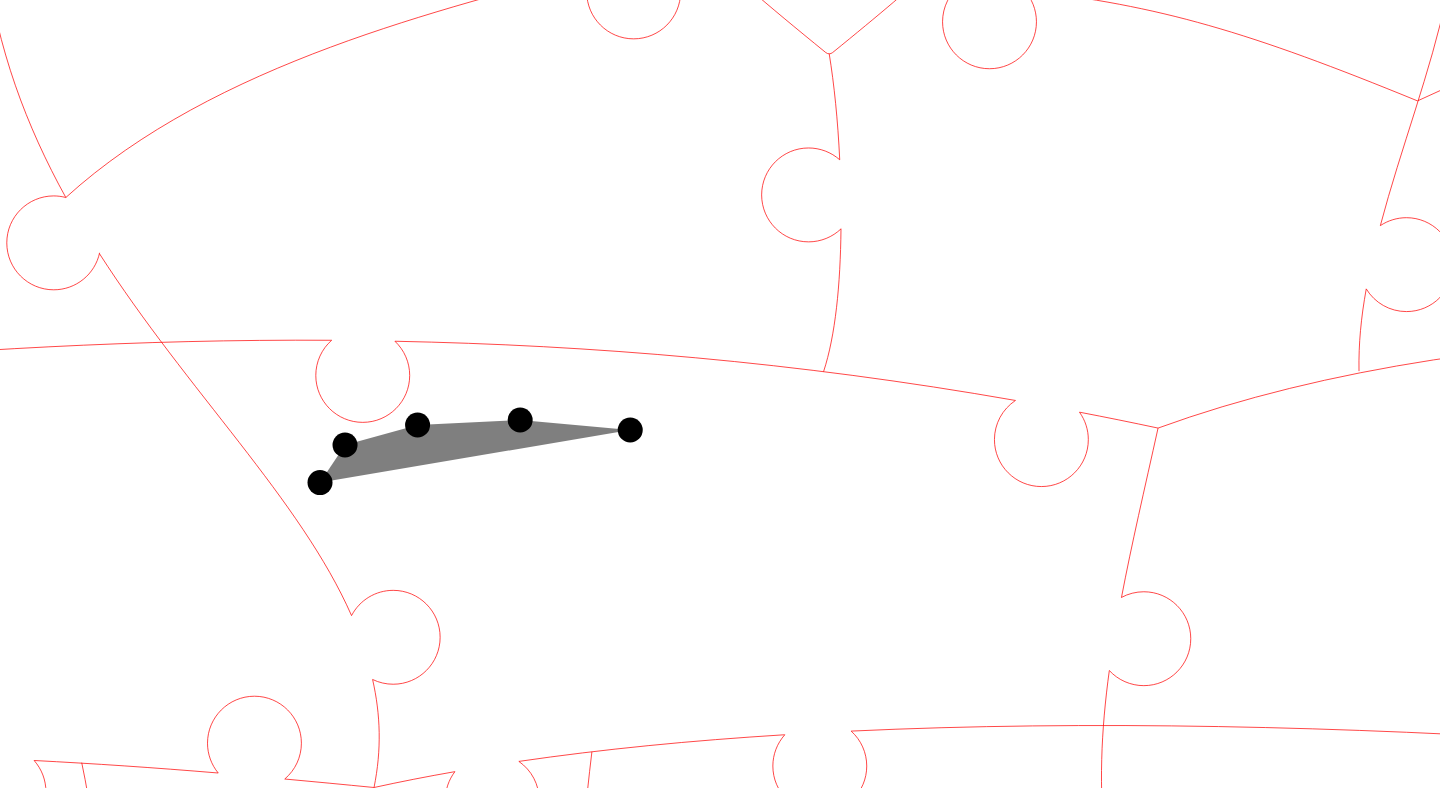 click 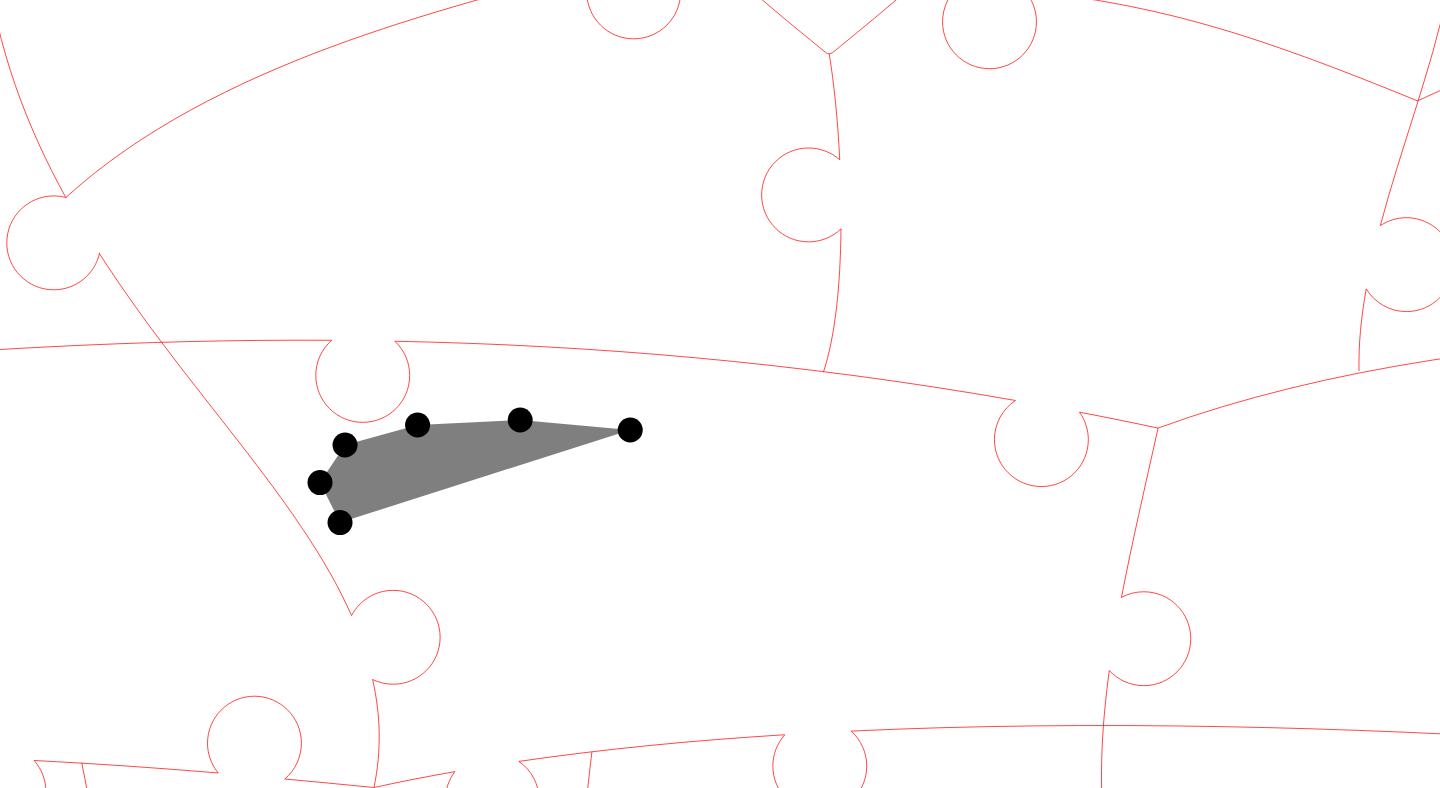click 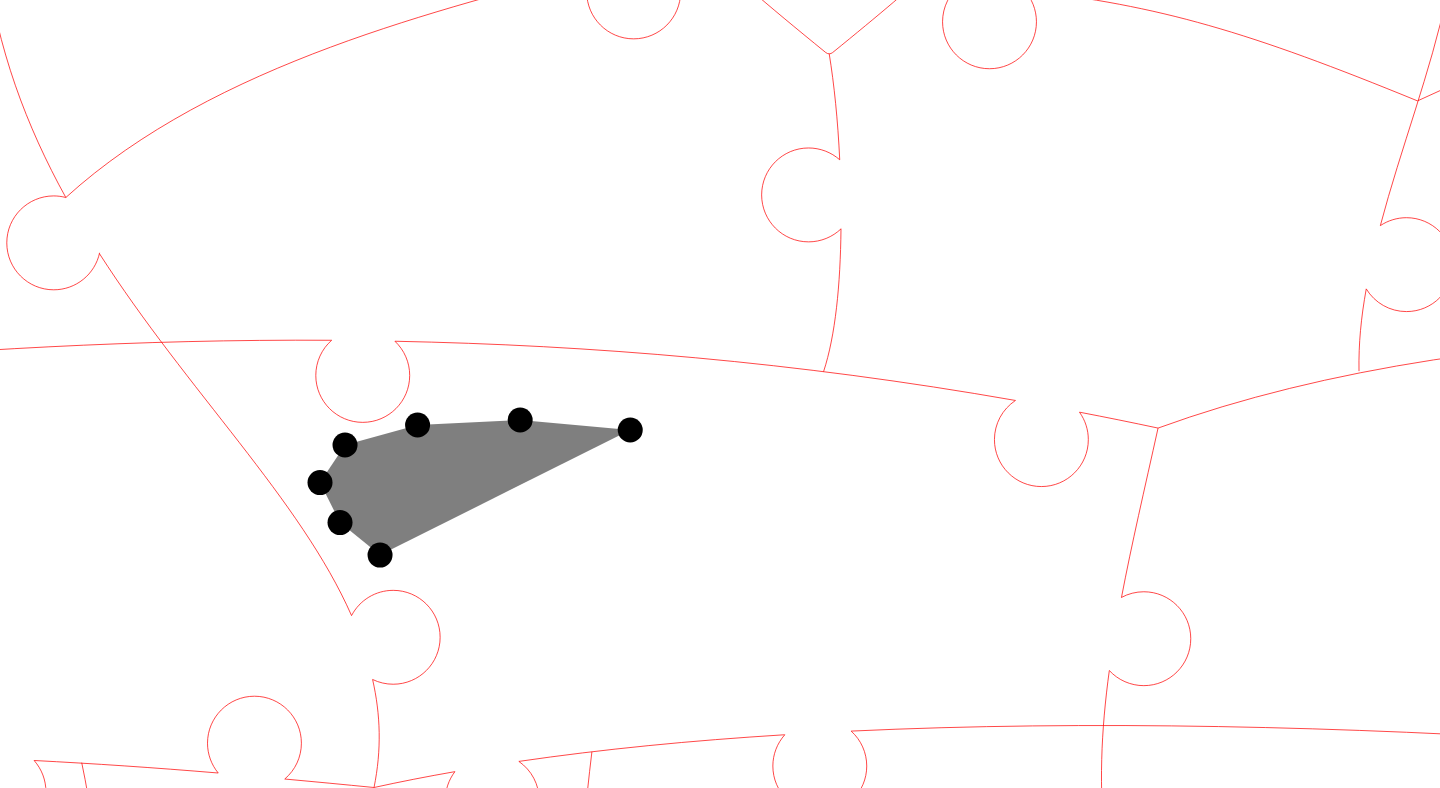 click 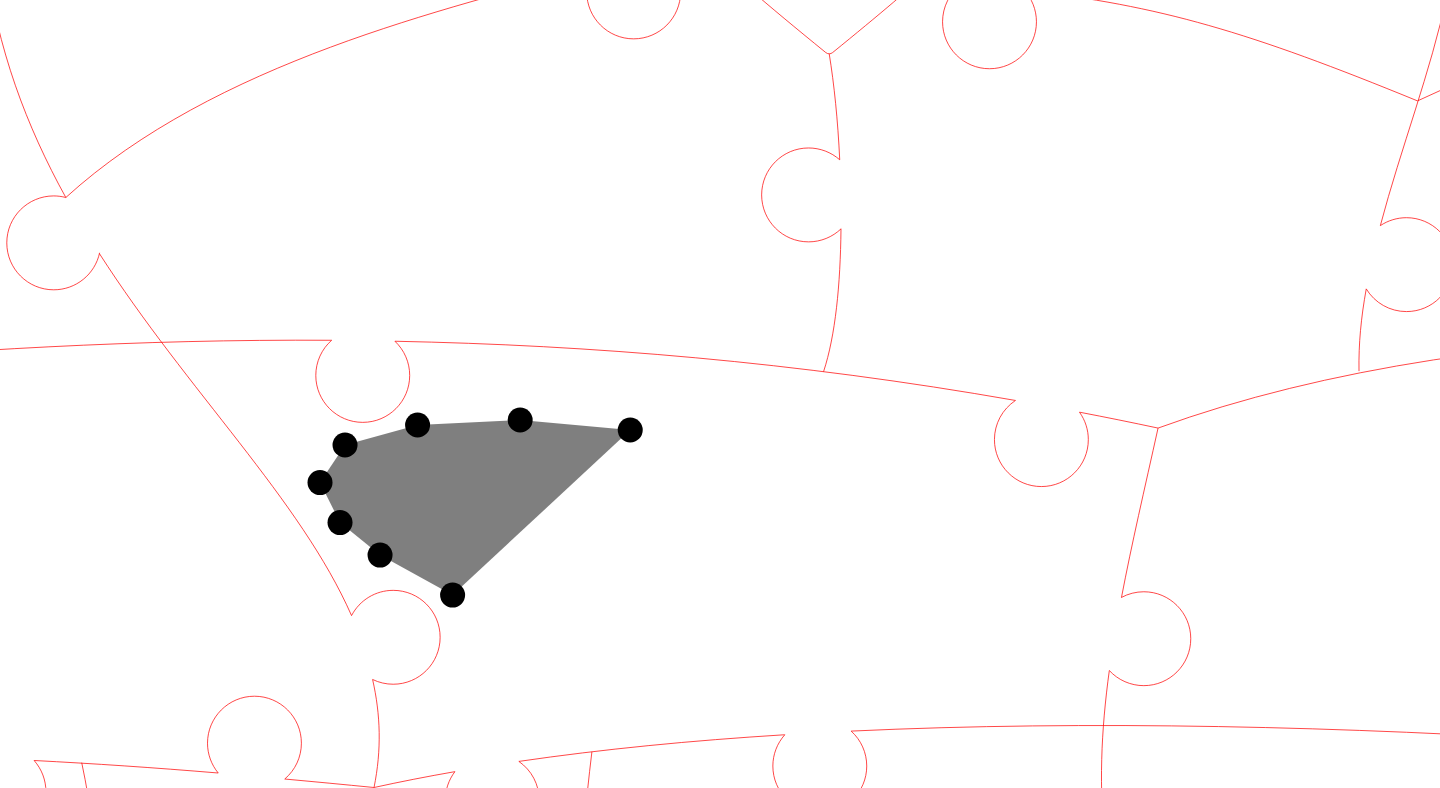 click 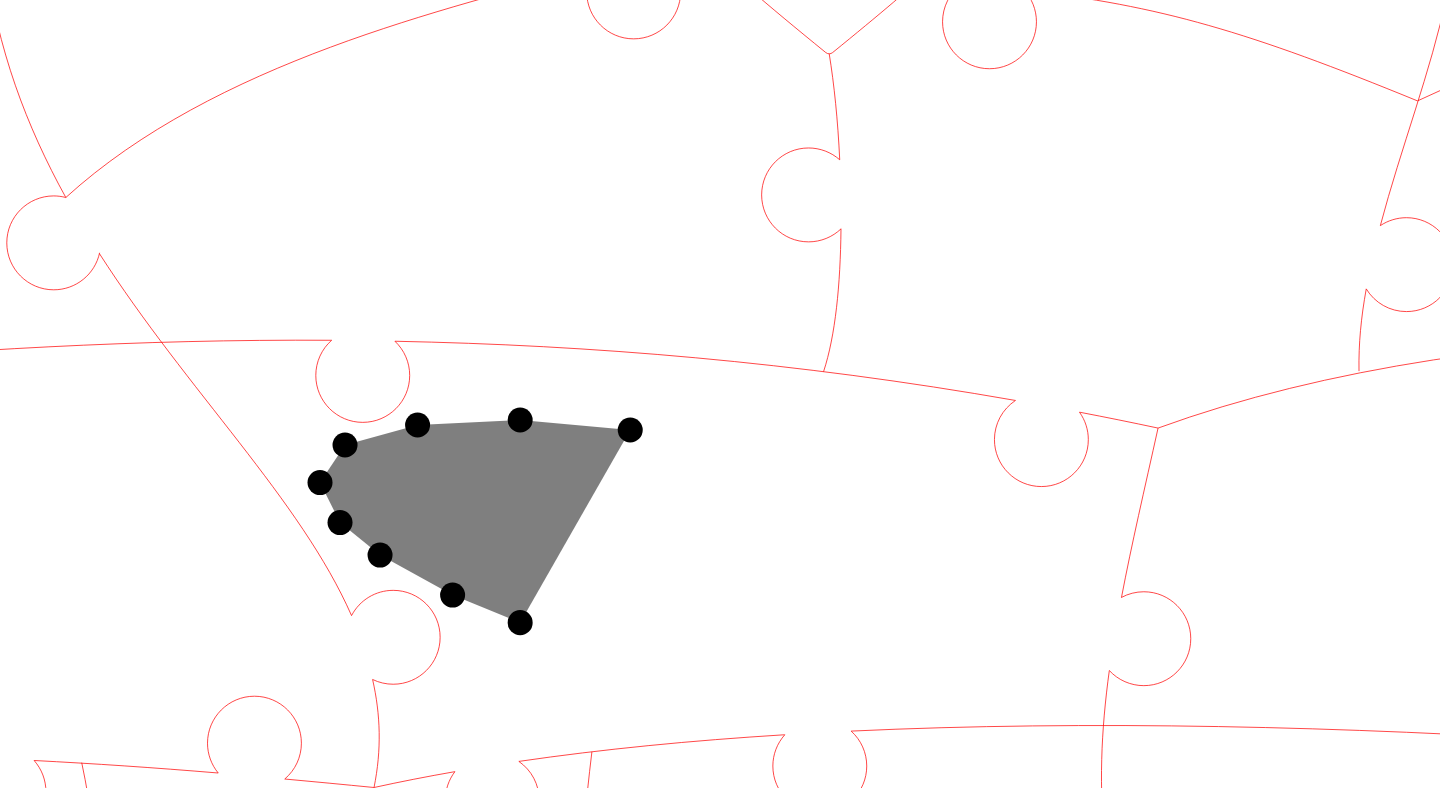 click 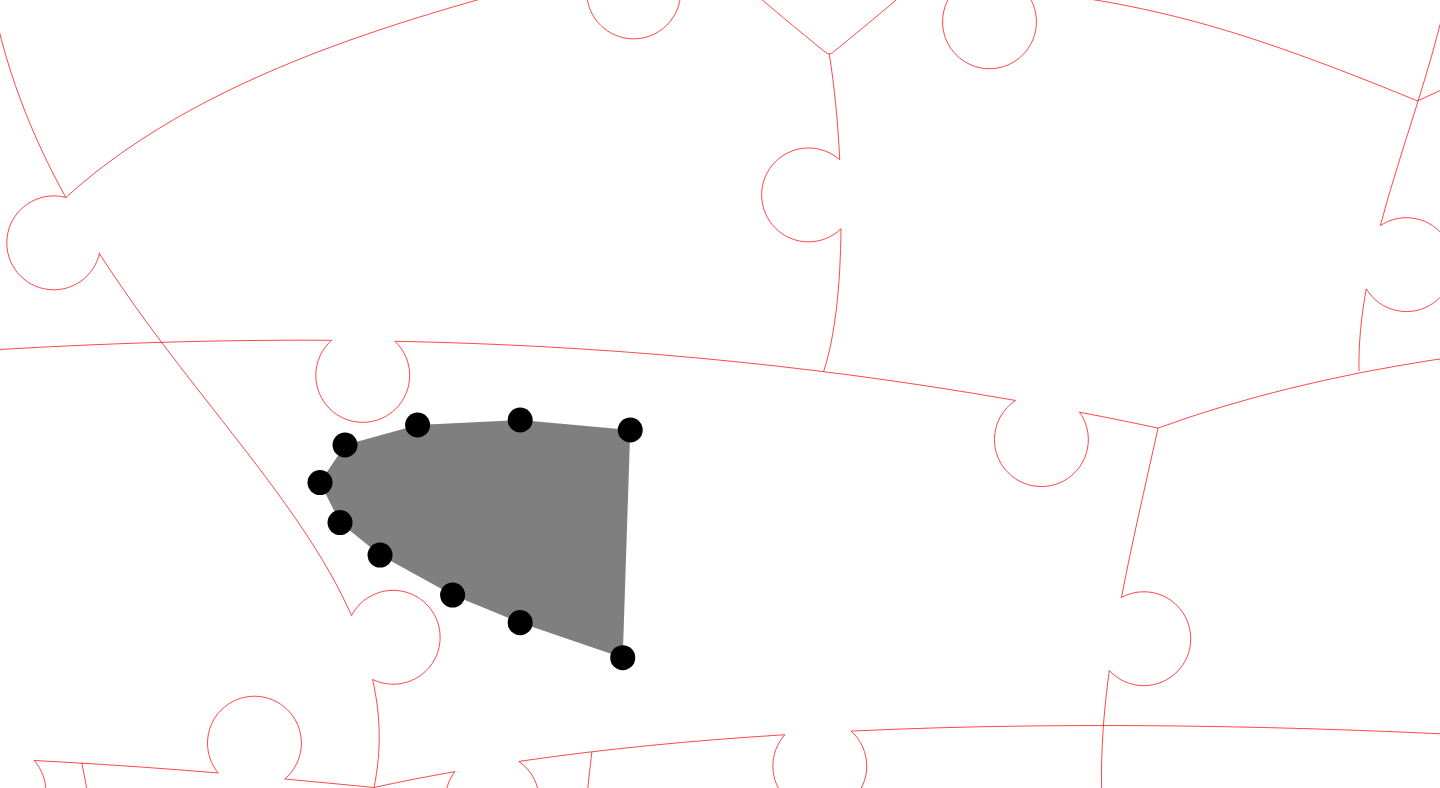click 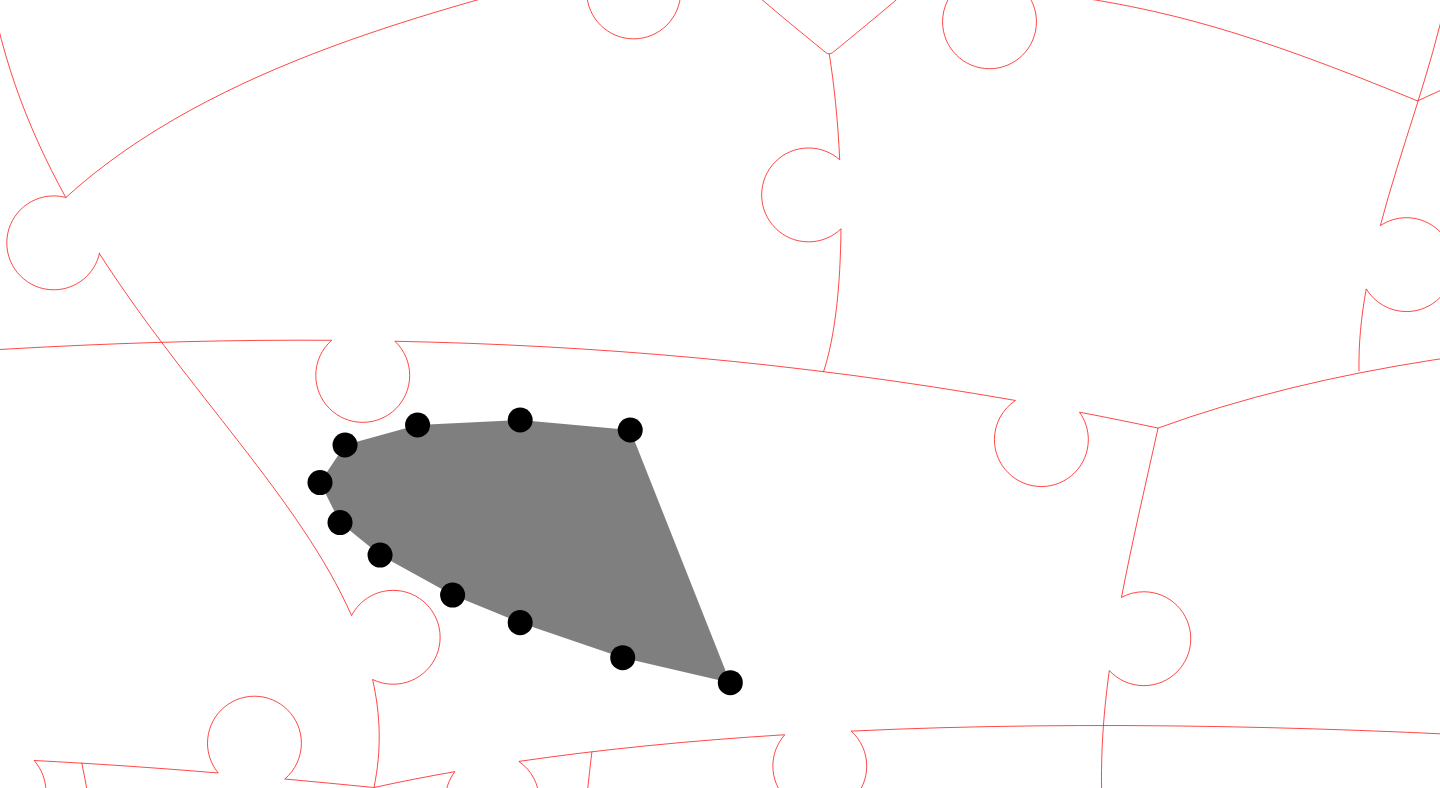 click 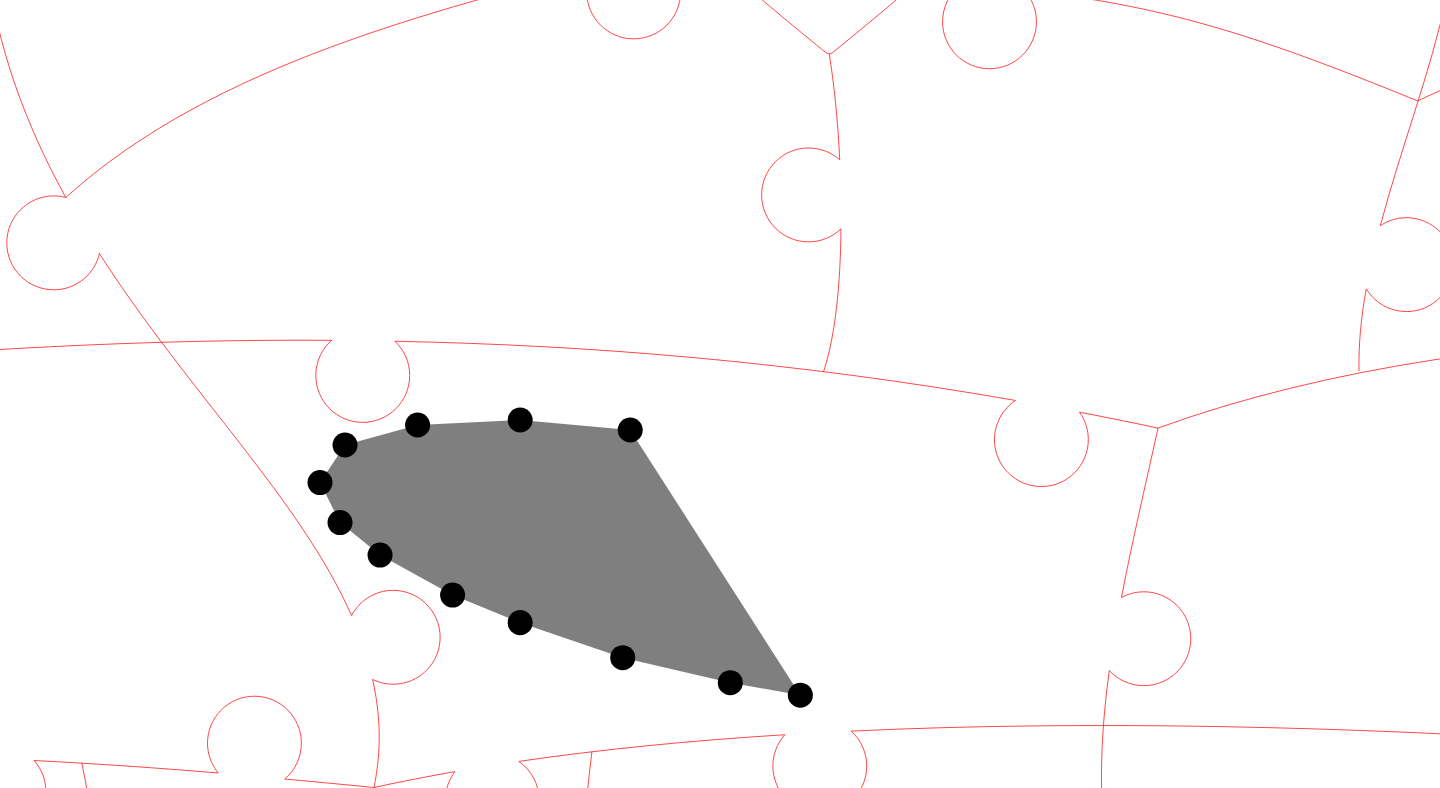 click 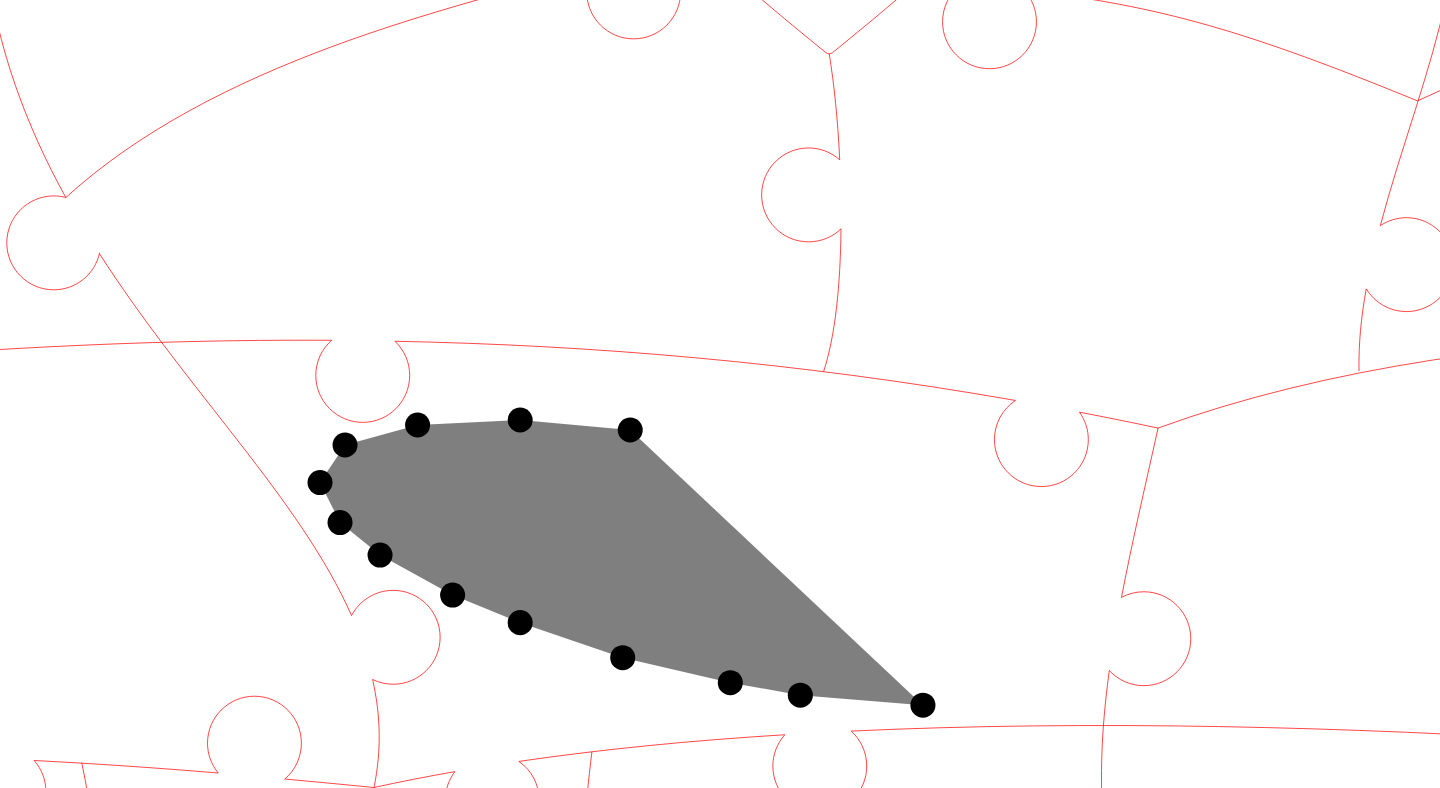 click 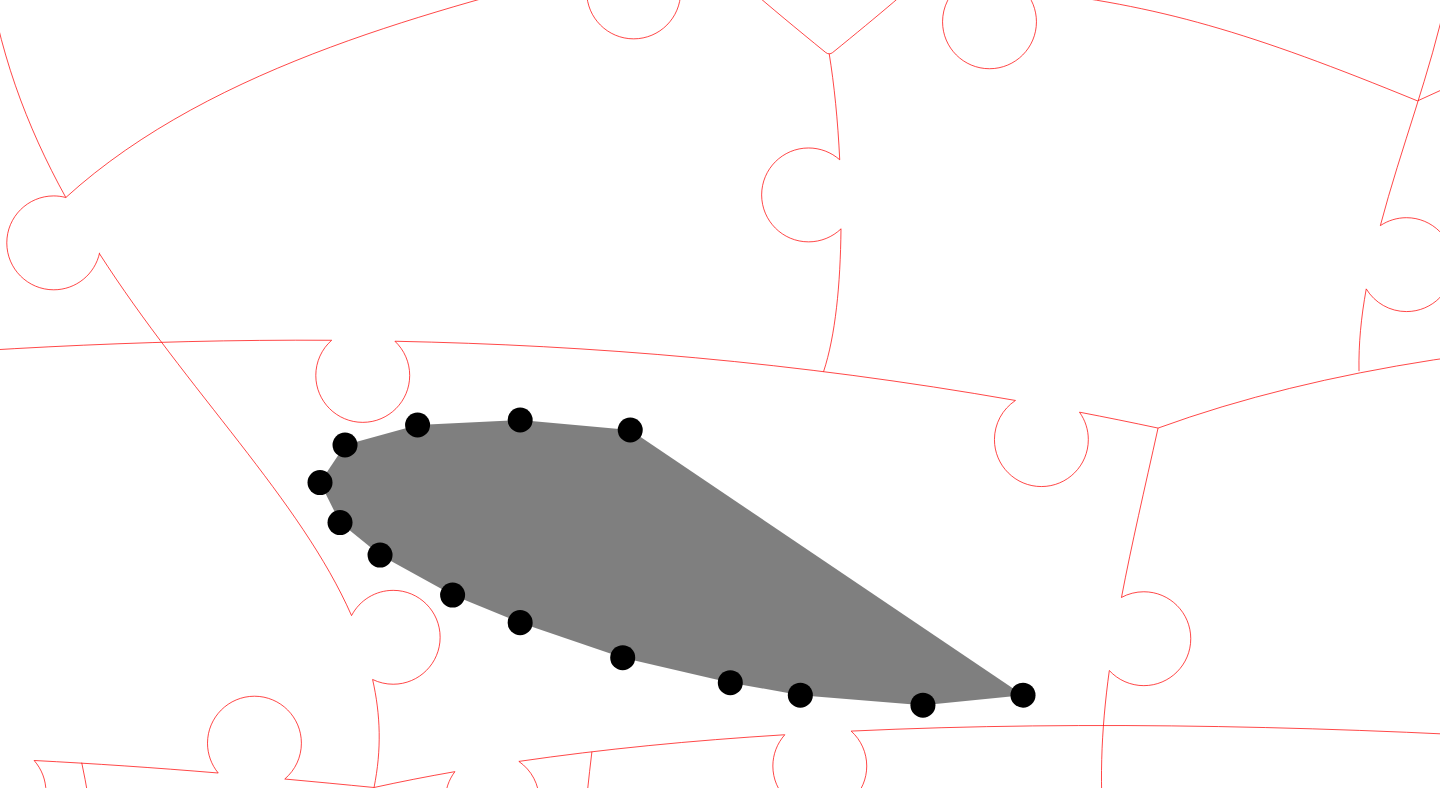 click 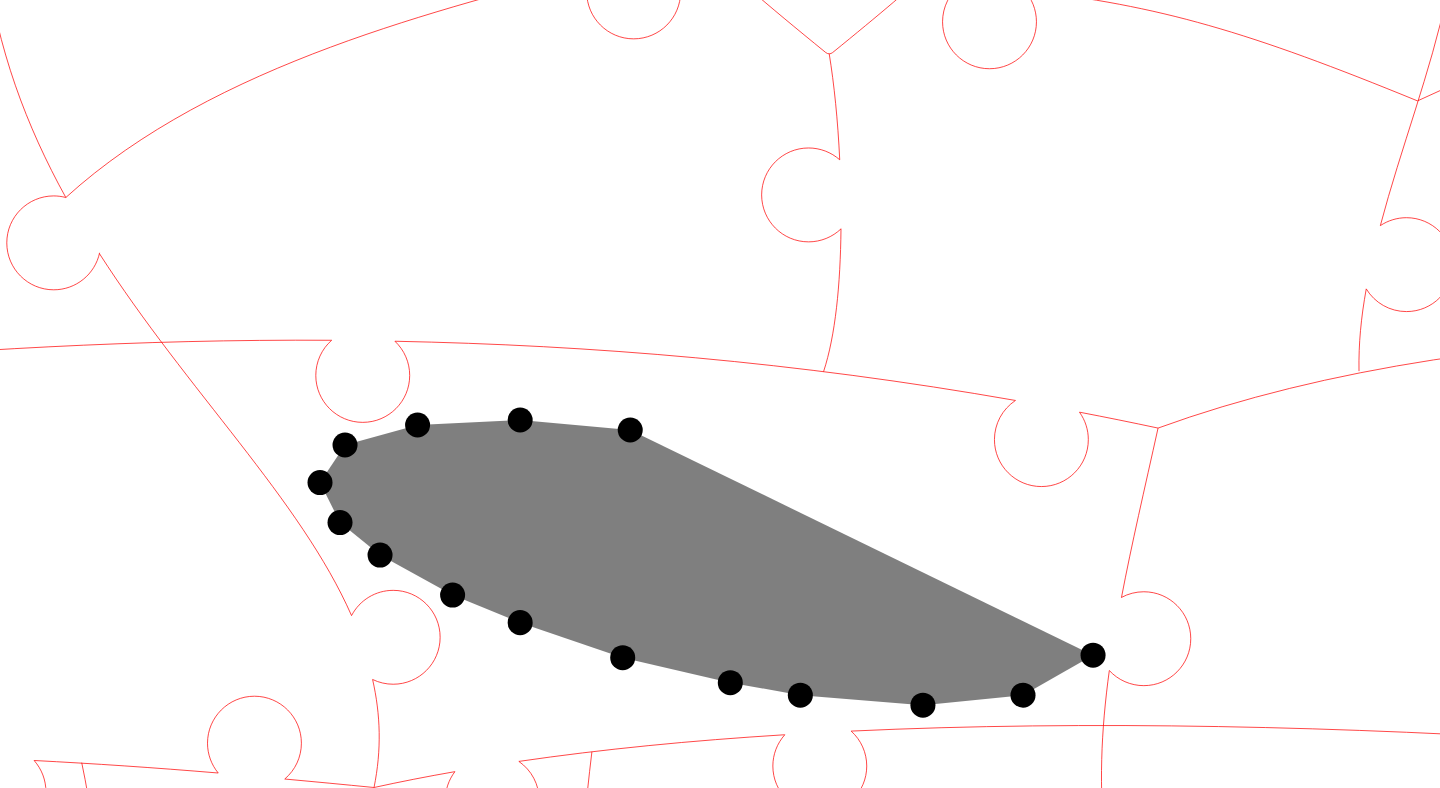 click 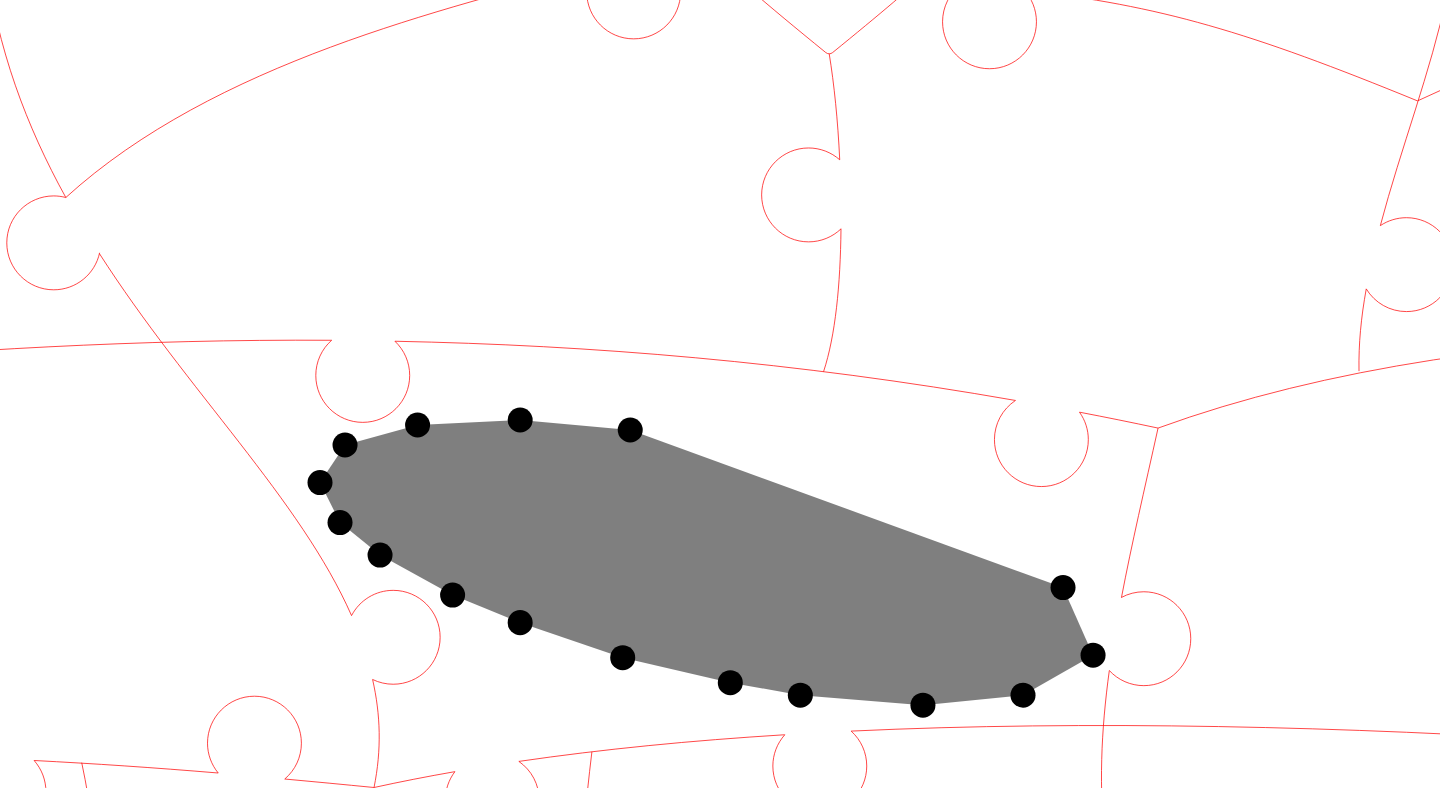 click 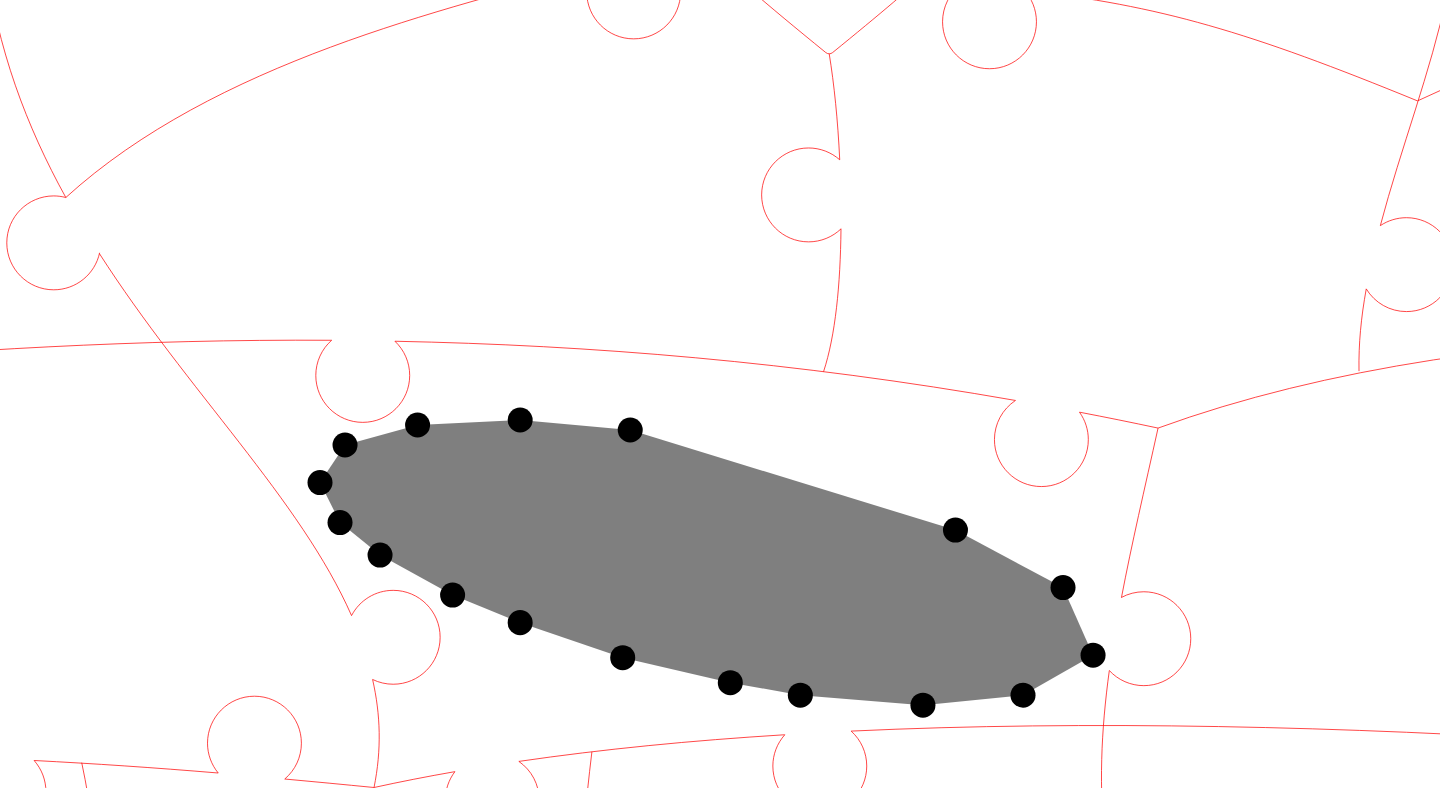 click 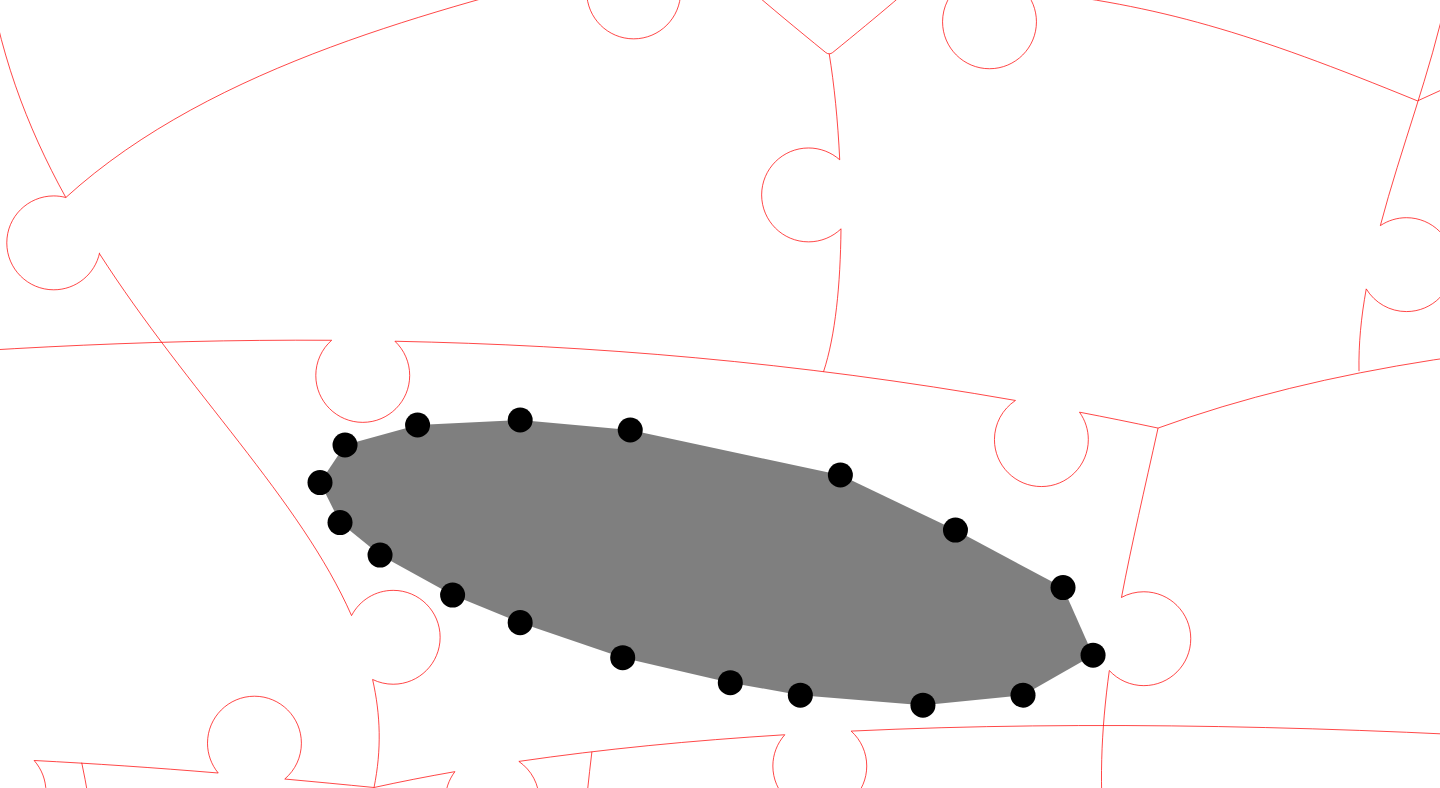 click 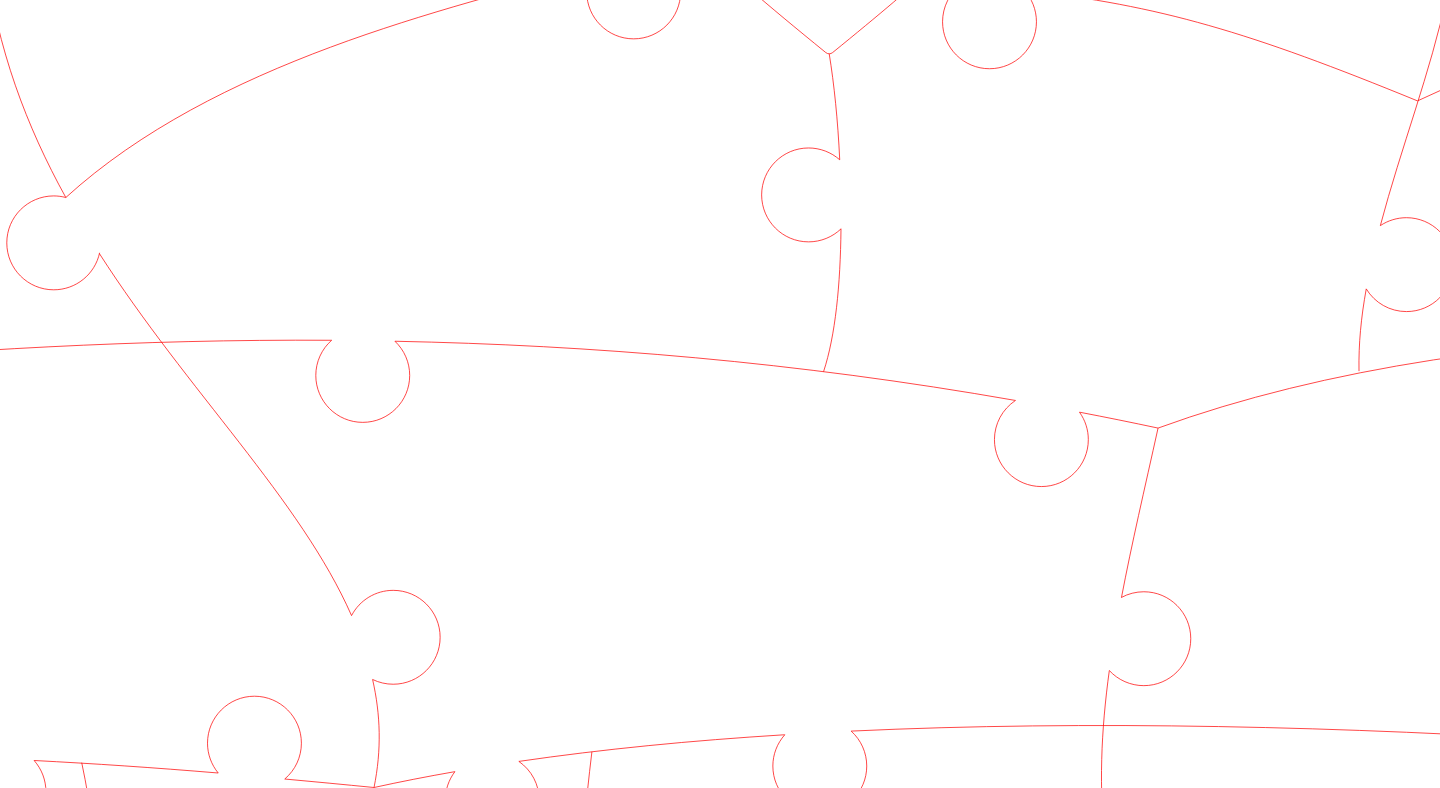 click 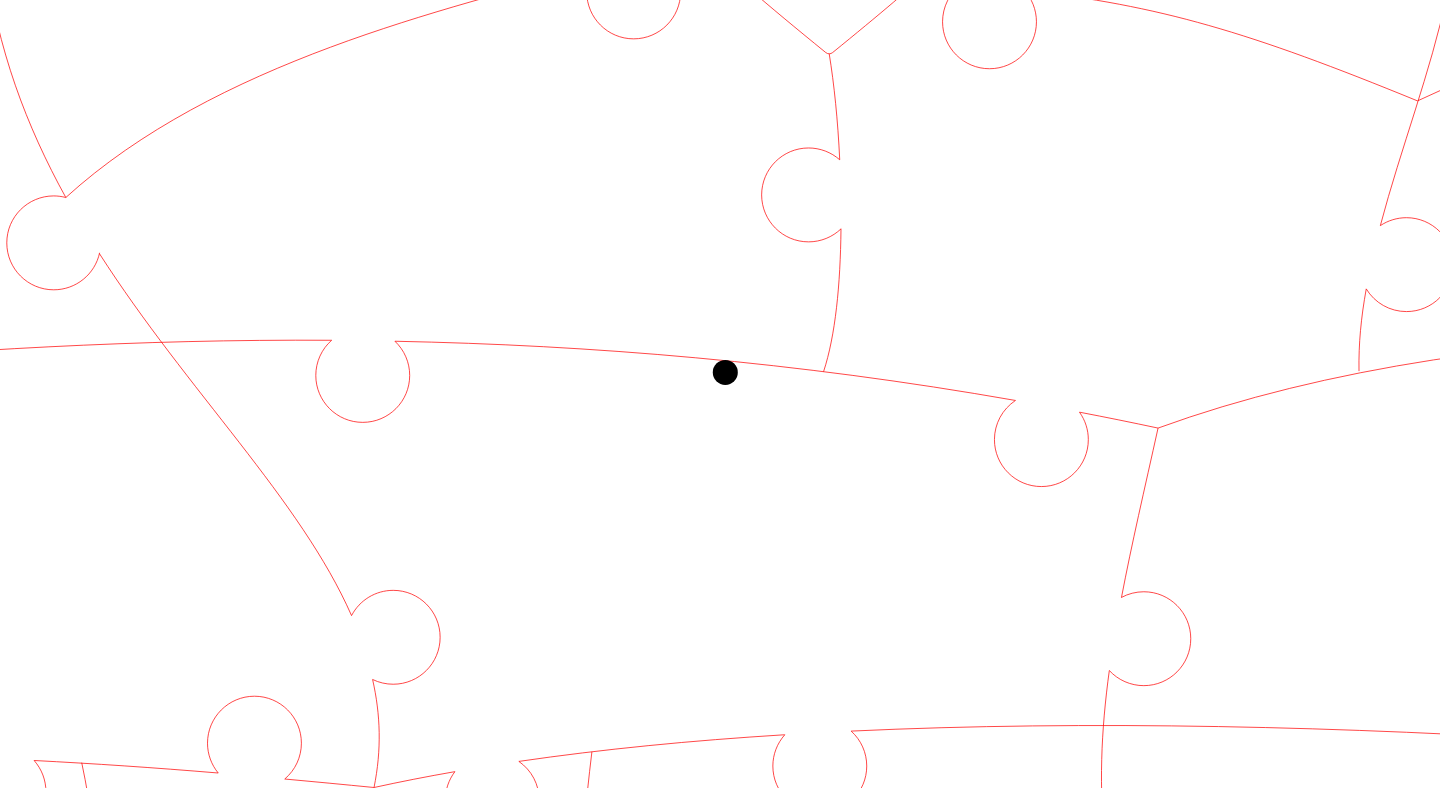 click 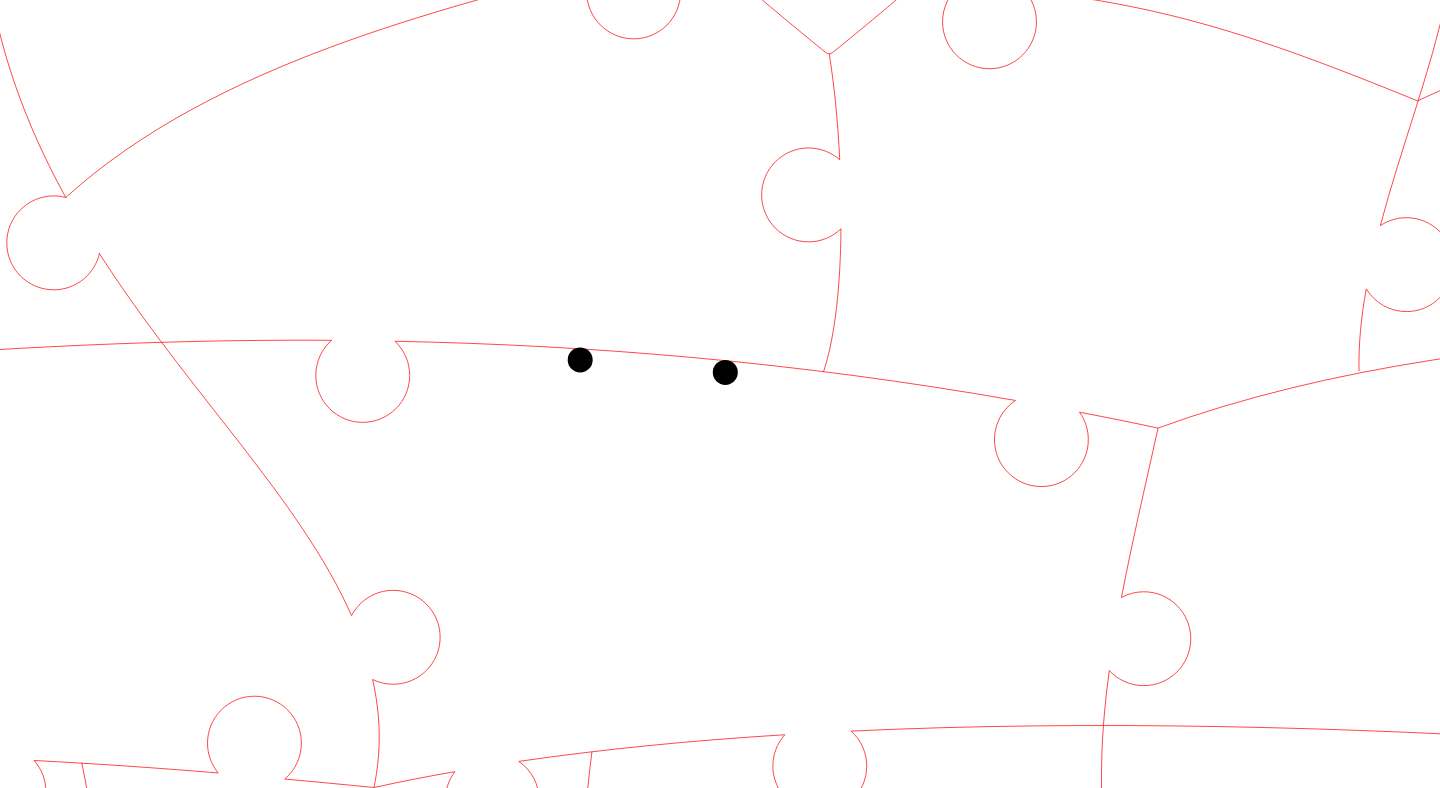 click 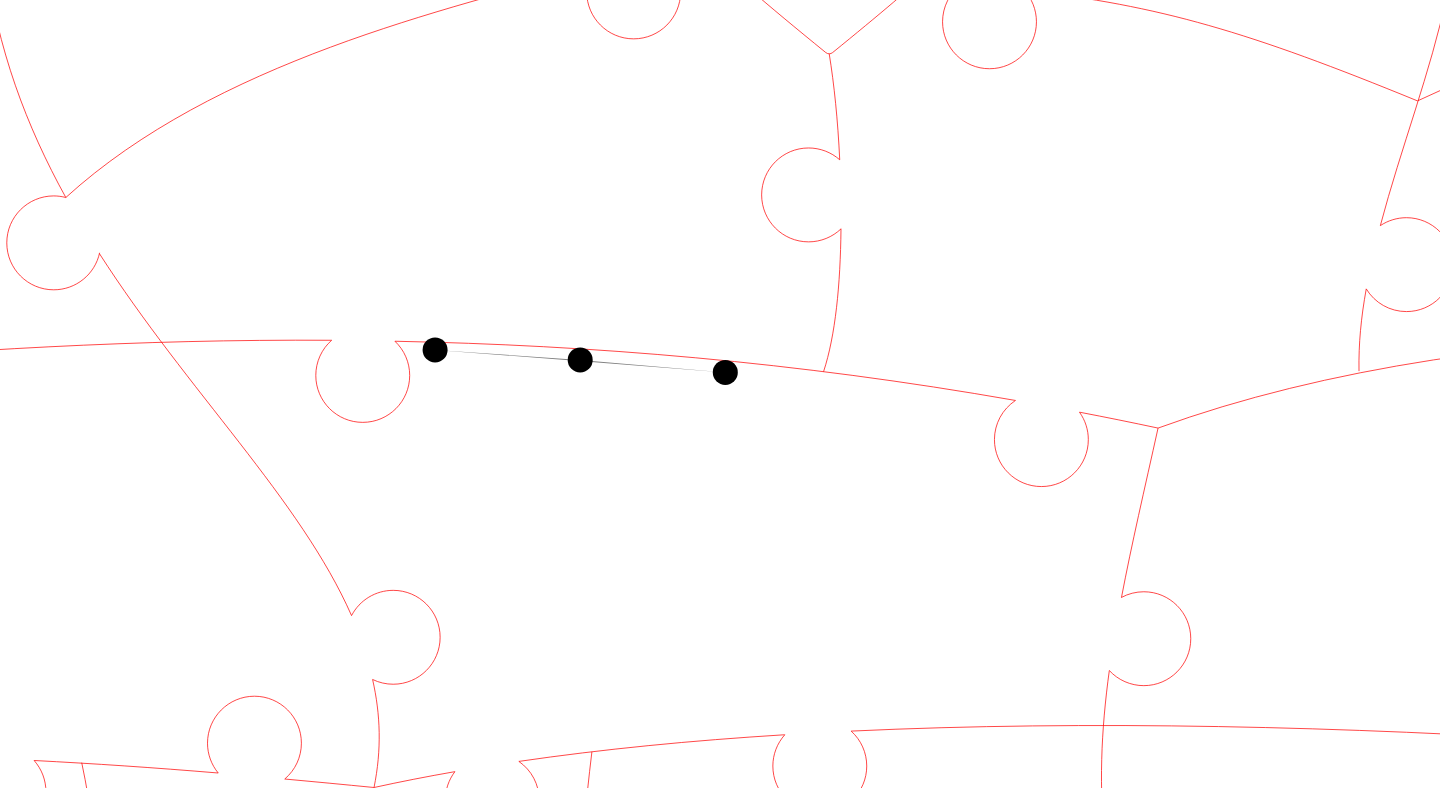 click 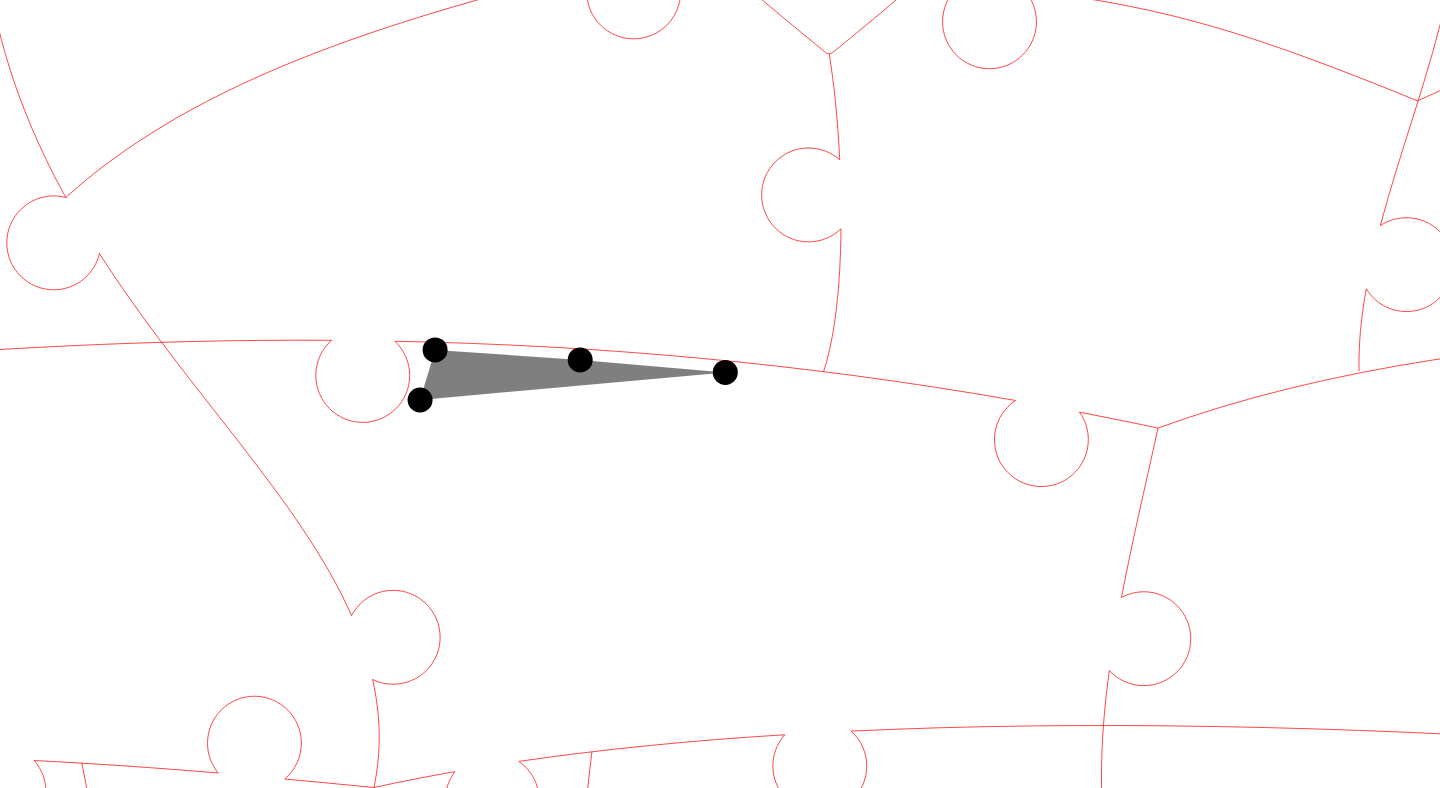 click 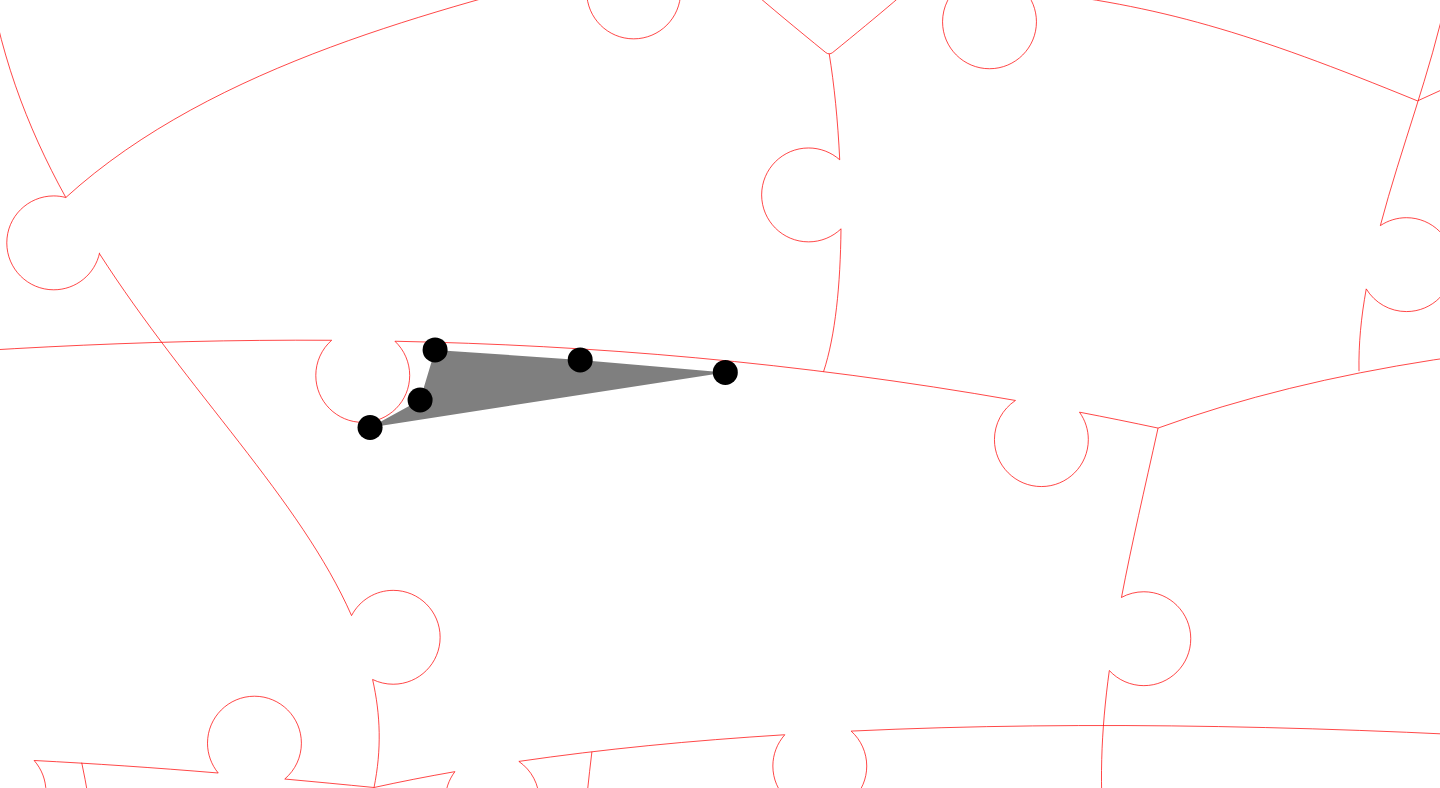 click 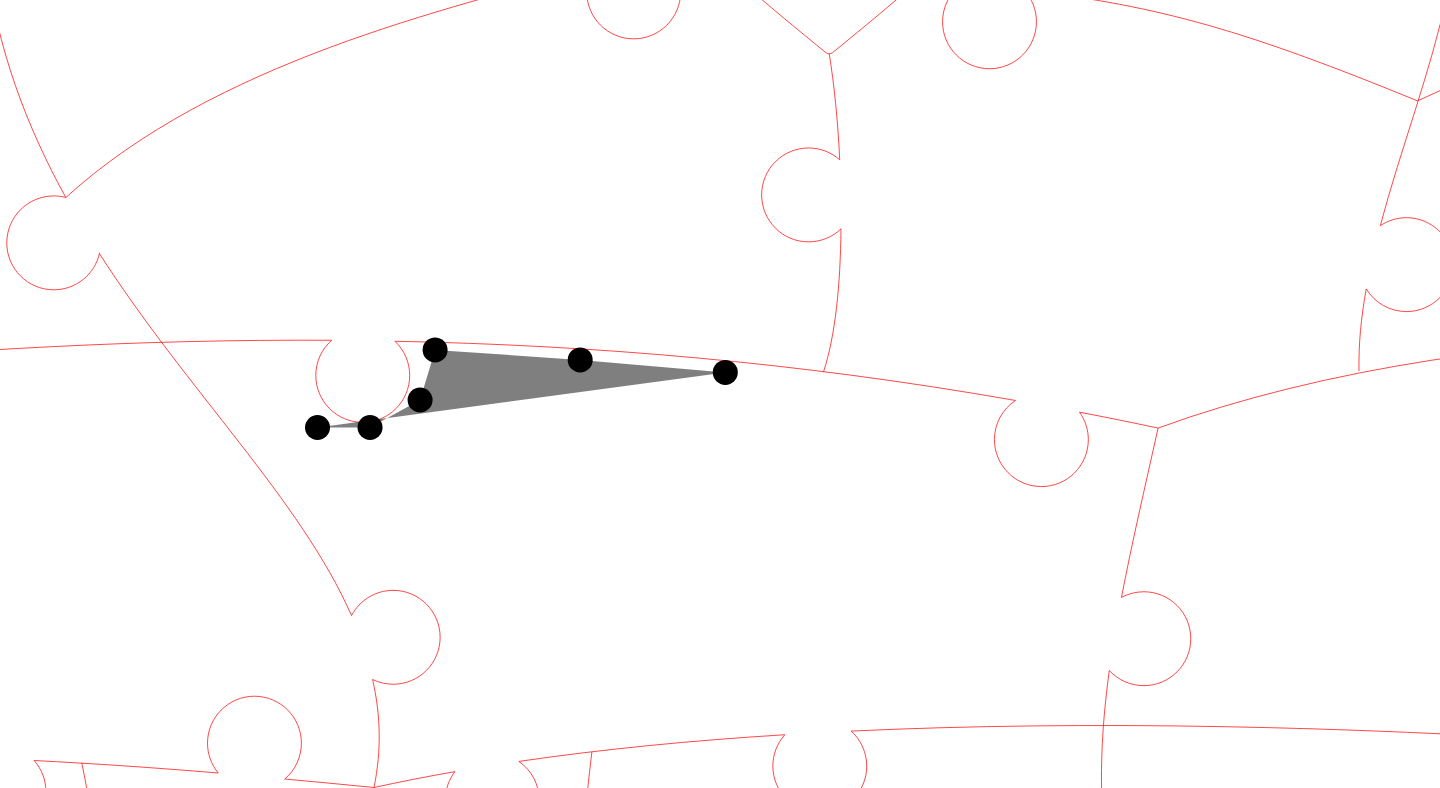 click 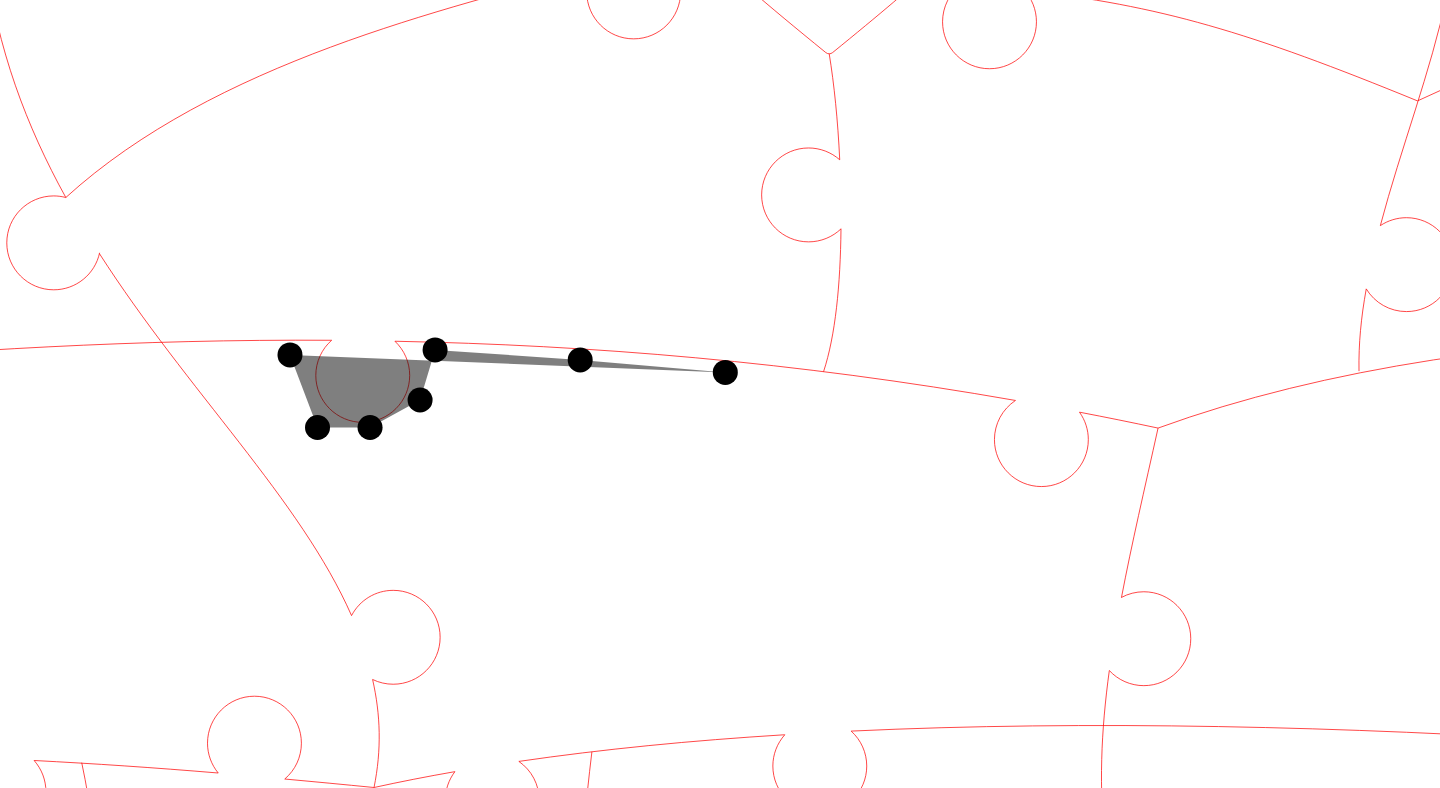 click 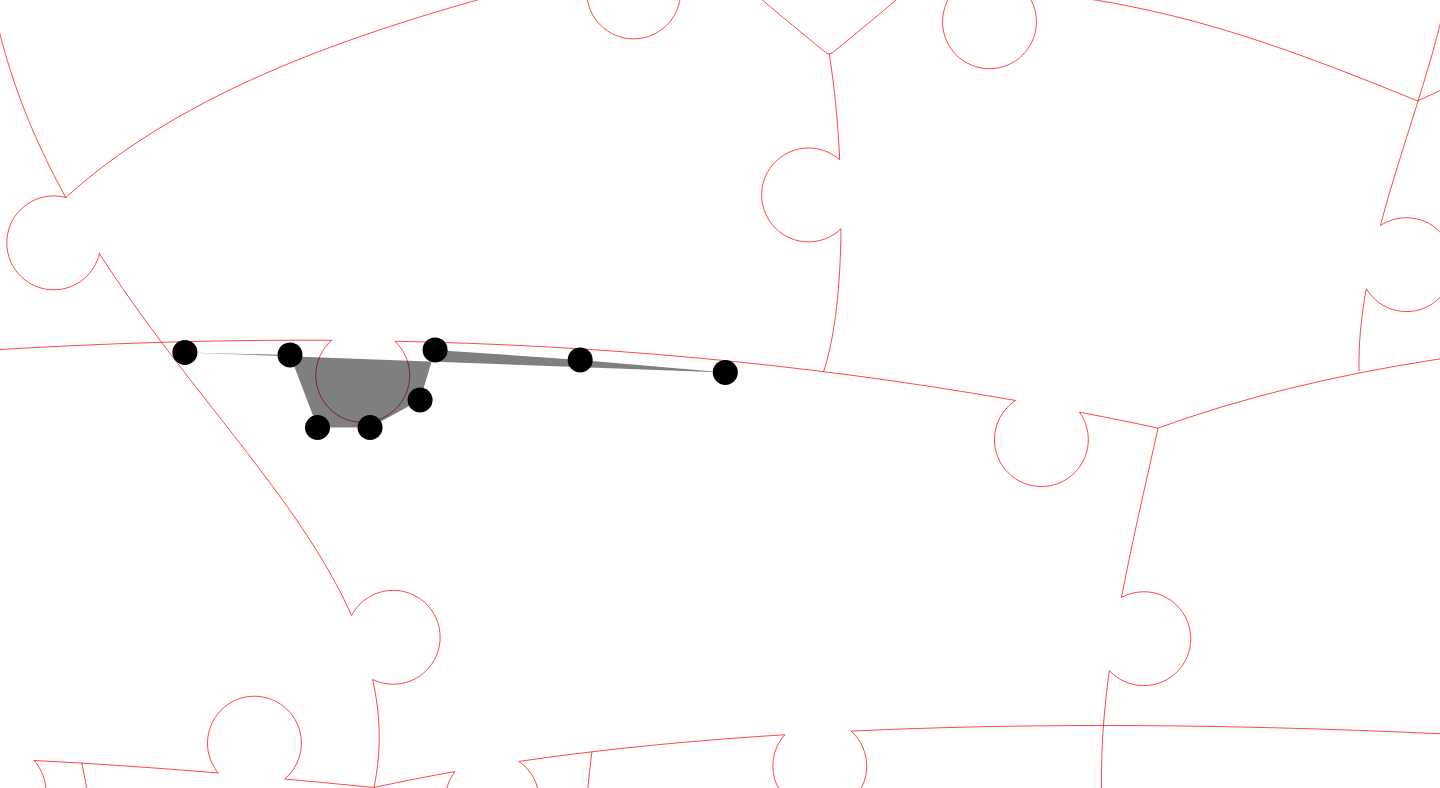 click 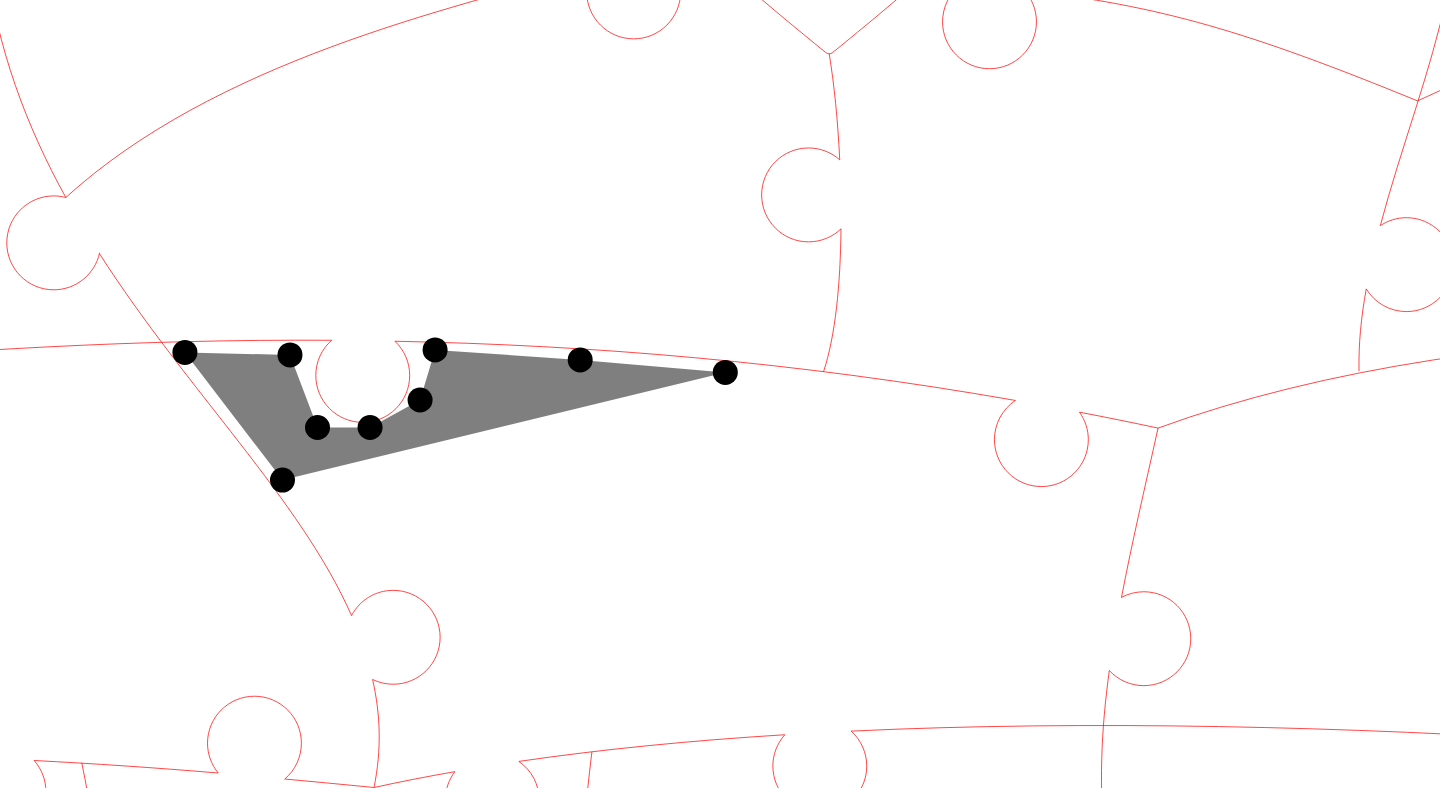 click 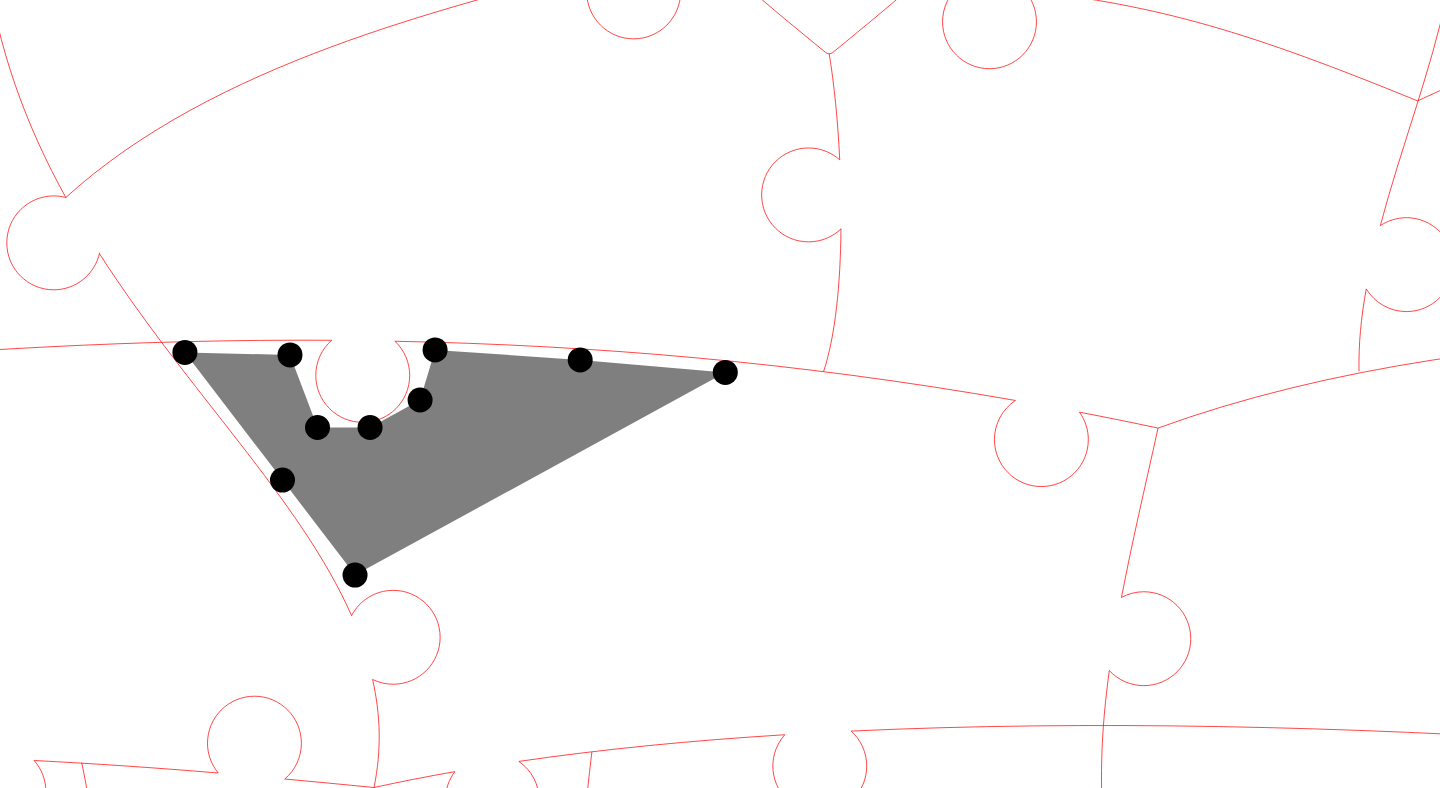 click 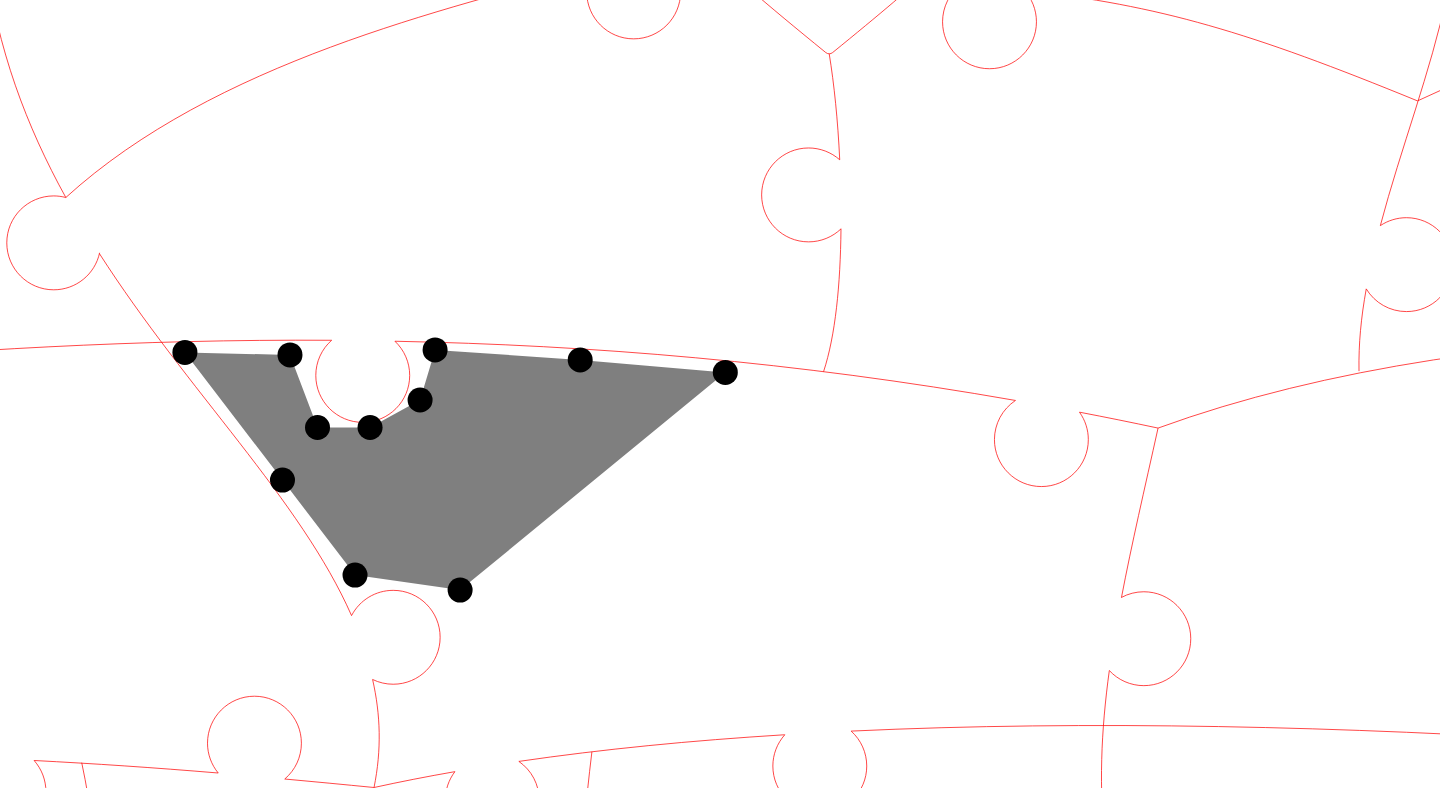 click 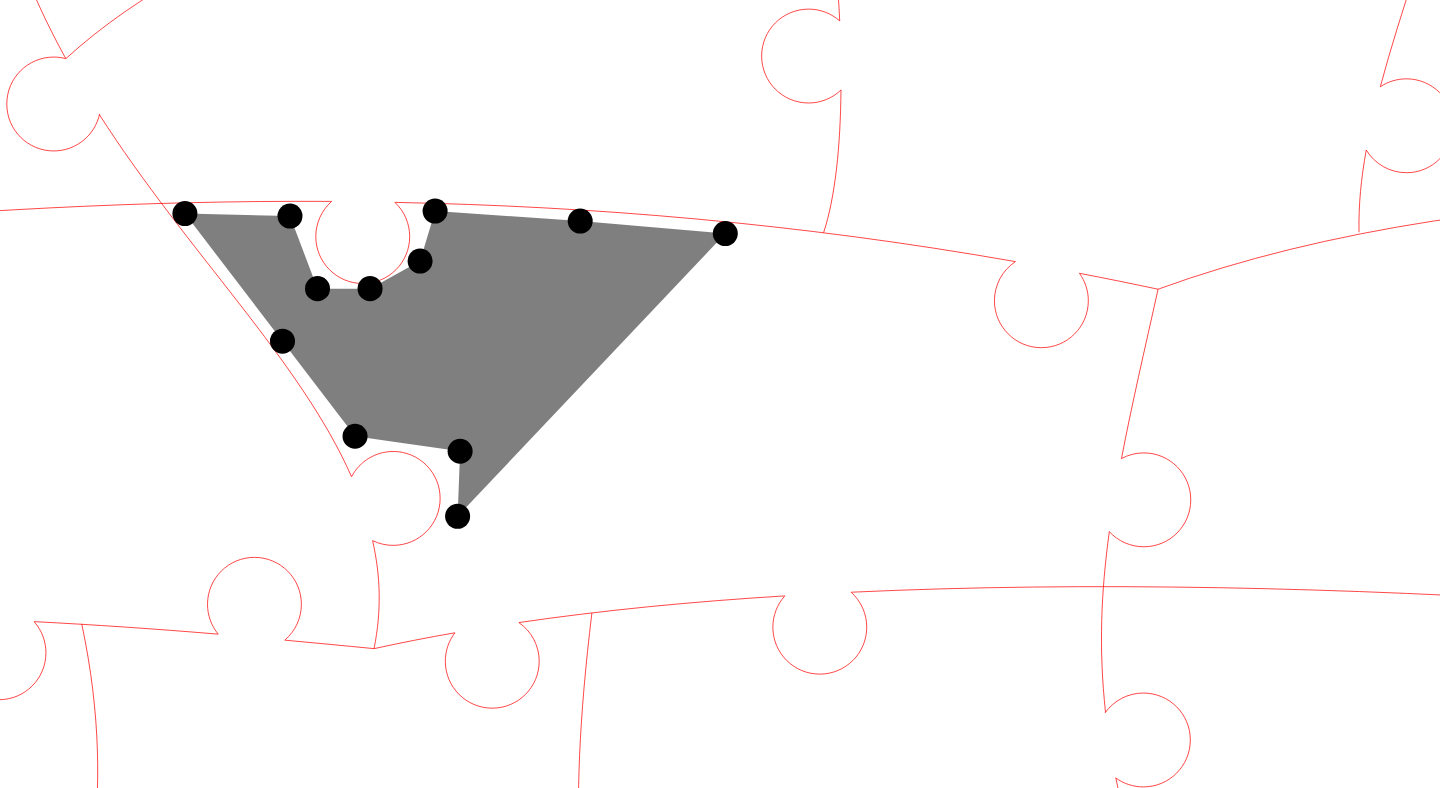 click 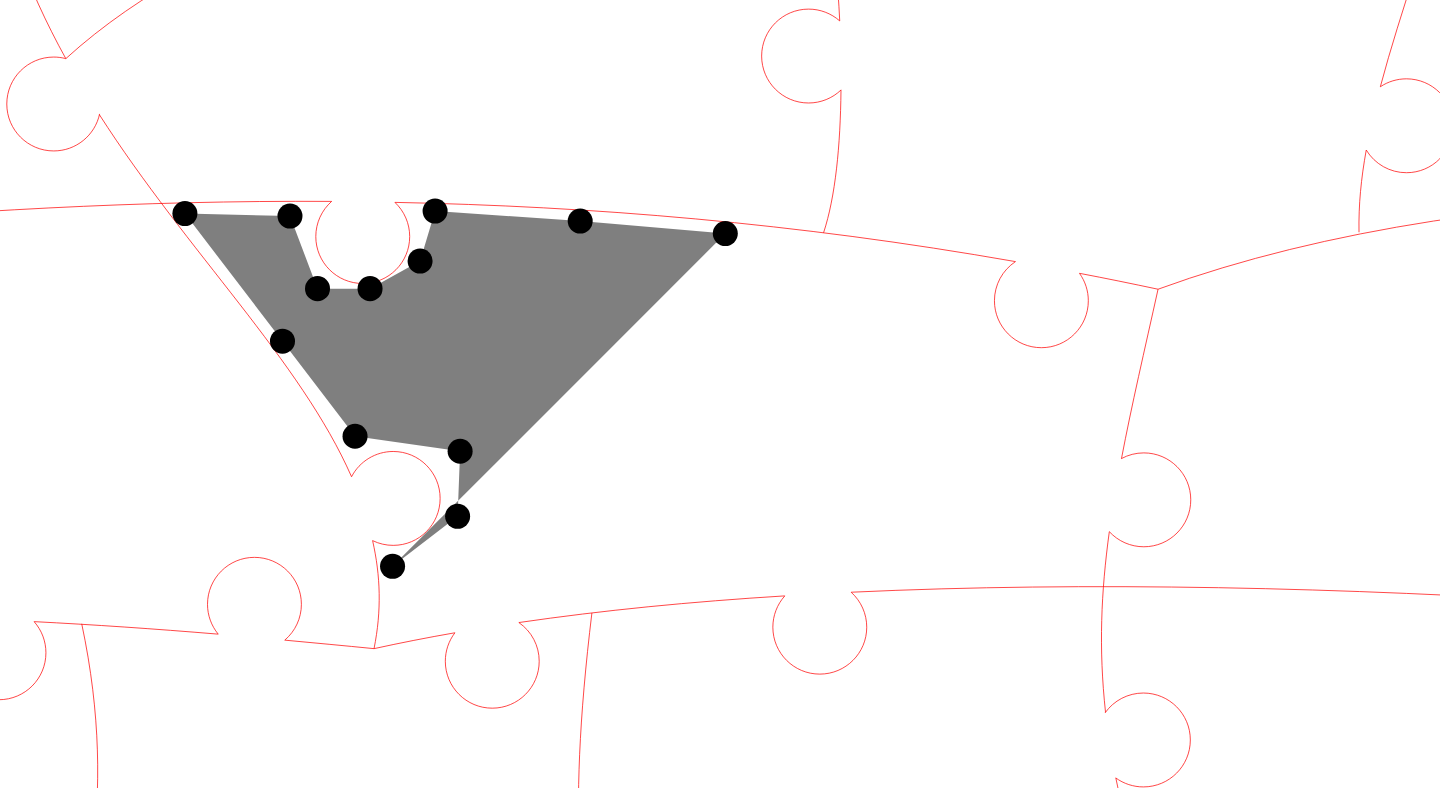 click 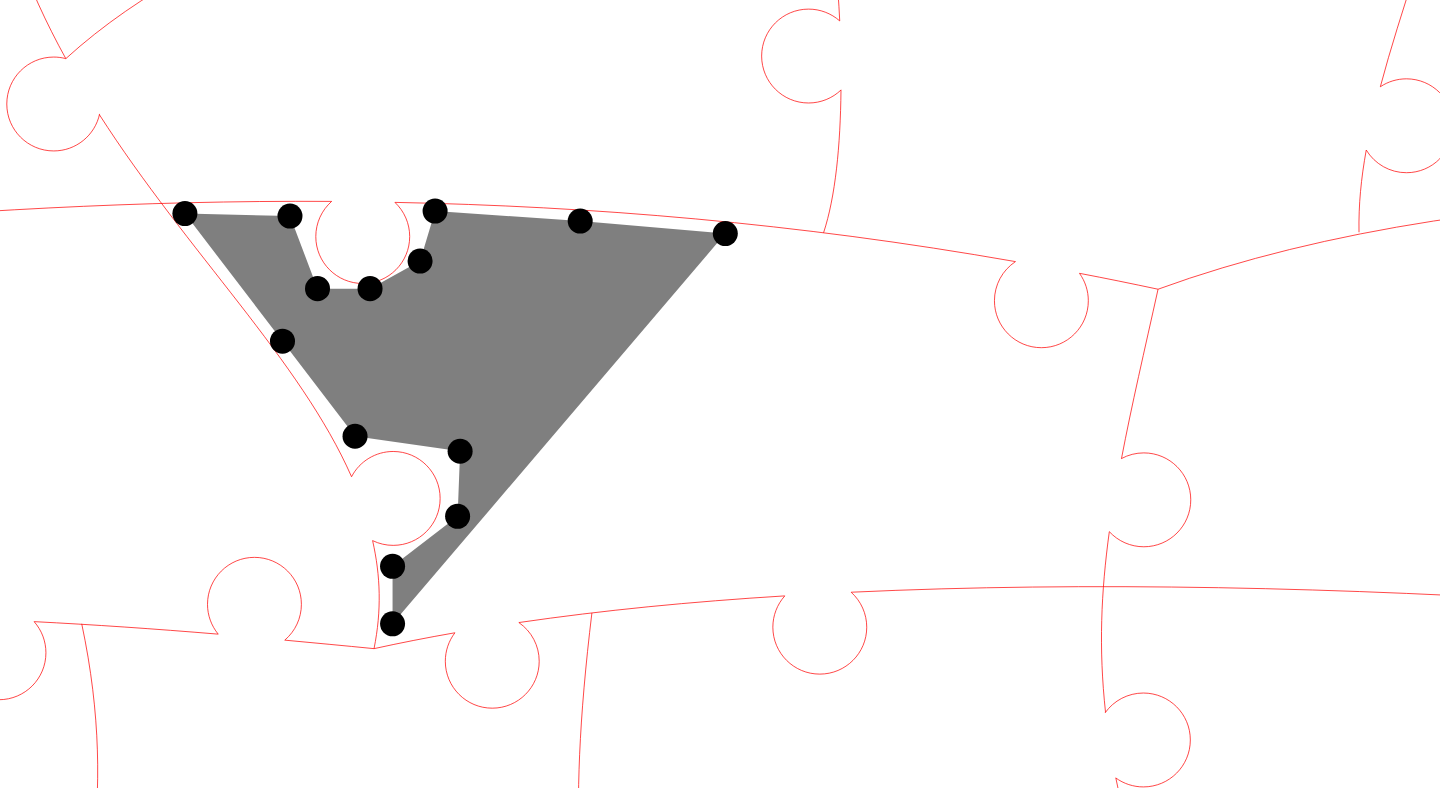click 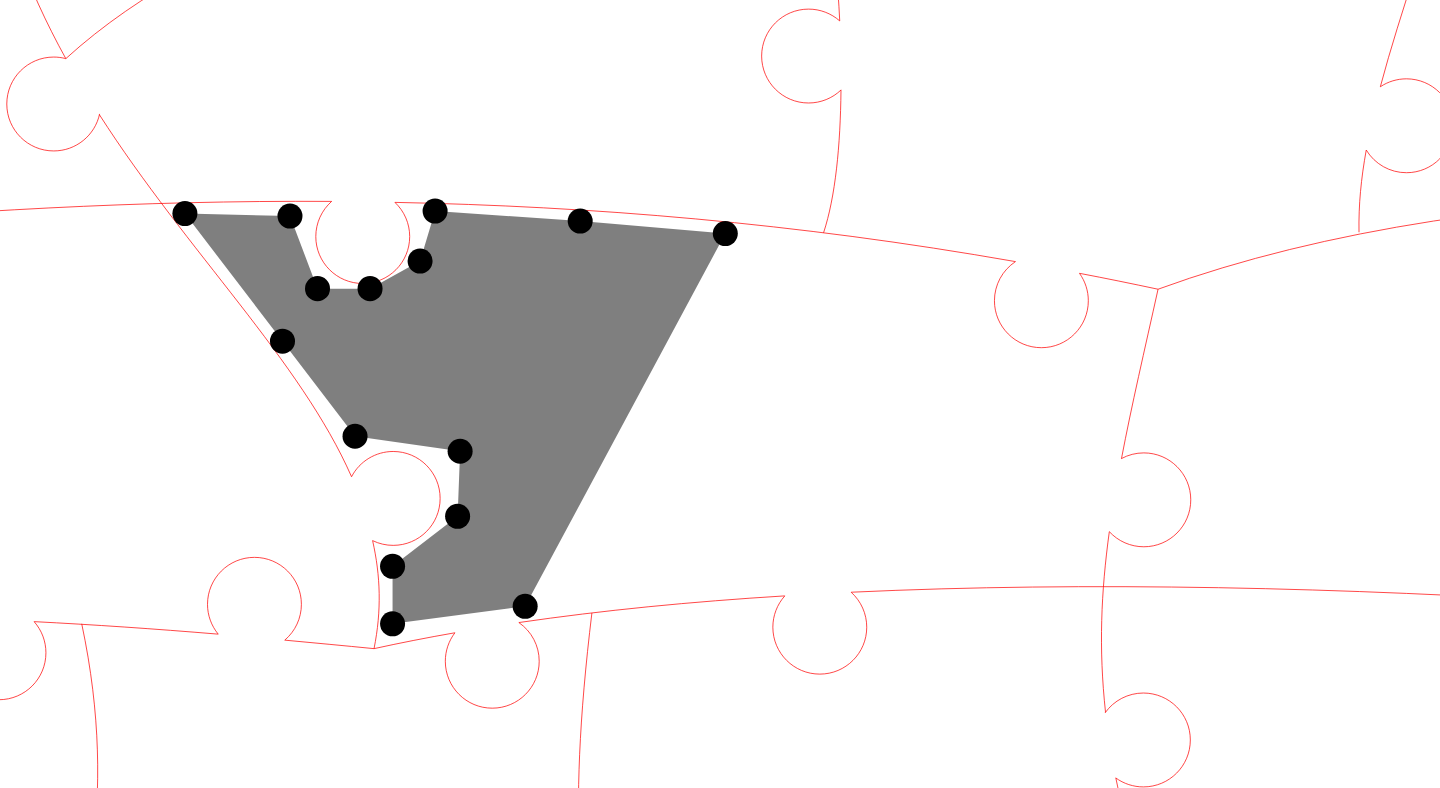 click 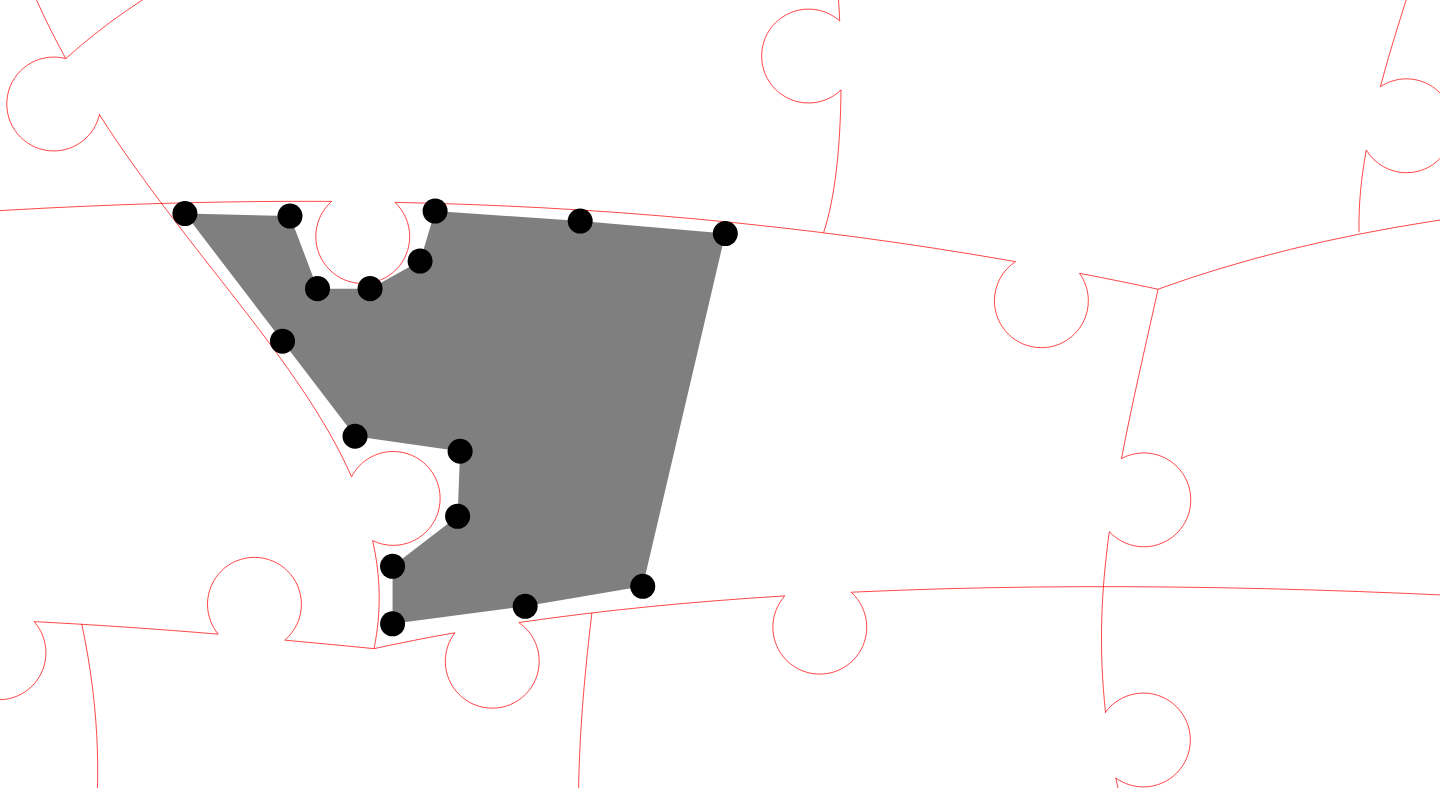 click 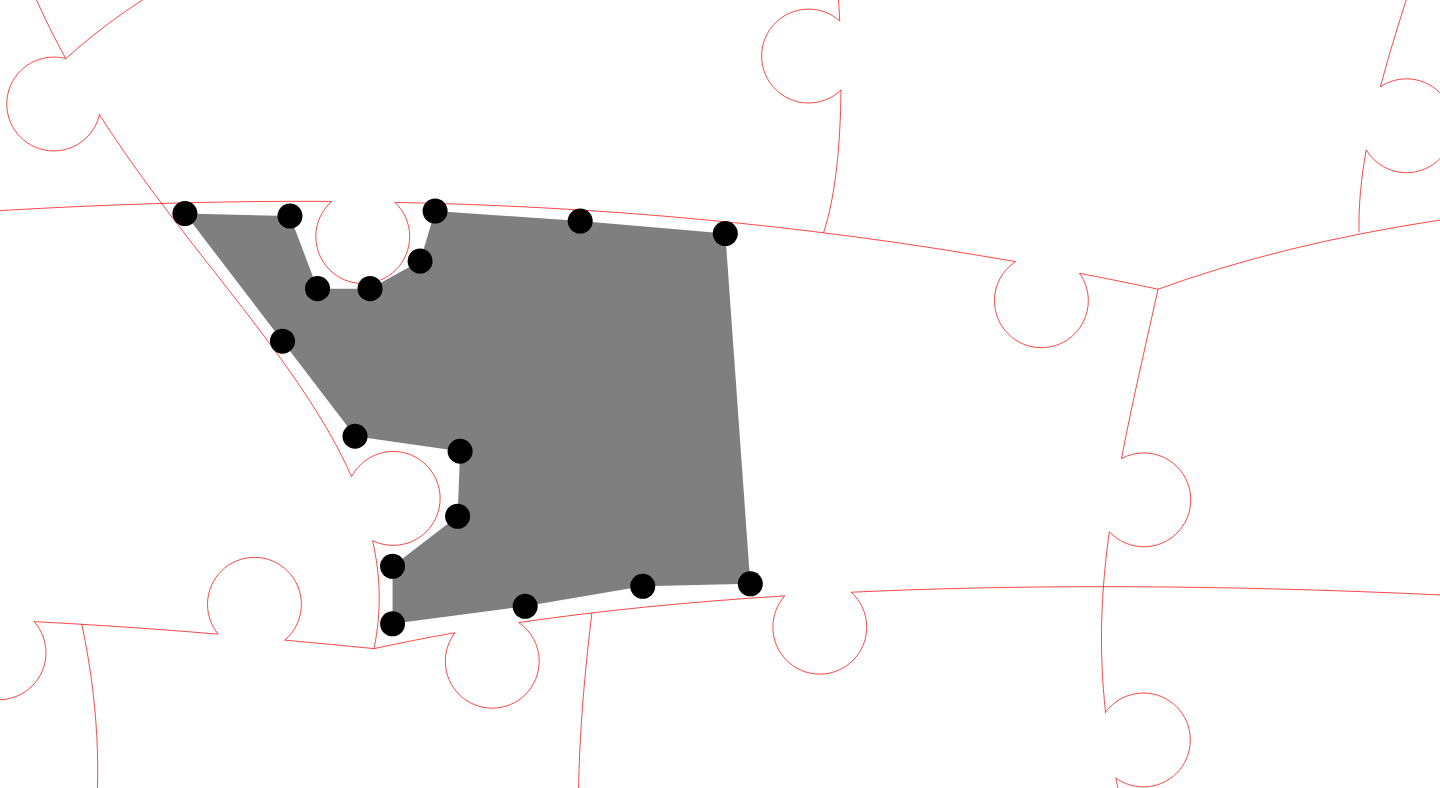 click 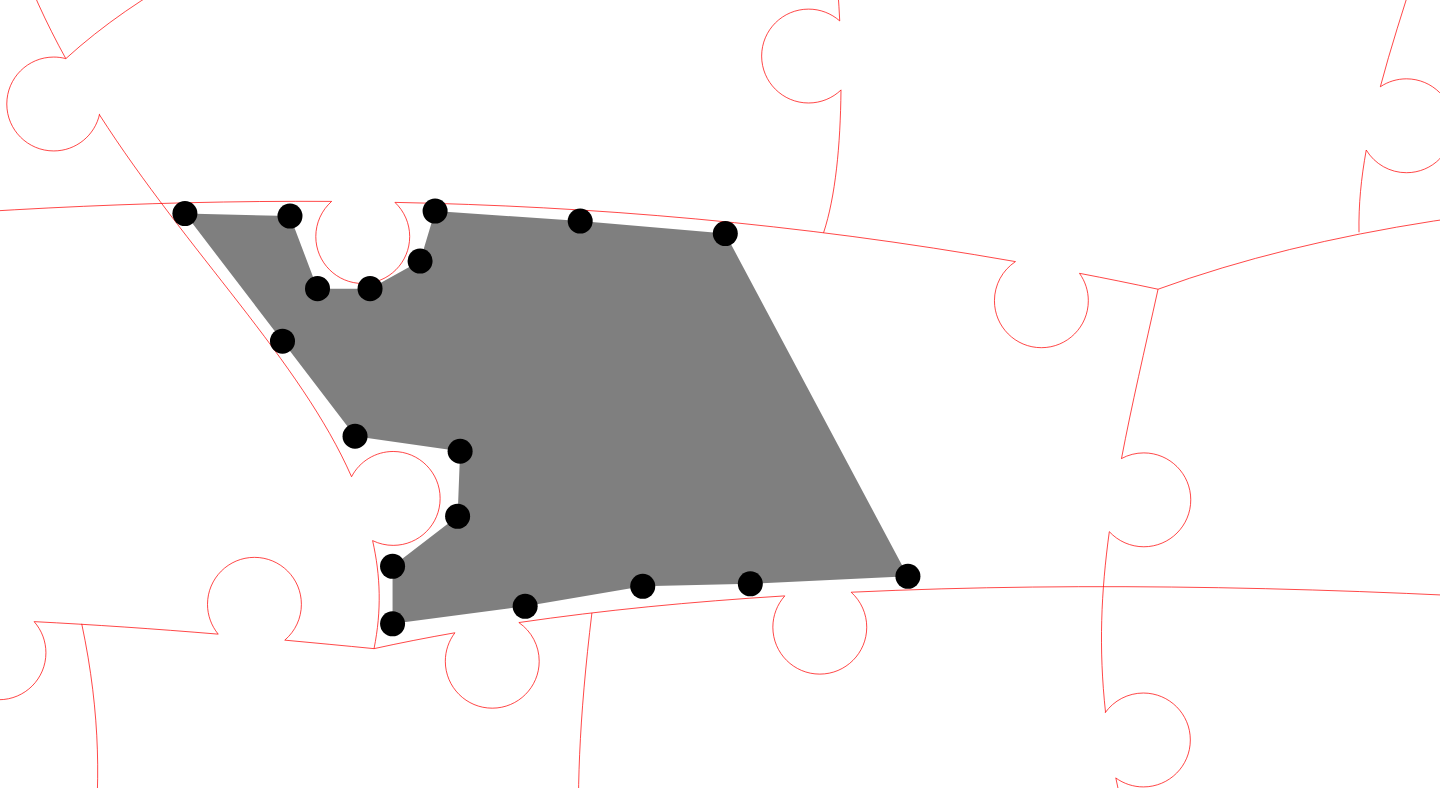 click 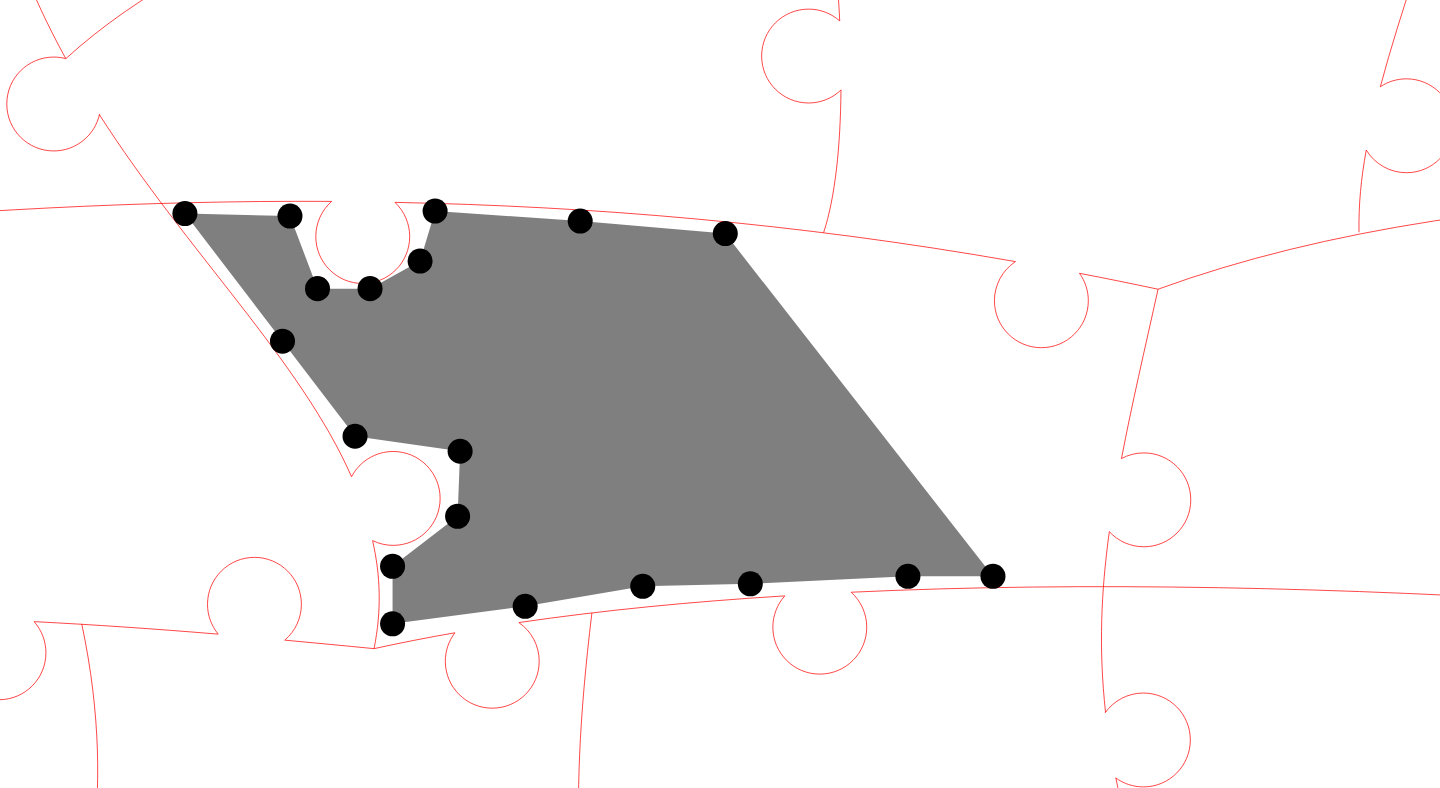 click 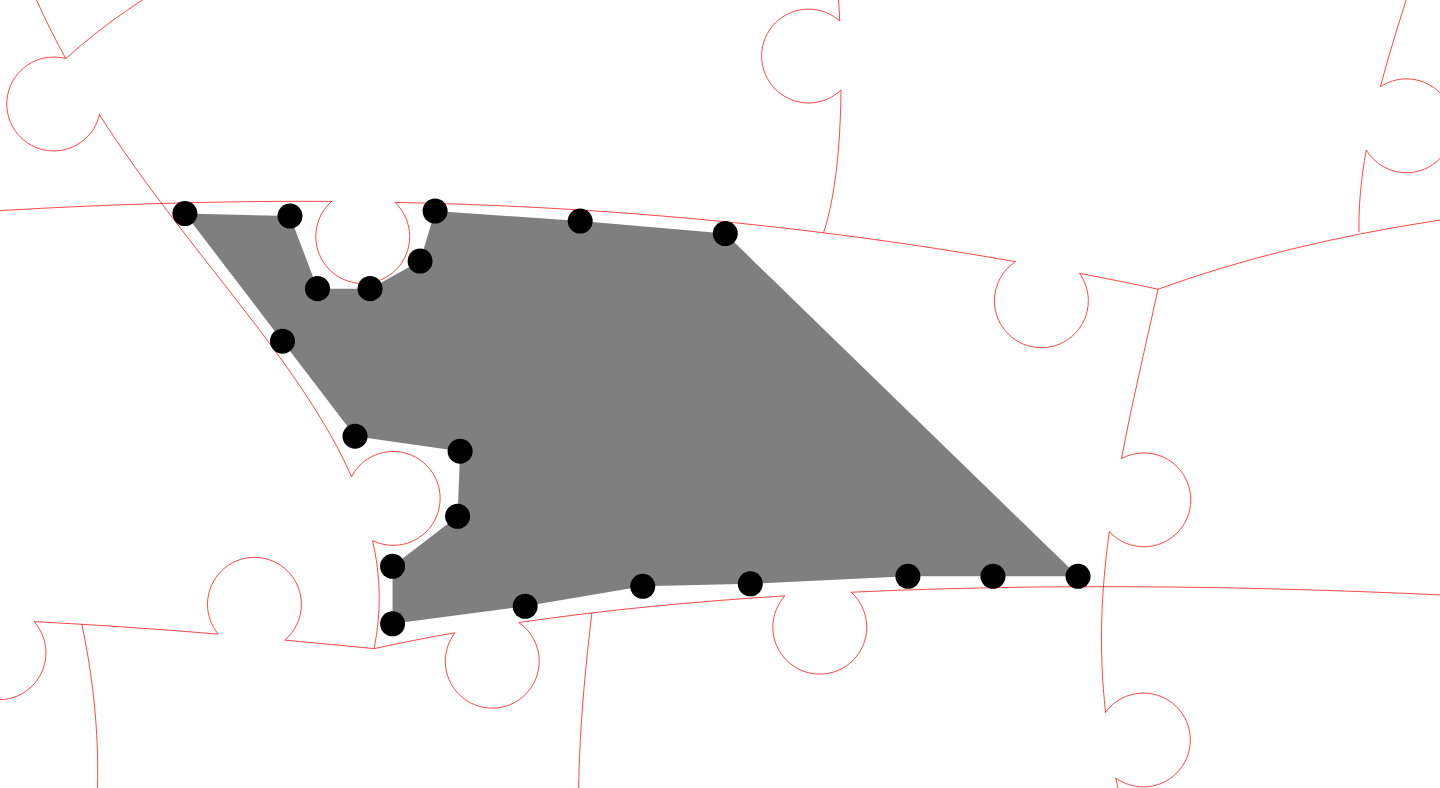 click 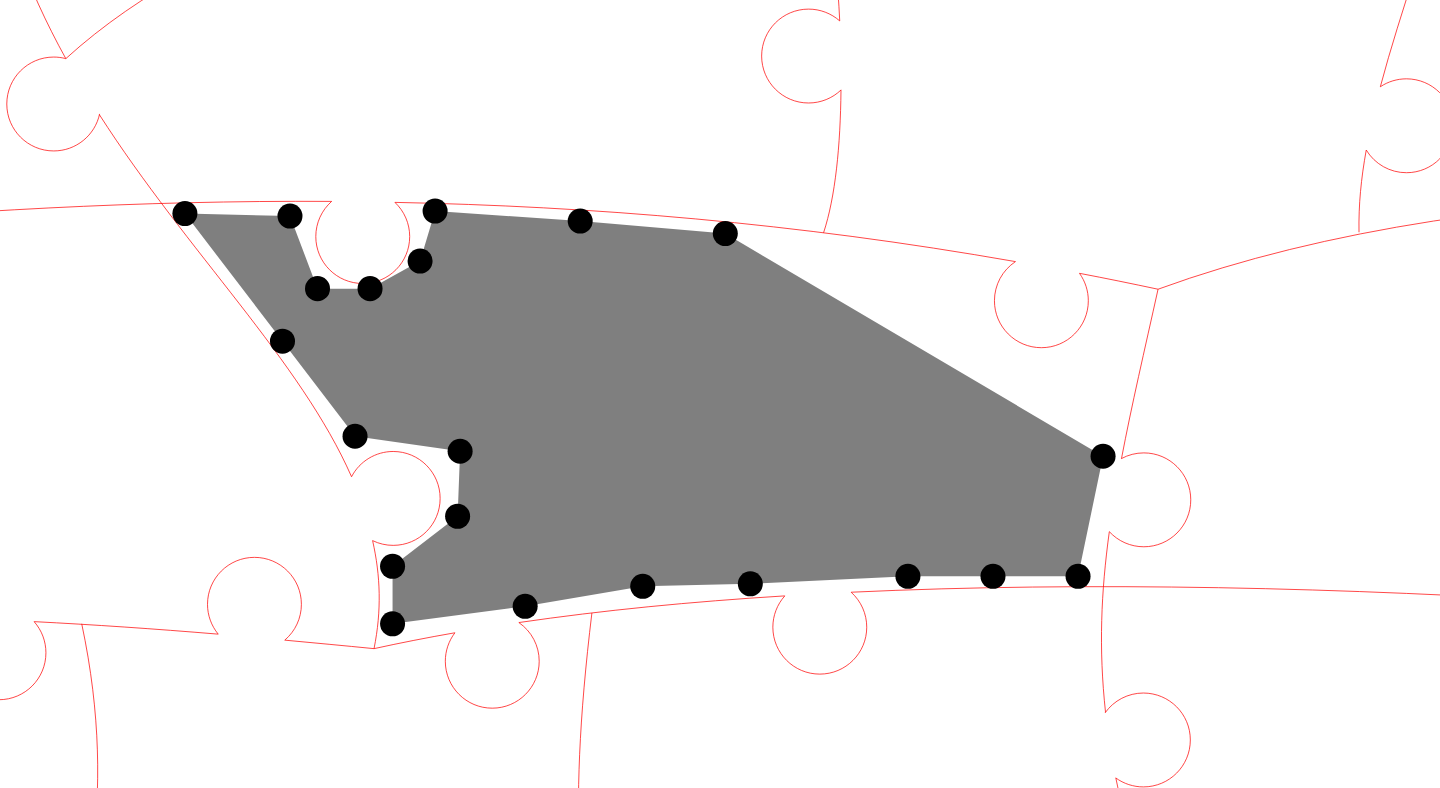 click 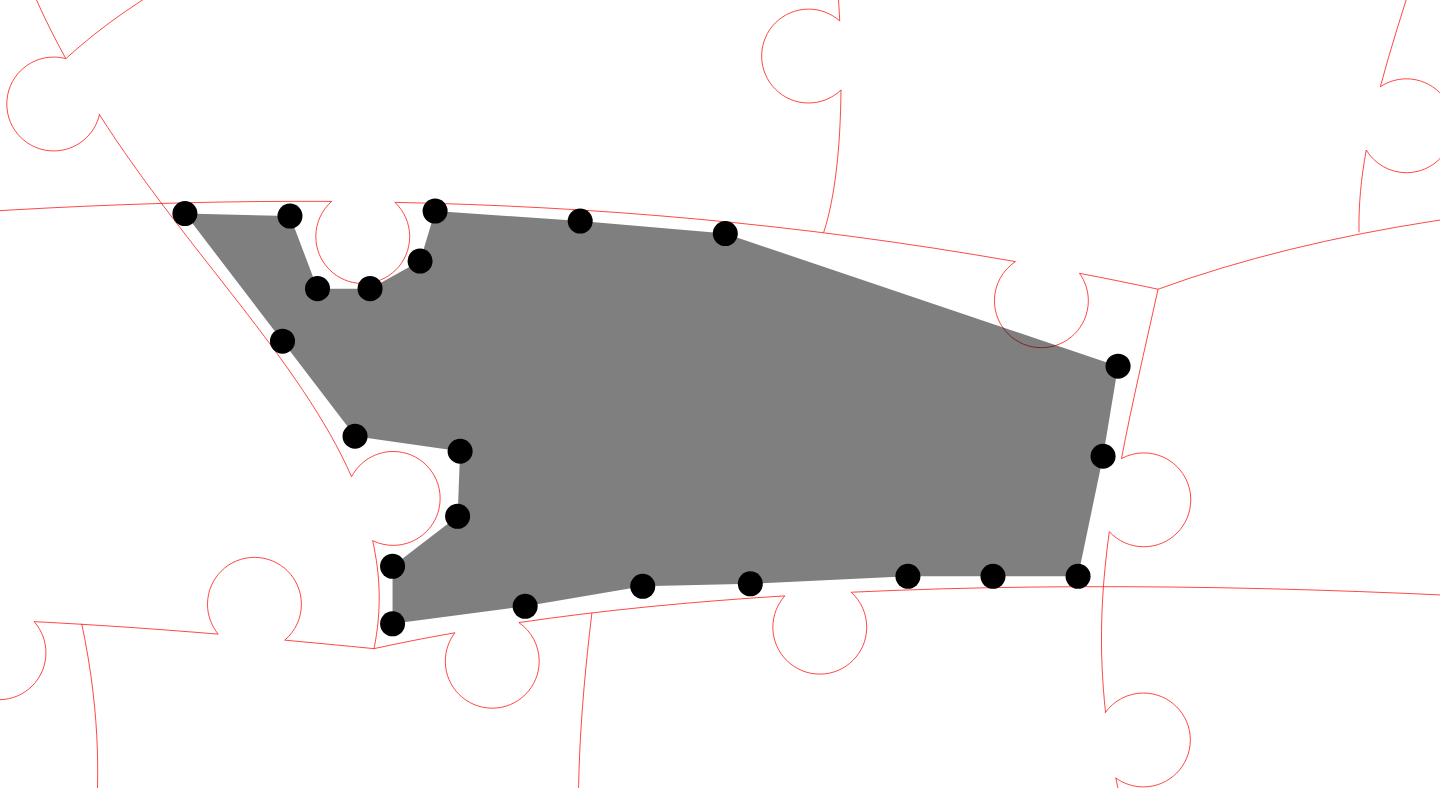 click 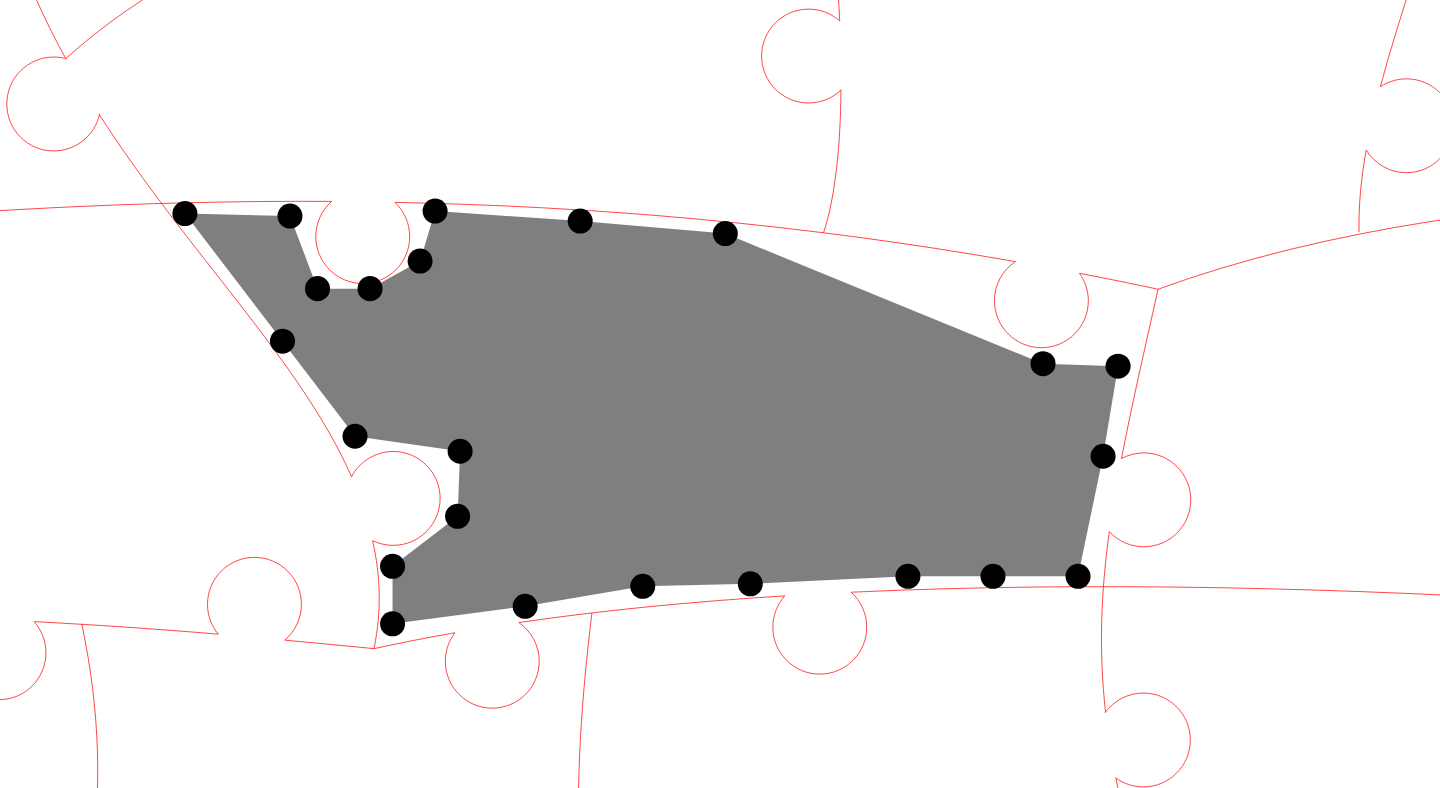 click 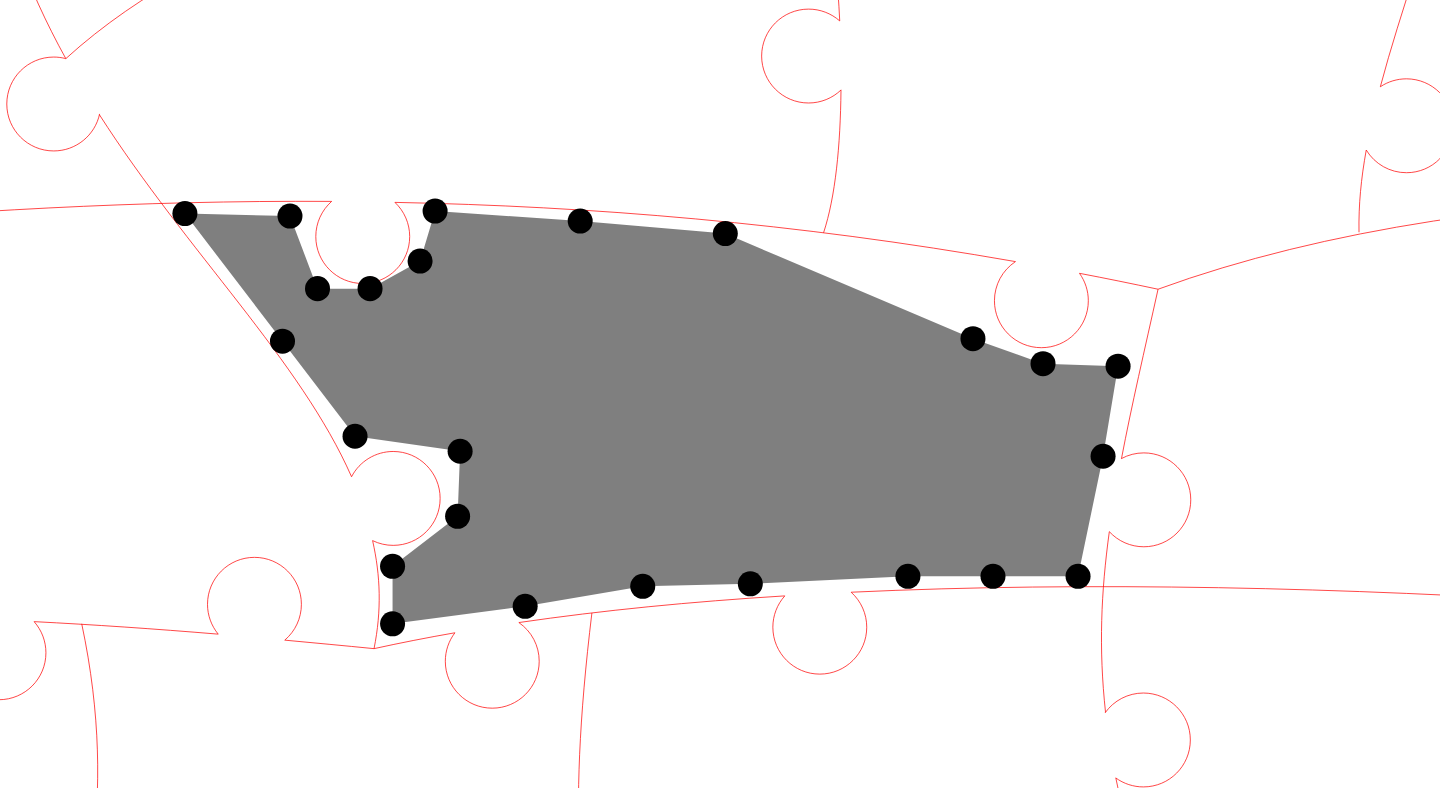 click 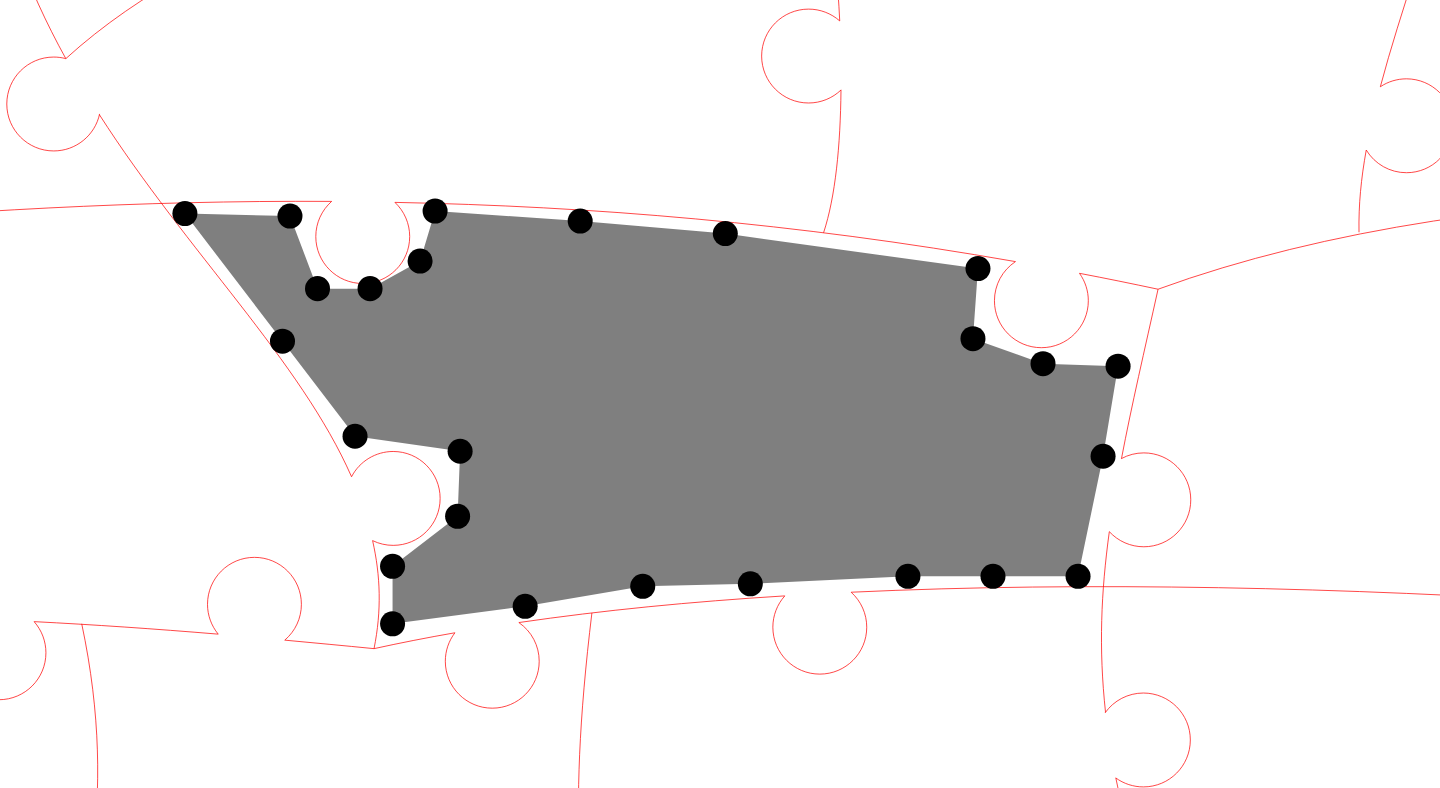 click 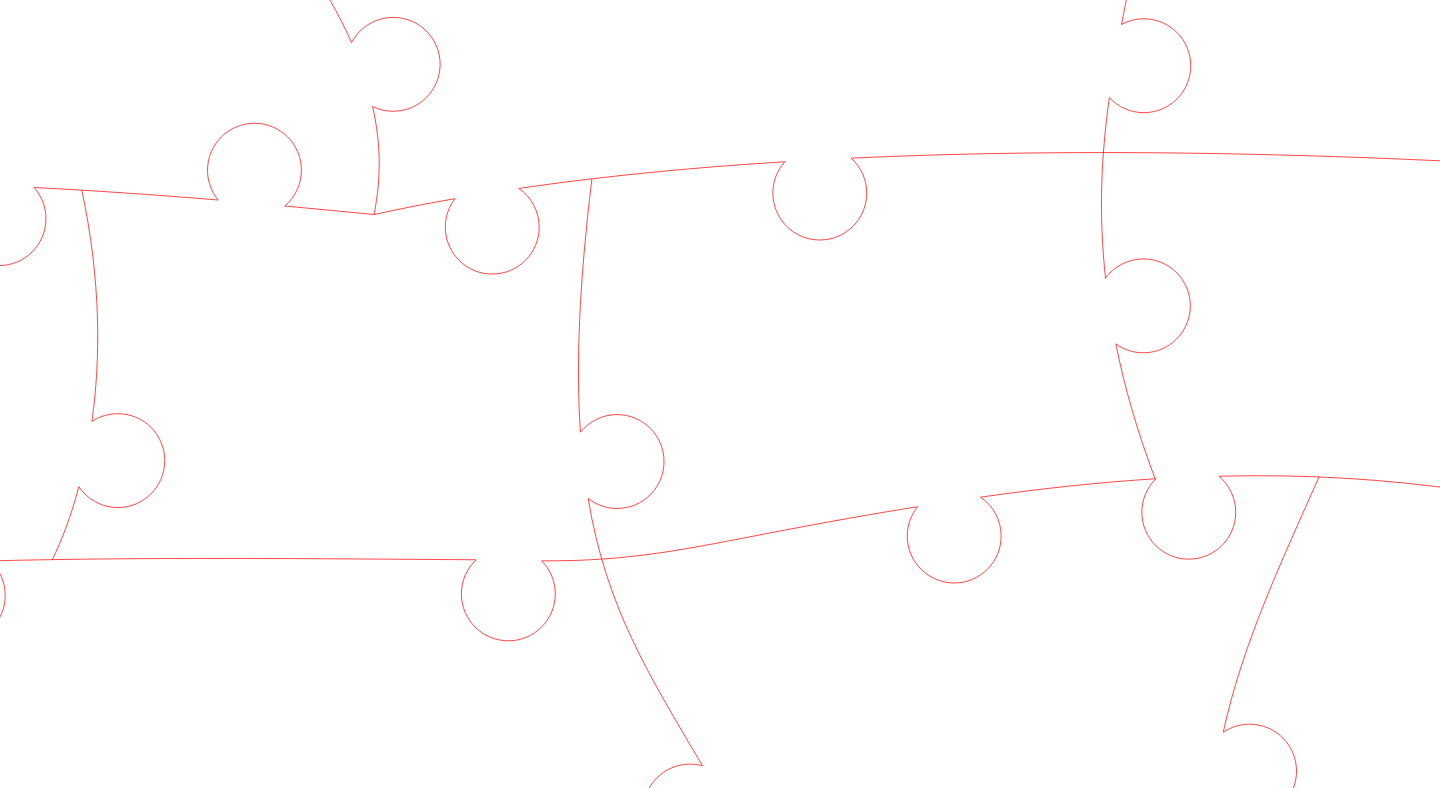 scroll, scrollTop: 790, scrollLeft: 262, axis: both 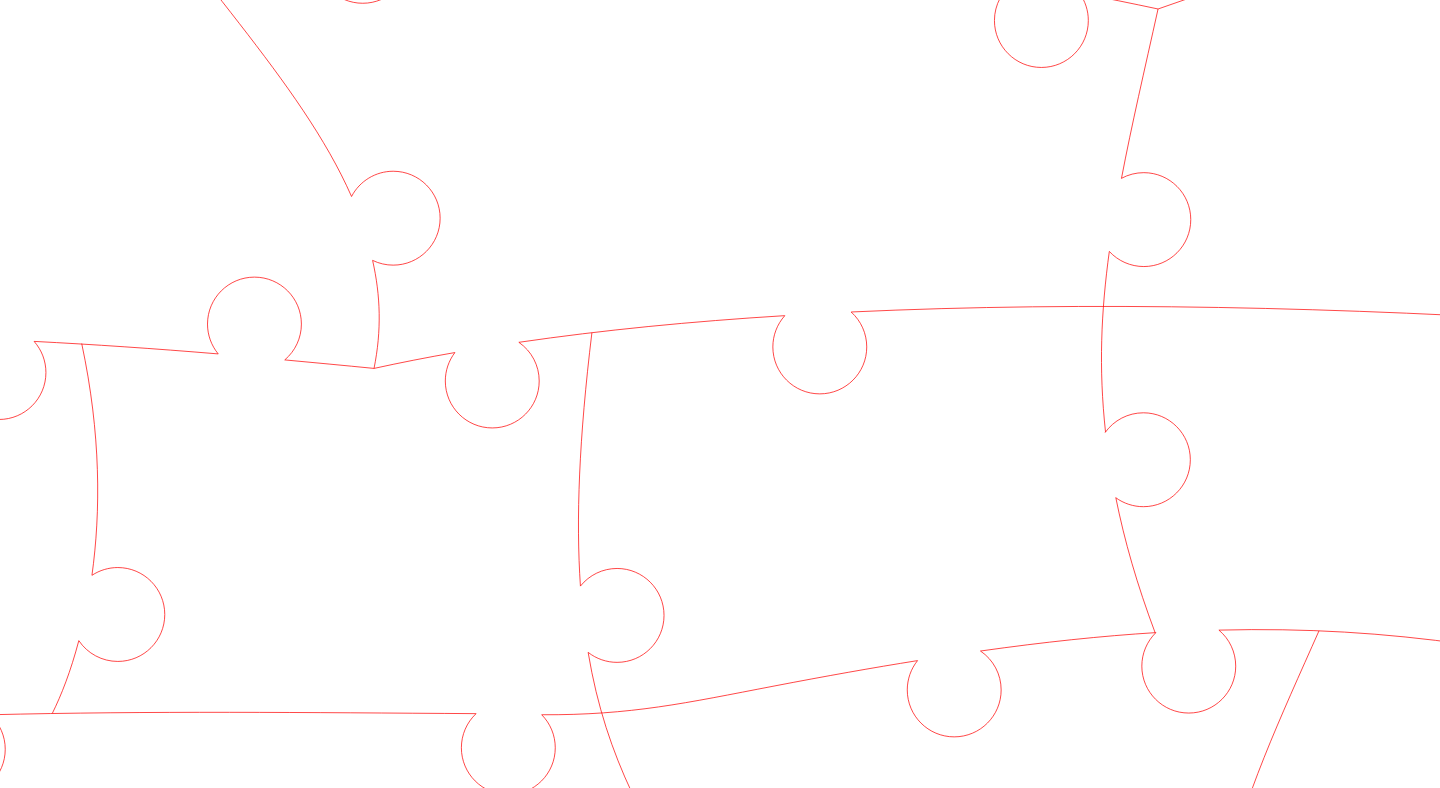 click 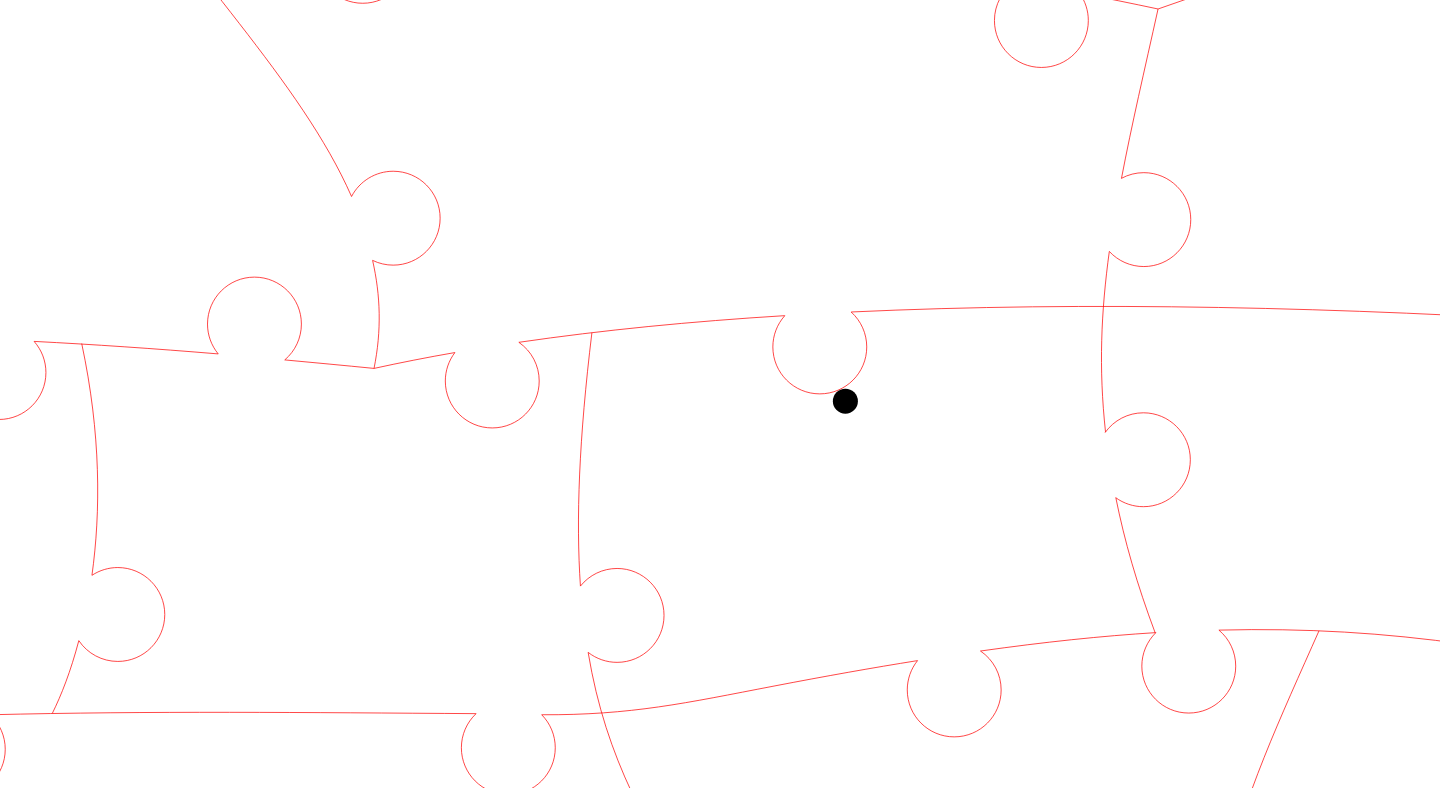click 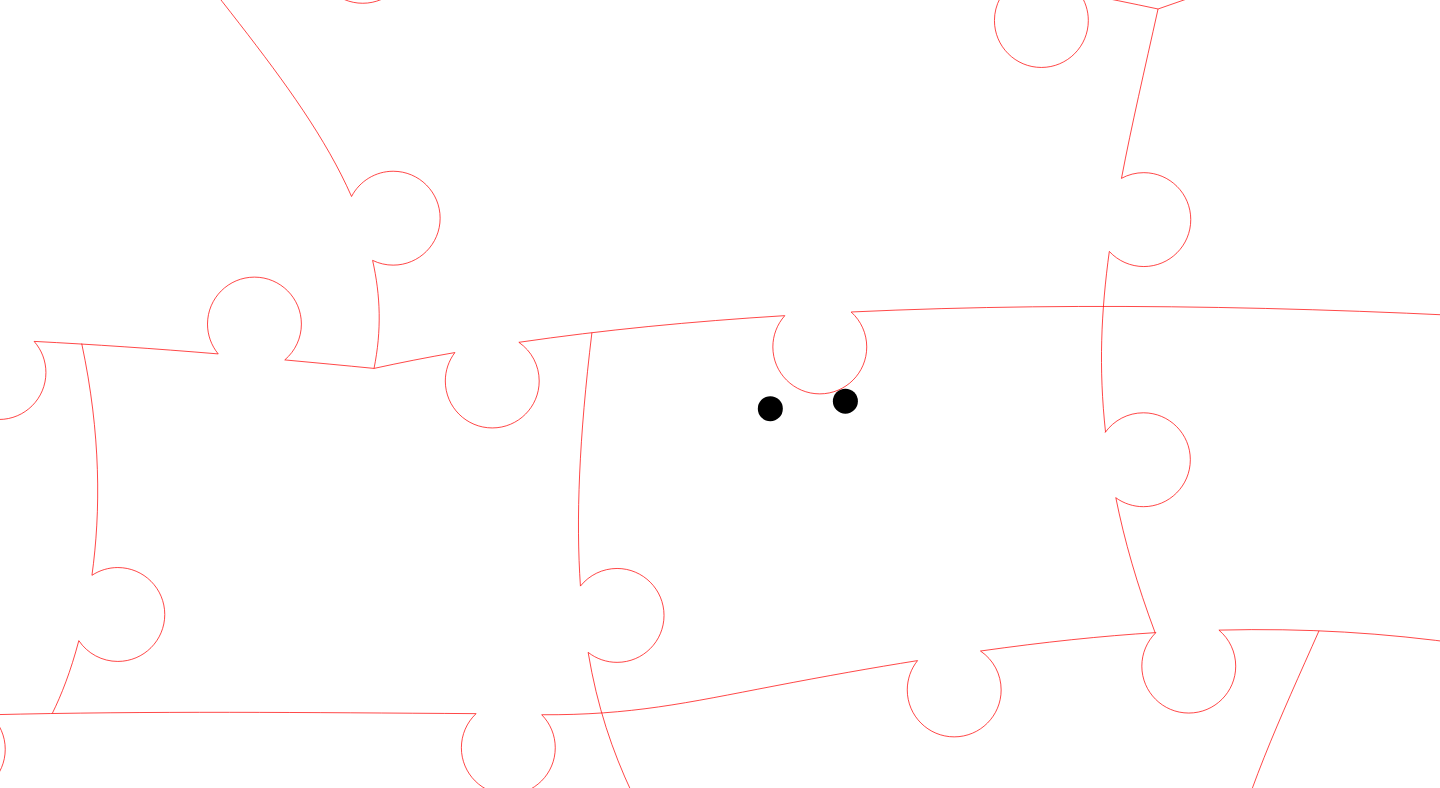 click 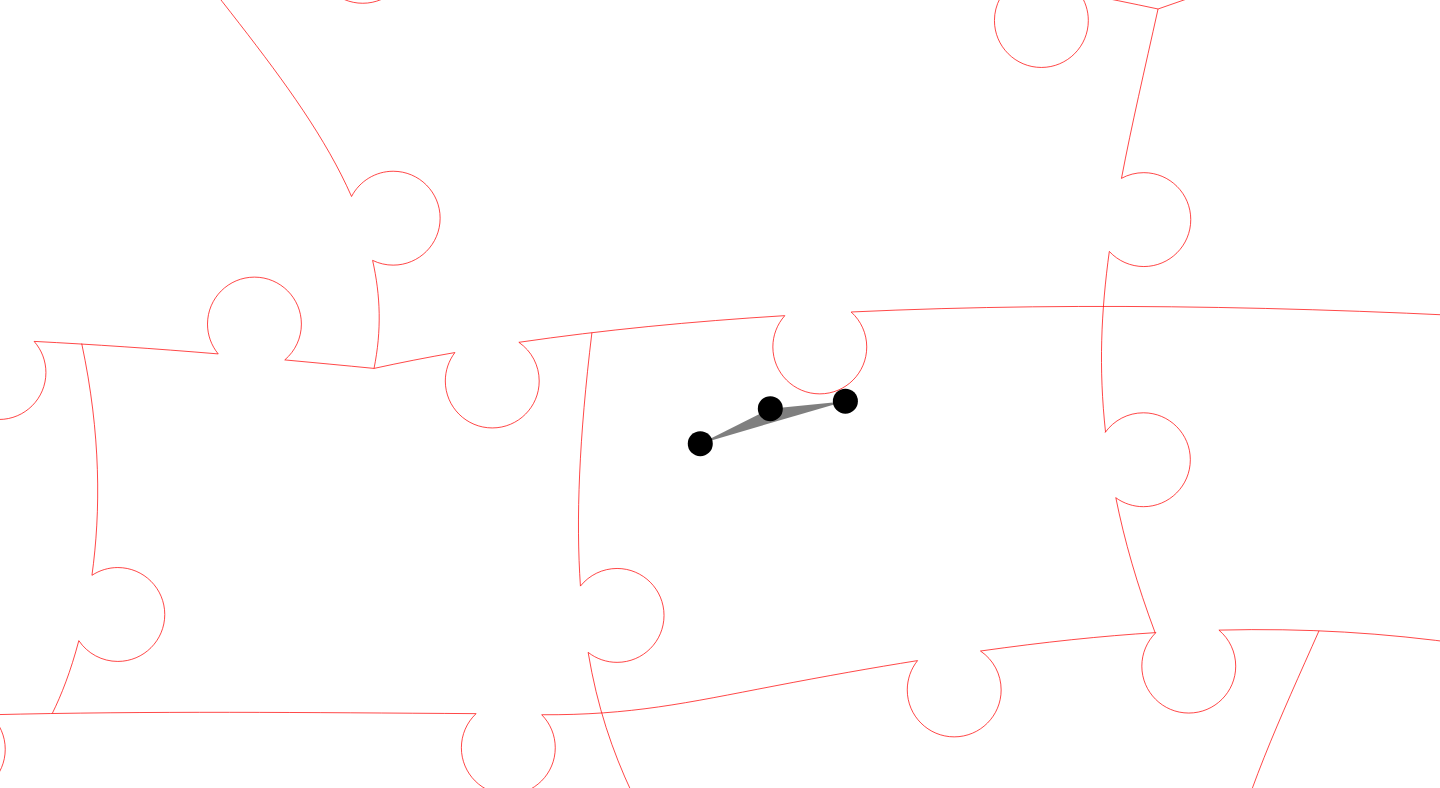 click 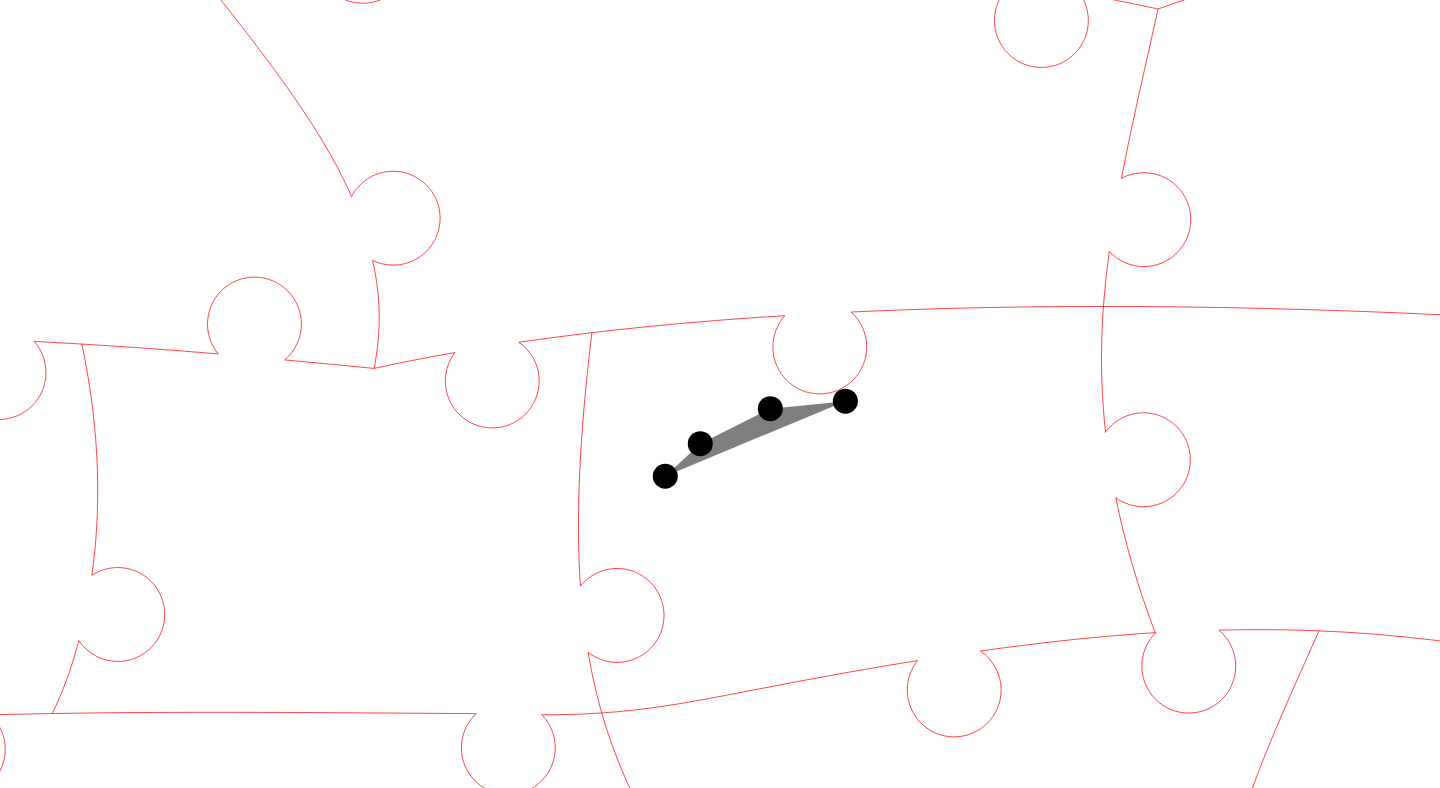 click 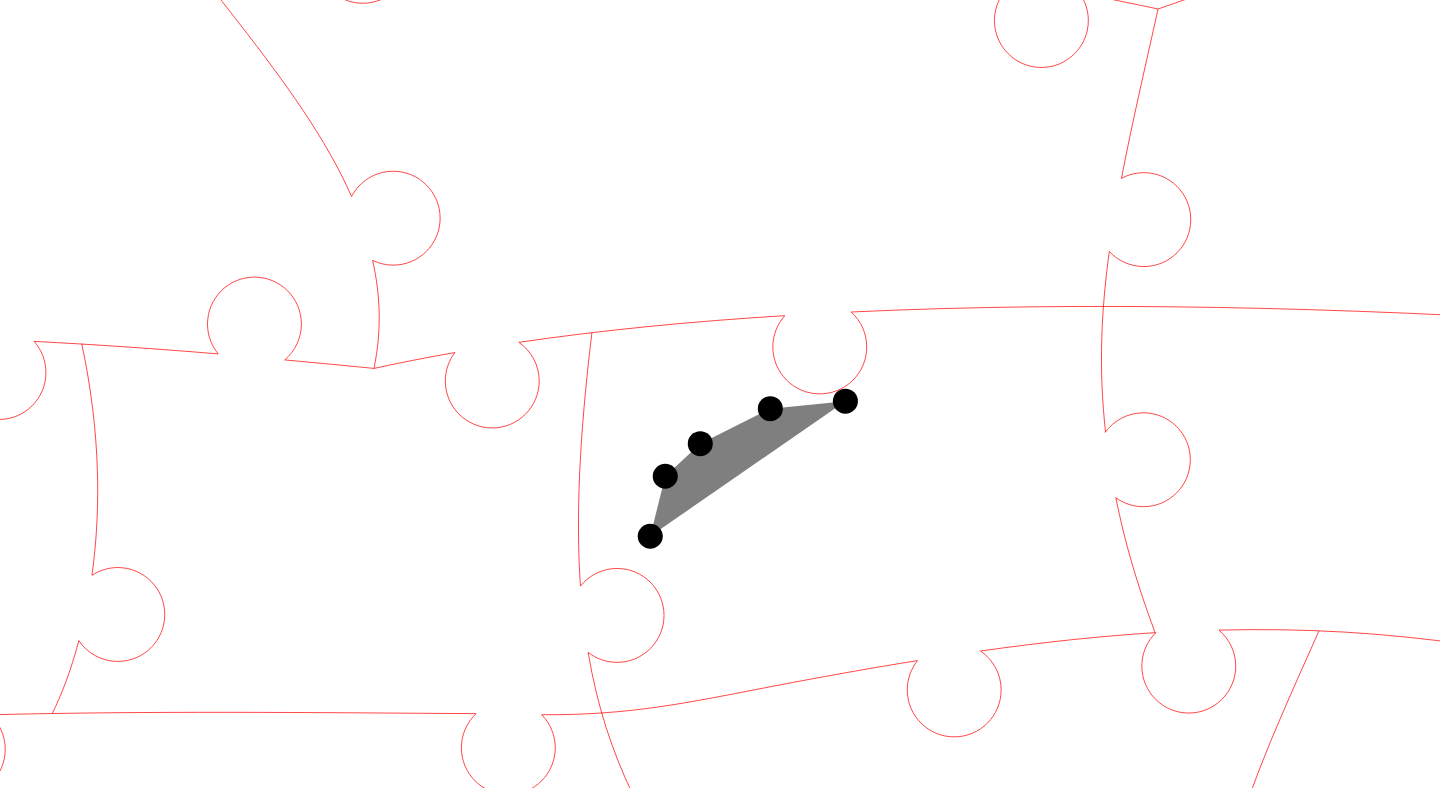 click 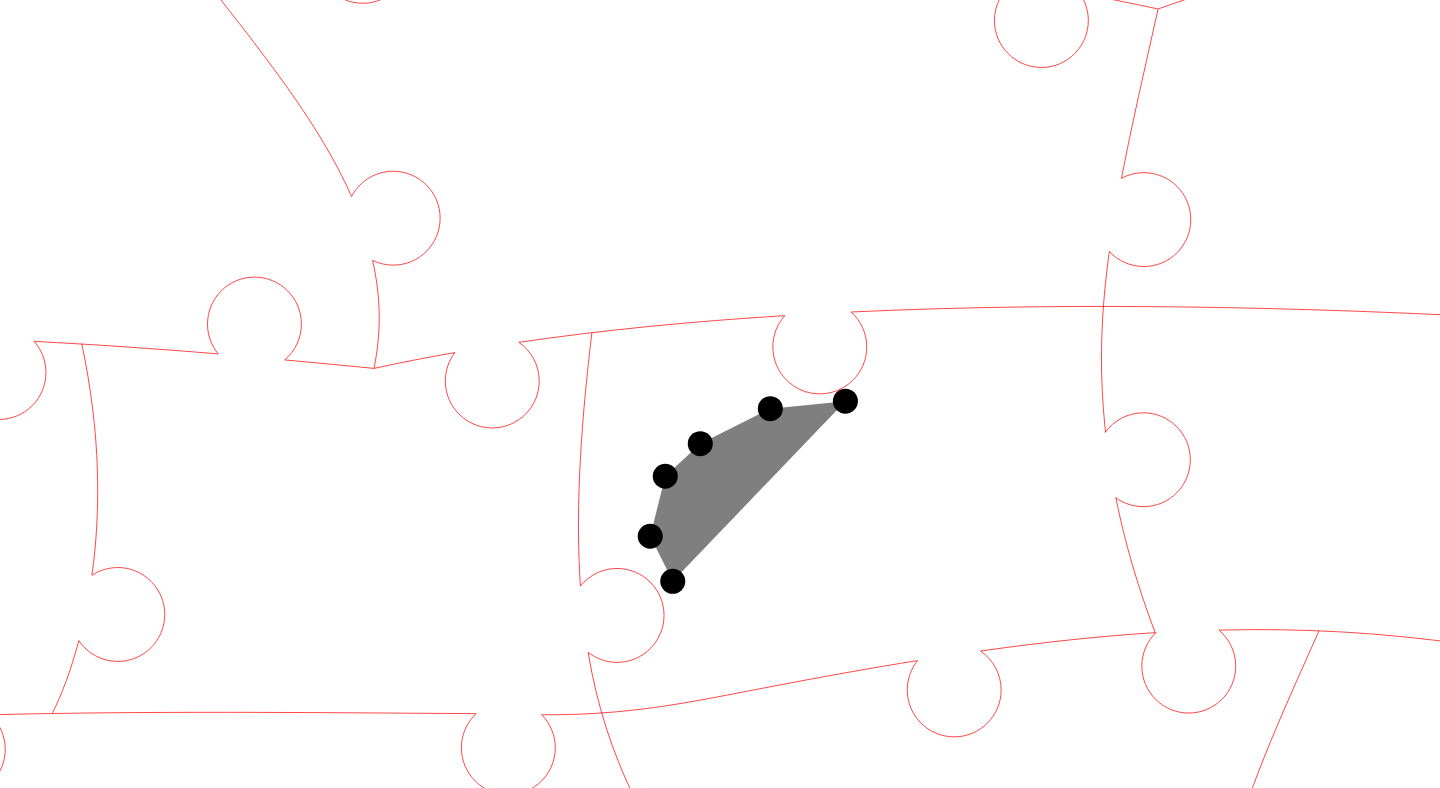click 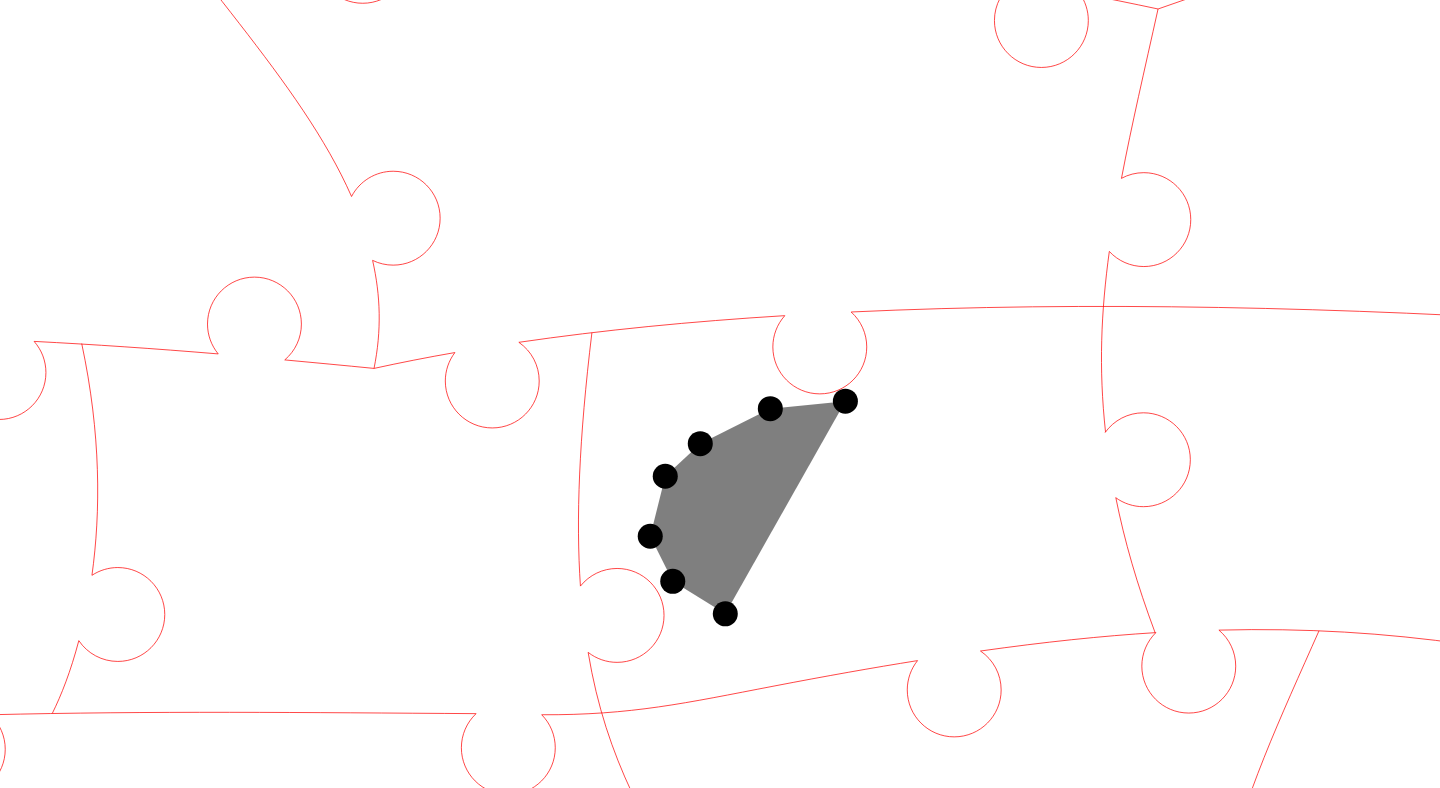 click 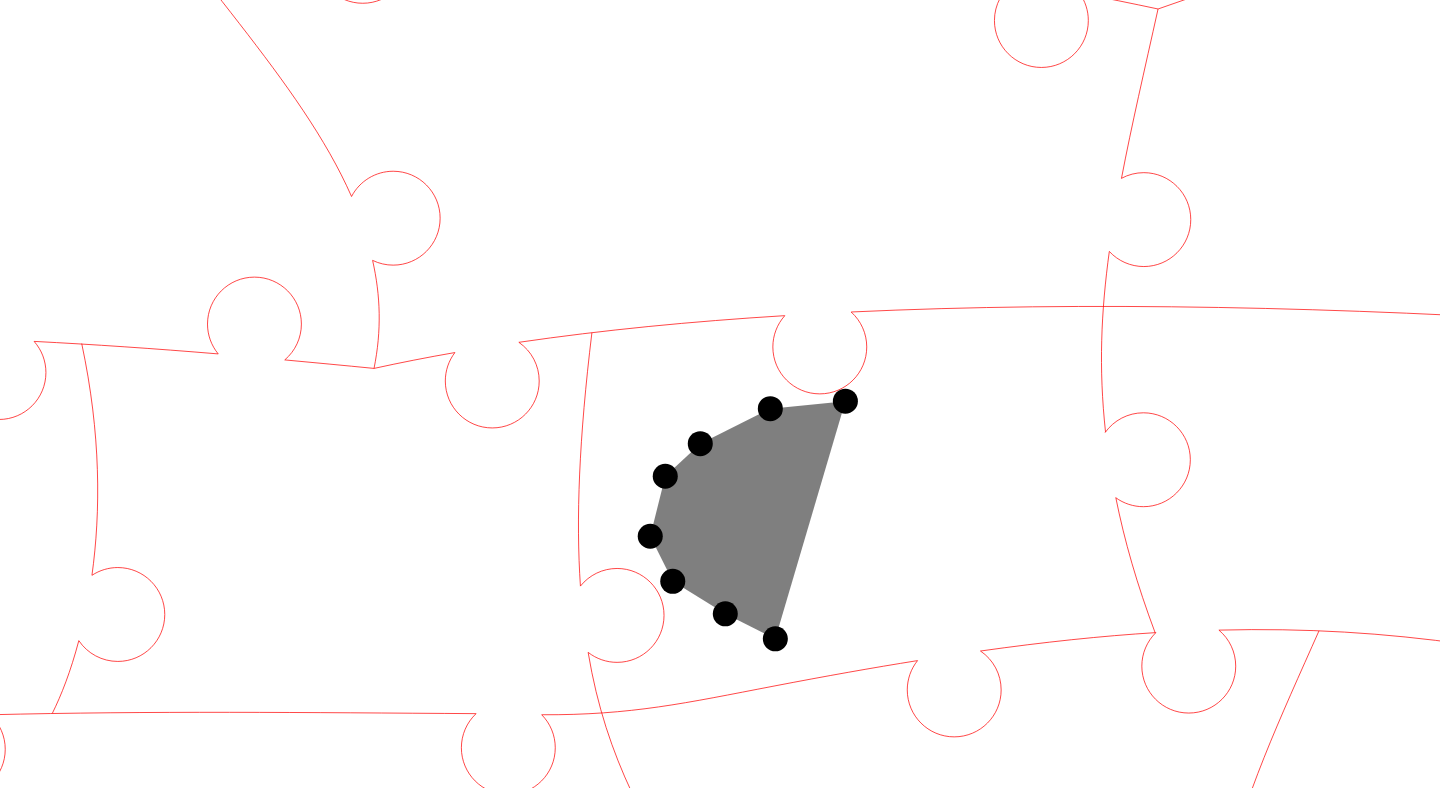 click 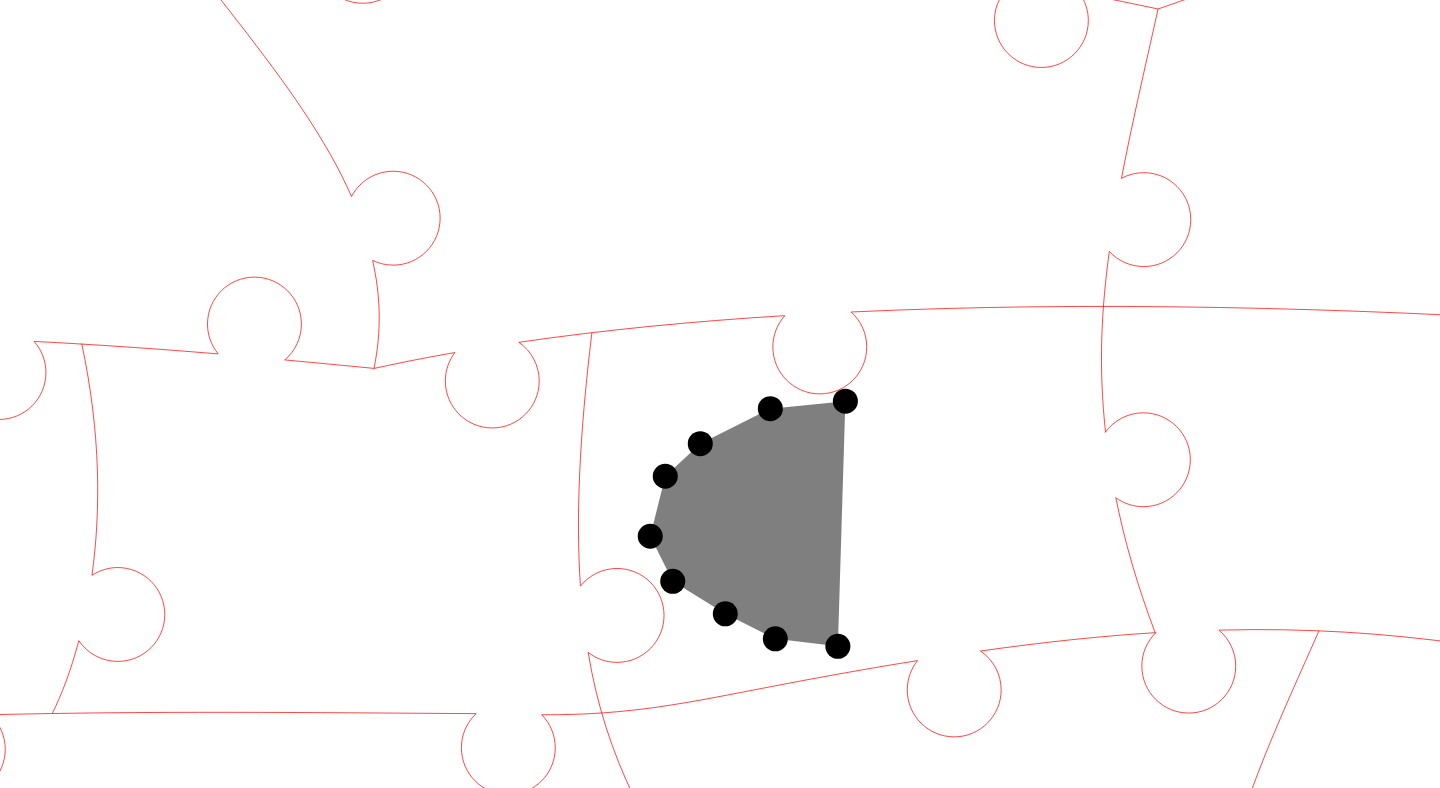 click 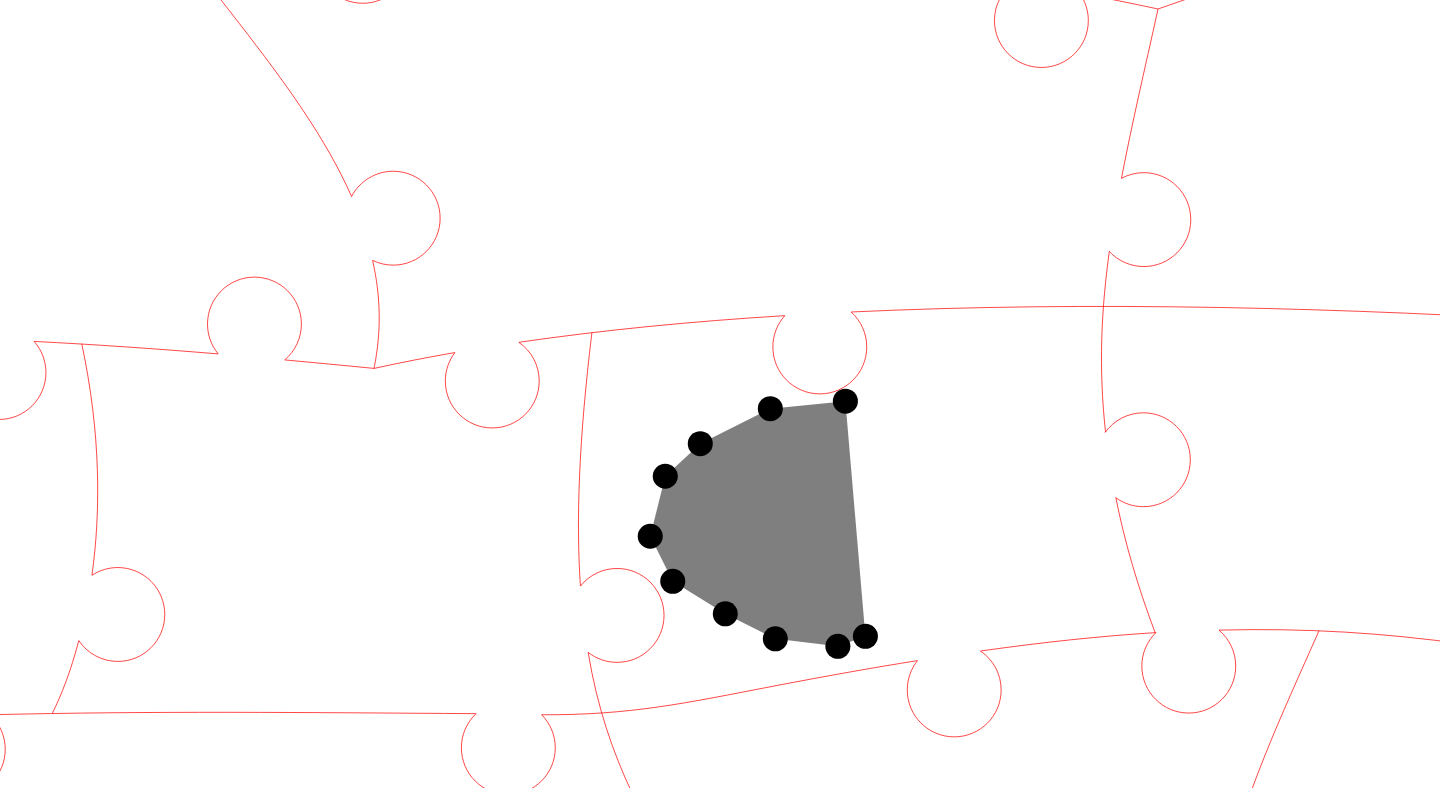 click 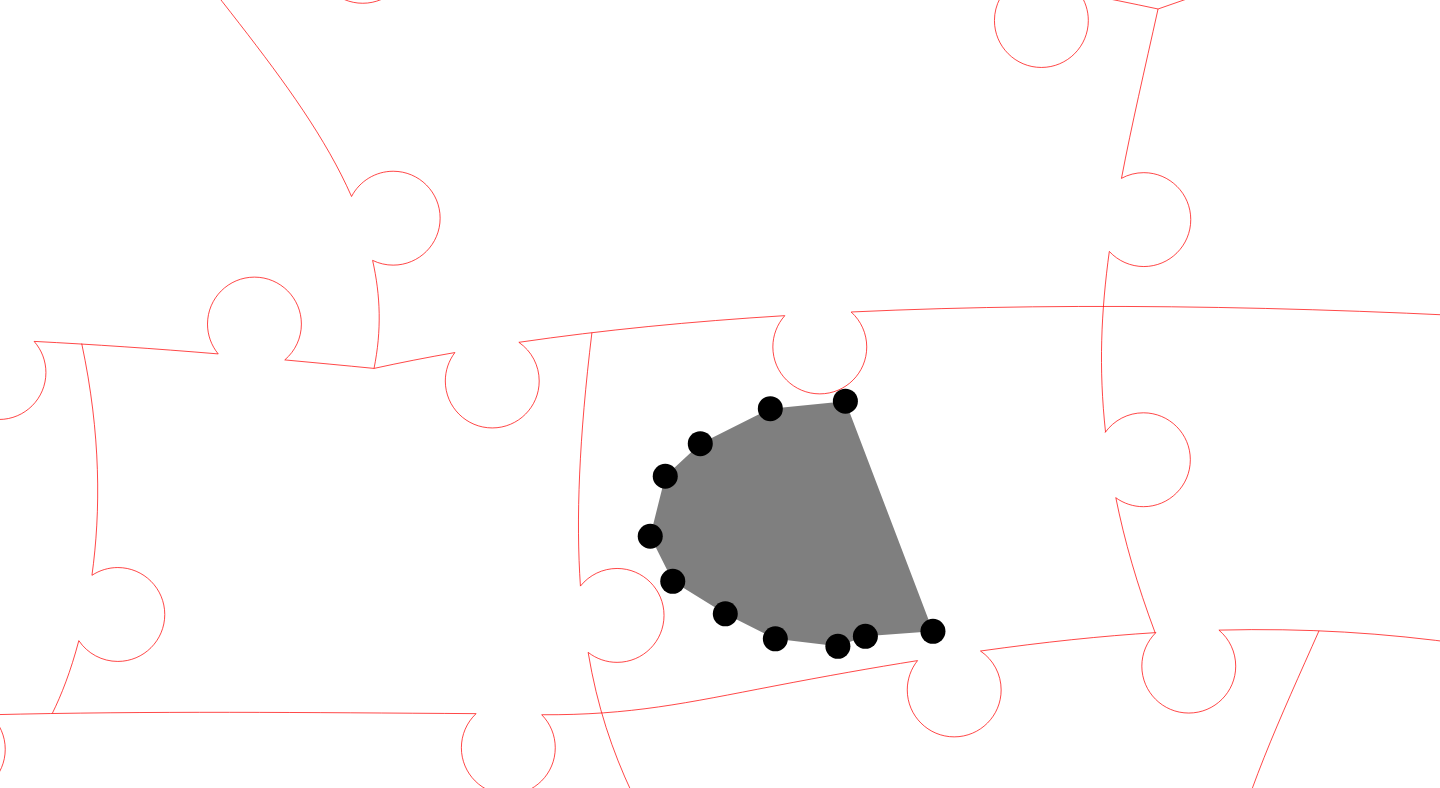 click 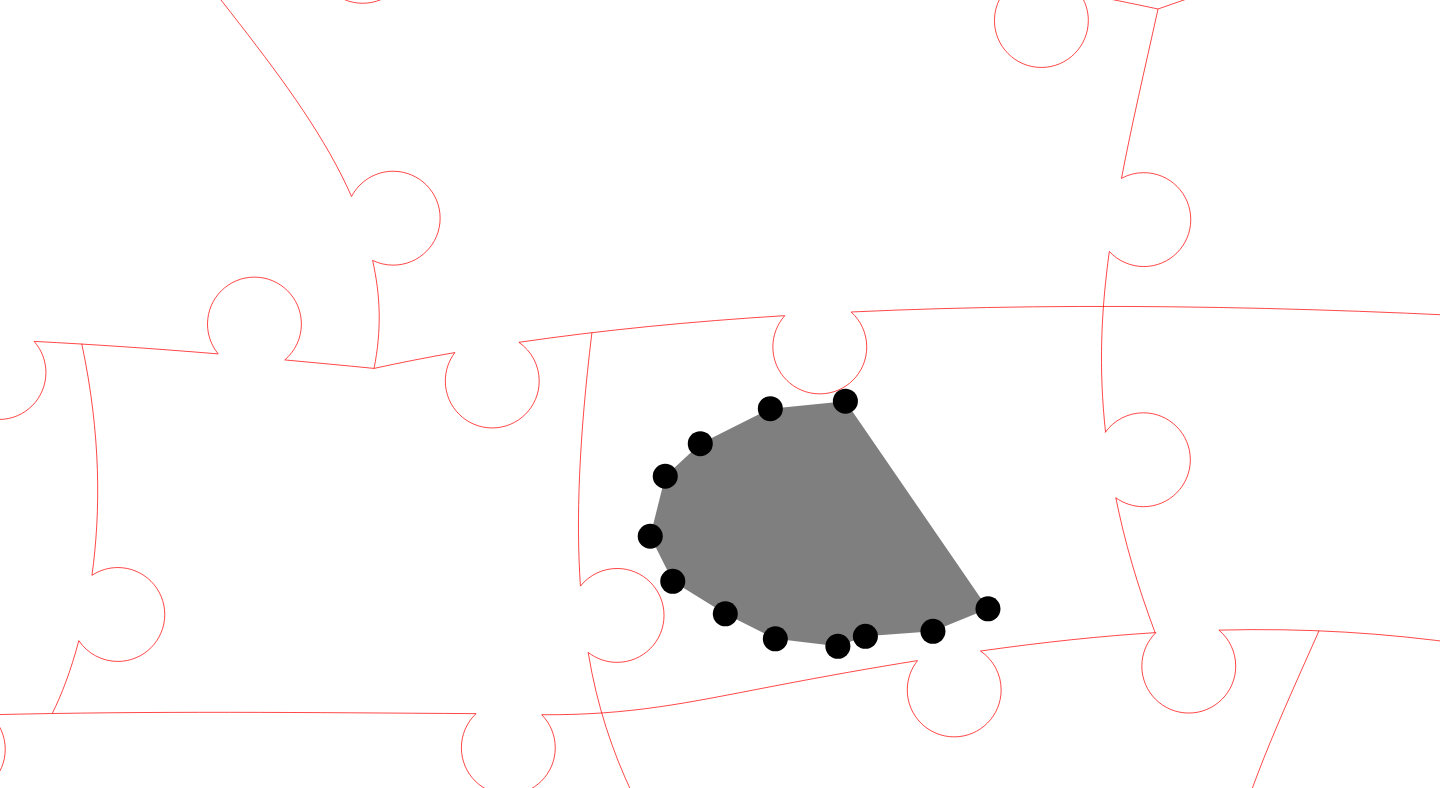 click 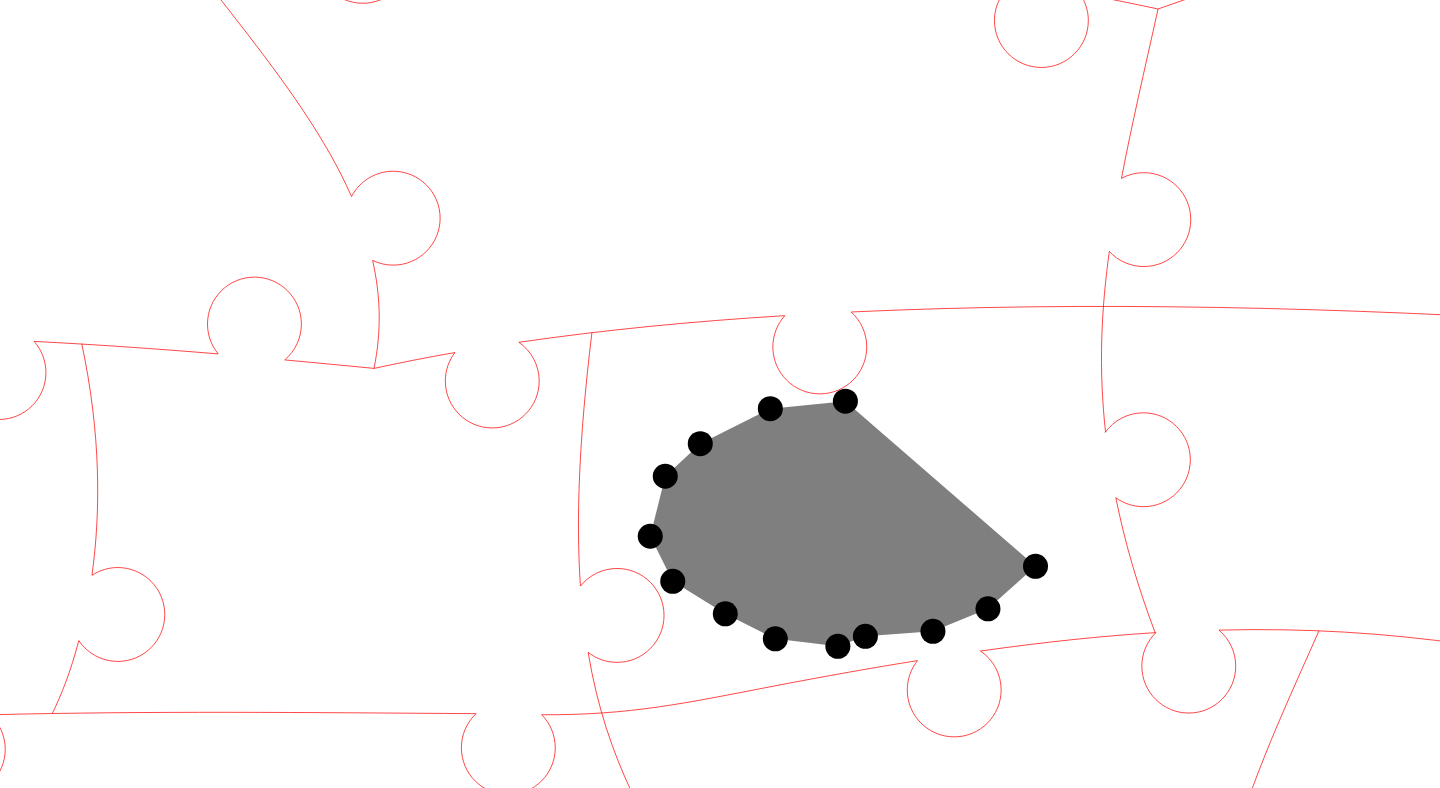 click 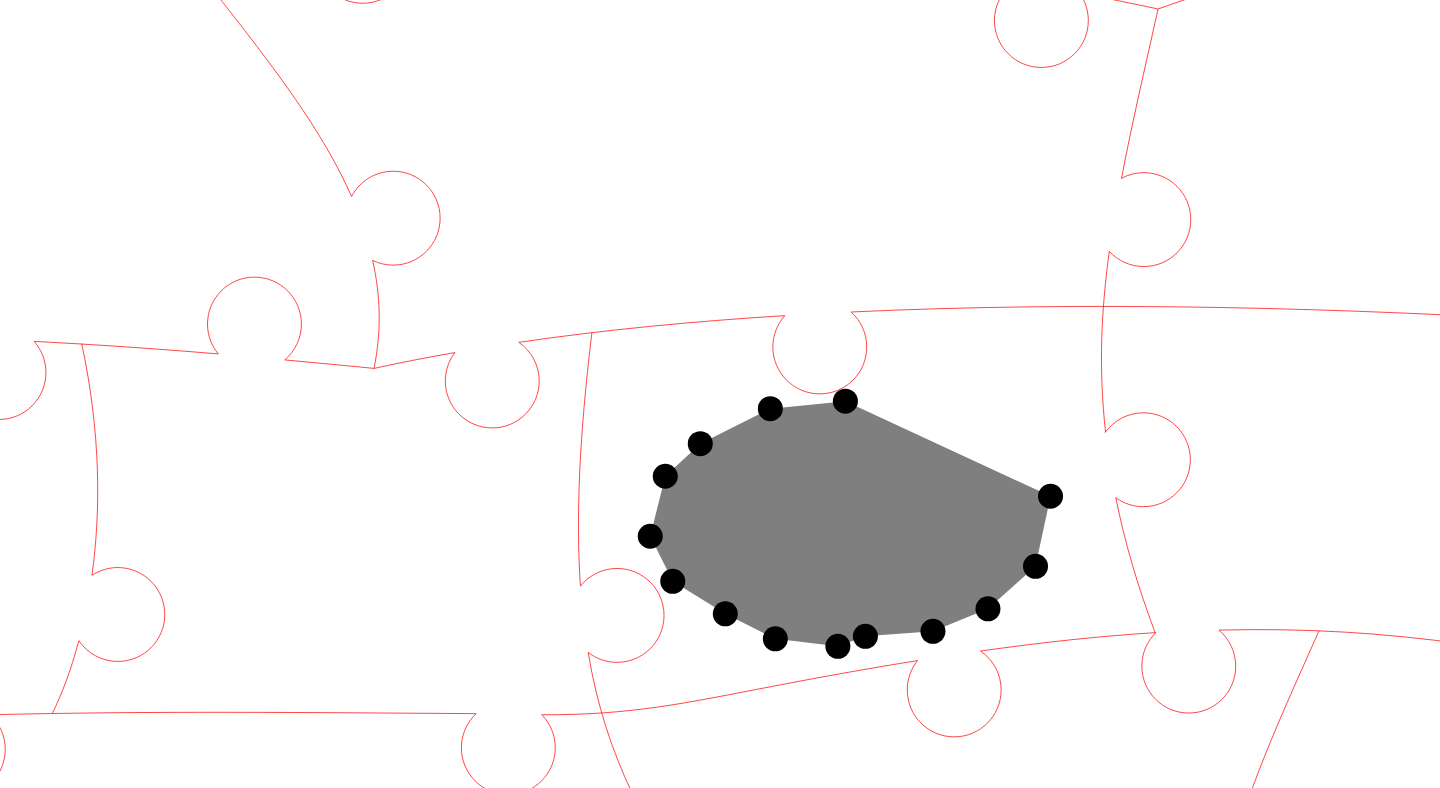 click 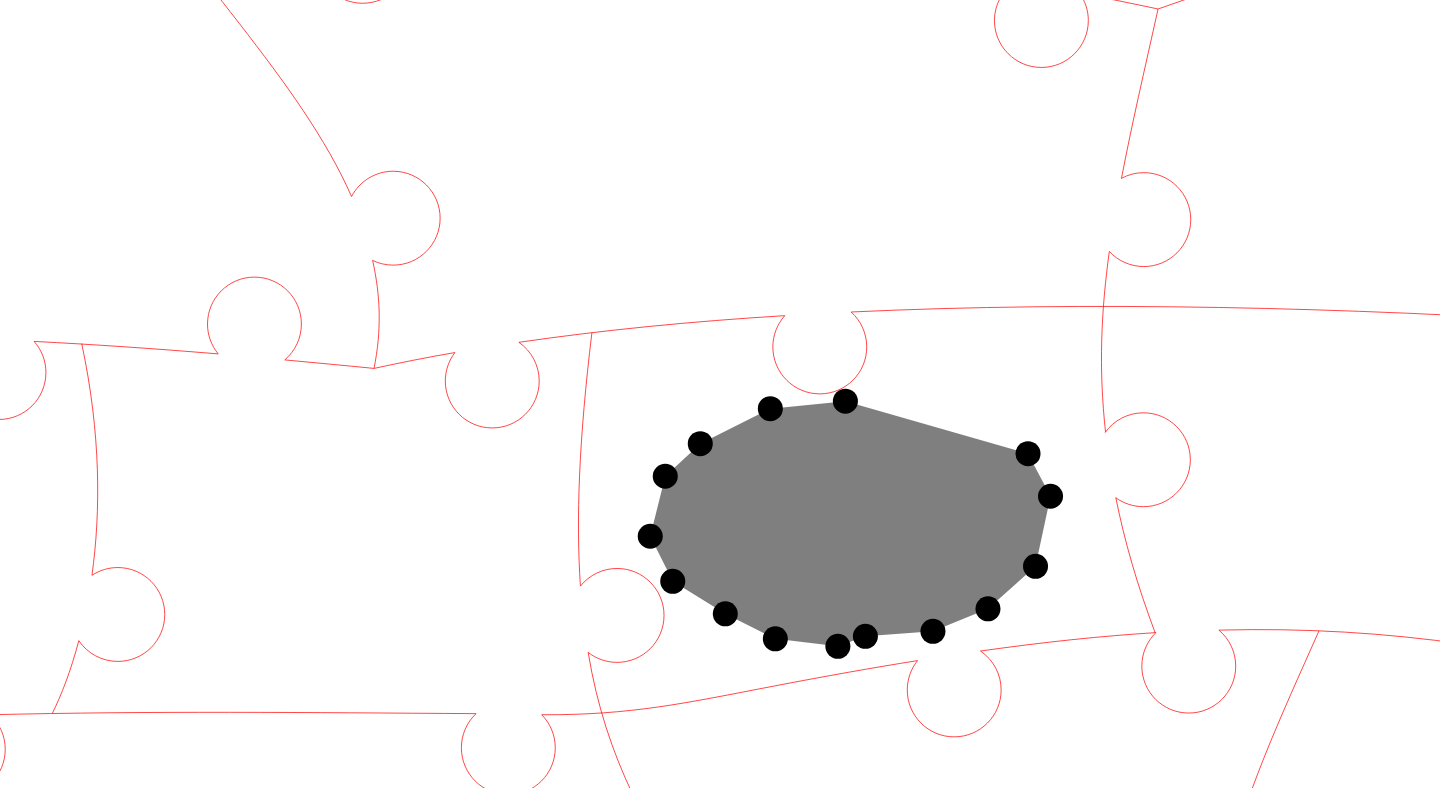 click 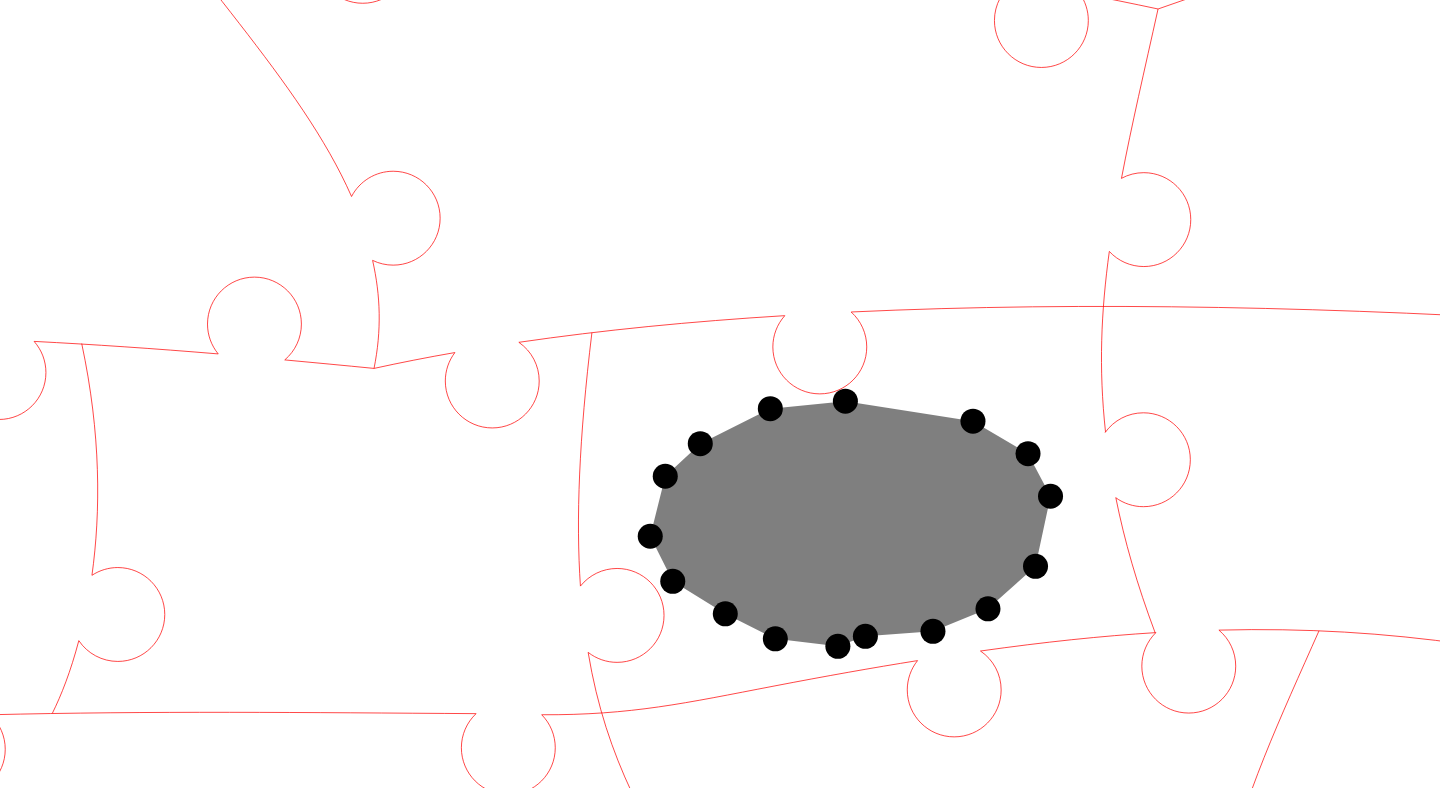 click 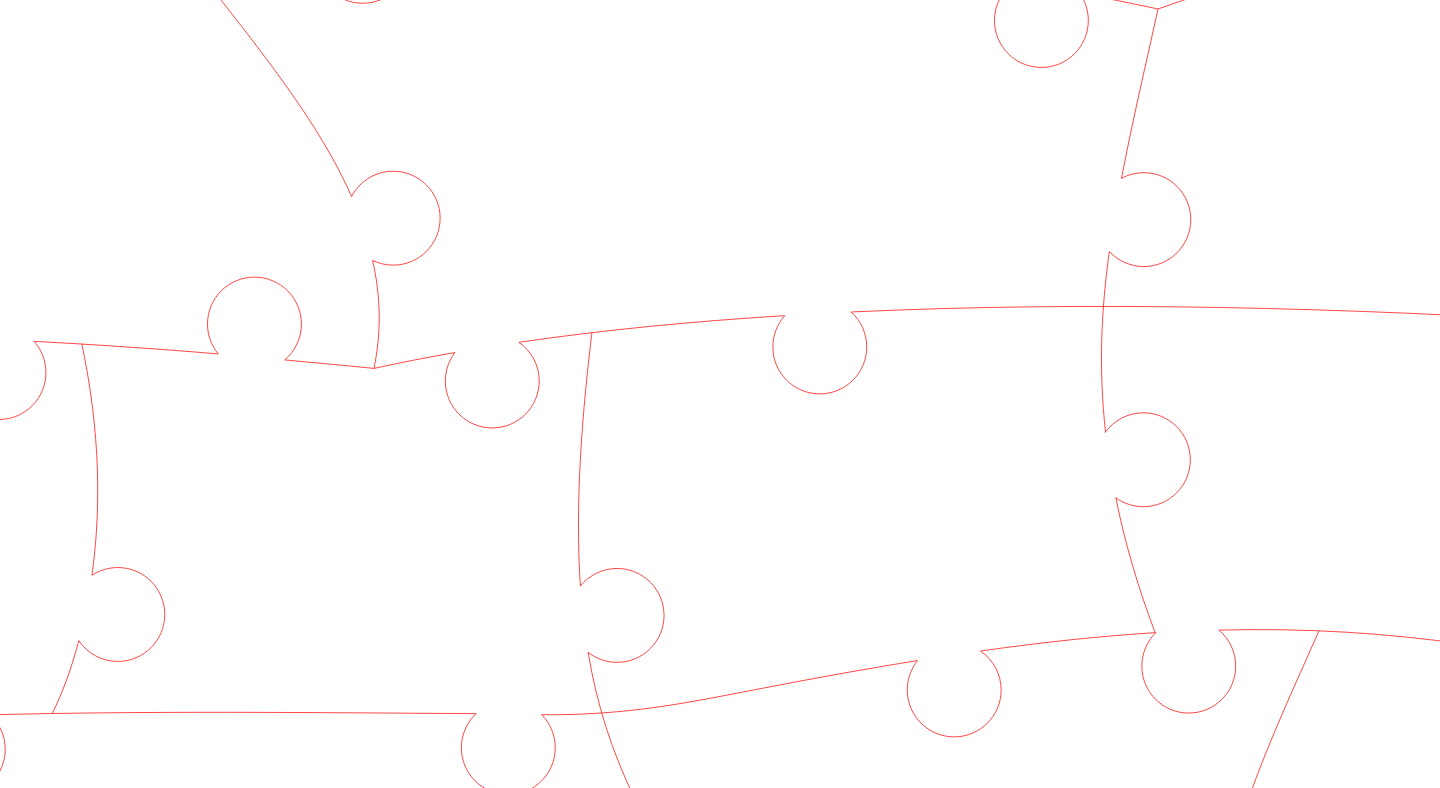 click 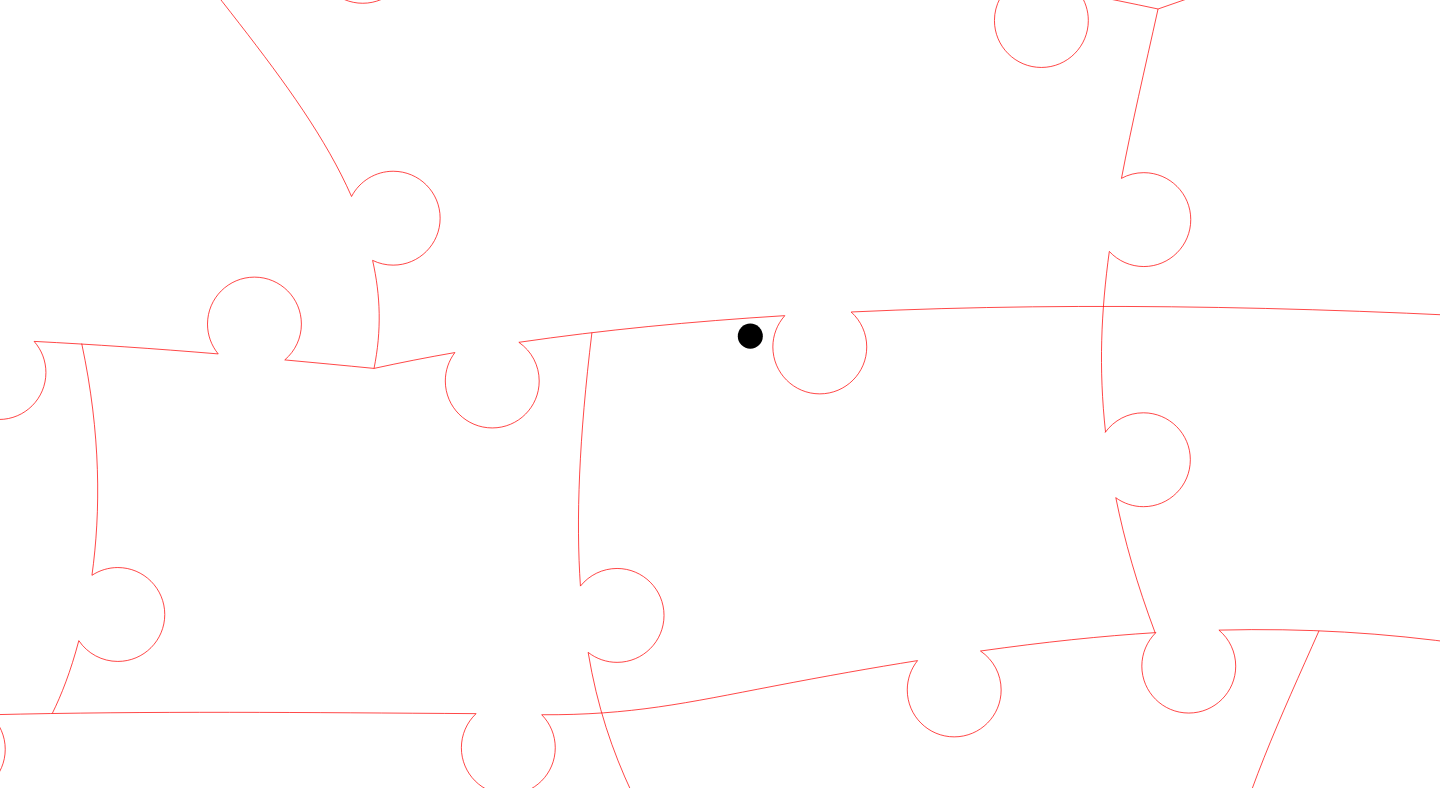 click 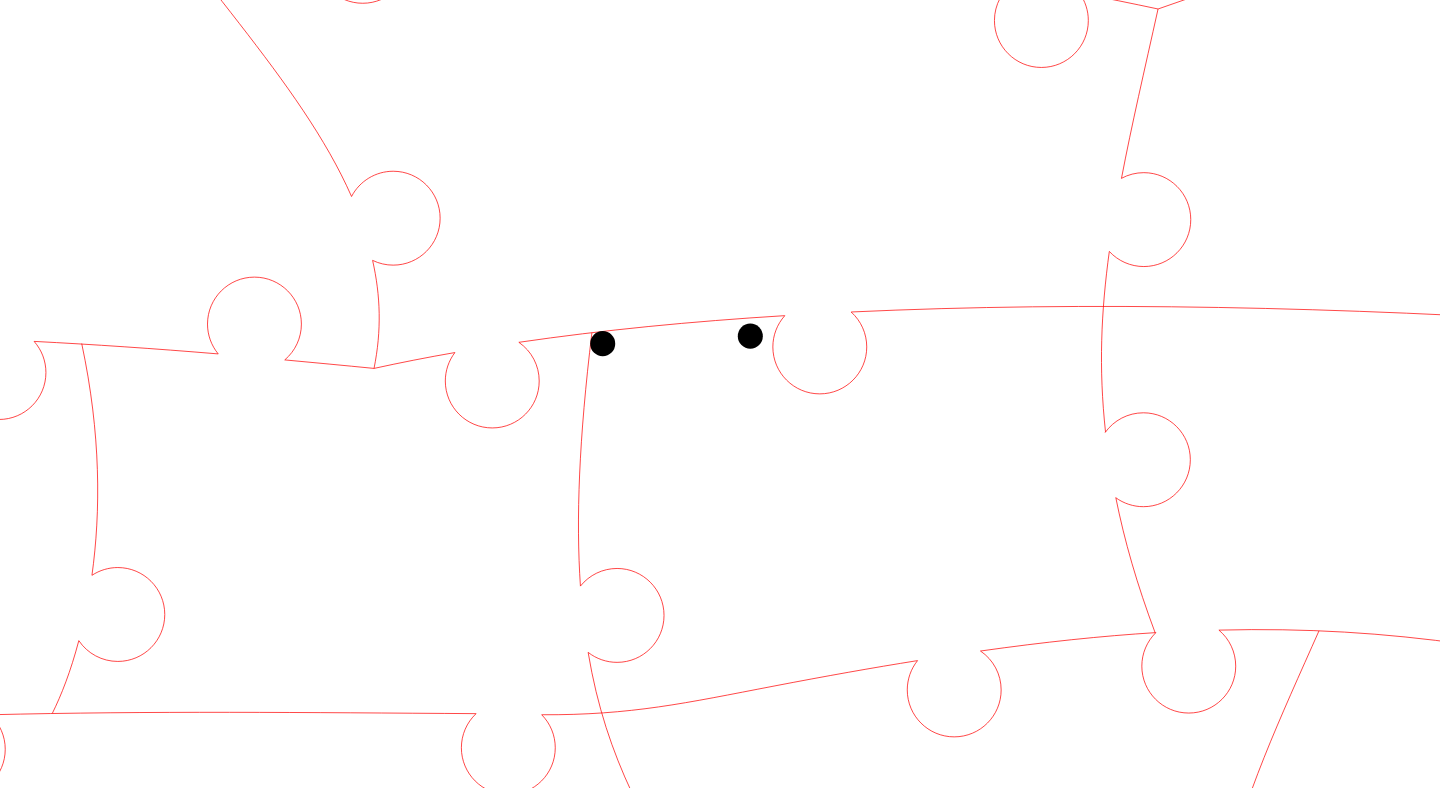click 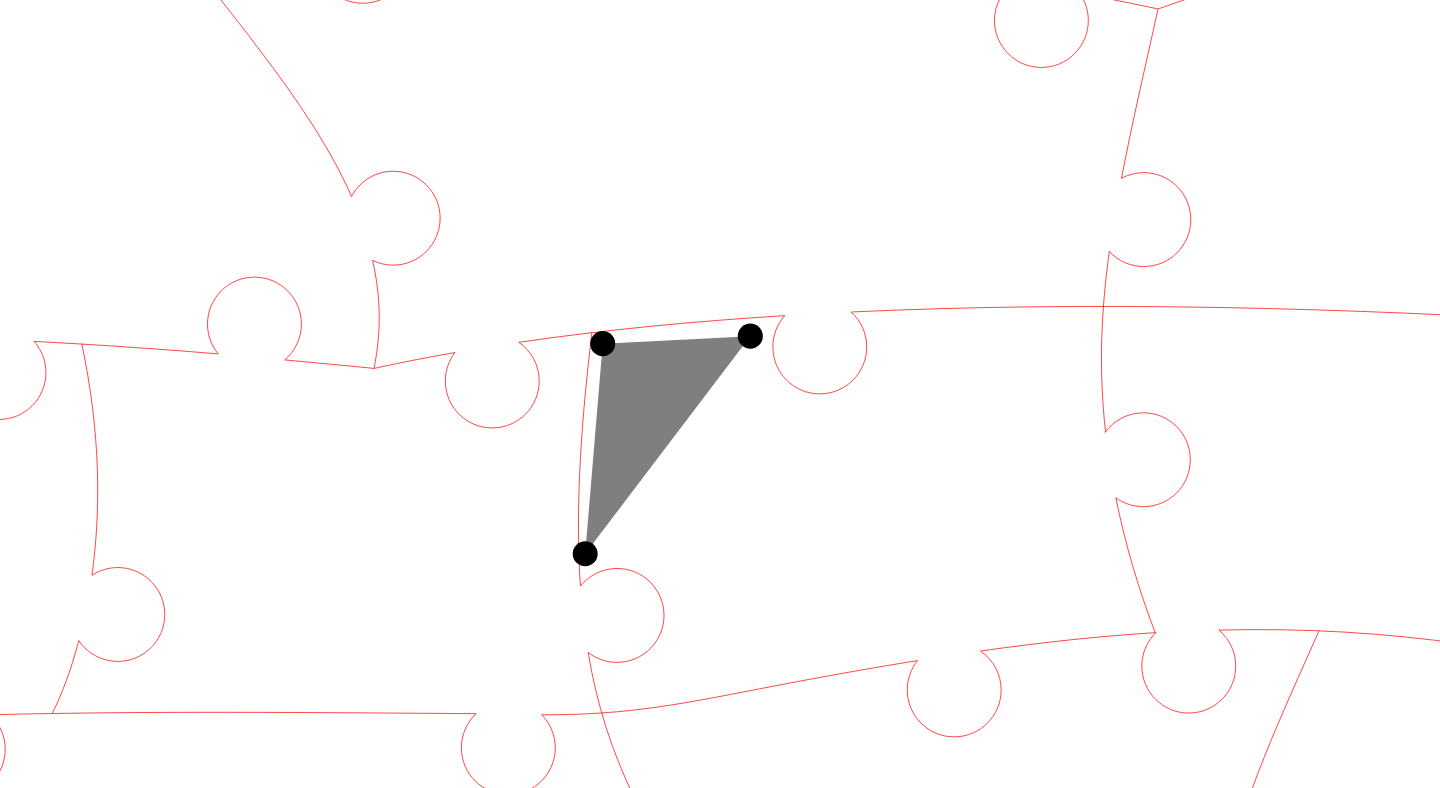 click 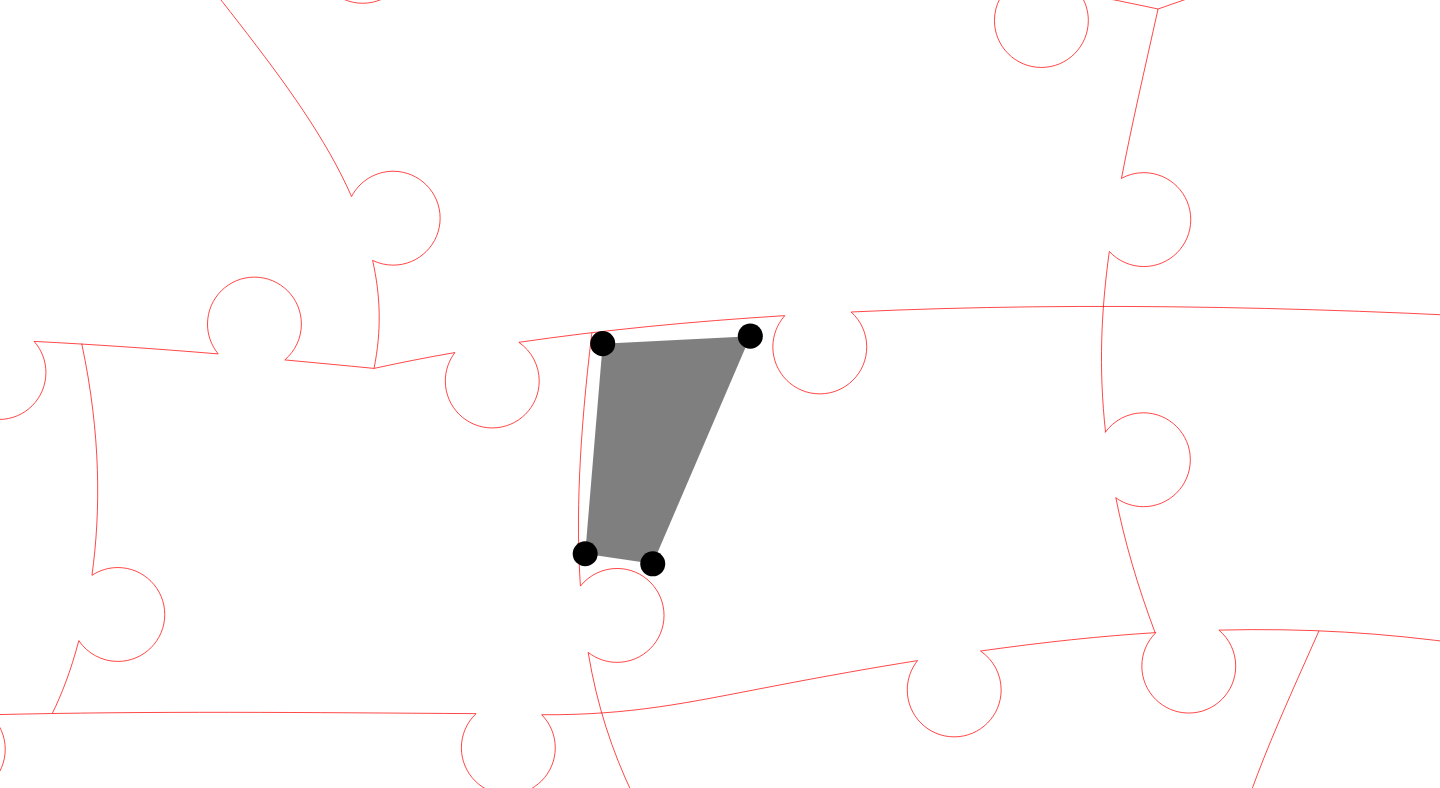 click 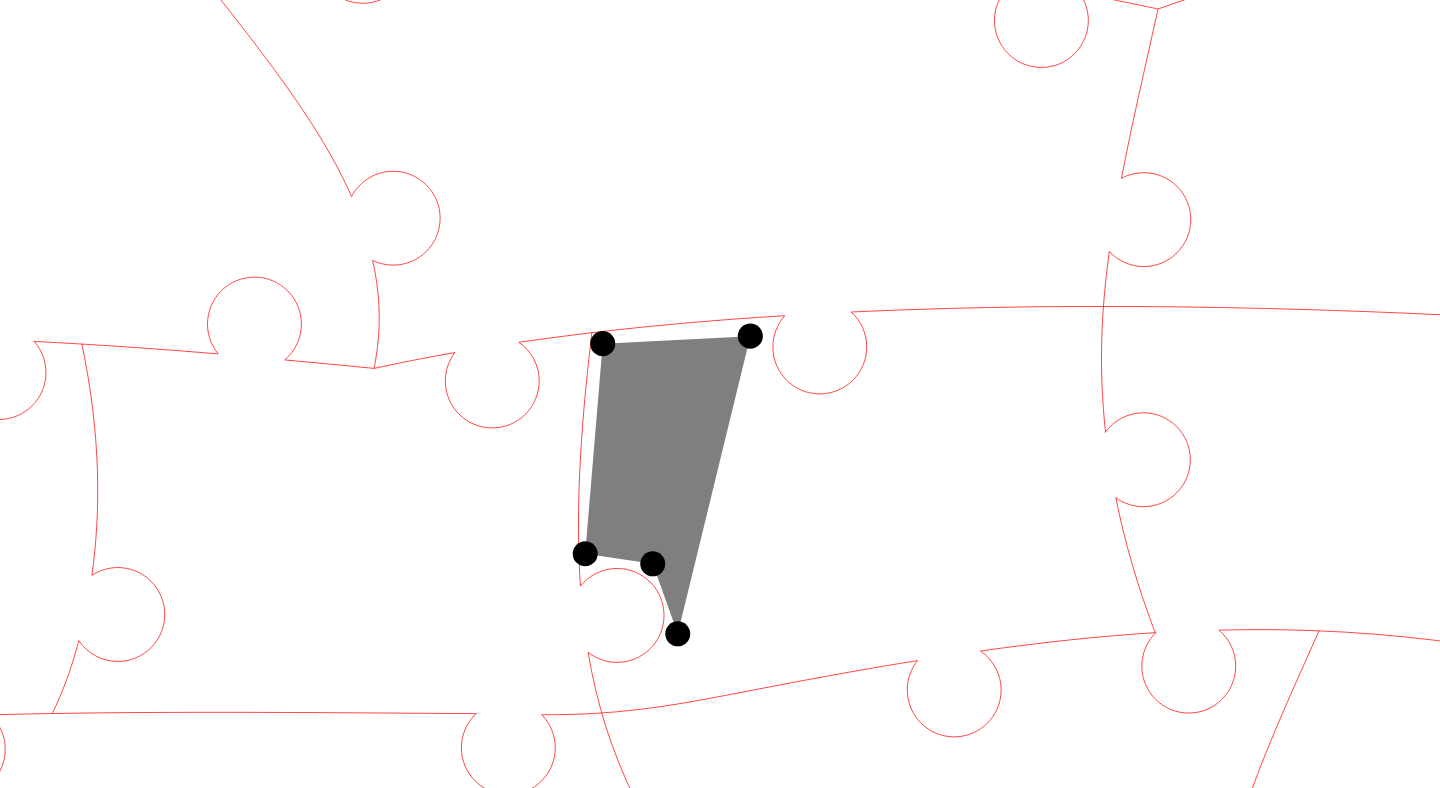 click 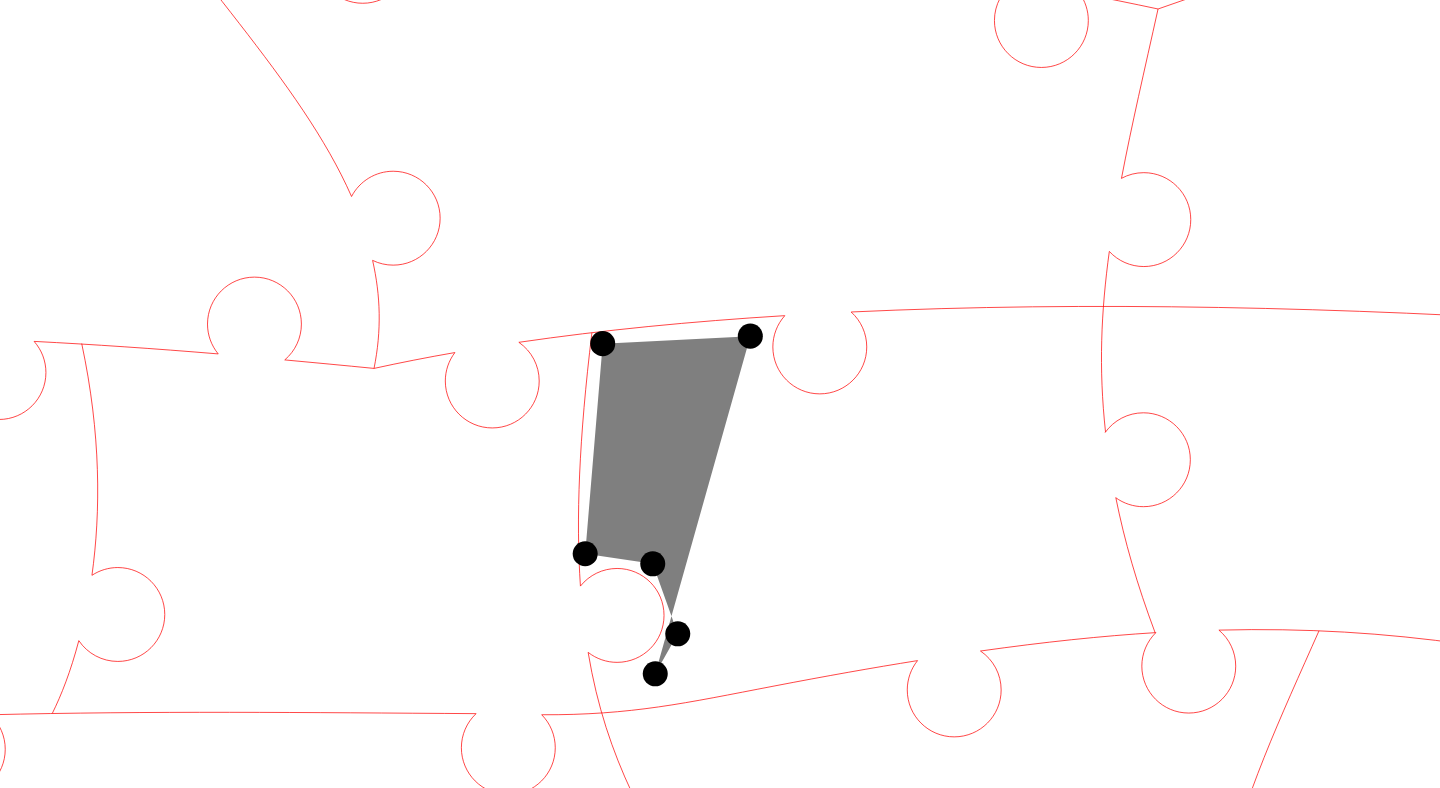 click 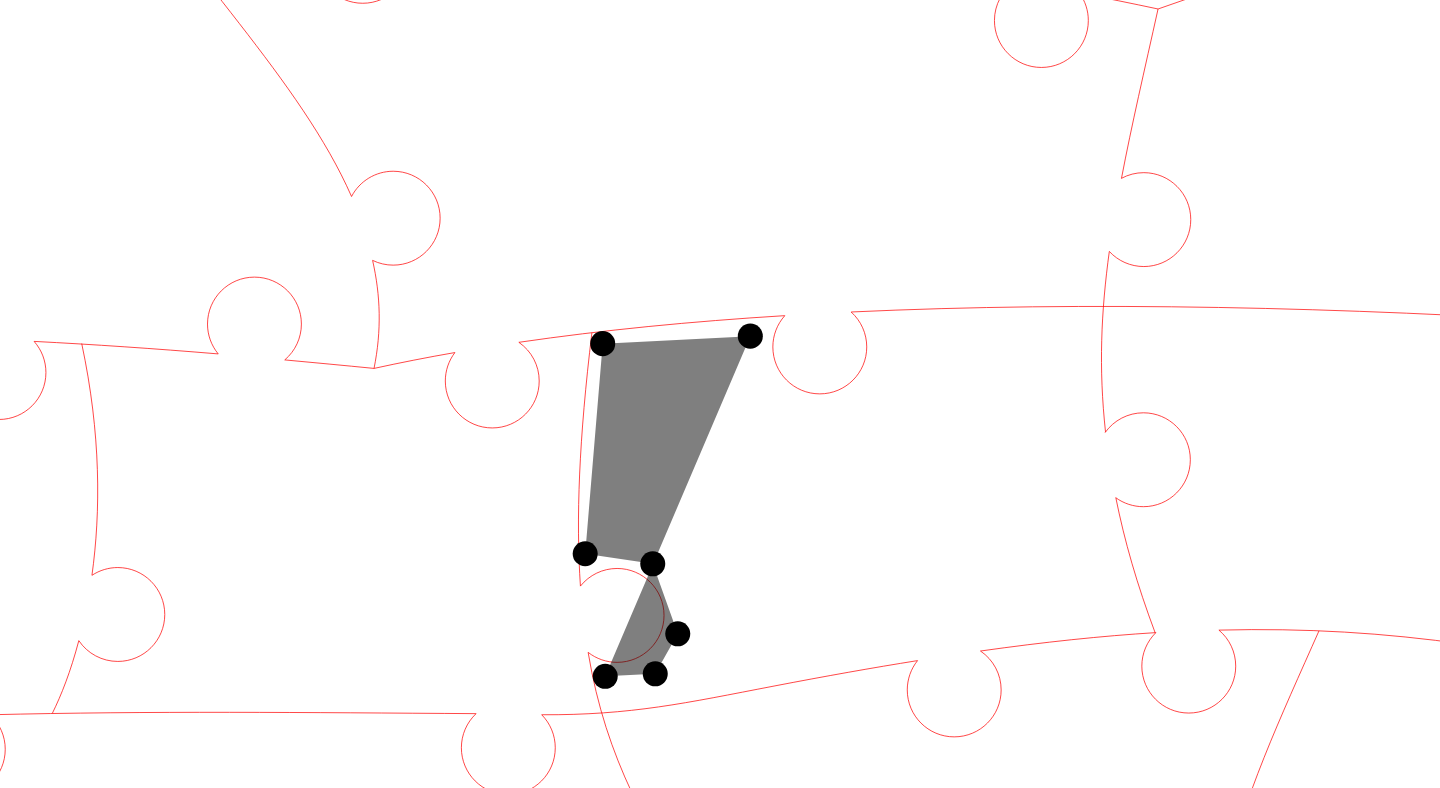 click 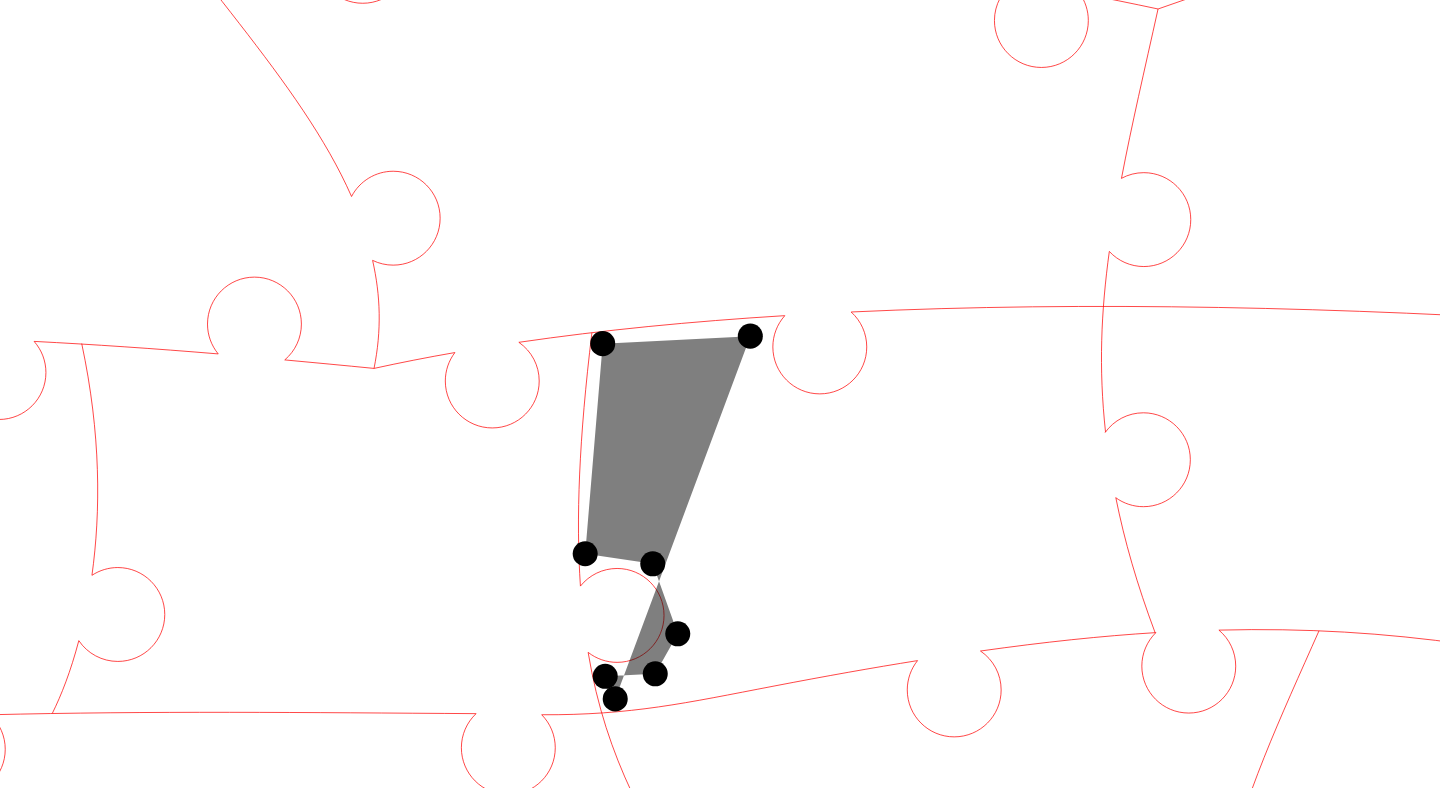 click 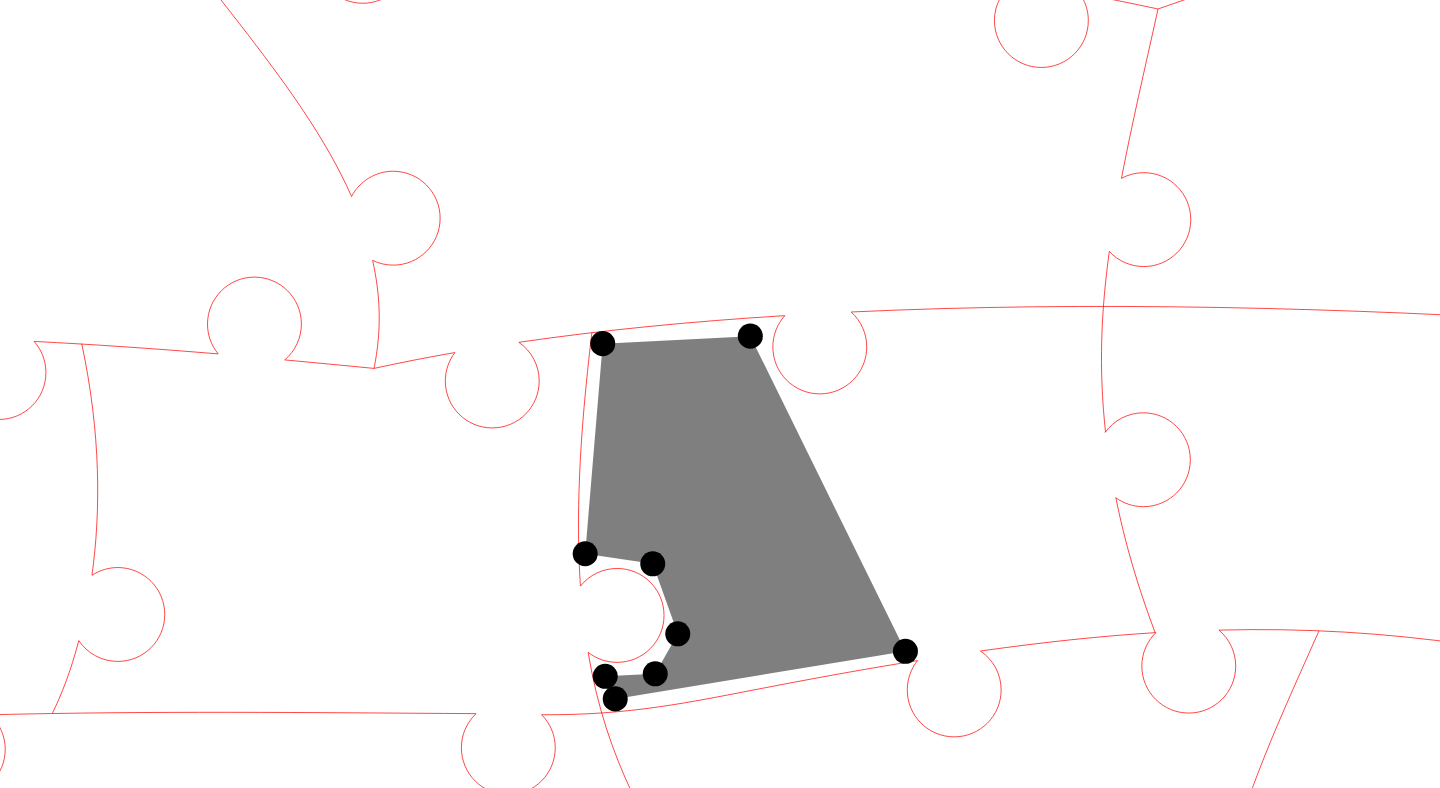 click 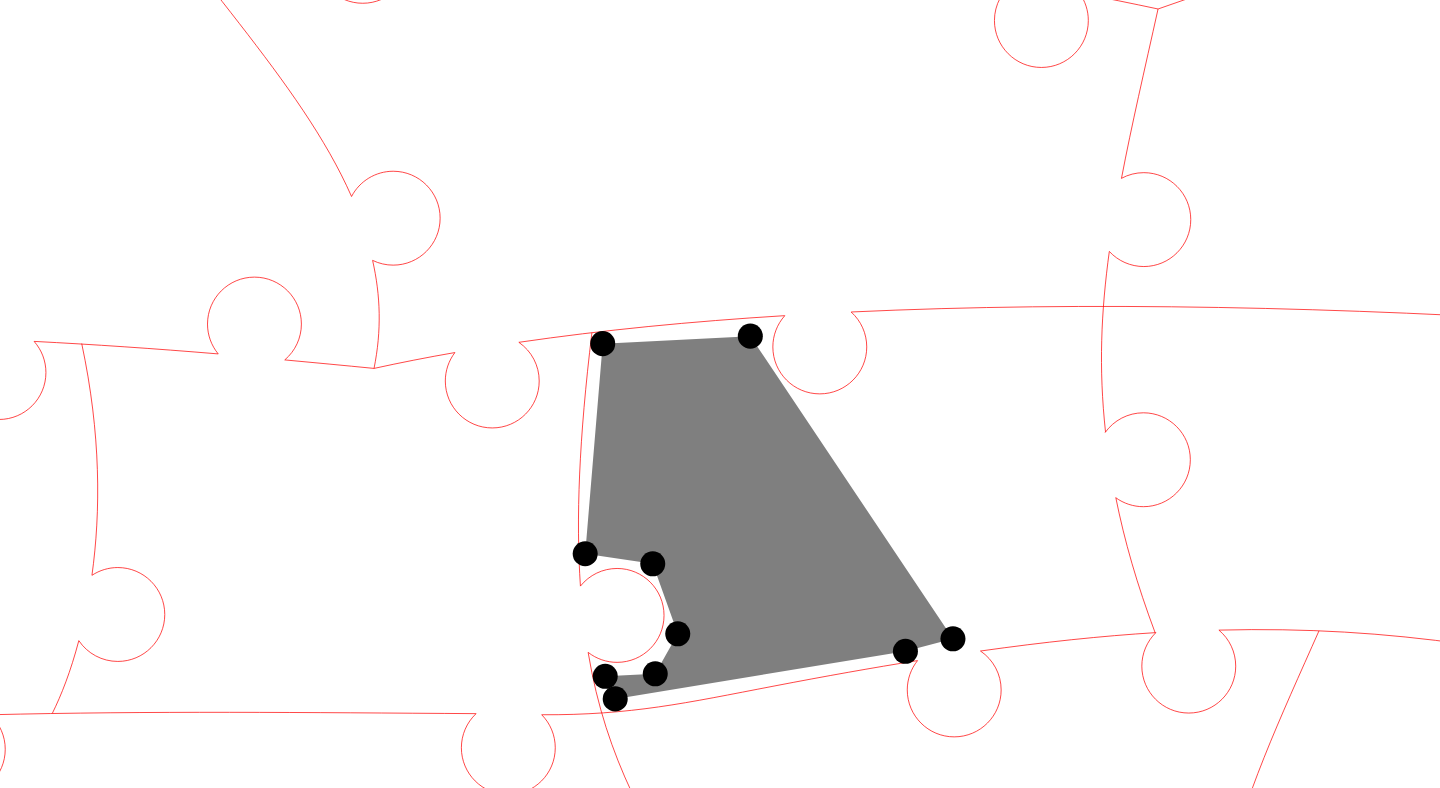 click 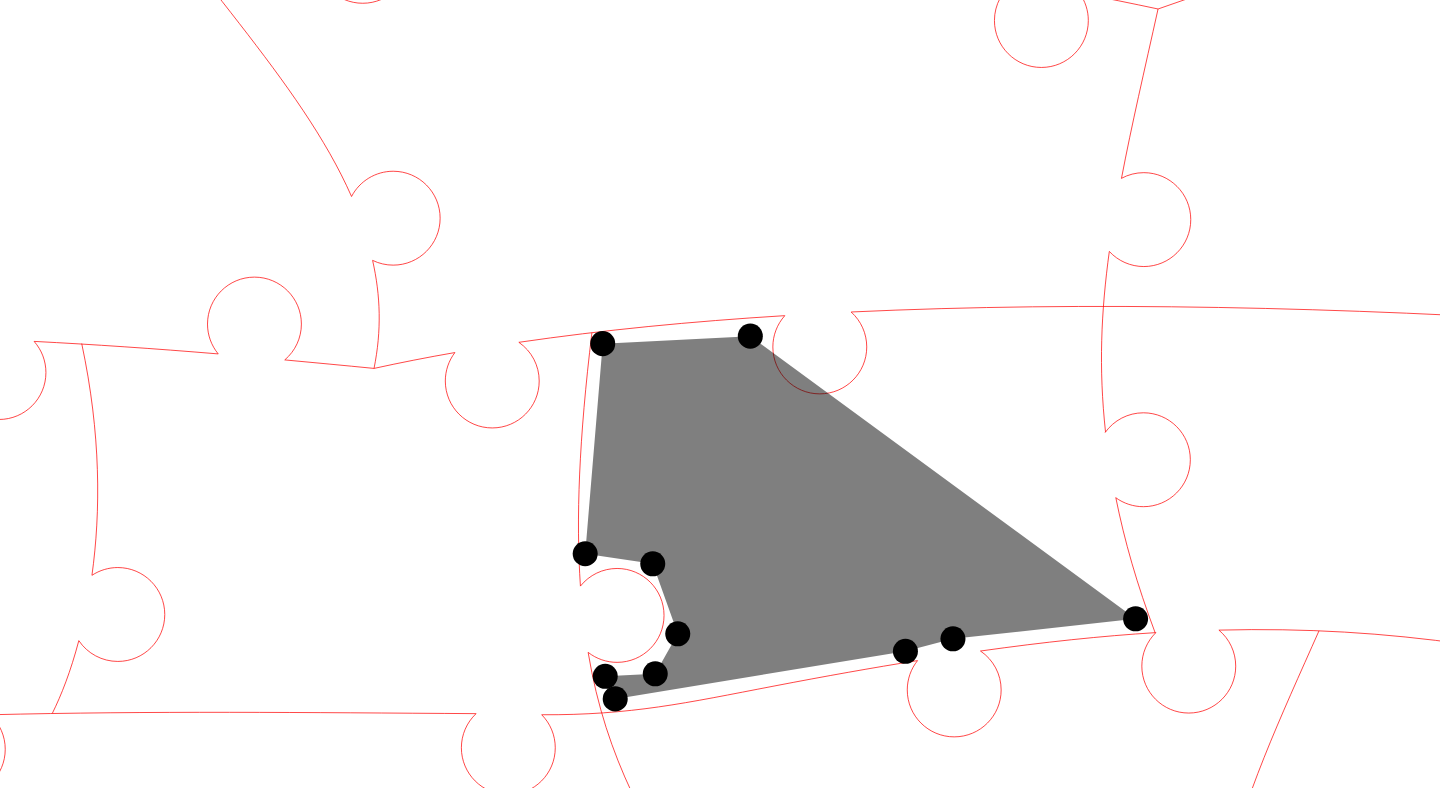 click 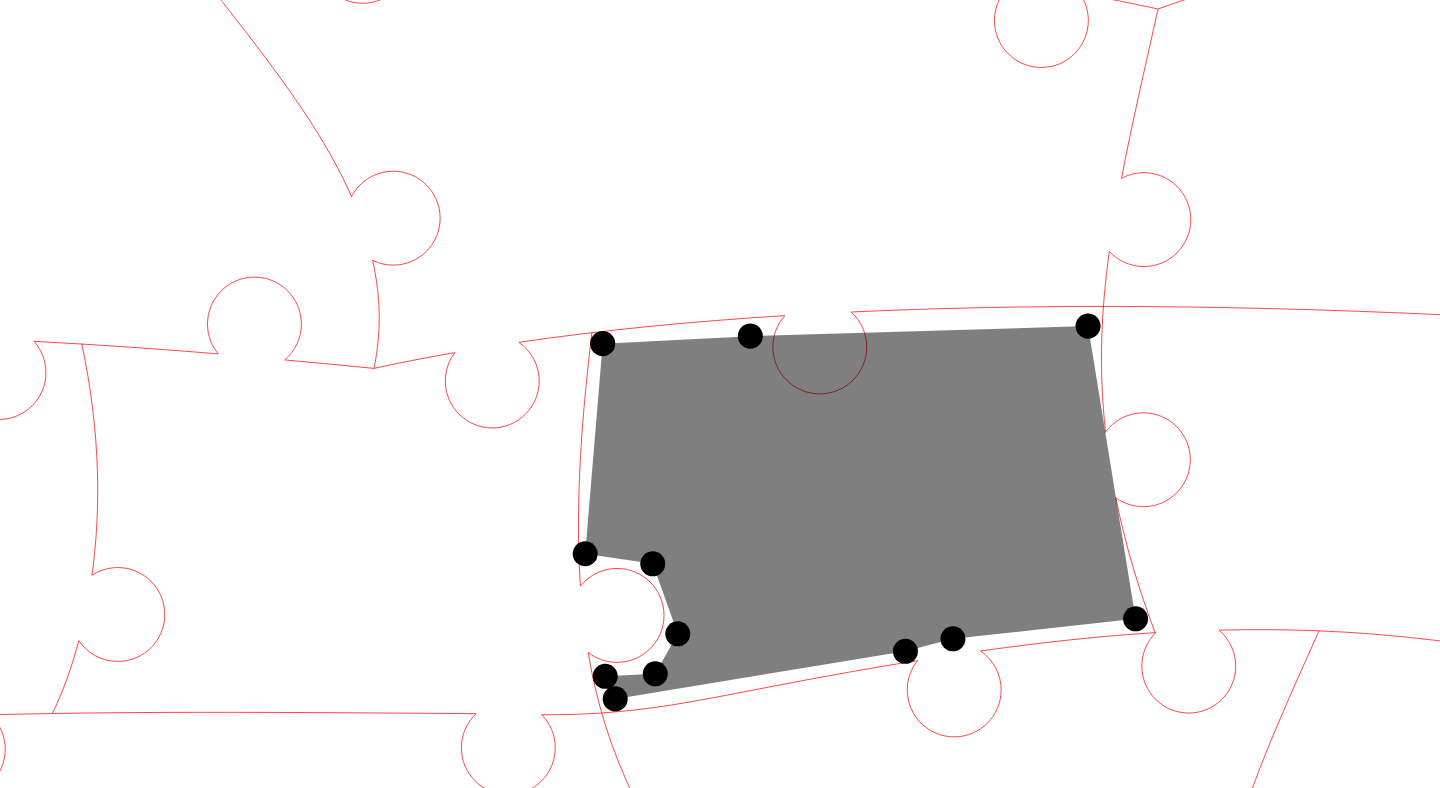 click 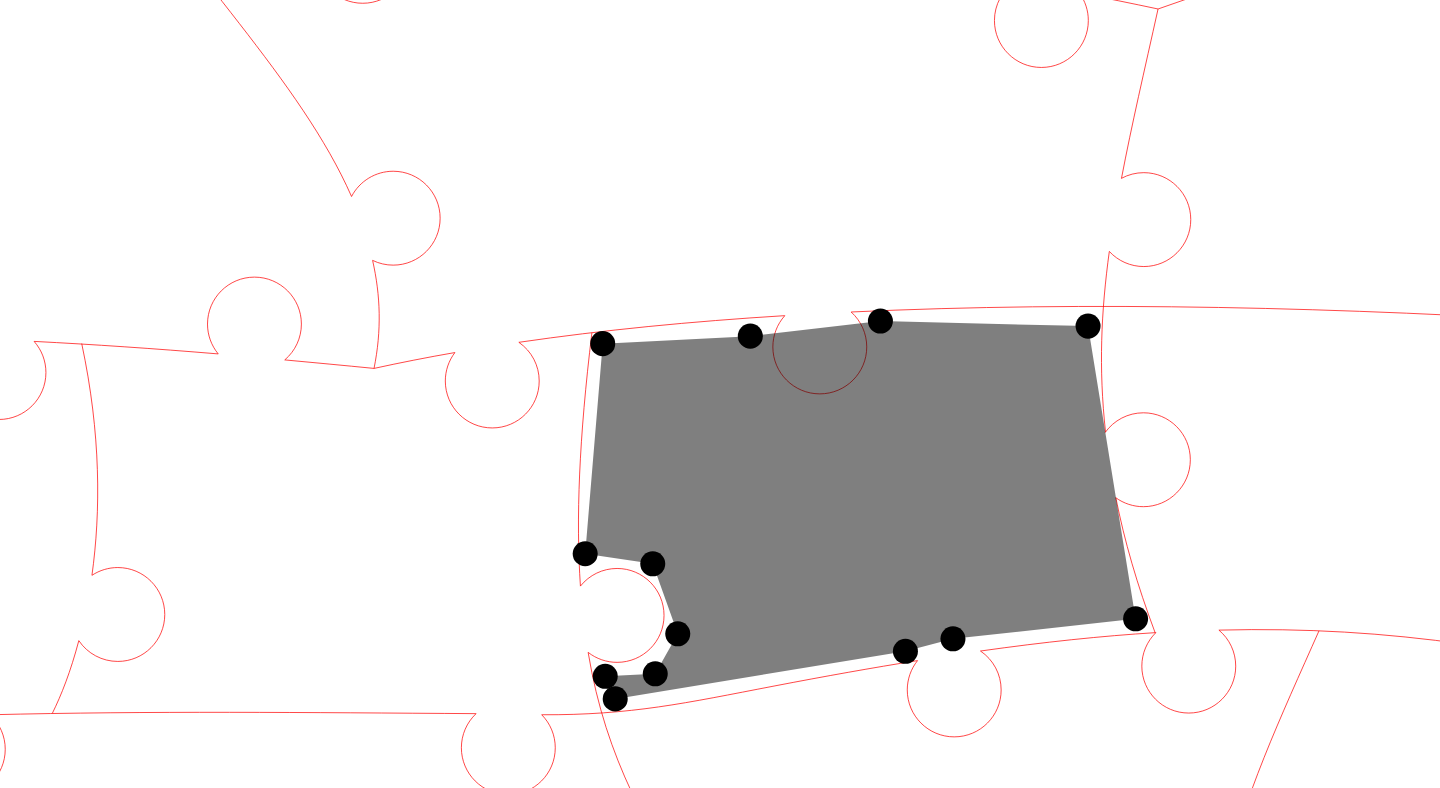 click 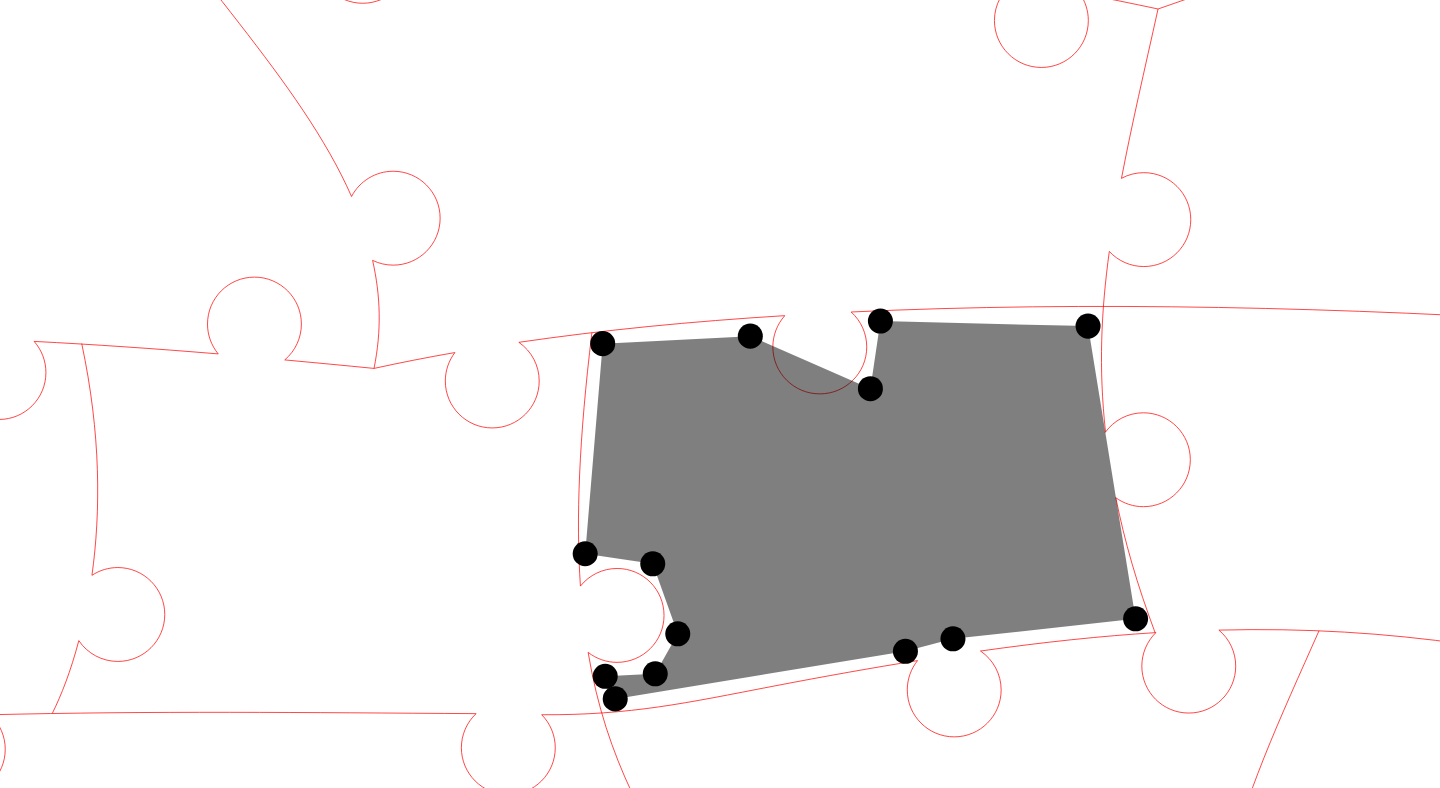 click 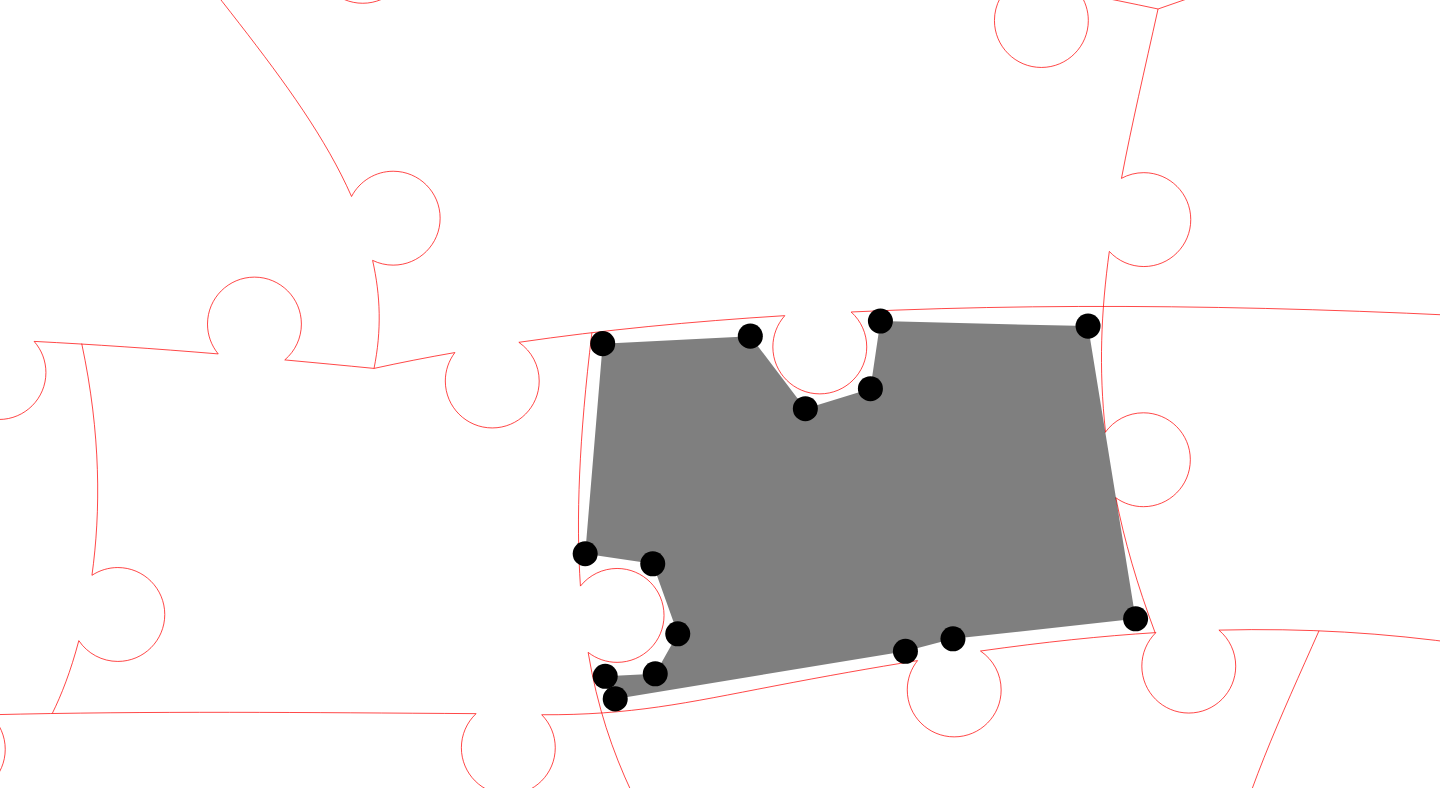 click 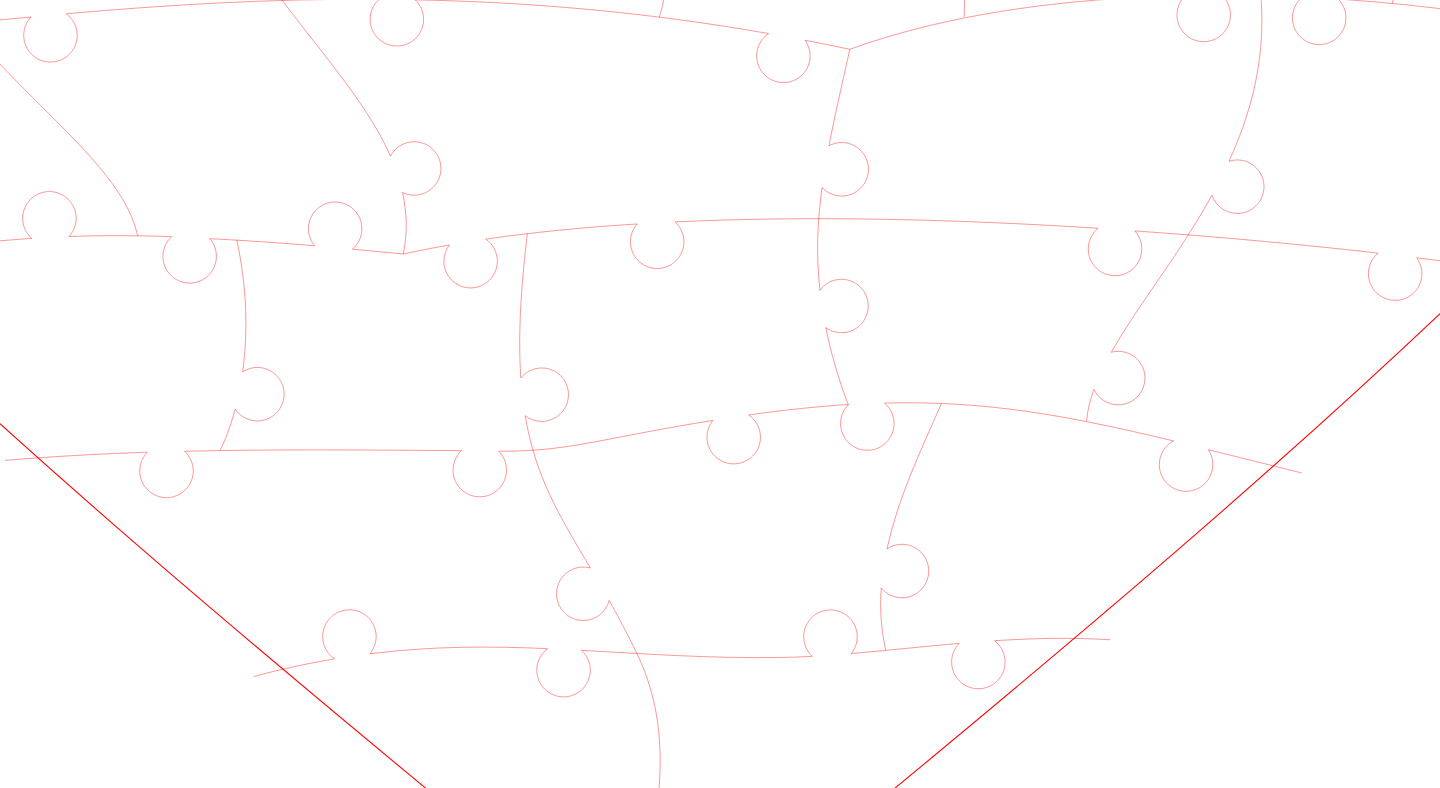 scroll, scrollTop: 937, scrollLeft: 262, axis: both 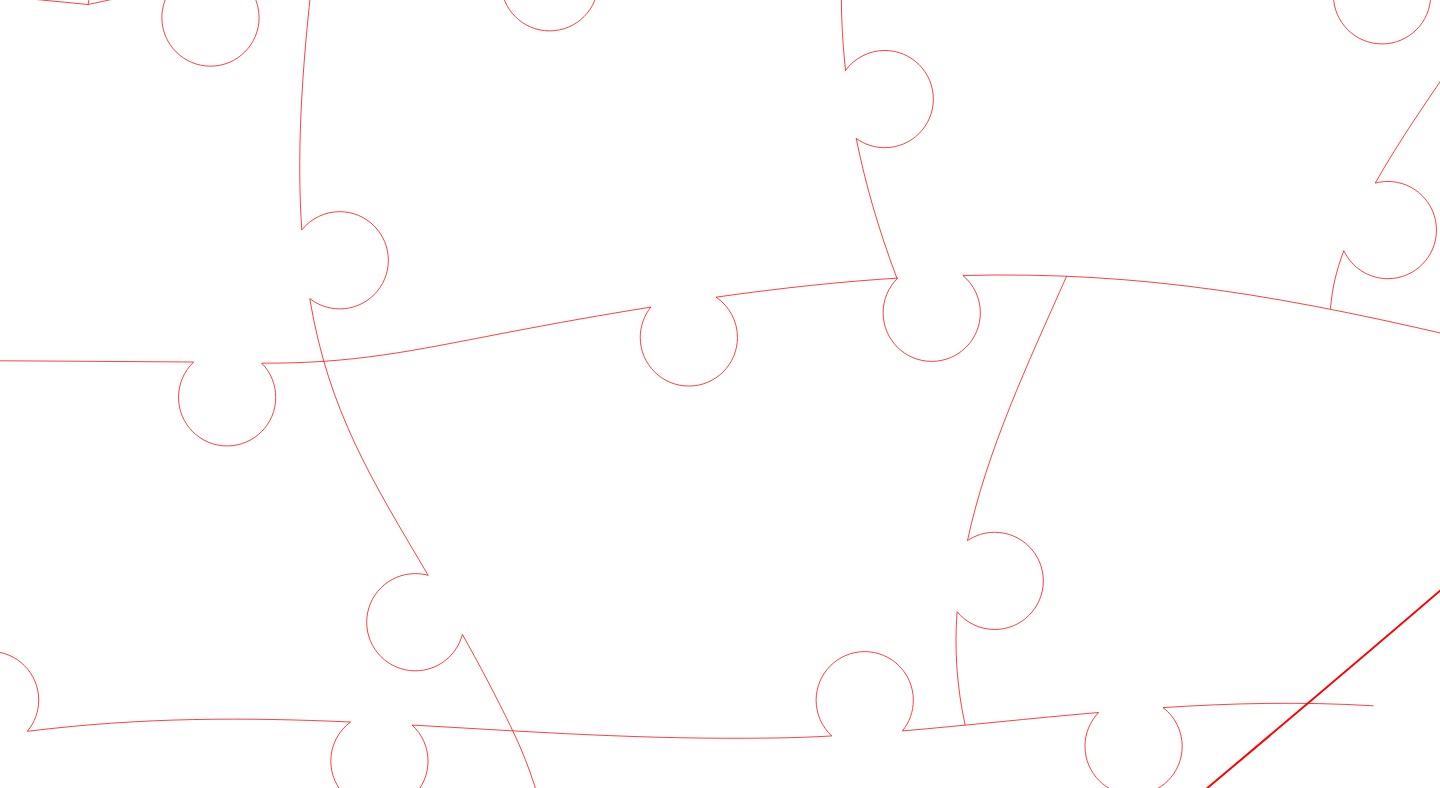 click 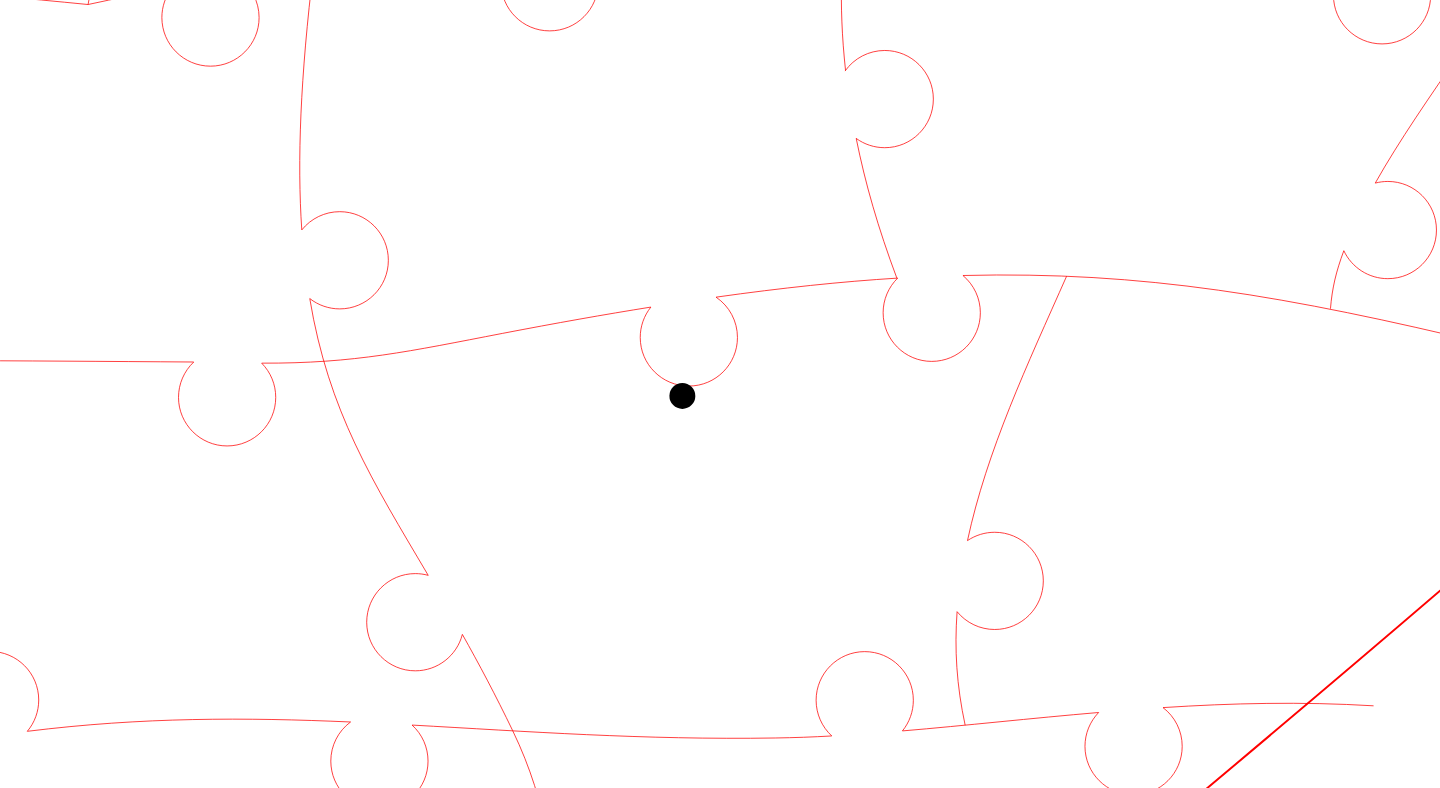 click 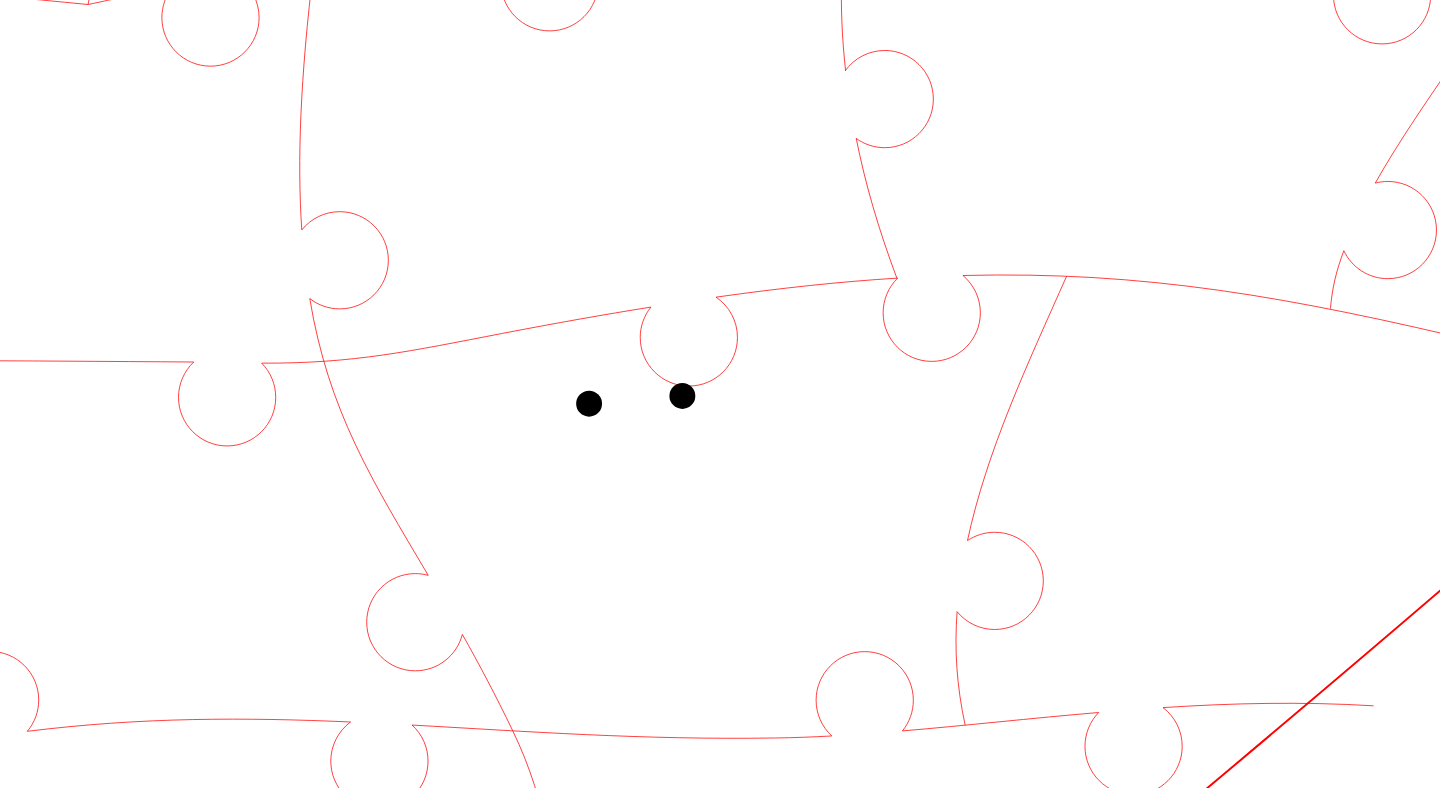 click 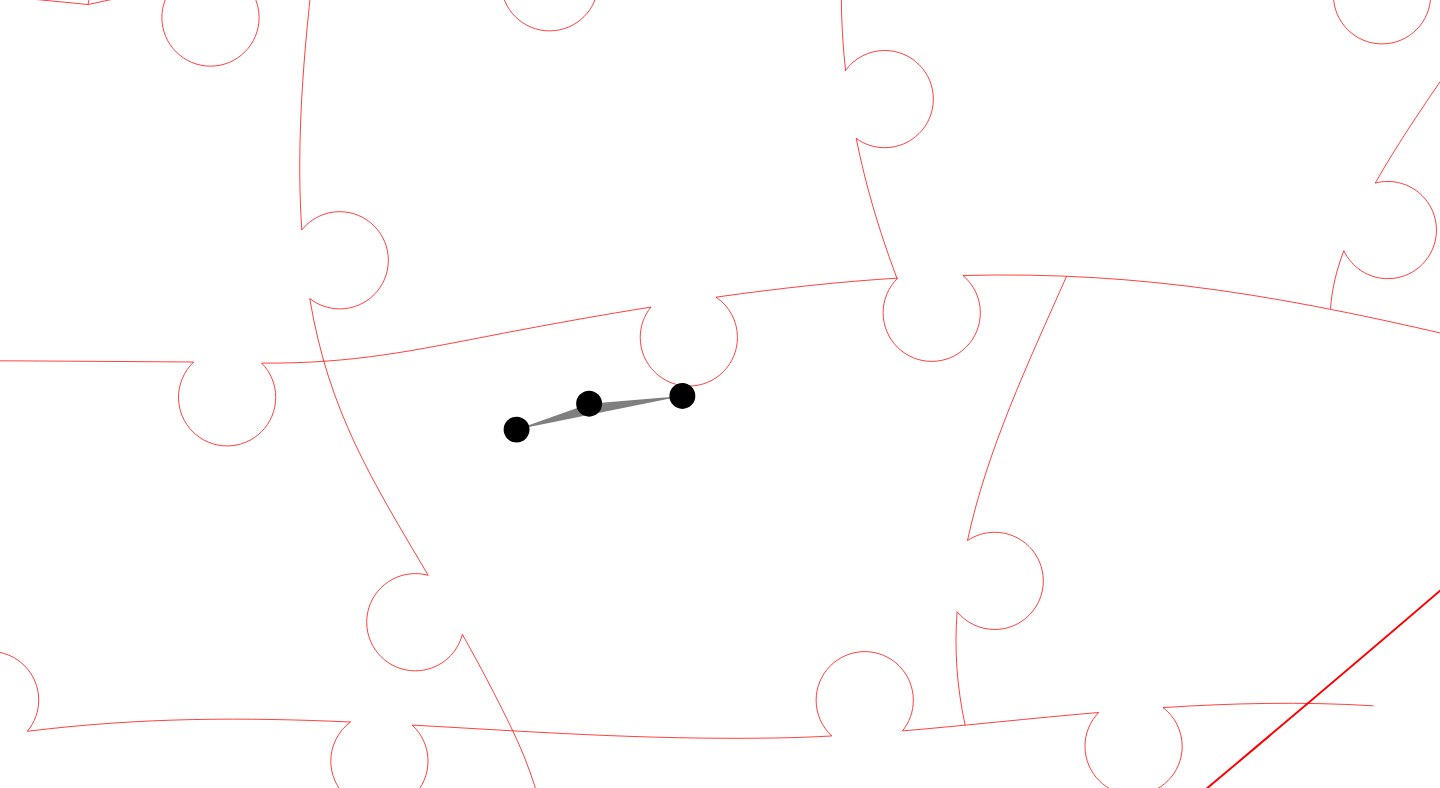 click 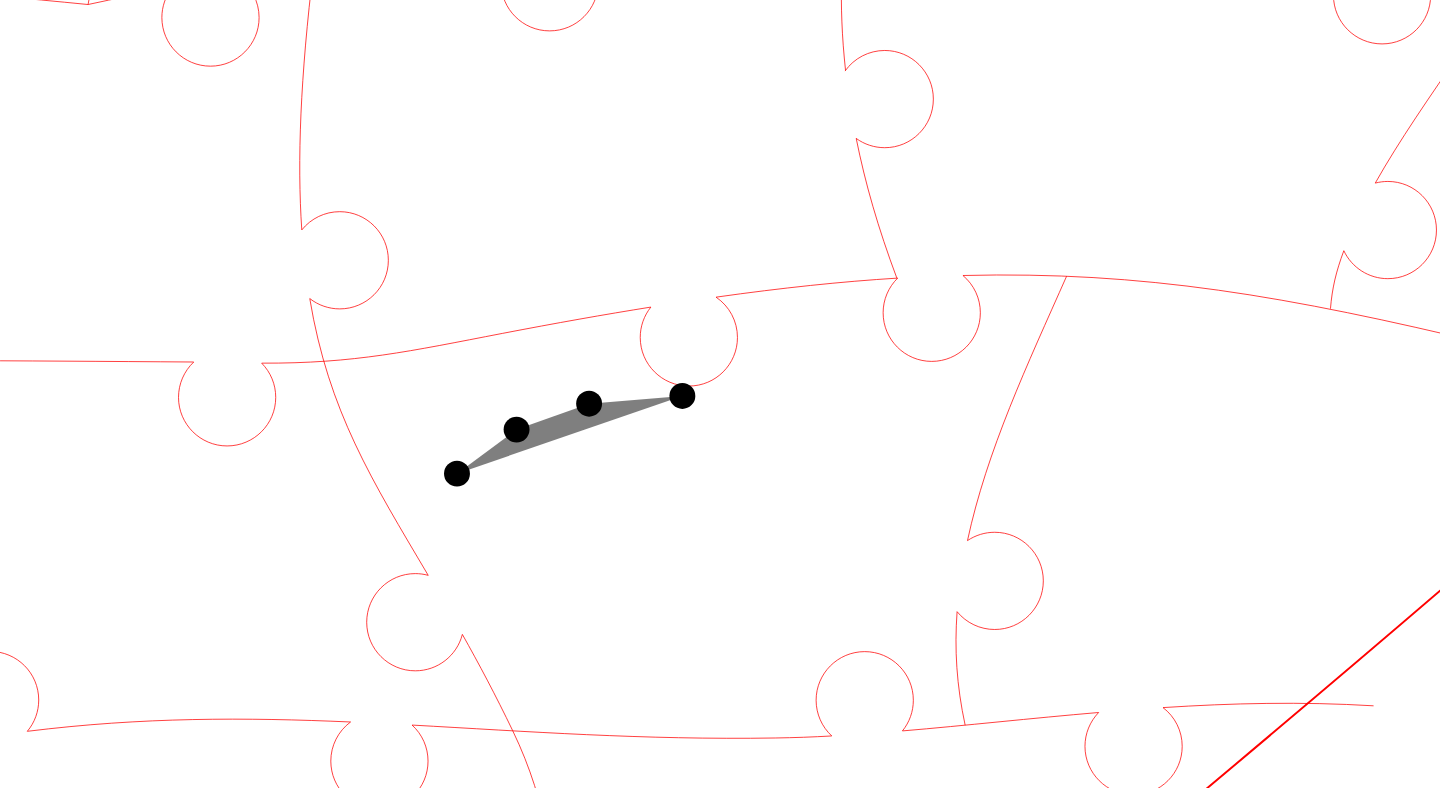 click 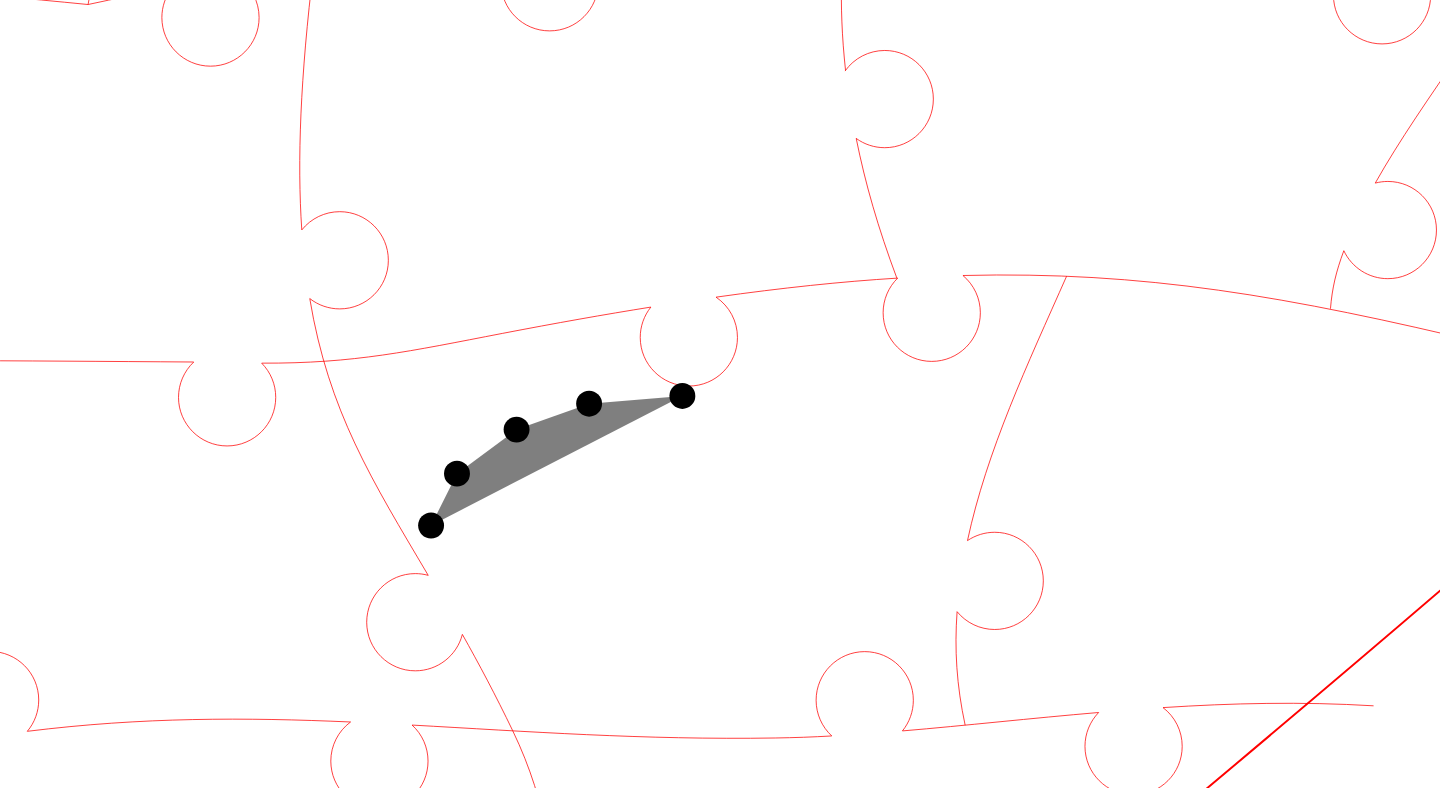 click 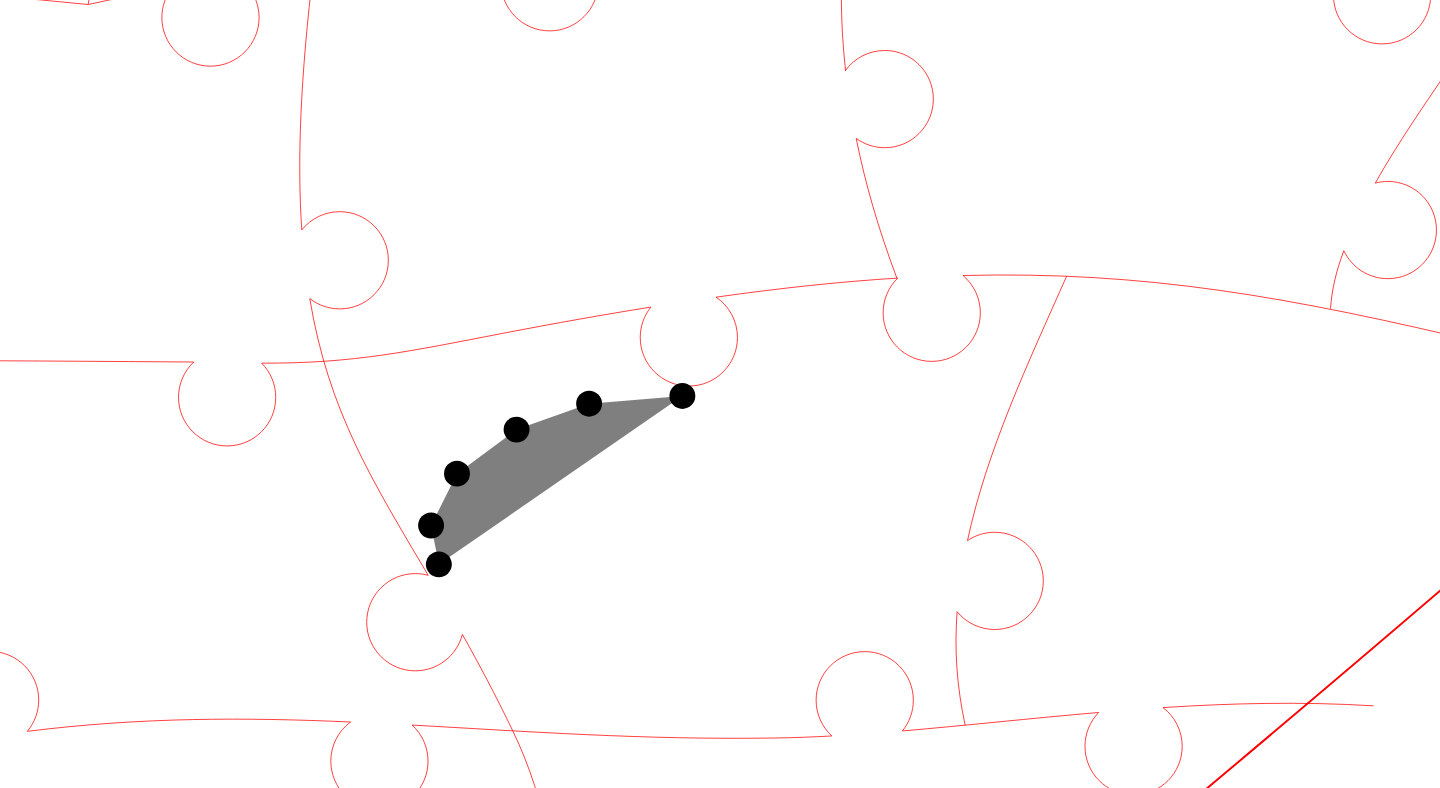 click 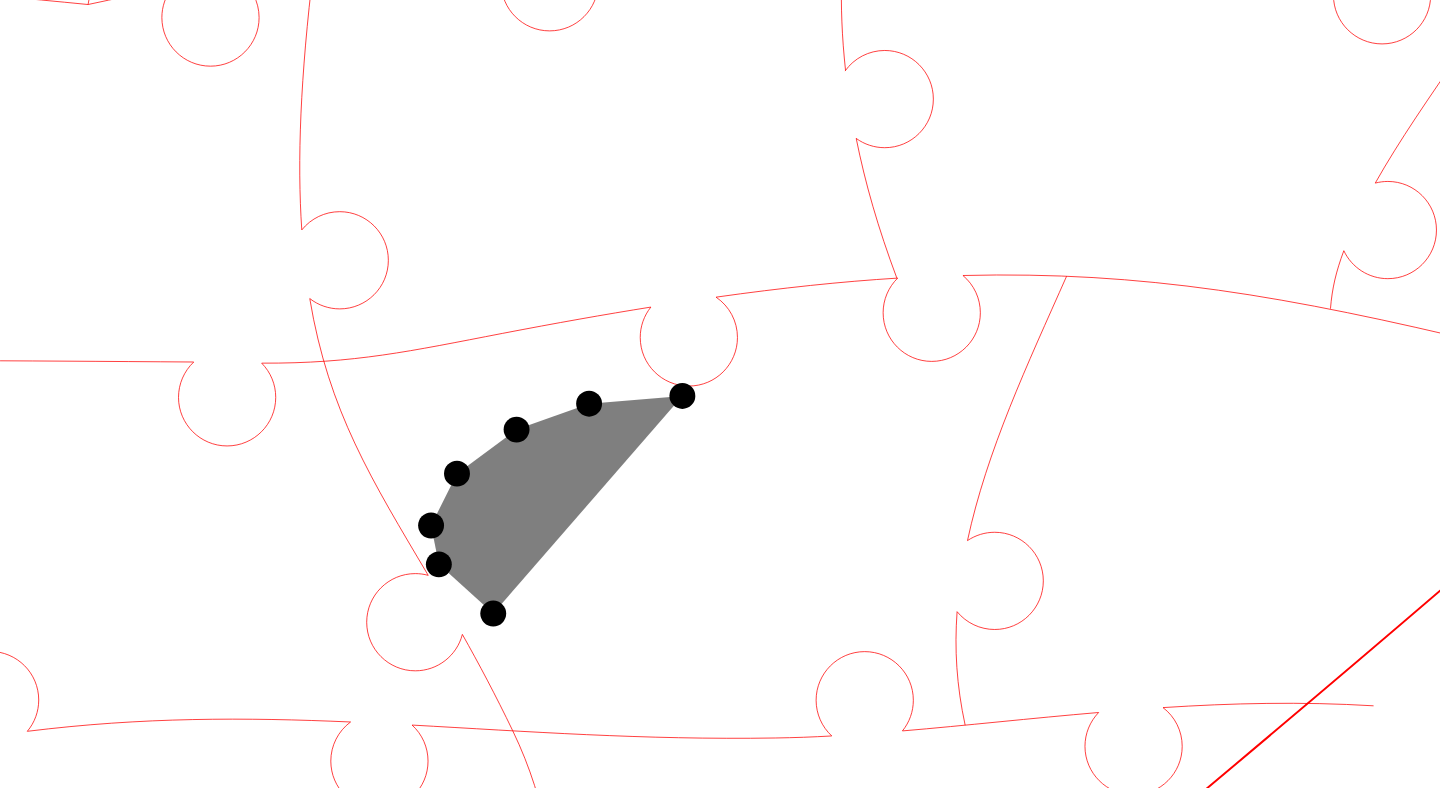 click 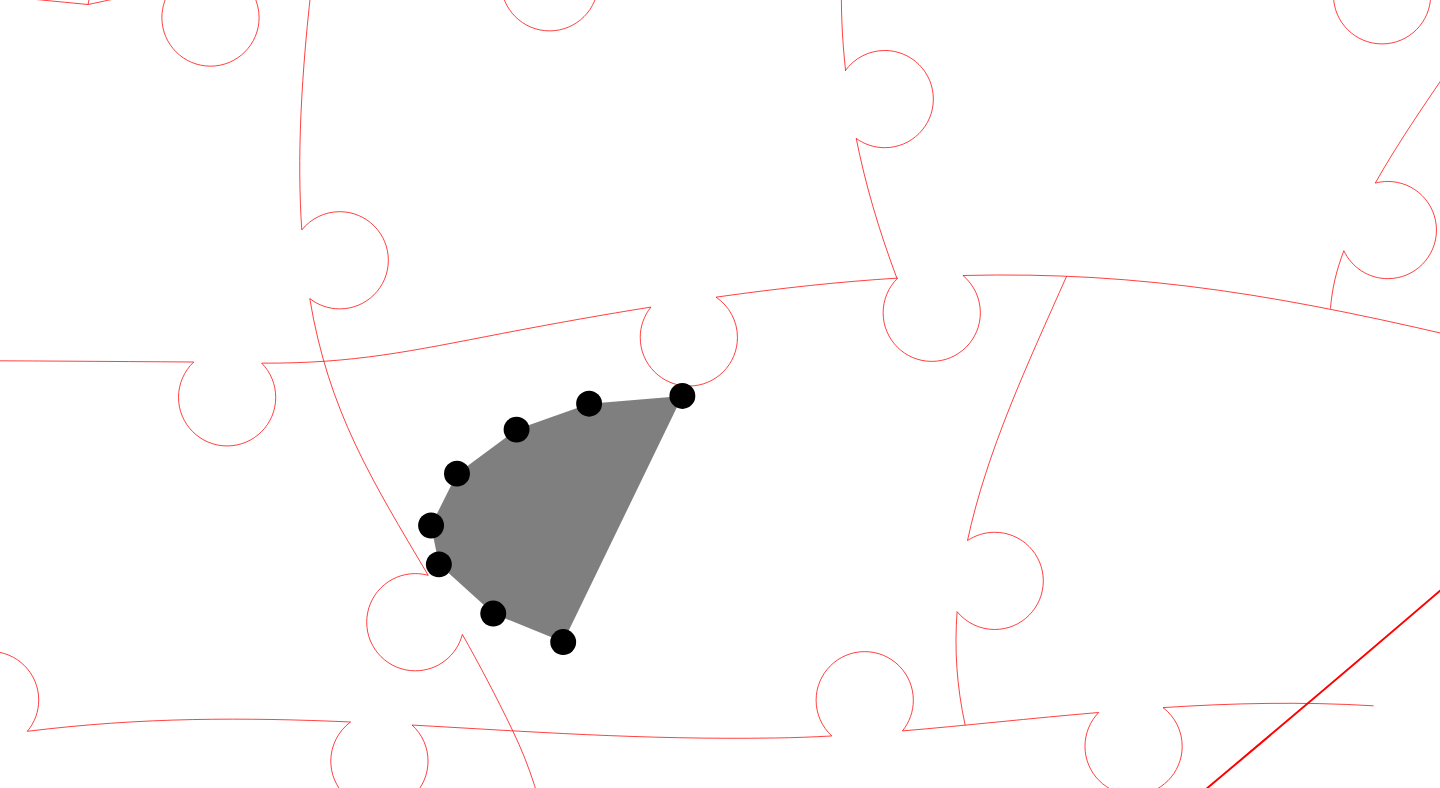 click 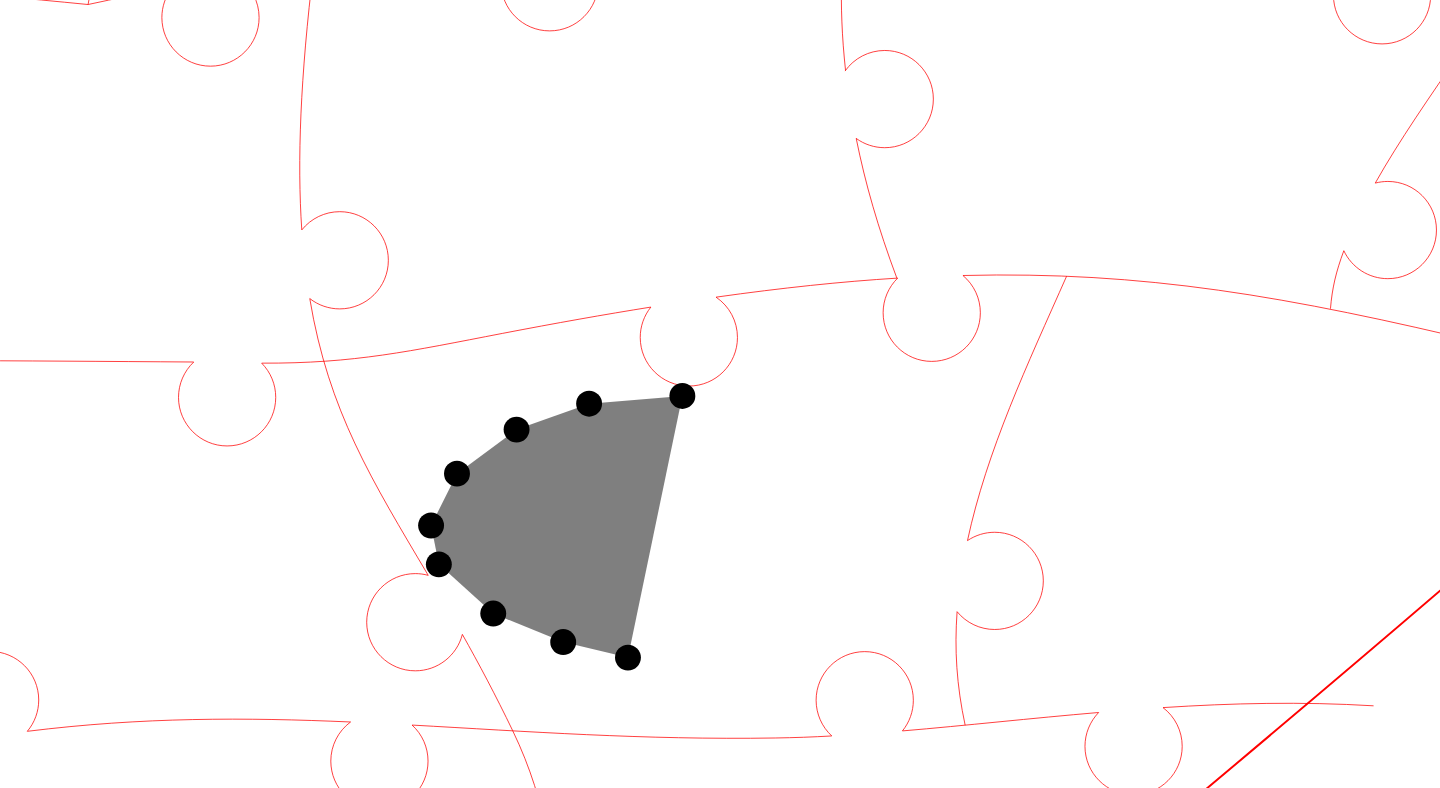 click 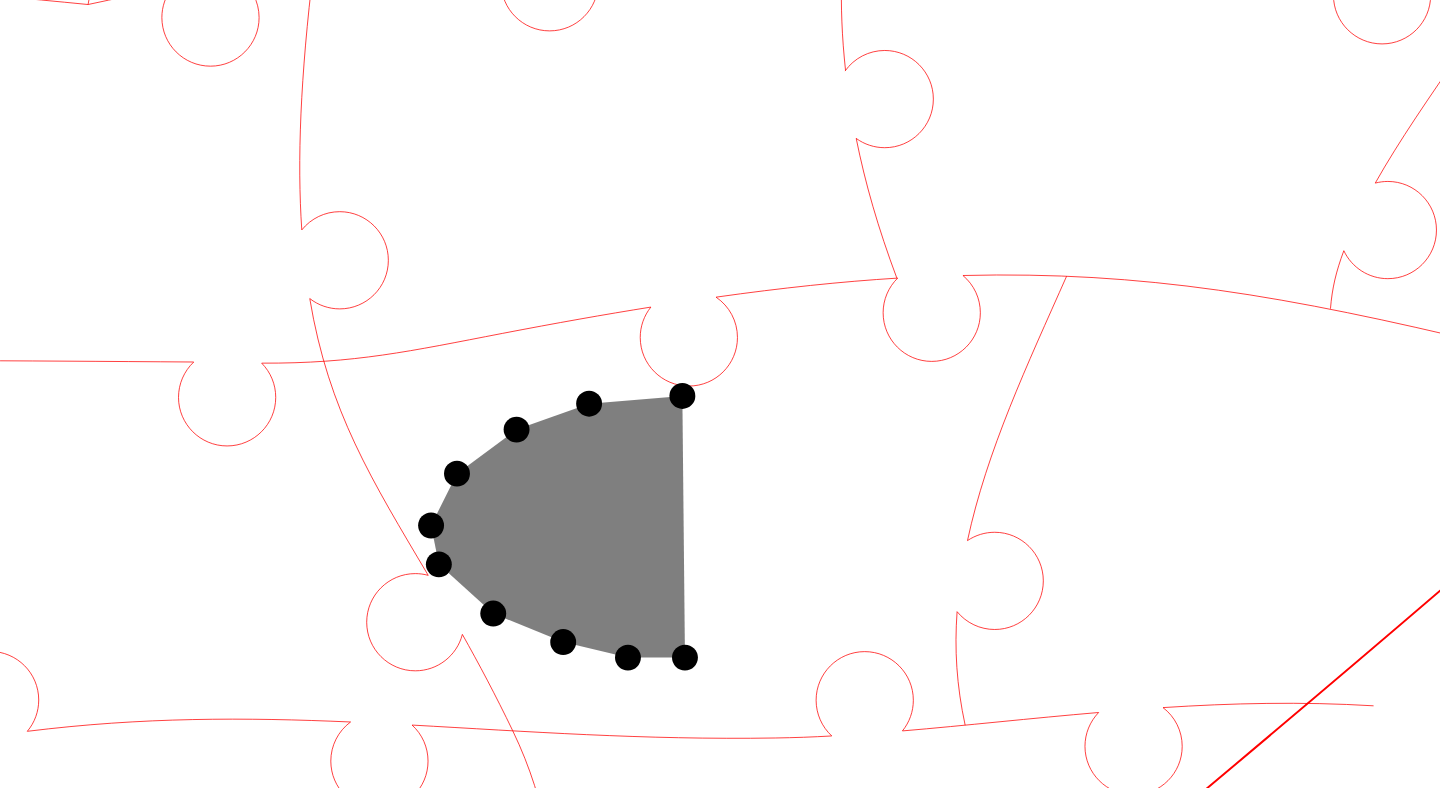 click 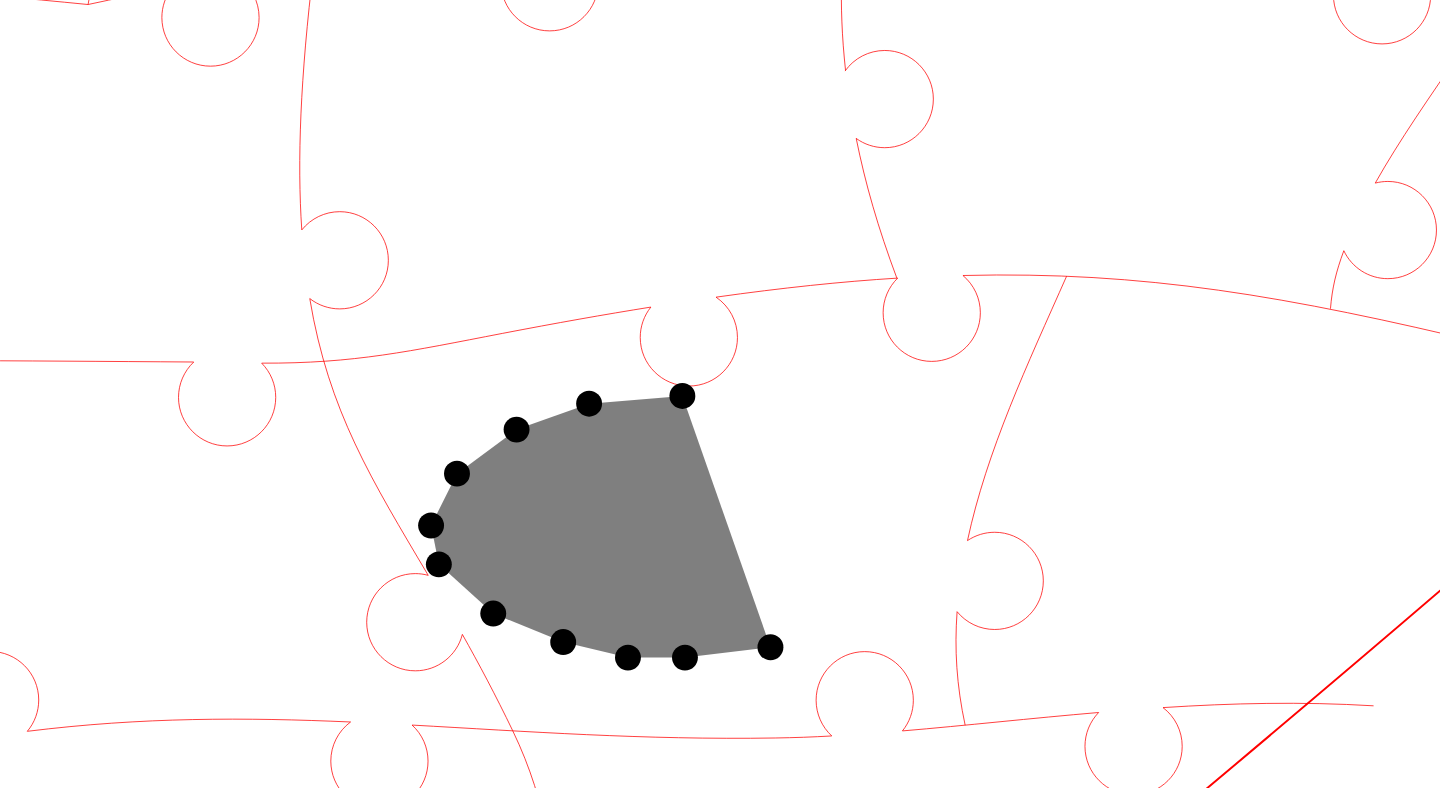 click 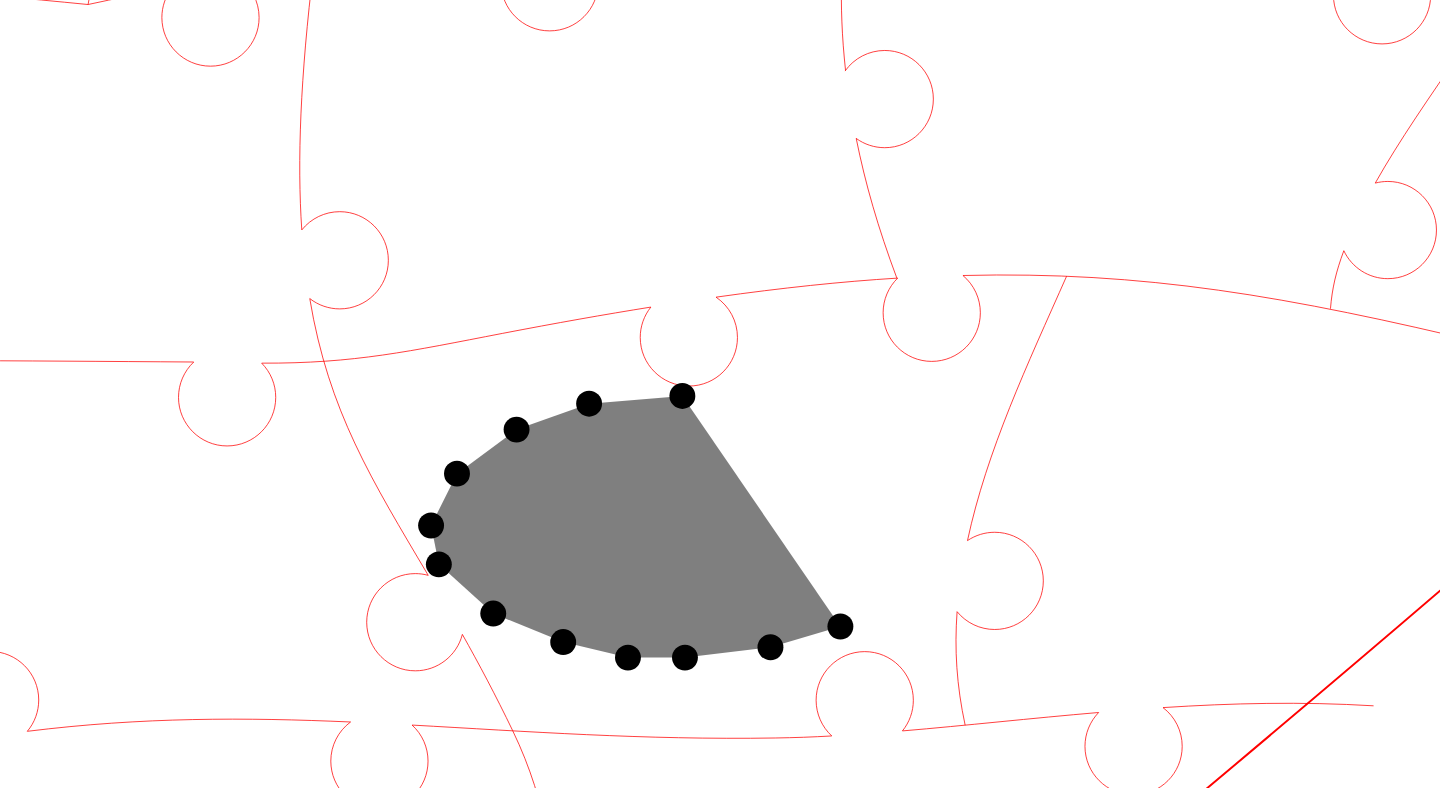 click 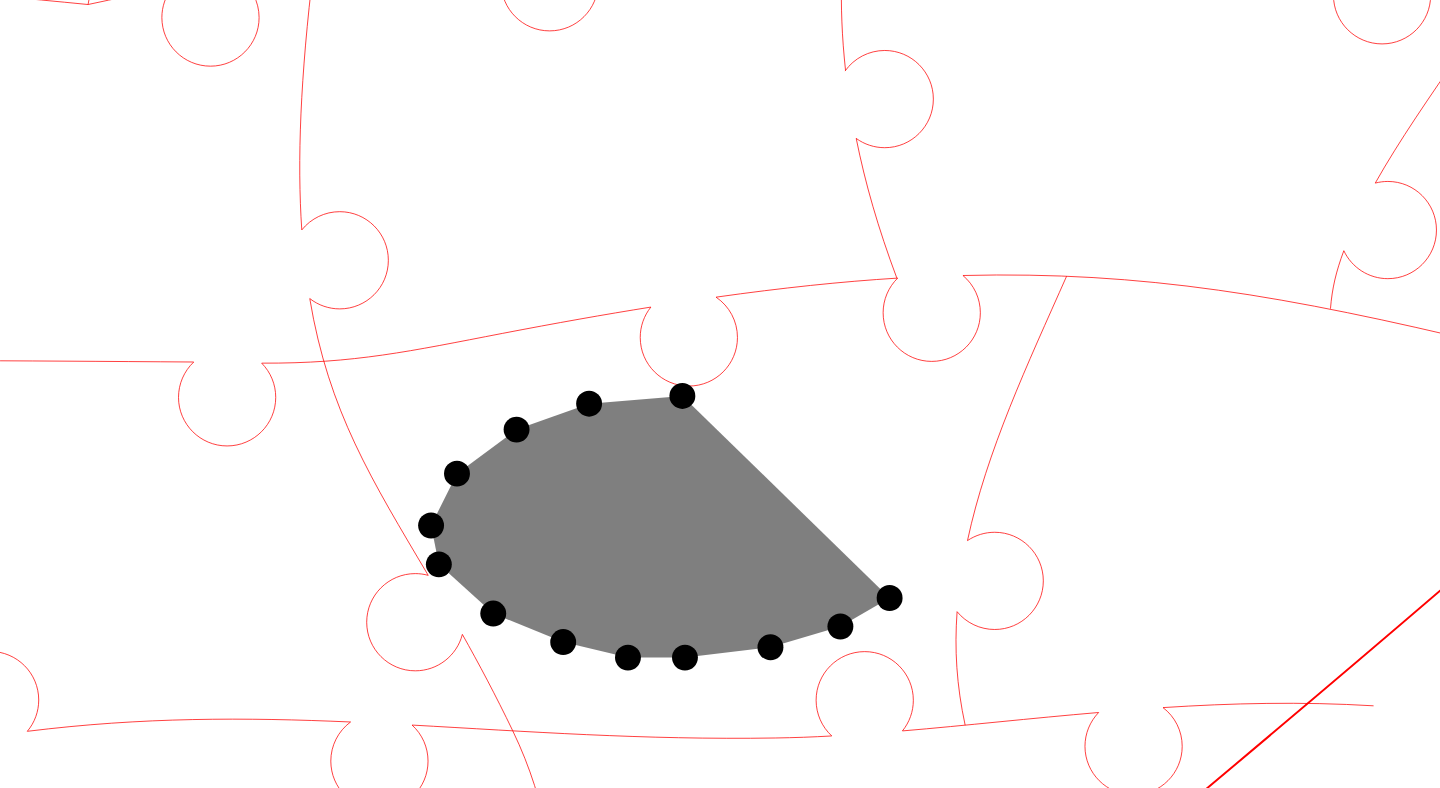 click 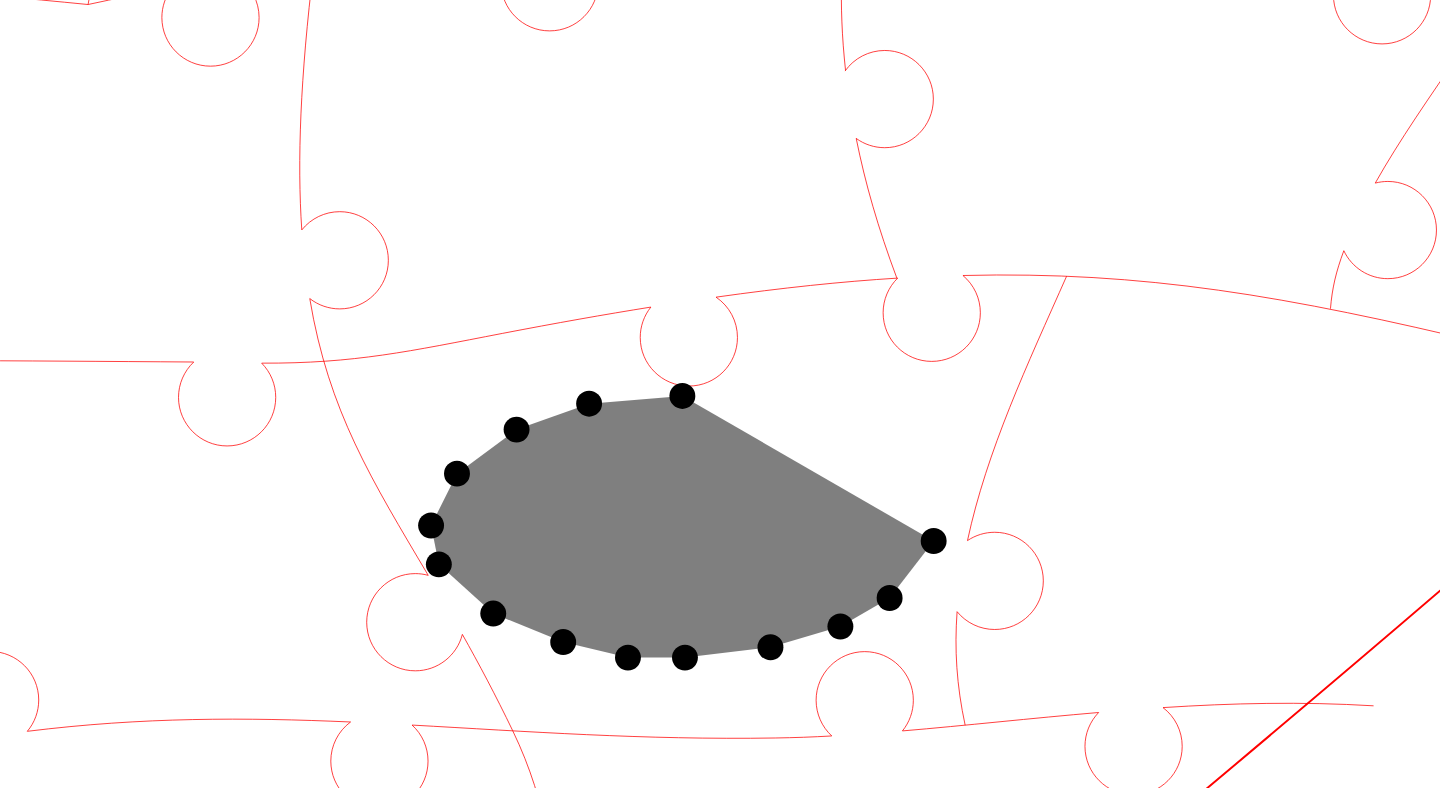 click 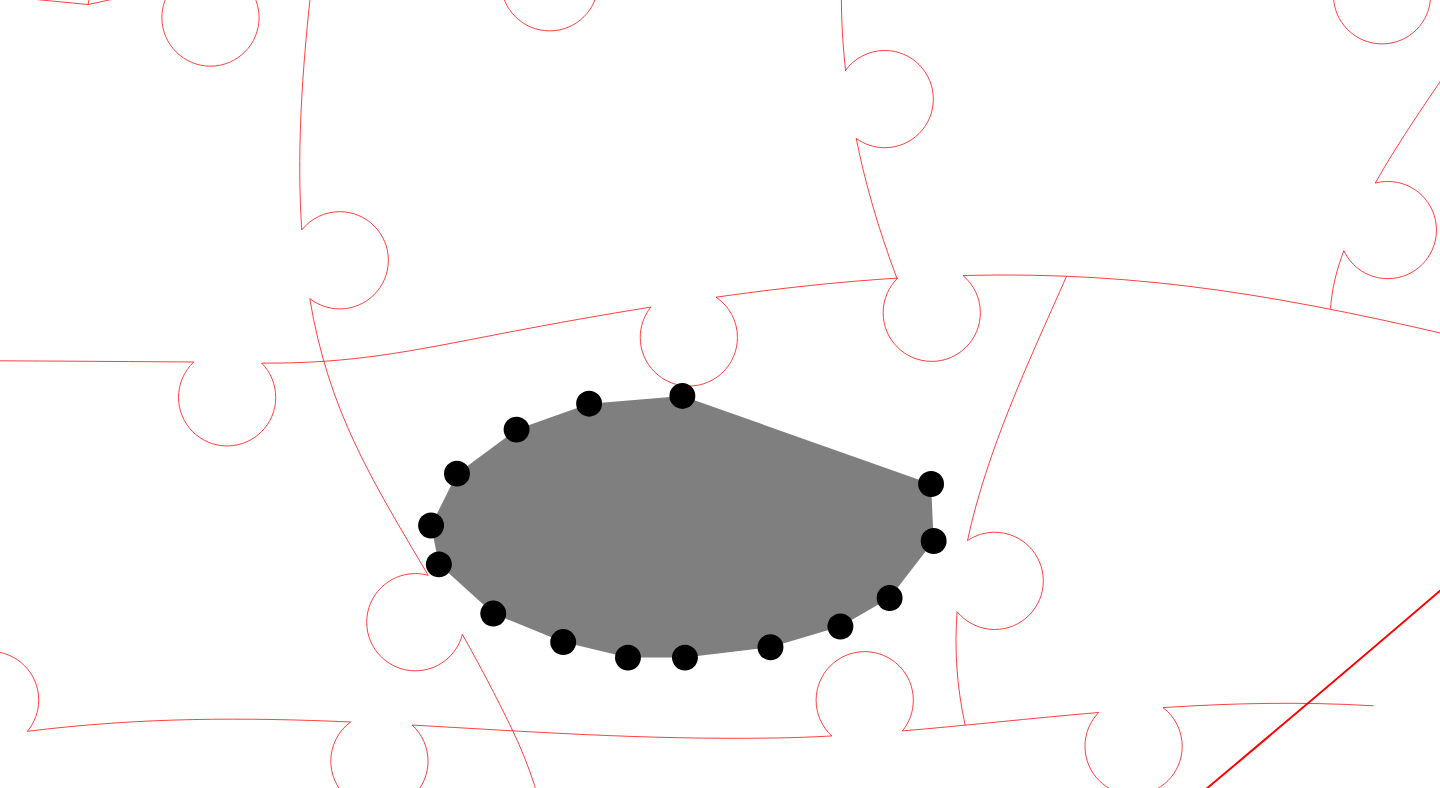 click 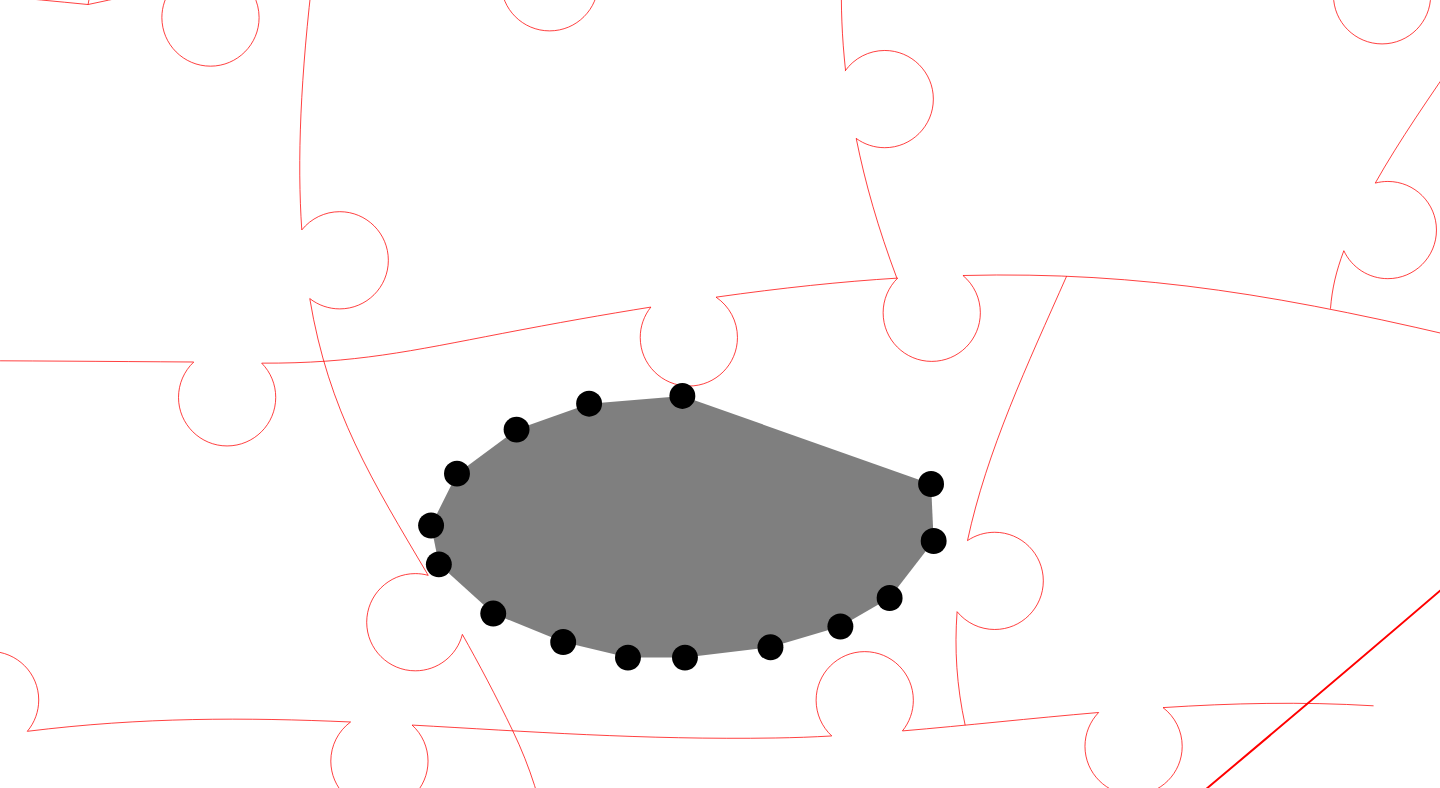 click 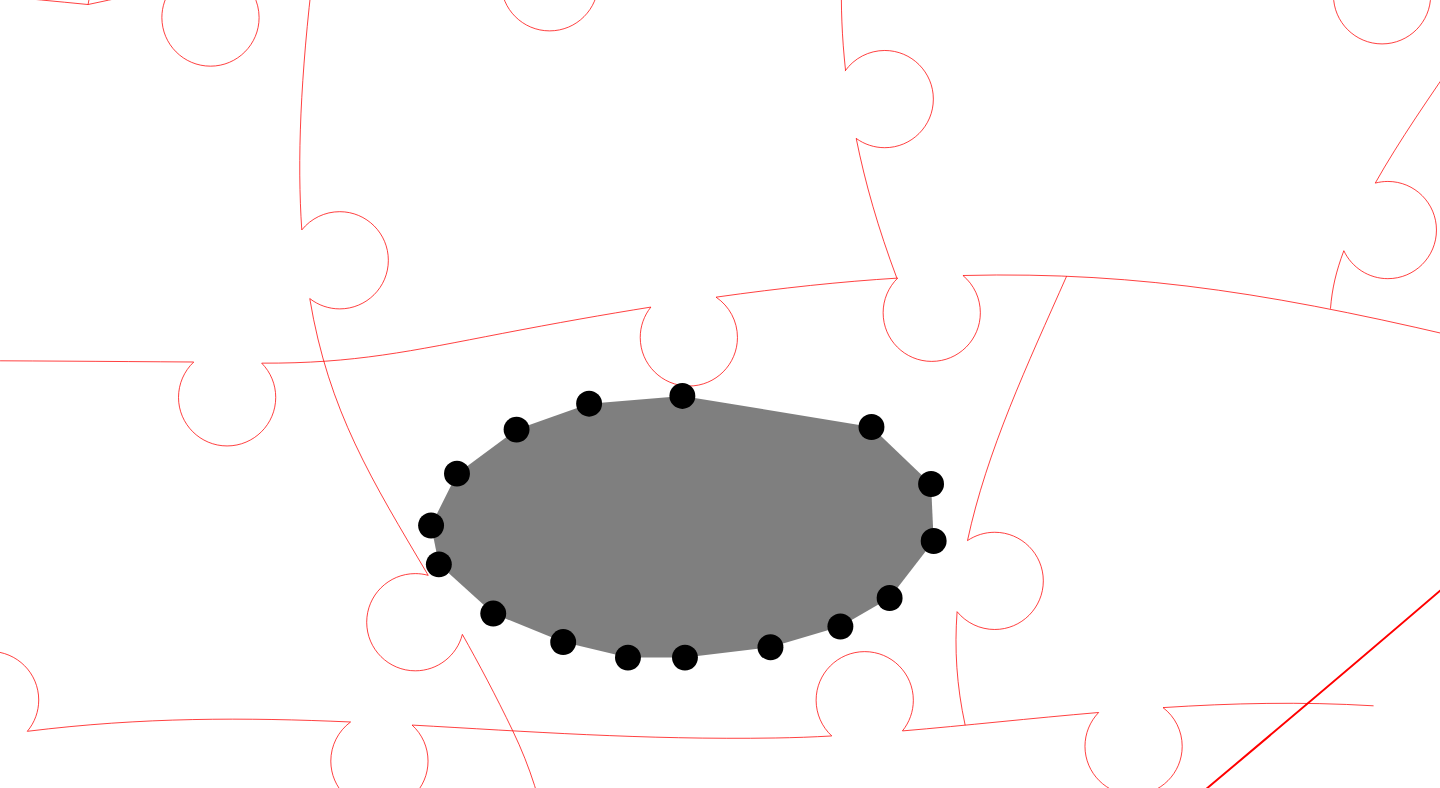 click 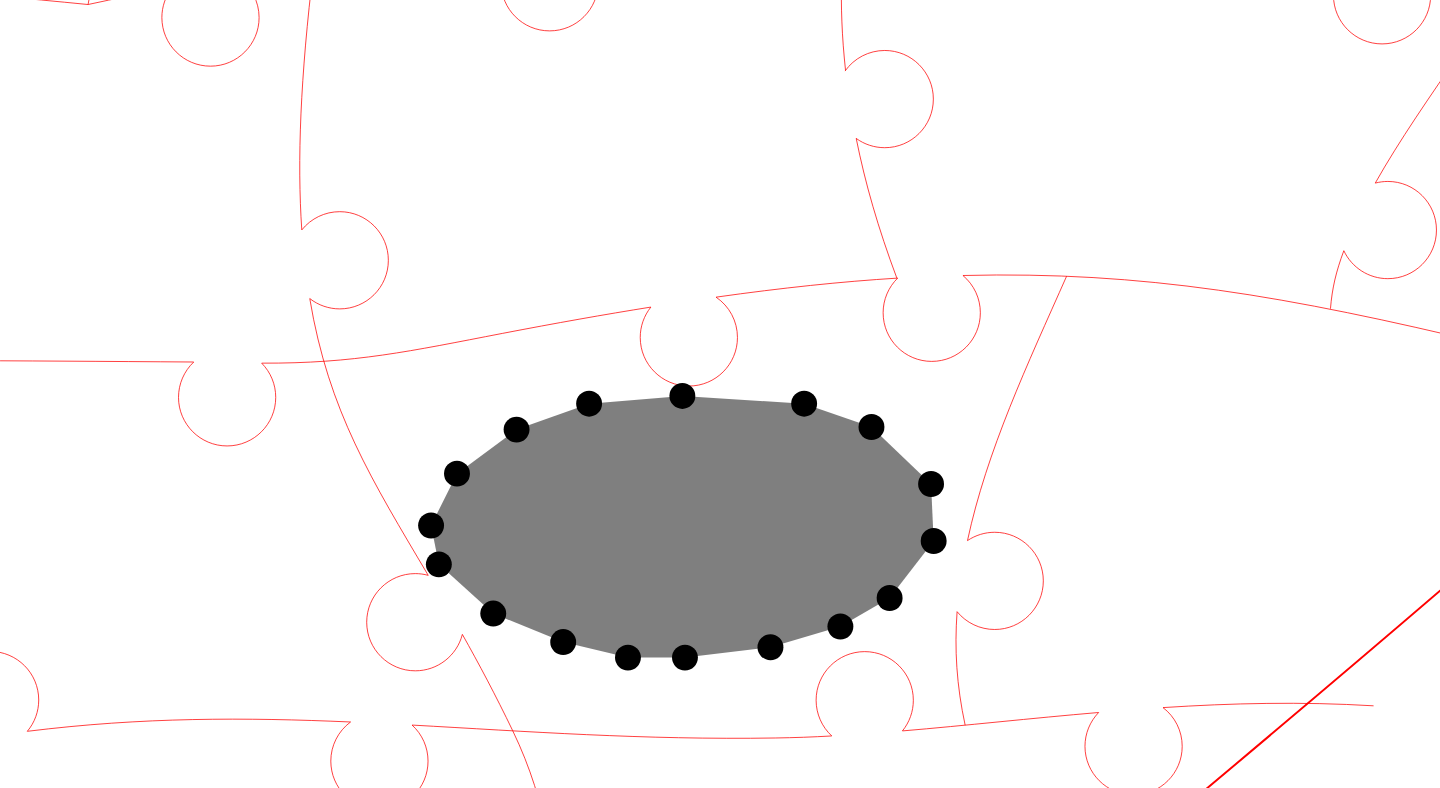 click 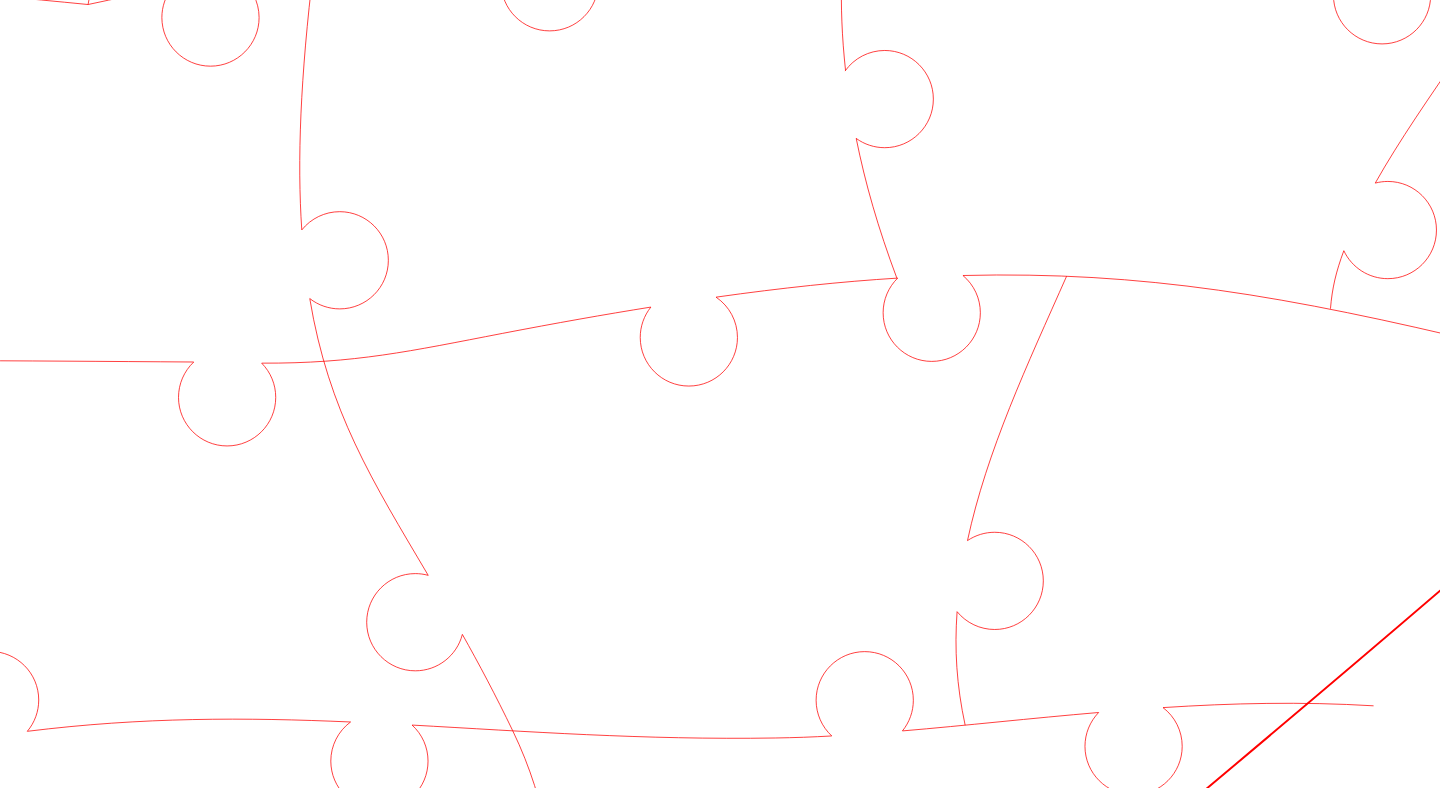 click 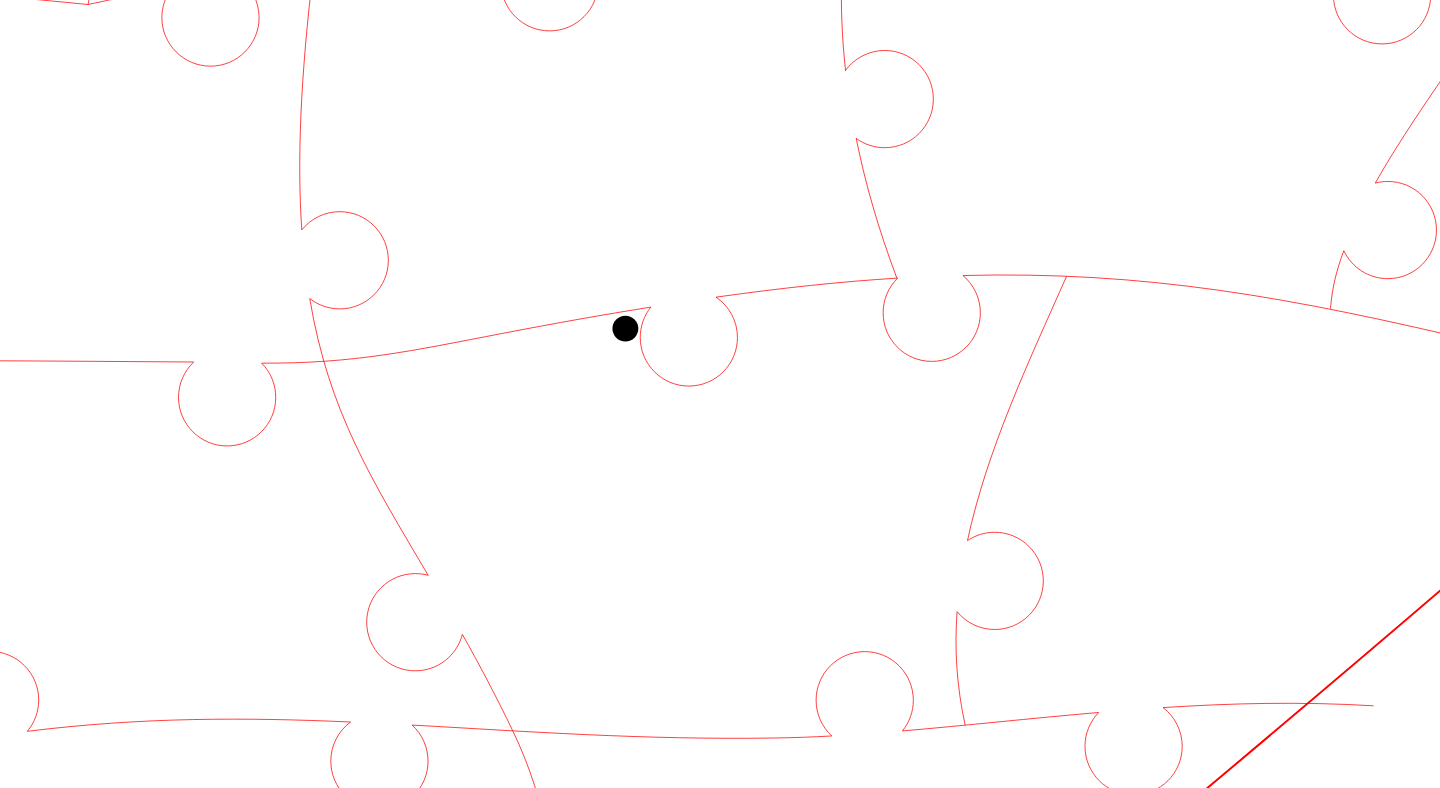 click 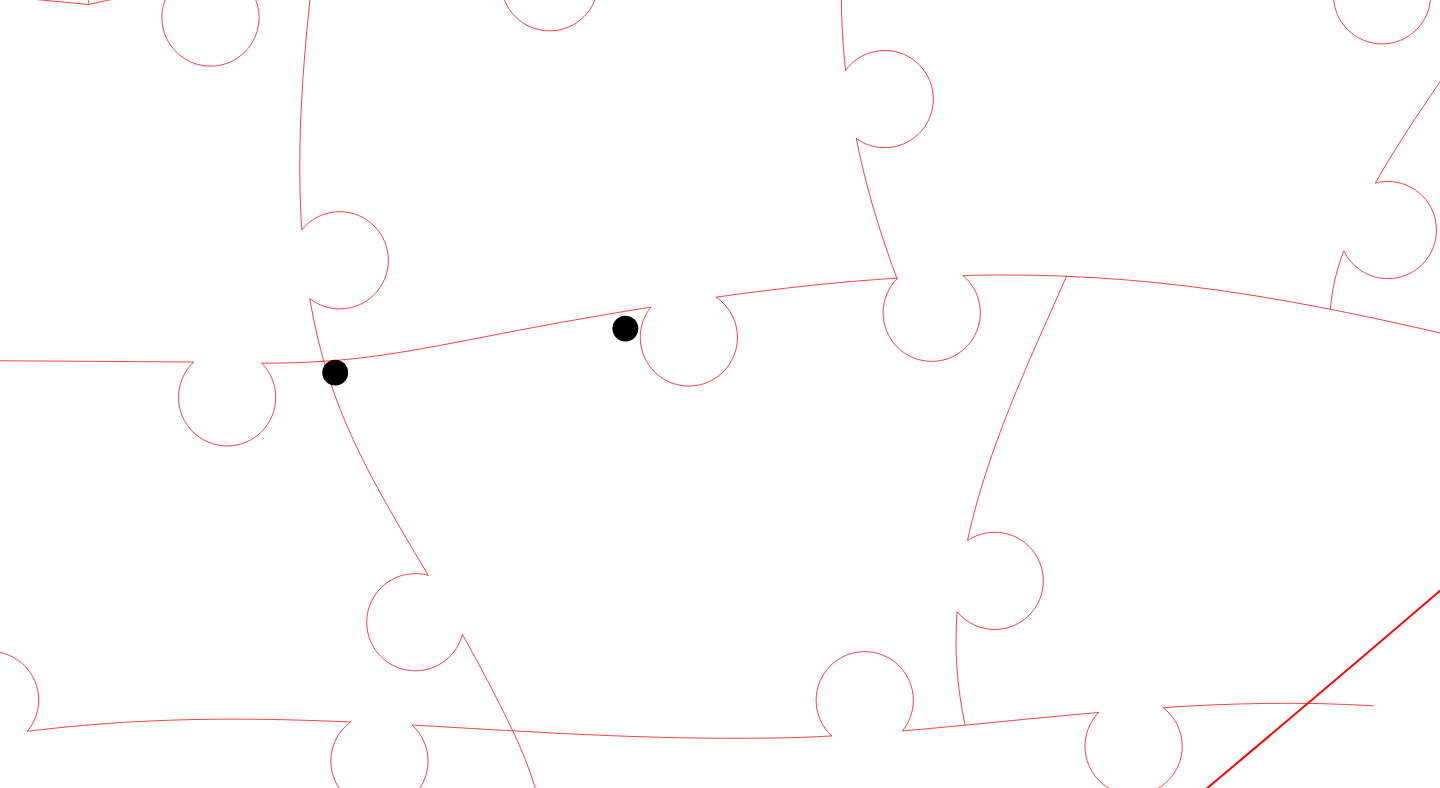 click 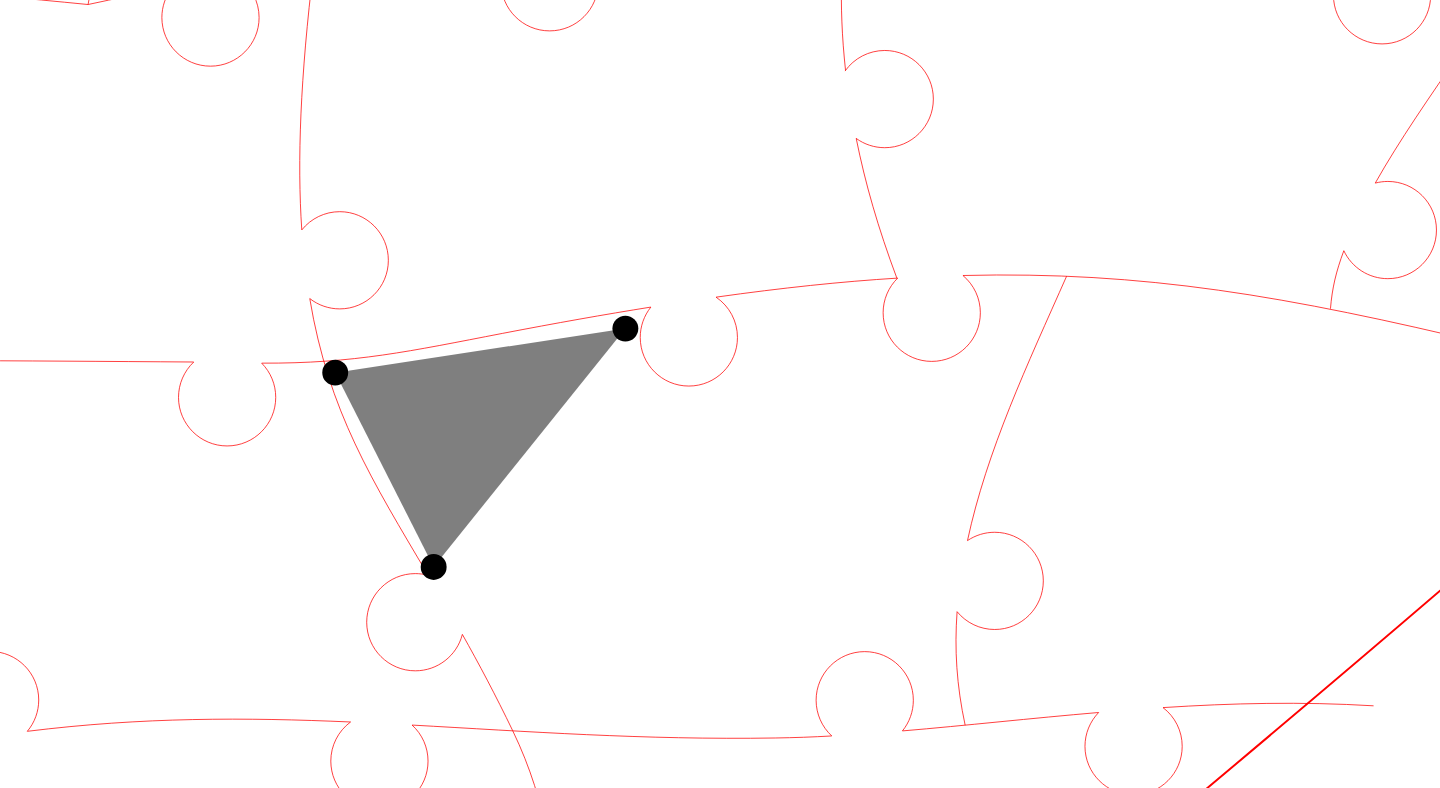 click 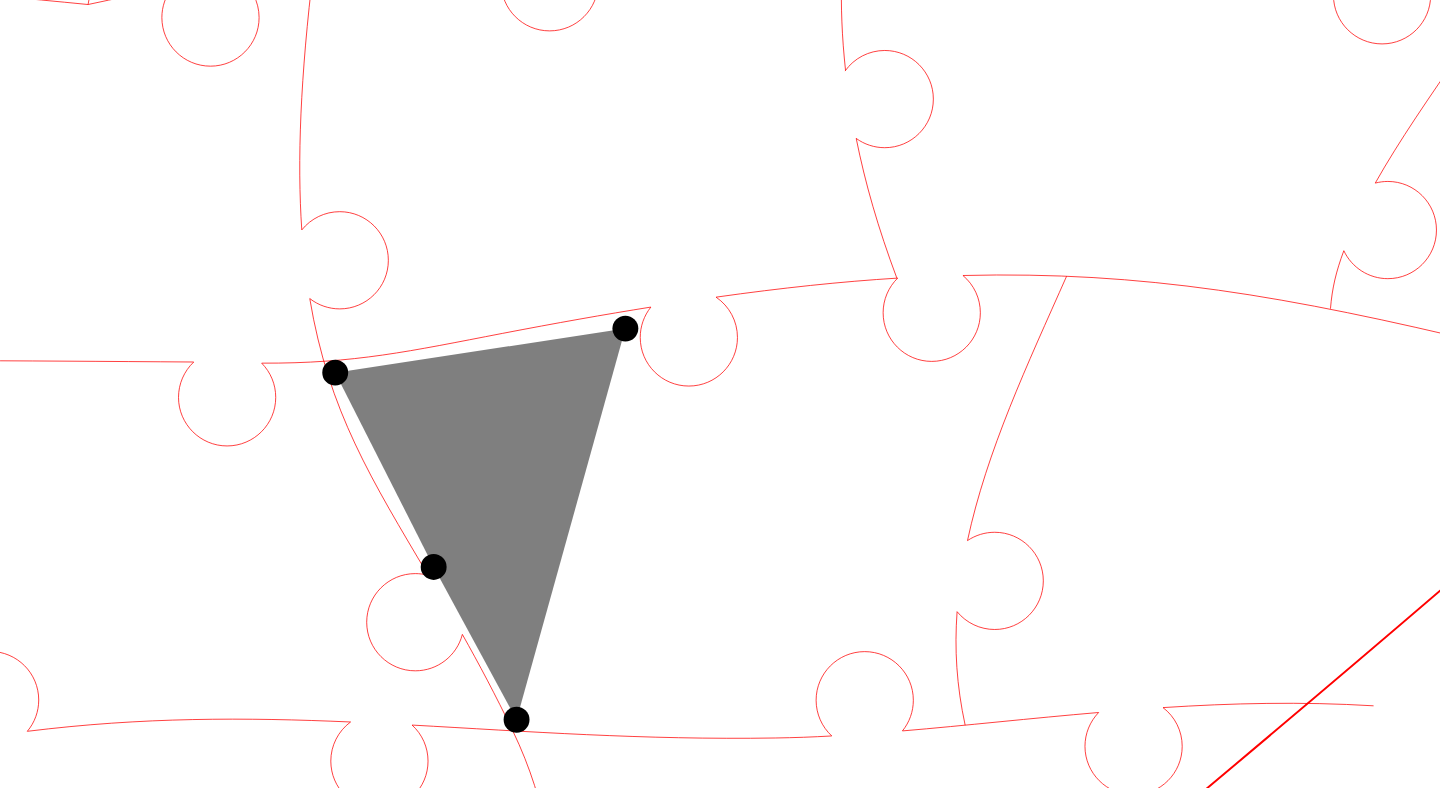 click 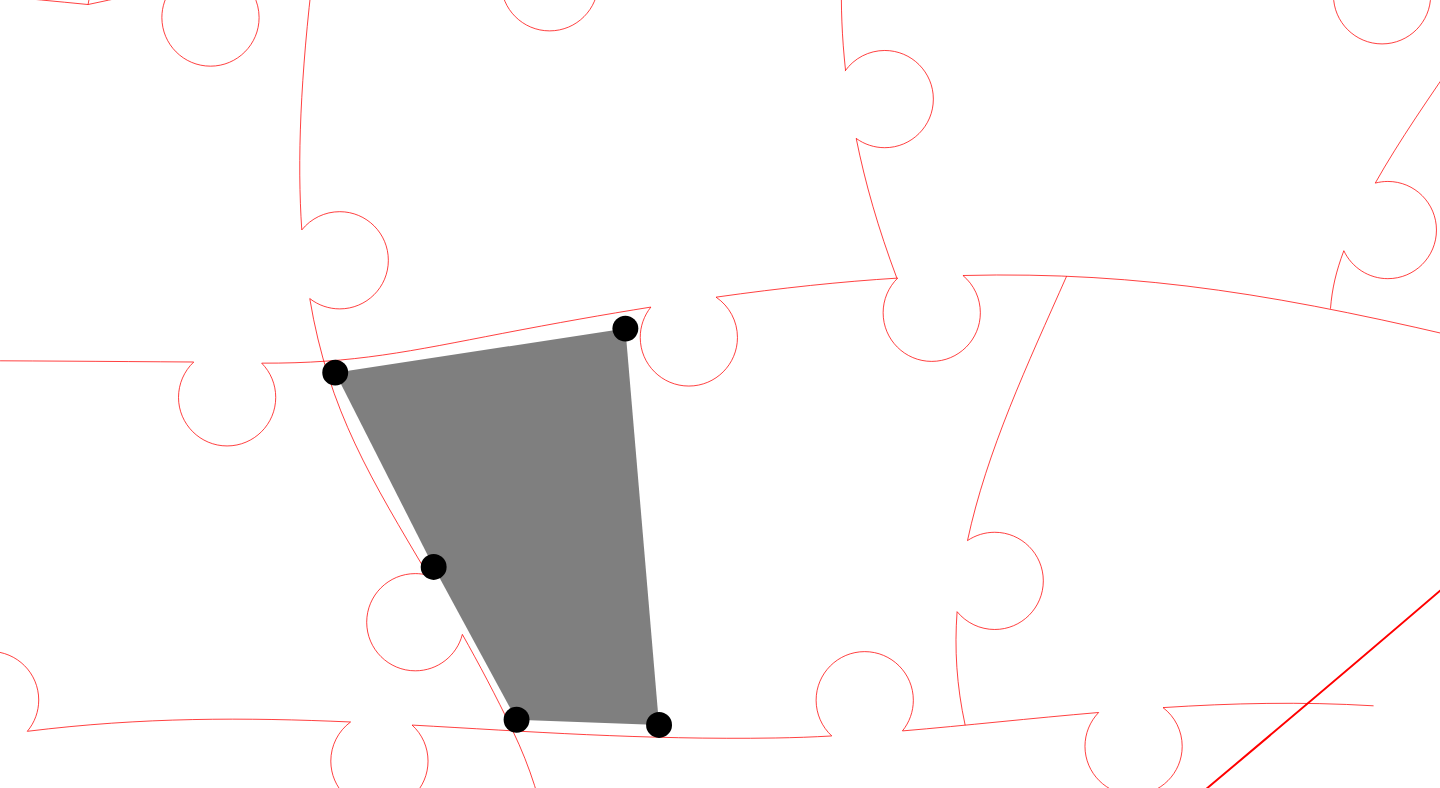 click 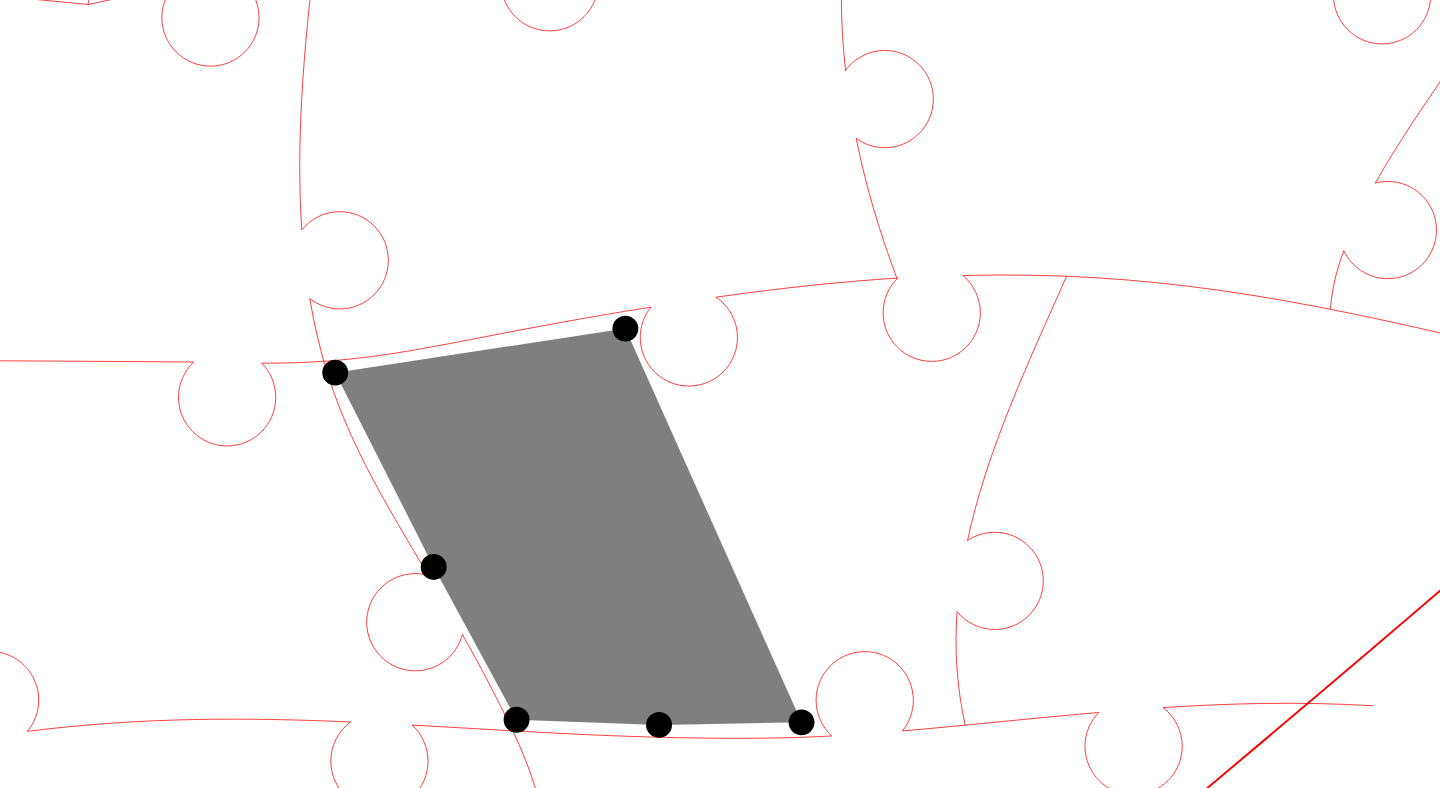 click 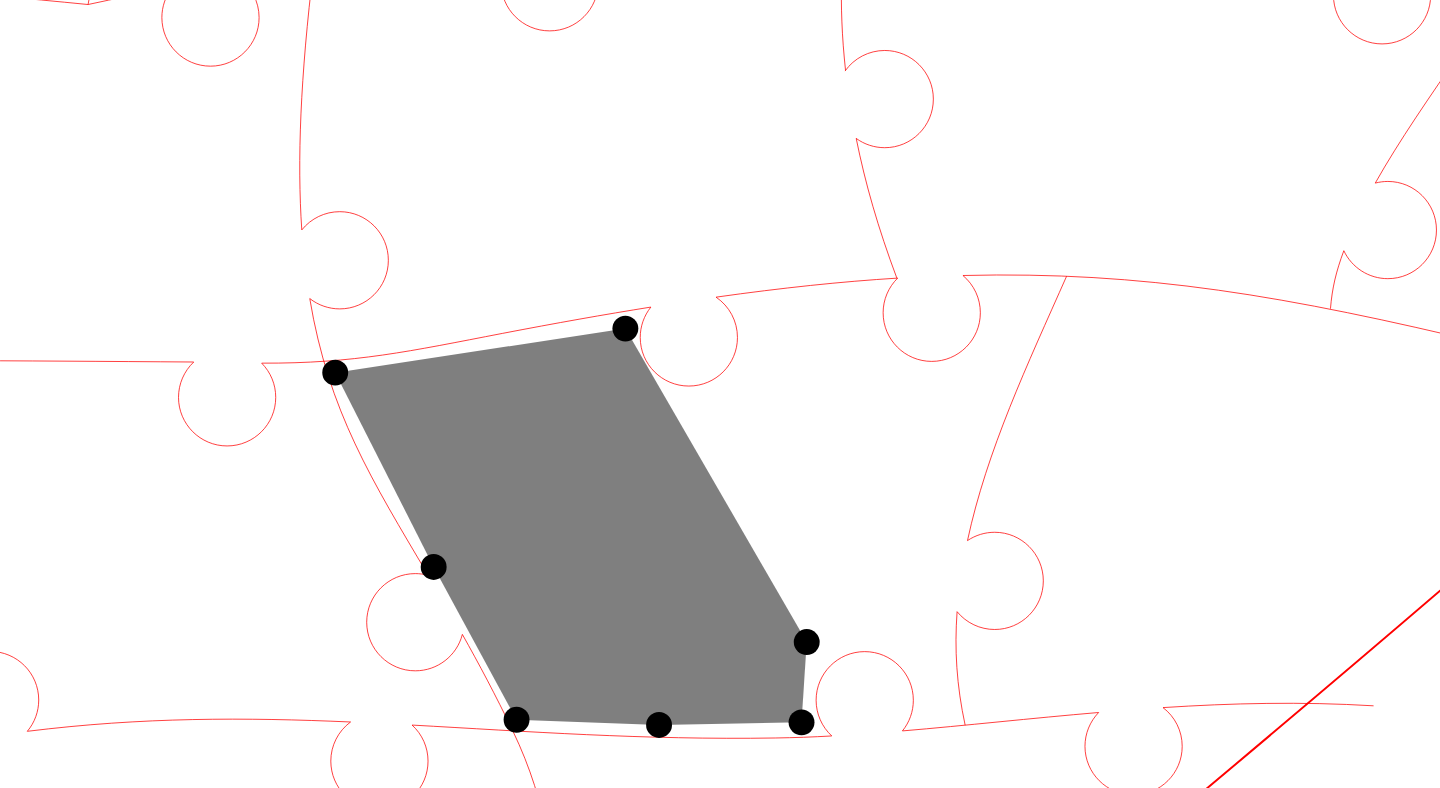 click 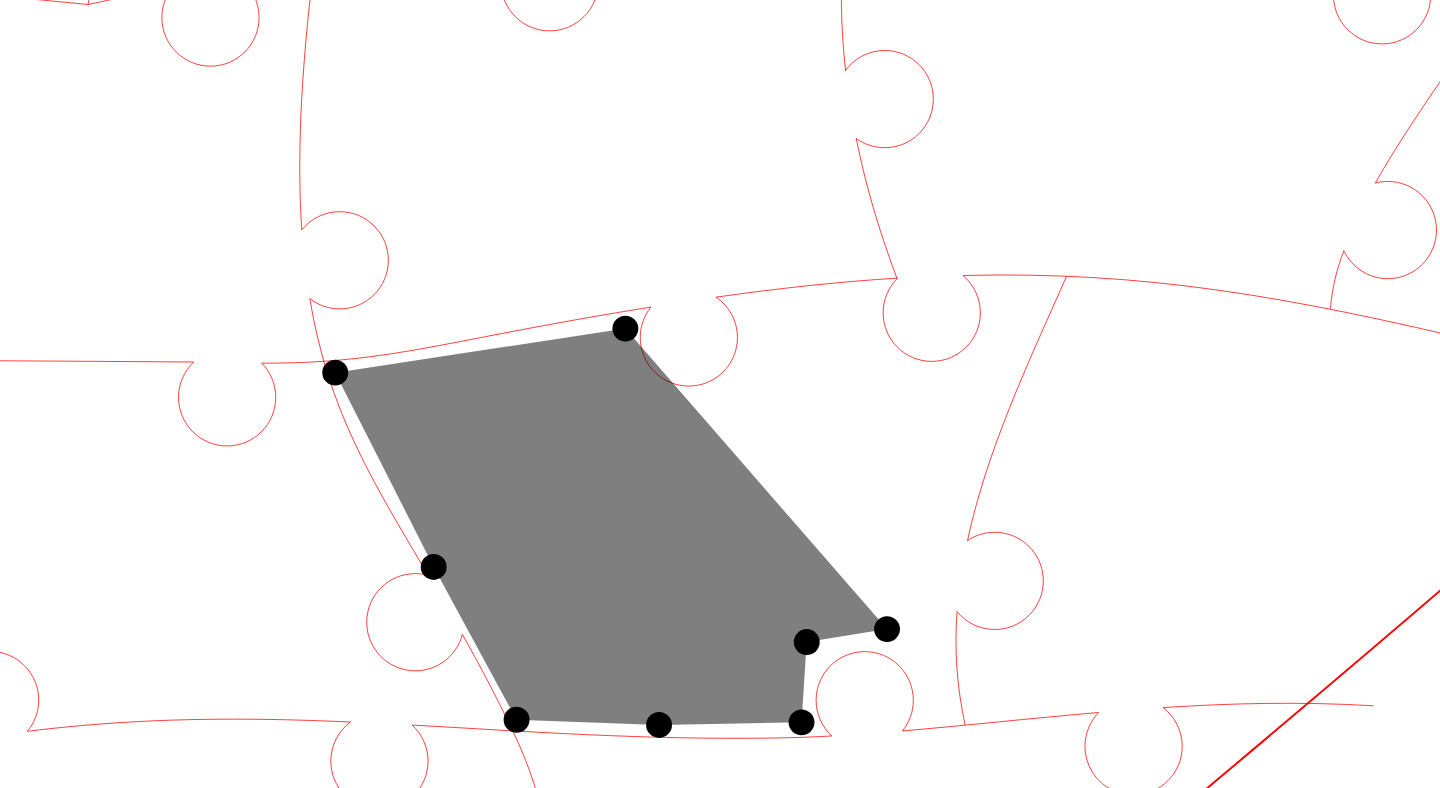 click 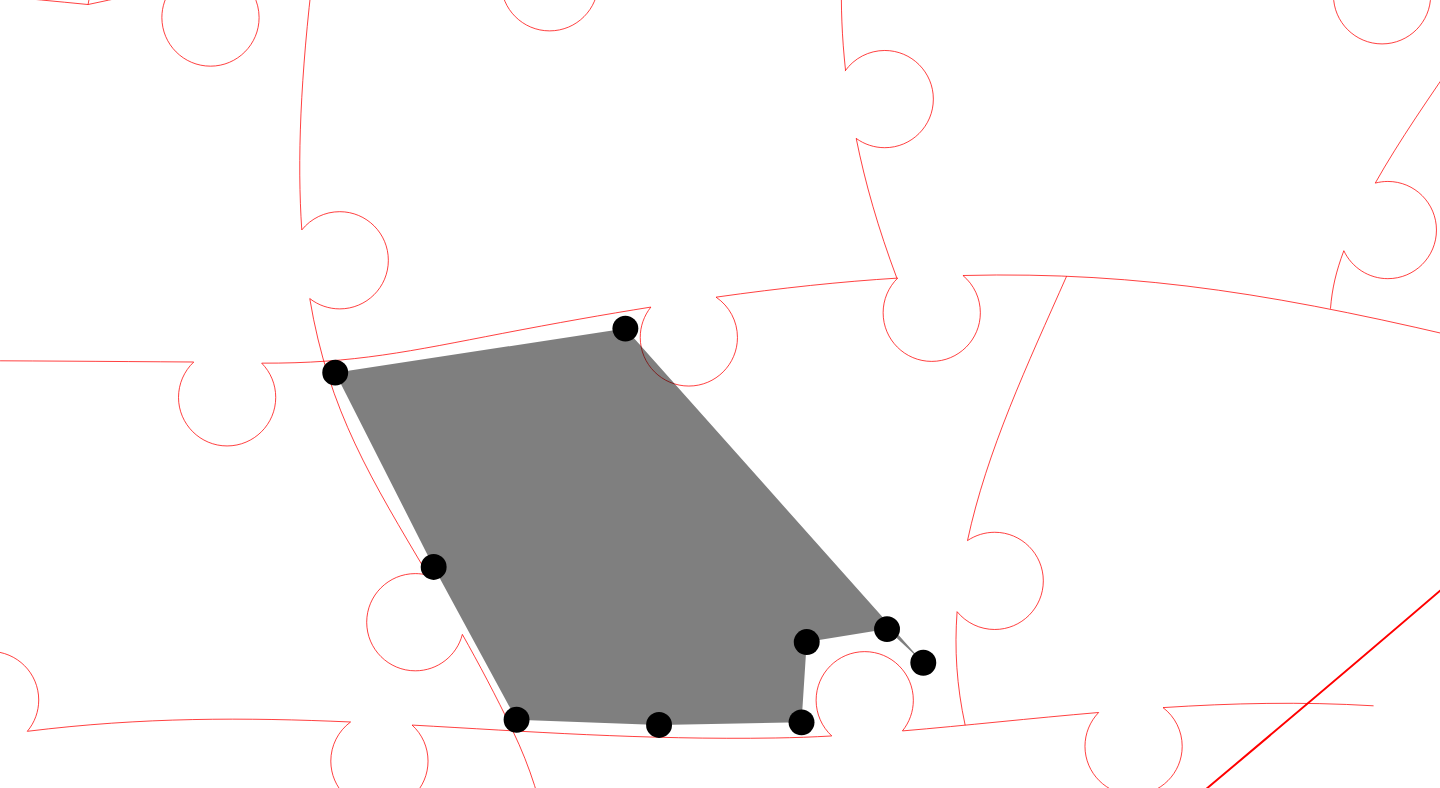 click 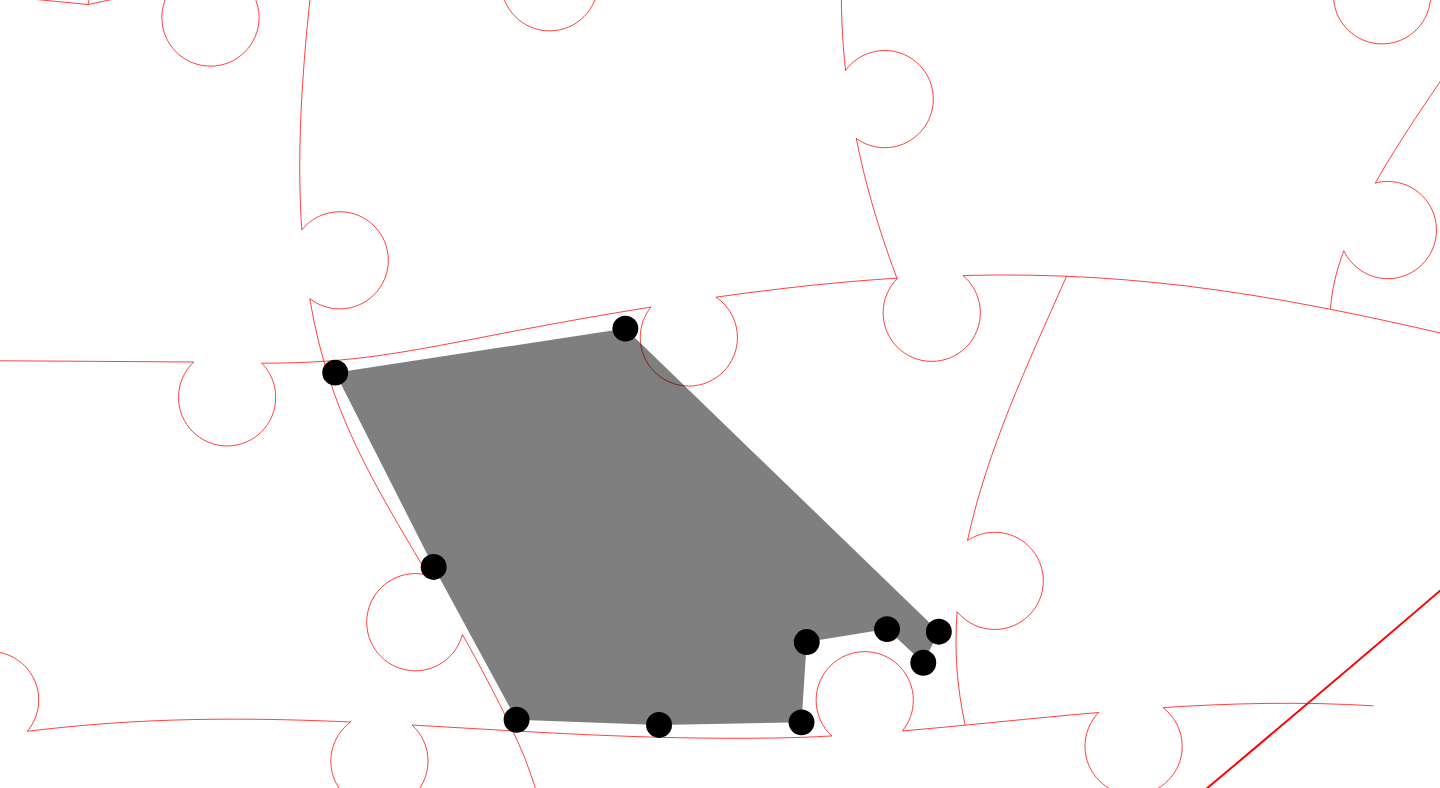 click 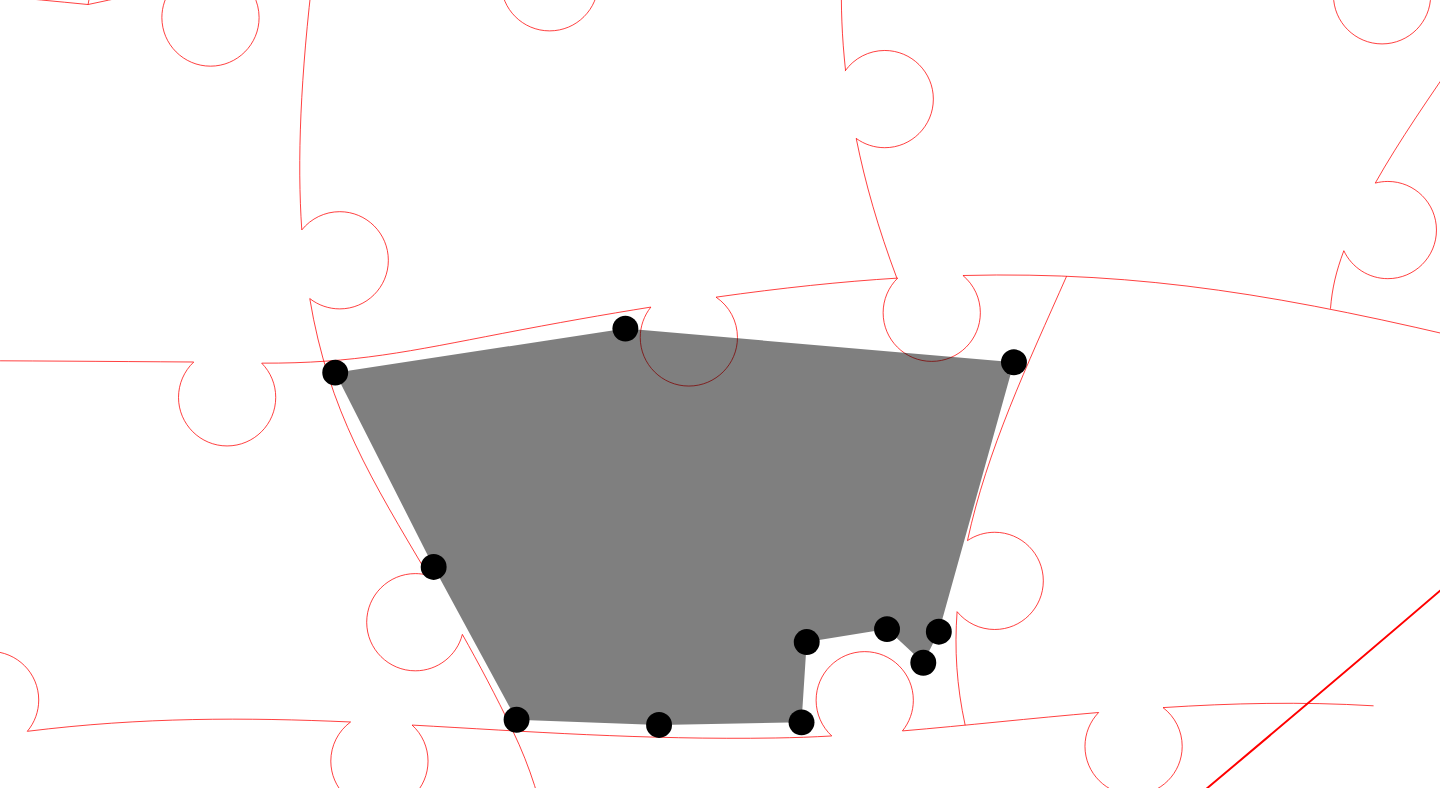 click 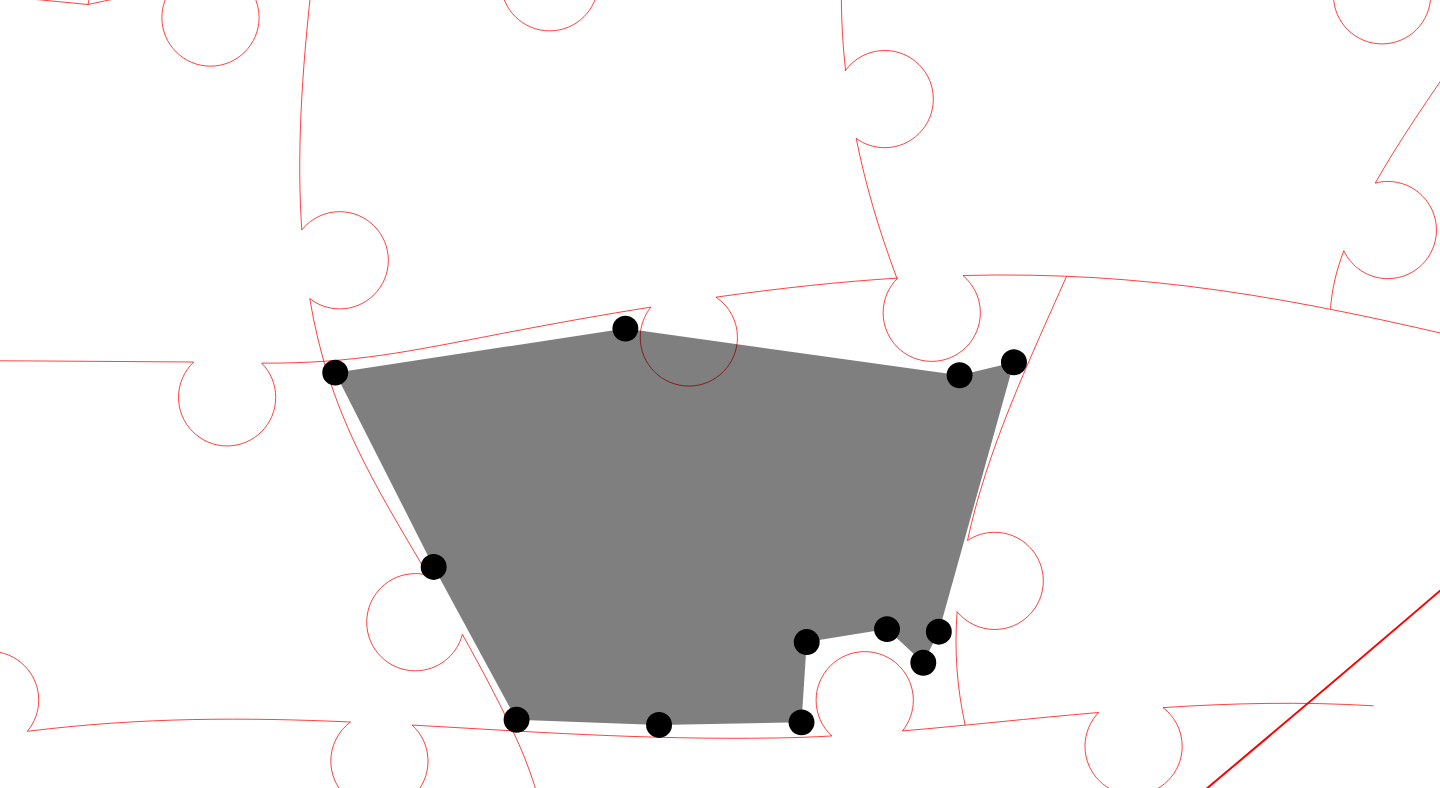 click 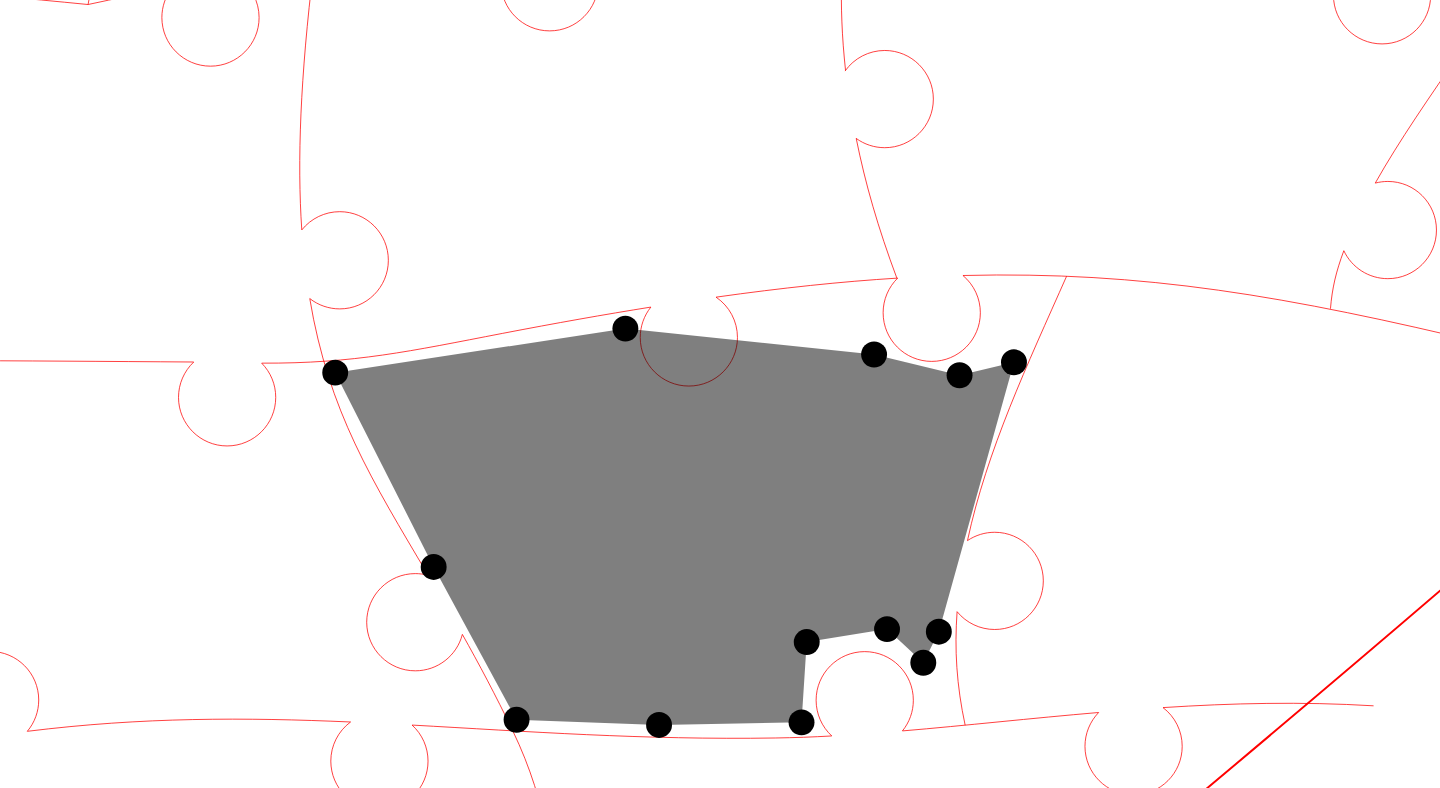 click 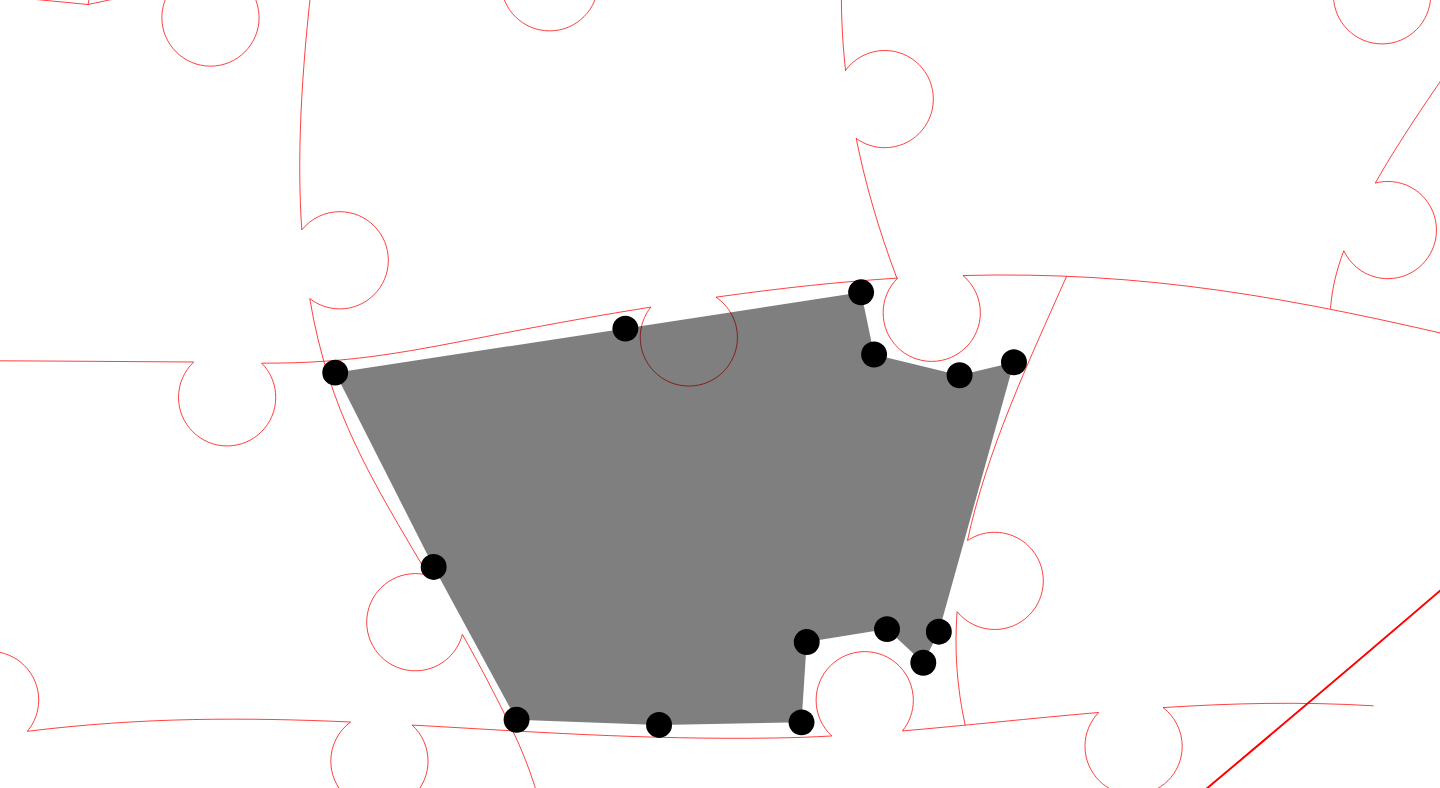 click 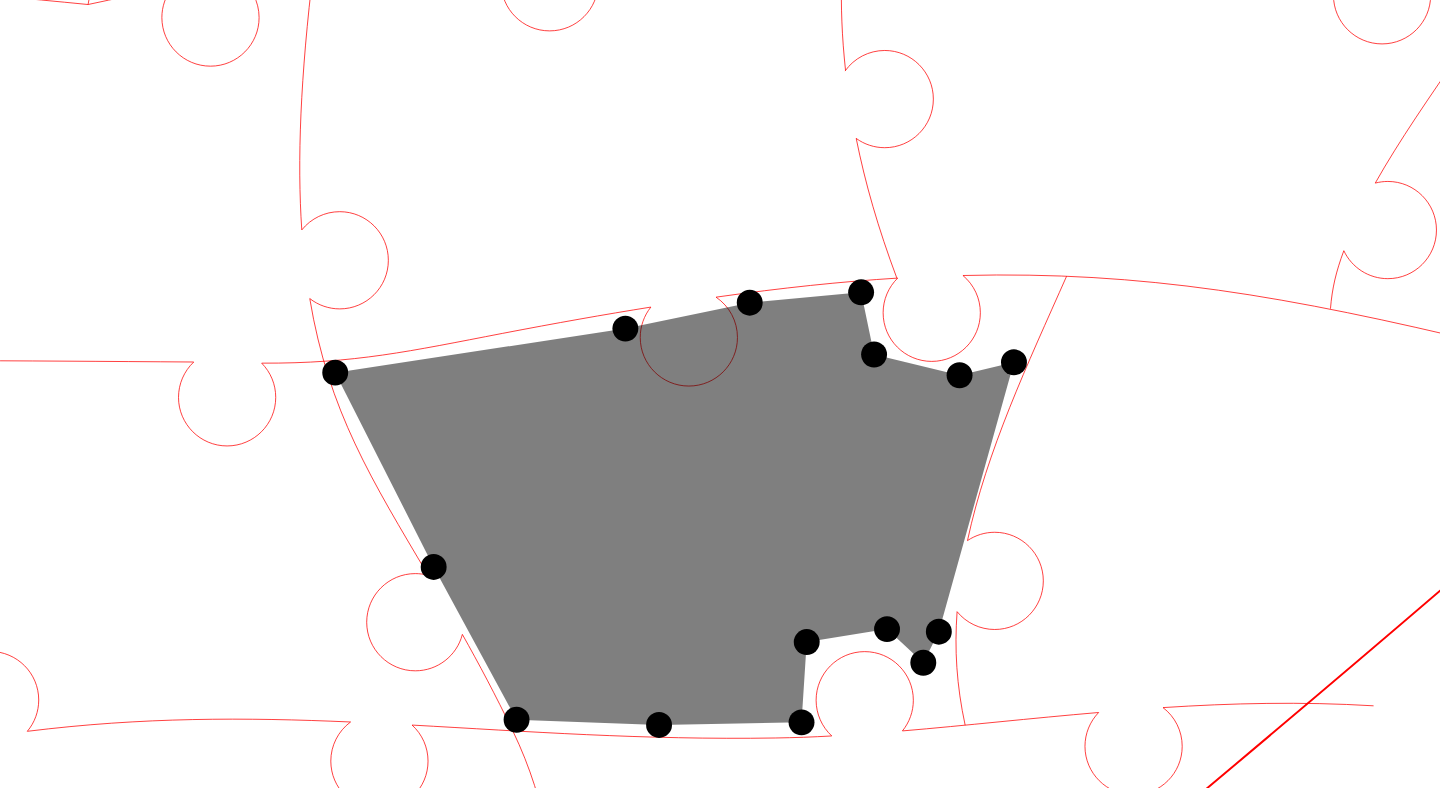 click 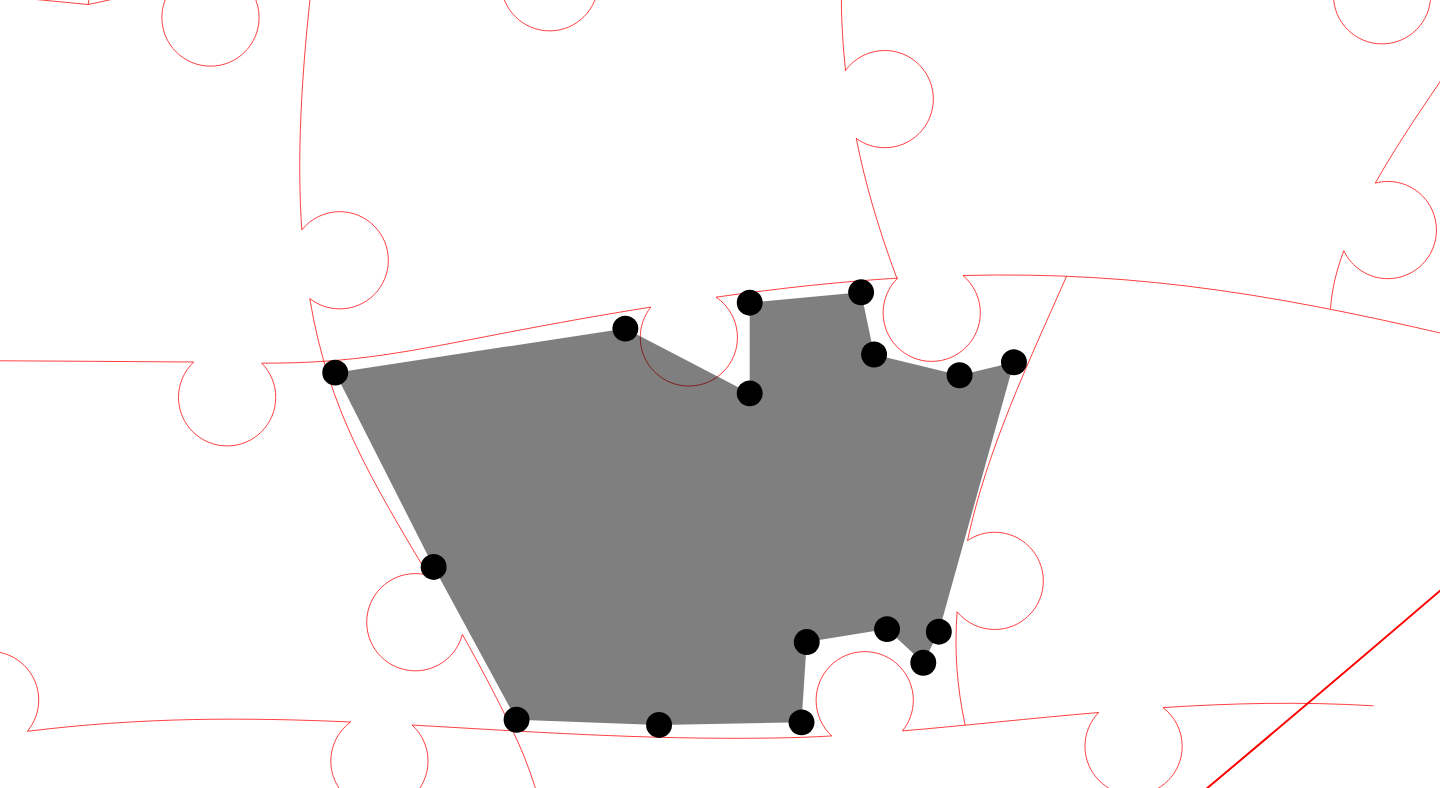 click 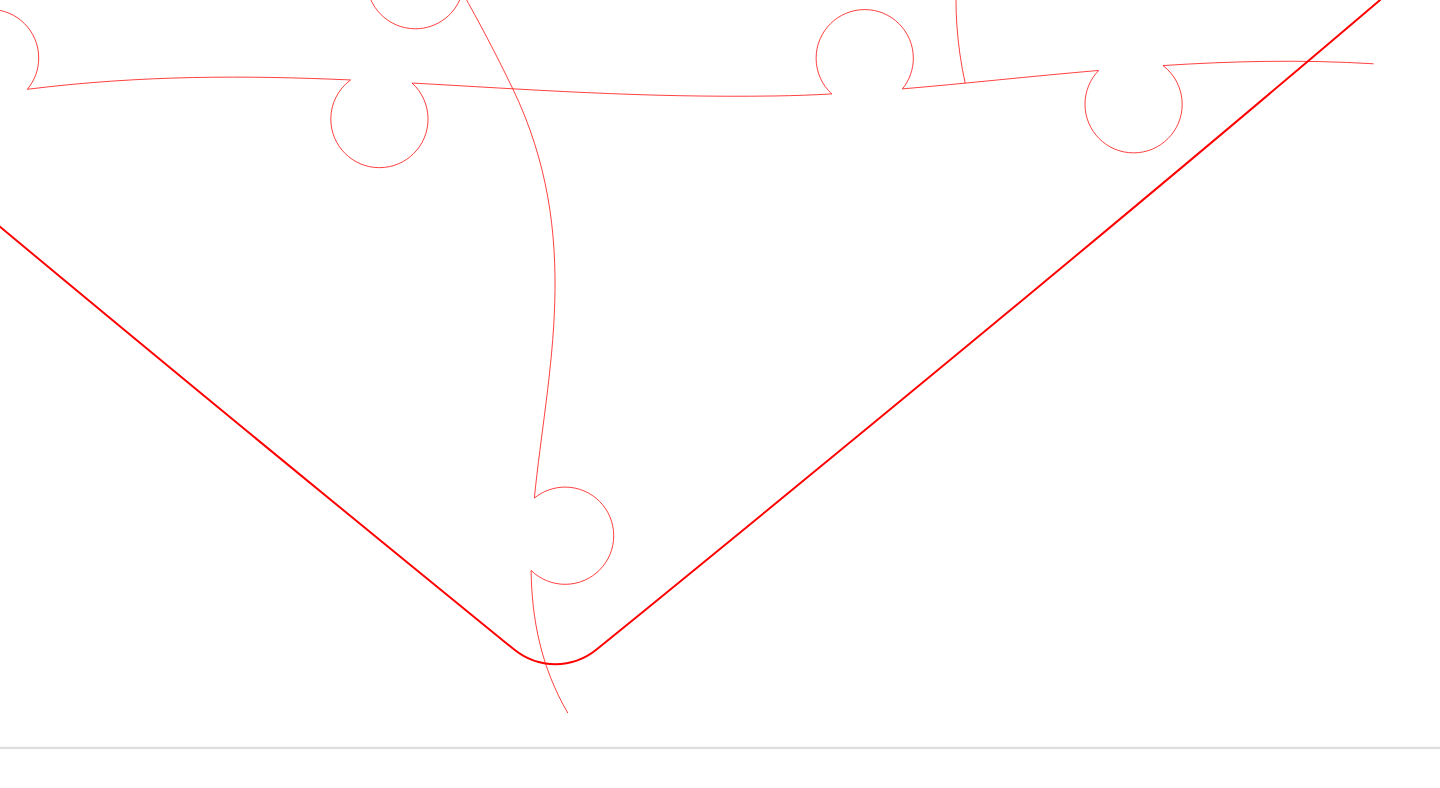 scroll, scrollTop: 1109, scrollLeft: 262, axis: both 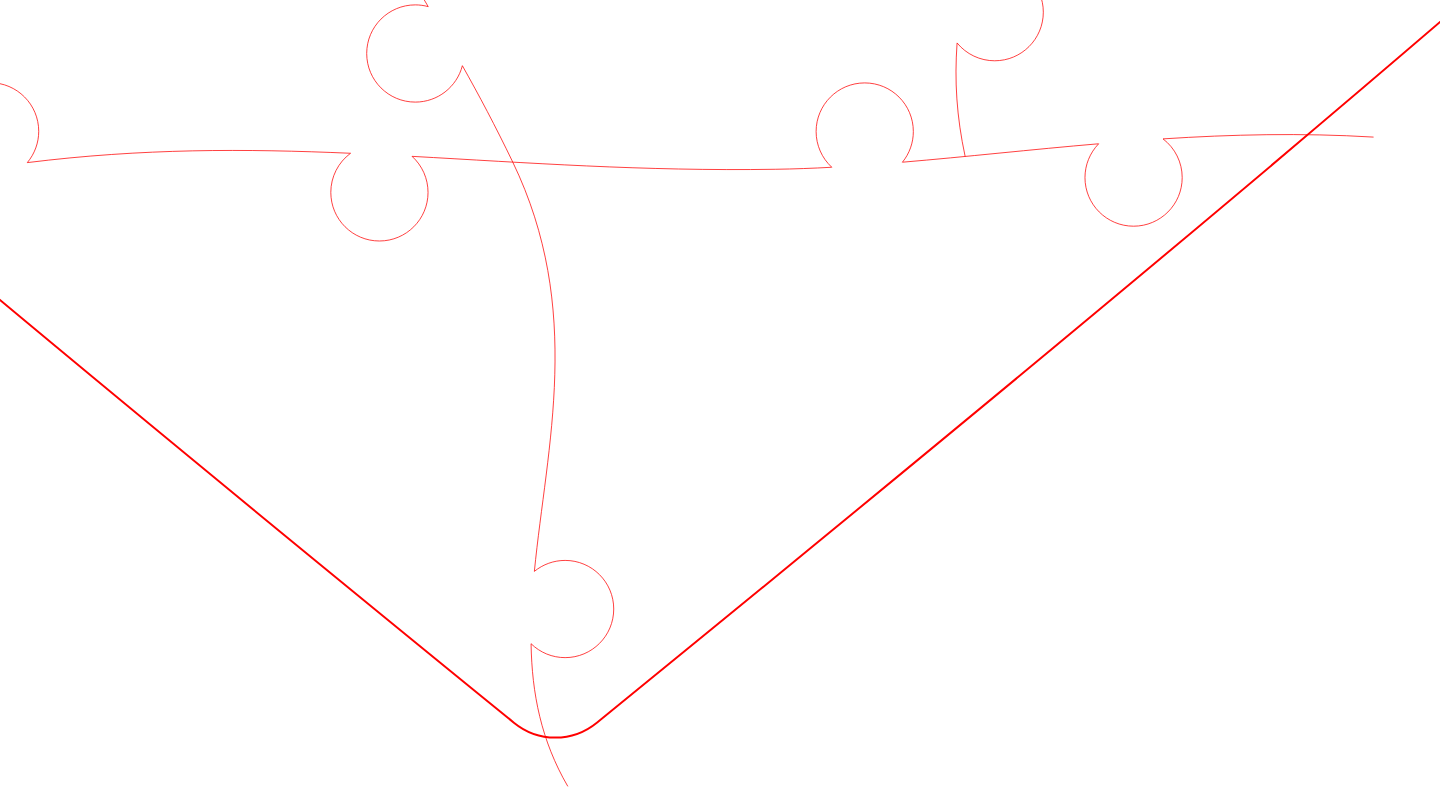 click 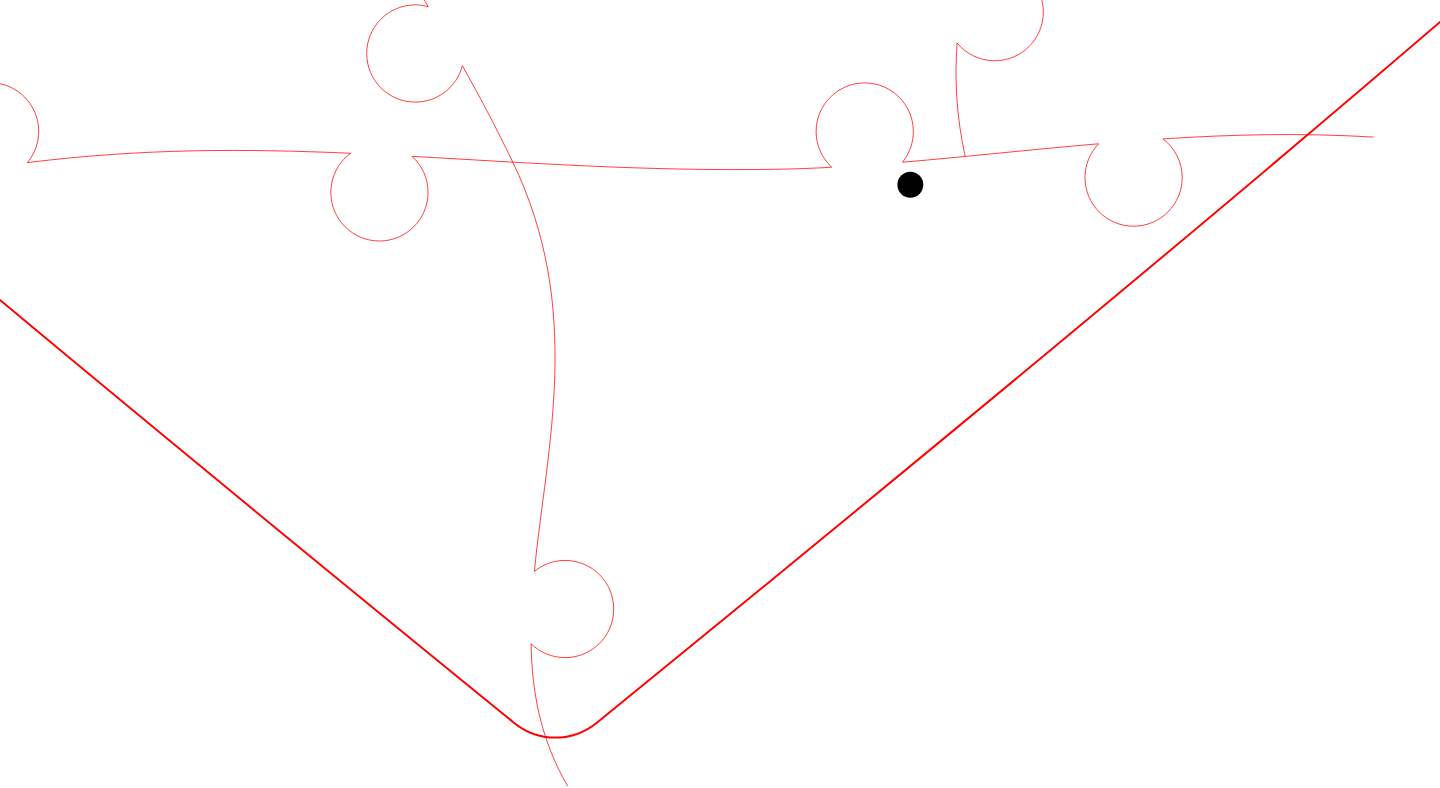 click 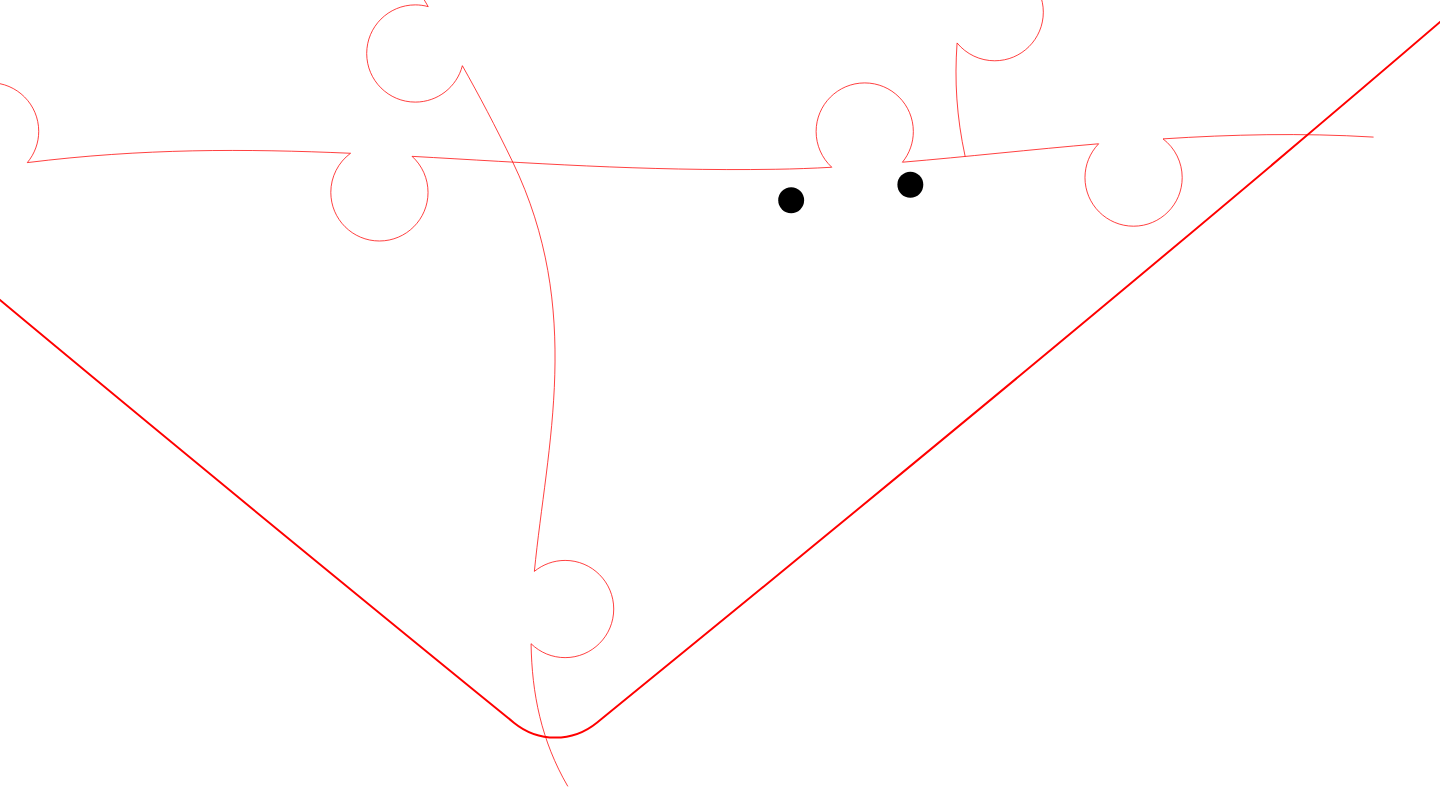 click 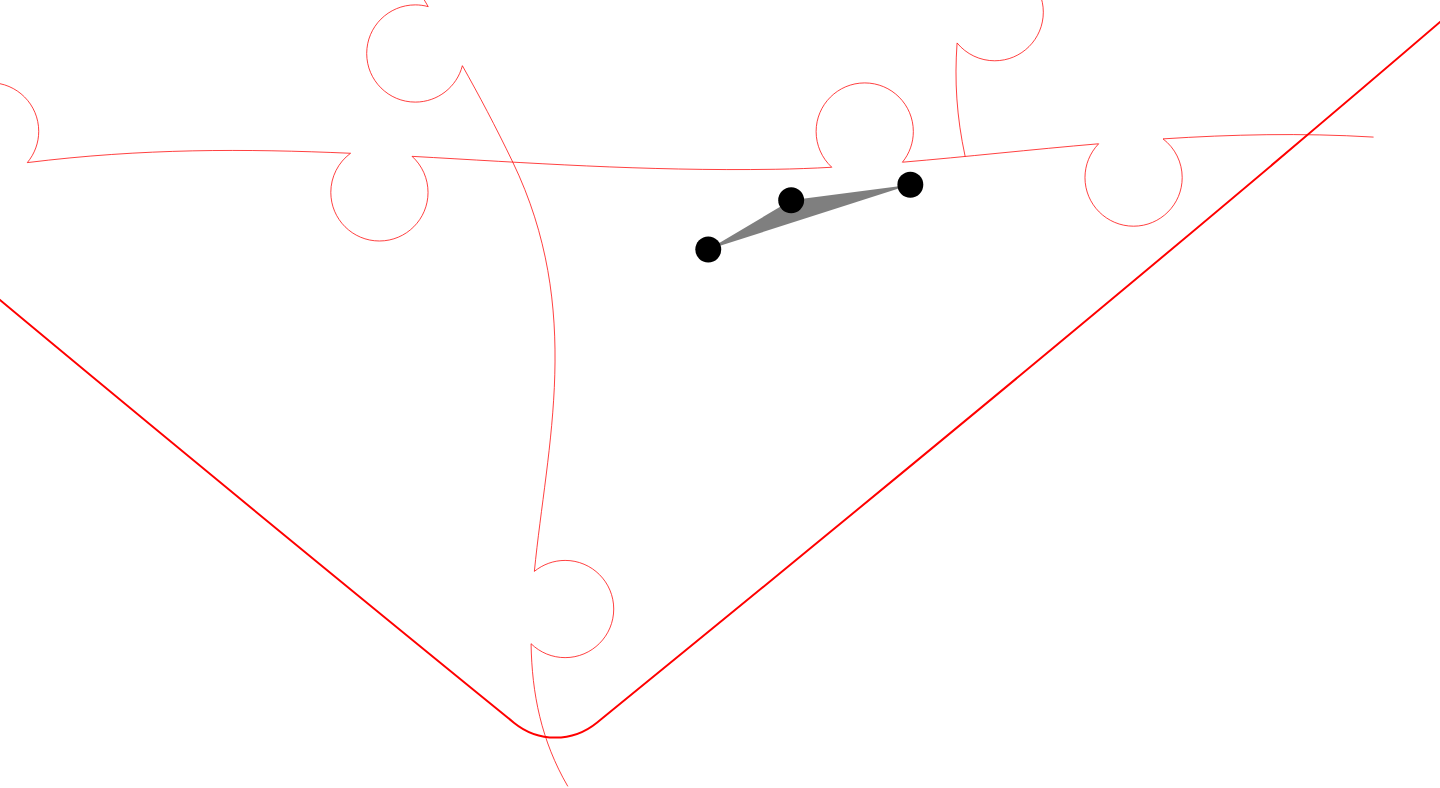 click 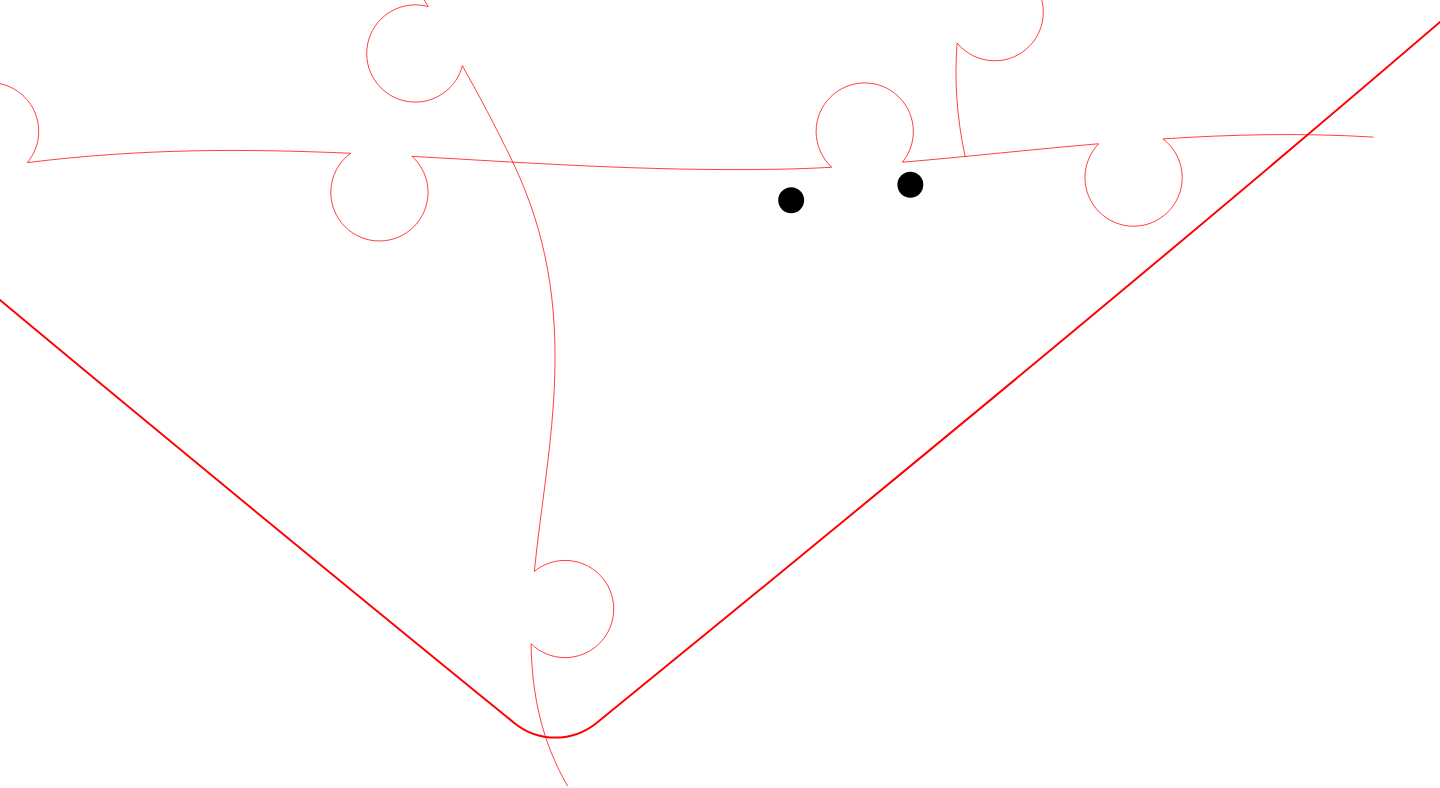 click 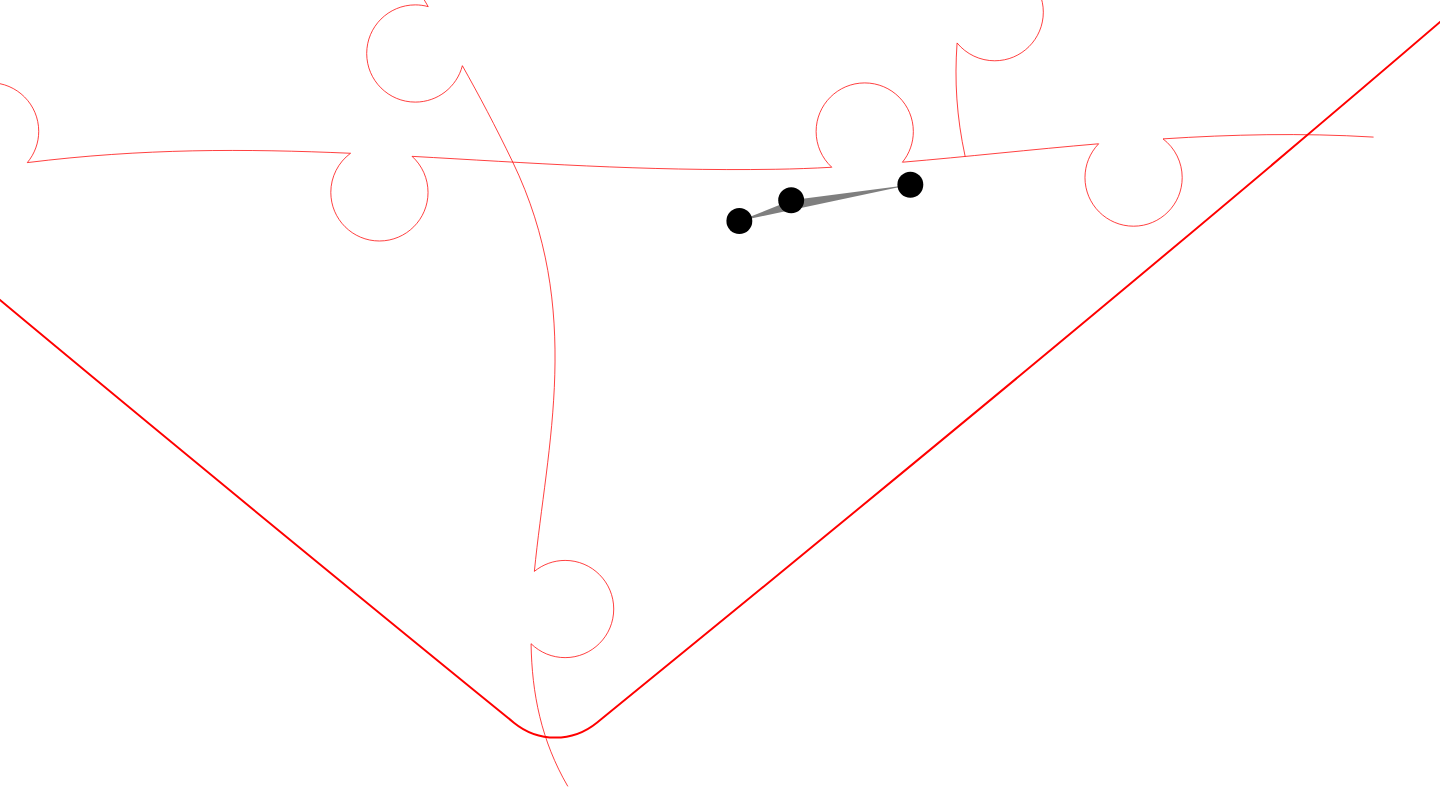 click 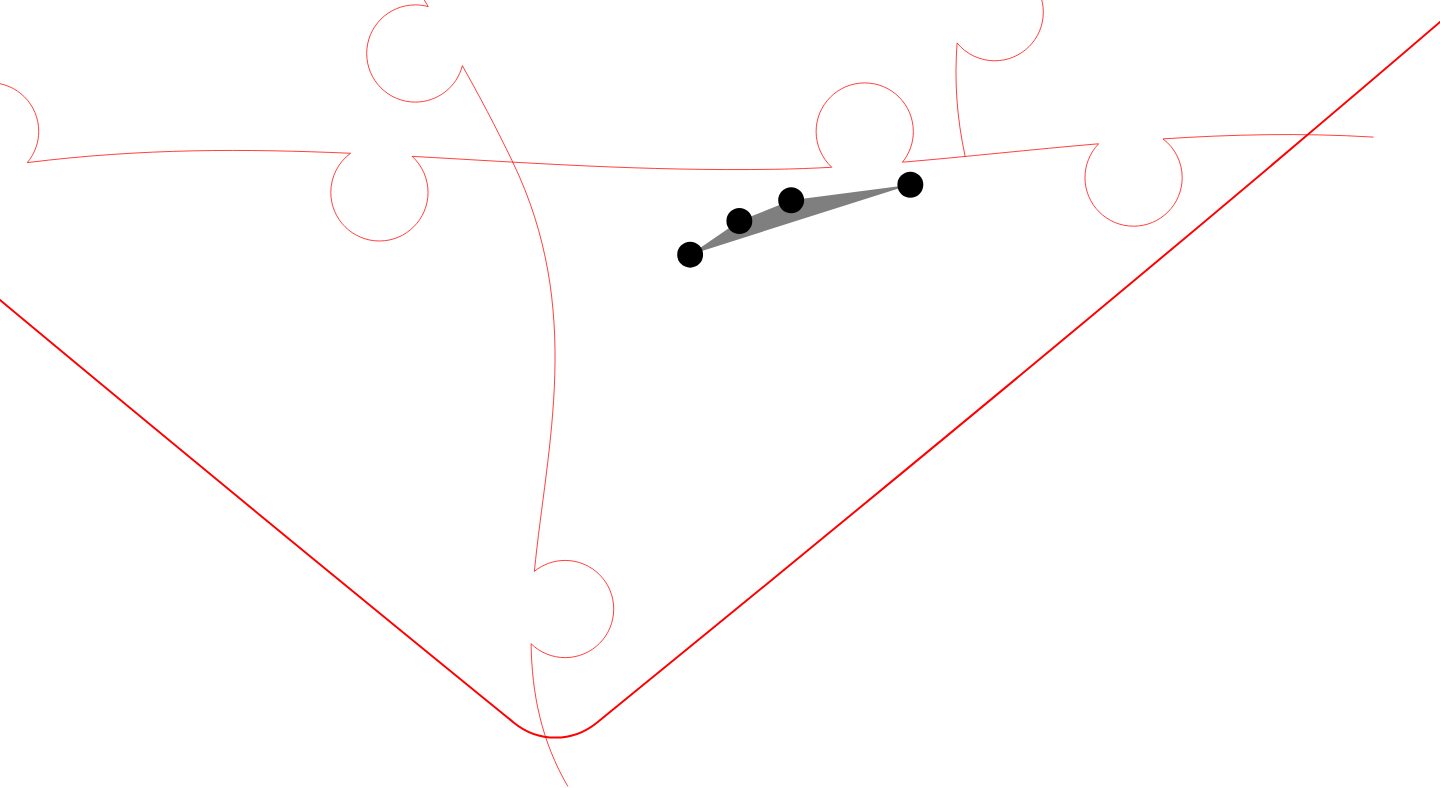click 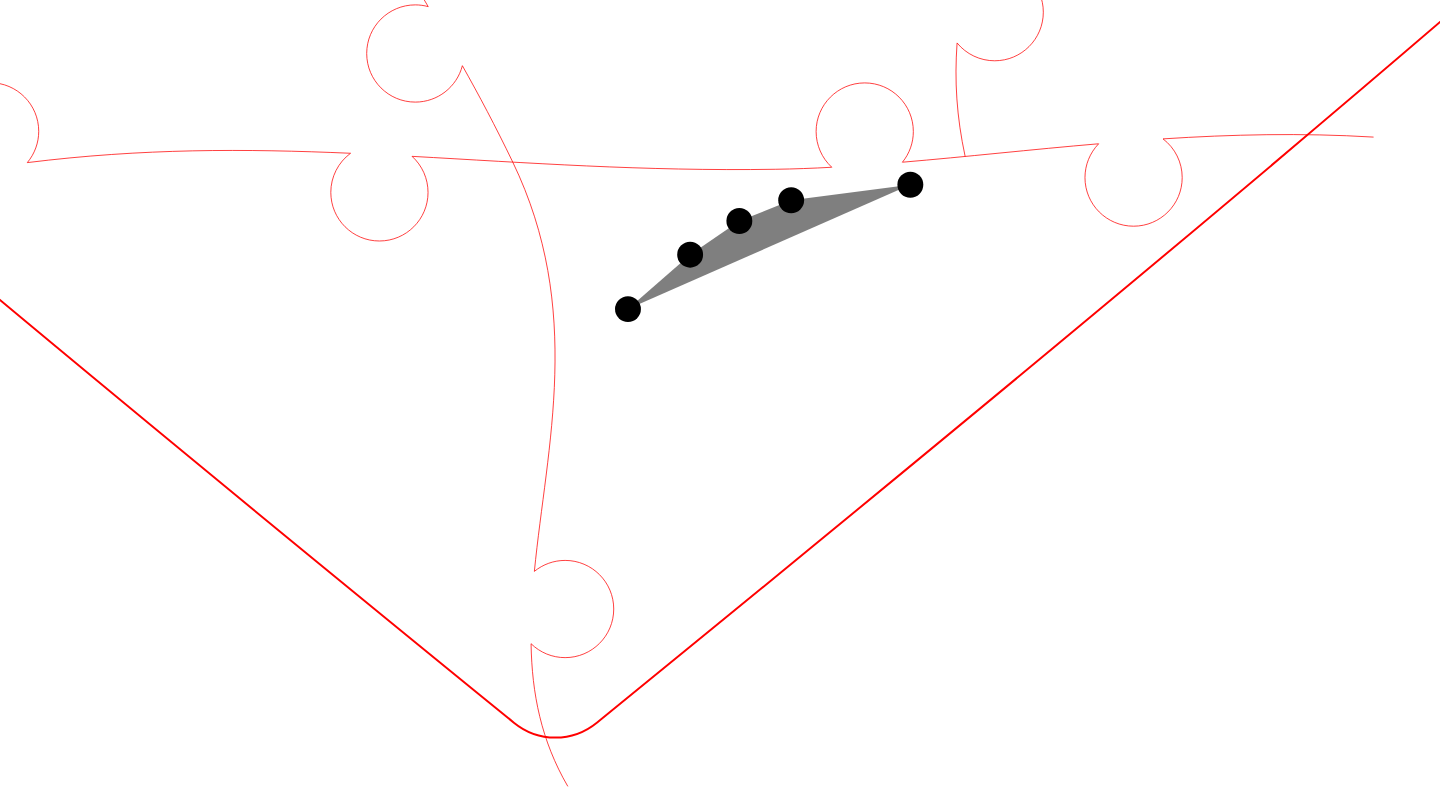 click 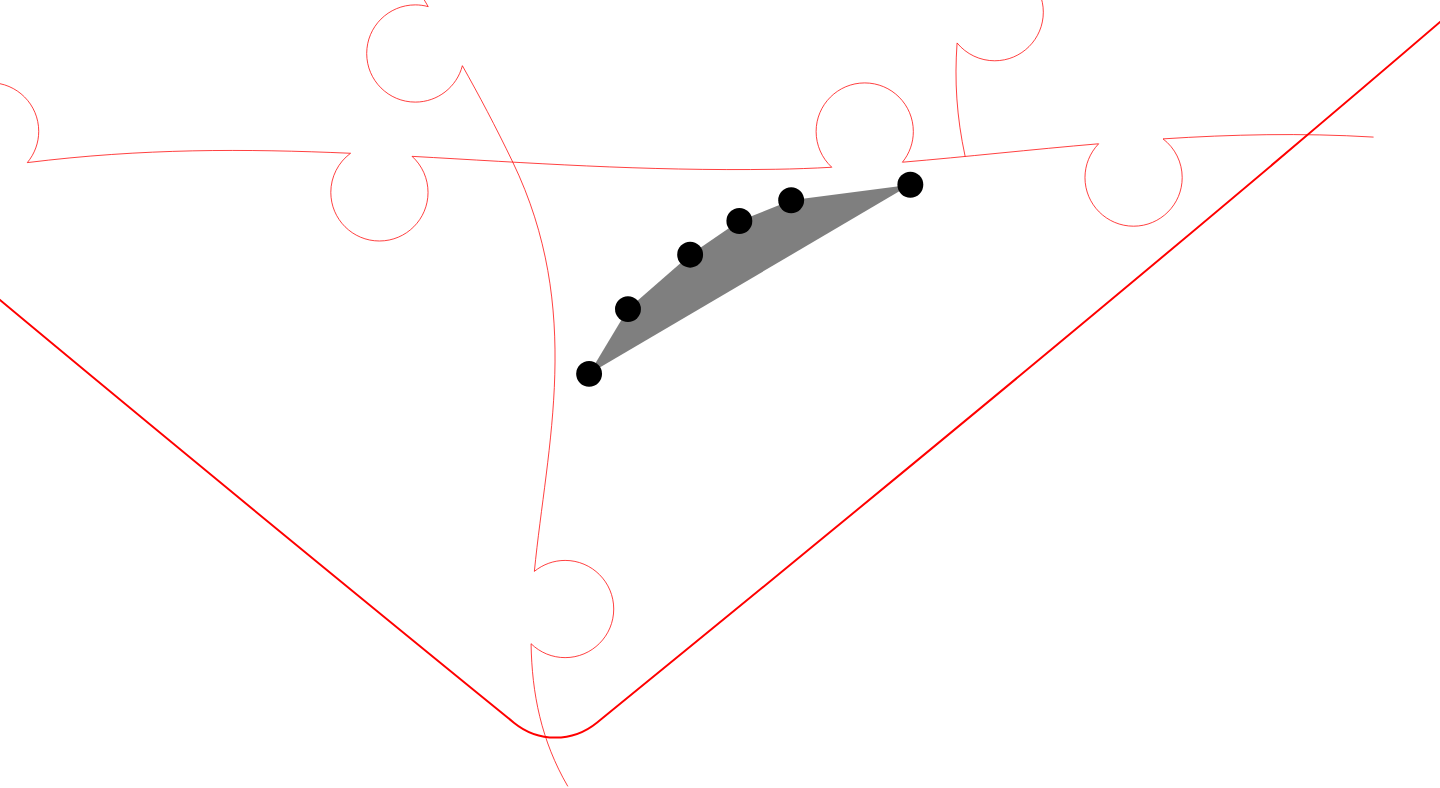 click 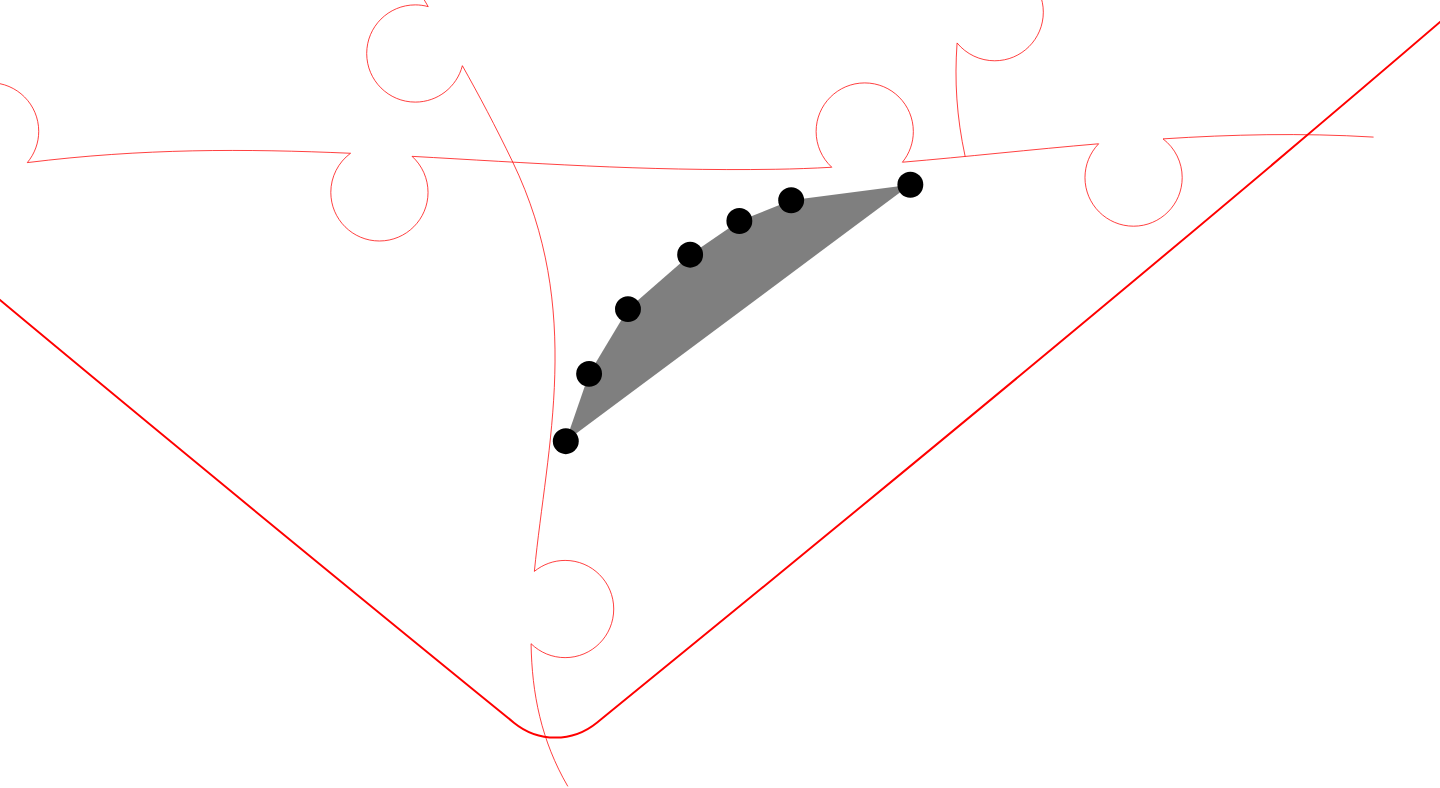 click 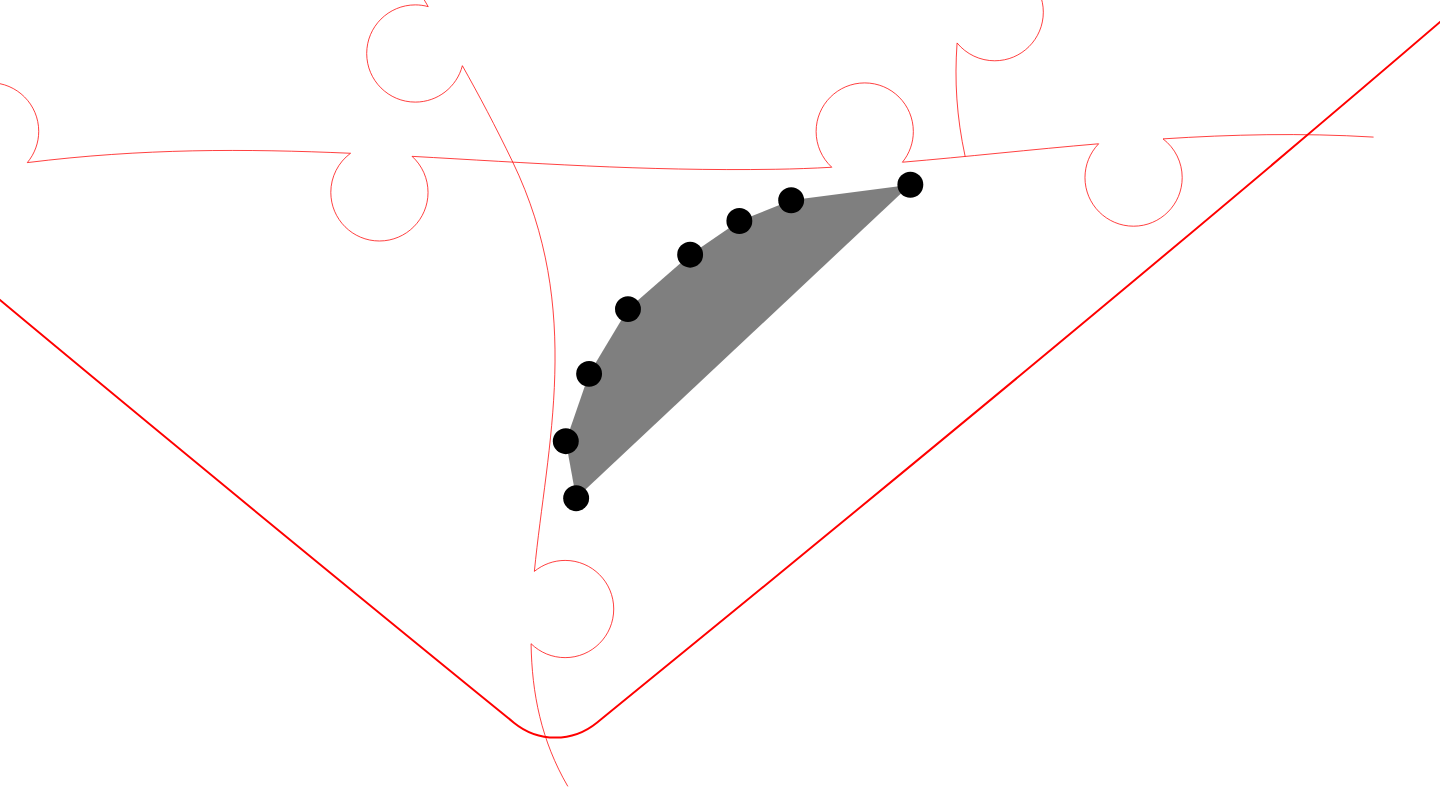 click 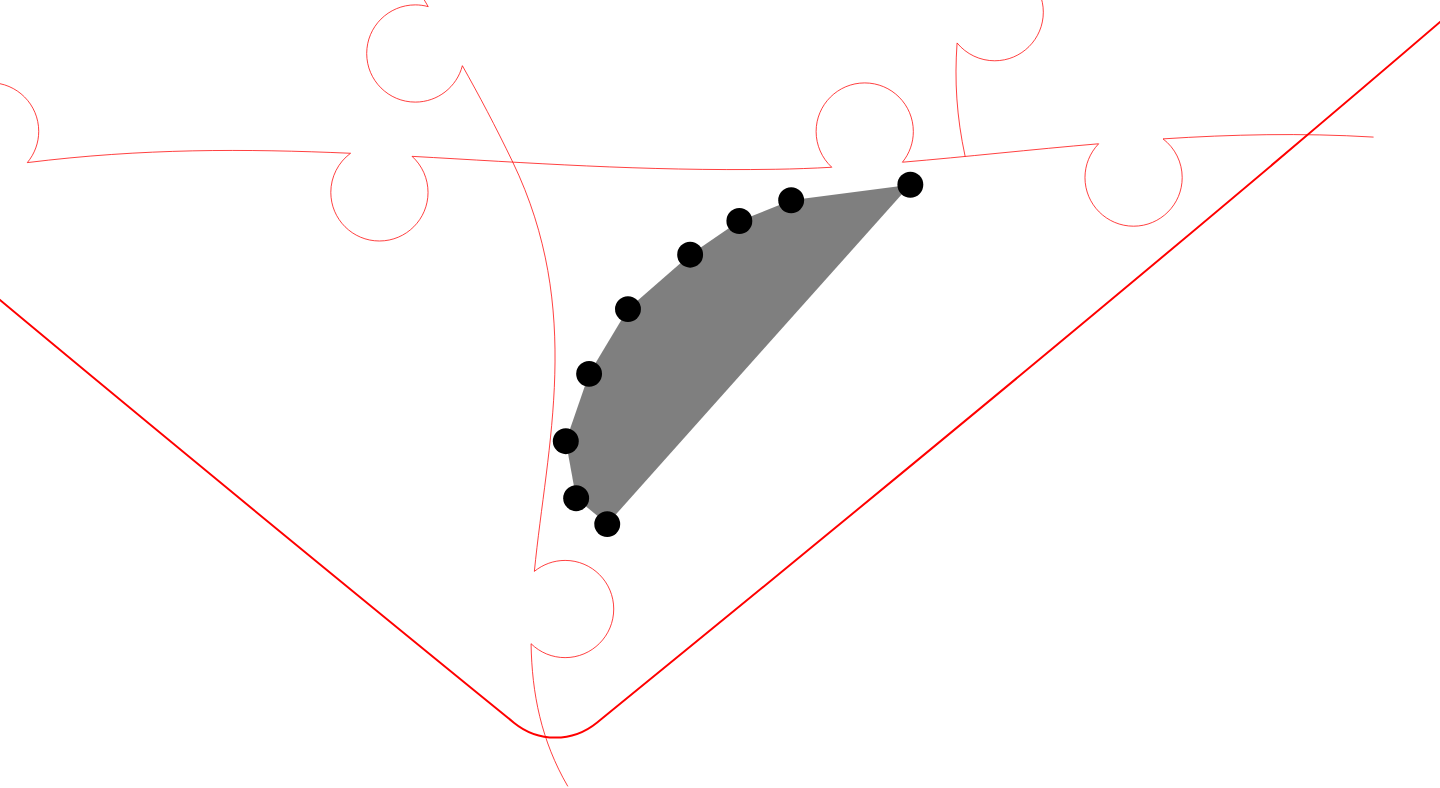 click 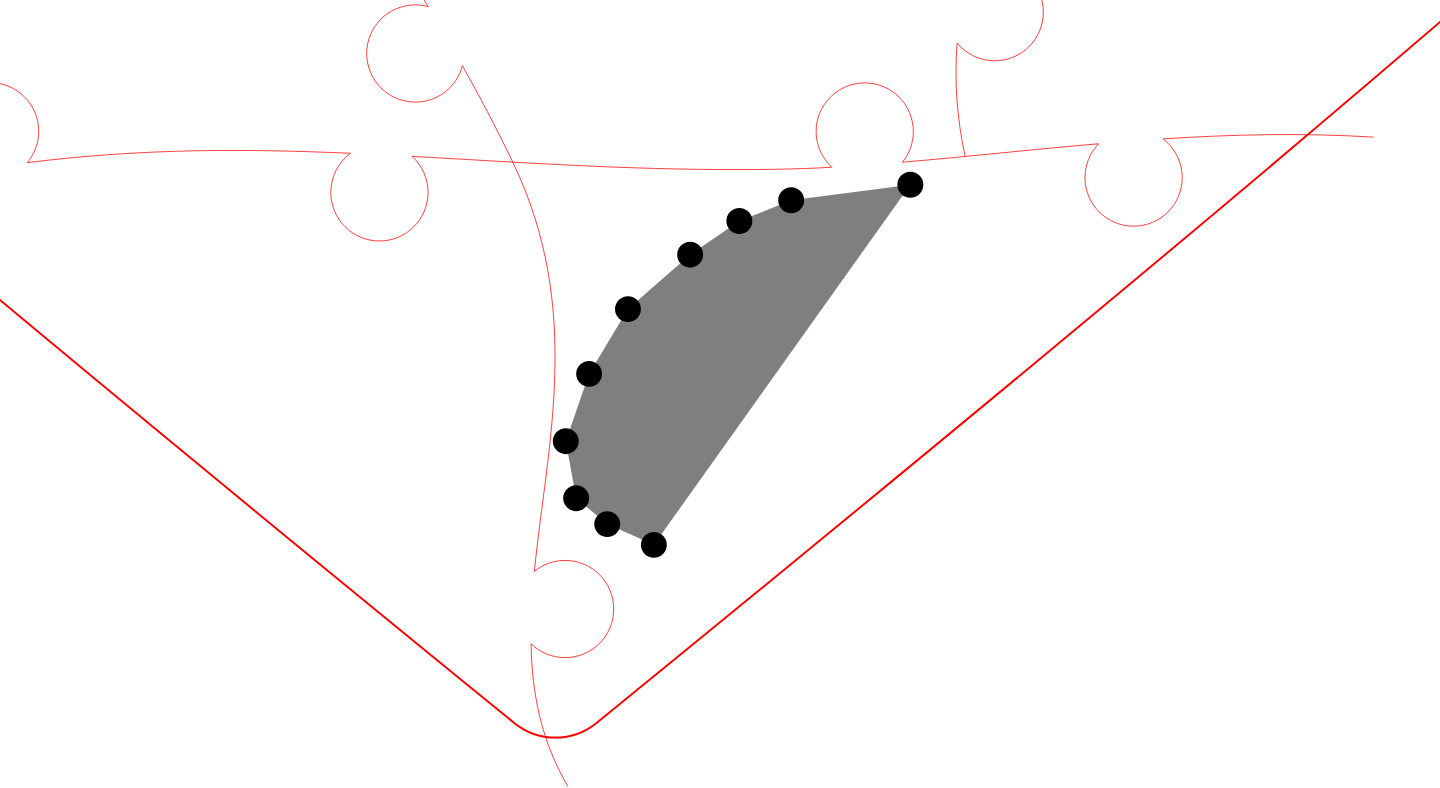 click 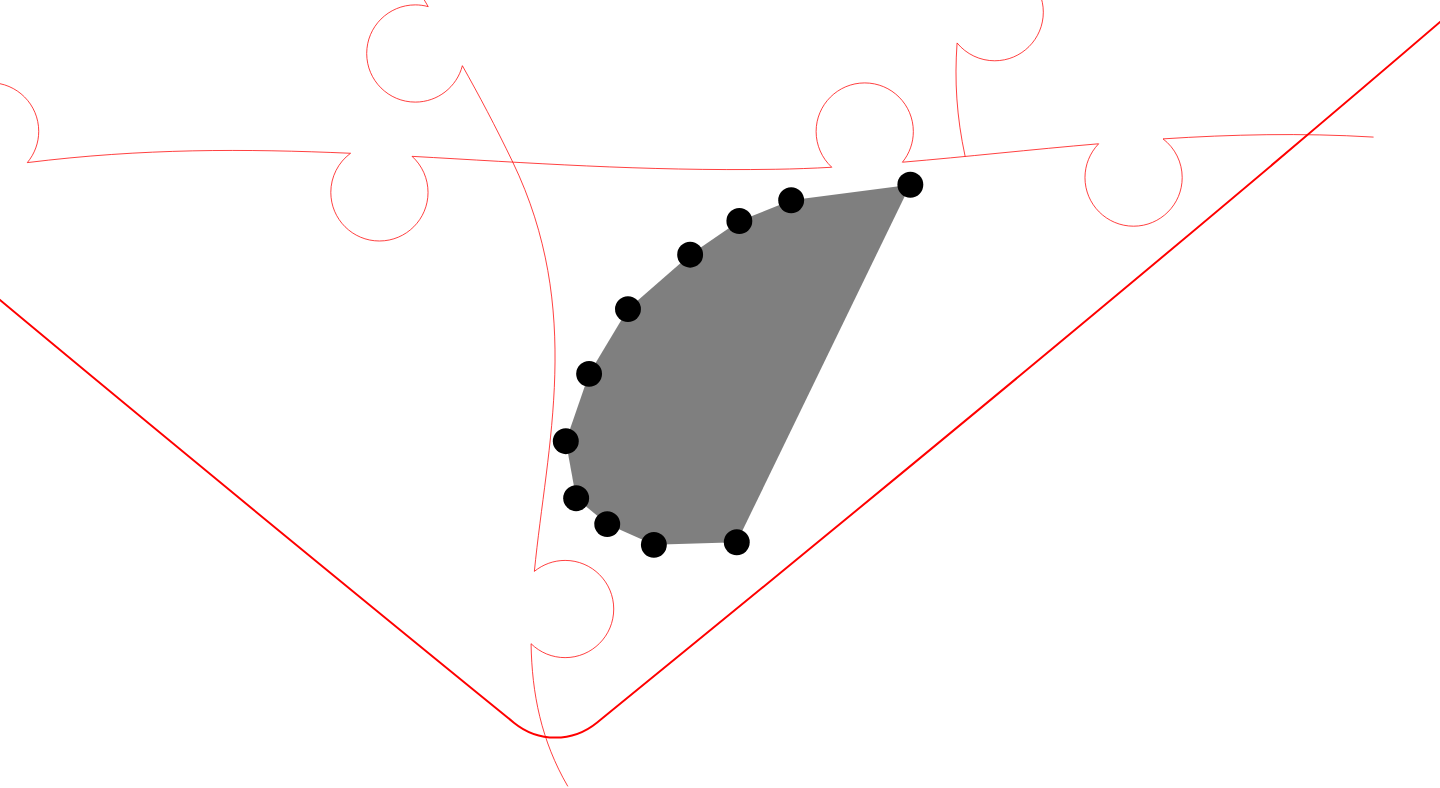 click 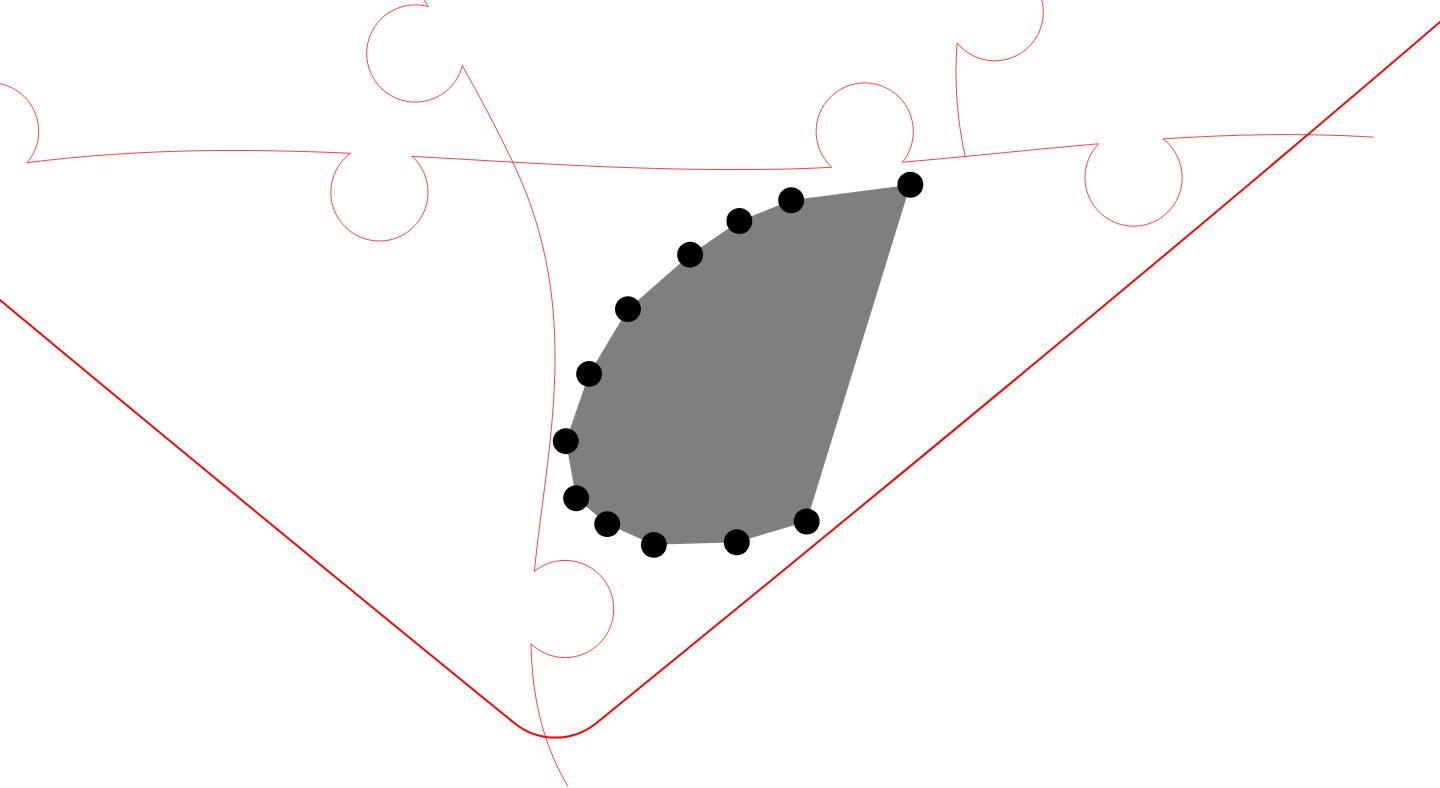 click 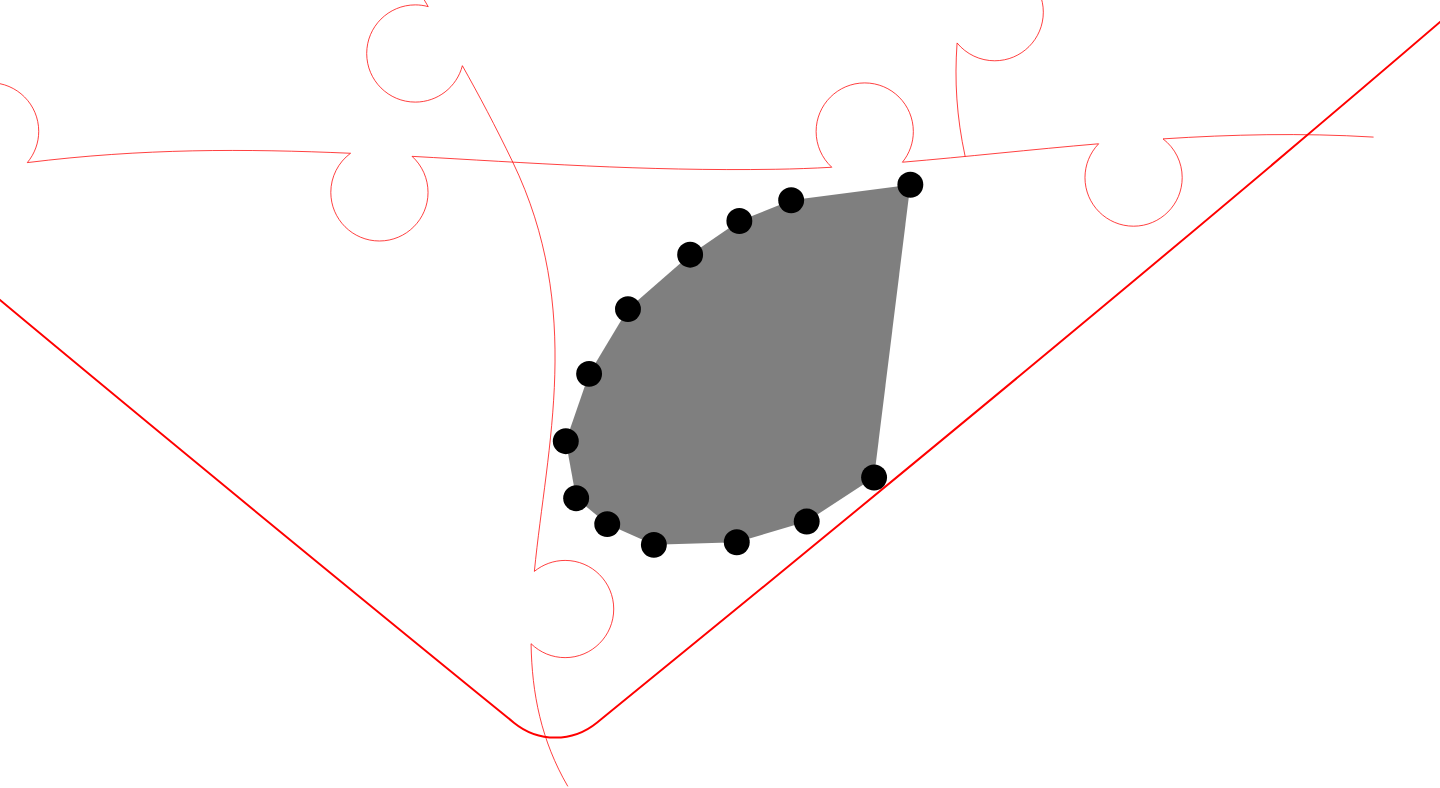 click 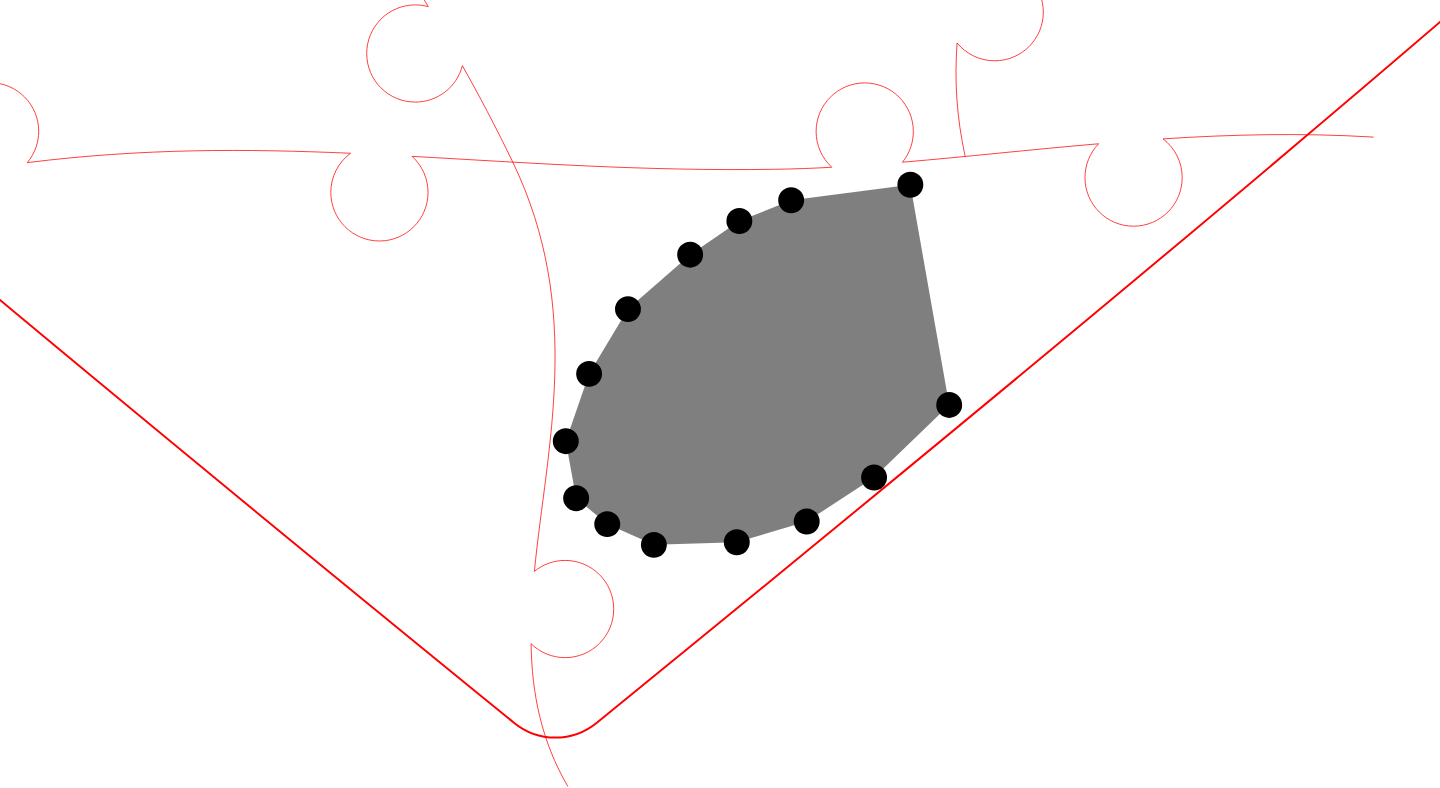 click 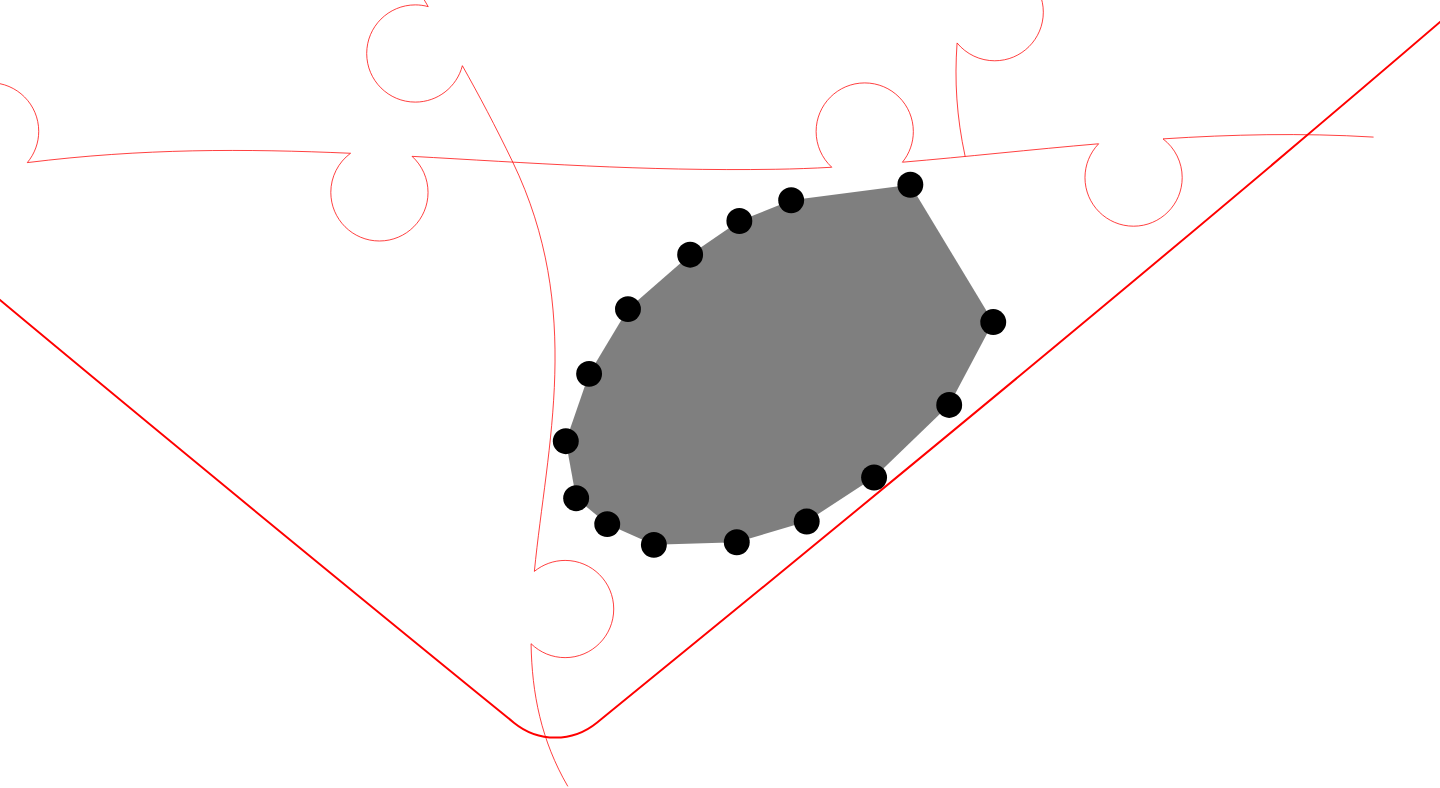 click 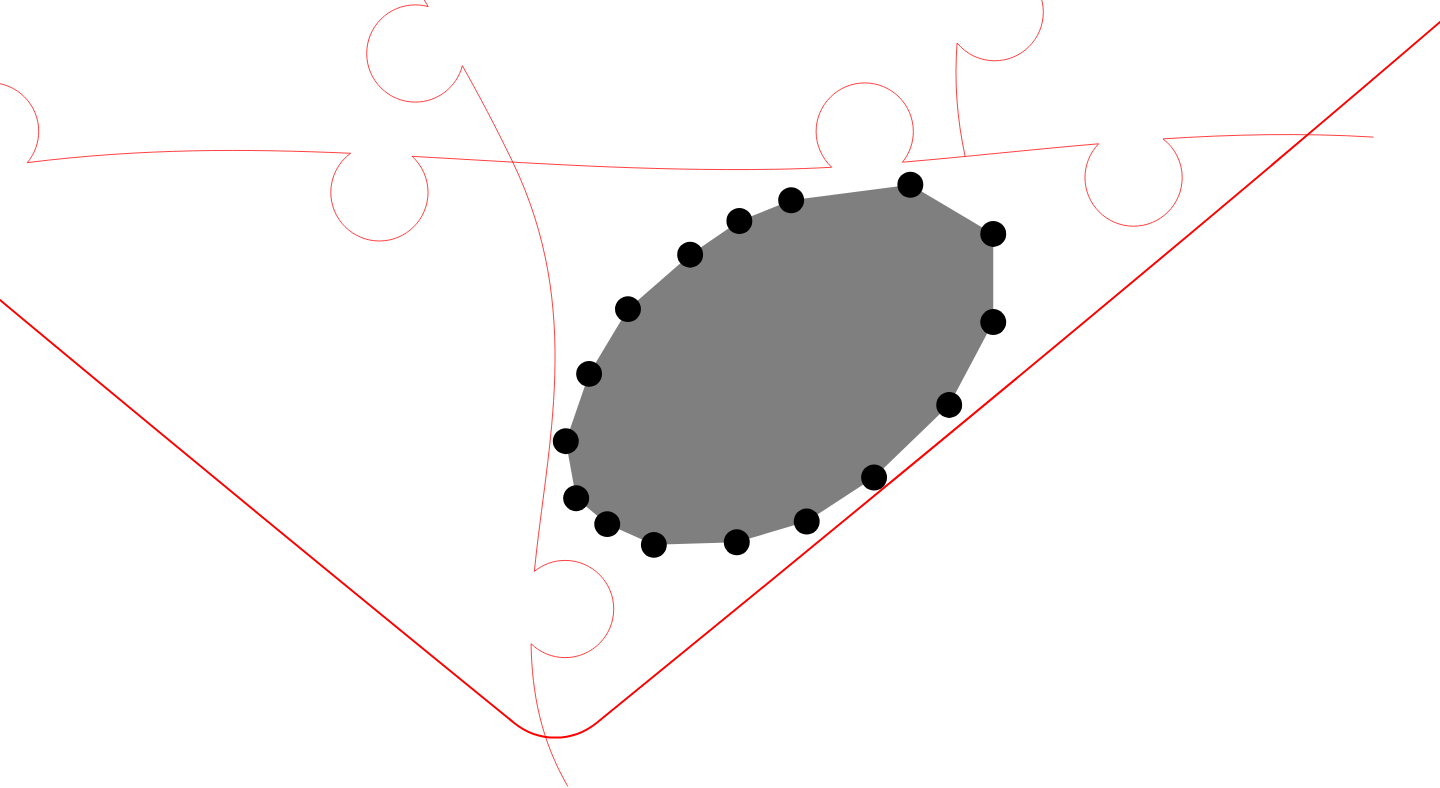 click 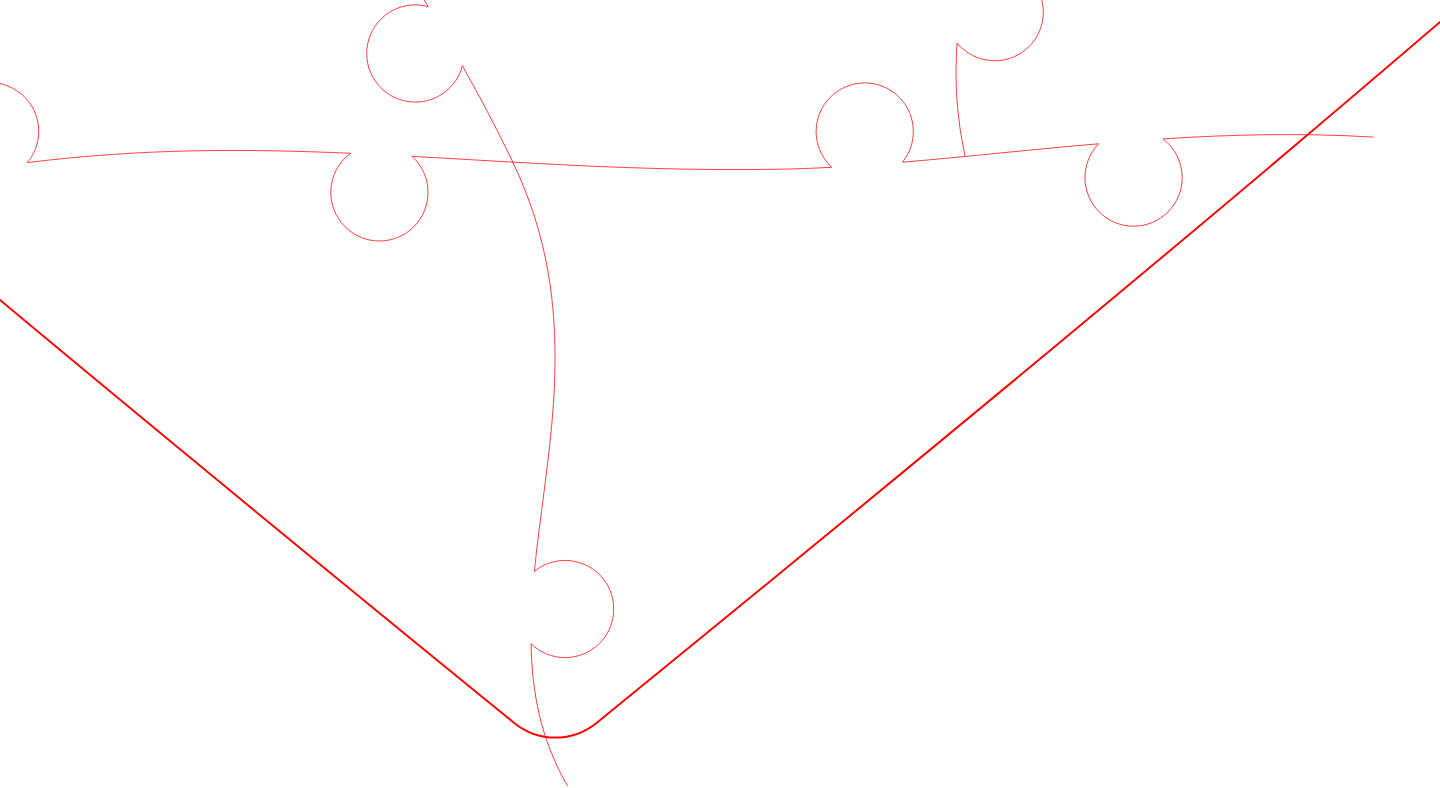 click 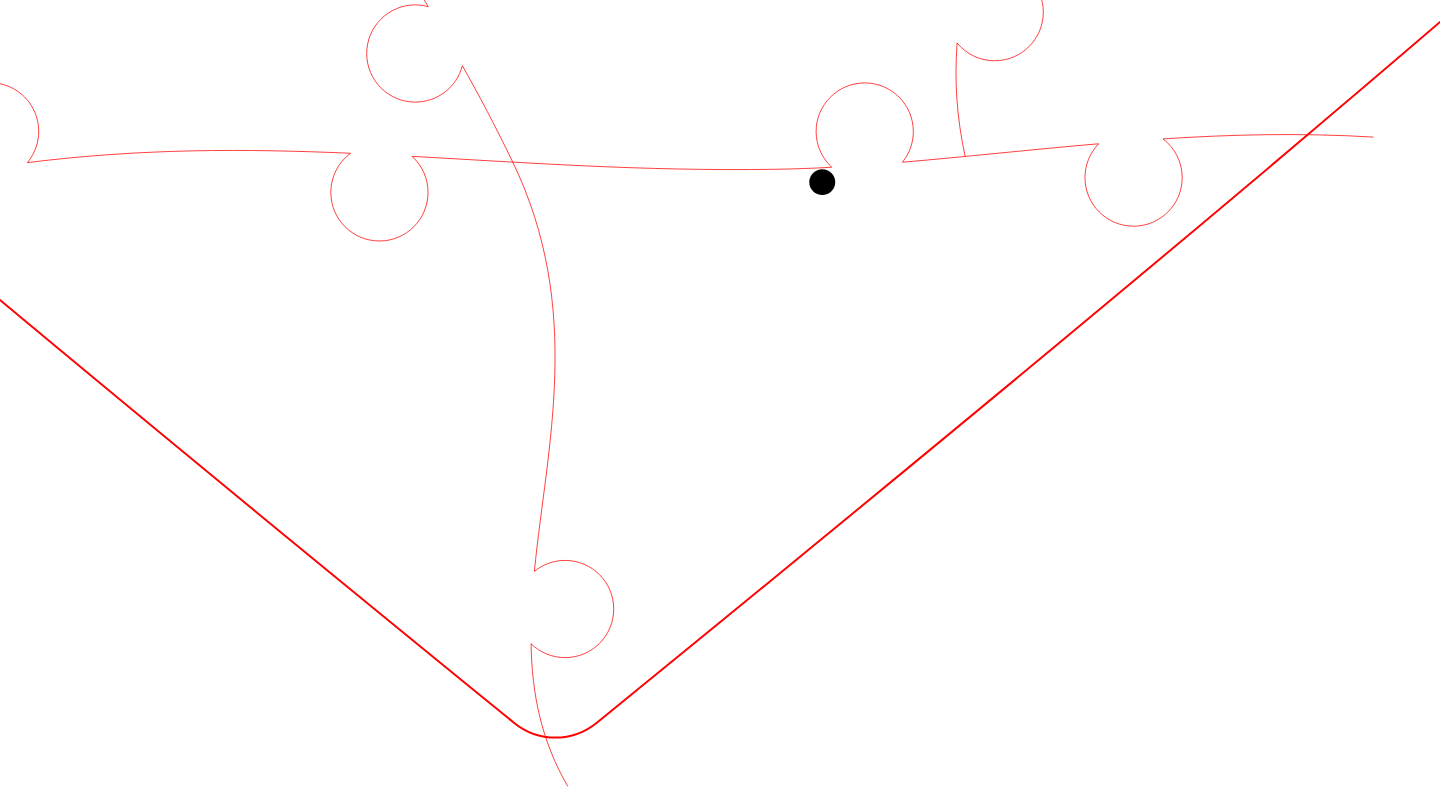click 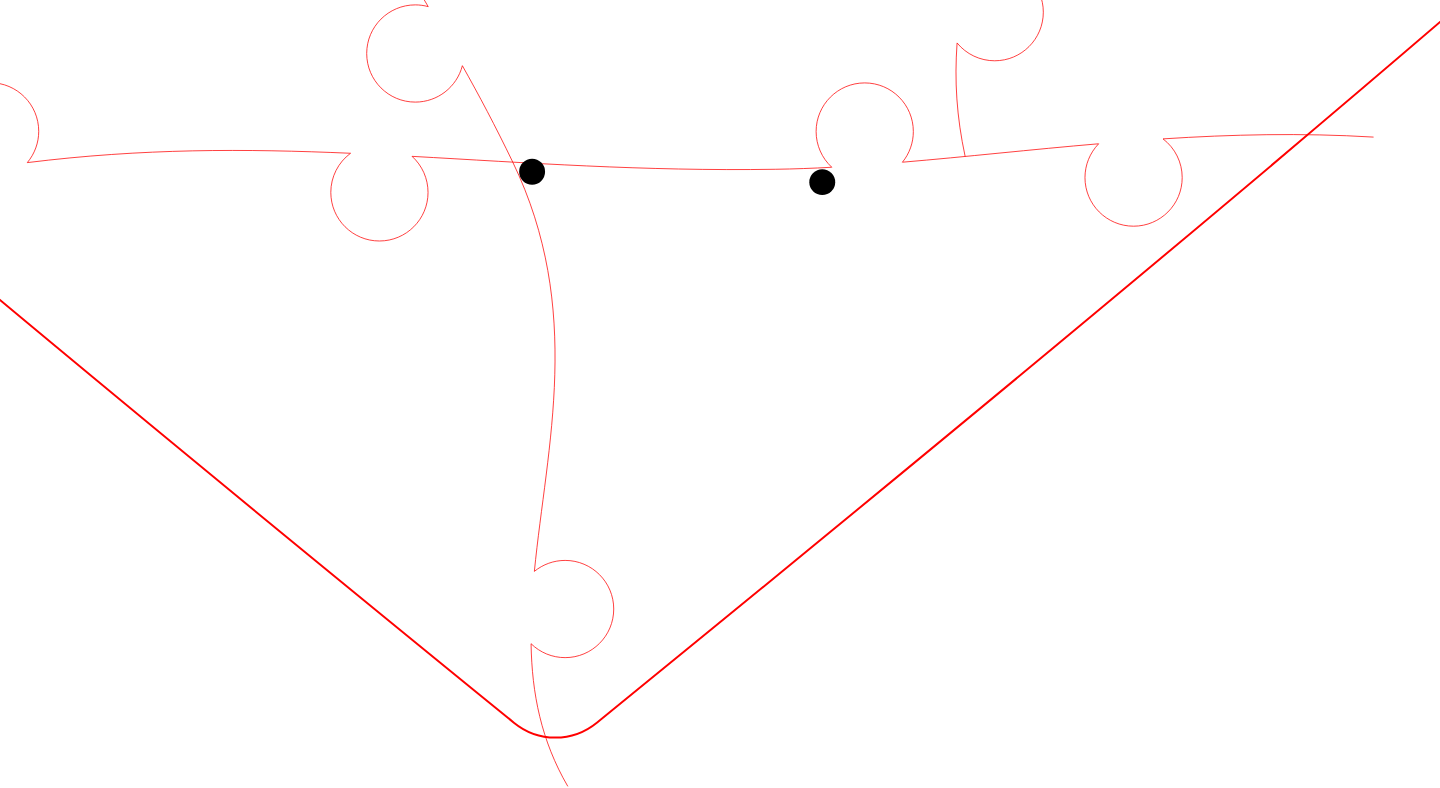 click 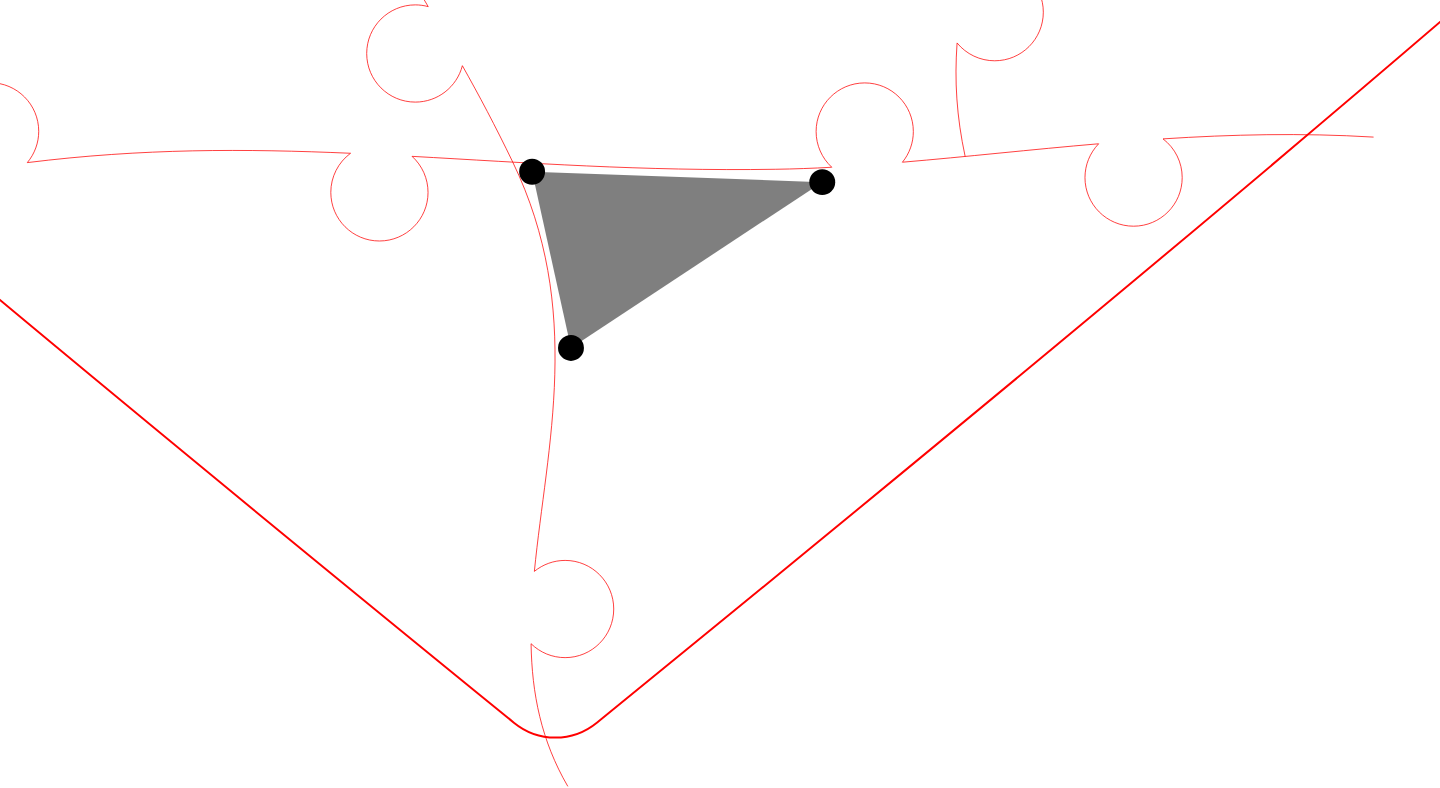 click 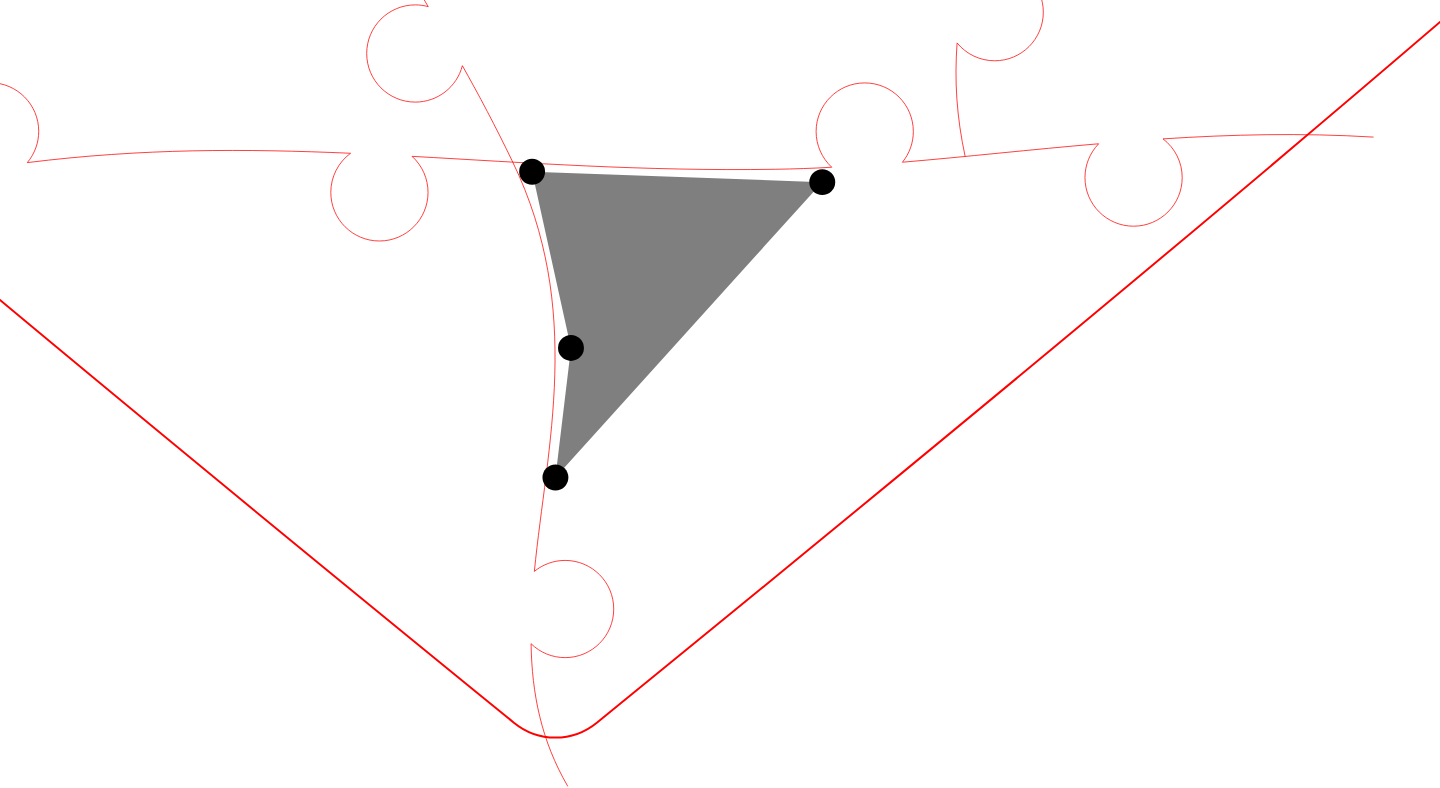 click 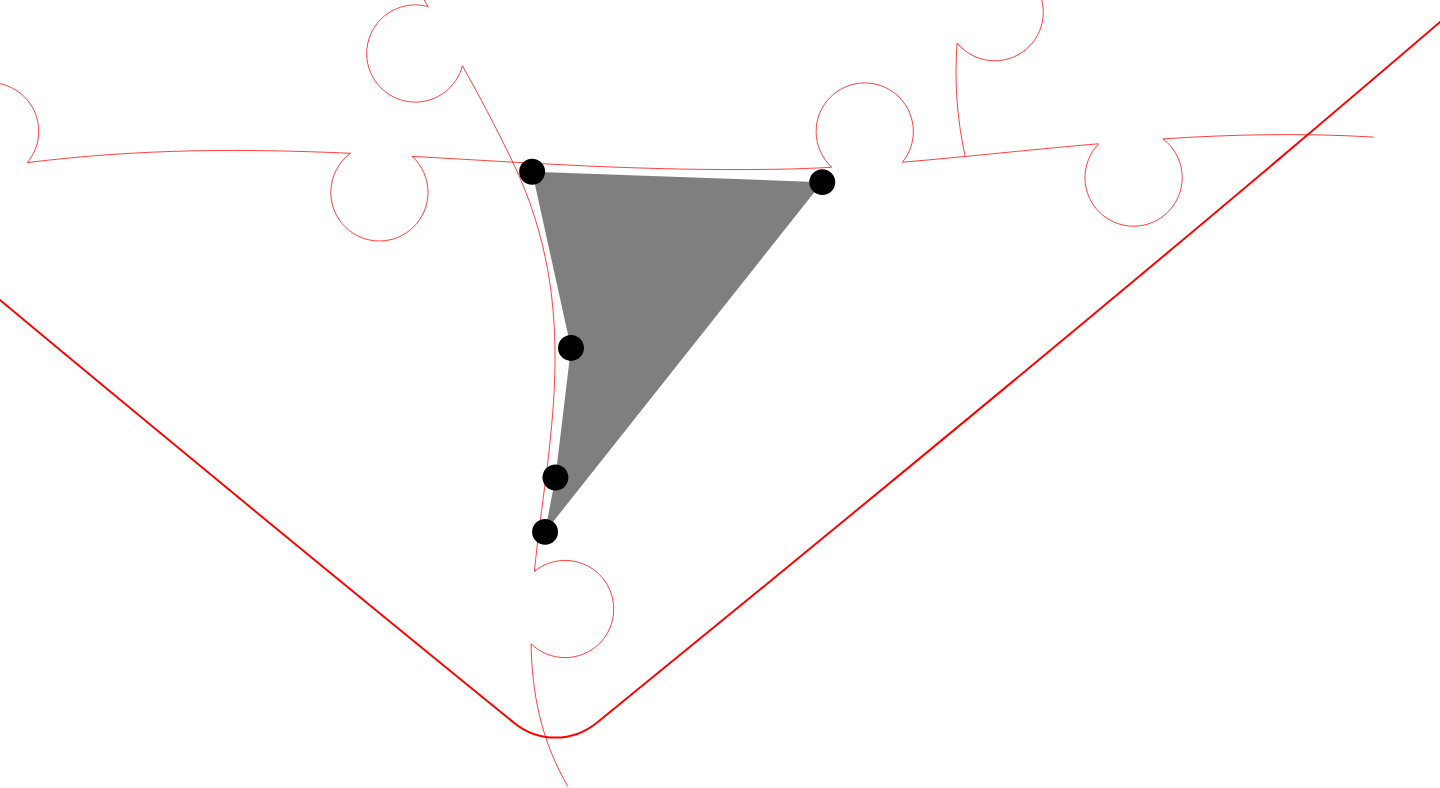 click 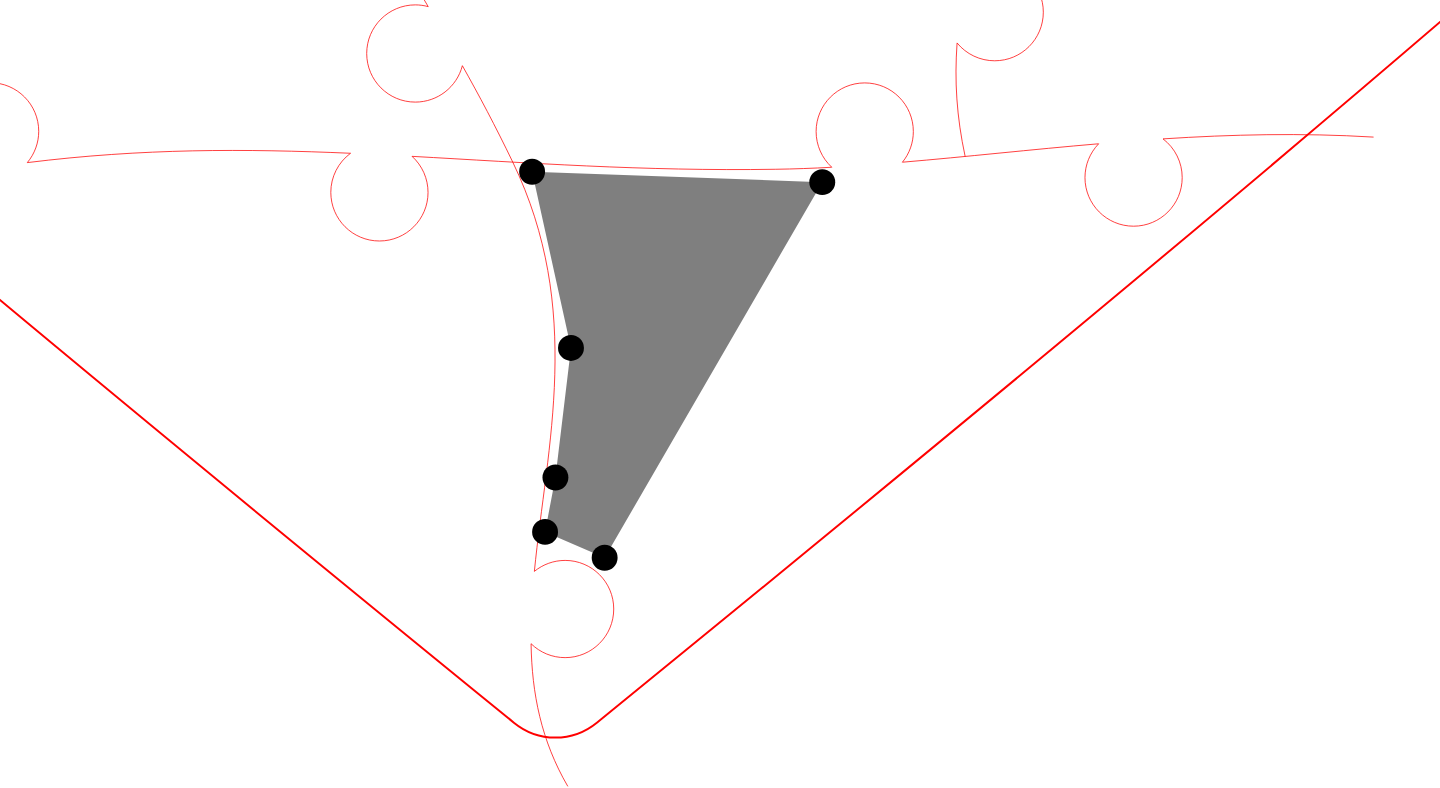 click 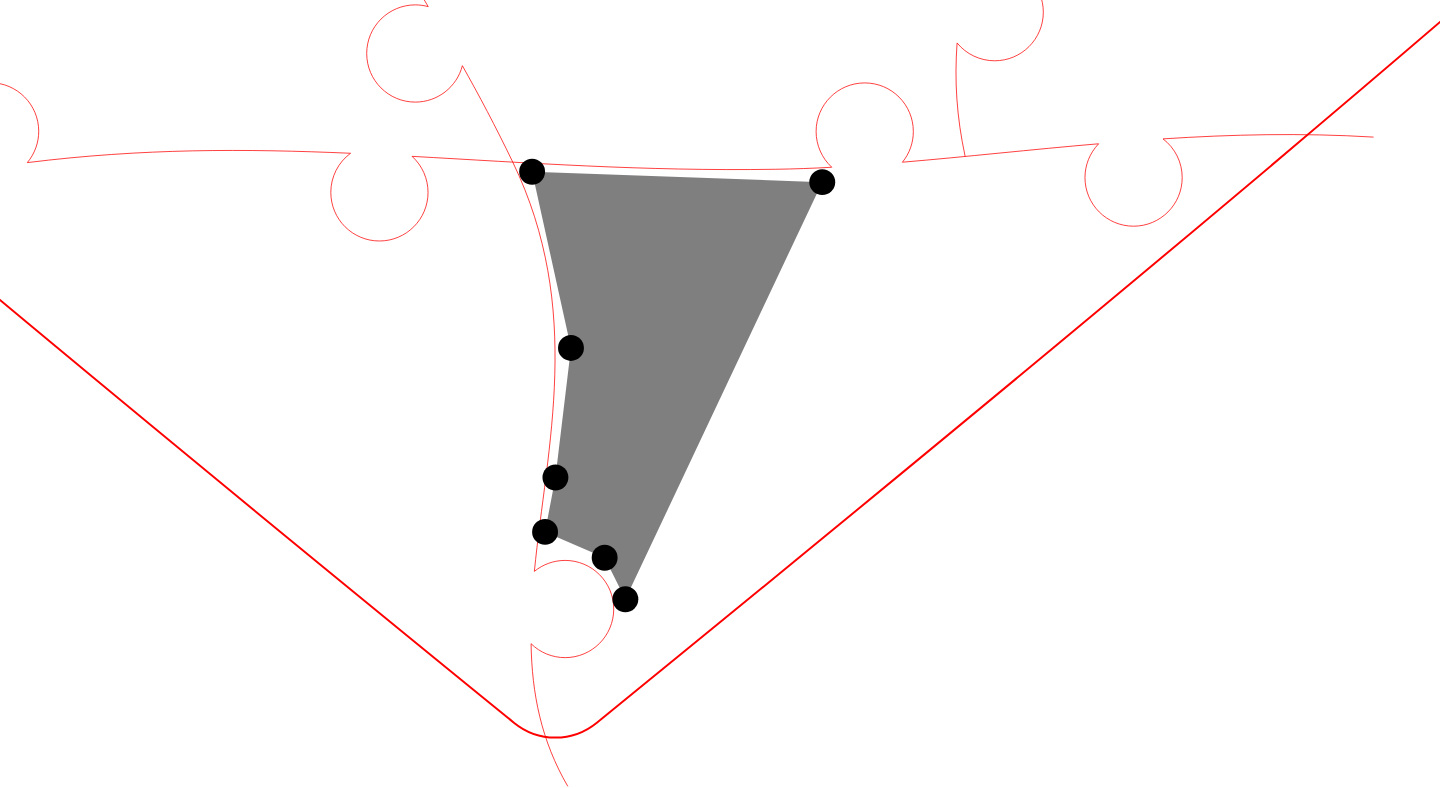 click 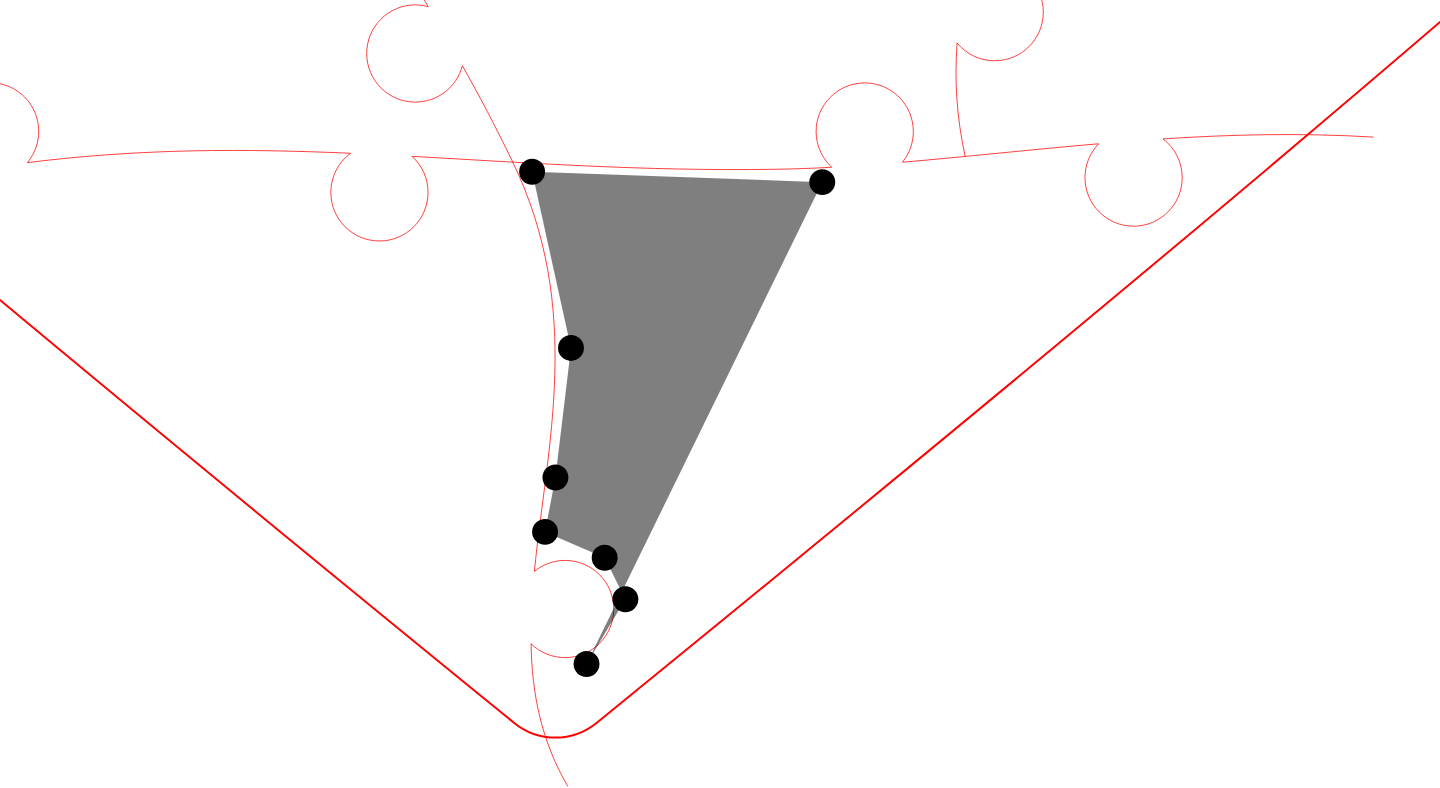 click 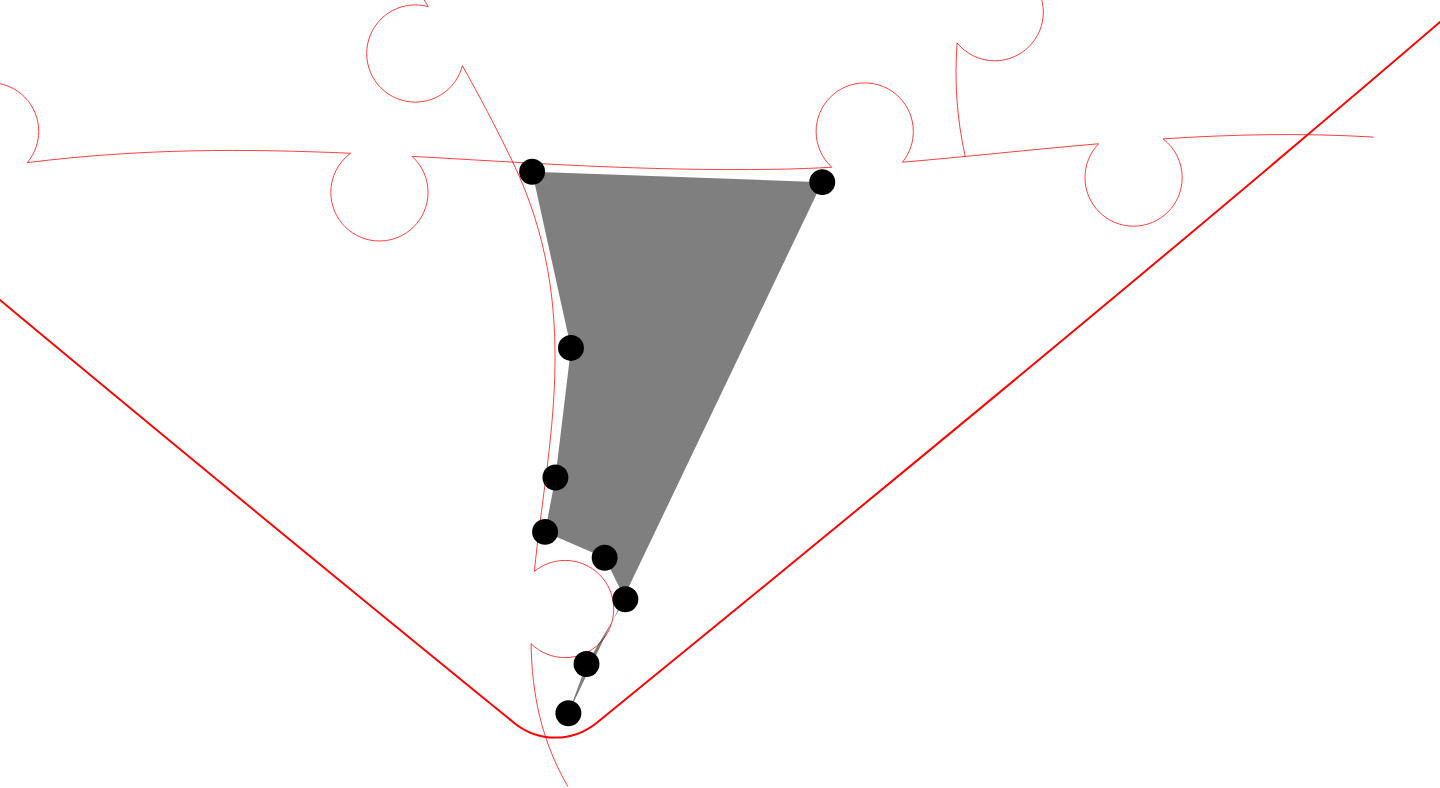 click 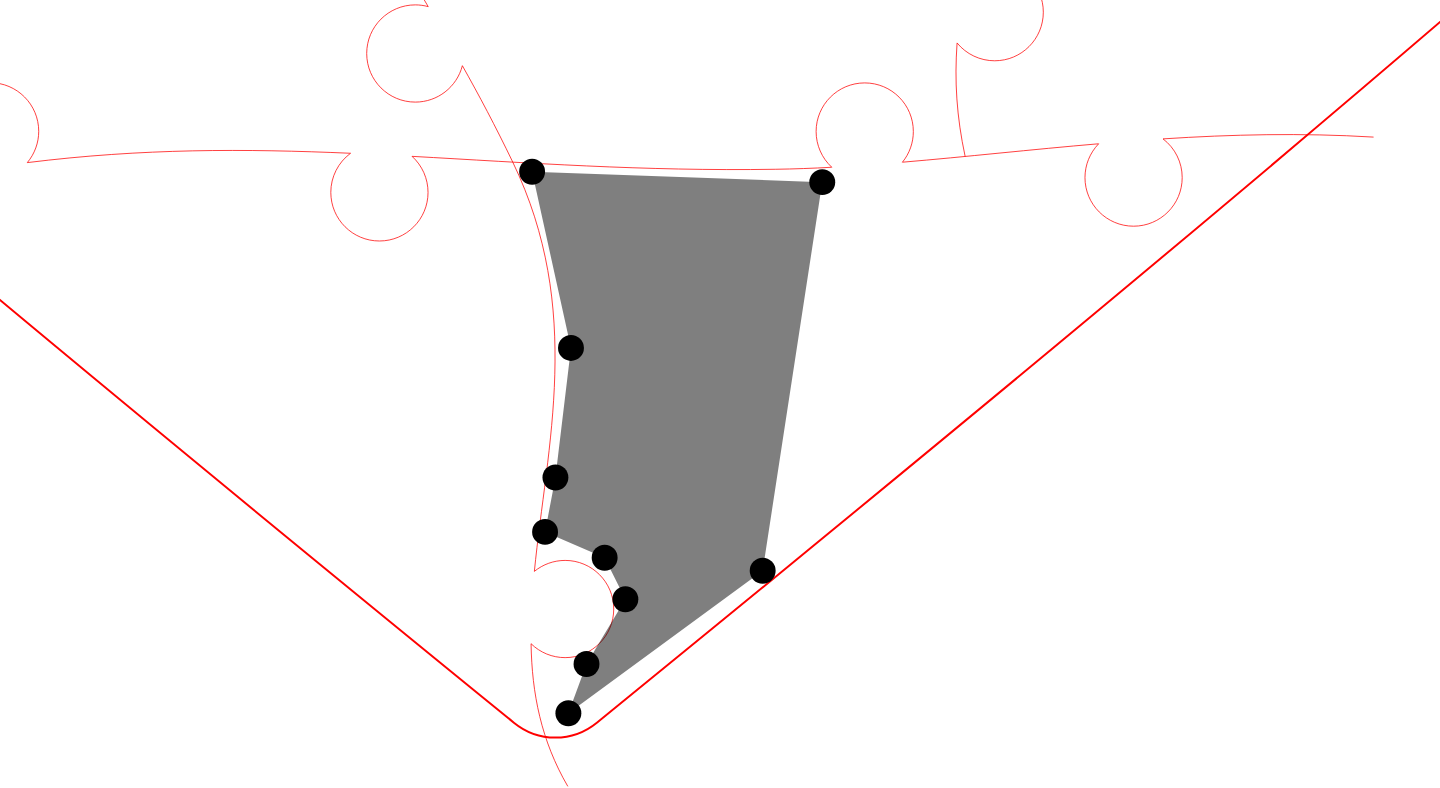 click 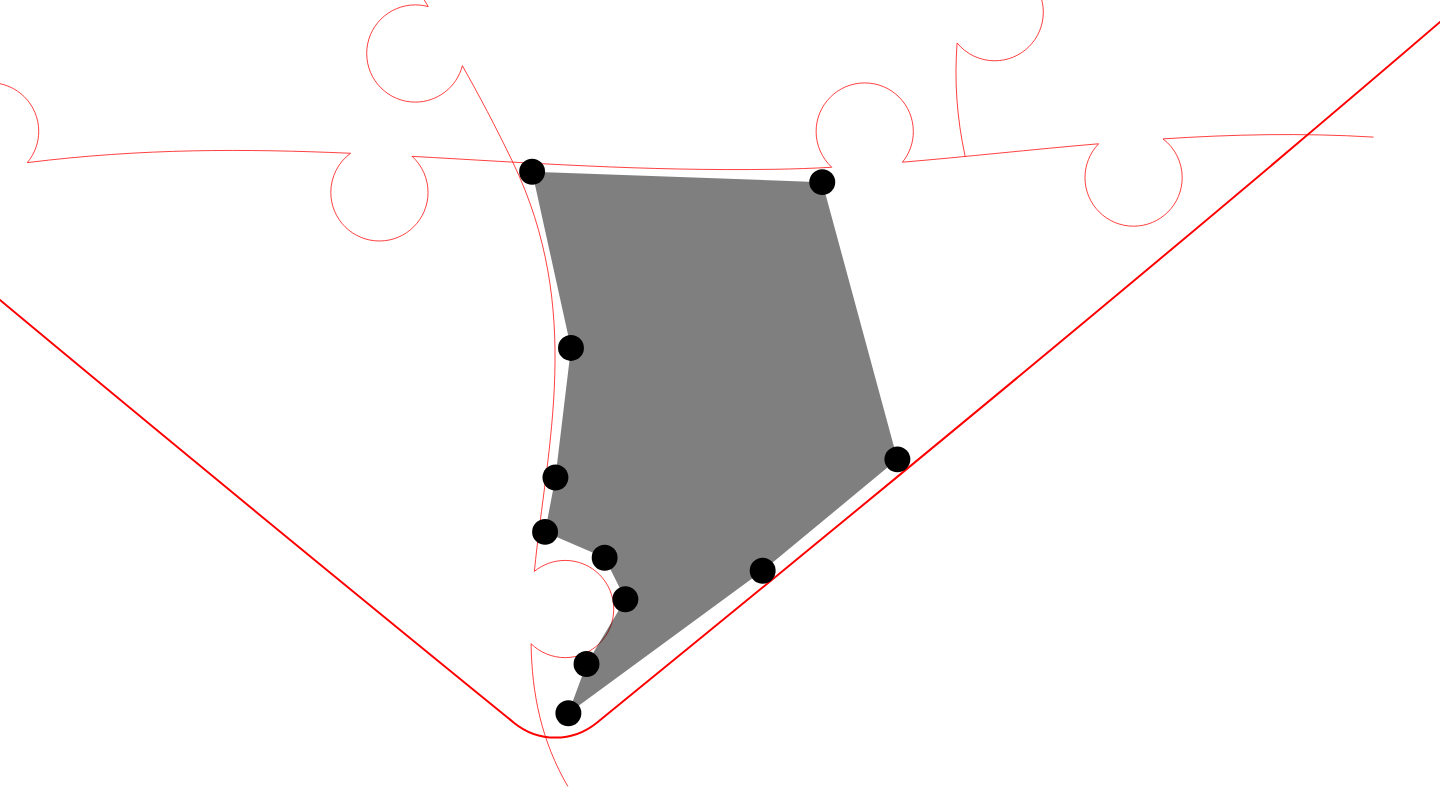 click 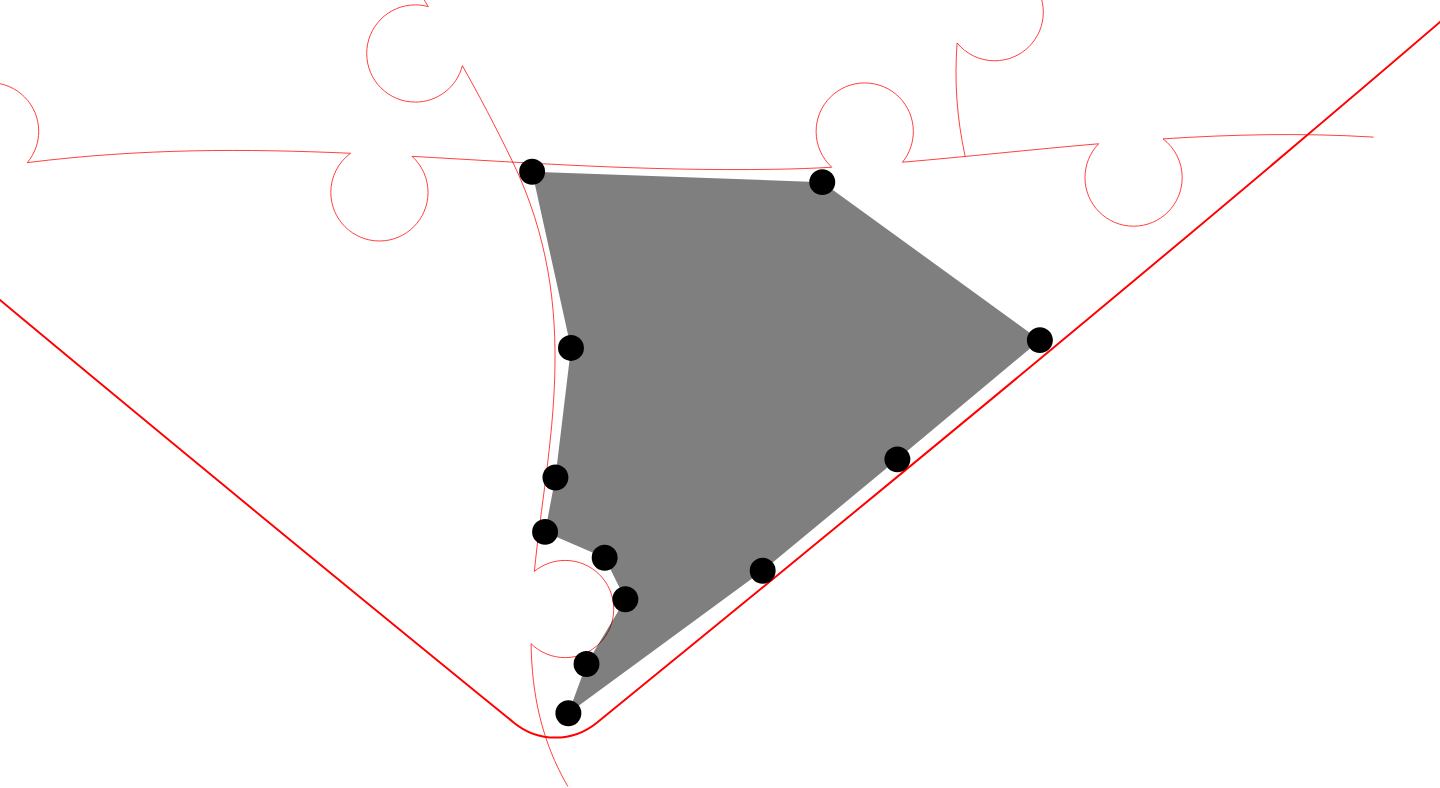 click 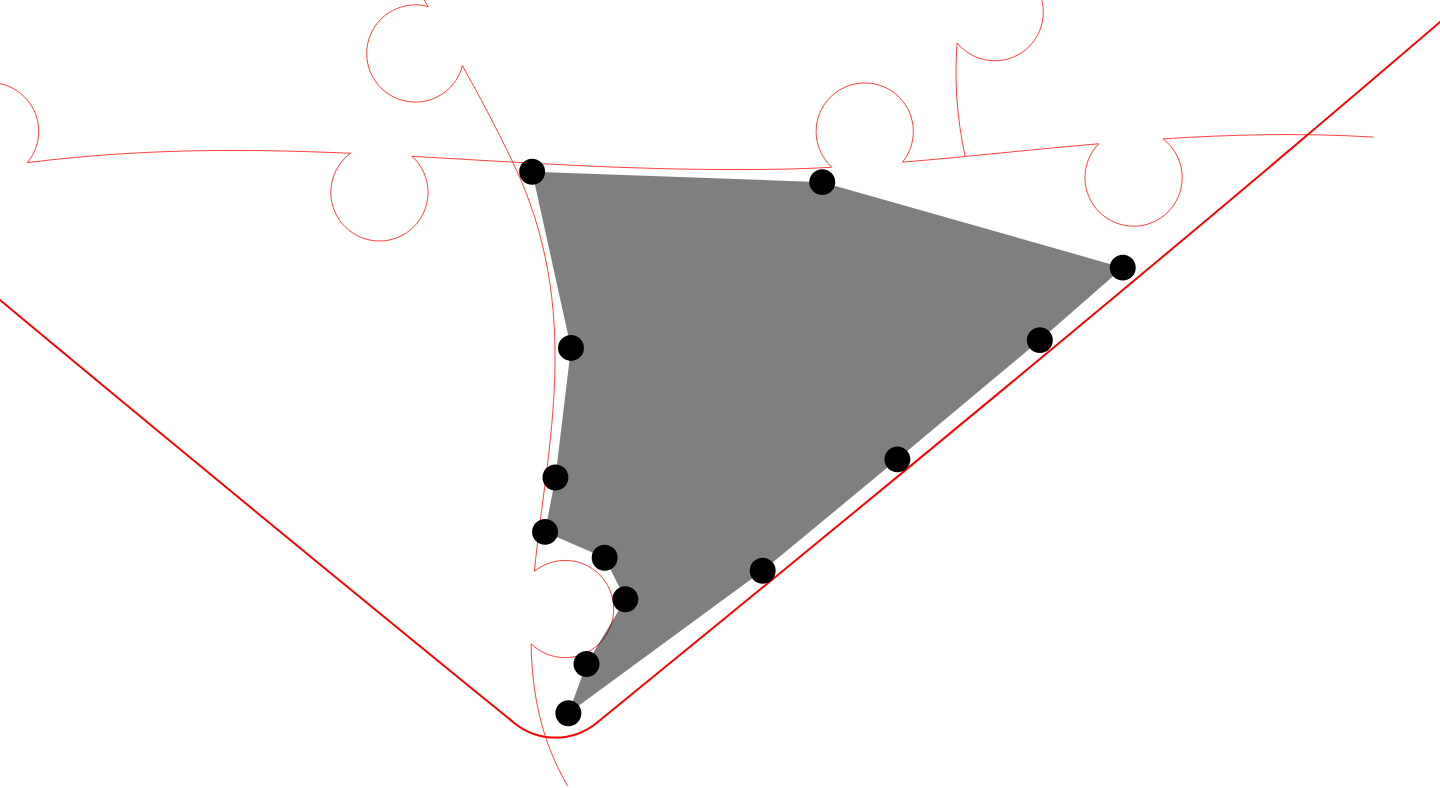 click 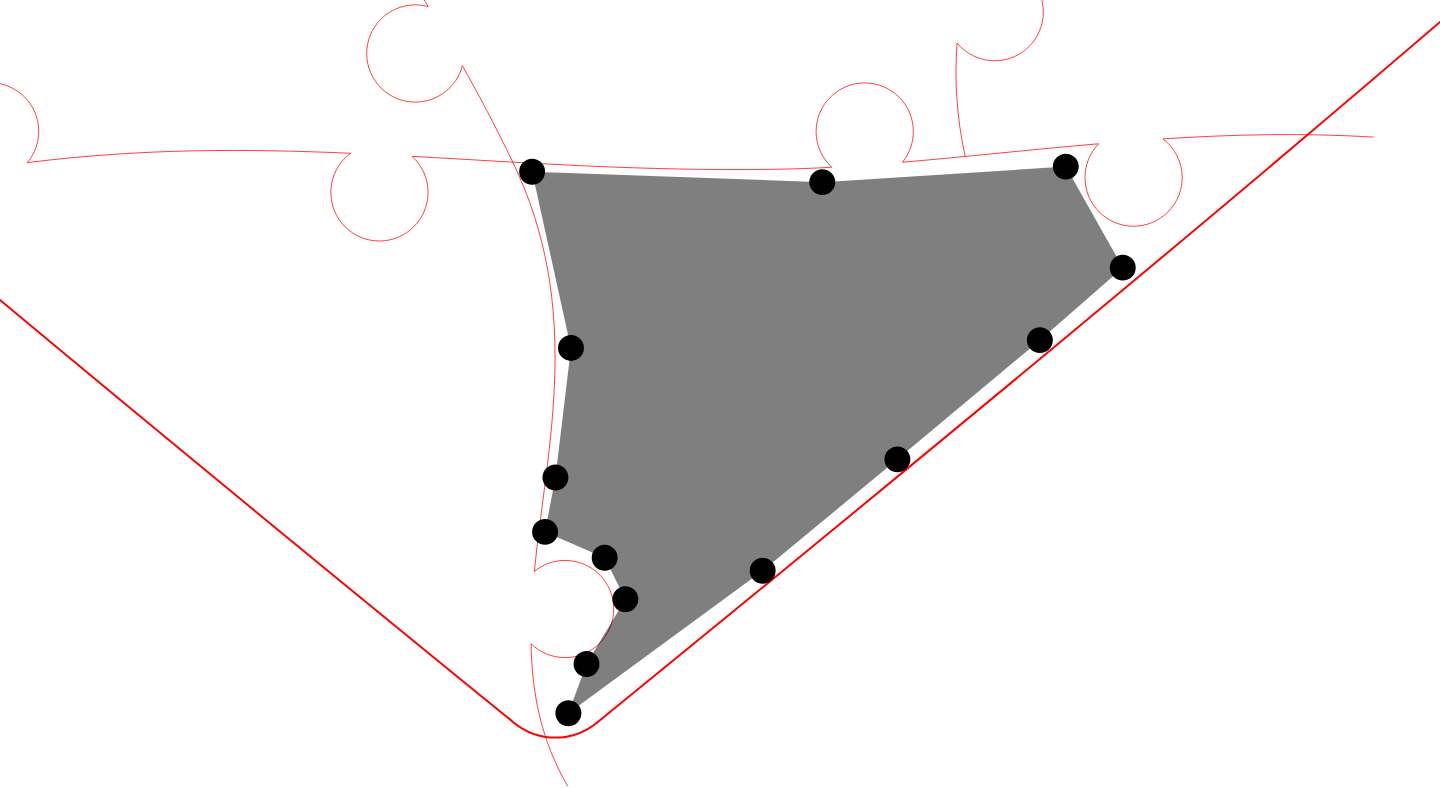 click 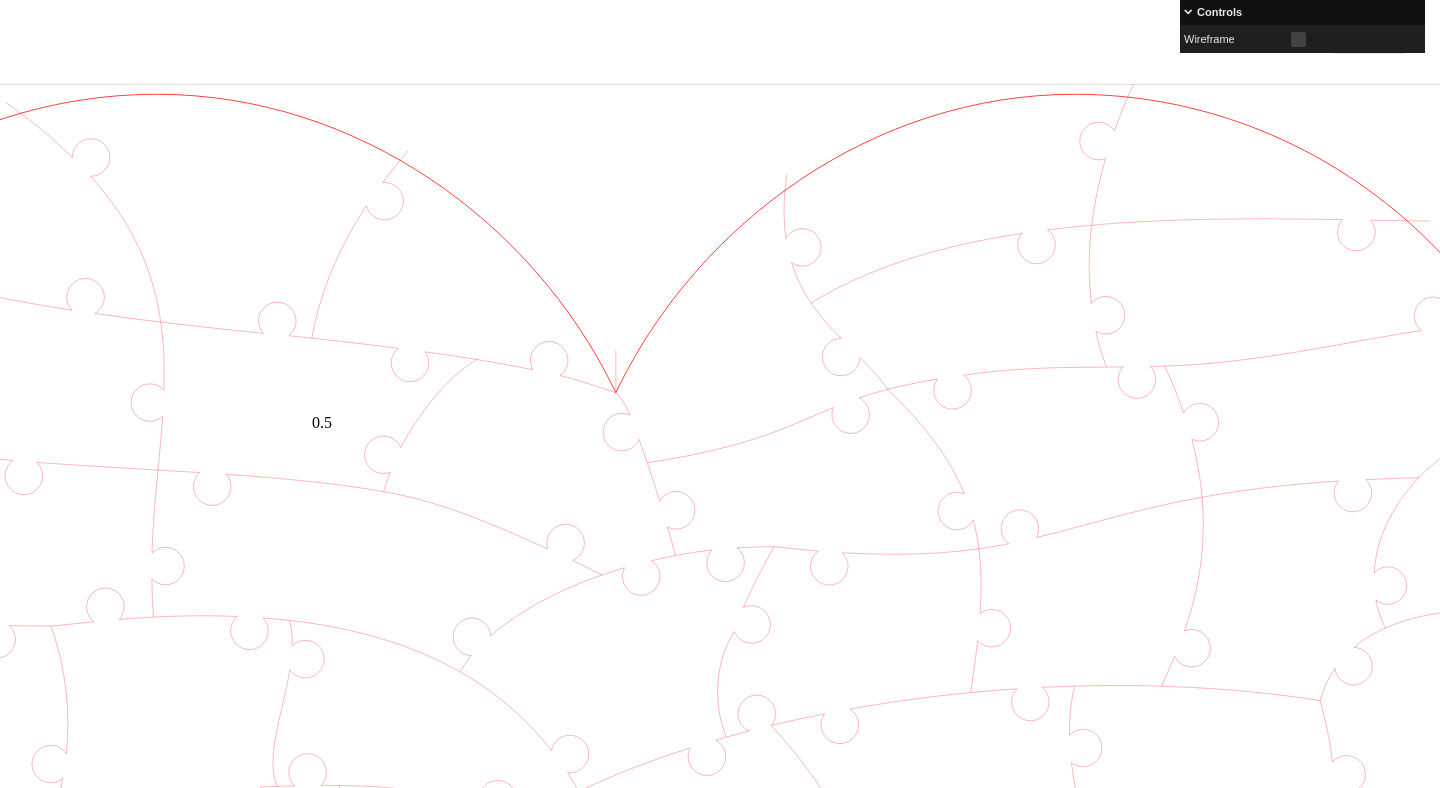 scroll, scrollTop: 0, scrollLeft: 408, axis: horizontal 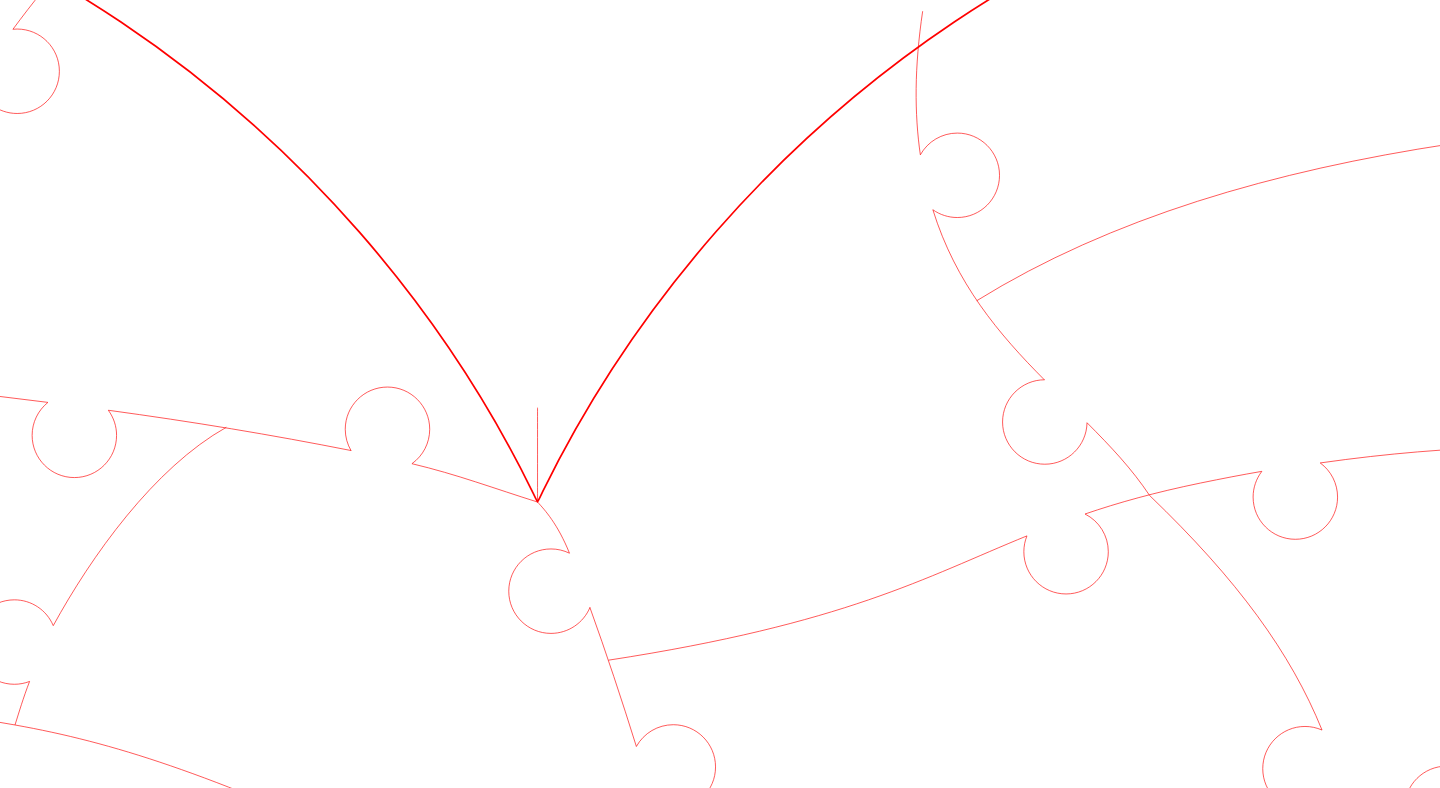click 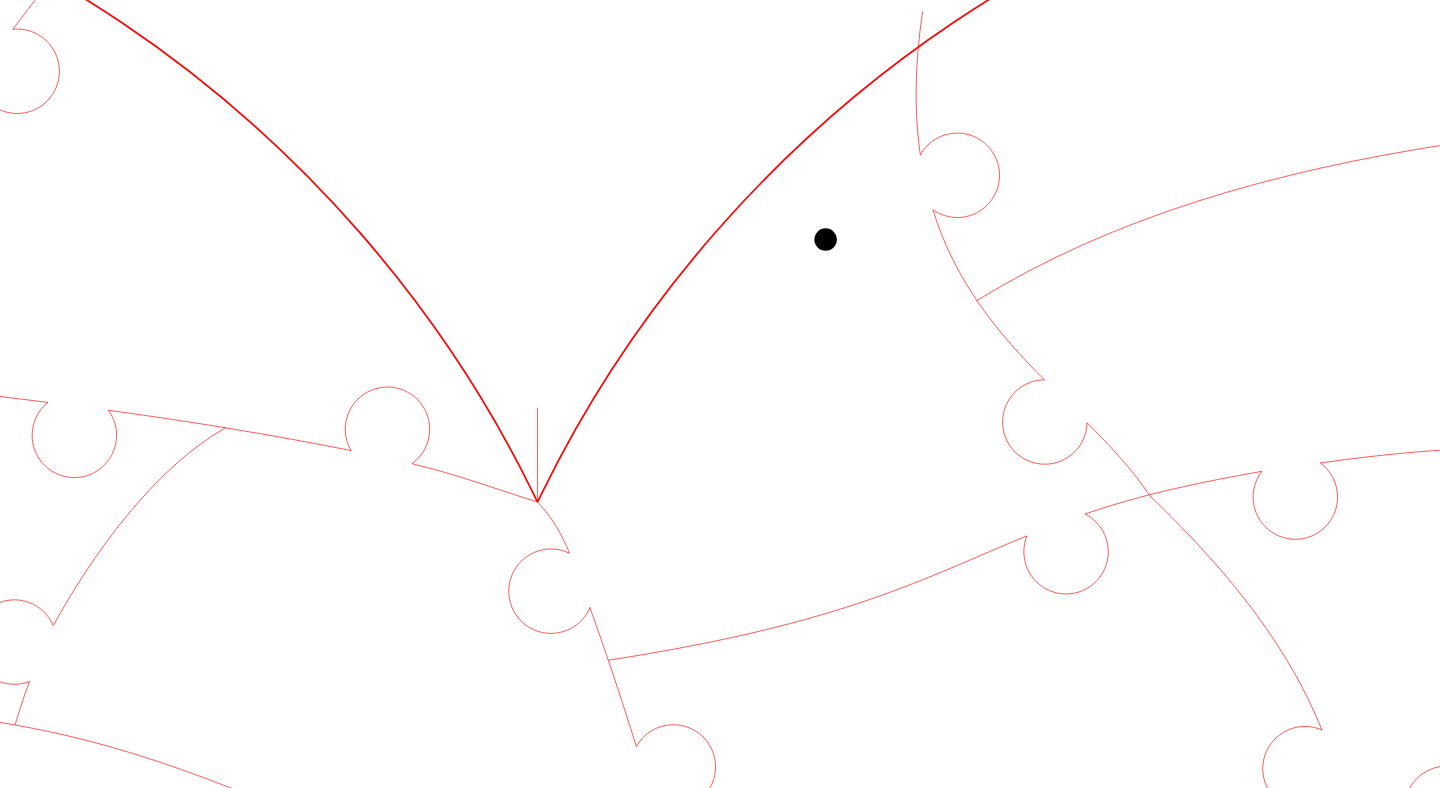 click 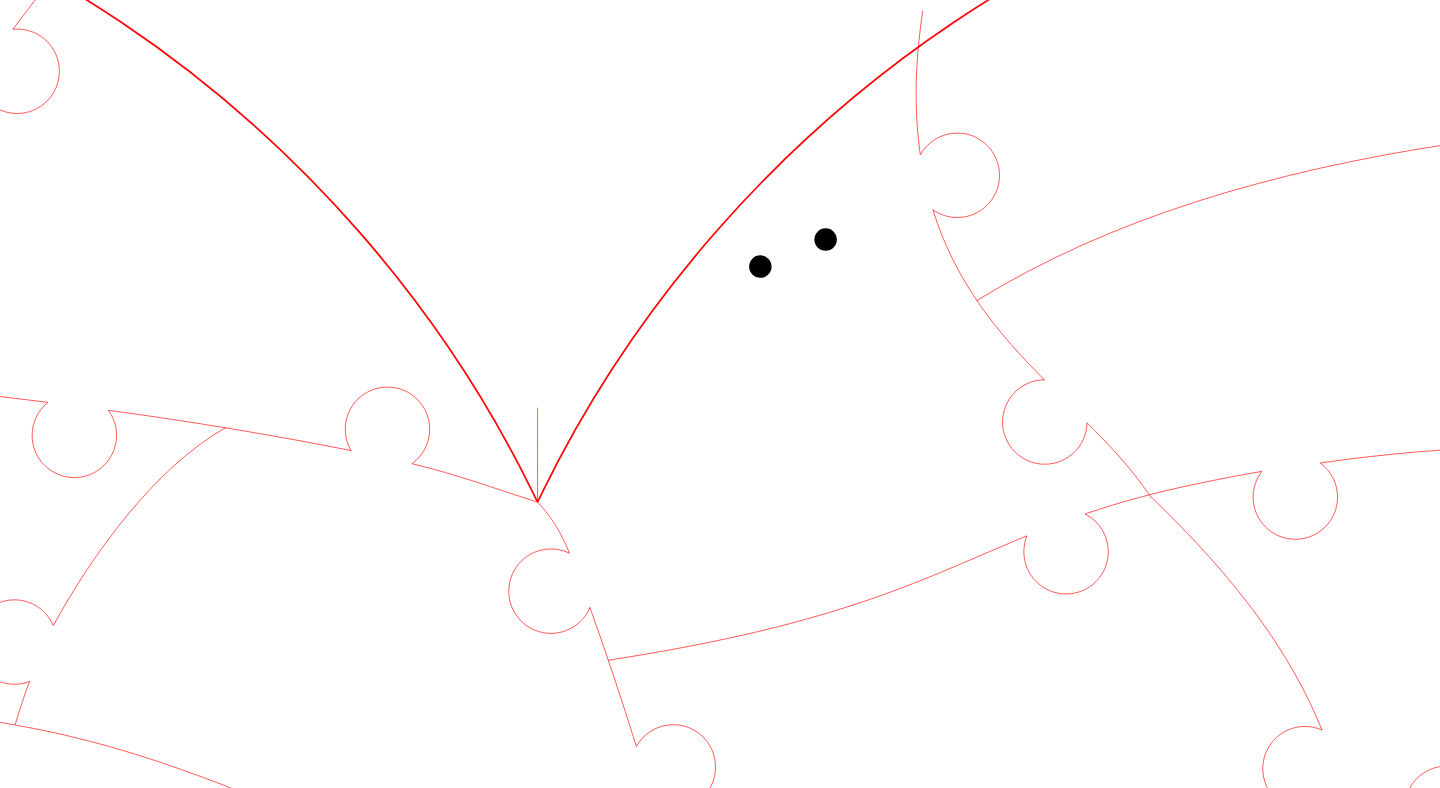 click 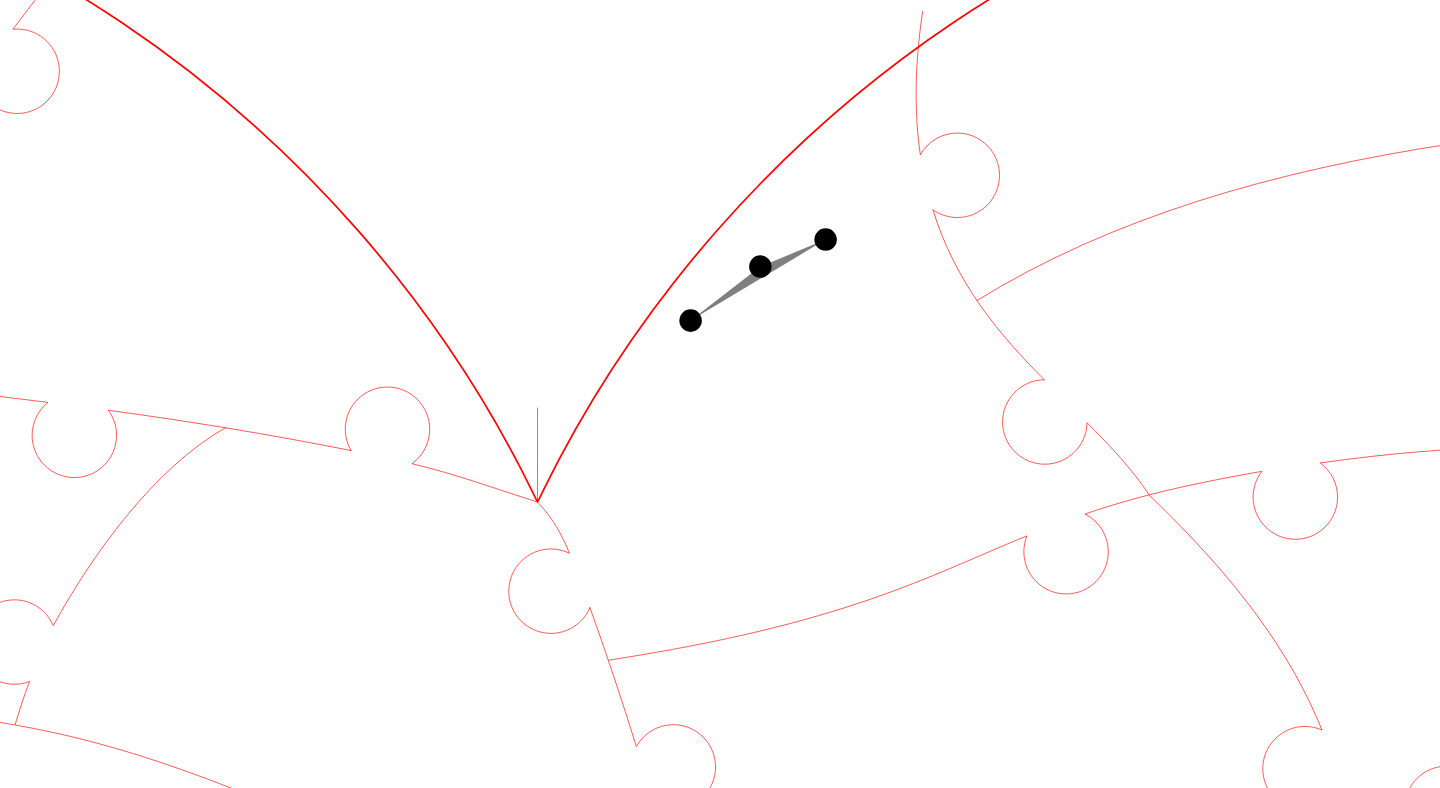 click 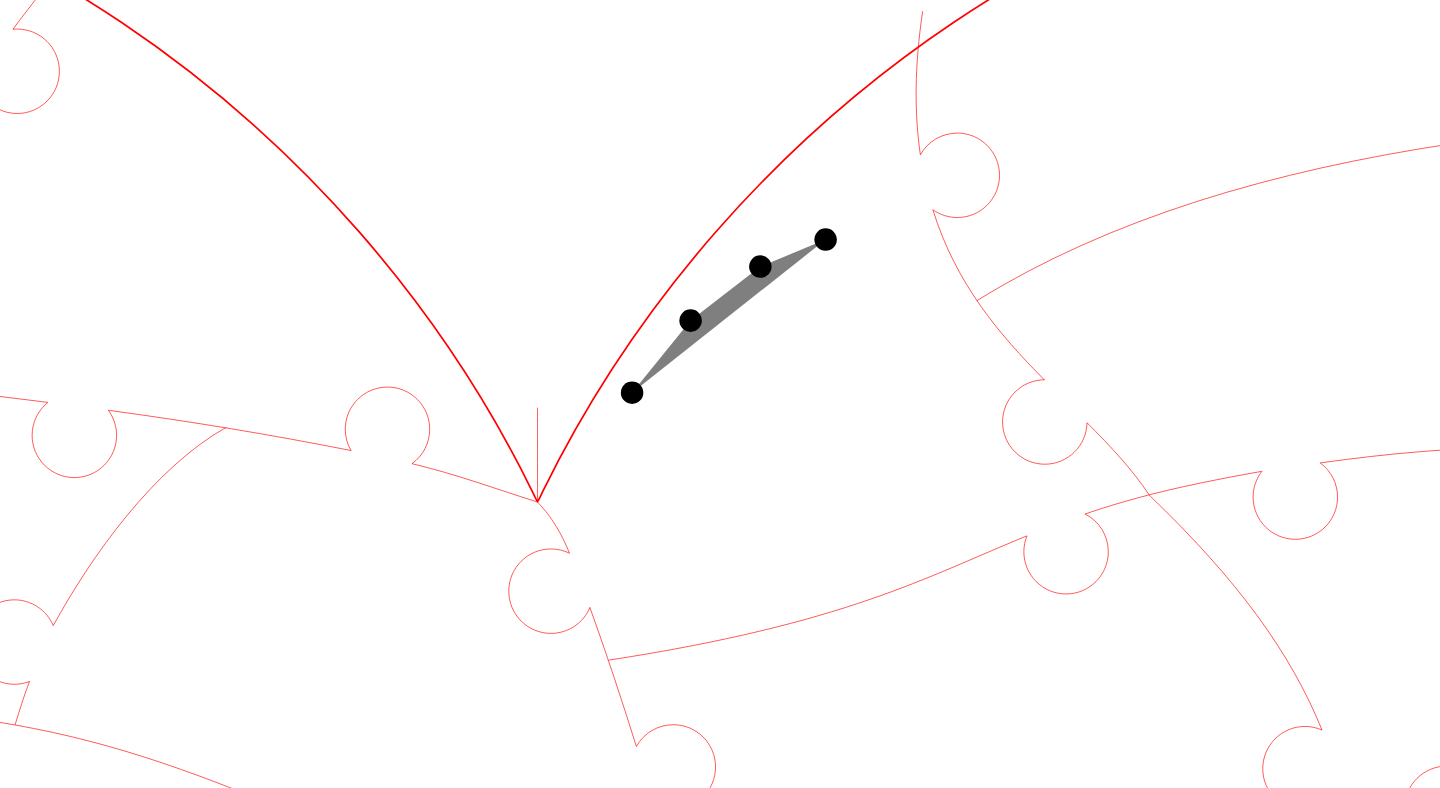 click 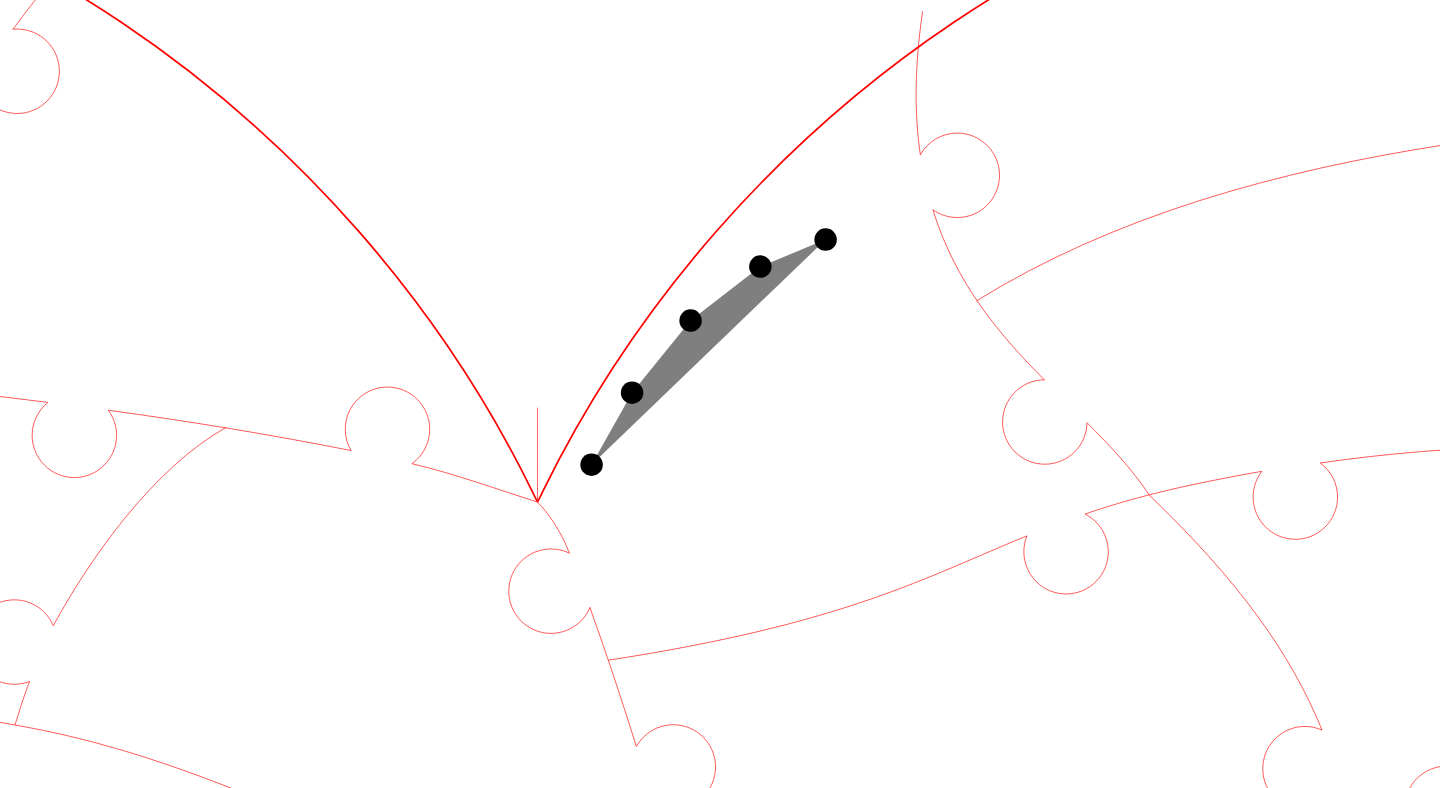 click 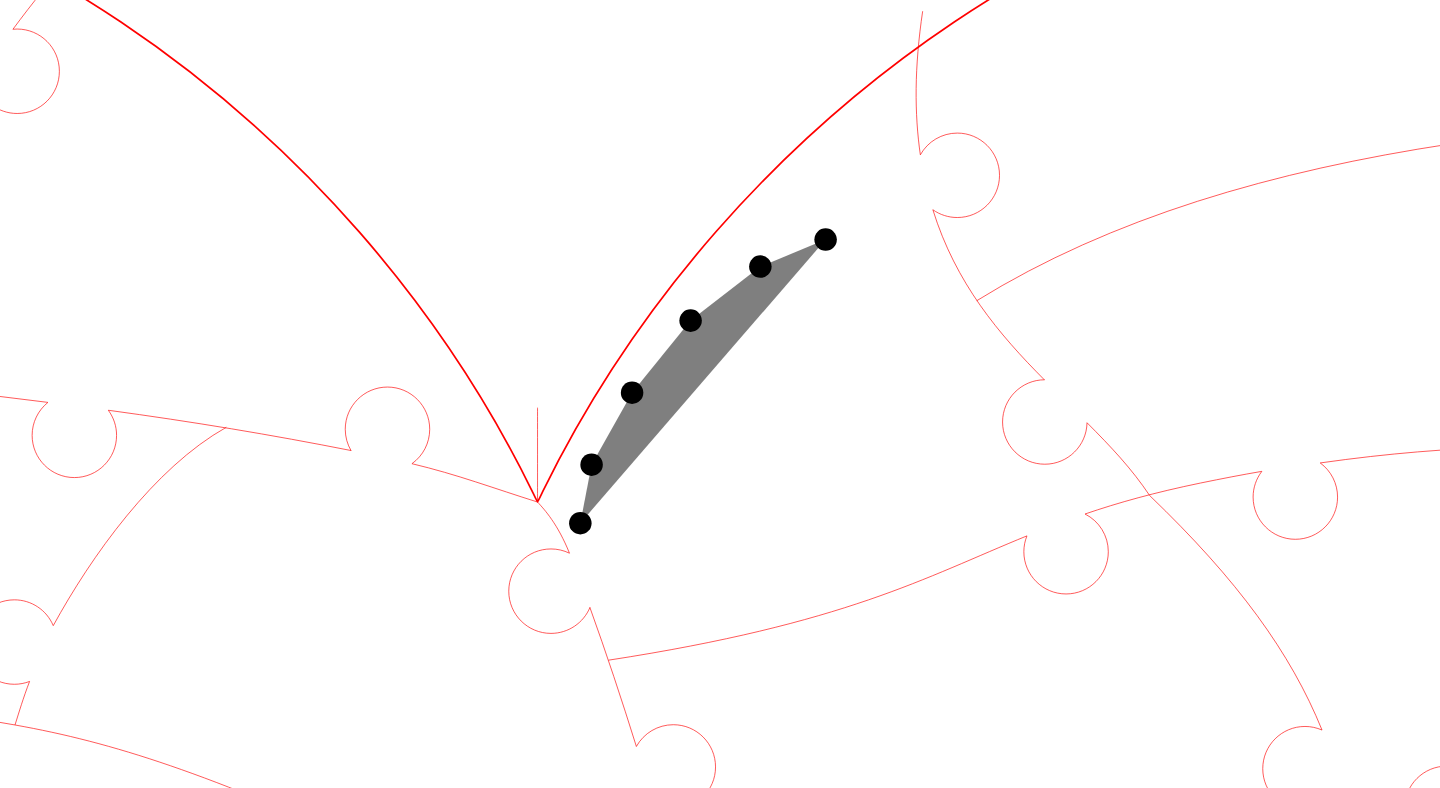 click 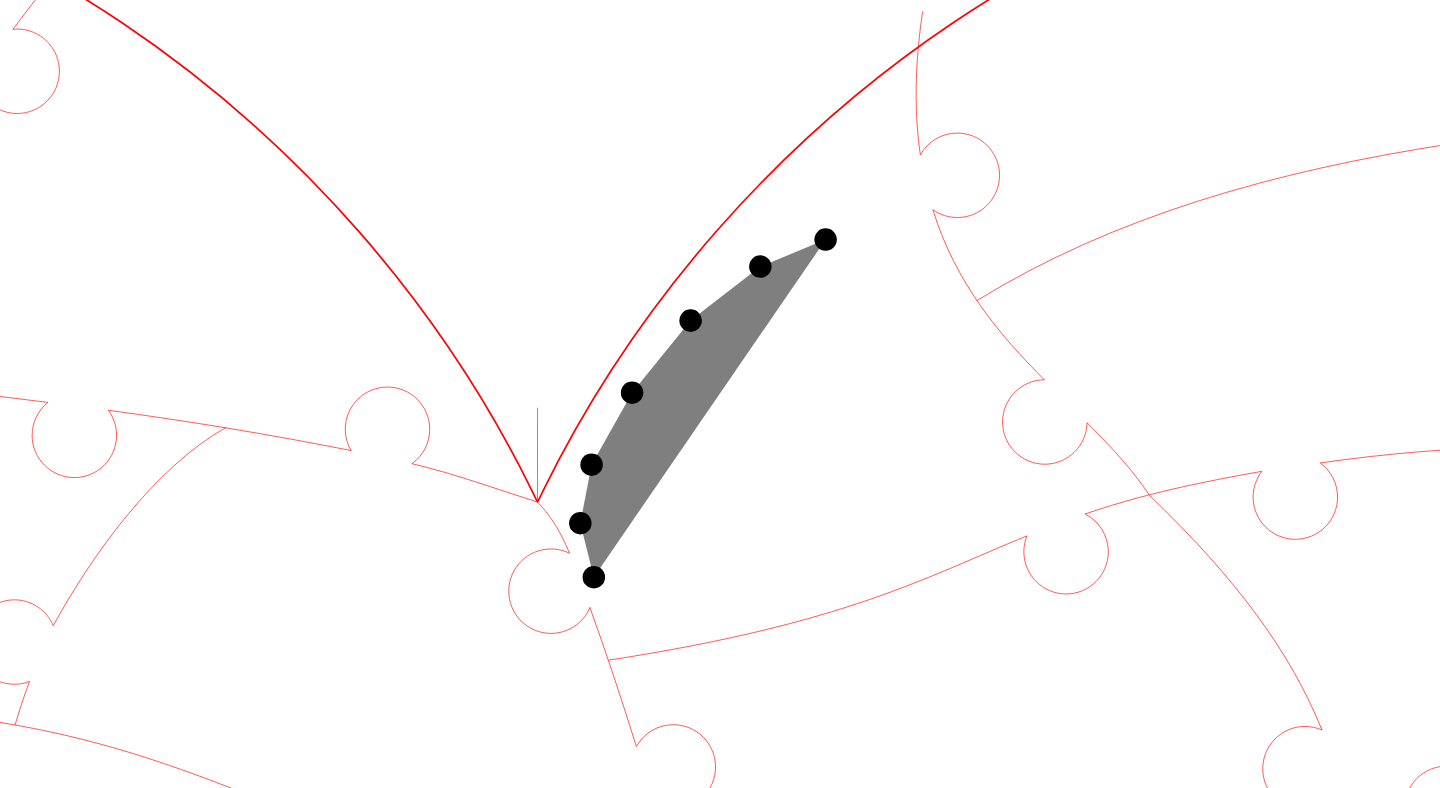 click 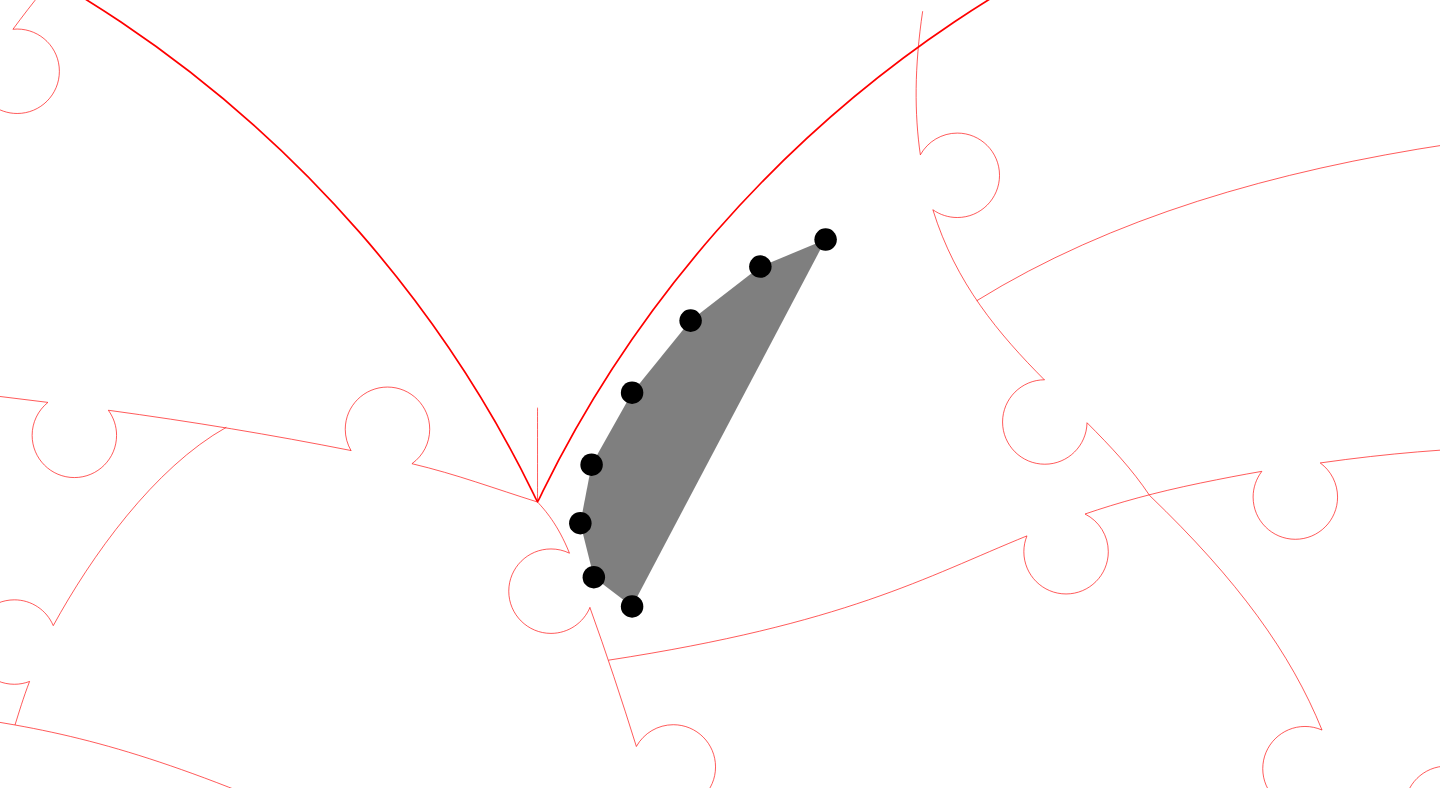 click 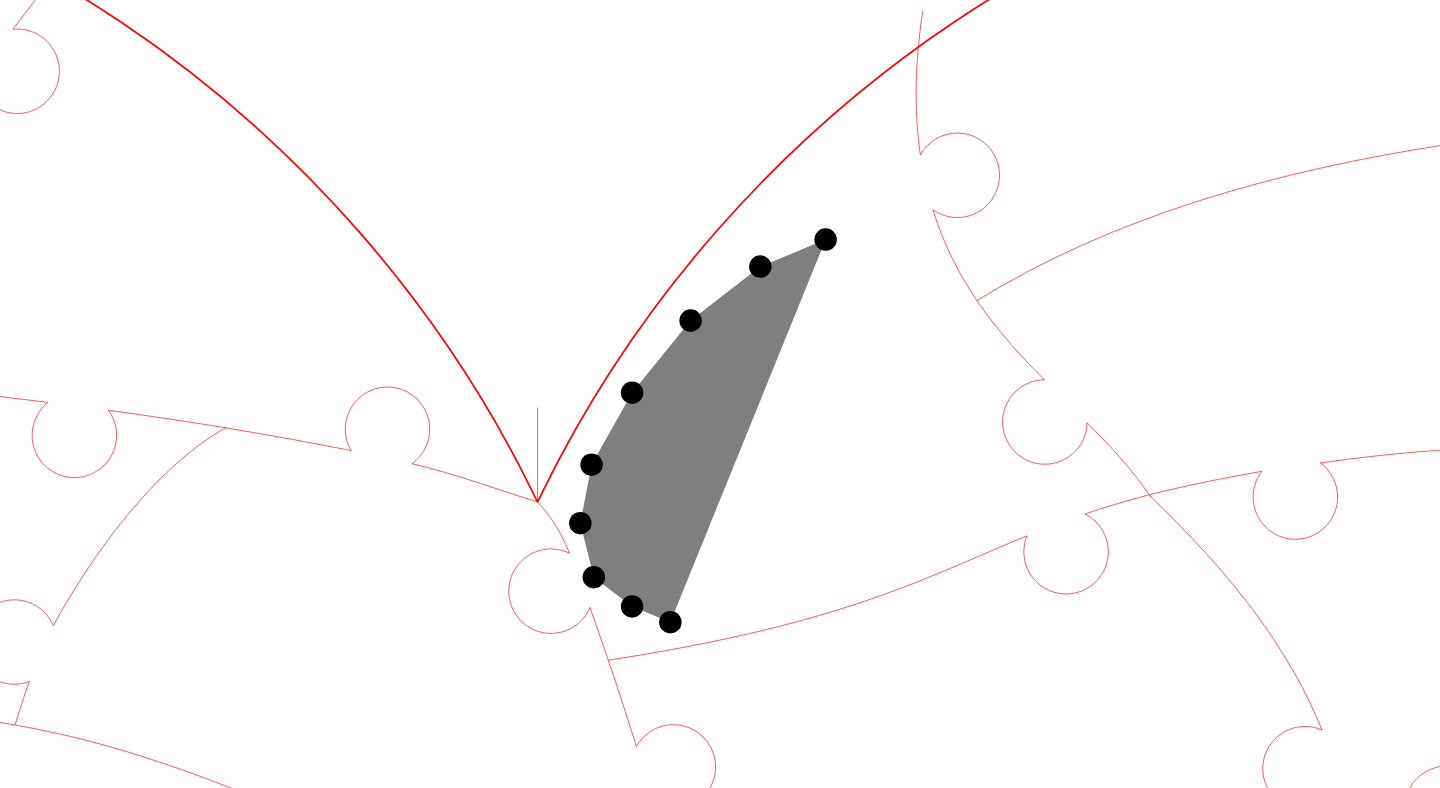 click 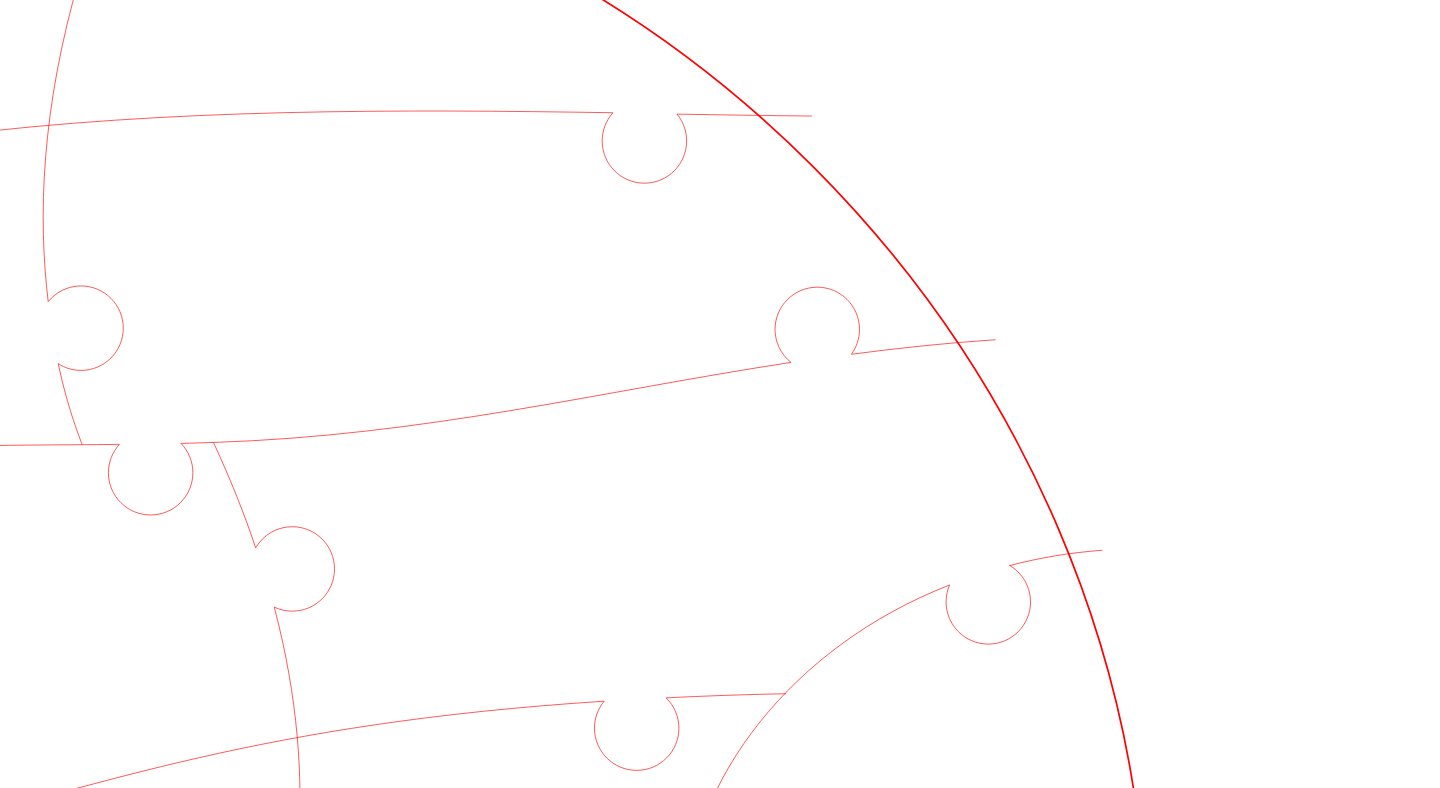 scroll, scrollTop: 0, scrollLeft: 685, axis: horizontal 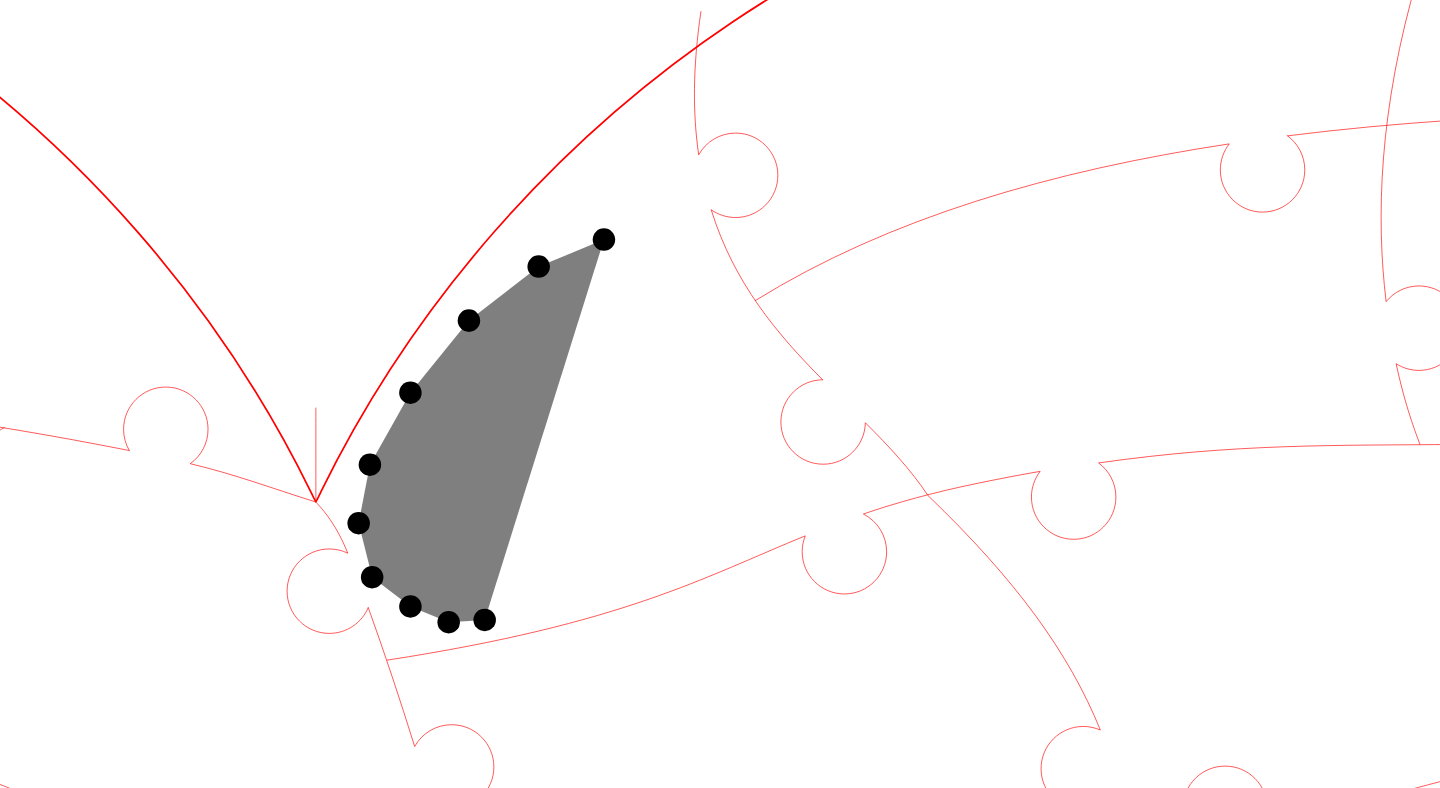 click 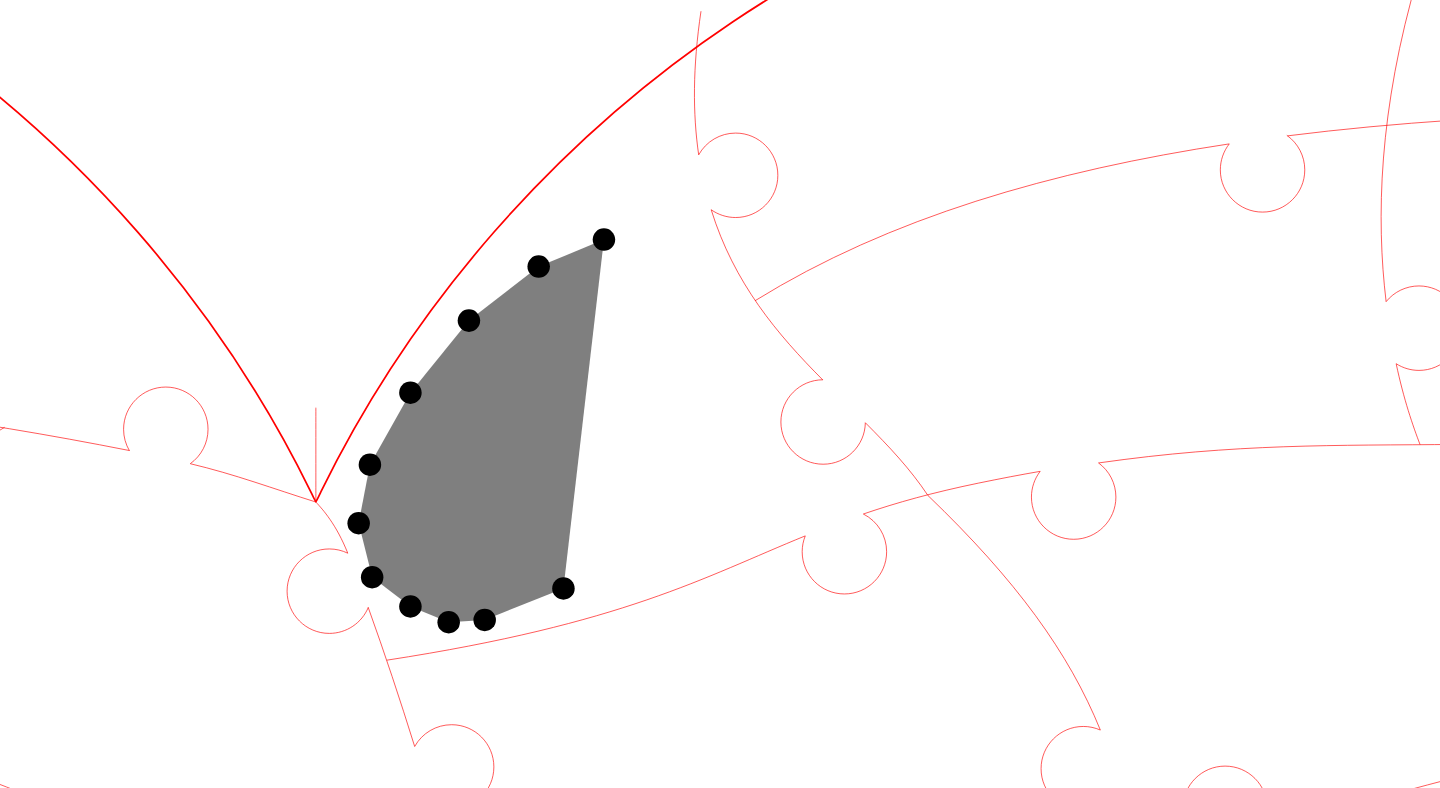 click 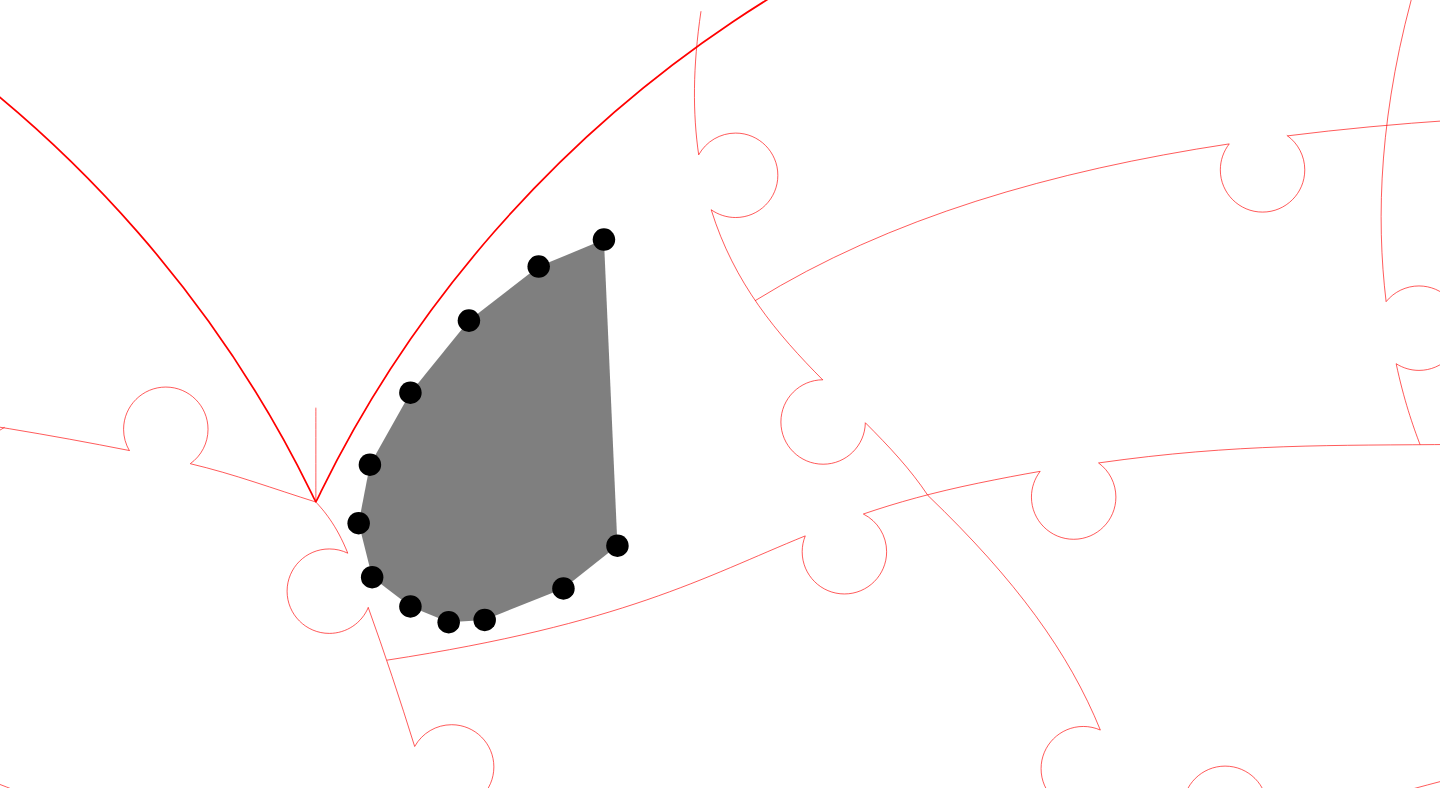 click 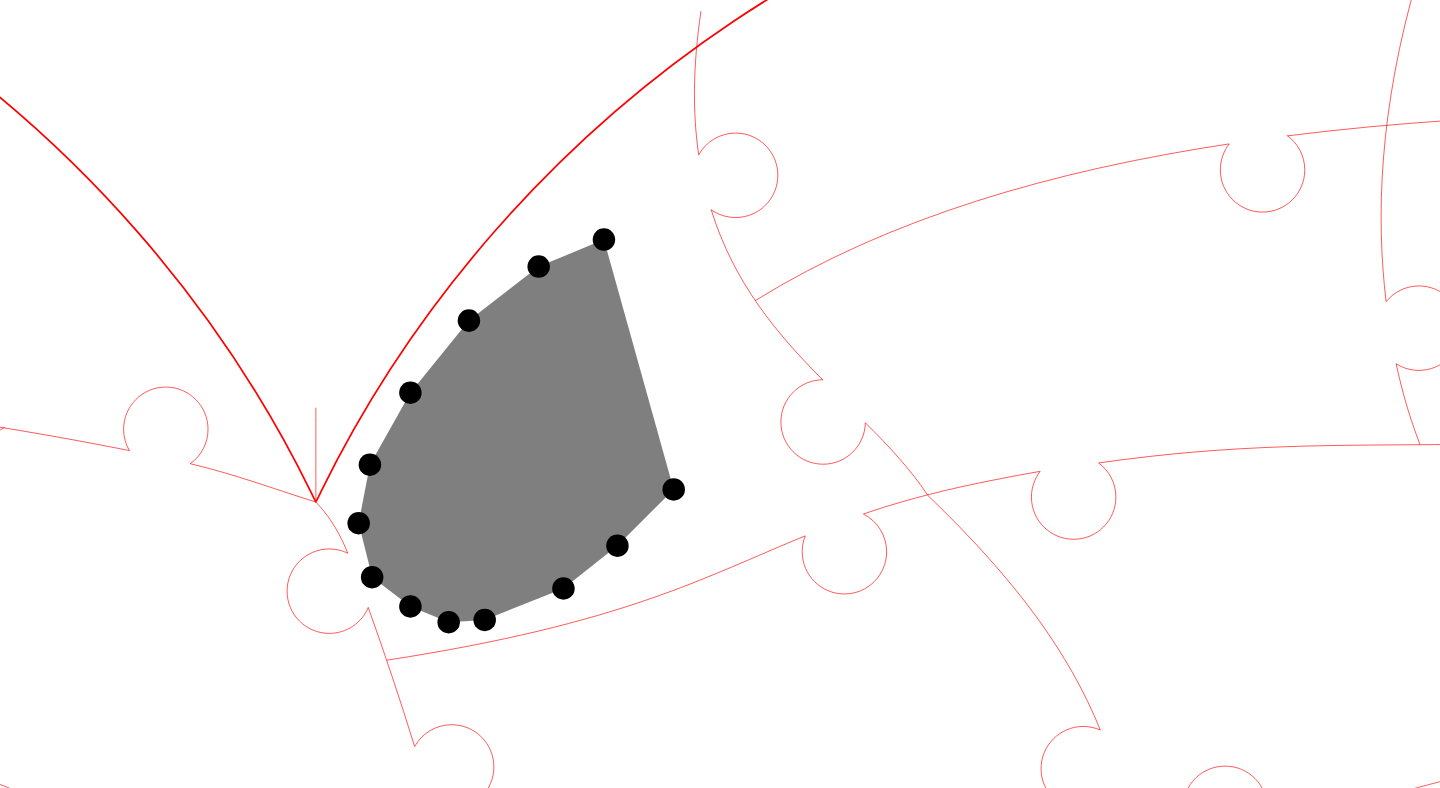 click 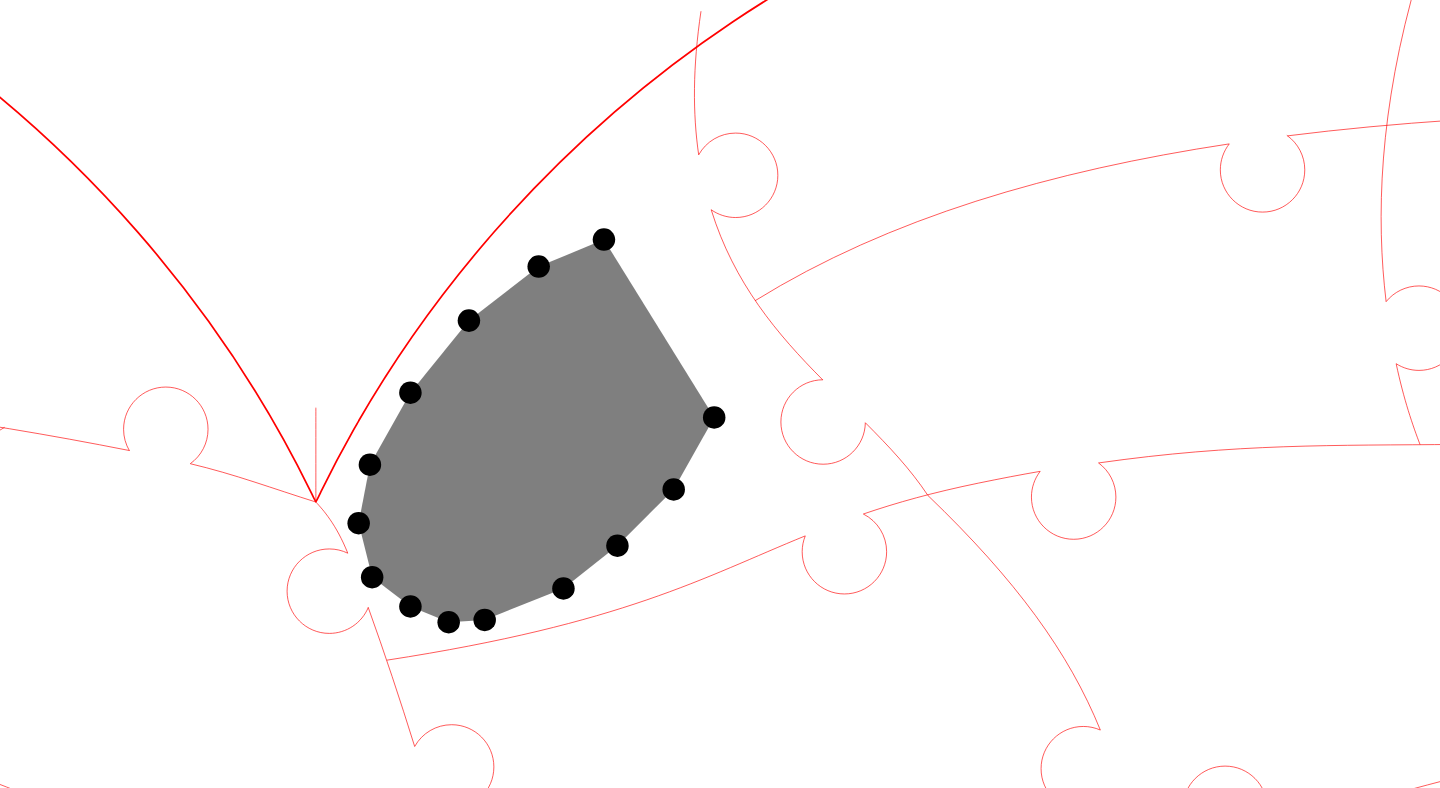 click 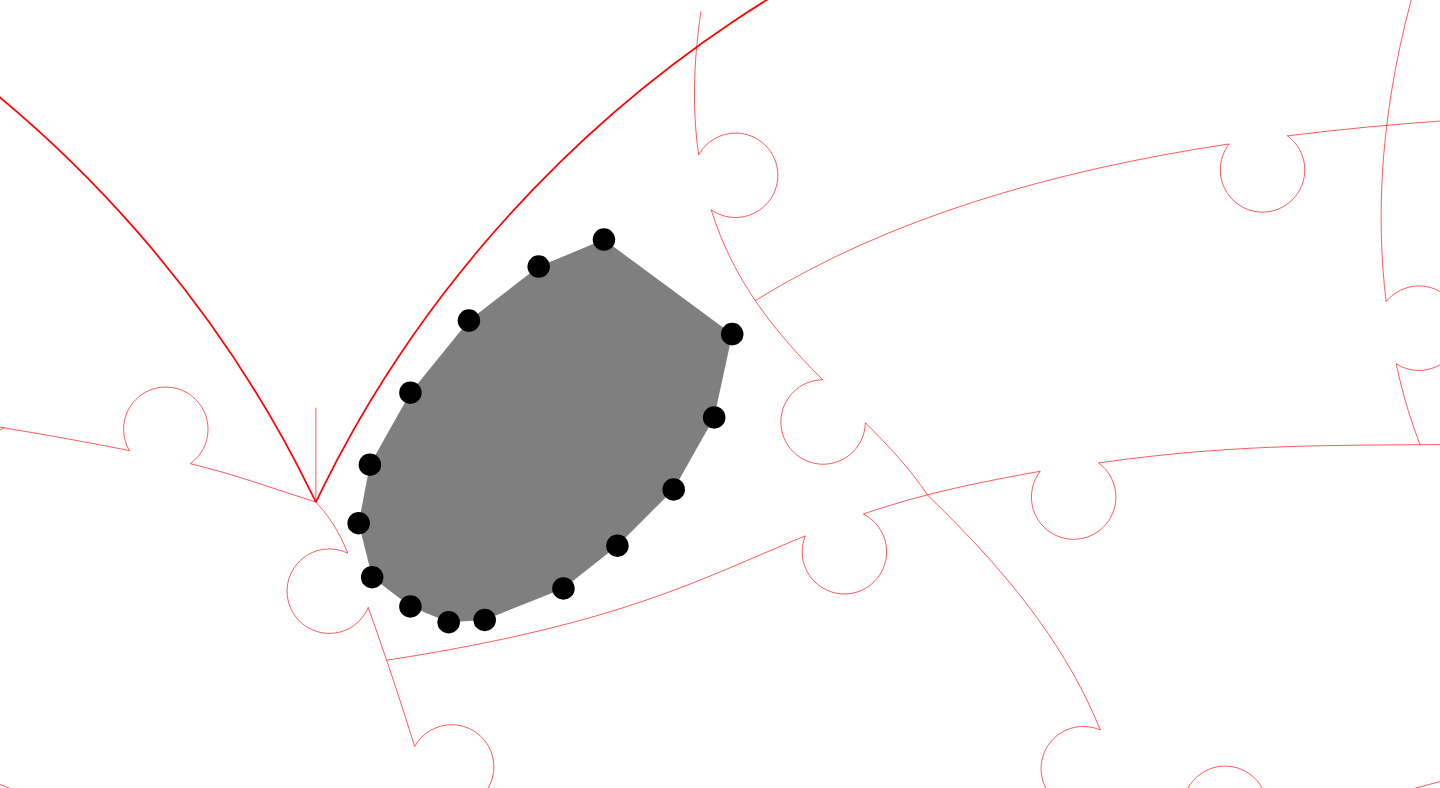 click 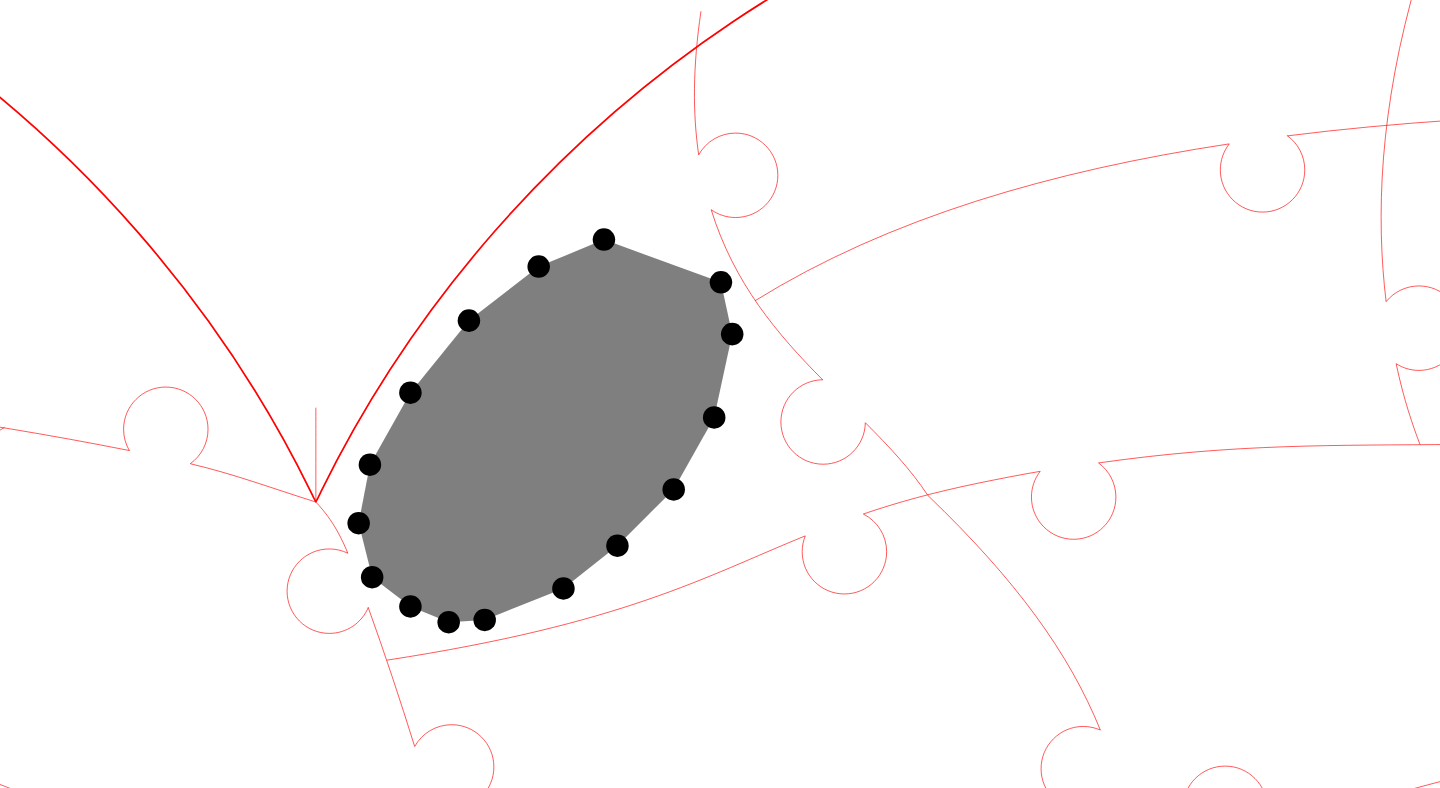 click 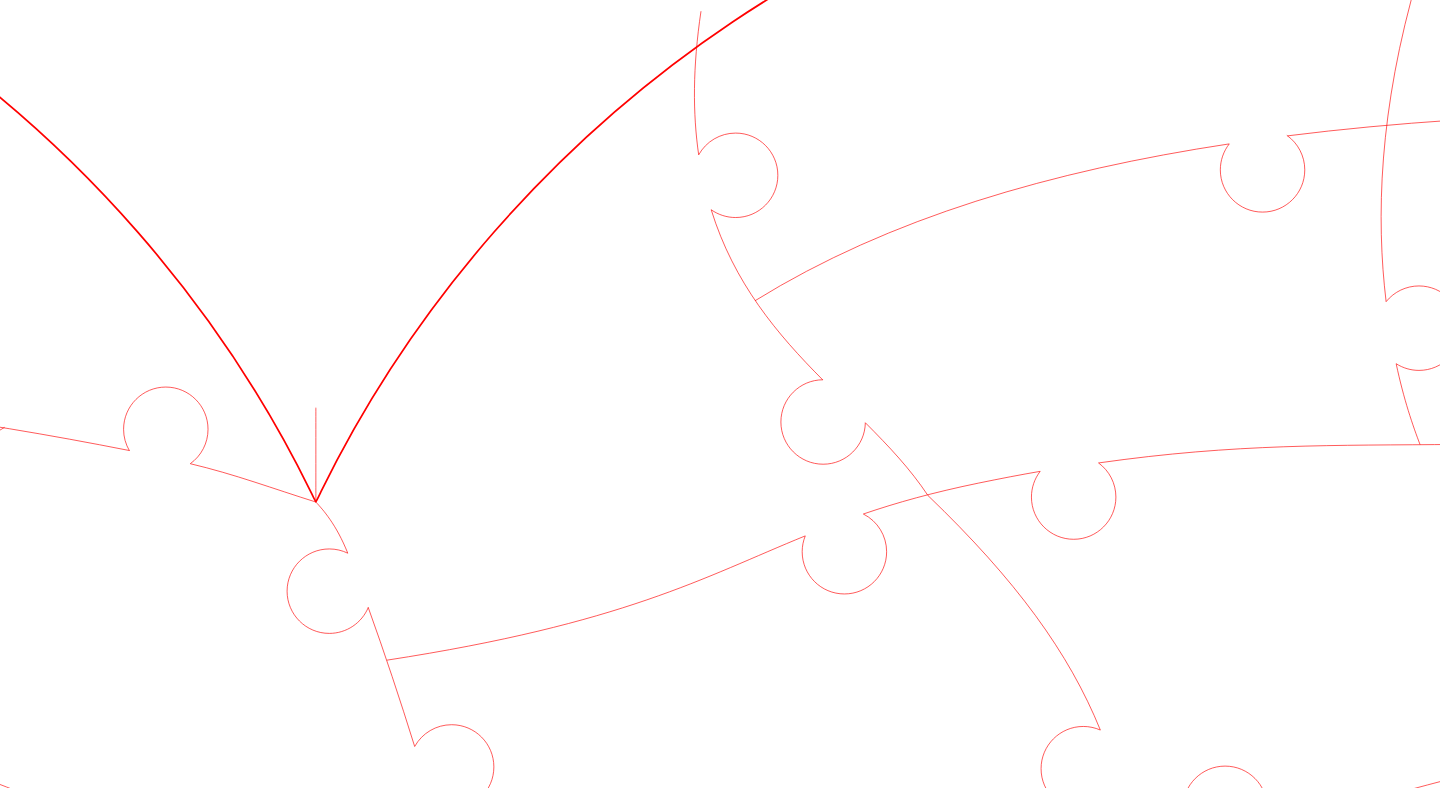click 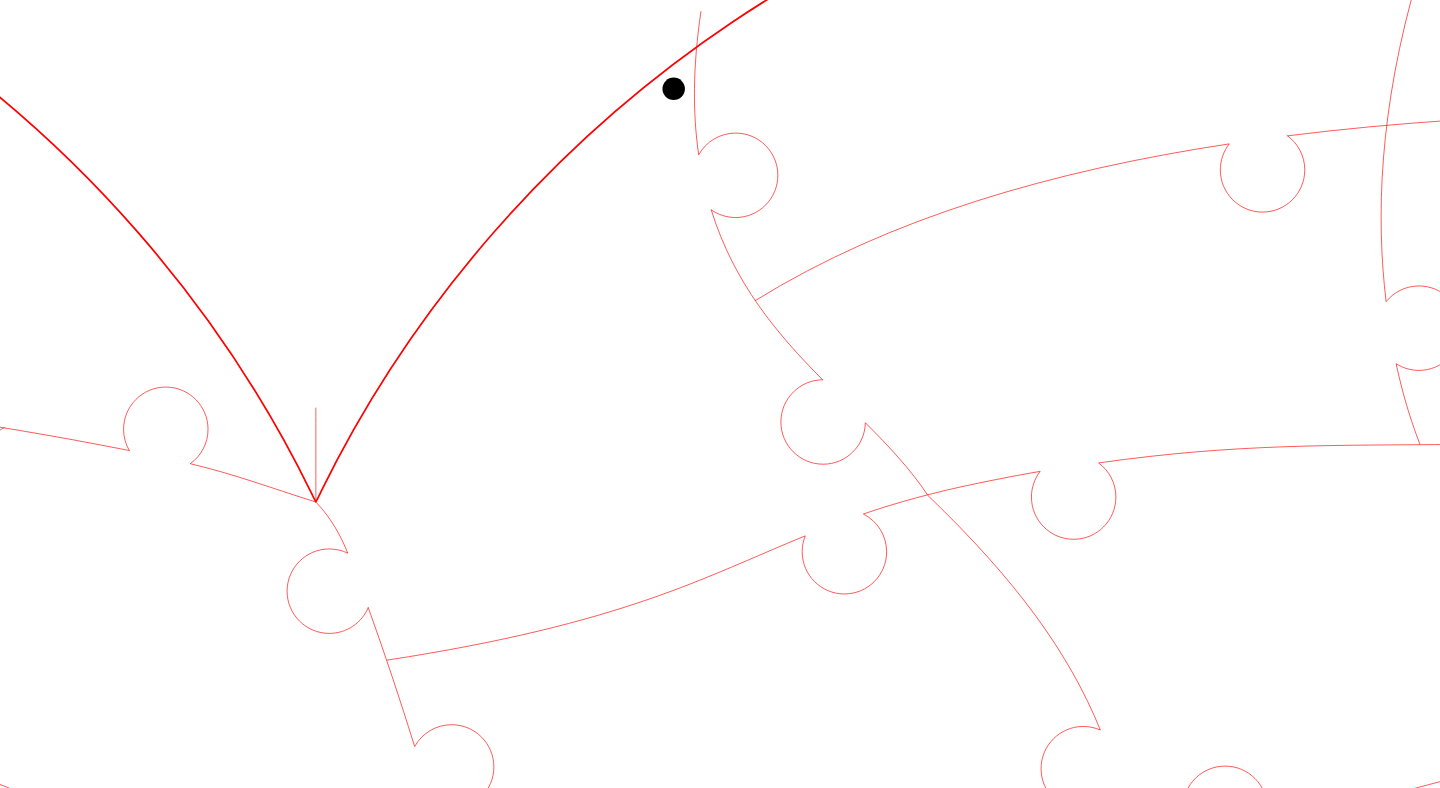 click 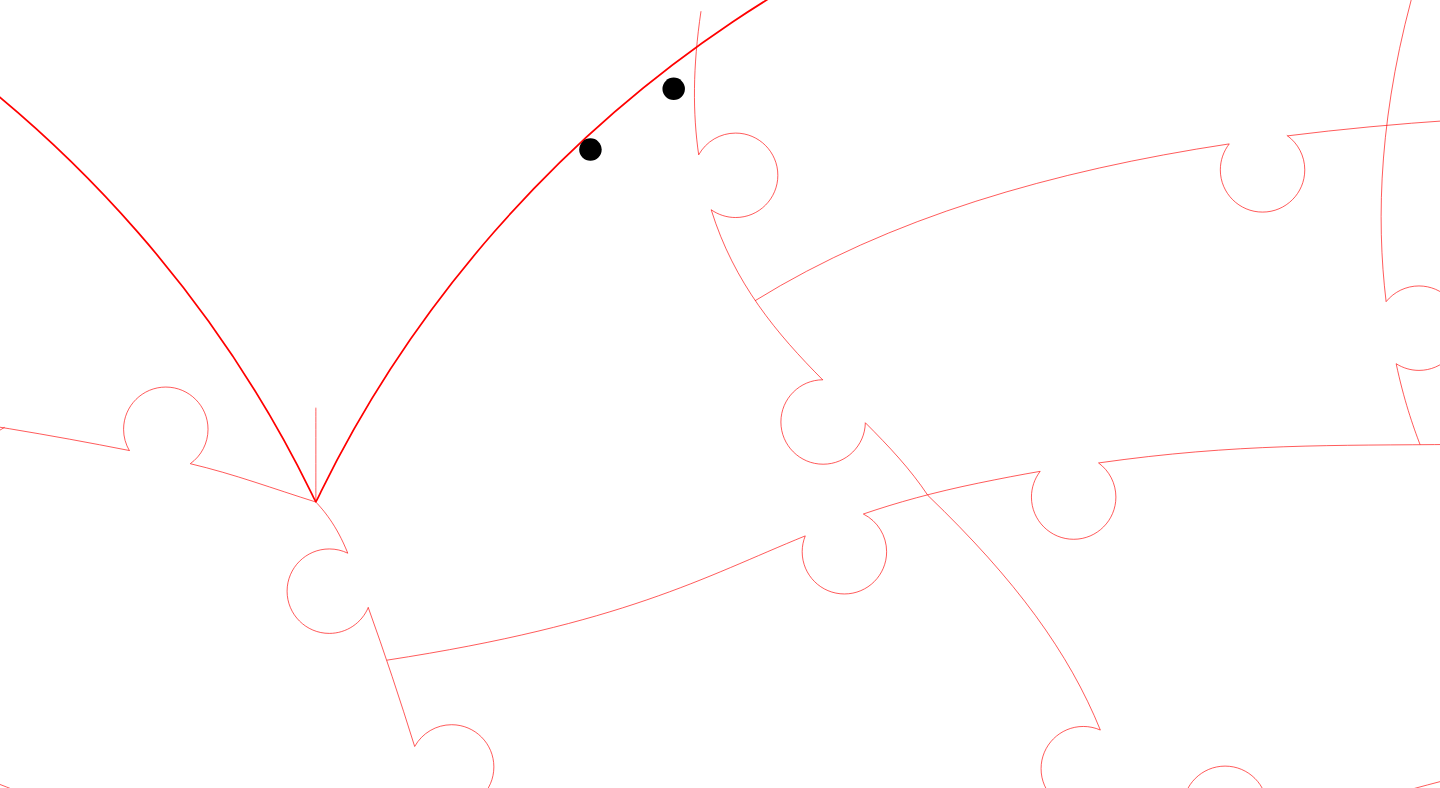 click 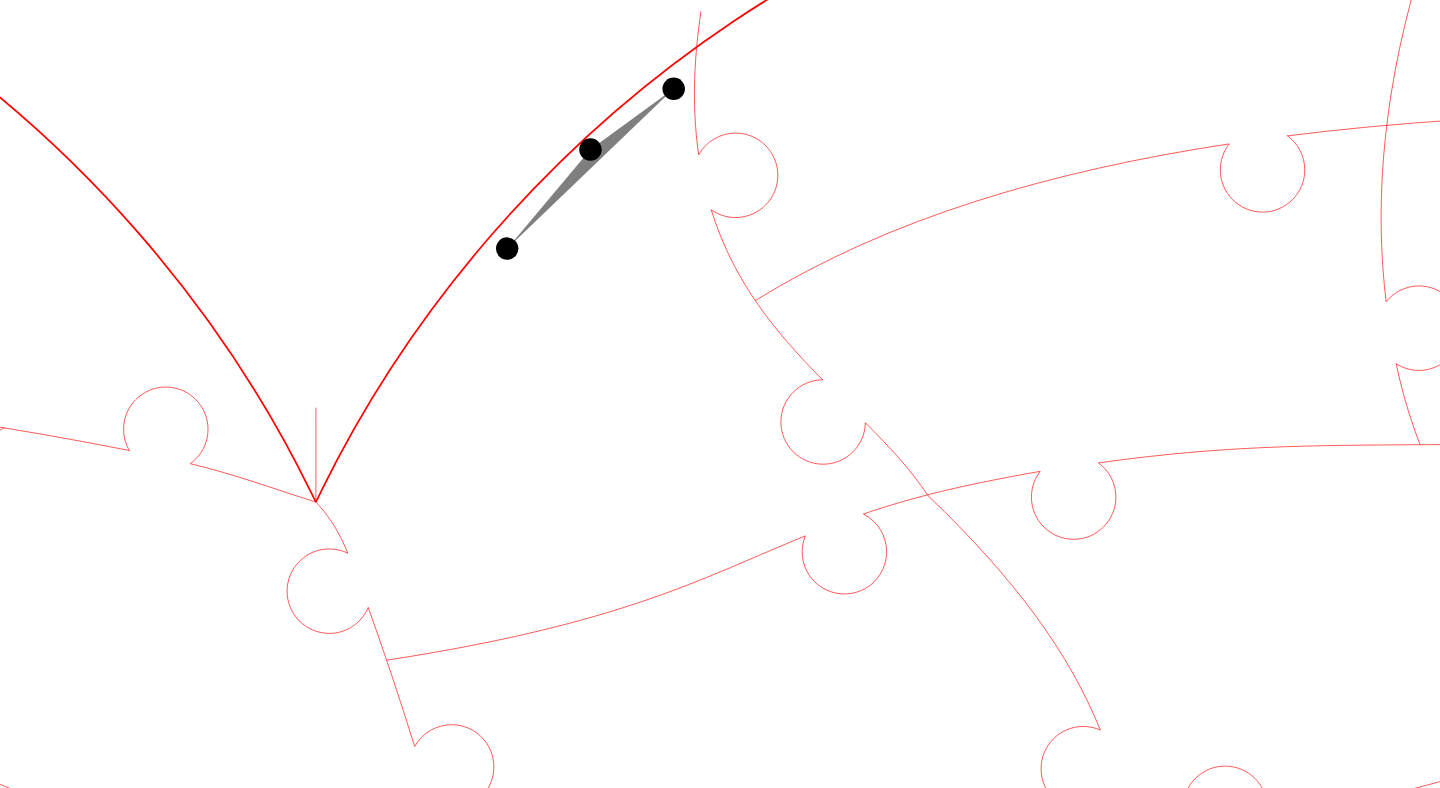 click 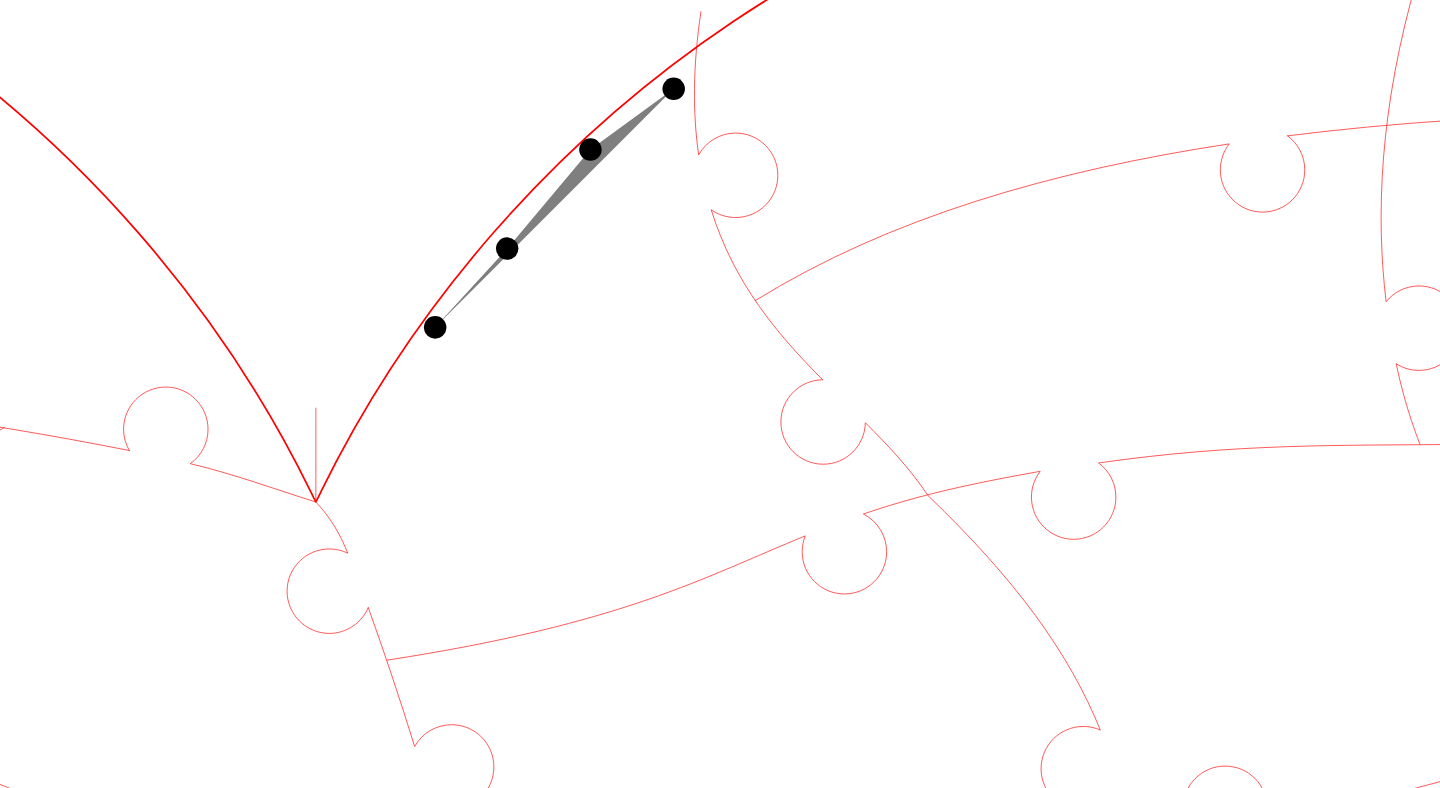 click 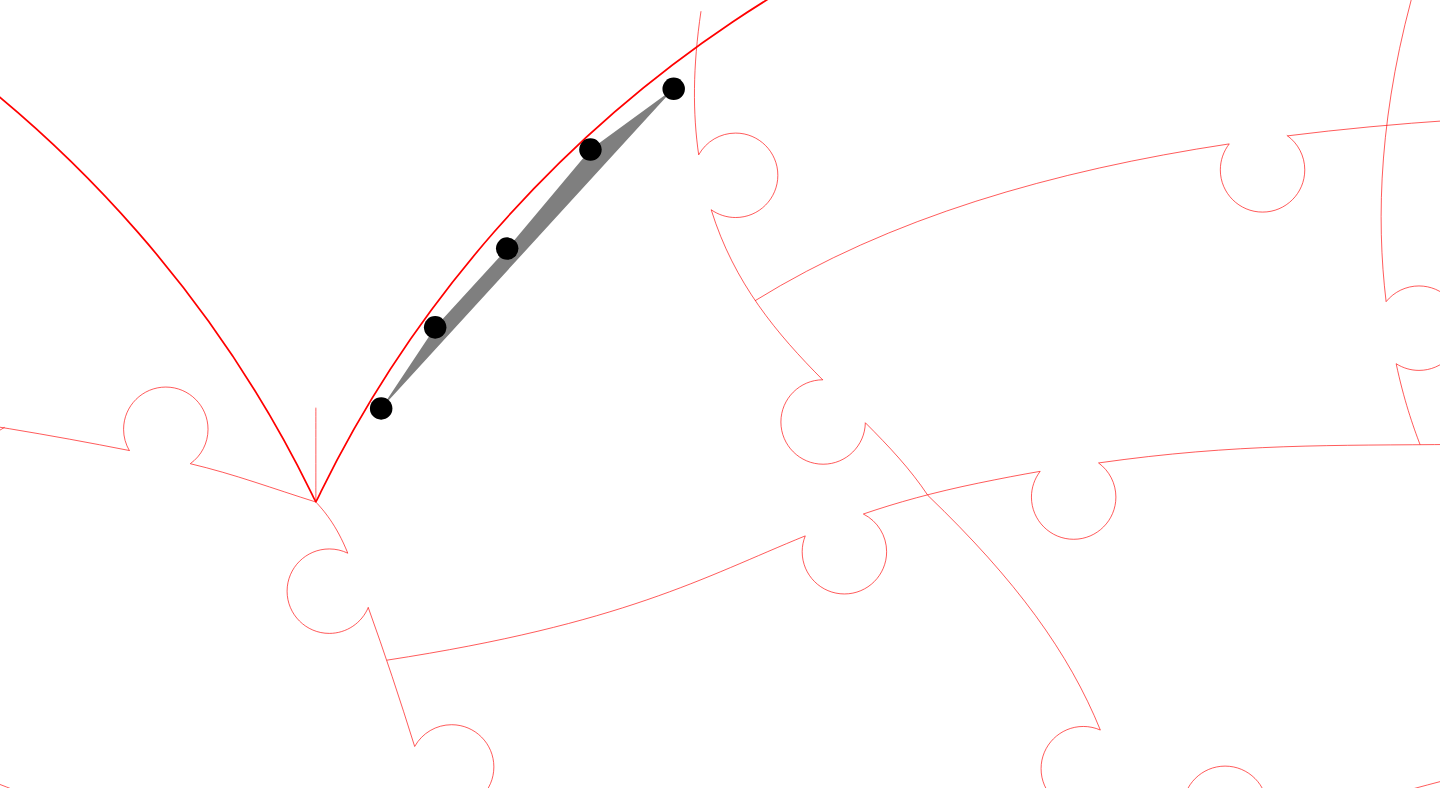 click 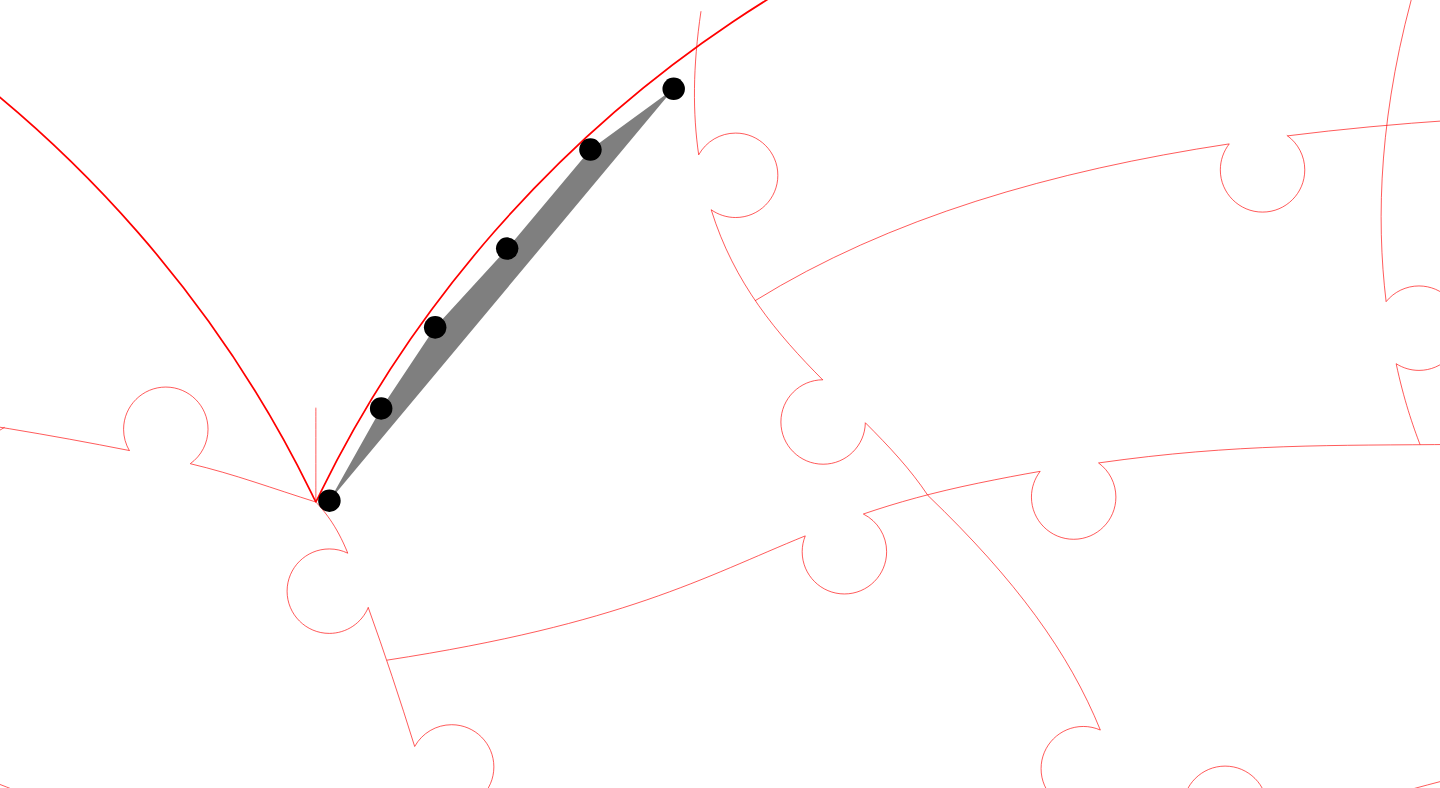 click 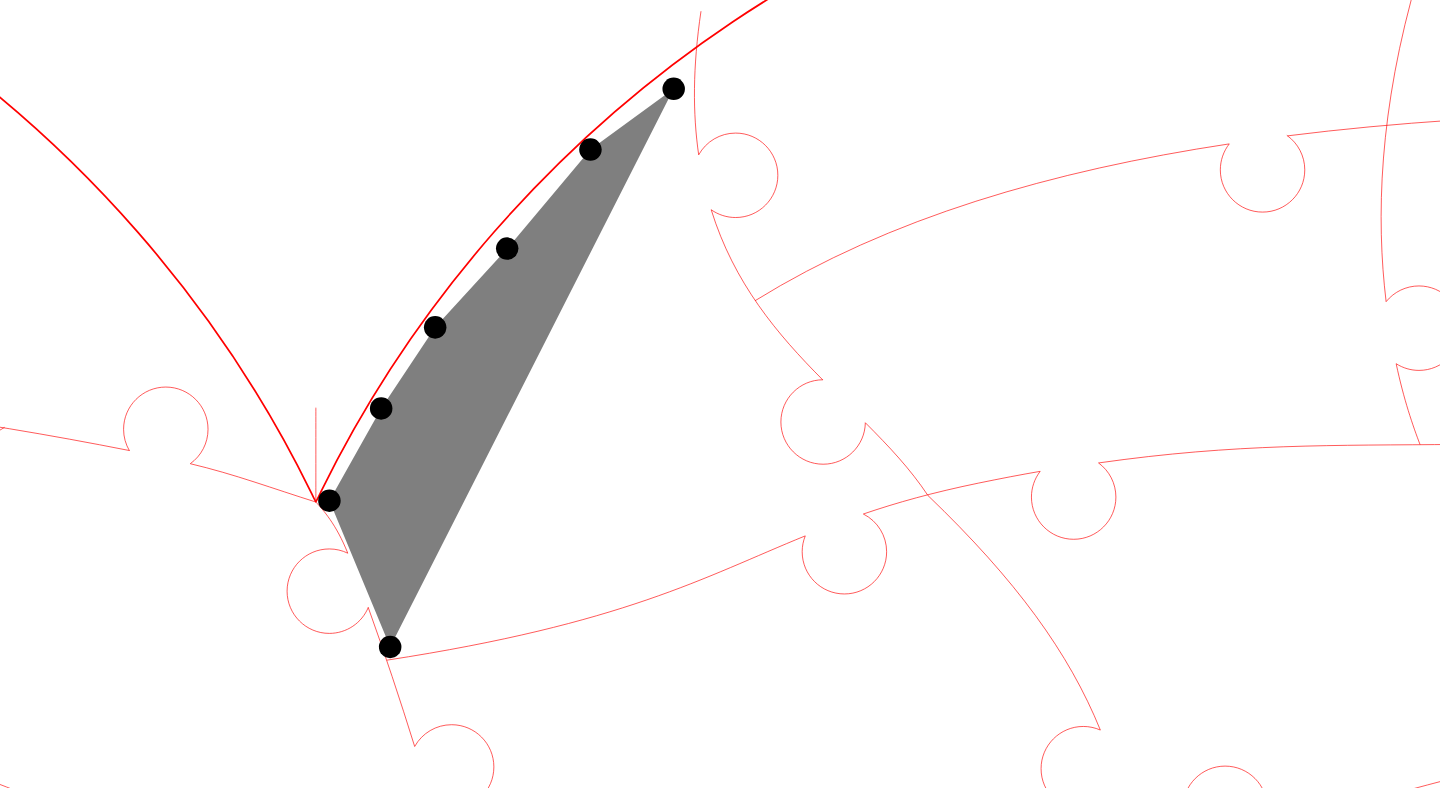 click 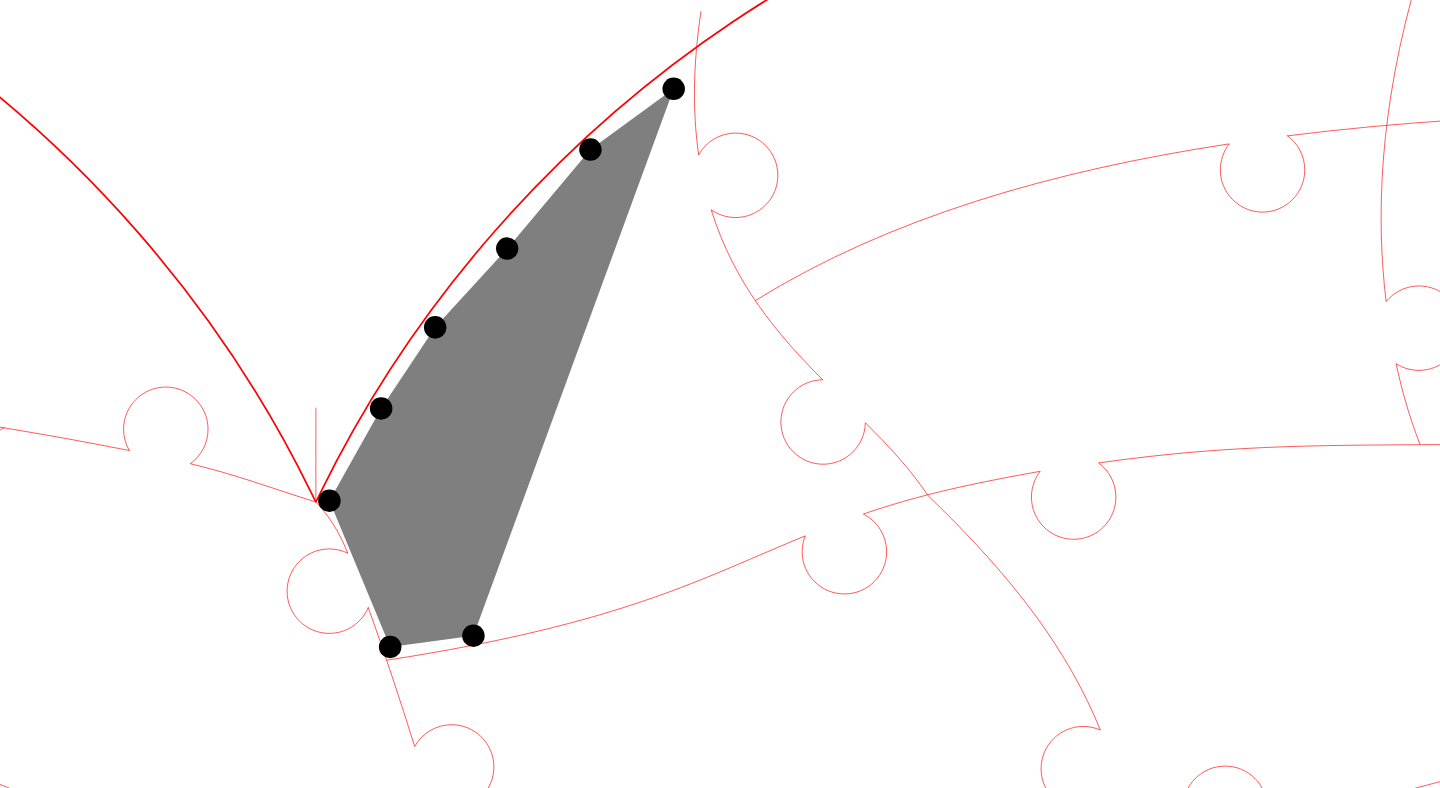 click 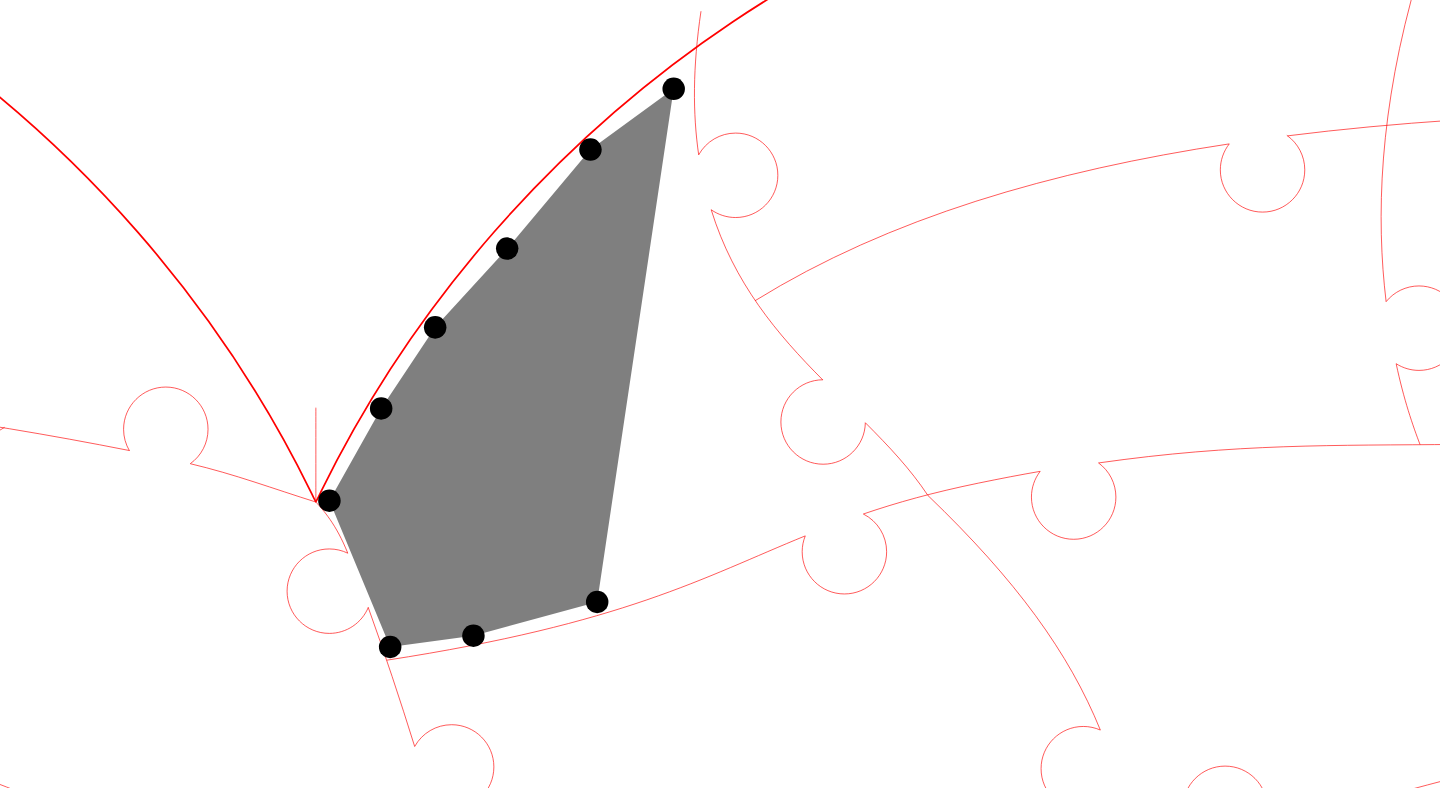 click 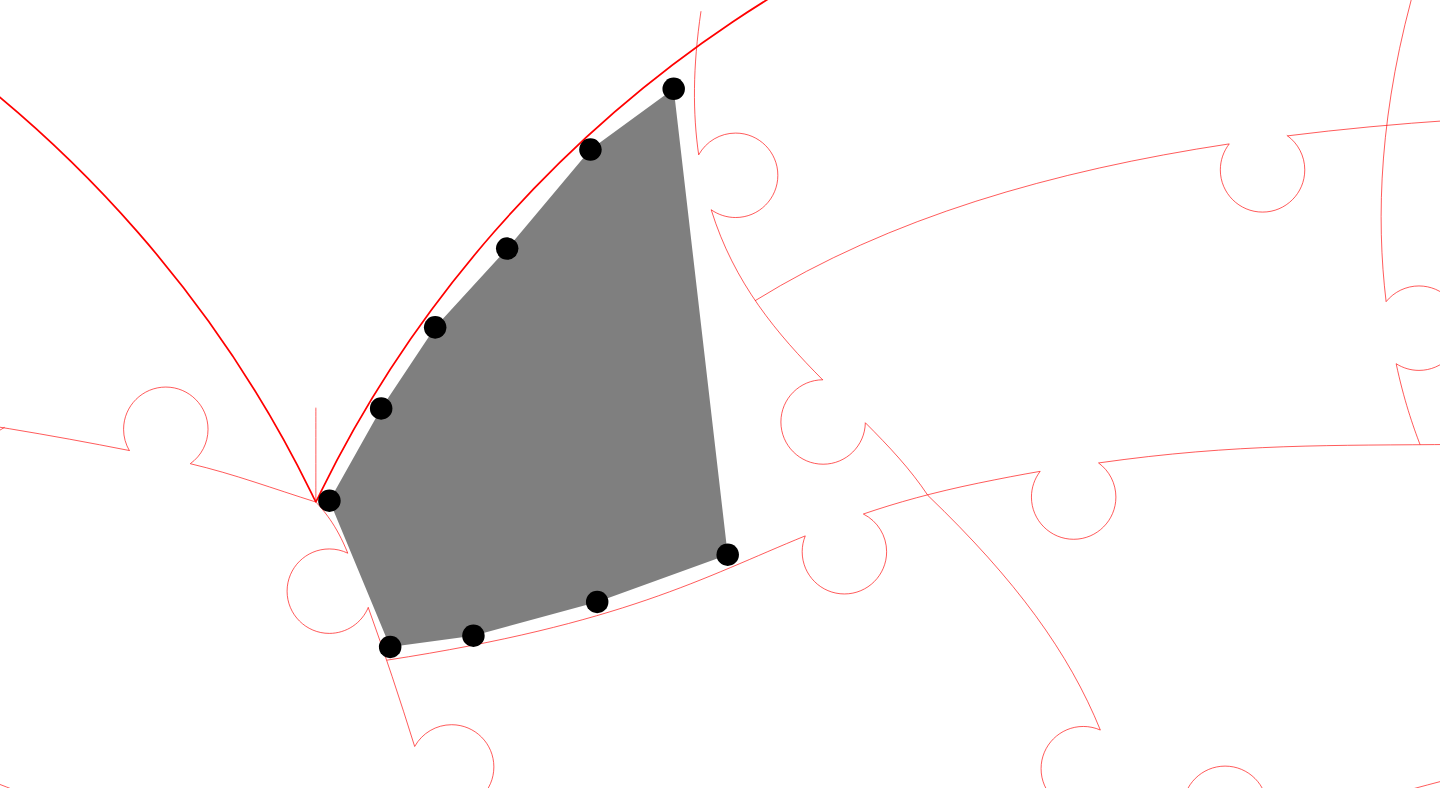 click 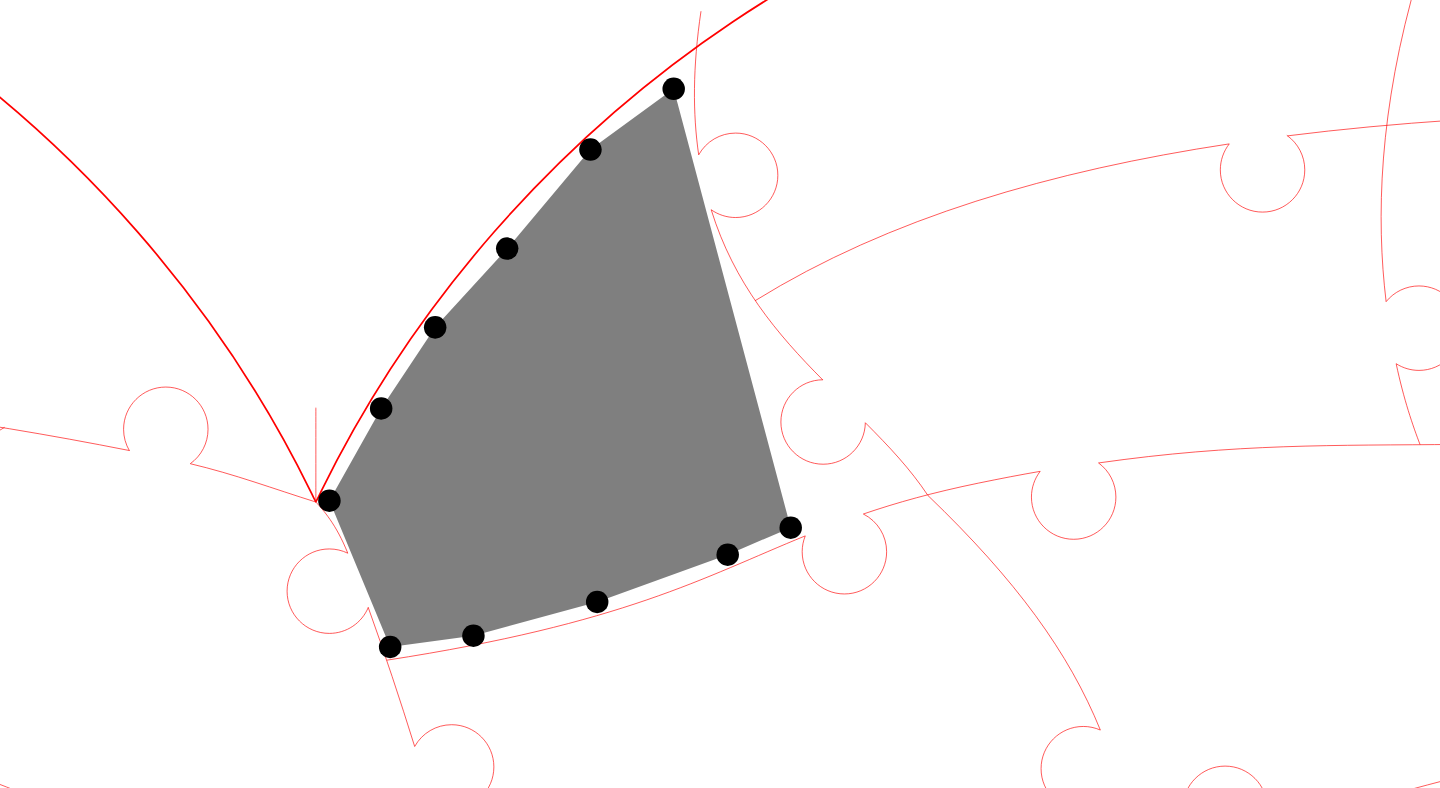 click 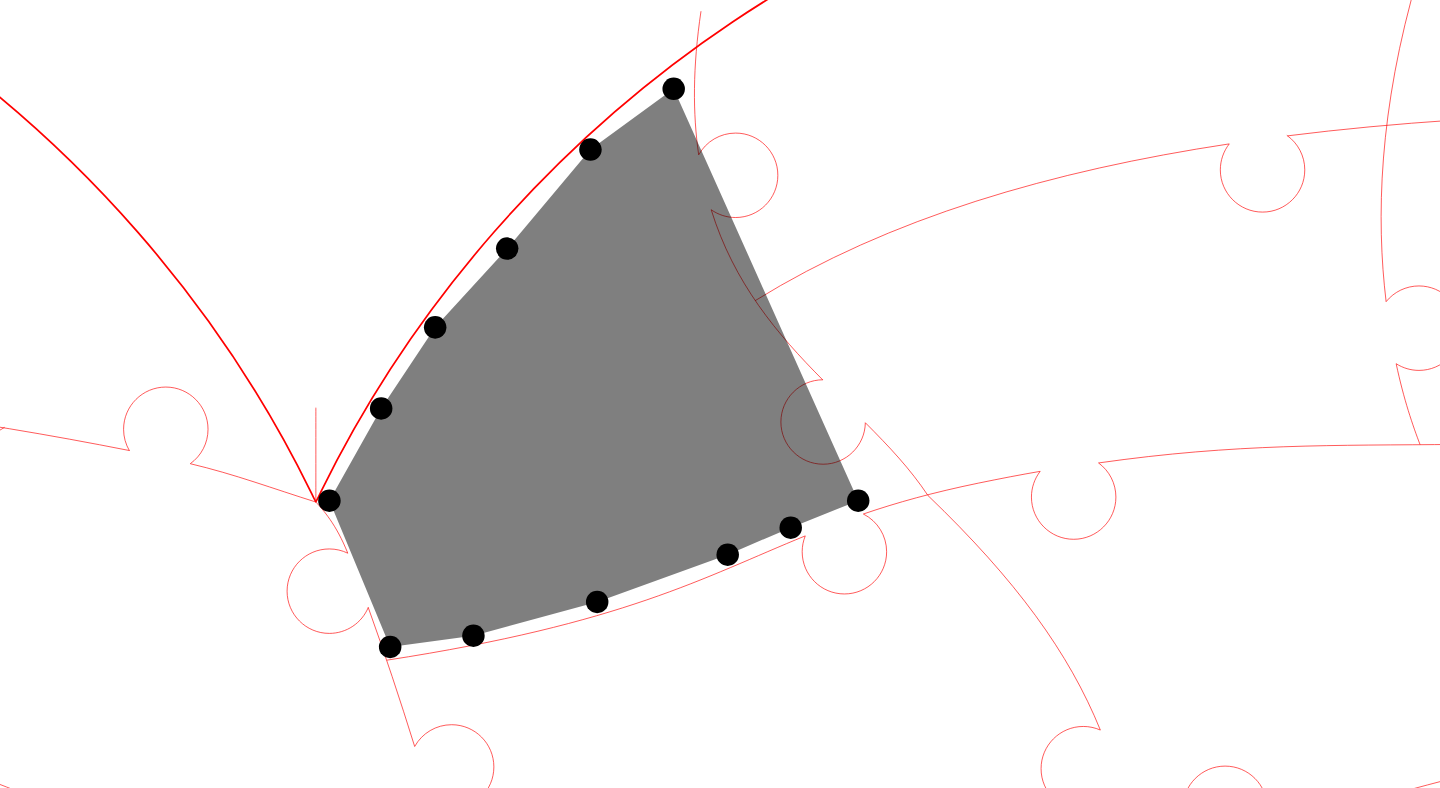 click 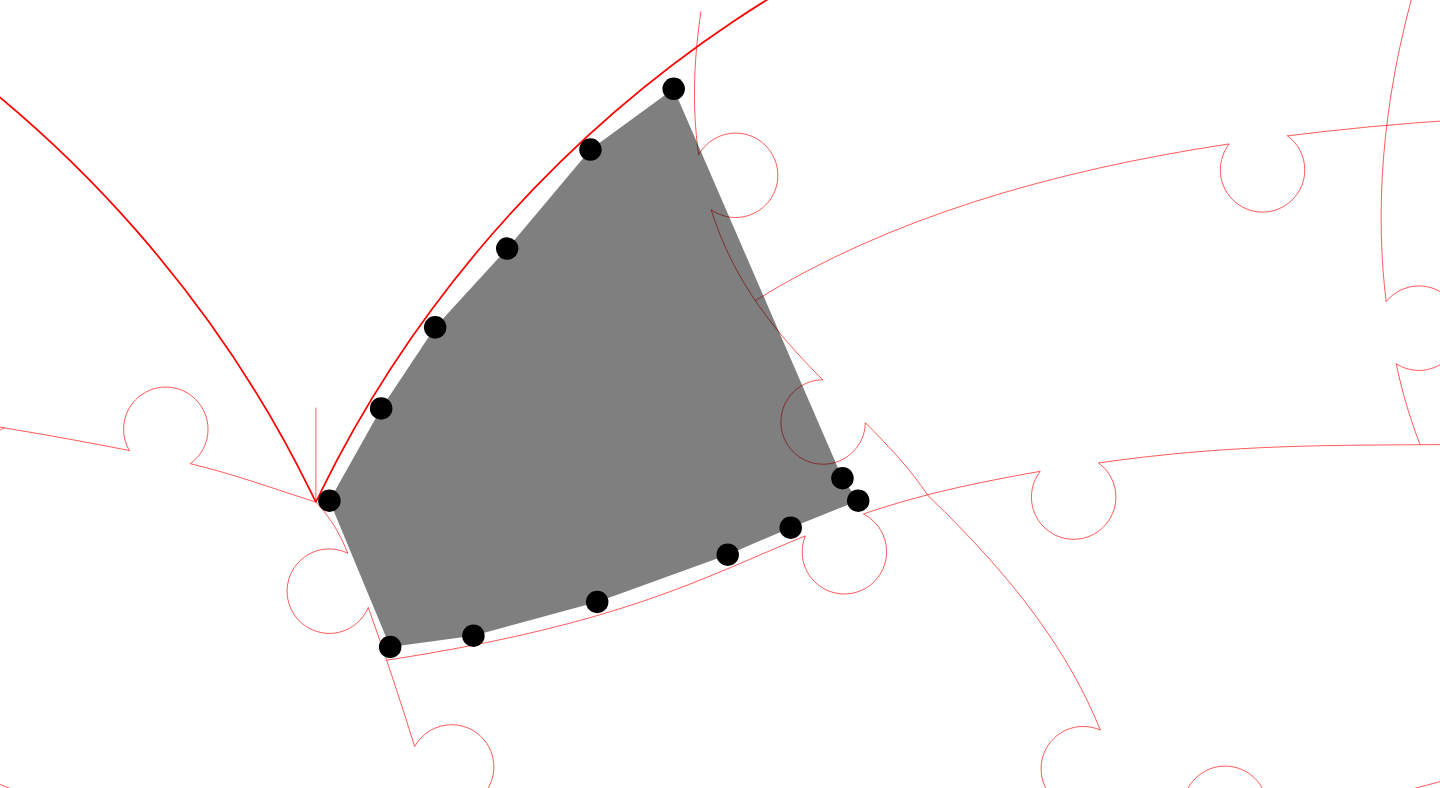 click 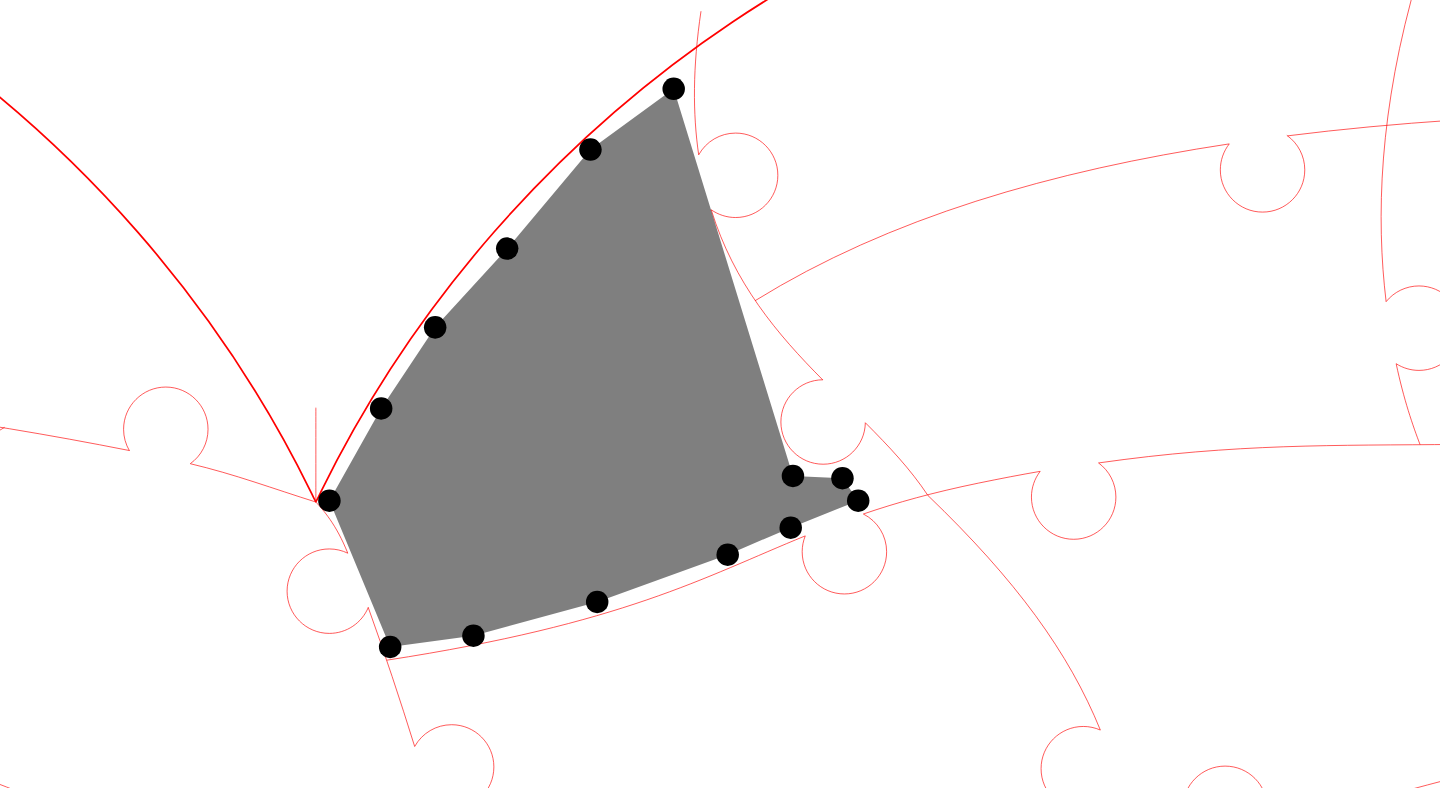 click 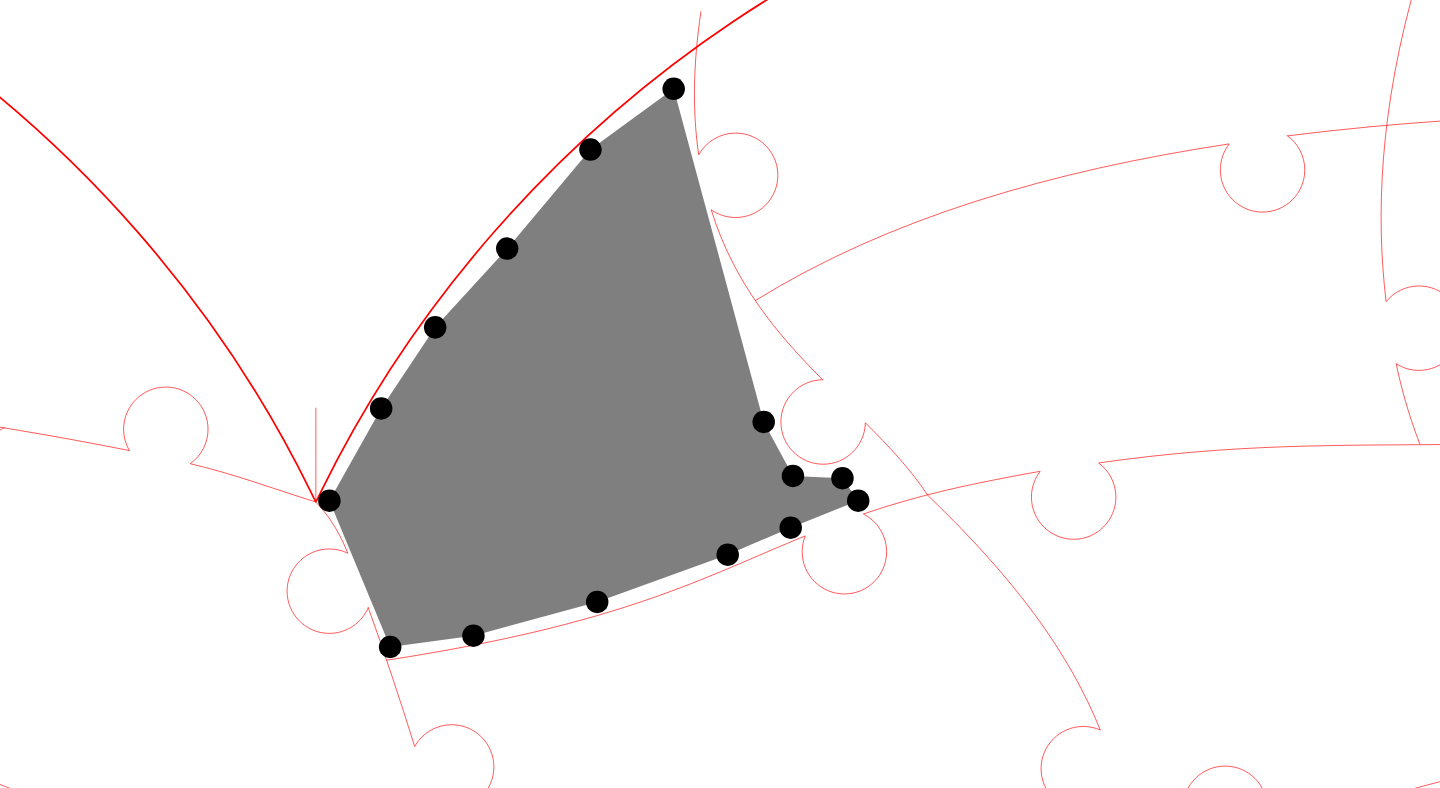 click 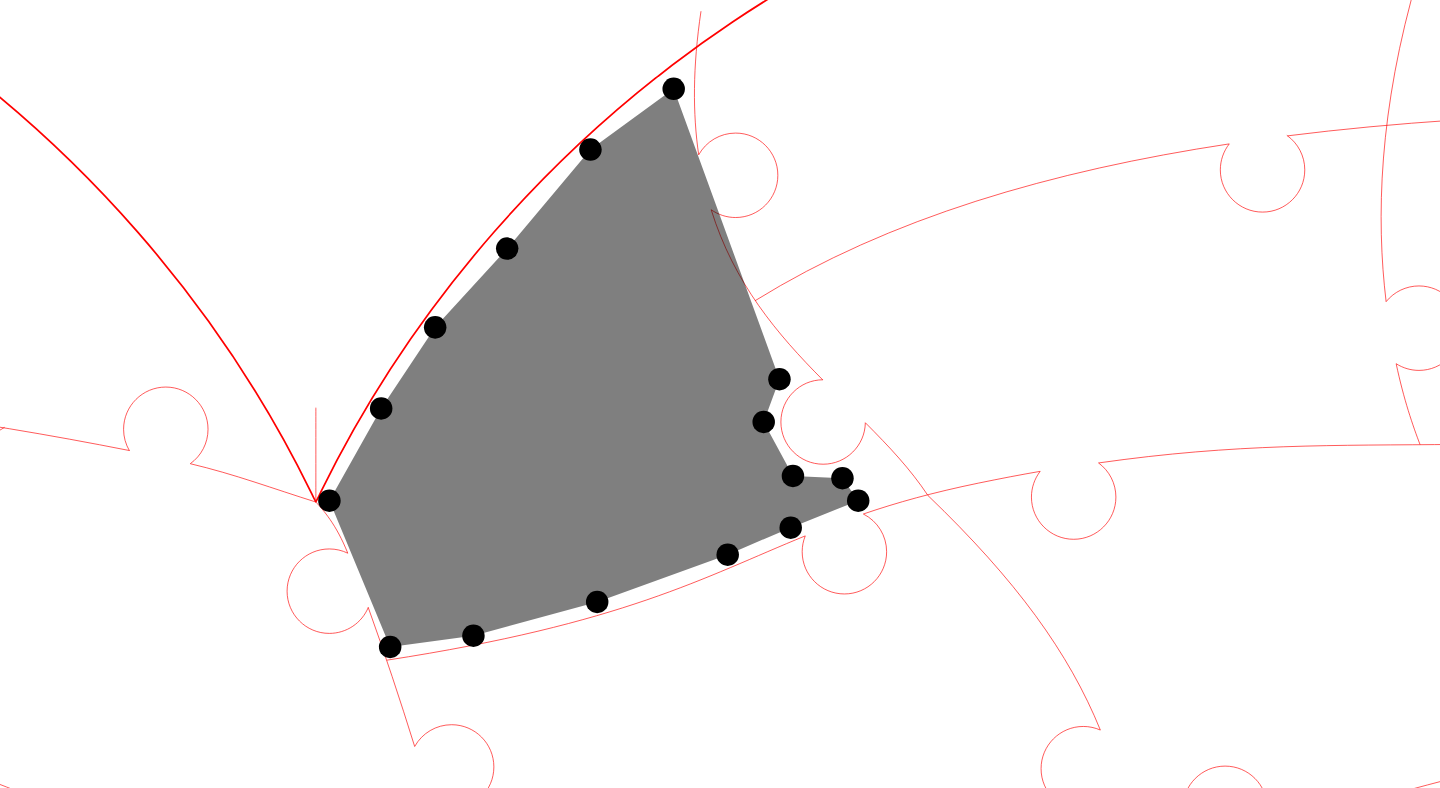click 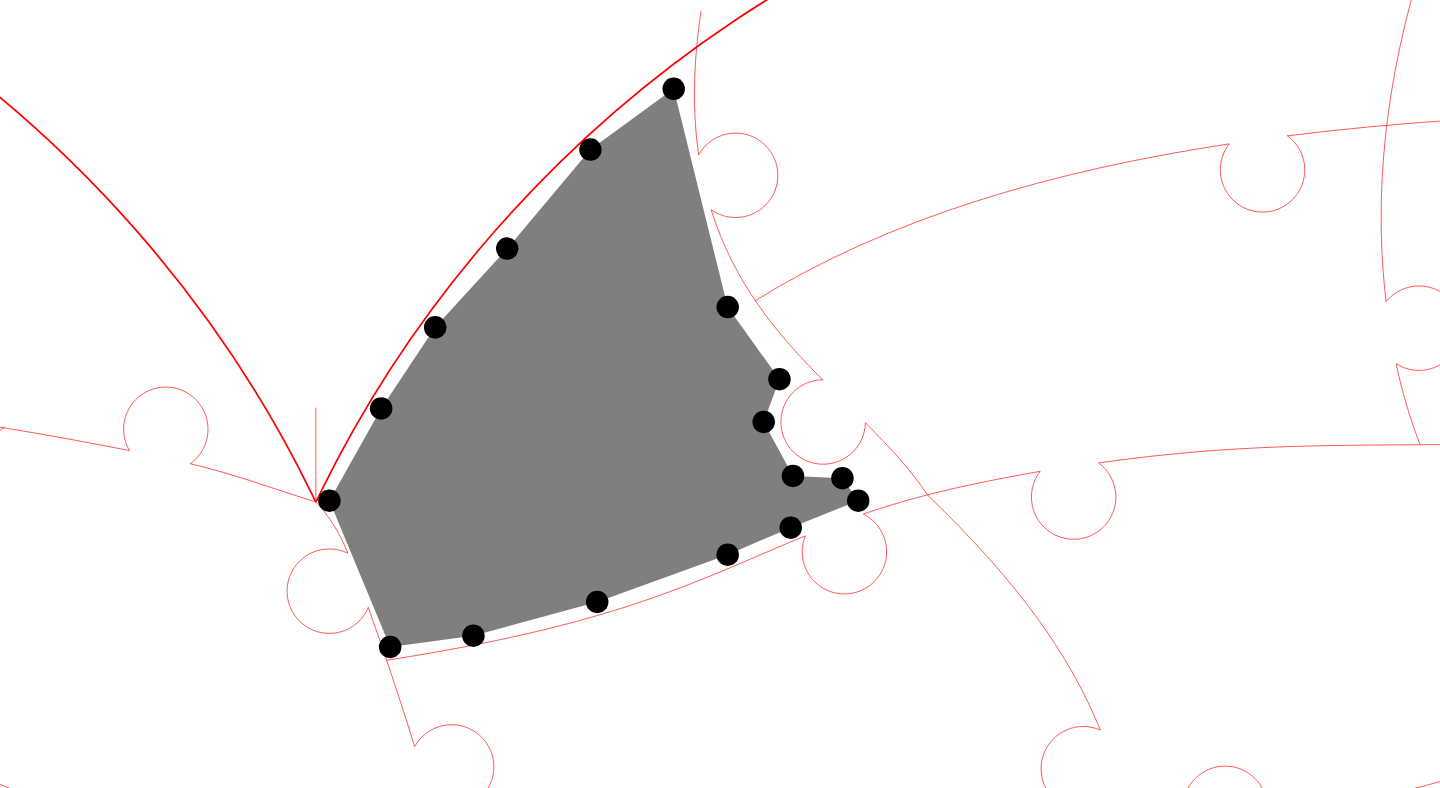 click 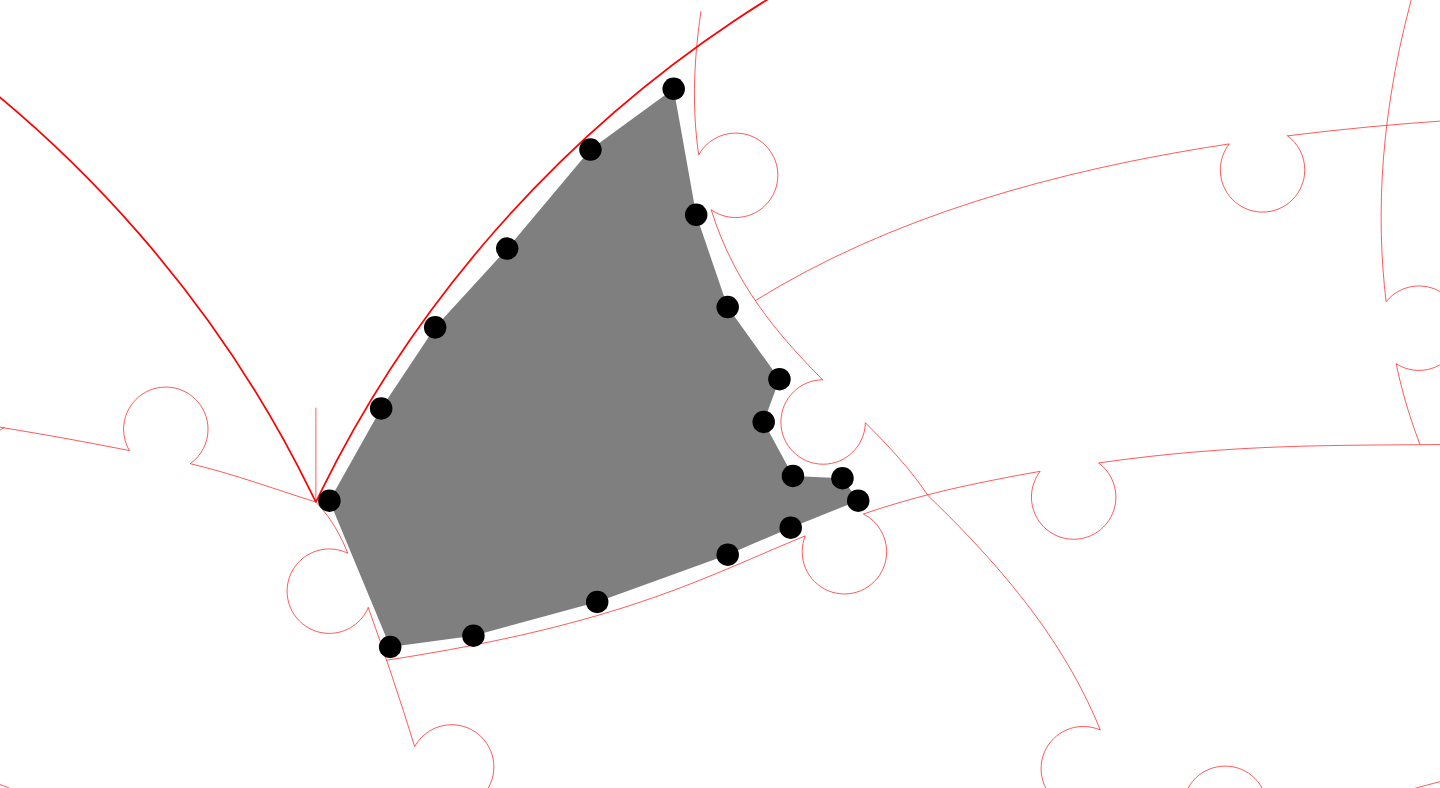 click 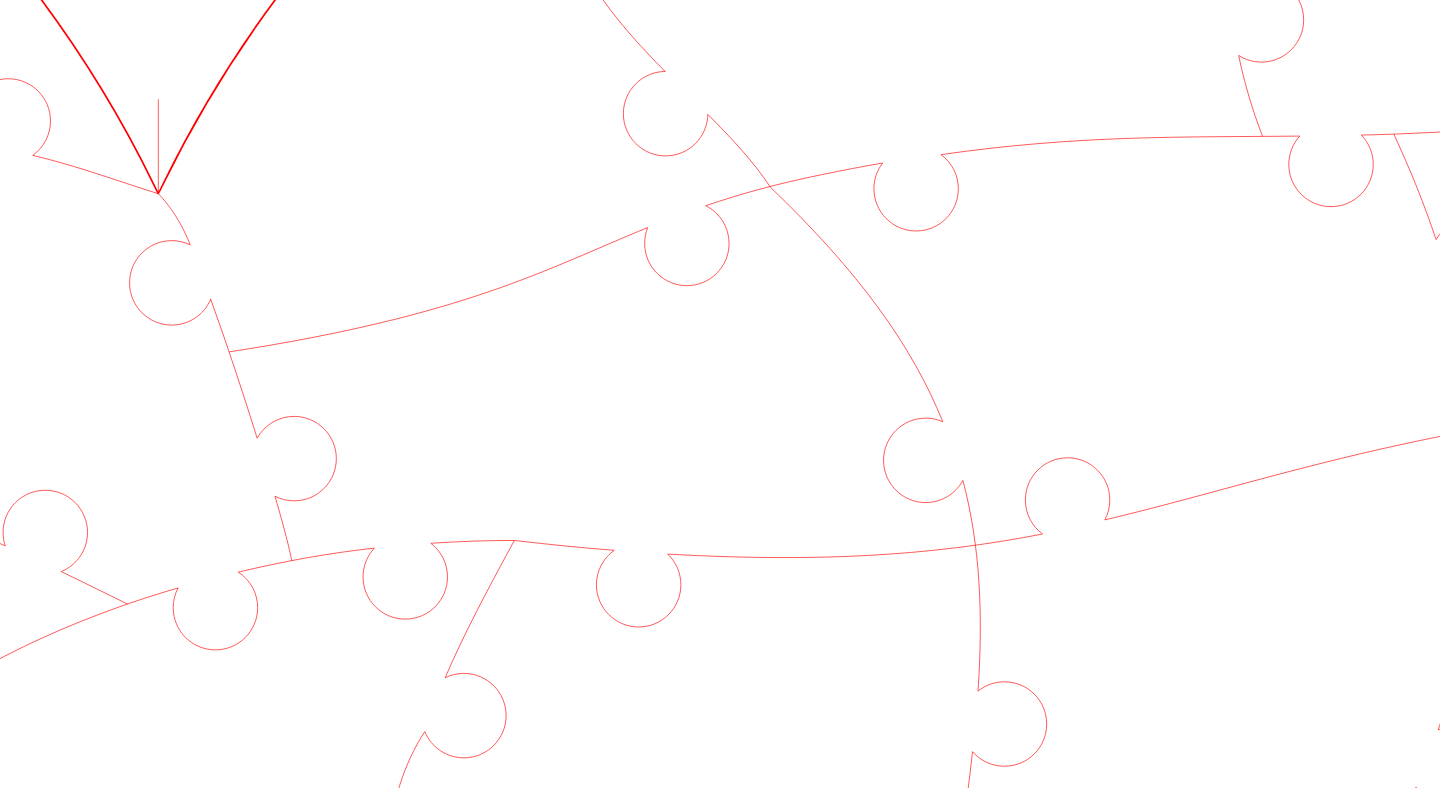 click 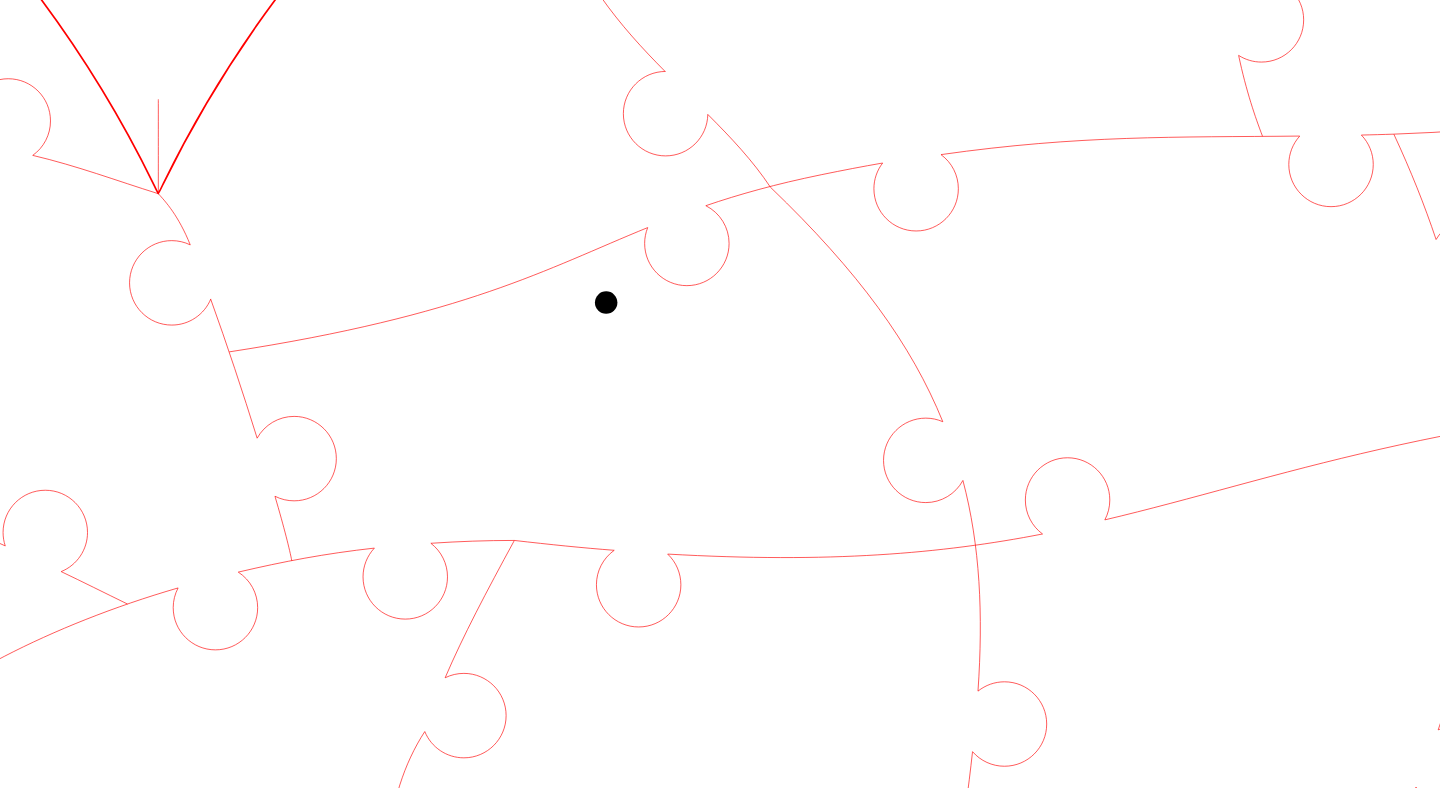 click 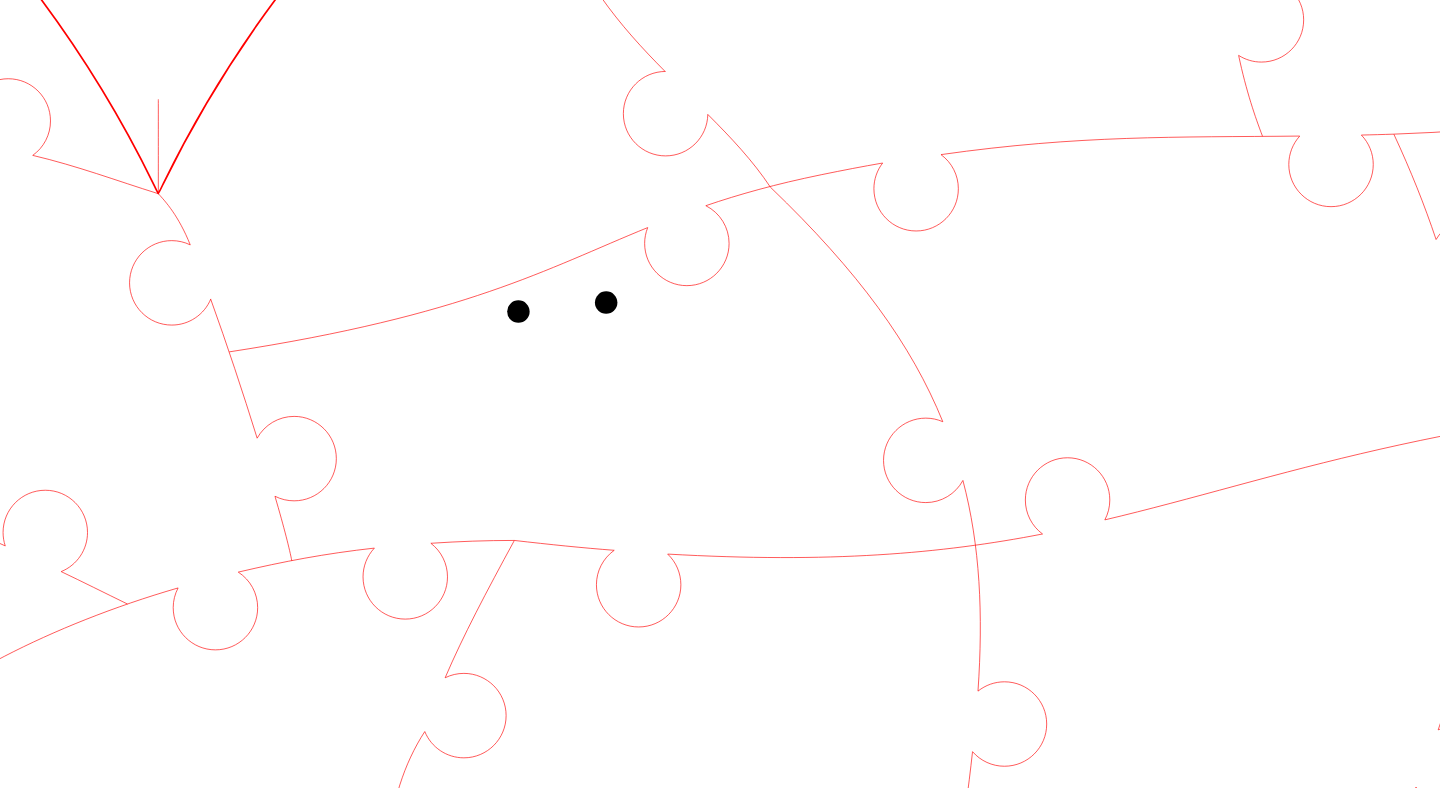 click 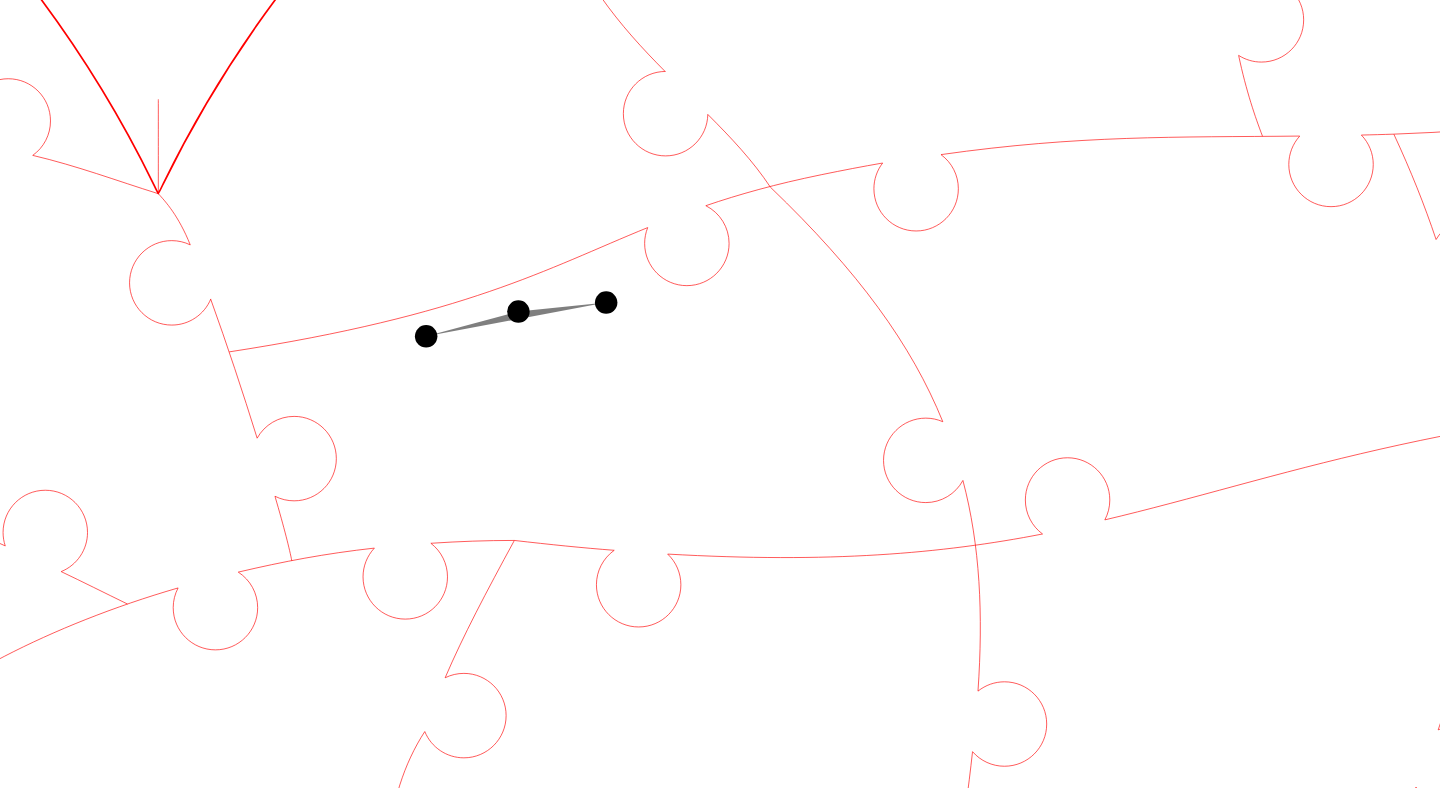 click 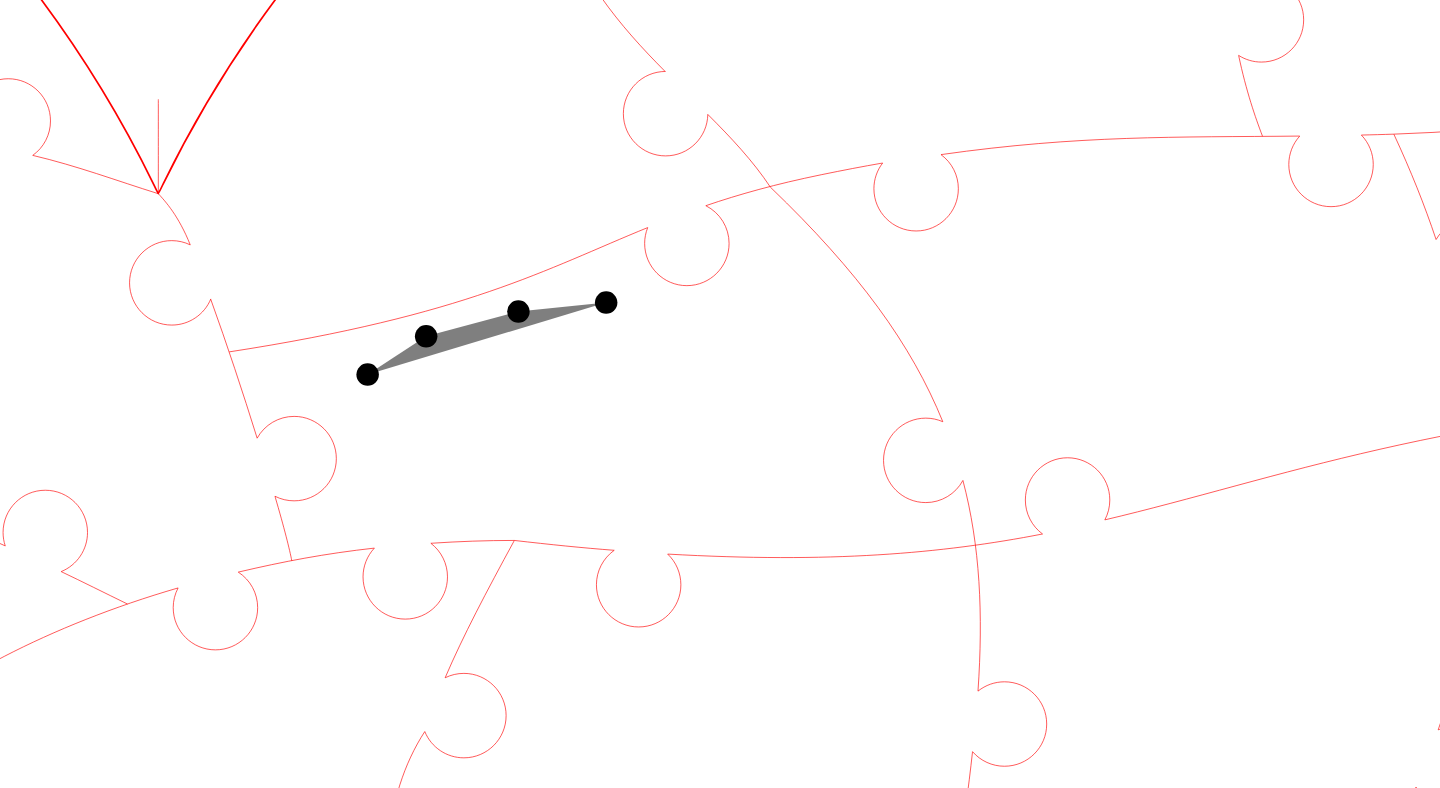 click 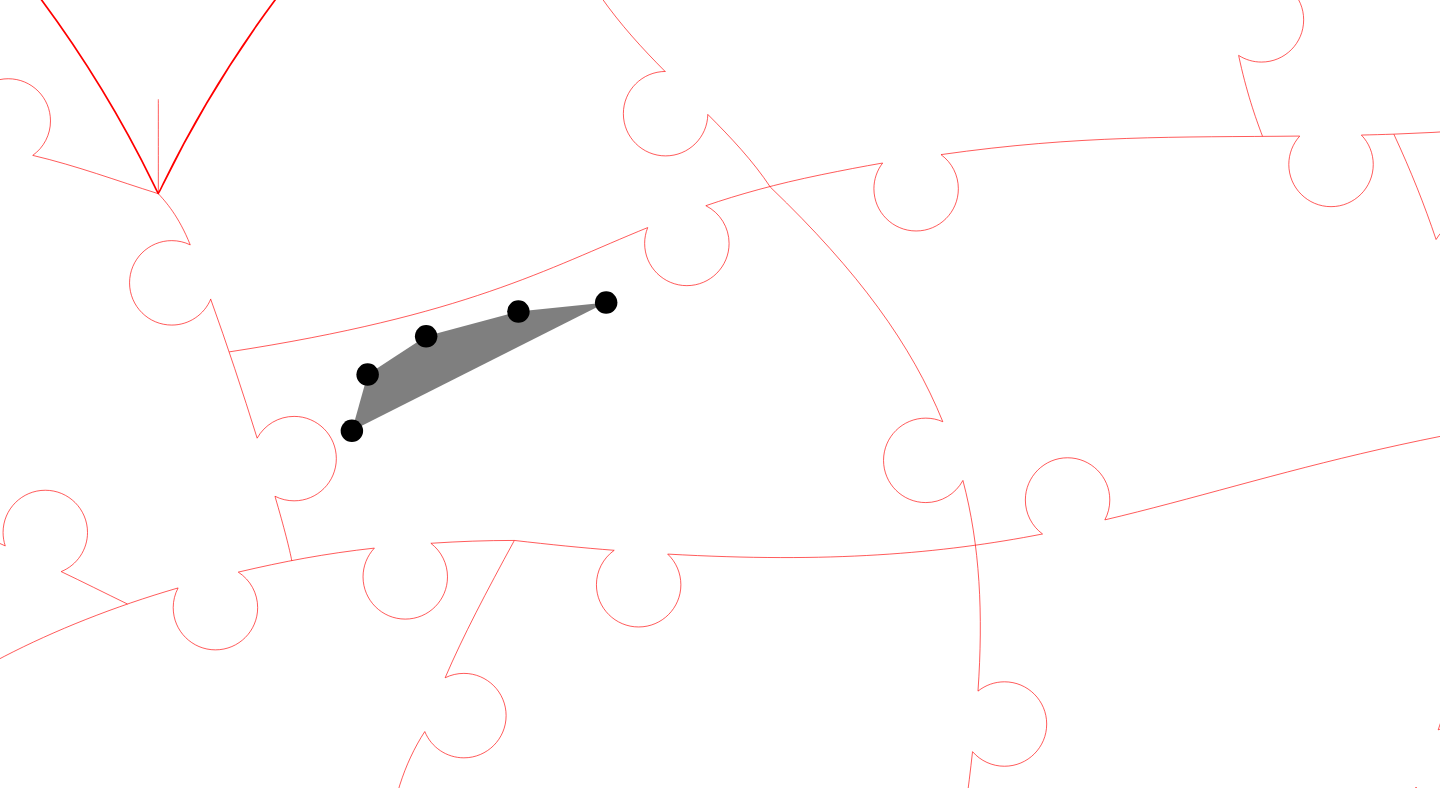 click 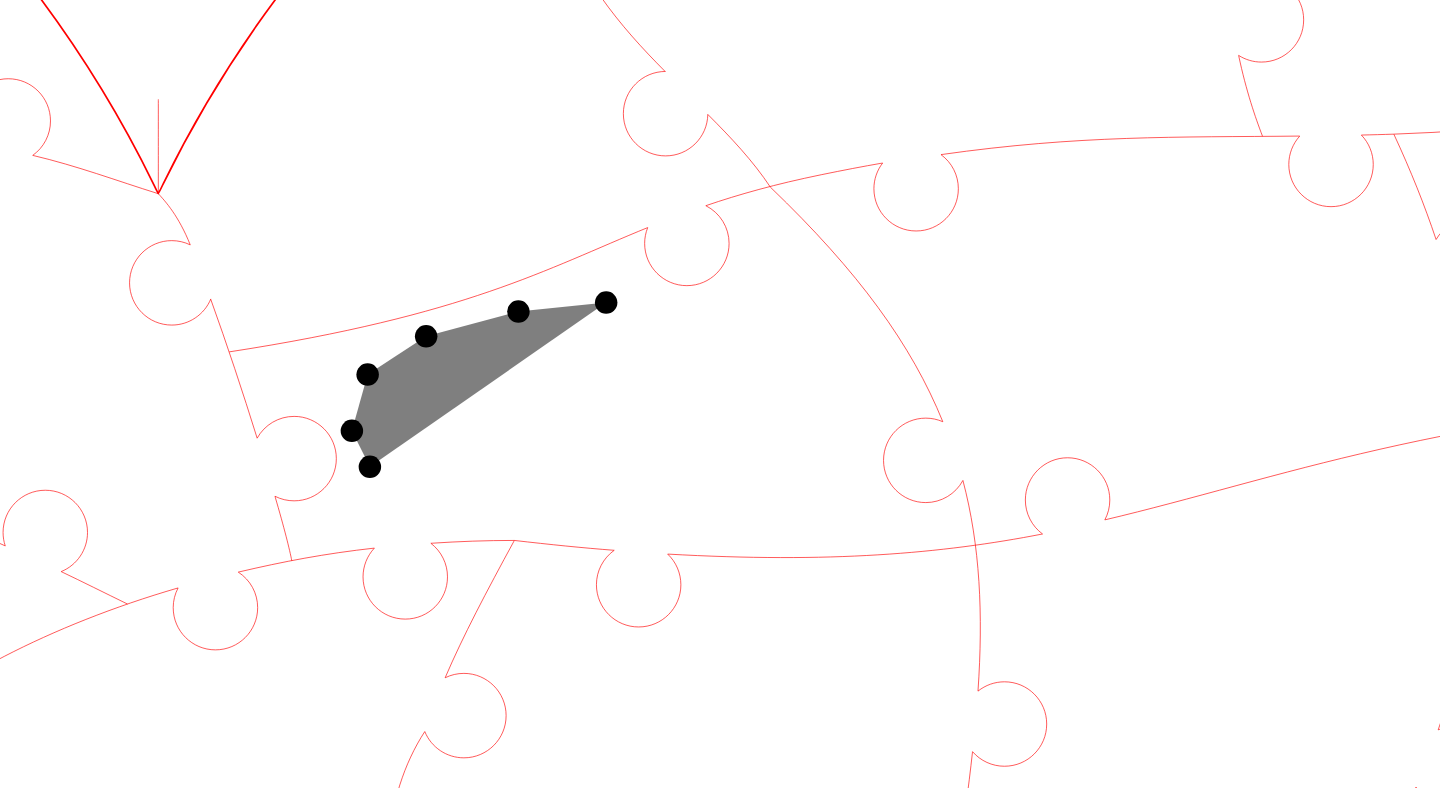 click 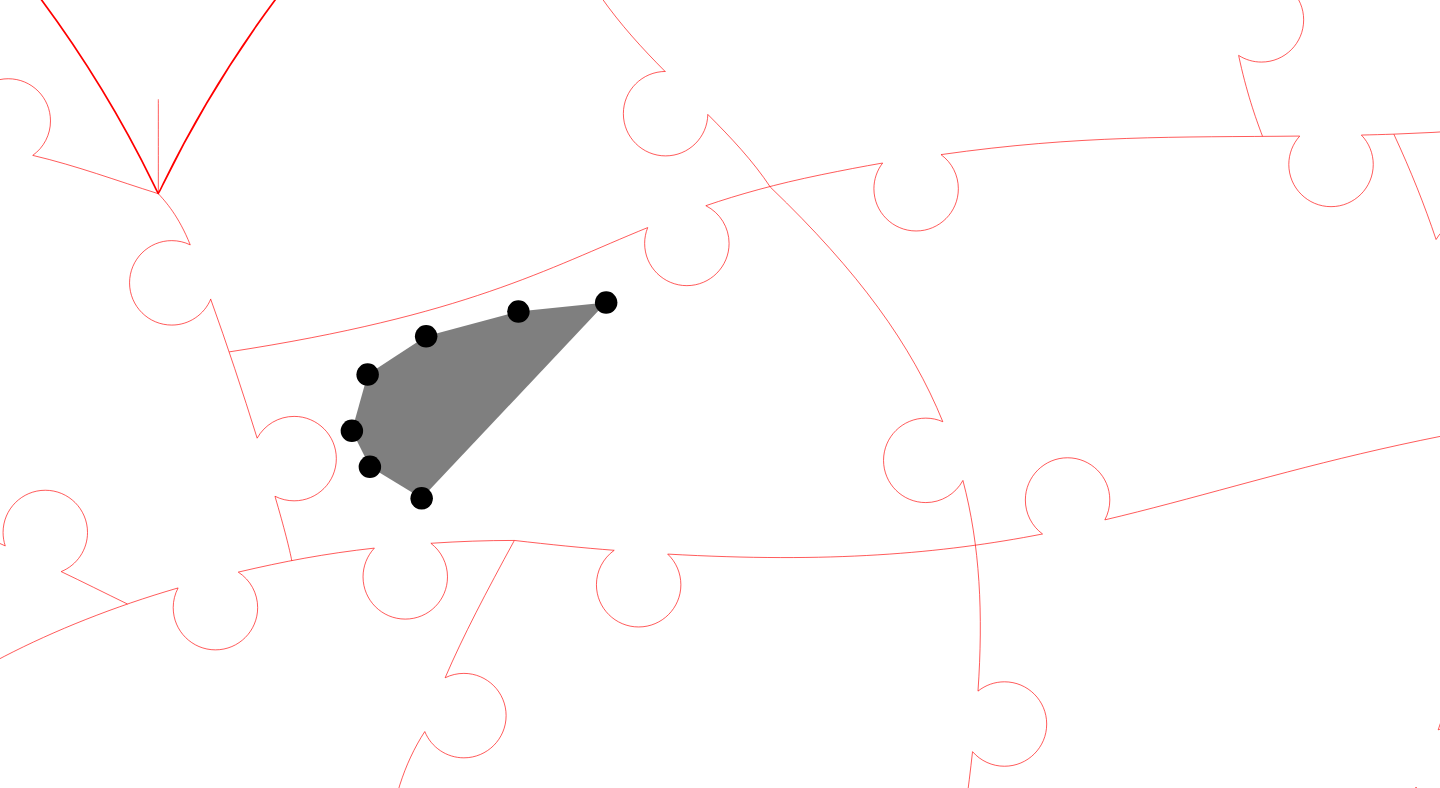 click 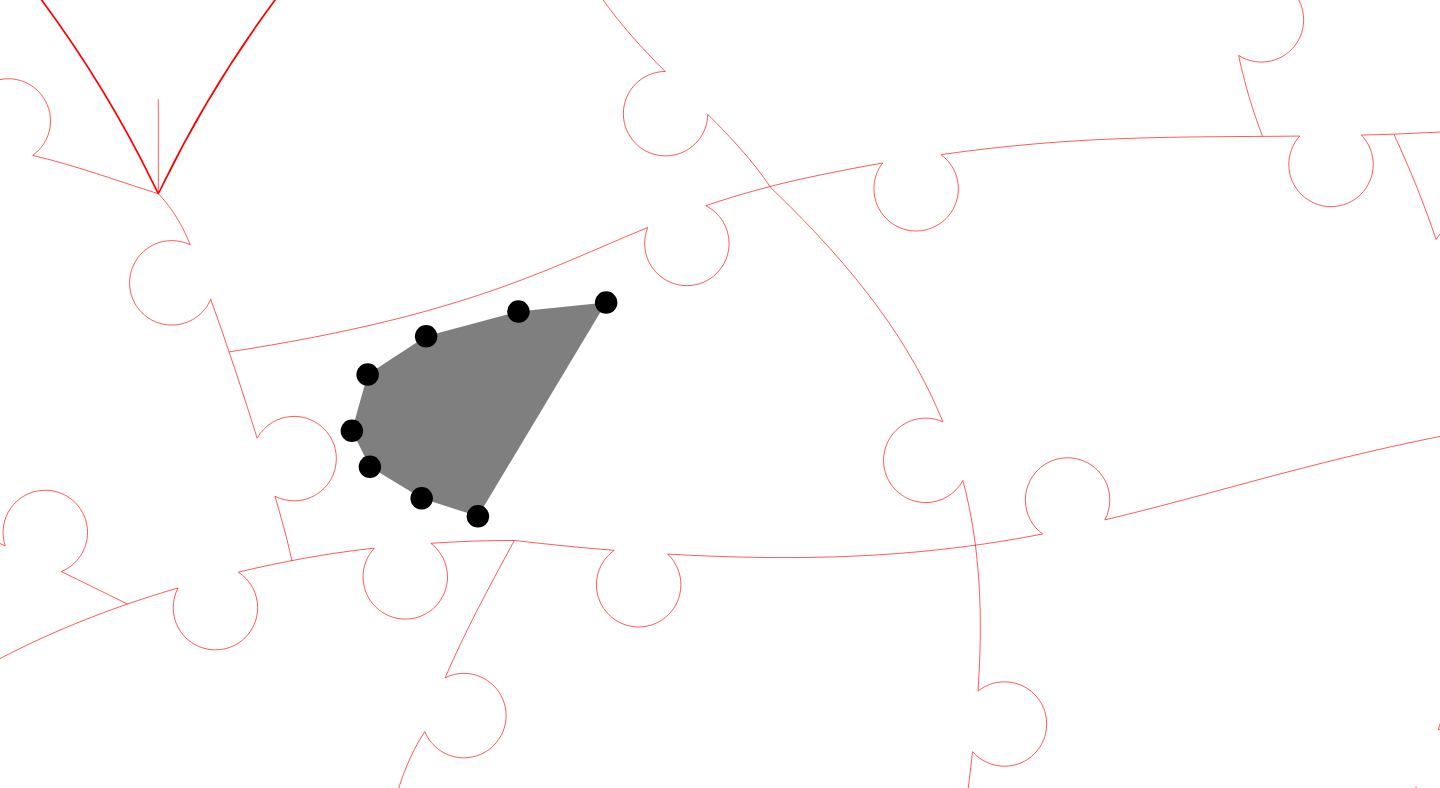 click 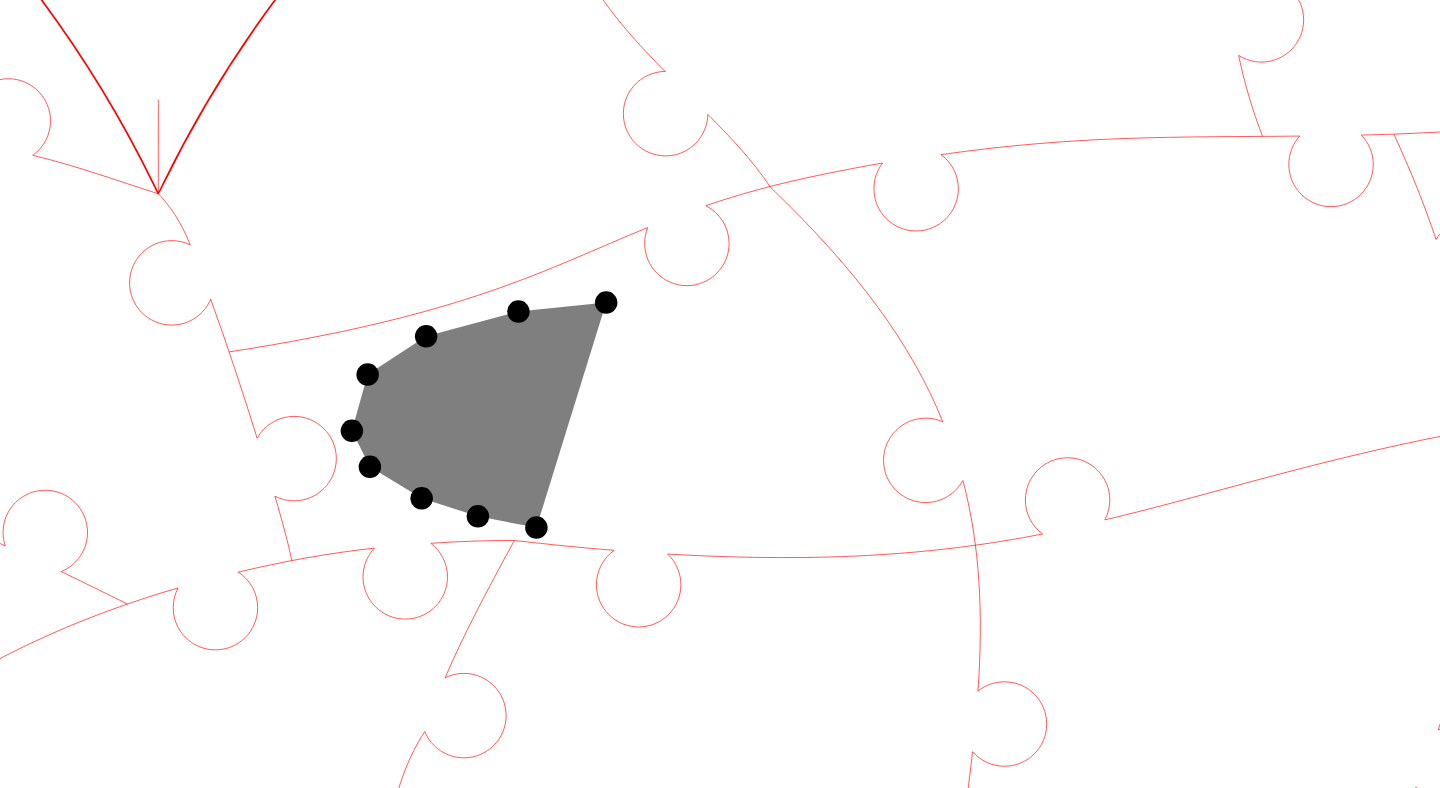 click 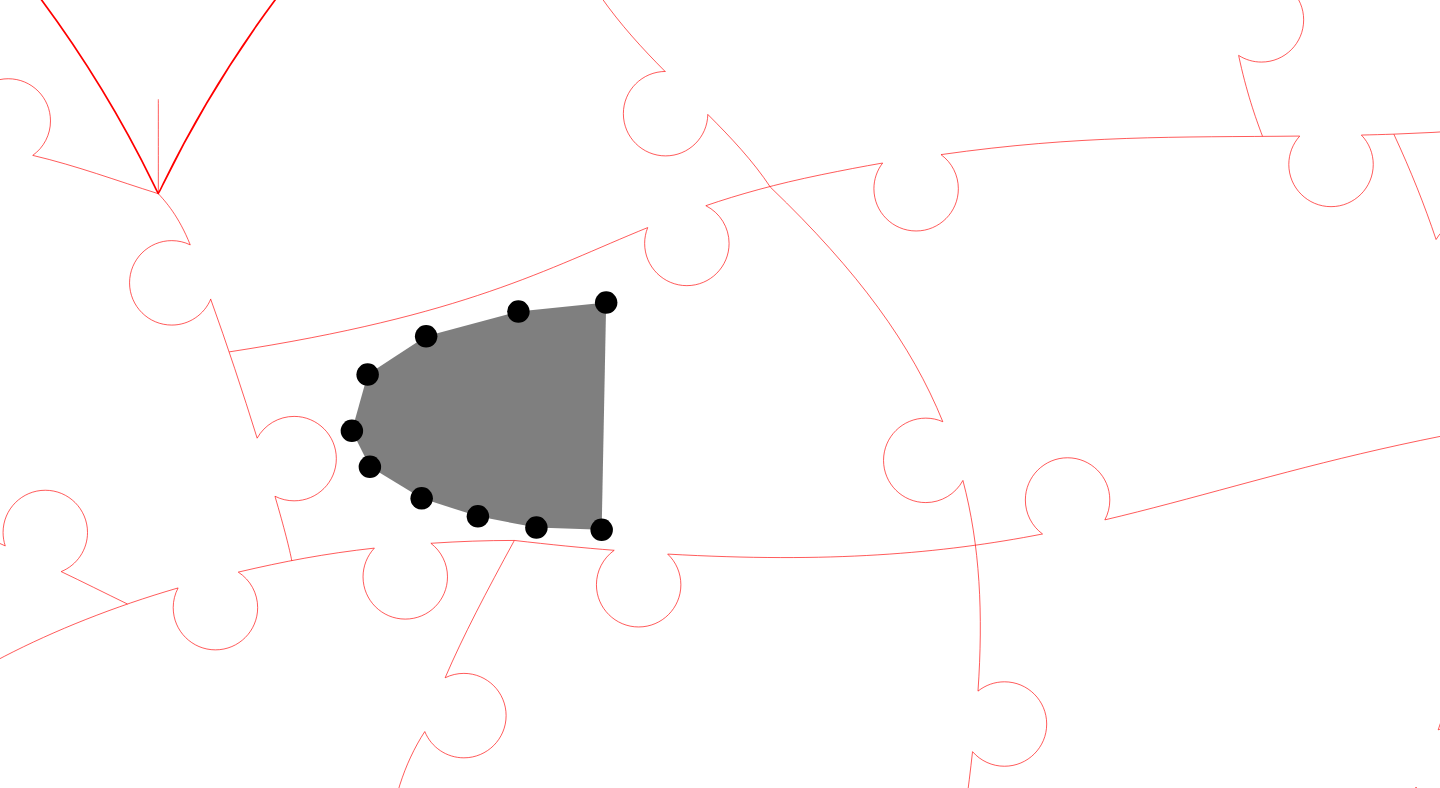 click 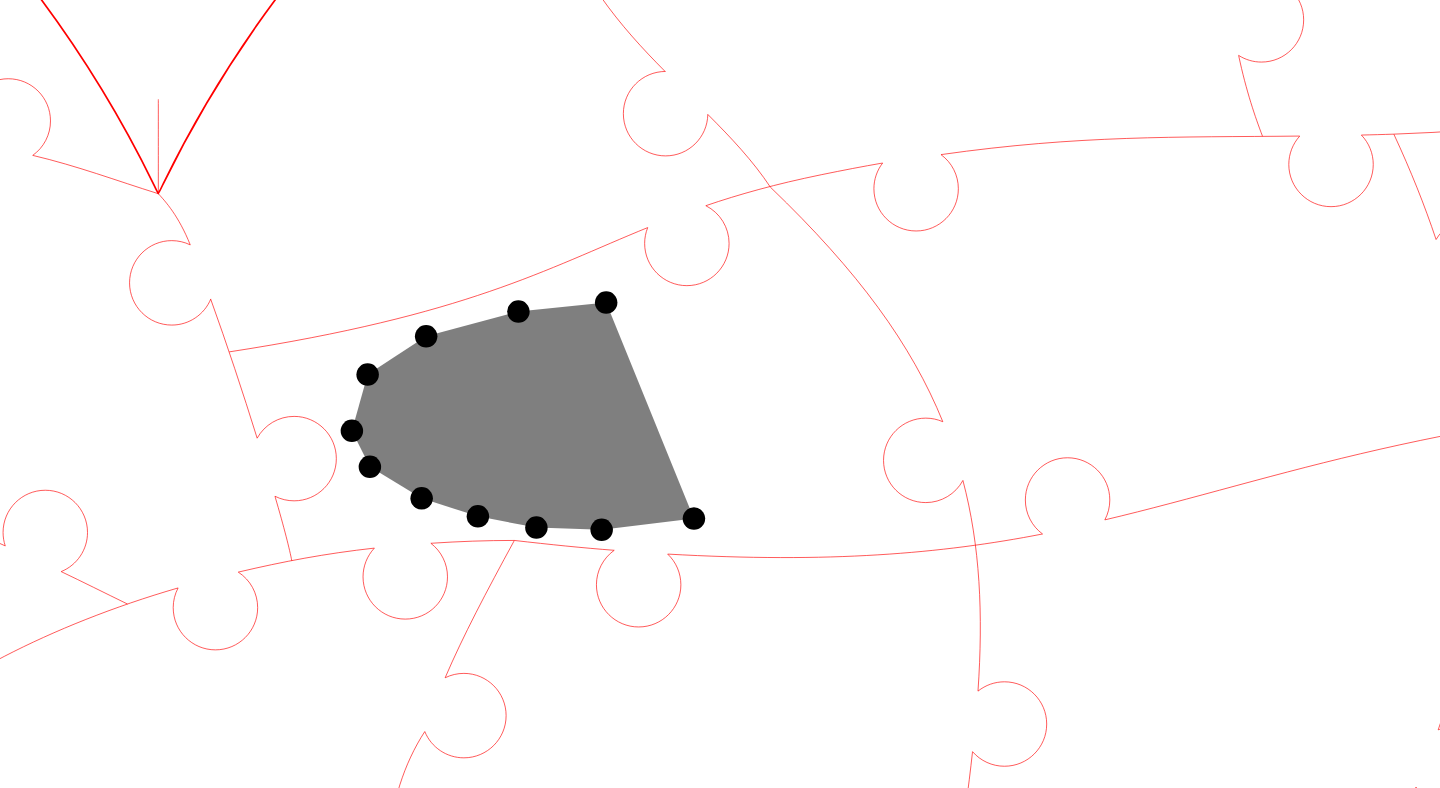 click 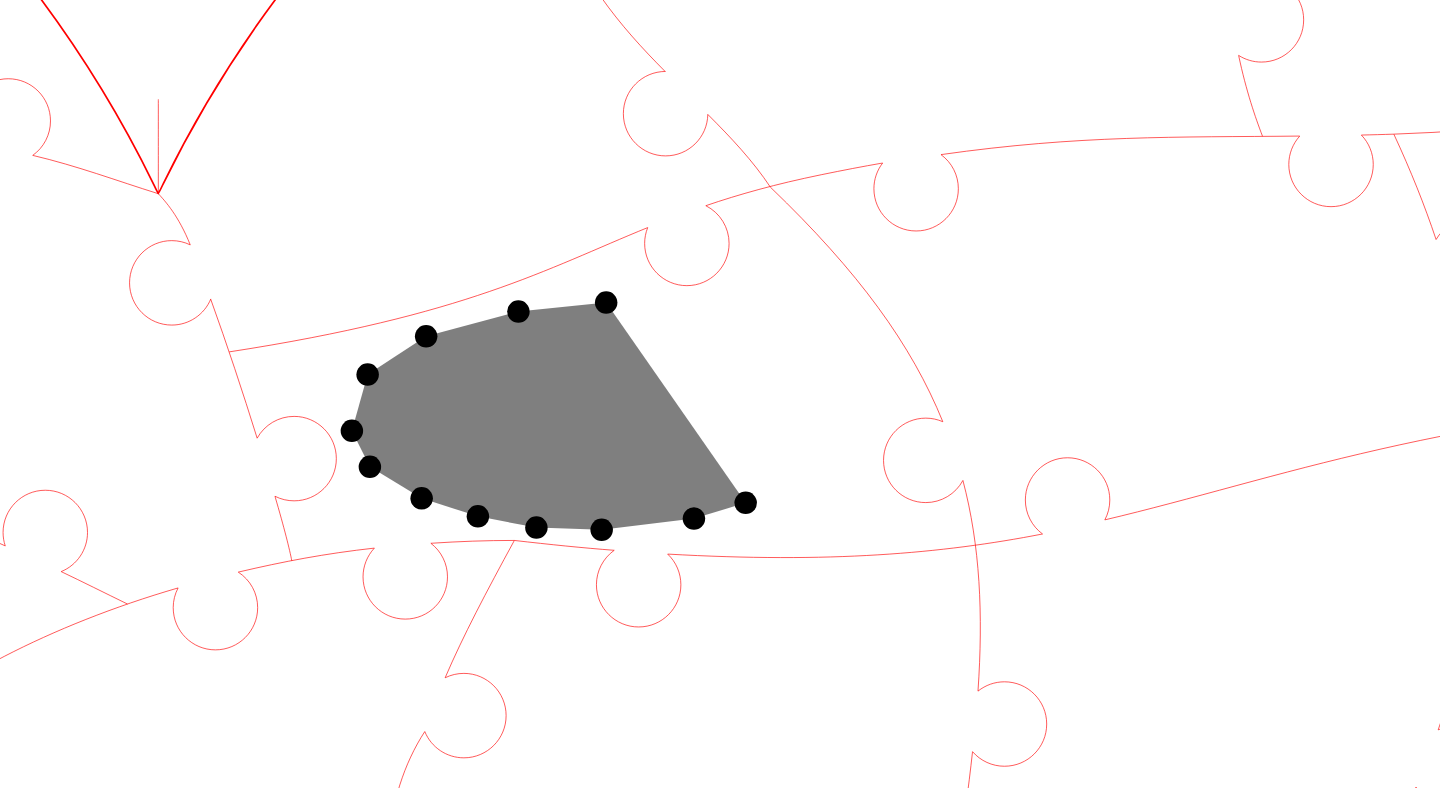 click 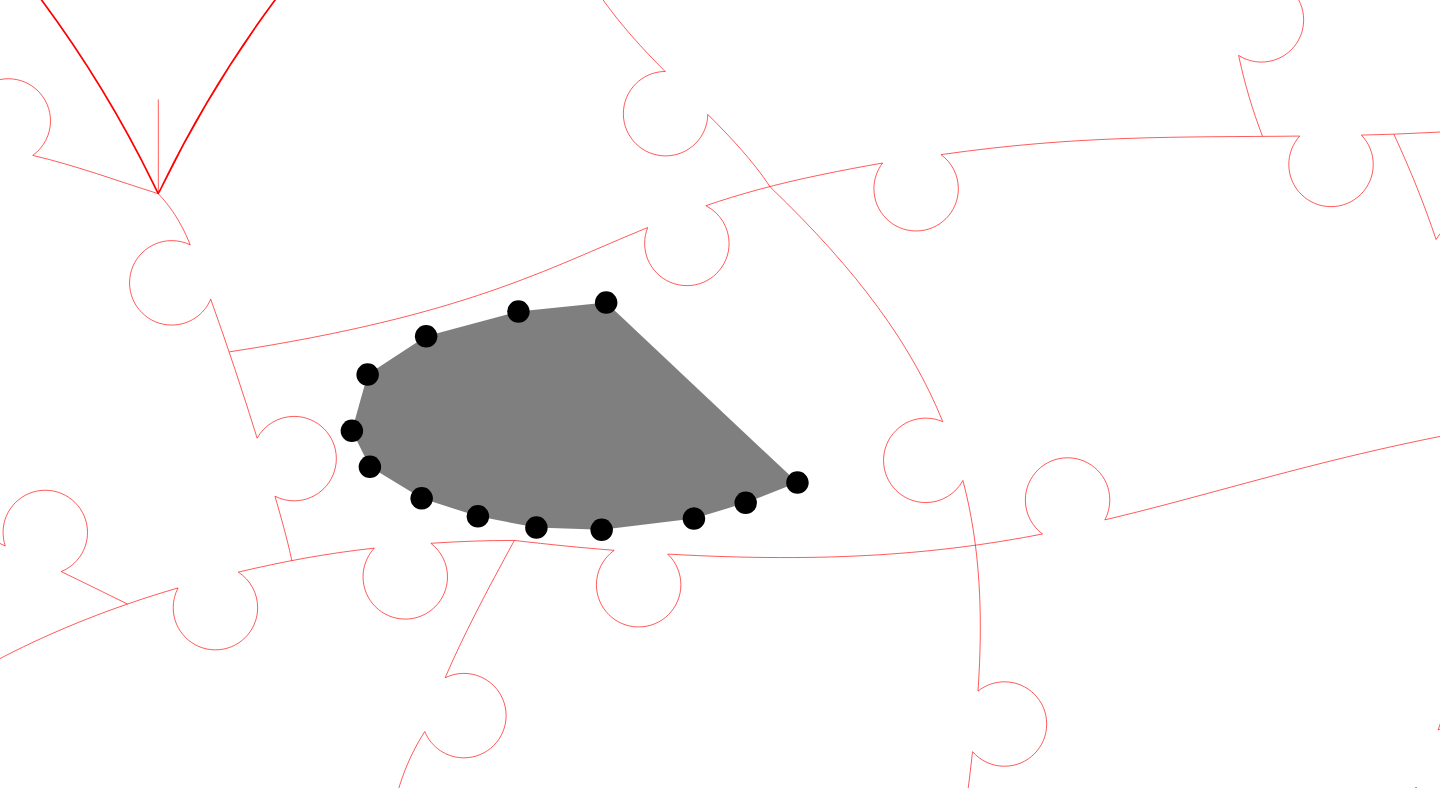 click 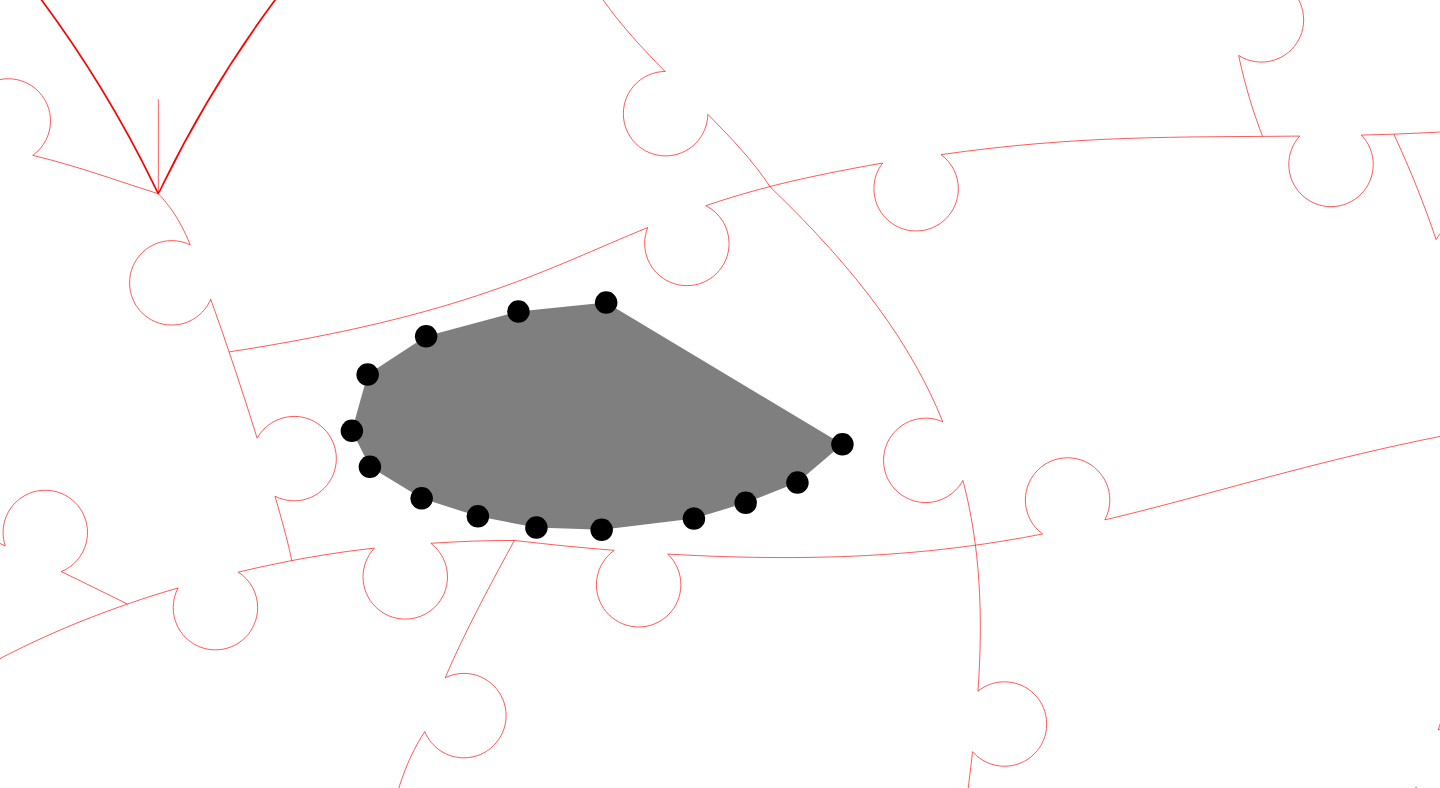 click 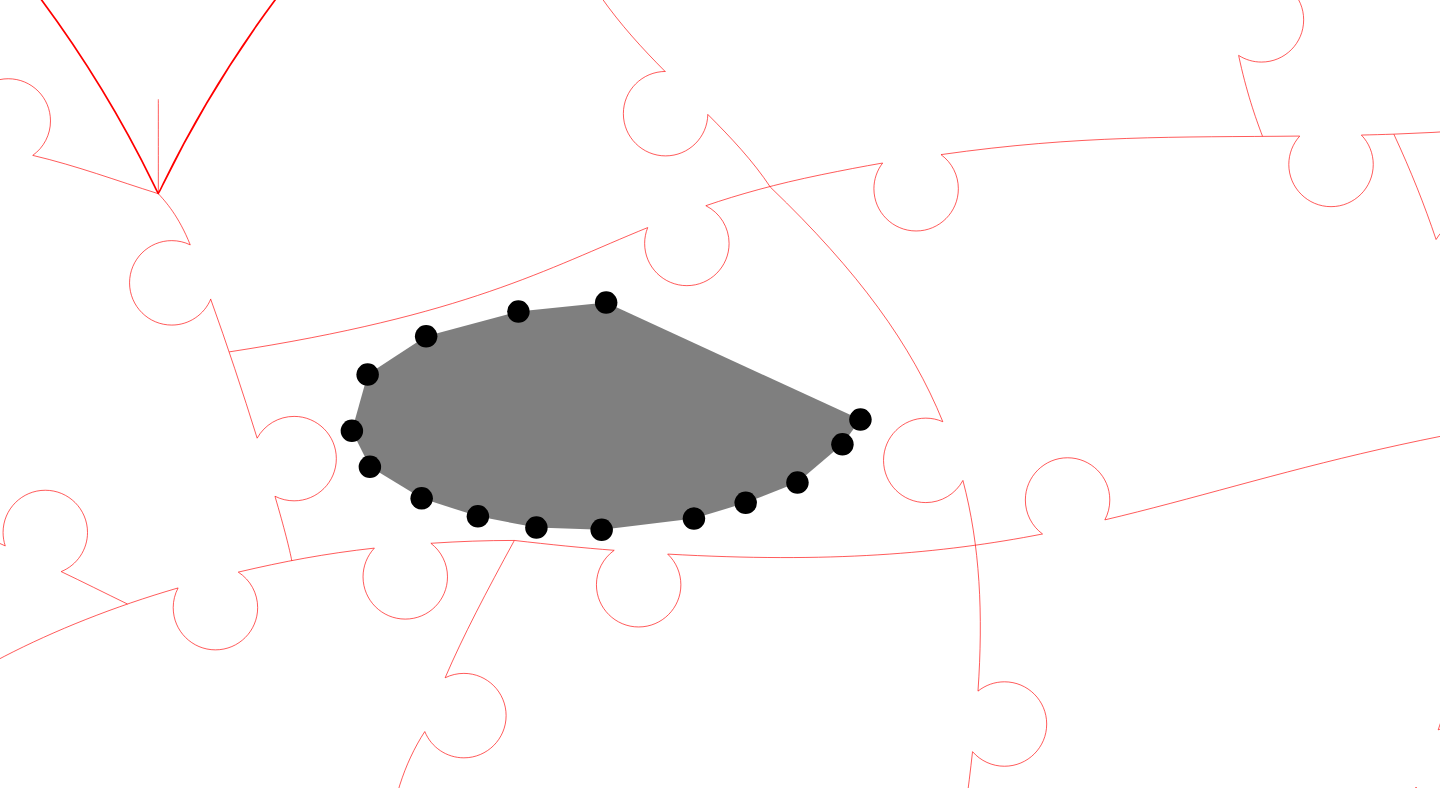 click 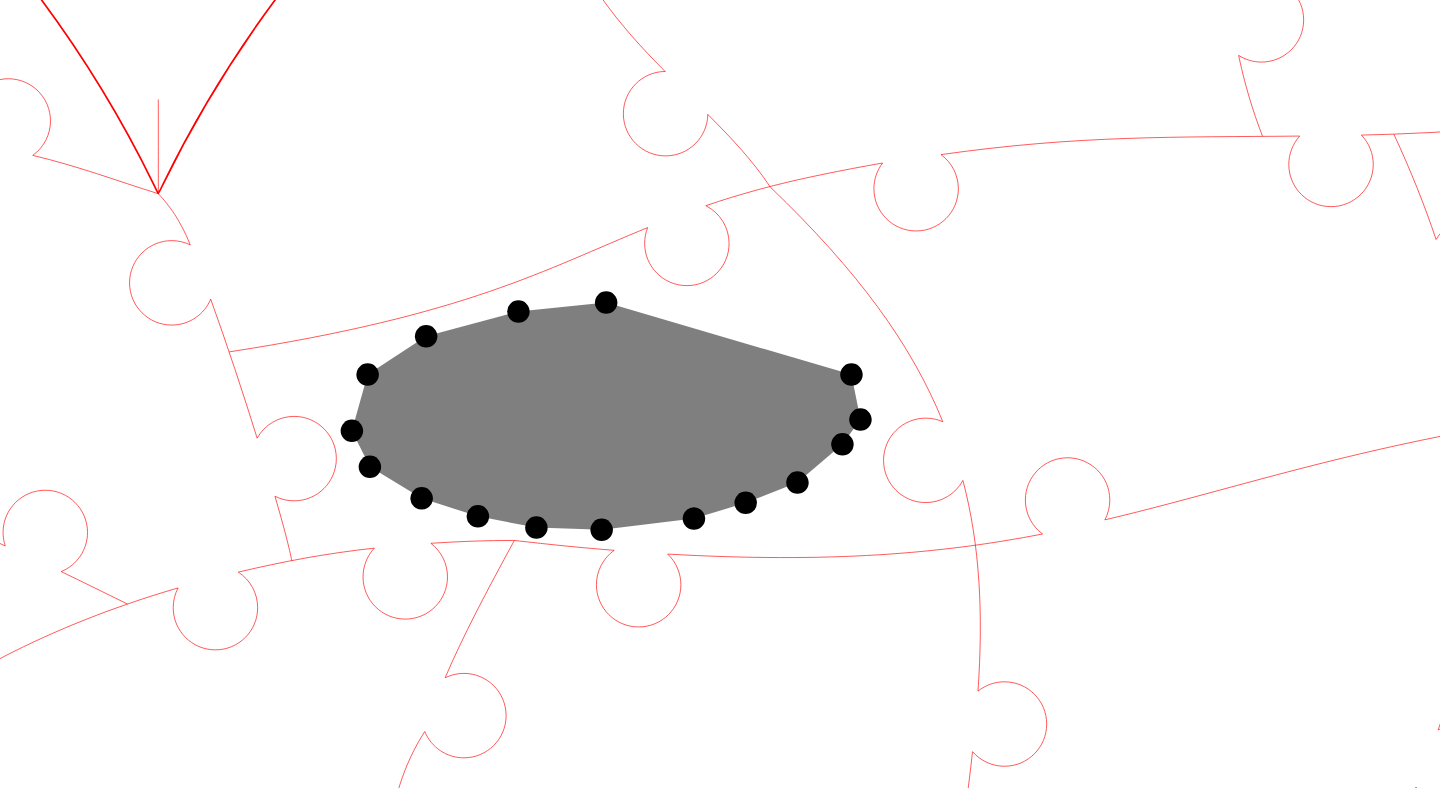click 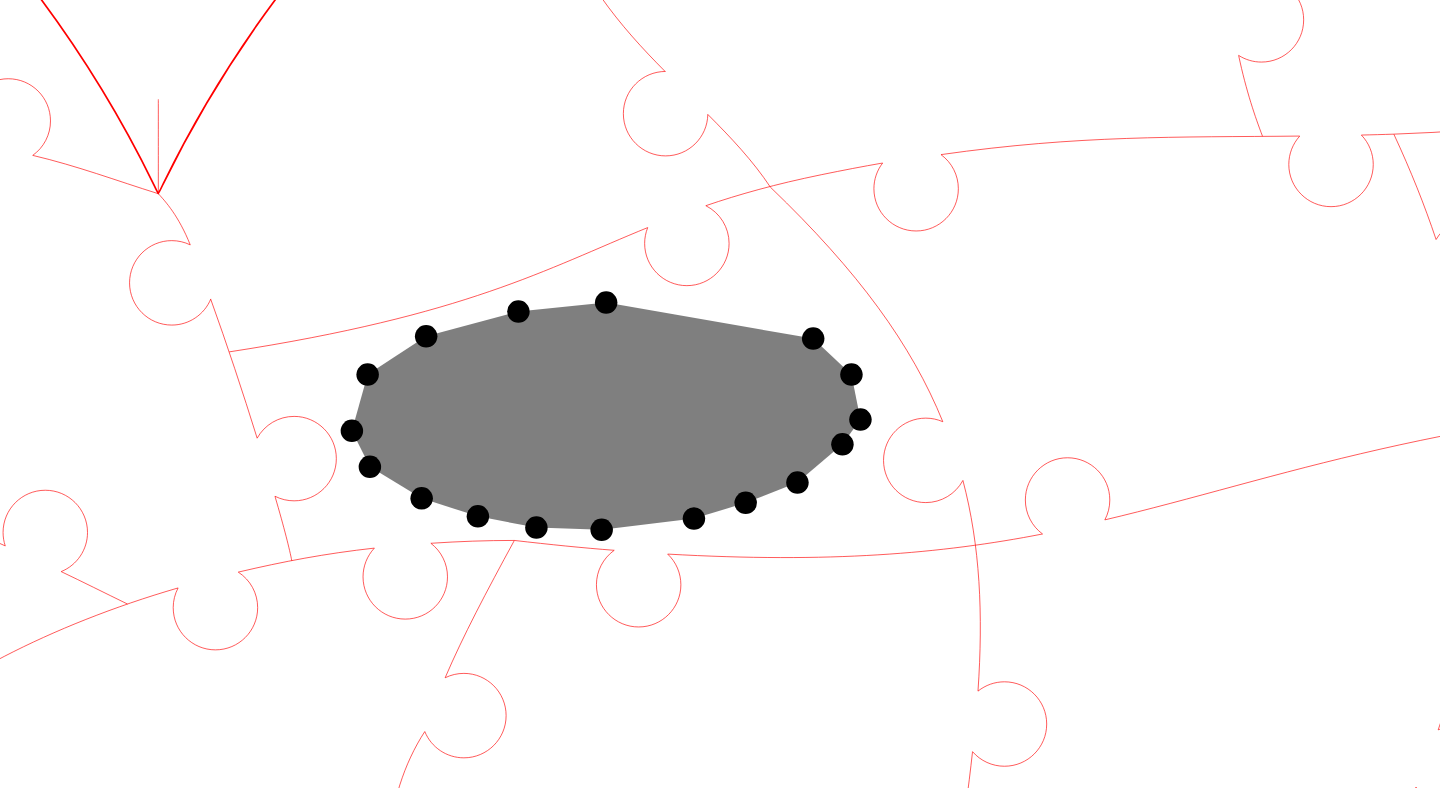 click 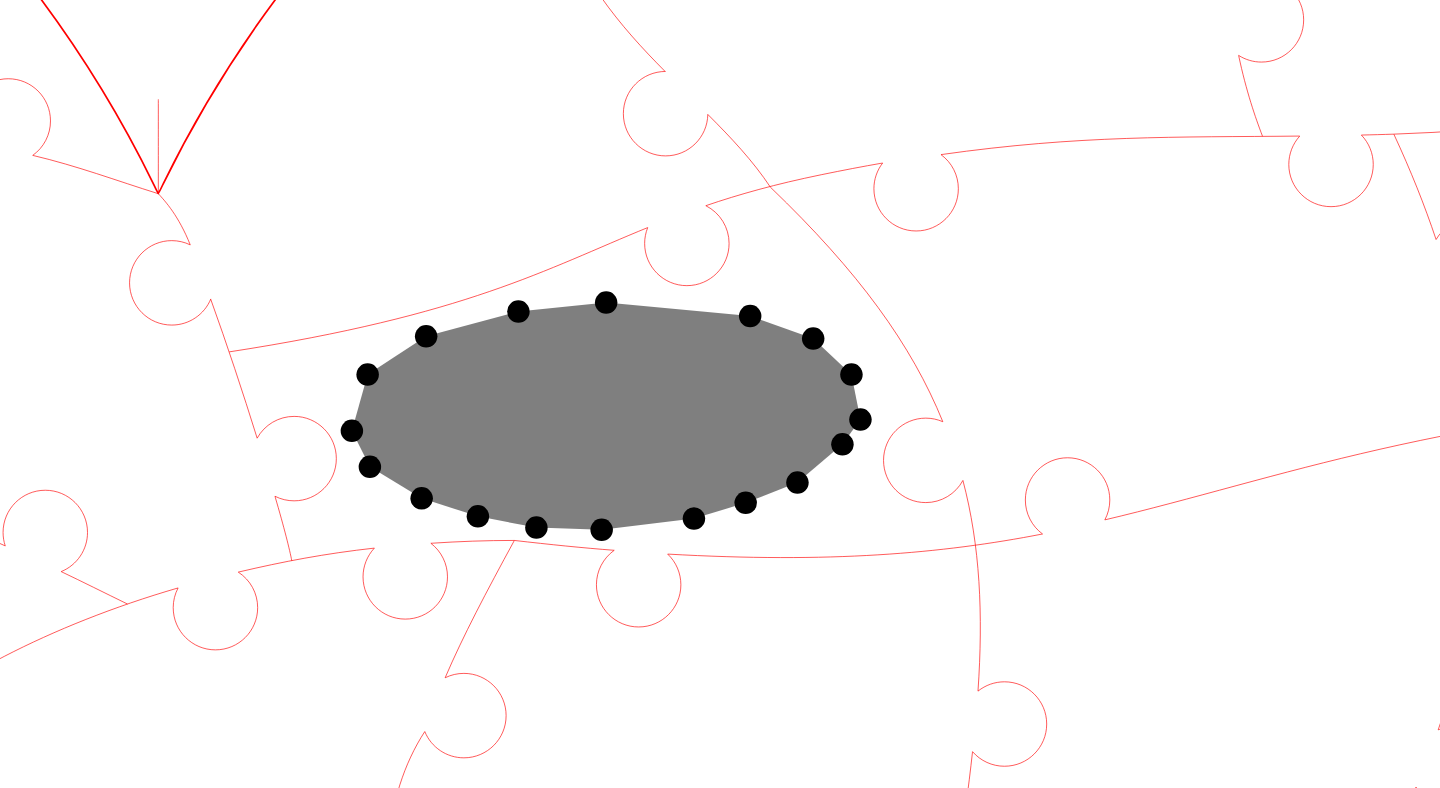 click 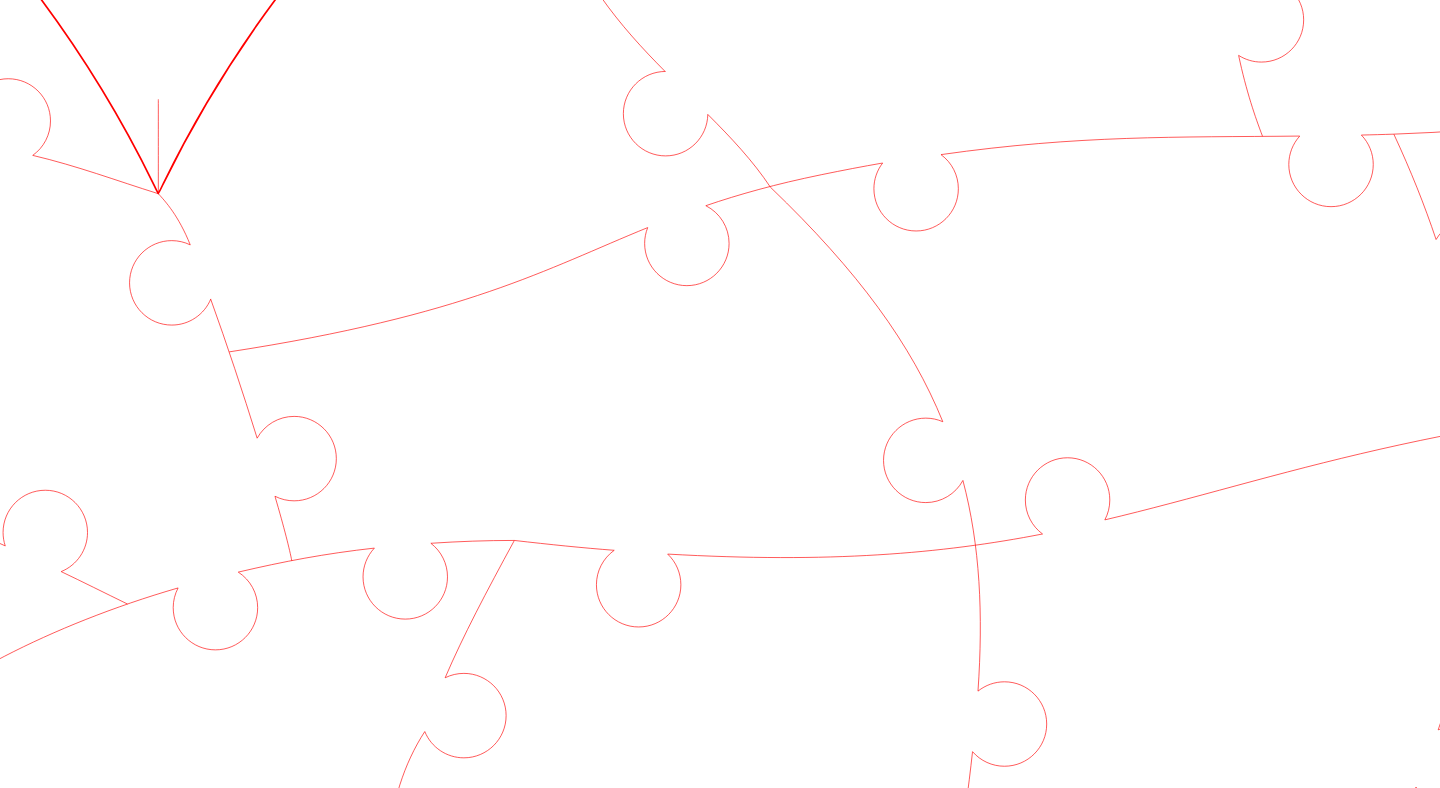 click 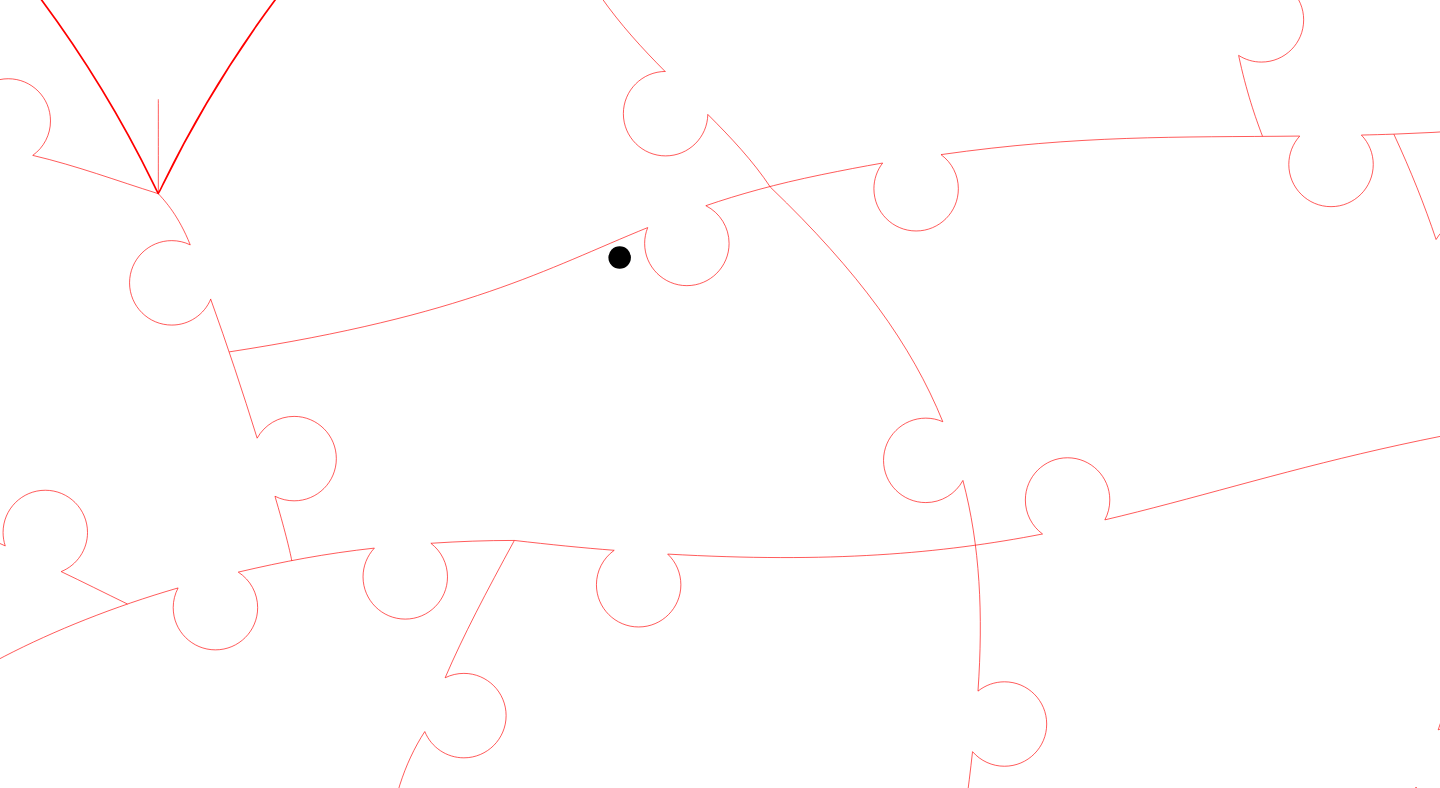 click 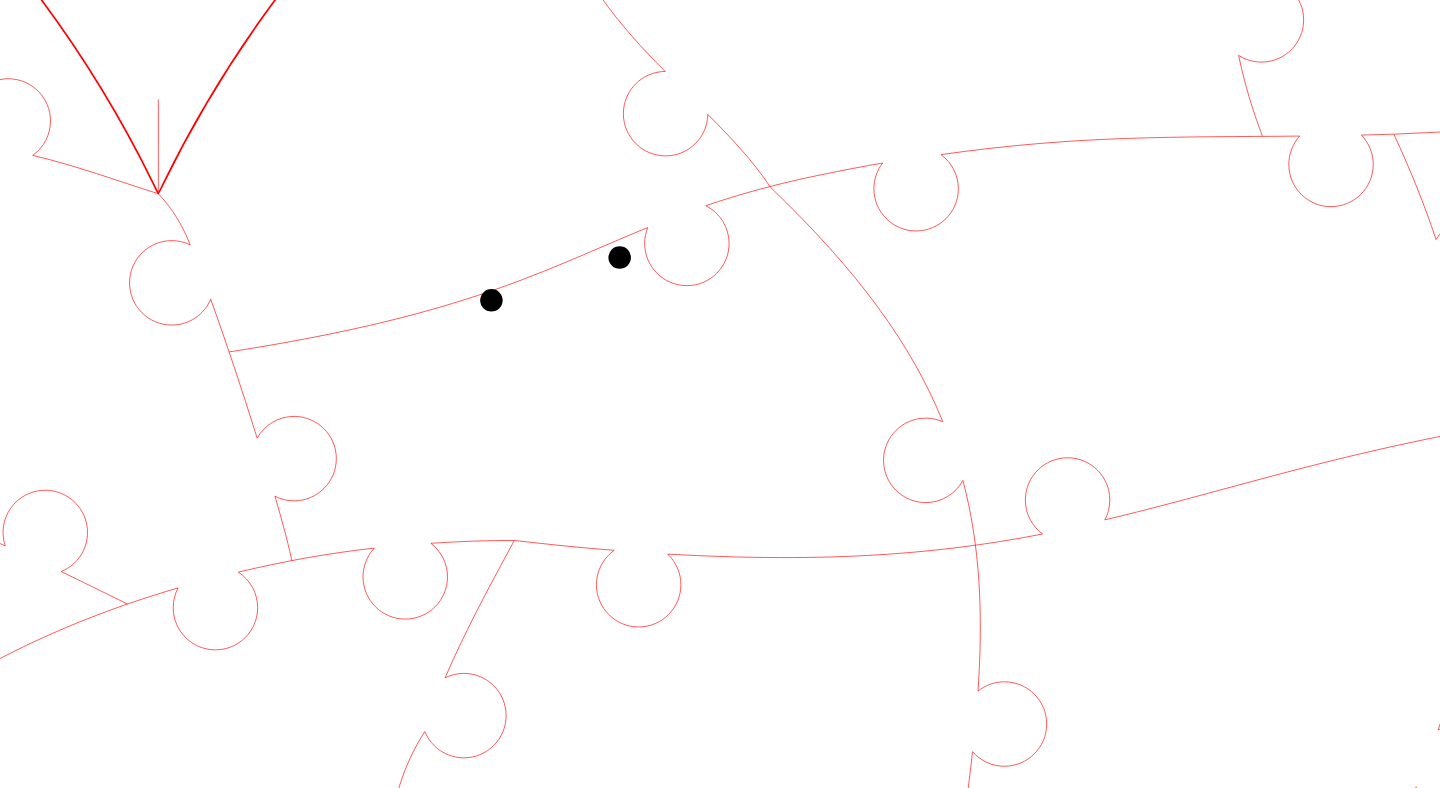 click 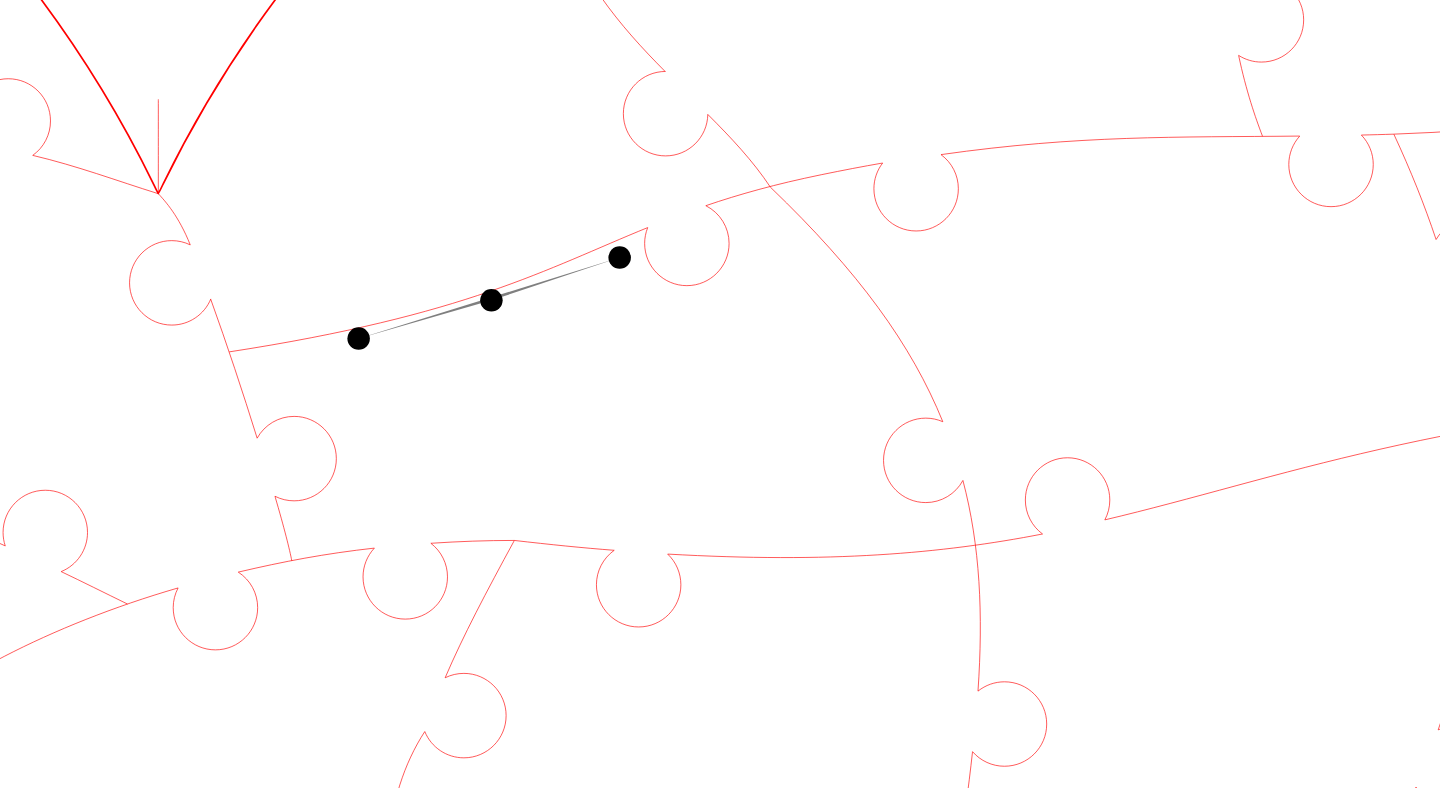 click 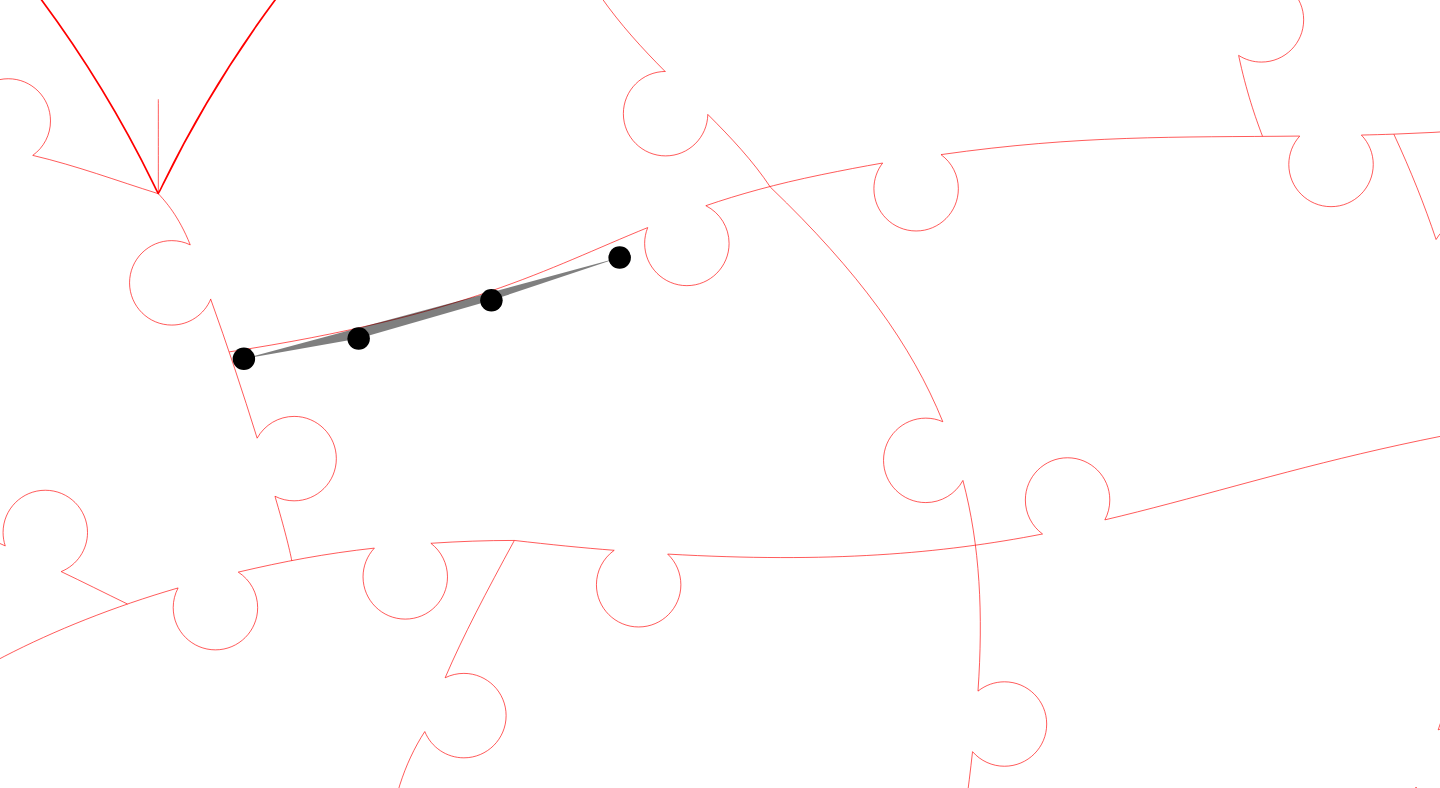 click 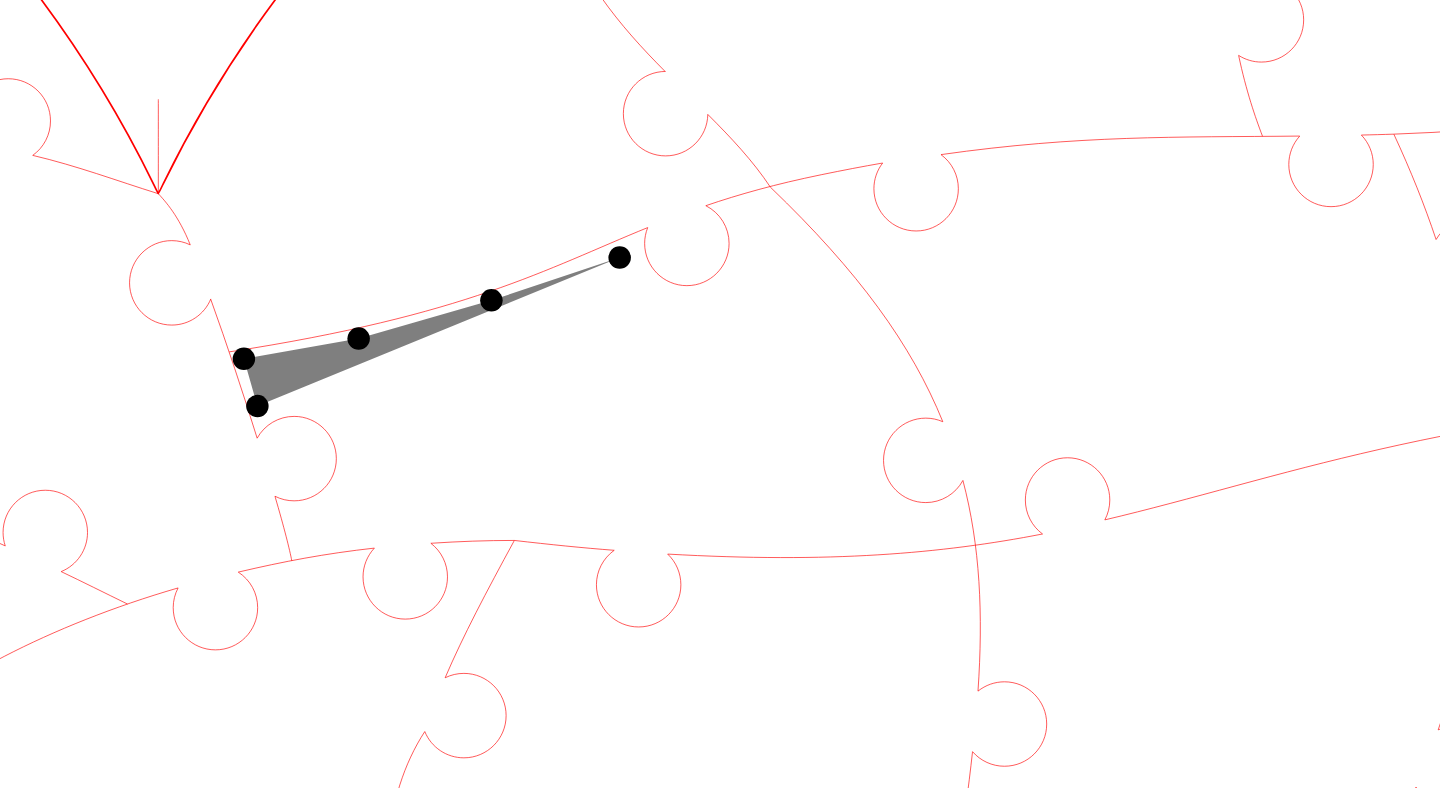 click 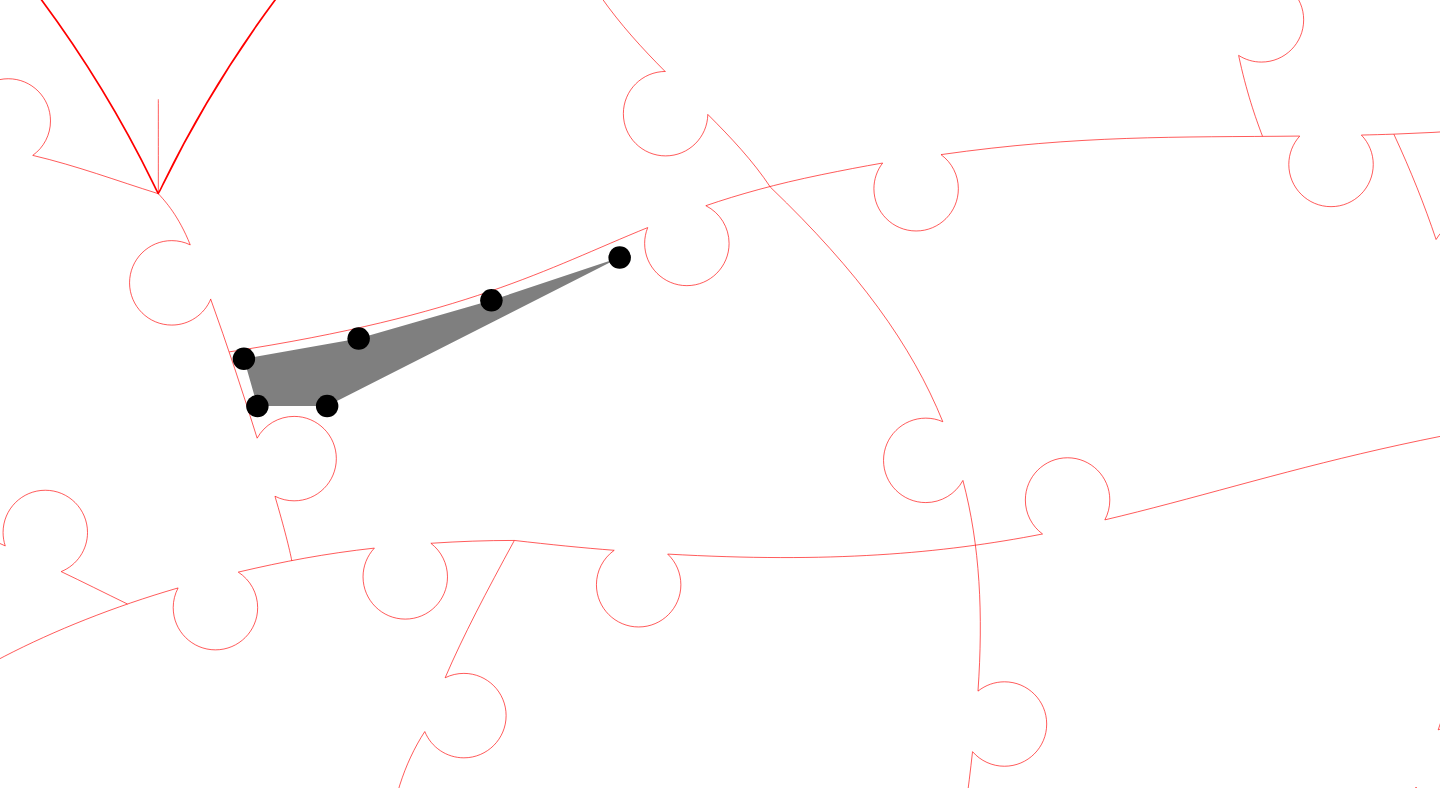 click 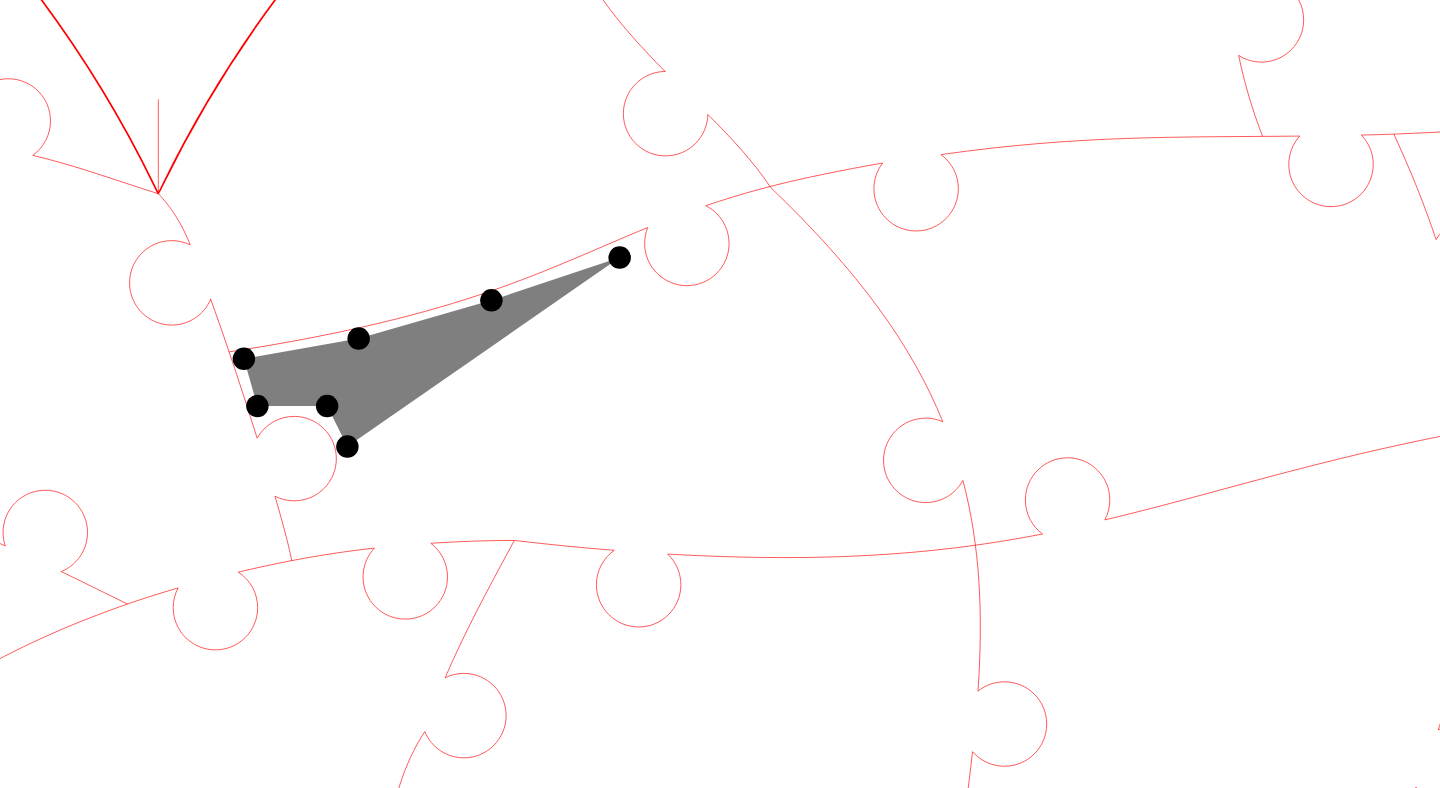 click 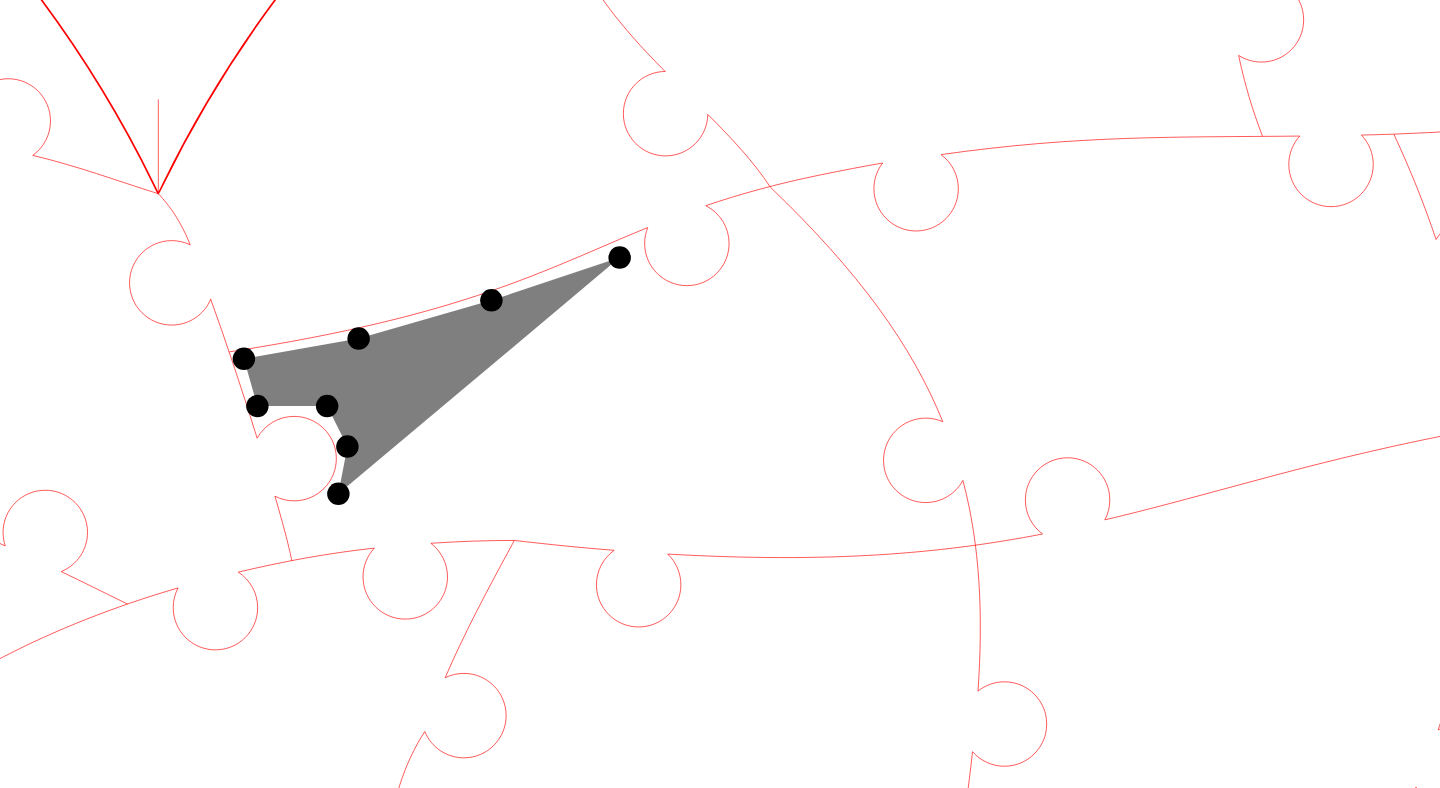 click 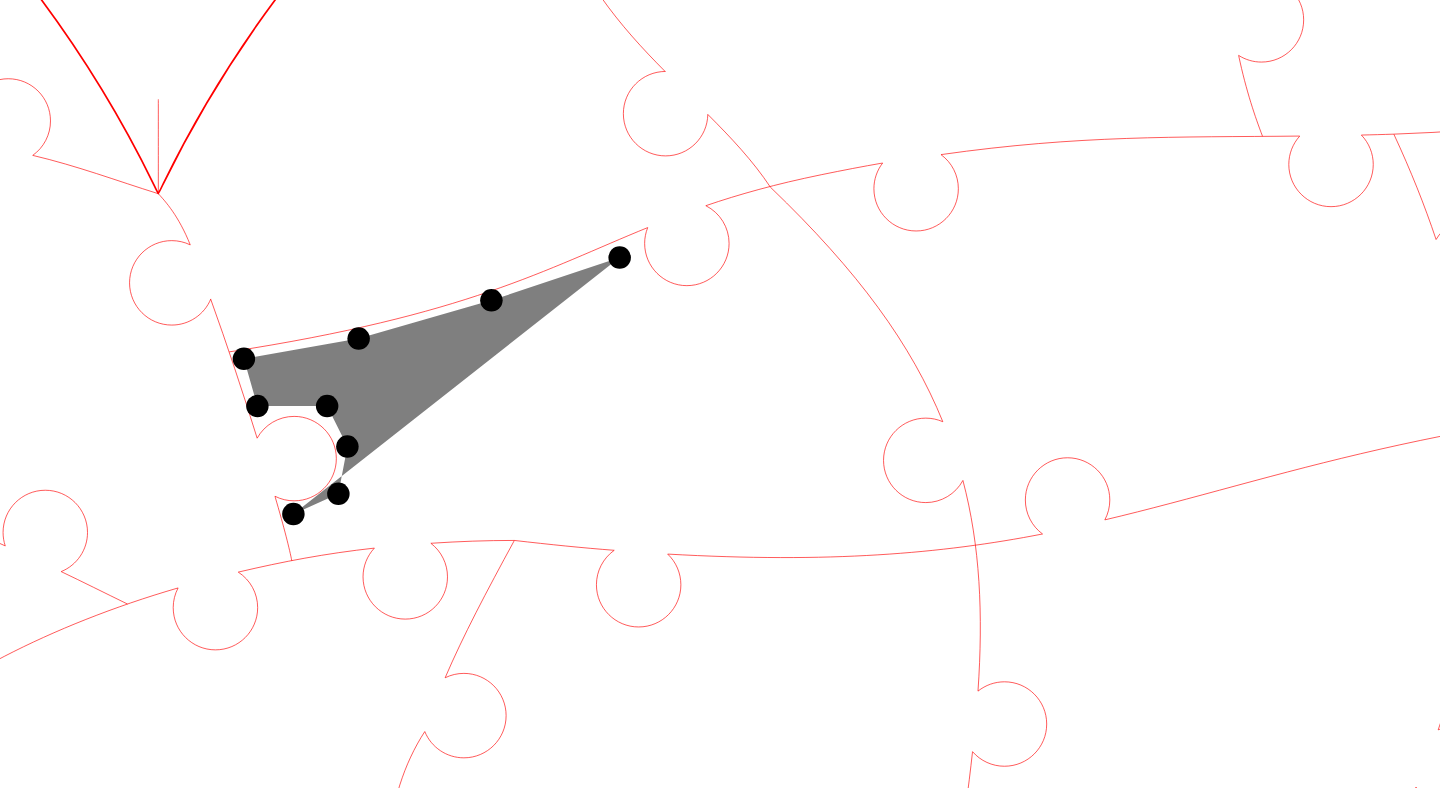 click 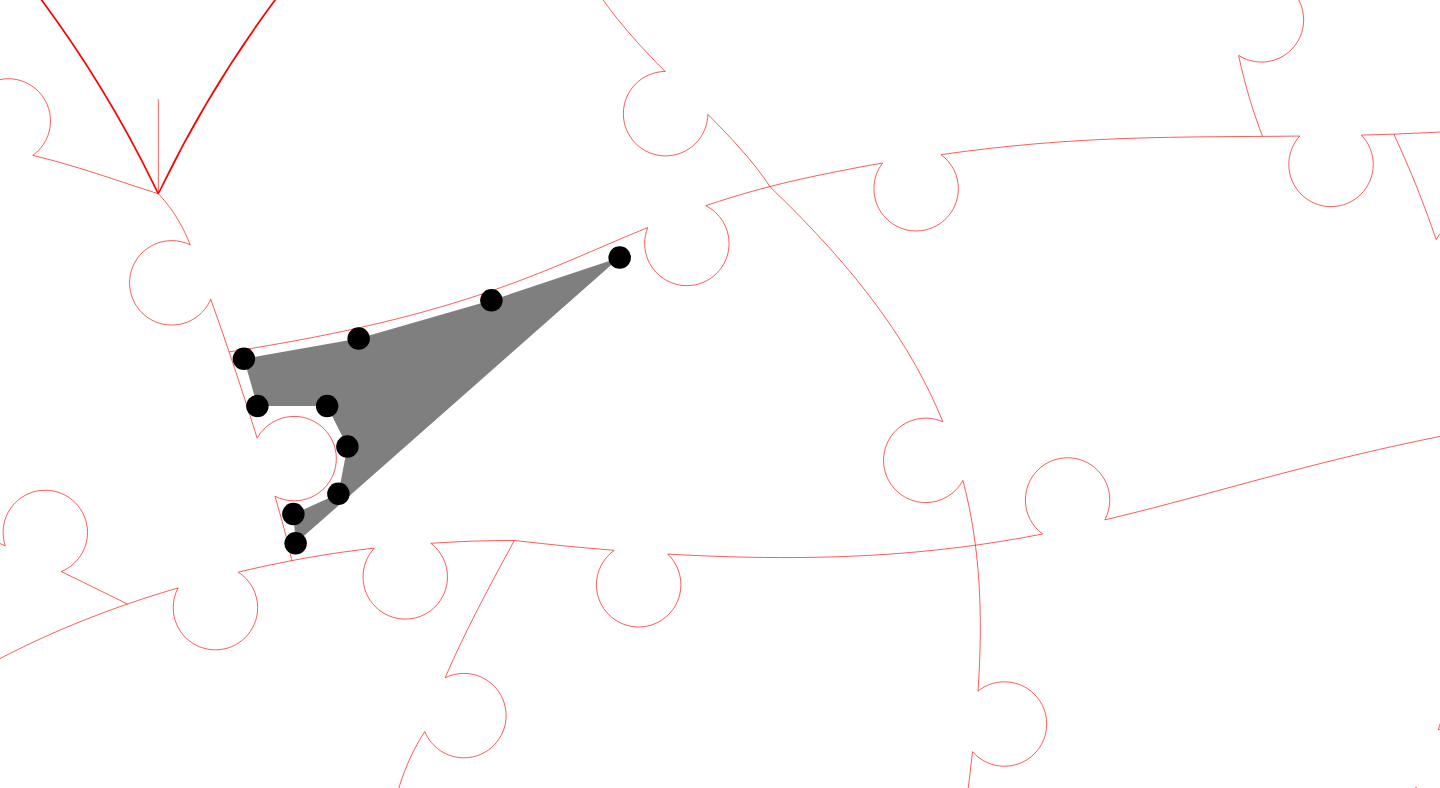 click 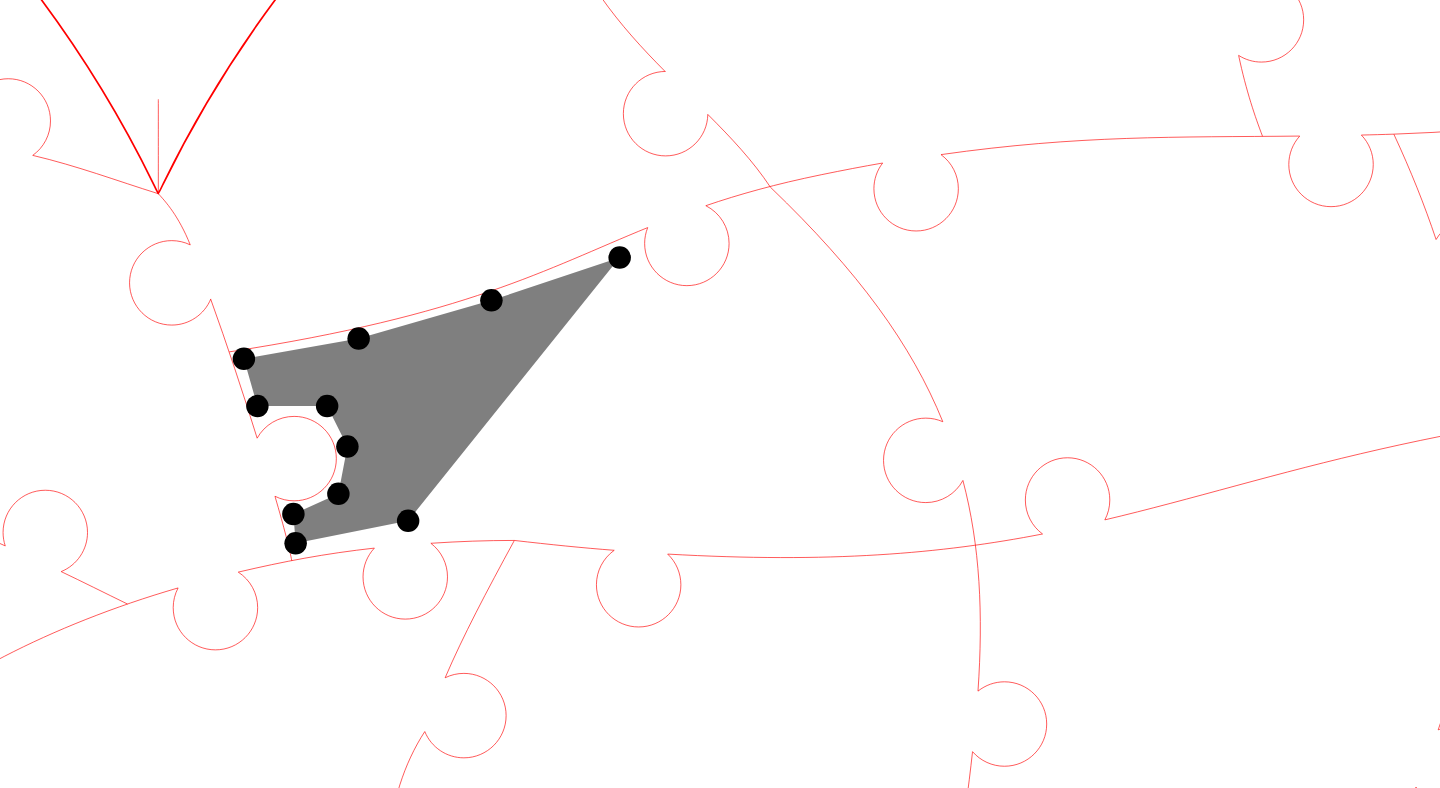 click 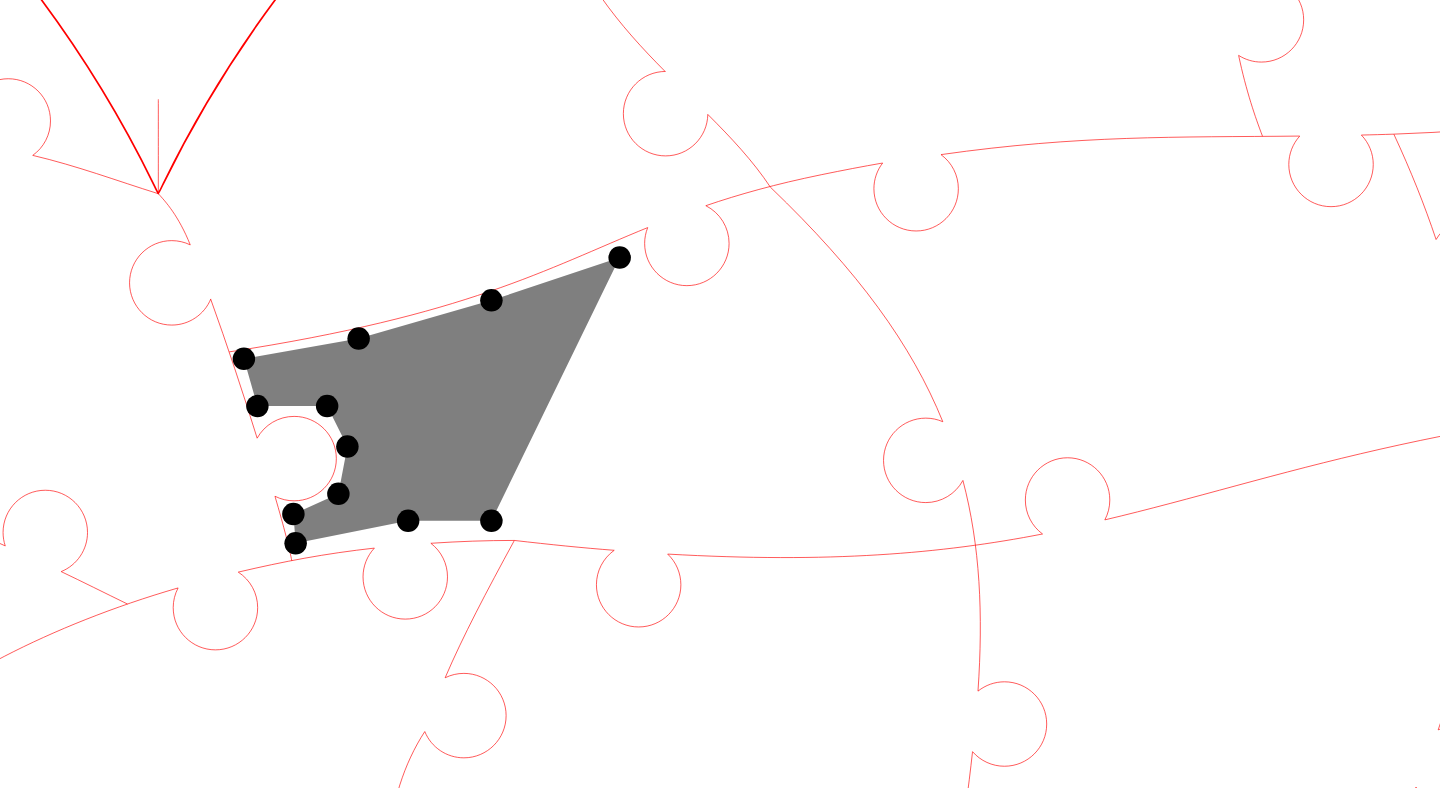 click 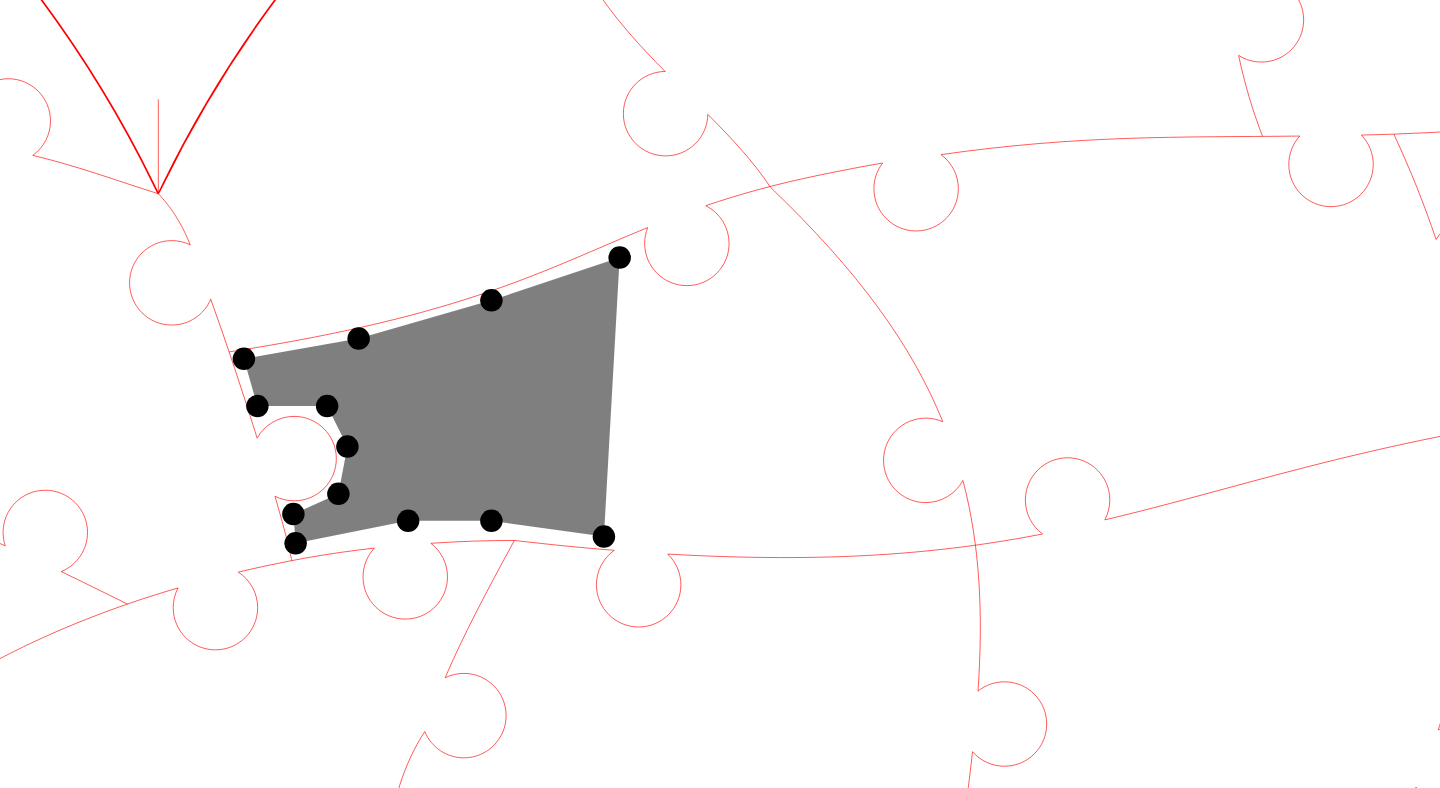 click 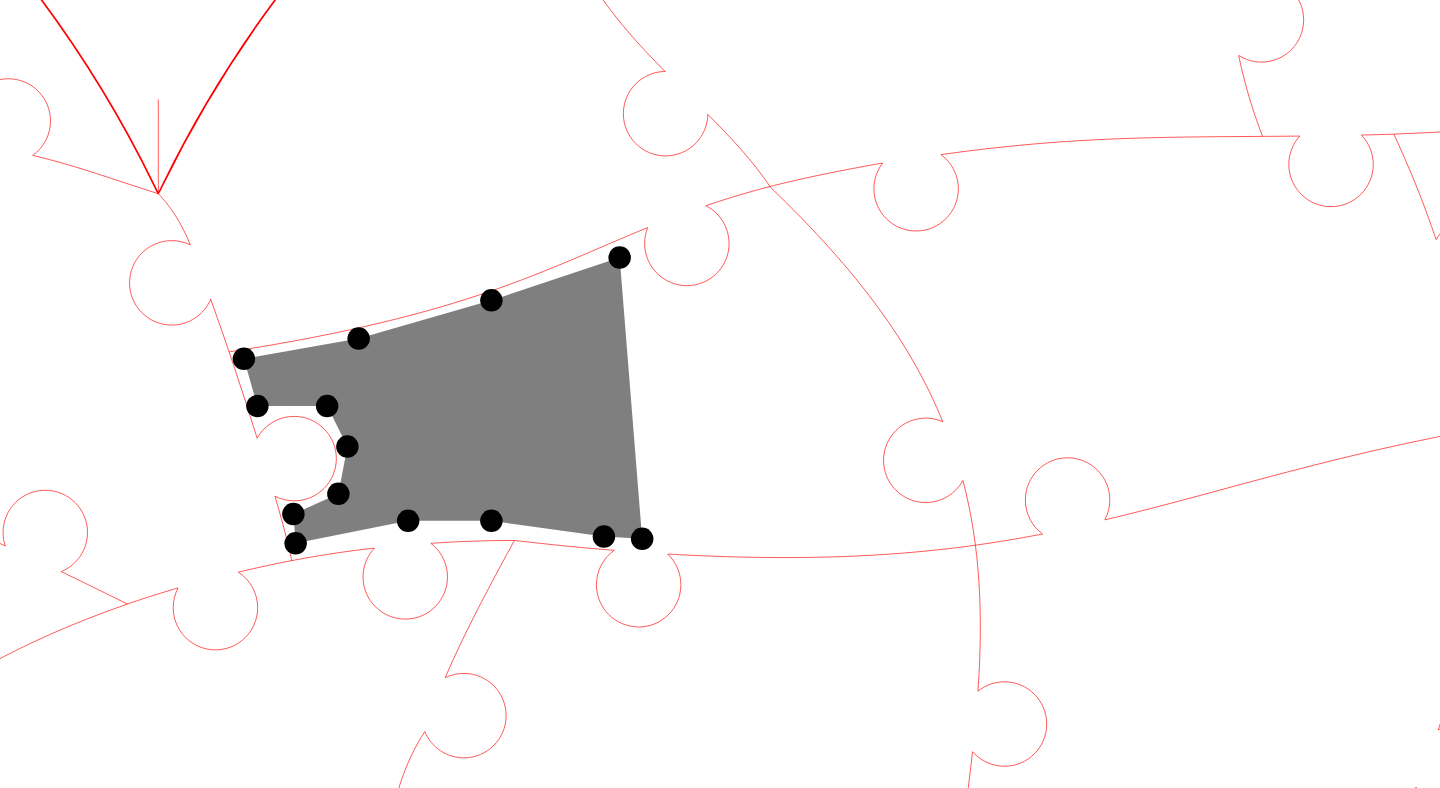 click 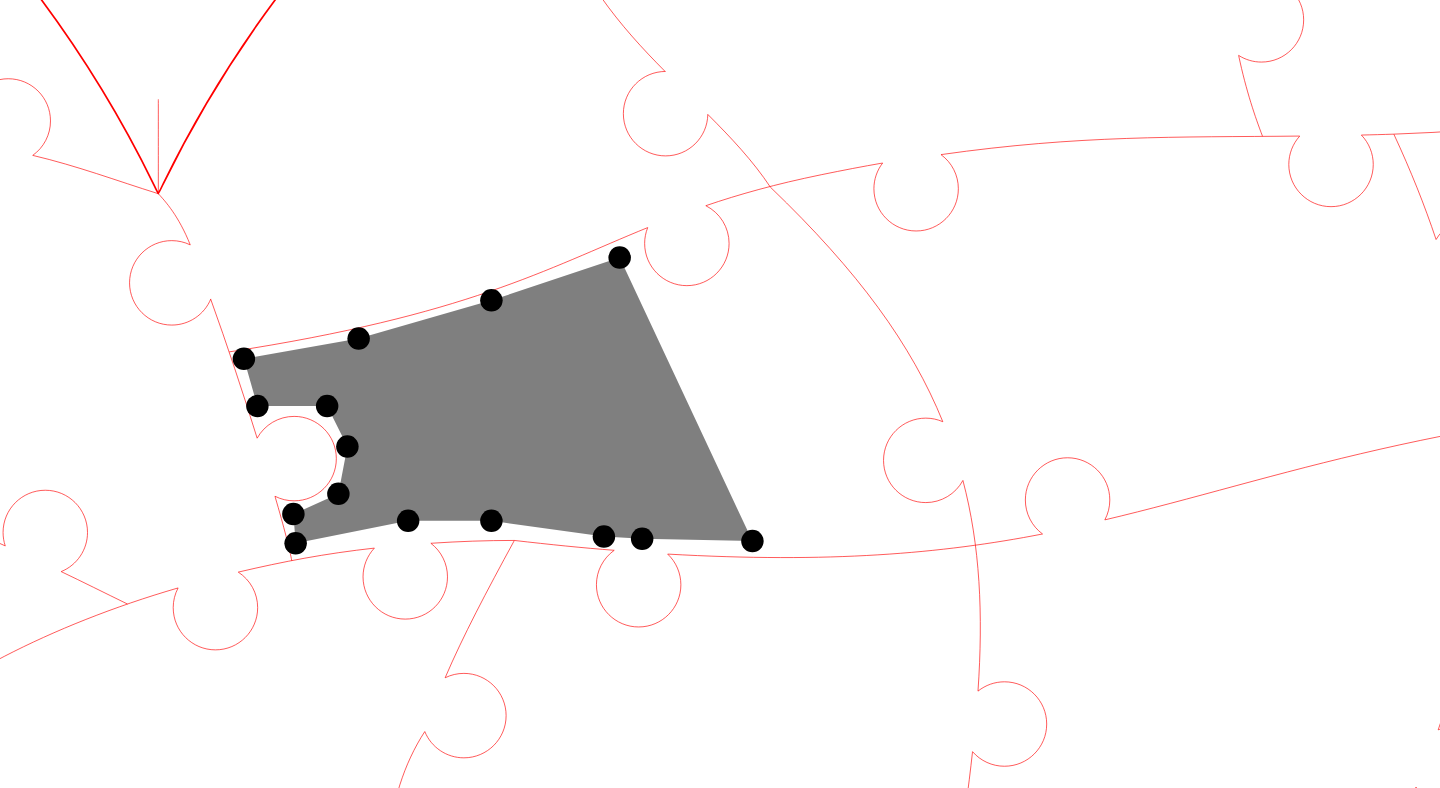 click 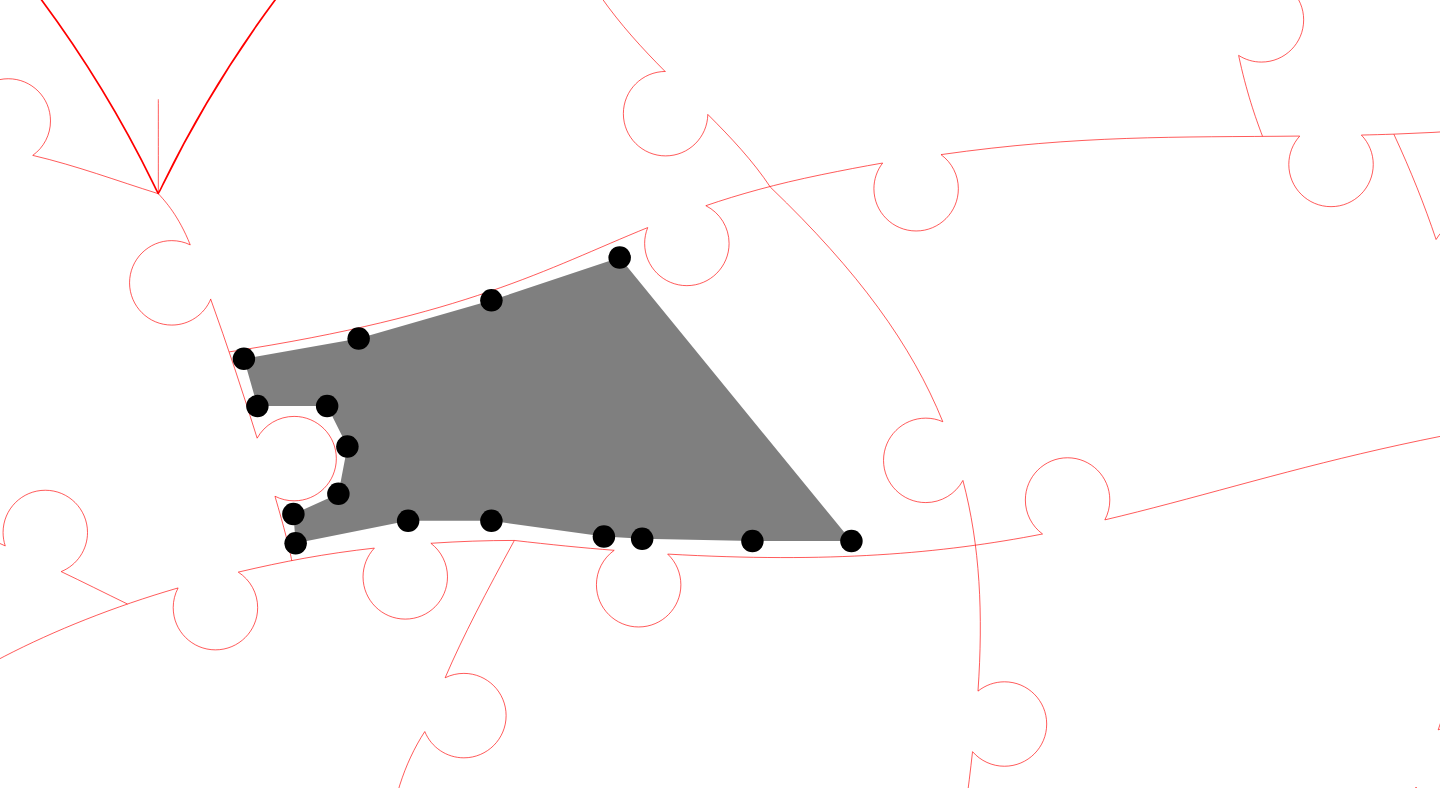 click 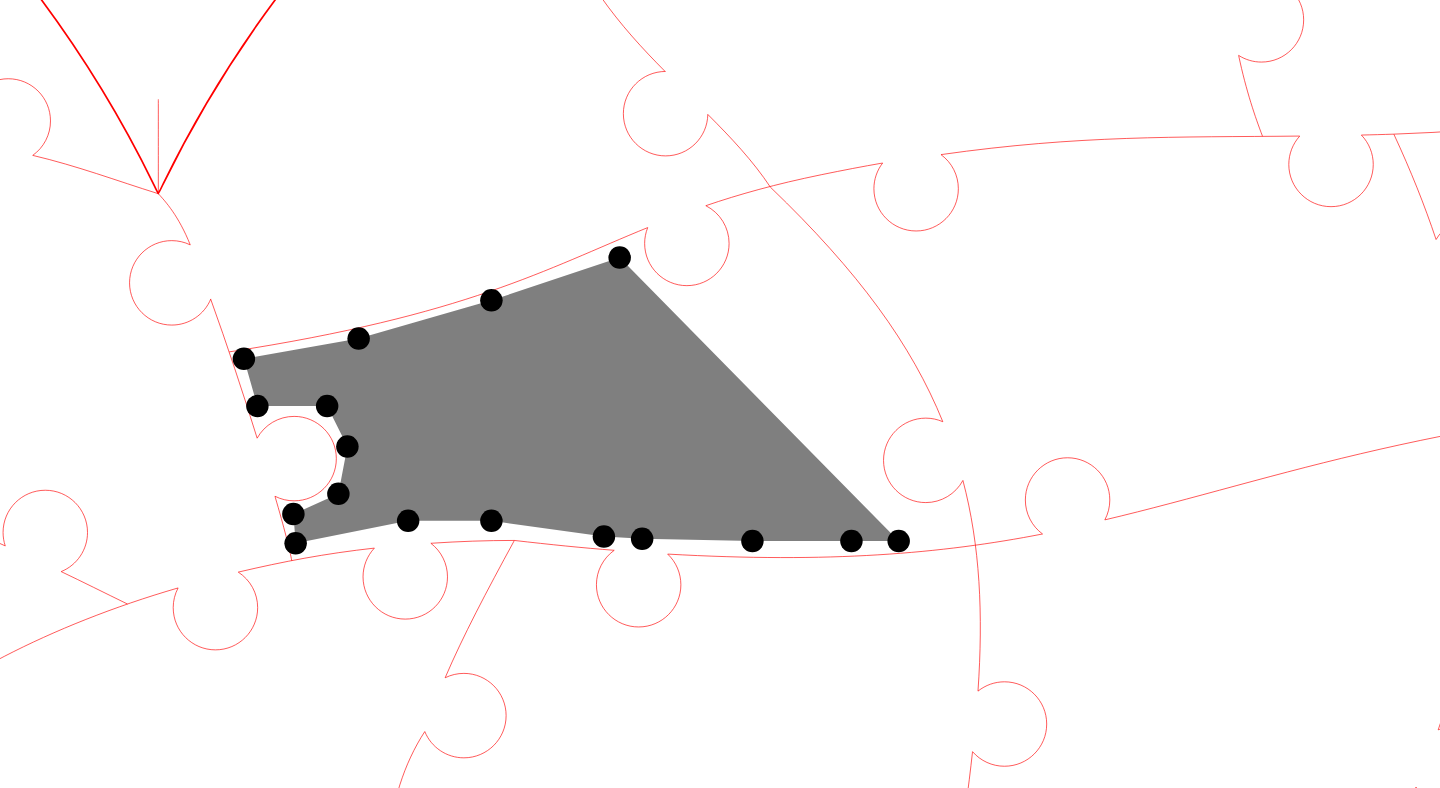 click 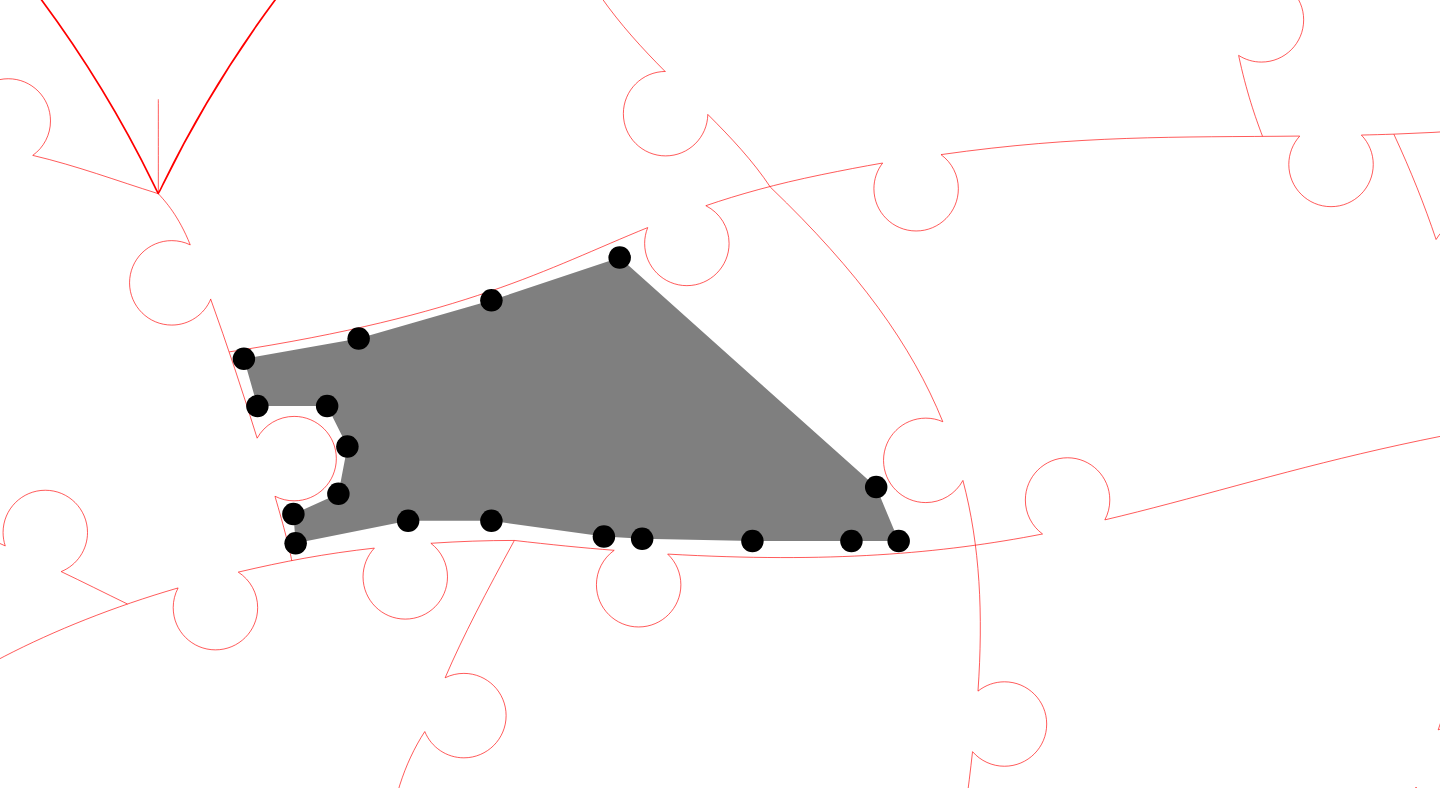 click 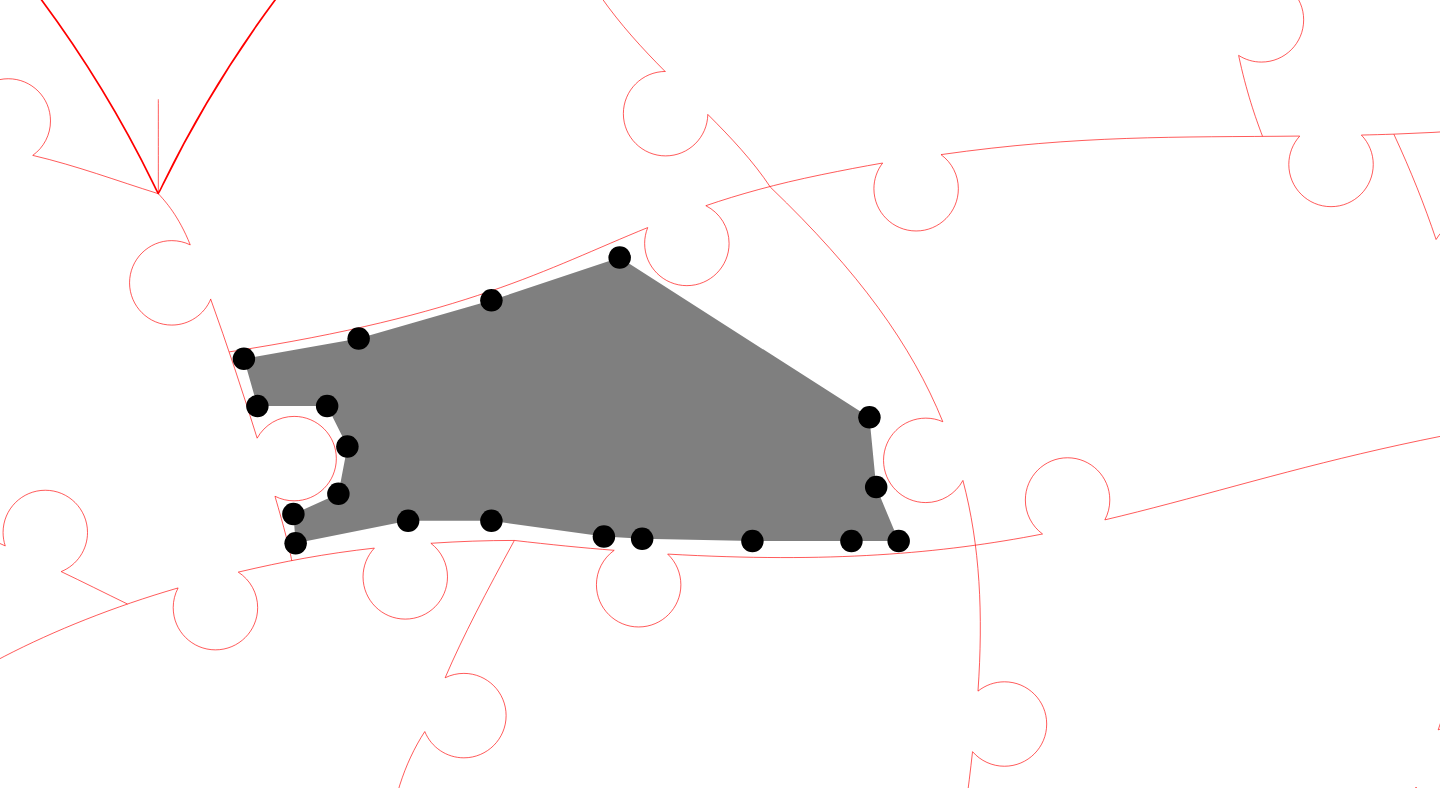 click 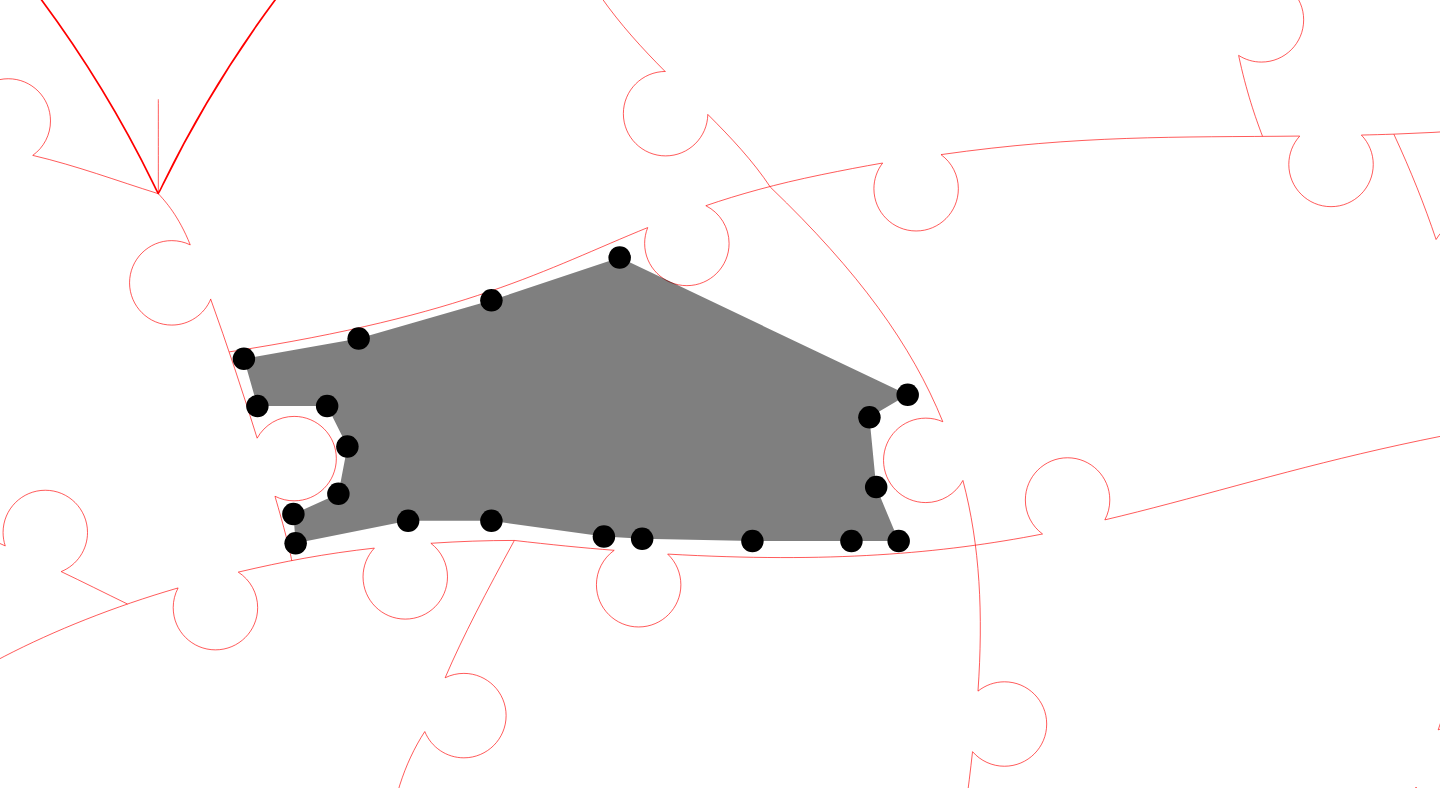 click 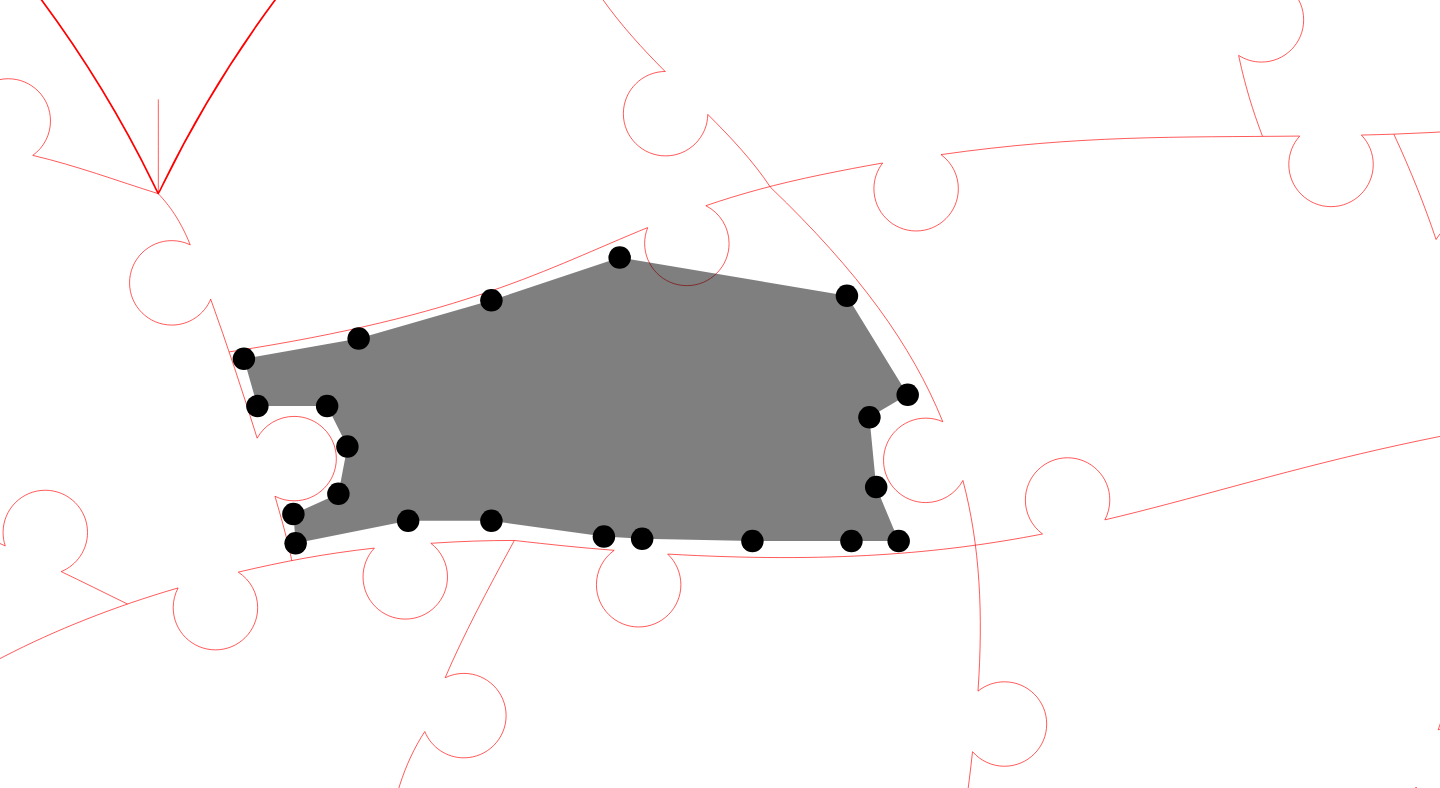 click 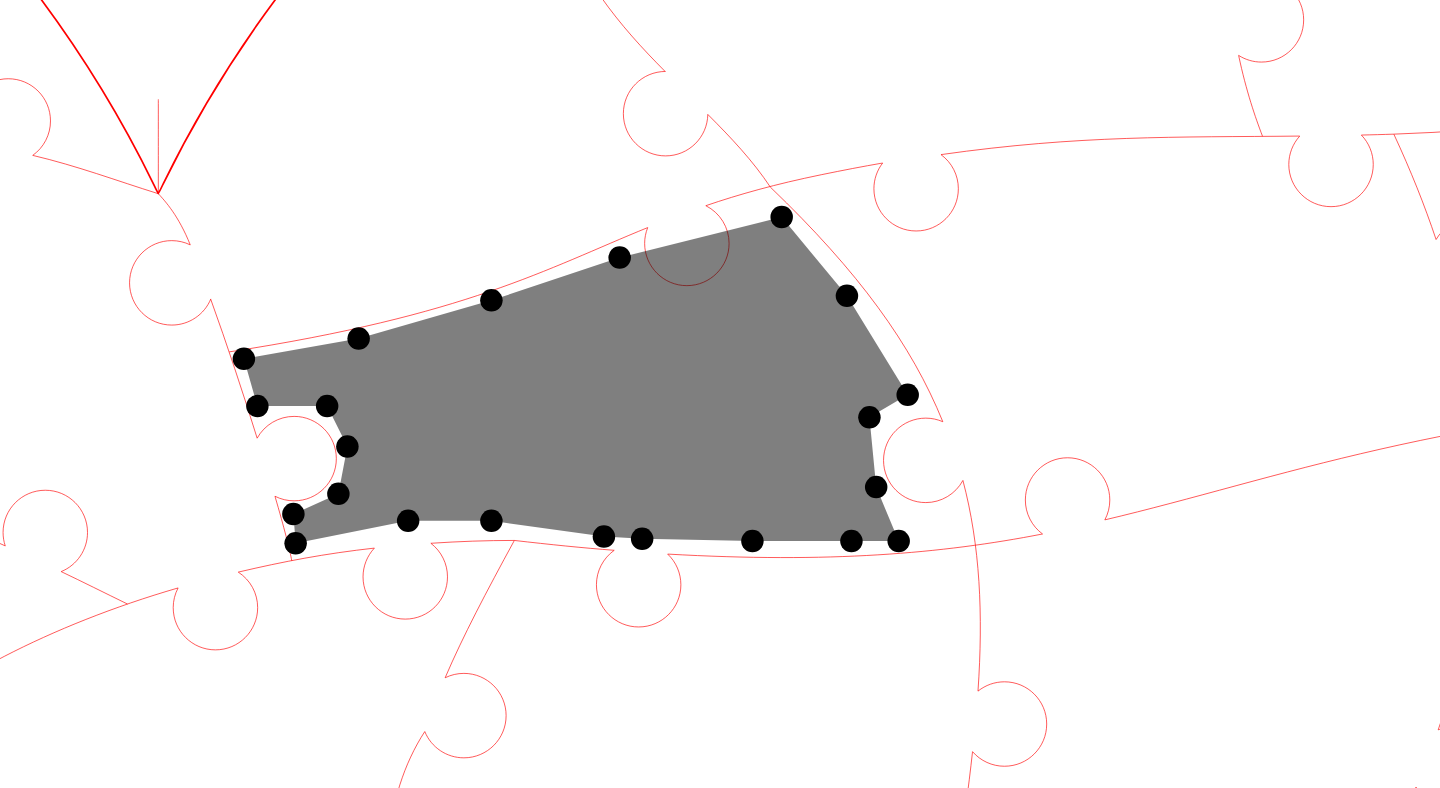 click 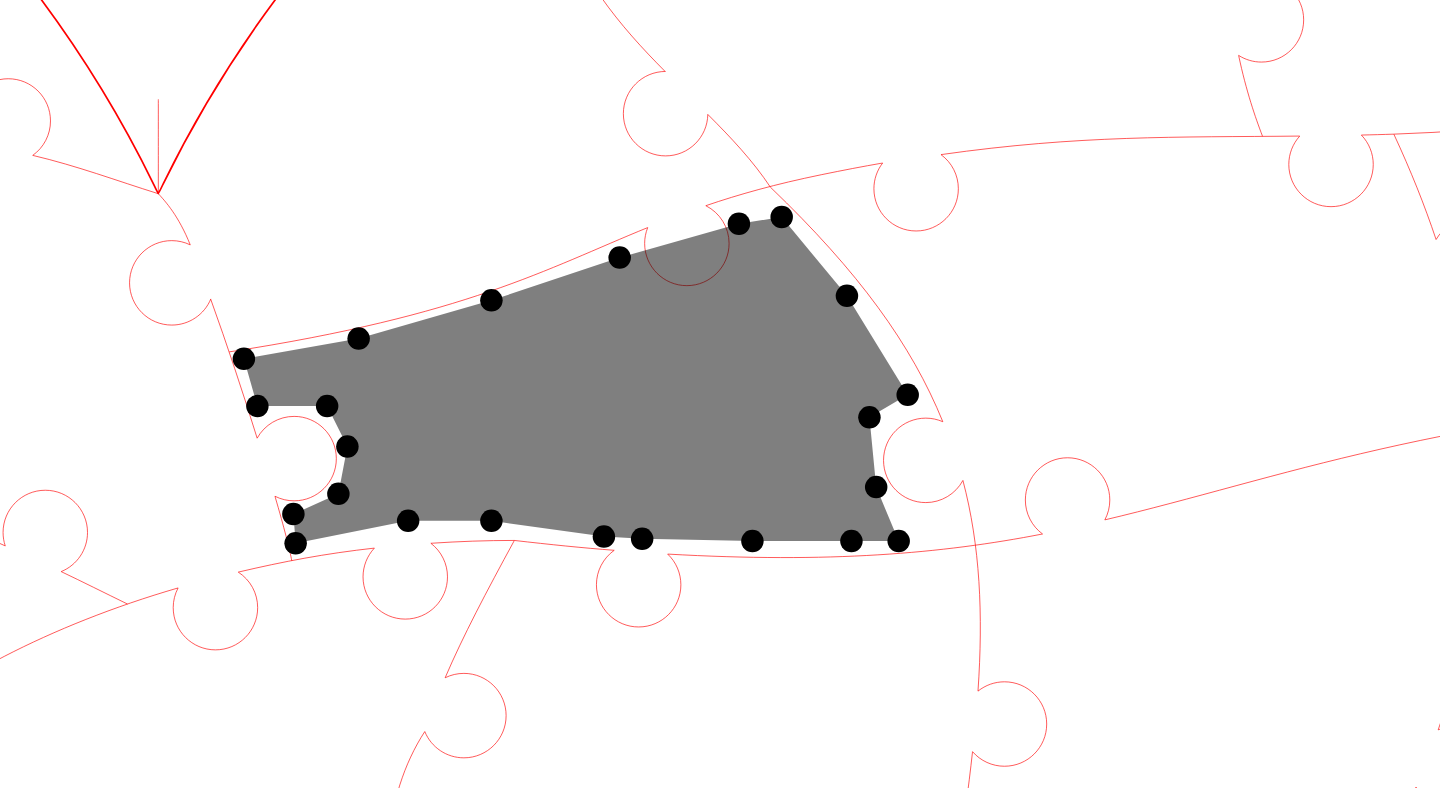 click 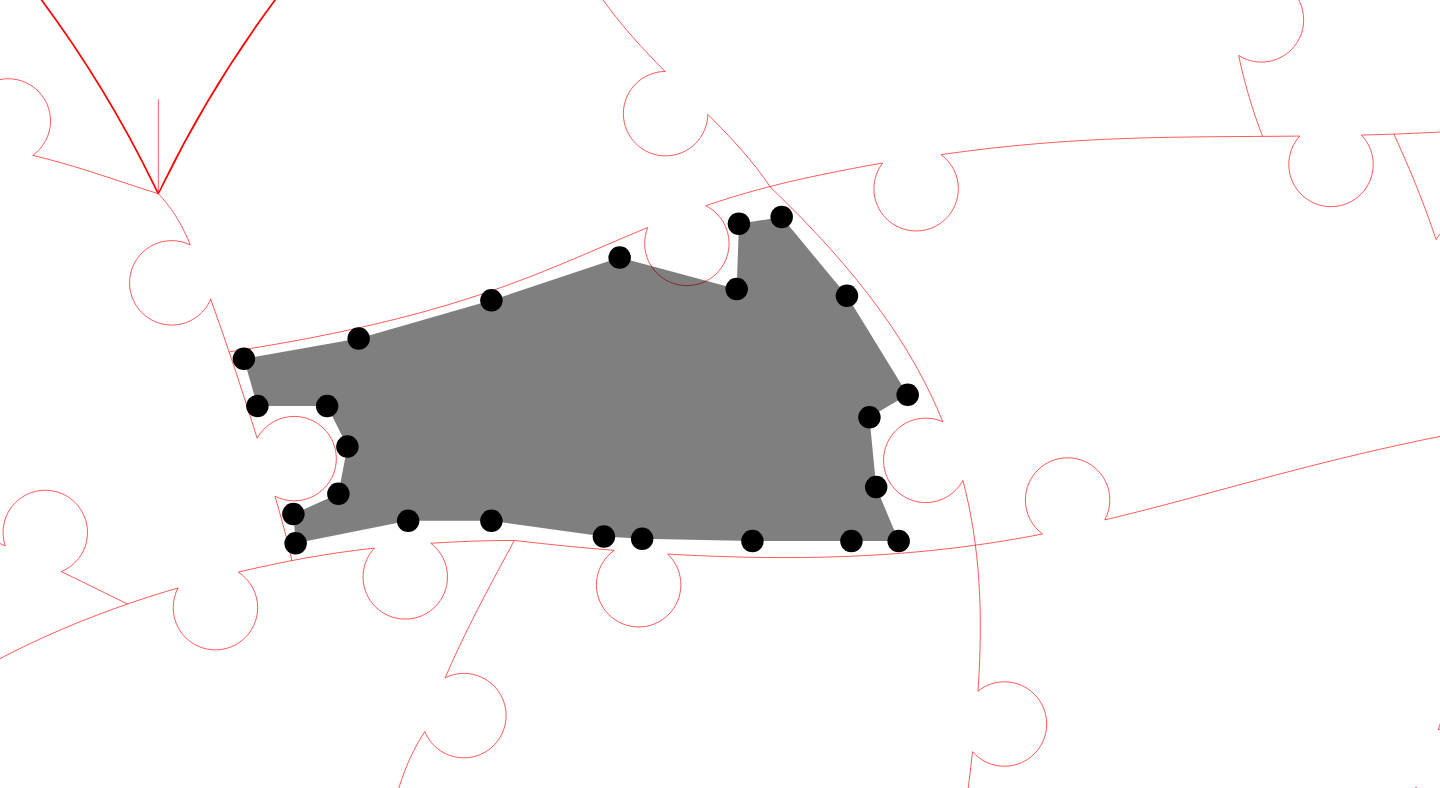 click 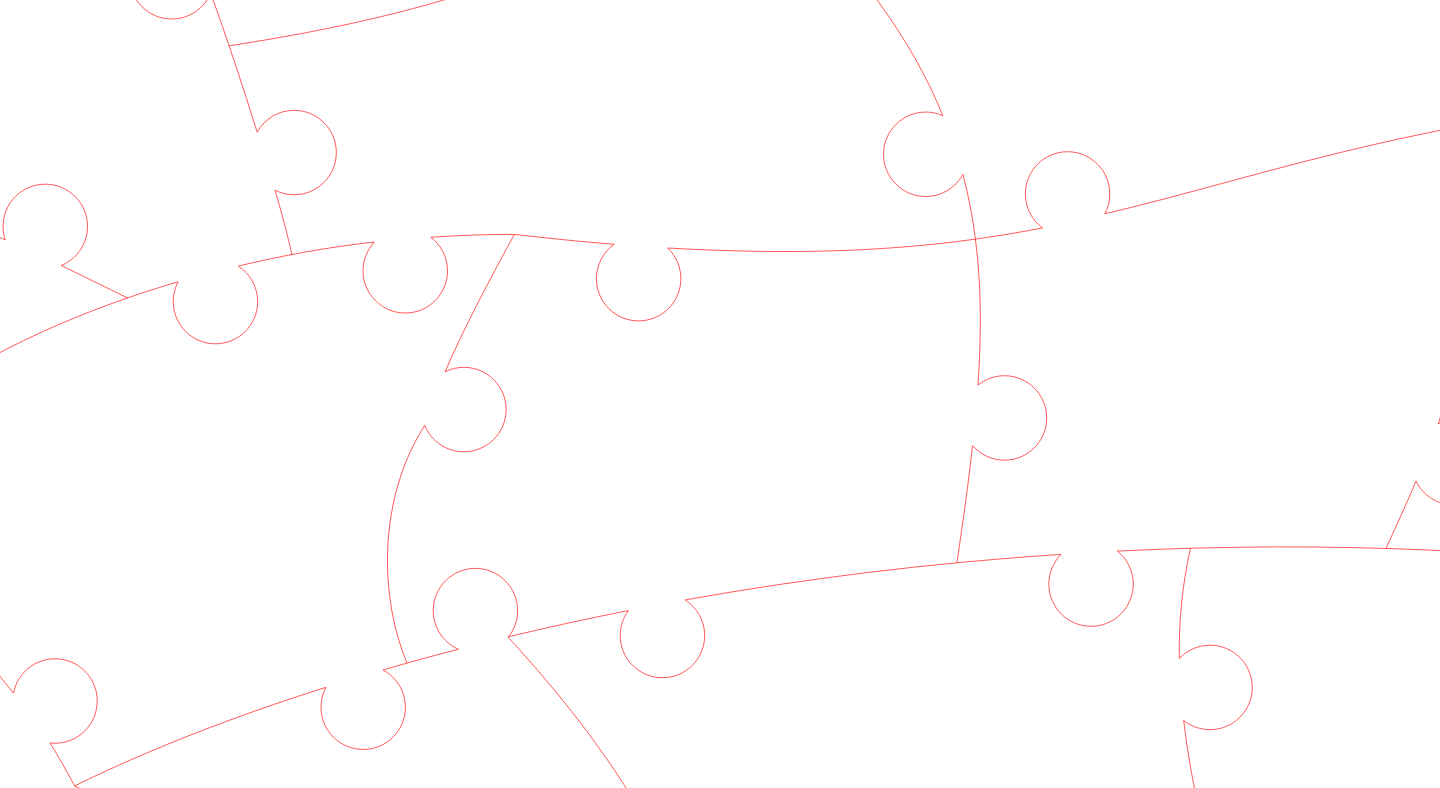 scroll, scrollTop: 28, scrollLeft: 685, axis: both 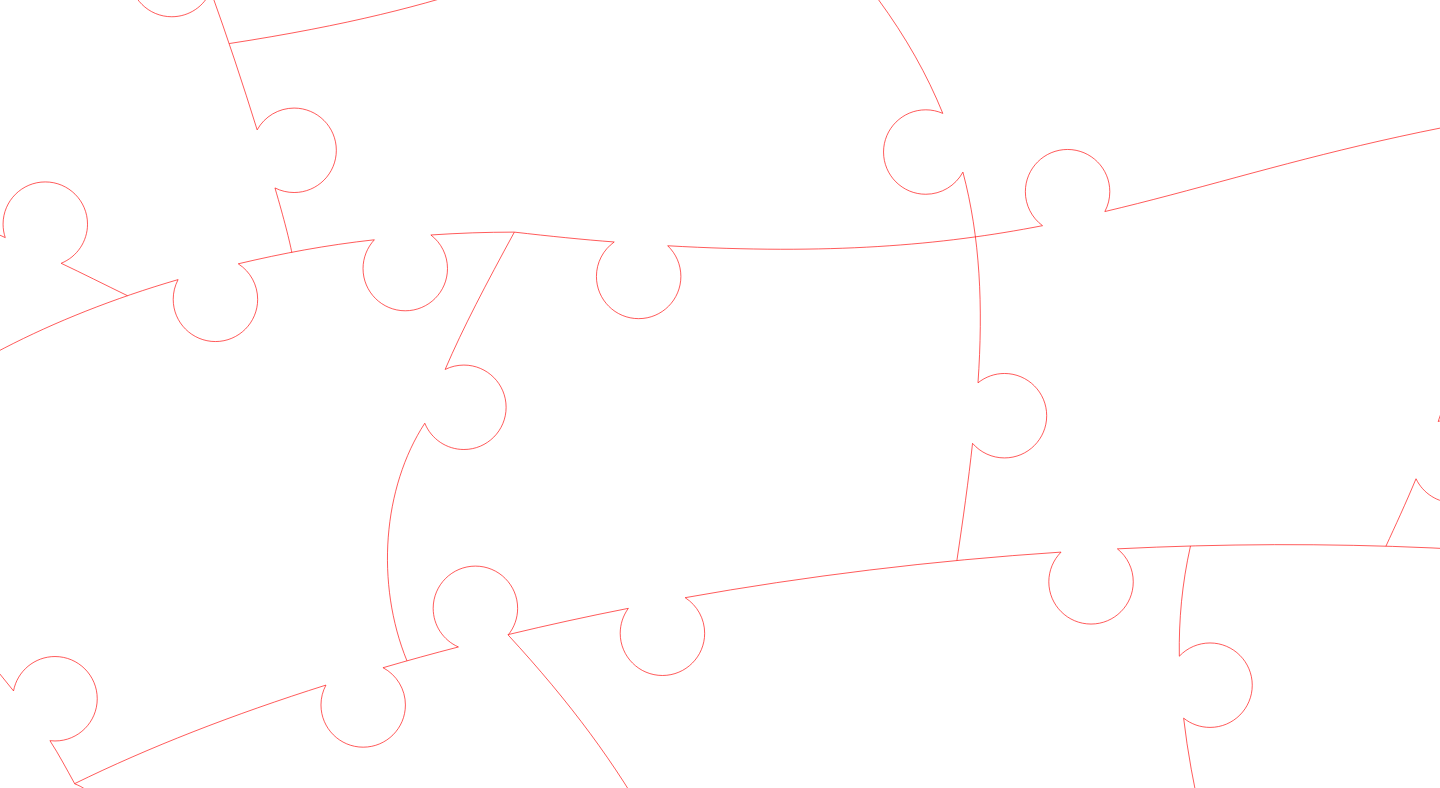 click 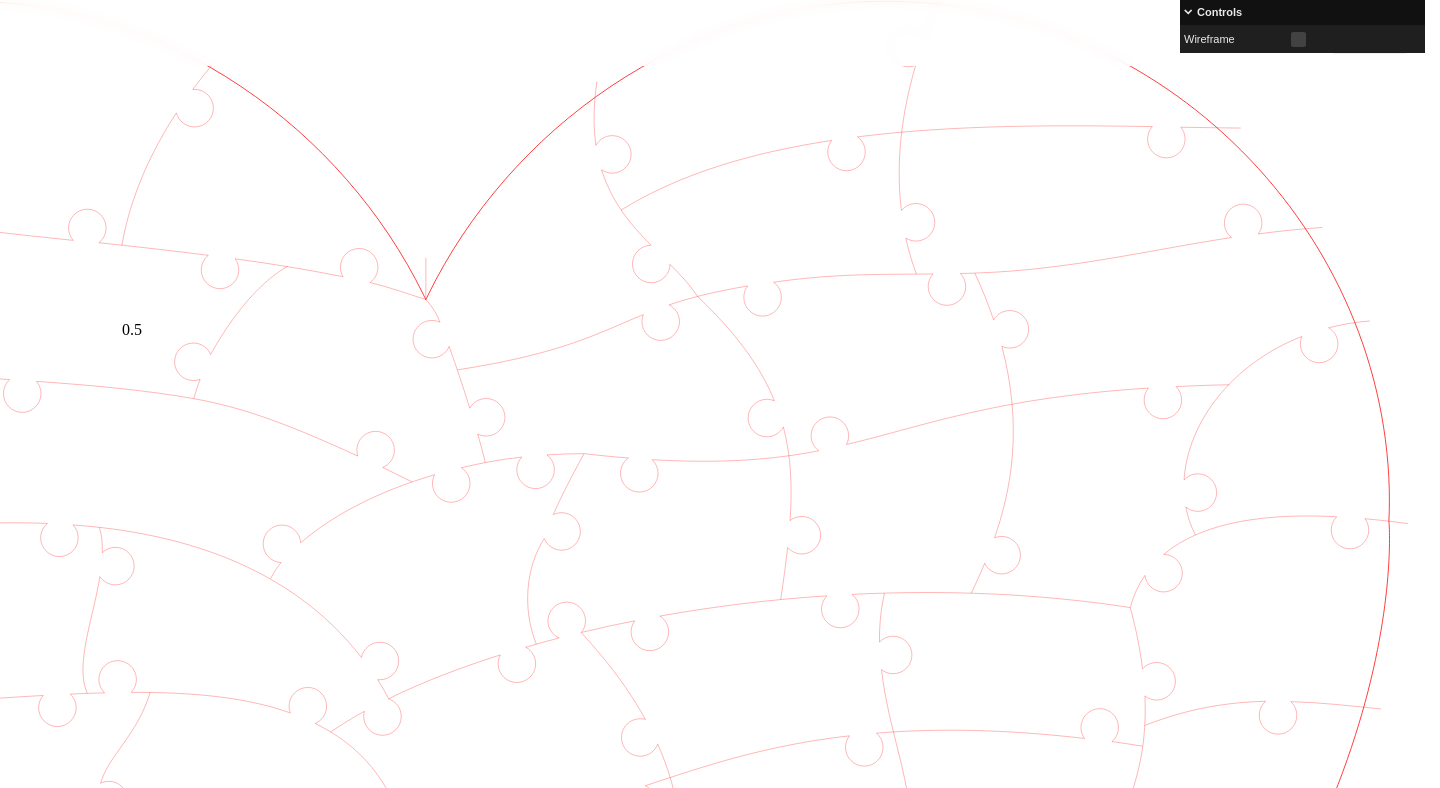 scroll, scrollTop: 121, scrollLeft: 598, axis: both 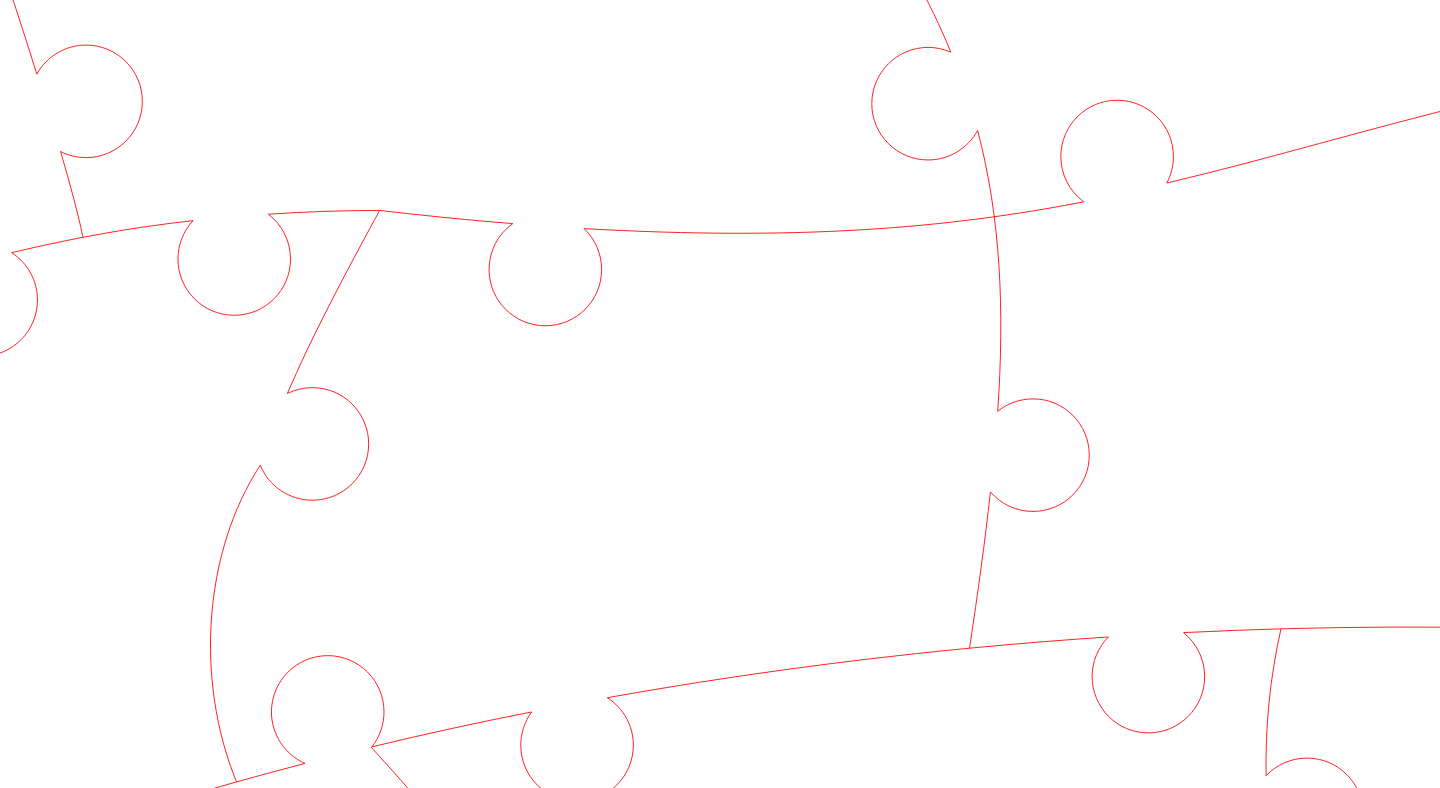 click 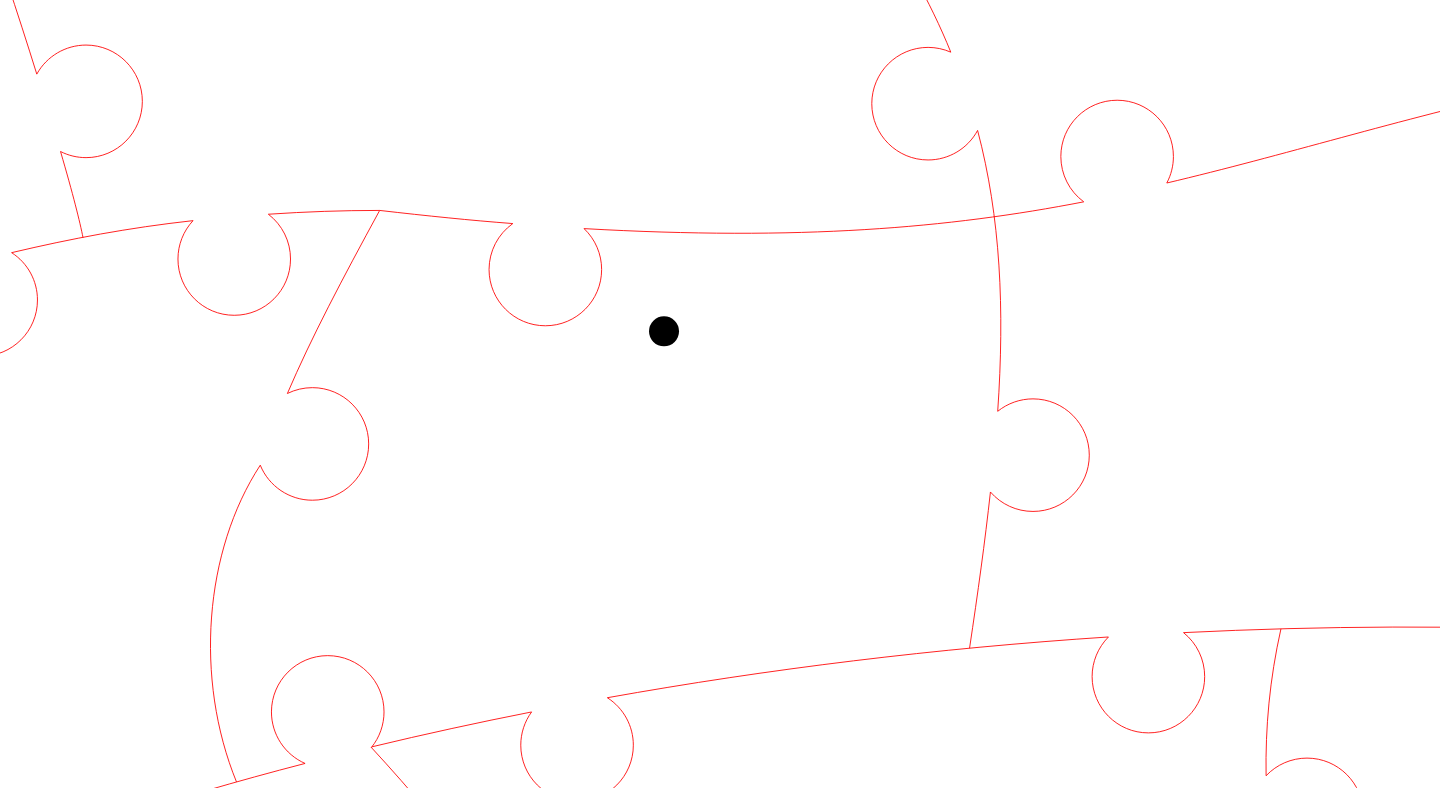 click 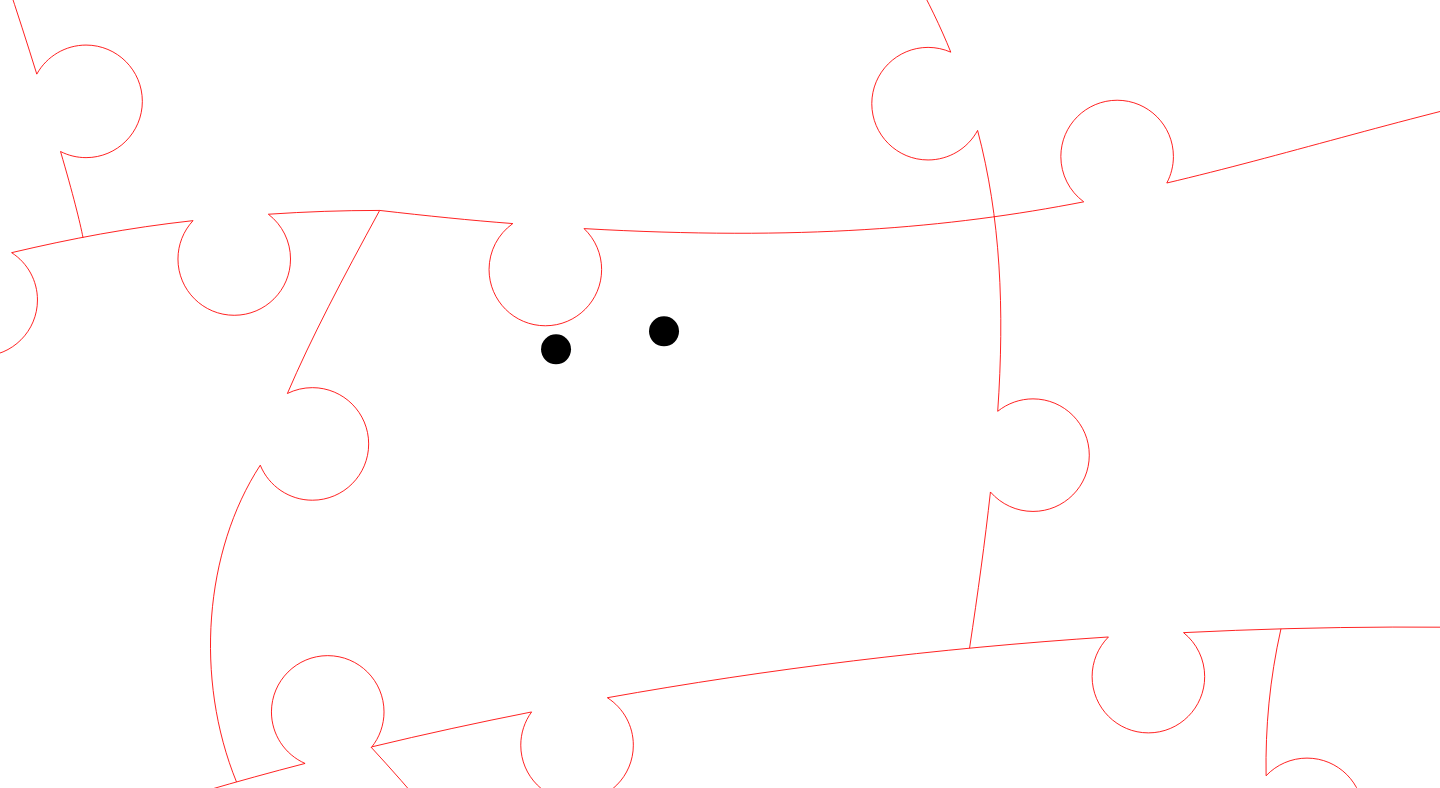 click 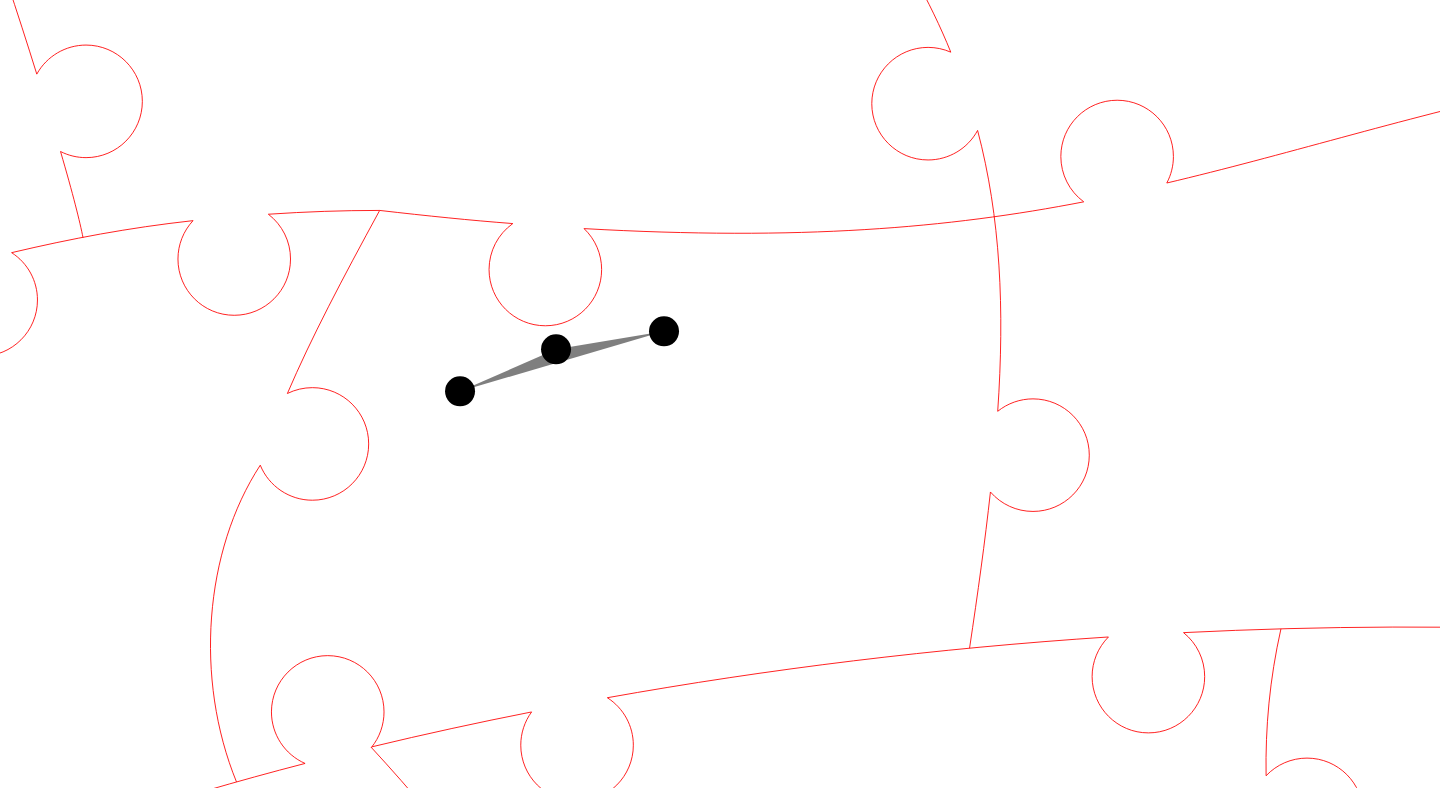 click 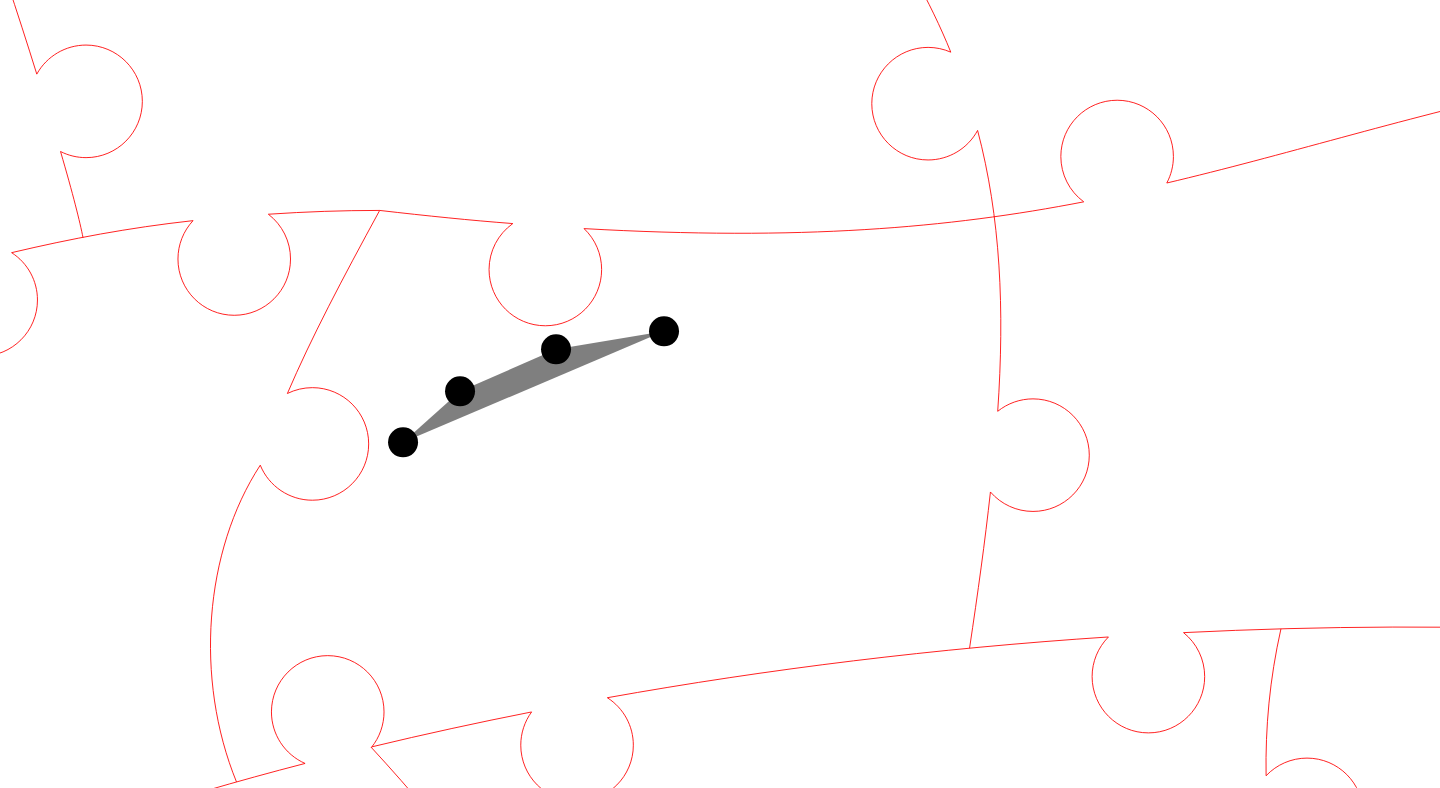 click 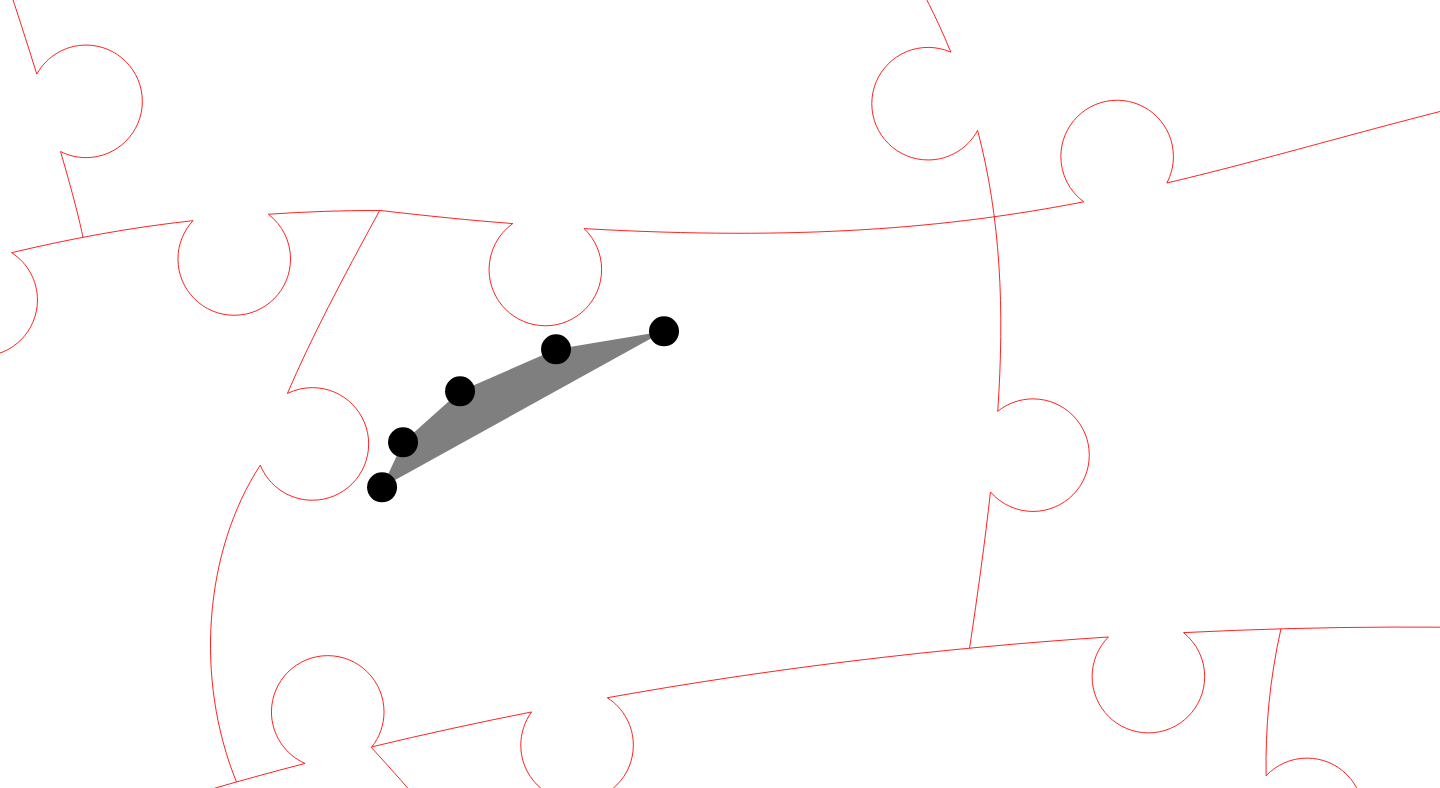 click 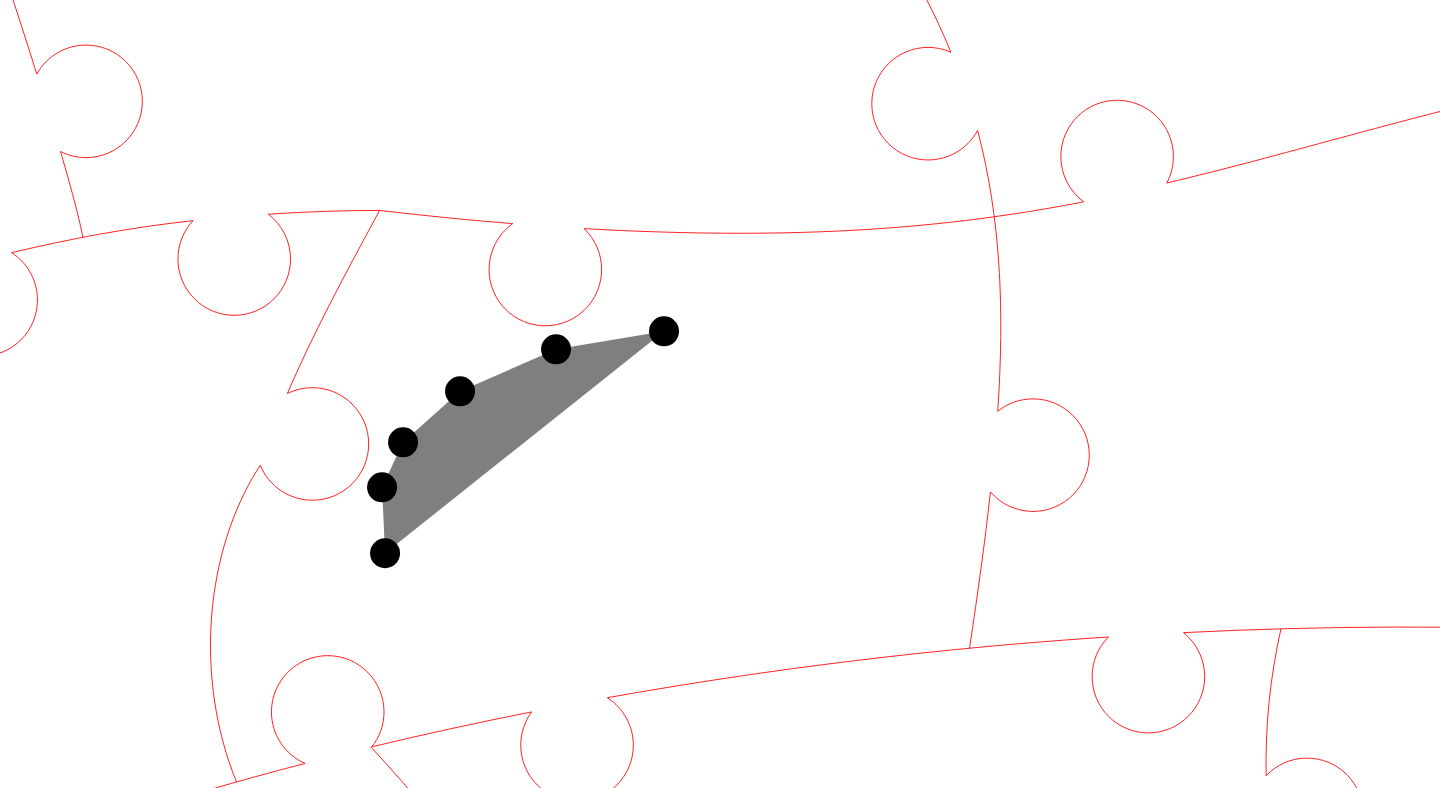 click 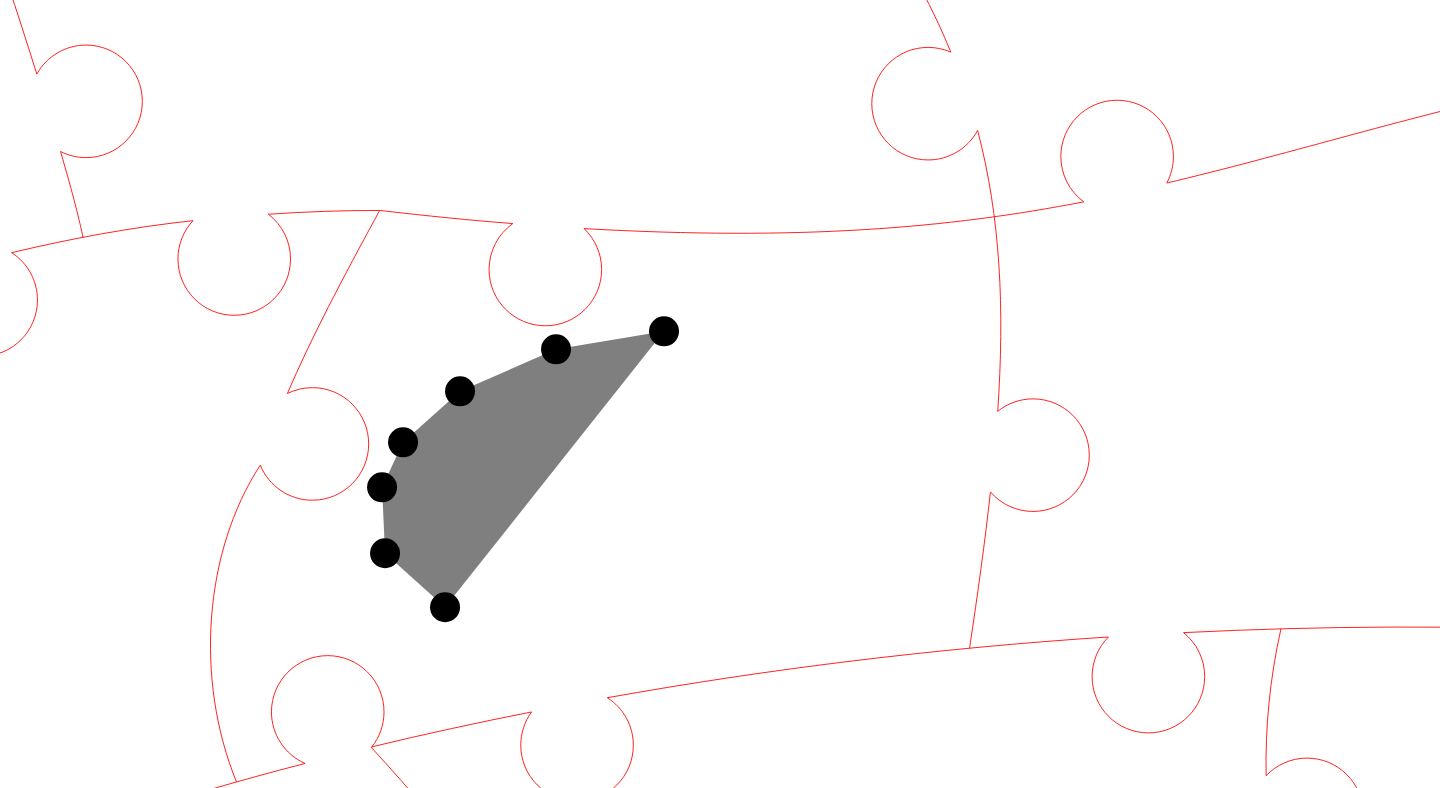 click 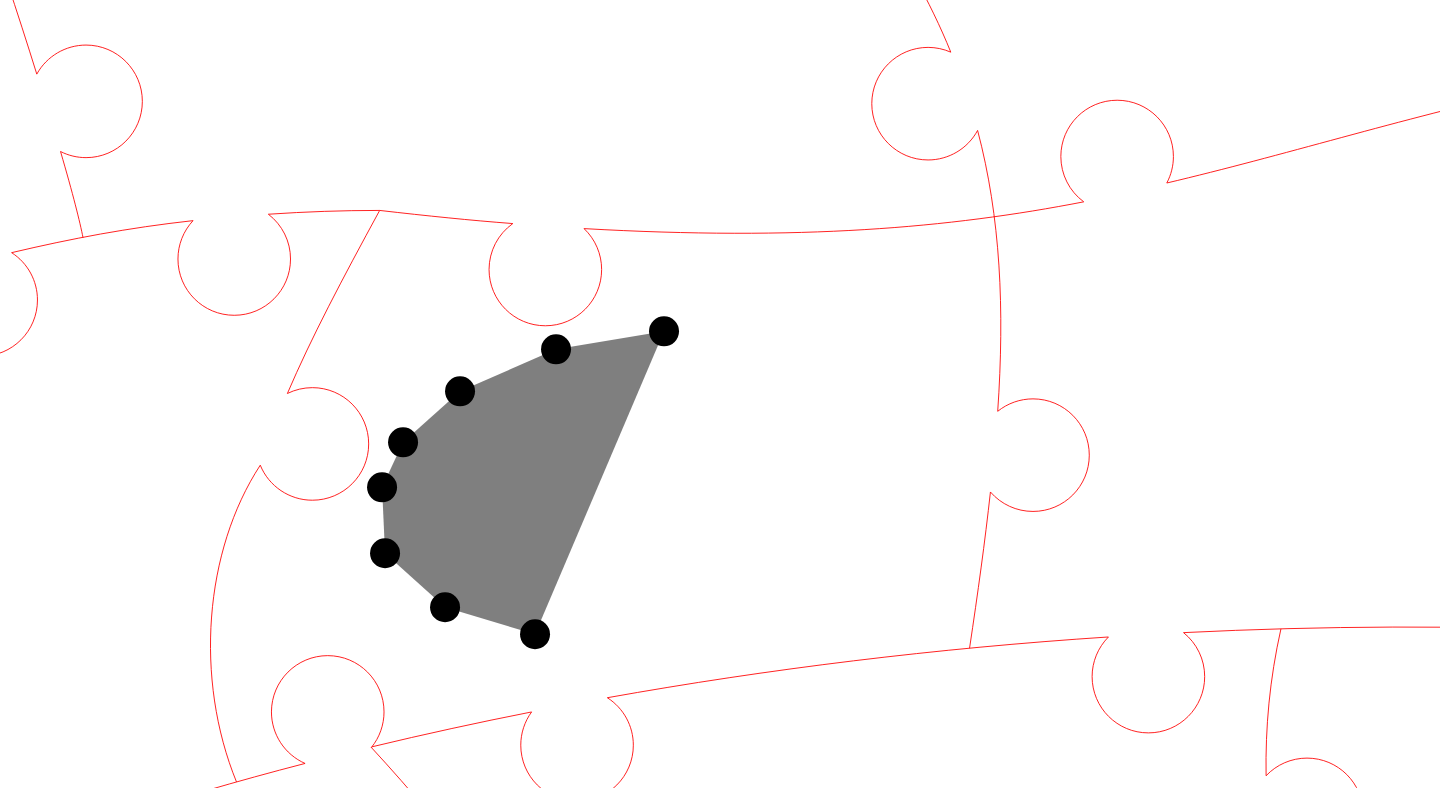 click 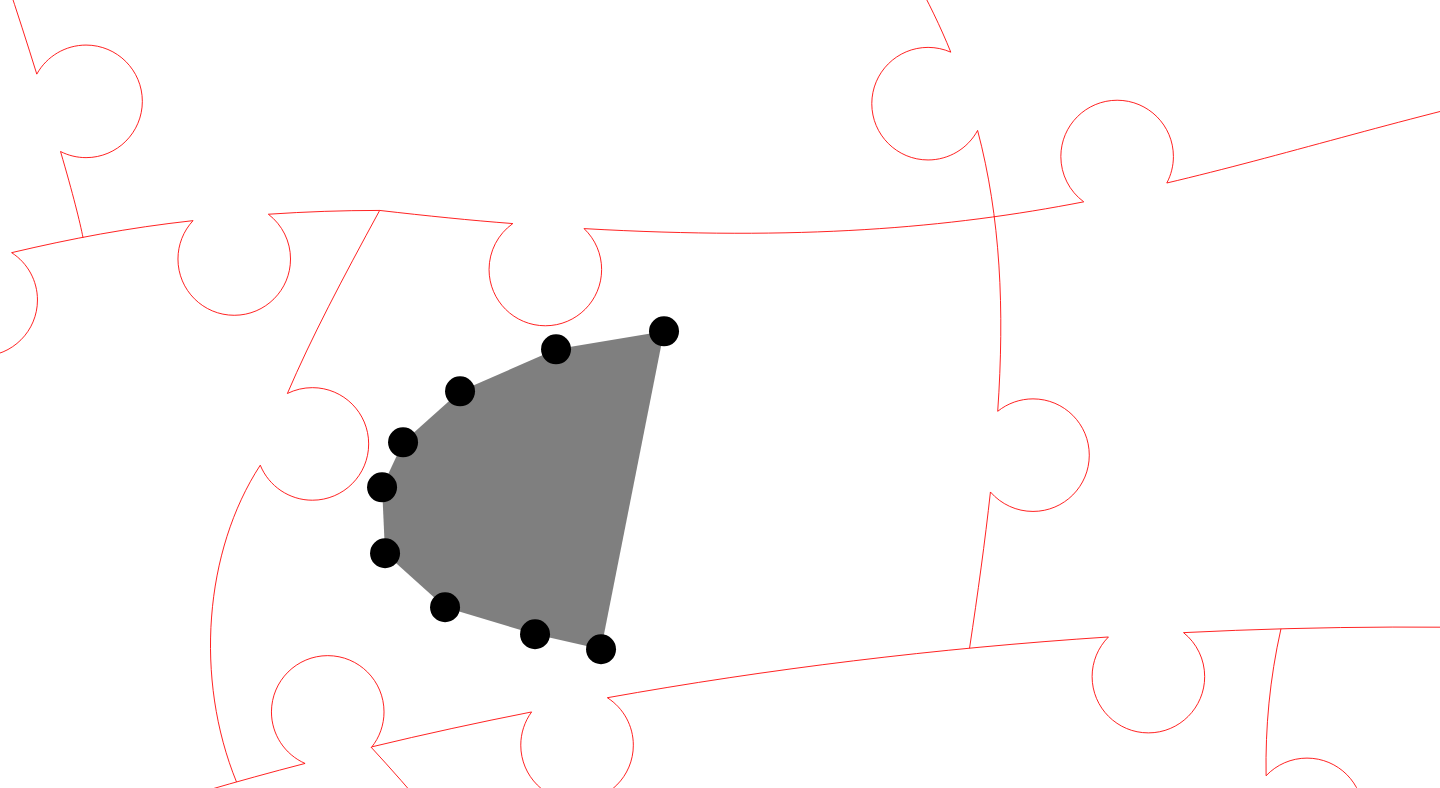 click 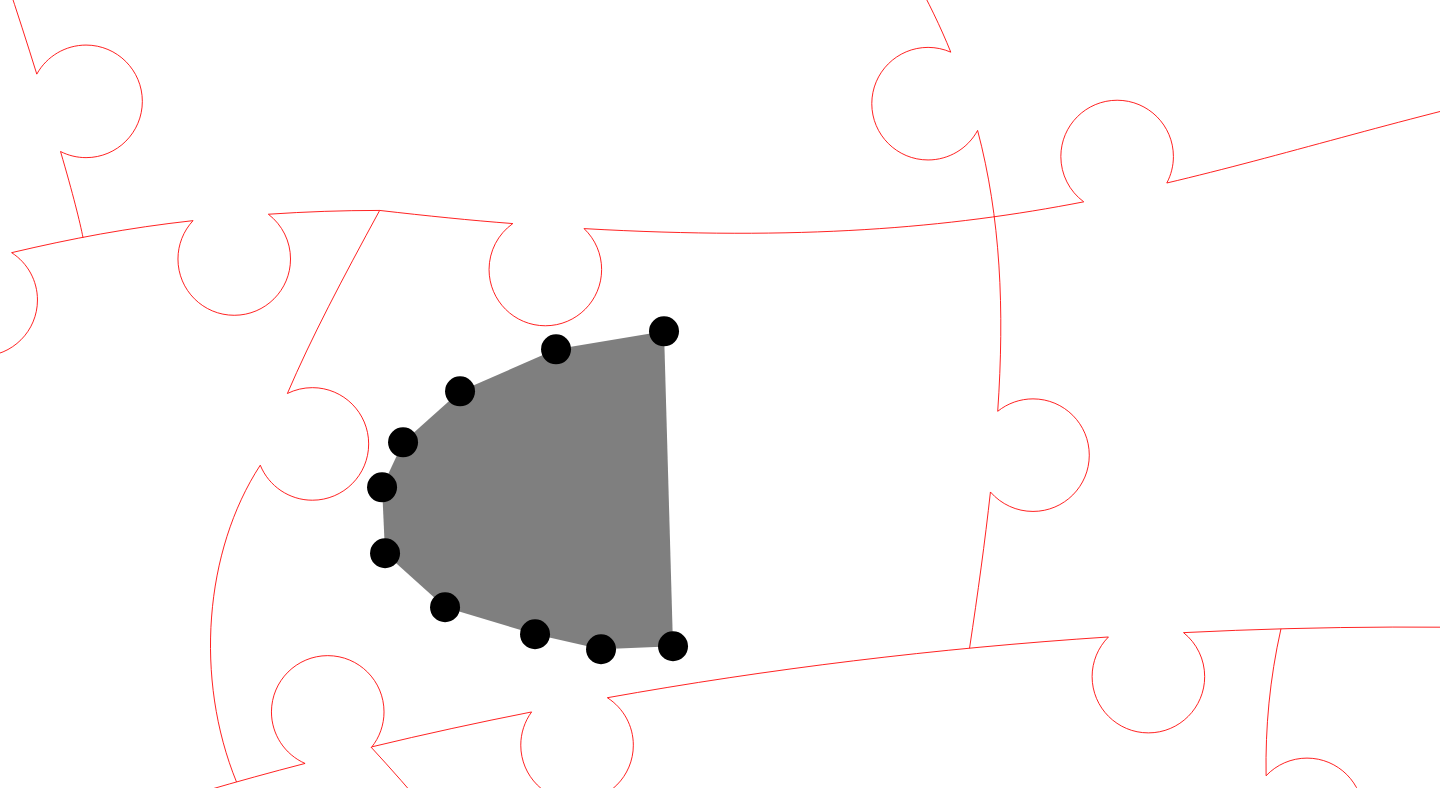 click 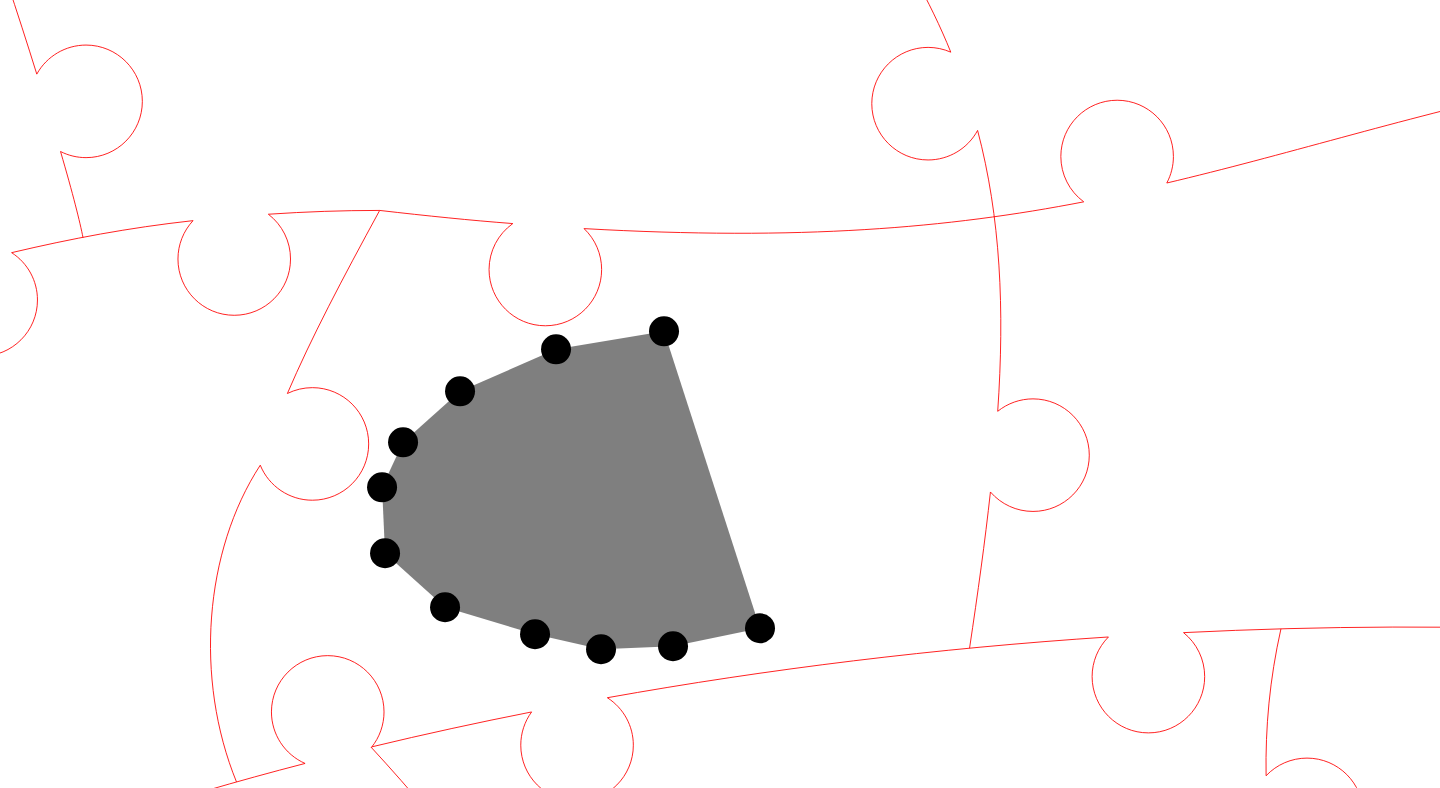 click 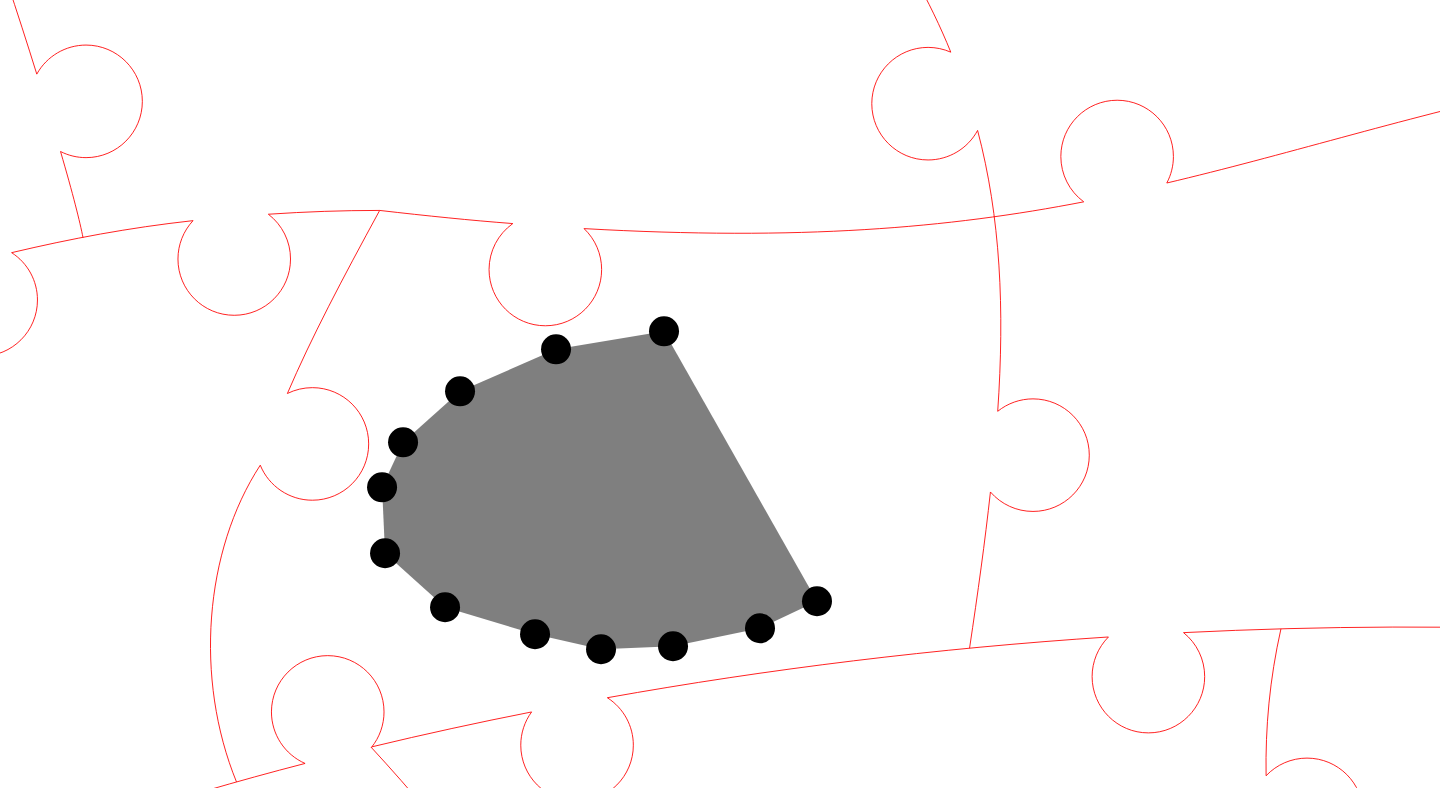 click 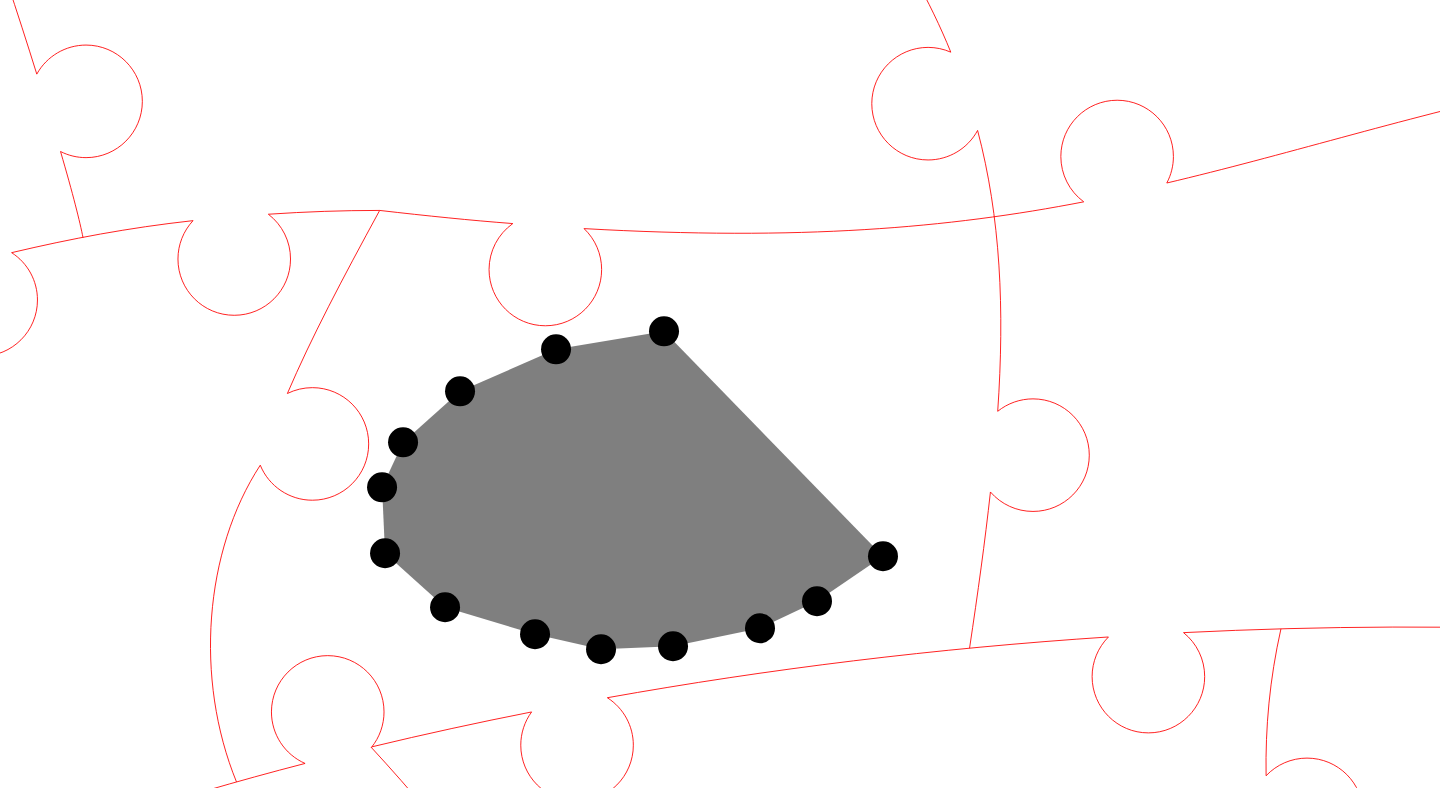 click 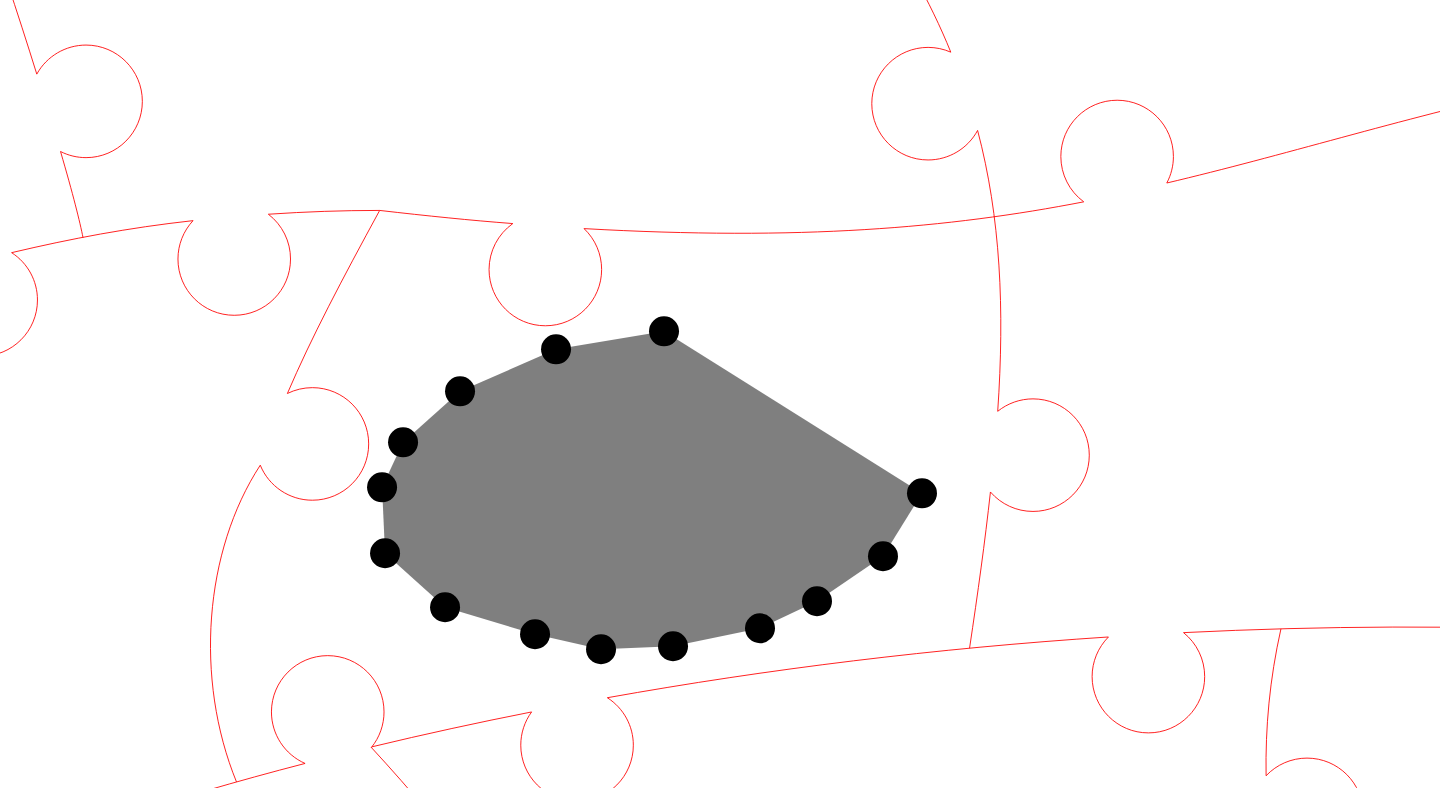 click 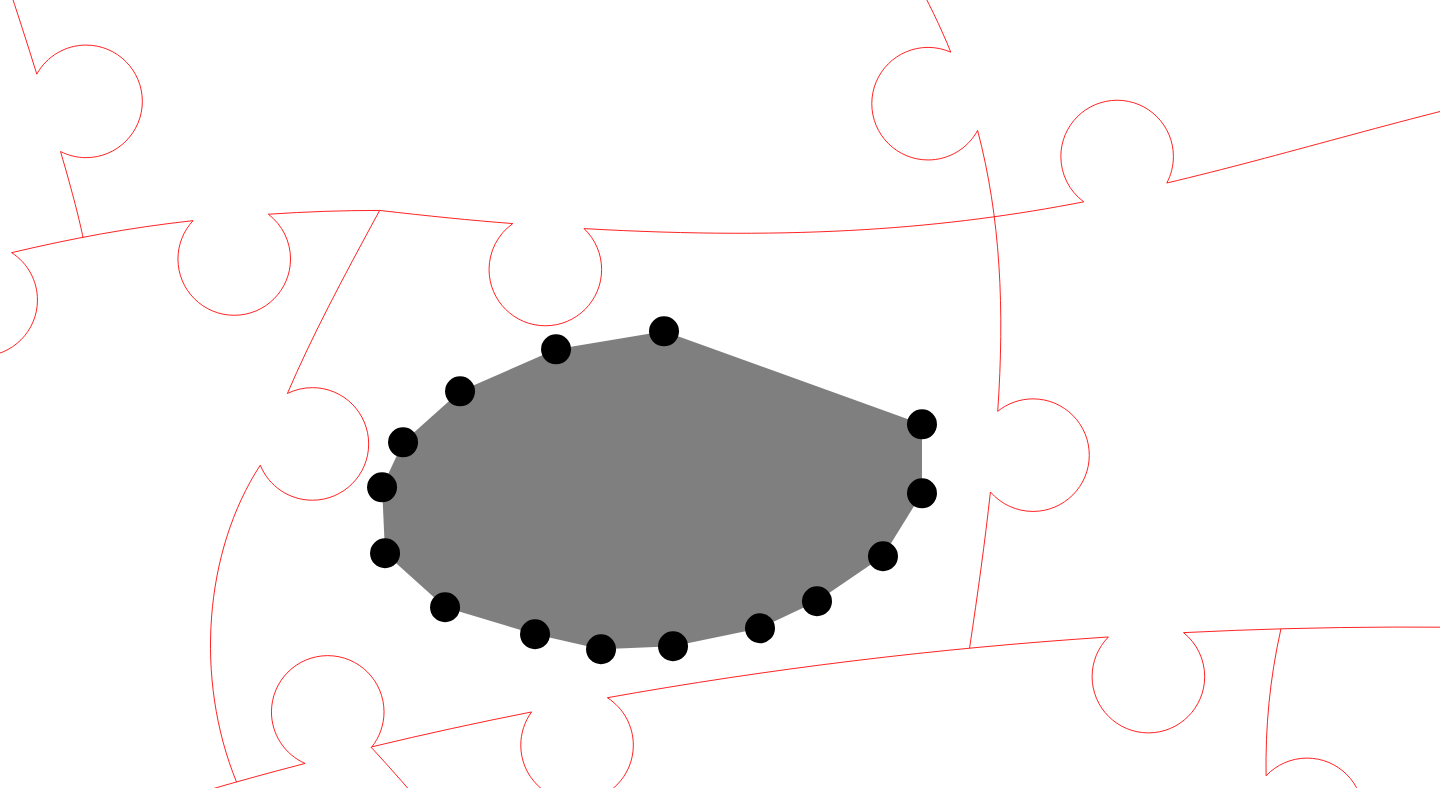click 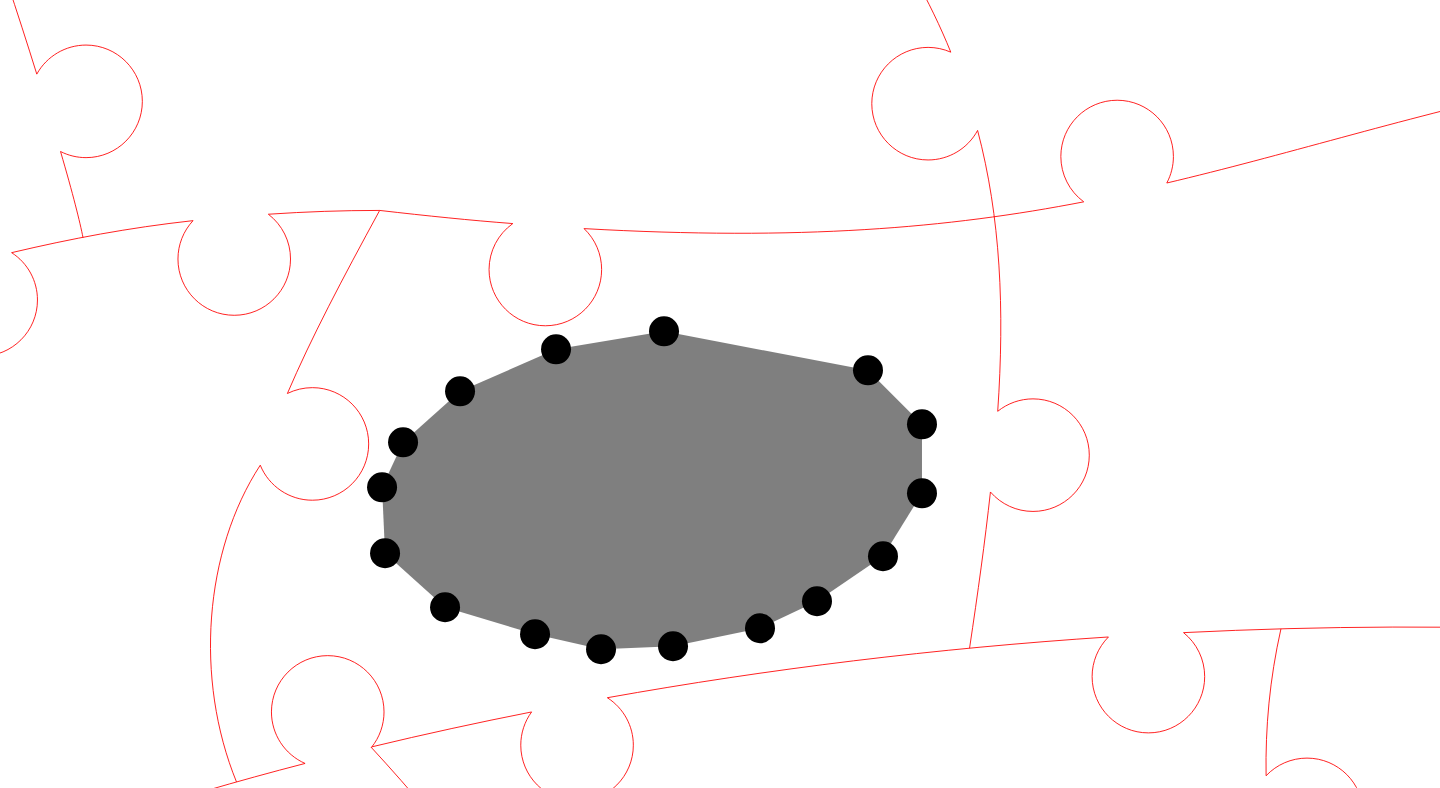 click 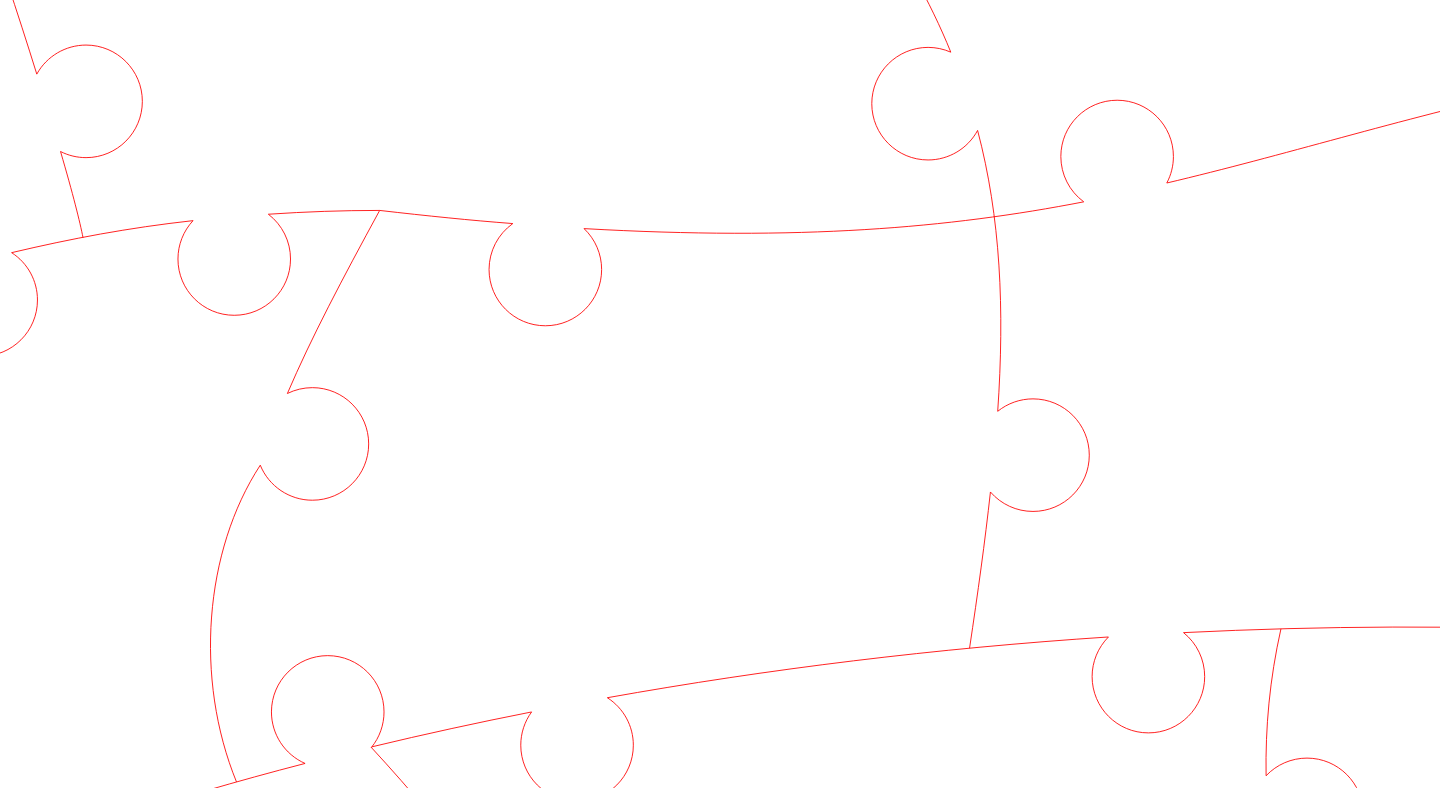 click 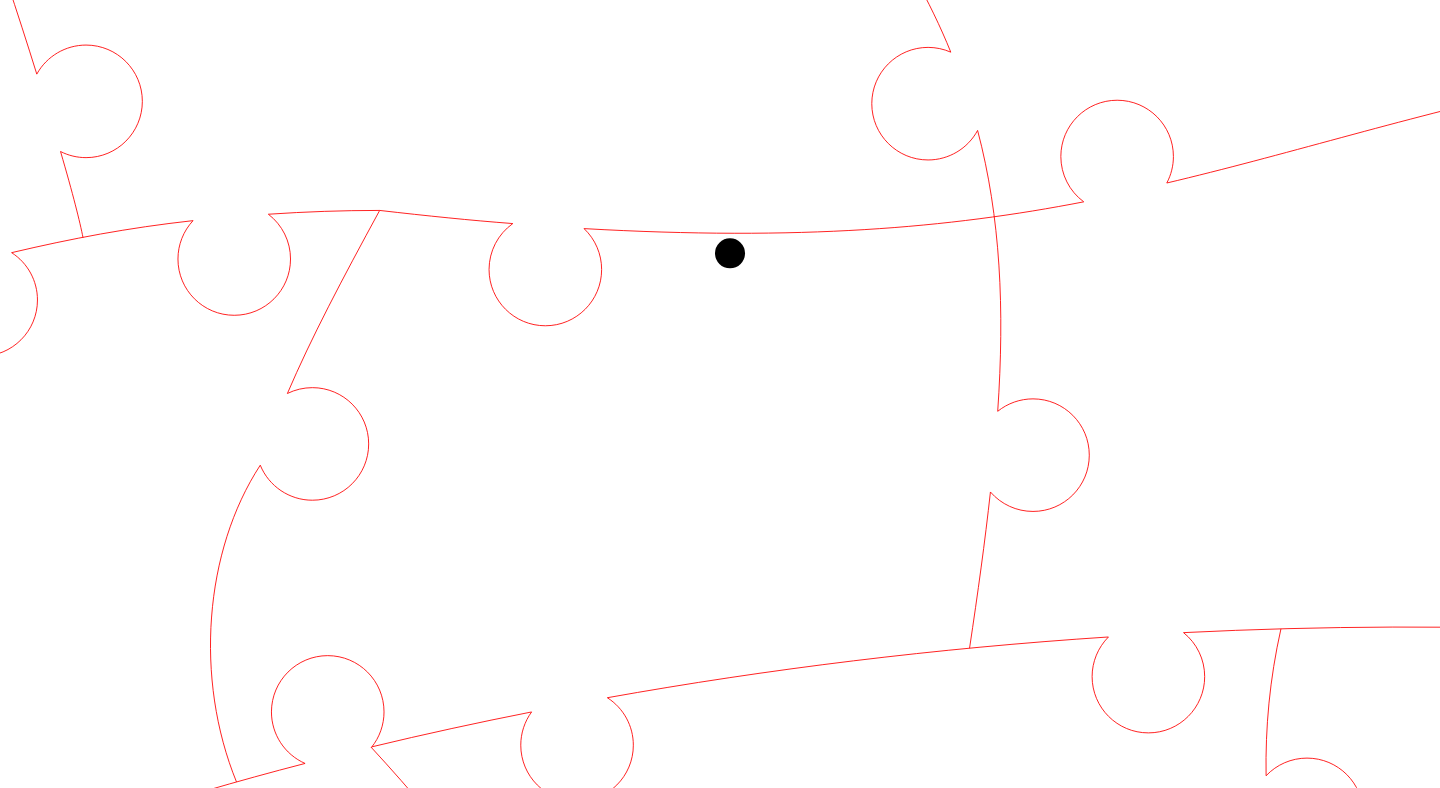 click 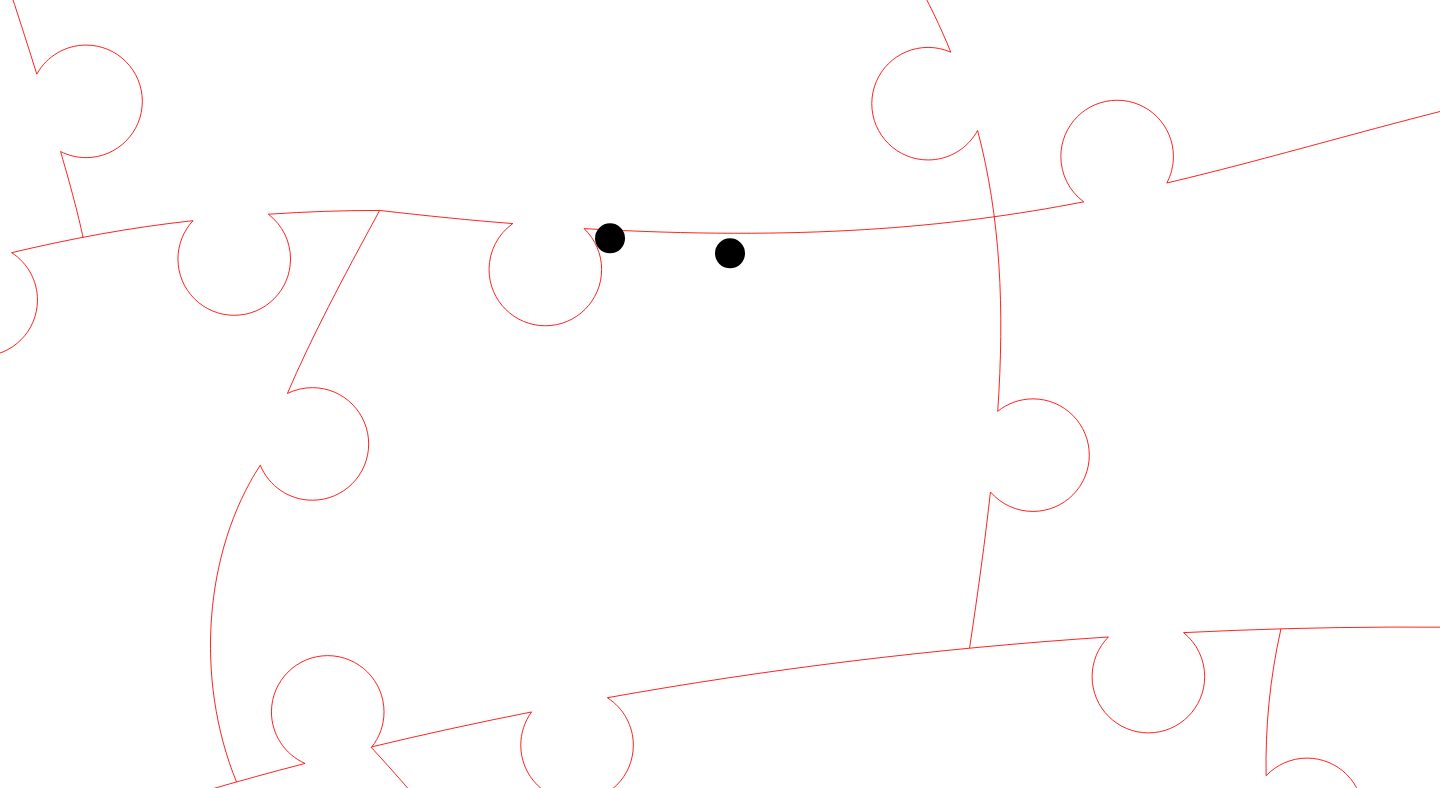 click 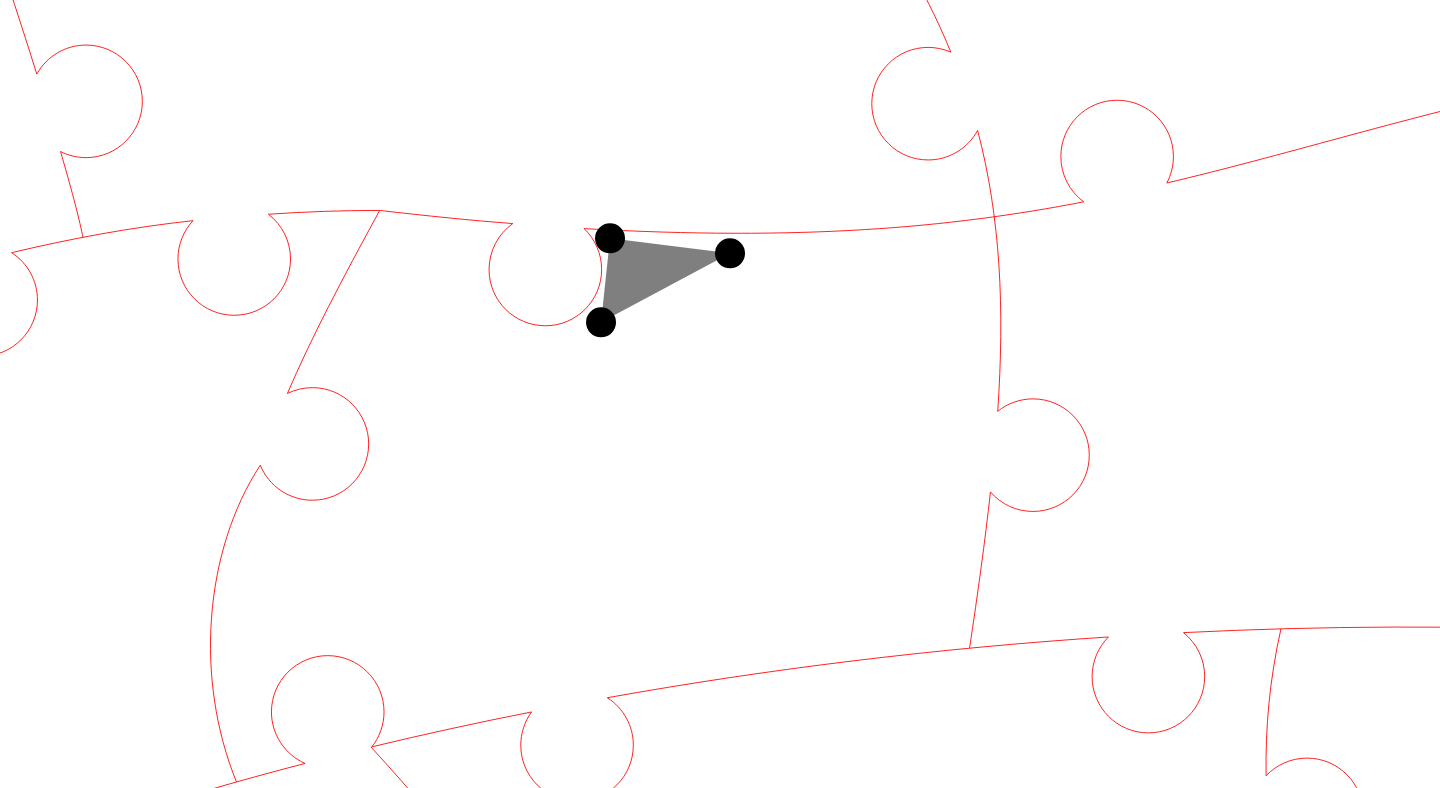 click 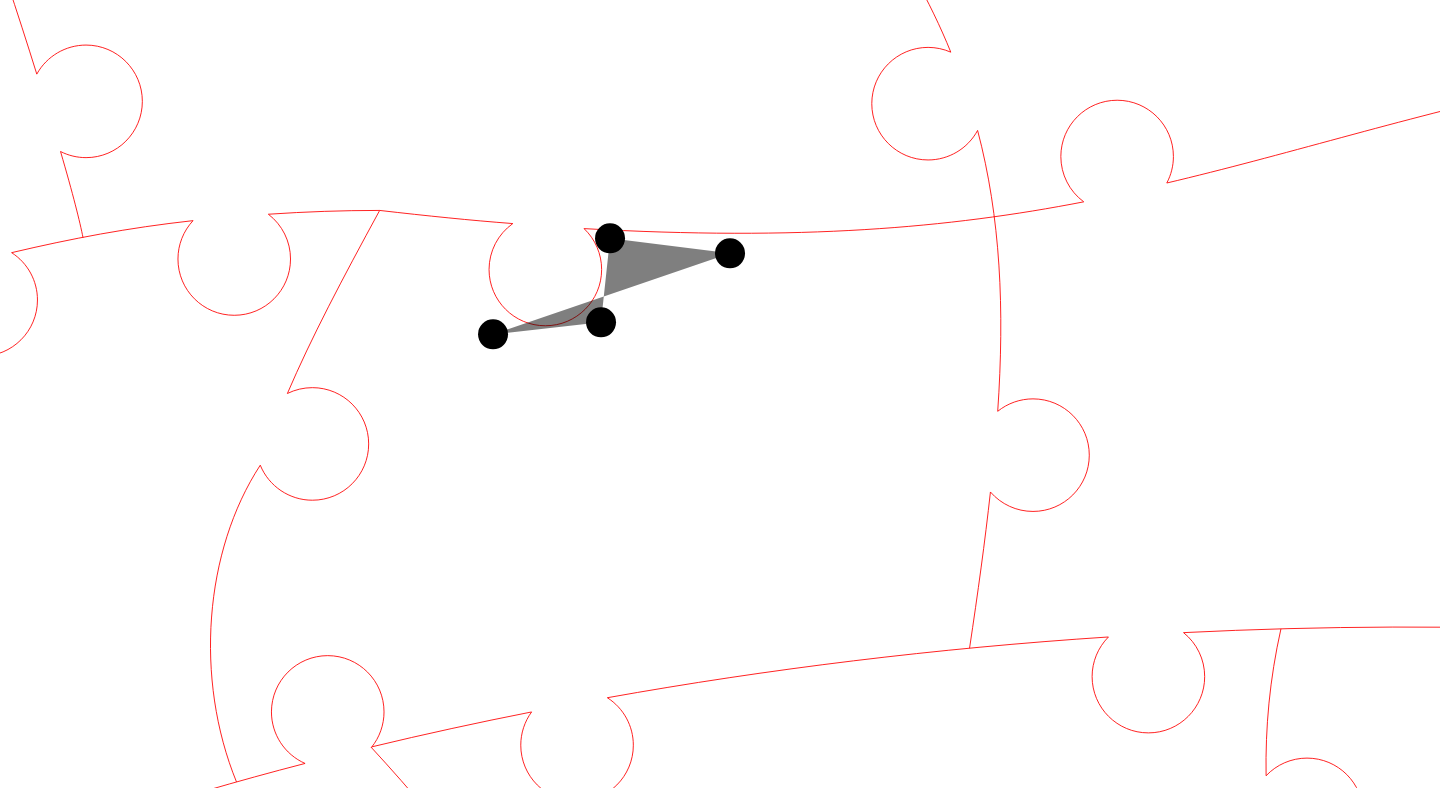 click 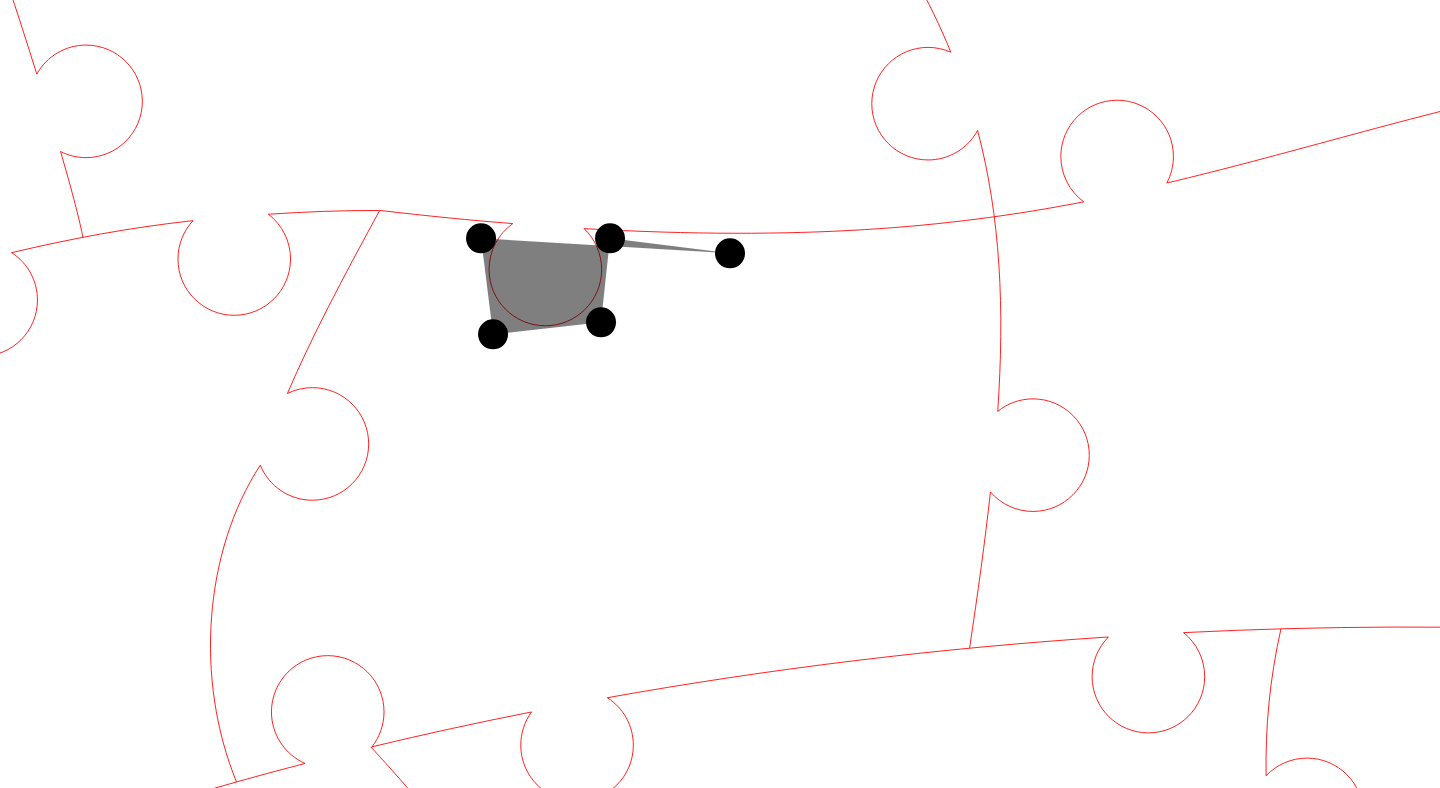 click 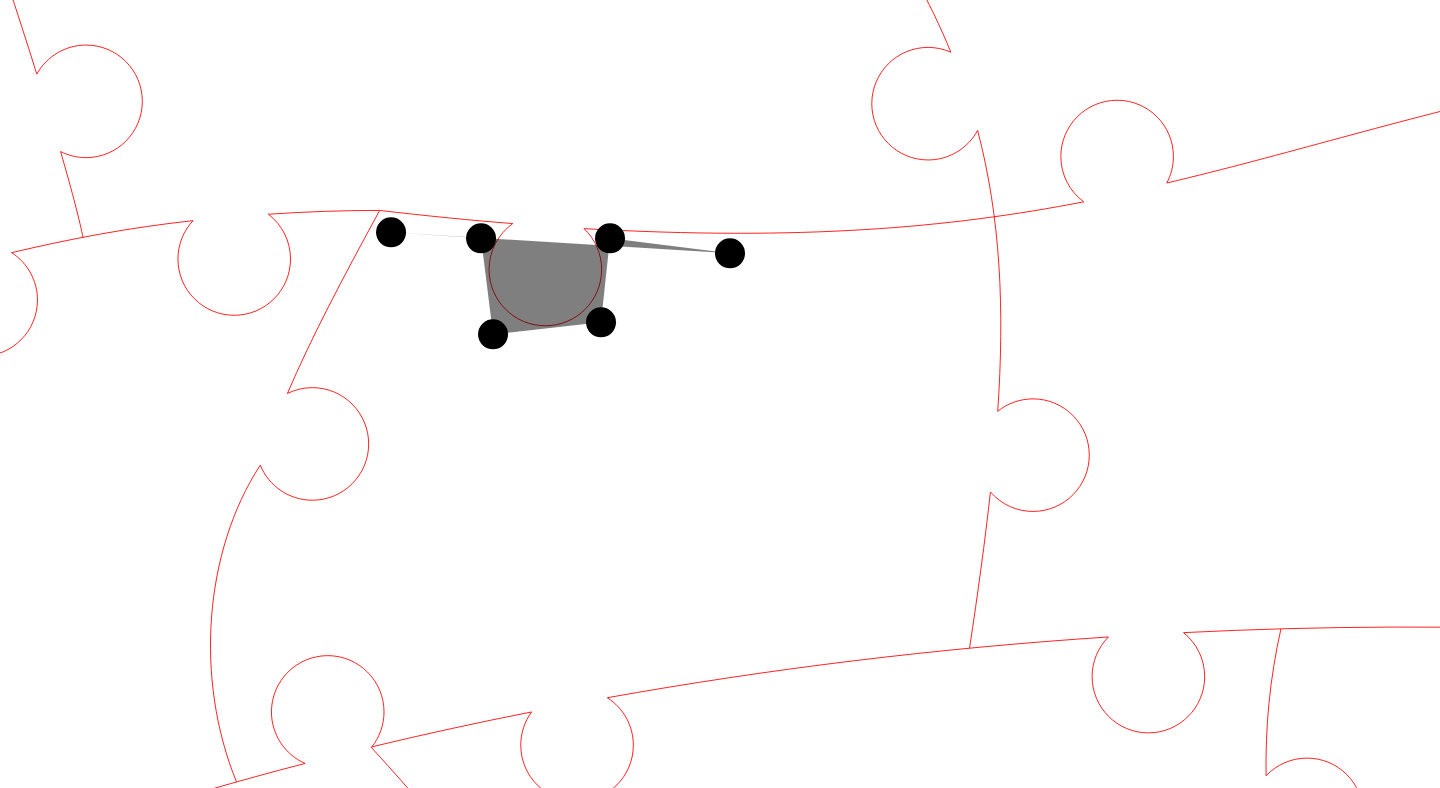 click 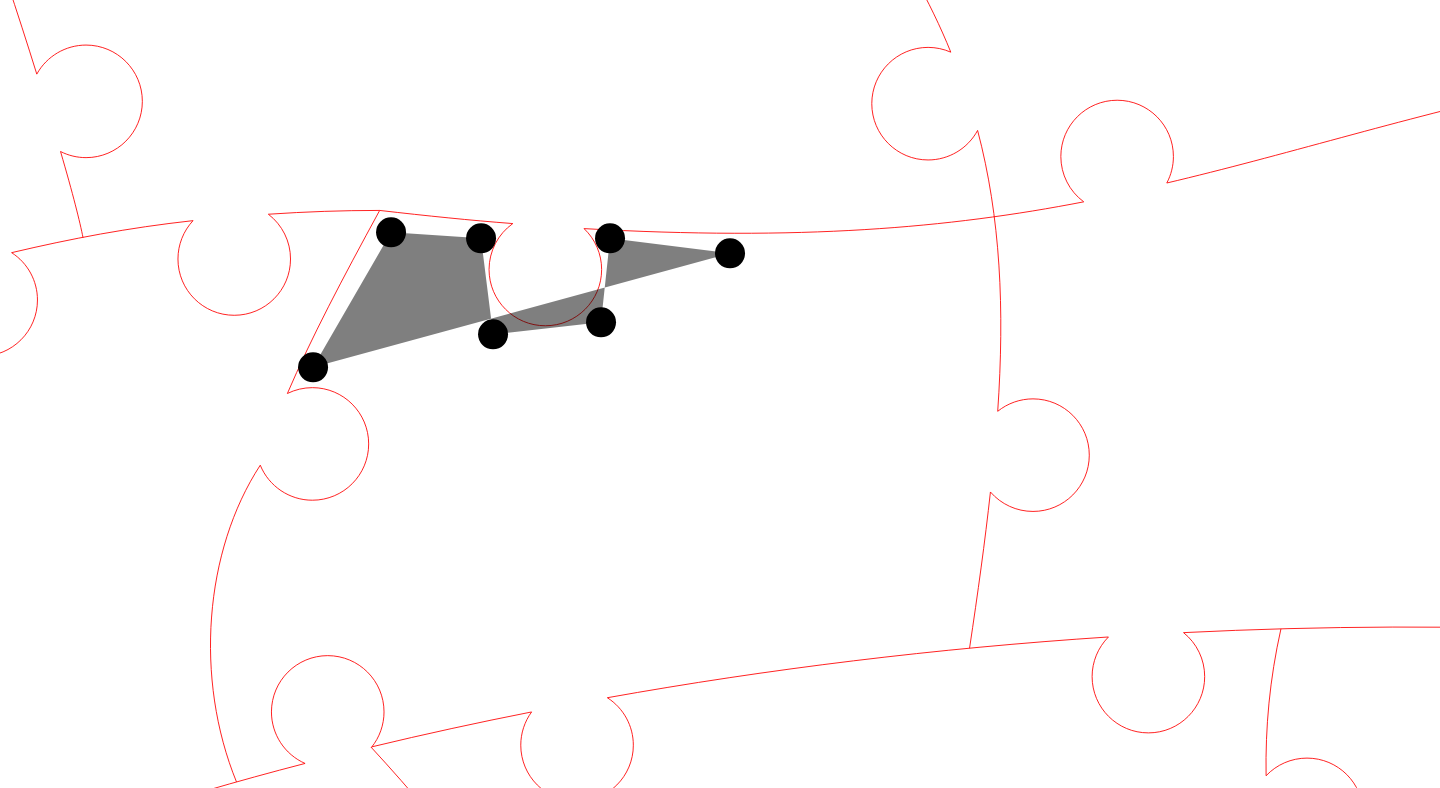 click 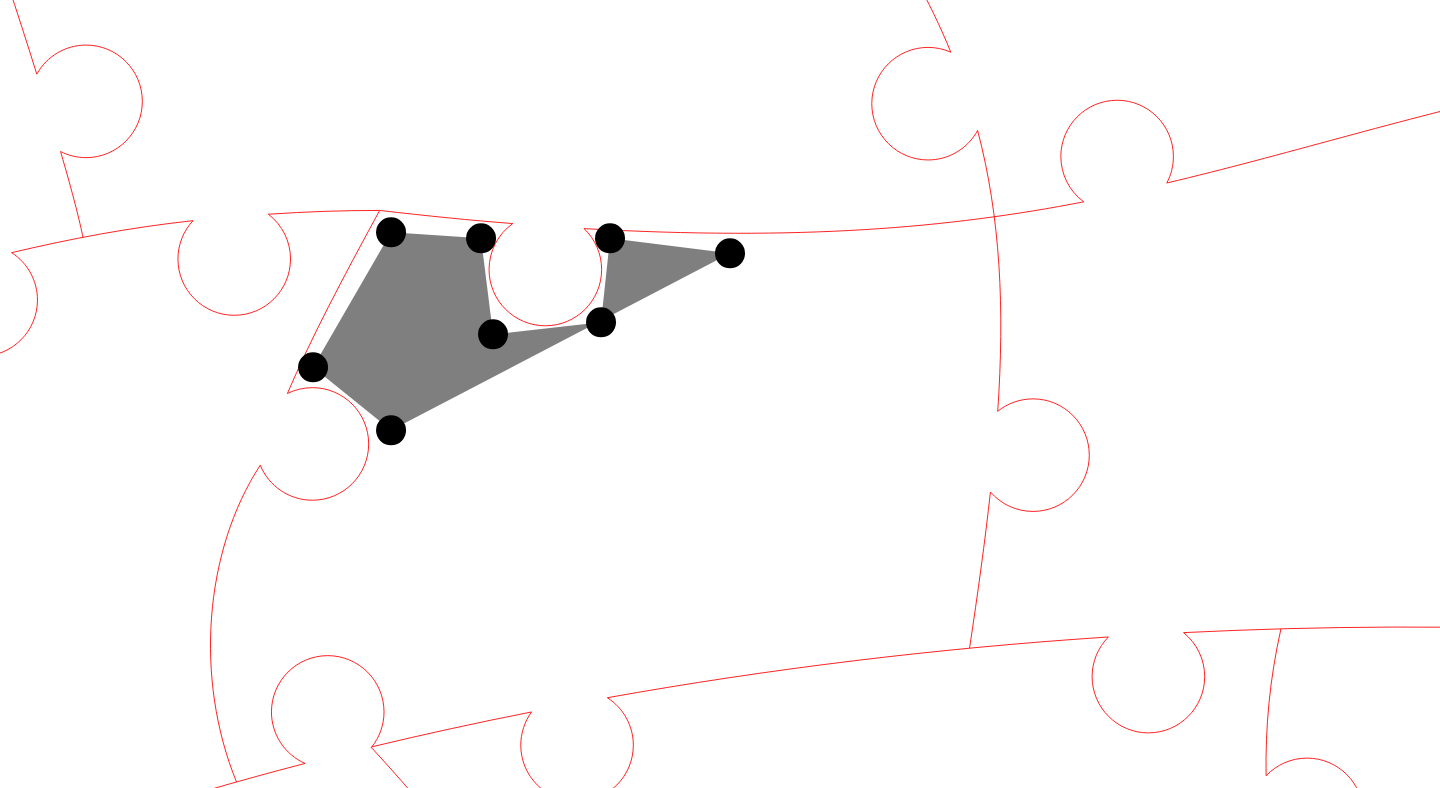 click 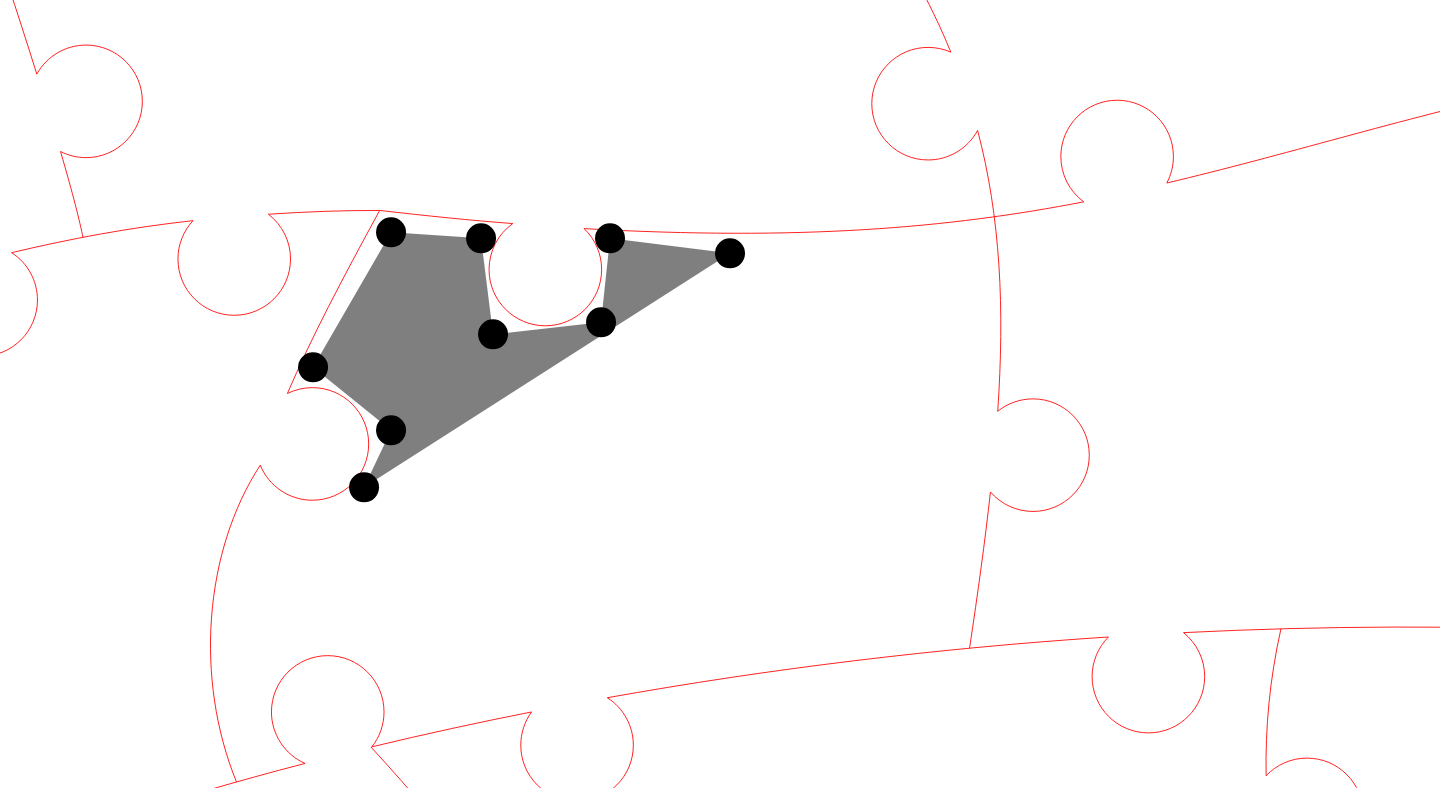 click 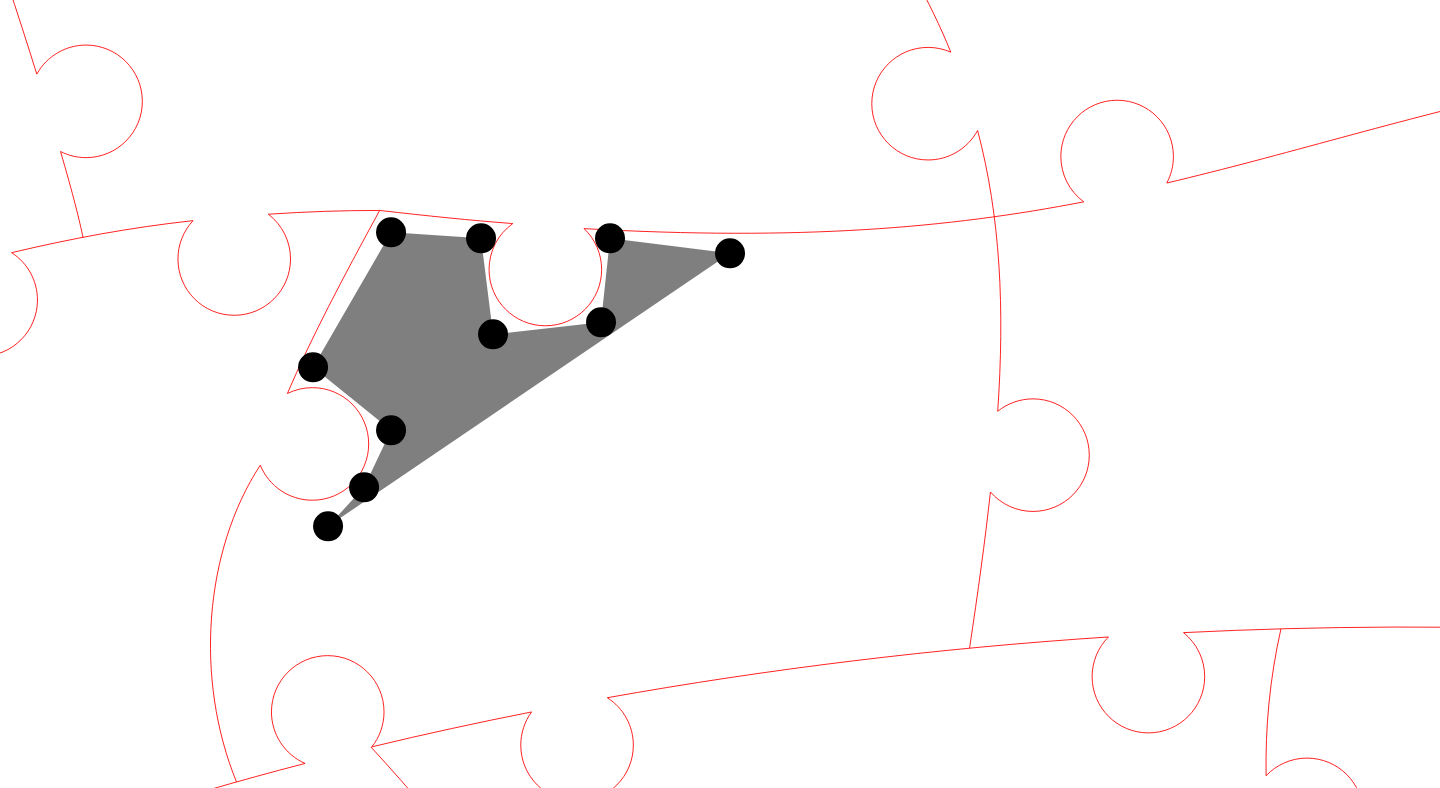 click 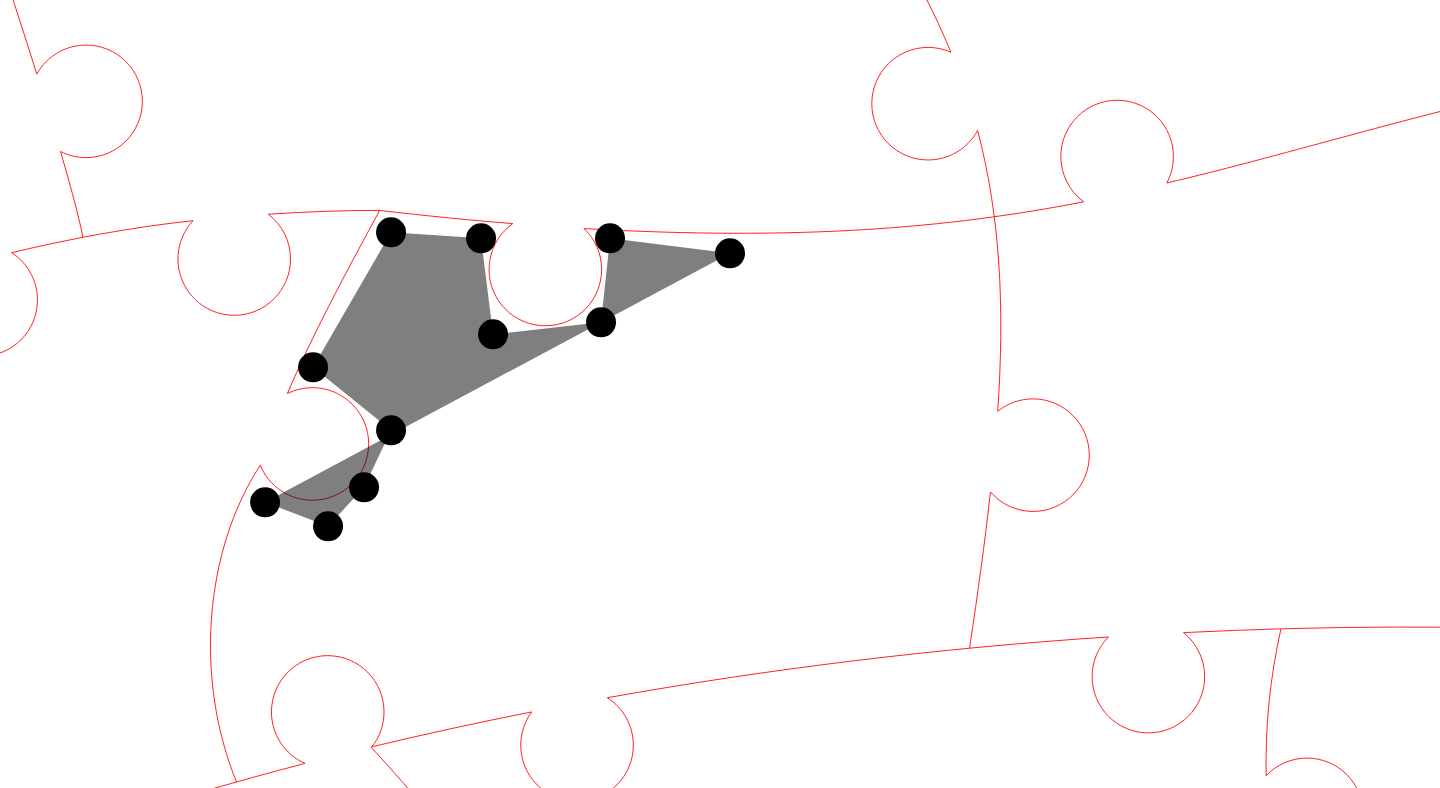 click 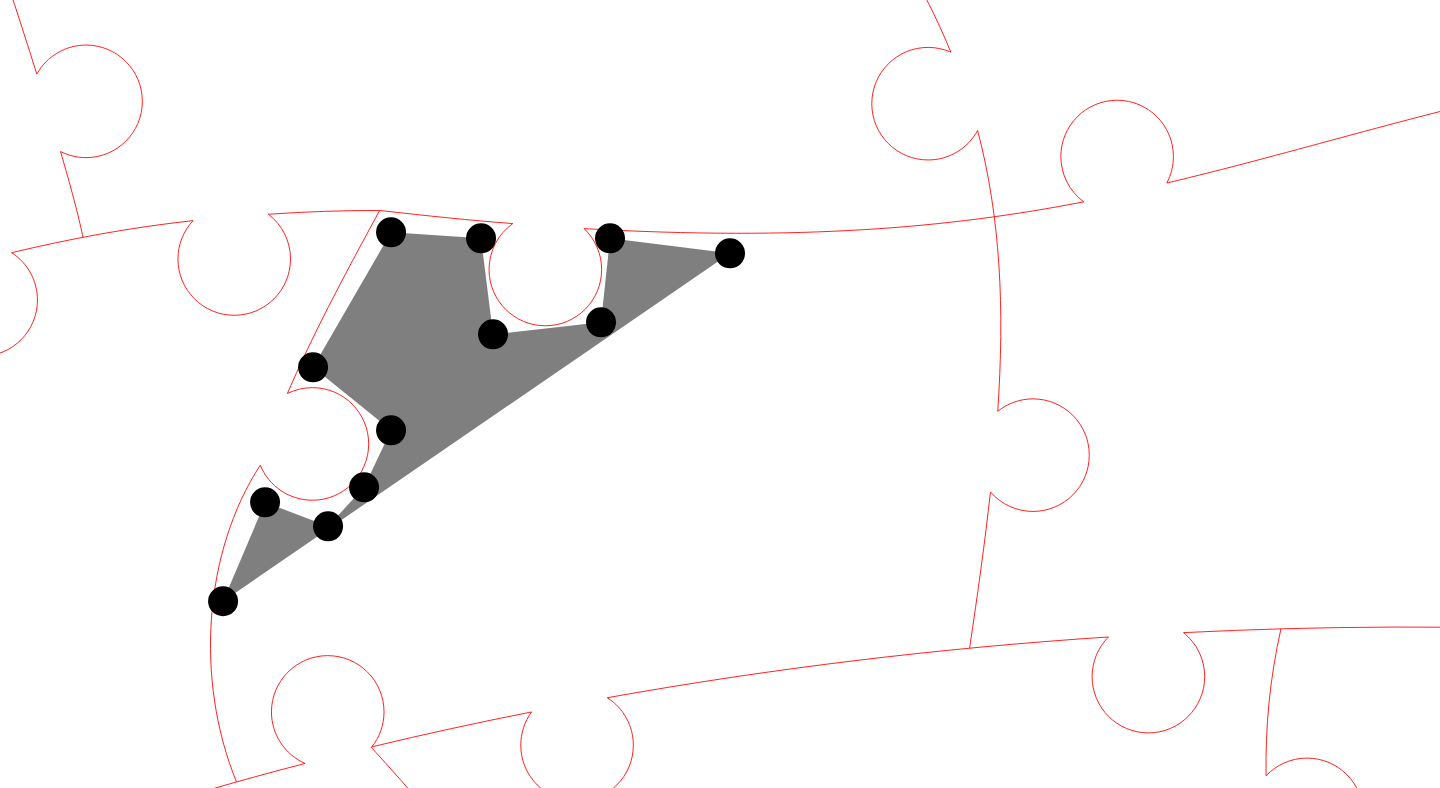 click 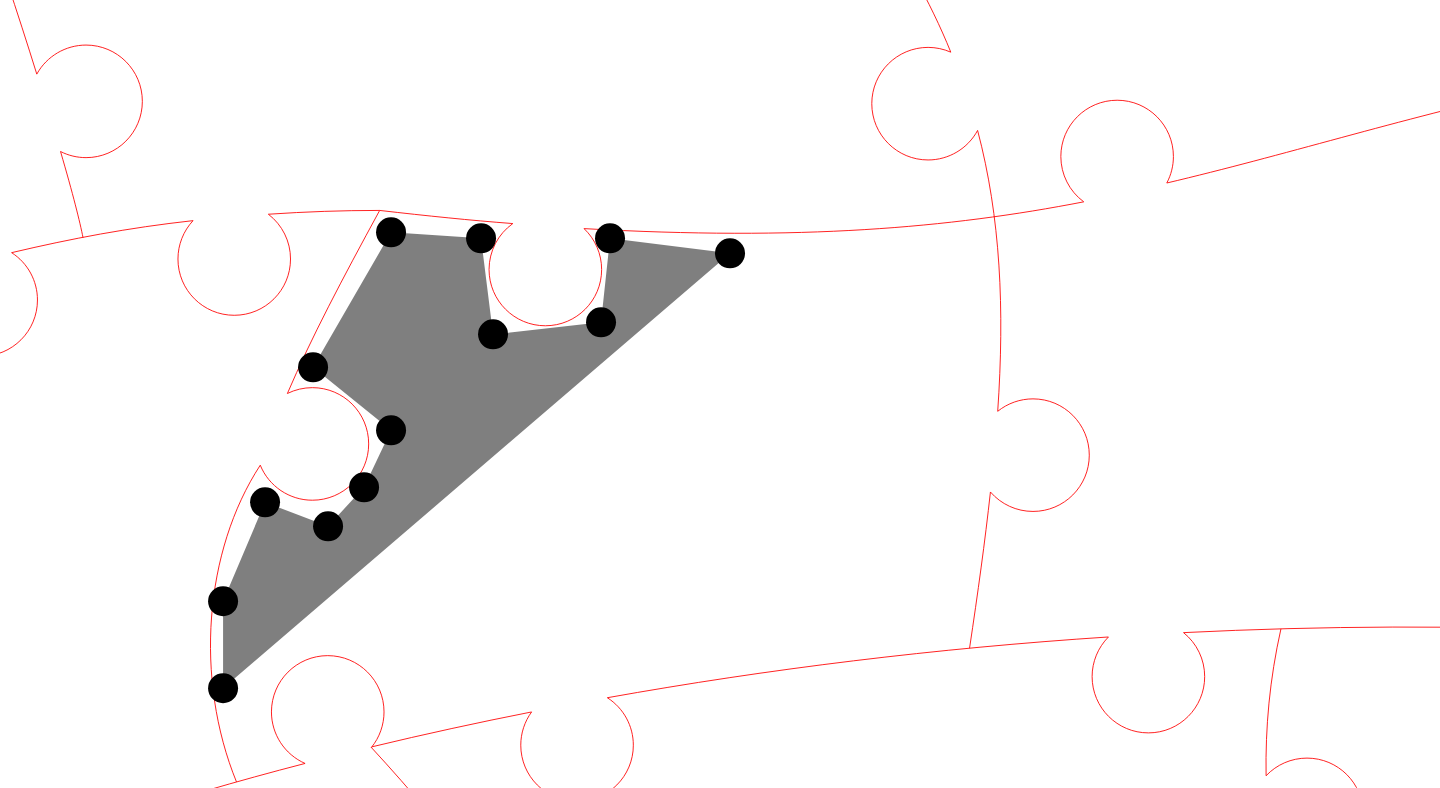 click 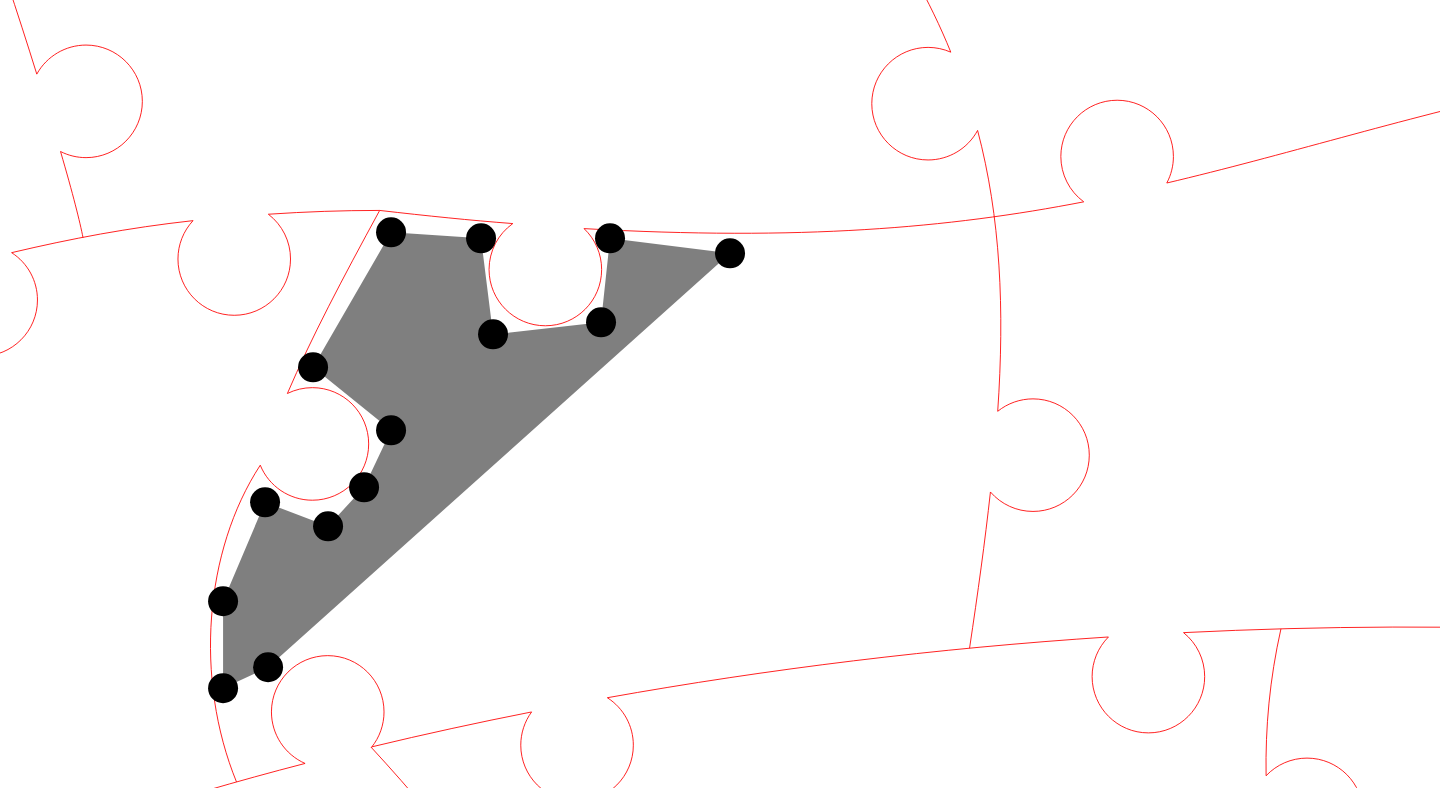 click 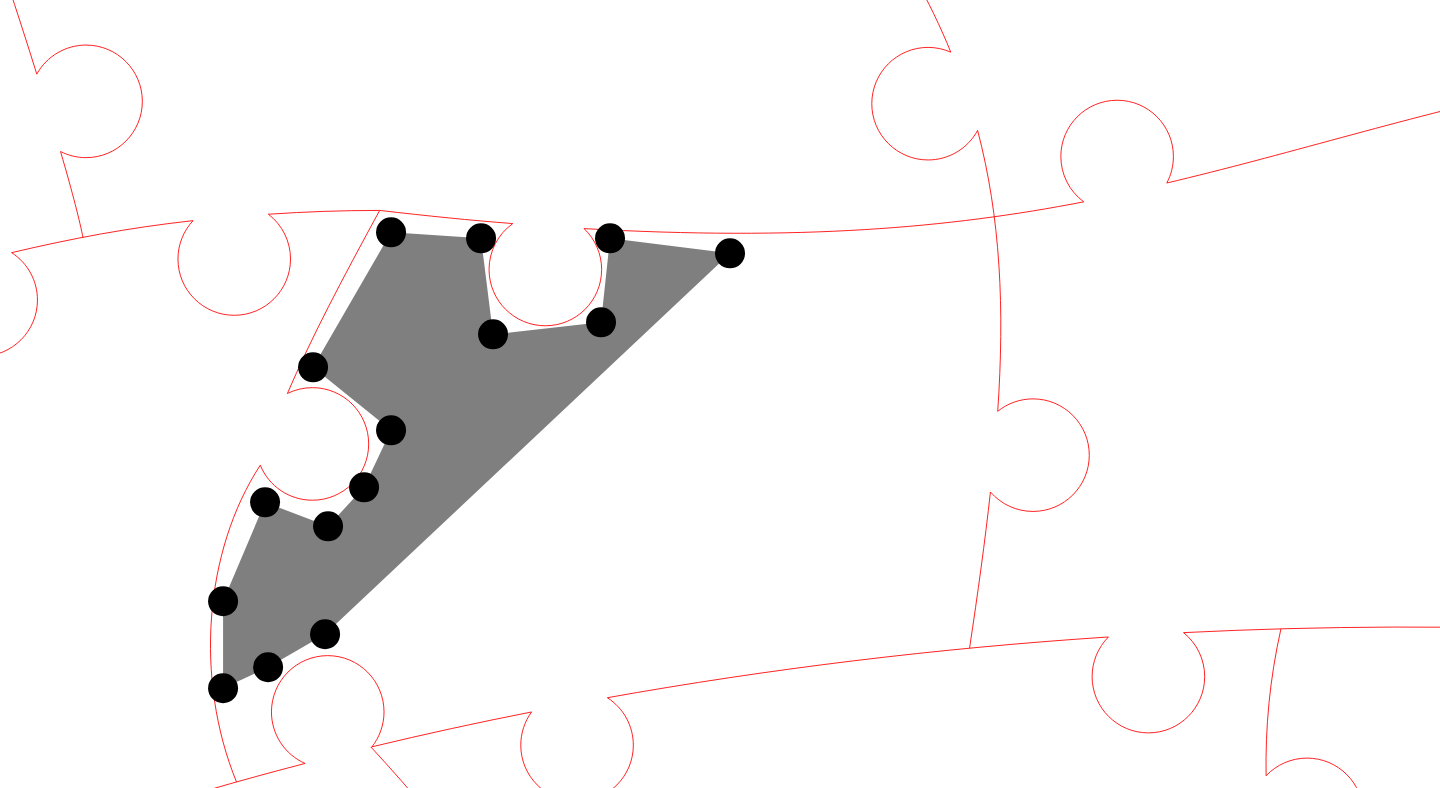 click 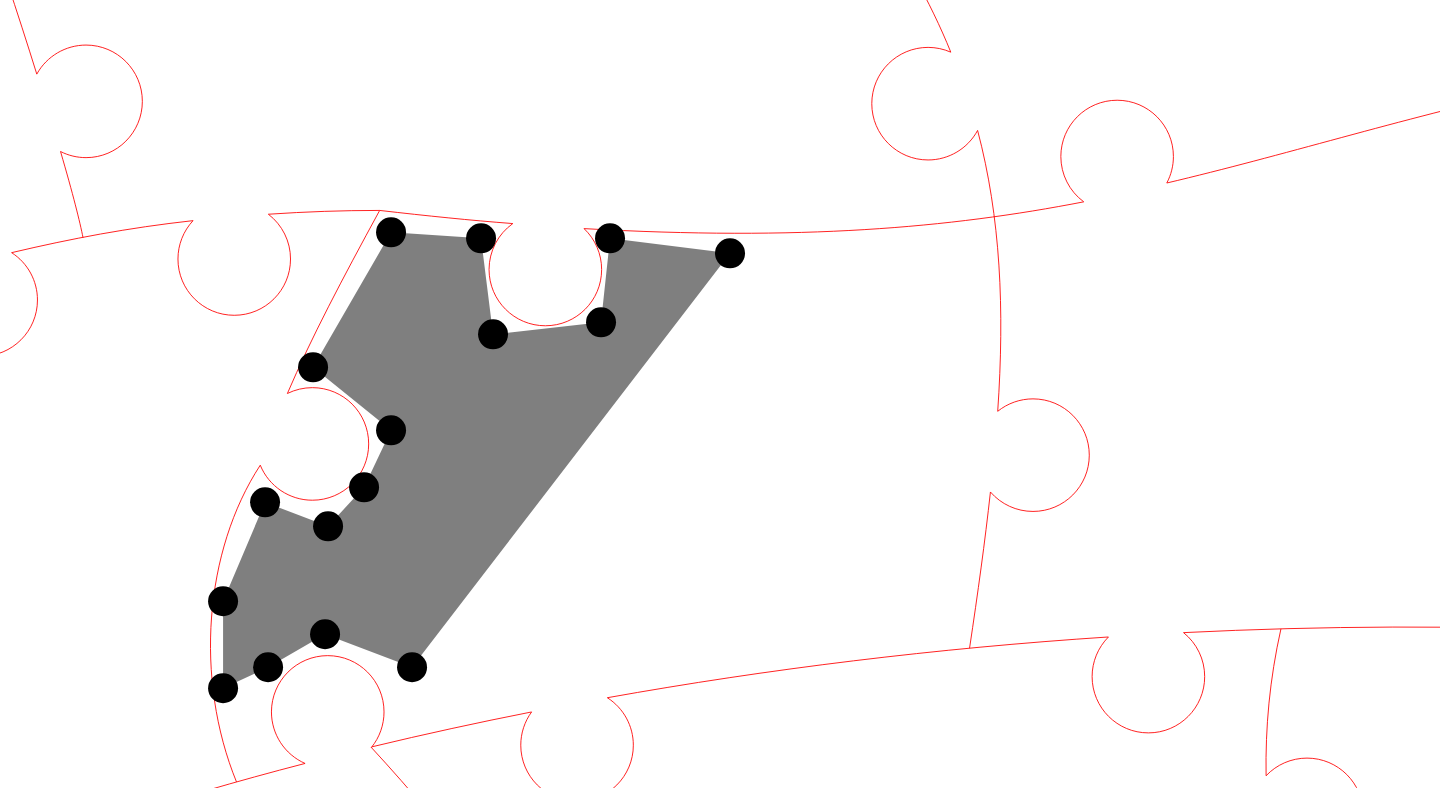 click 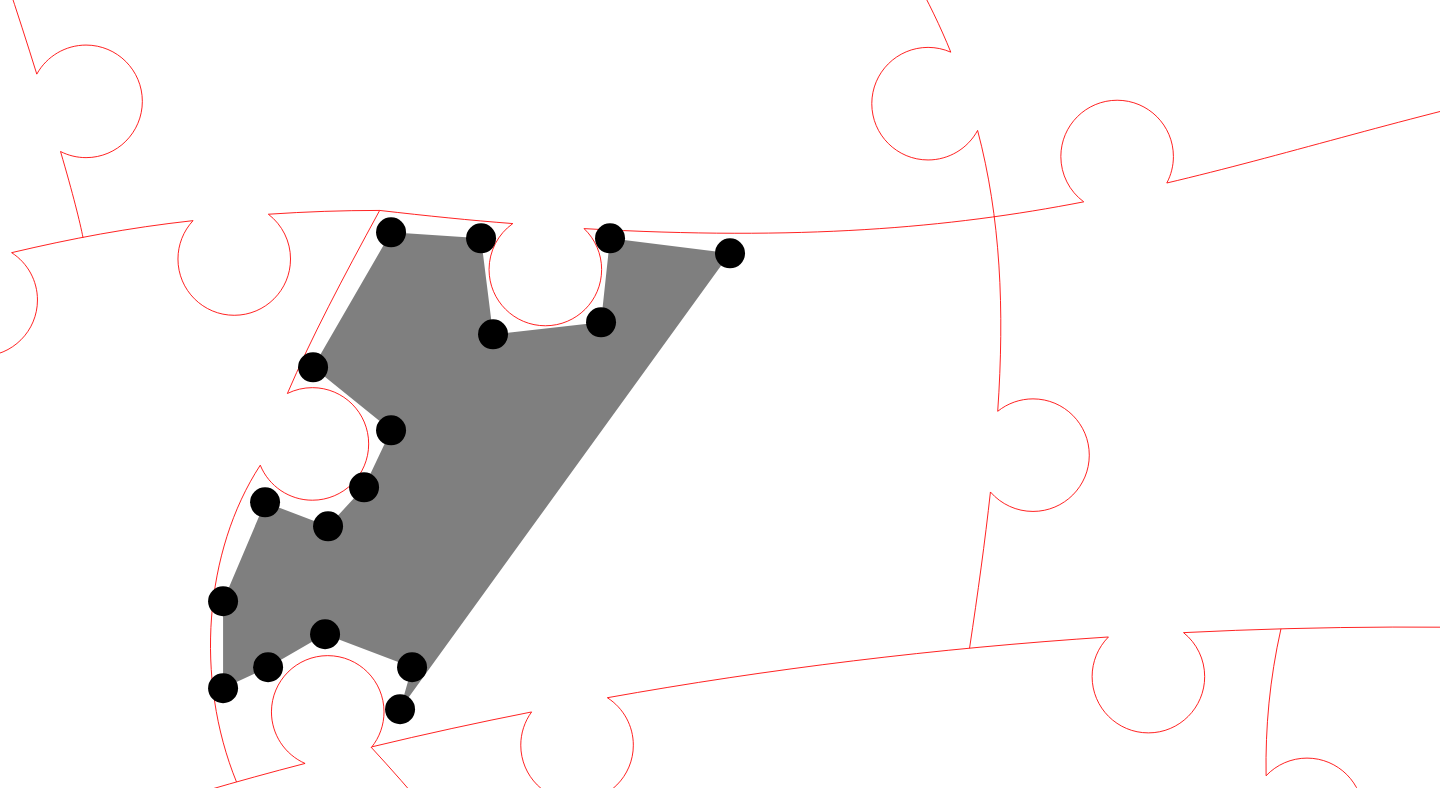 click 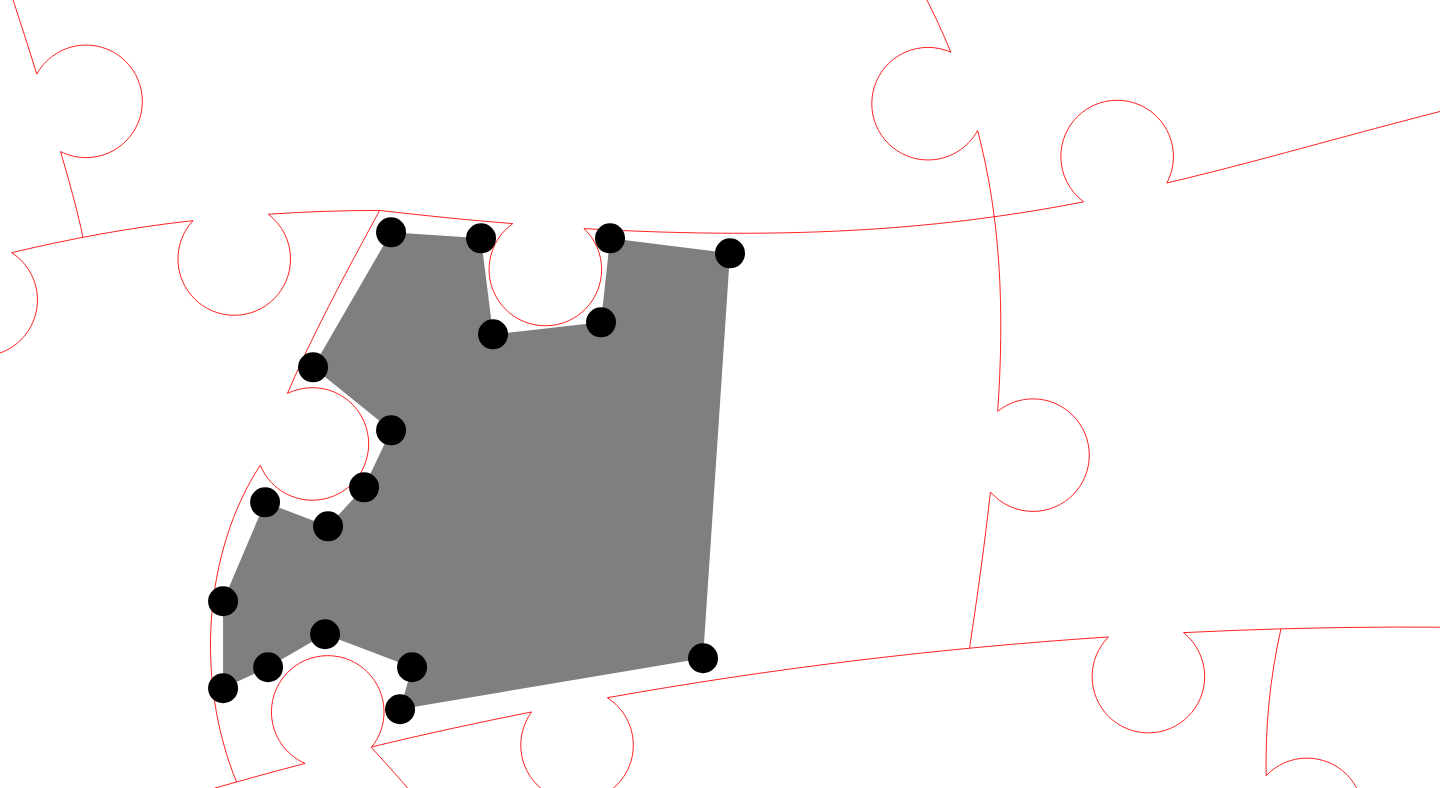 click 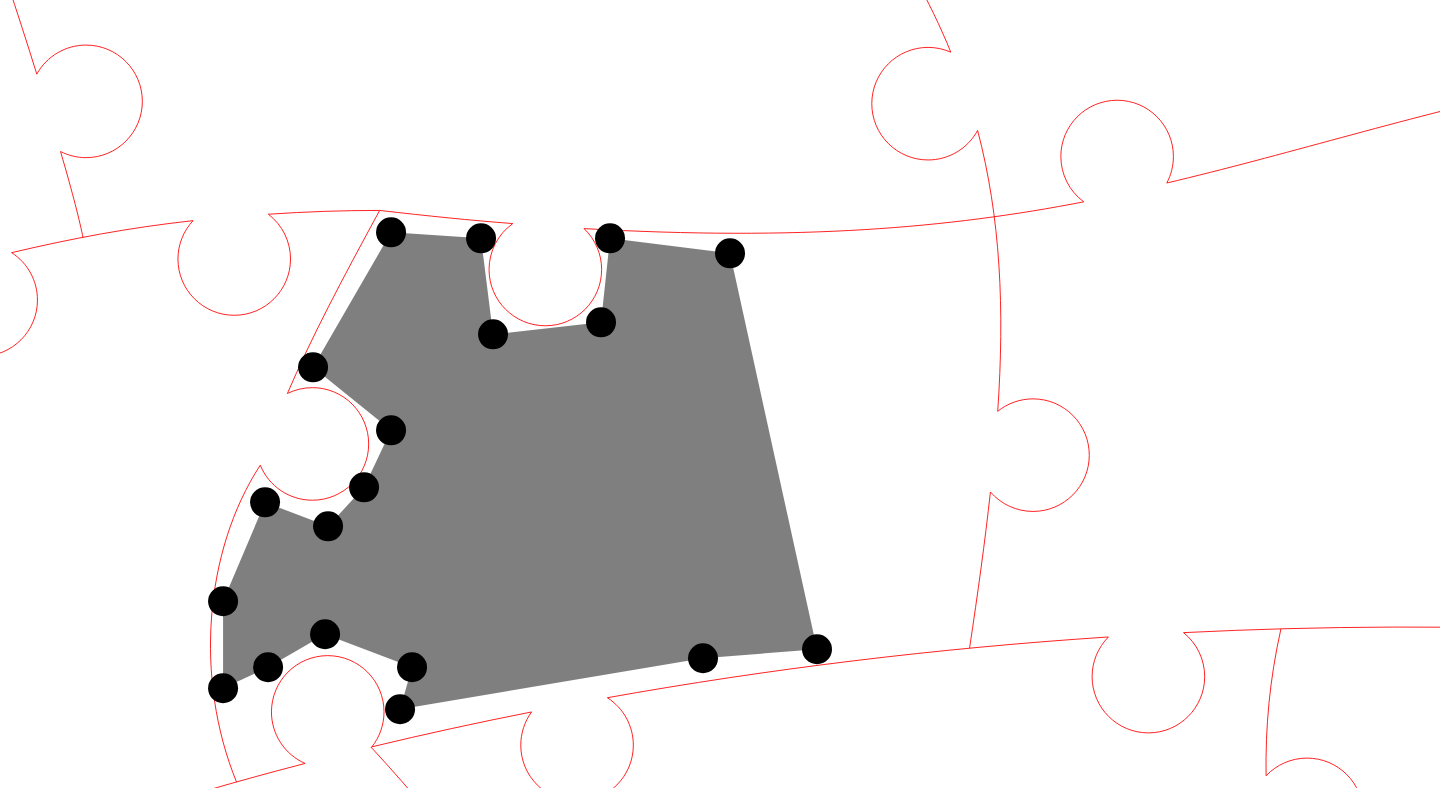 click 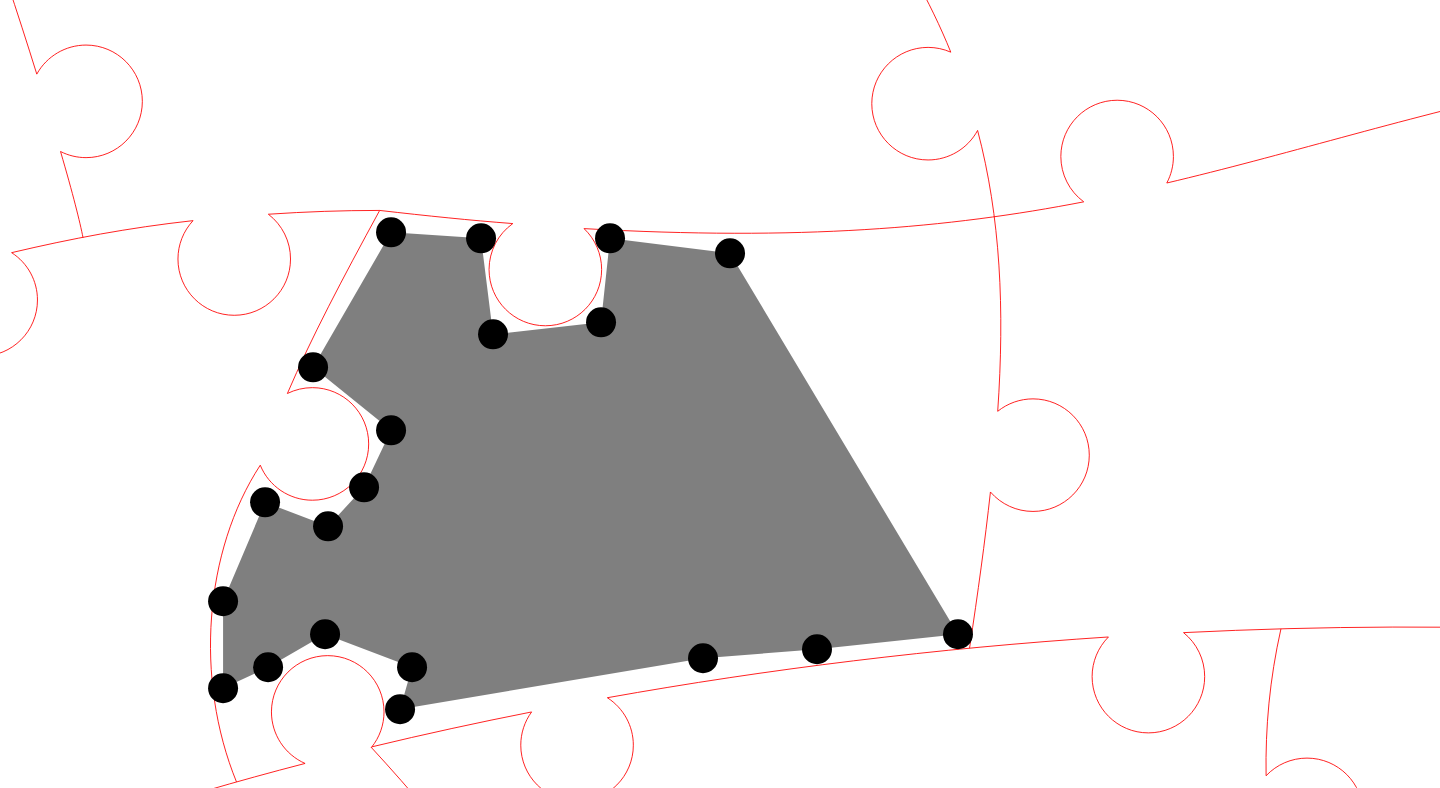 click 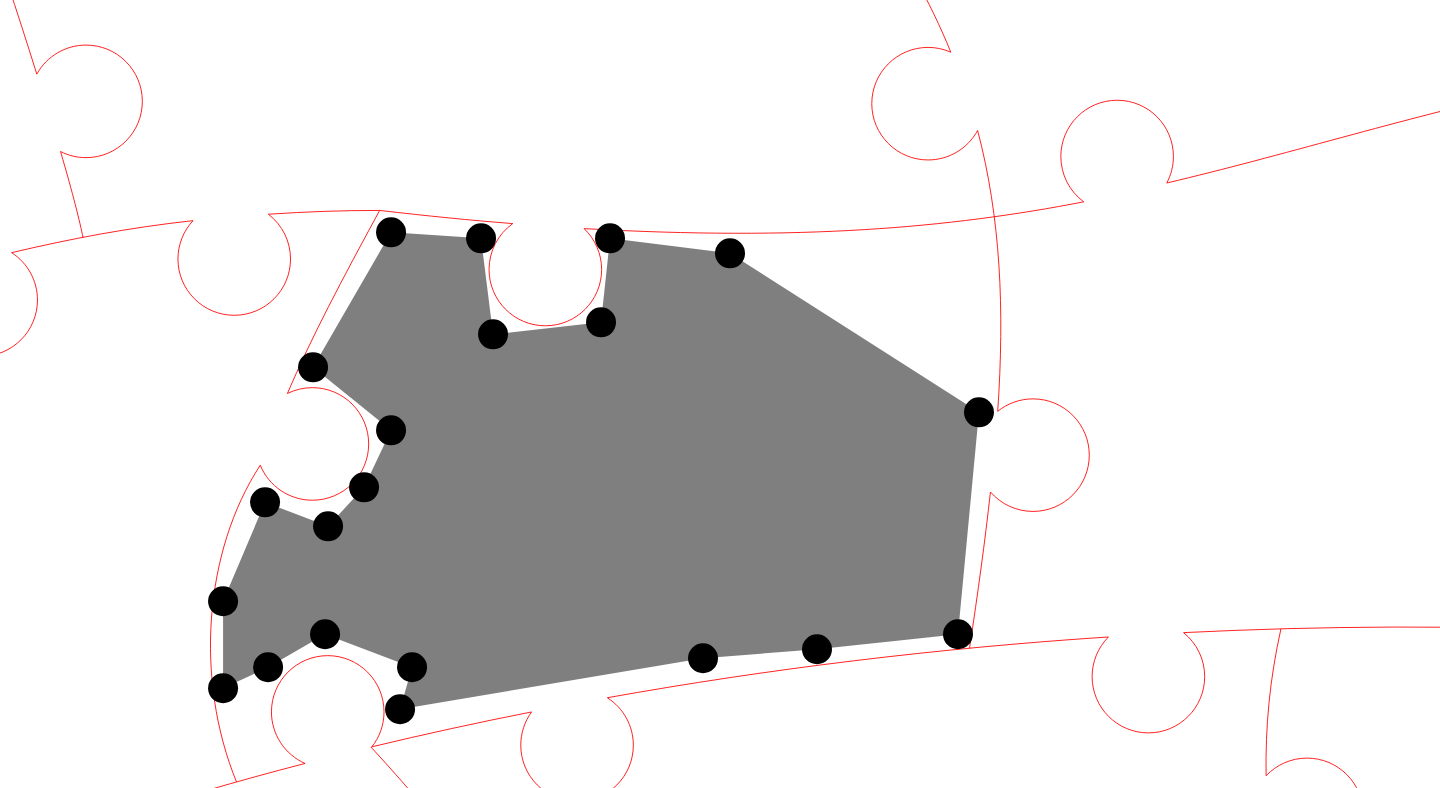 click 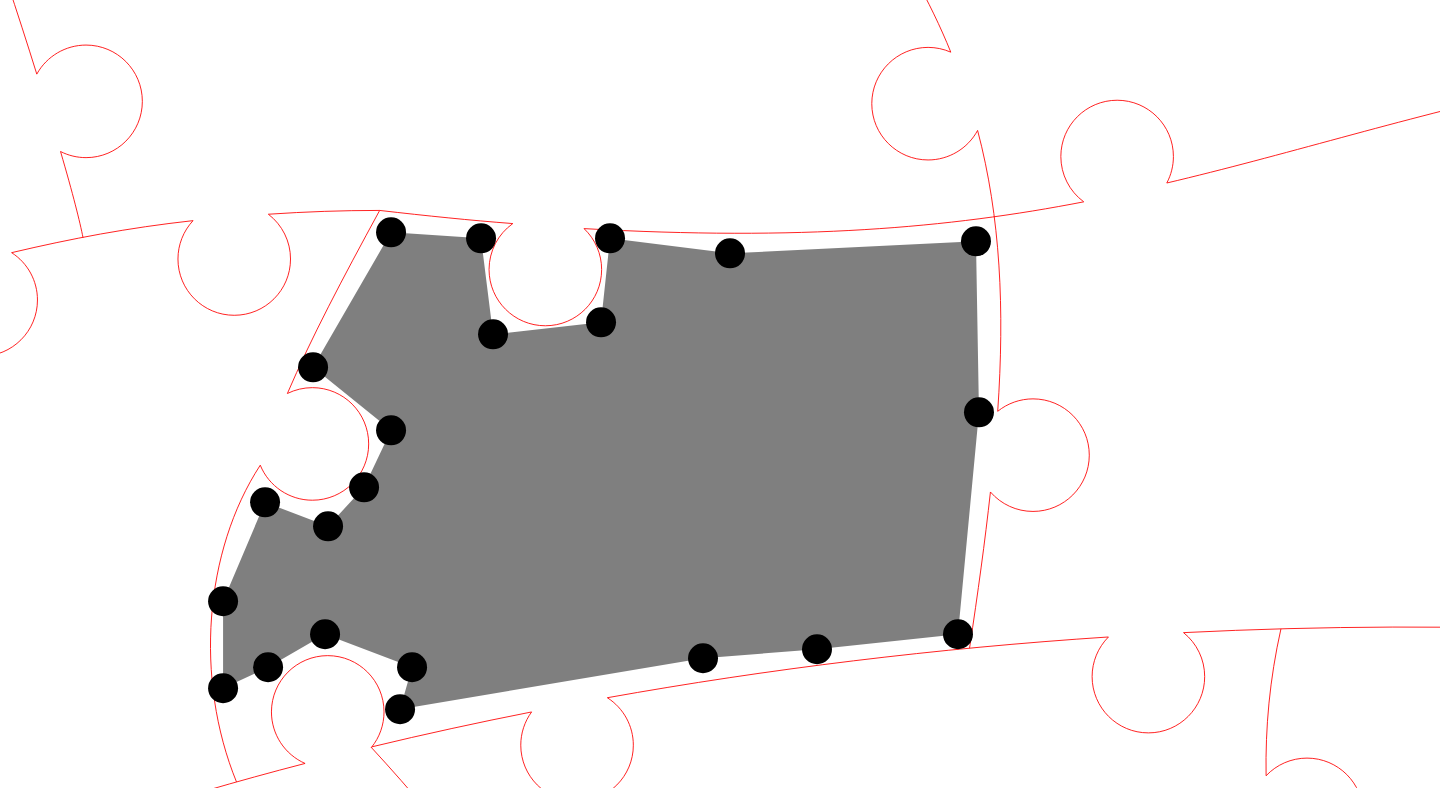 click 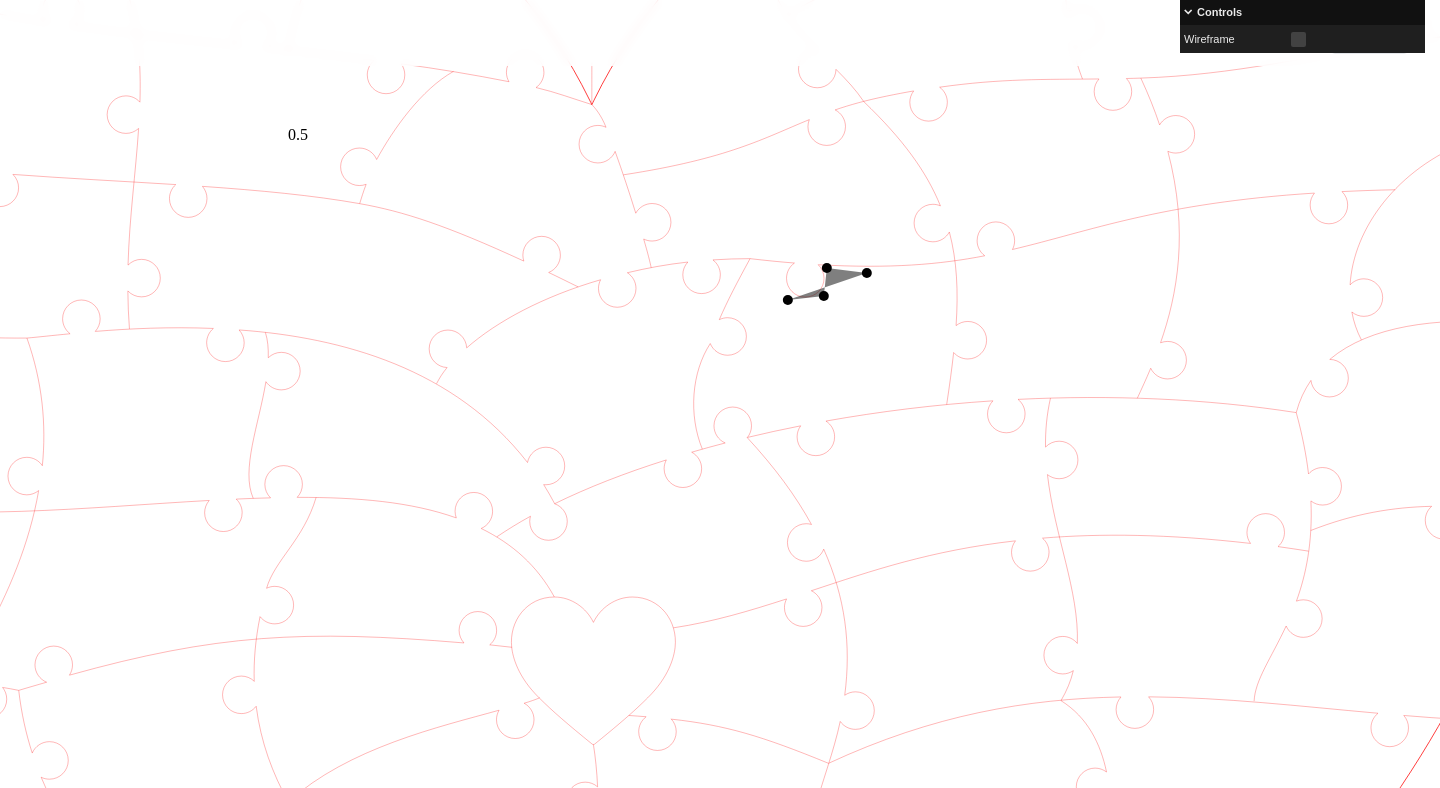 scroll, scrollTop: 308, scrollLeft: 432, axis: both 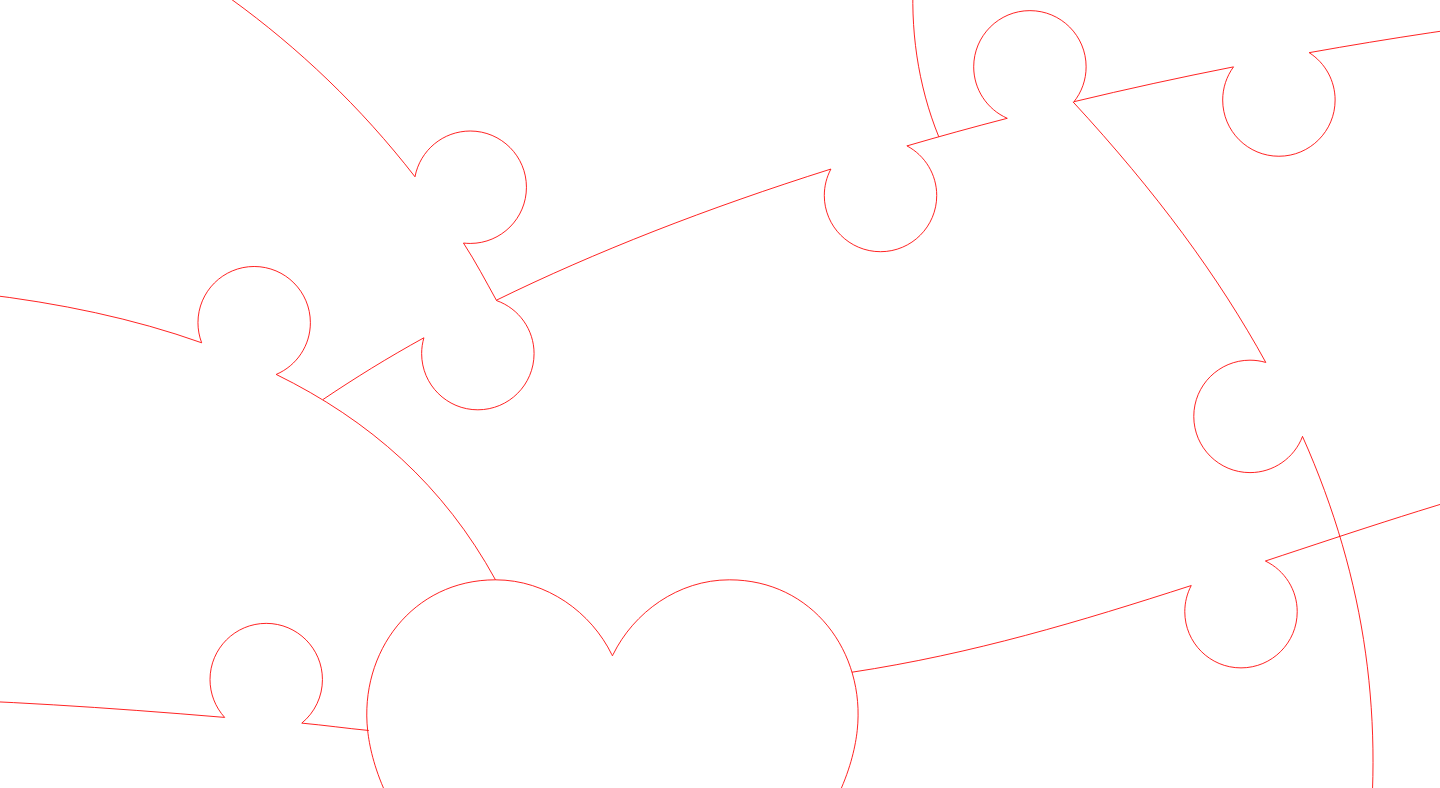 click 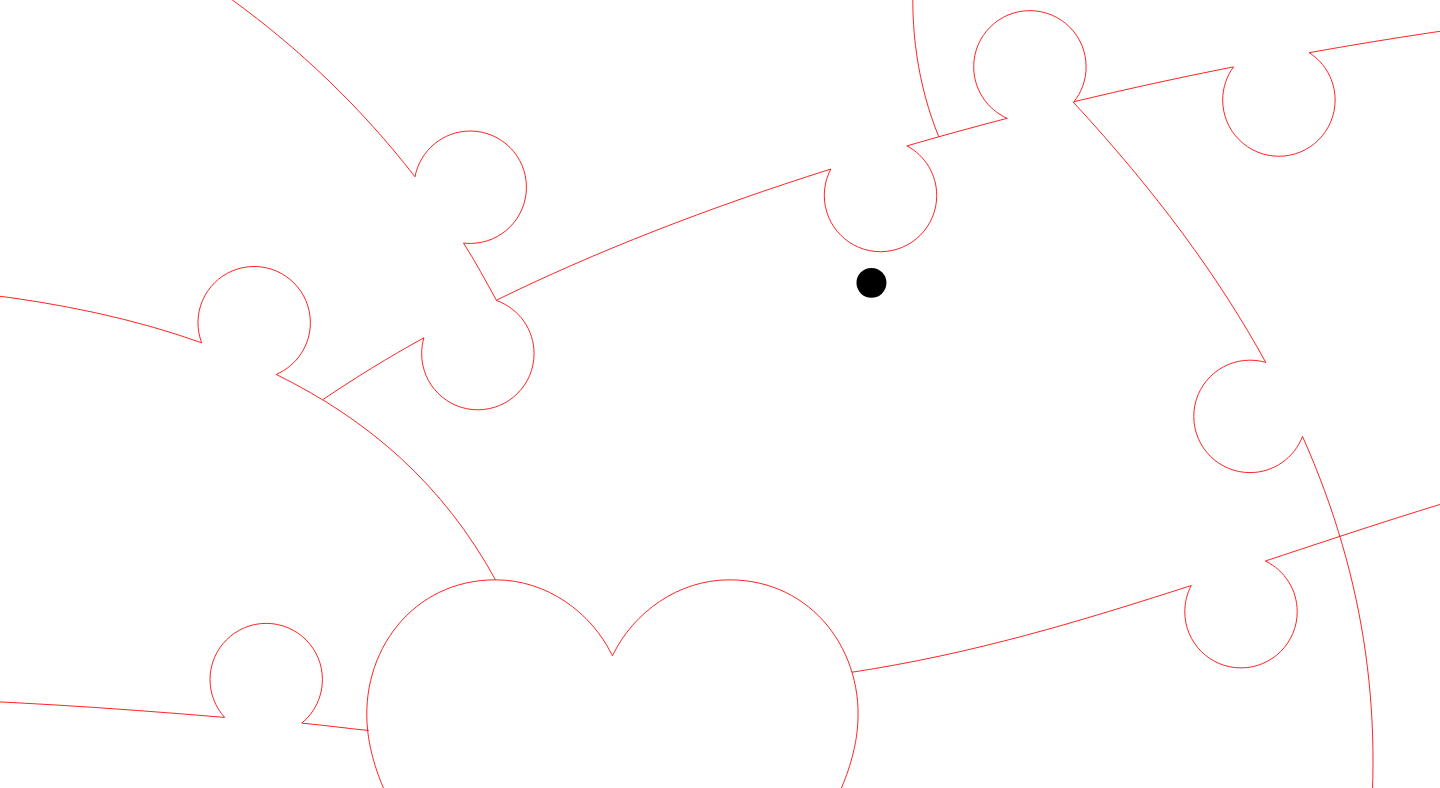 click 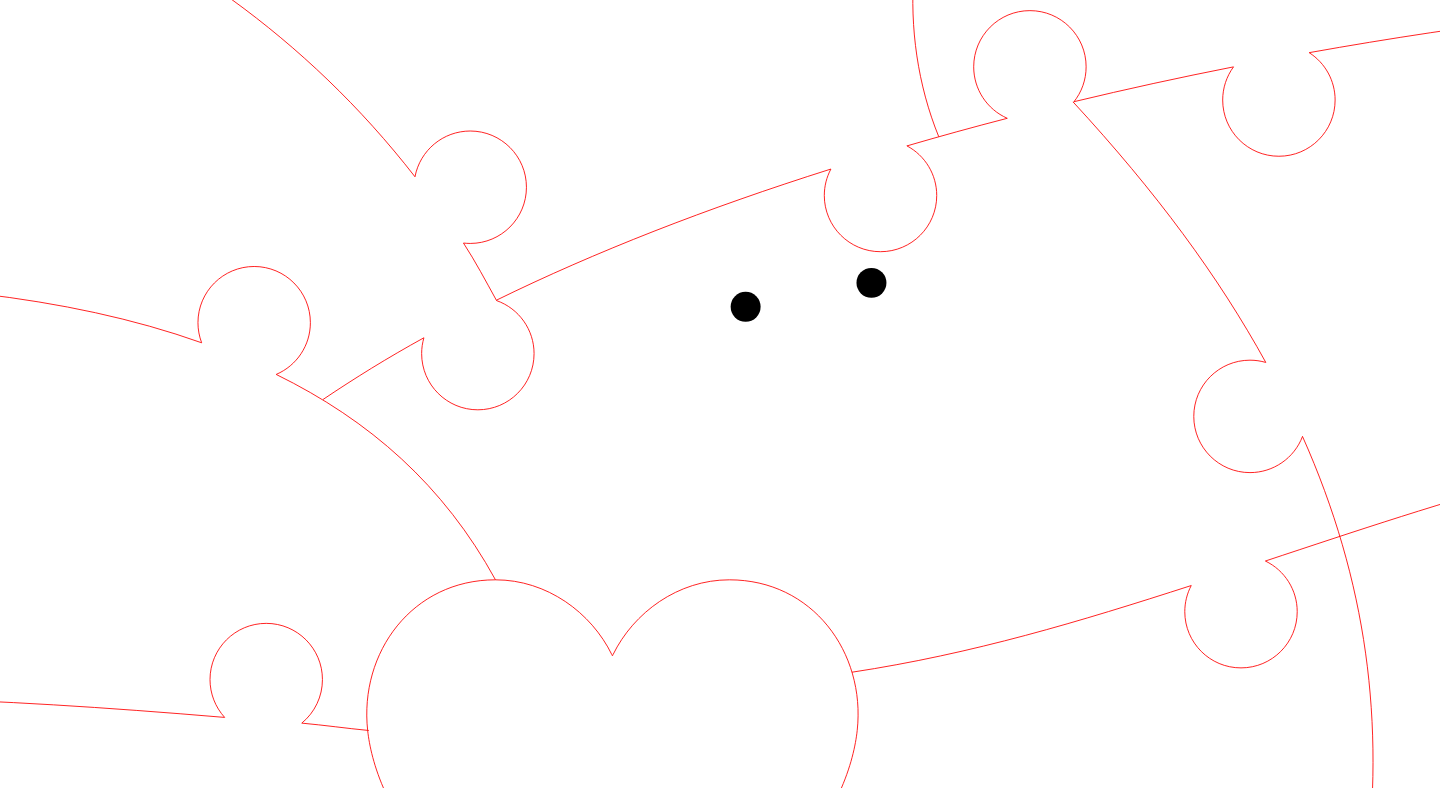 click 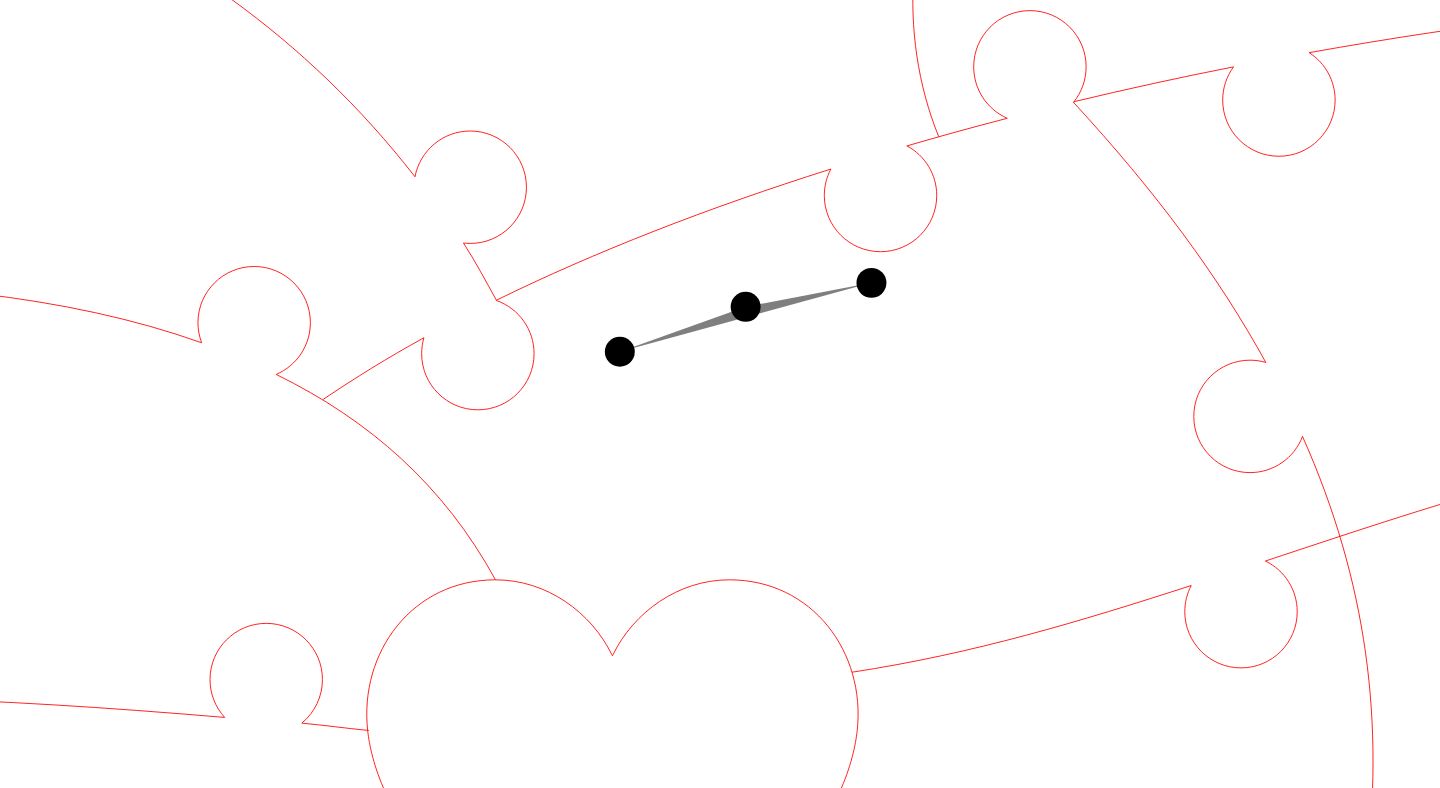 click 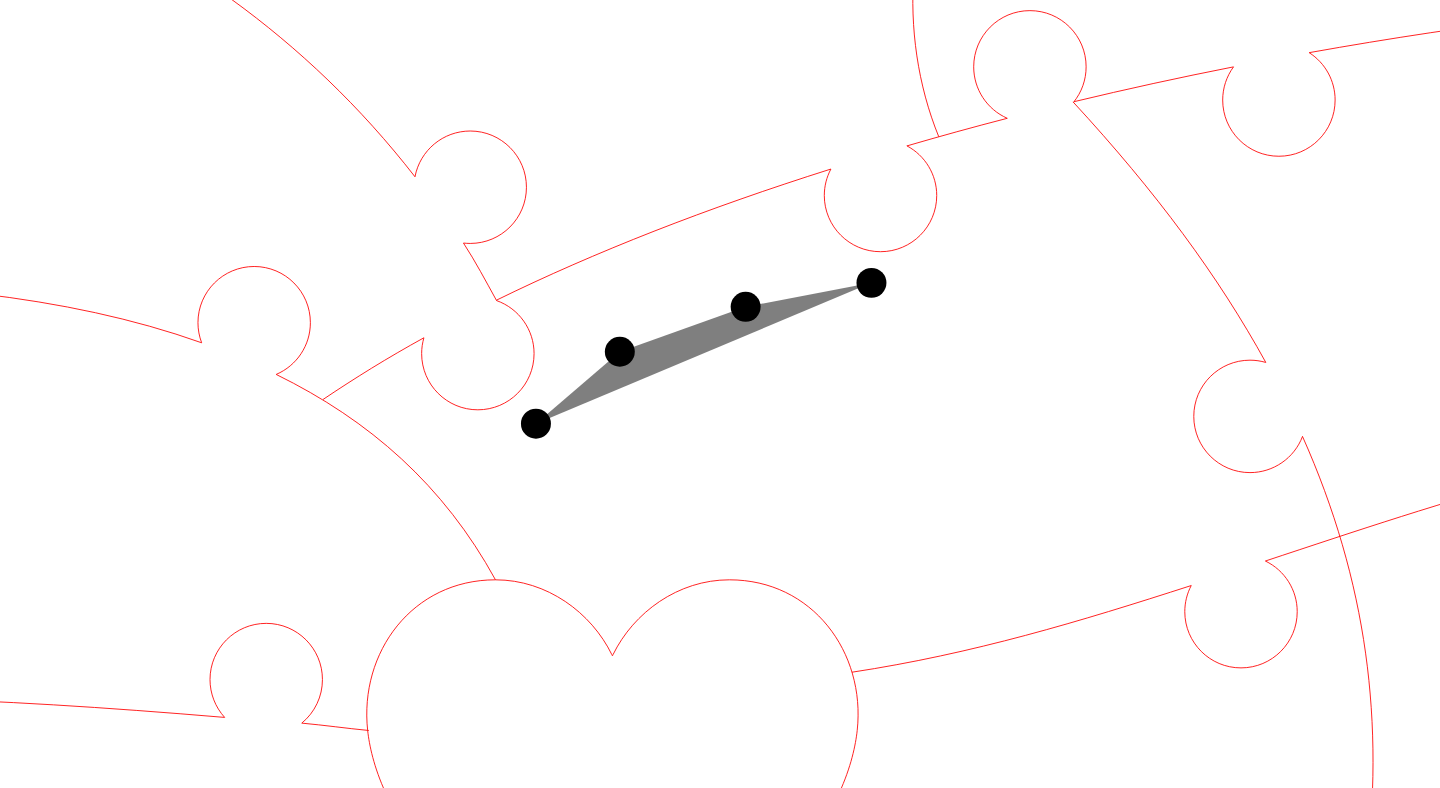 click 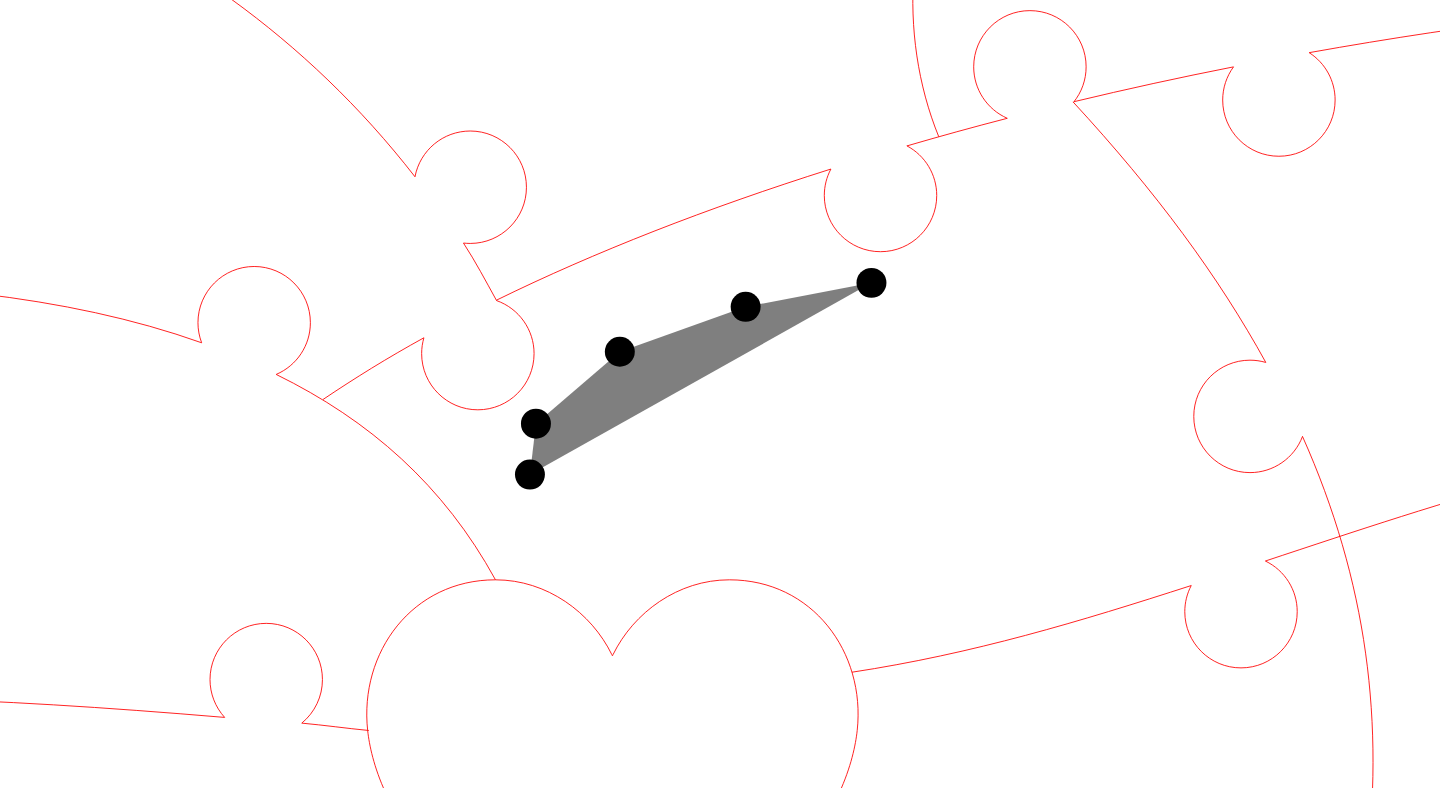 click 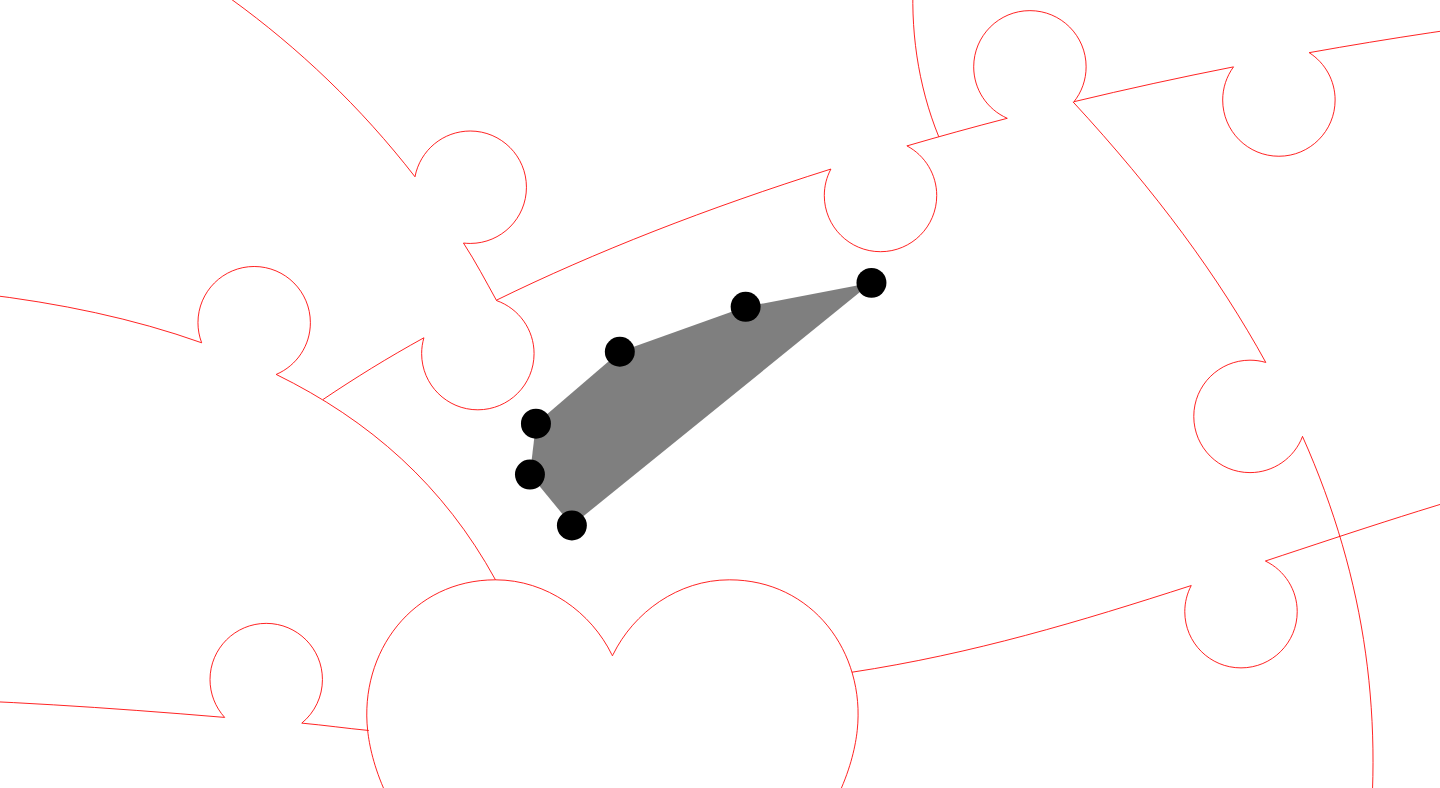 click 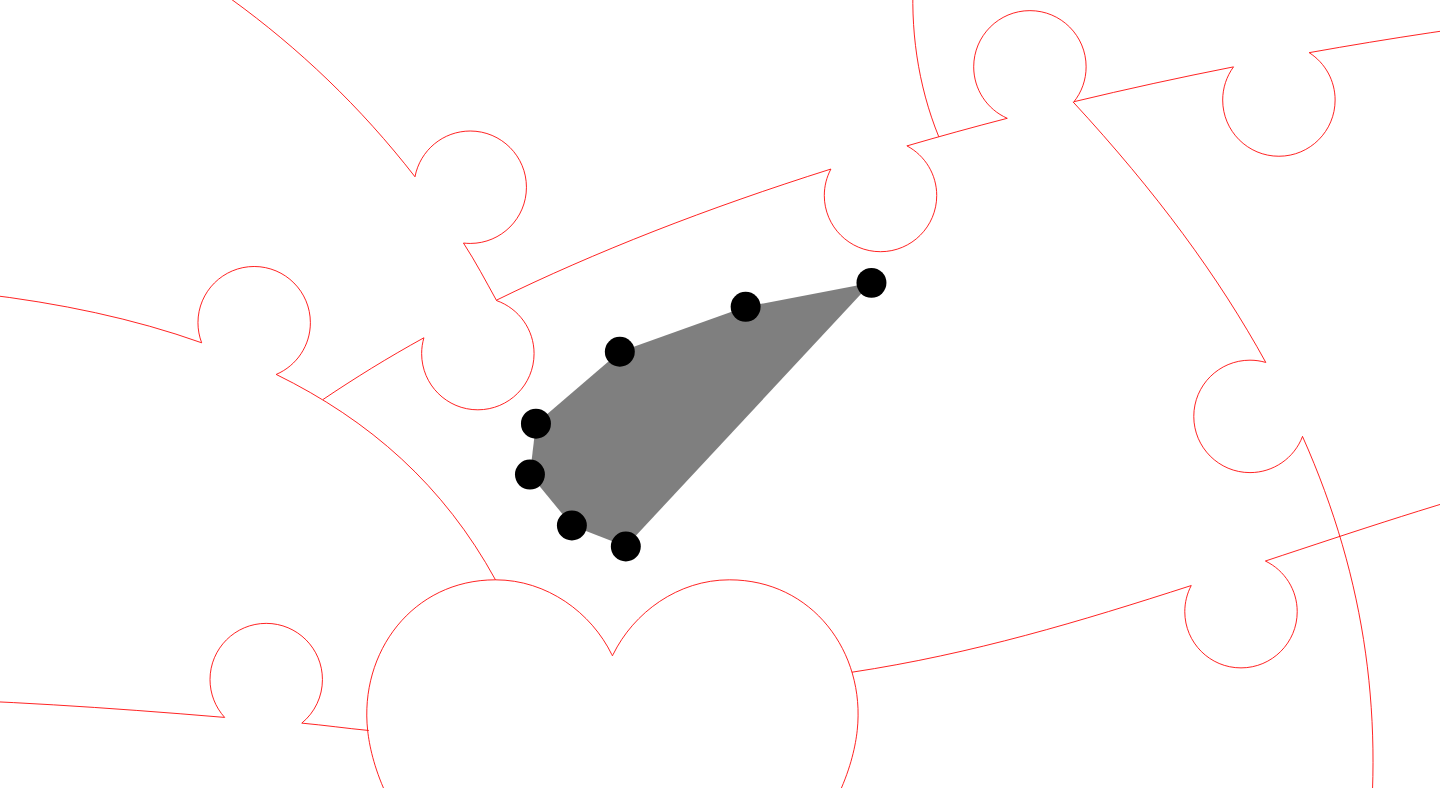 click 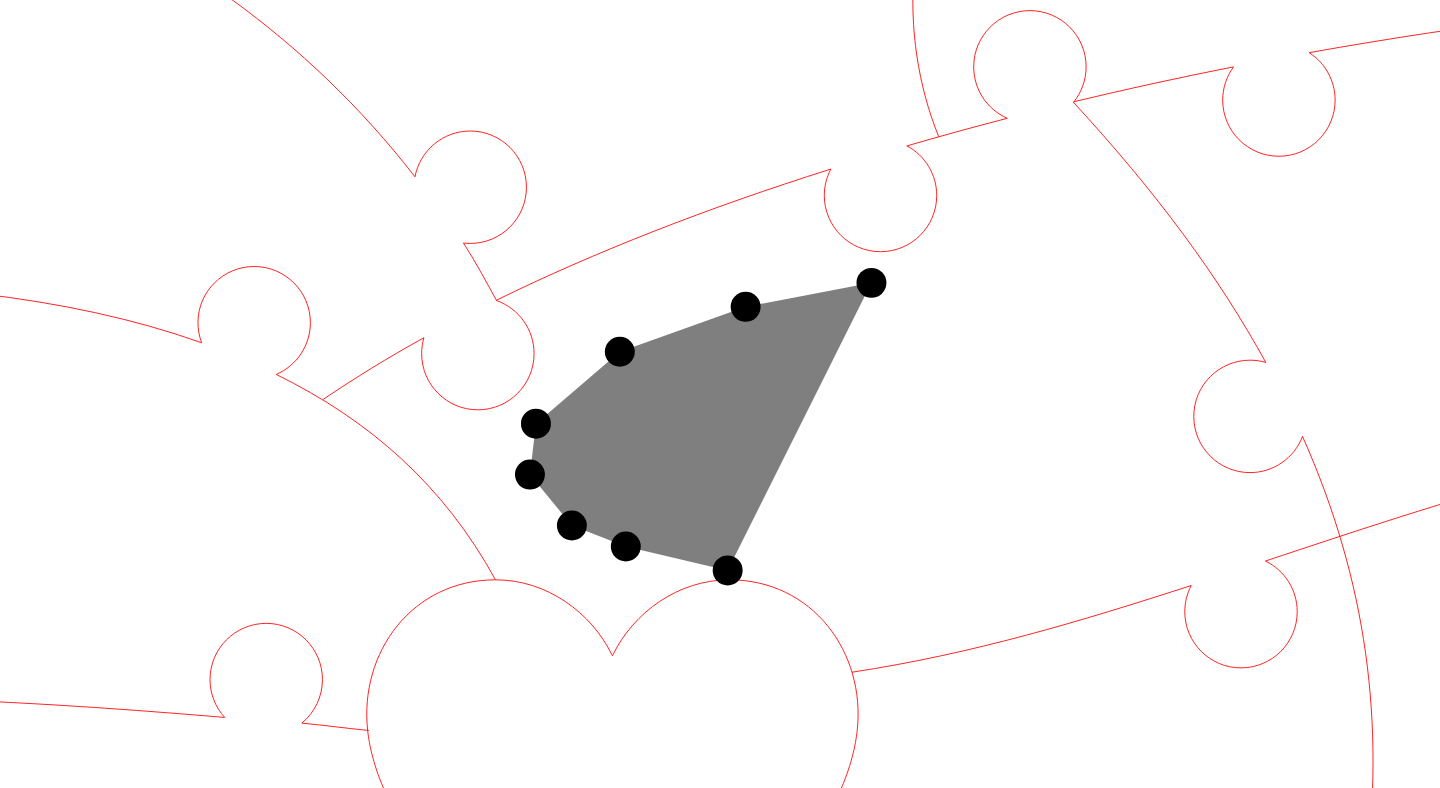 click 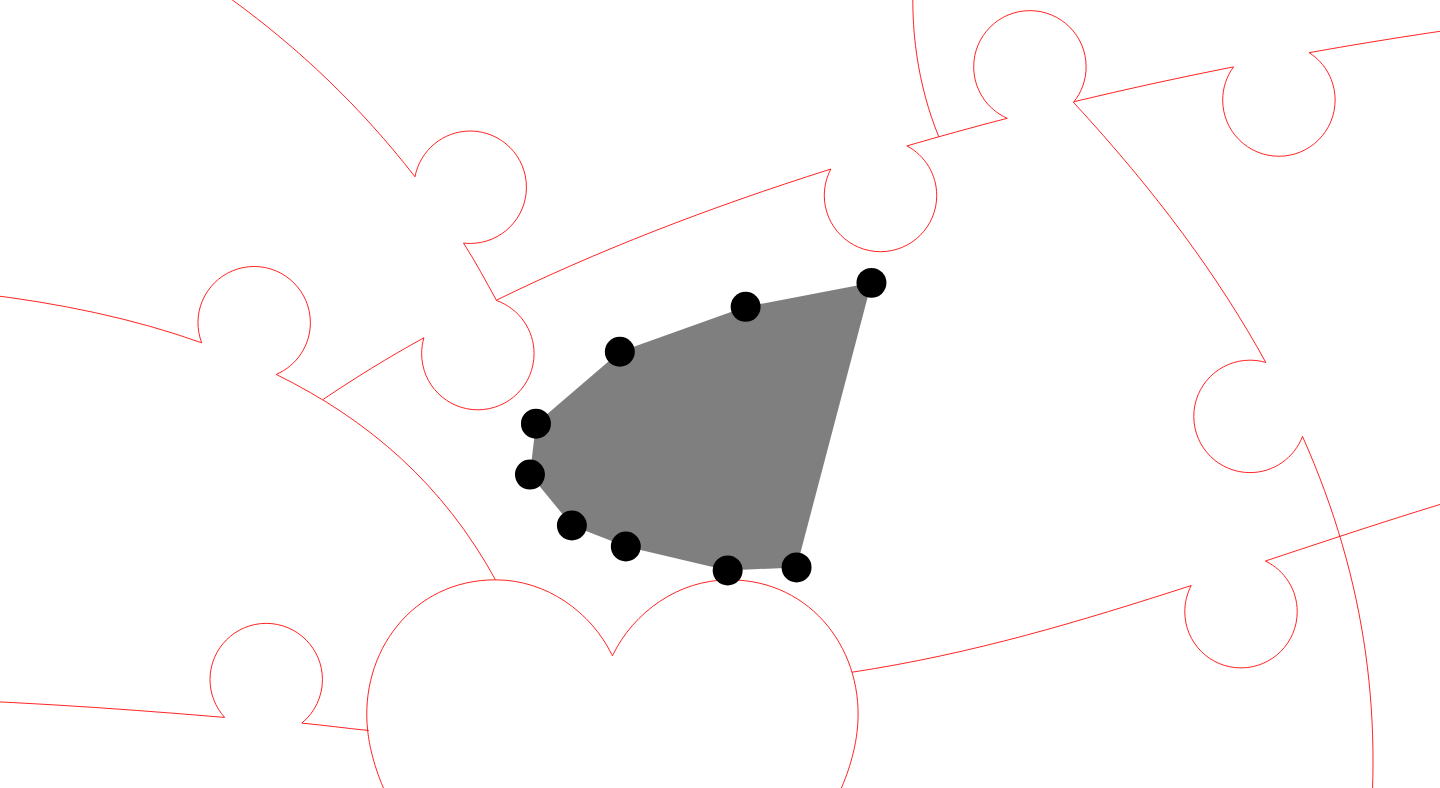 click 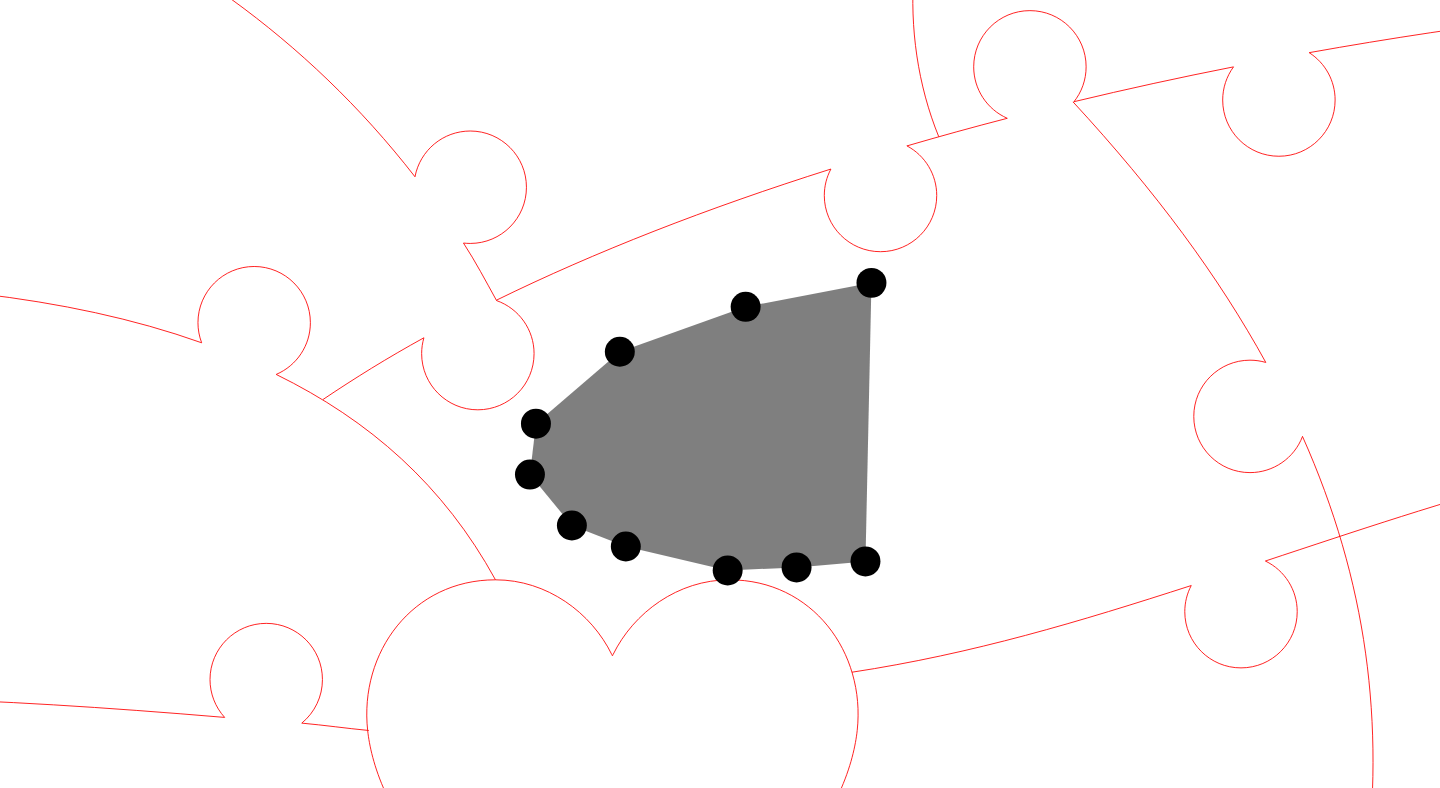 click 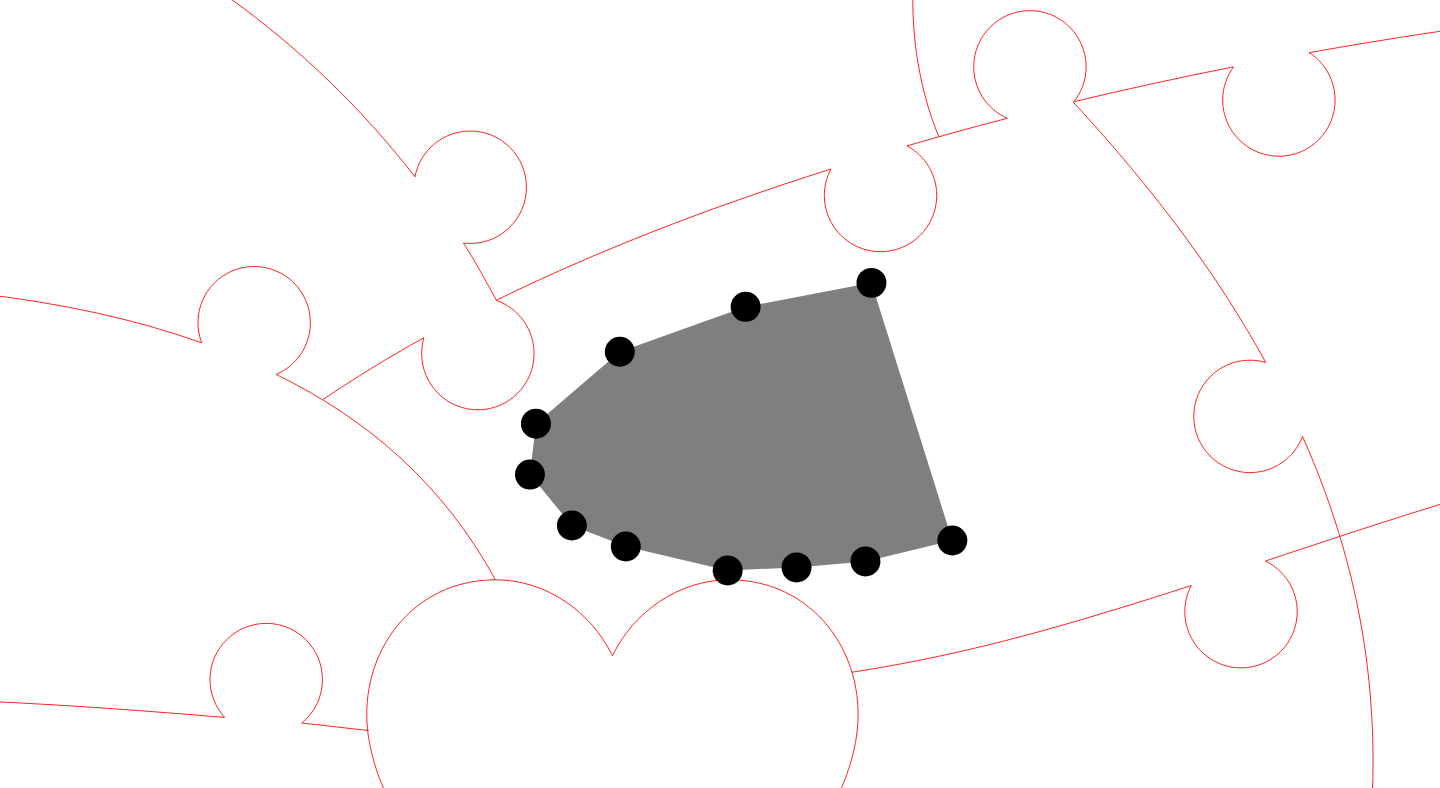 click 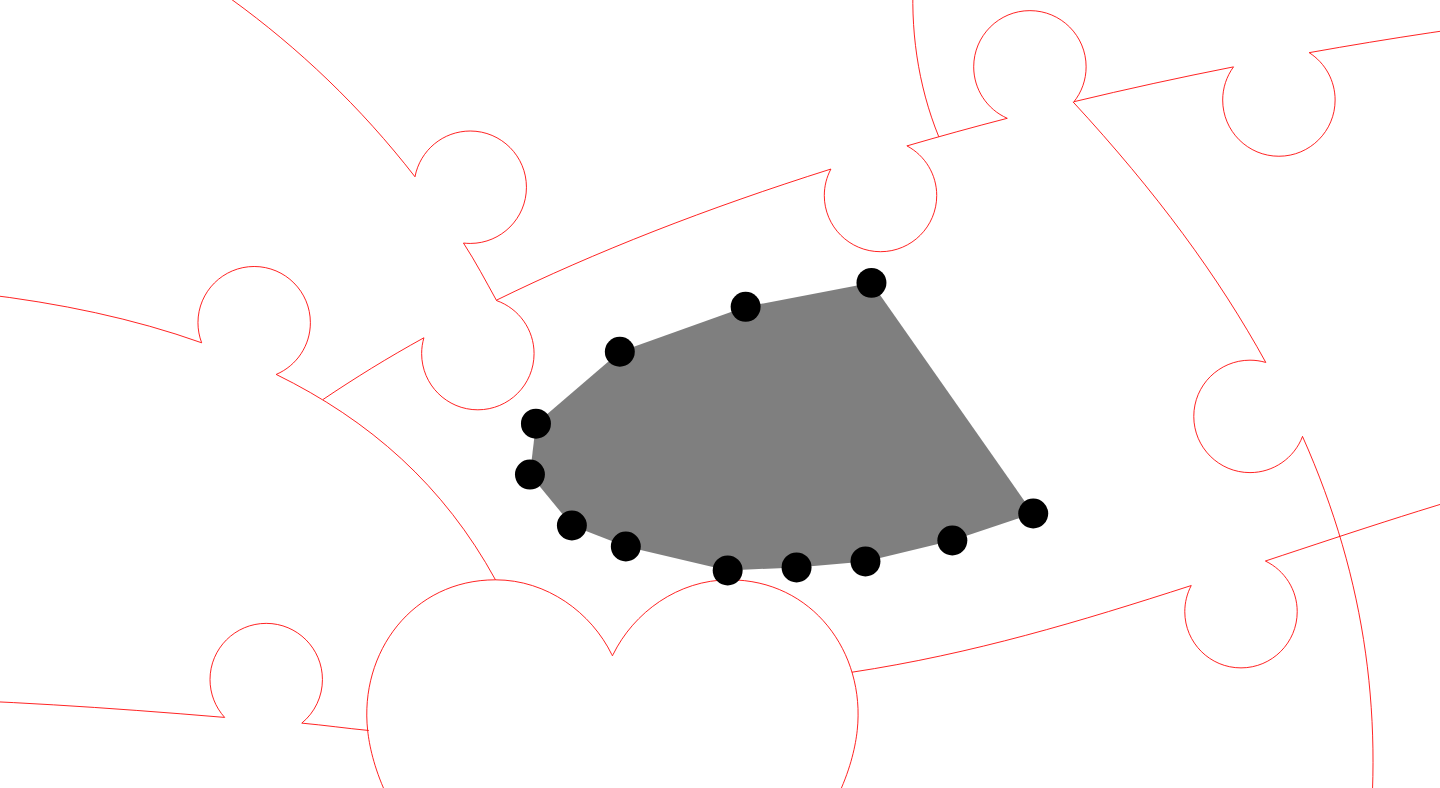 click 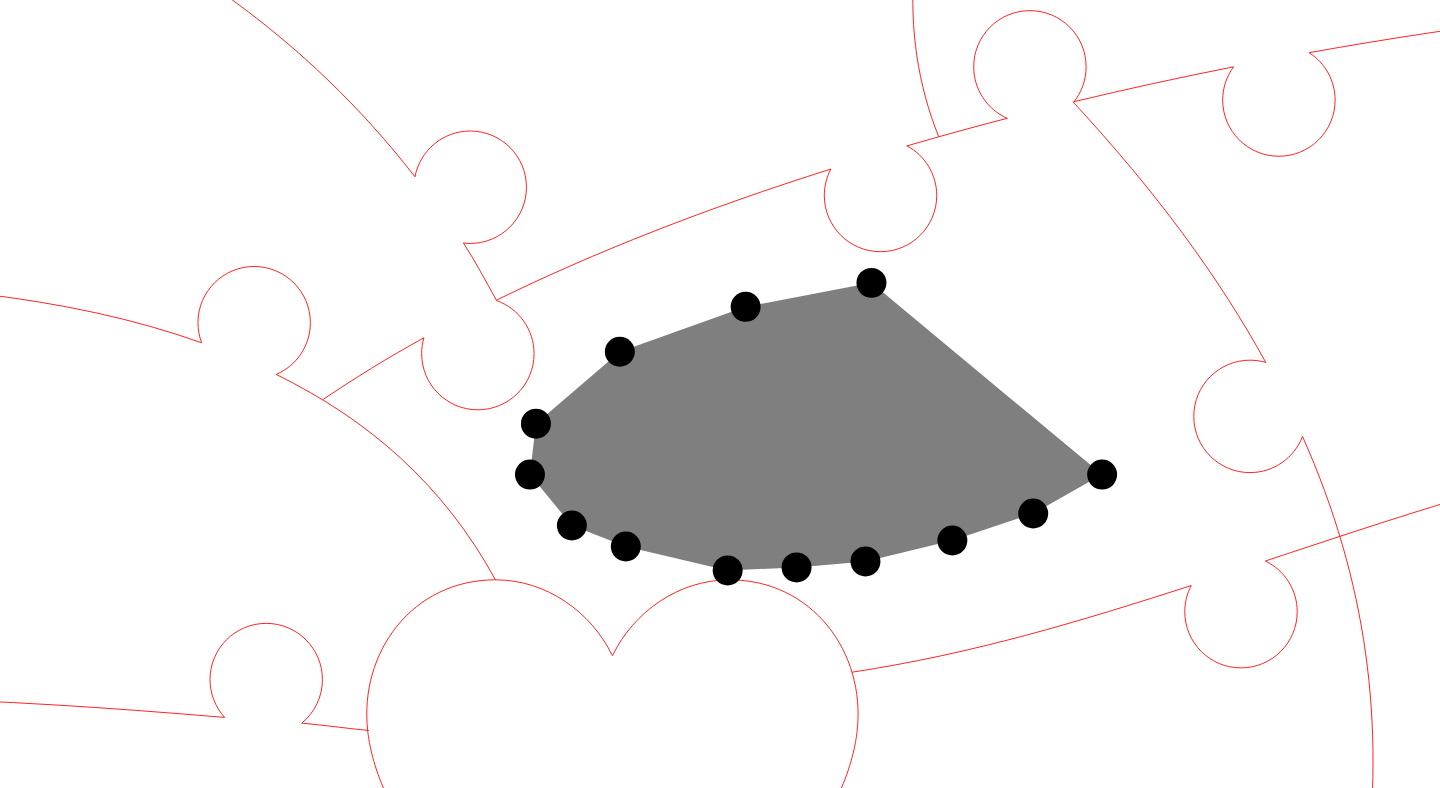 click 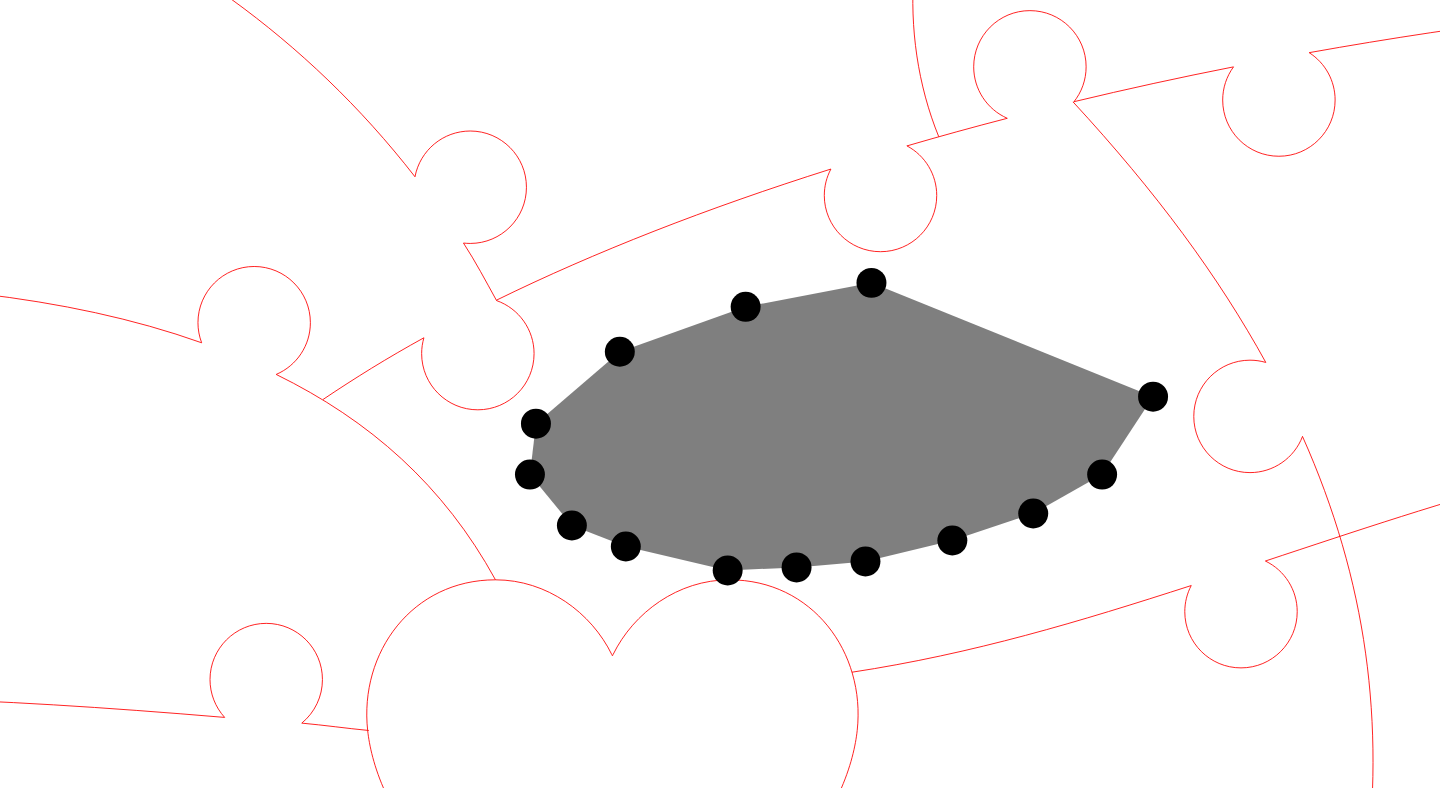 click 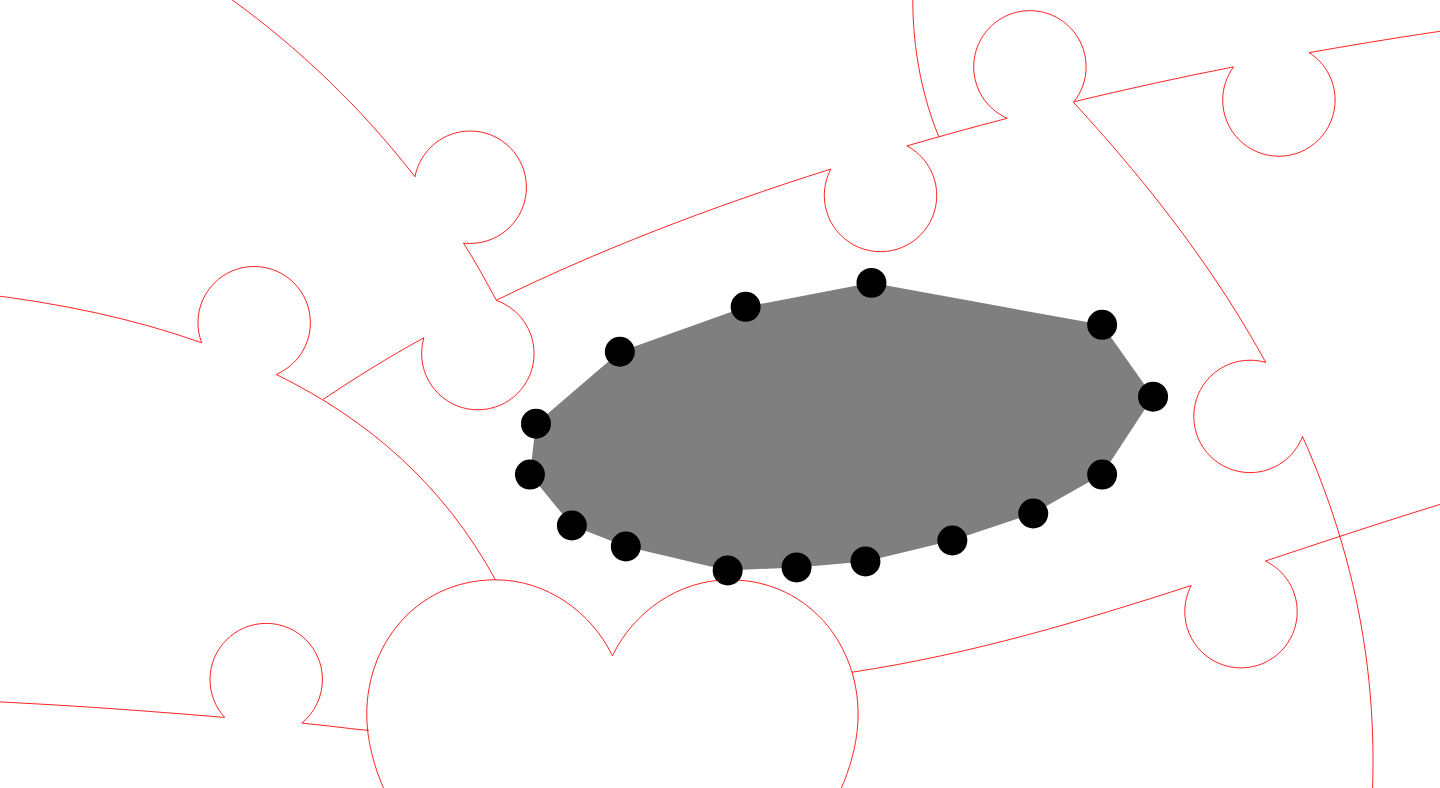 click 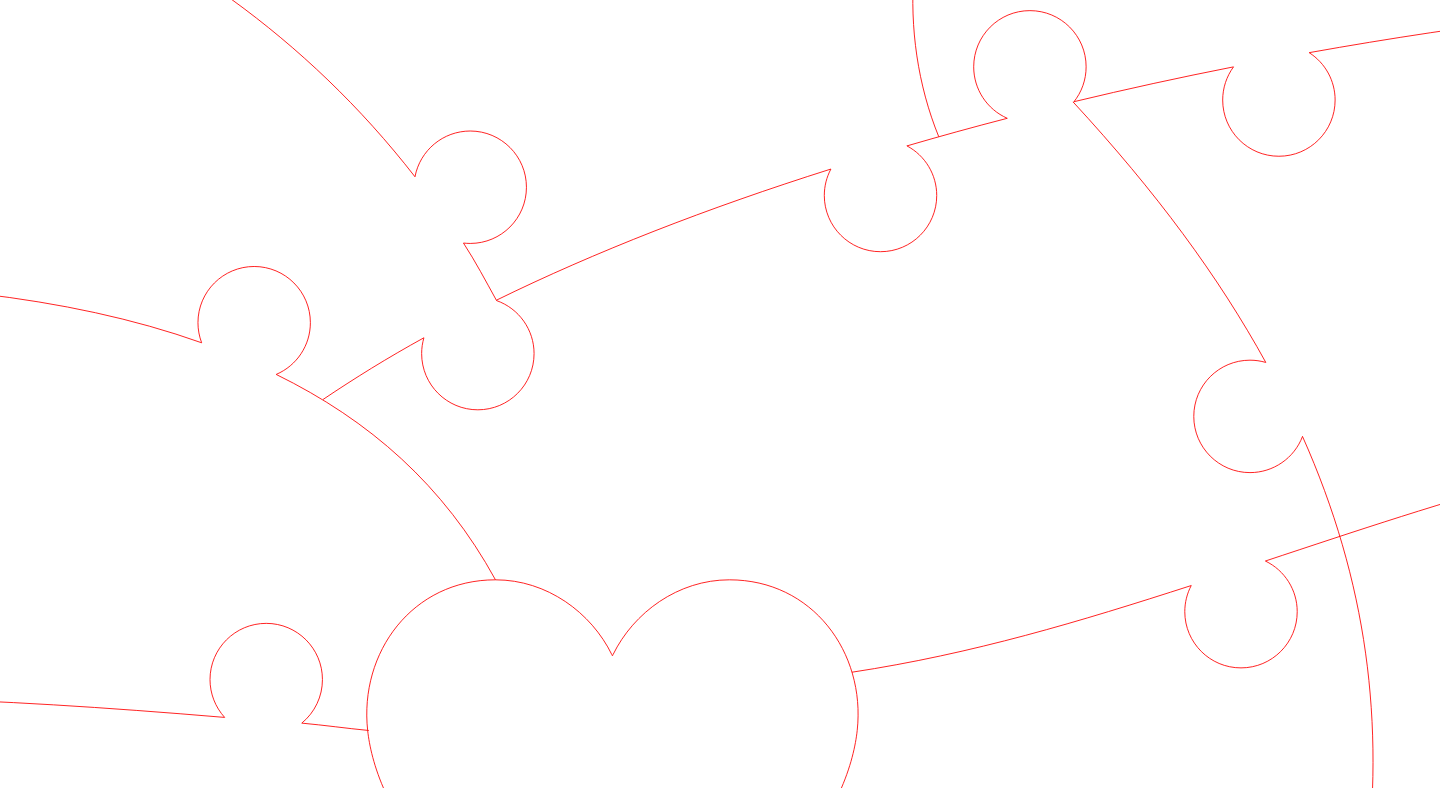 click 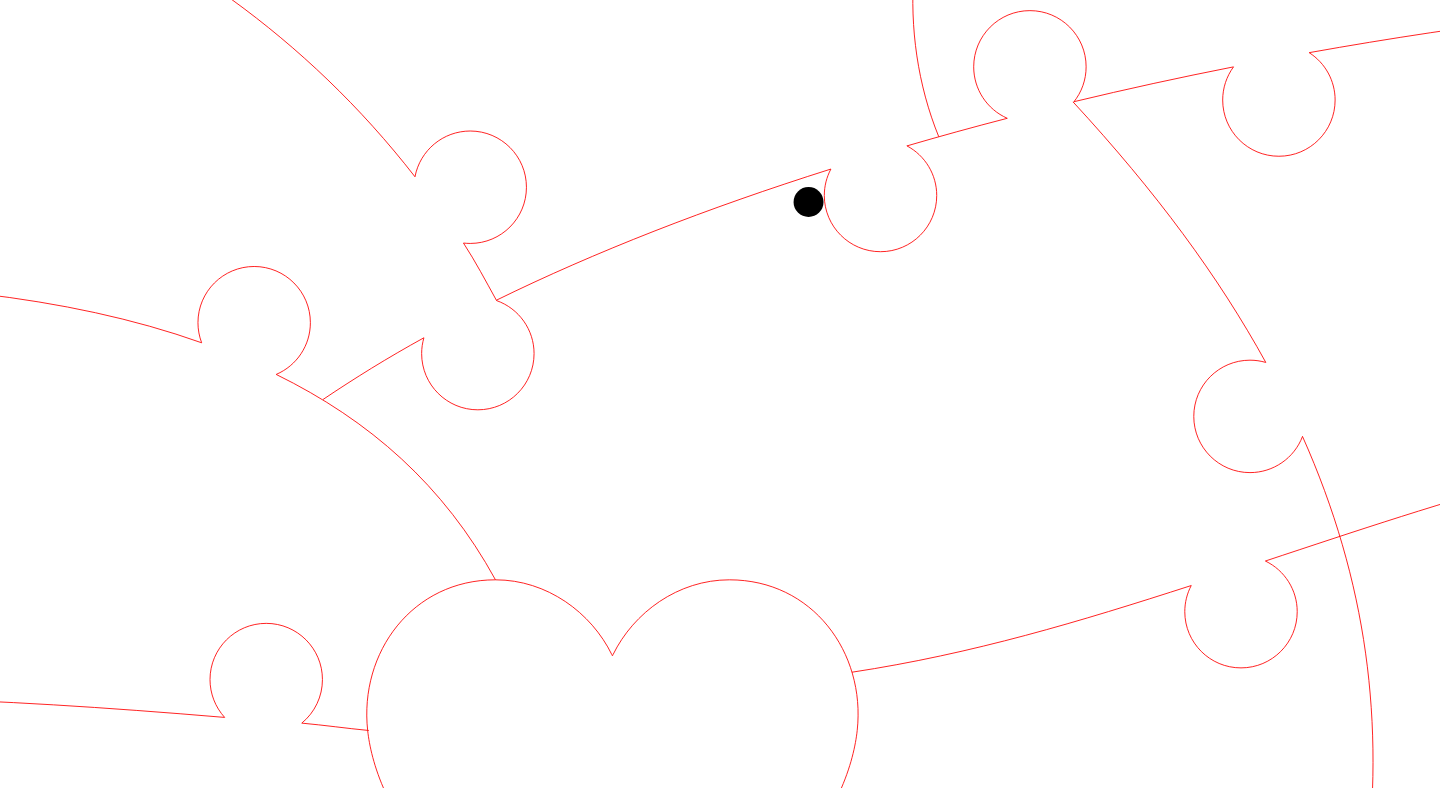 click 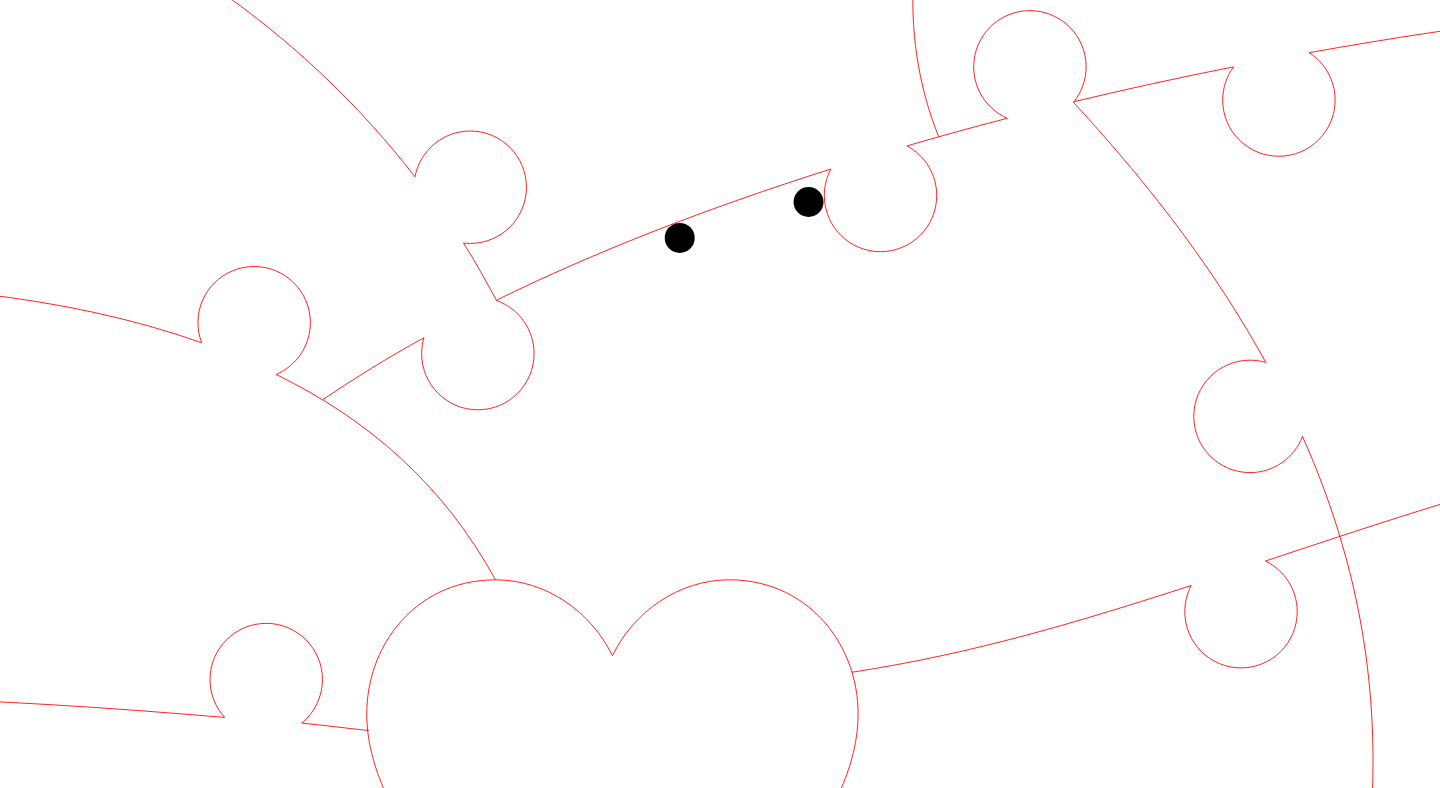 click 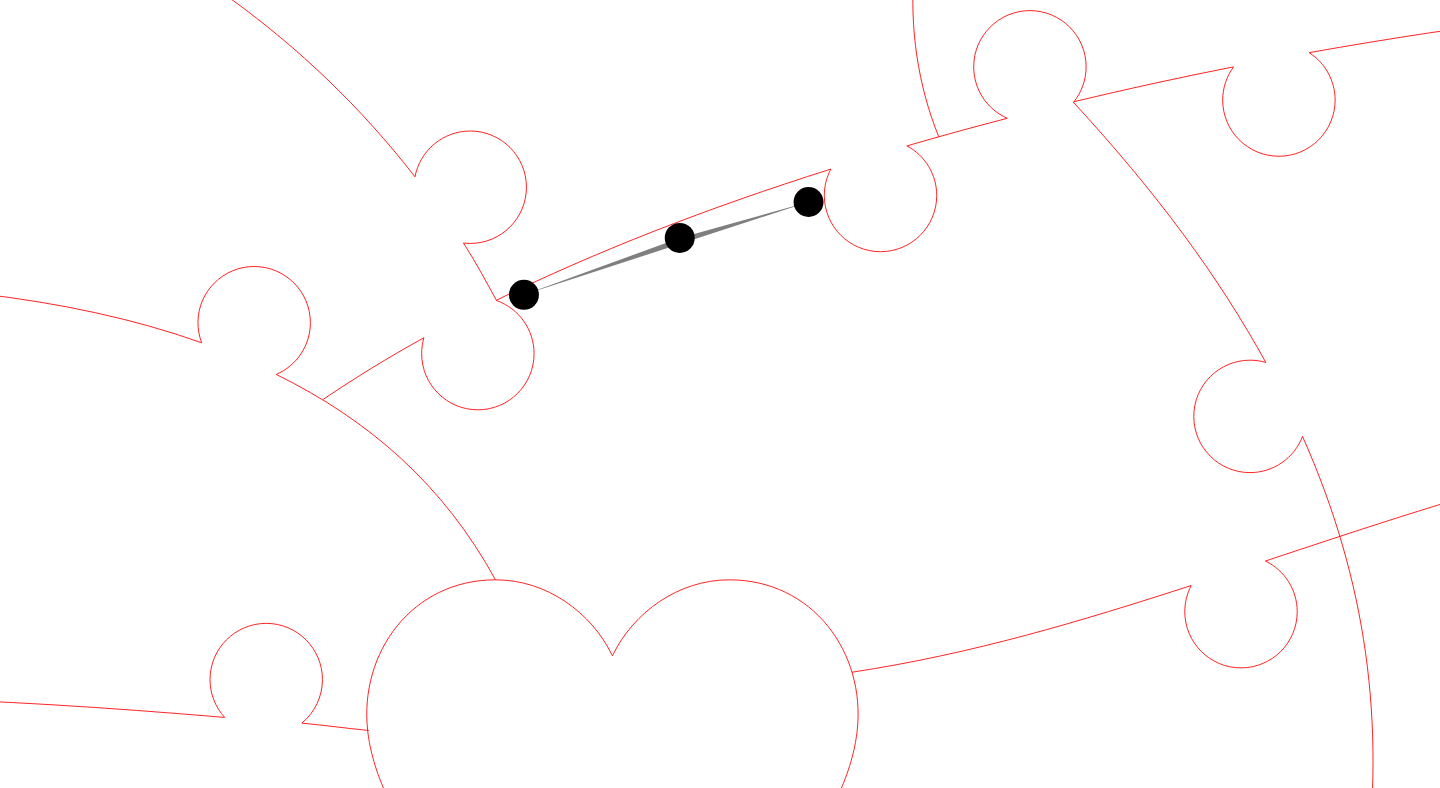 click 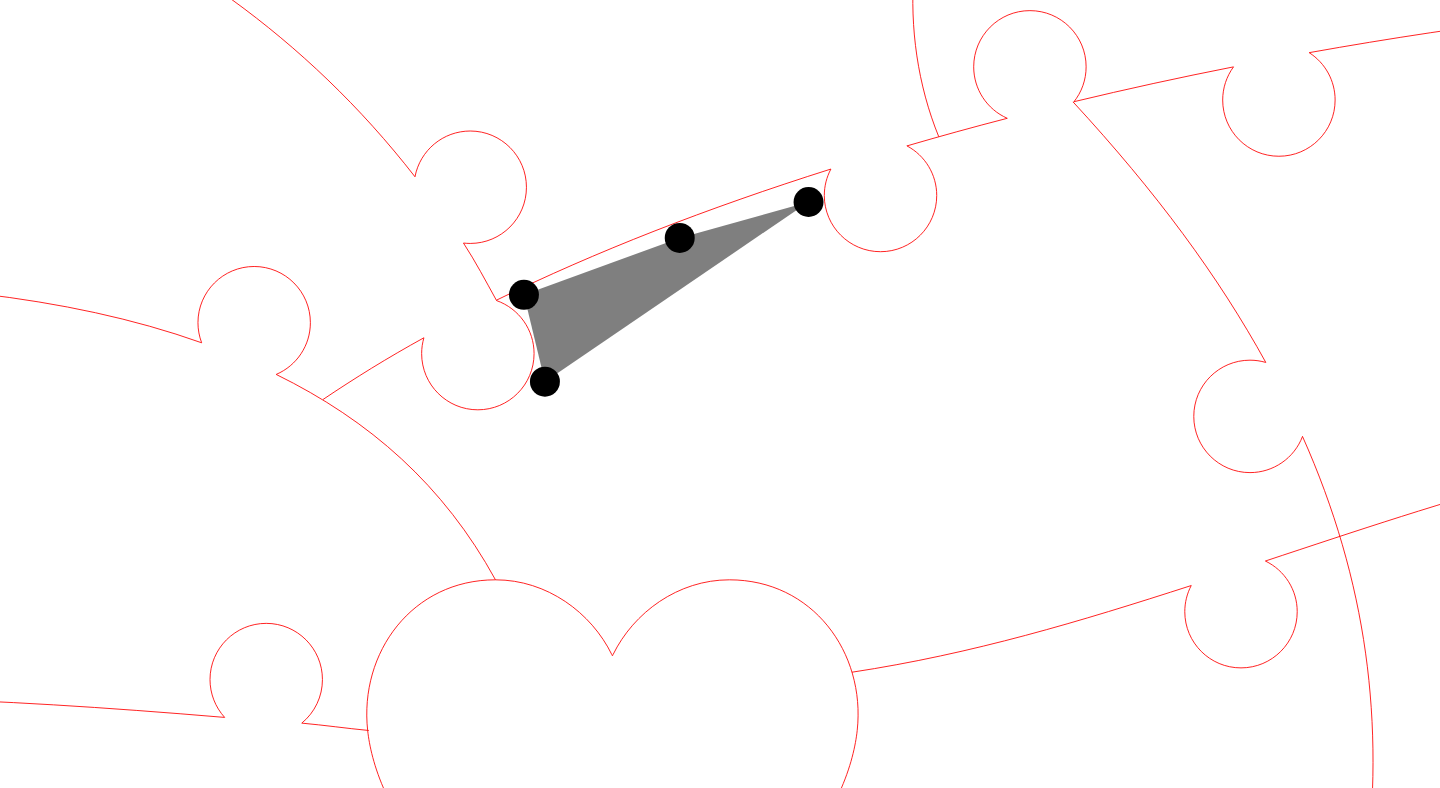 click 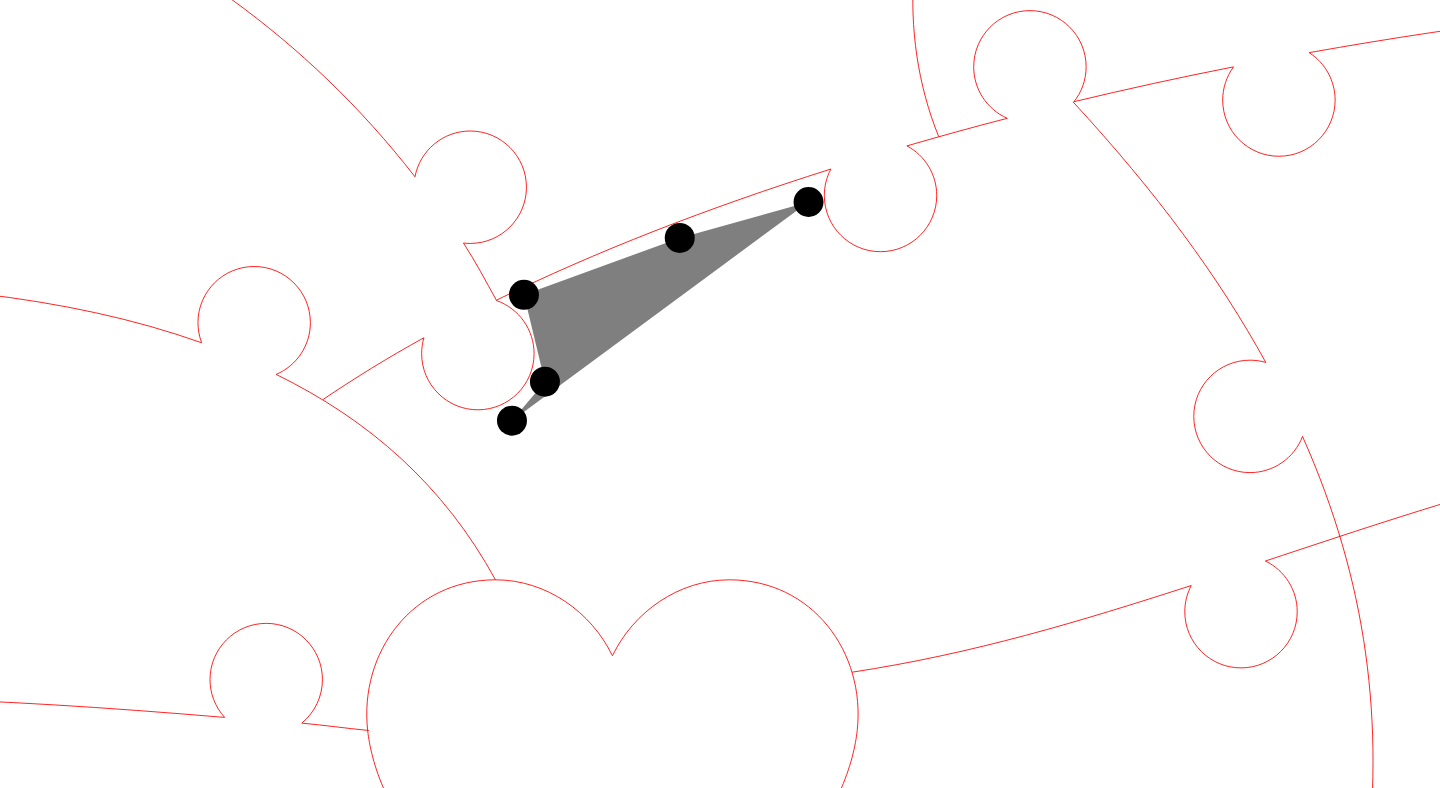 click 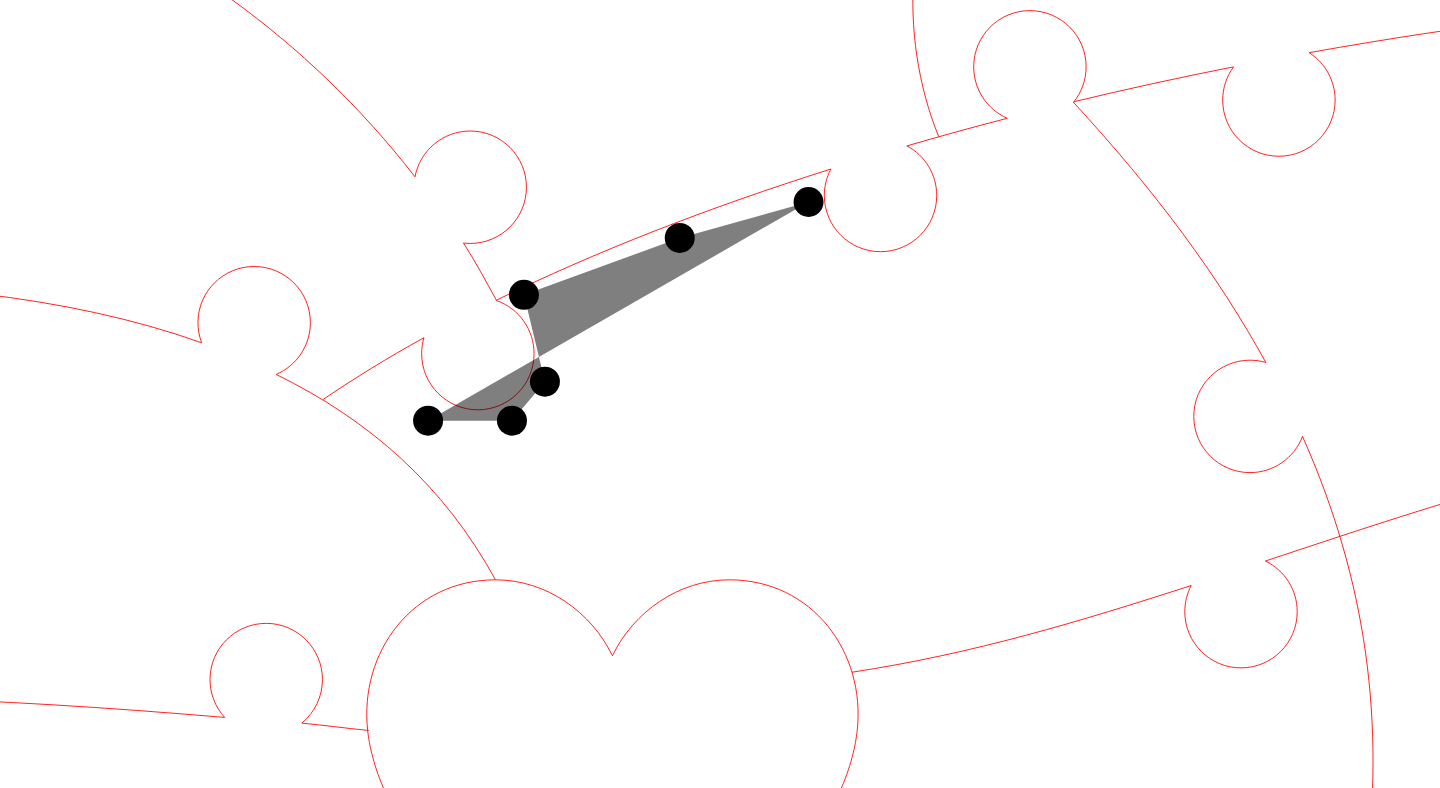 click 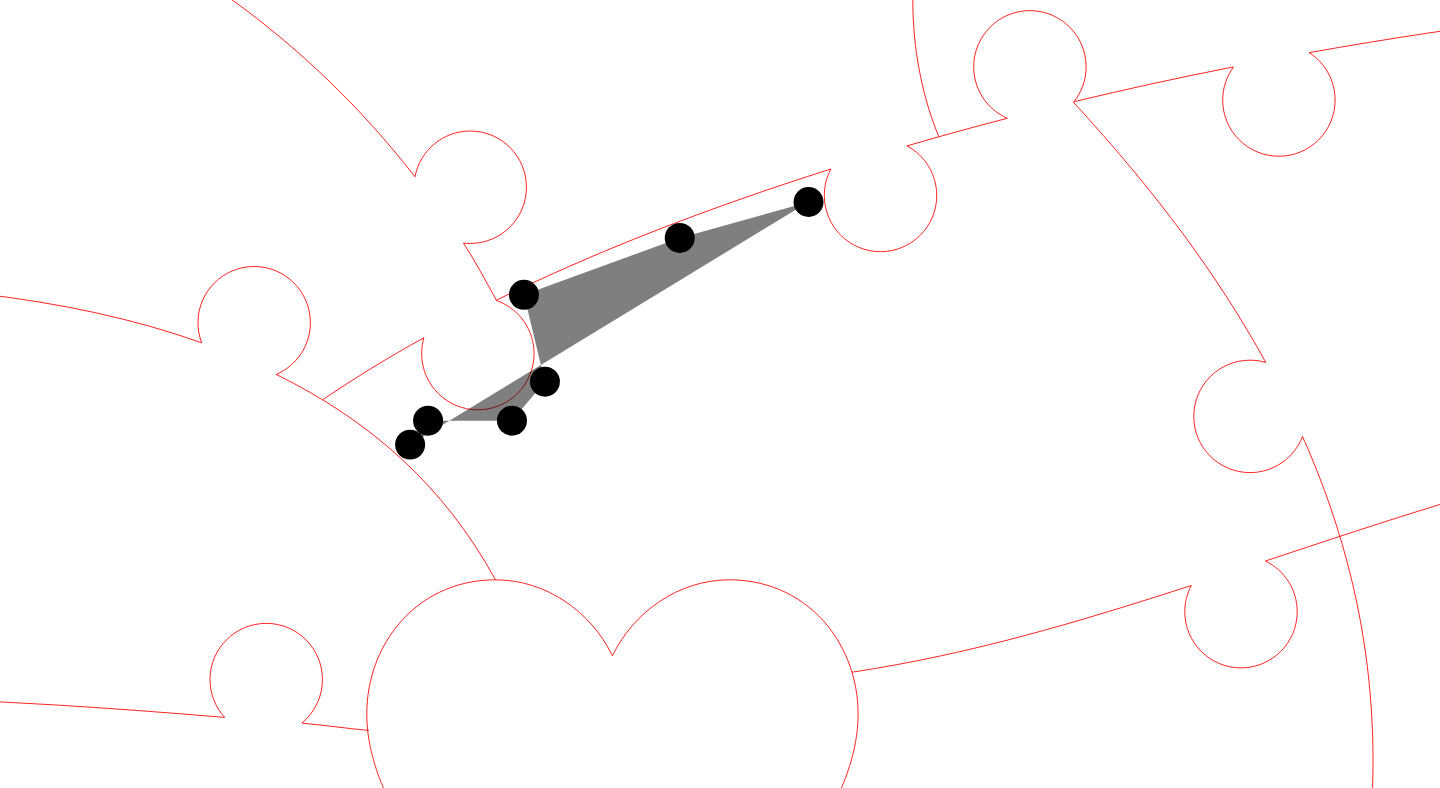 click 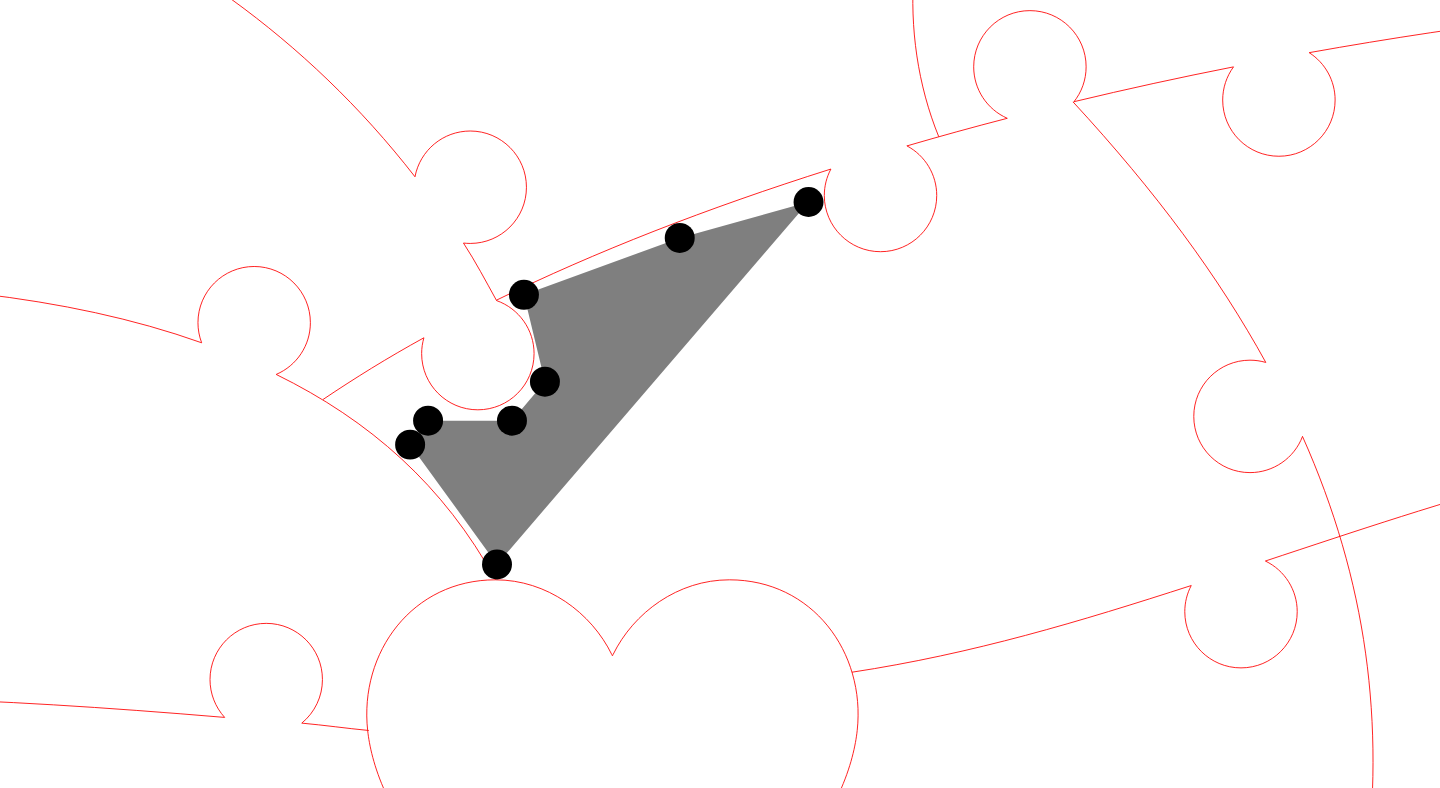 click 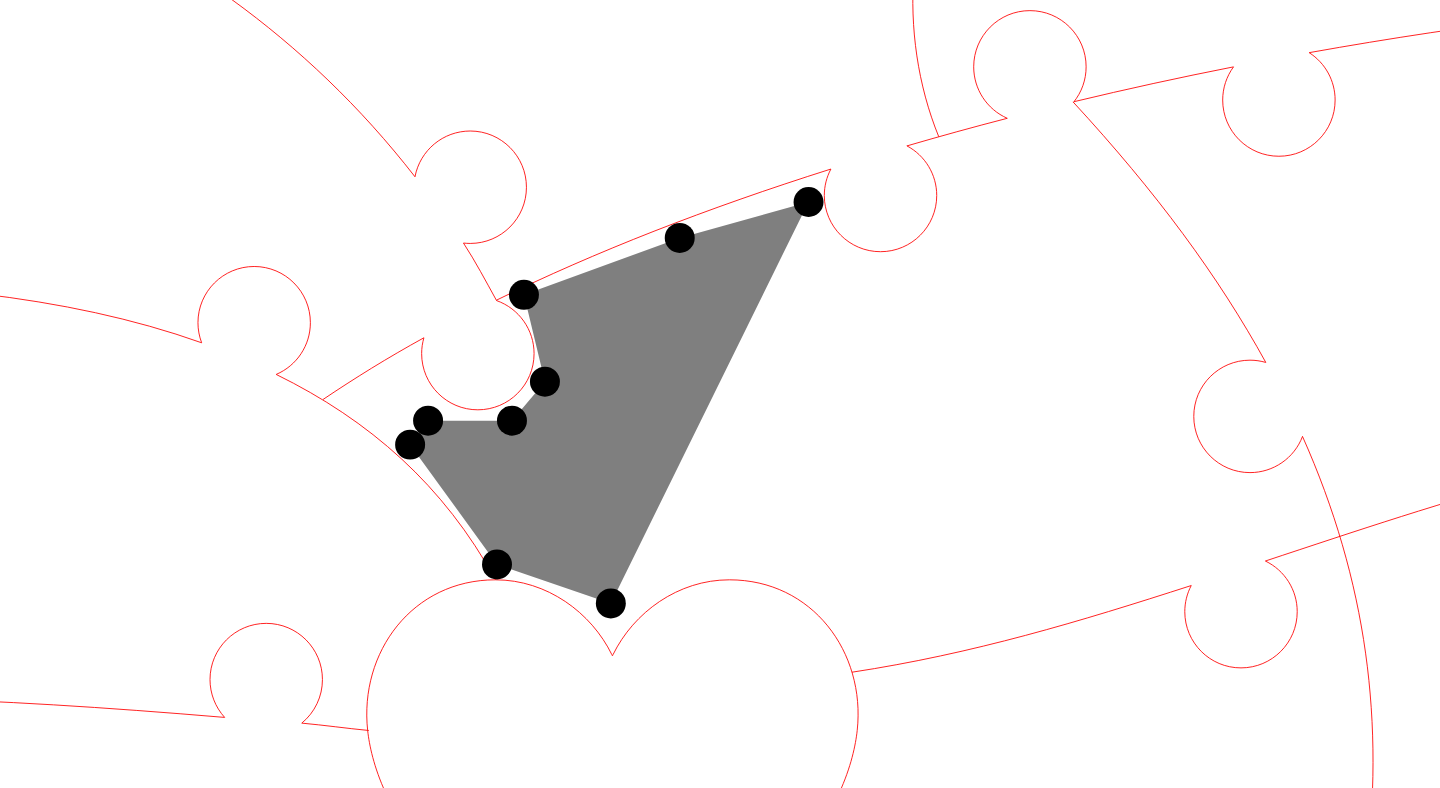 click 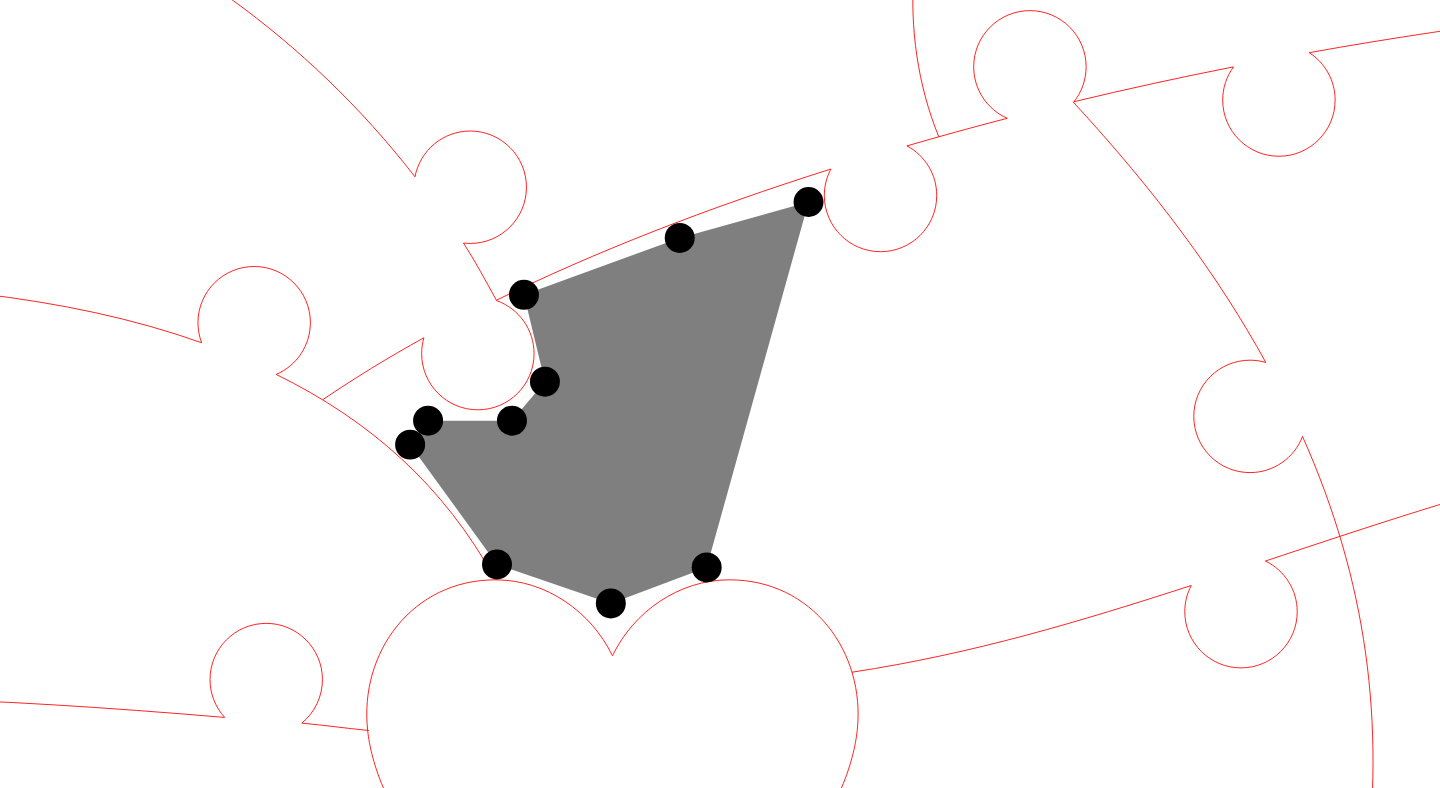 click 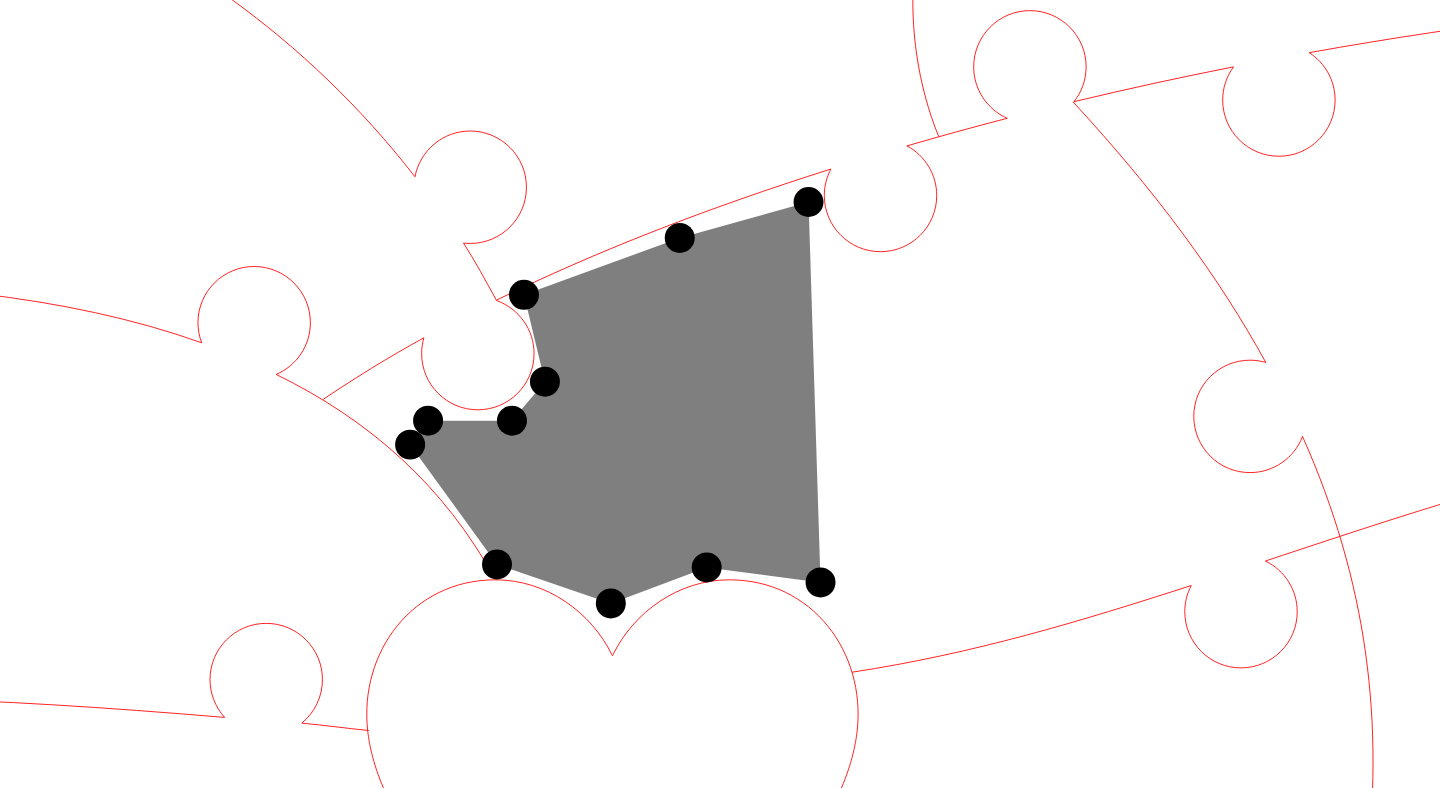 click 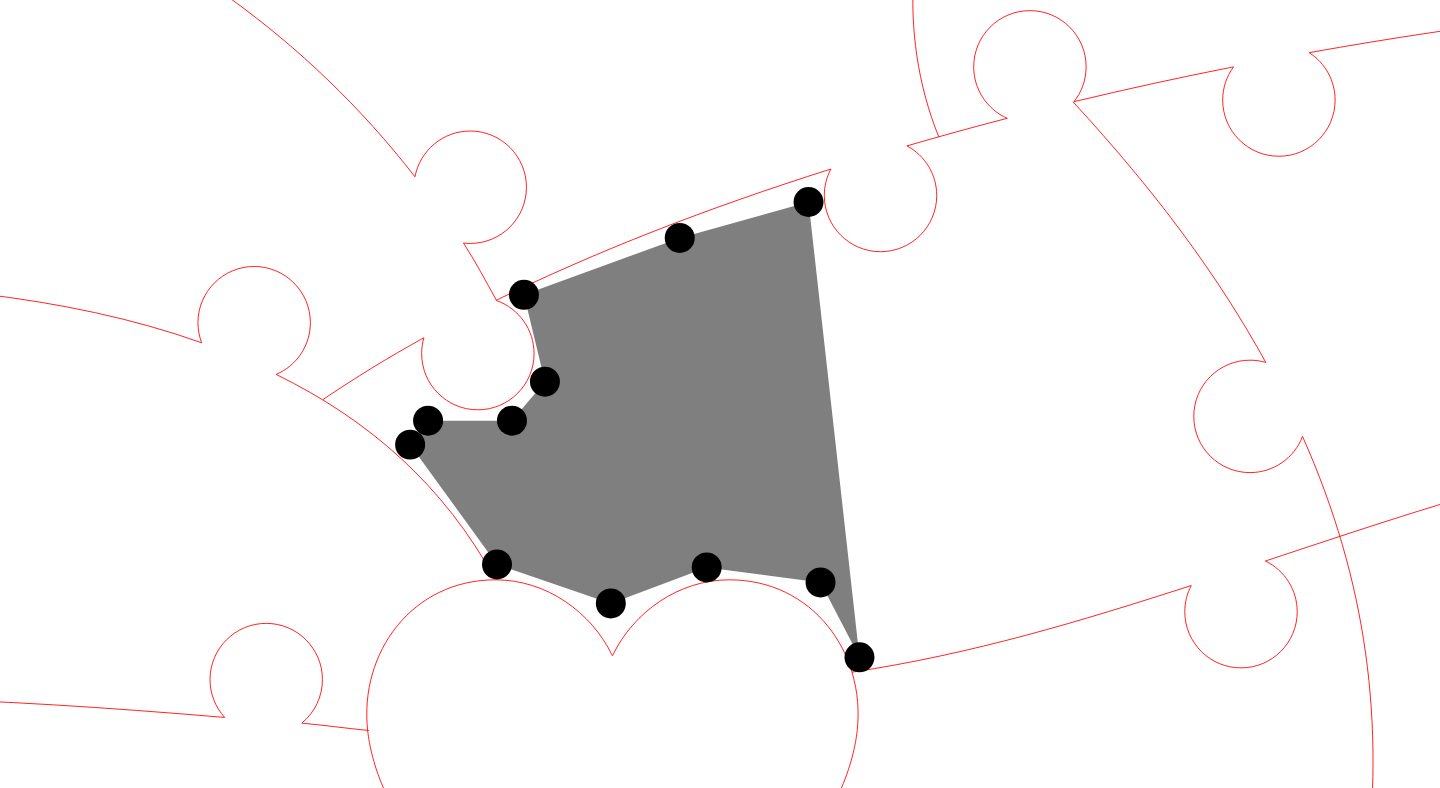 click 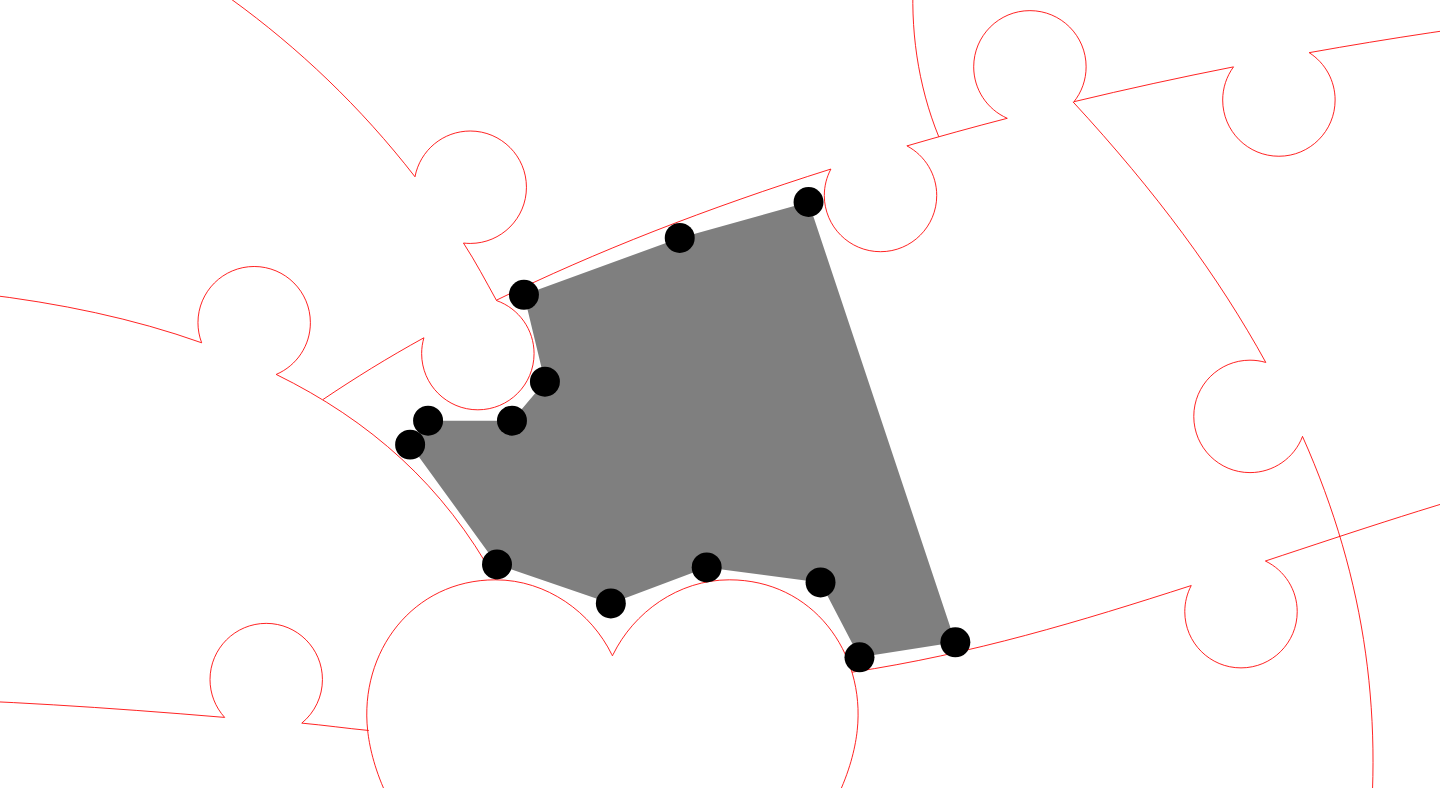 click 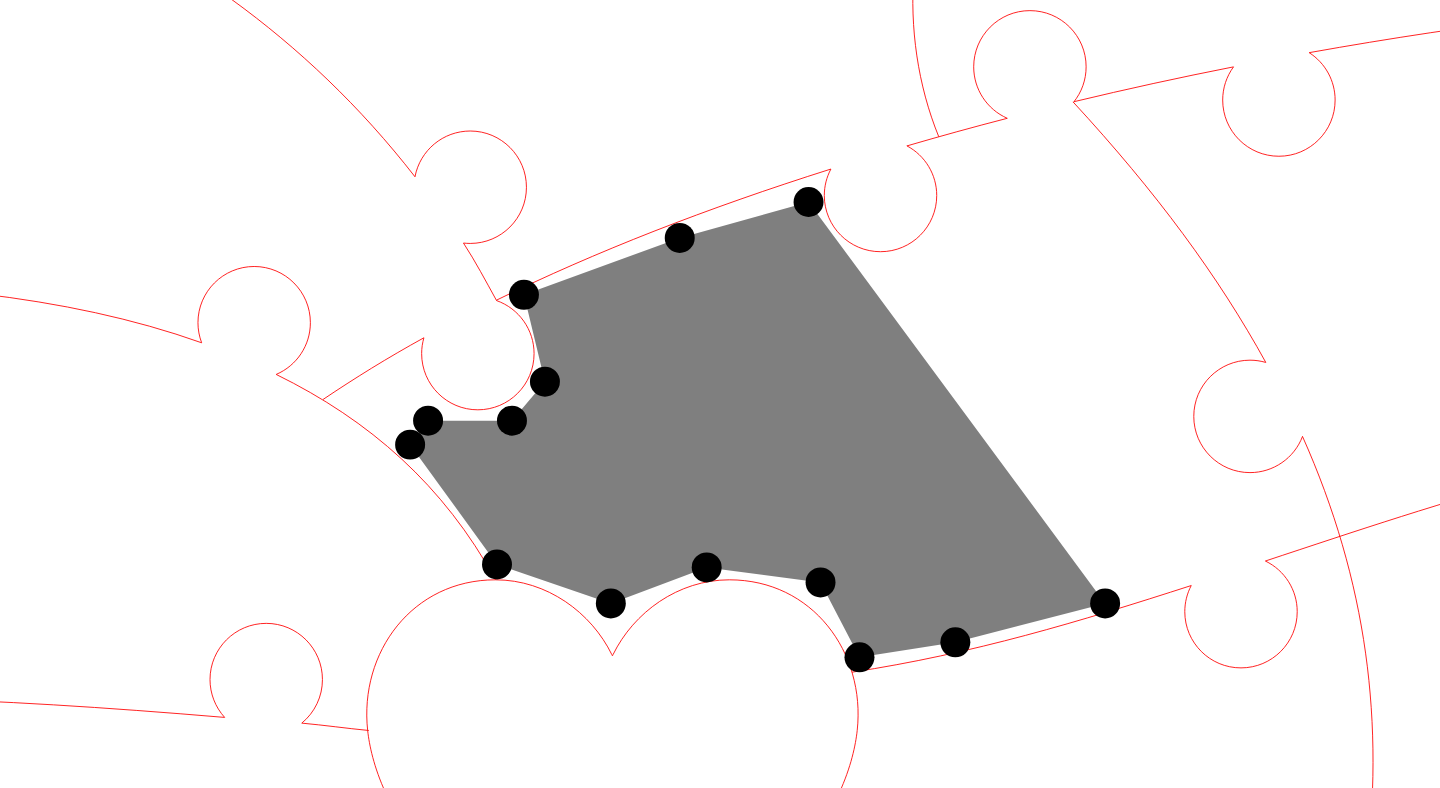 click 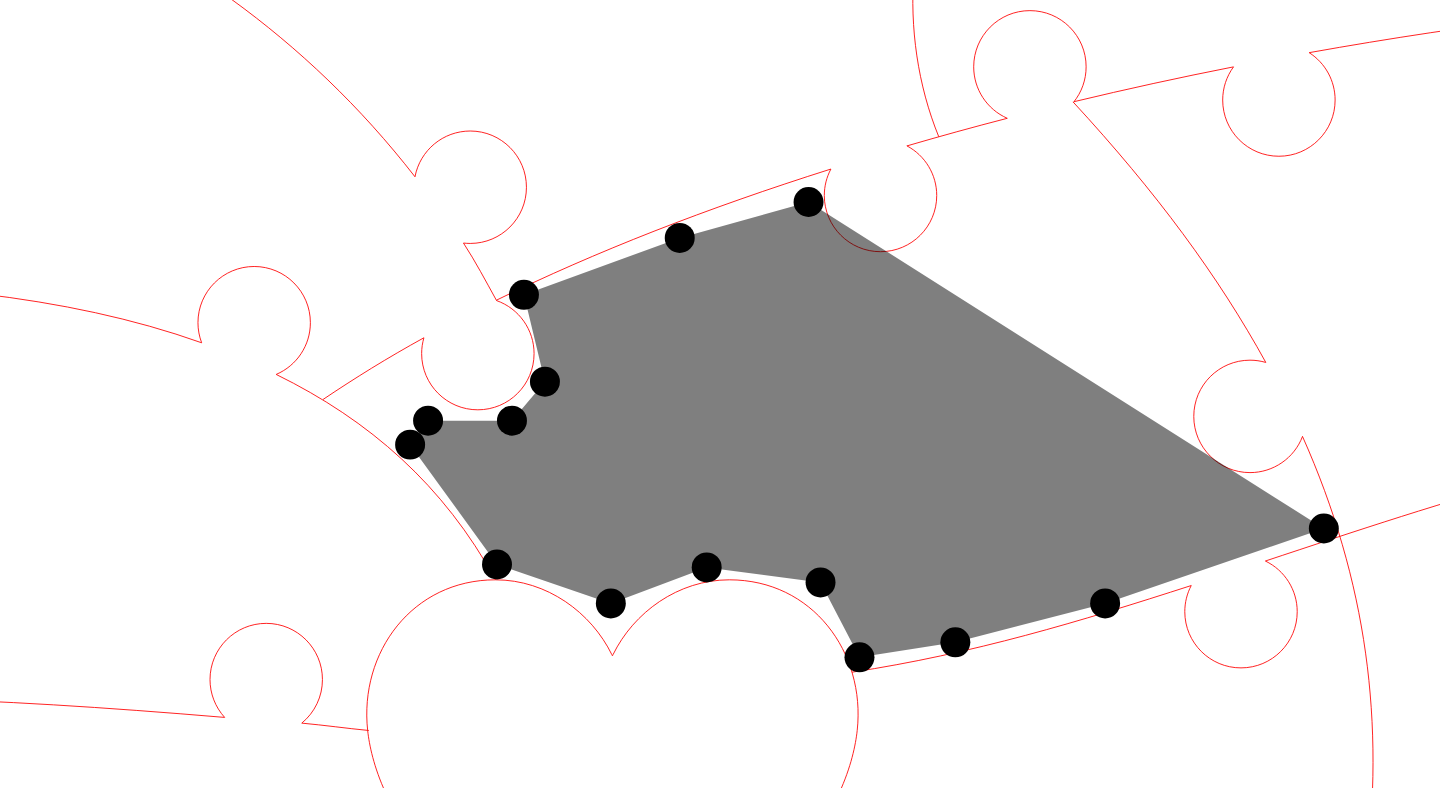 click 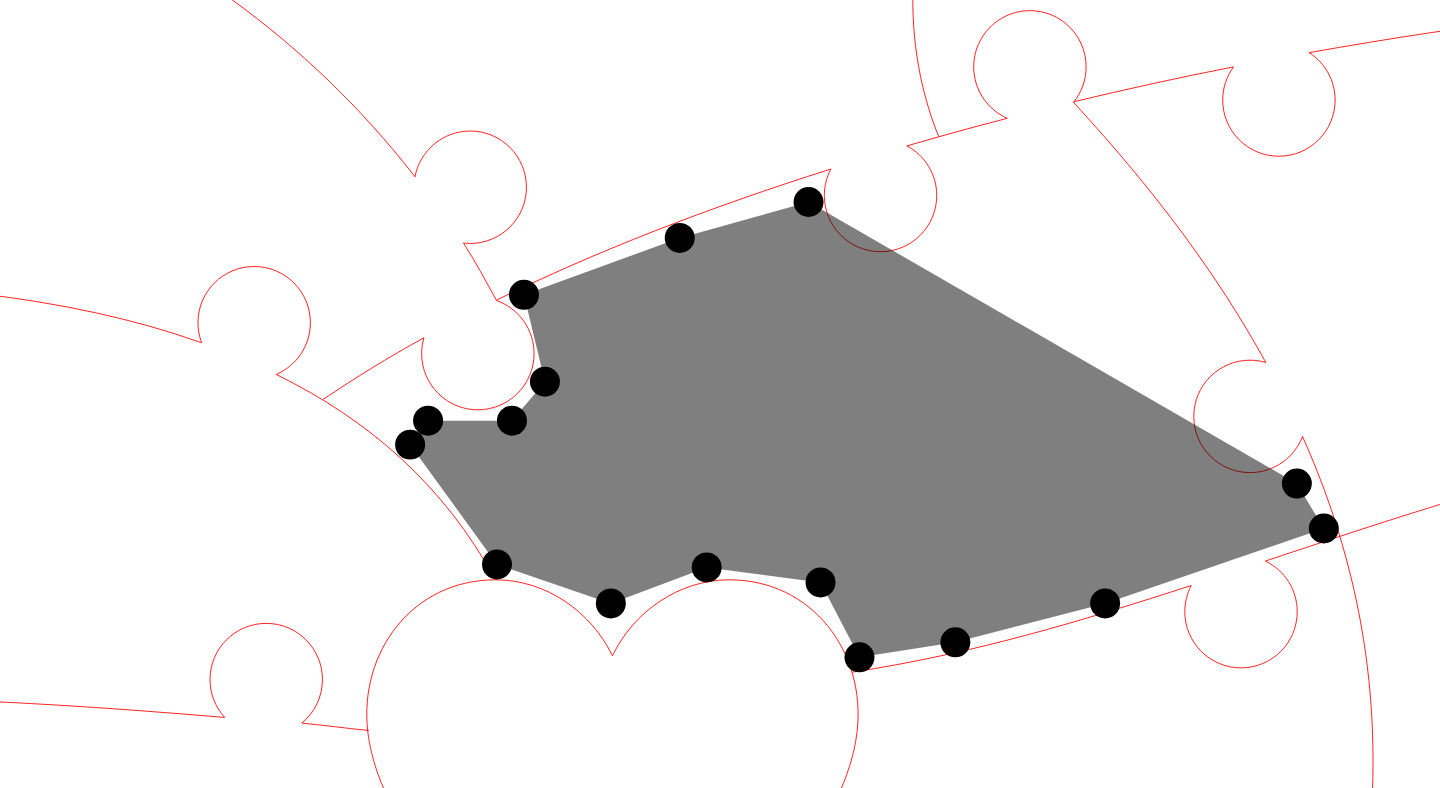 click 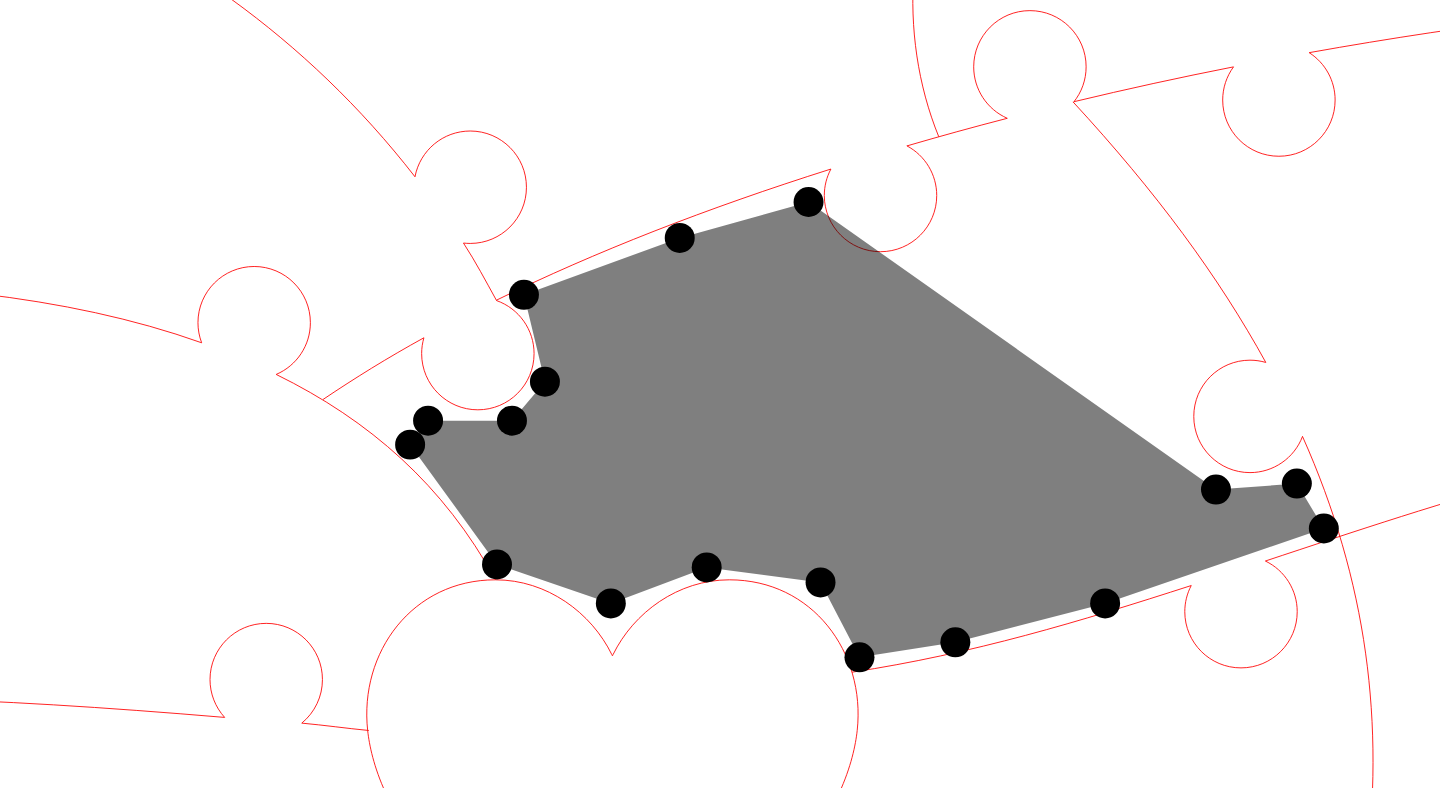 click 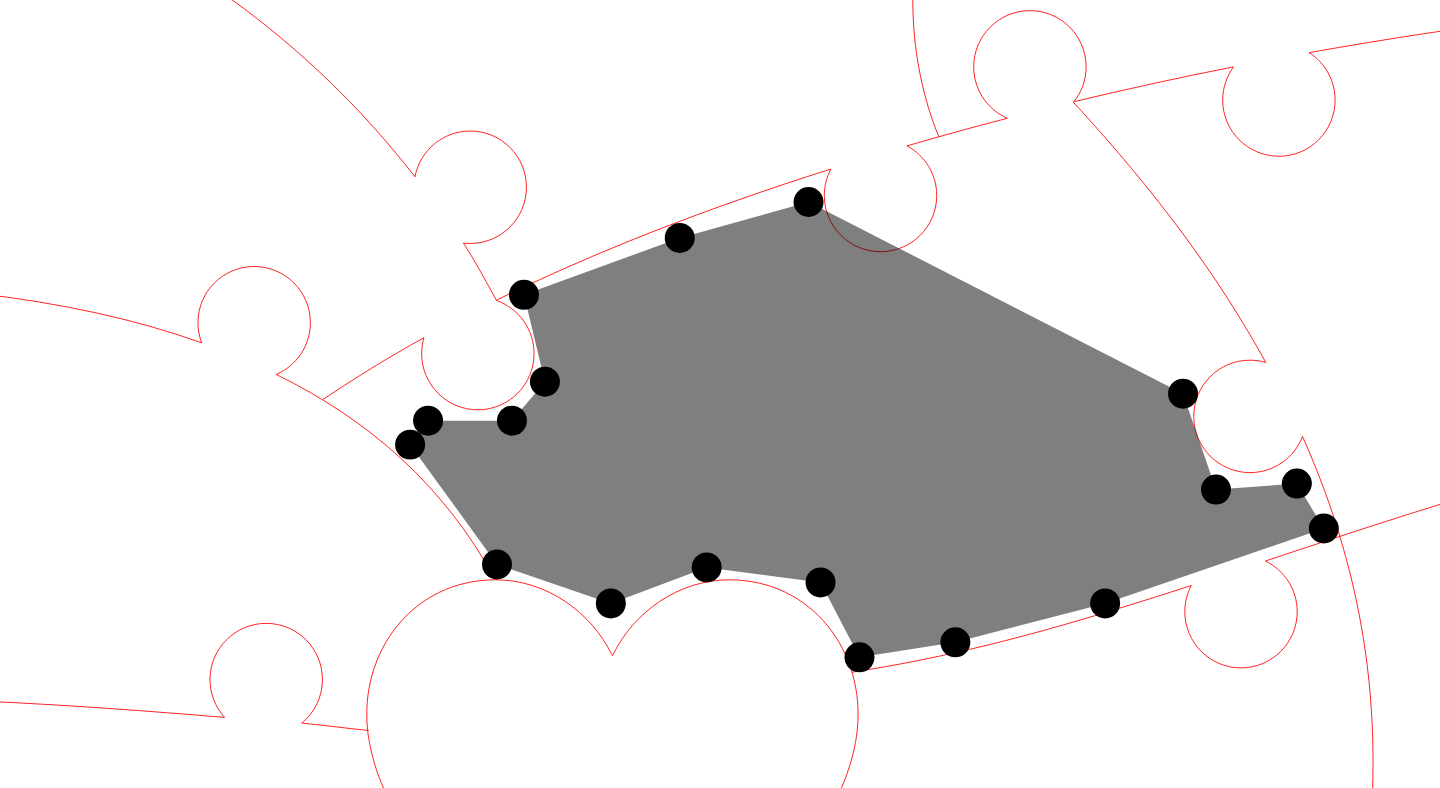 click 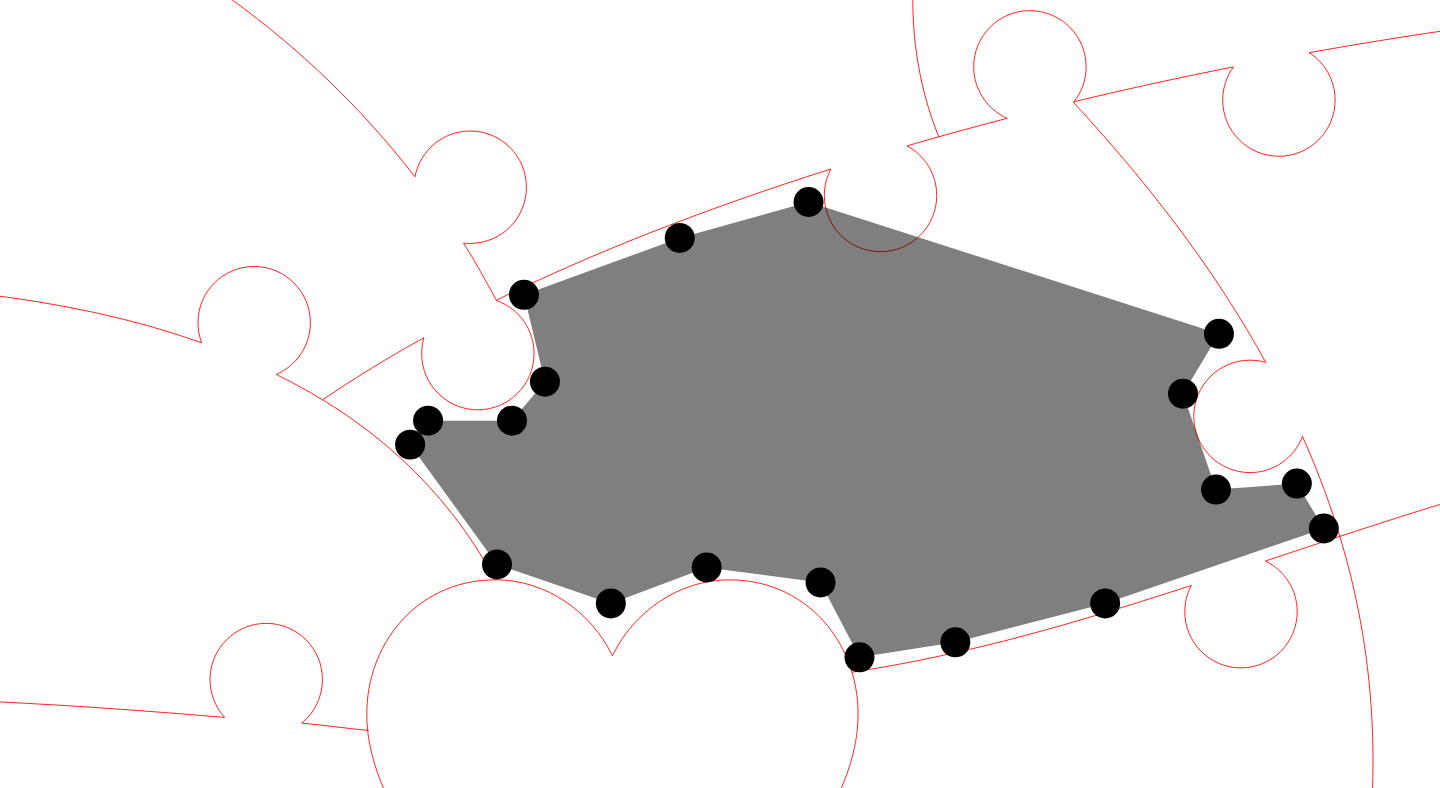 click 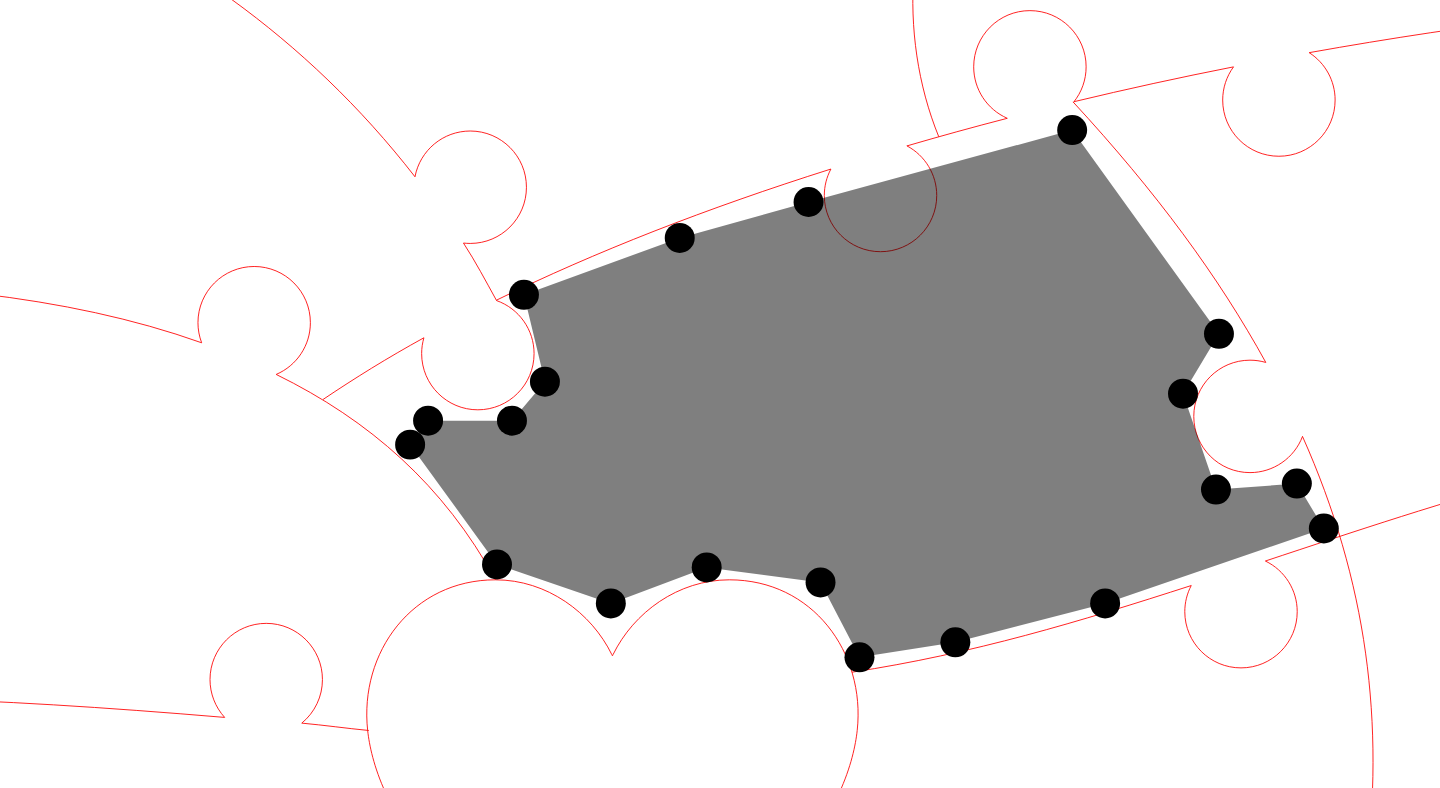 click 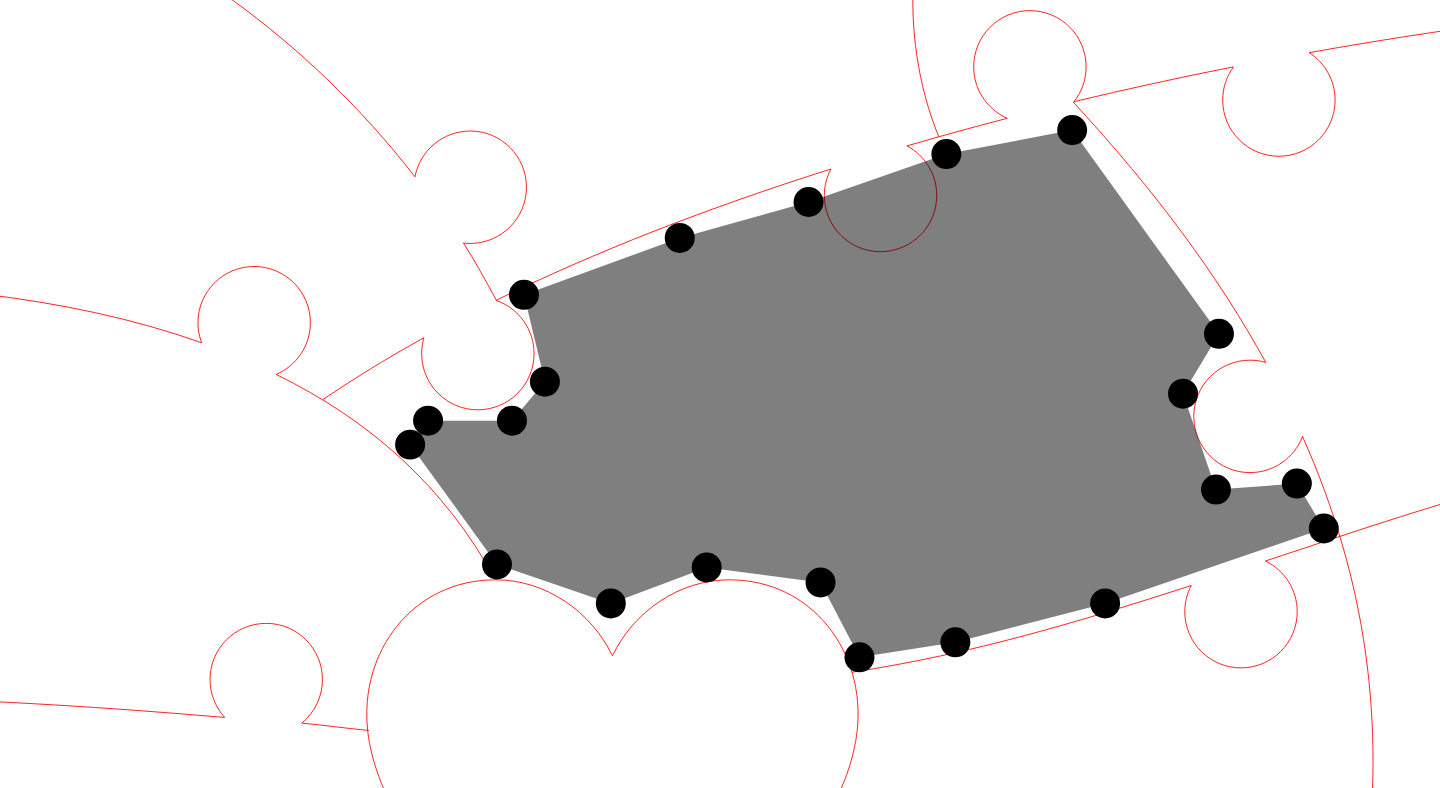click 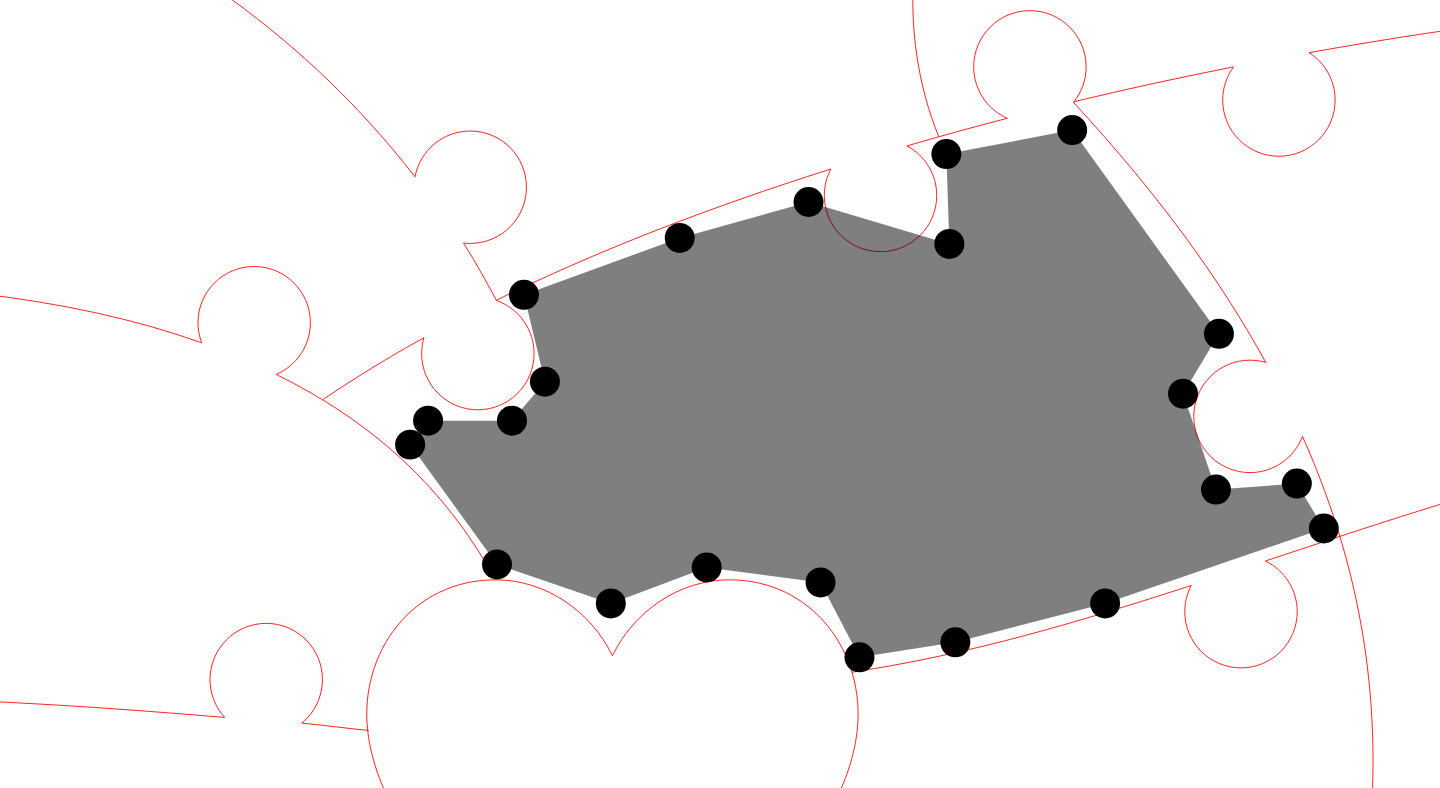 click 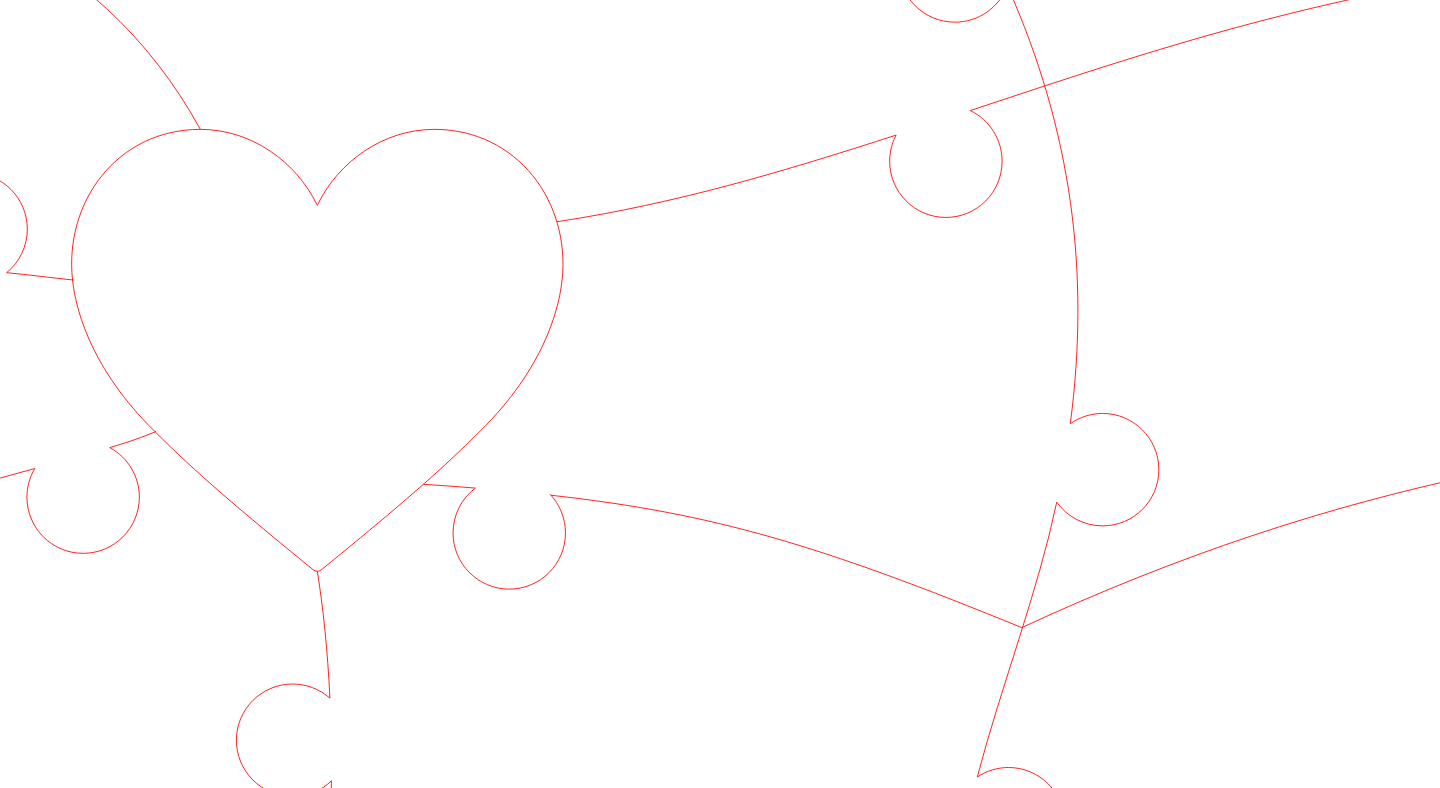 scroll, scrollTop: 341, scrollLeft: 432, axis: both 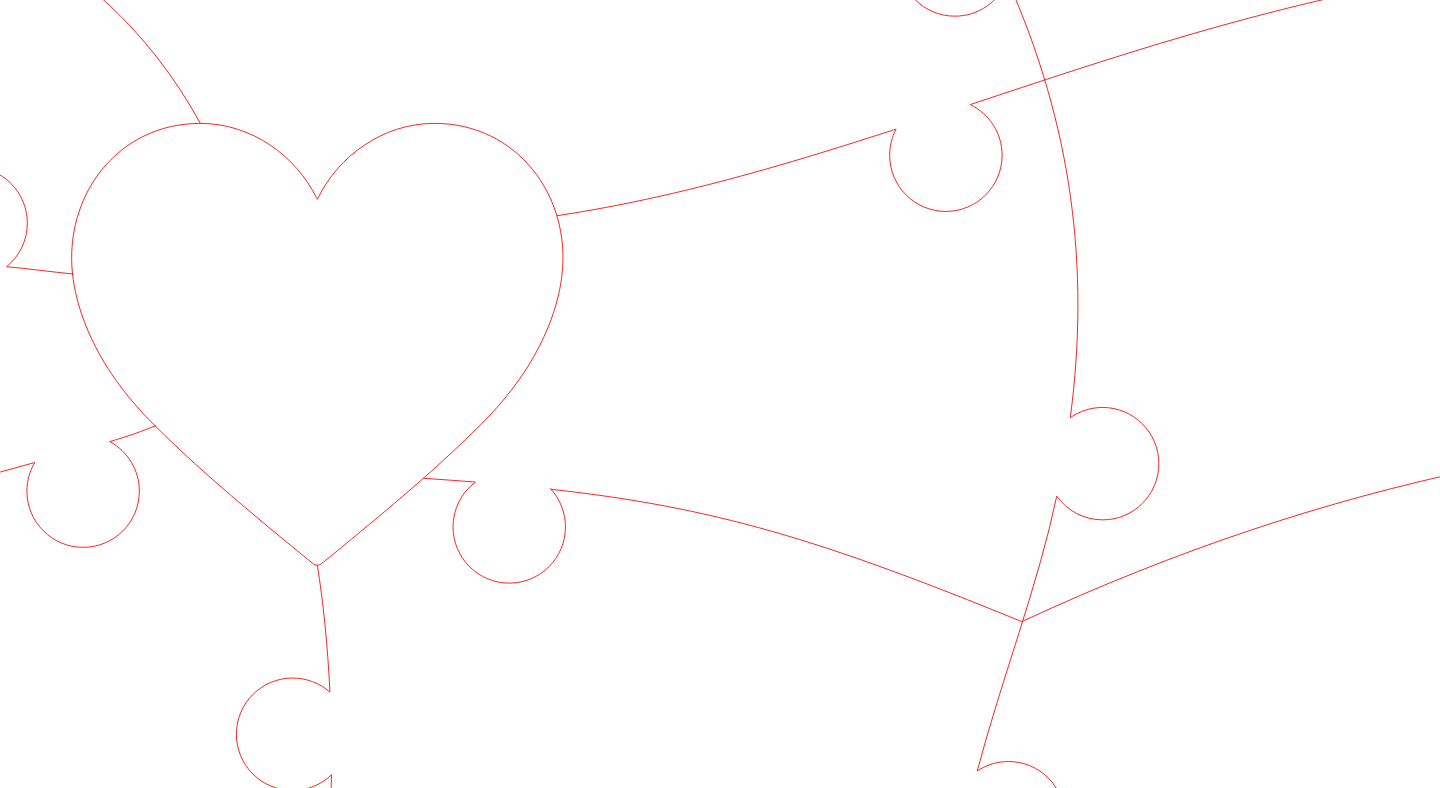 click 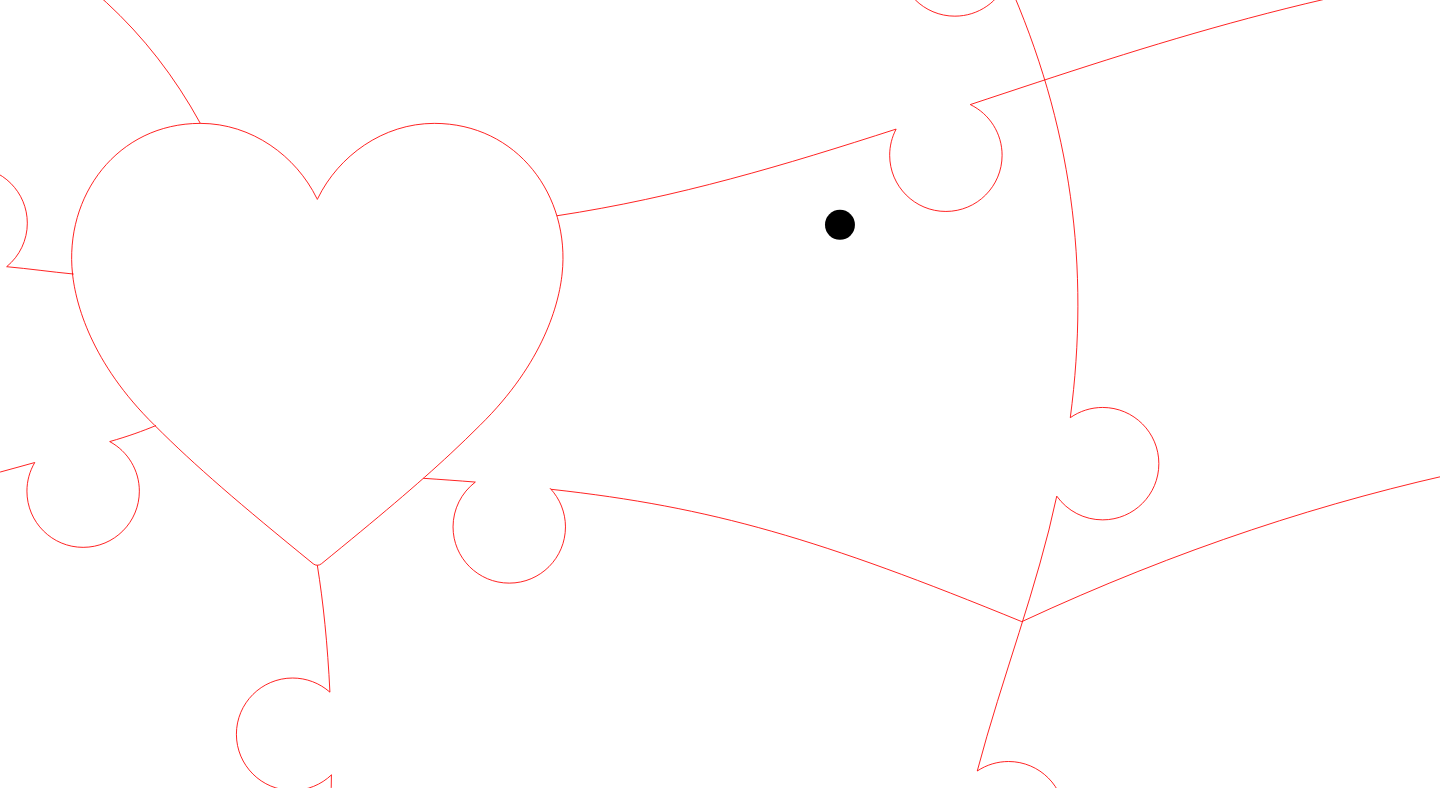 click 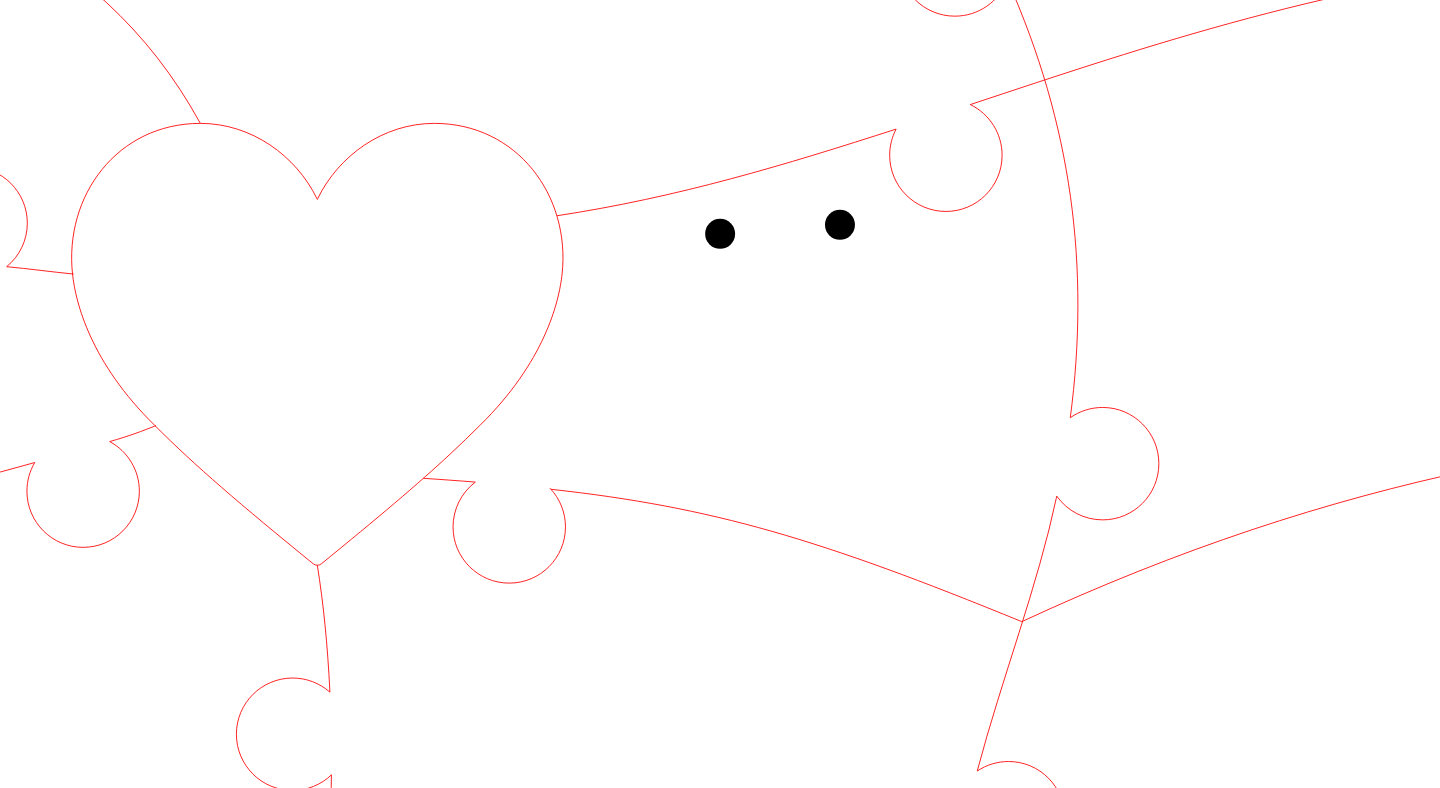 click 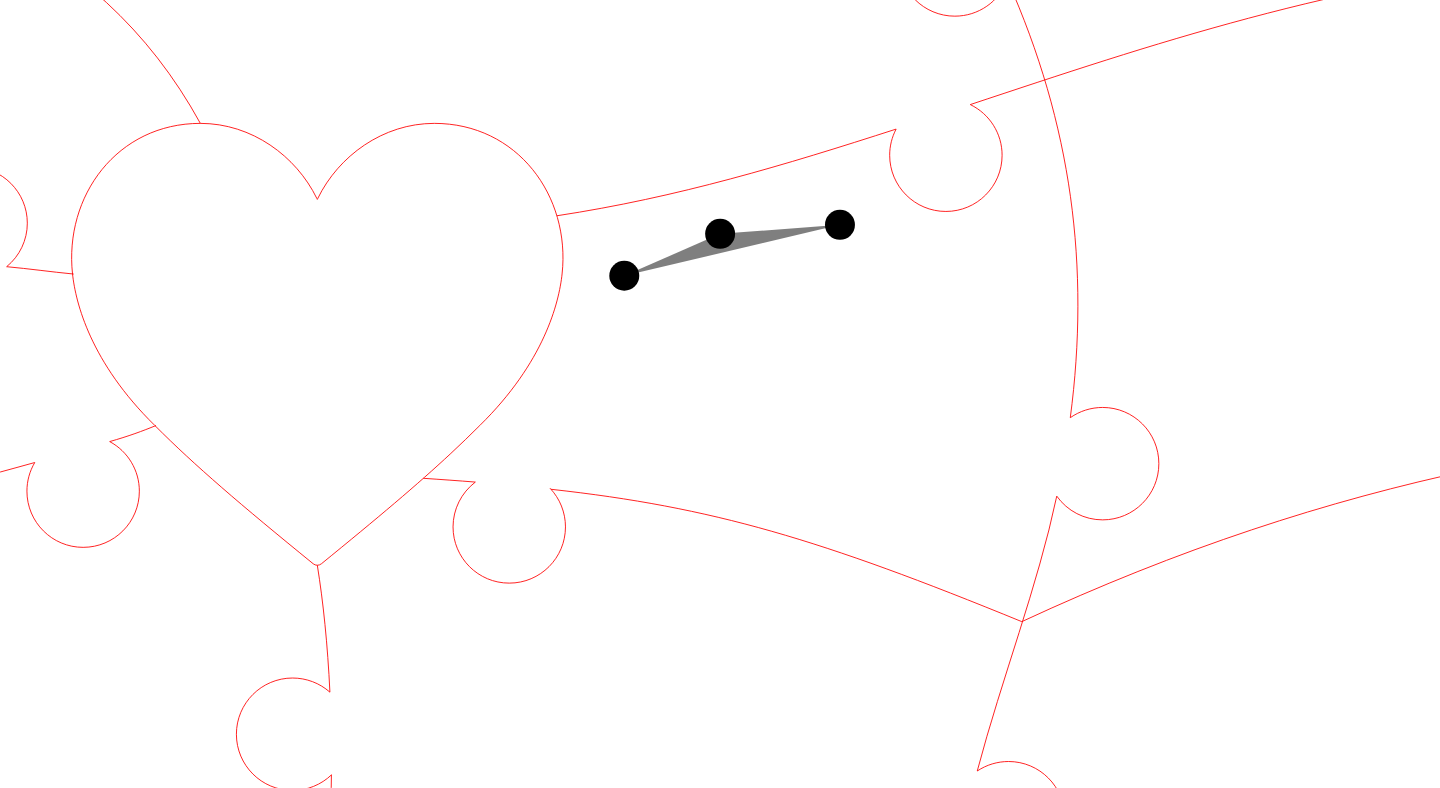 click 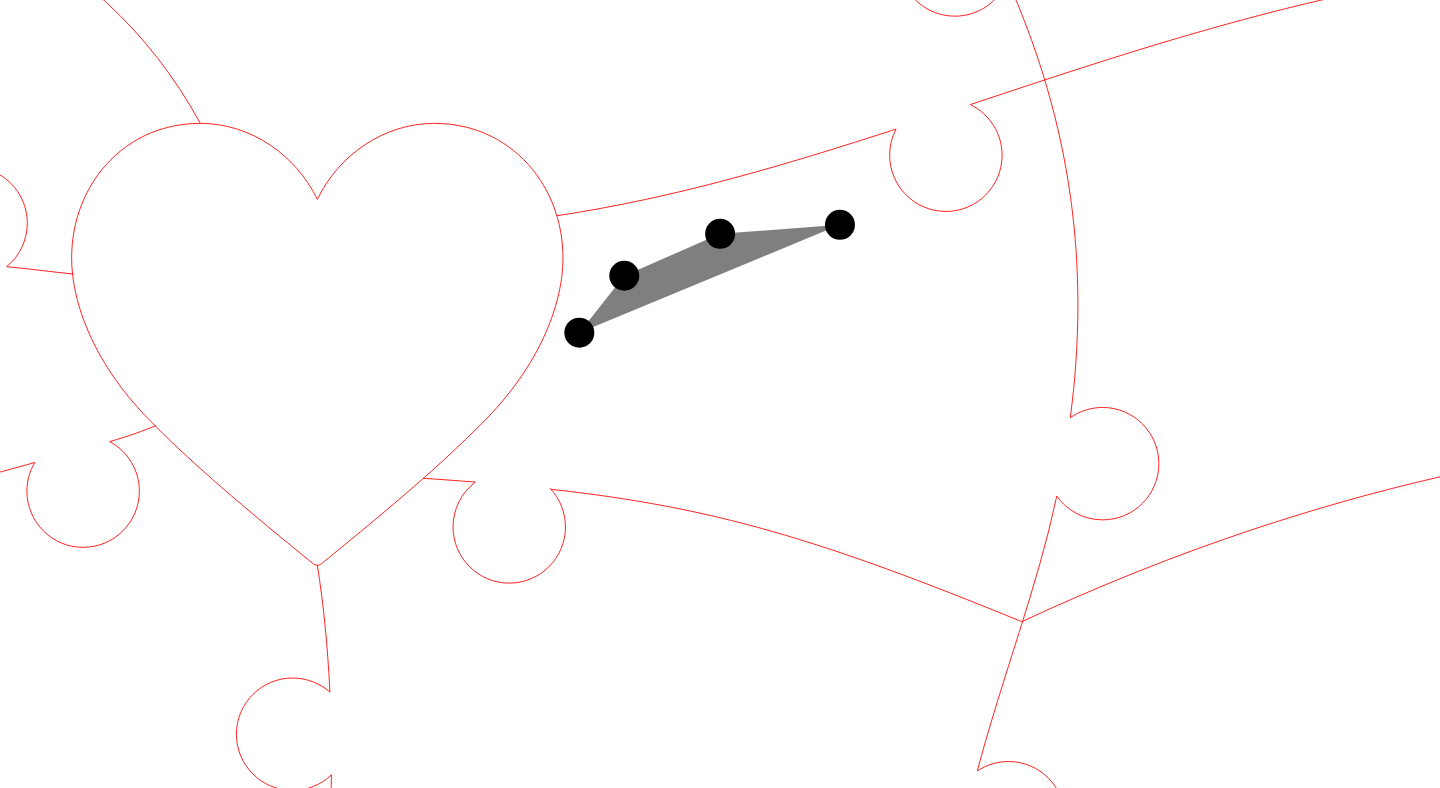 click 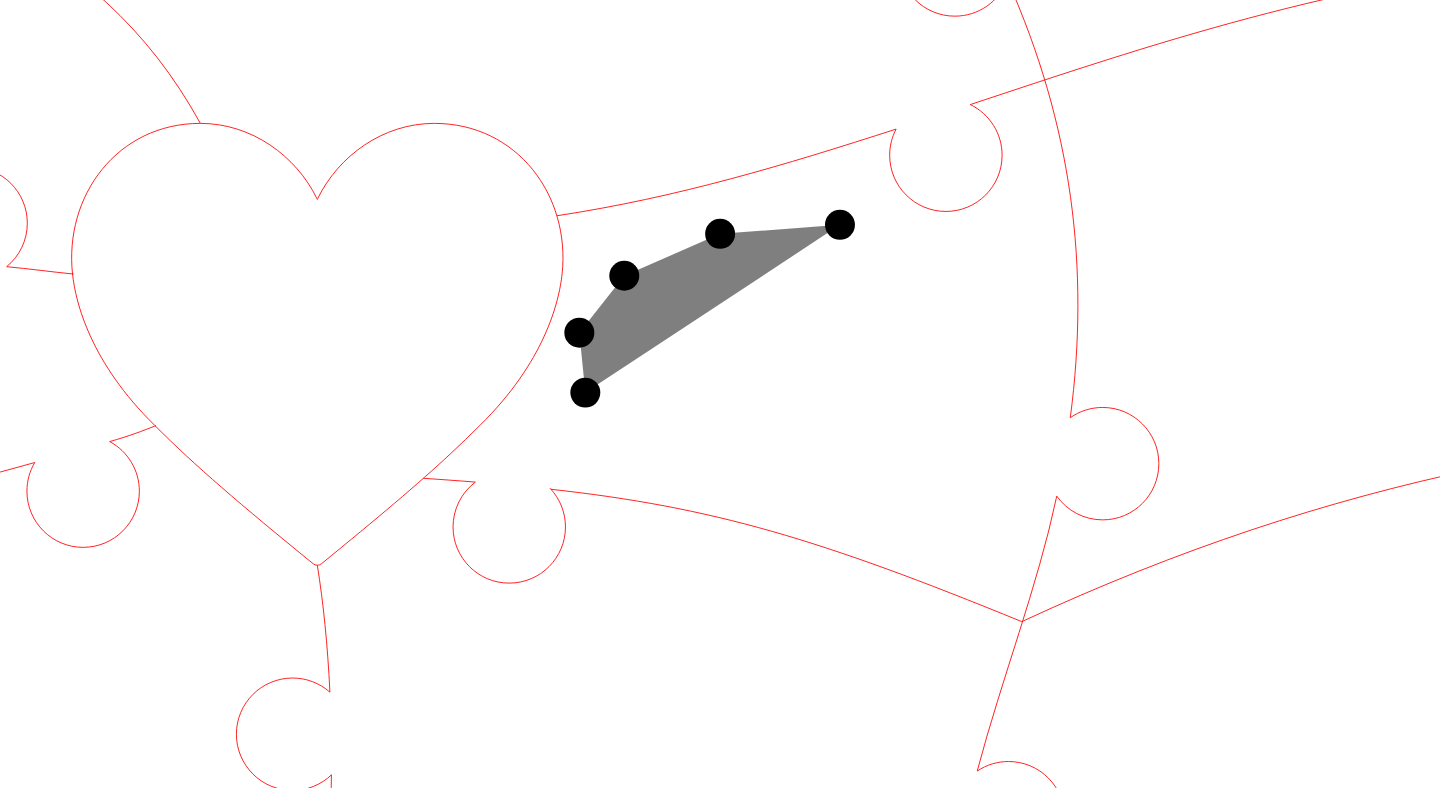 click 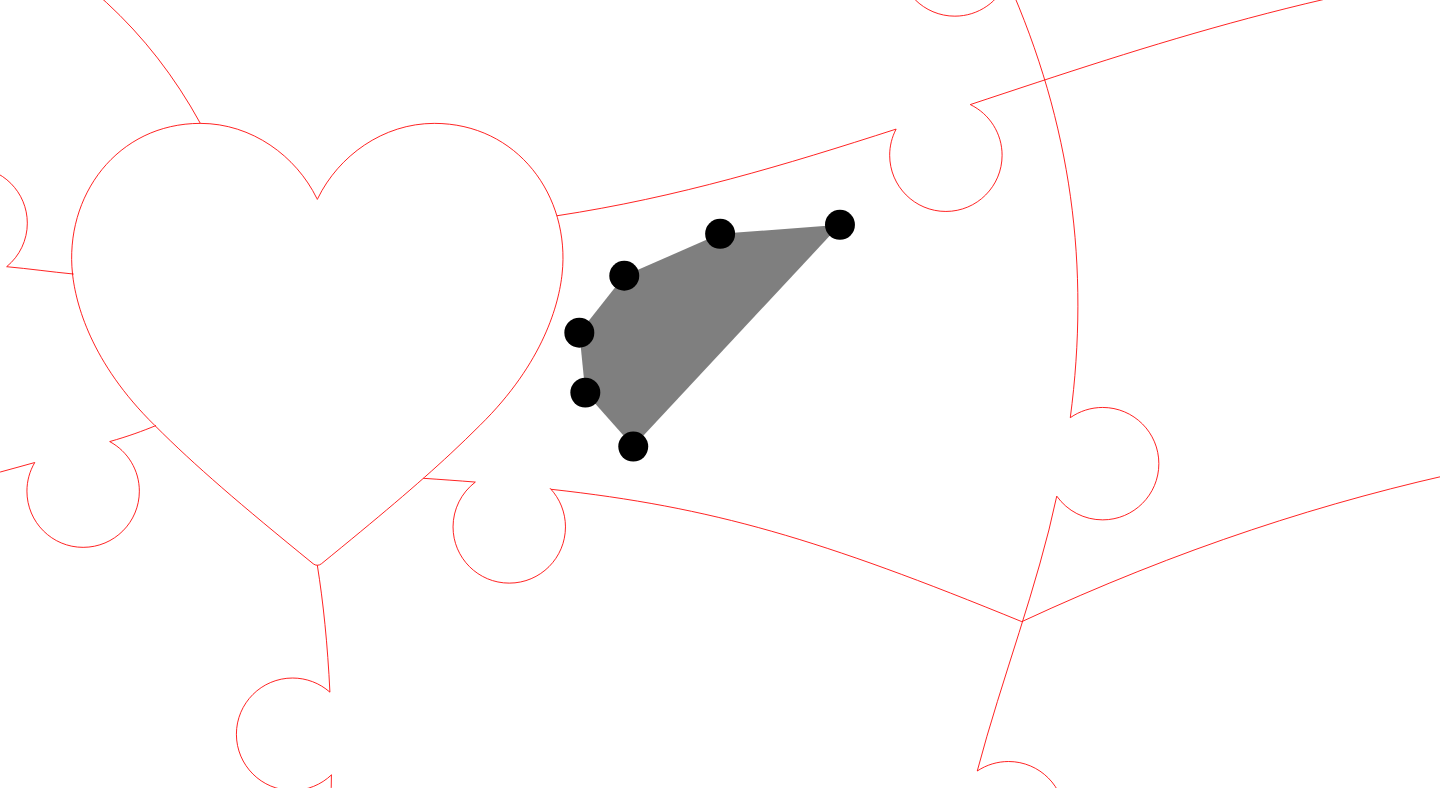 click 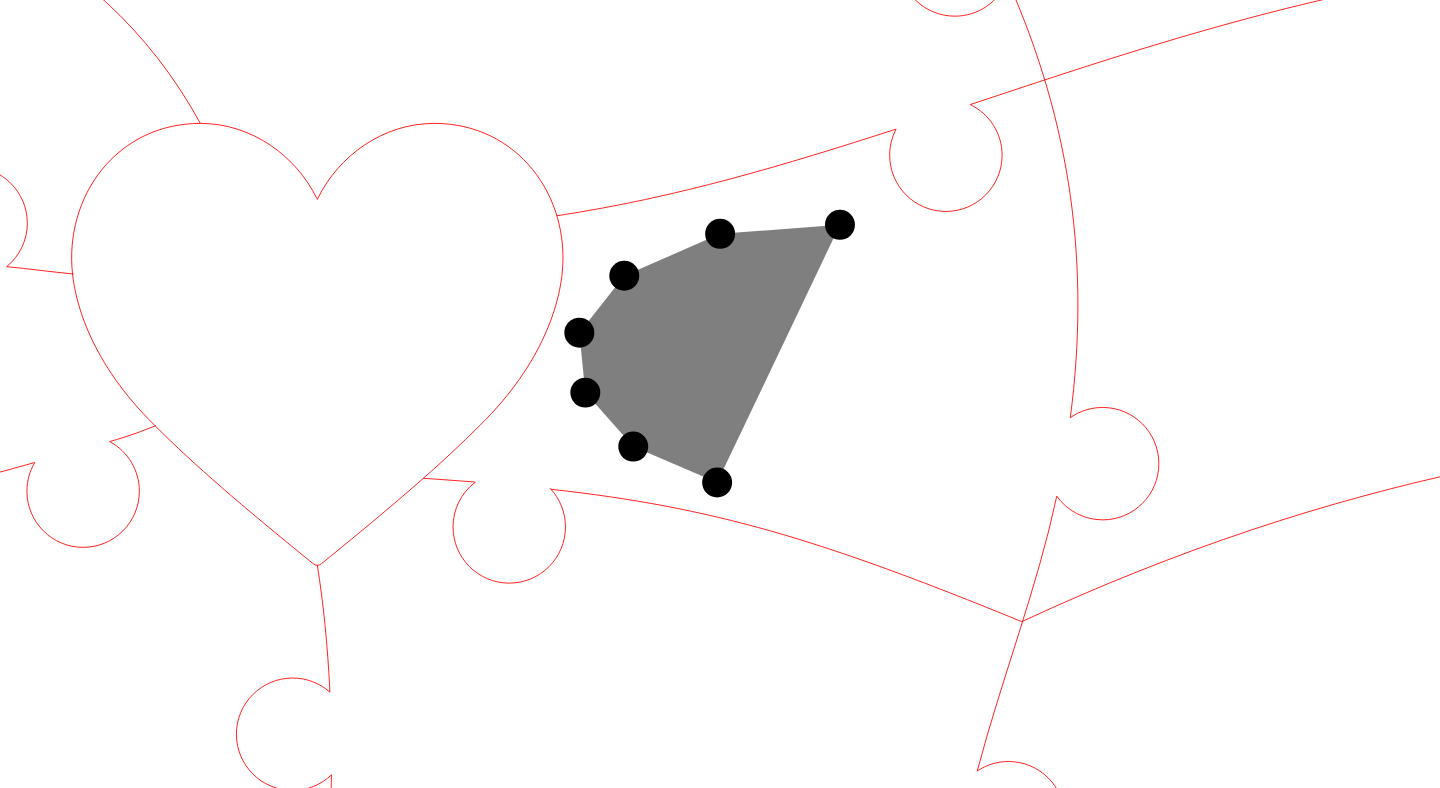 click 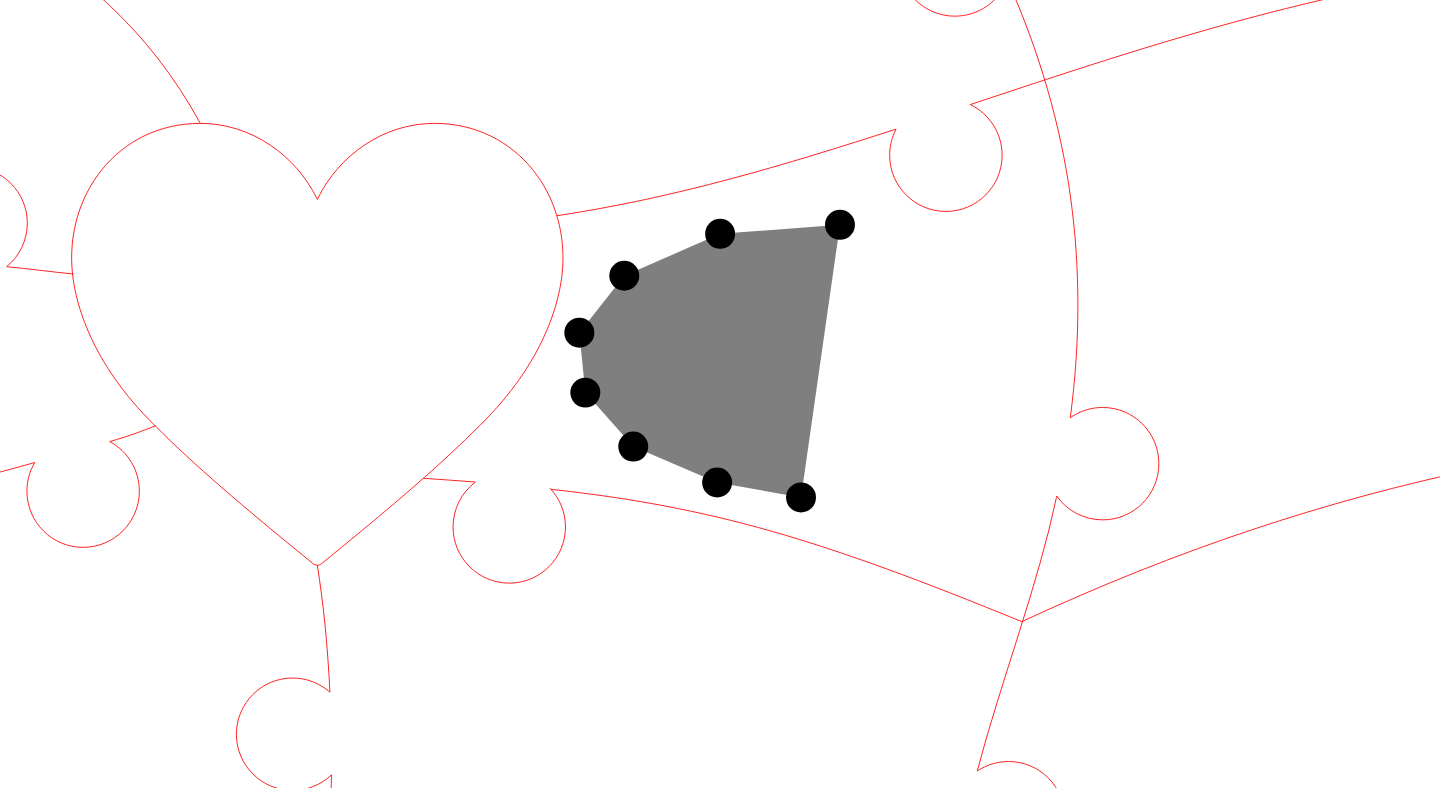 click 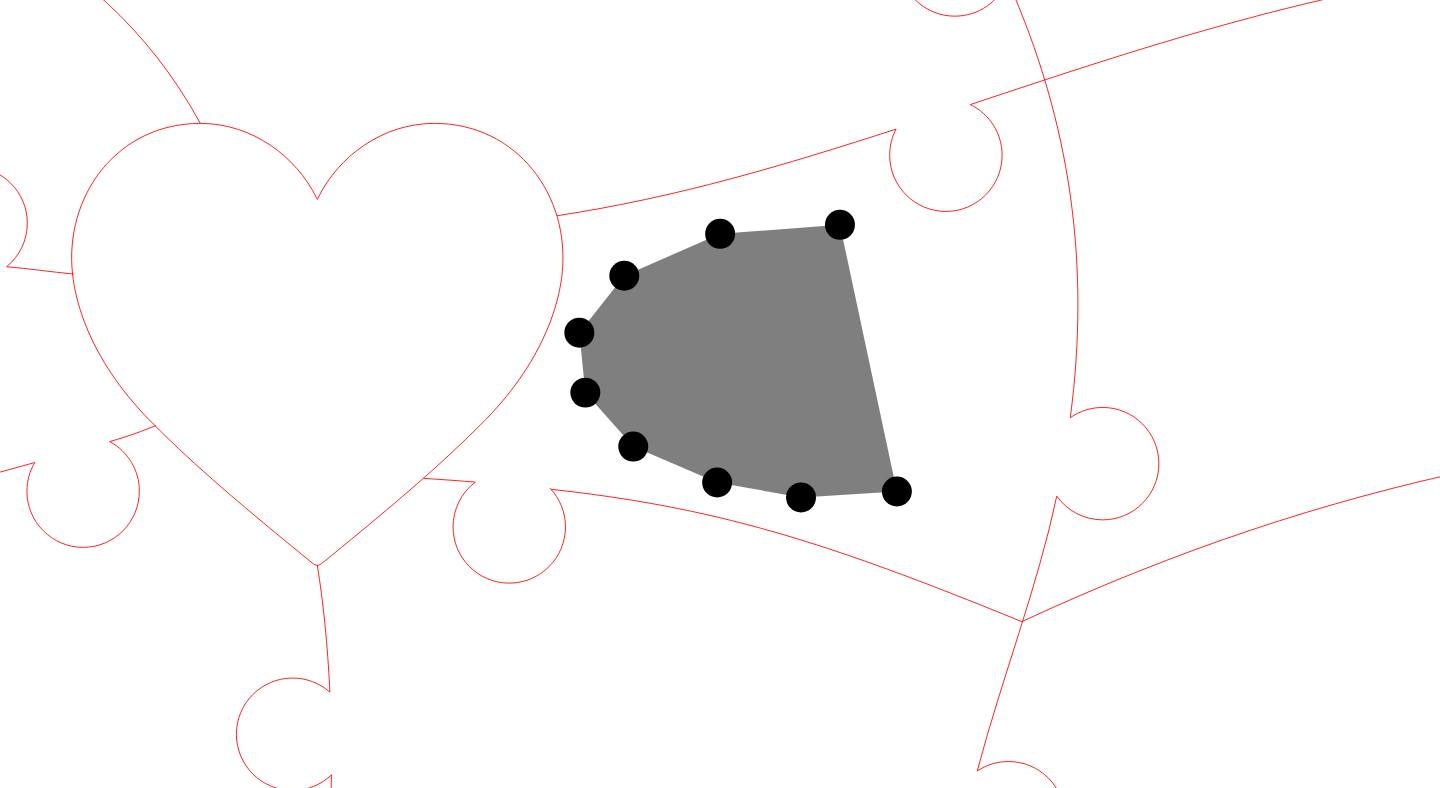 click 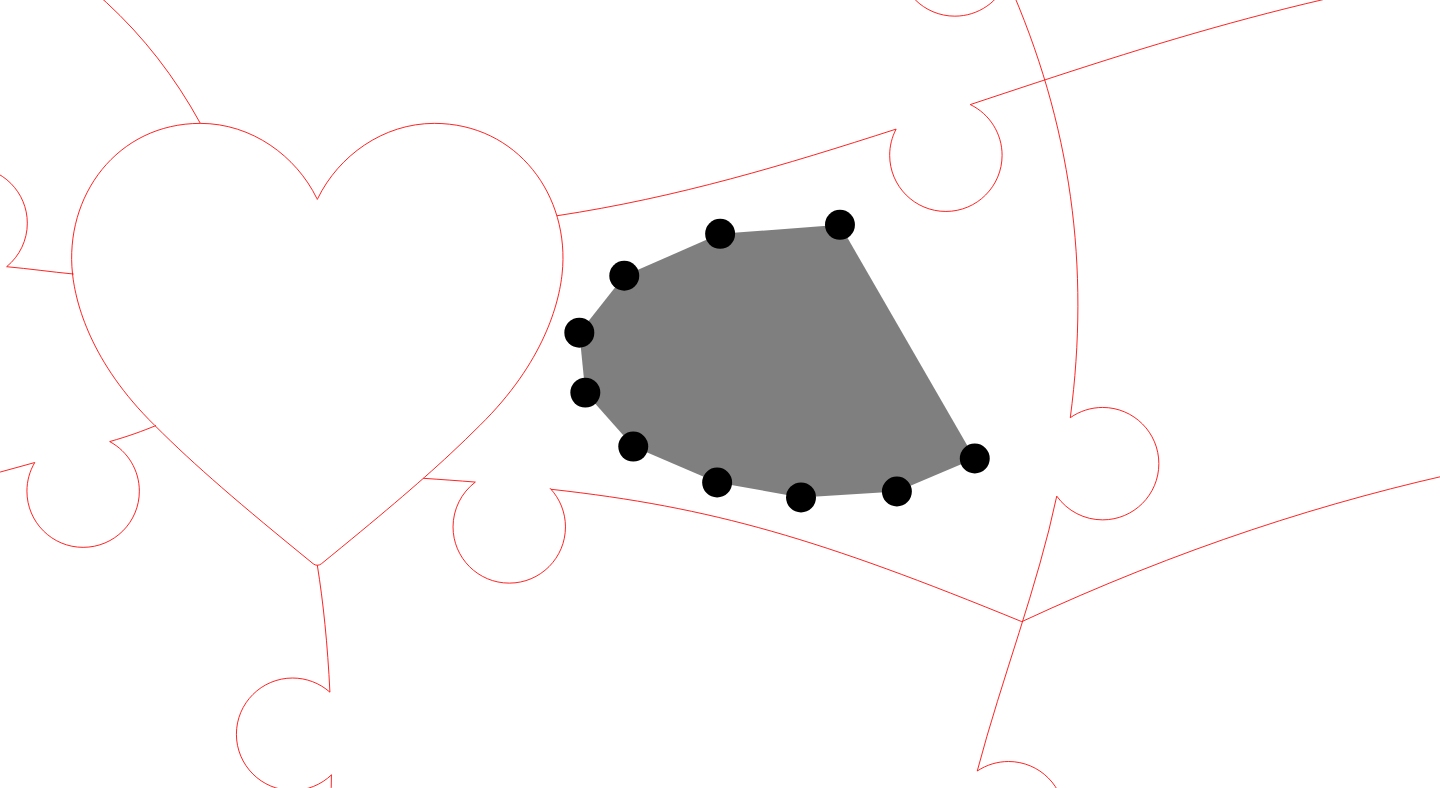 click 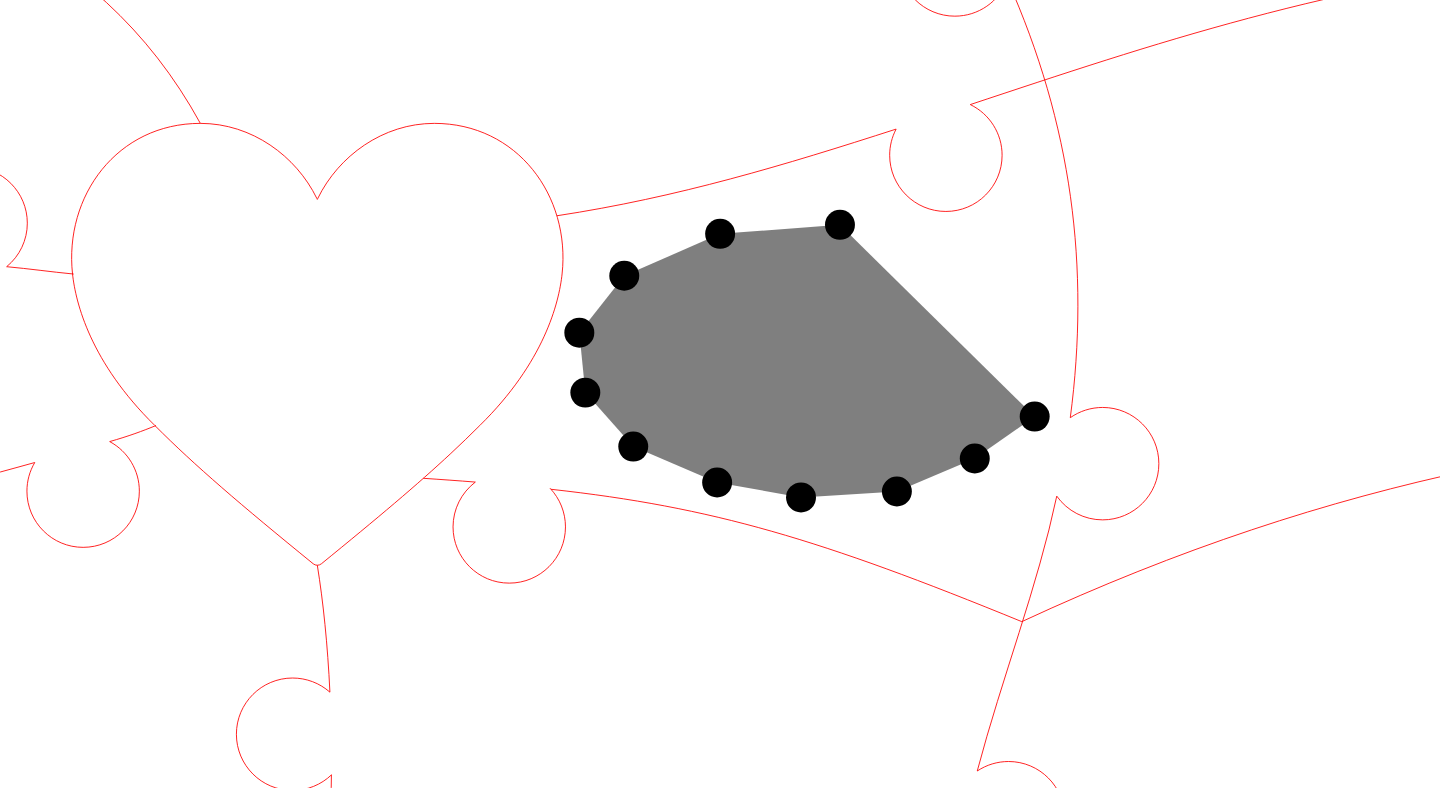 click 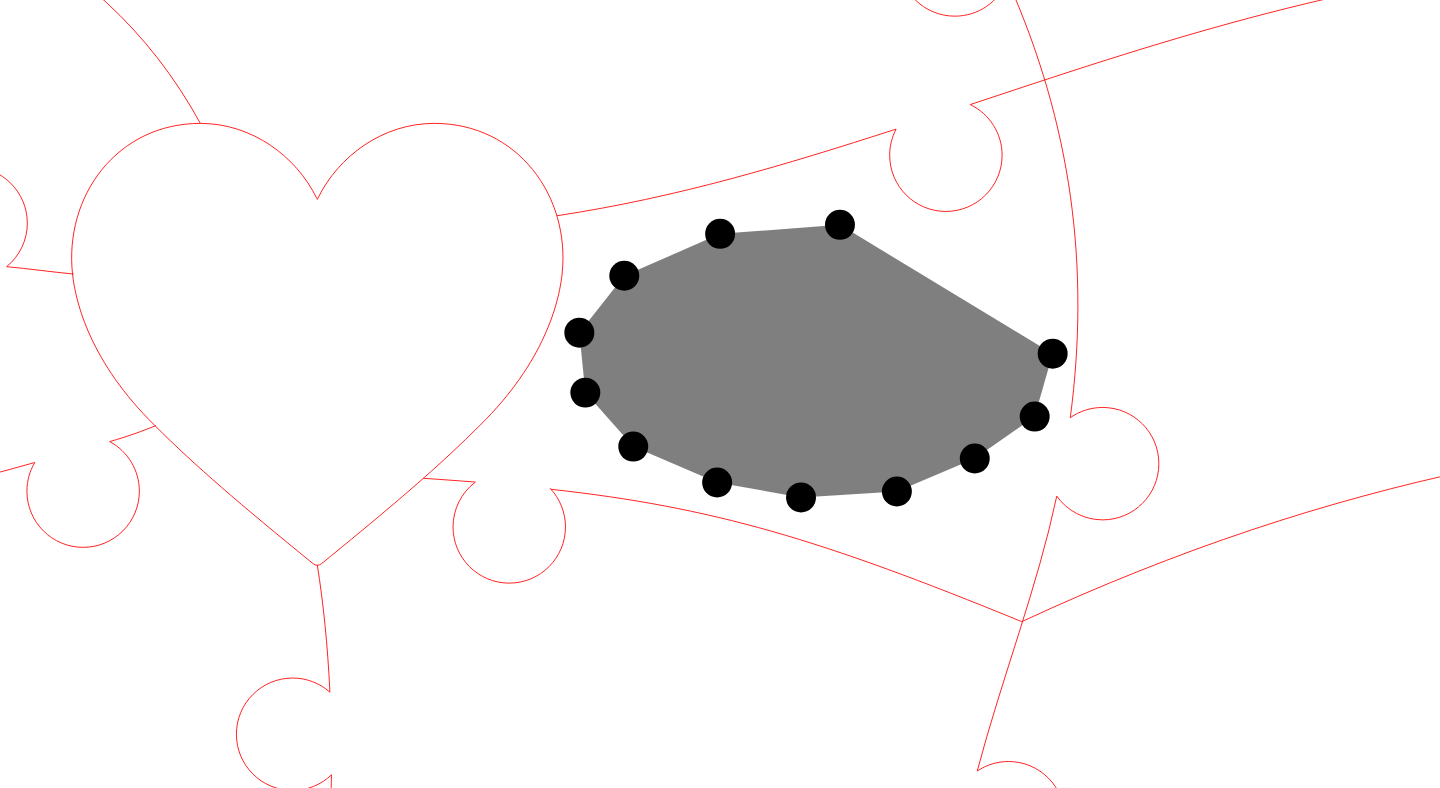 click 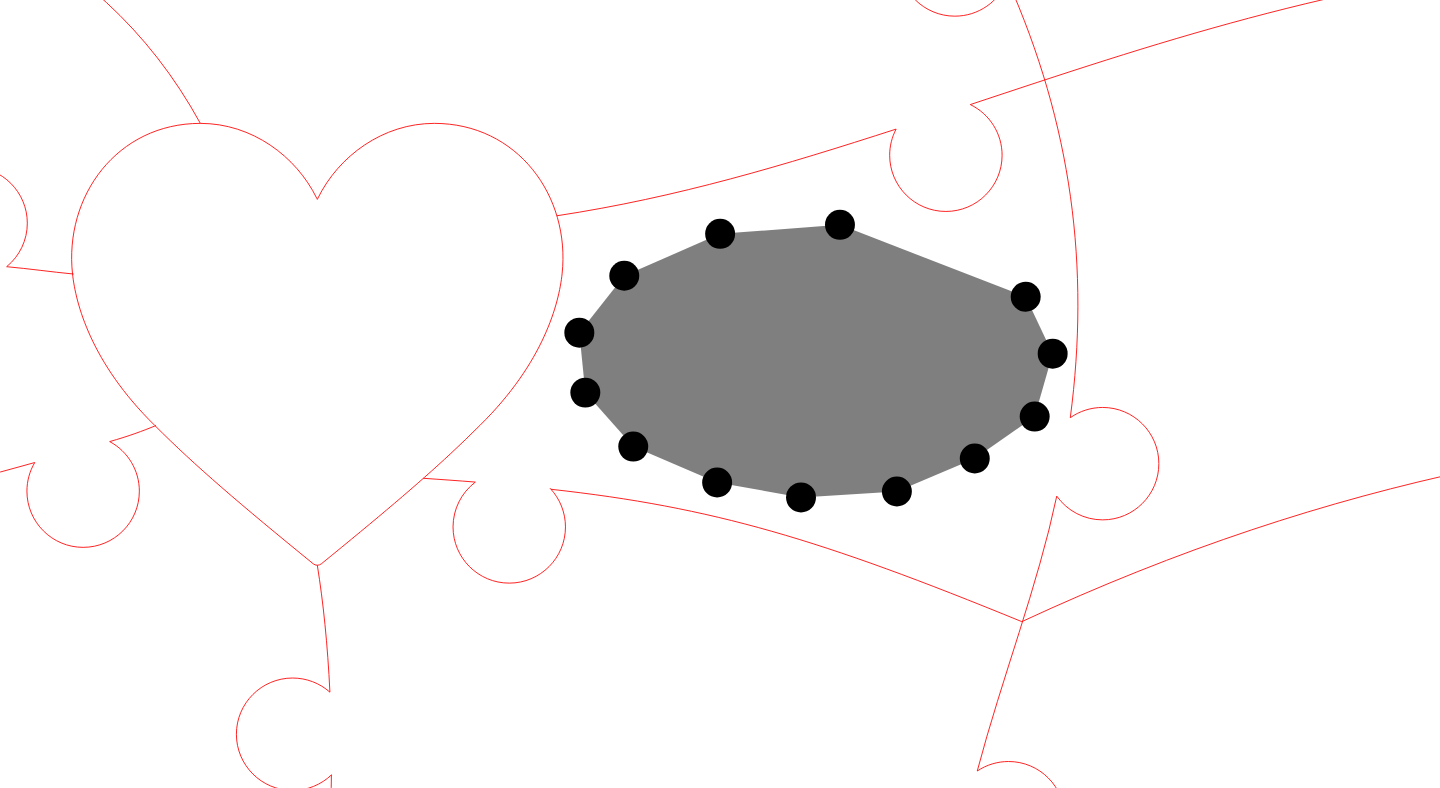 click 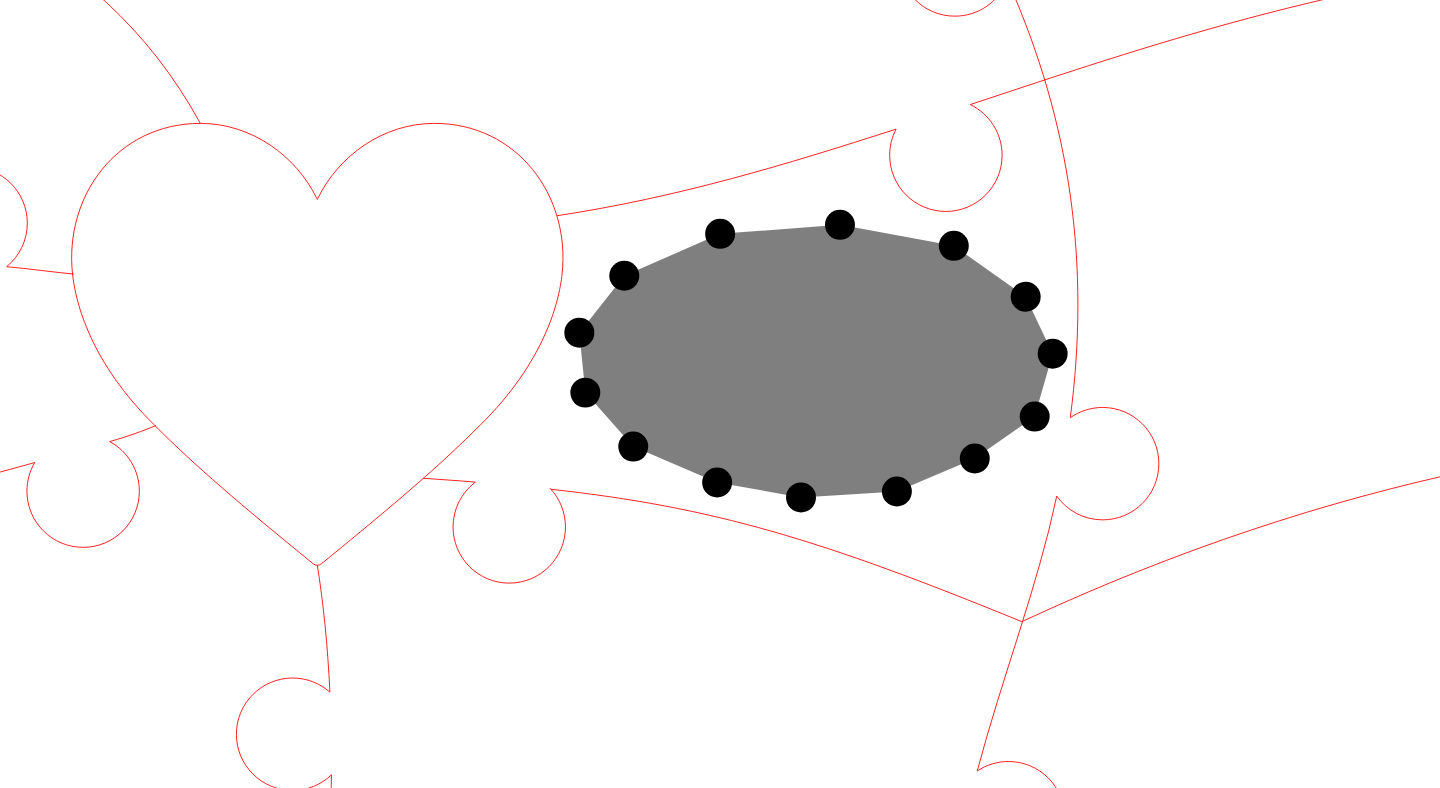 click 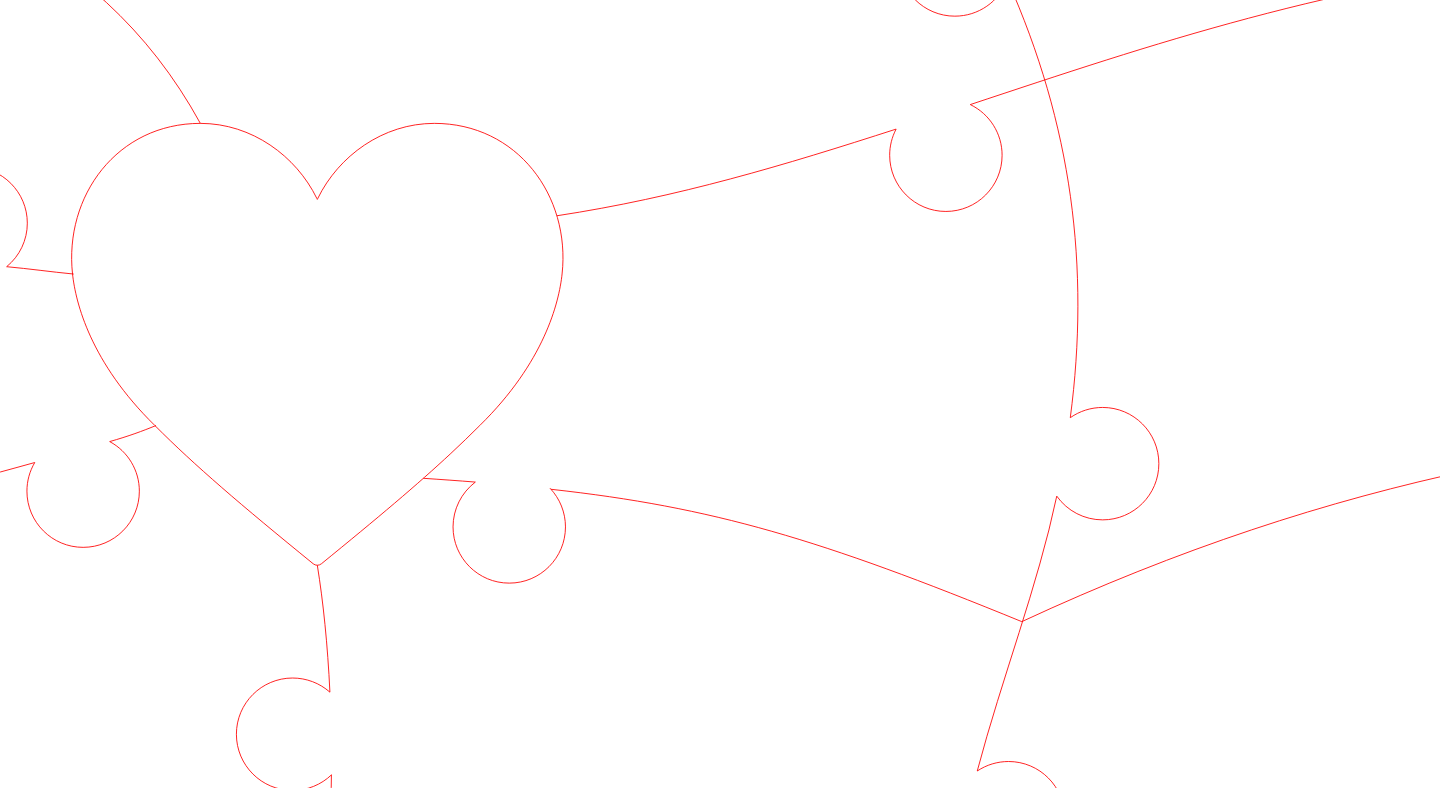click 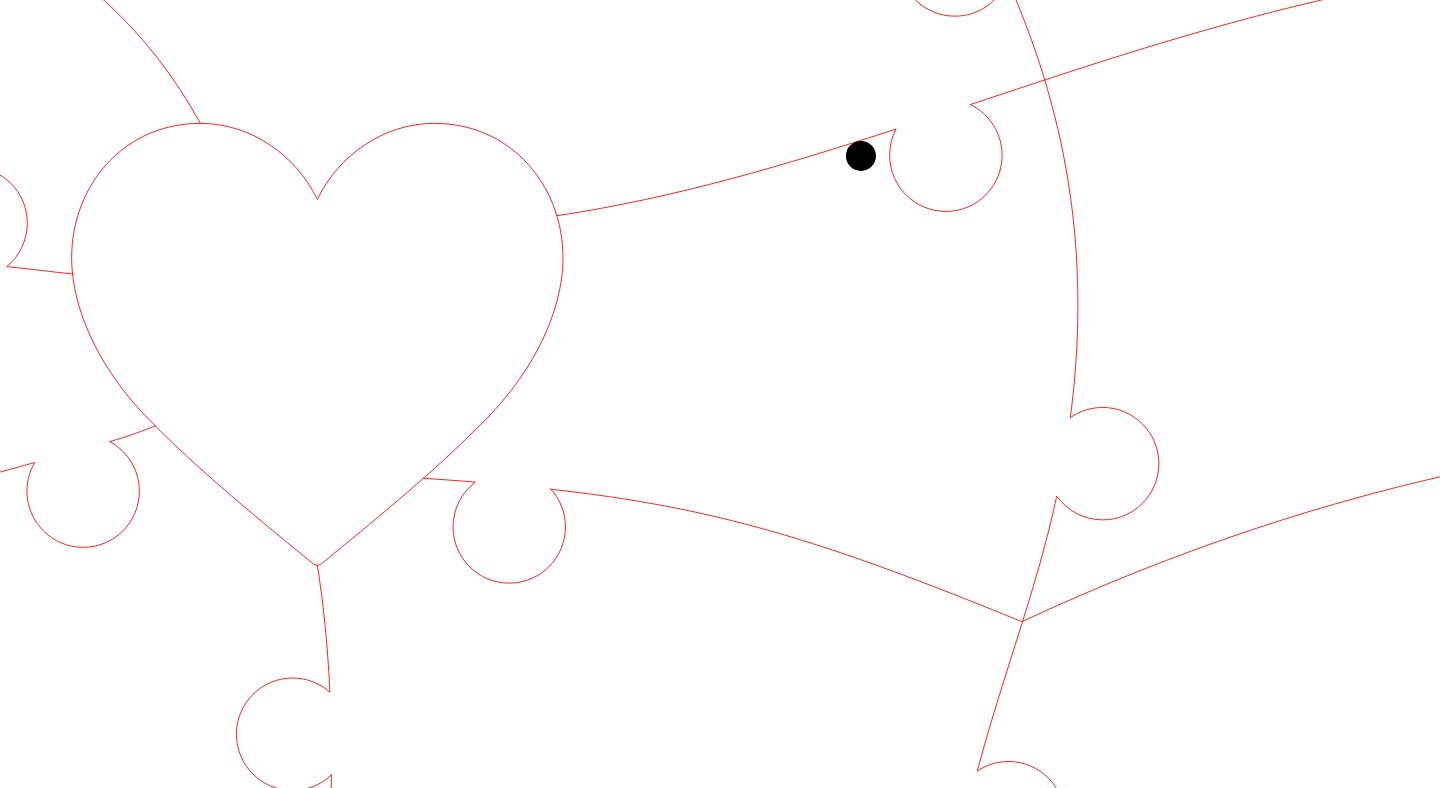 click 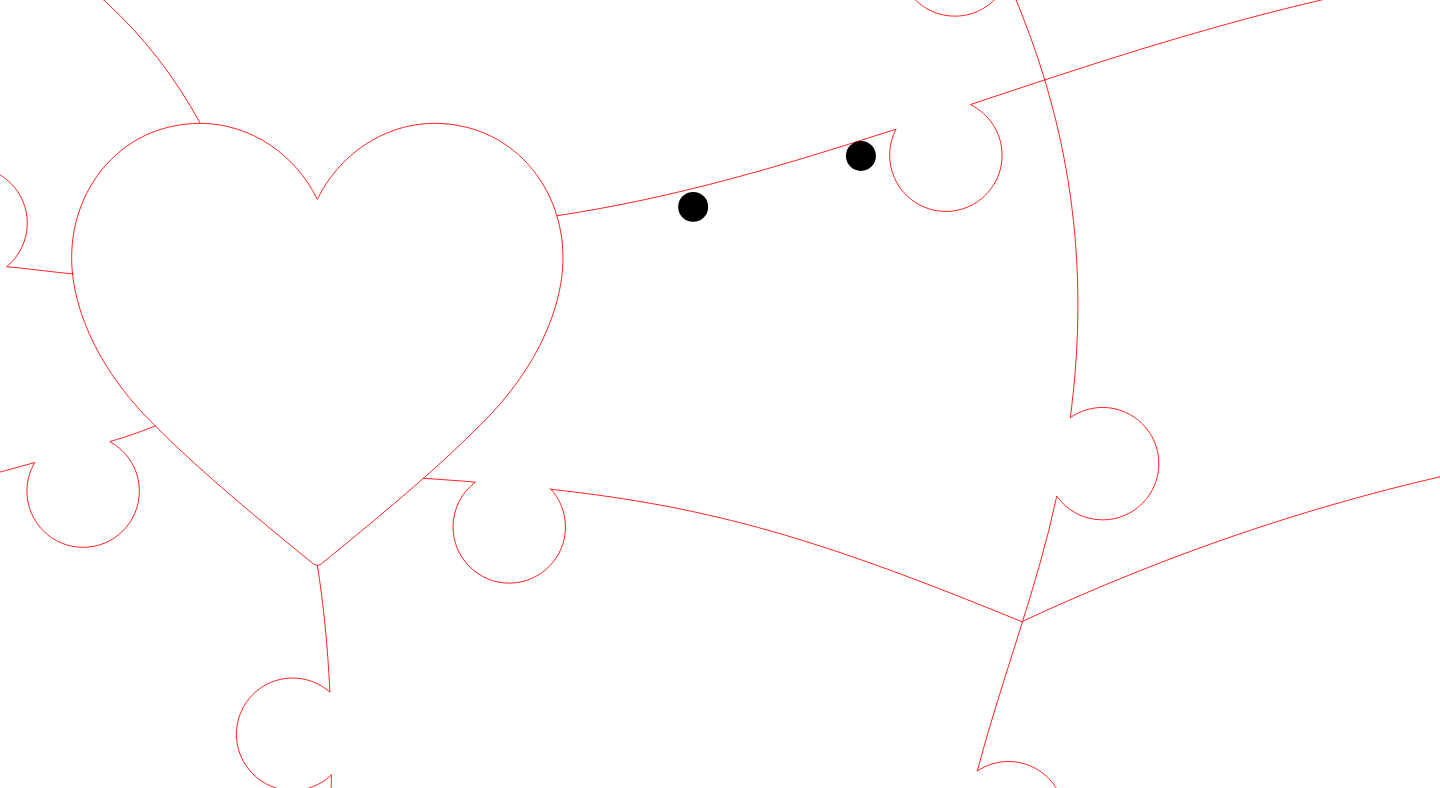 click 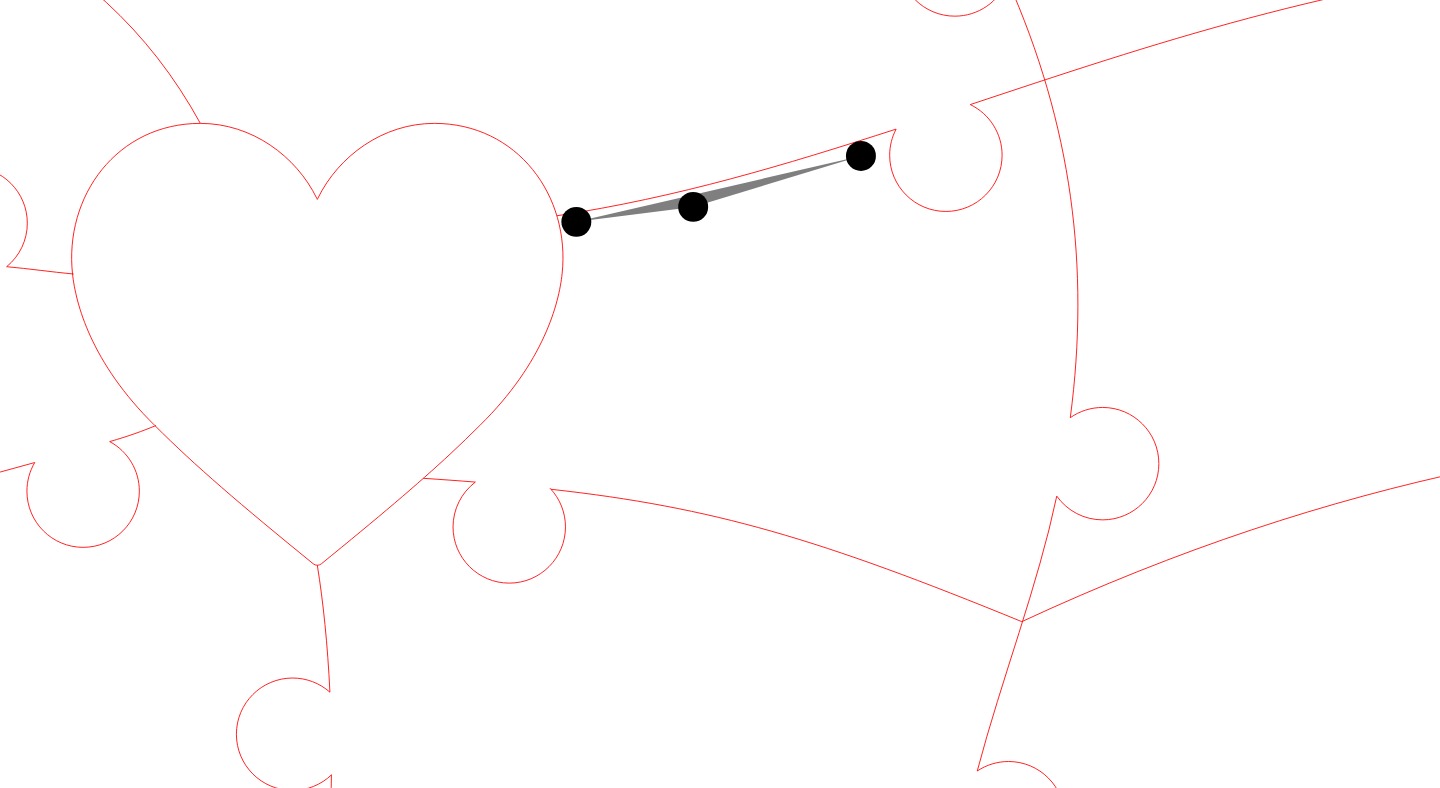 click 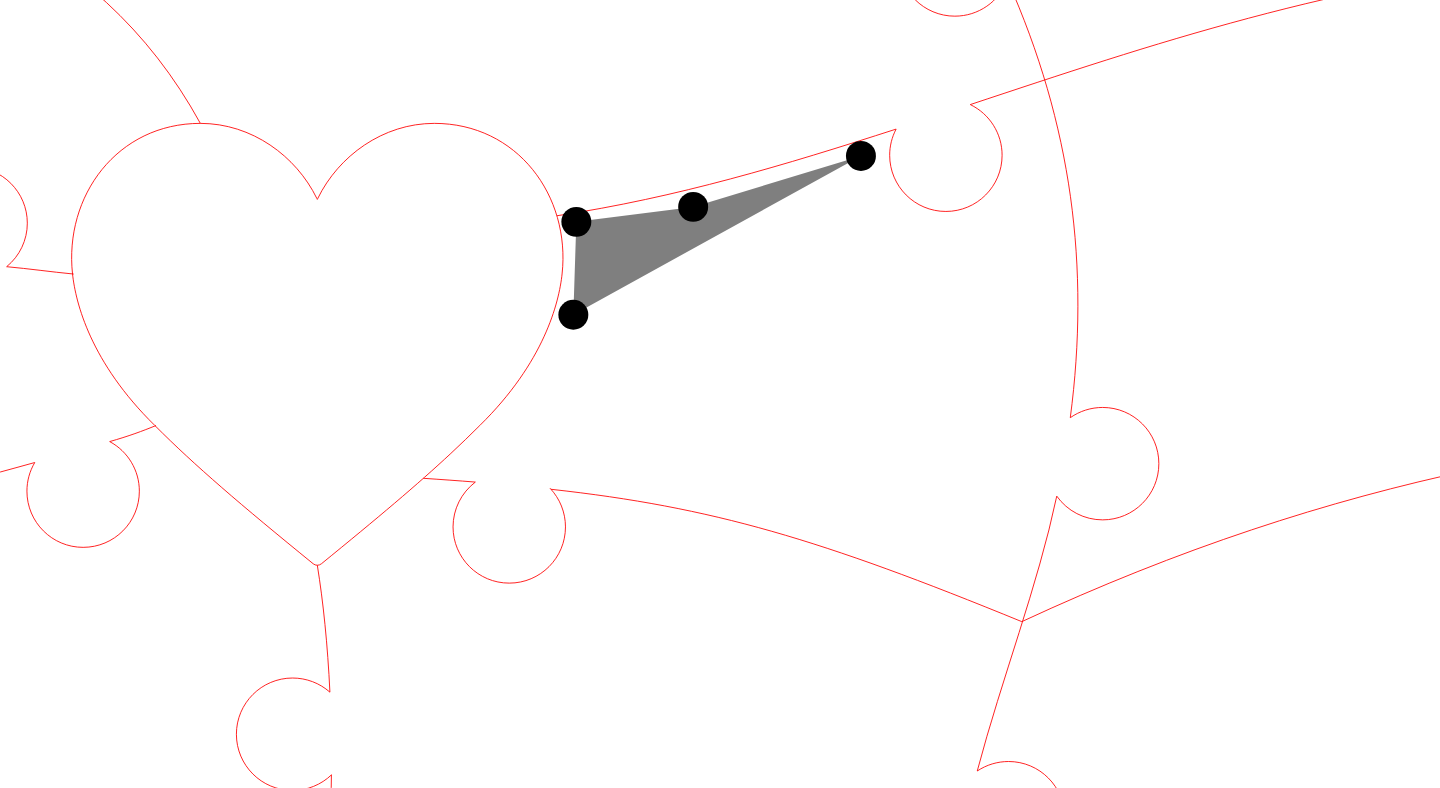 click 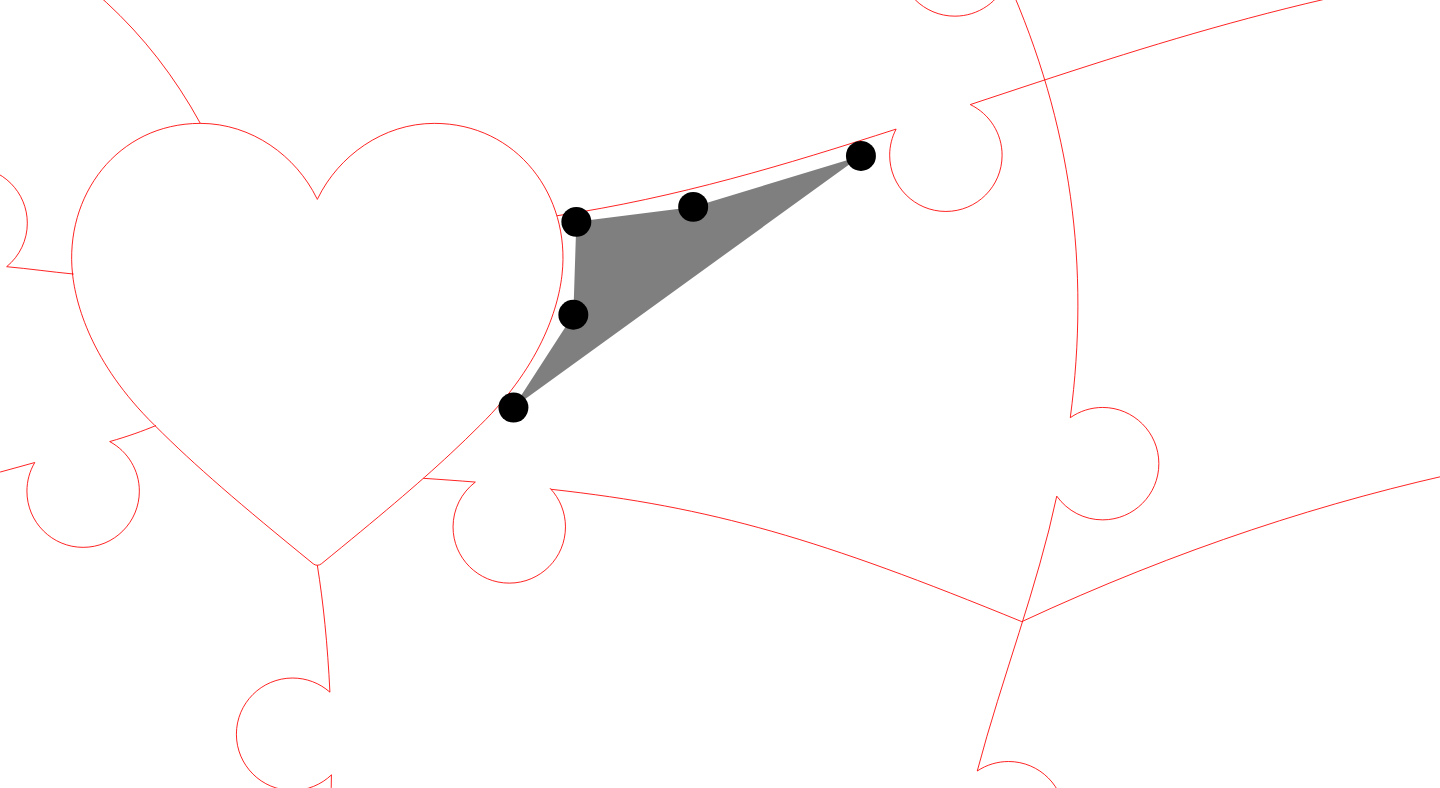 click 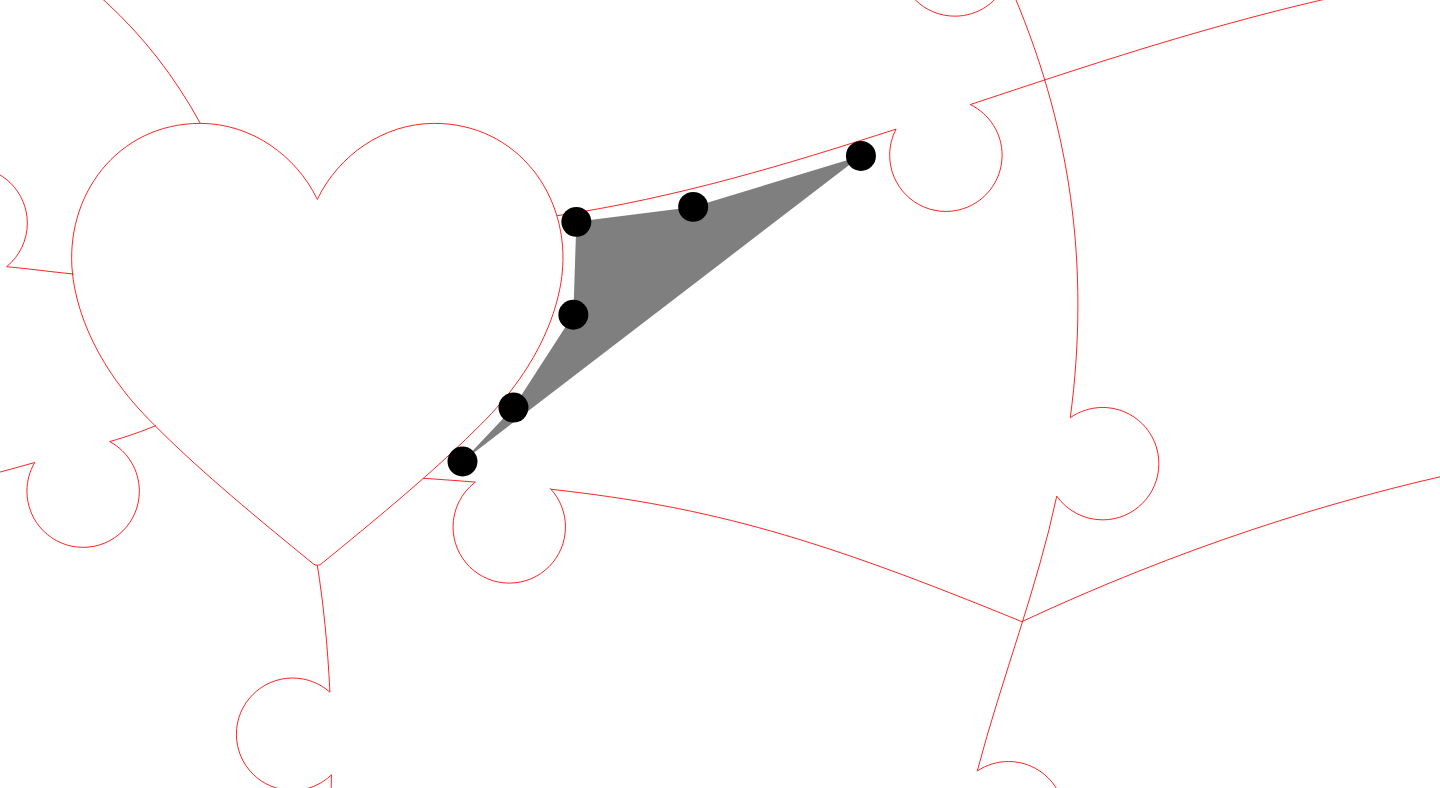click 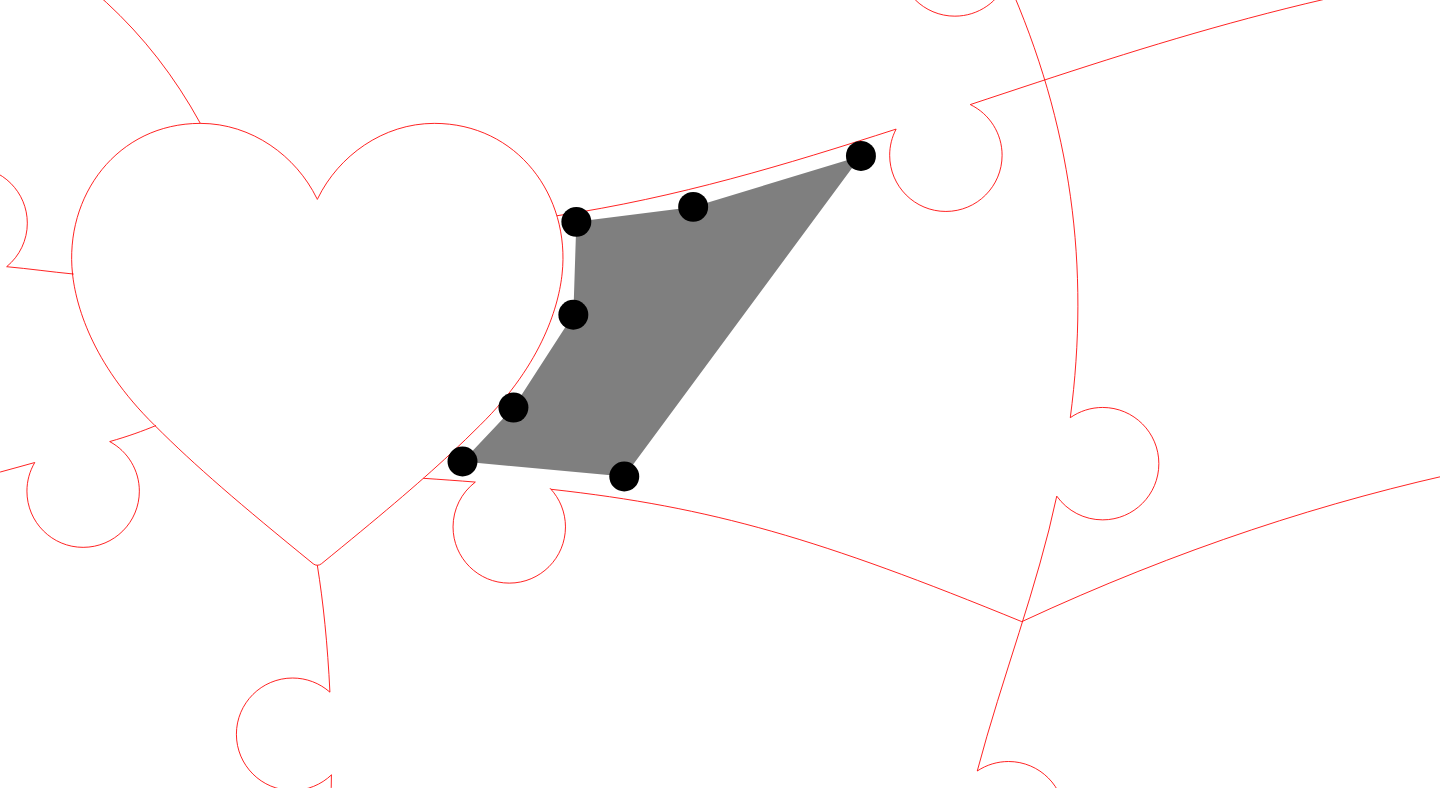 click 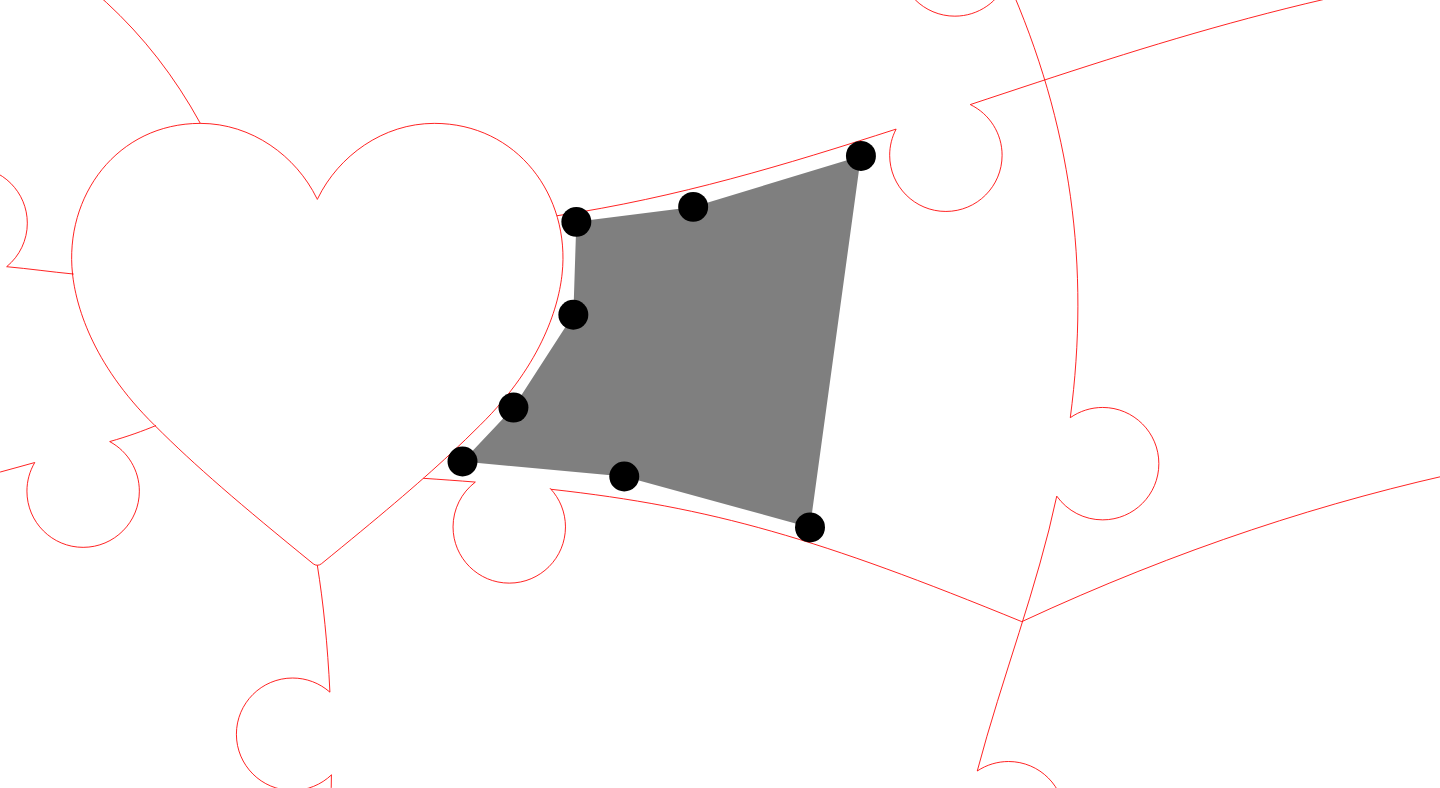 click 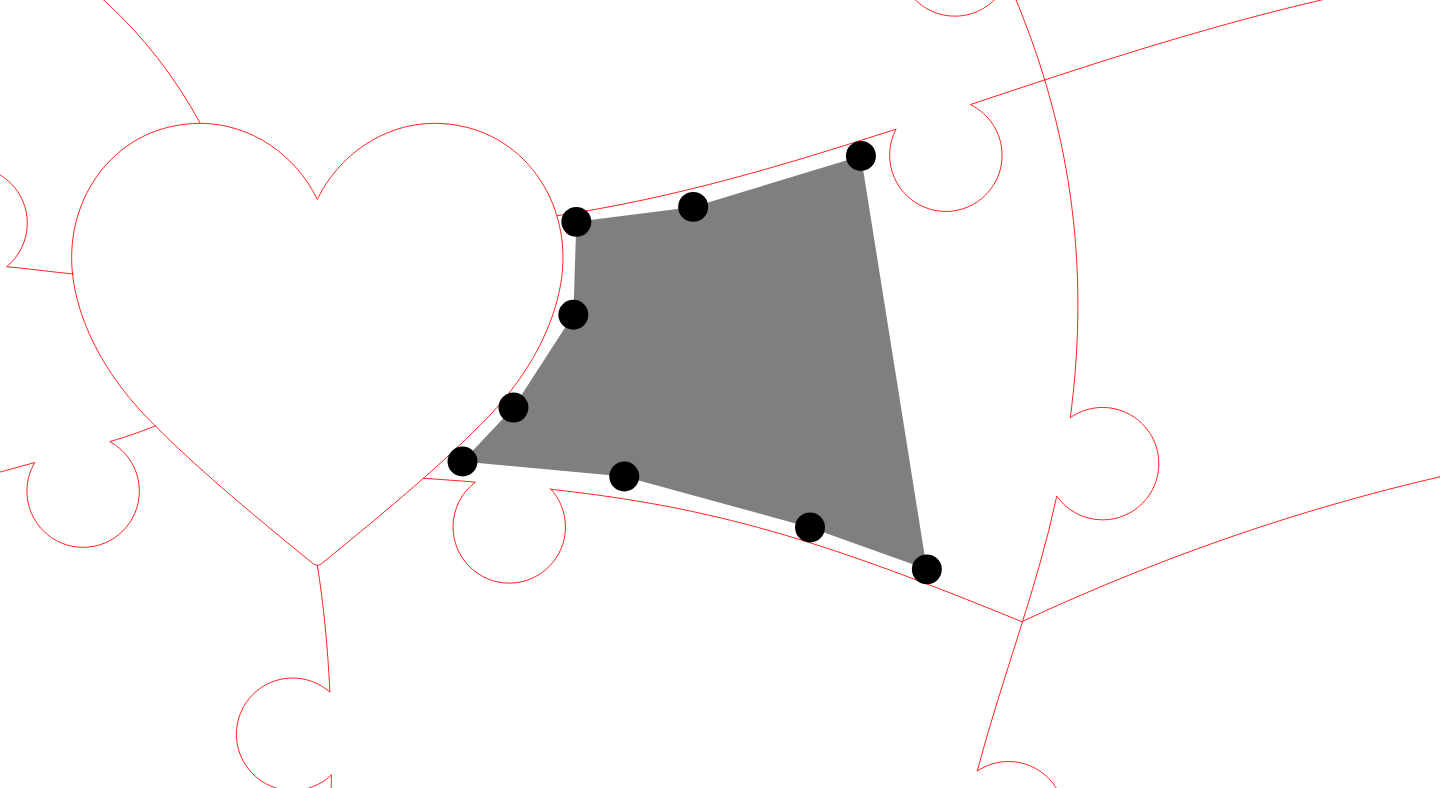 click 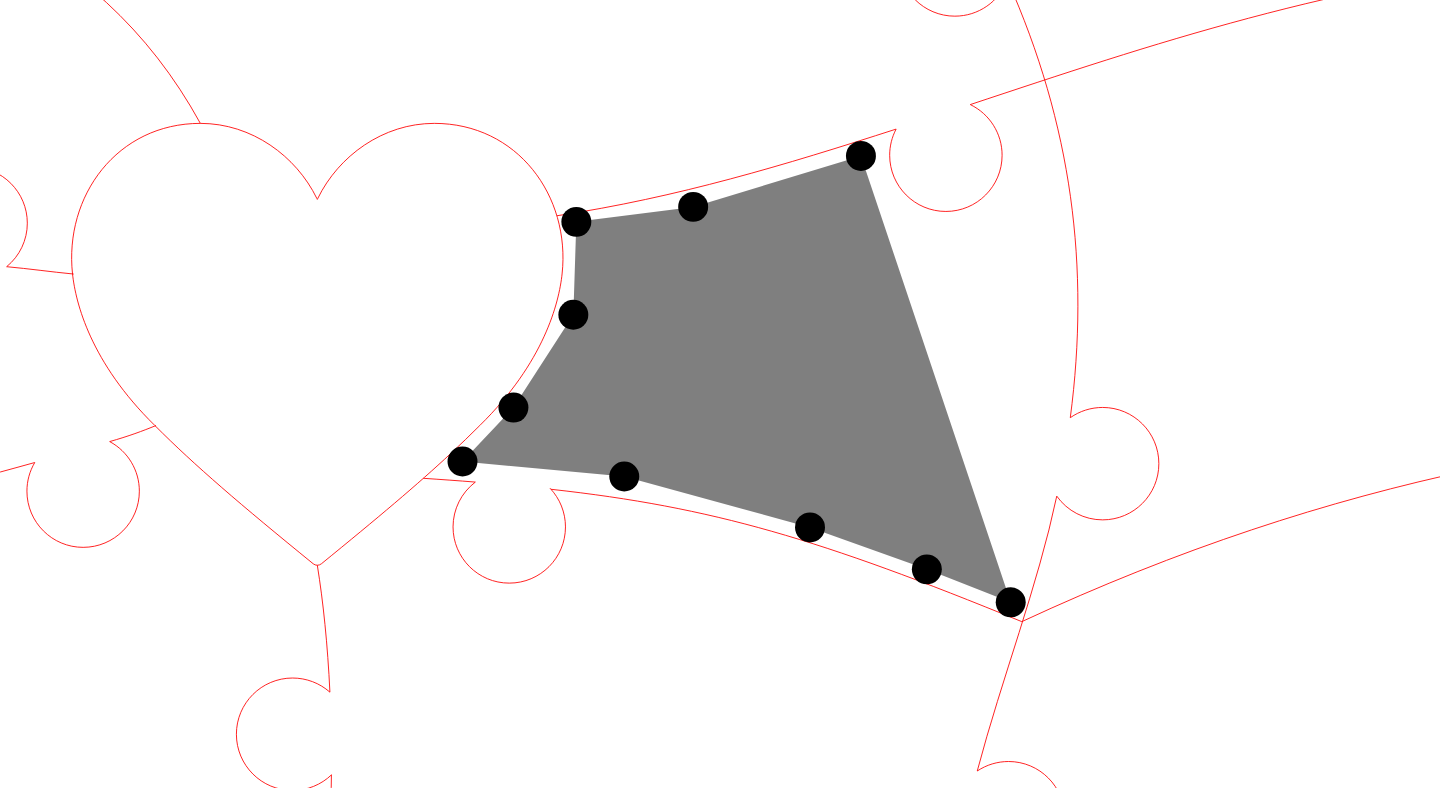click 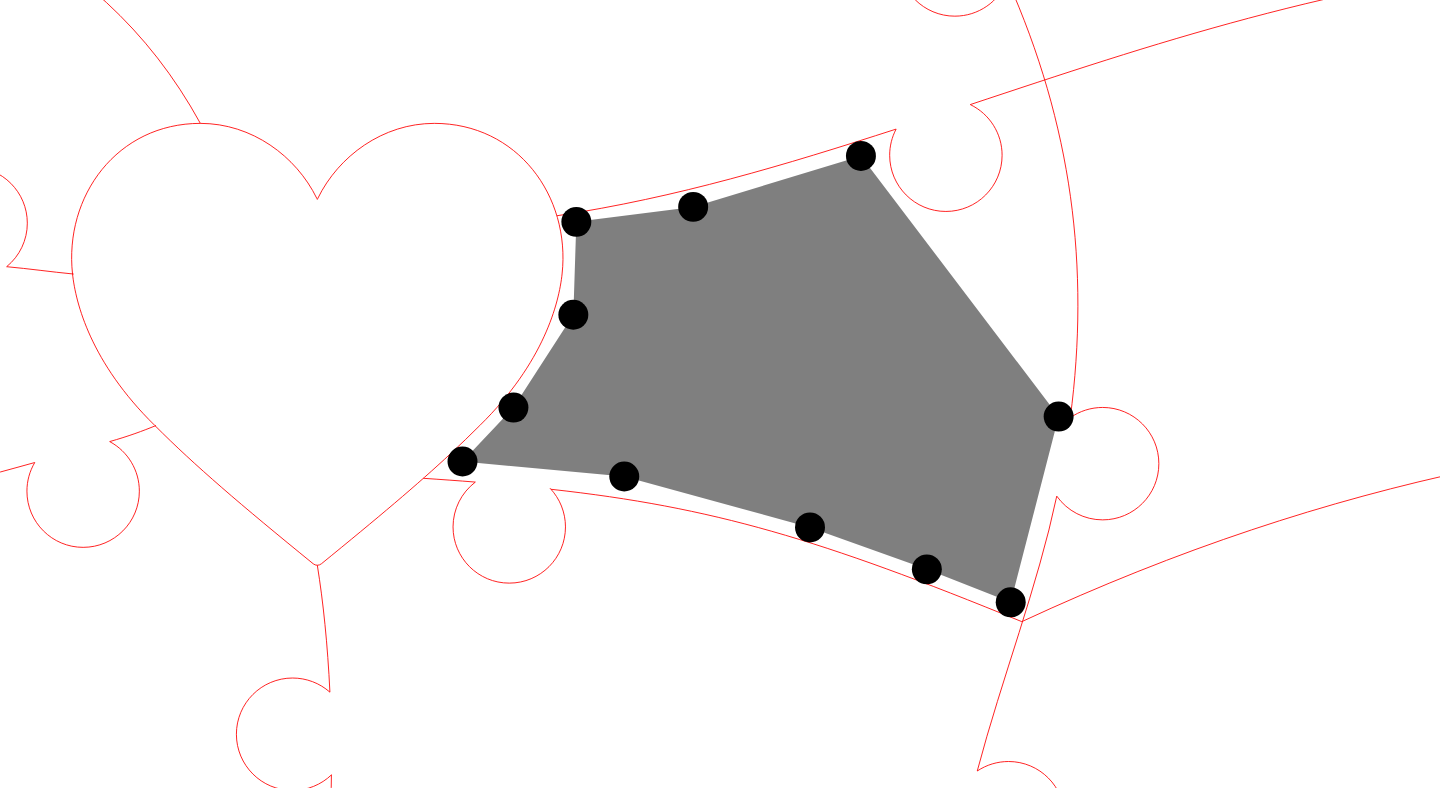 click 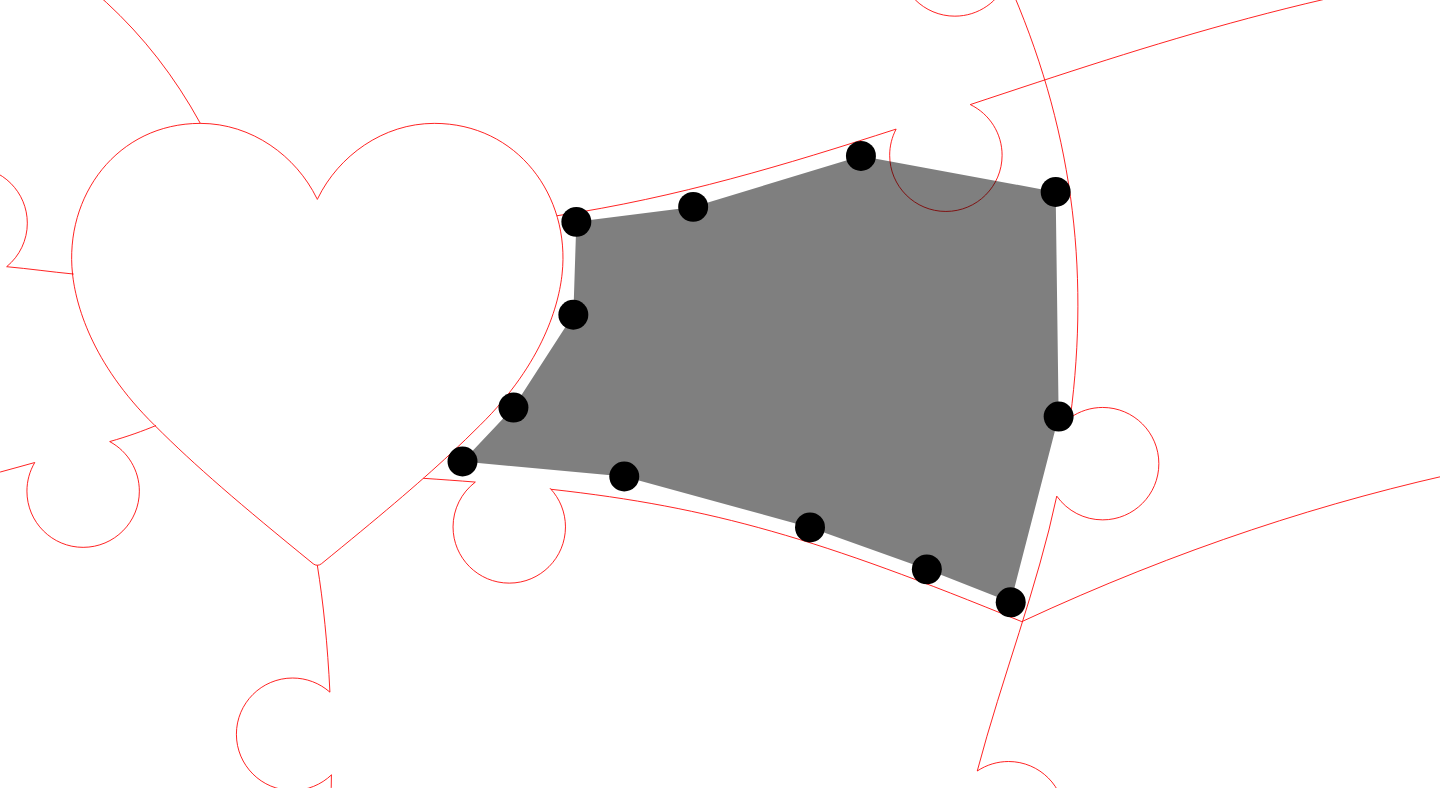 click 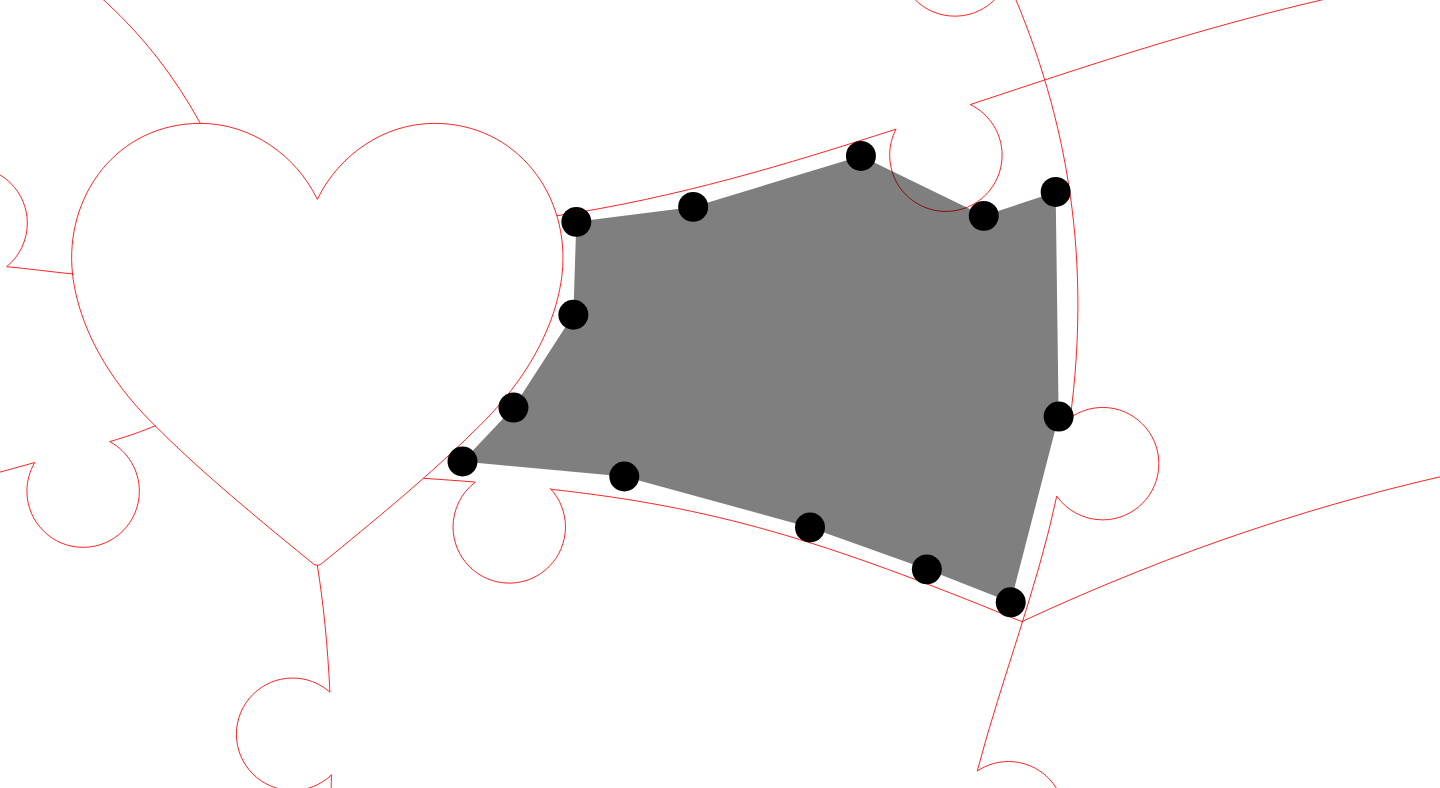 click 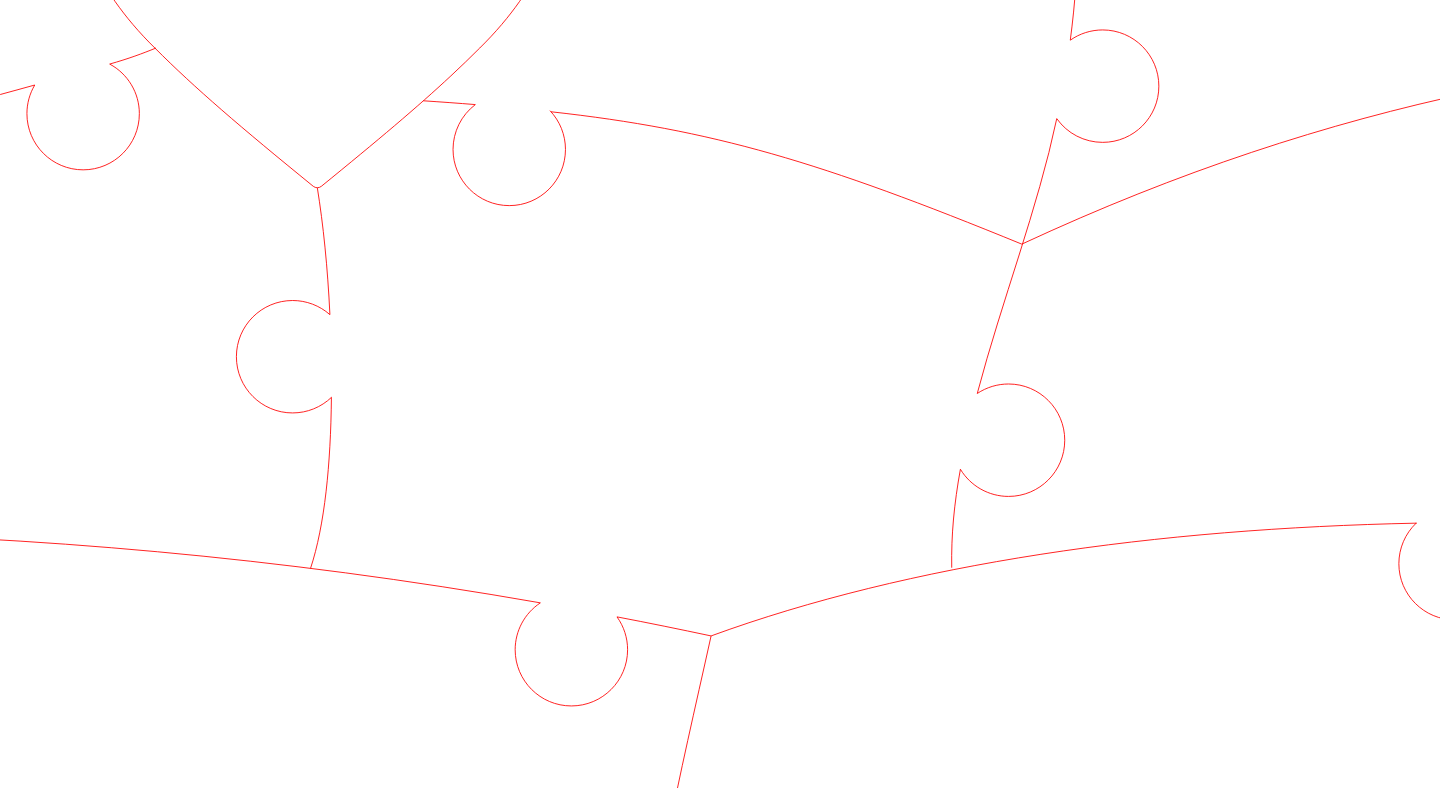 scroll, scrollTop: 467, scrollLeft: 432, axis: both 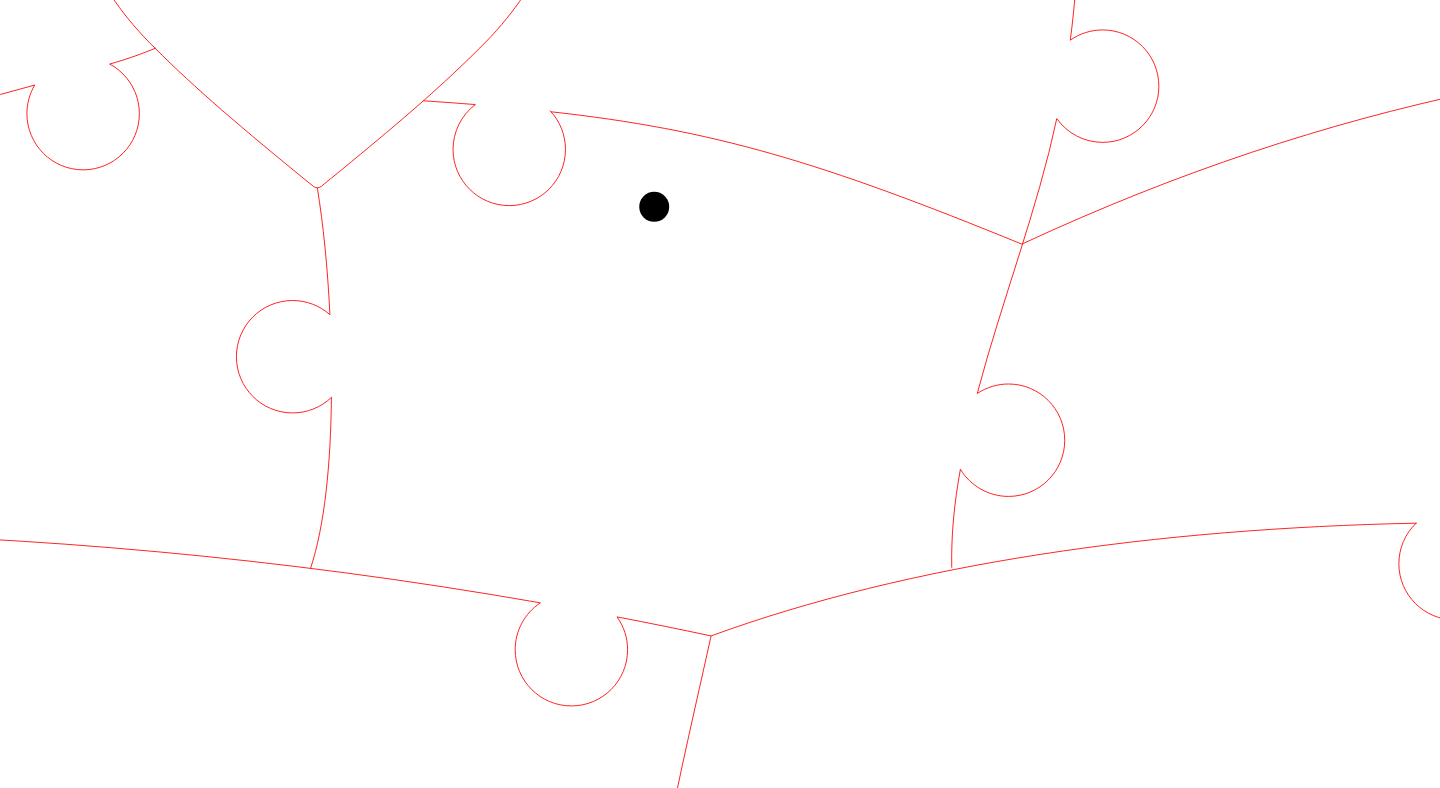 click 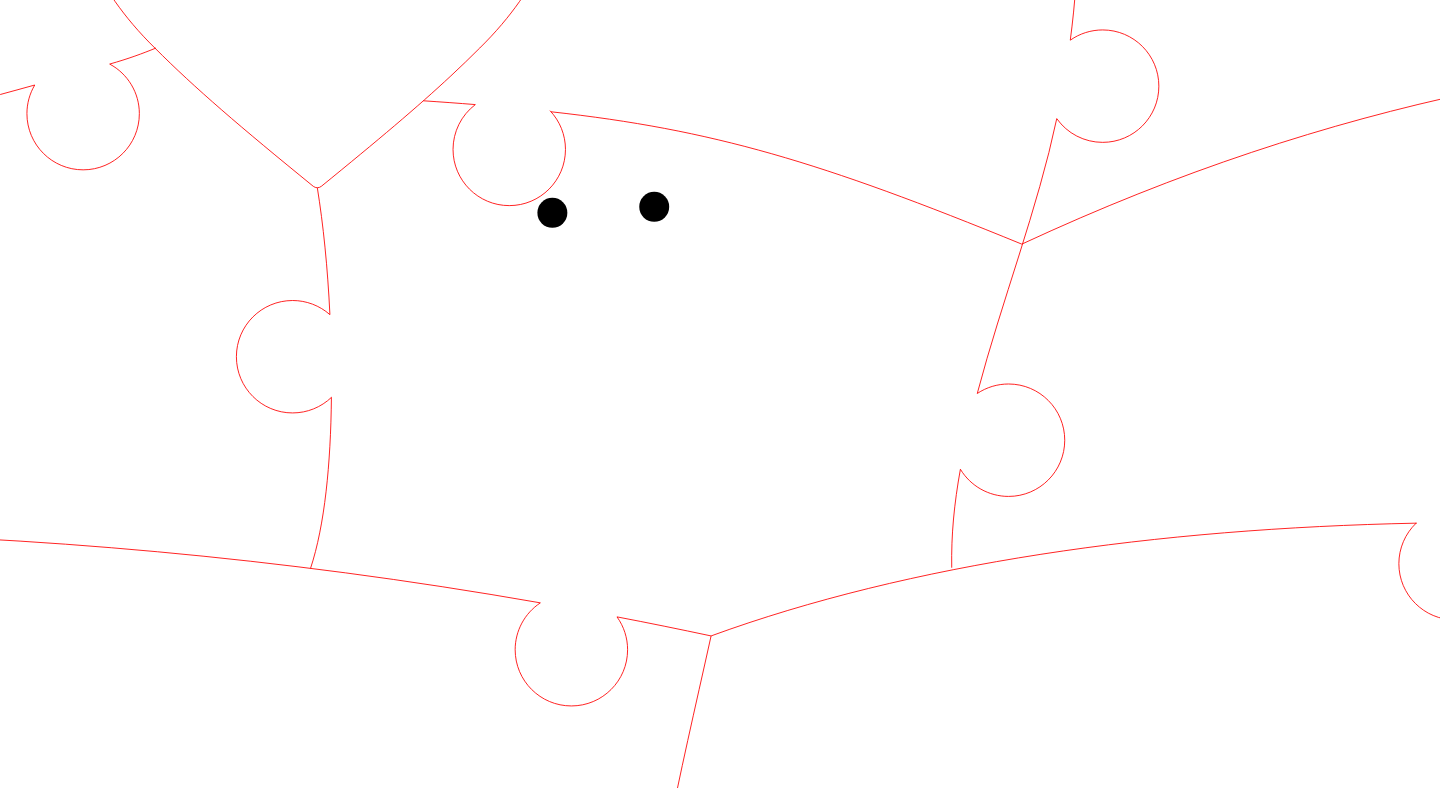 click 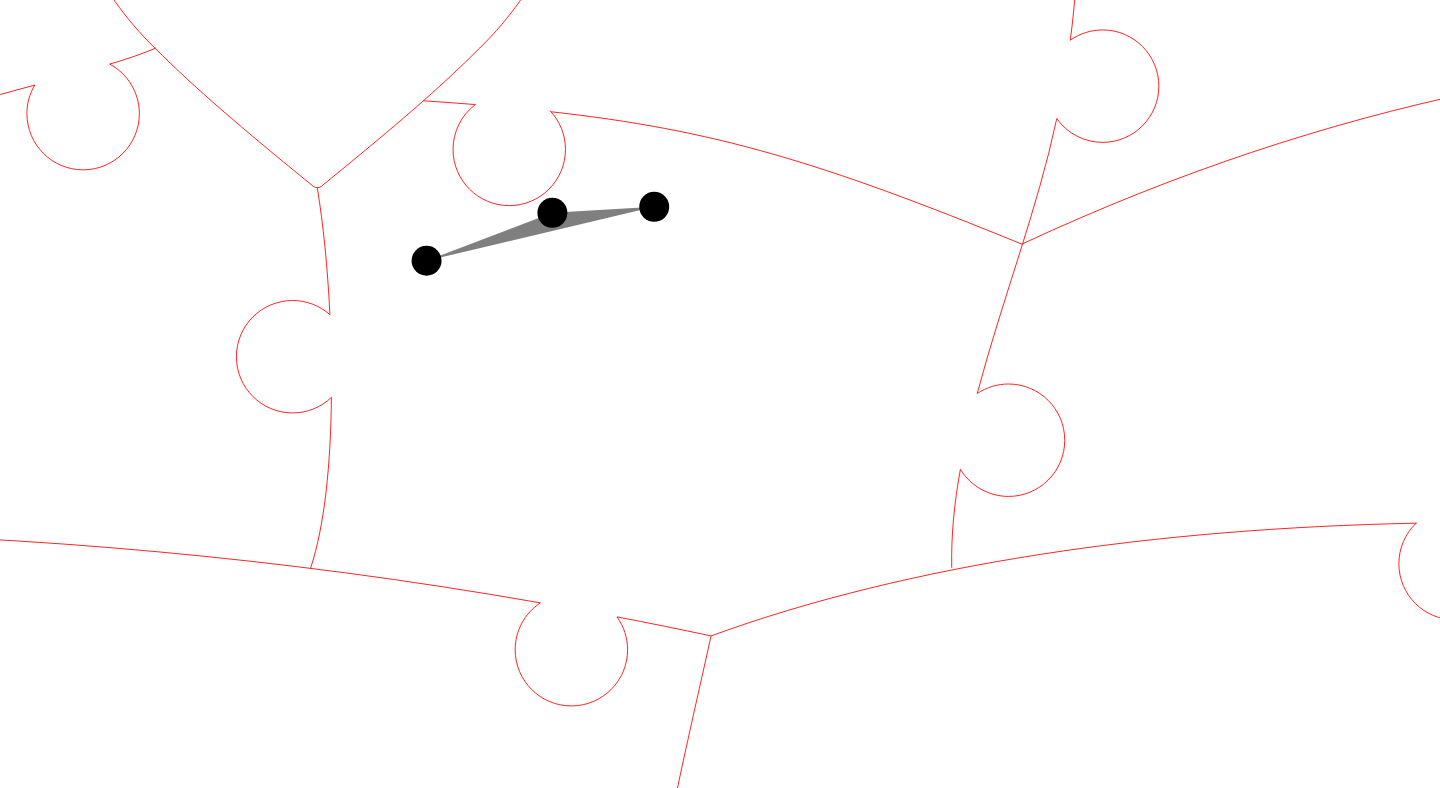click 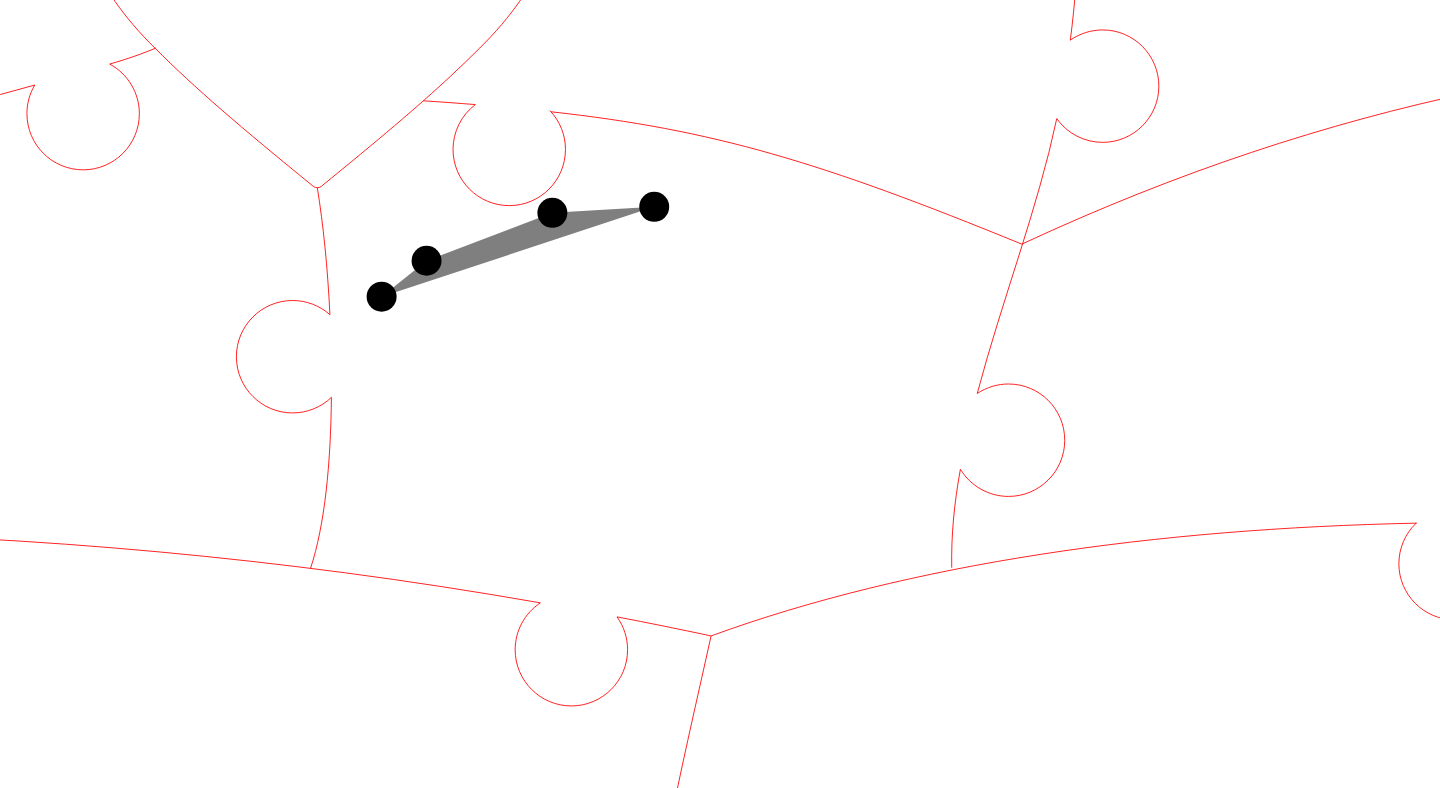 click 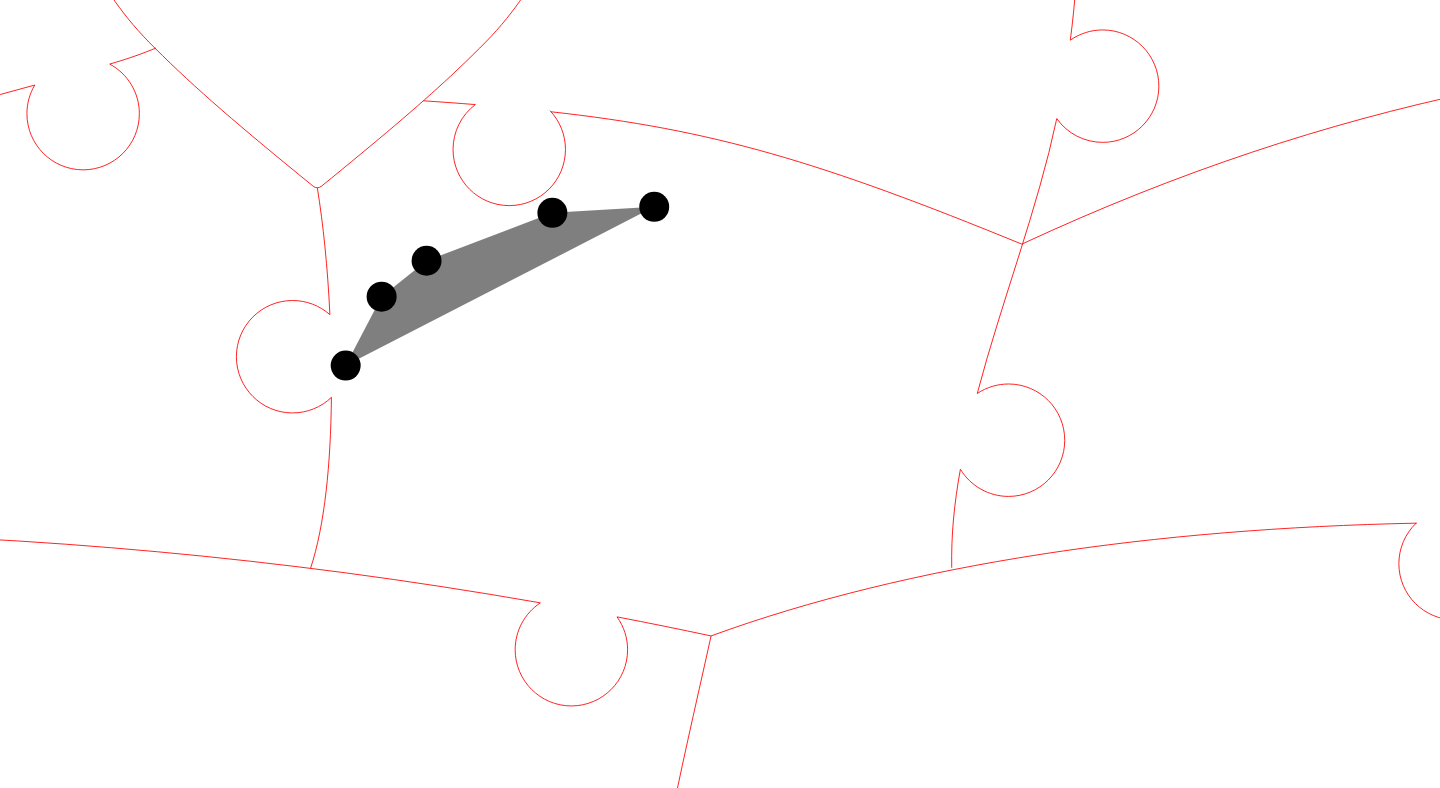click 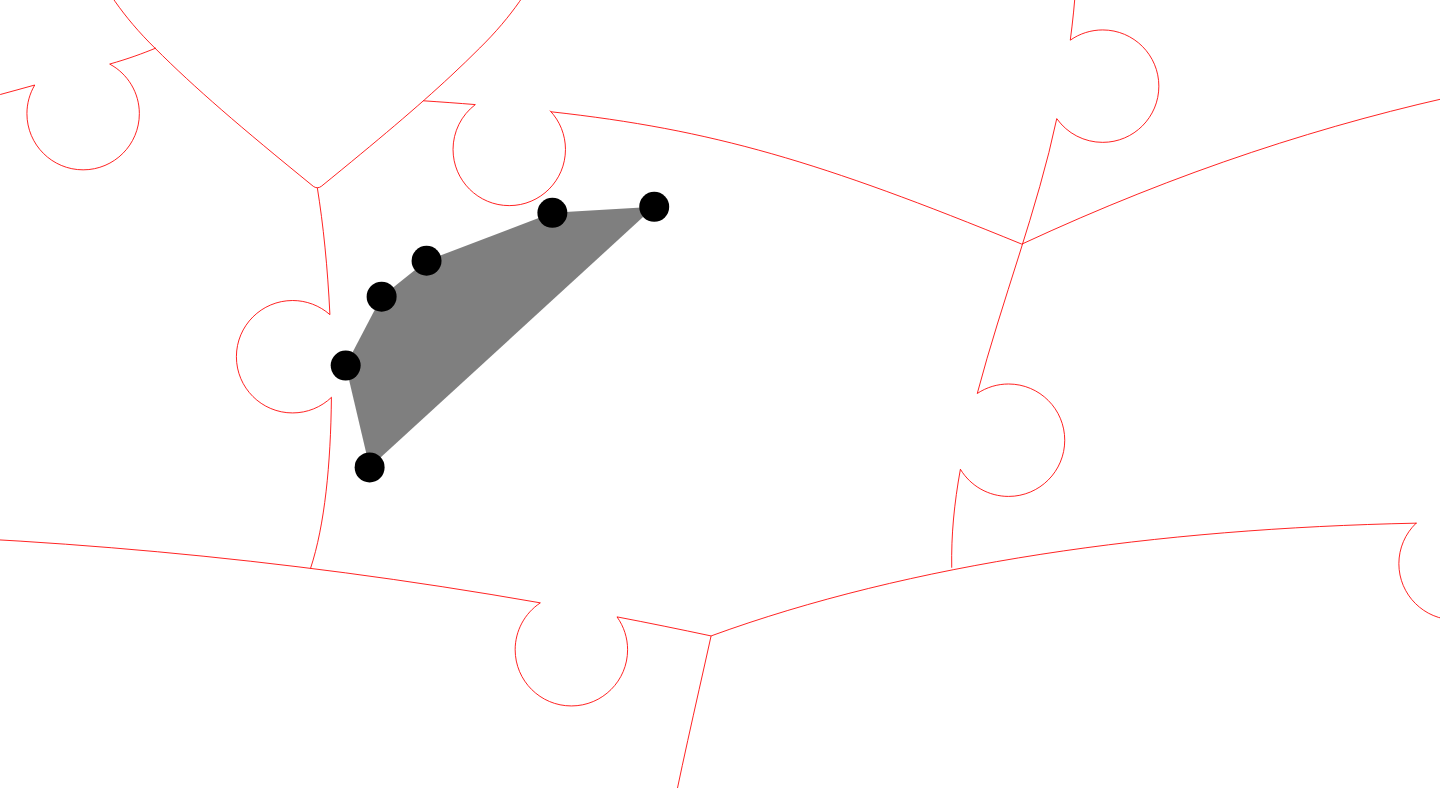 click 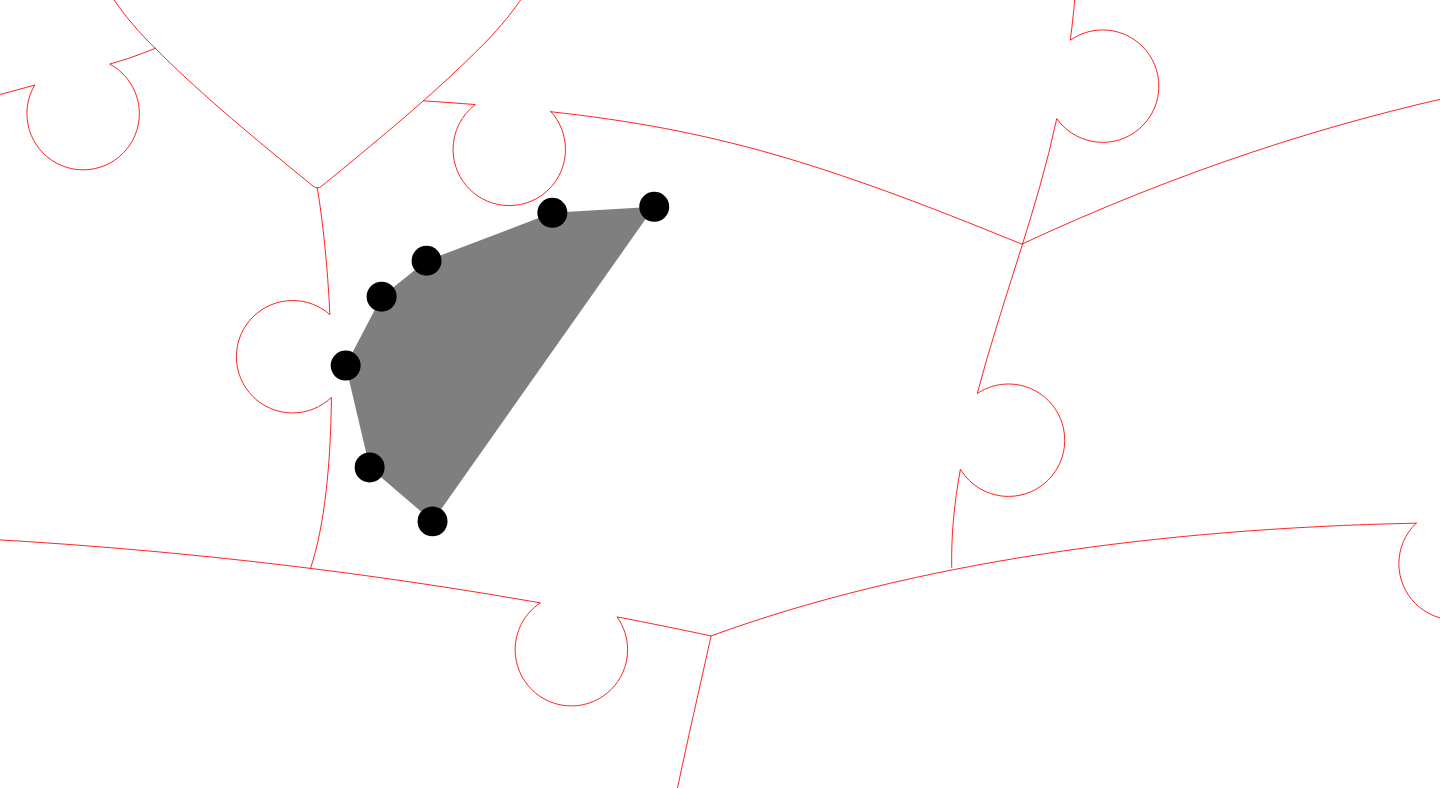 click 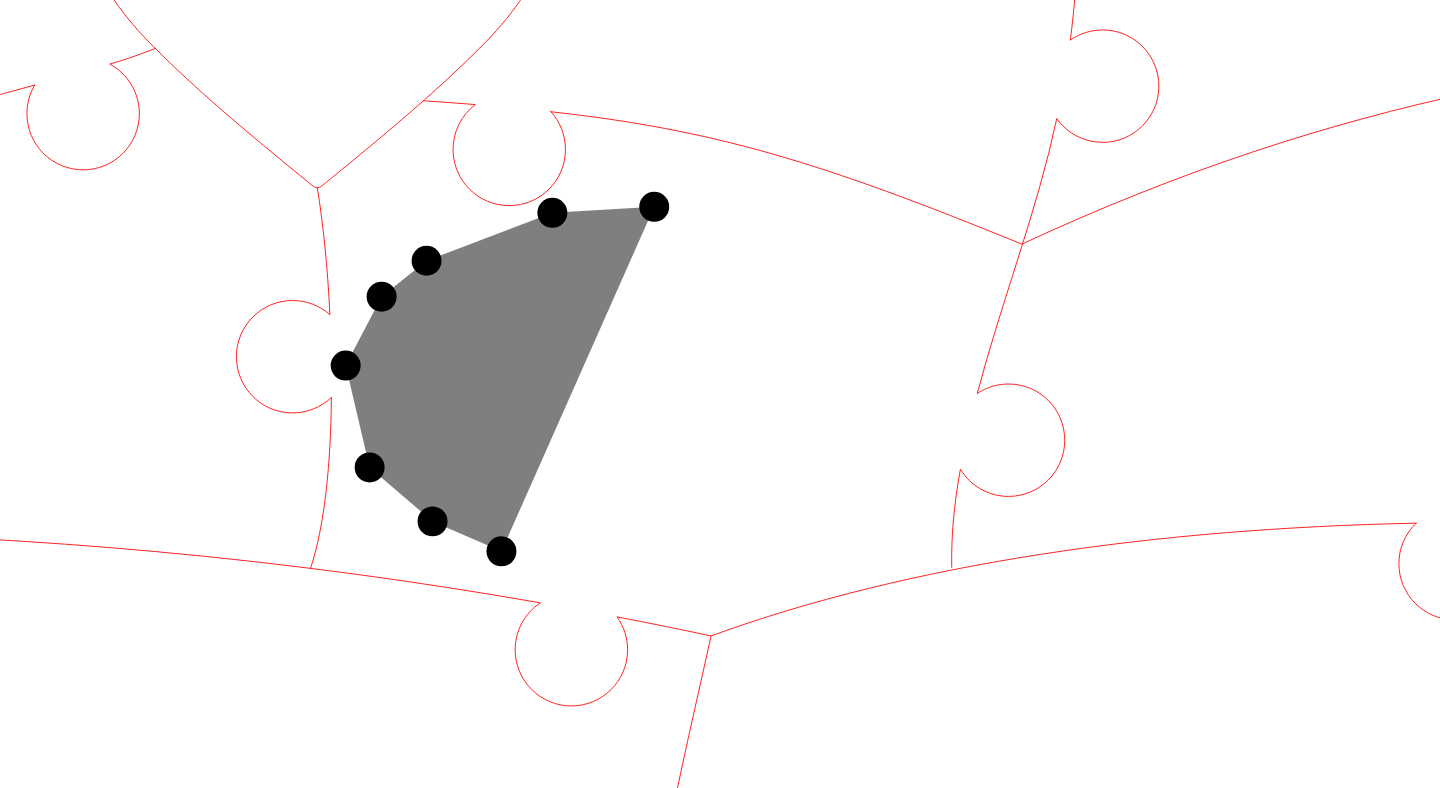 click 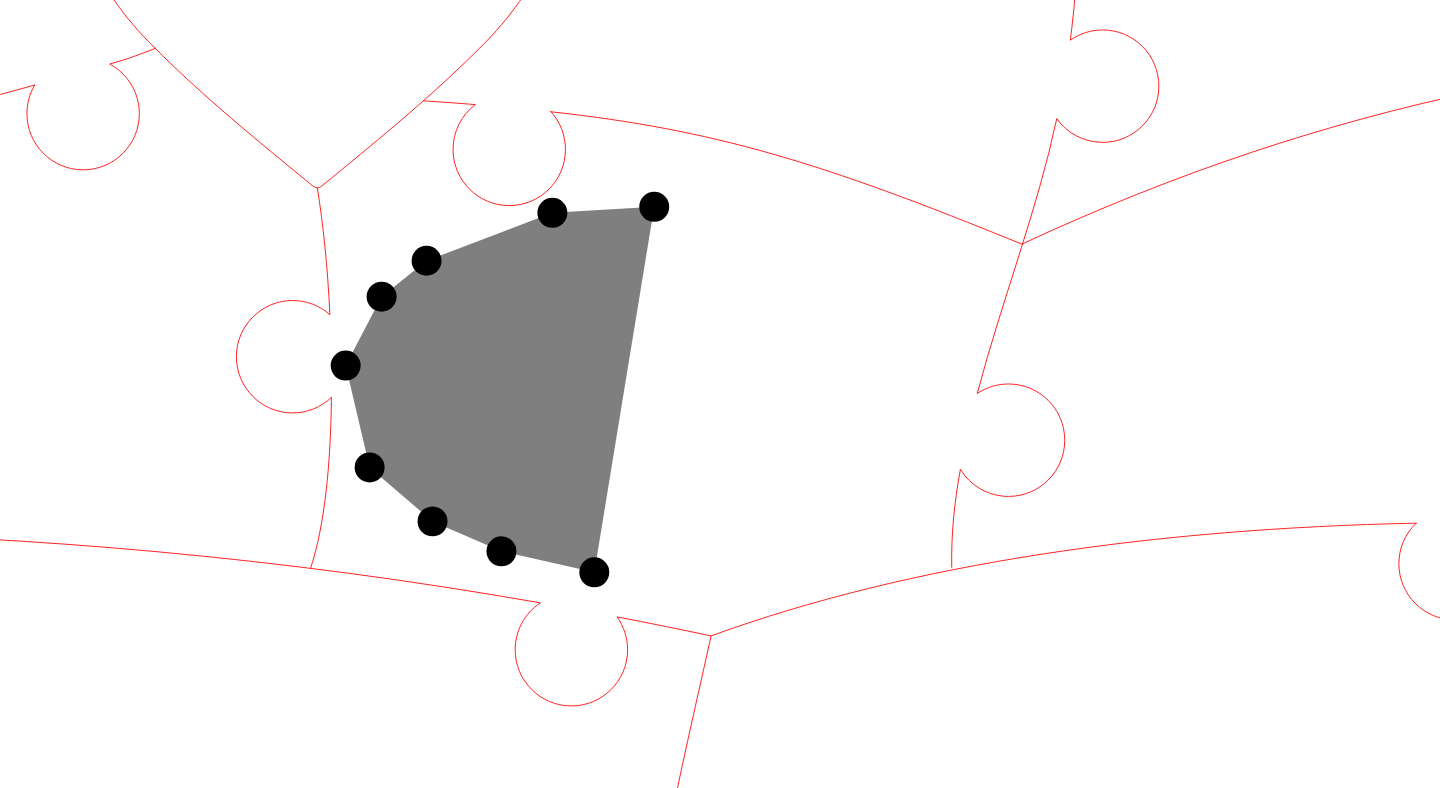 click 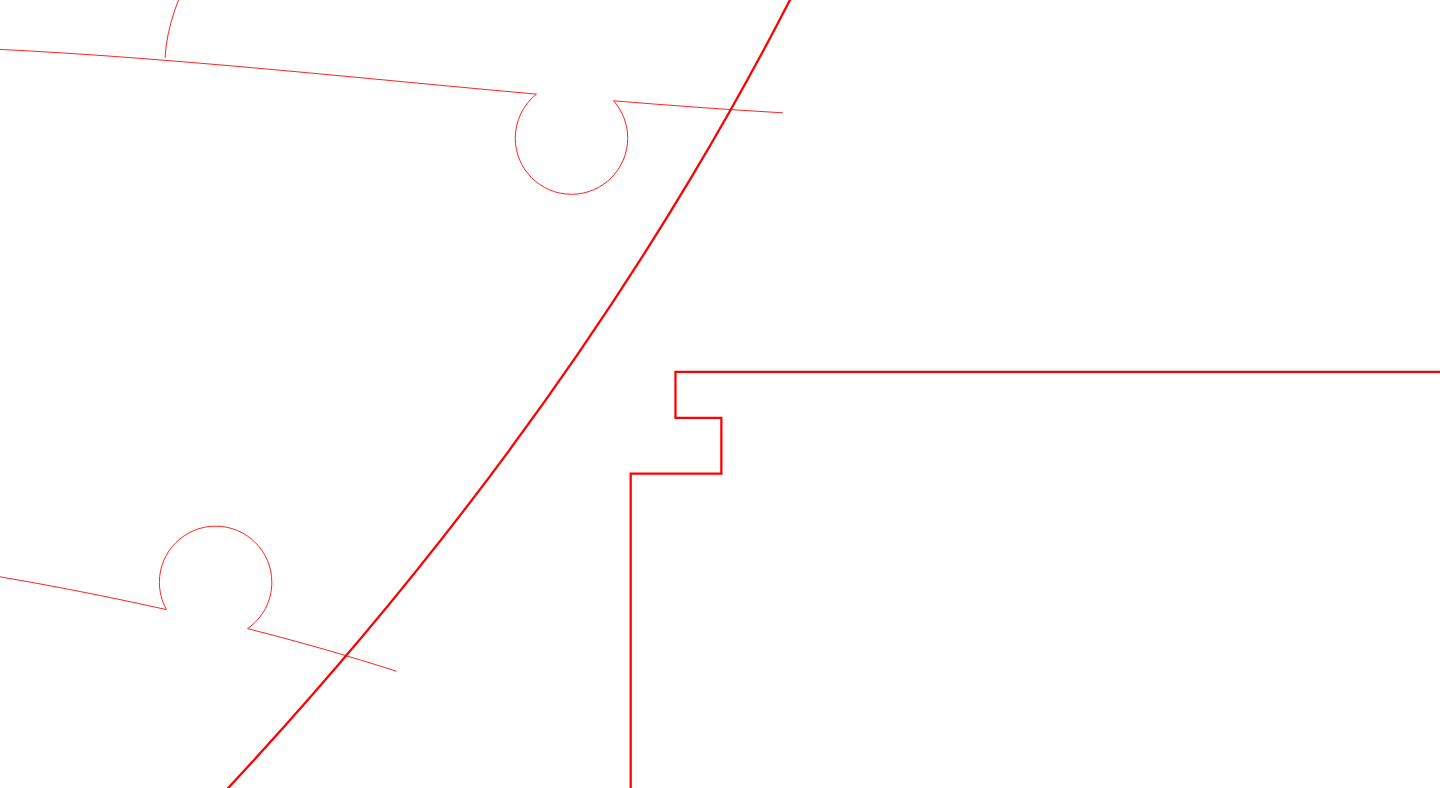 scroll, scrollTop: 467, scrollLeft: 680, axis: both 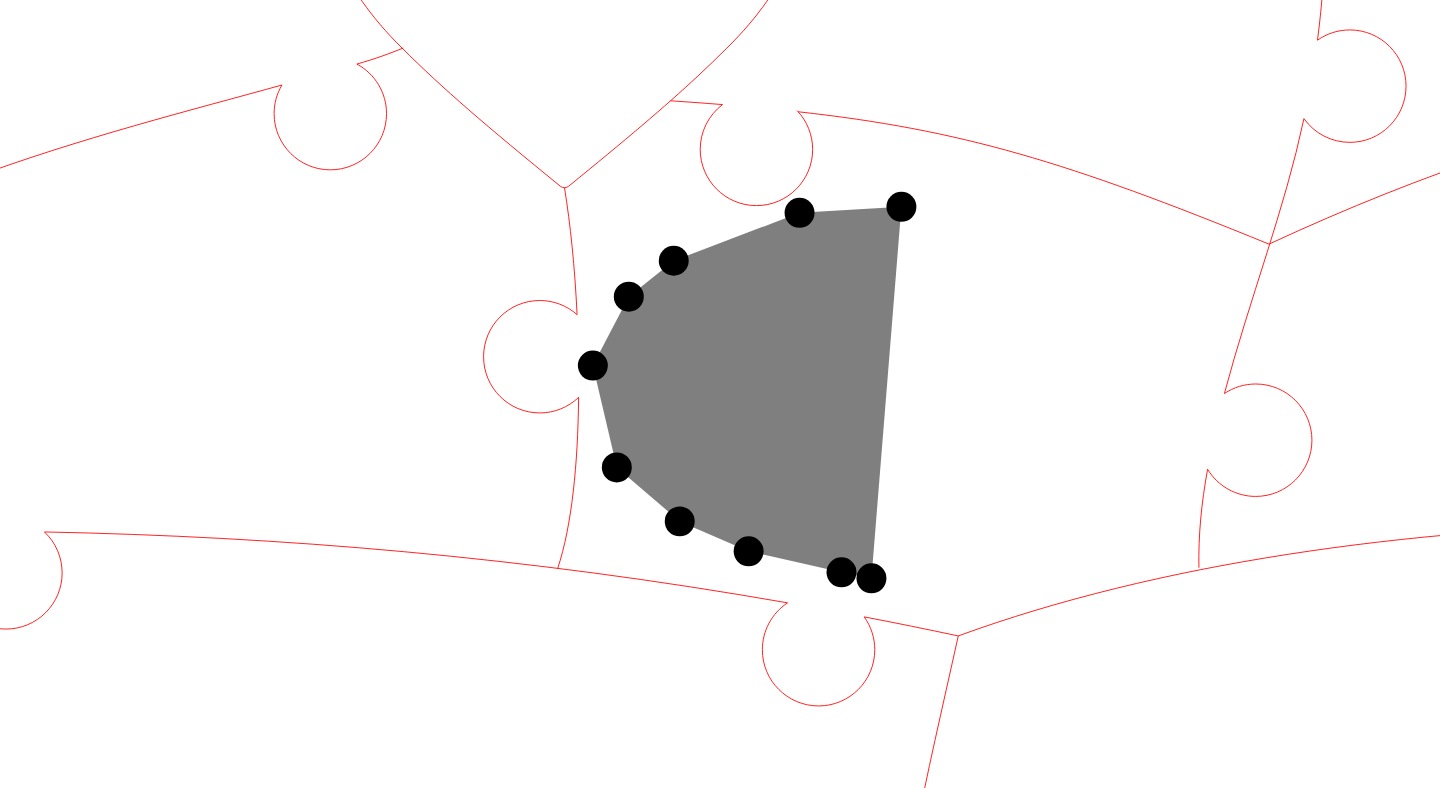 click 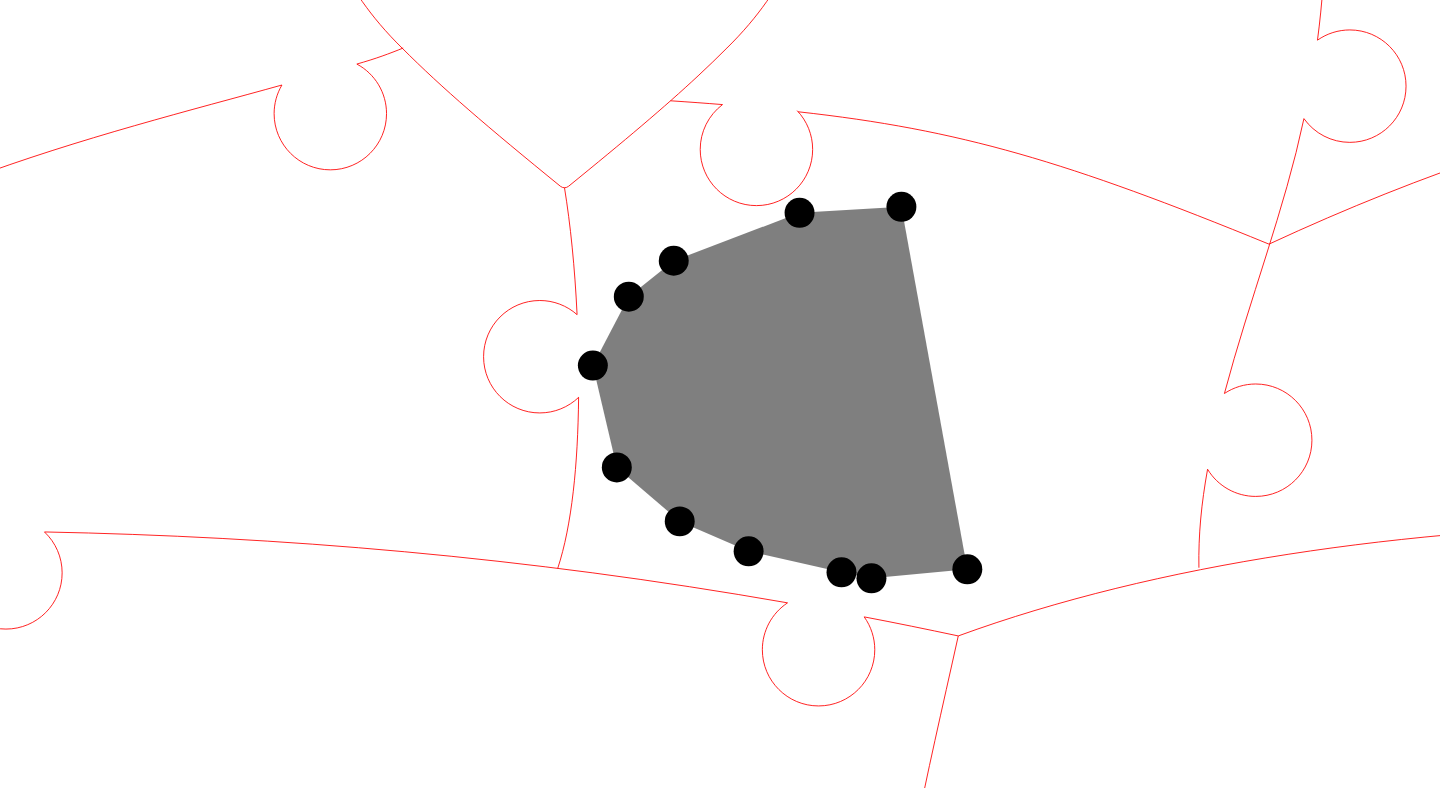 click 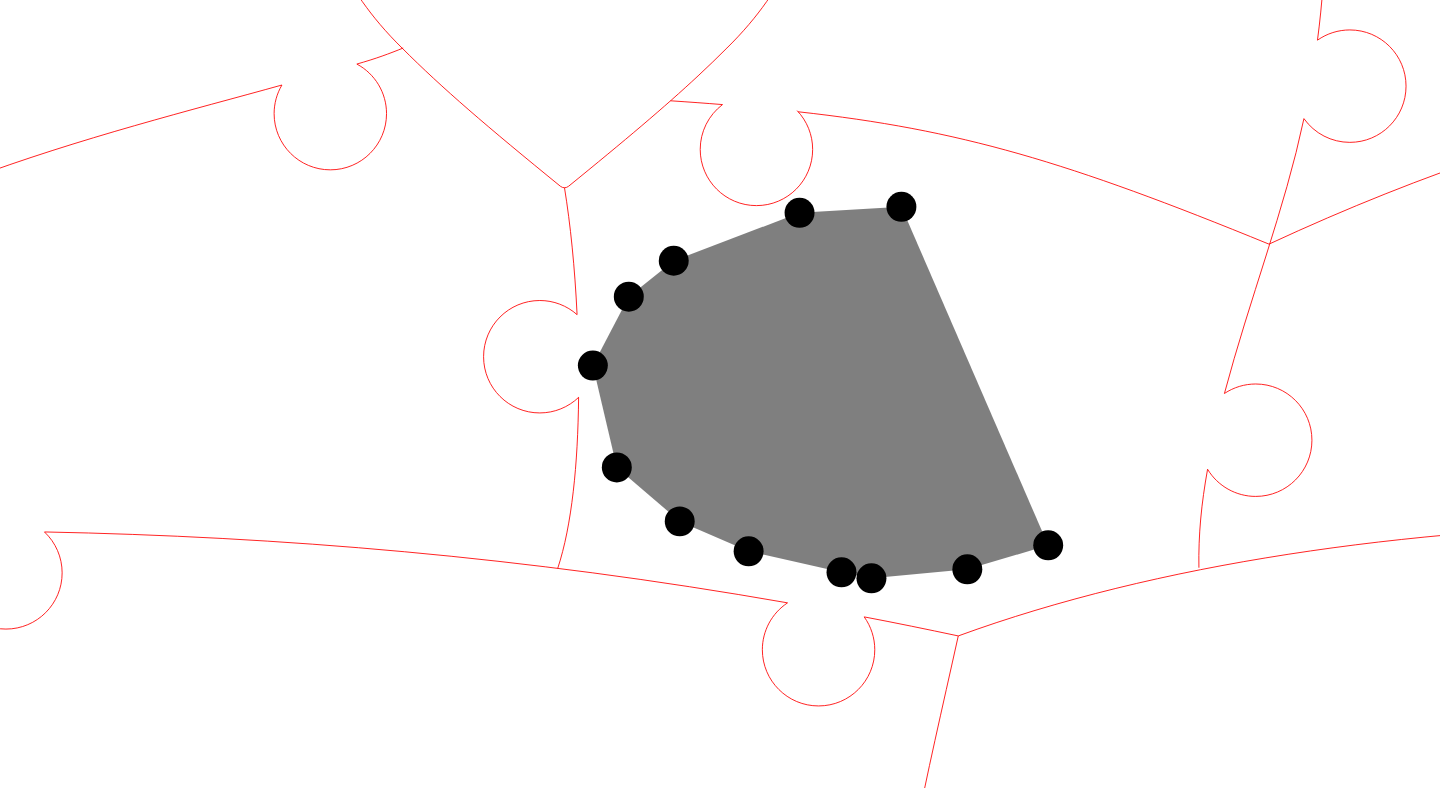 click 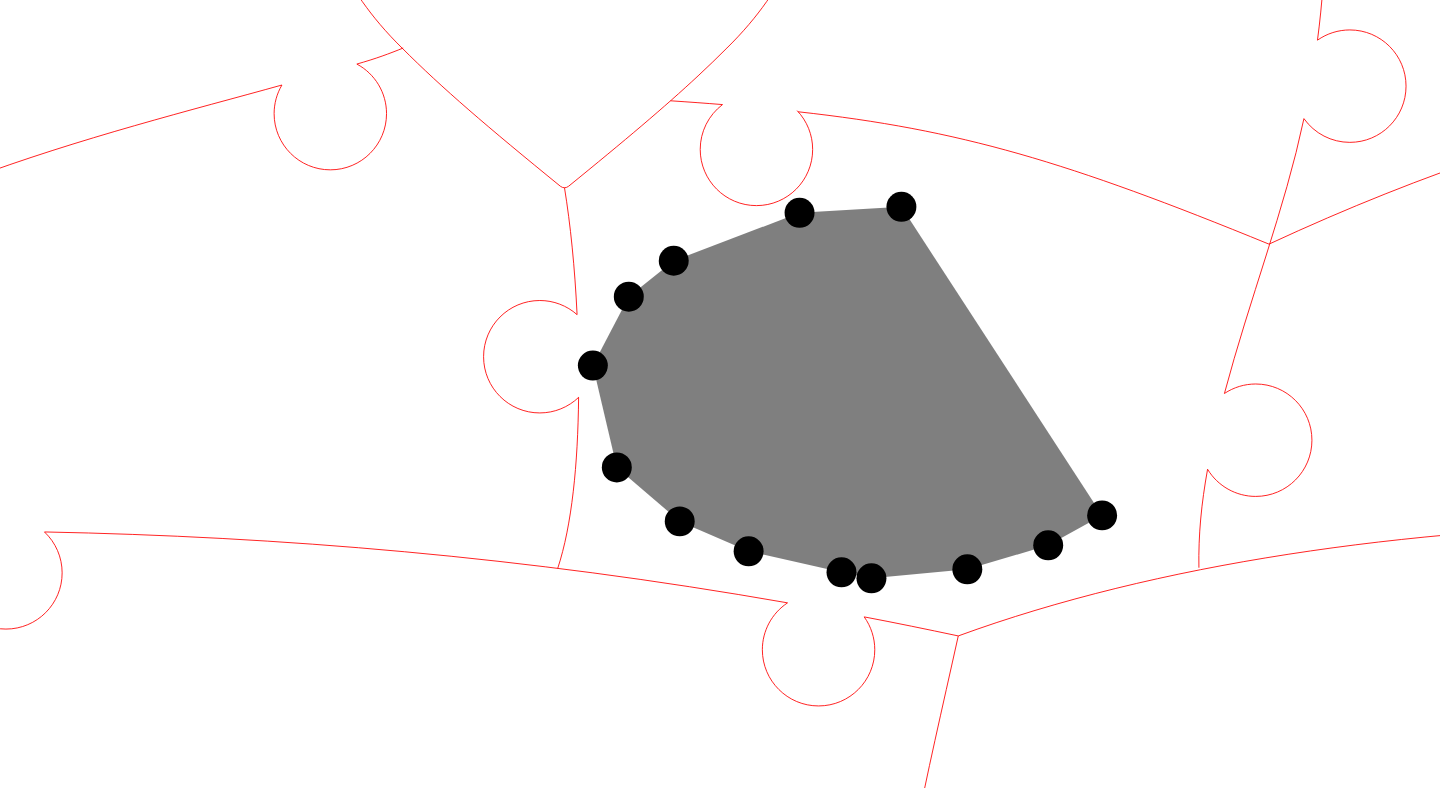 click 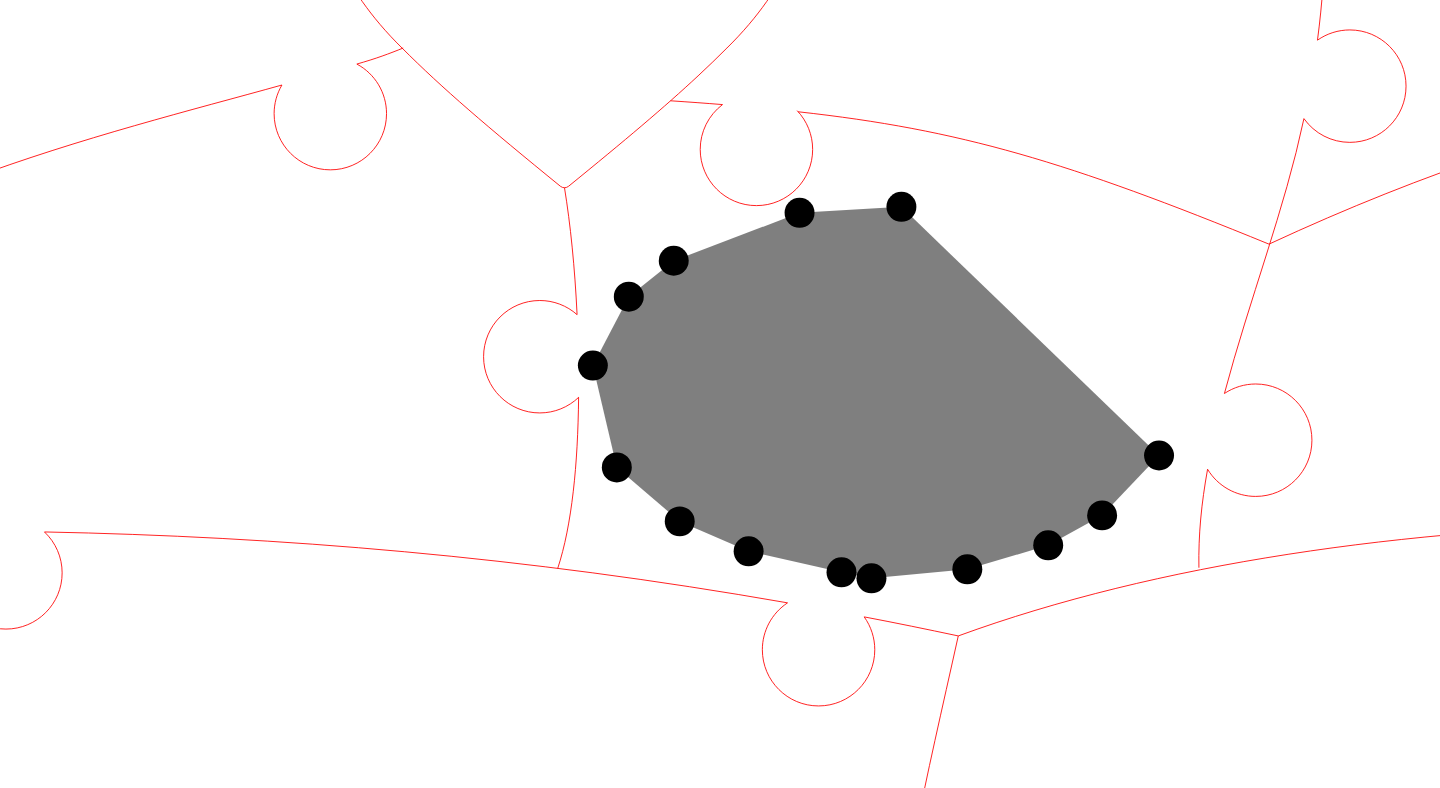 click 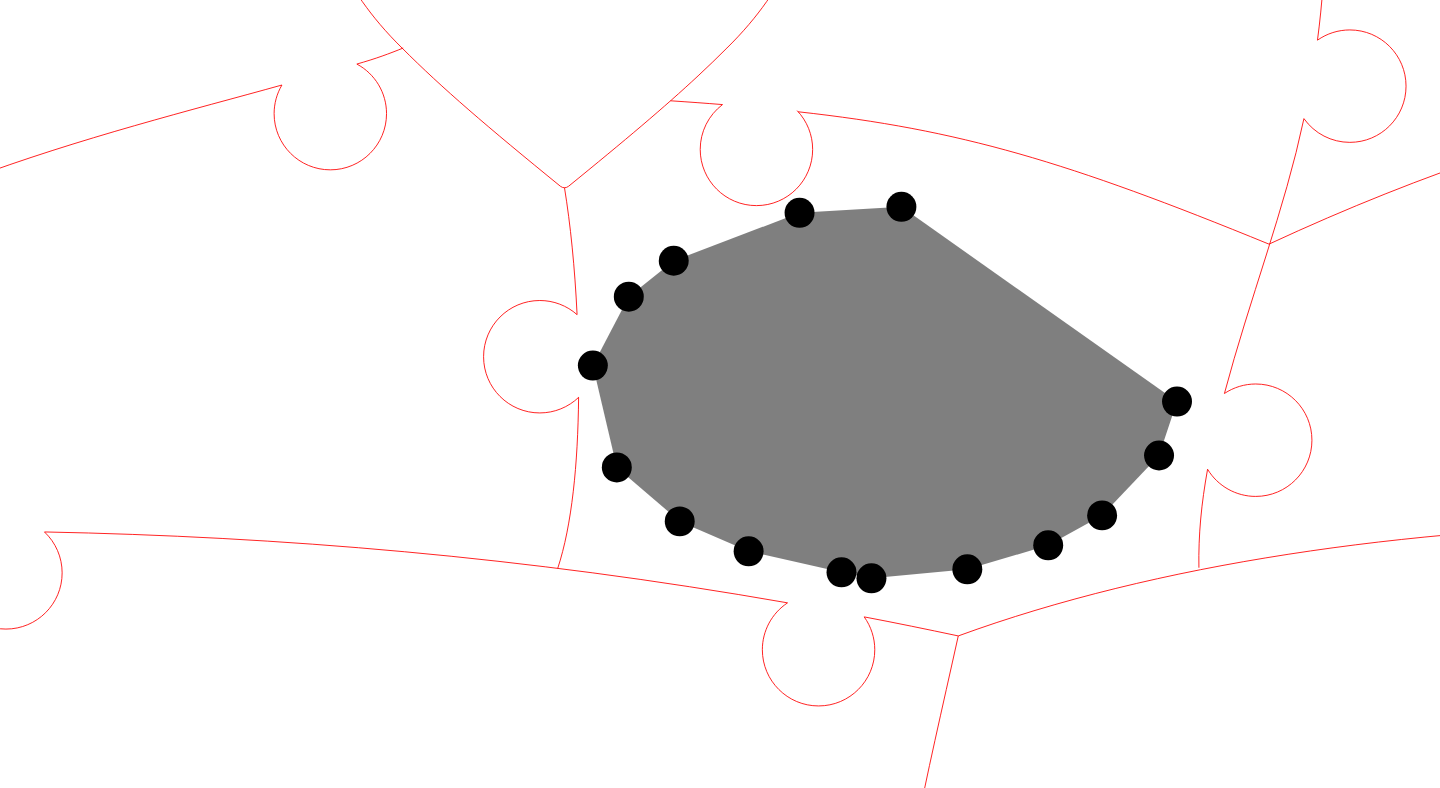 click 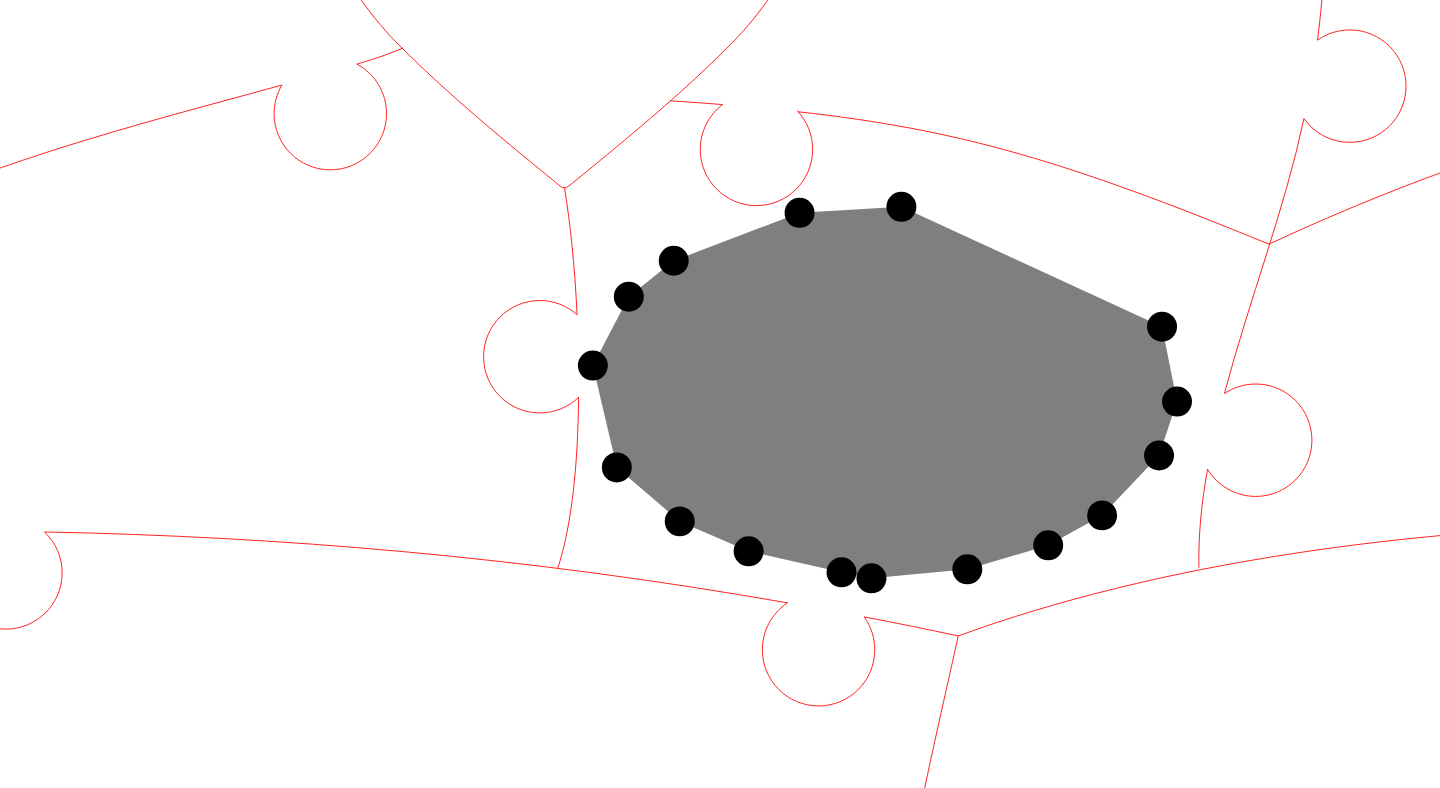 click 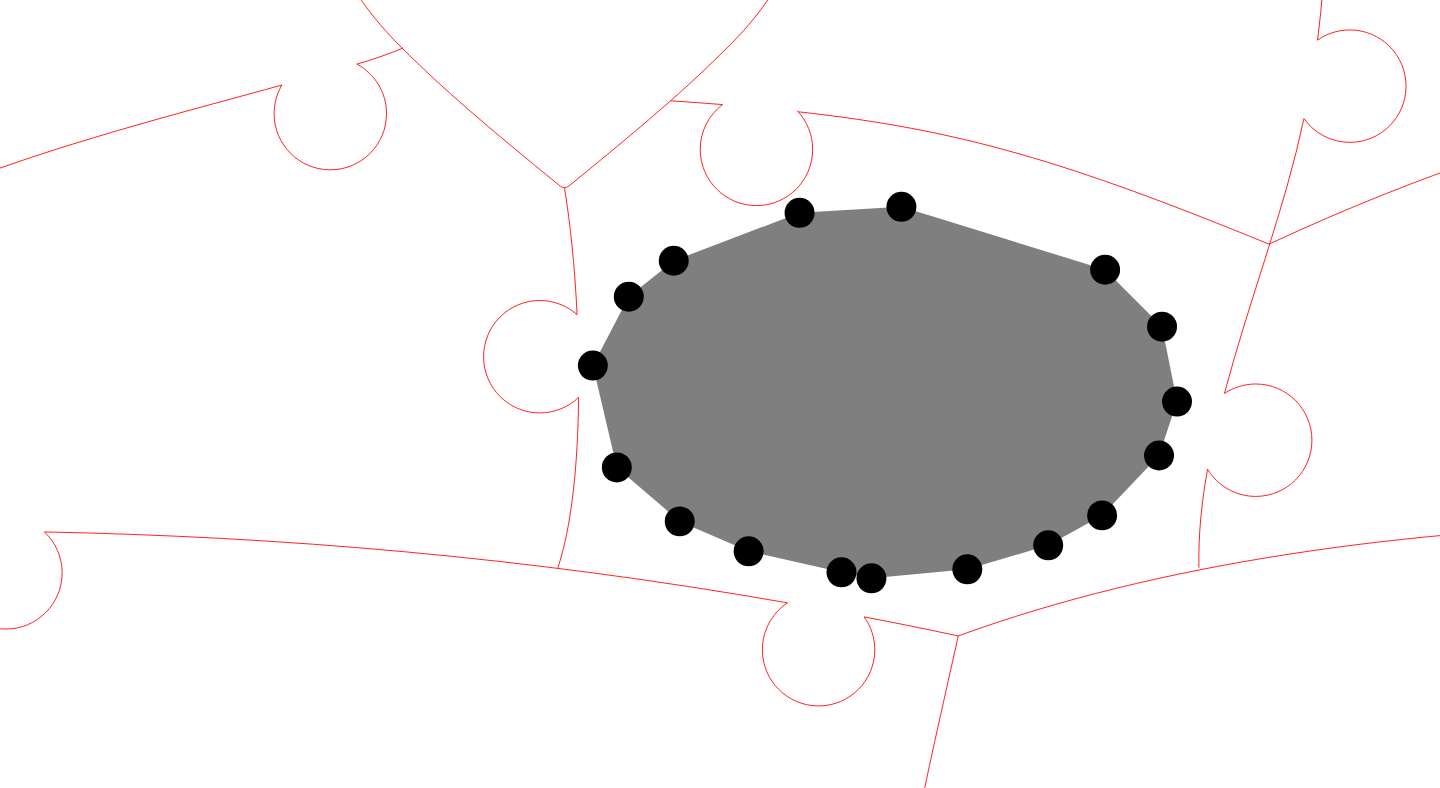 click 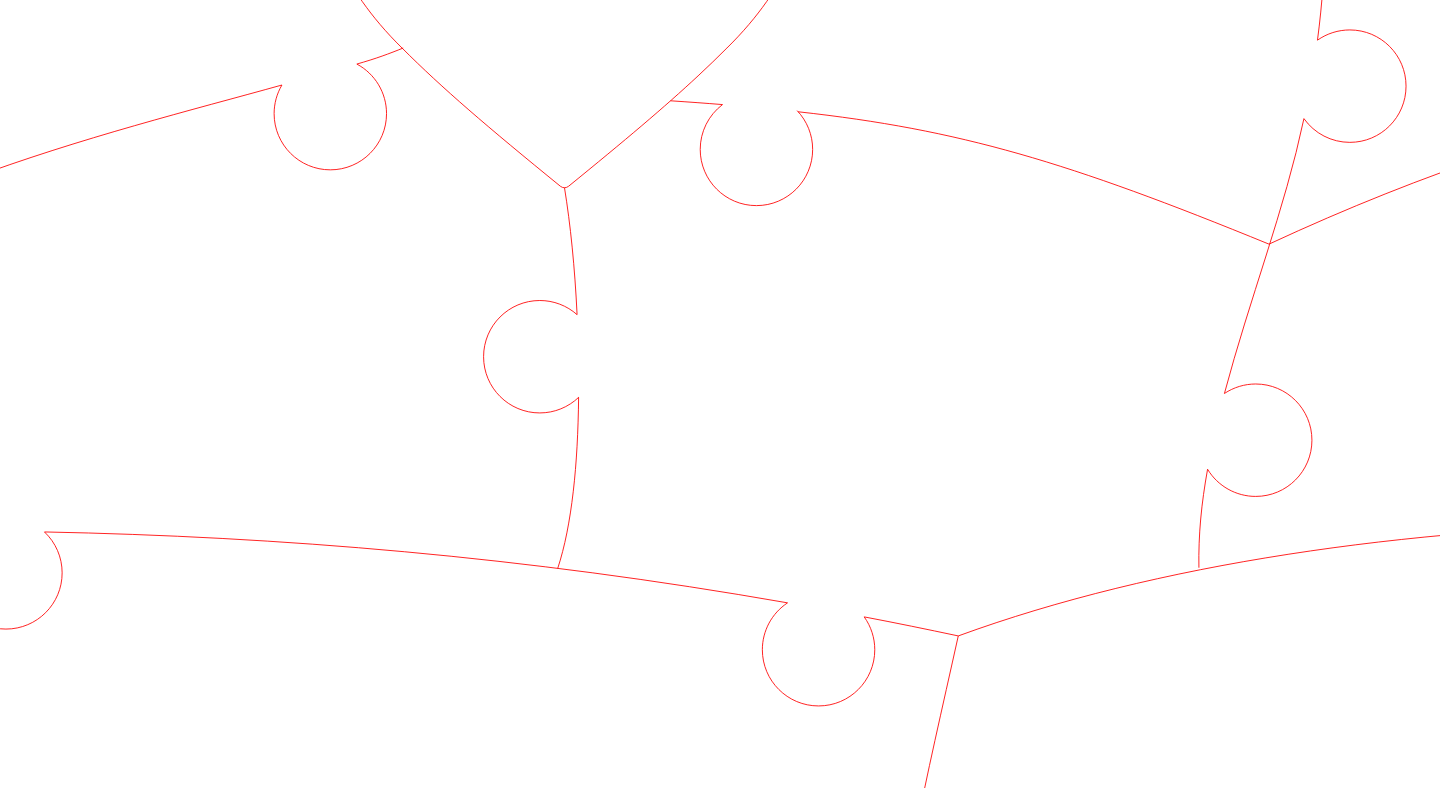 click 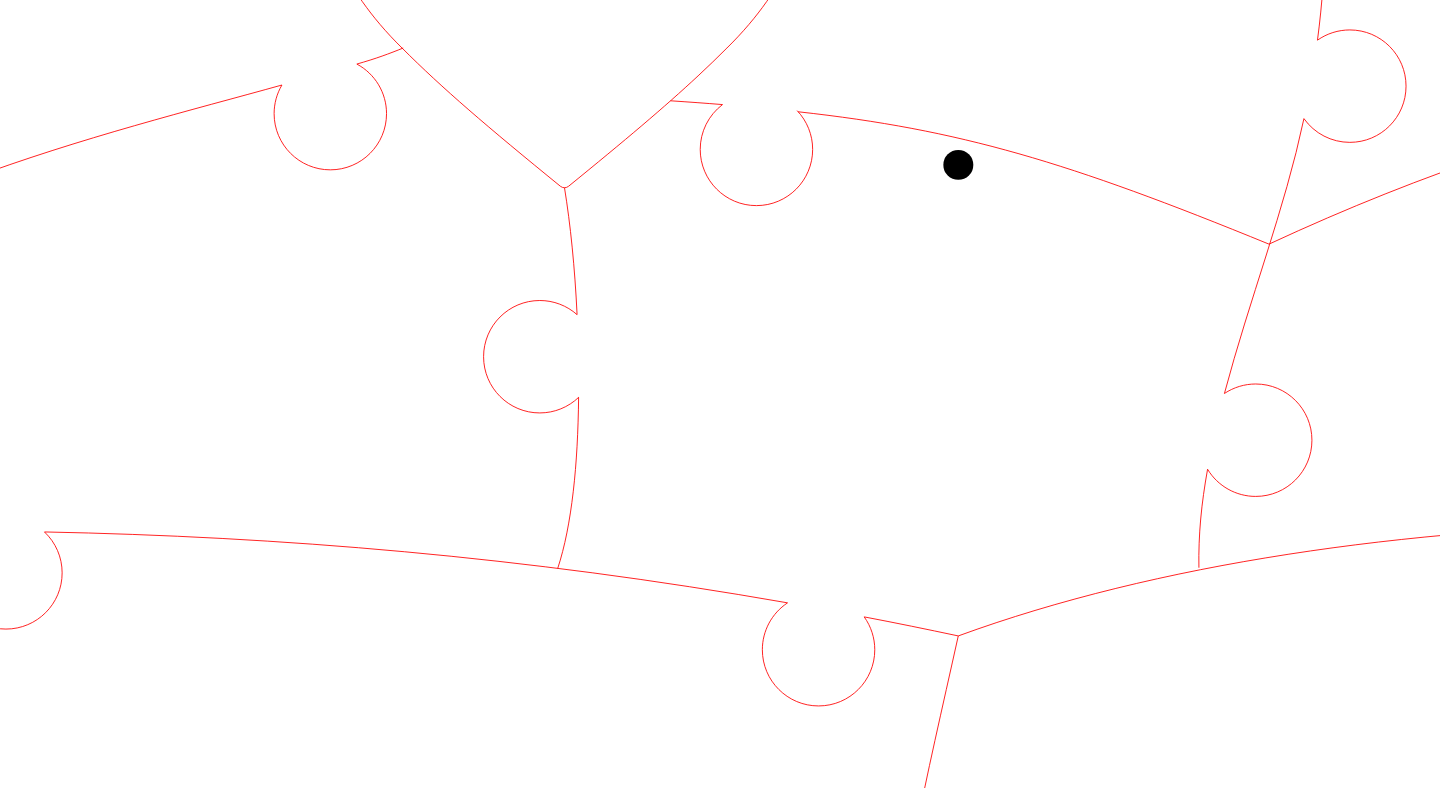 click 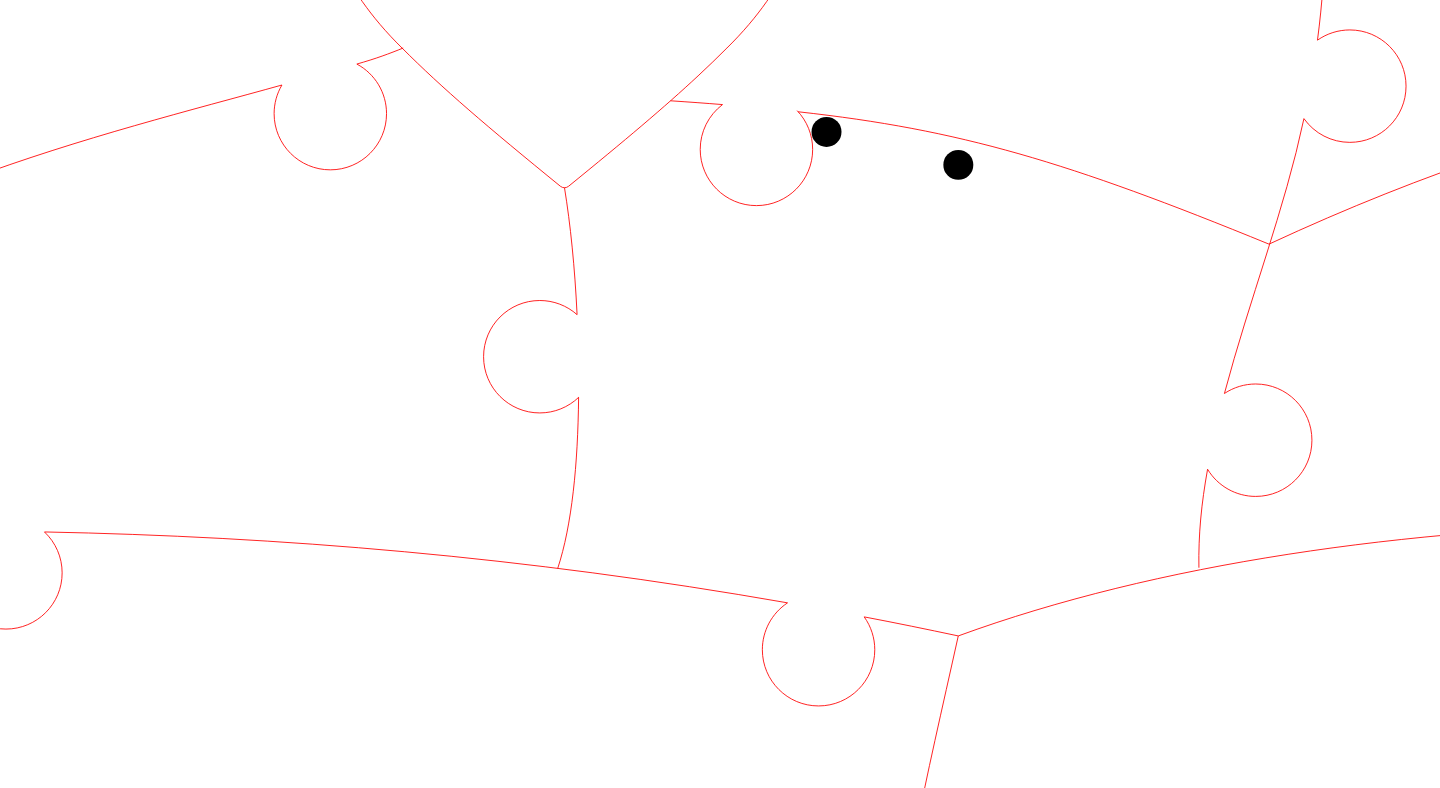 click 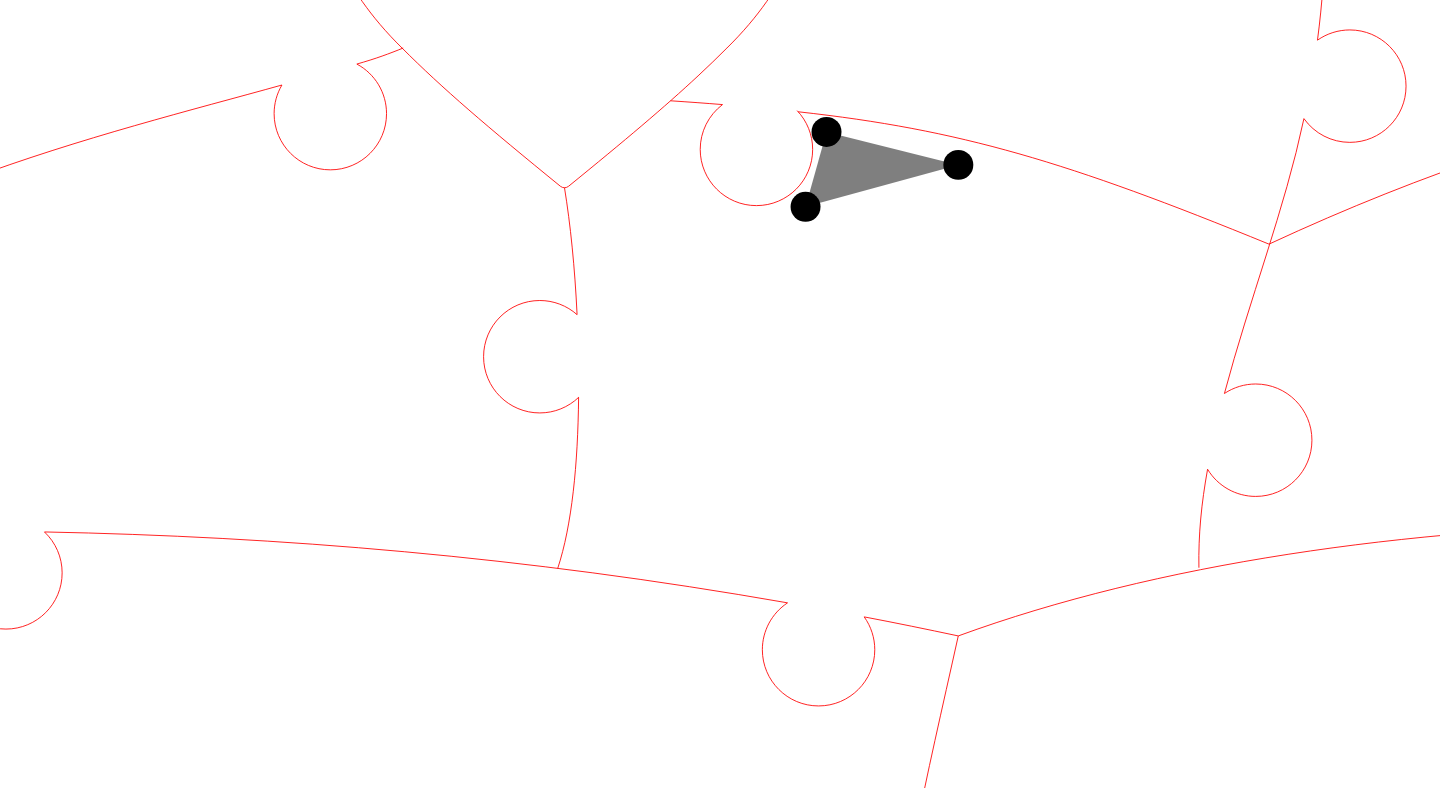 click 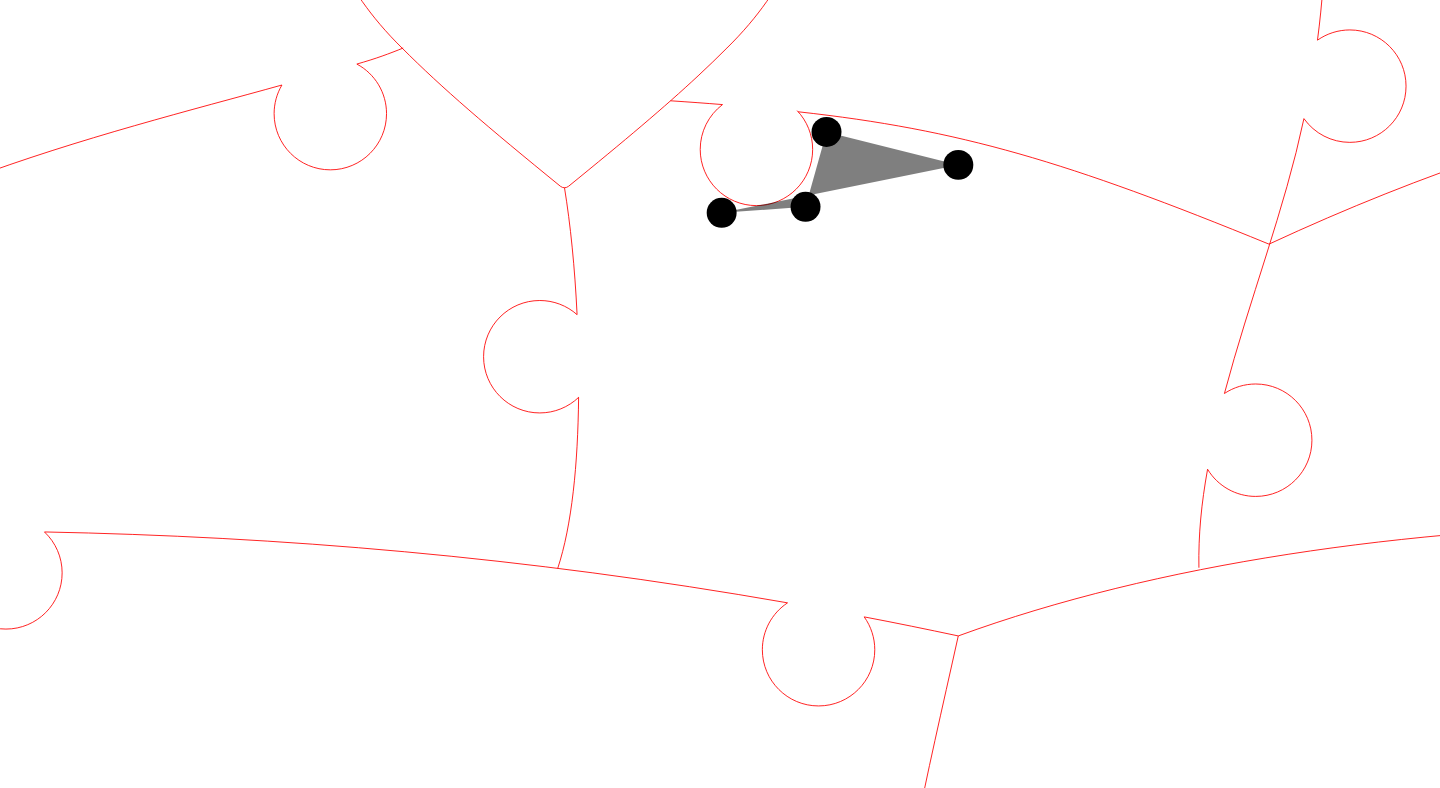 click 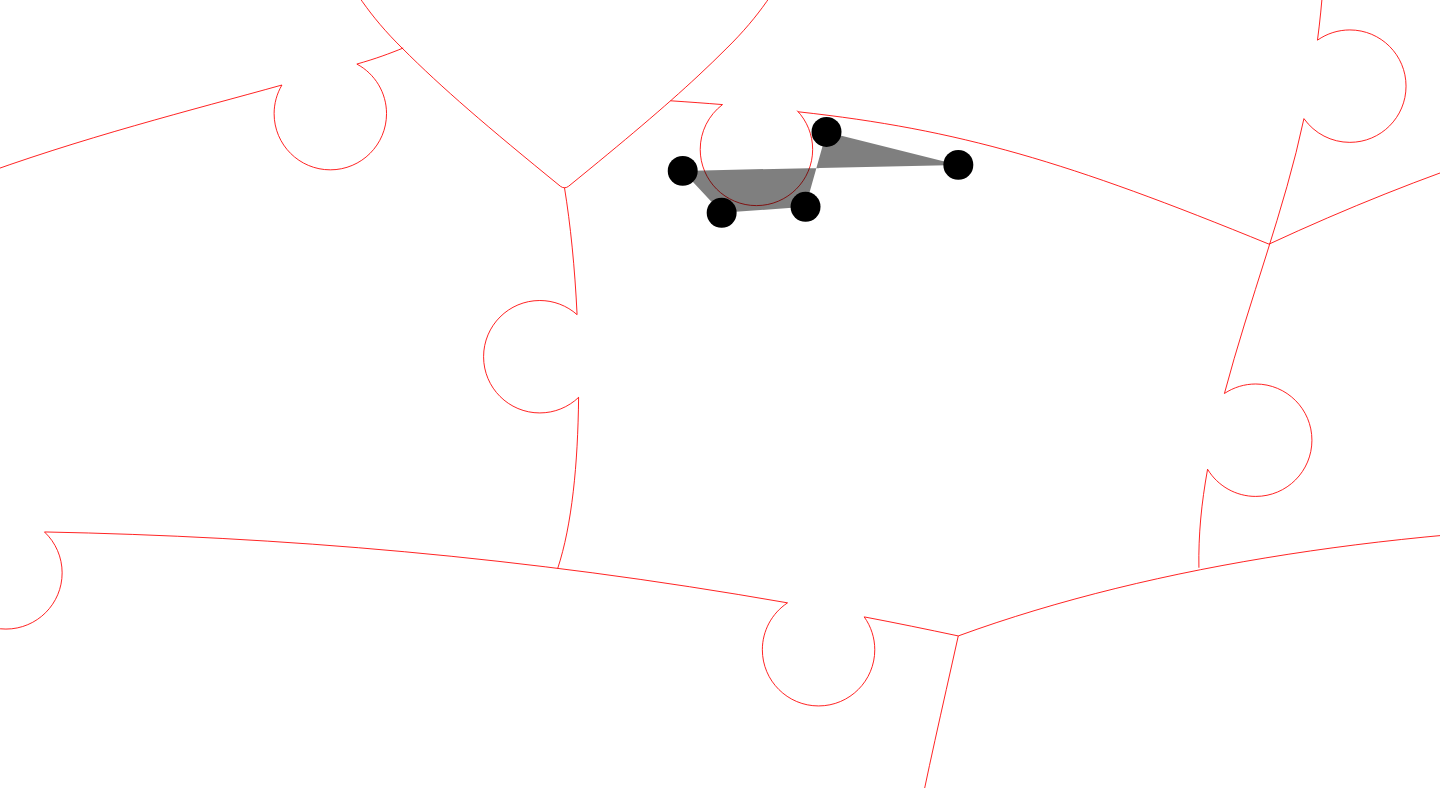 click 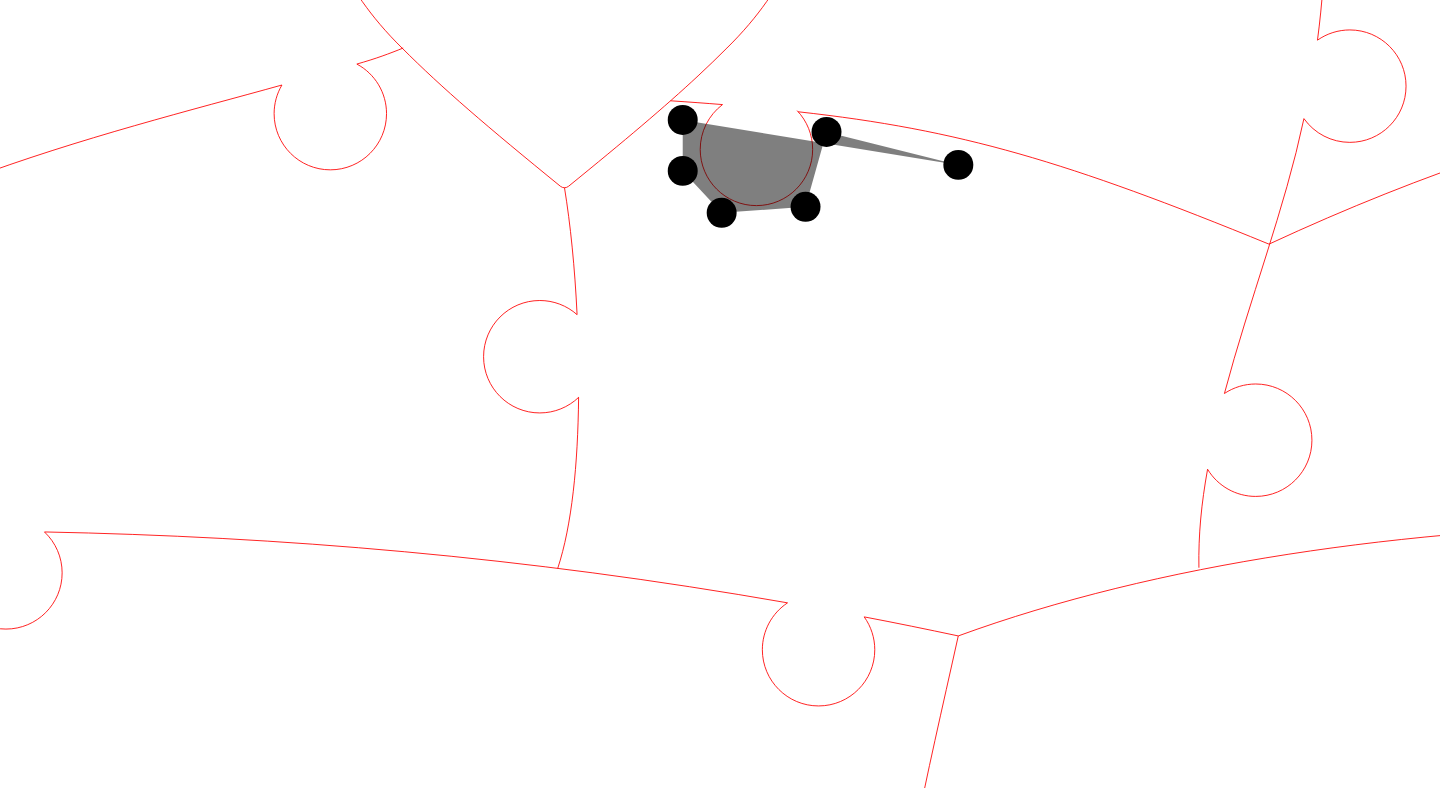 click 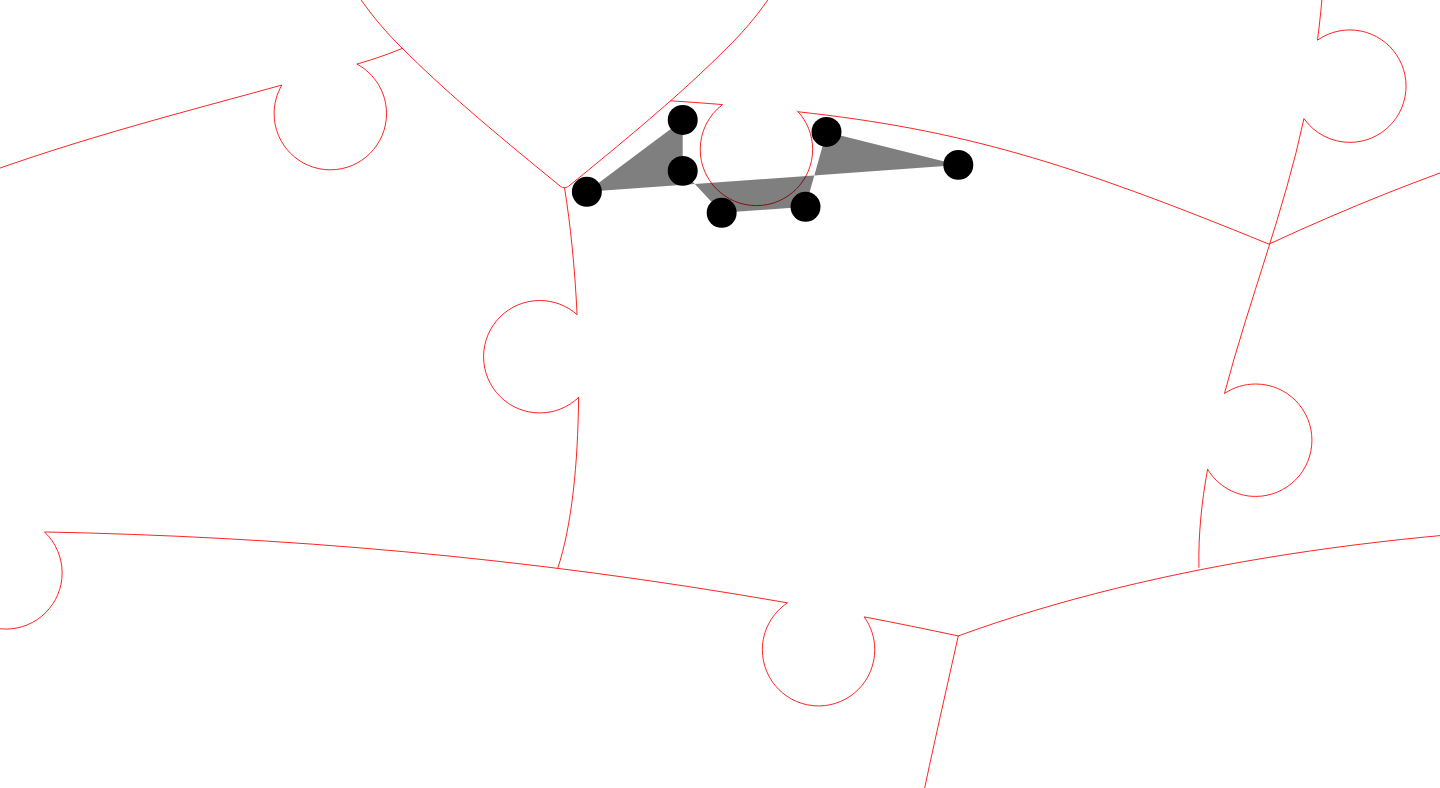 click 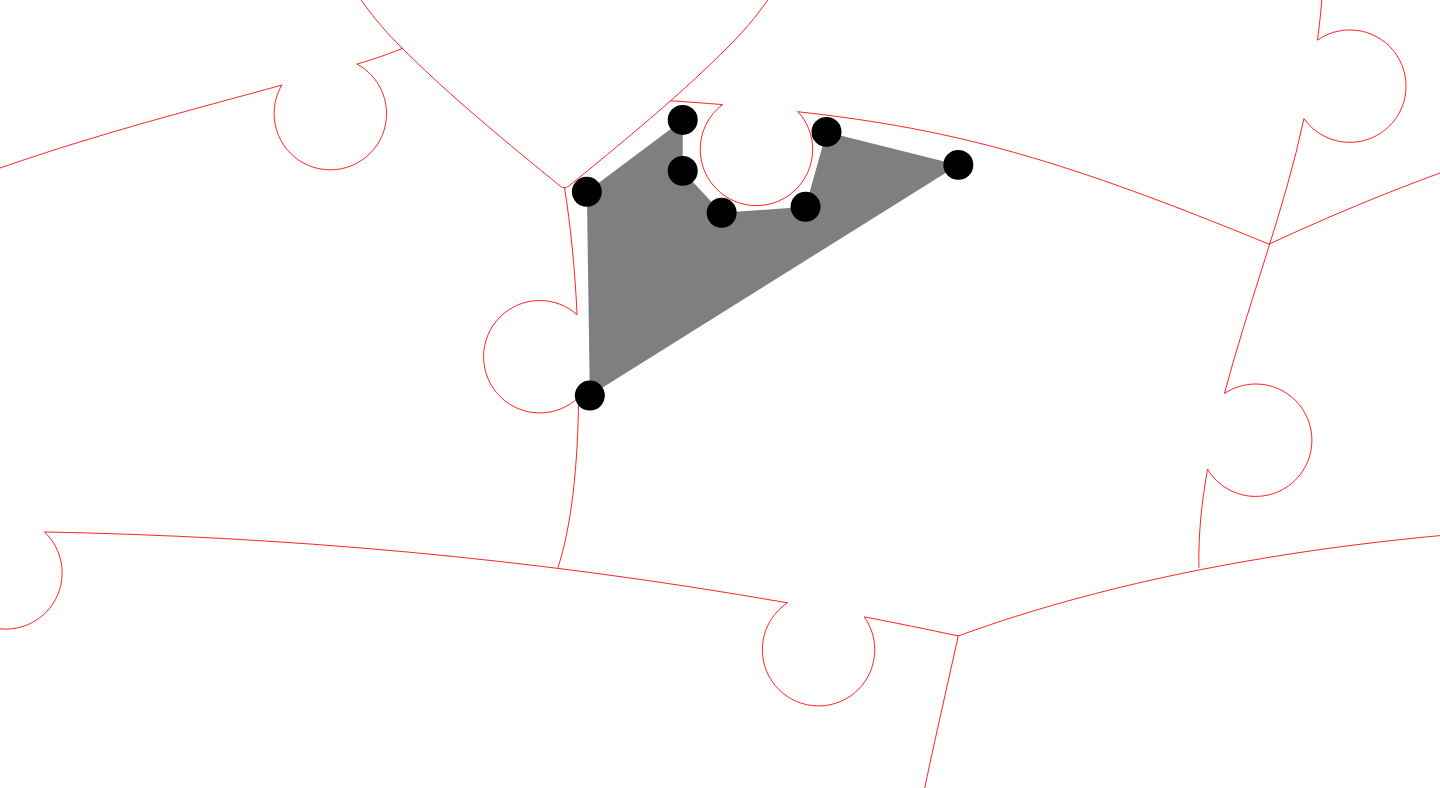 click 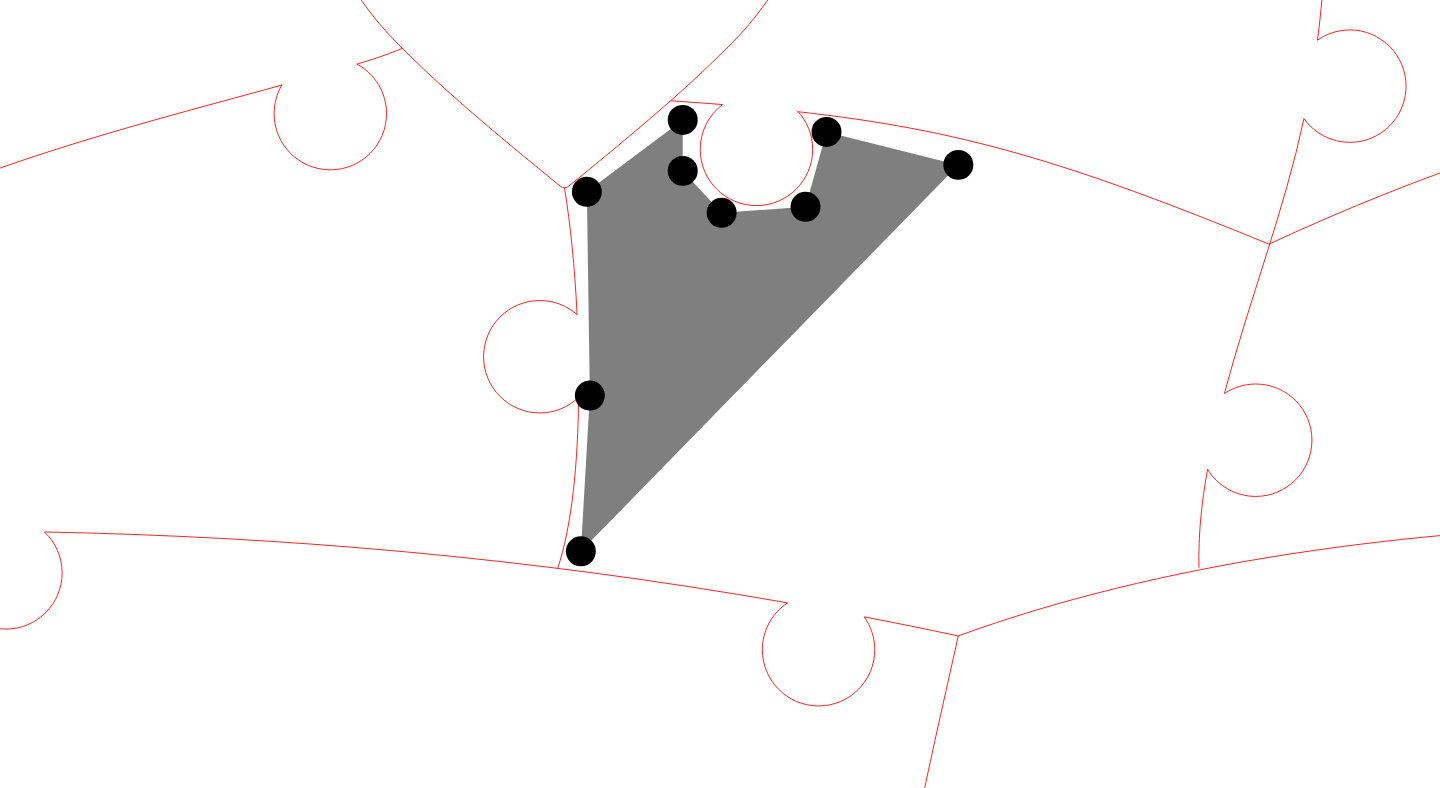 click 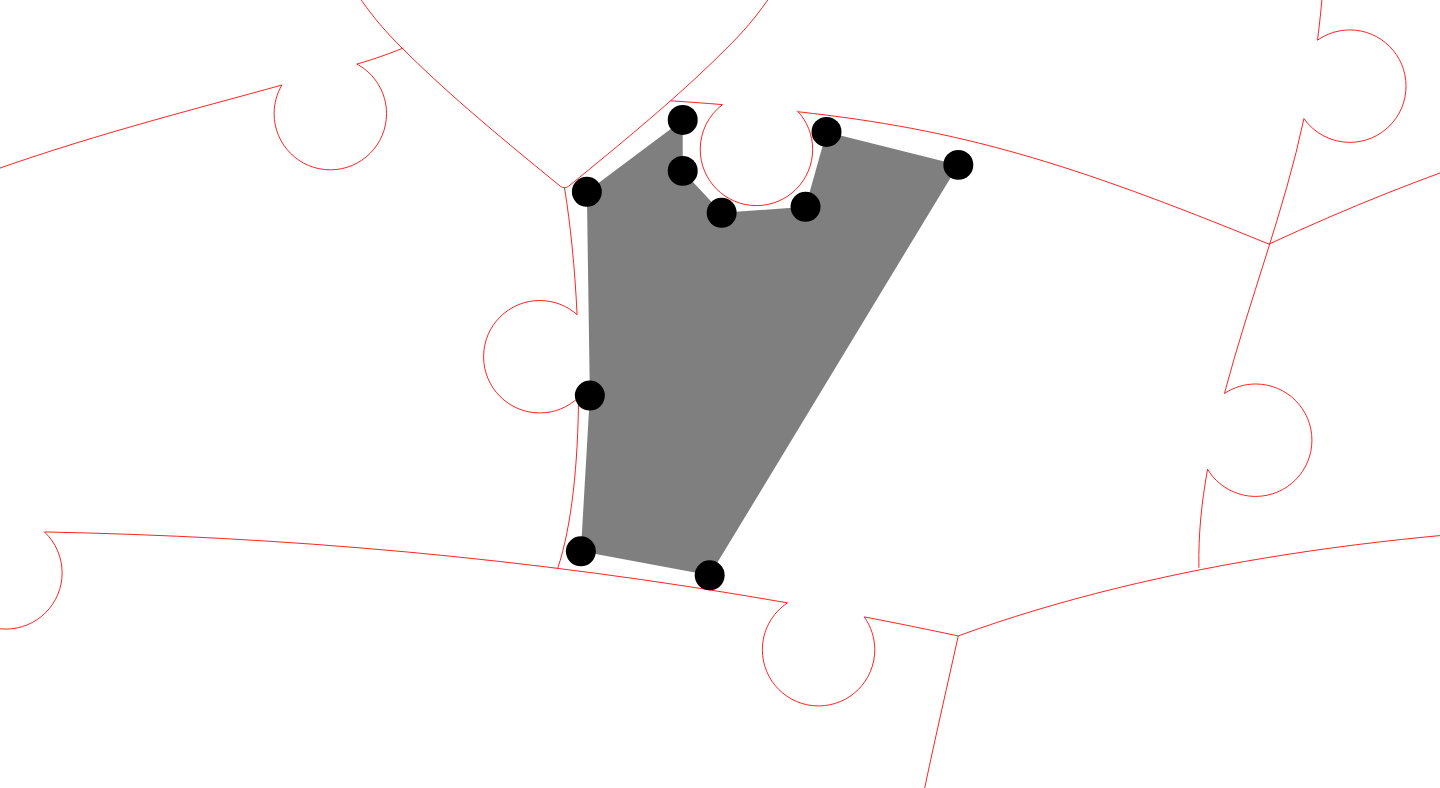 click 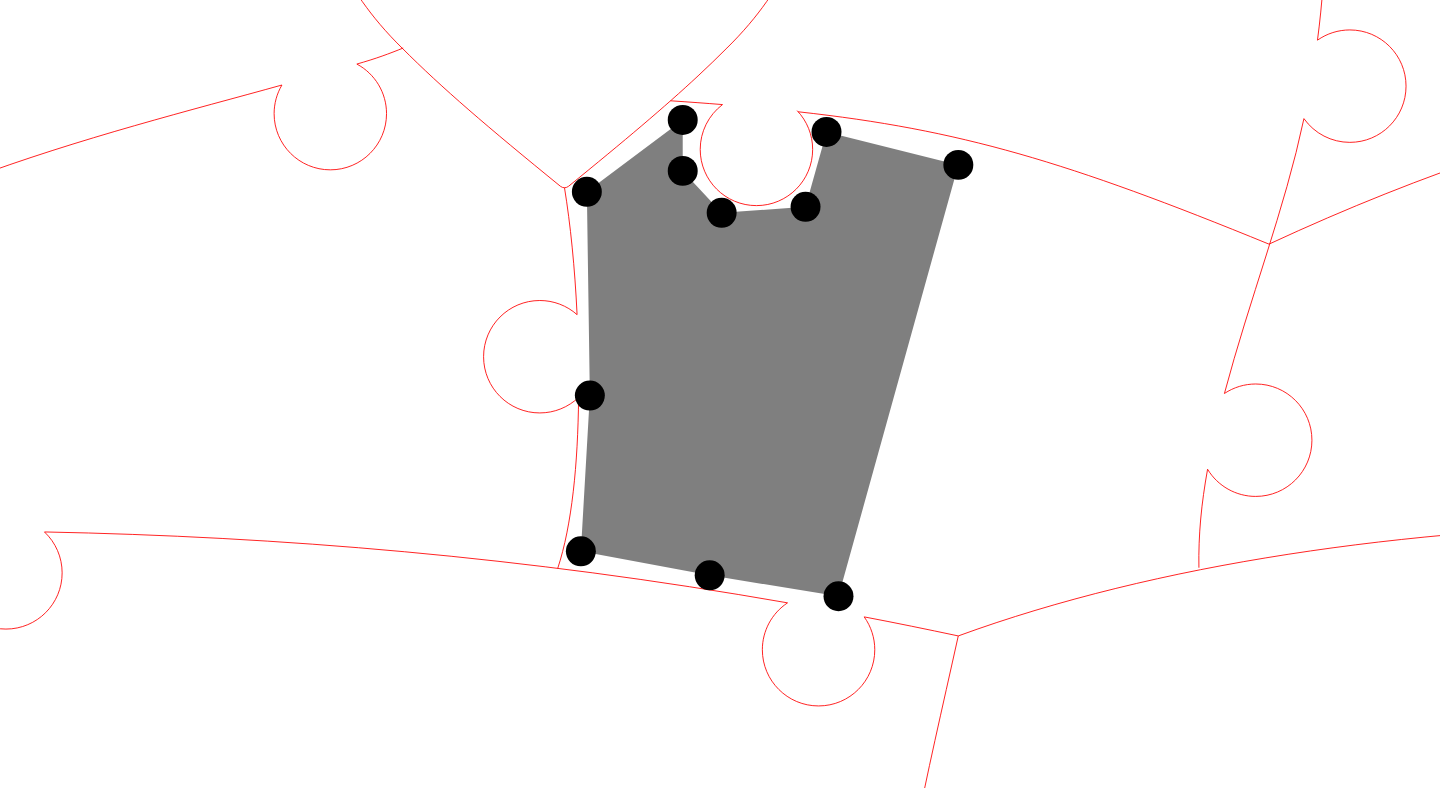 click 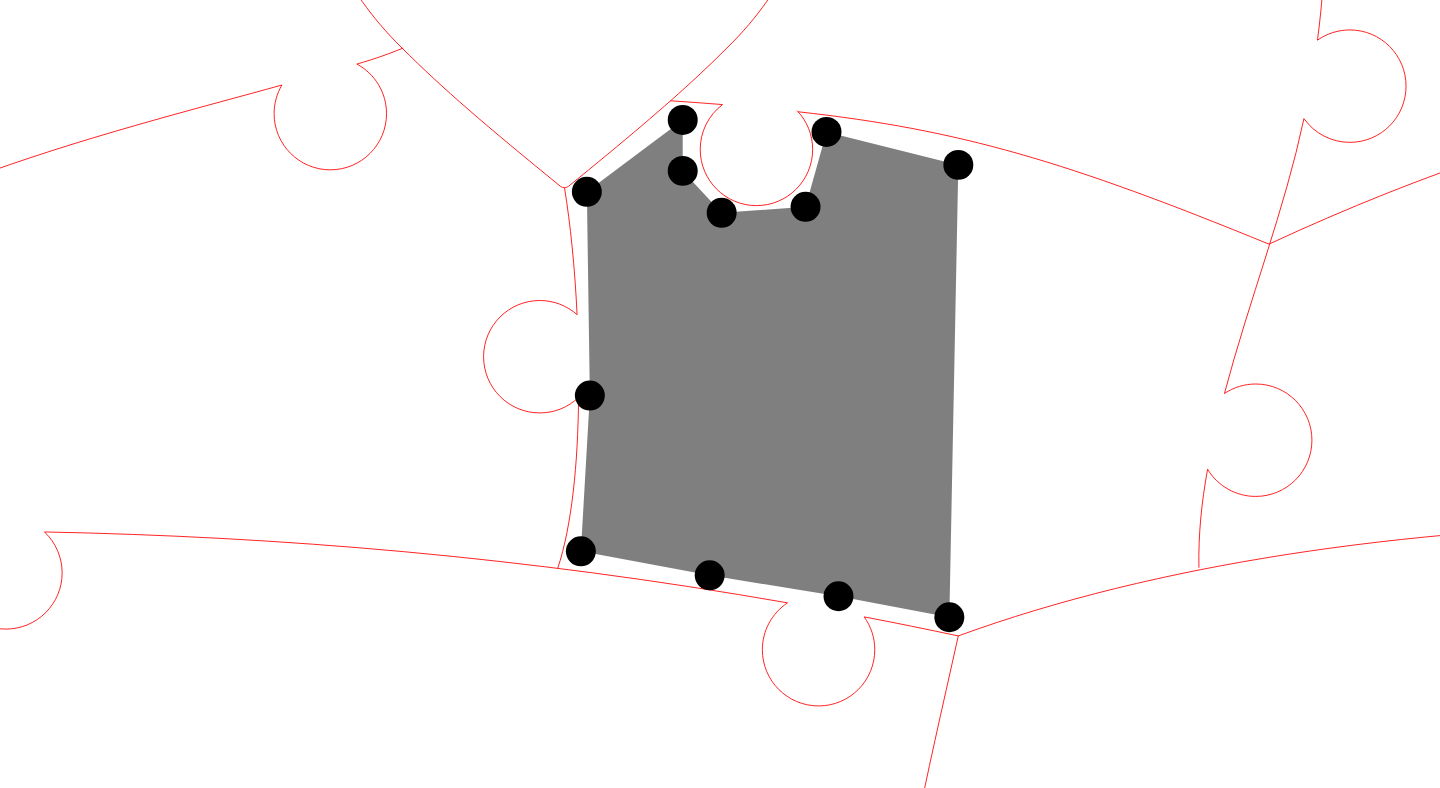 click 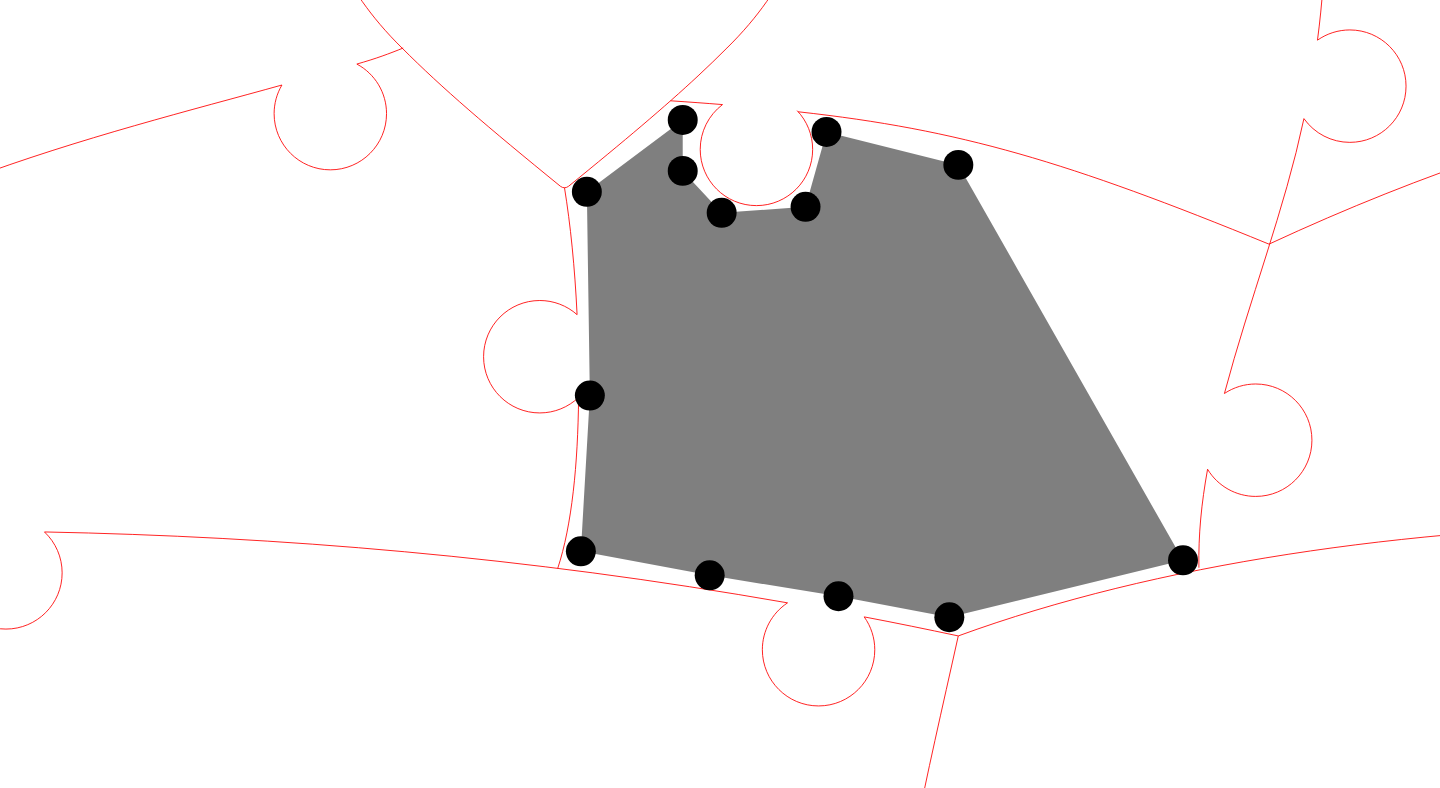 click 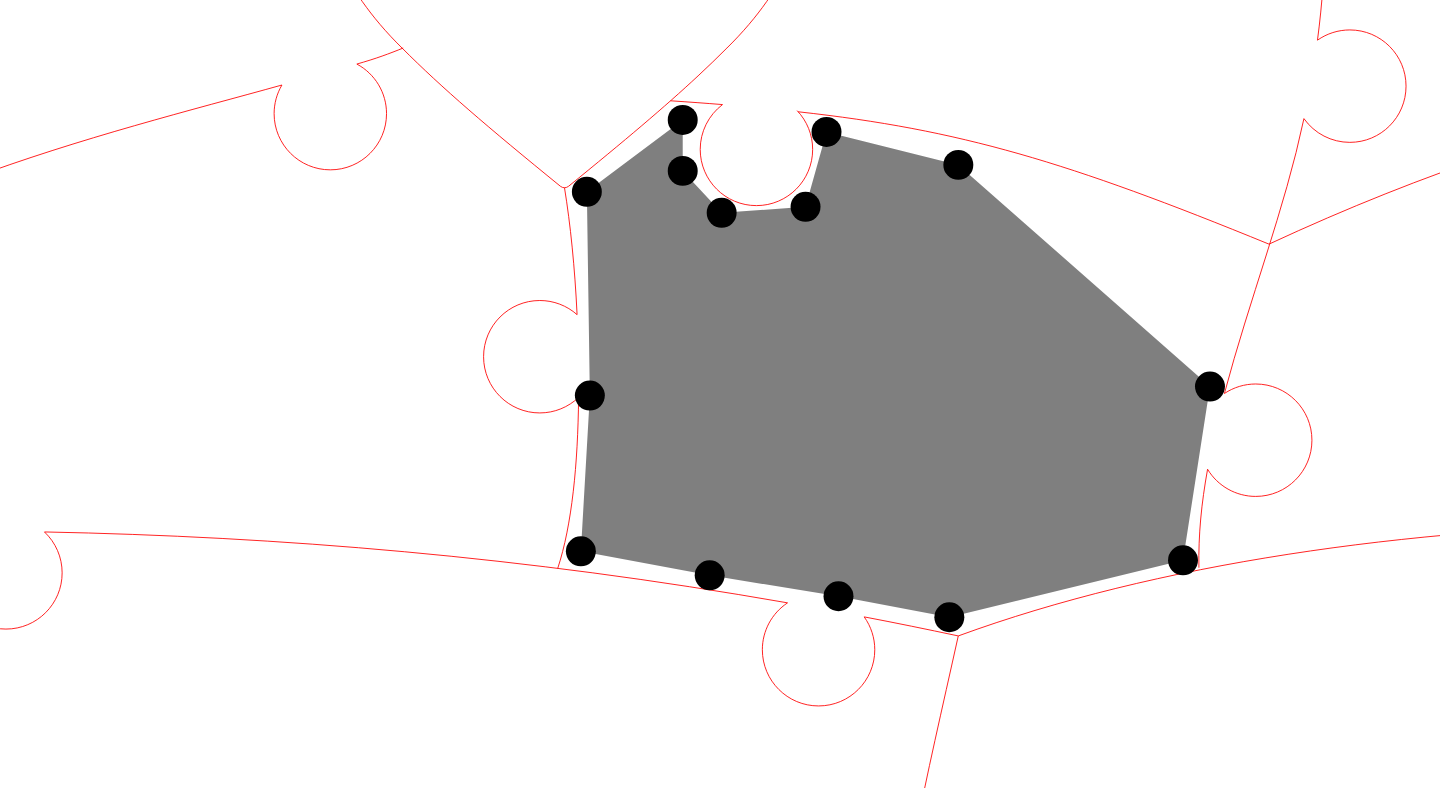 click 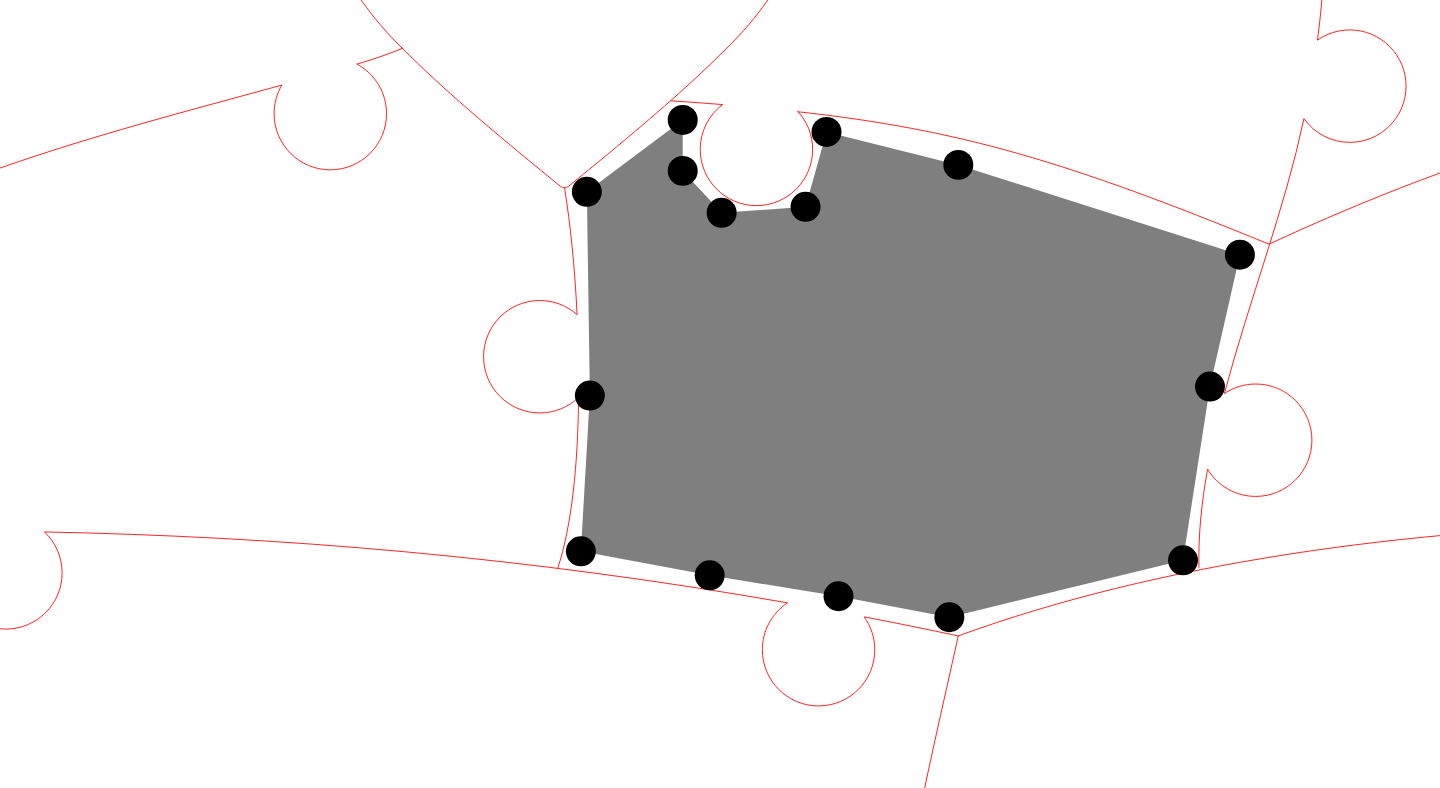 click 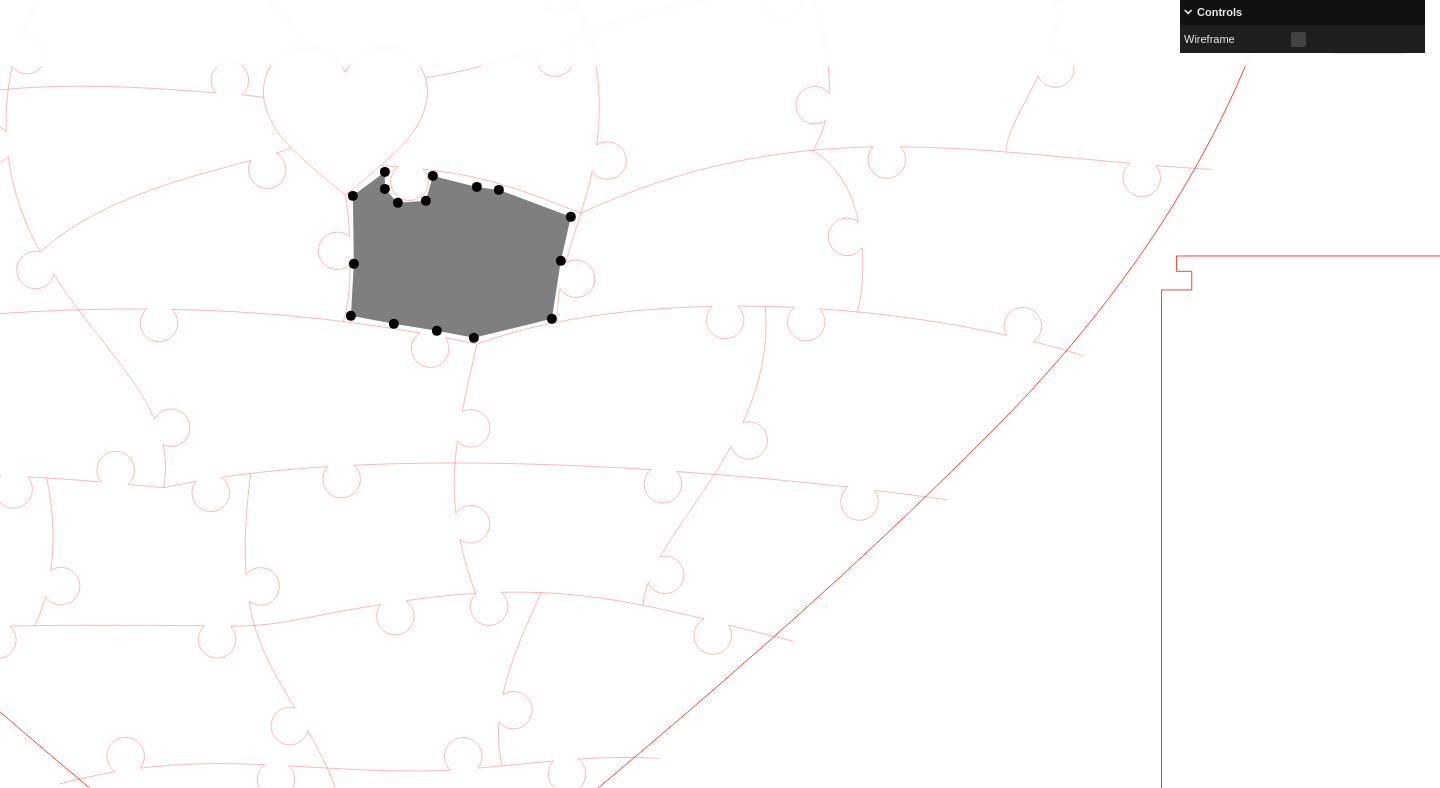 scroll, scrollTop: 867, scrollLeft: 680, axis: both 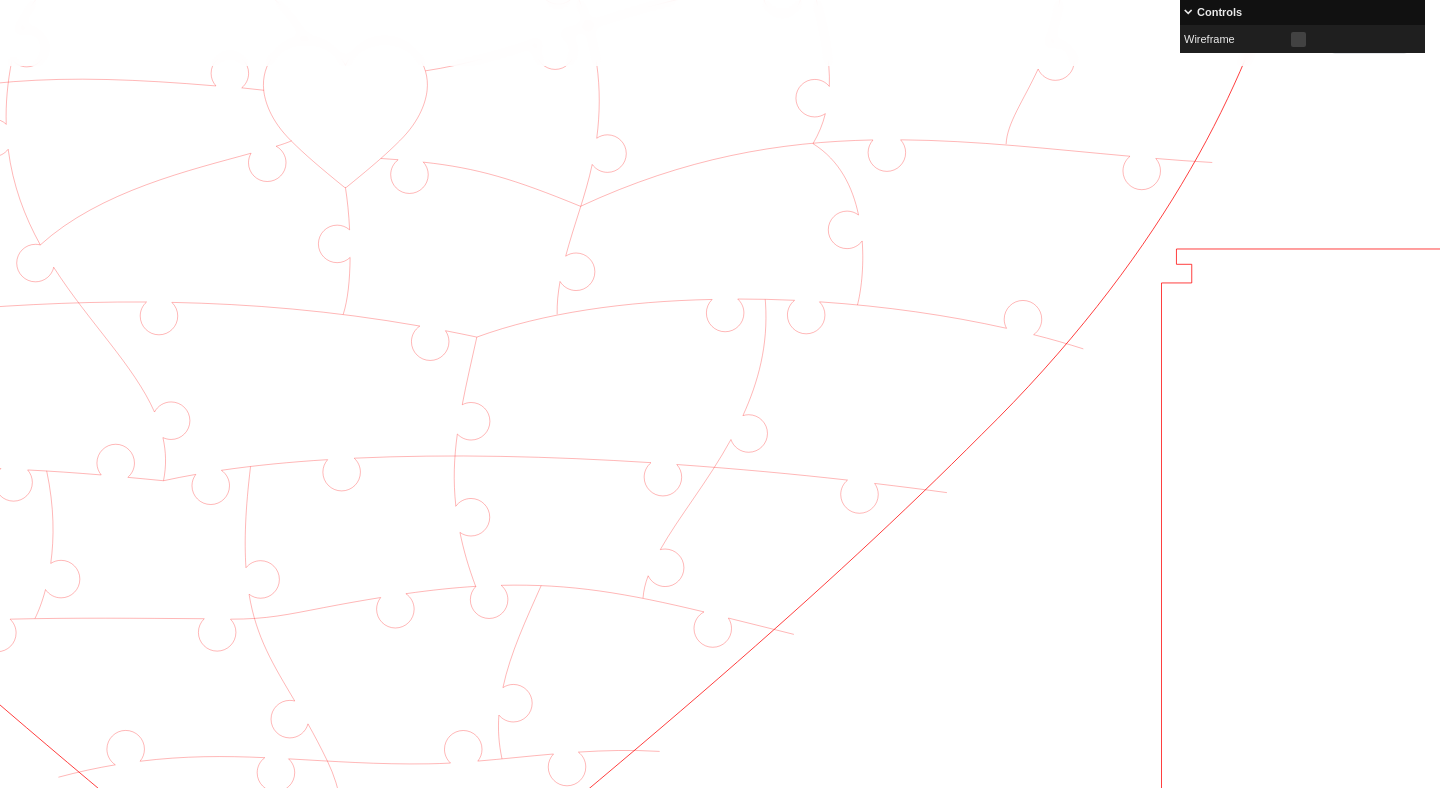 click 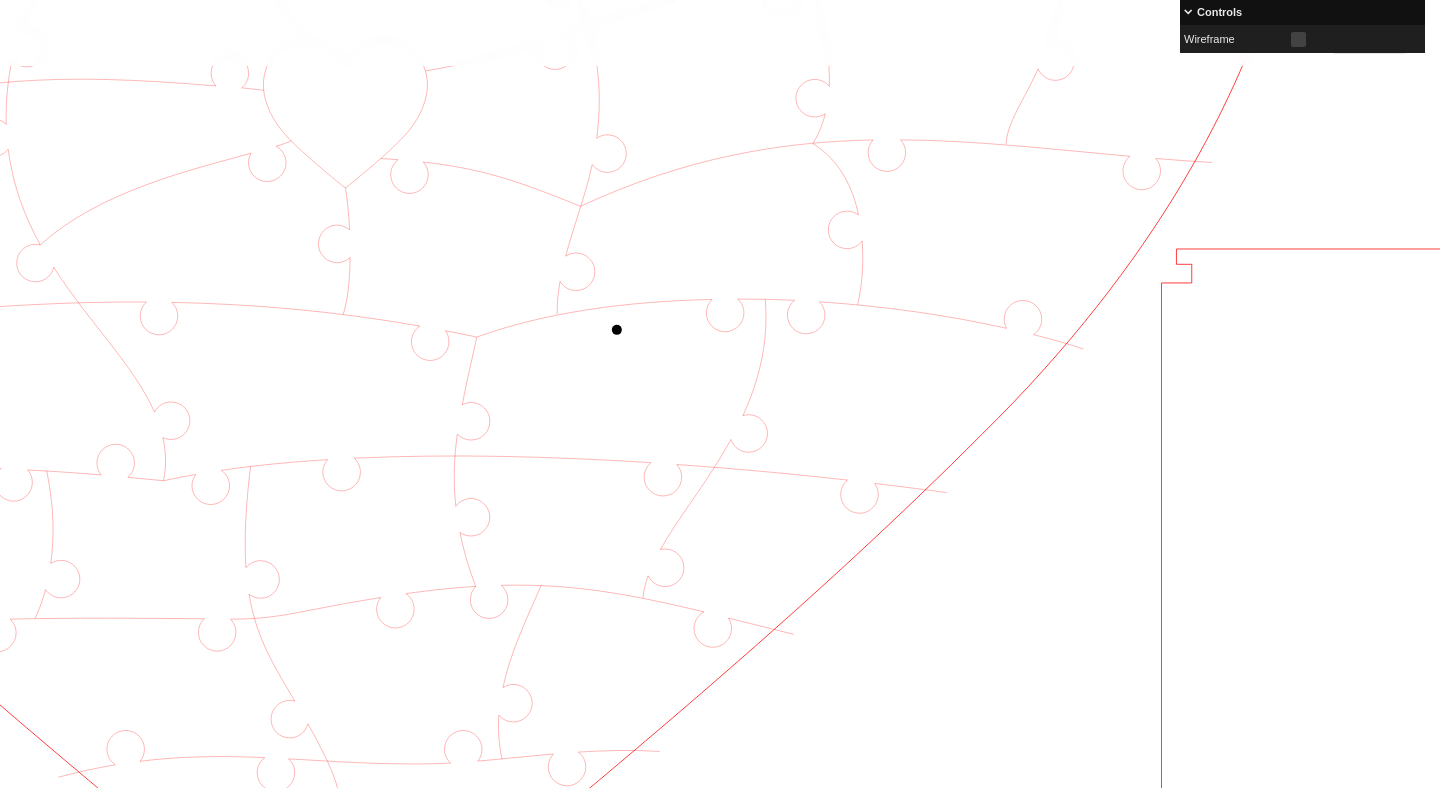 click 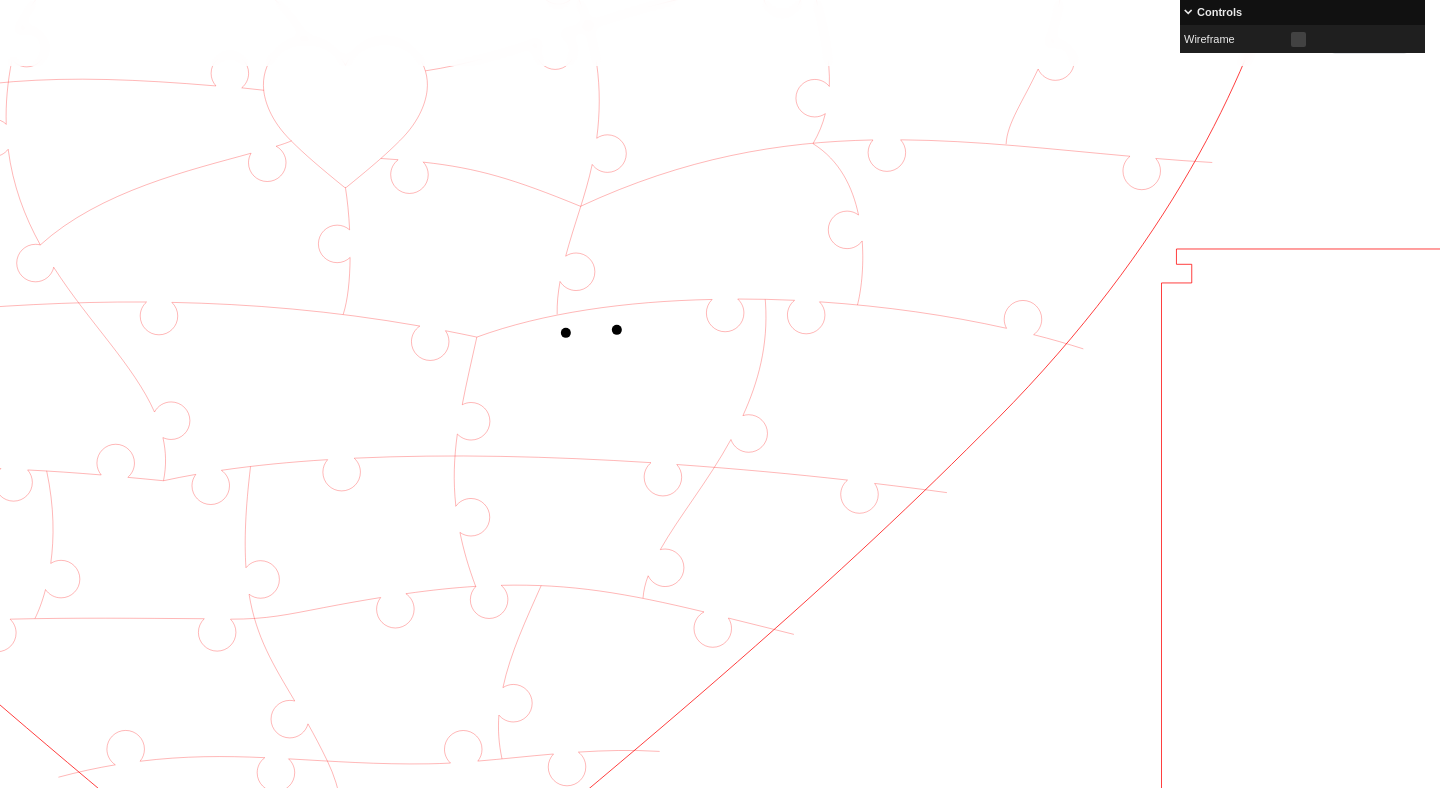 click 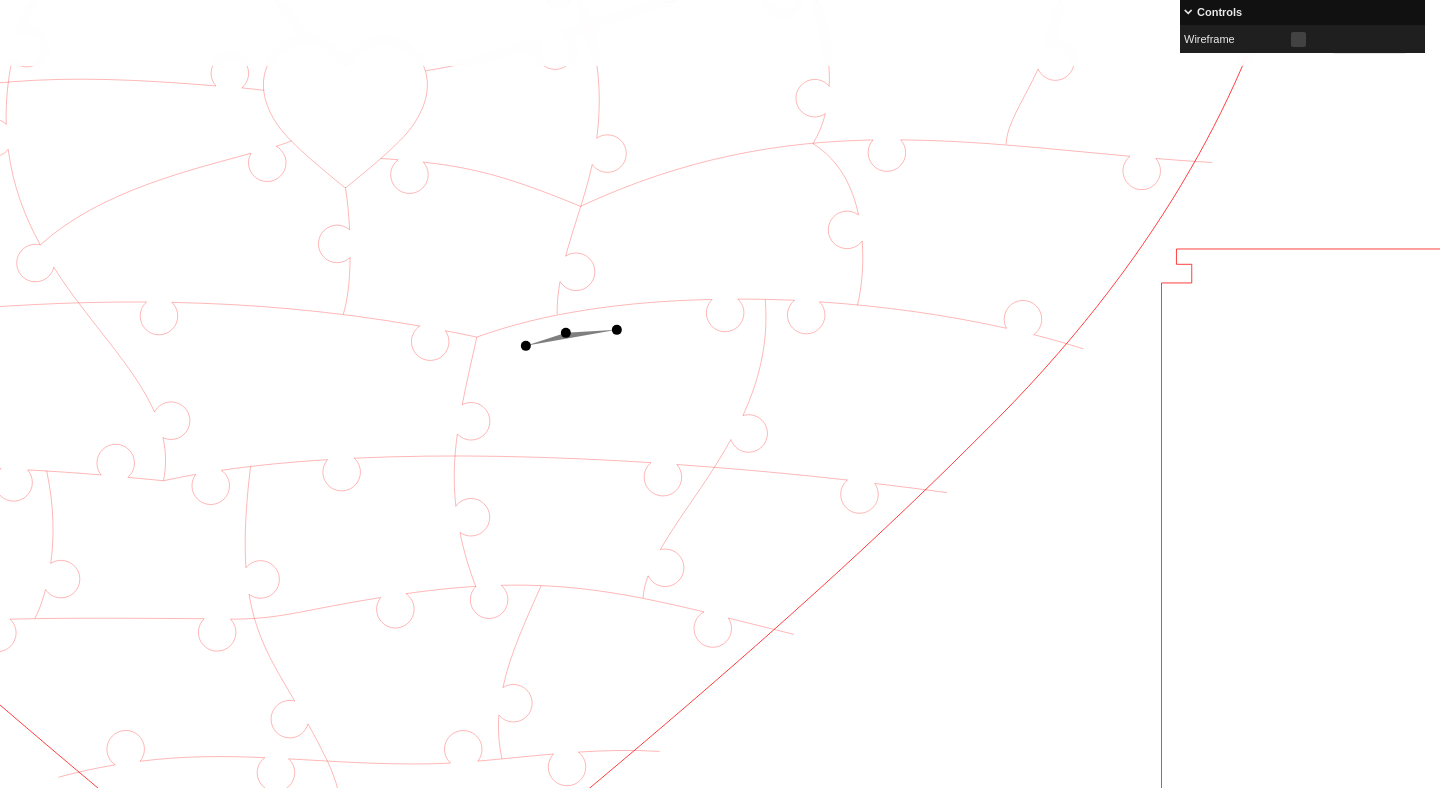 click 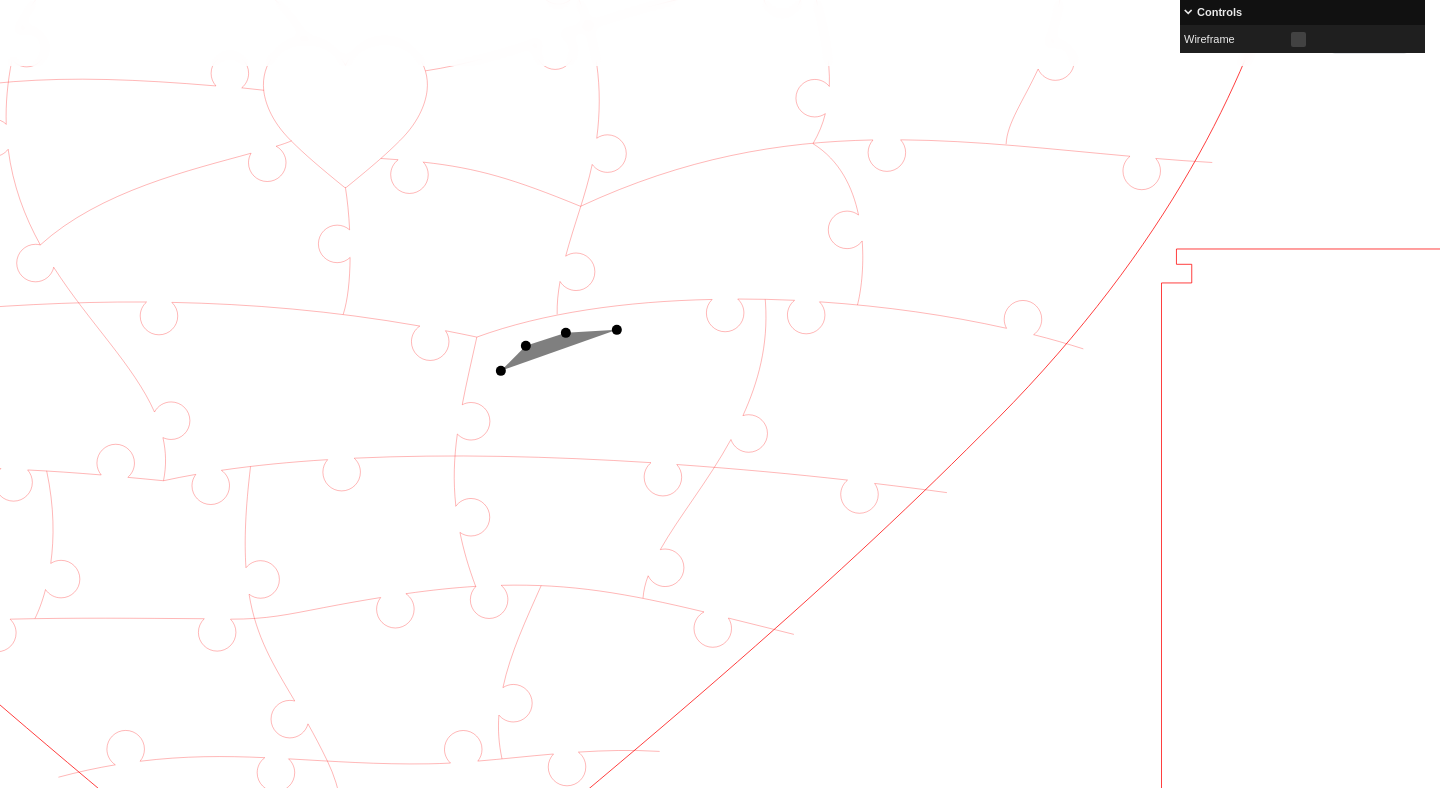 click 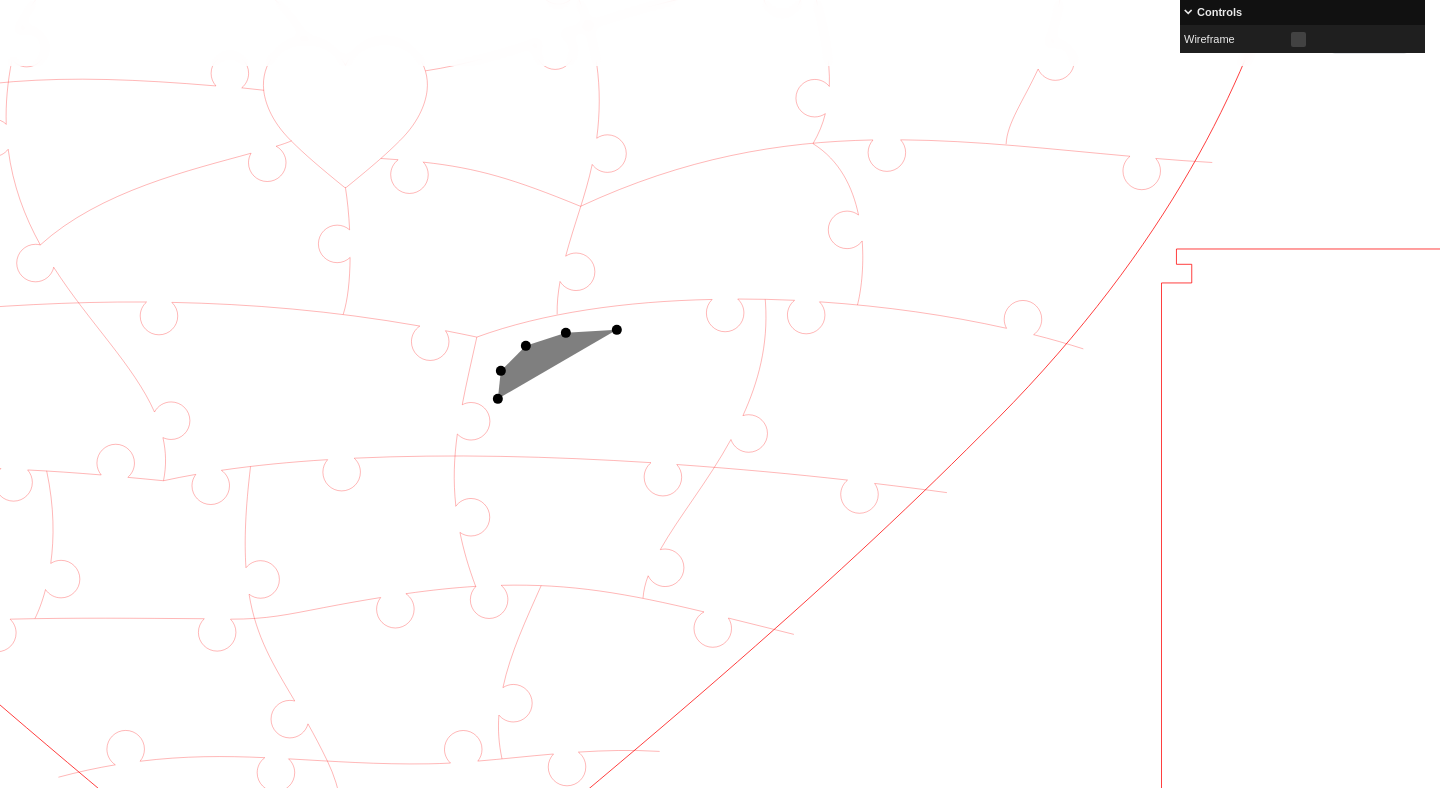 click 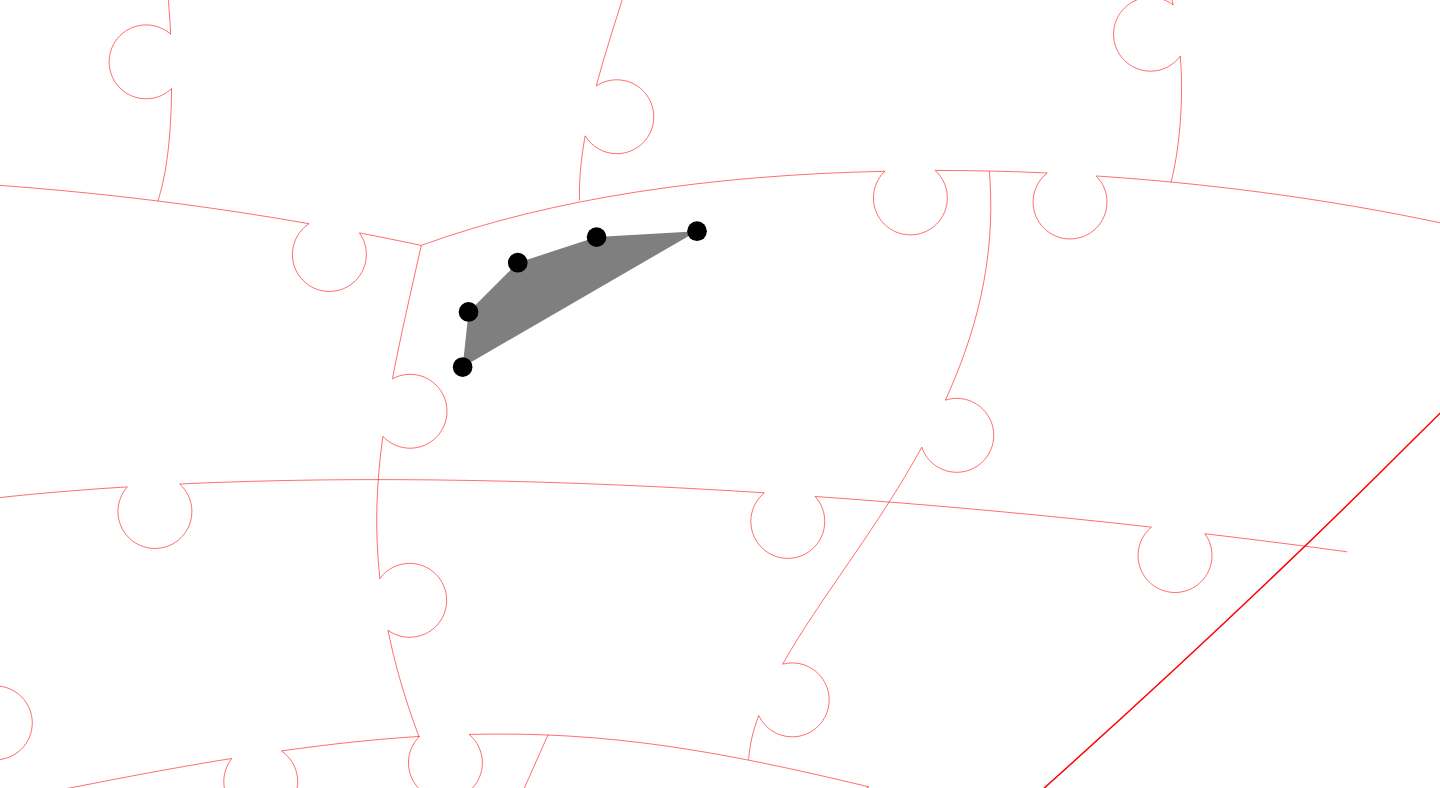 click 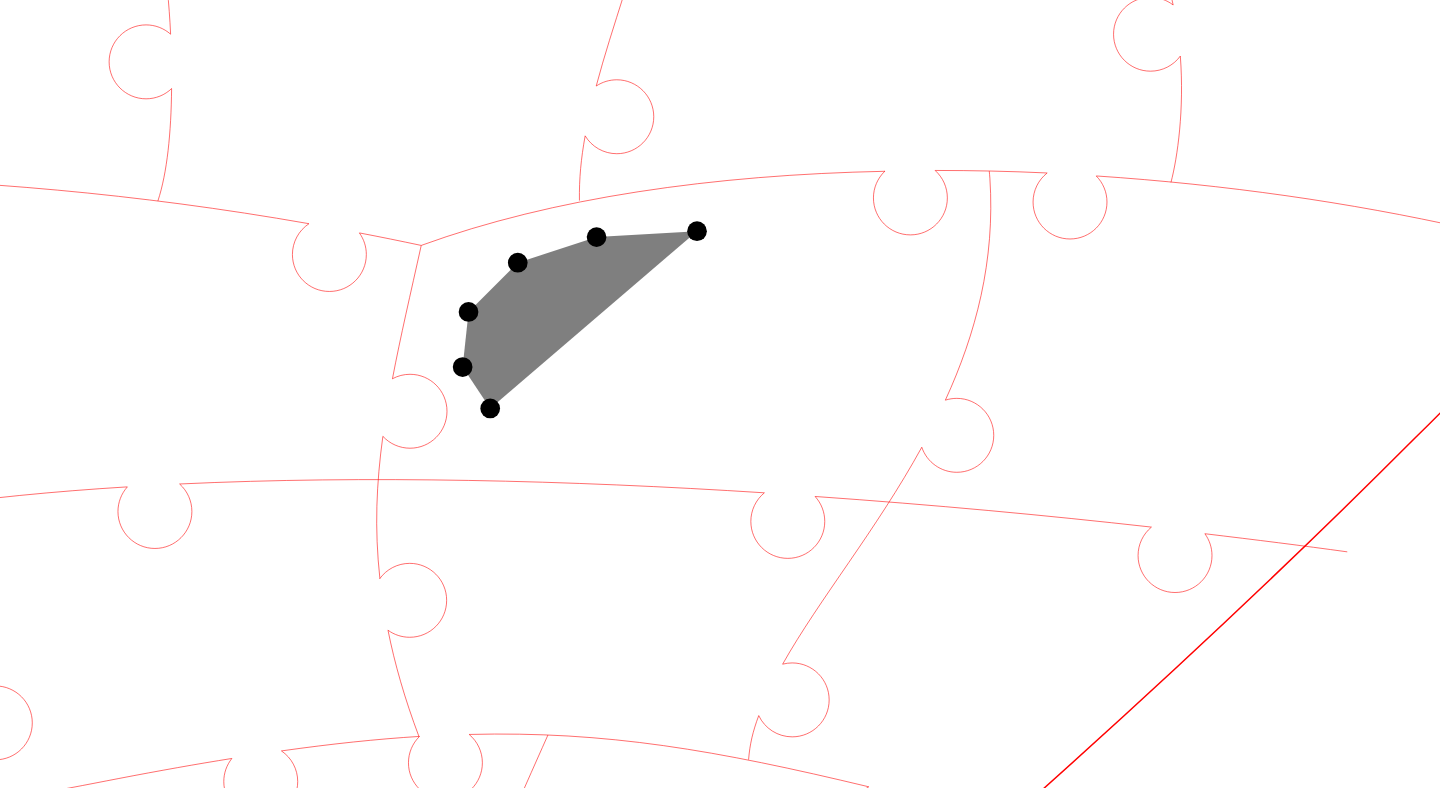 click 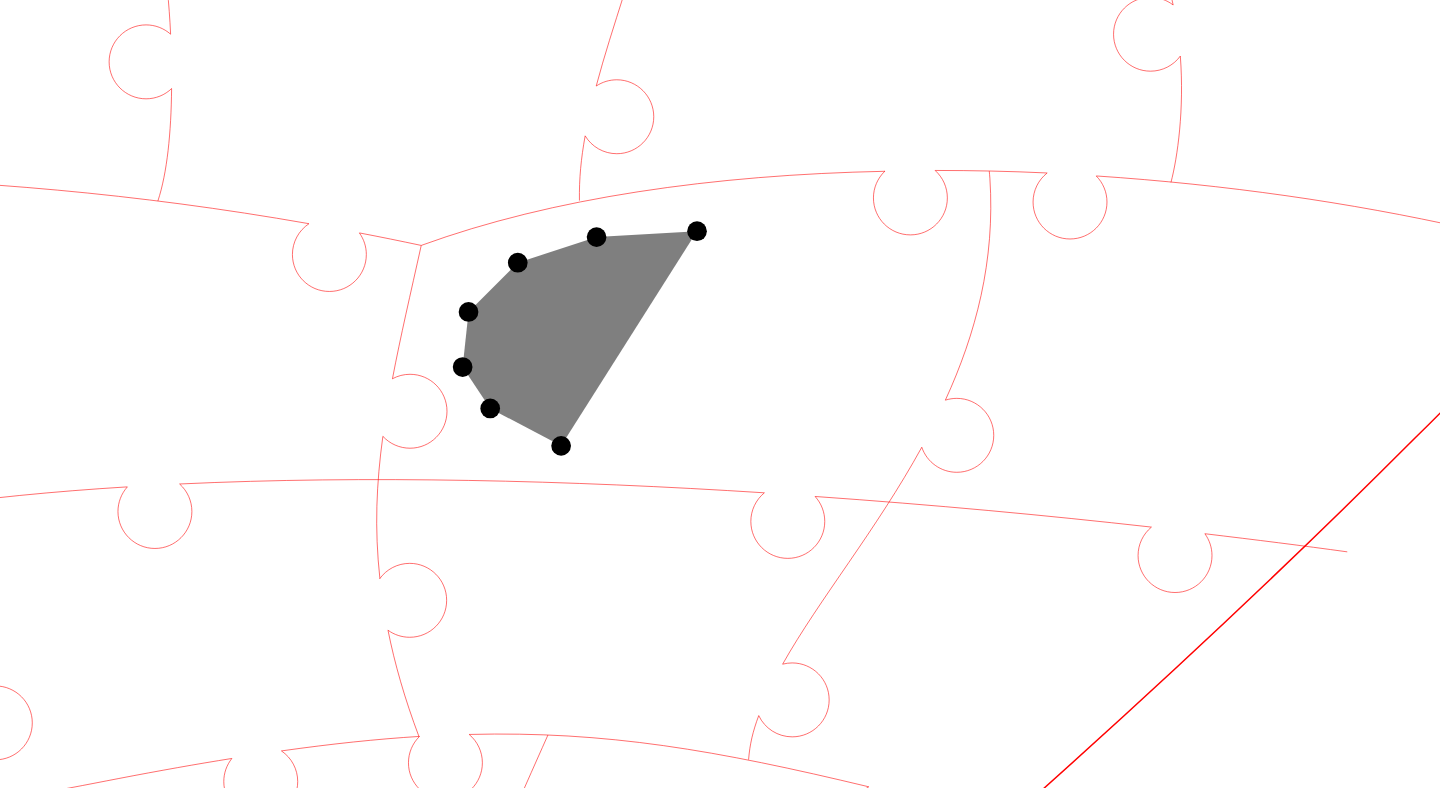 click 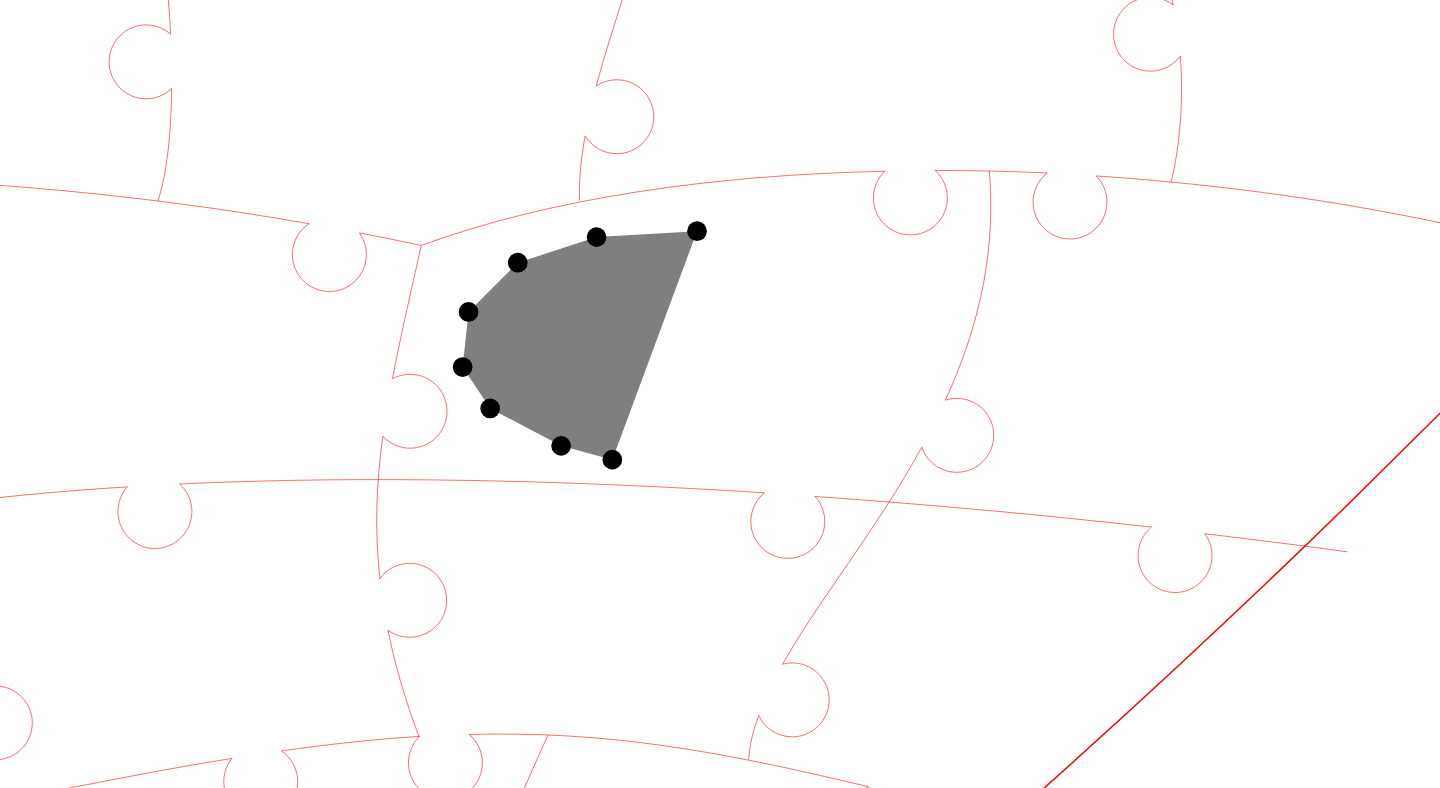 click 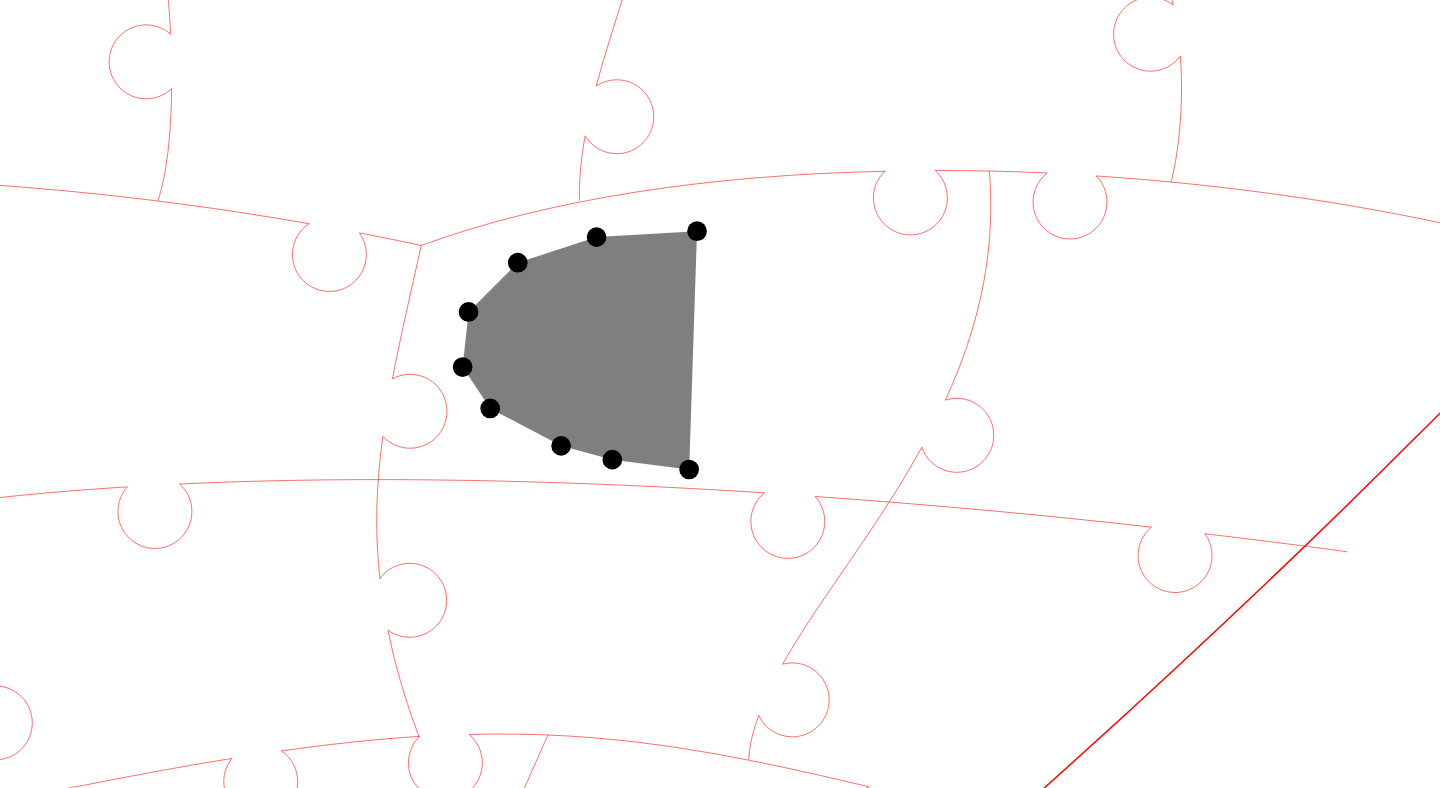 click 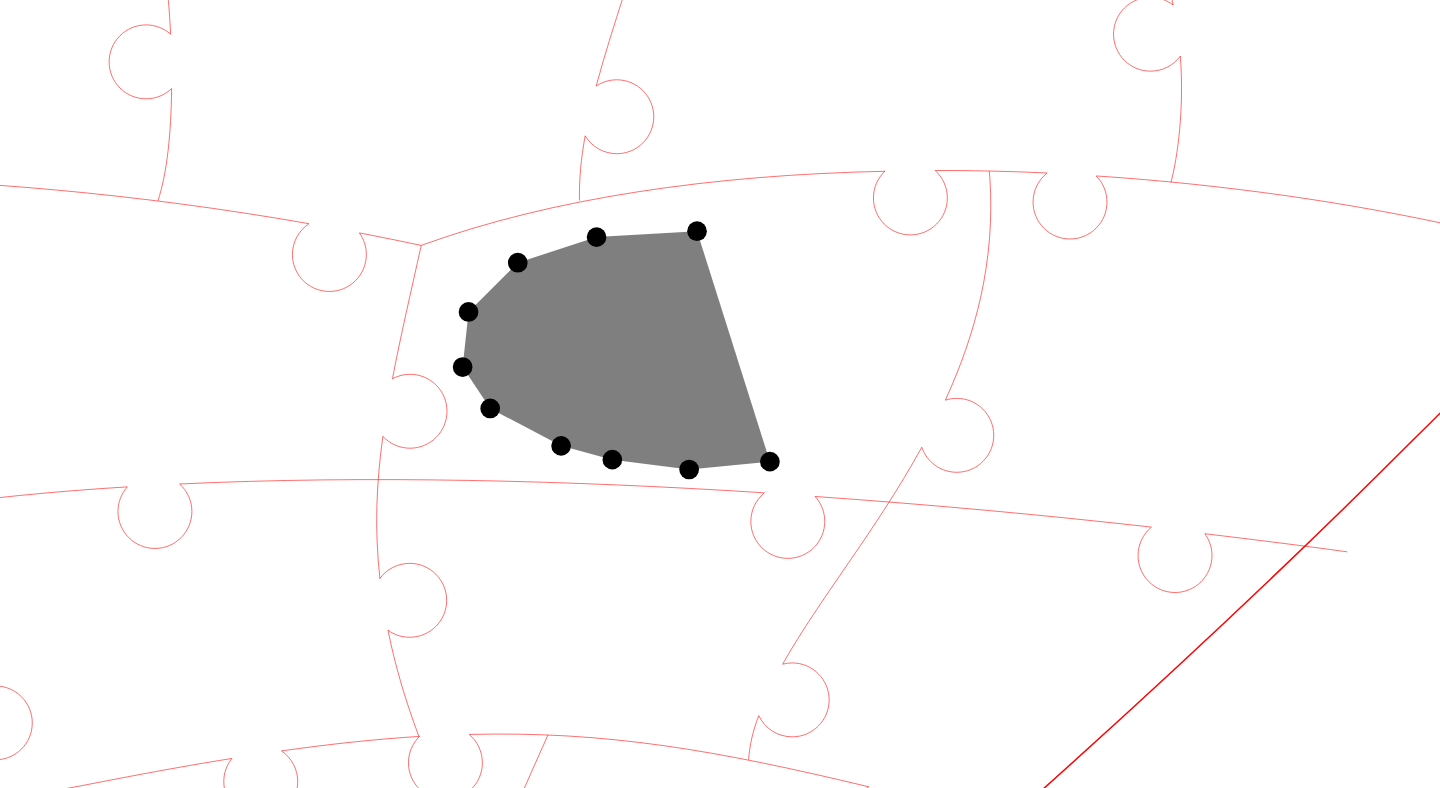 click 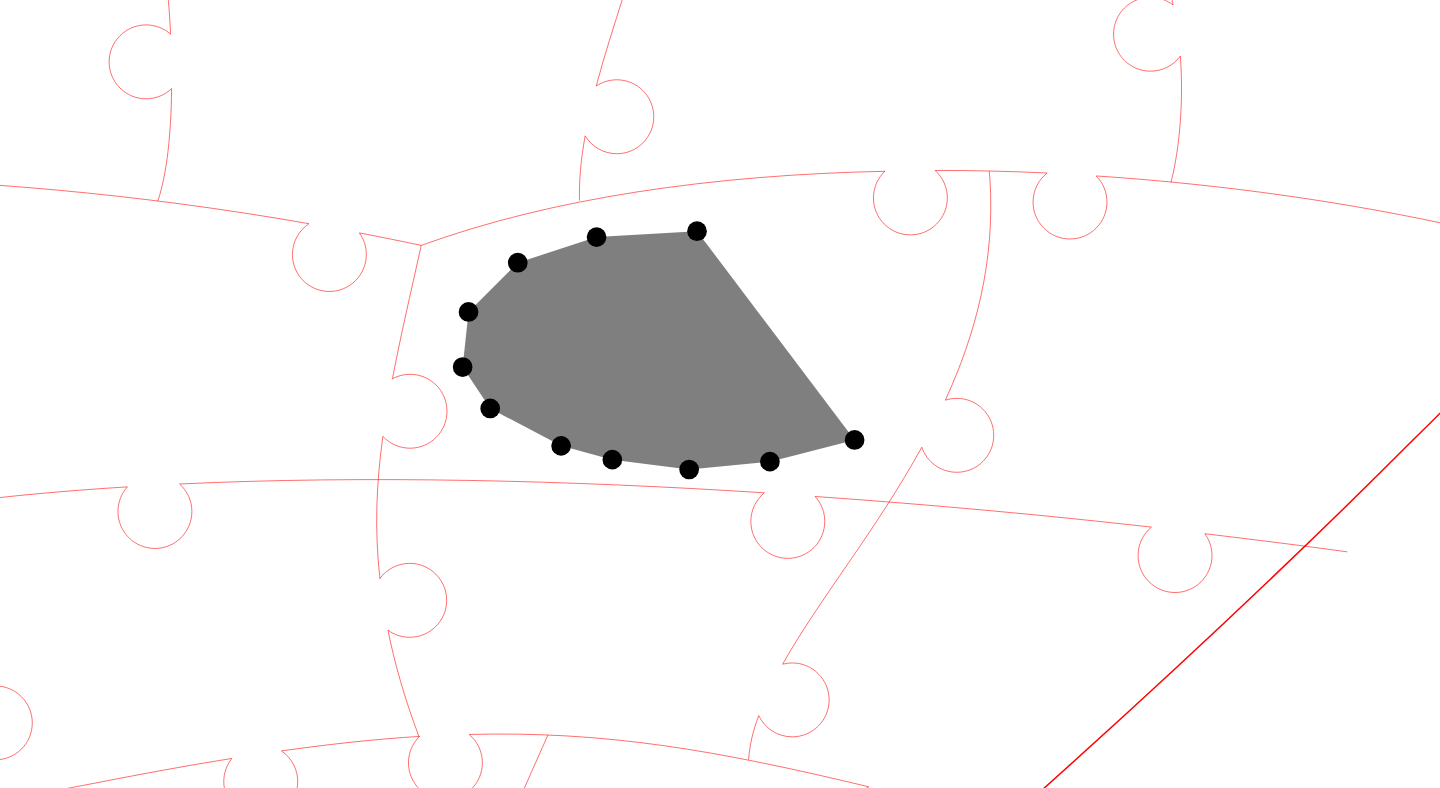 click 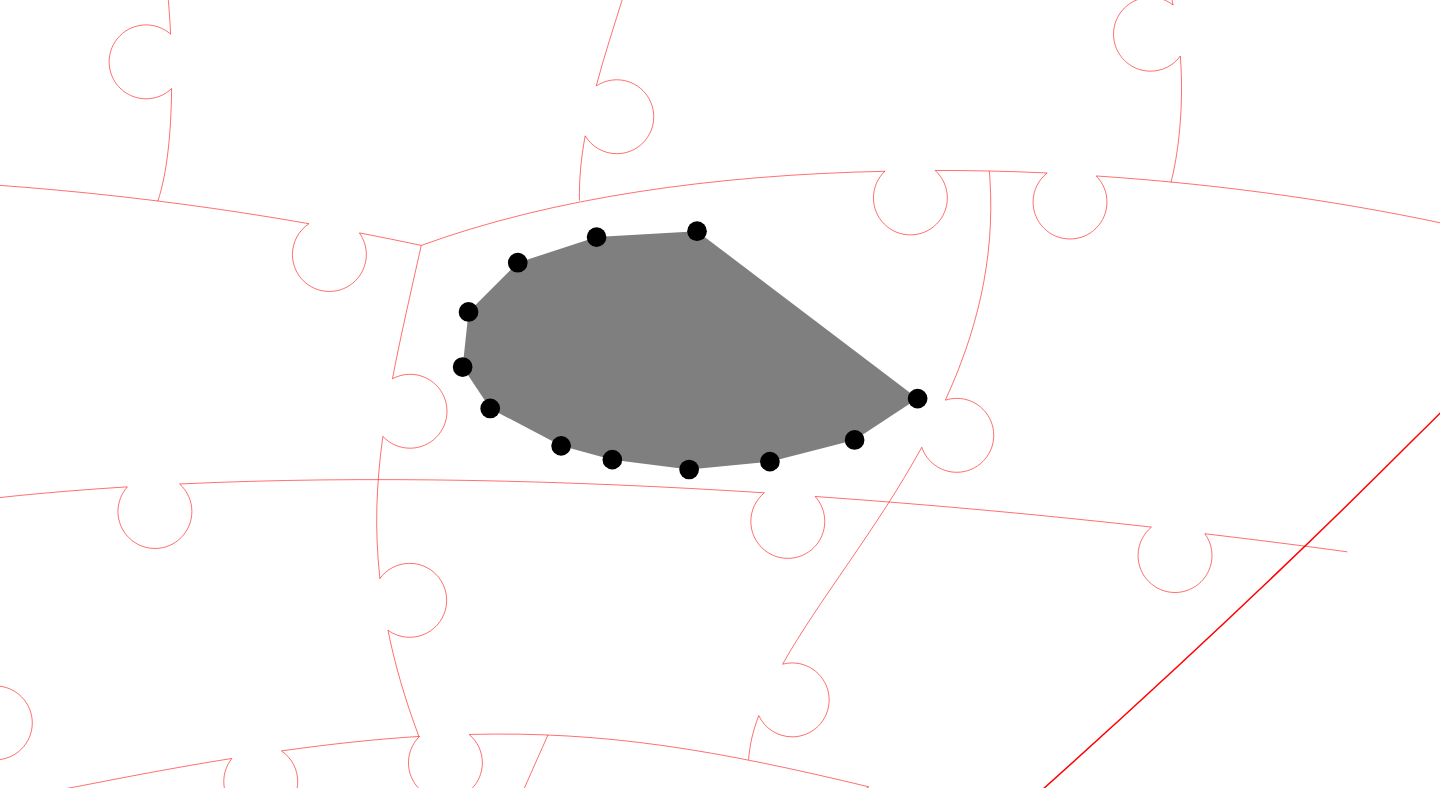 click 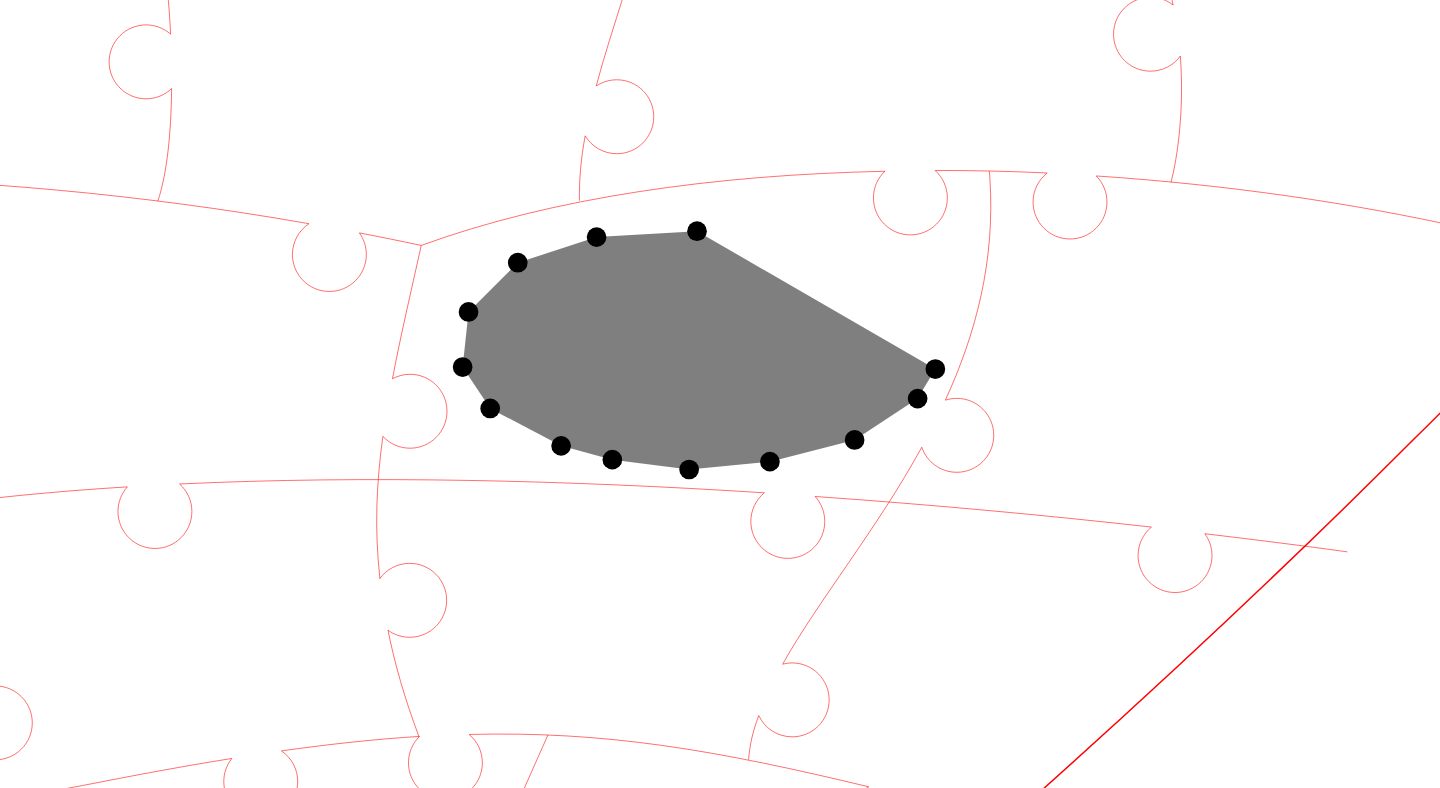 click 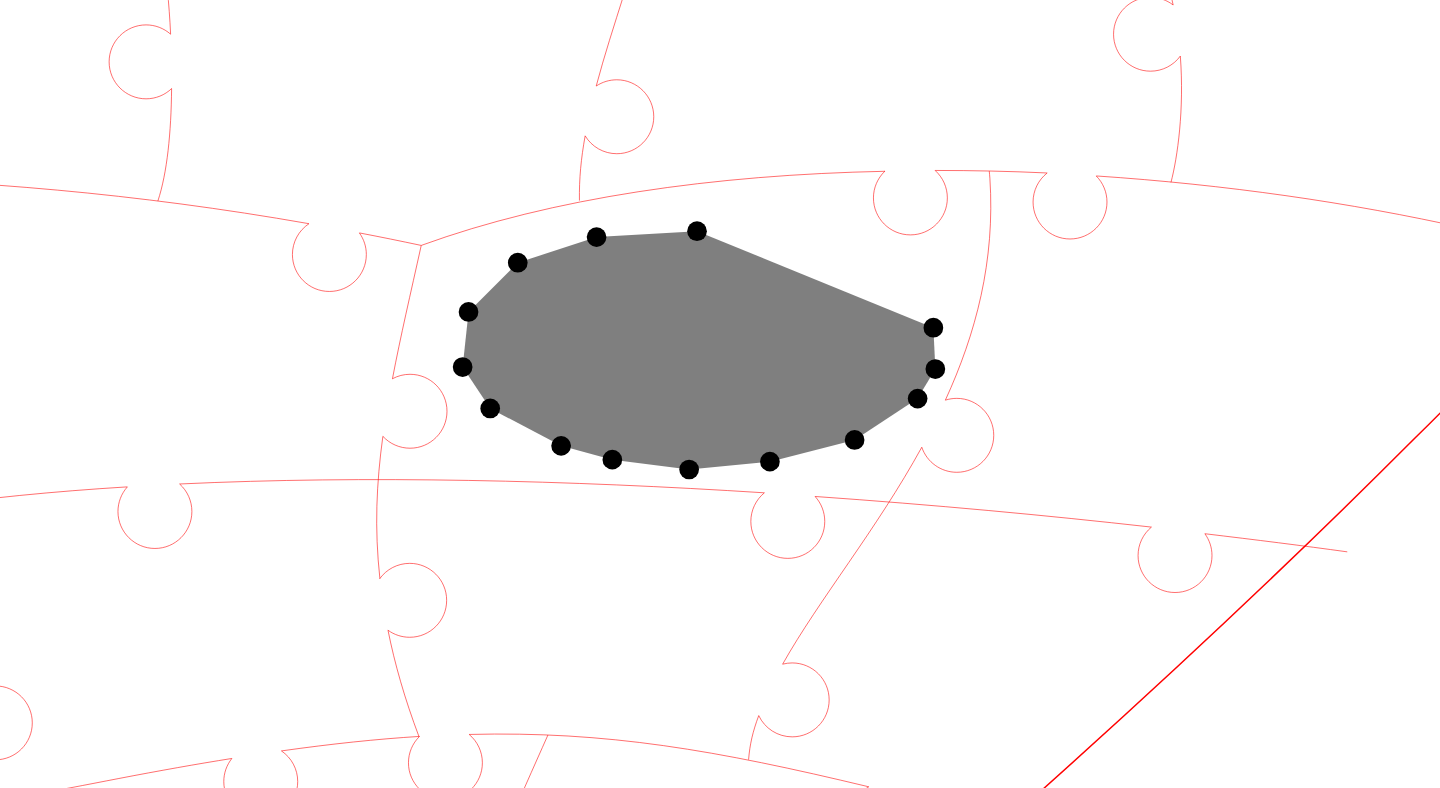 click 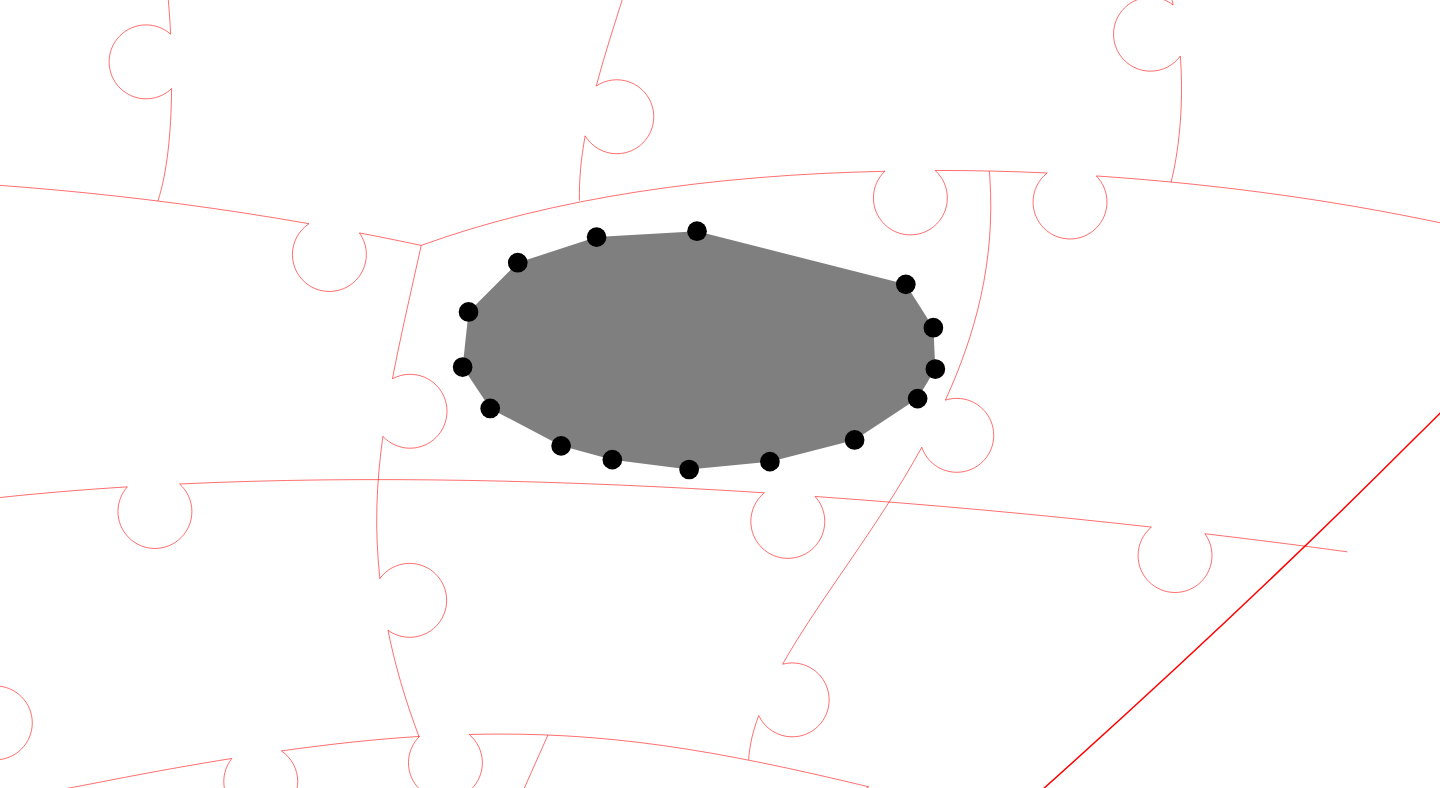 click 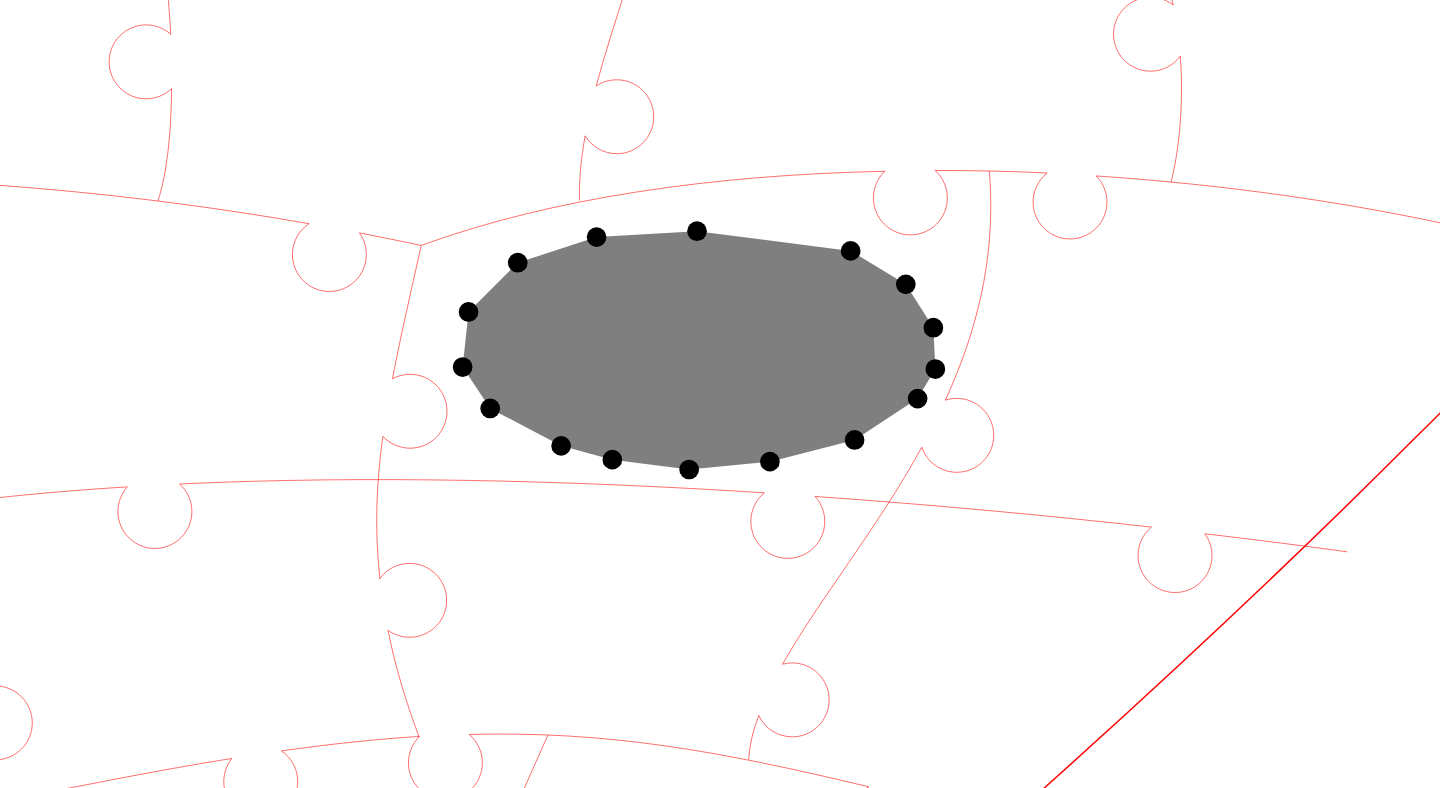 click 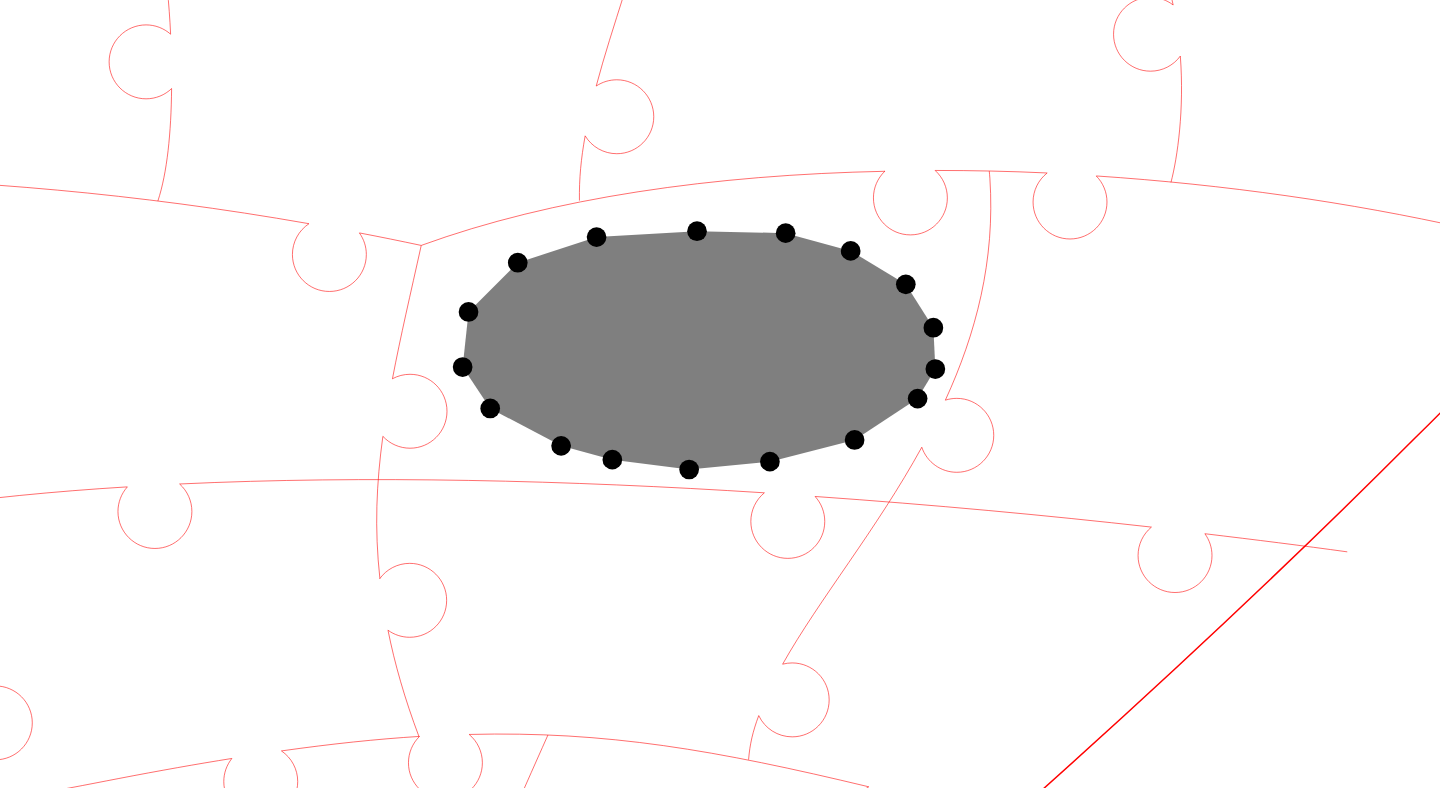 click 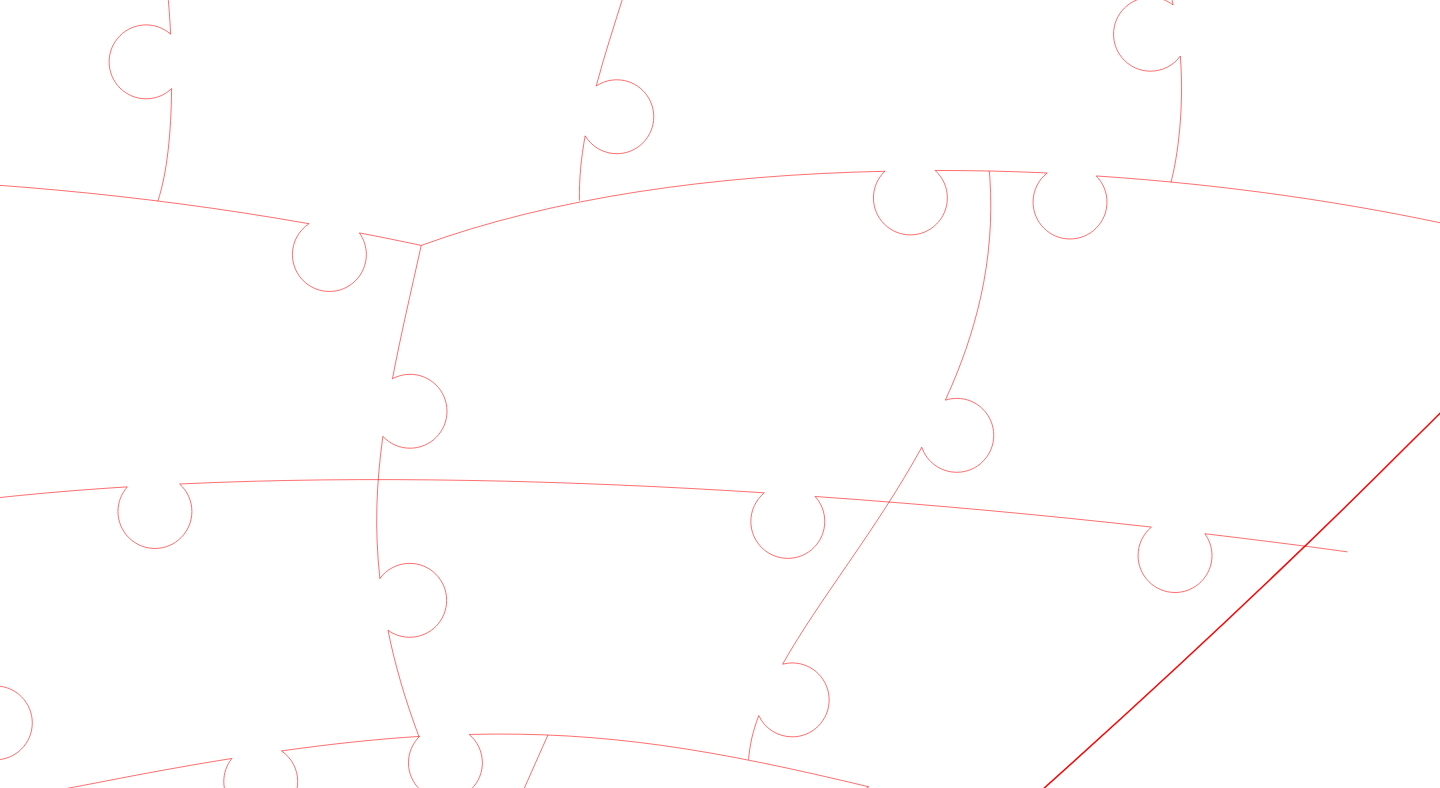 click 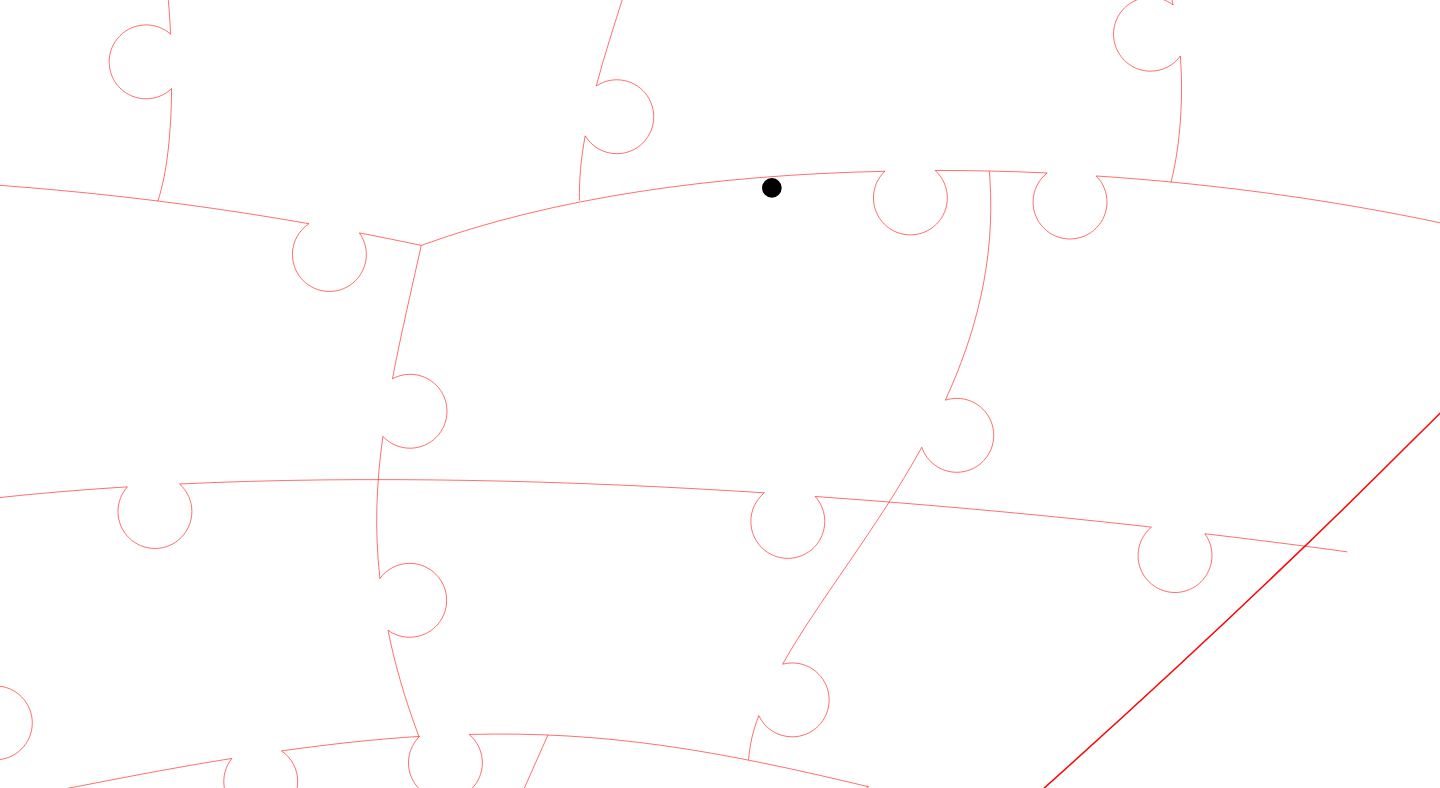 click 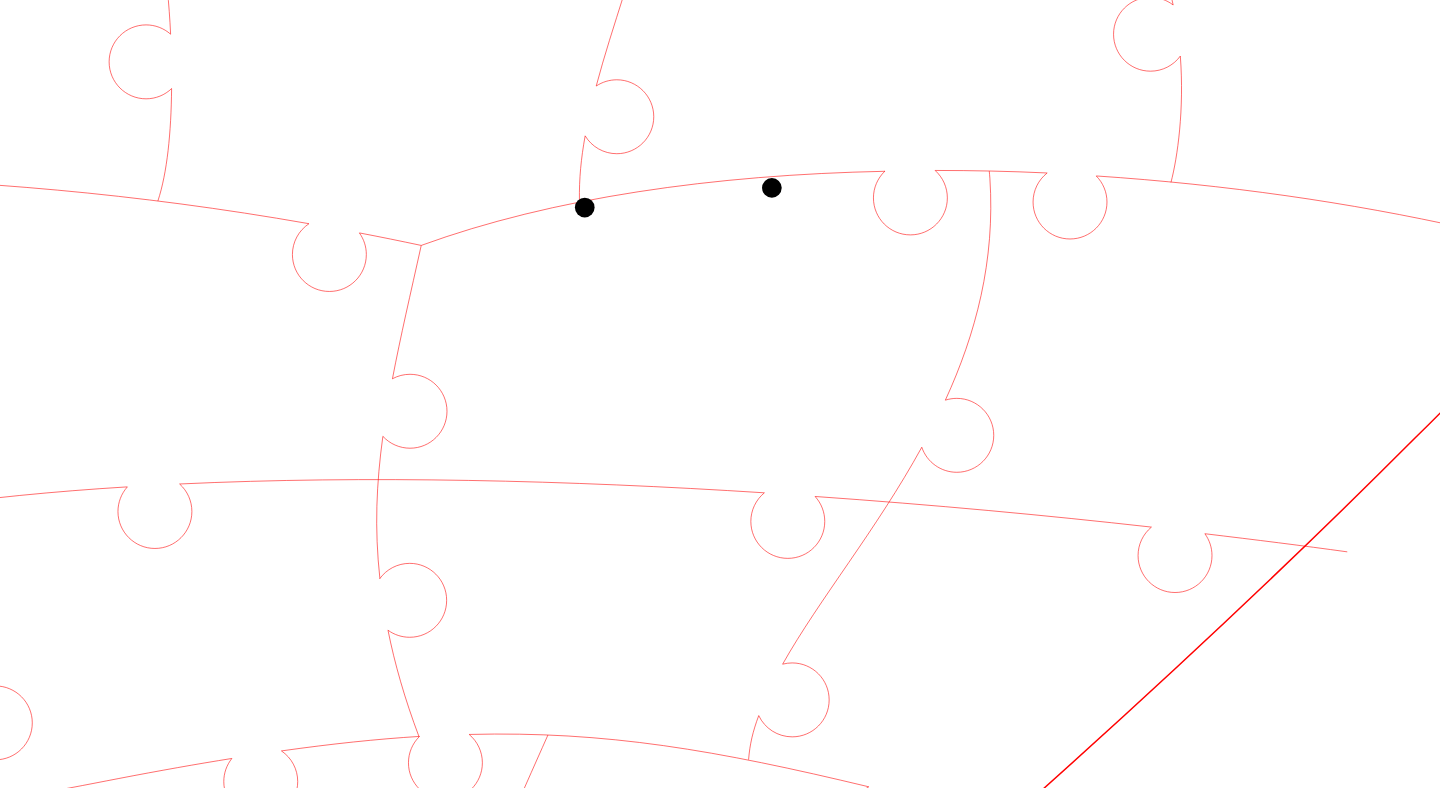 click 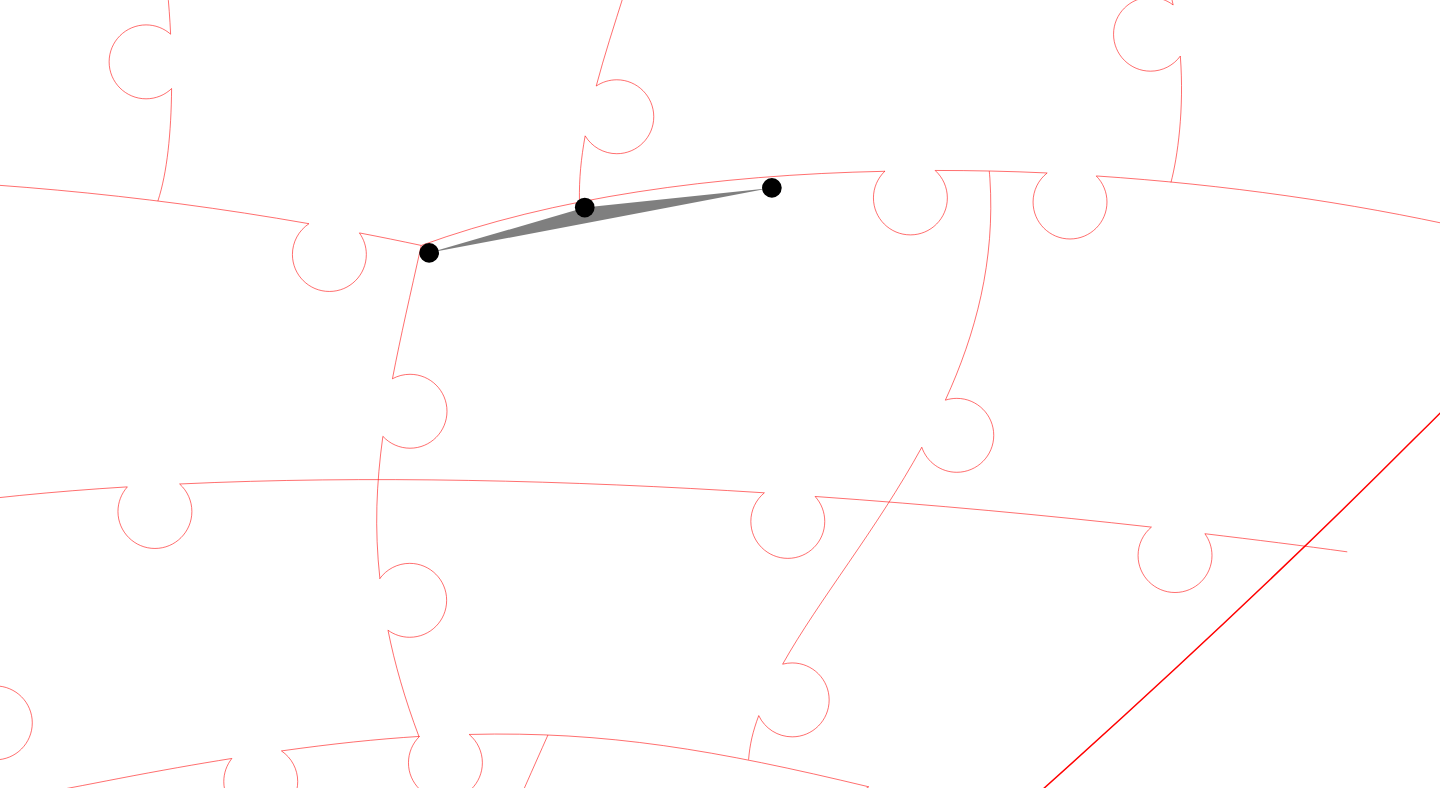 click 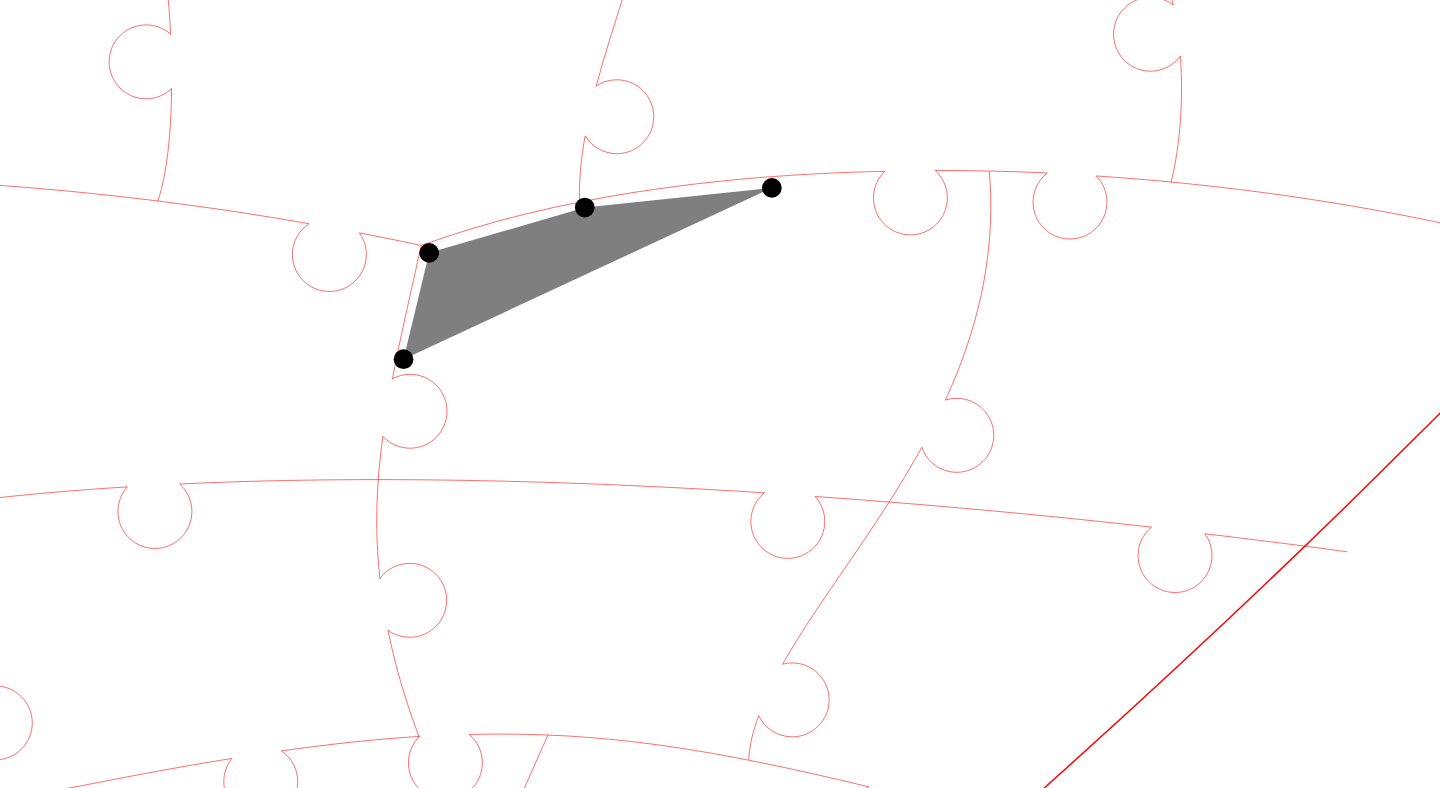 click 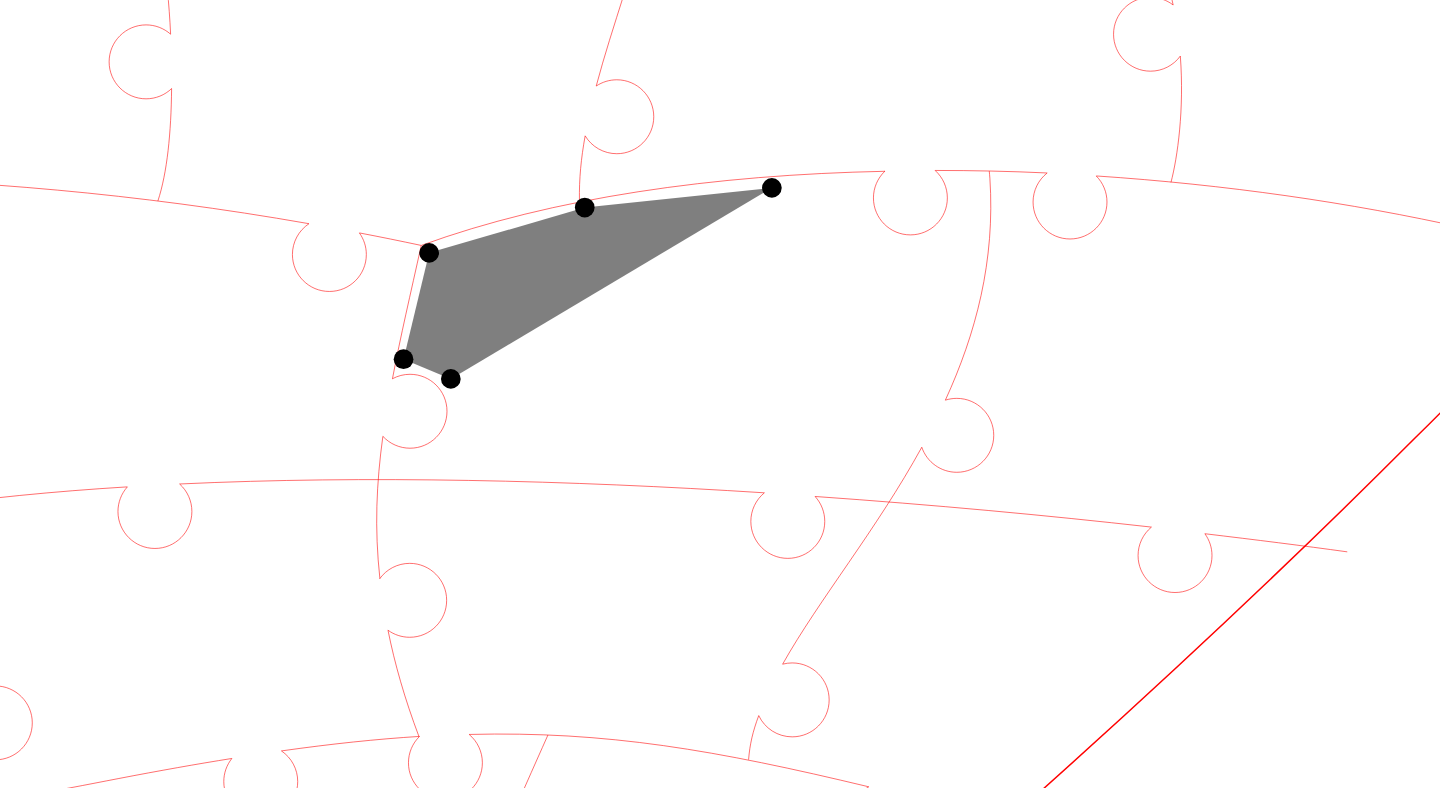 click 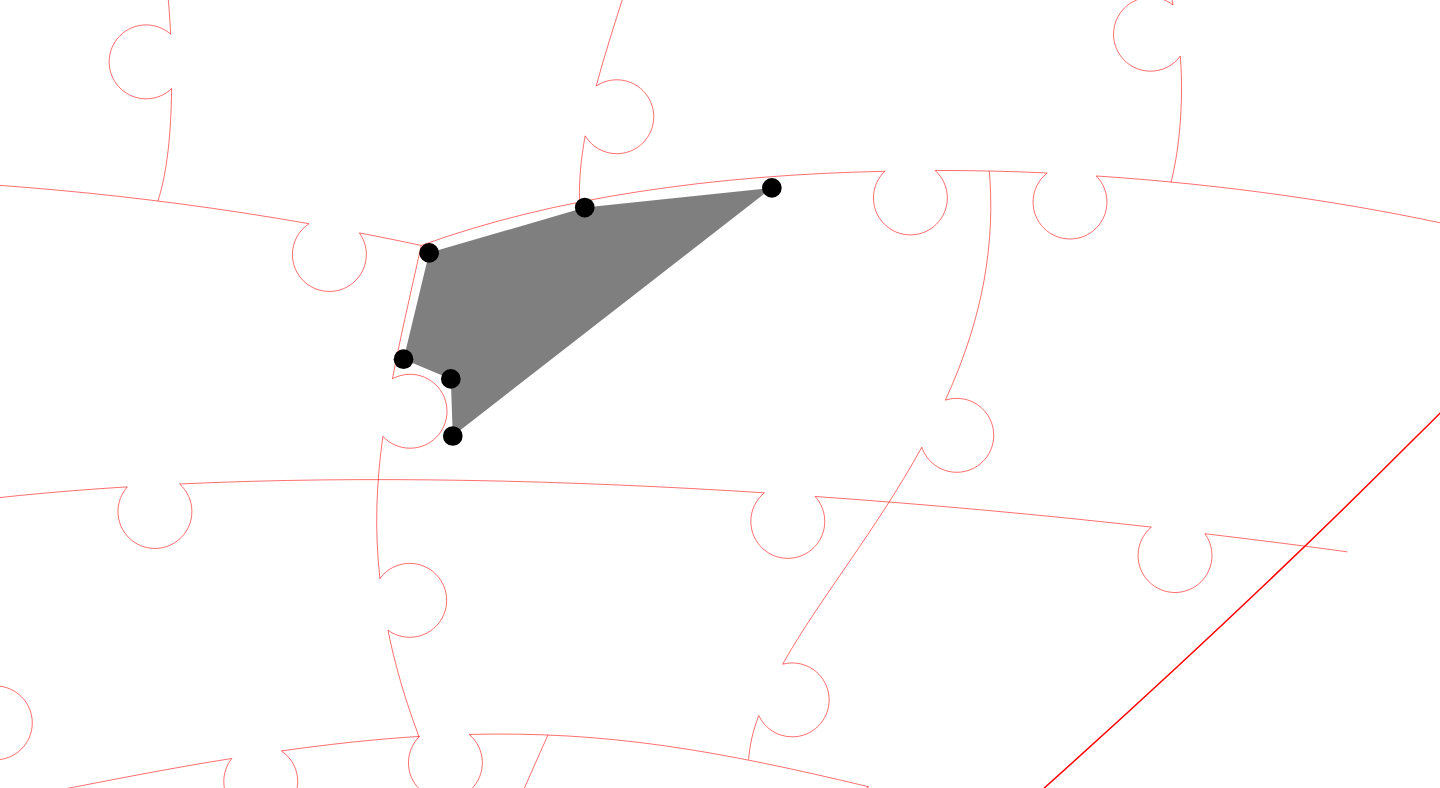 click 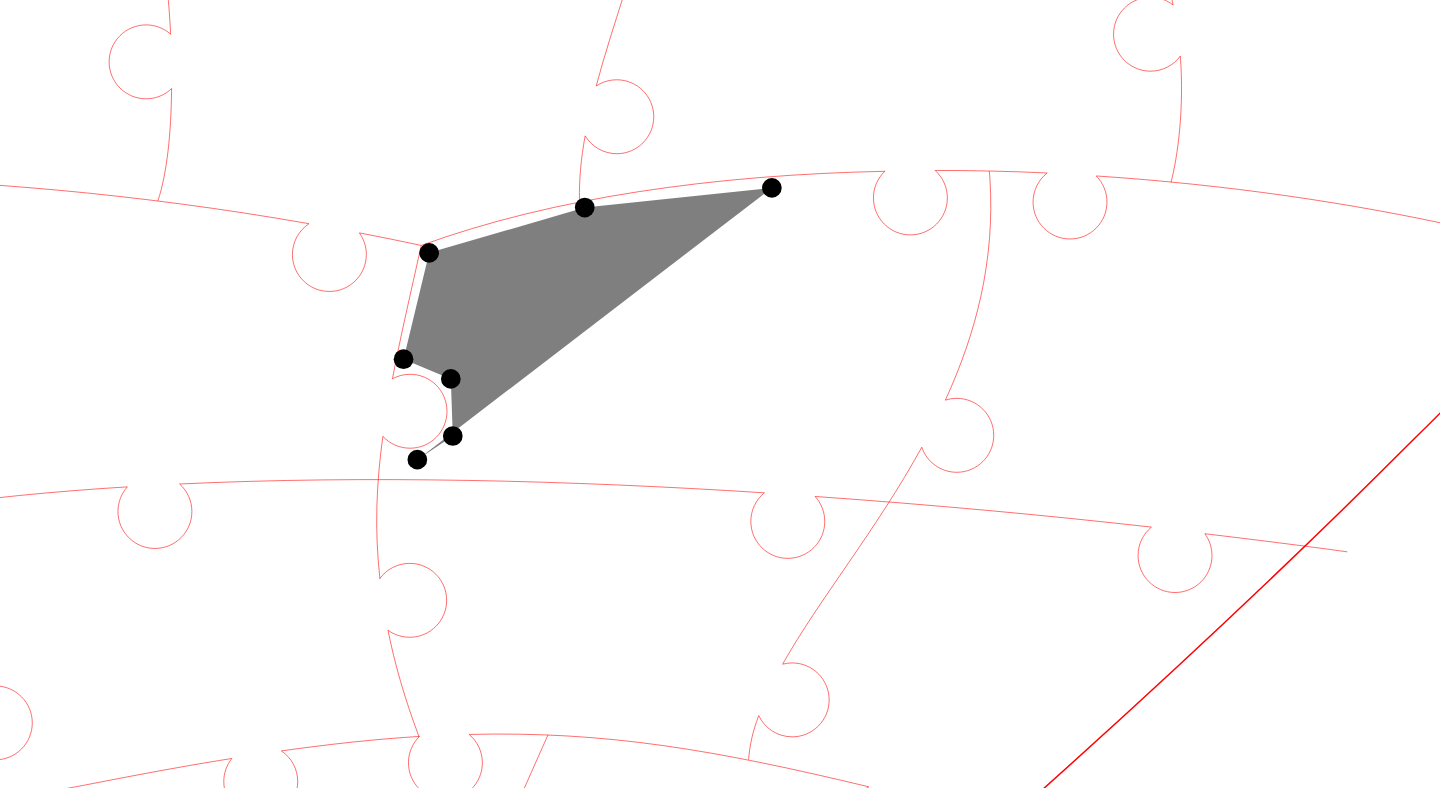 click 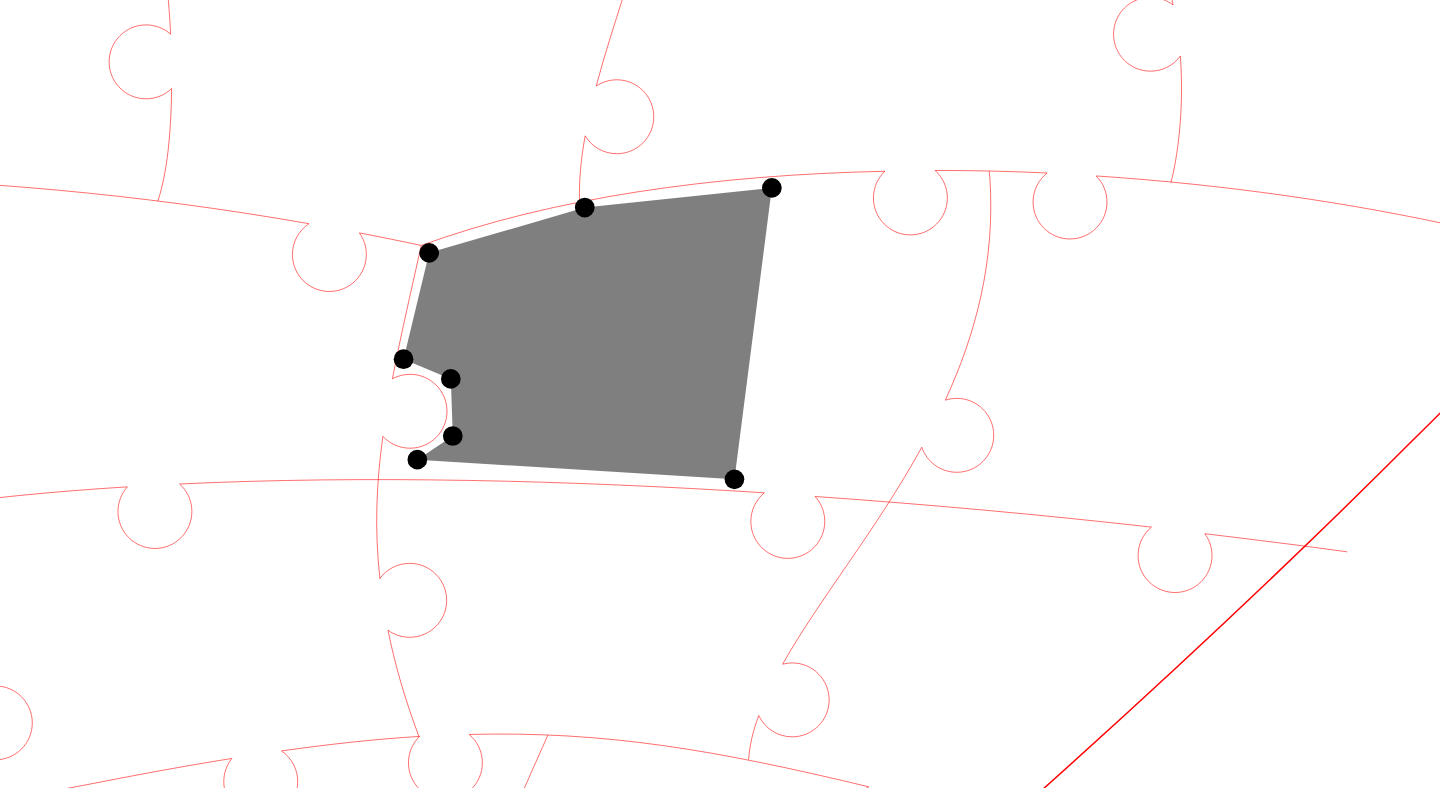 click 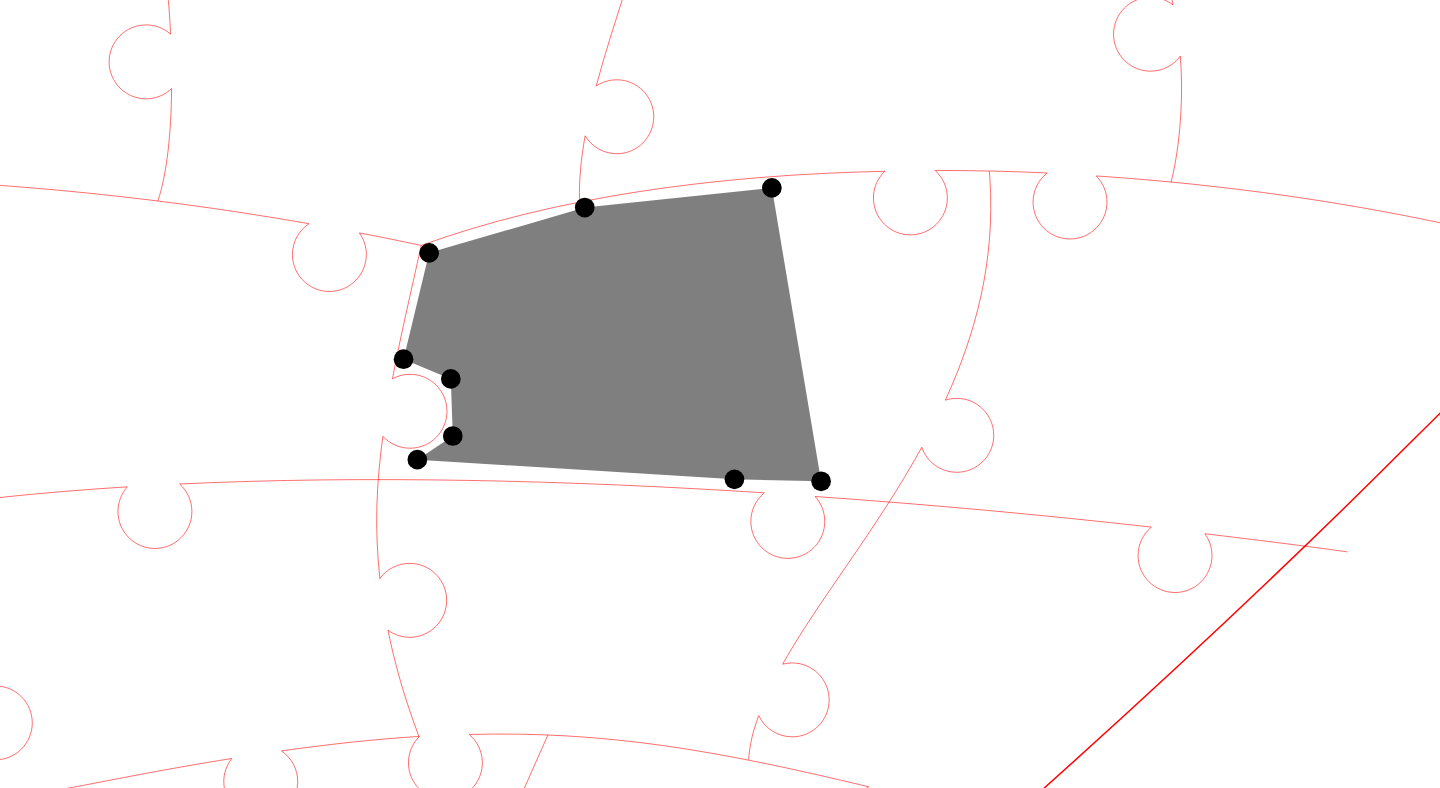 click 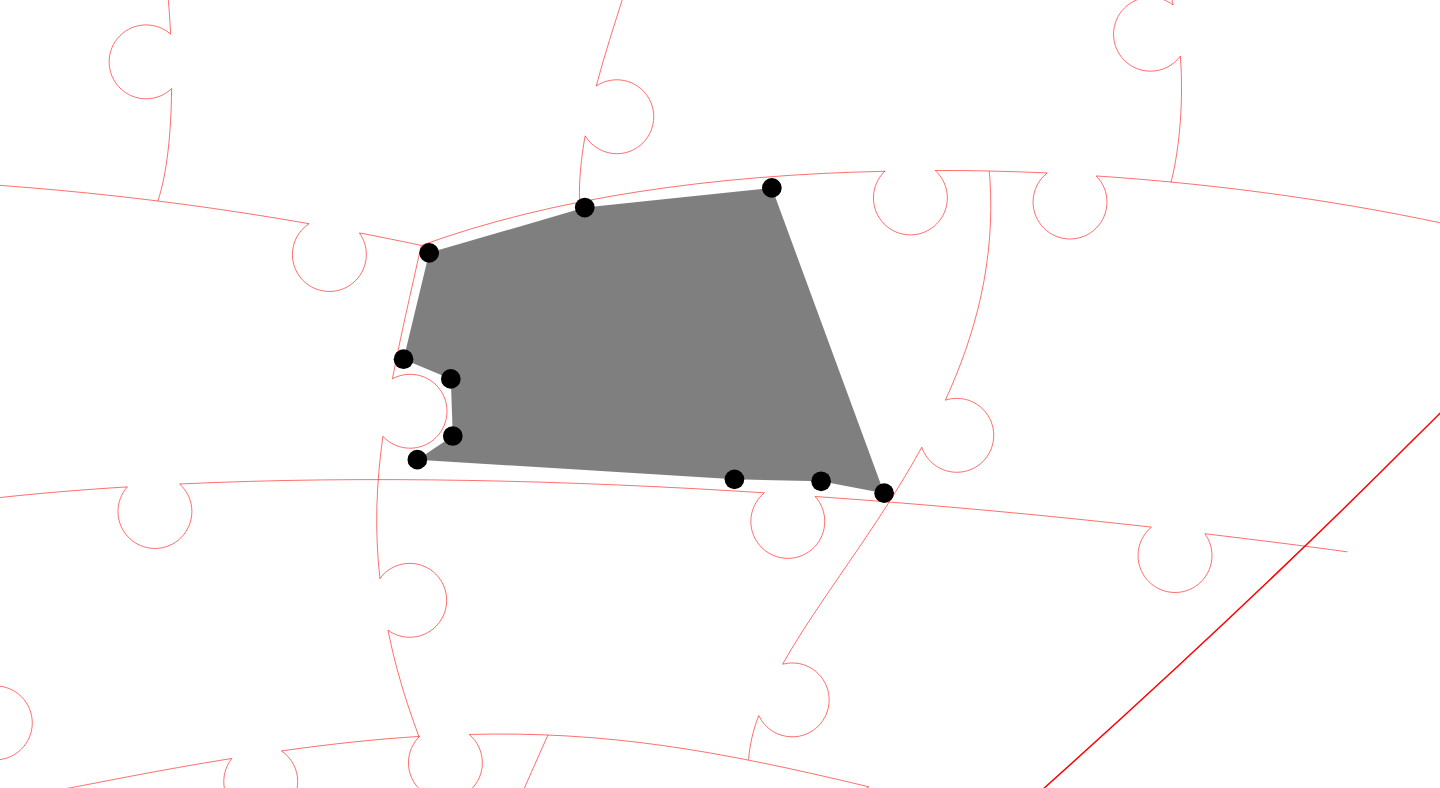 click 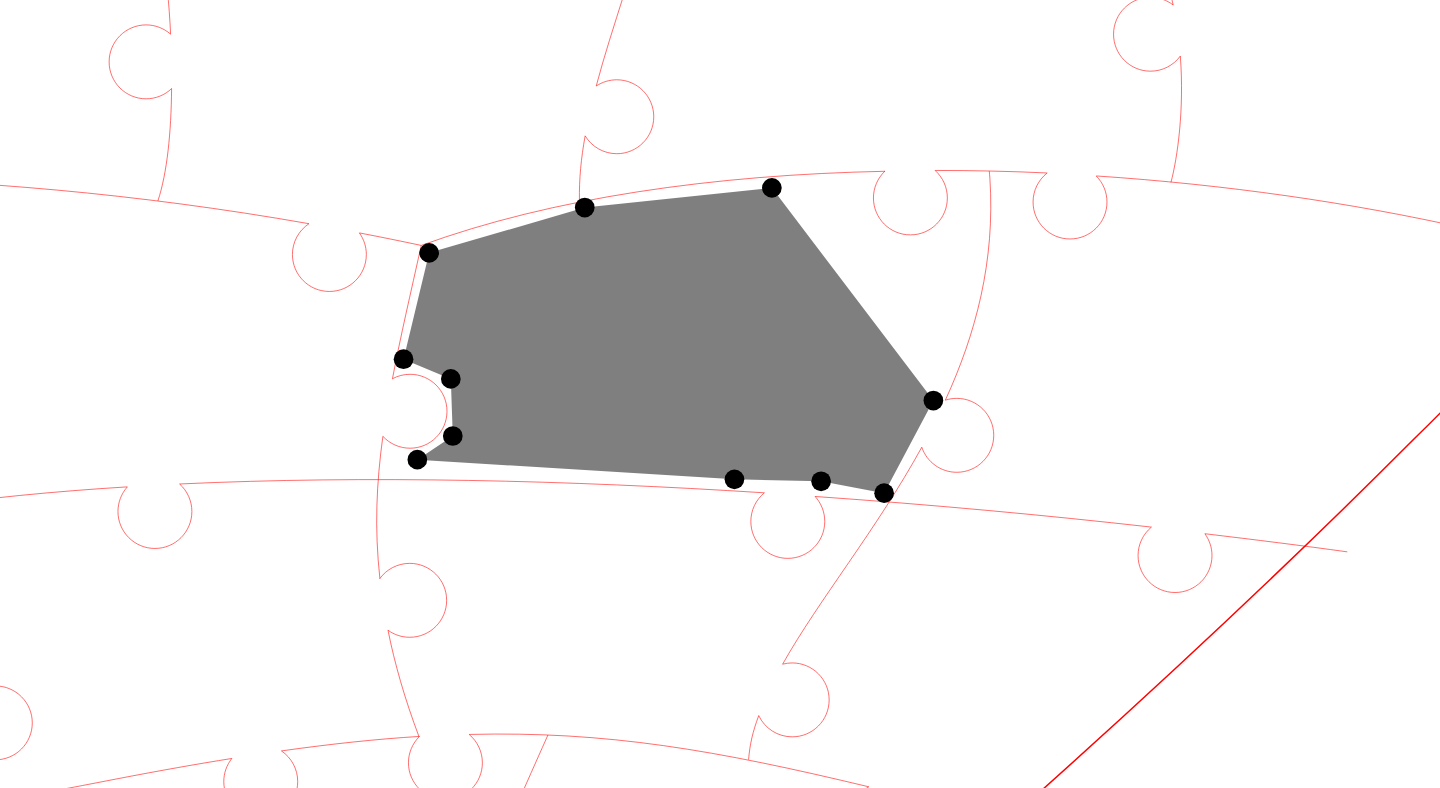 click 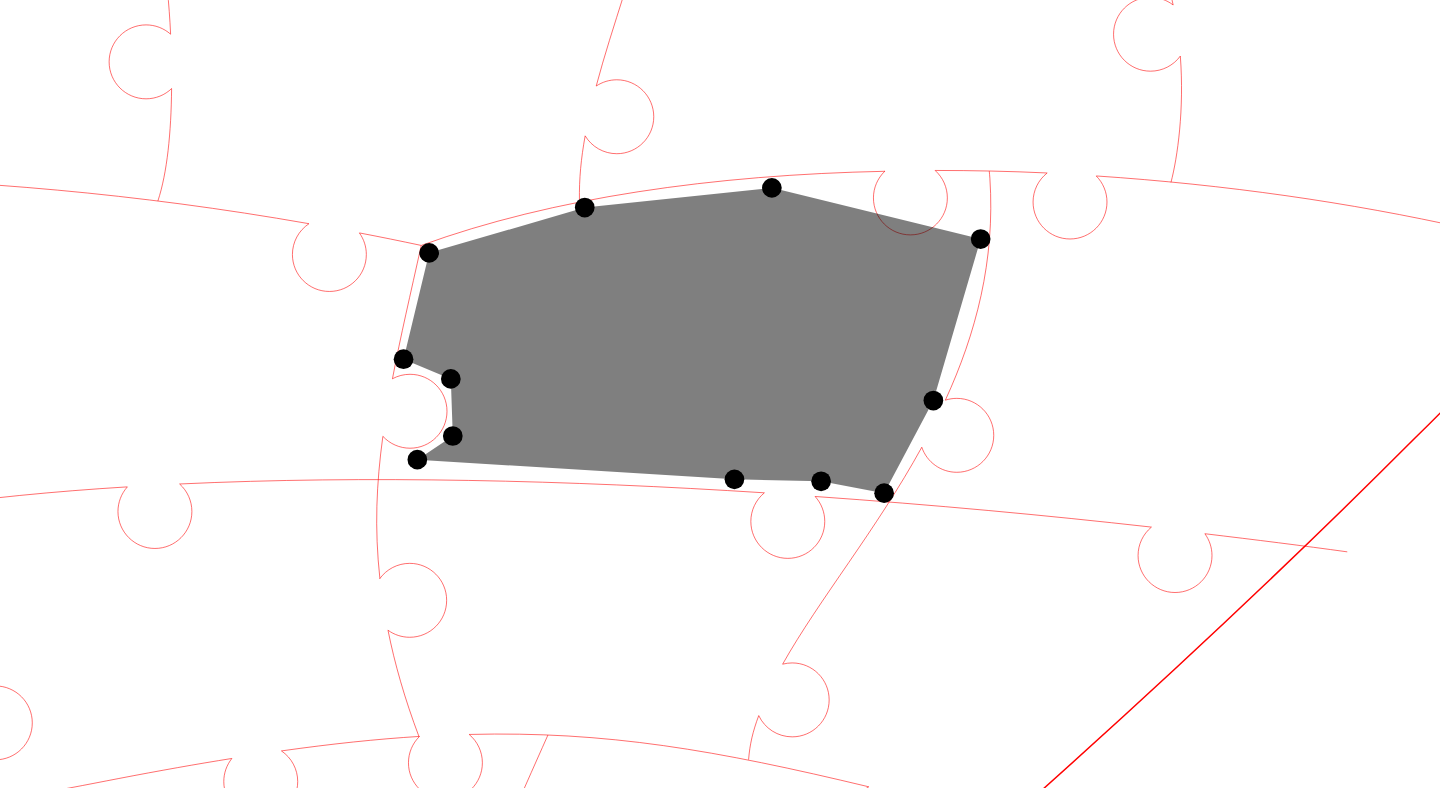 click 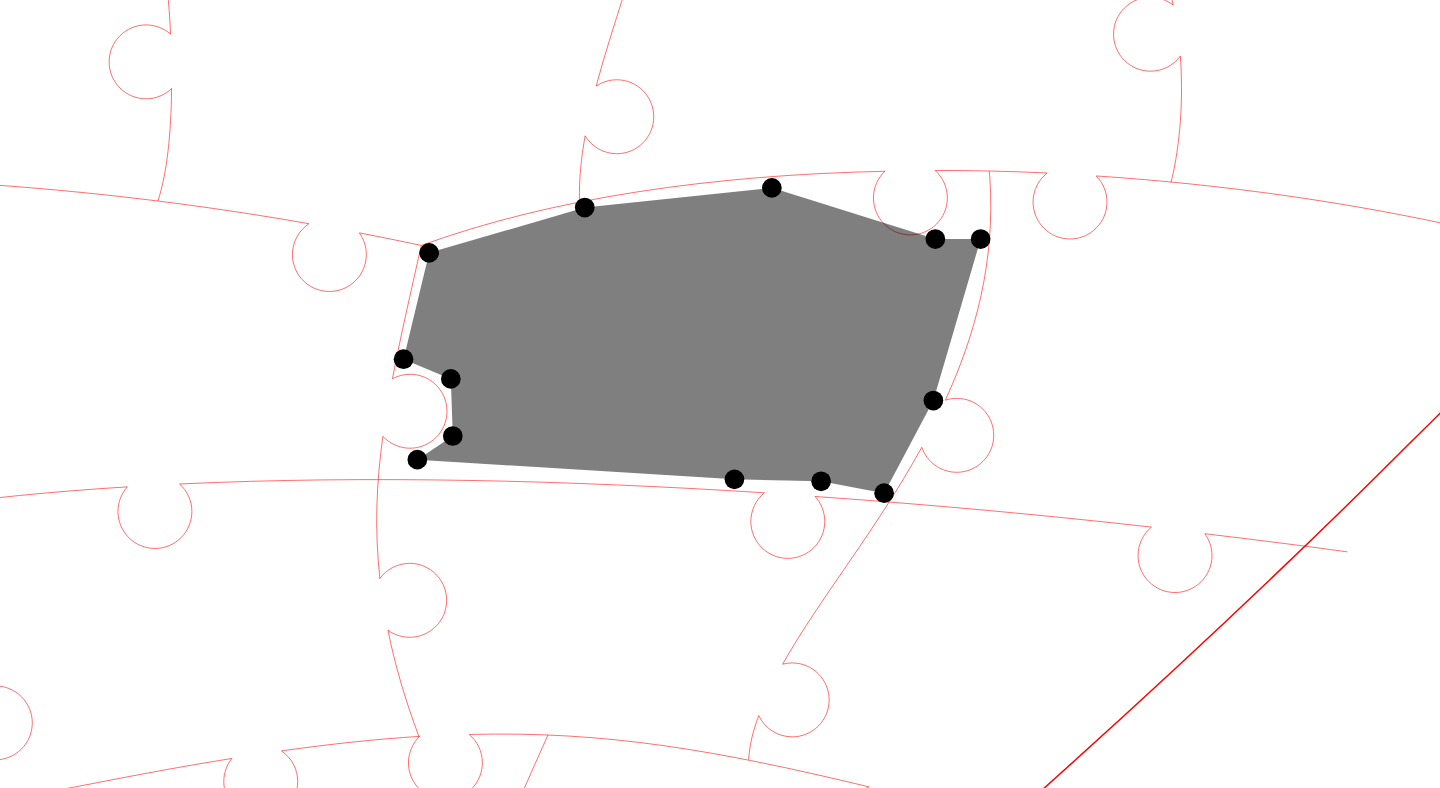 click 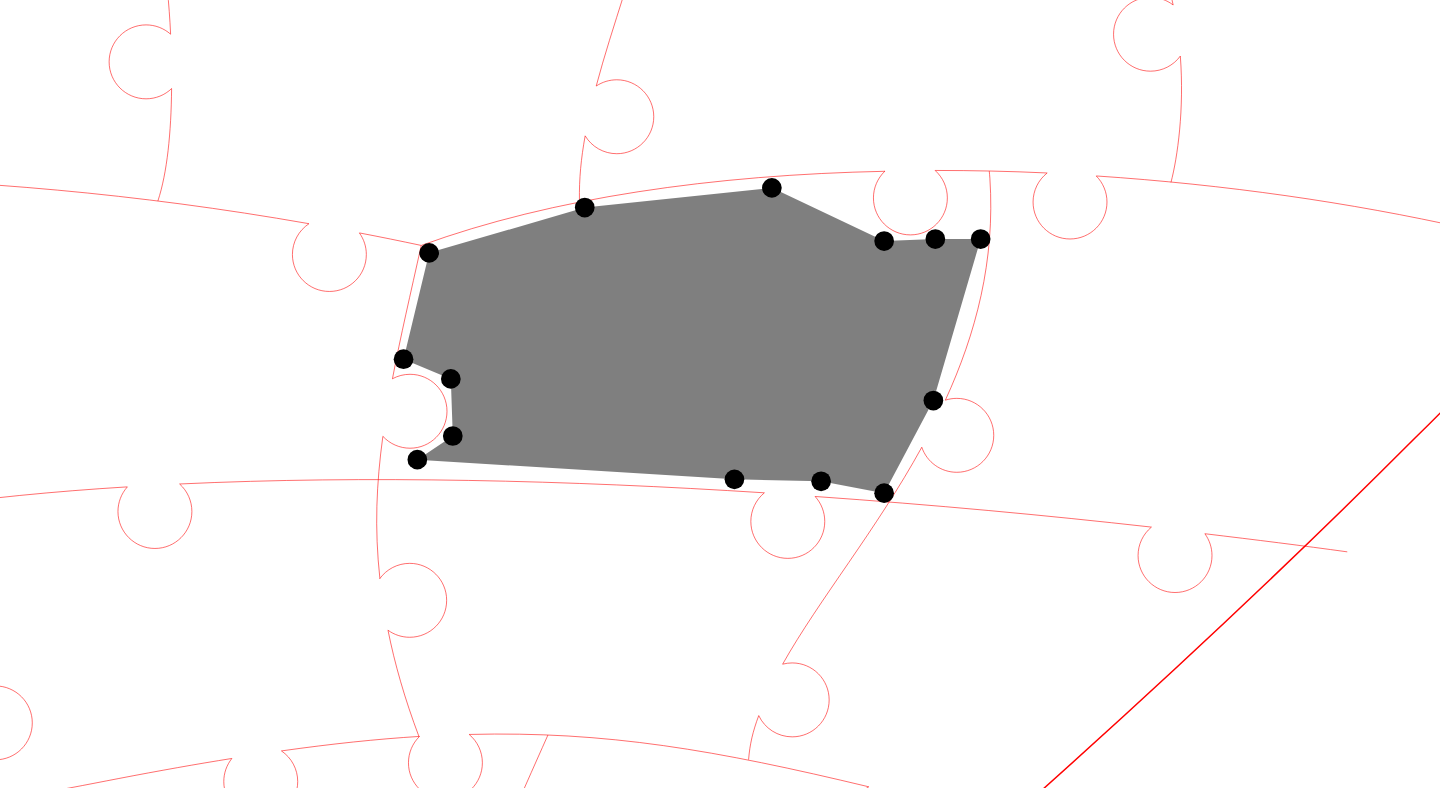 click 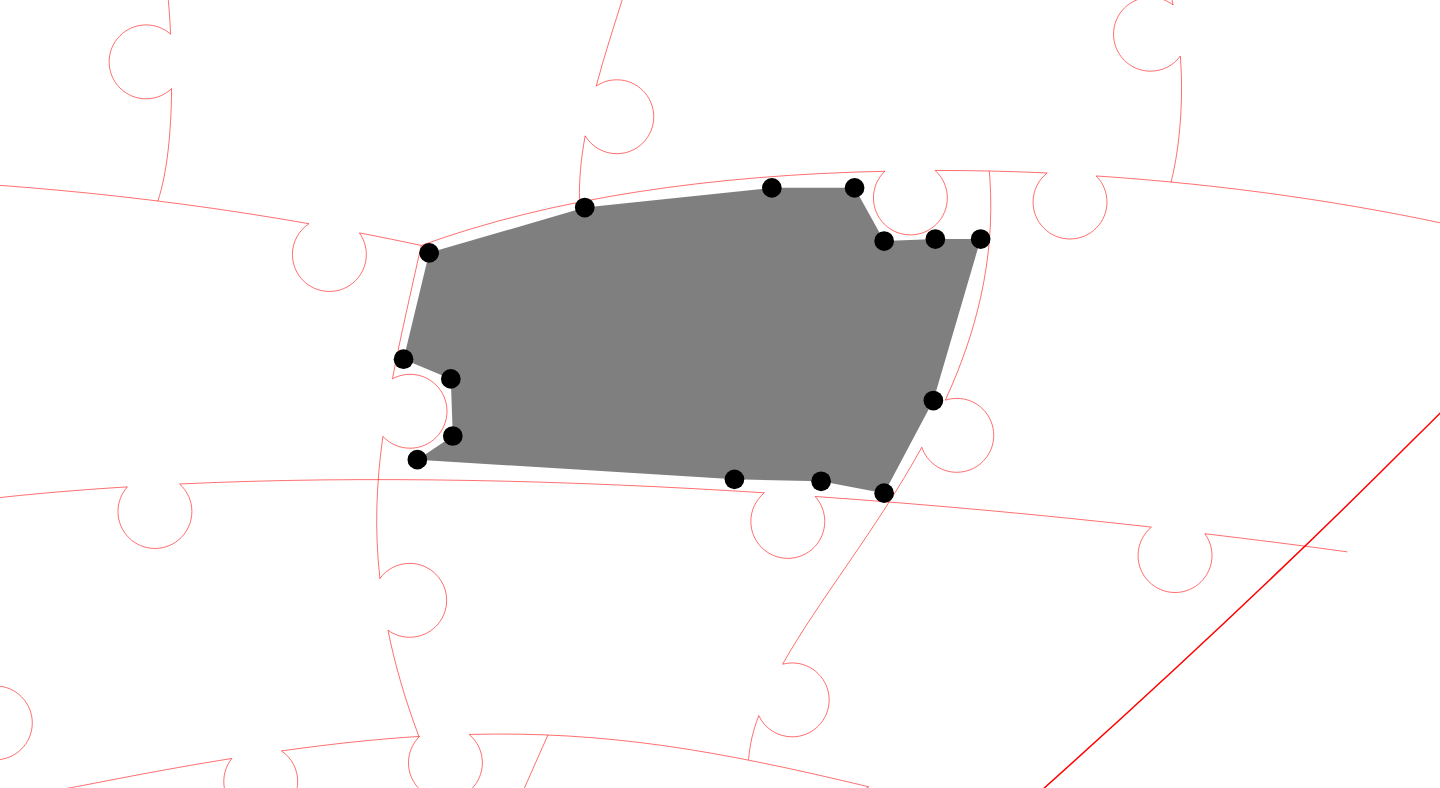 click 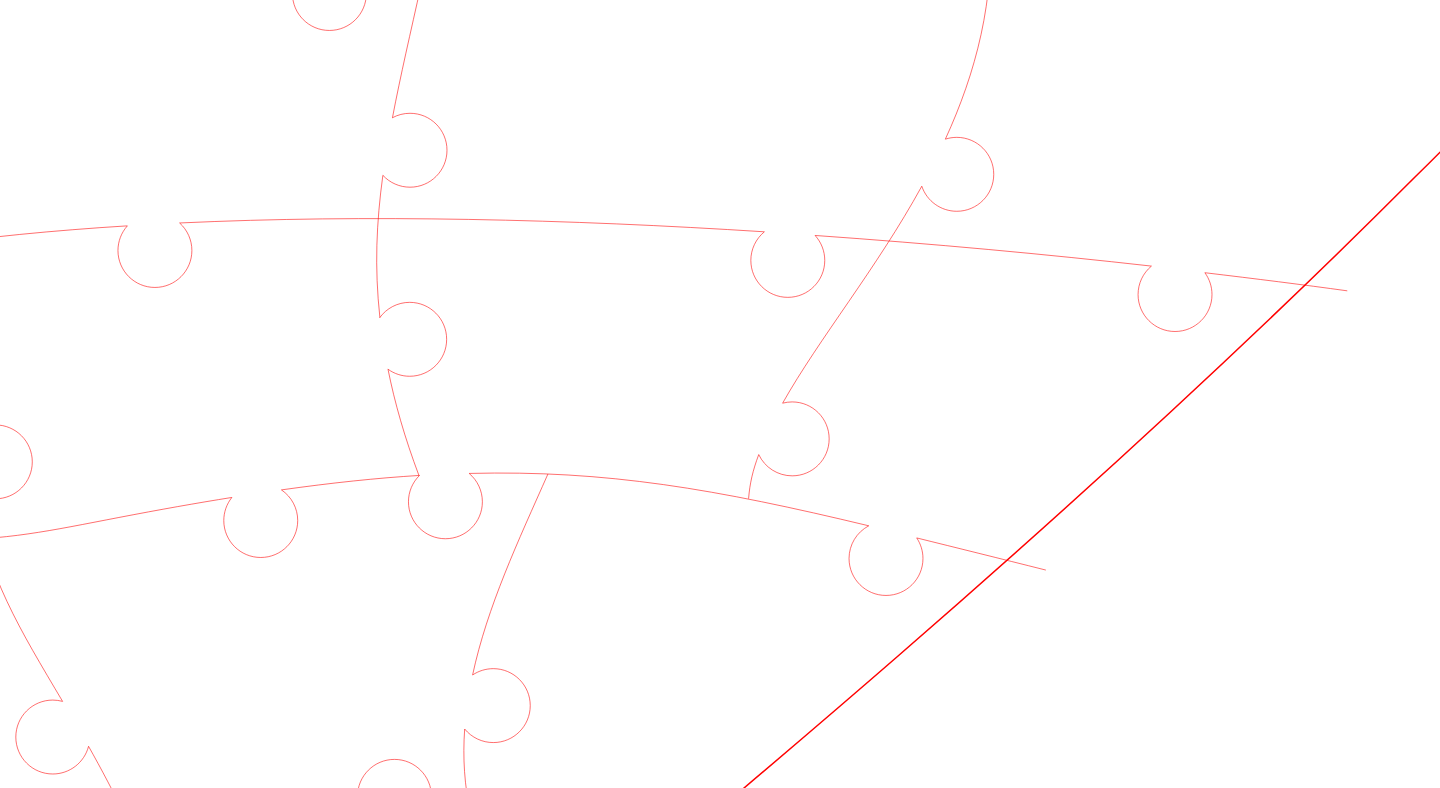 click 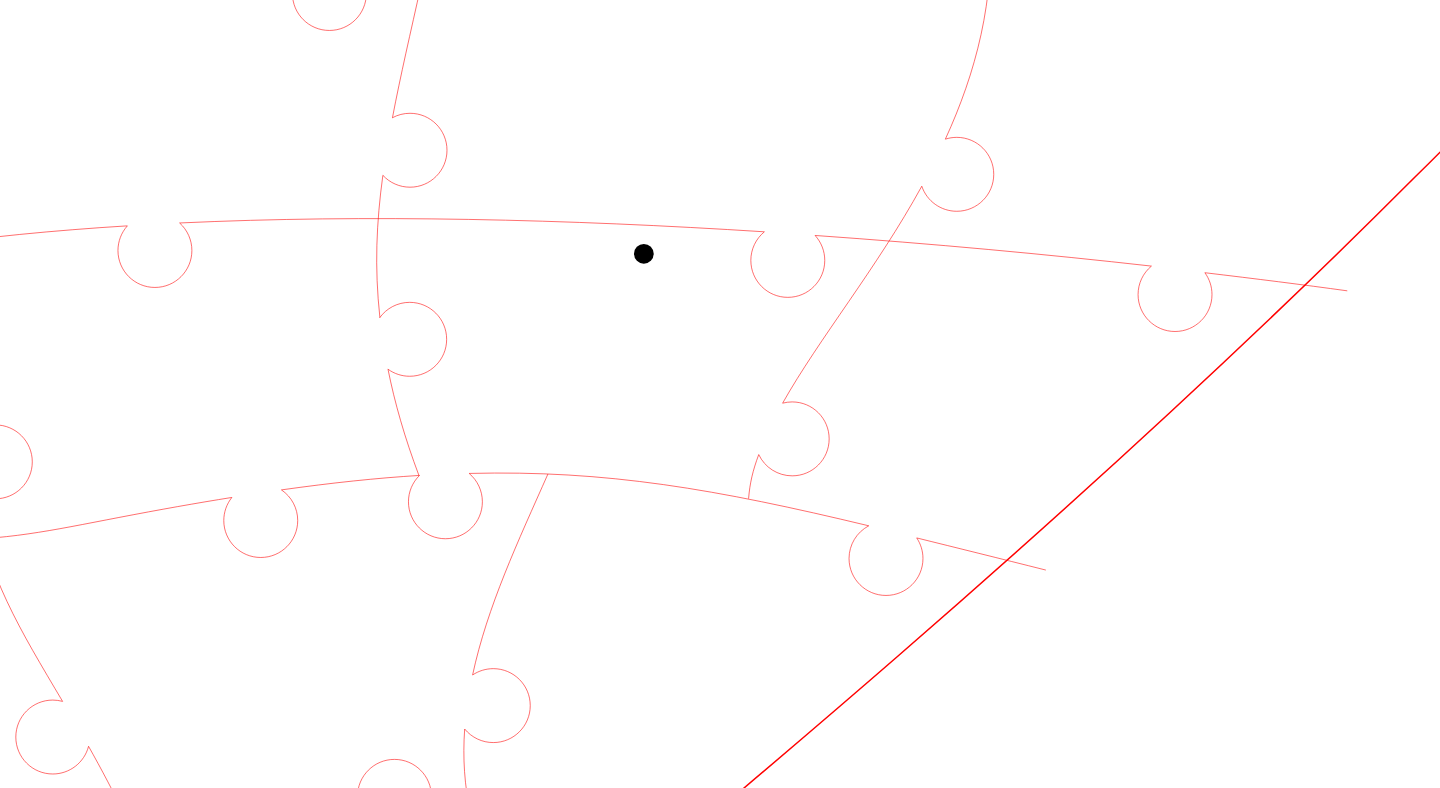 click 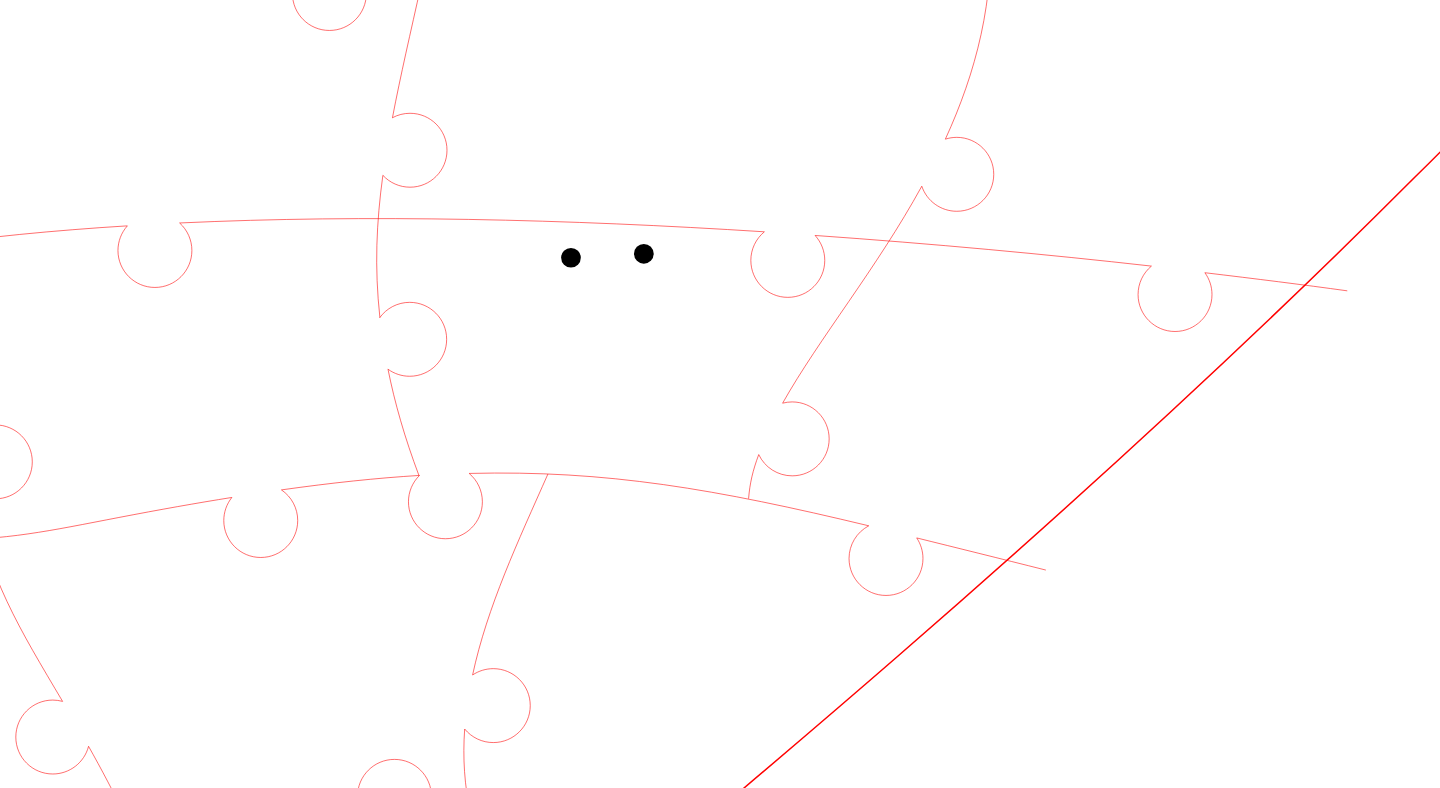 click 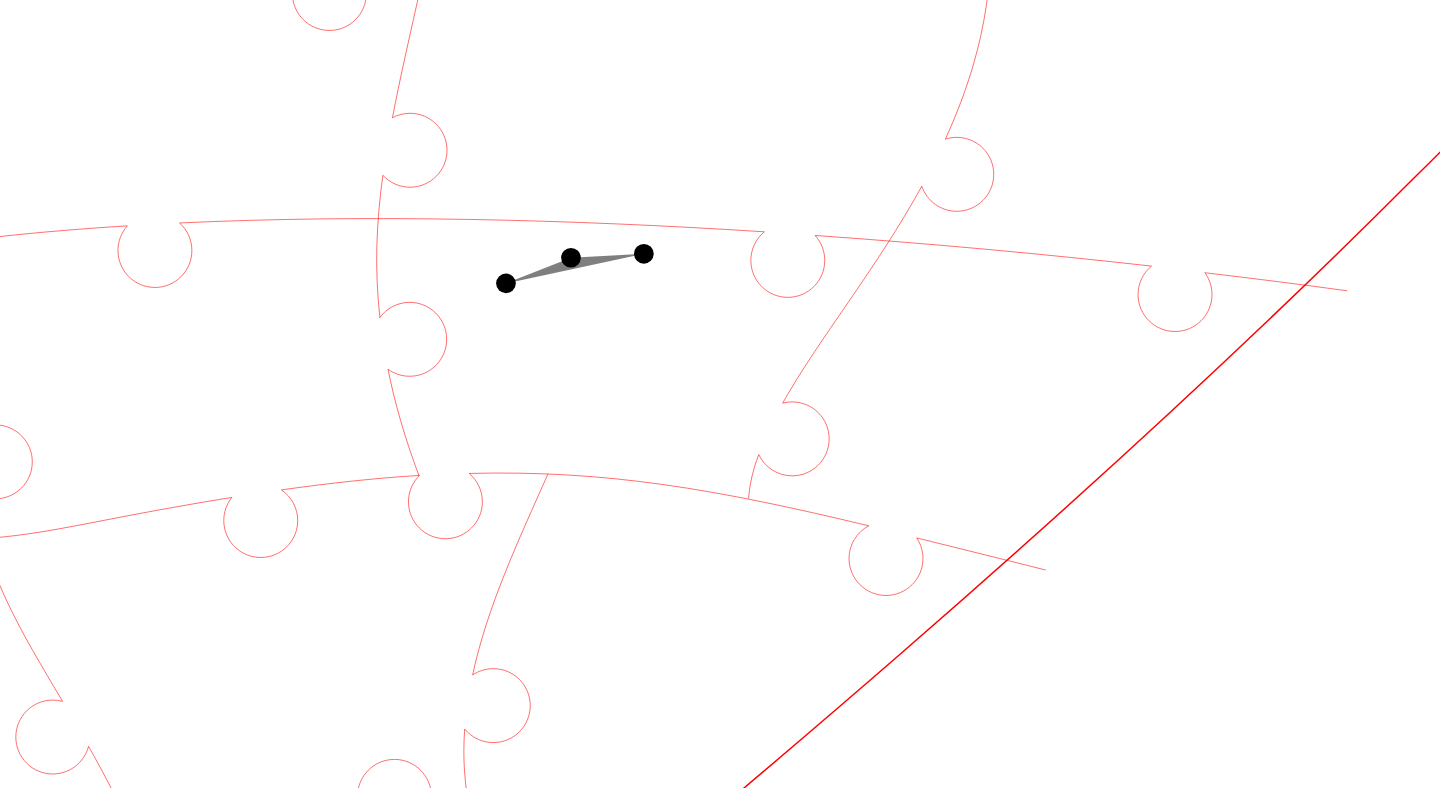 click 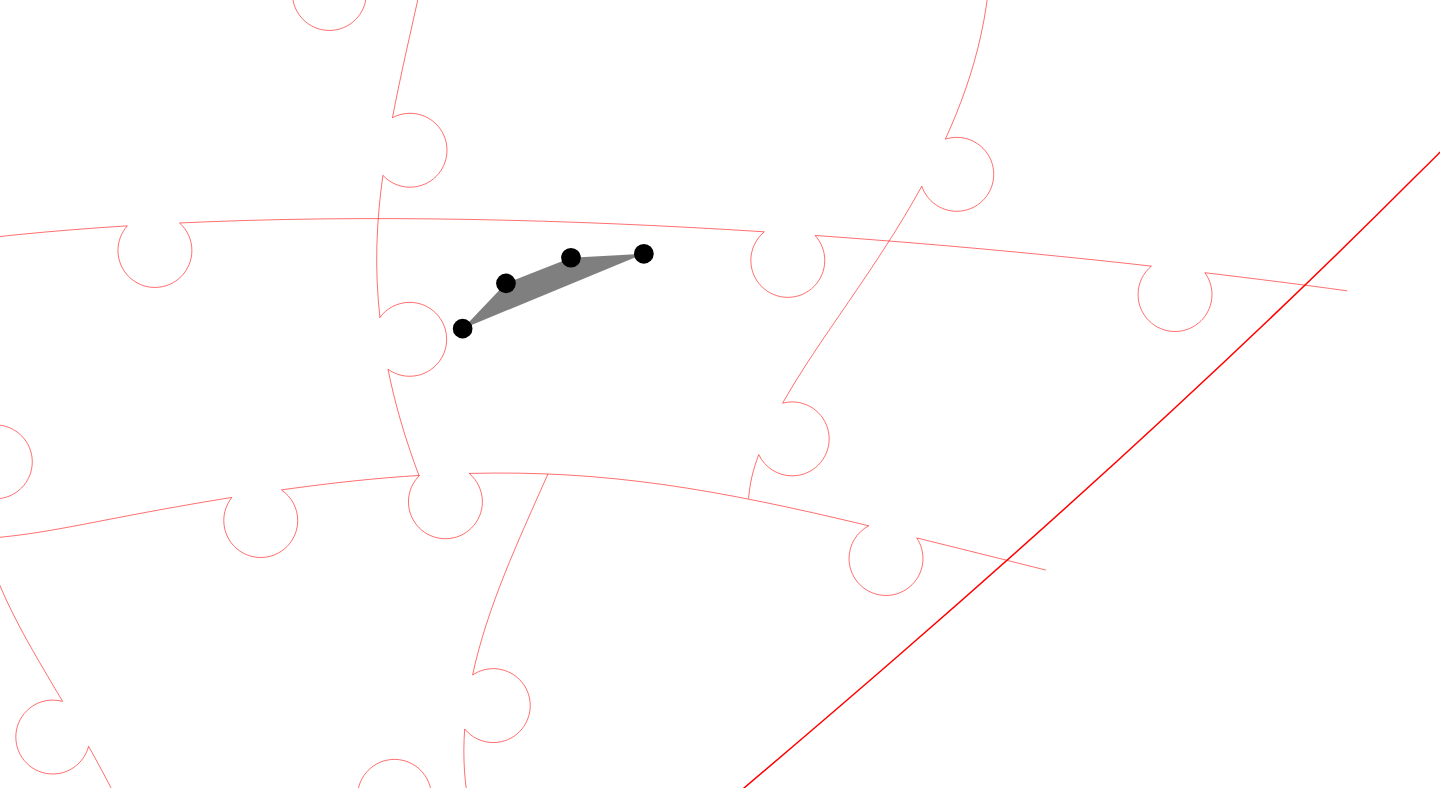 click 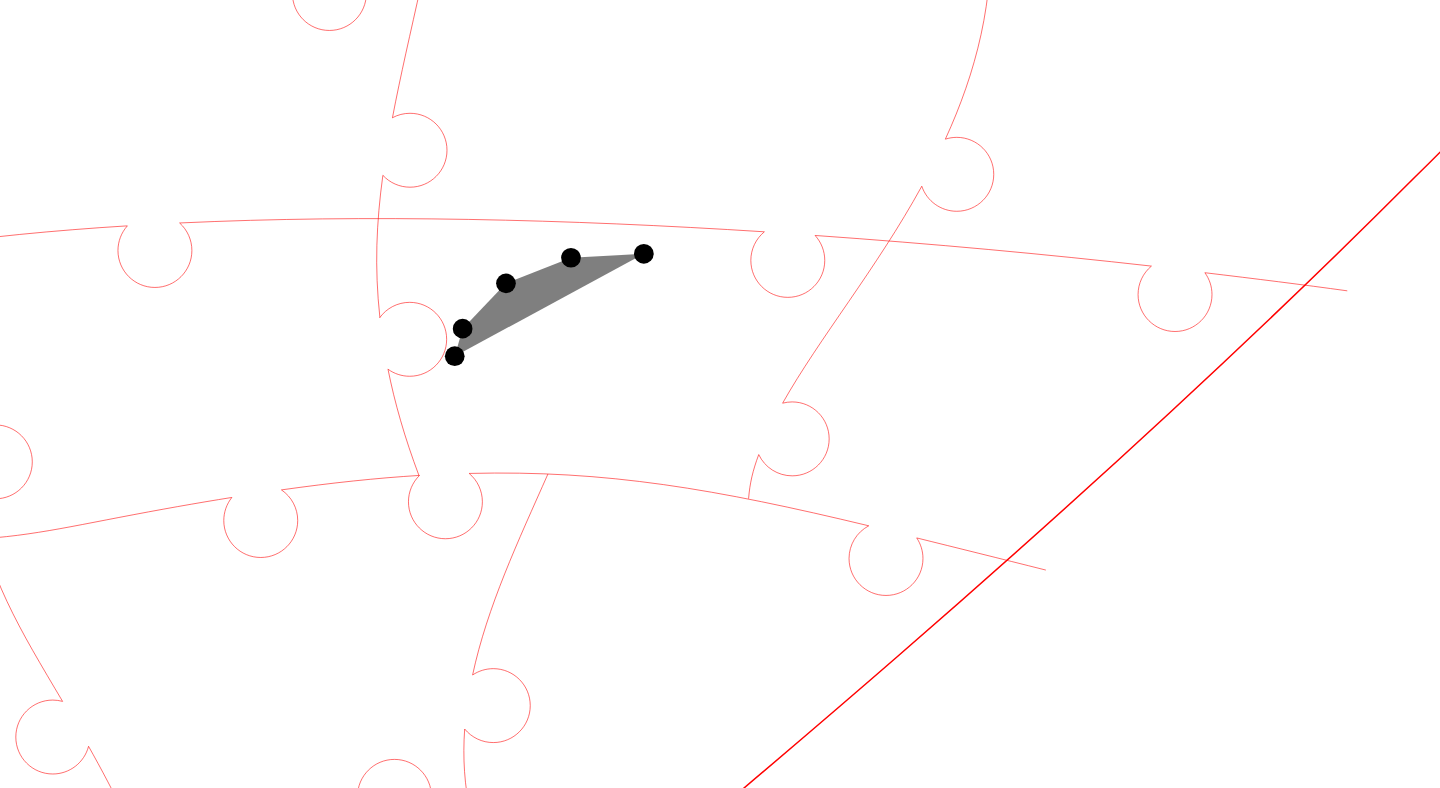 click 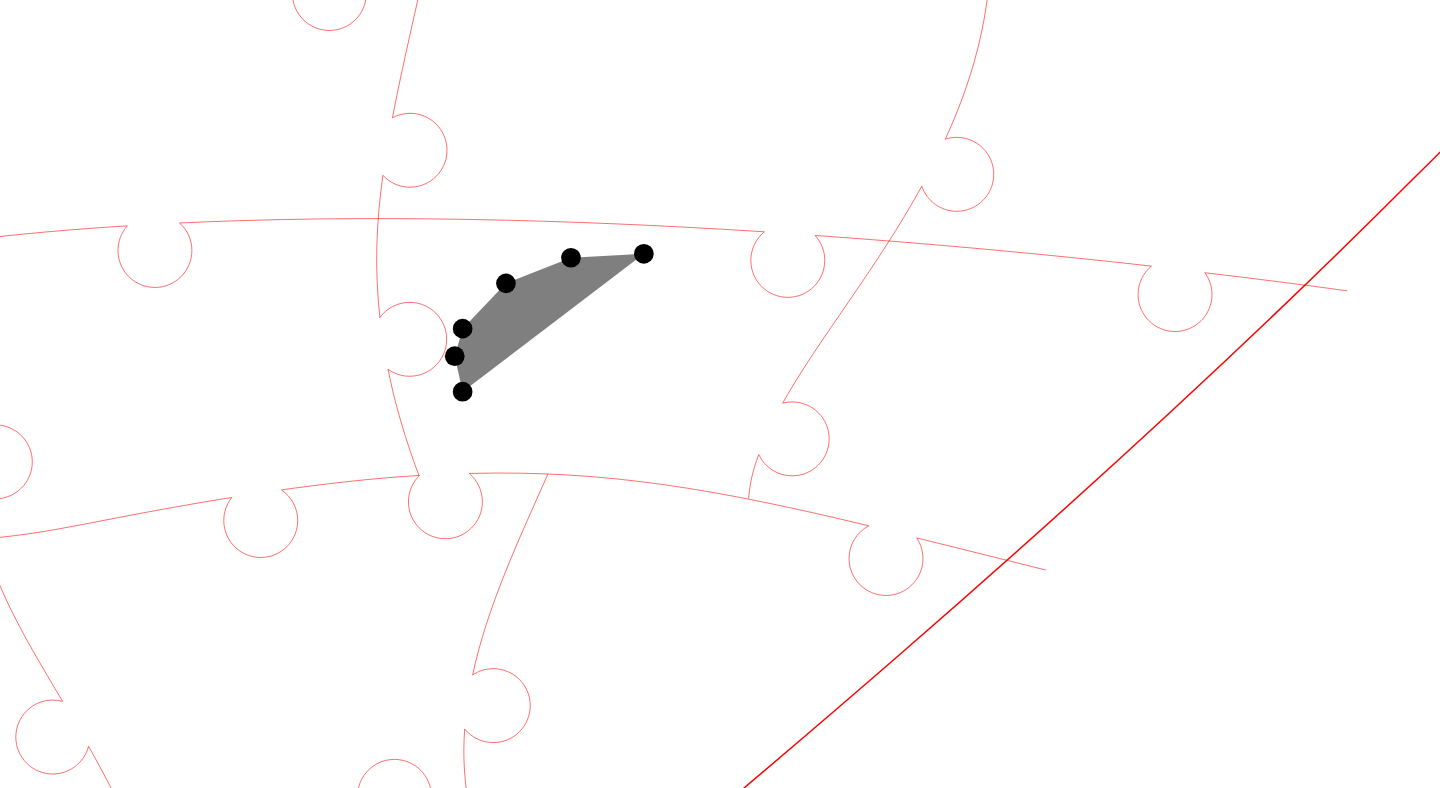 click 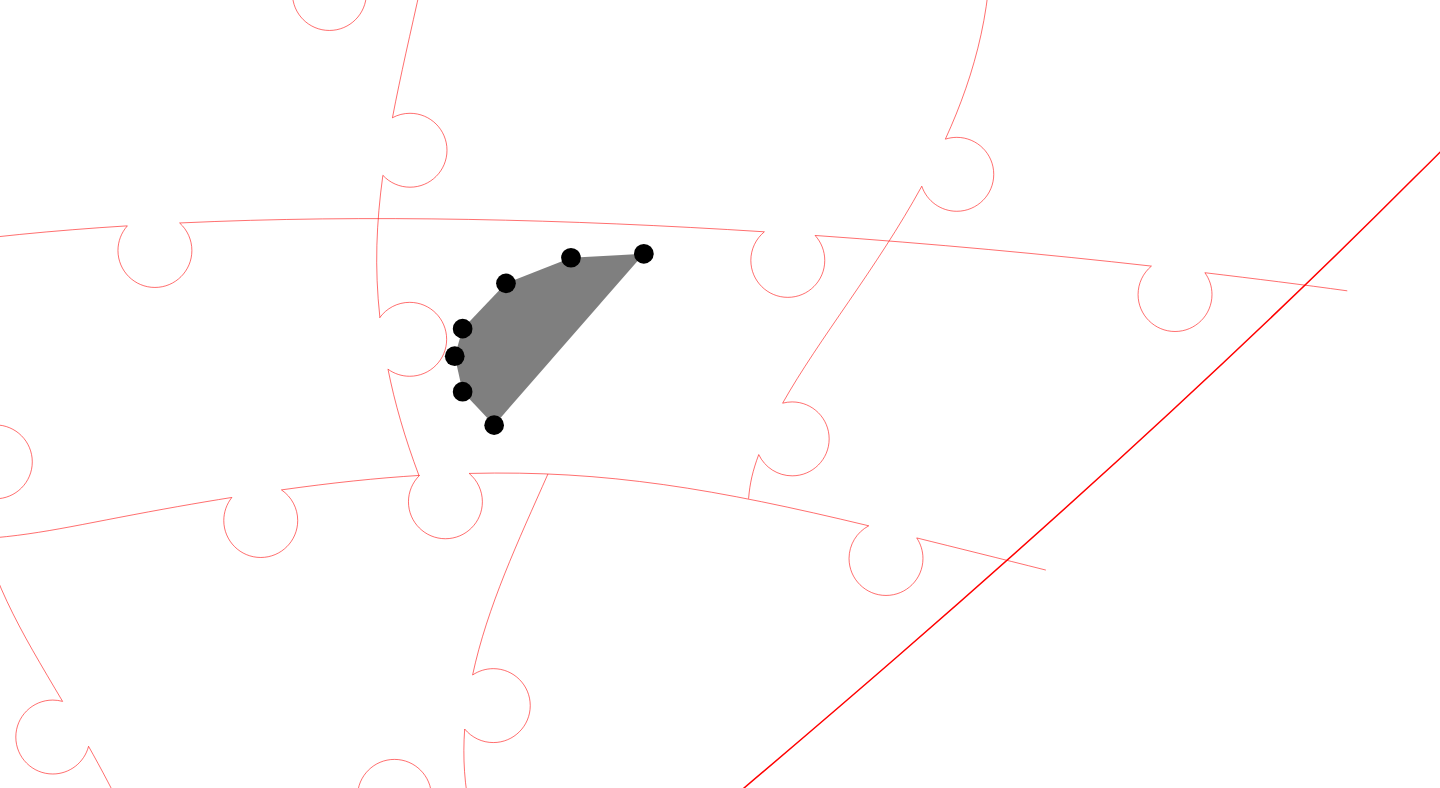 click 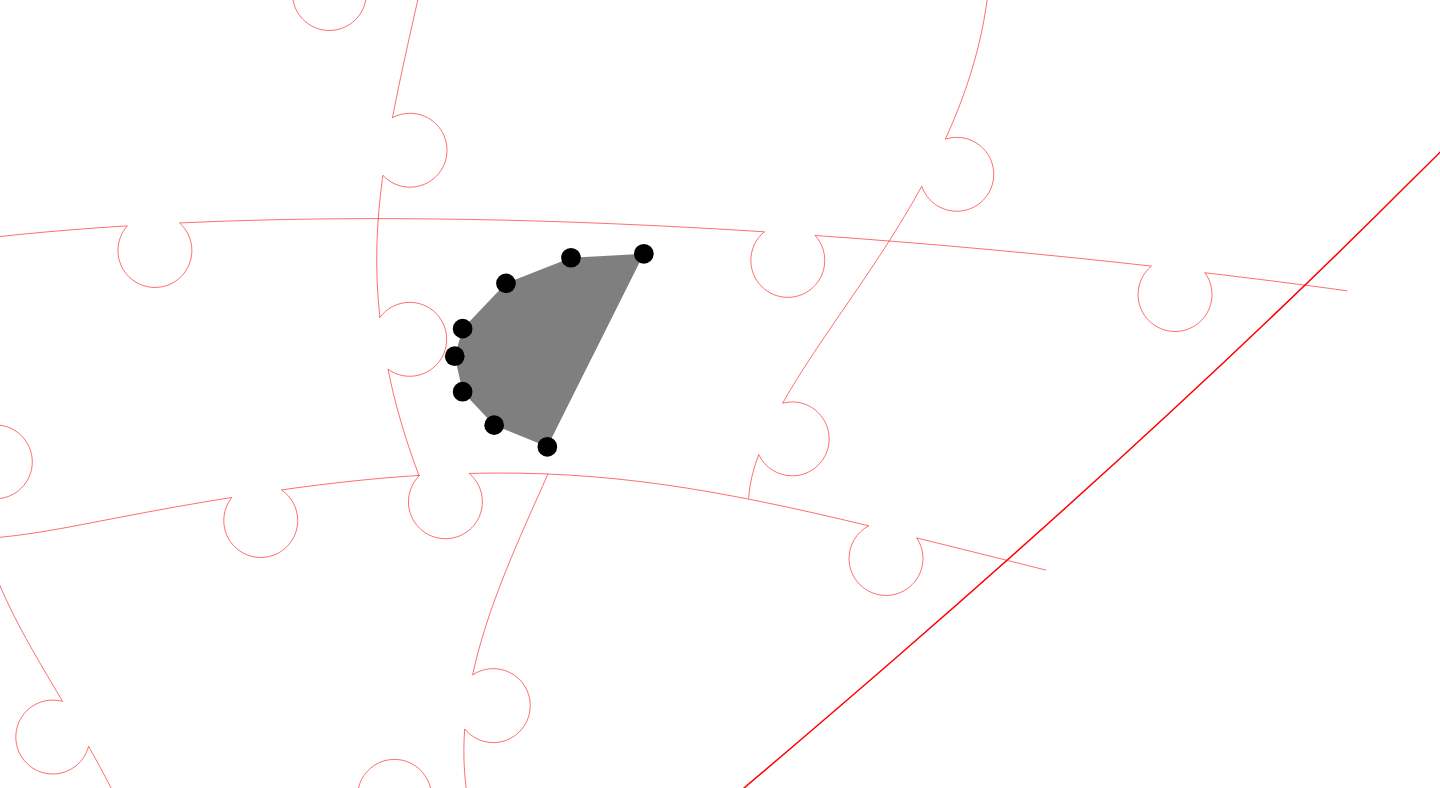 click 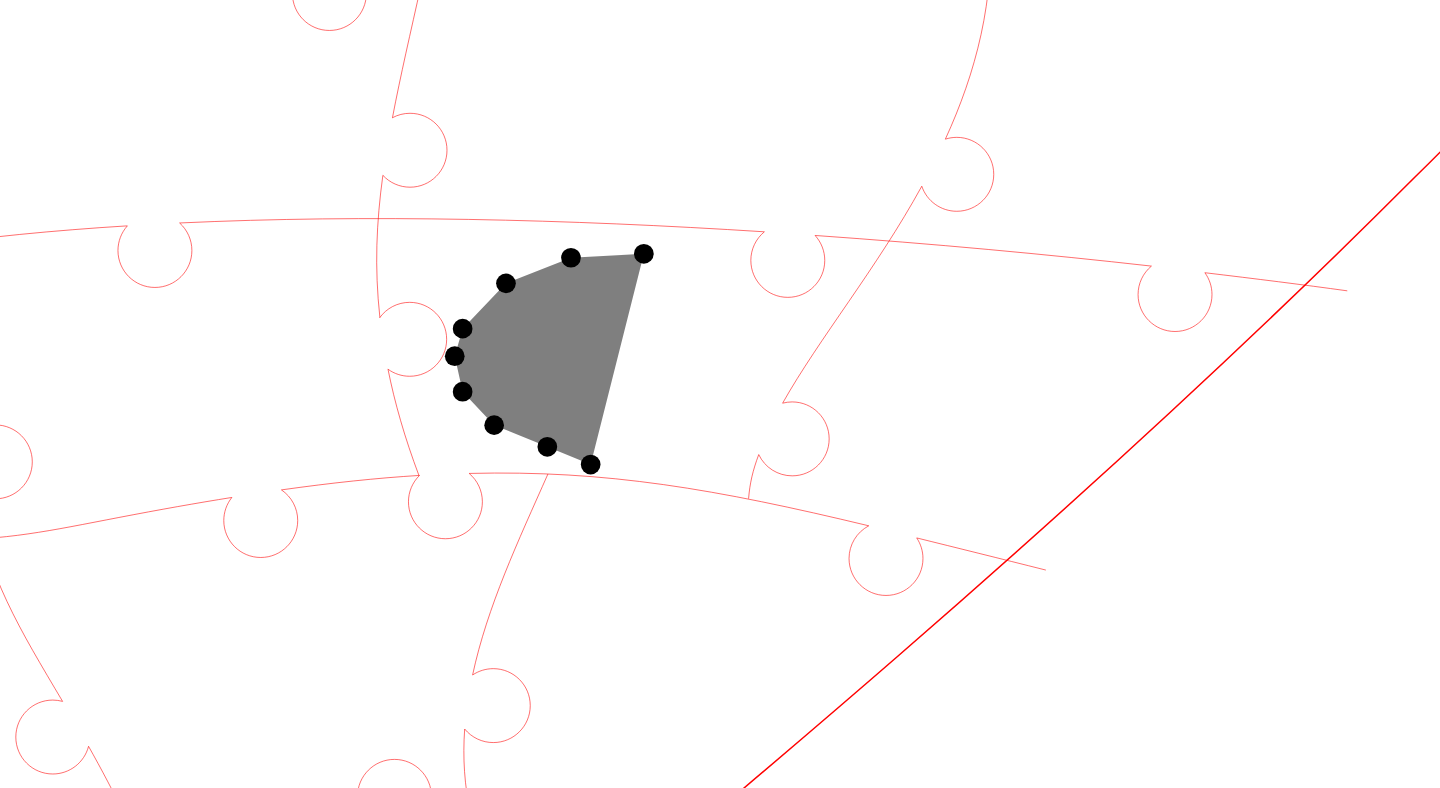 click 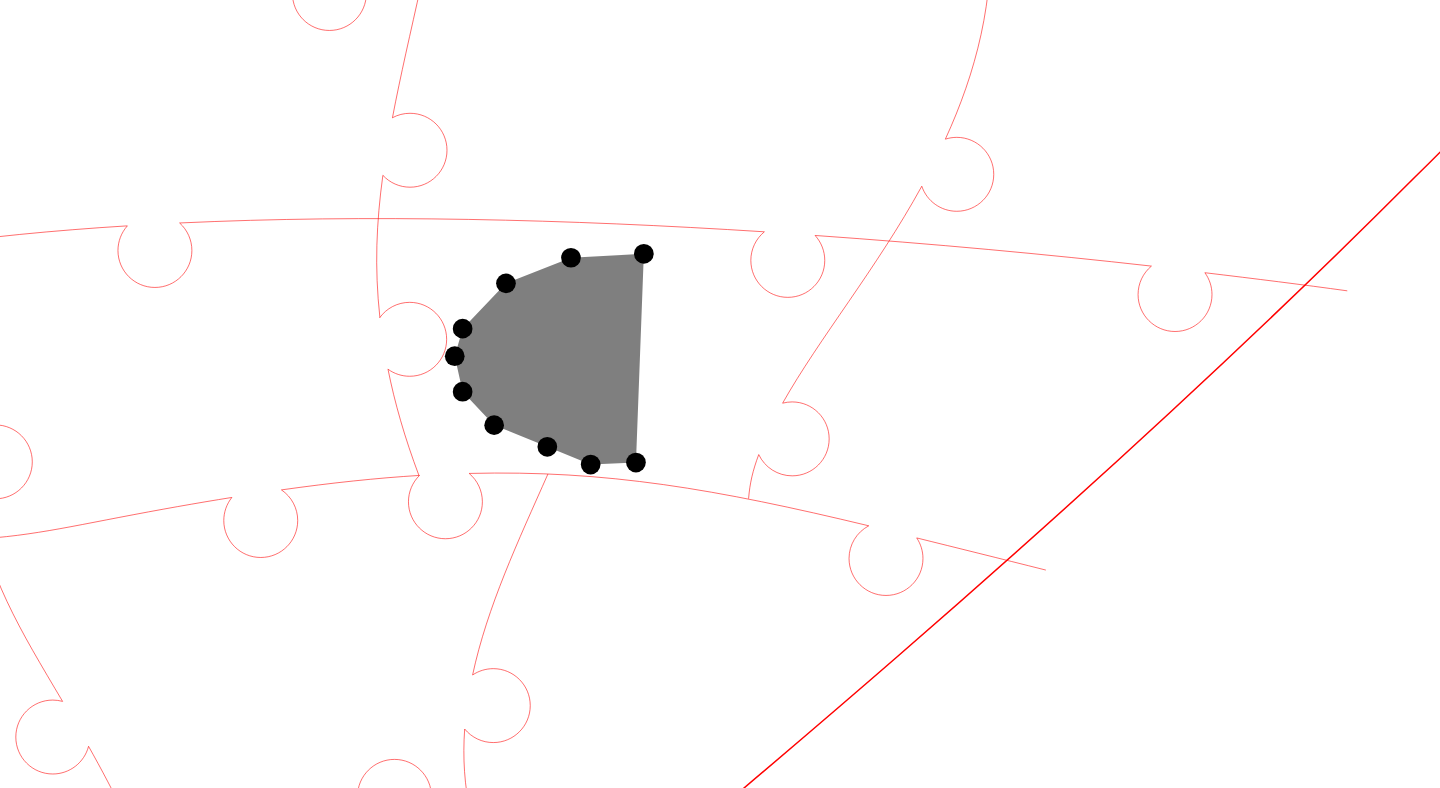 click 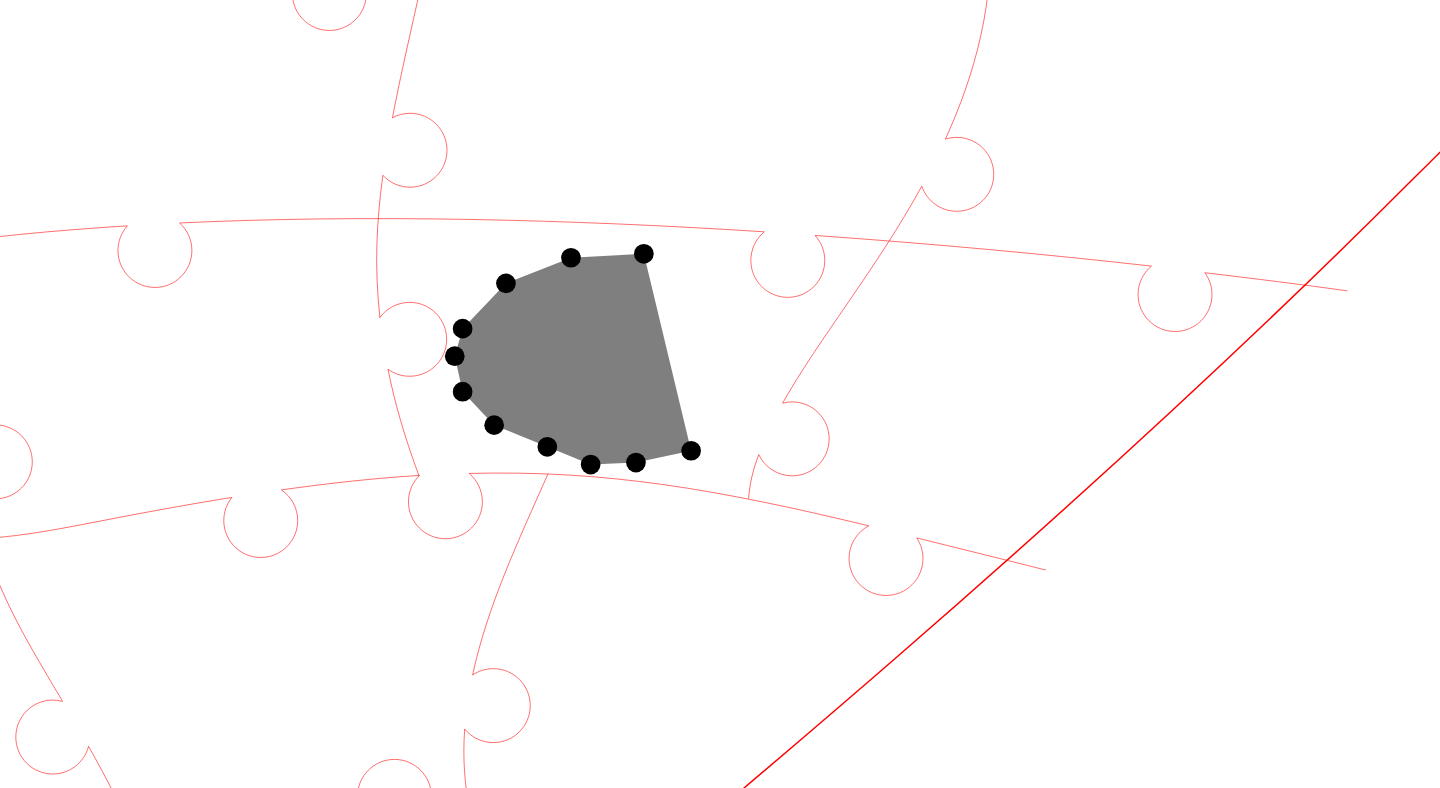 click 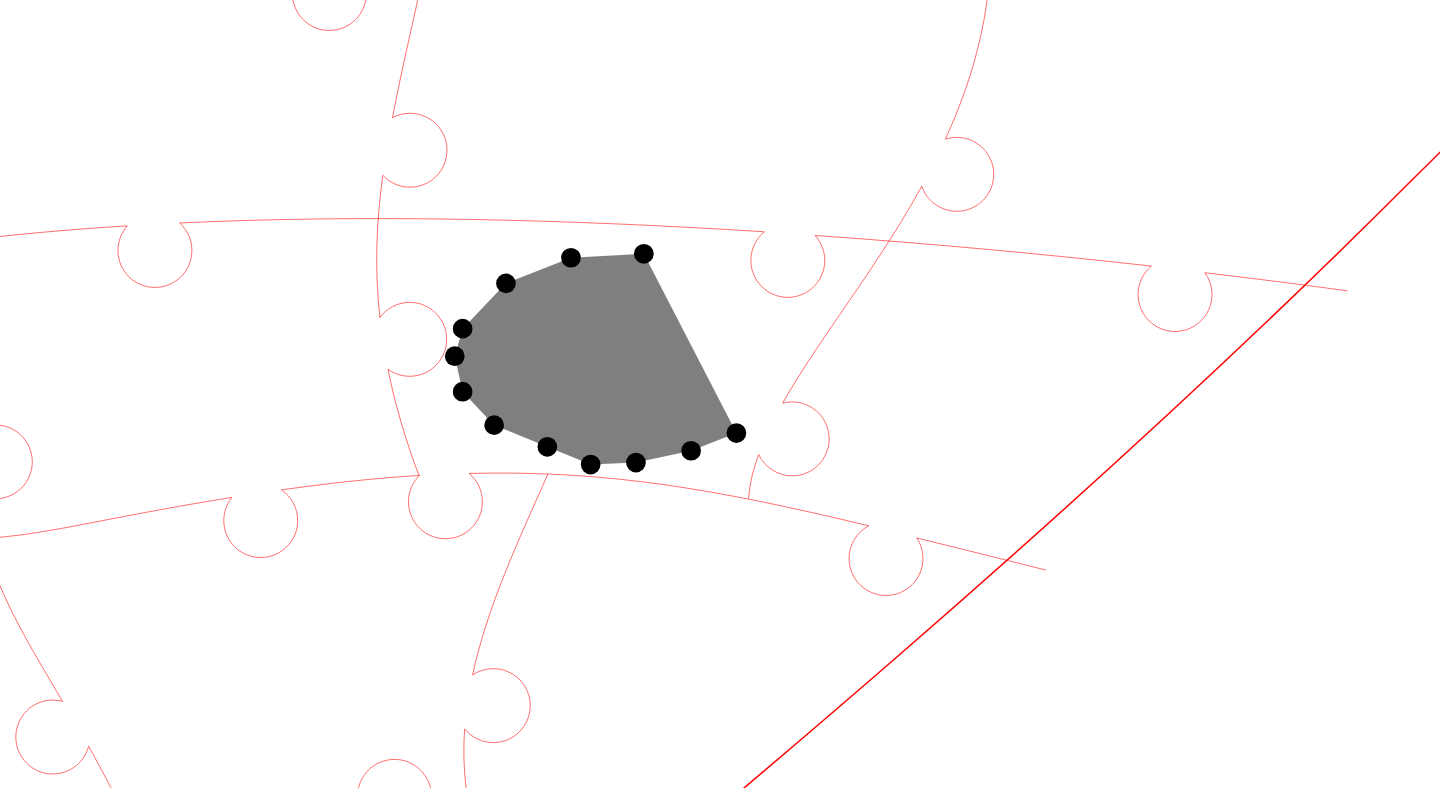 click 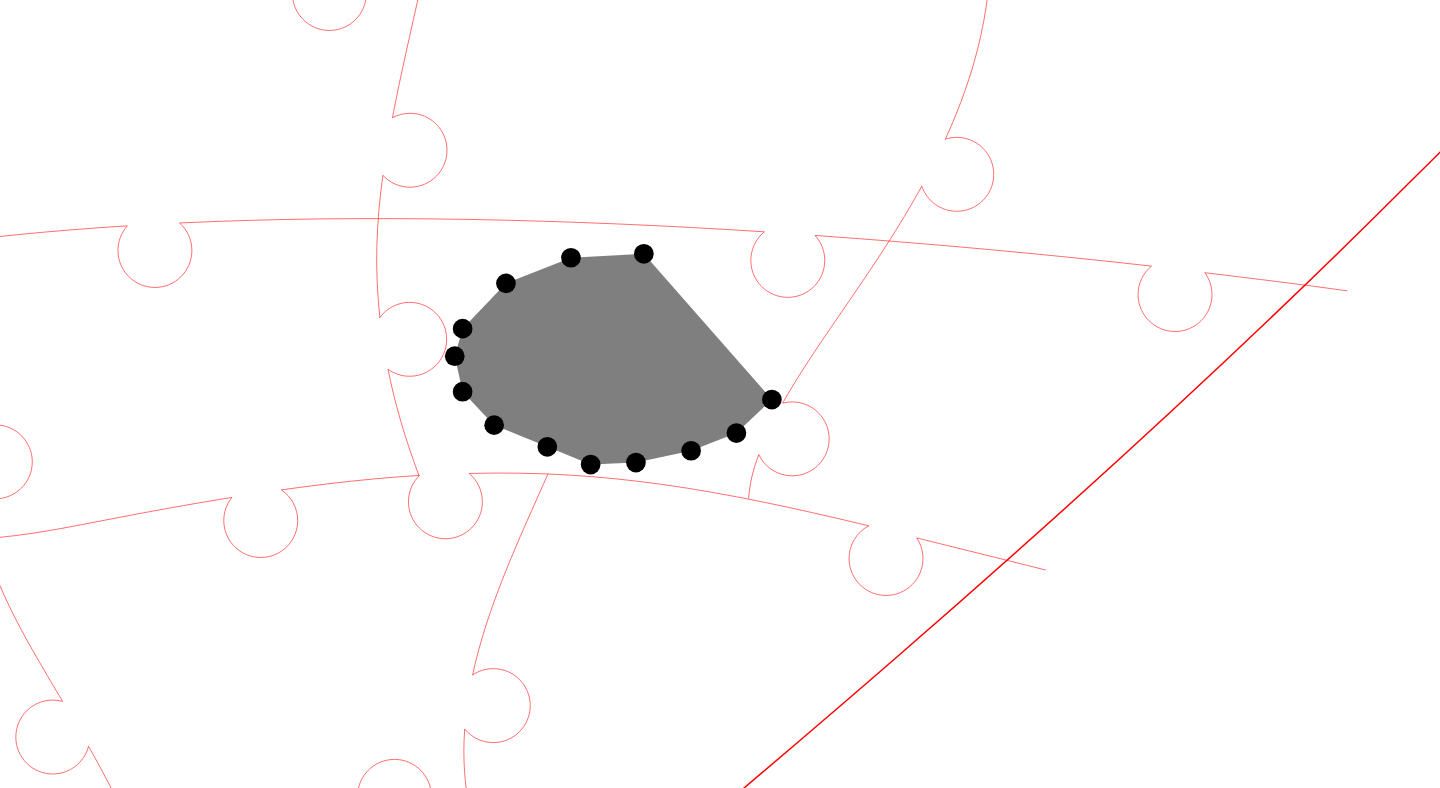 click 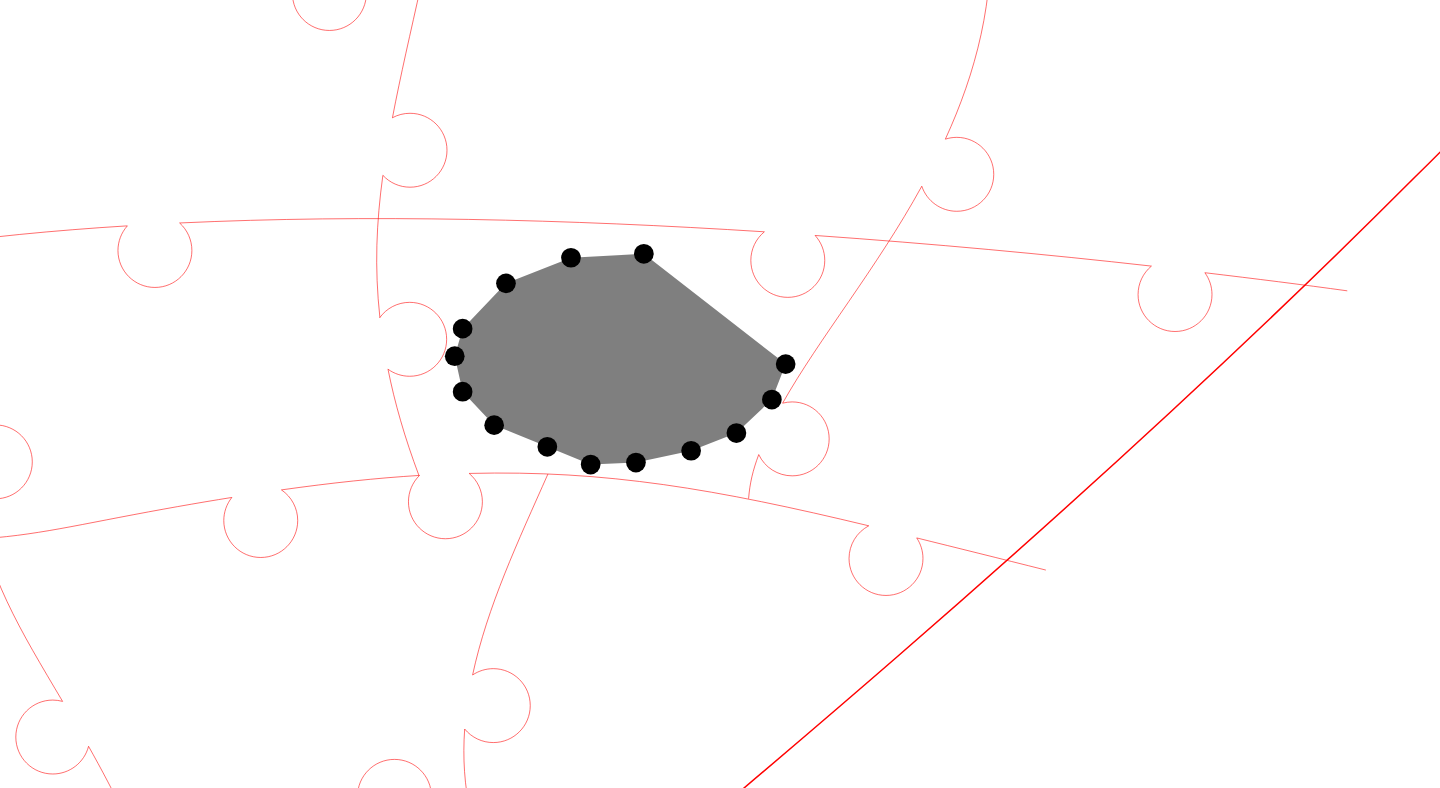 click 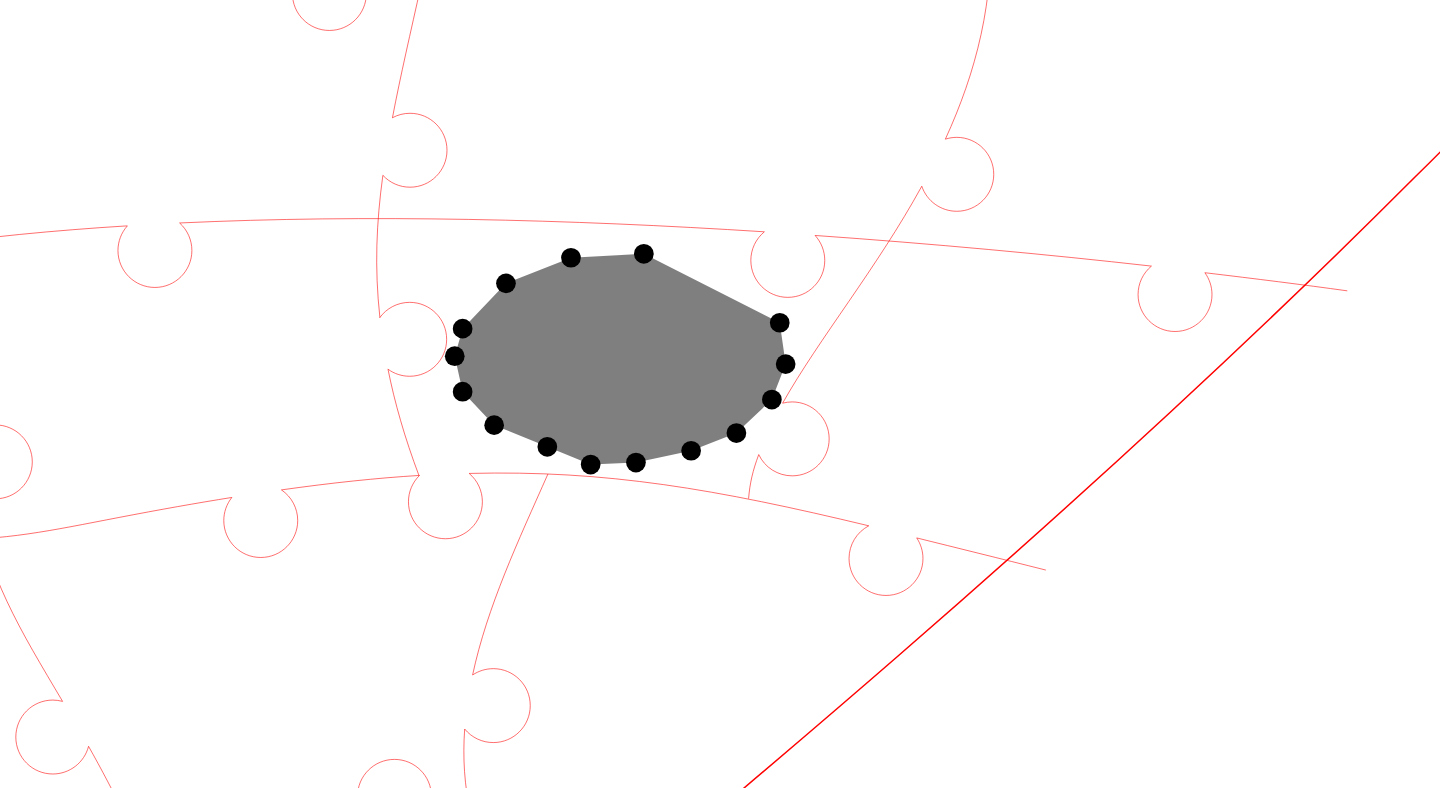 click 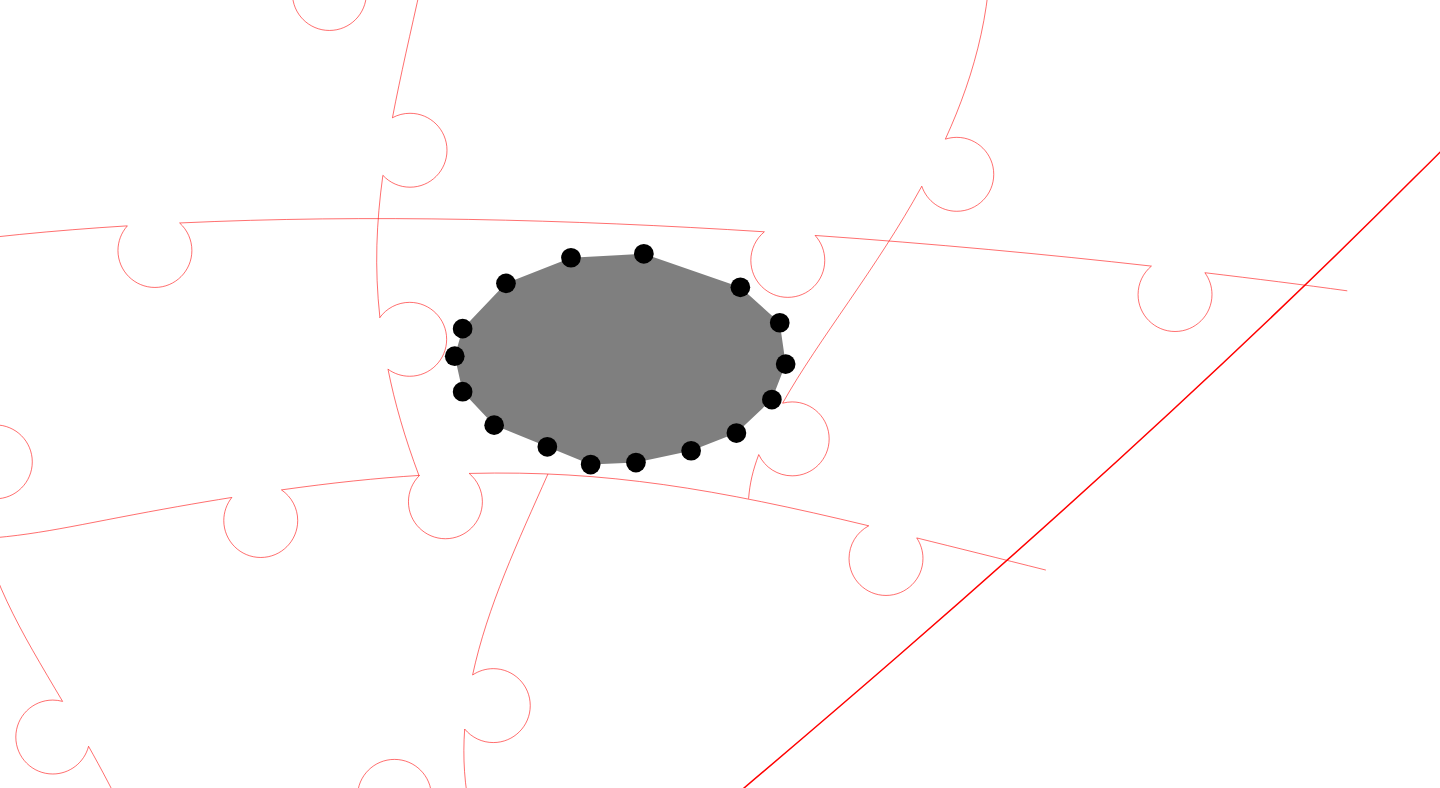 click 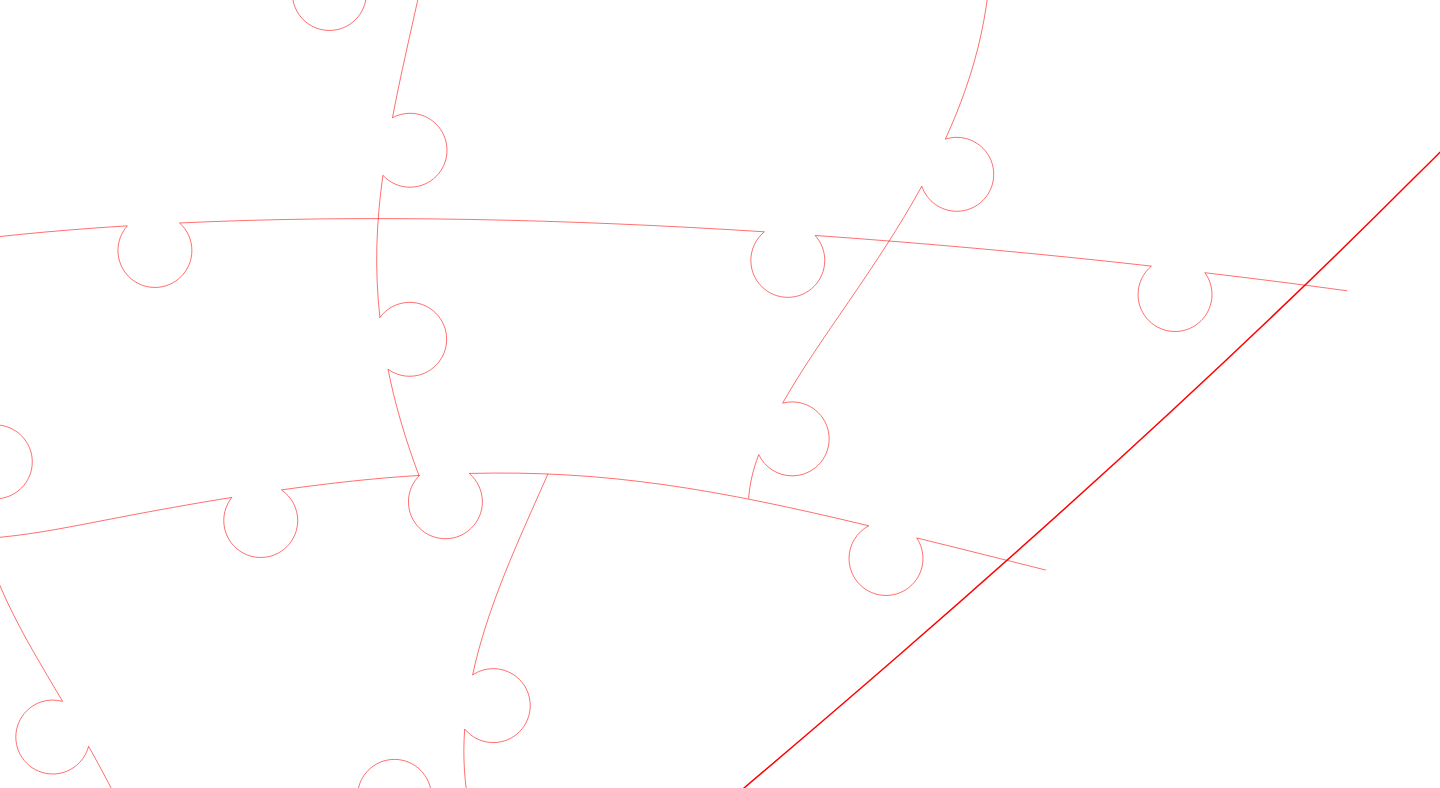 click 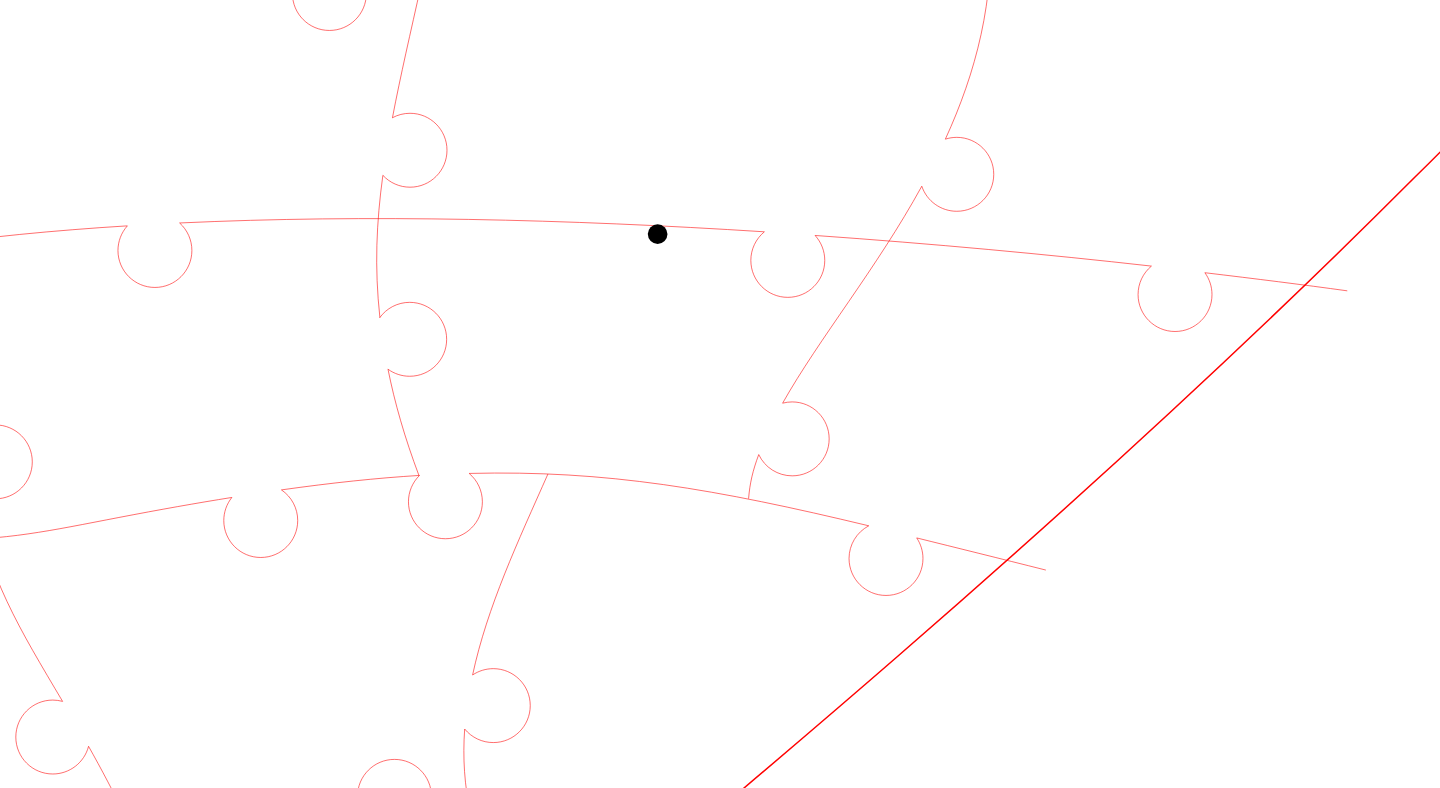 click 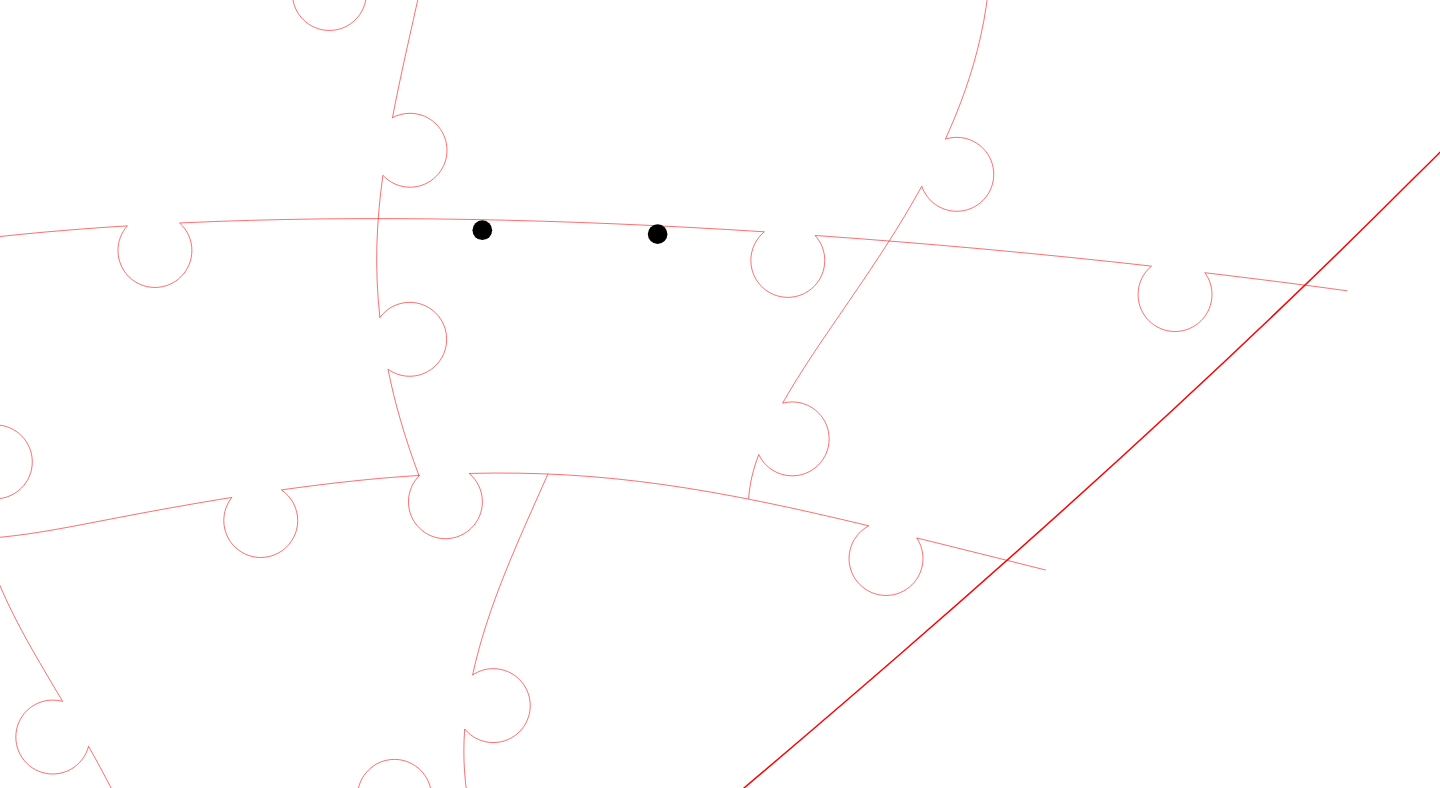 click 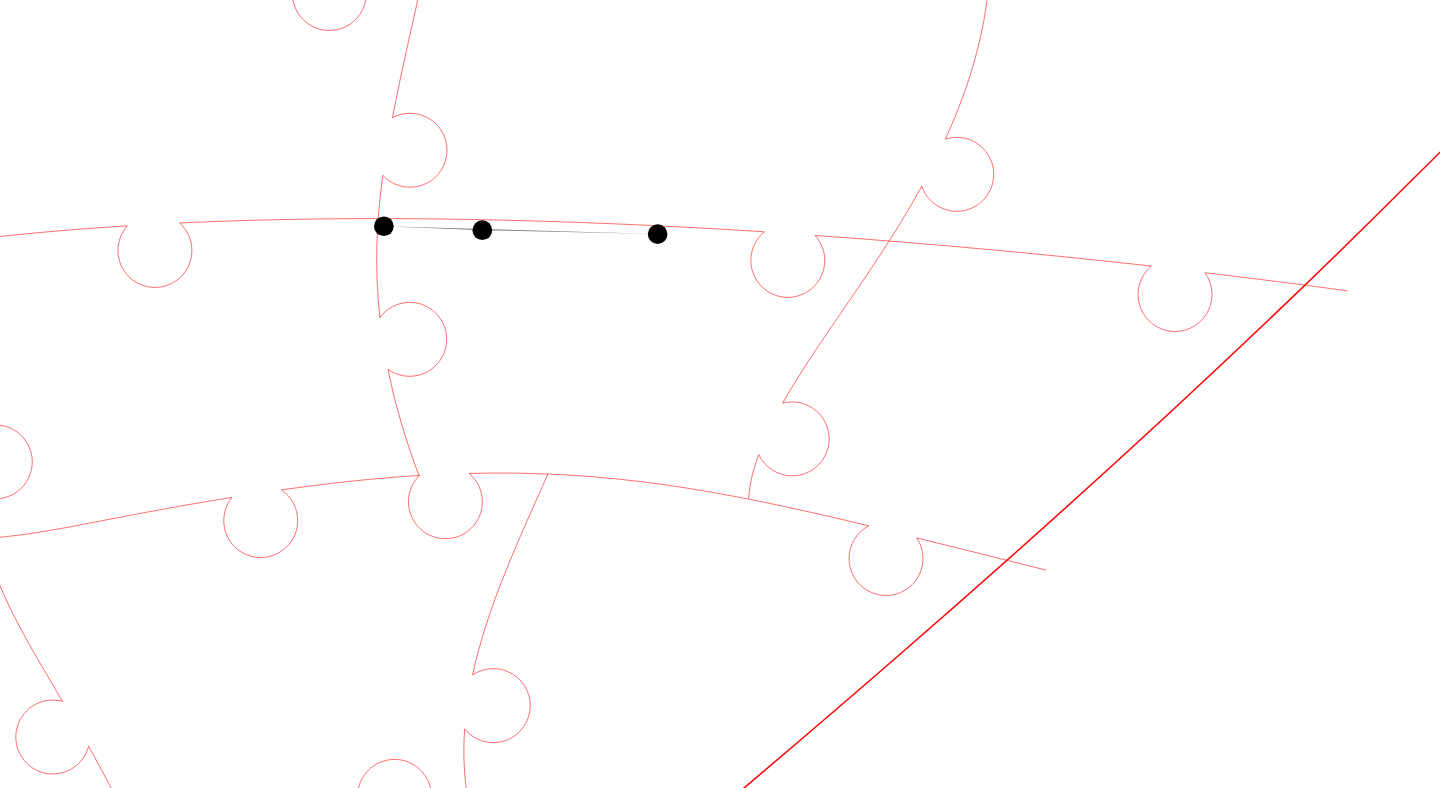 click 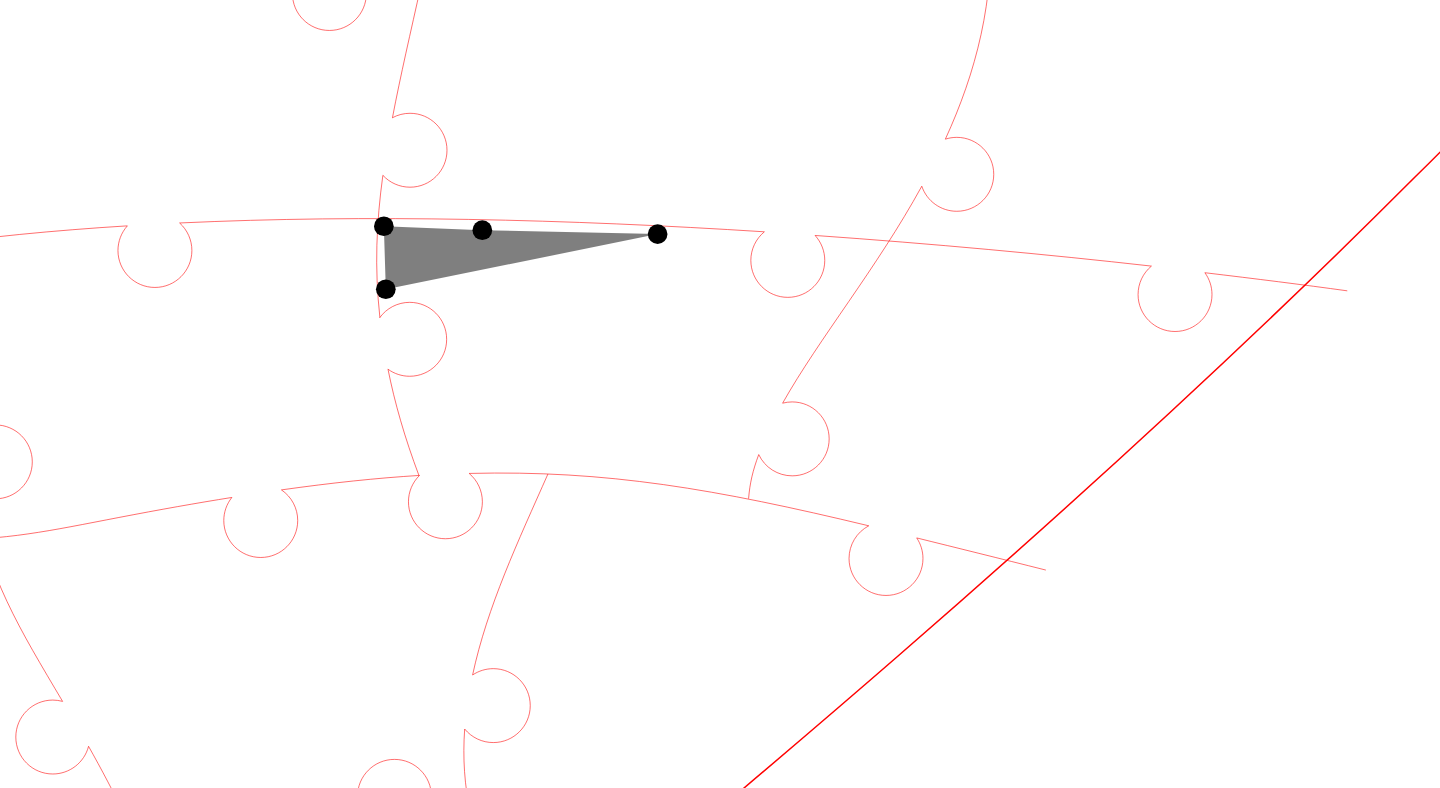 click 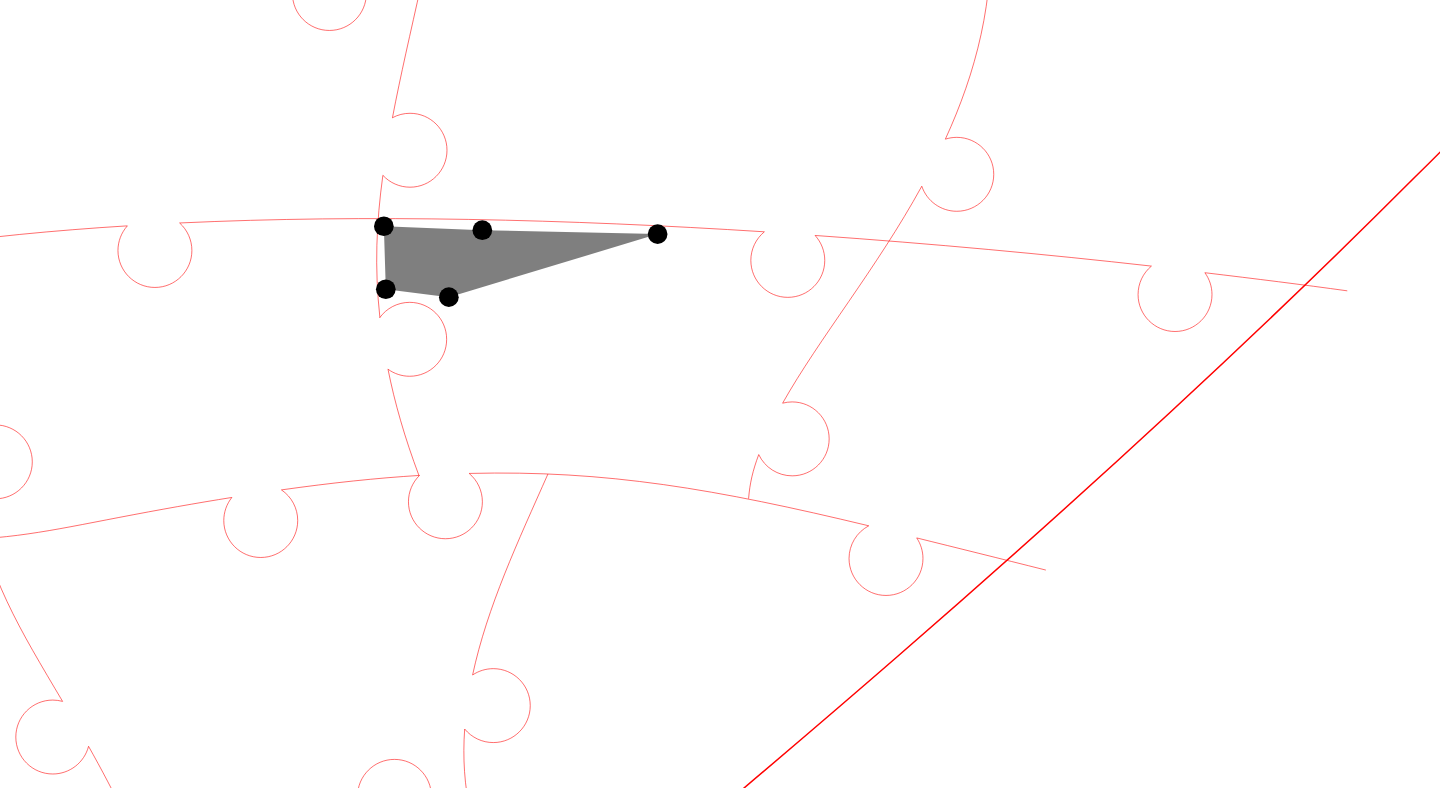 click 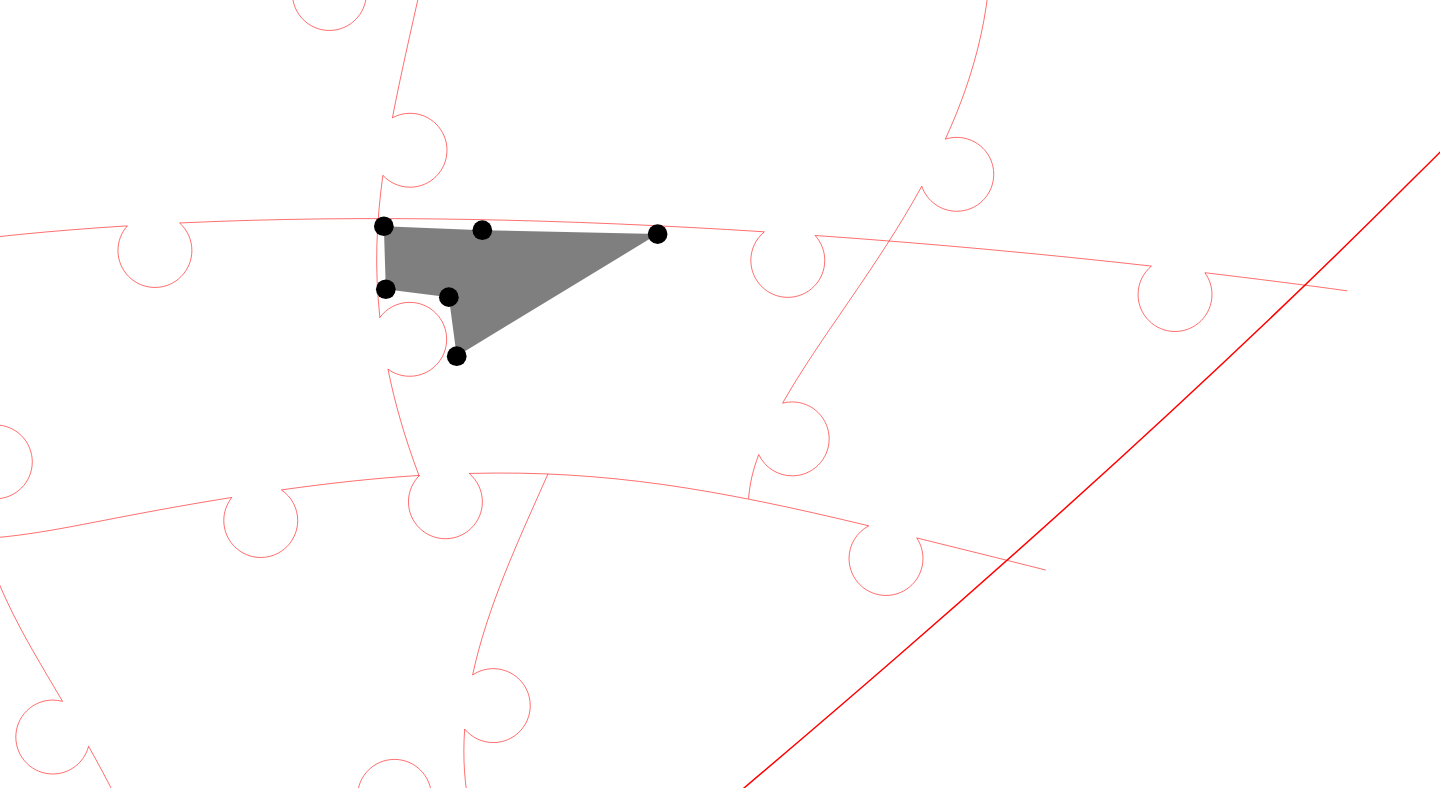 click 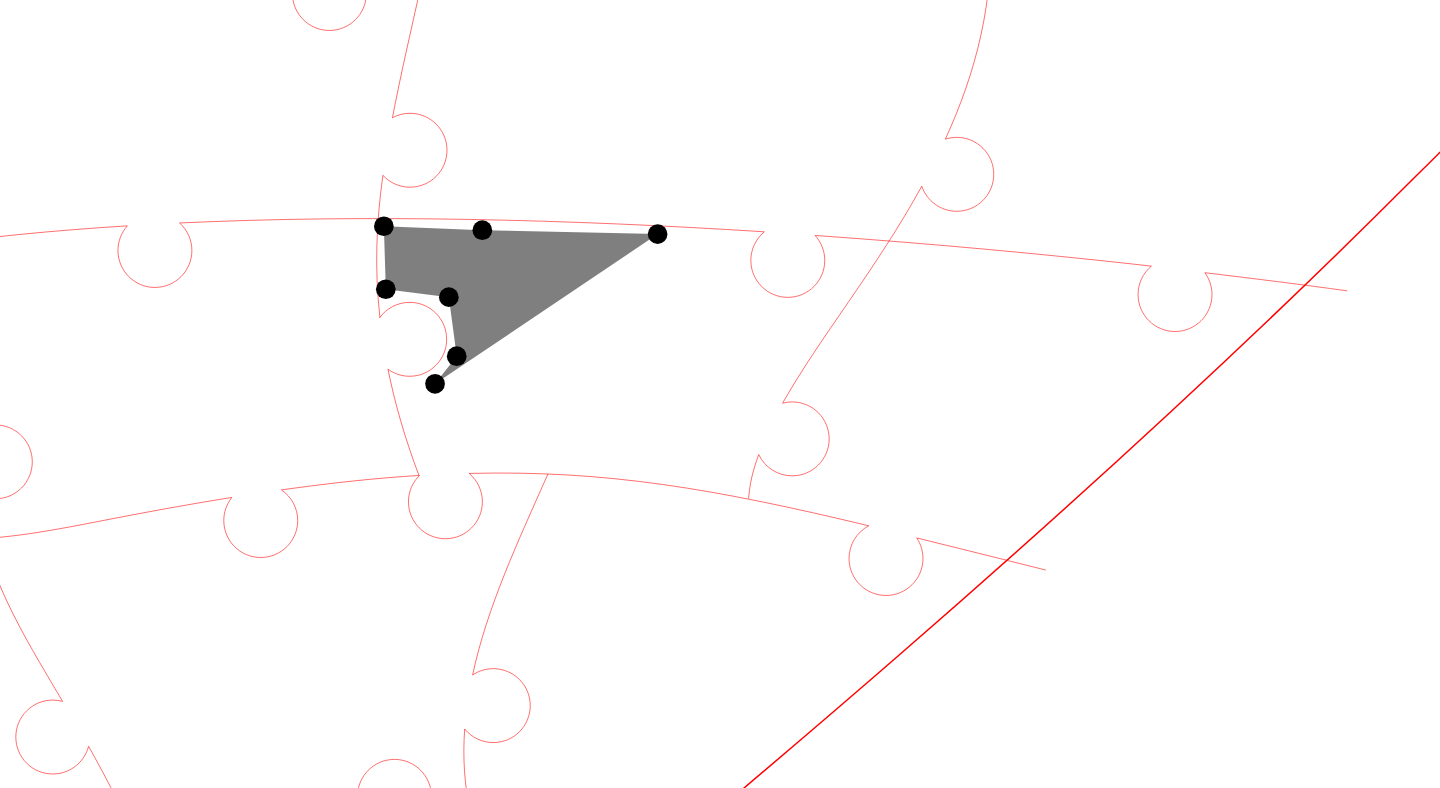click 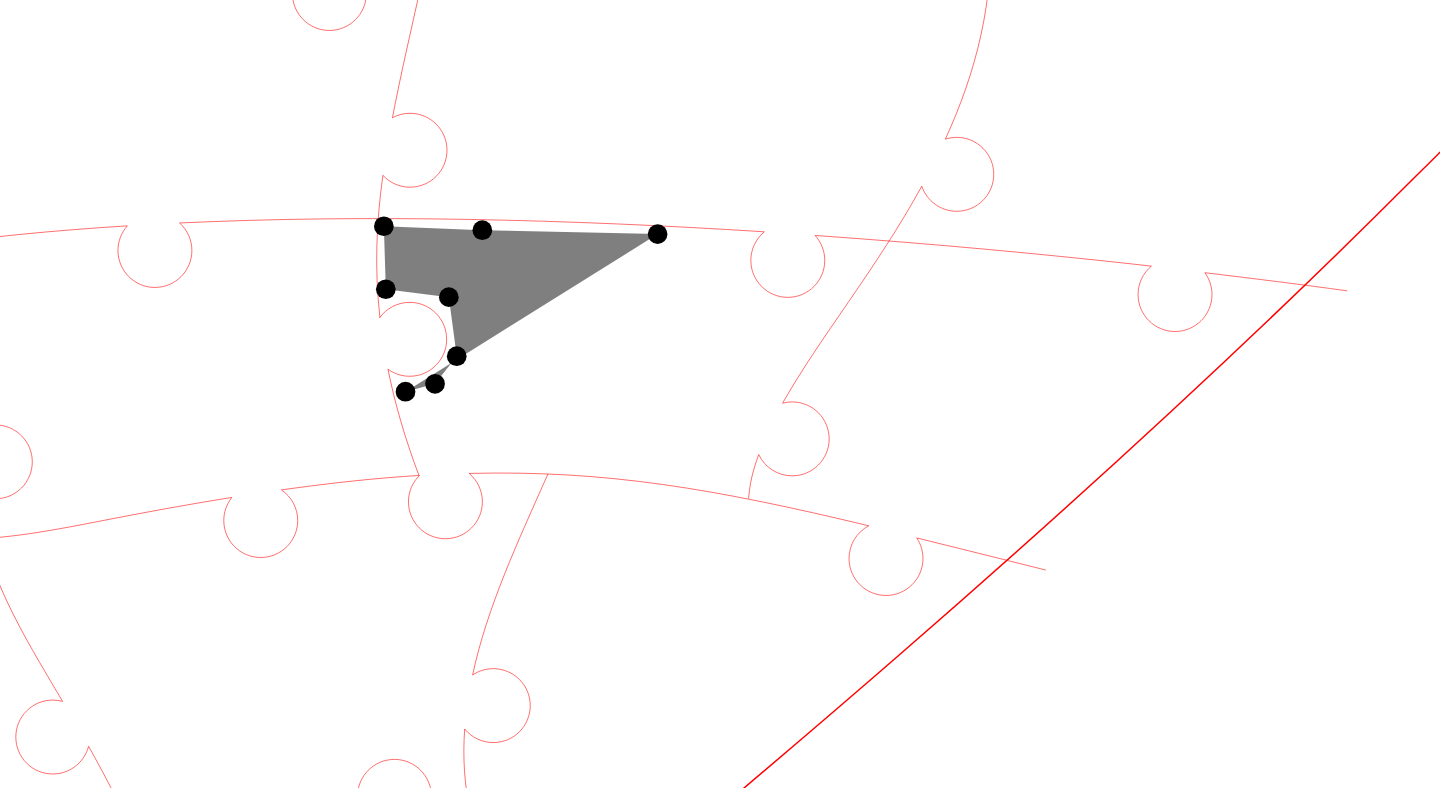 click 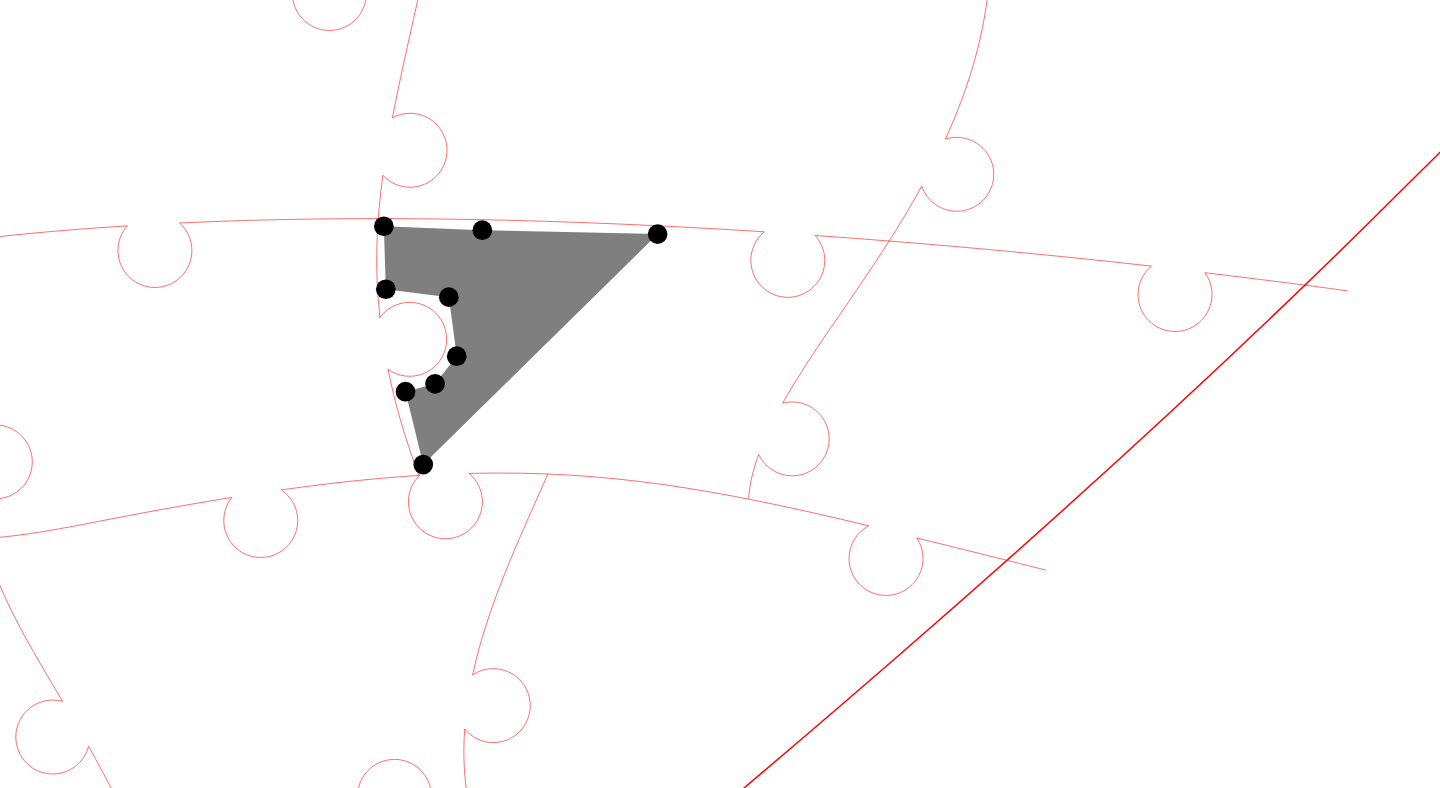 click 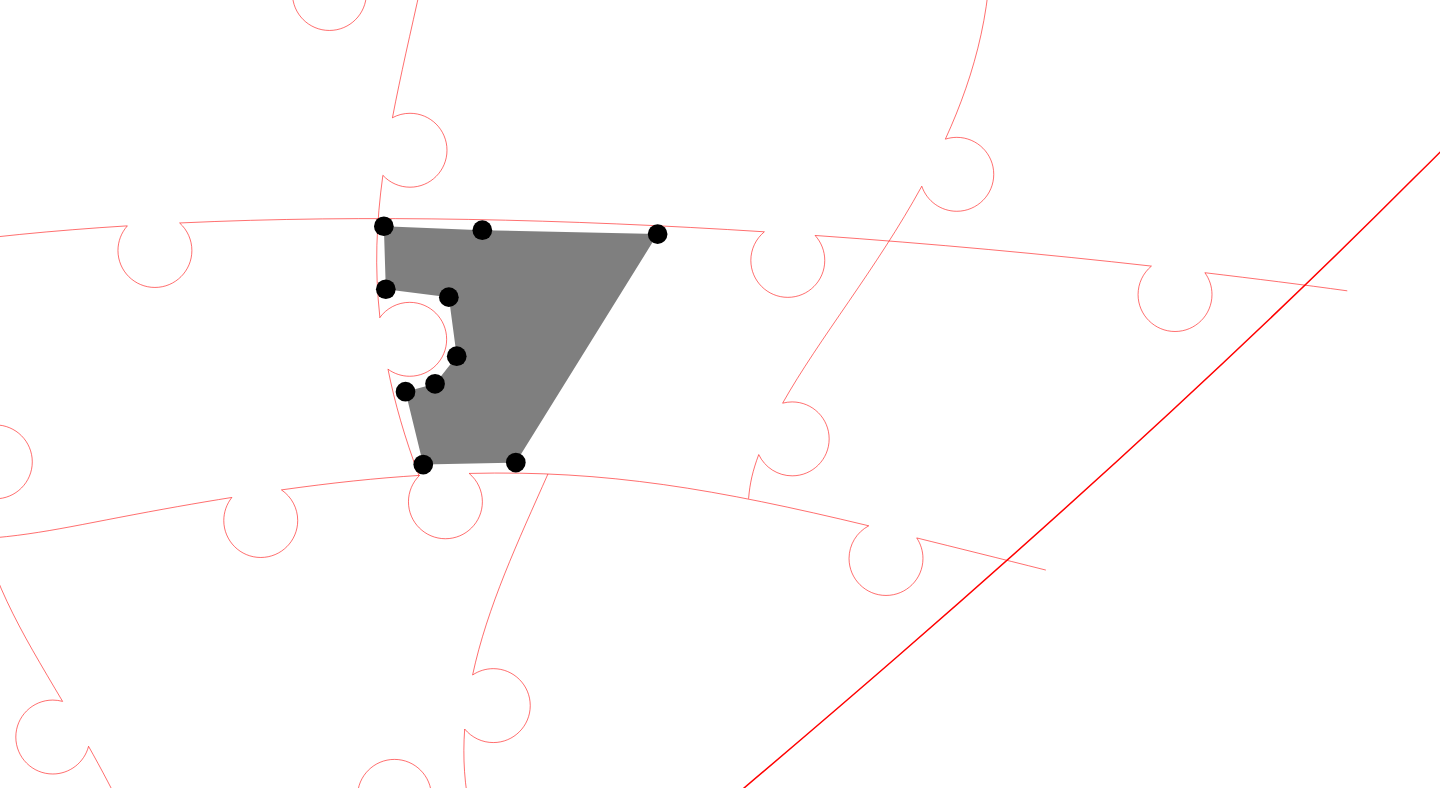 click 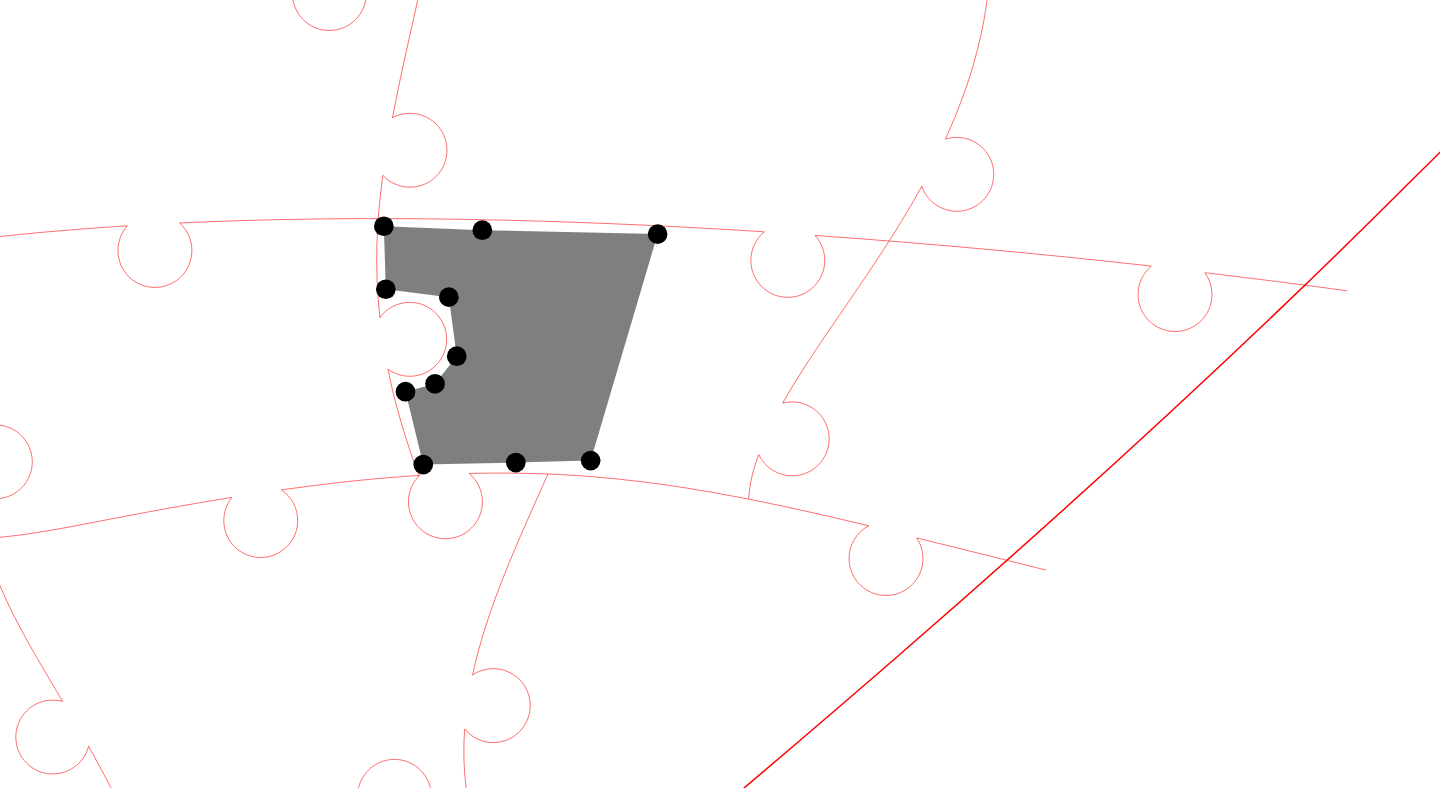 click 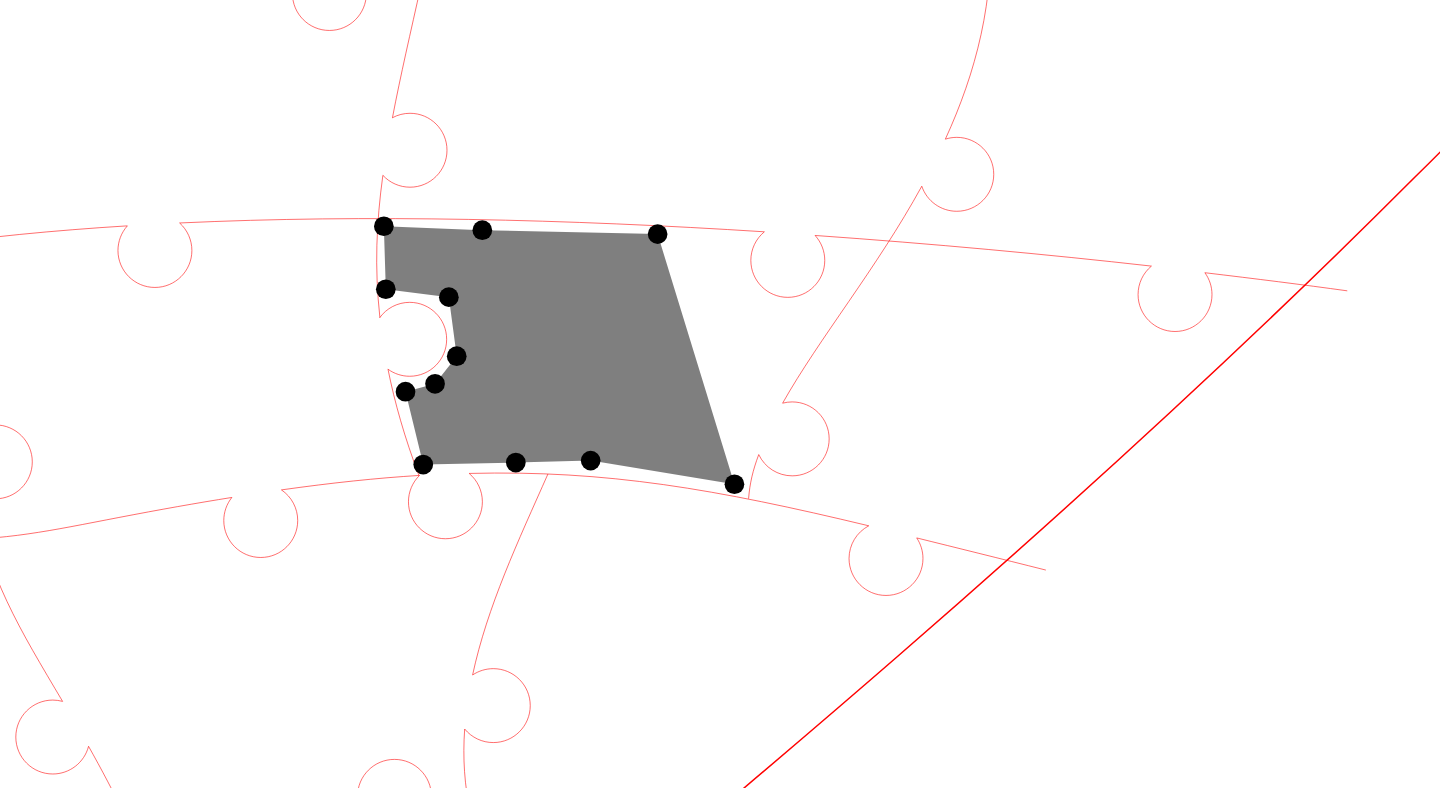 click 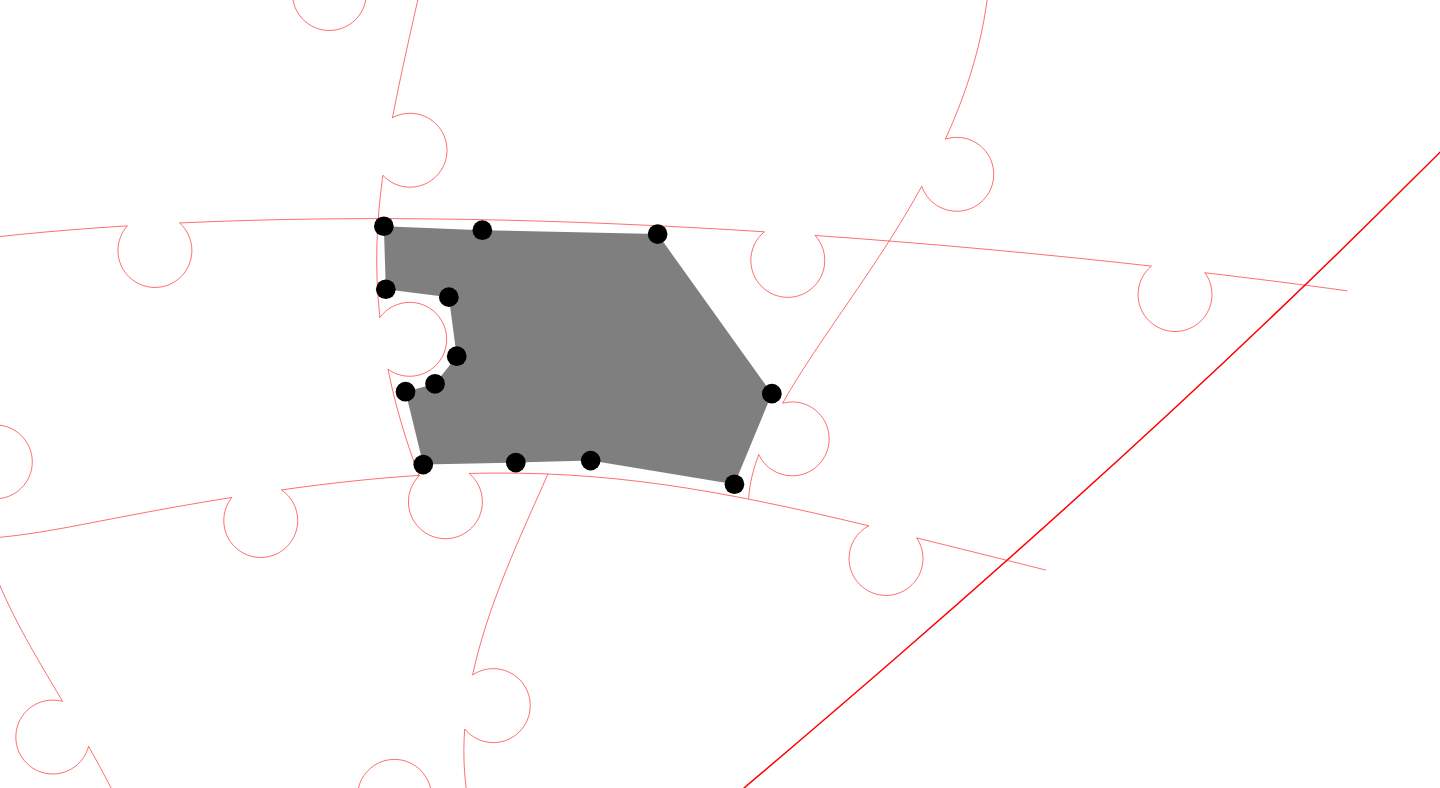 click 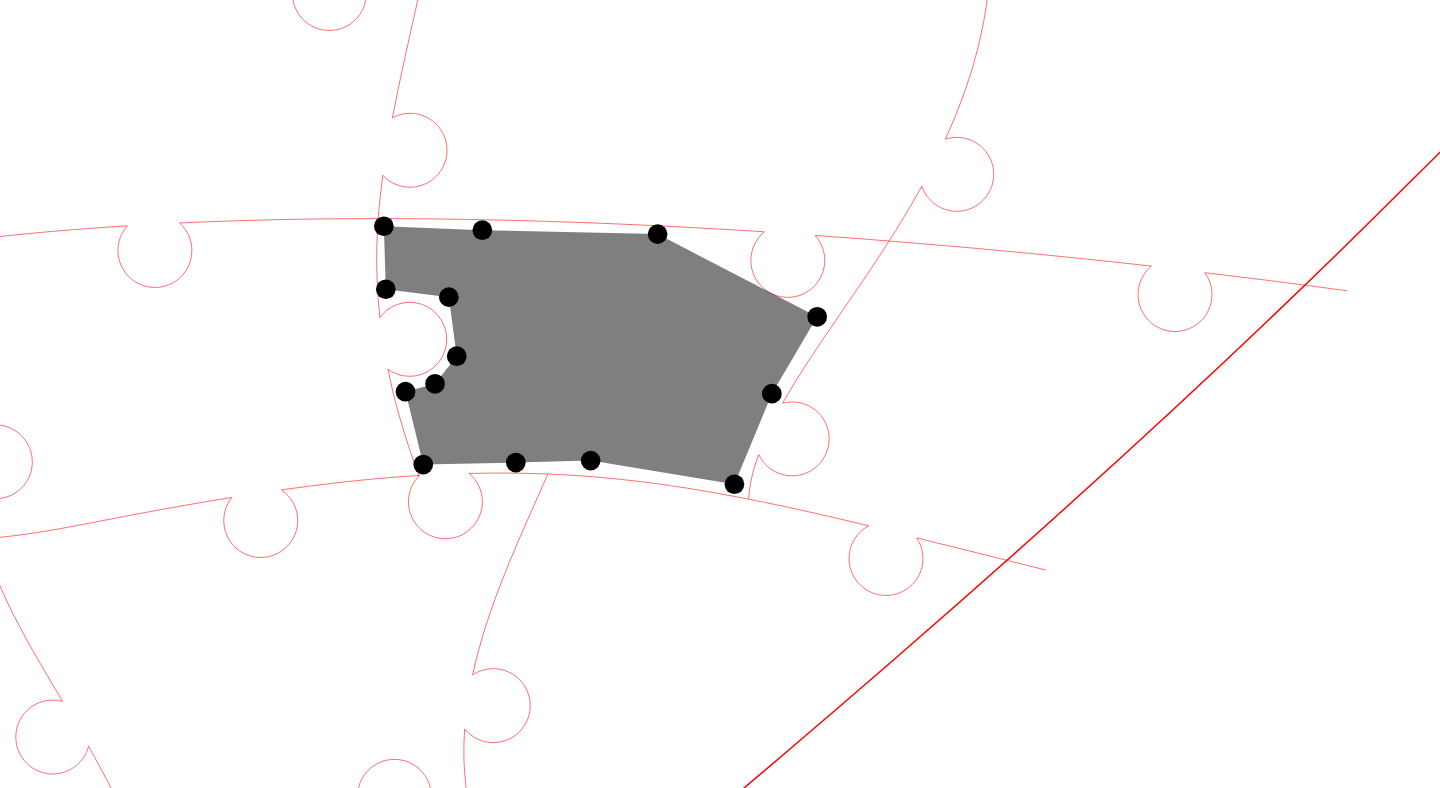 click 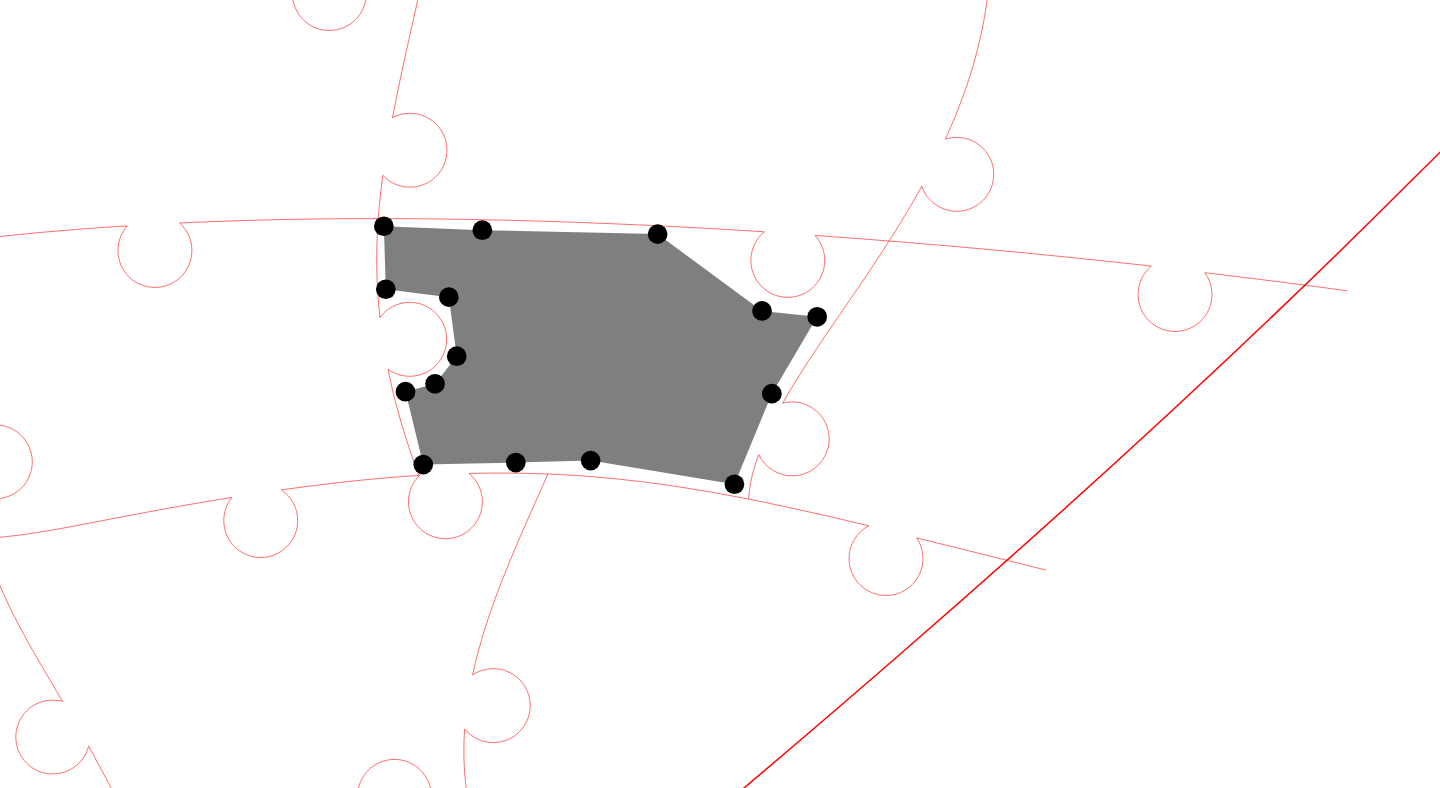 click 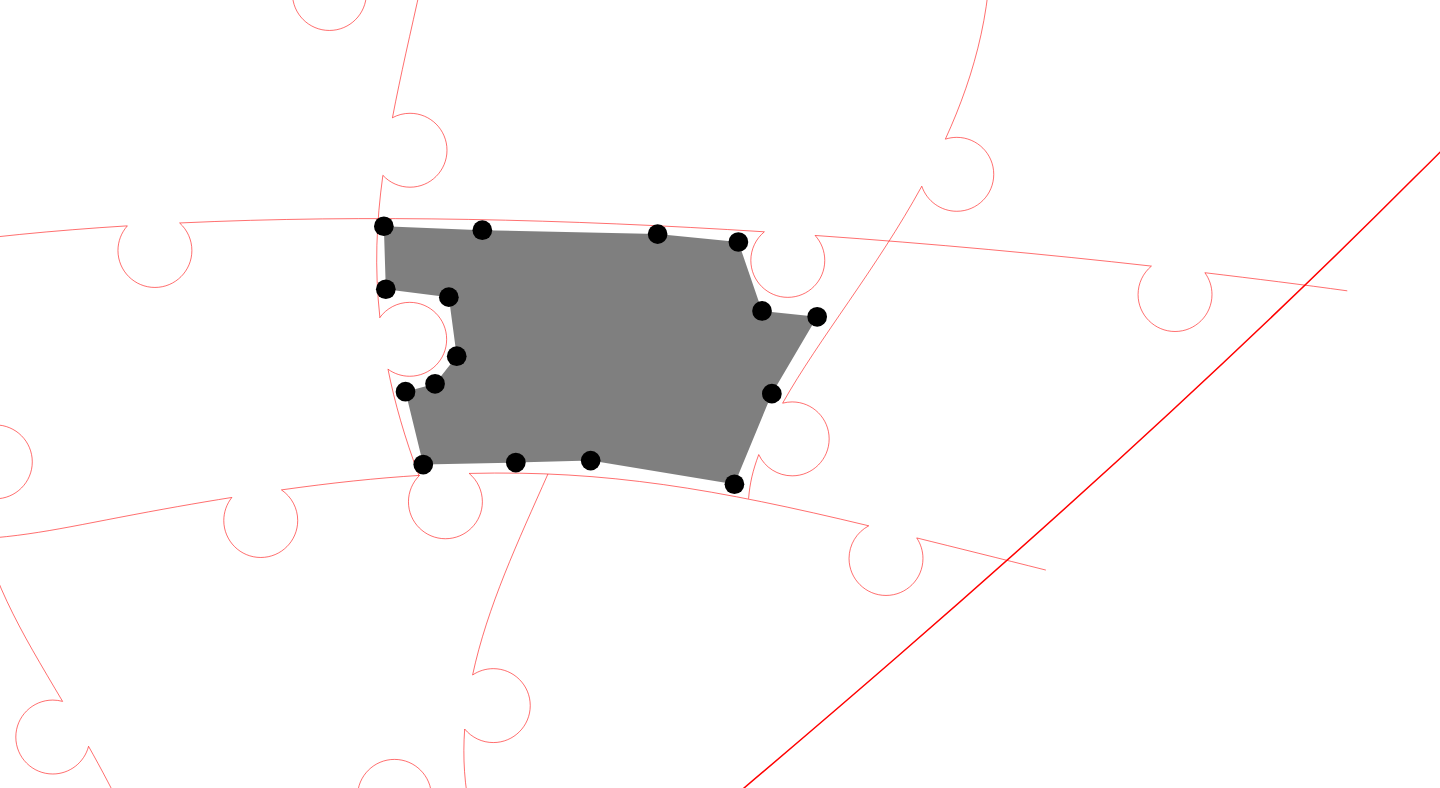 click 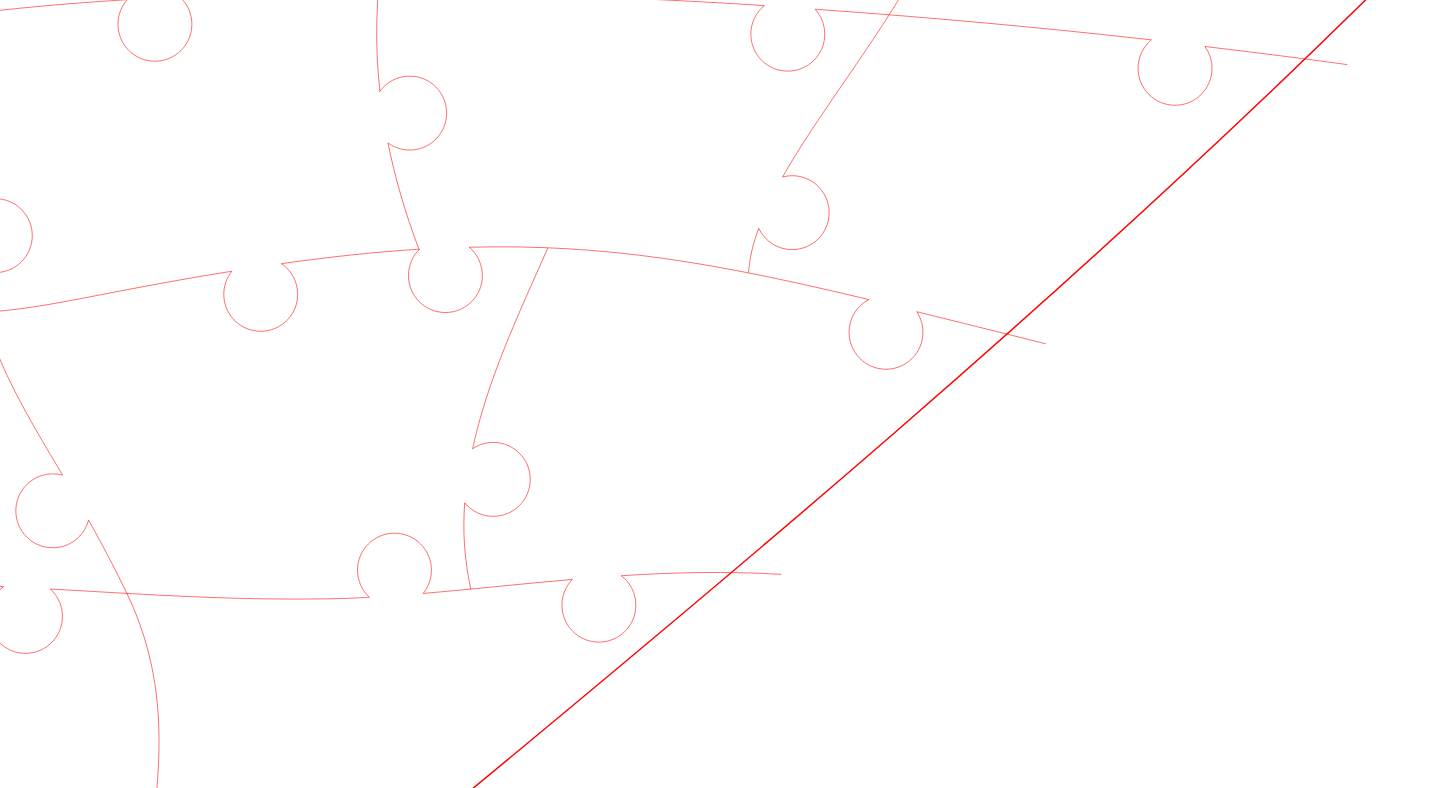 scroll, scrollTop: 941, scrollLeft: 680, axis: both 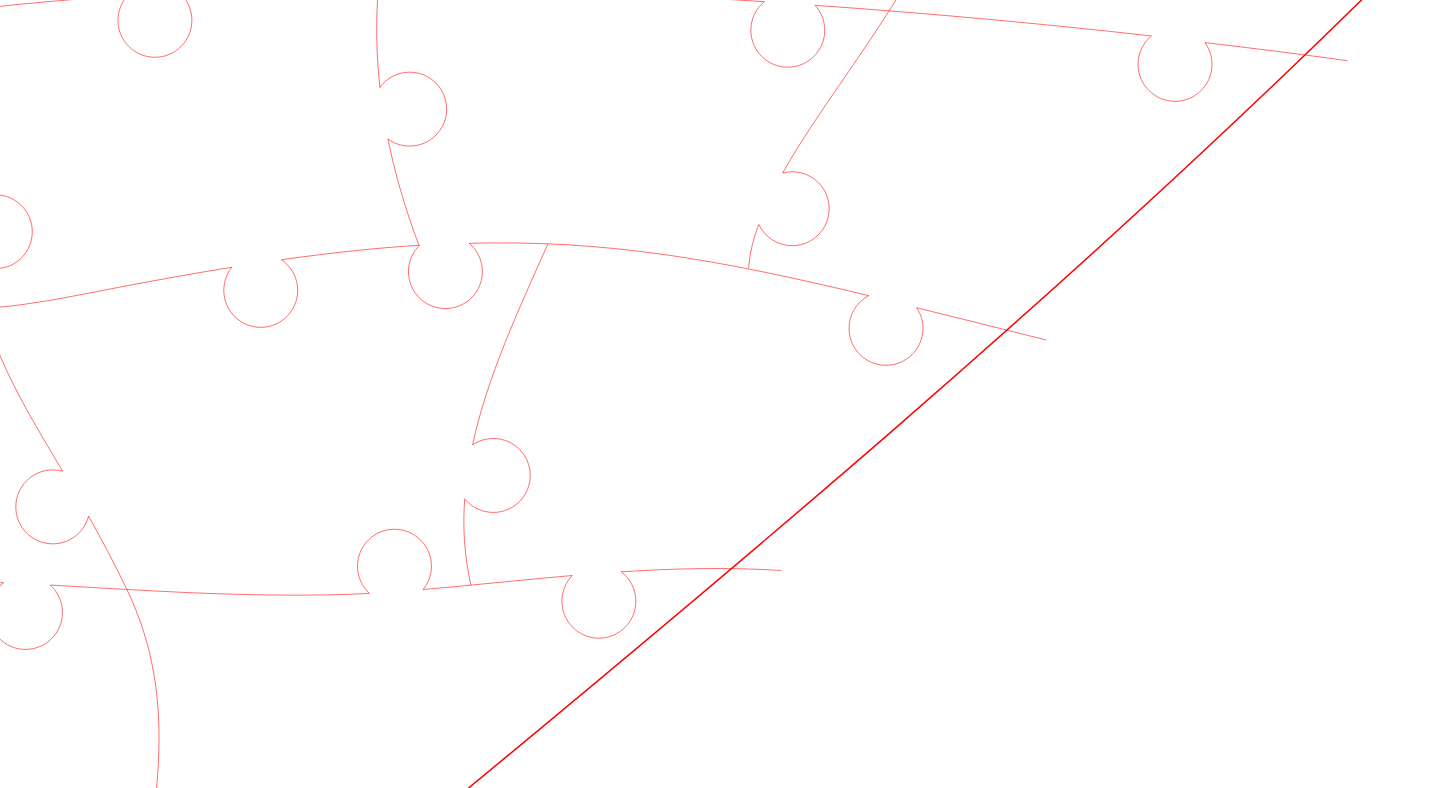 click 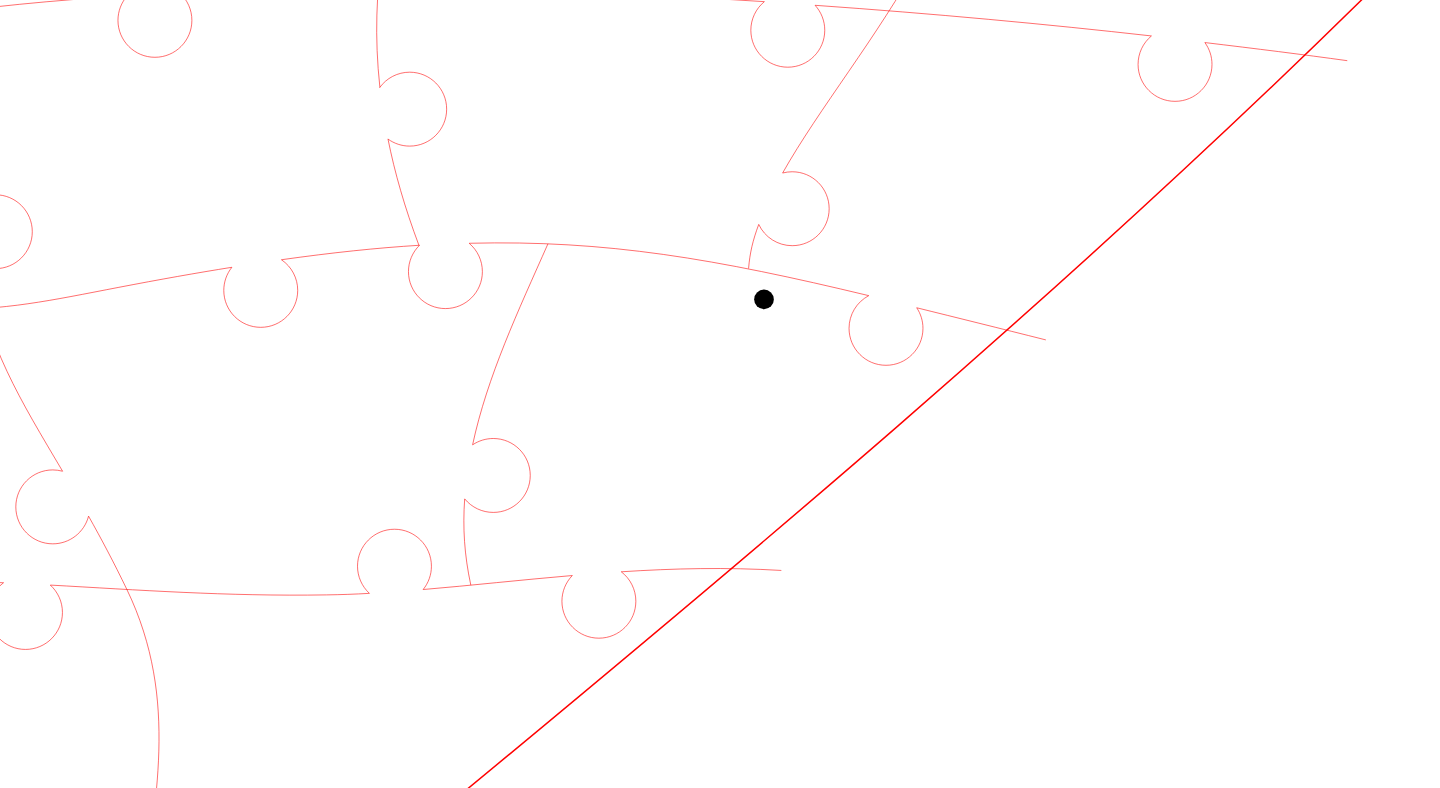 click 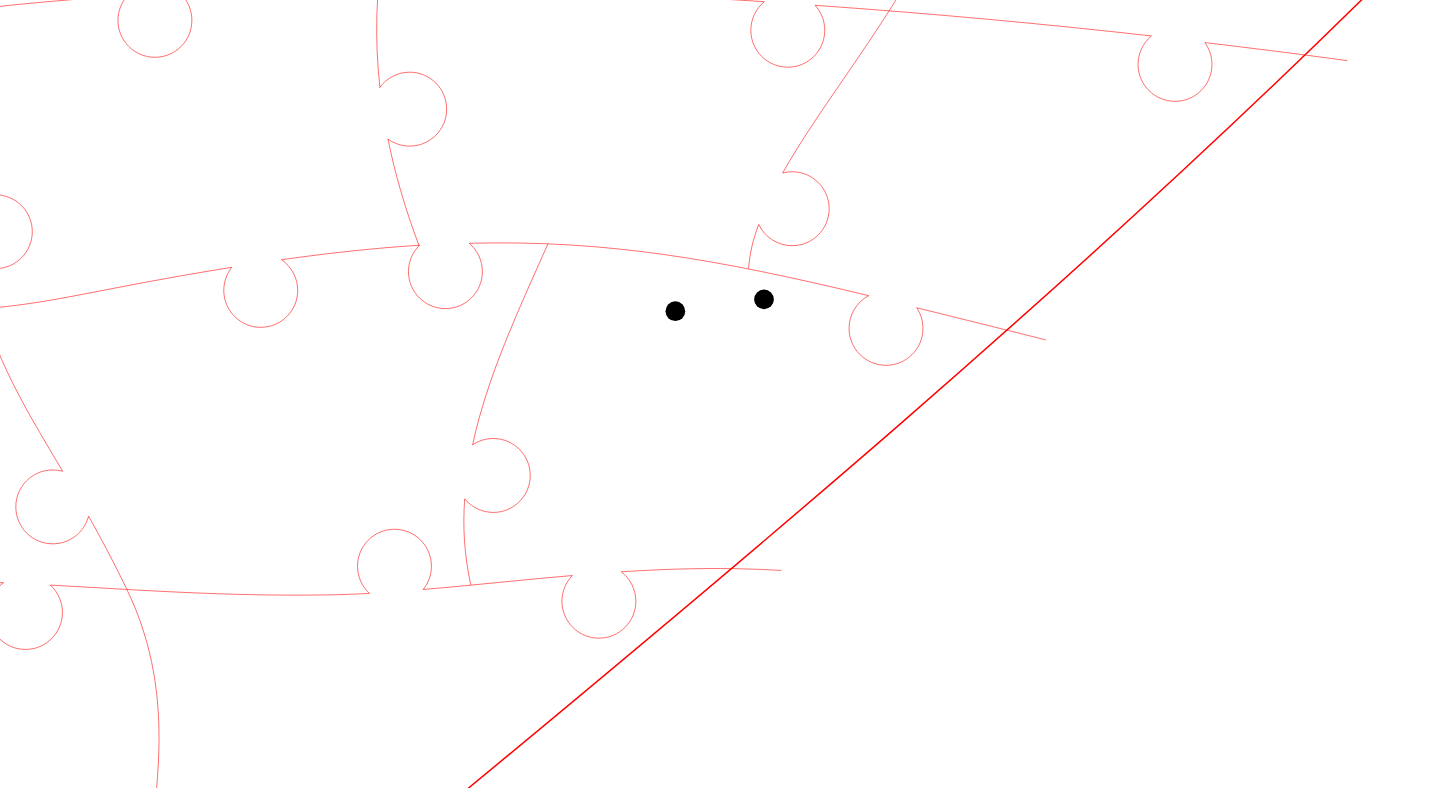 click 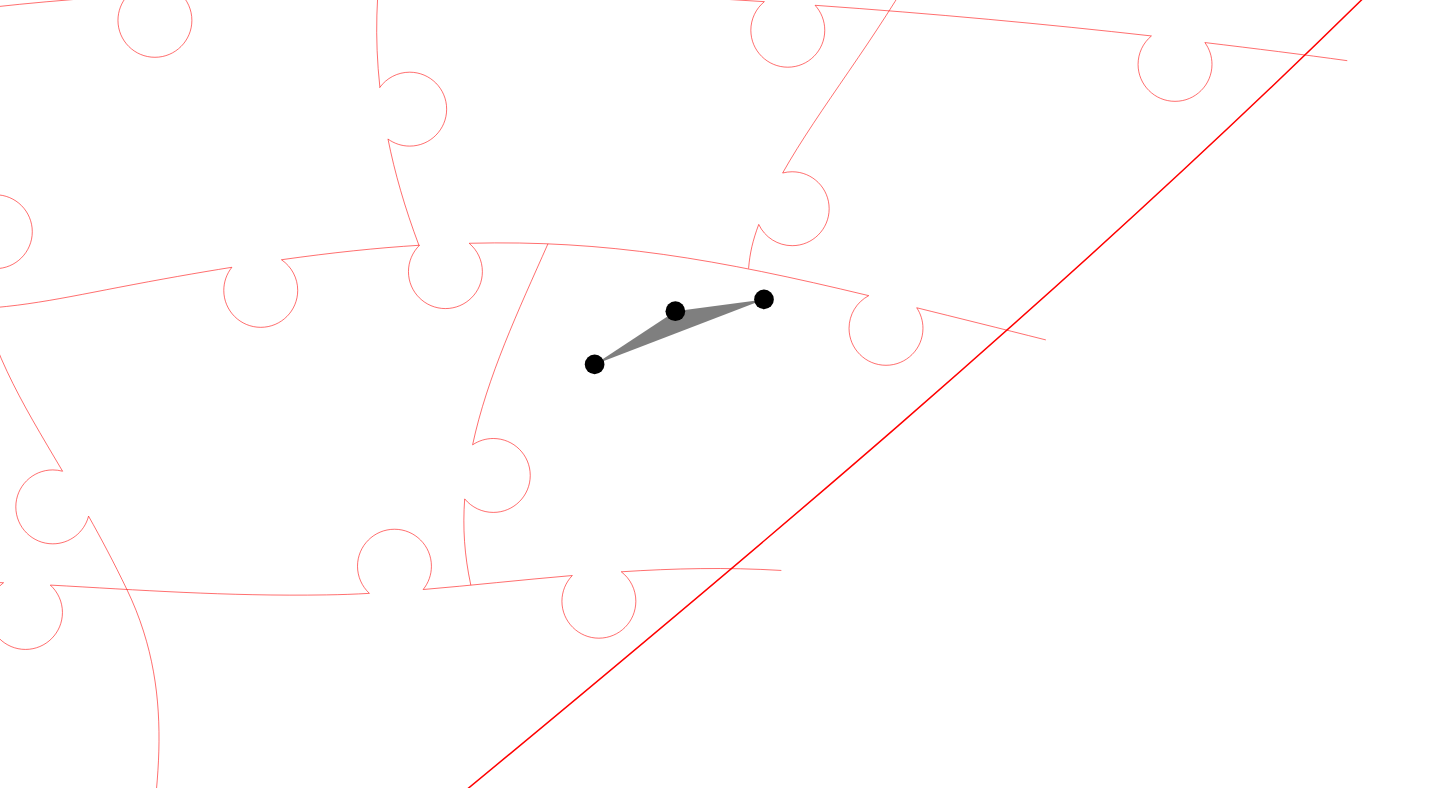 click 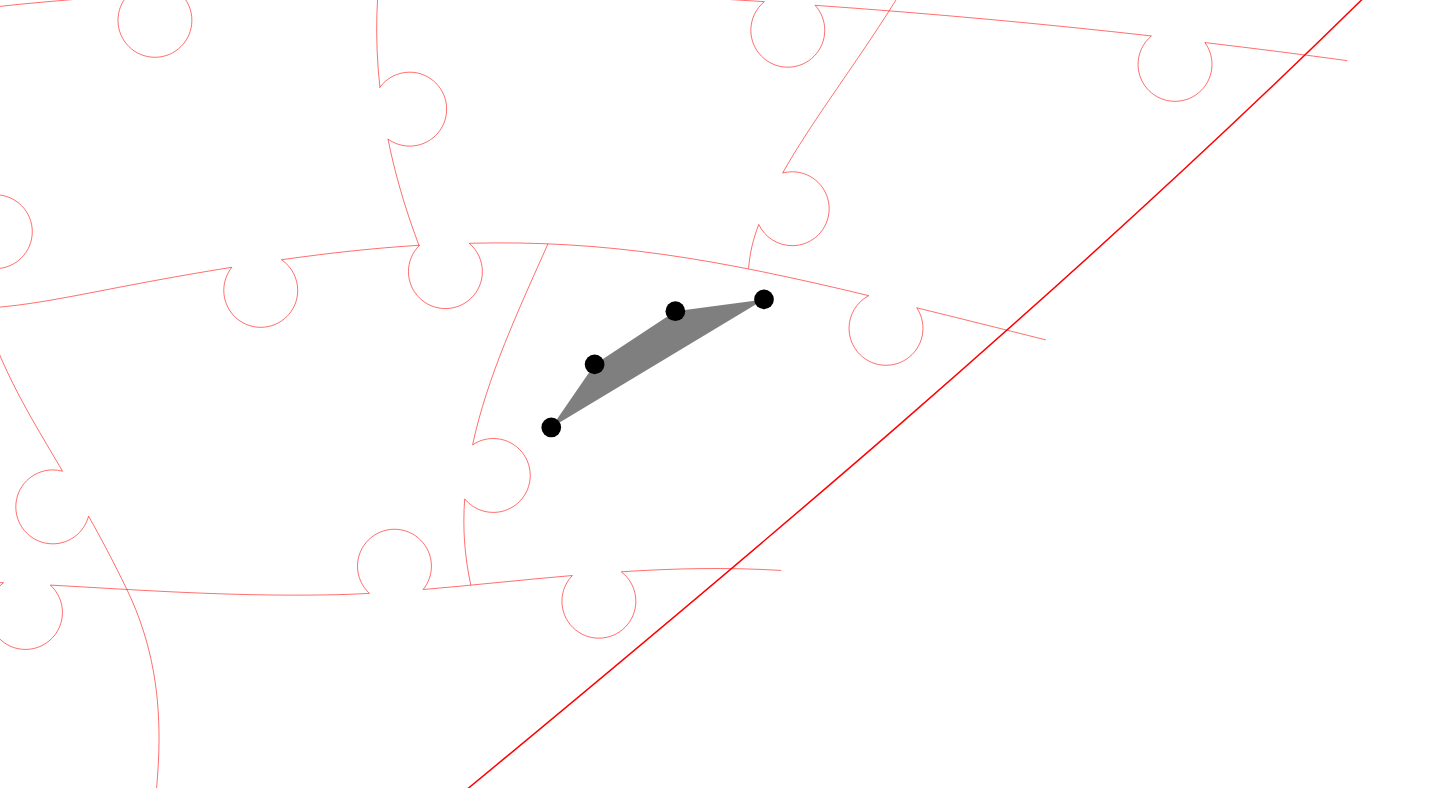 click 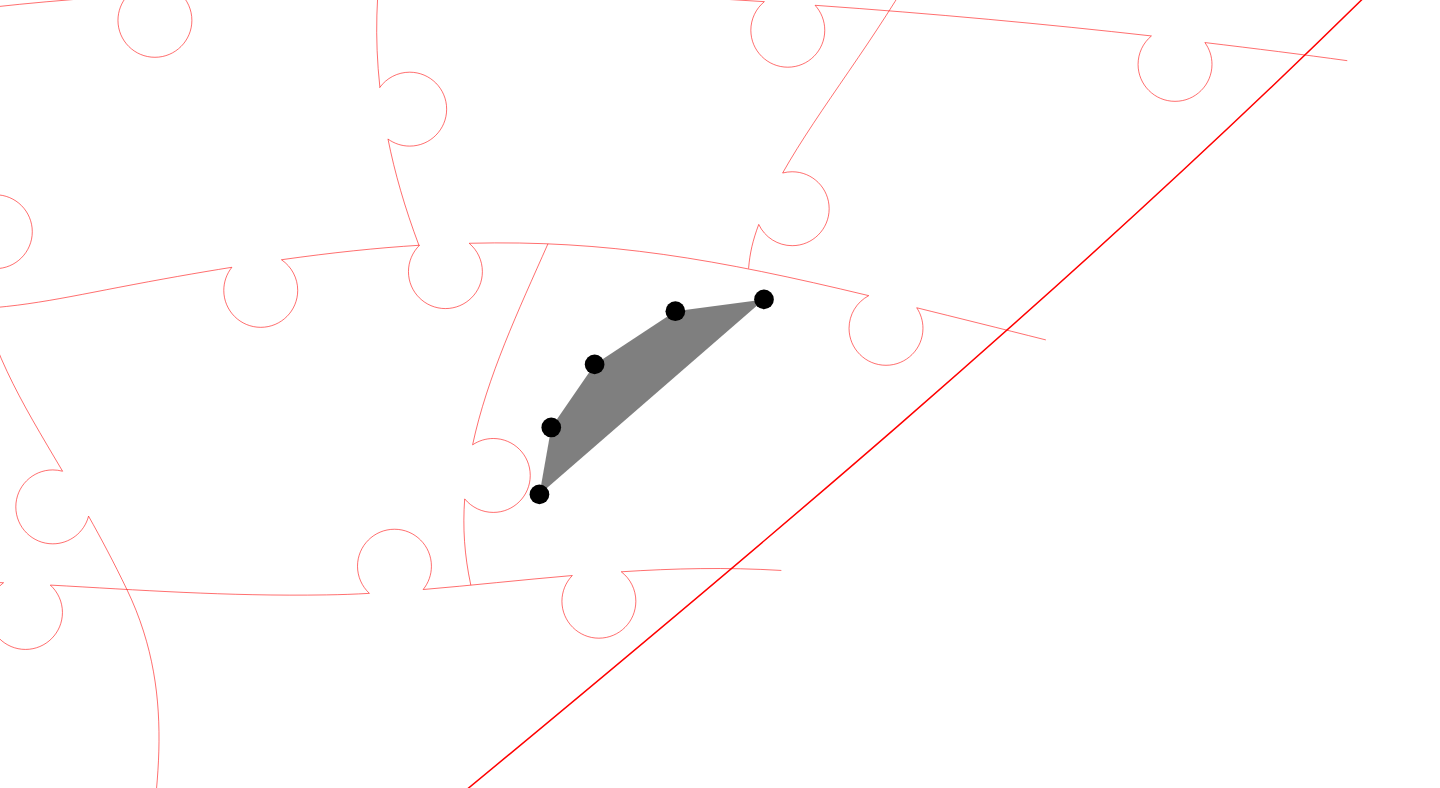 click 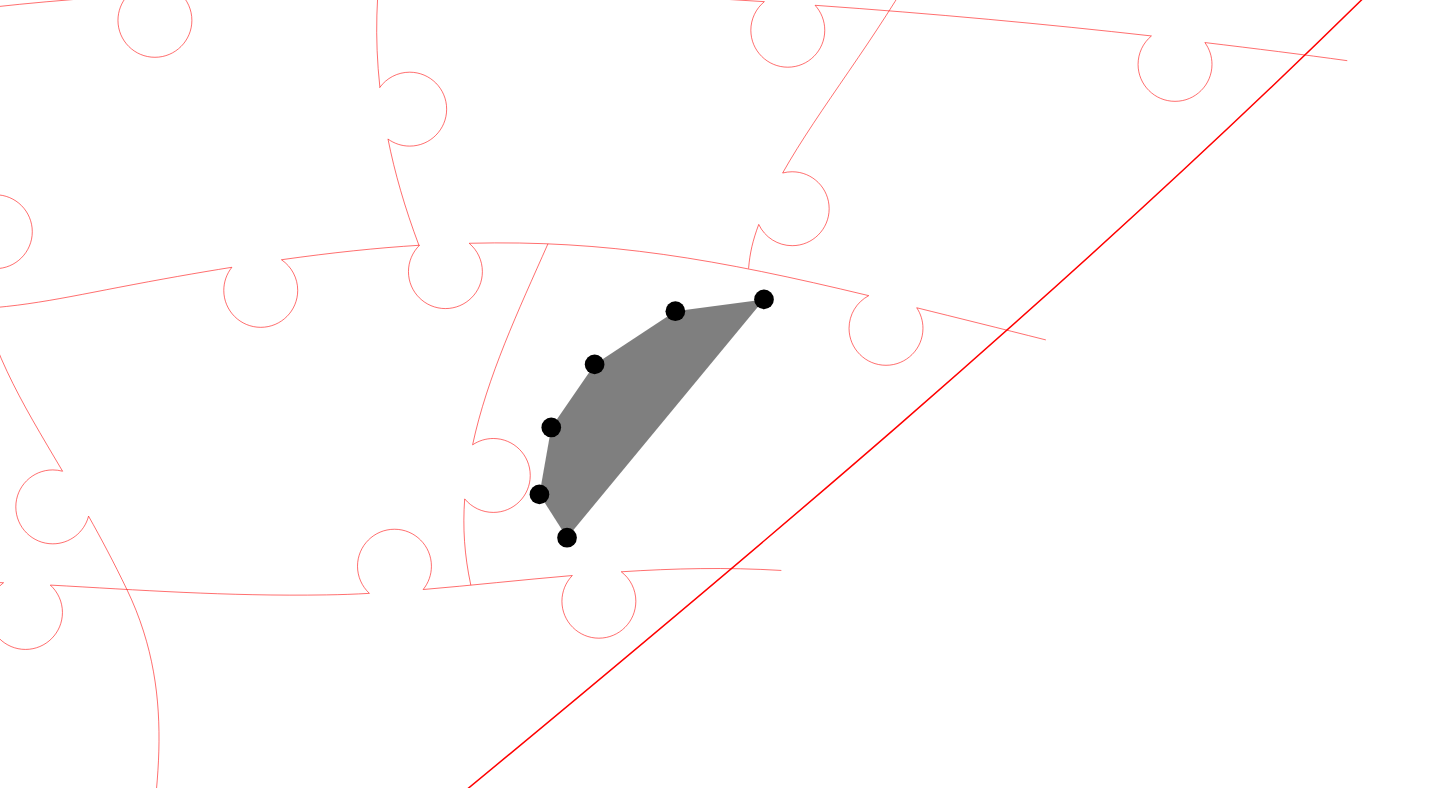 click 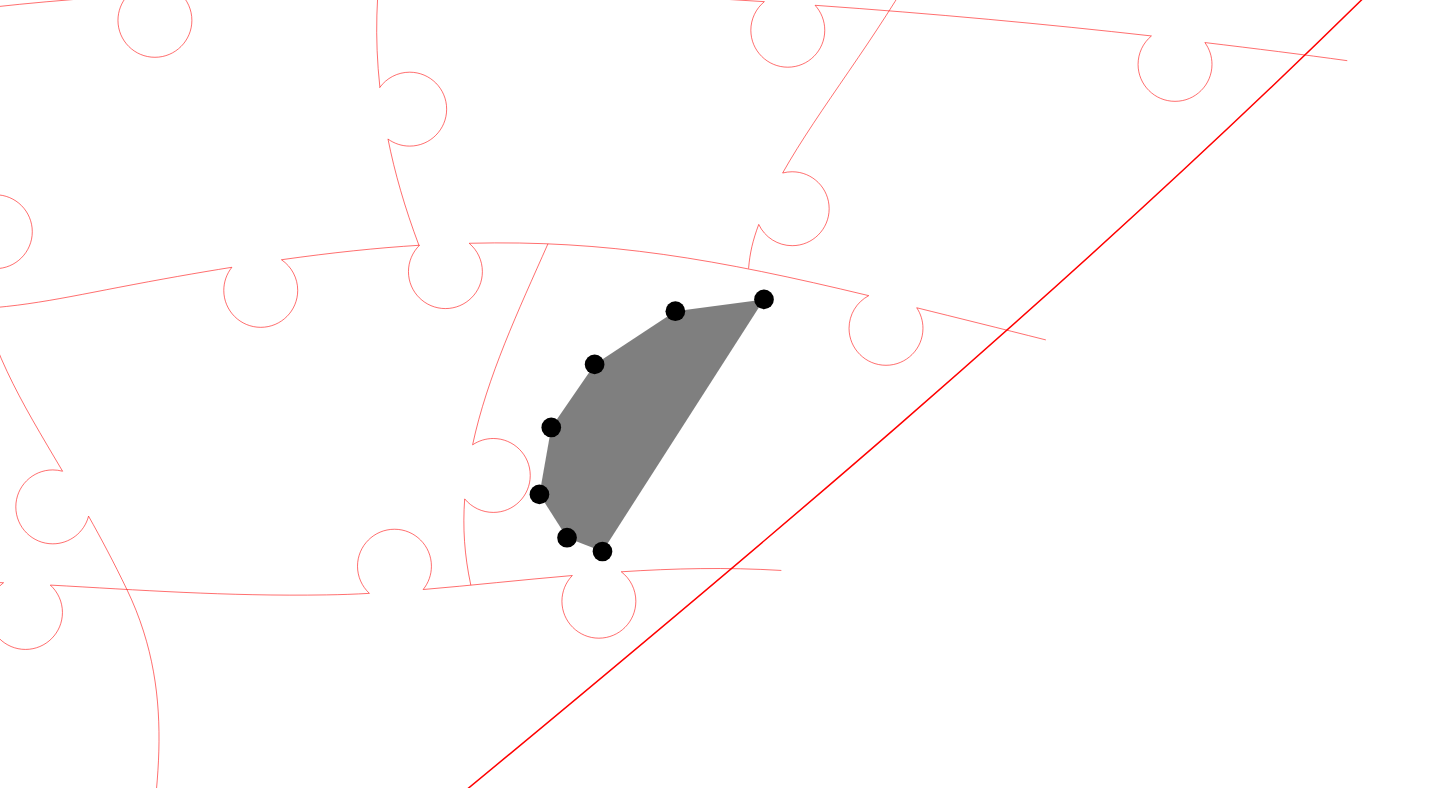 click 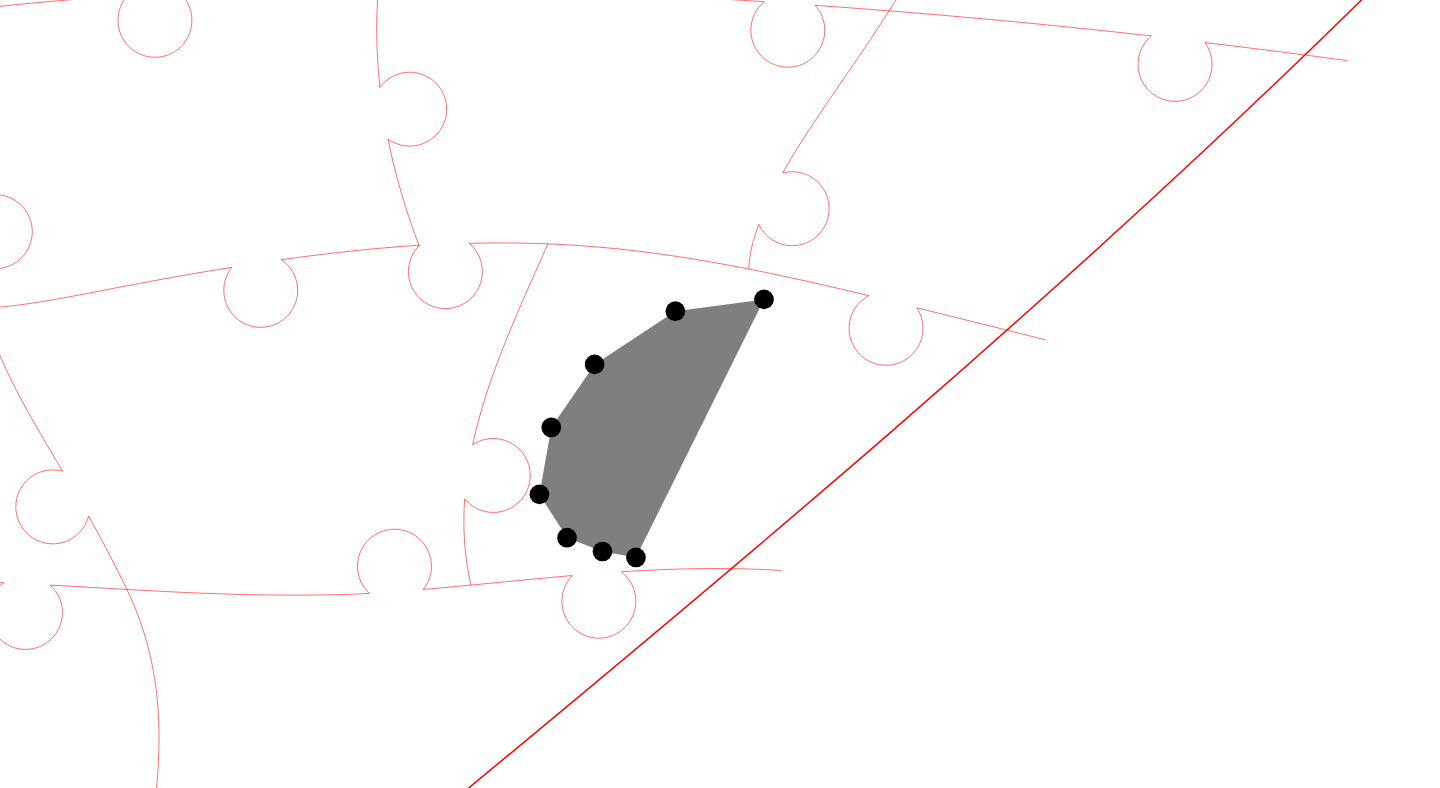 click 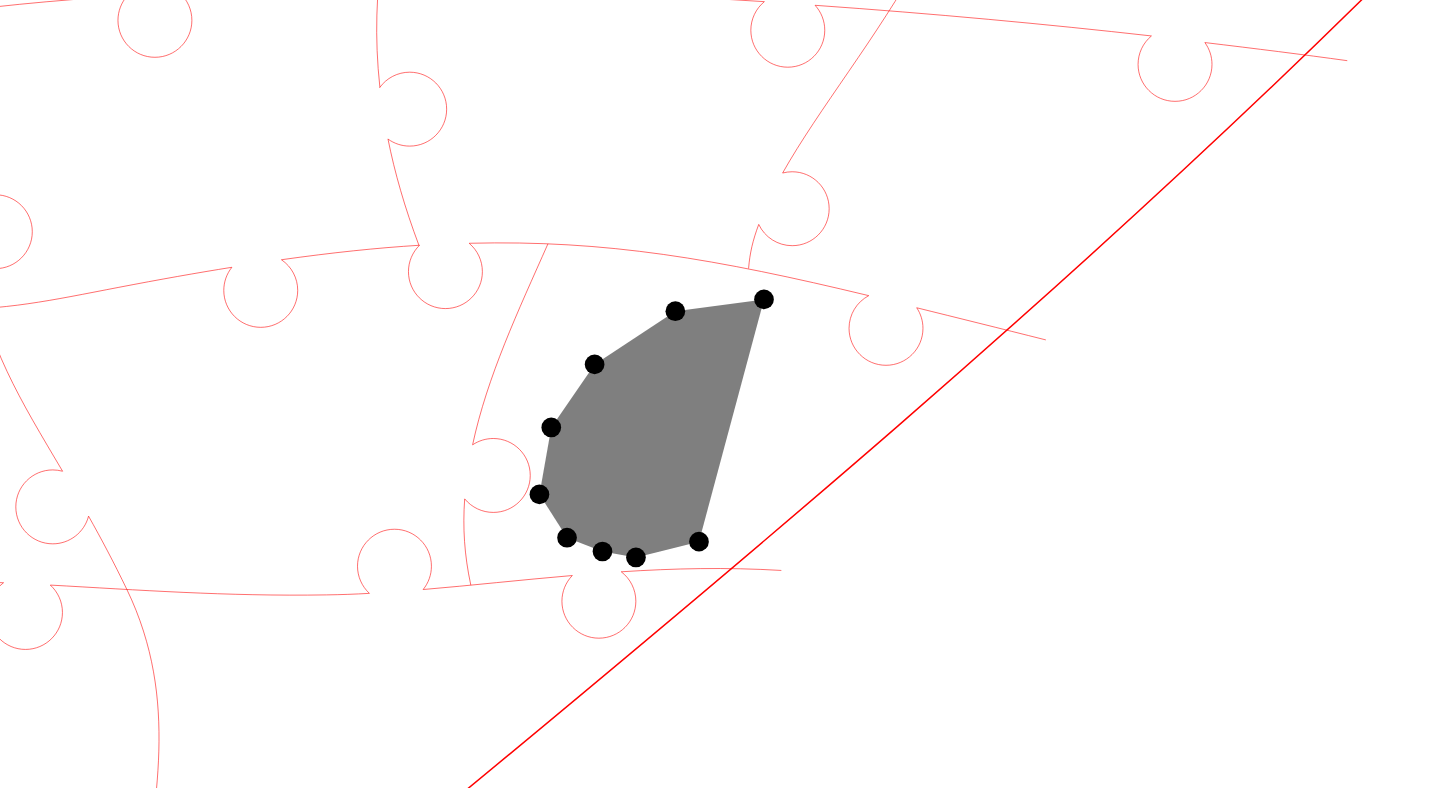 click 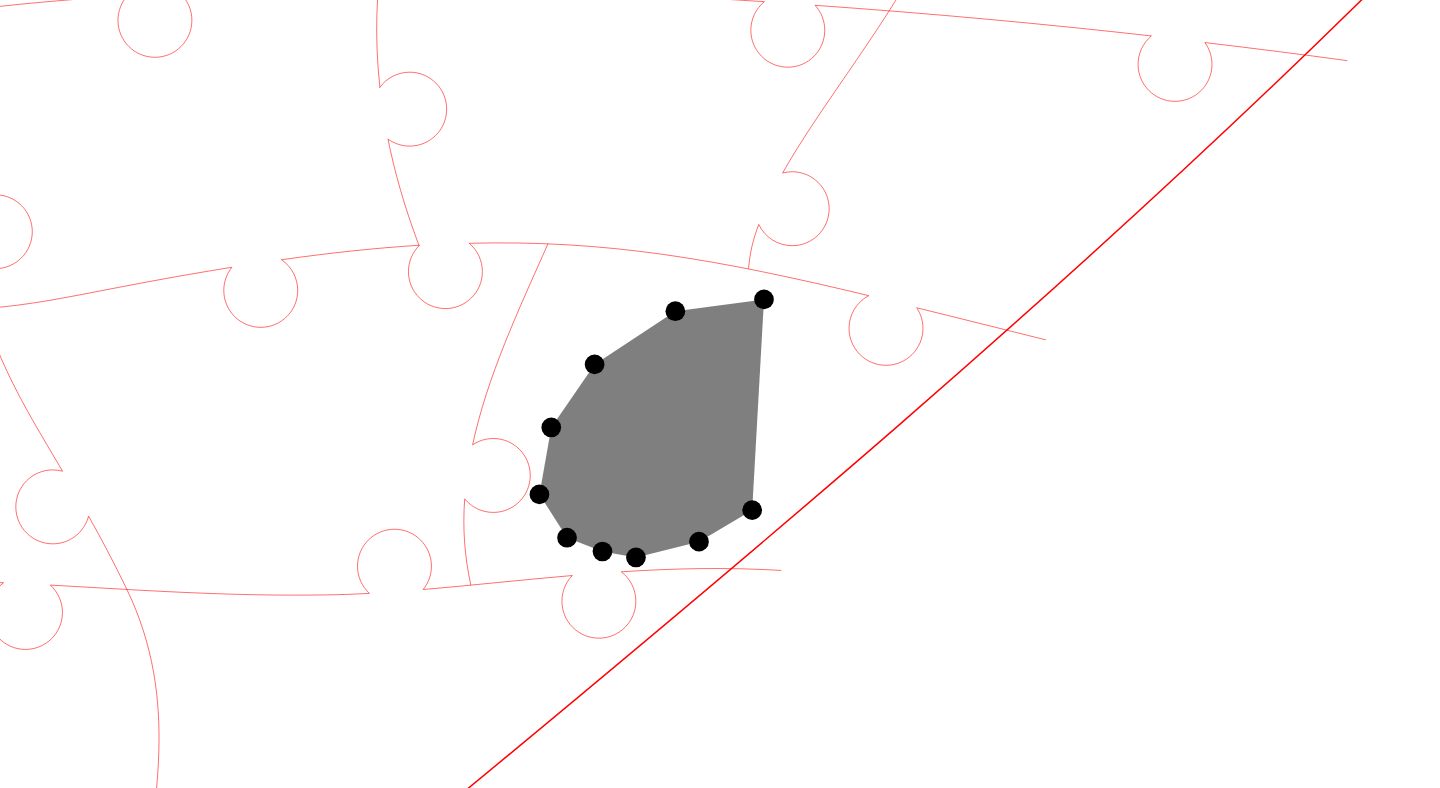 click 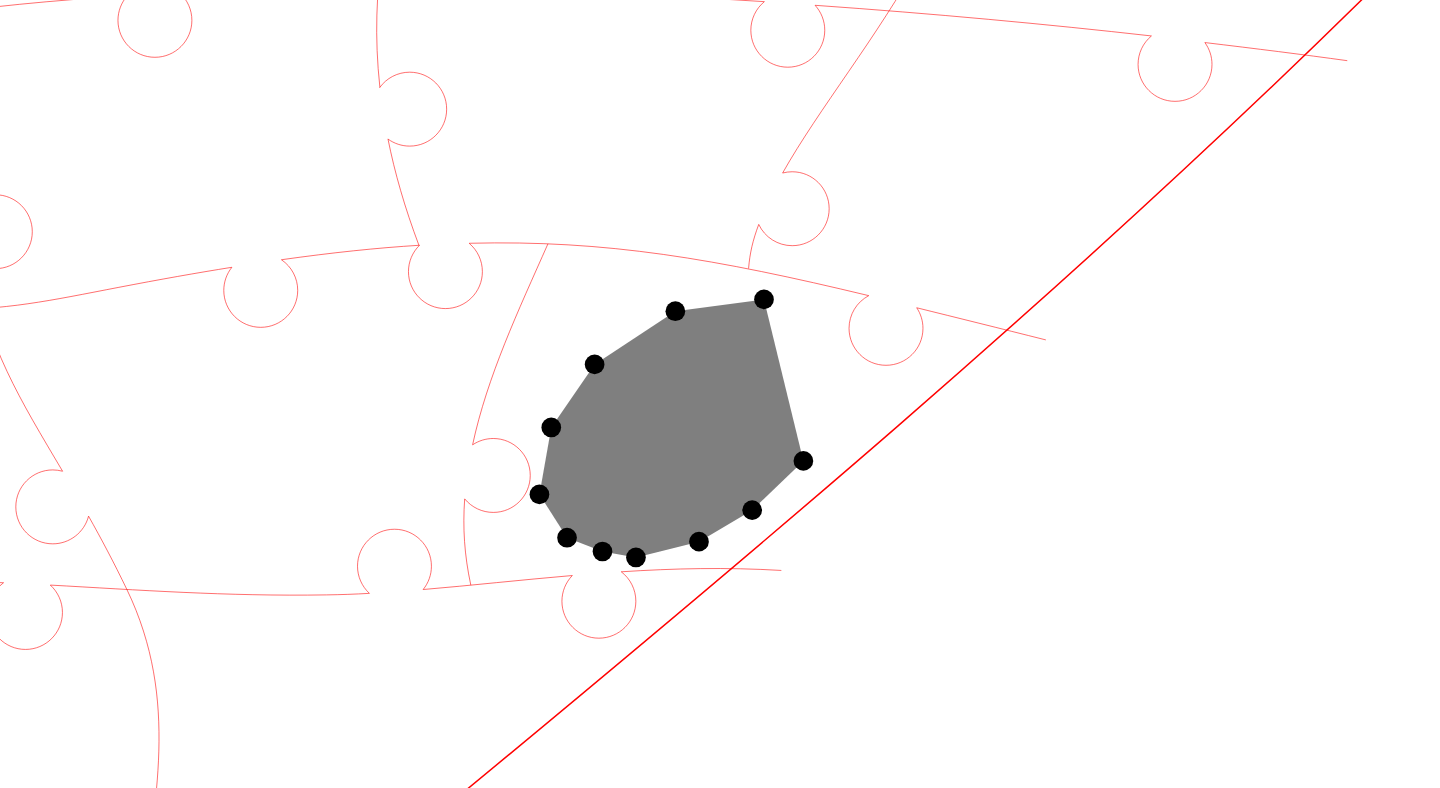 click 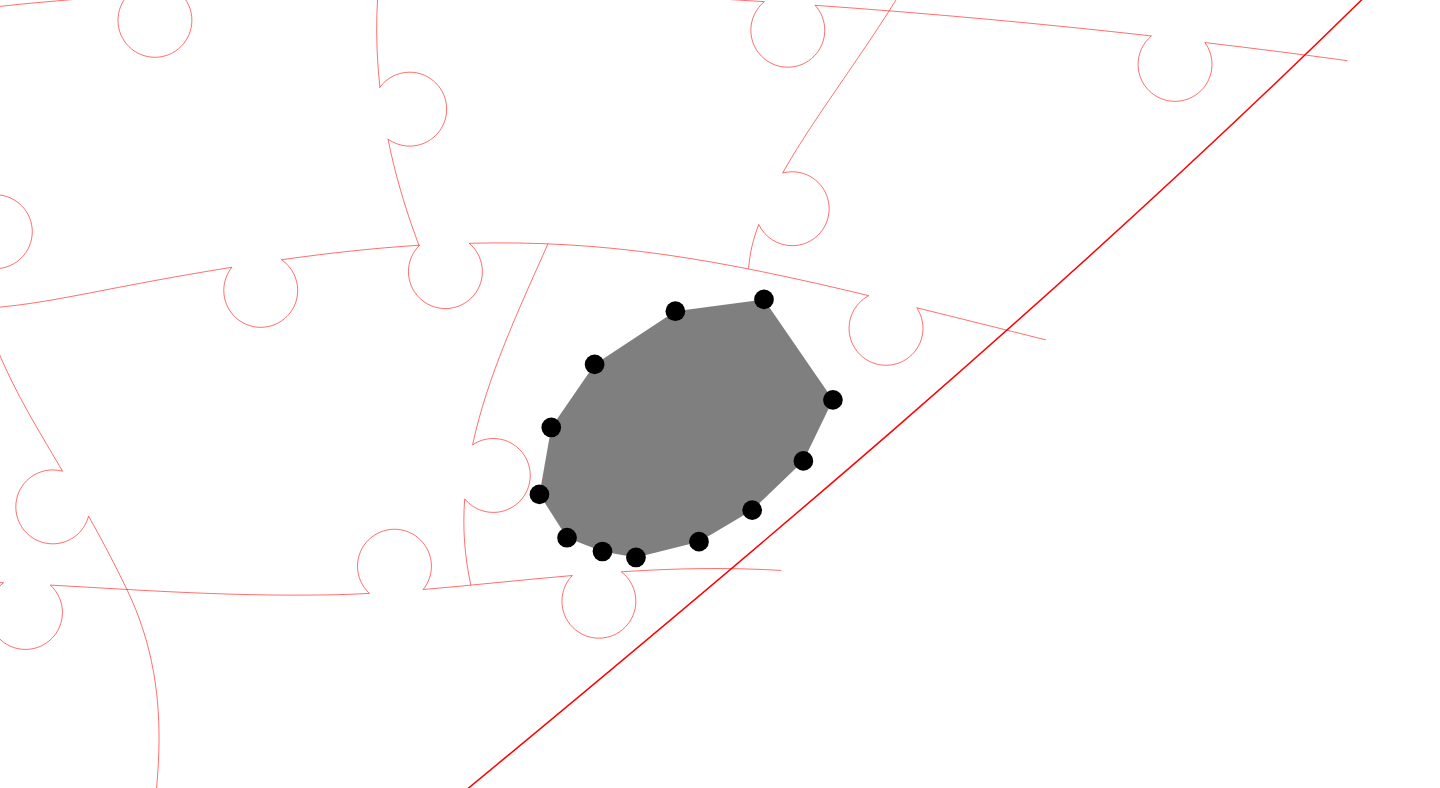 click 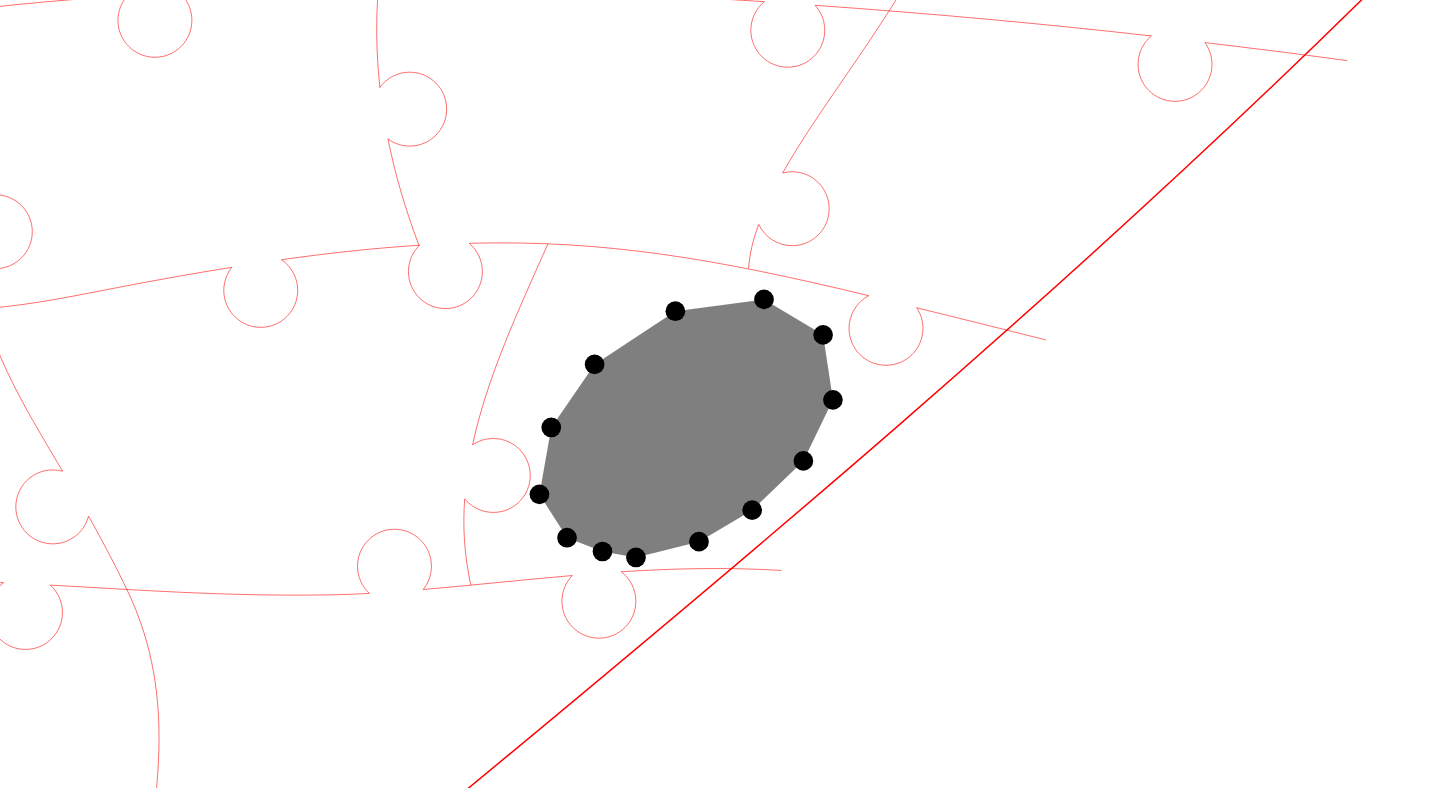 click 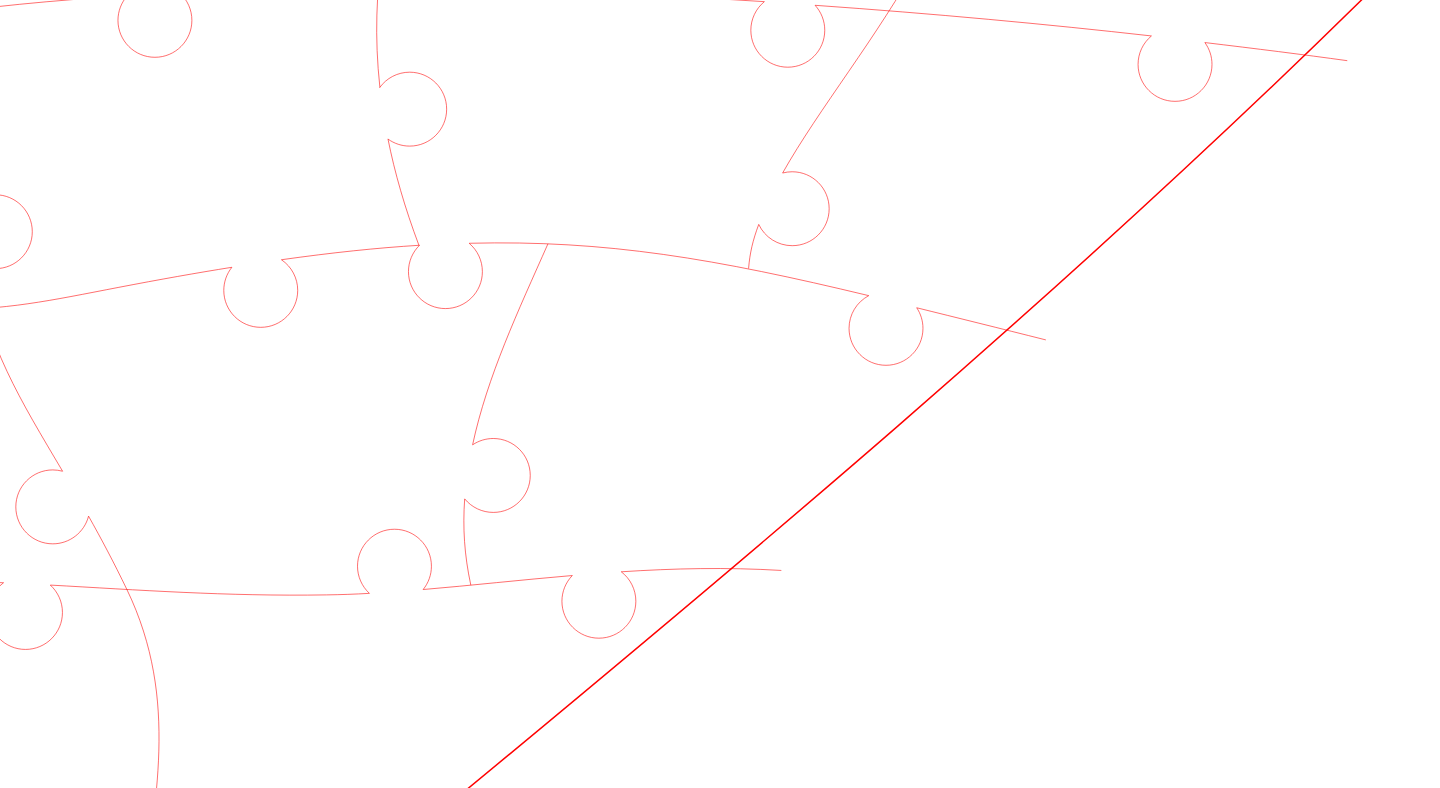 click 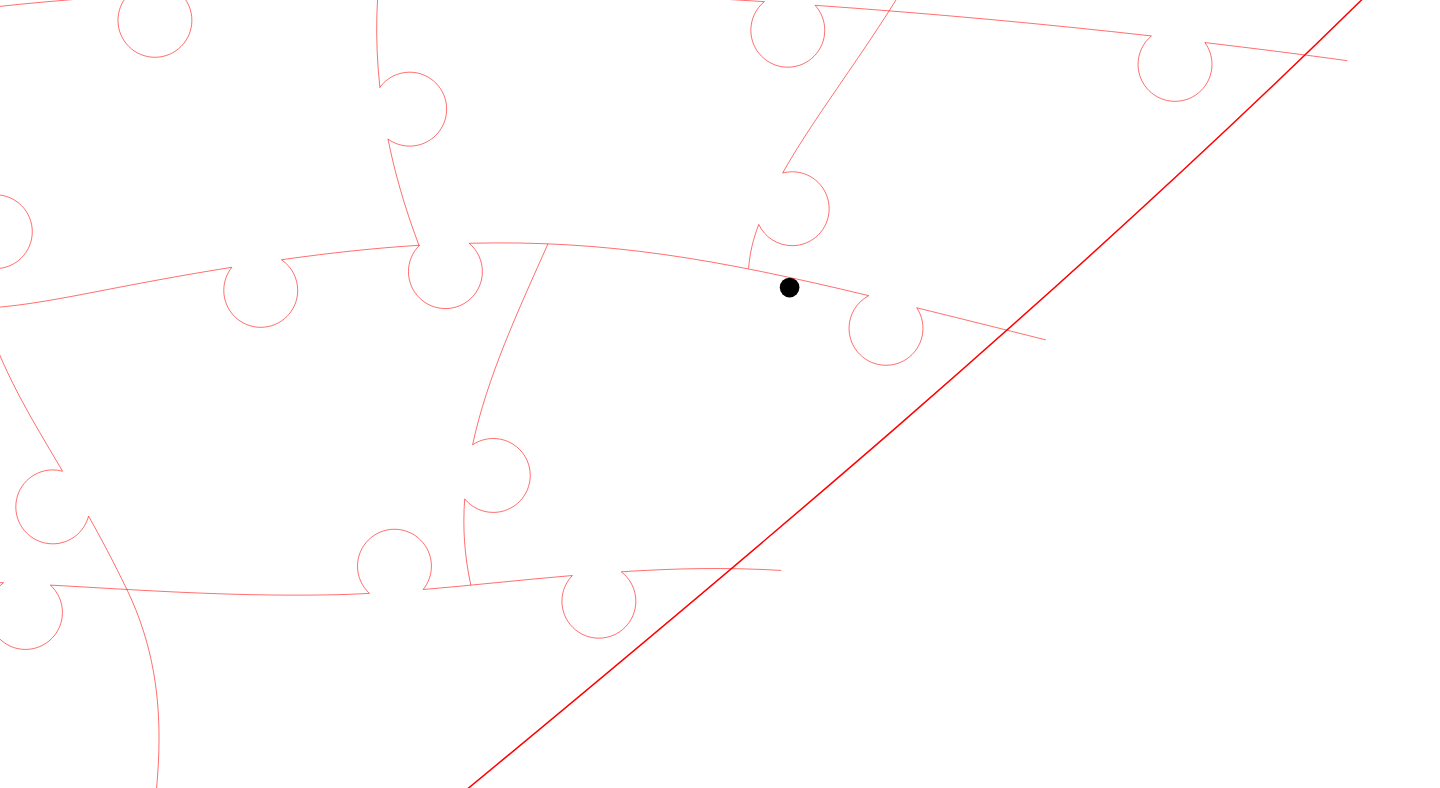 click 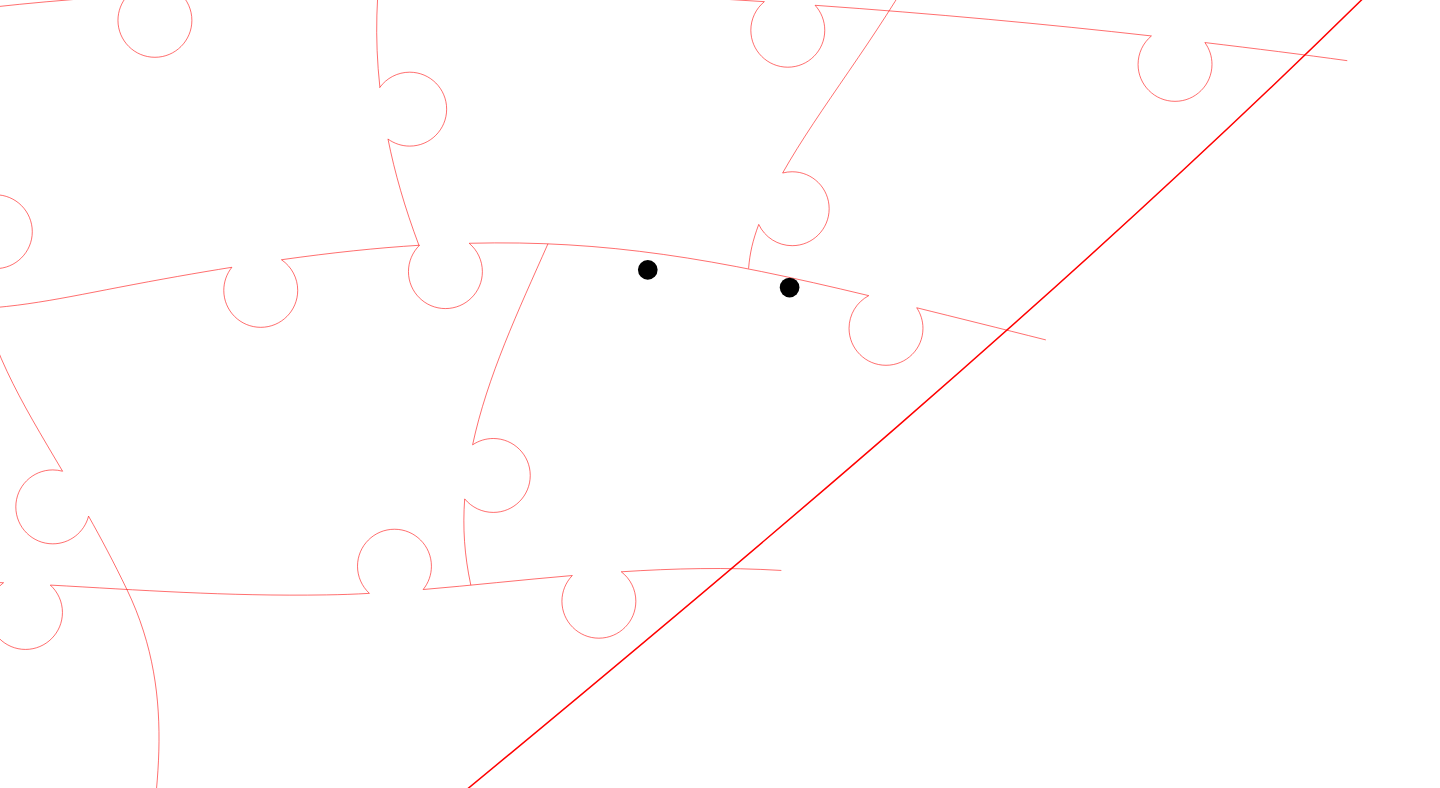 click 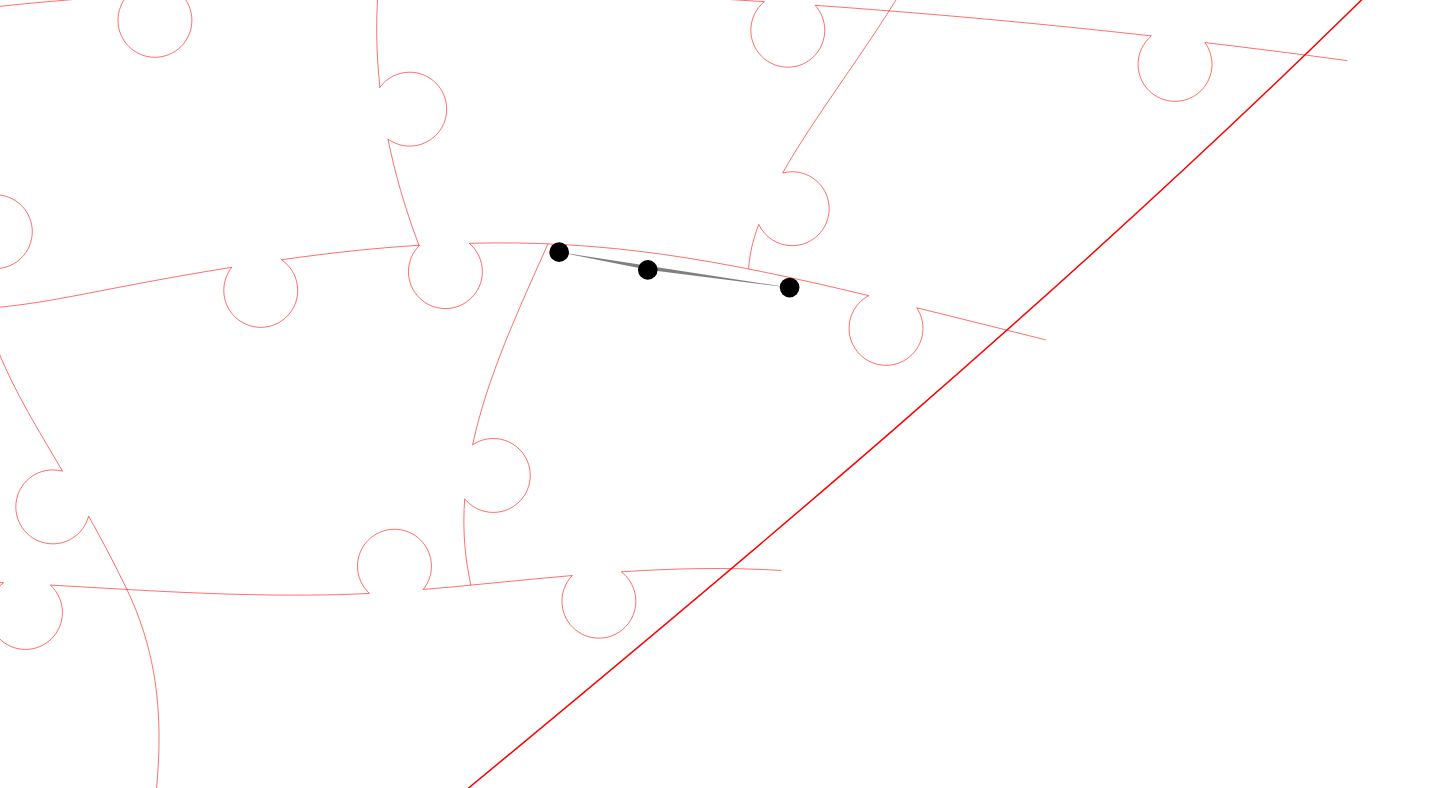 click 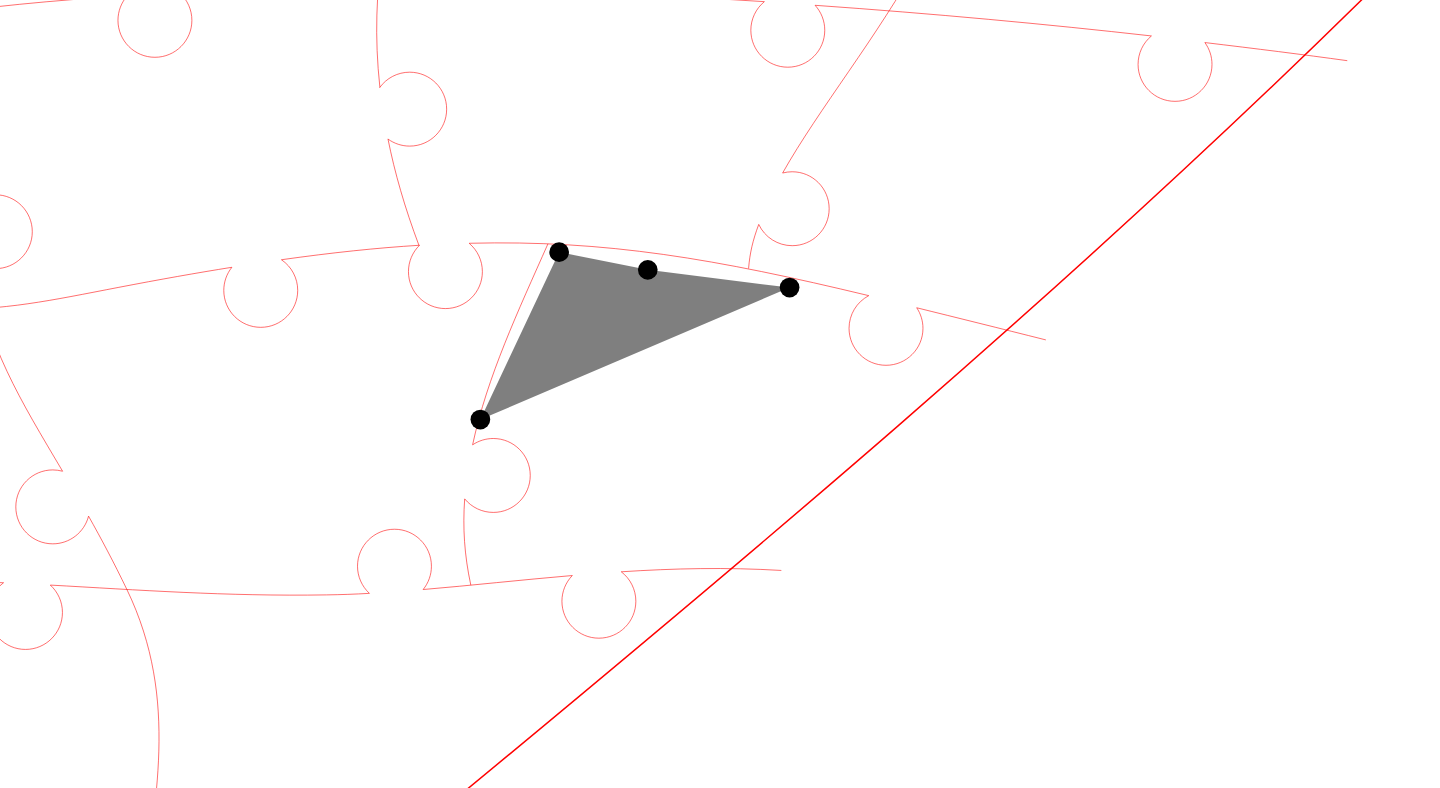 click 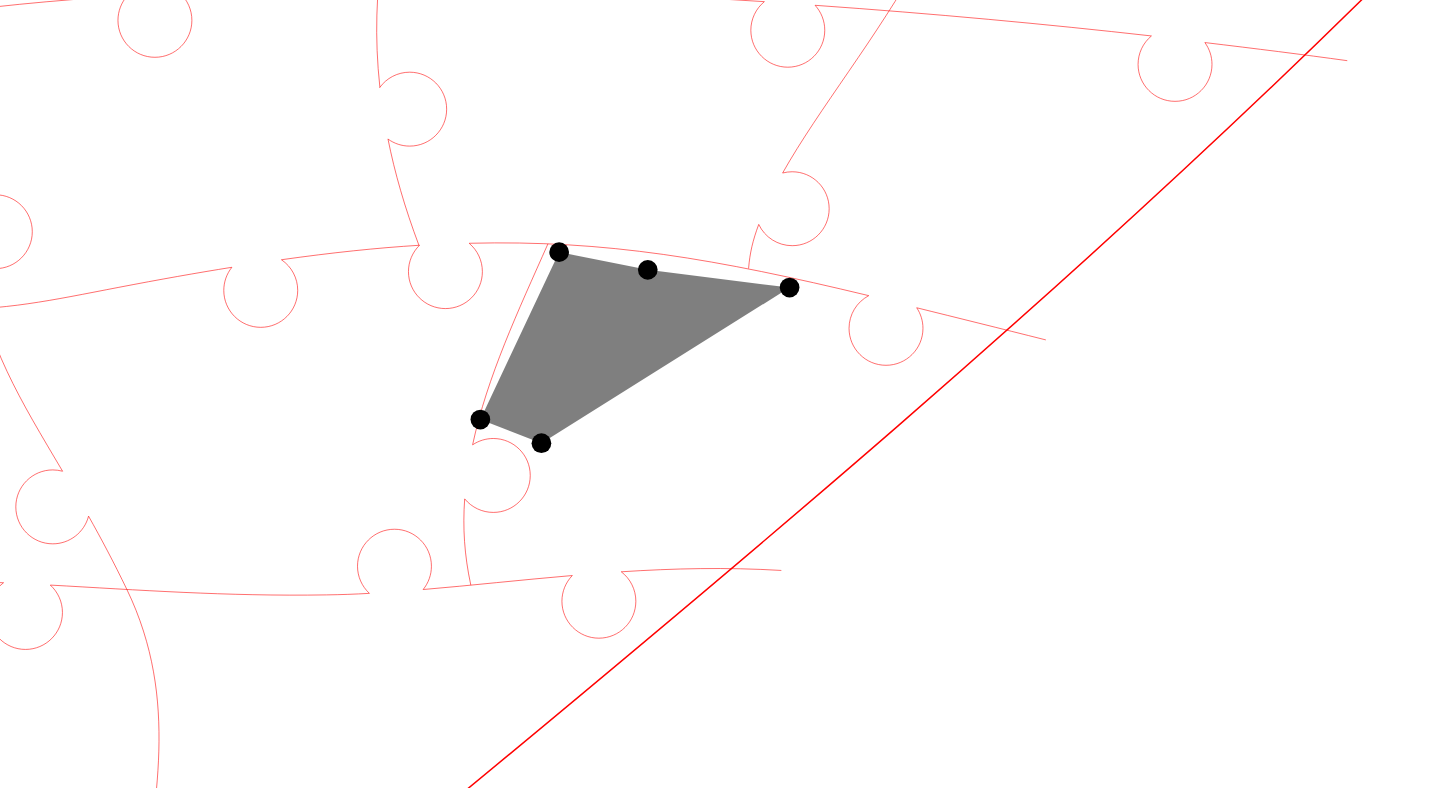 click 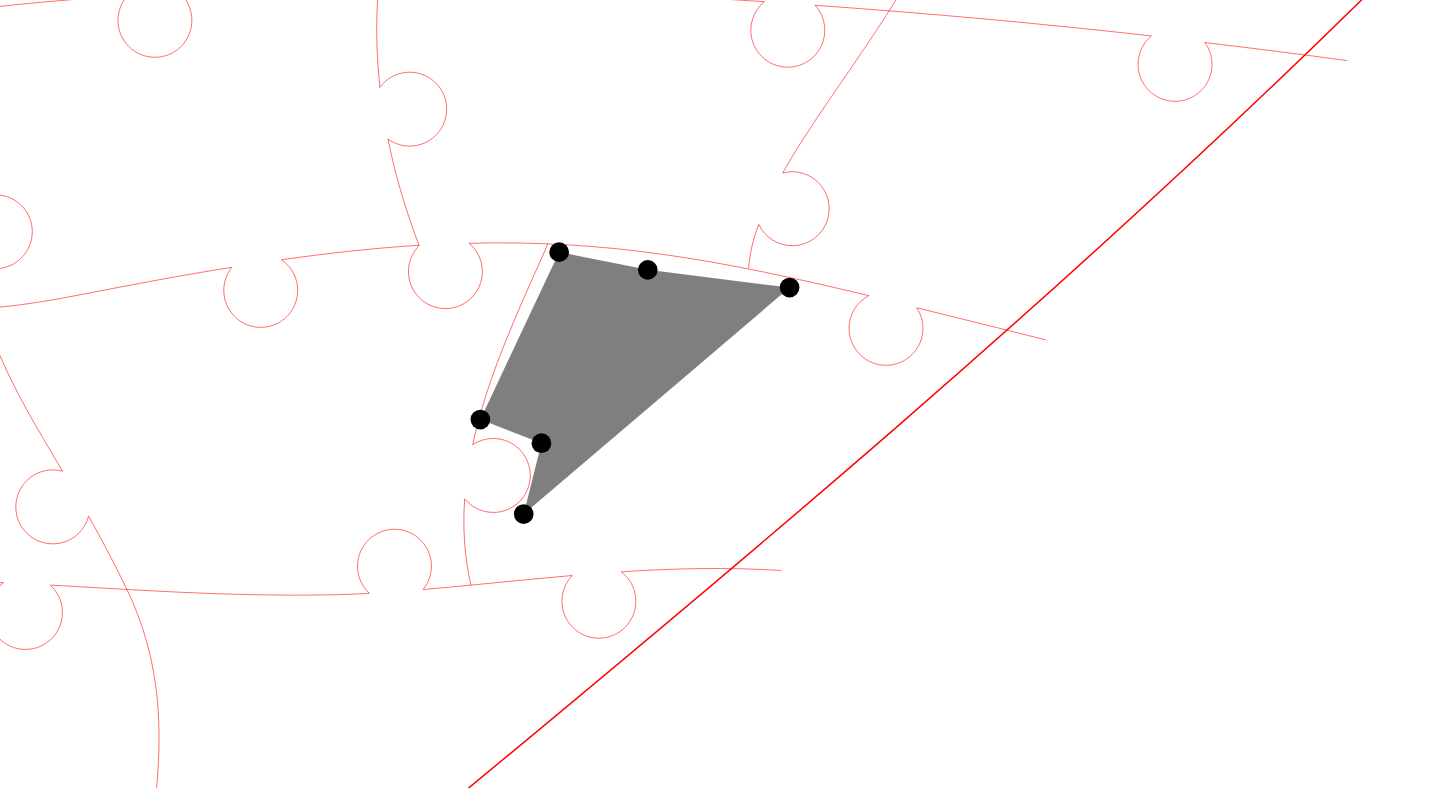 click 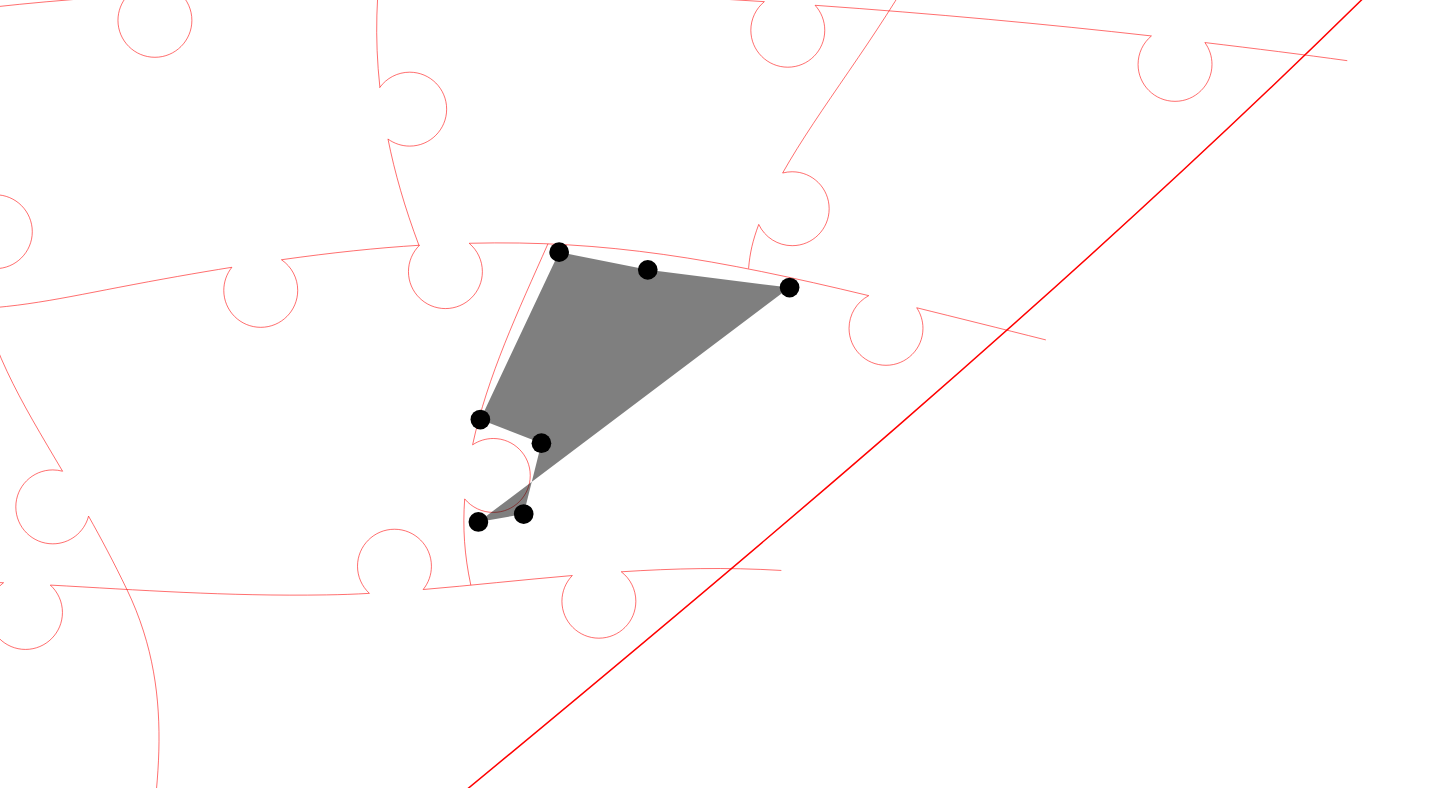 click 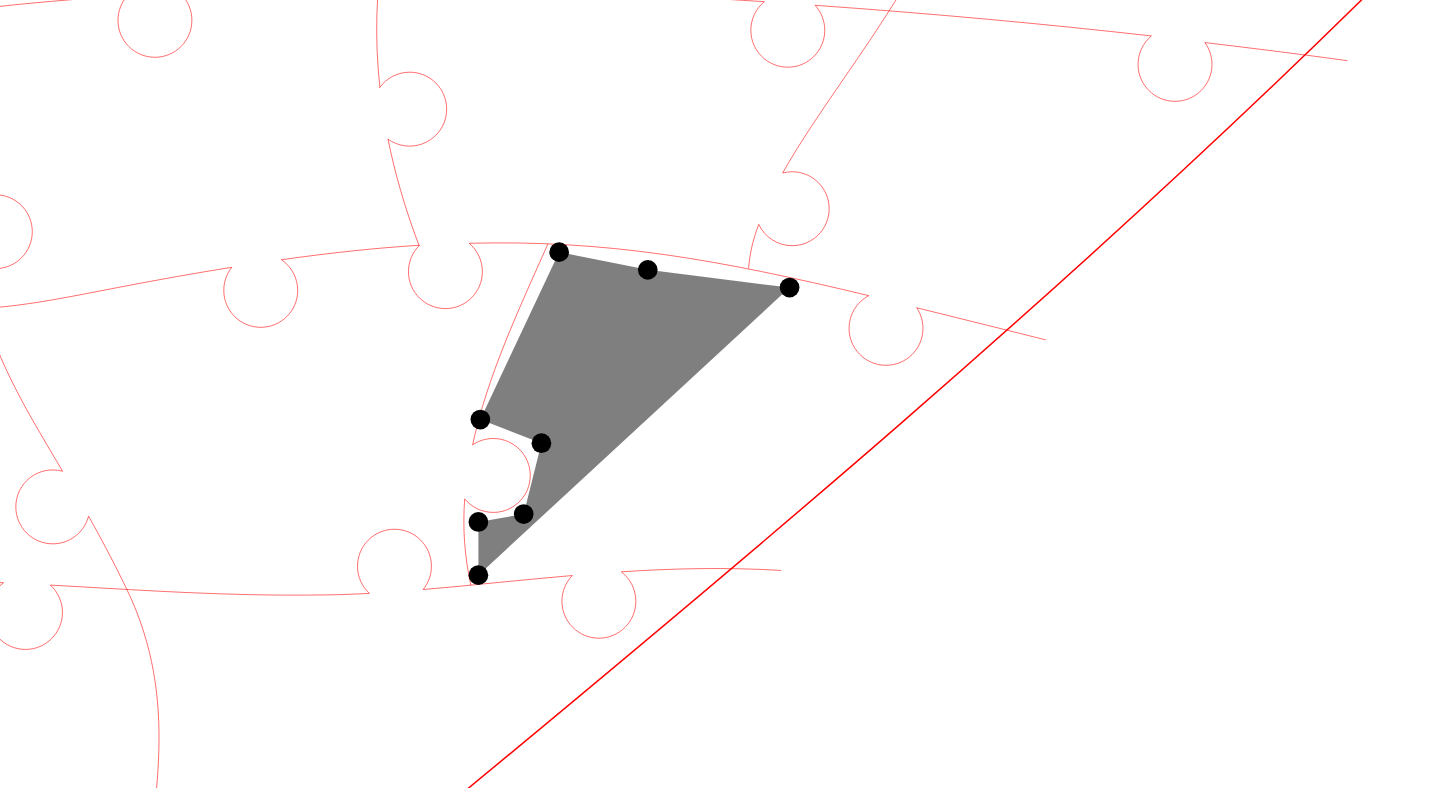click 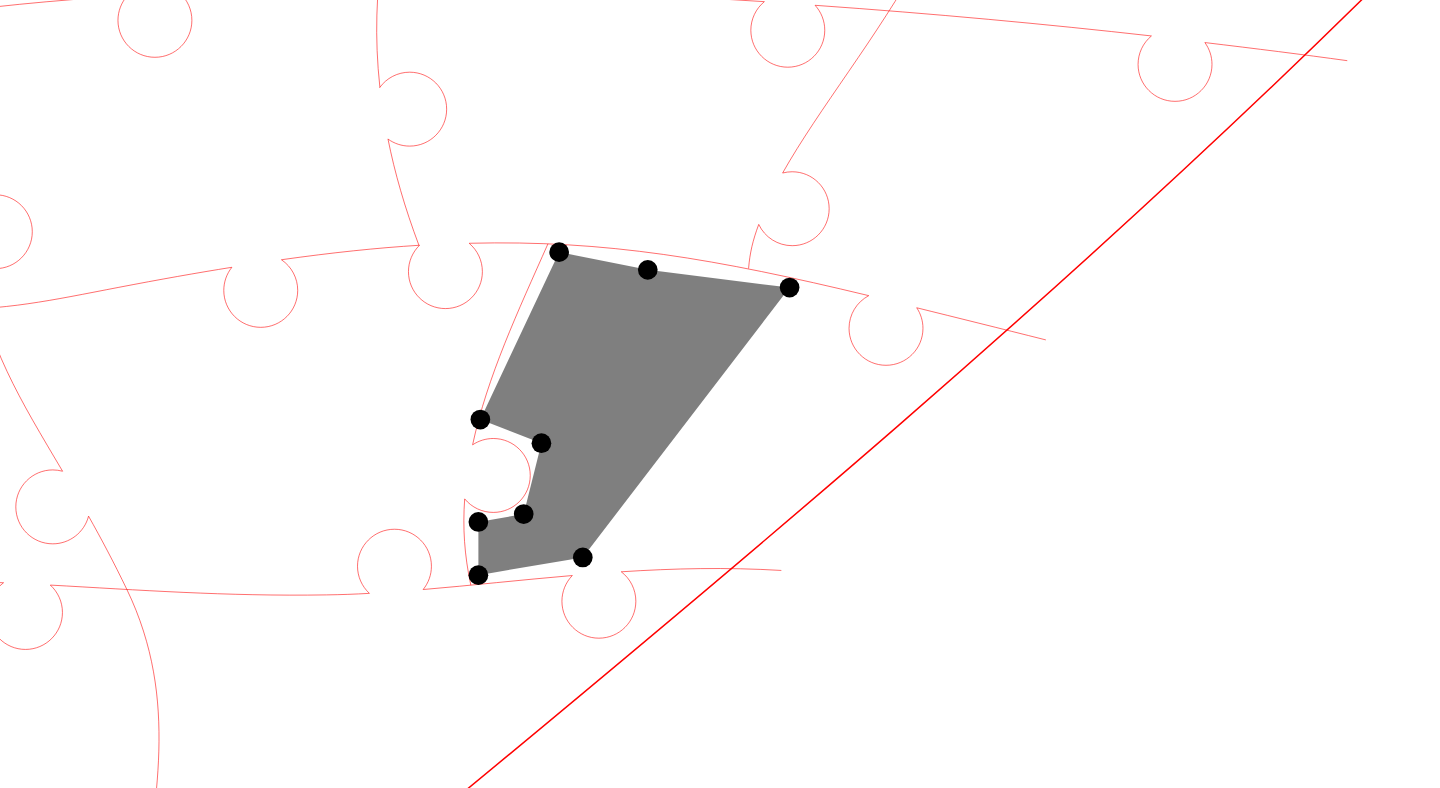 click 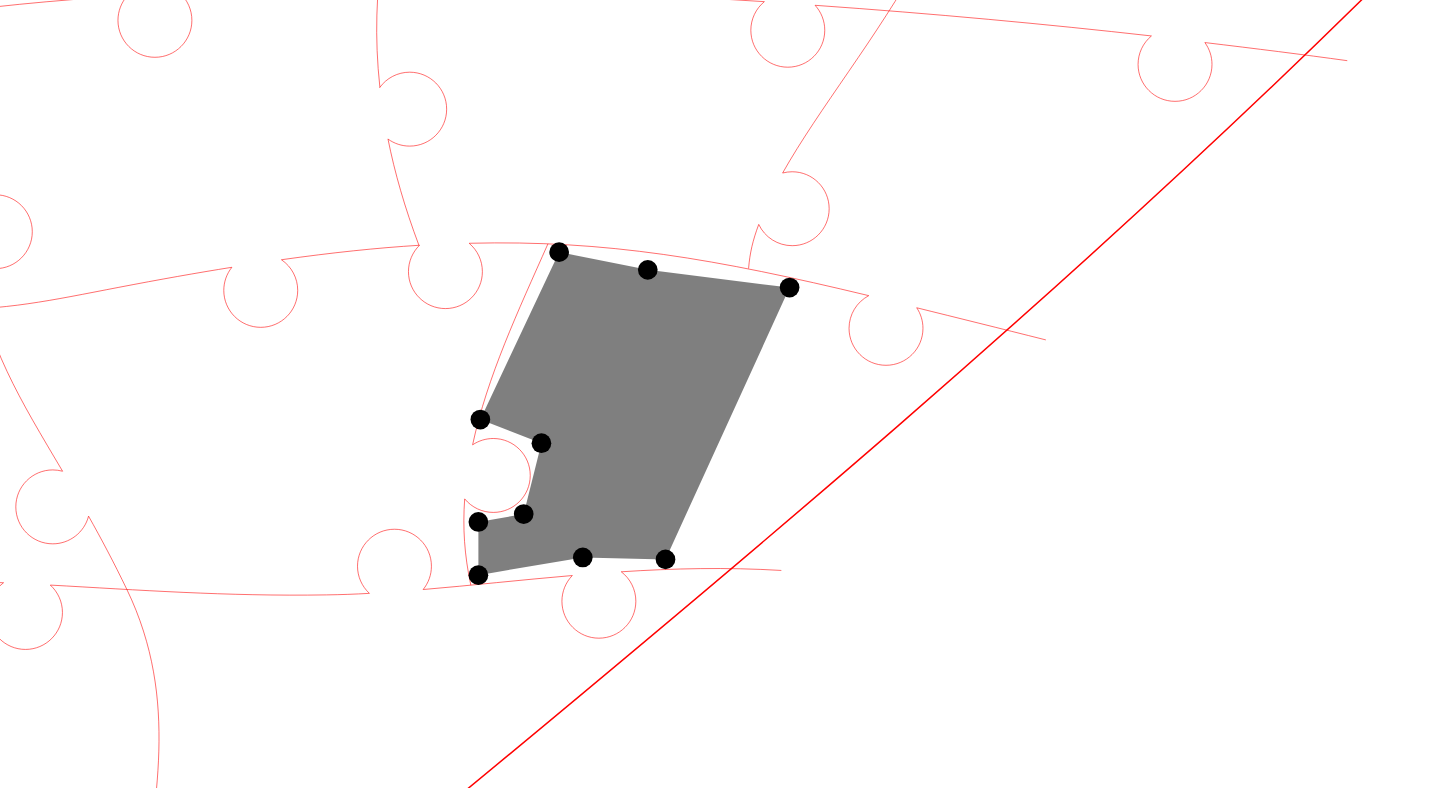 click 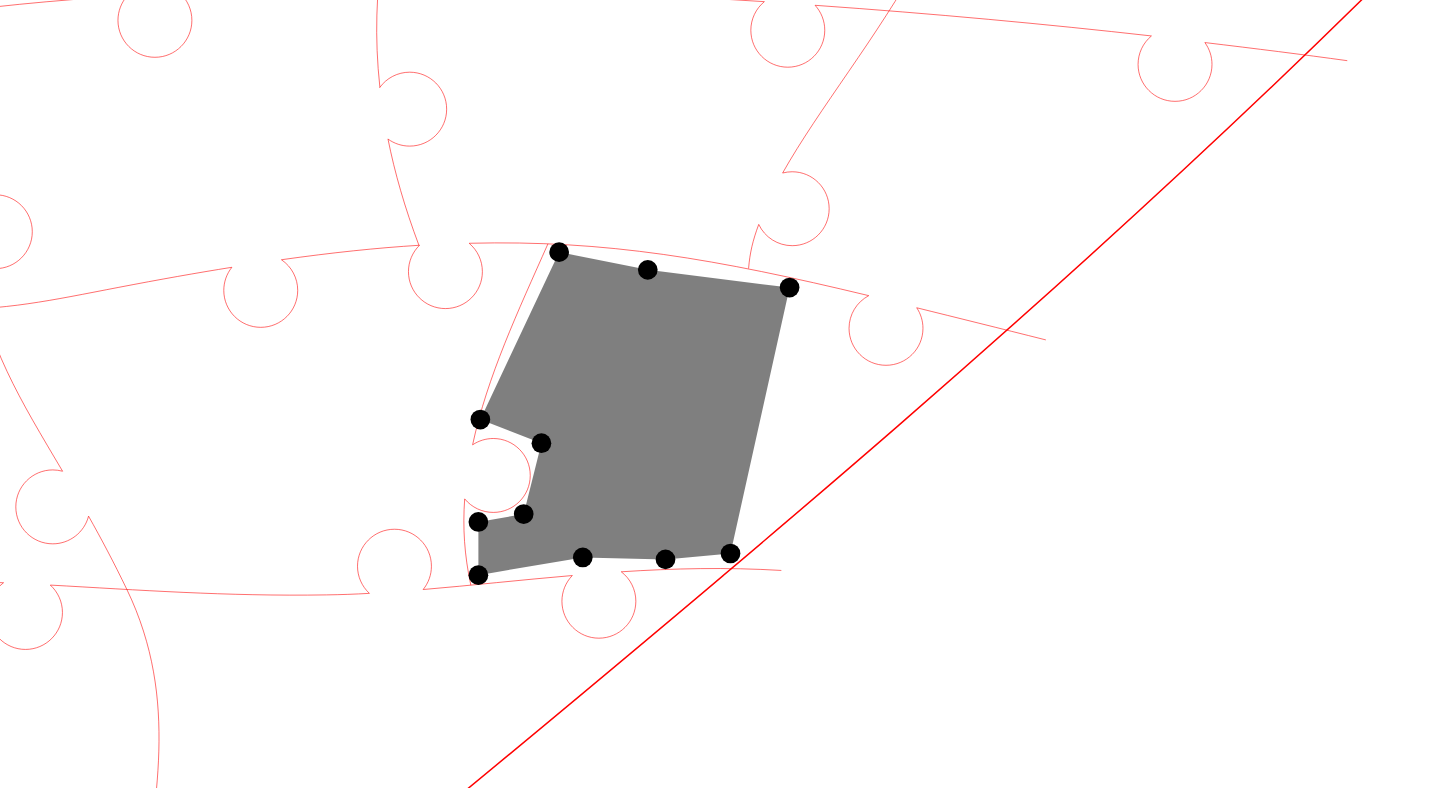 click 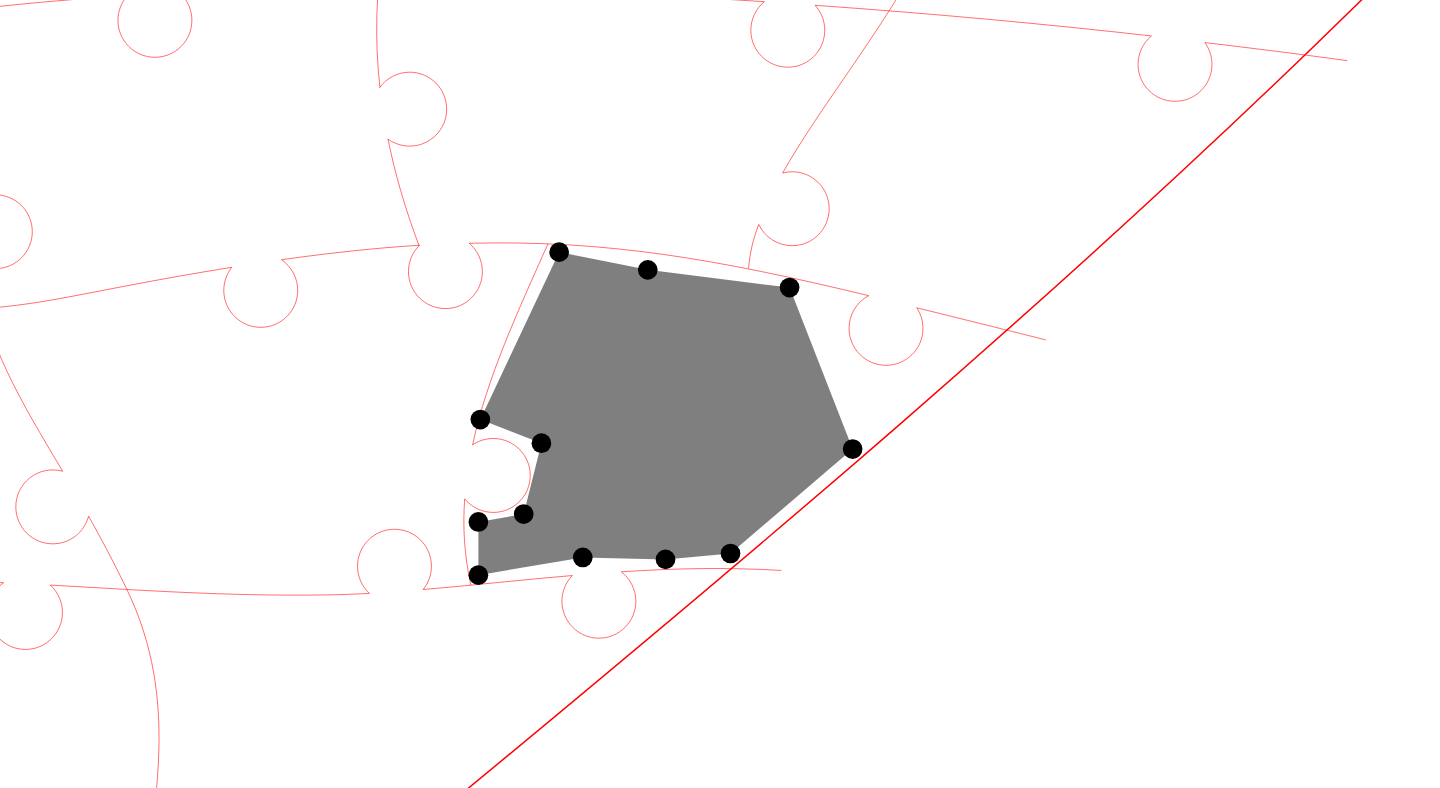 click 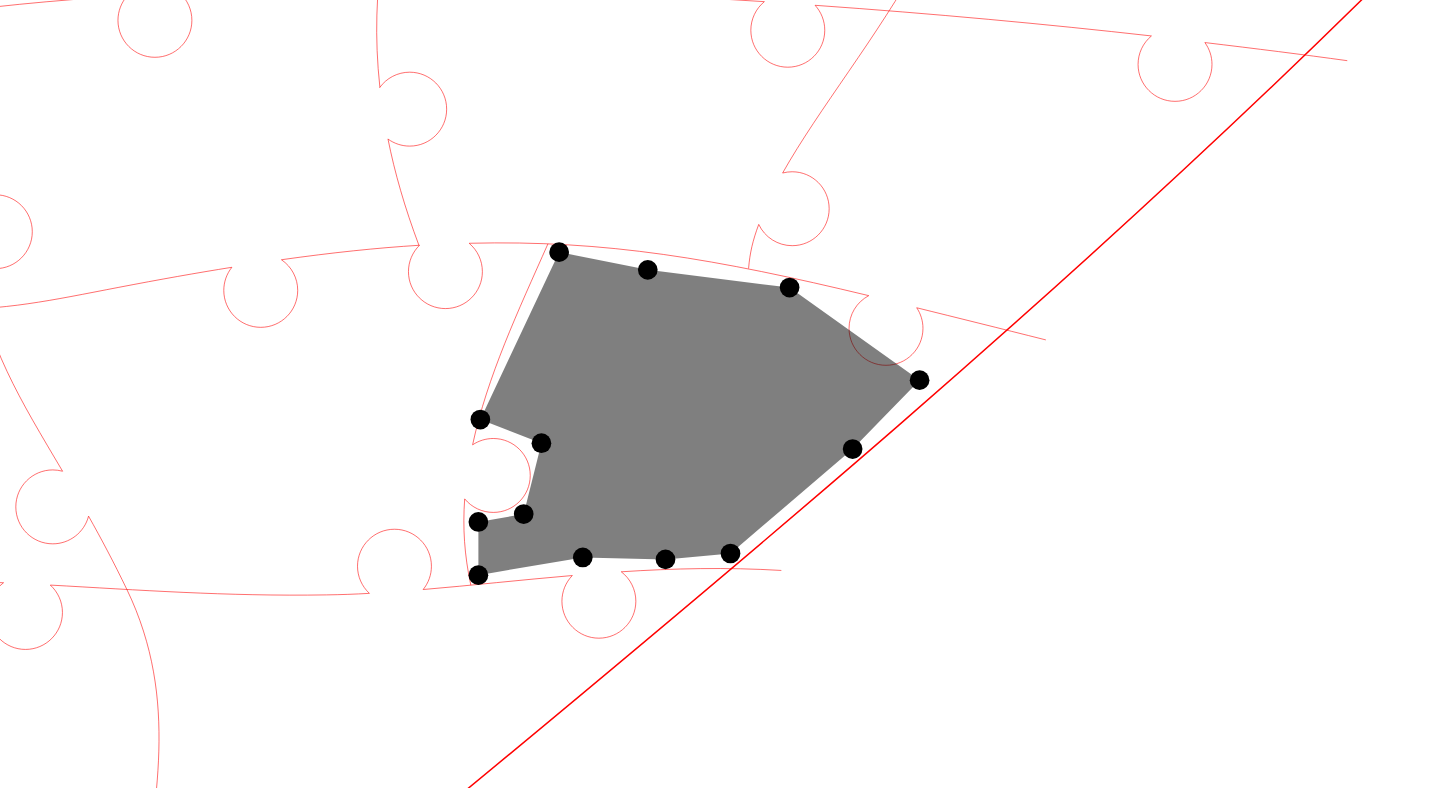 click 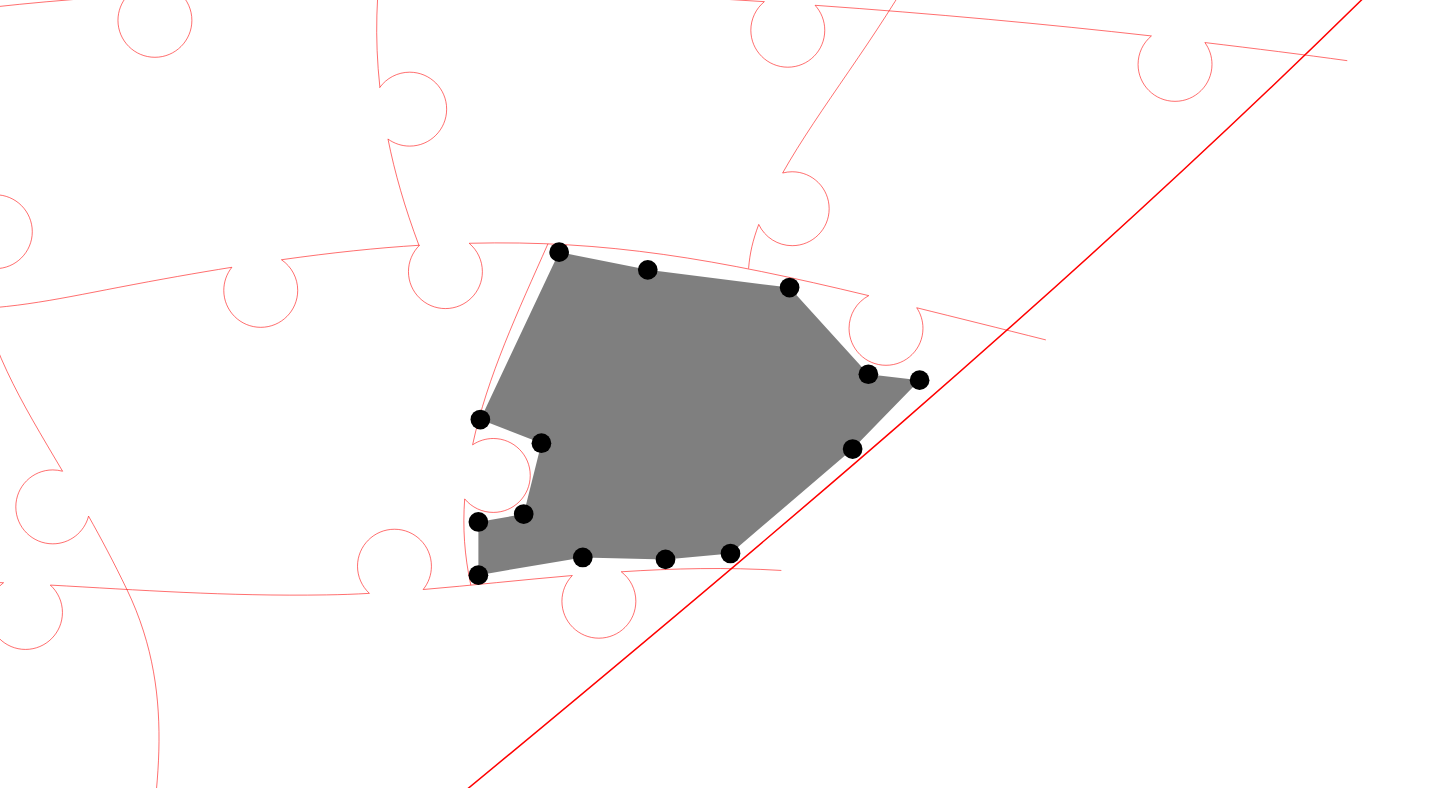click 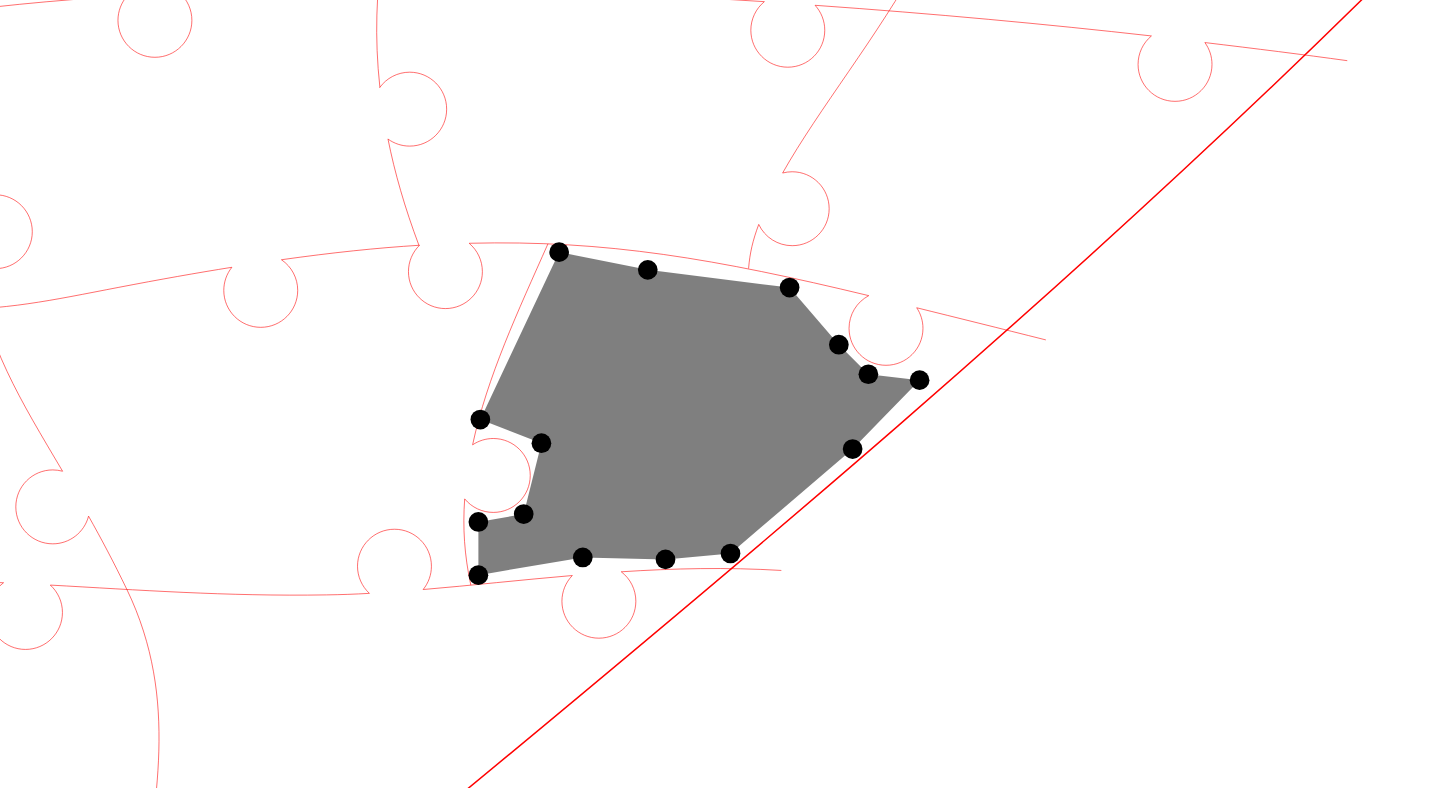 click 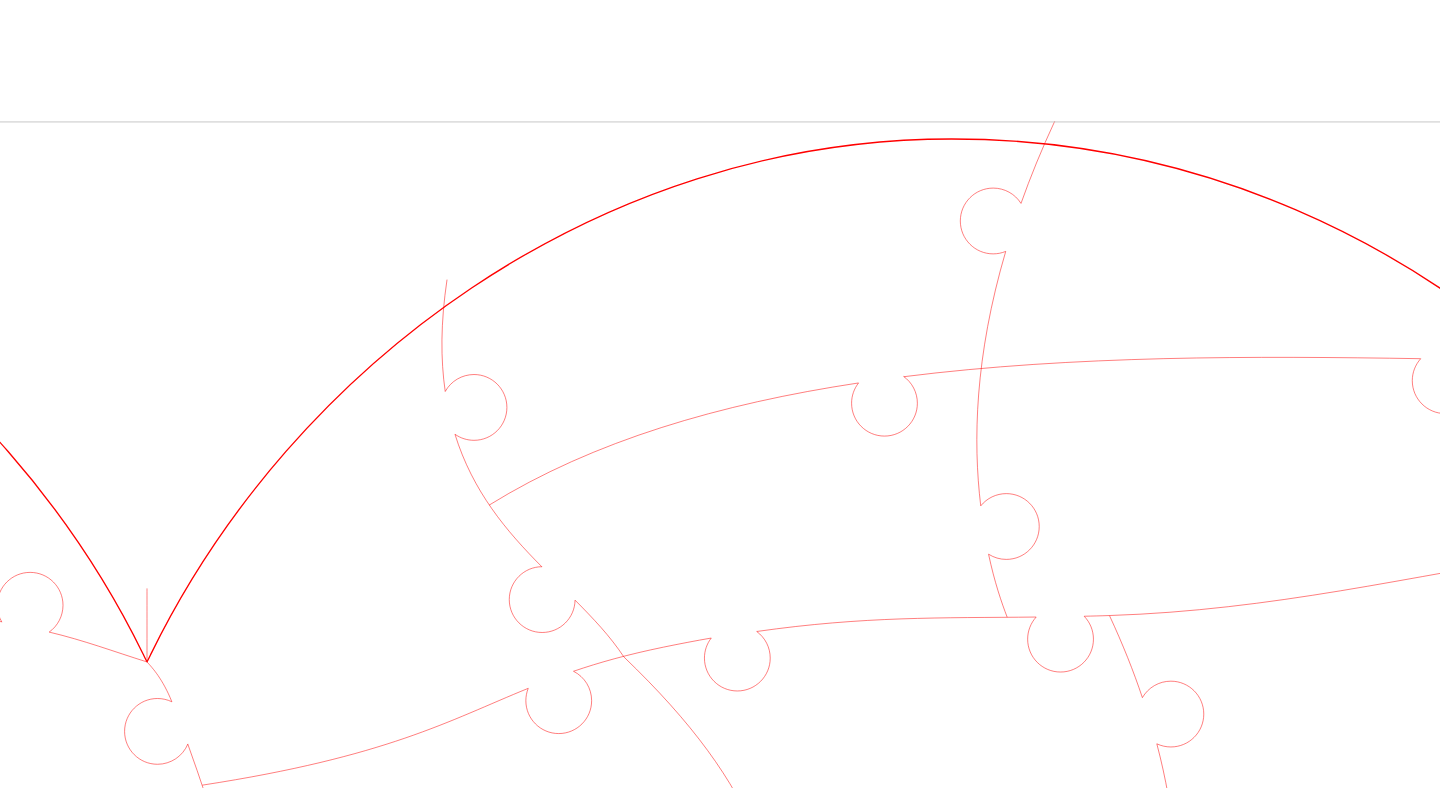 scroll, scrollTop: 34, scrollLeft: 640, axis: both 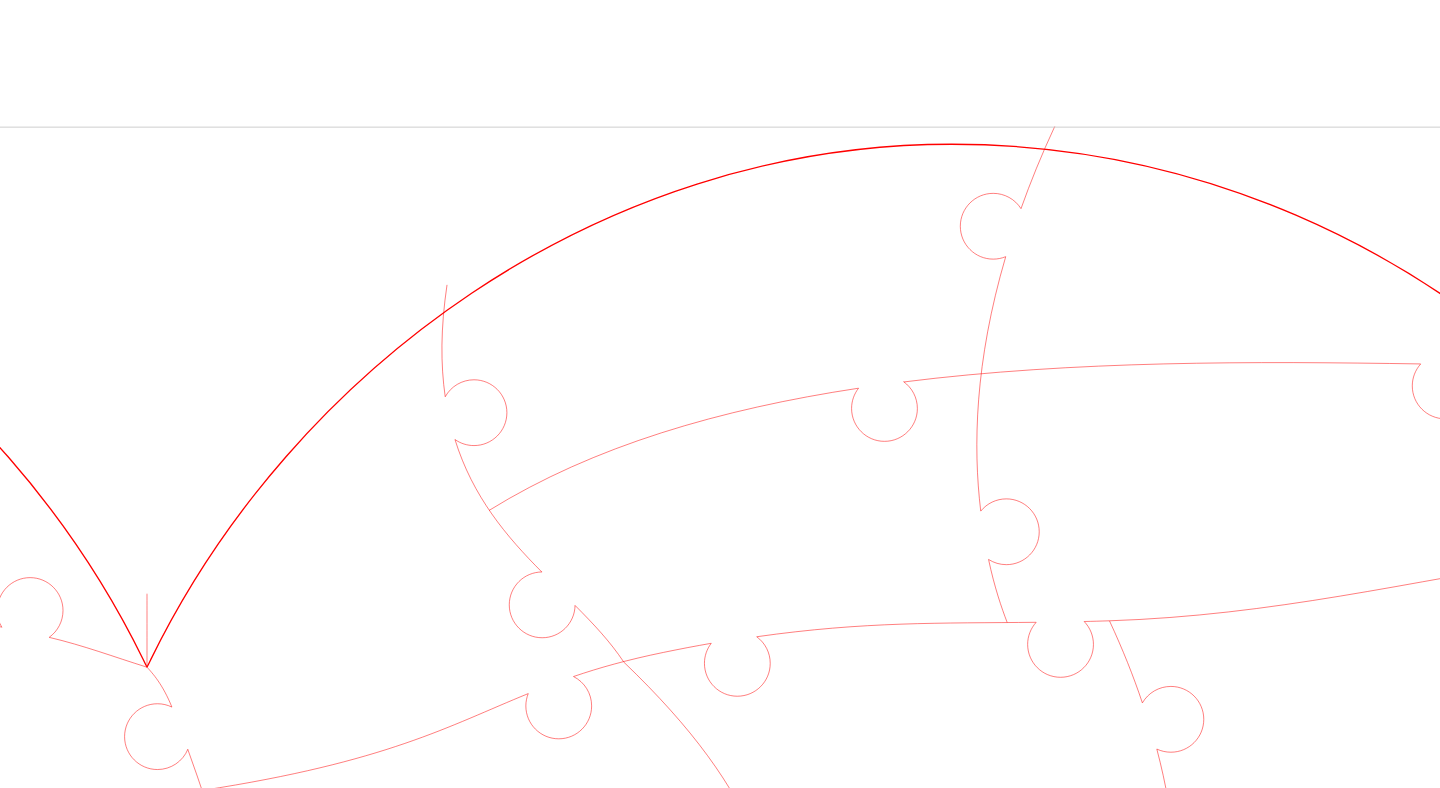 click 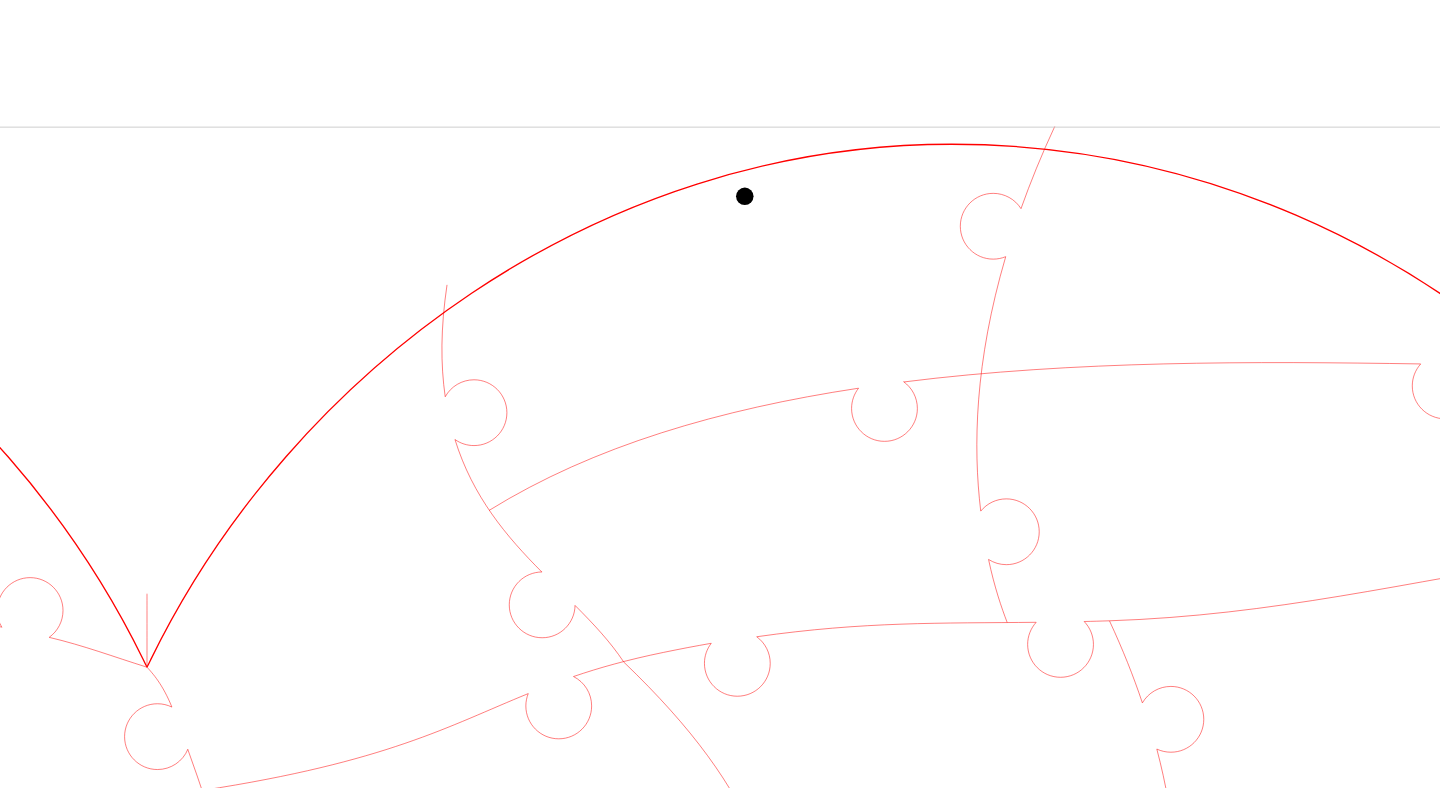 click 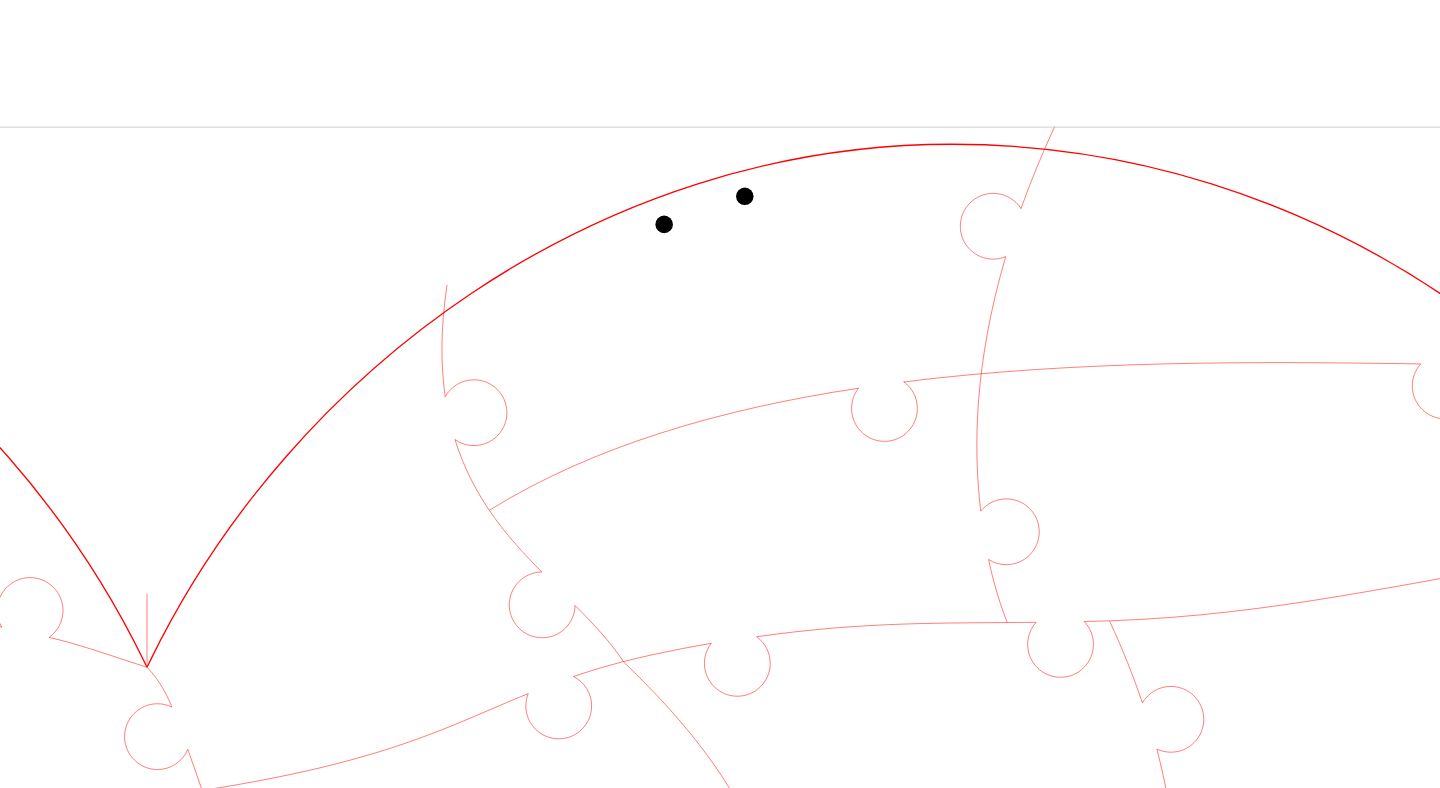 click 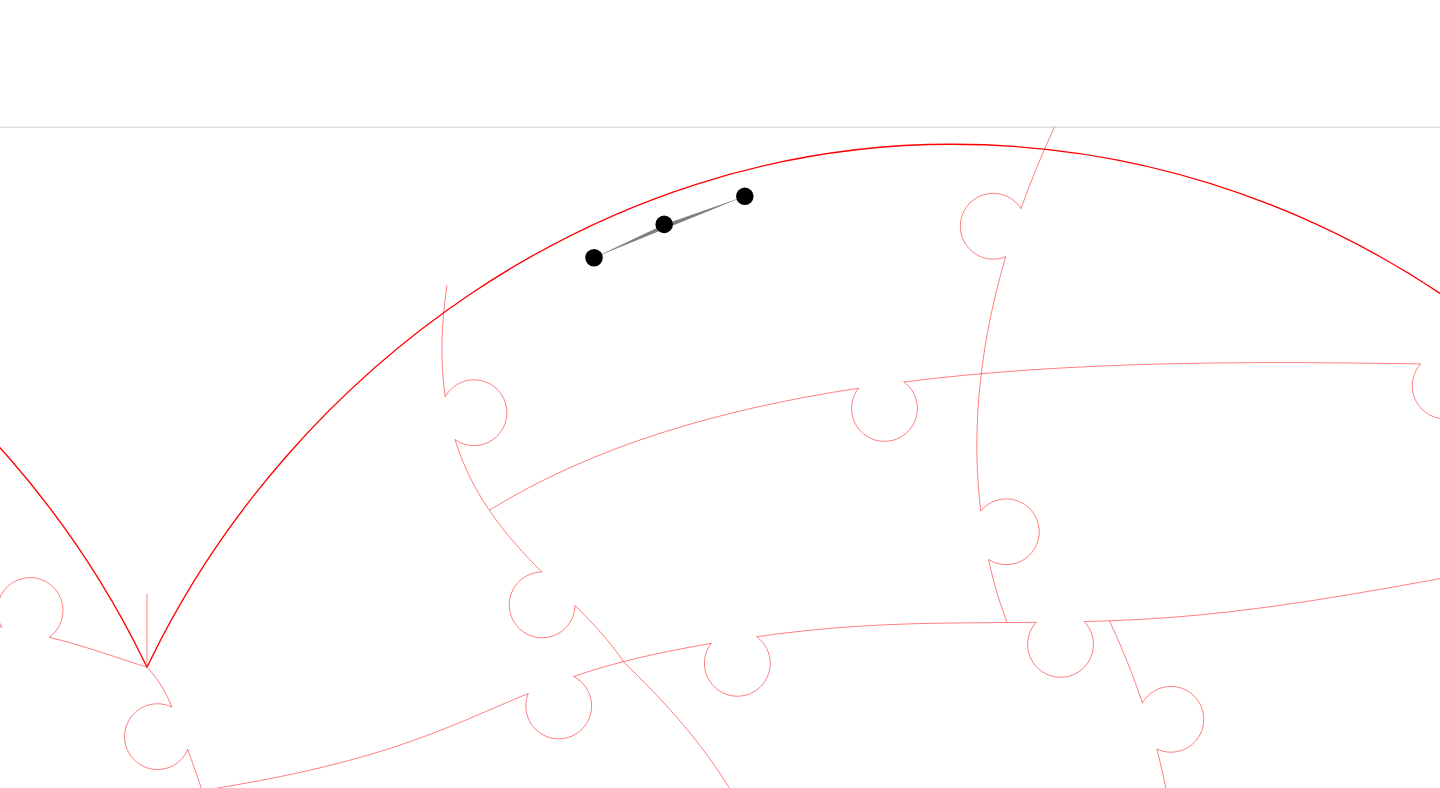 click 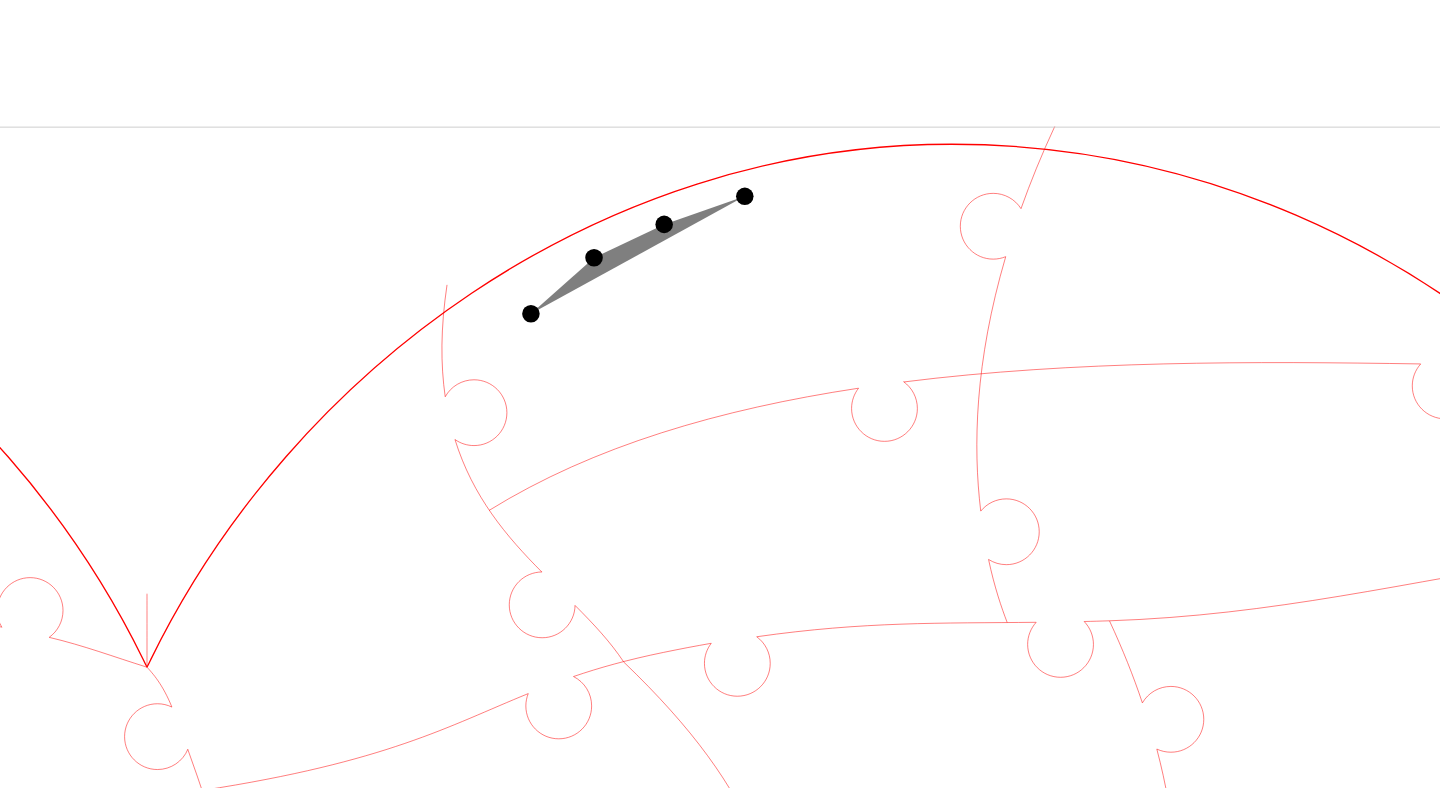 click 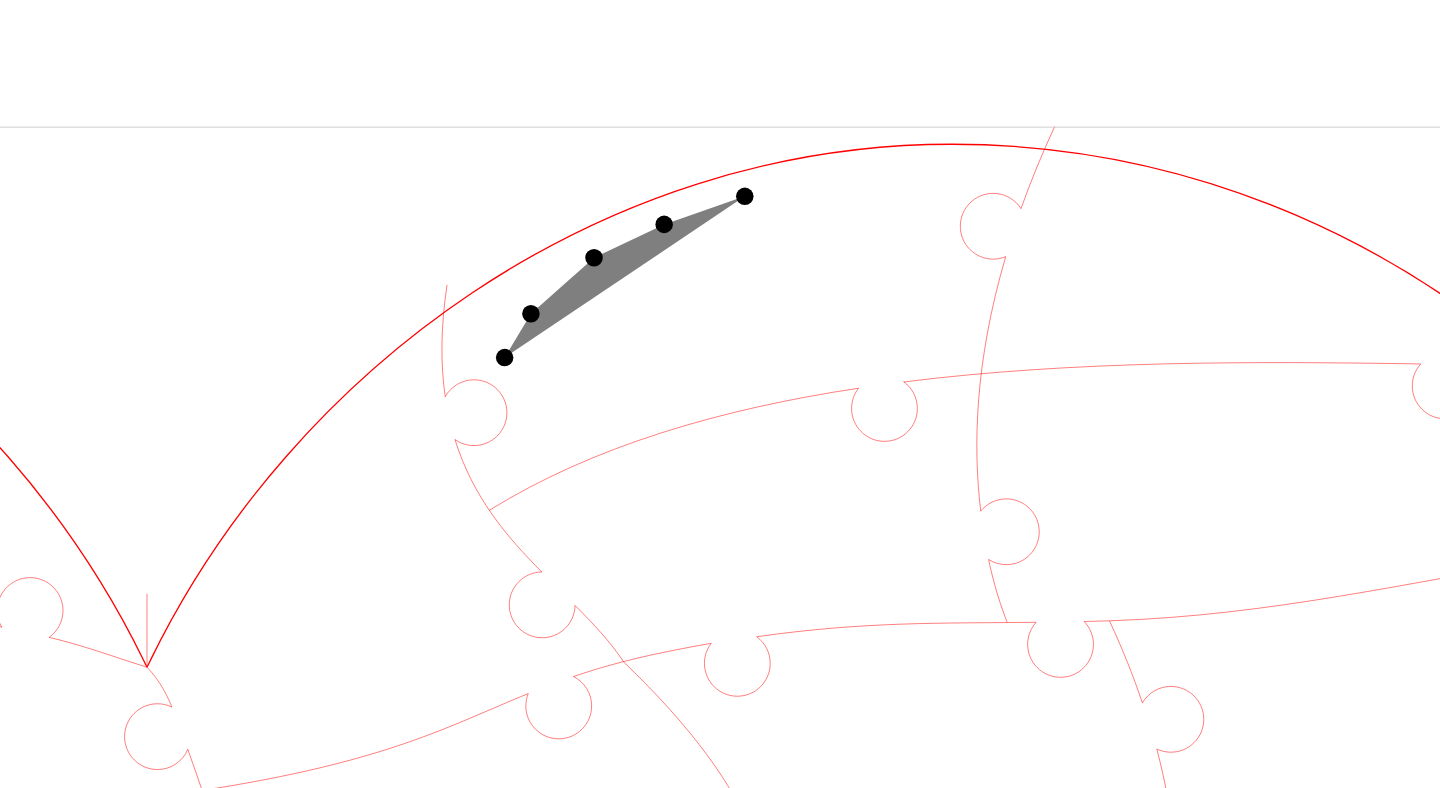 click 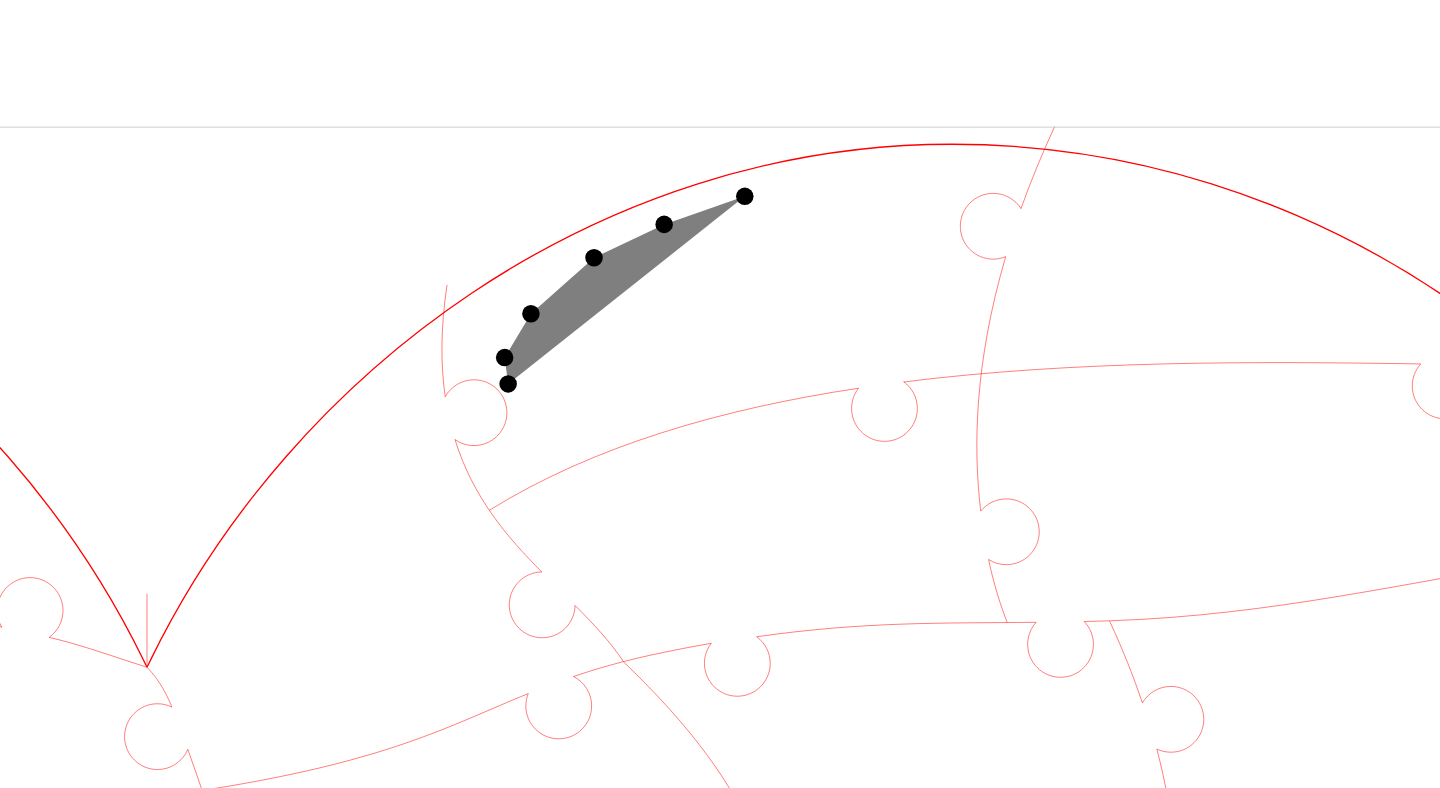 click 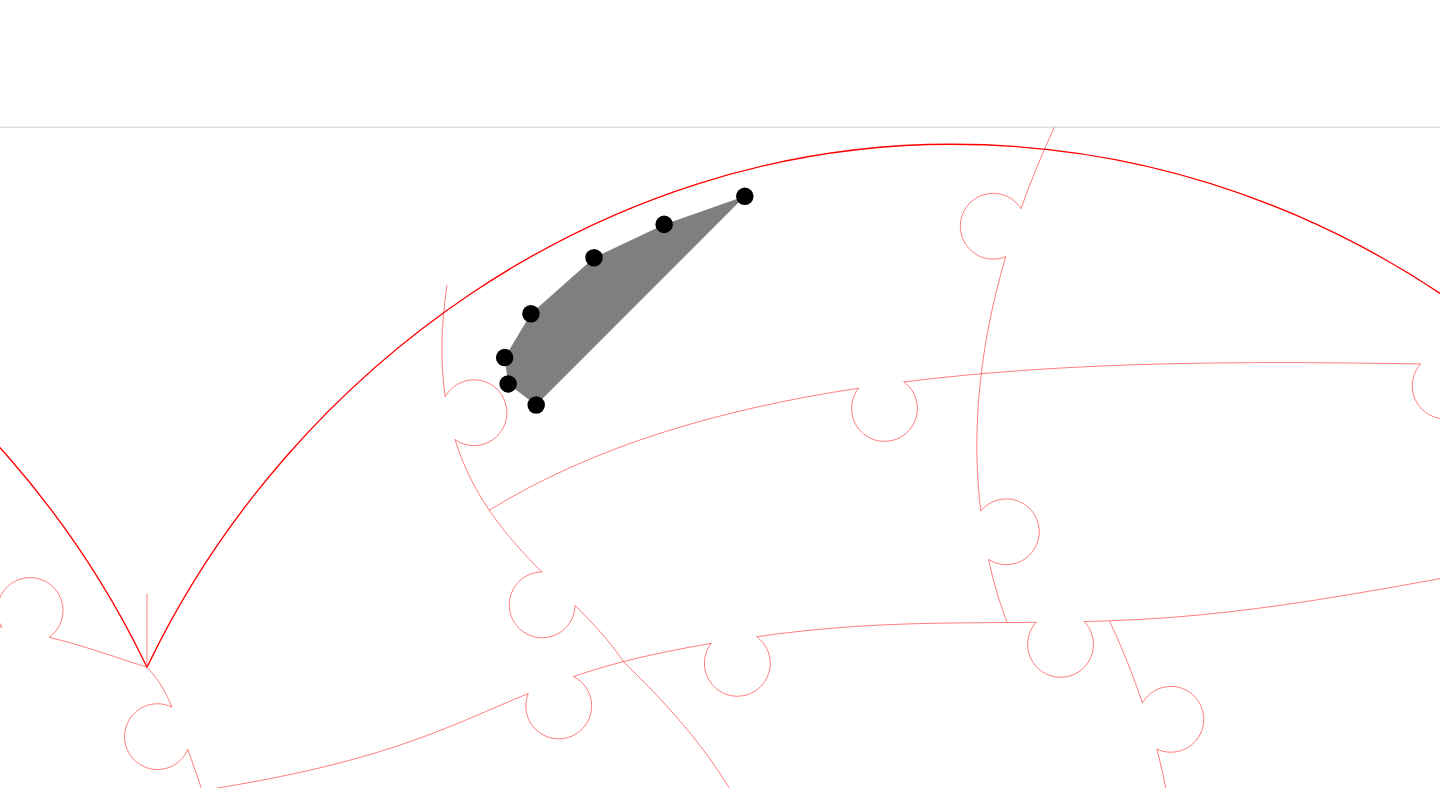 click 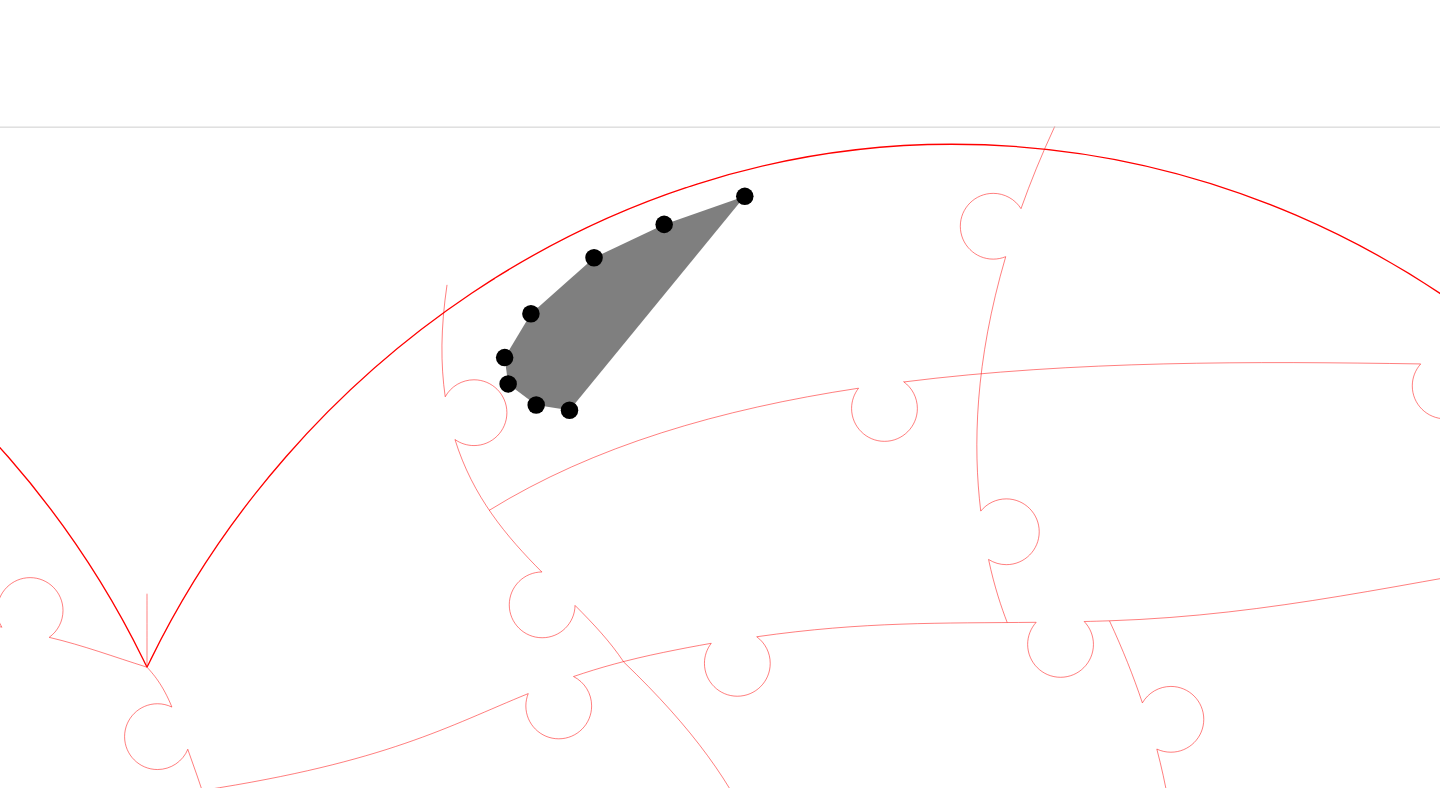 click 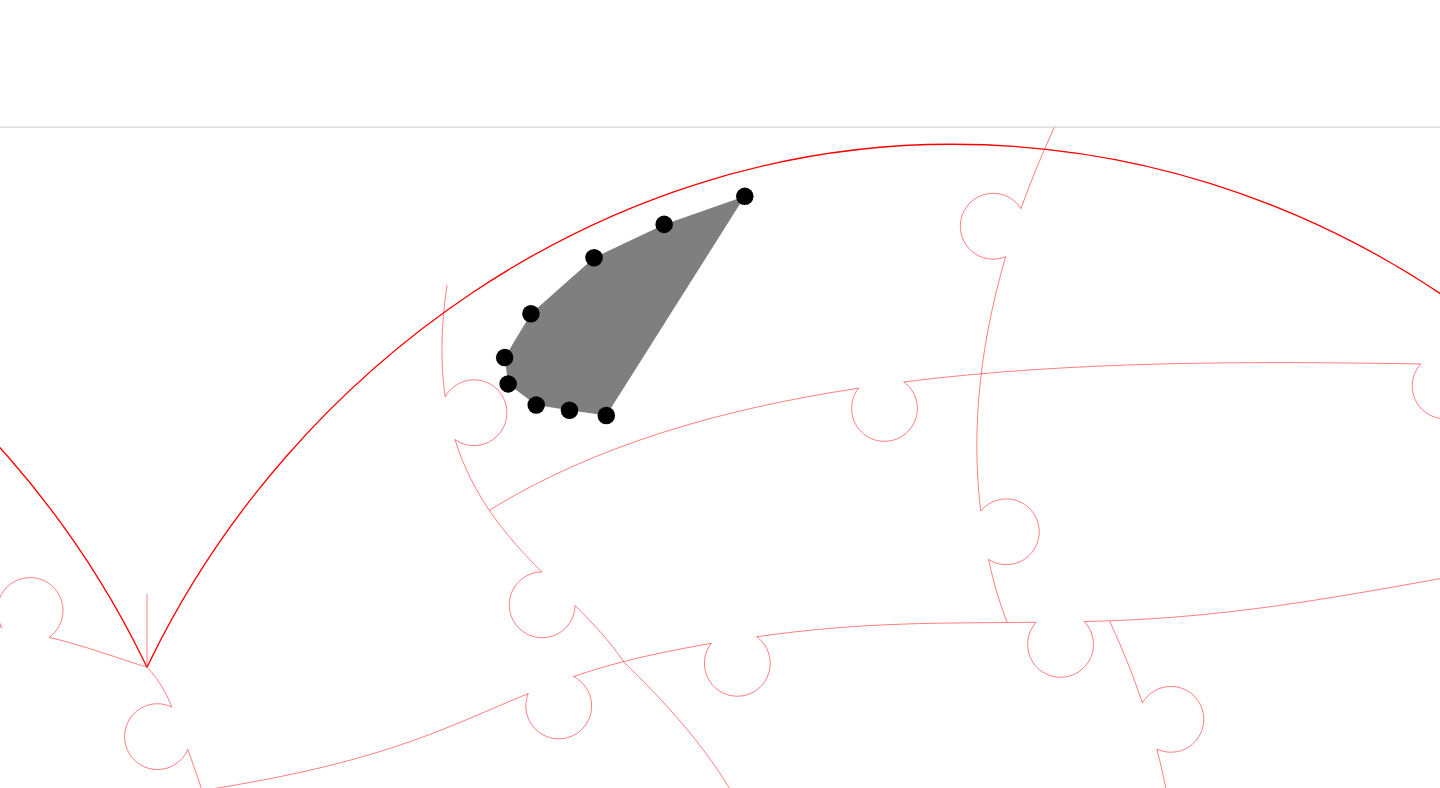click 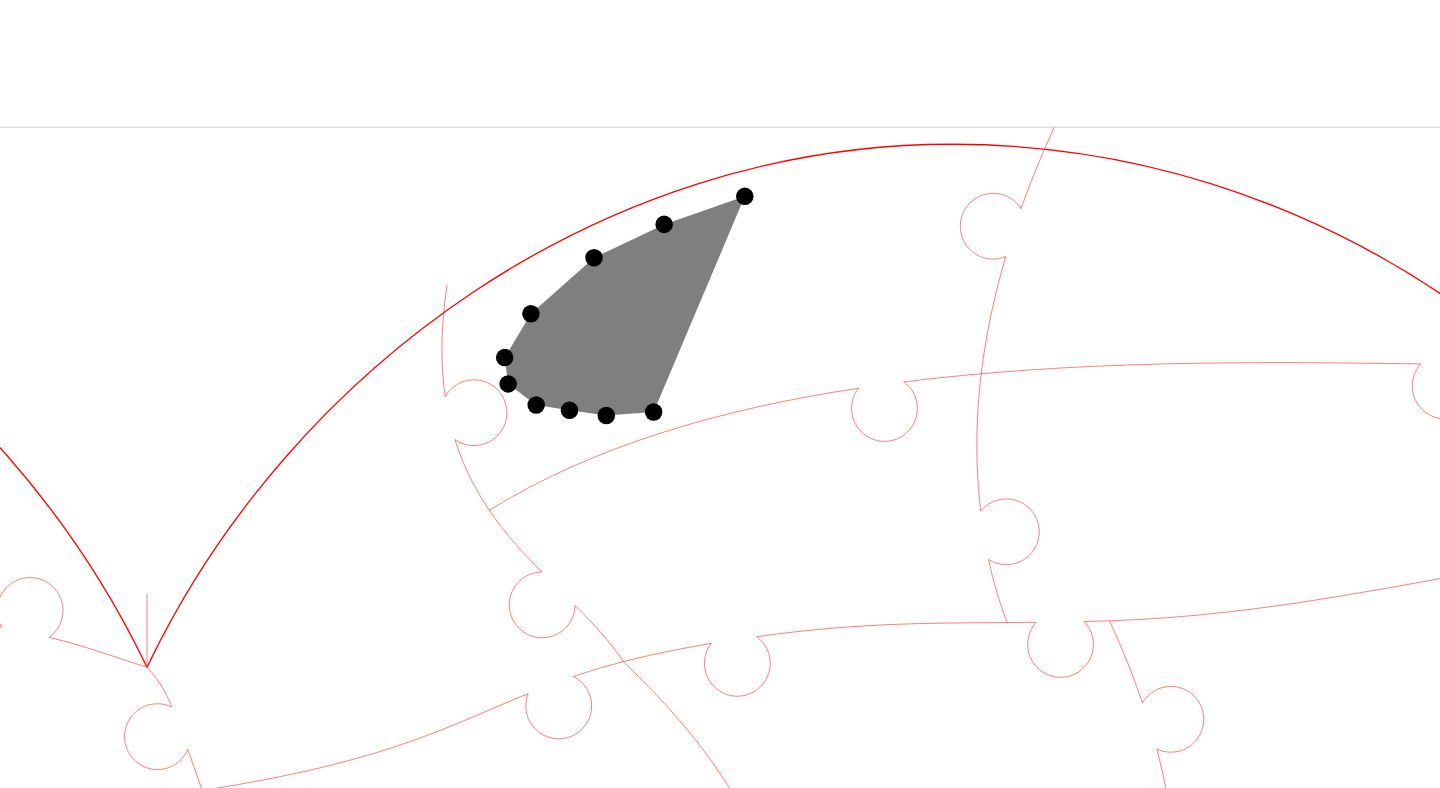 click 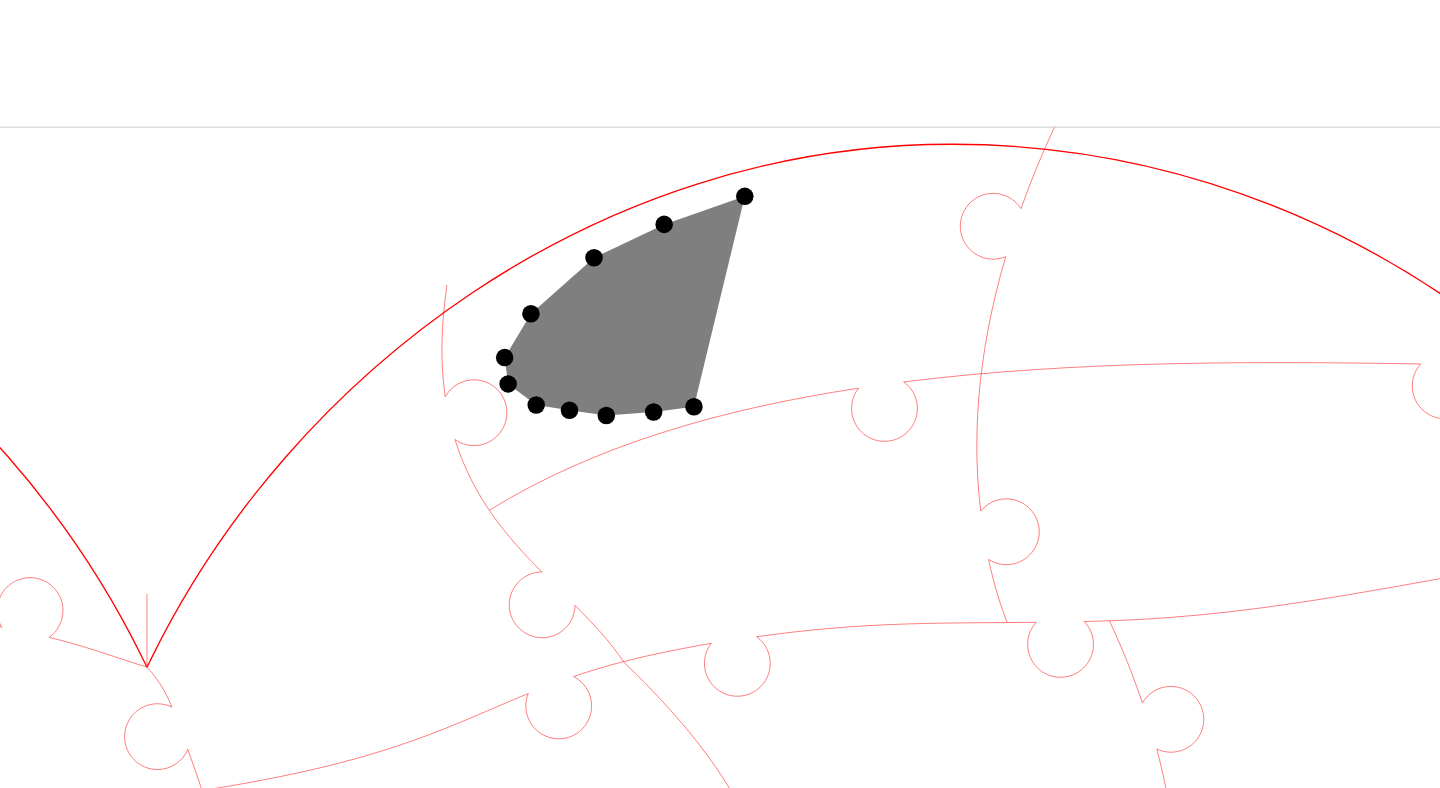 click 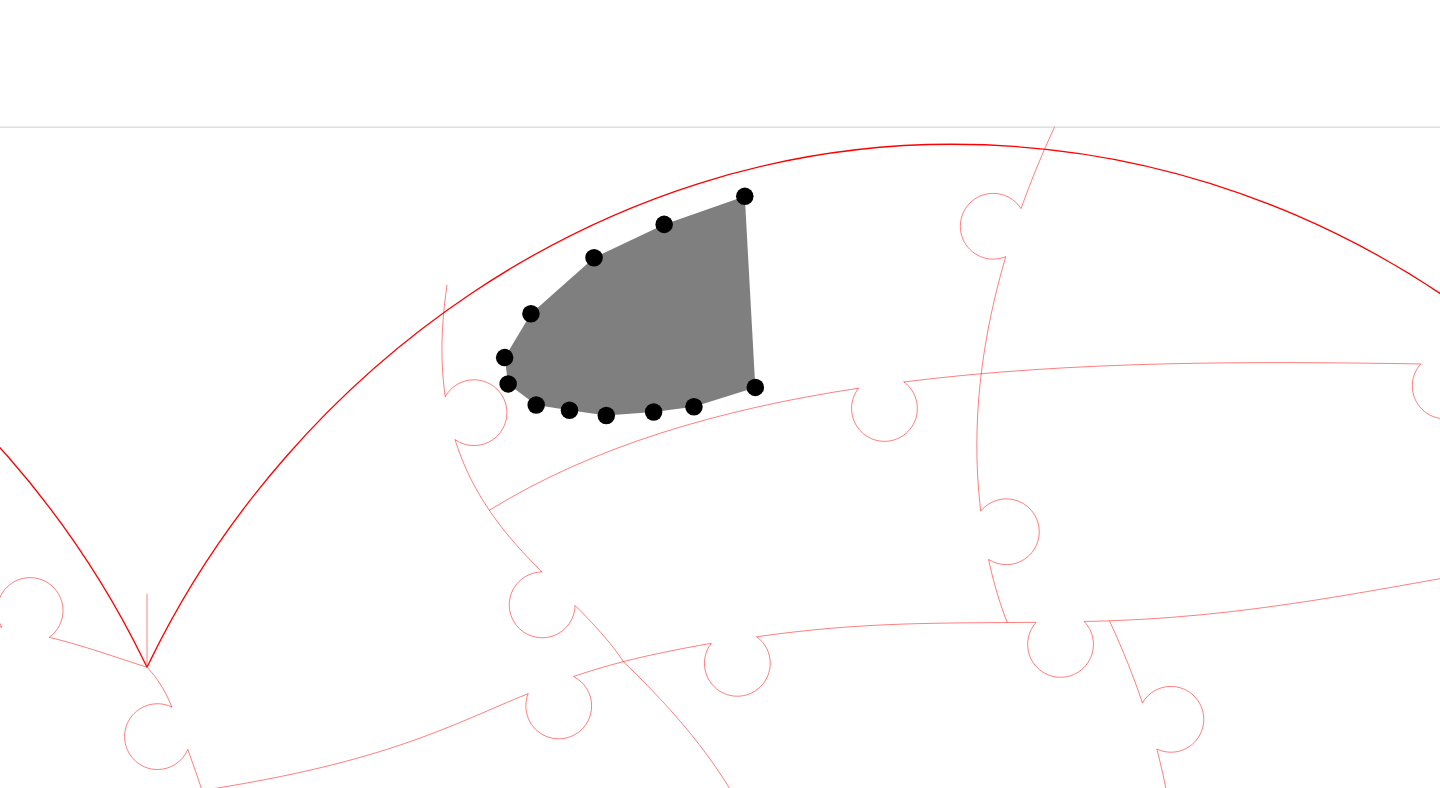 click 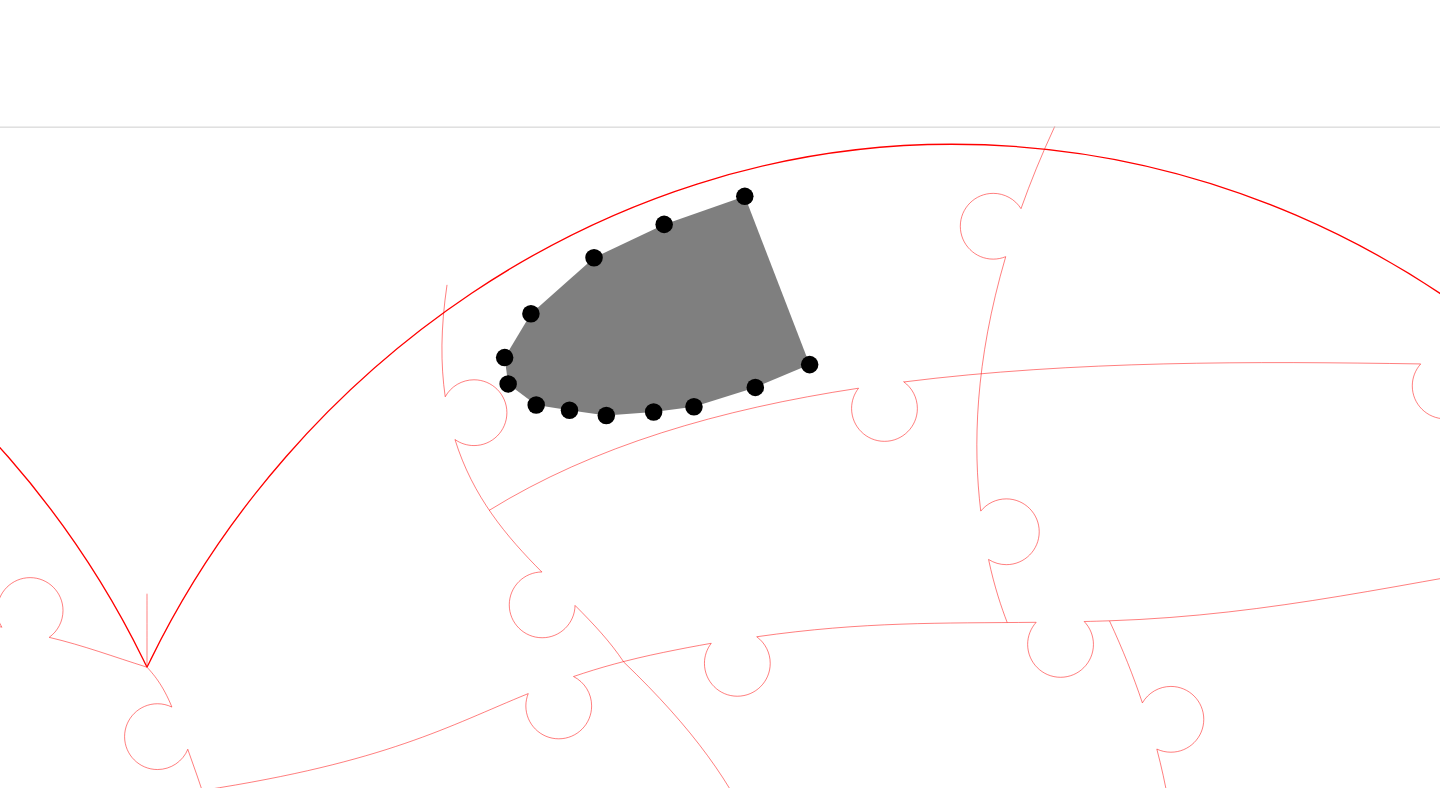 click 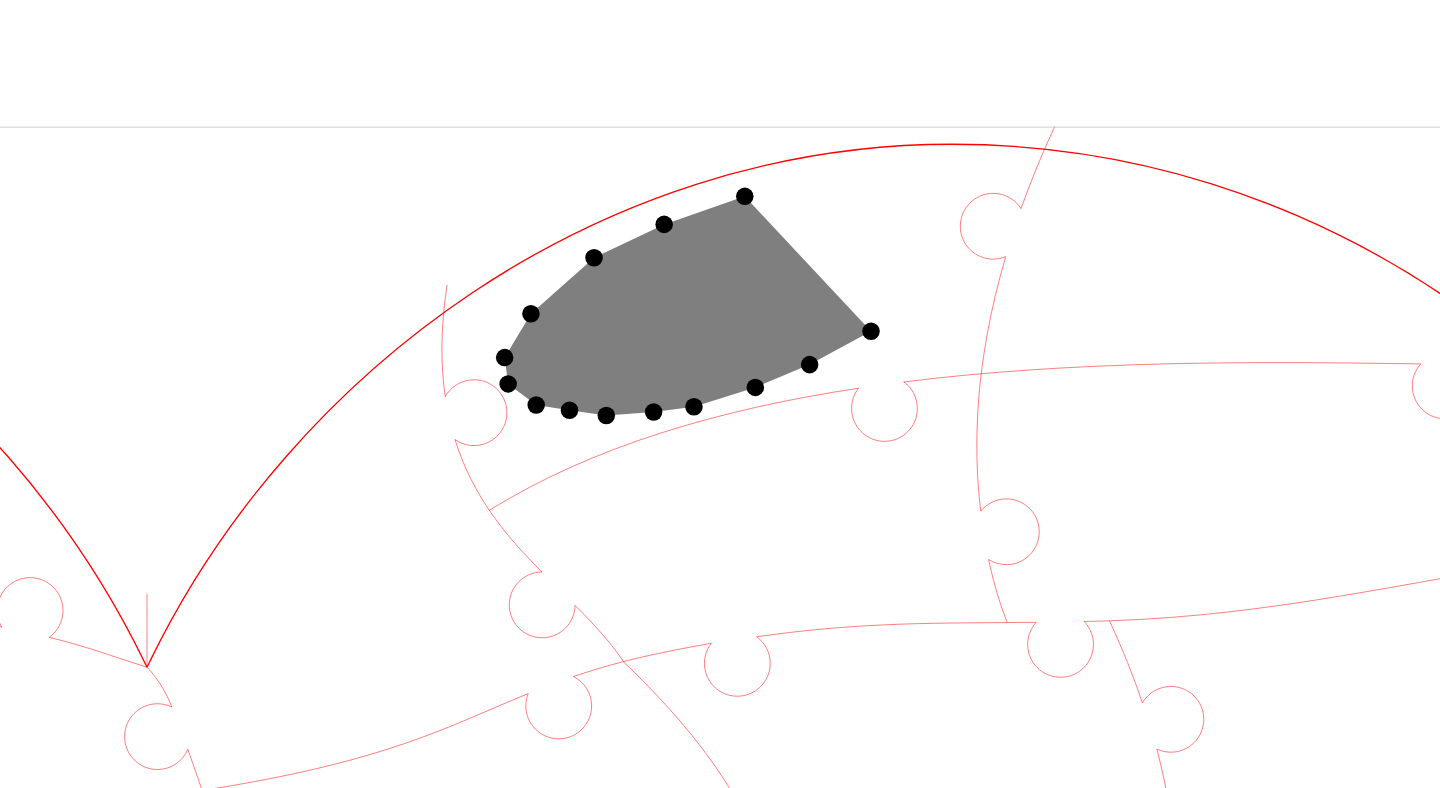 click 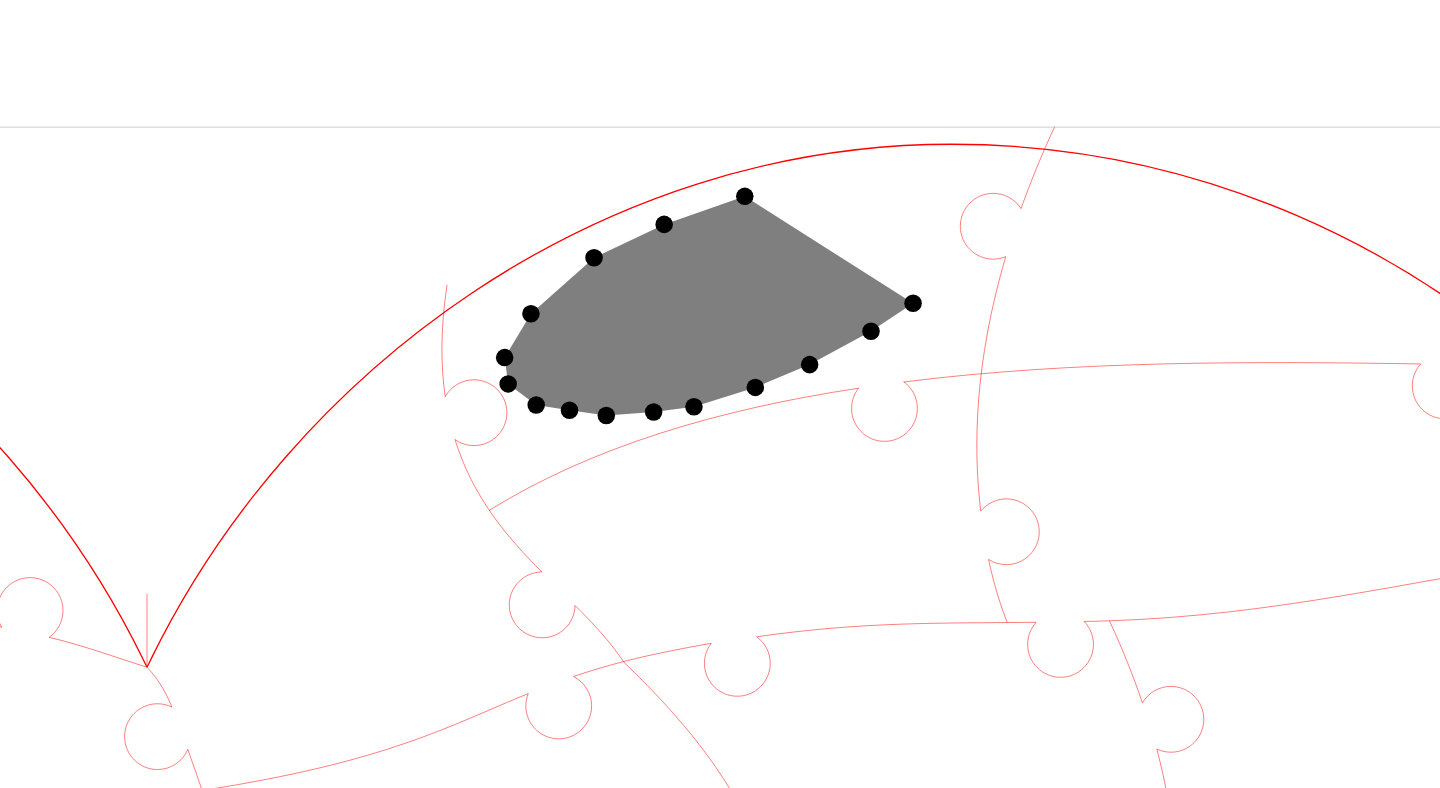 click 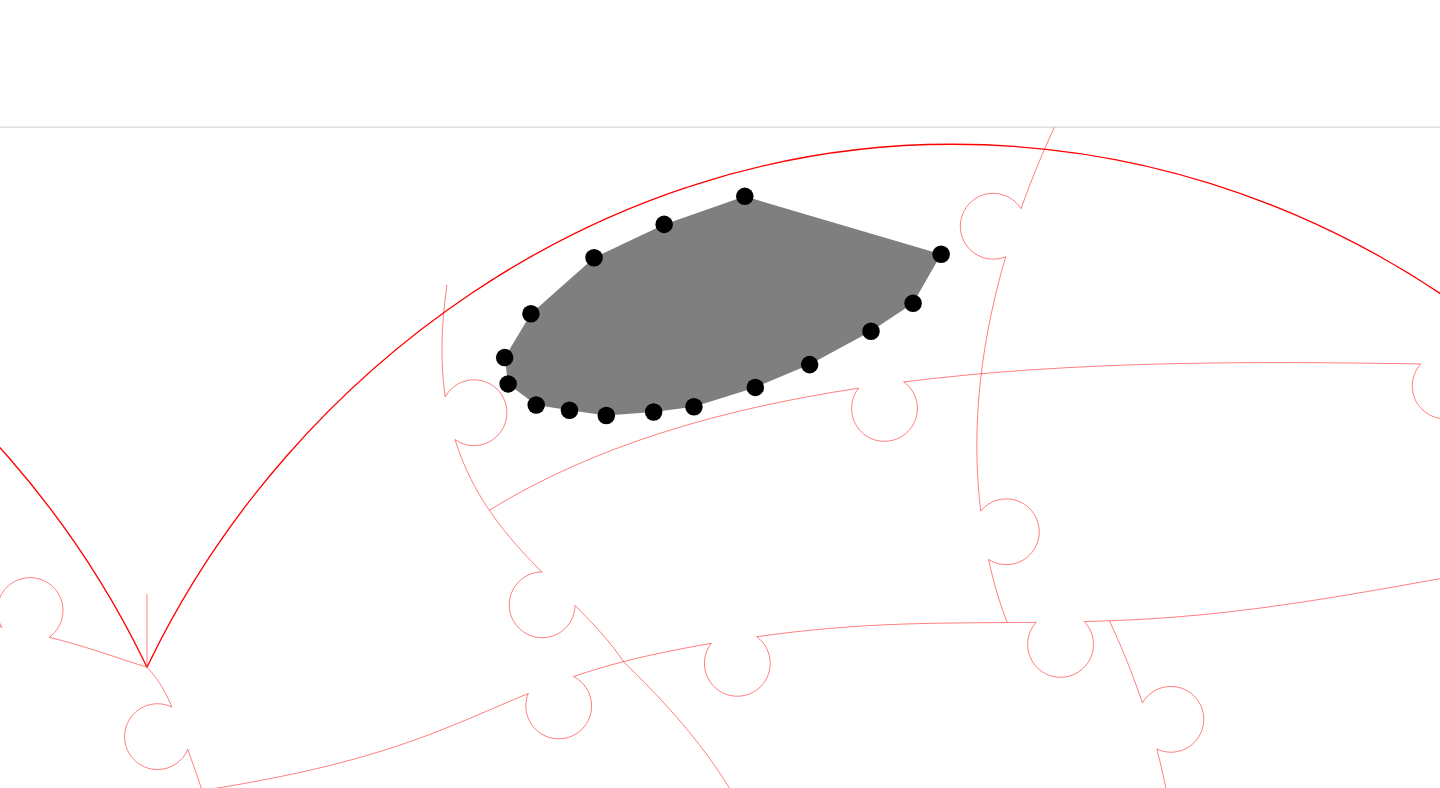 click 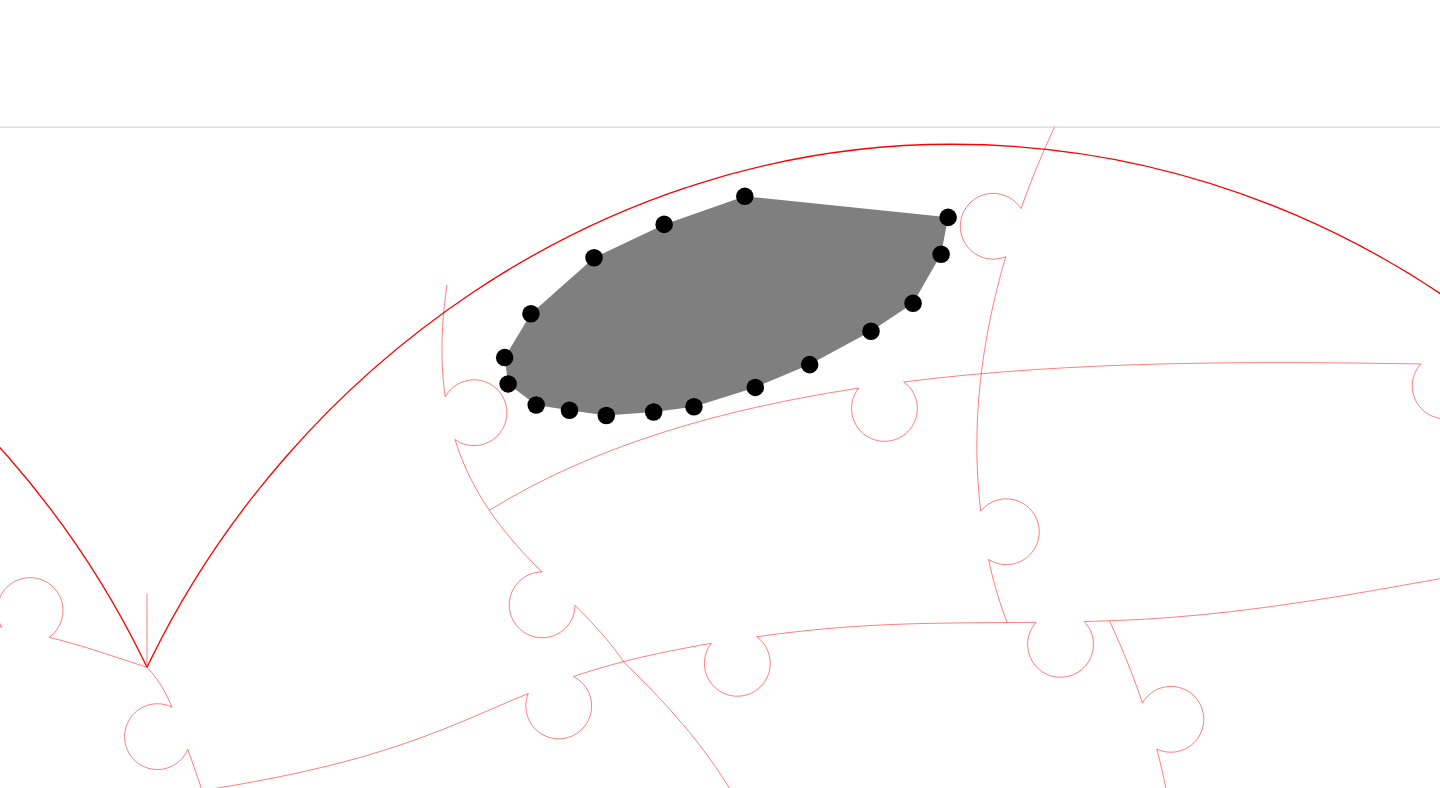 click 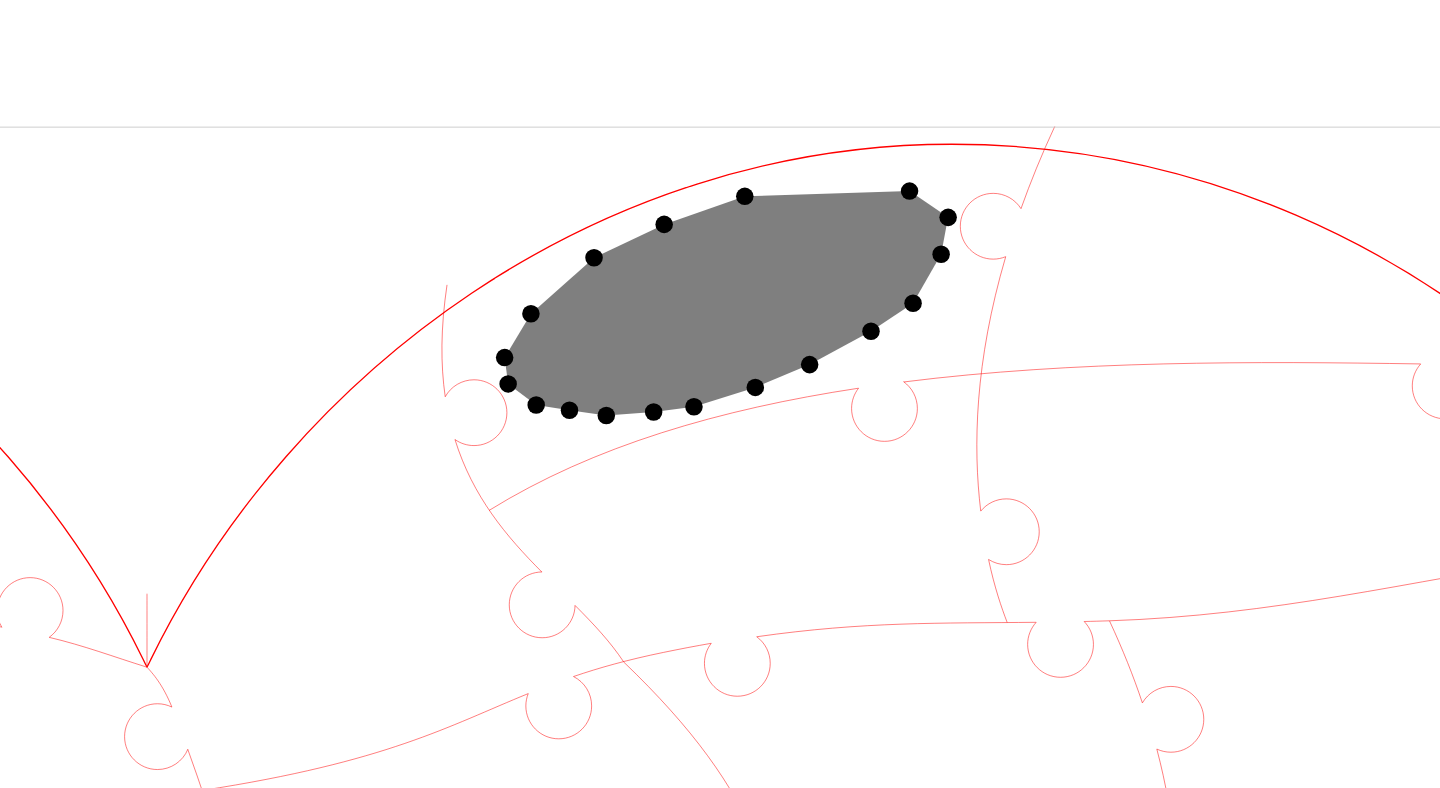 click 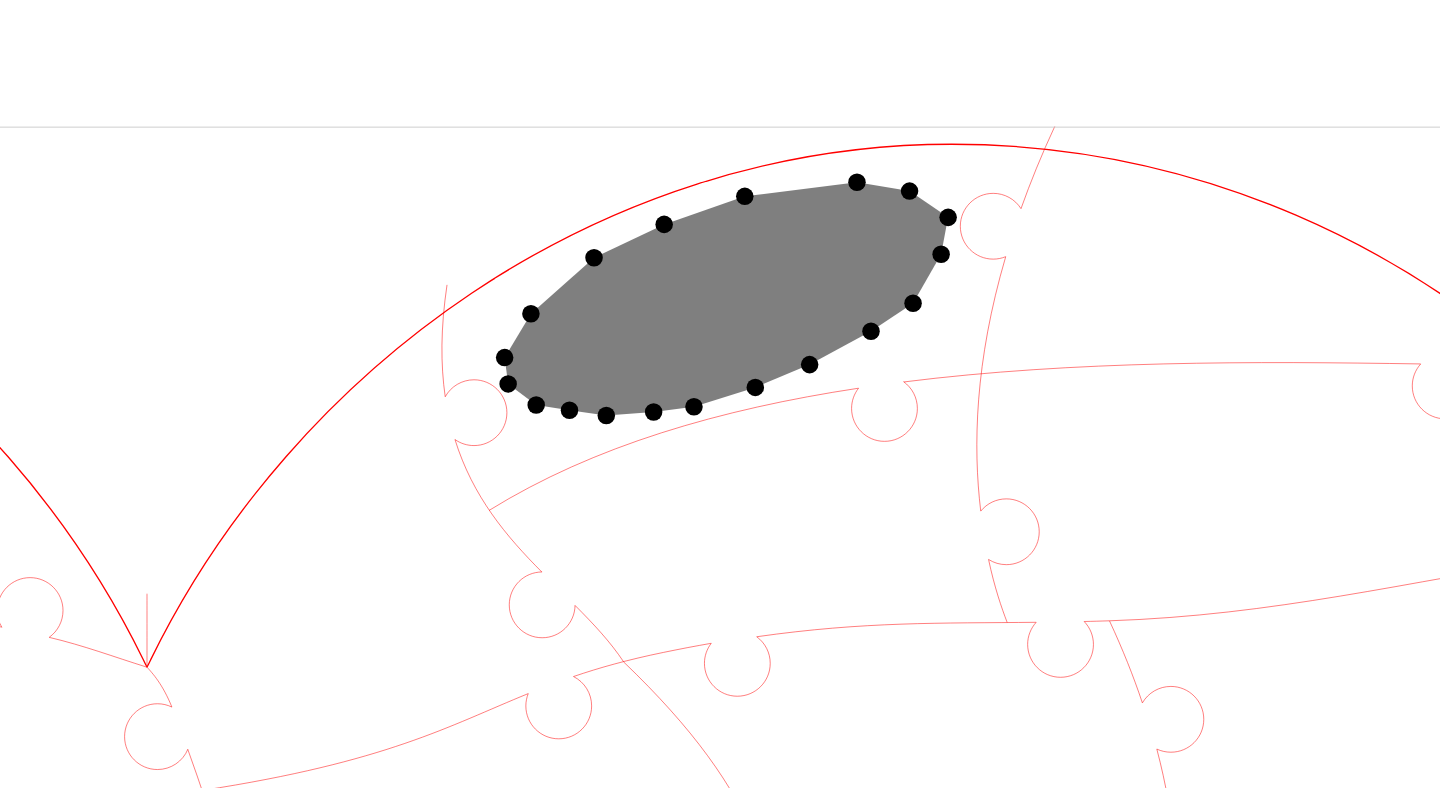 click 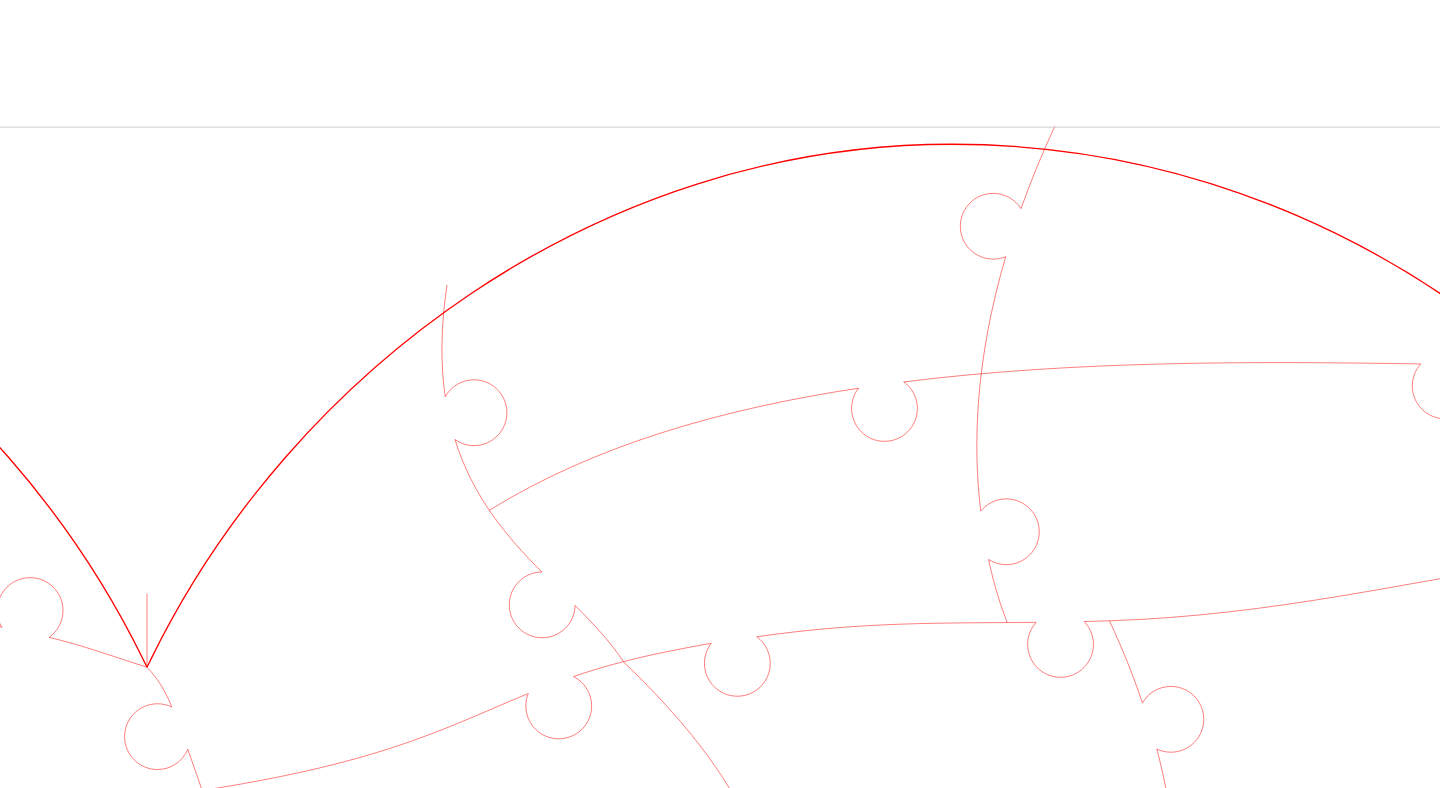 click 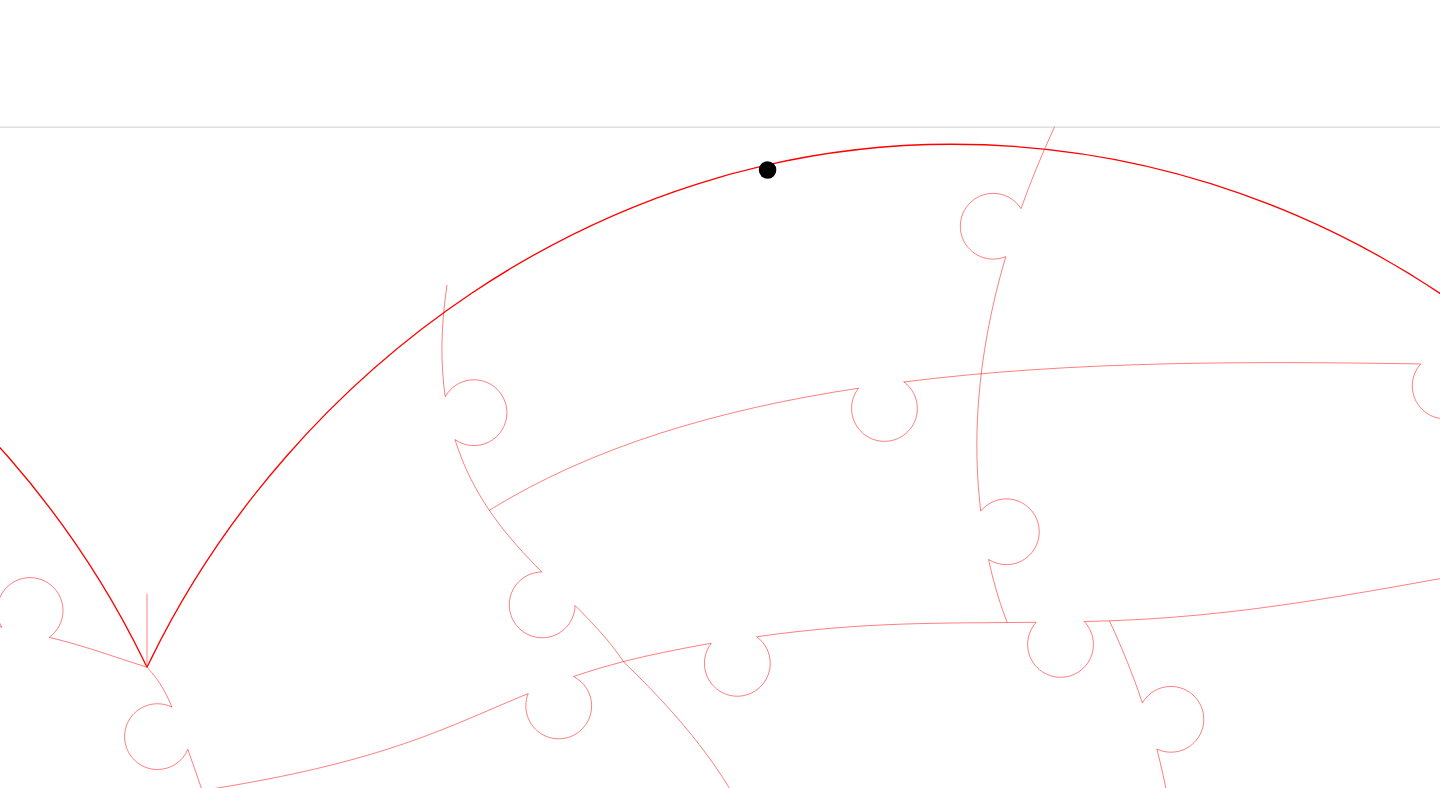 click 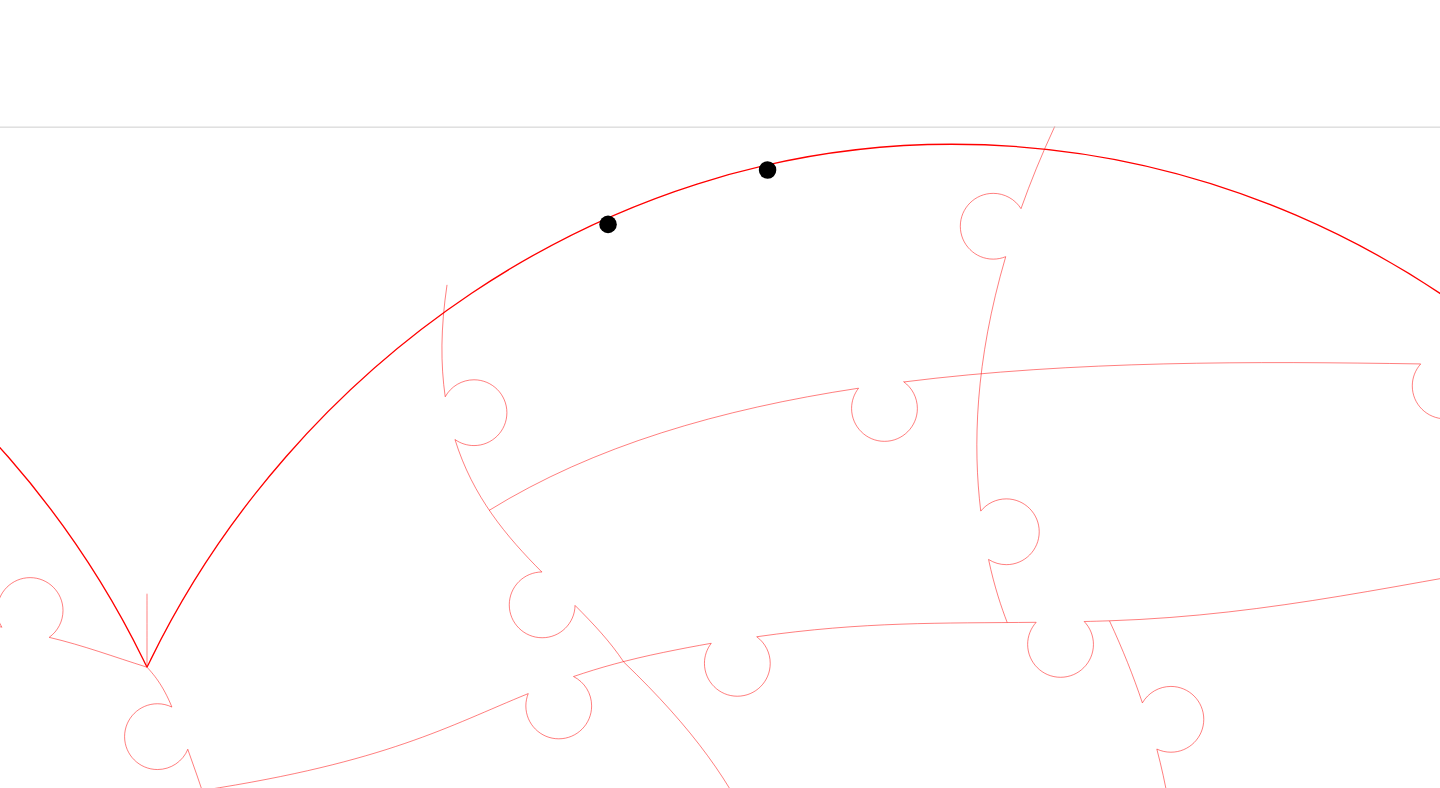 click 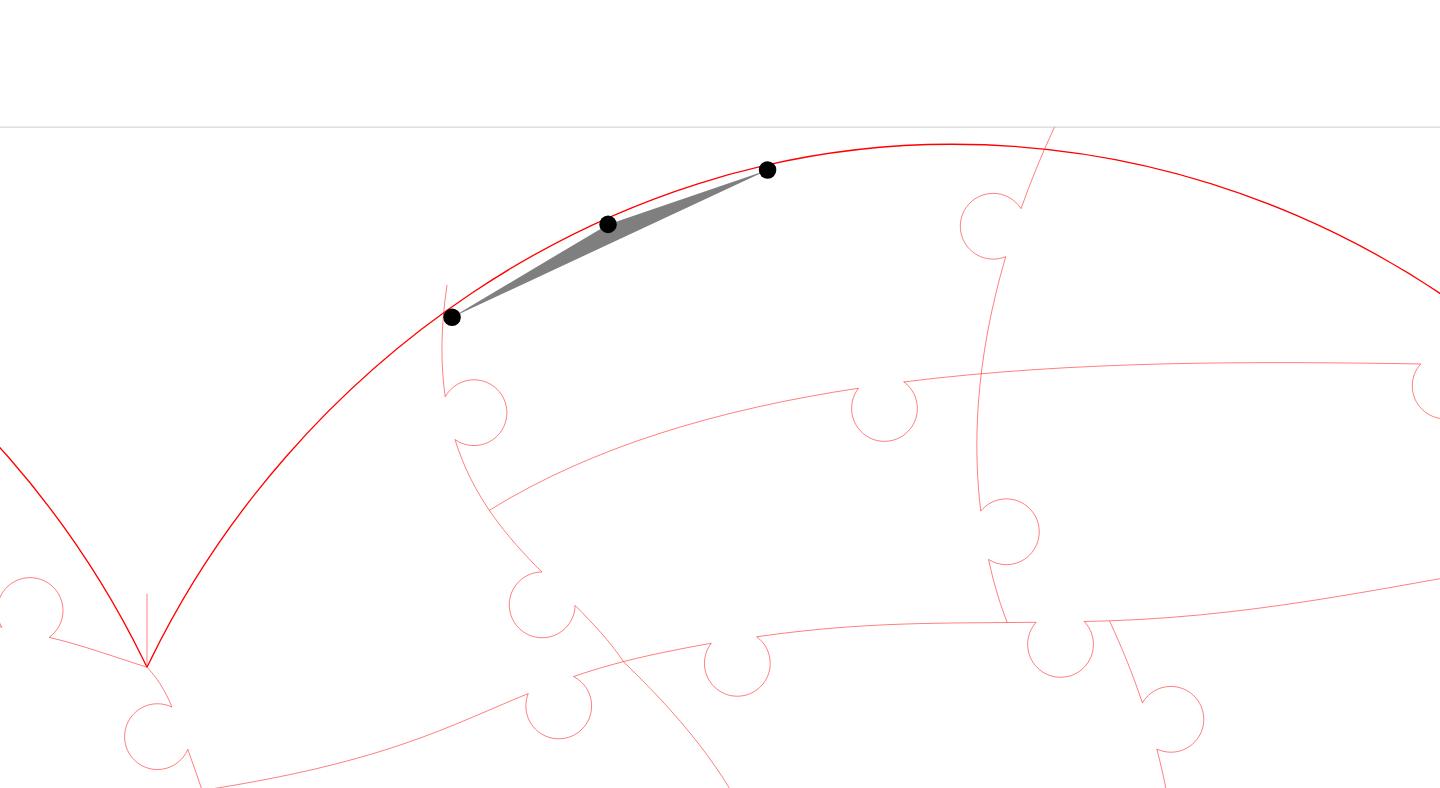 click 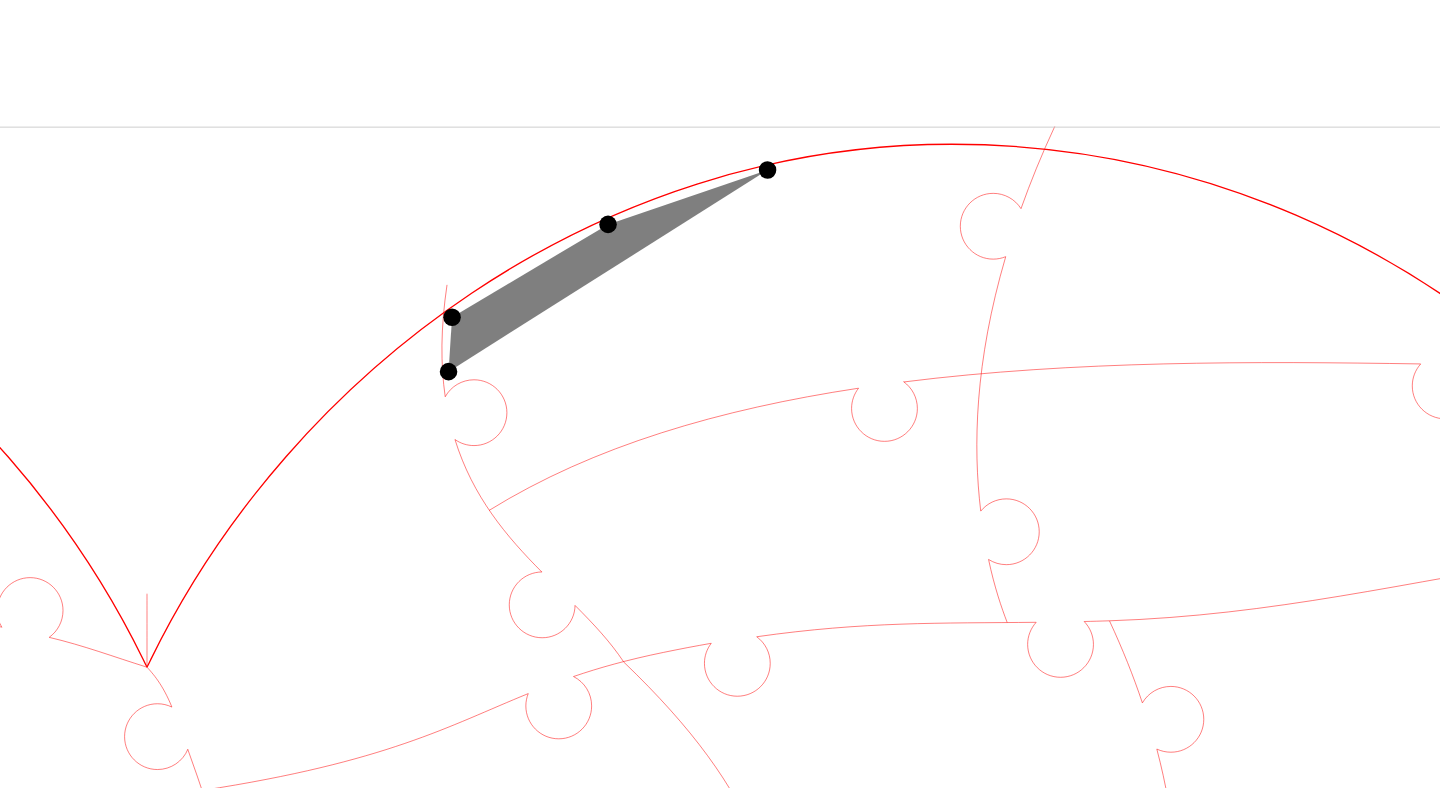click 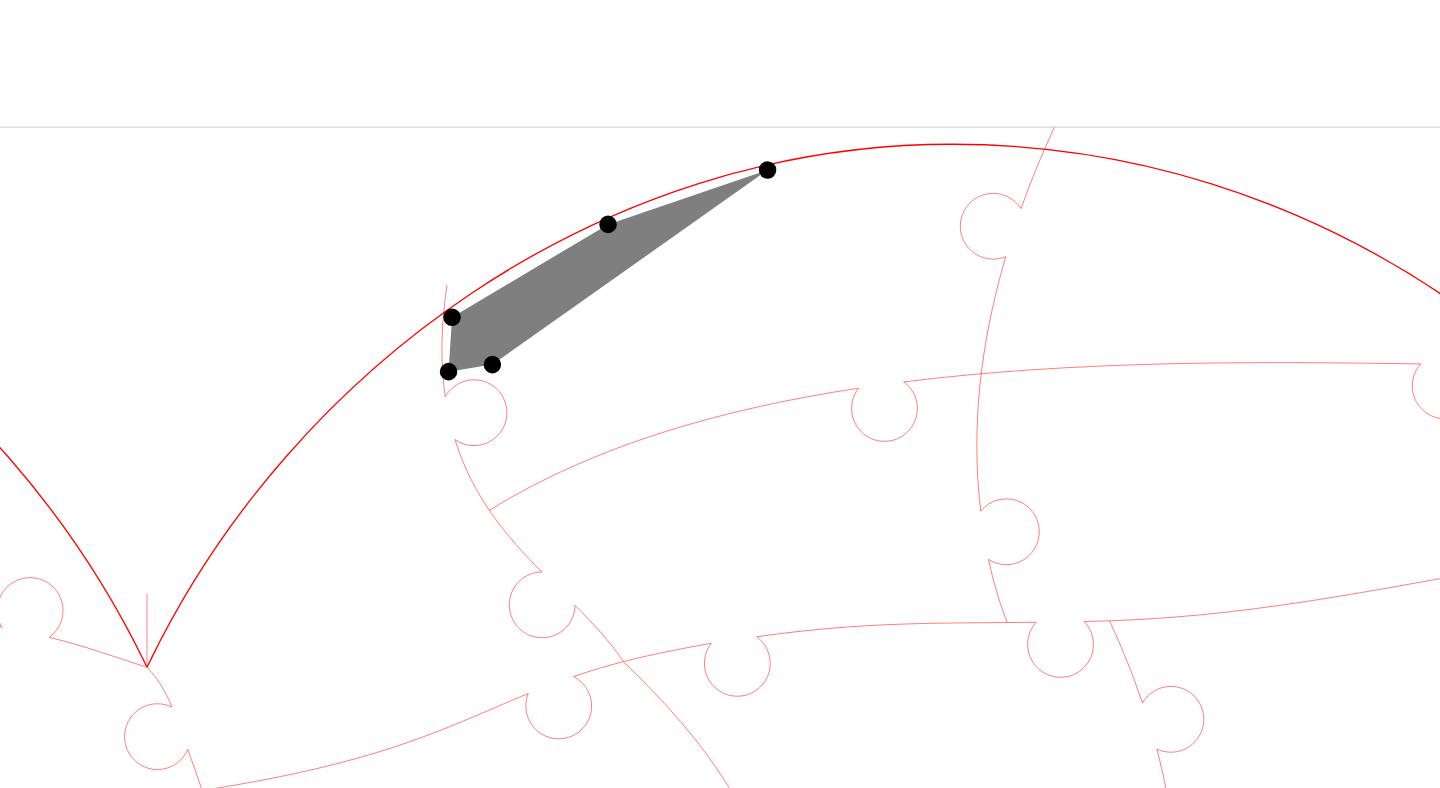 click 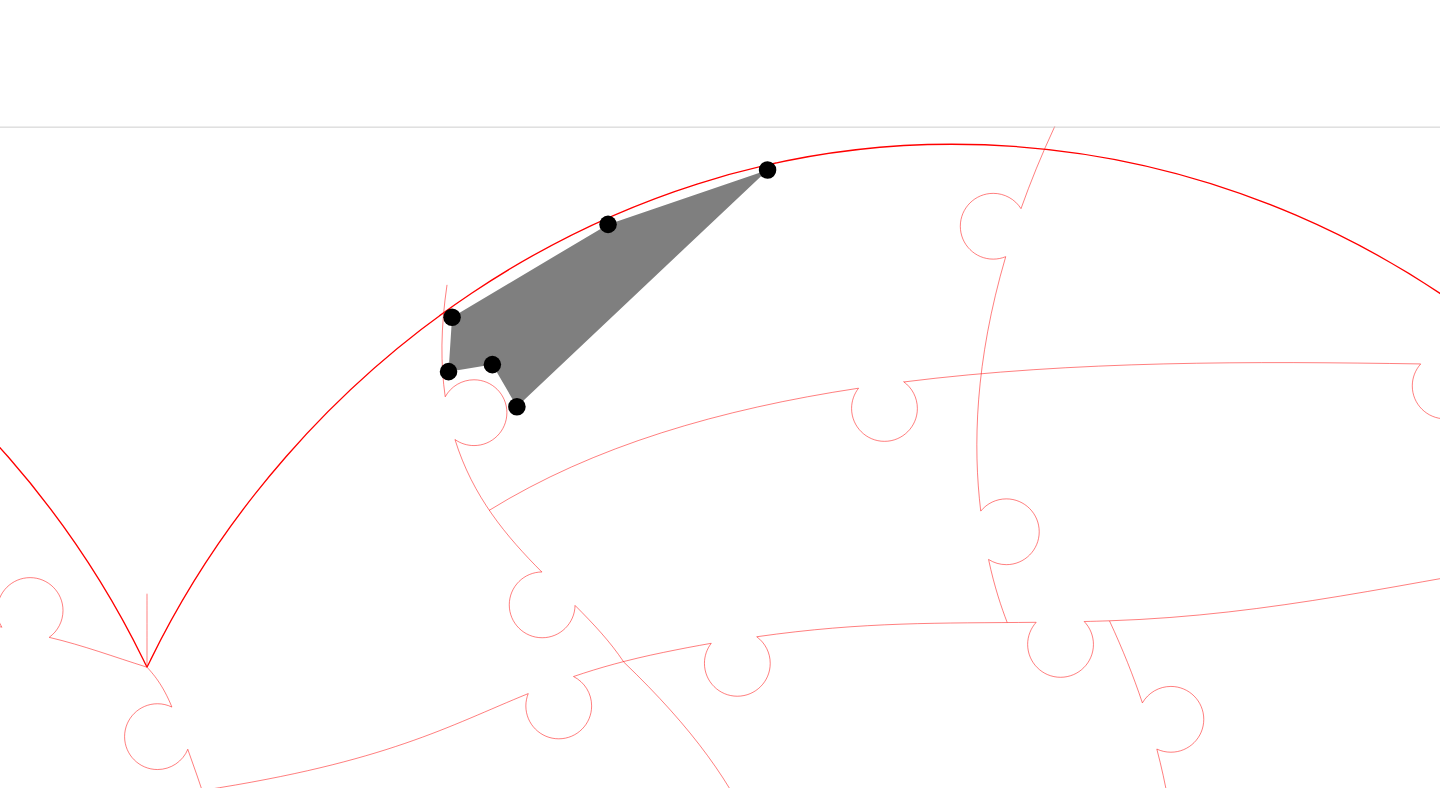 click 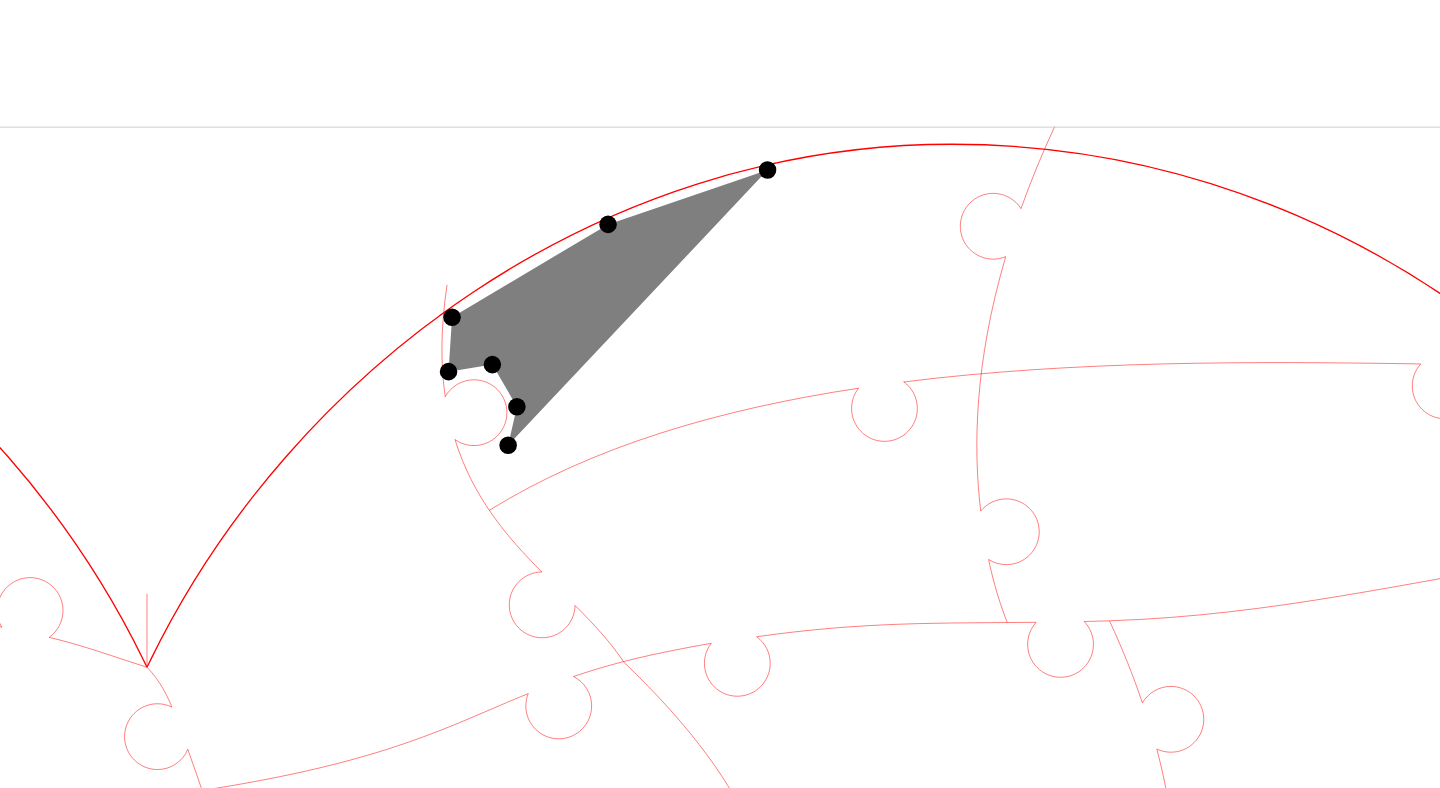 click 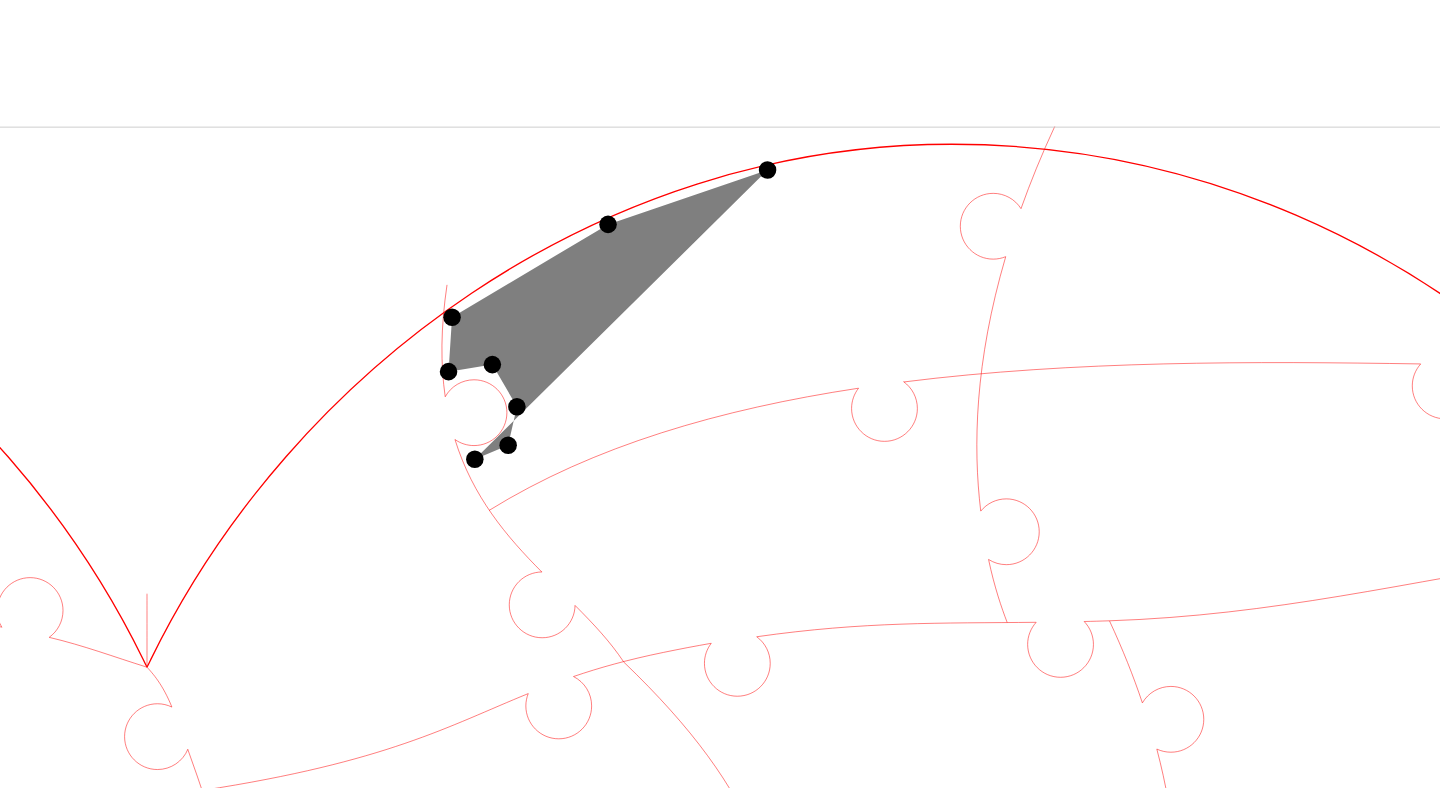click 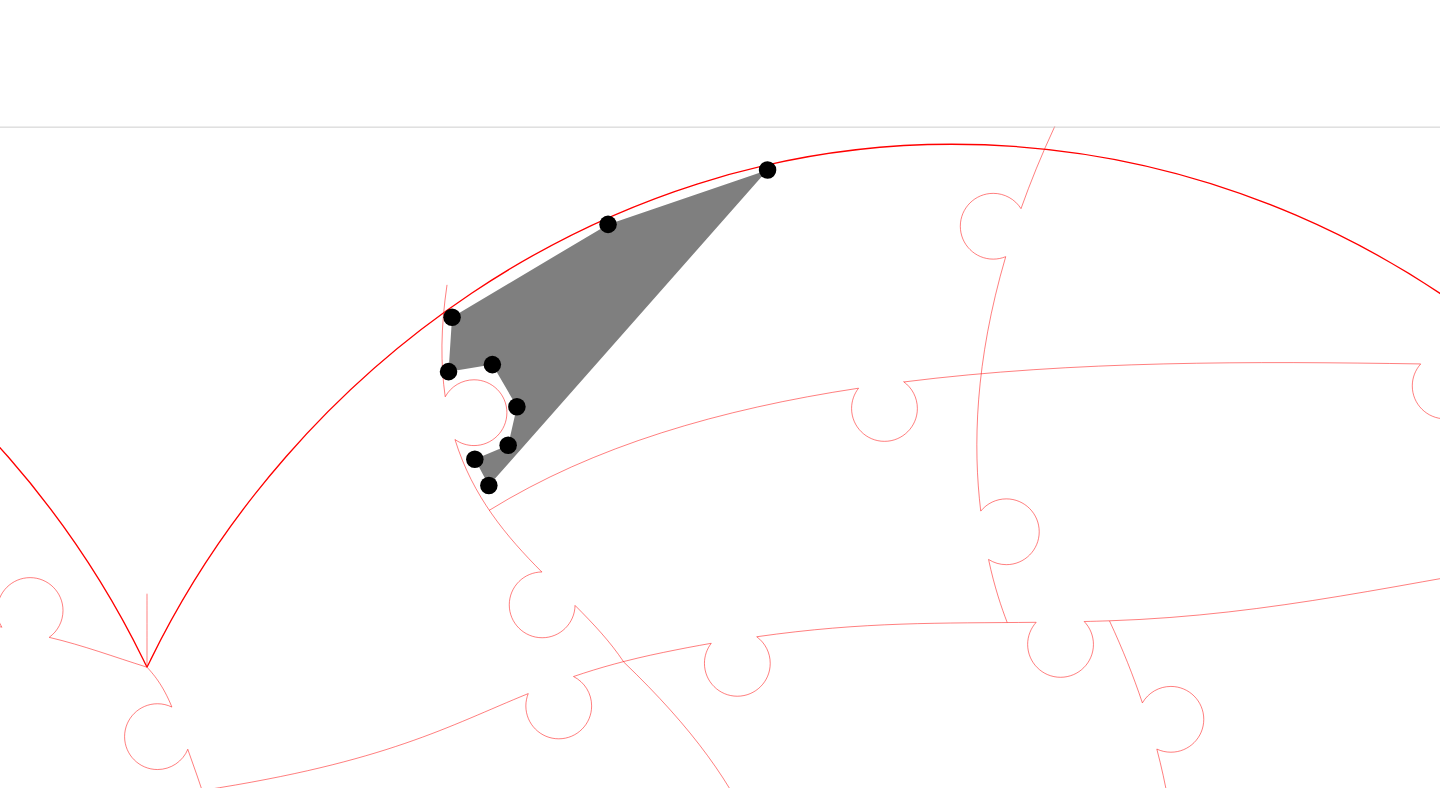 click 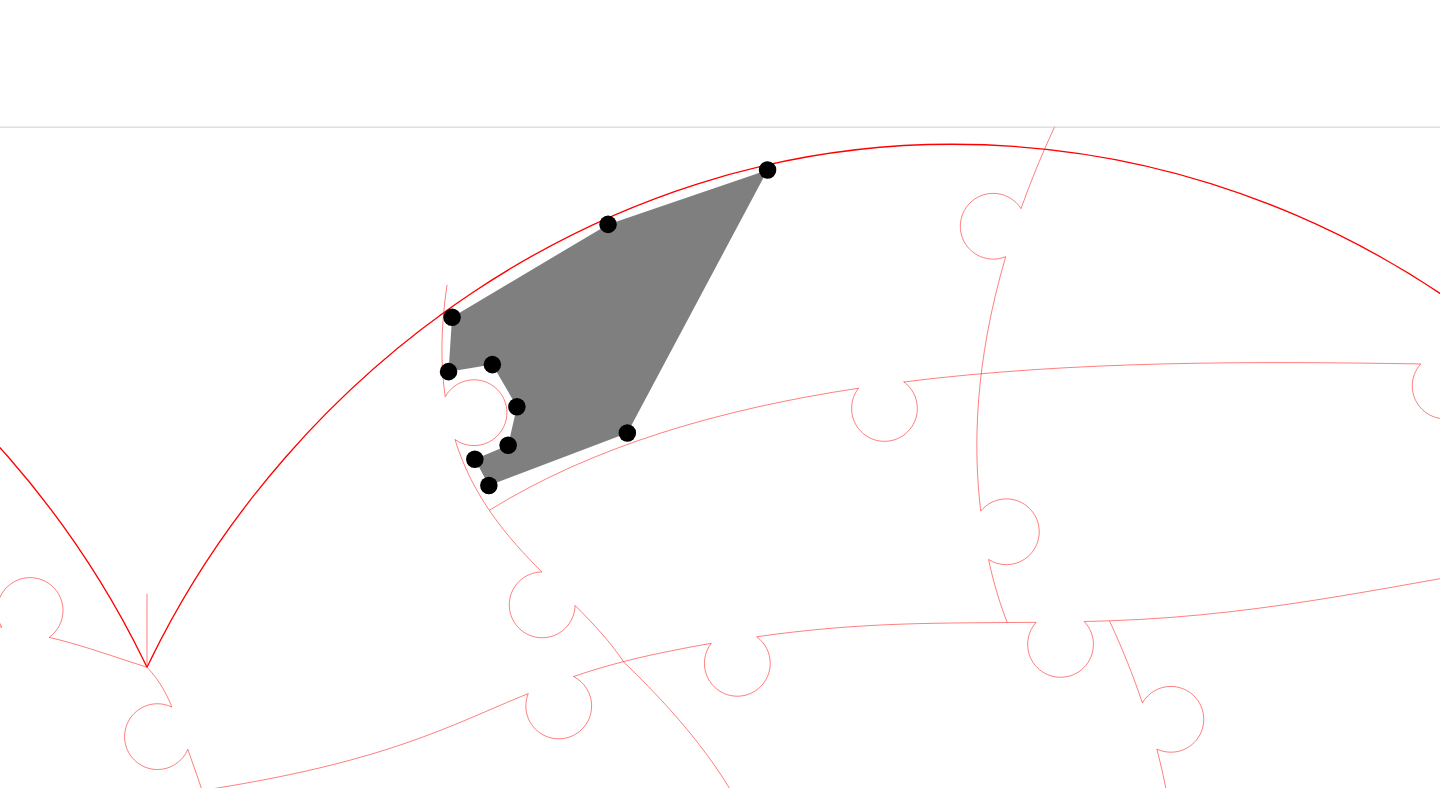 click 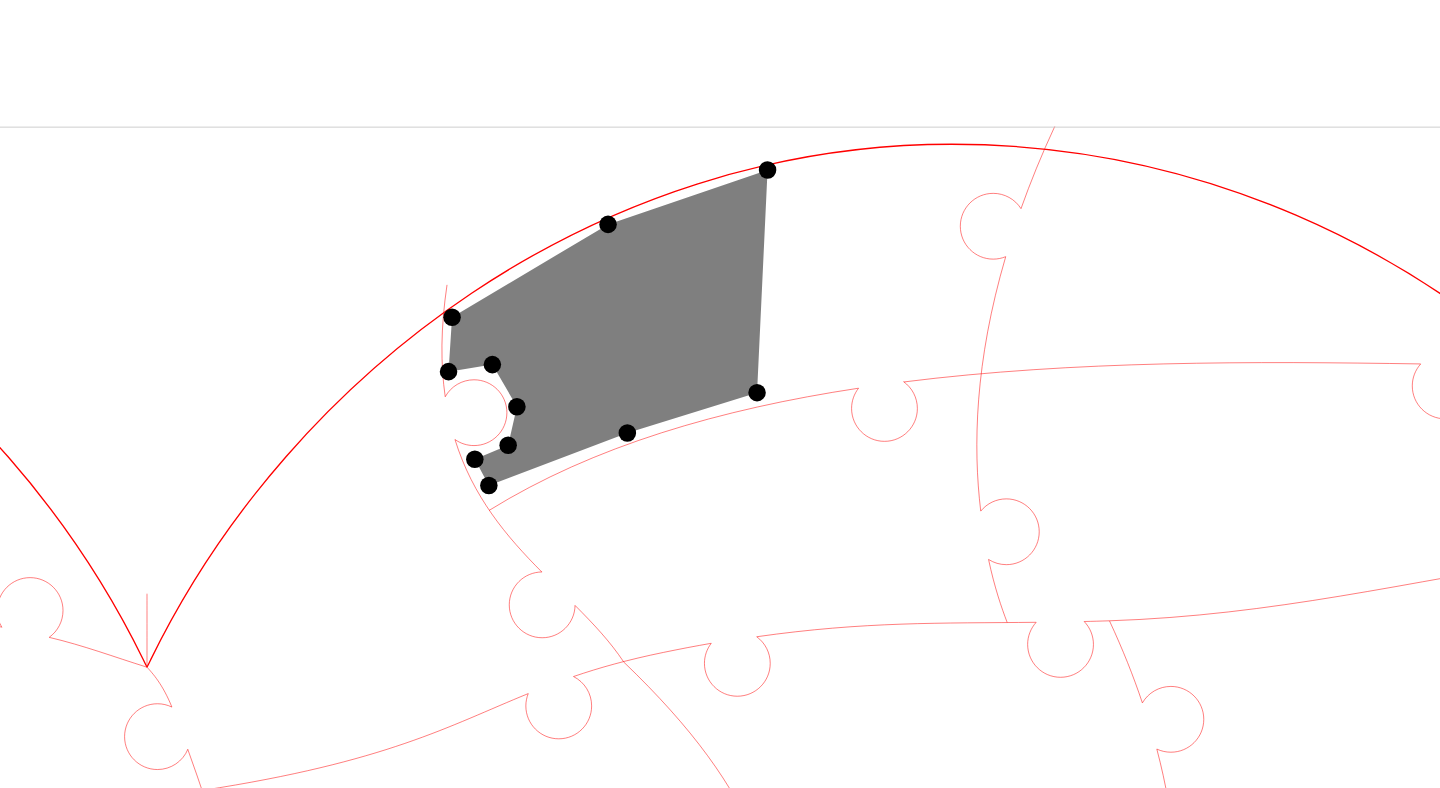 click 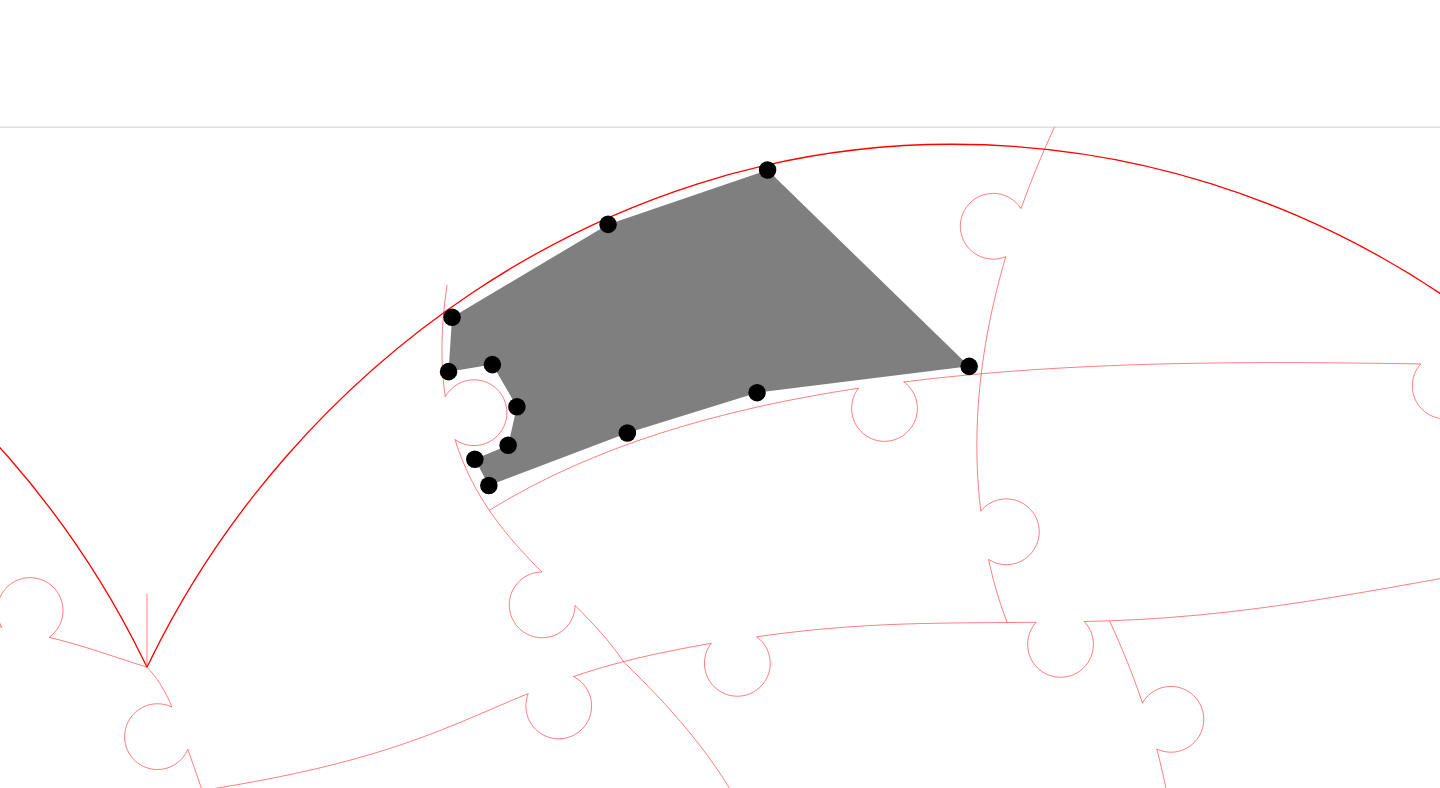 click 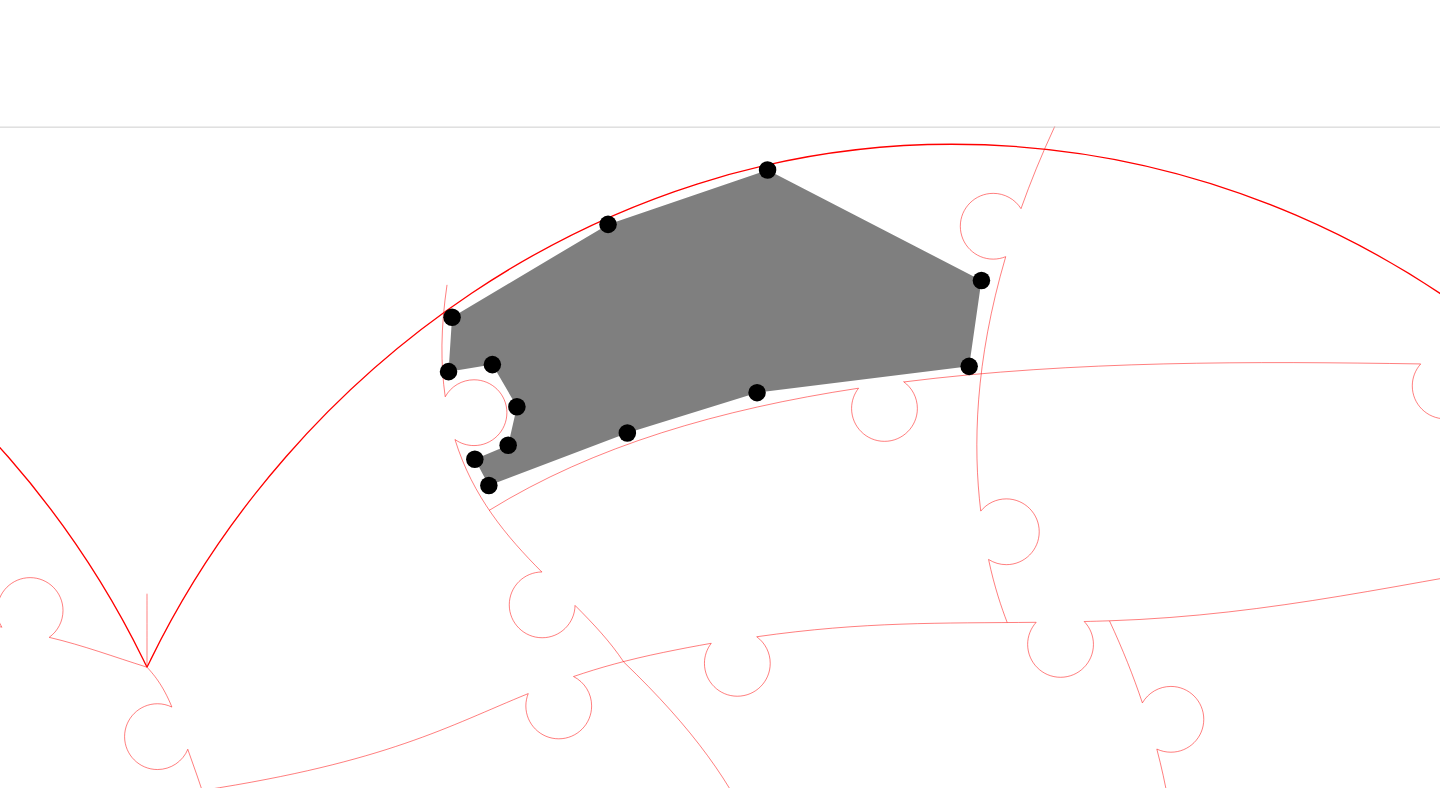 click 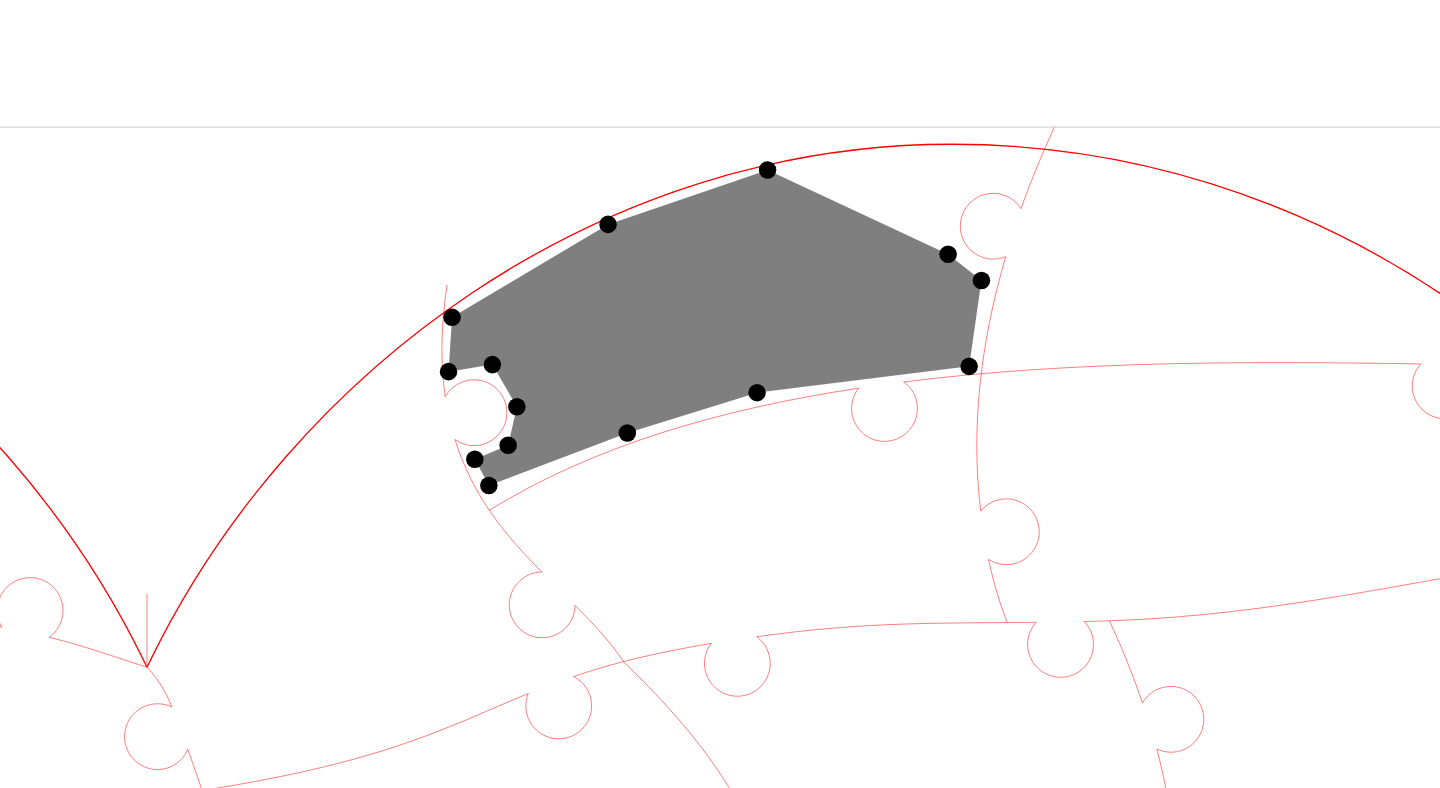 click 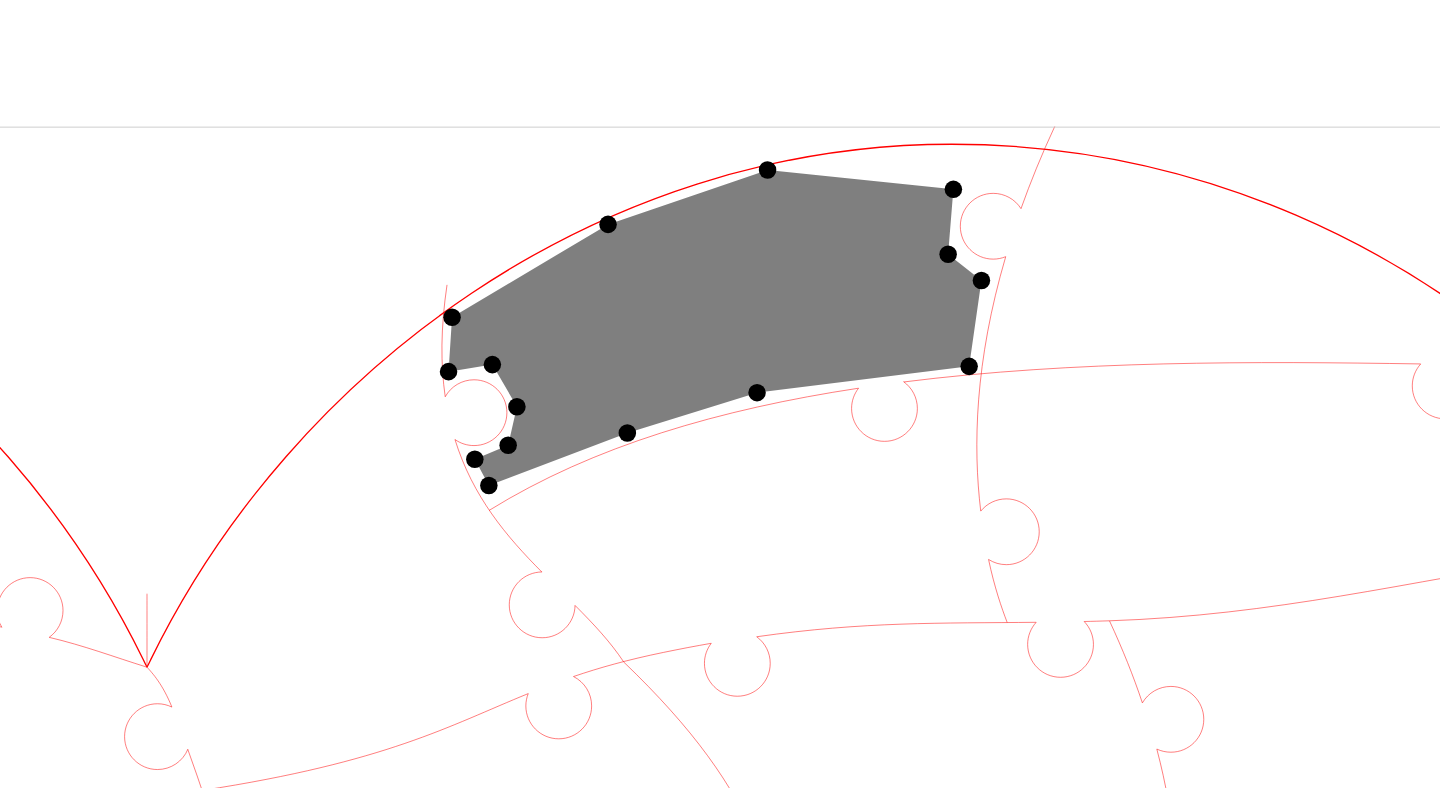 click 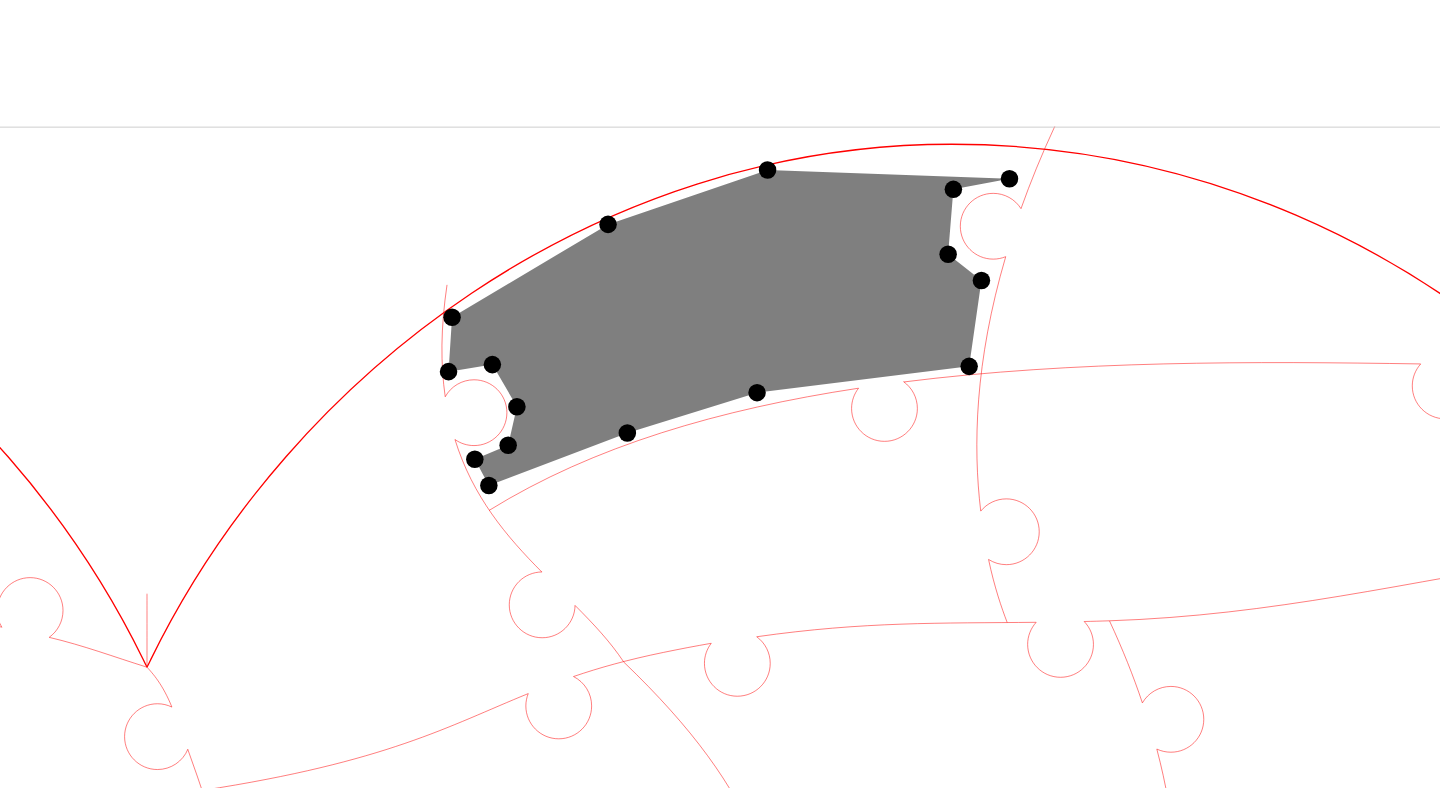 click 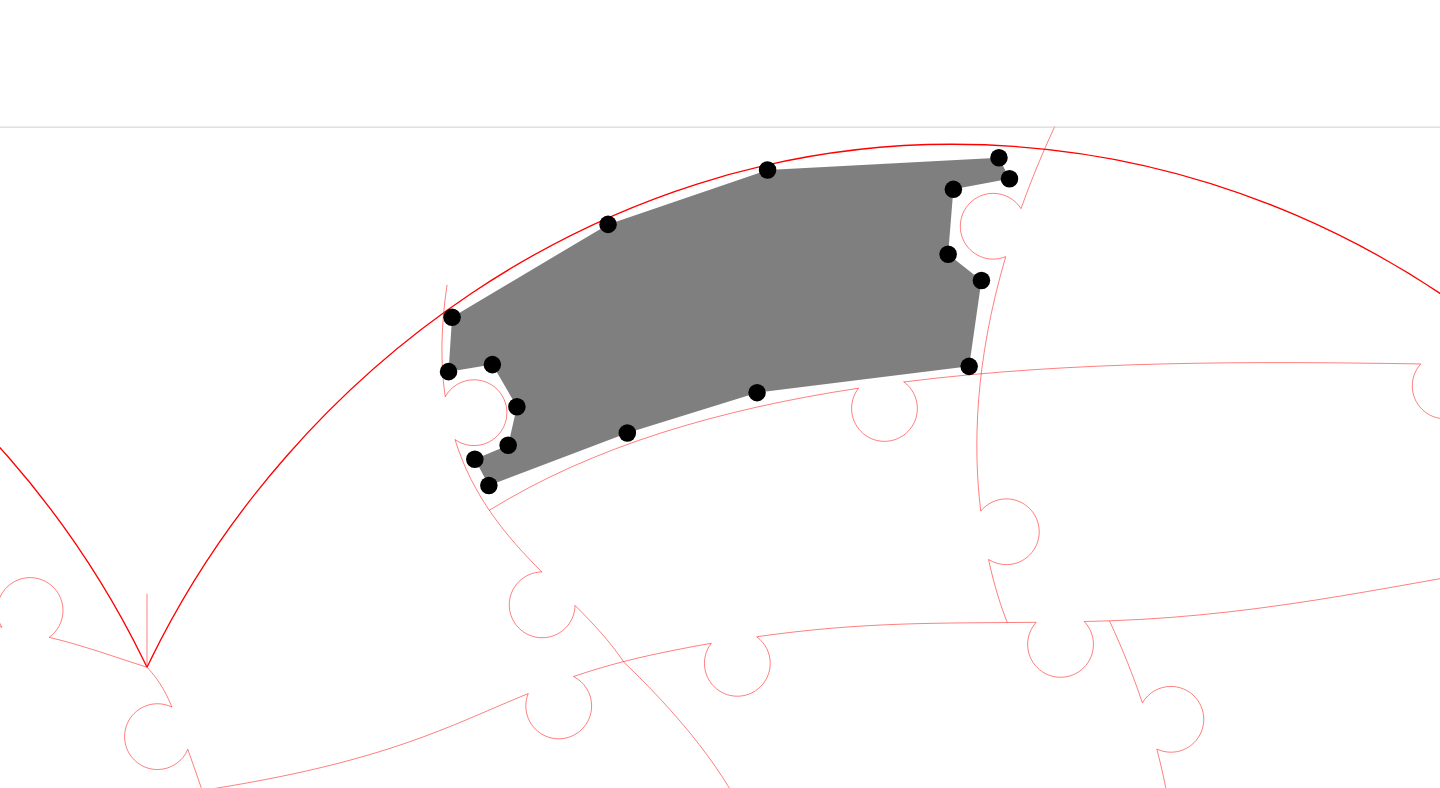 click 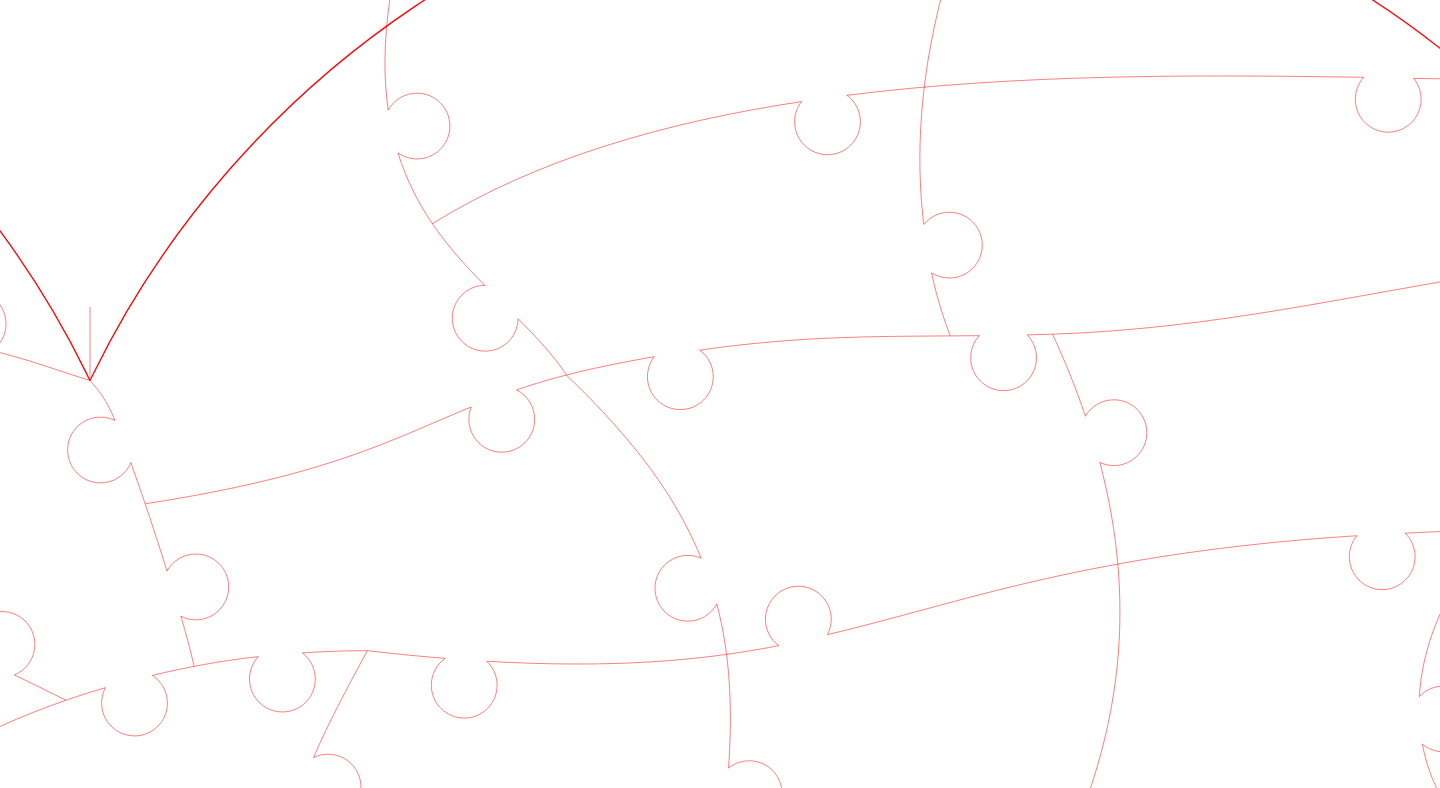 click 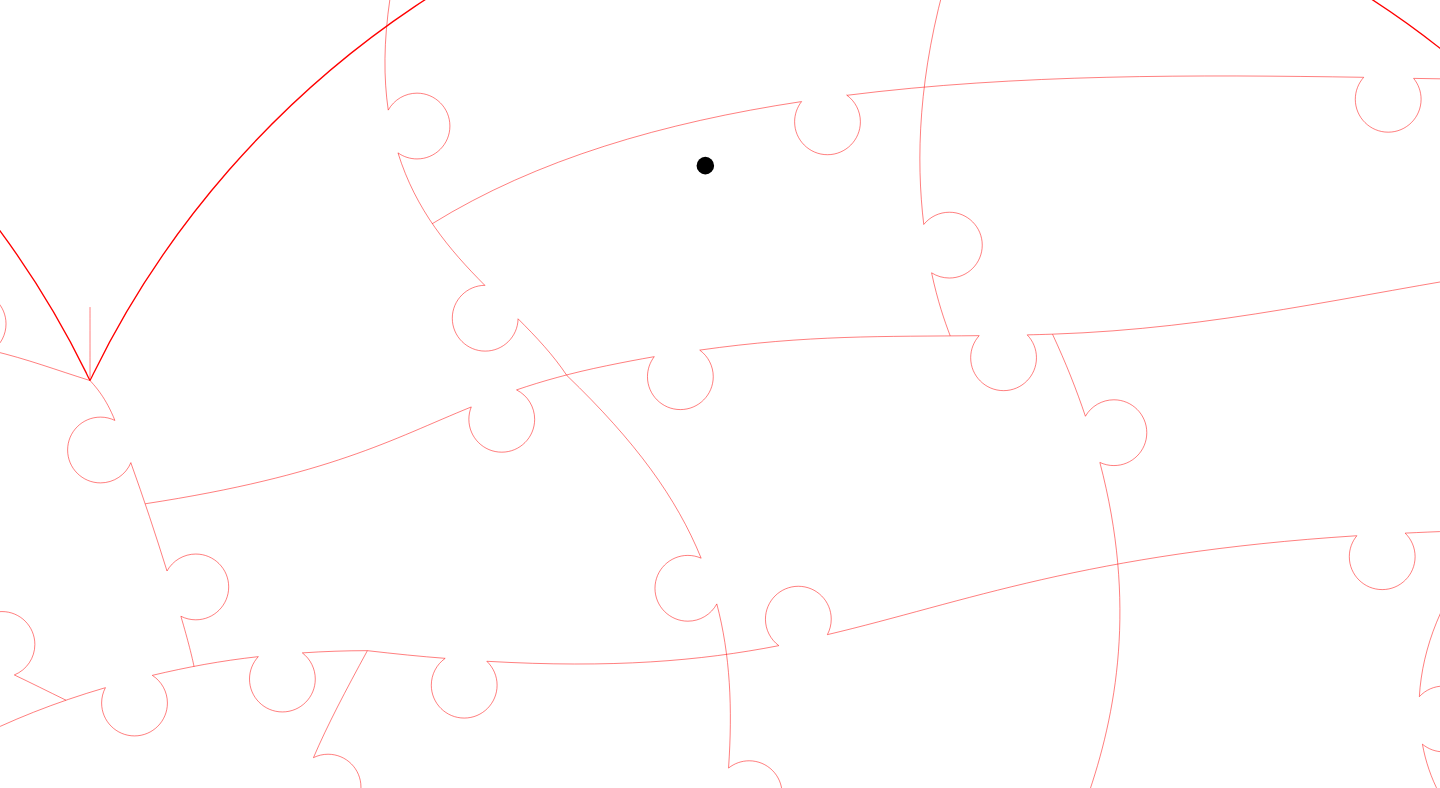 click 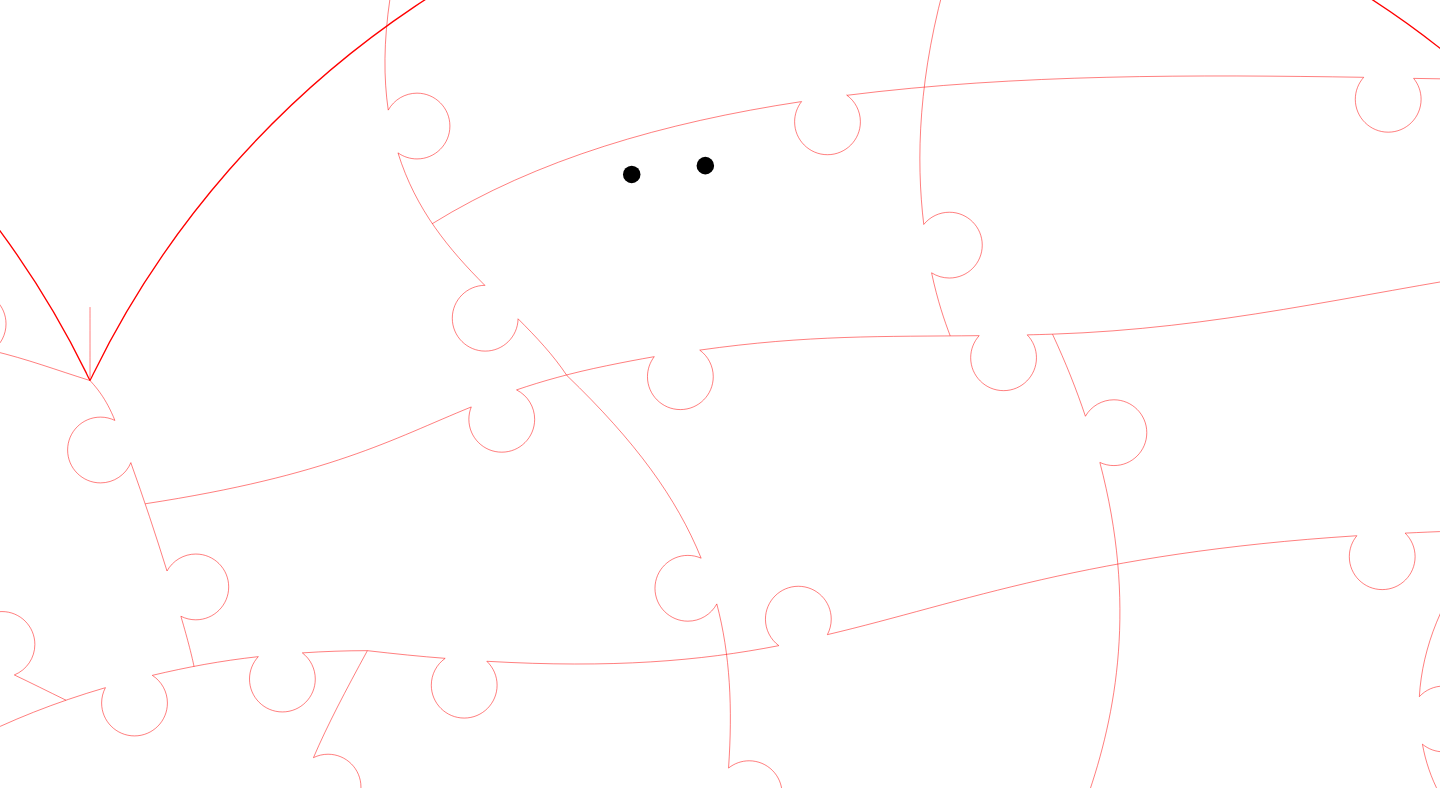 click 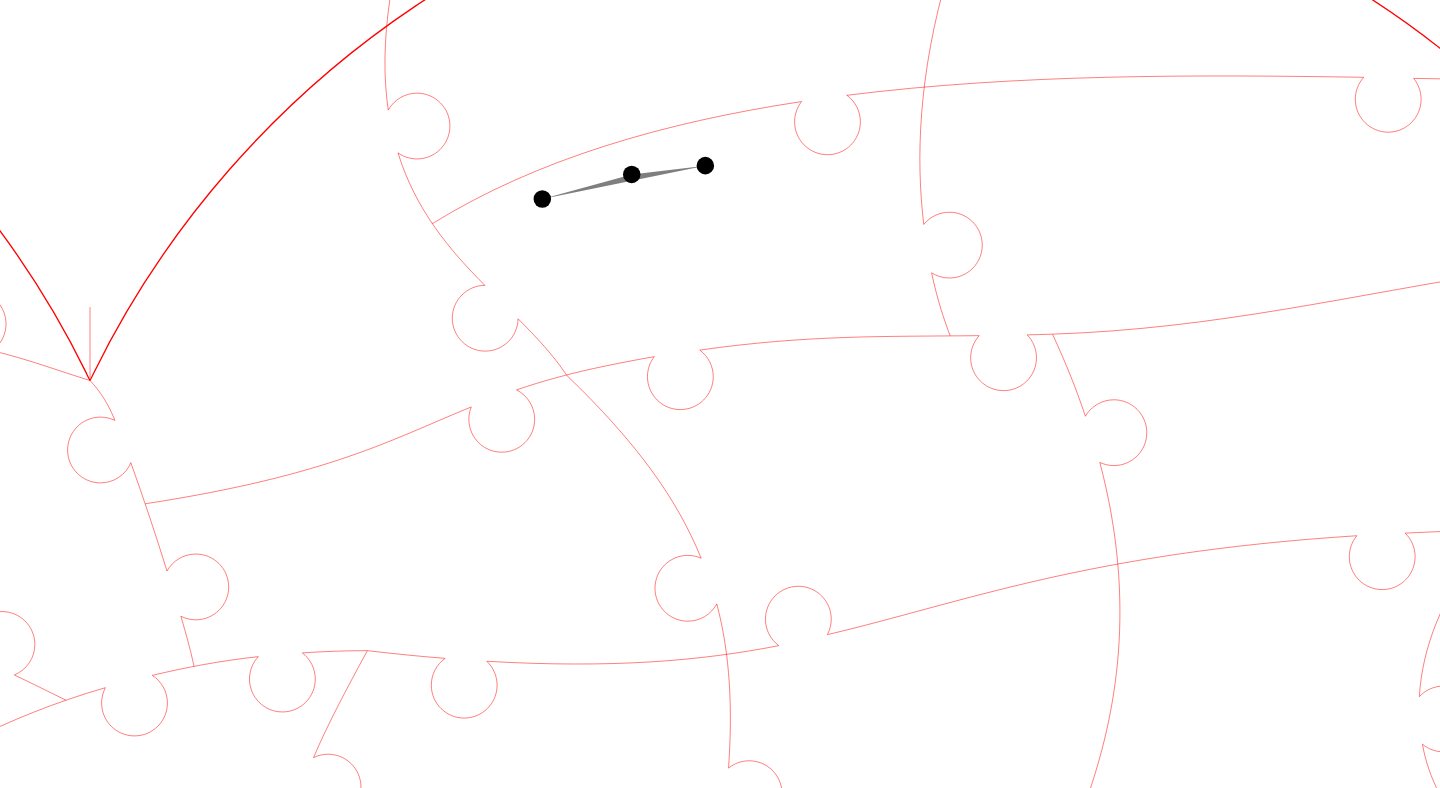click 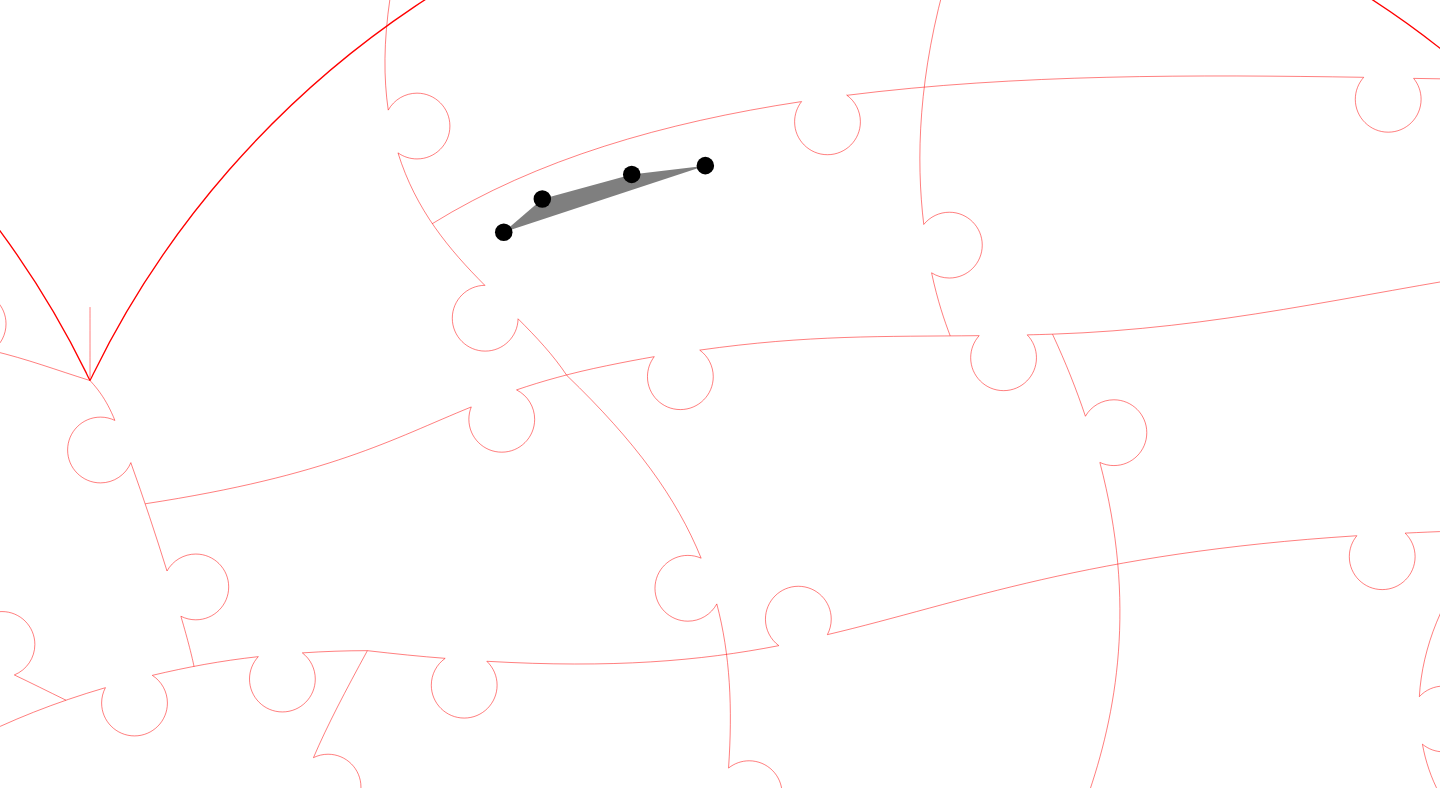 click 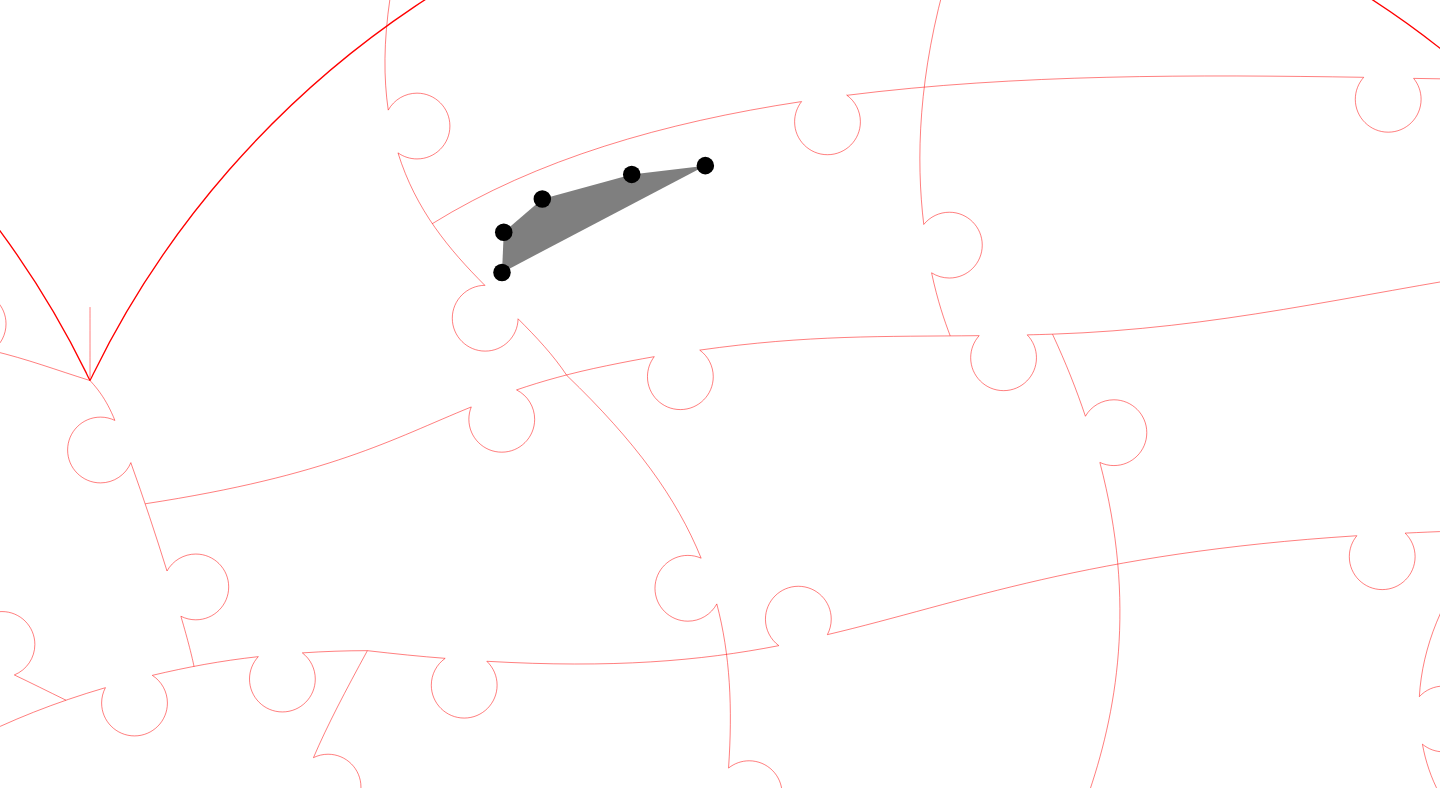 click 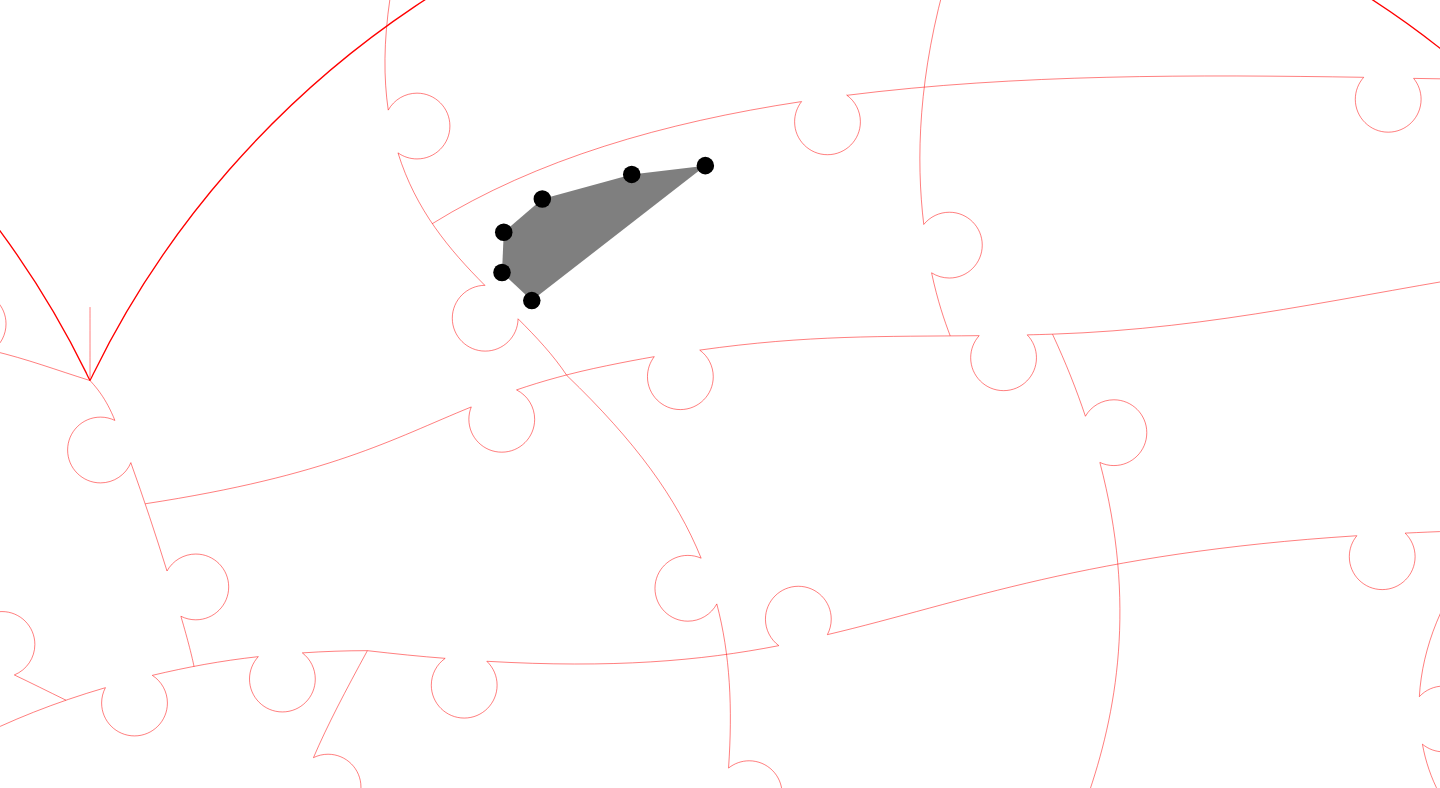 click 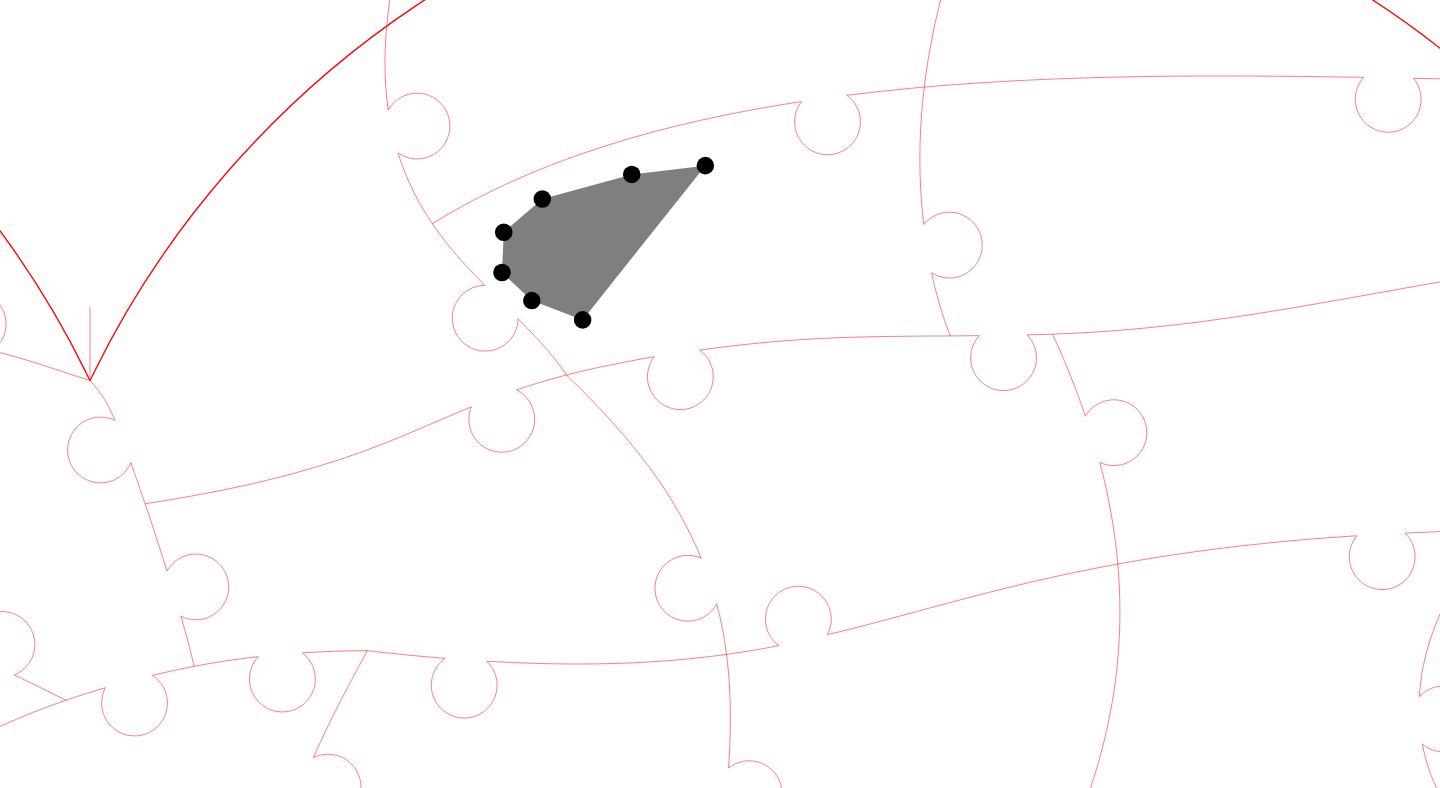 click 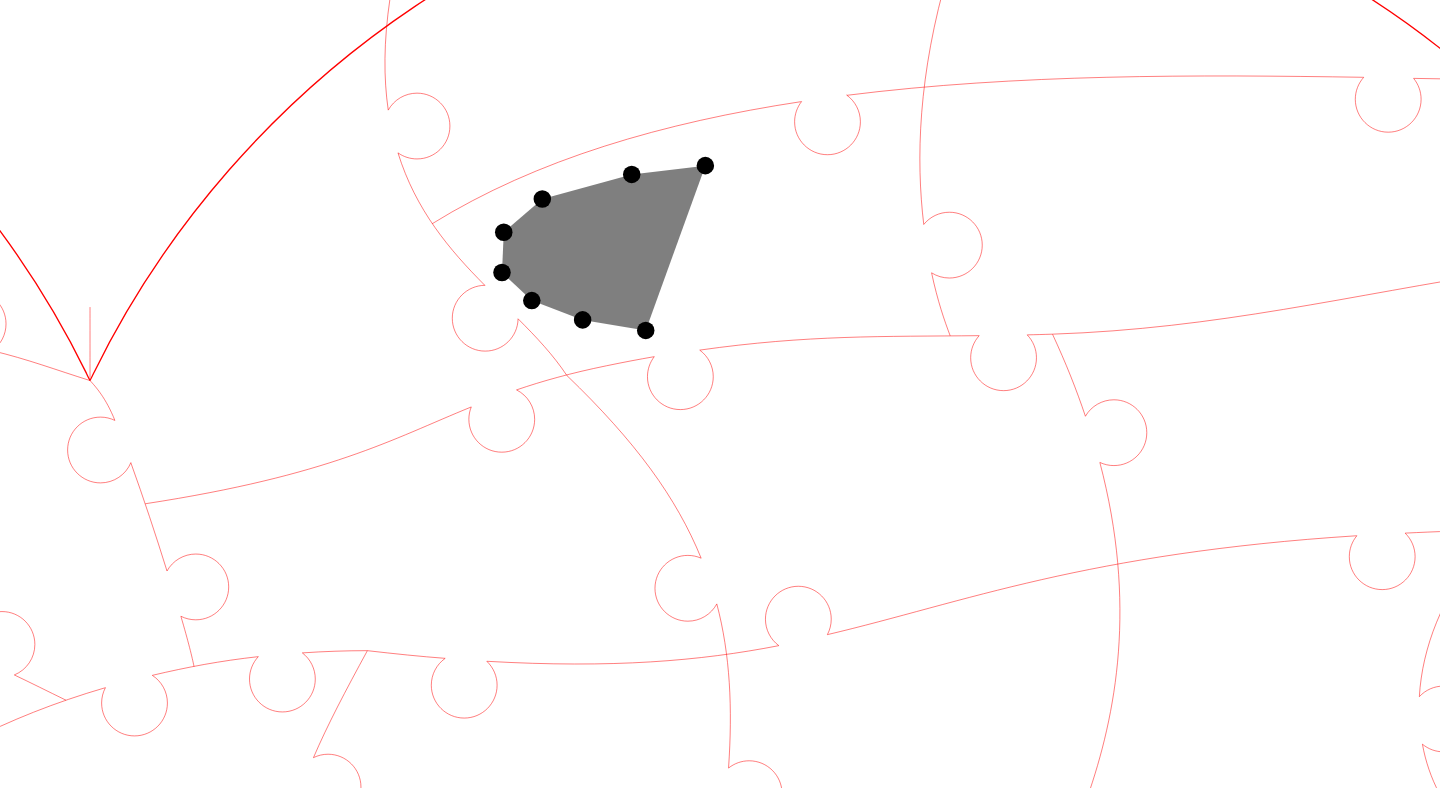 click 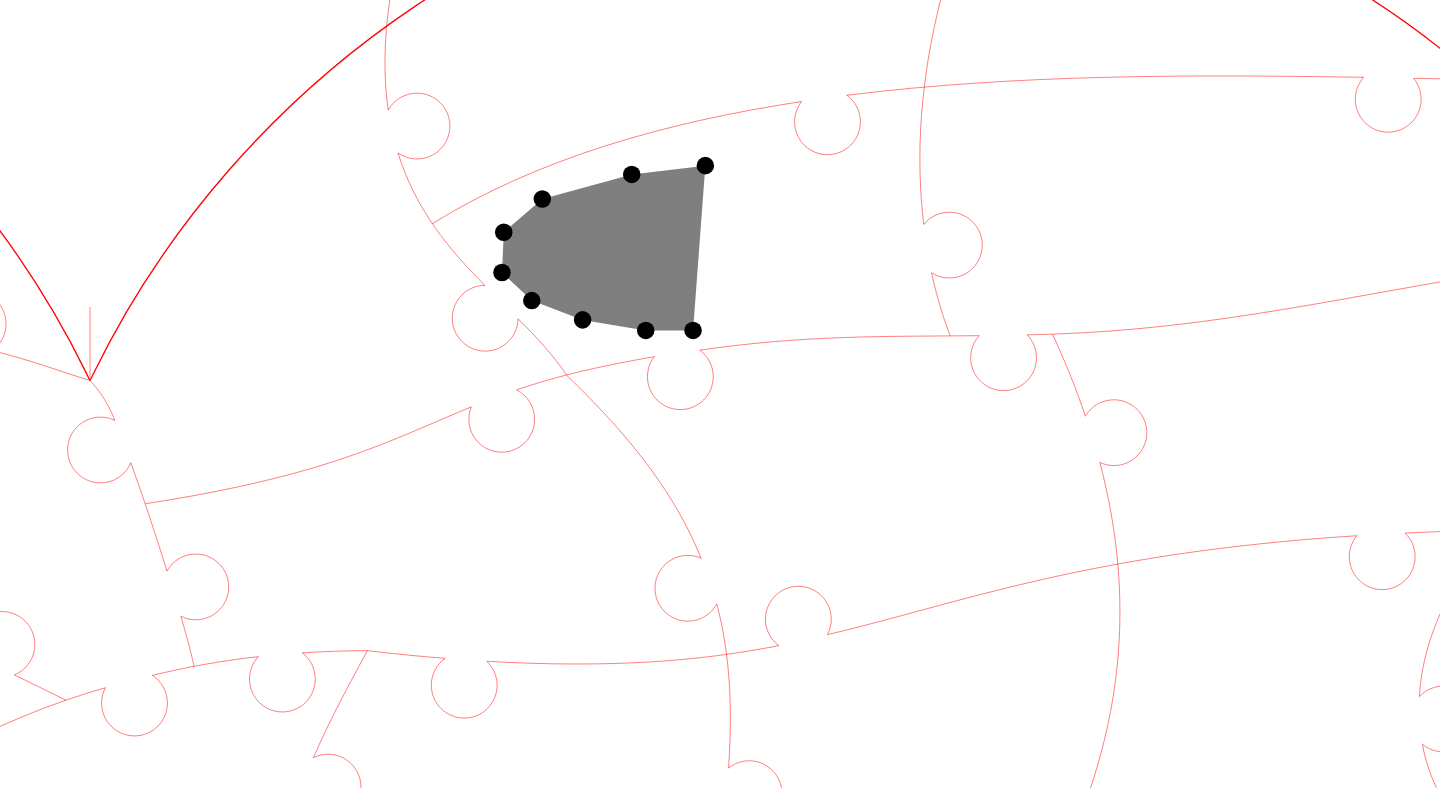 click 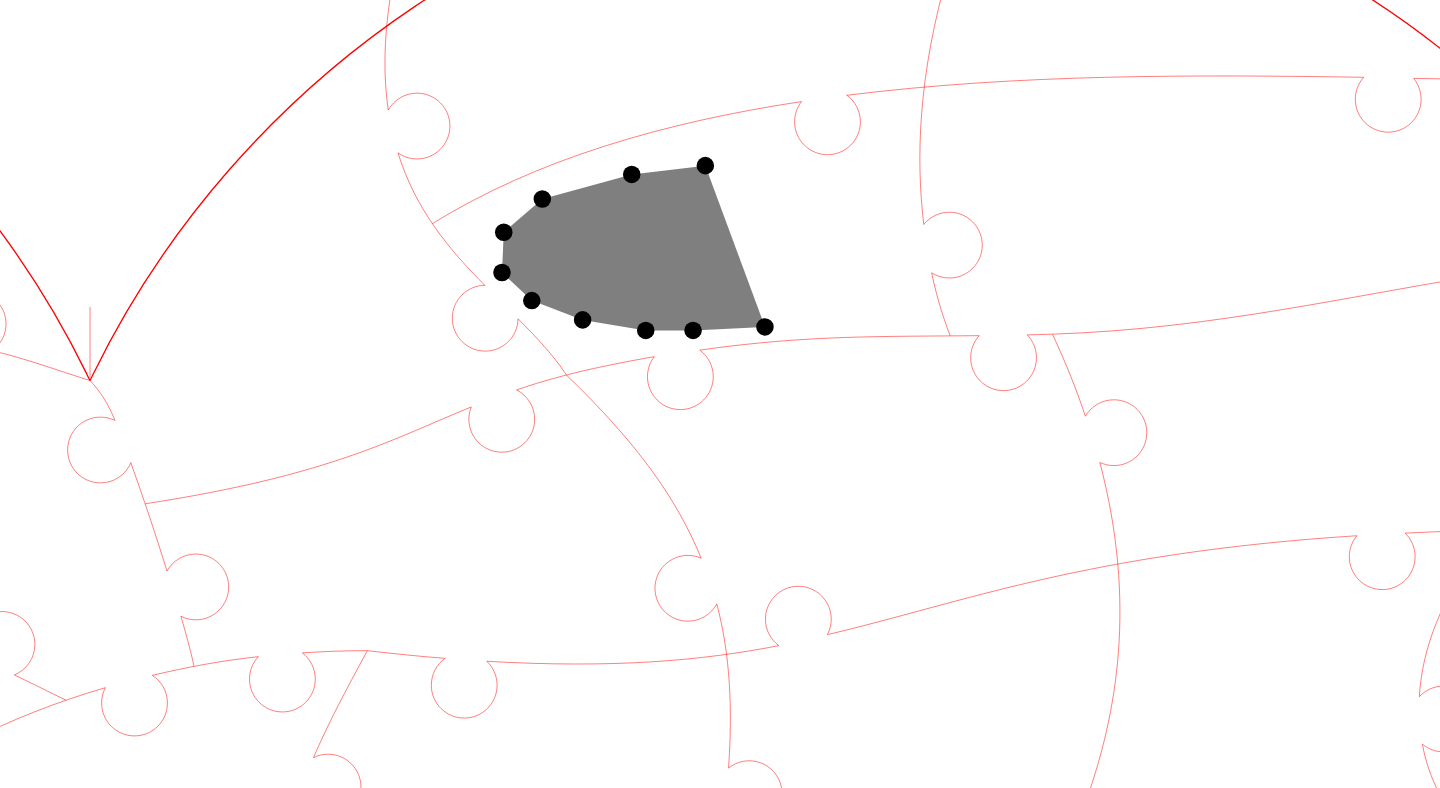 click 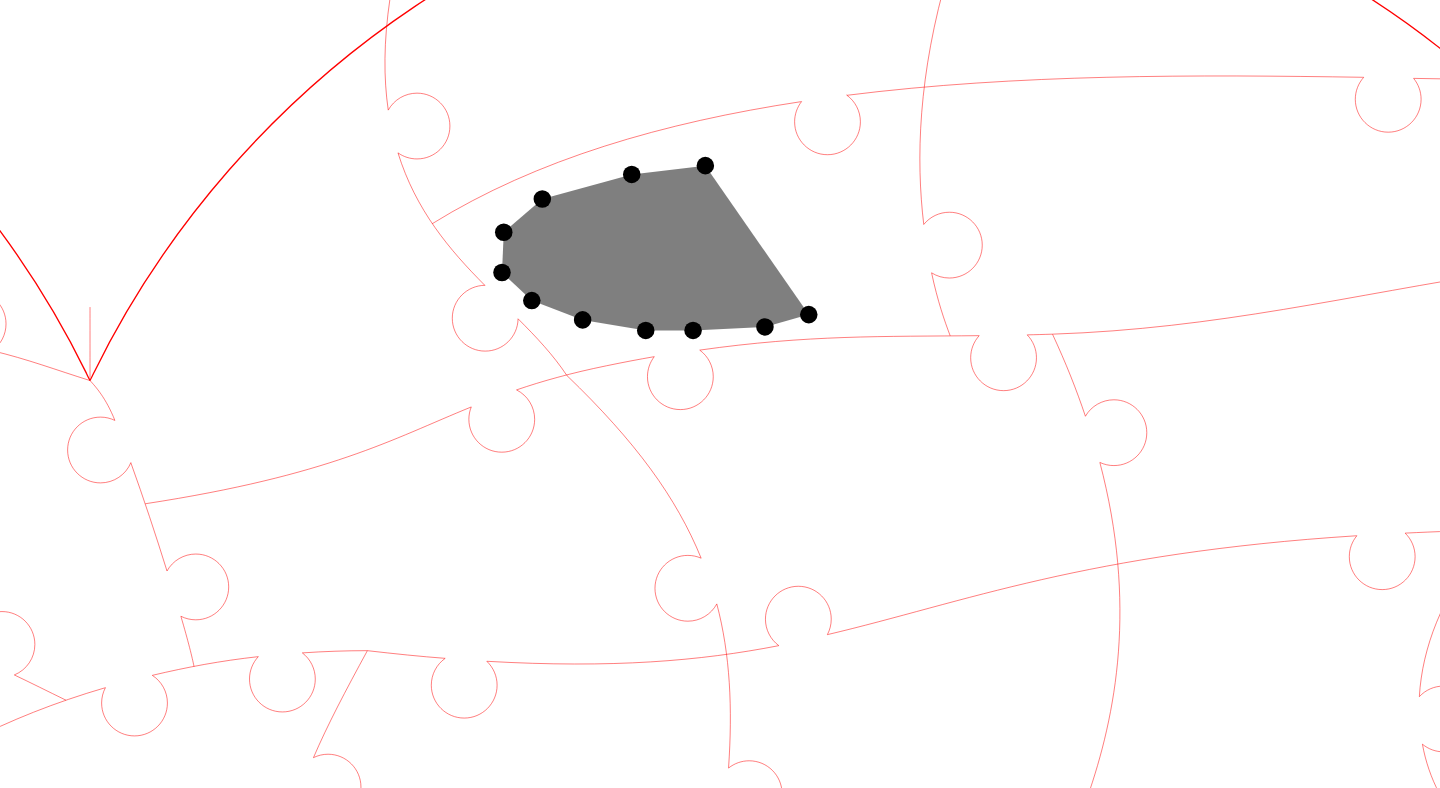 click 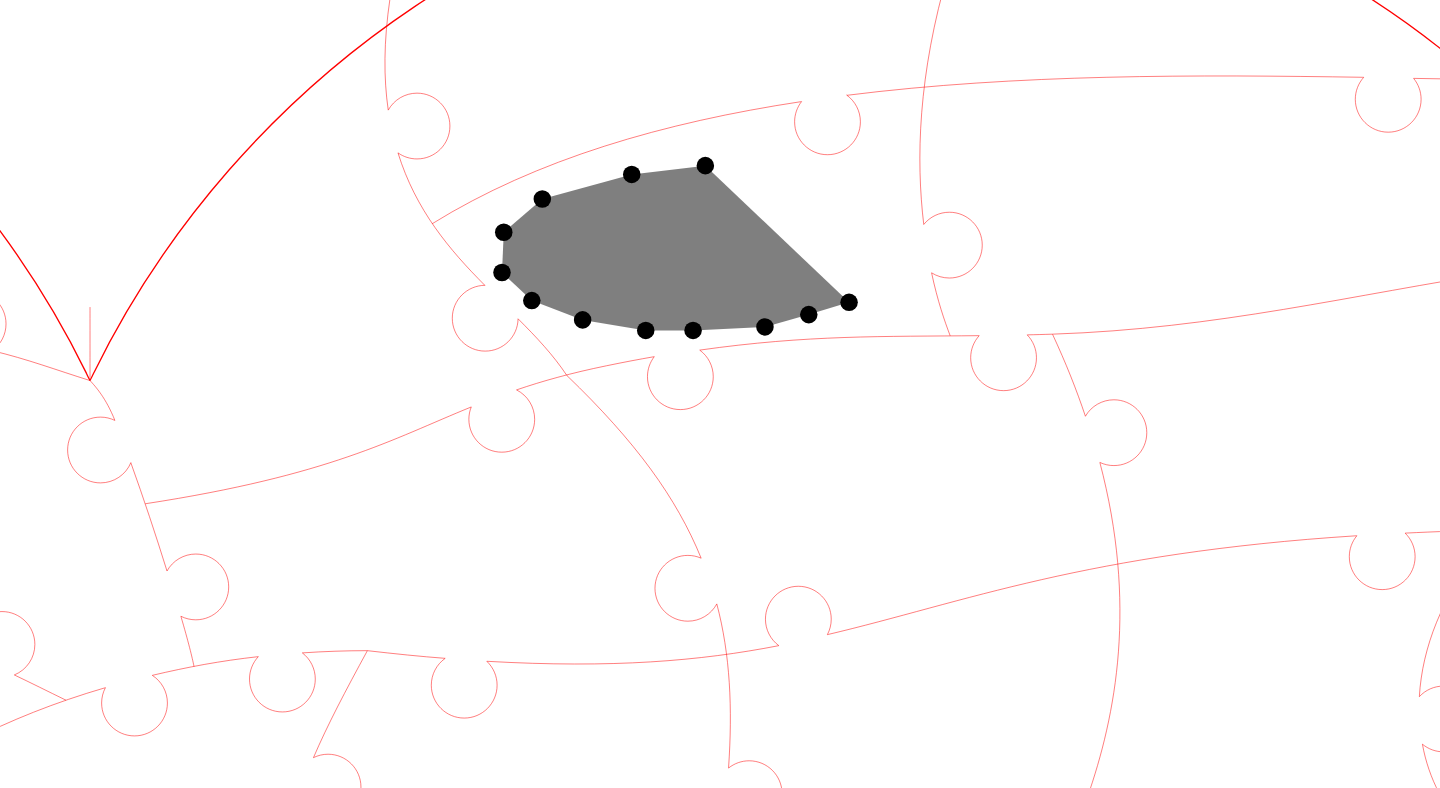 click 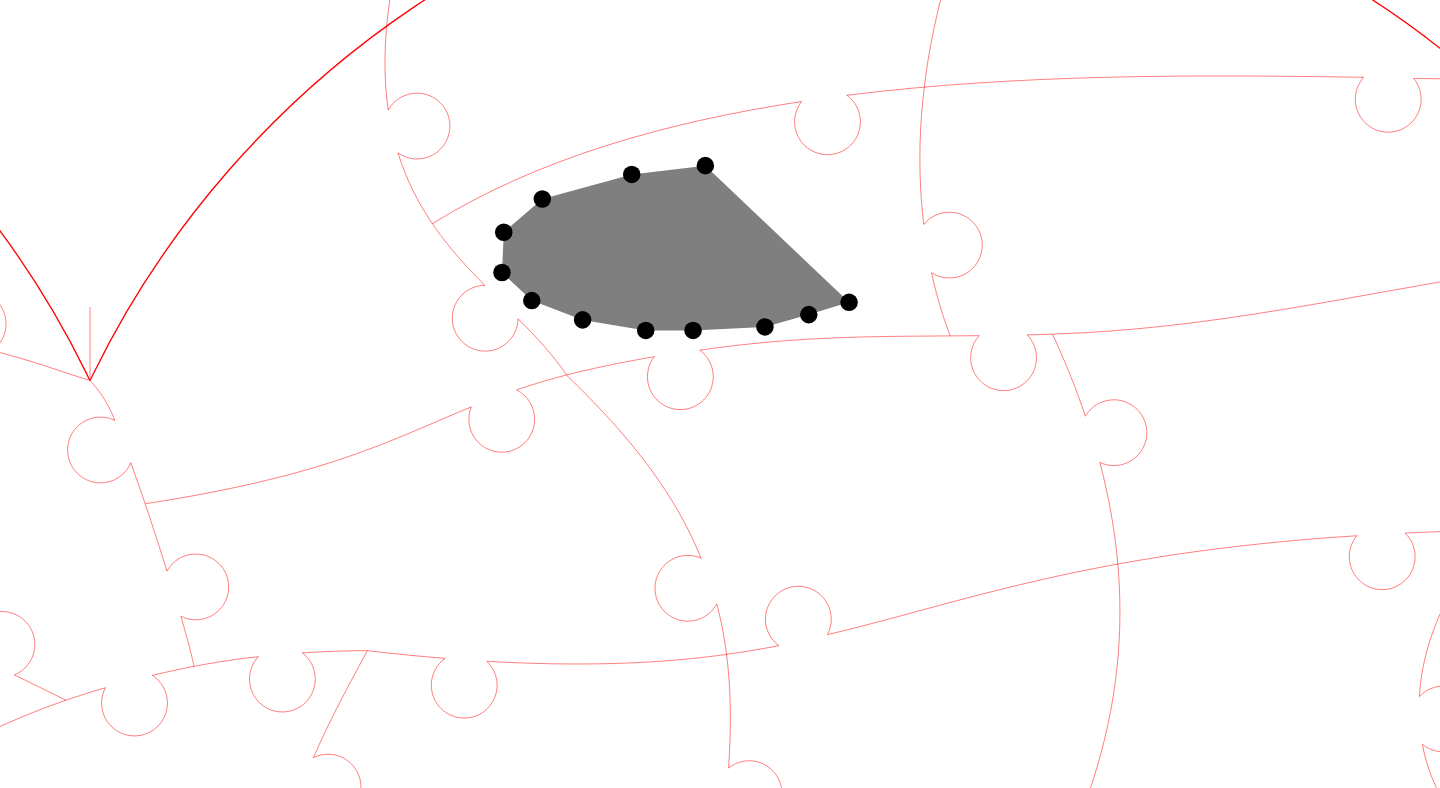 click 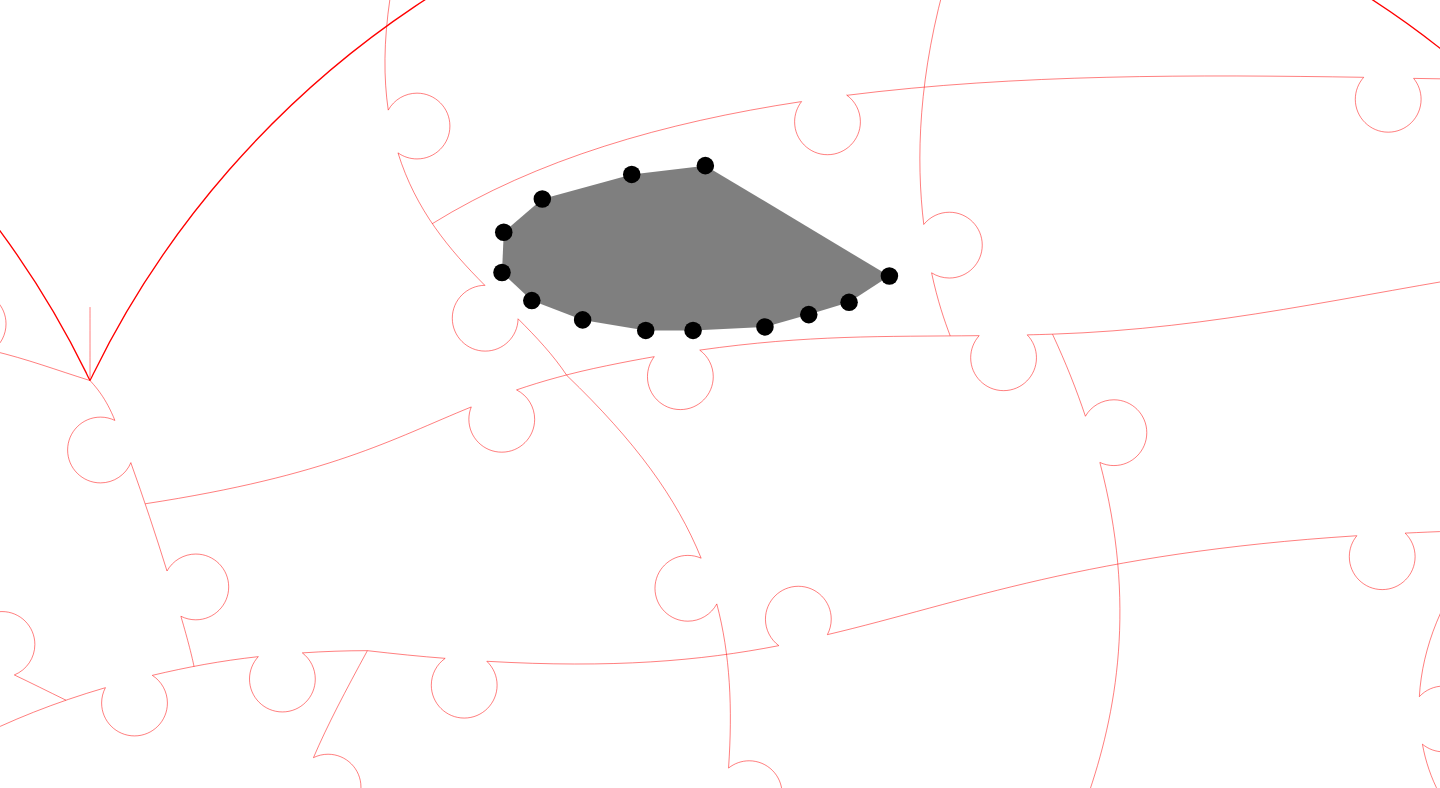 click 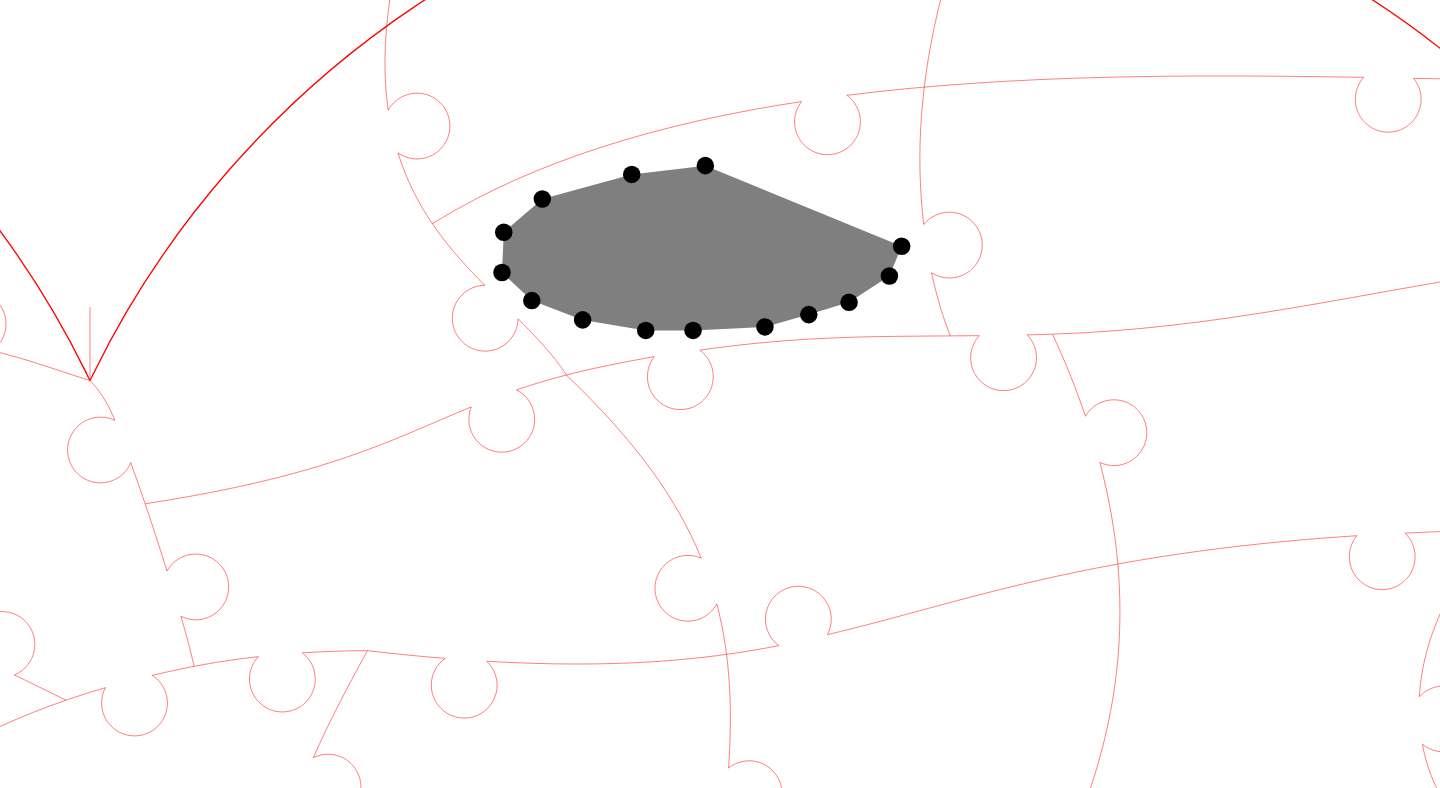 click 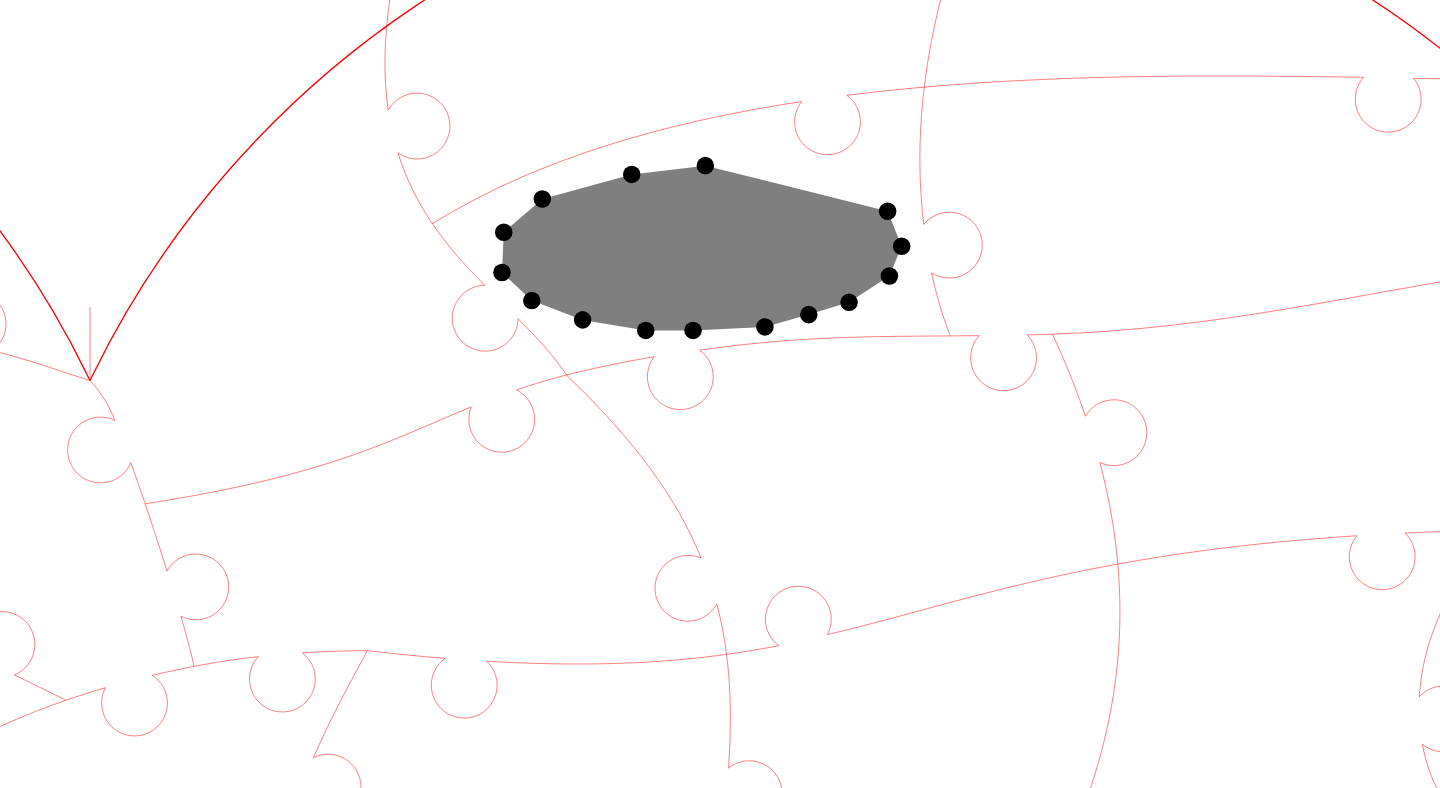 click 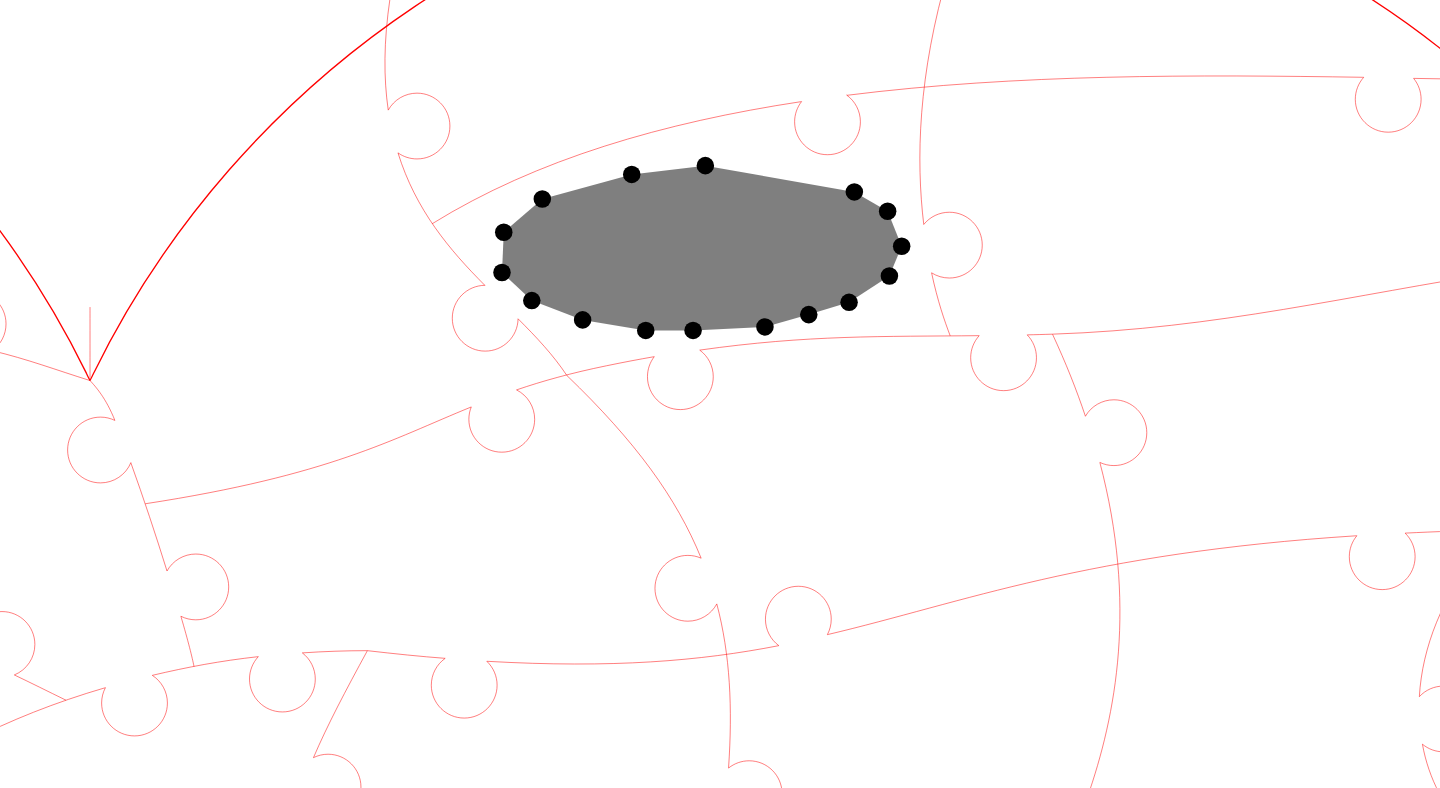 click 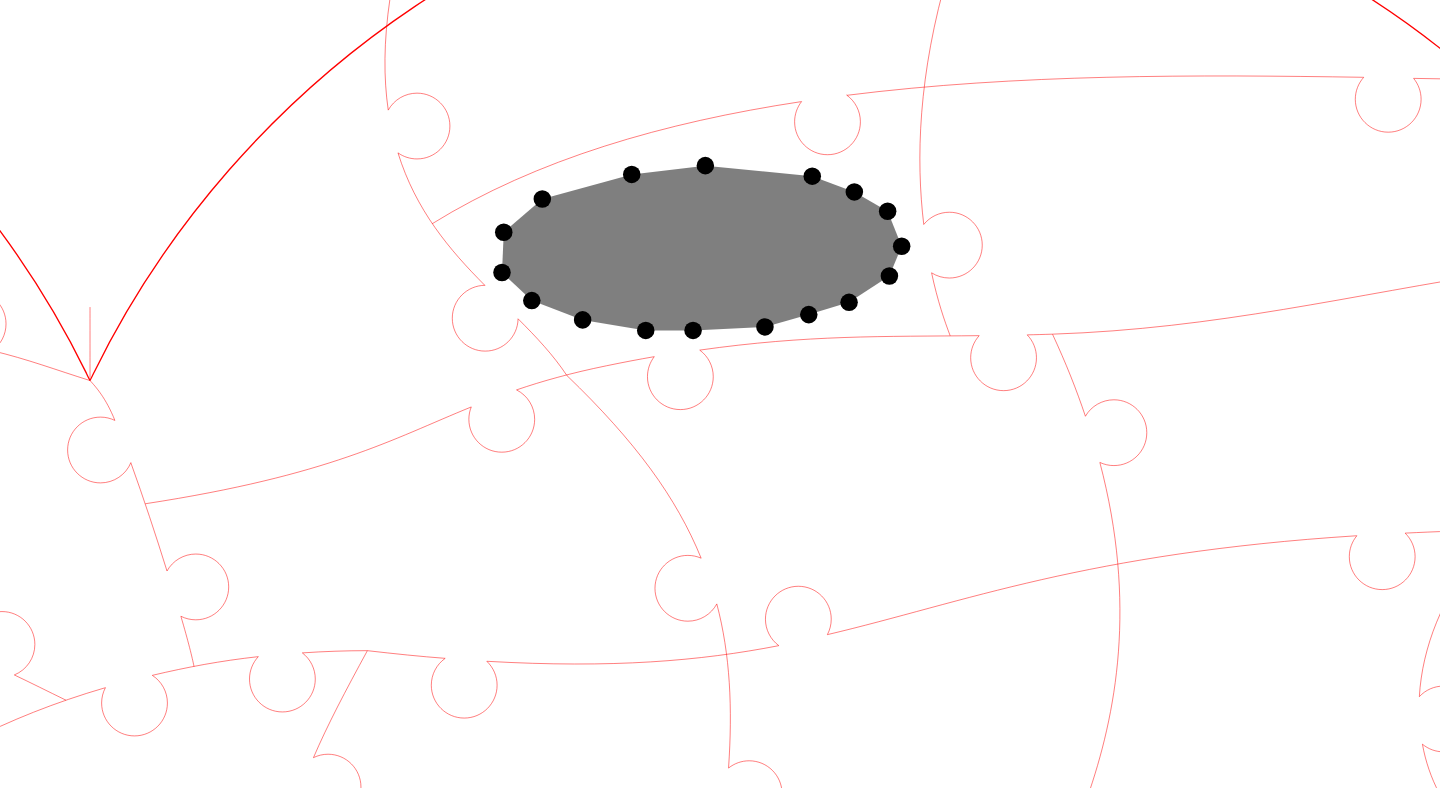 click 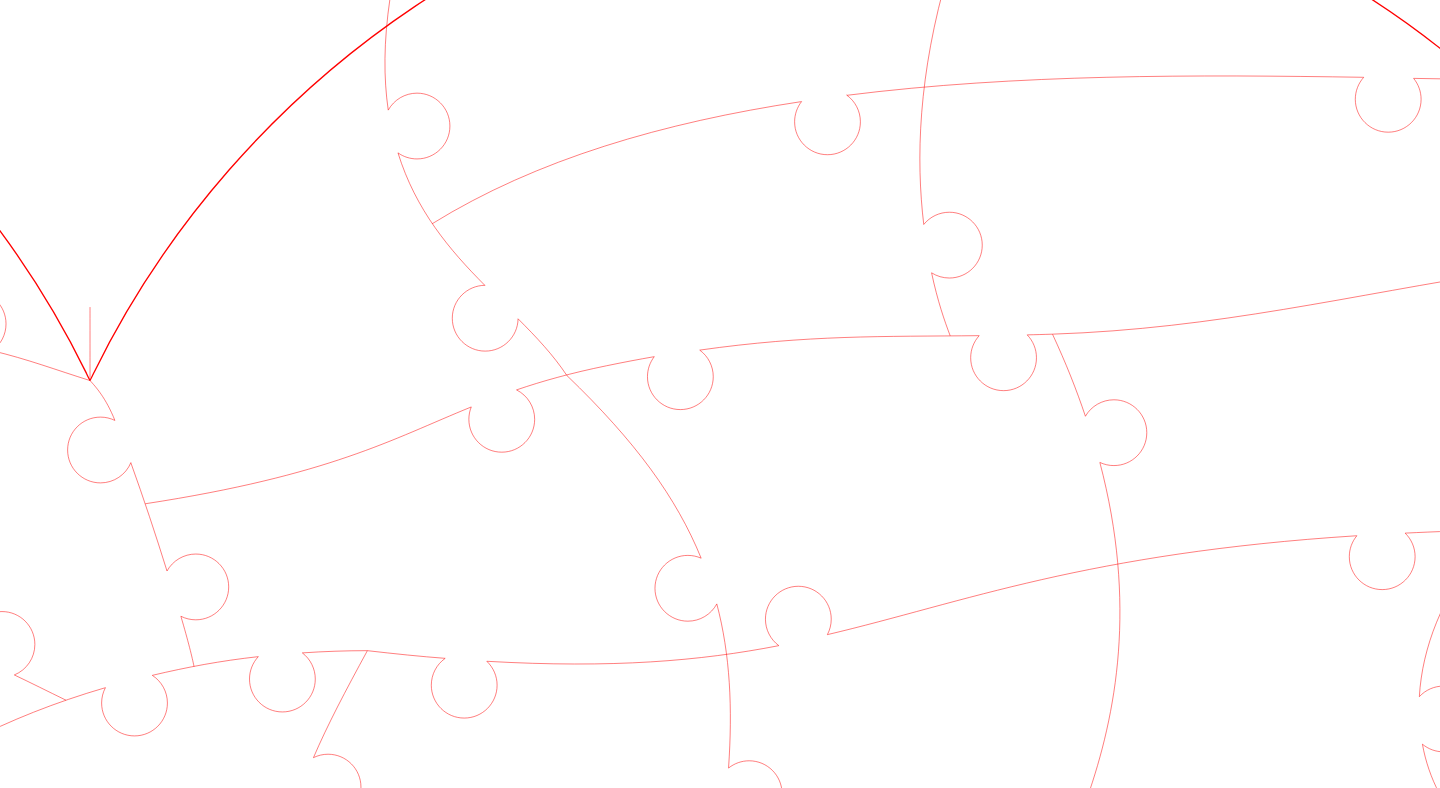 click 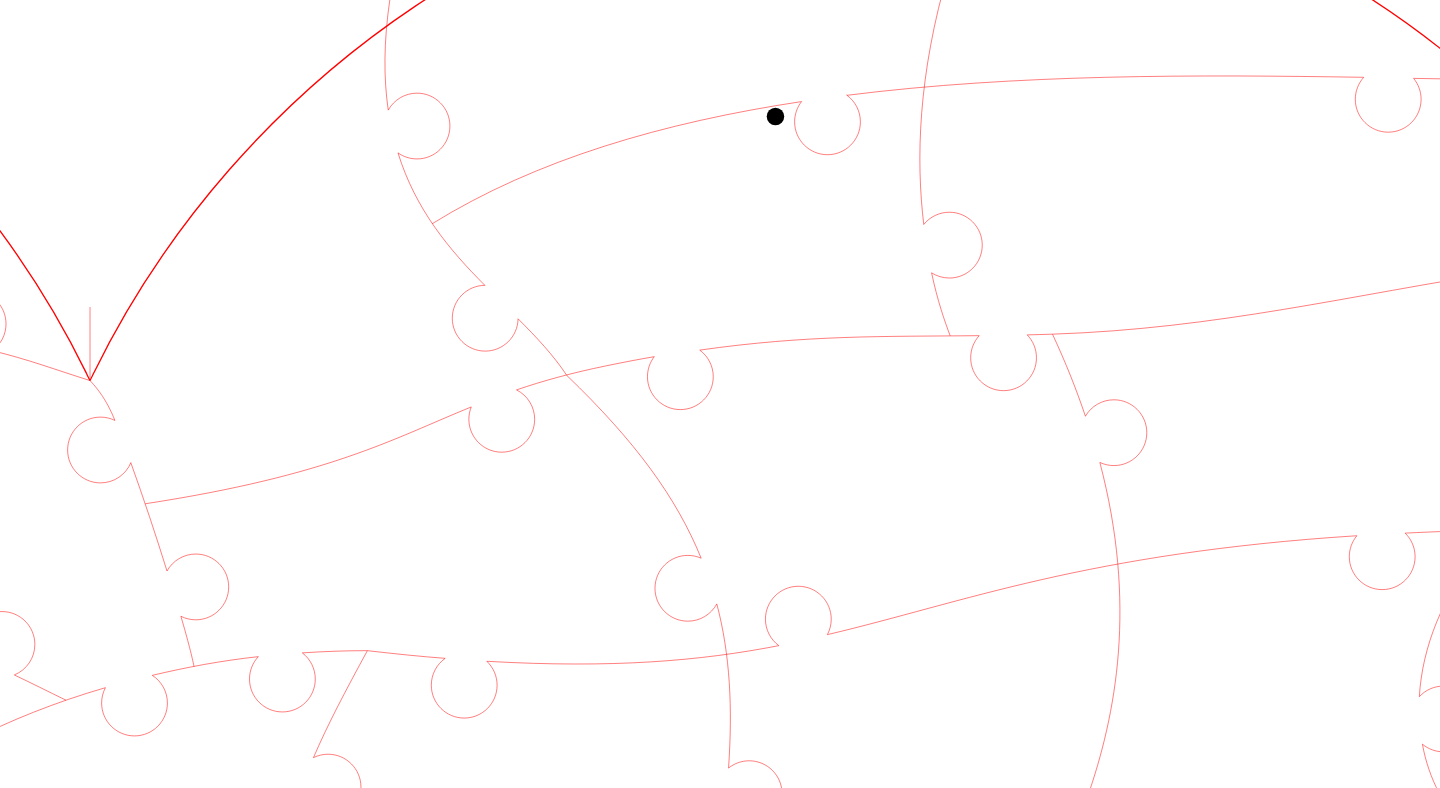 click 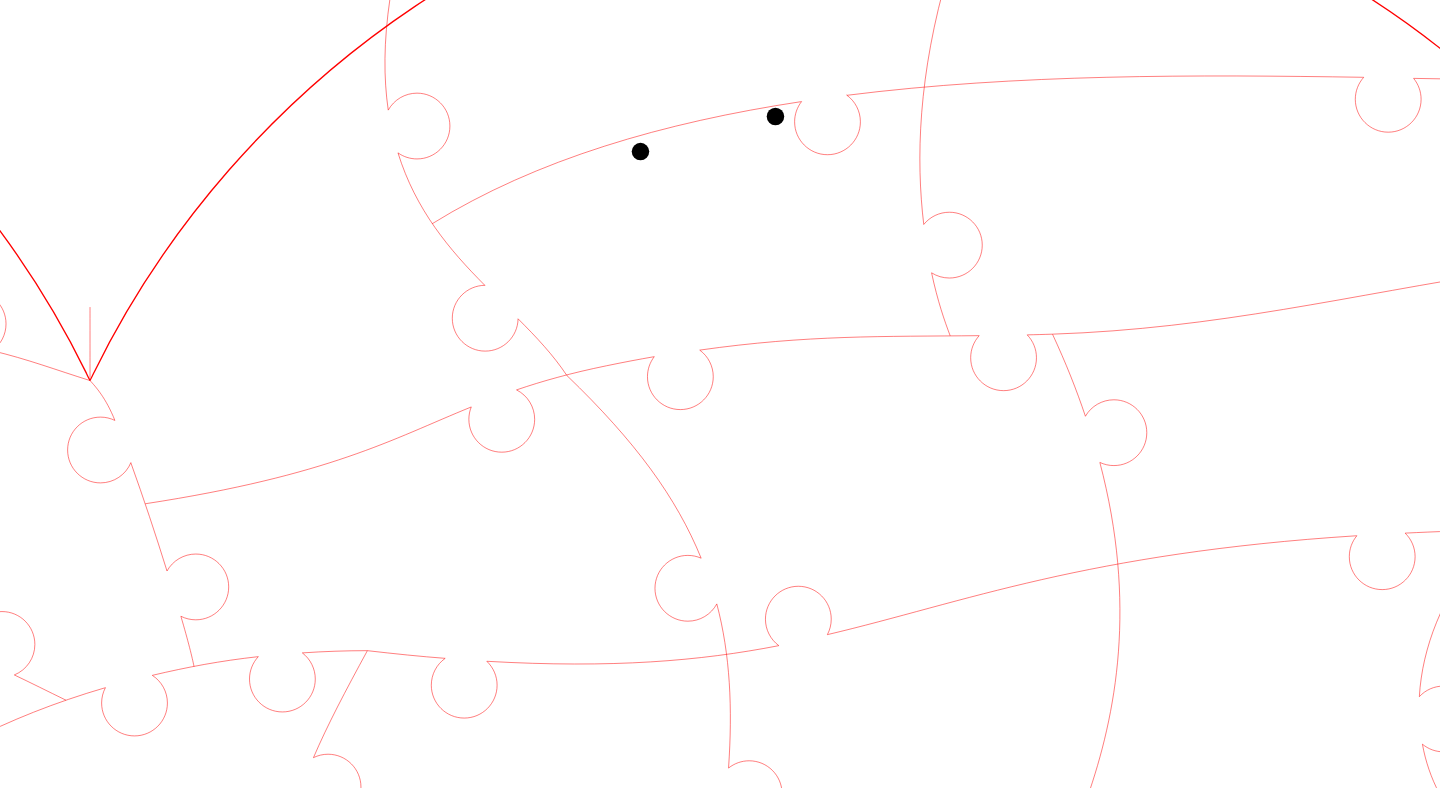 click 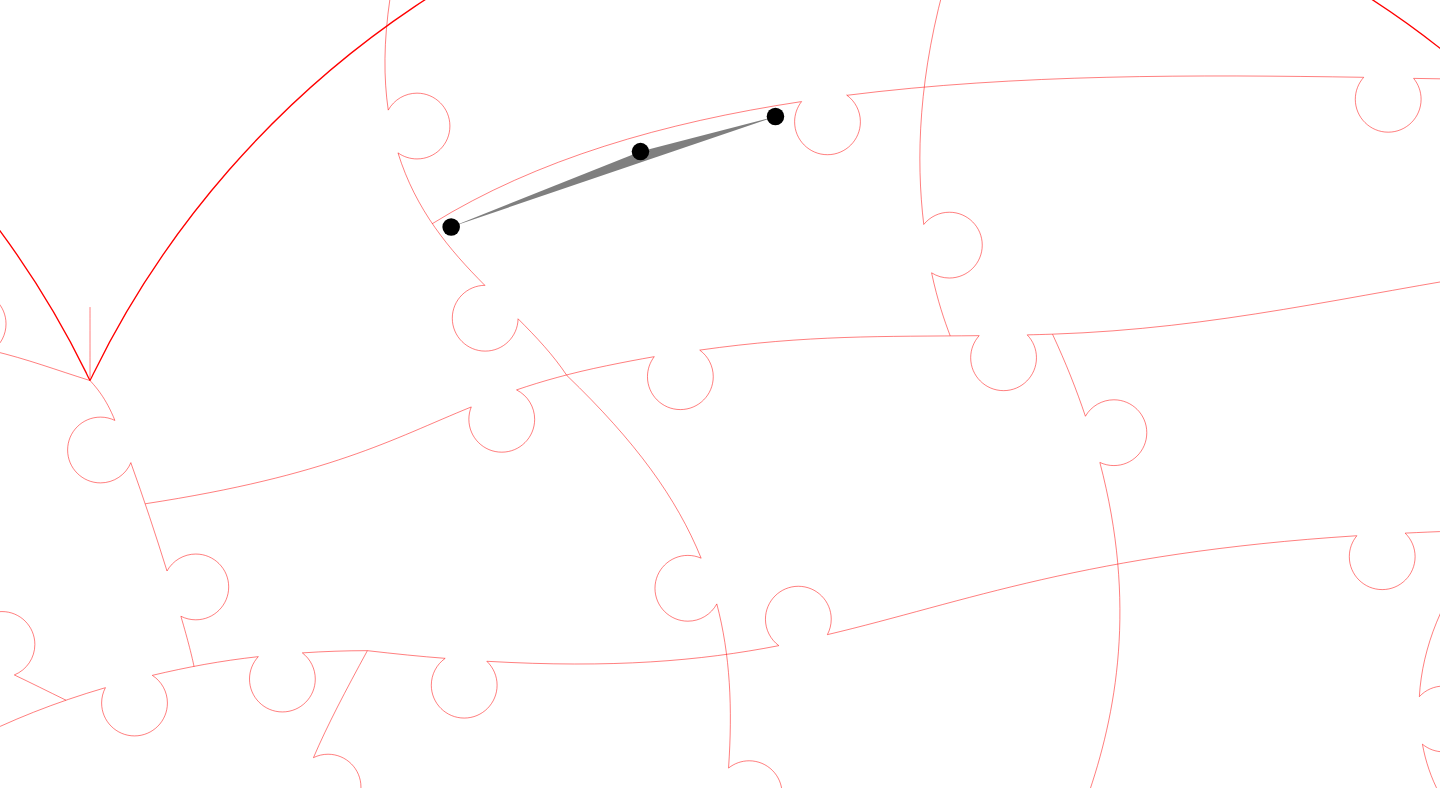 click 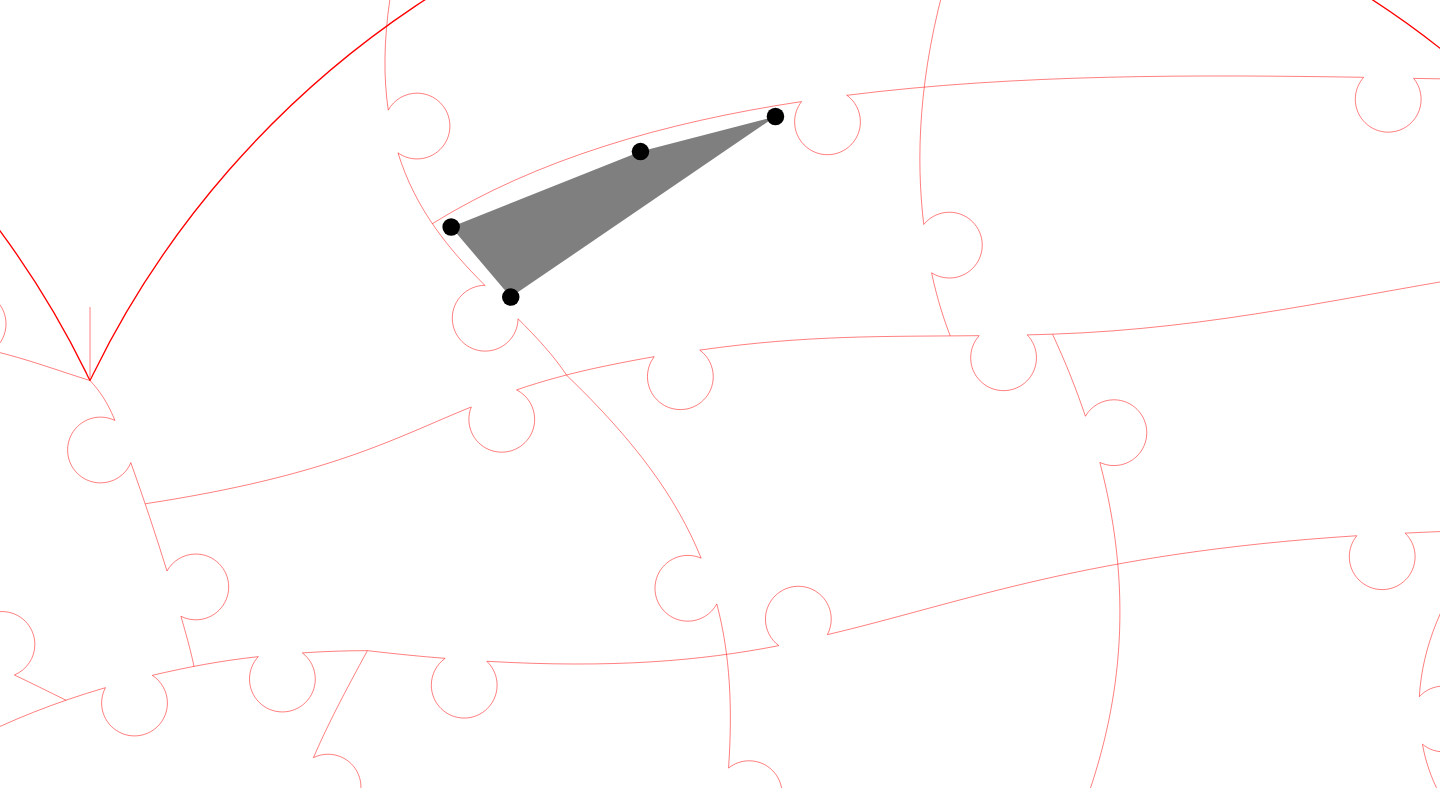 click 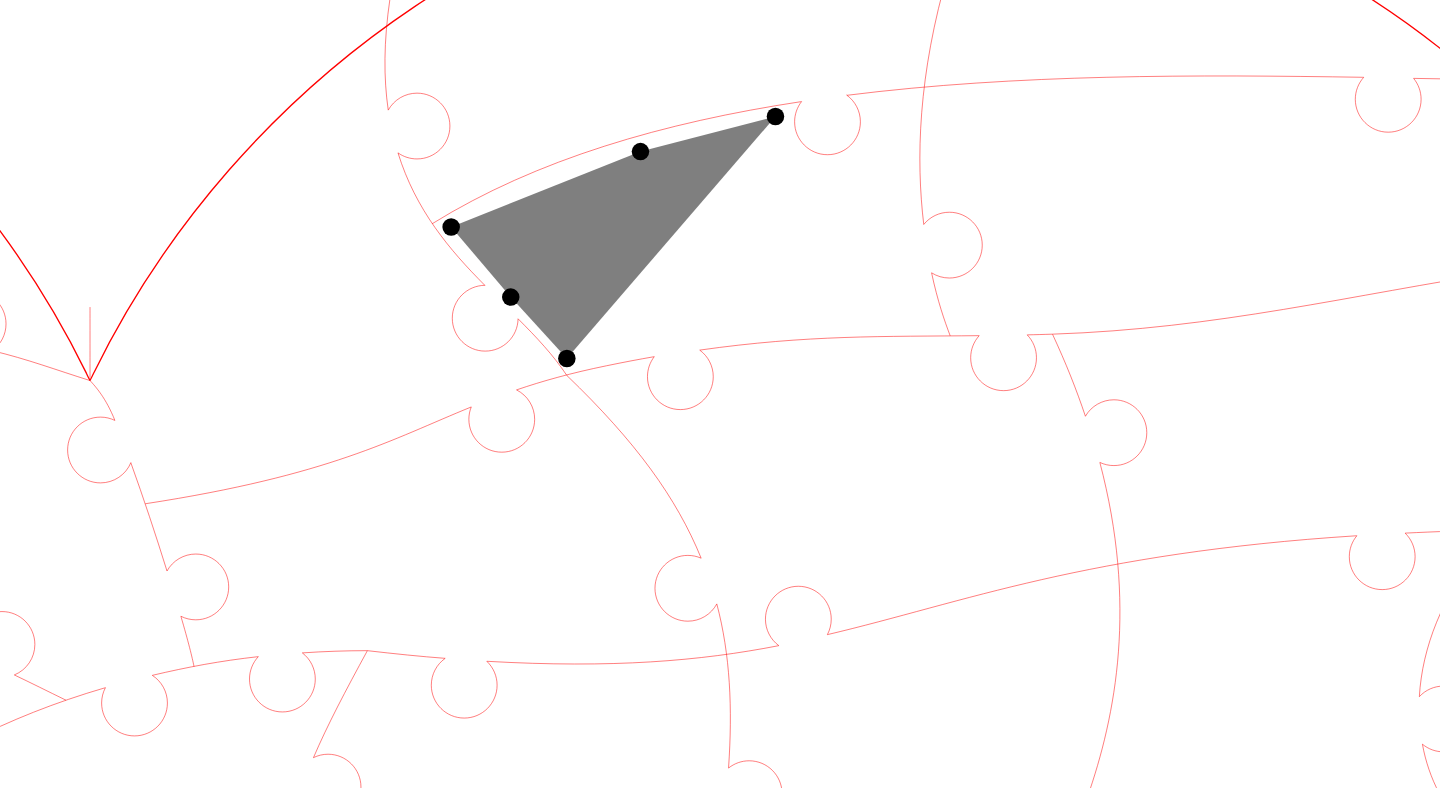 click 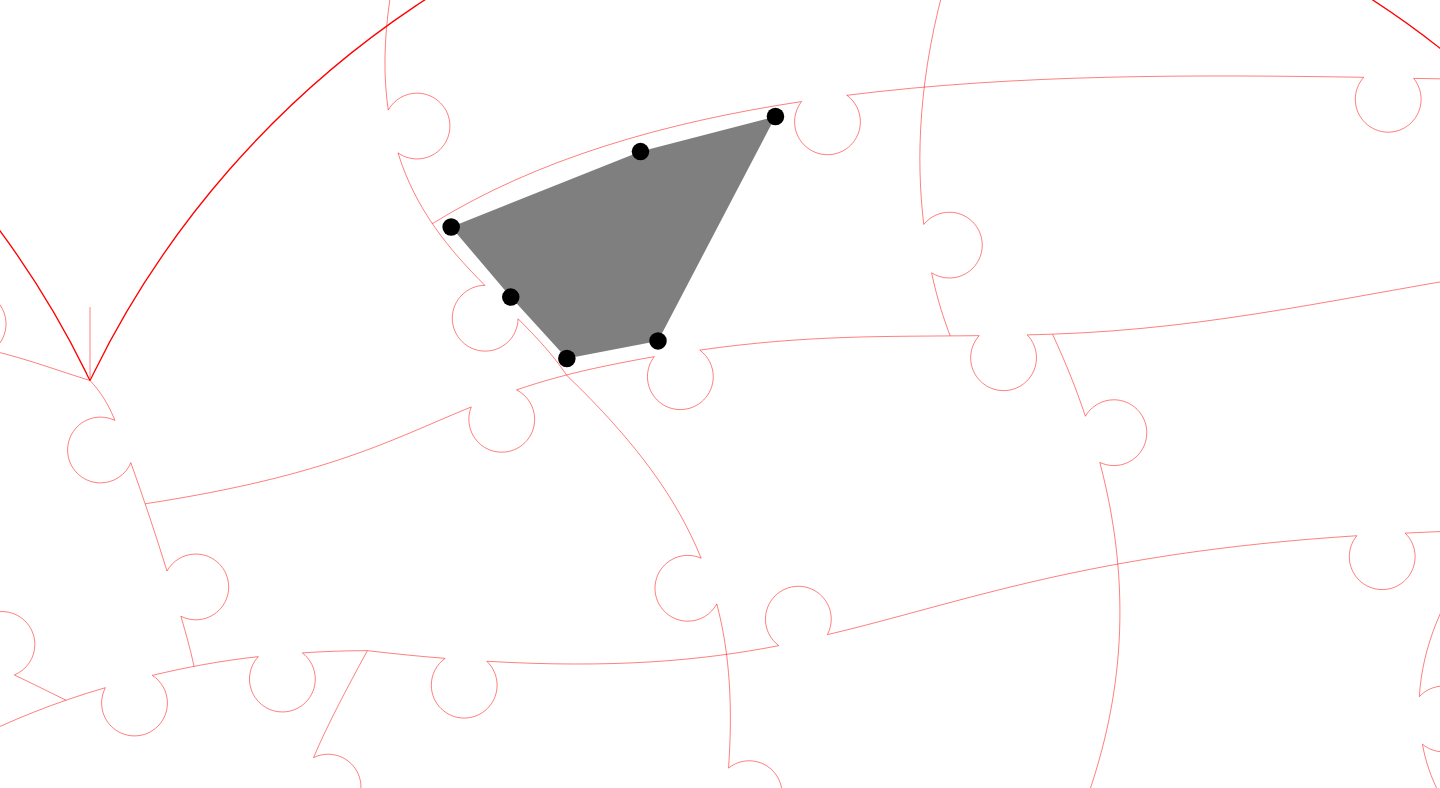click 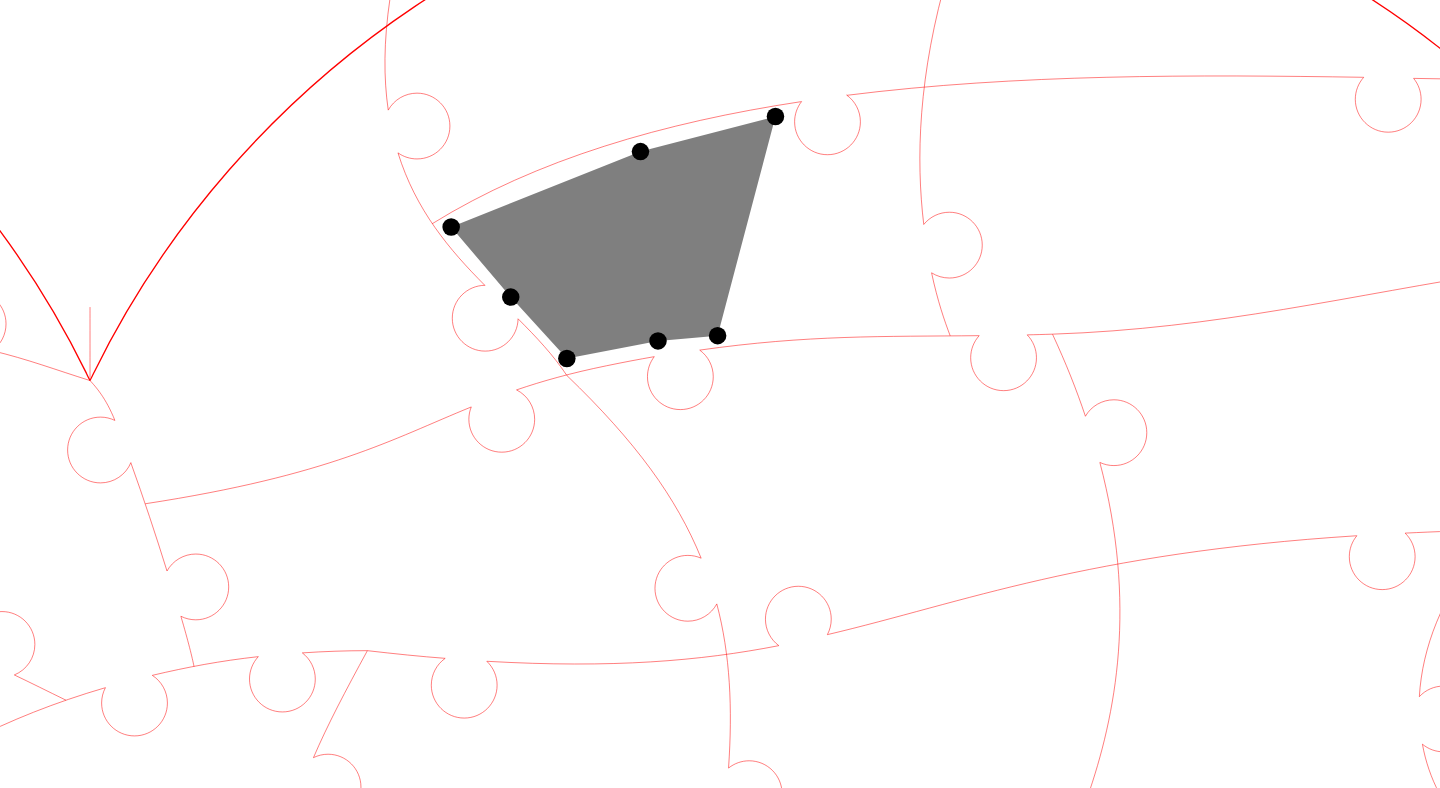 click 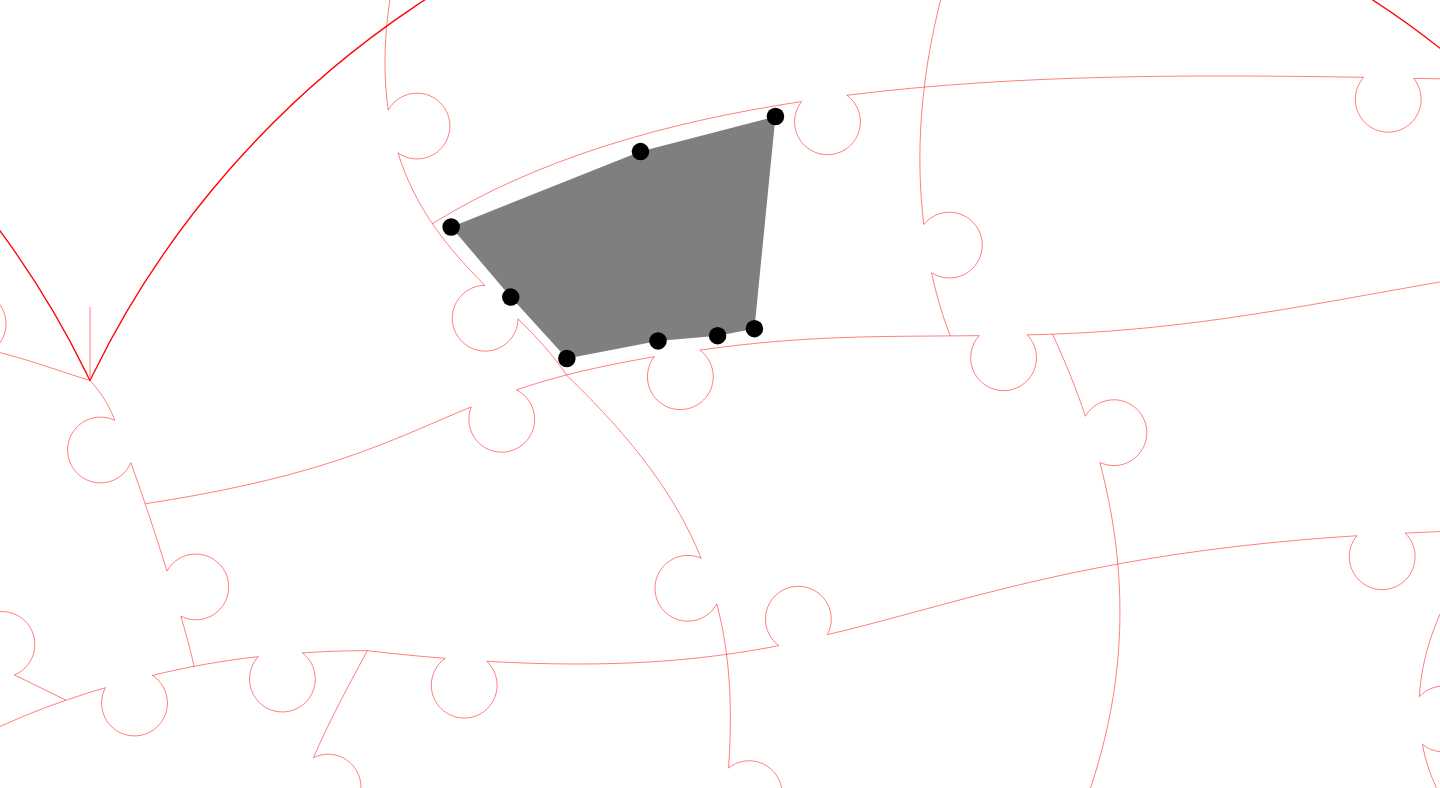 click 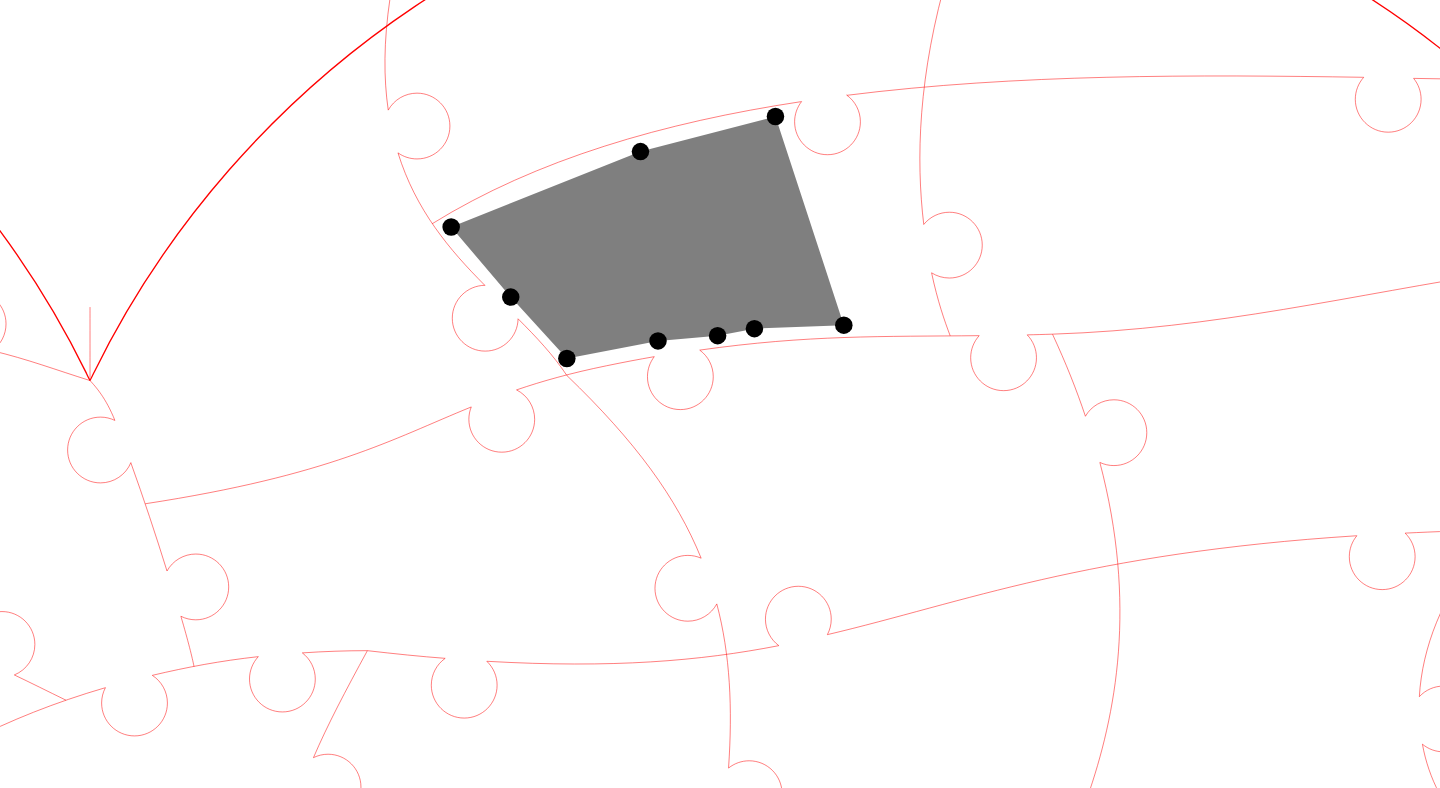 click 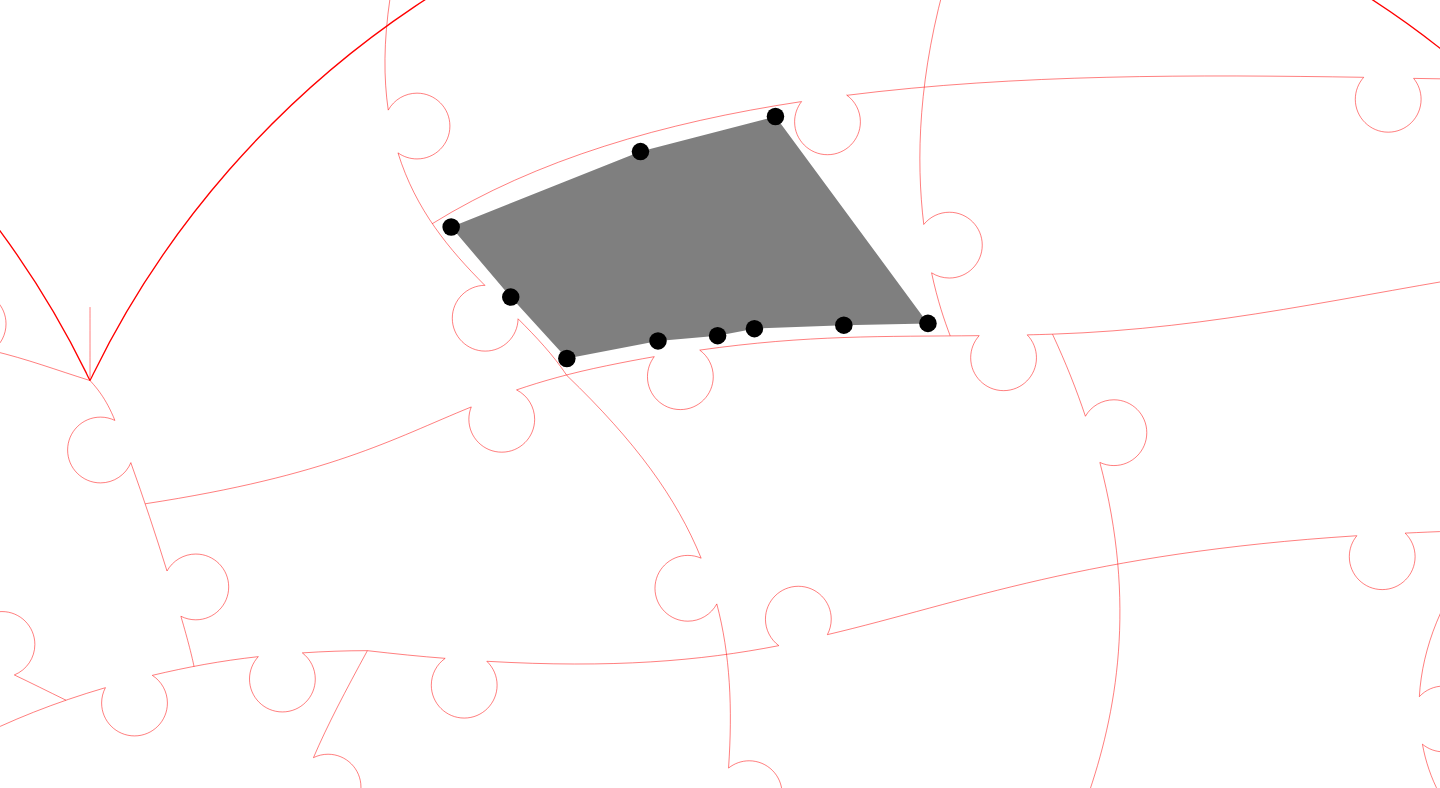 click 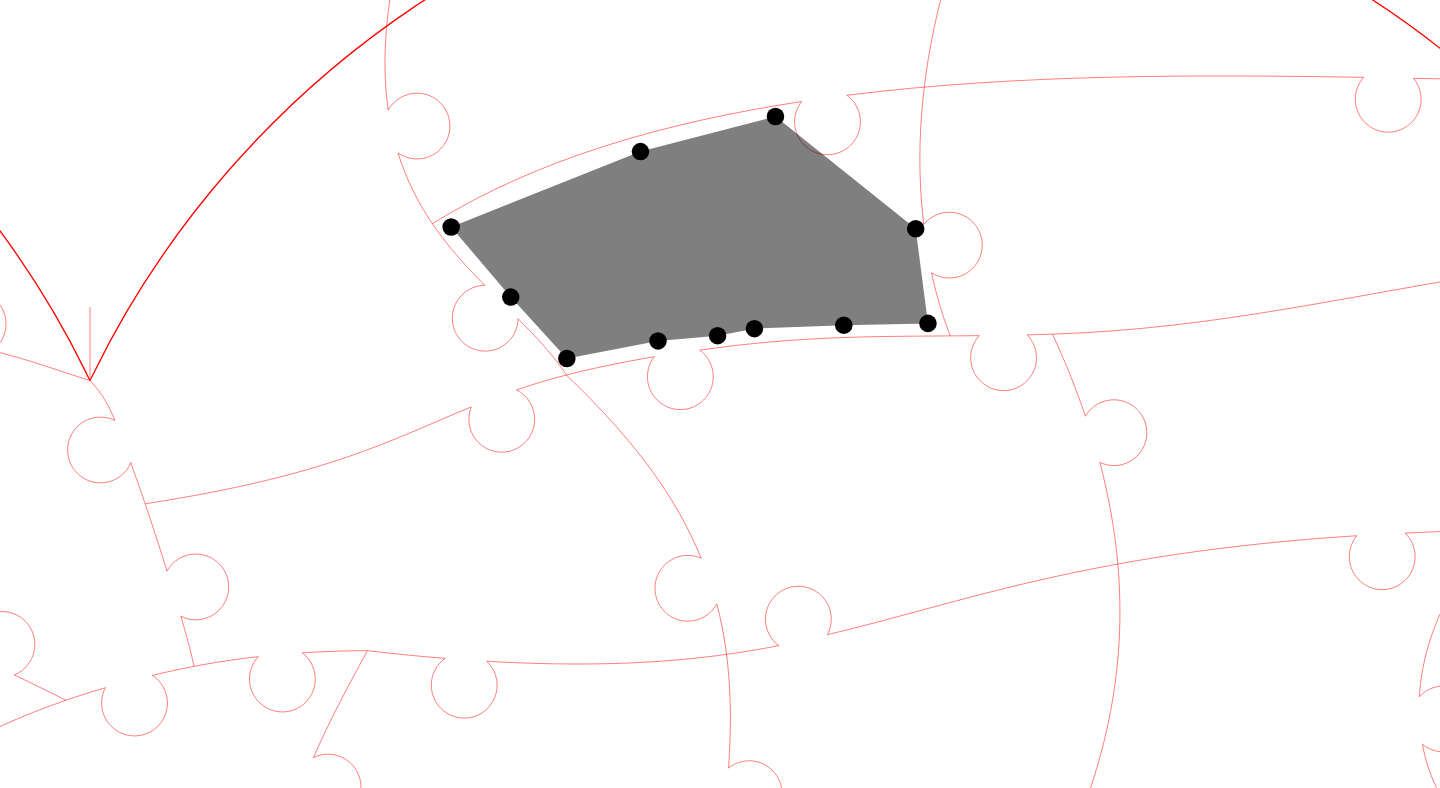 click 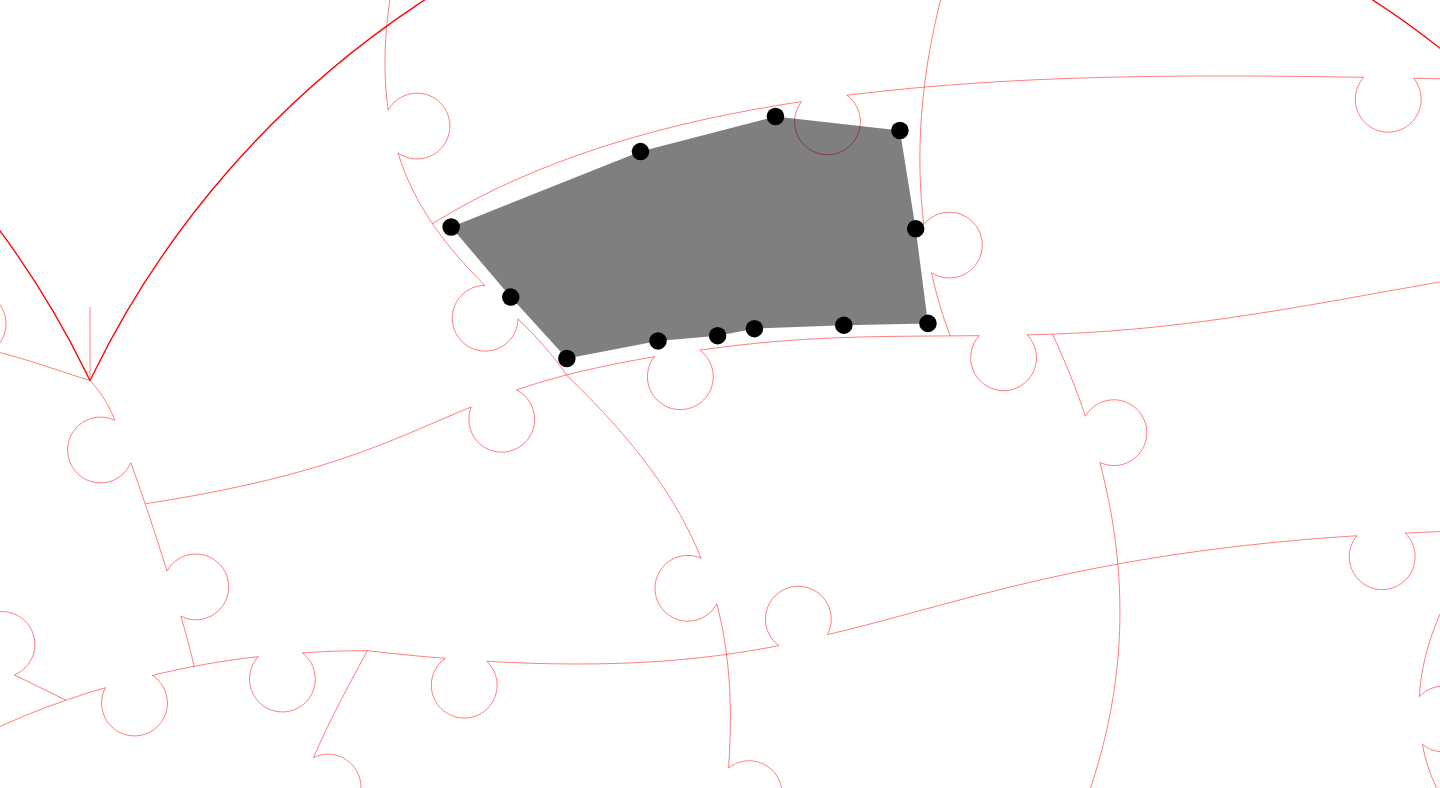 click 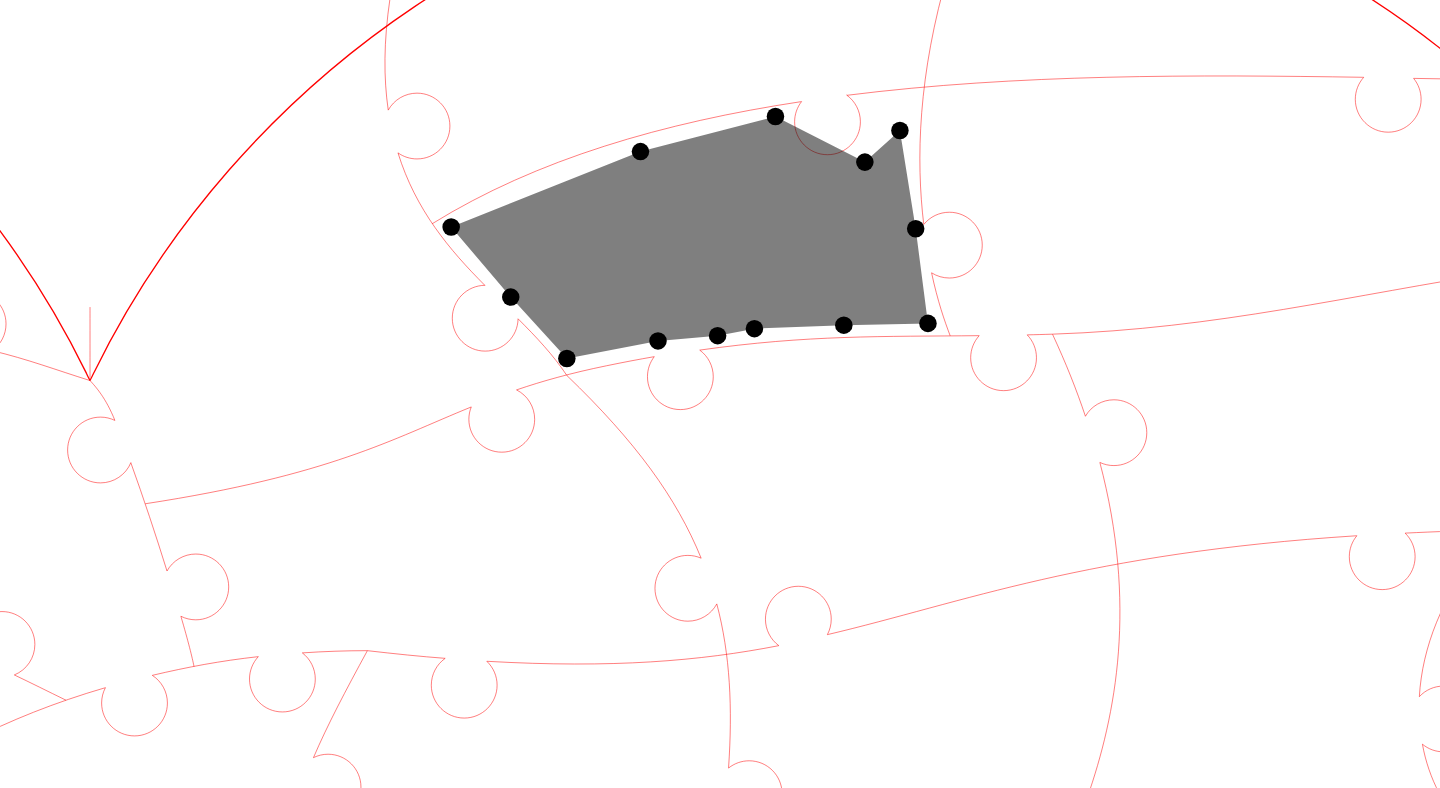 click 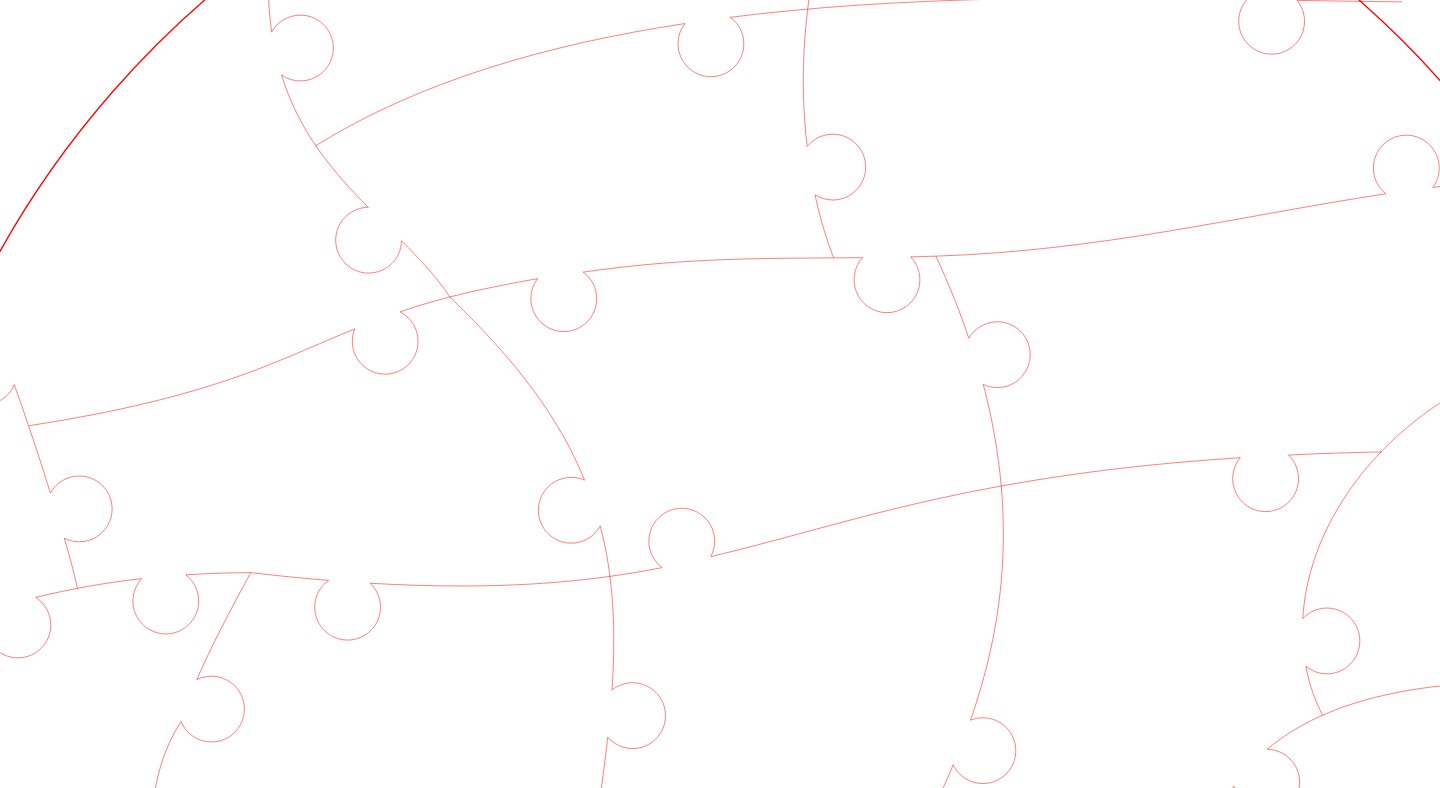 click 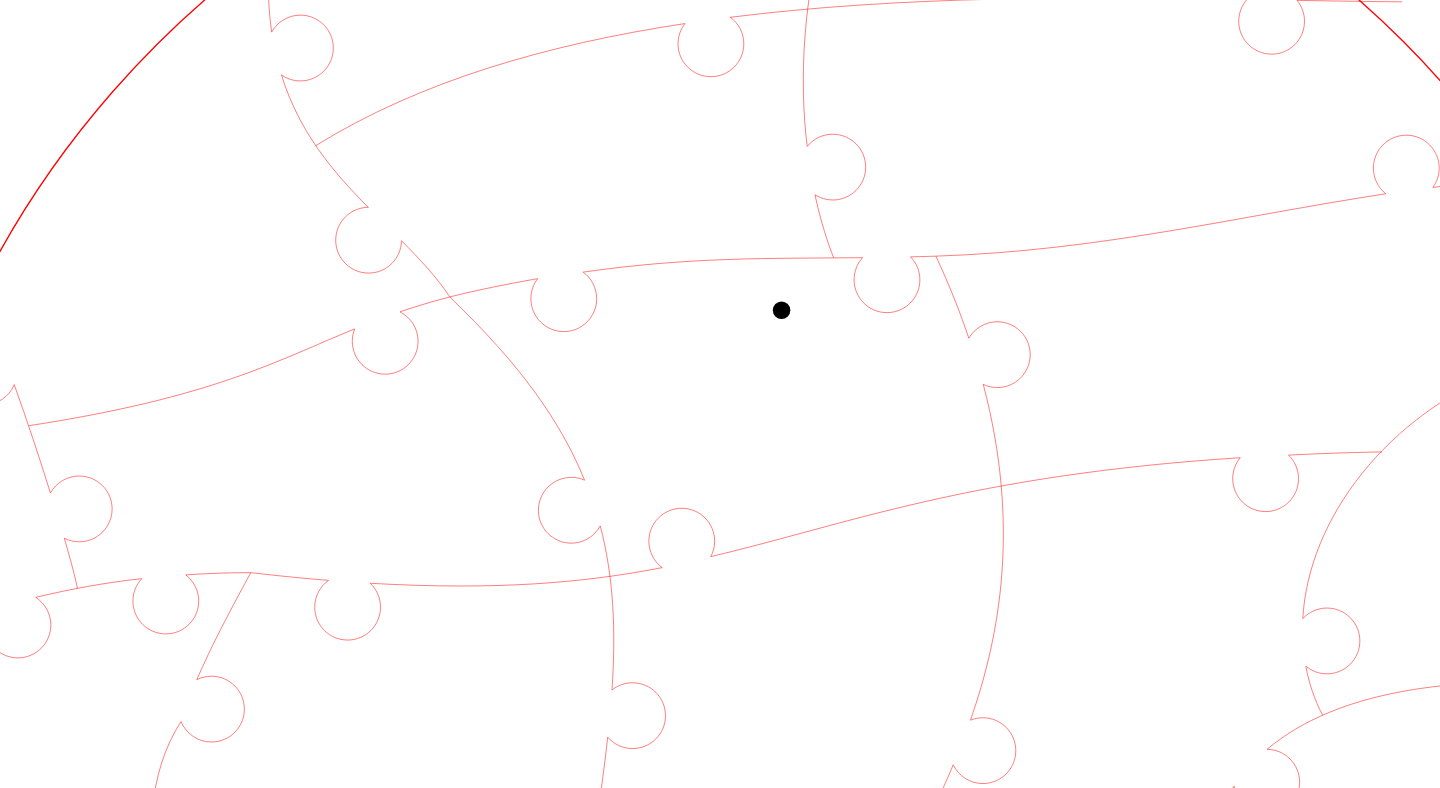 click 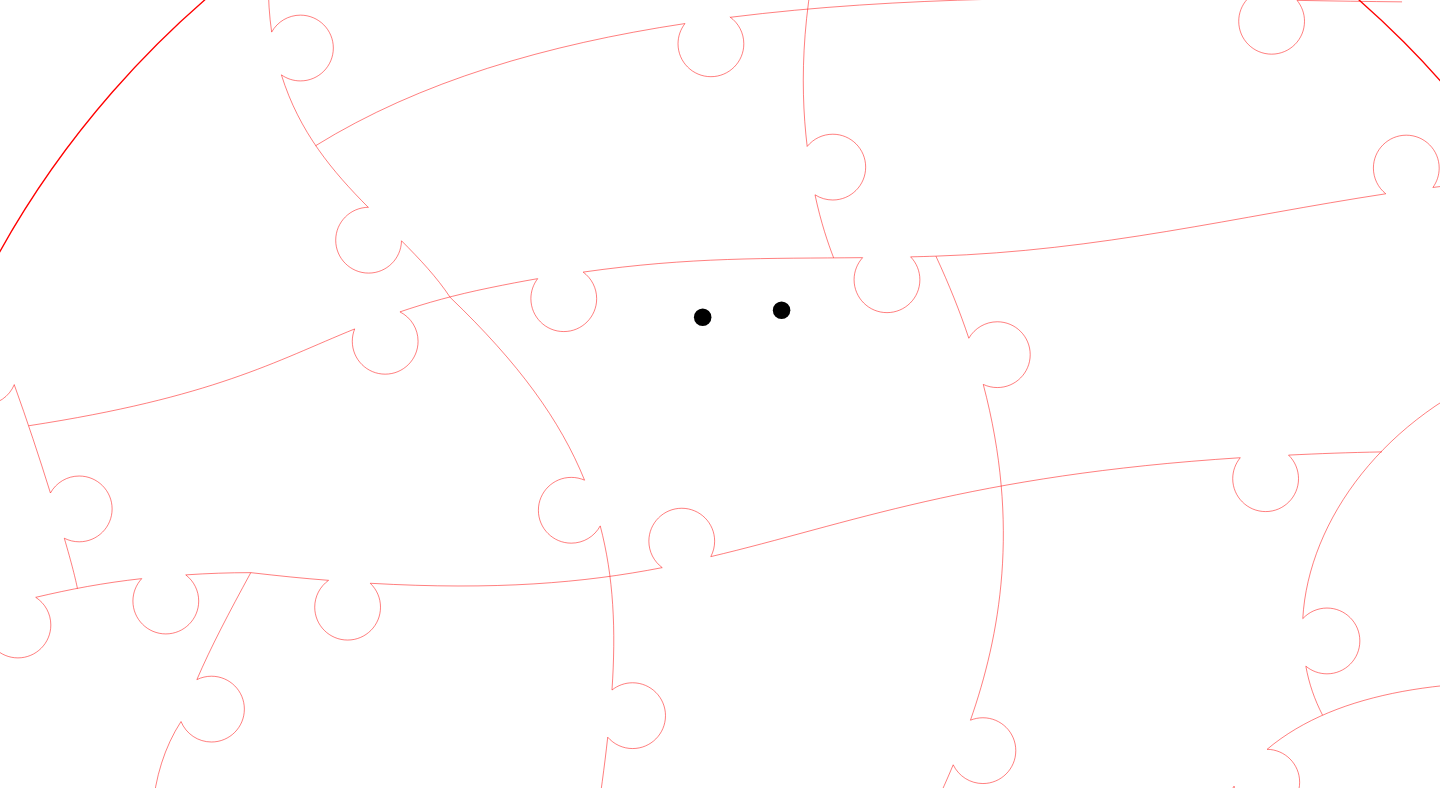 click 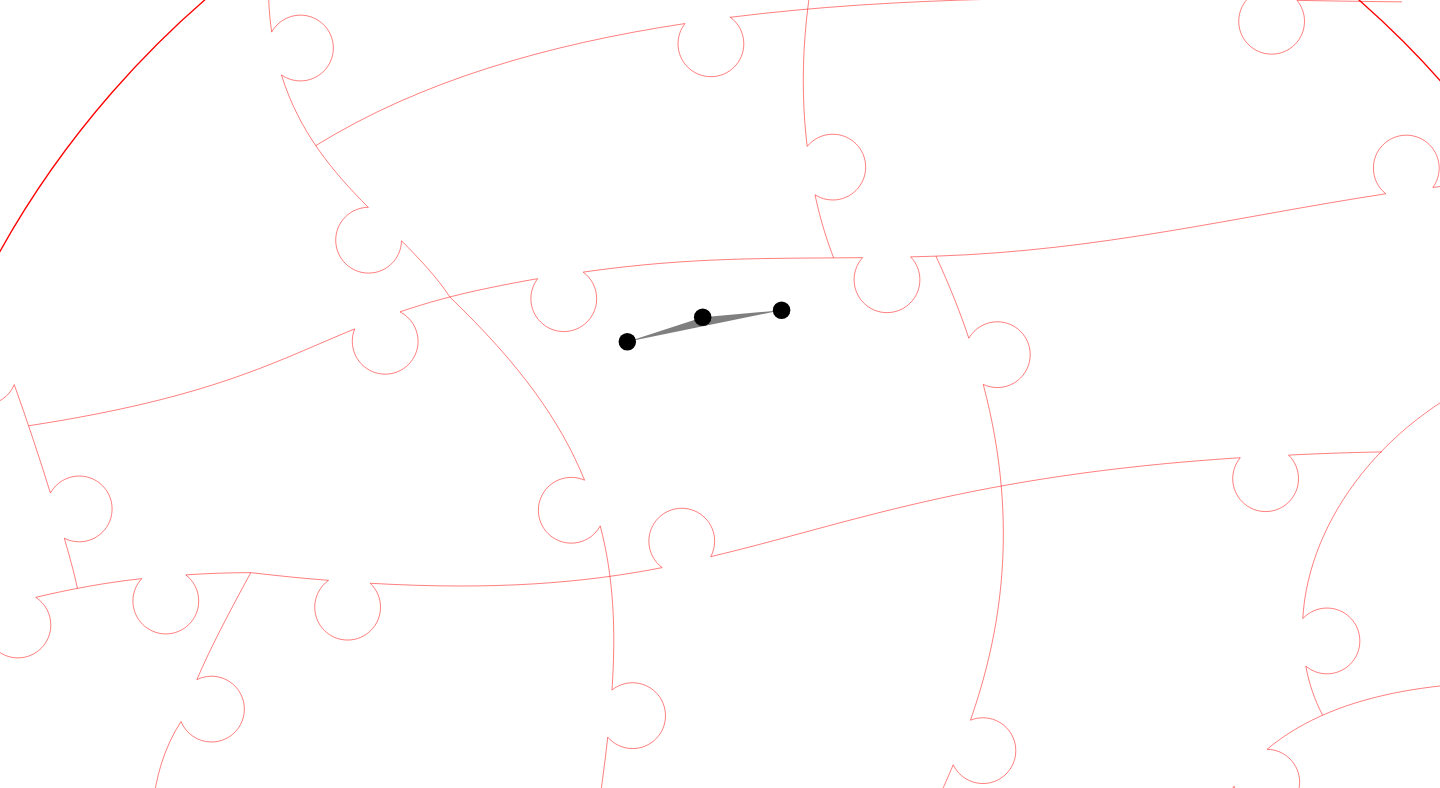 click 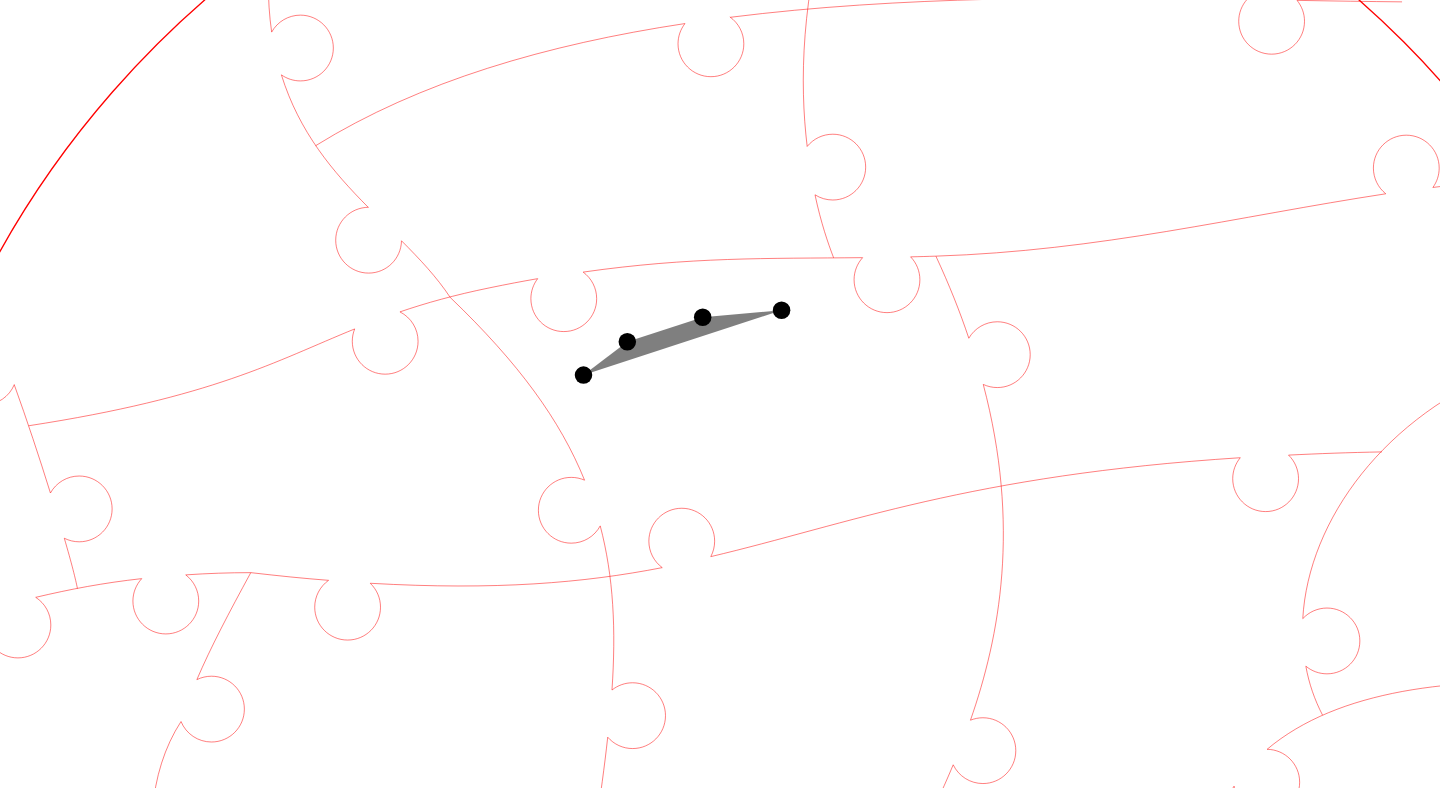 click 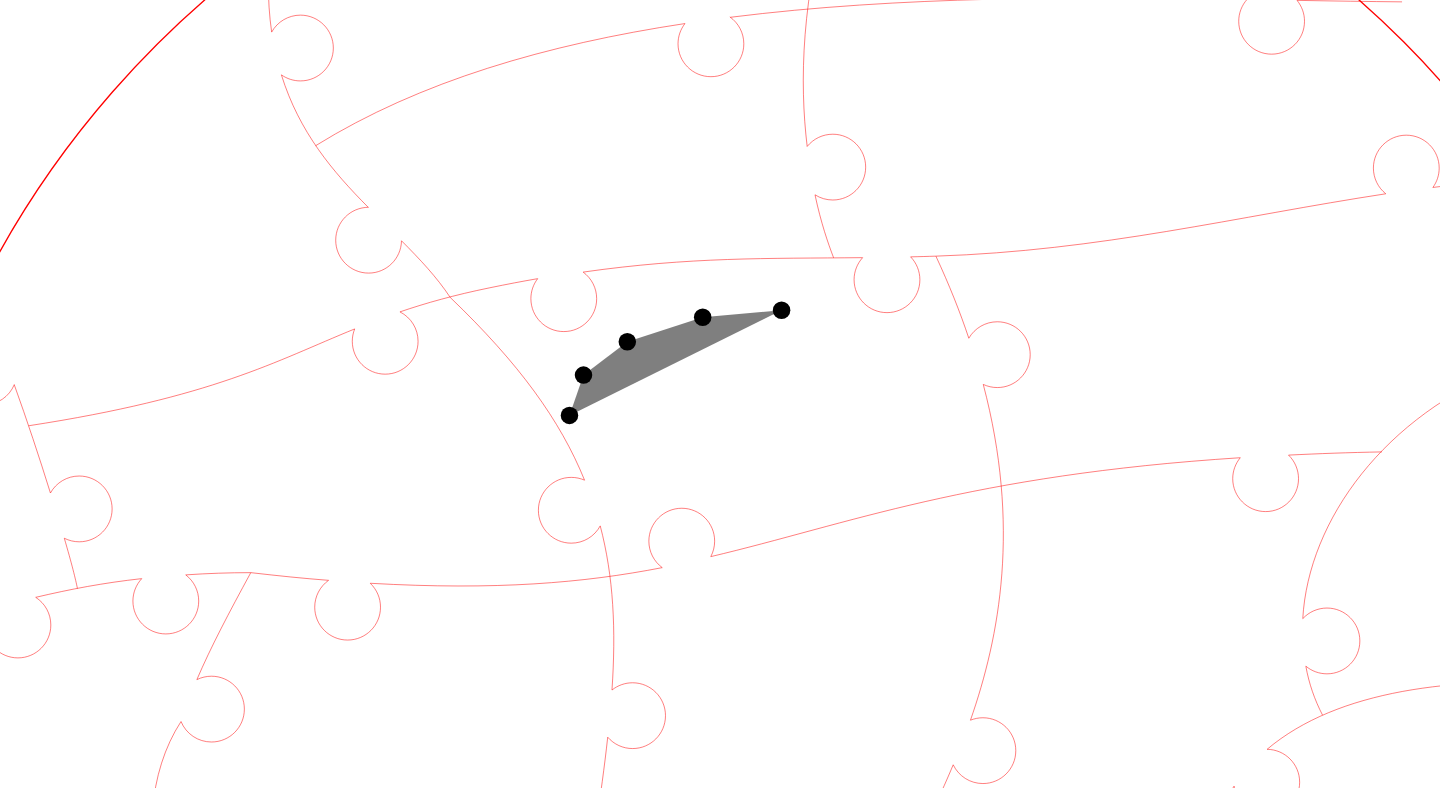 click 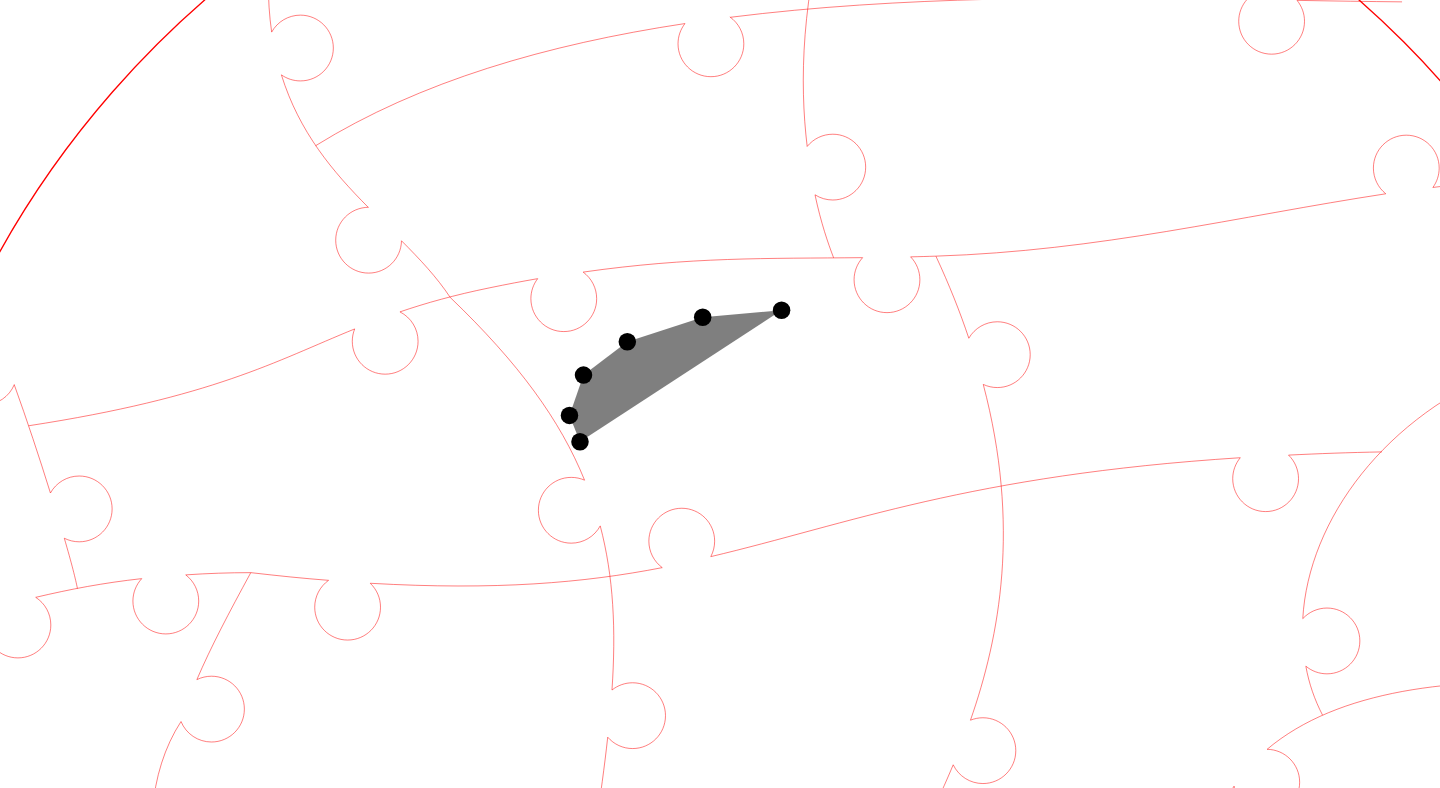 click 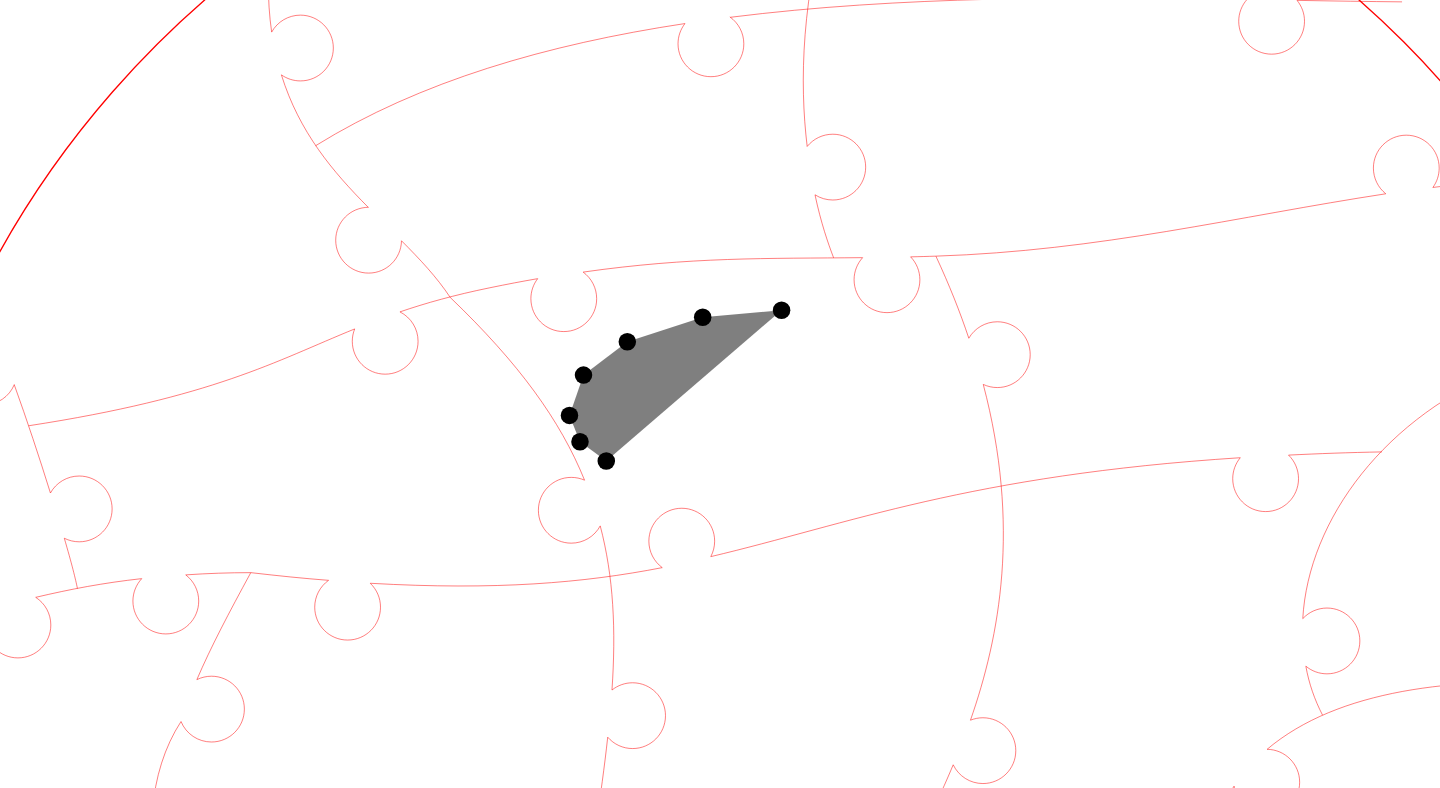 click 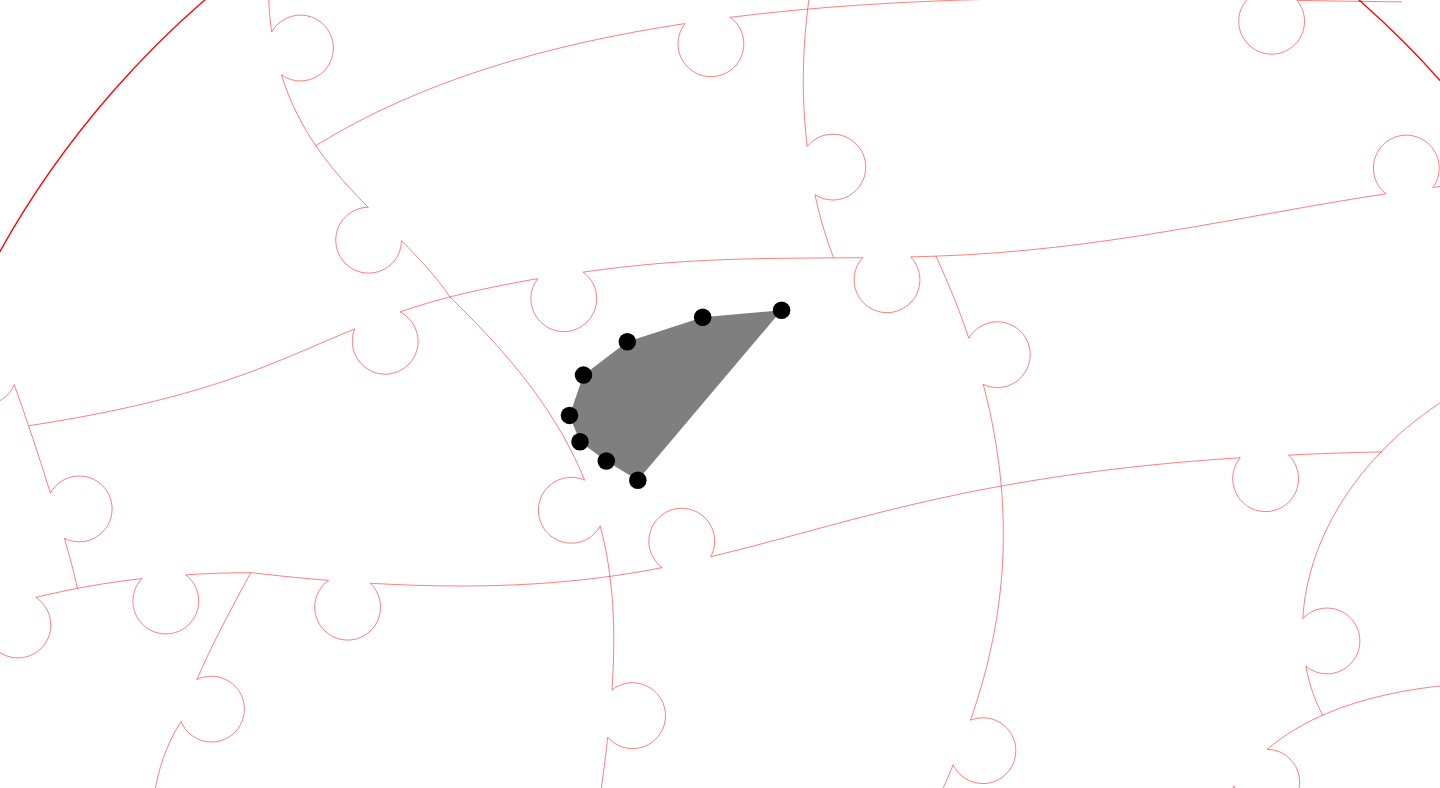 click 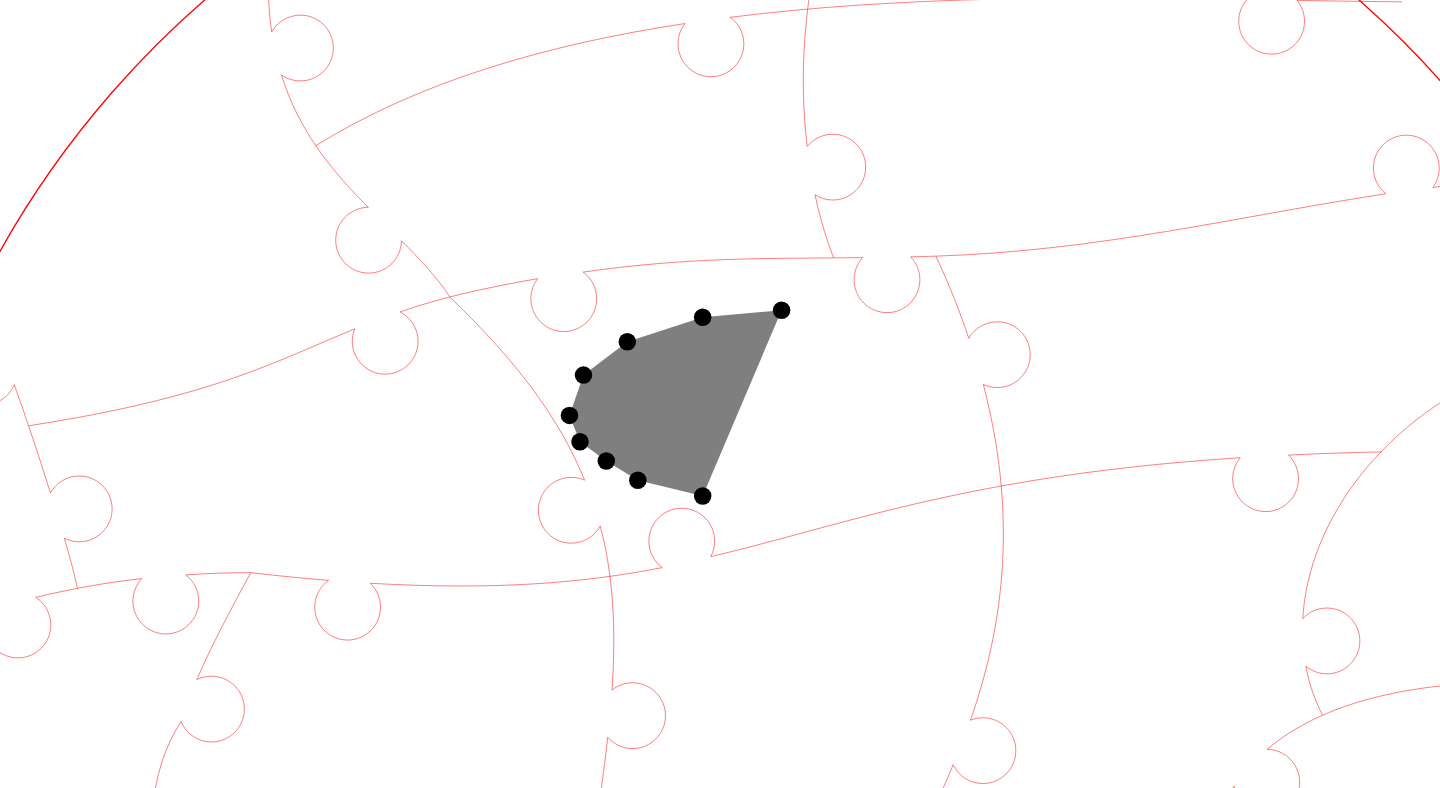 click 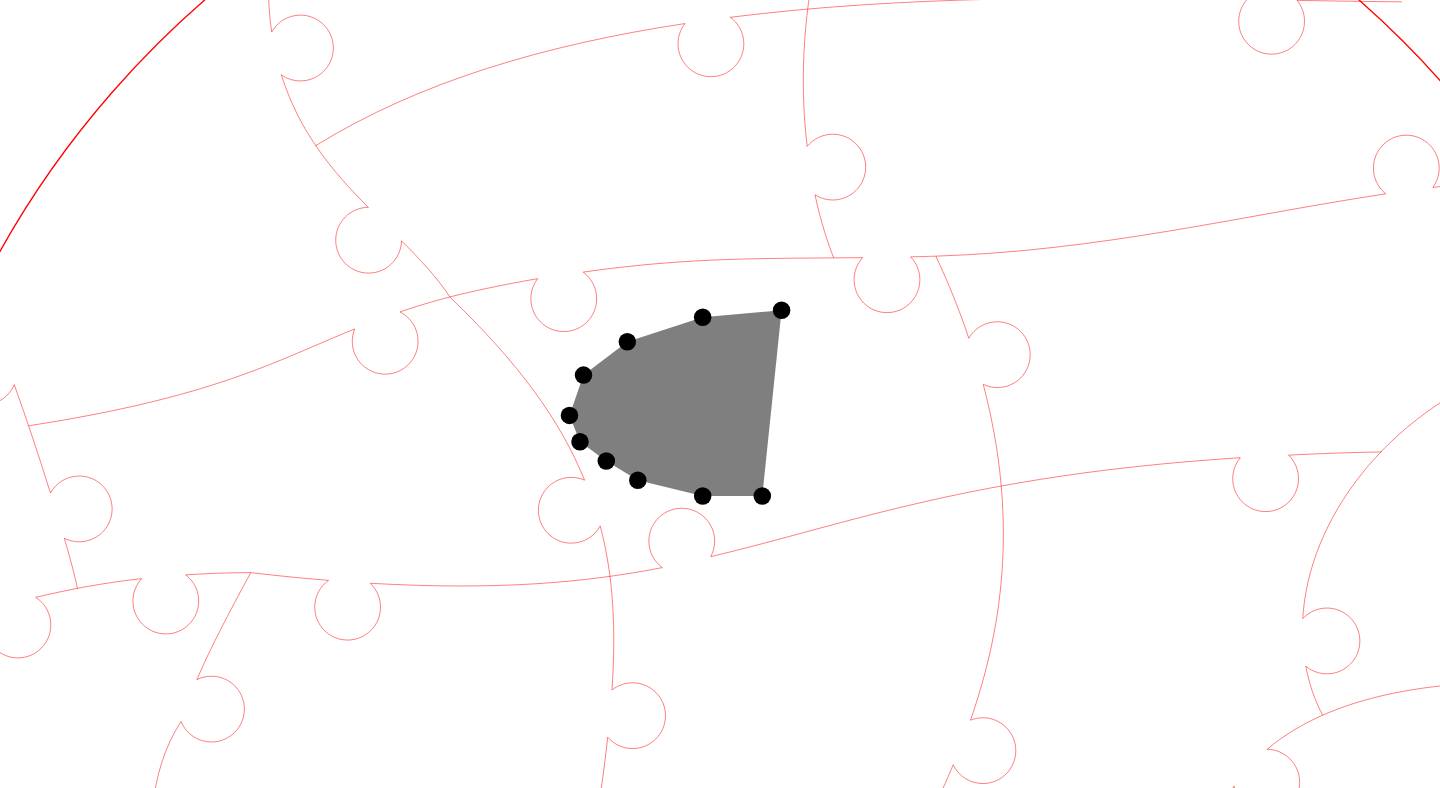 click 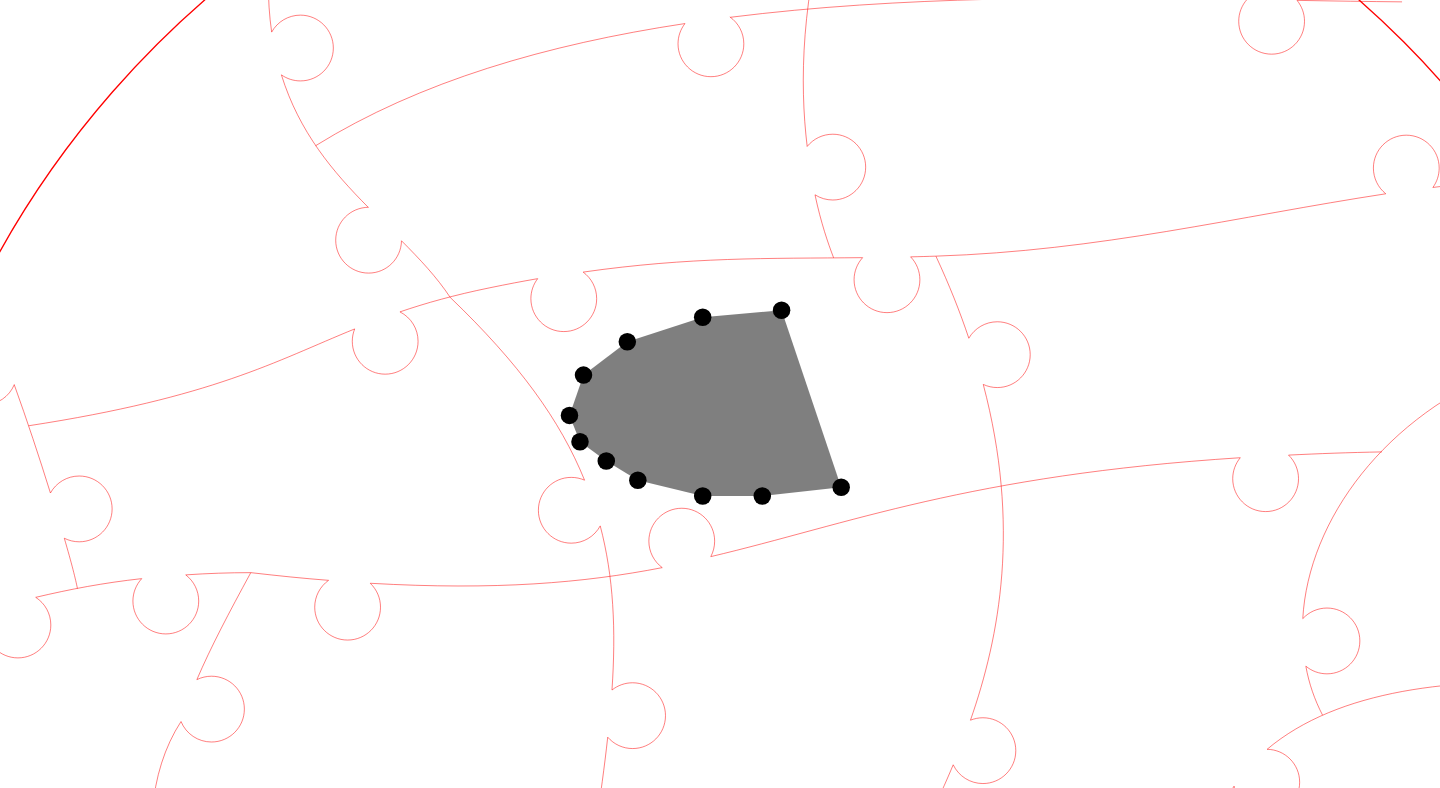 click 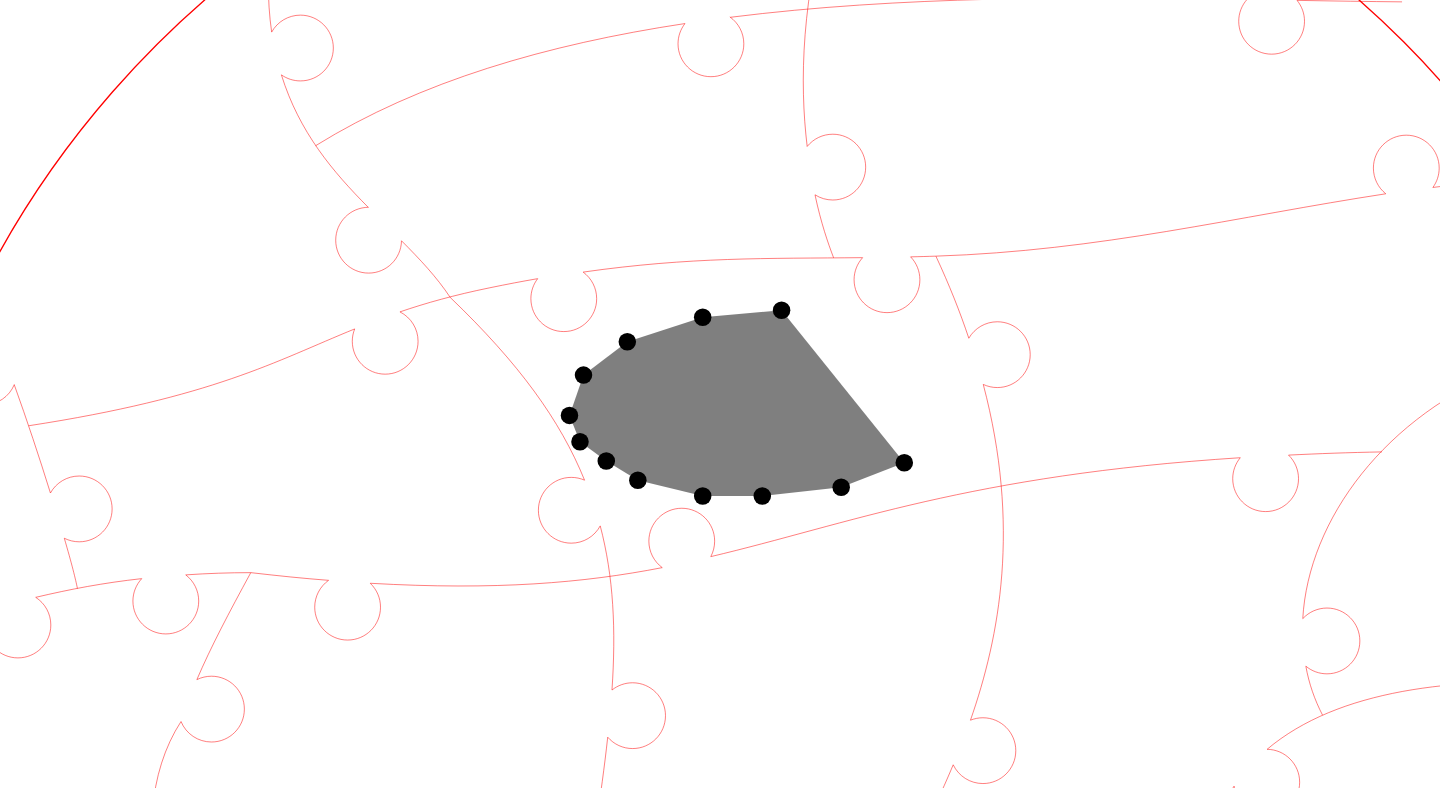 click 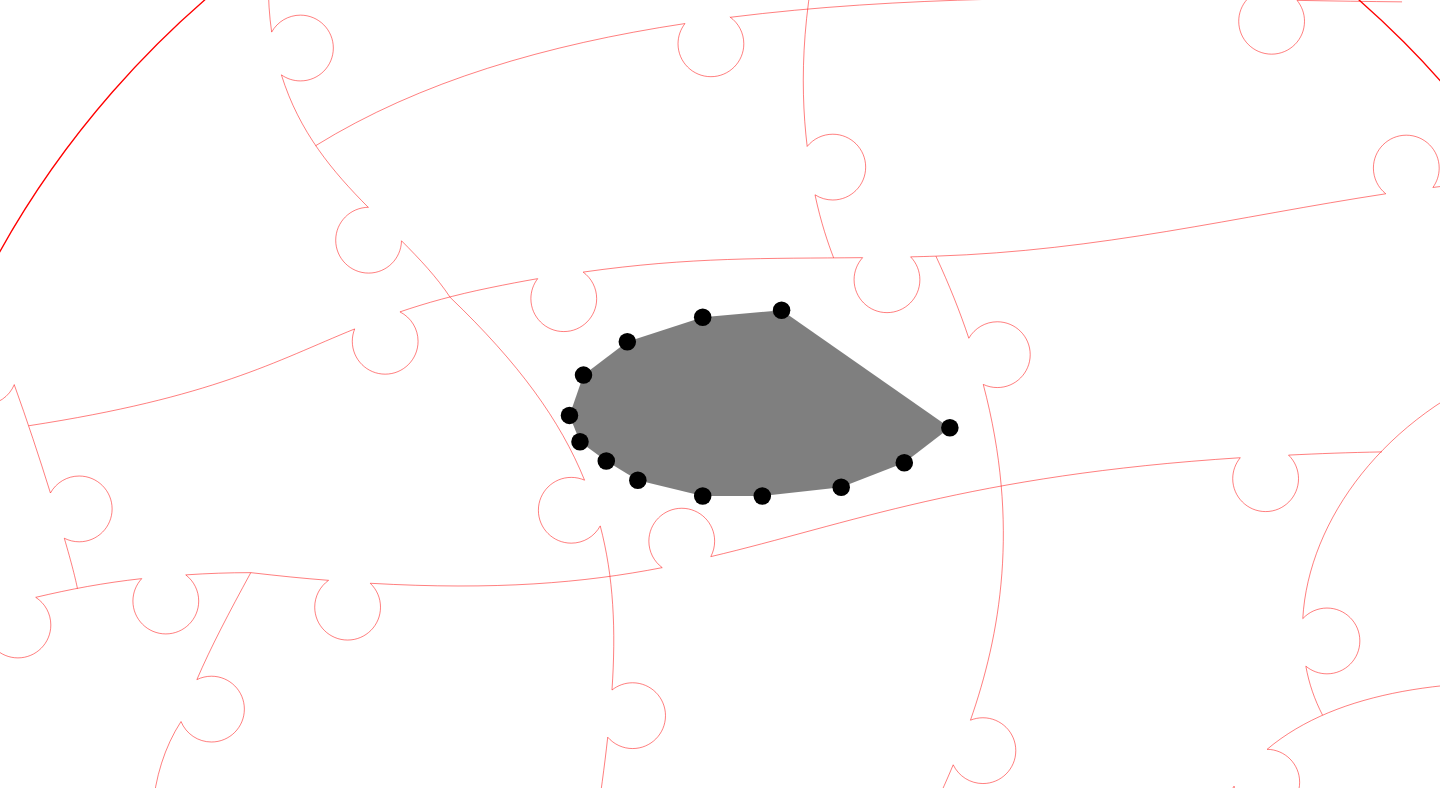 click 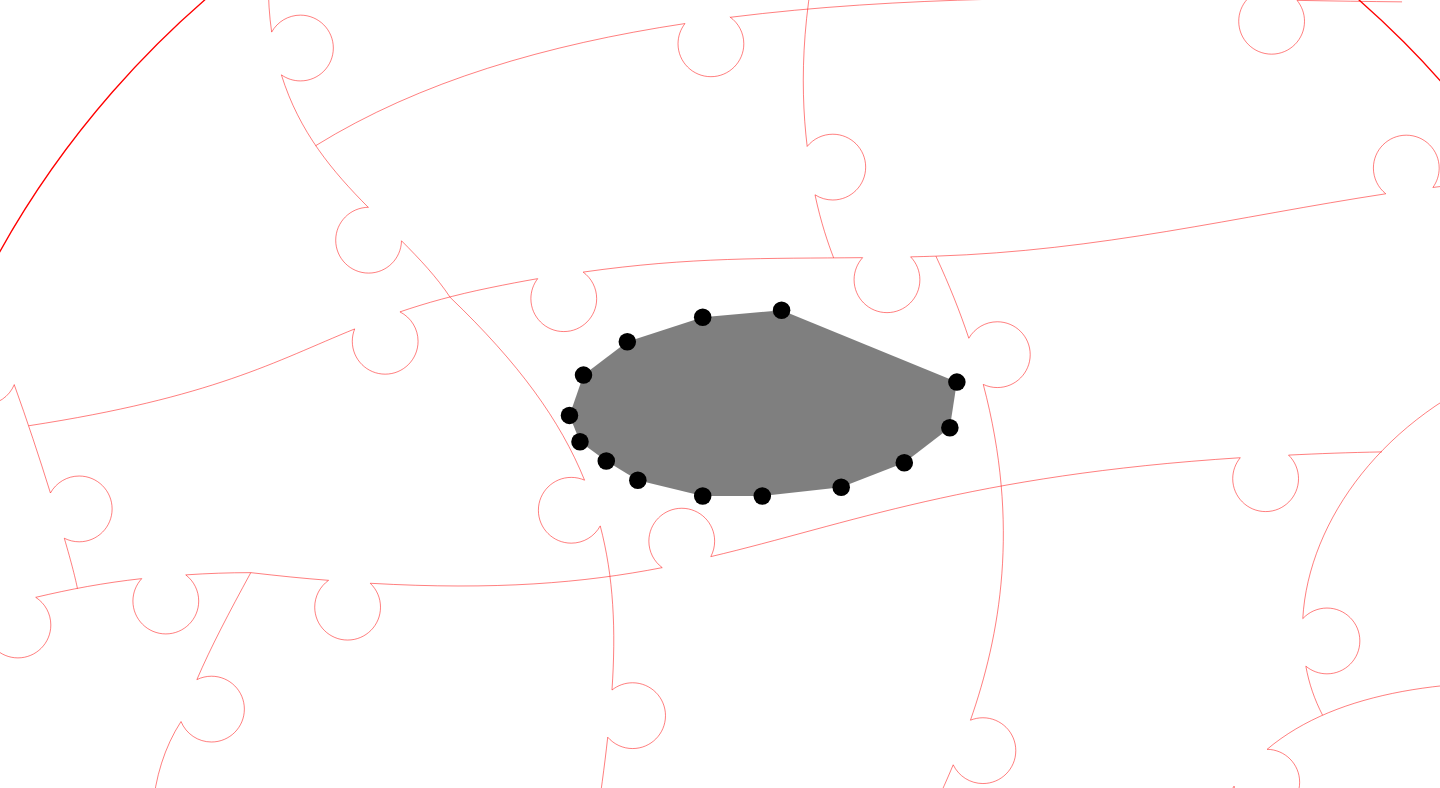click 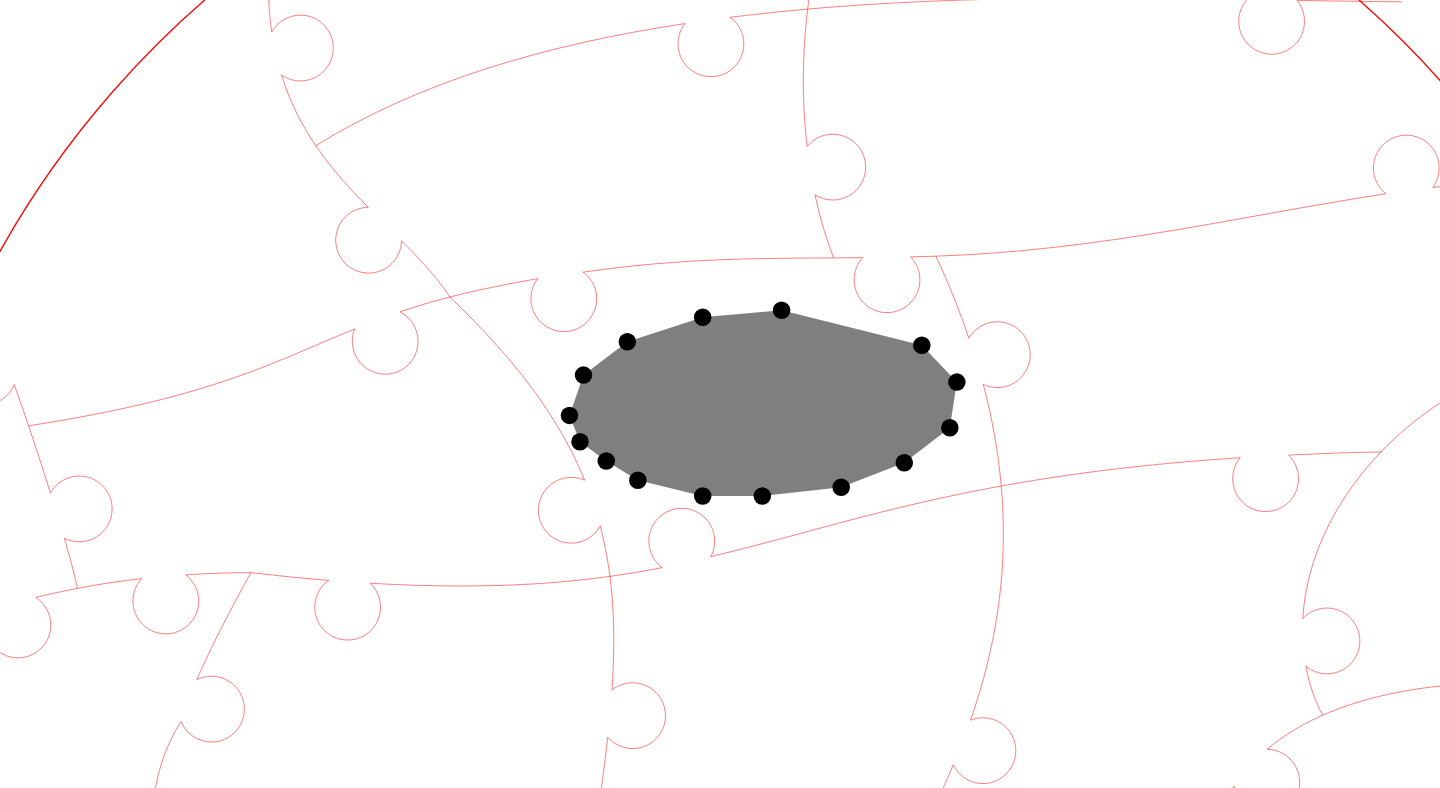 click 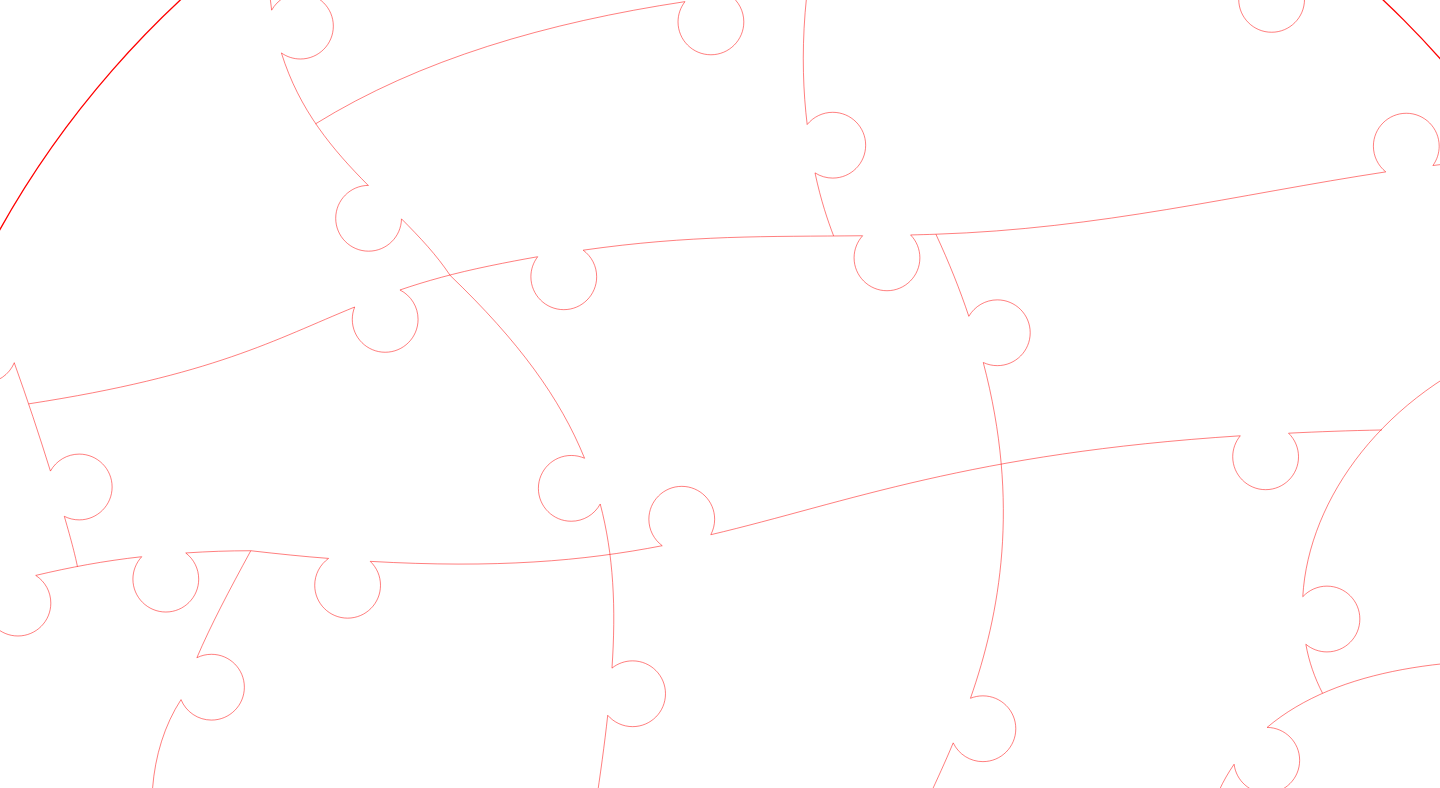 click 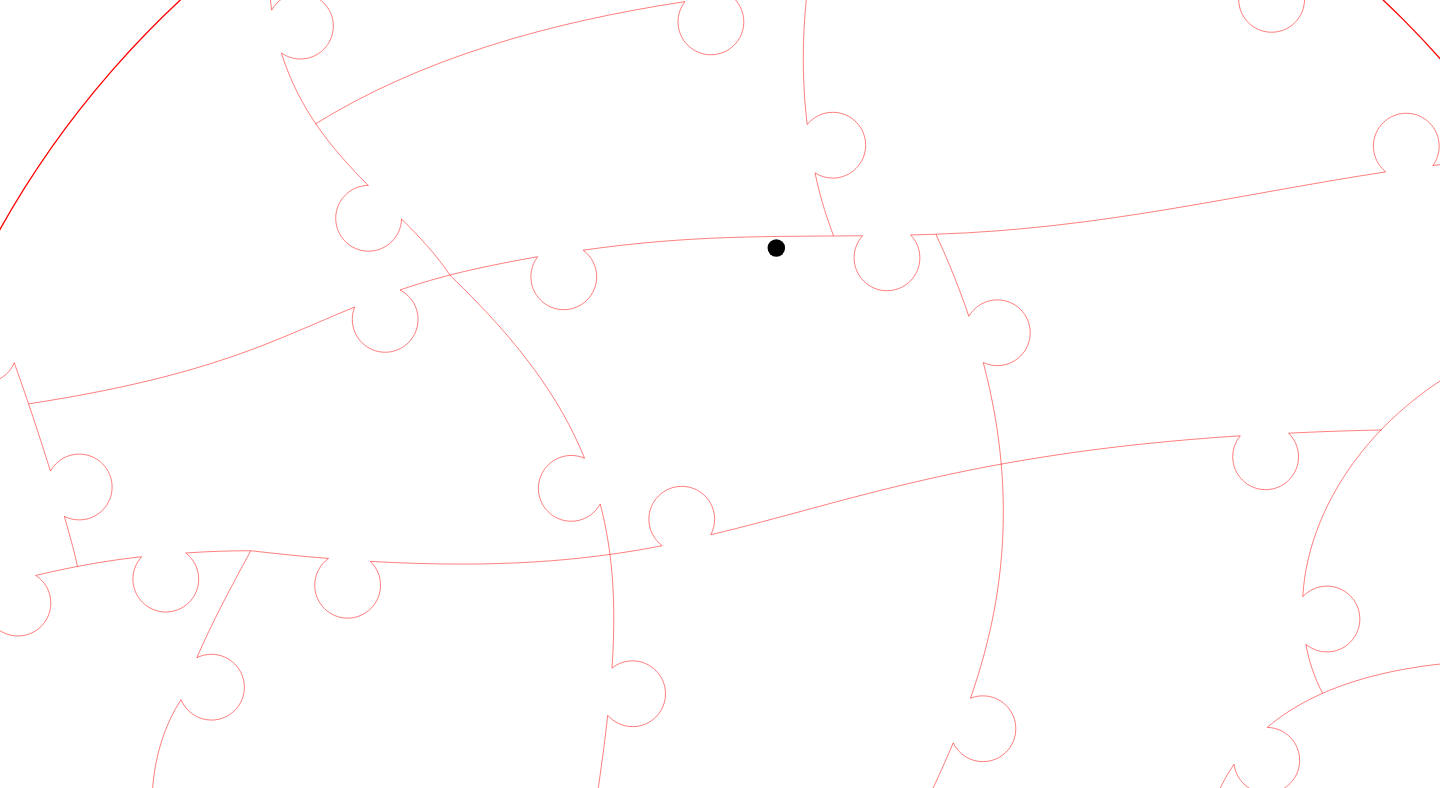 click 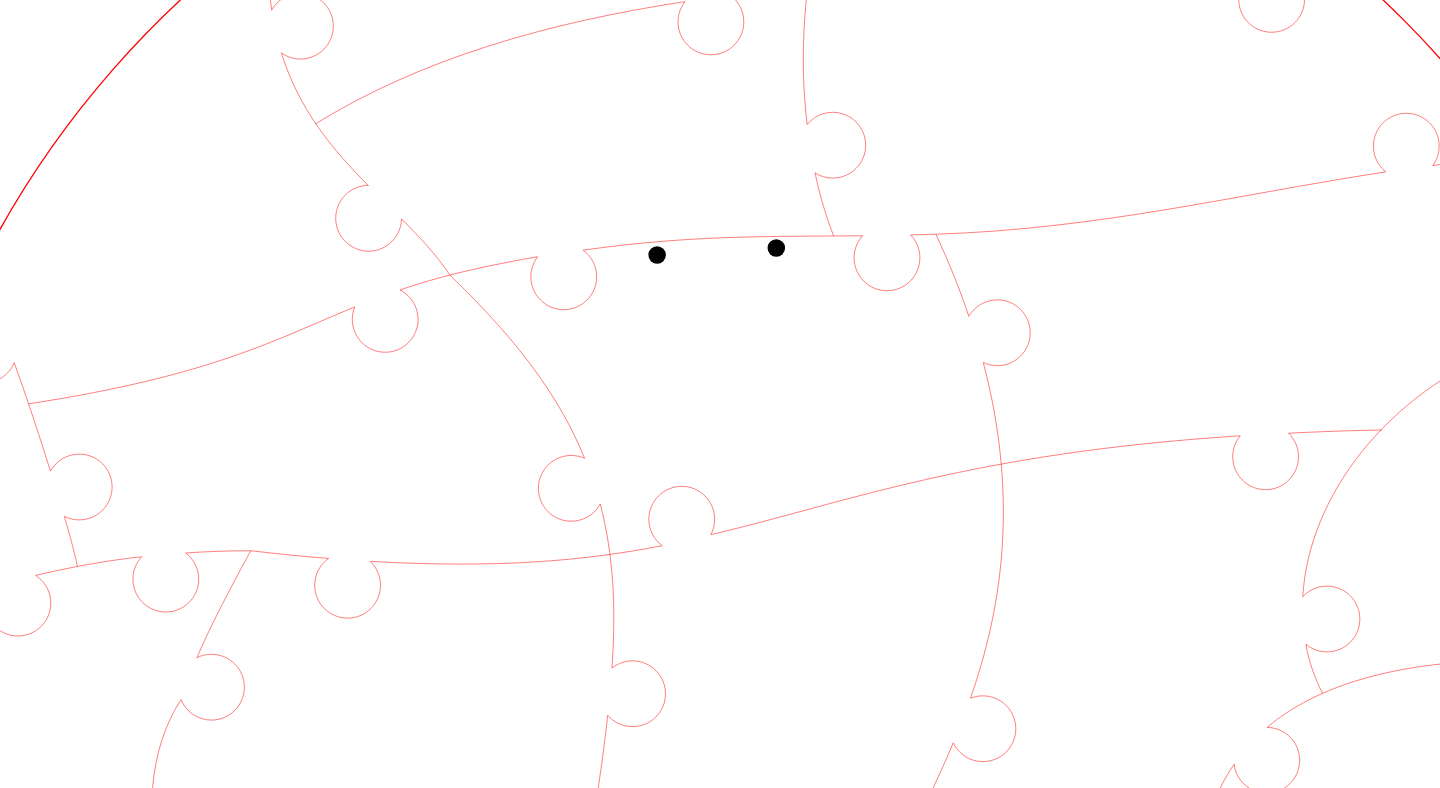 click 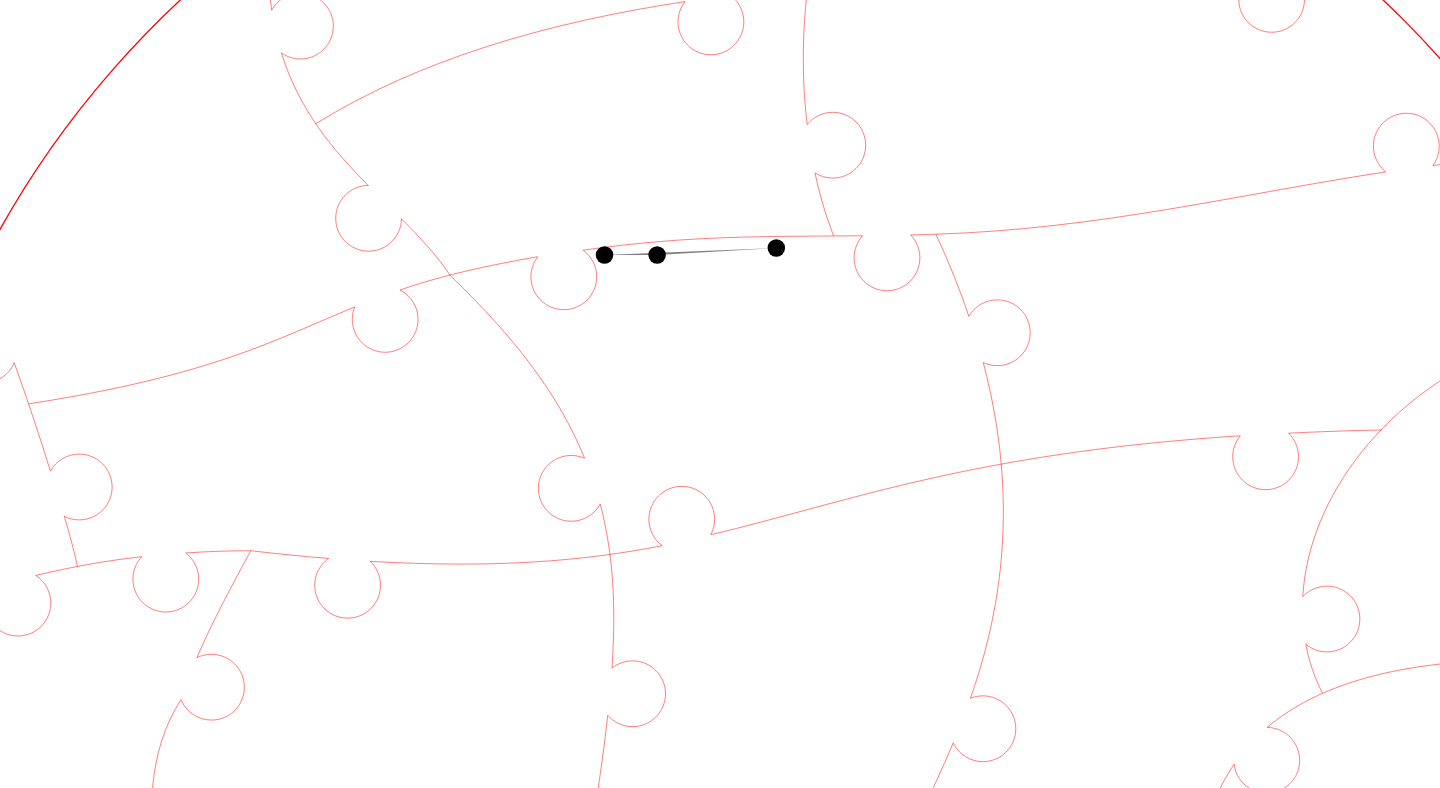 click 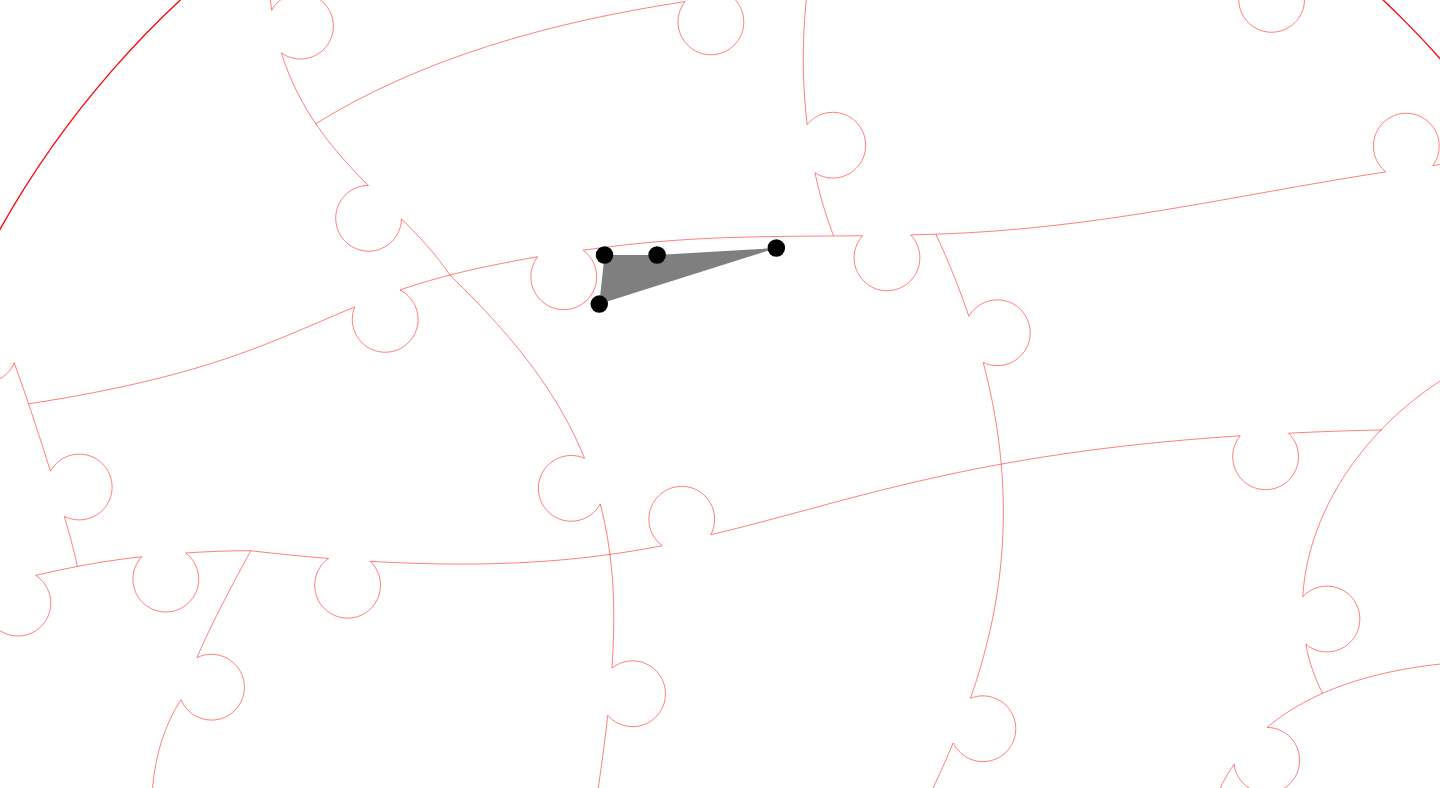 click 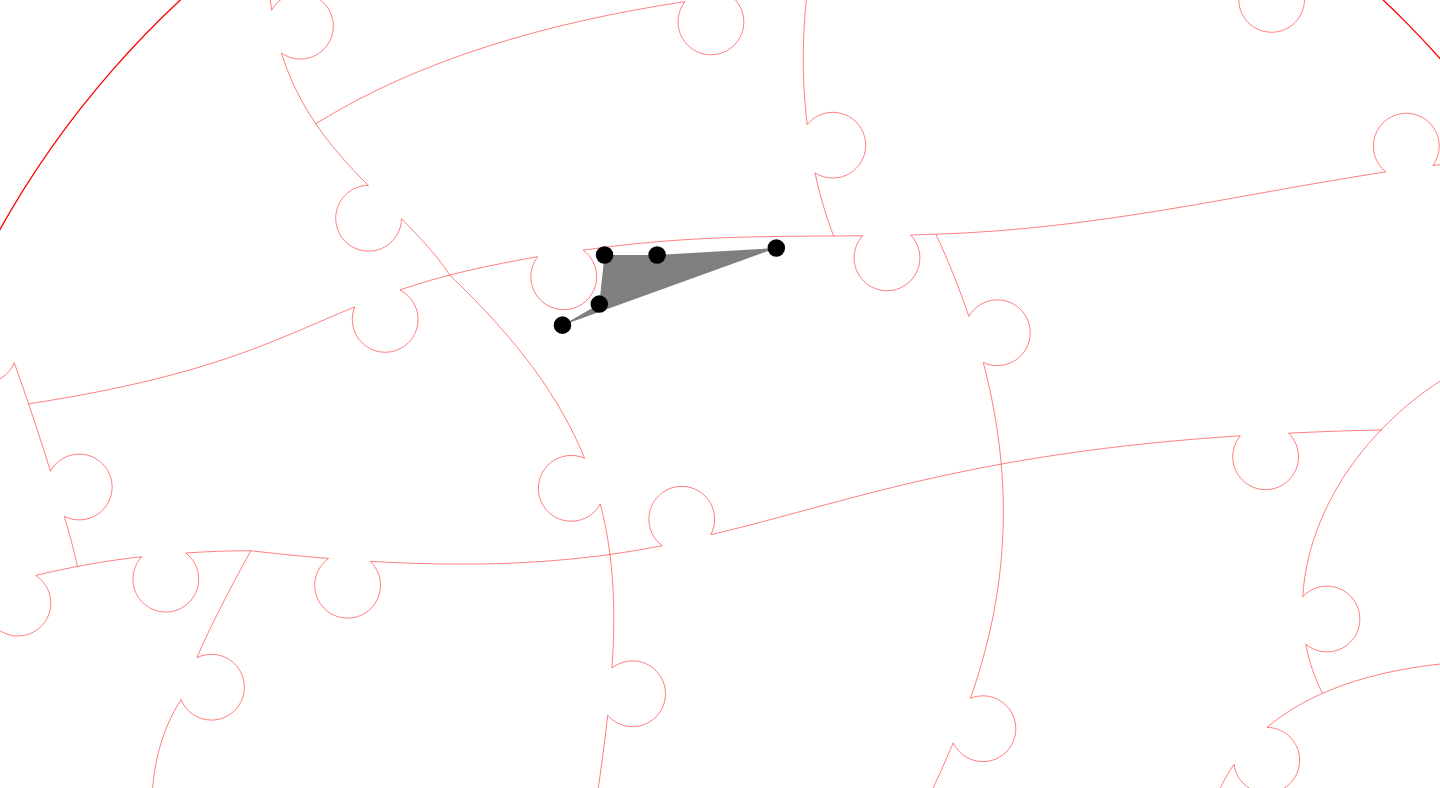 click 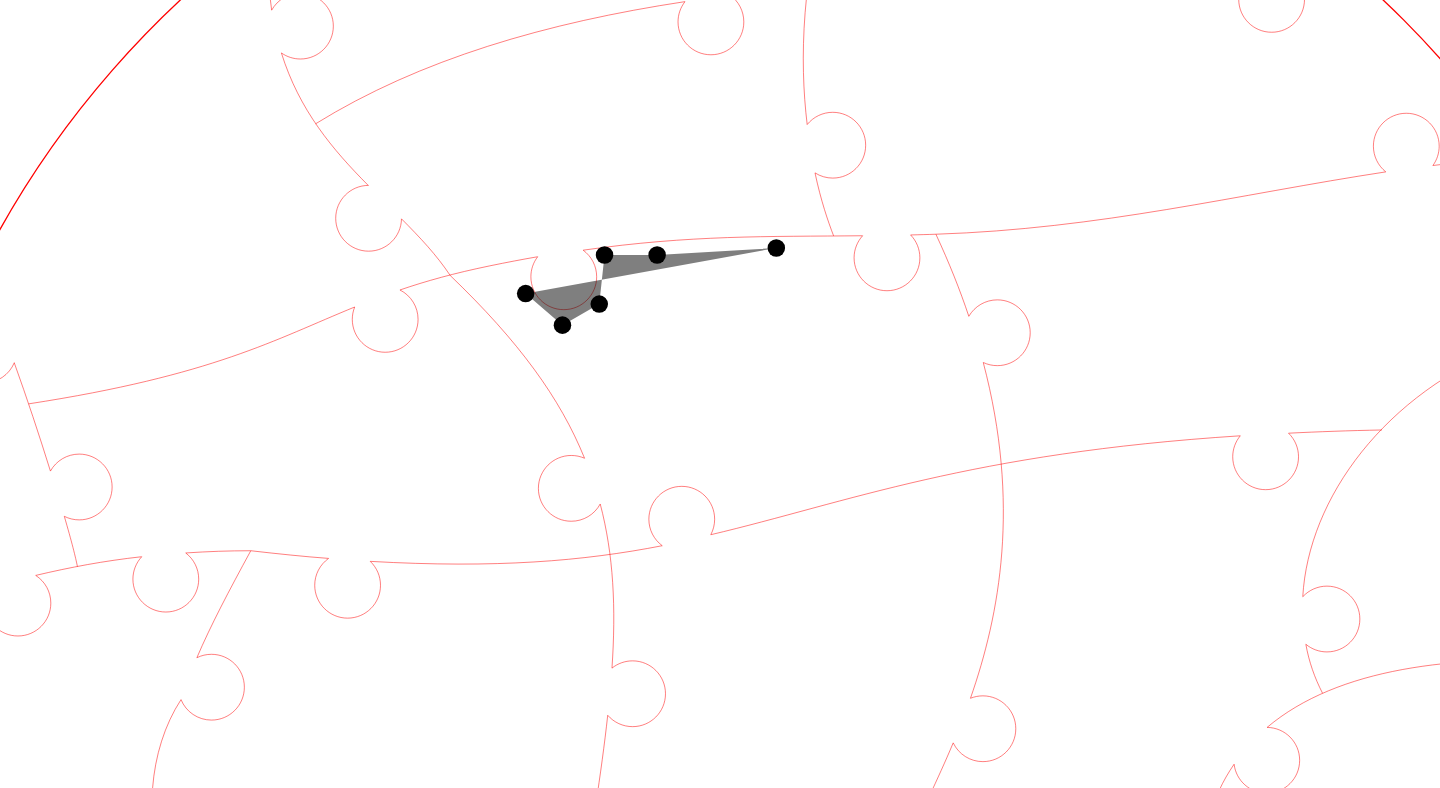 click 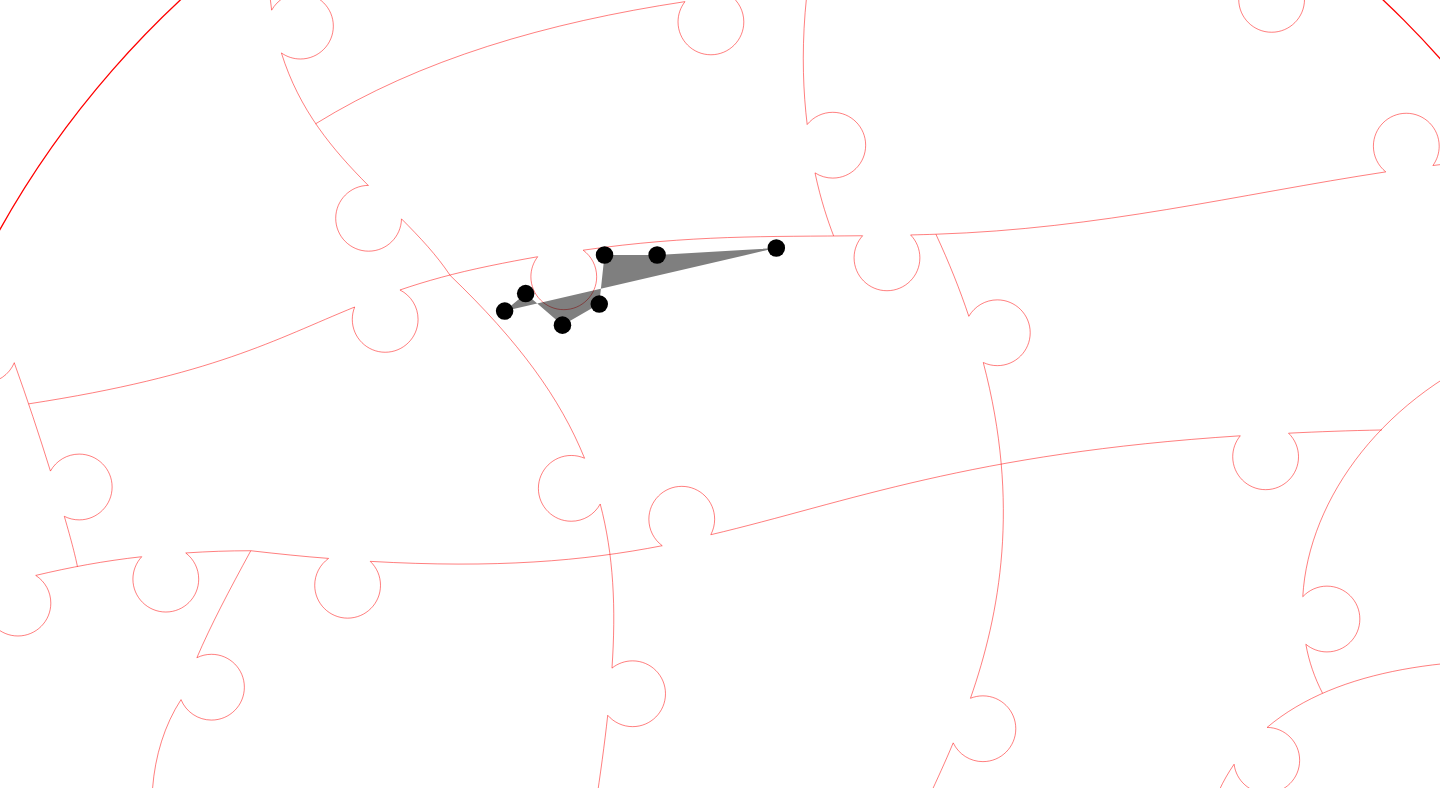 click 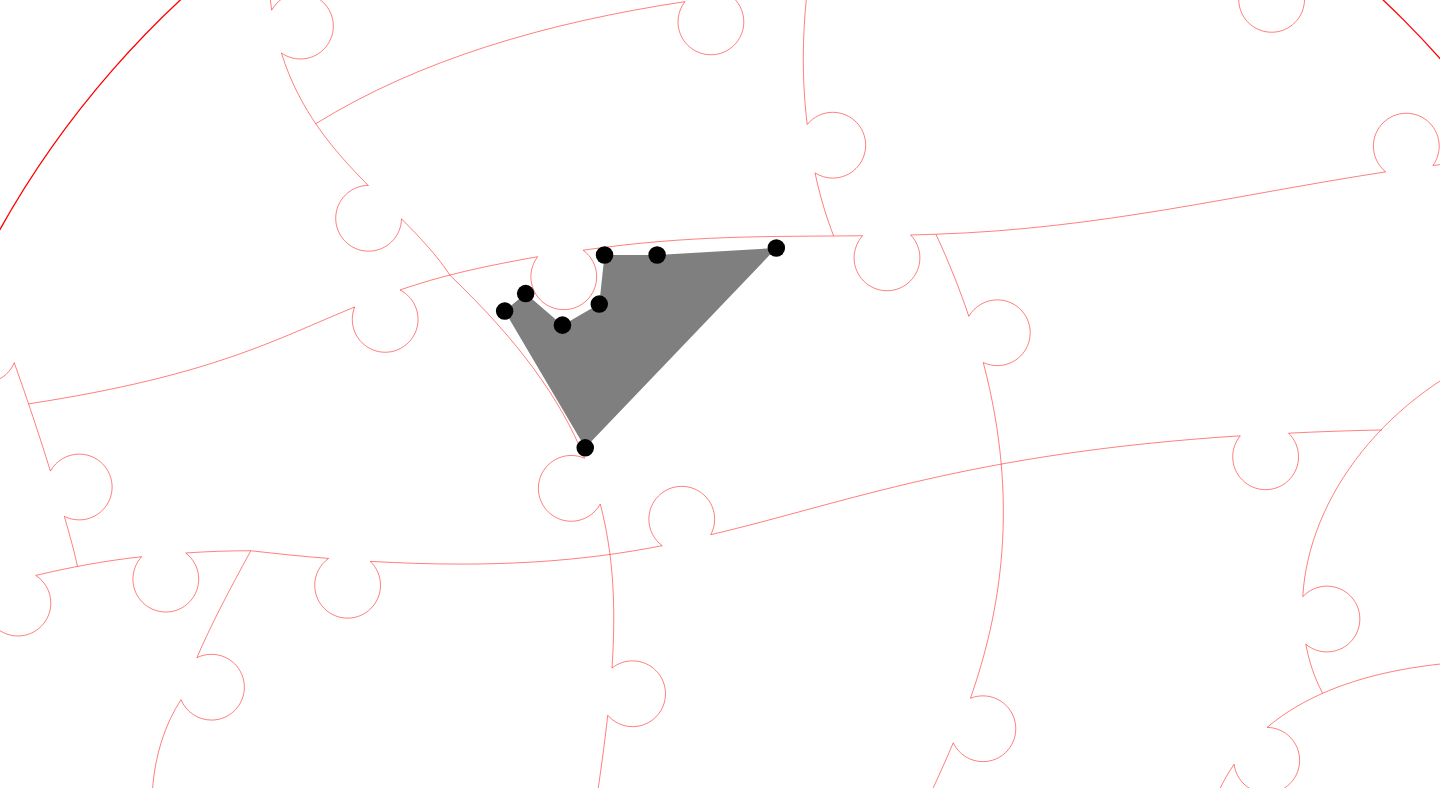 click 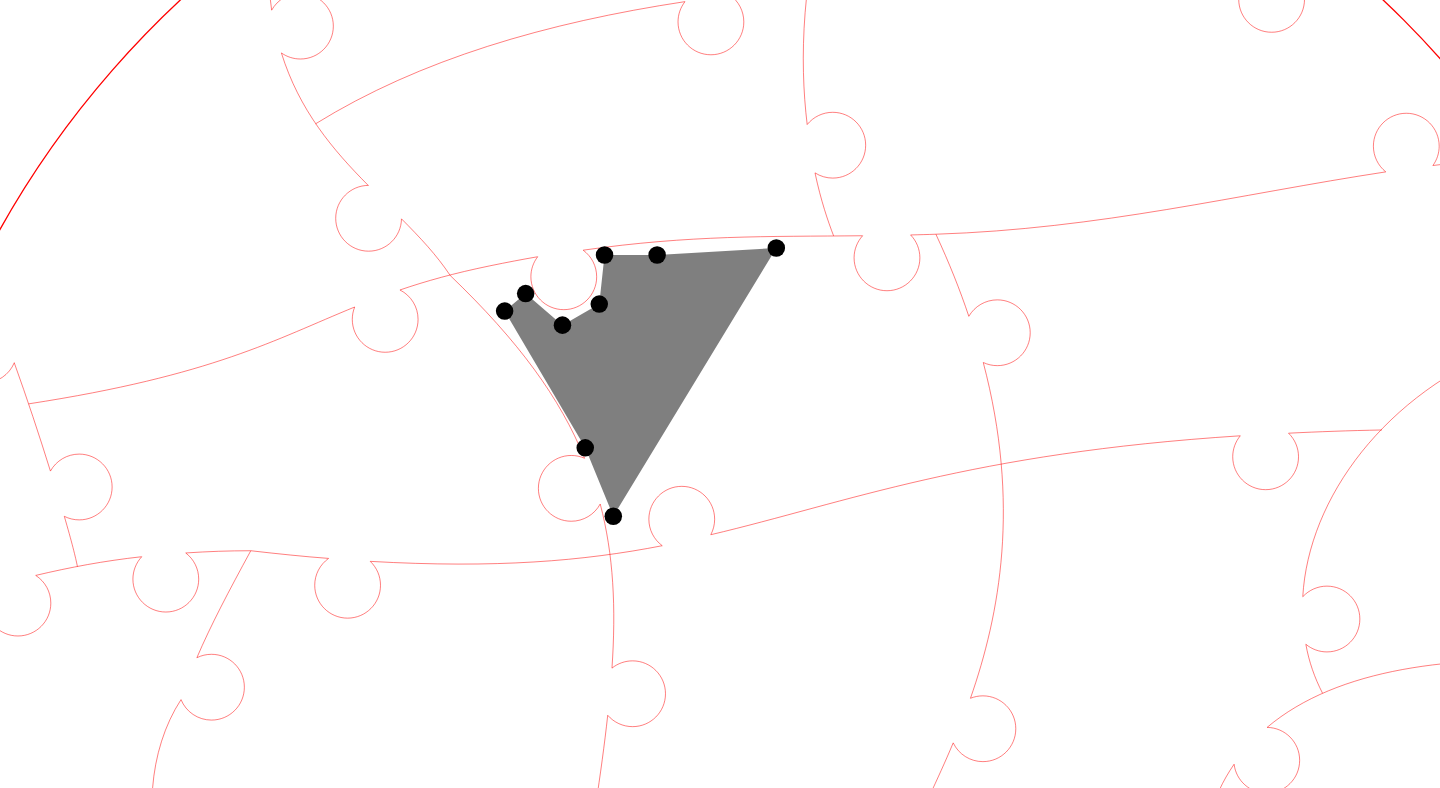 click 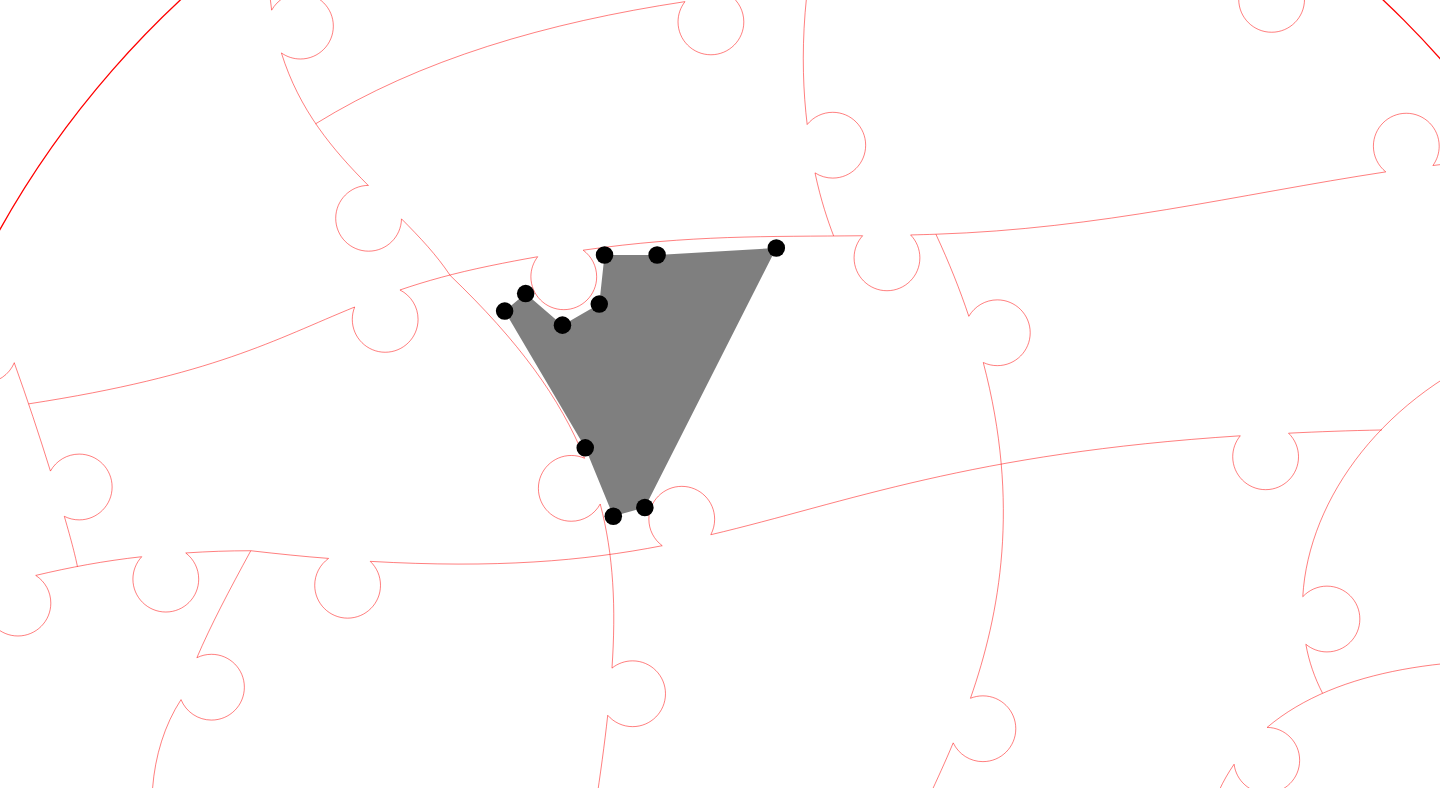 click 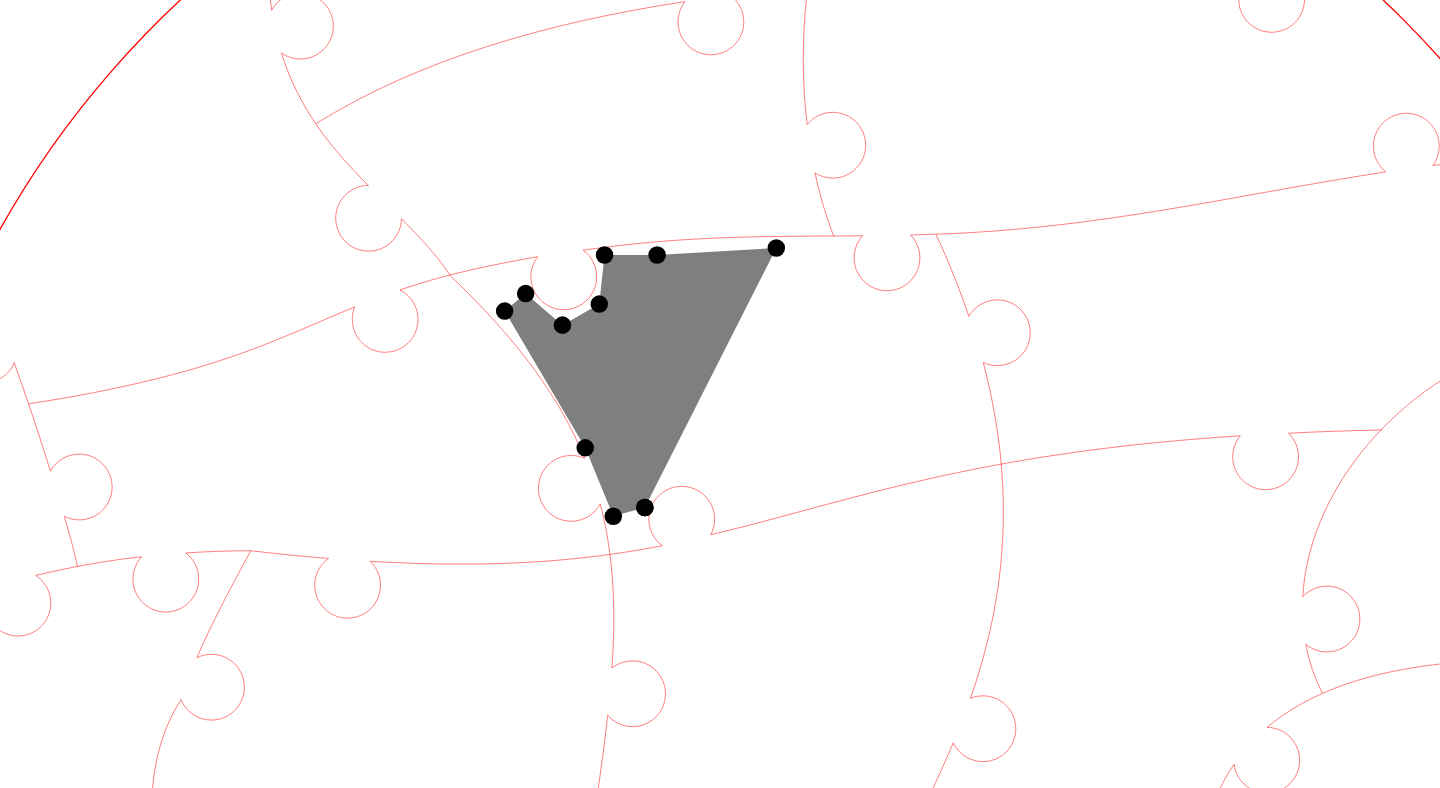 click 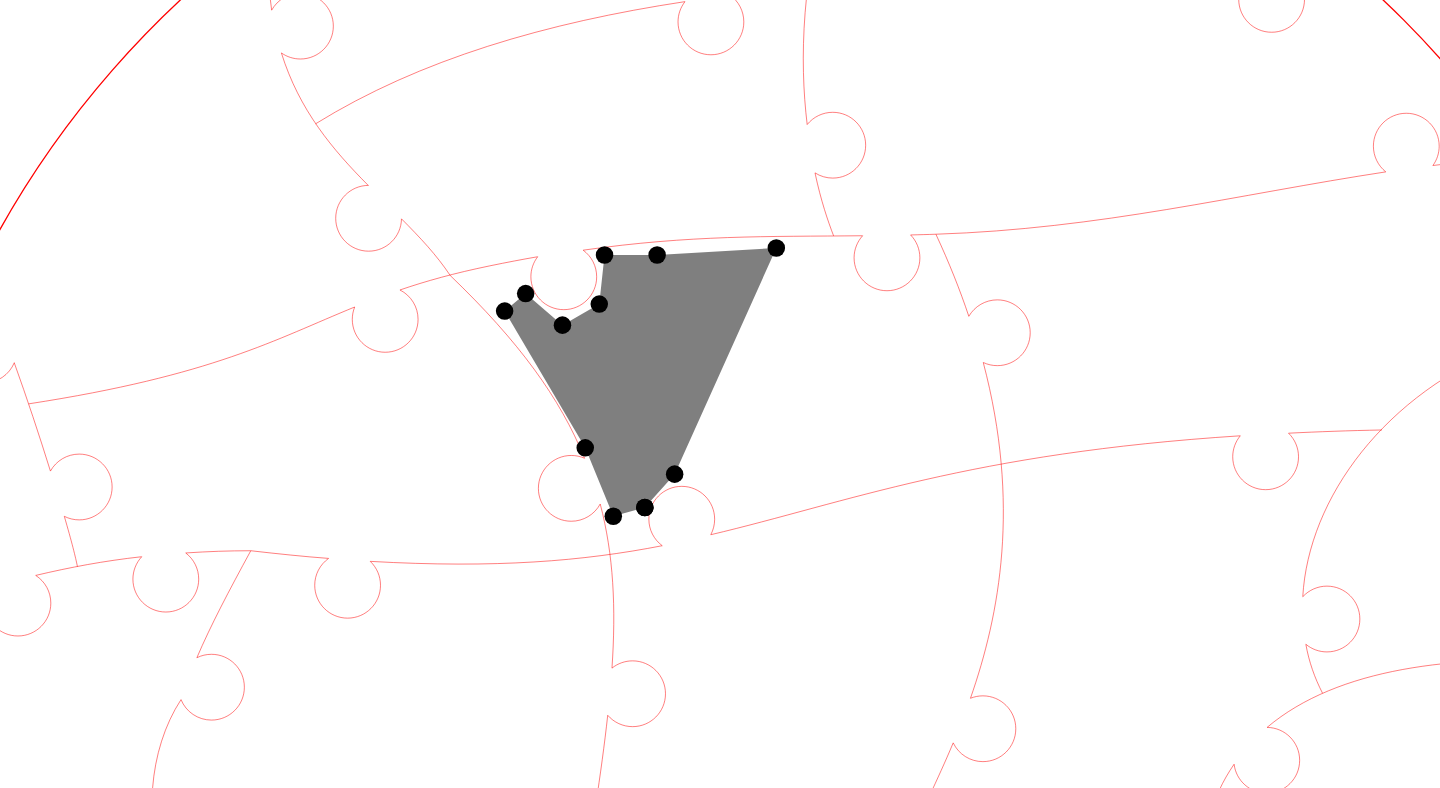 click 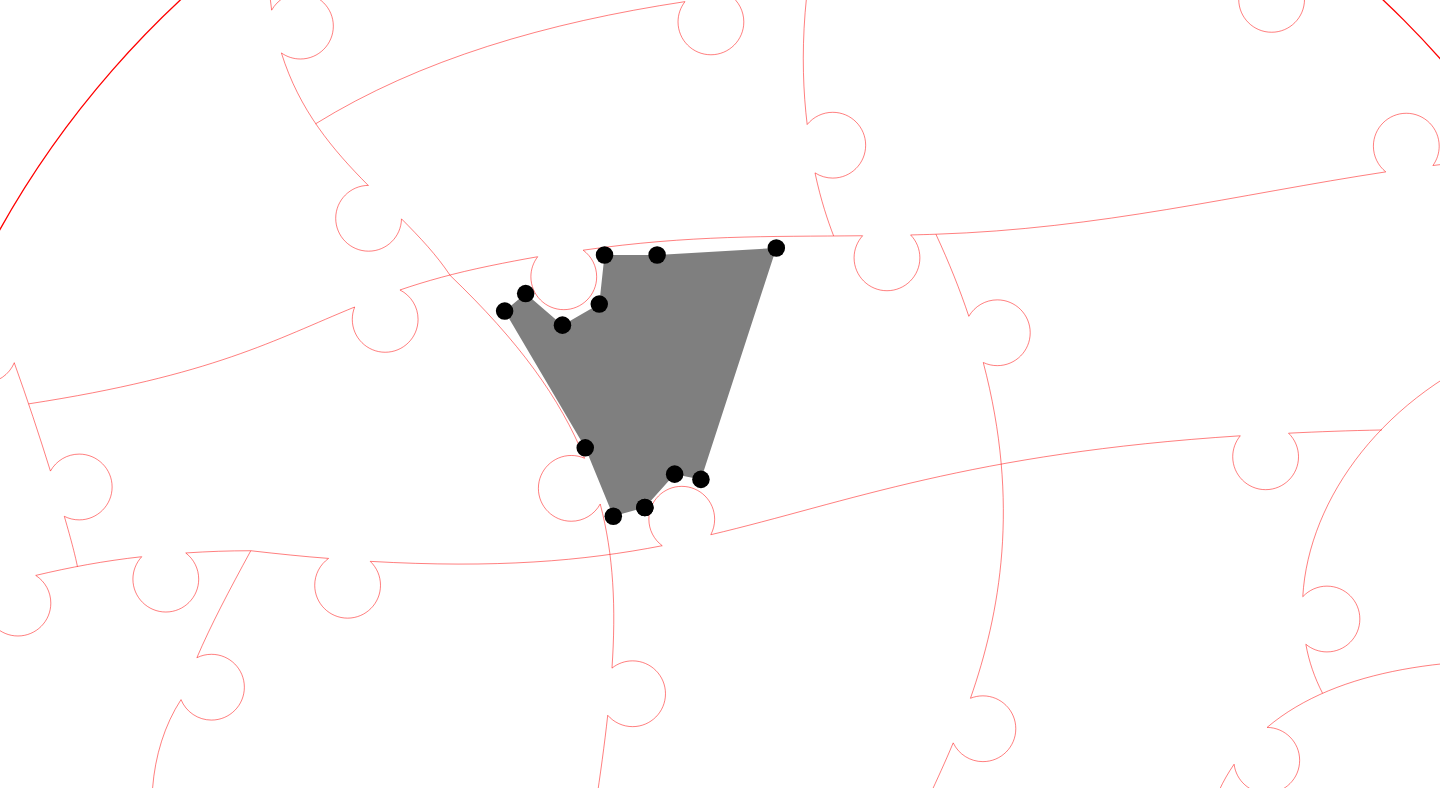 click 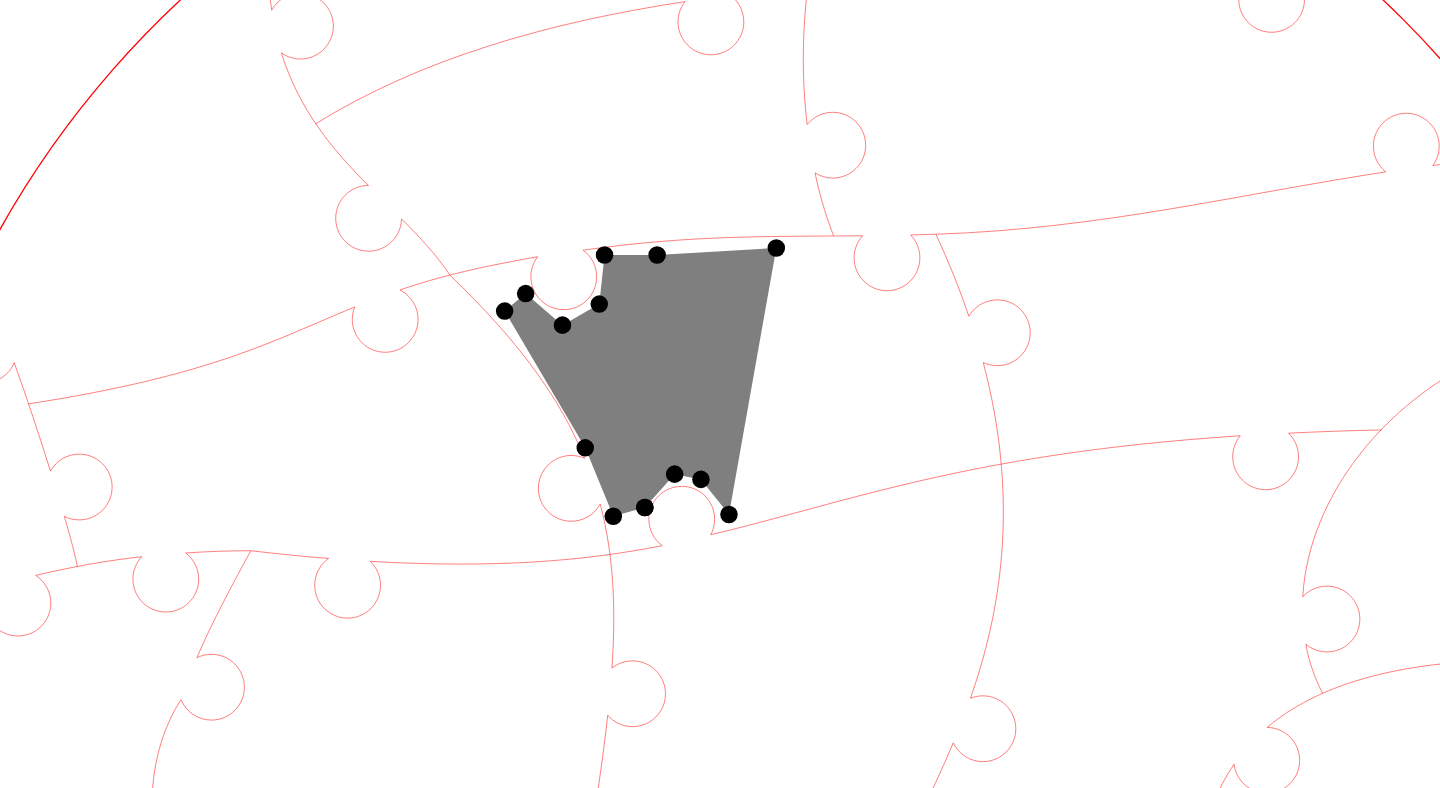 click 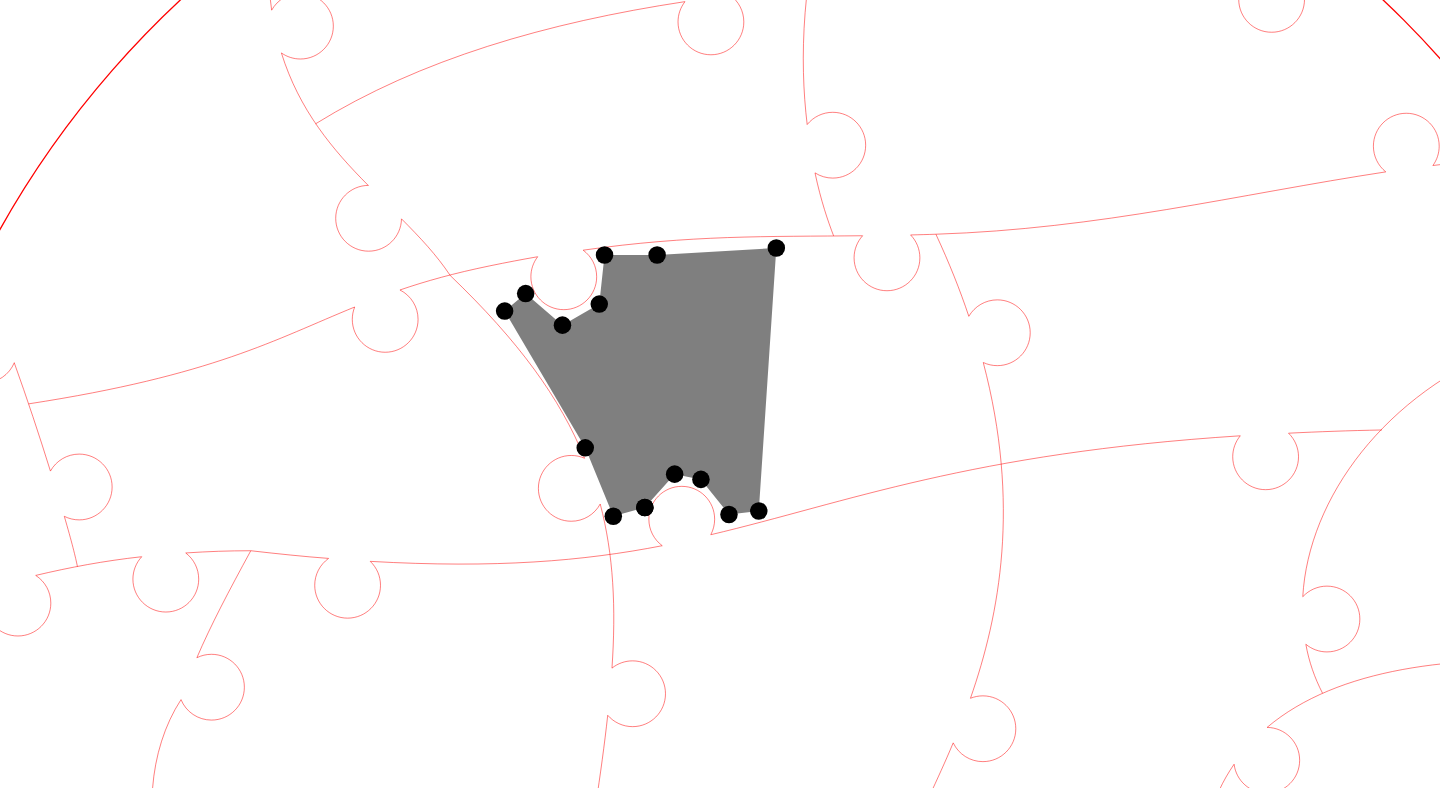 click 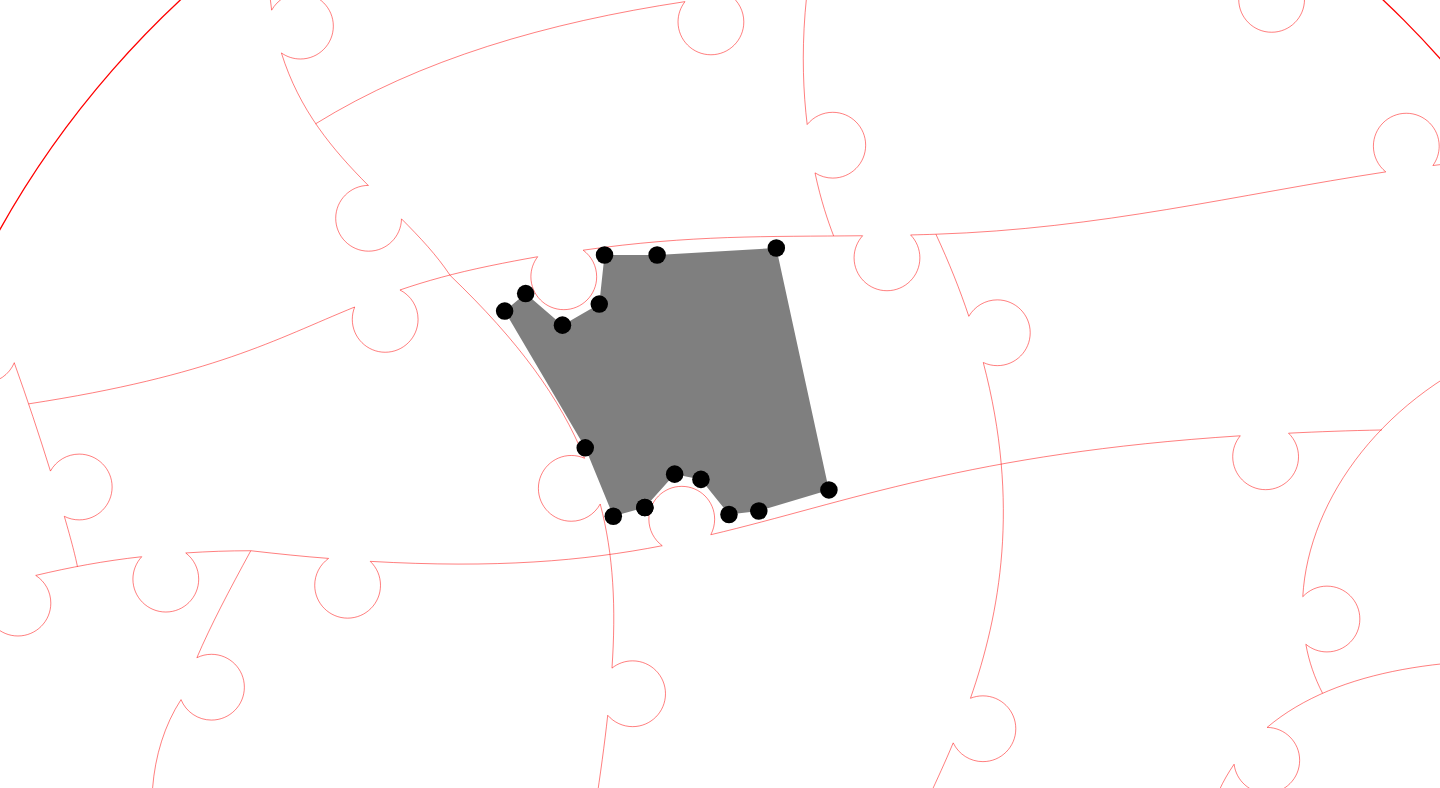 click 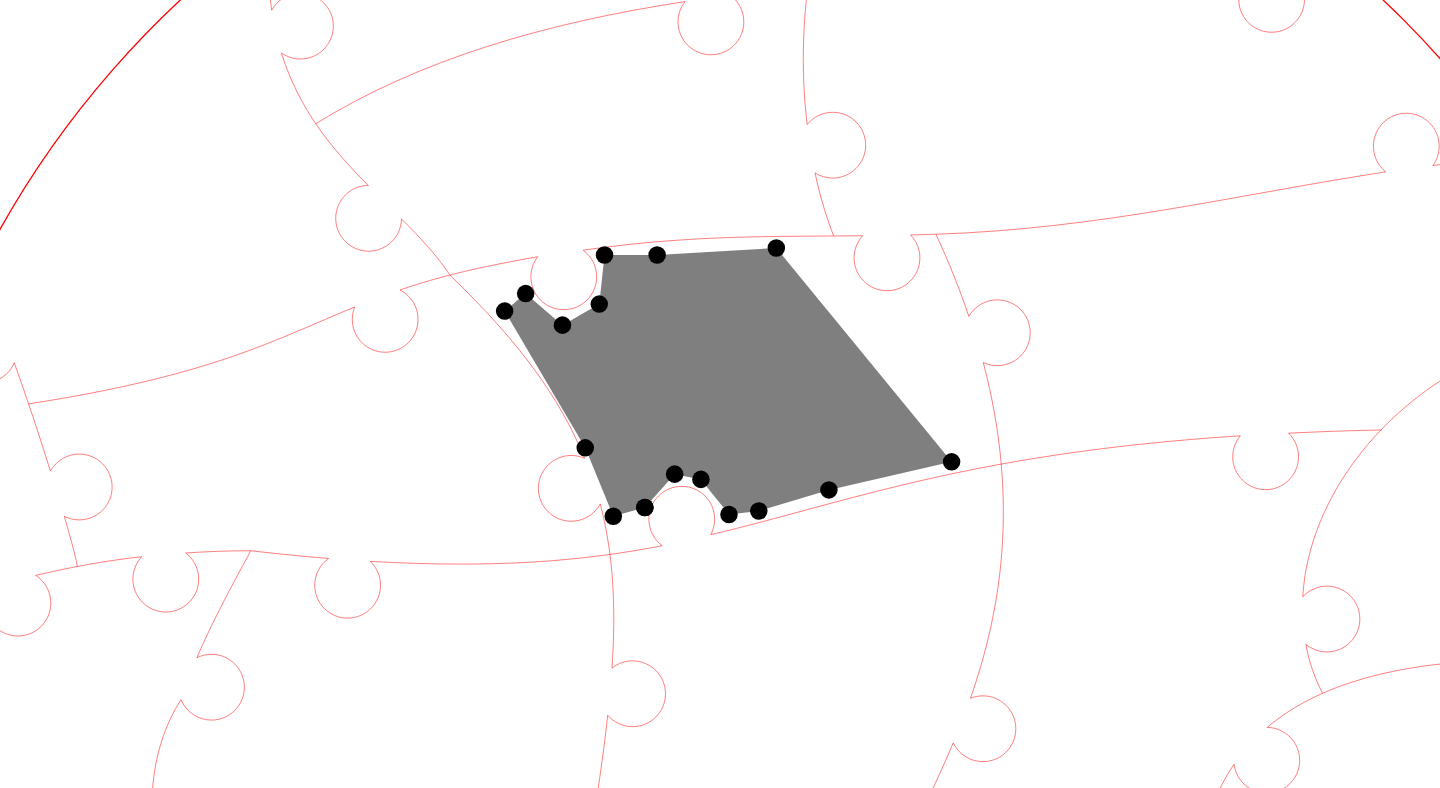 click 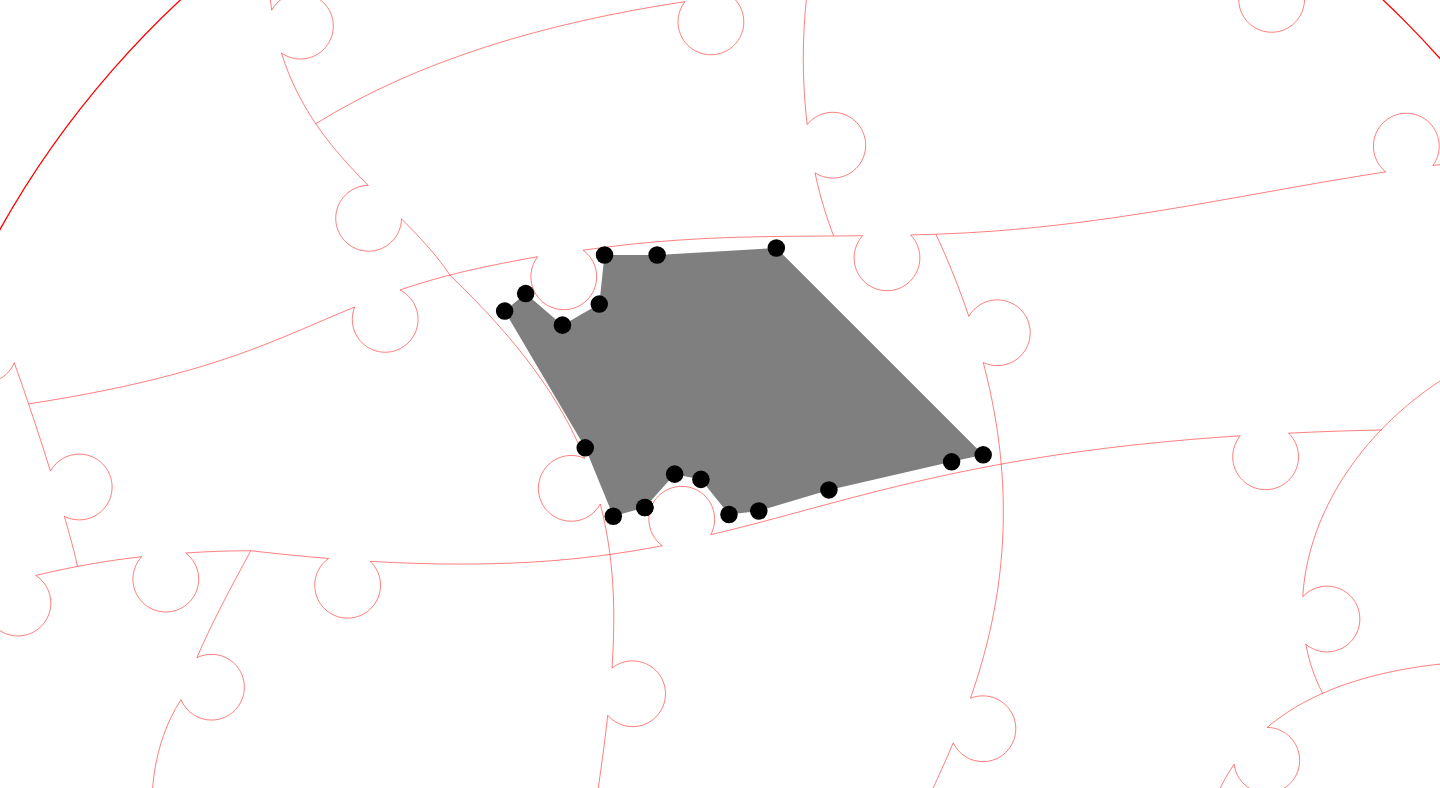 click 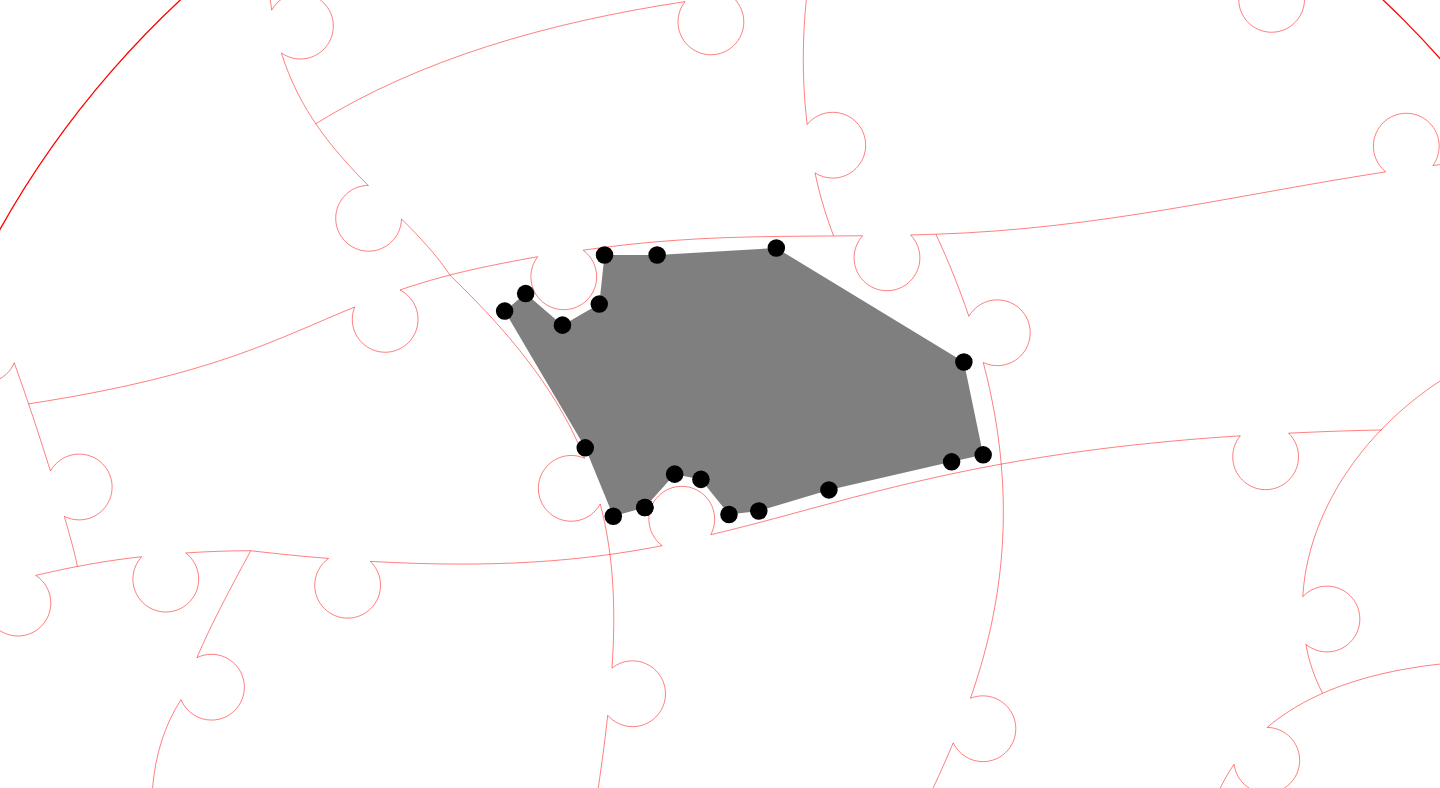 click 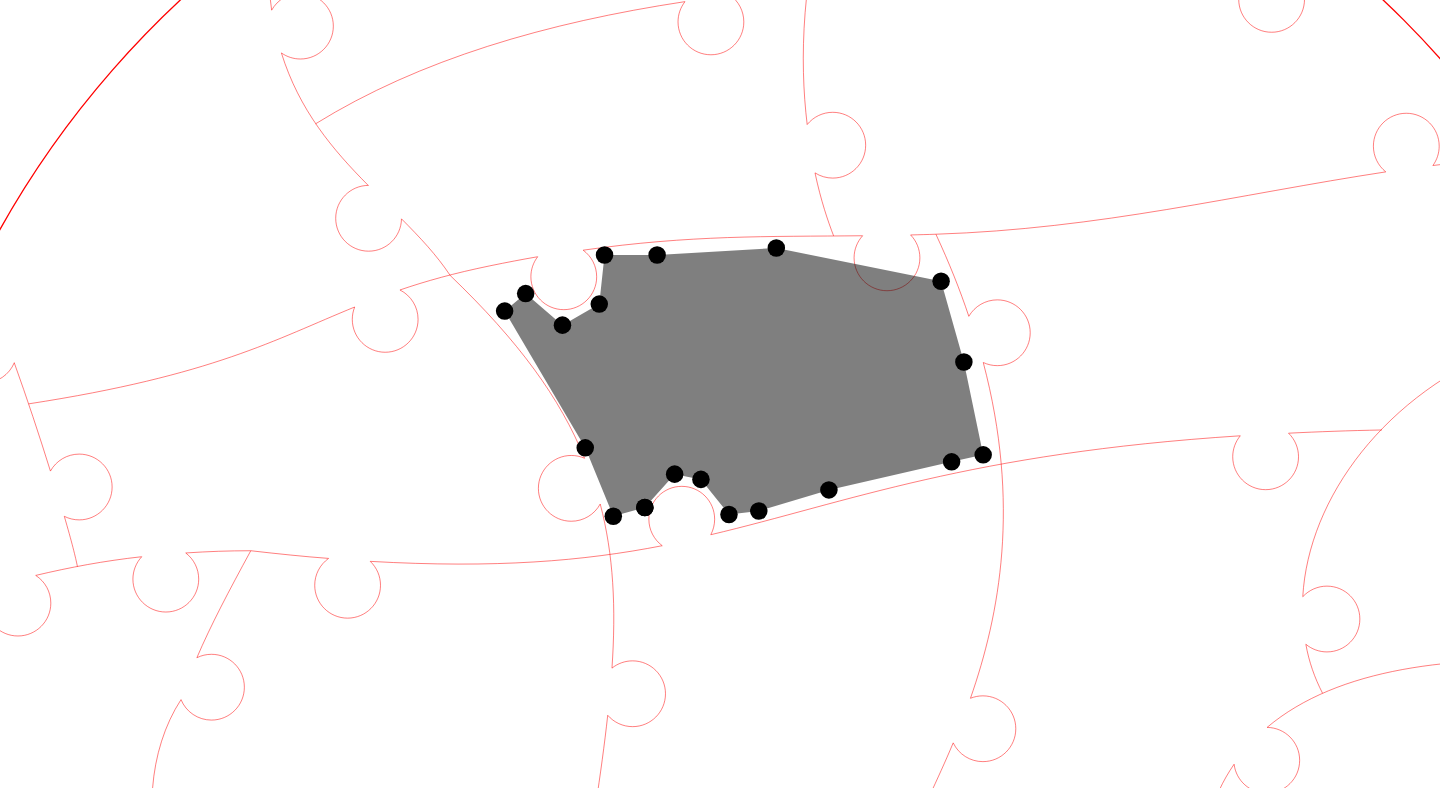click 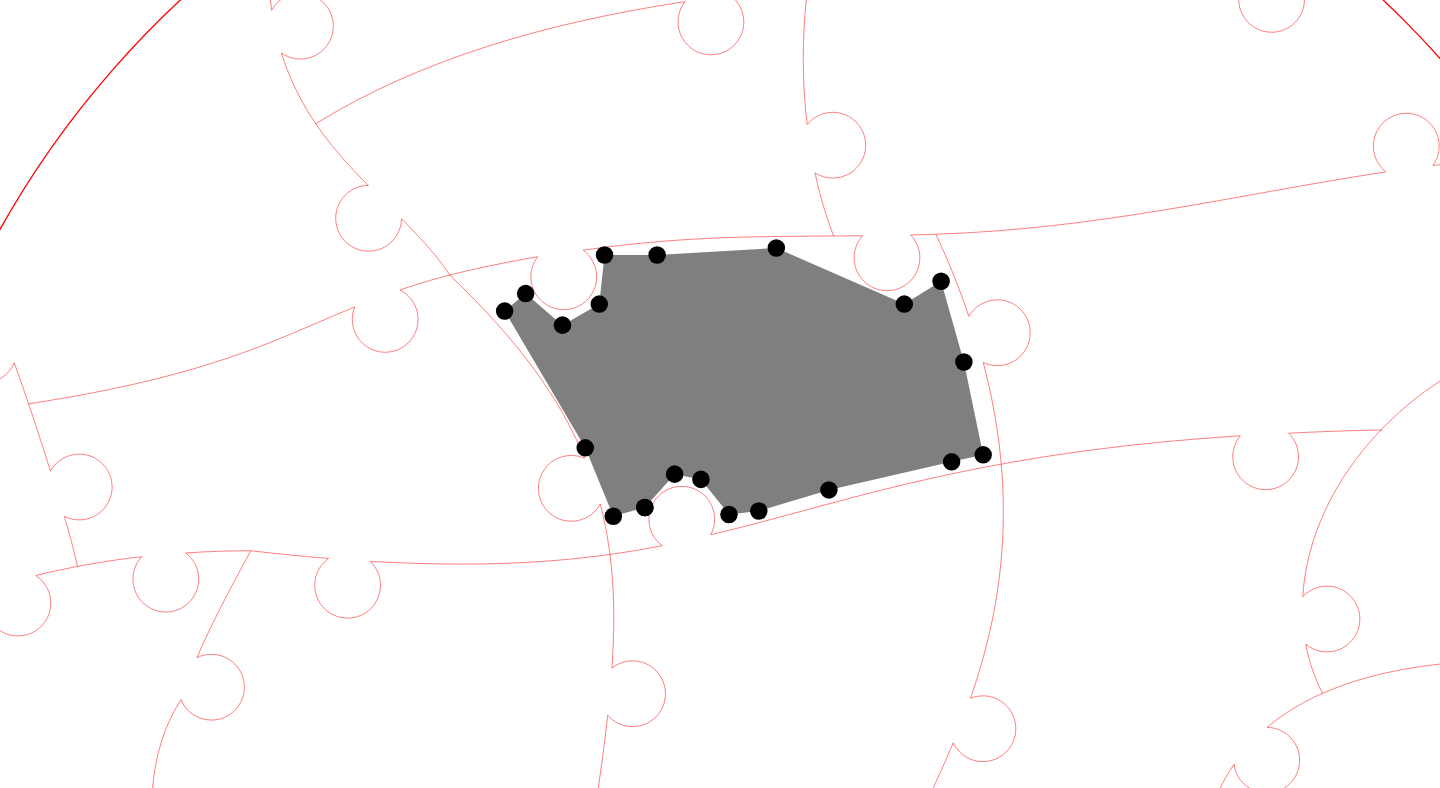 click 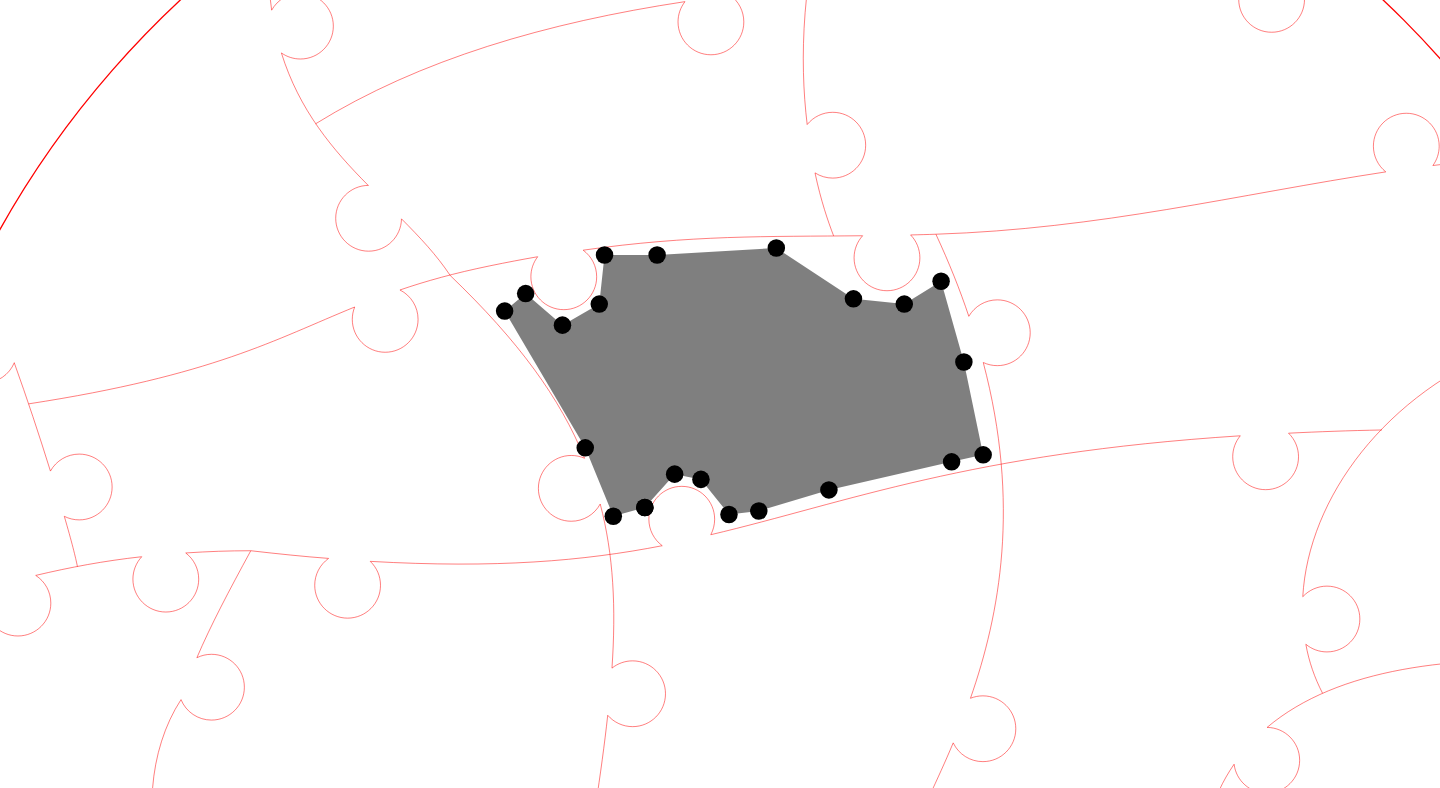 click 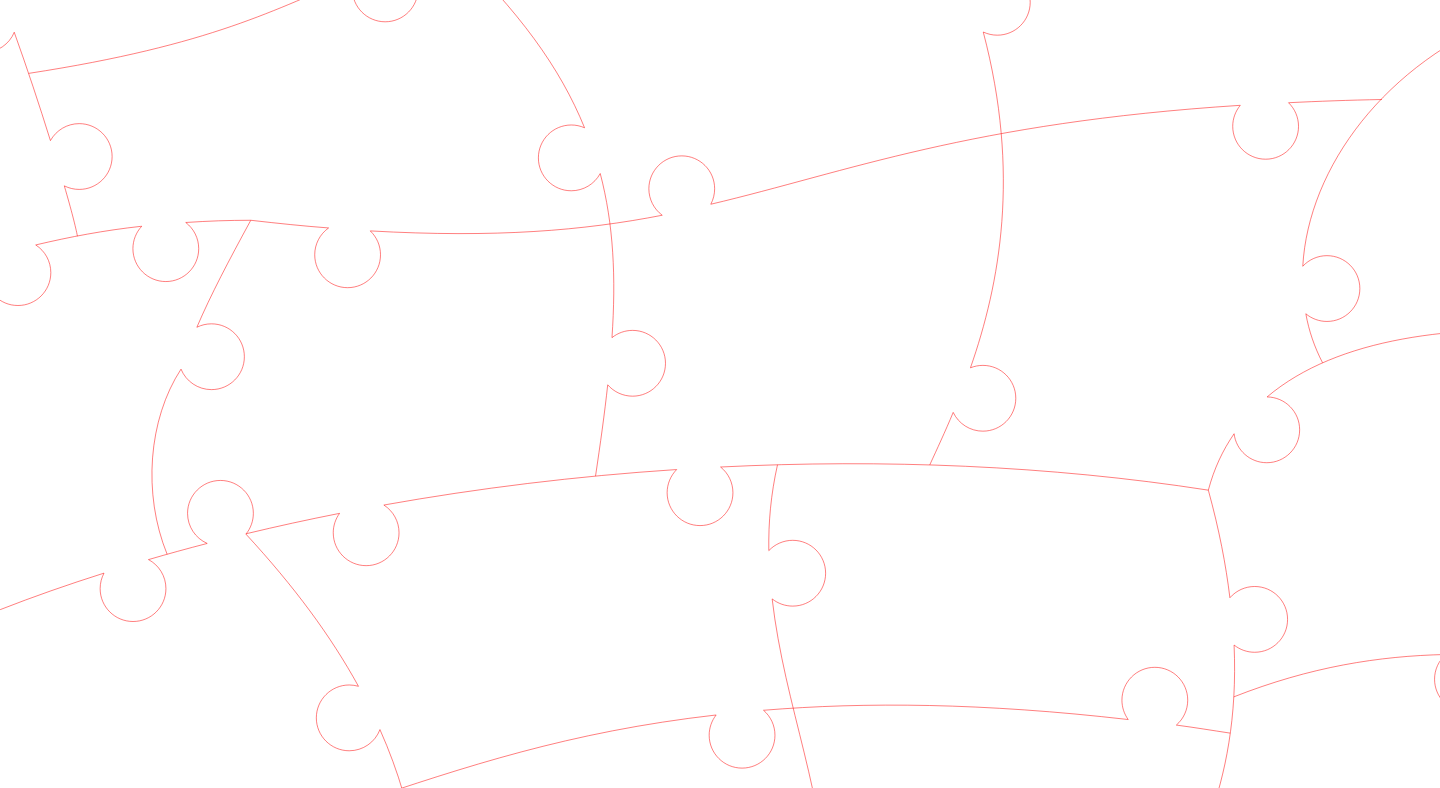 scroll, scrollTop: 114, scrollLeft: 640, axis: both 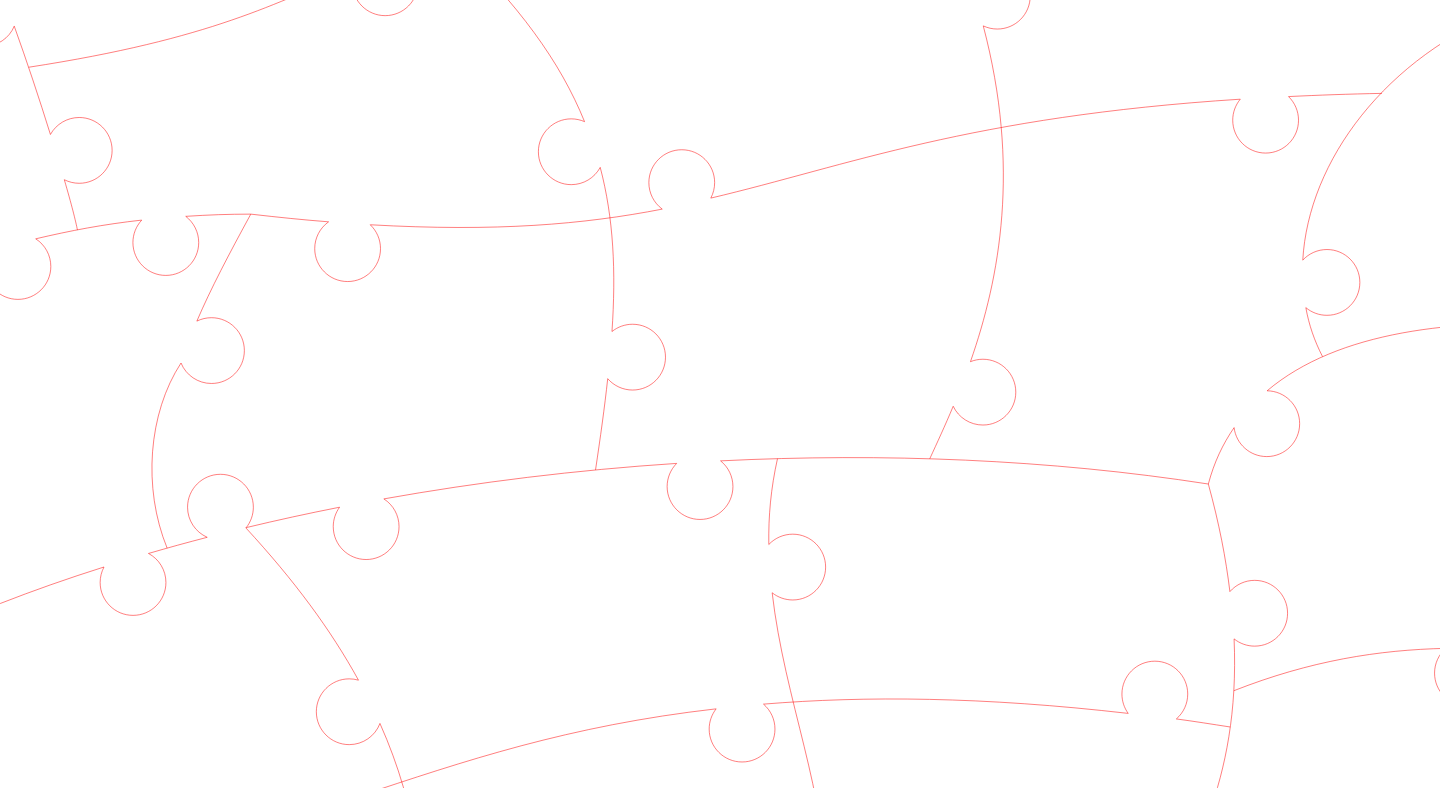 click 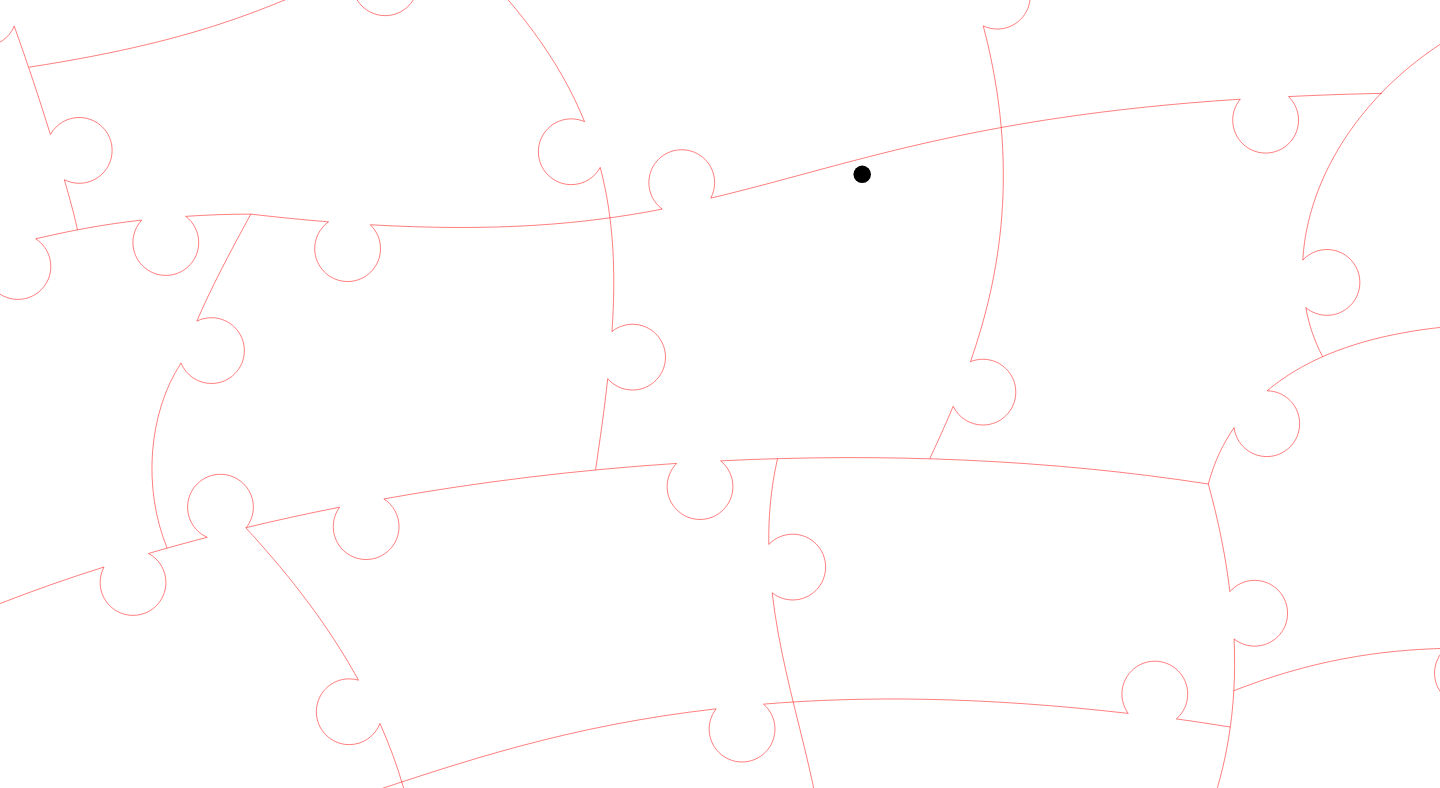 click 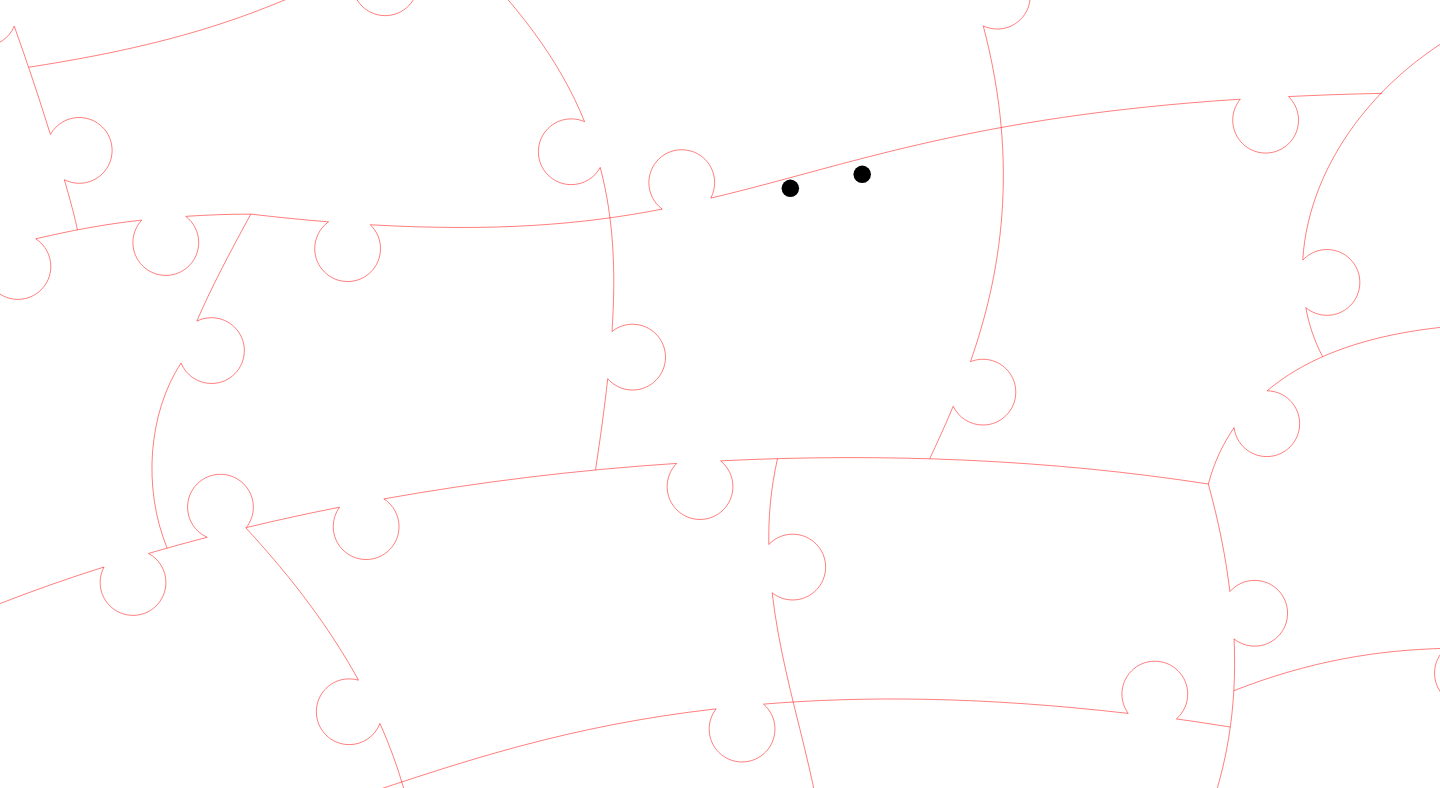 click 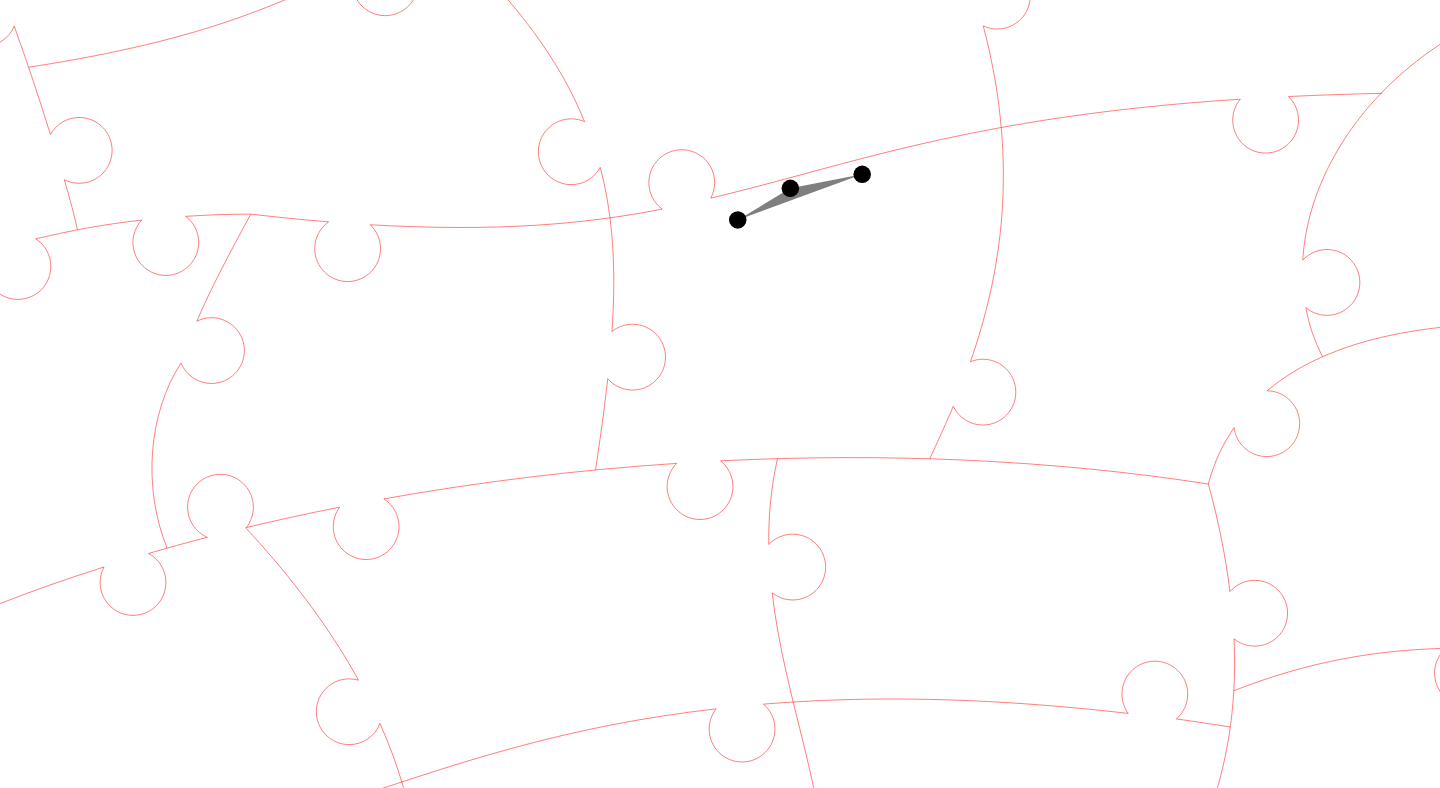 click 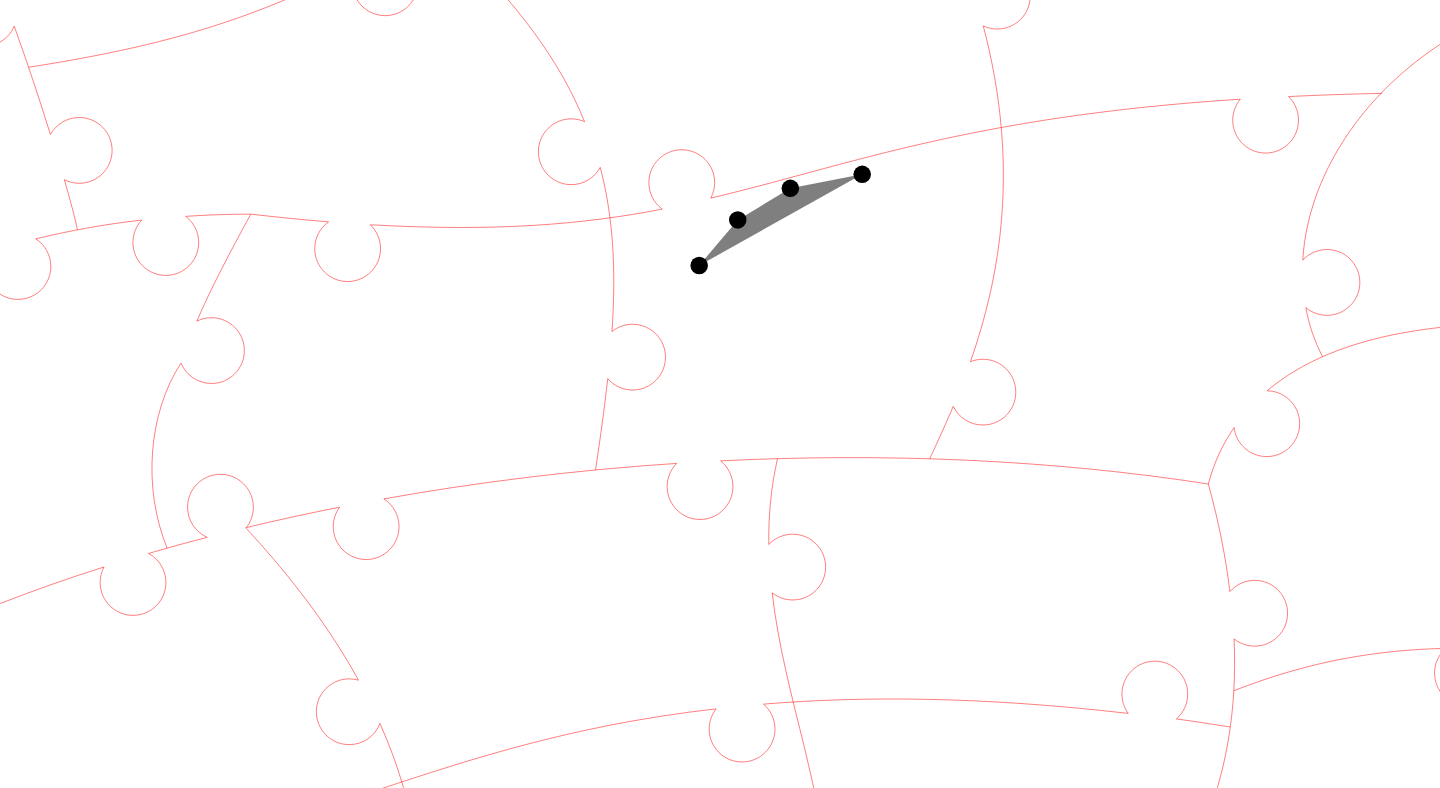 click 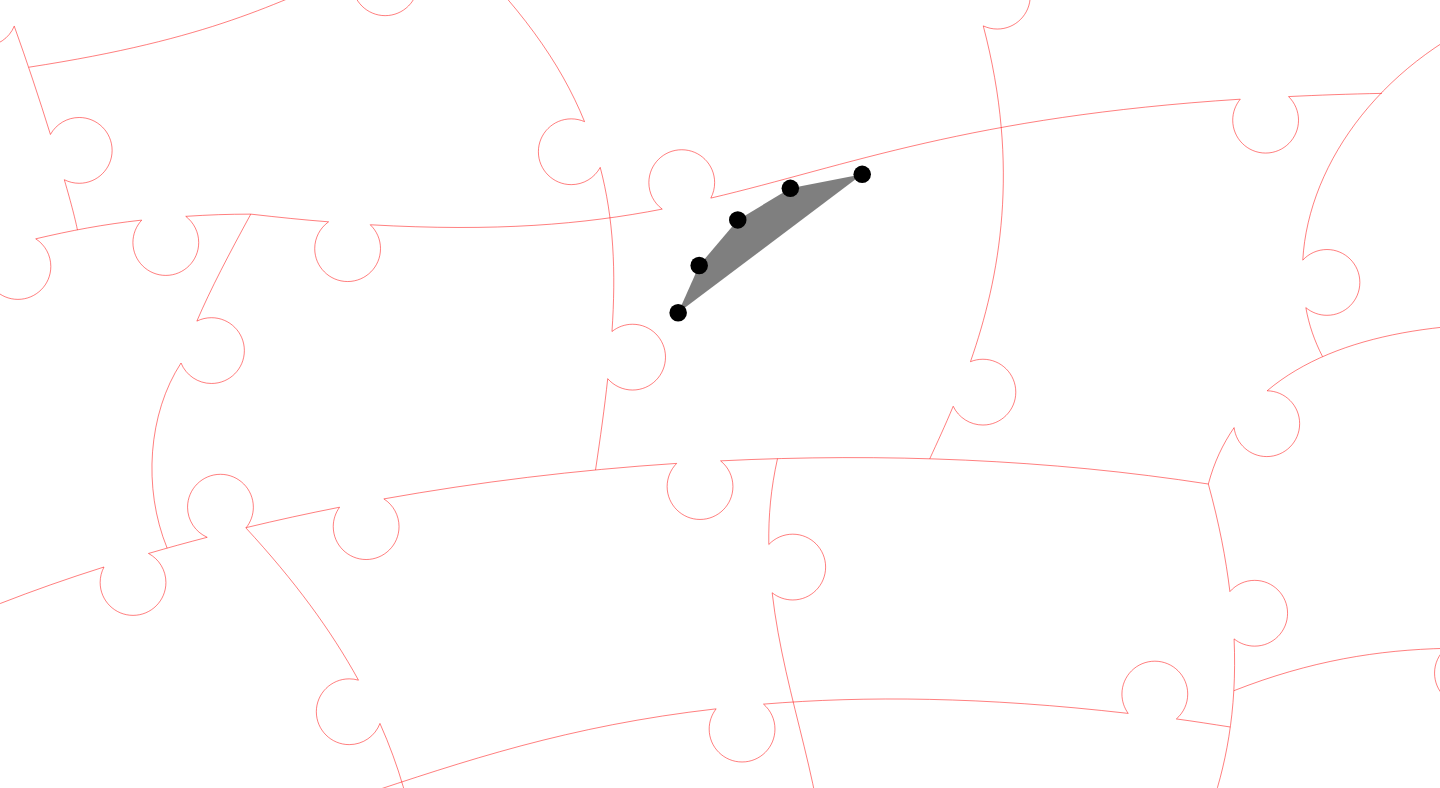click 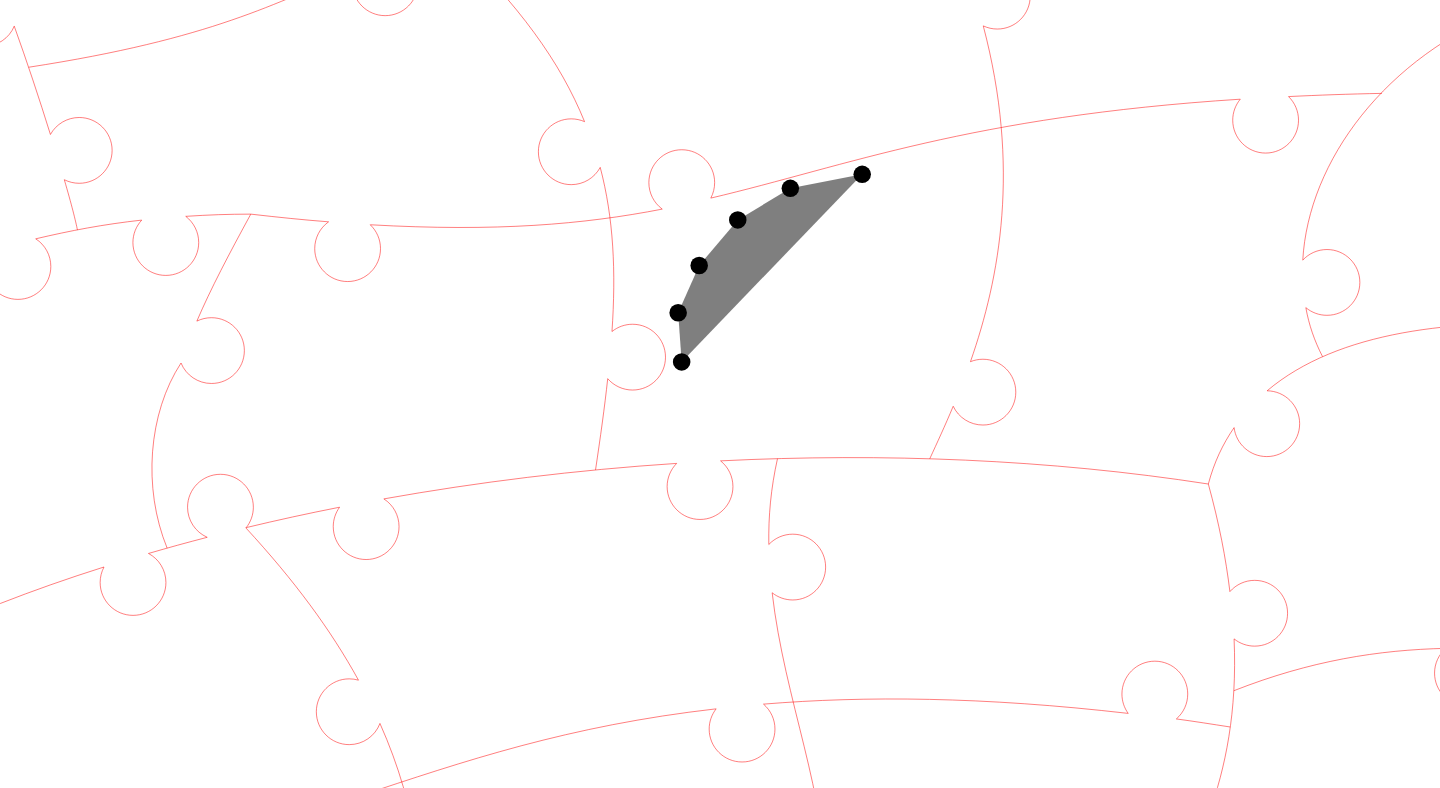 click 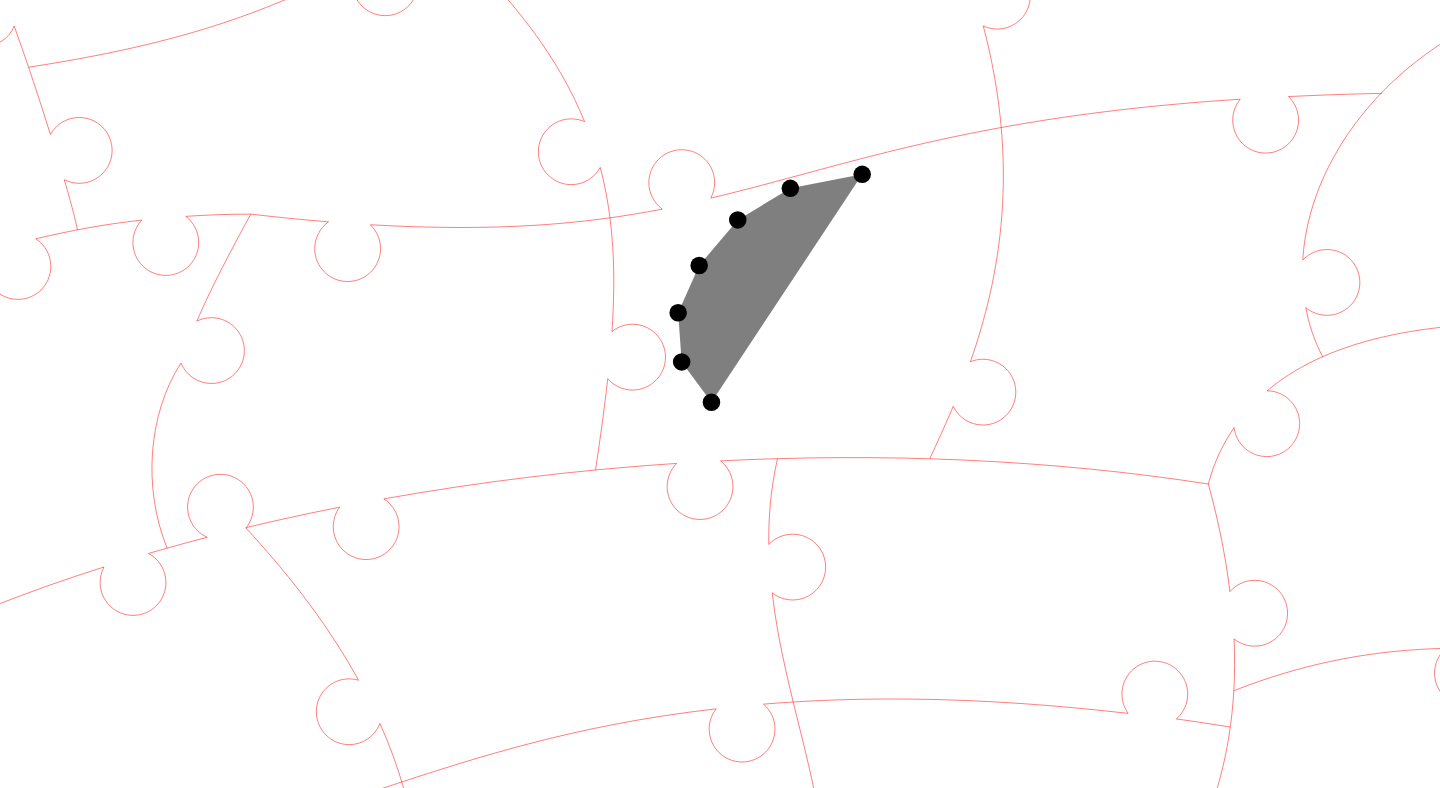 click 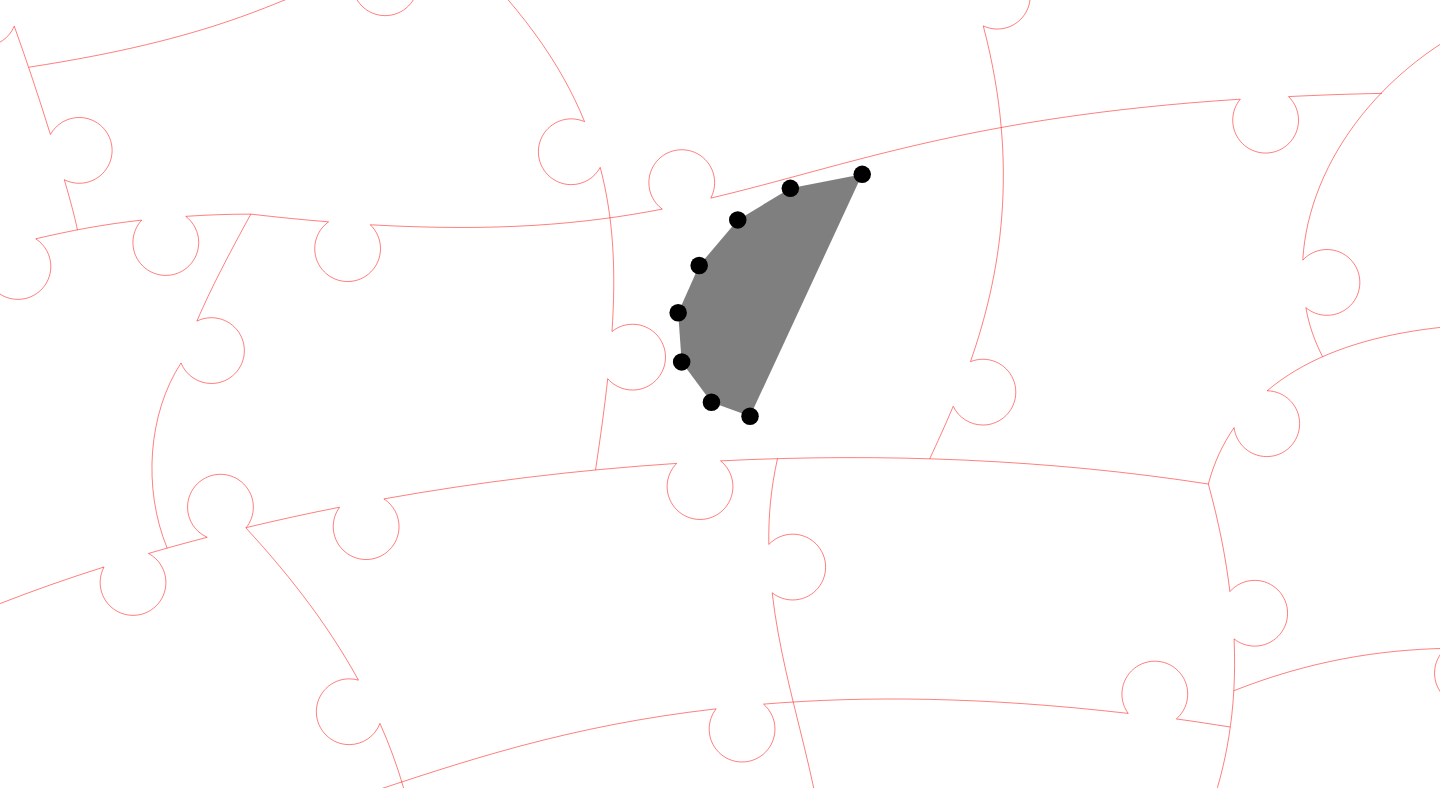 click 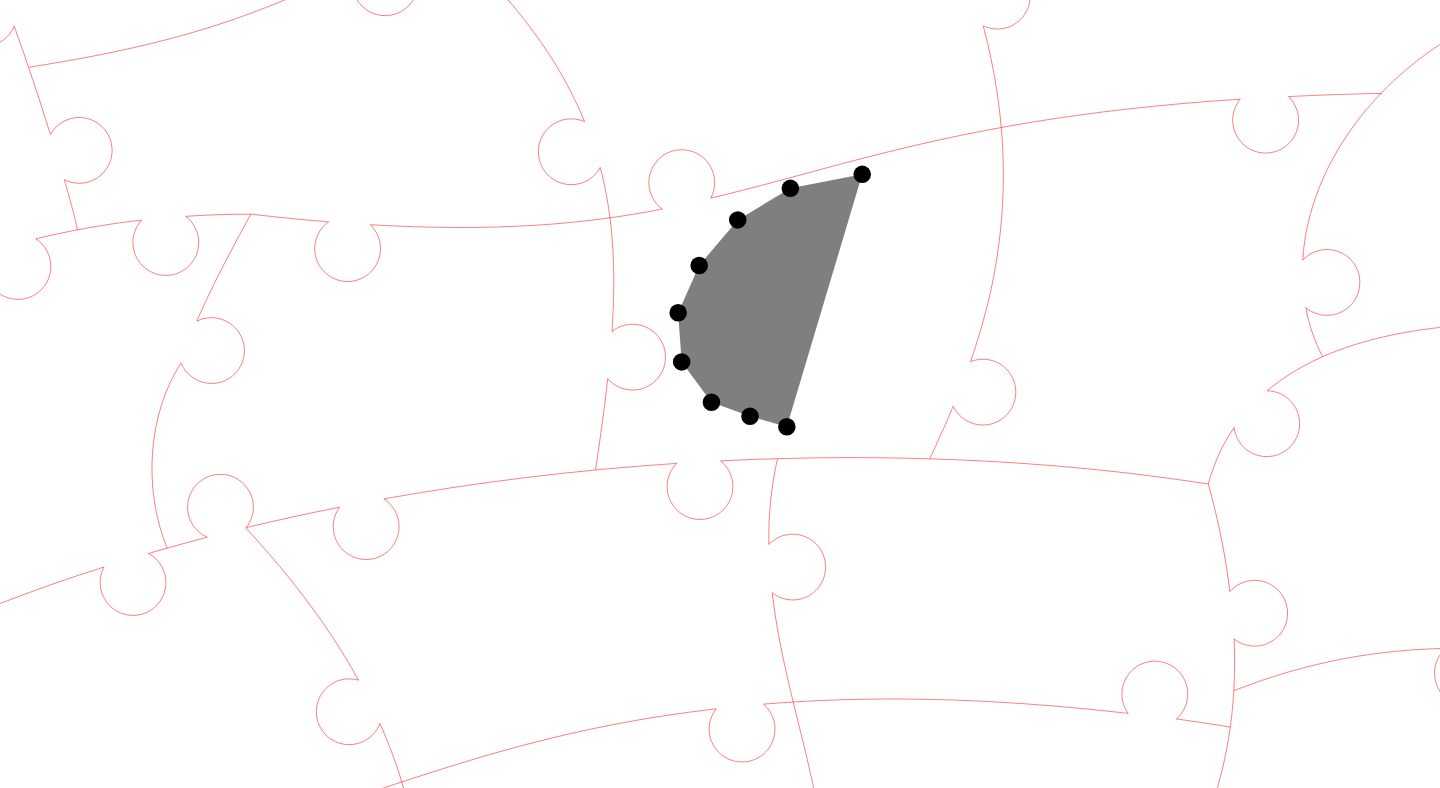 click 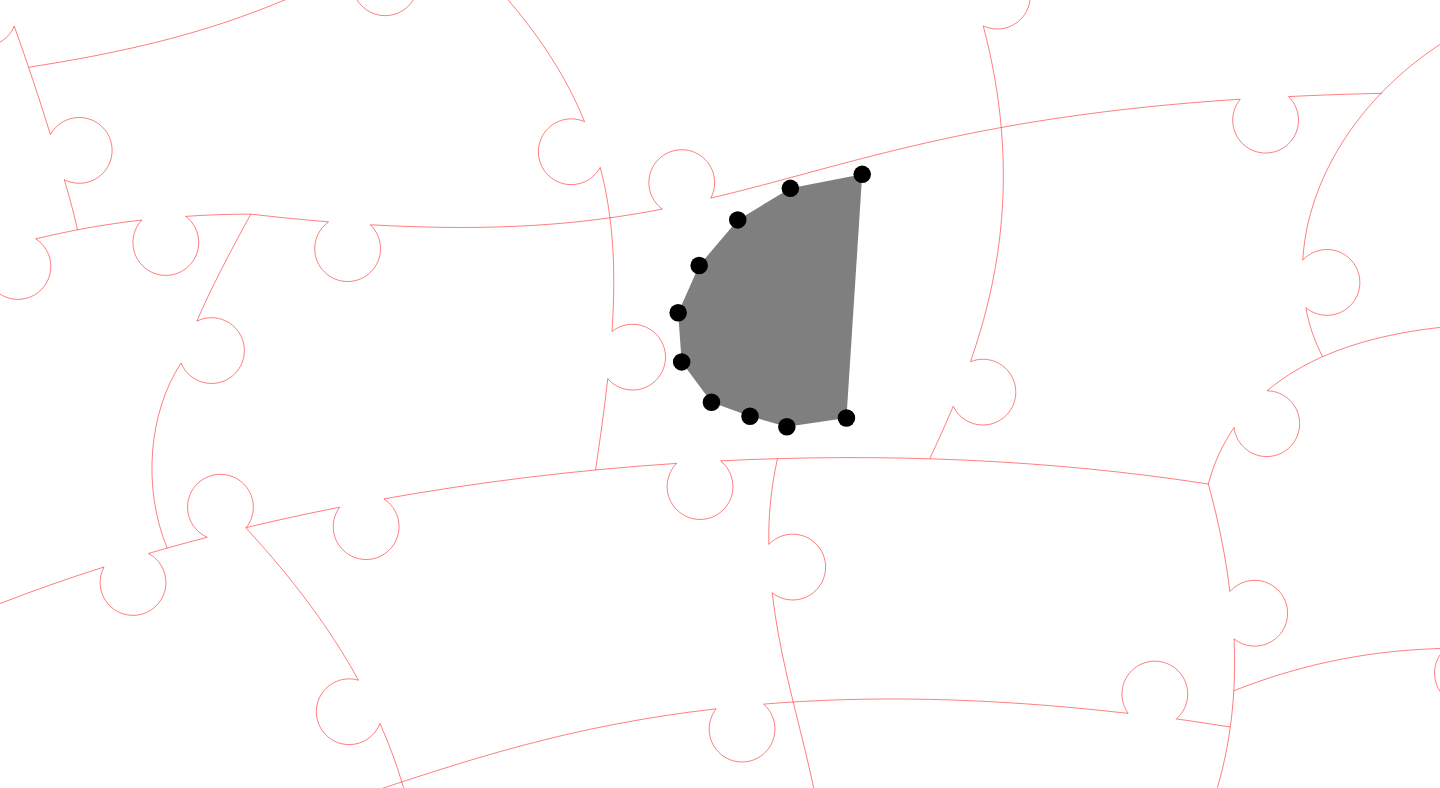 click 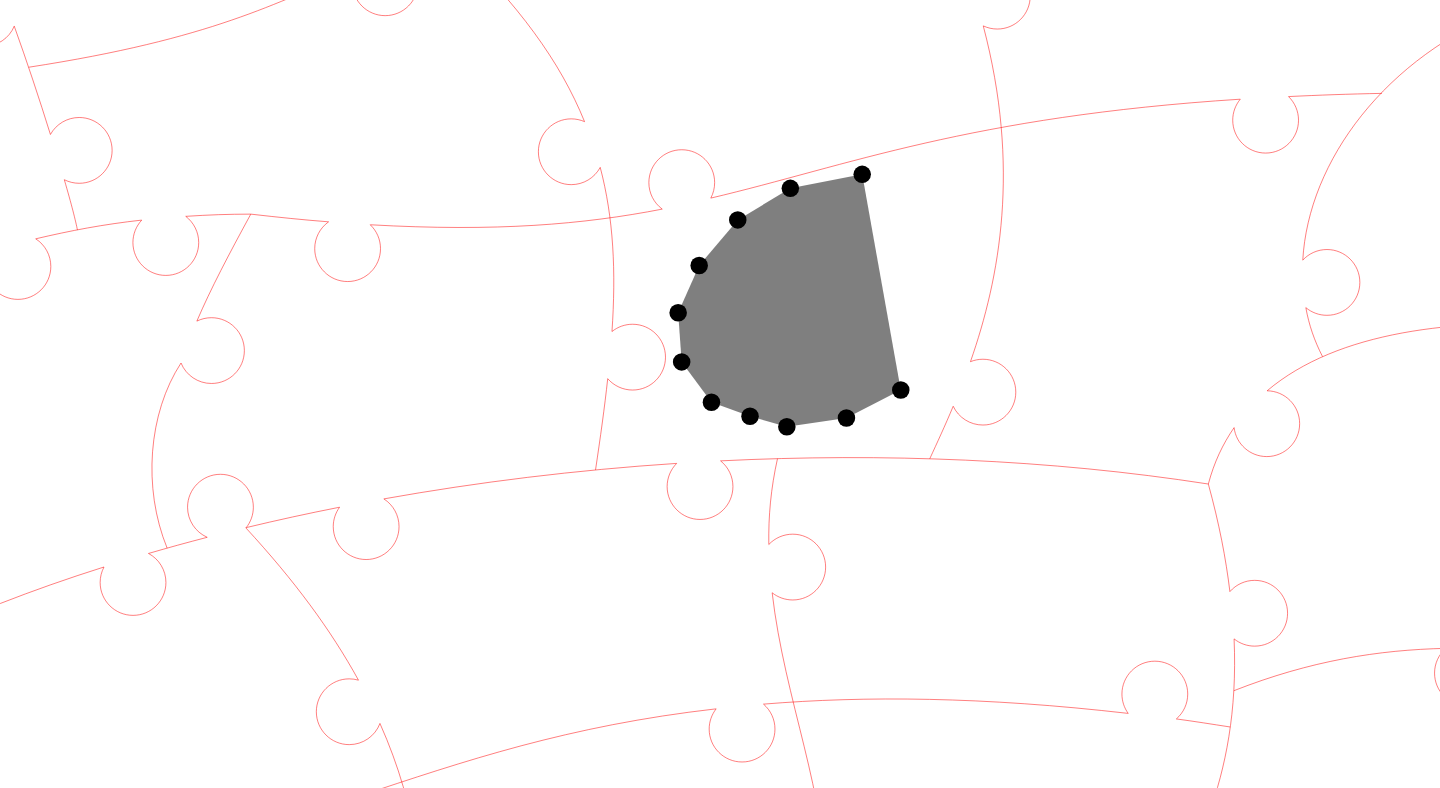 click 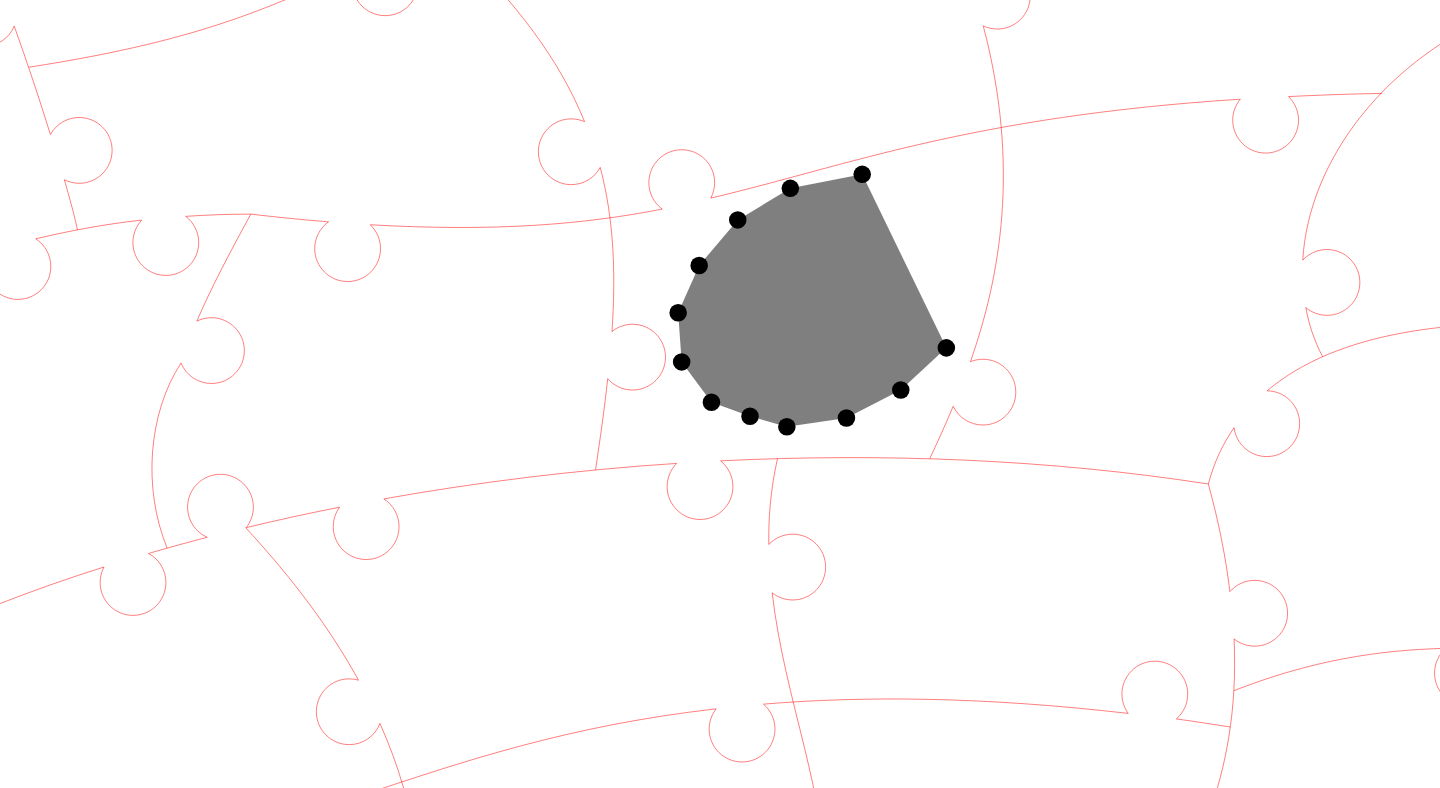 click 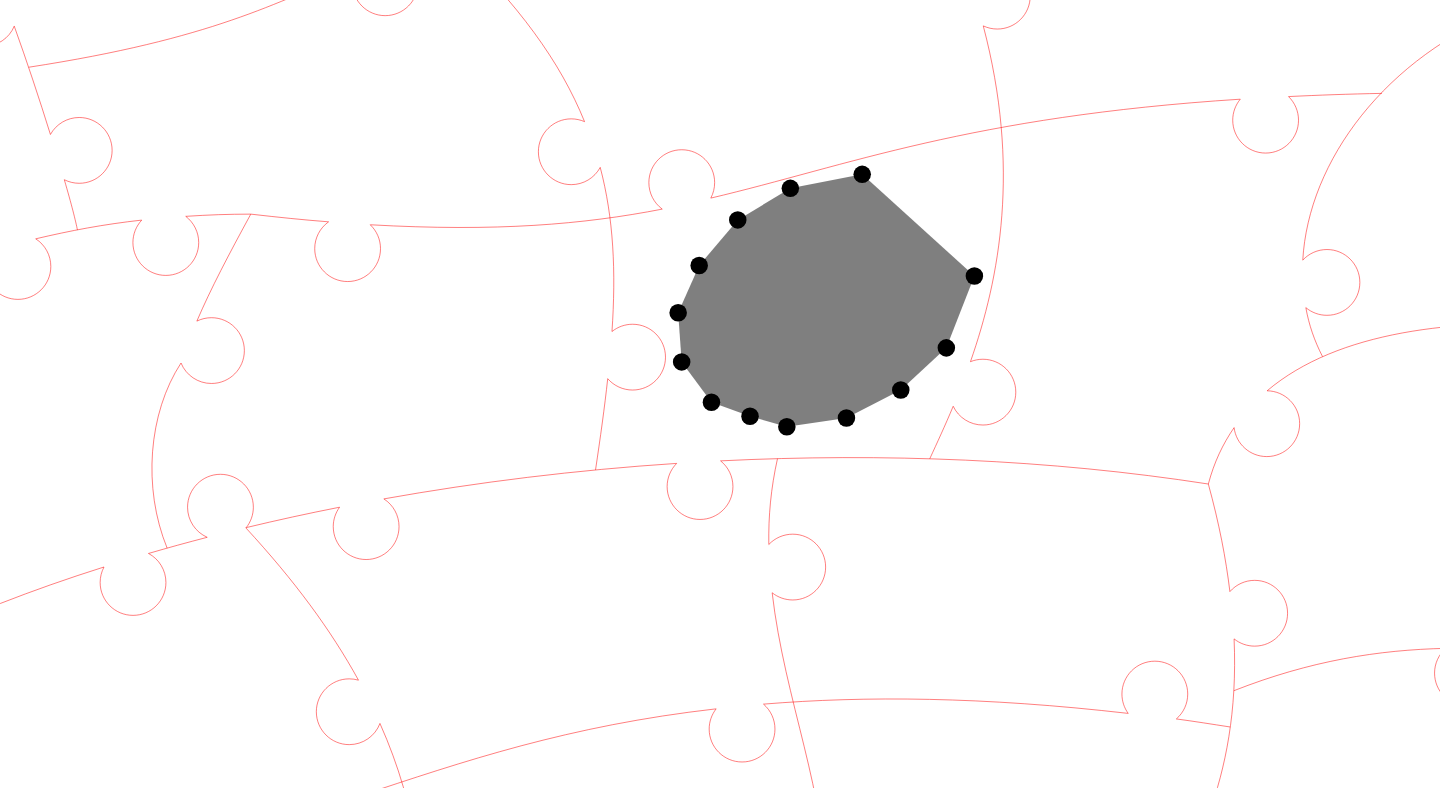 click 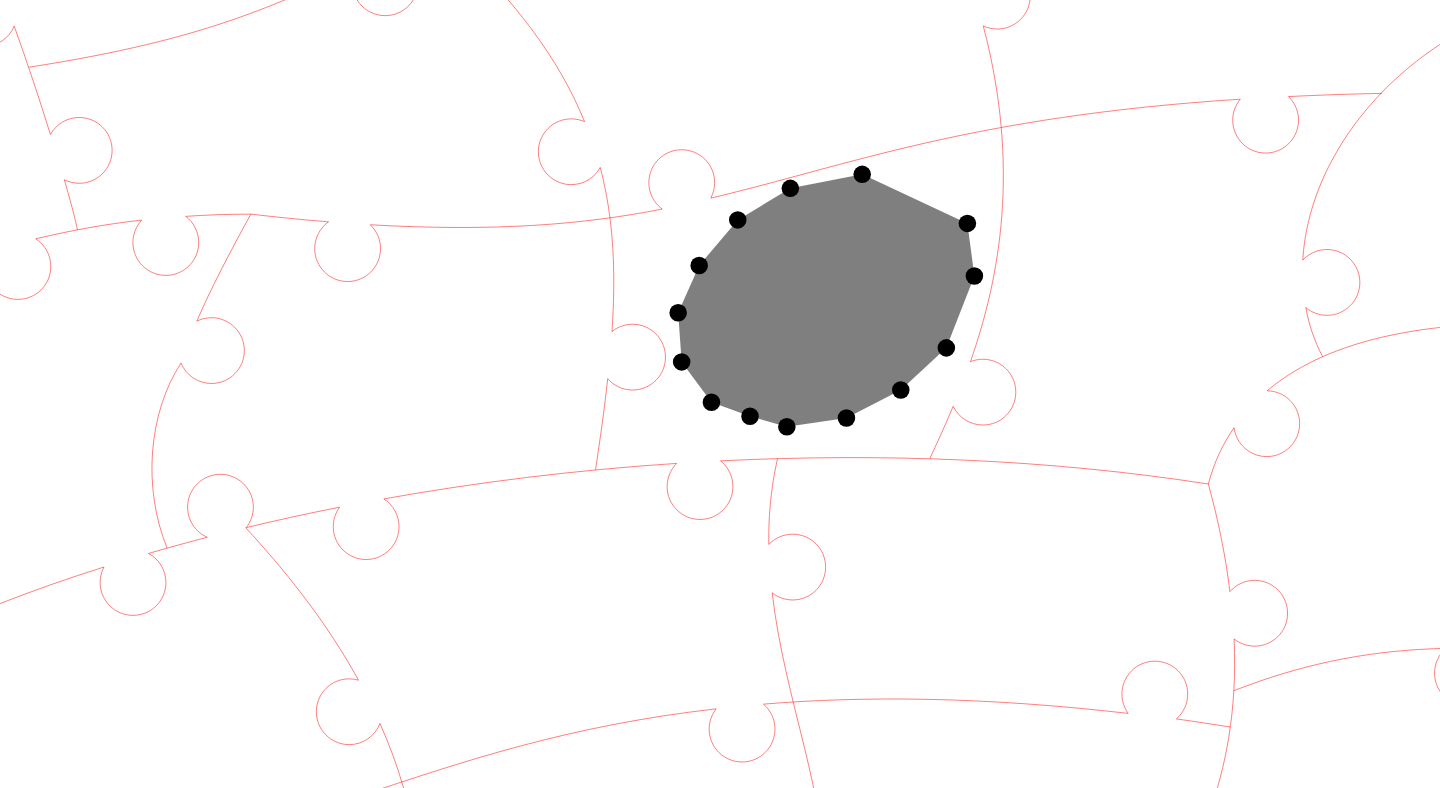 click 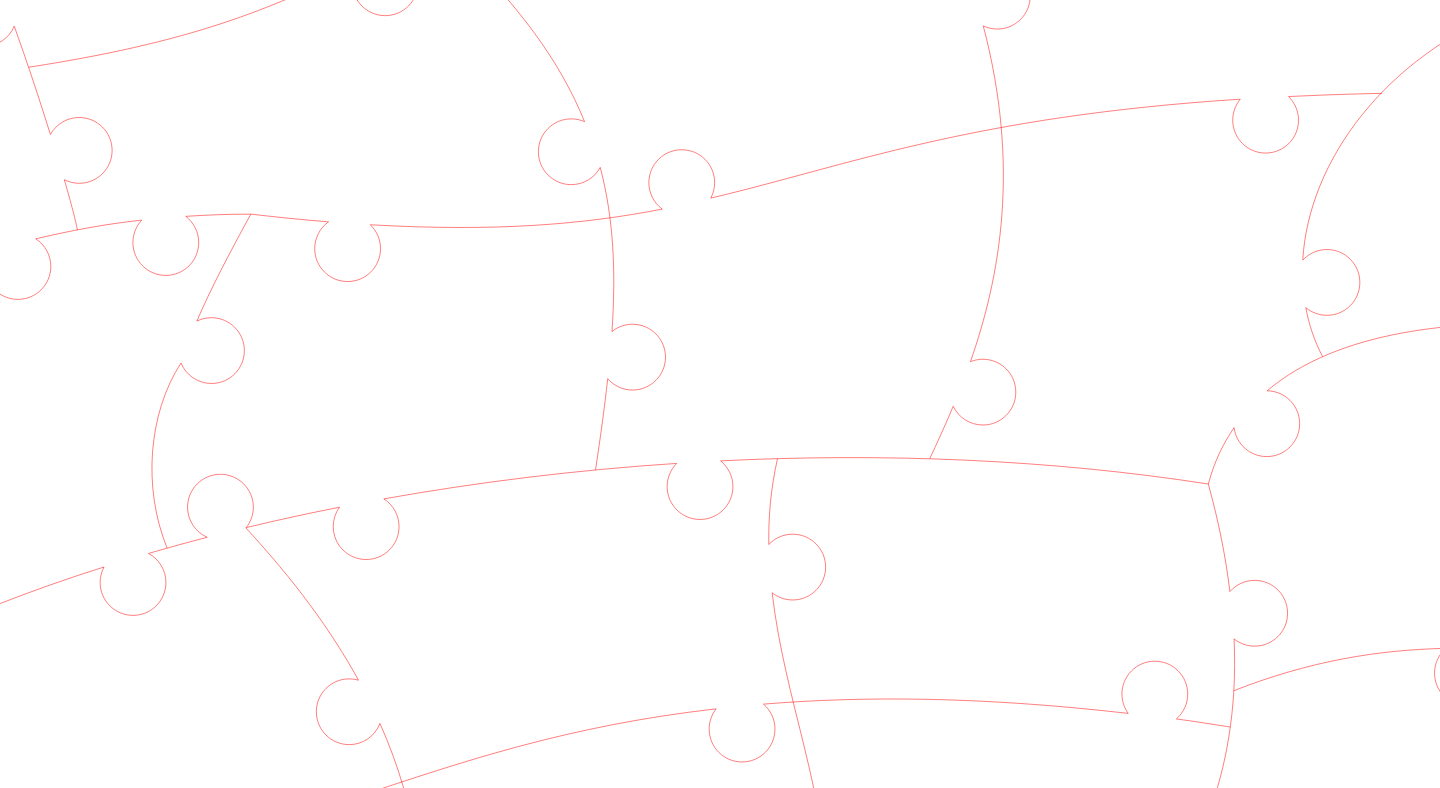 click 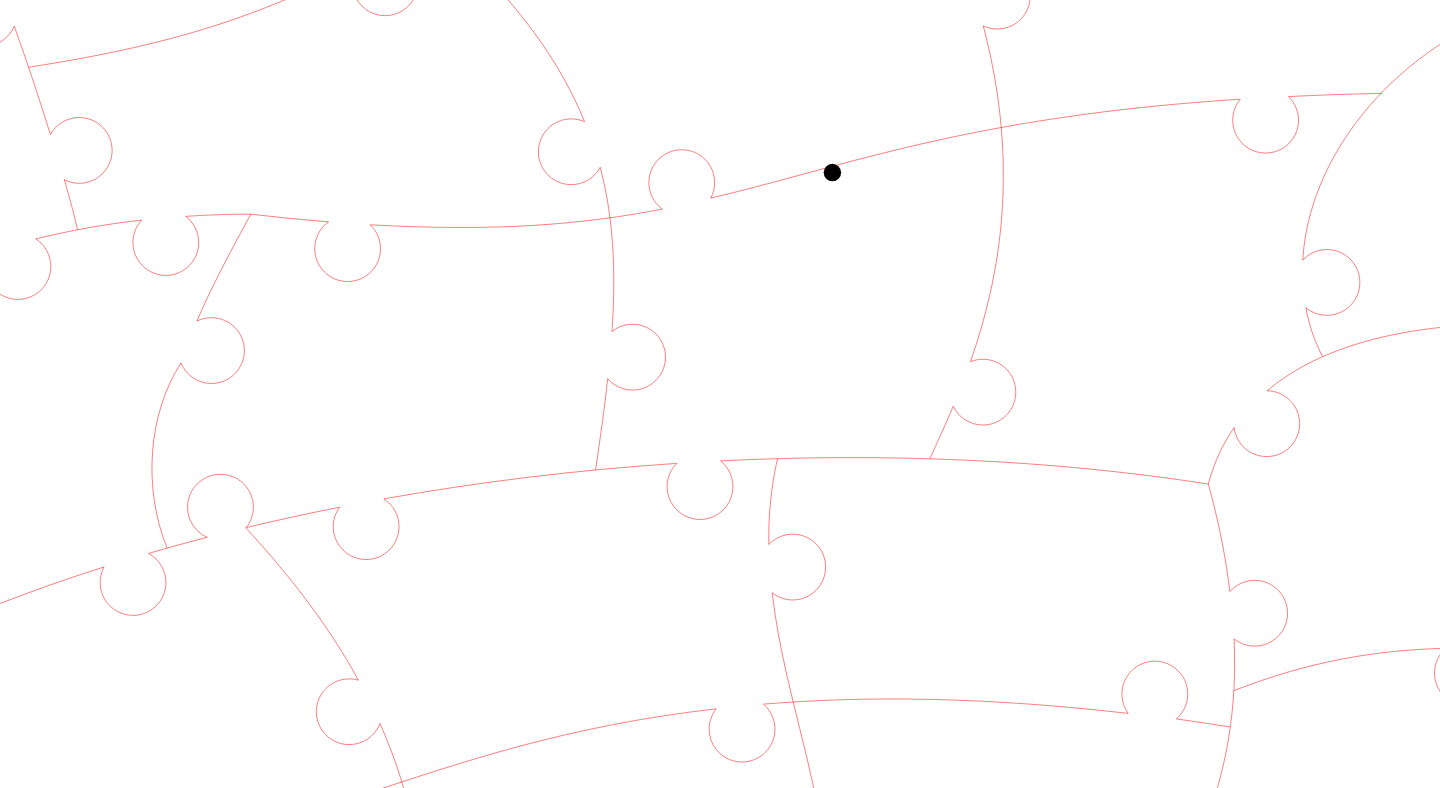 click 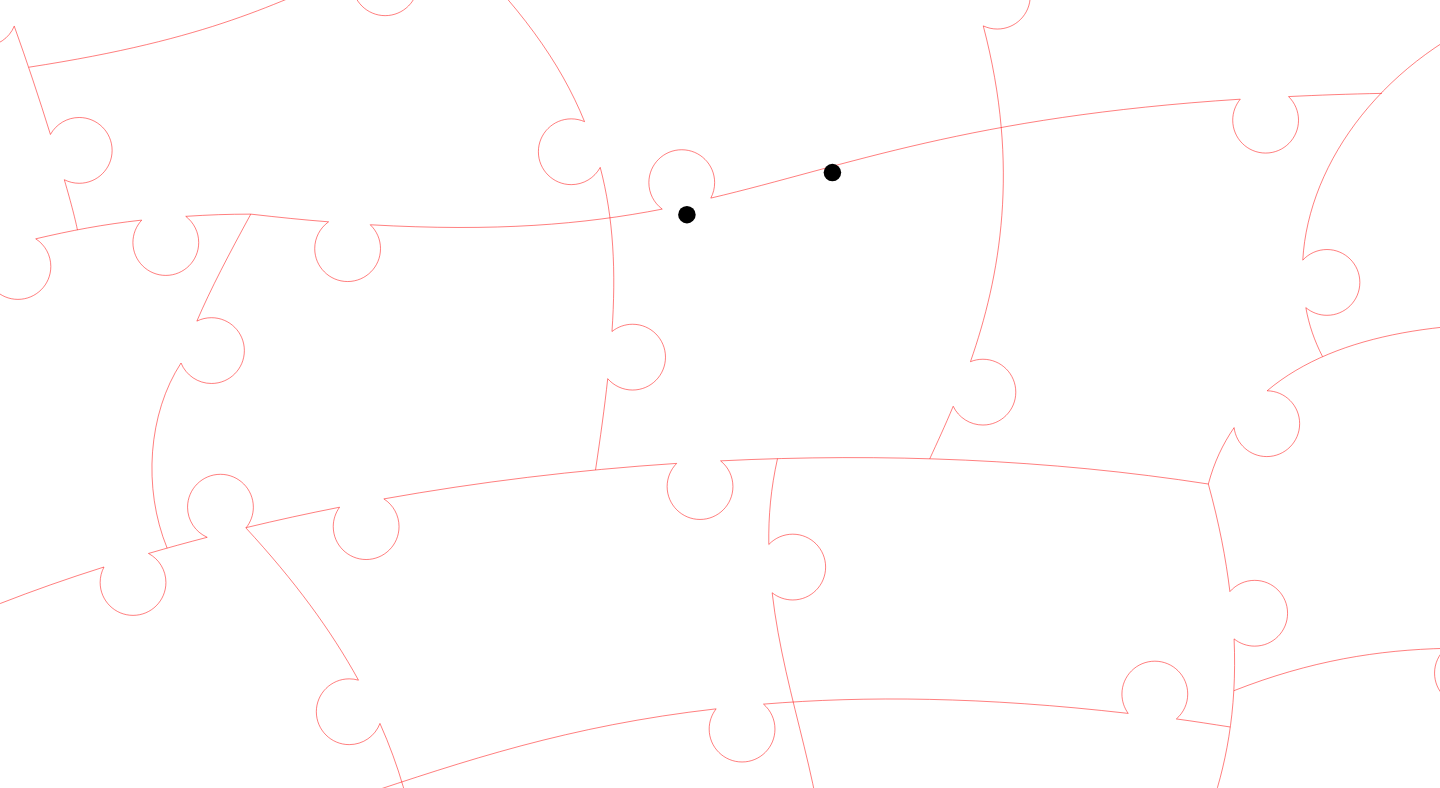 click 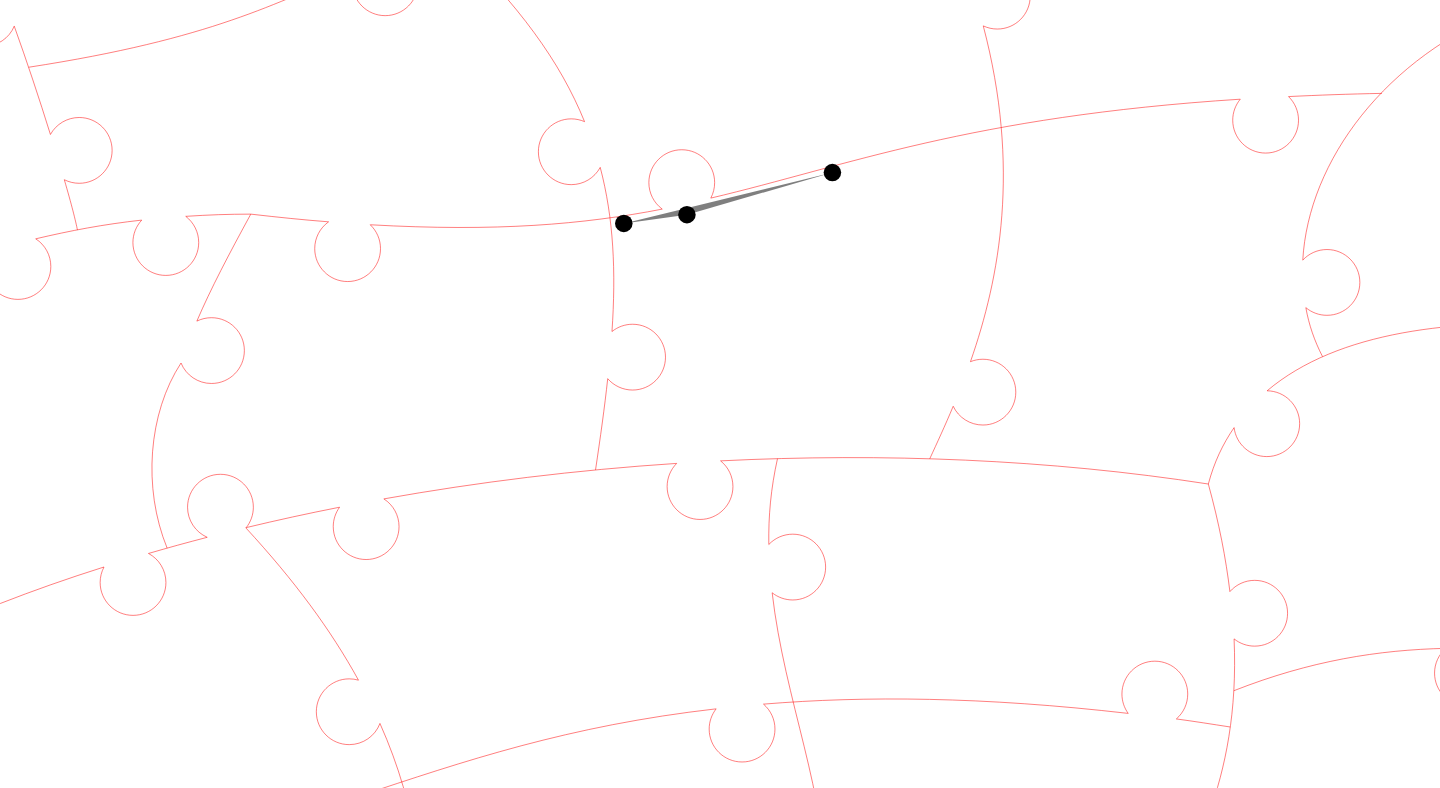 click 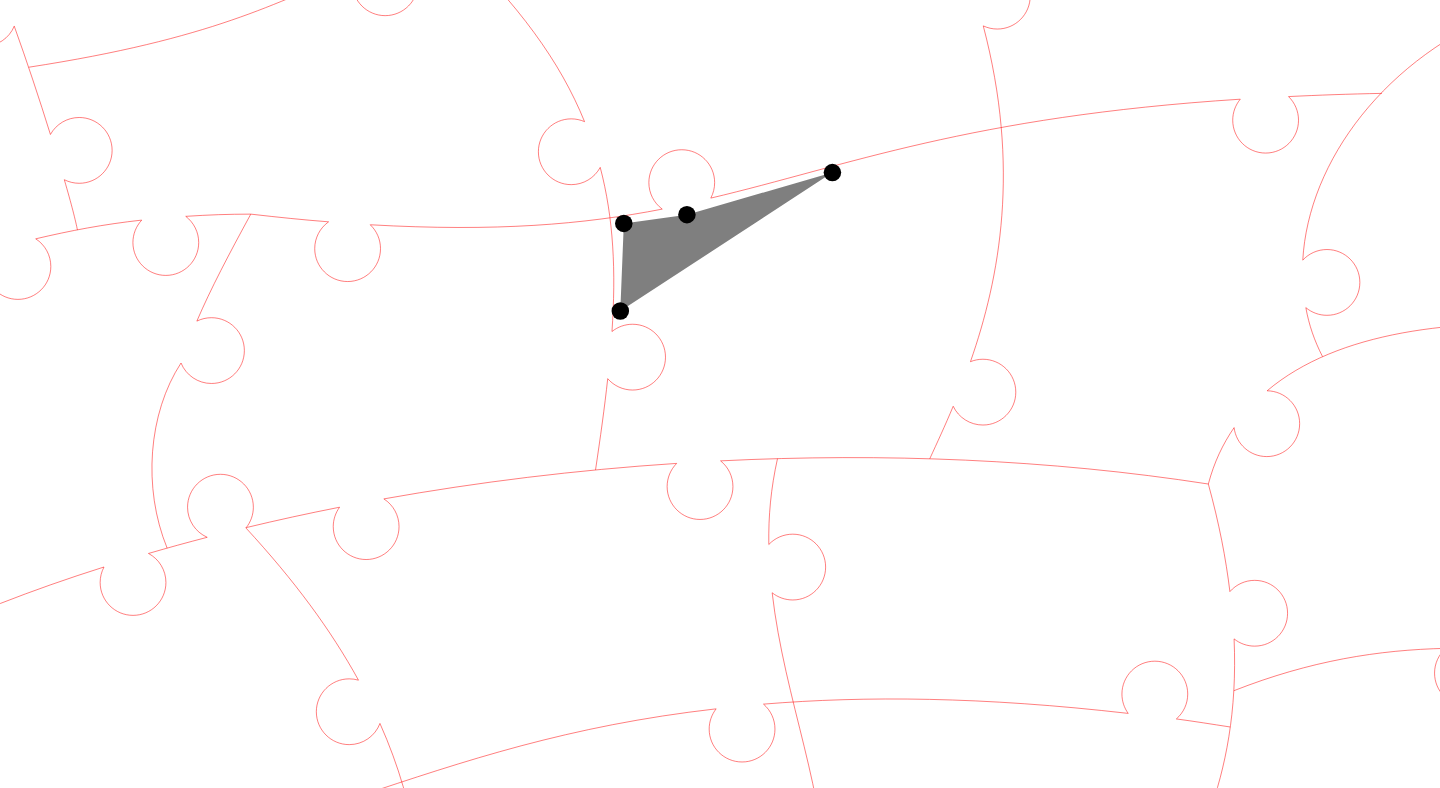 click 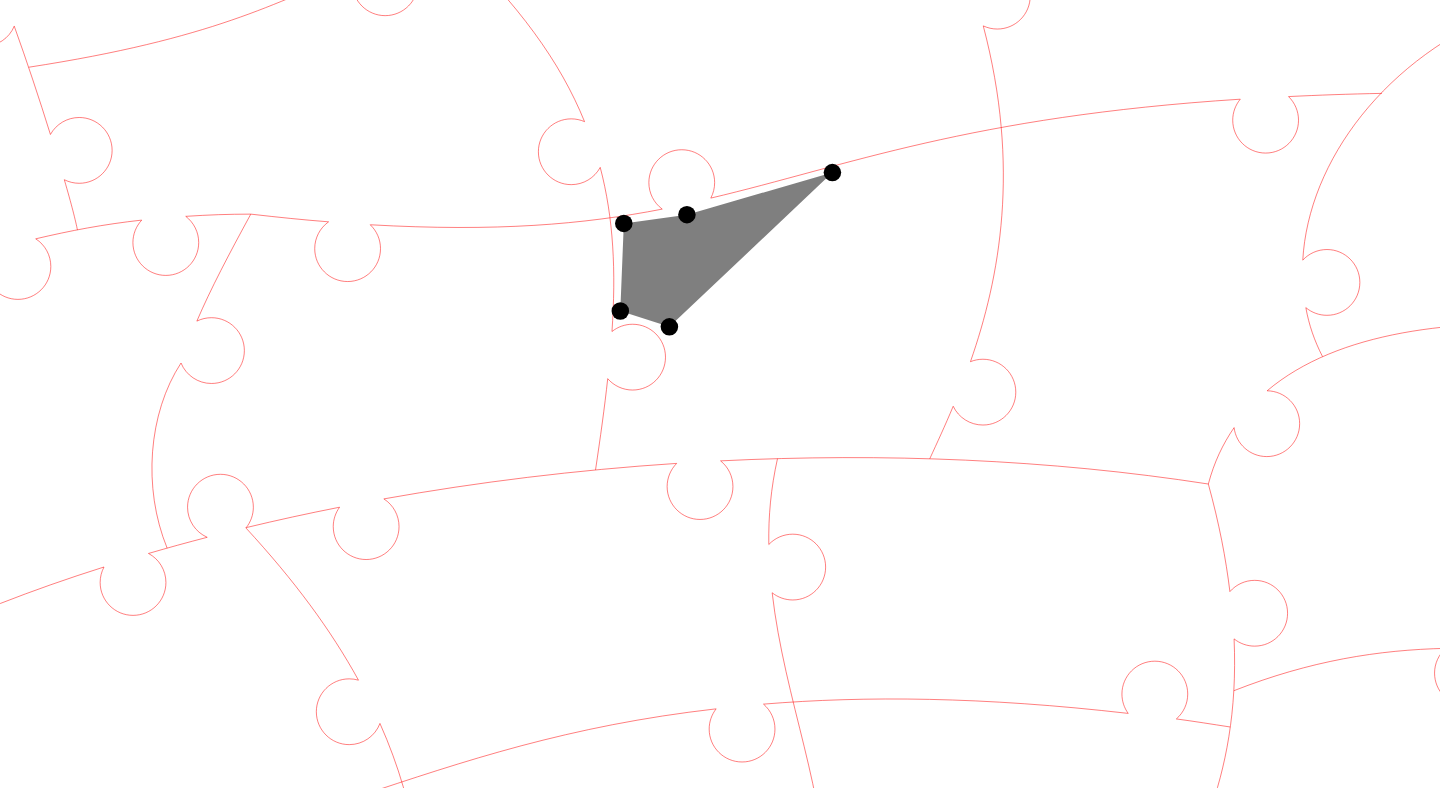 click 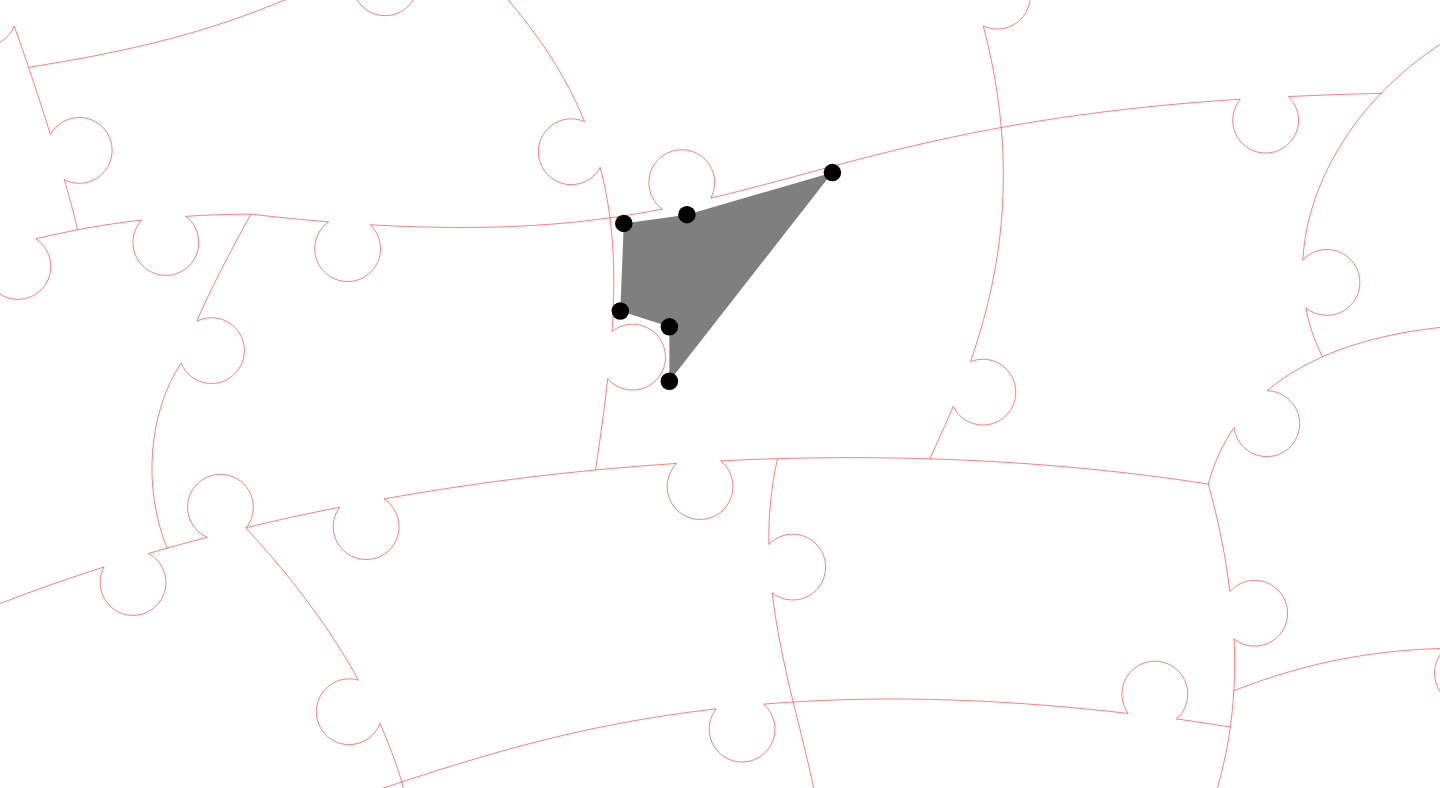 click 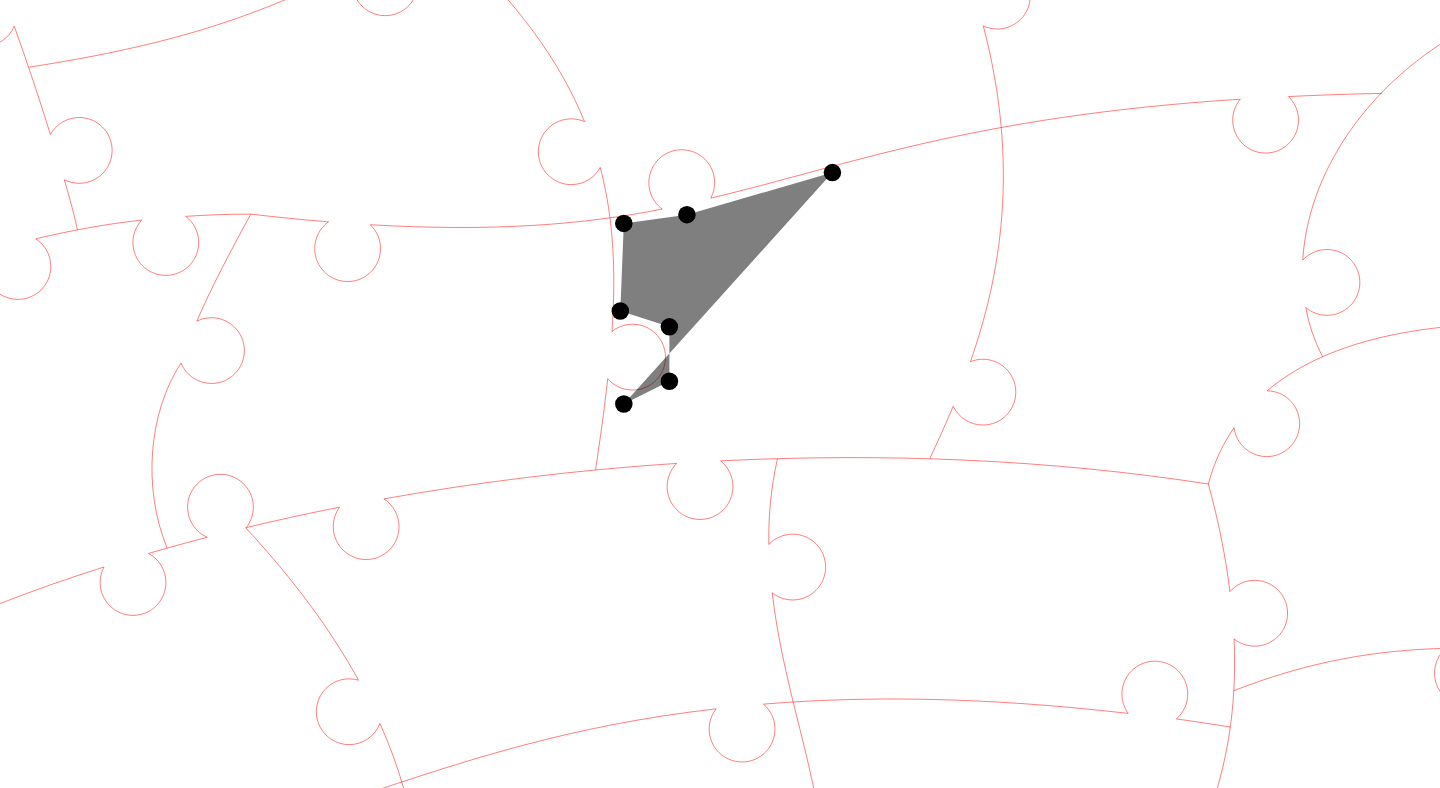 click 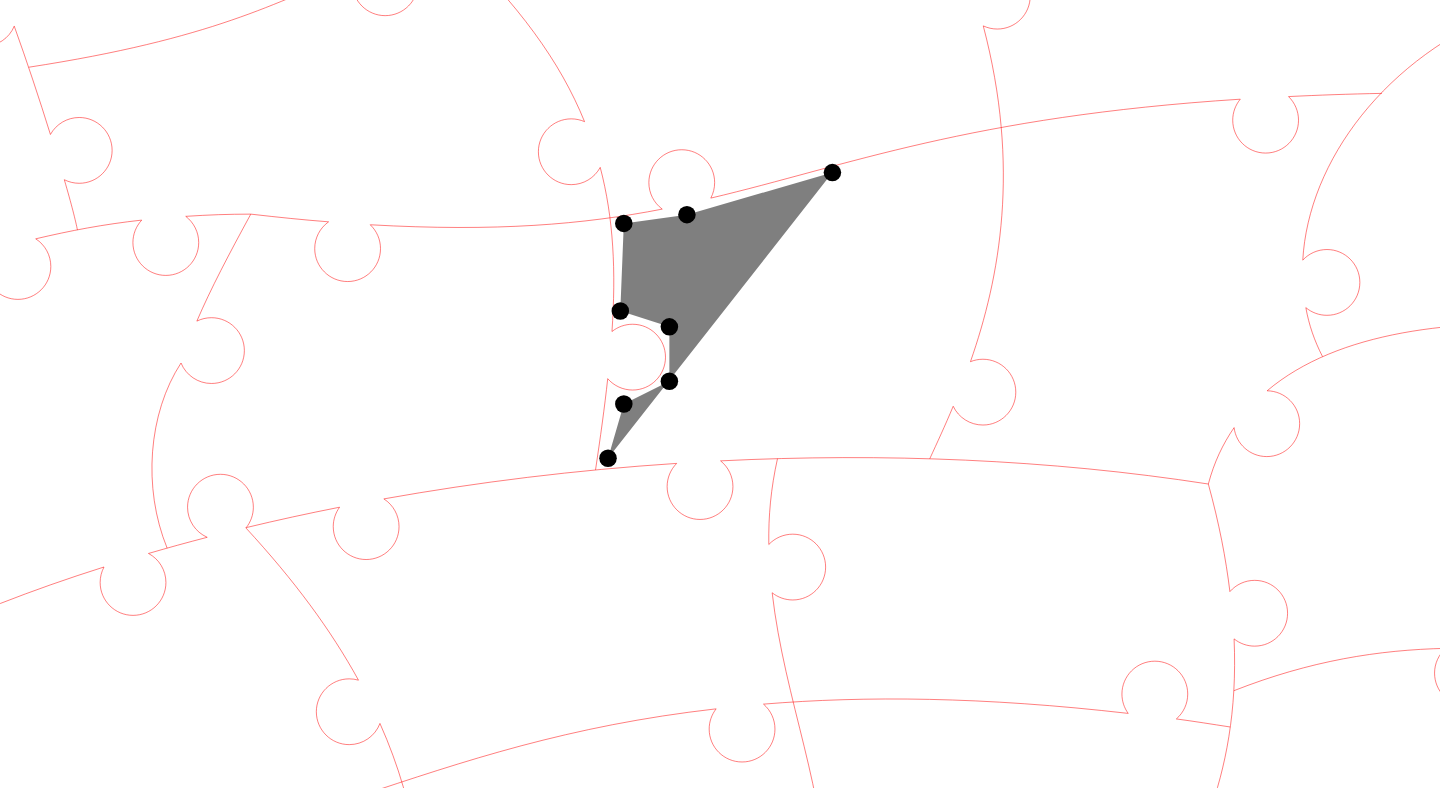 click 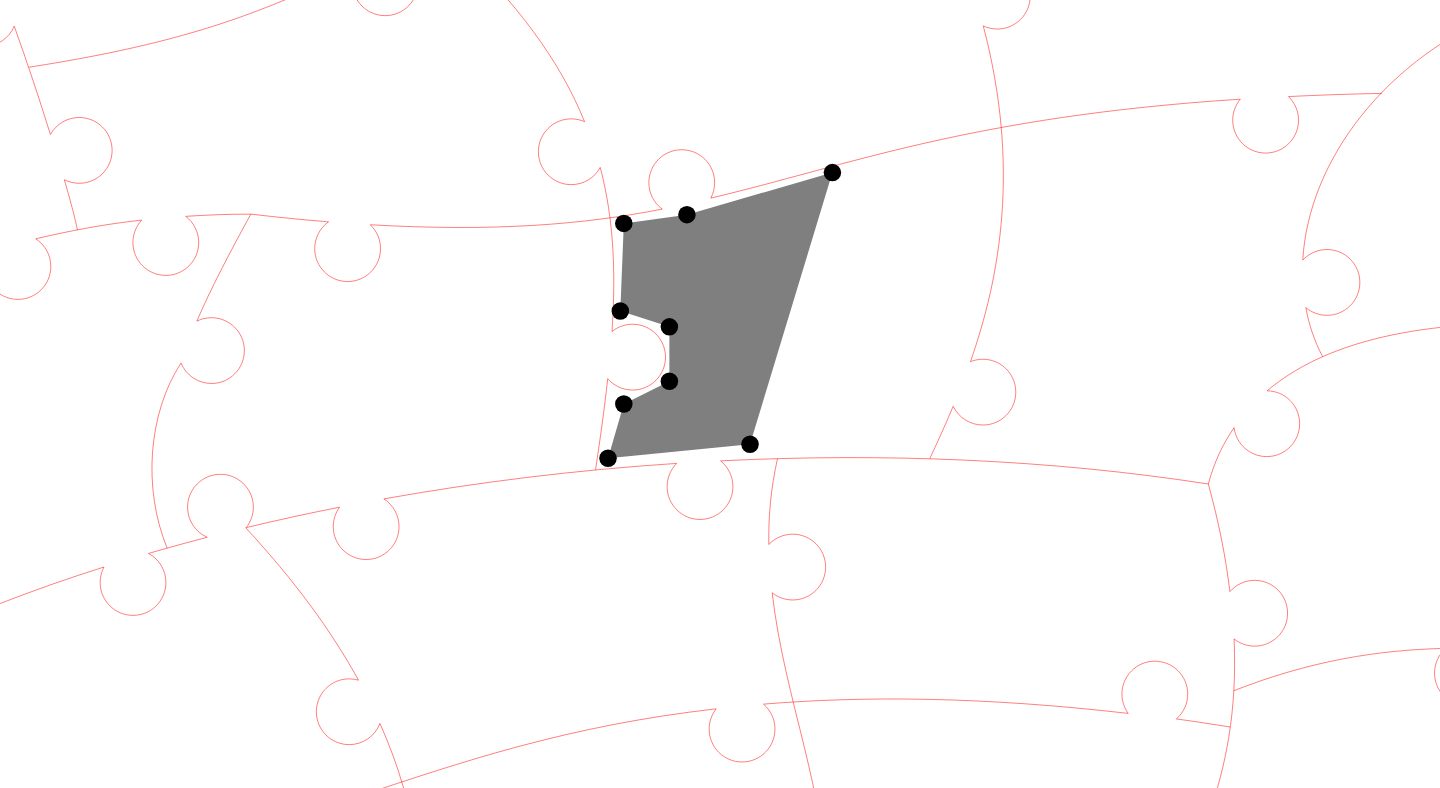 click 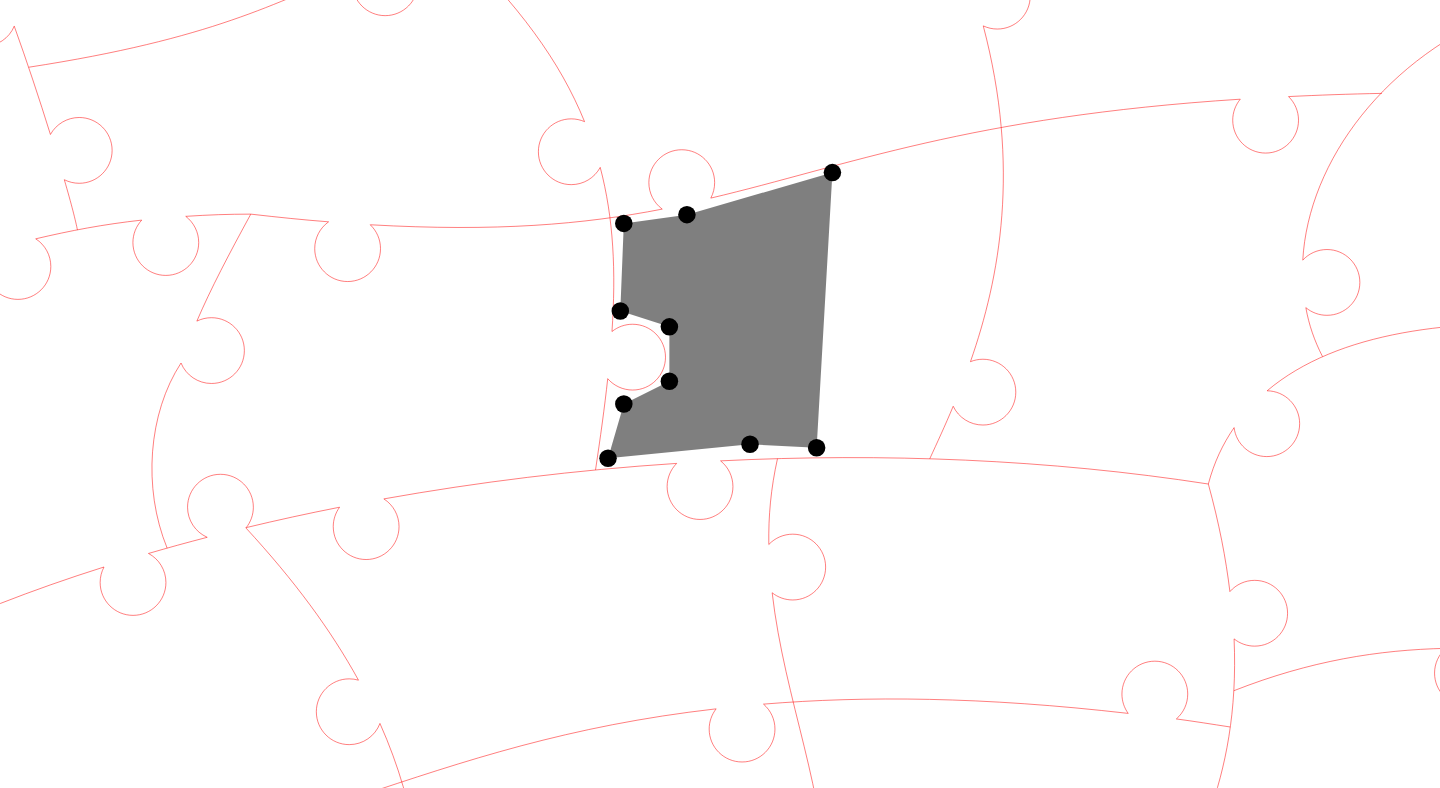click 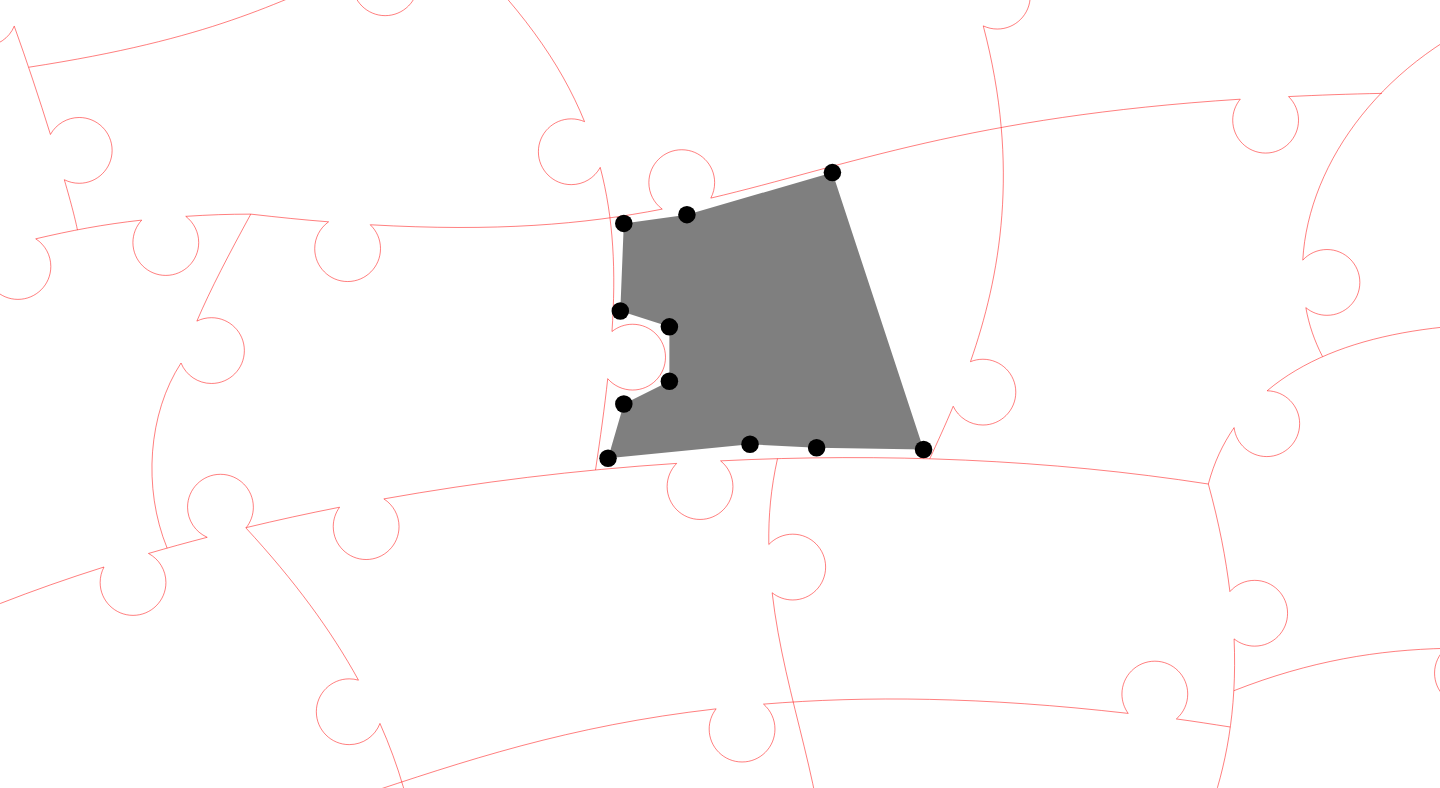 click 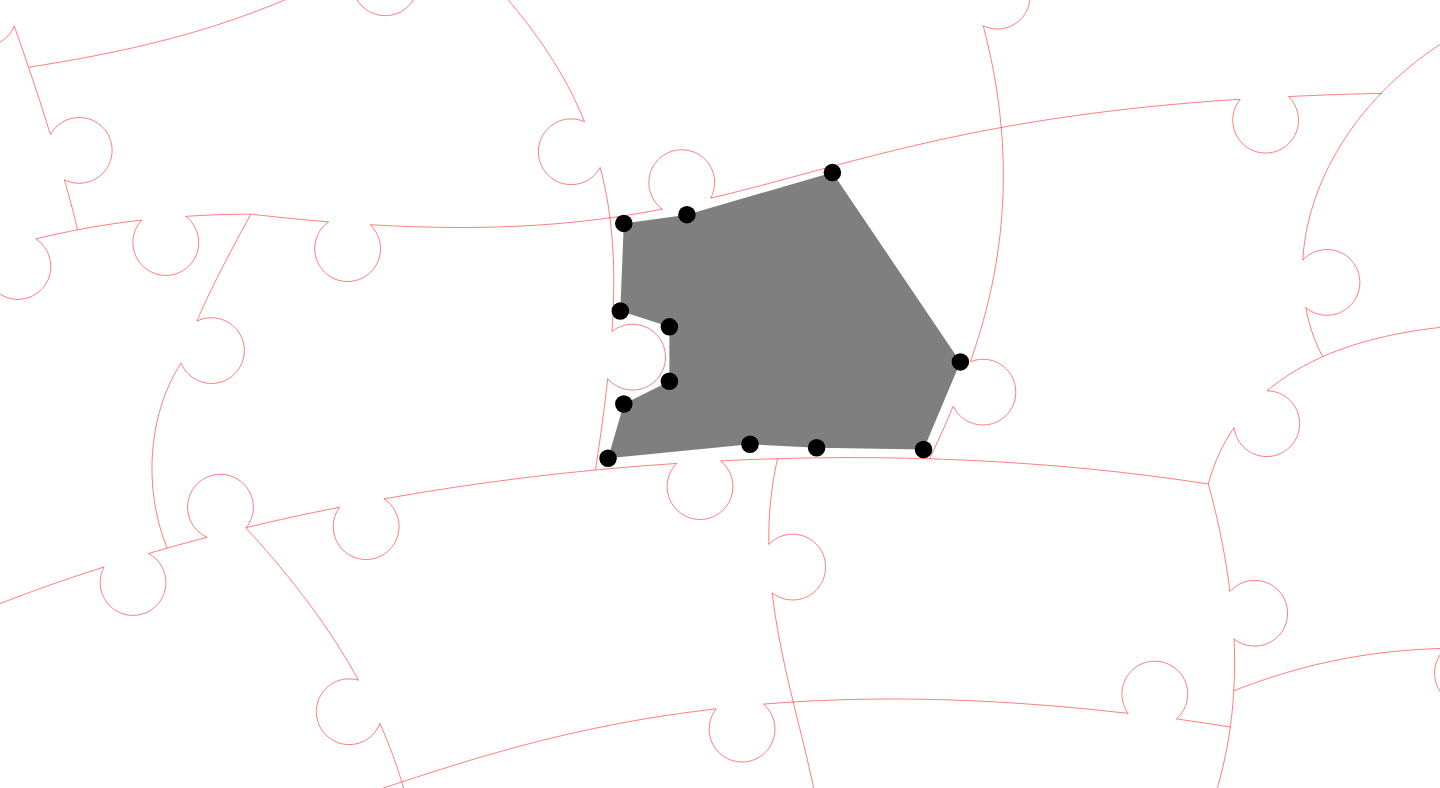 click 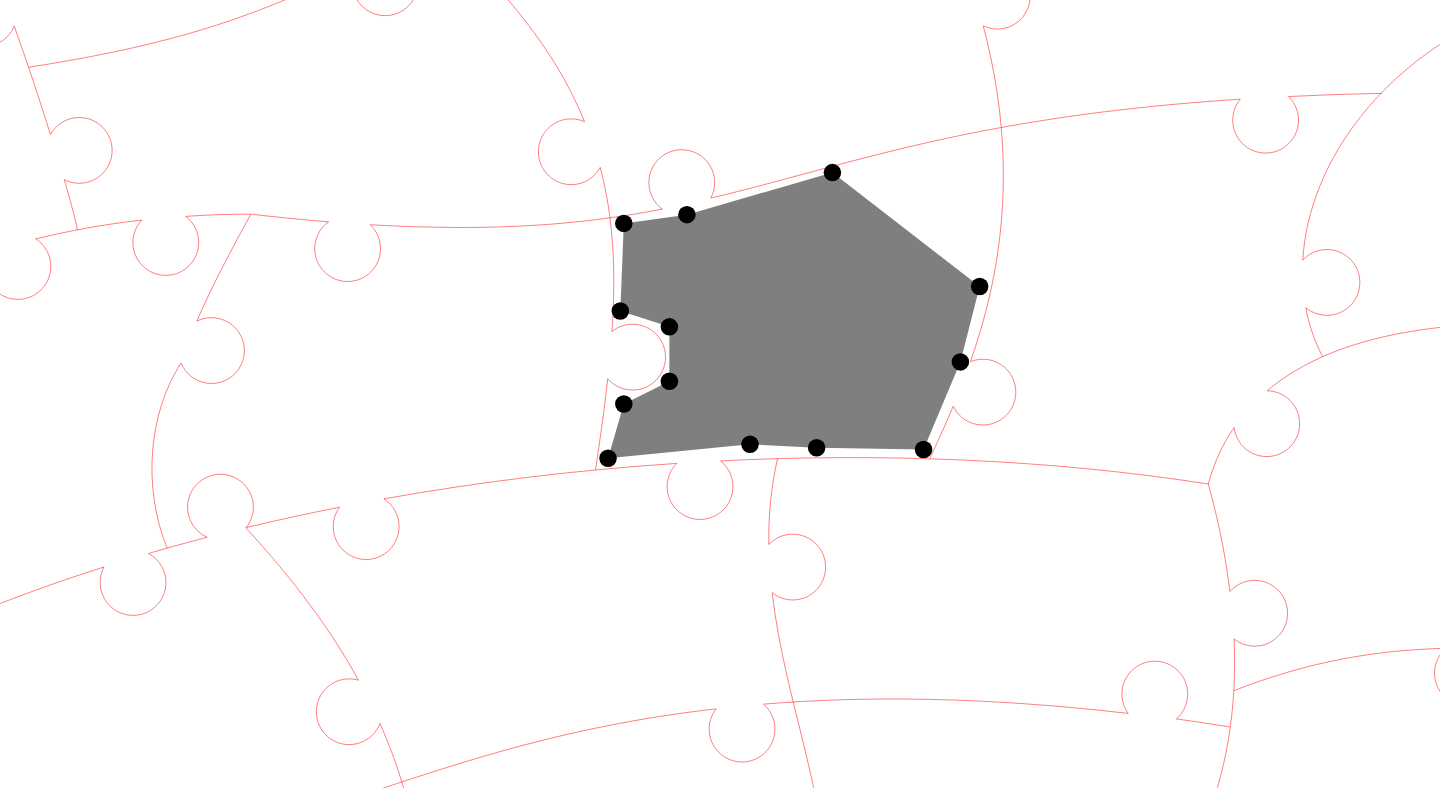 click 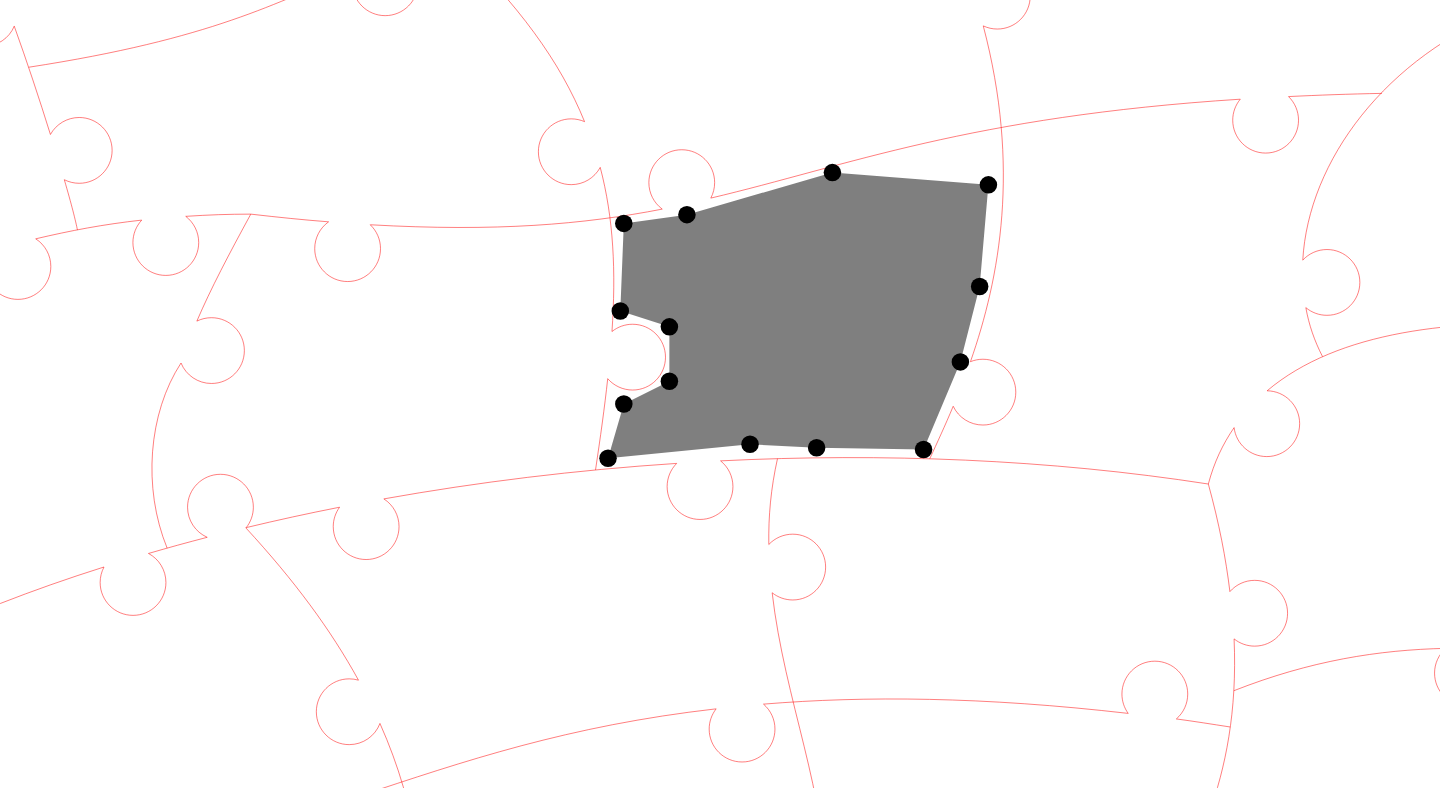 click 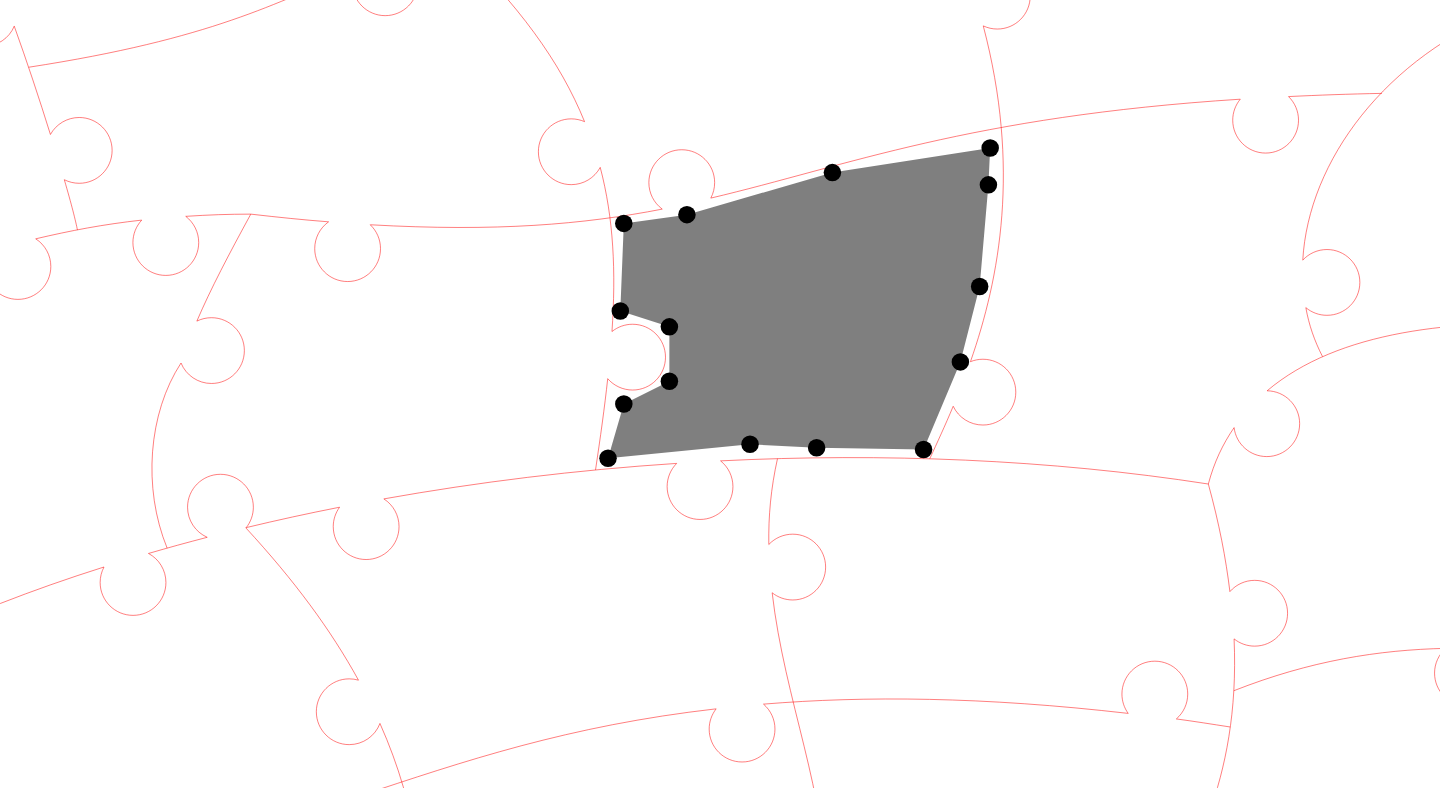 click 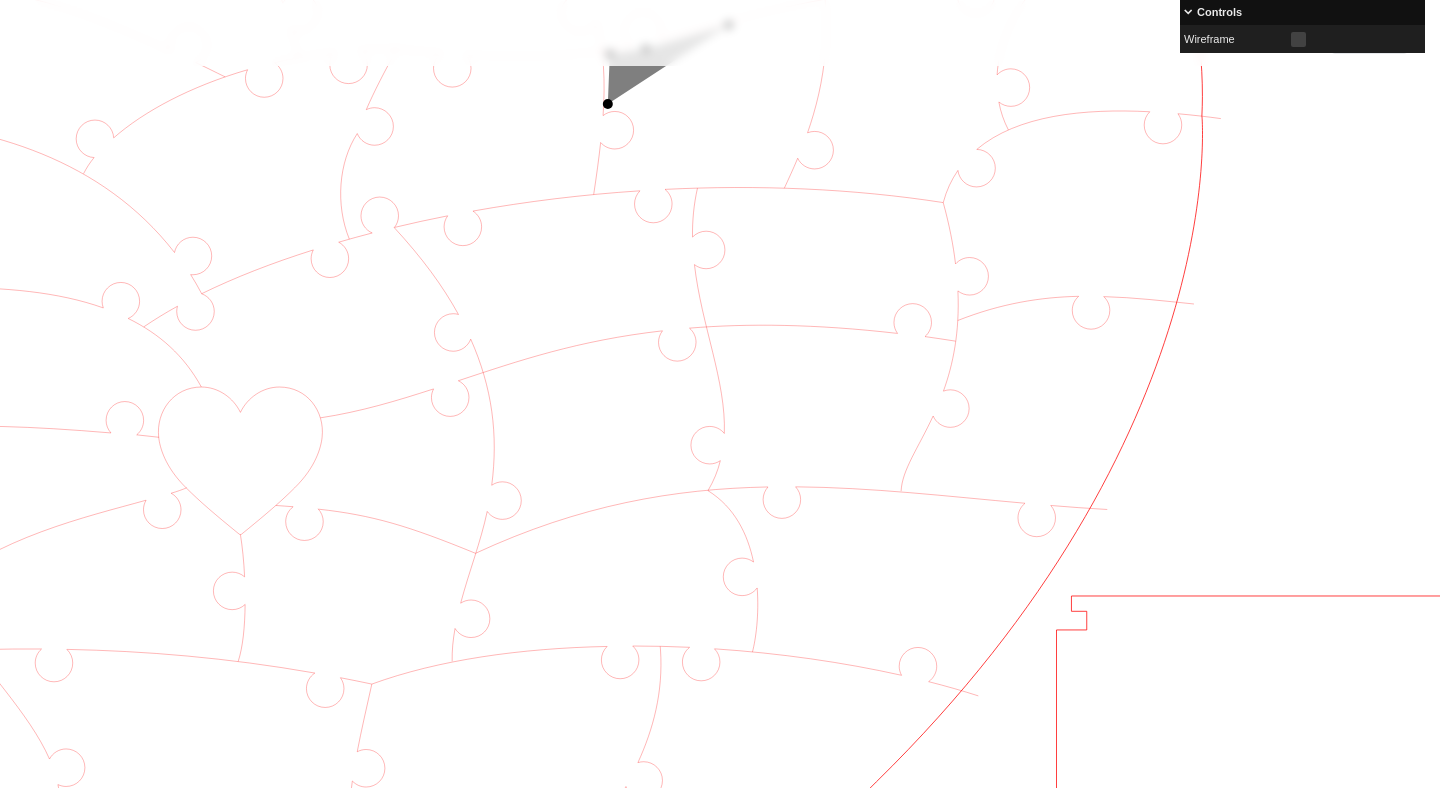 scroll, scrollTop: 521, scrollLeft: 785, axis: both 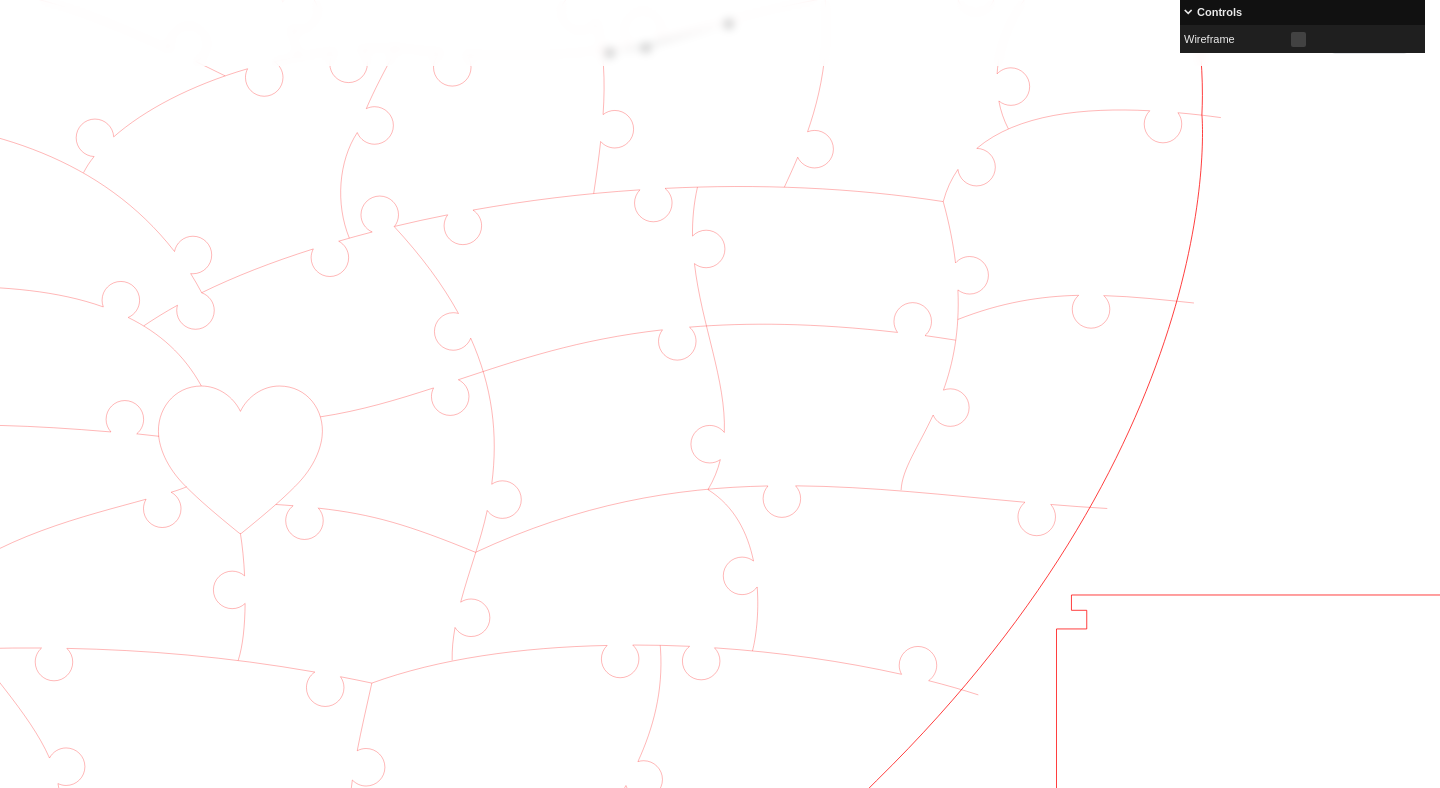 click 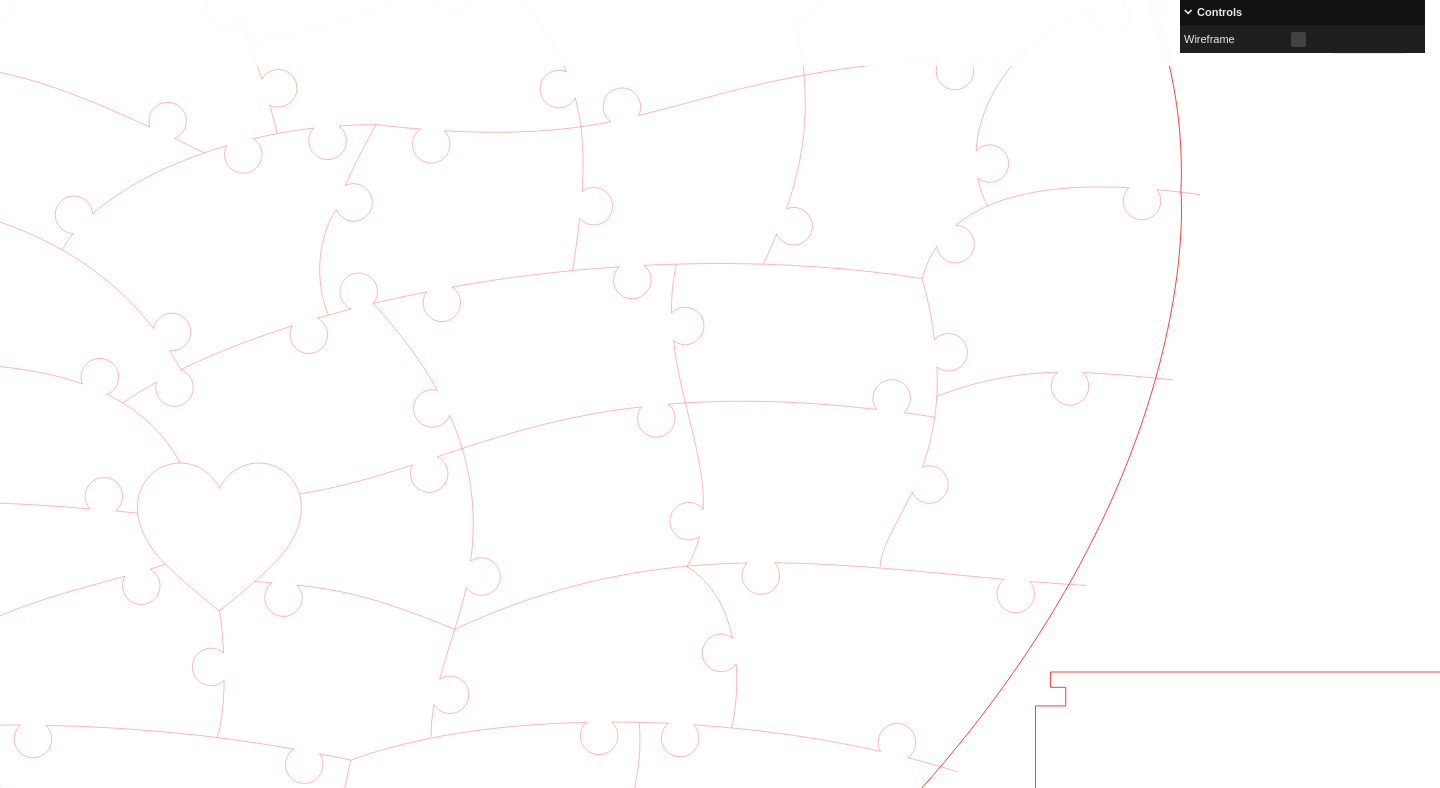 scroll, scrollTop: 443, scrollLeft: 806, axis: both 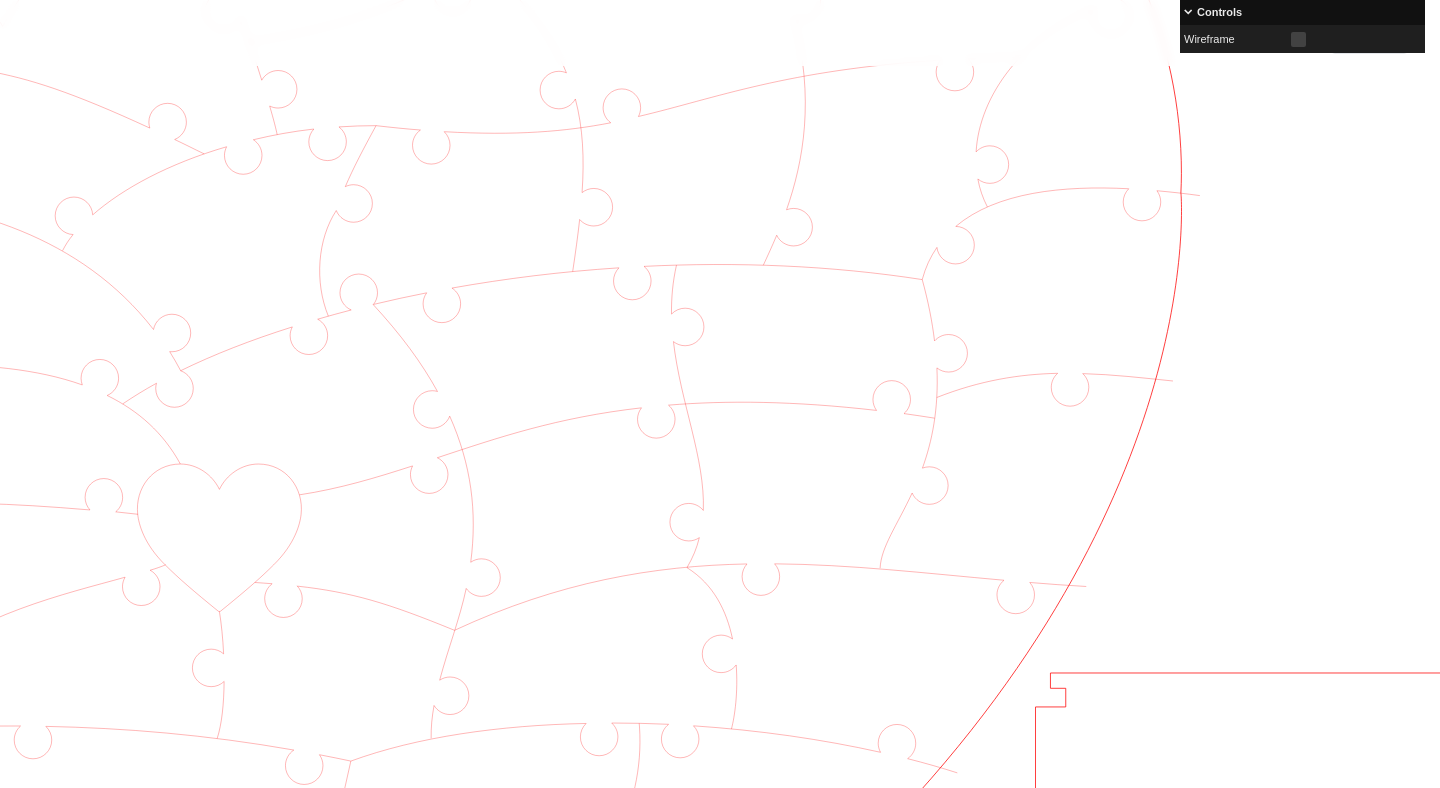 click 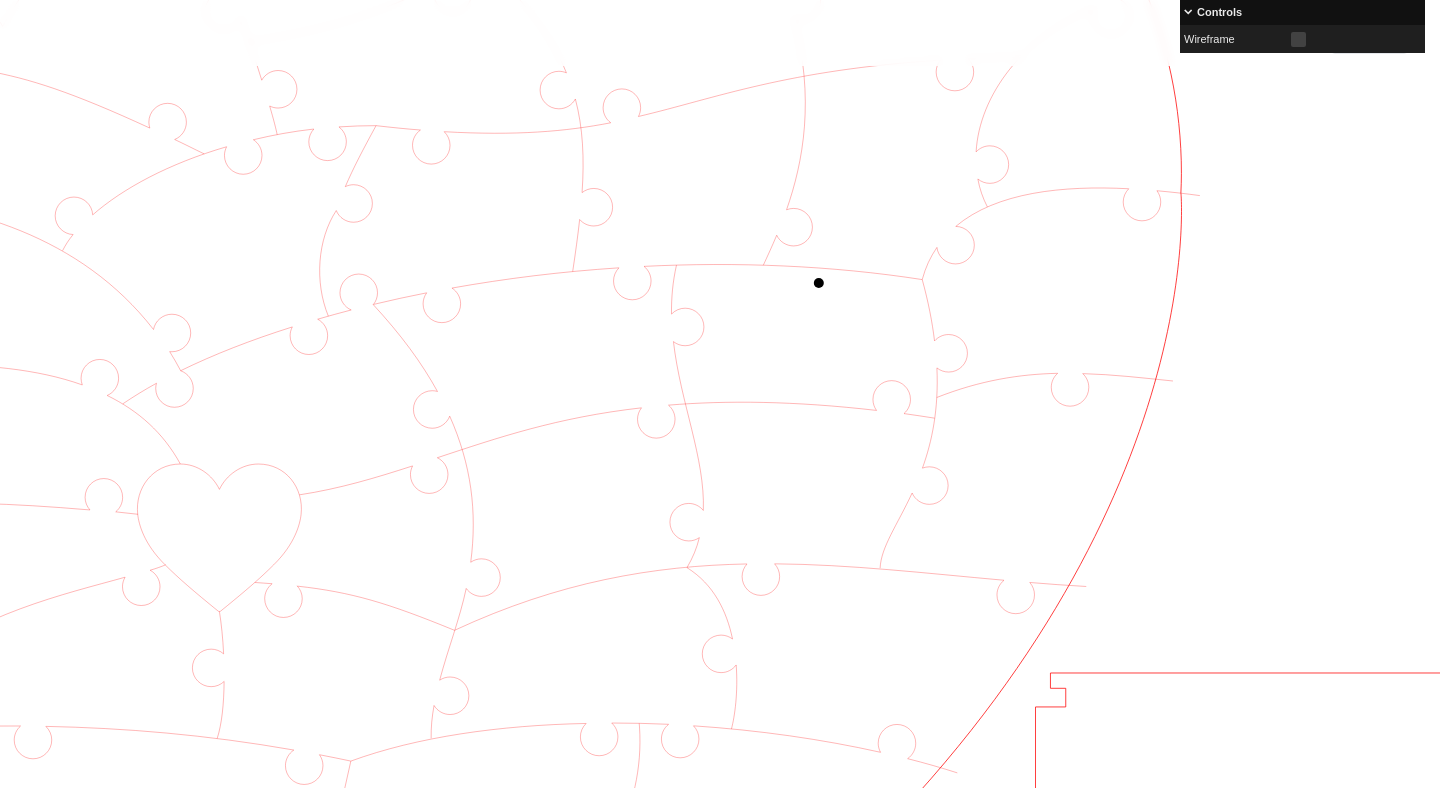 click 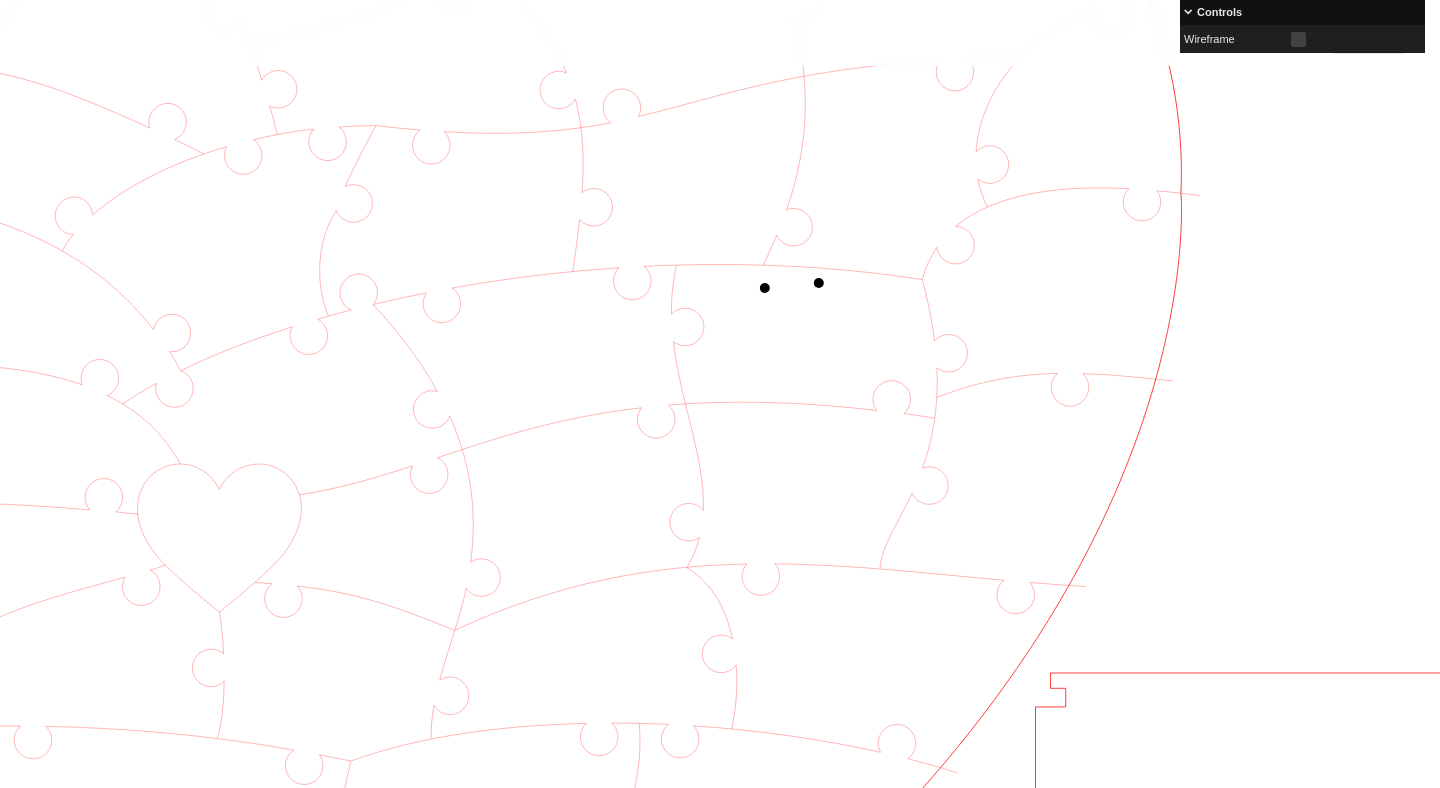 click 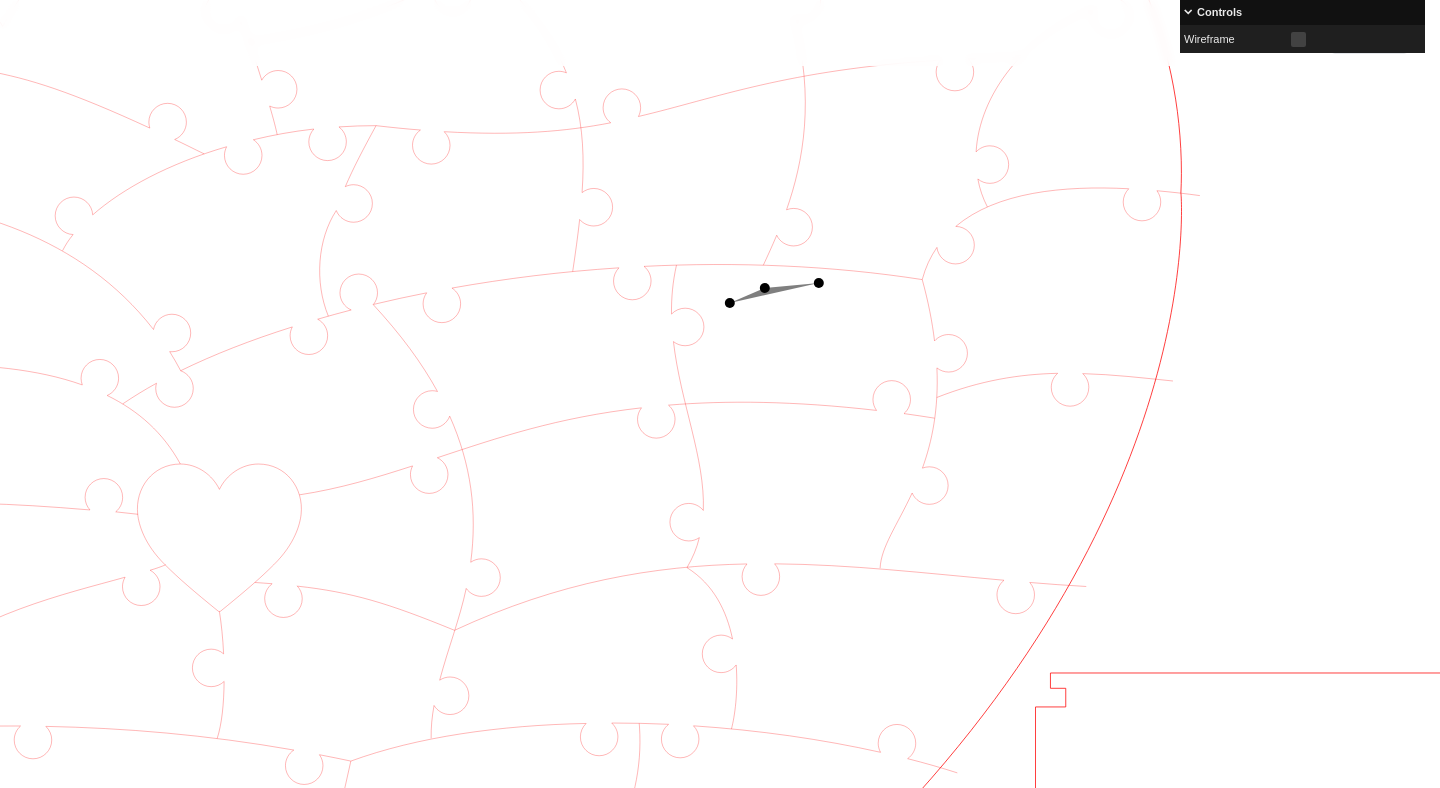 click 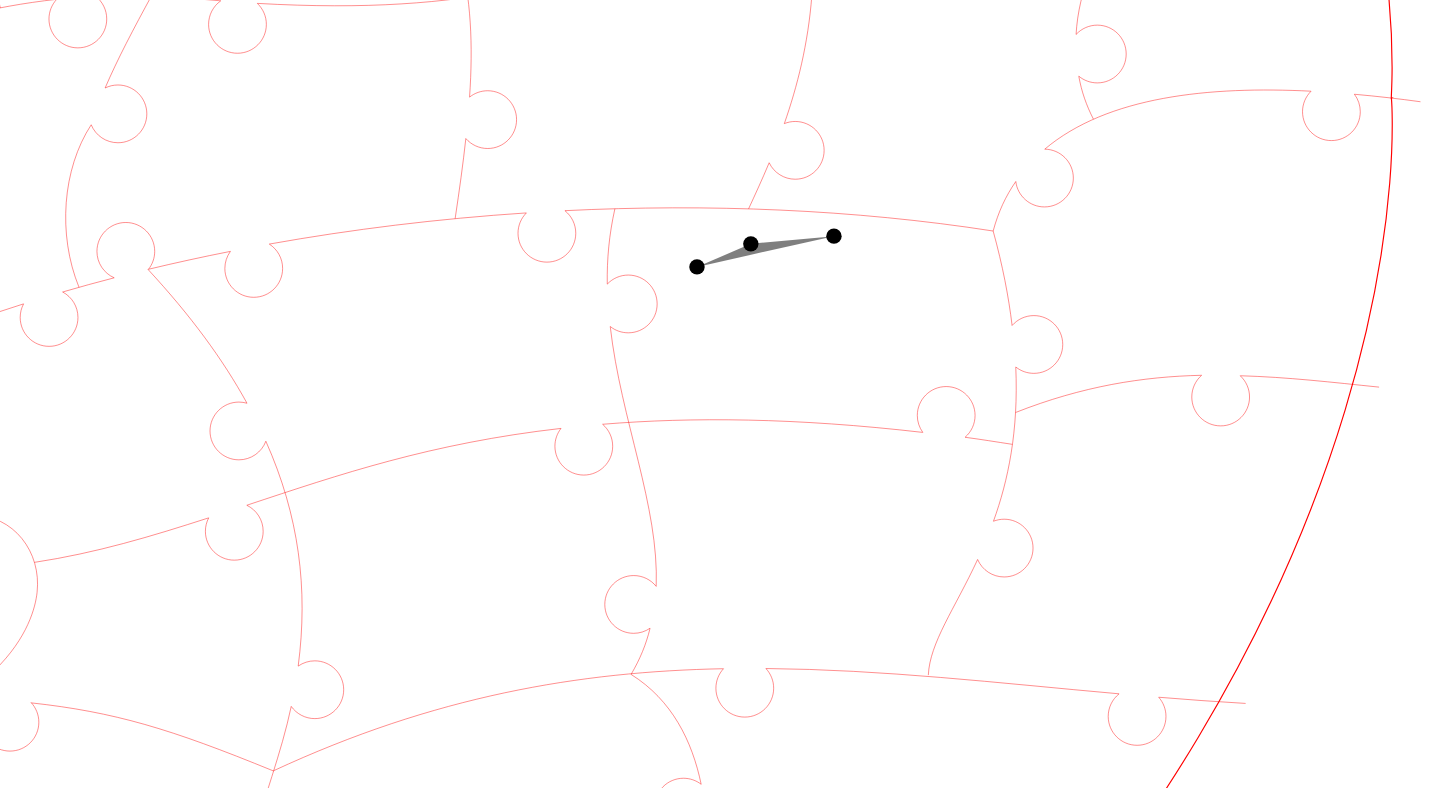 click 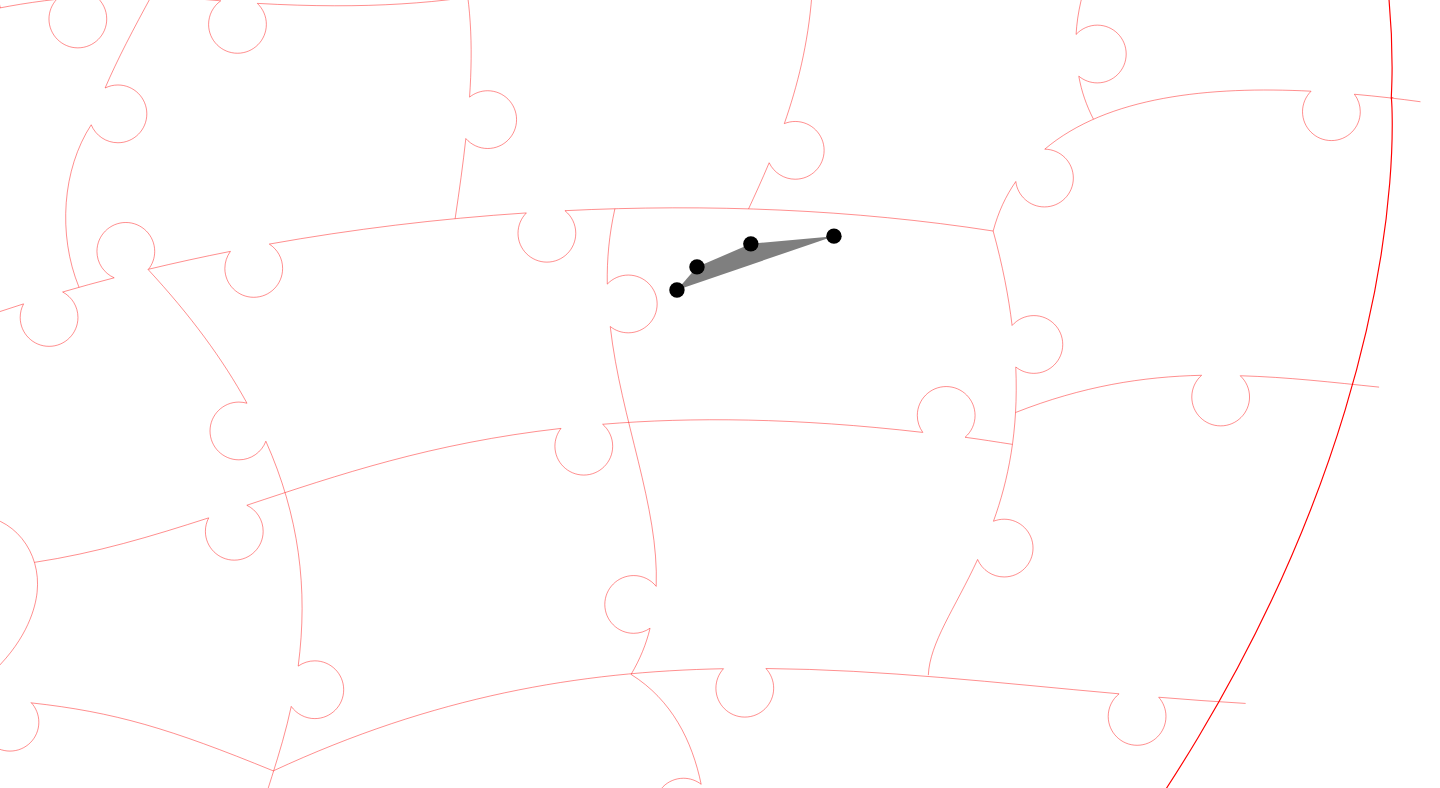 click 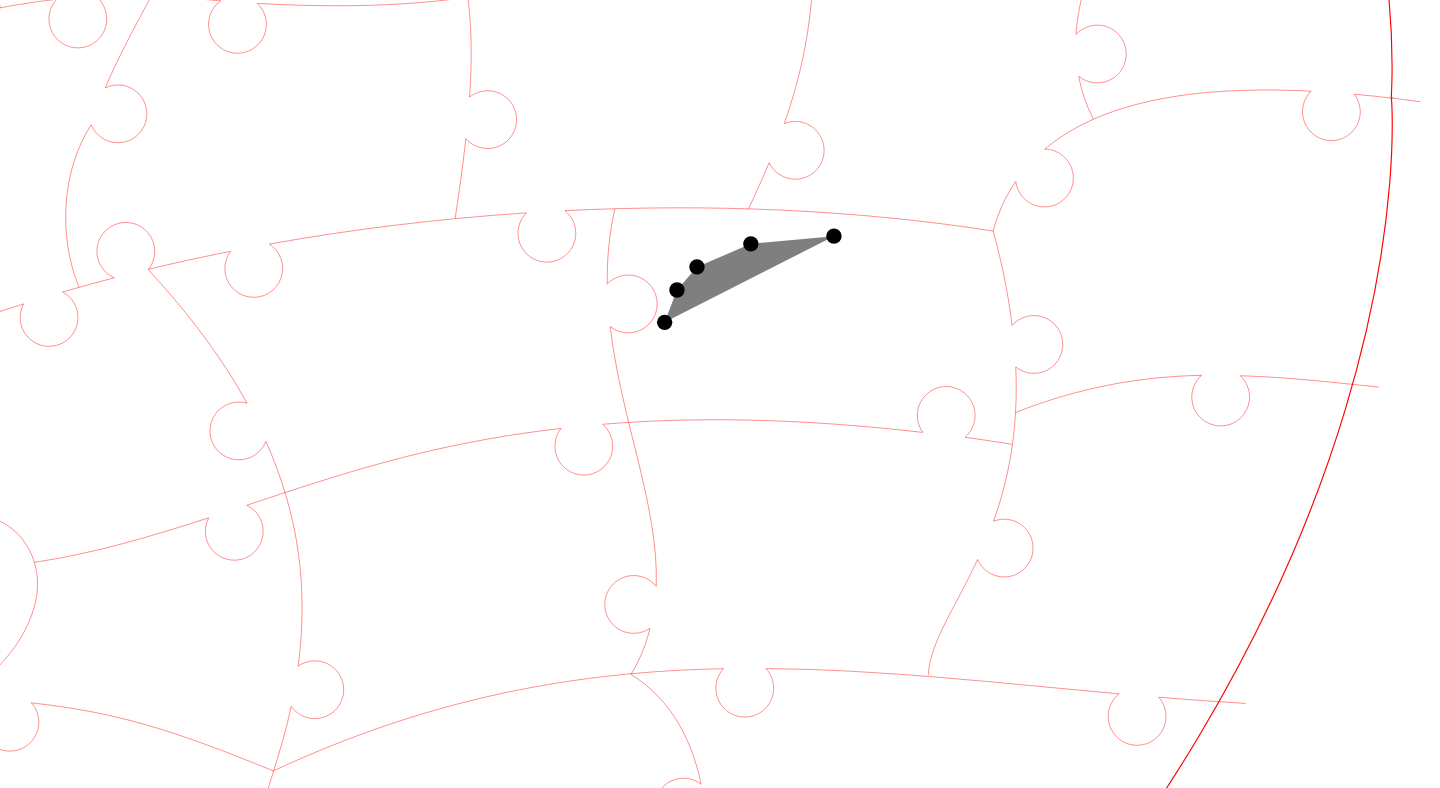 click 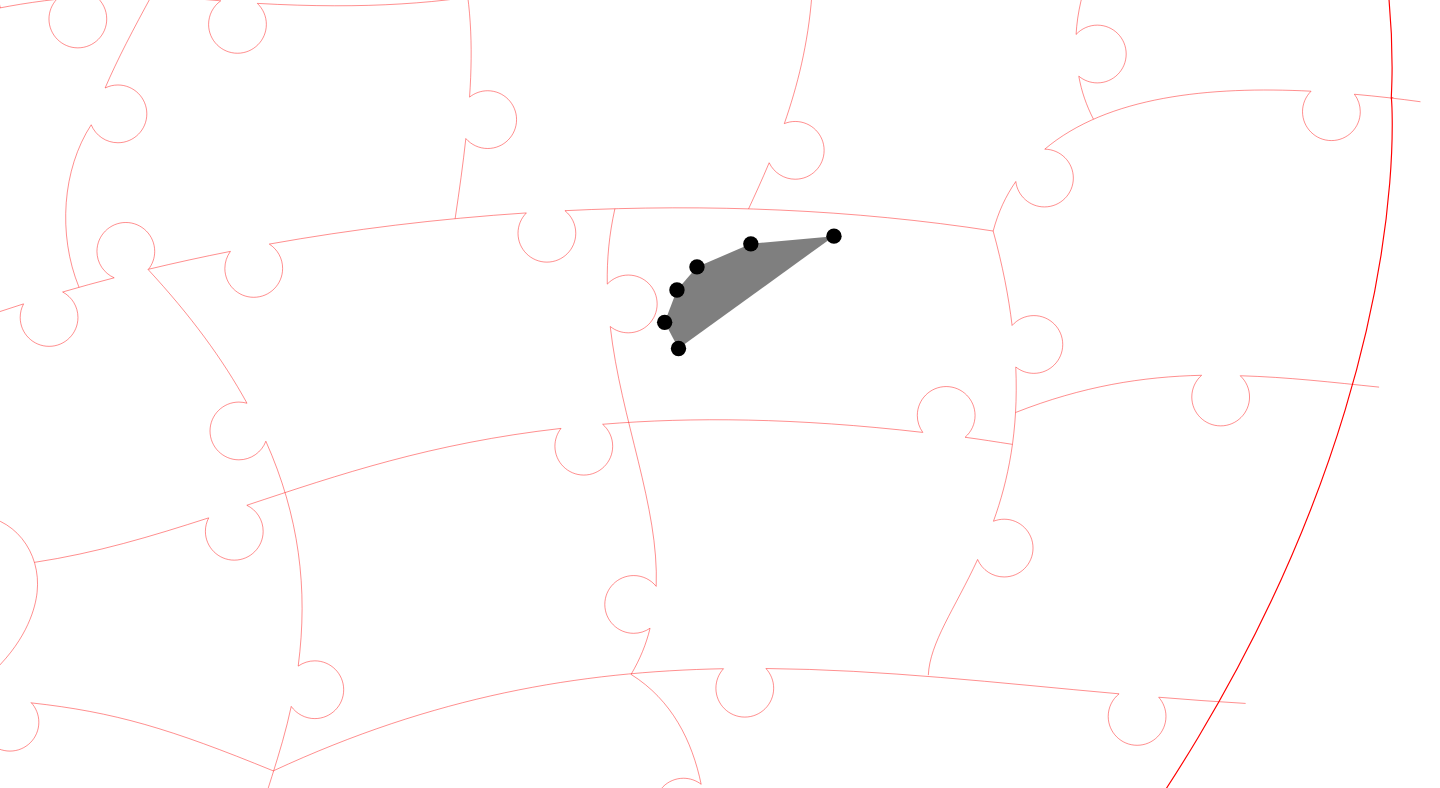 click 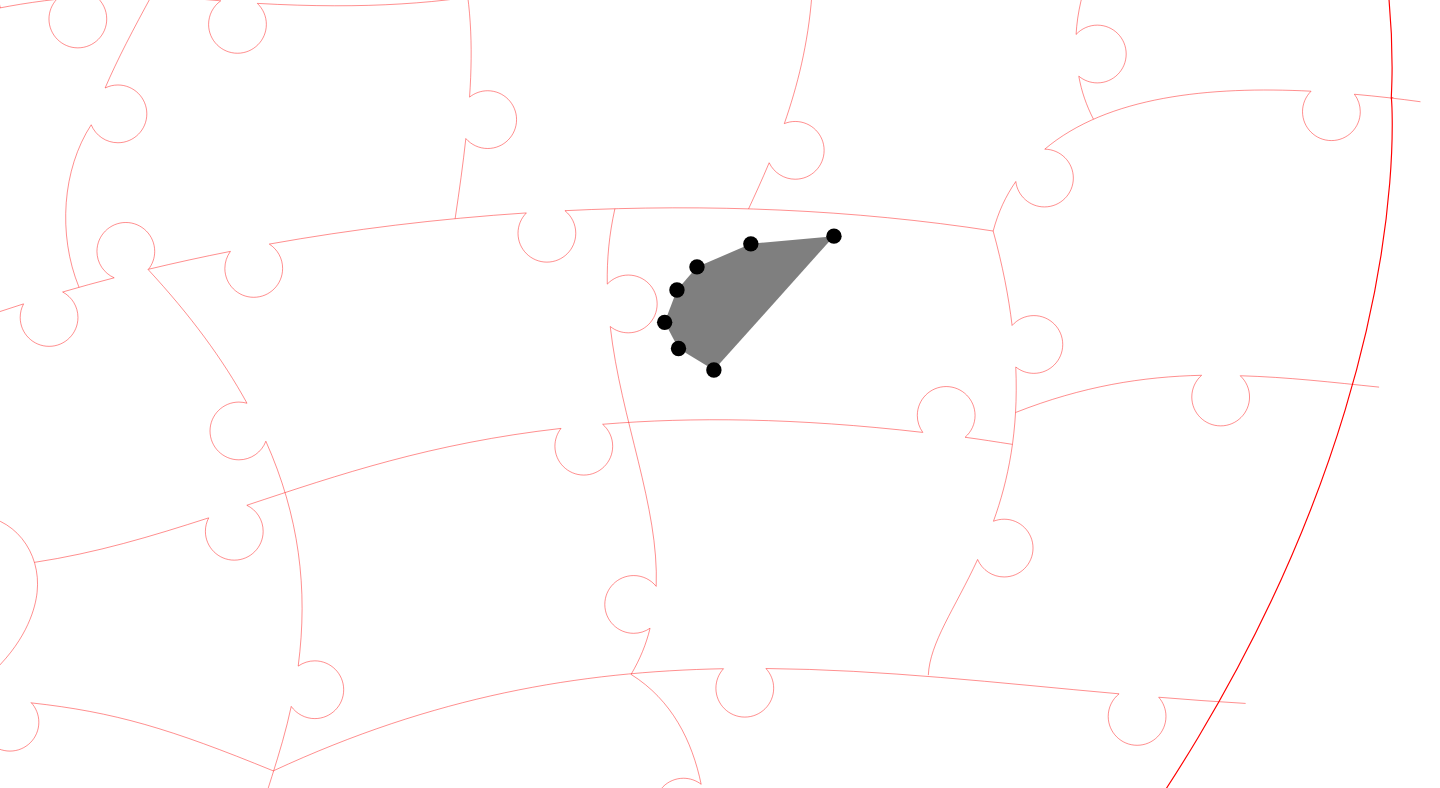 click 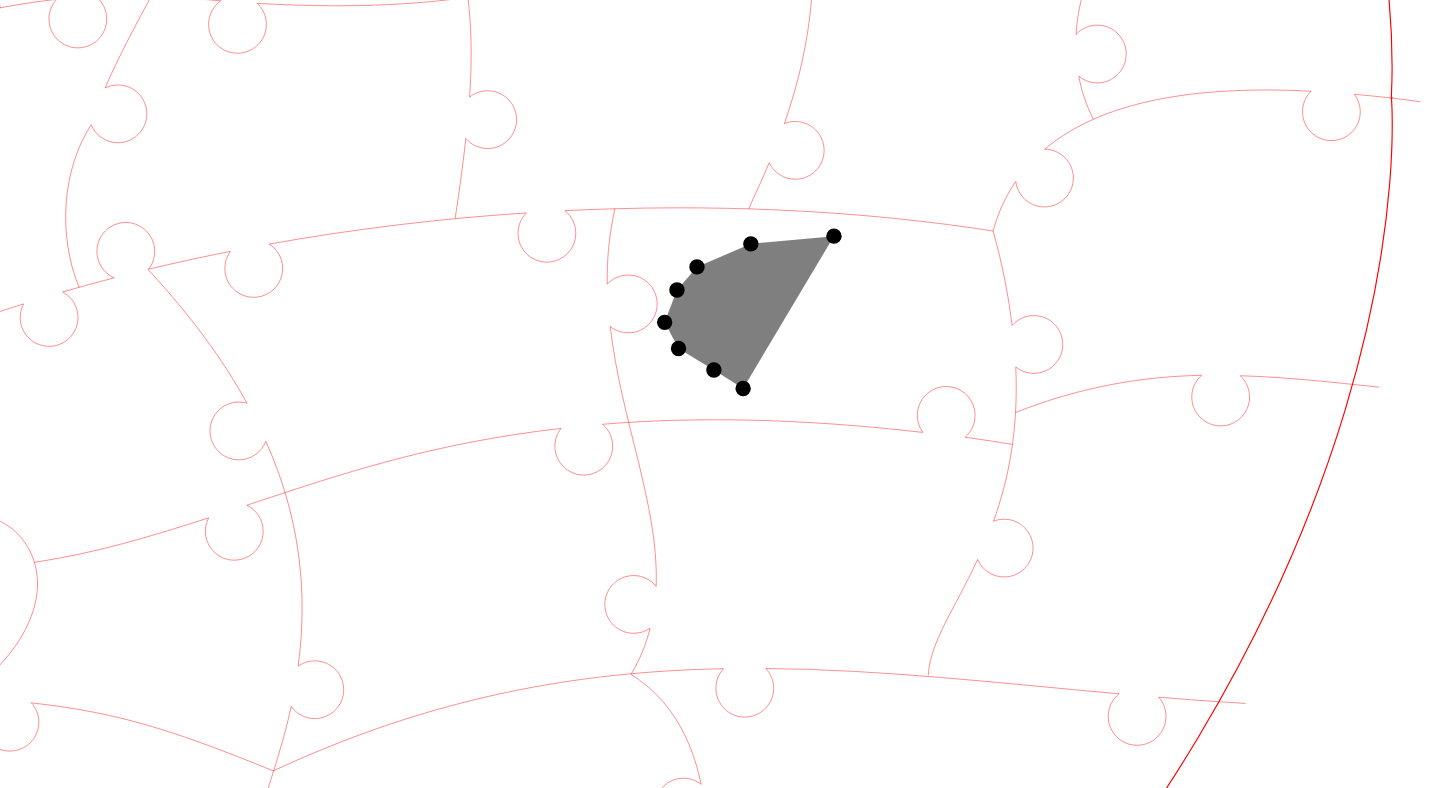 click 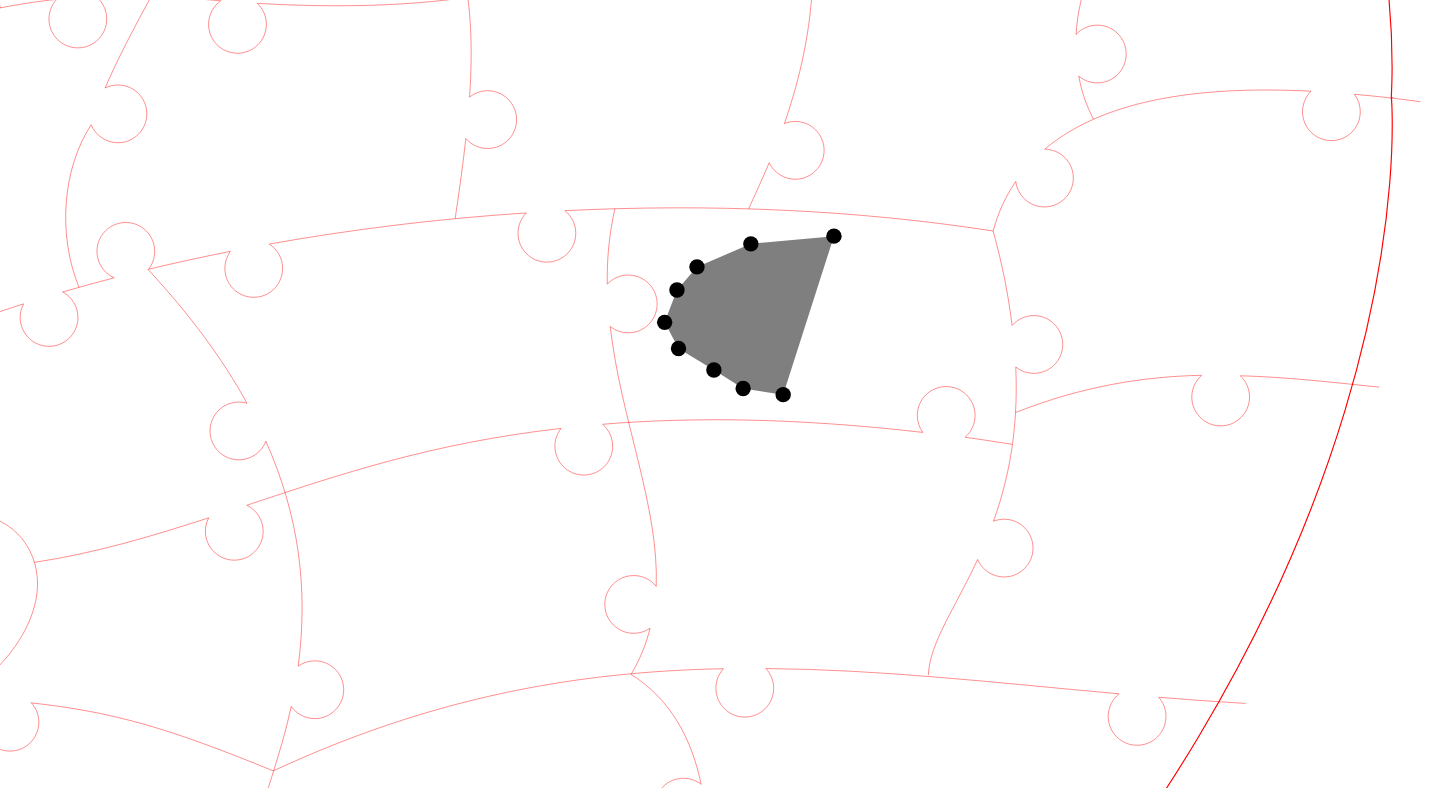 click 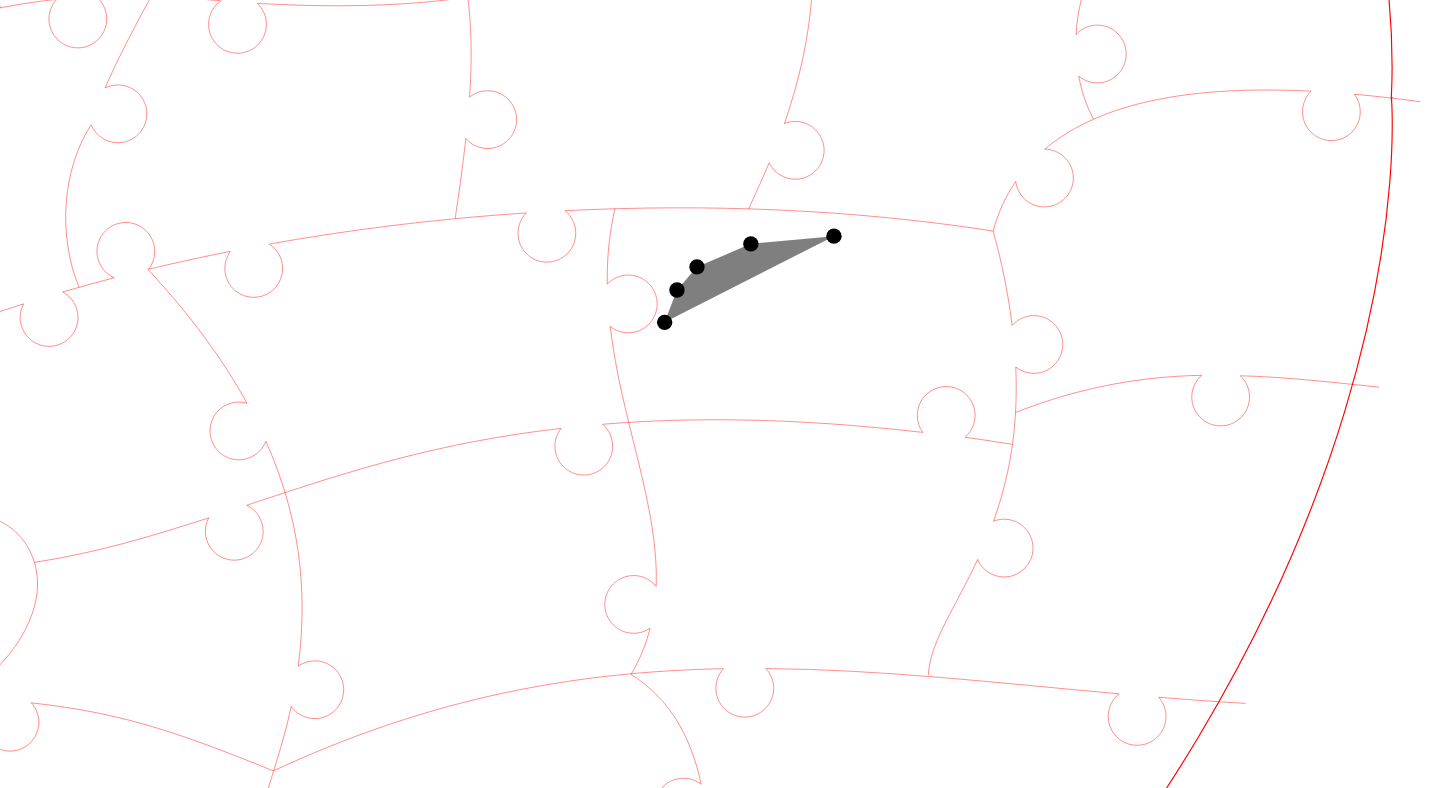 click 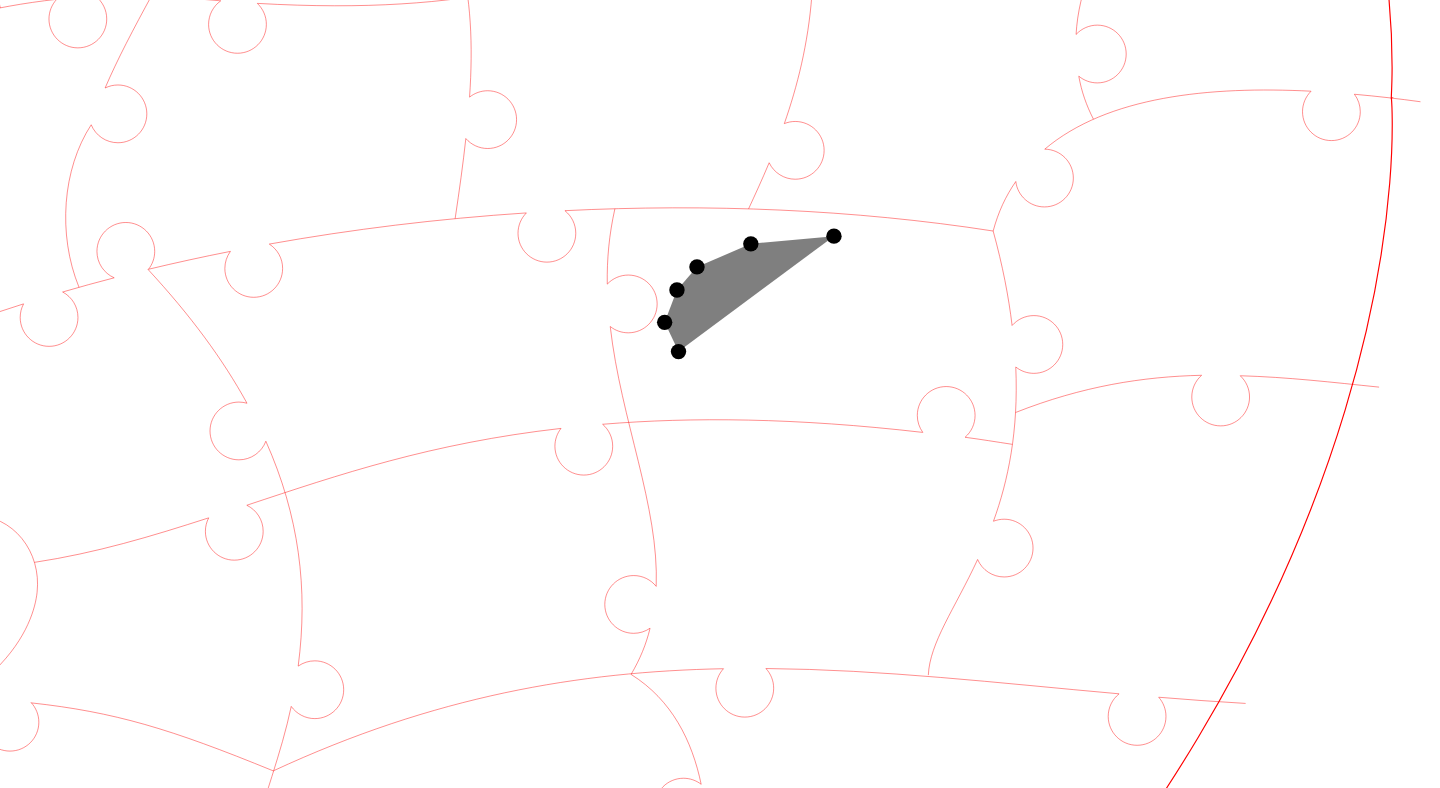 click 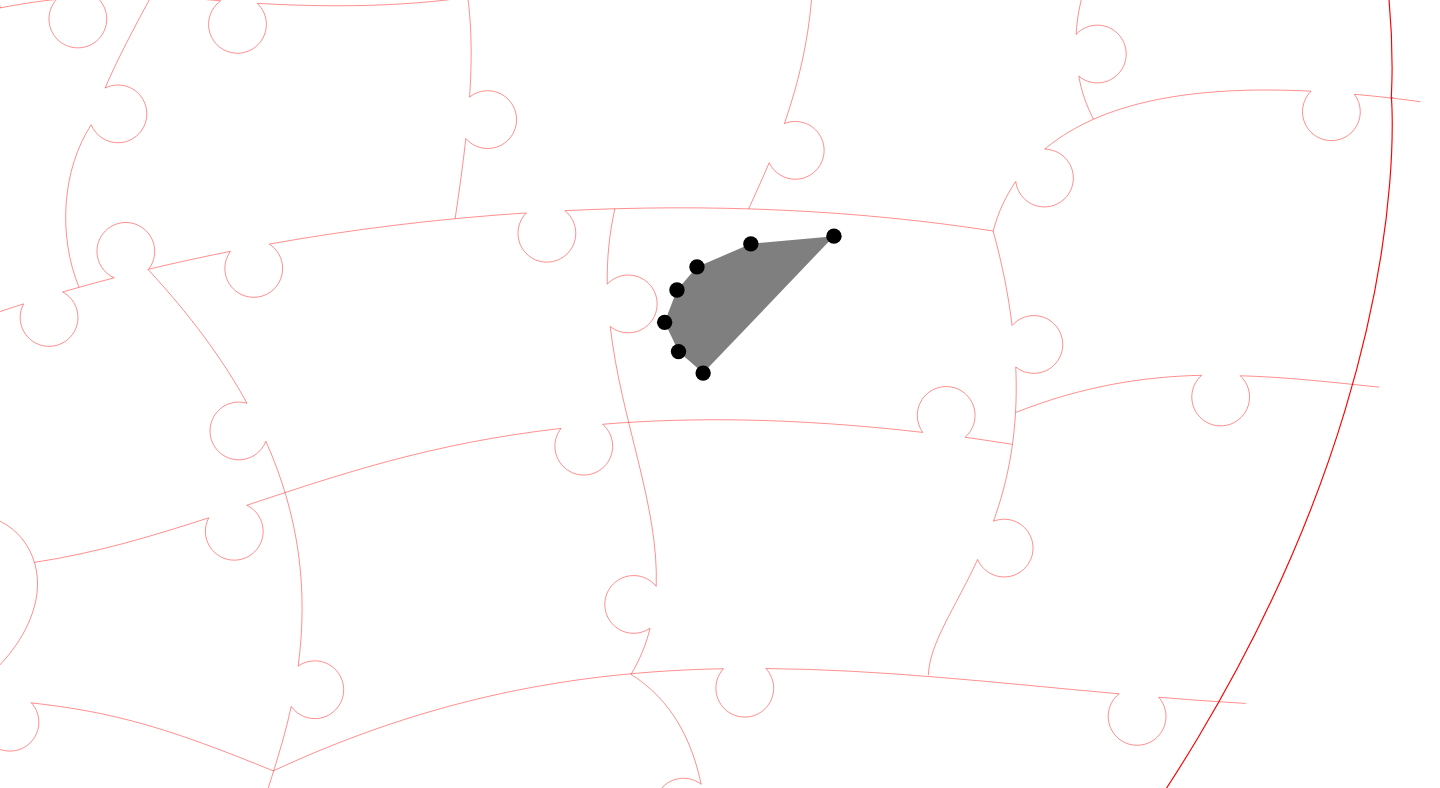click 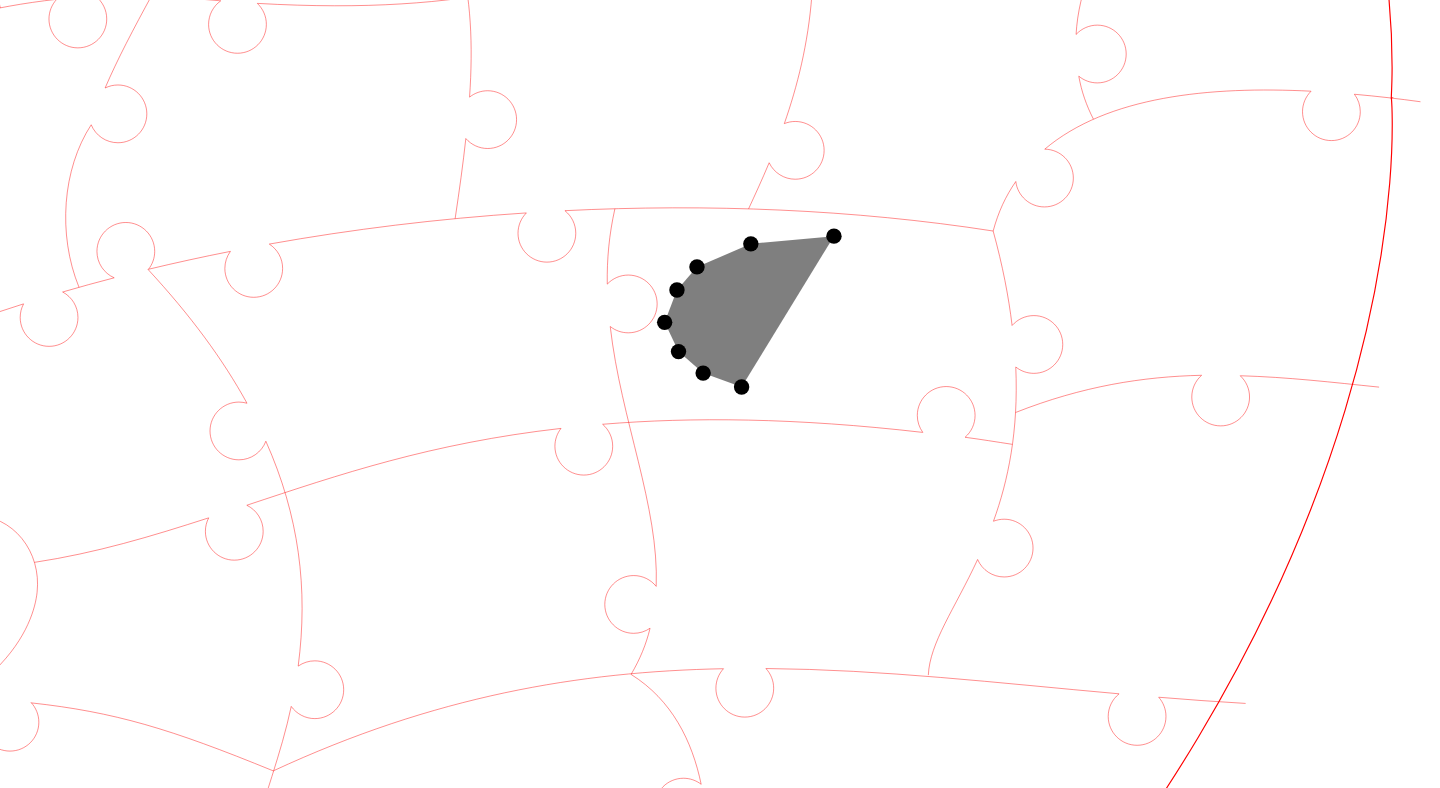 click 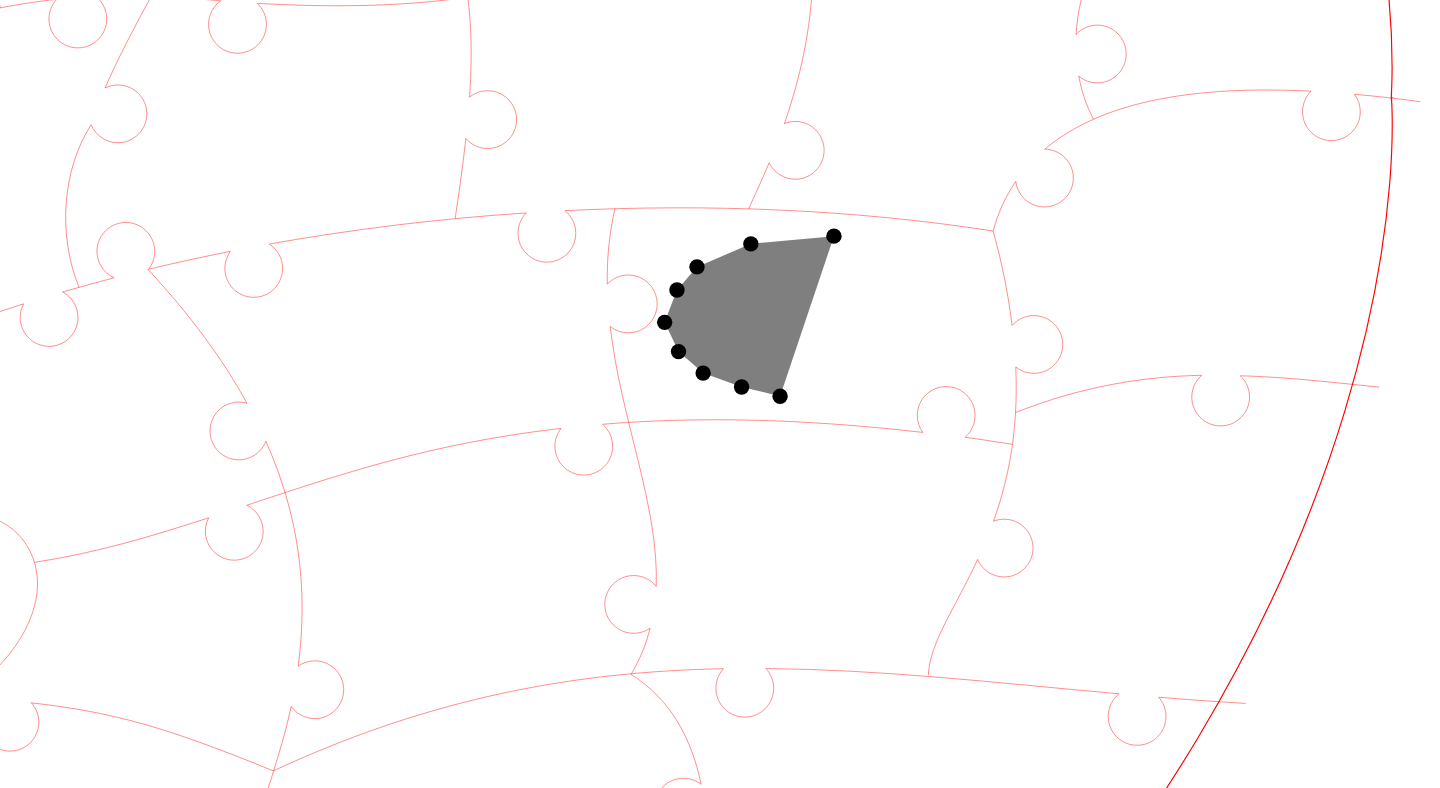 click 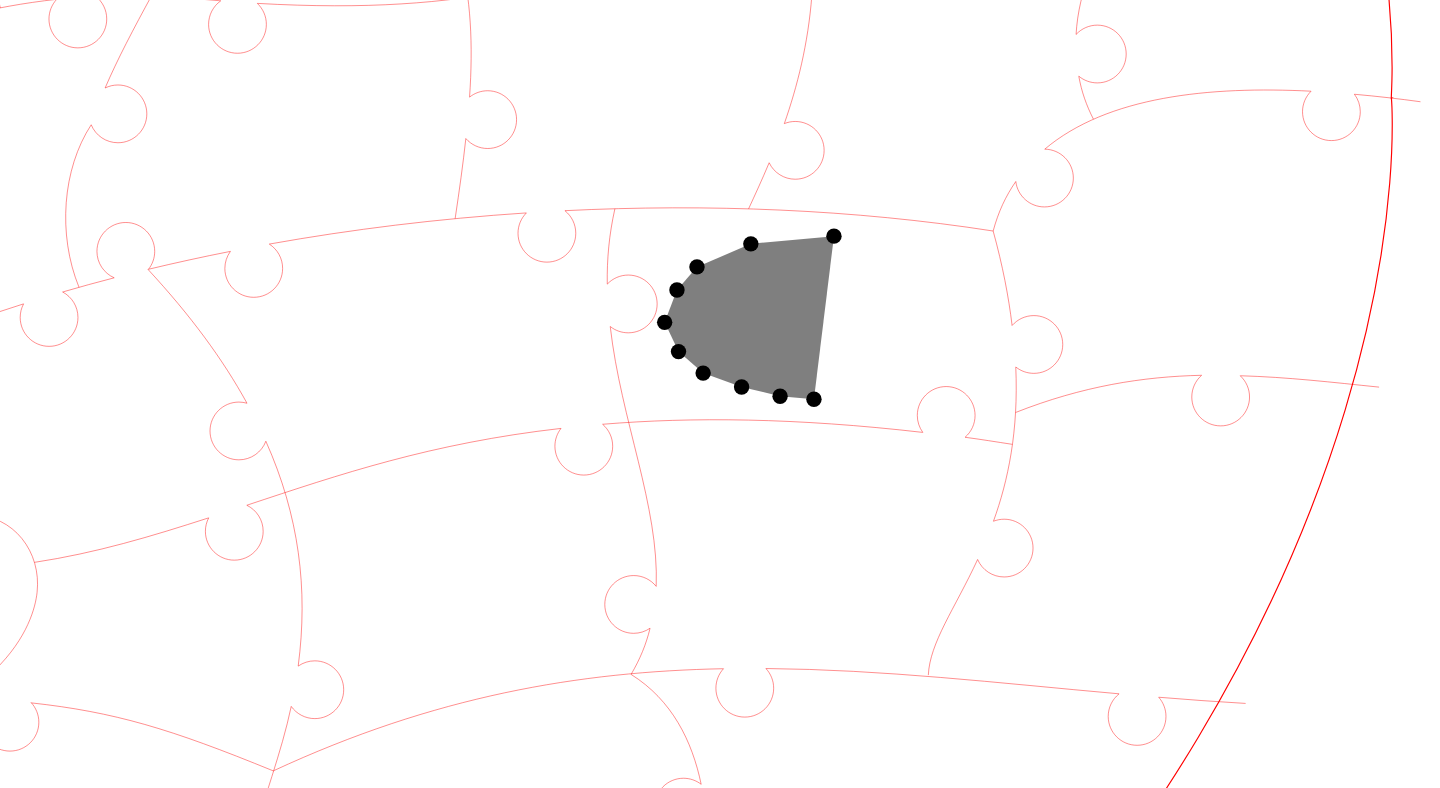 click 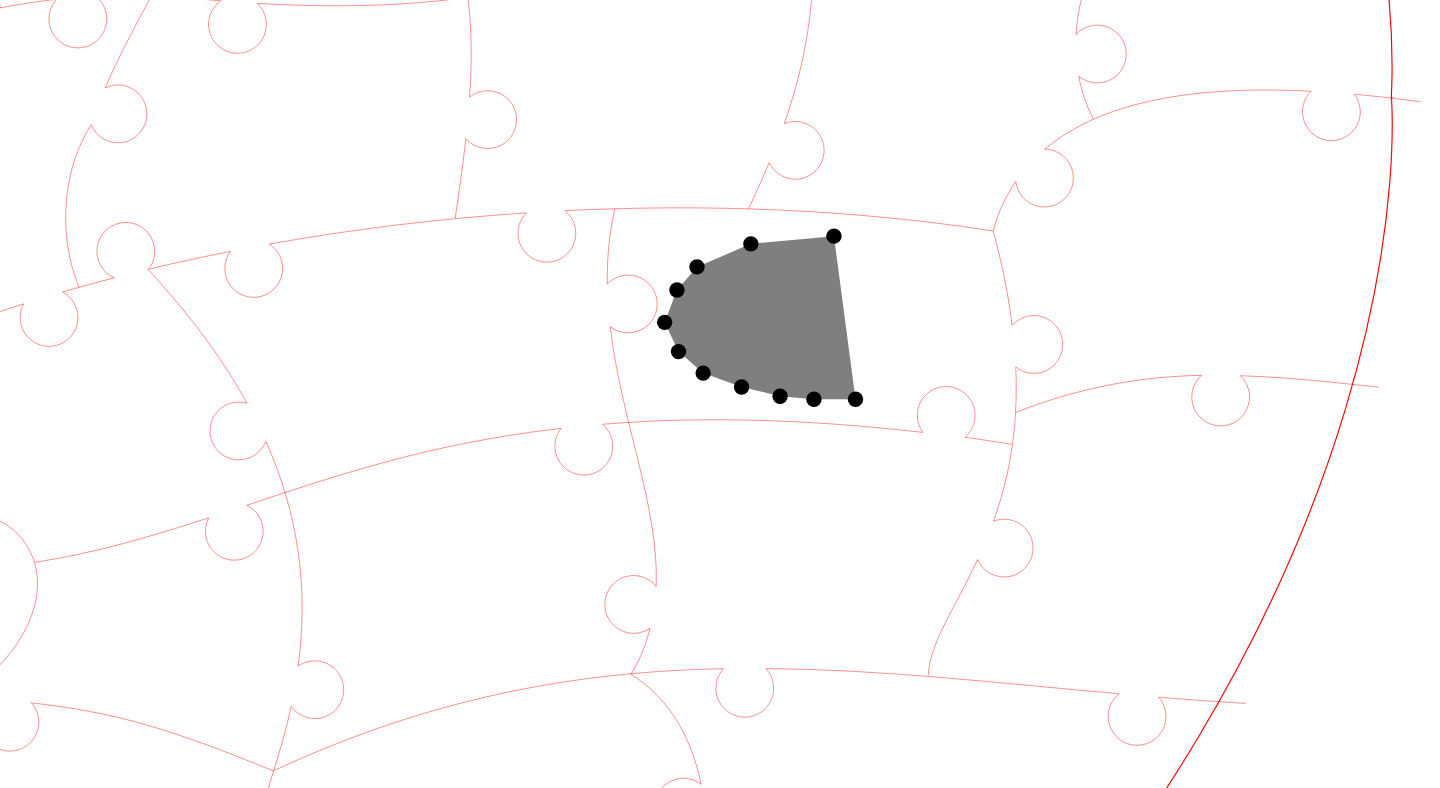 click 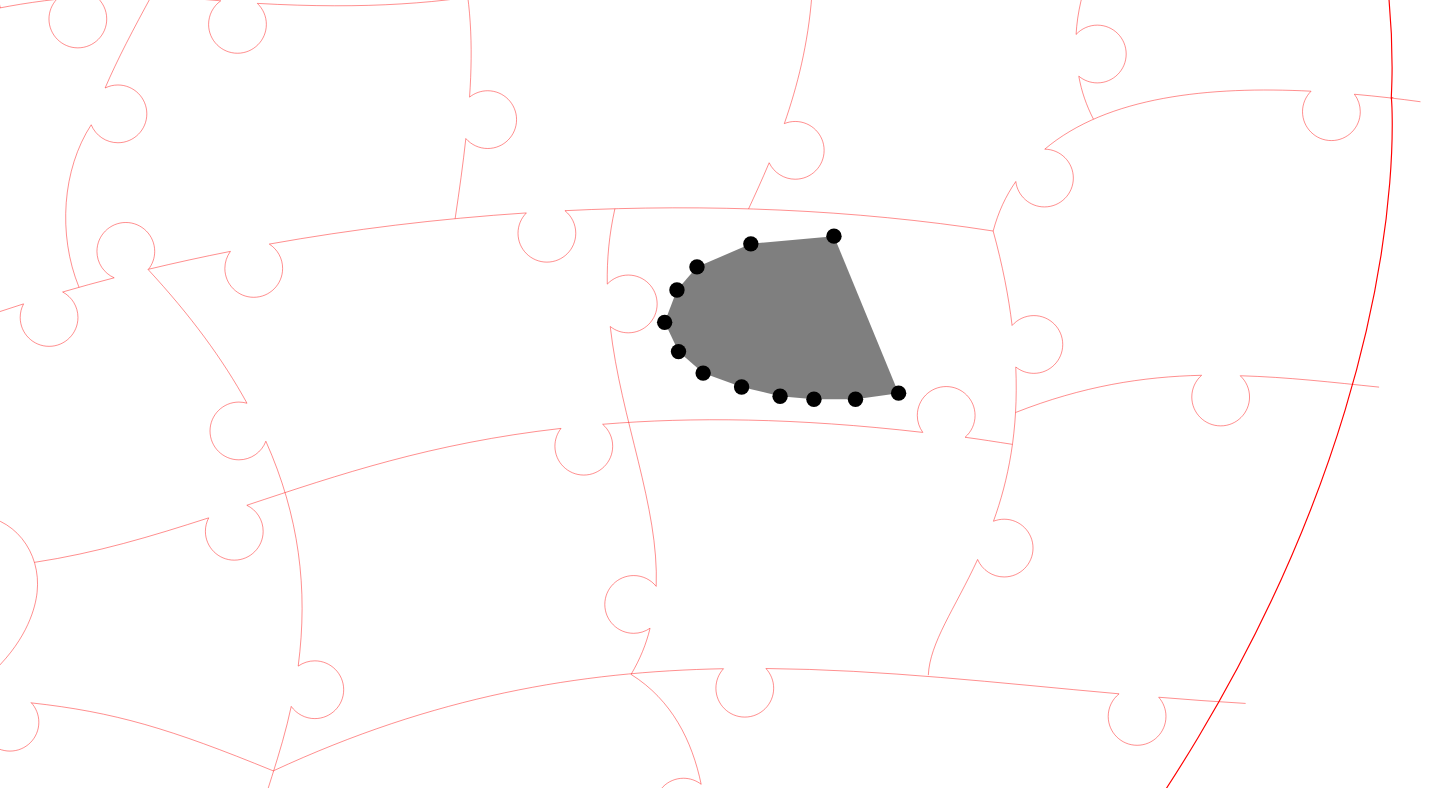 click 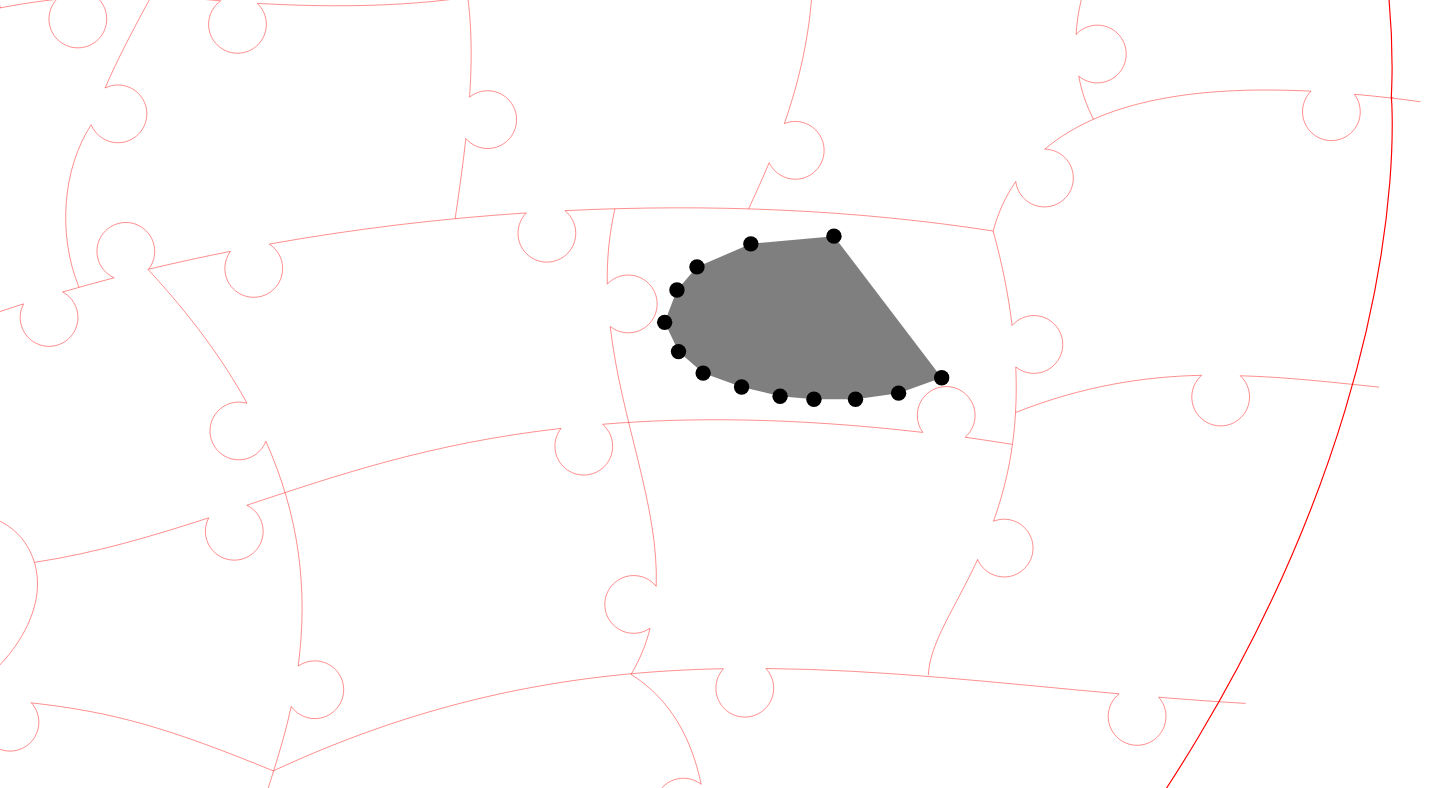 click 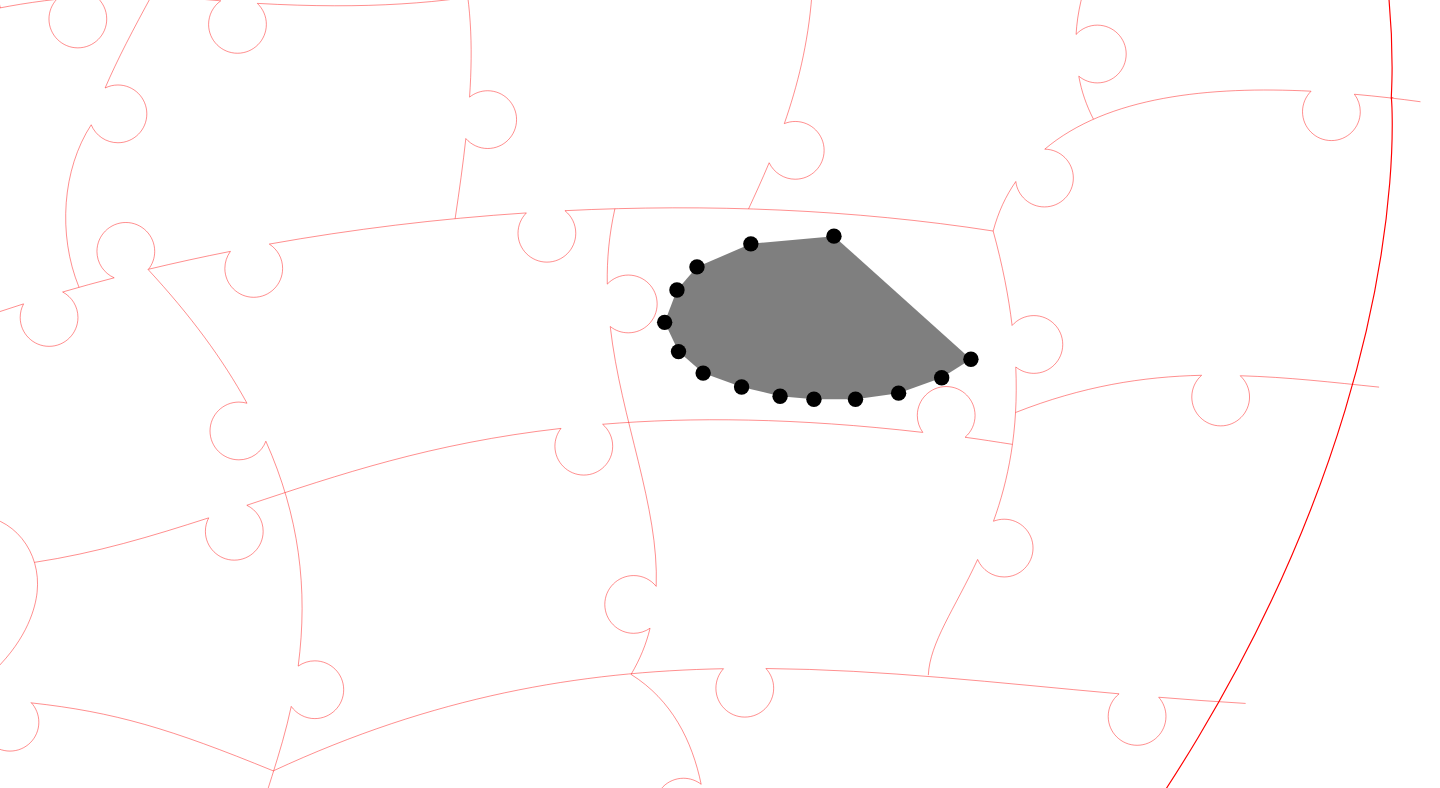 click 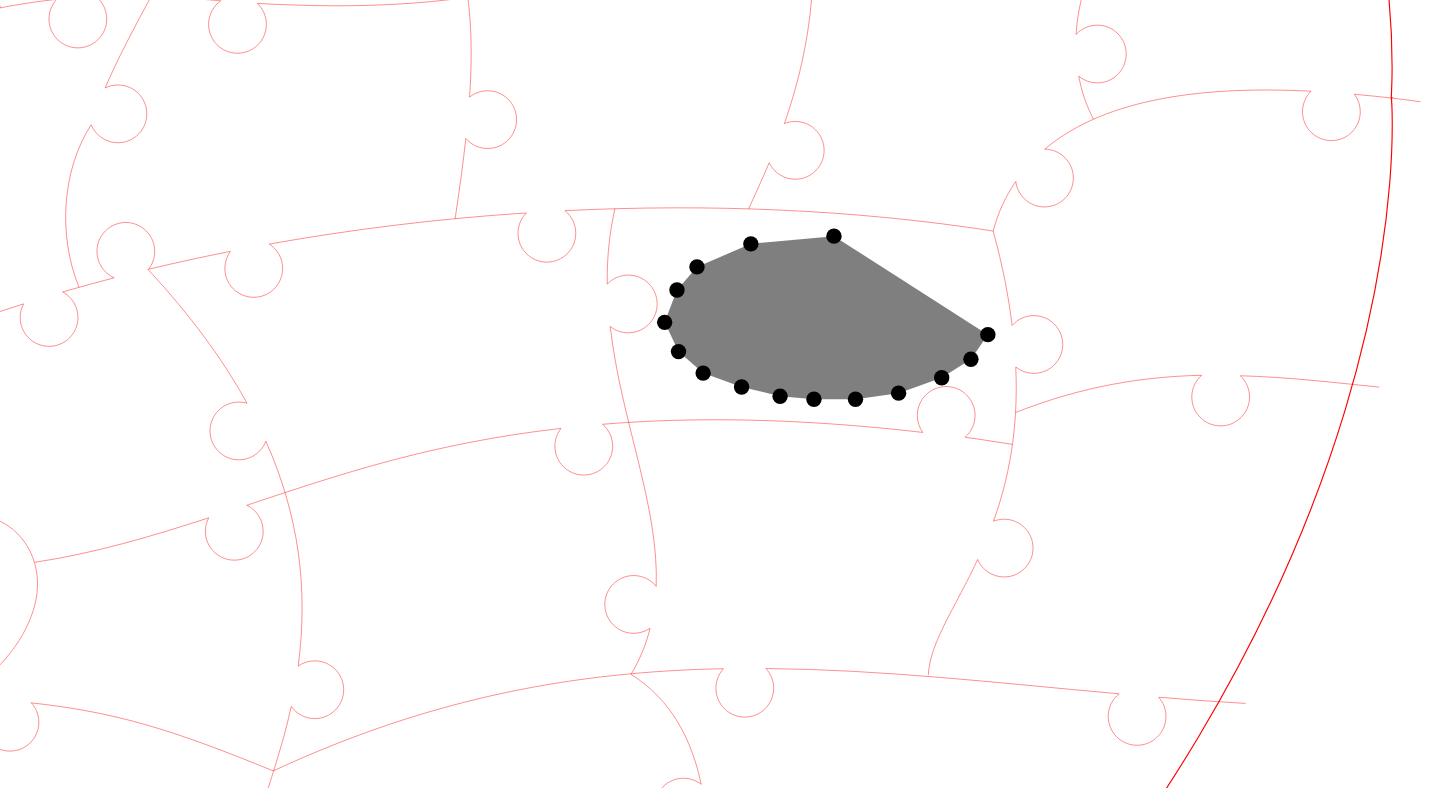 click 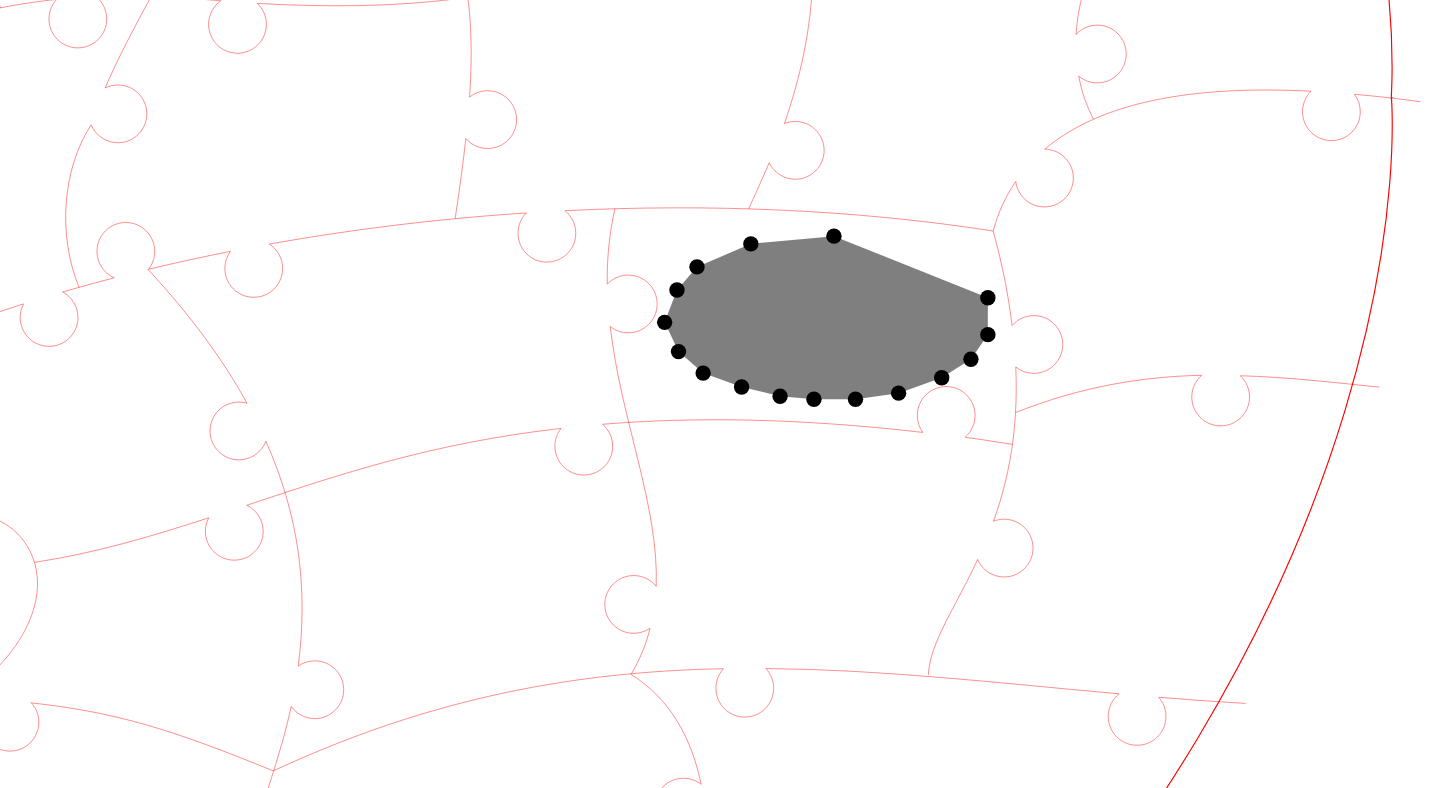 click 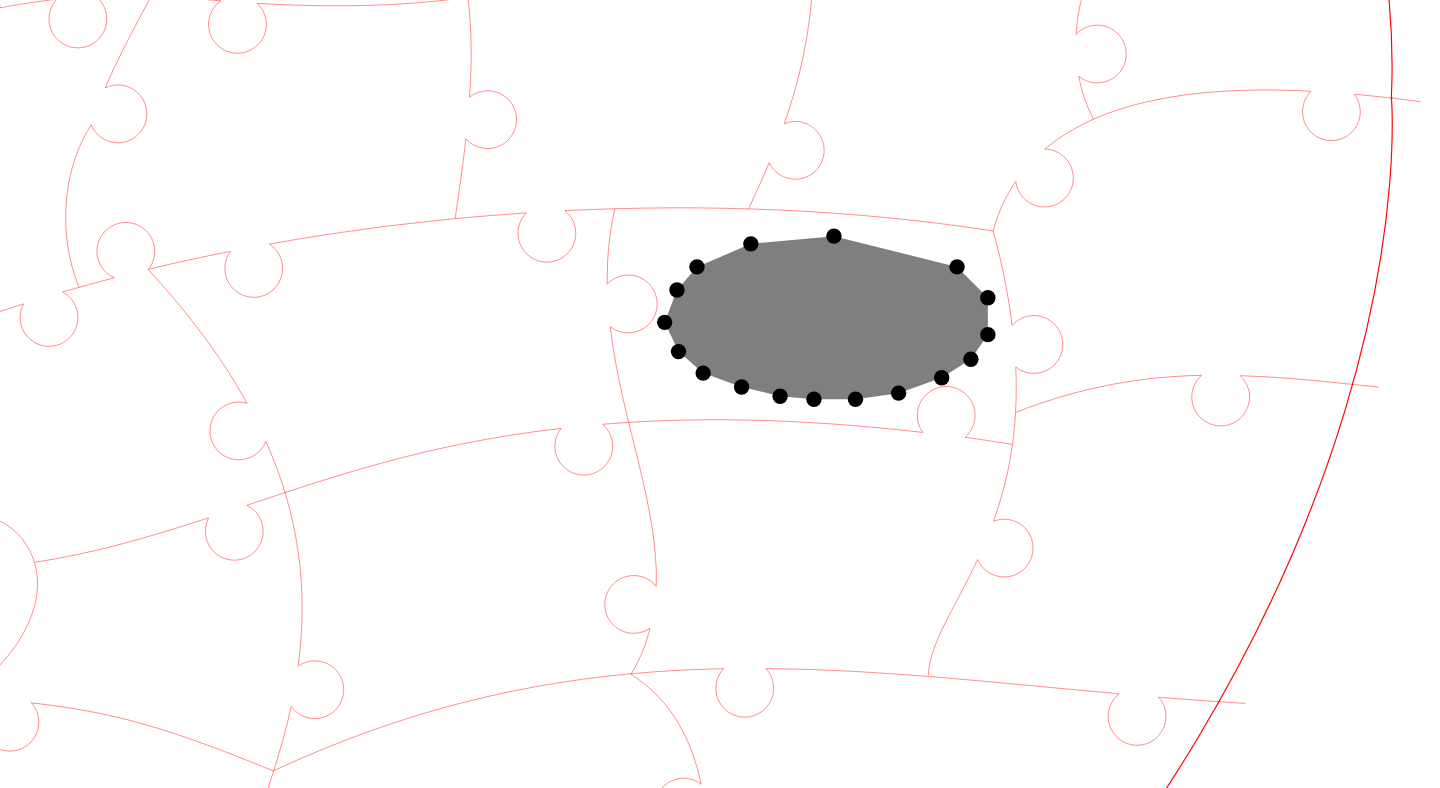 click 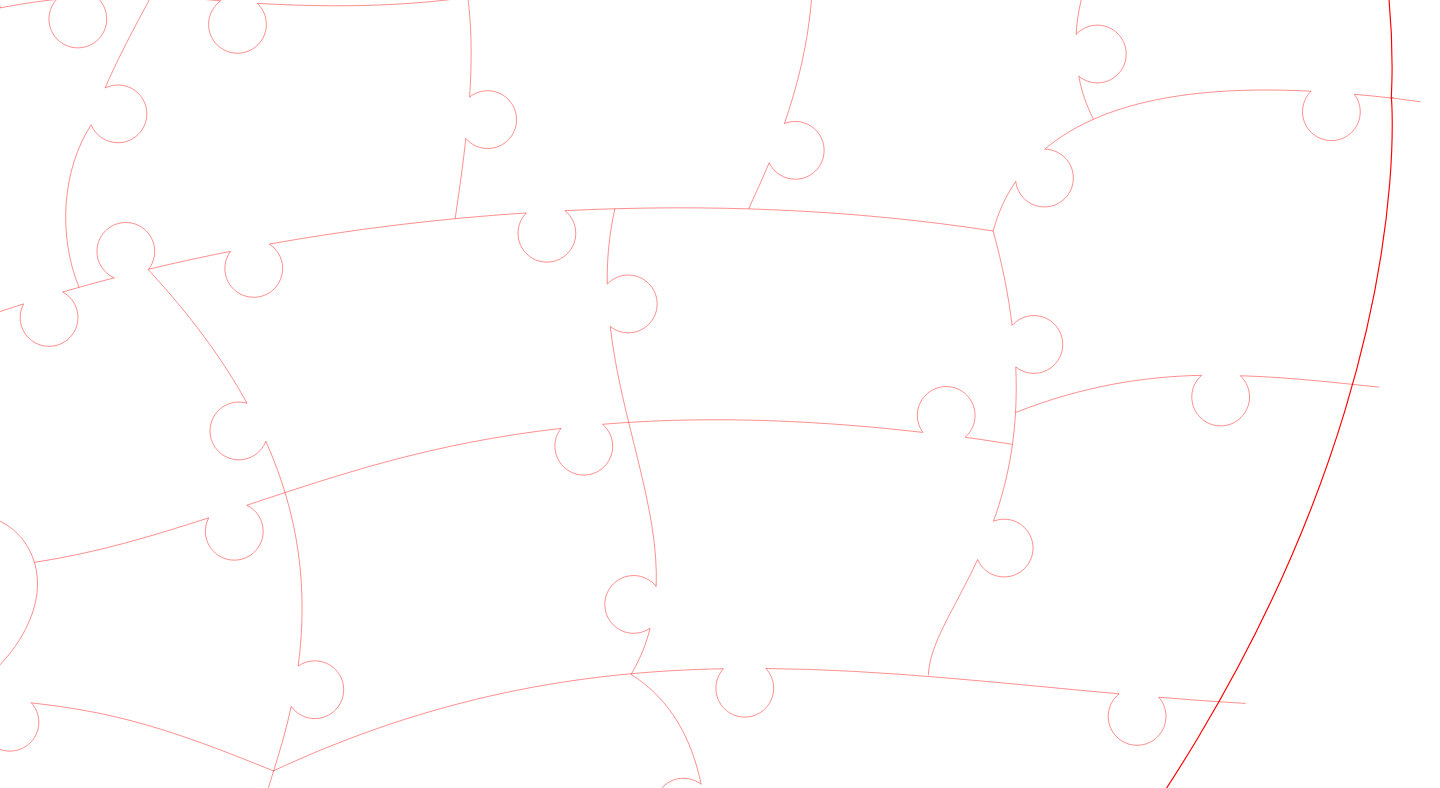 click 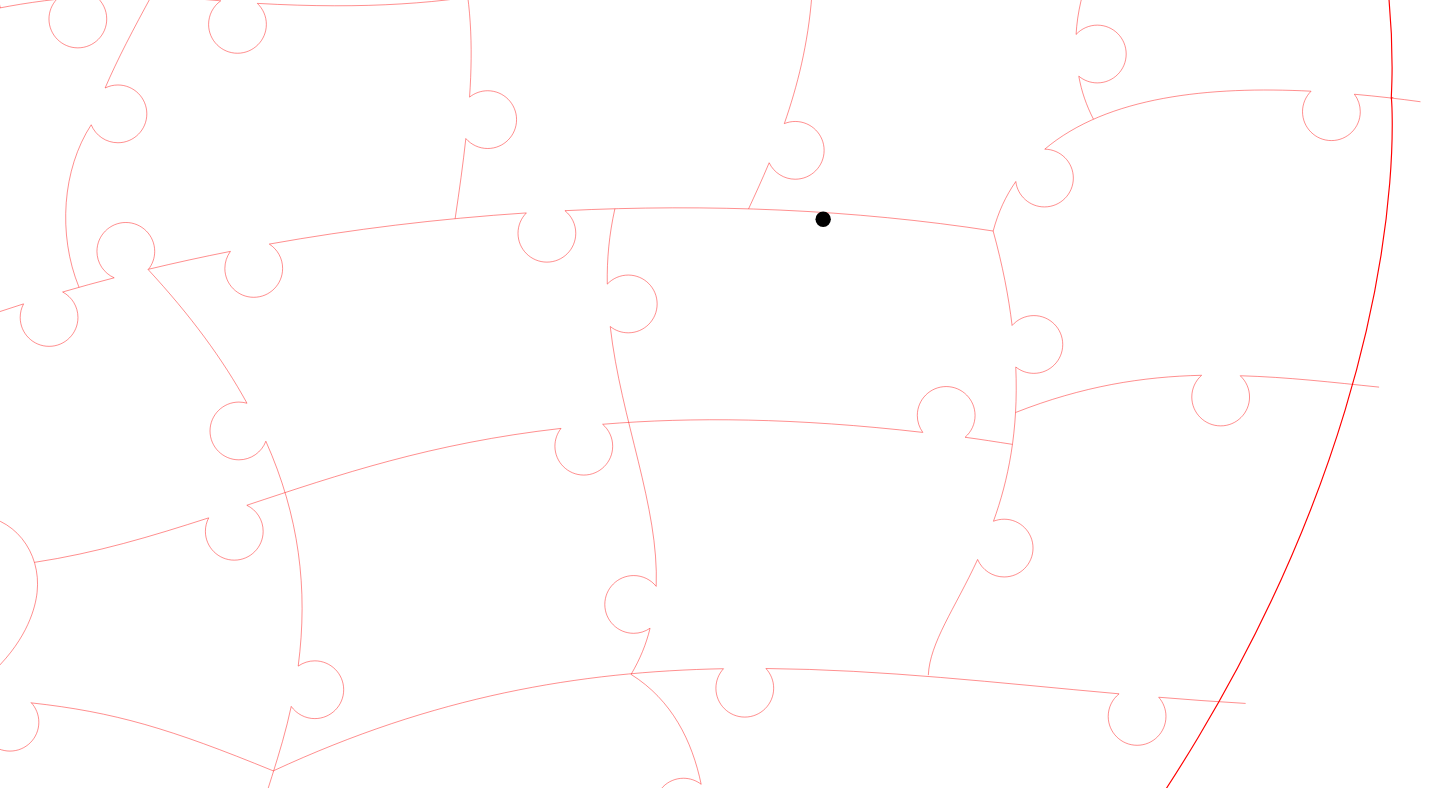 click 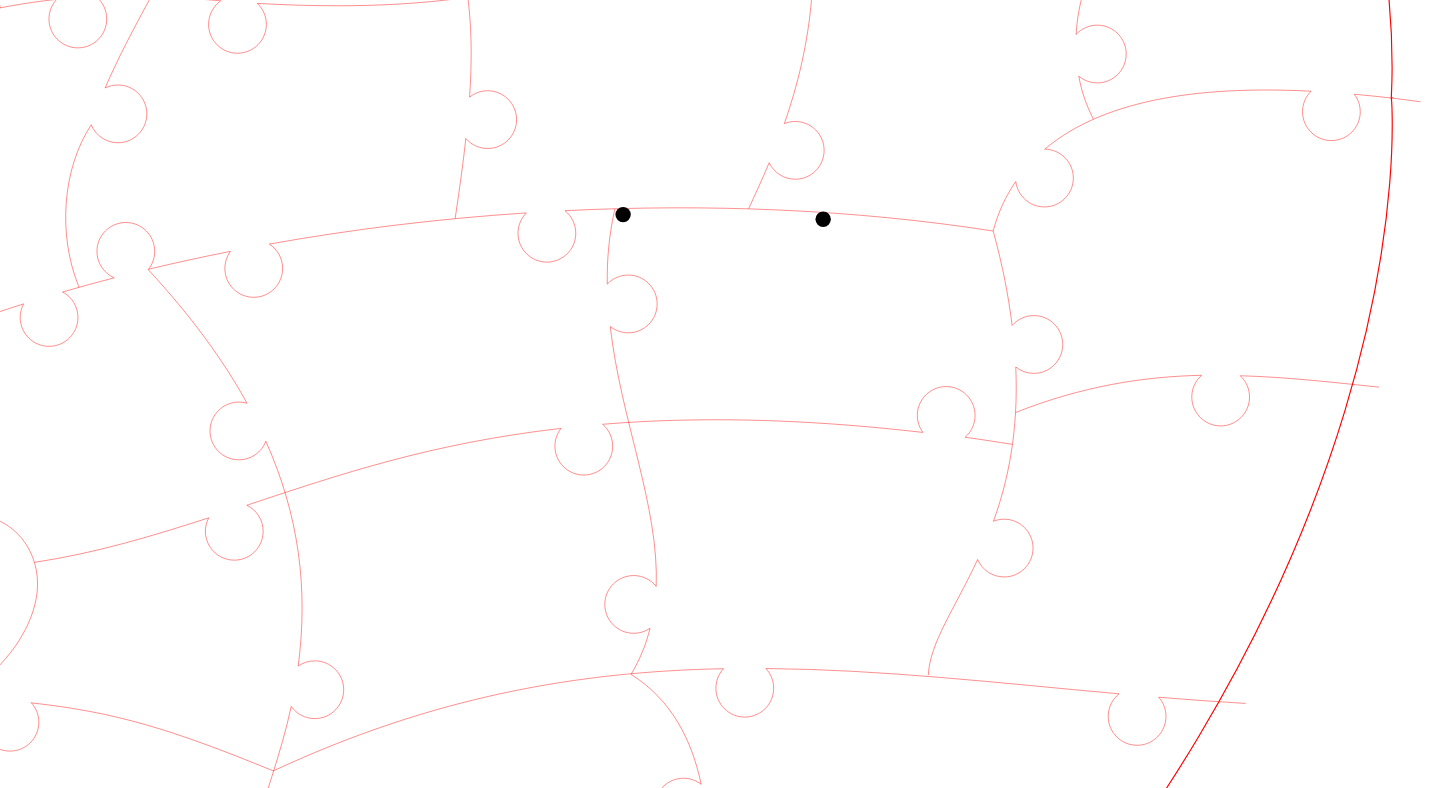 click 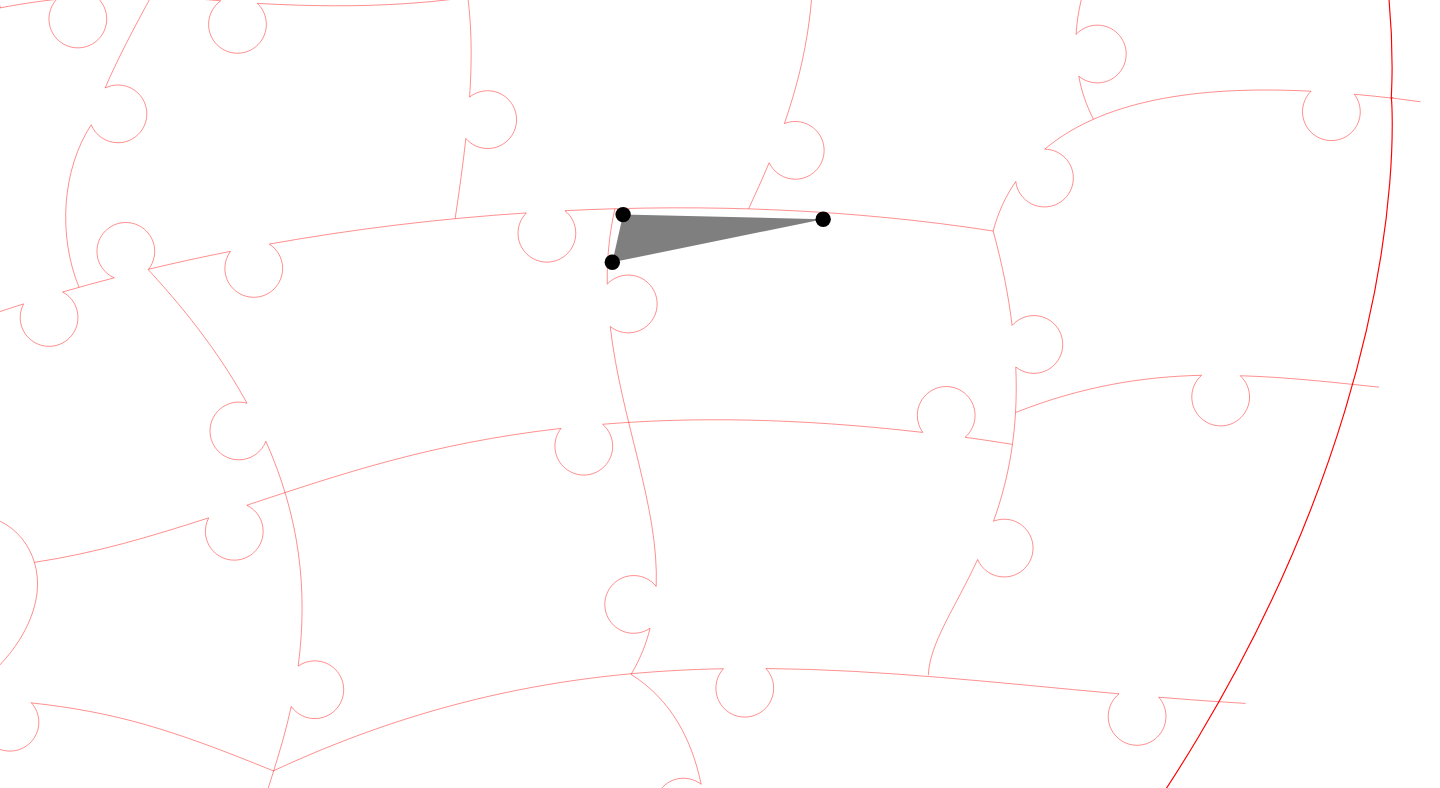 click 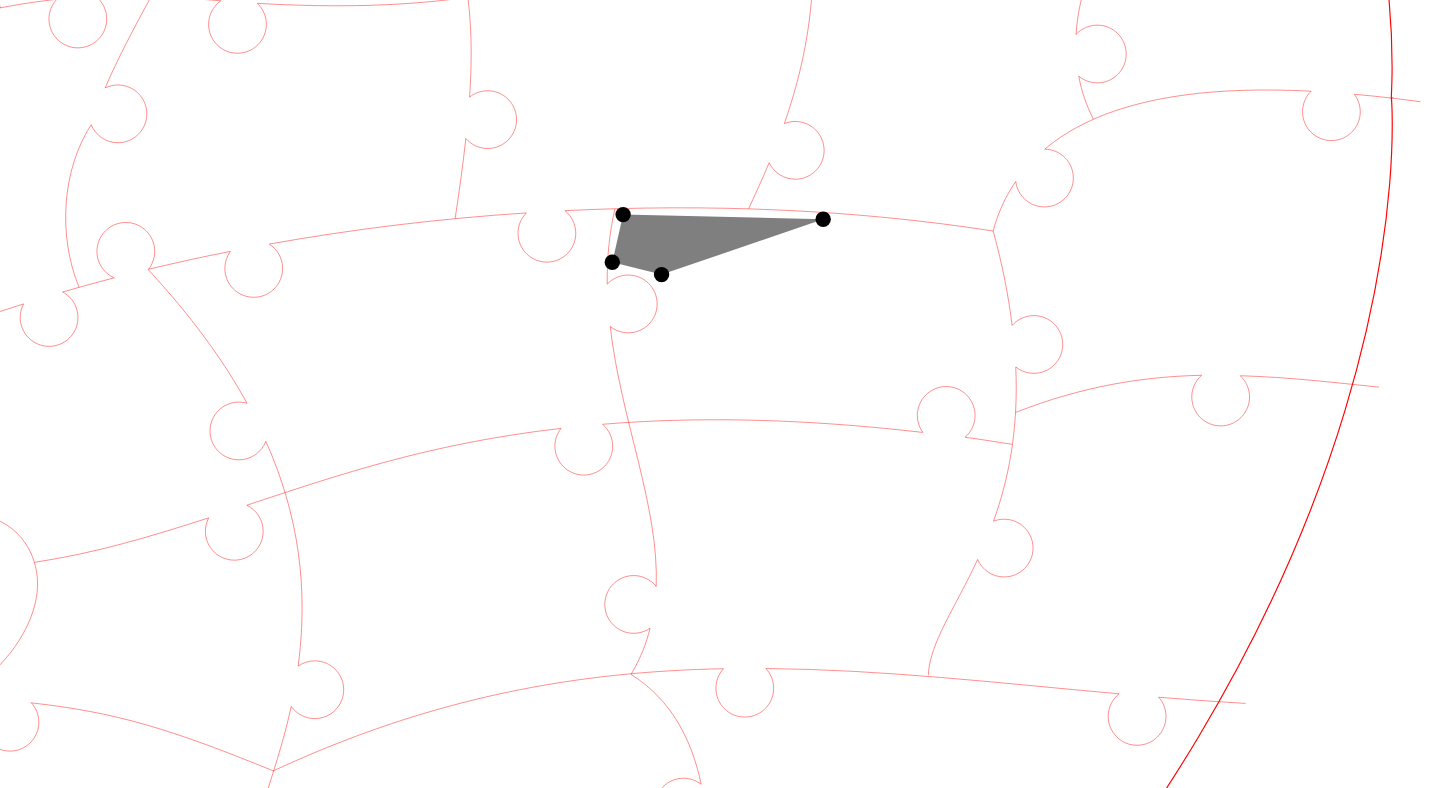 click 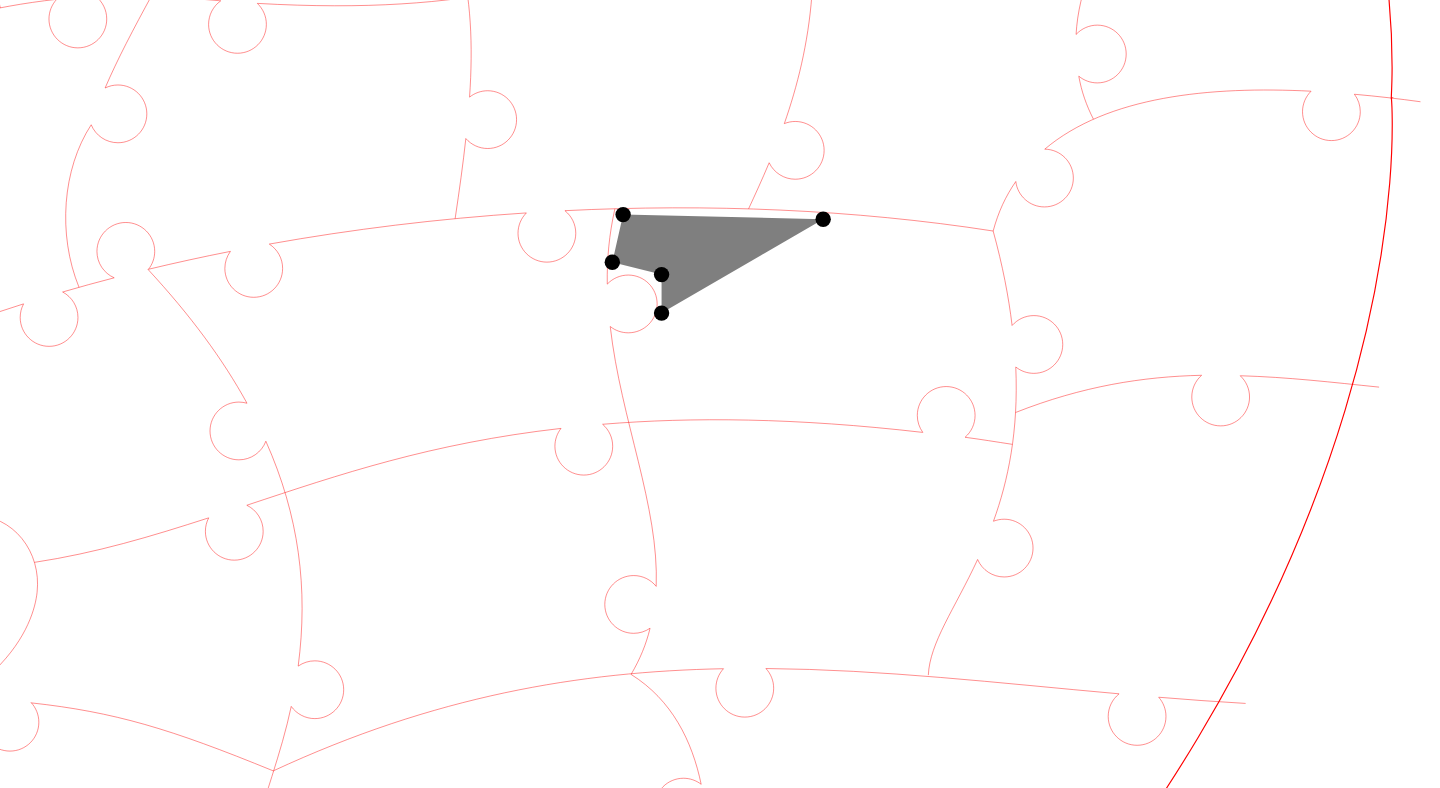 click 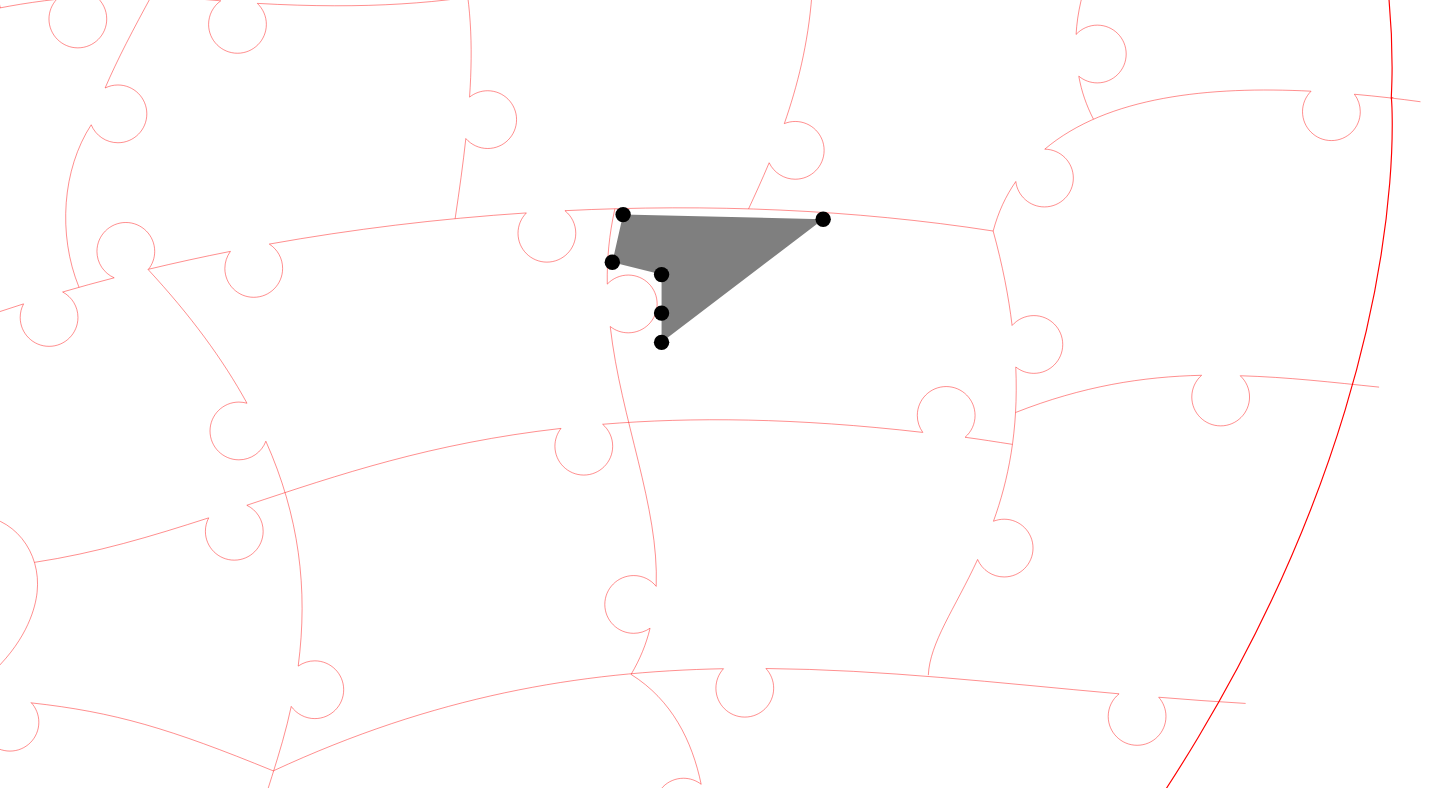 click 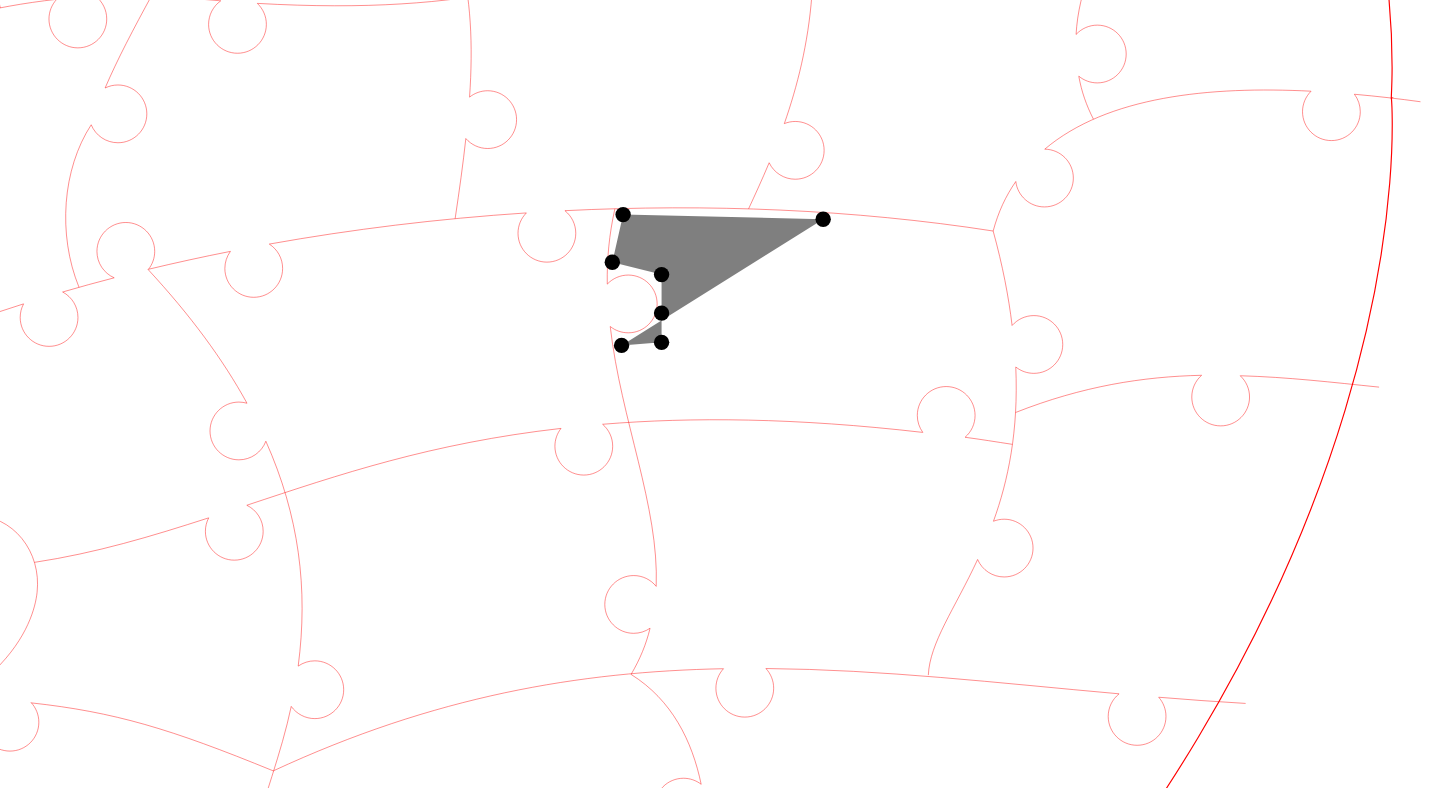 click 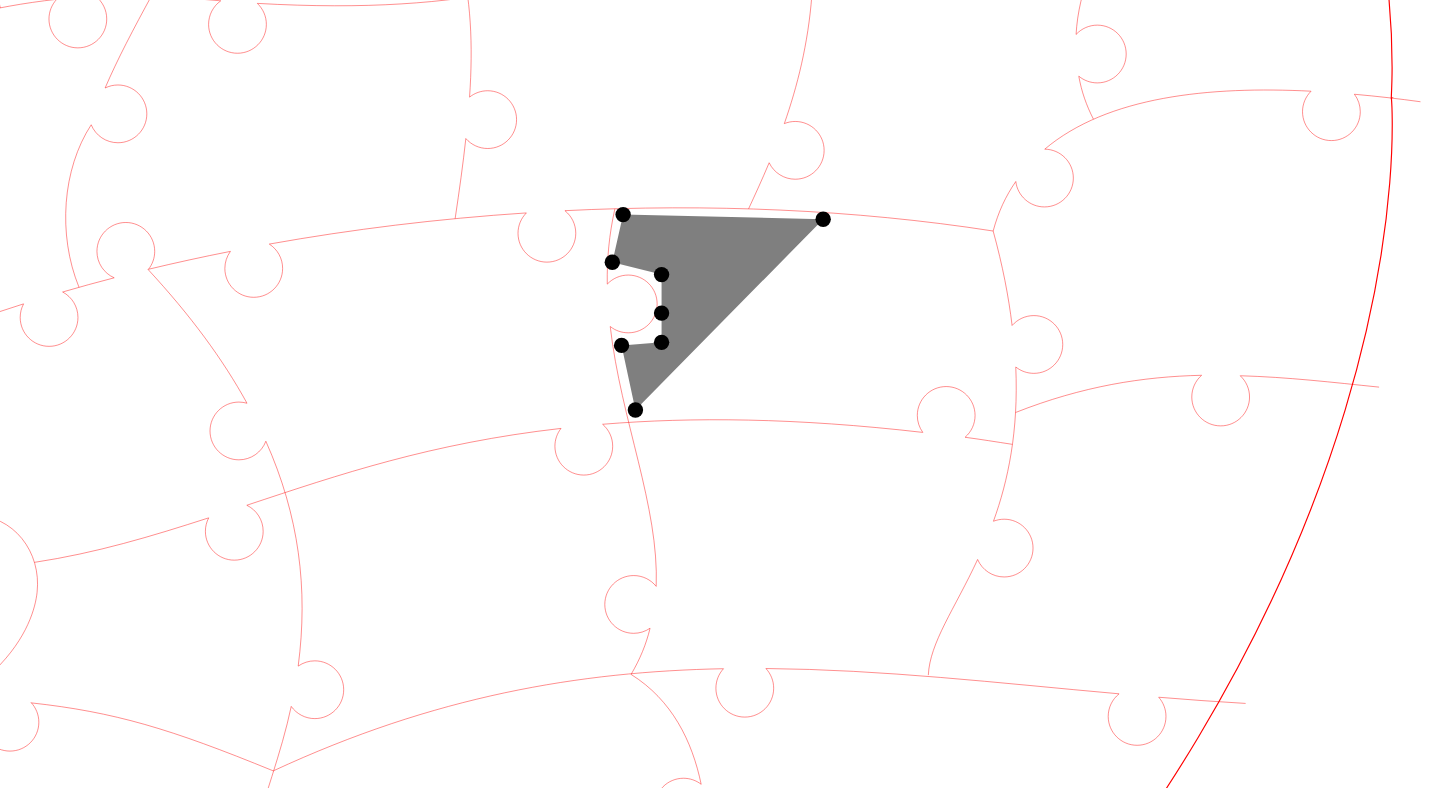 click 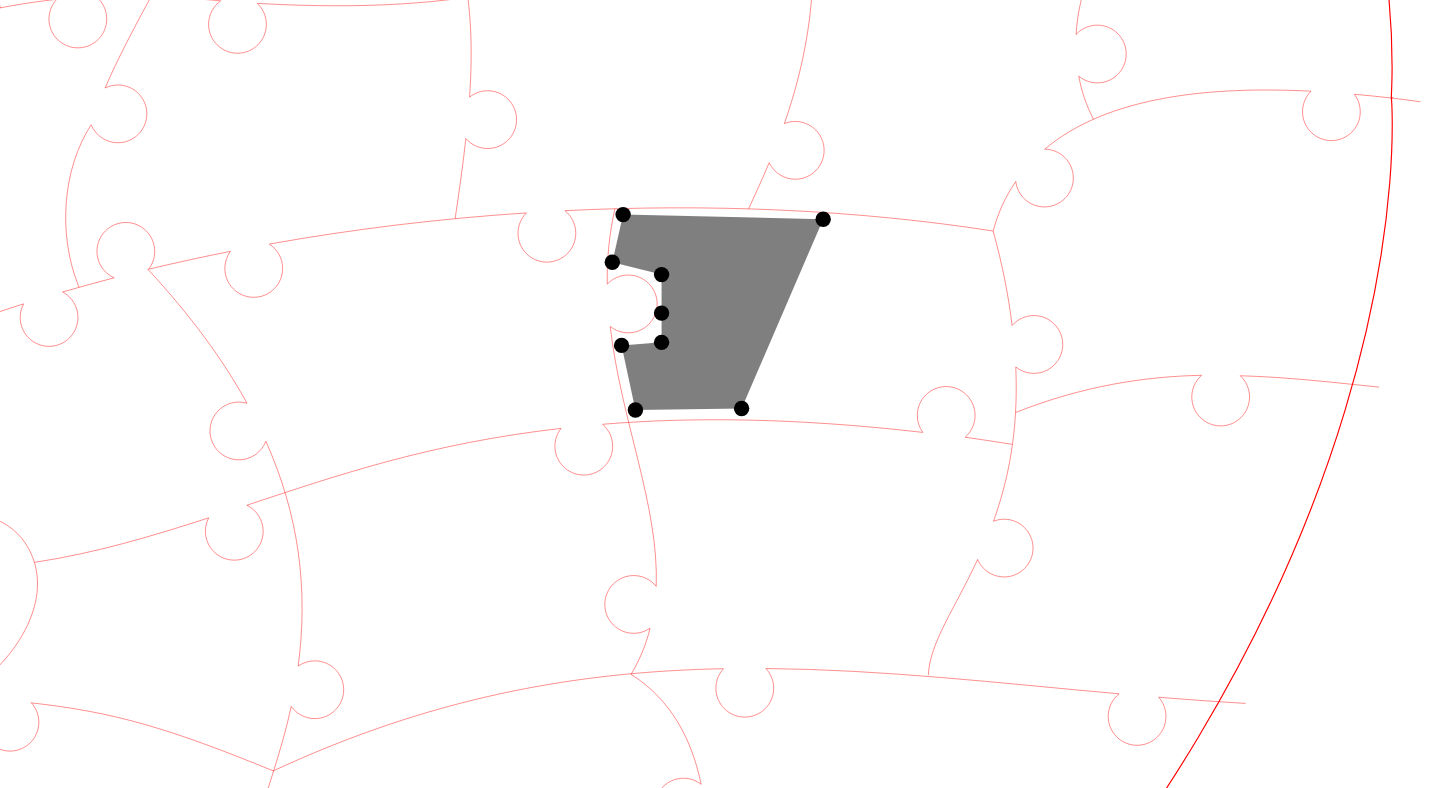 click 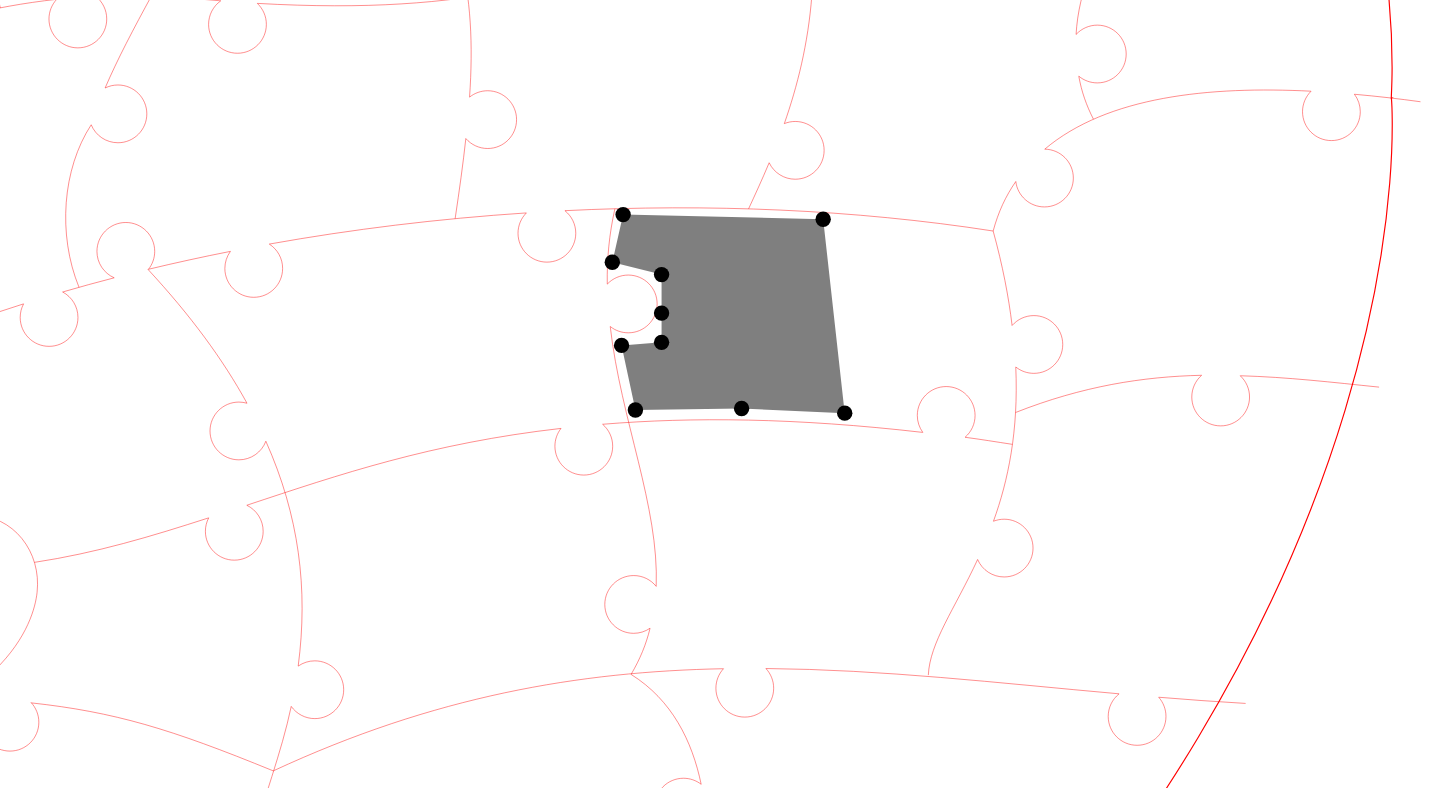 click 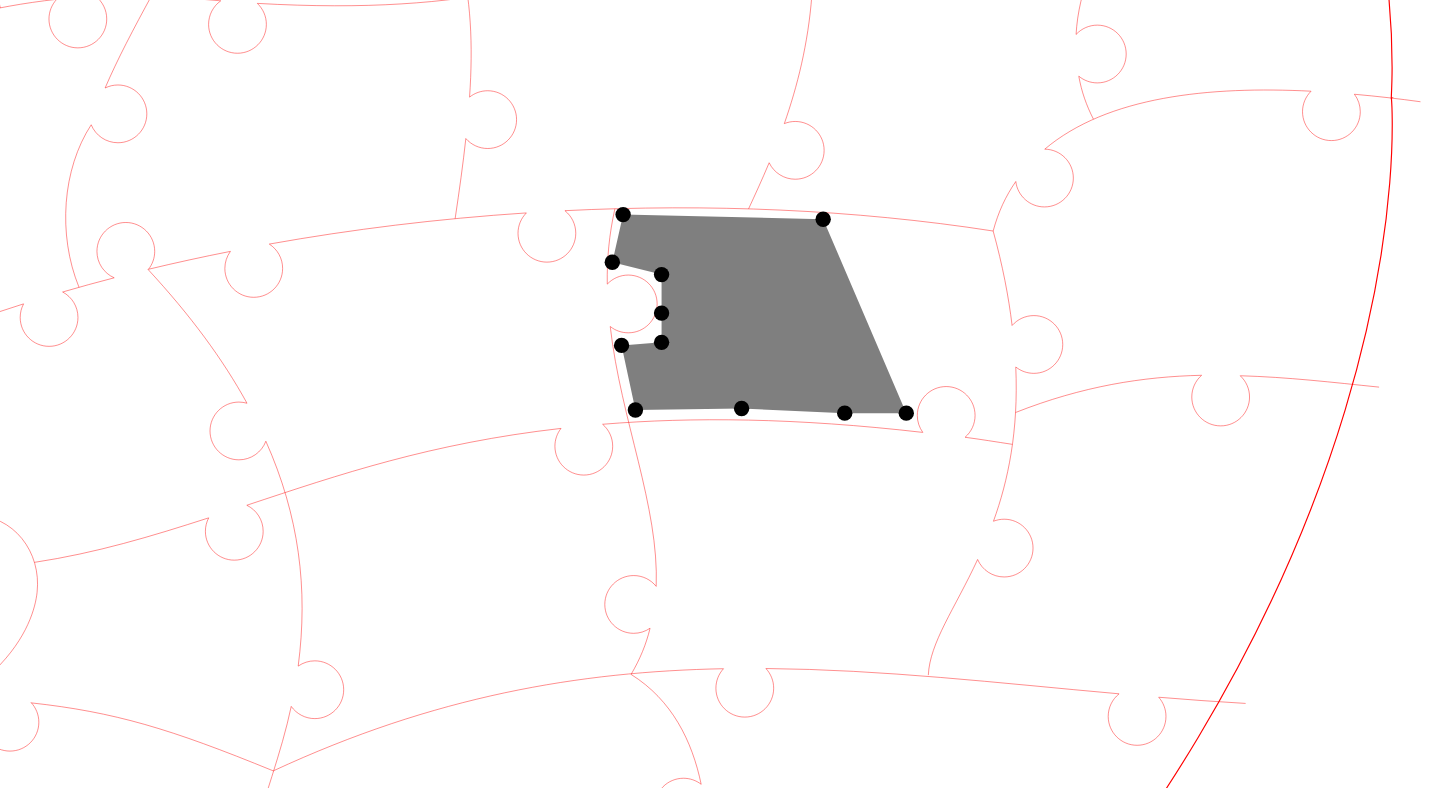 click 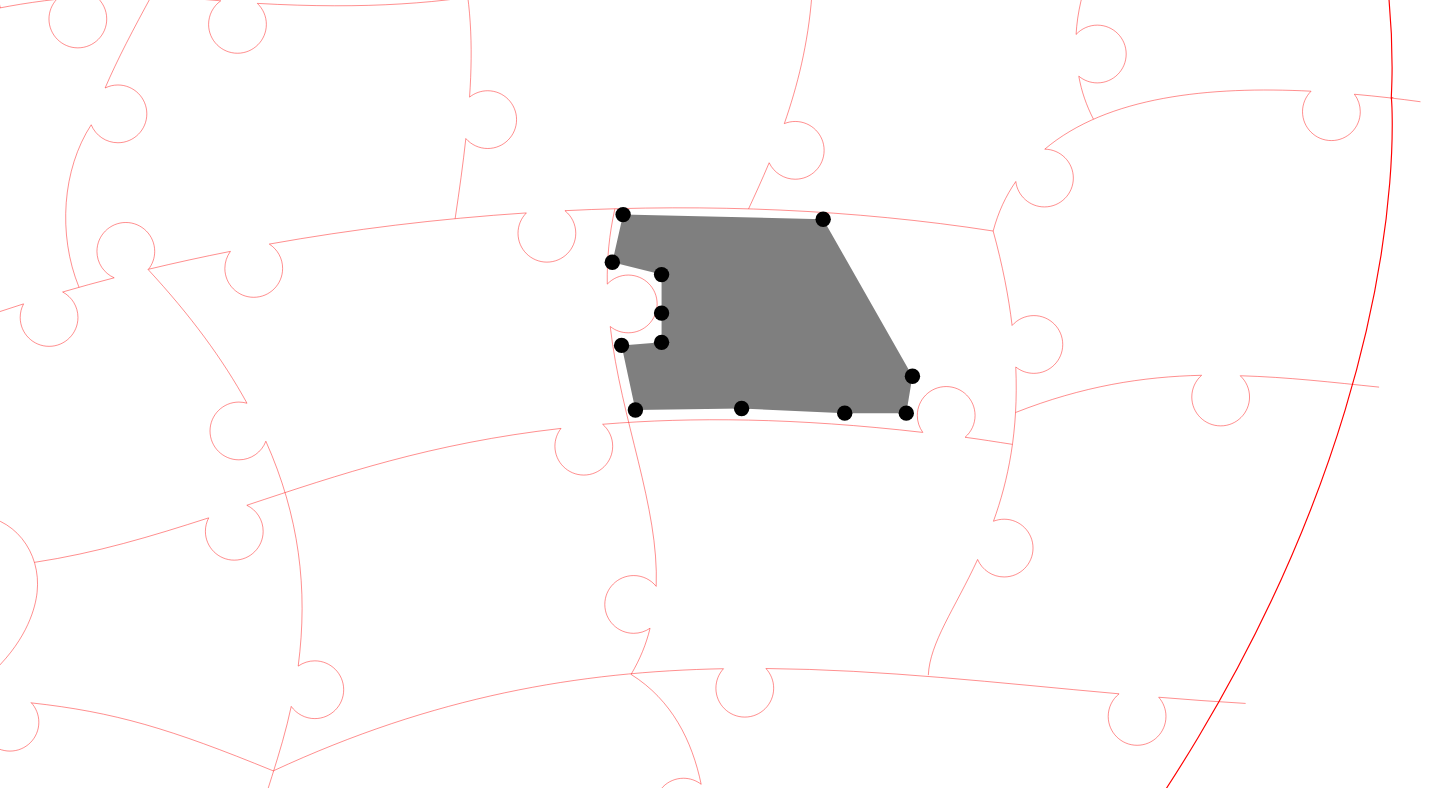 click 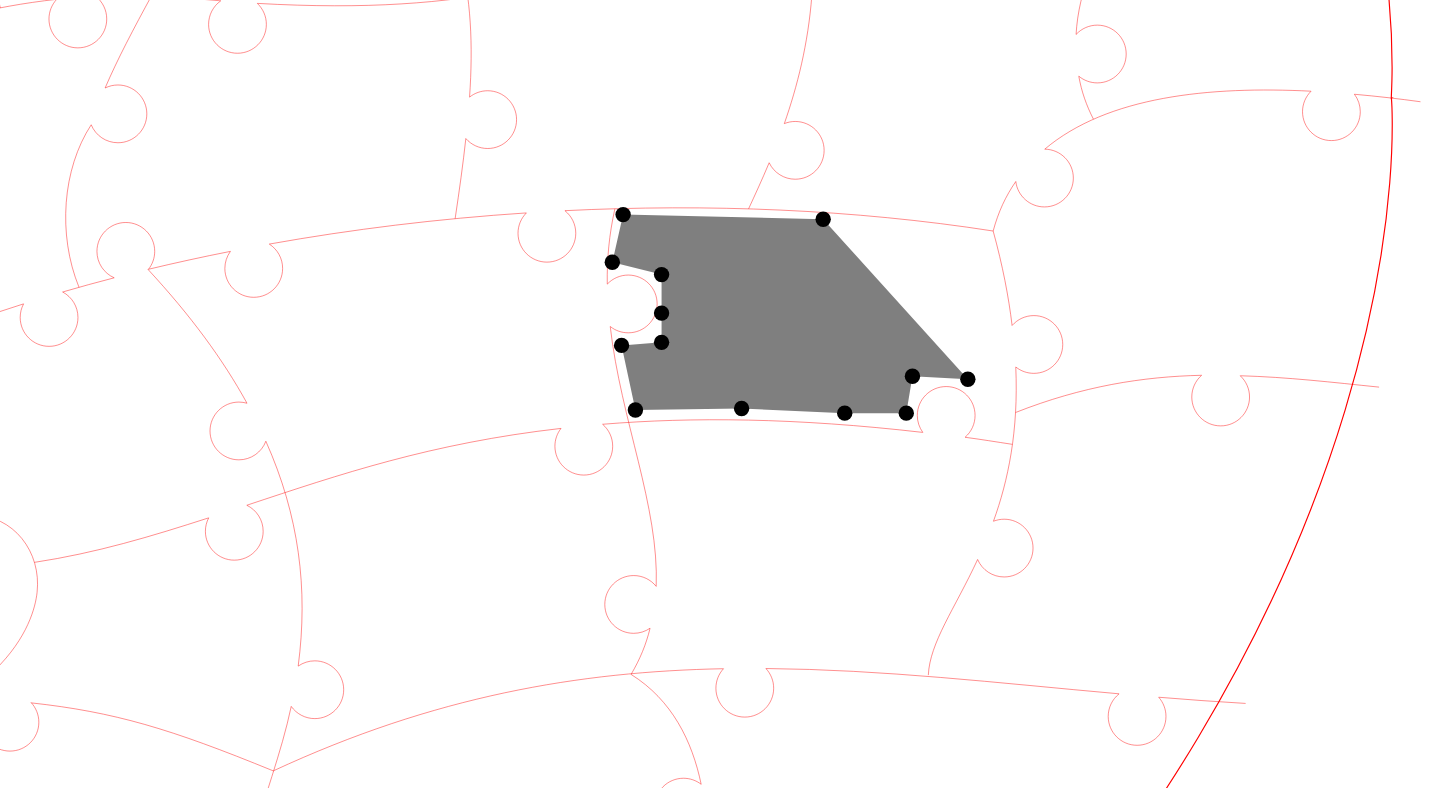 click 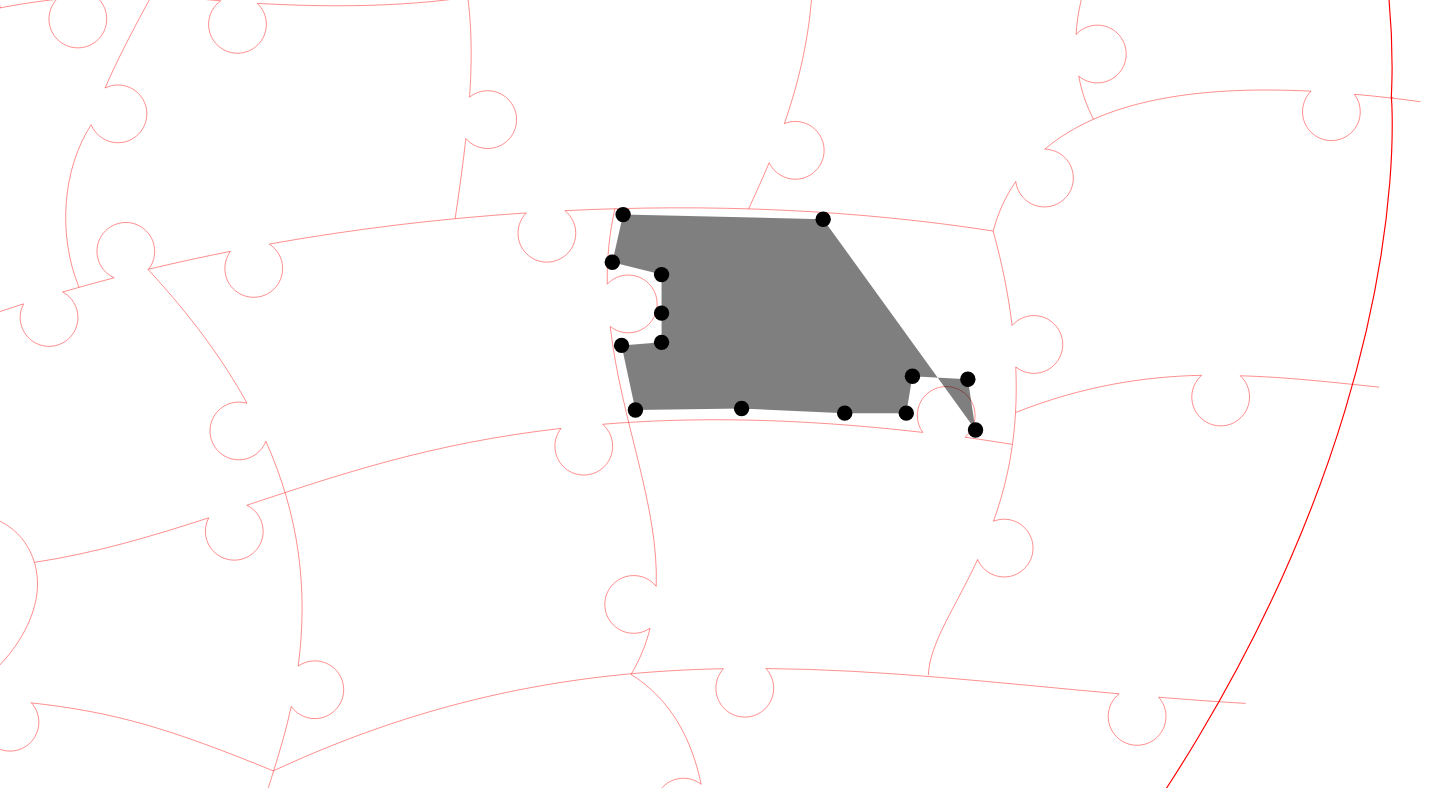click 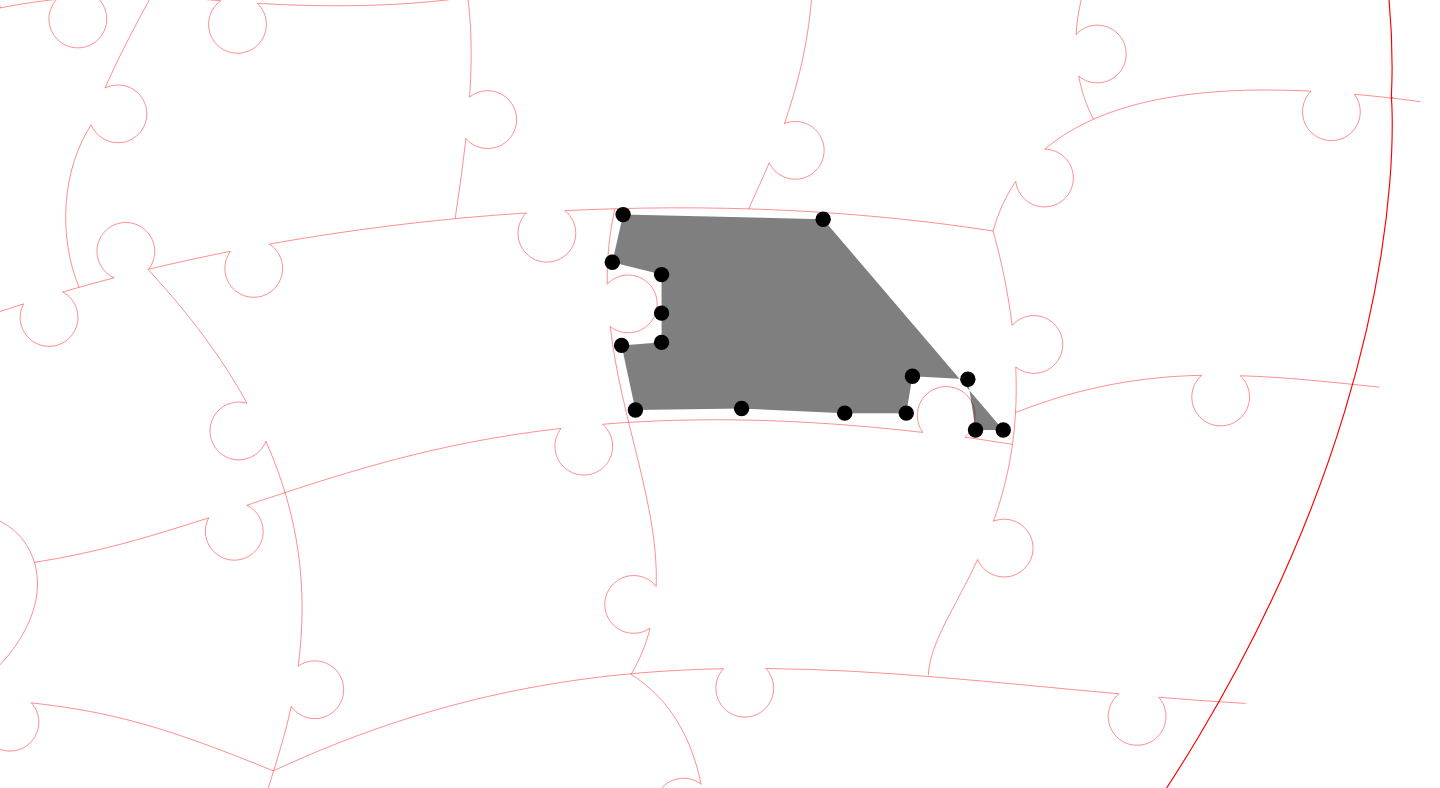 click 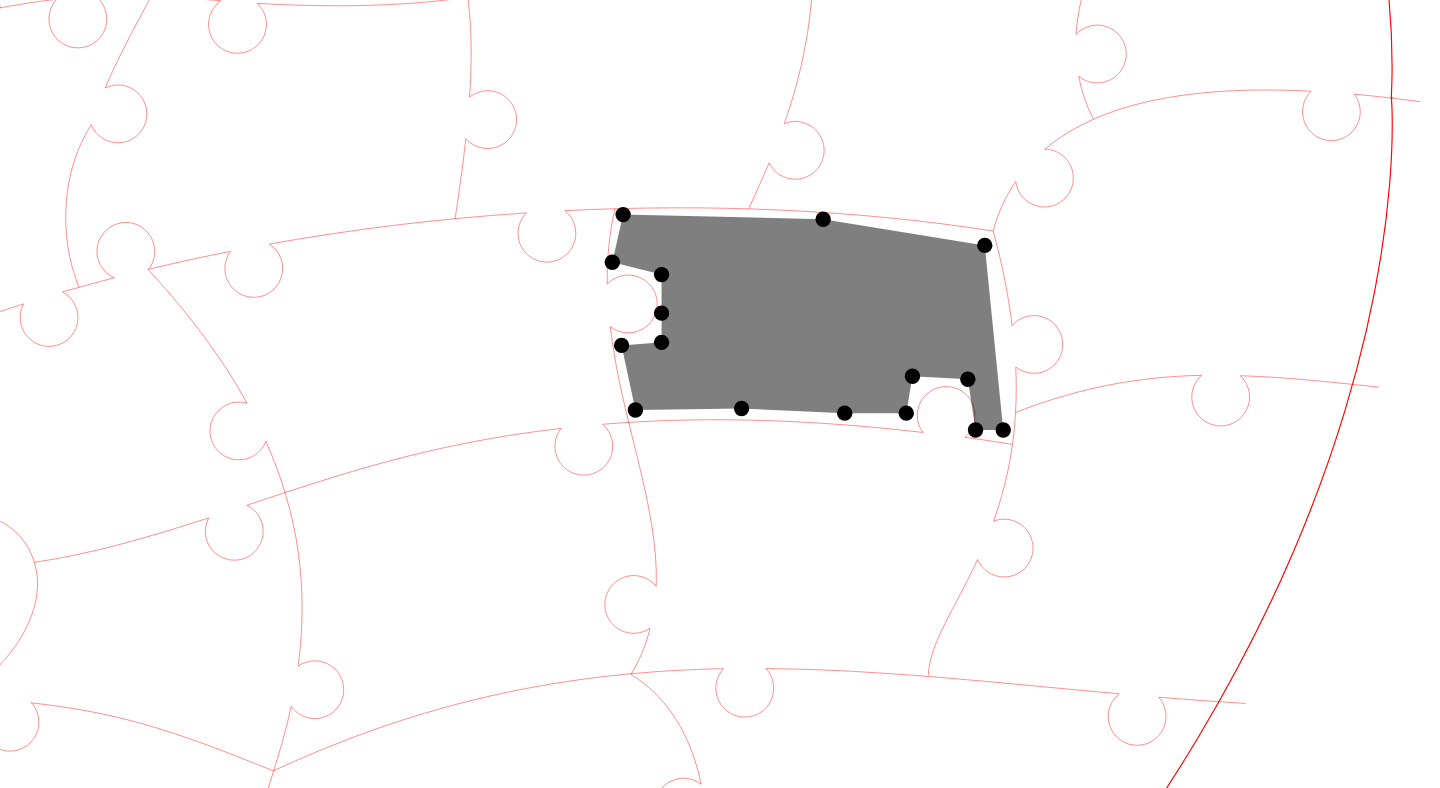 click 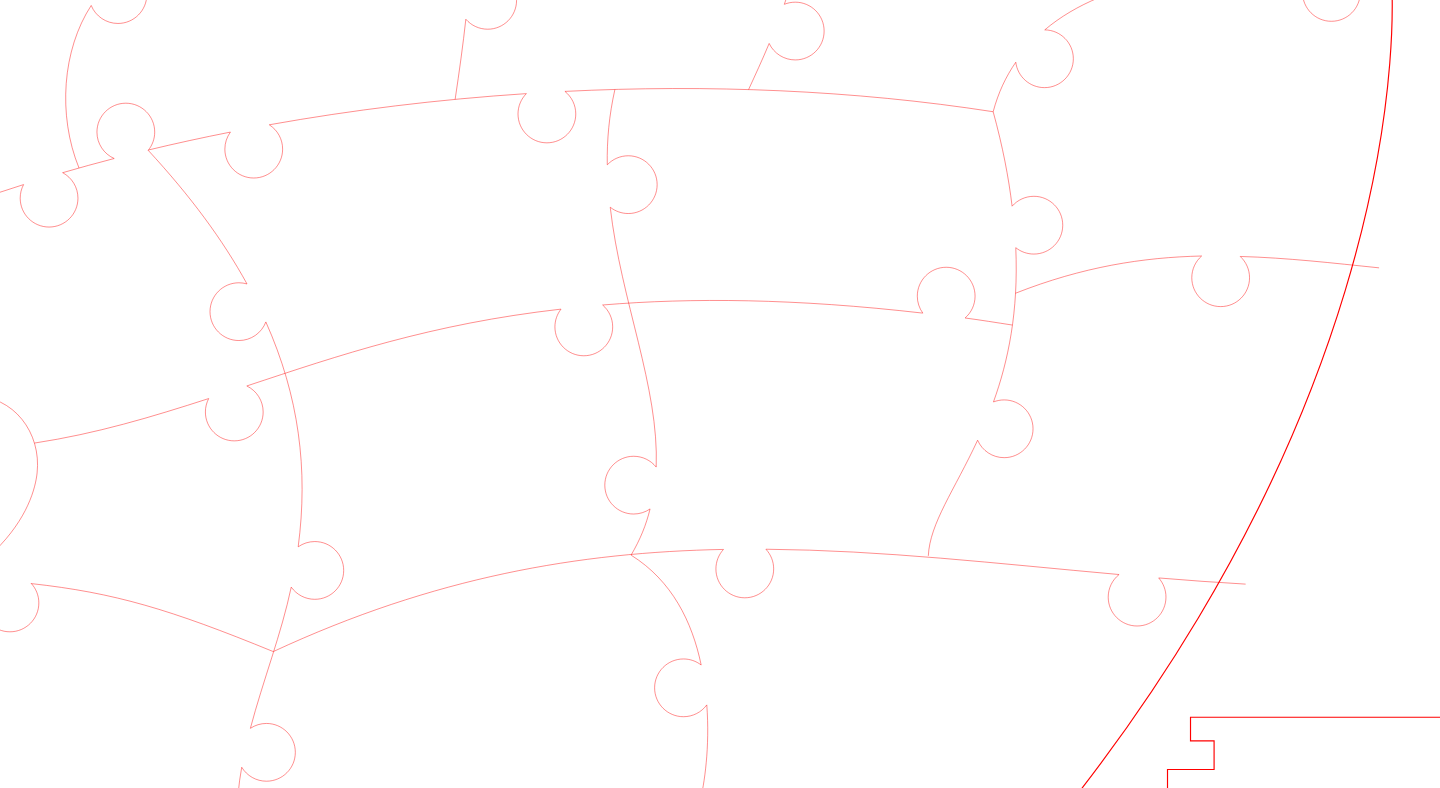 click 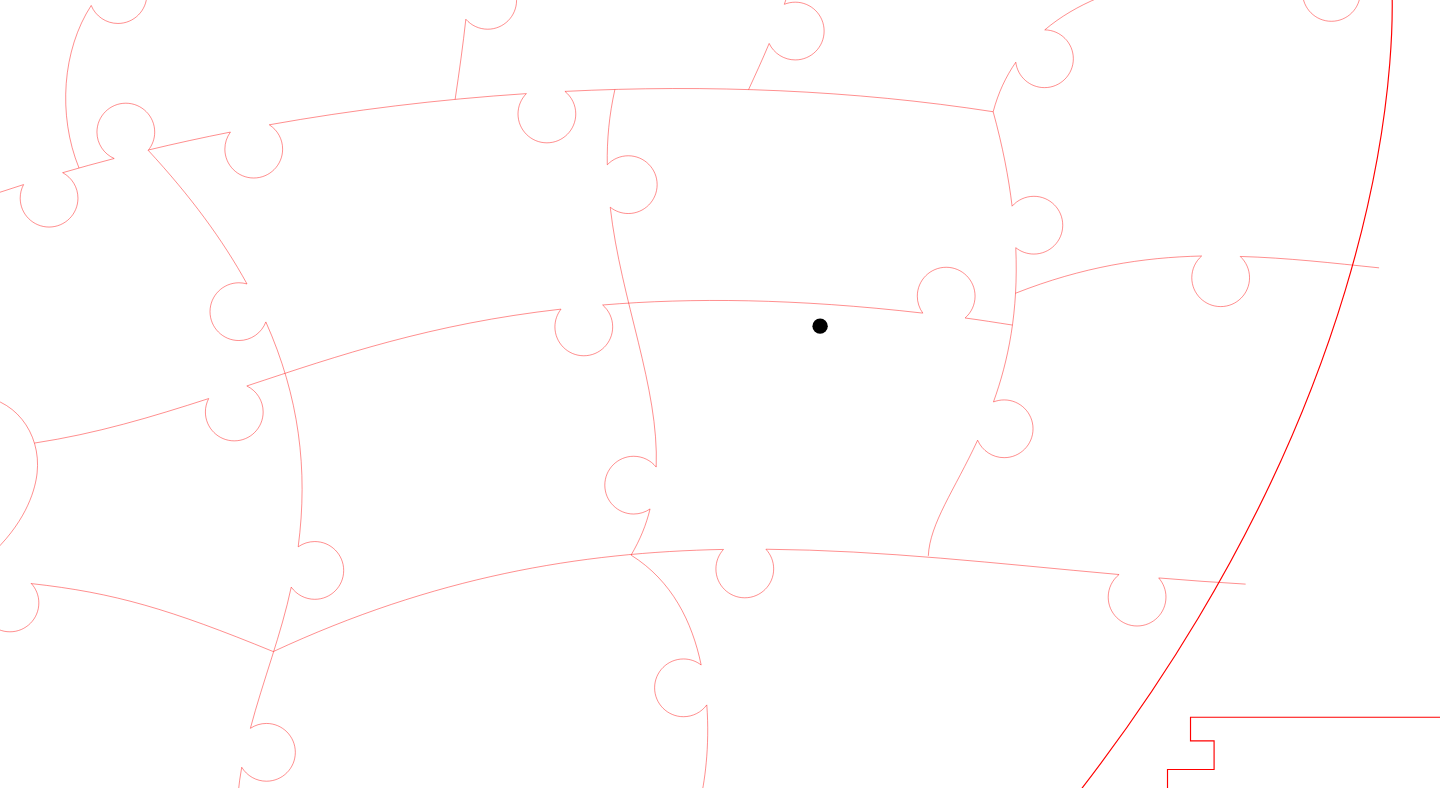 click 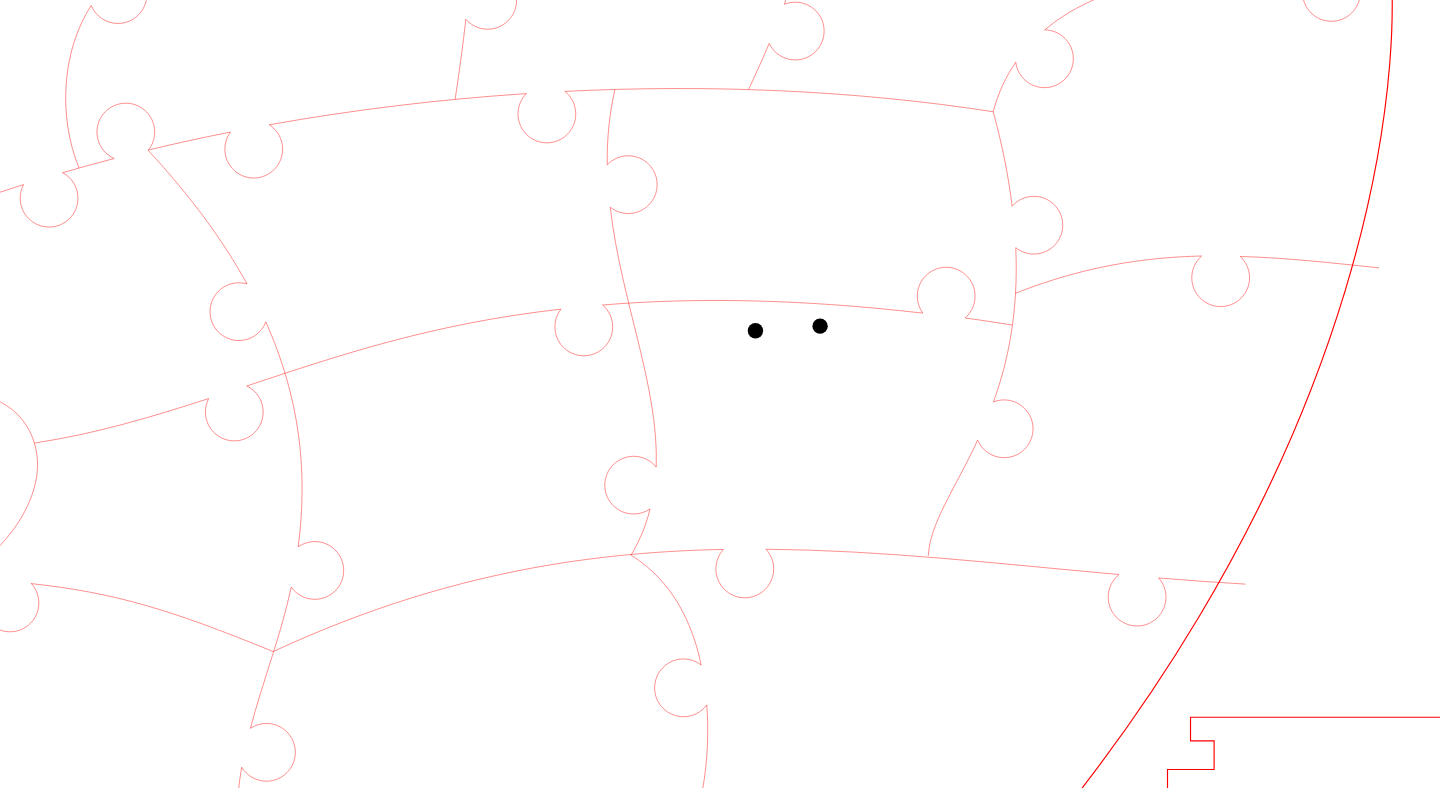 click 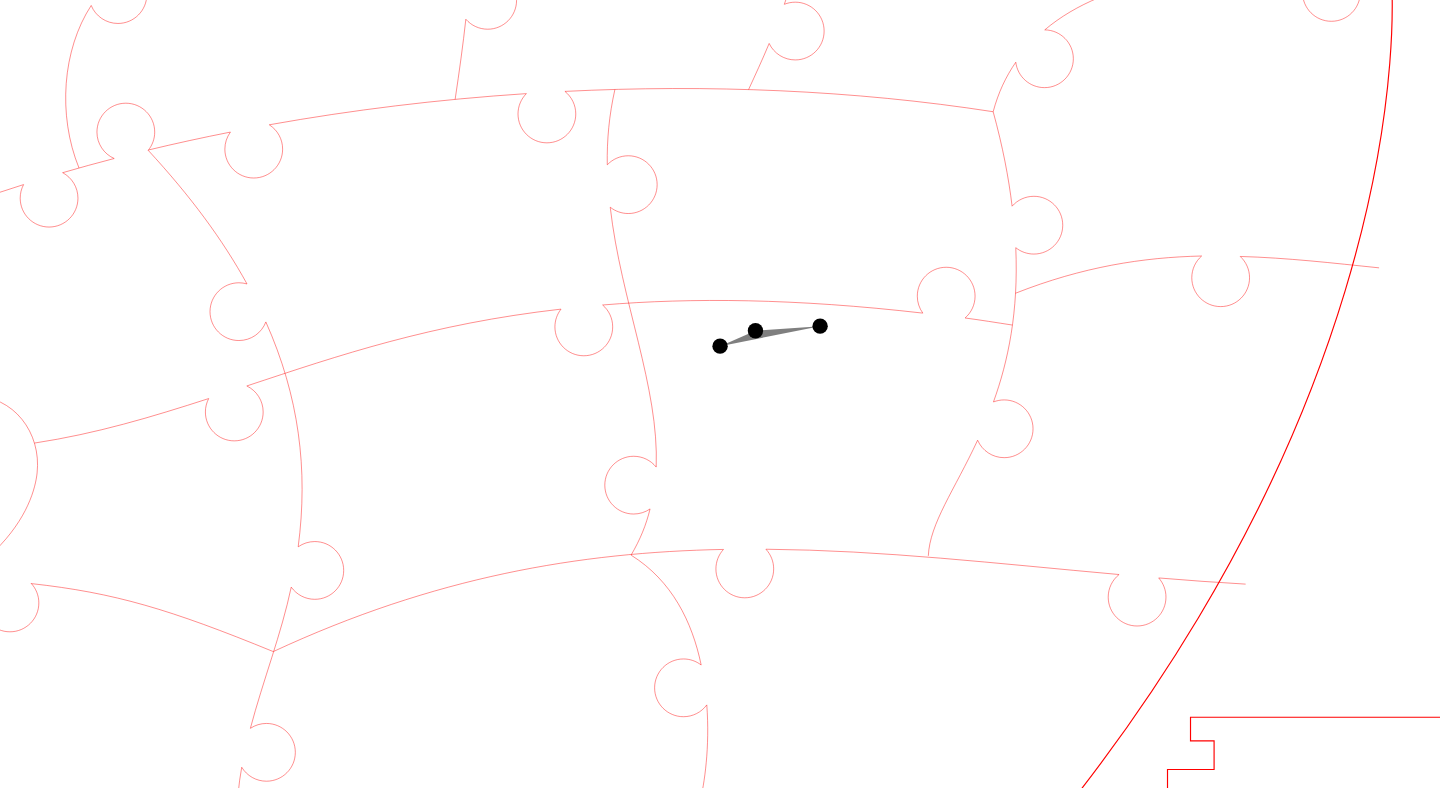 click 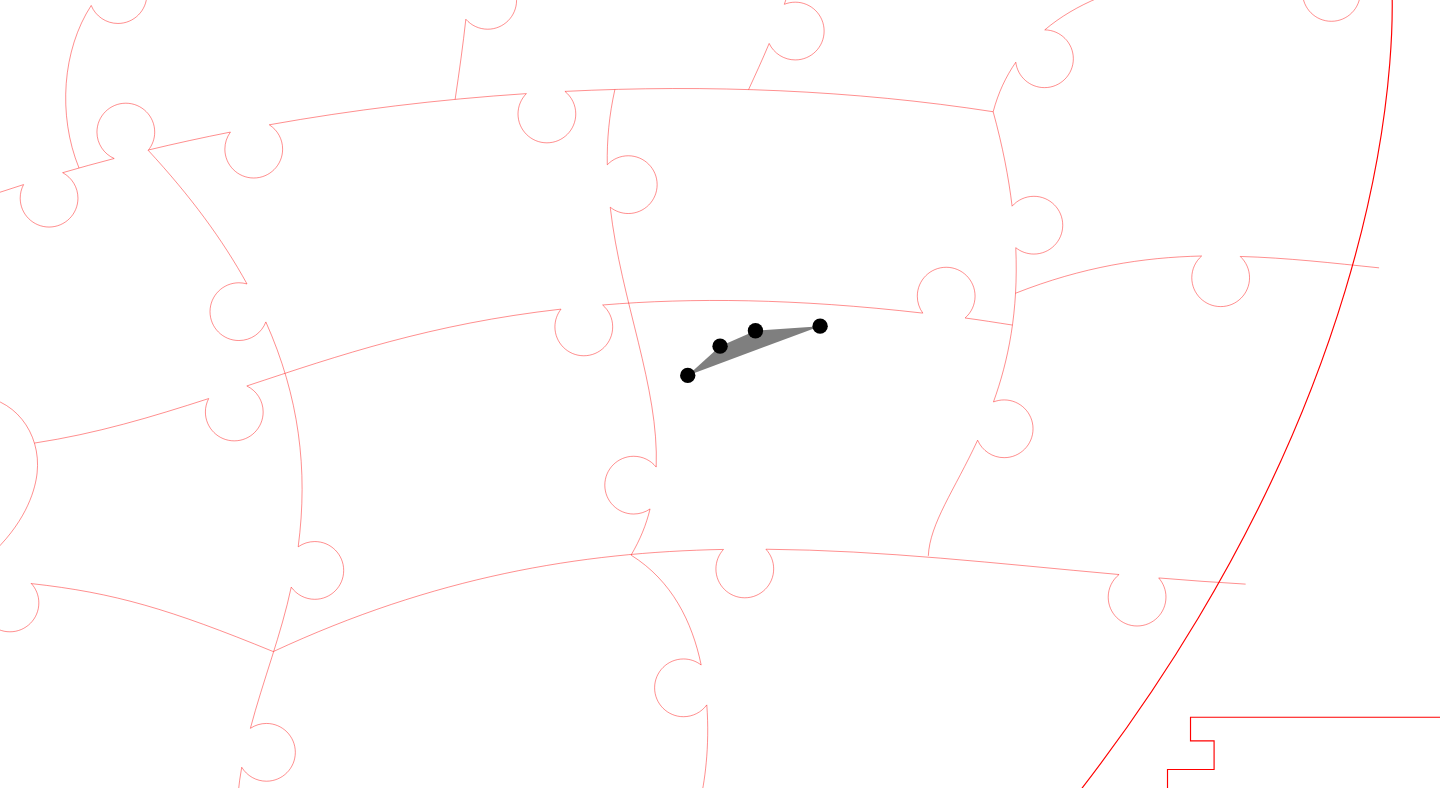 click 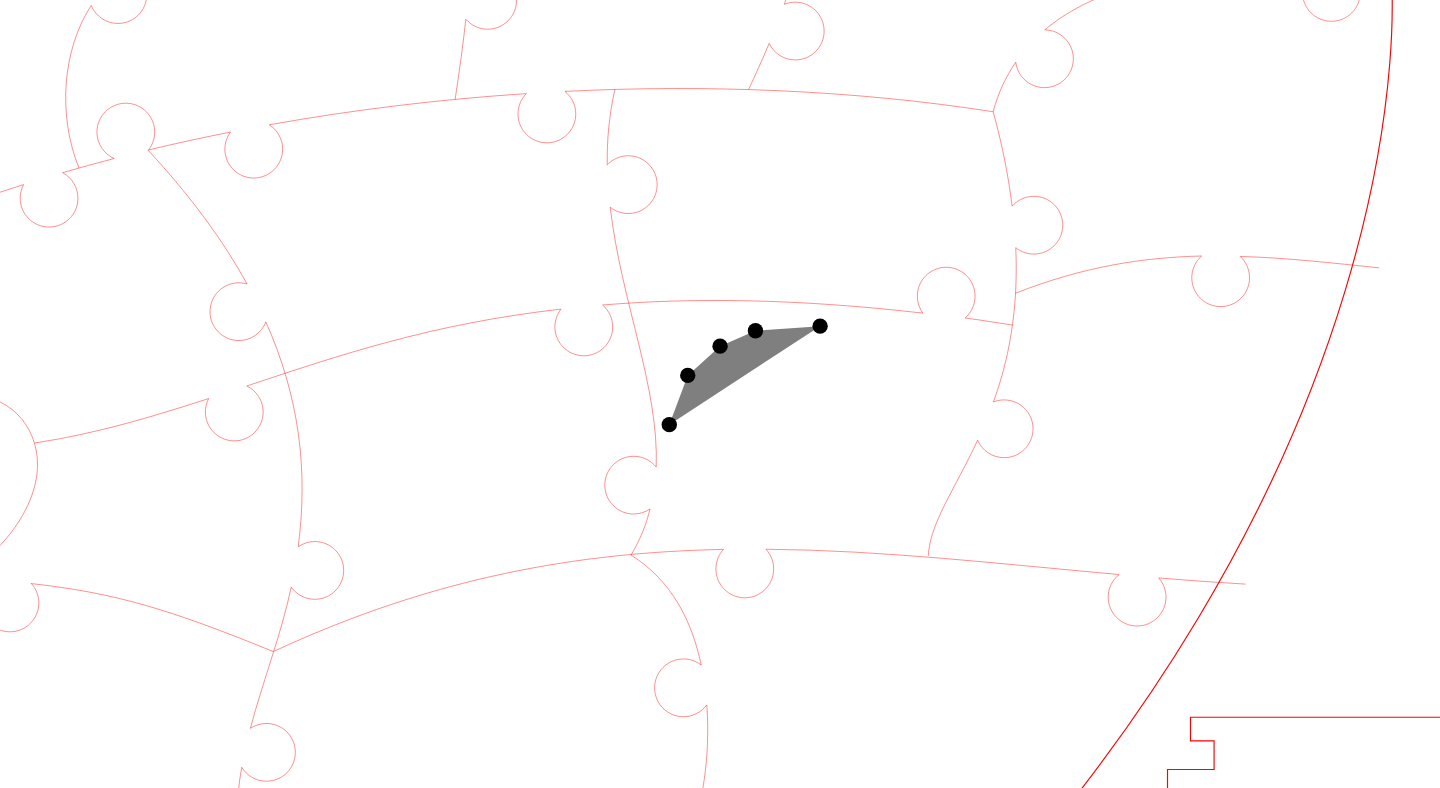 click 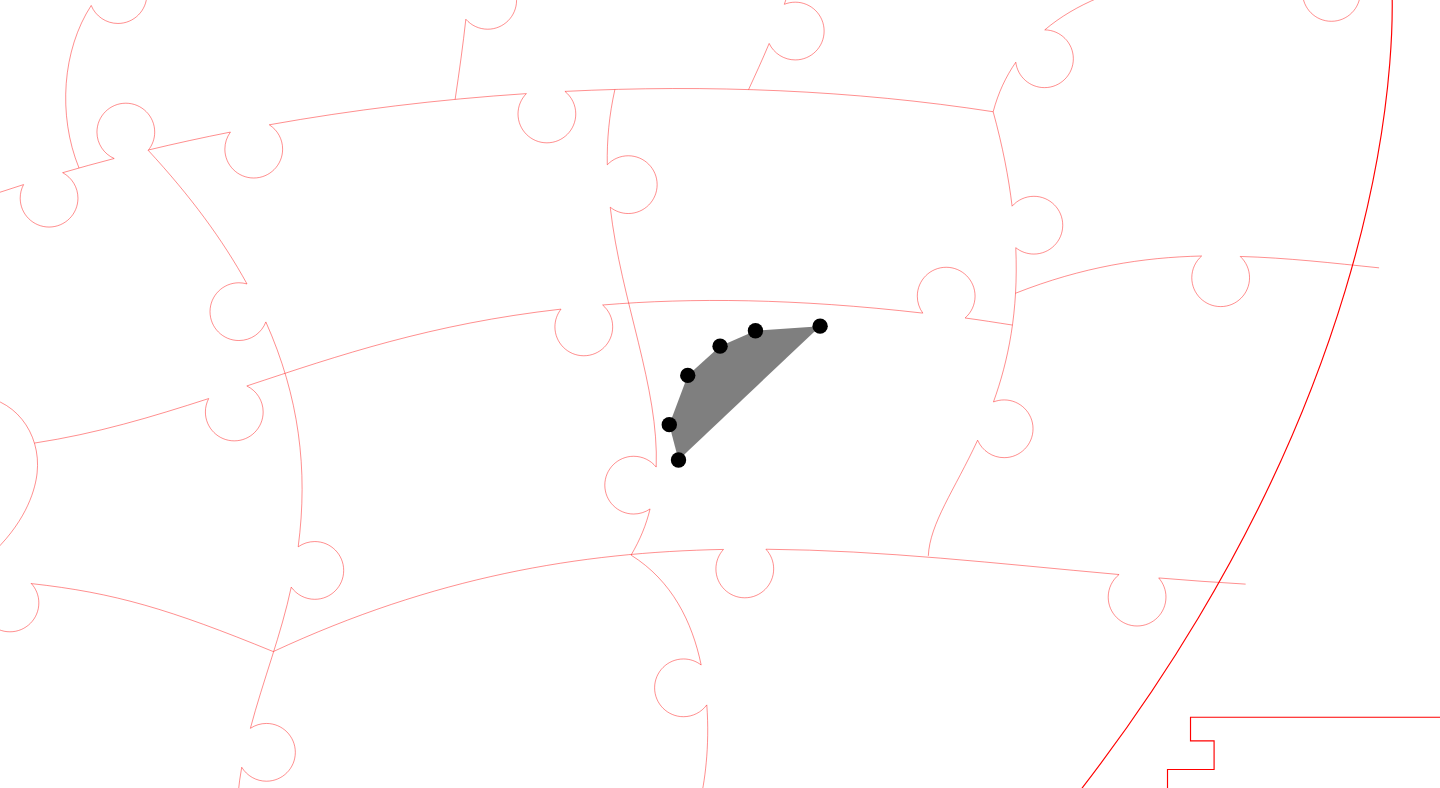 click 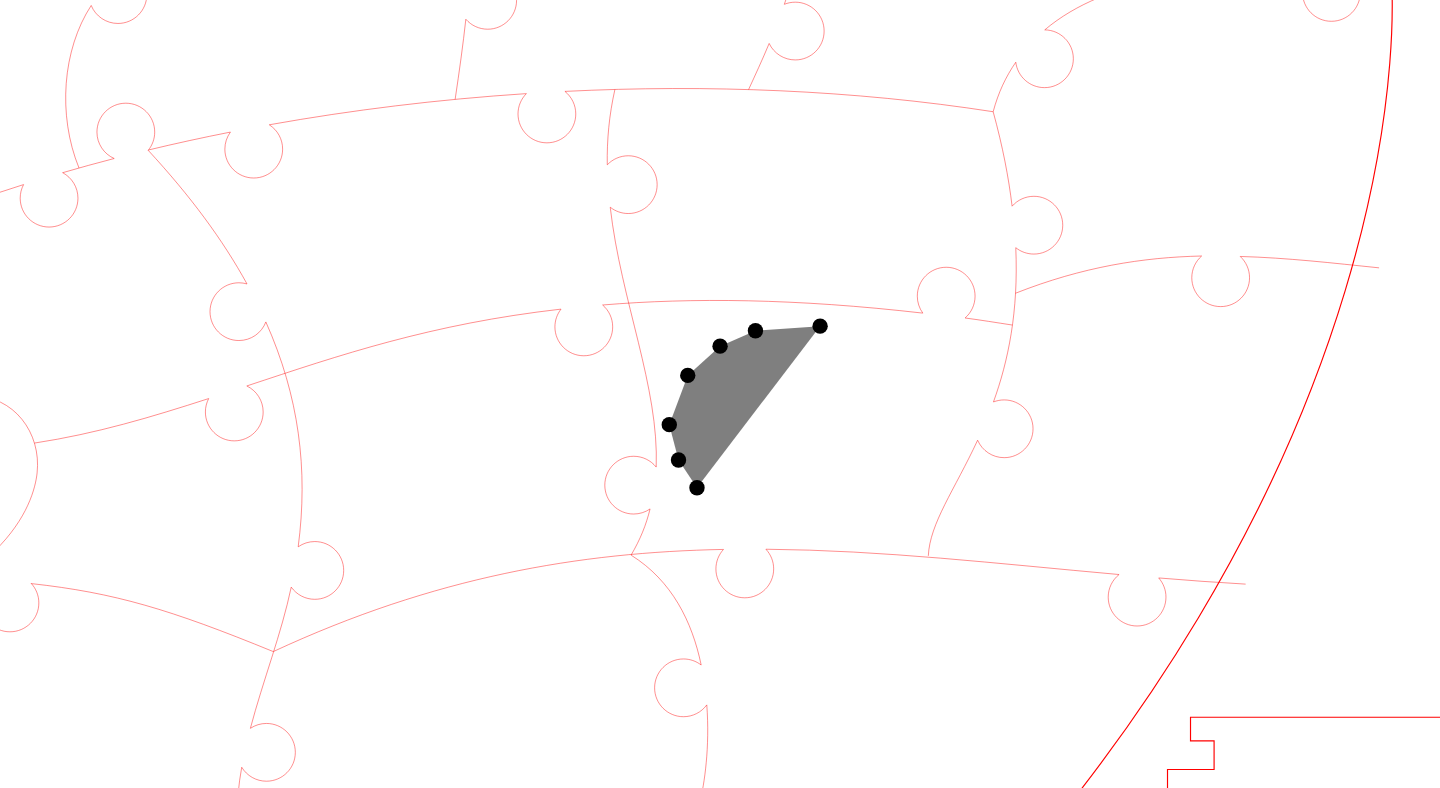 click 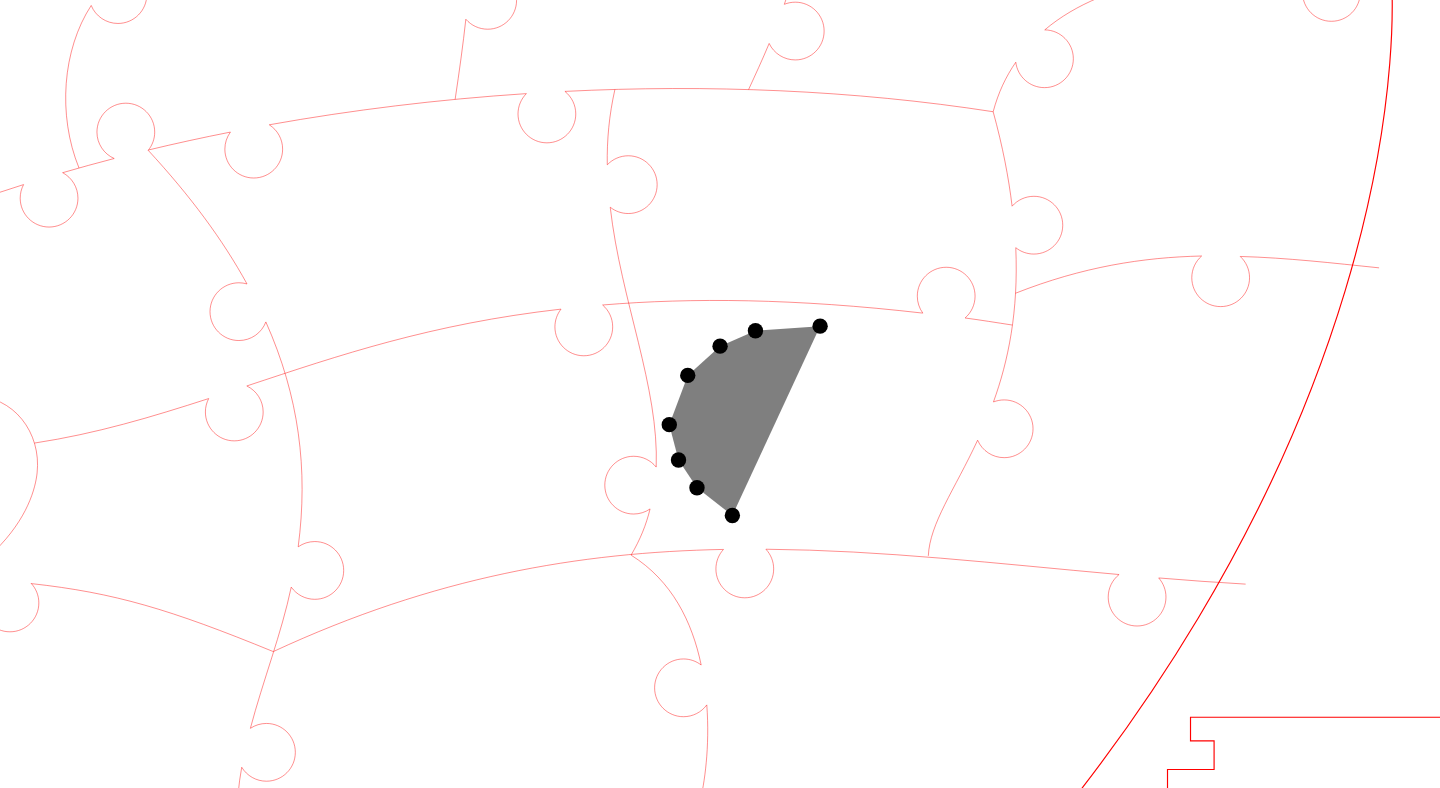 click 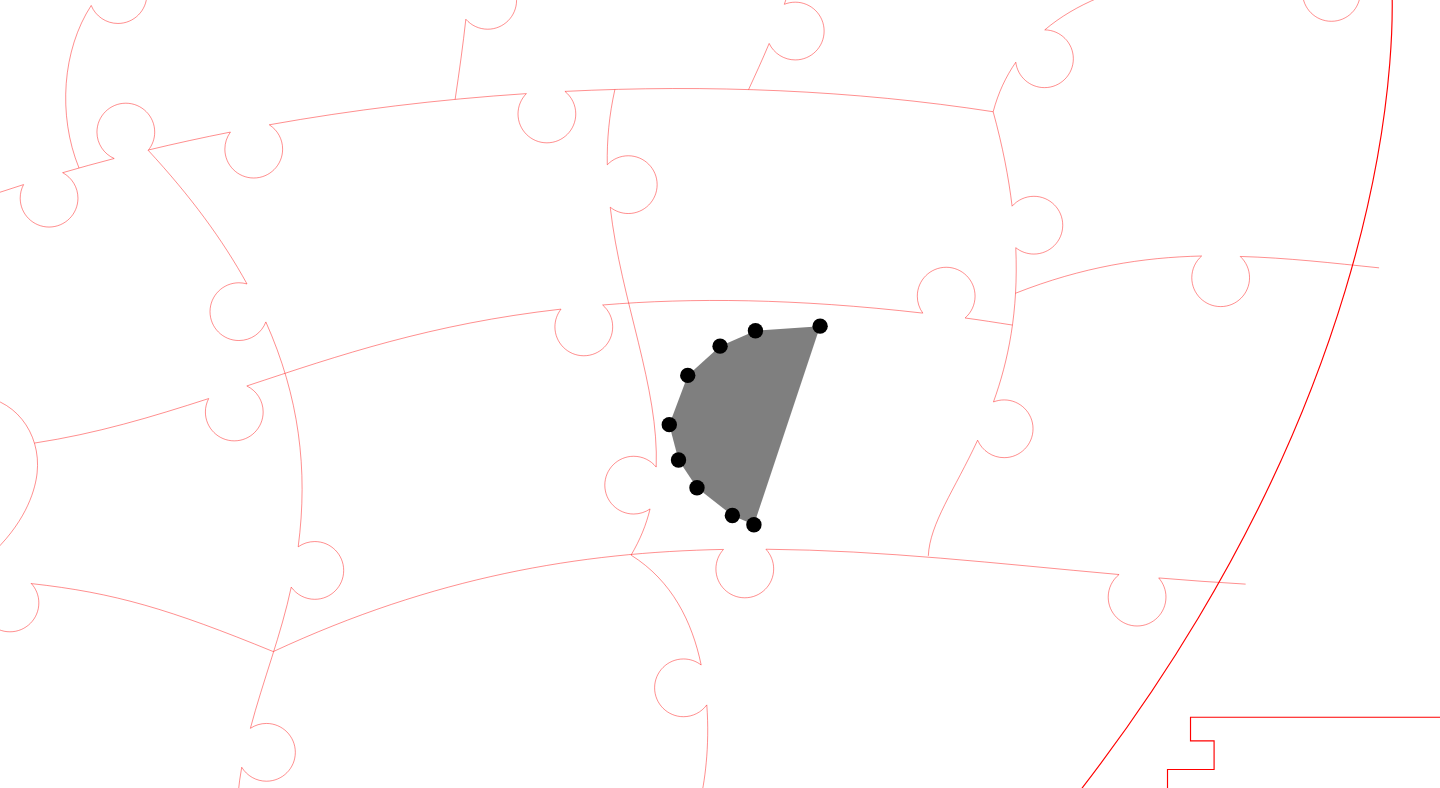 click 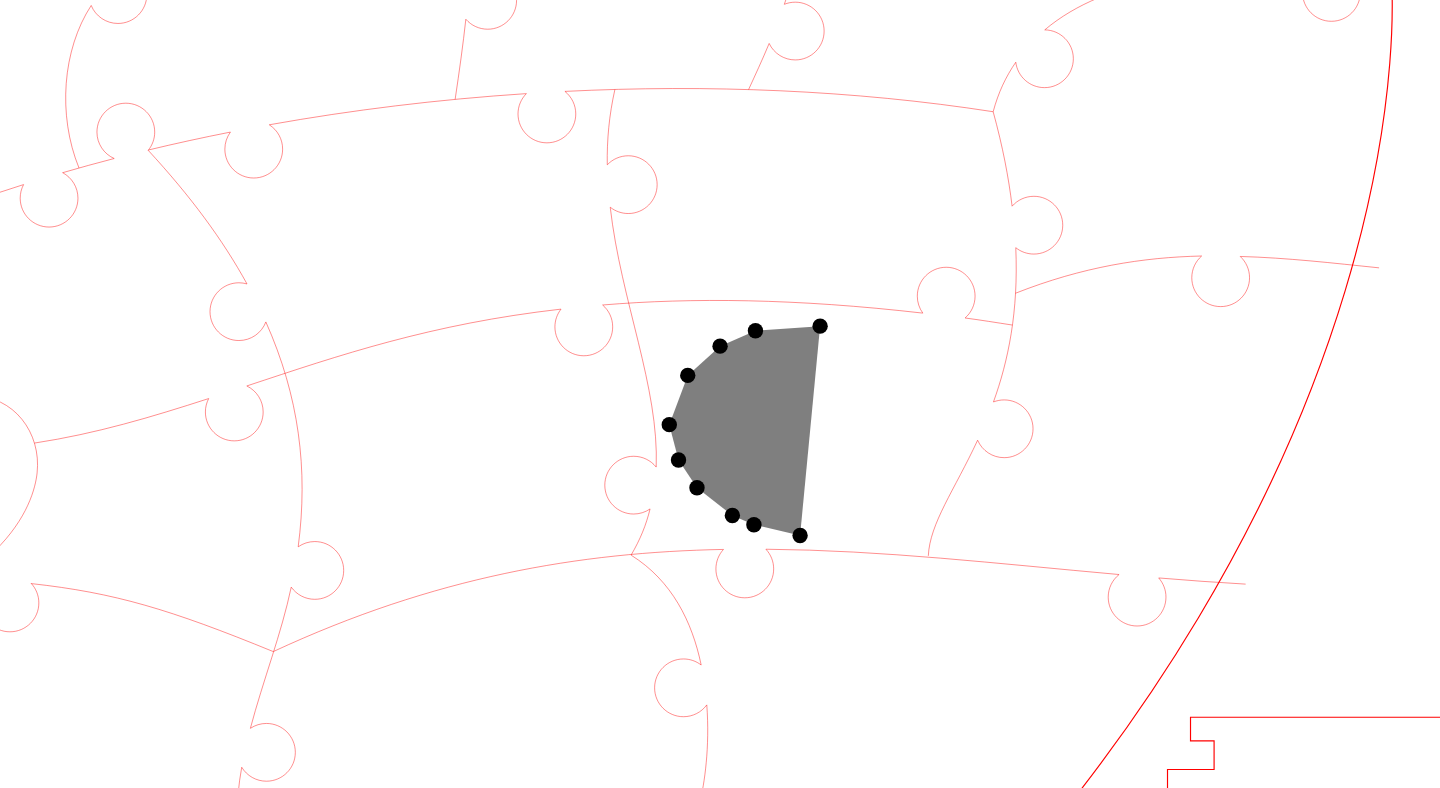 click 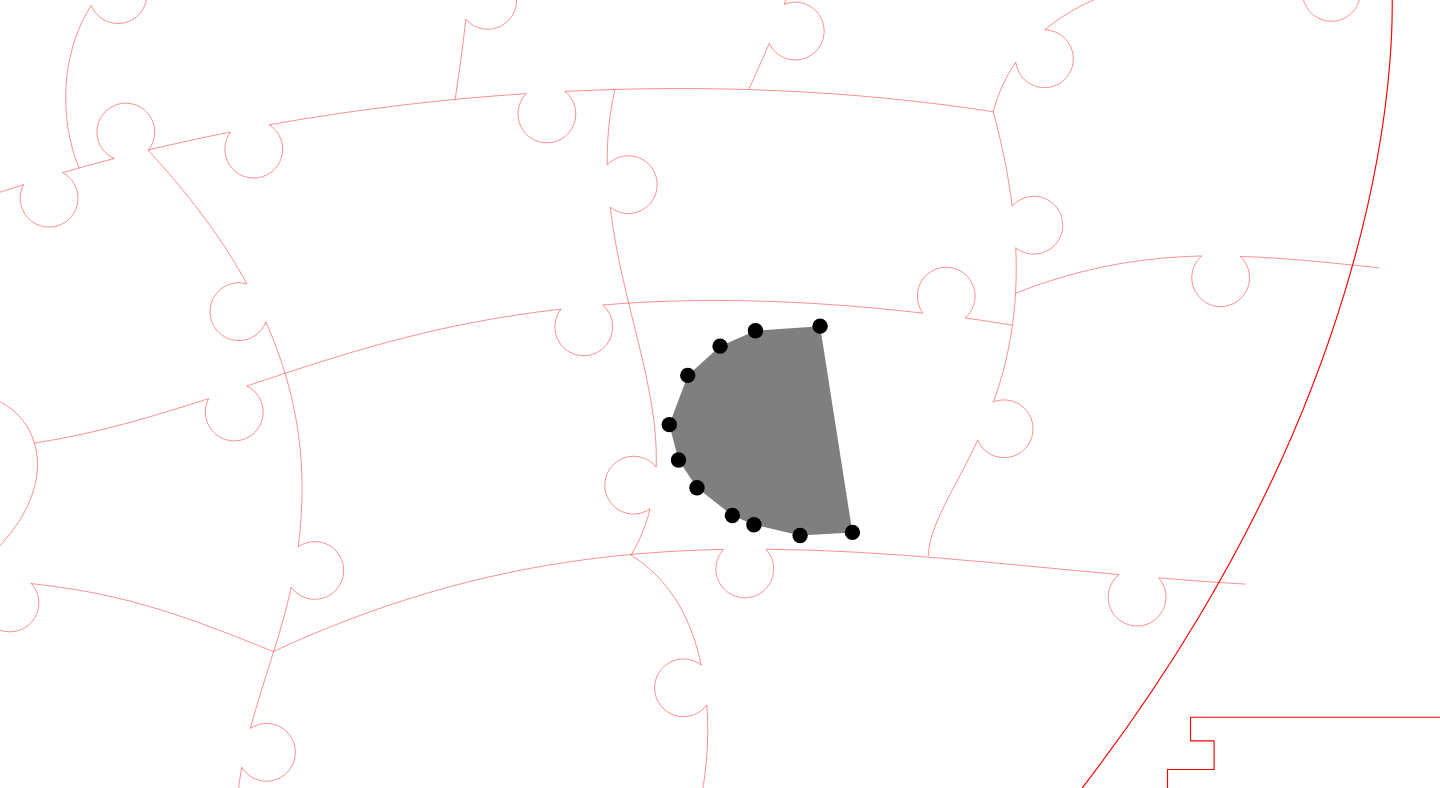 click 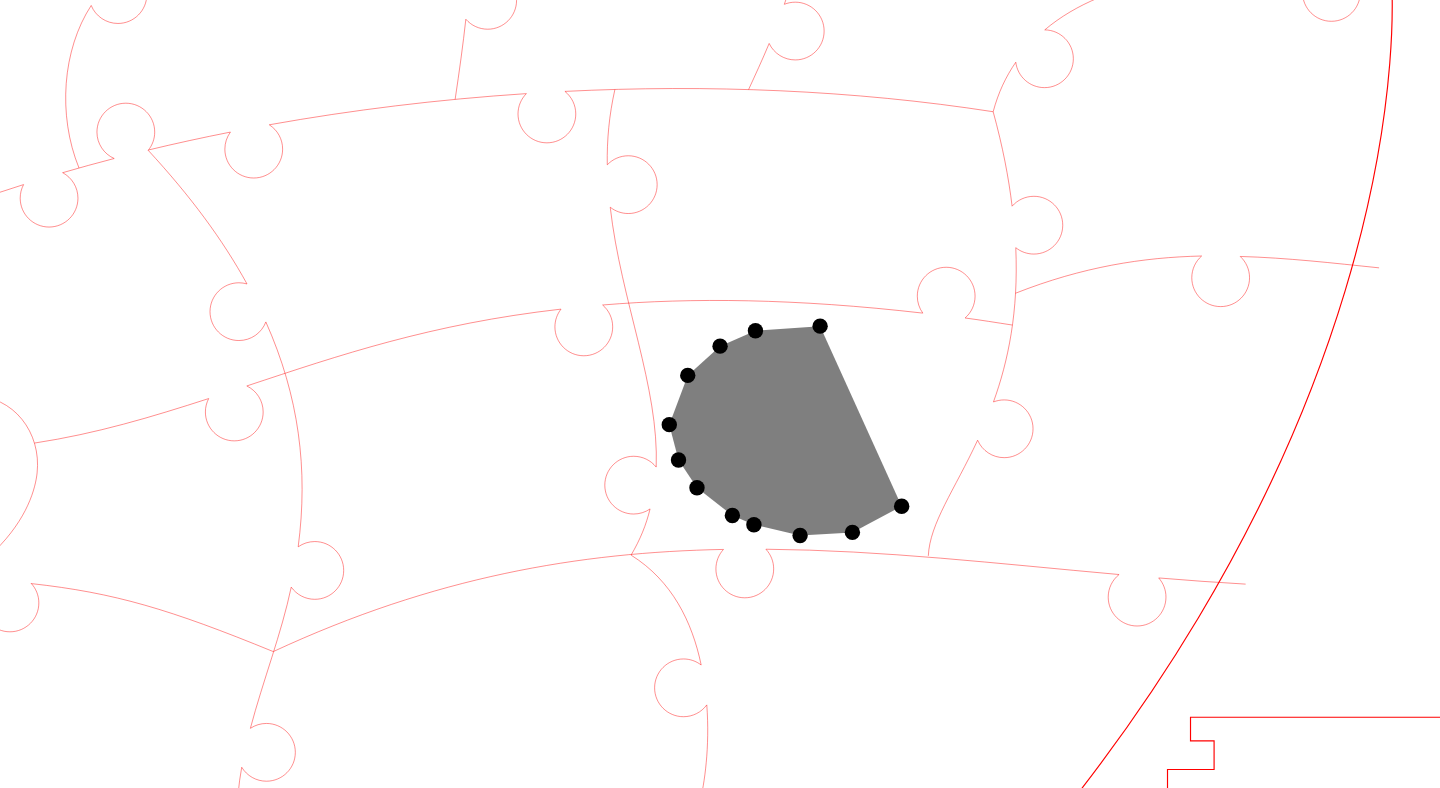 click 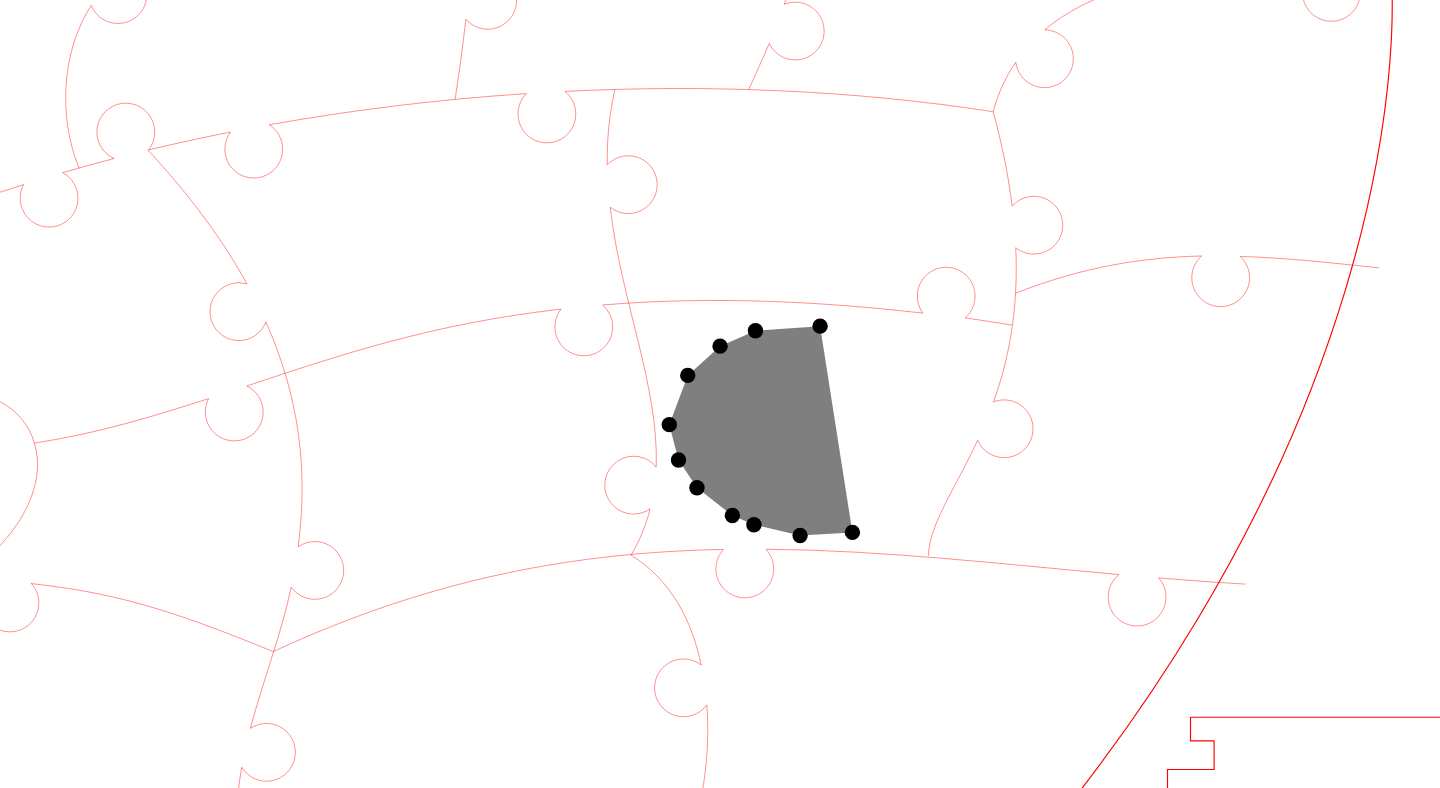 click 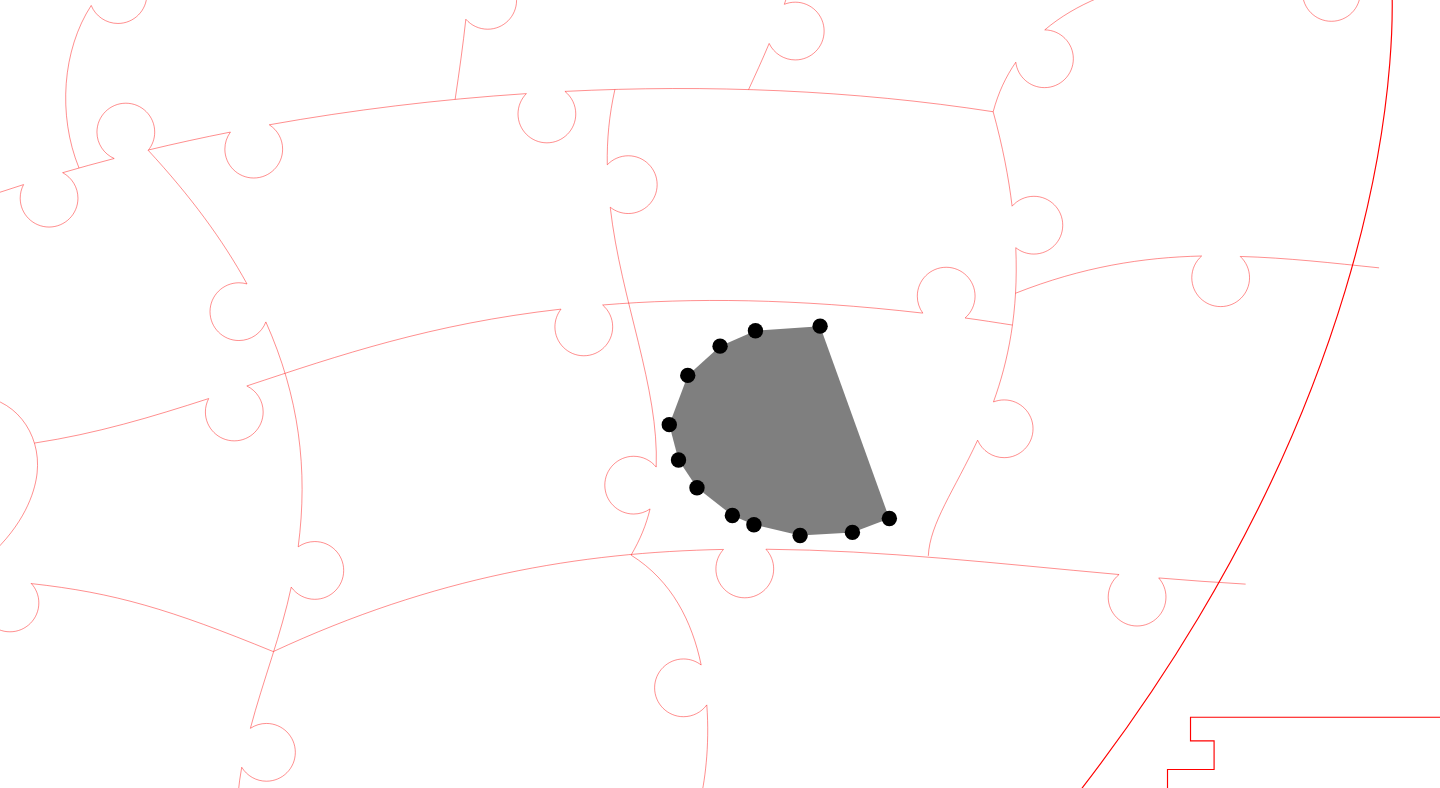 click 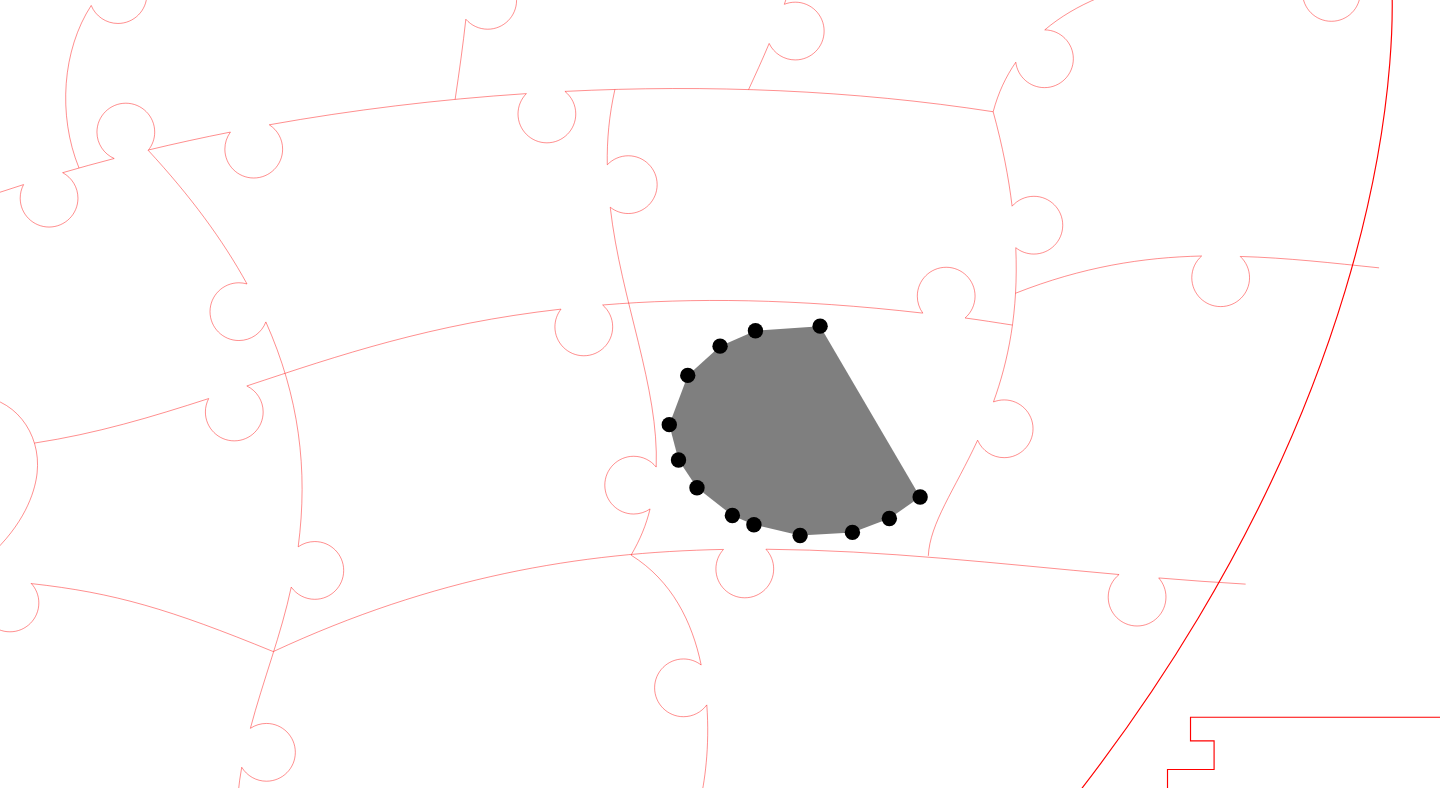 click 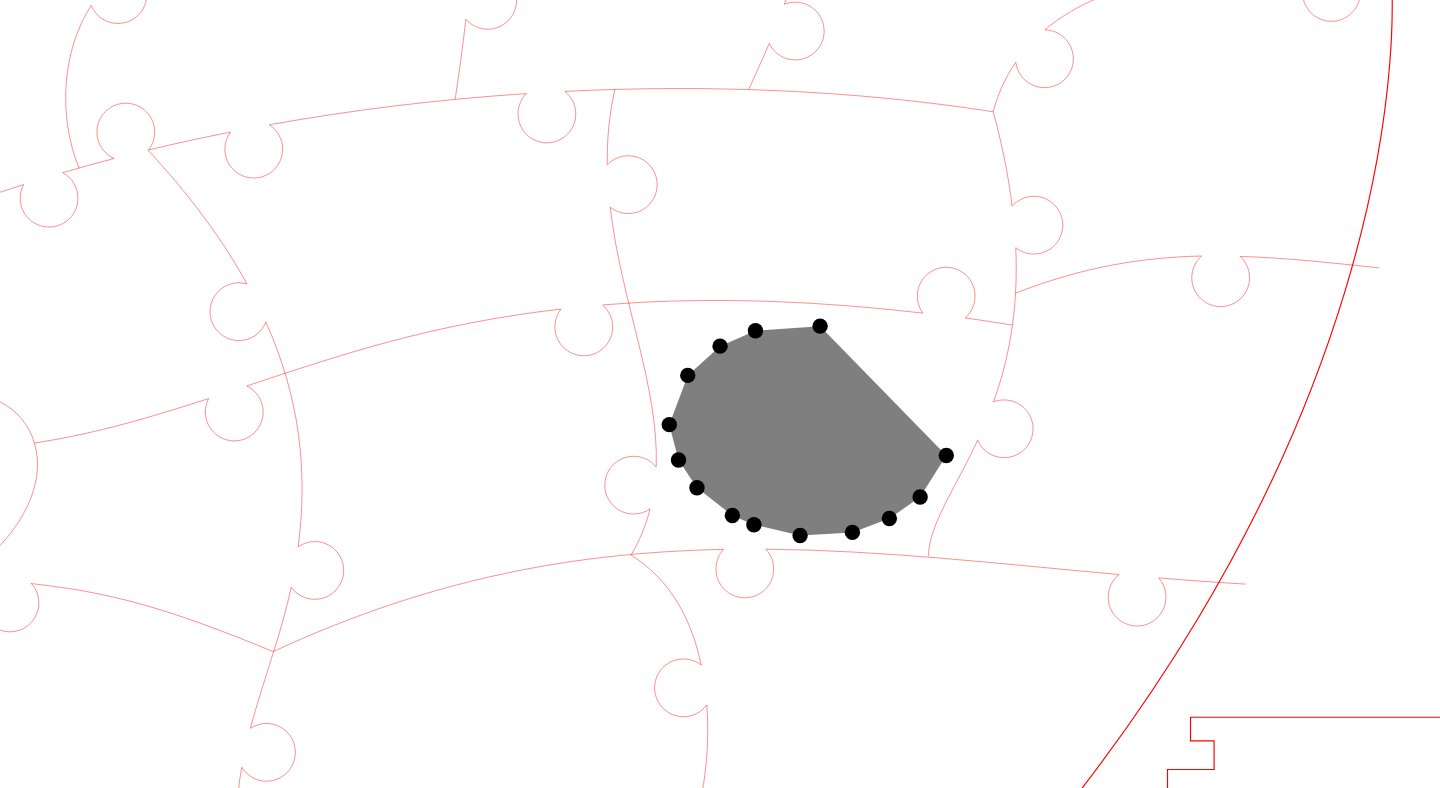 click 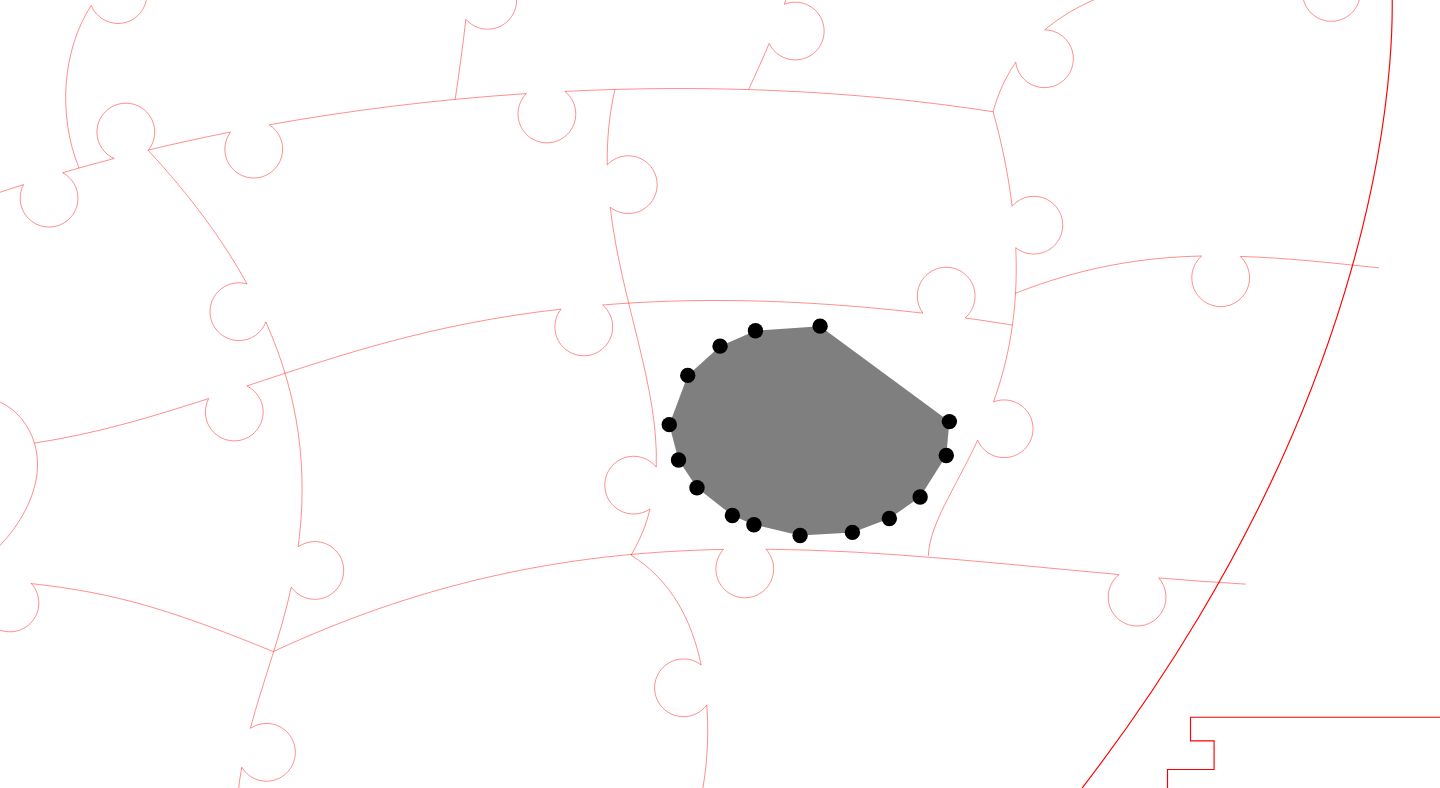 click 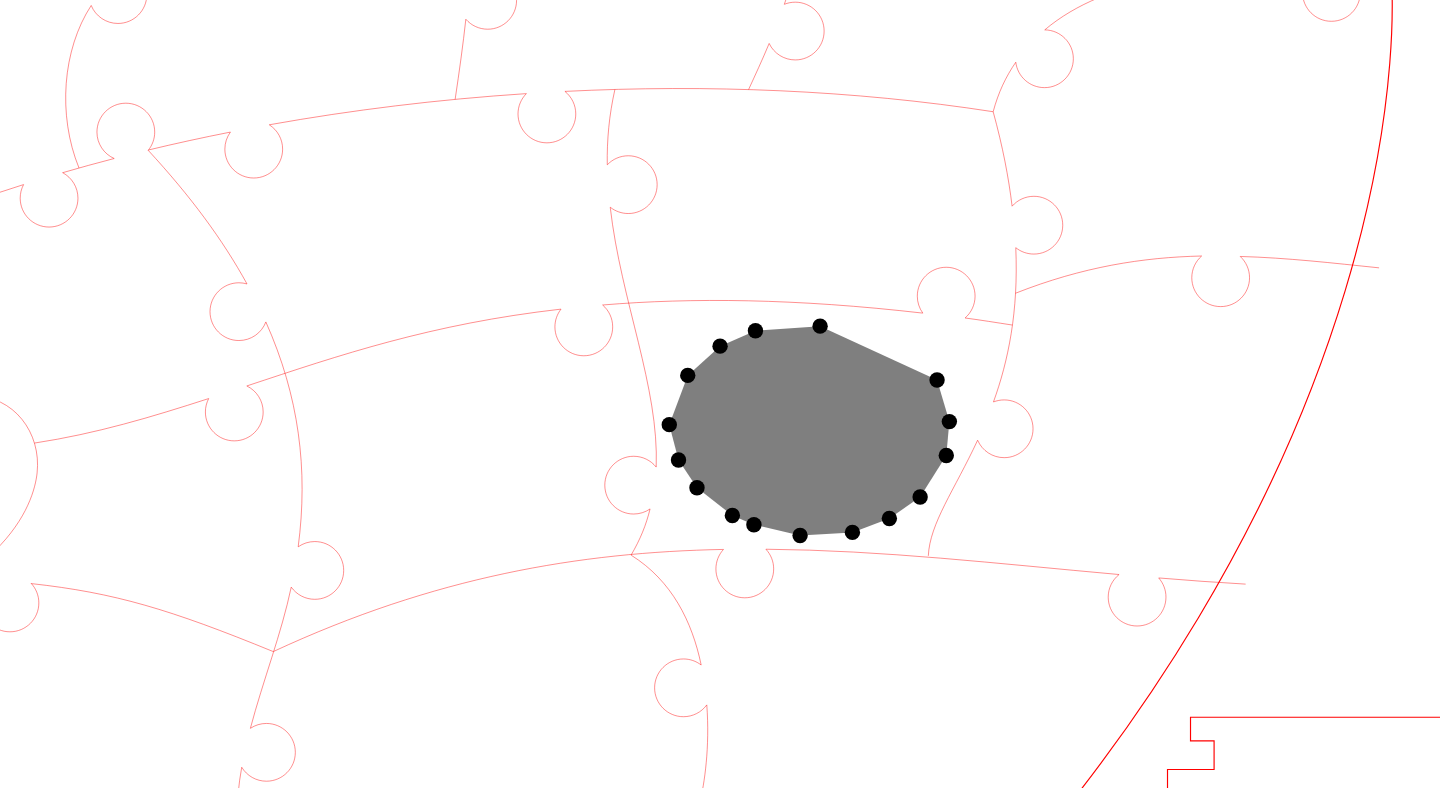 click 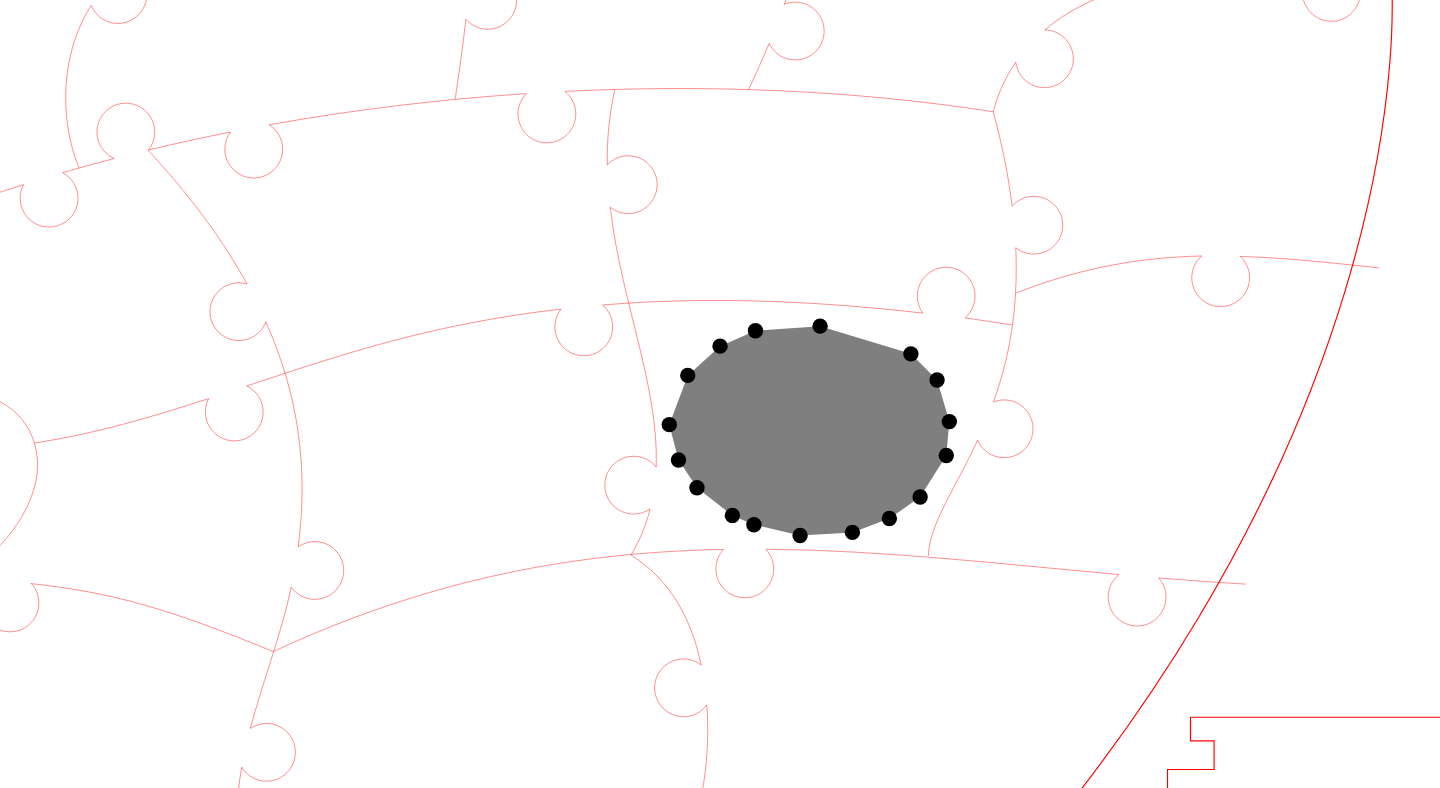 click 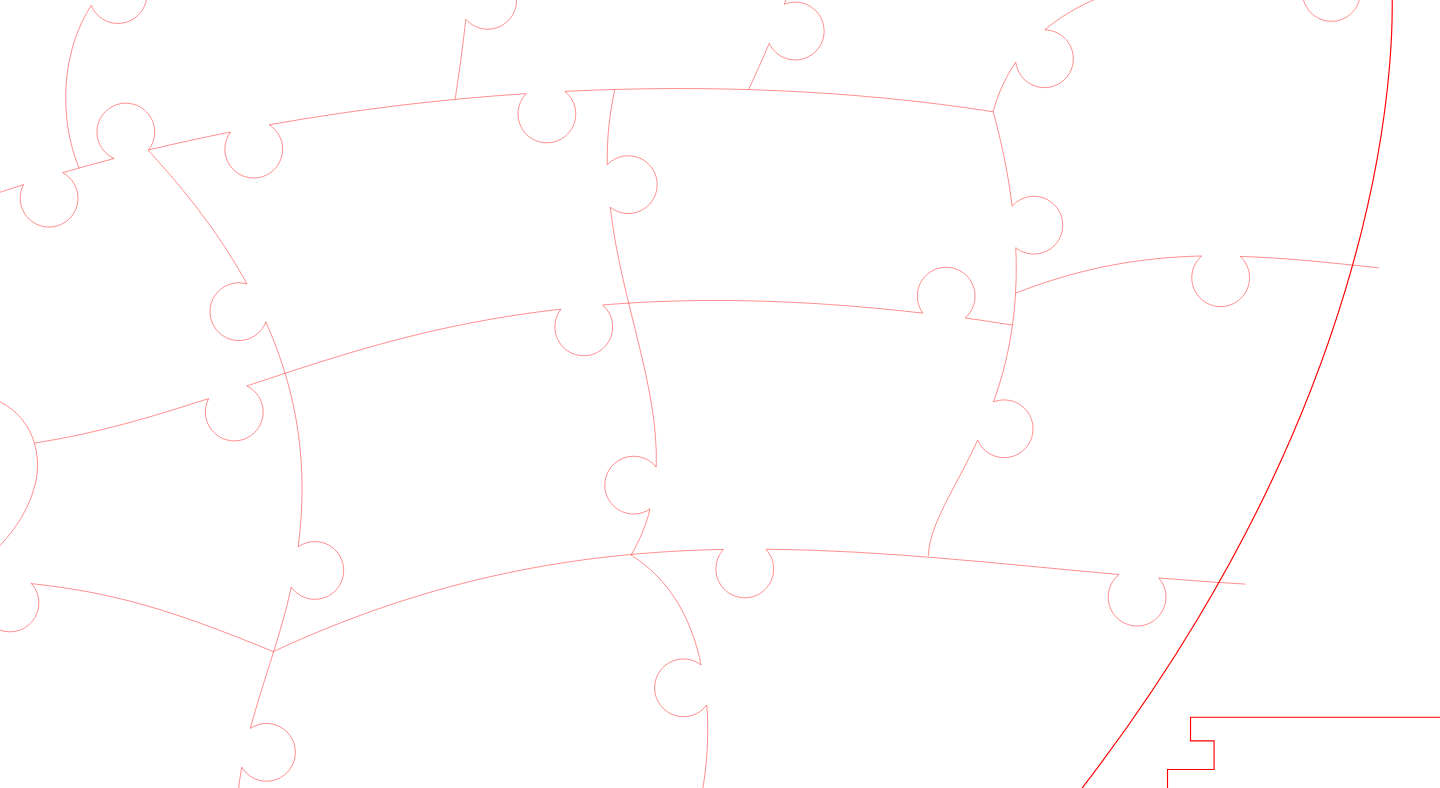 click 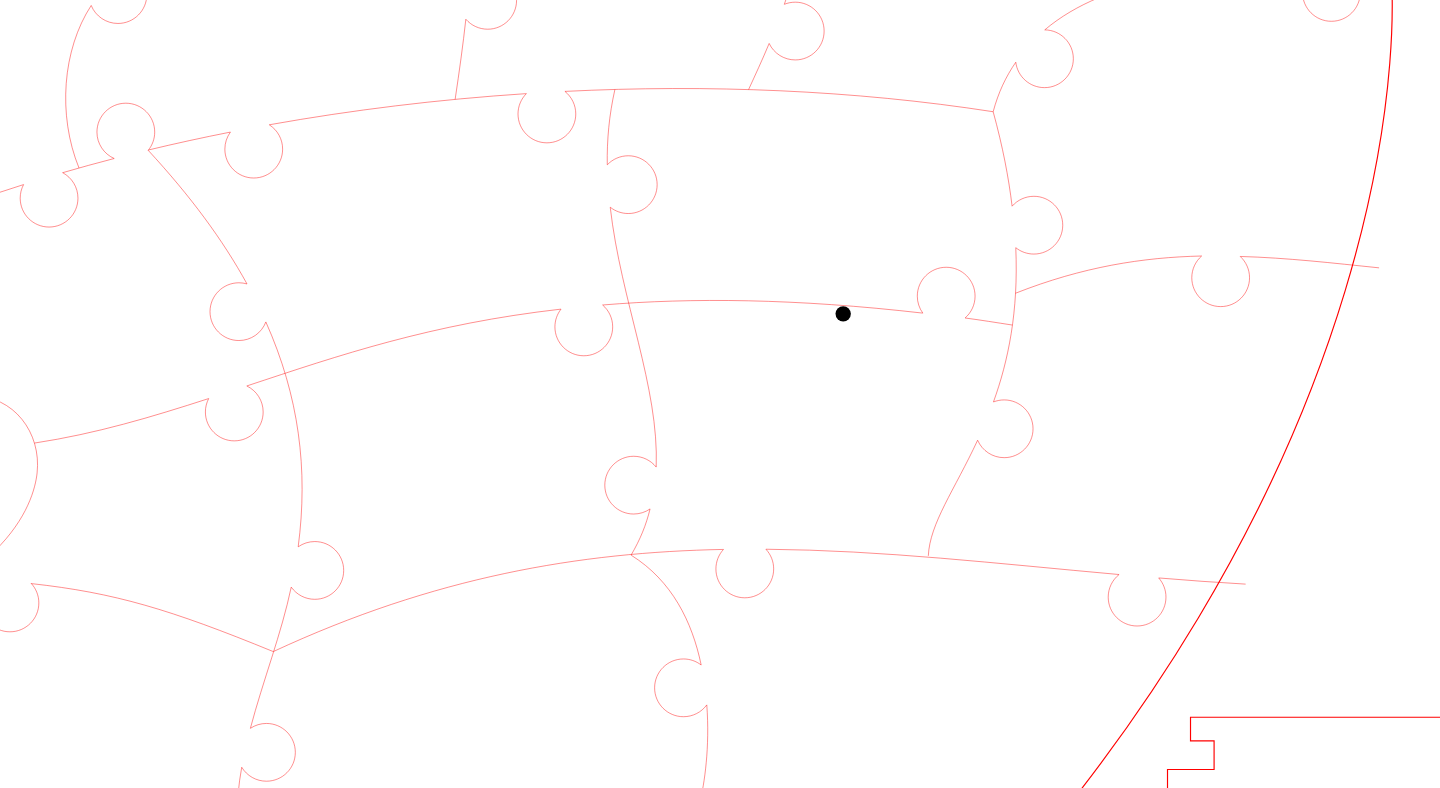 click 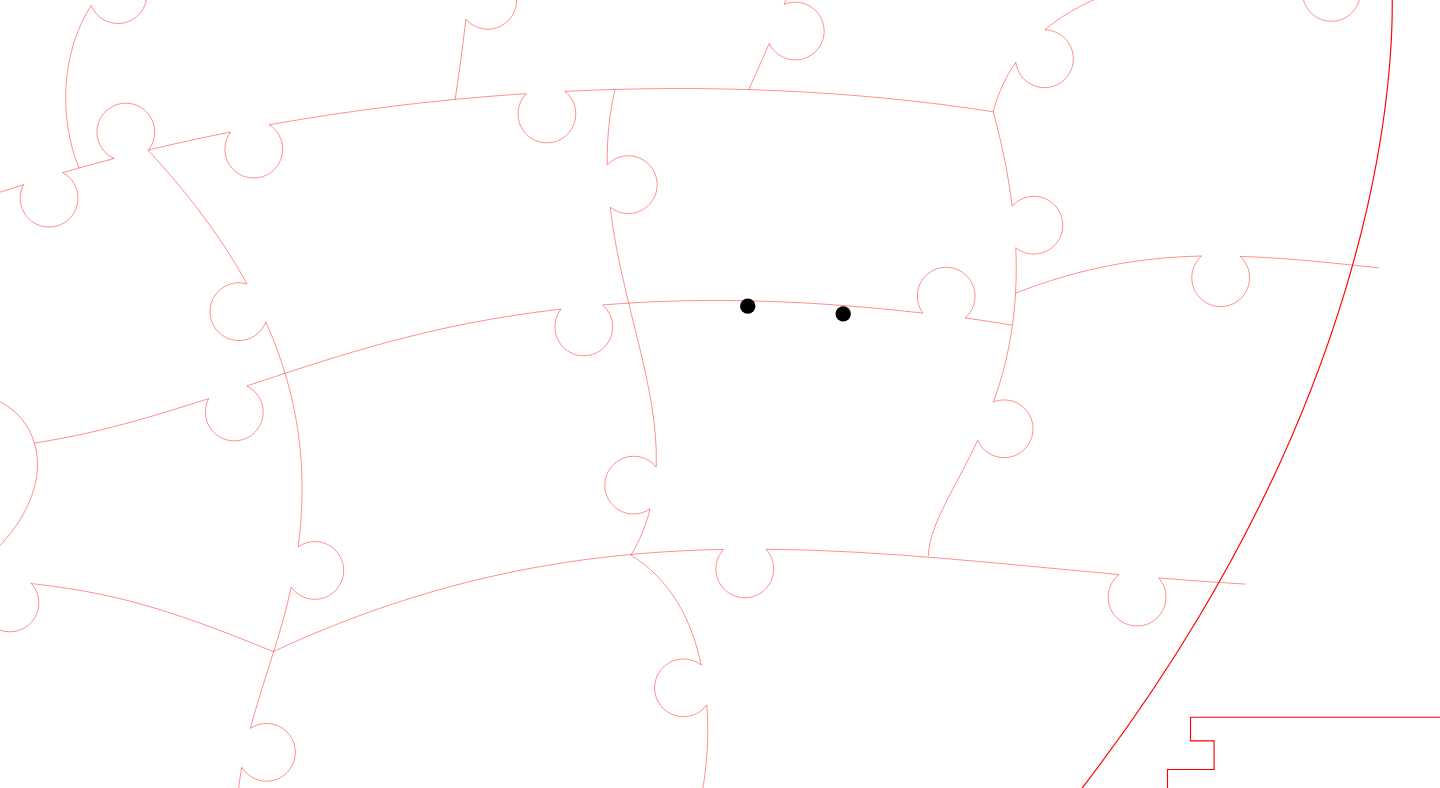 click 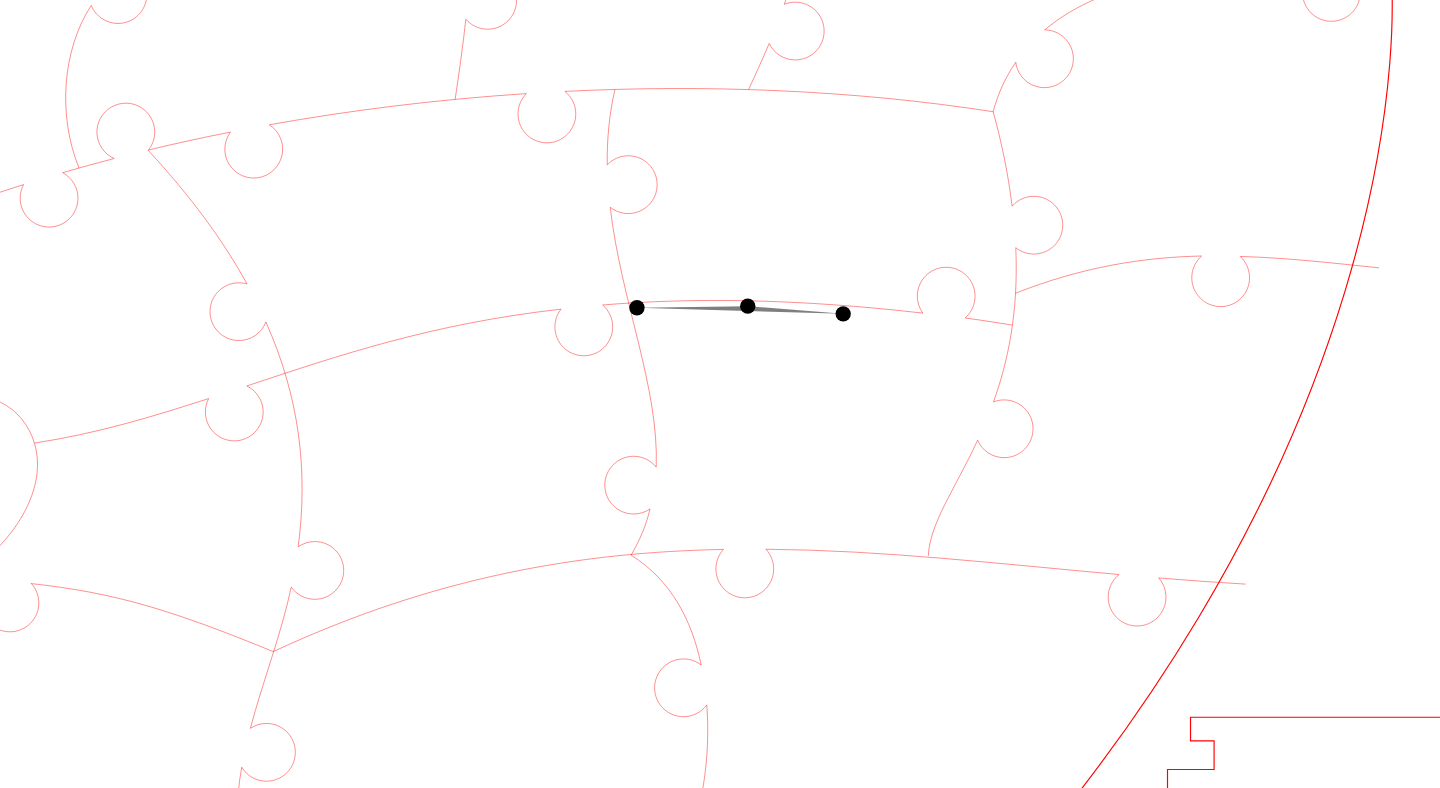 click 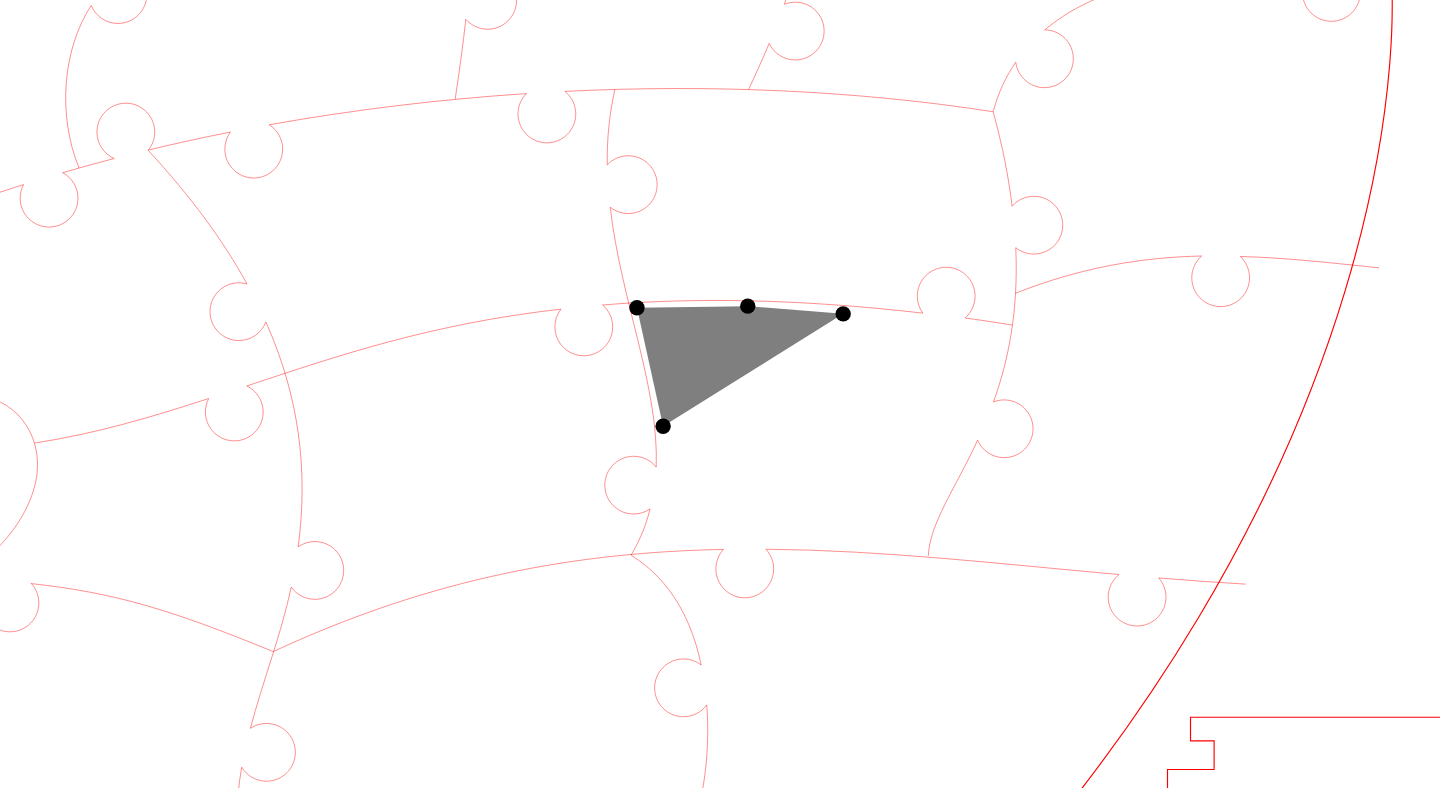 click 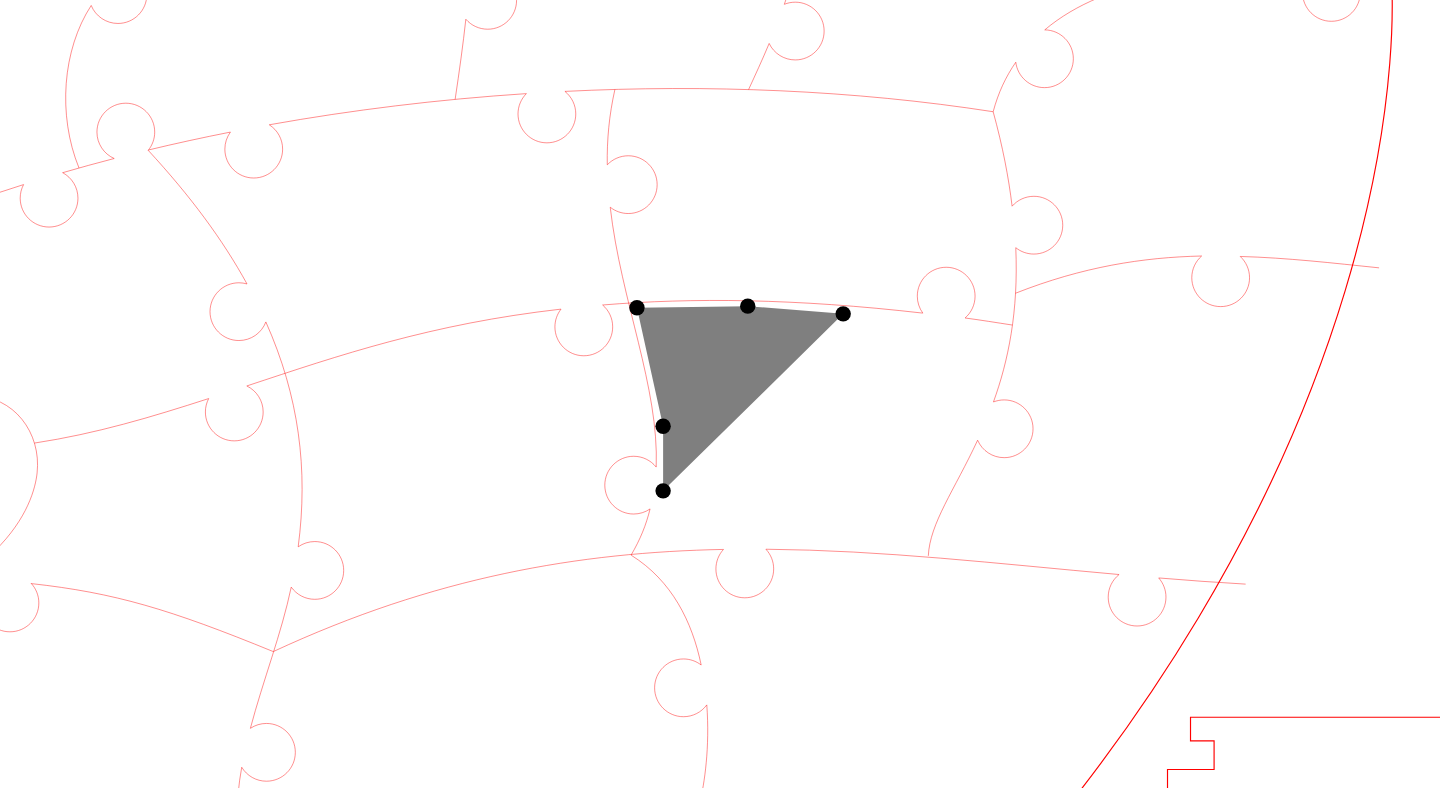 click 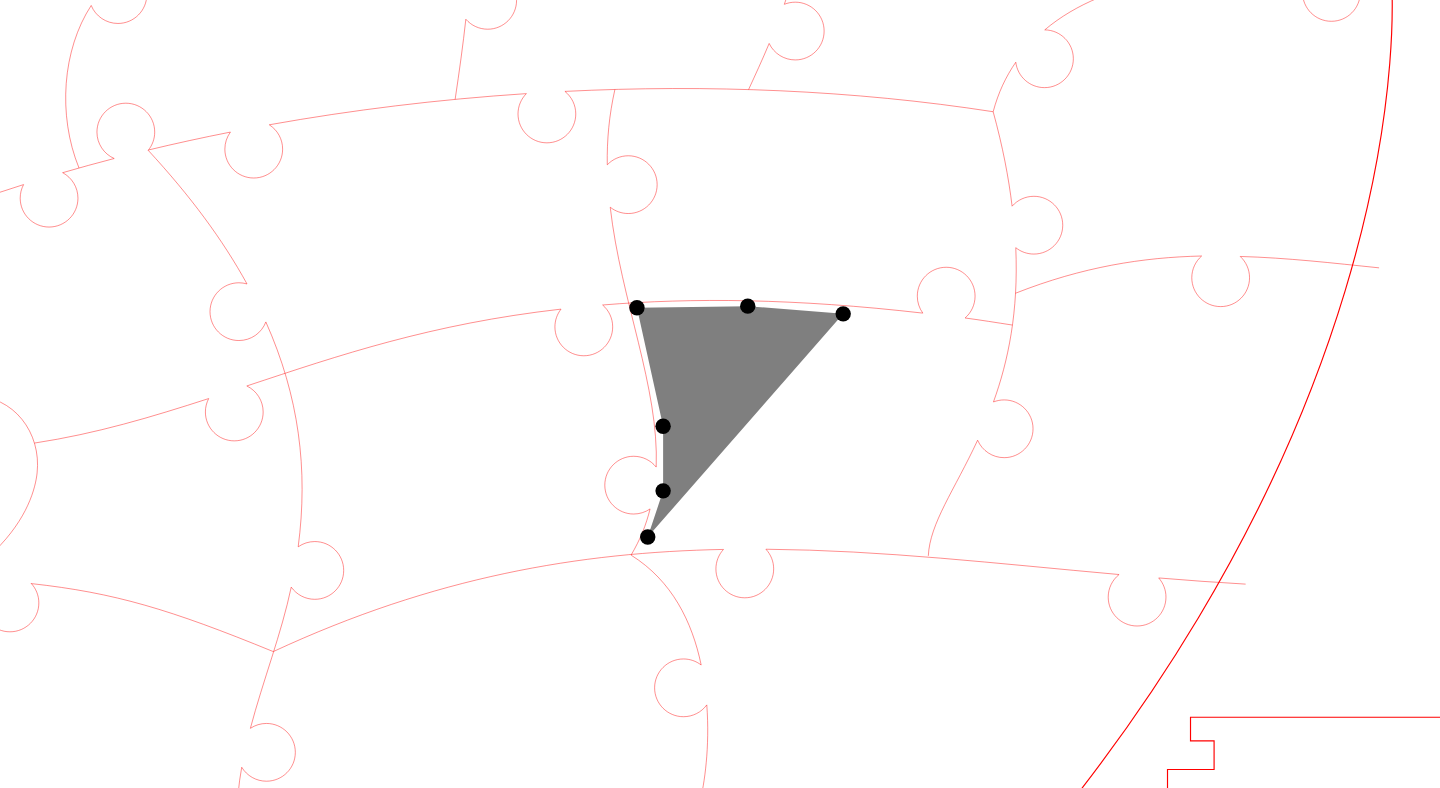 click 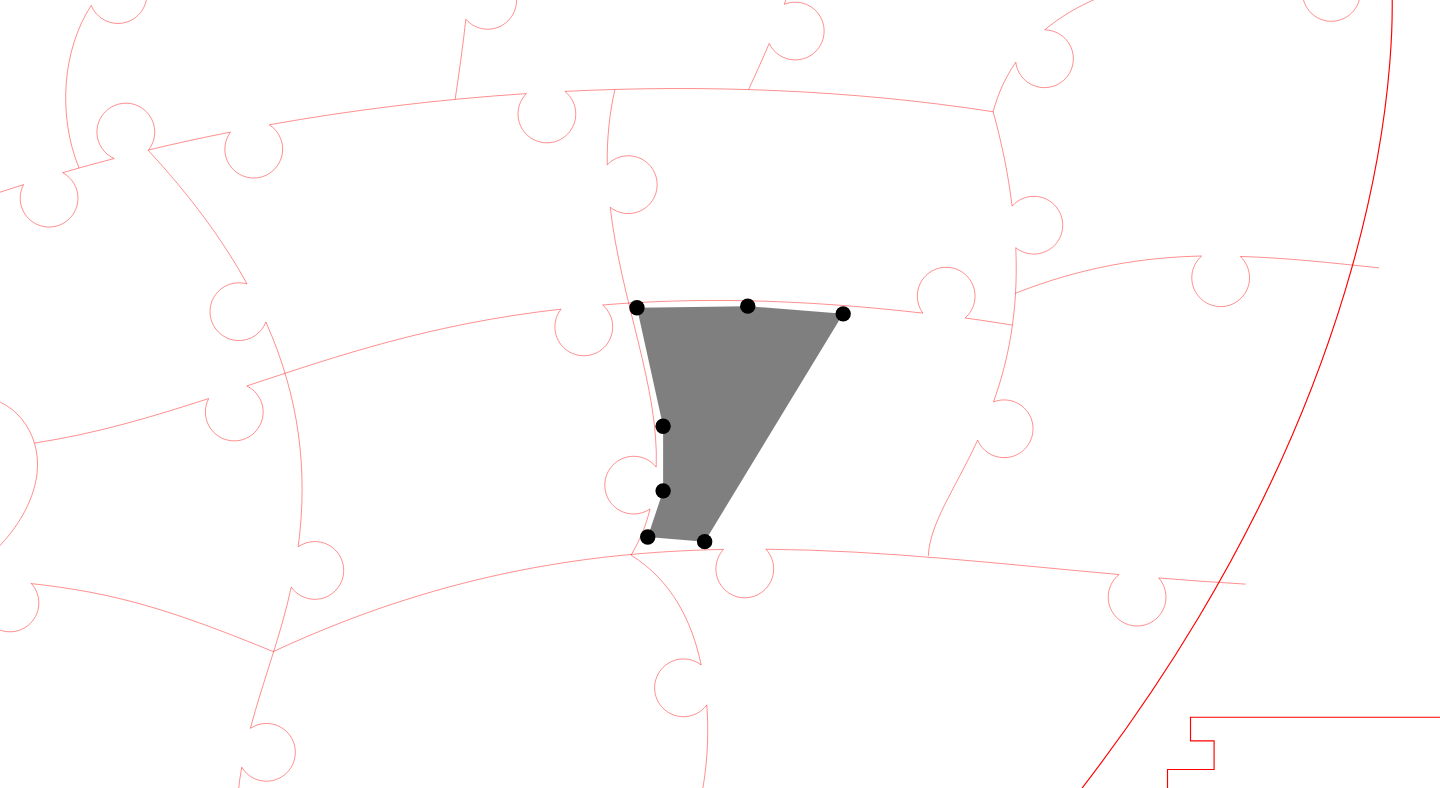 click 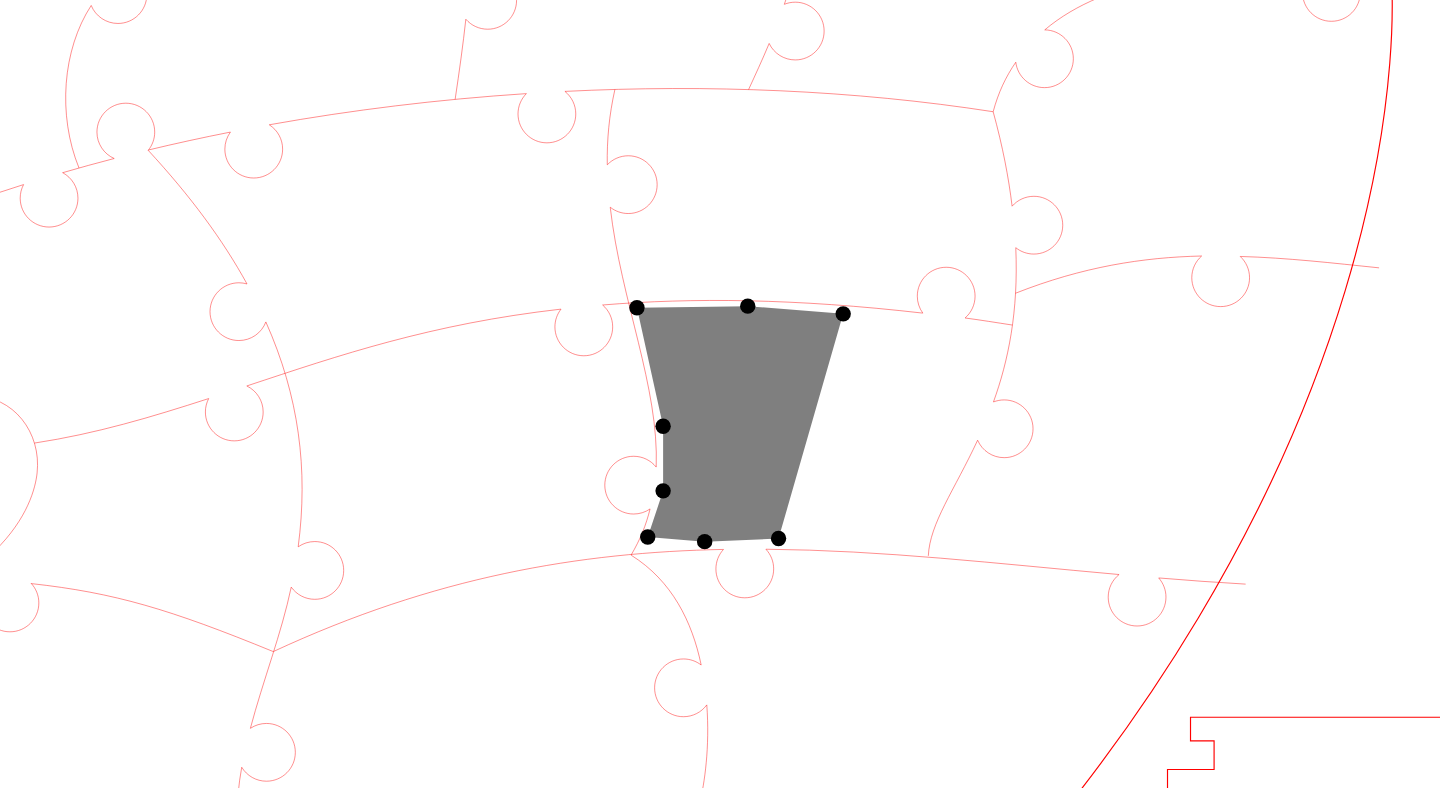 click 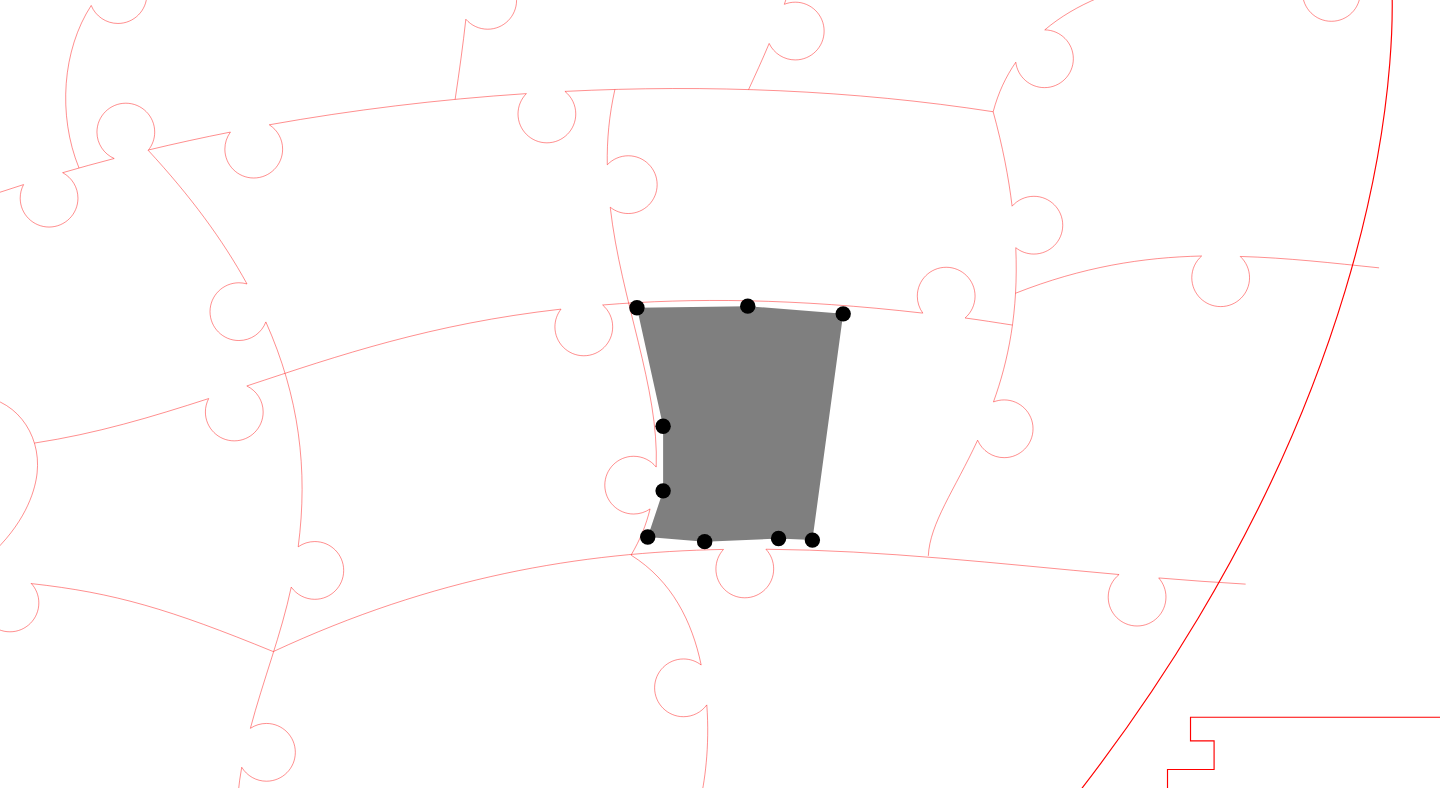 click 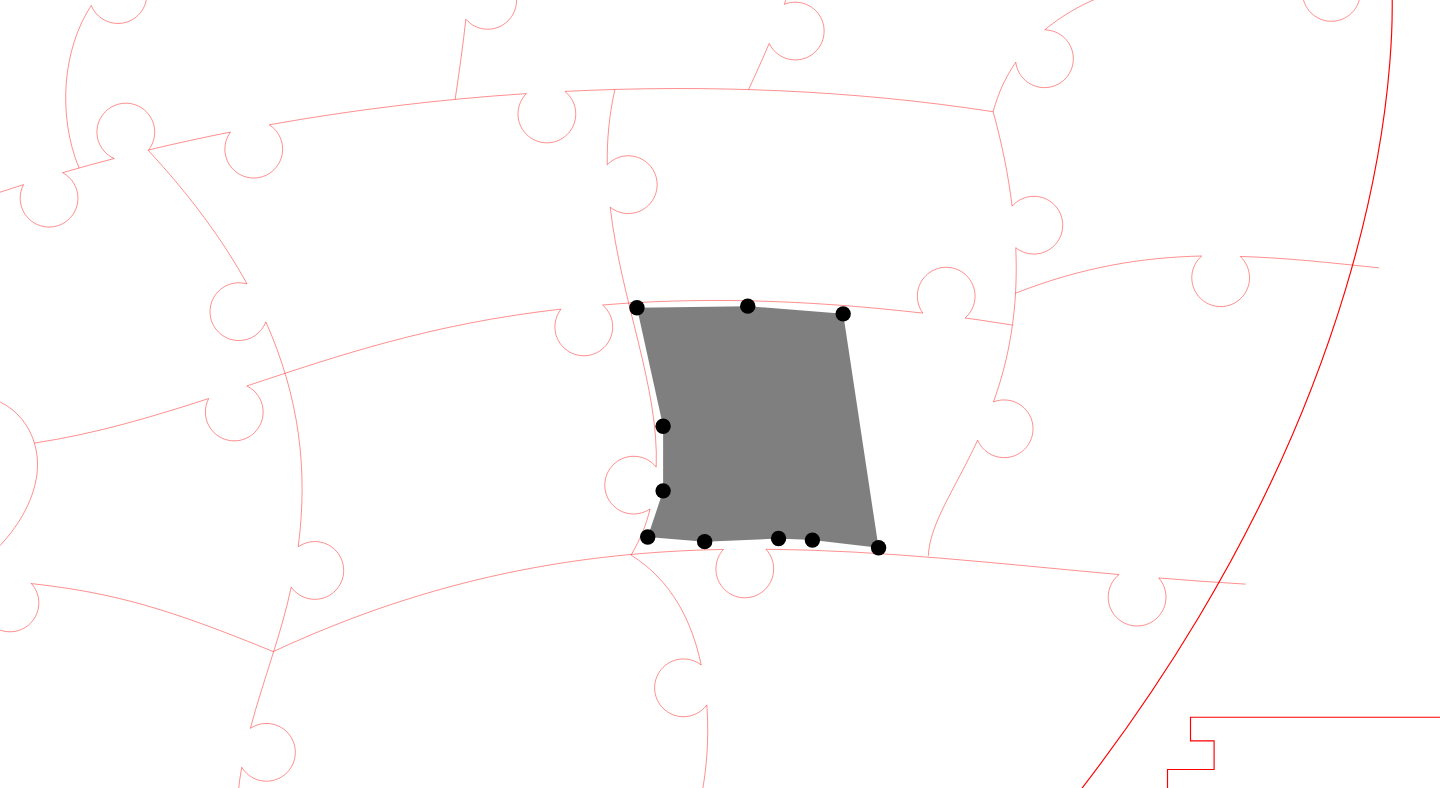 click 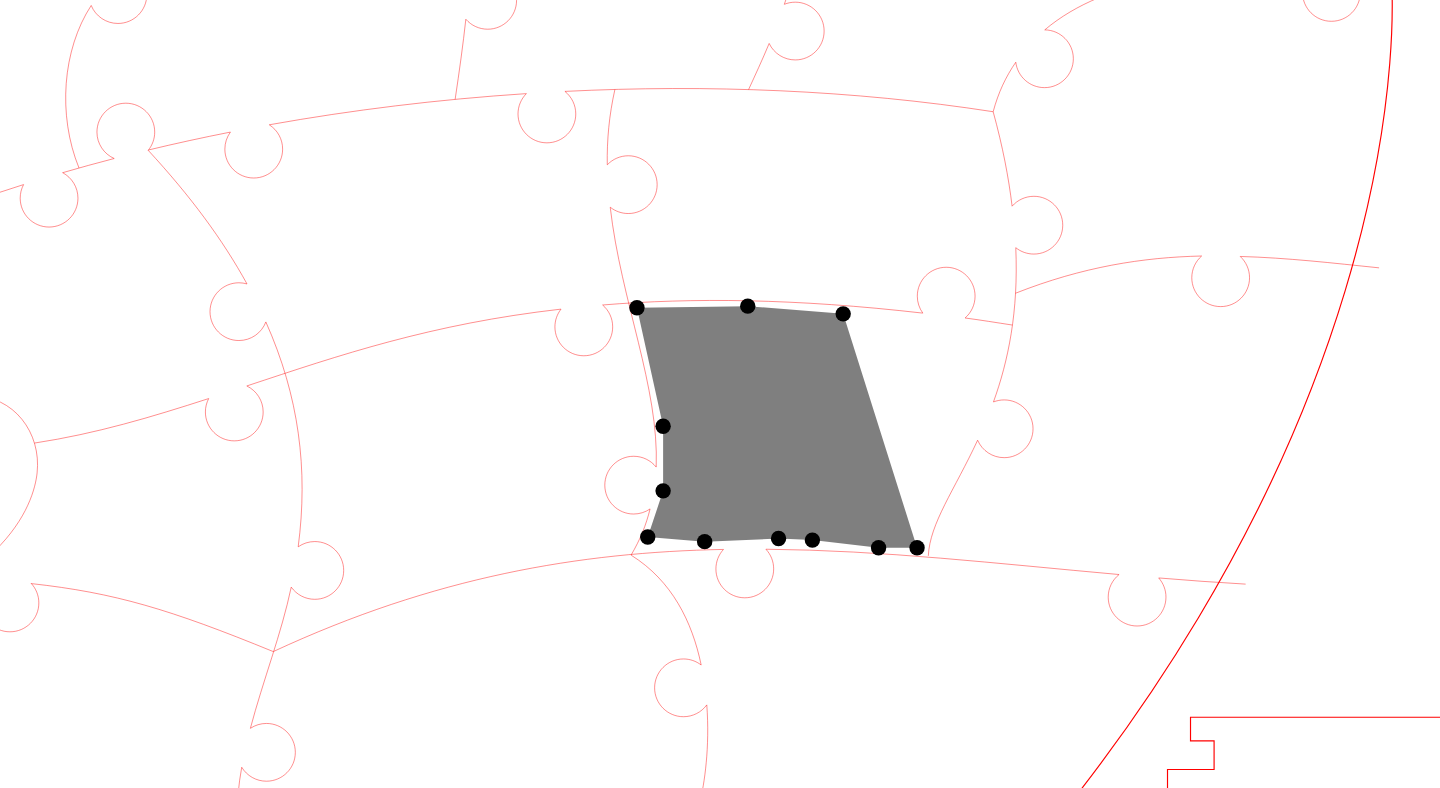 click 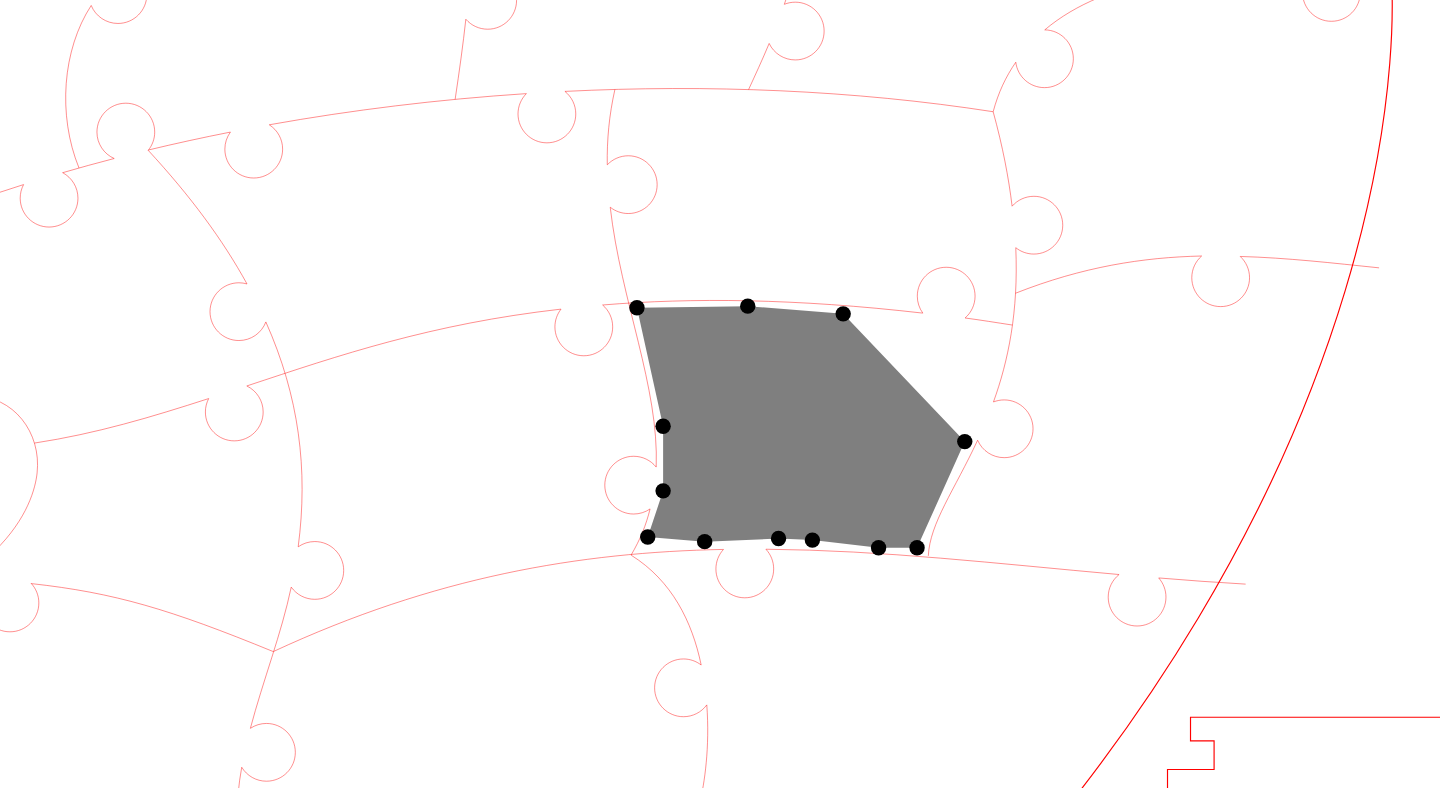 click 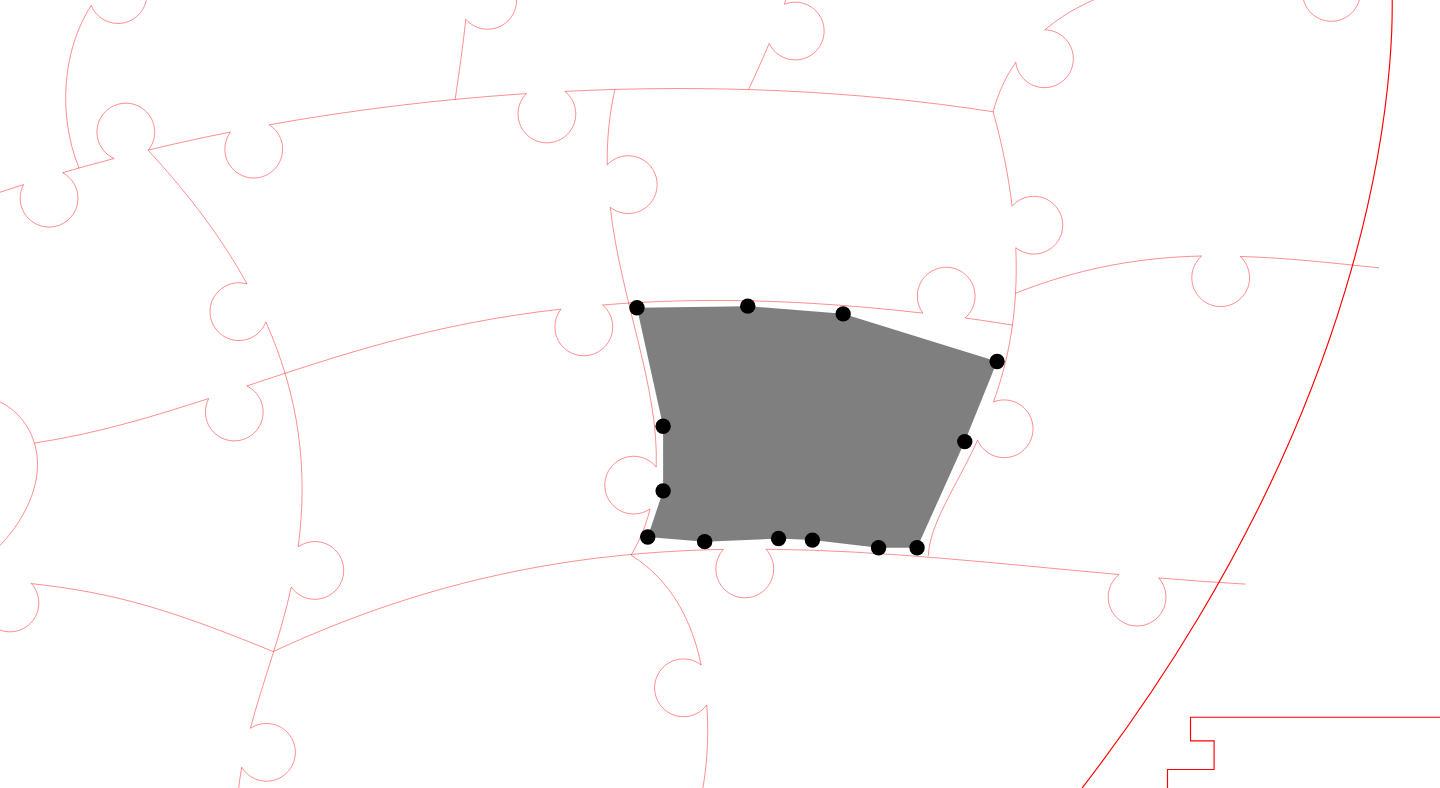 click 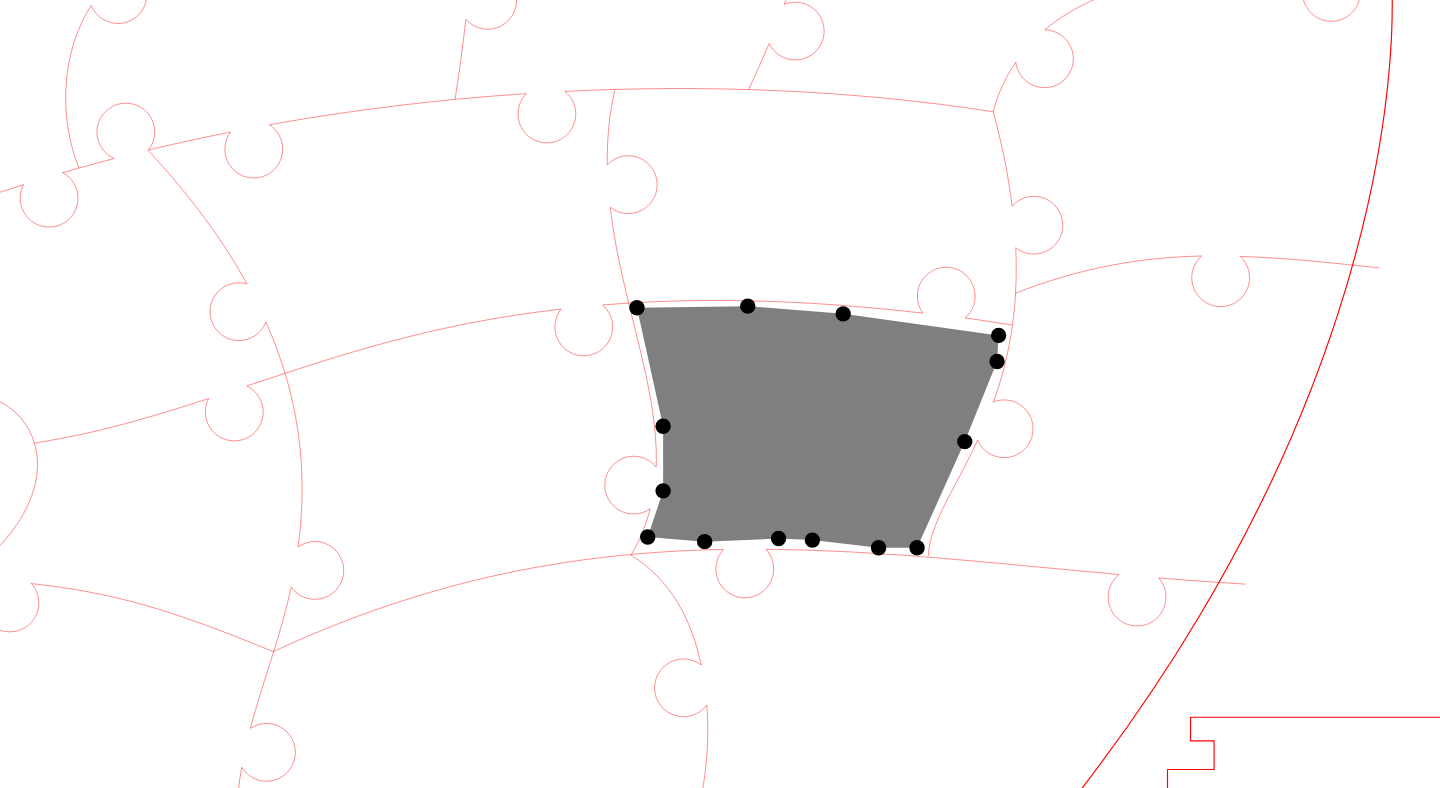 click 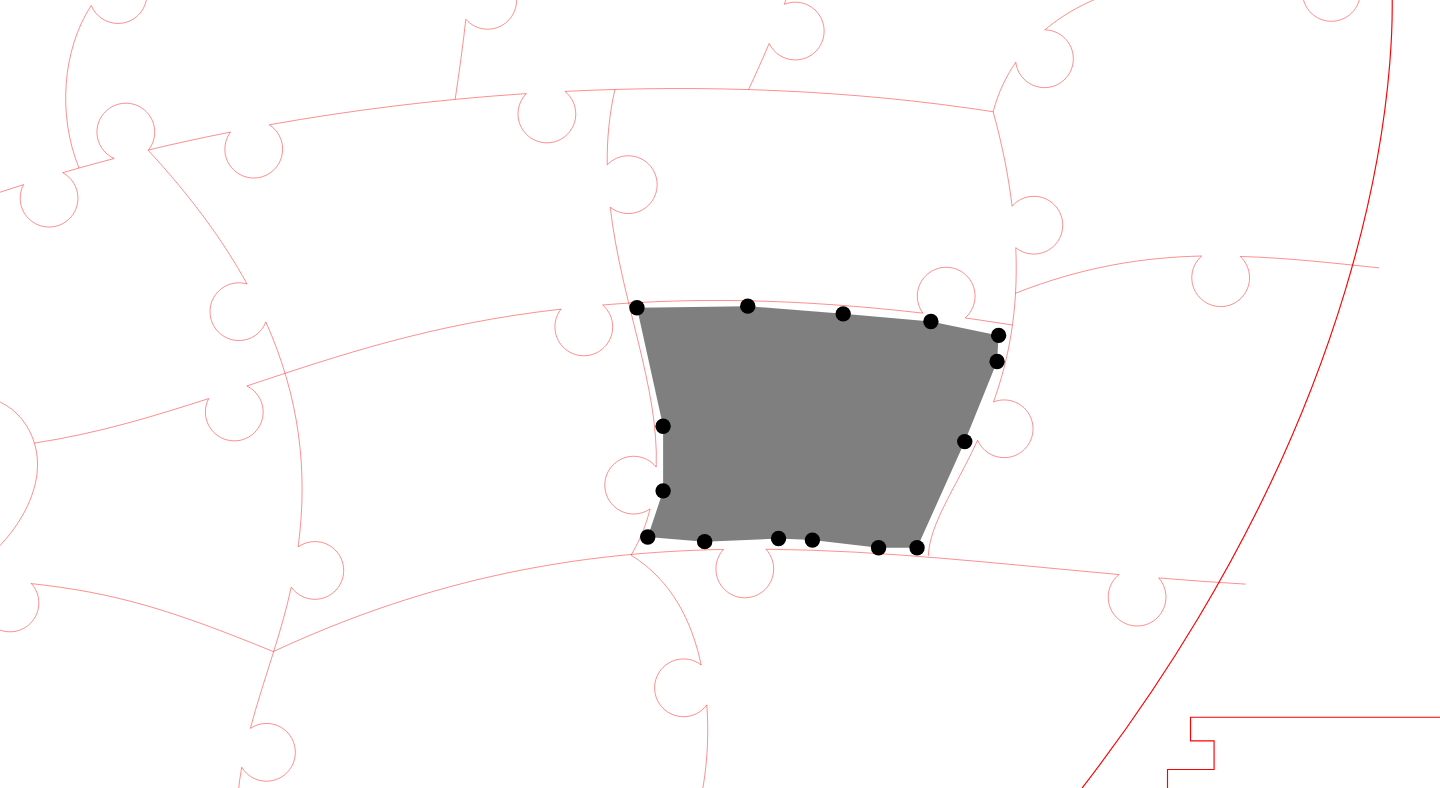 click 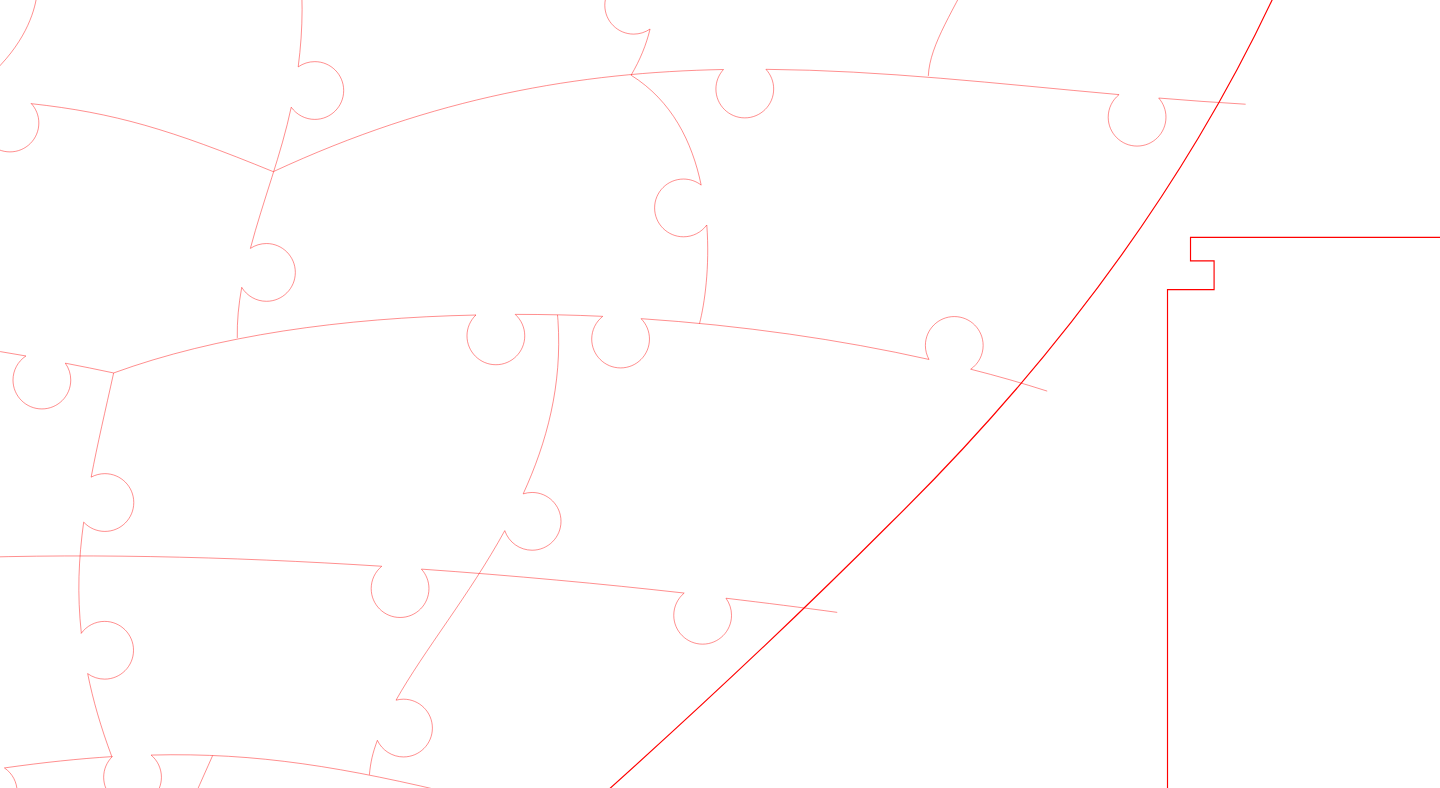 scroll, scrollTop: 685, scrollLeft: 806, axis: both 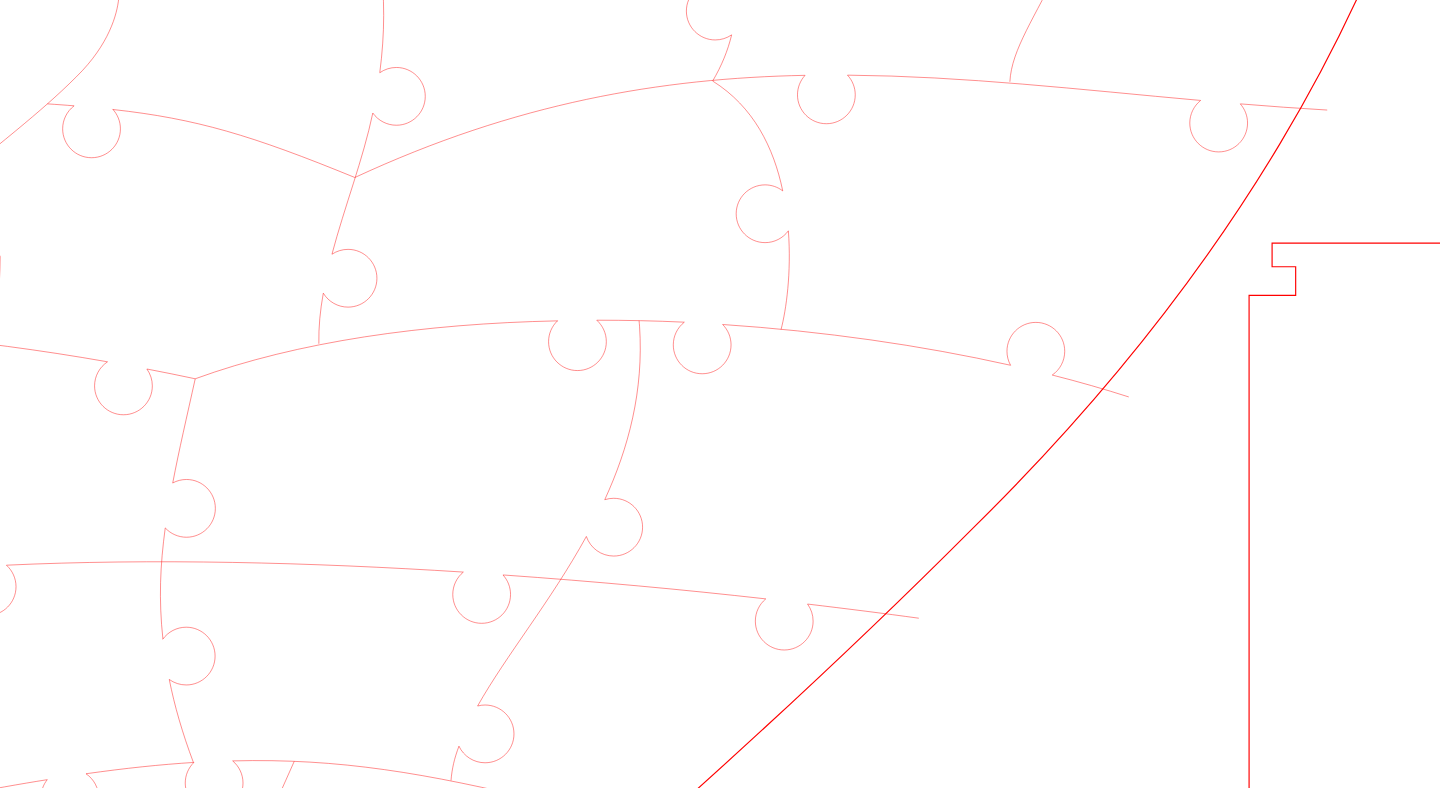 click 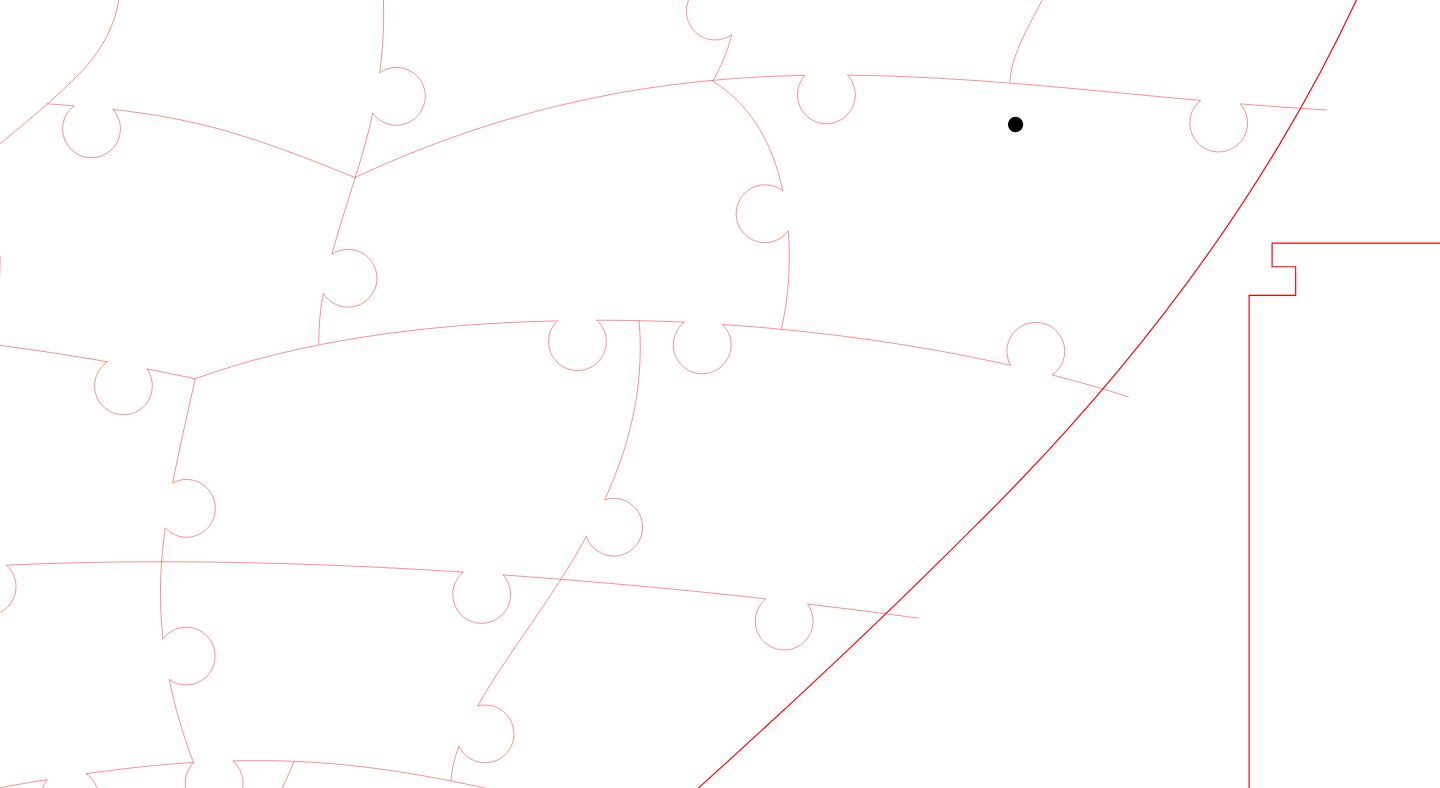 click 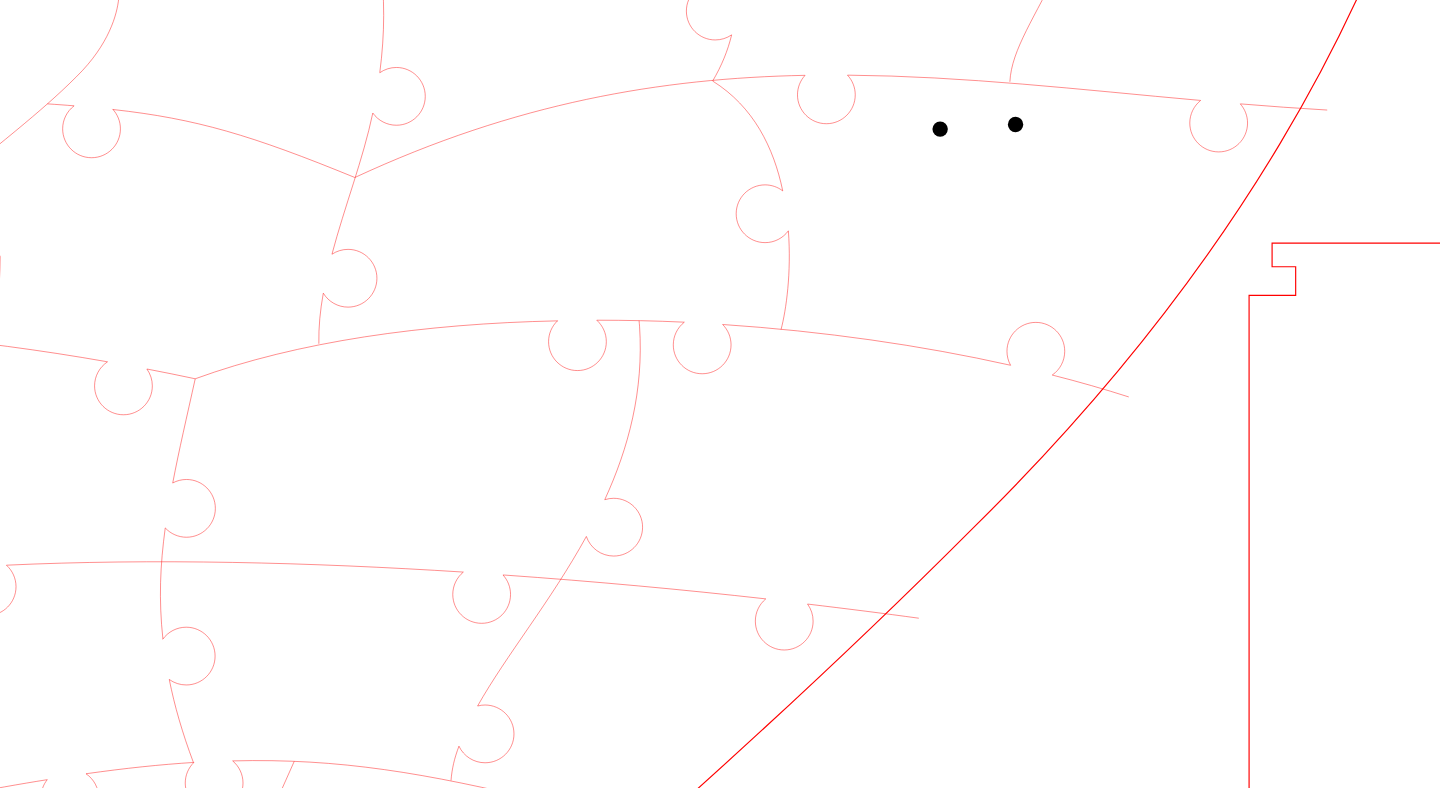 click 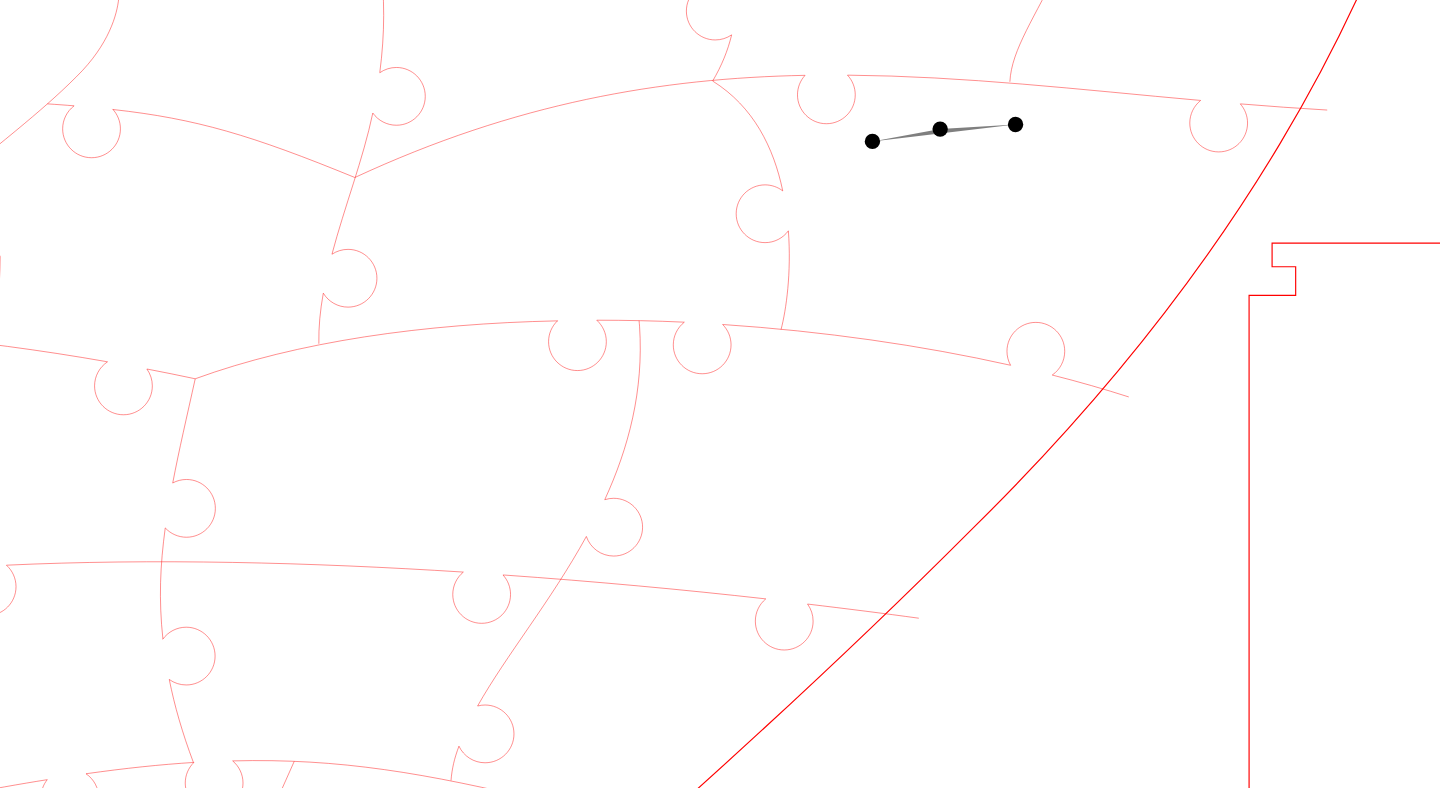 click 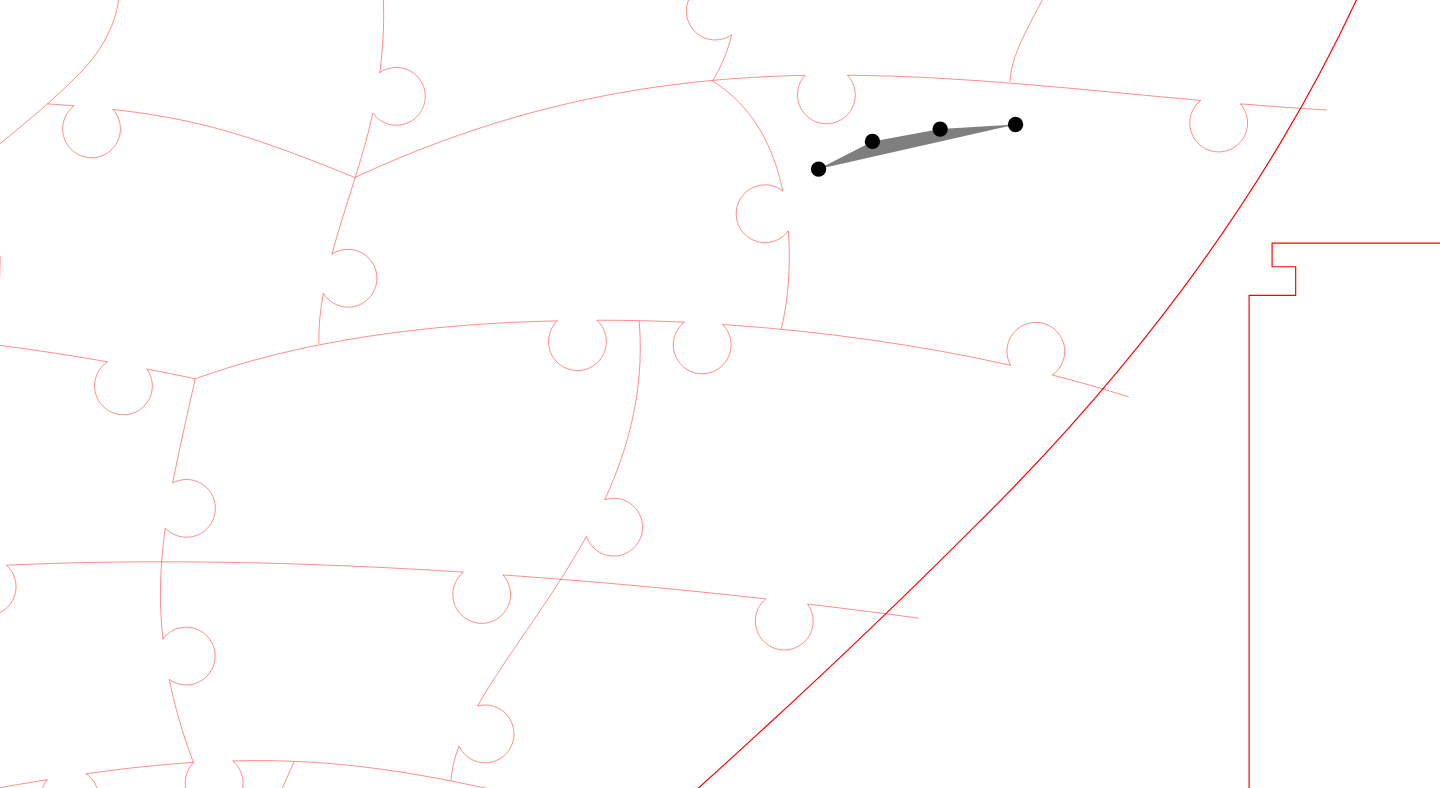 click 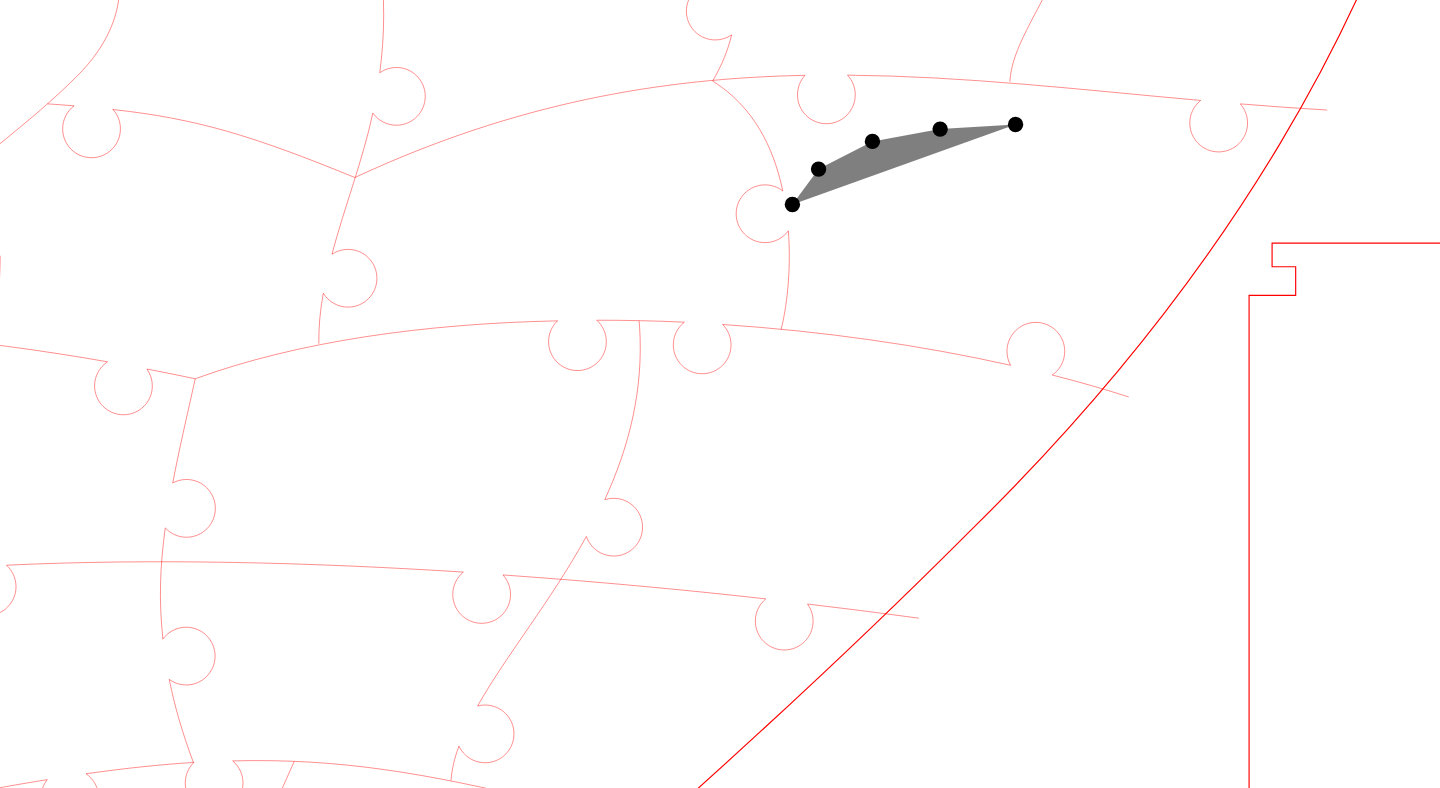 click 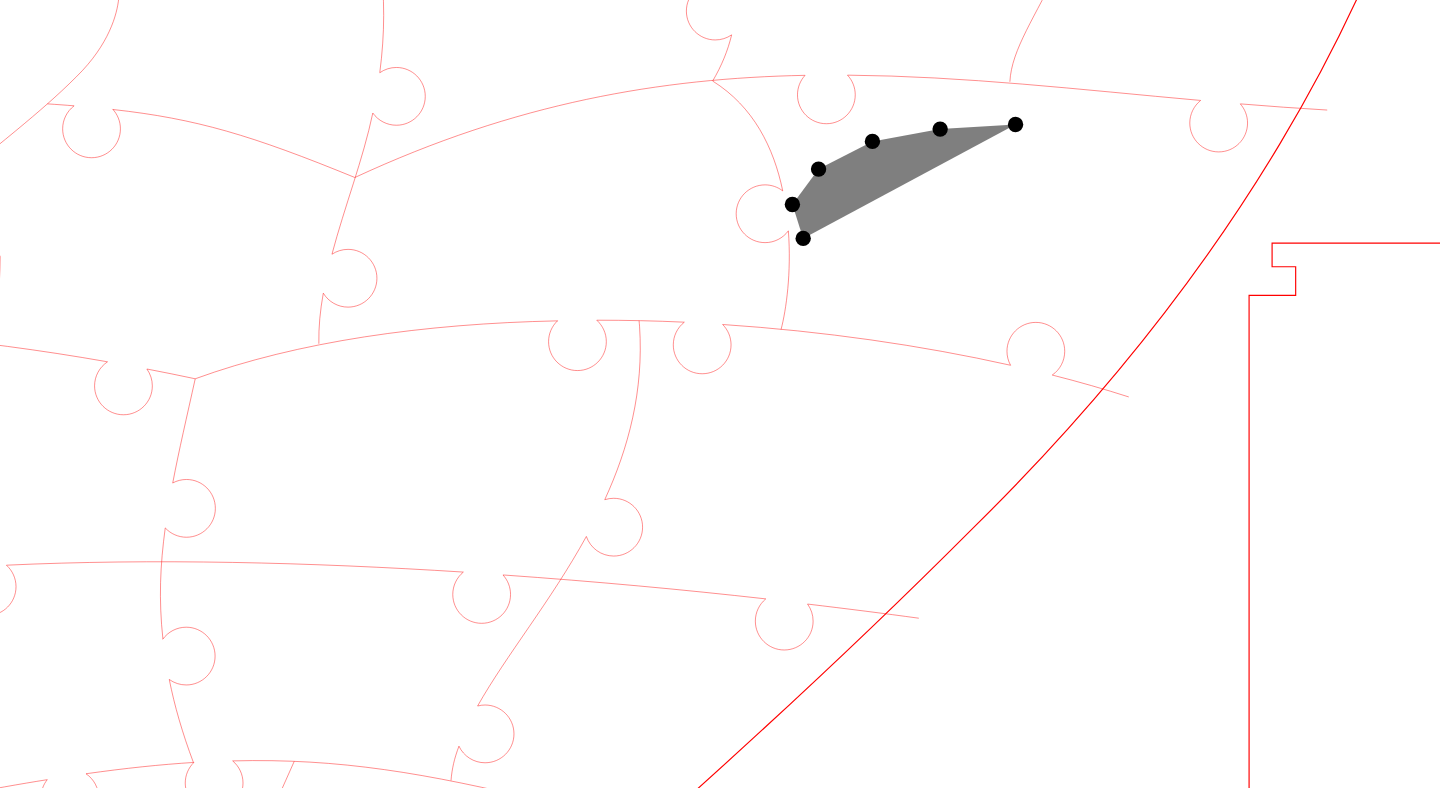 click 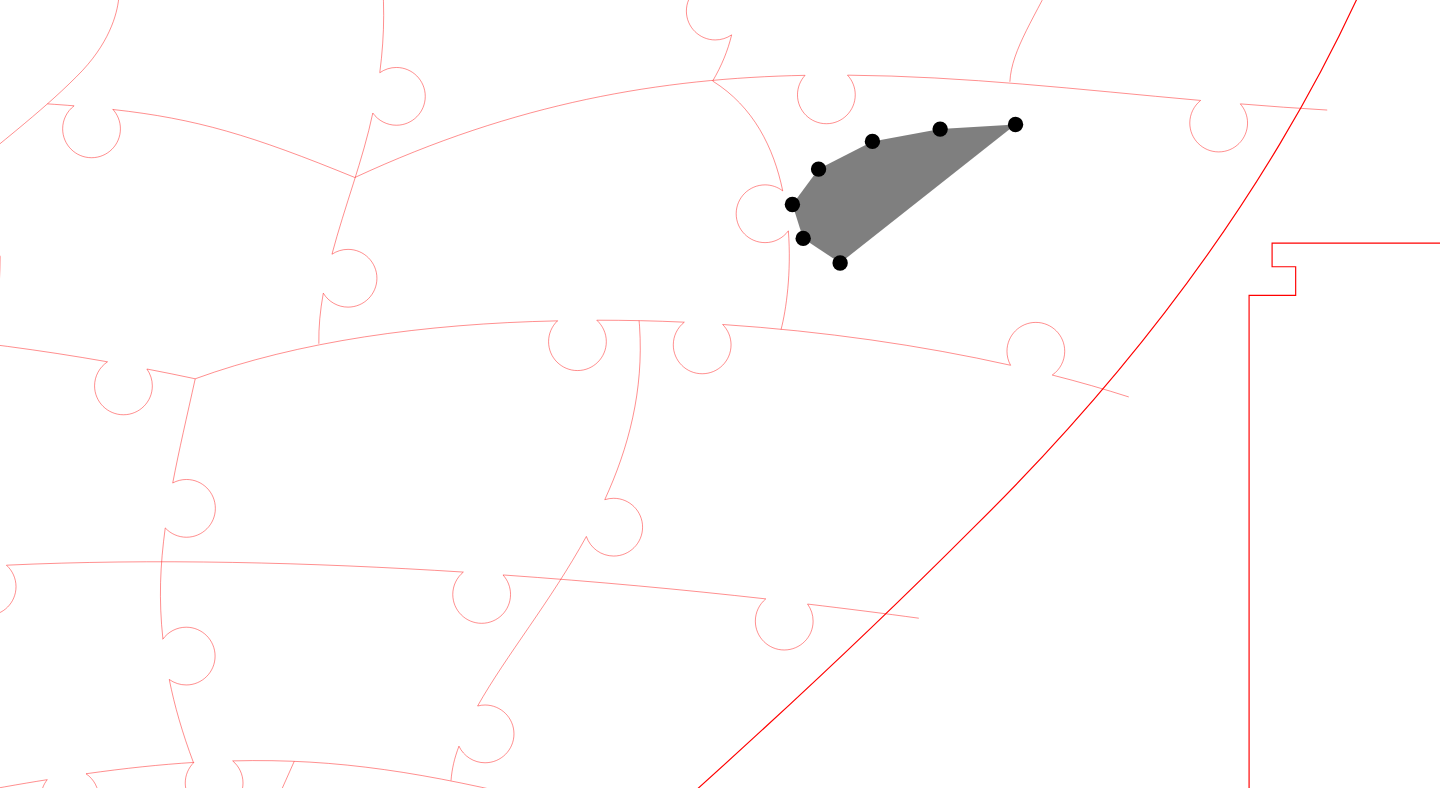 click 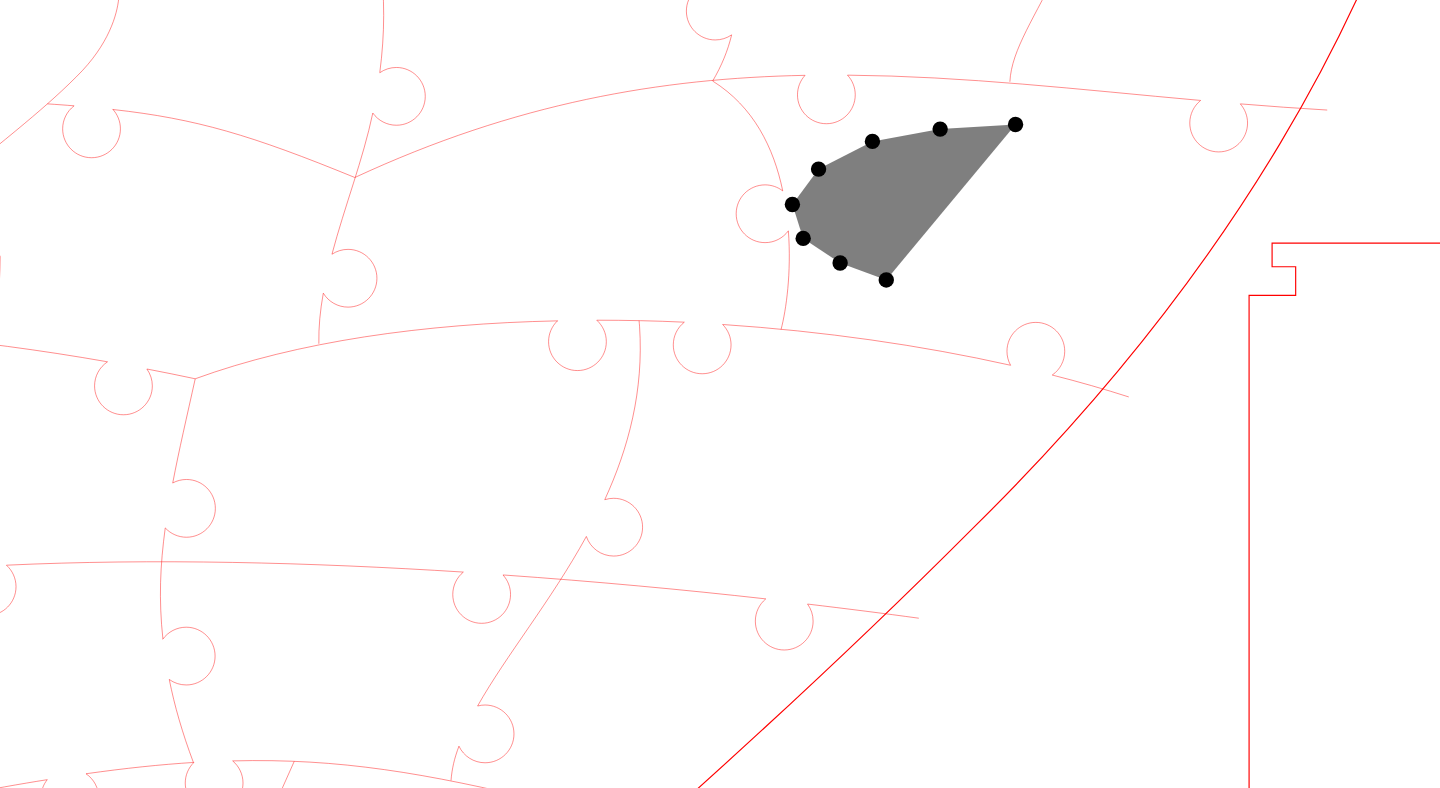 click 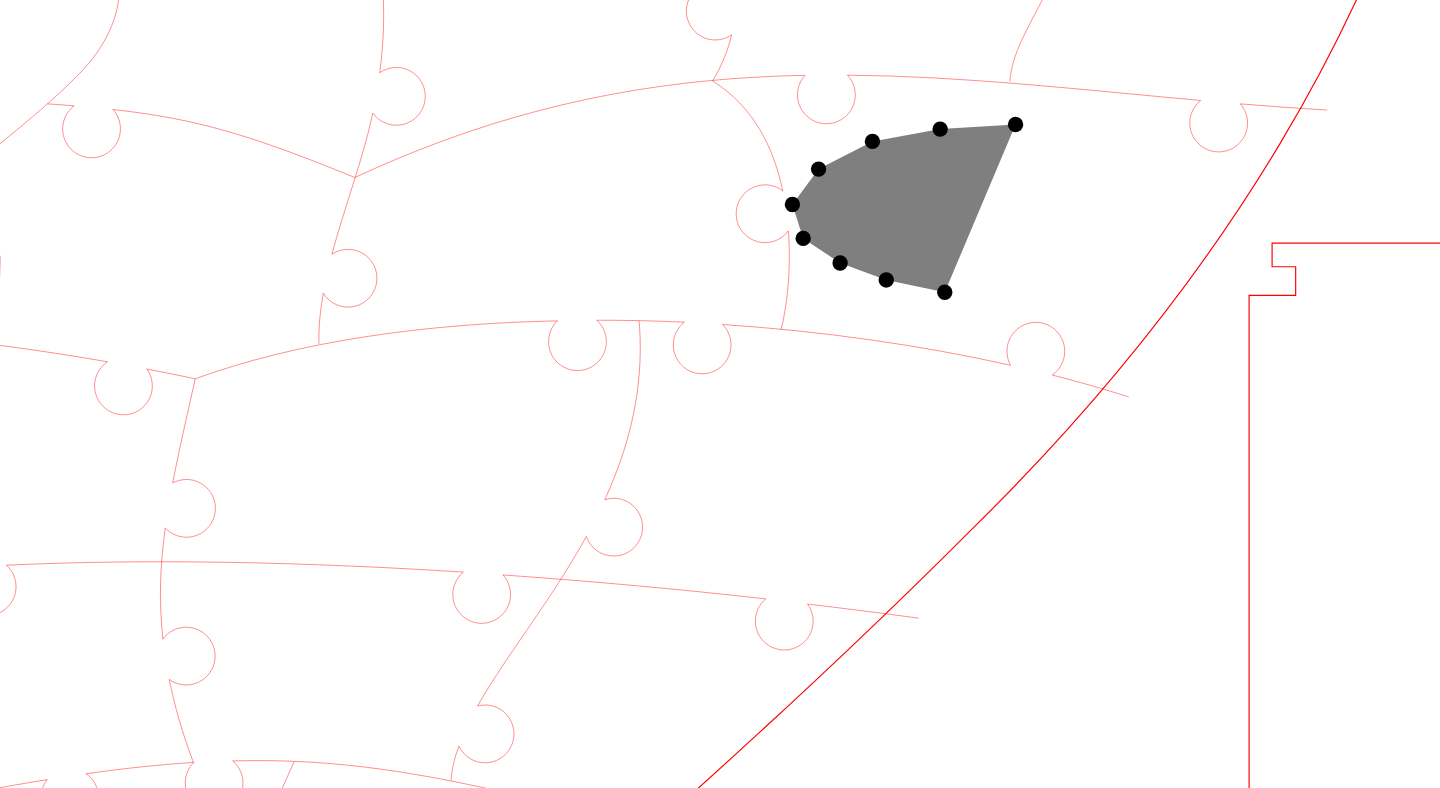 click 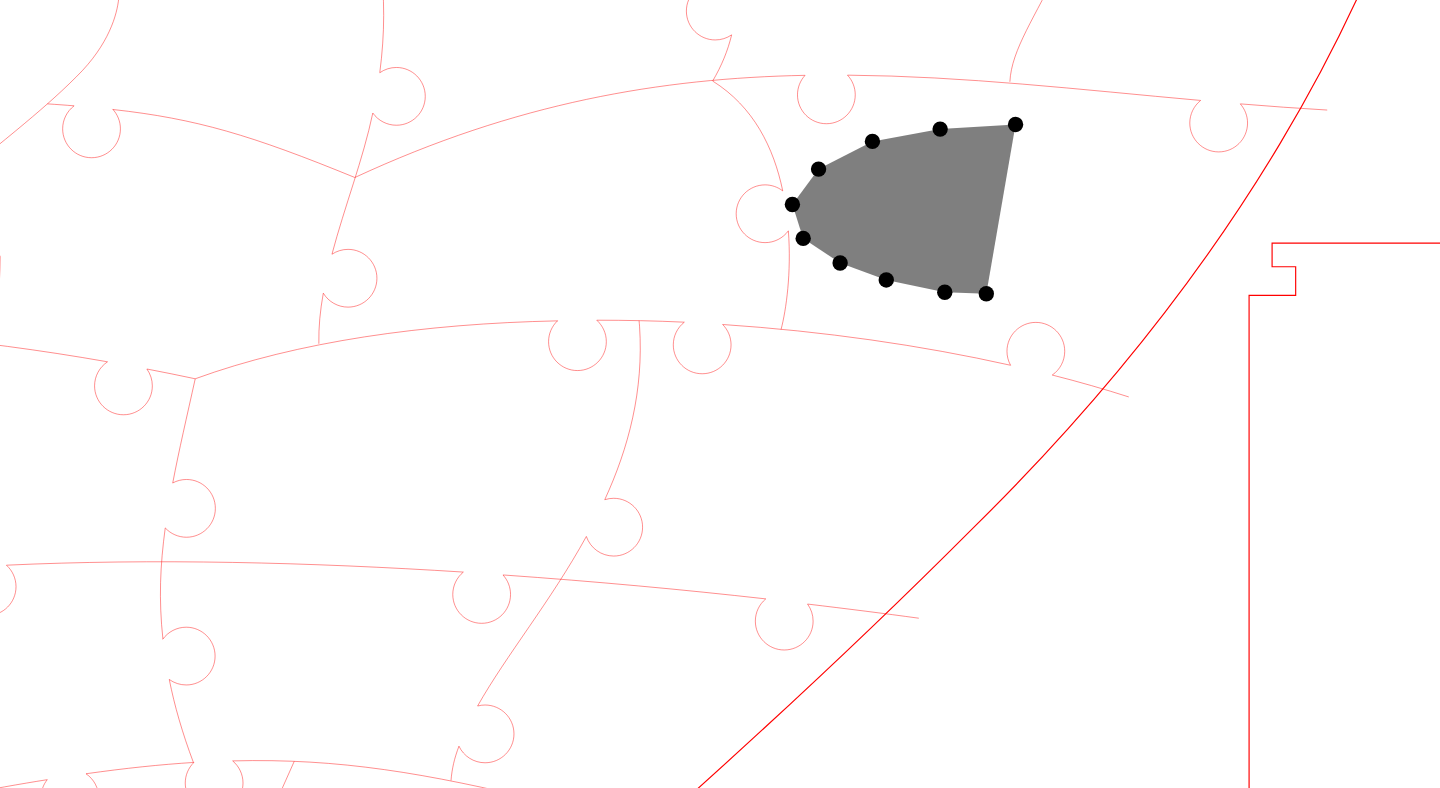 click 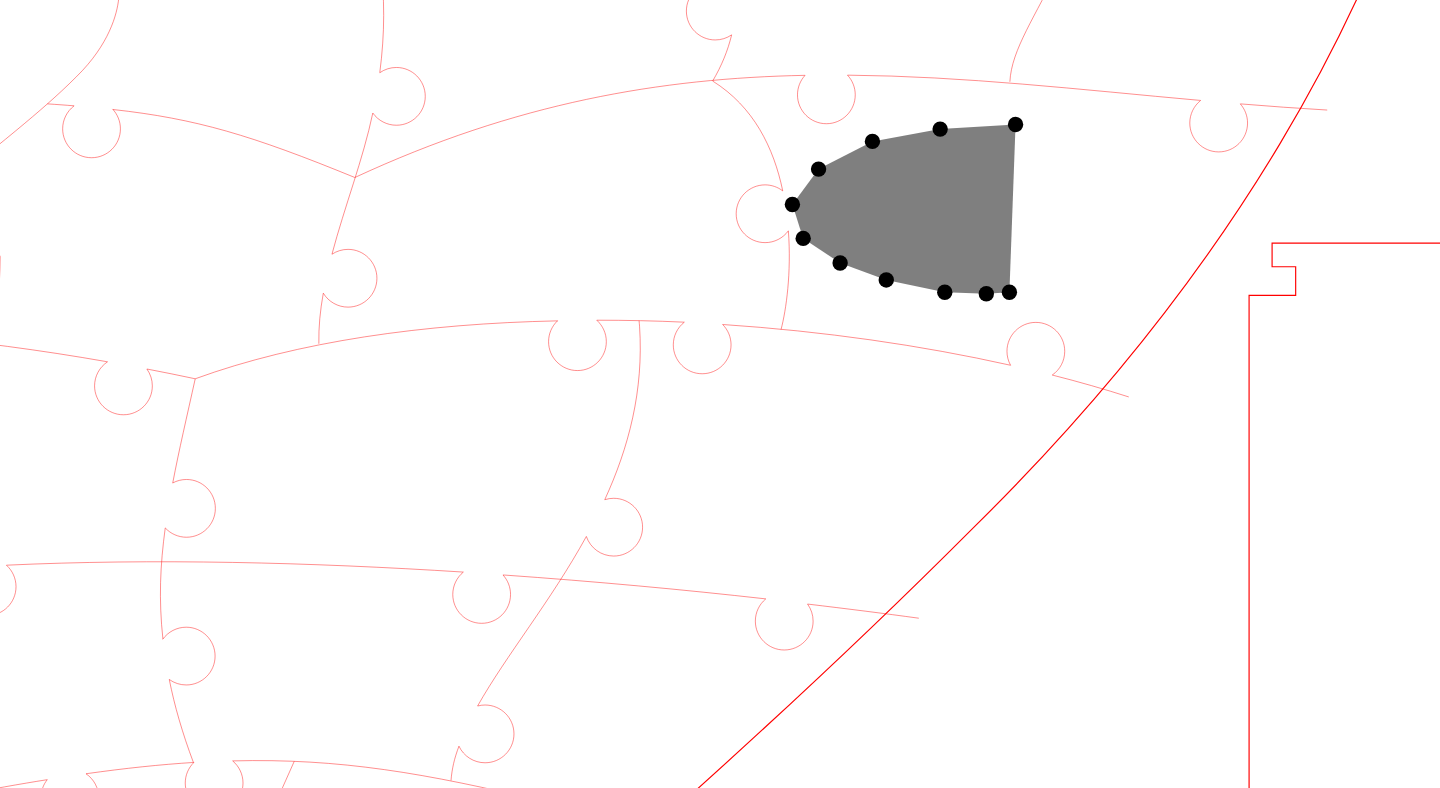 click 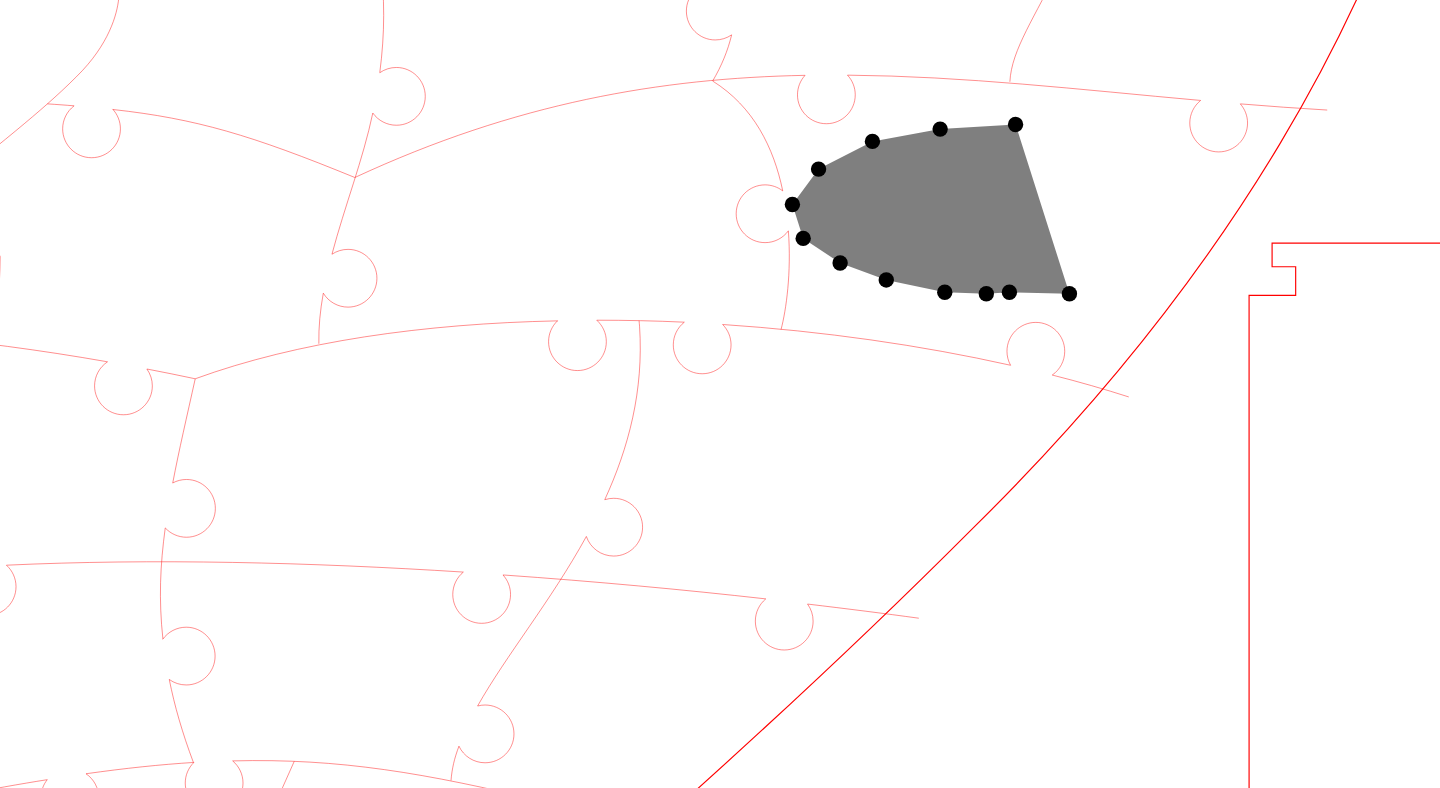 click 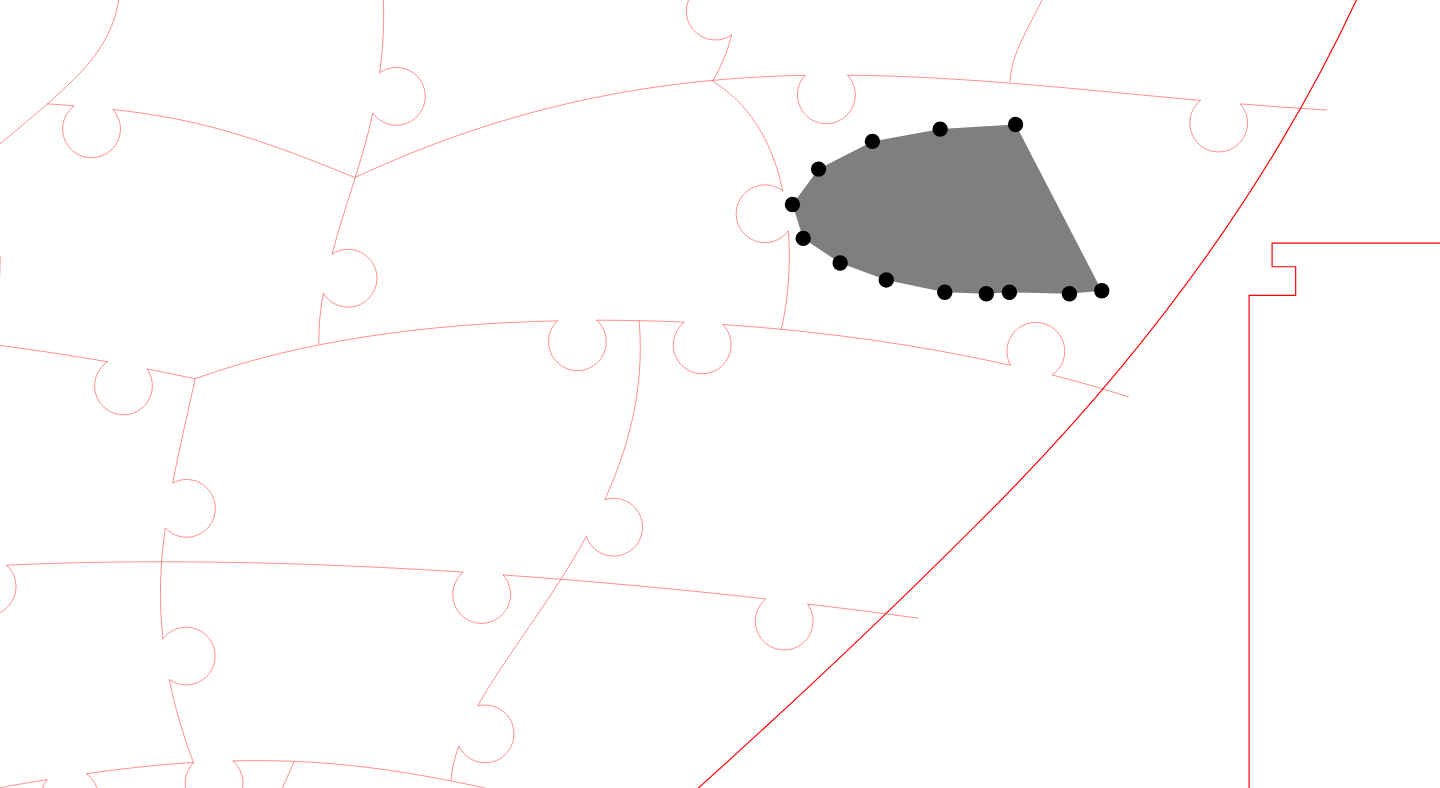 click 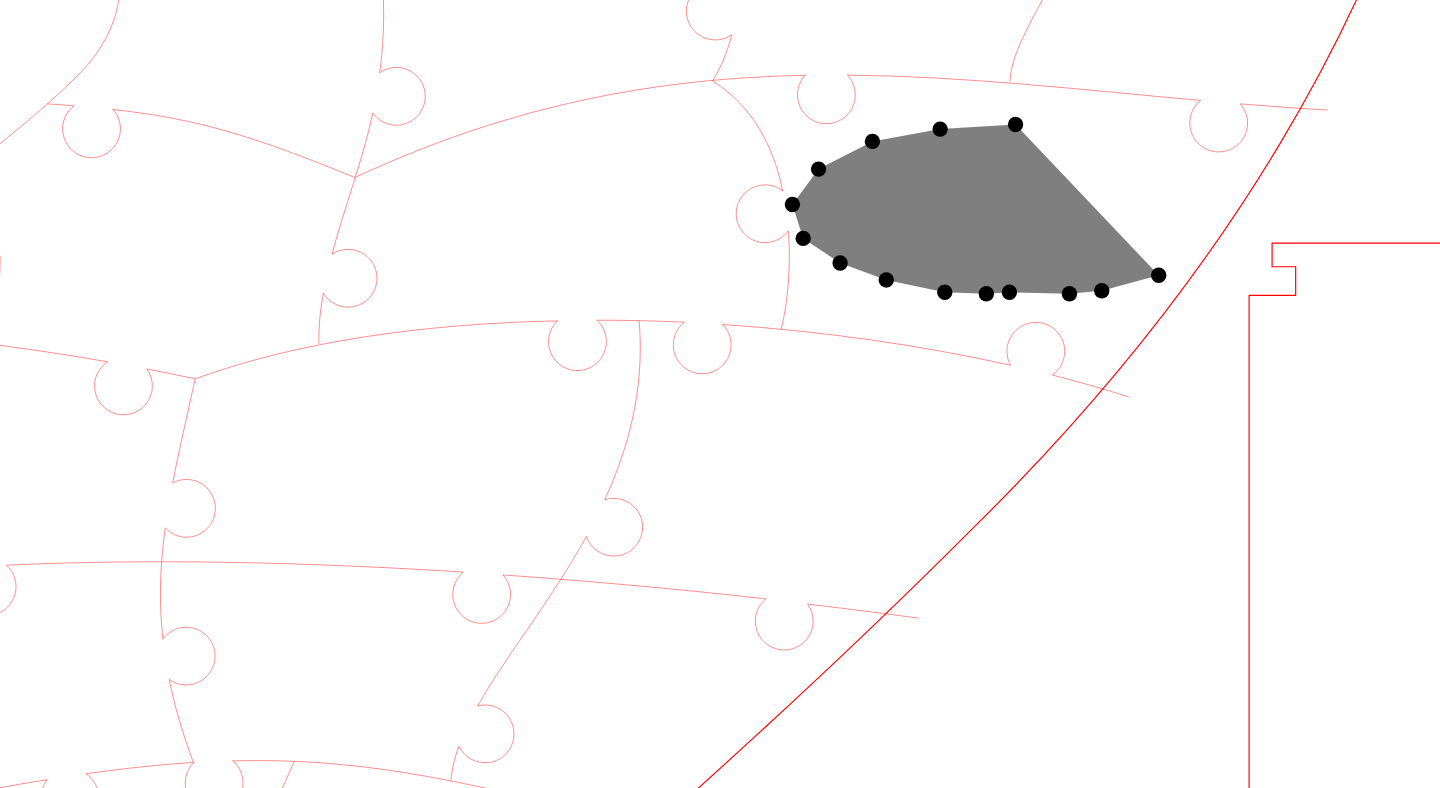 click 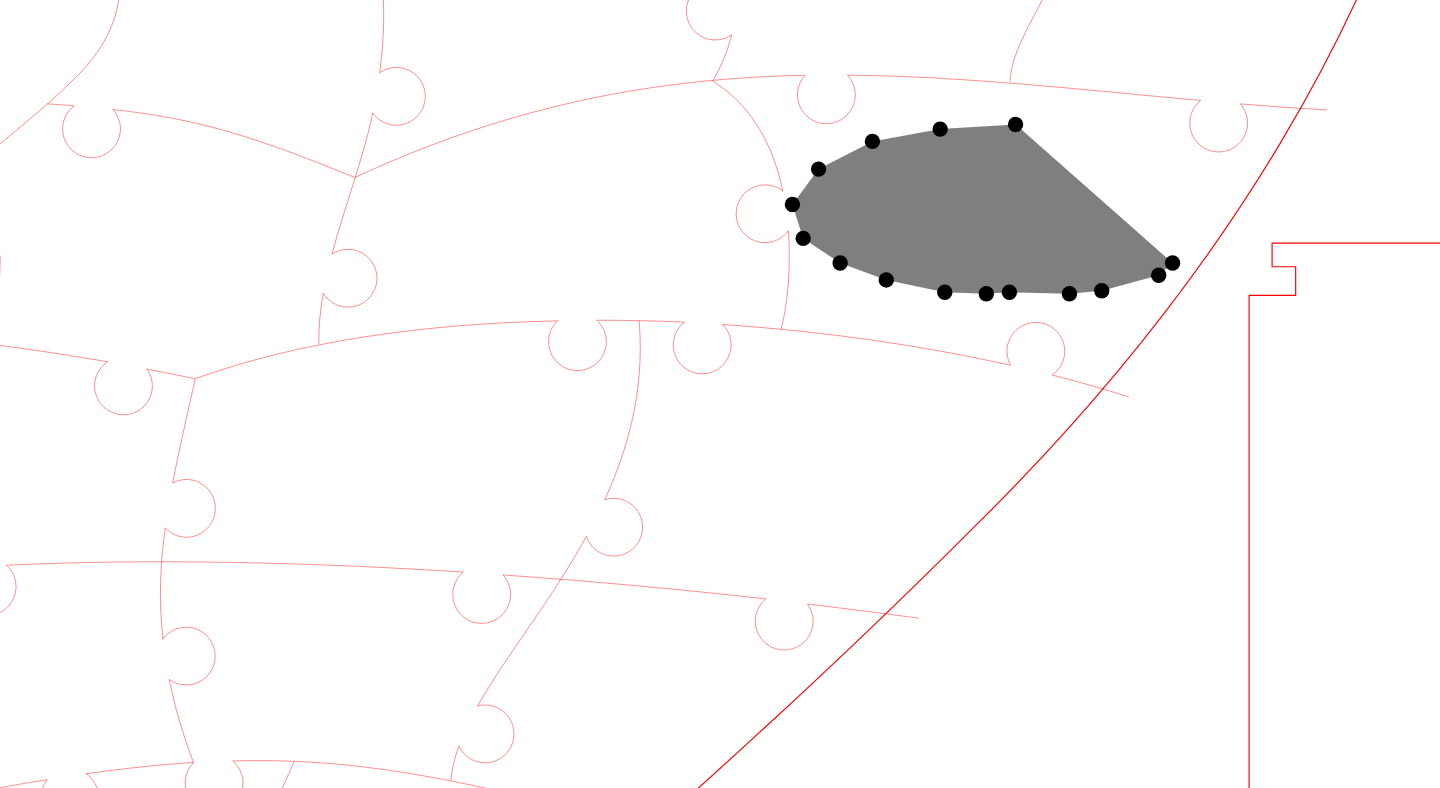 click 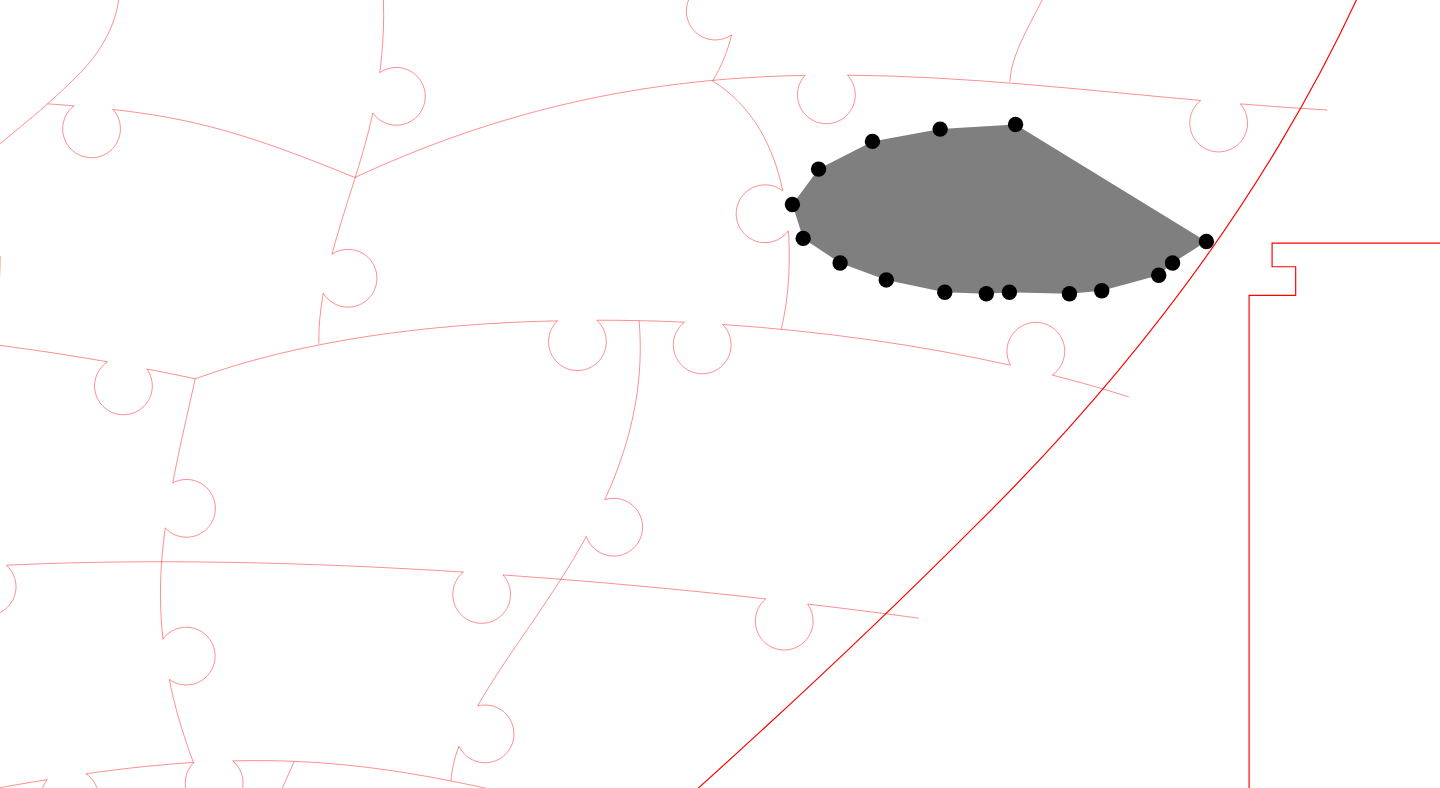 click 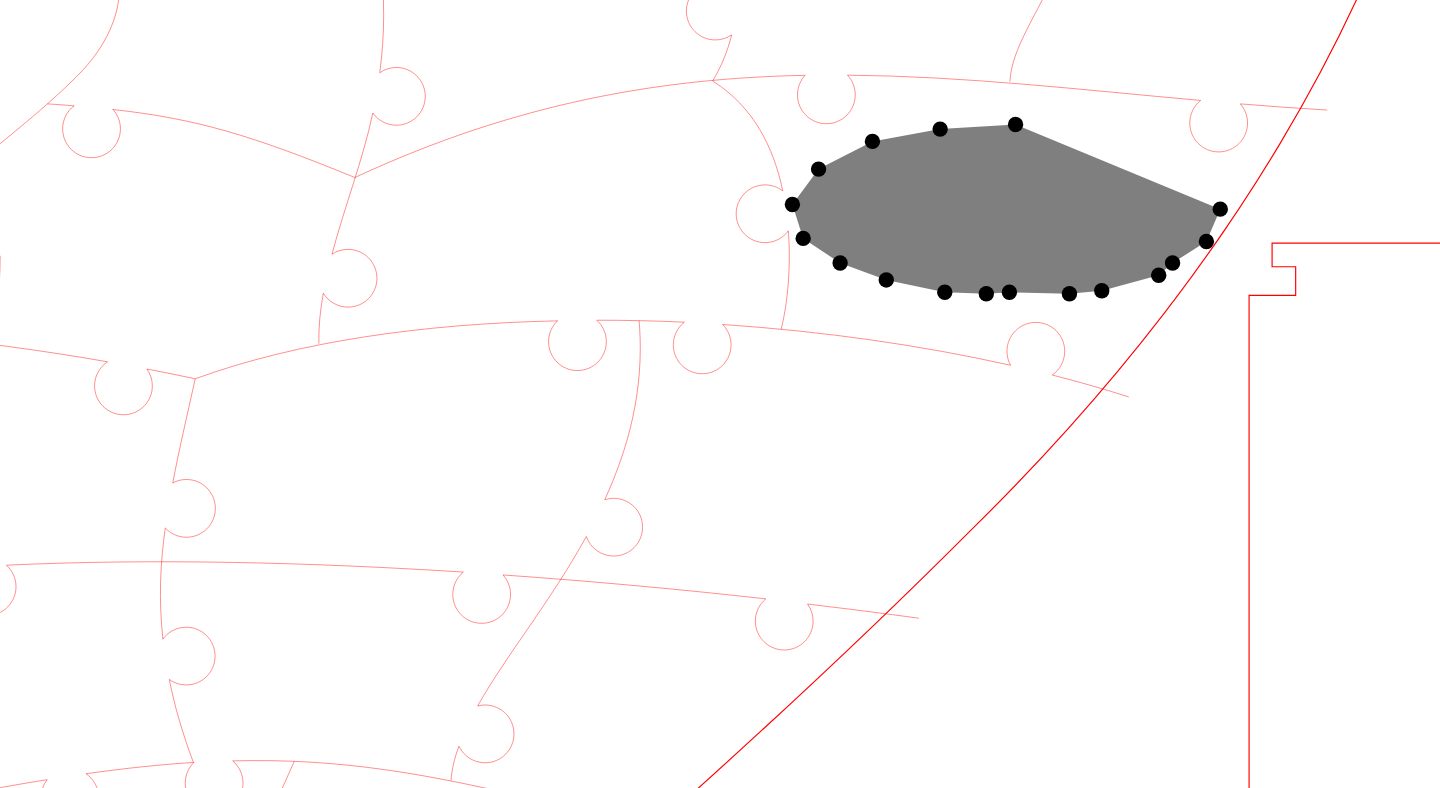 click 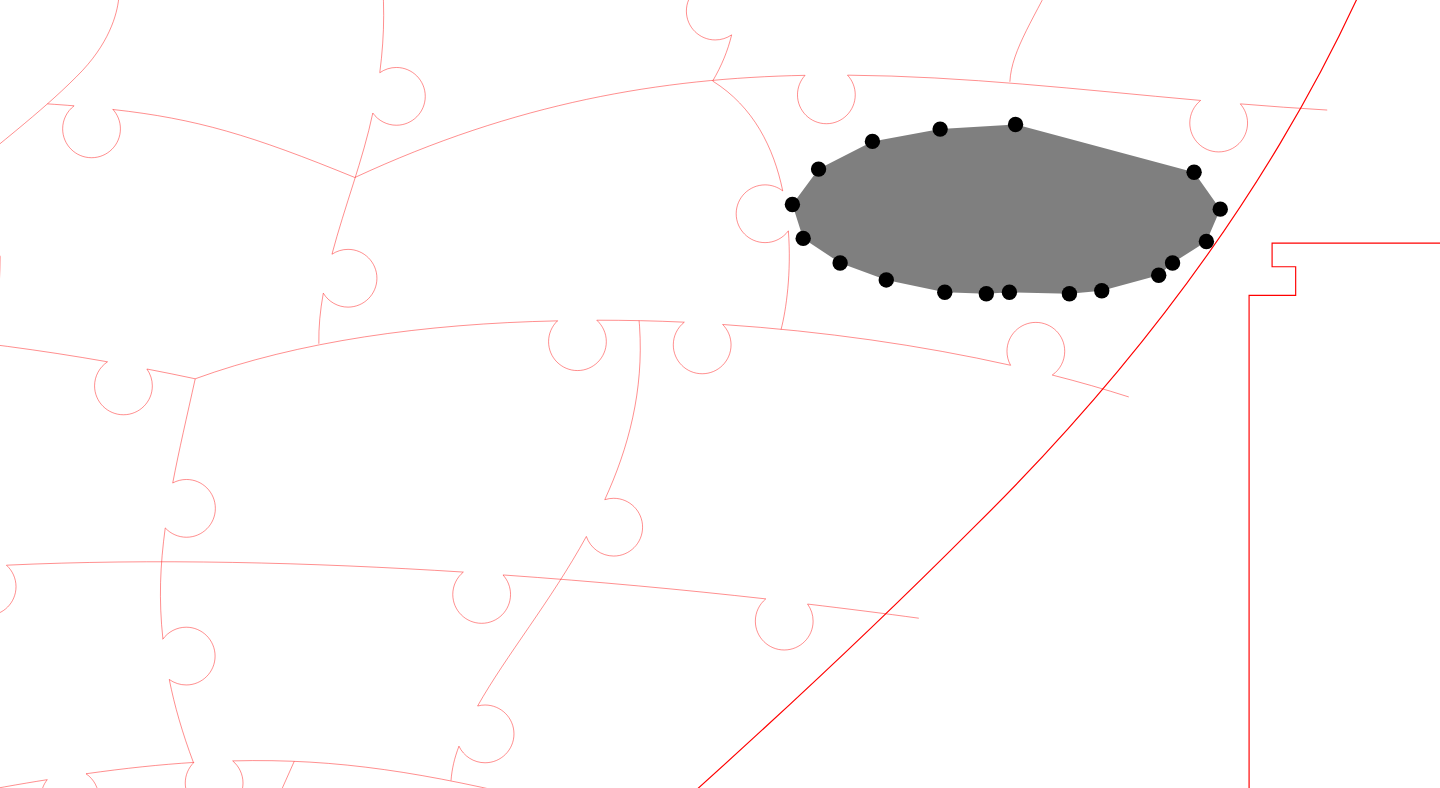 click 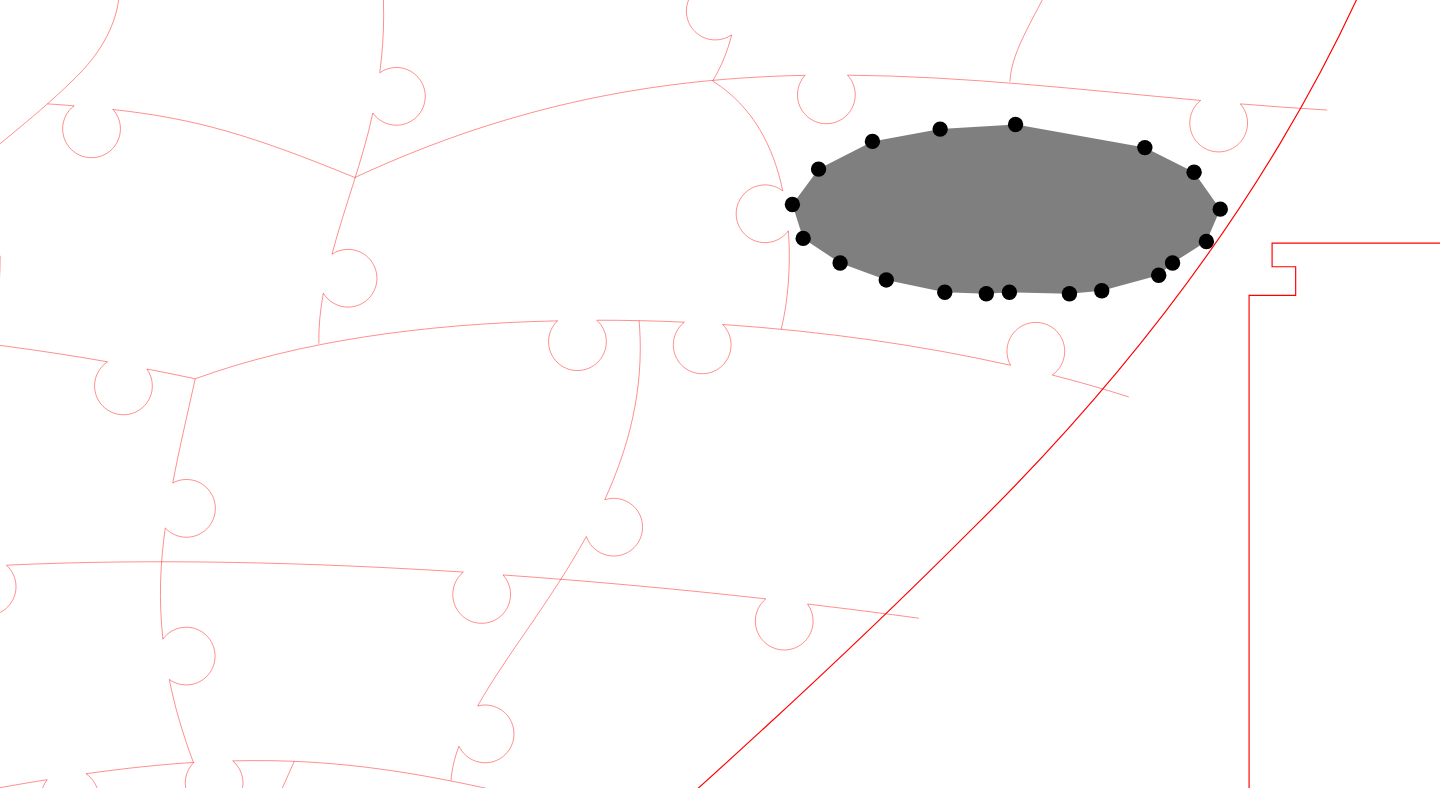 click 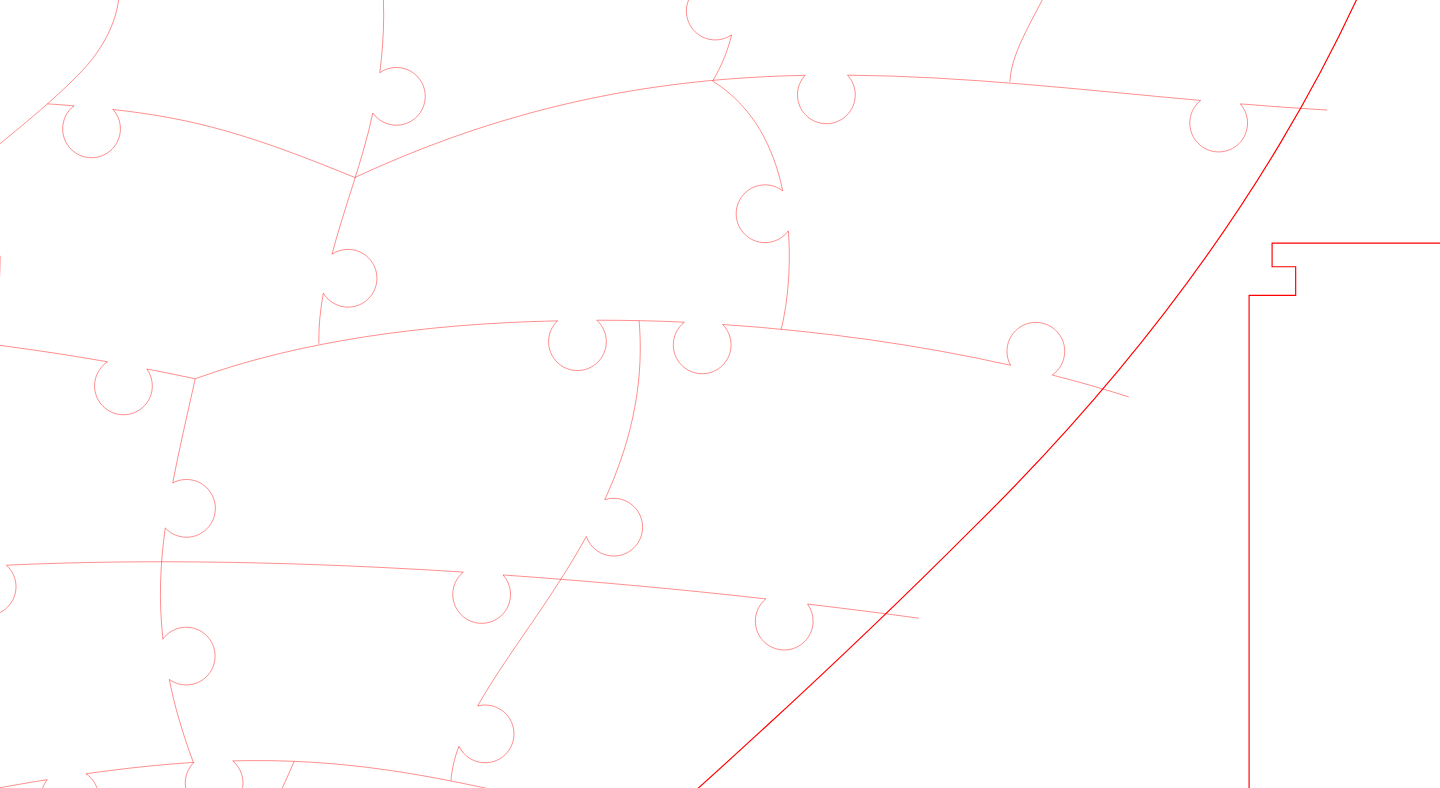 click 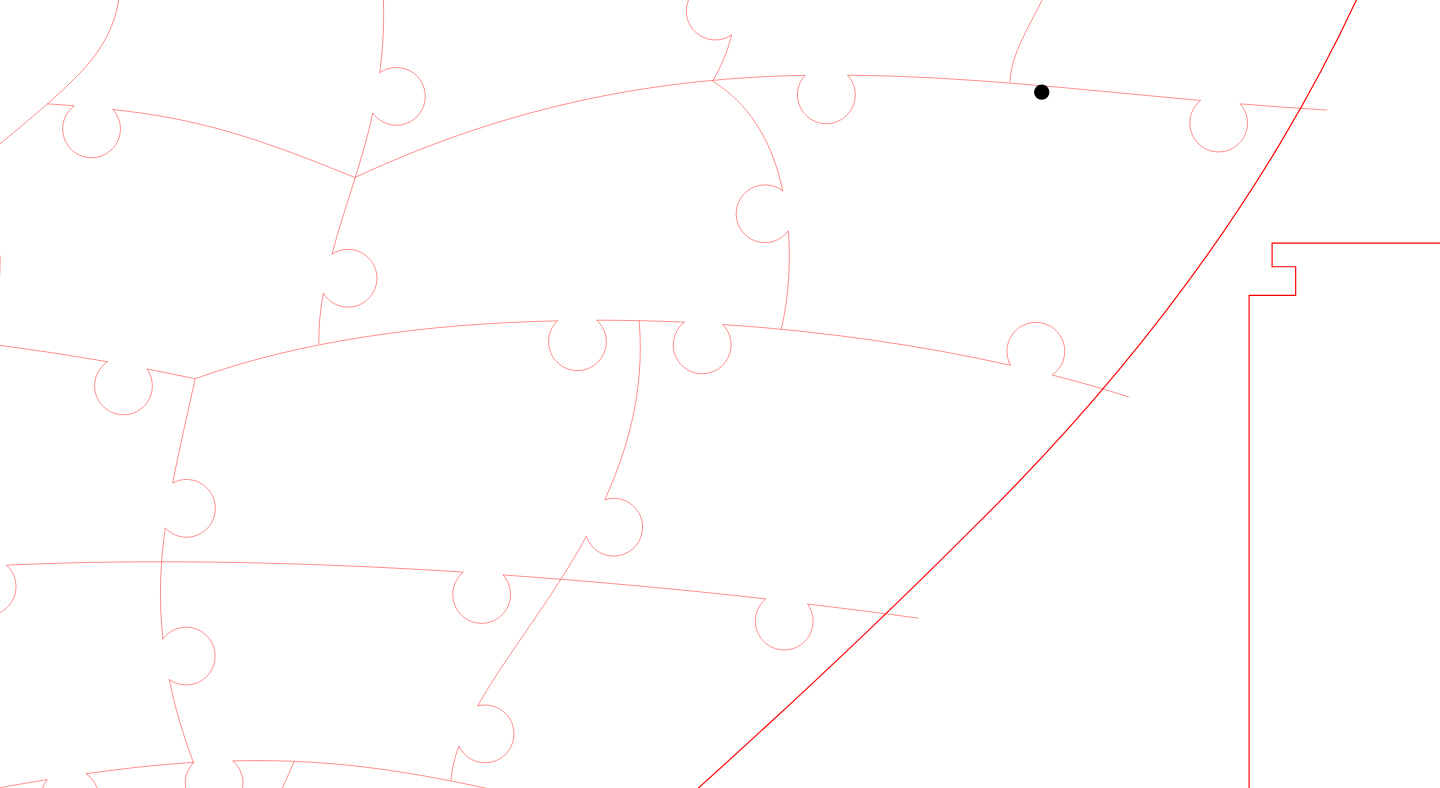 click 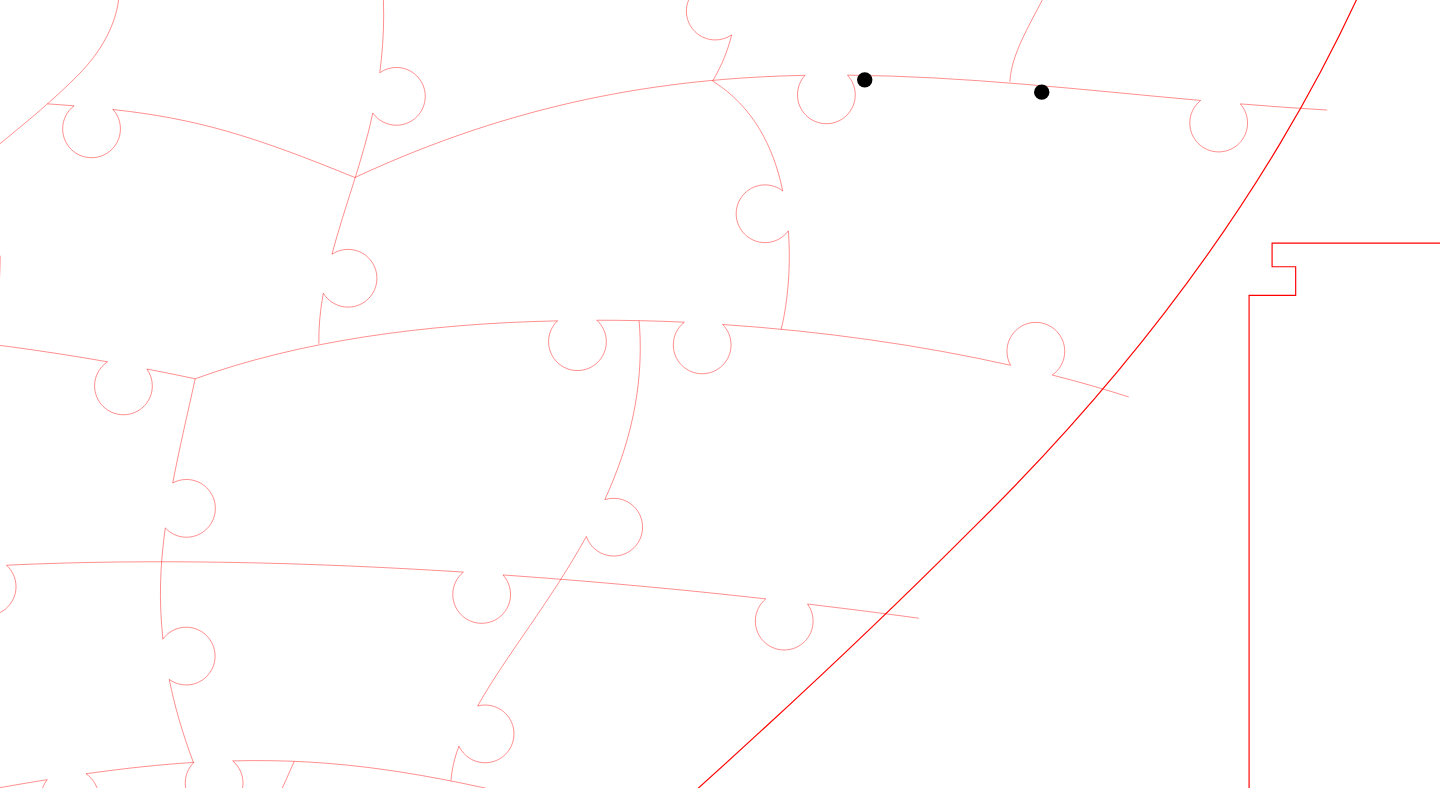 click 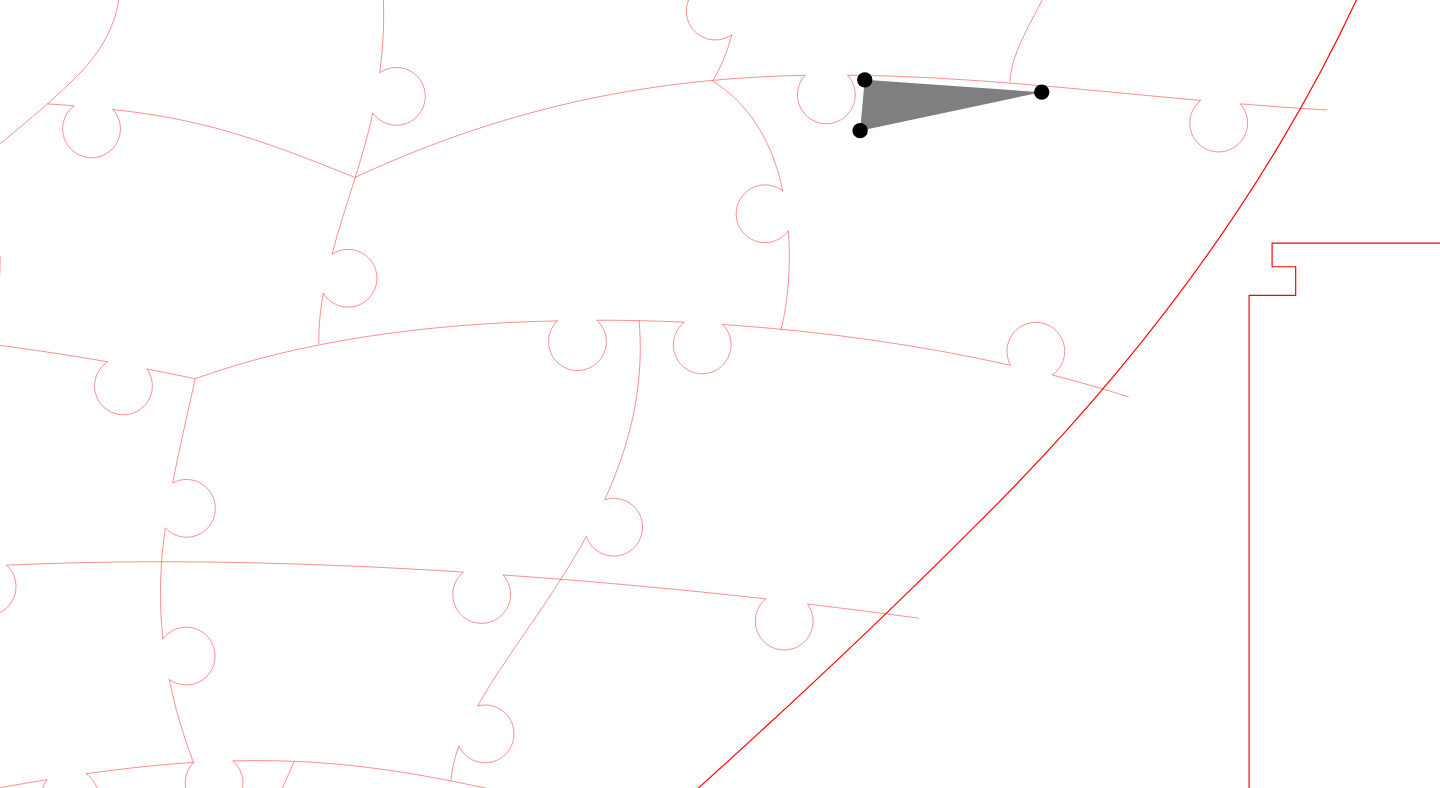 click 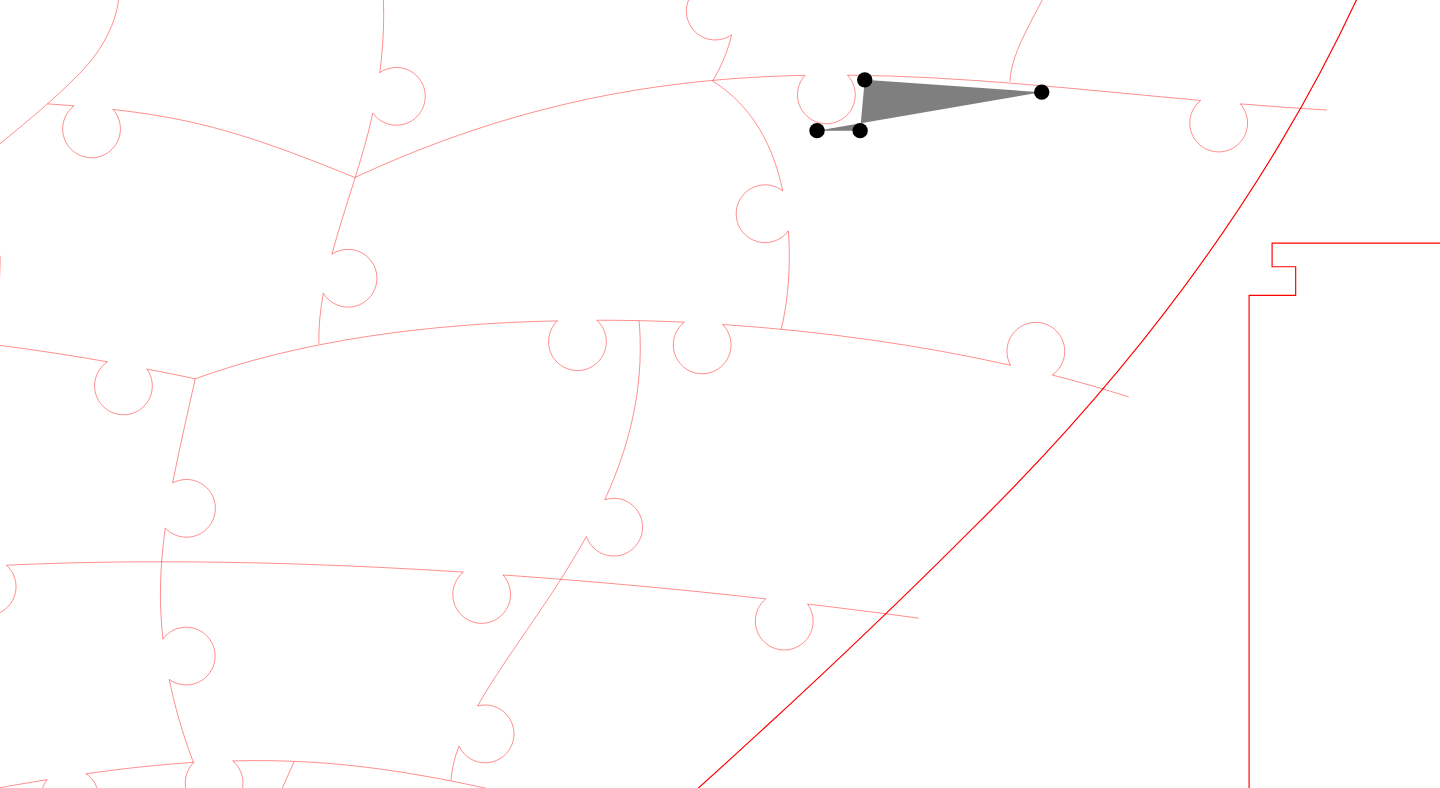 click 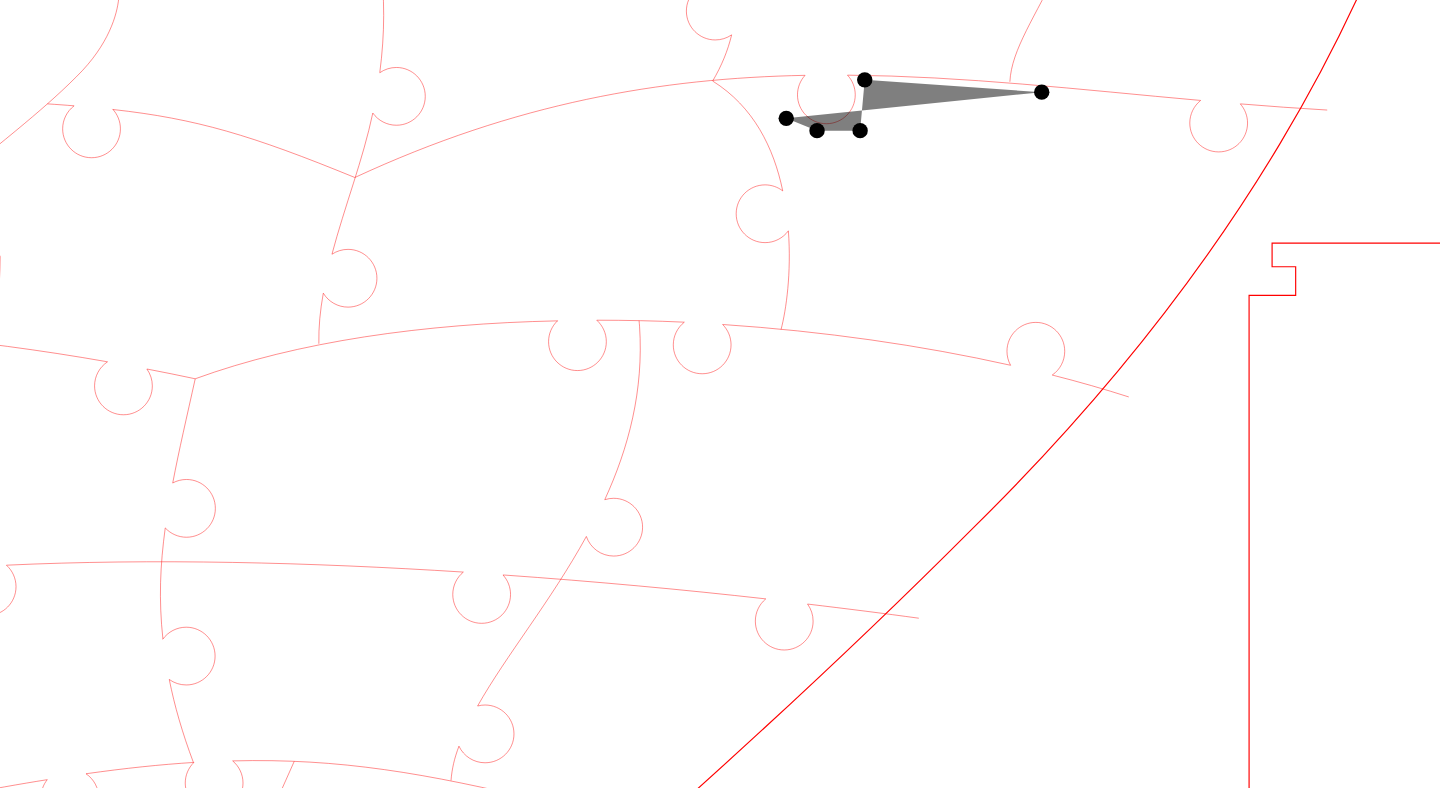 click 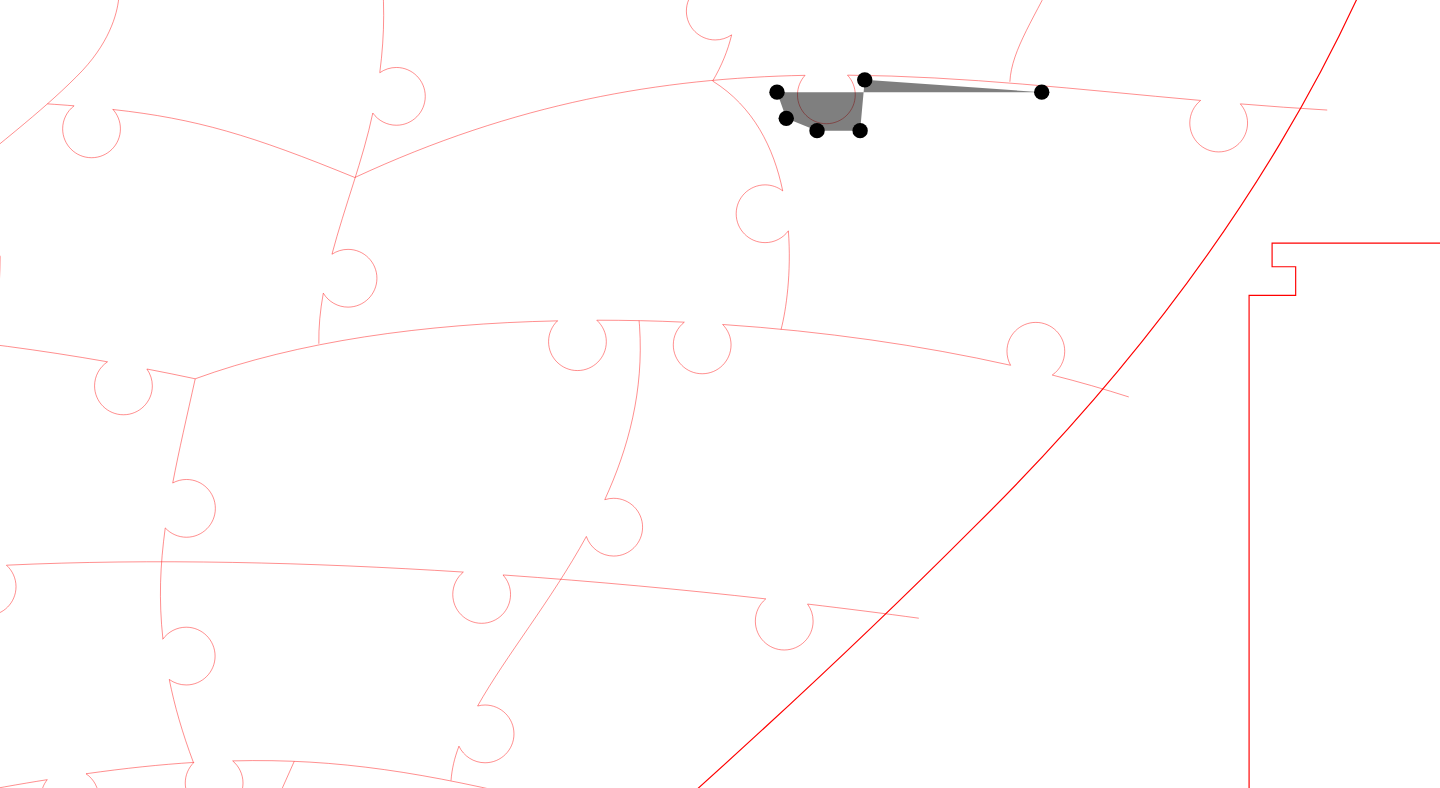 click 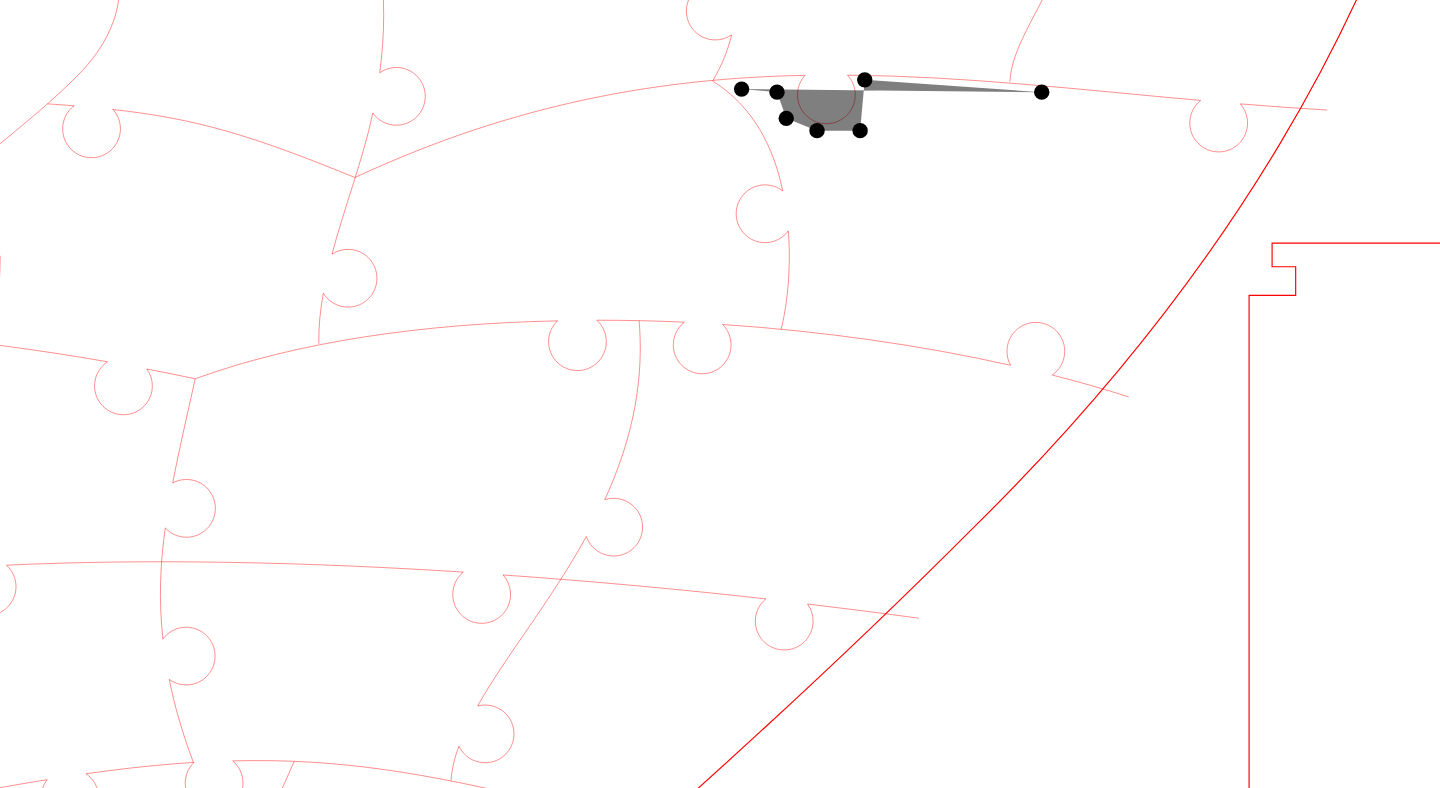 click 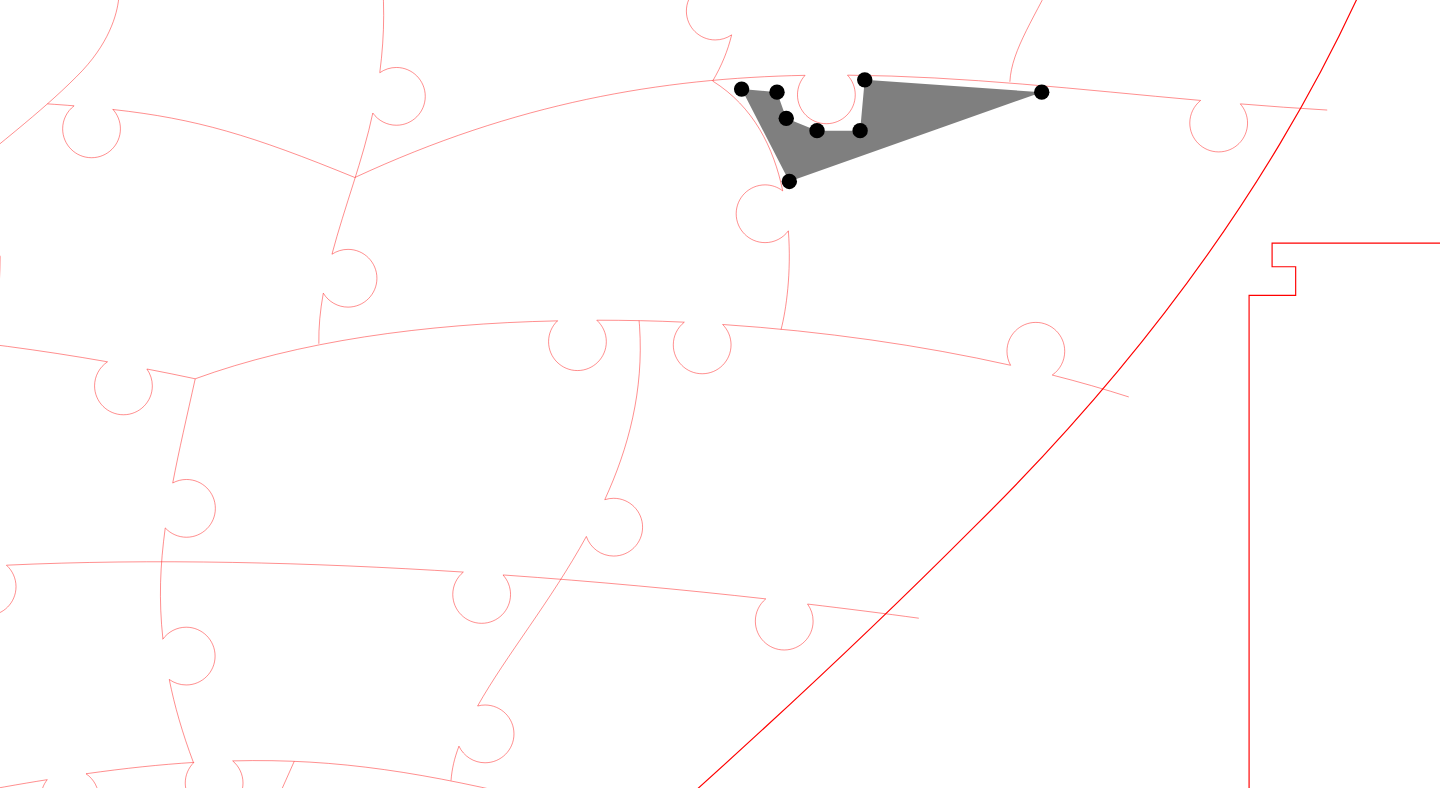 click 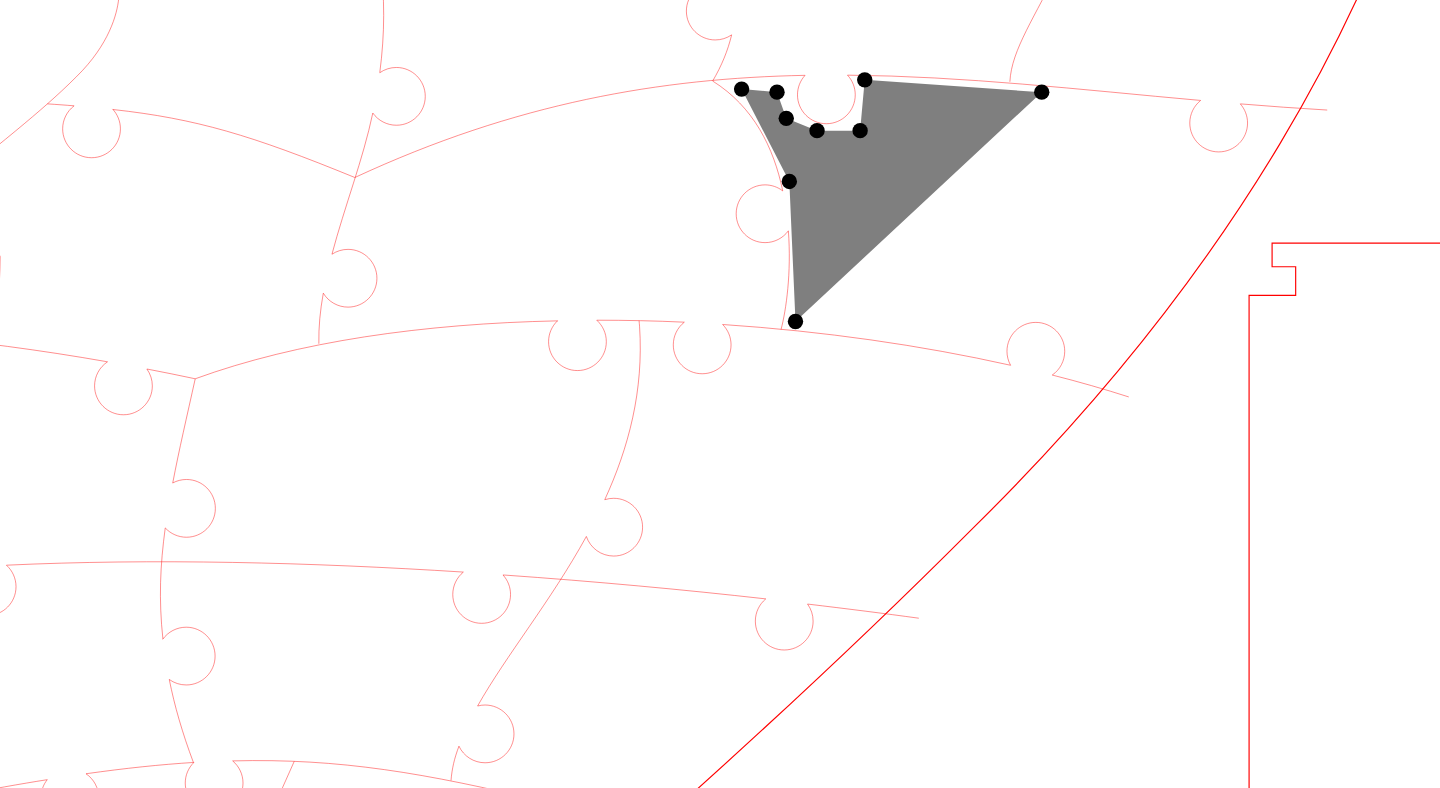 click 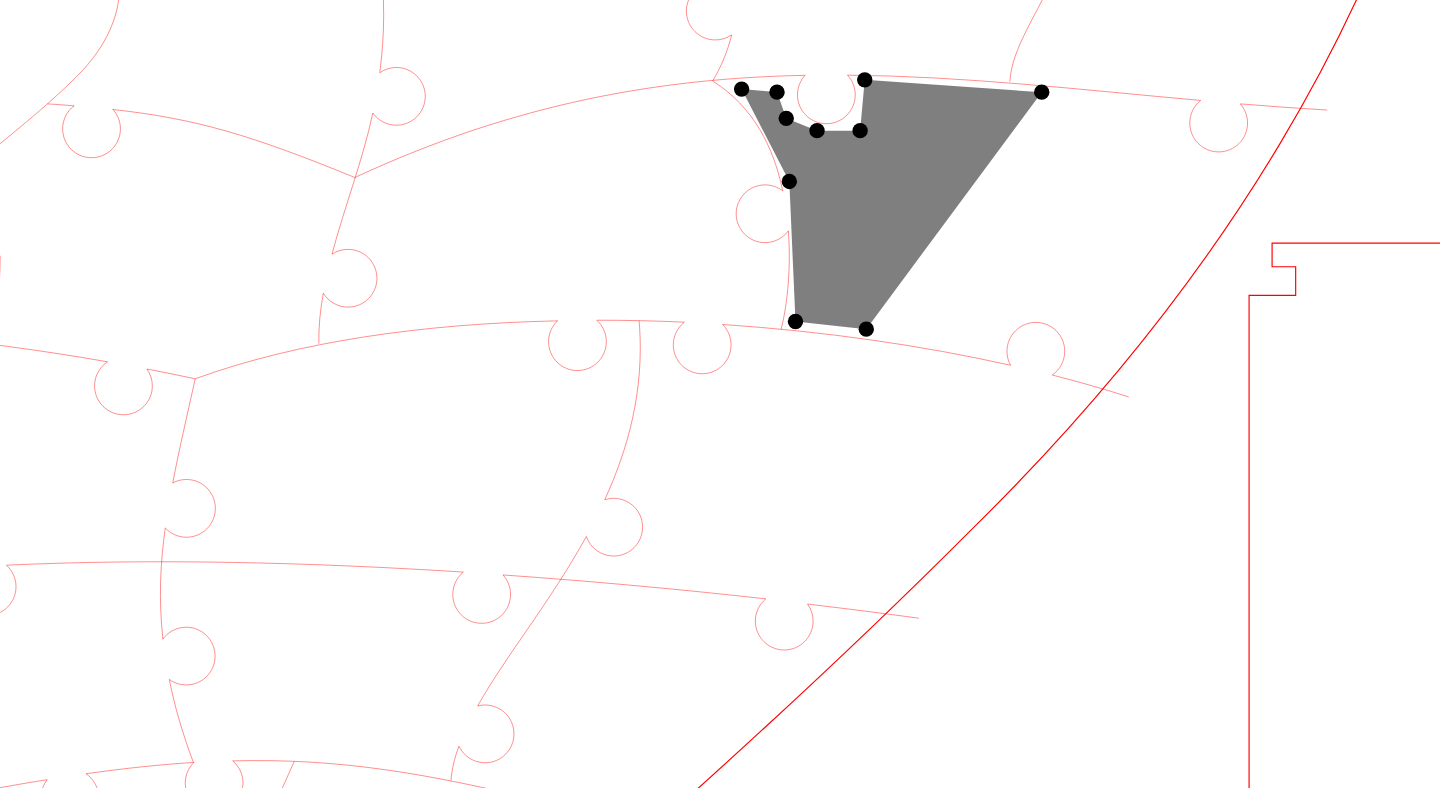 click 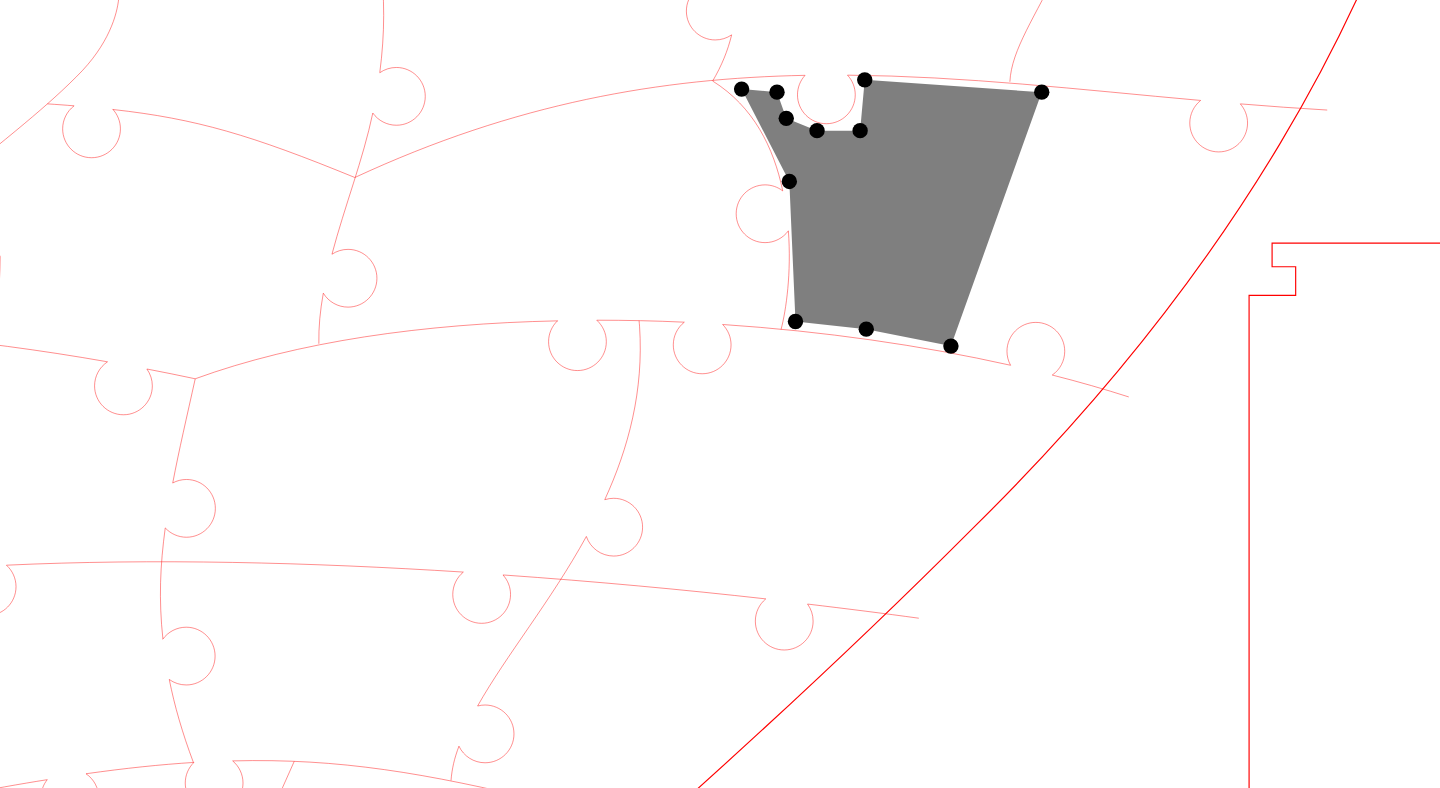 click 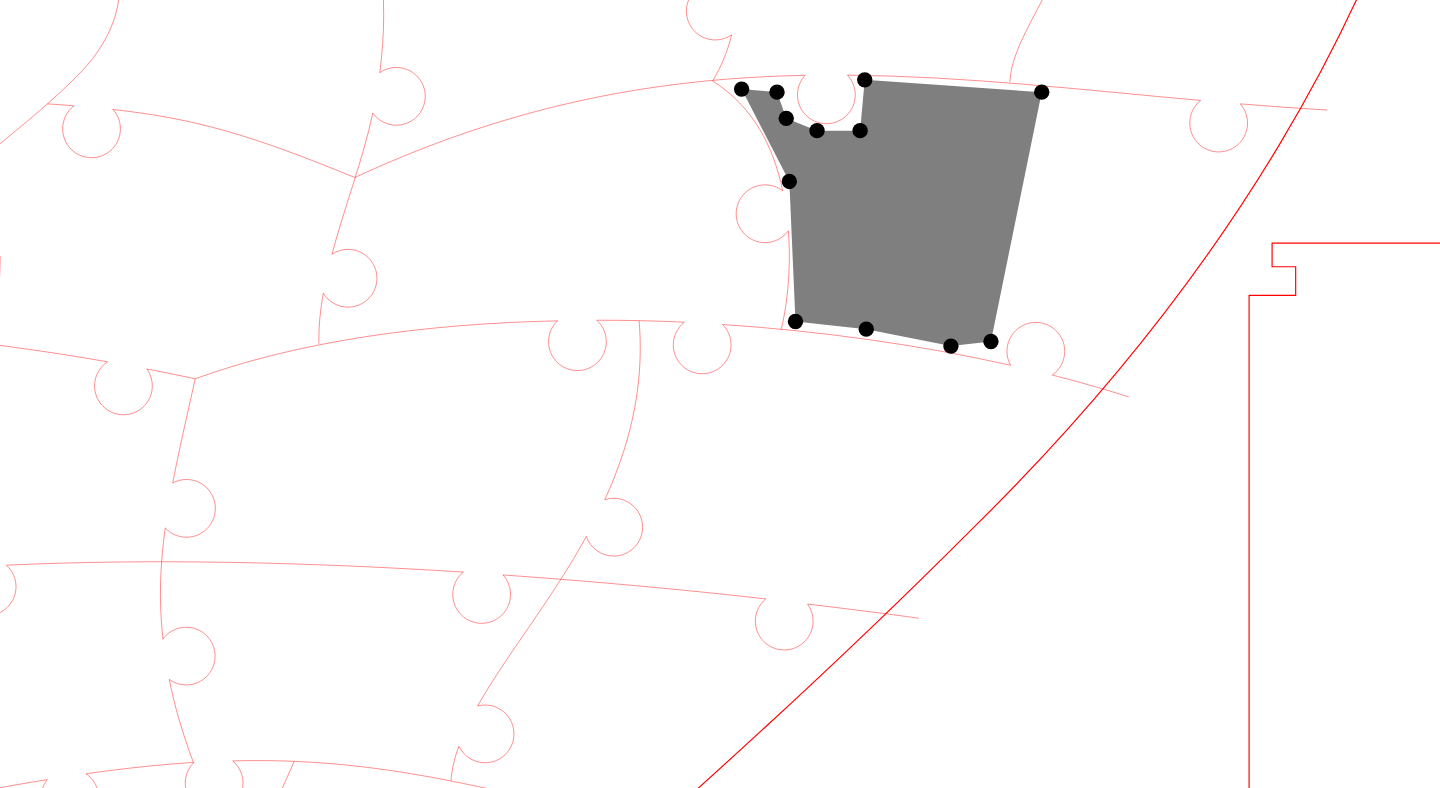 click 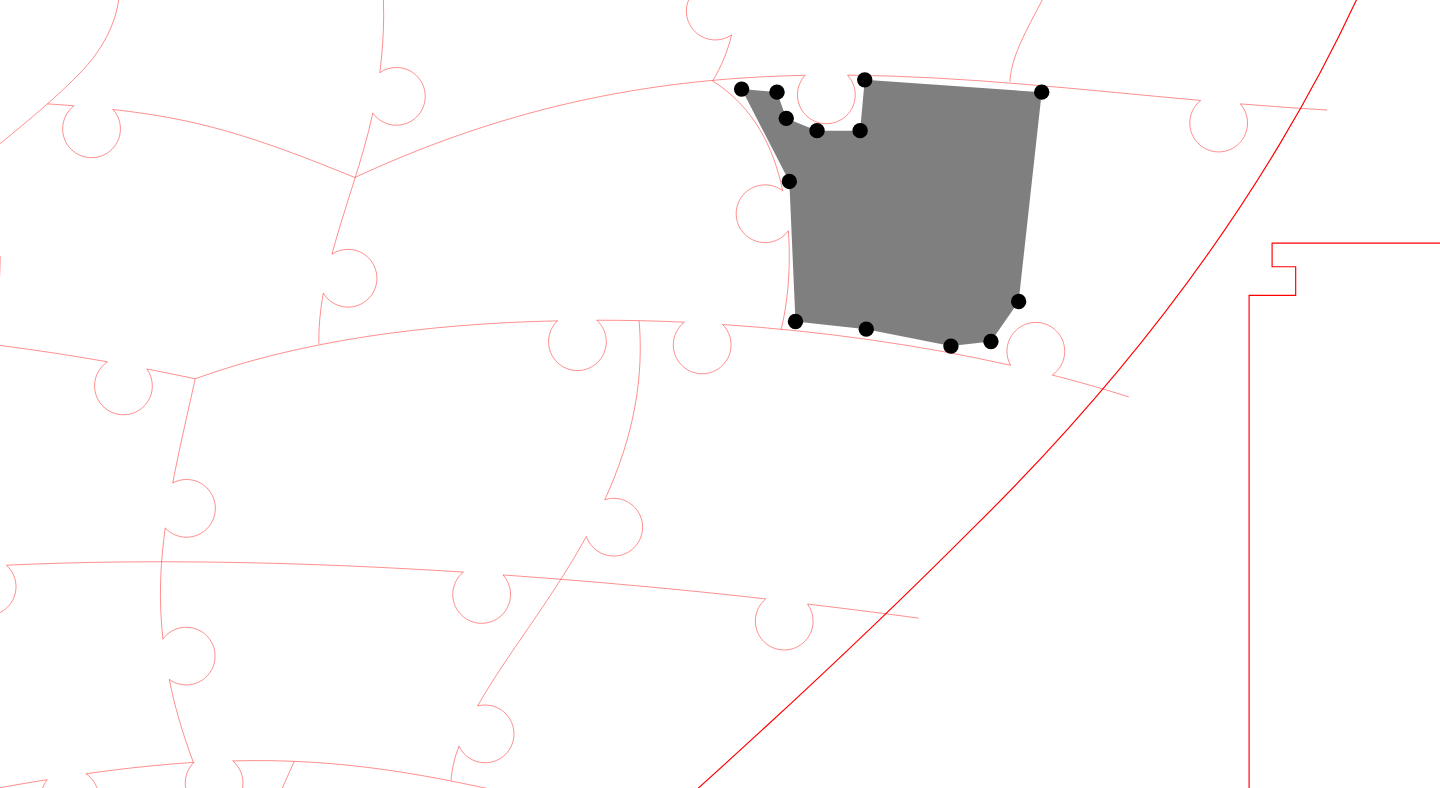 click 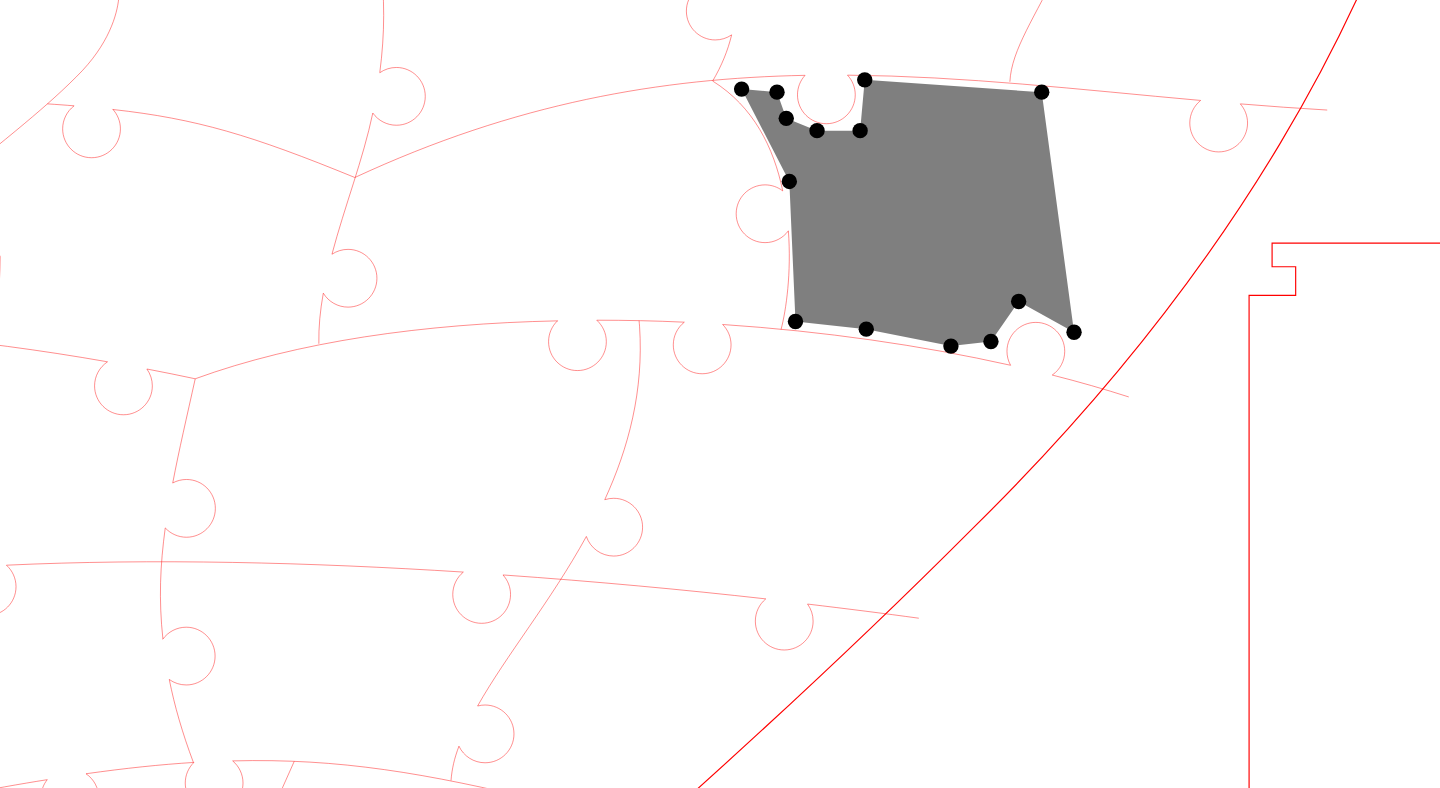 click 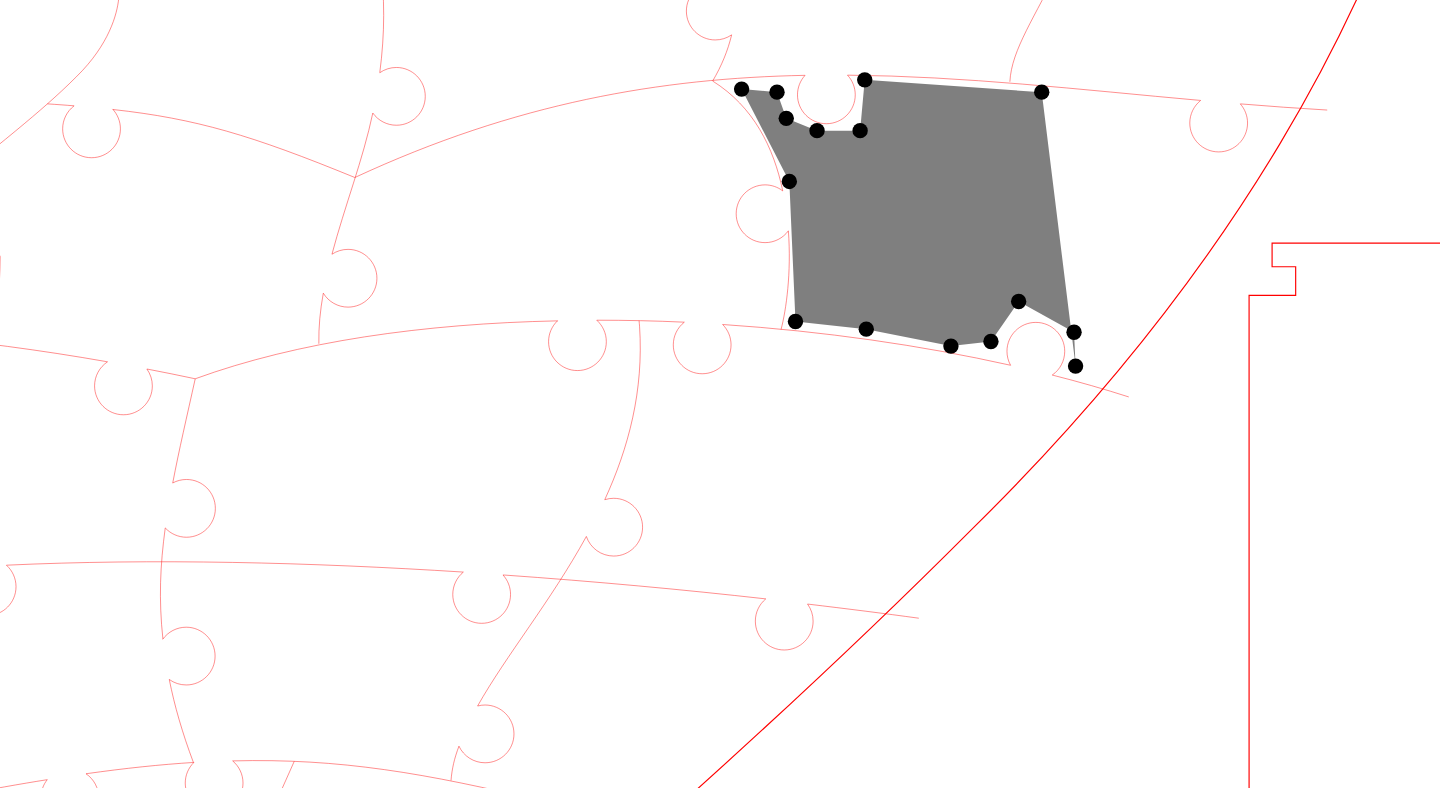 click 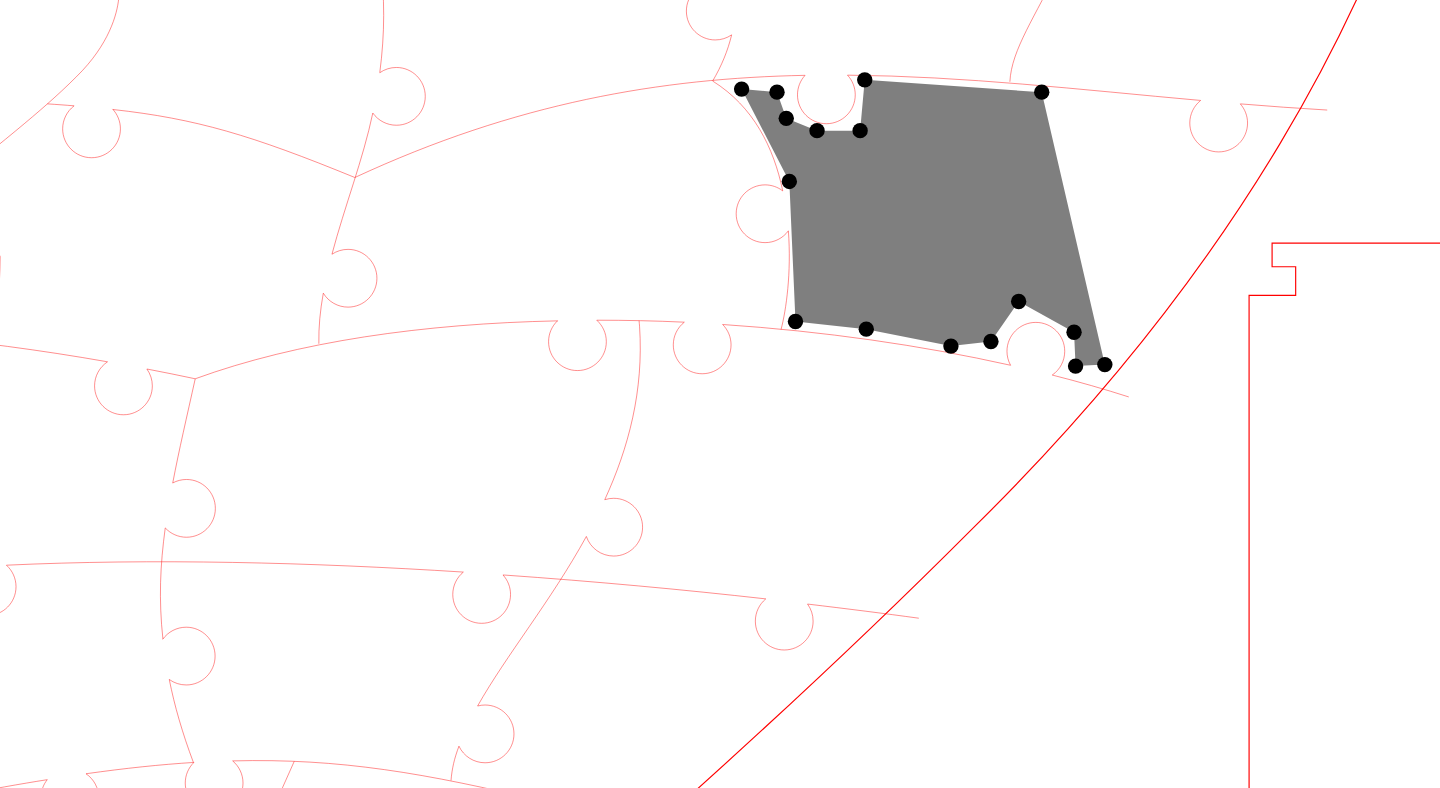click 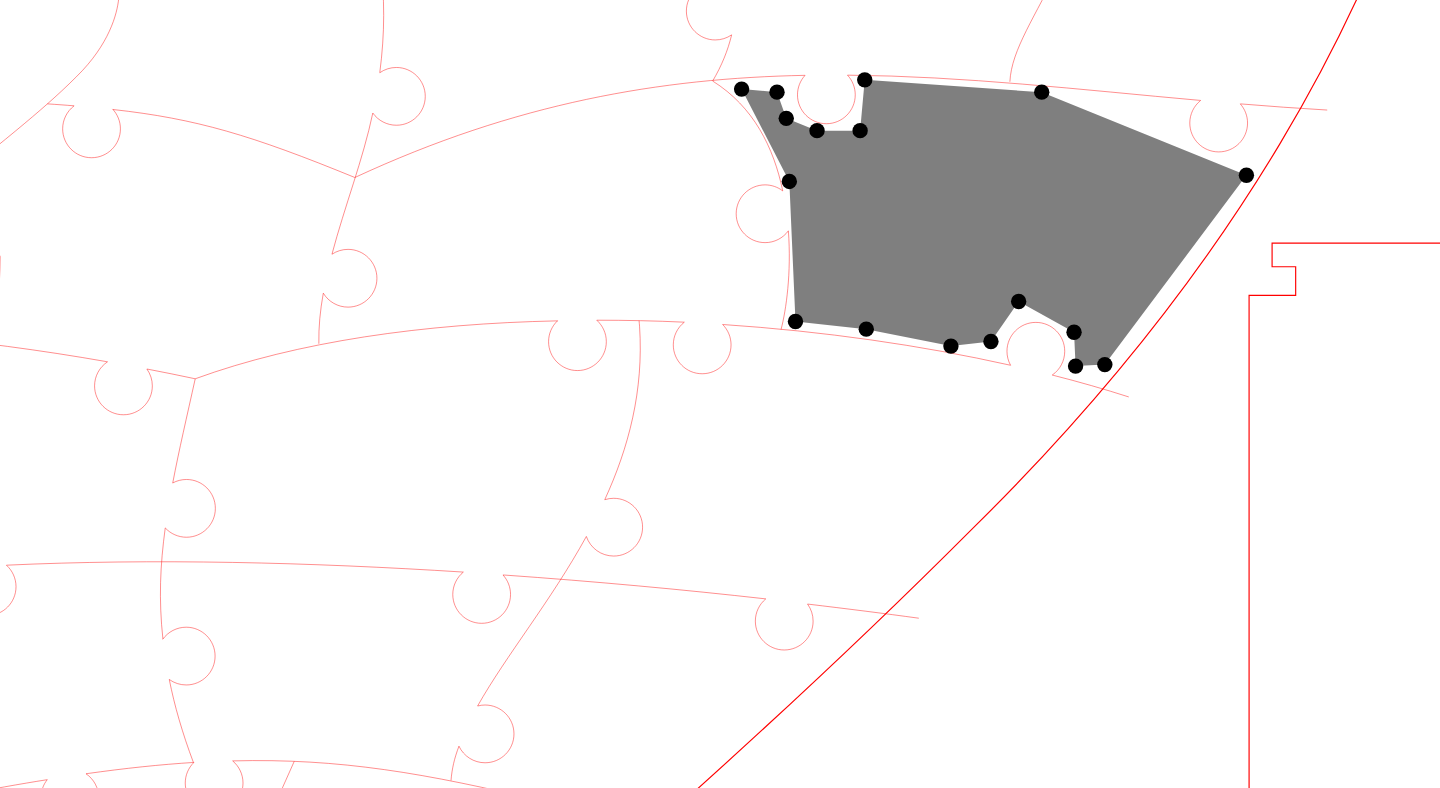 click 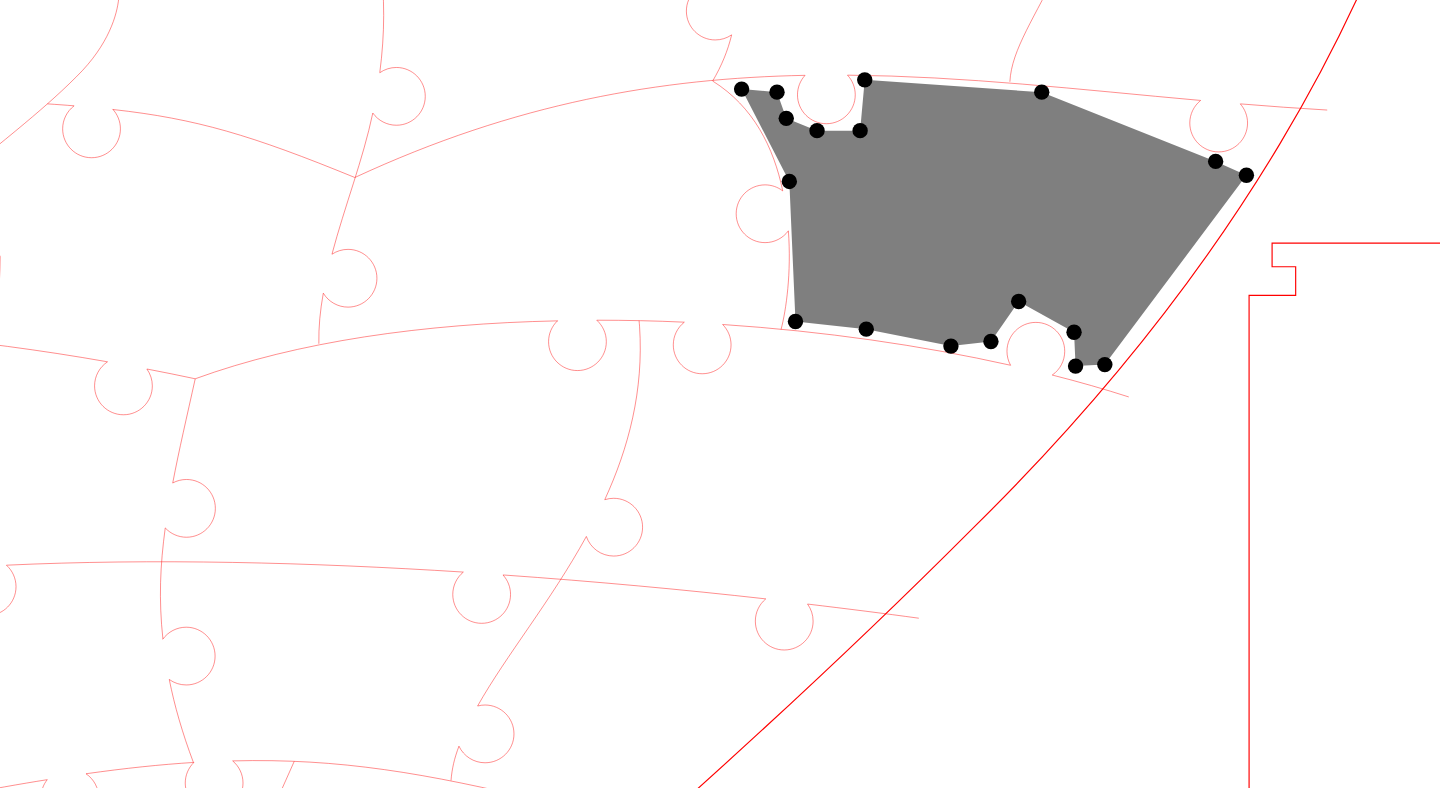 click 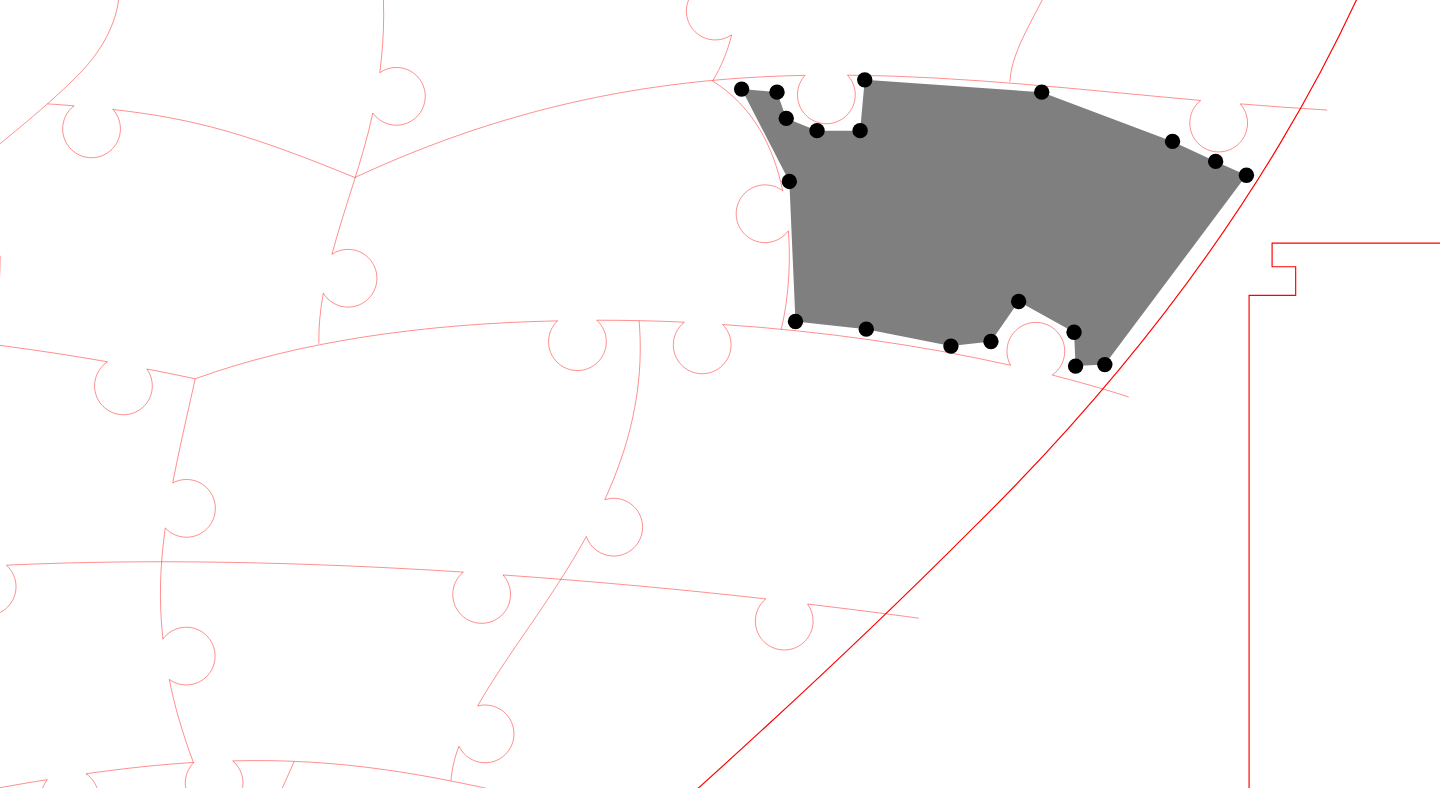 click 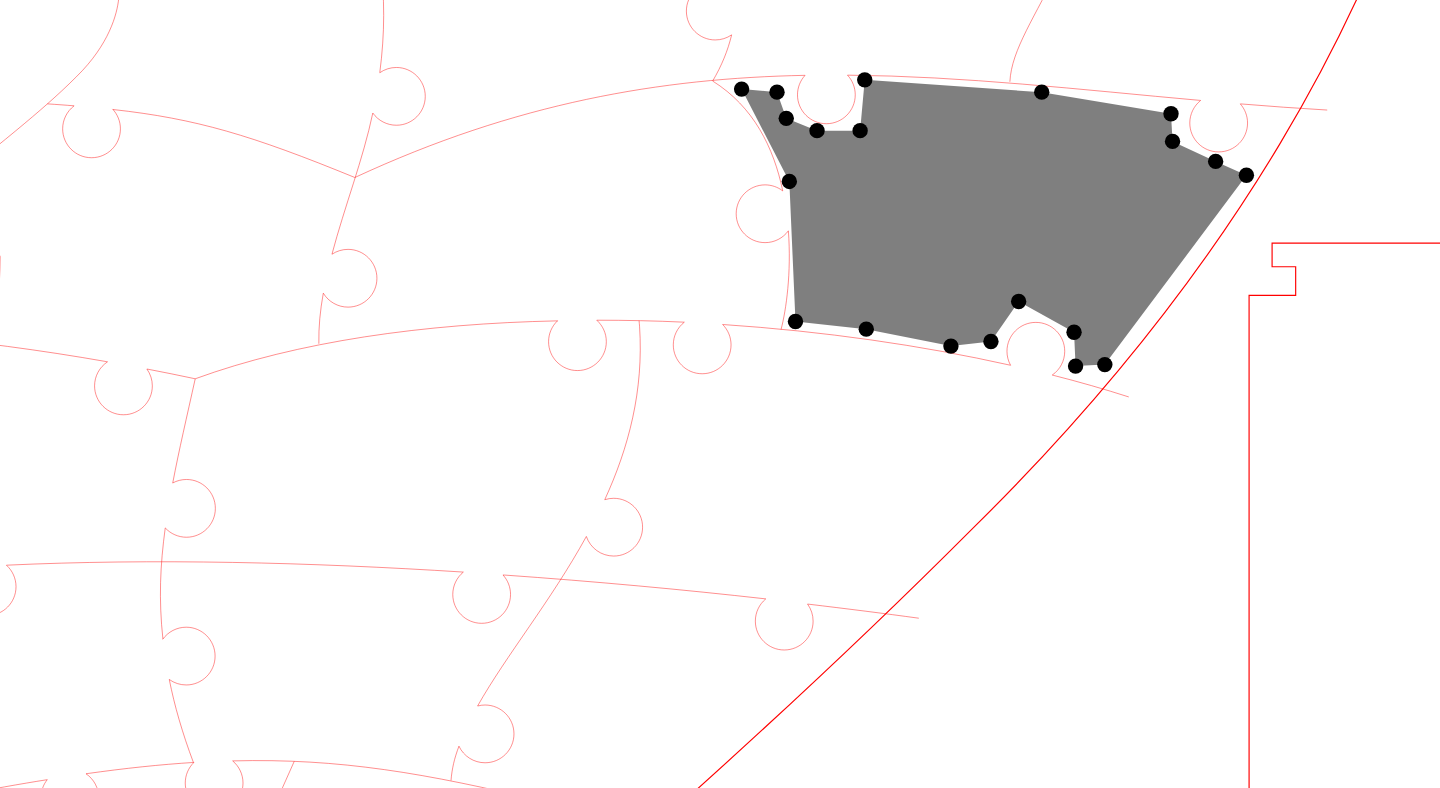 click 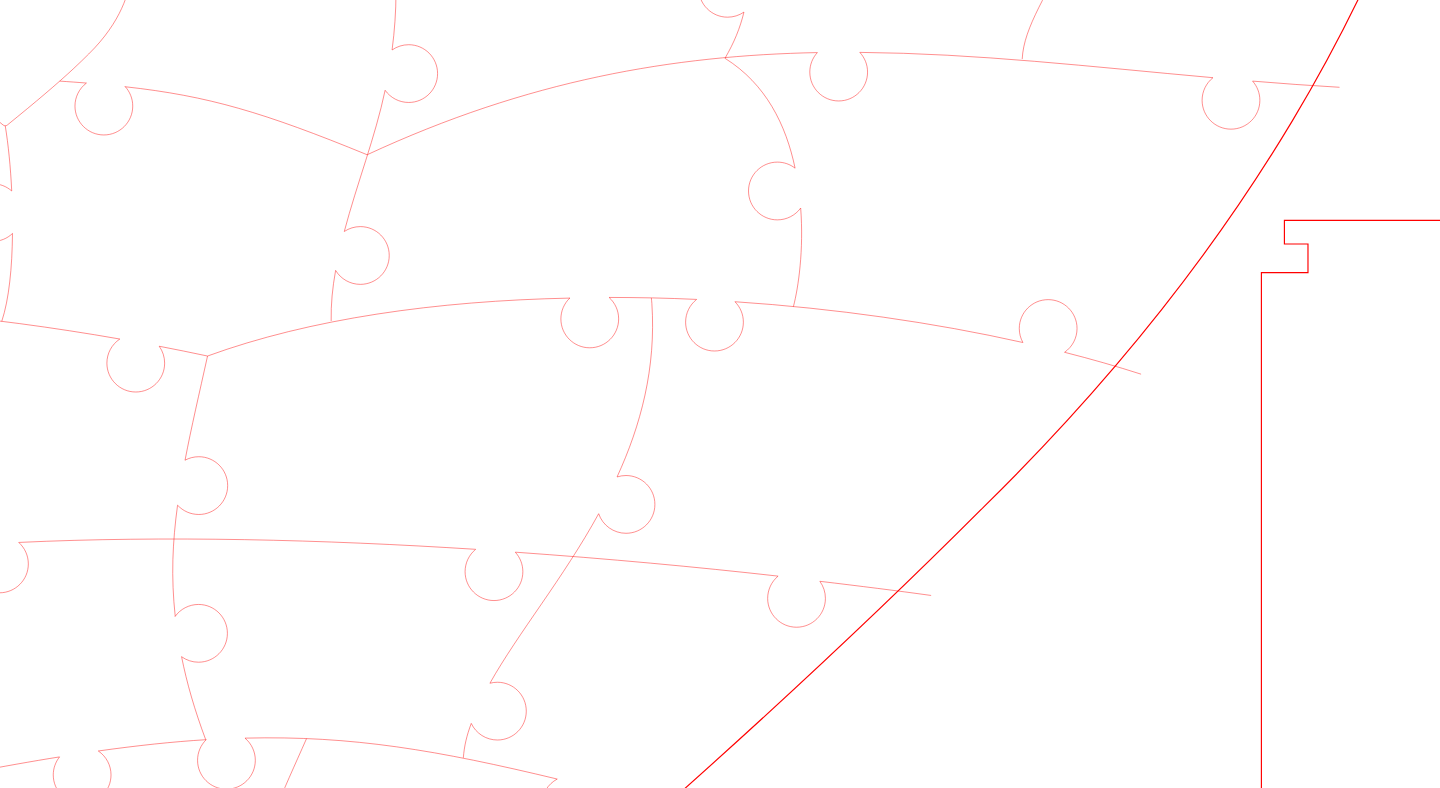 scroll, scrollTop: 698, scrollLeft: 806, axis: both 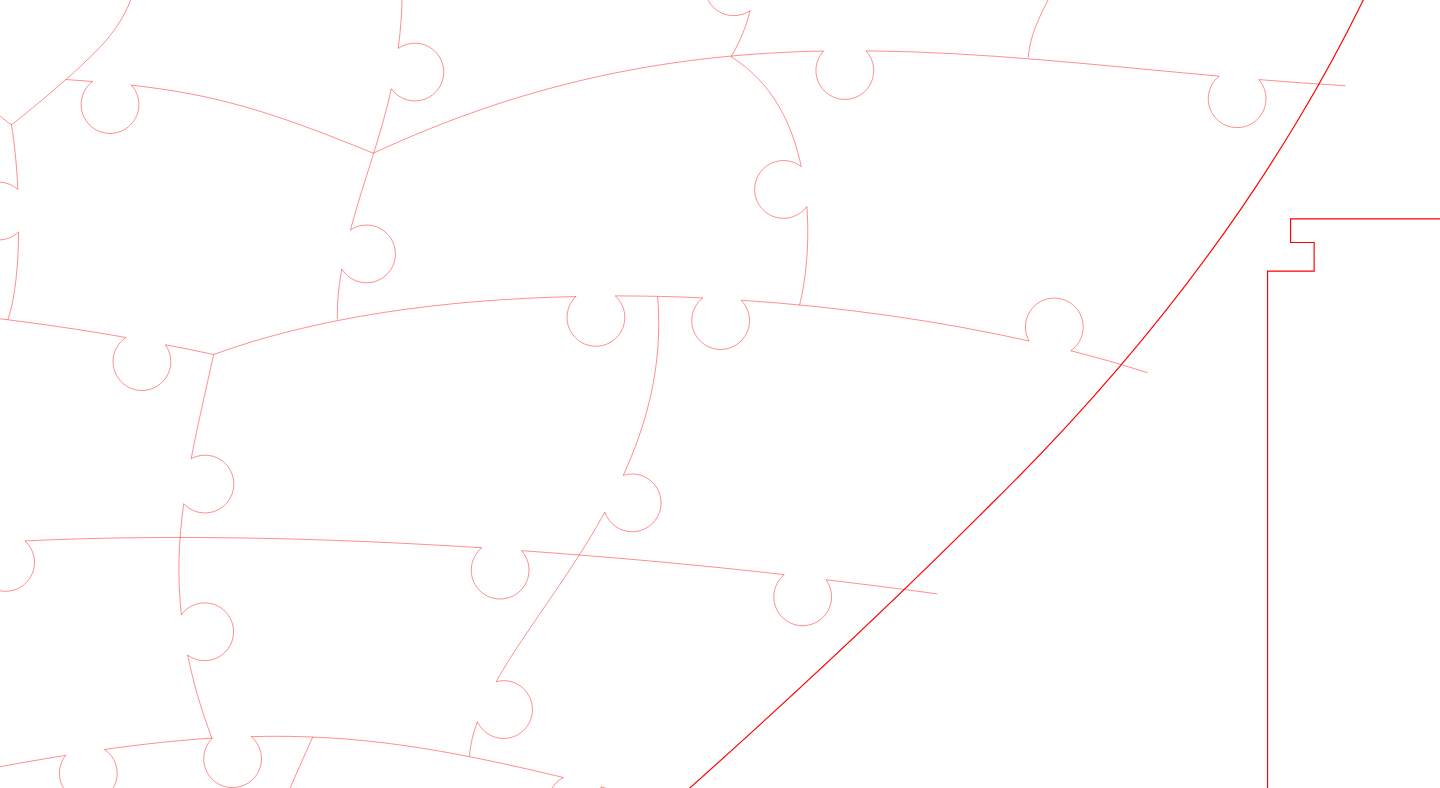 click 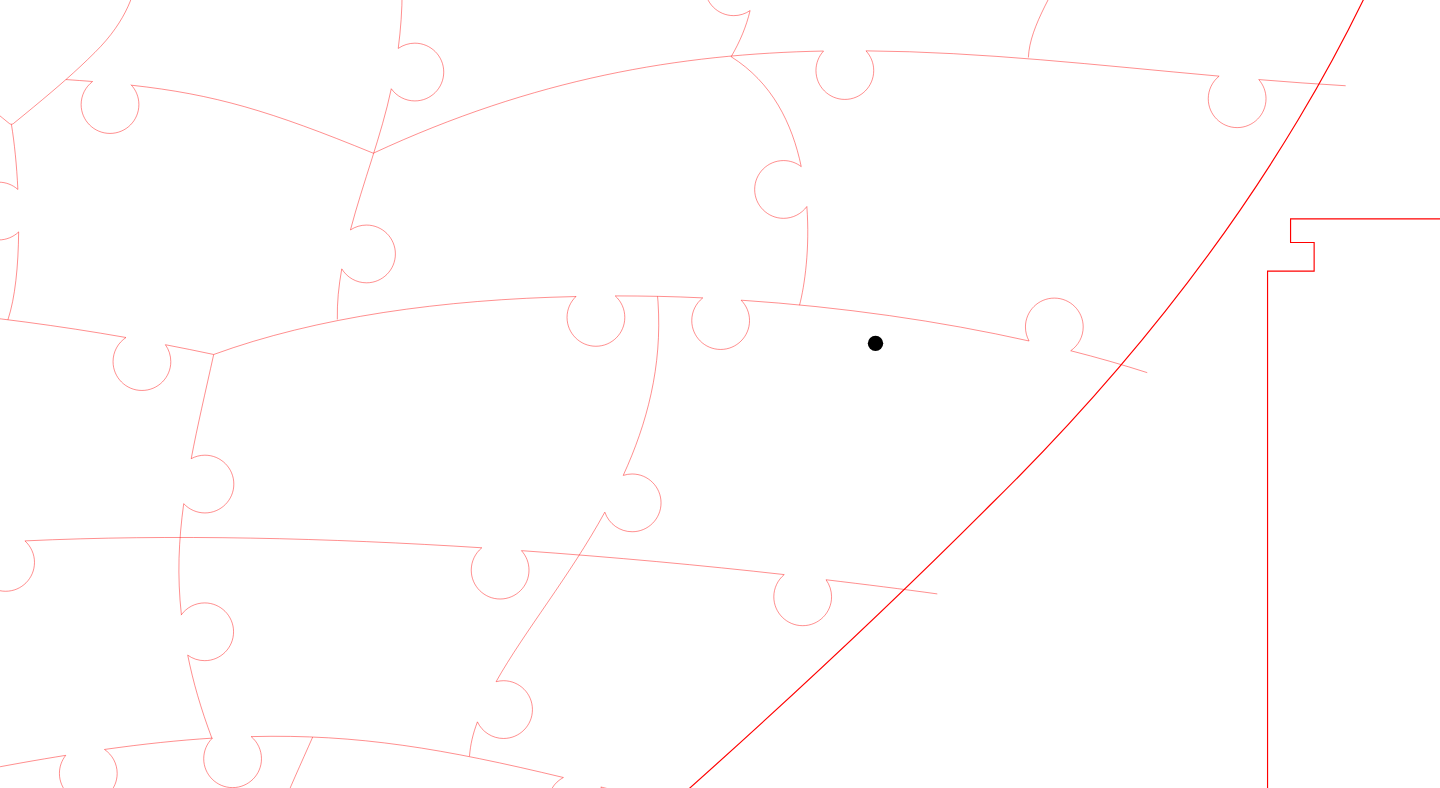 click 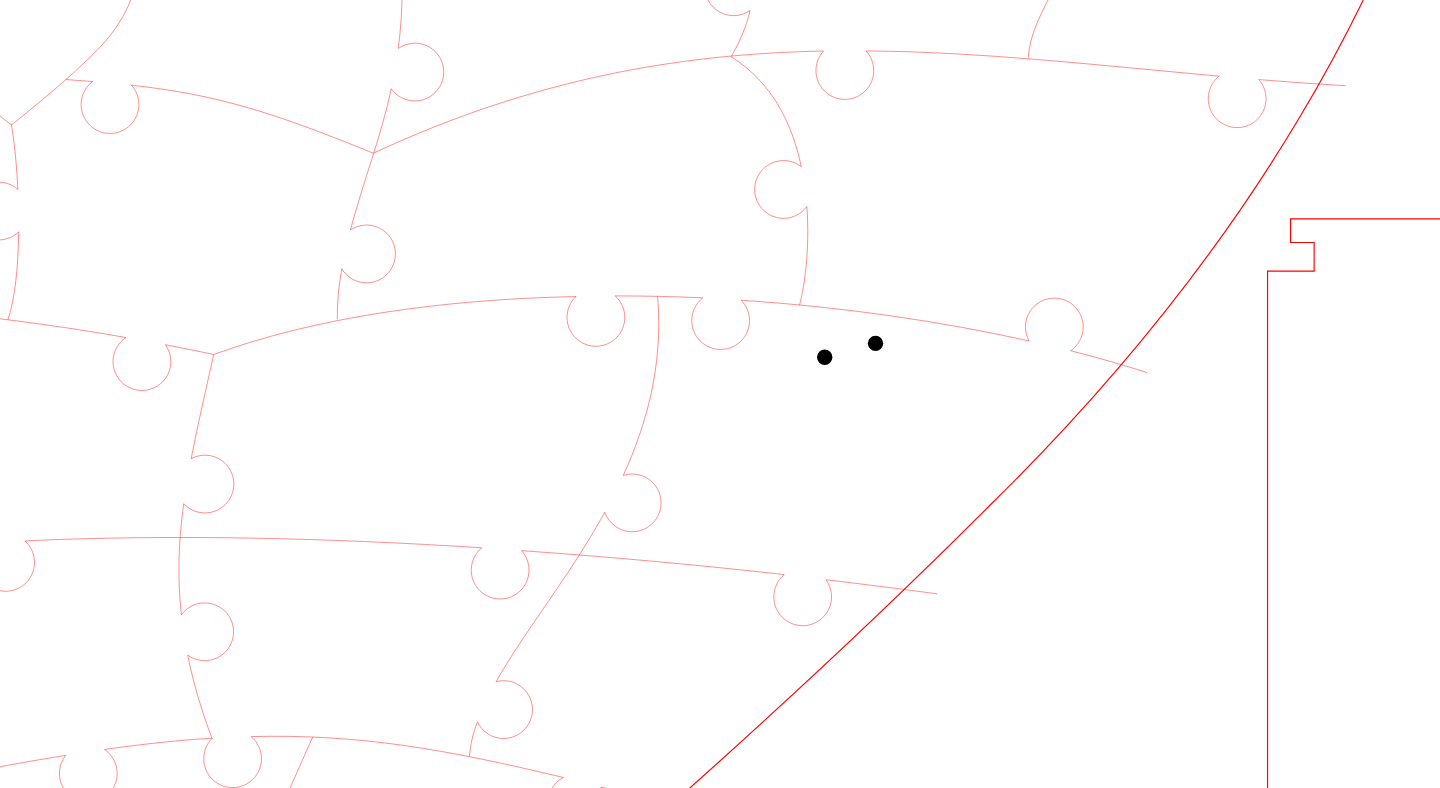 click 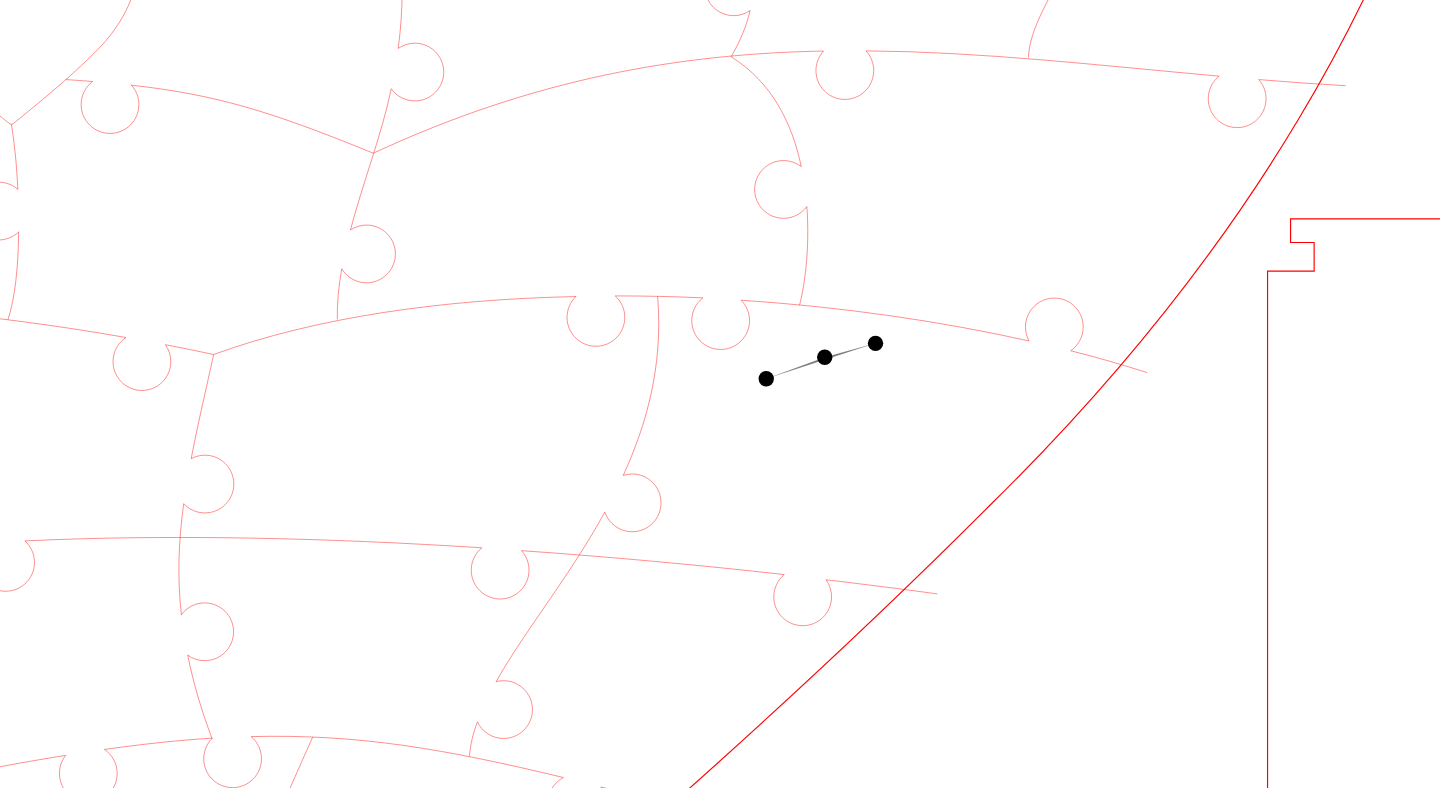 click 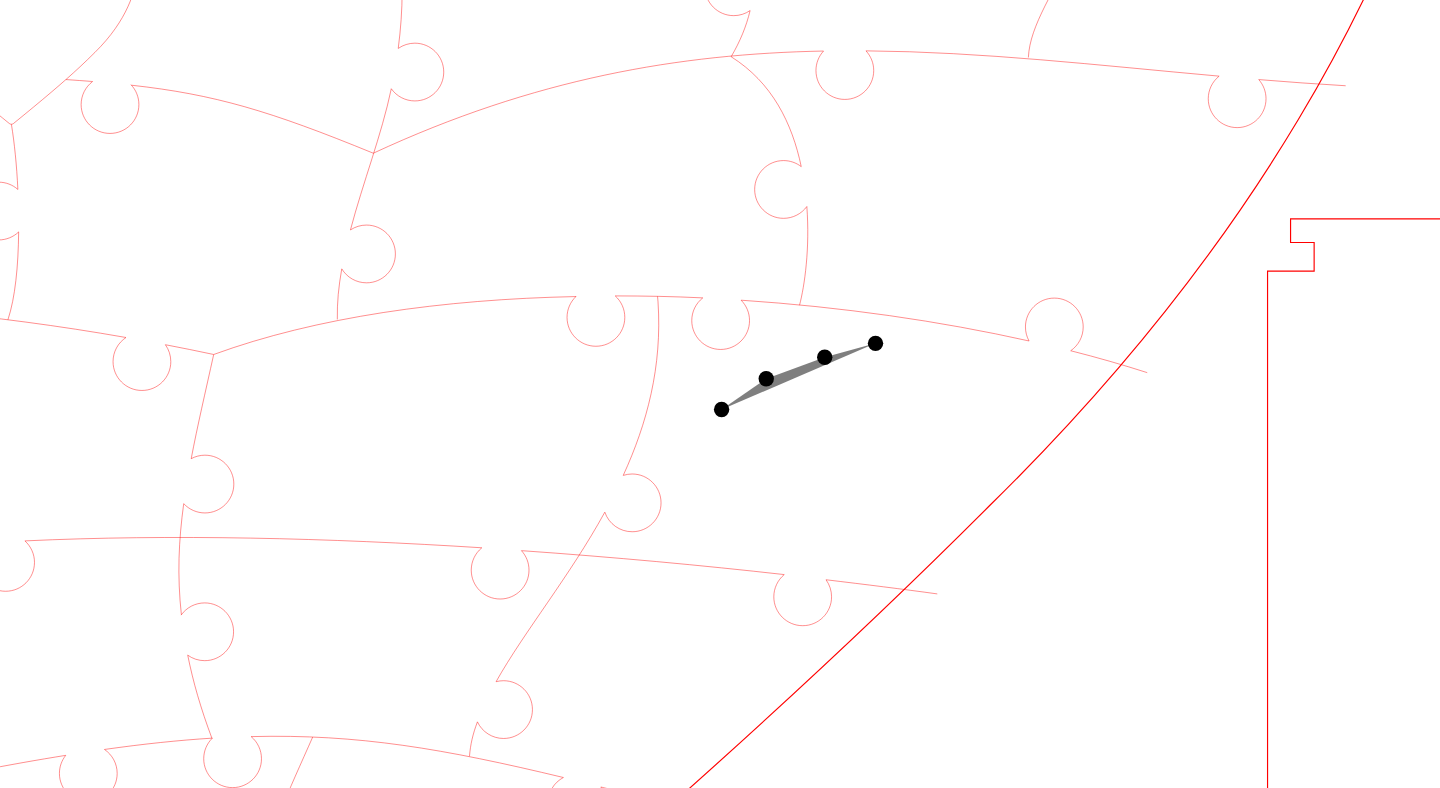 click 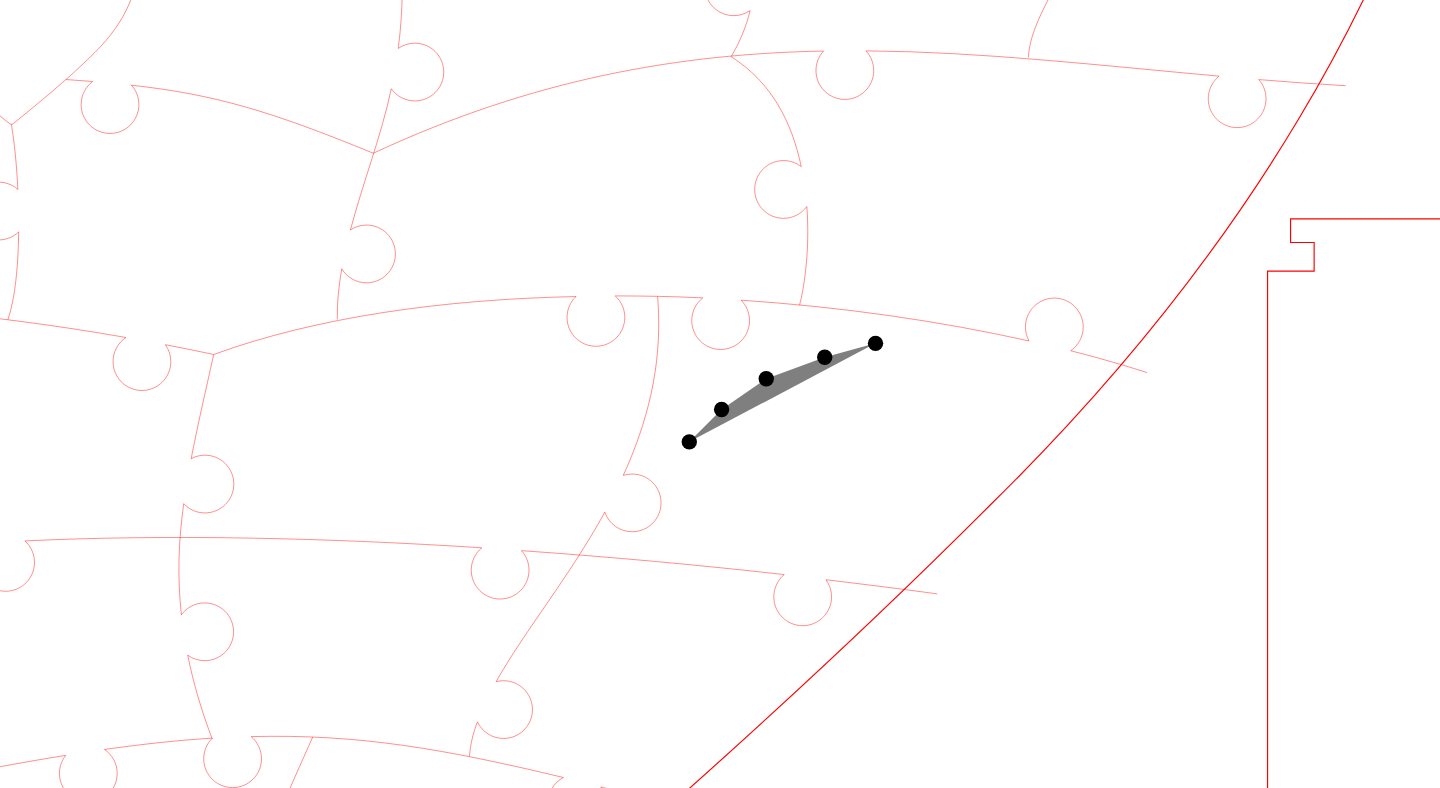 click 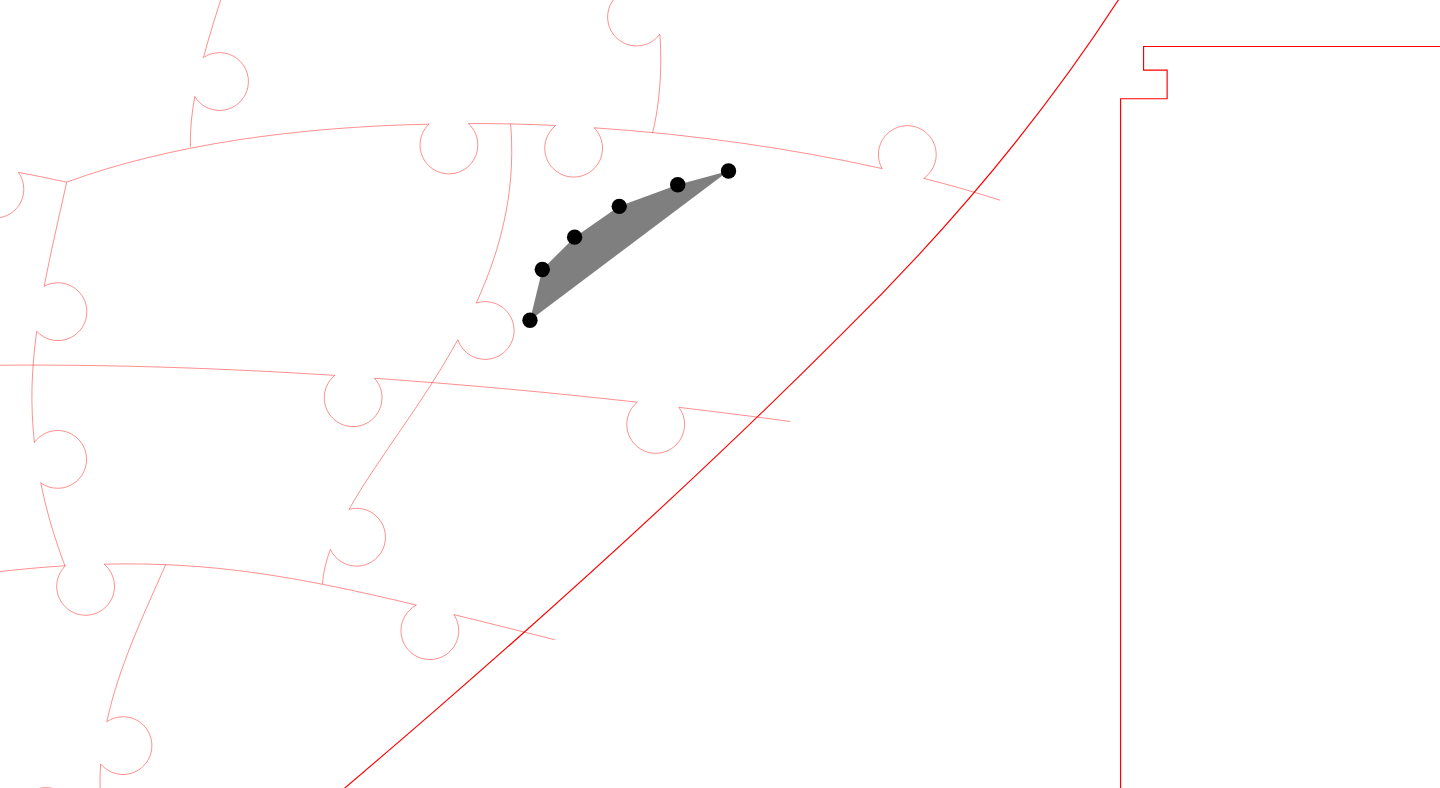 scroll, scrollTop: 810, scrollLeft: 806, axis: both 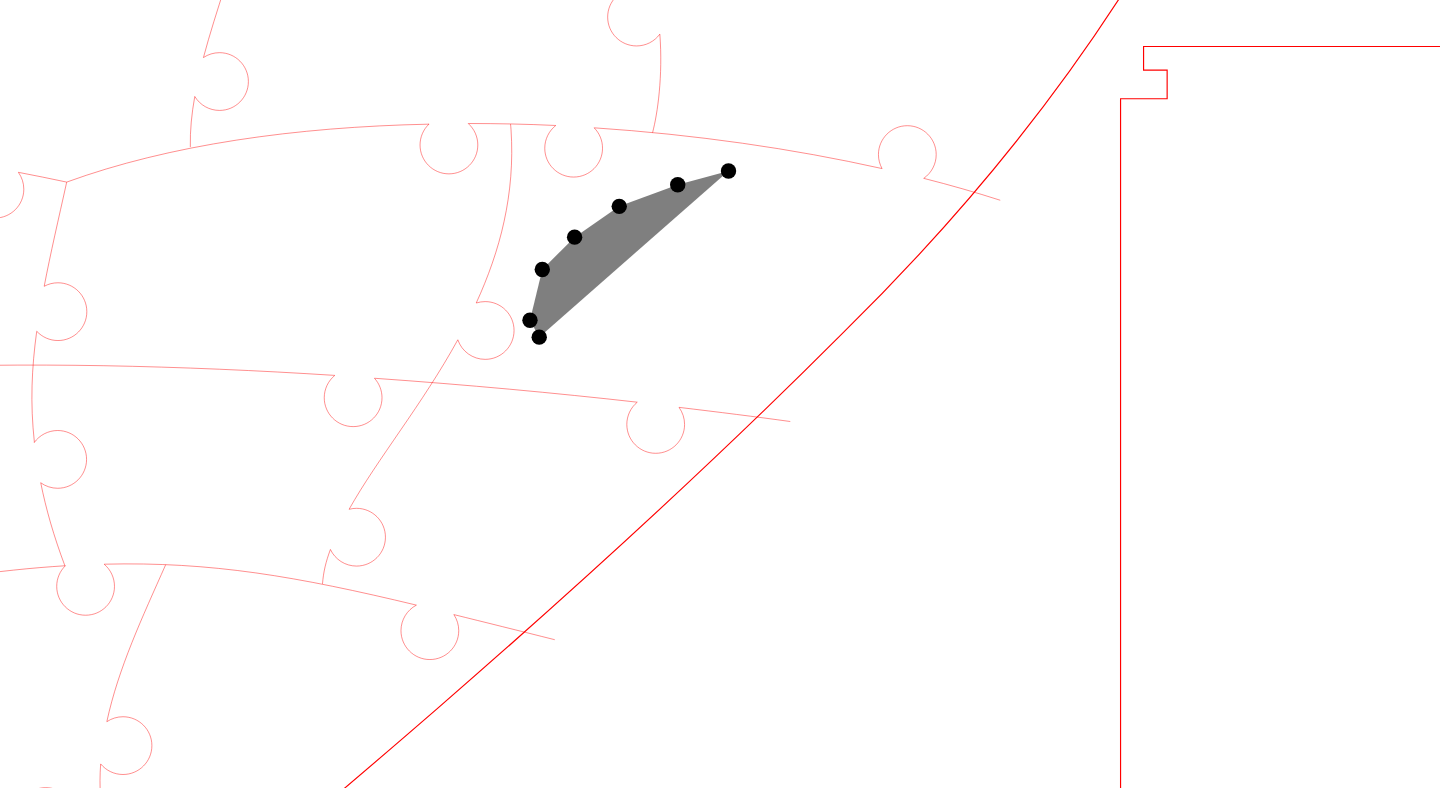 click 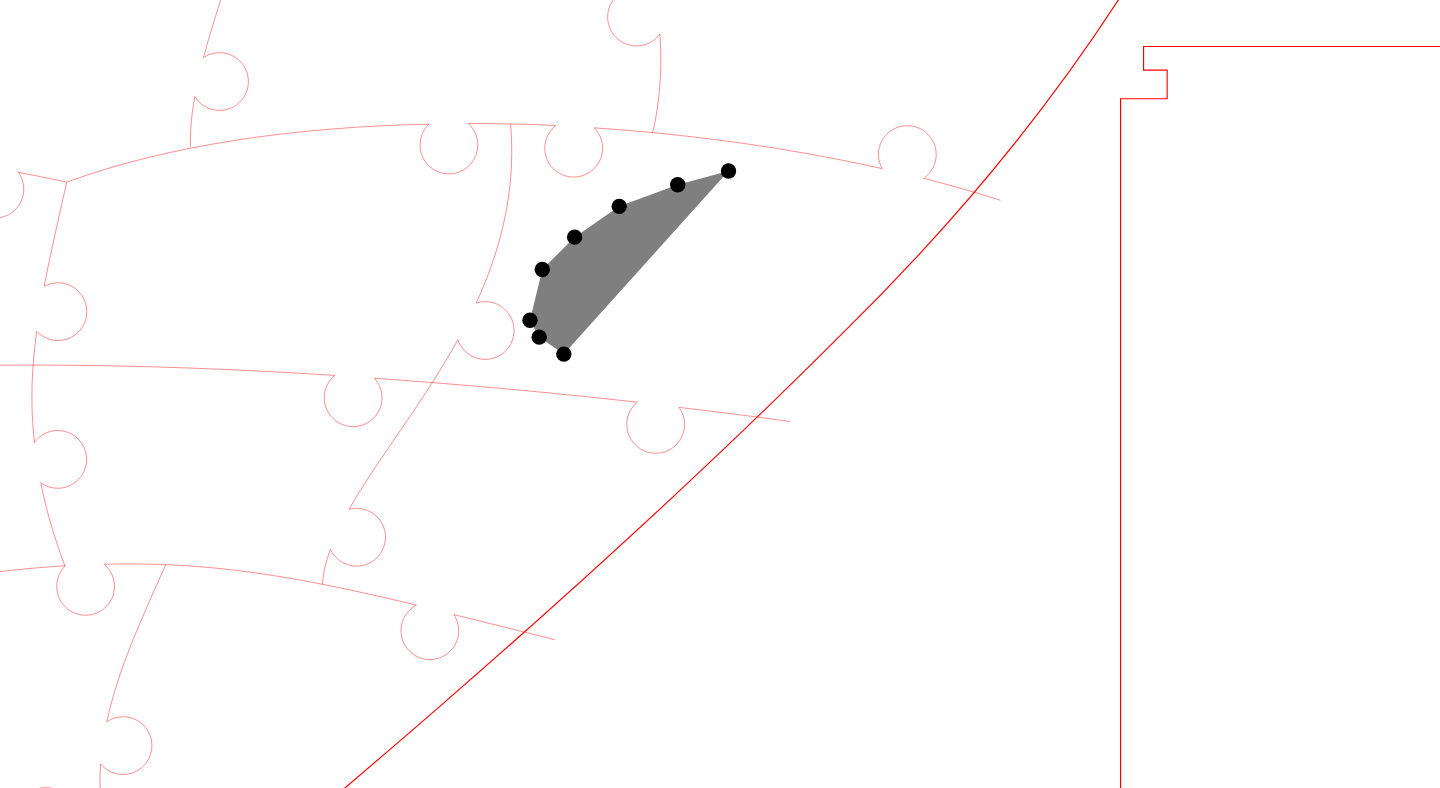 click 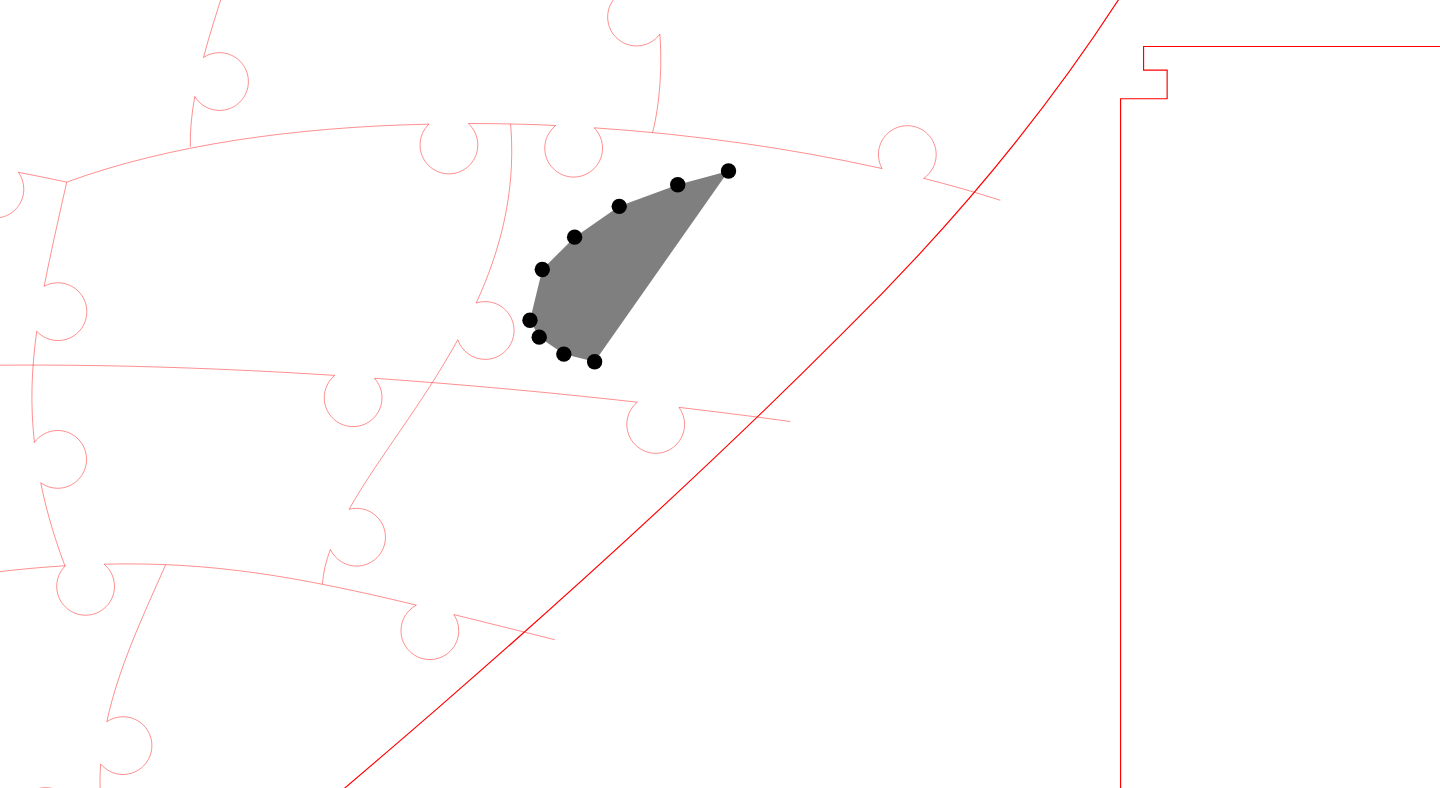click 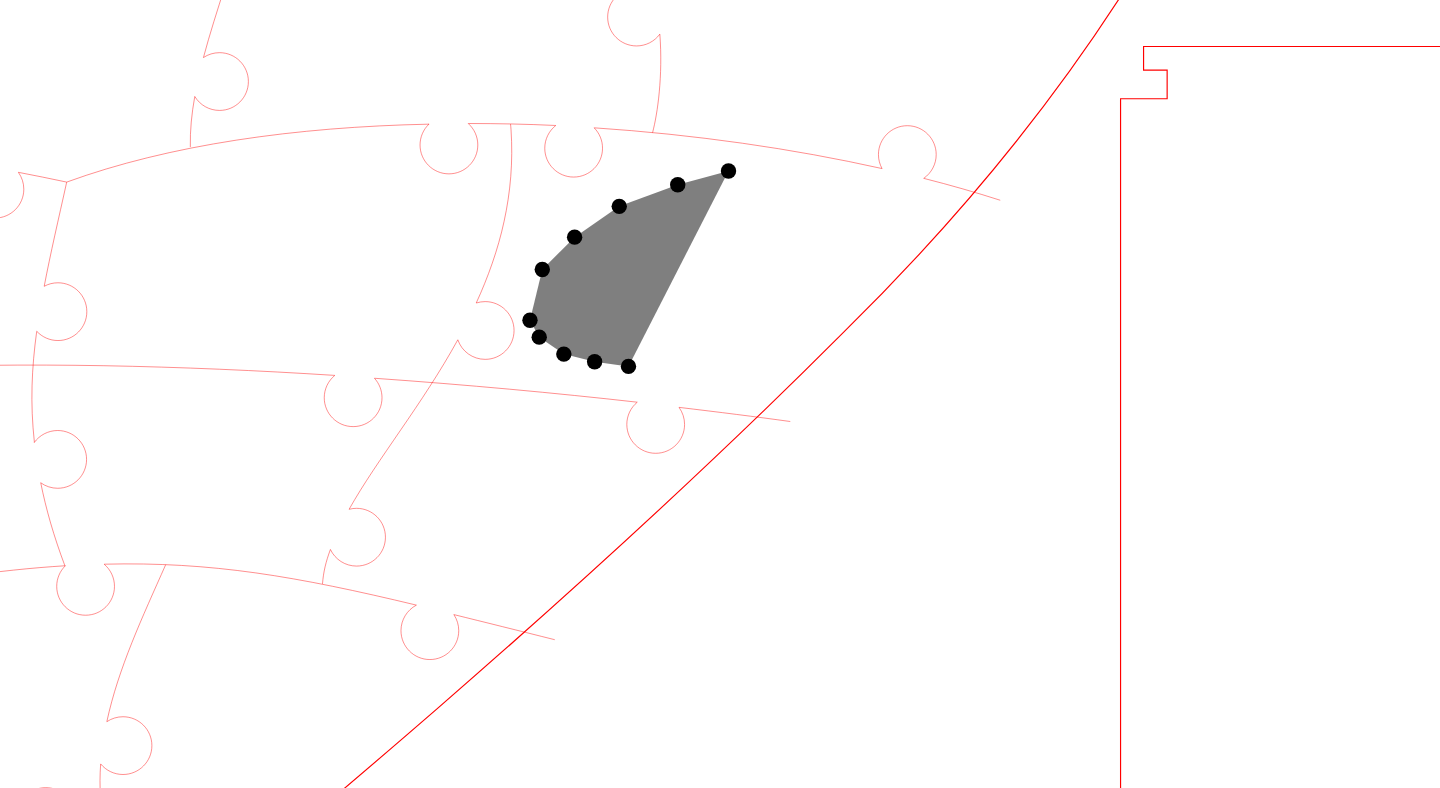 click 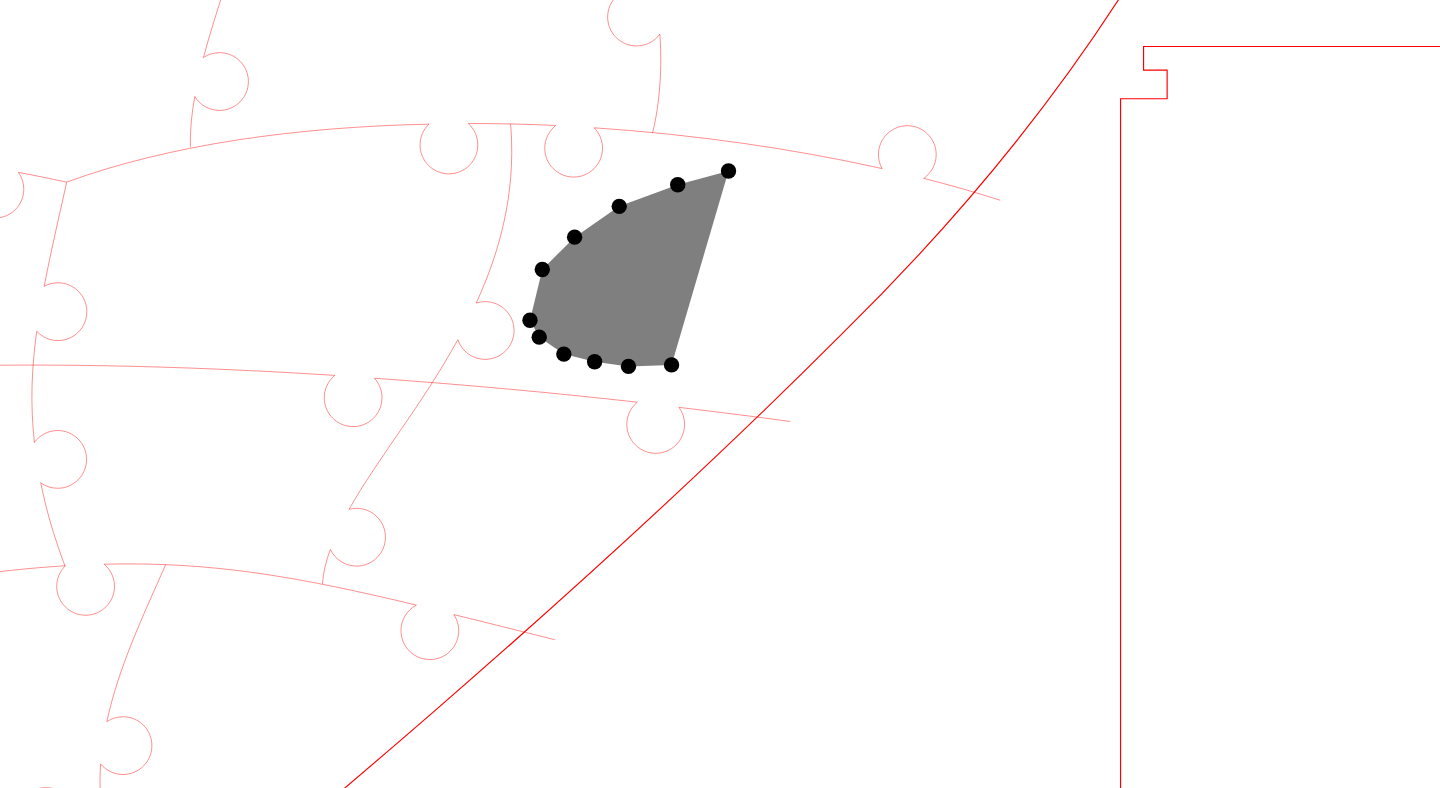 click 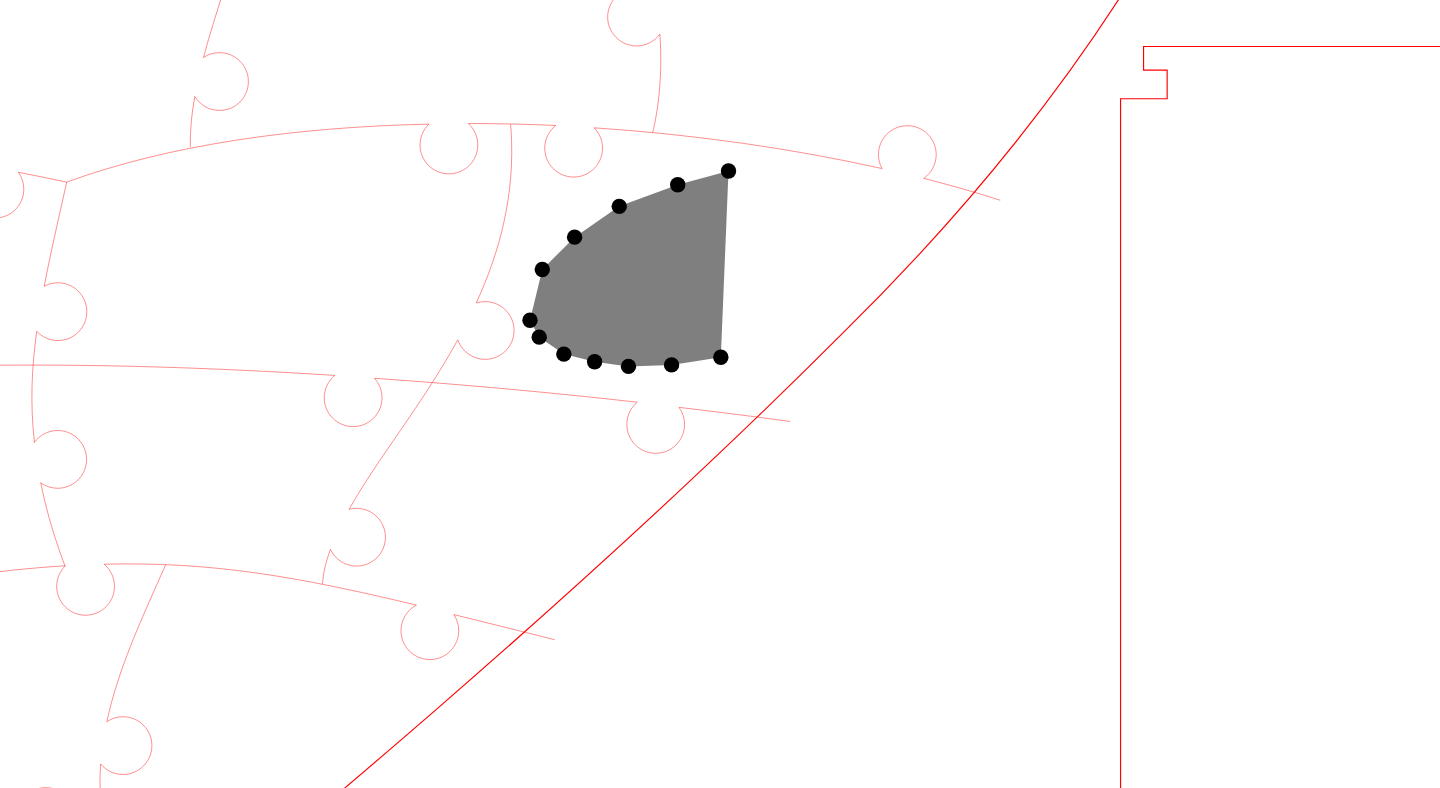 click 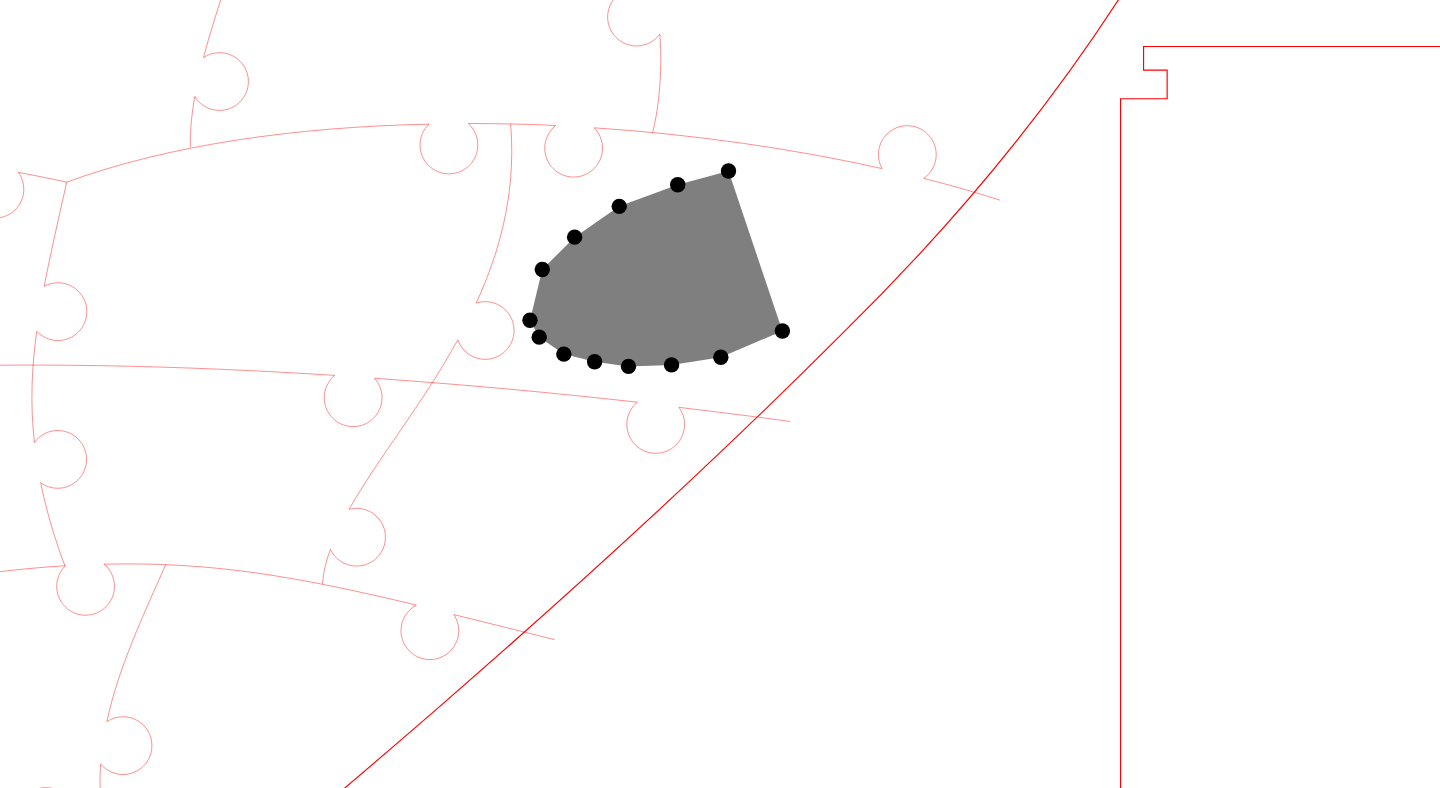 click 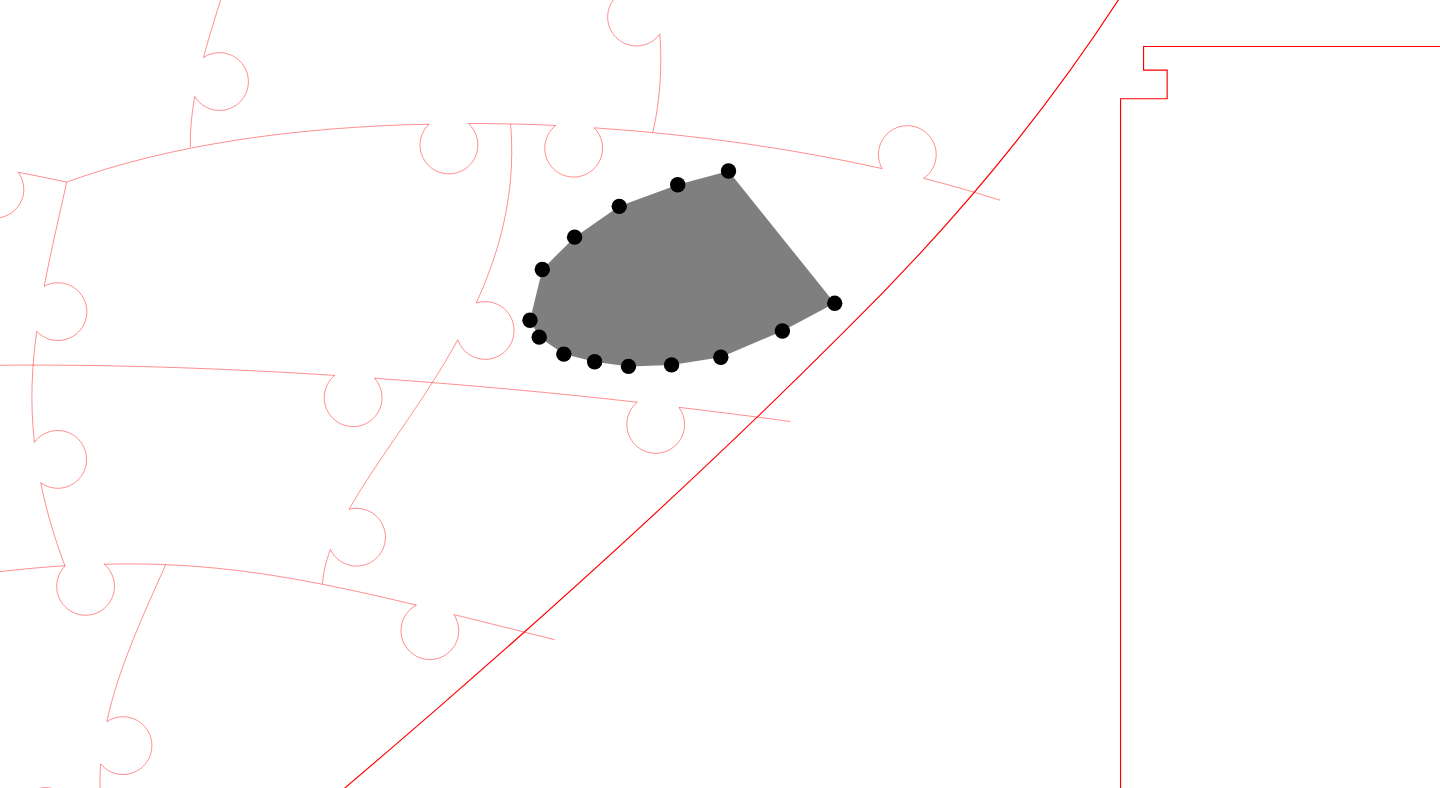 click 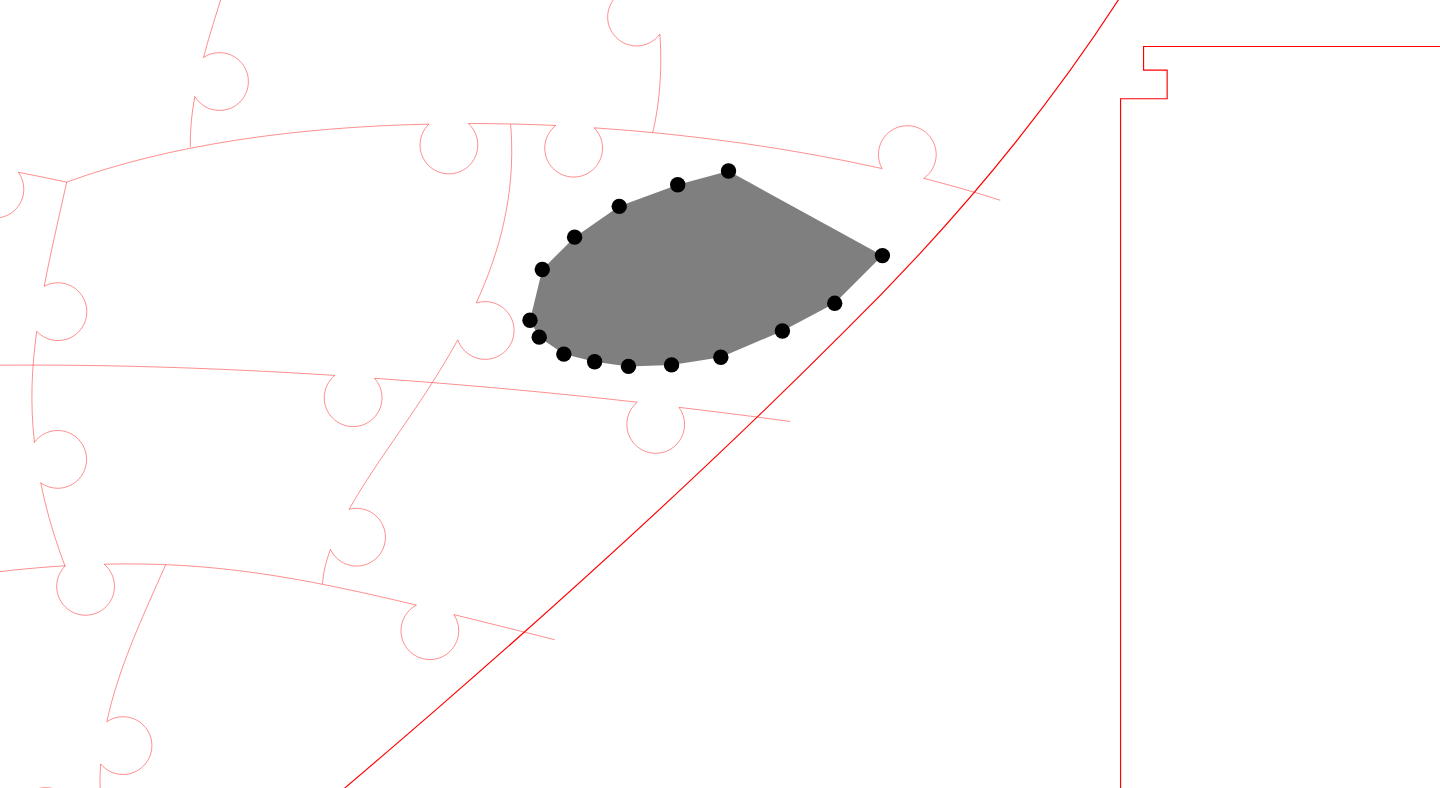 click 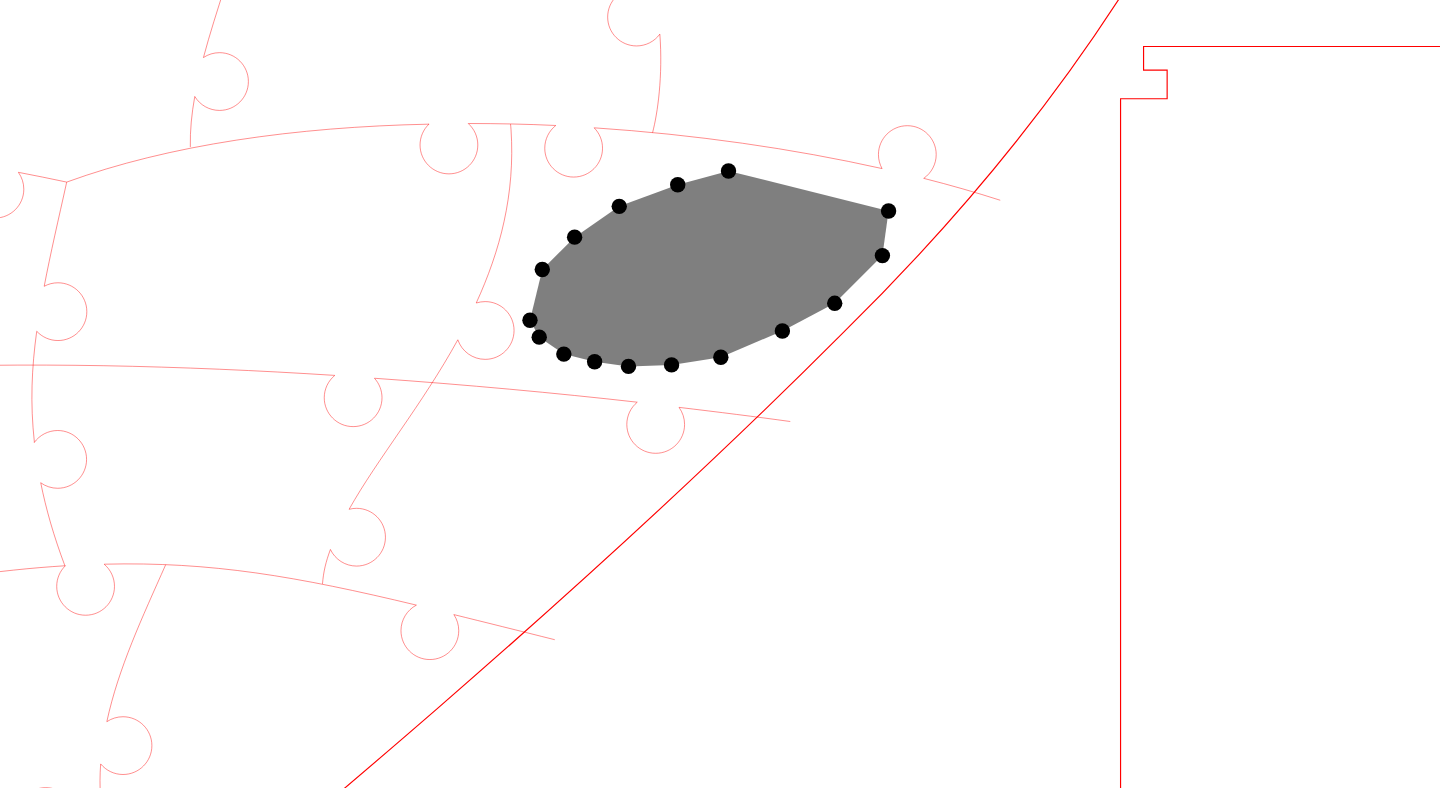 click 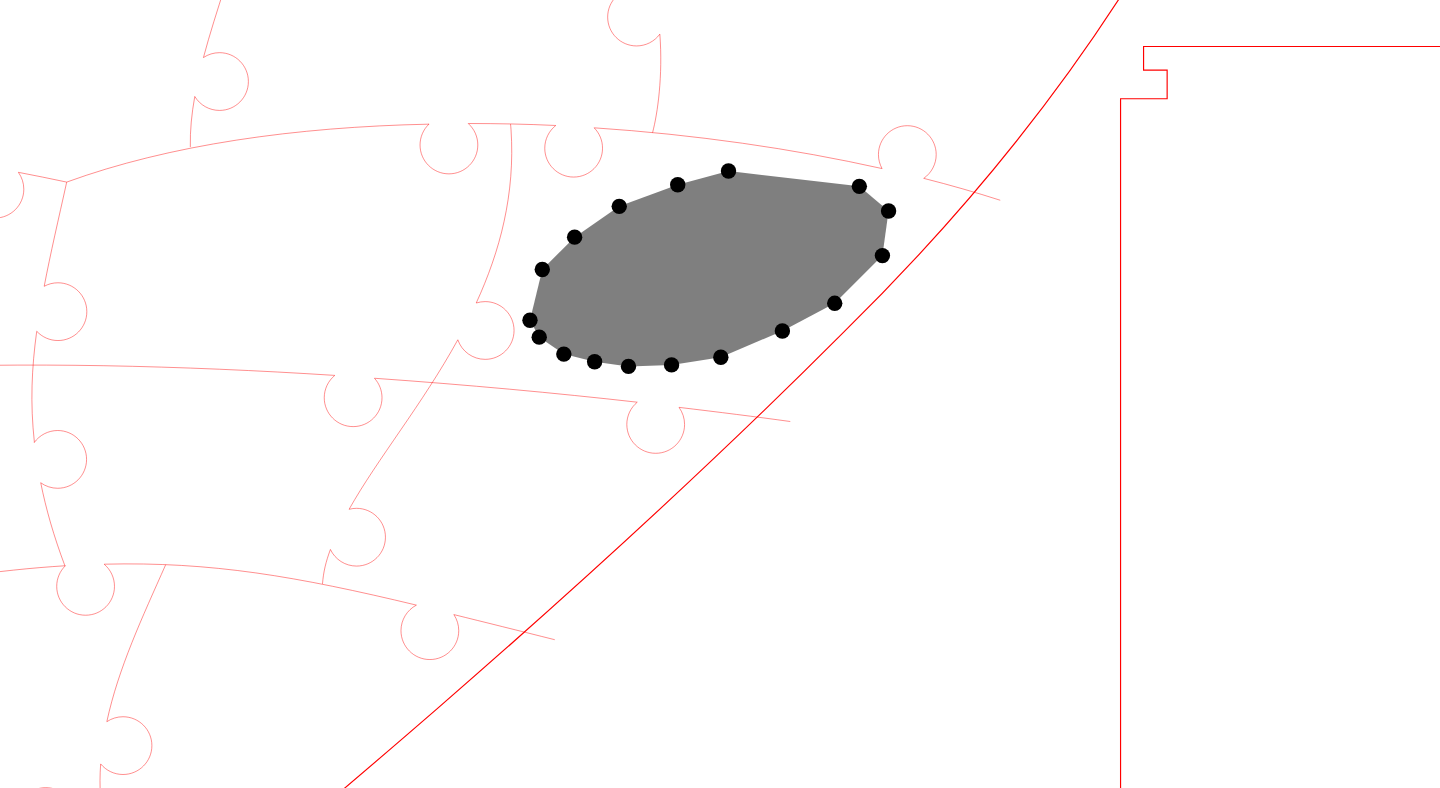 click 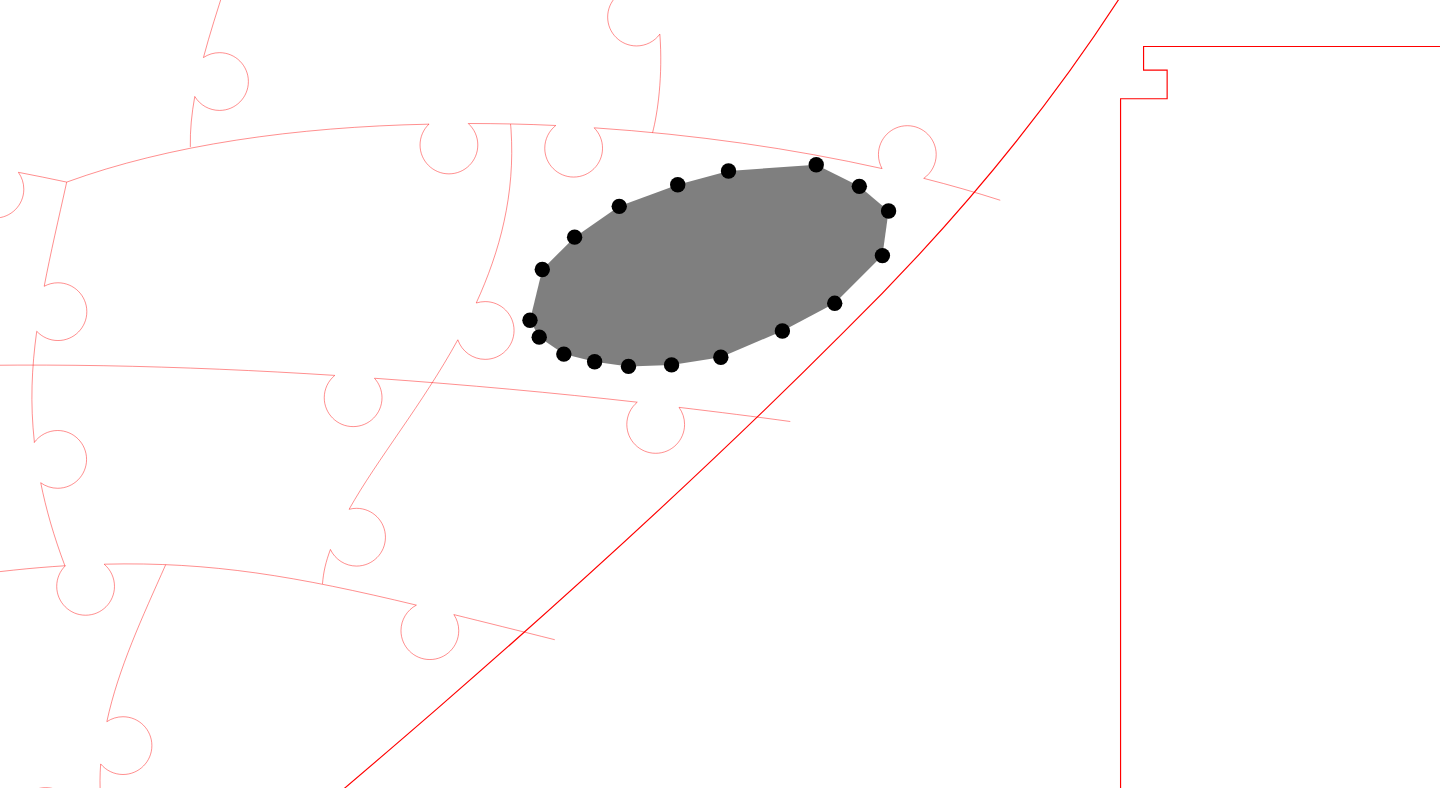 click 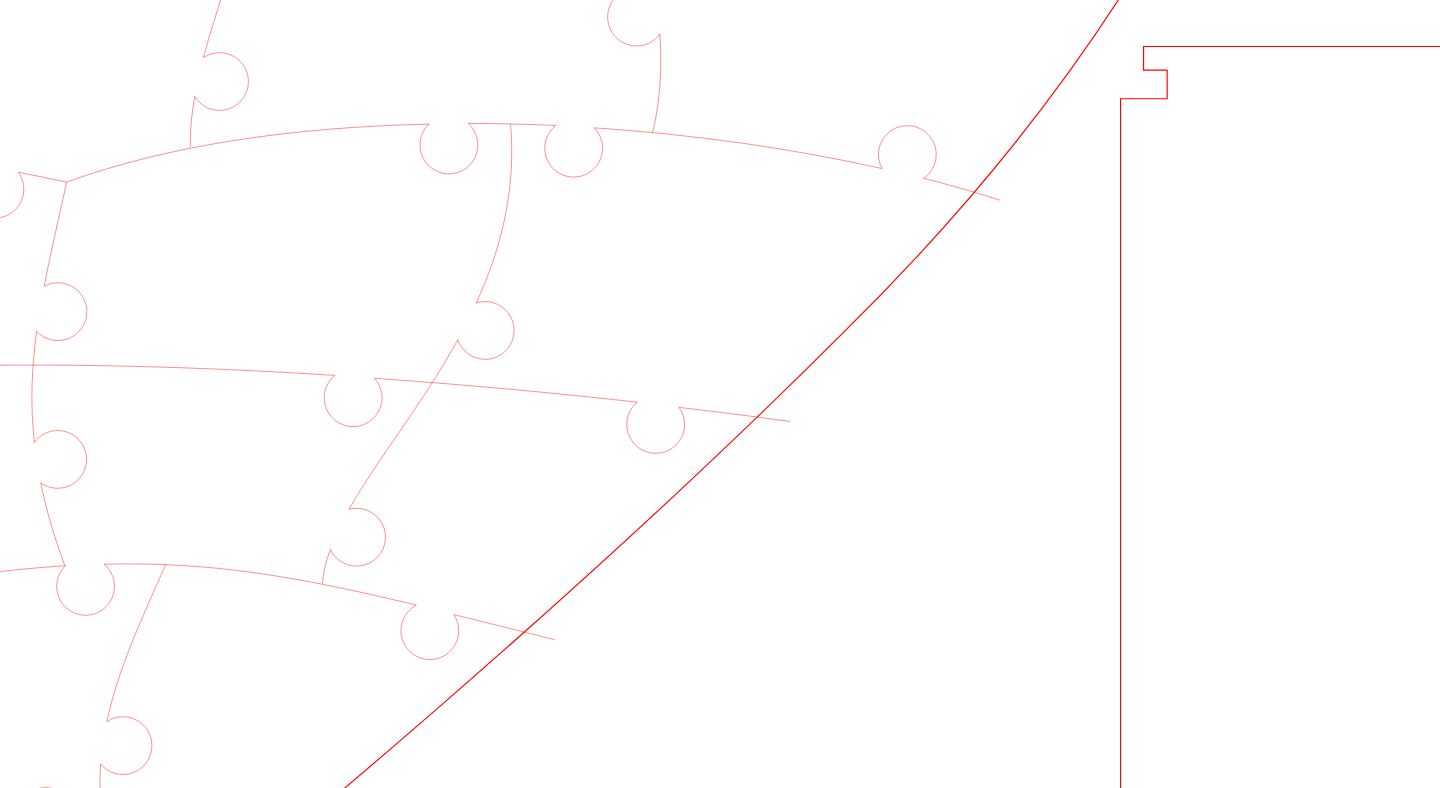 click 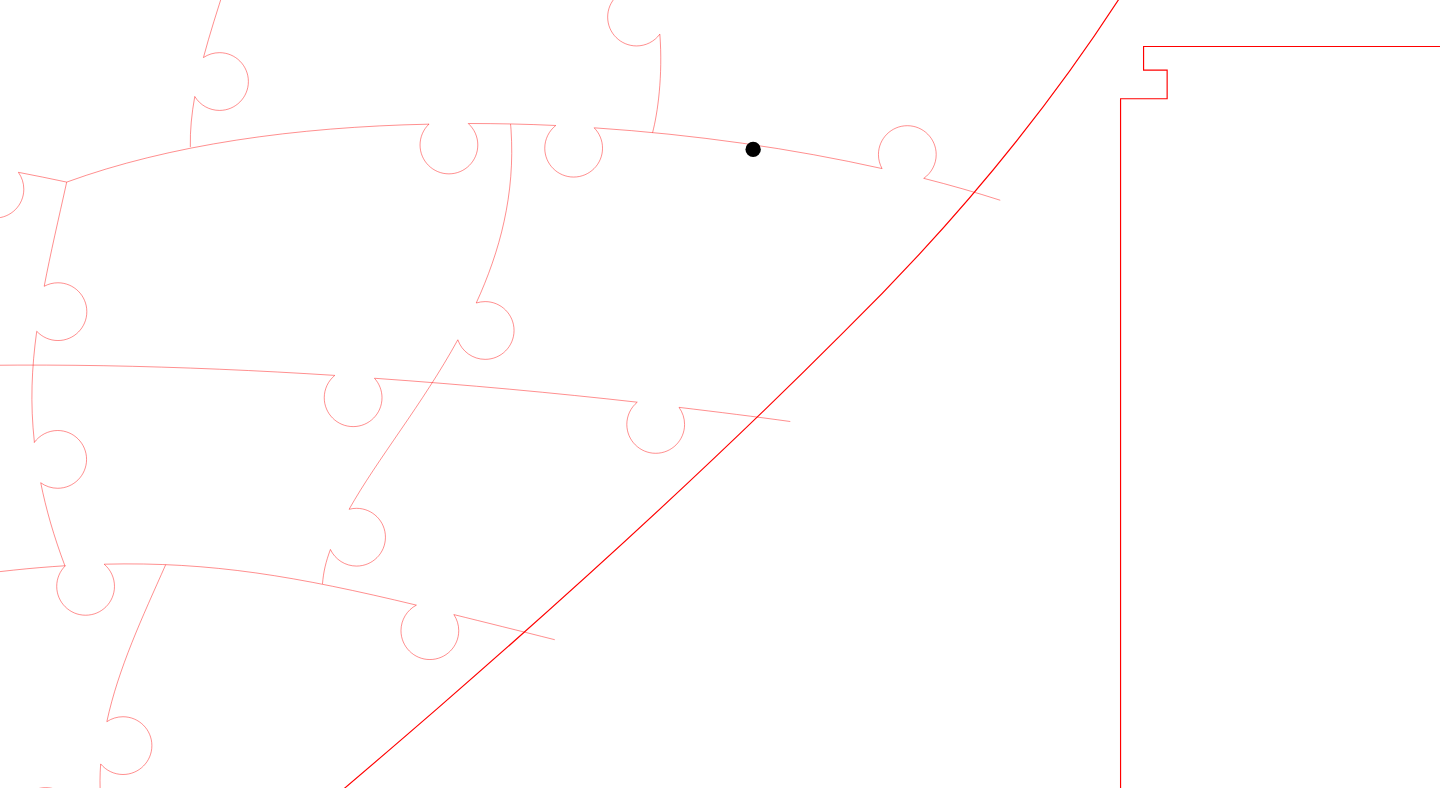 click 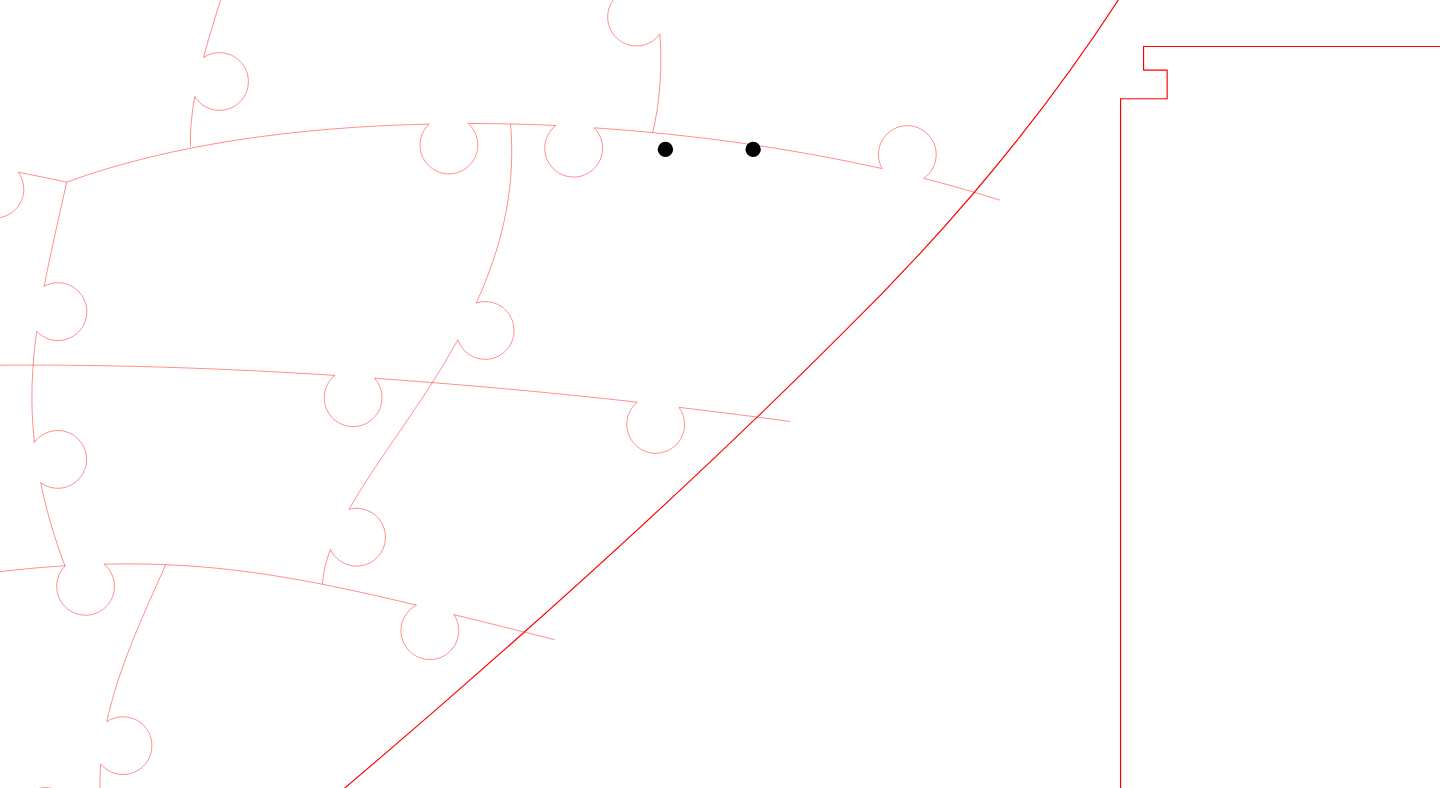 click 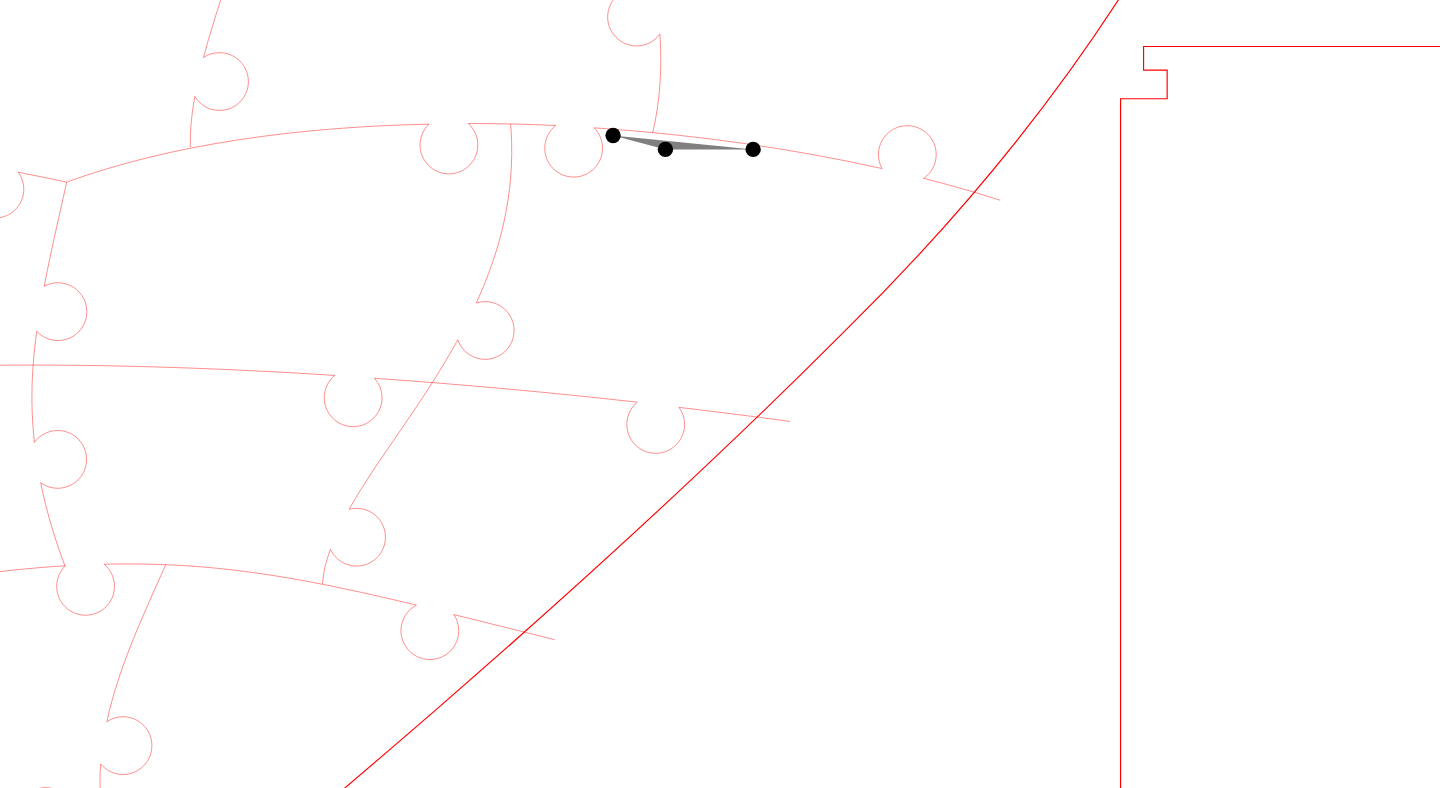 click 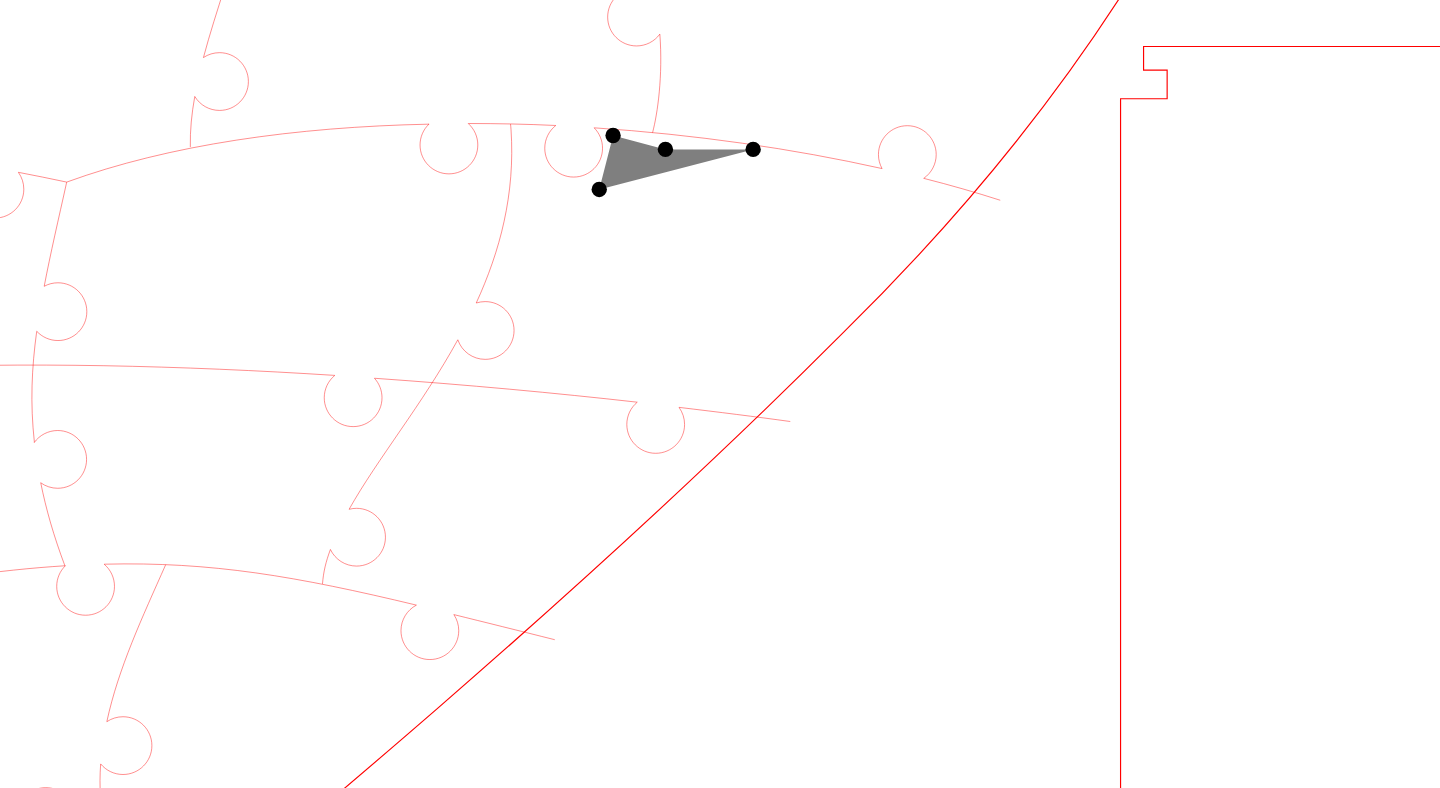 click 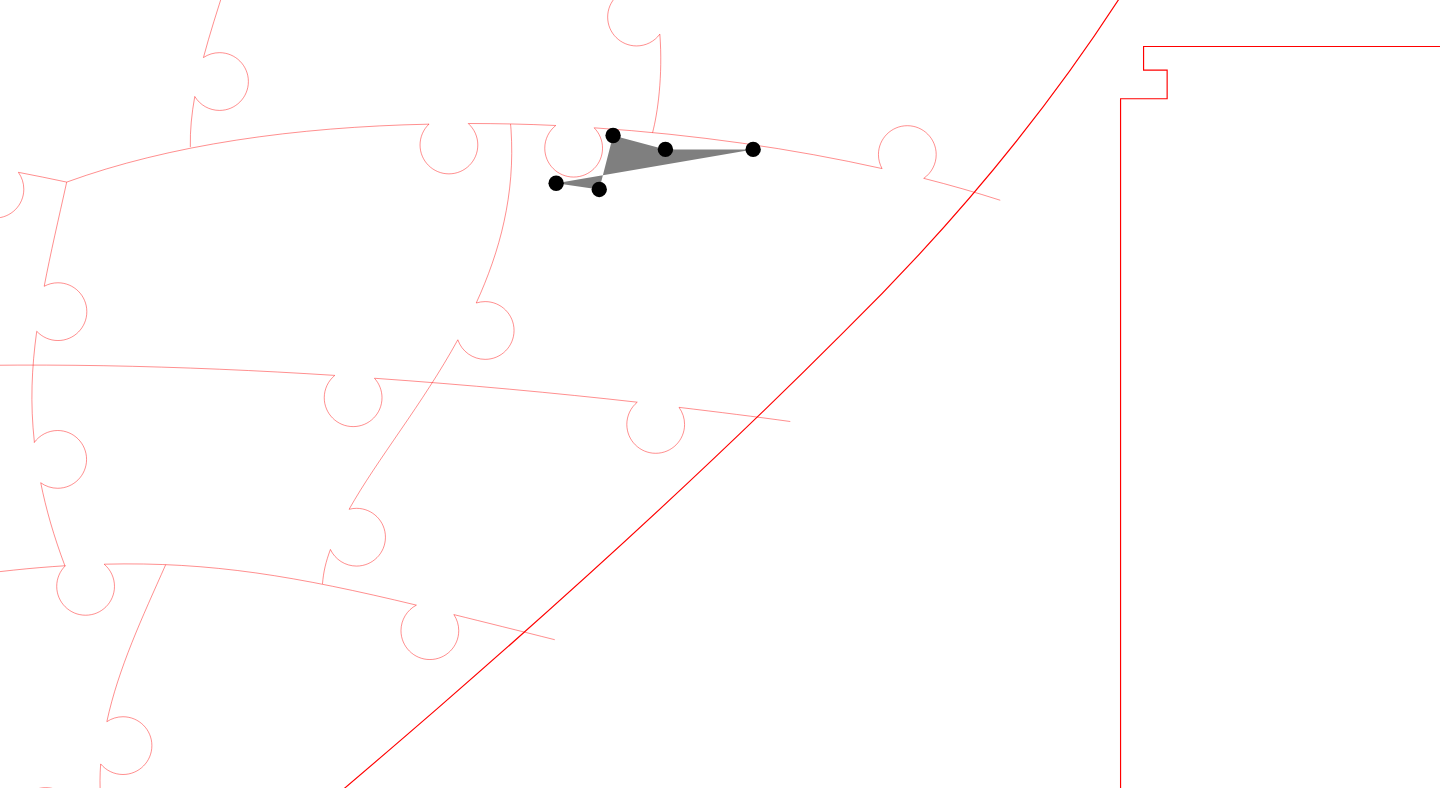 click 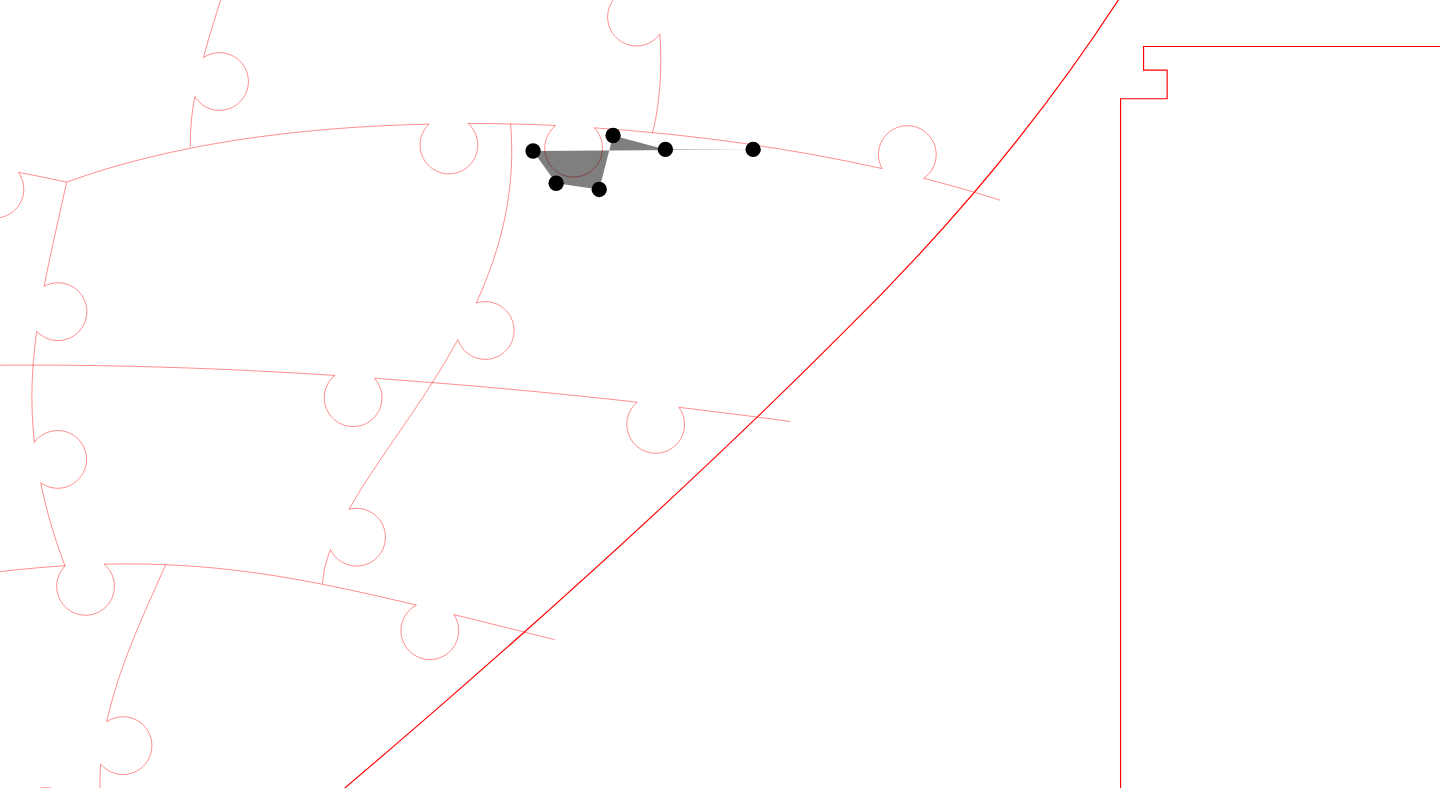 click 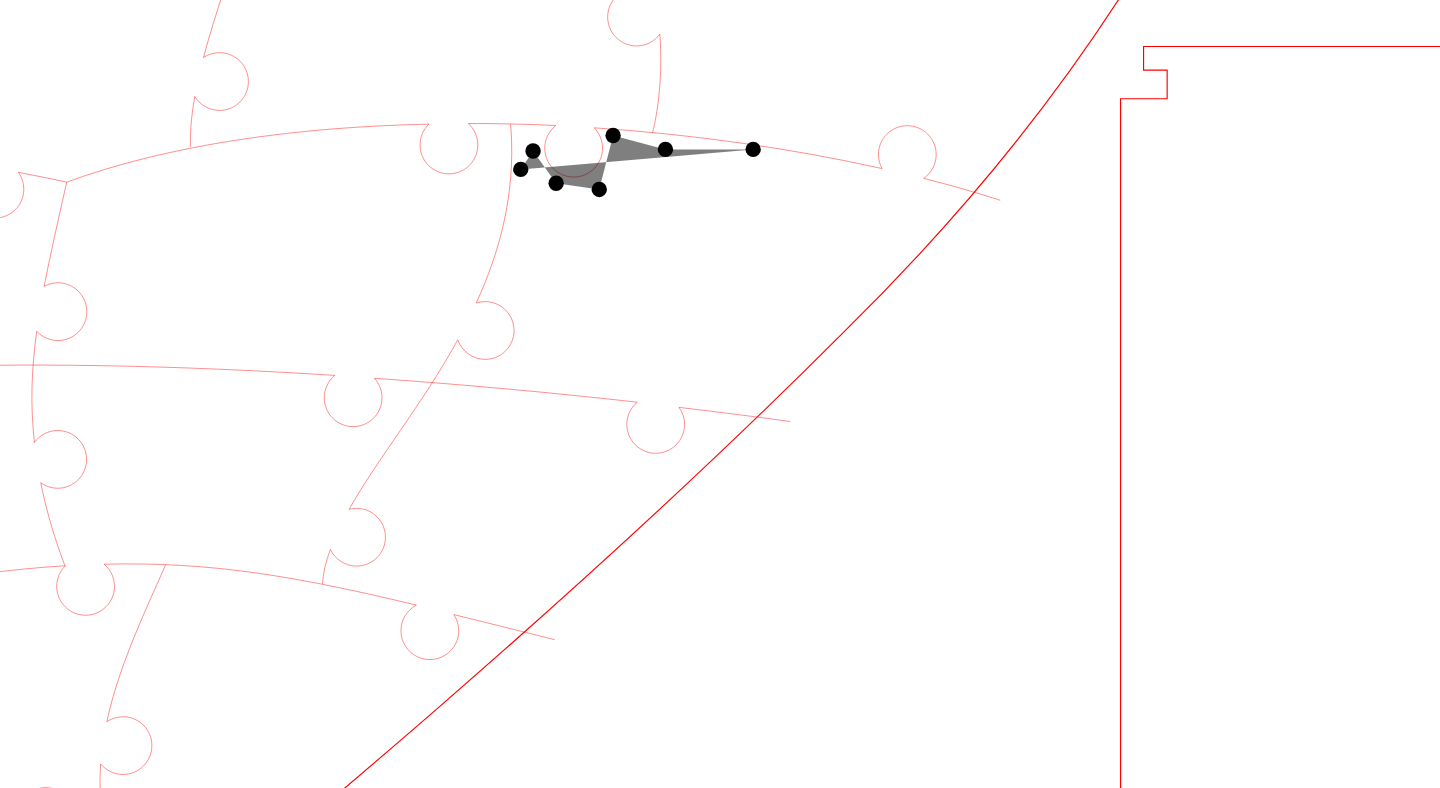 click 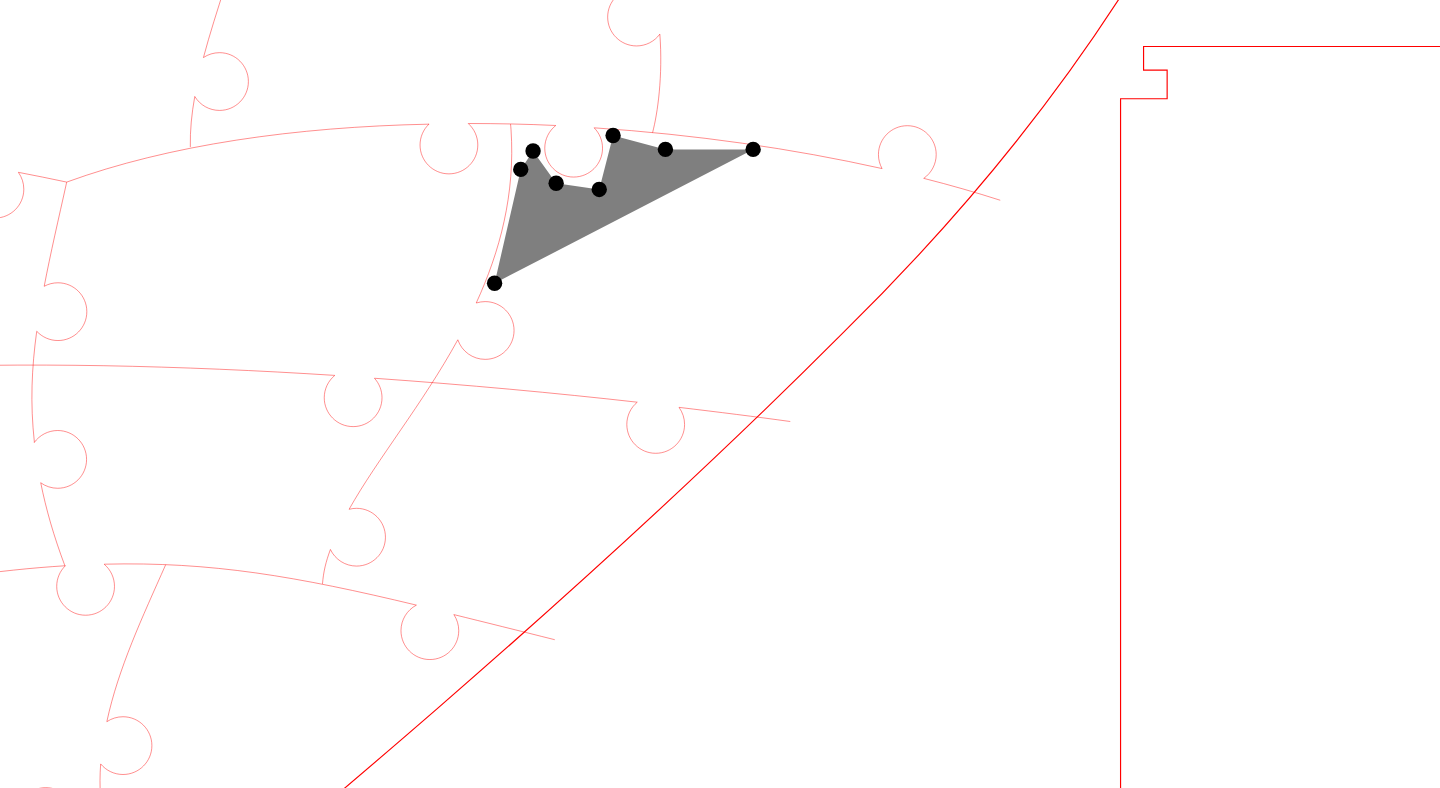 click 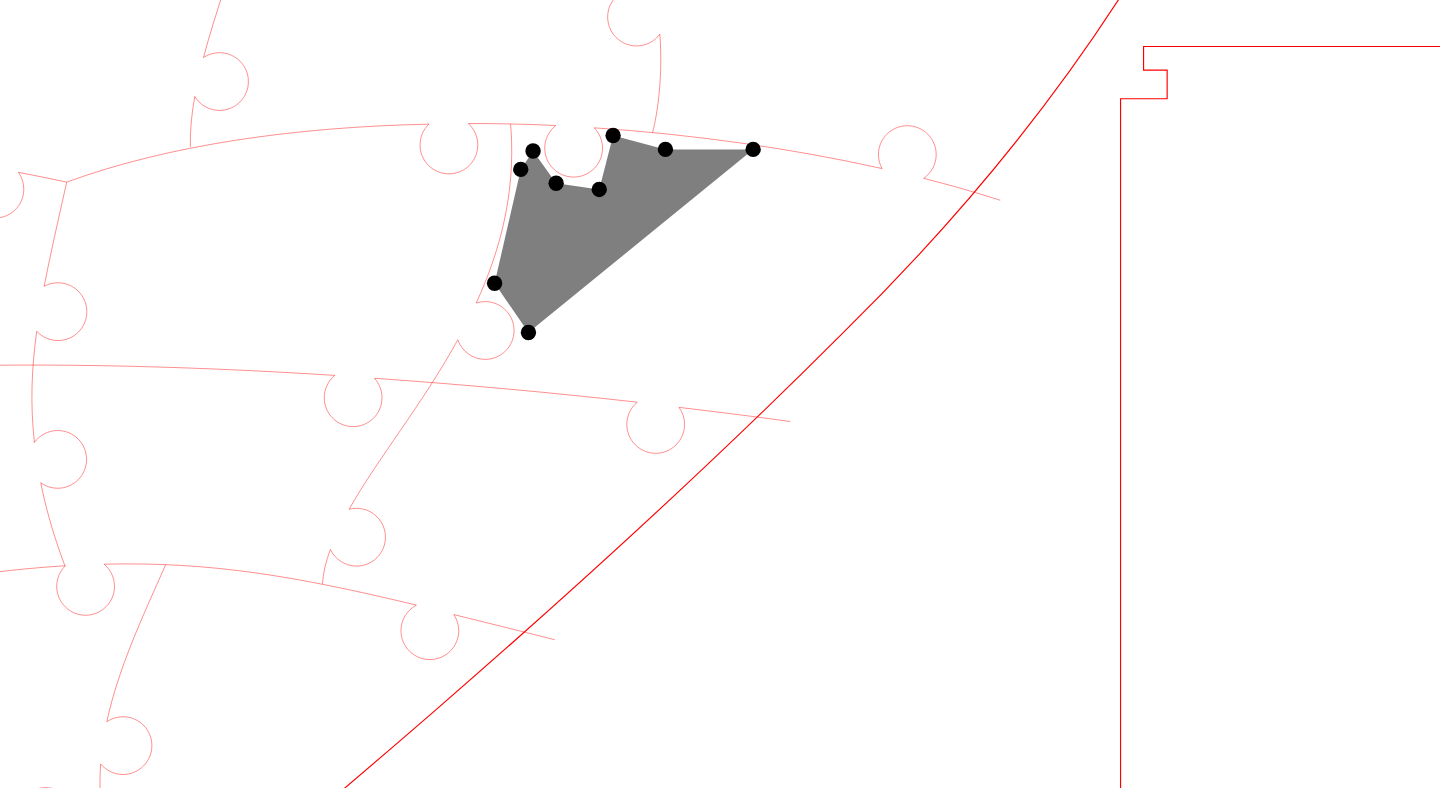 click 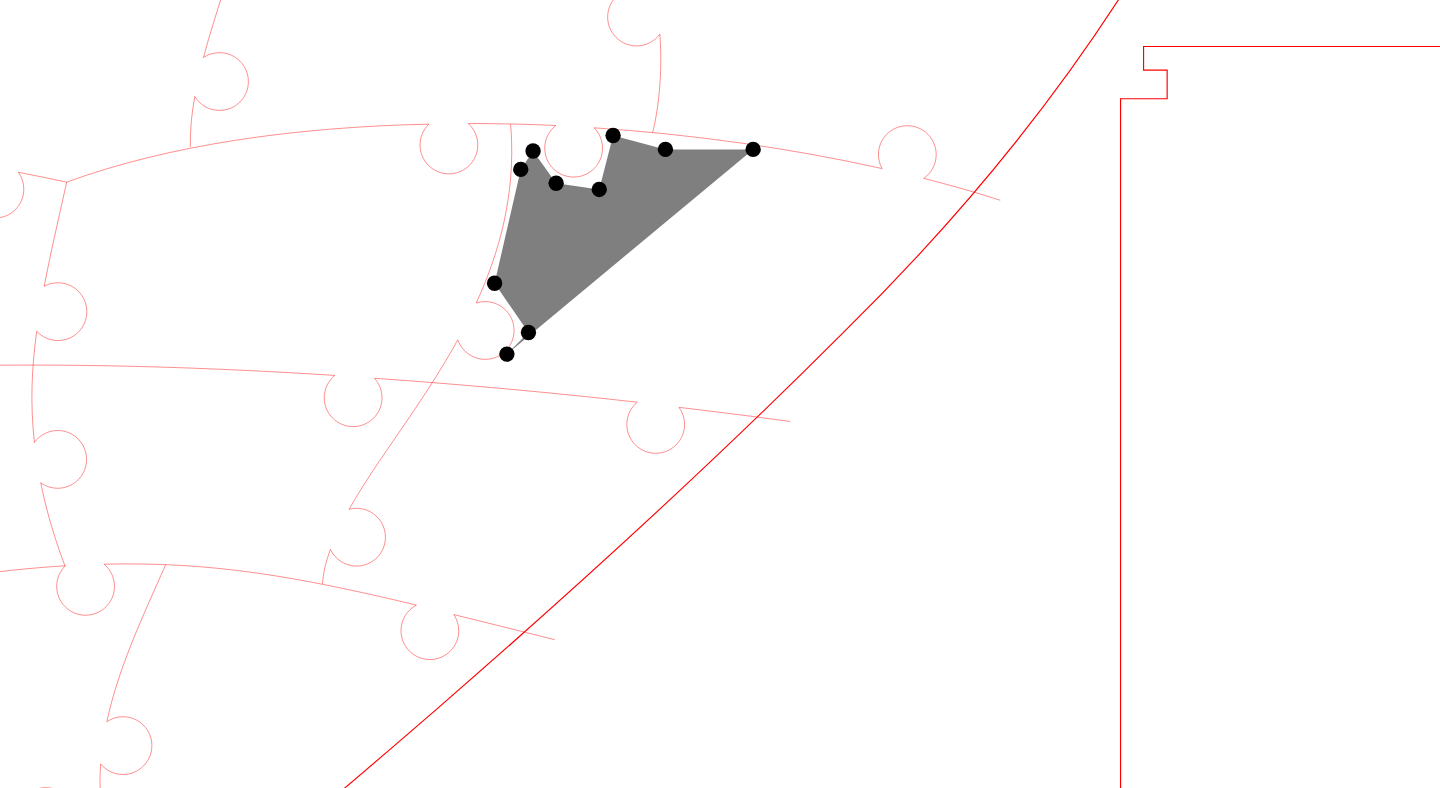 click 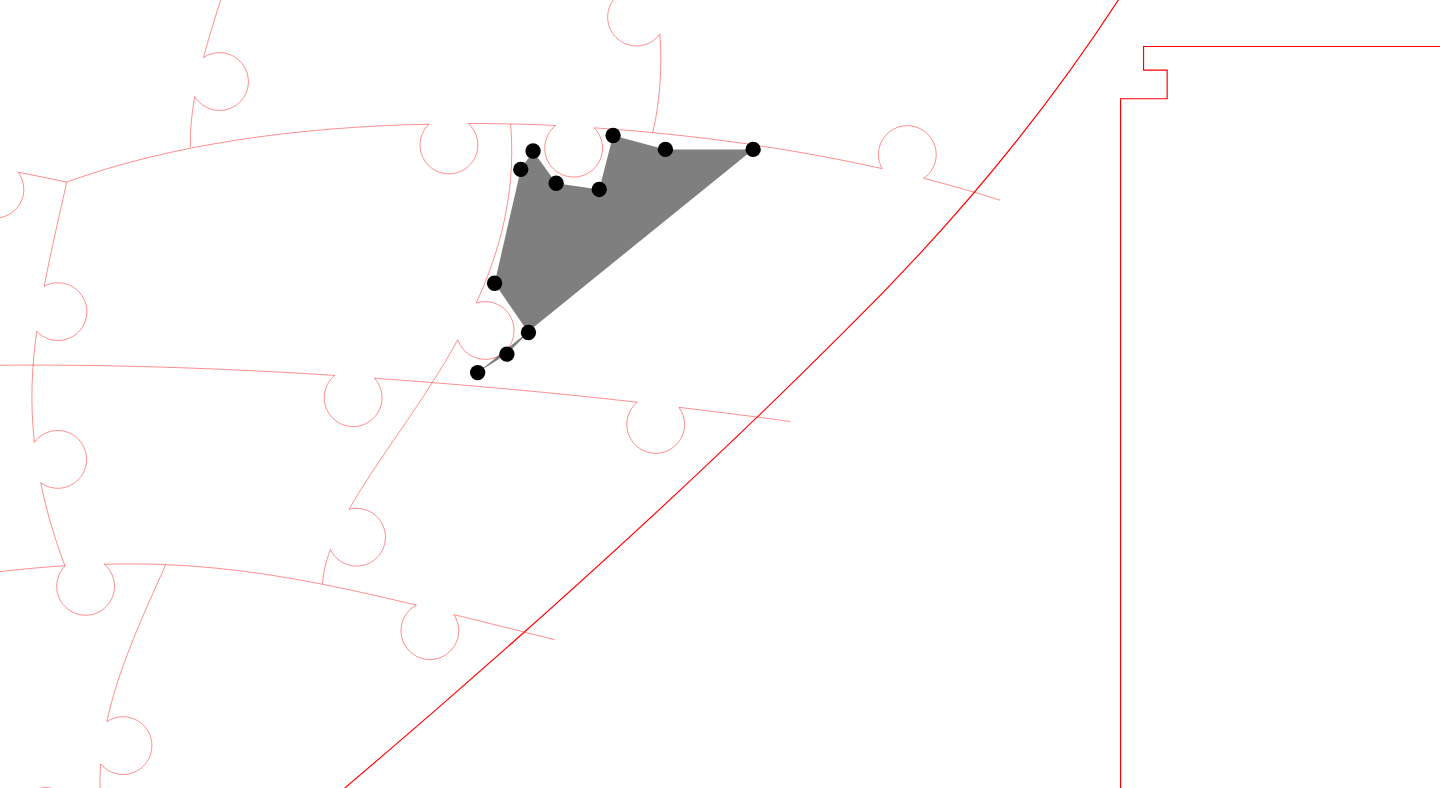 click 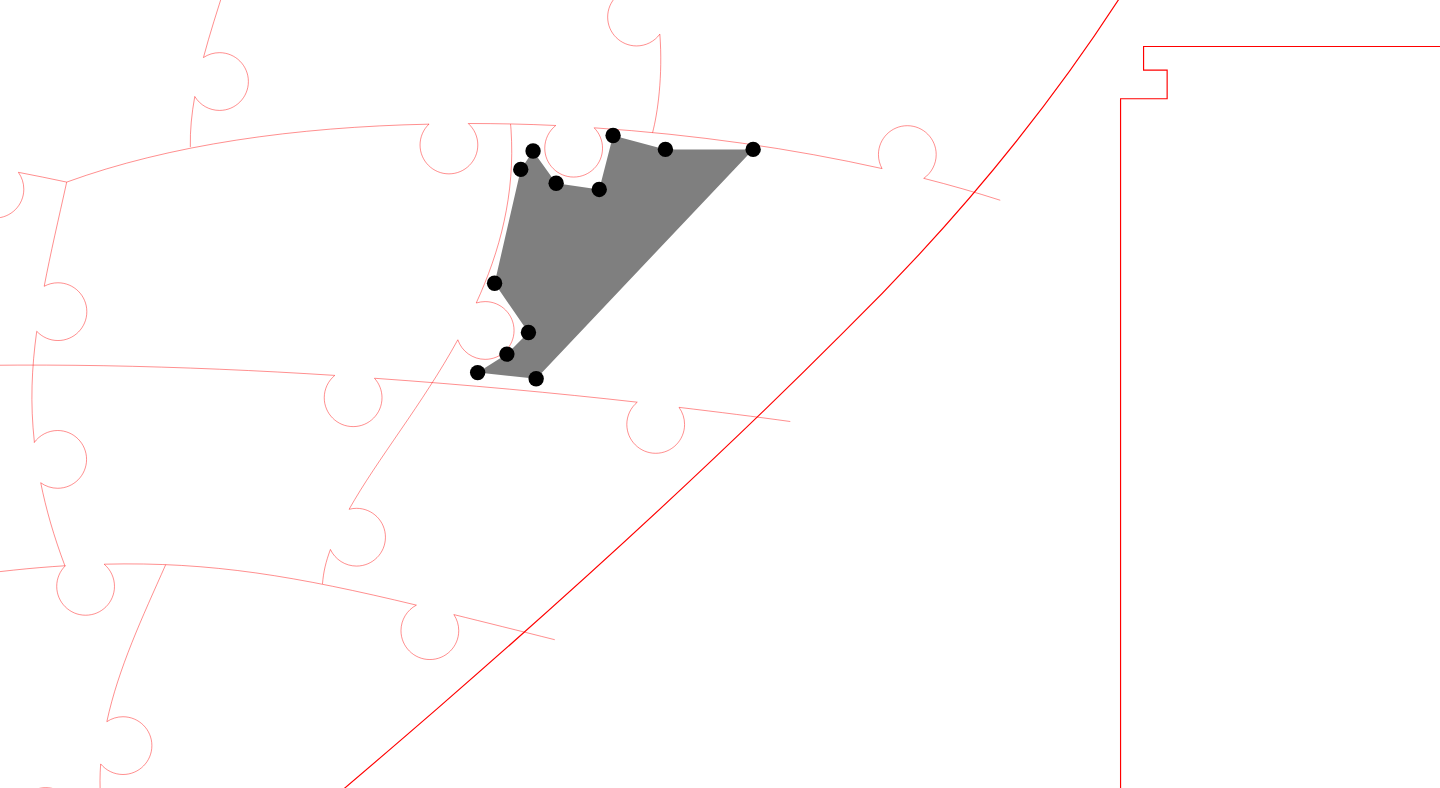 click 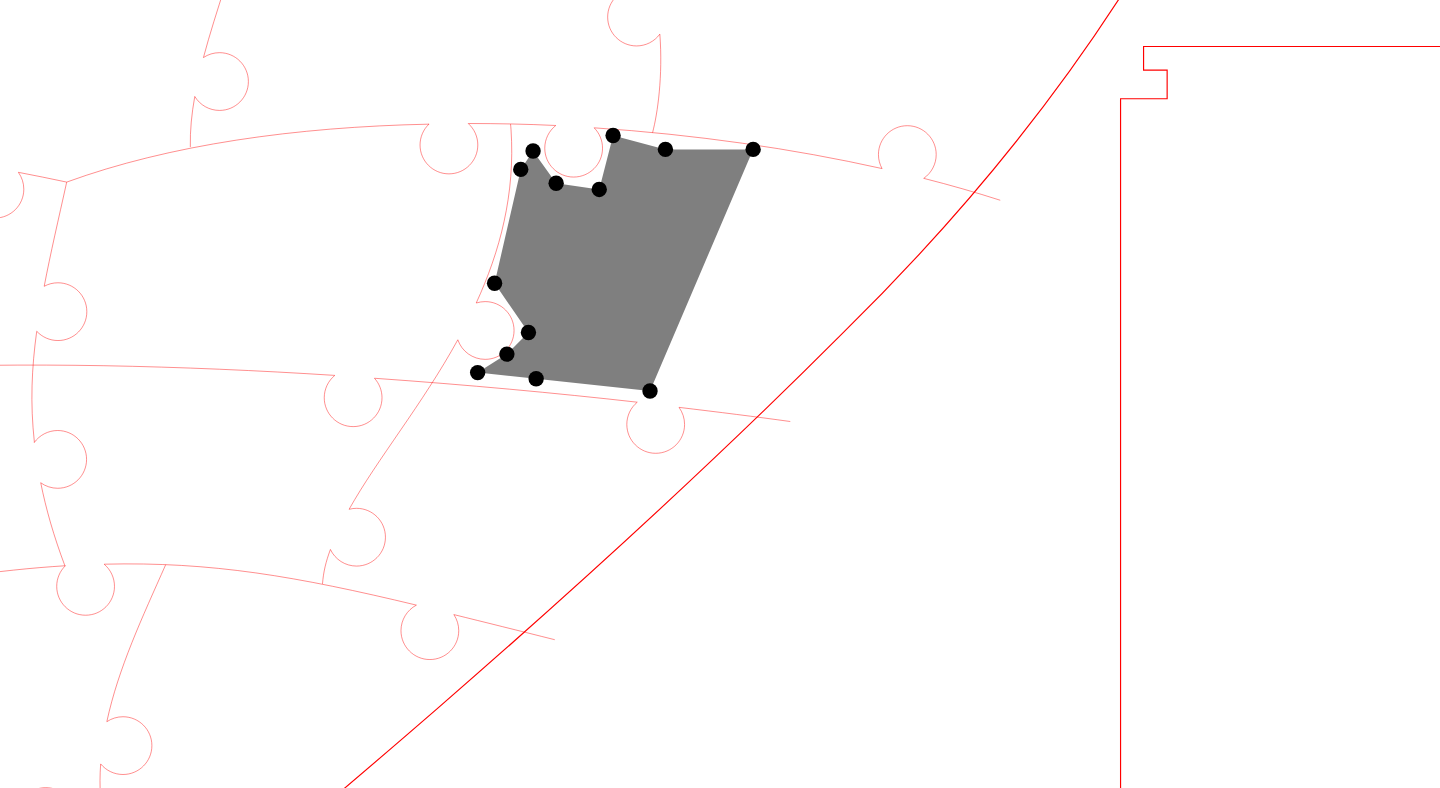 click 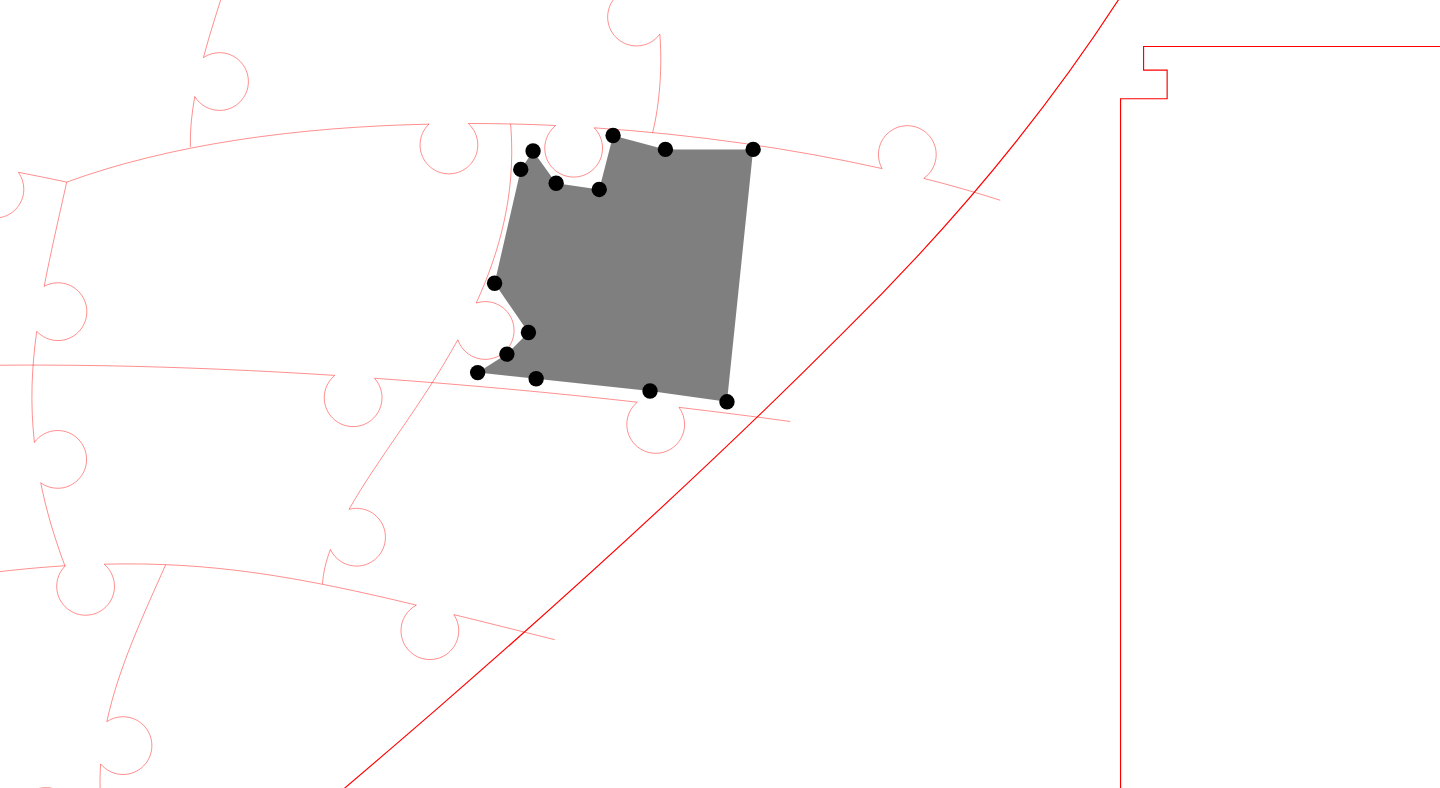 click 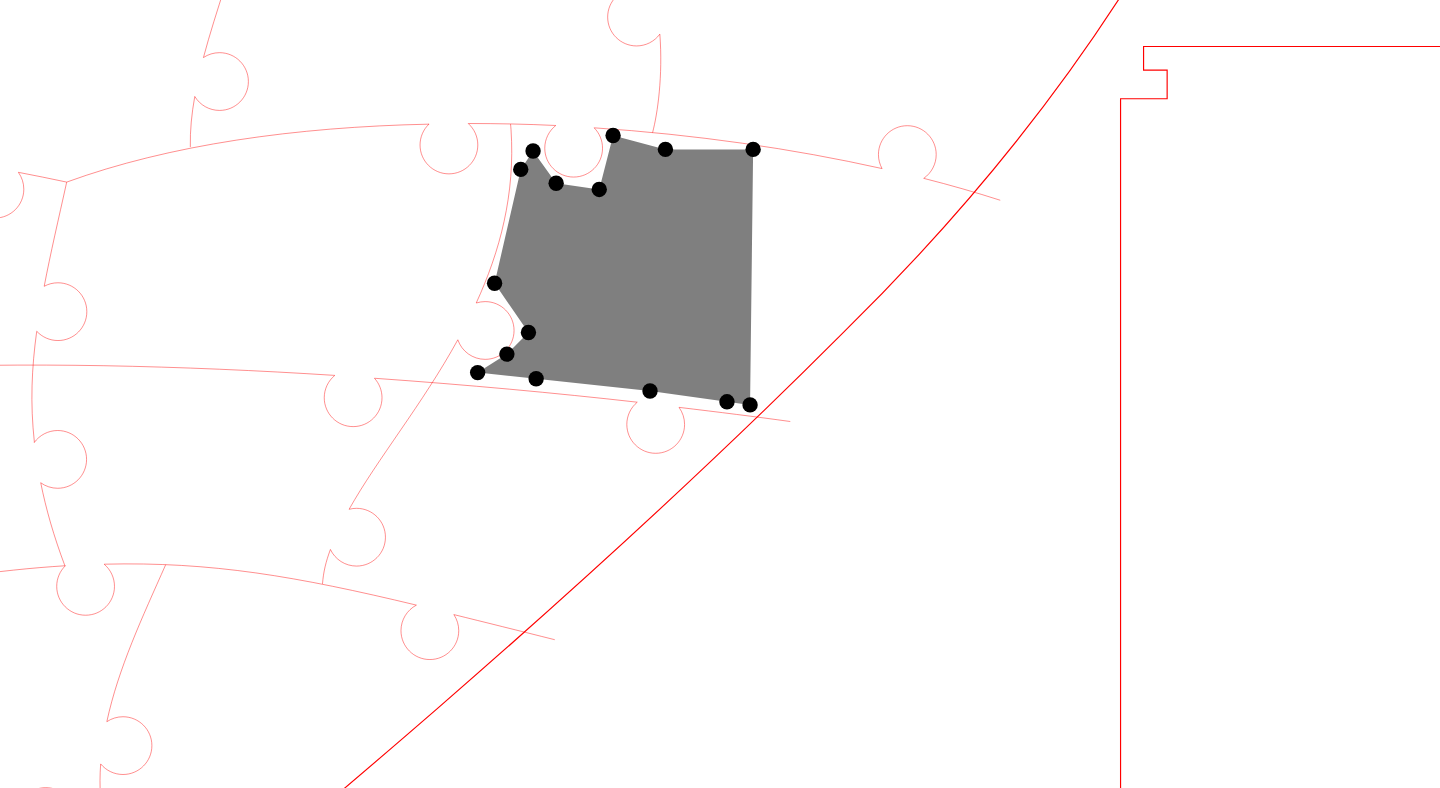 click 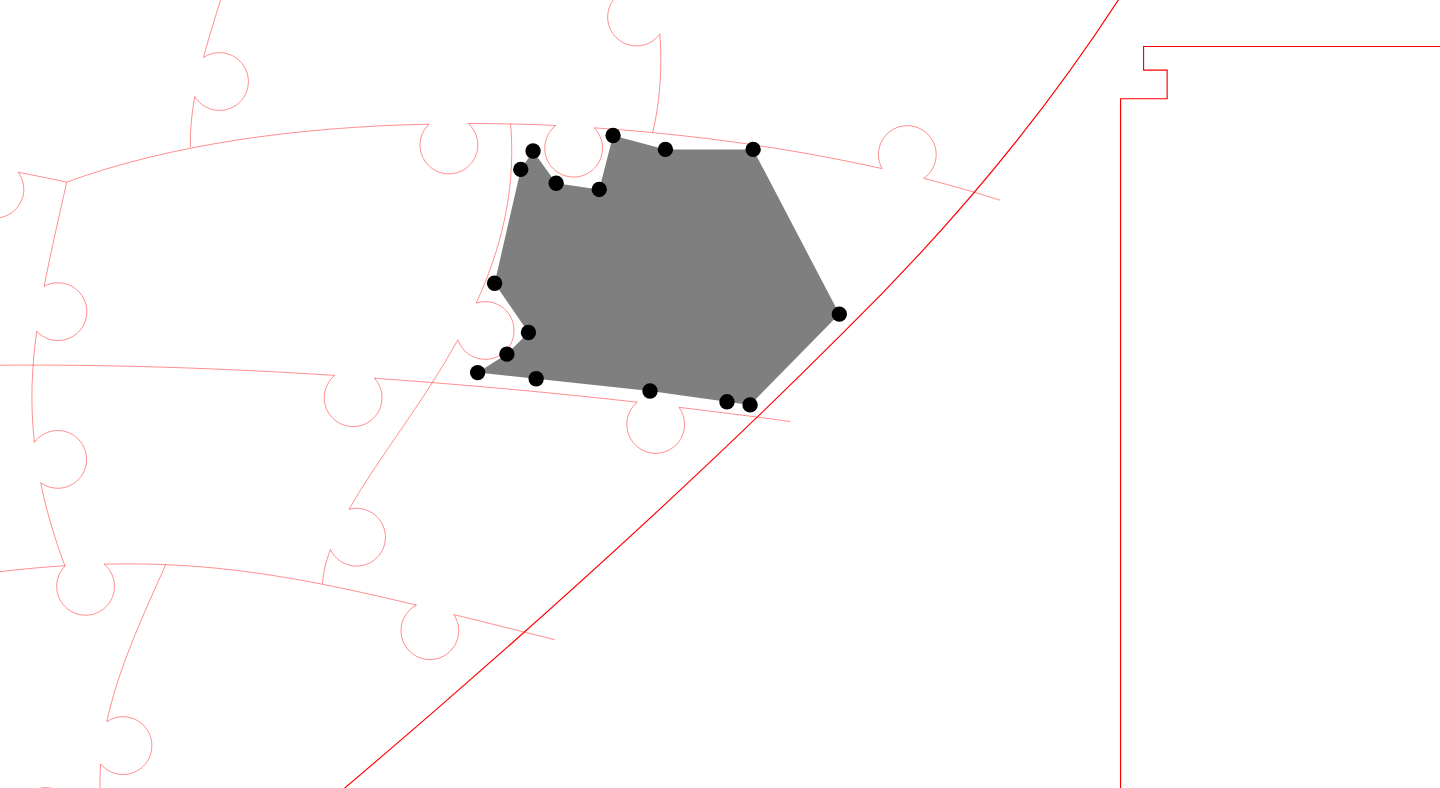 click 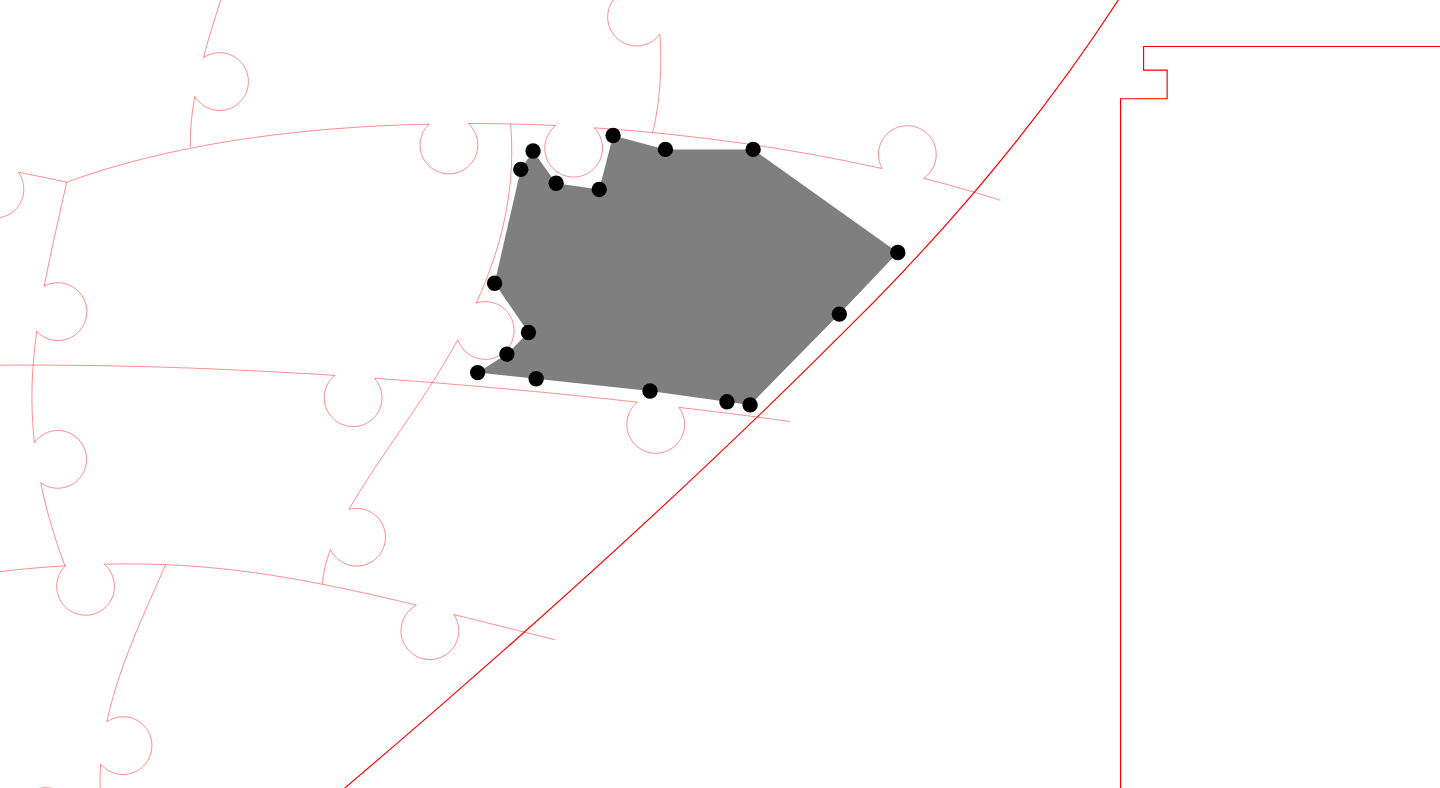 click 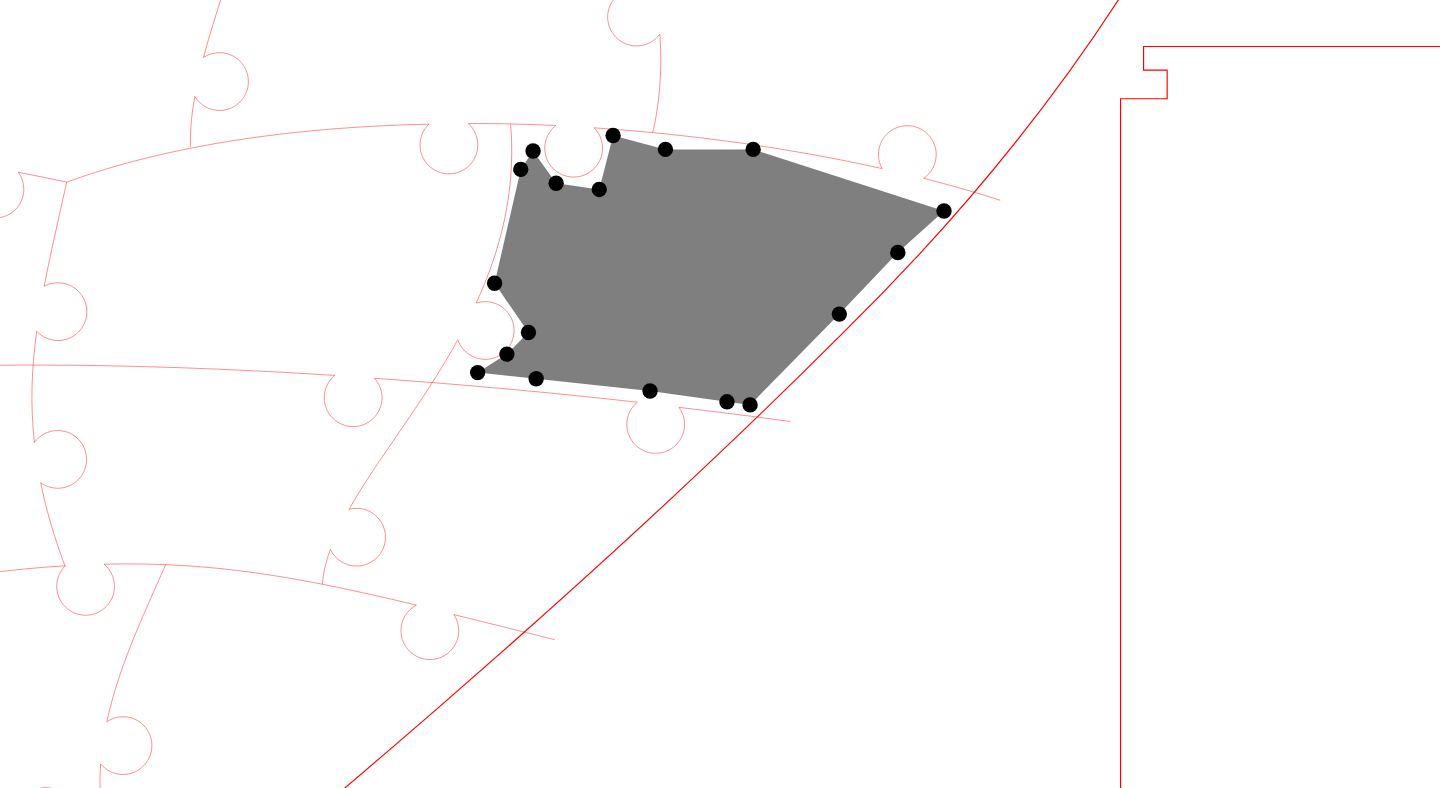 click 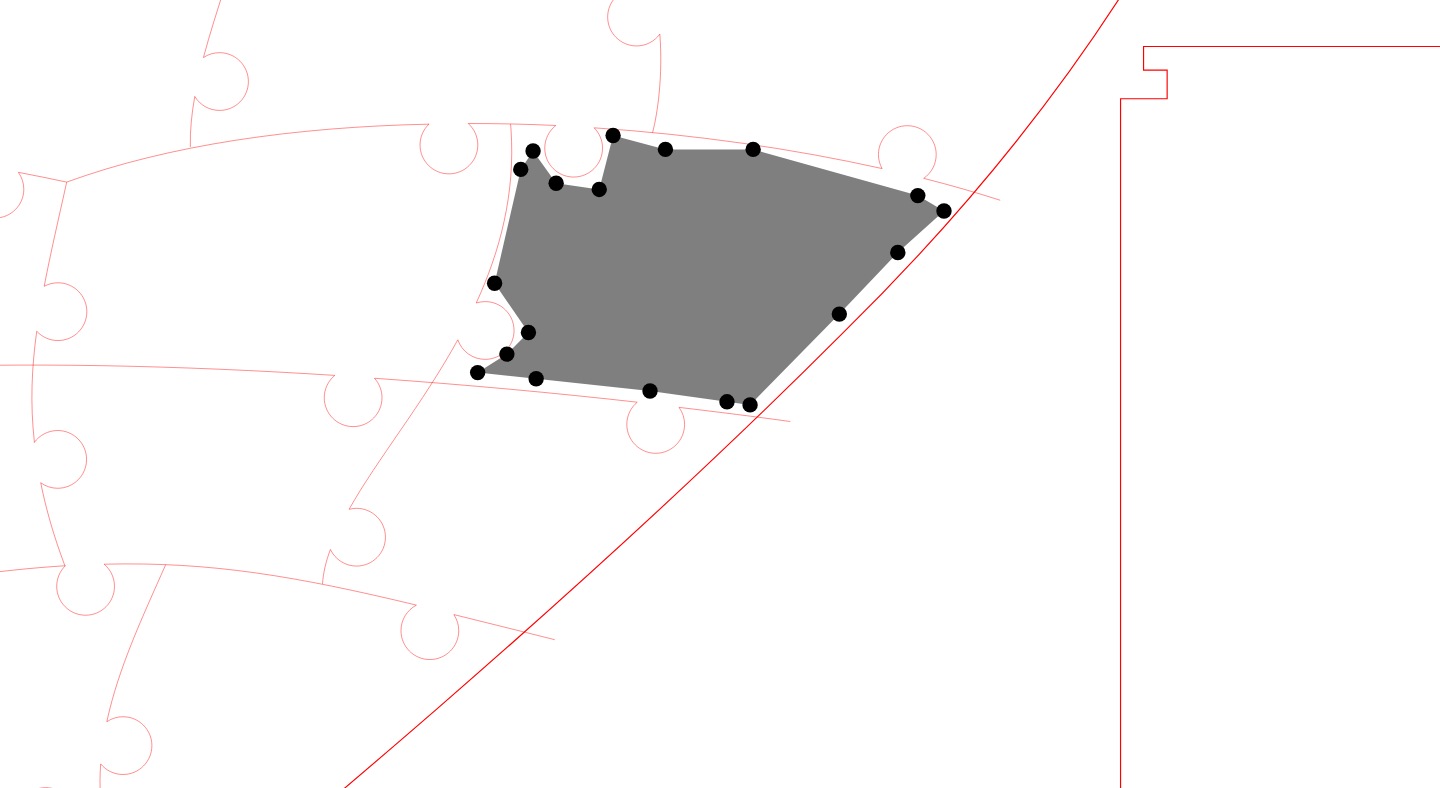 click 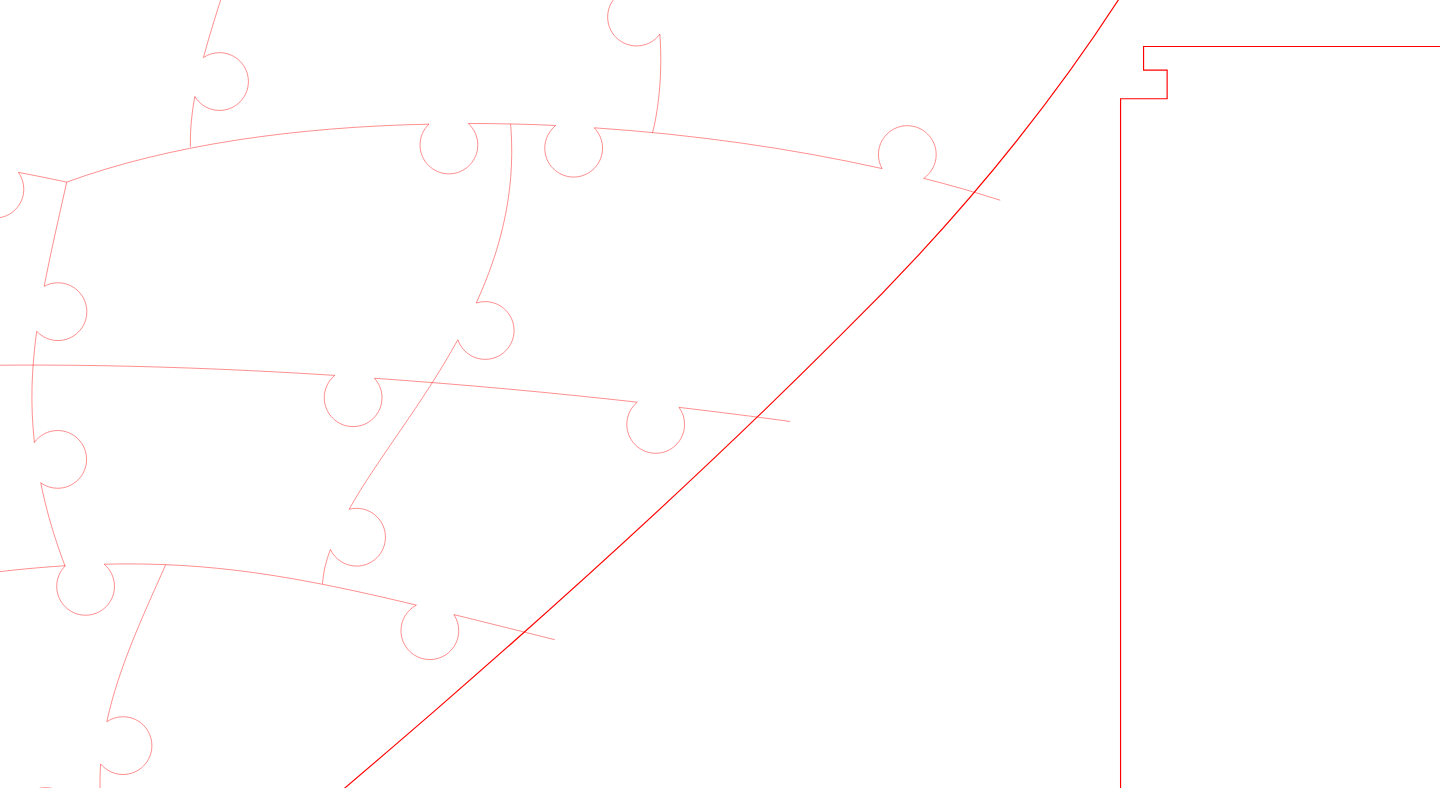 click 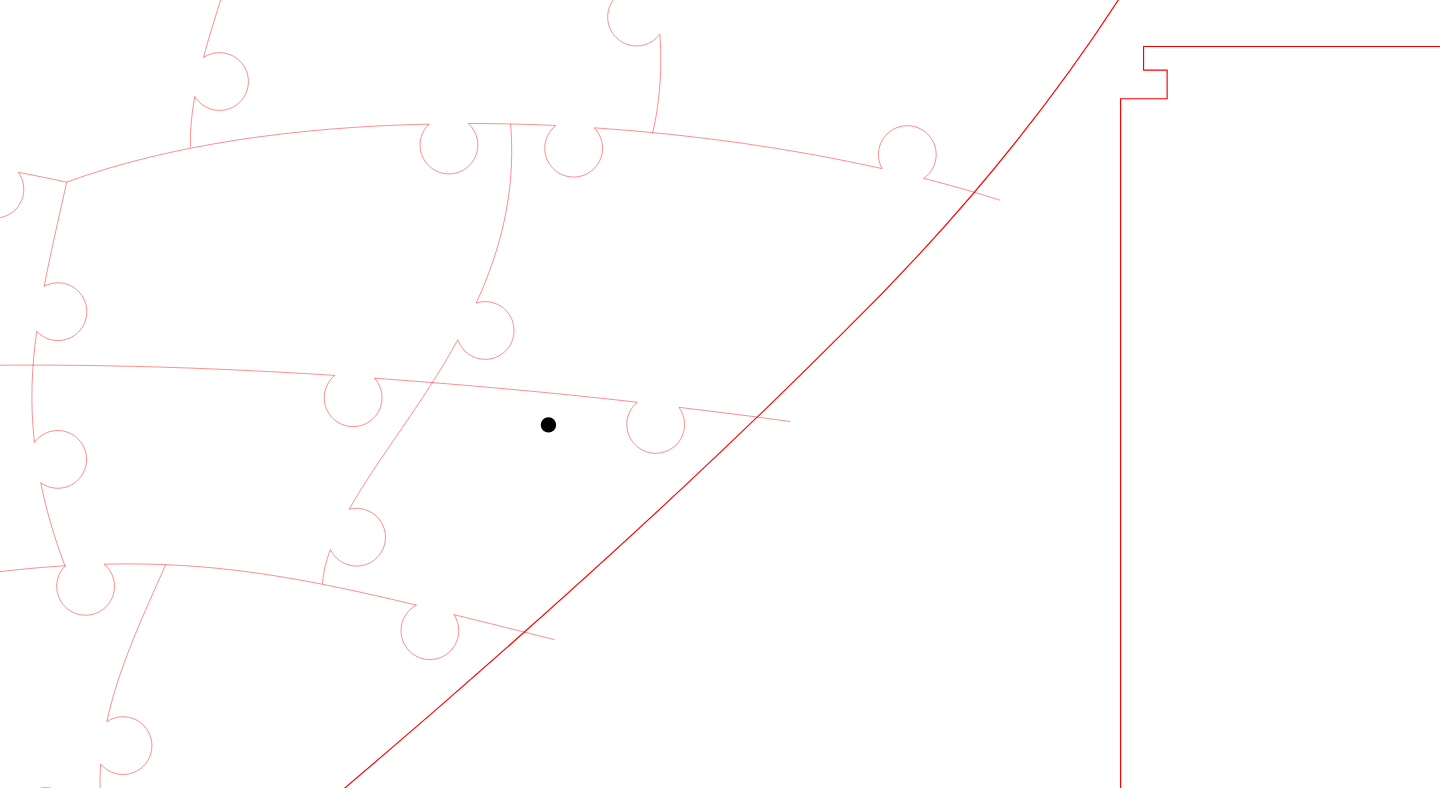 click 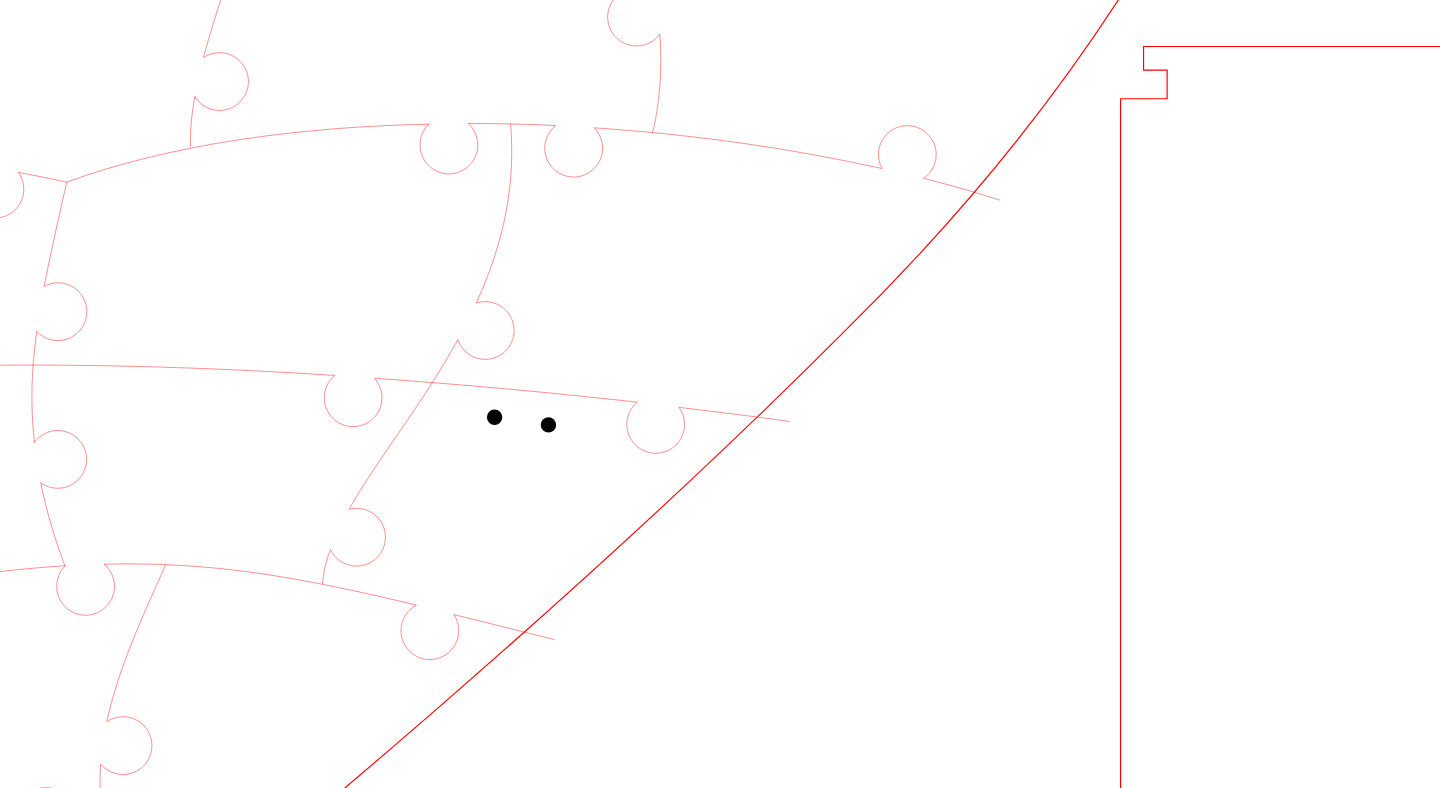 click 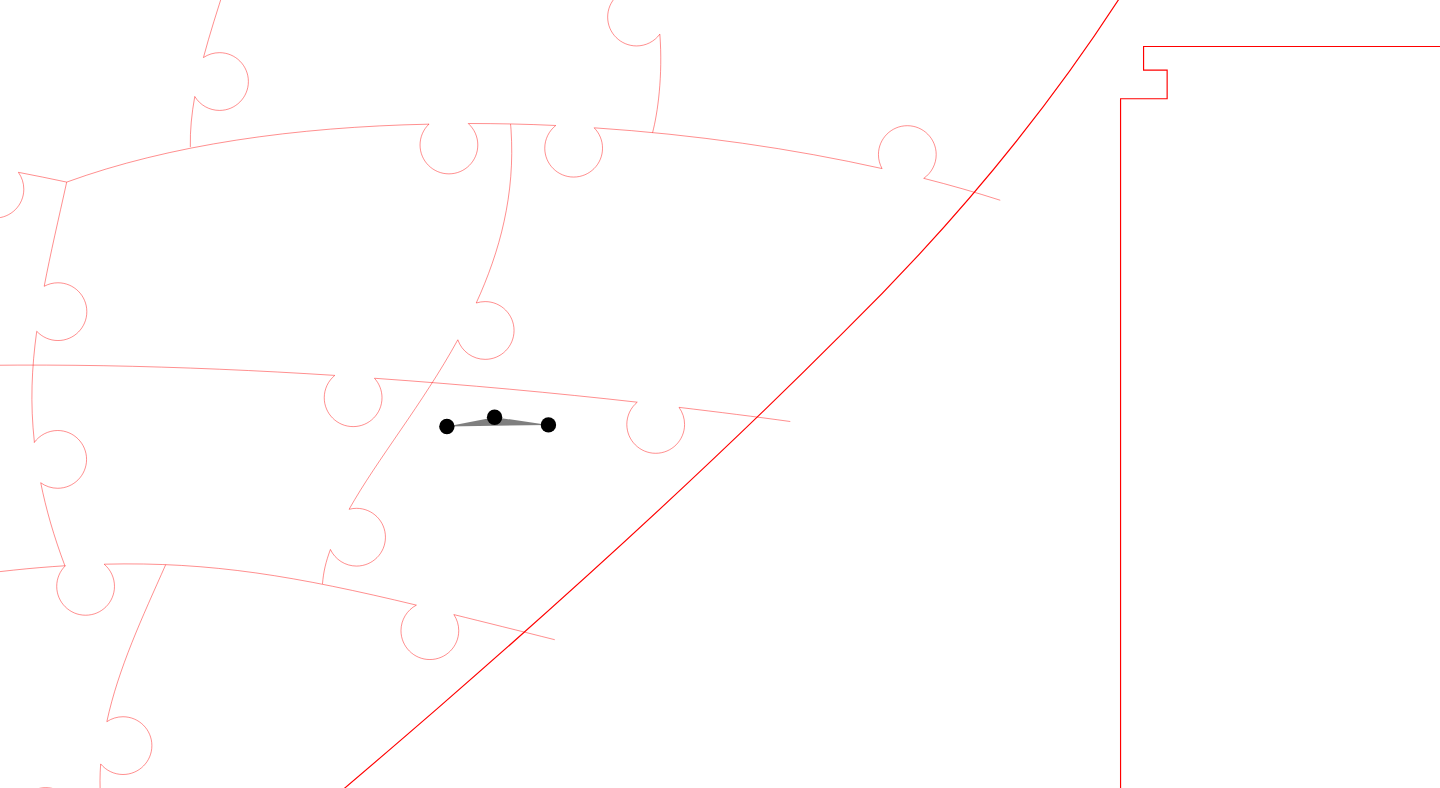 click 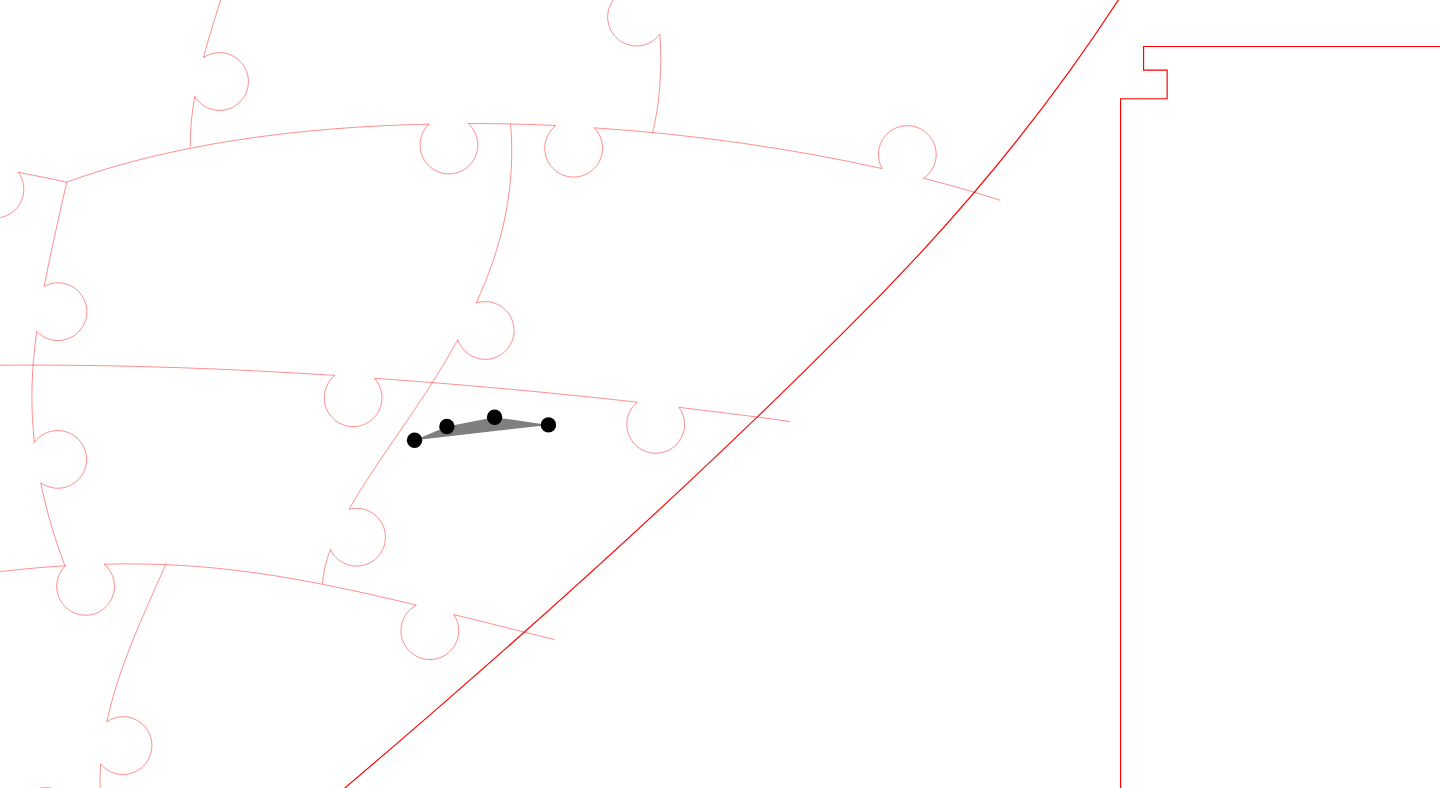 click 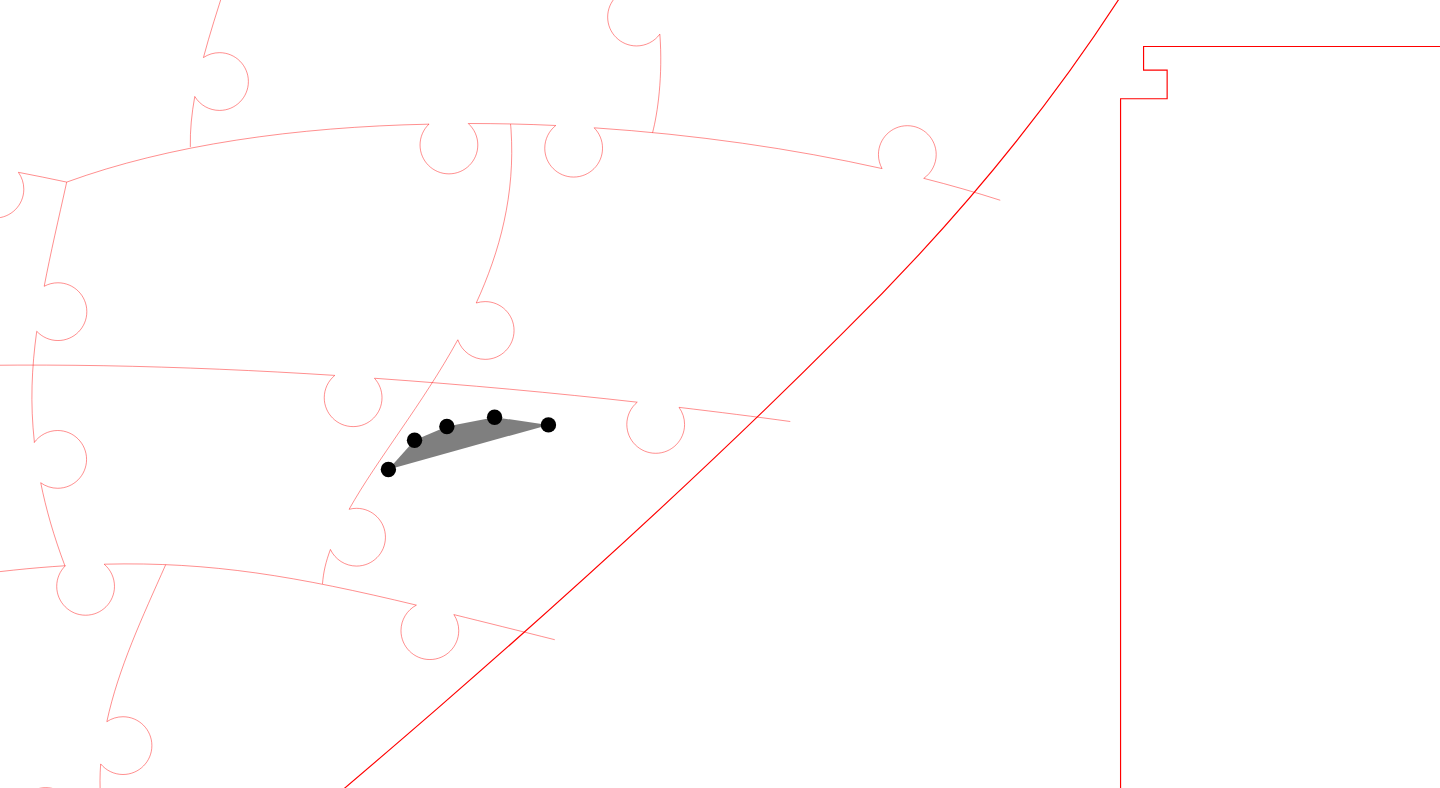 click 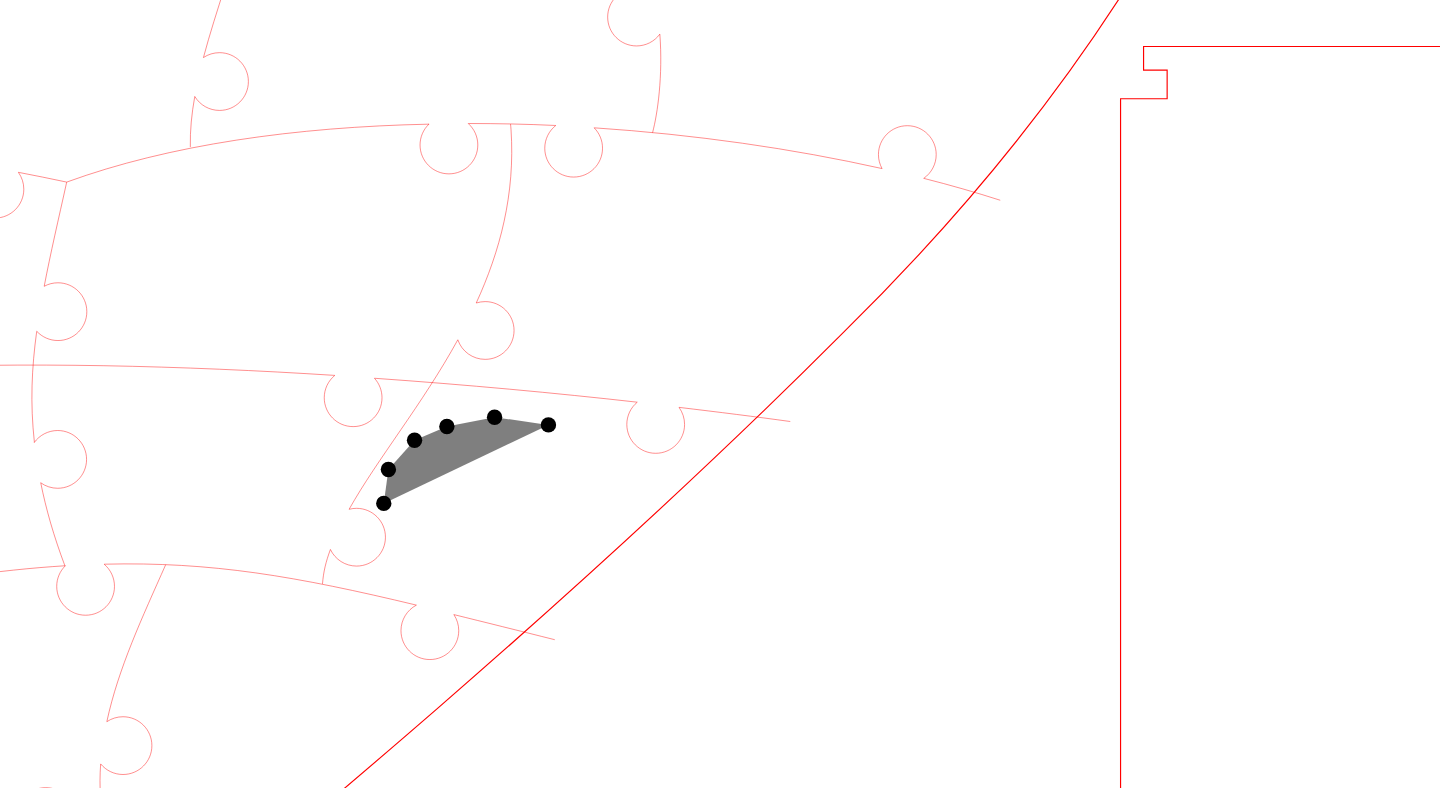 click 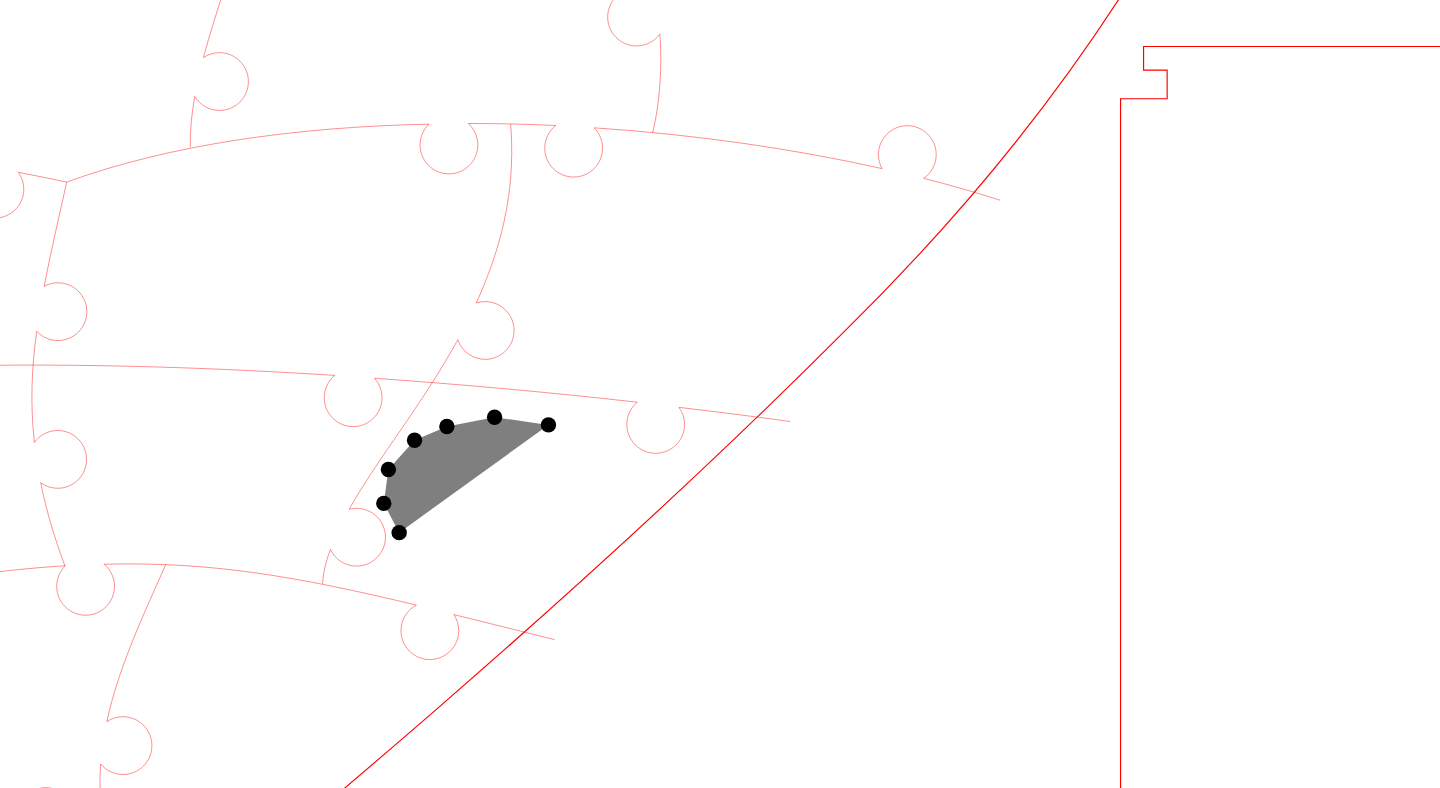 click 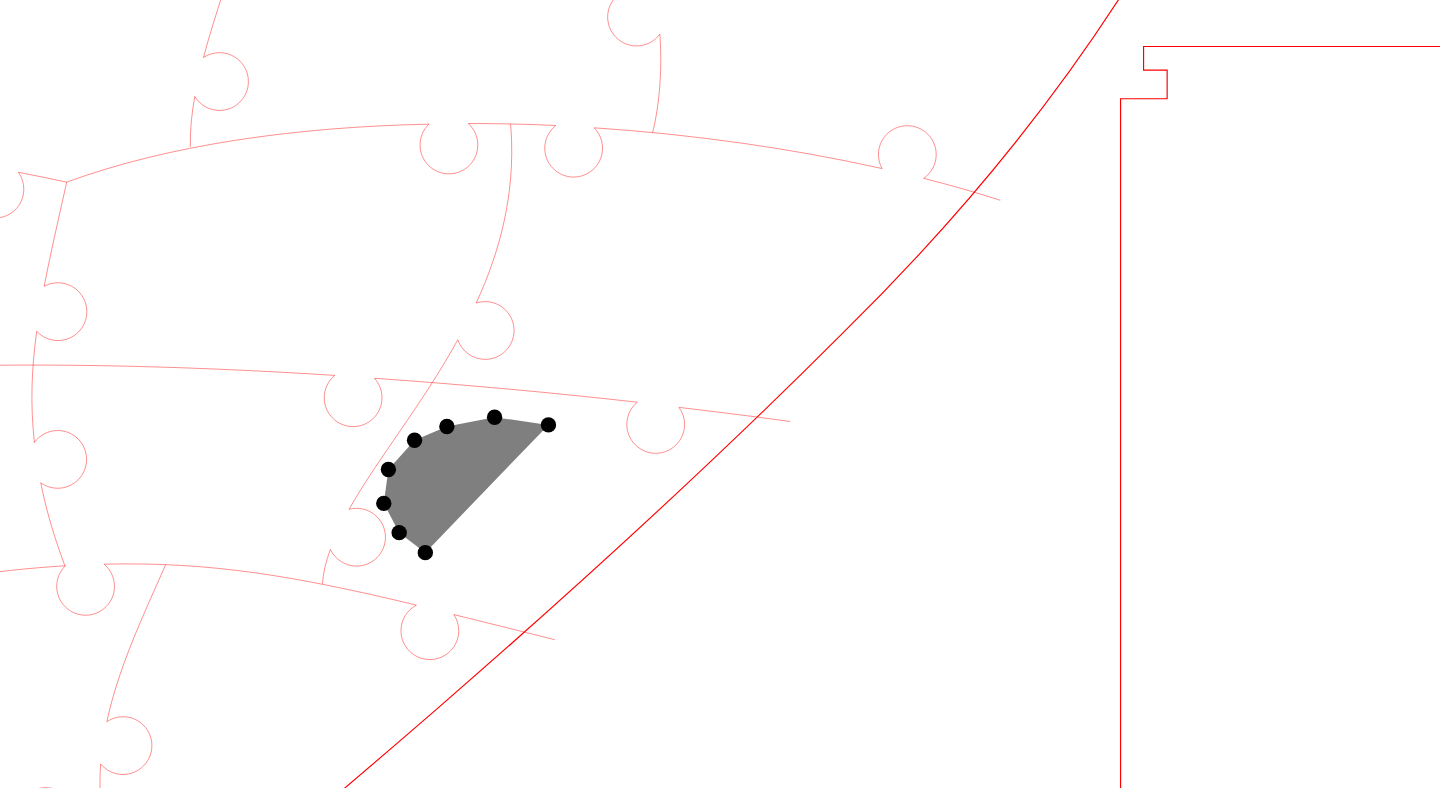 click 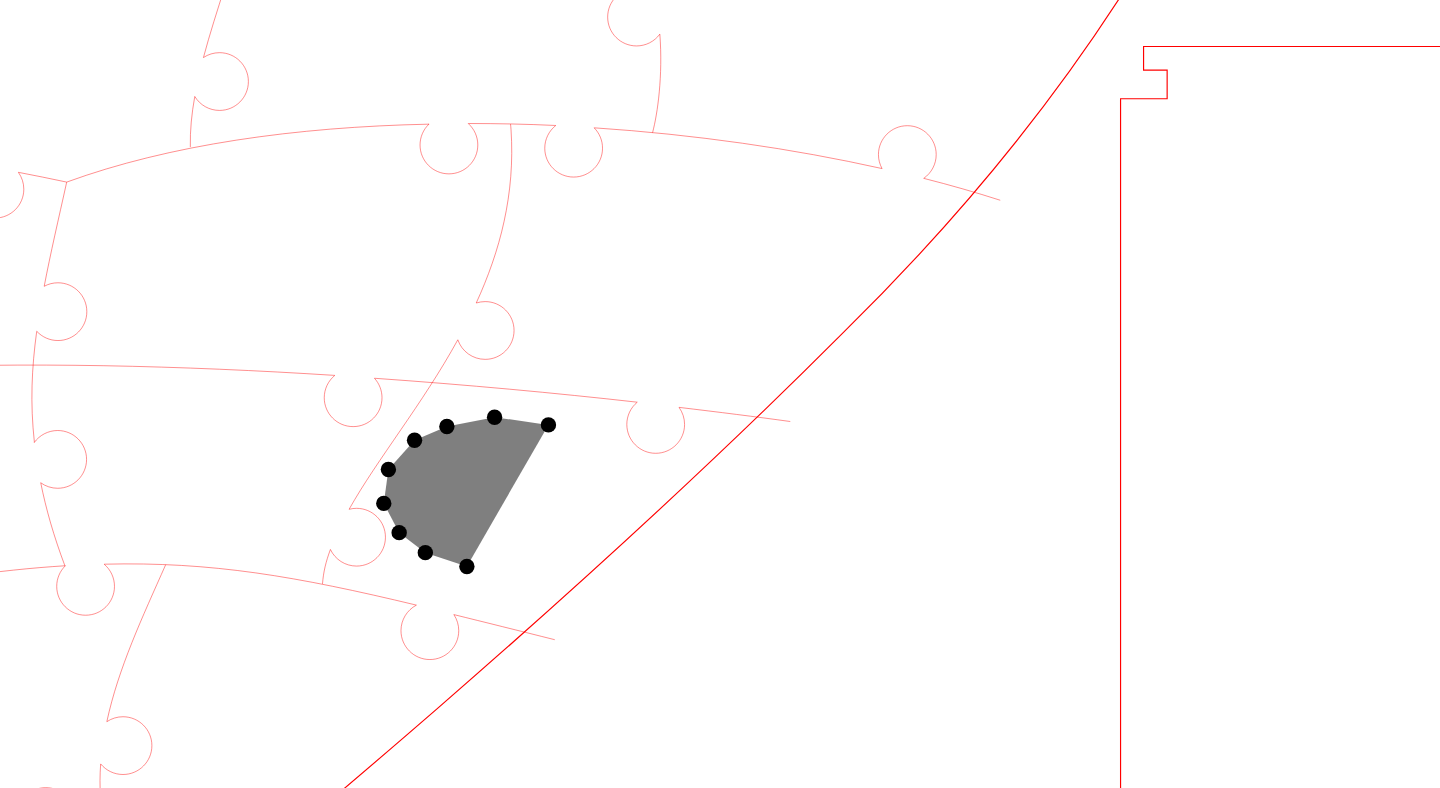 click 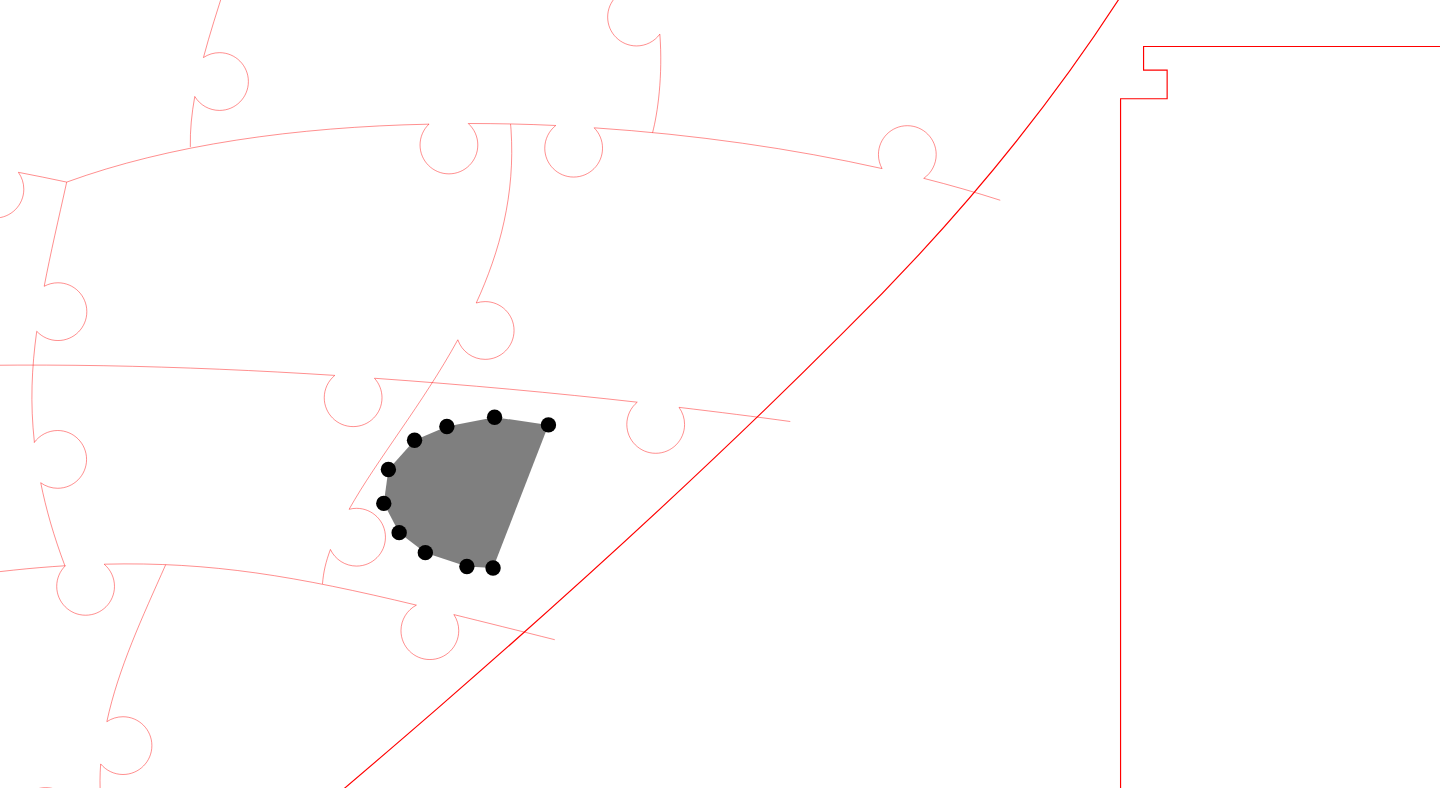 click 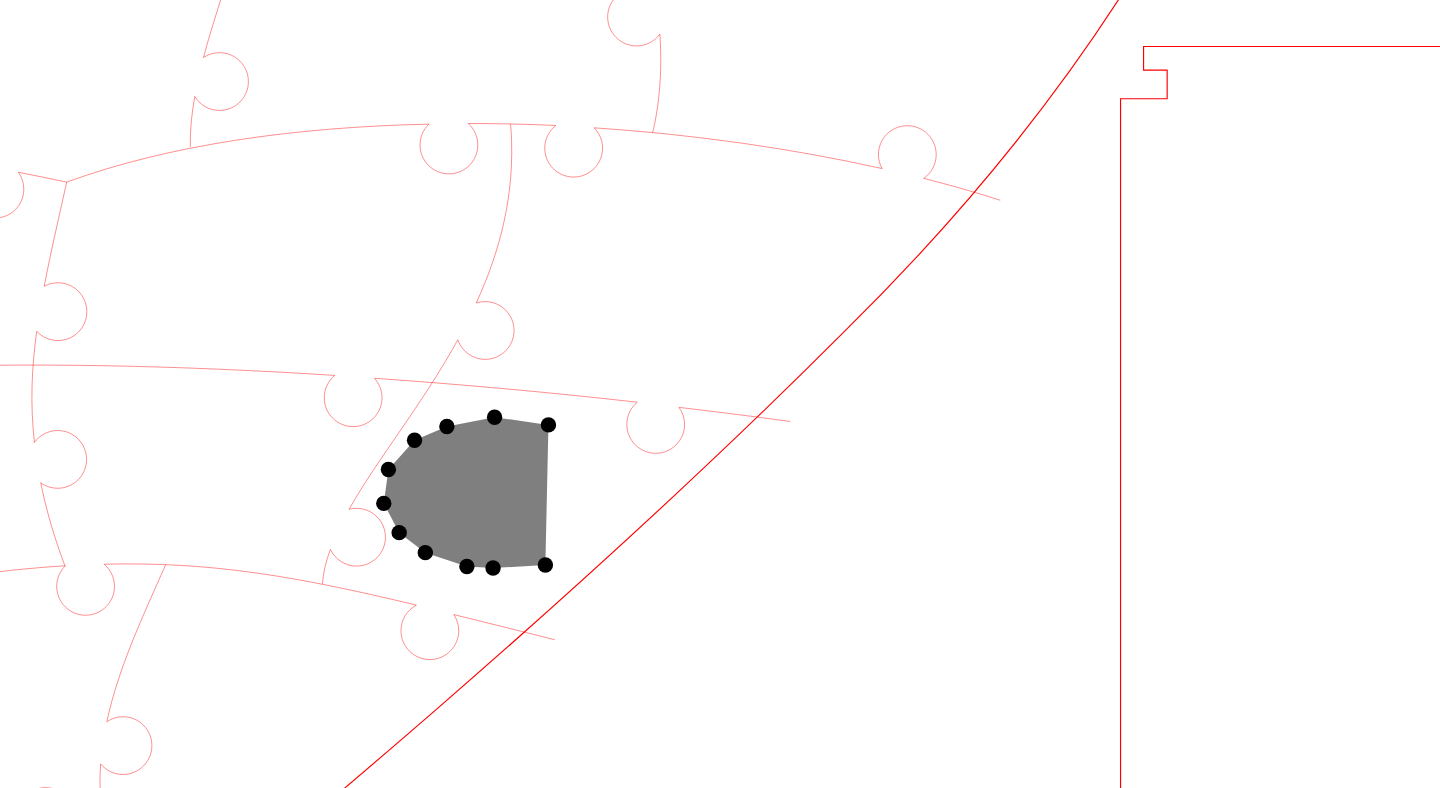click 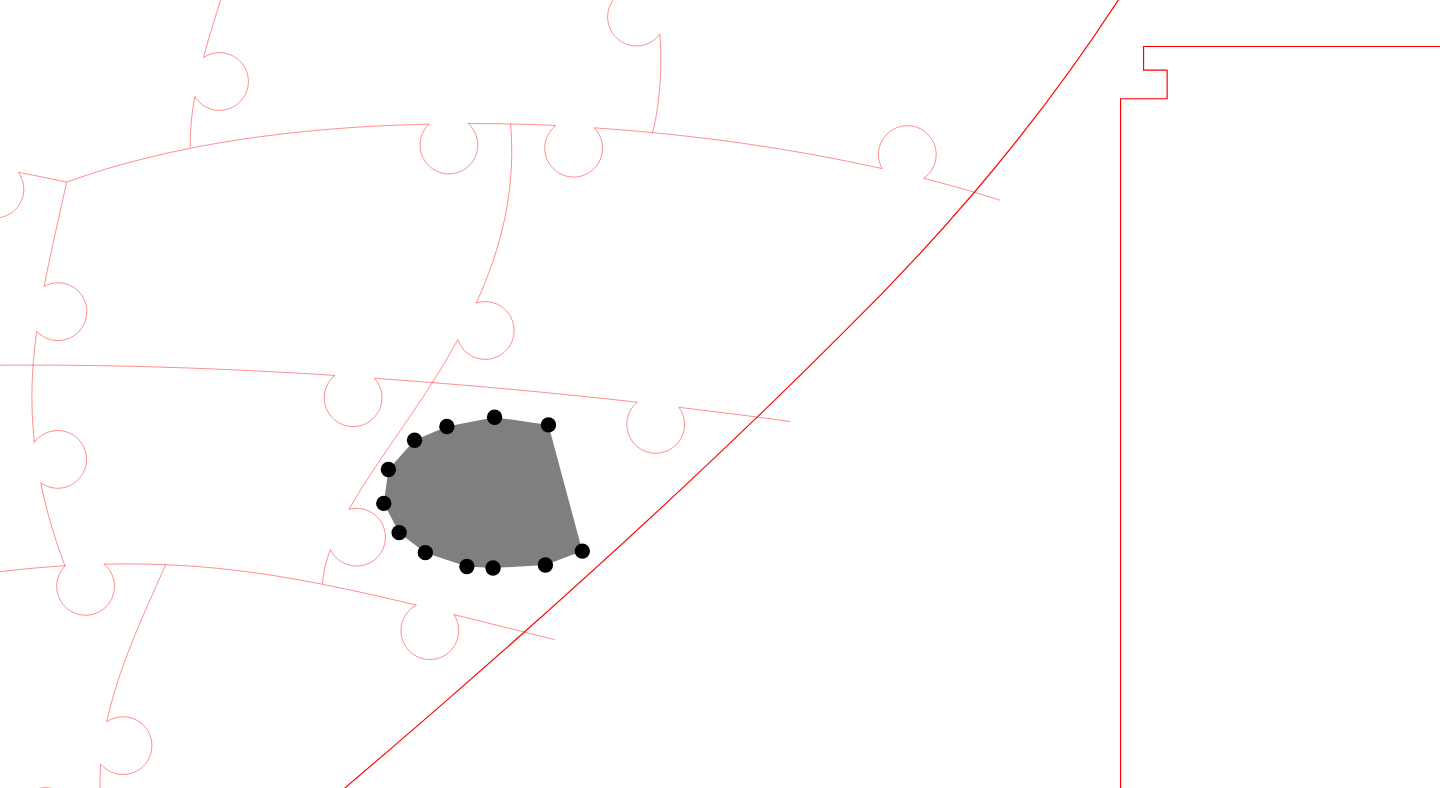 click 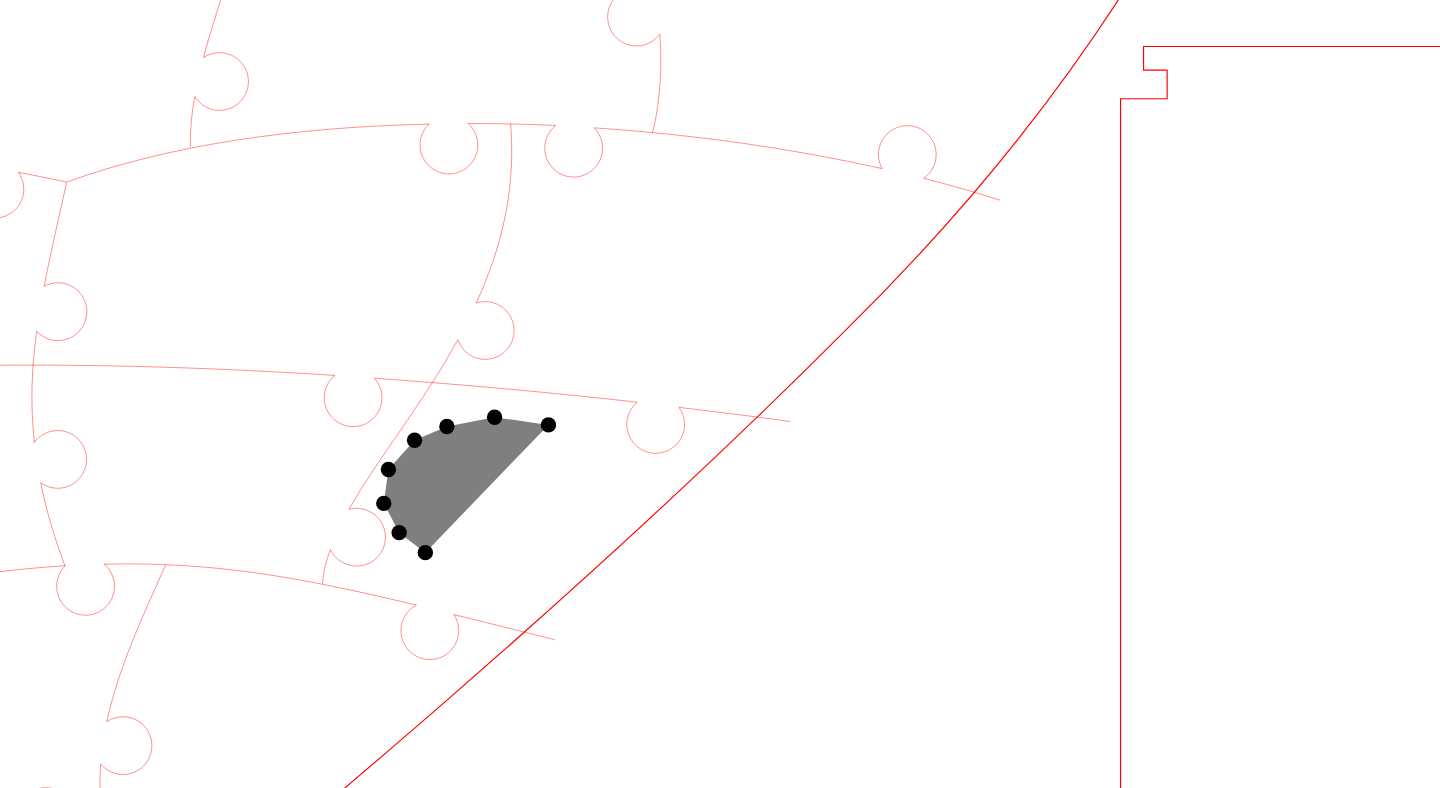 click 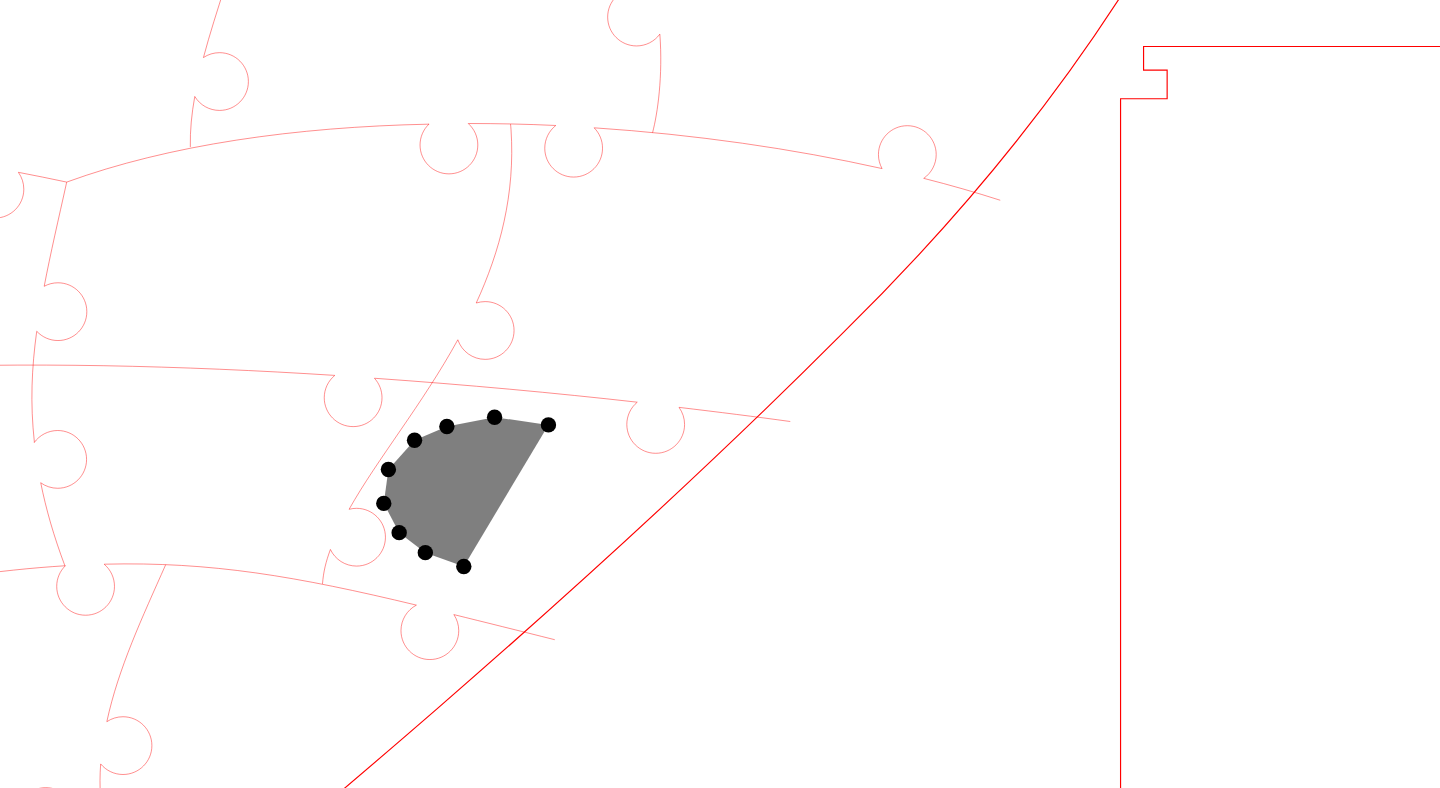 click 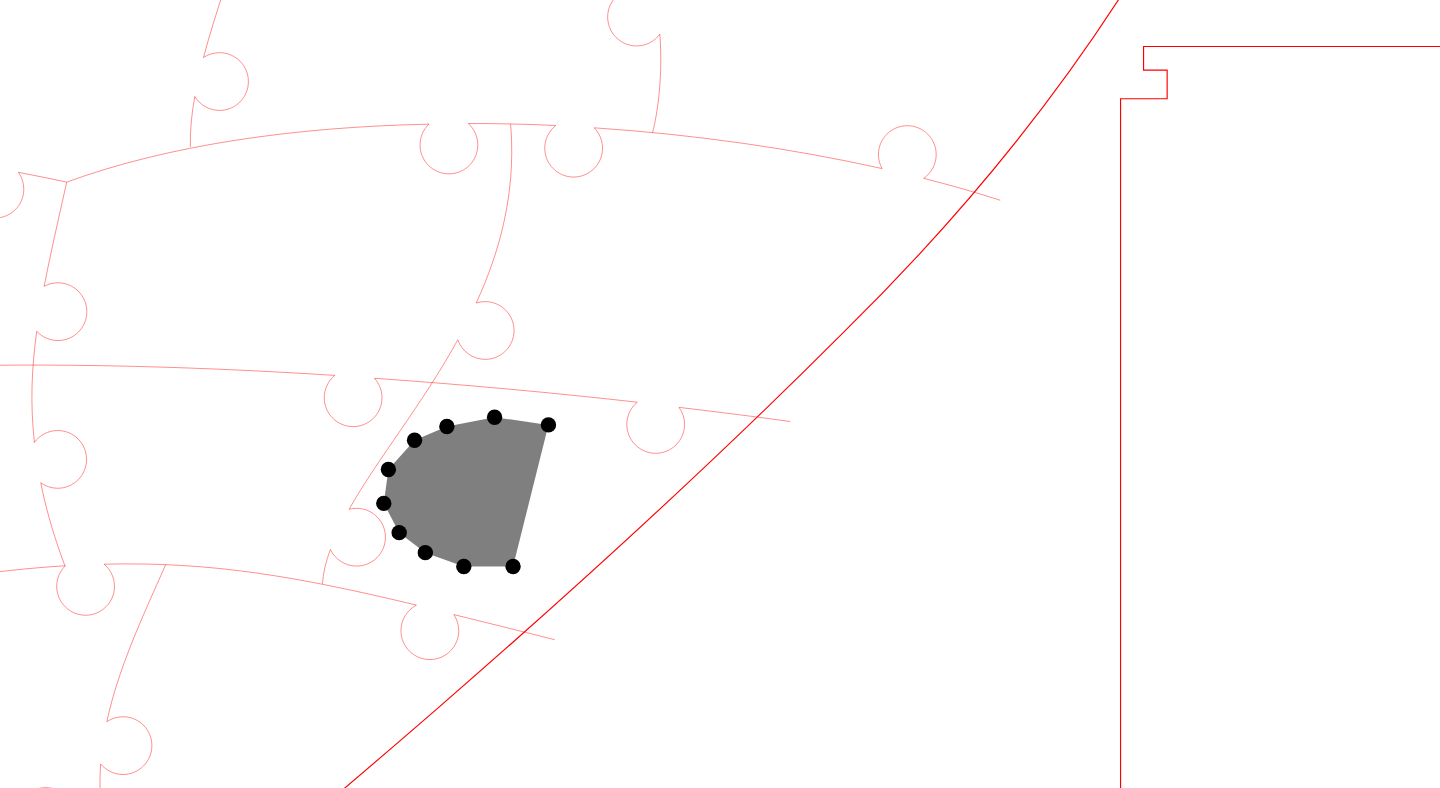 click 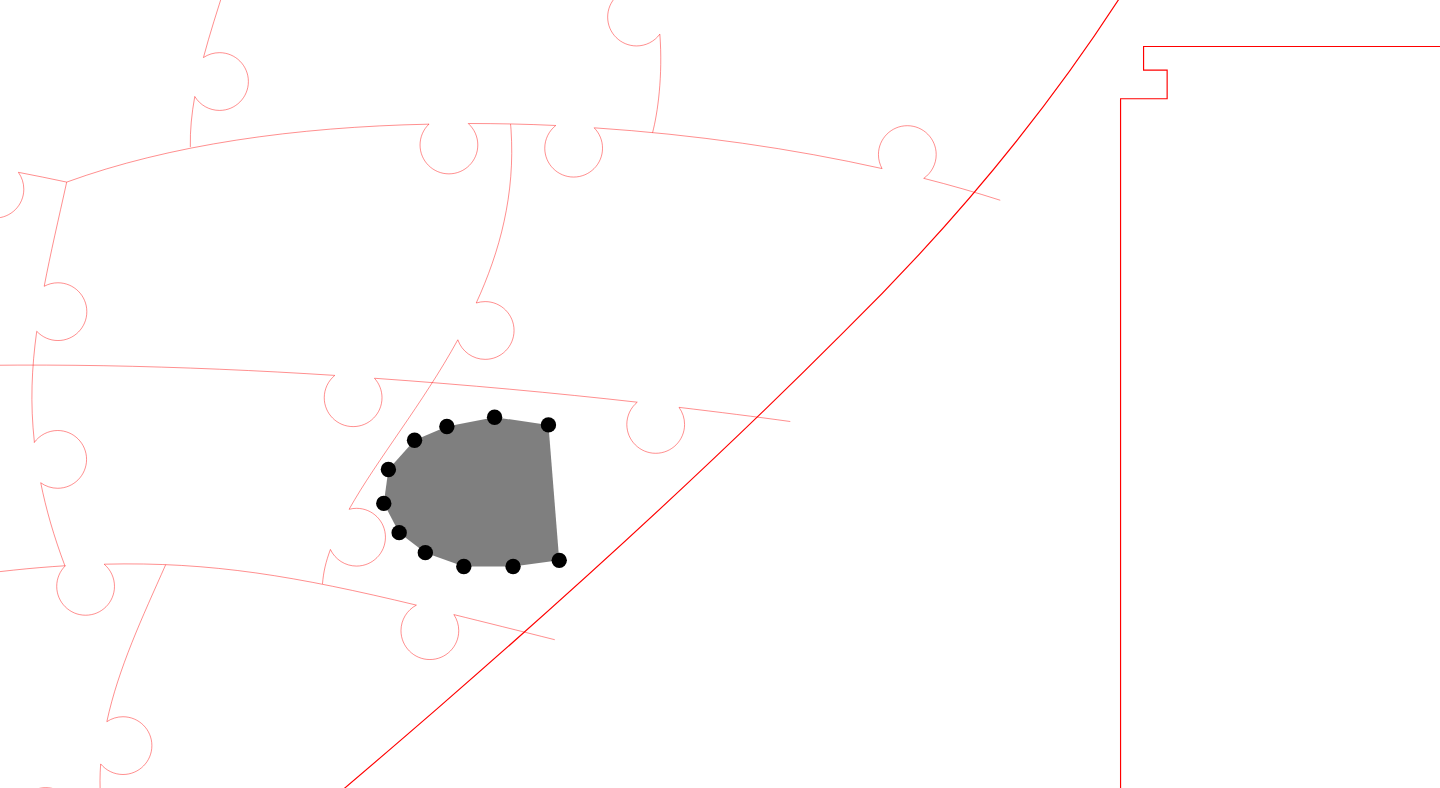 click 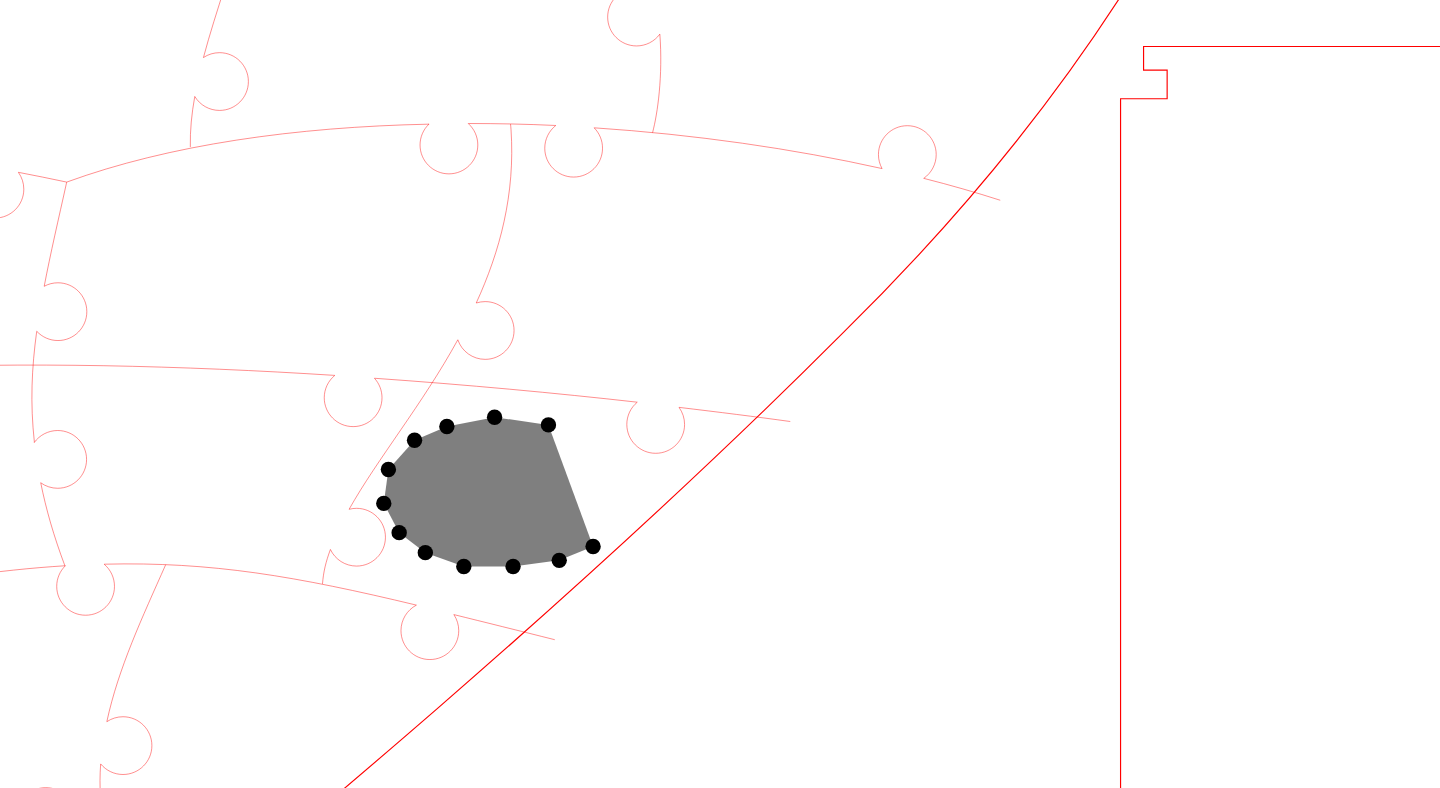 click 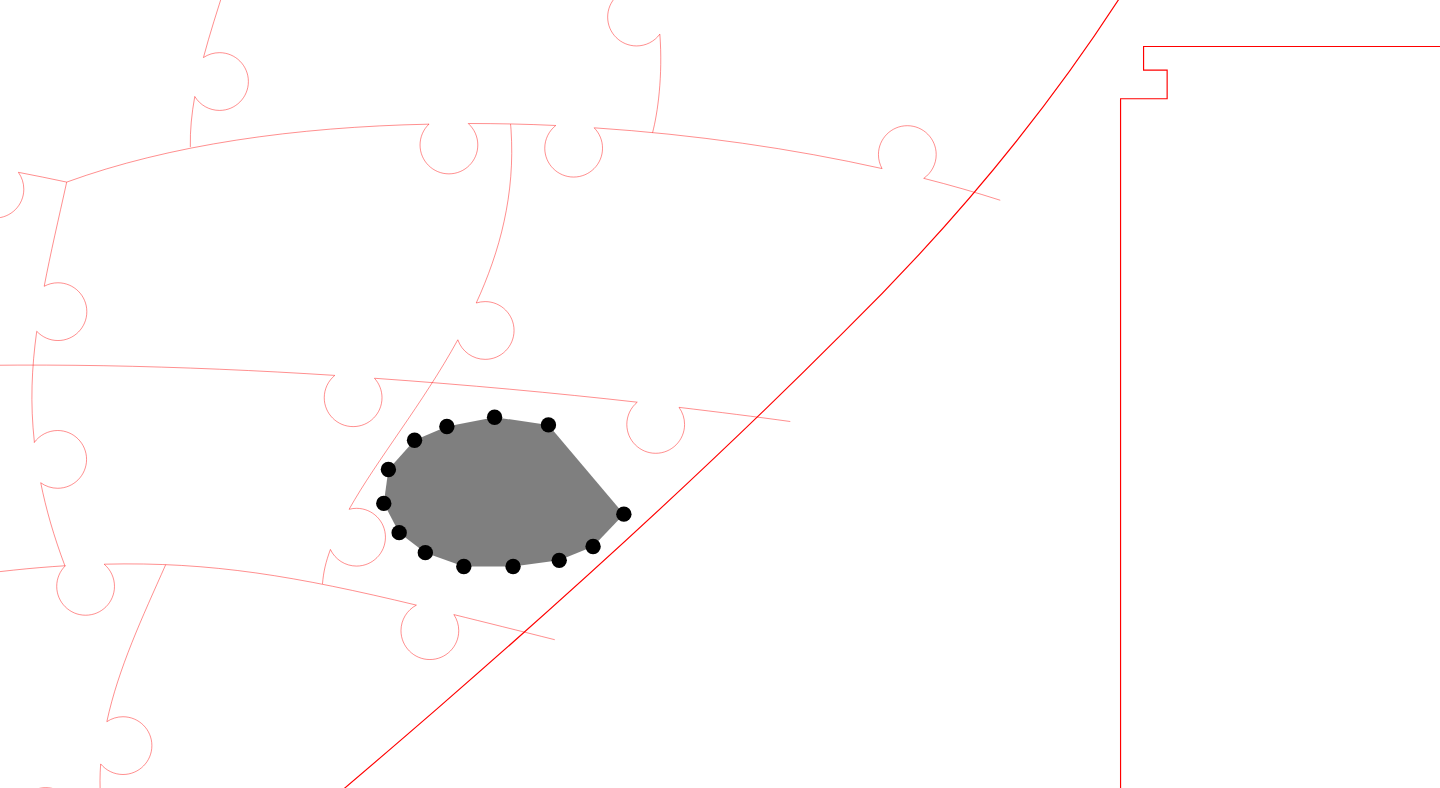 click 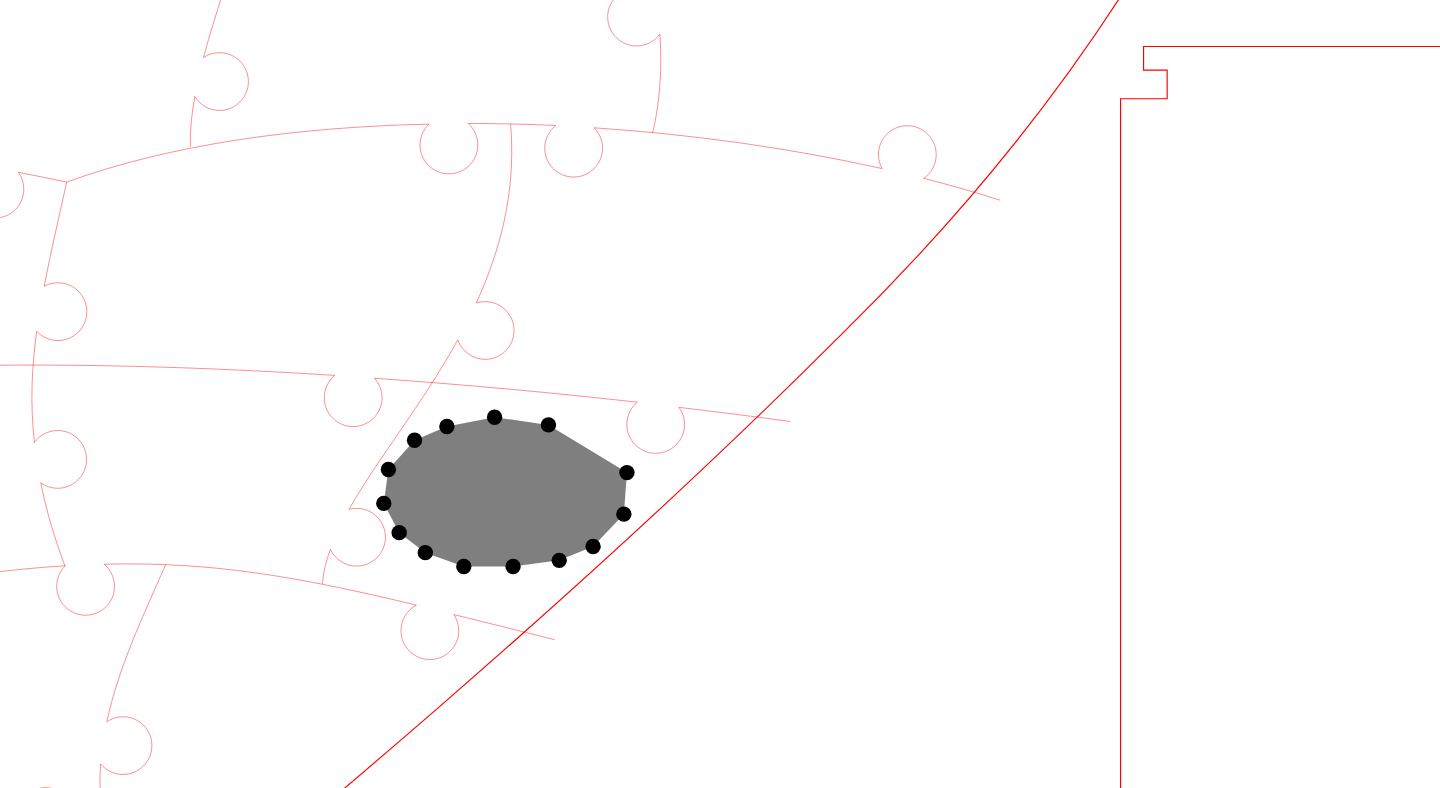 click 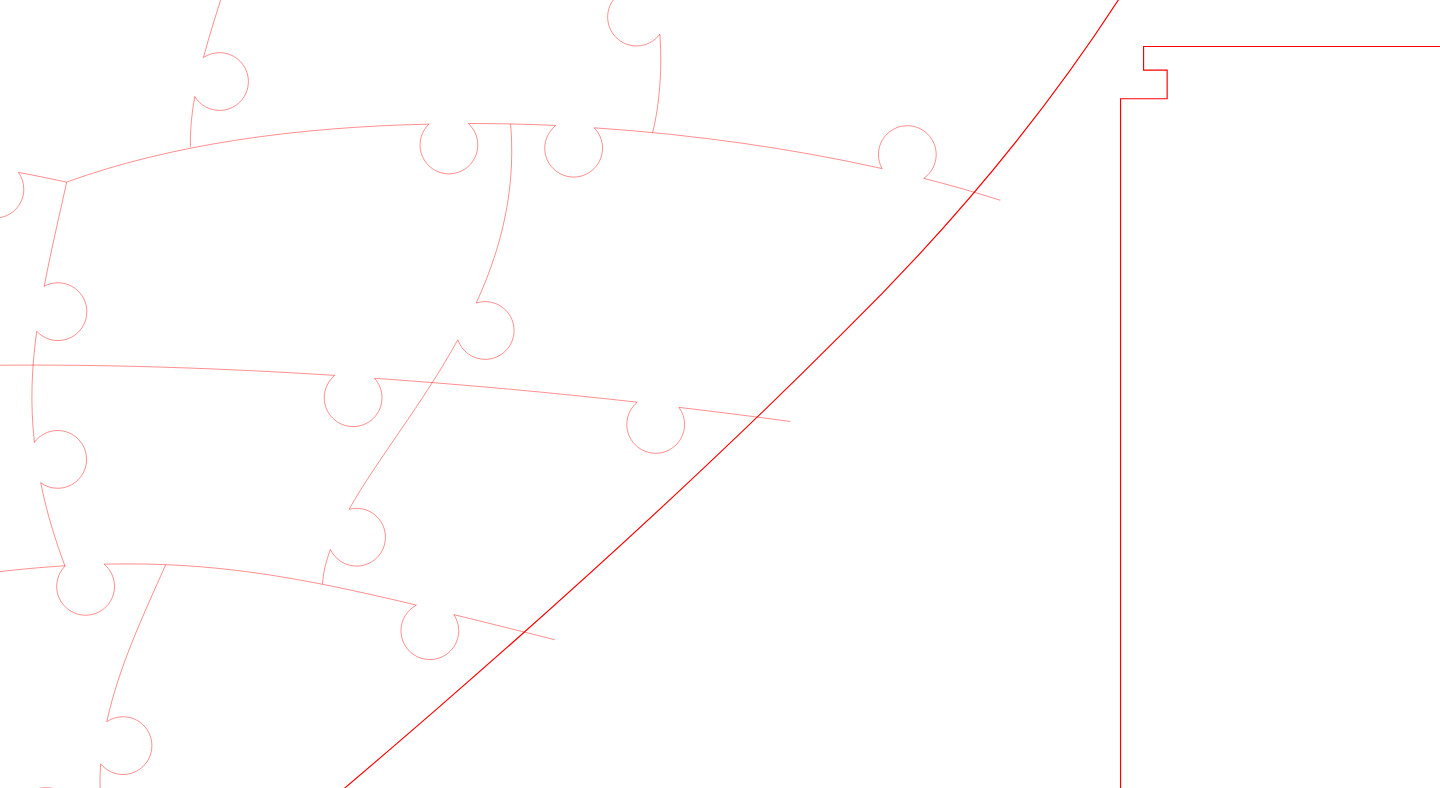 click 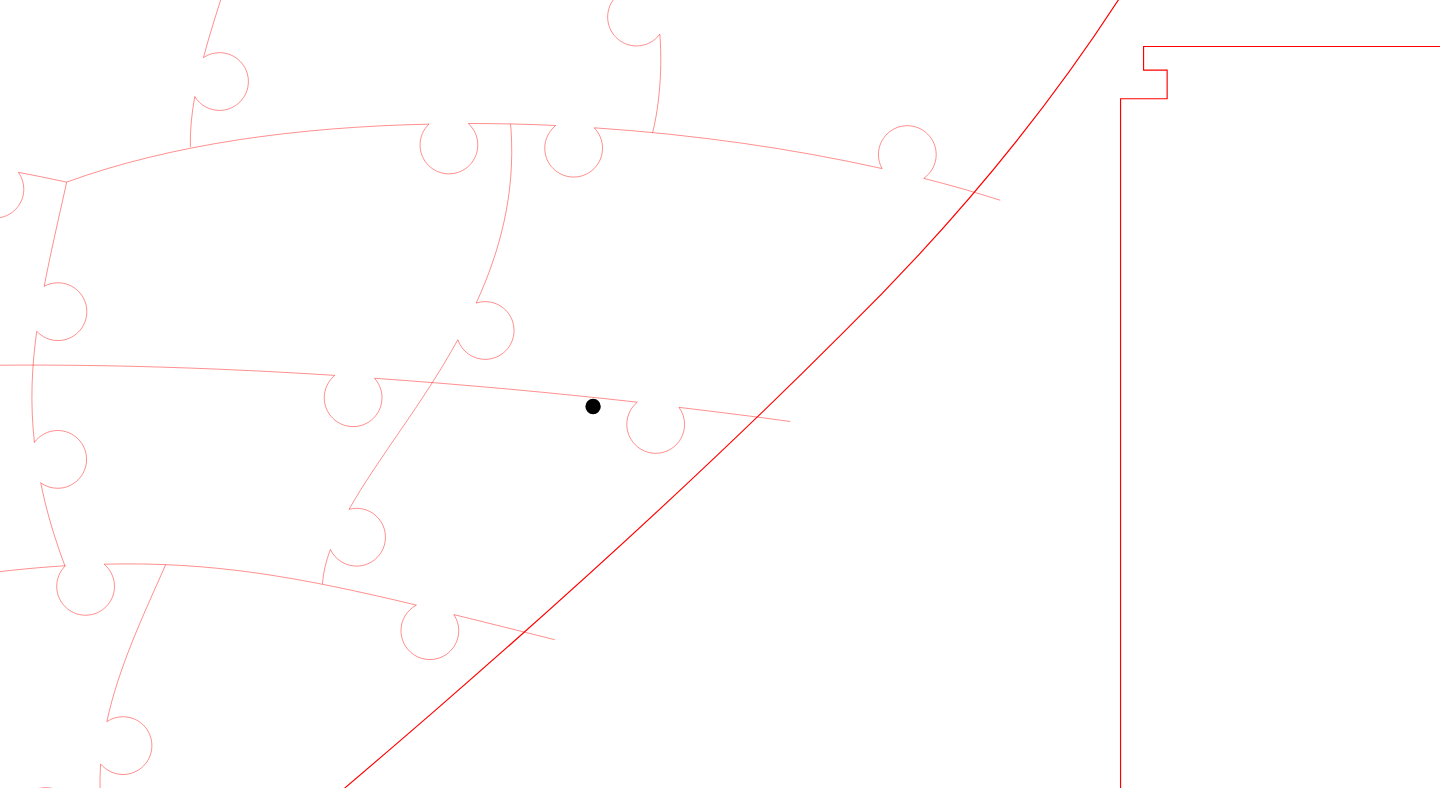 click 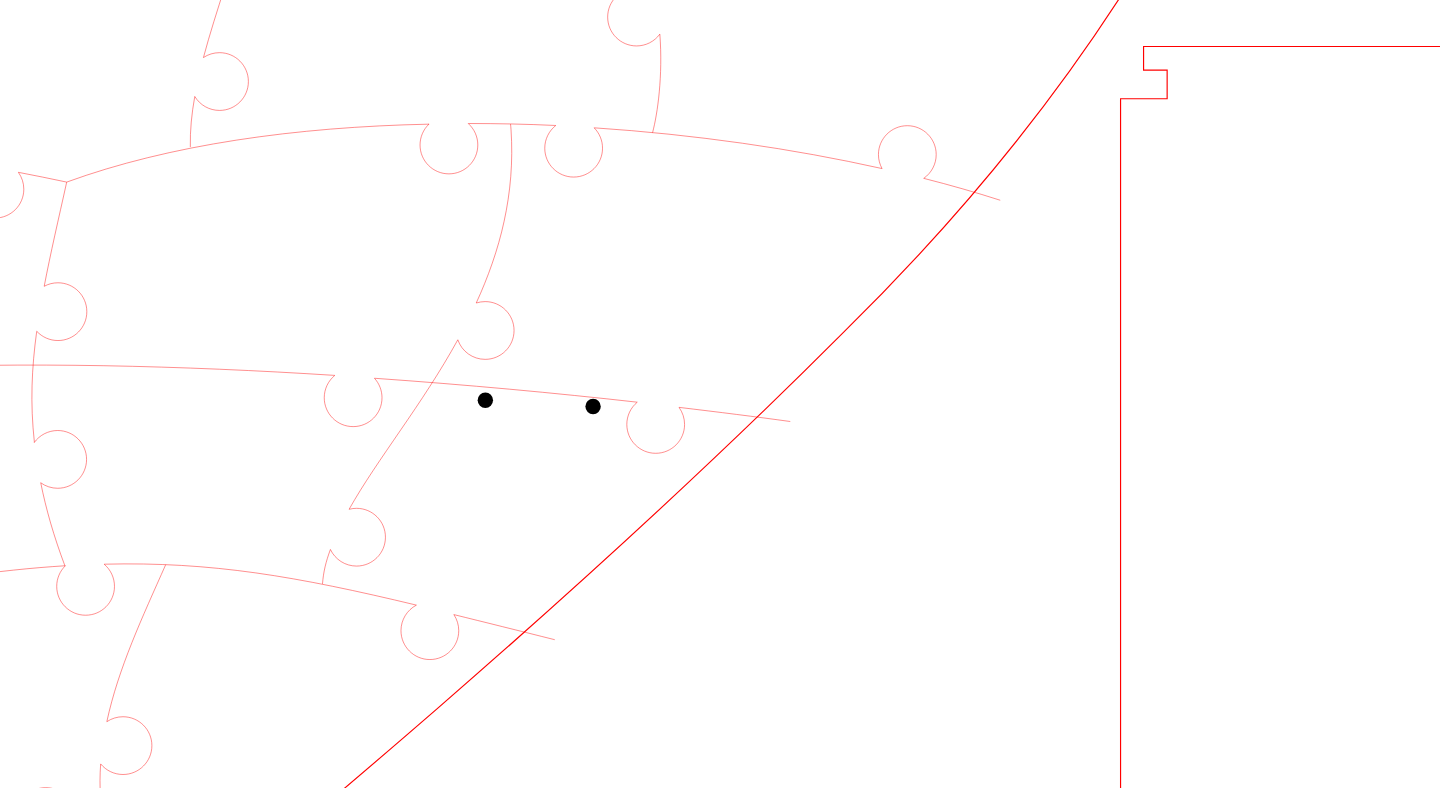 click 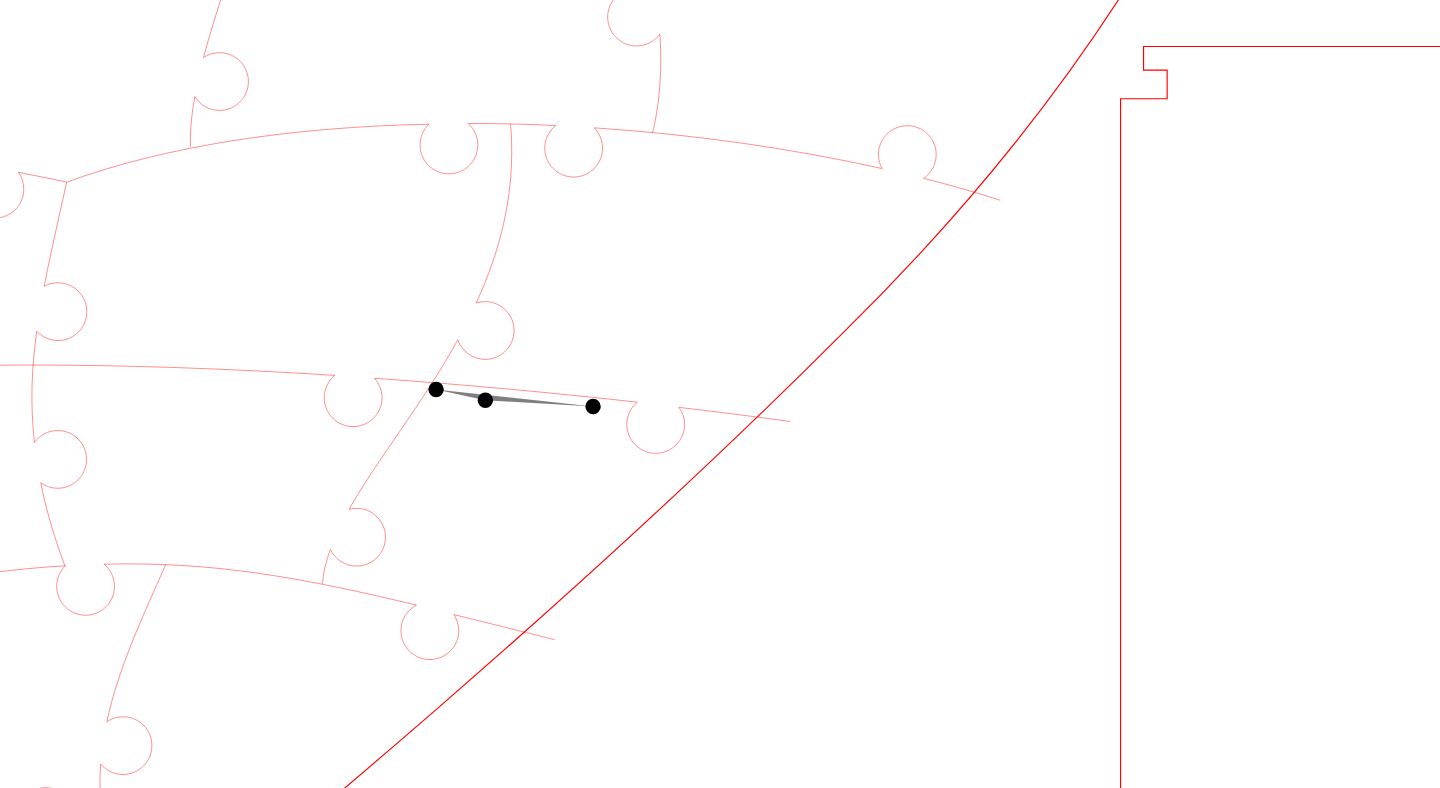 click 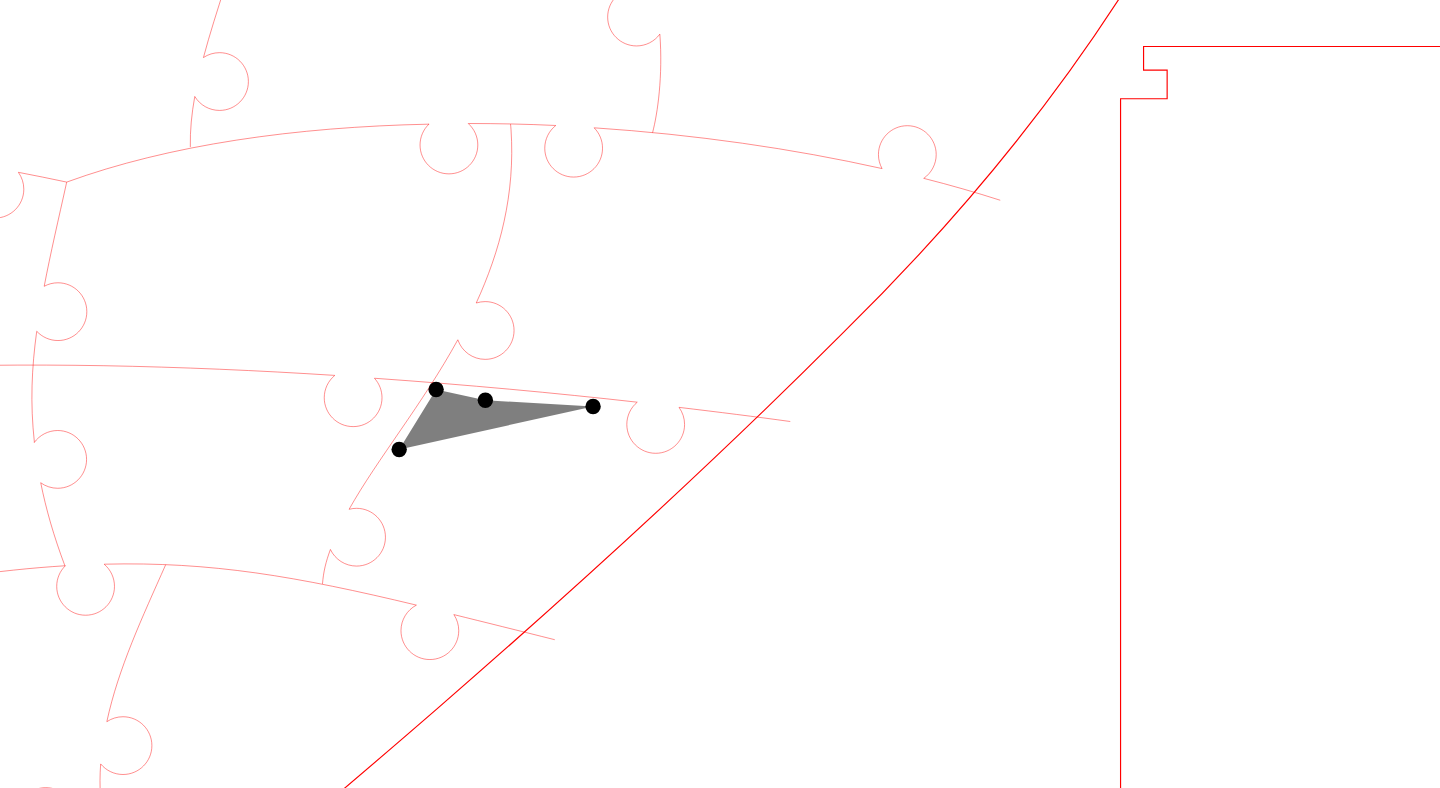 click 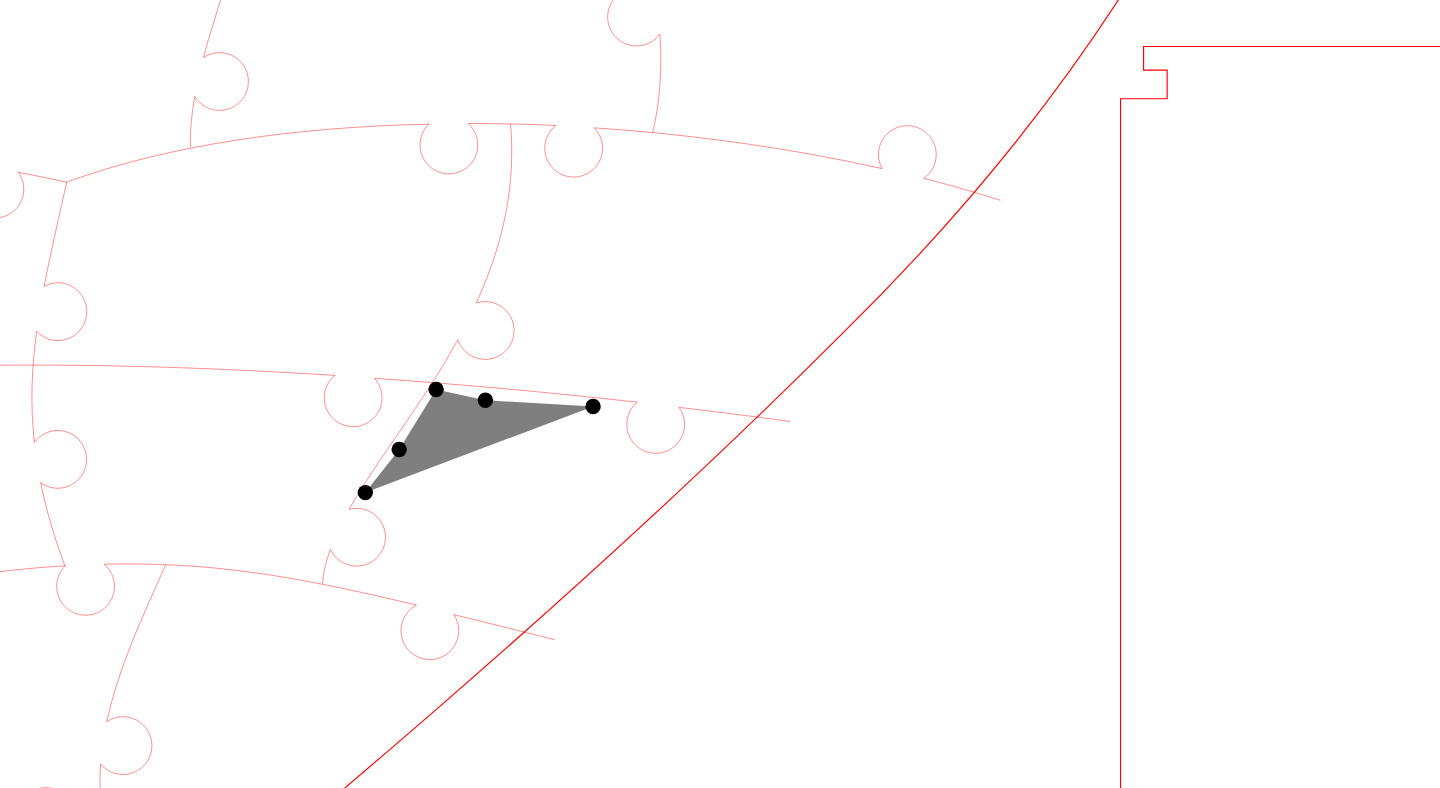 click 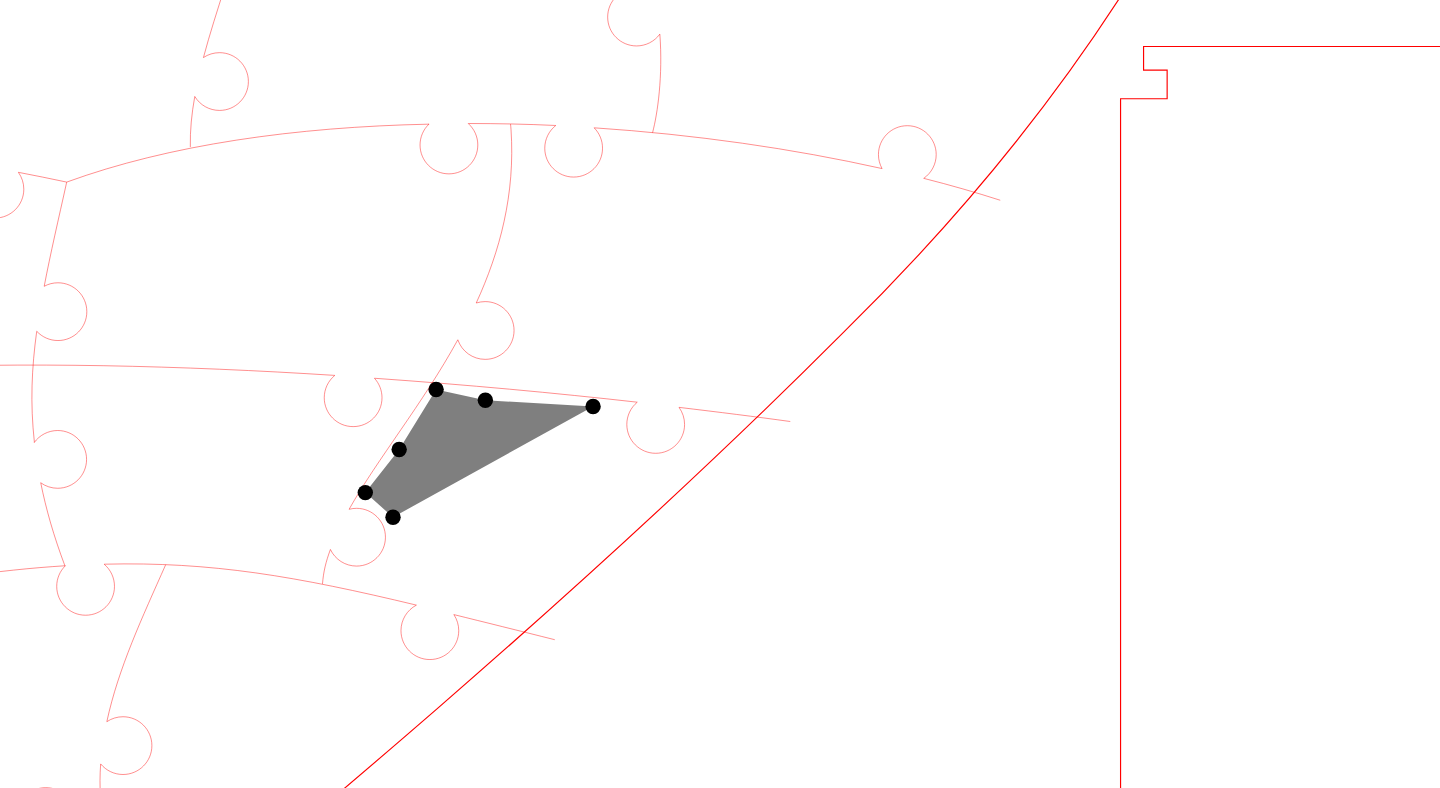 click 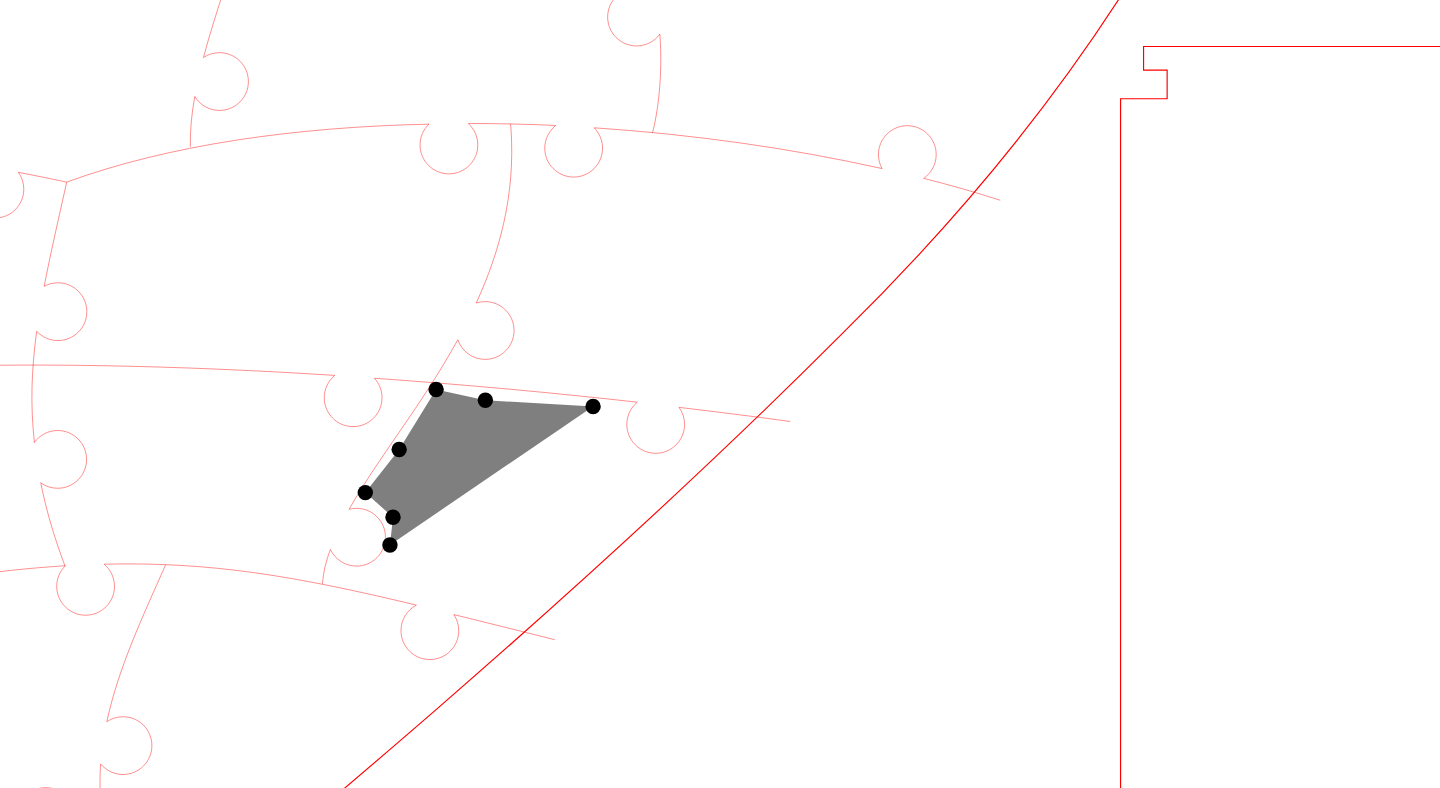 click 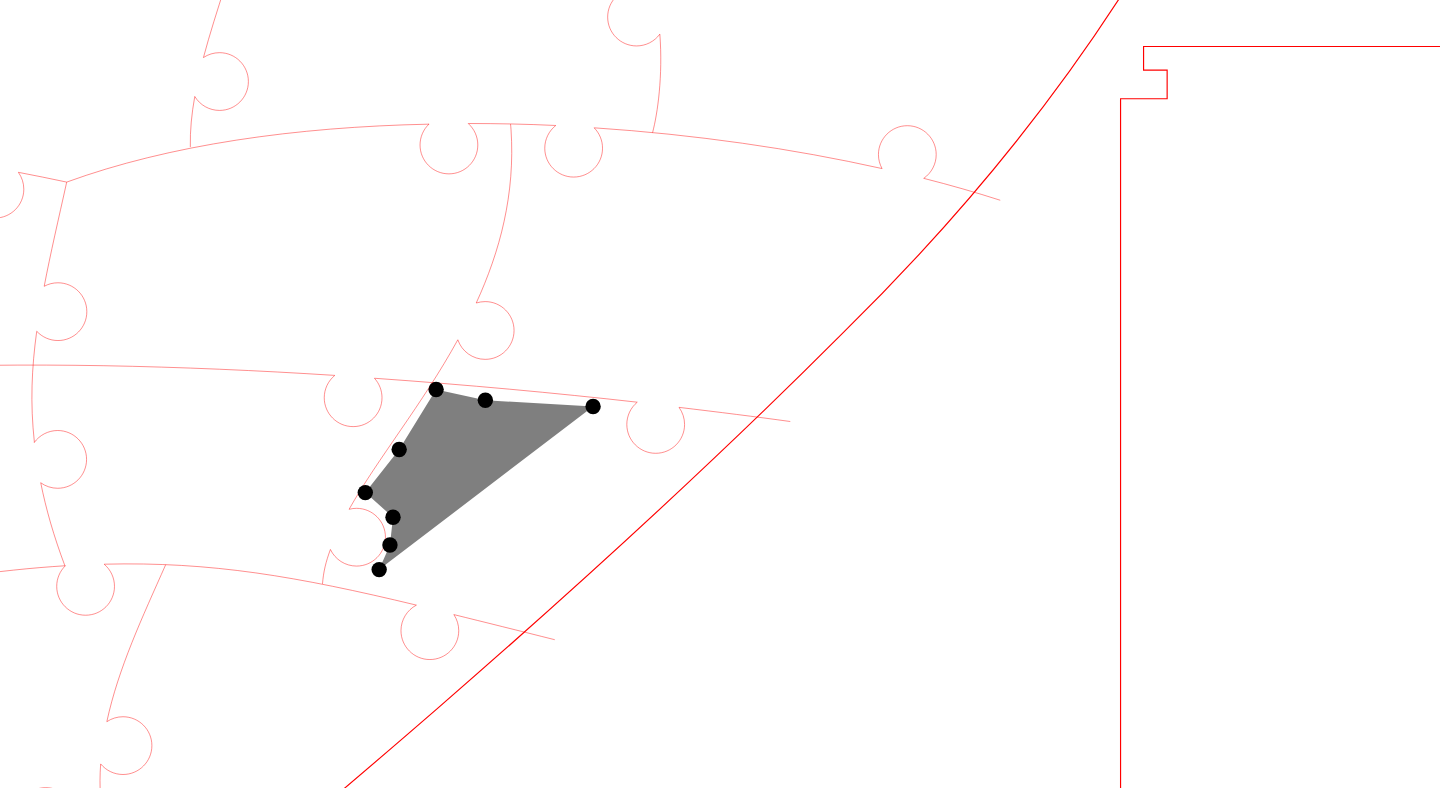 click 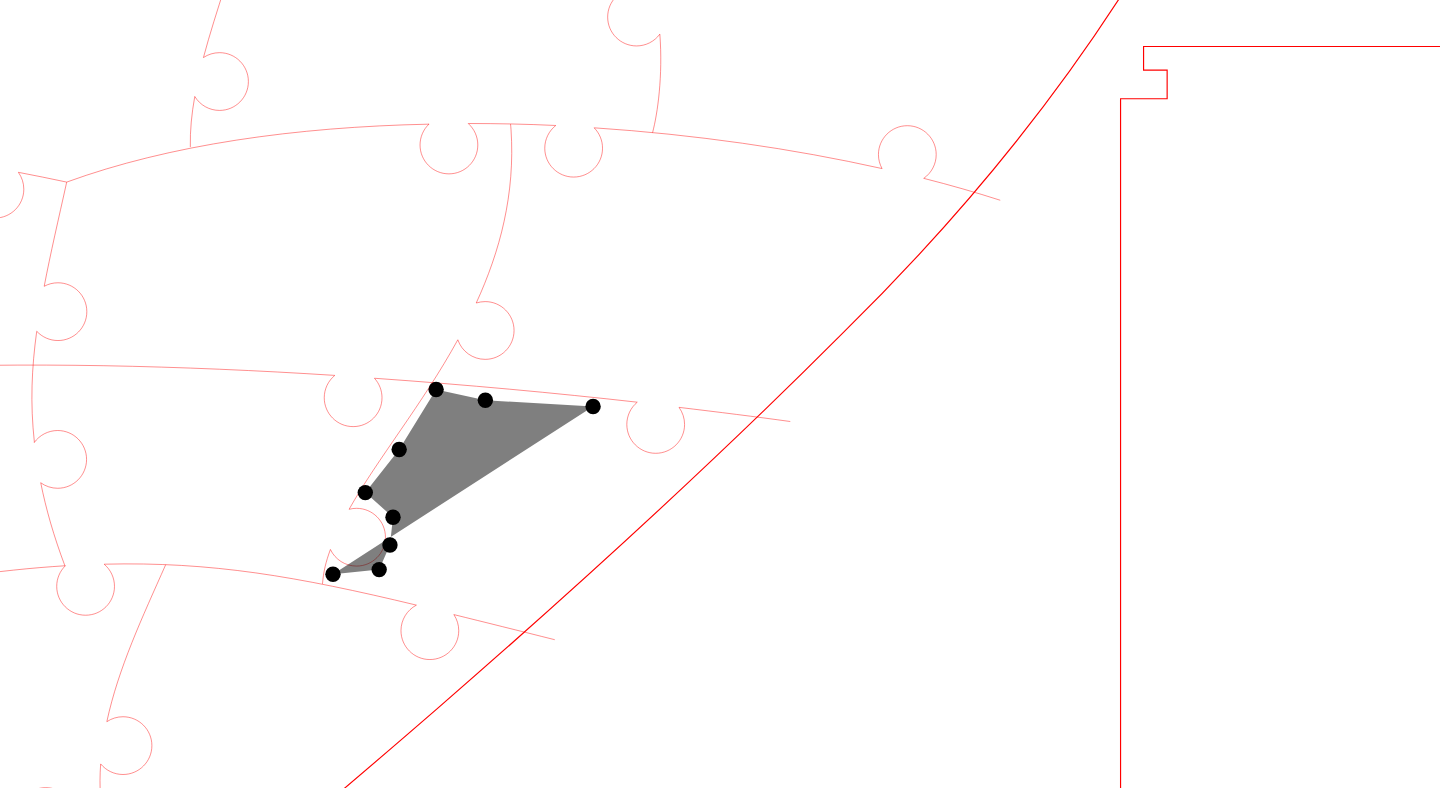 click 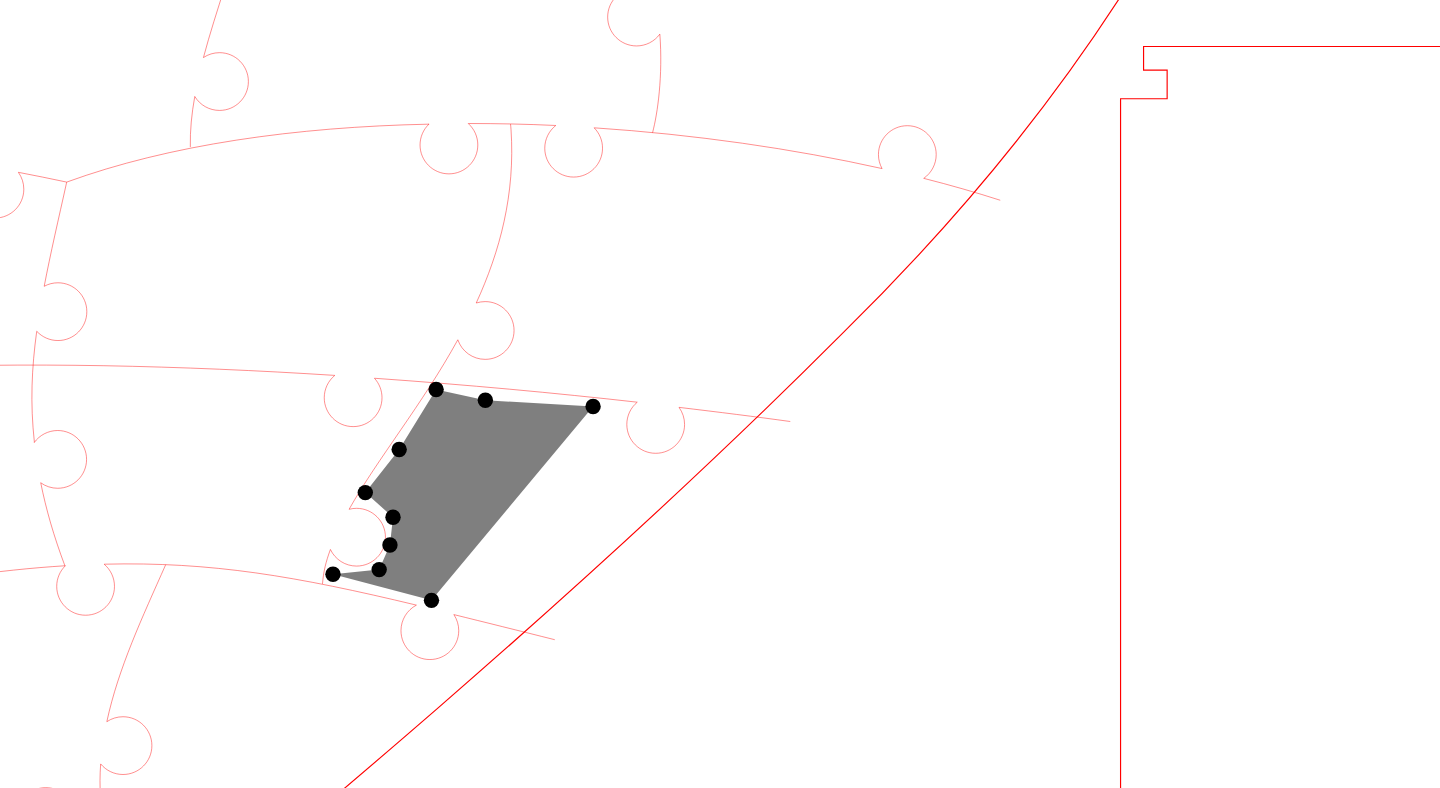 click 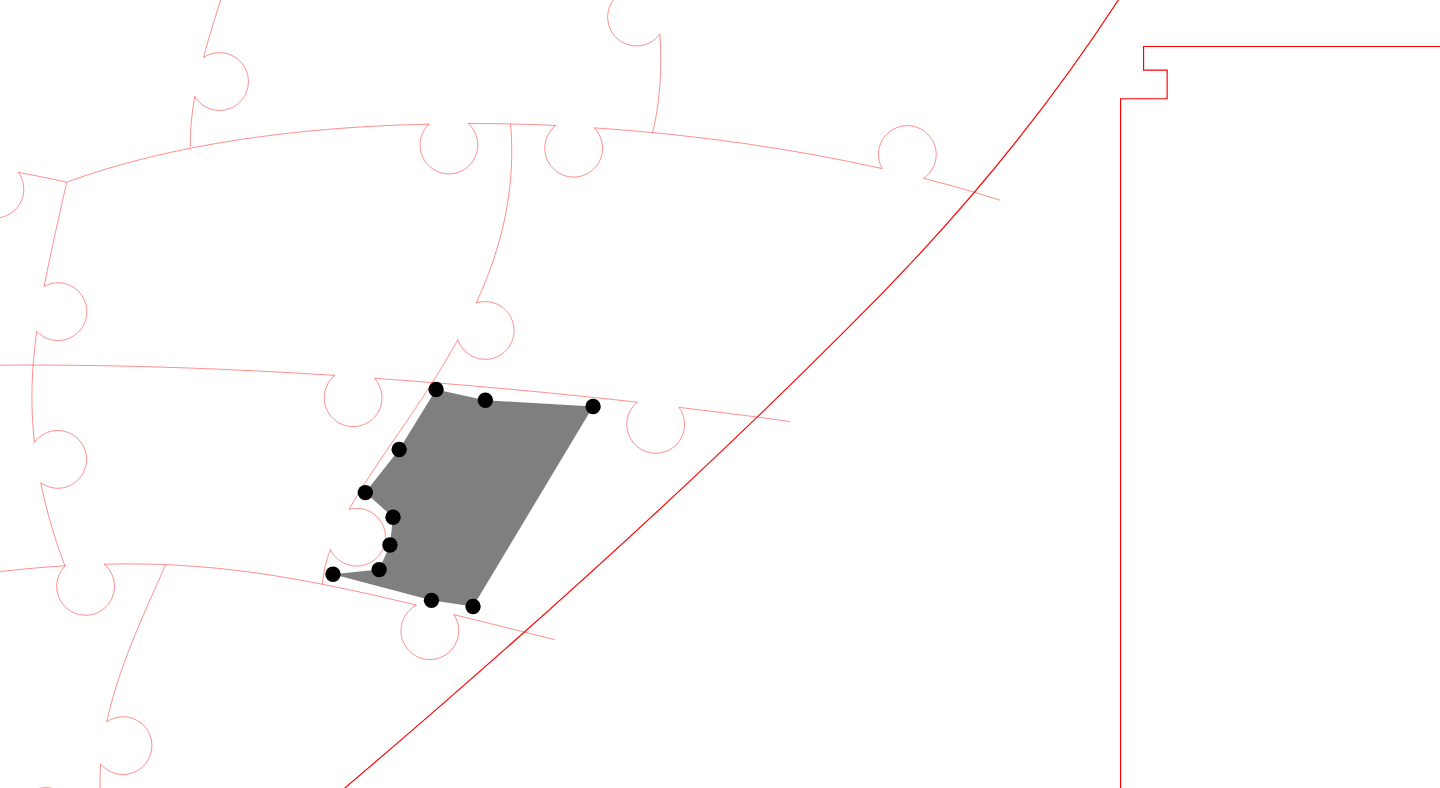 click 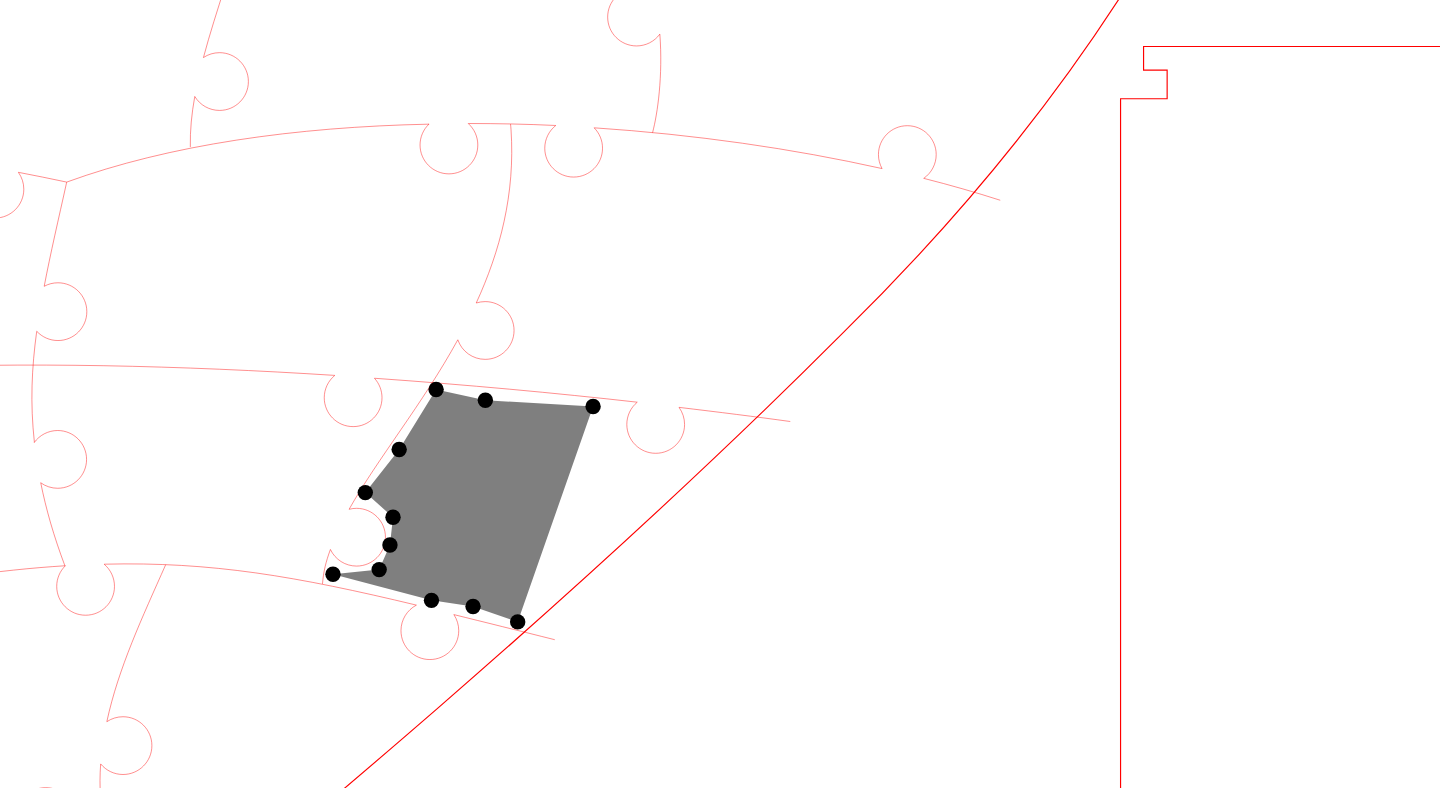 click 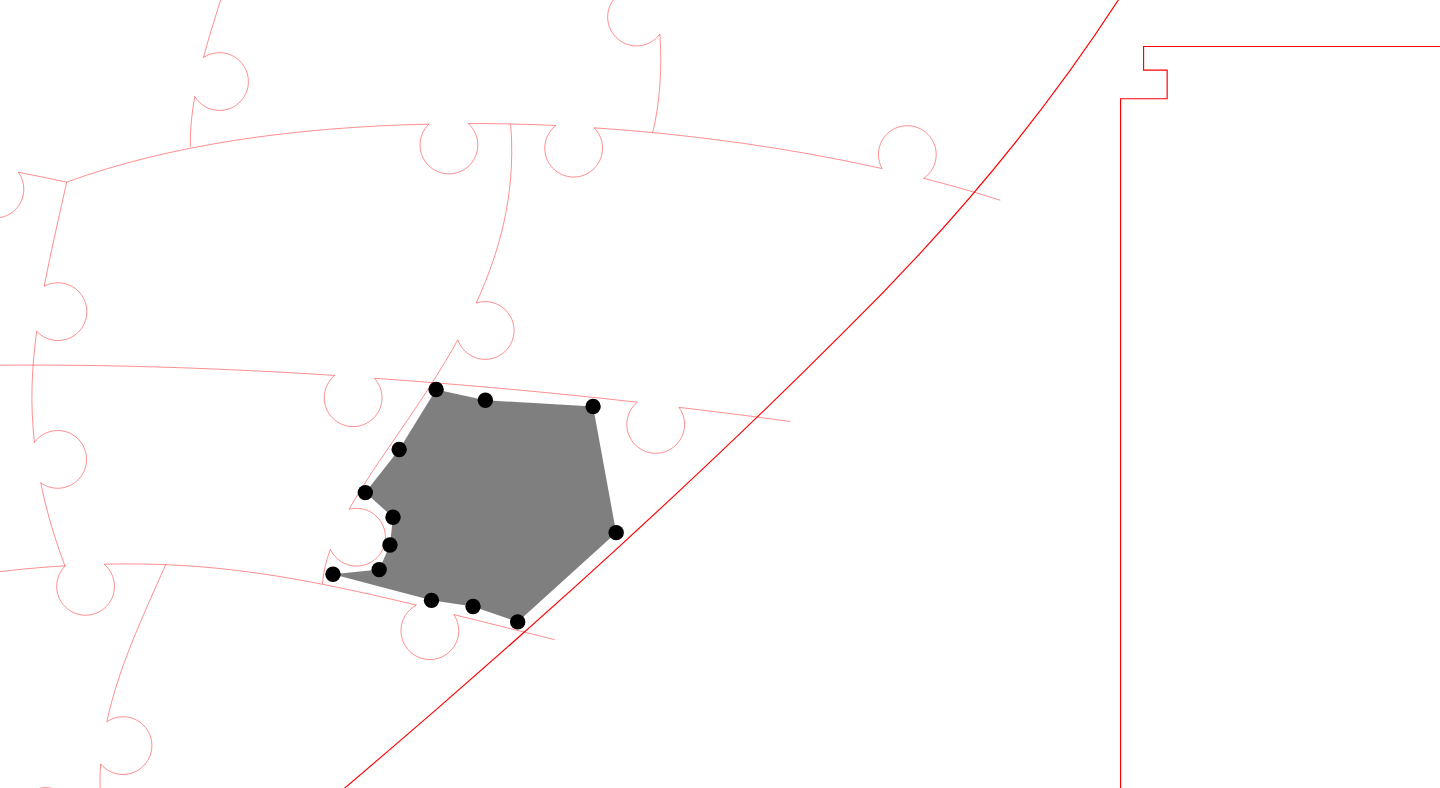 click 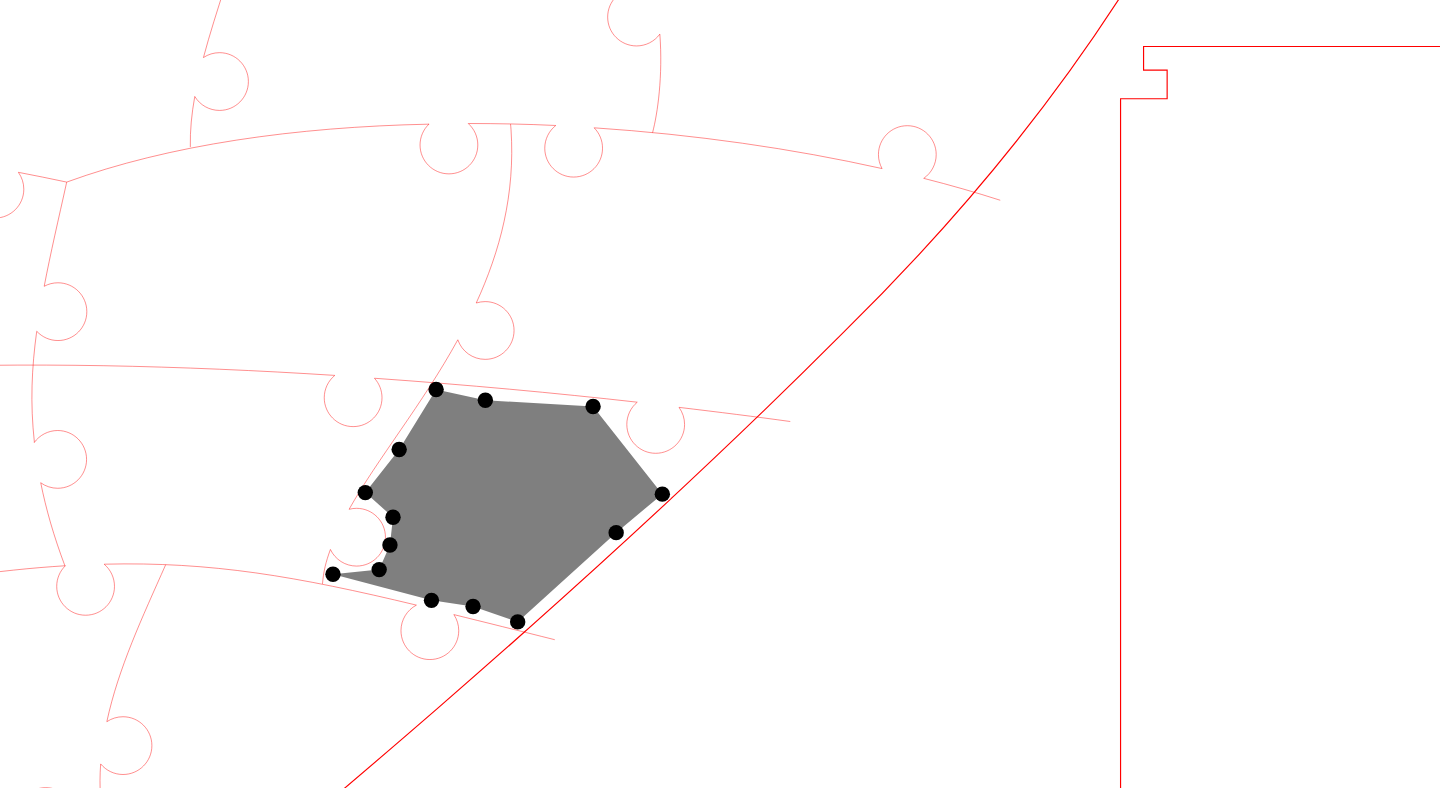 click 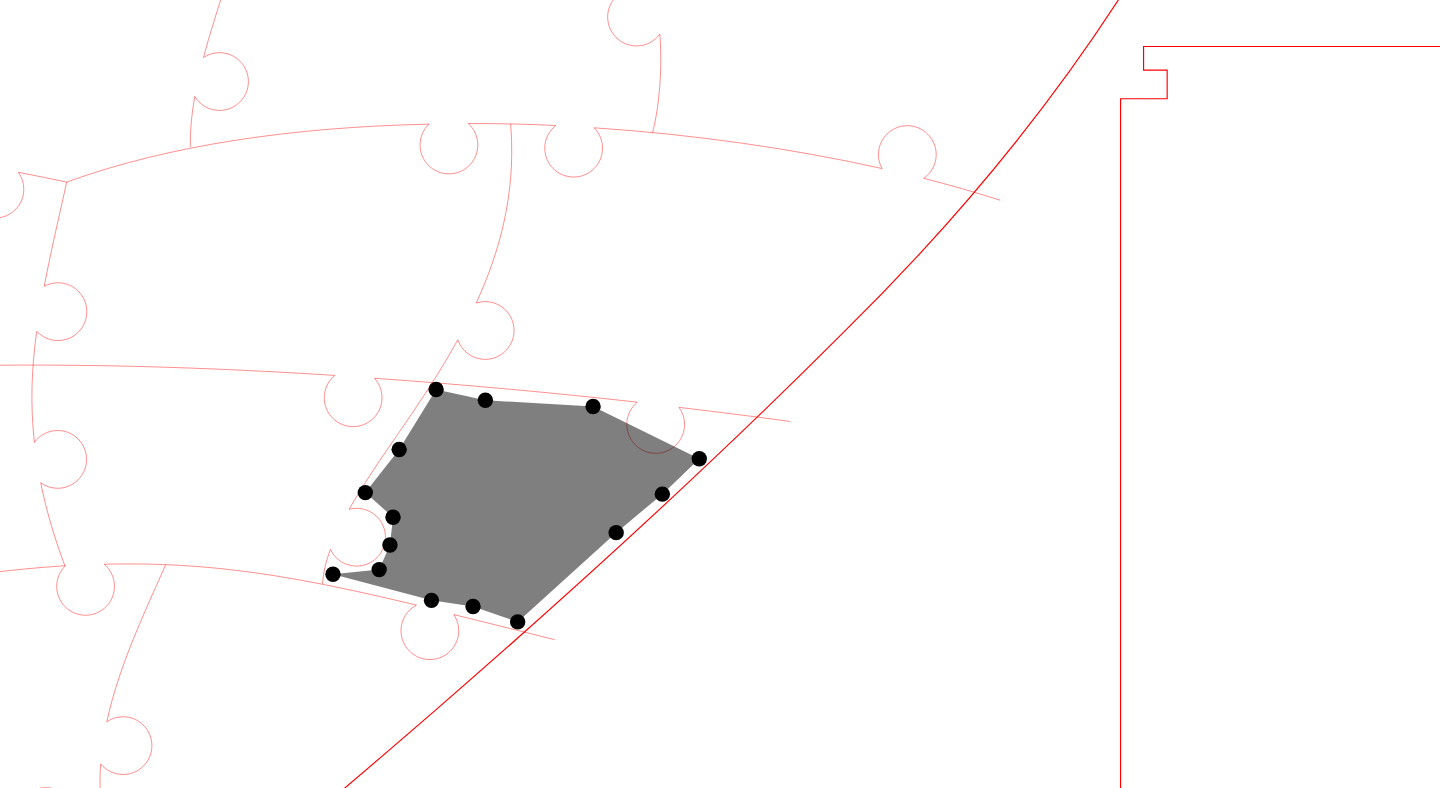 click 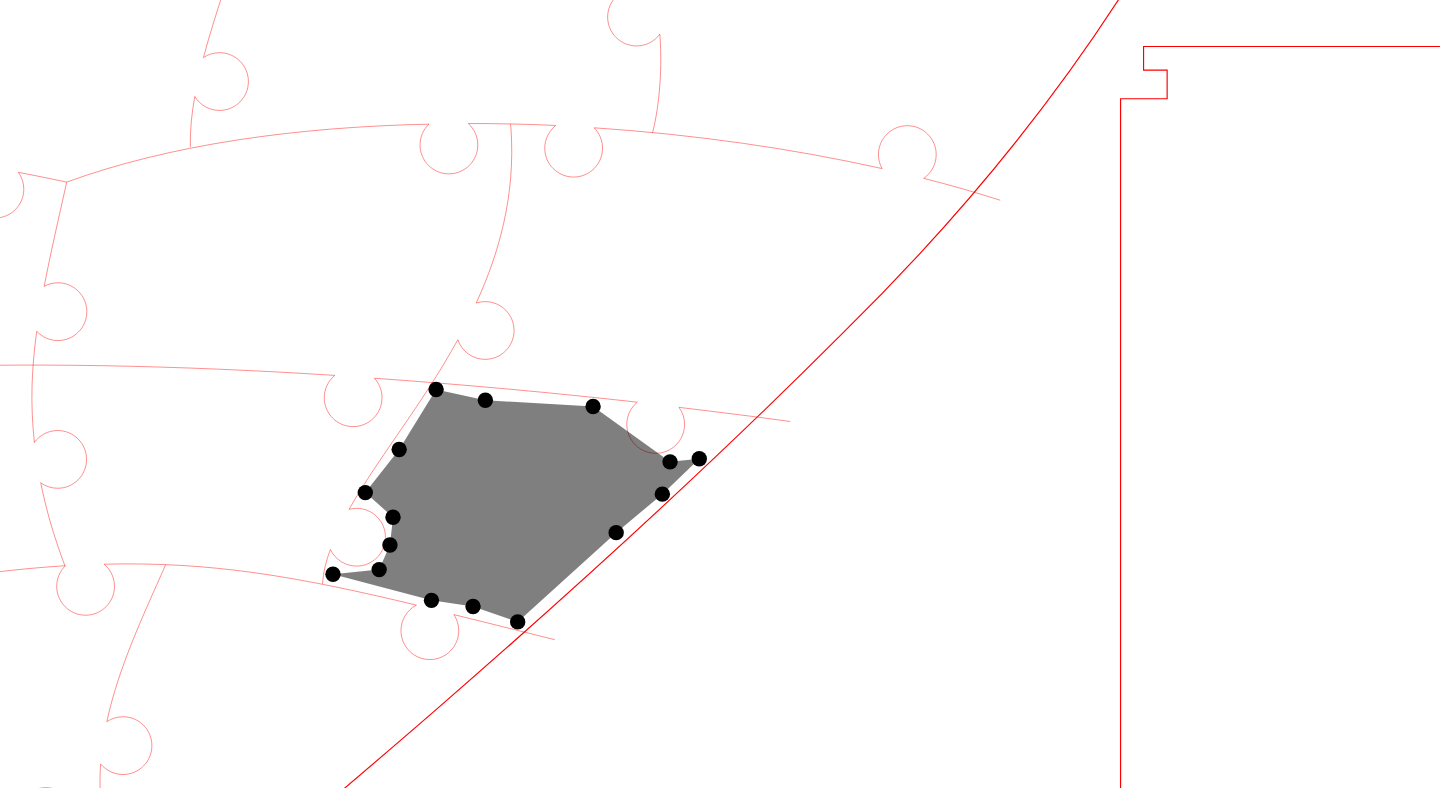 click 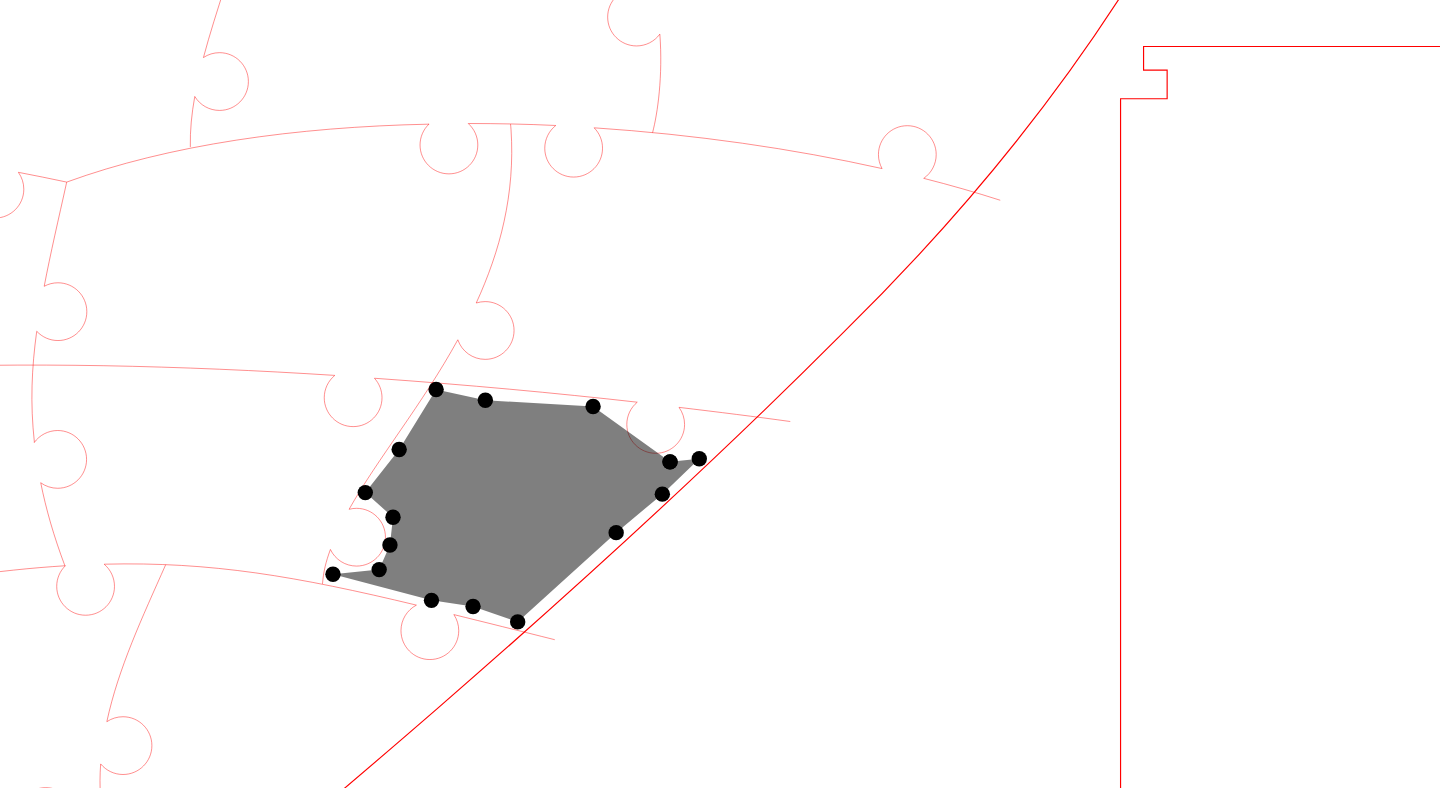 click 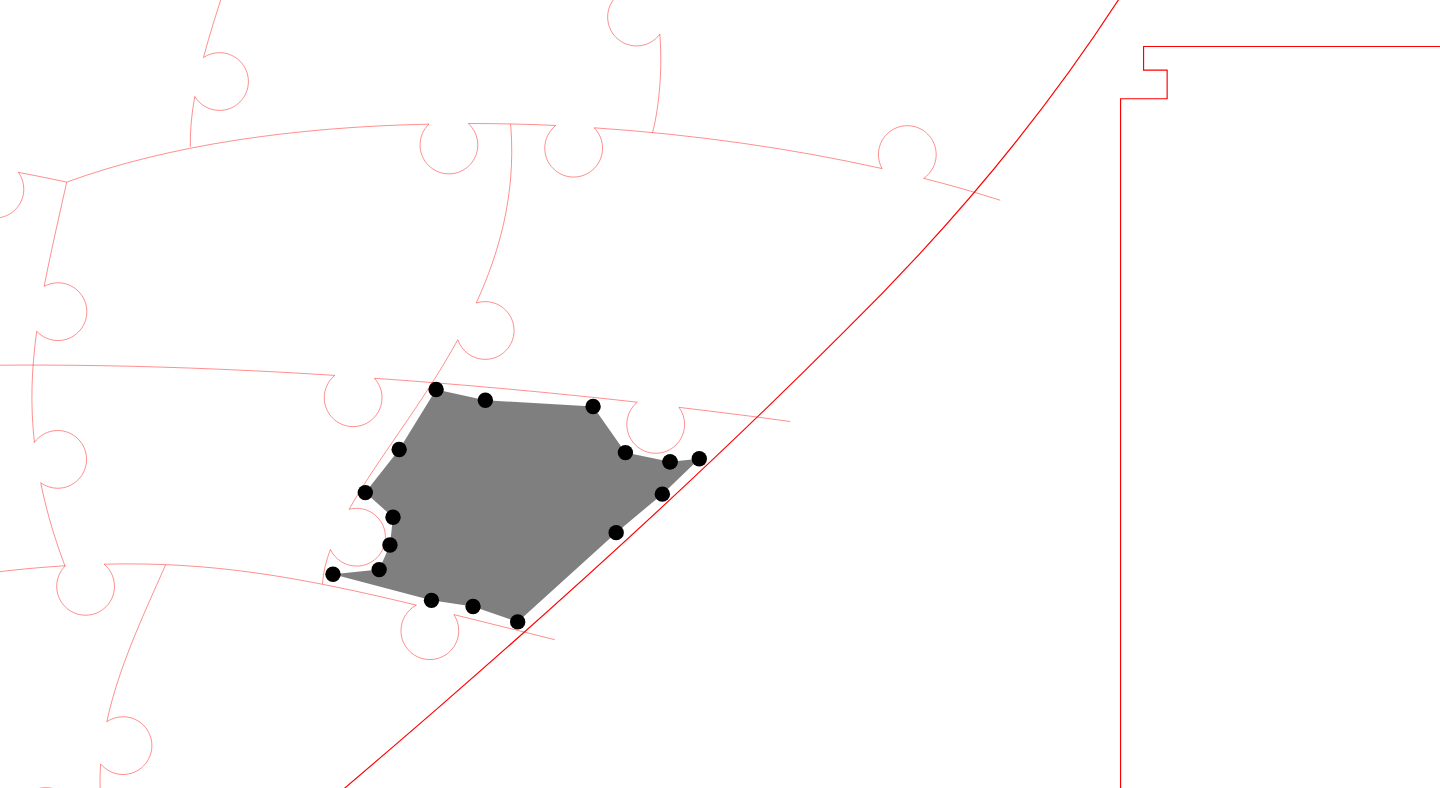 click 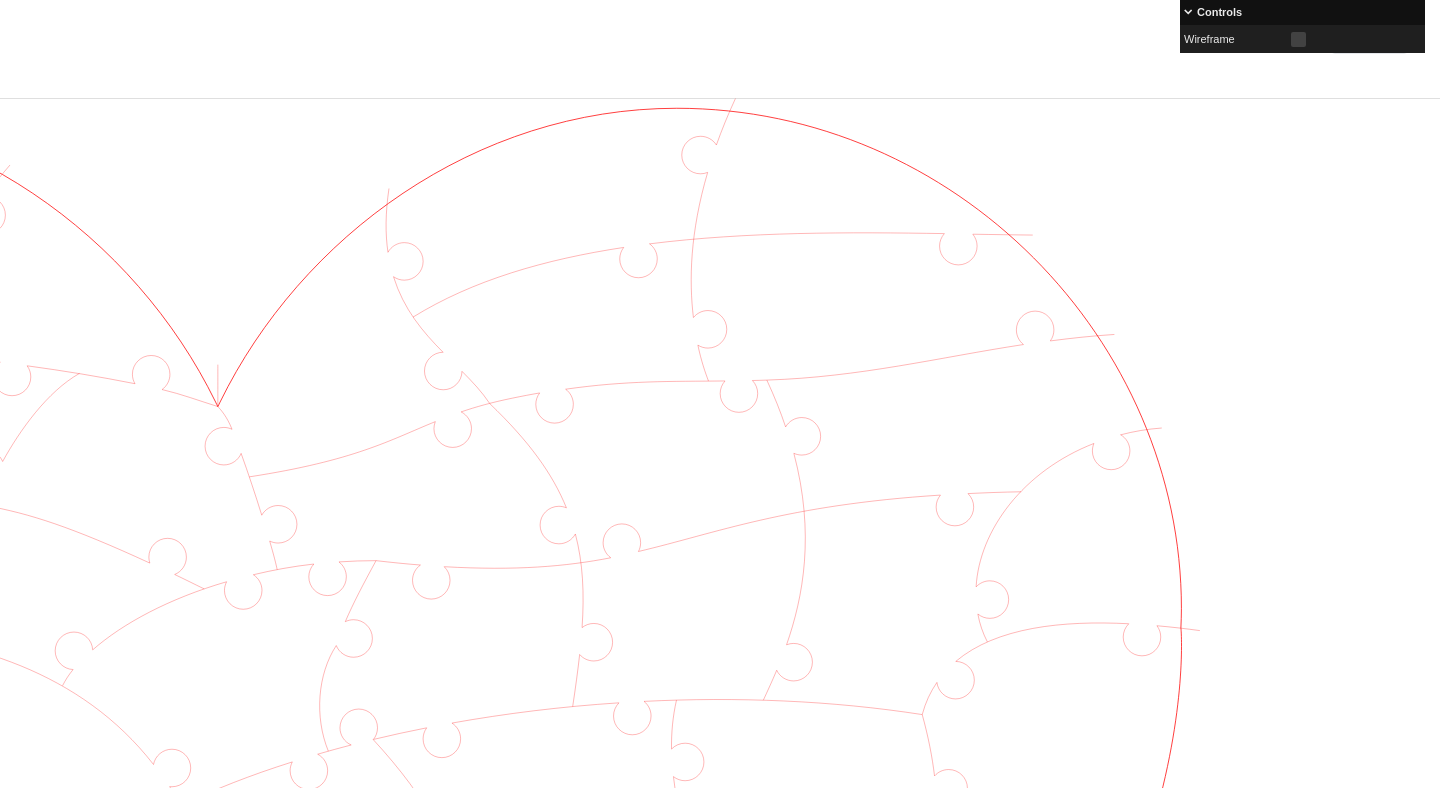 scroll, scrollTop: 0, scrollLeft: 806, axis: horizontal 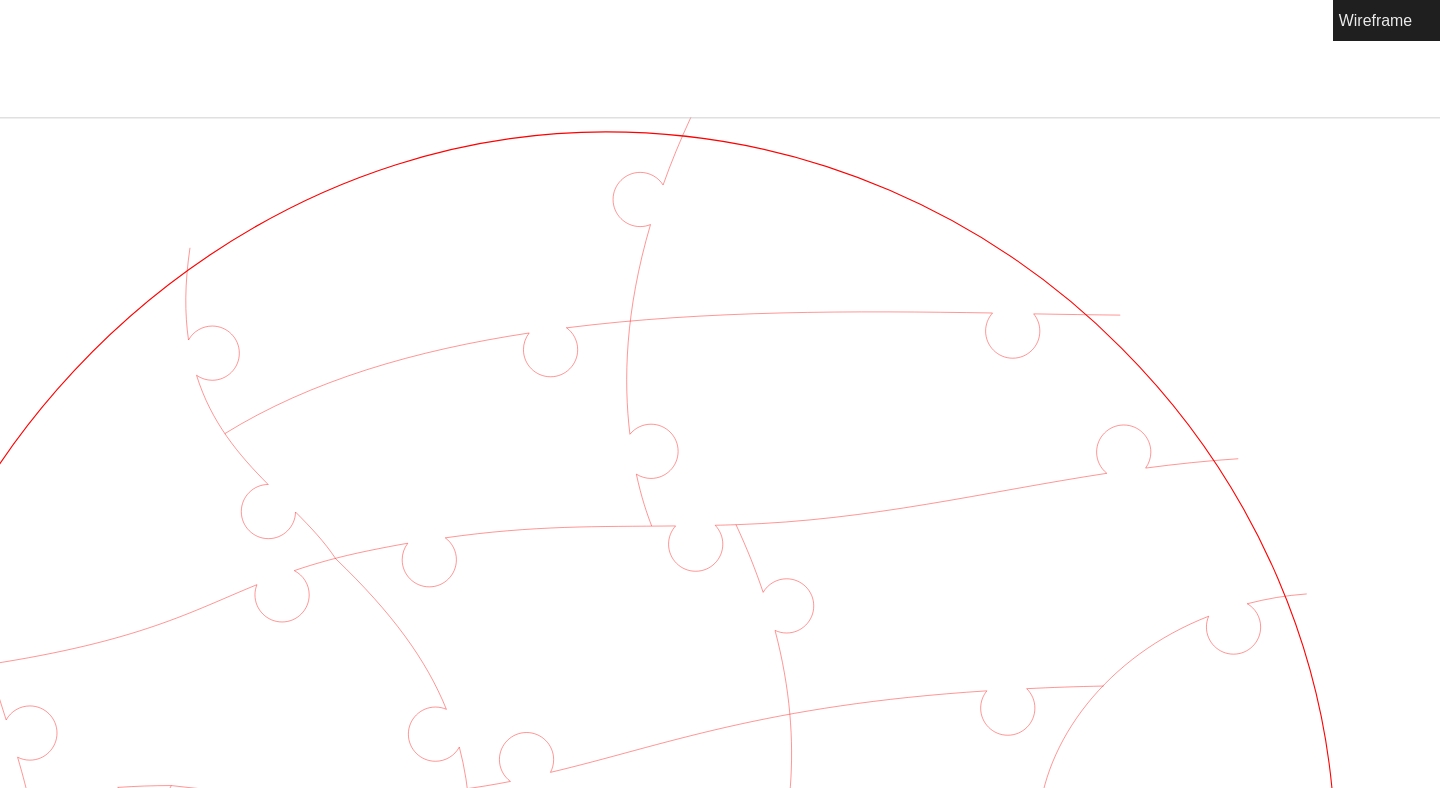 click 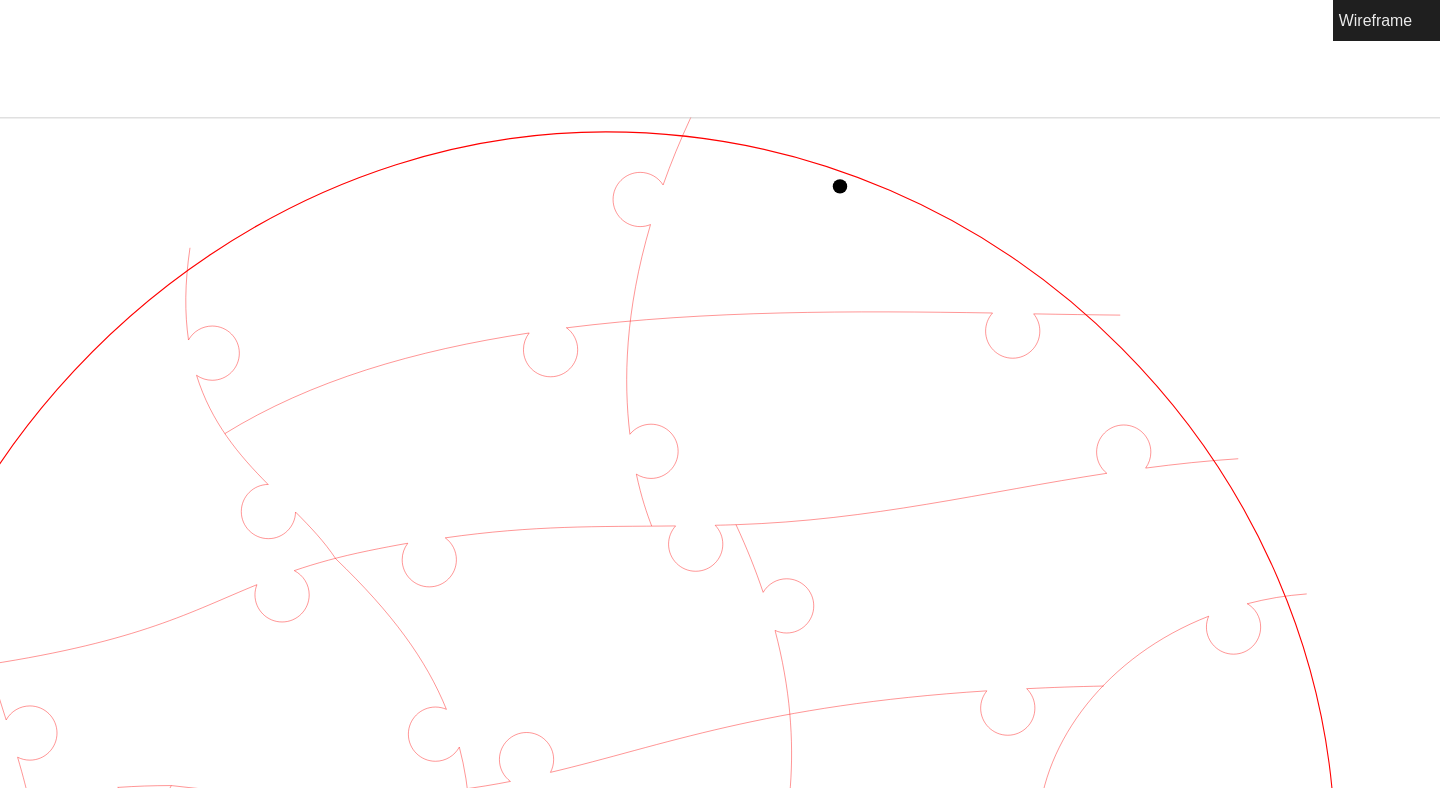 click 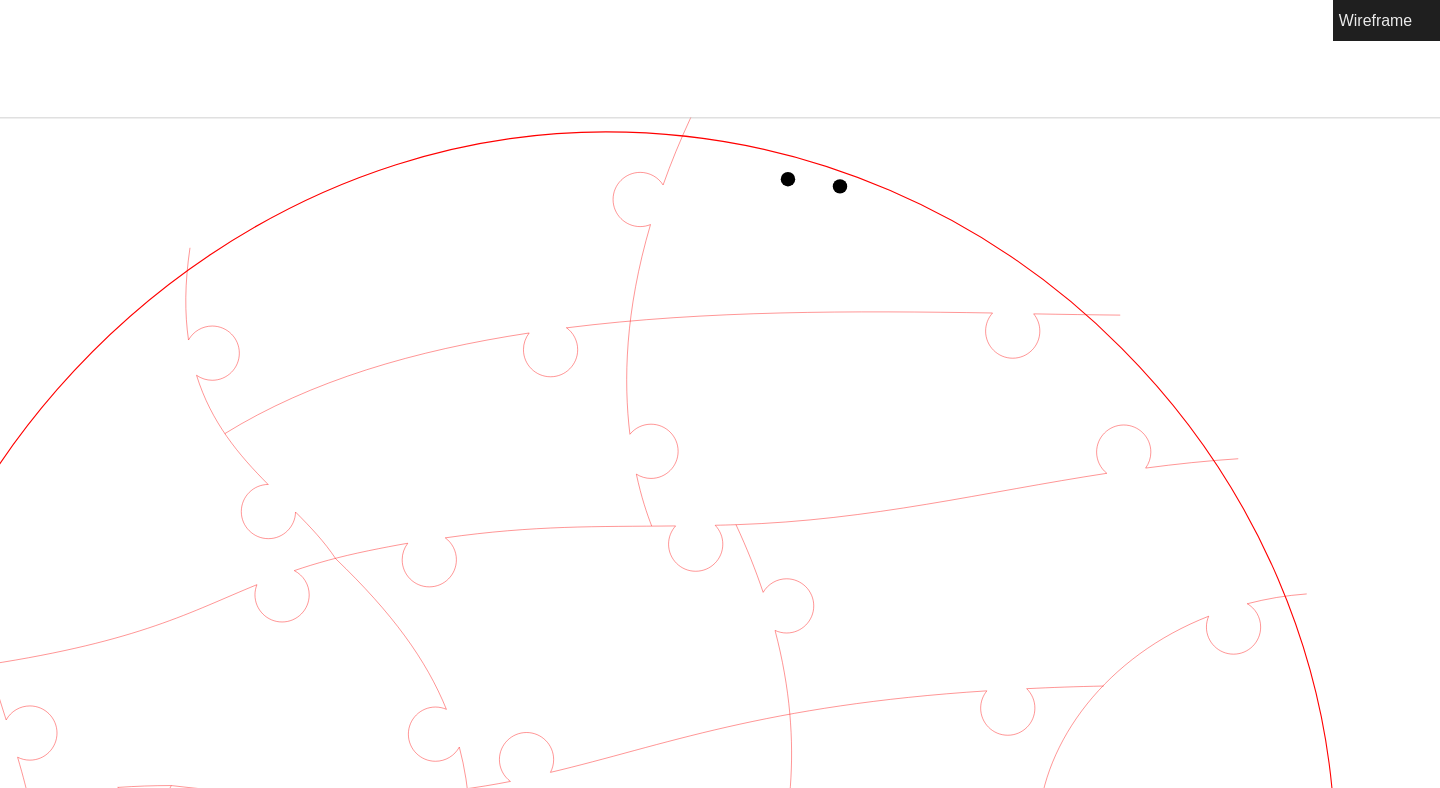 click 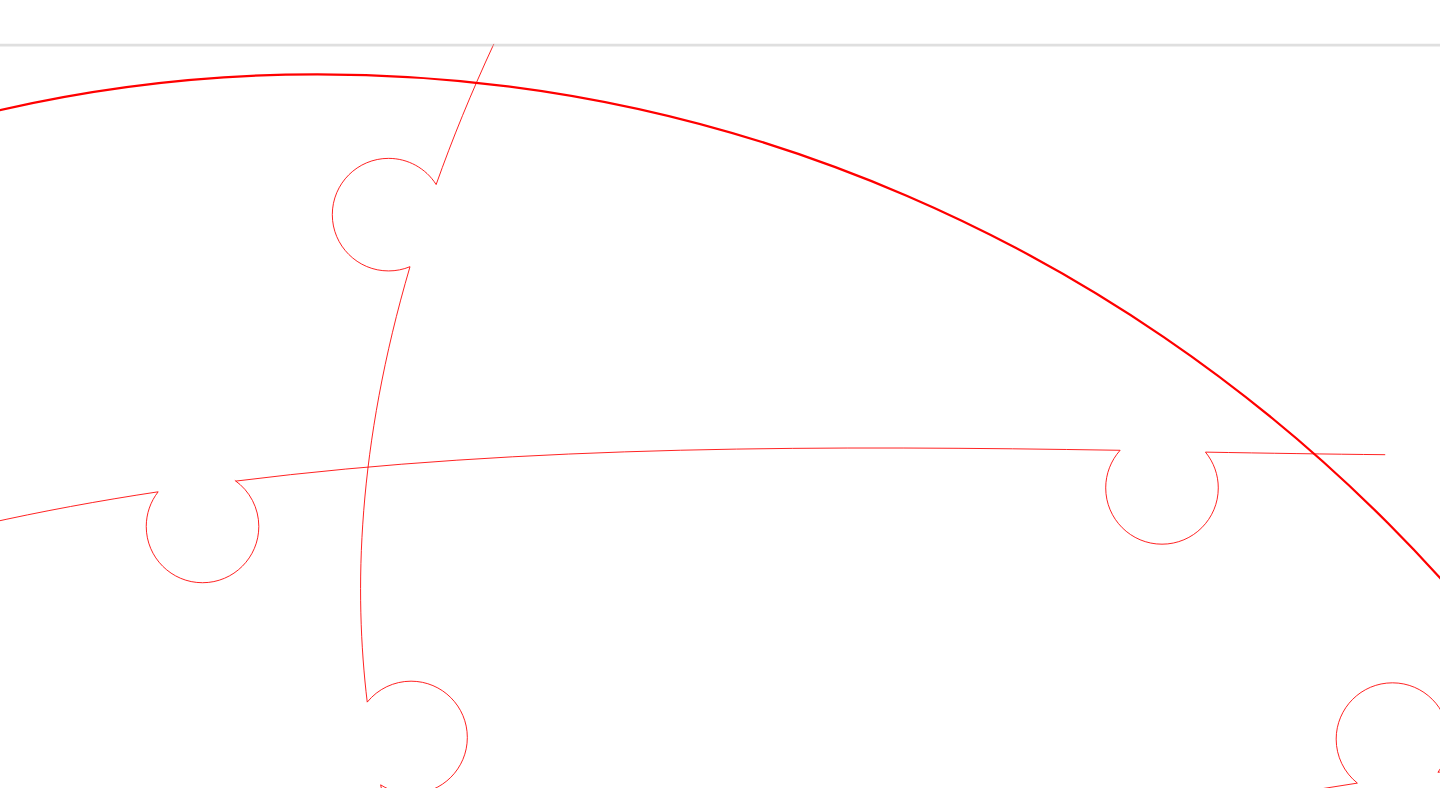 click 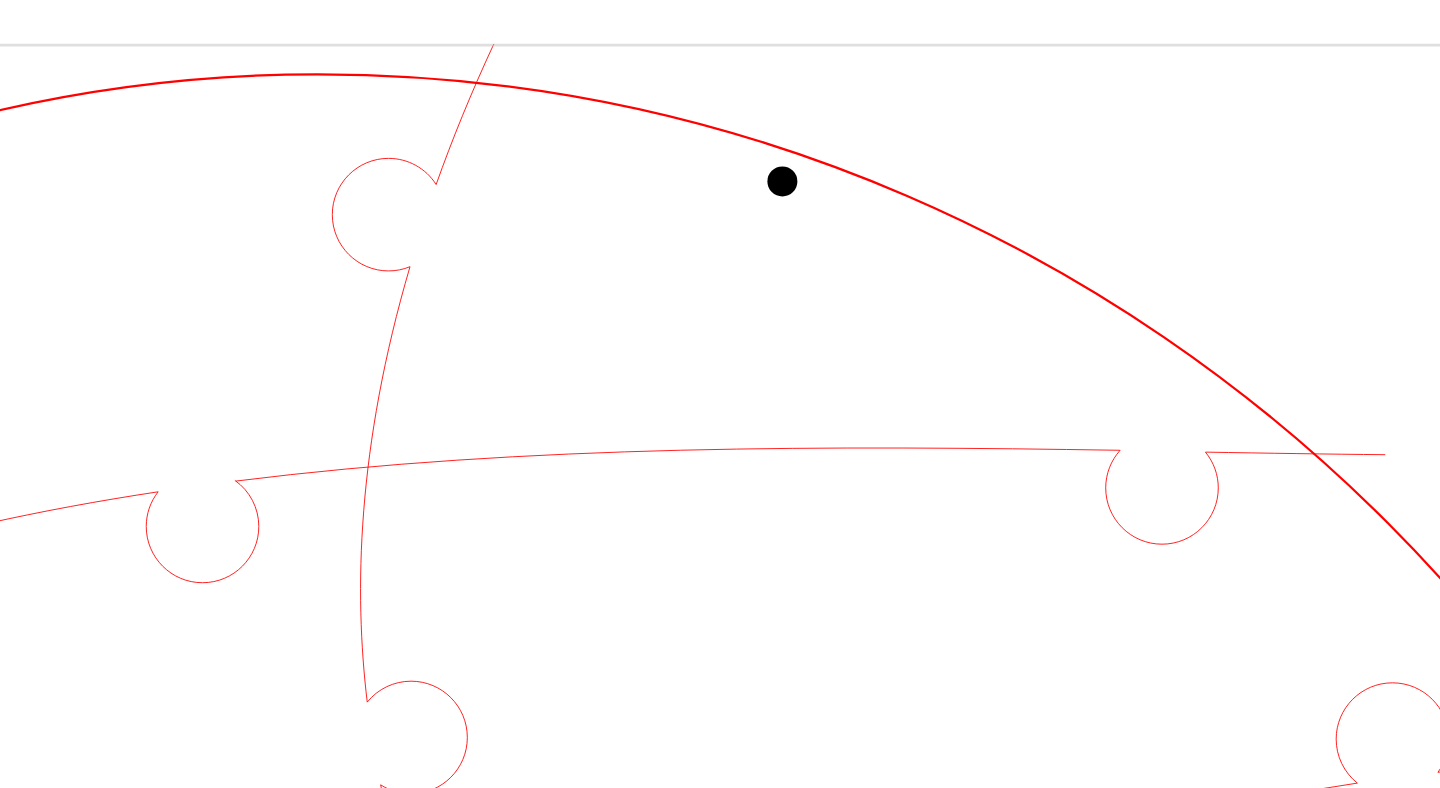 click 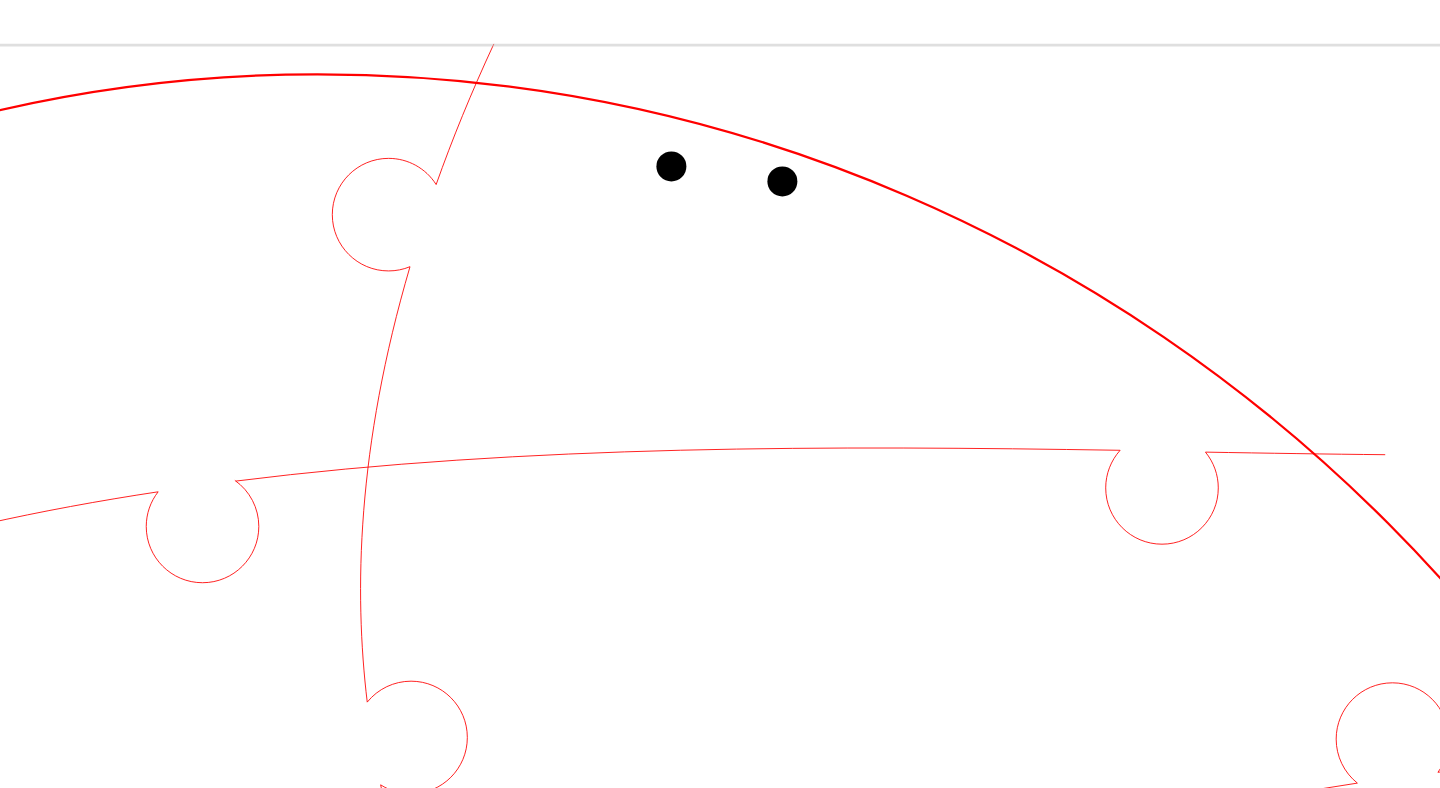 click 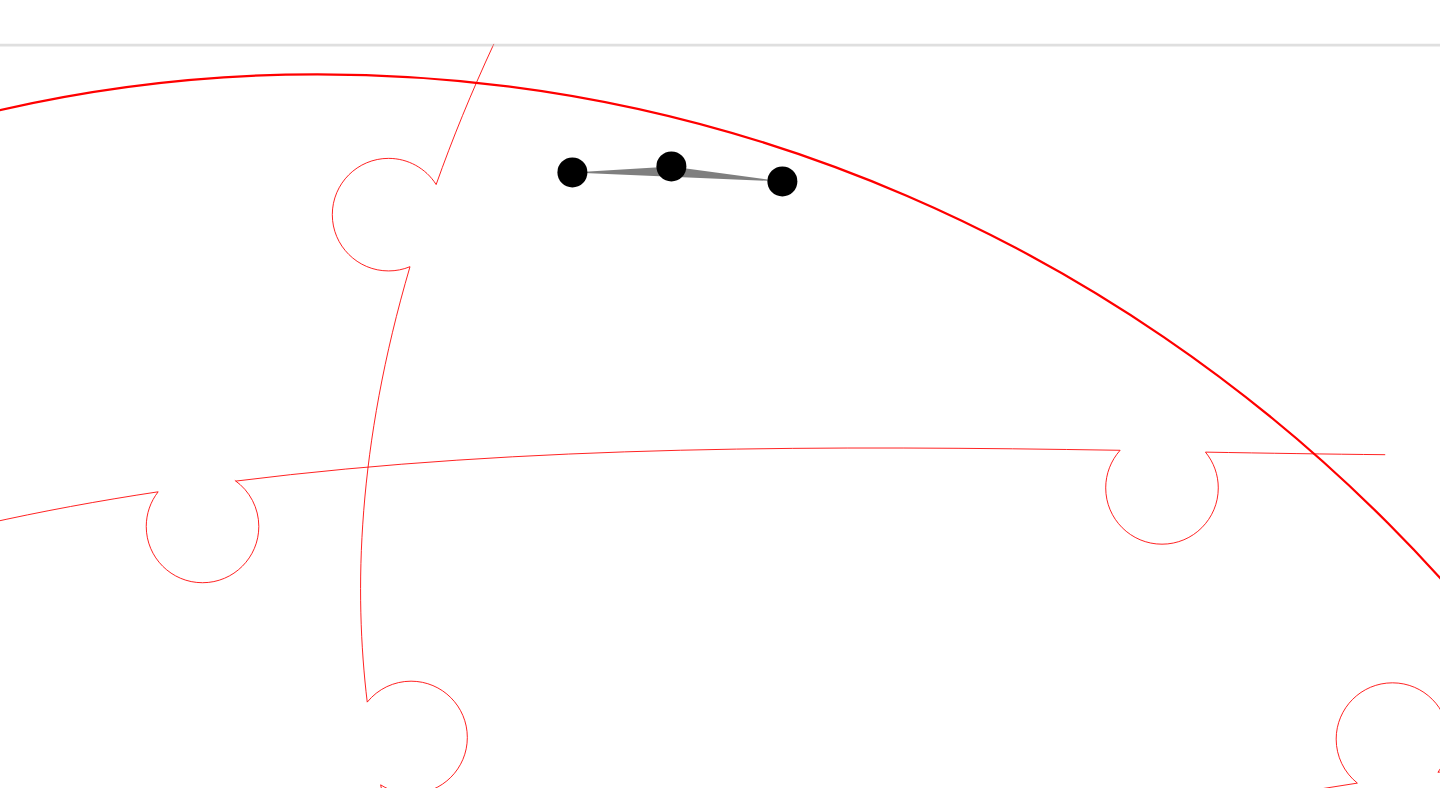 click 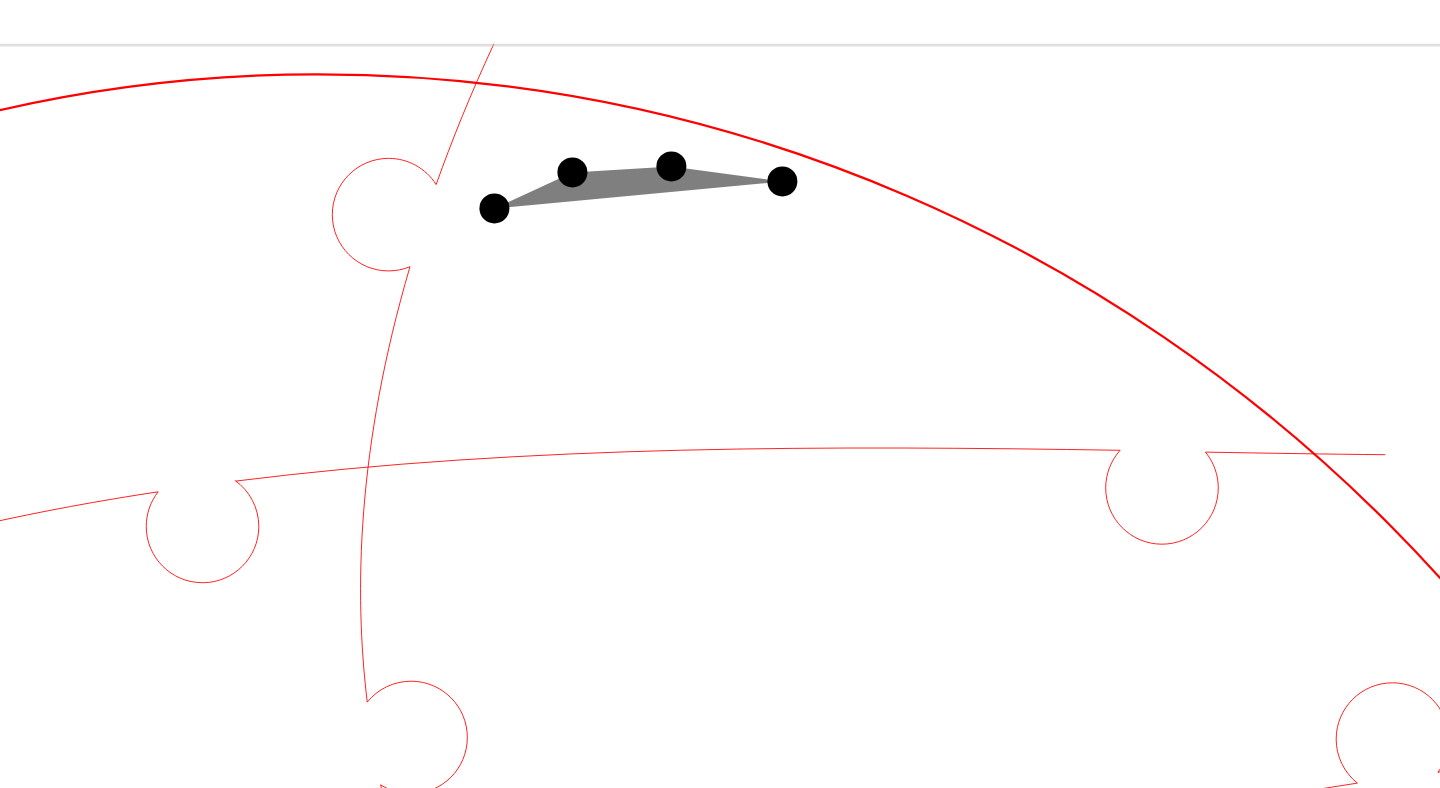 click 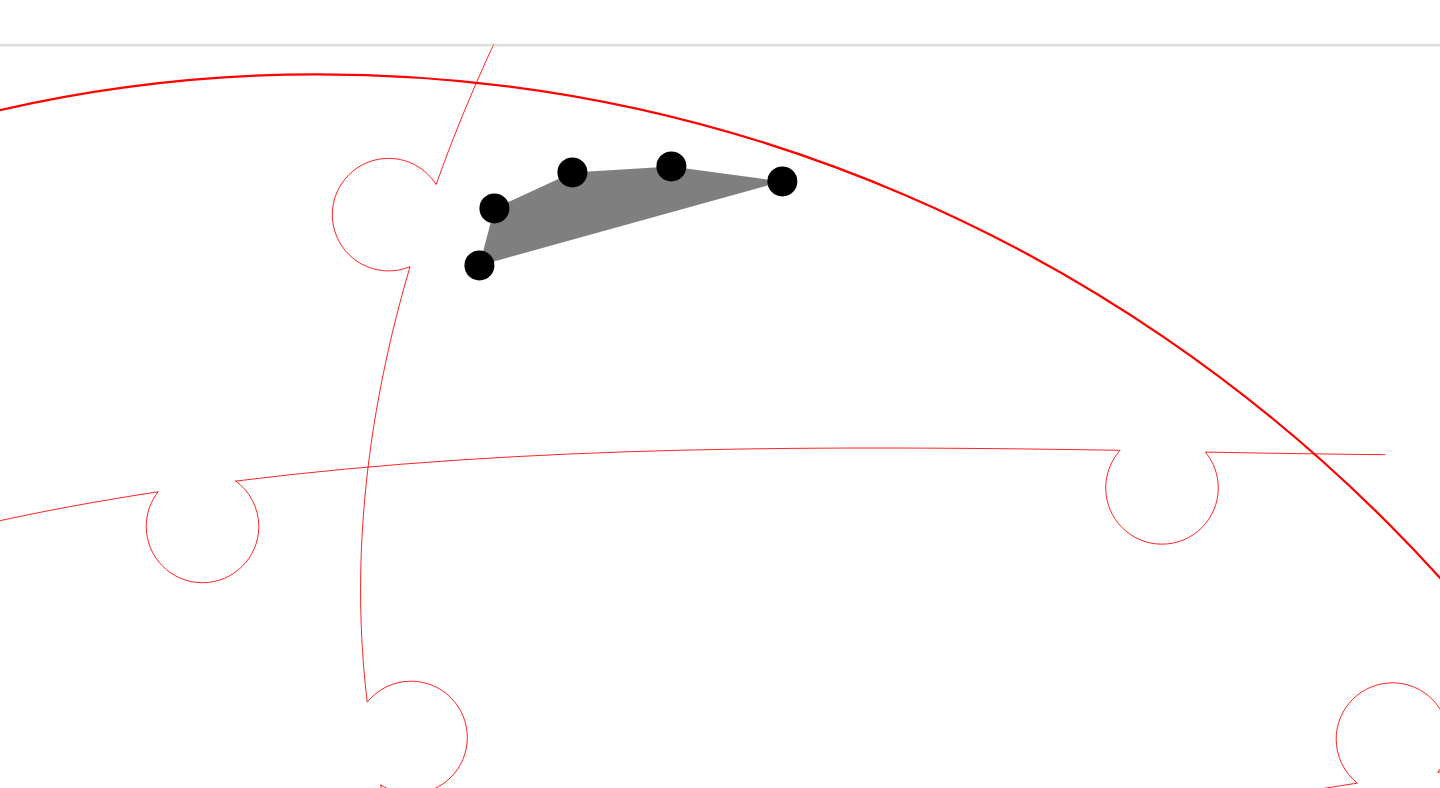 click 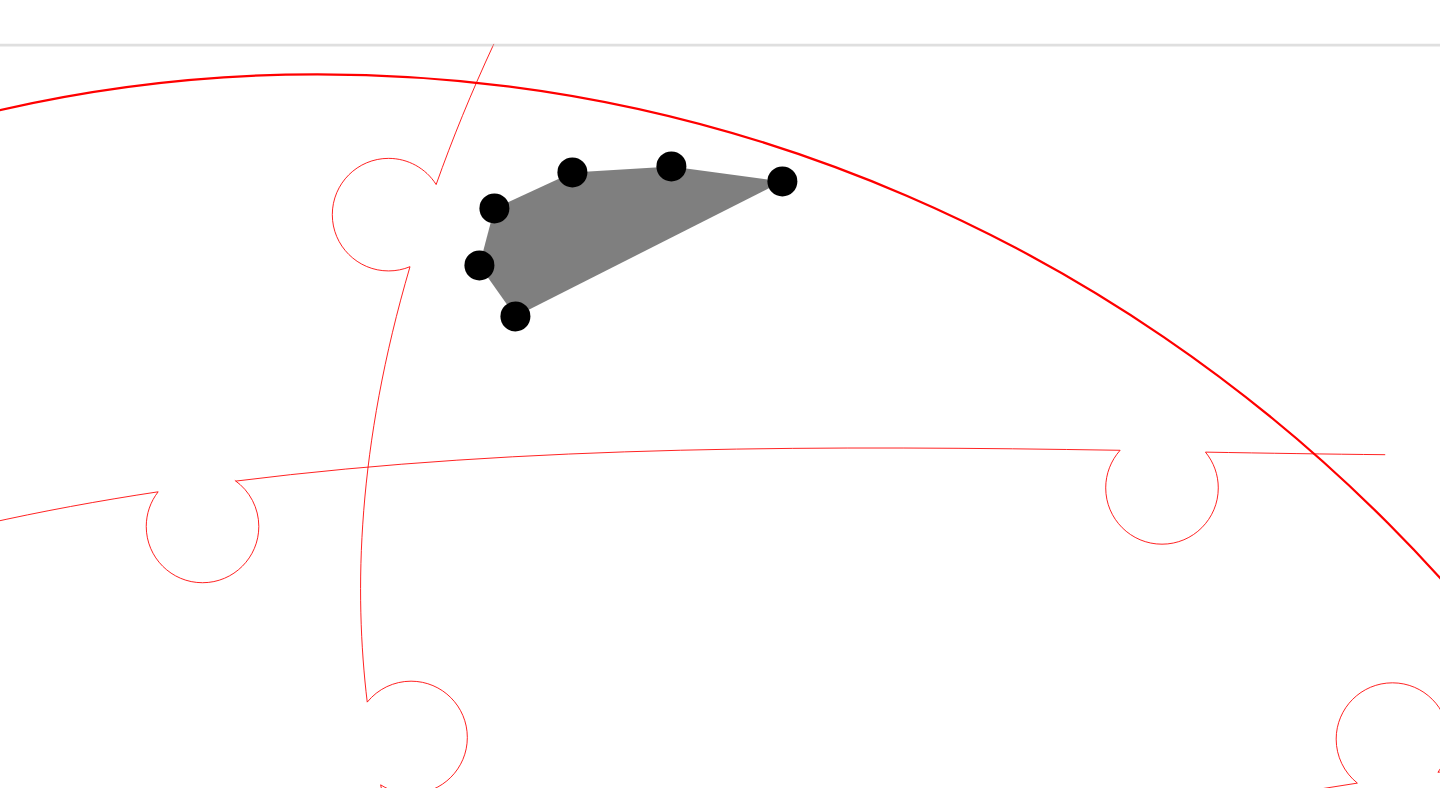 click 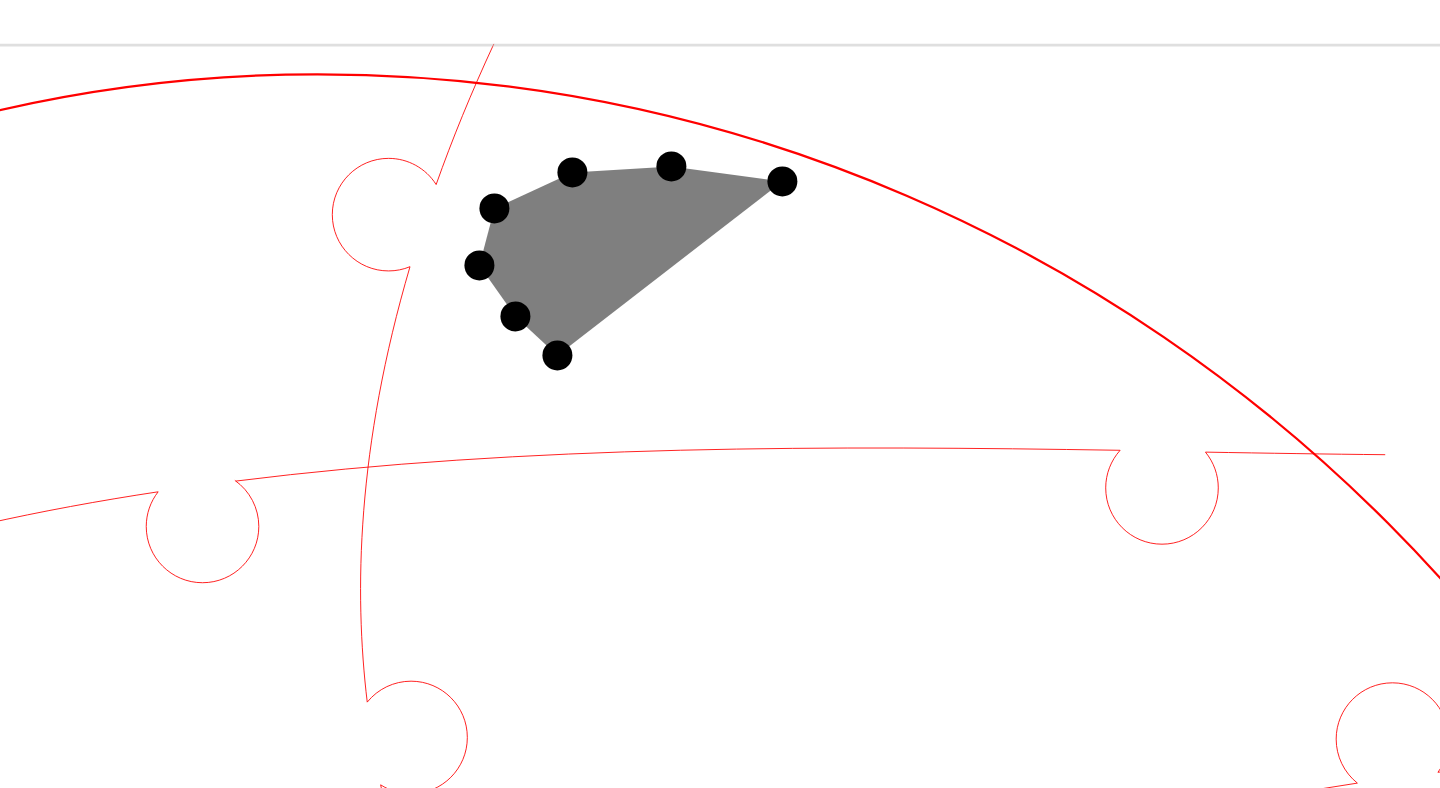 click 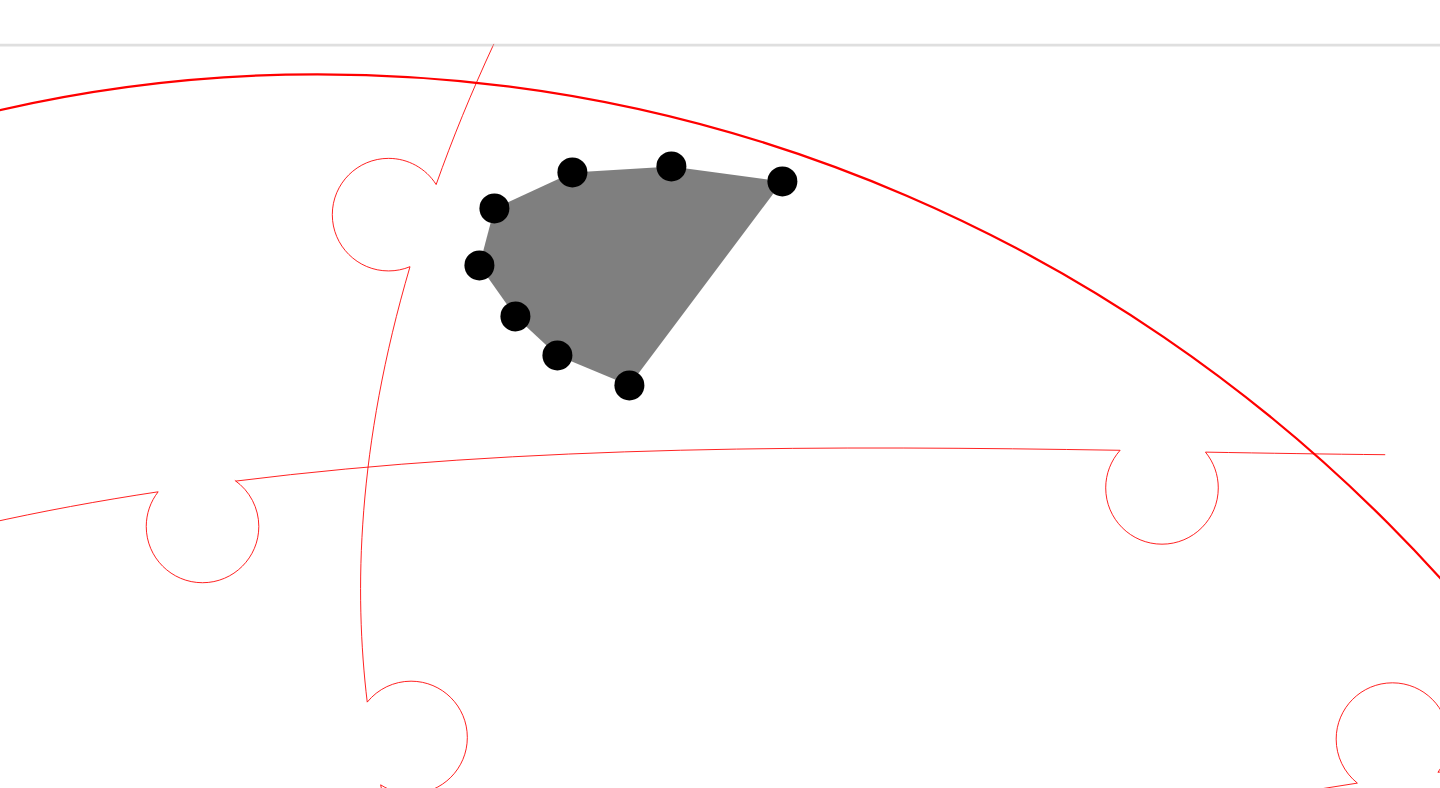 click 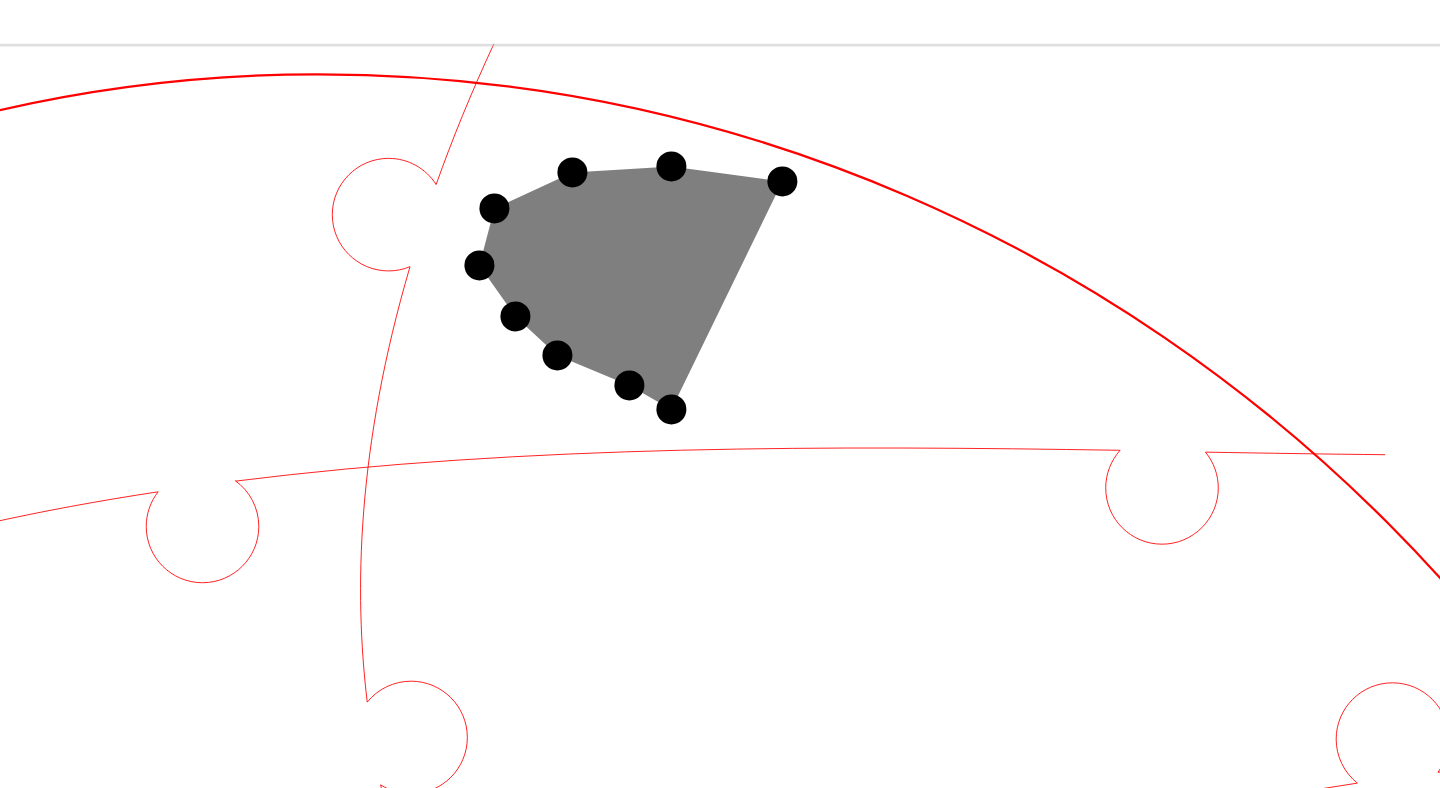 click 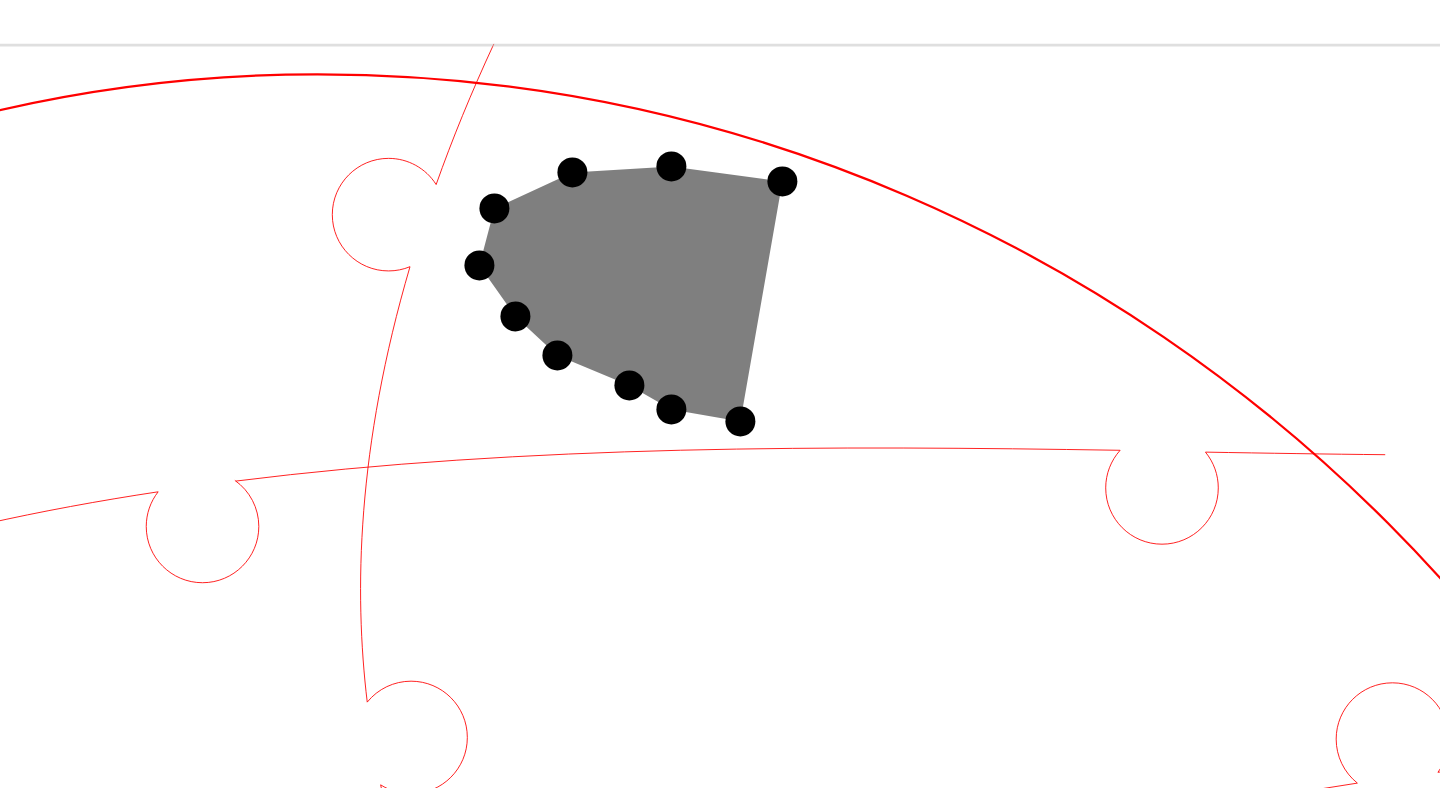click 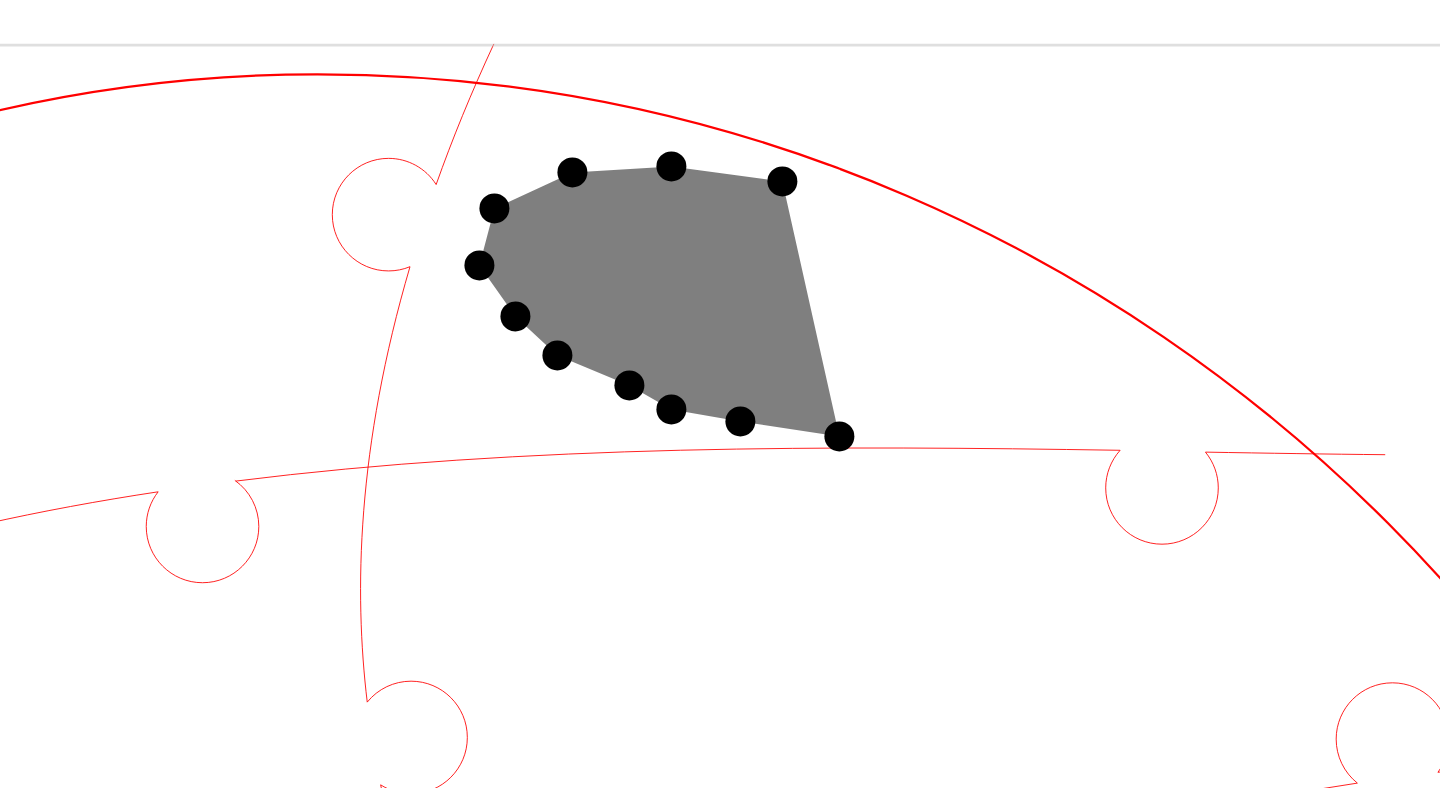 click 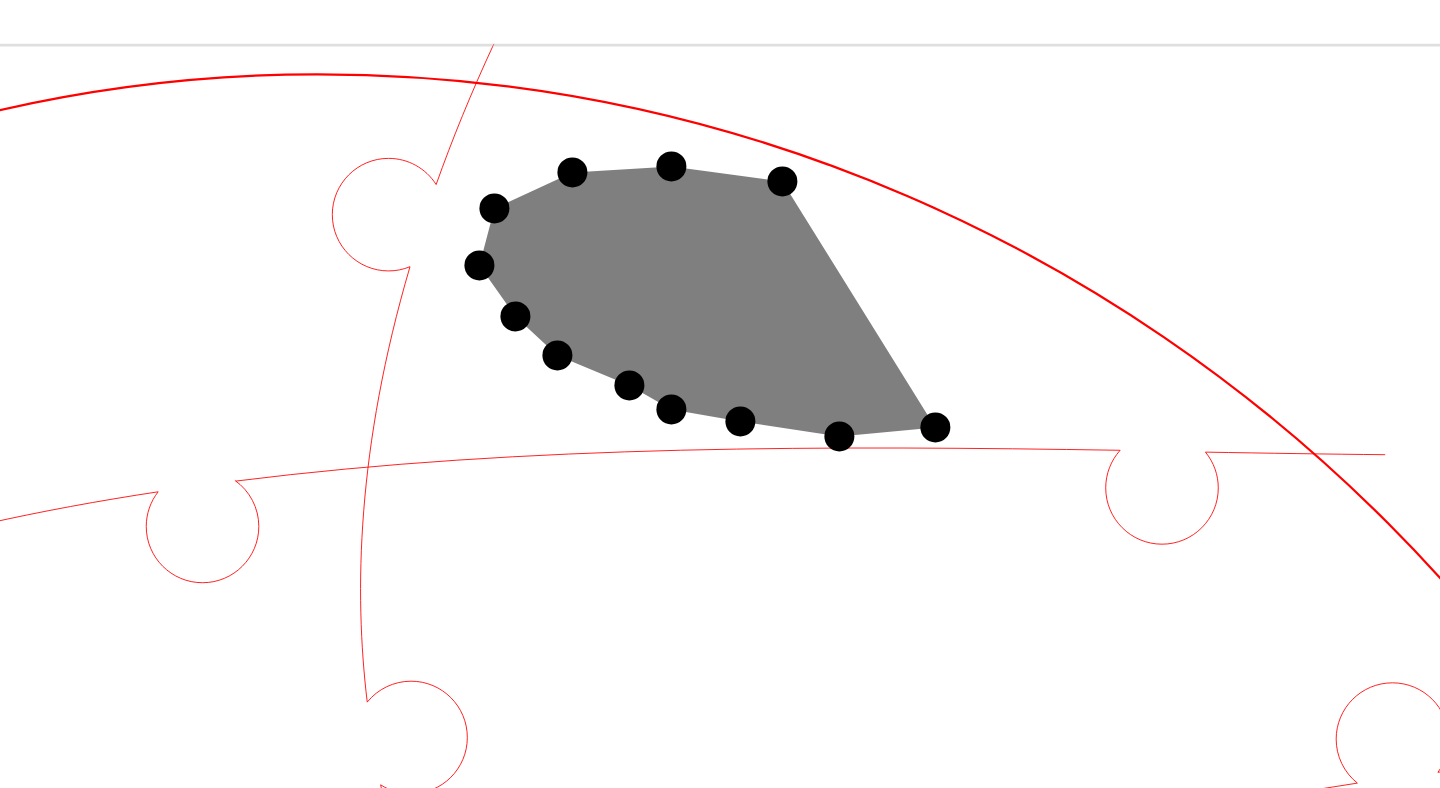 click 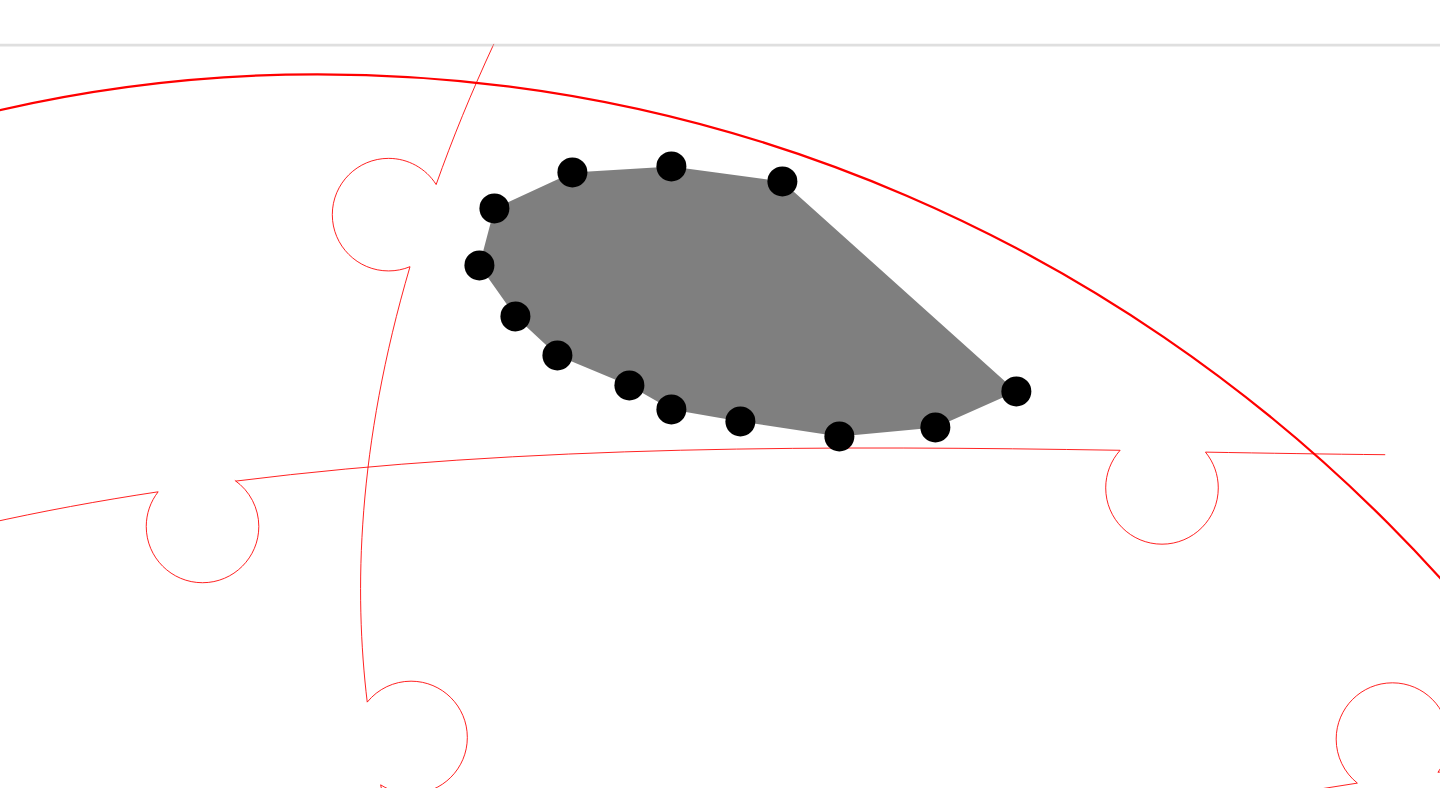 click 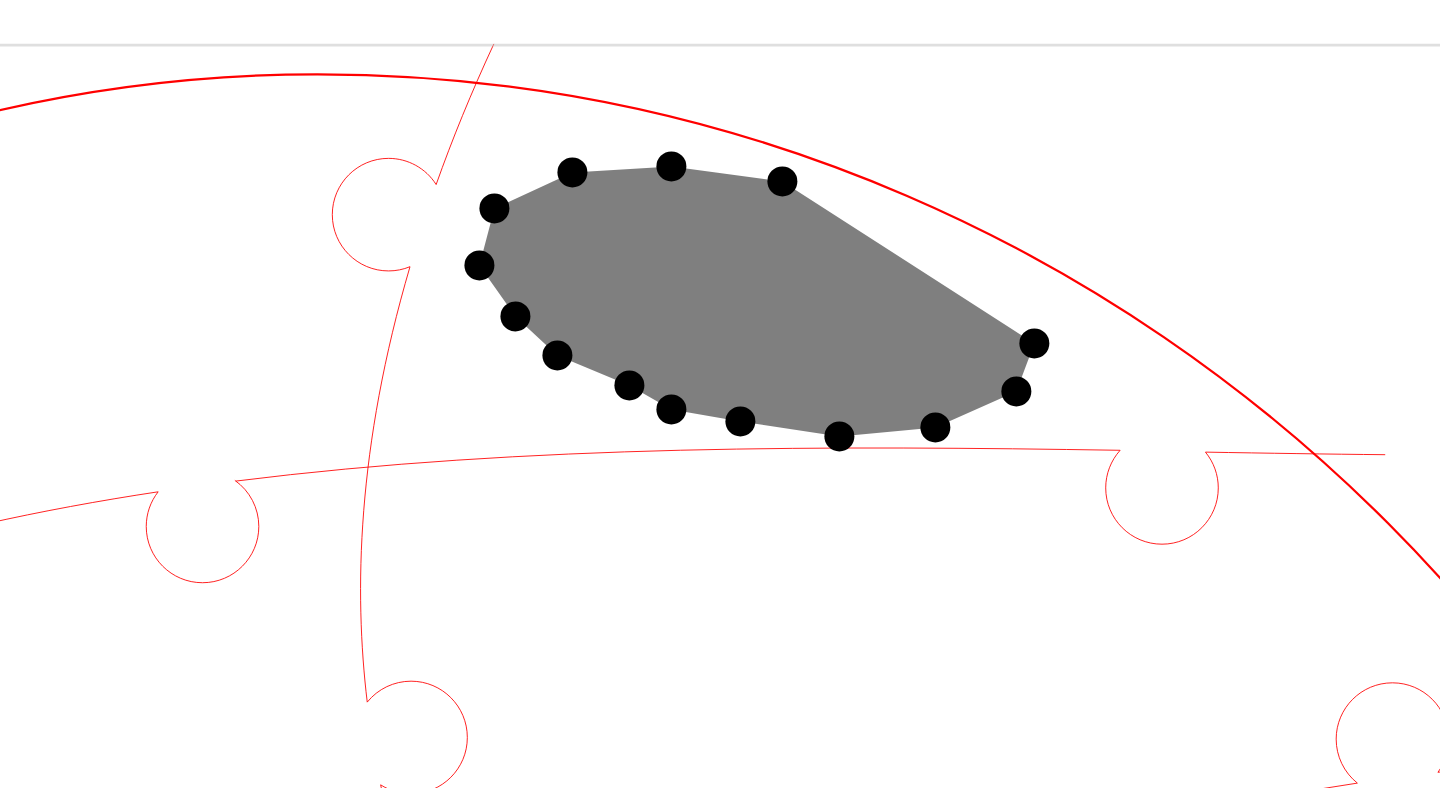 click 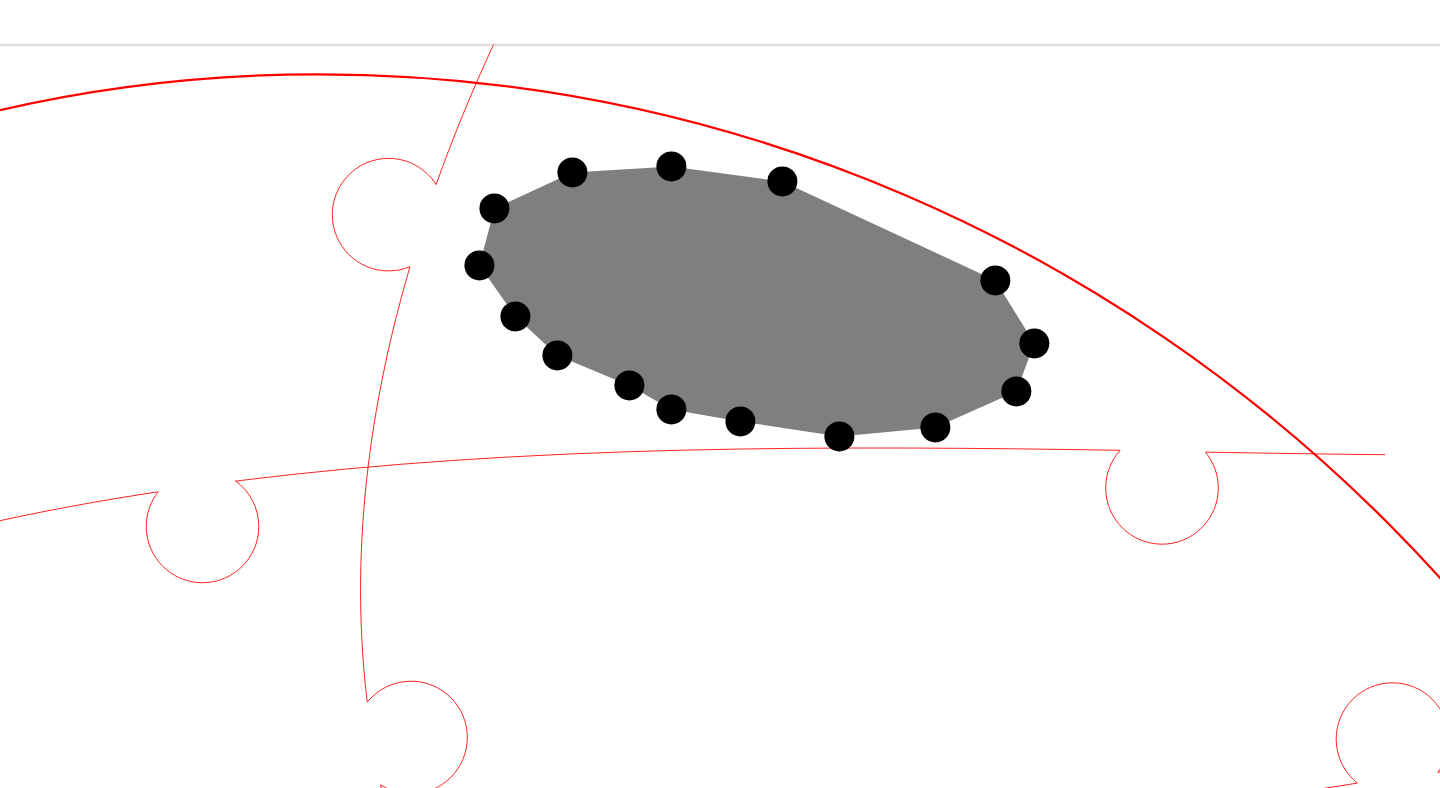 click 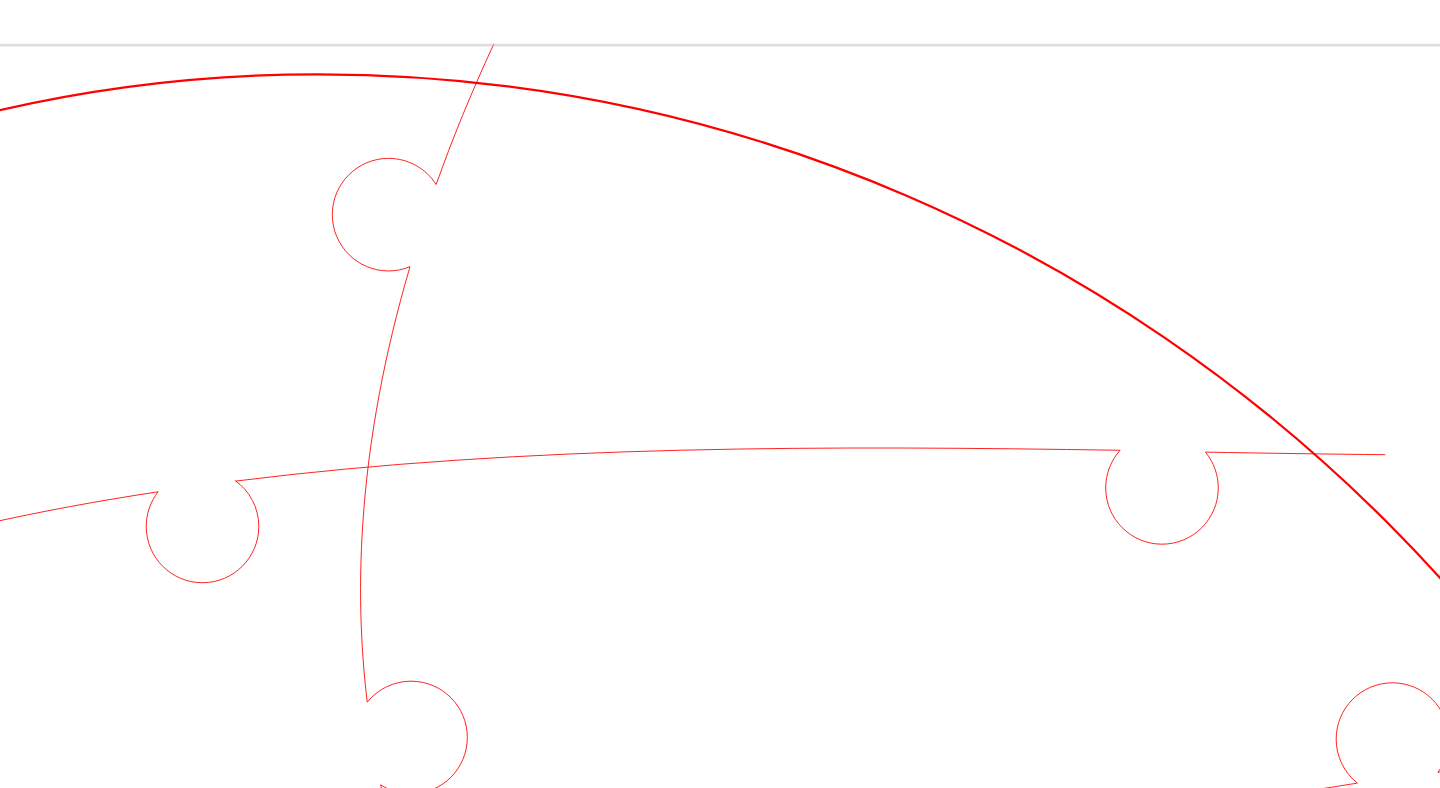 click 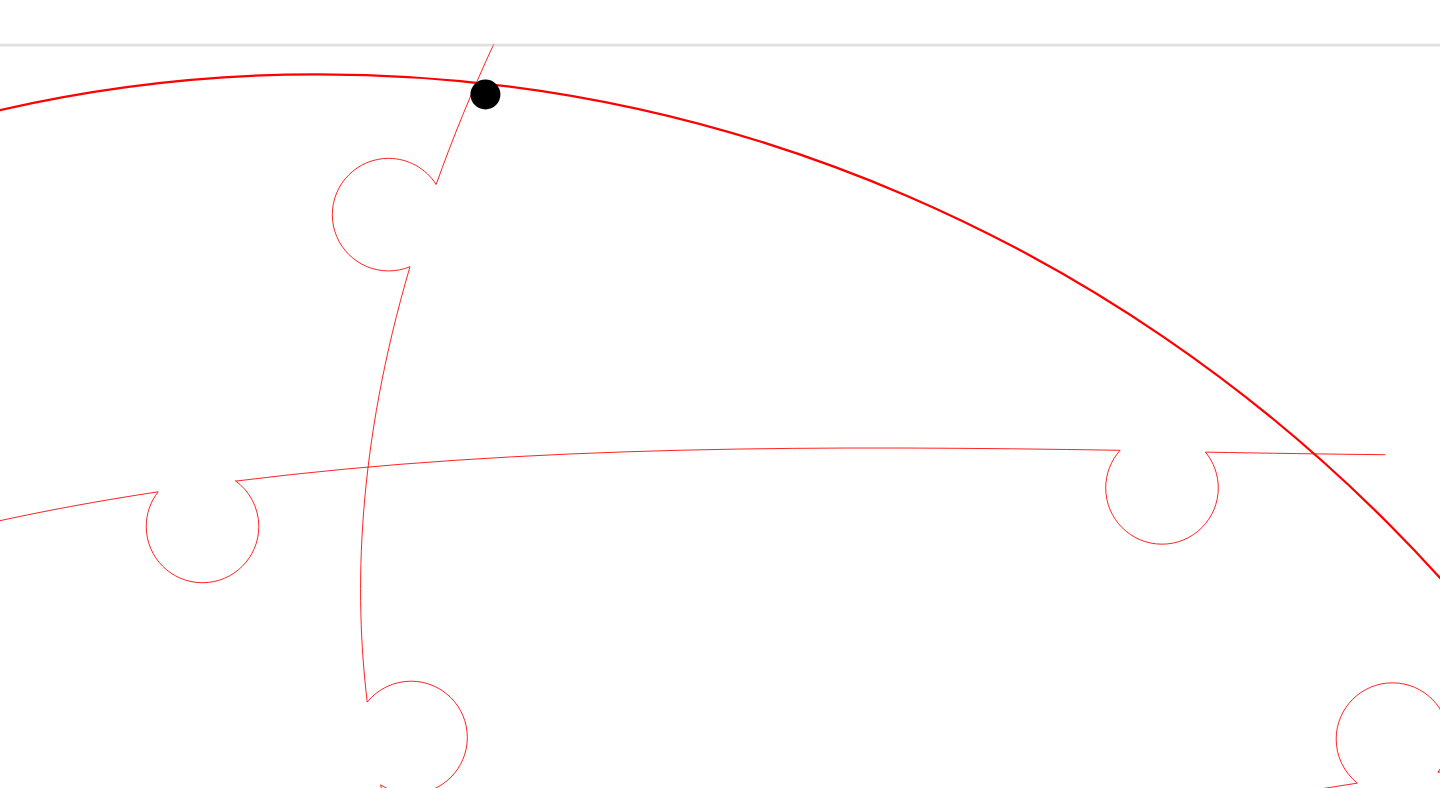 click 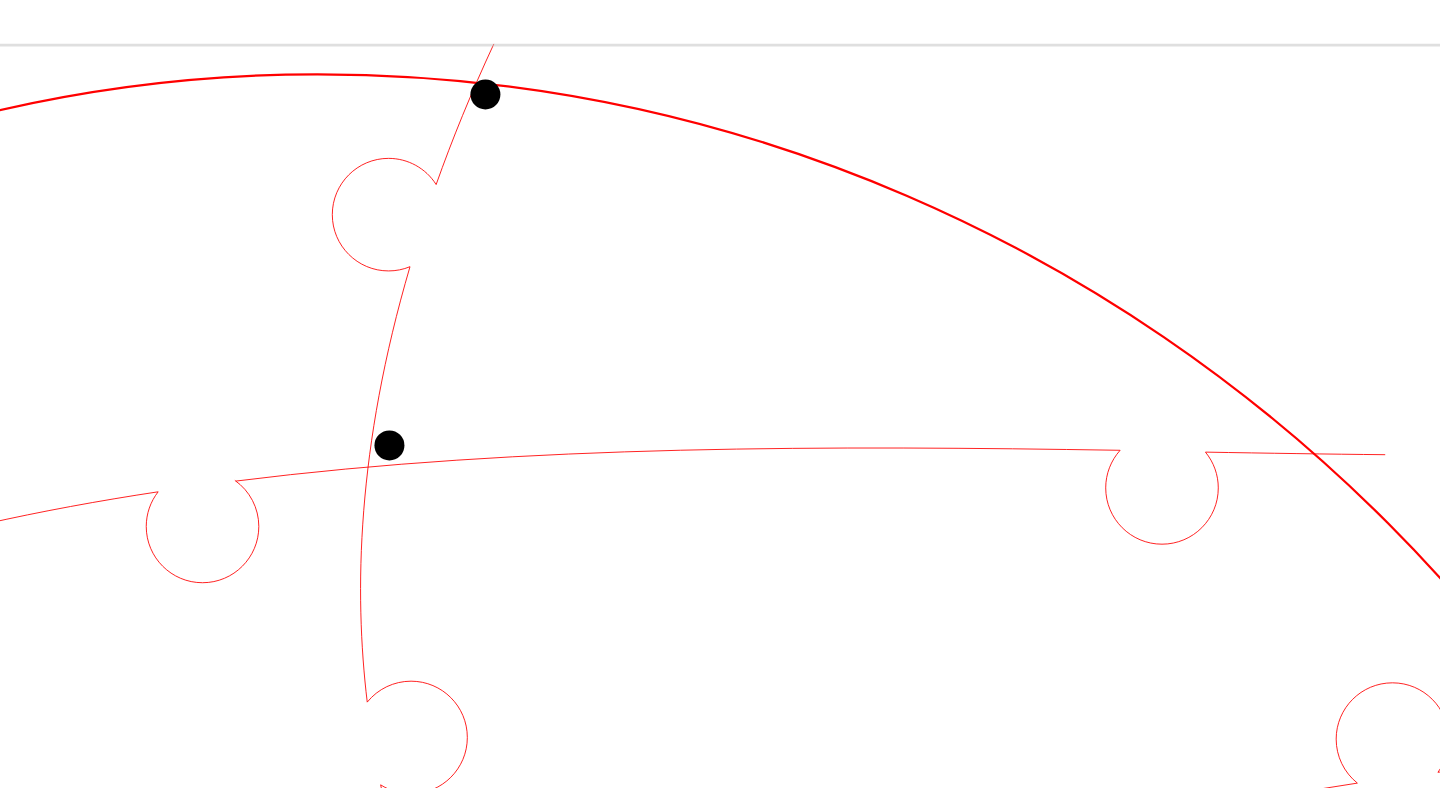 click 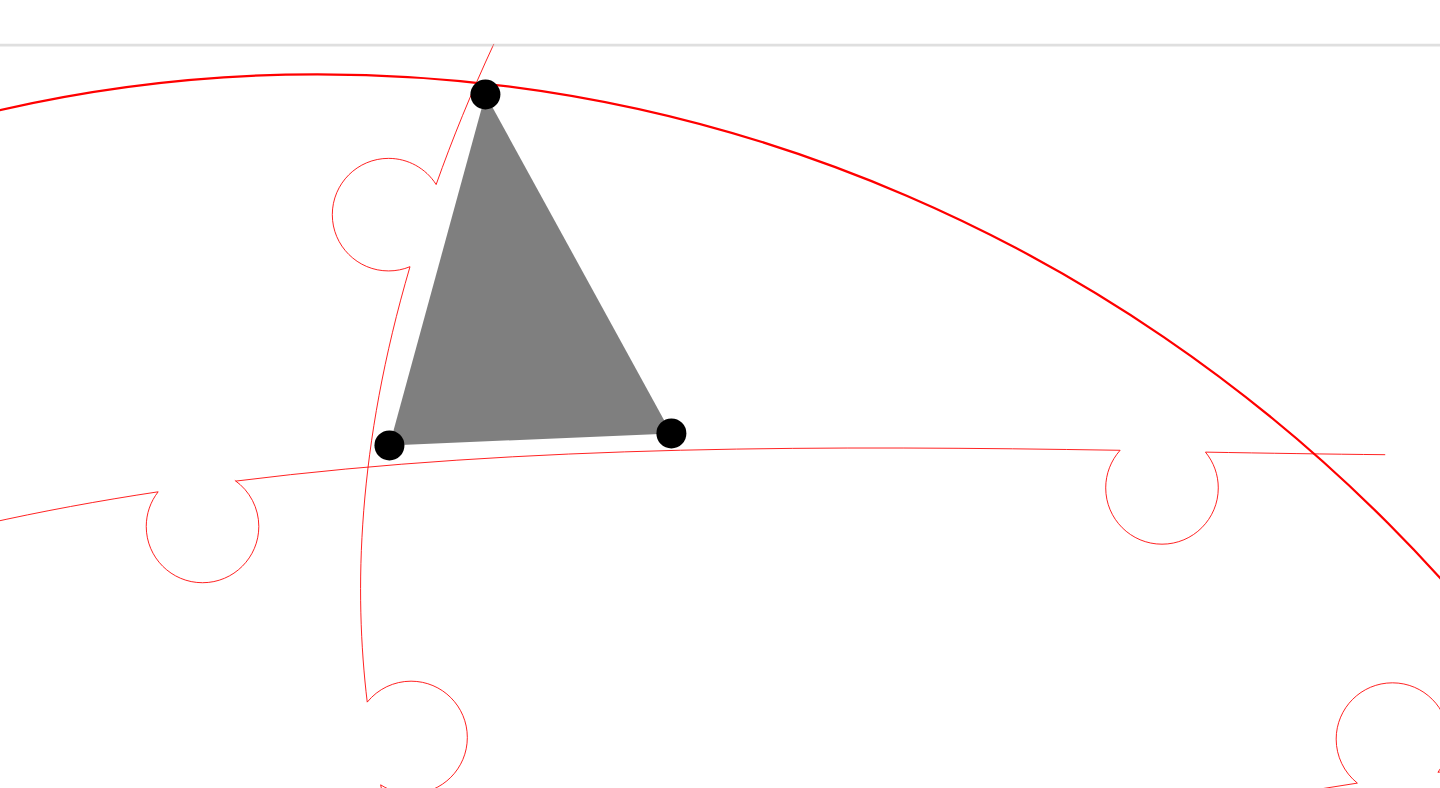 click 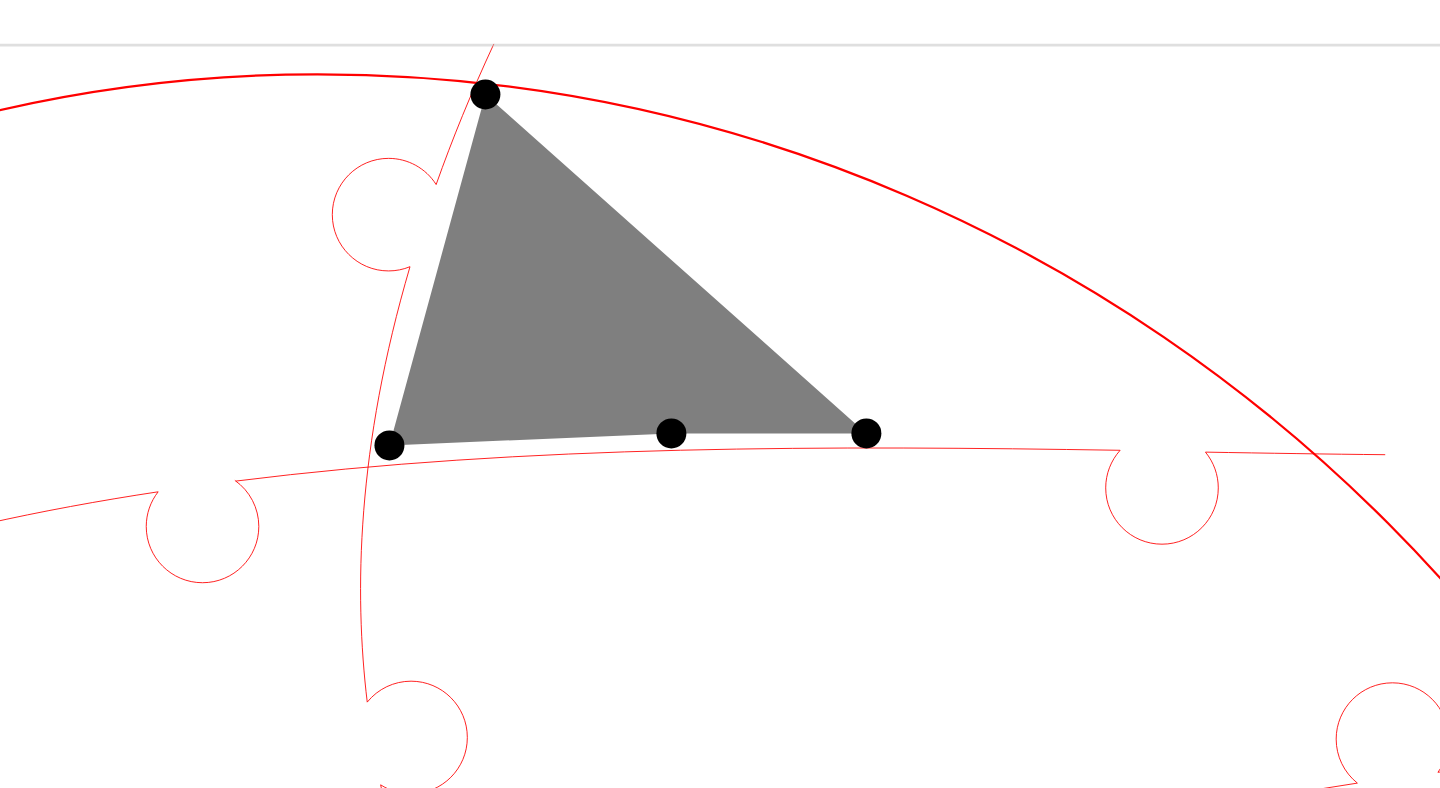 click 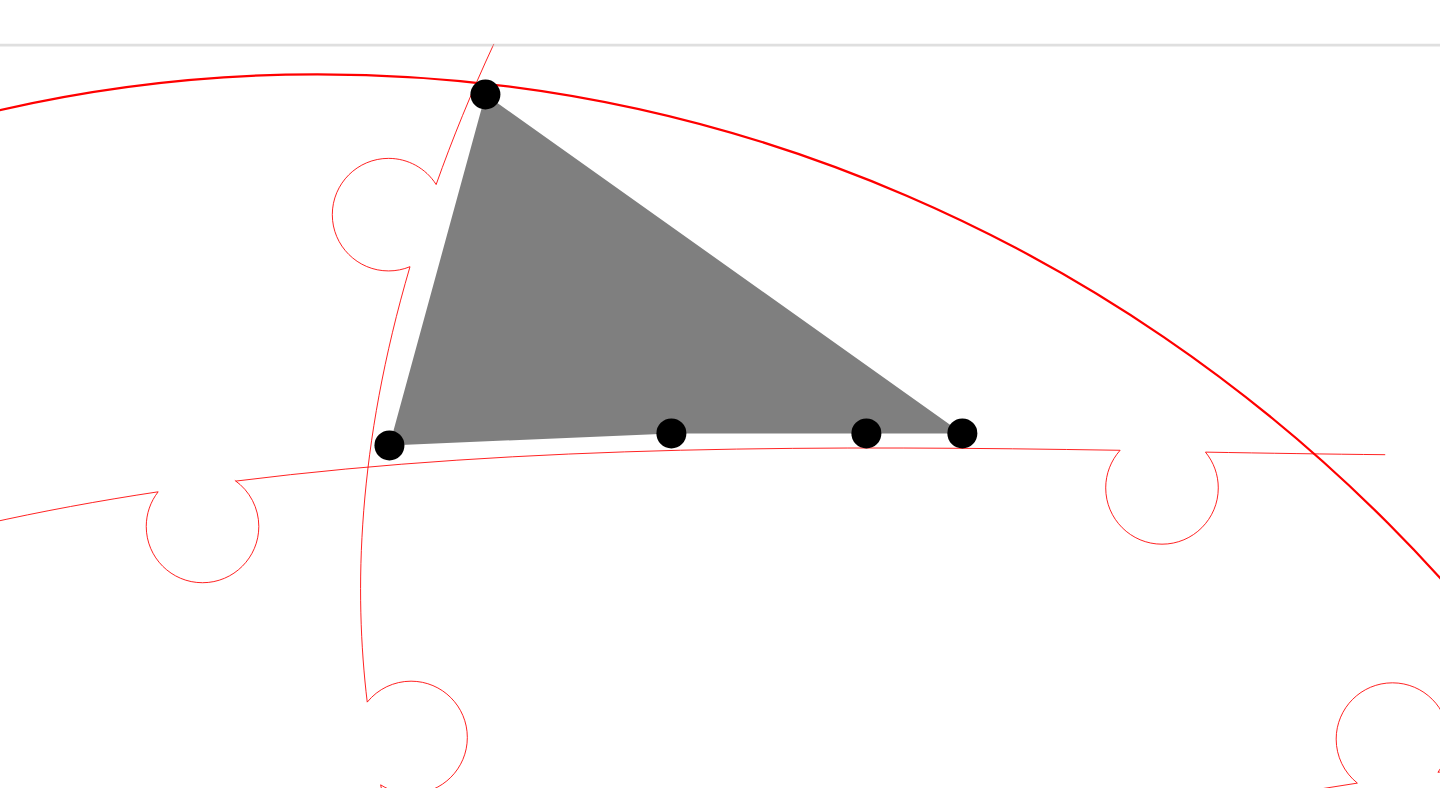 click 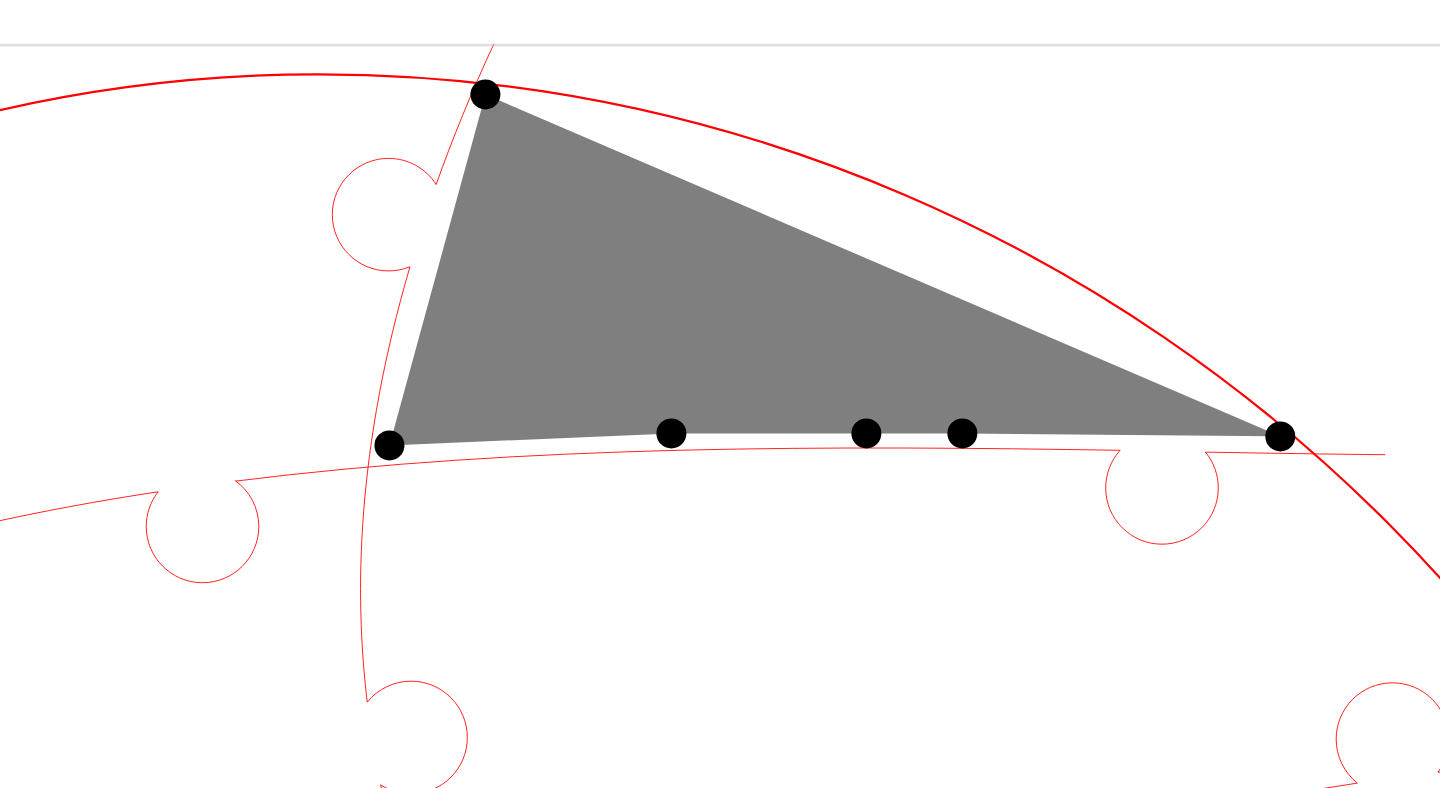 click 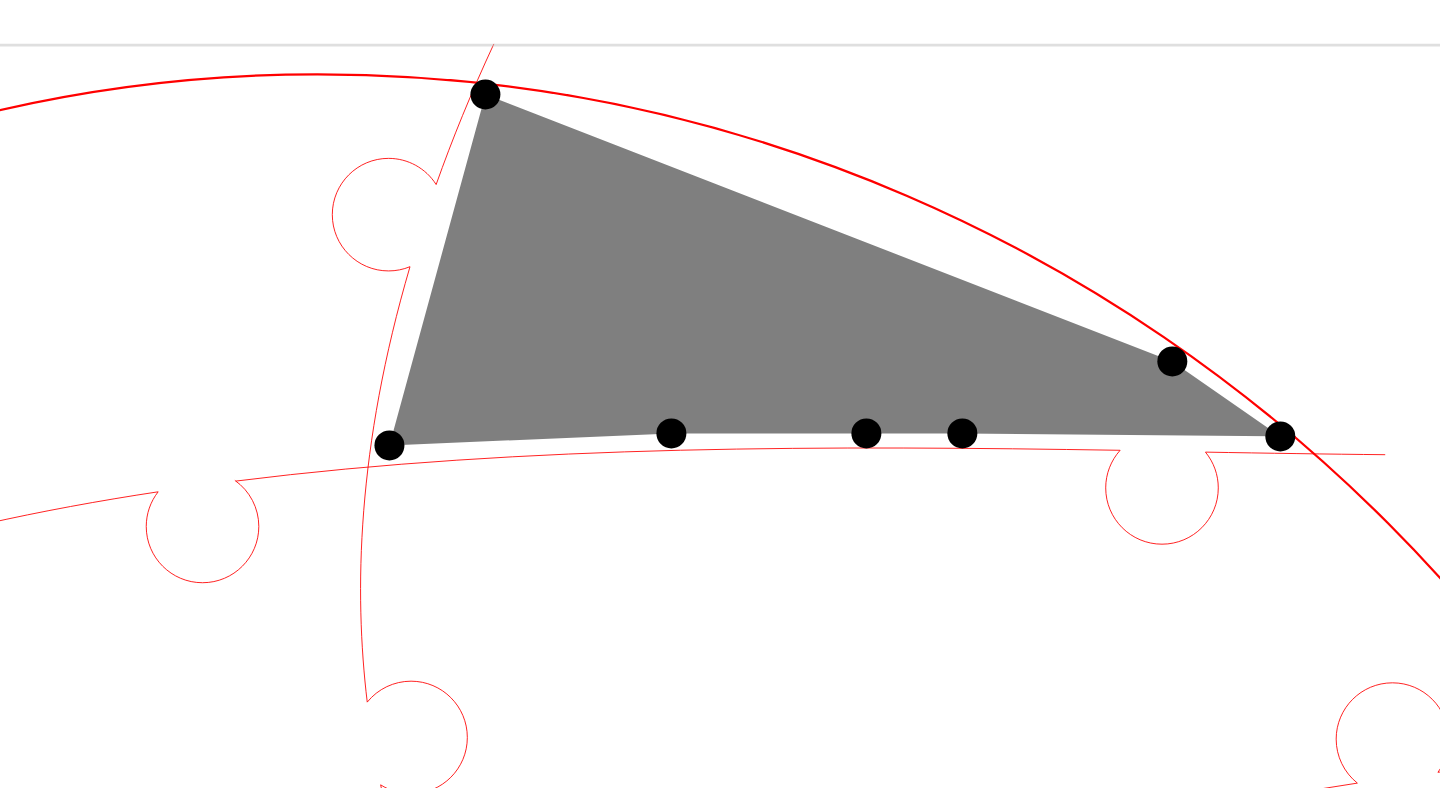 click 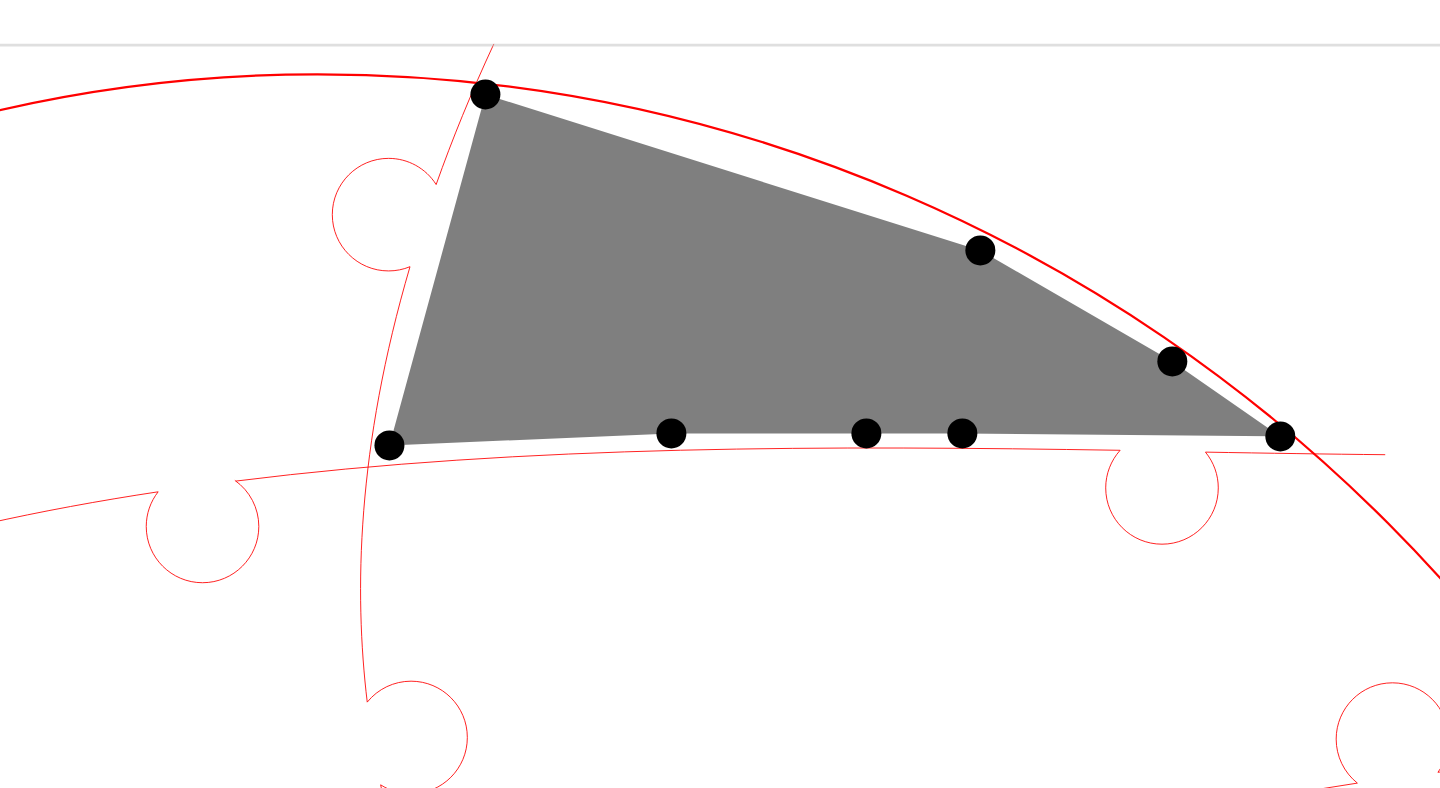 click 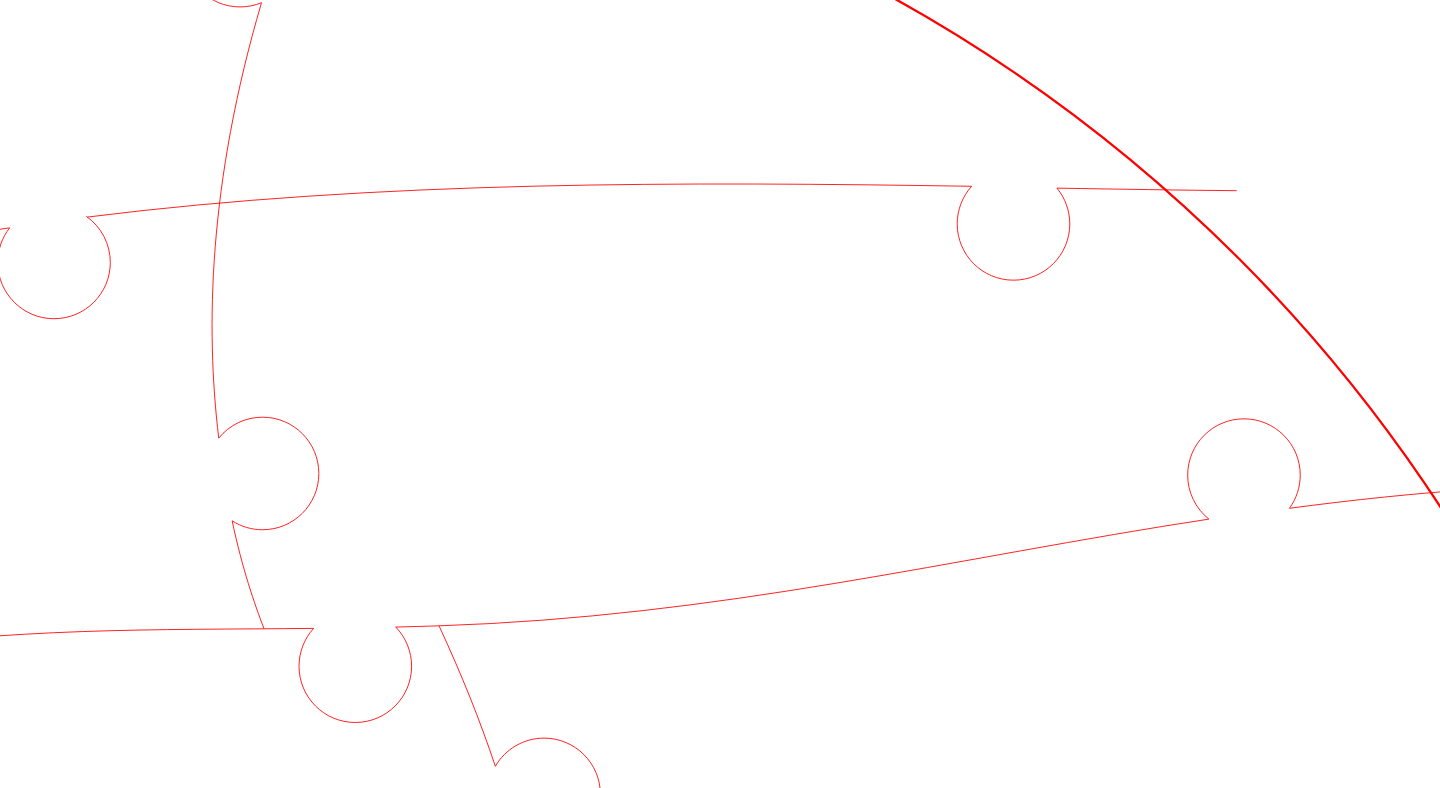 click 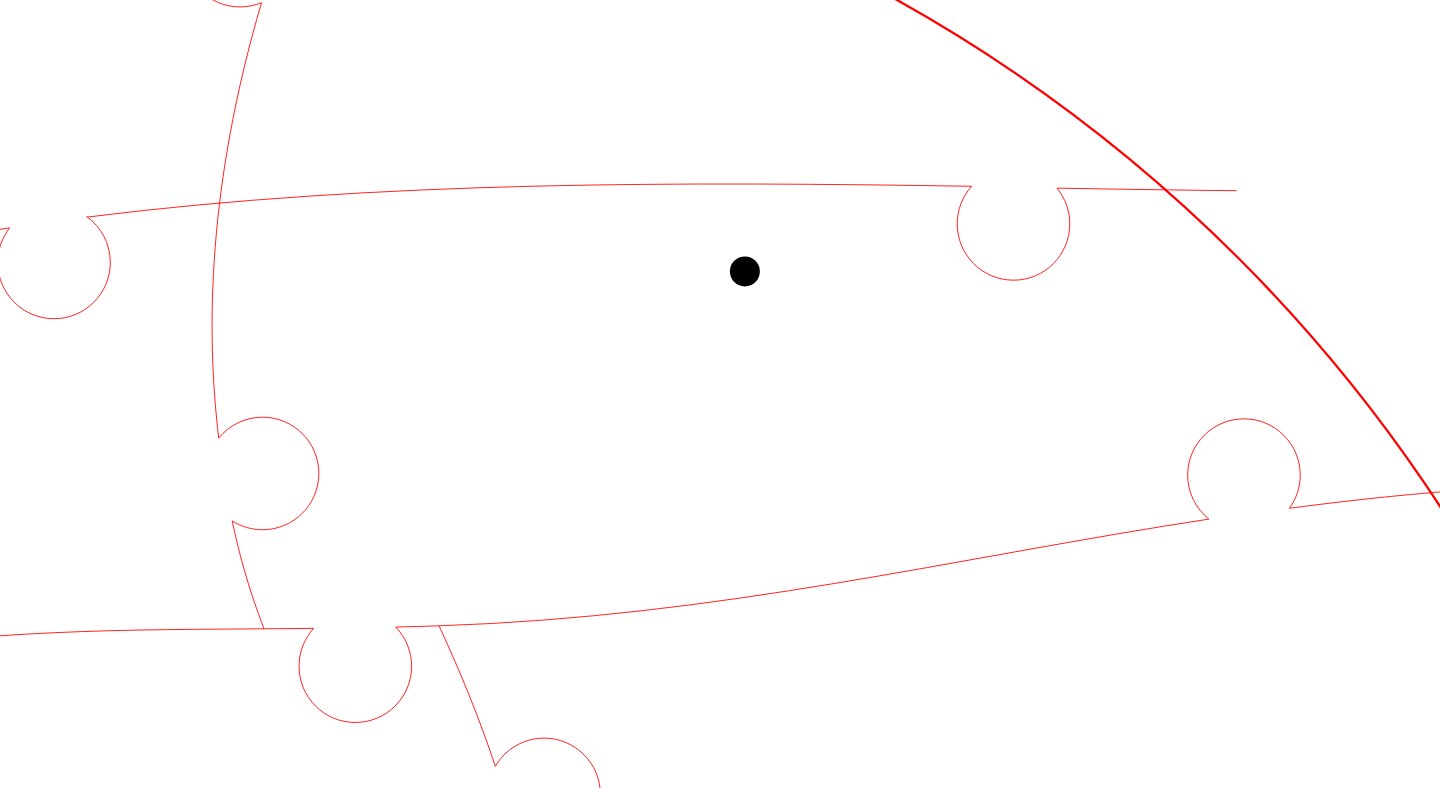 click 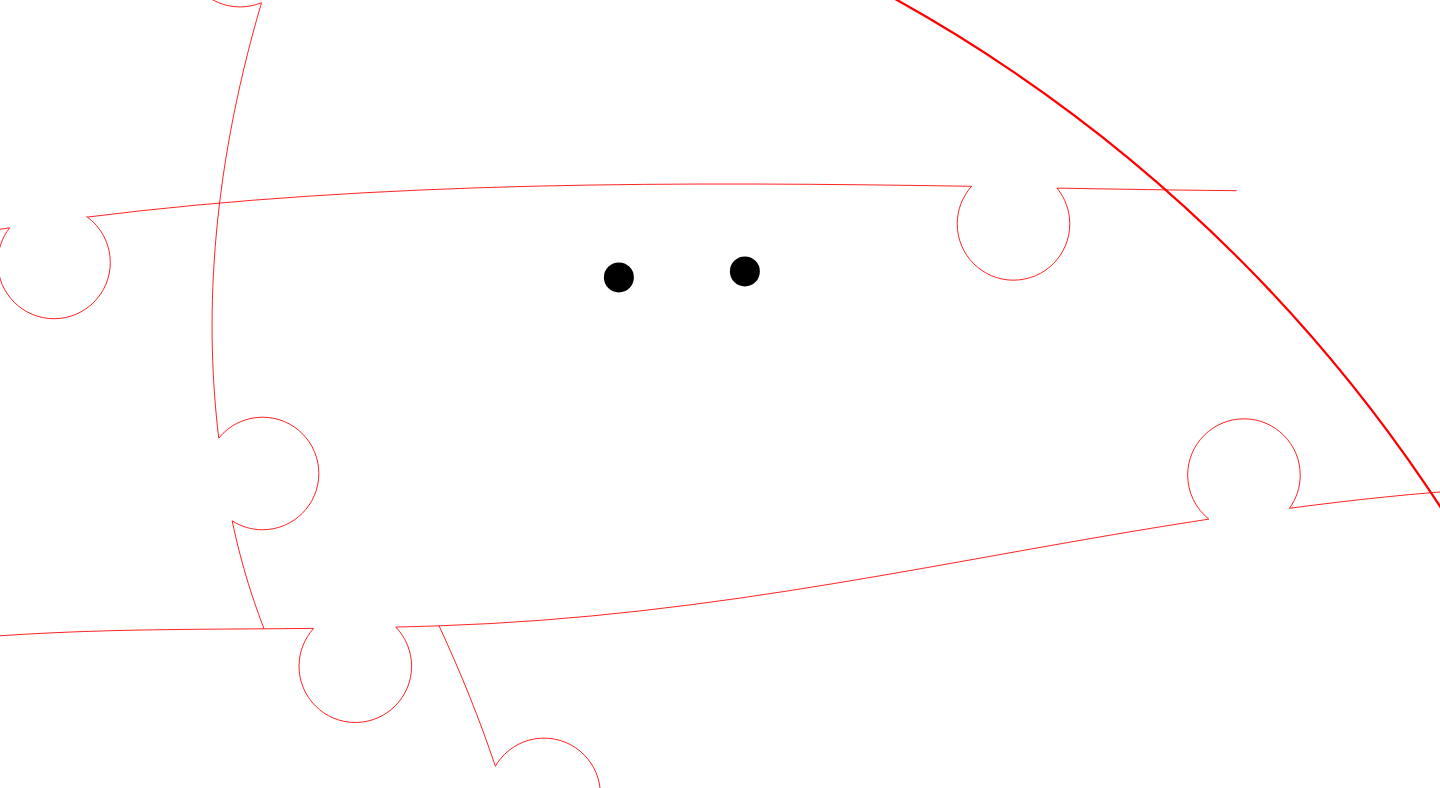 click 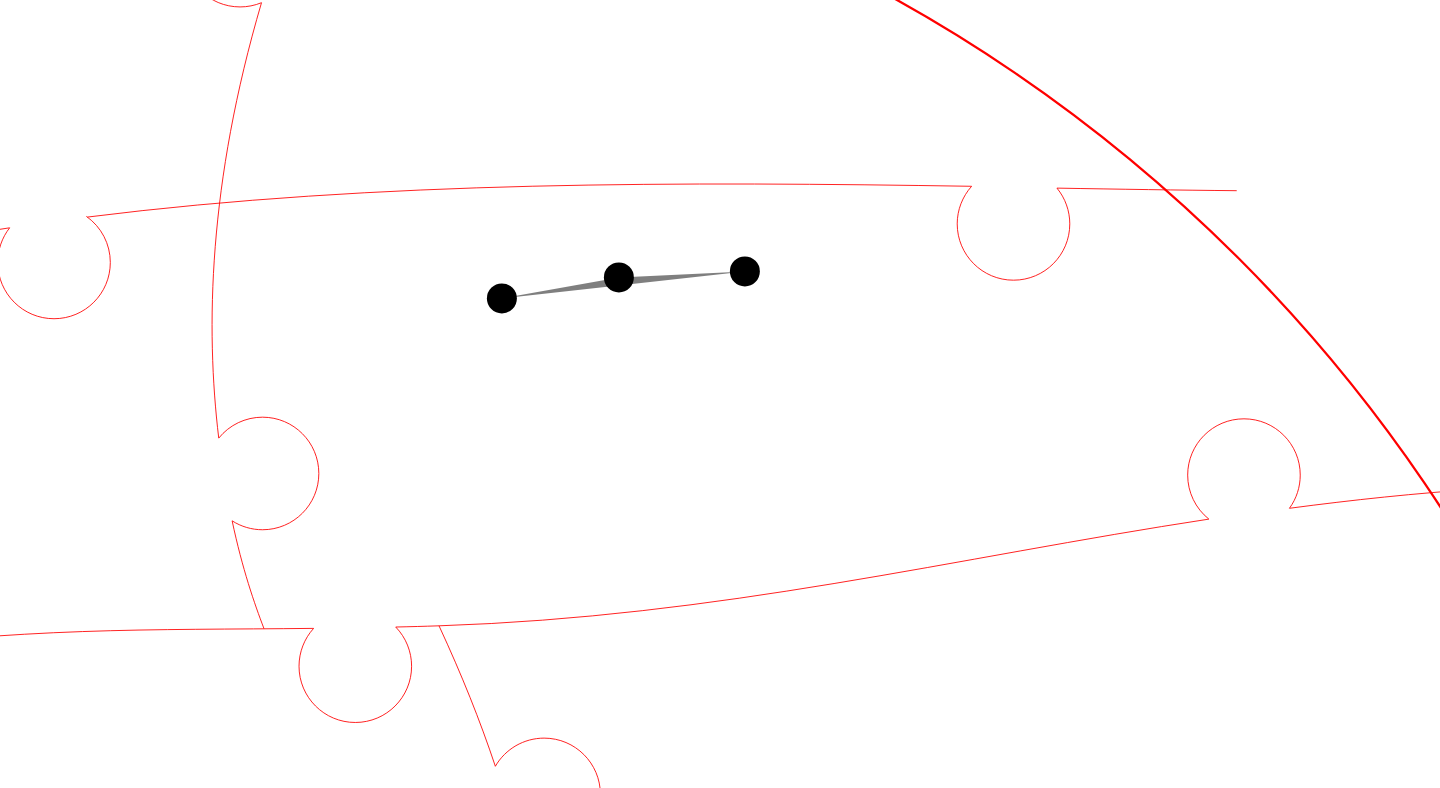 click 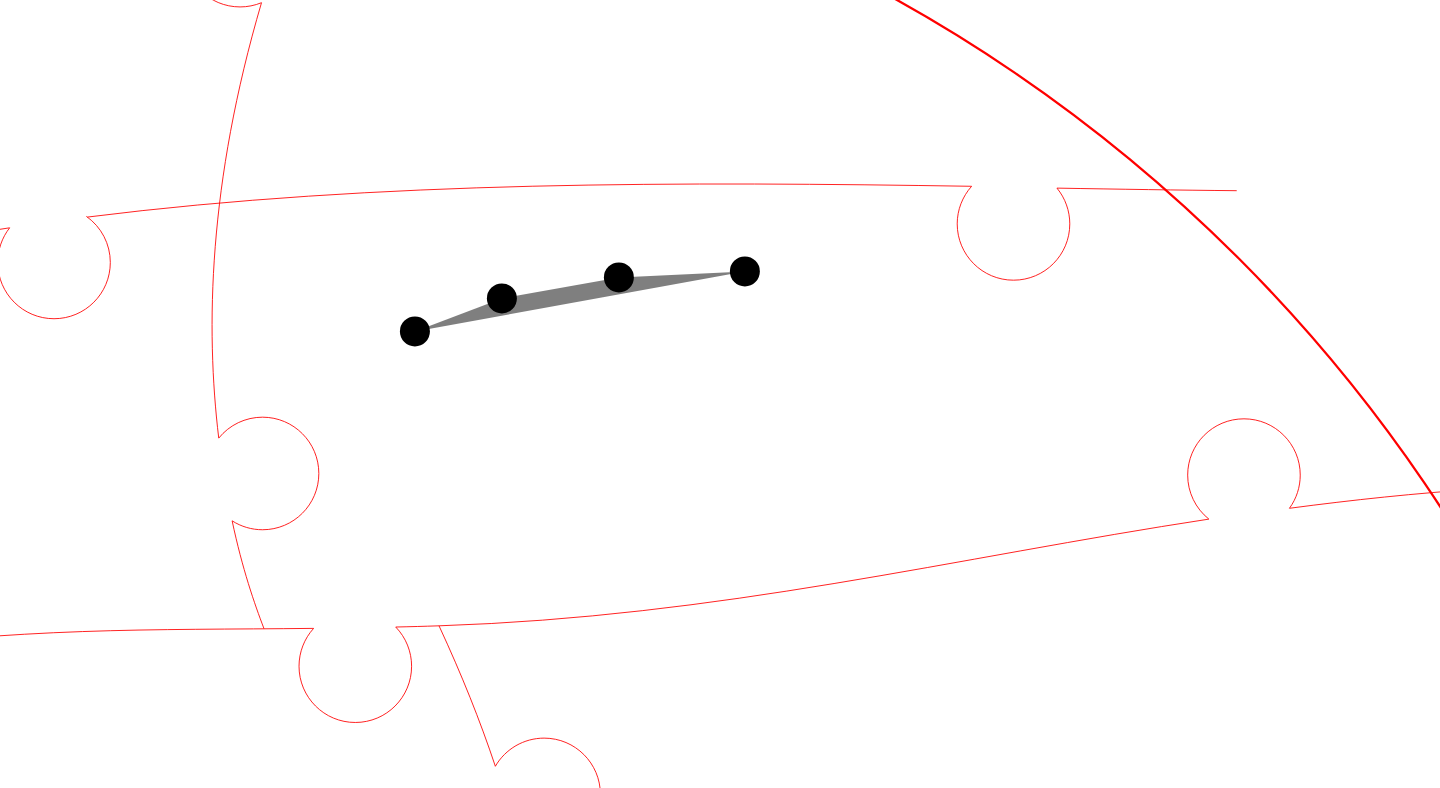 click 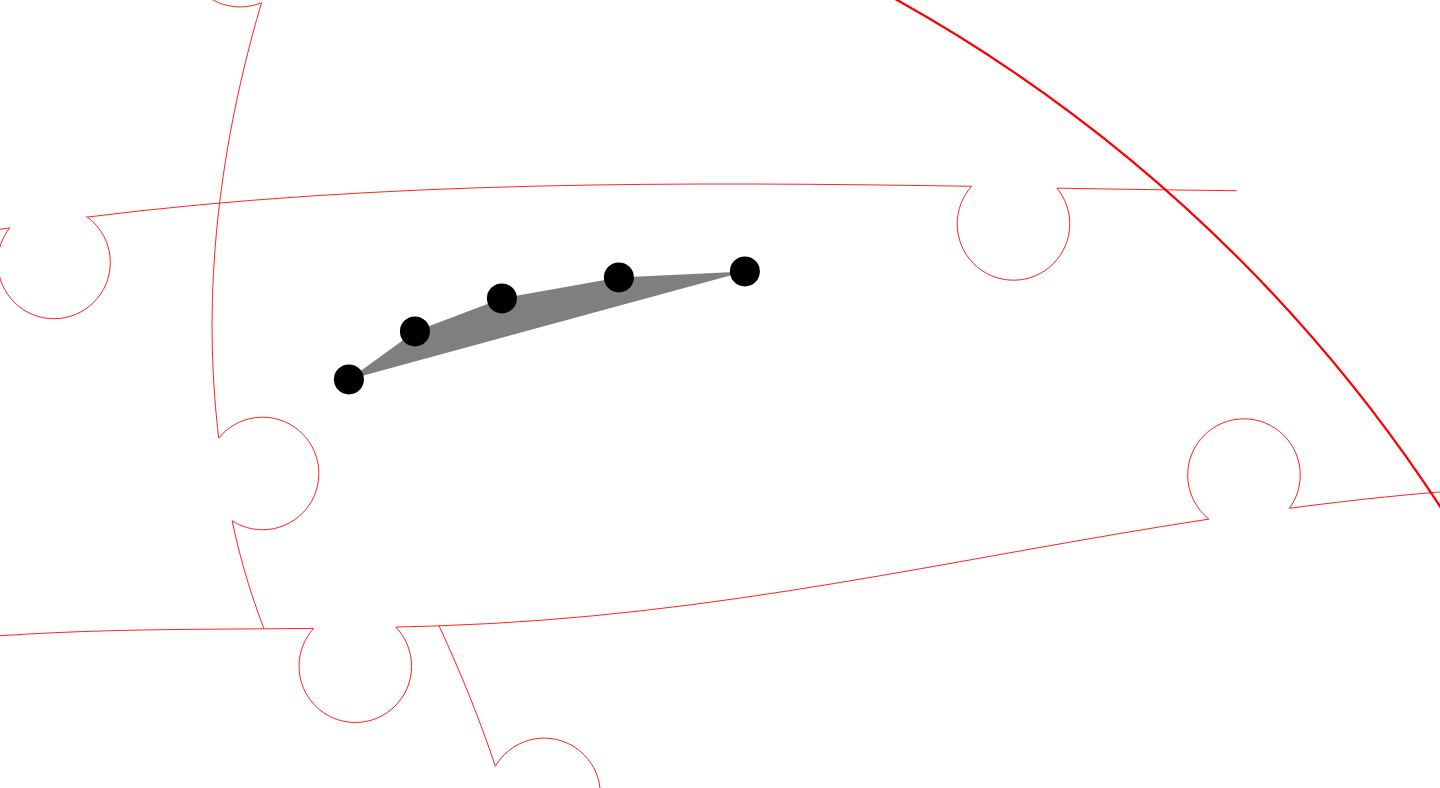 click 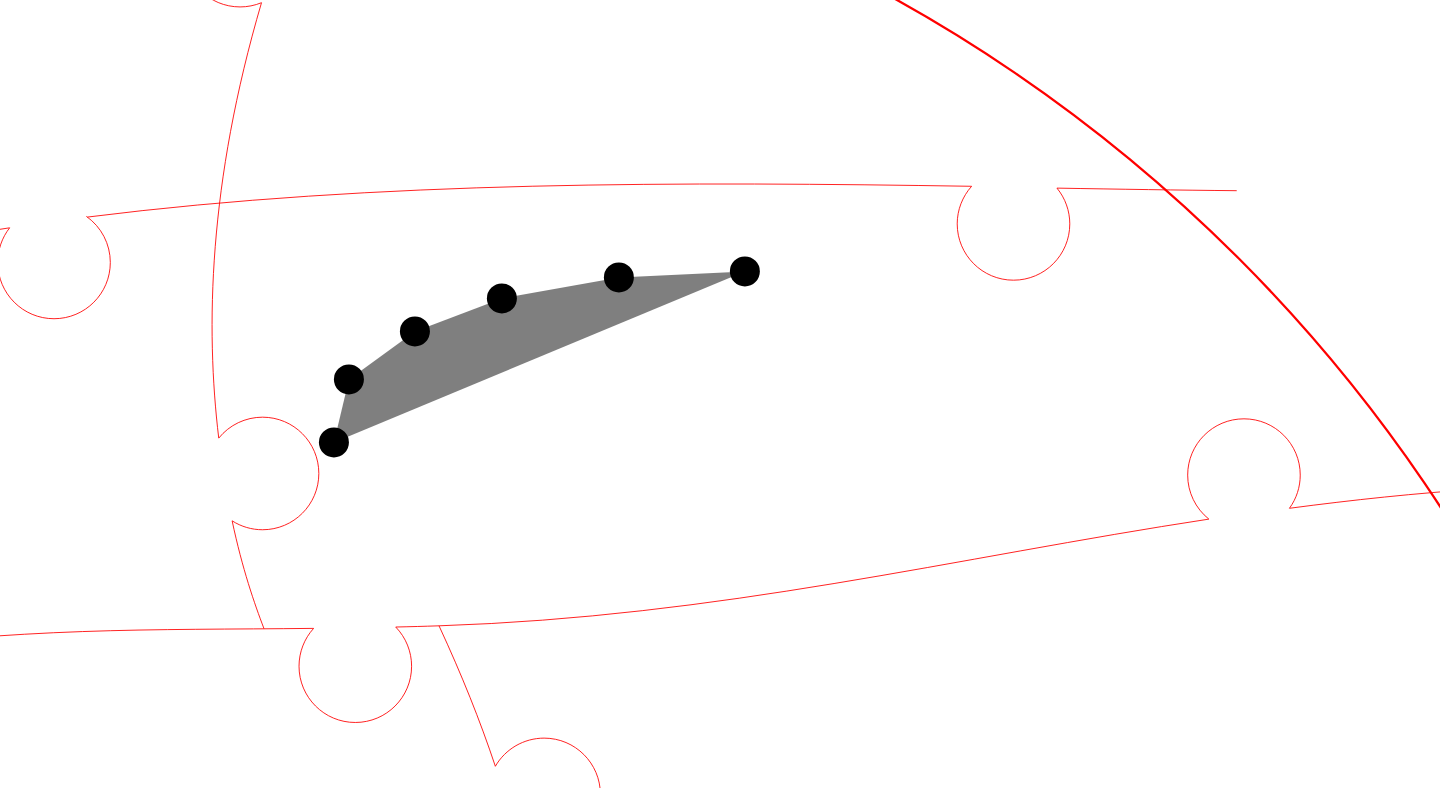 click 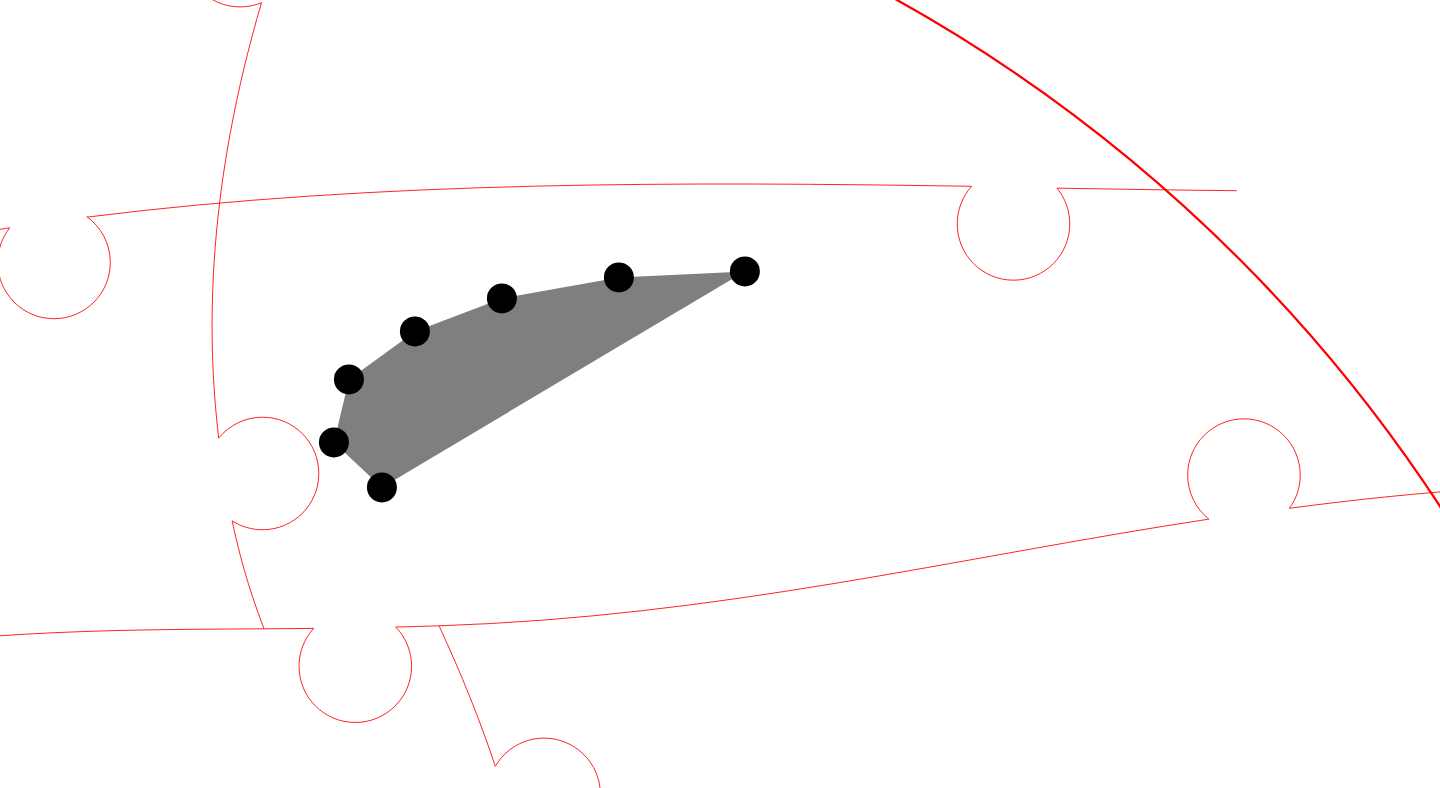 click 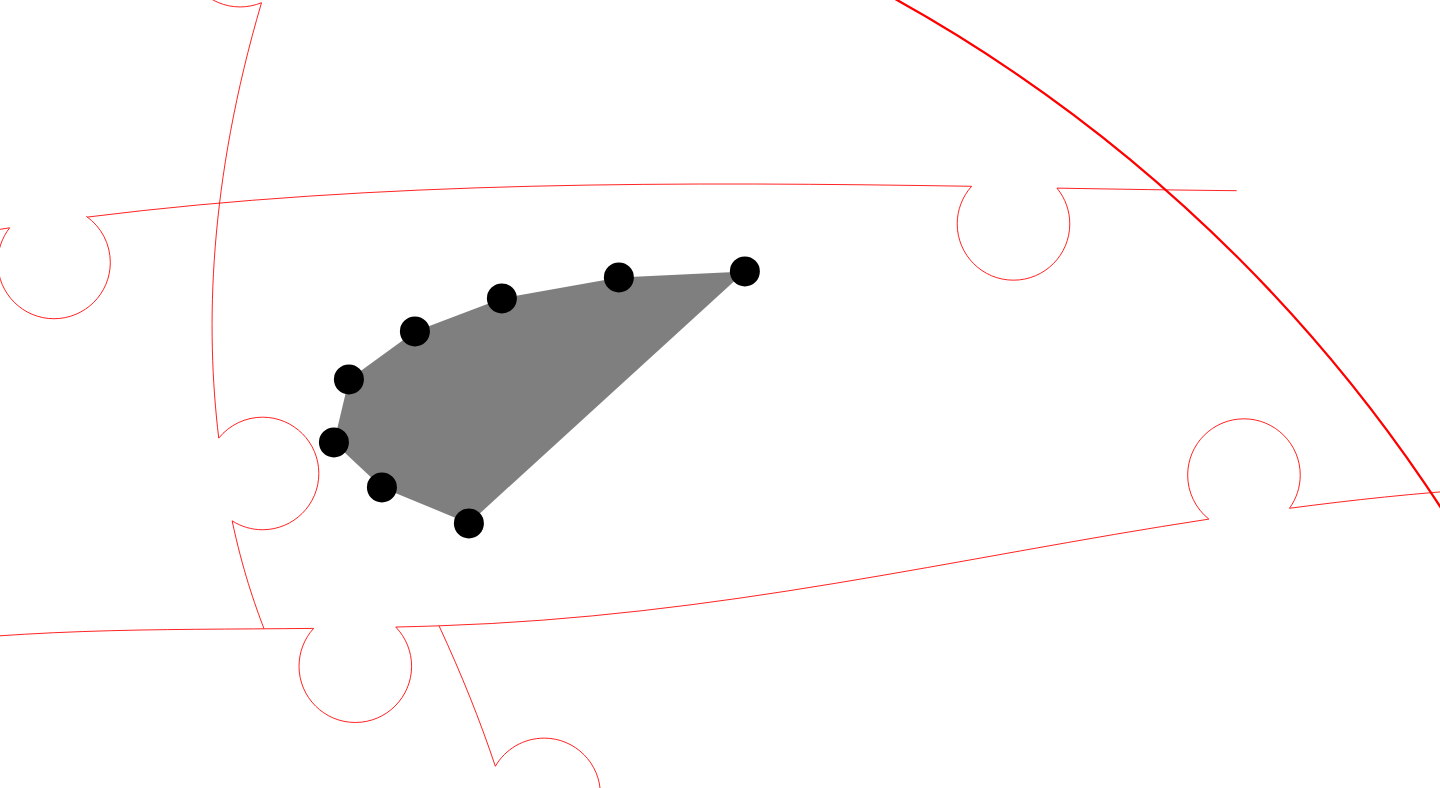 click 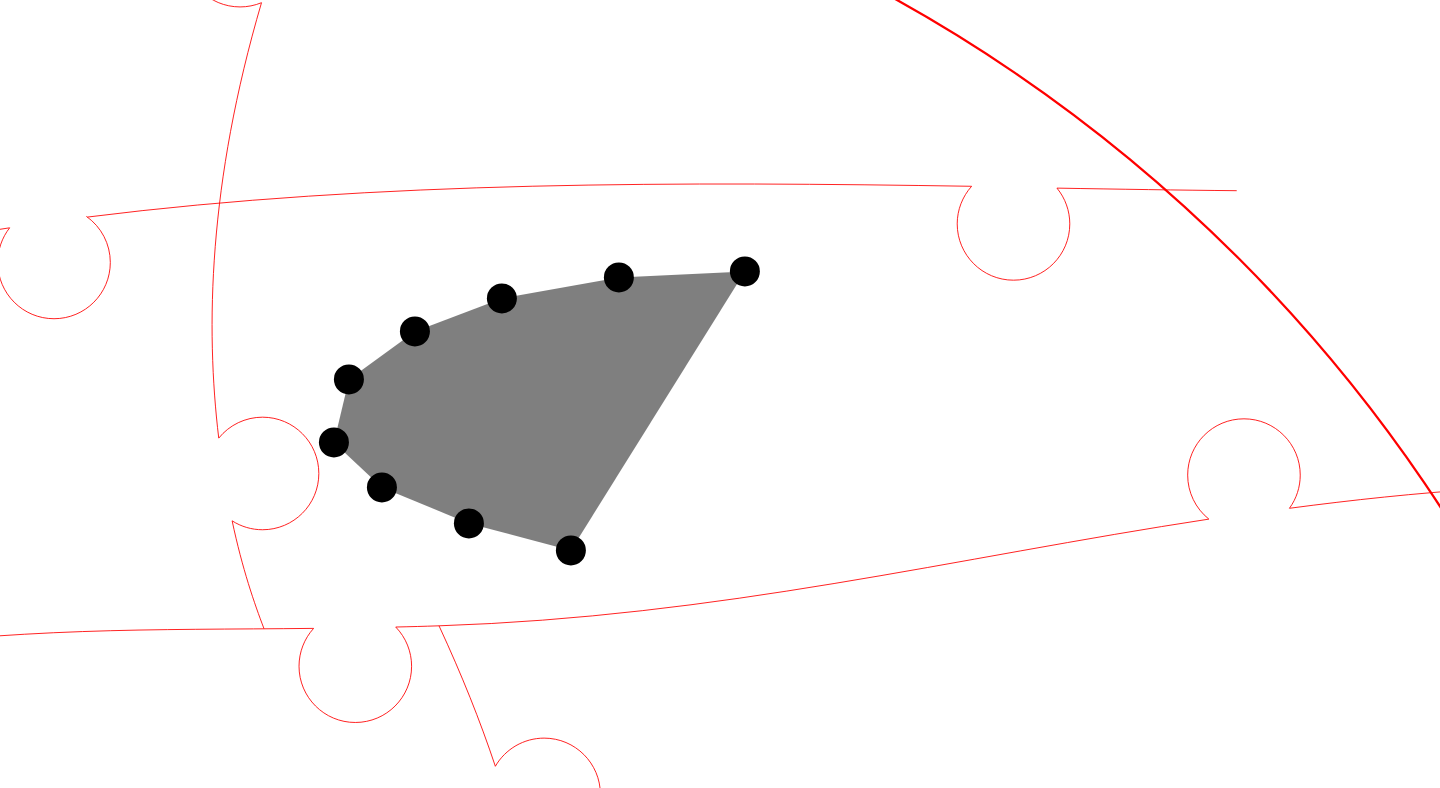 click 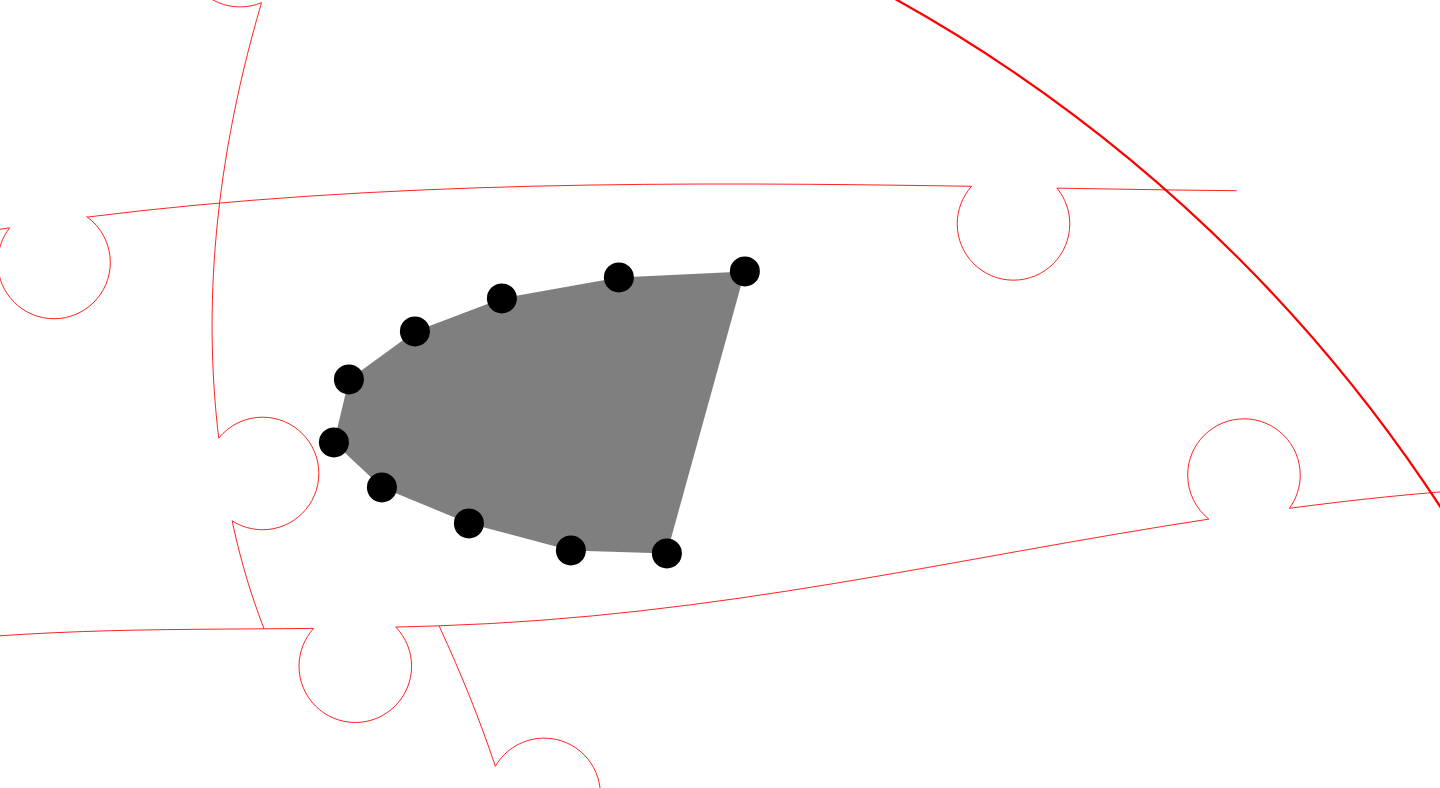 click 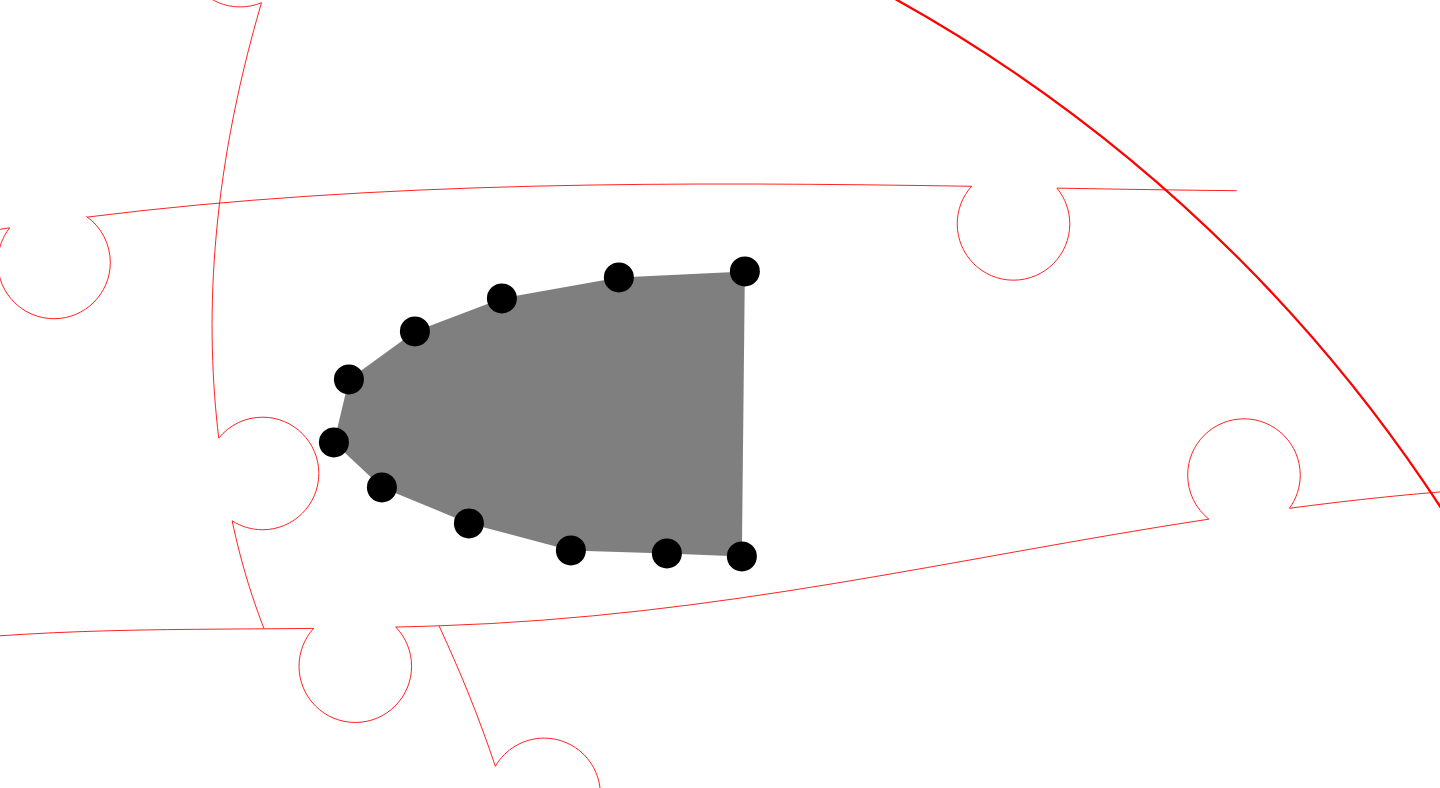 click 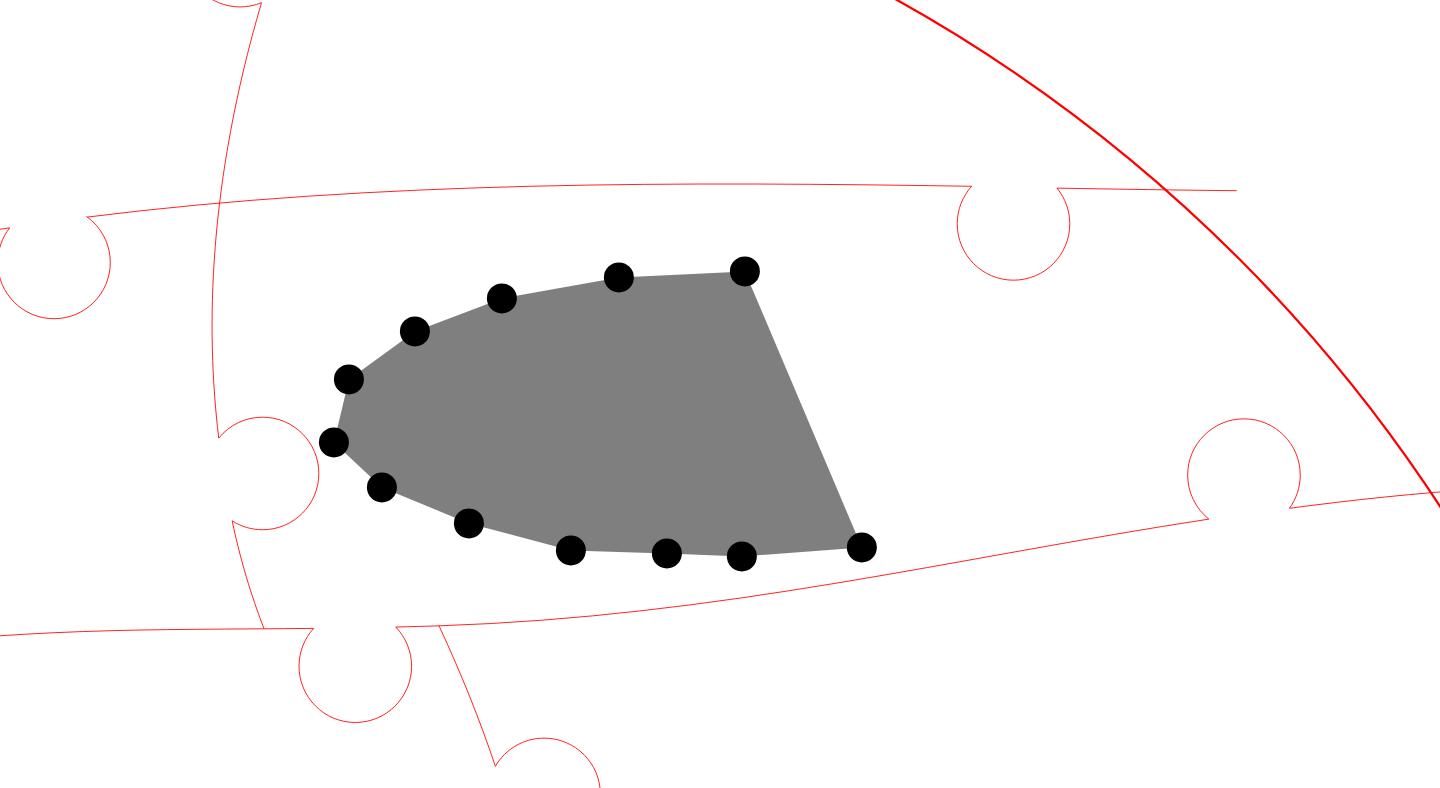 click 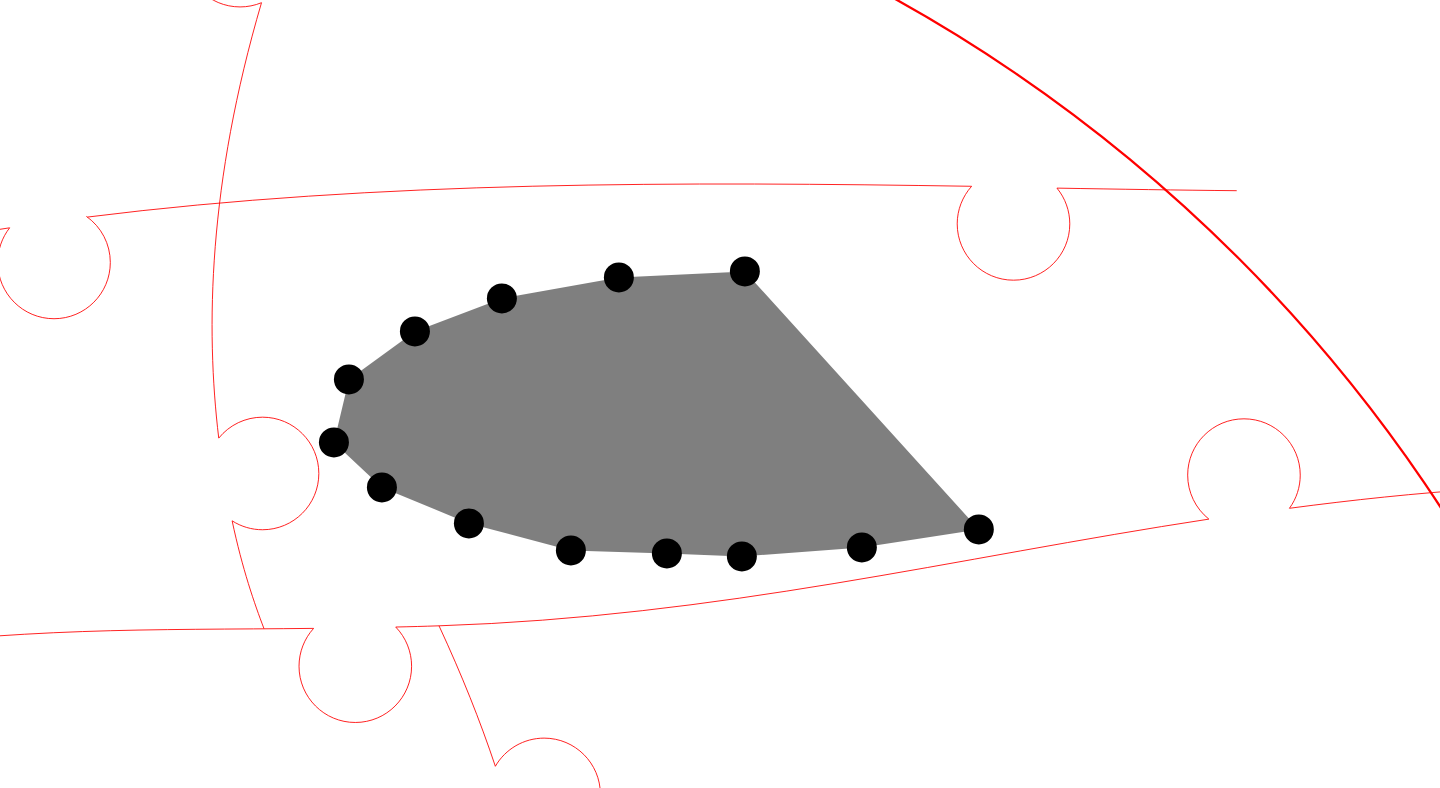 click 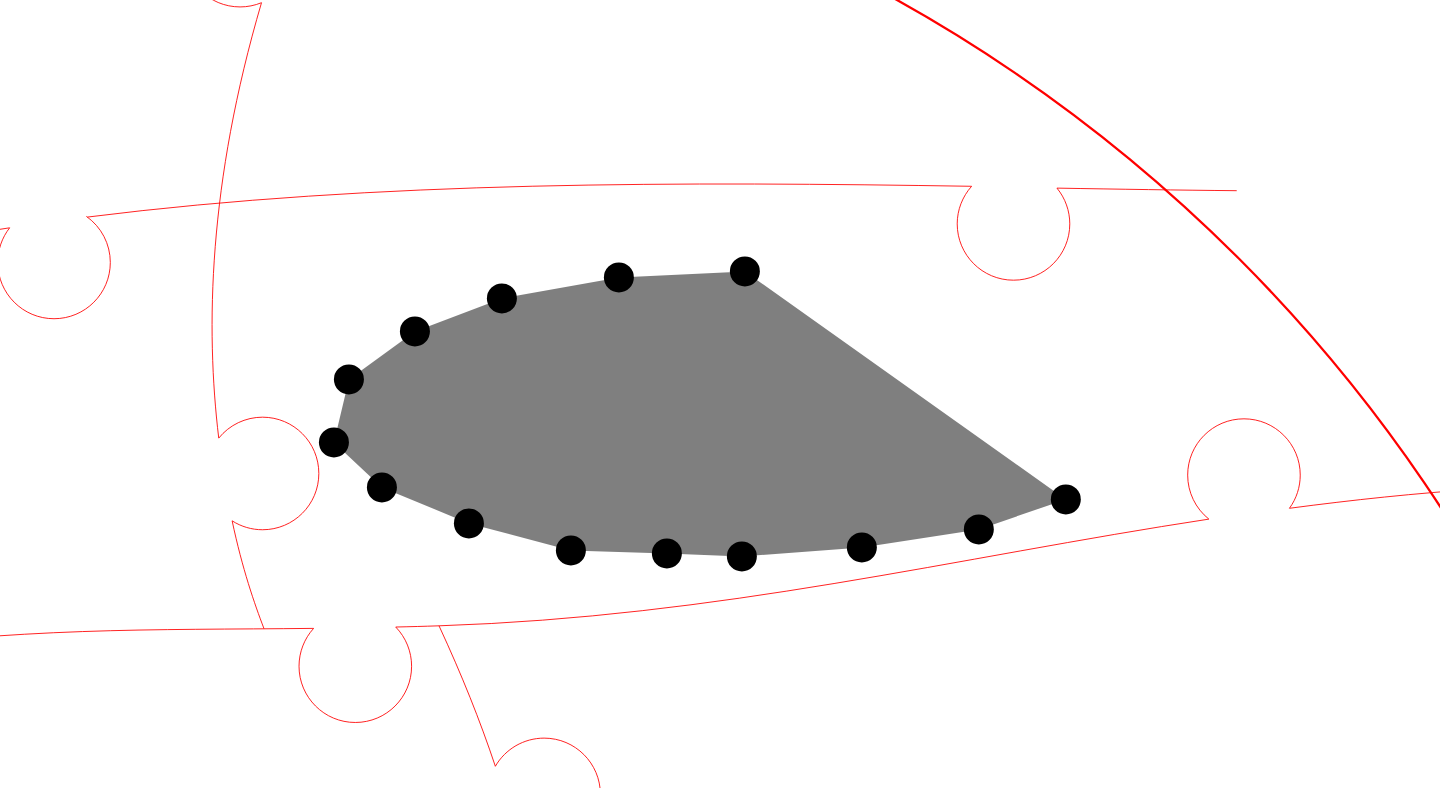 click 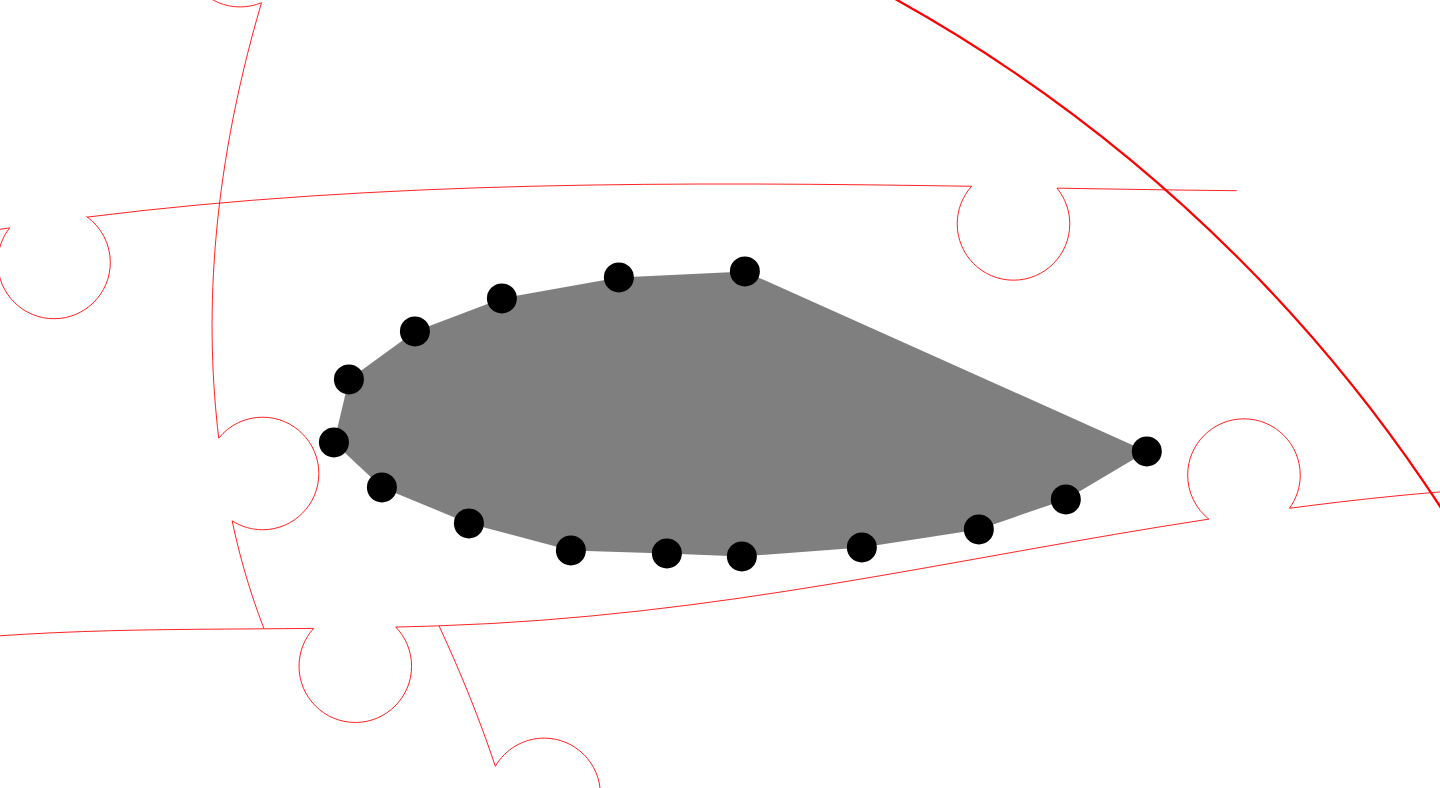 click 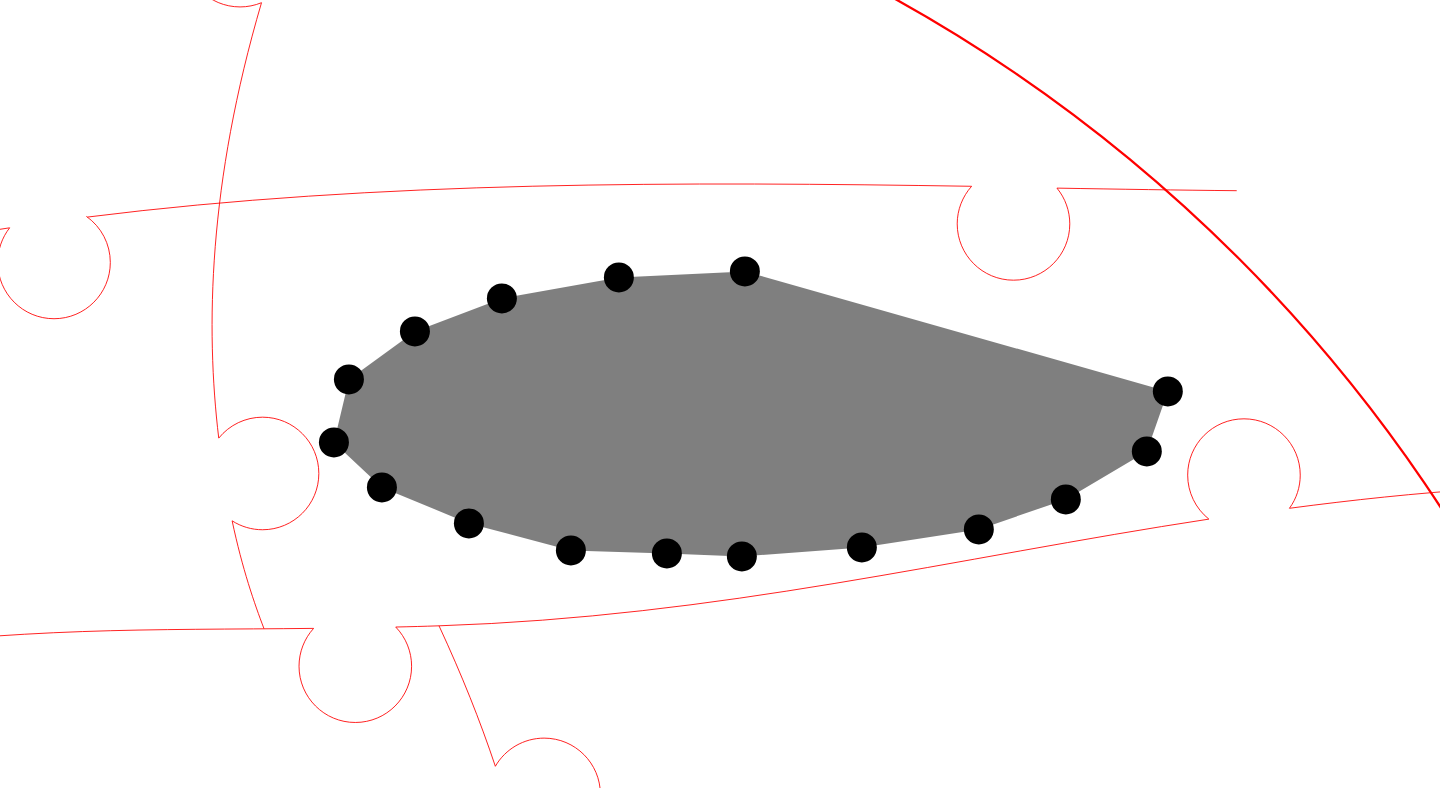 click 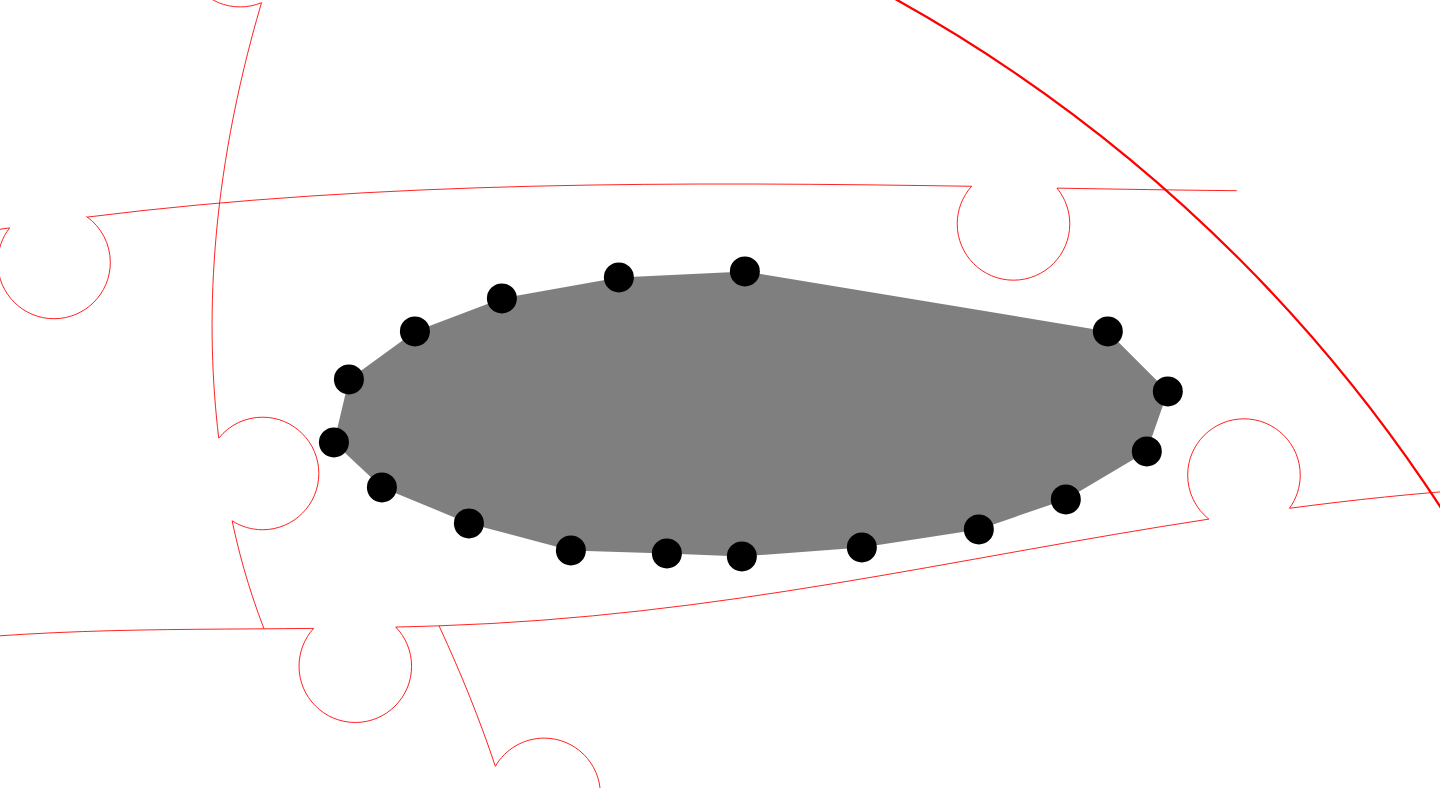 click 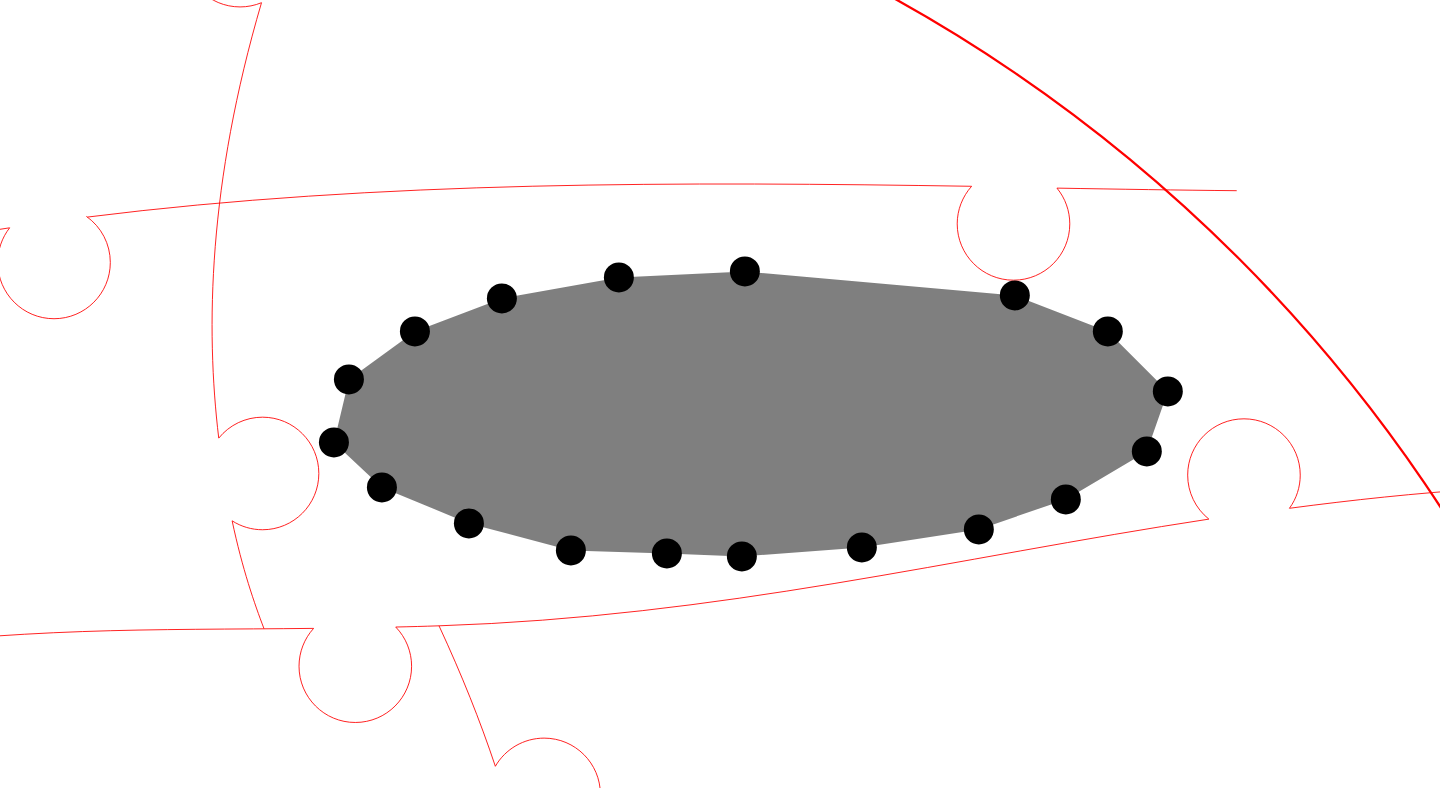 click 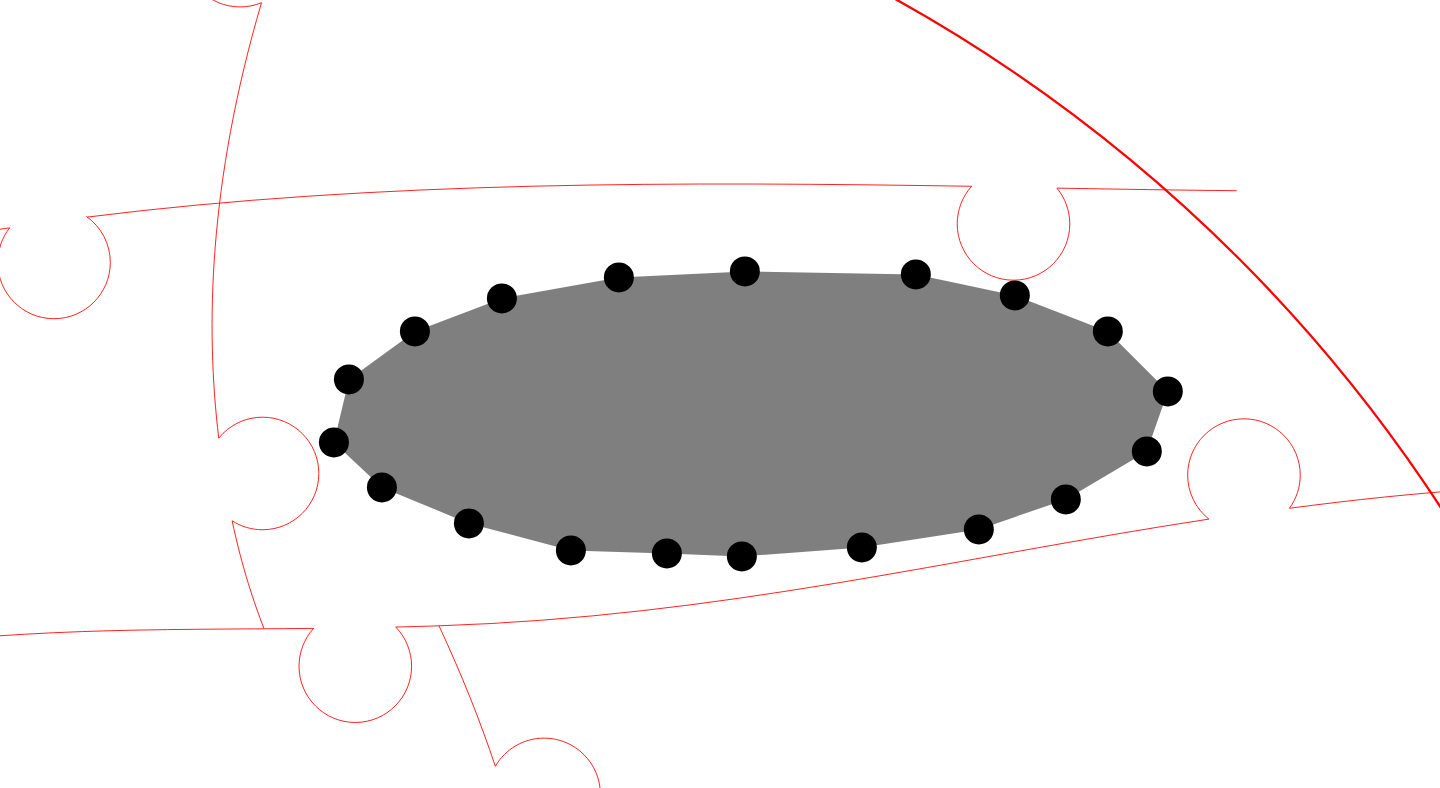 click 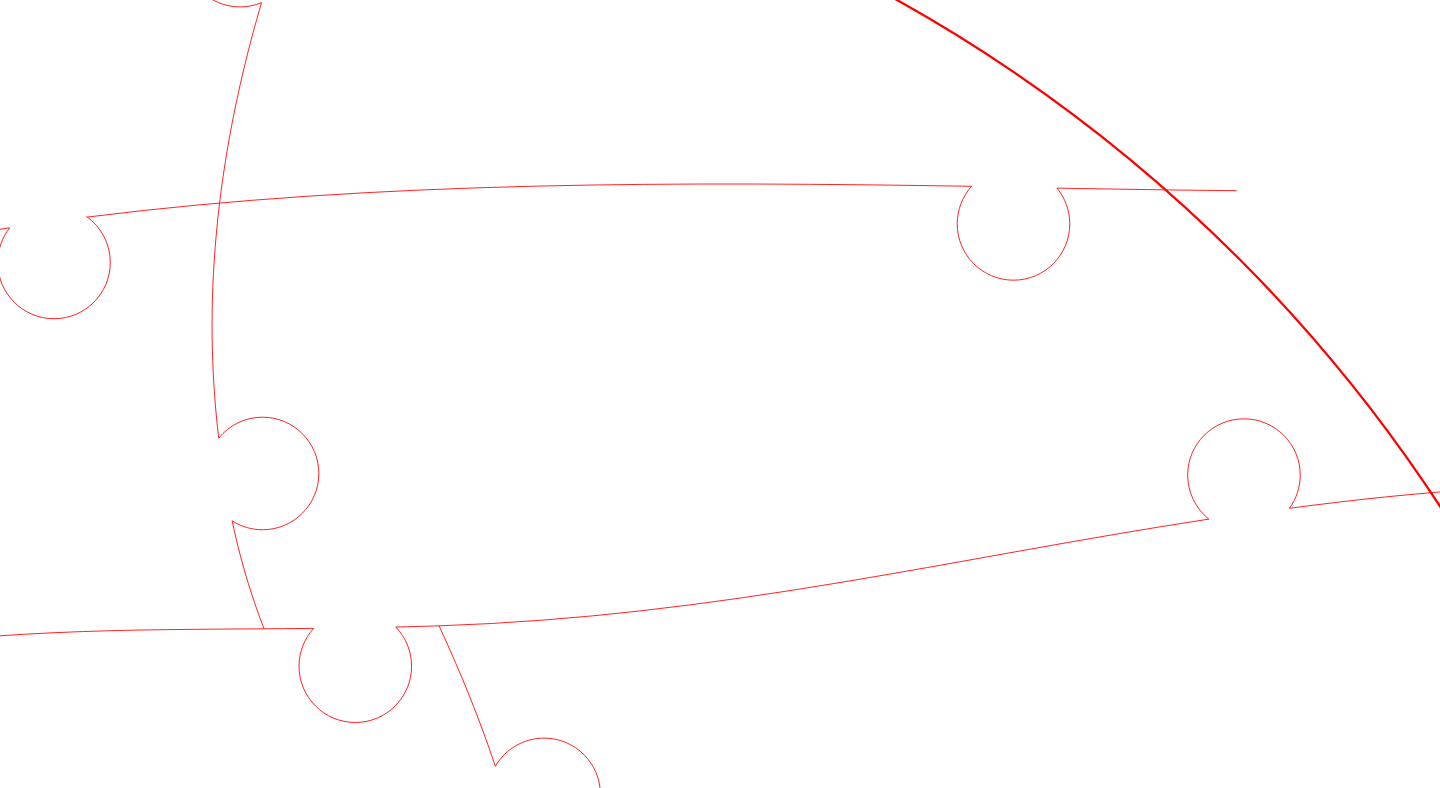 click 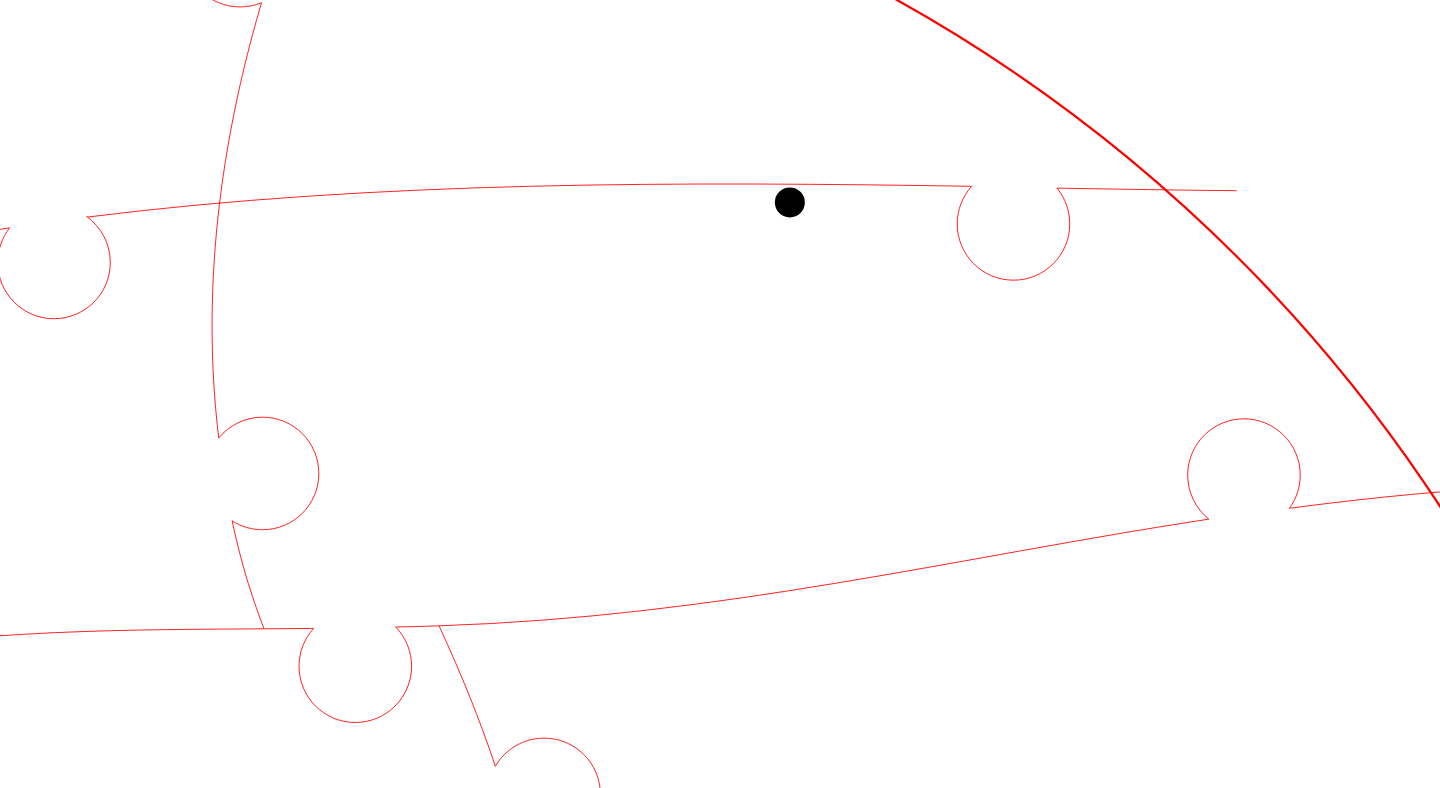 click 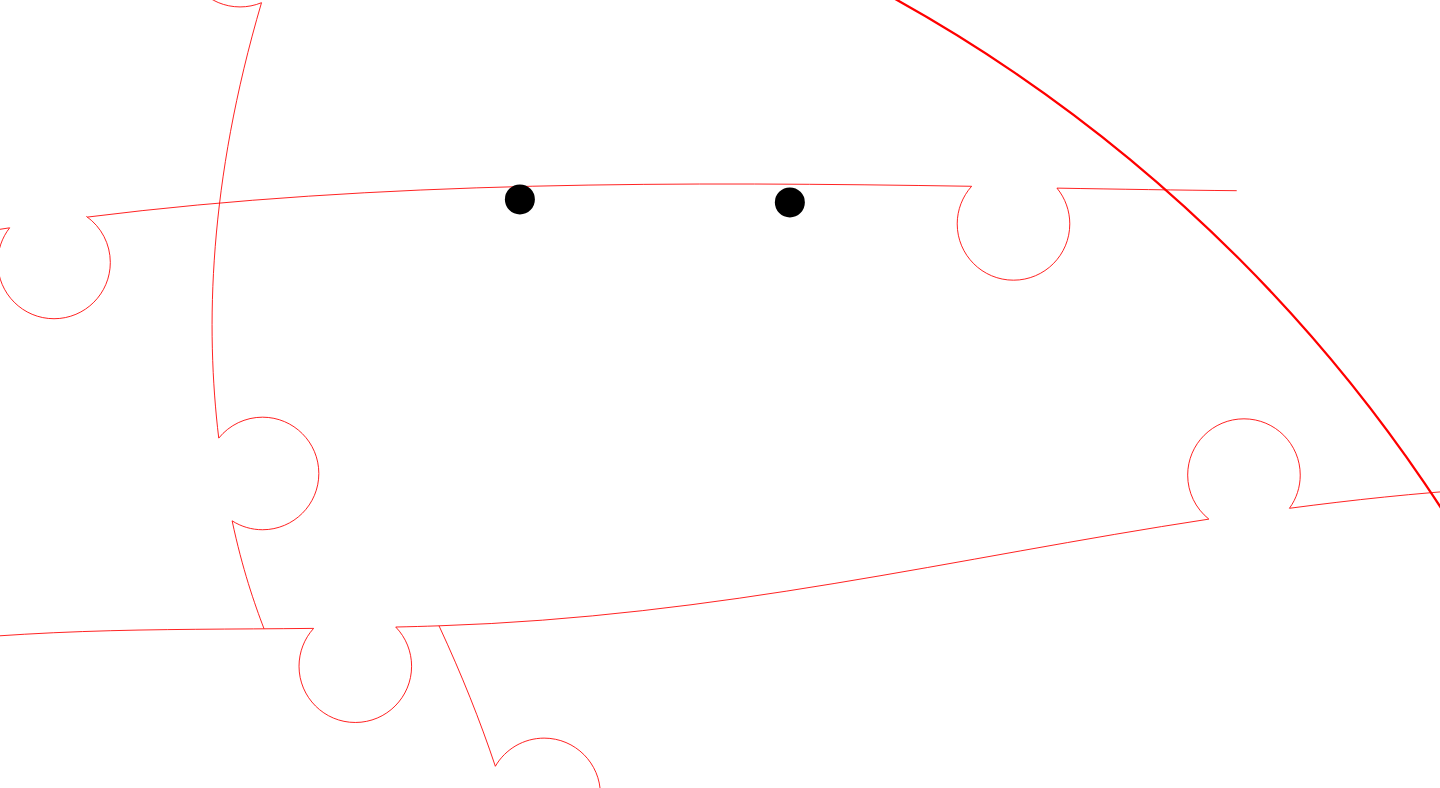 click 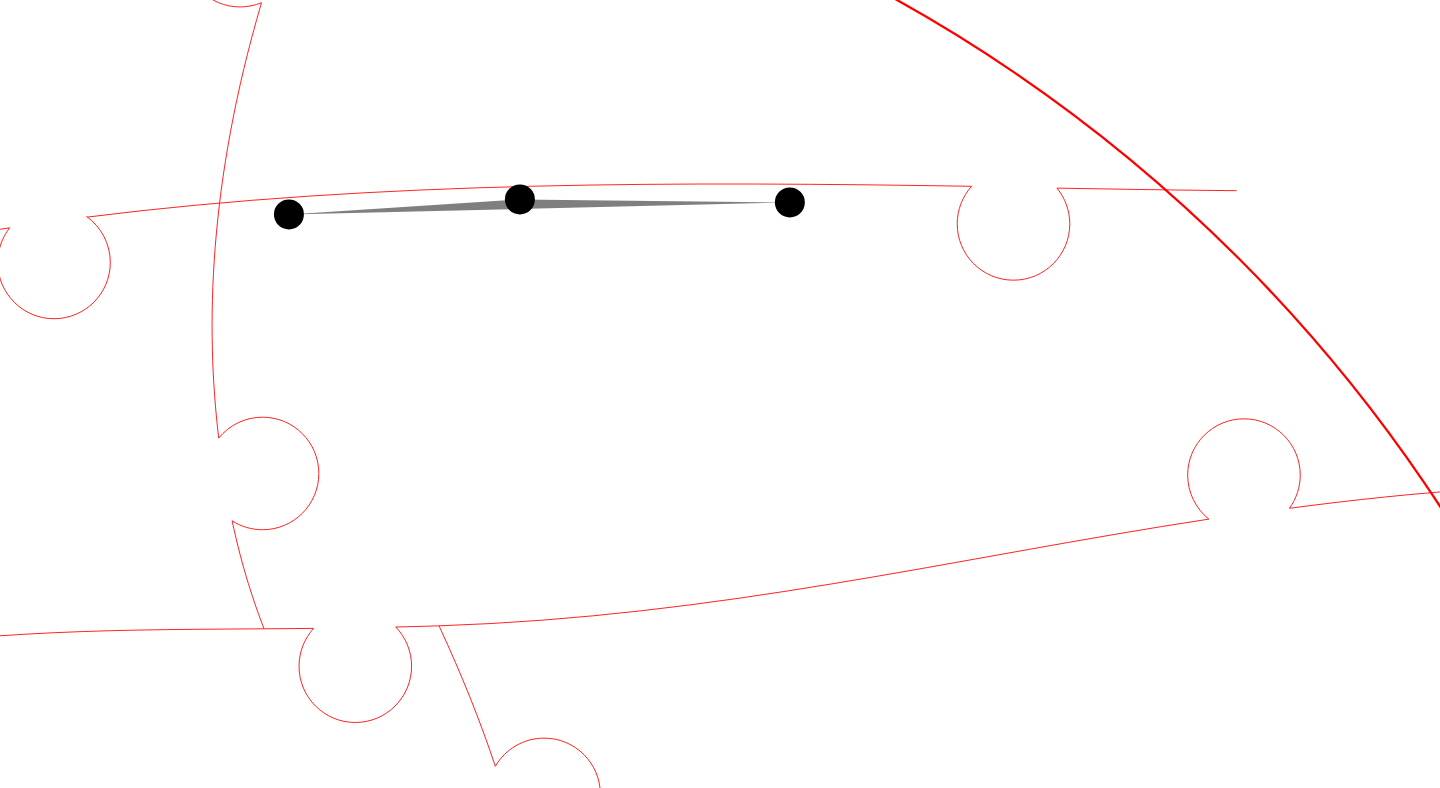 click 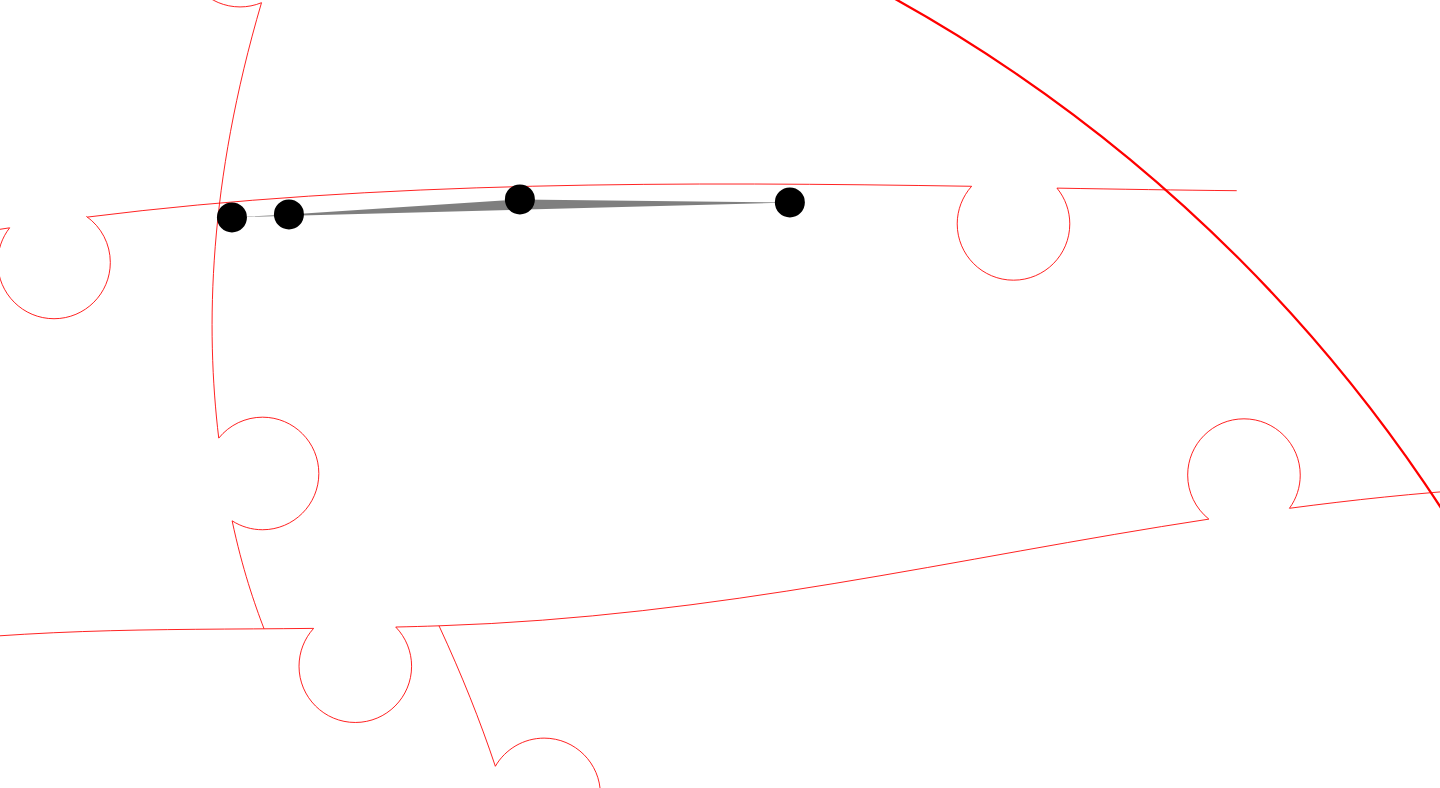 click 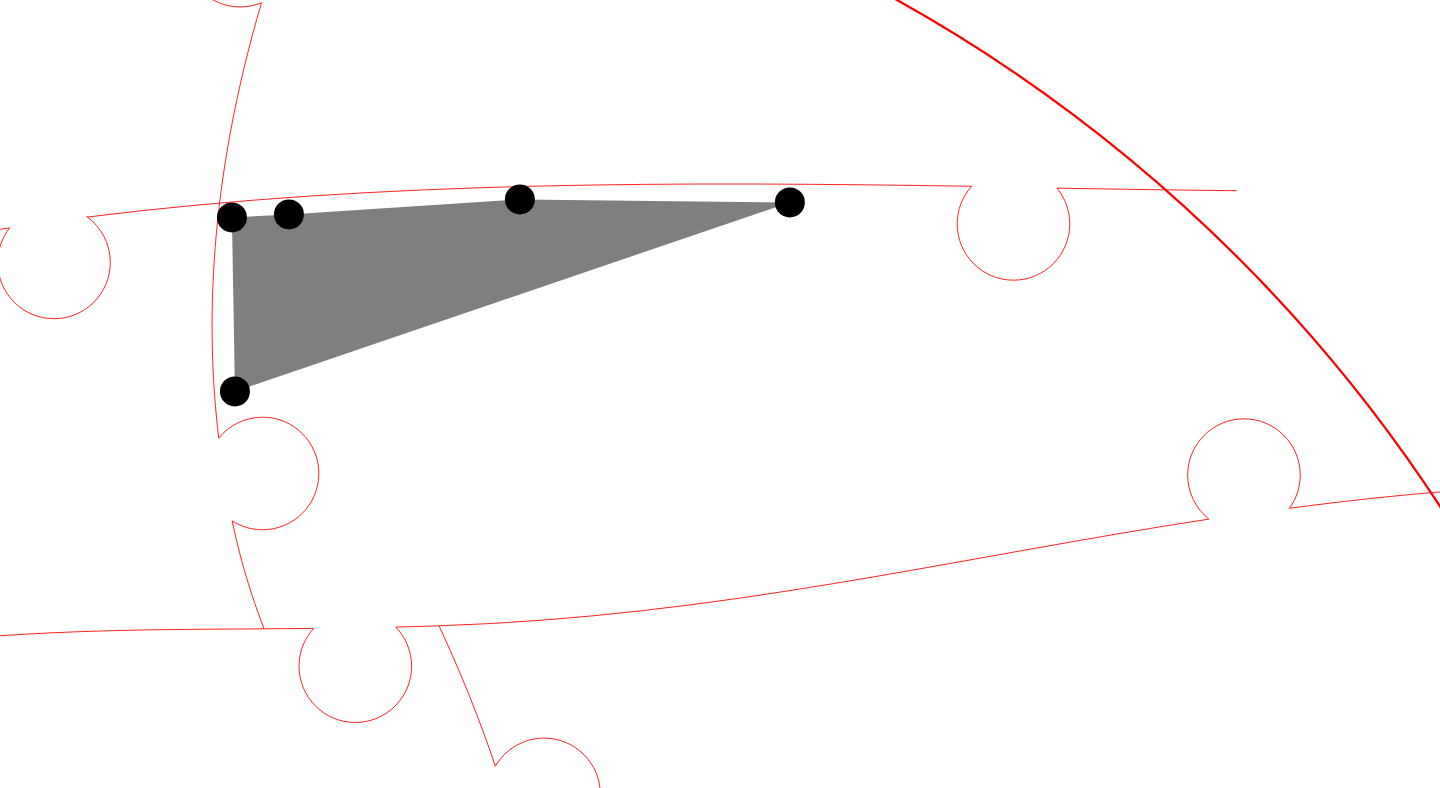 click 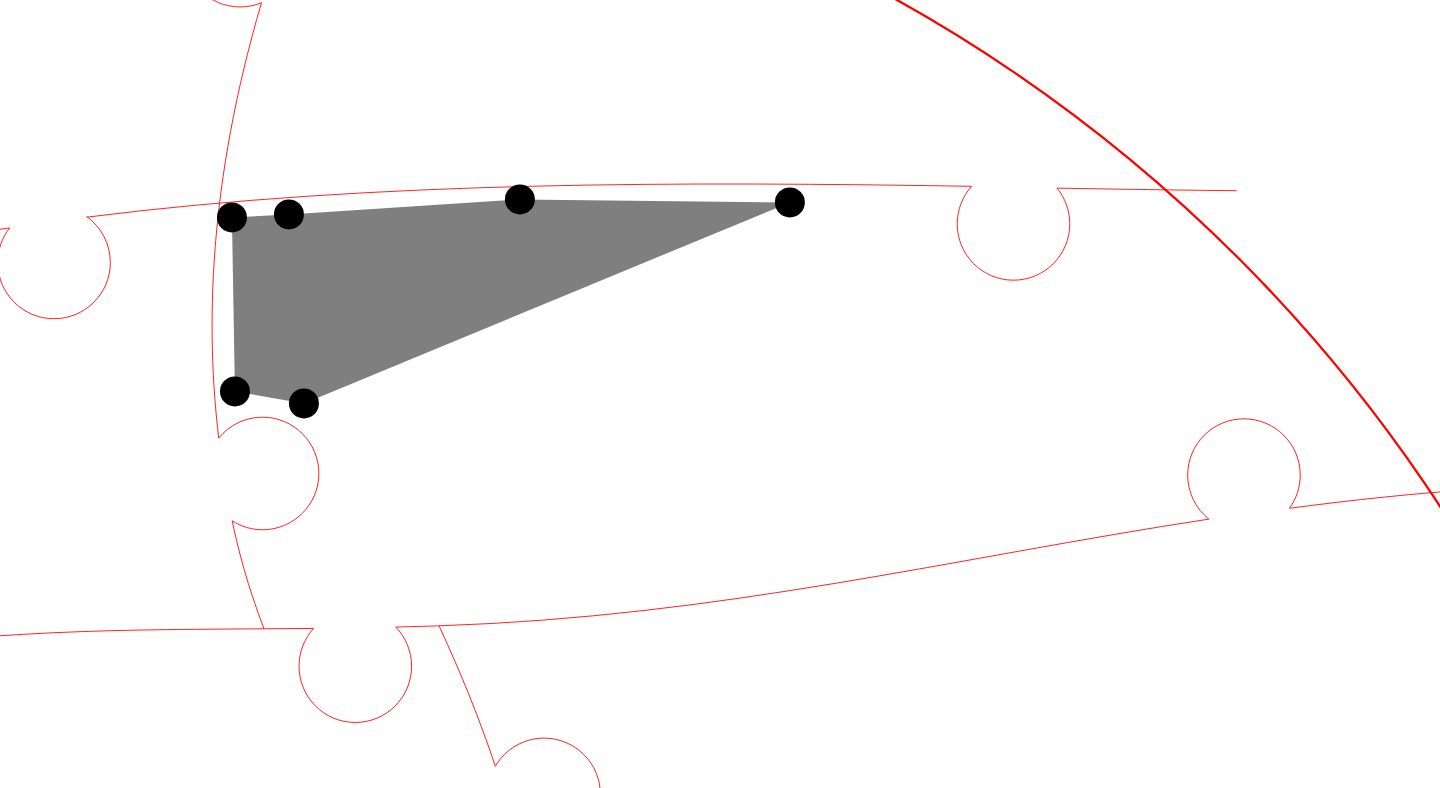 click 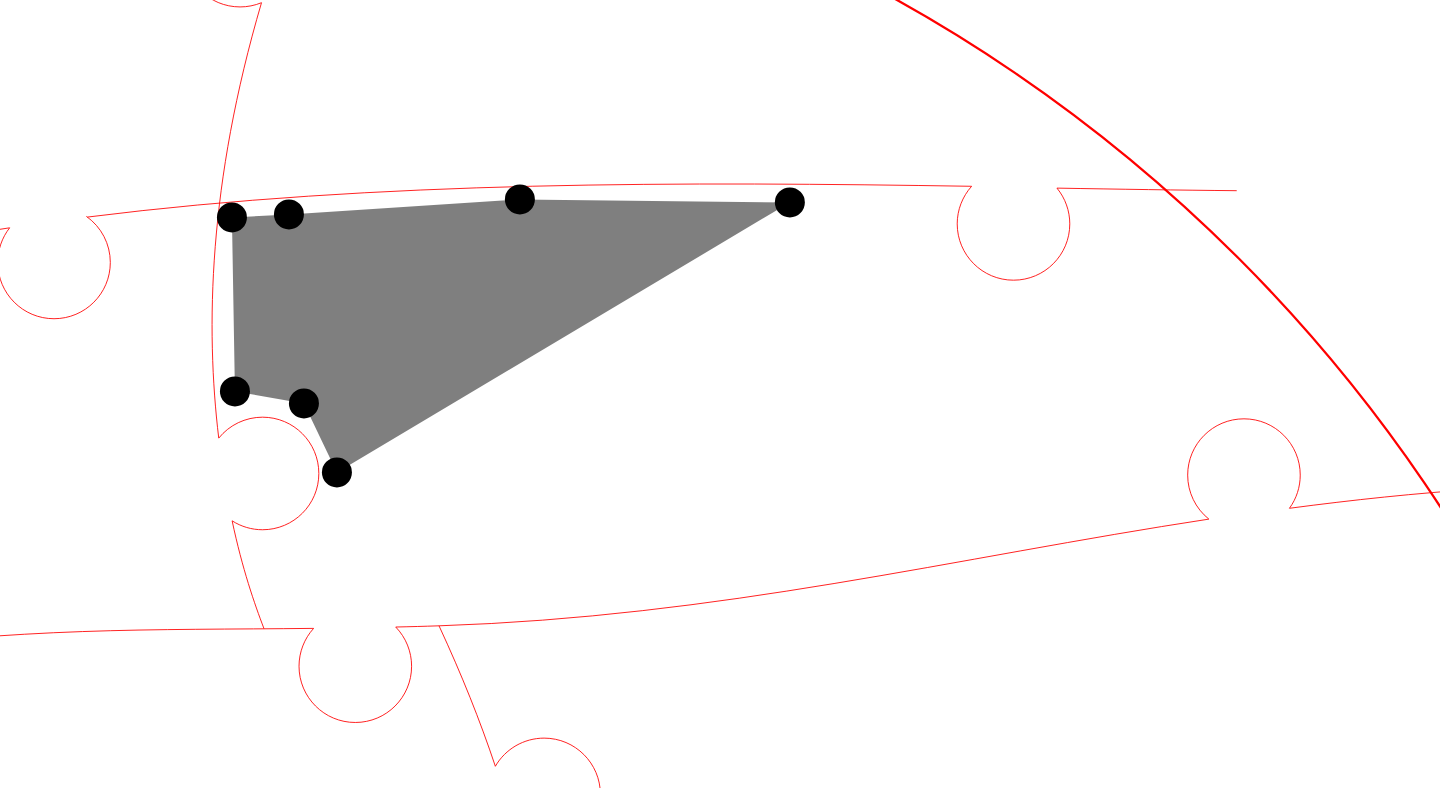 click 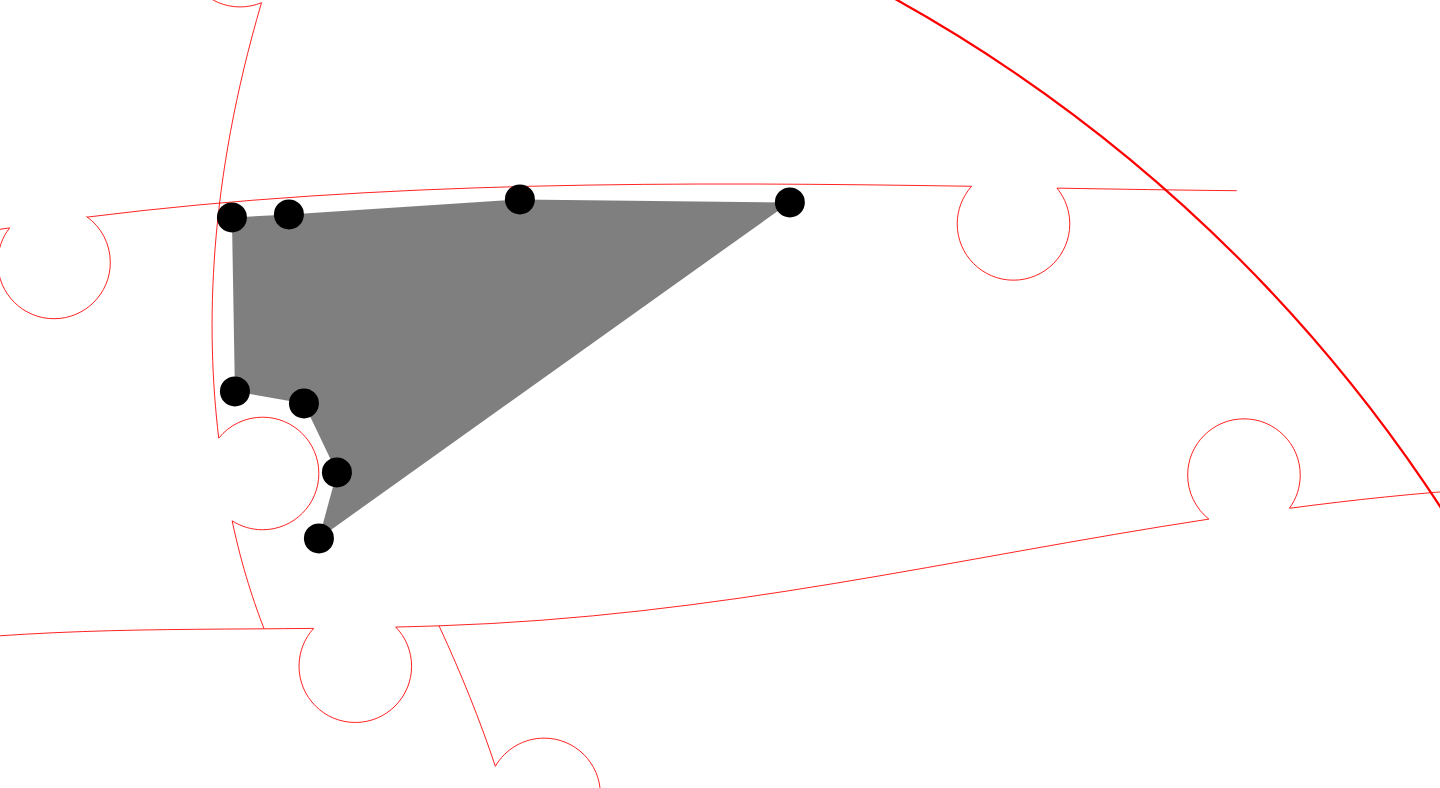 click 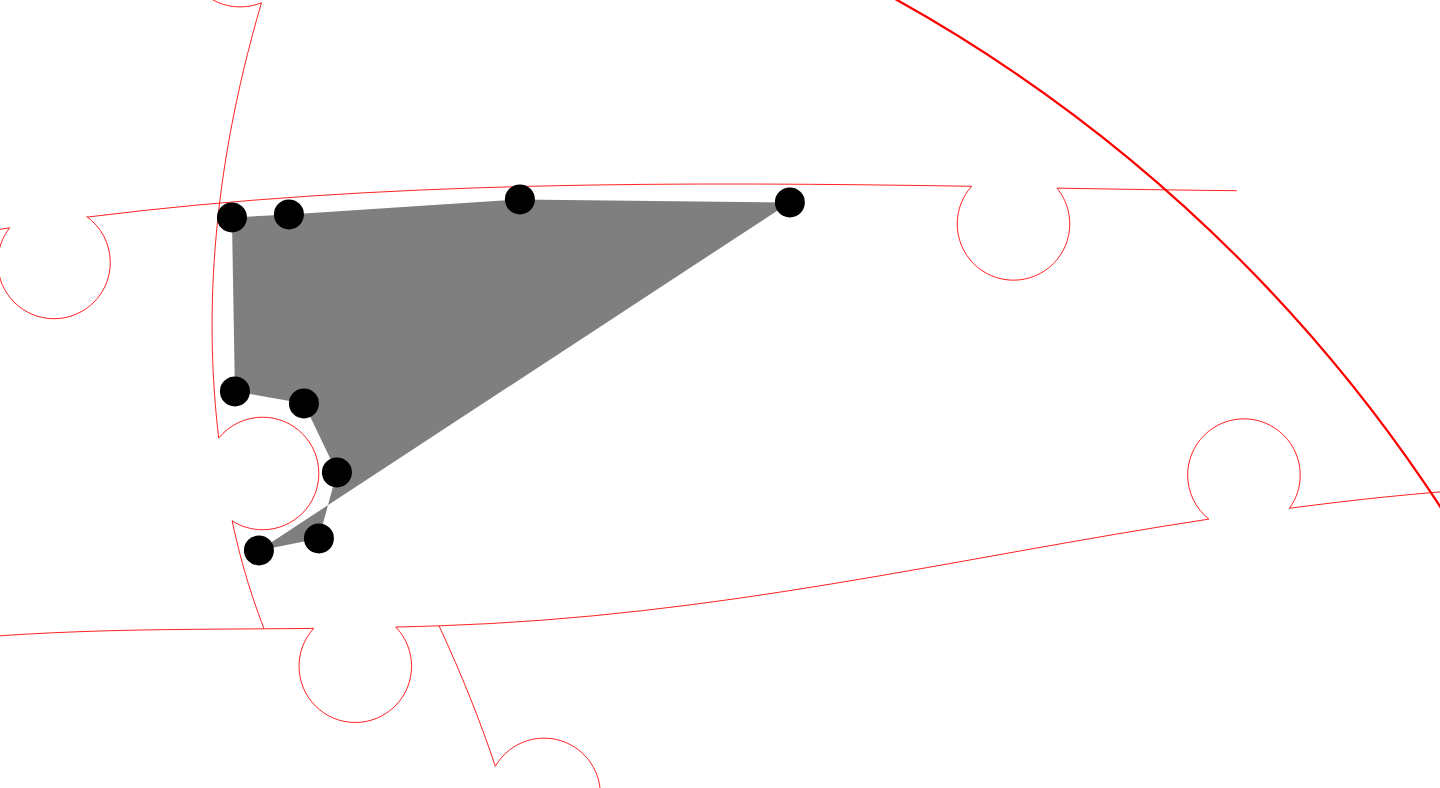 click 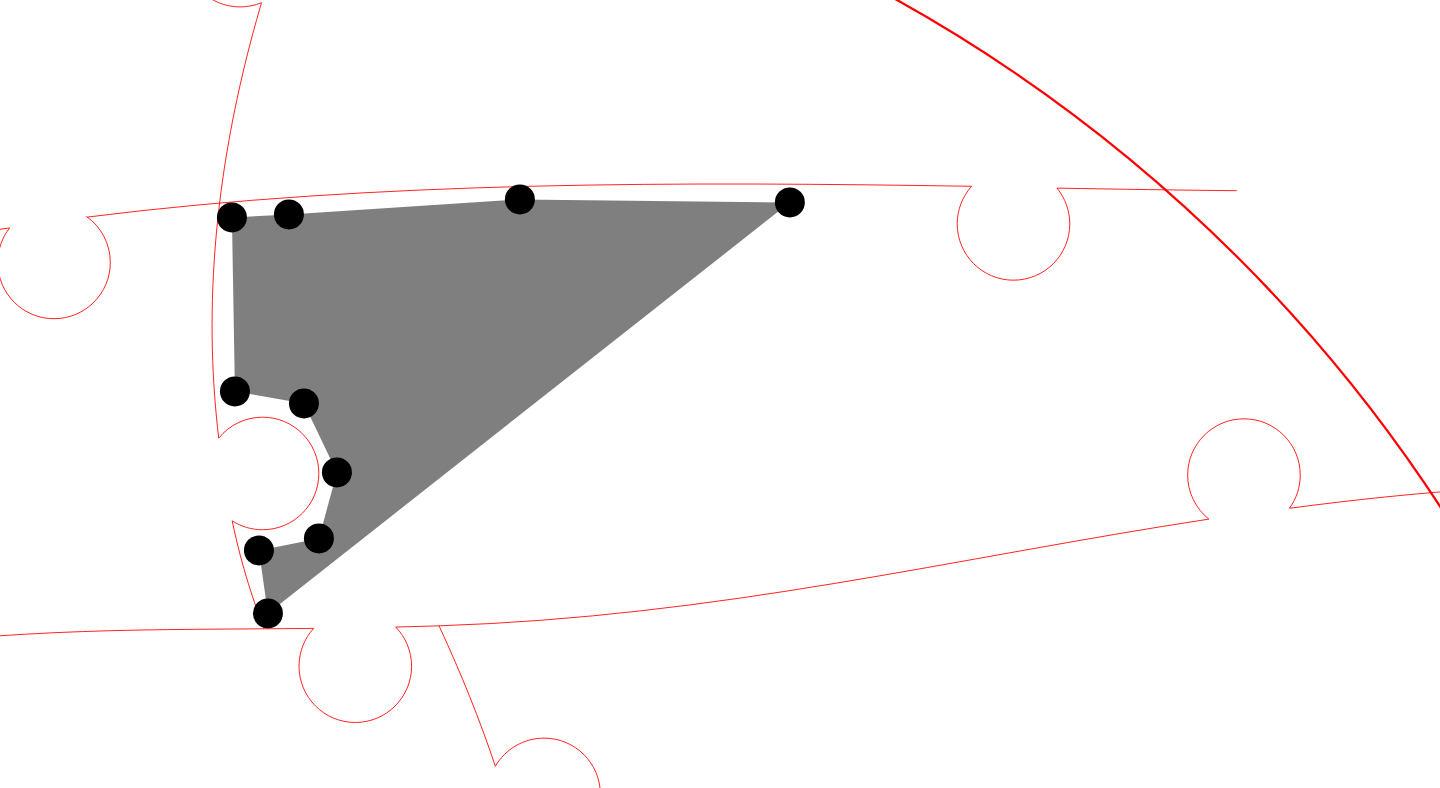 click 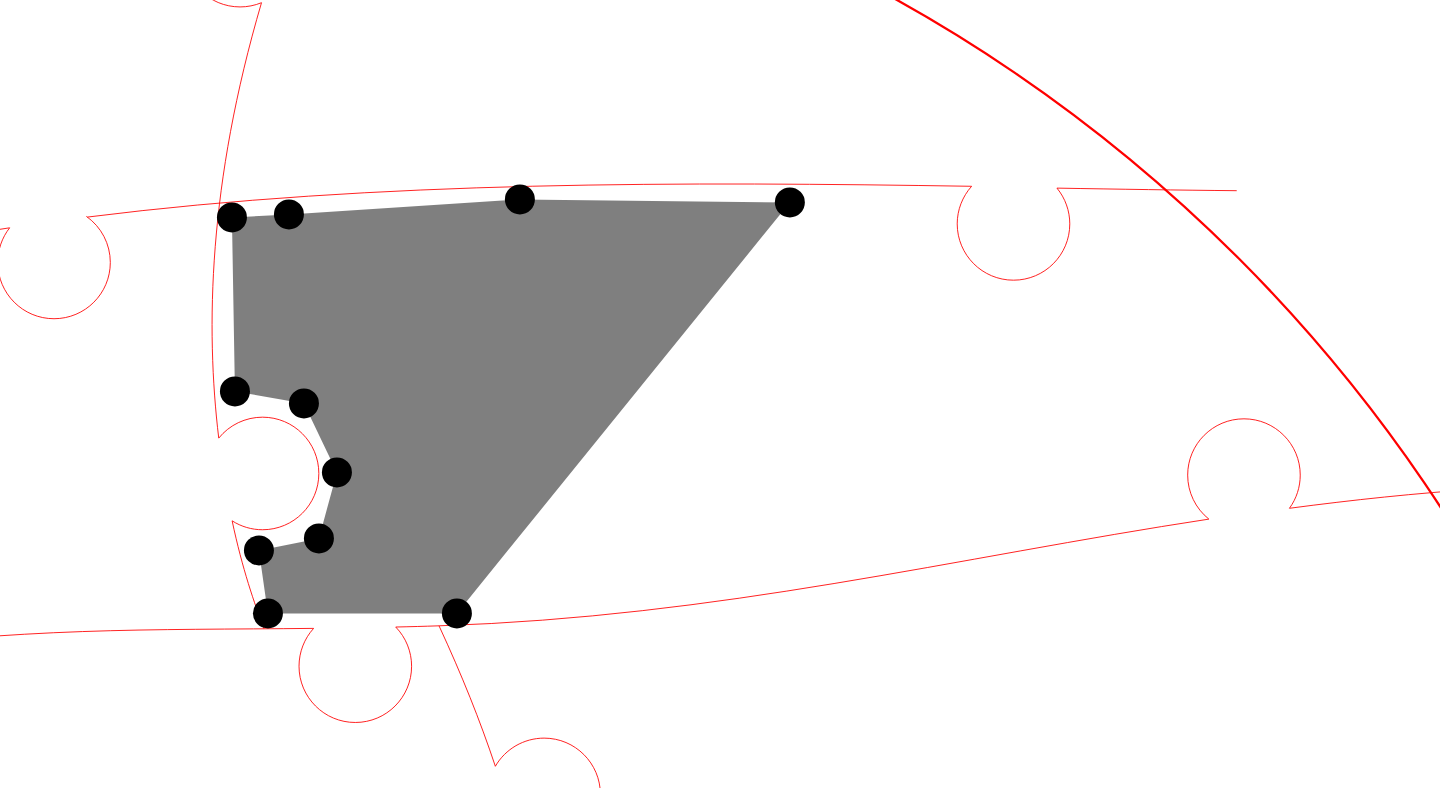 click 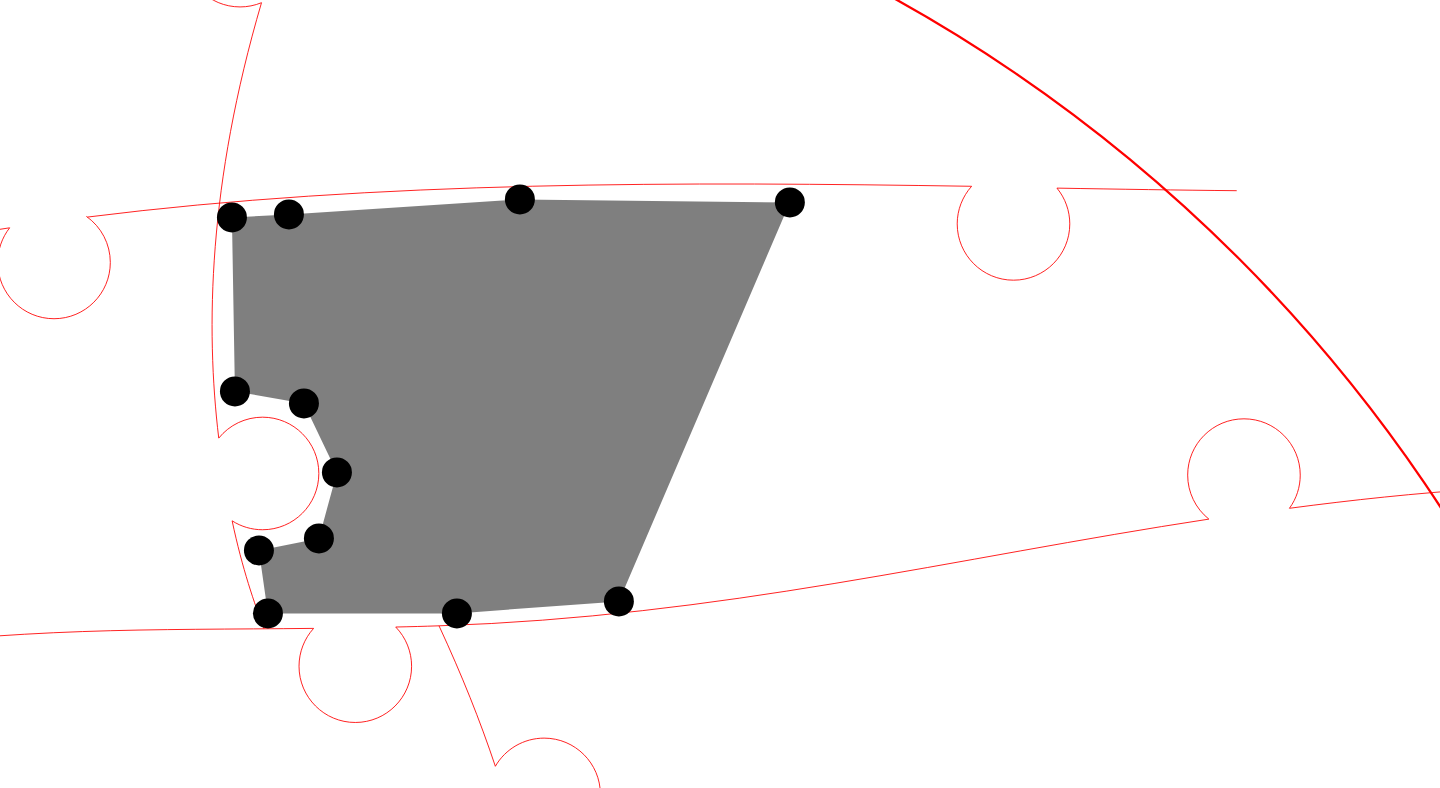 click 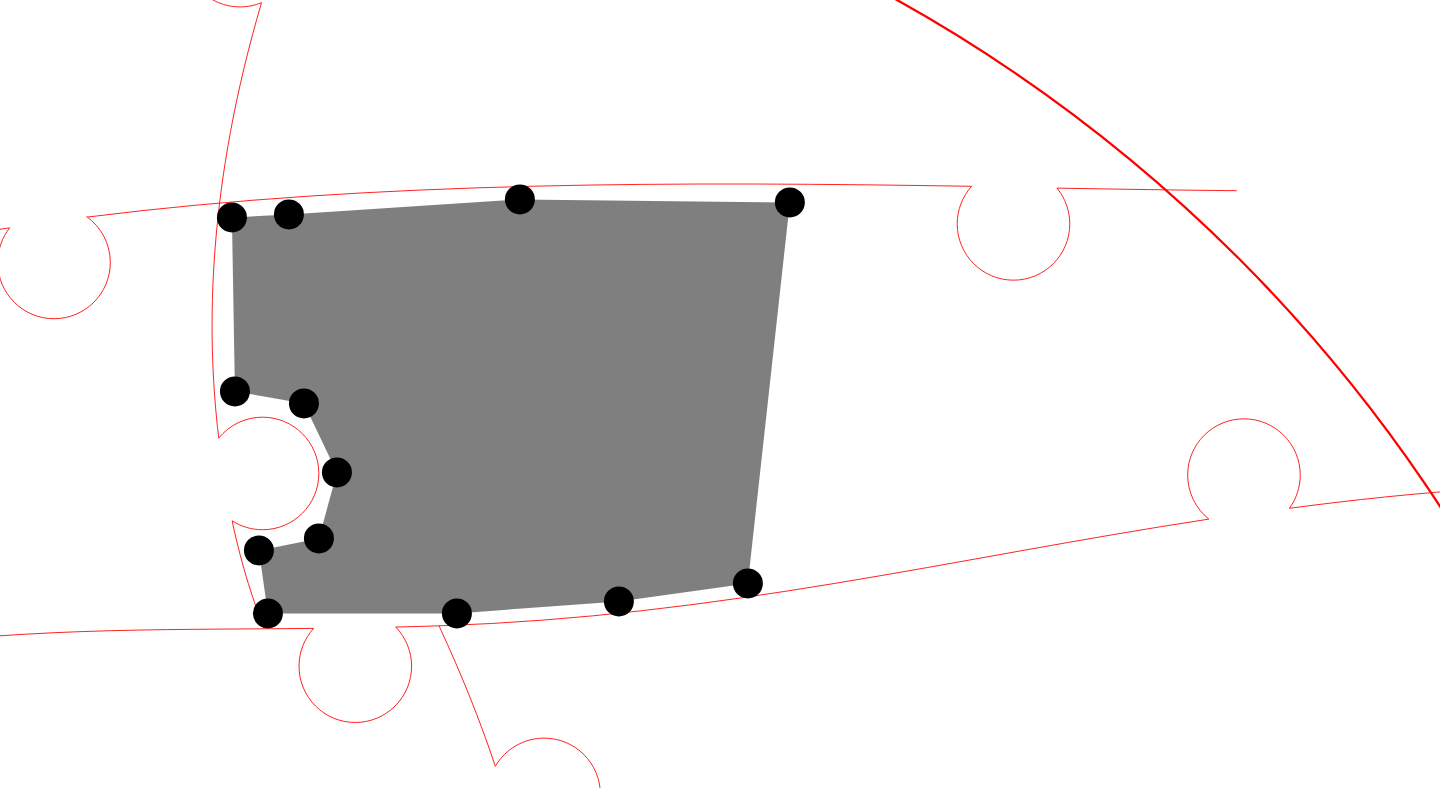 click 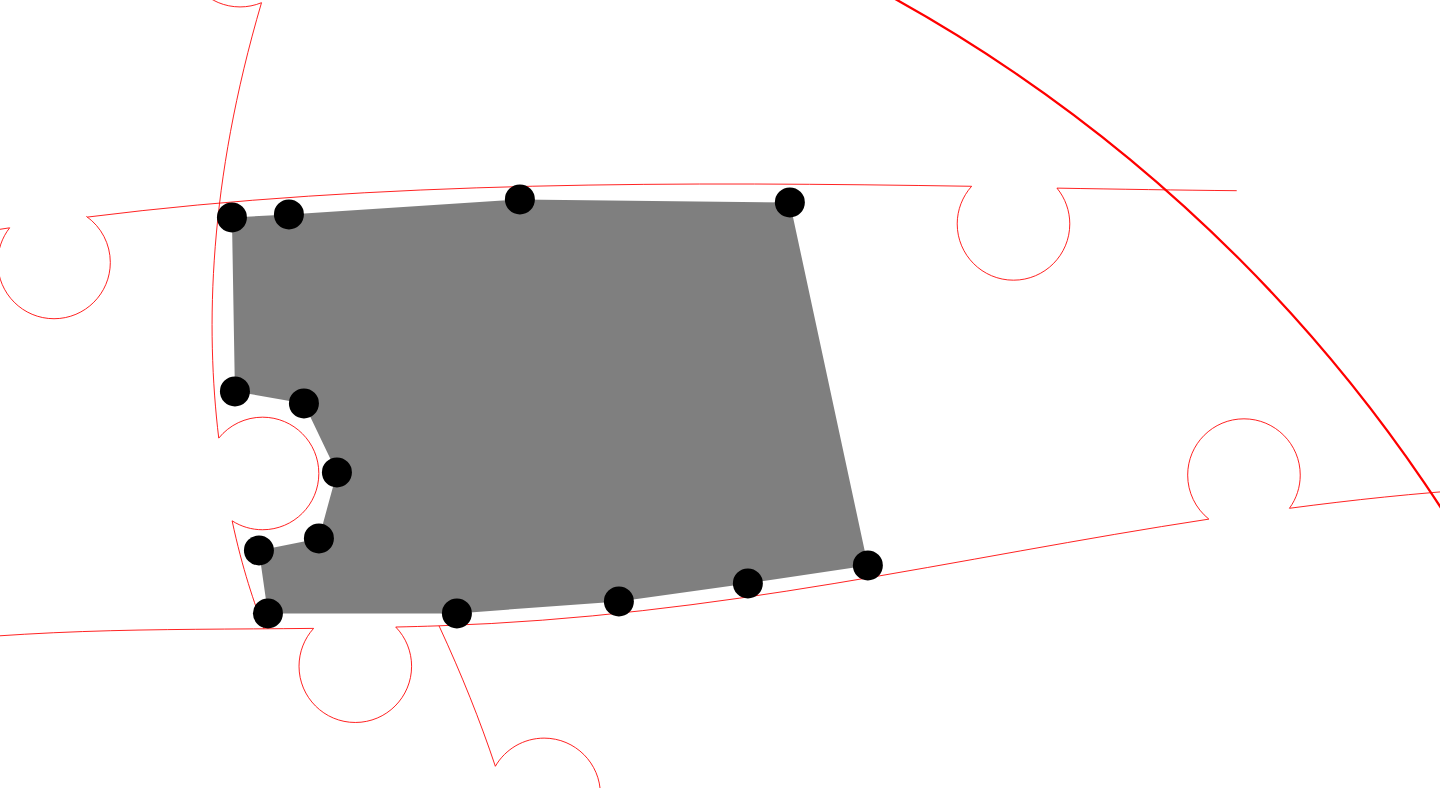 click 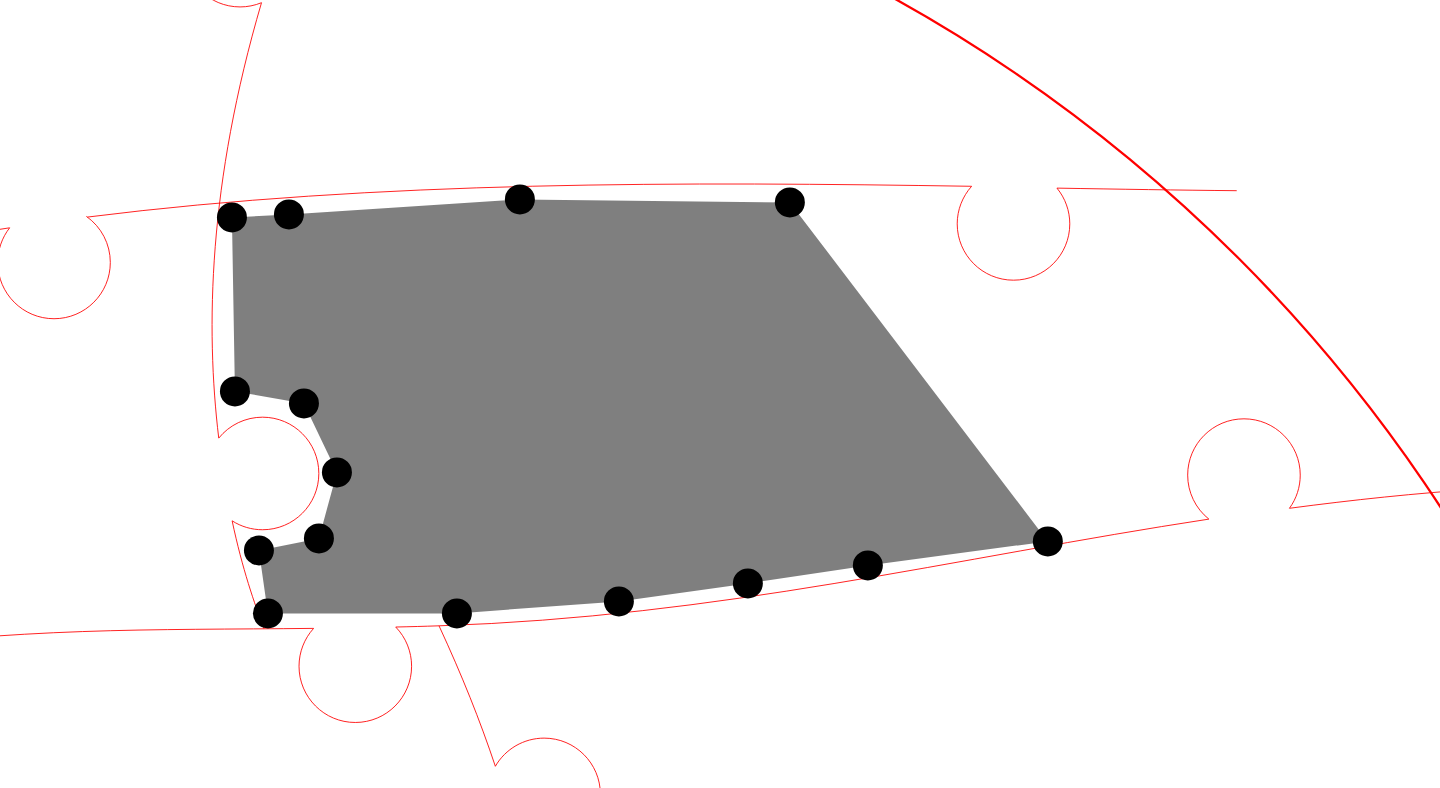 click 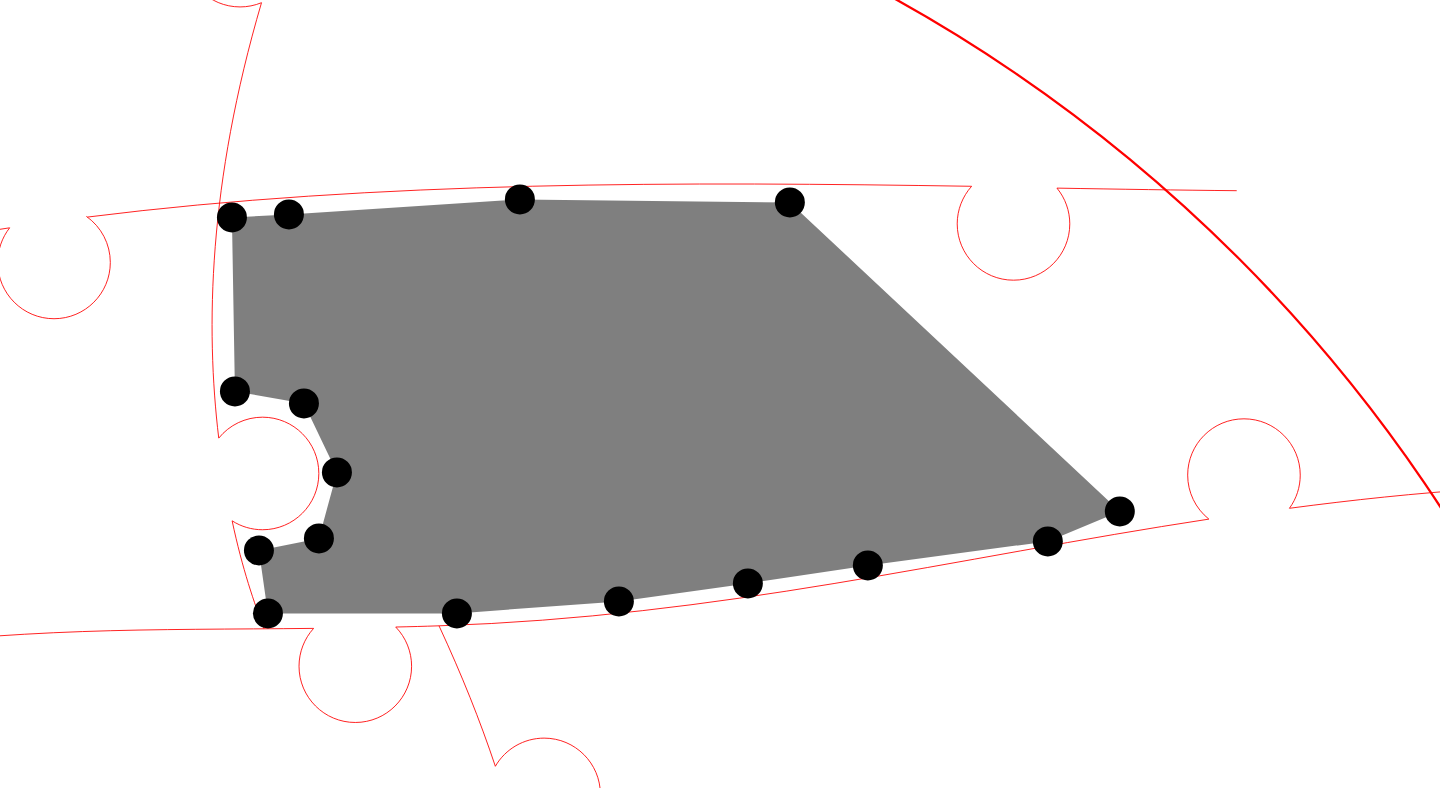 click 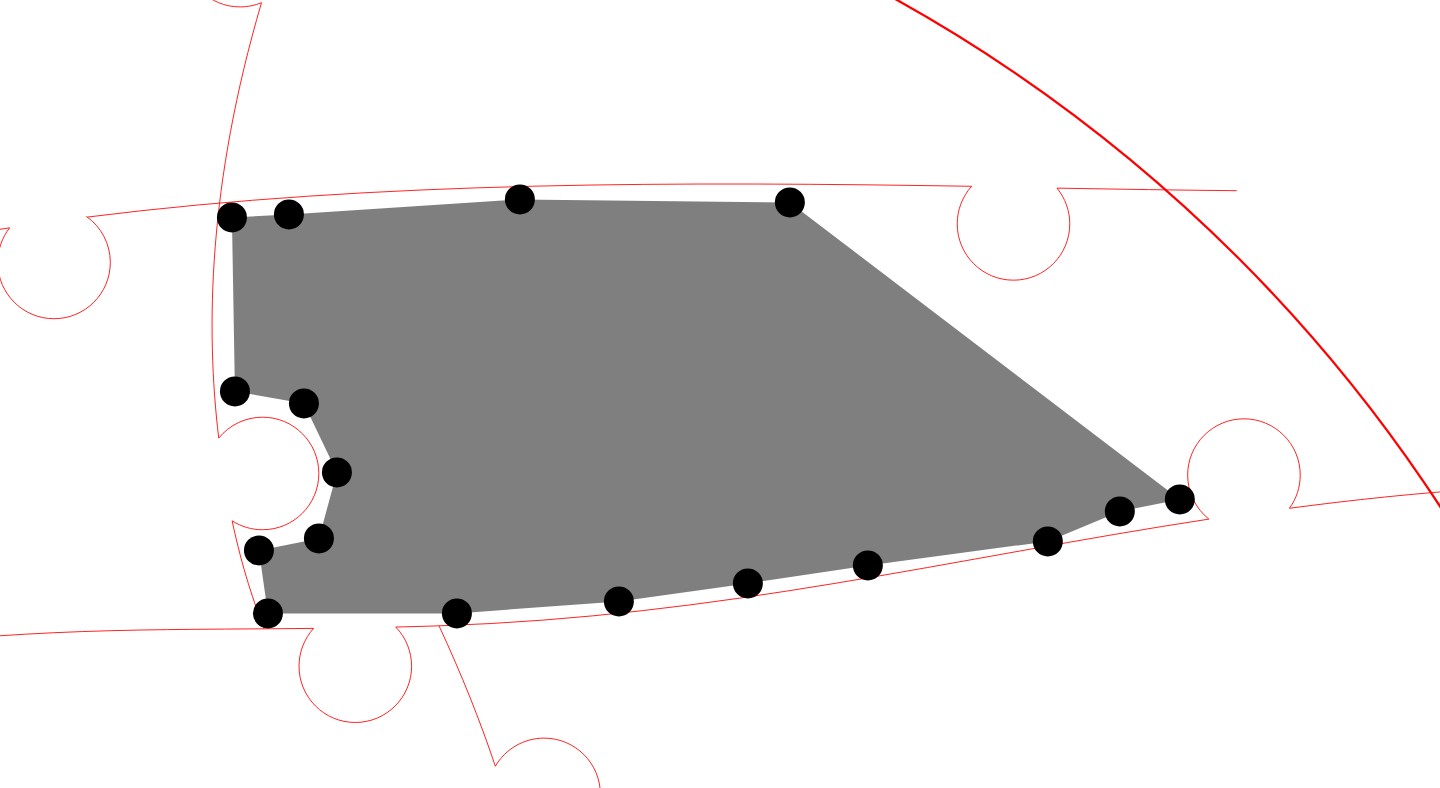 click 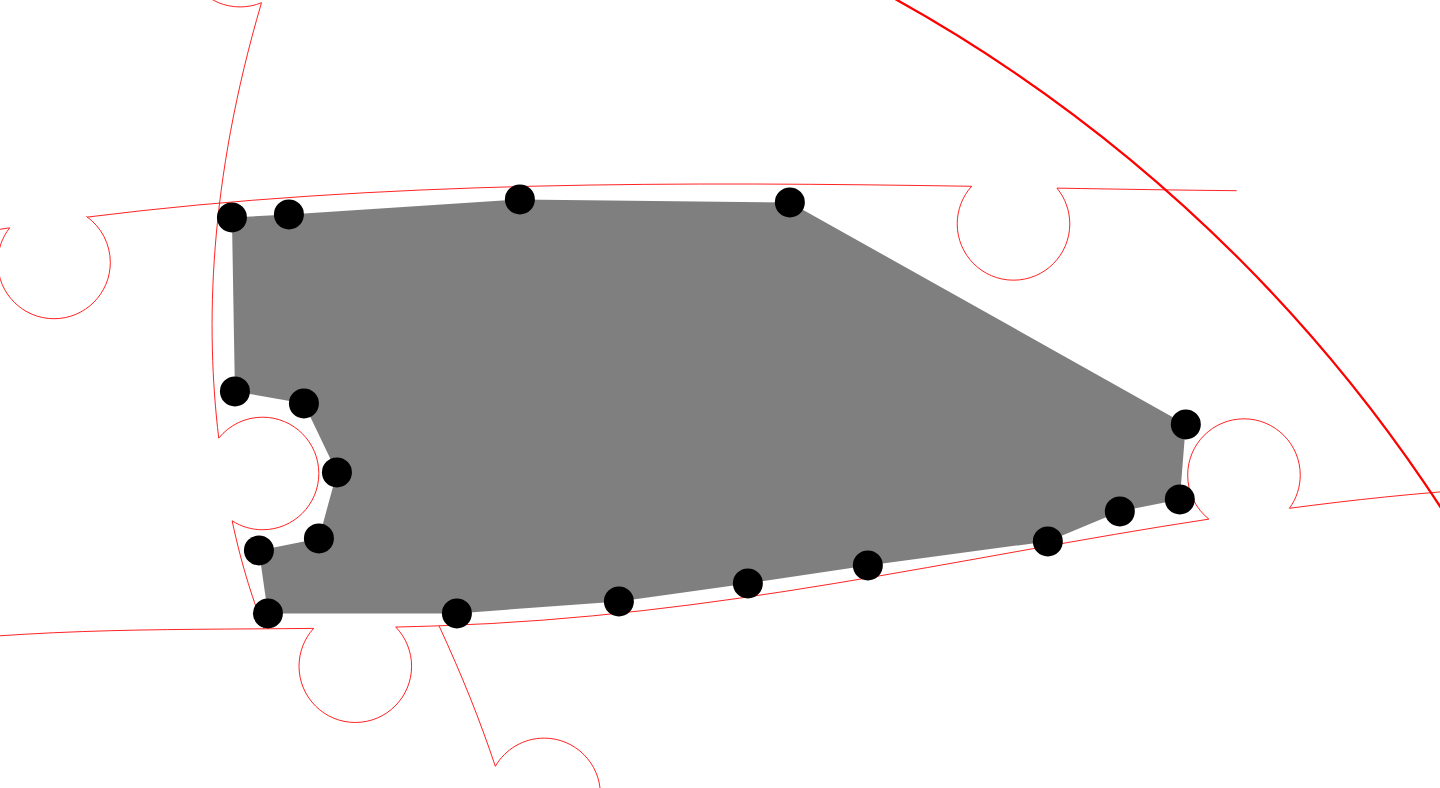 click 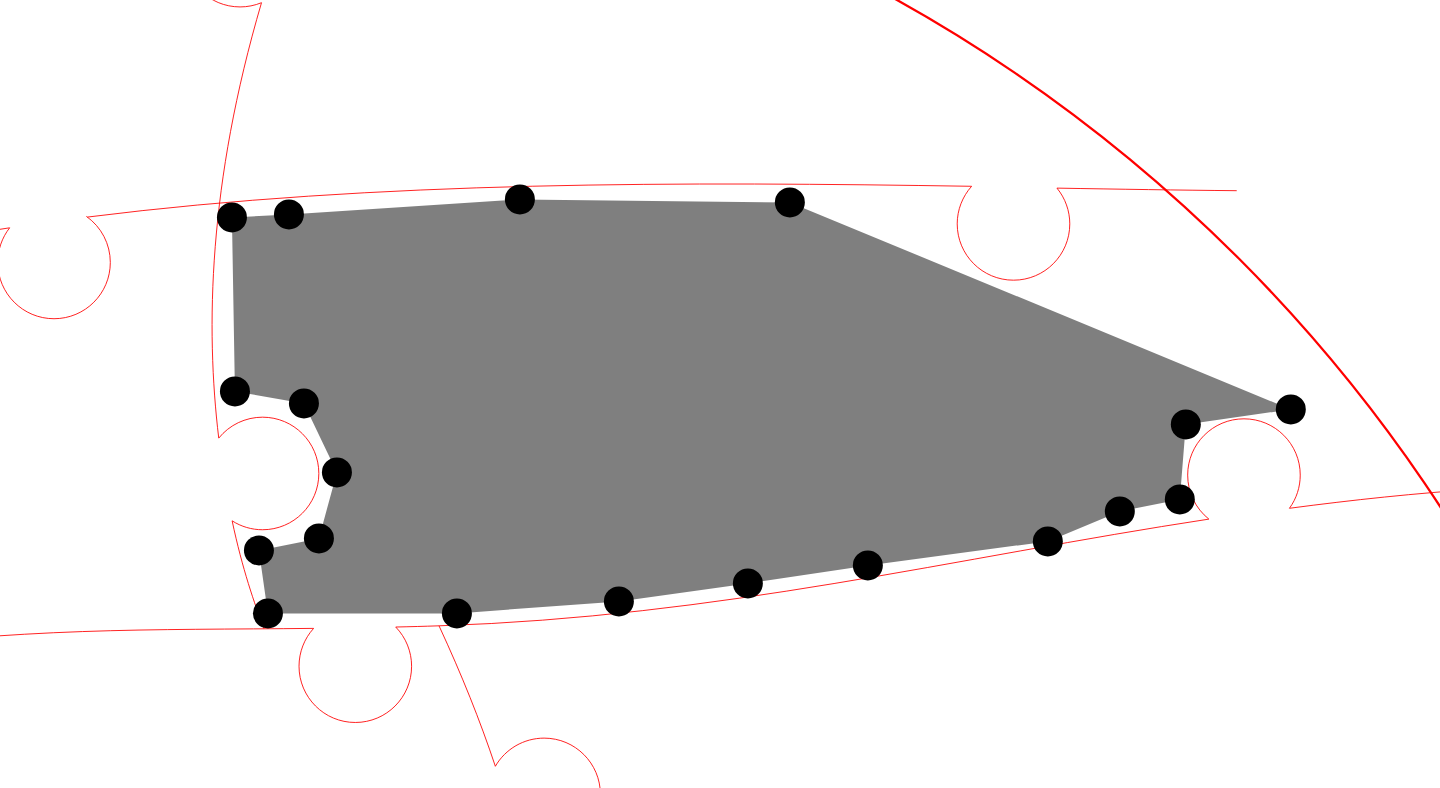 click 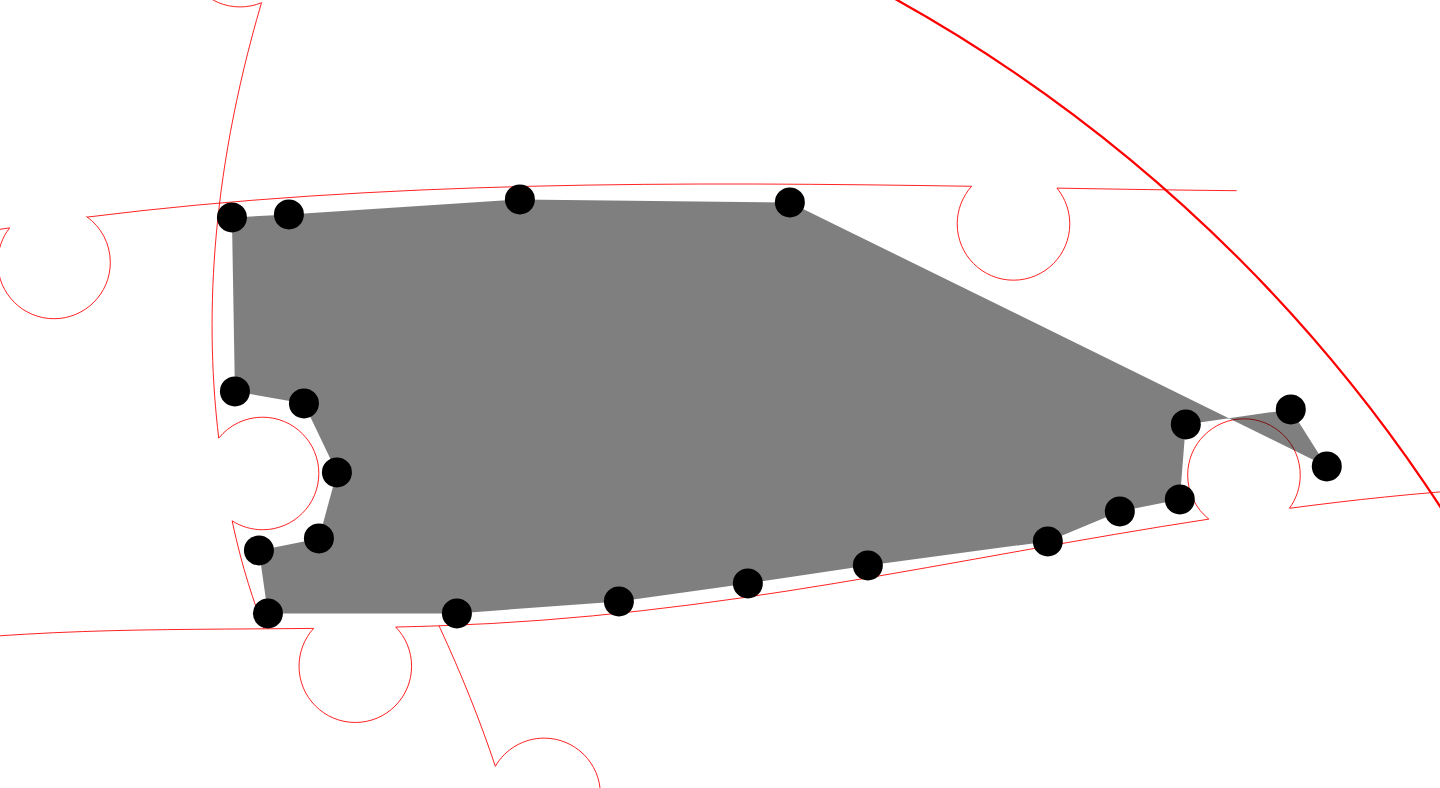 click 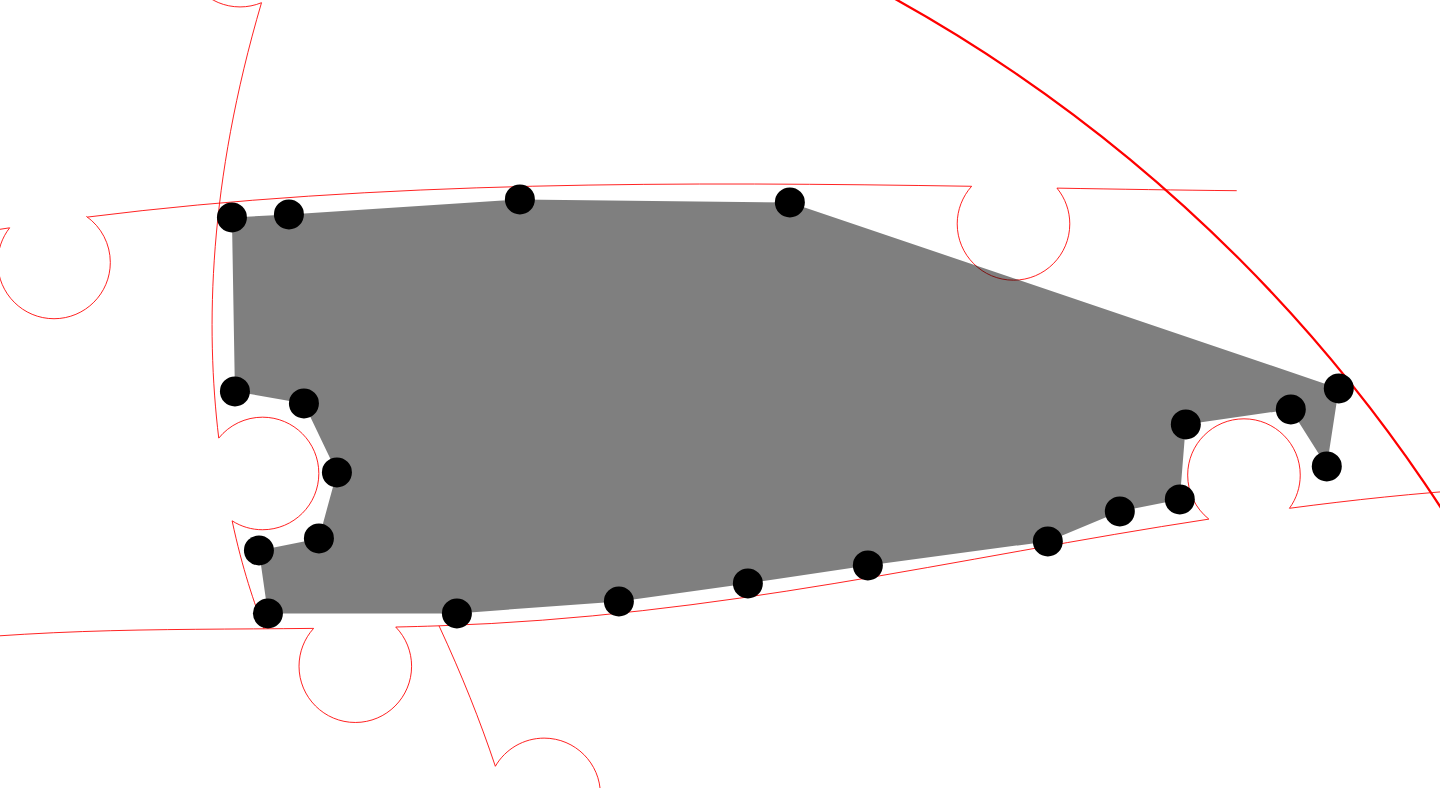 click 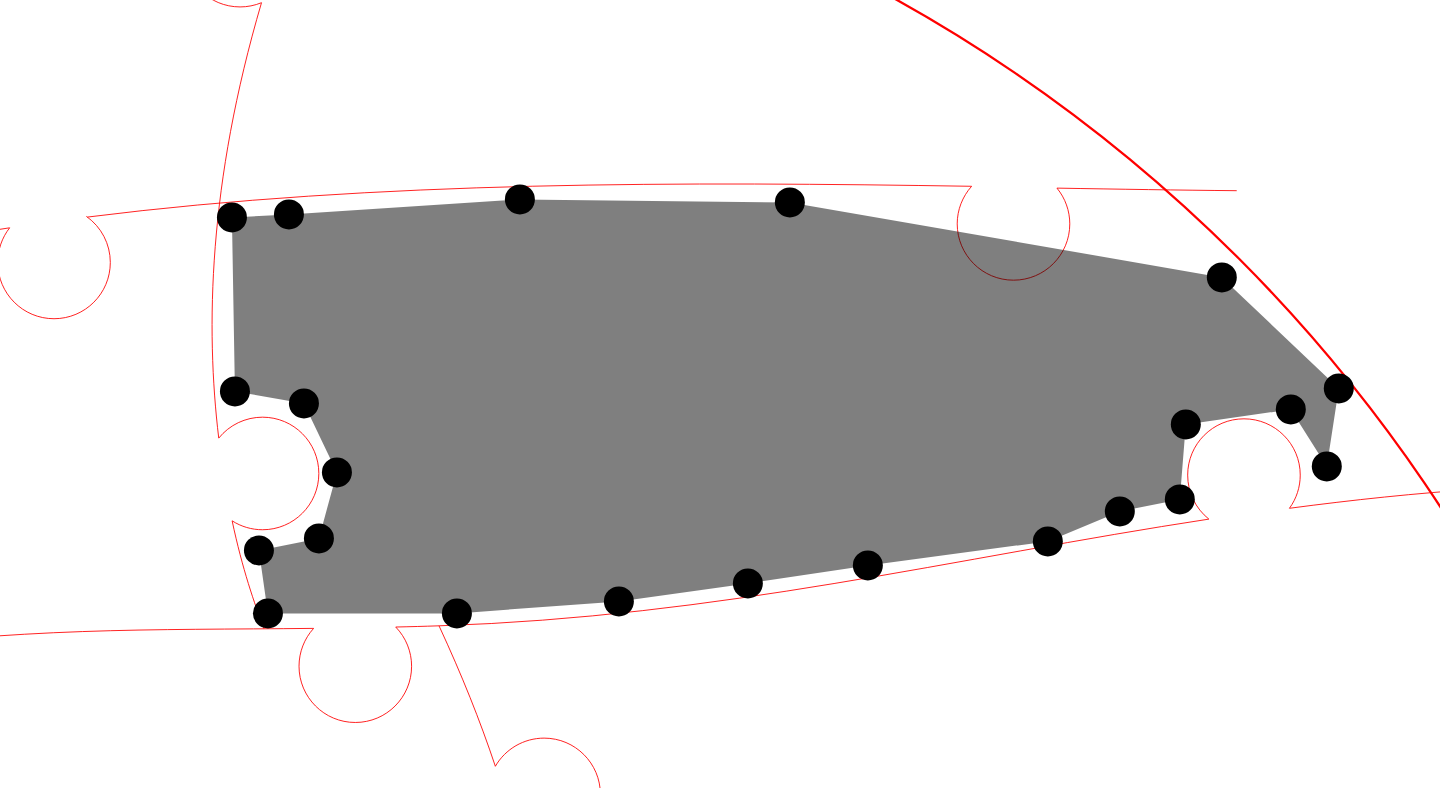 click 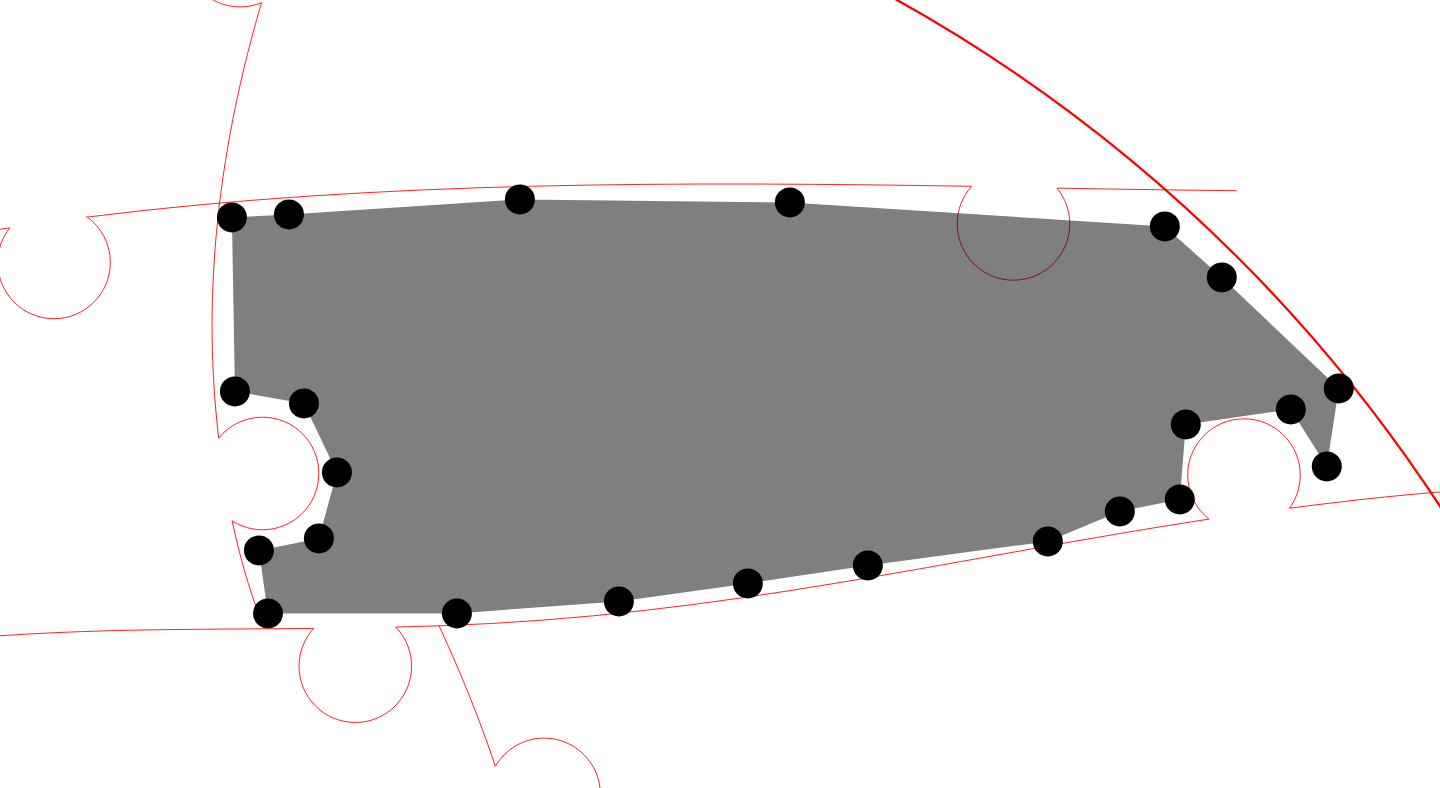 click 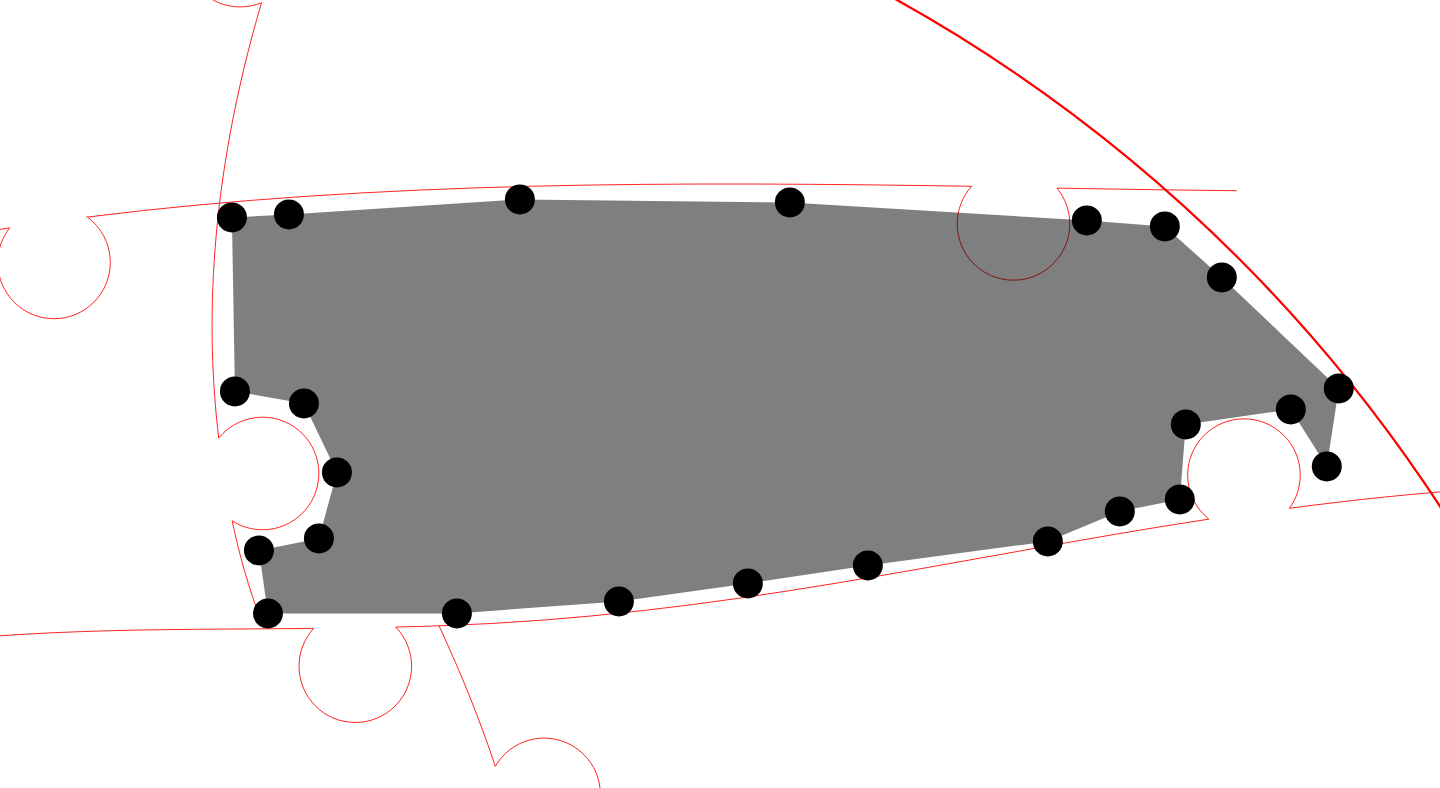 click 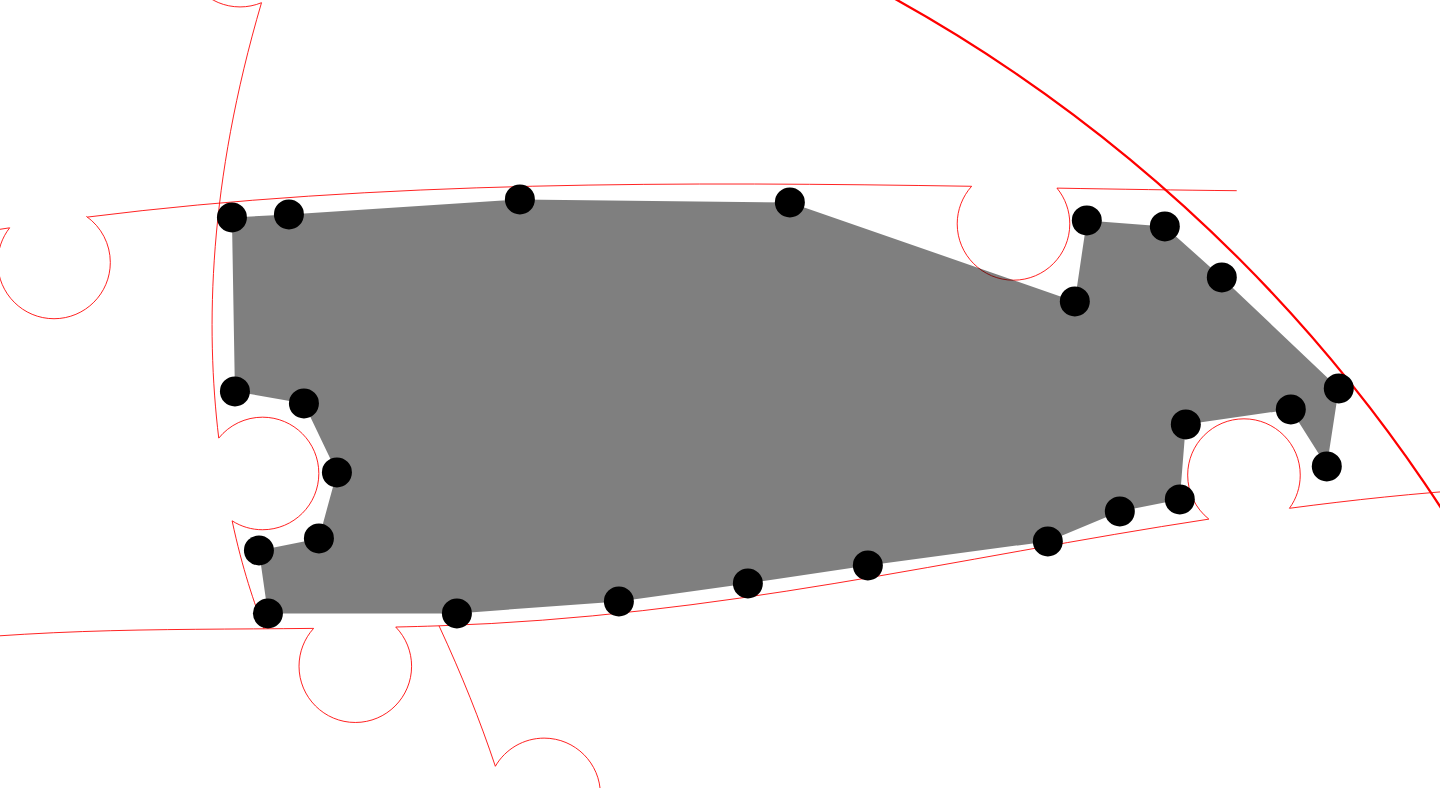click 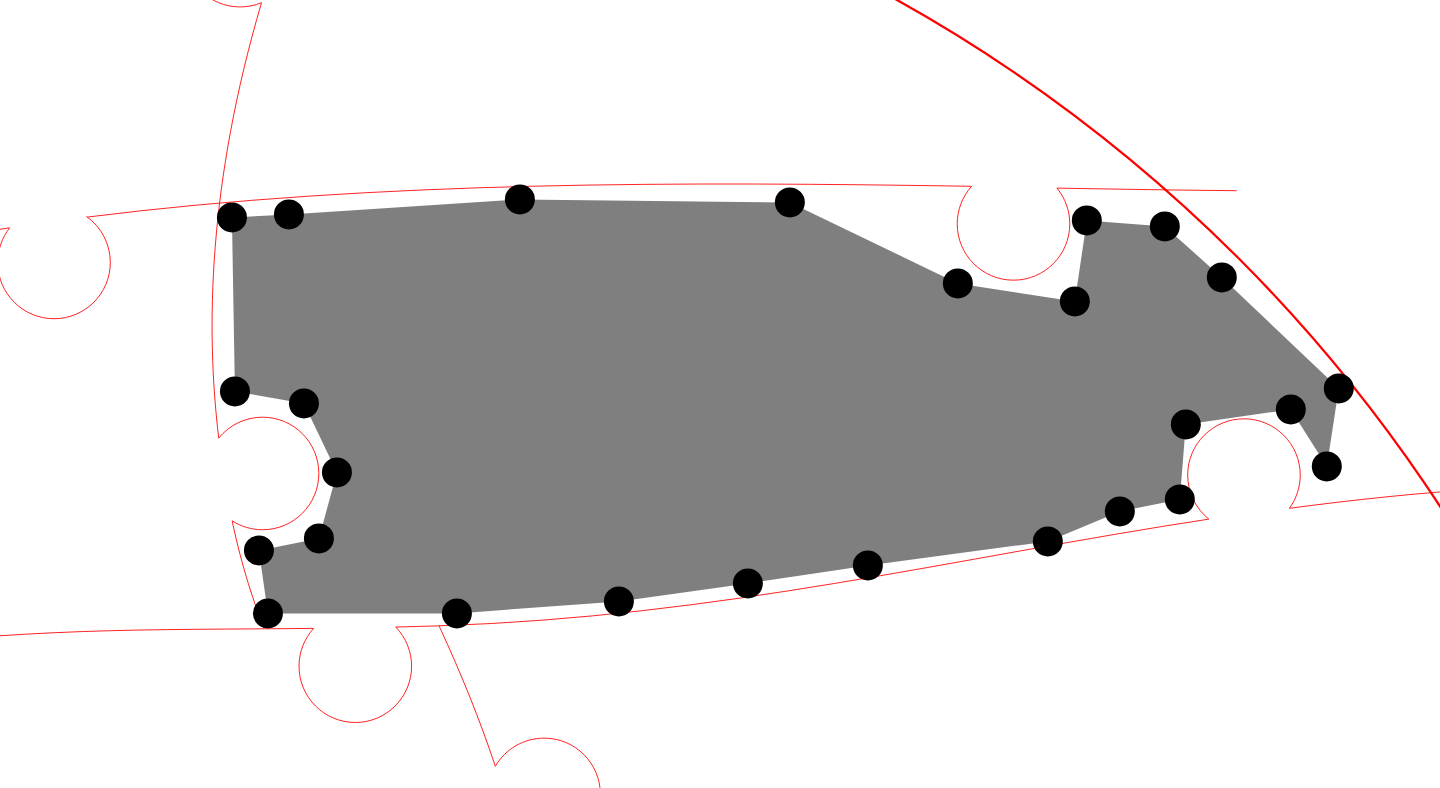 click 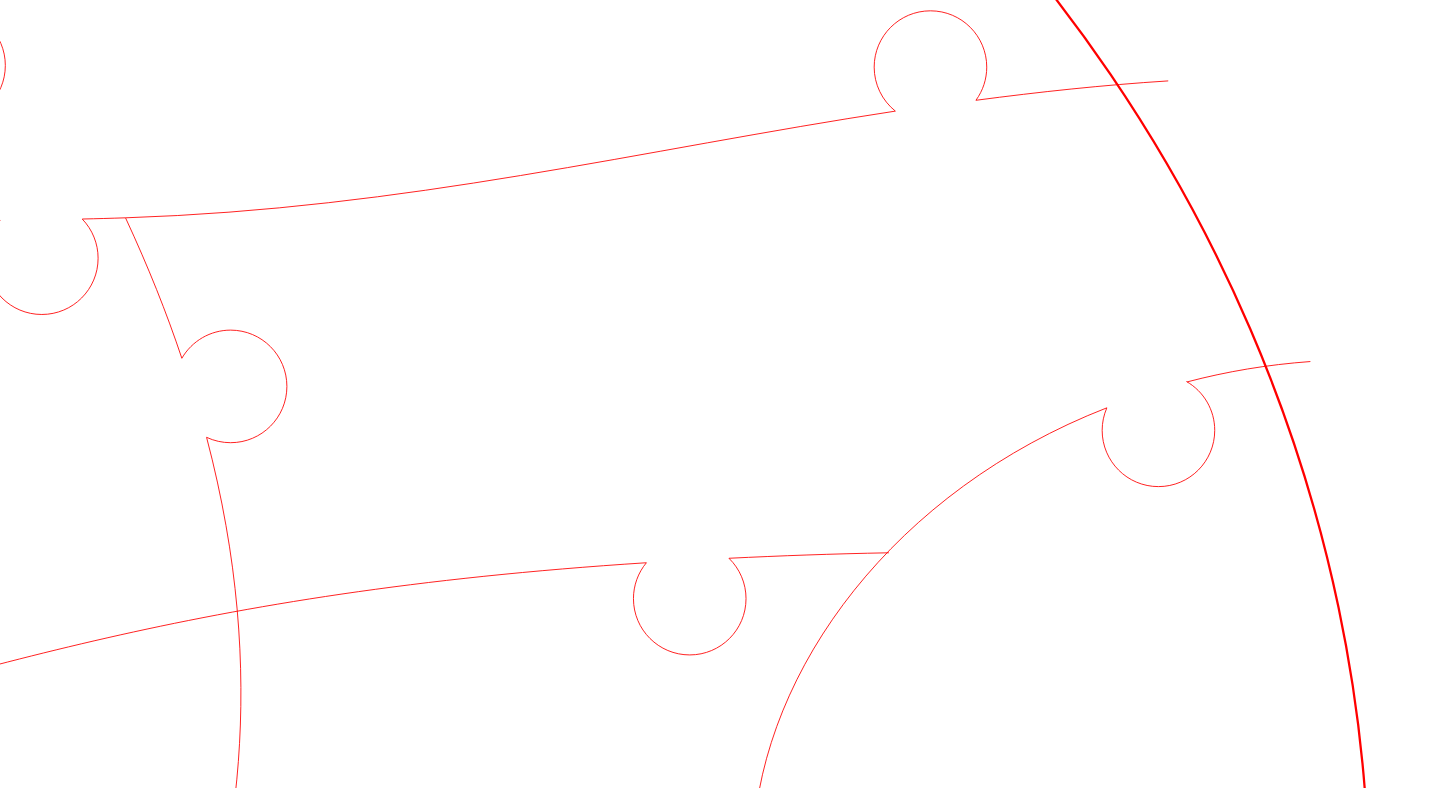 click 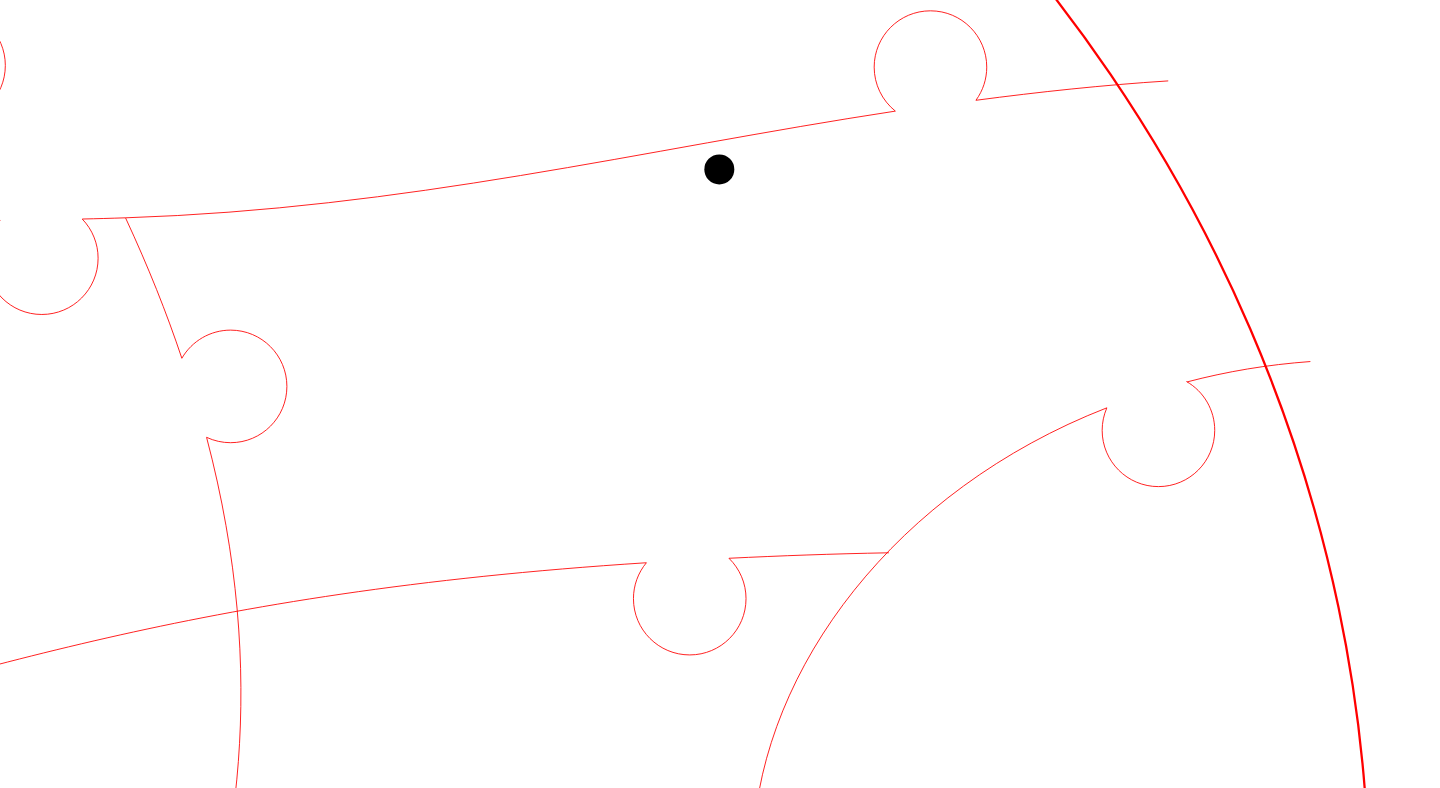 click 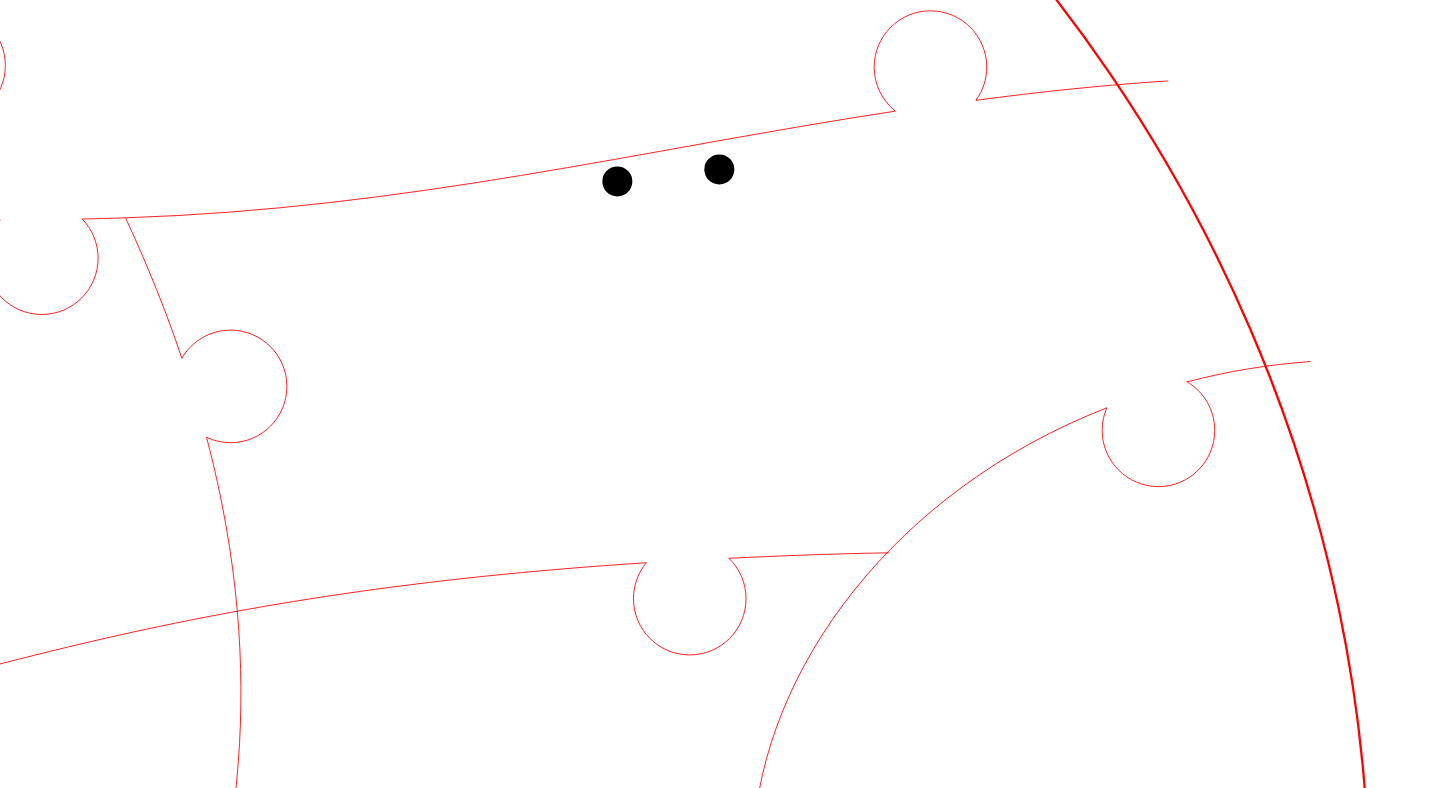 click 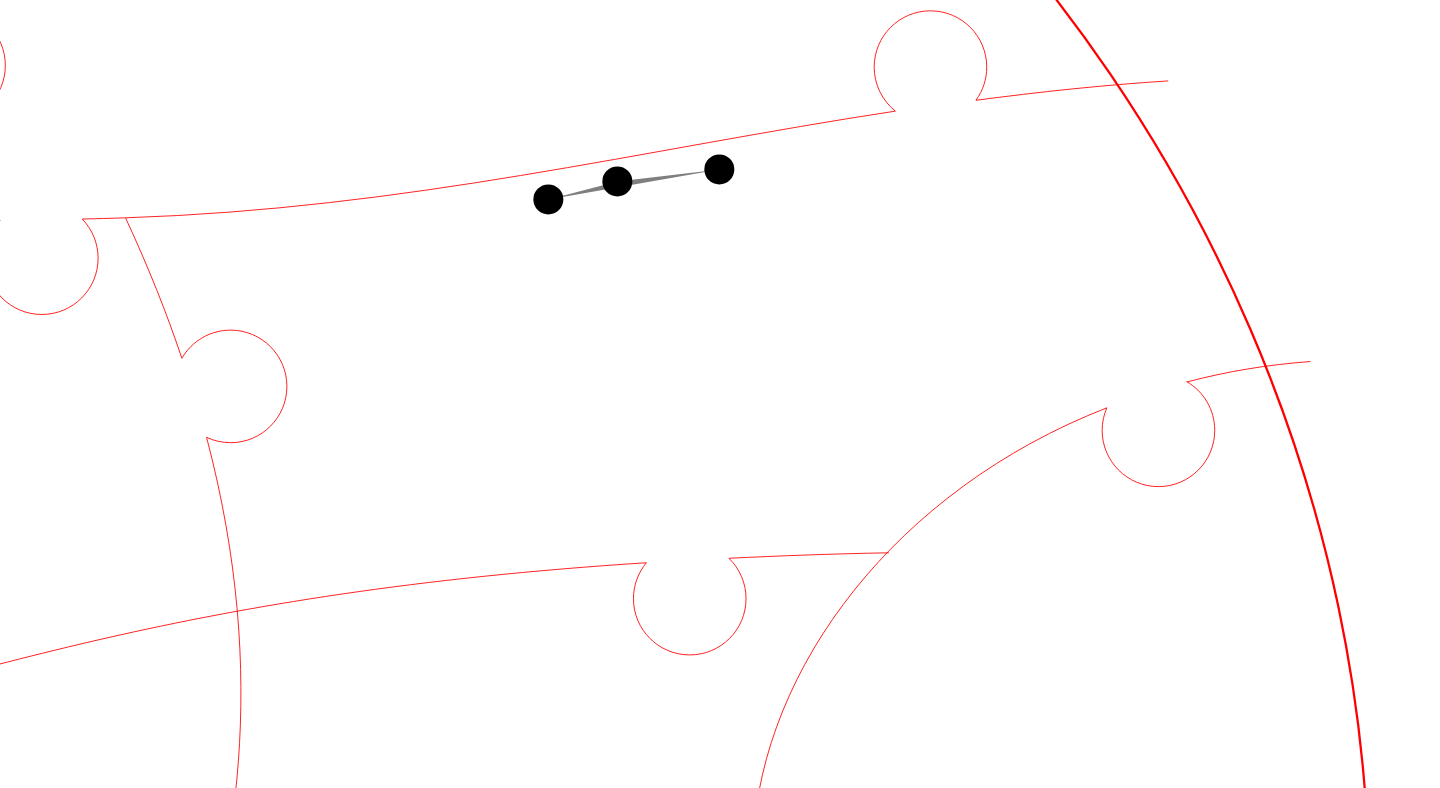 click 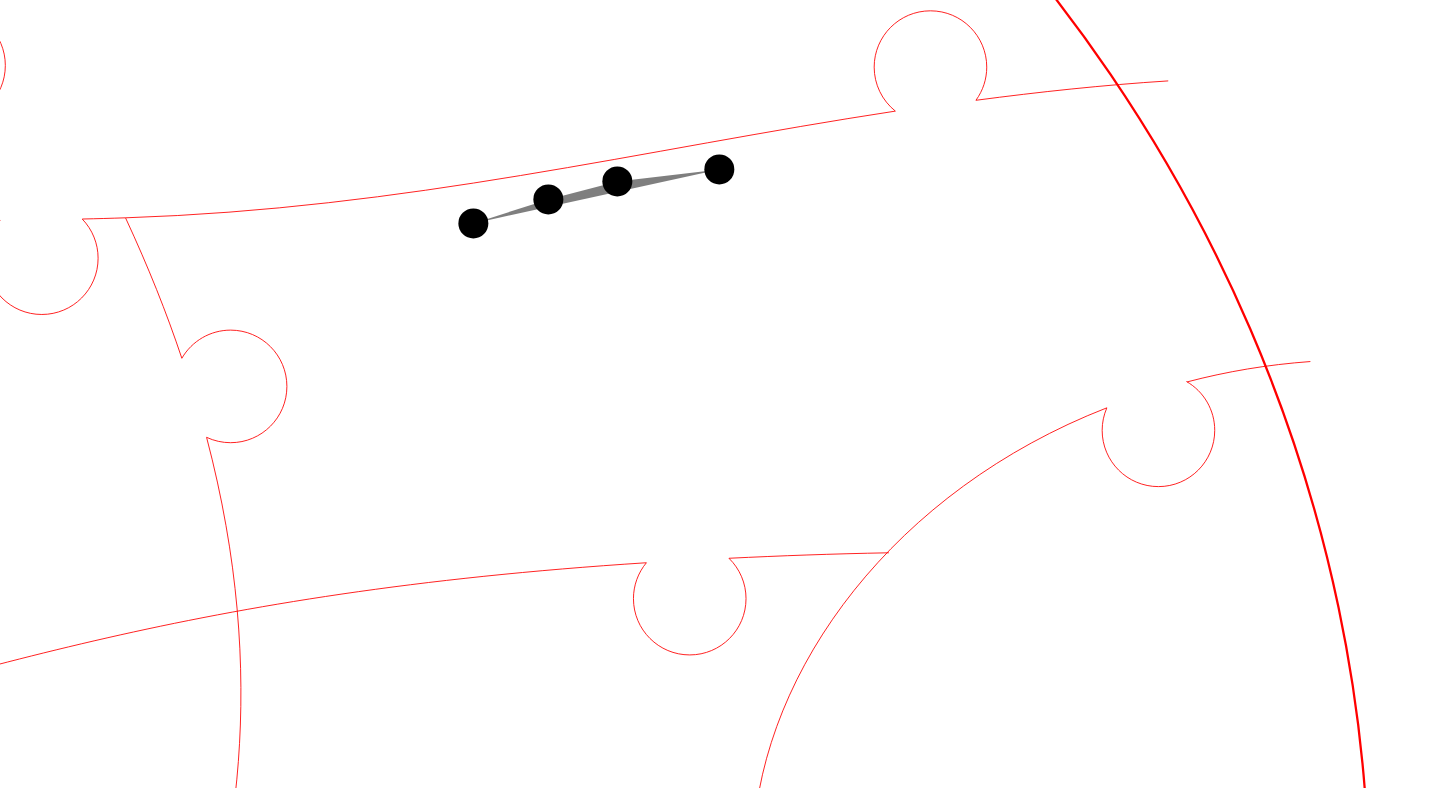 click 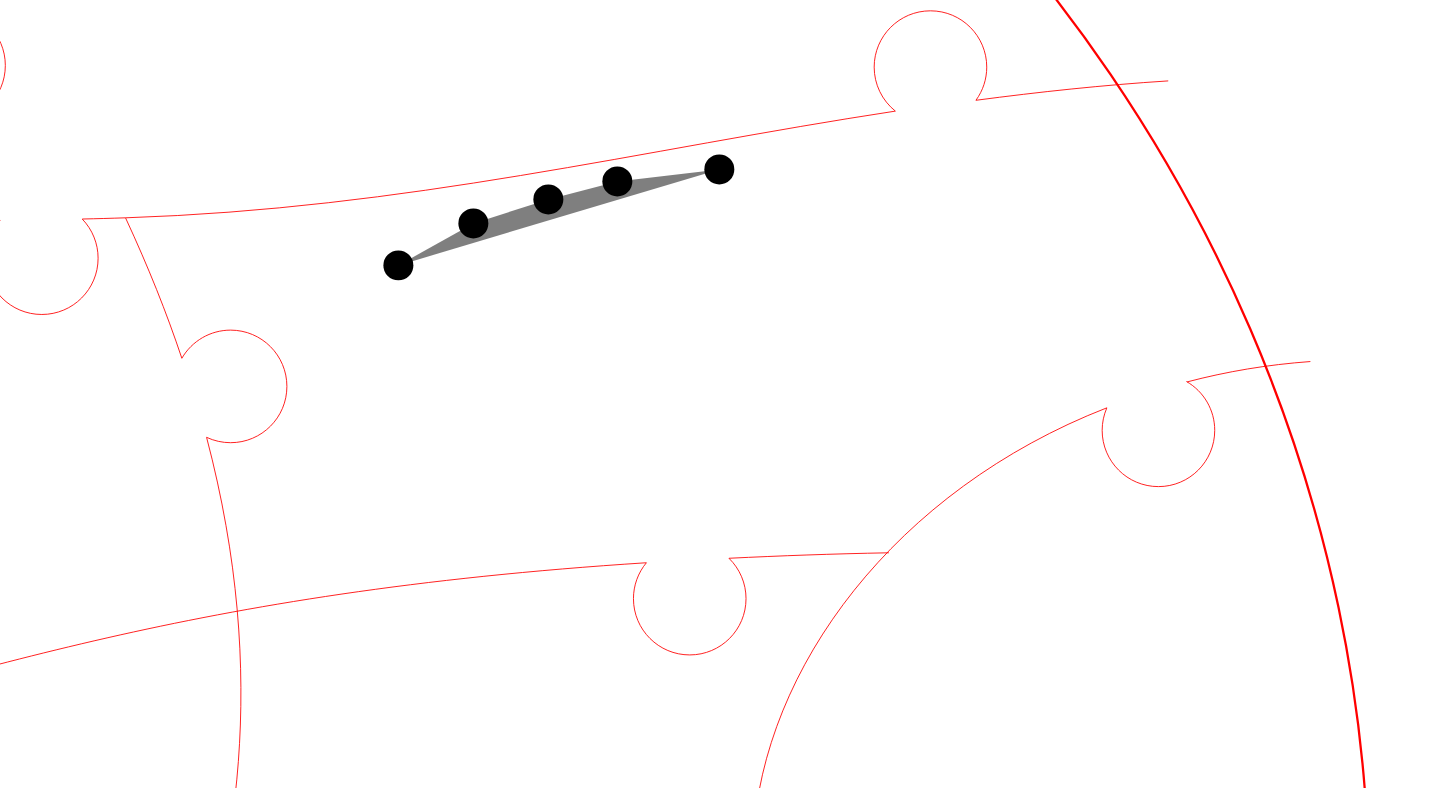 click 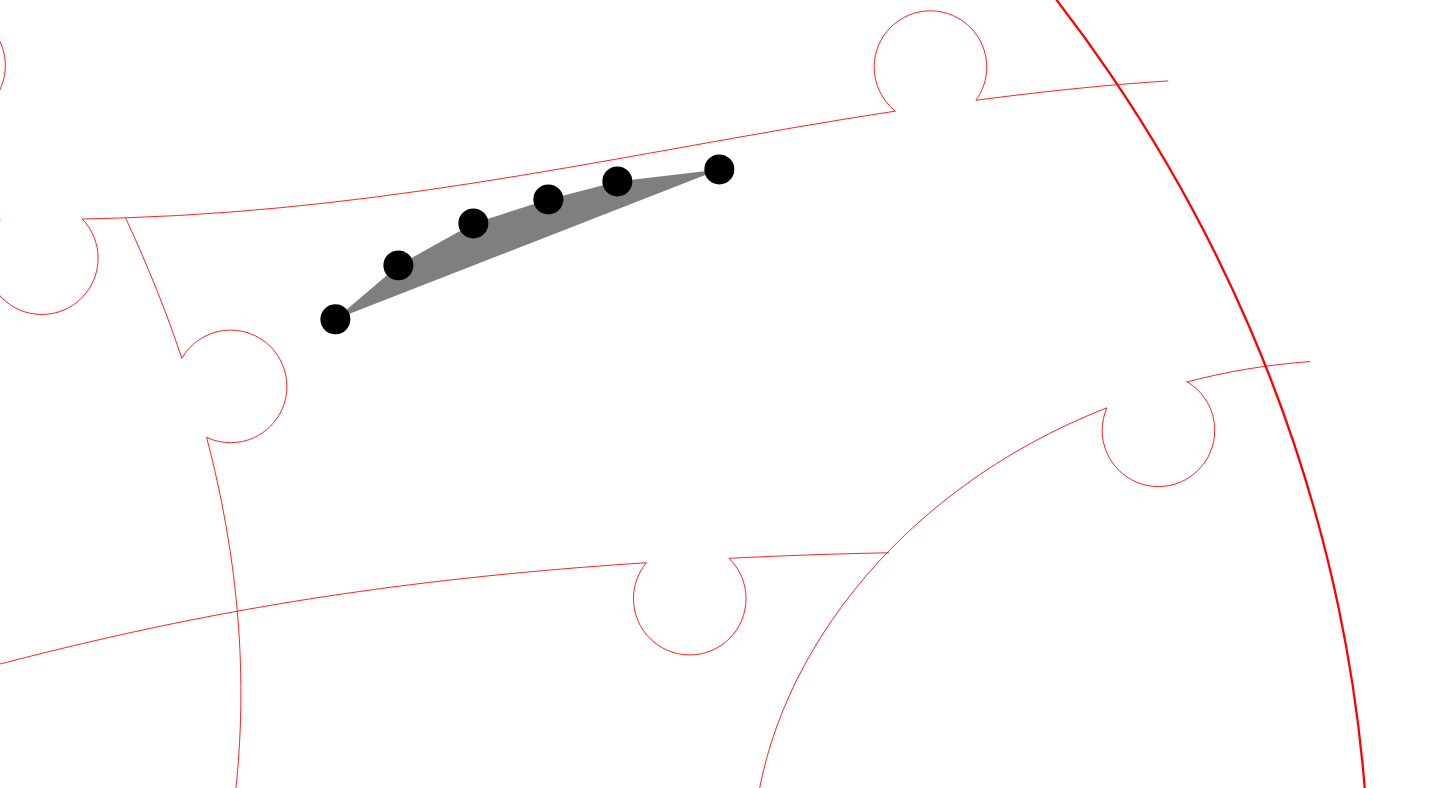 click 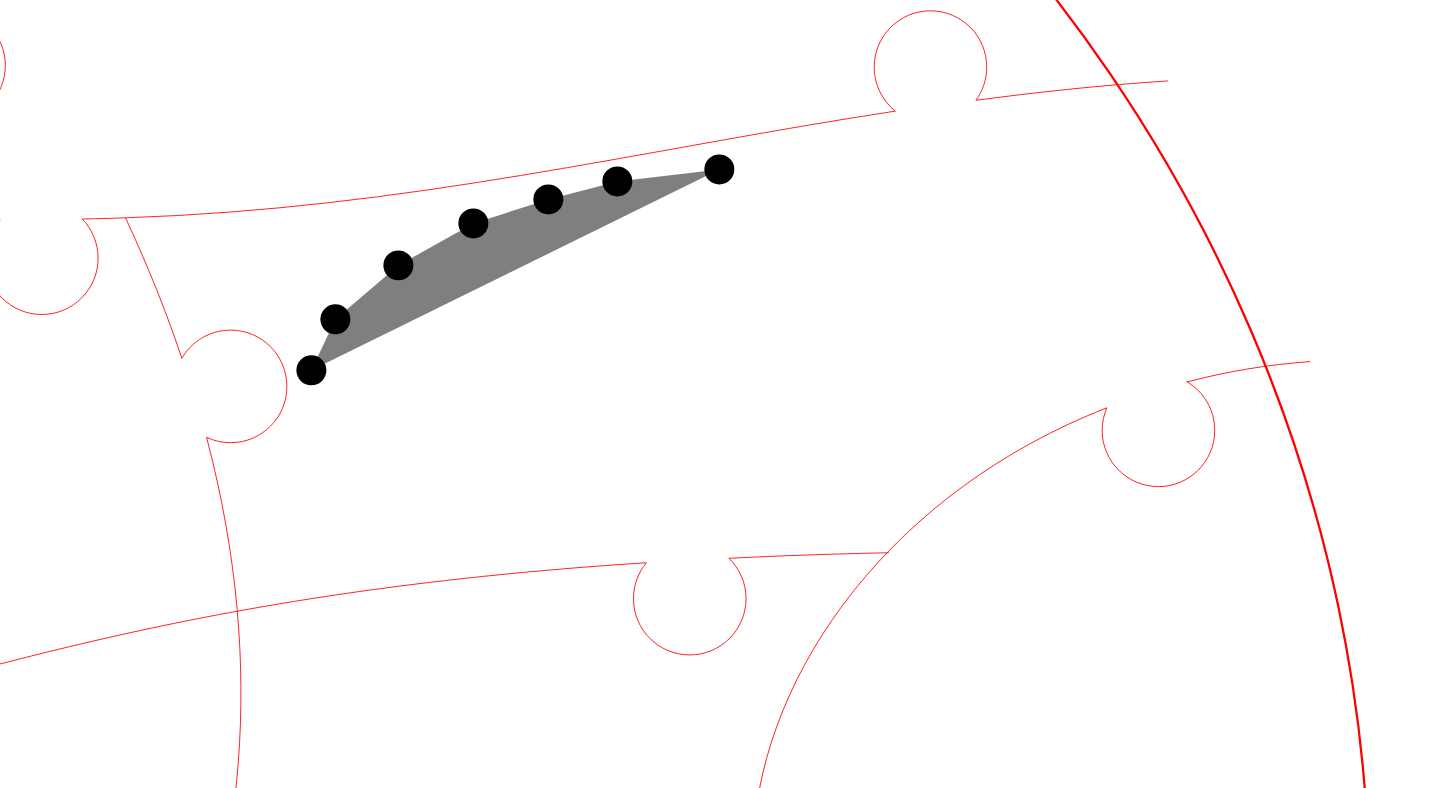 click 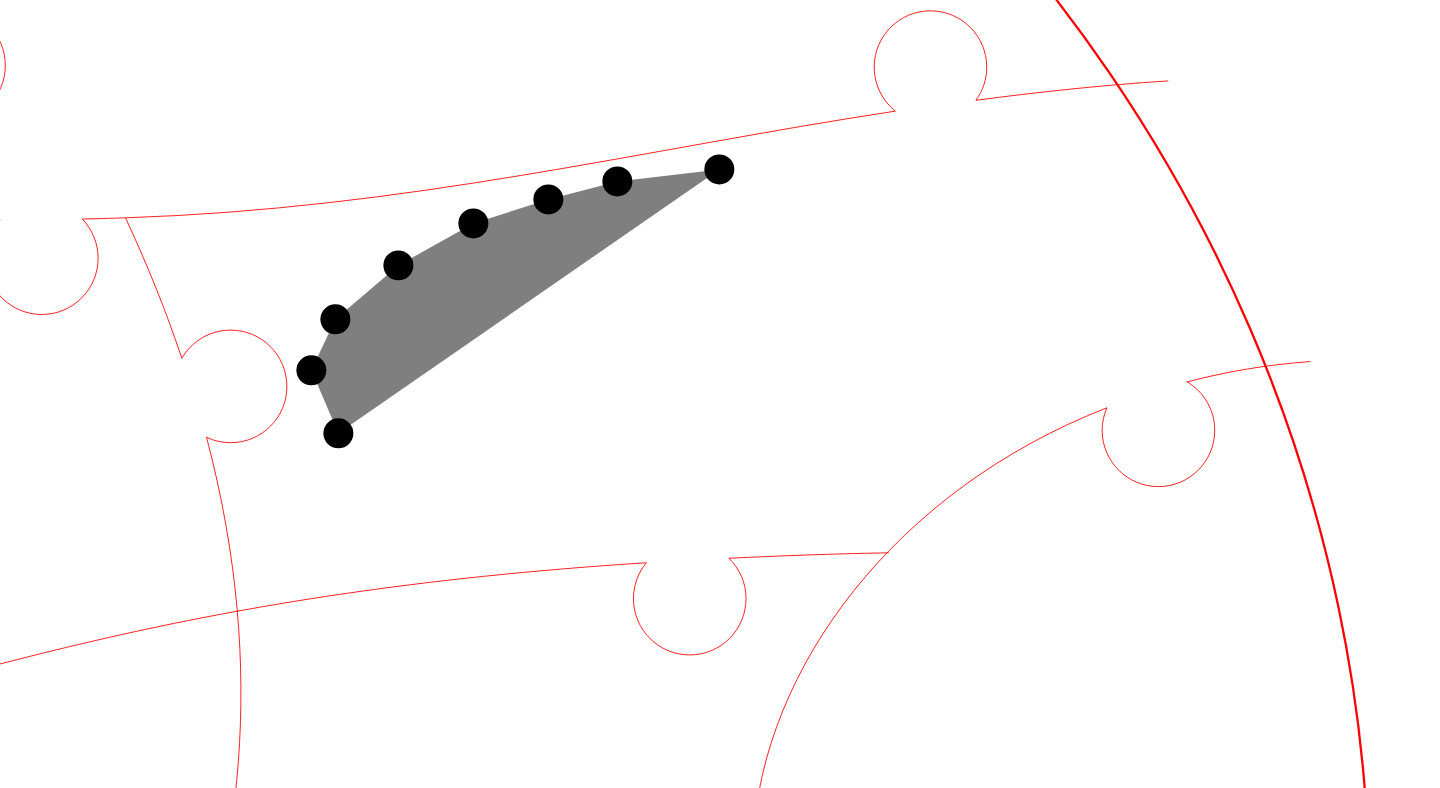 click 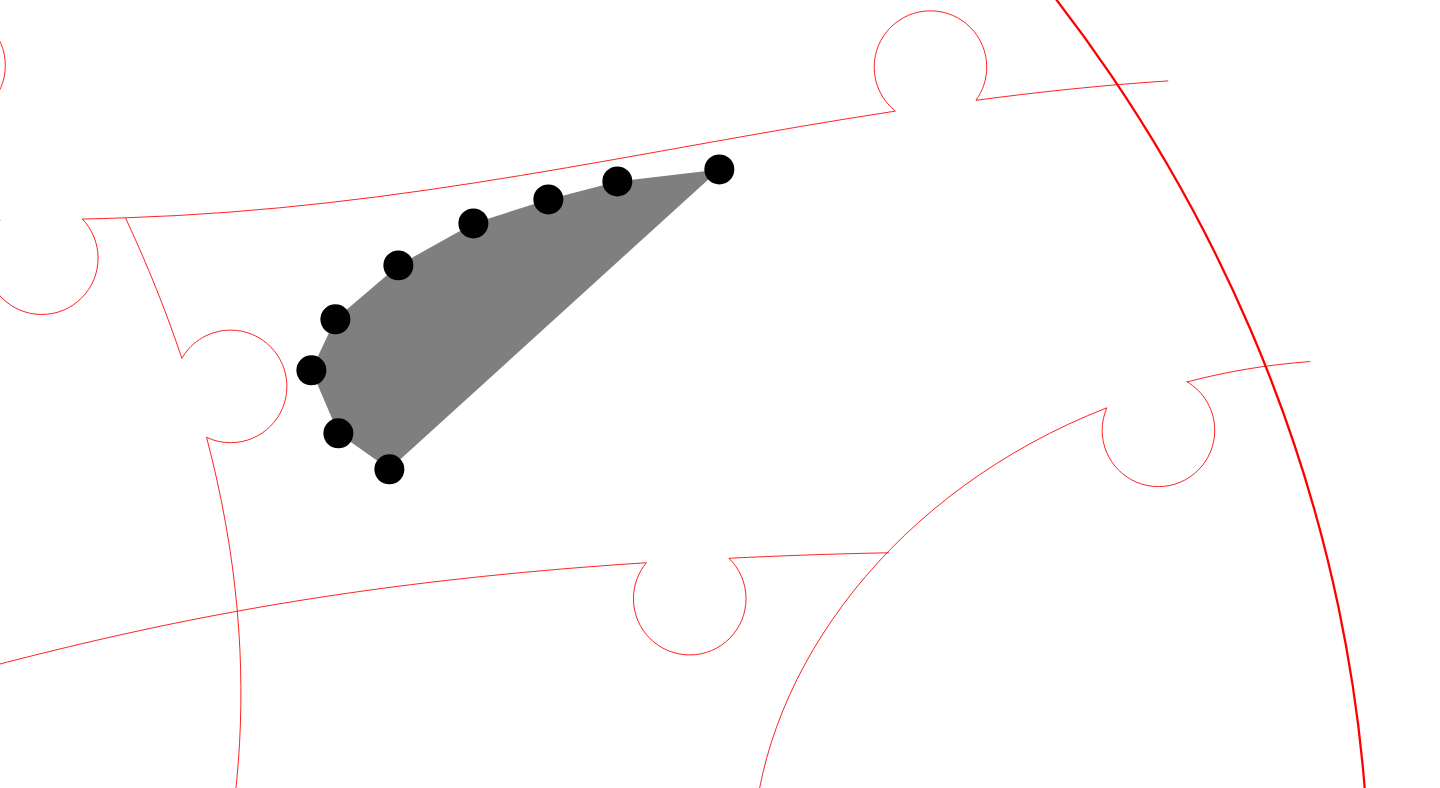 click 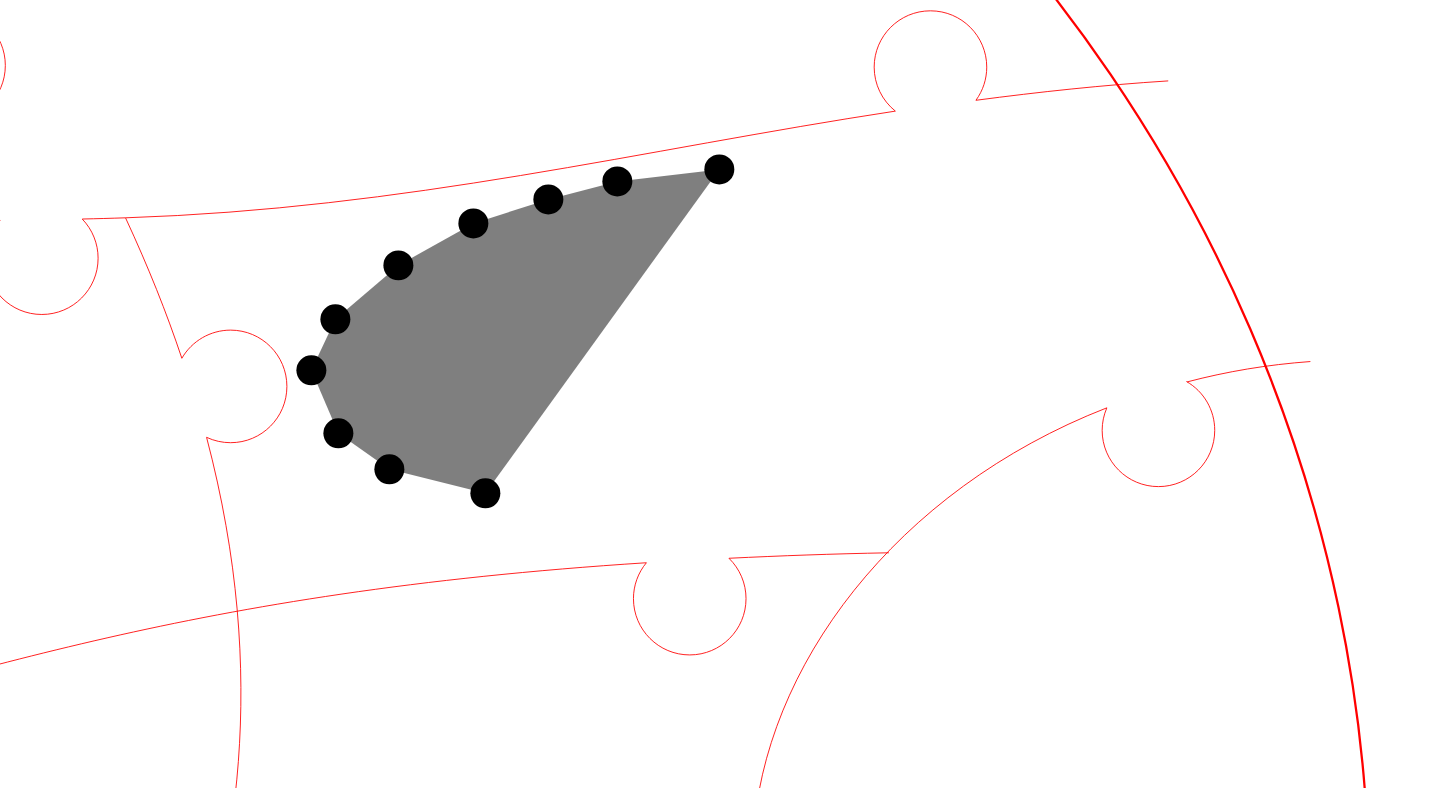 click 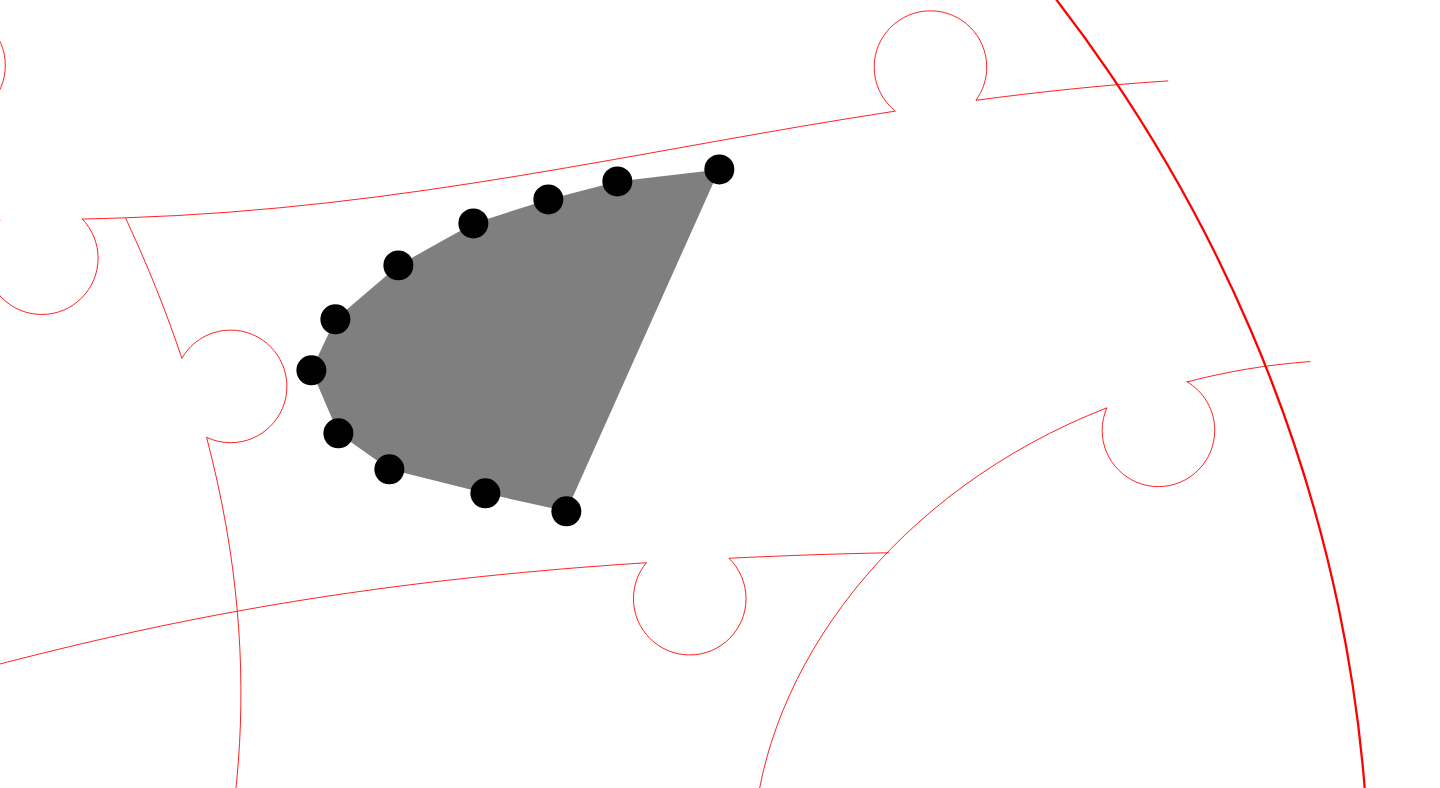 click 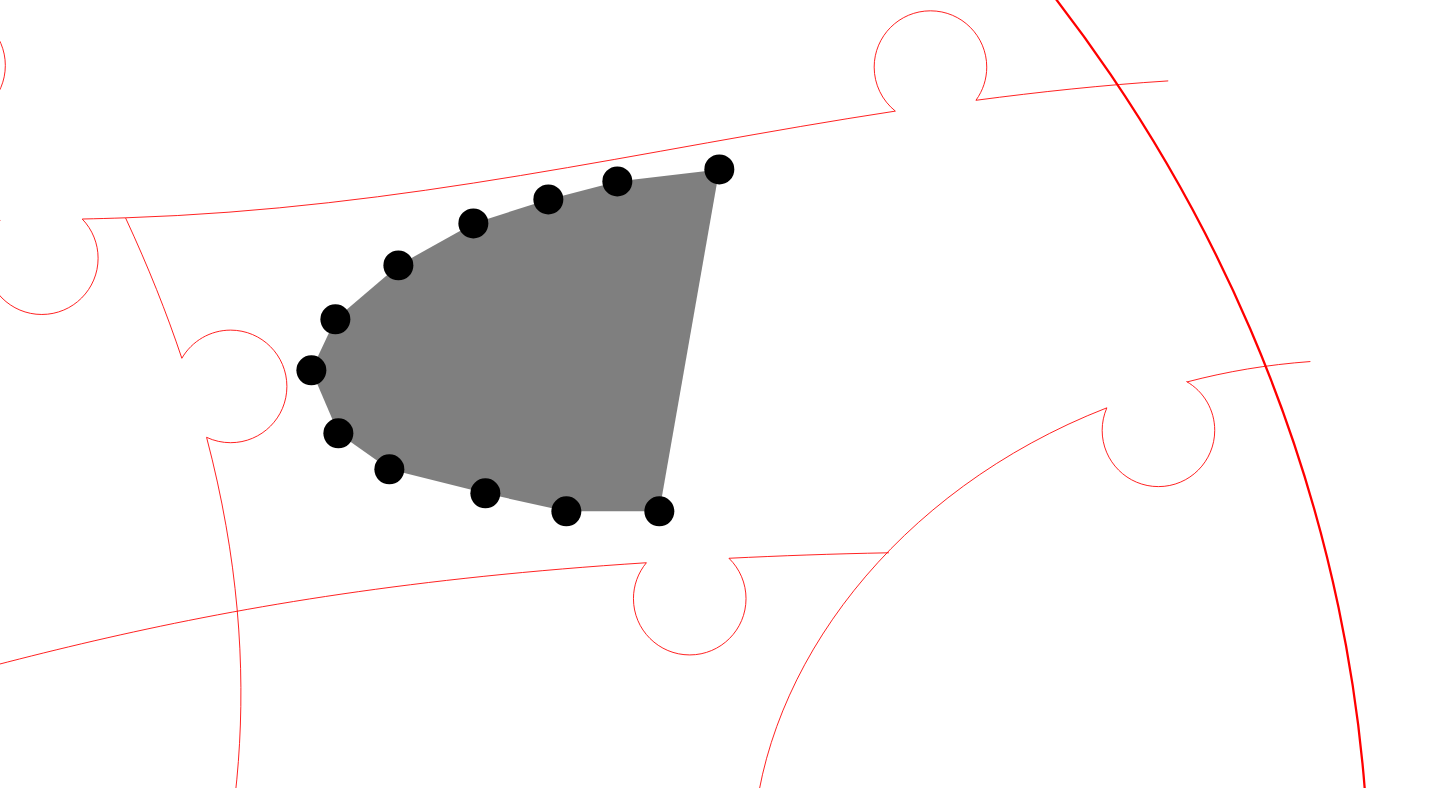 click 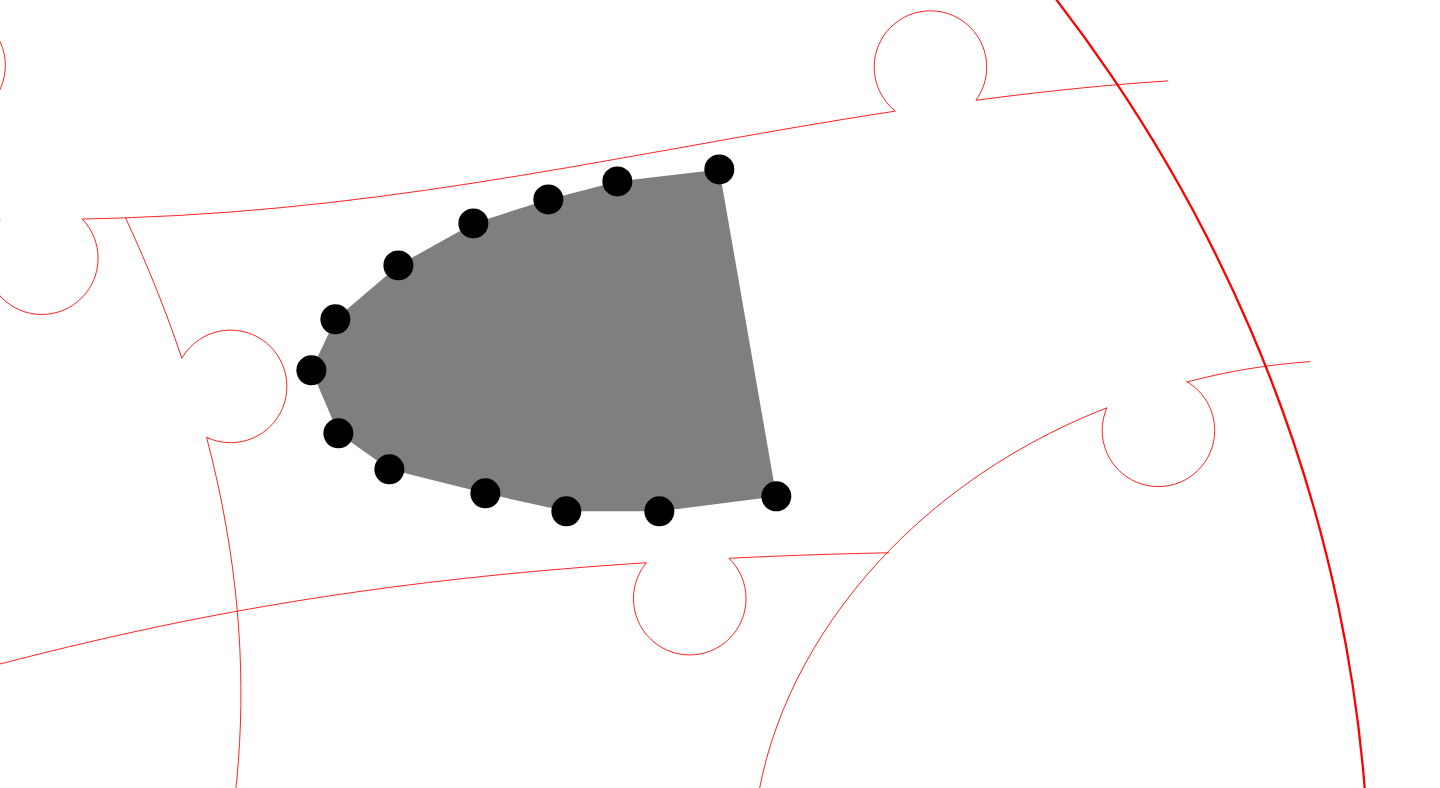 click 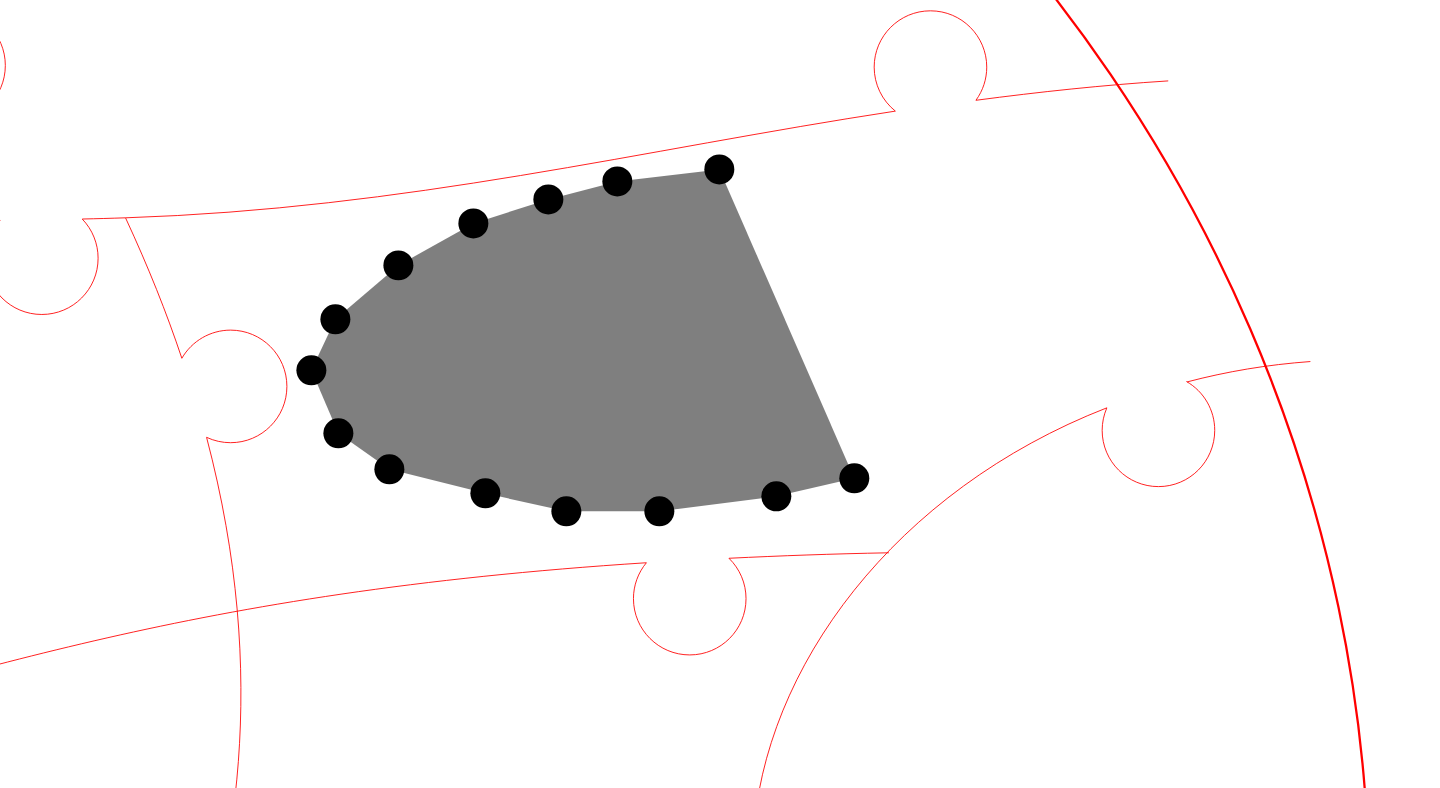 click 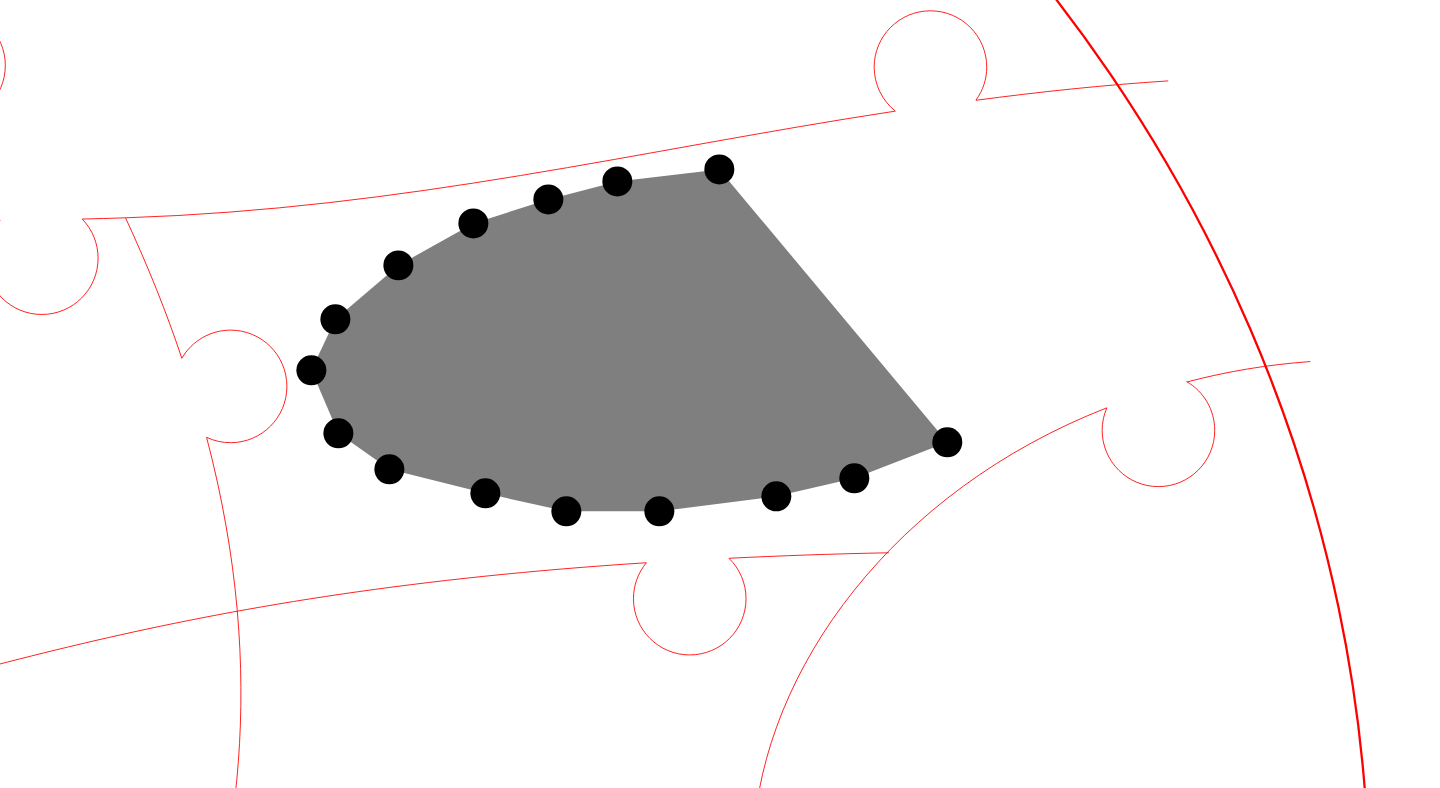click 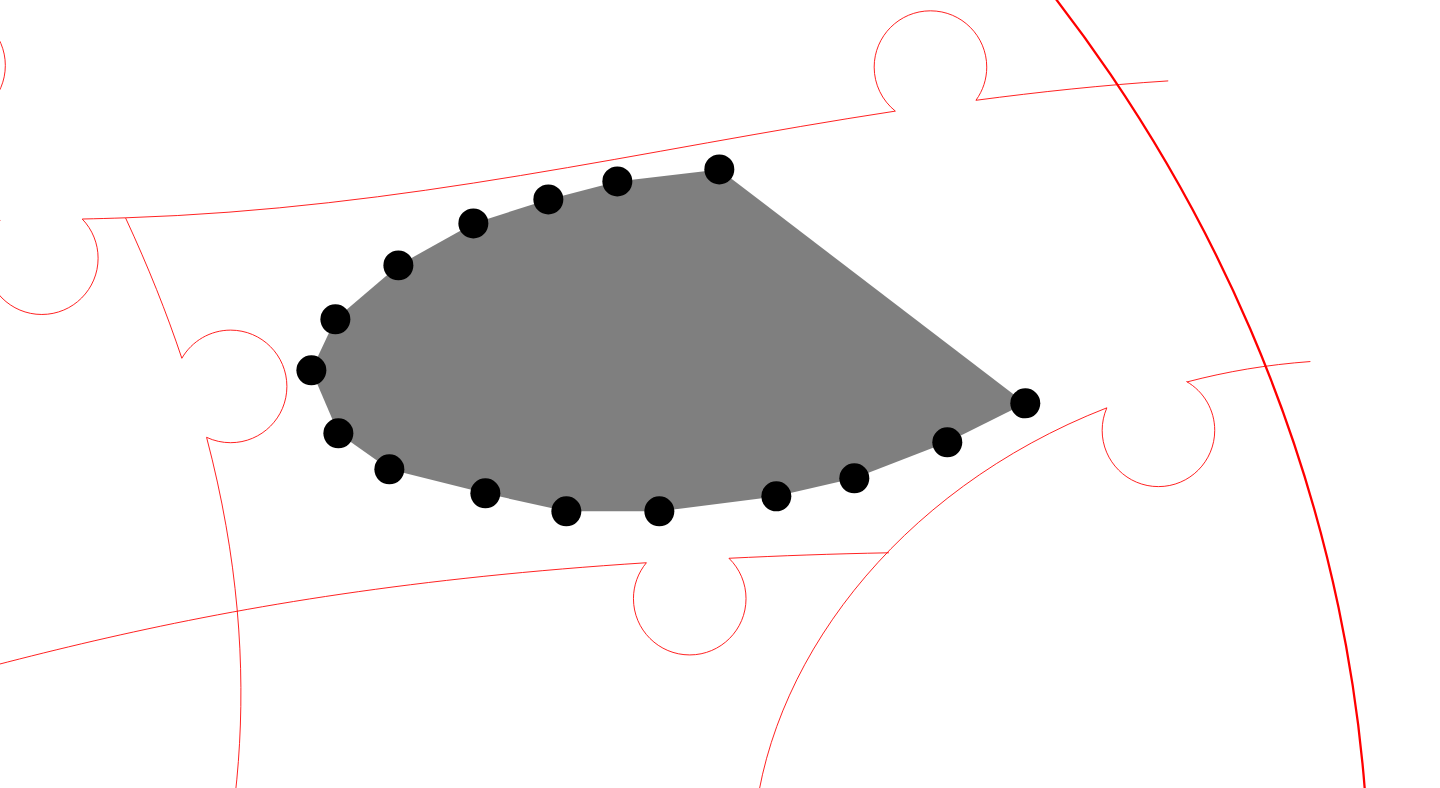 click 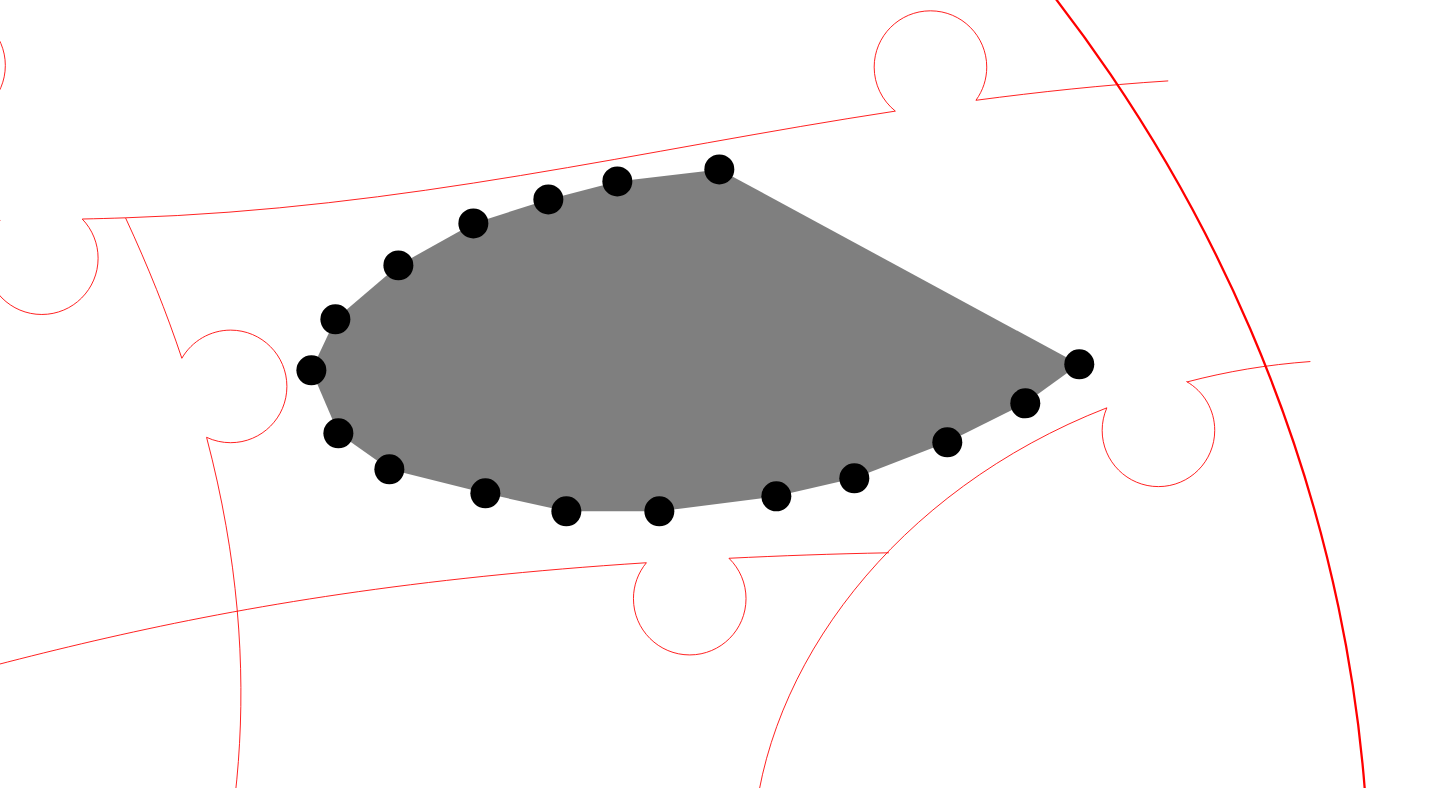 click 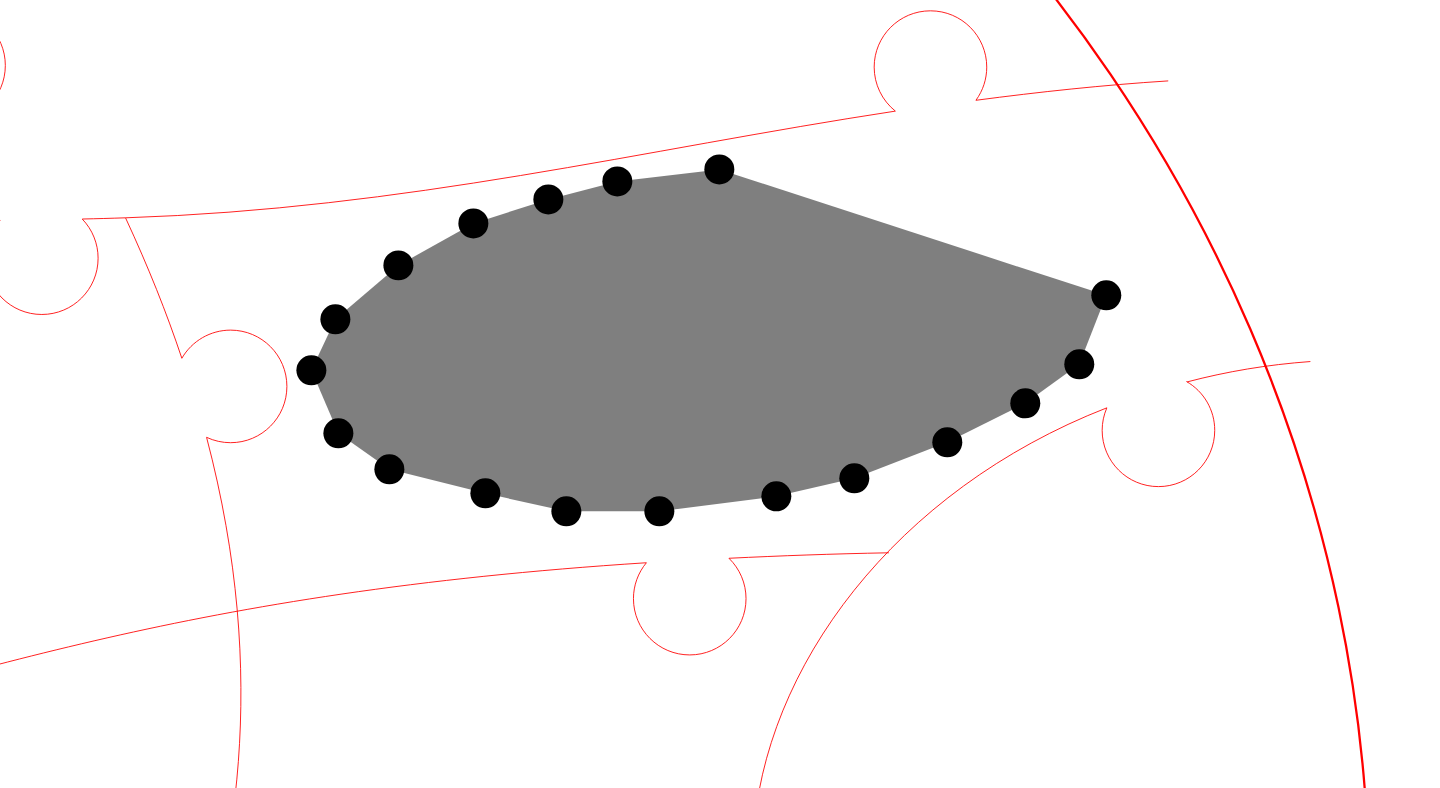 click 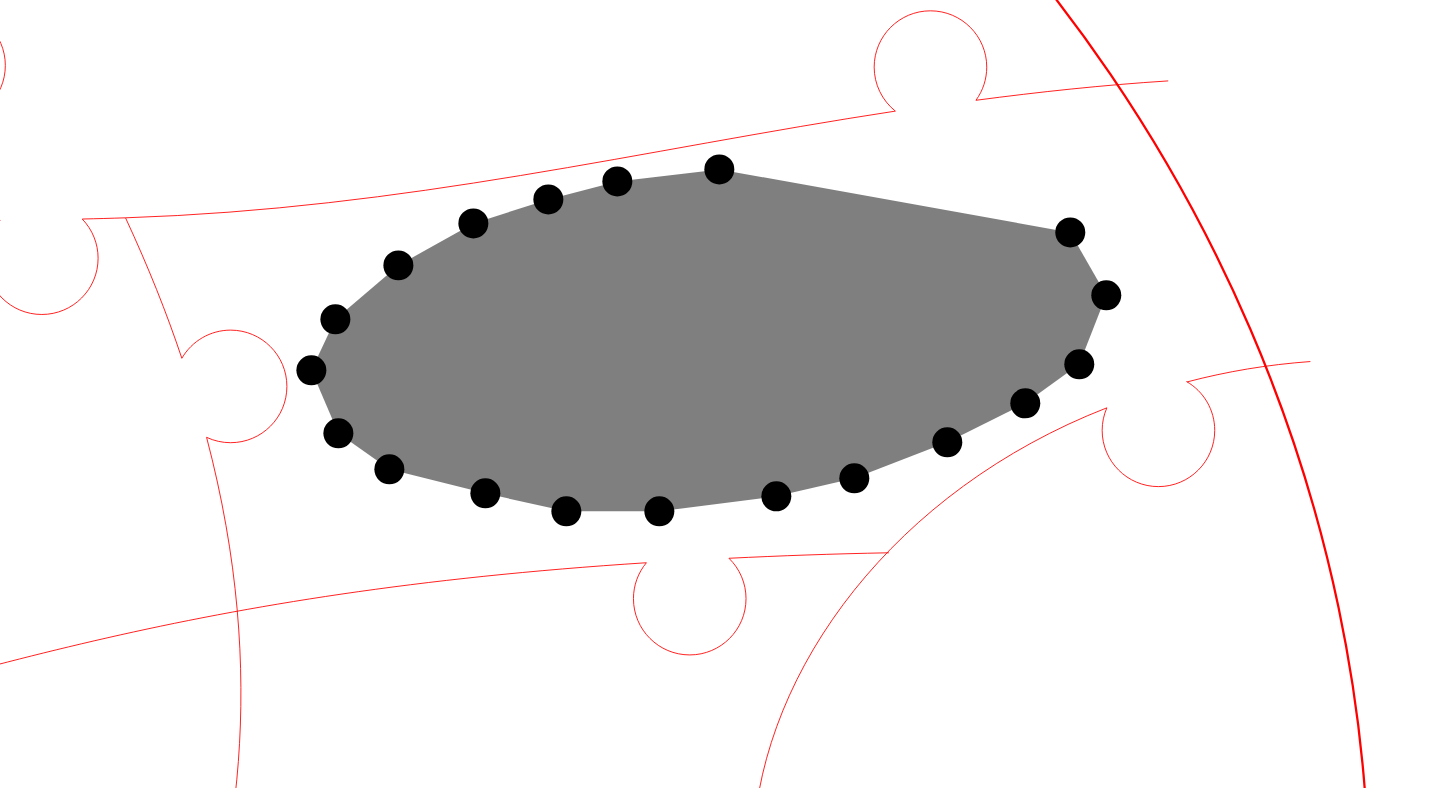 click 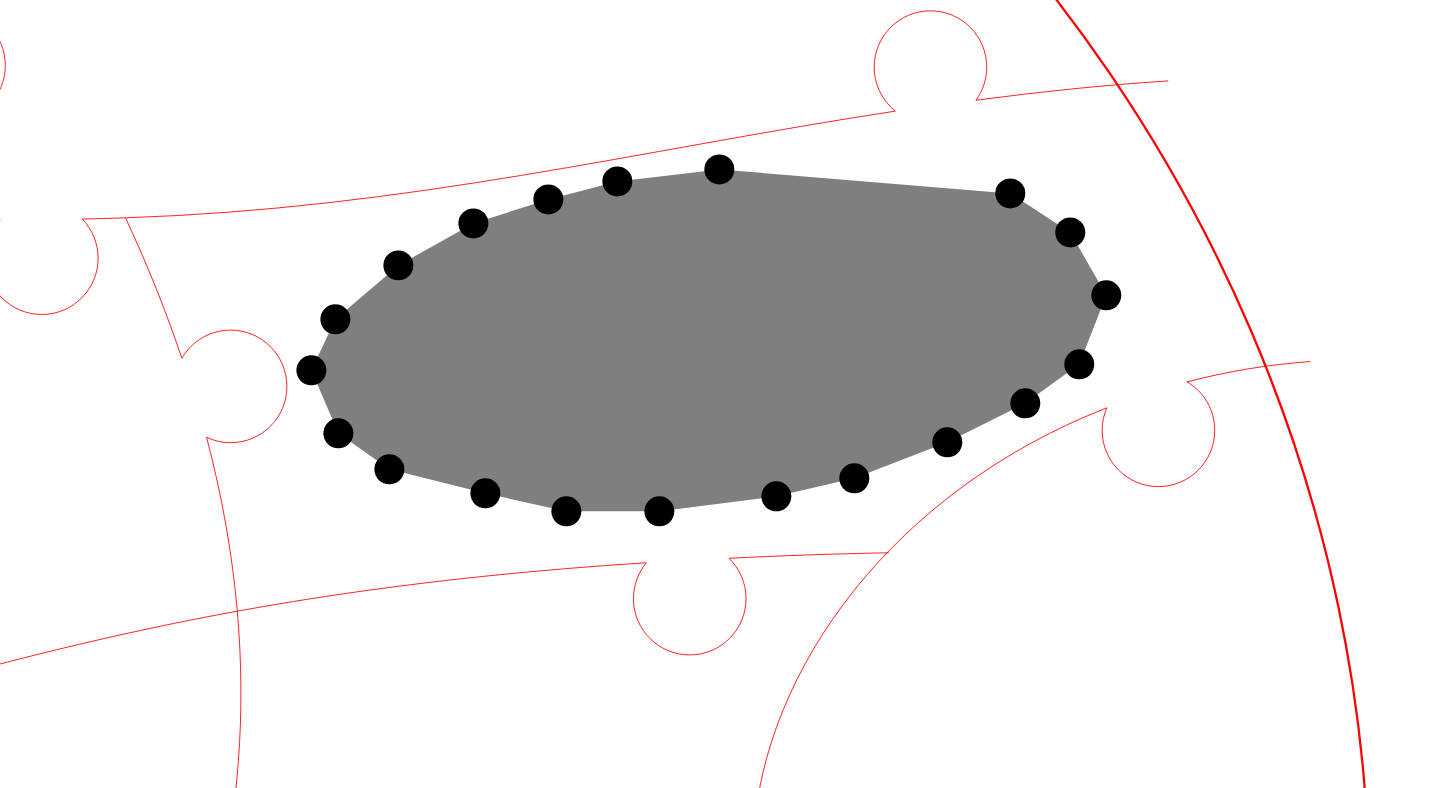 click 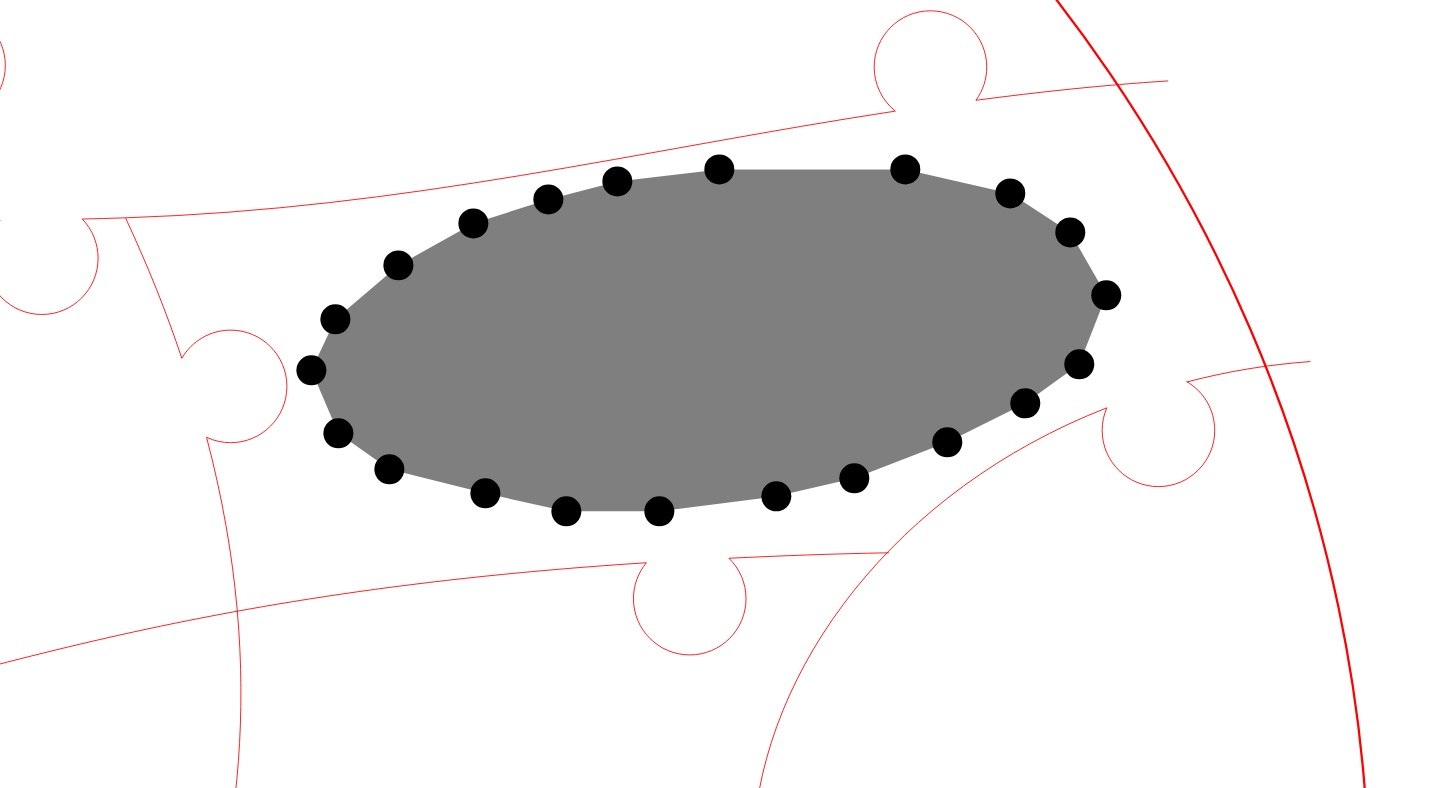 click 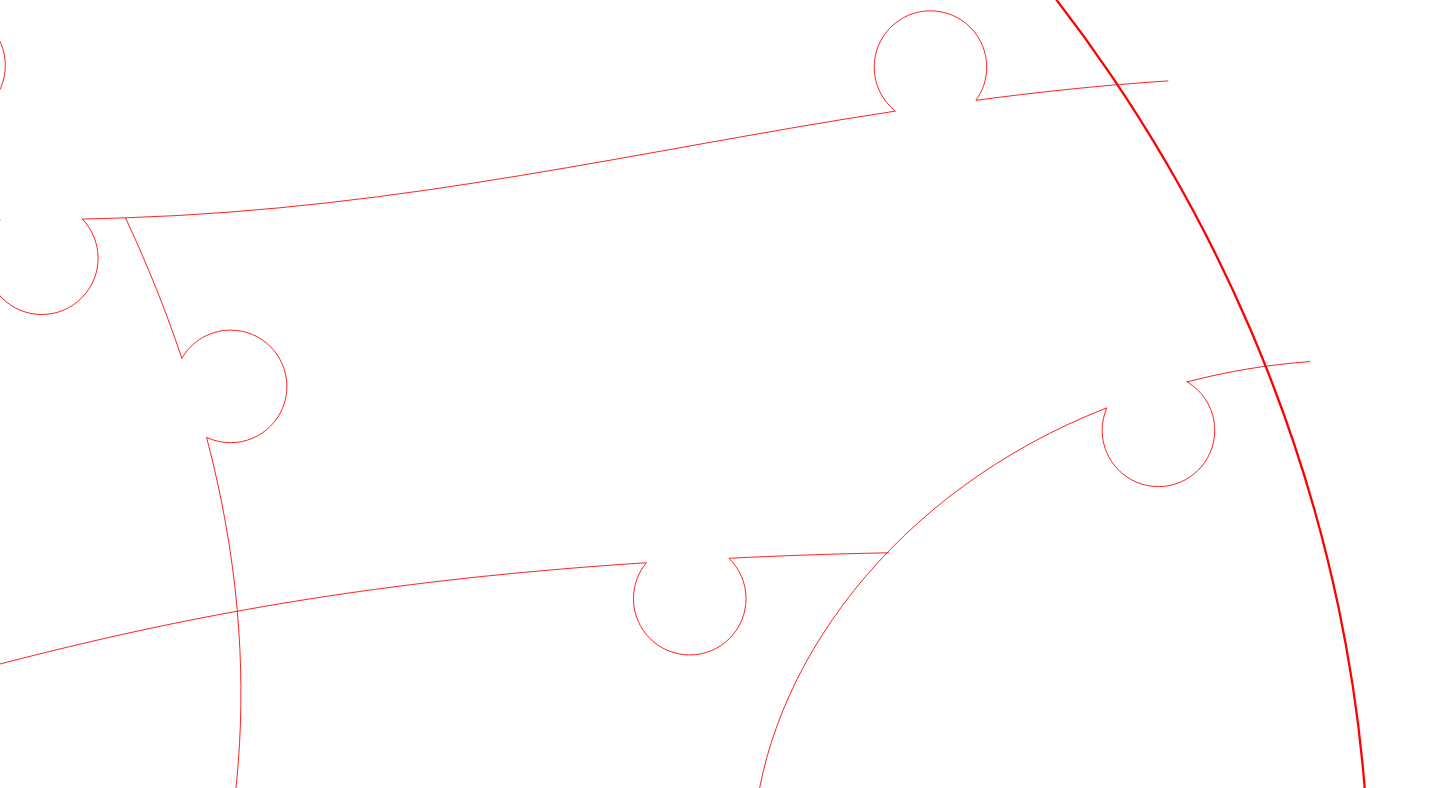 click 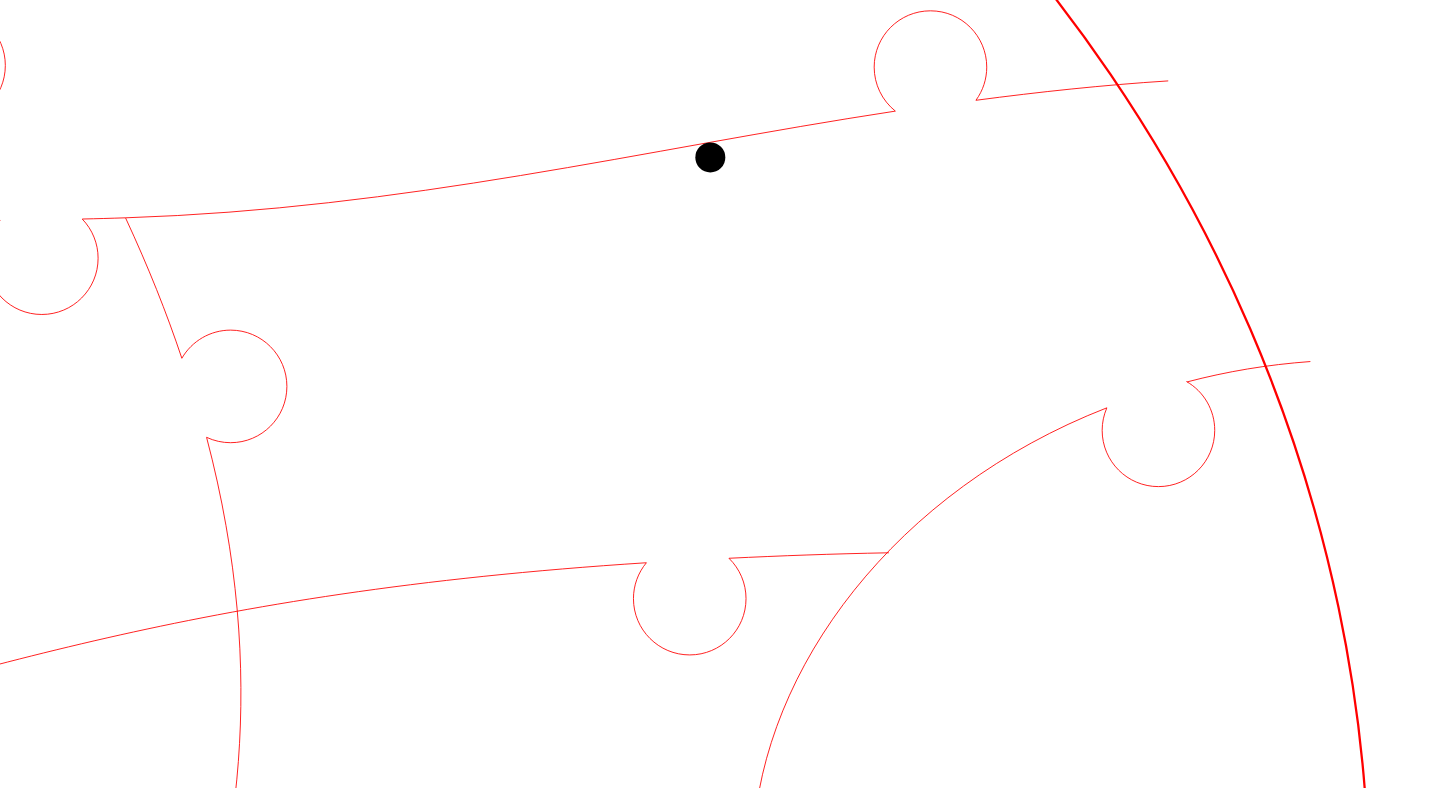 click 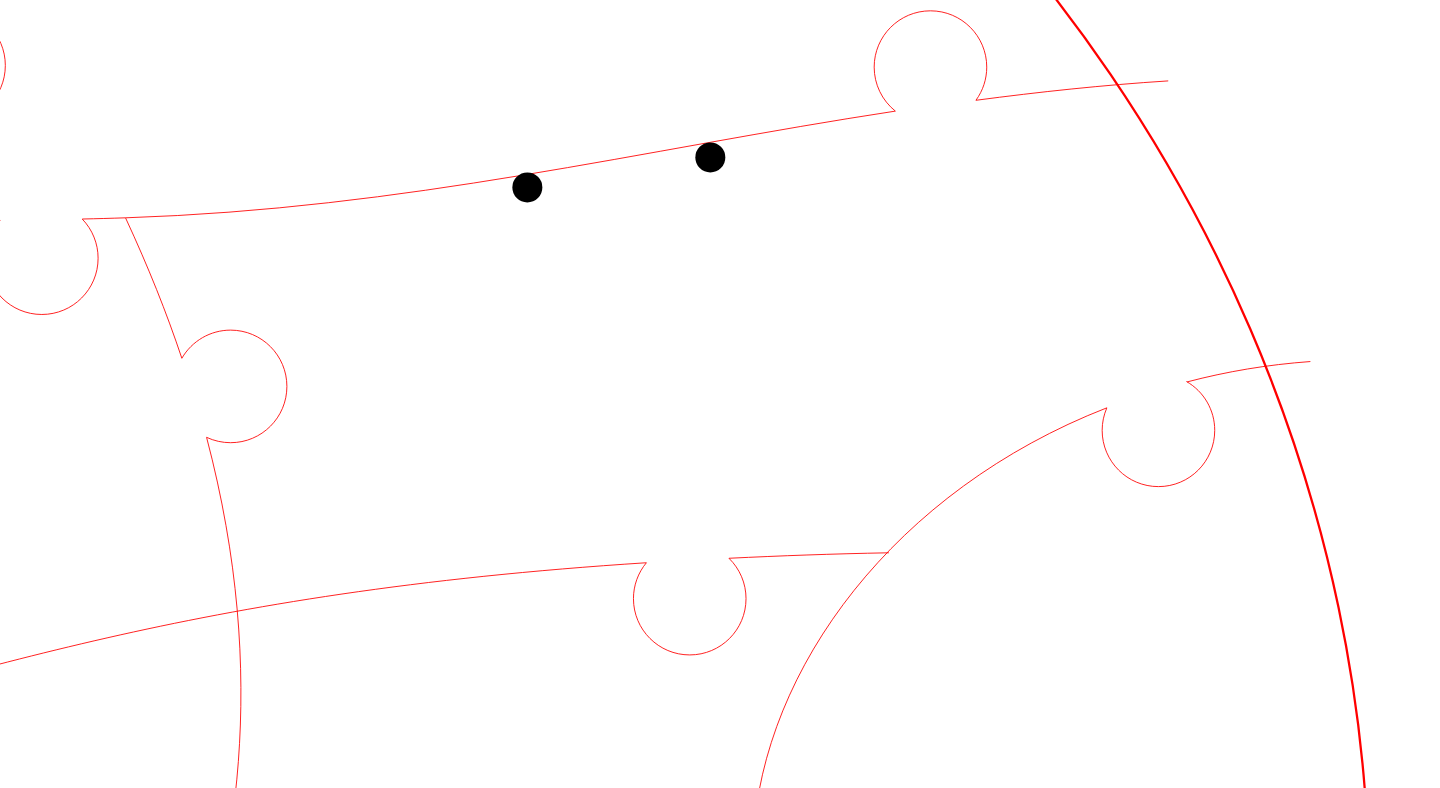 click 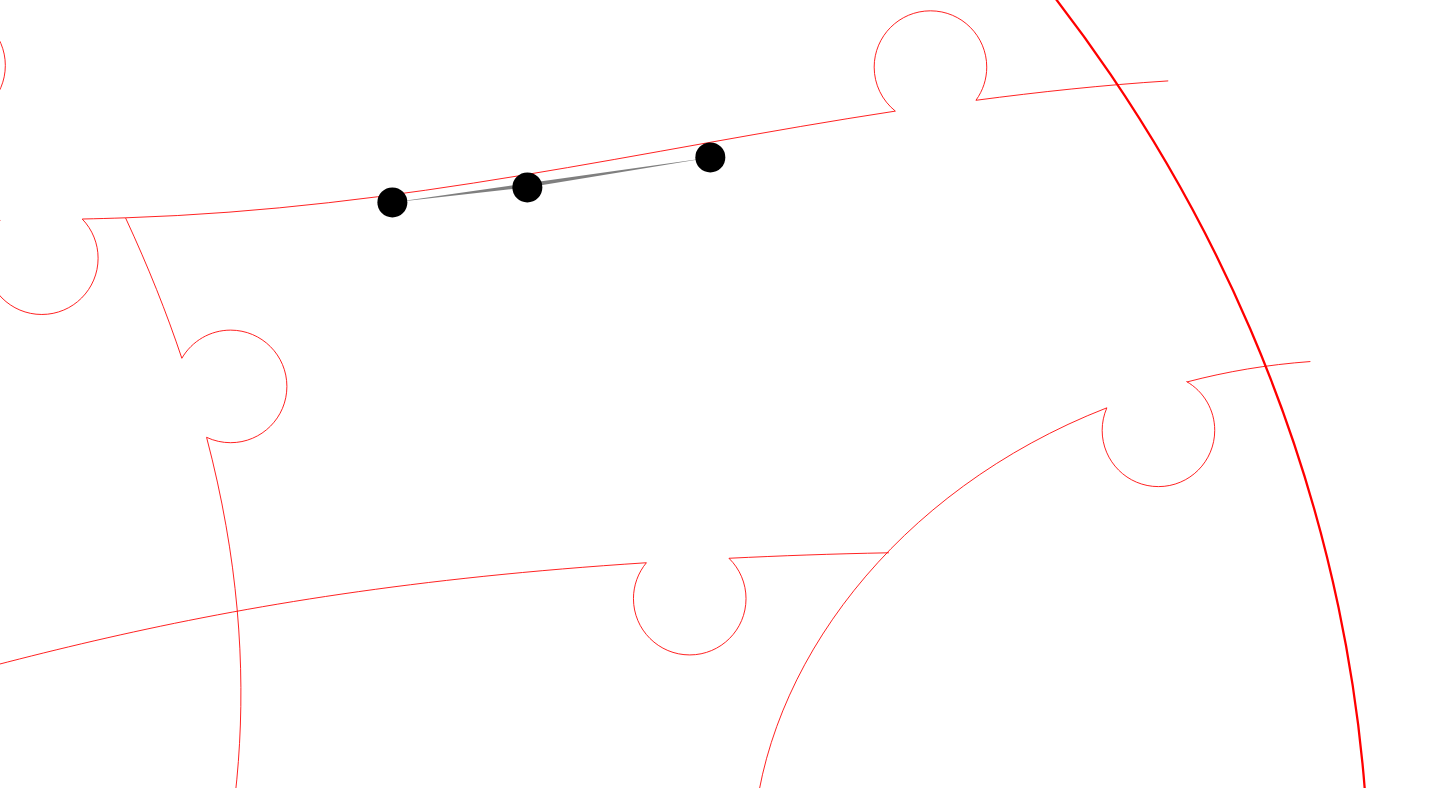click 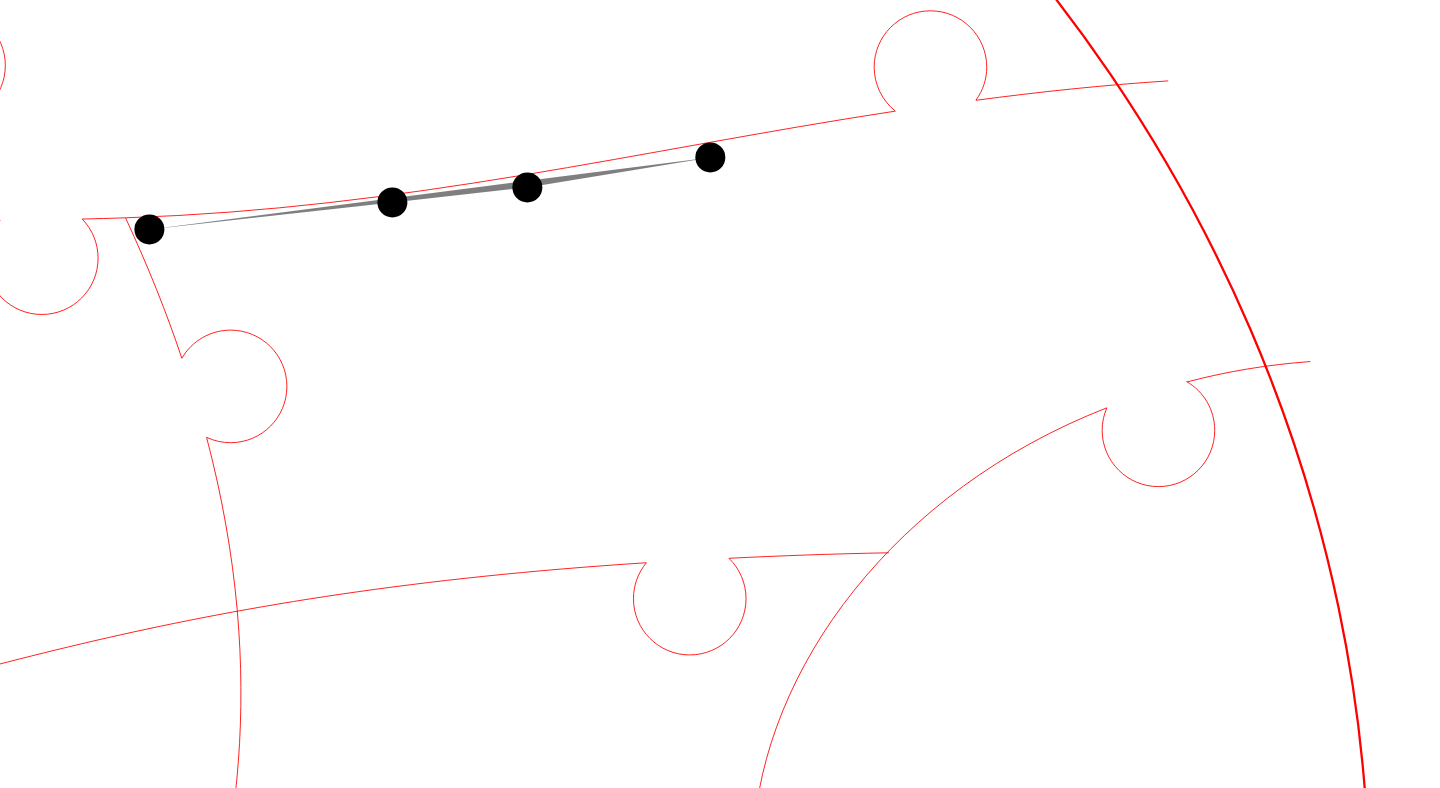 click 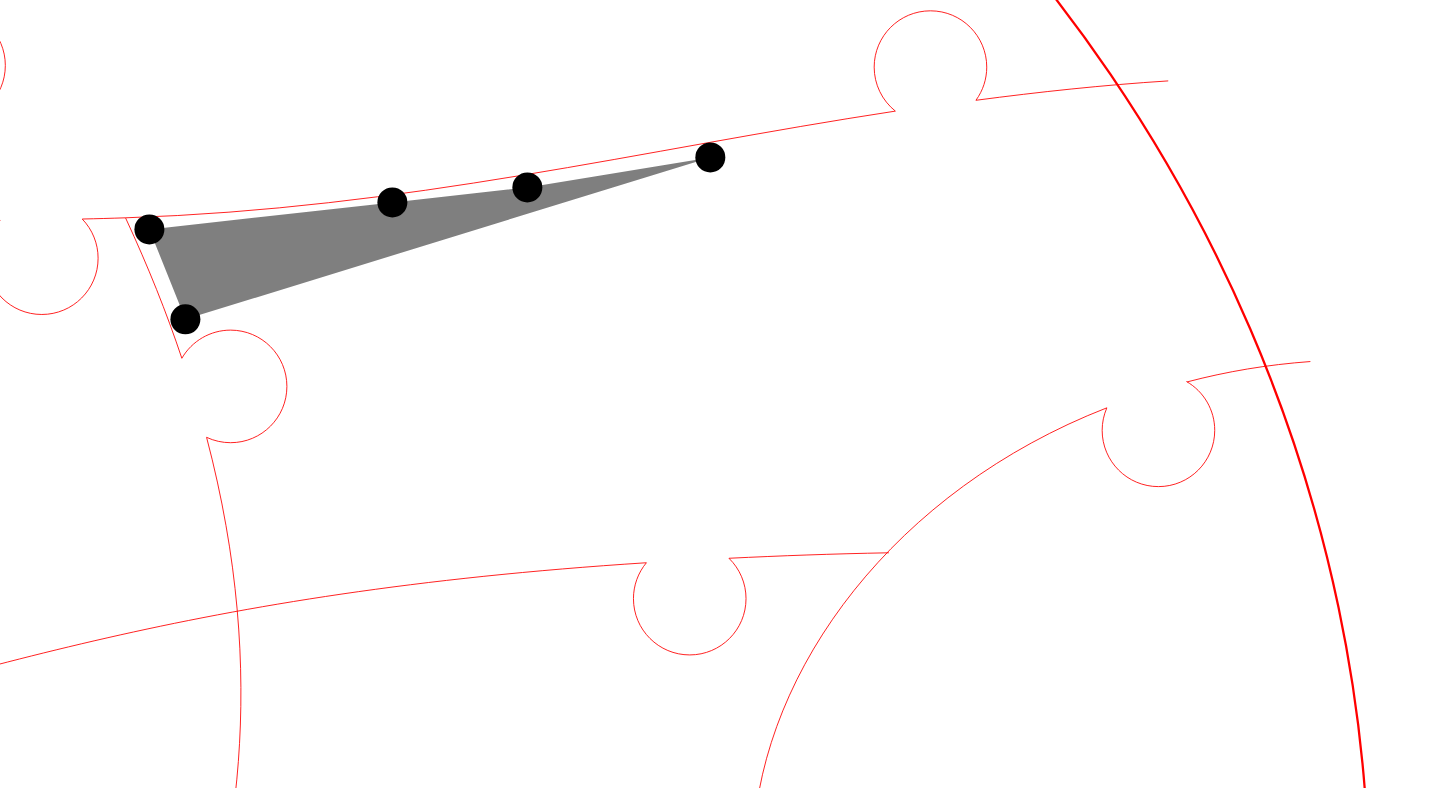 click 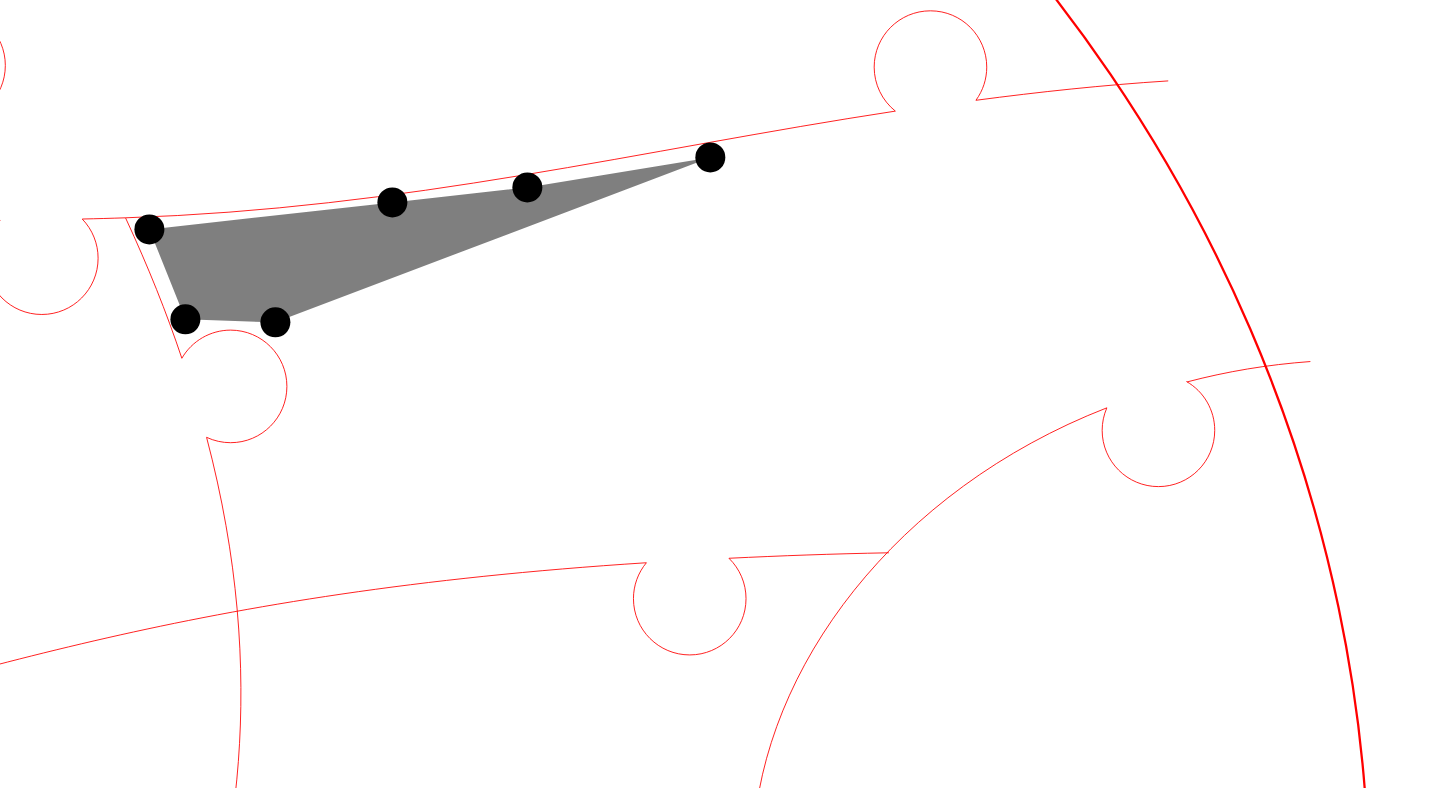 click 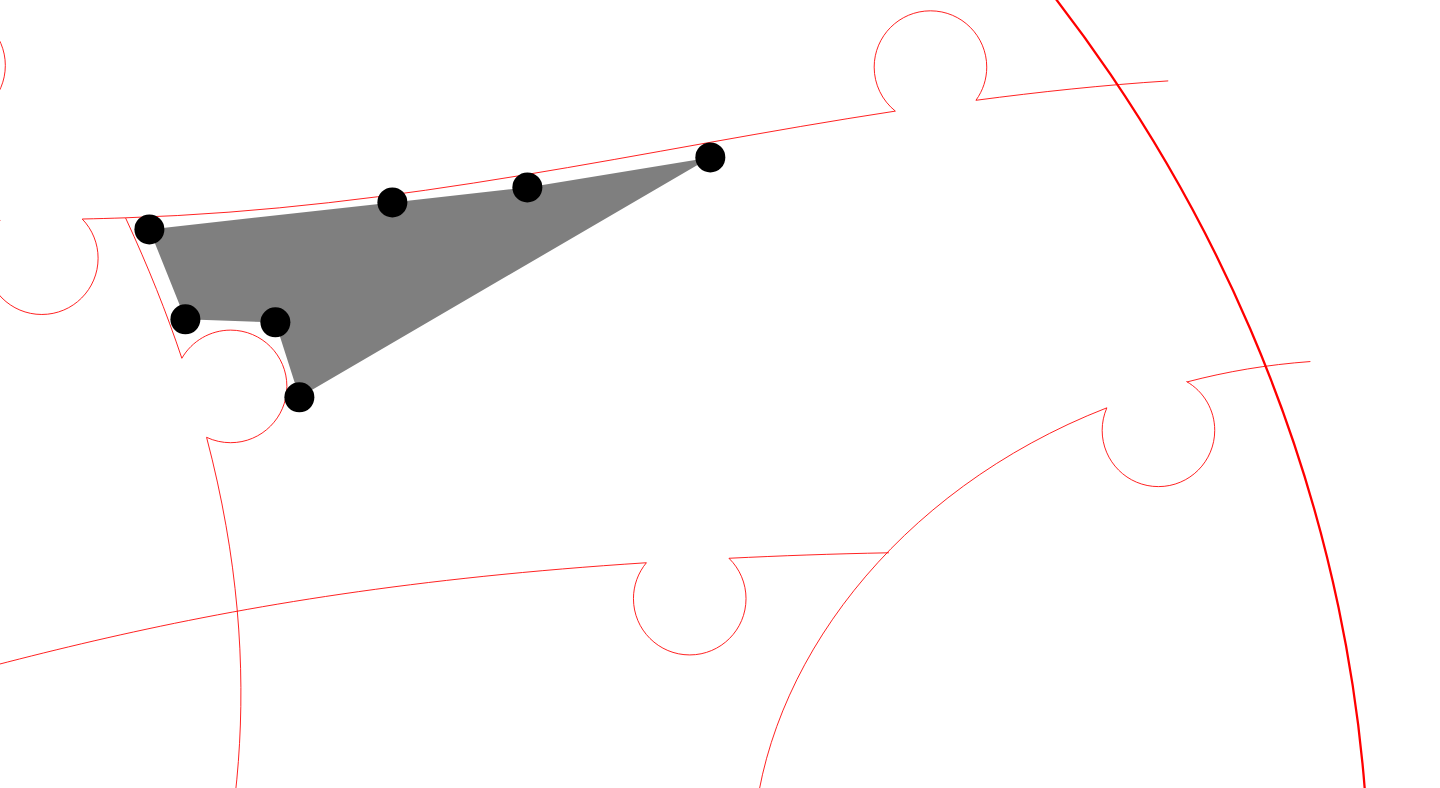 click 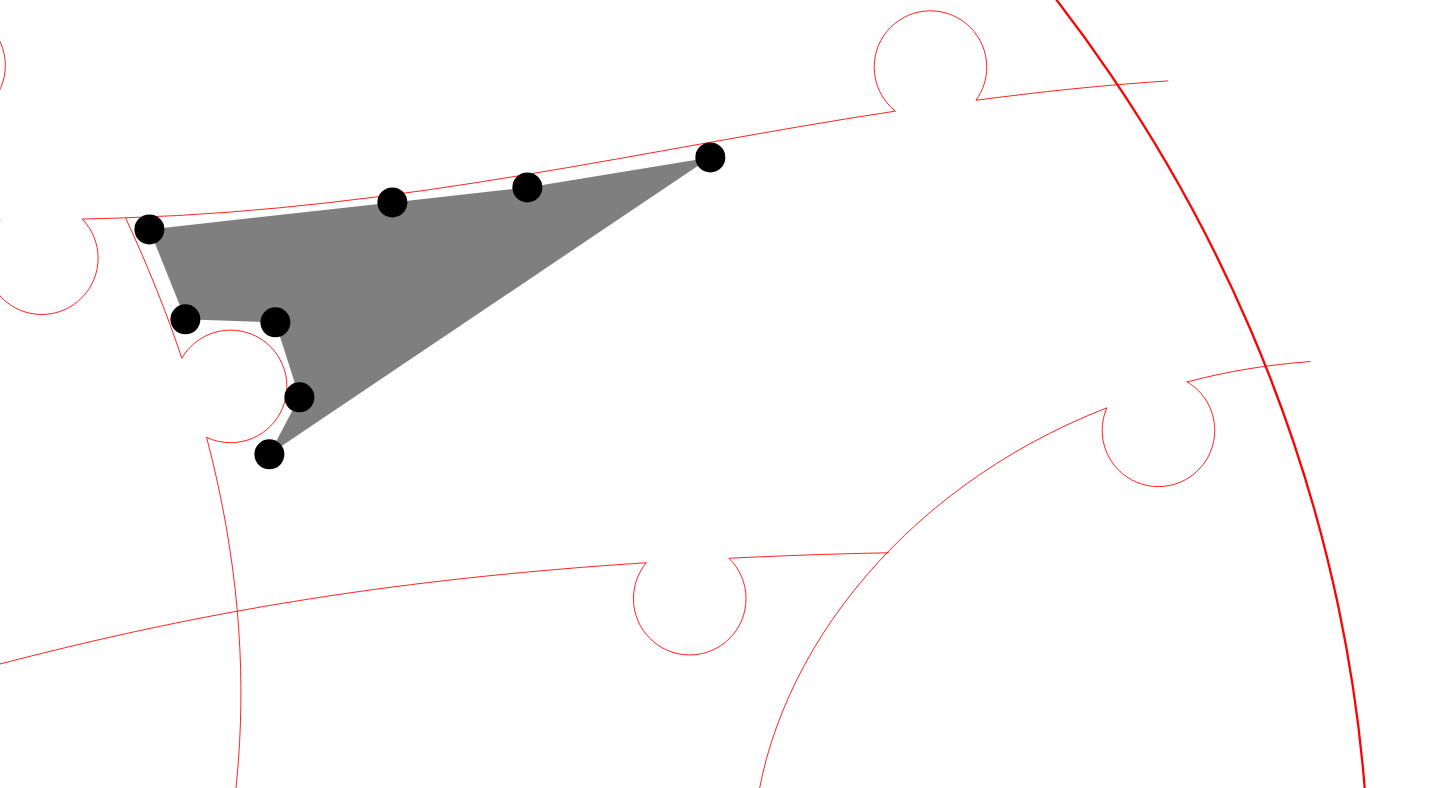 click 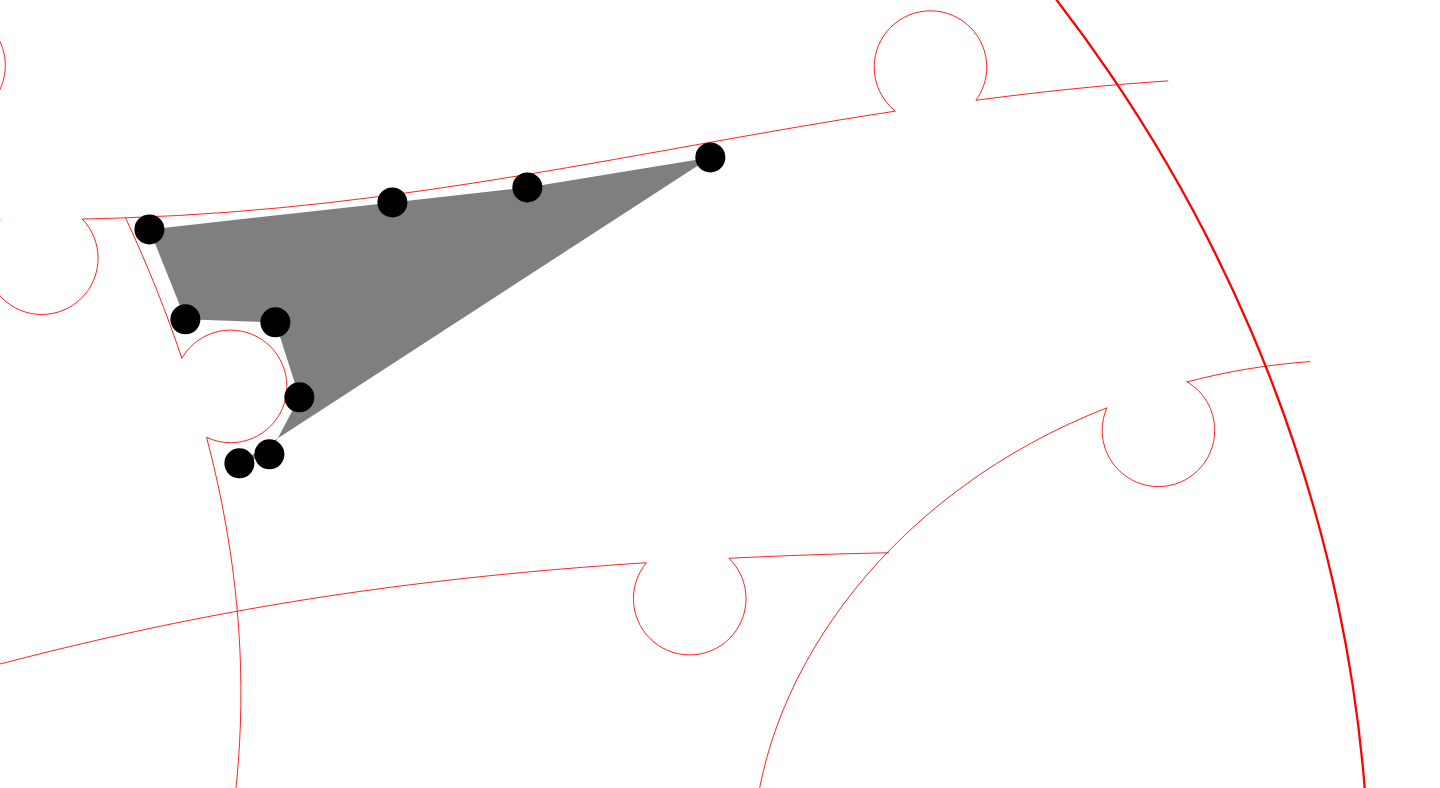 click 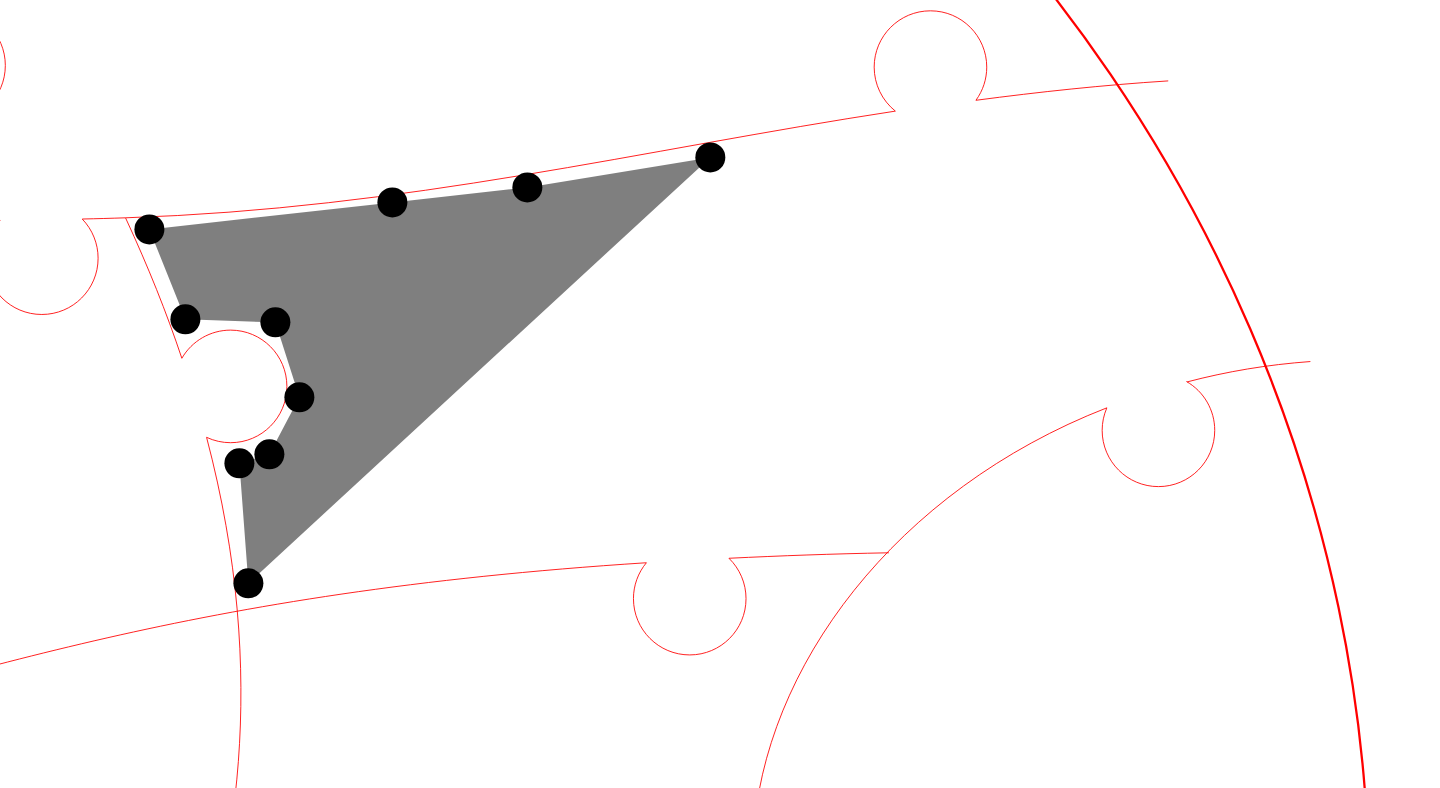 click 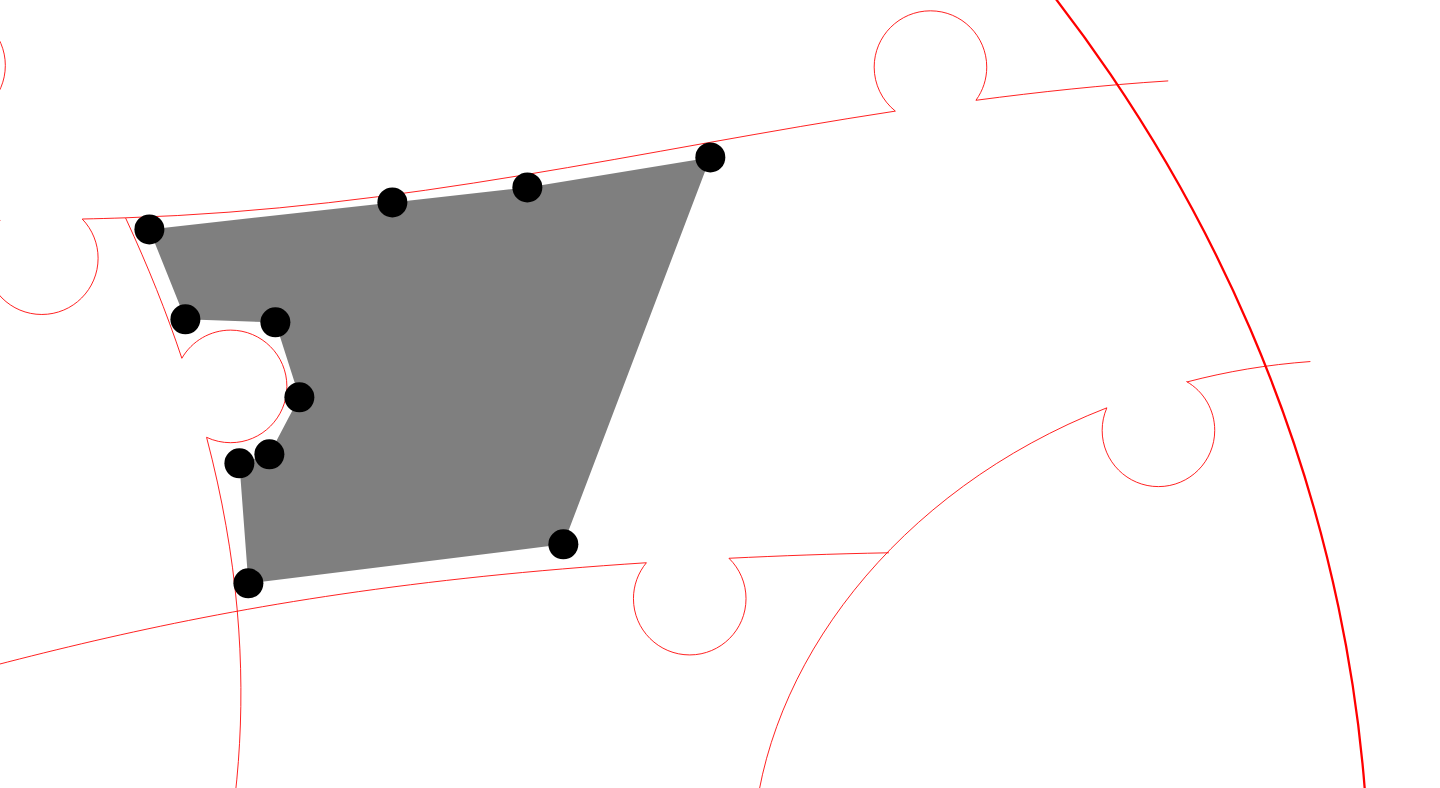 click 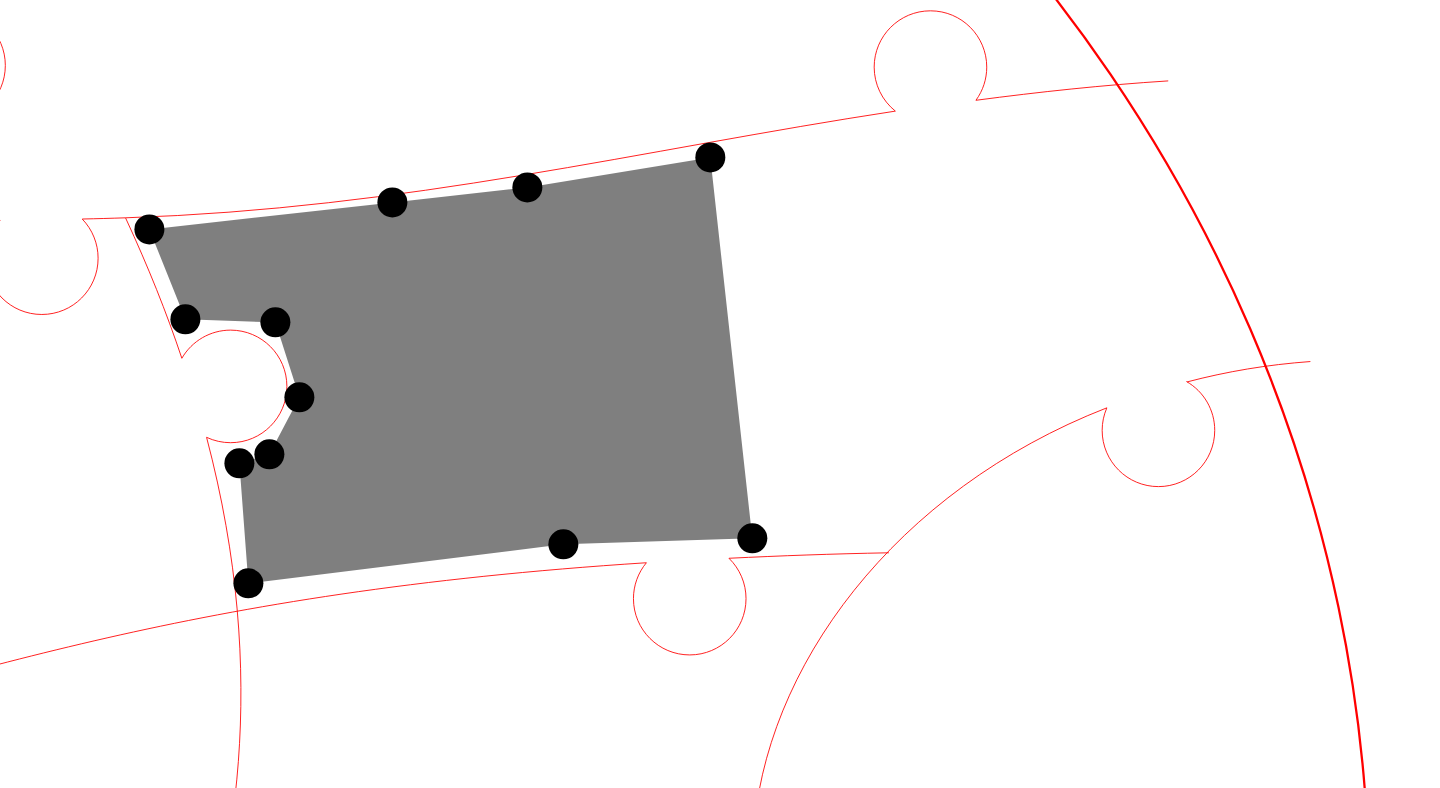 click 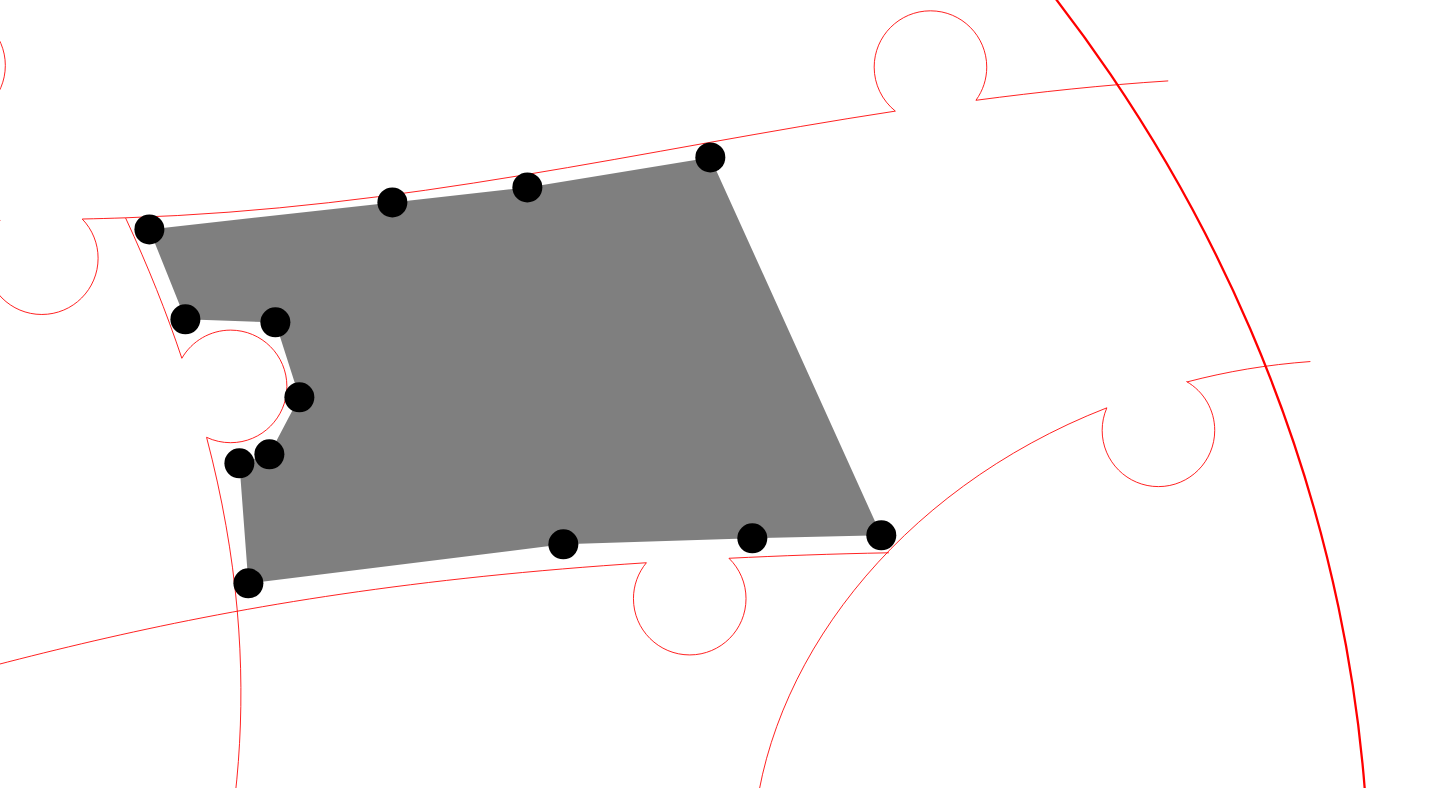 click 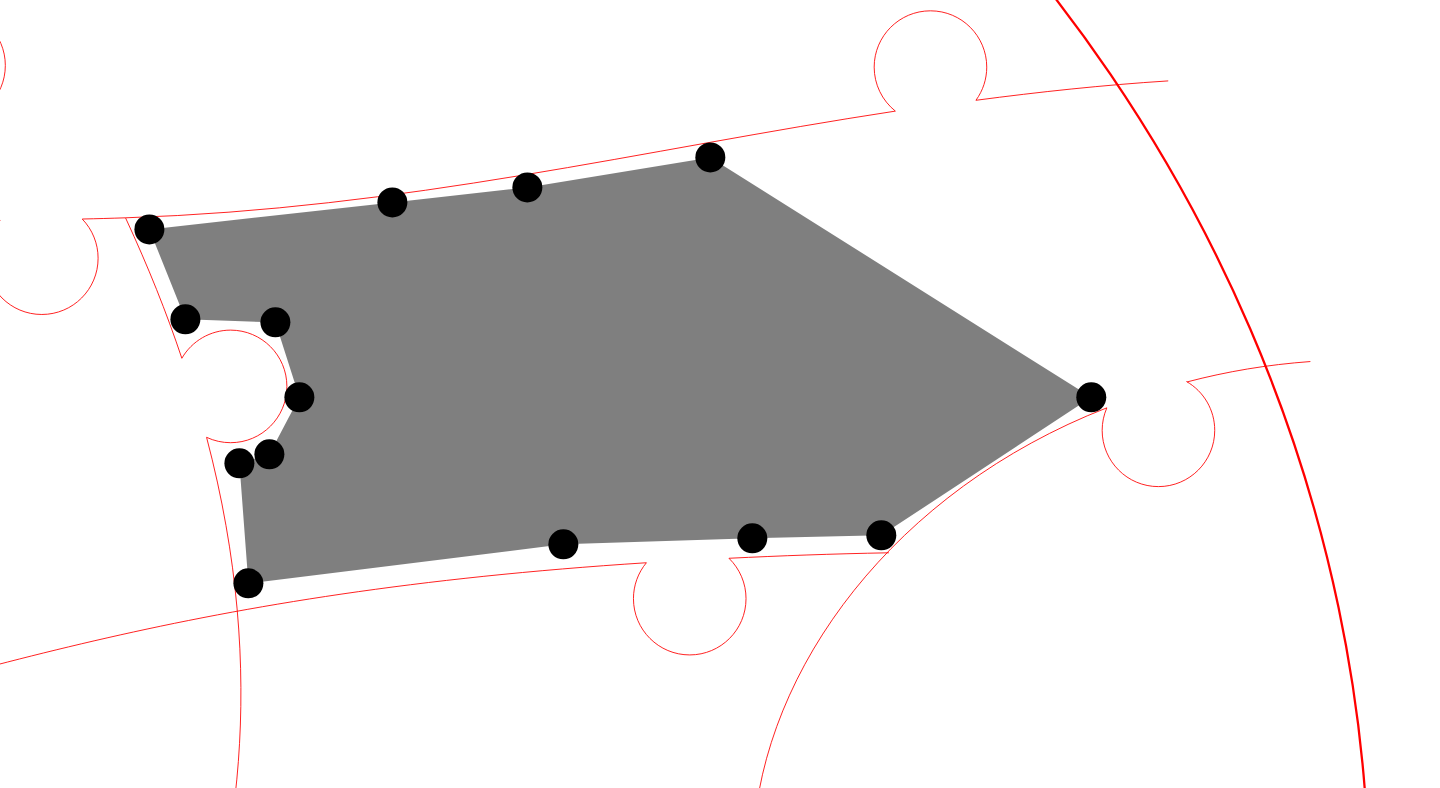 click 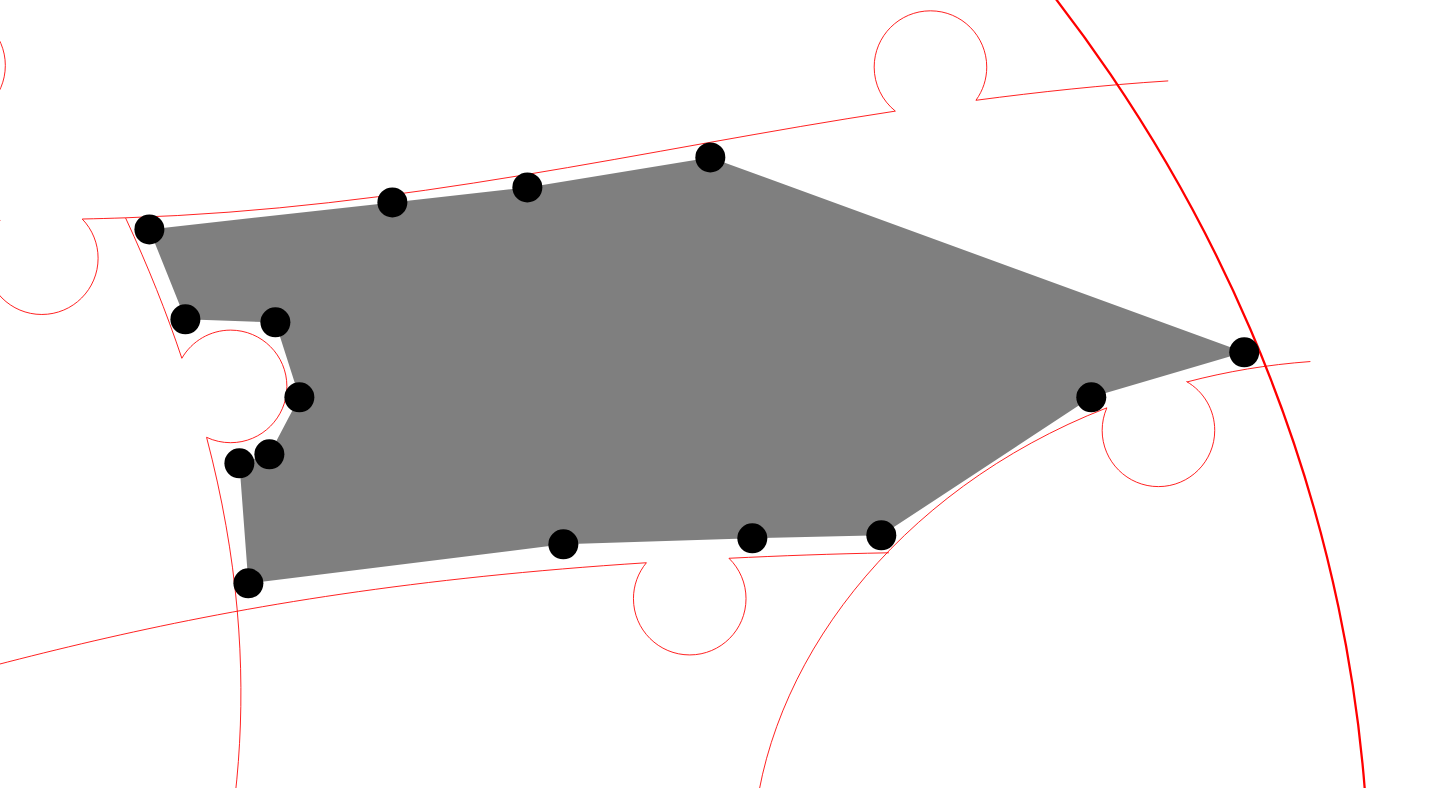 click 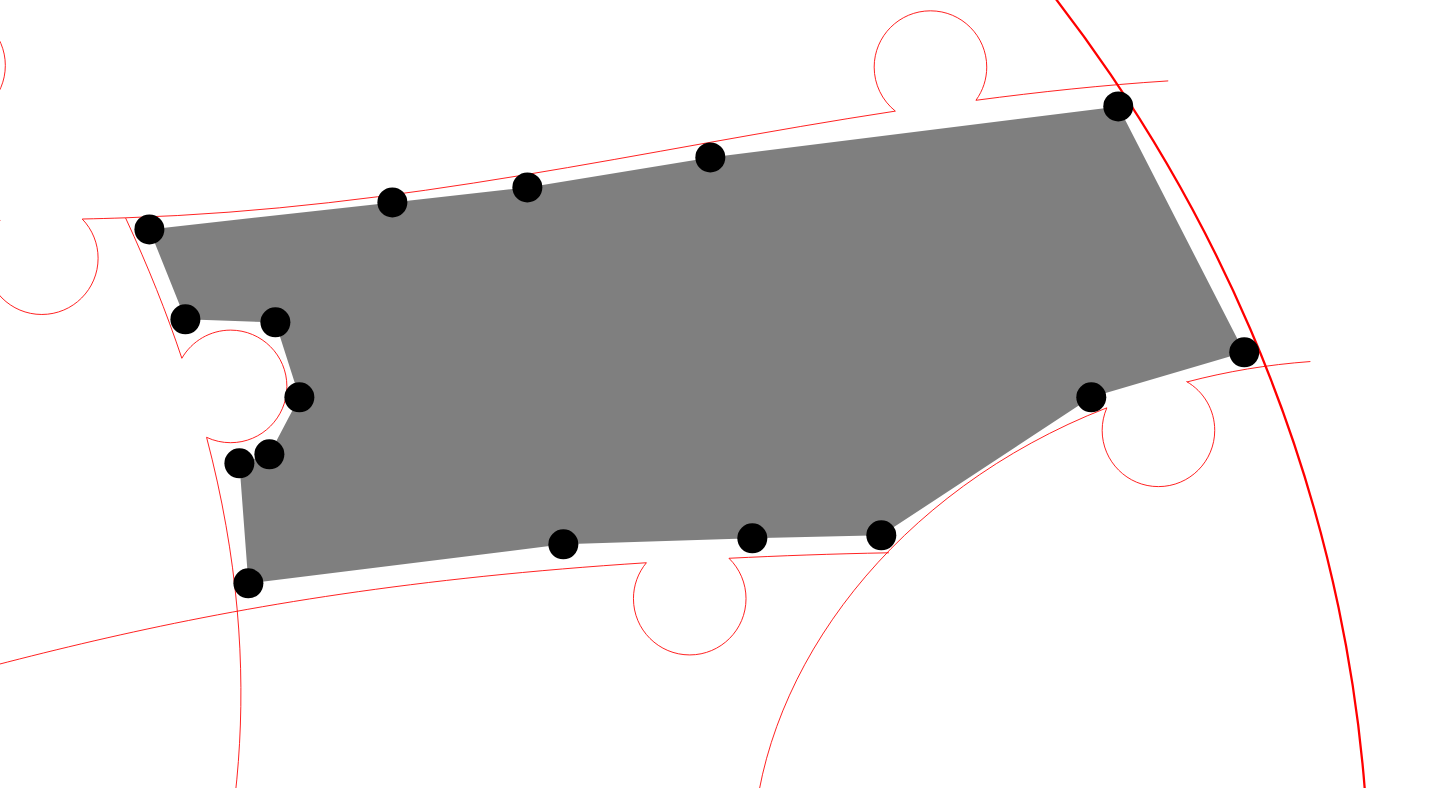 click 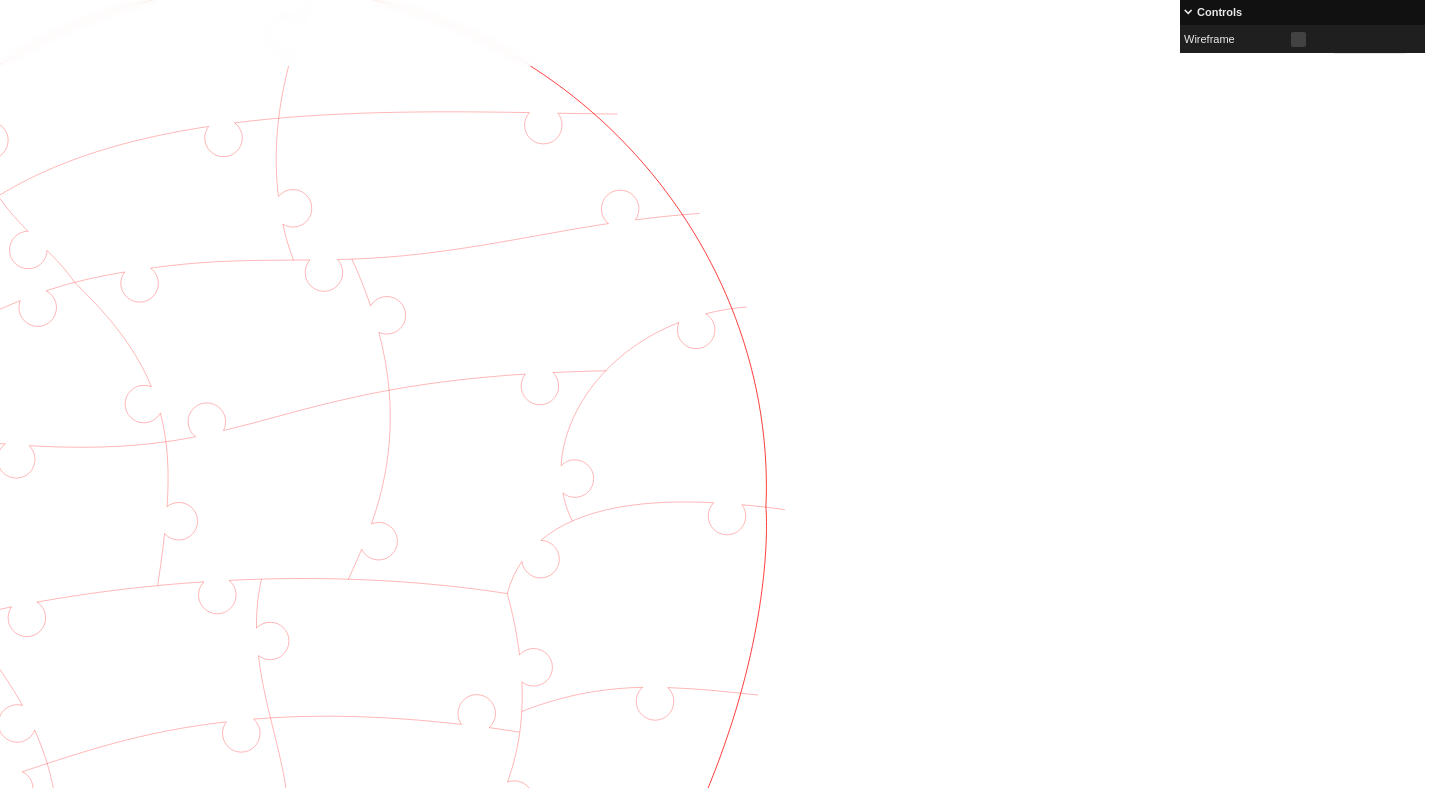 scroll, scrollTop: 130, scrollLeft: 1221, axis: both 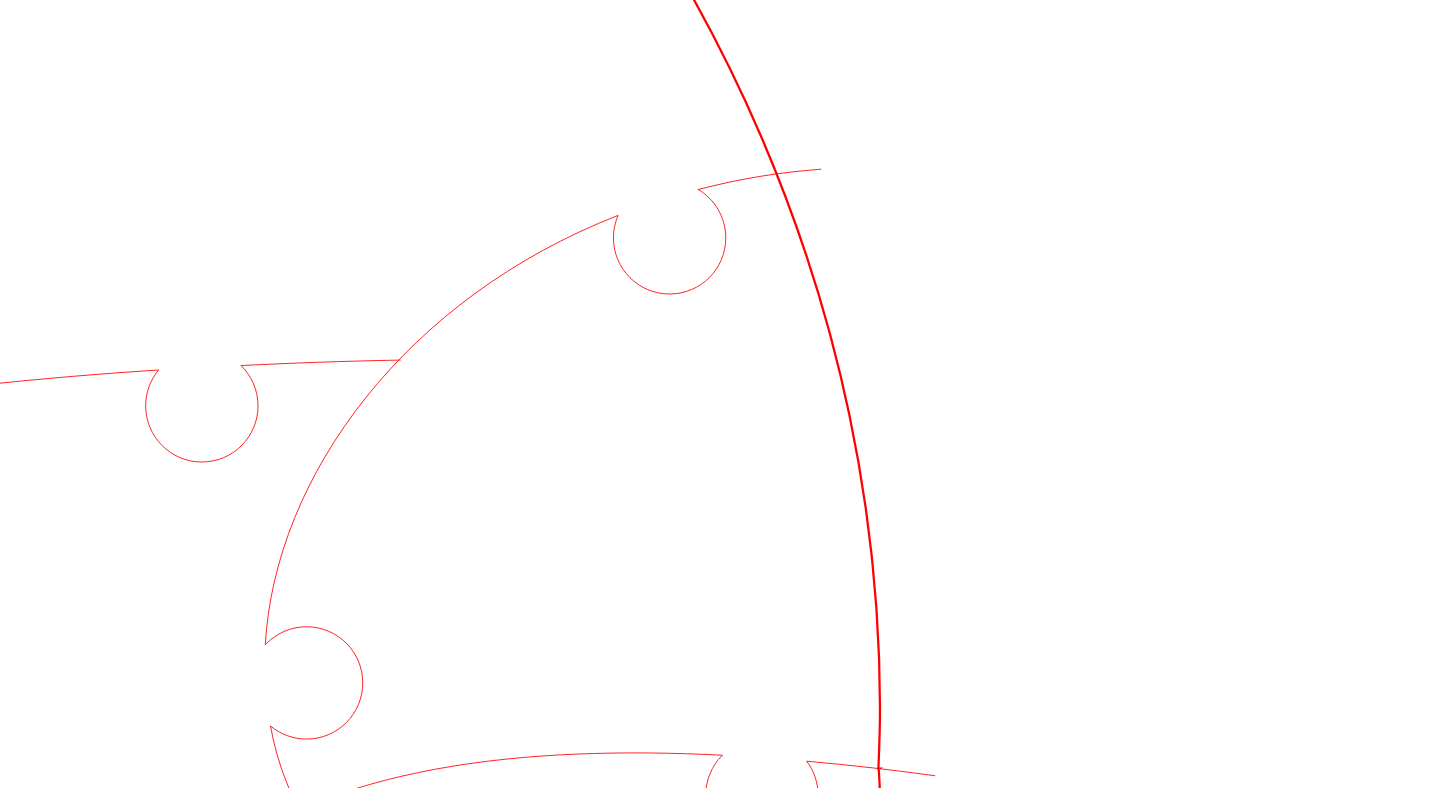 click 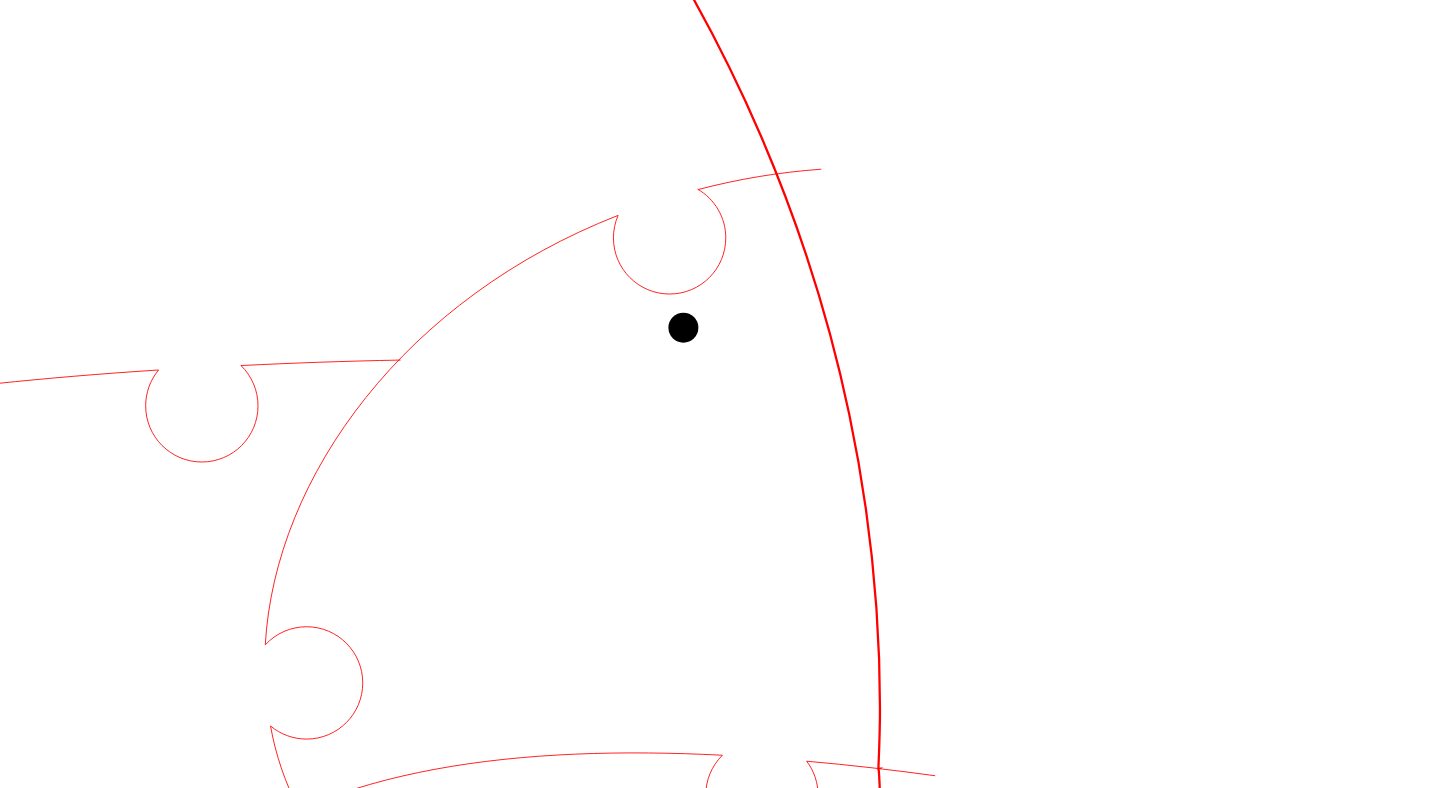 click 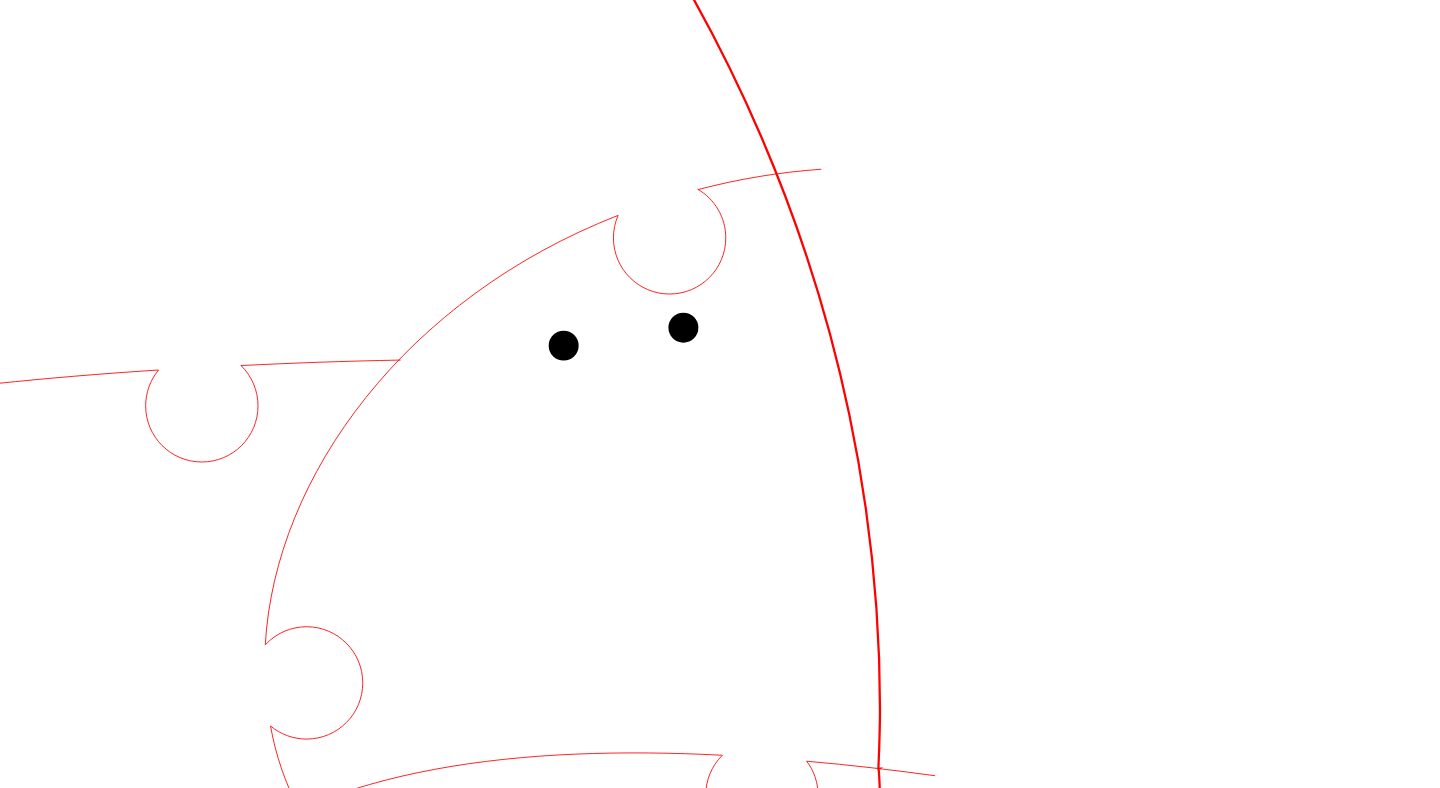 click 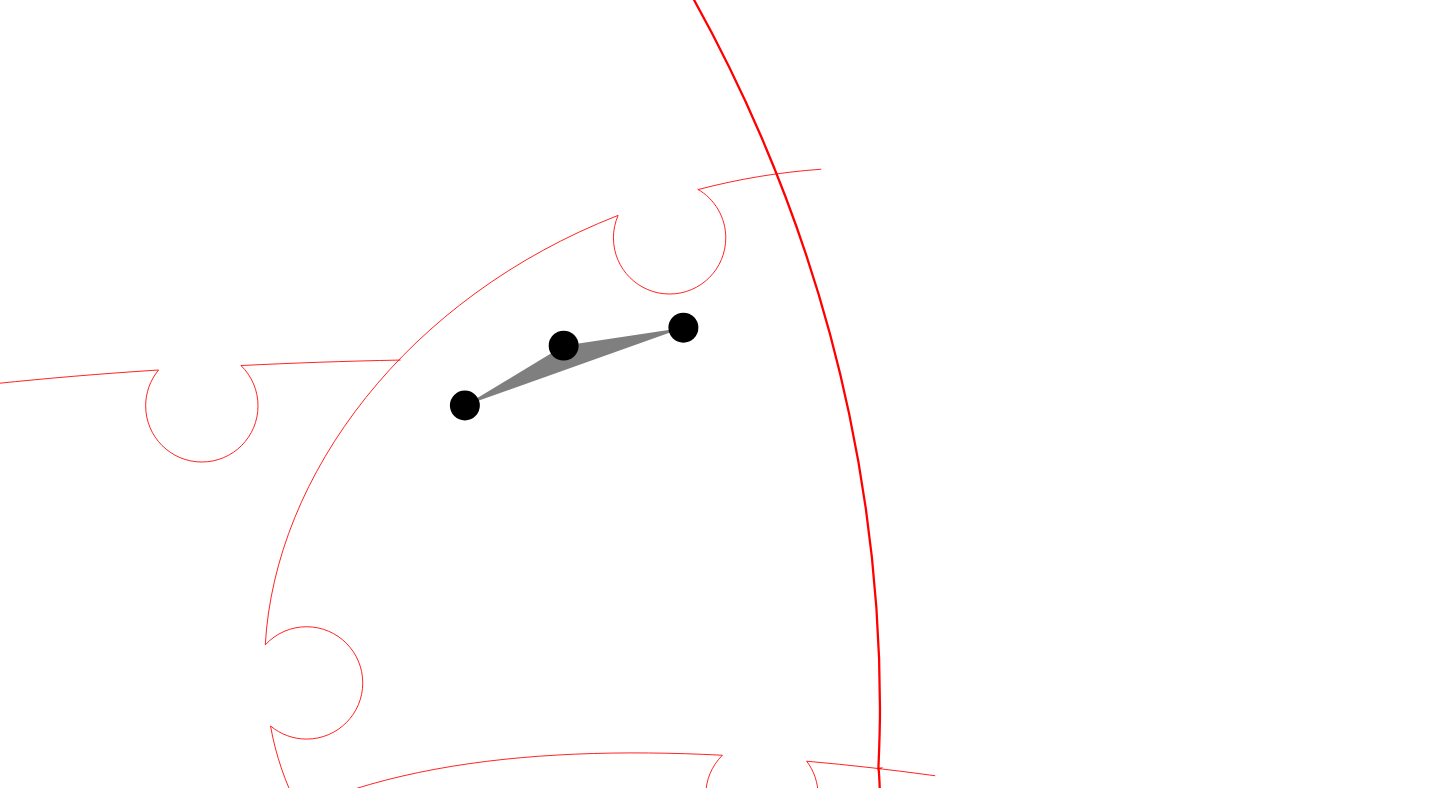 click 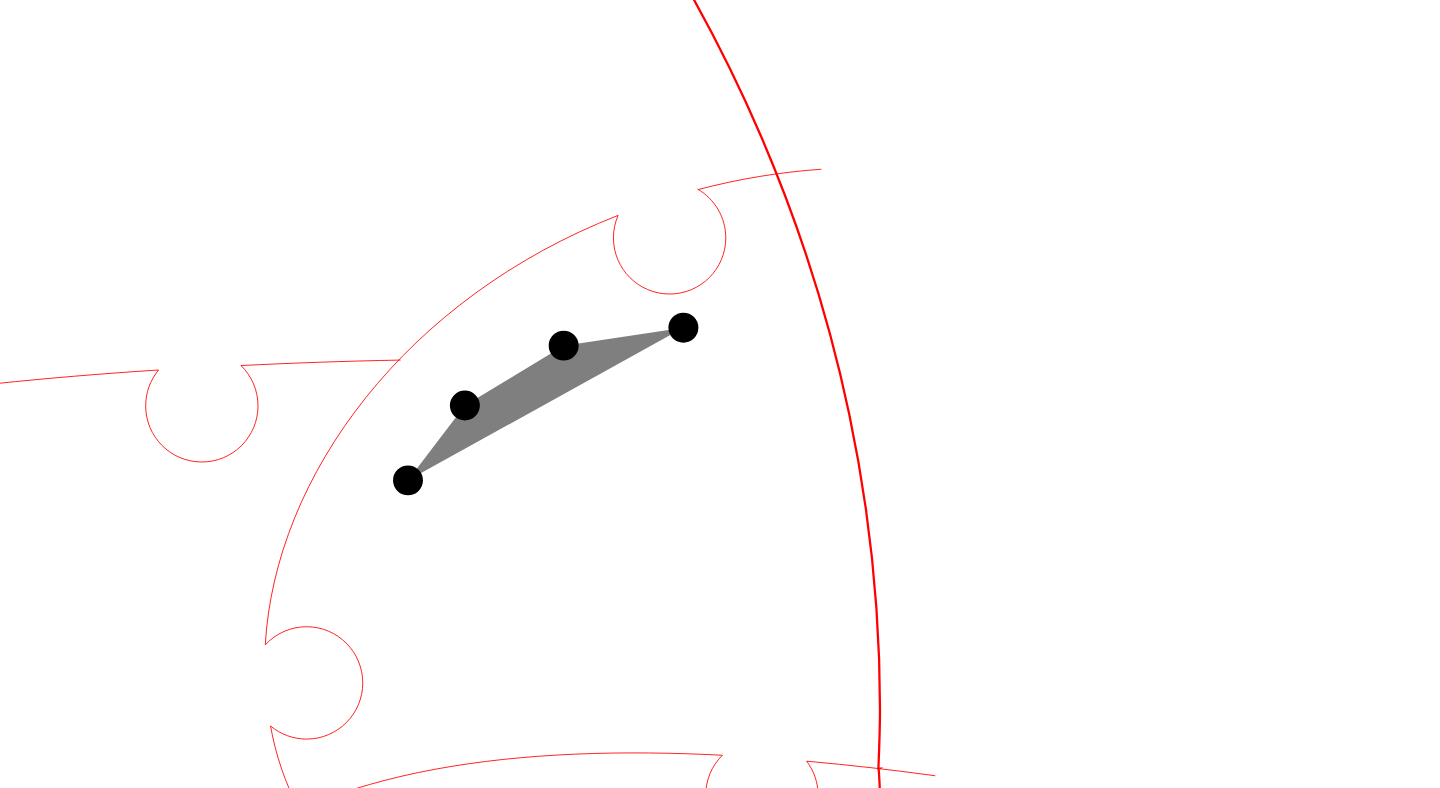 click 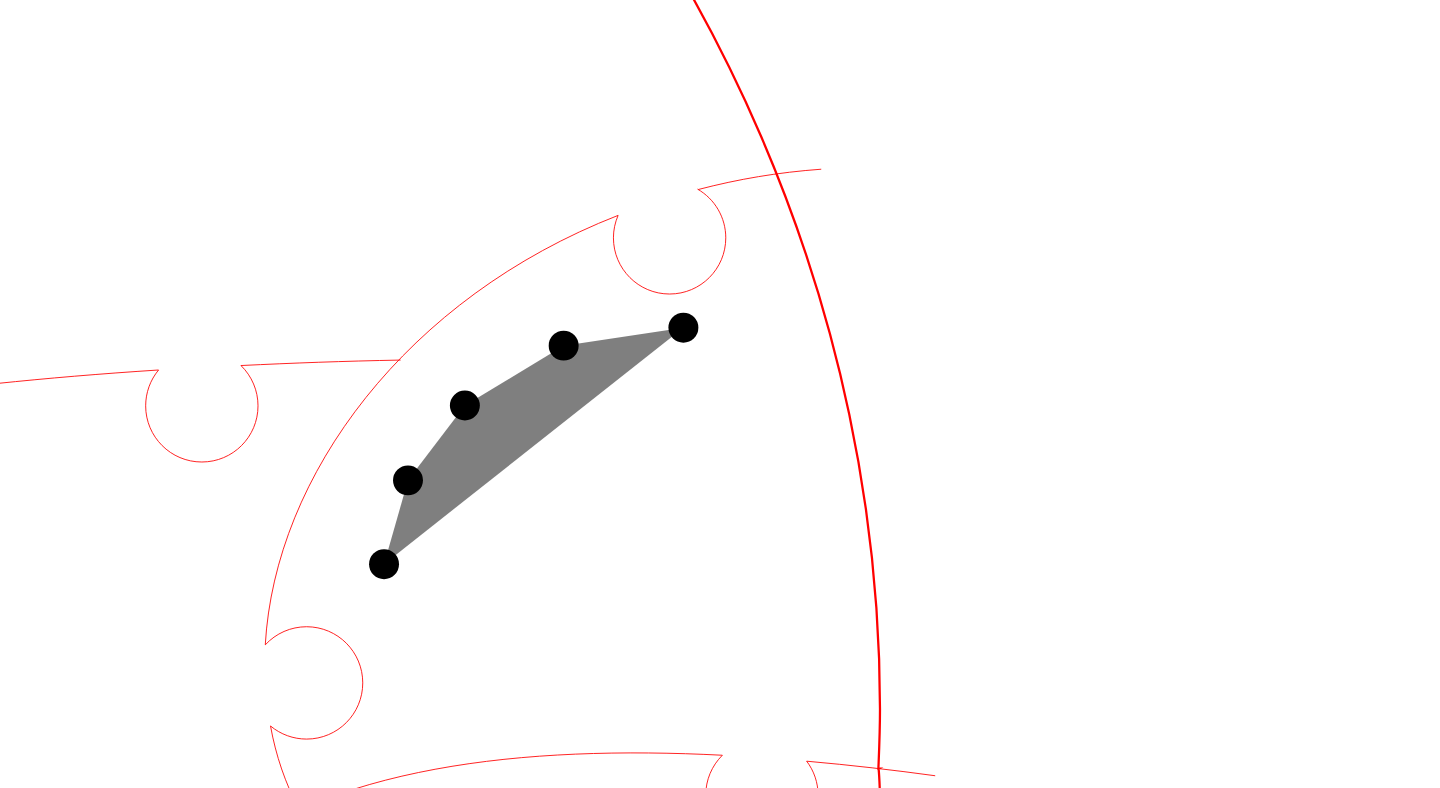 click 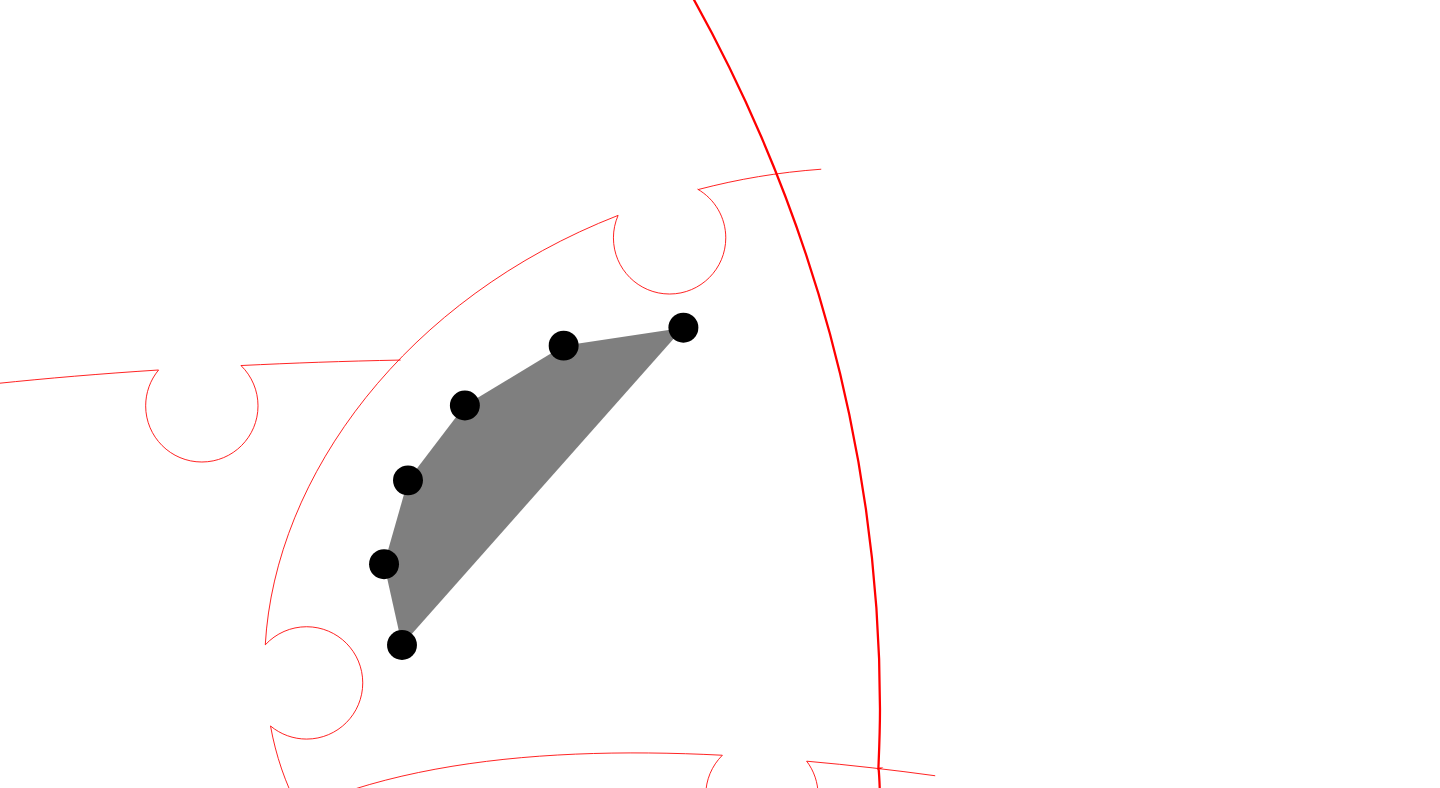 click 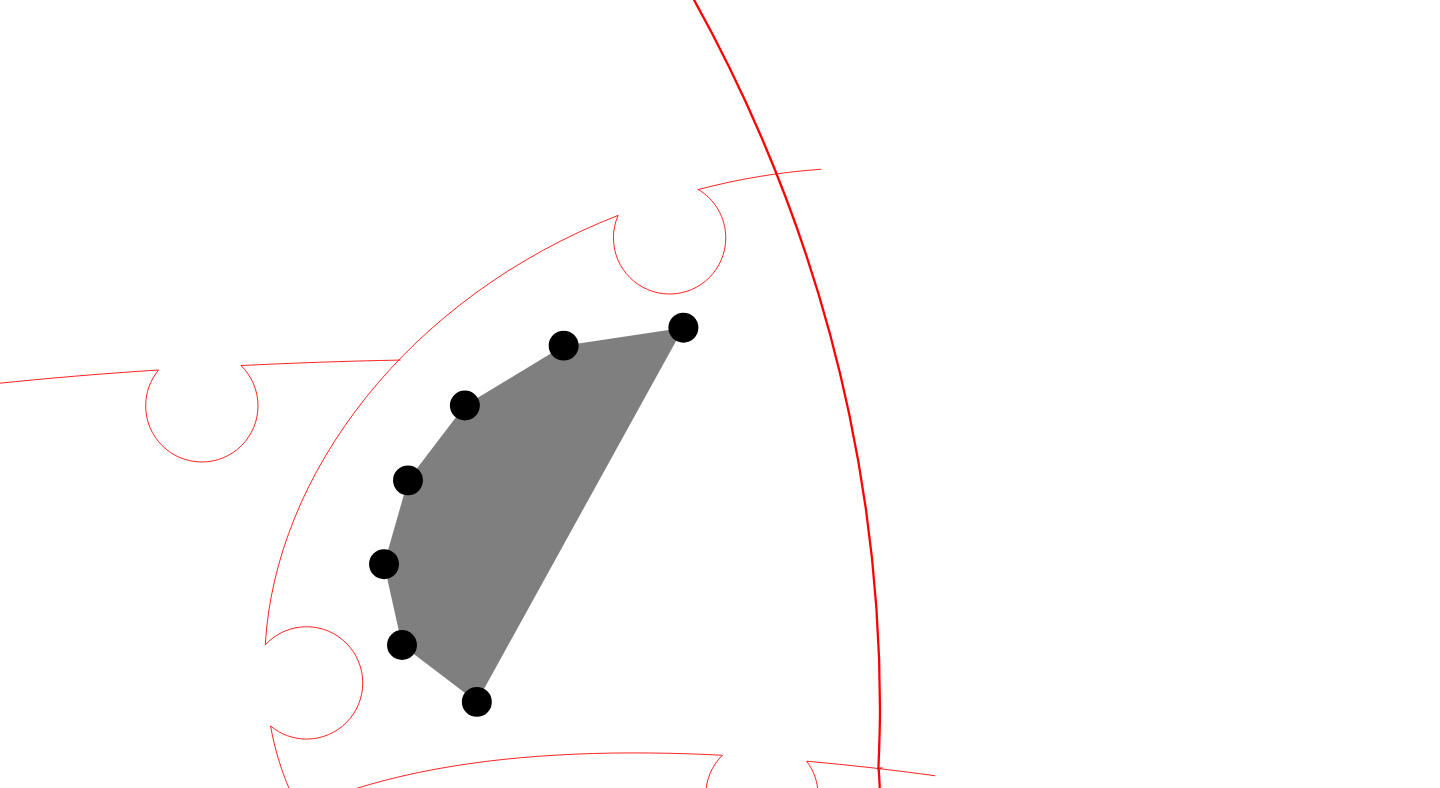 click 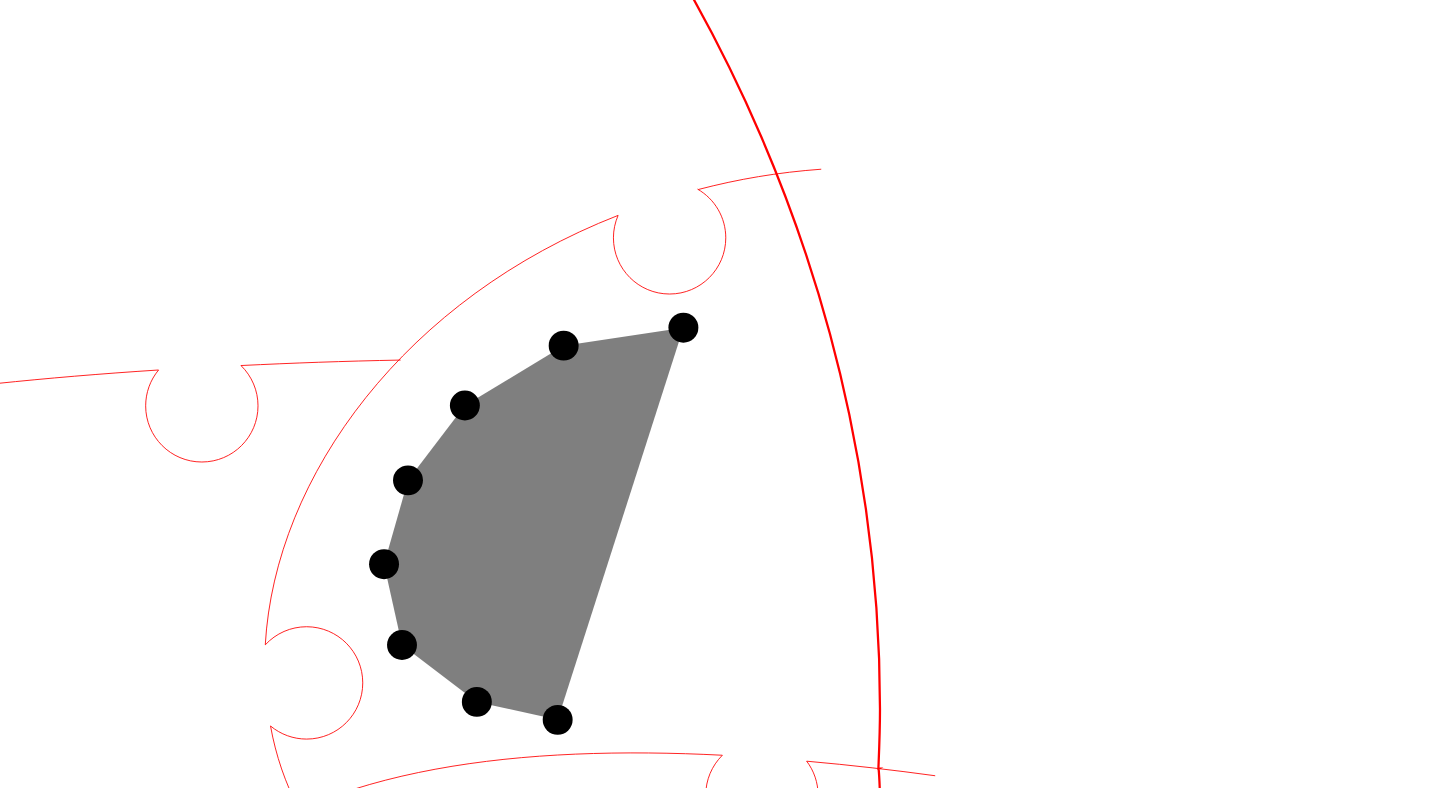 click 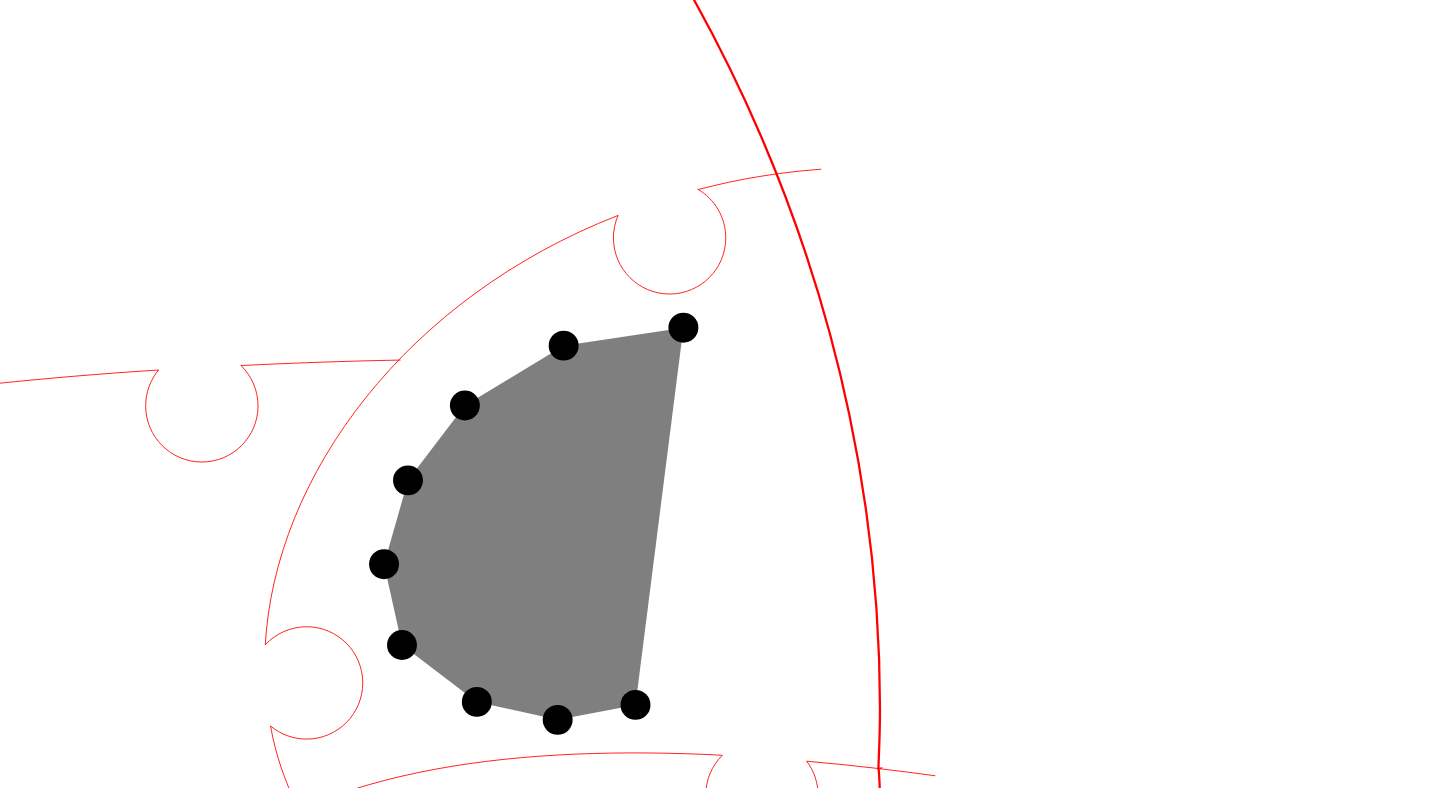 click 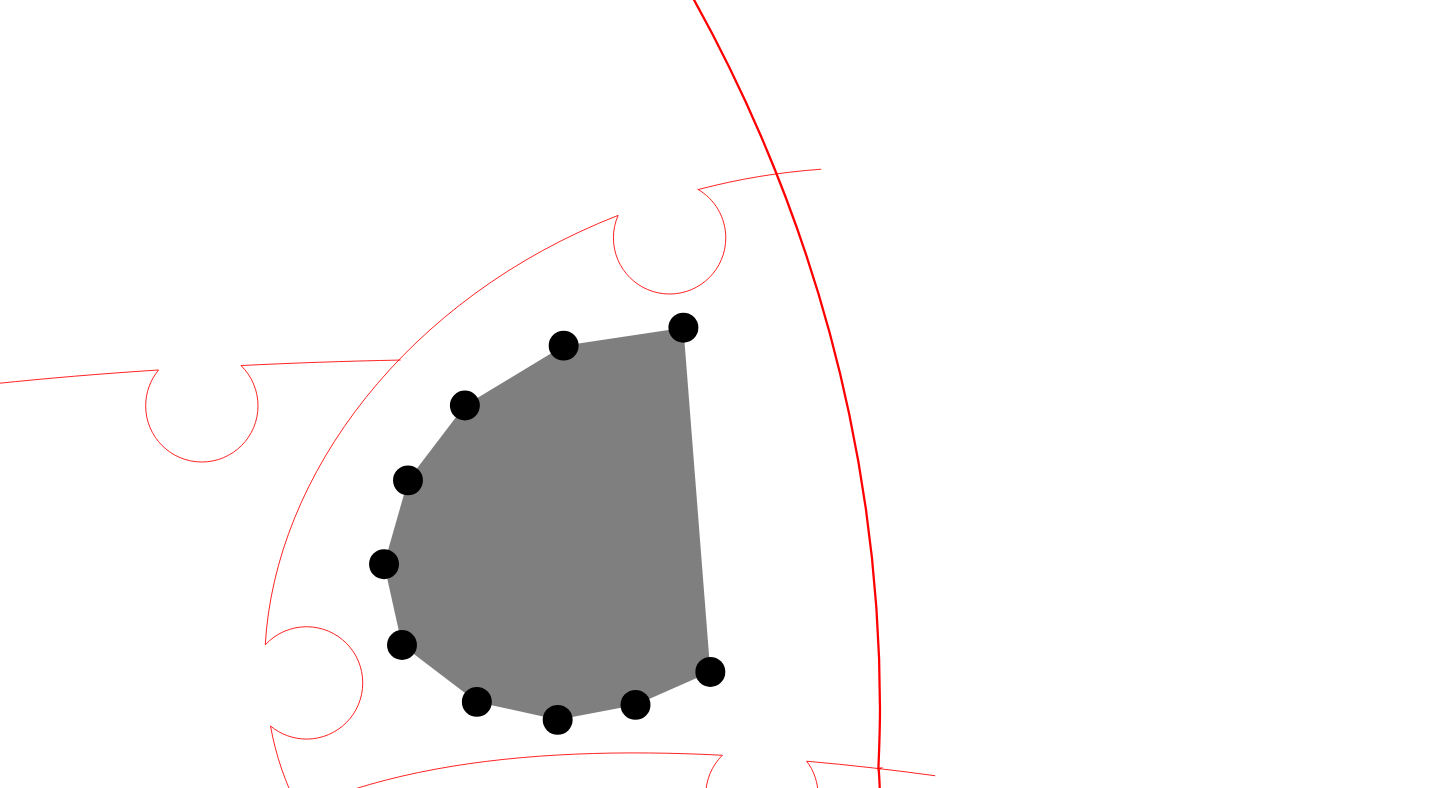 click 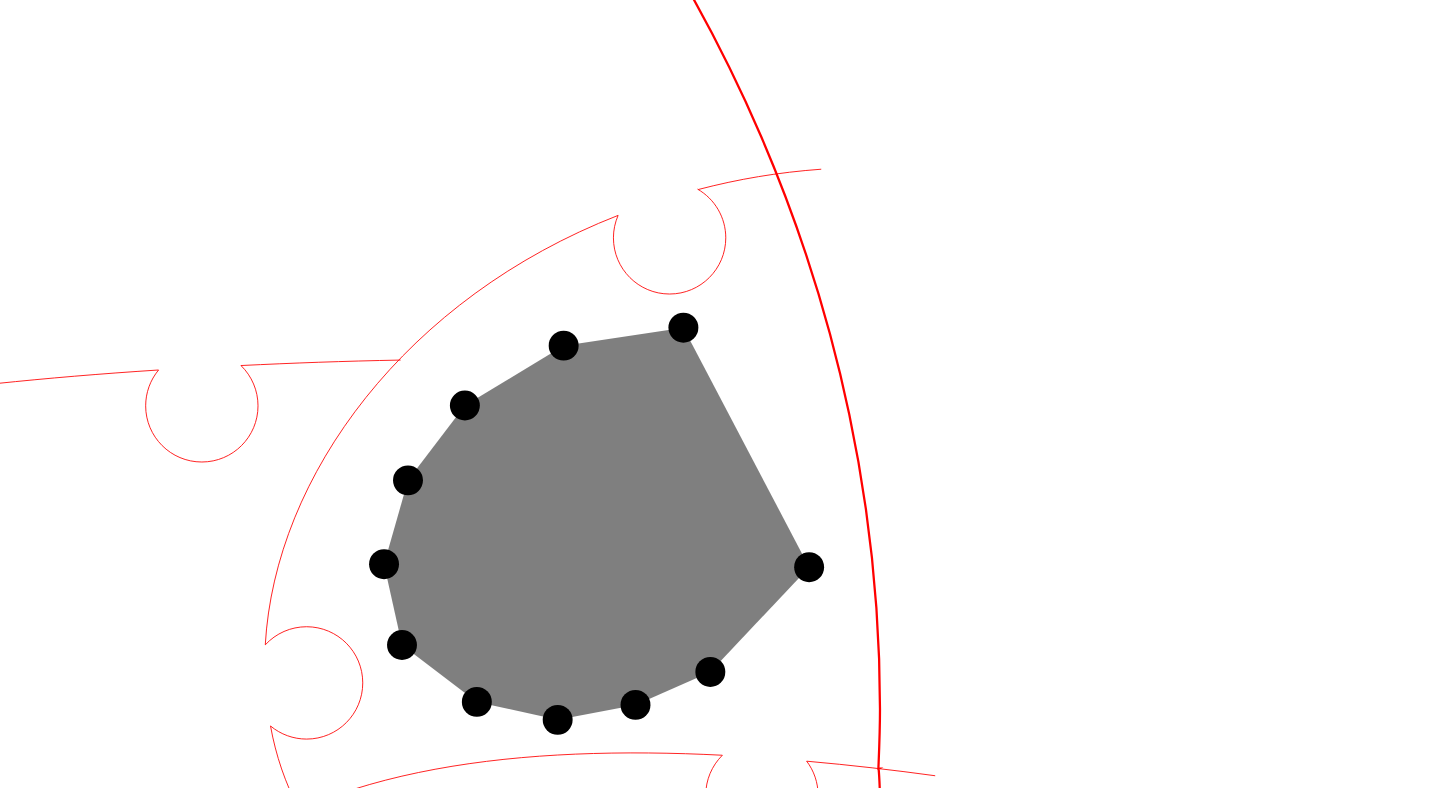 click 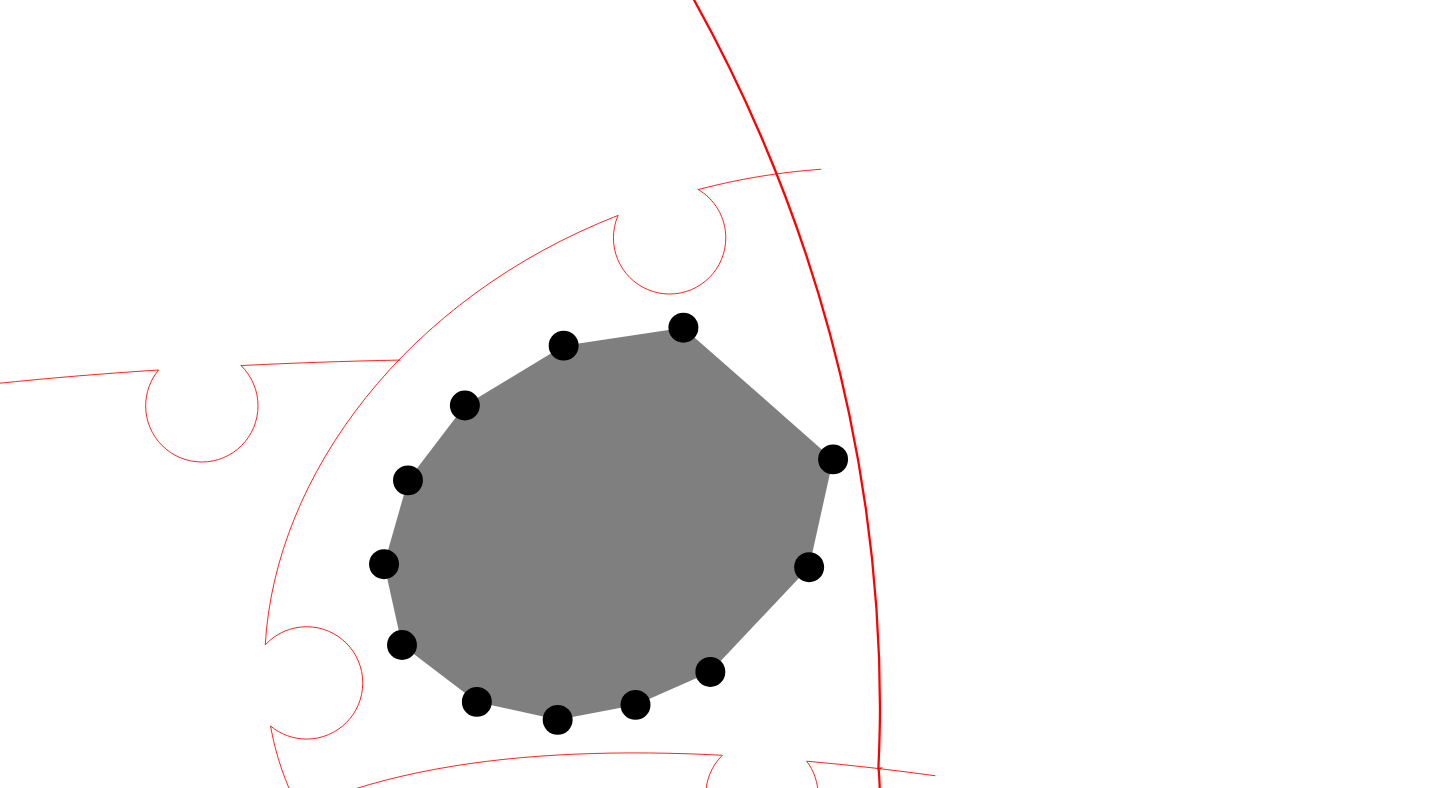 click 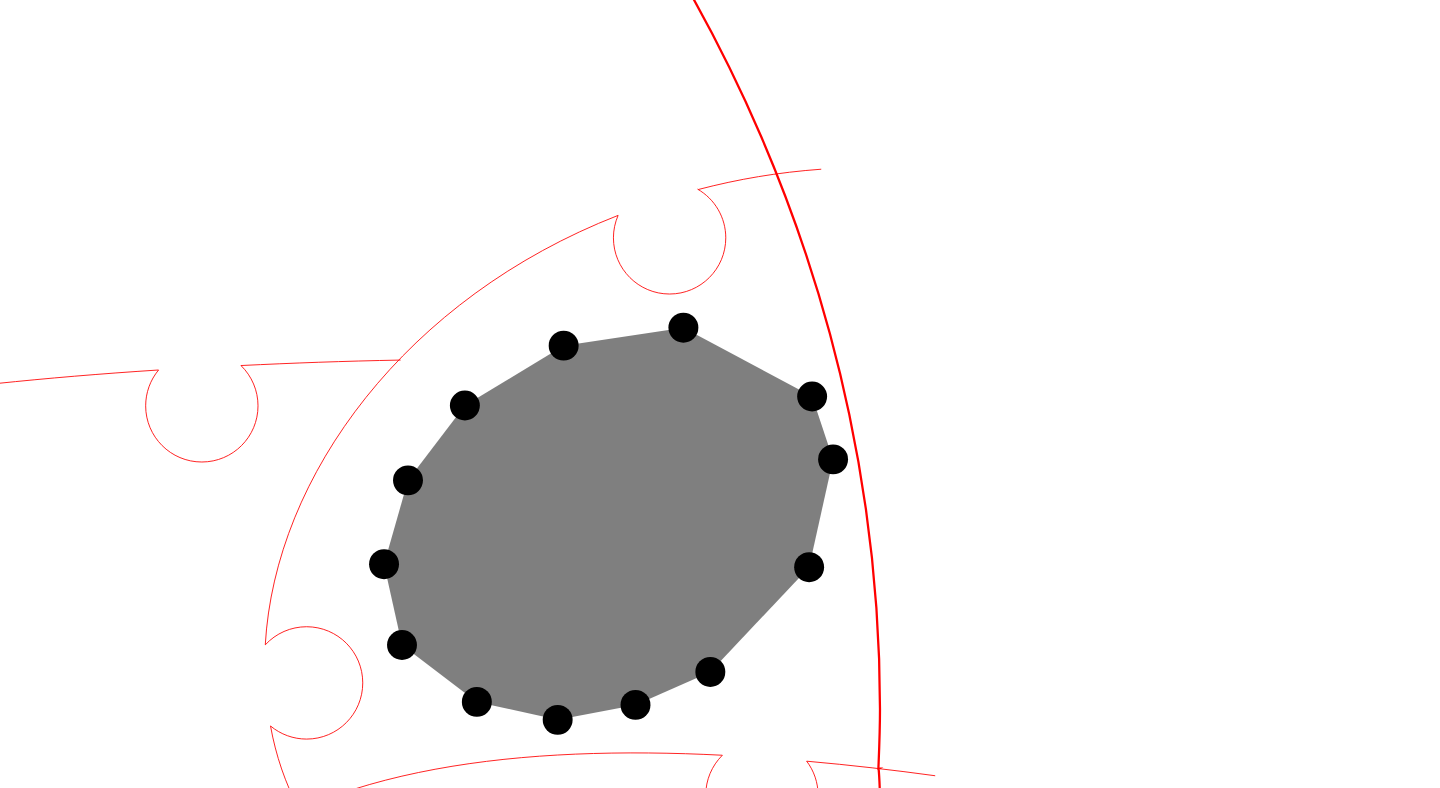 click 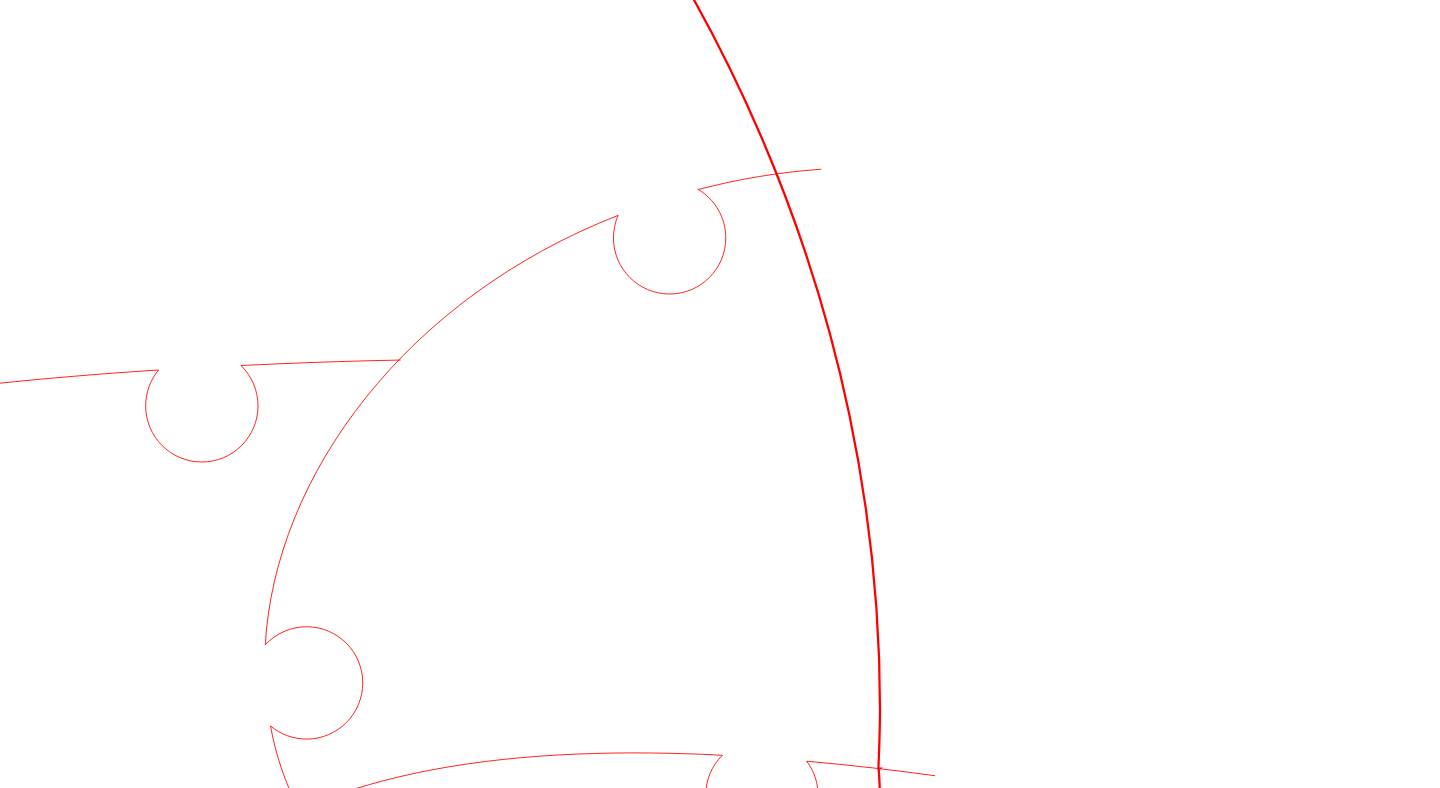 click 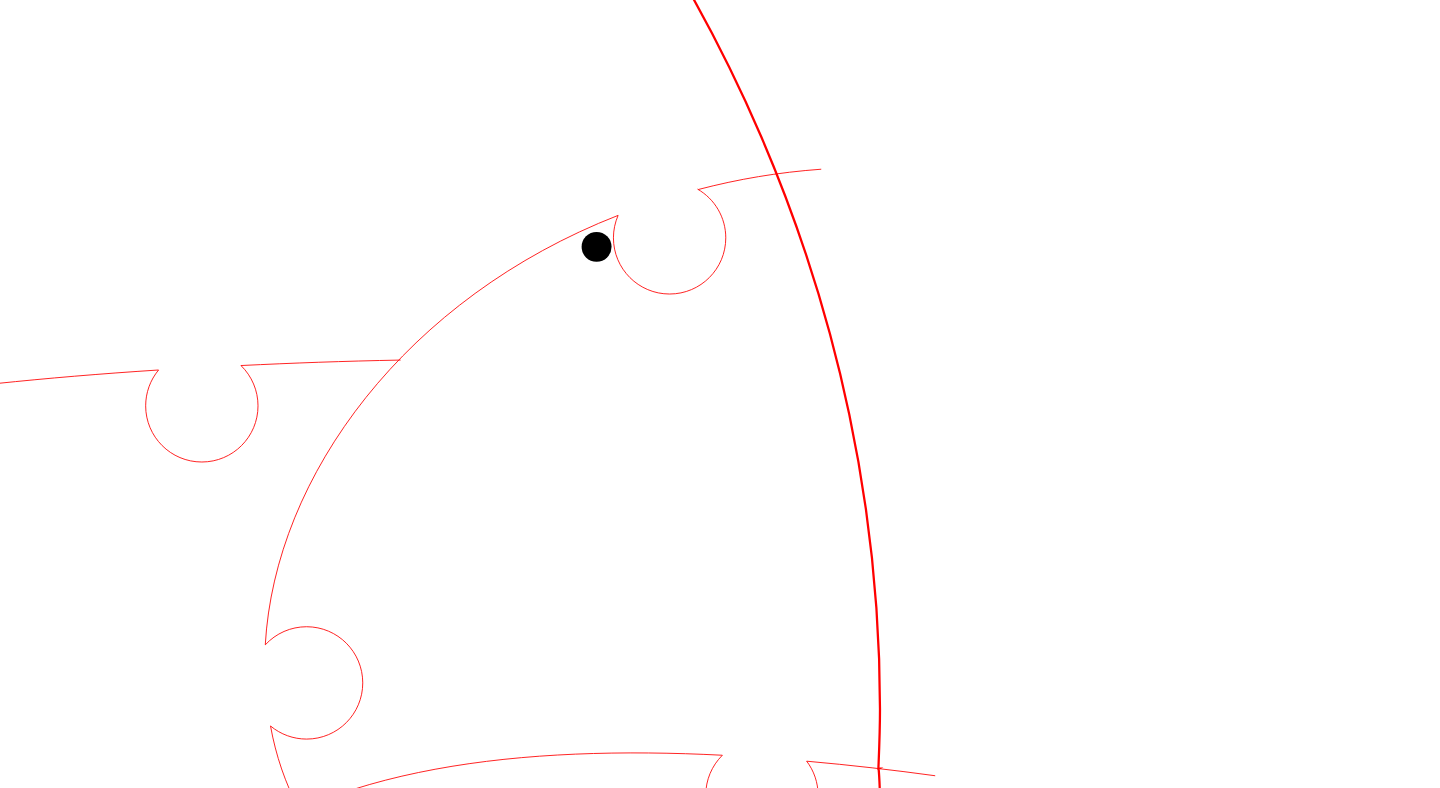 click 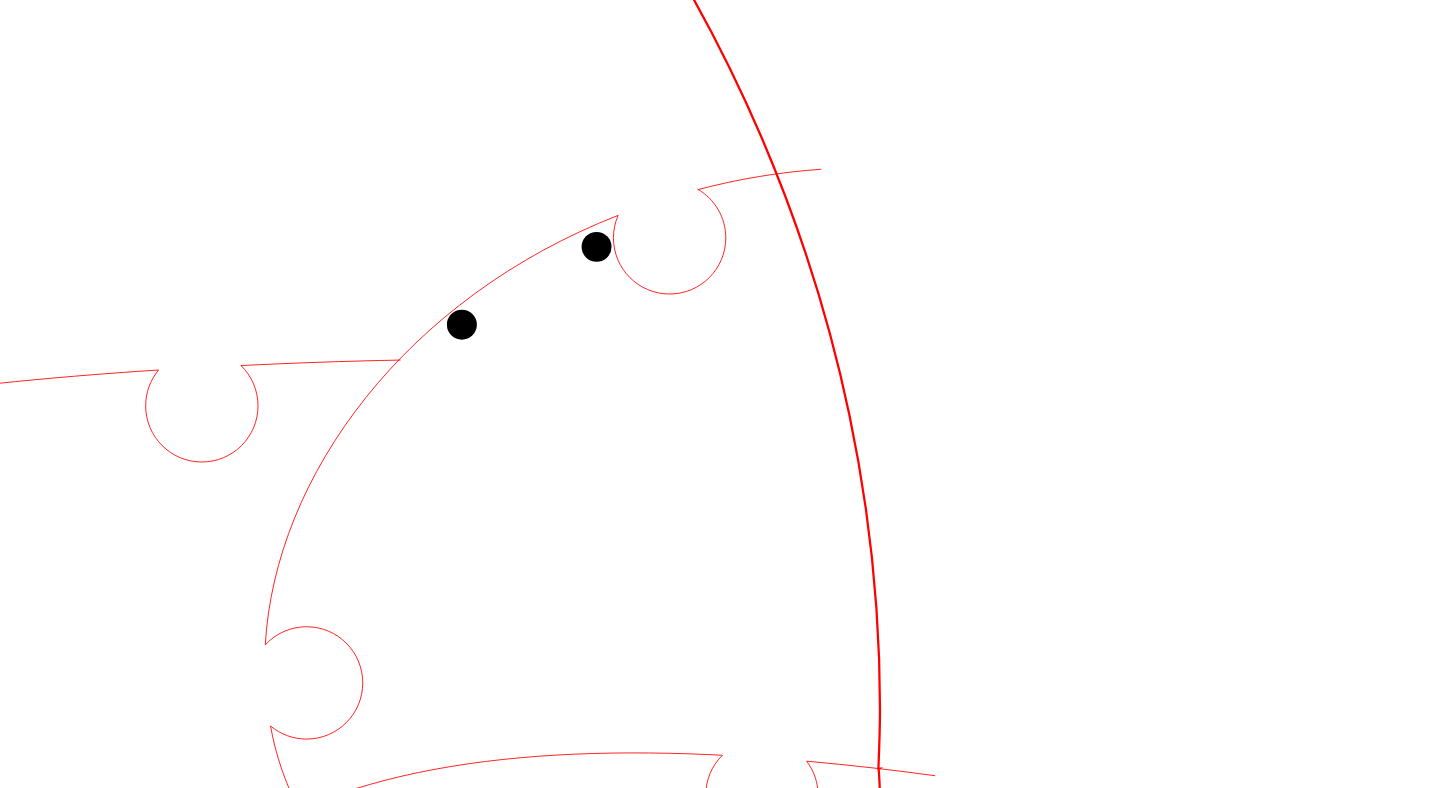click 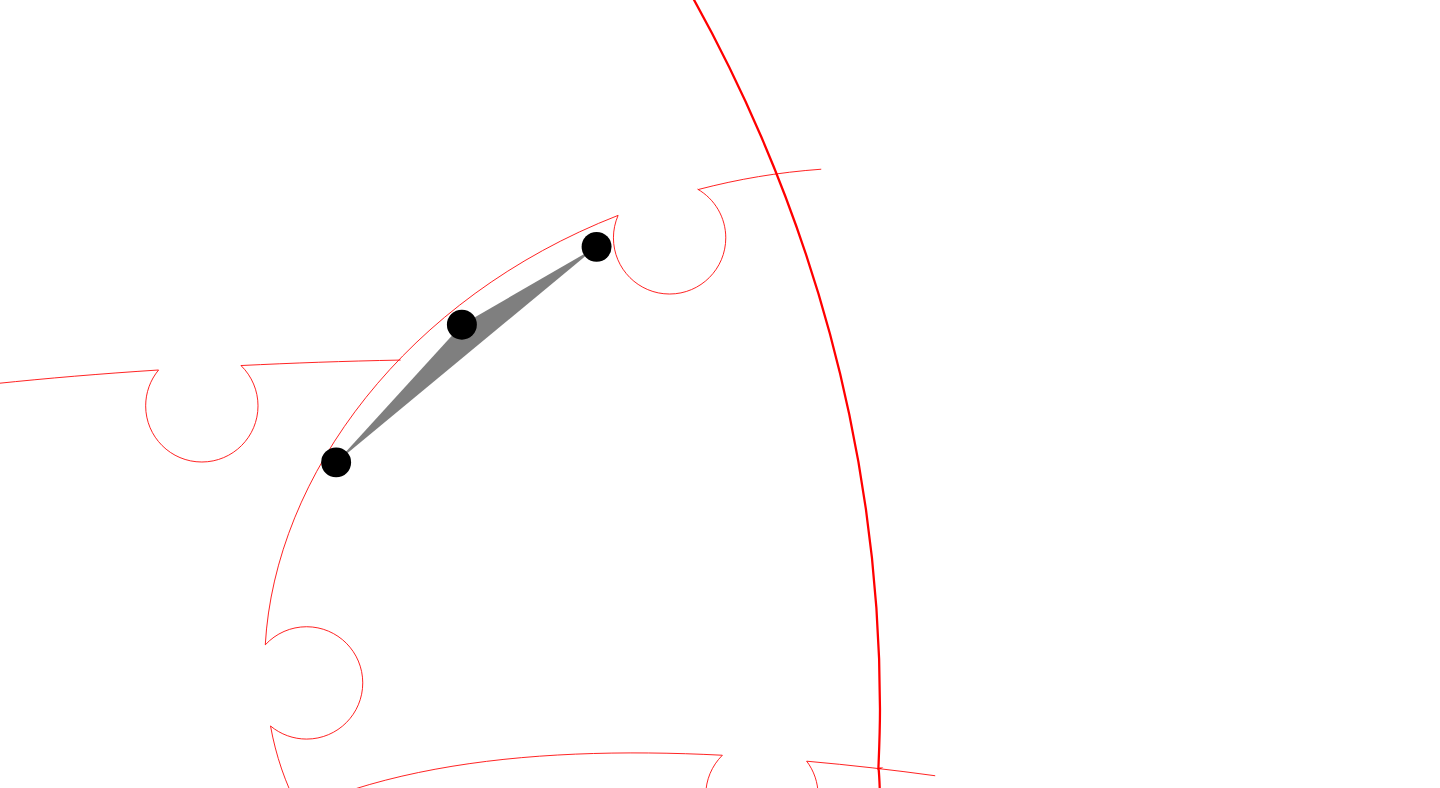 click 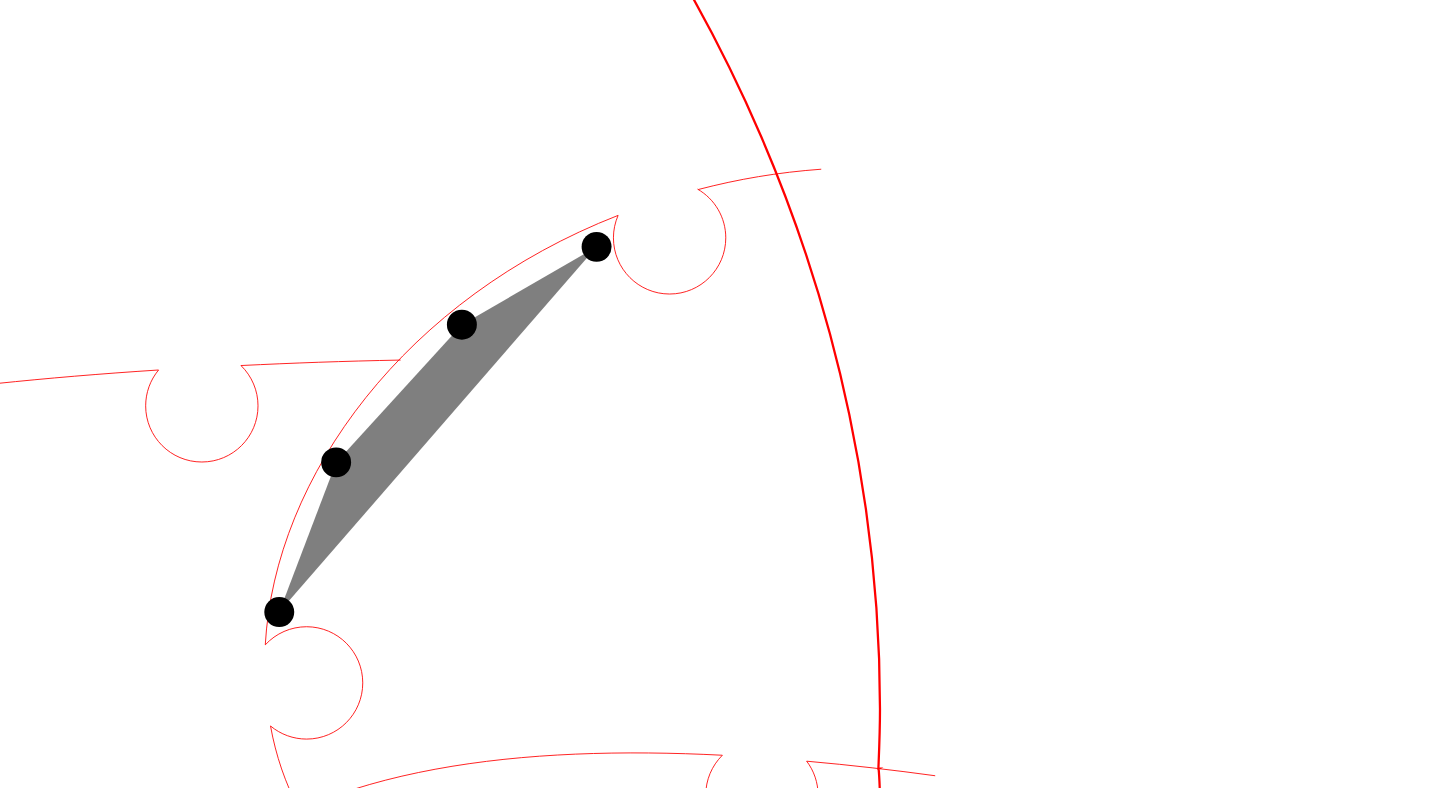 click 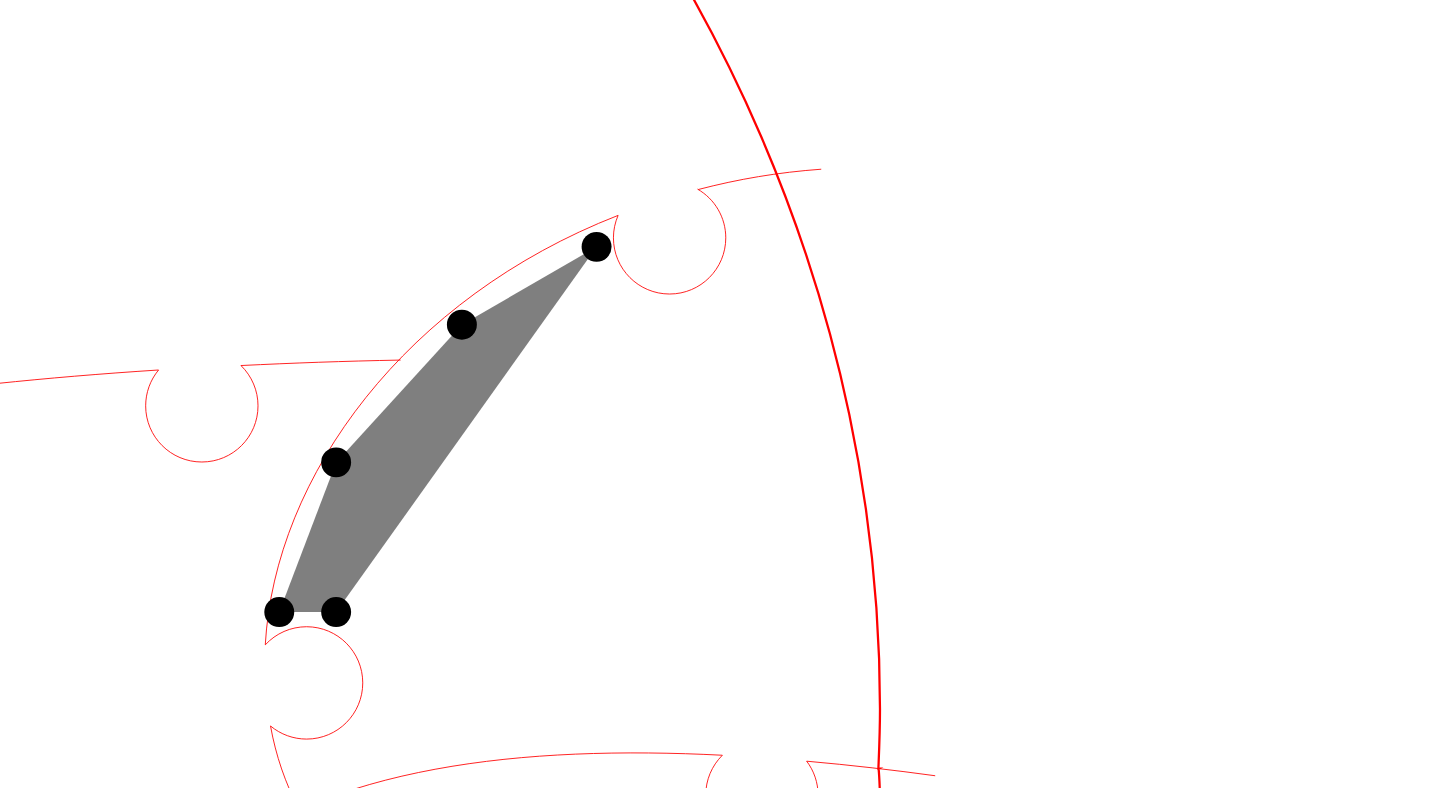 click 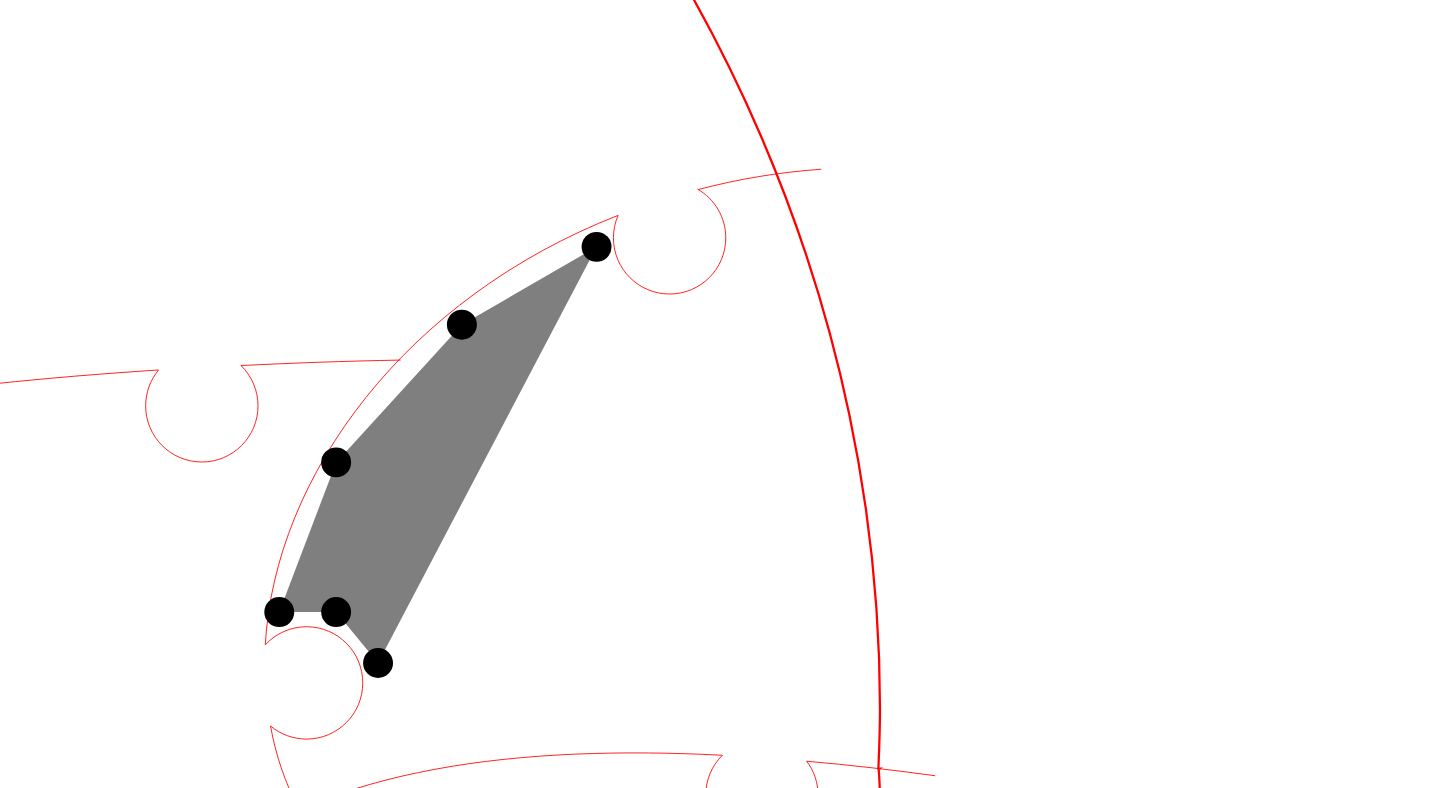 click 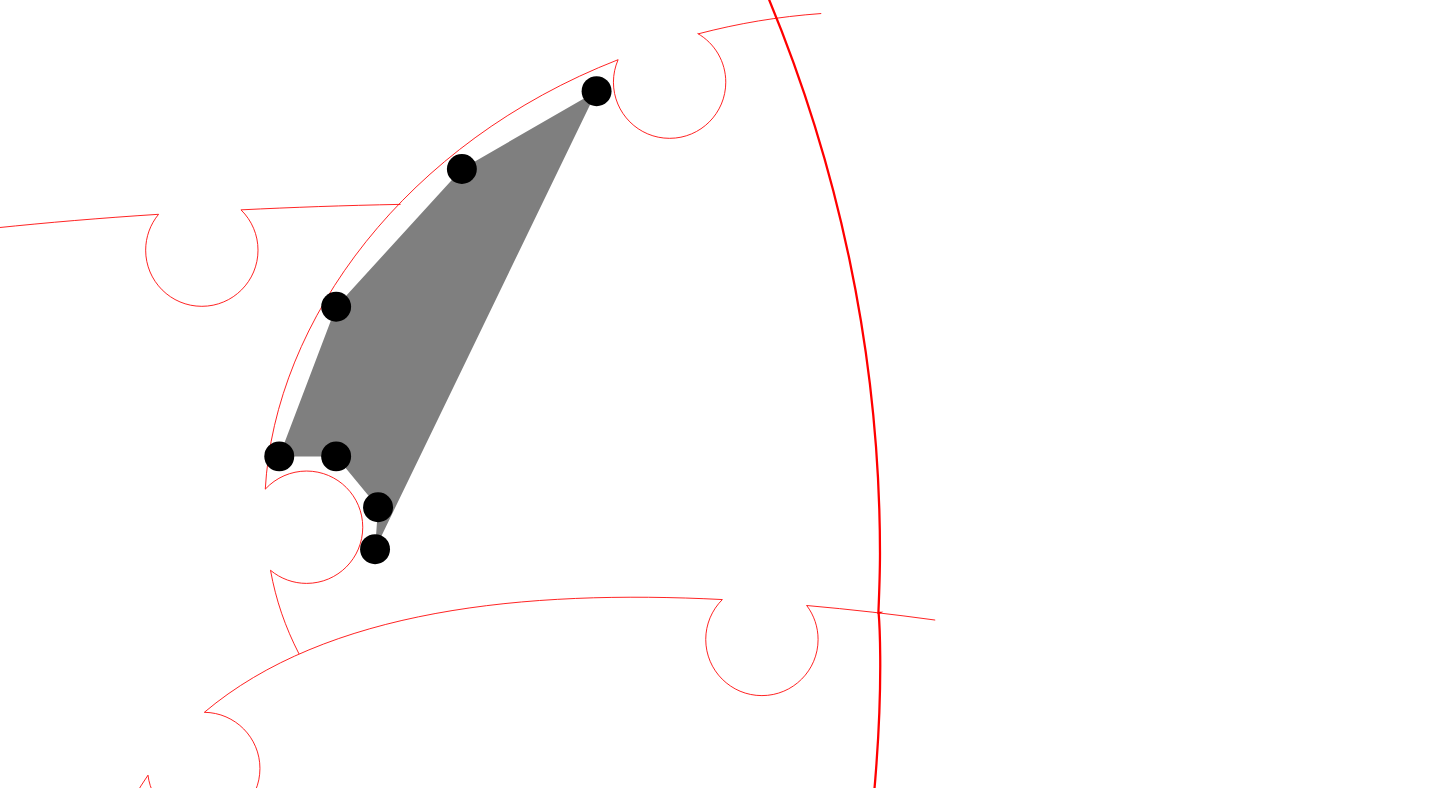 click 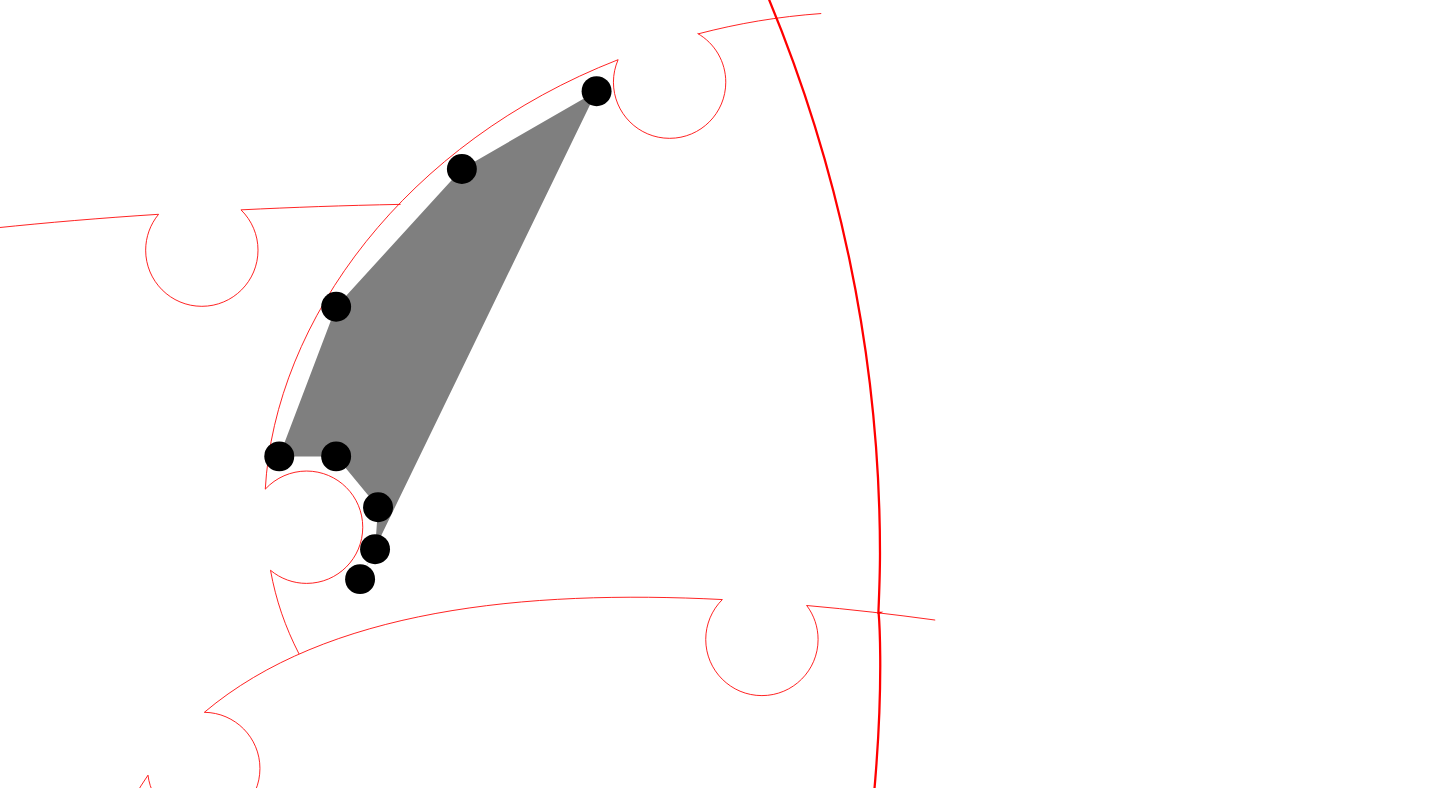 click 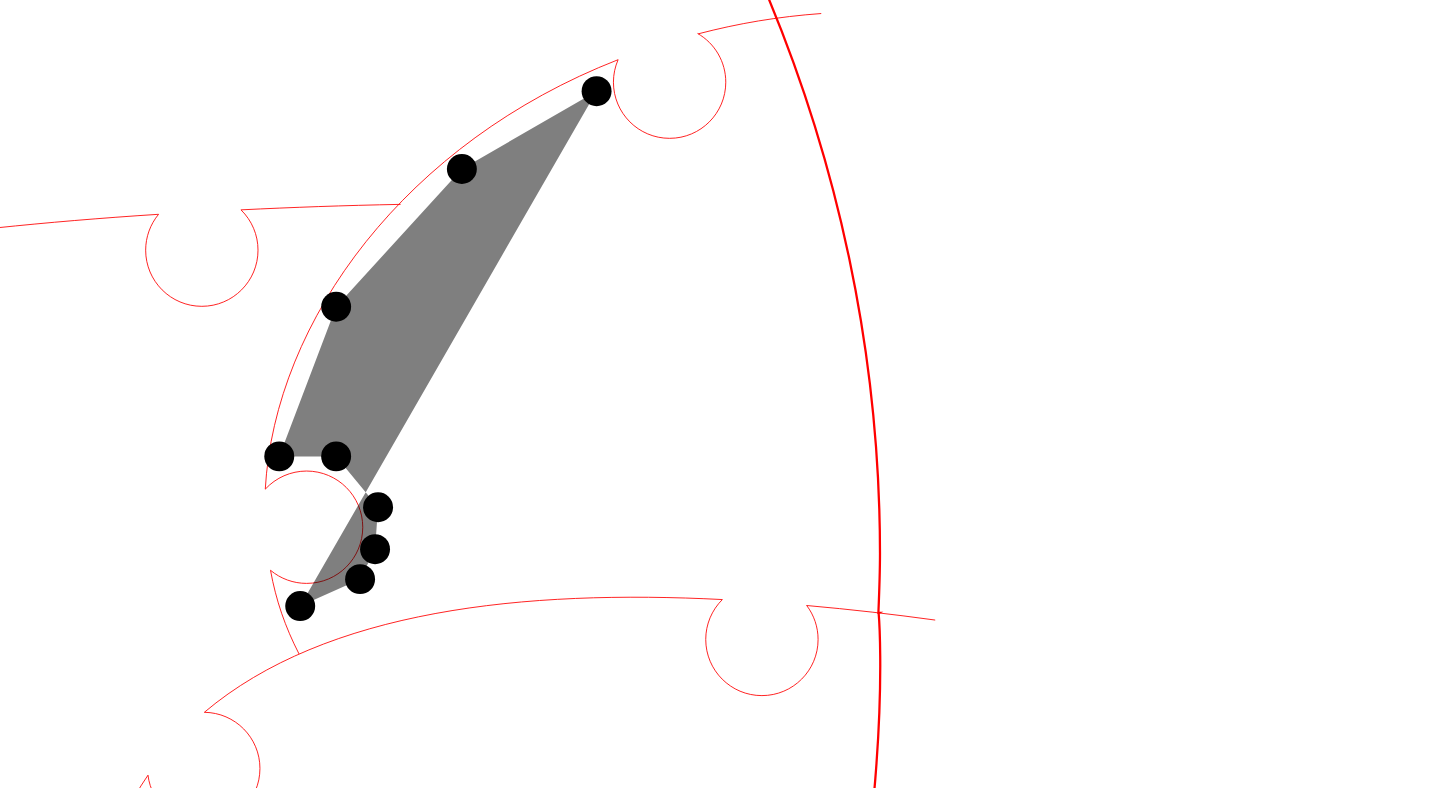 click 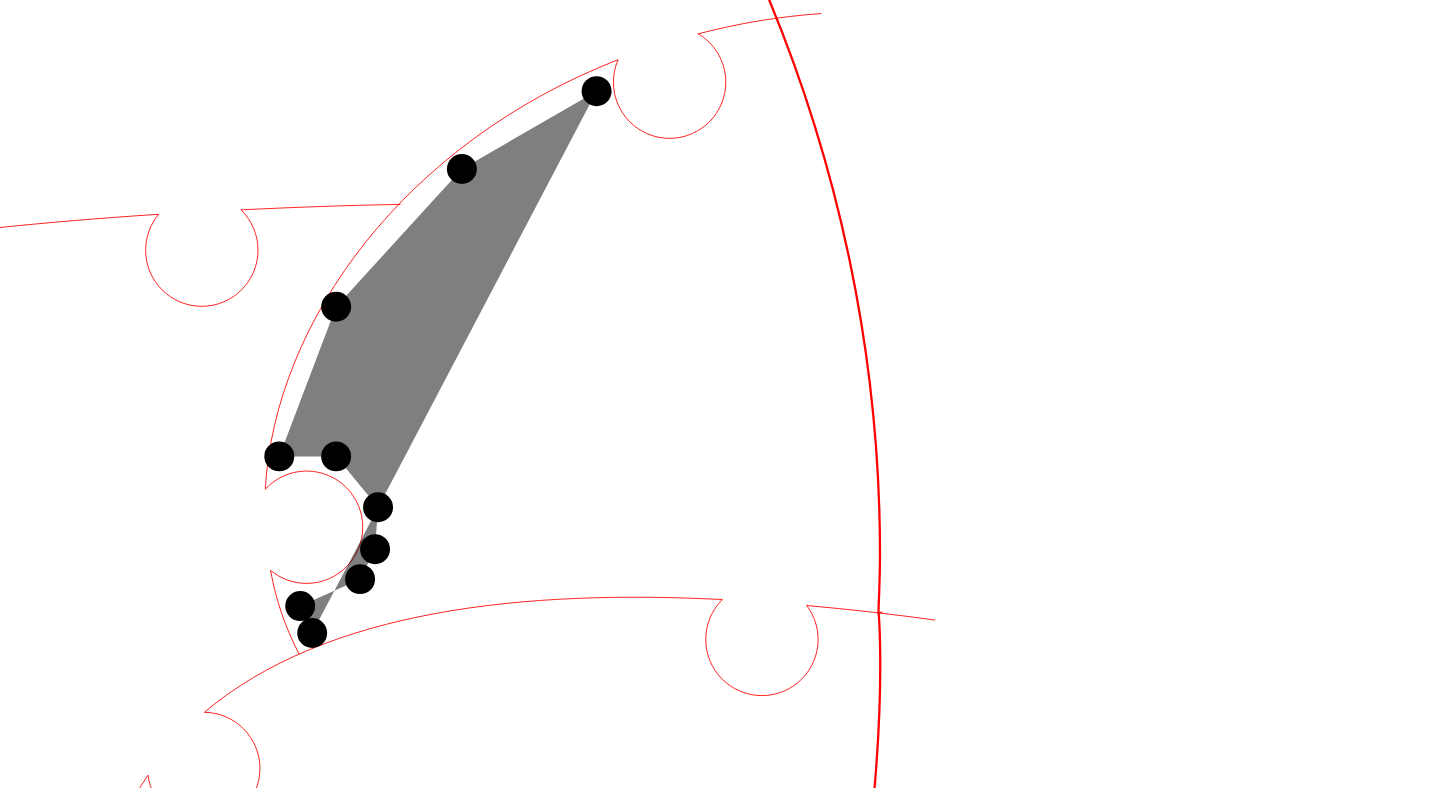 click 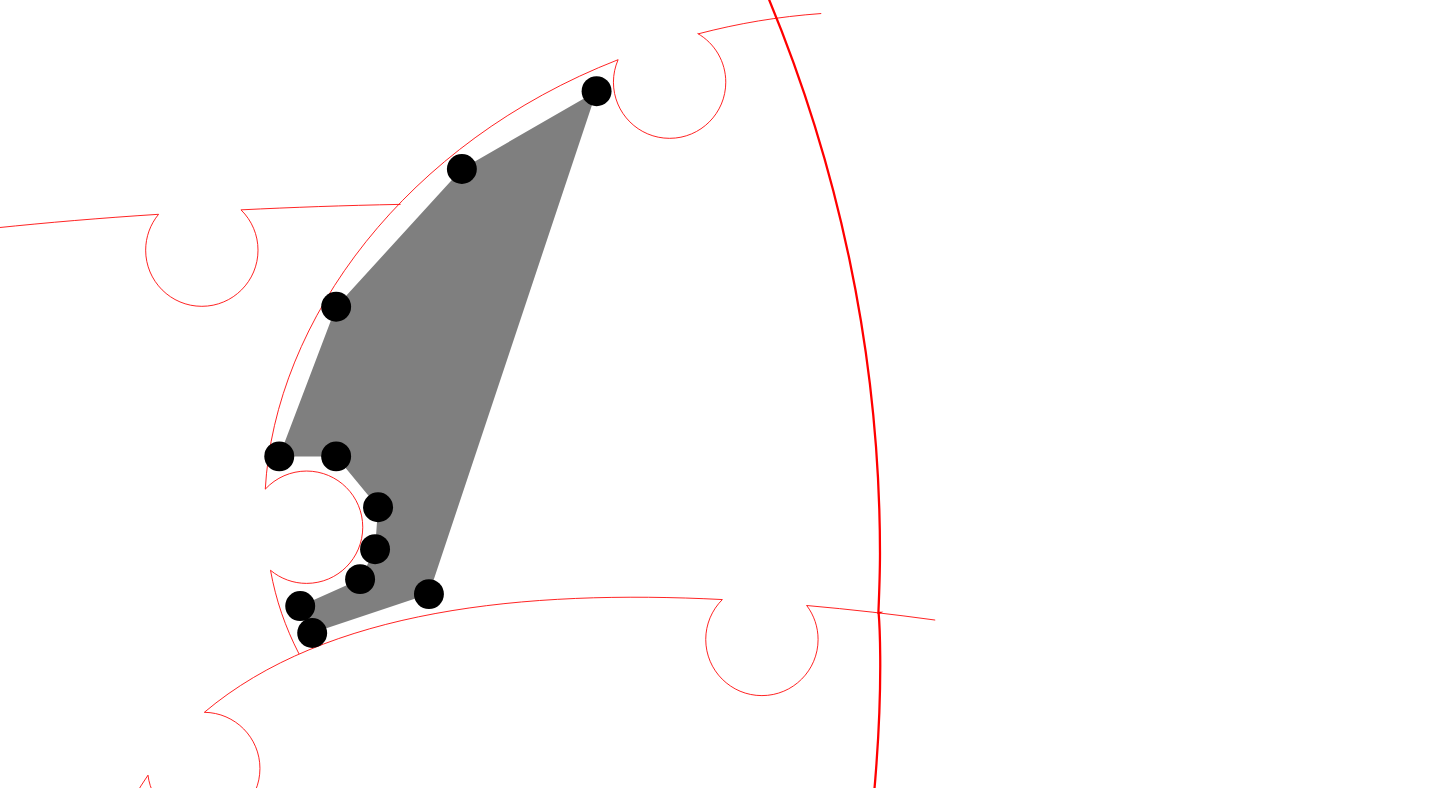 click 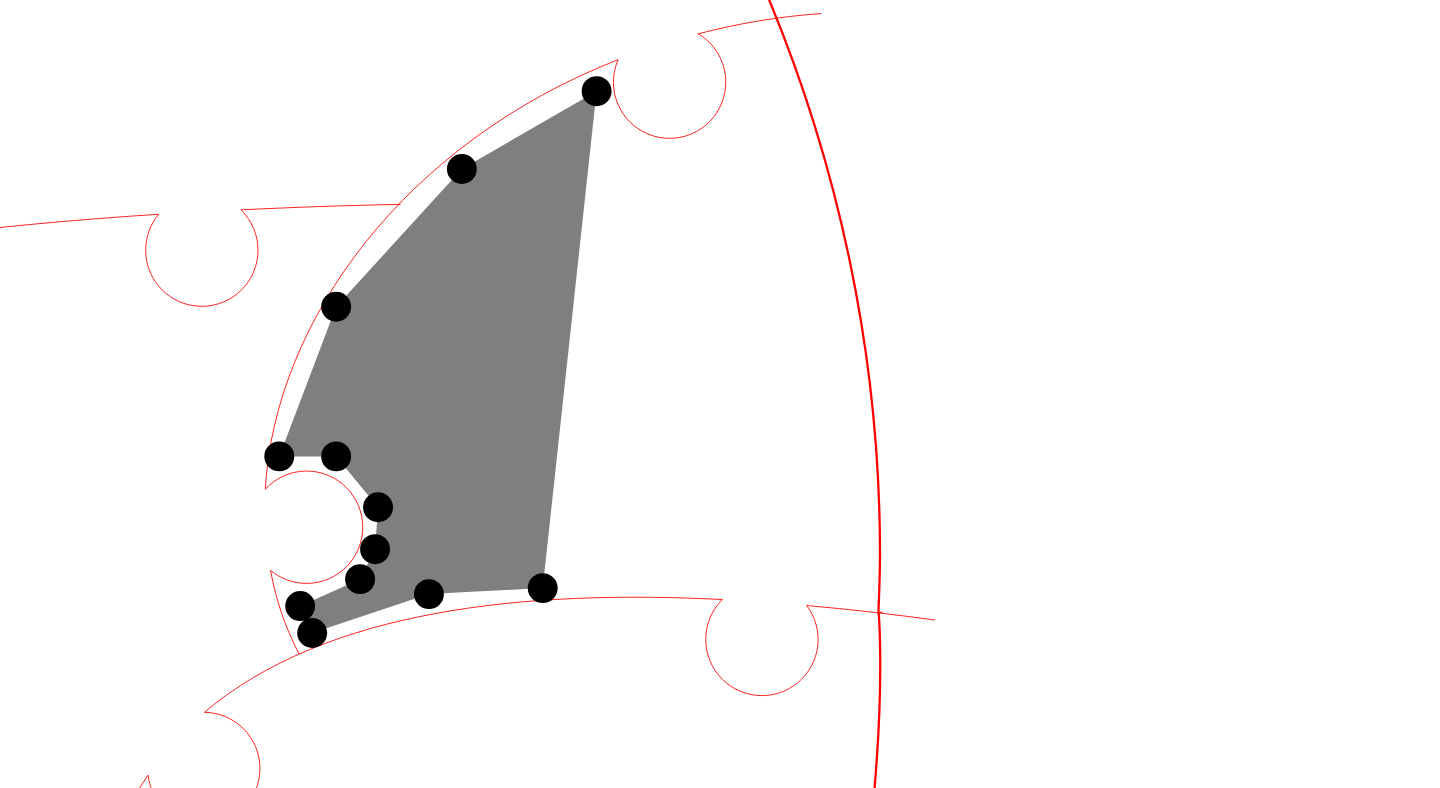 click 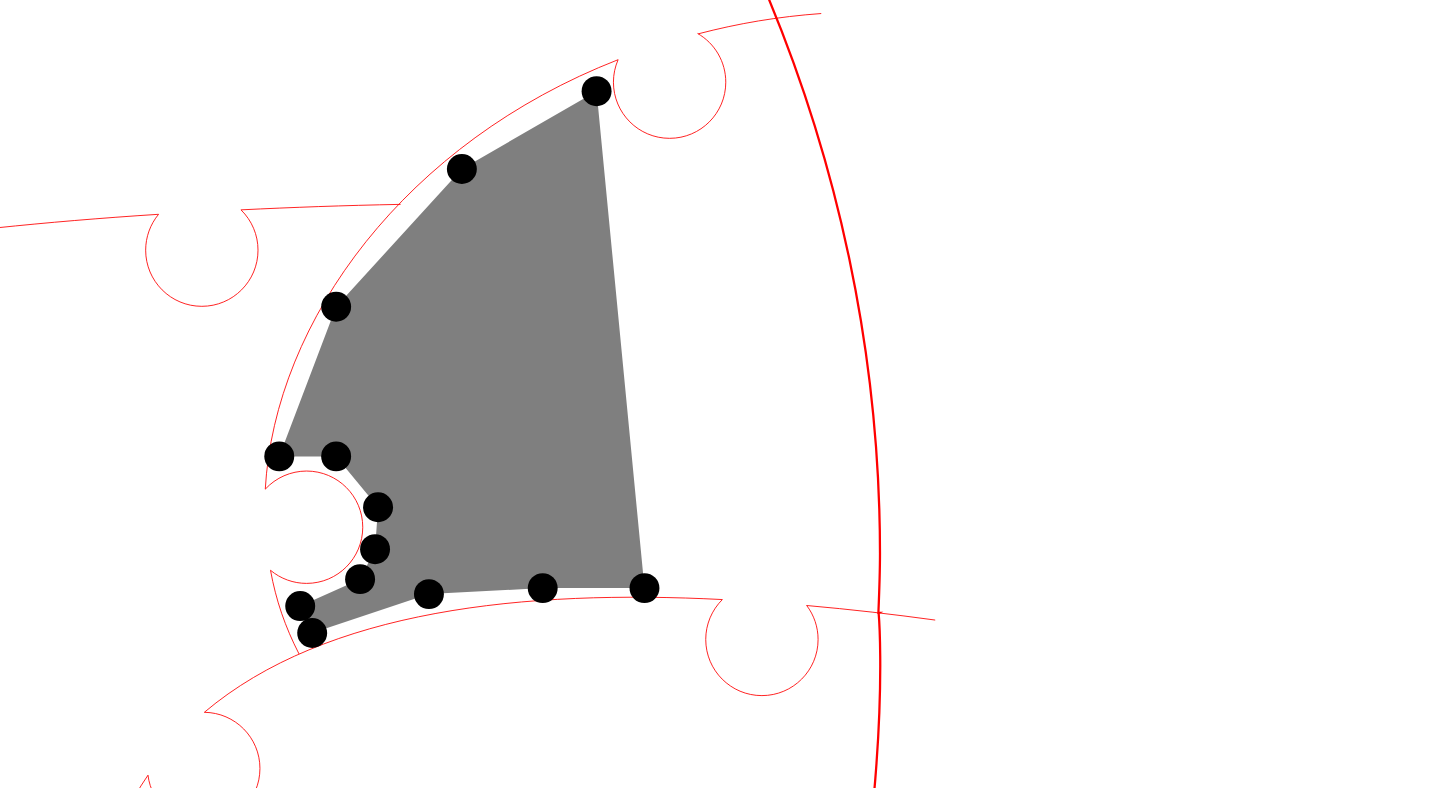 click 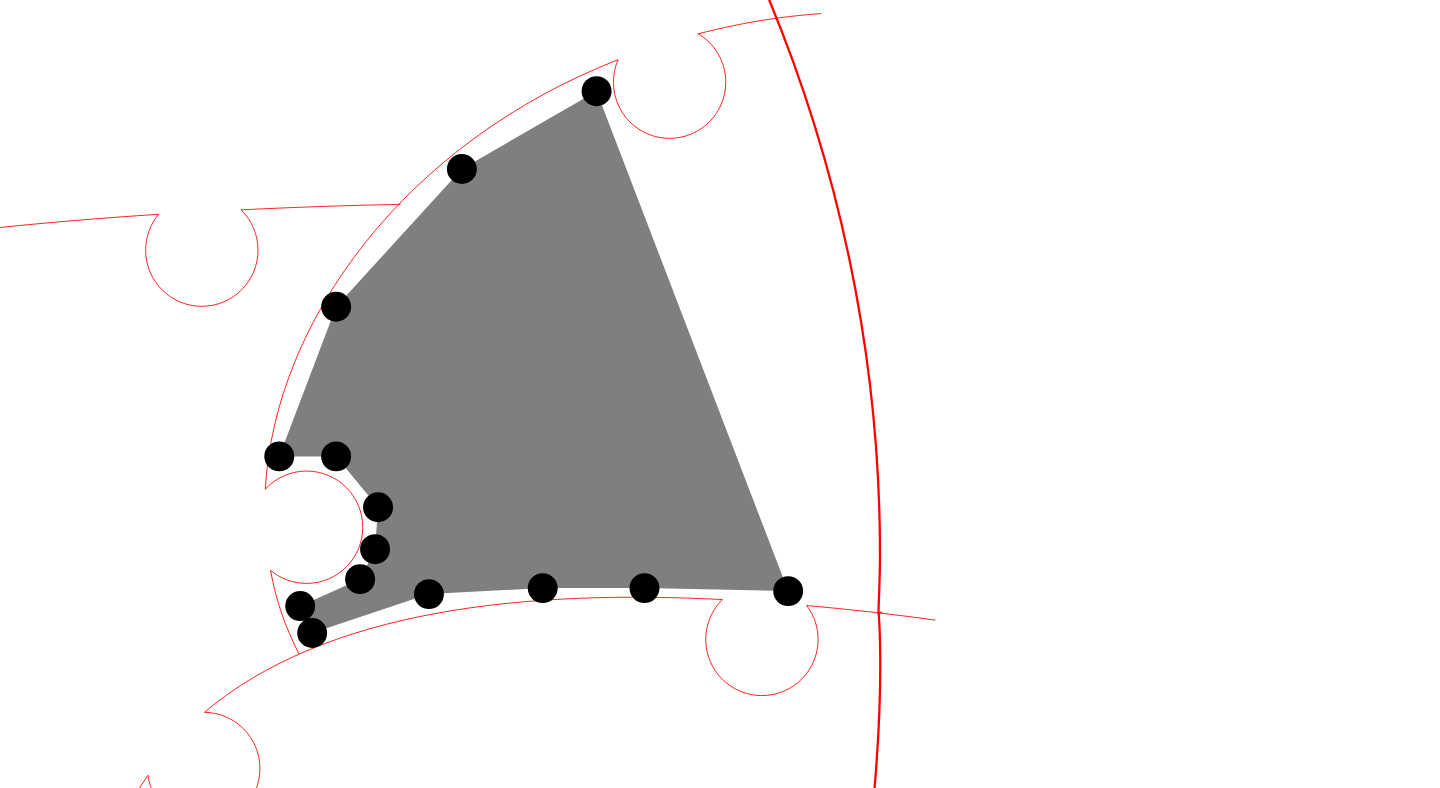 click 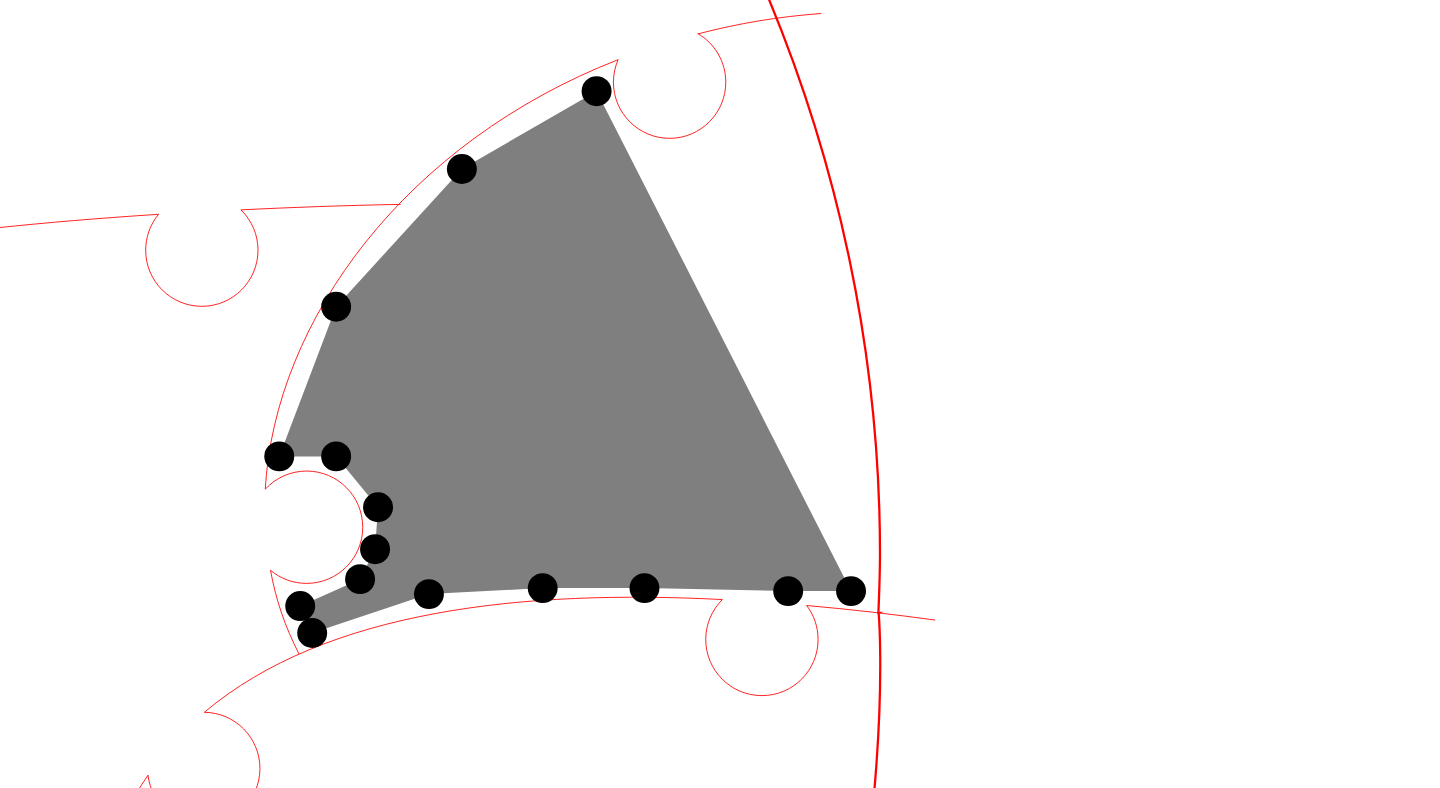click 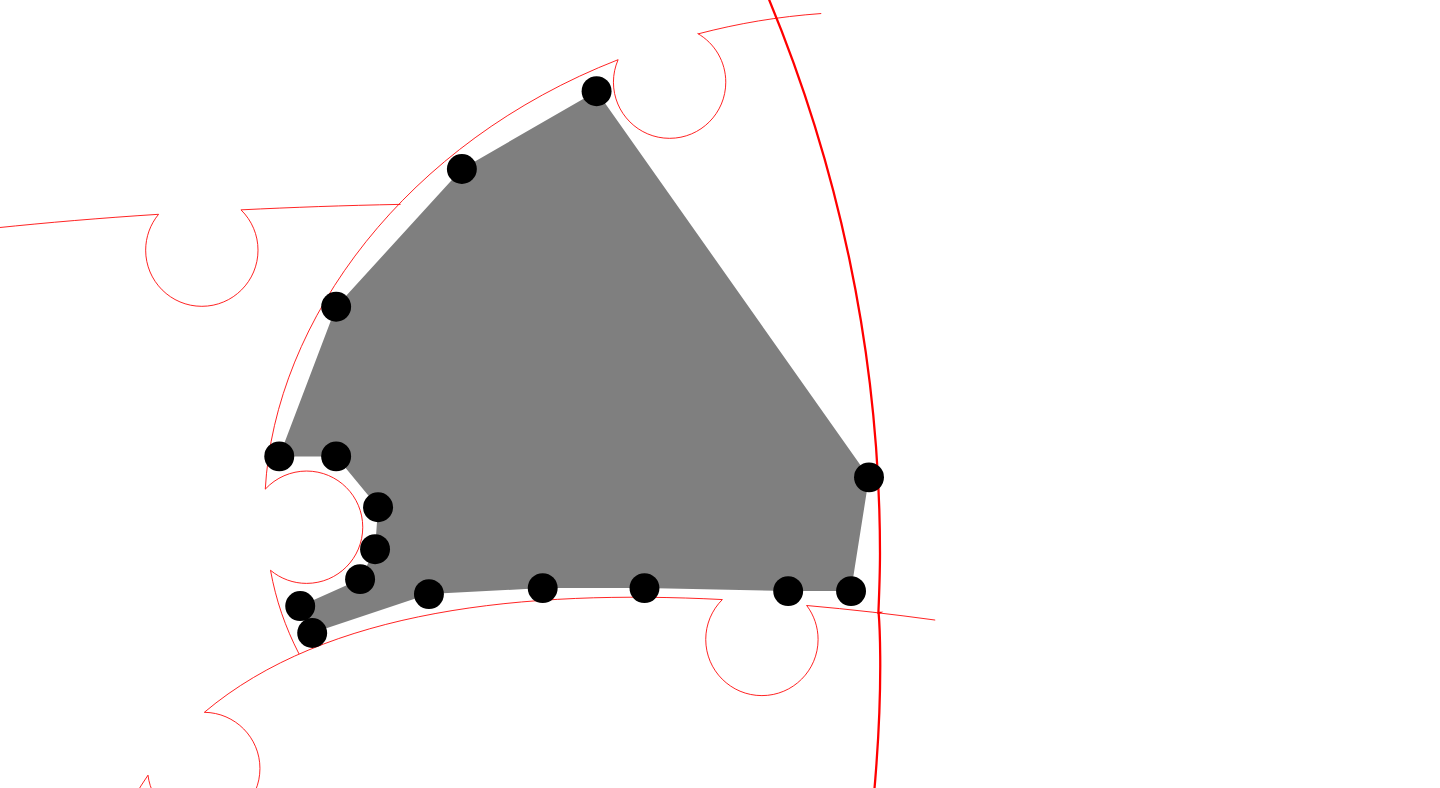 click 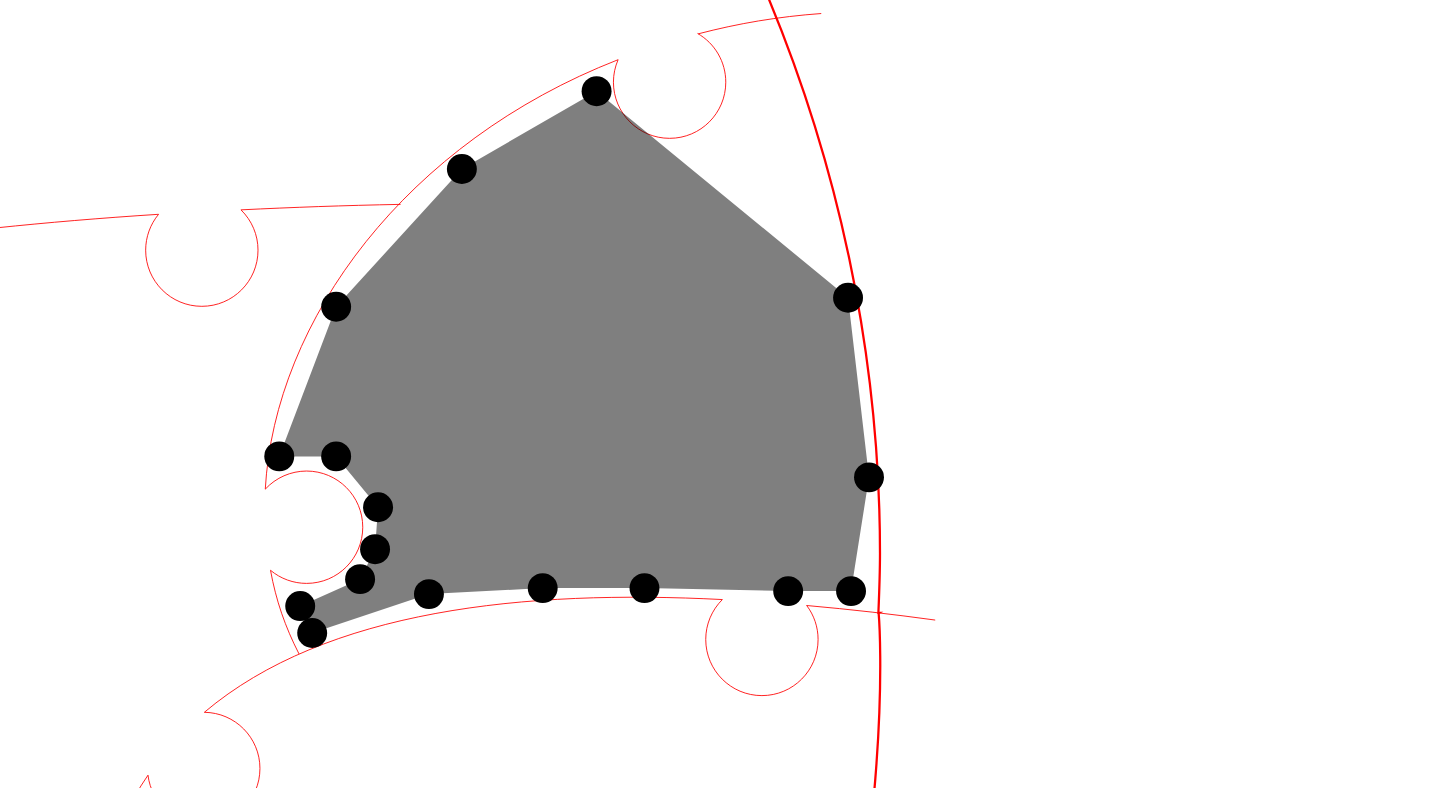 click 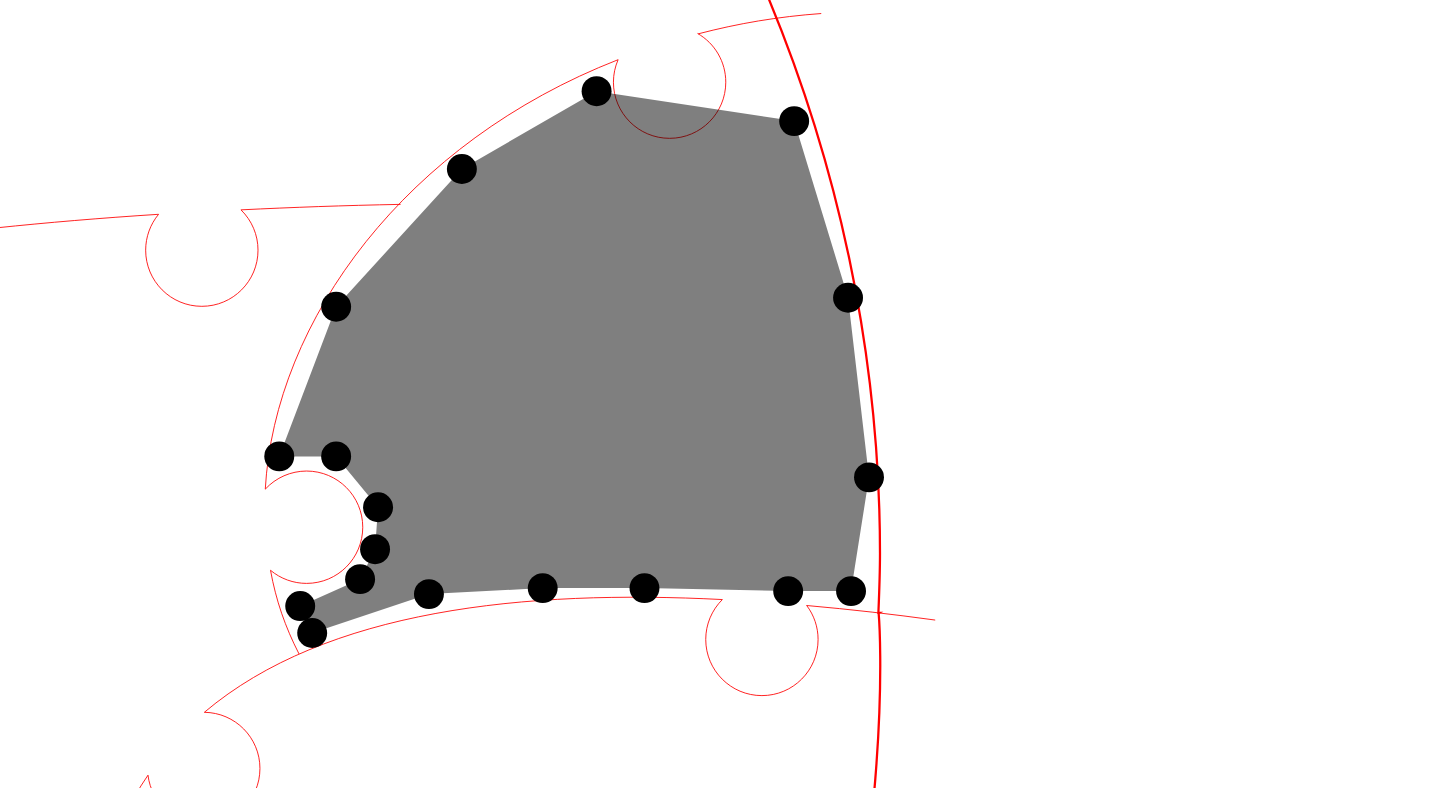 click 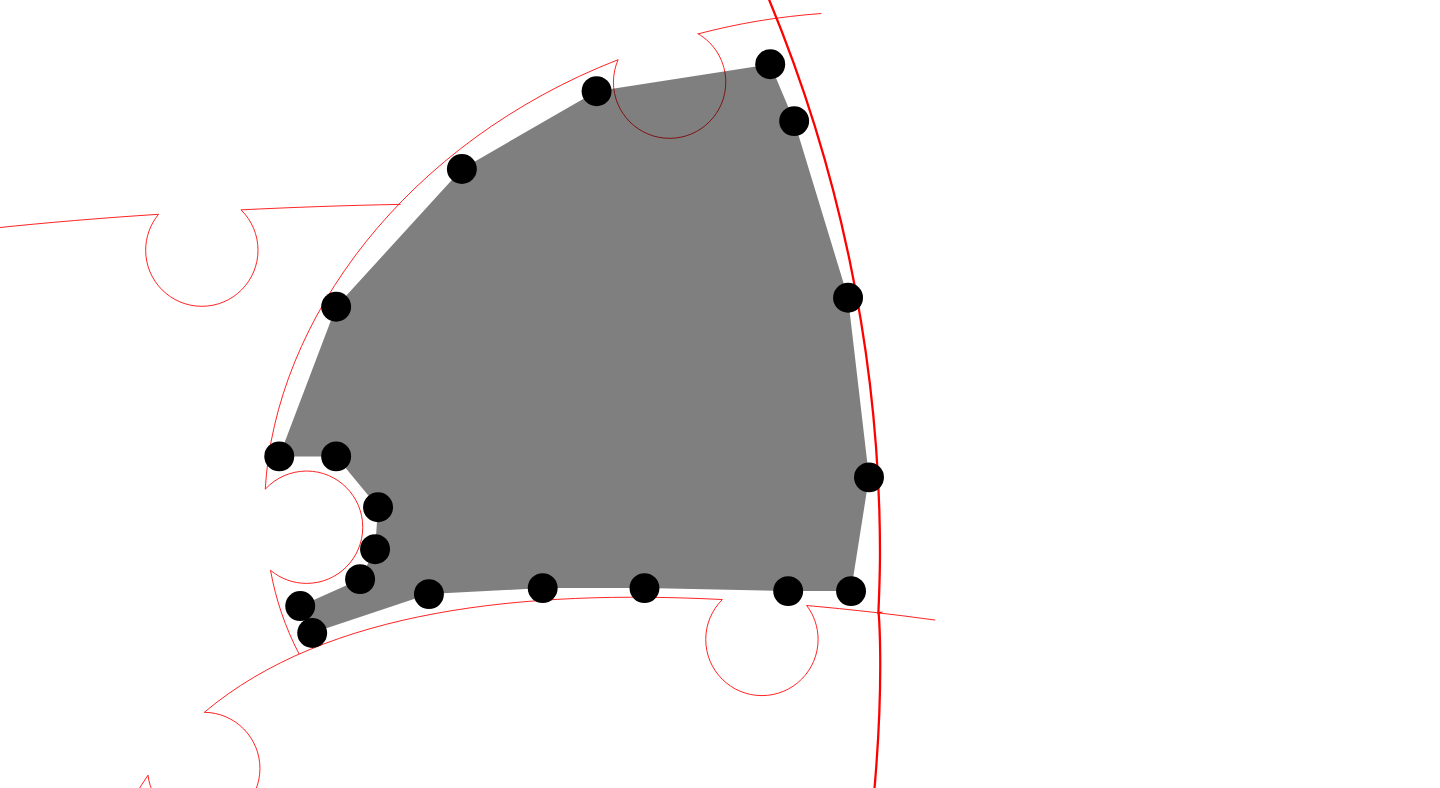 click 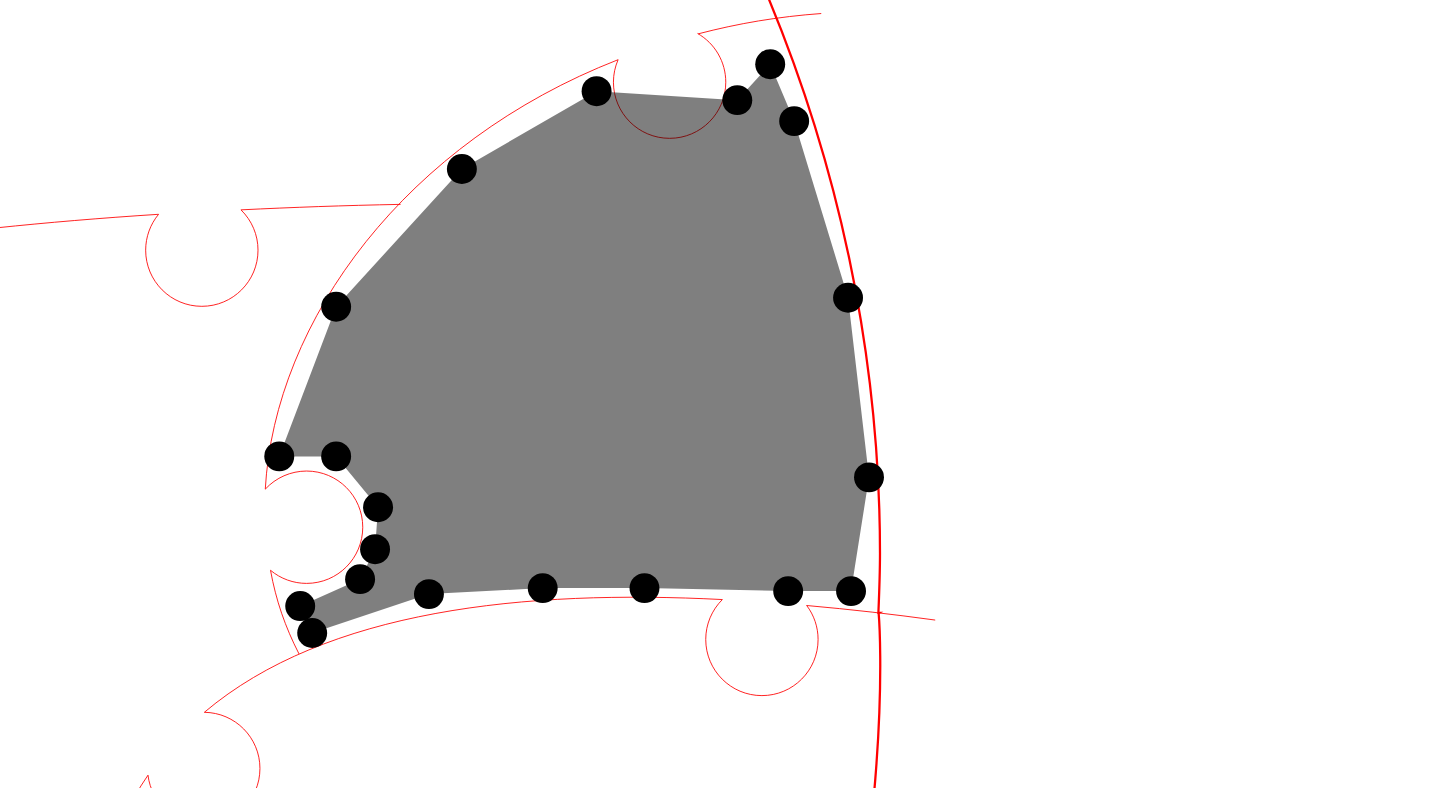 click 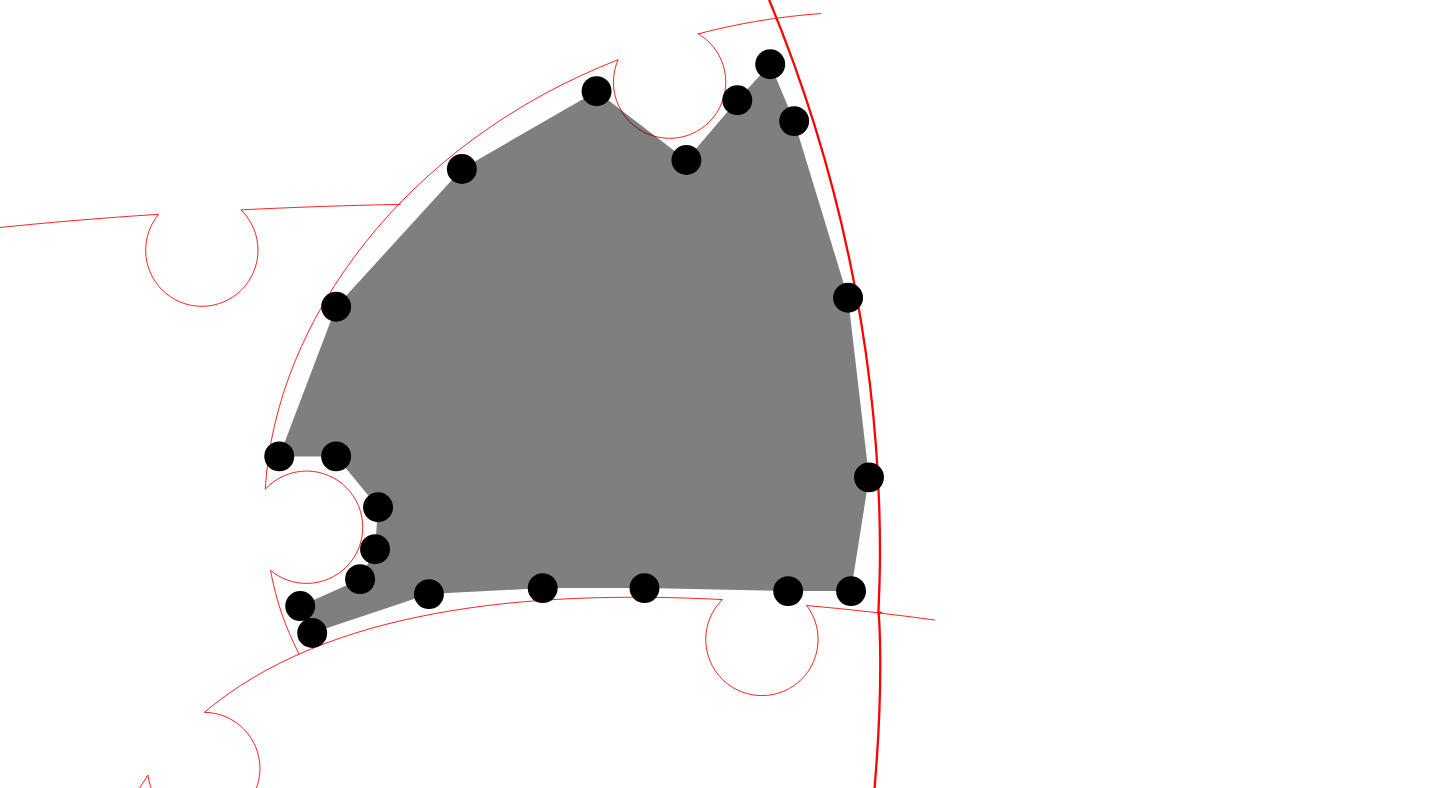 click 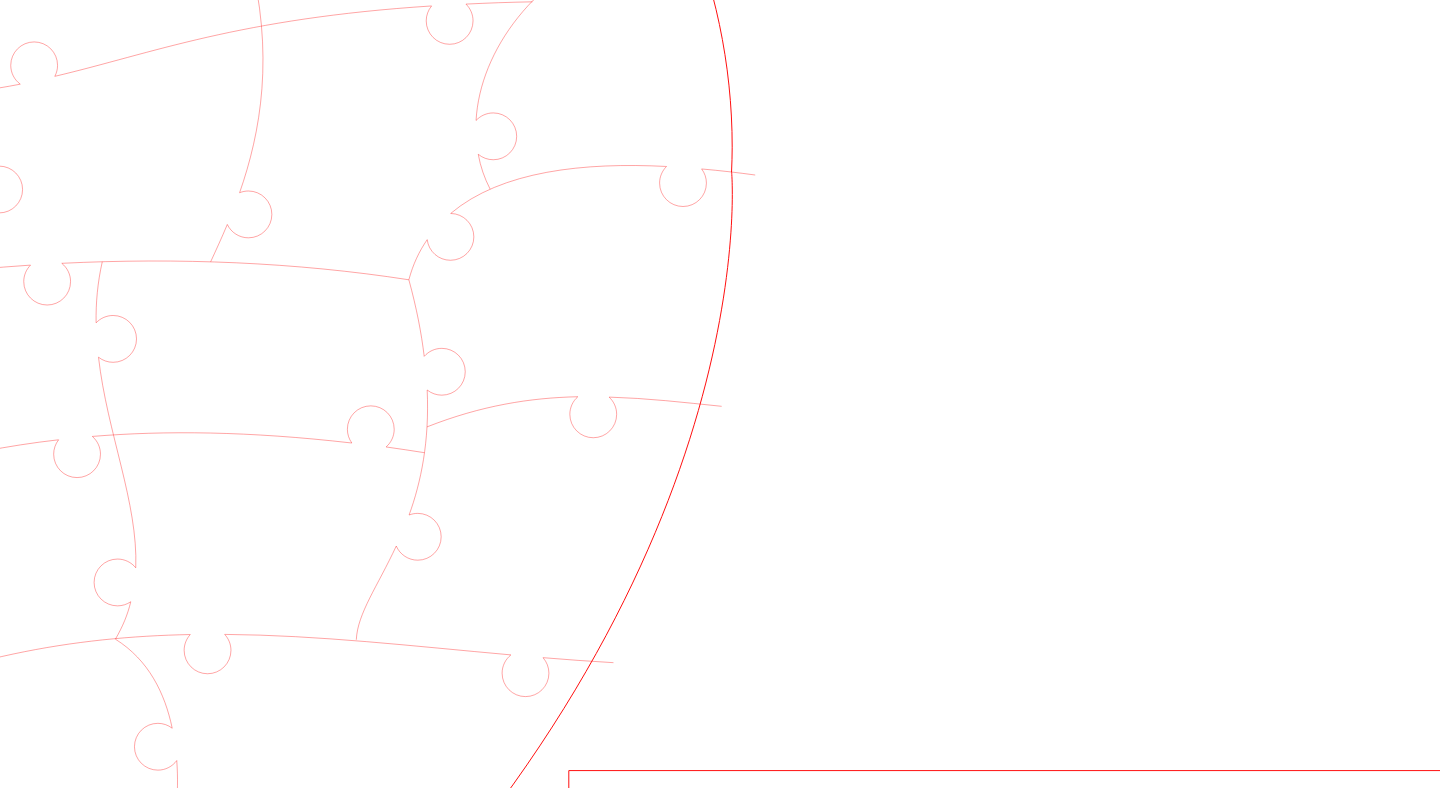 scroll, scrollTop: 348, scrollLeft: 1221, axis: both 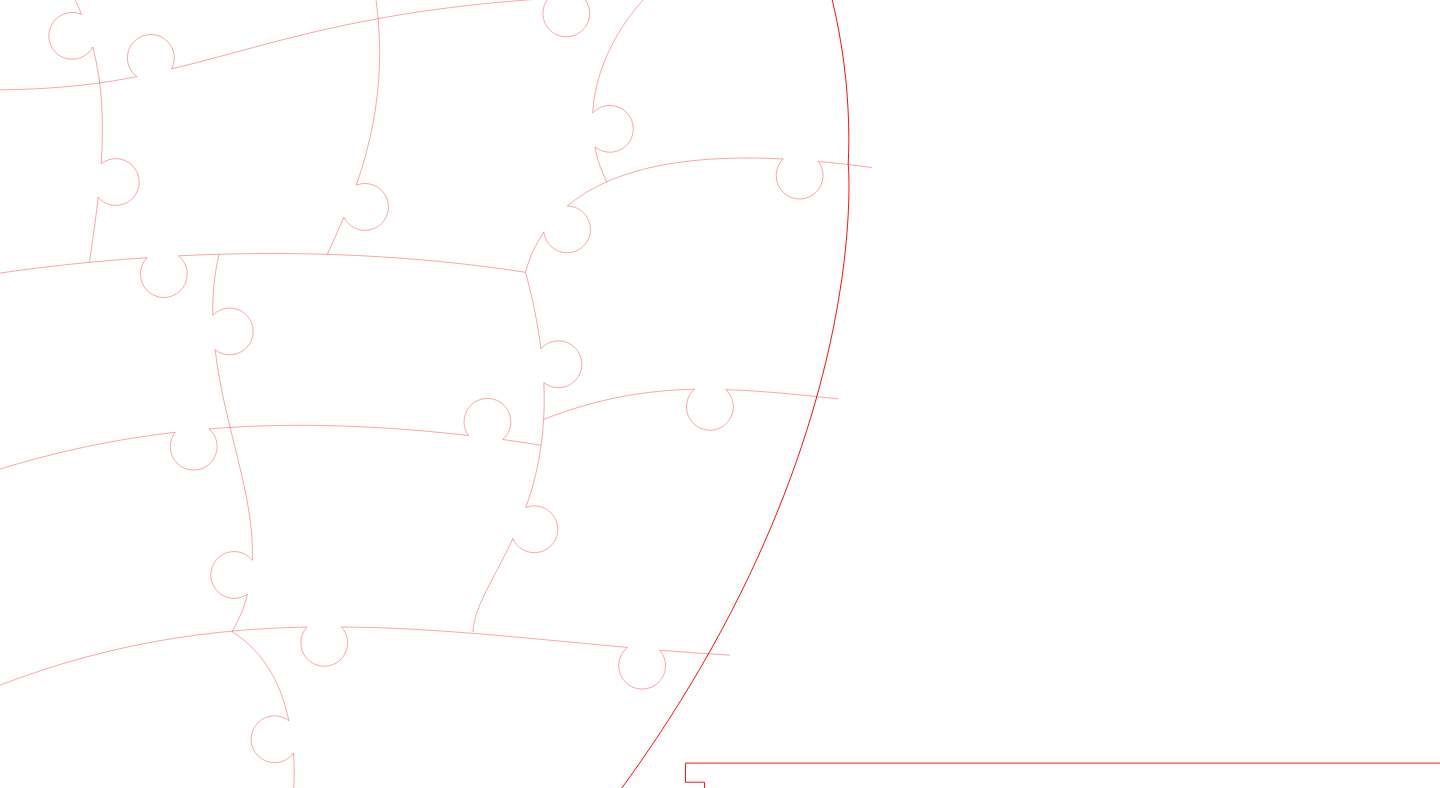 click 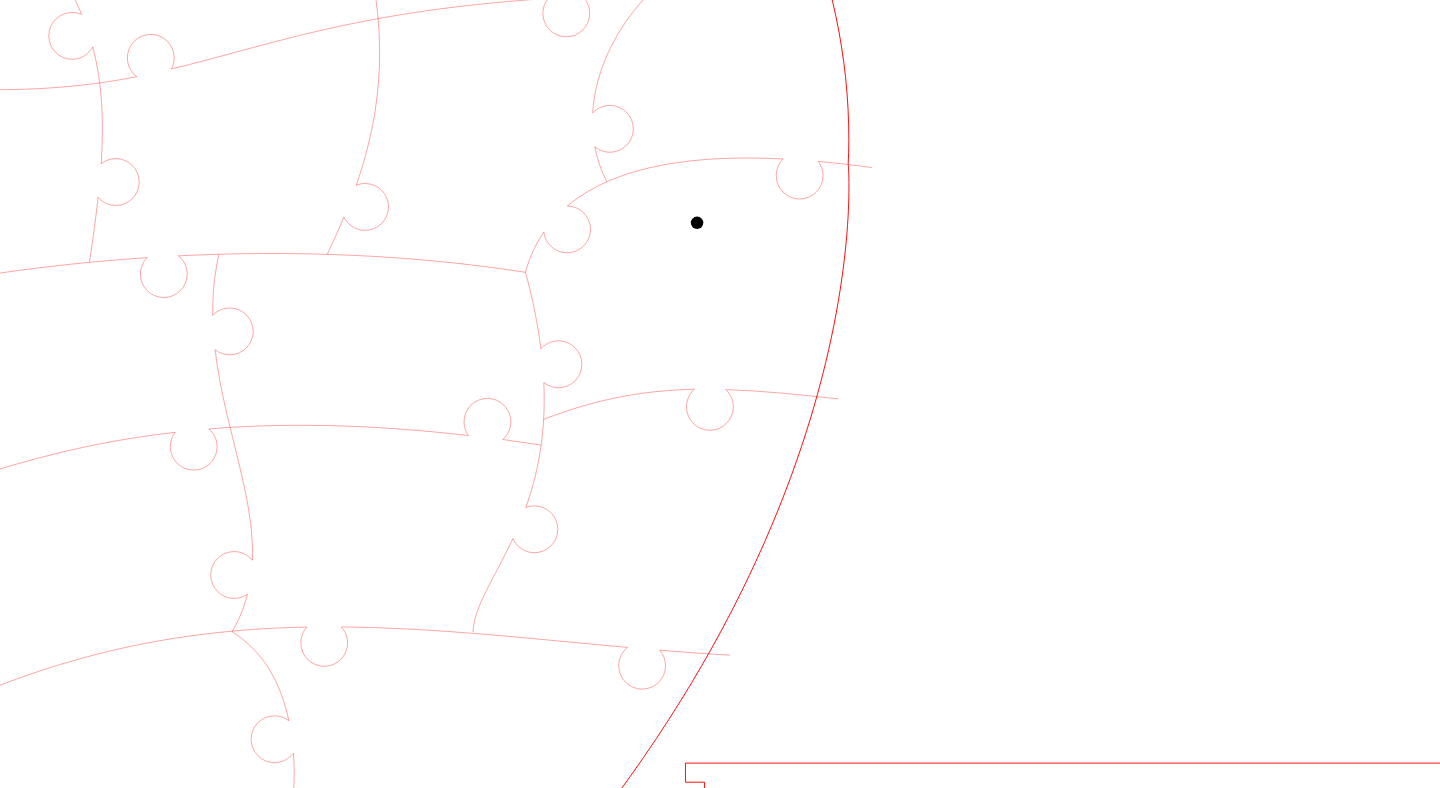 click 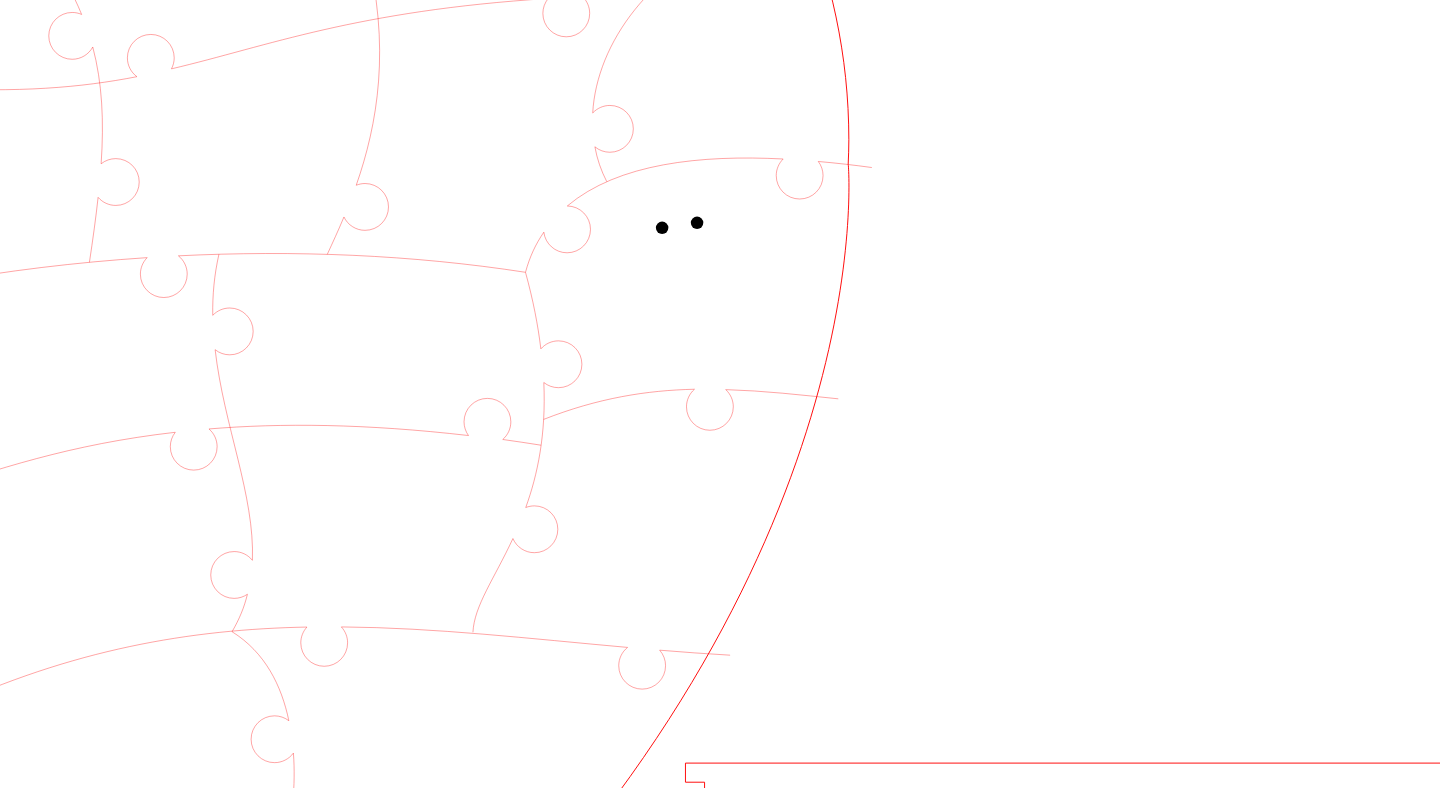 click 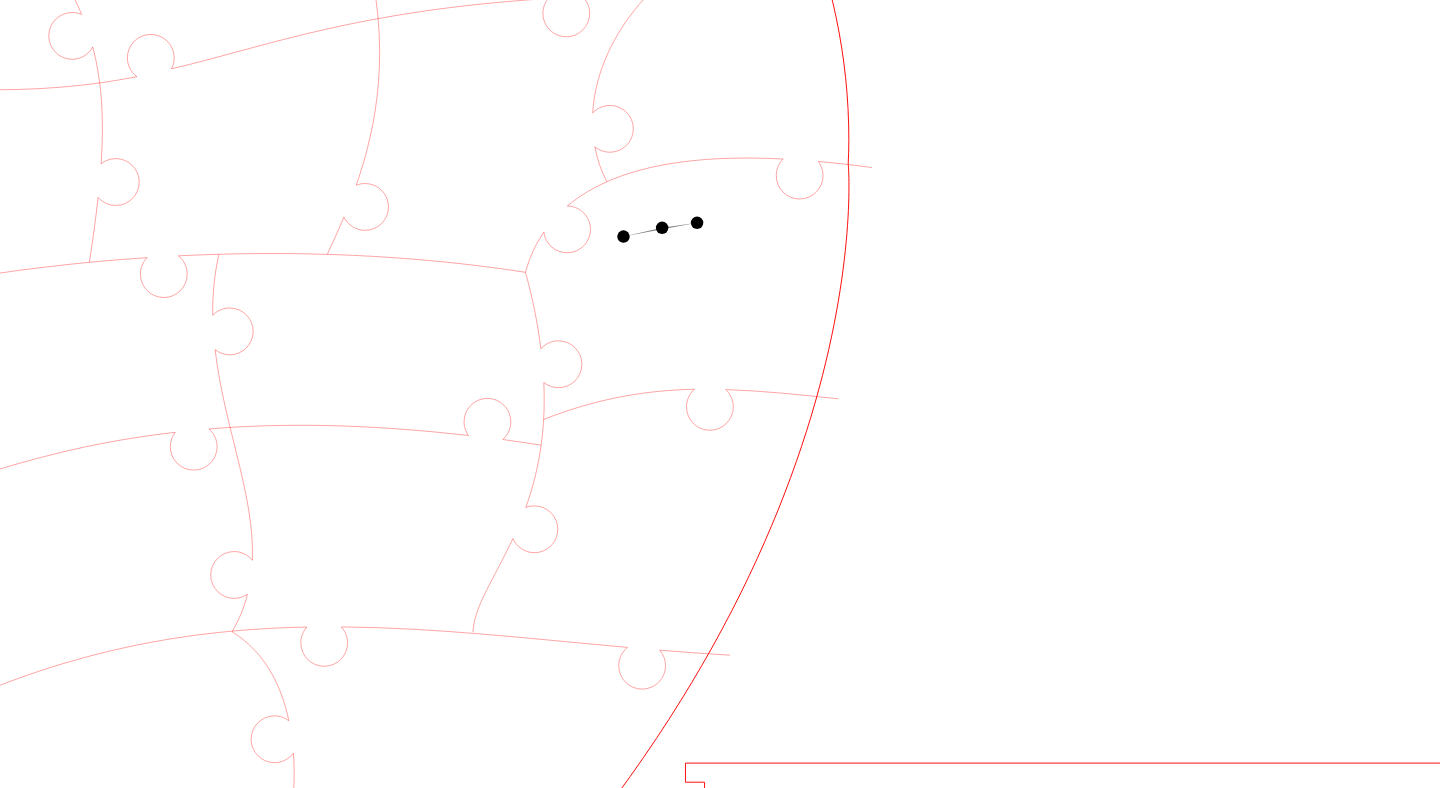 click 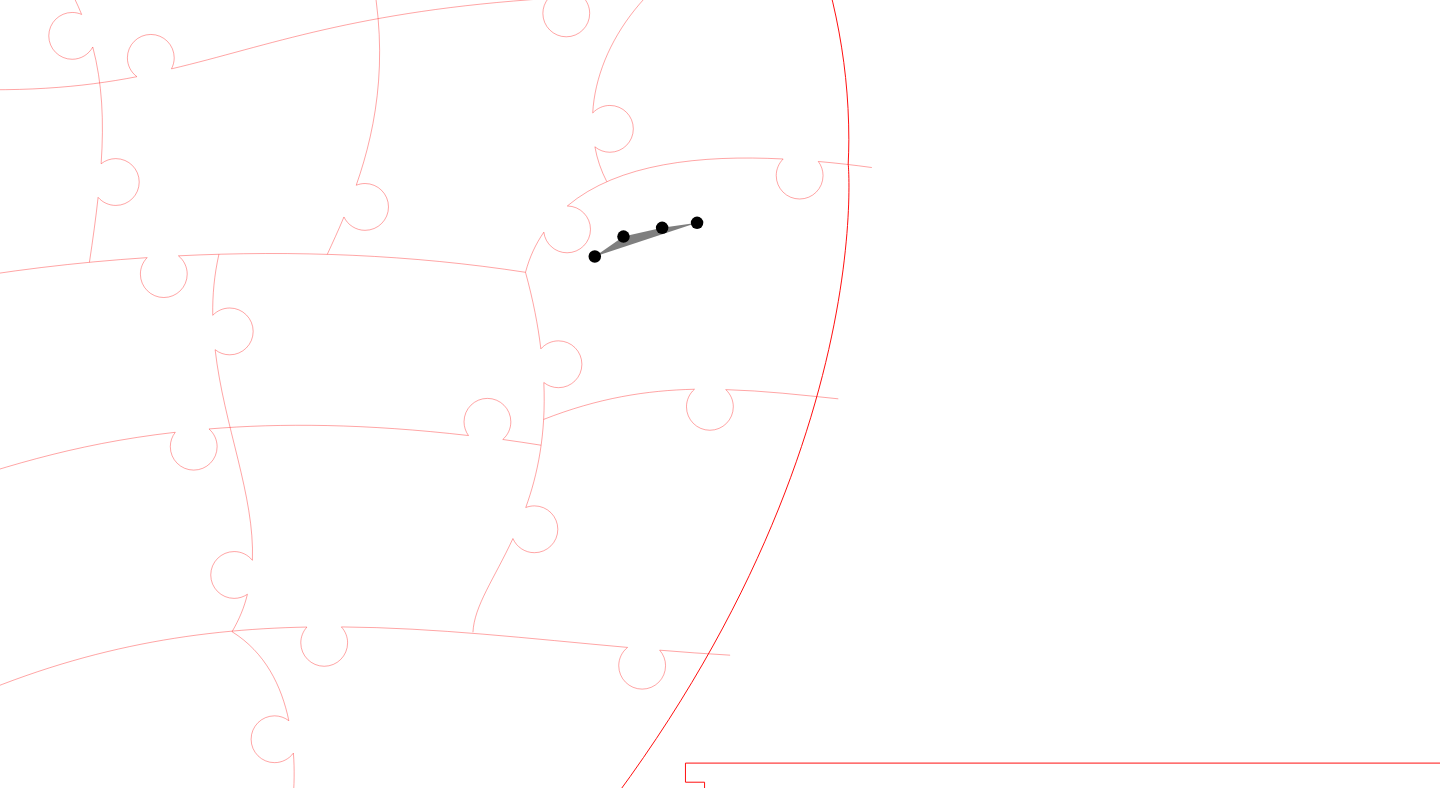 click 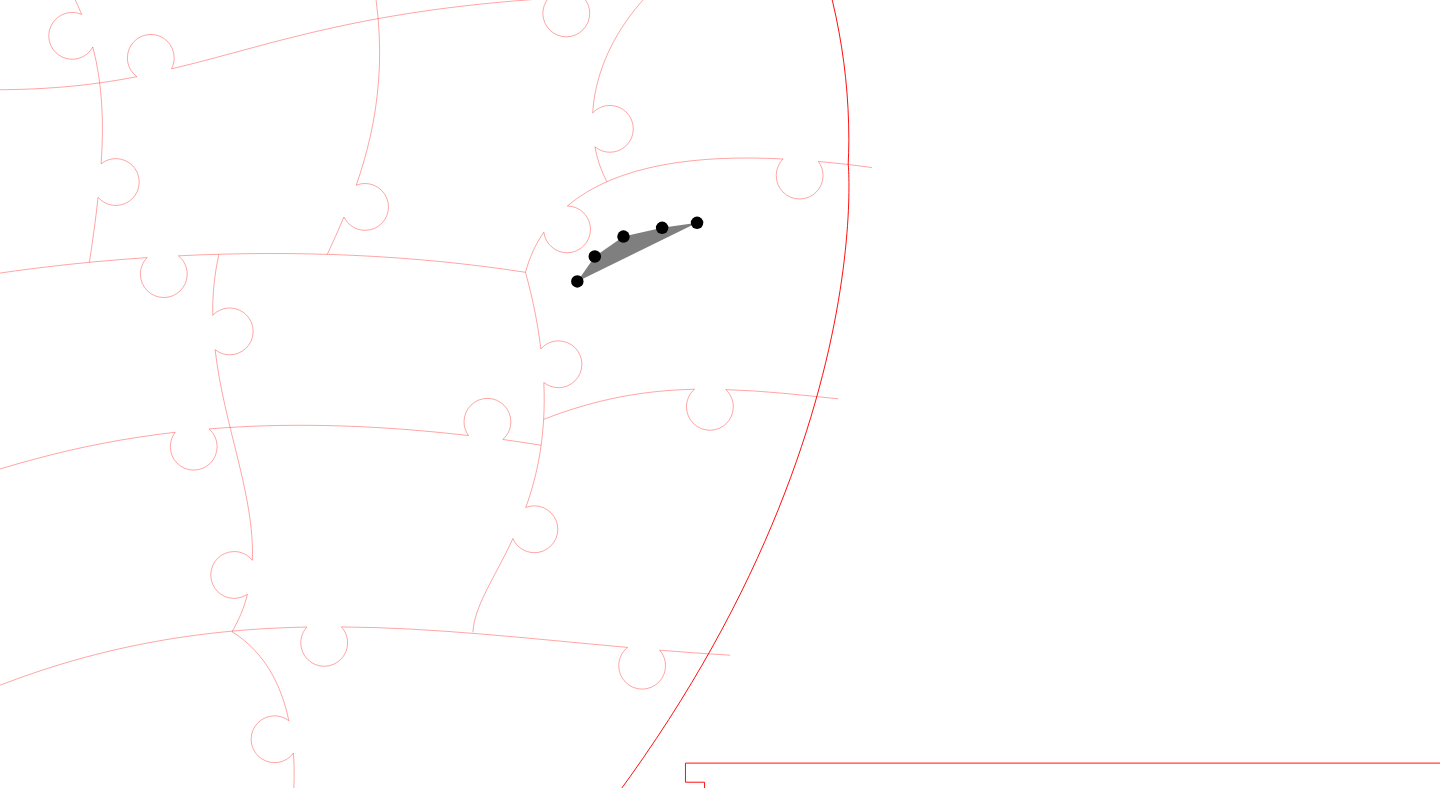 click 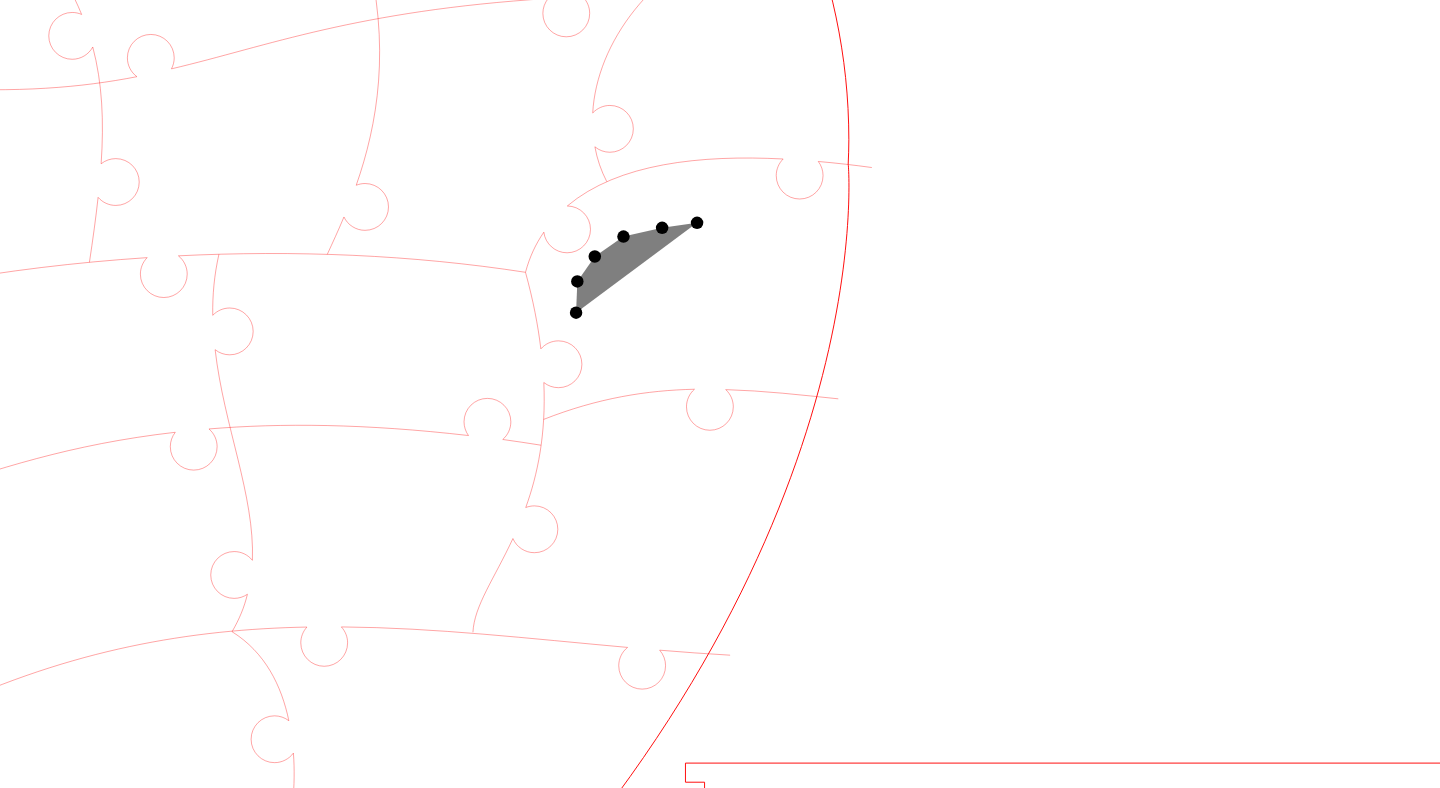 click 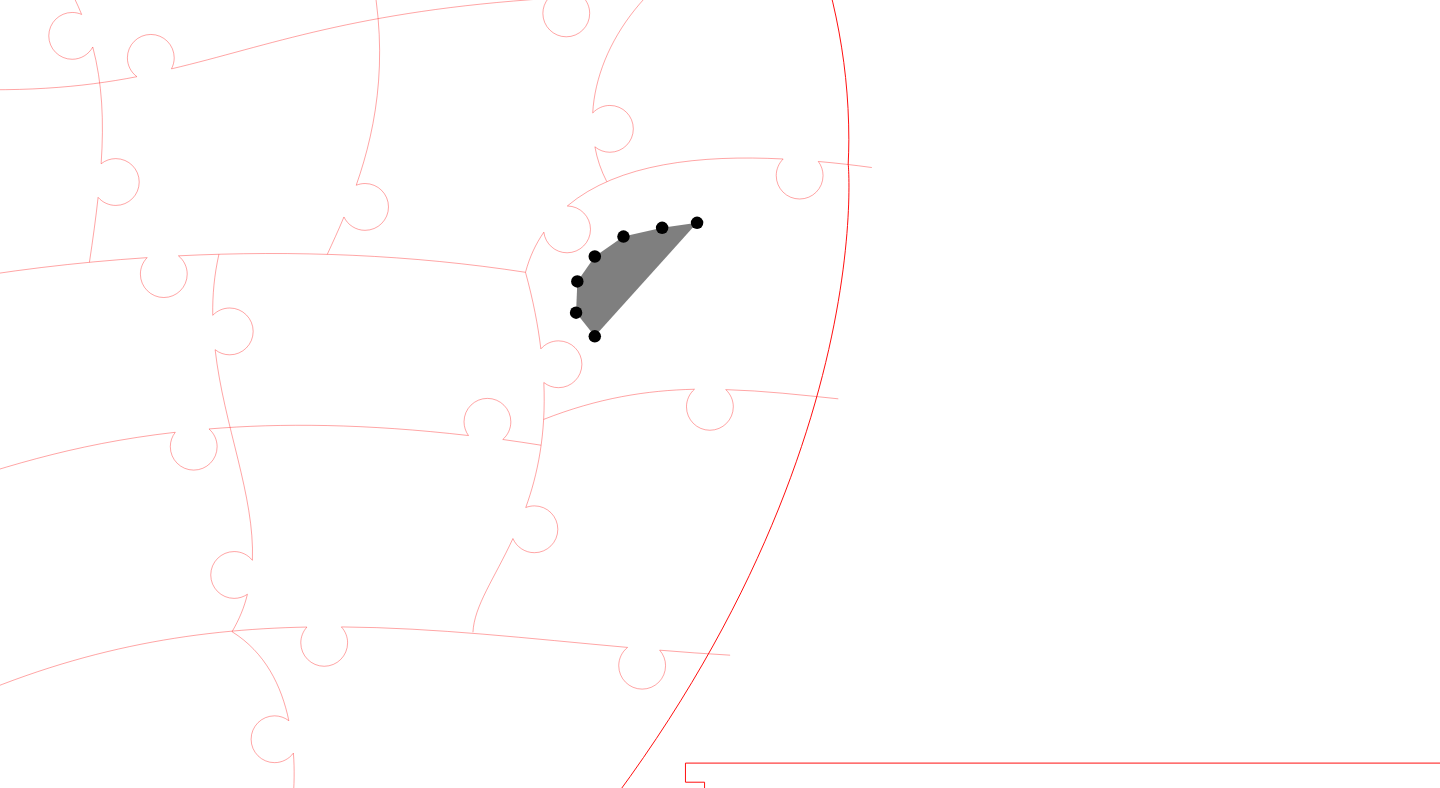 click 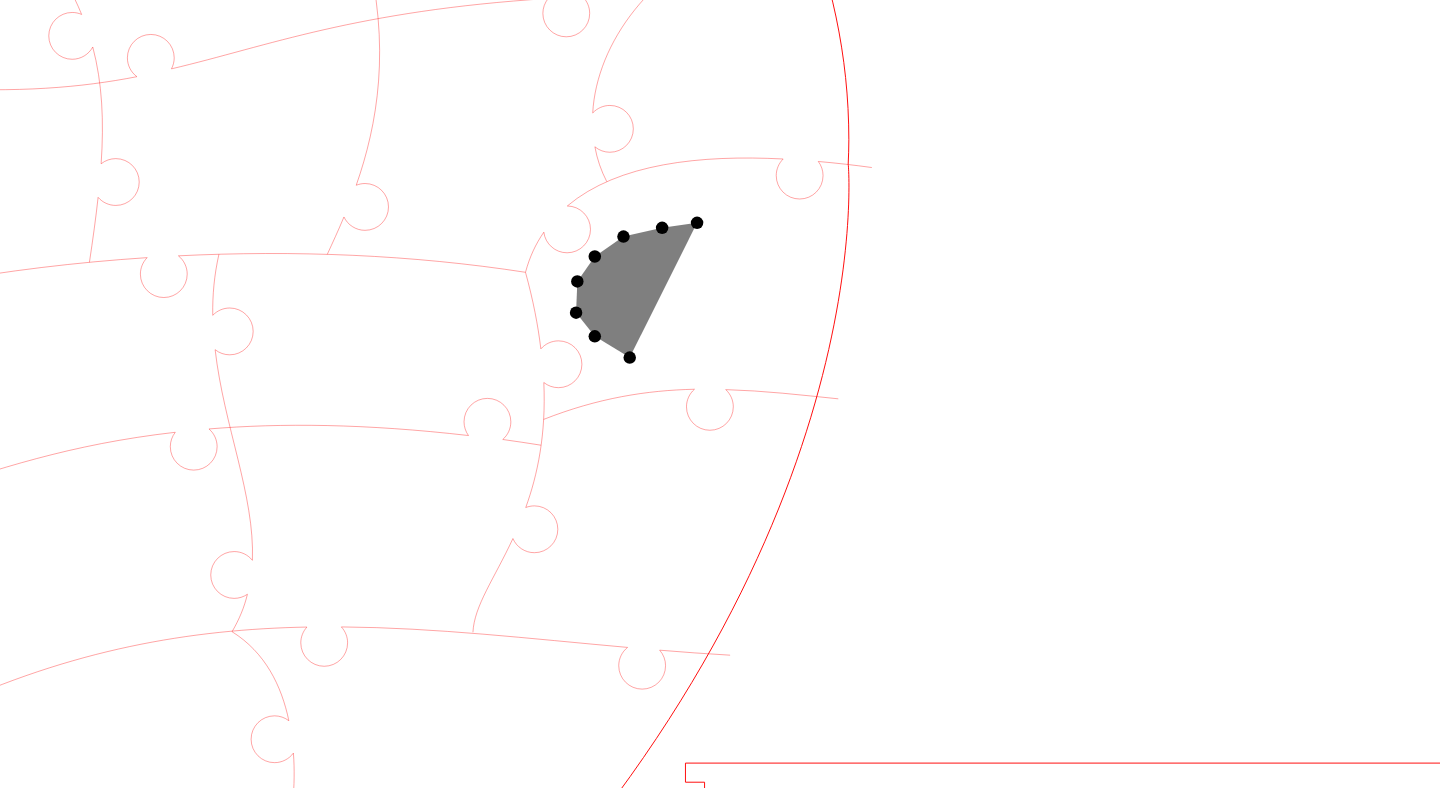 click 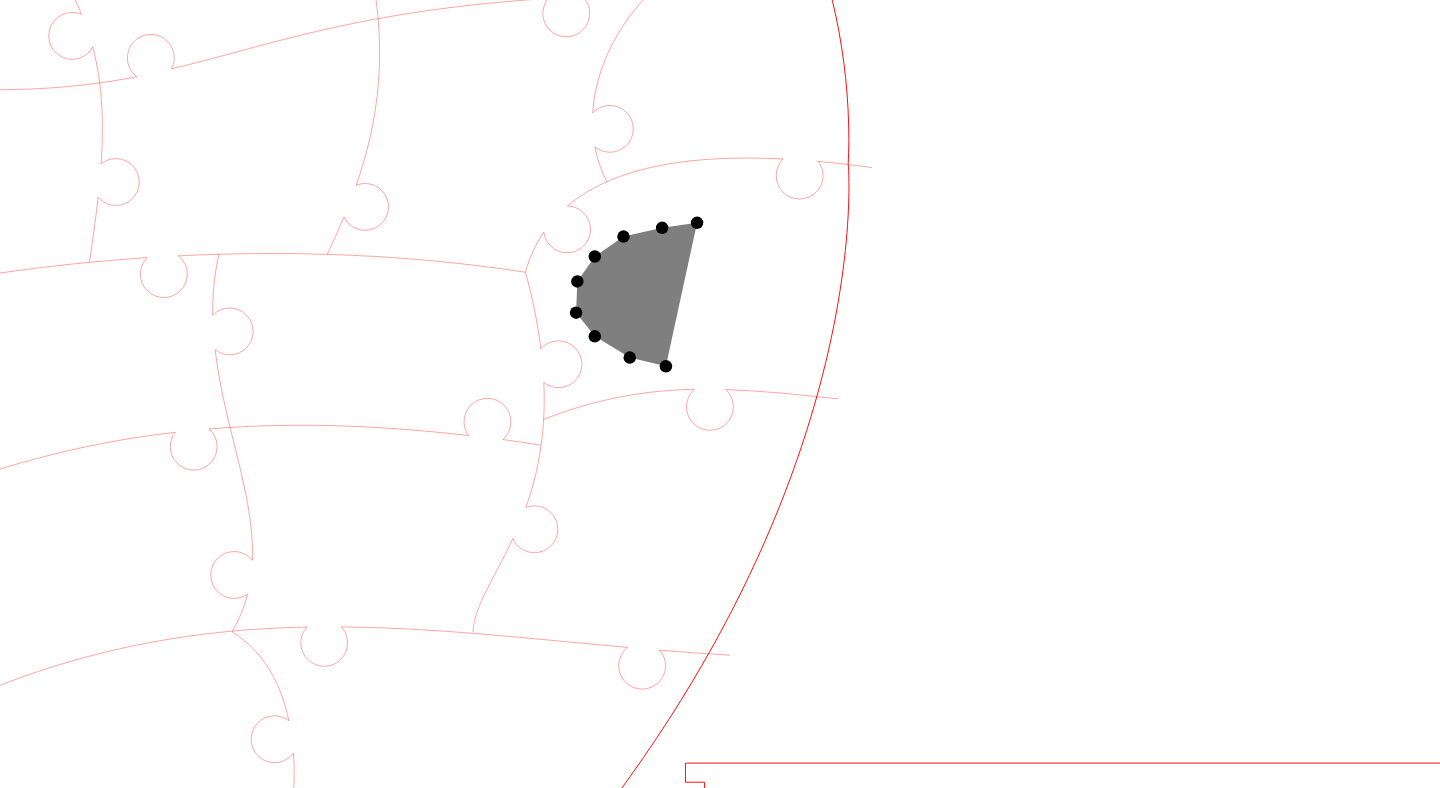 click 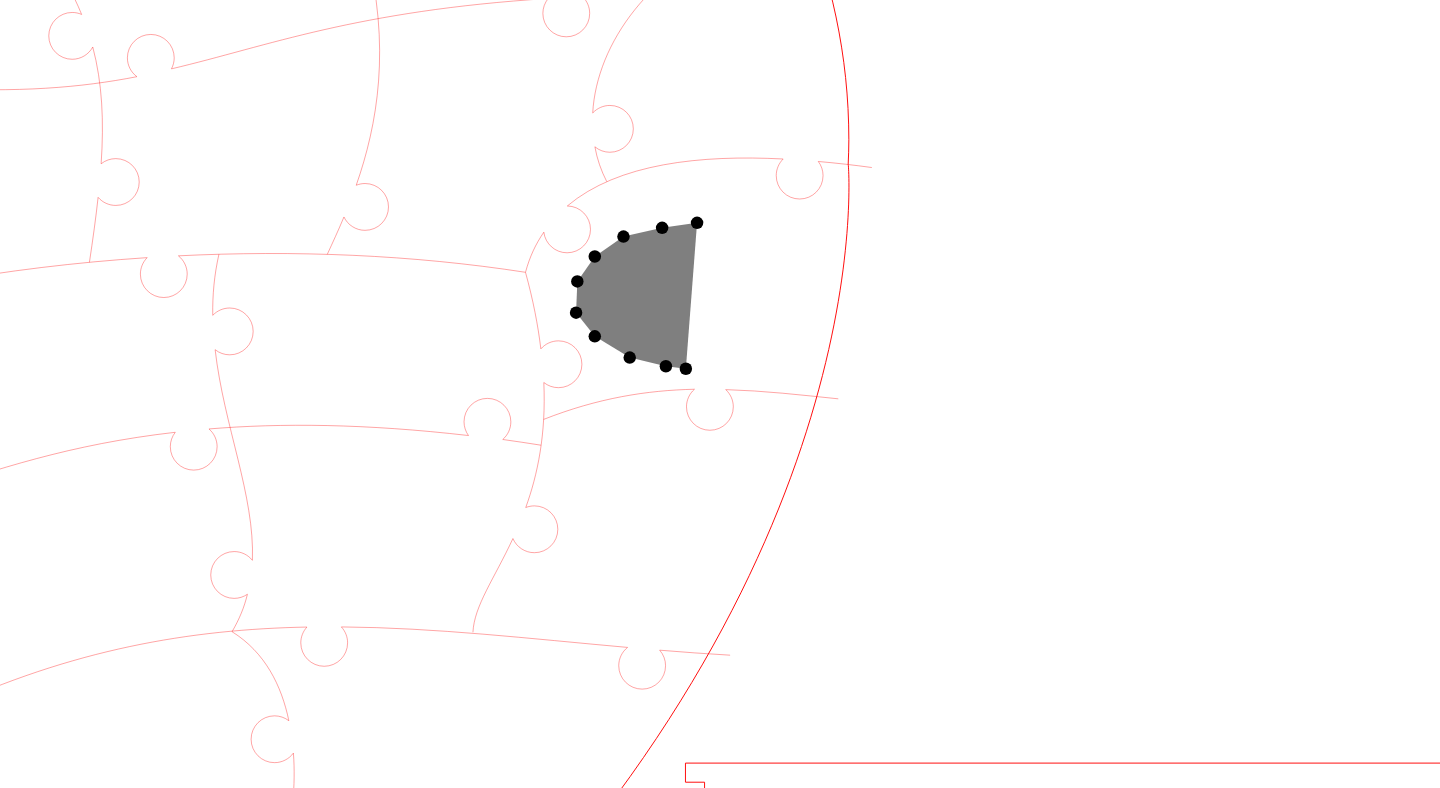 click 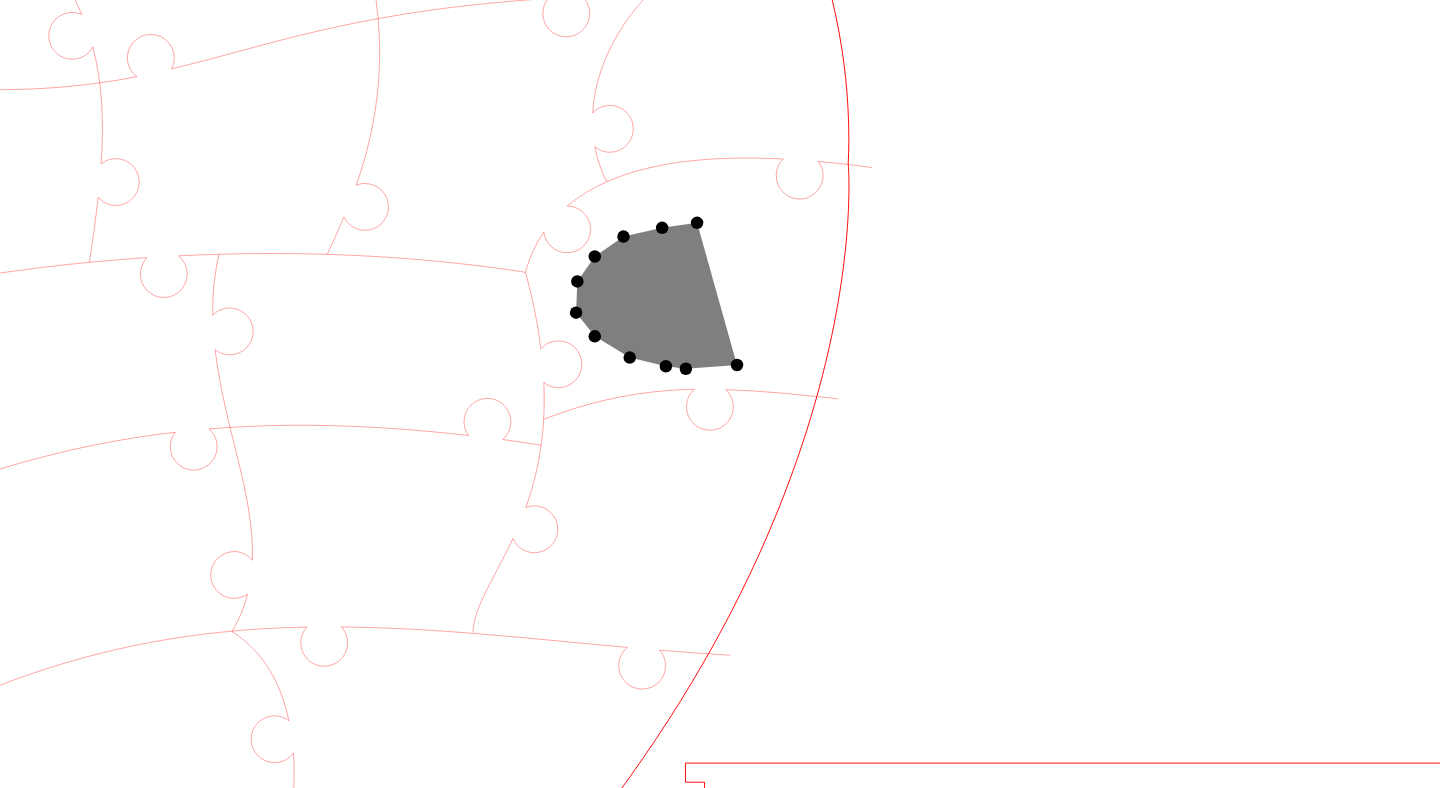 click 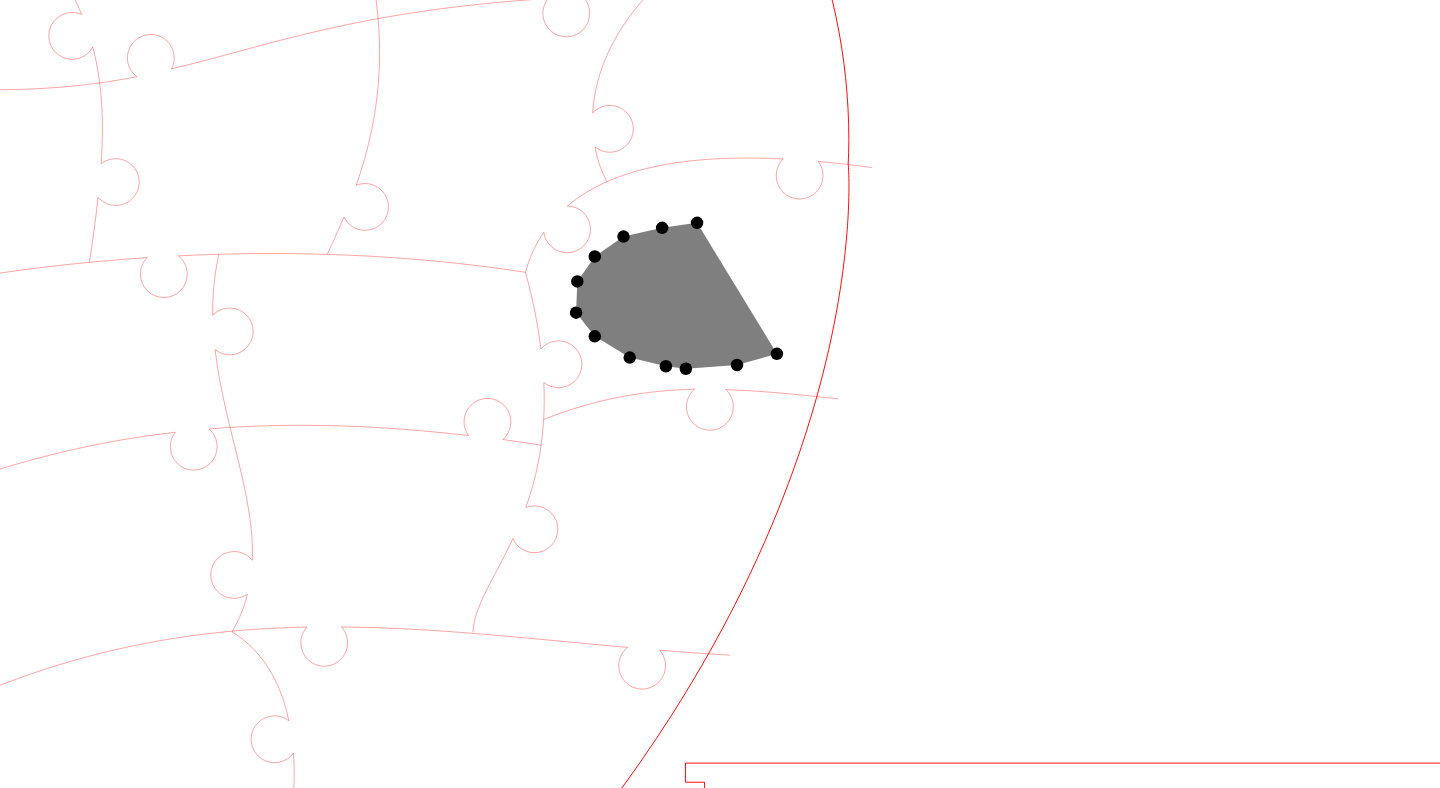 click 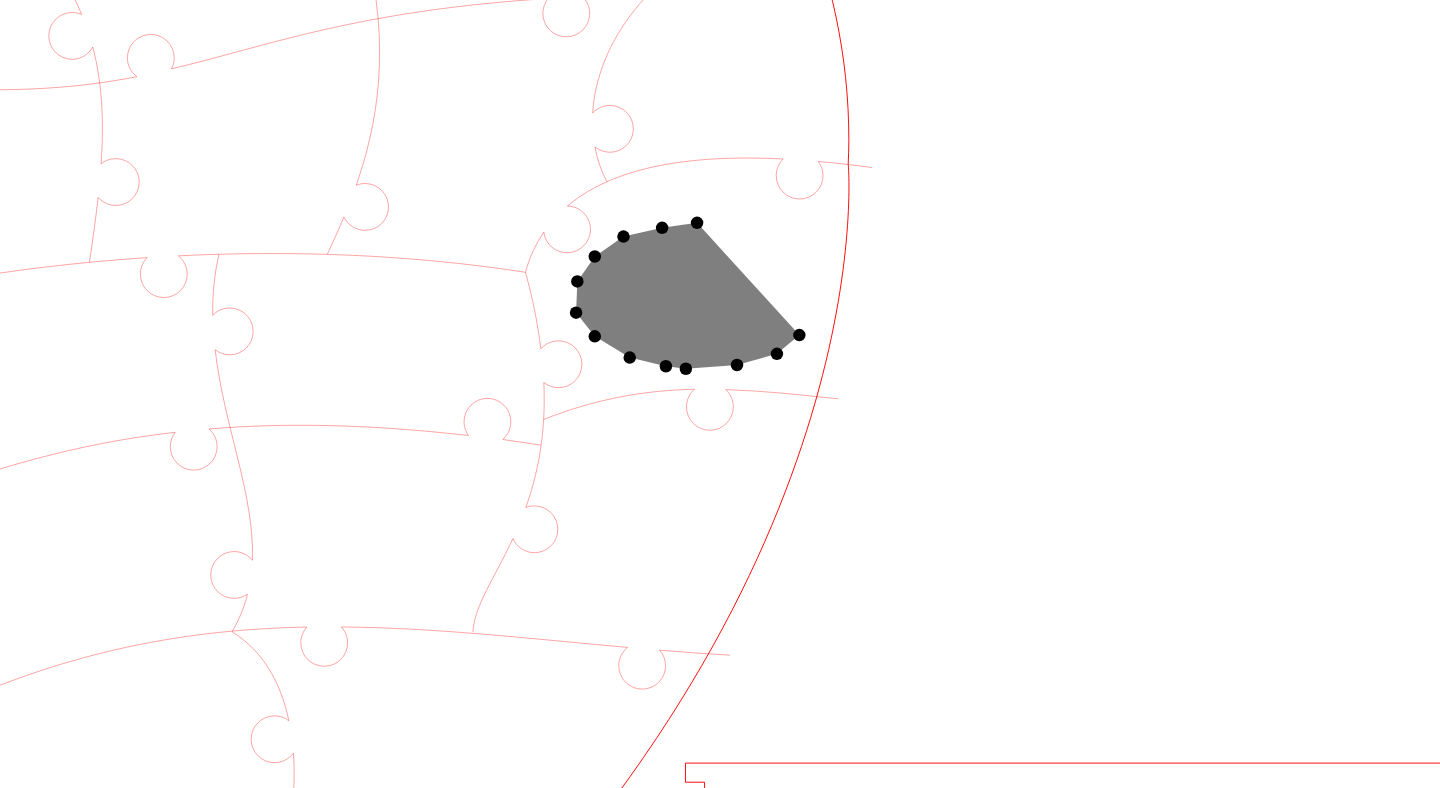 click 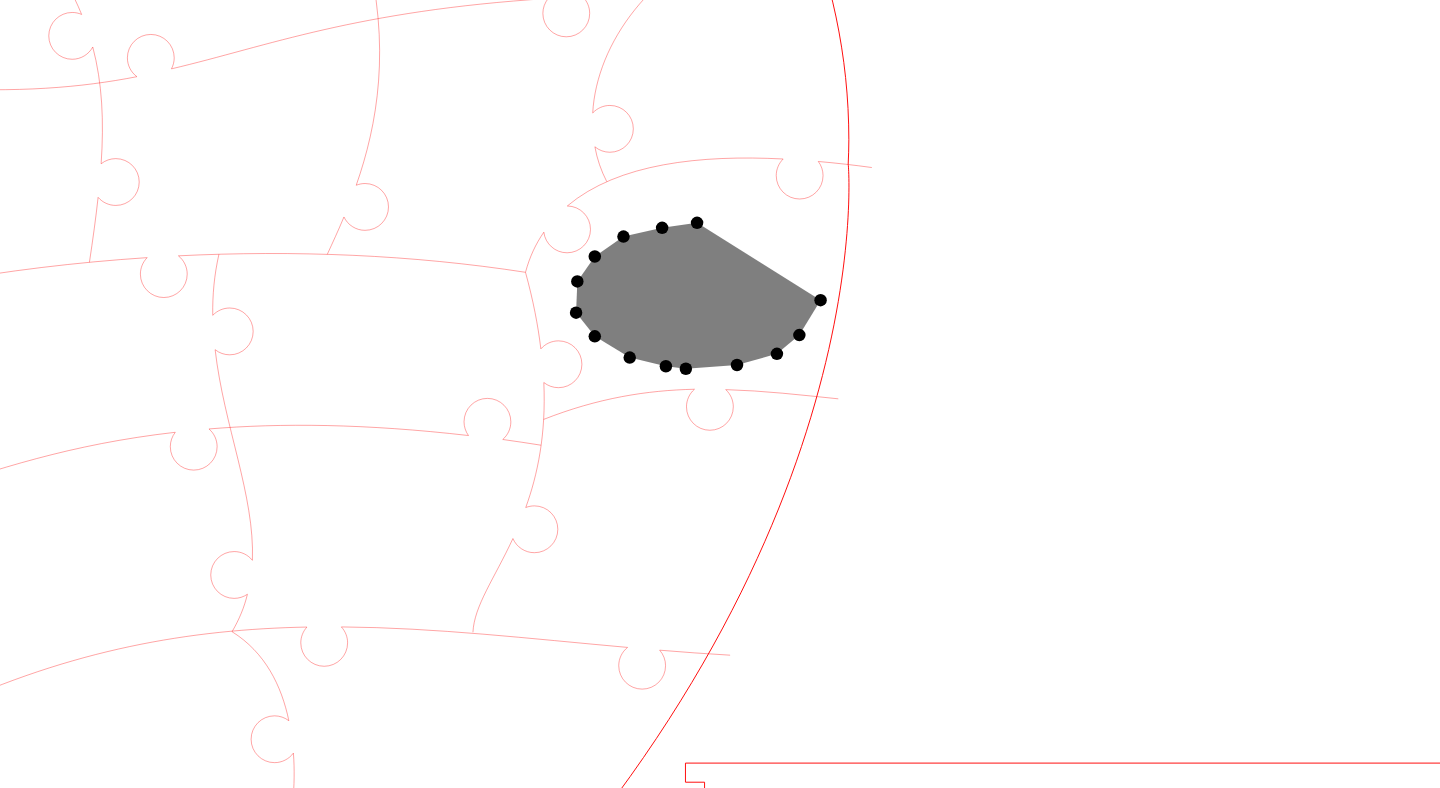 click 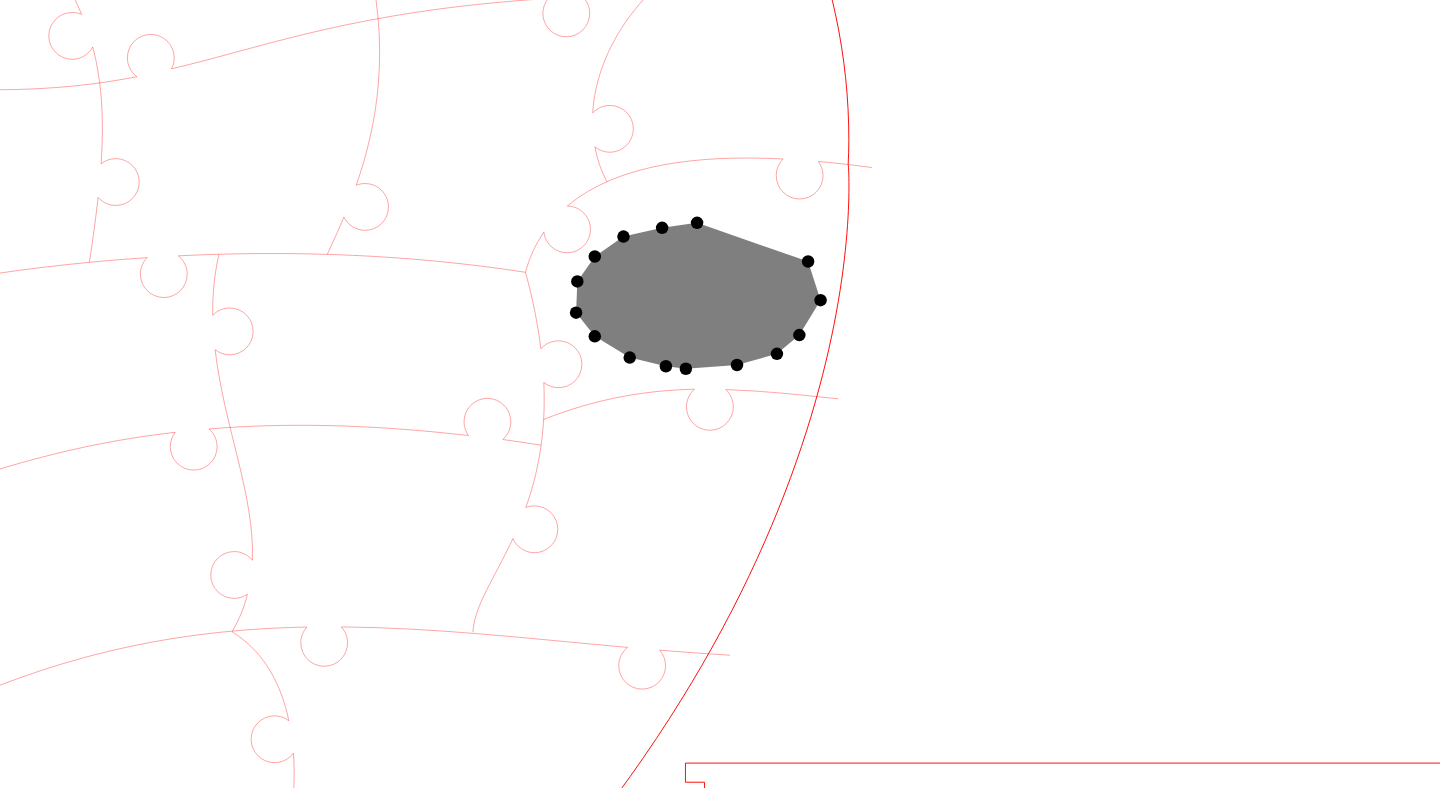 click 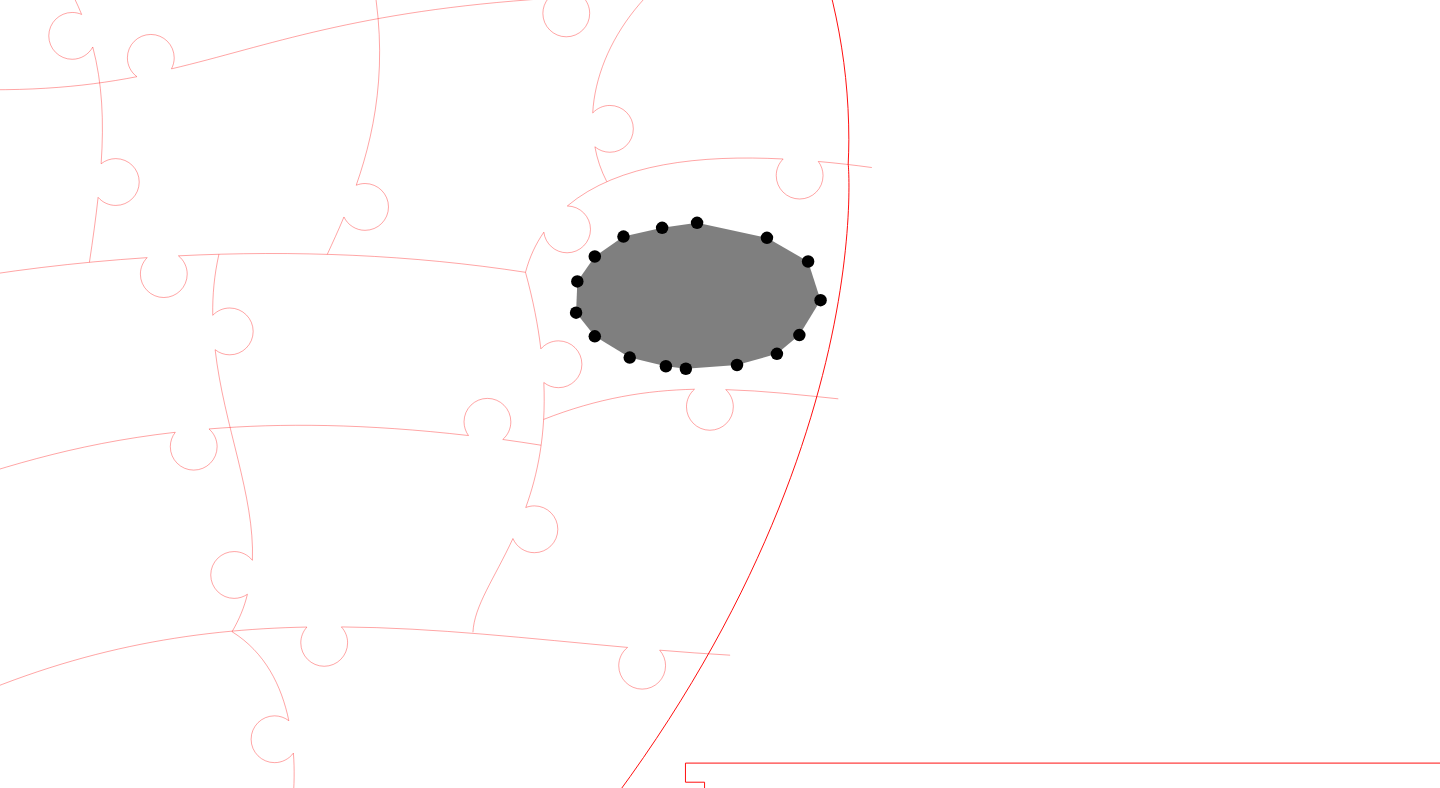 click 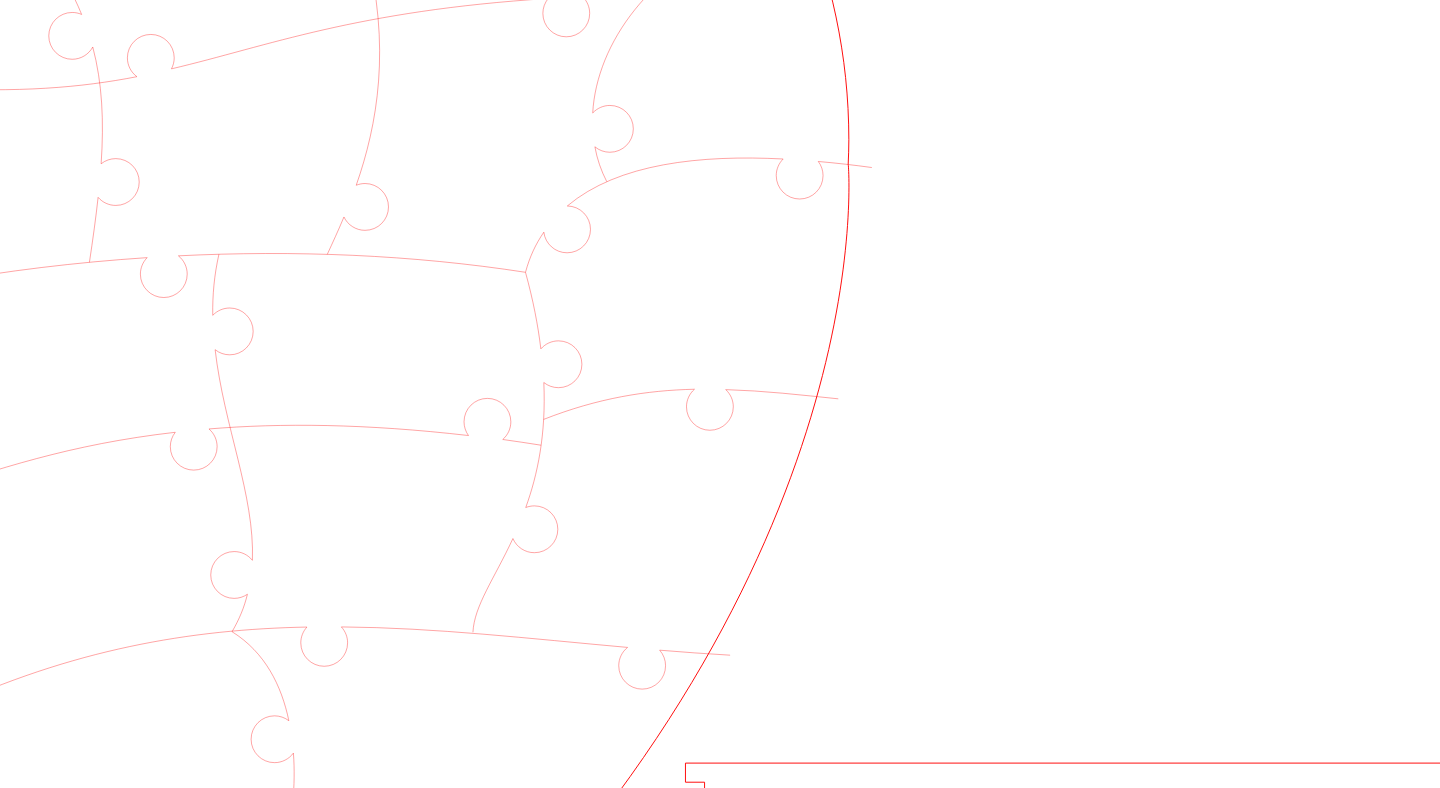click 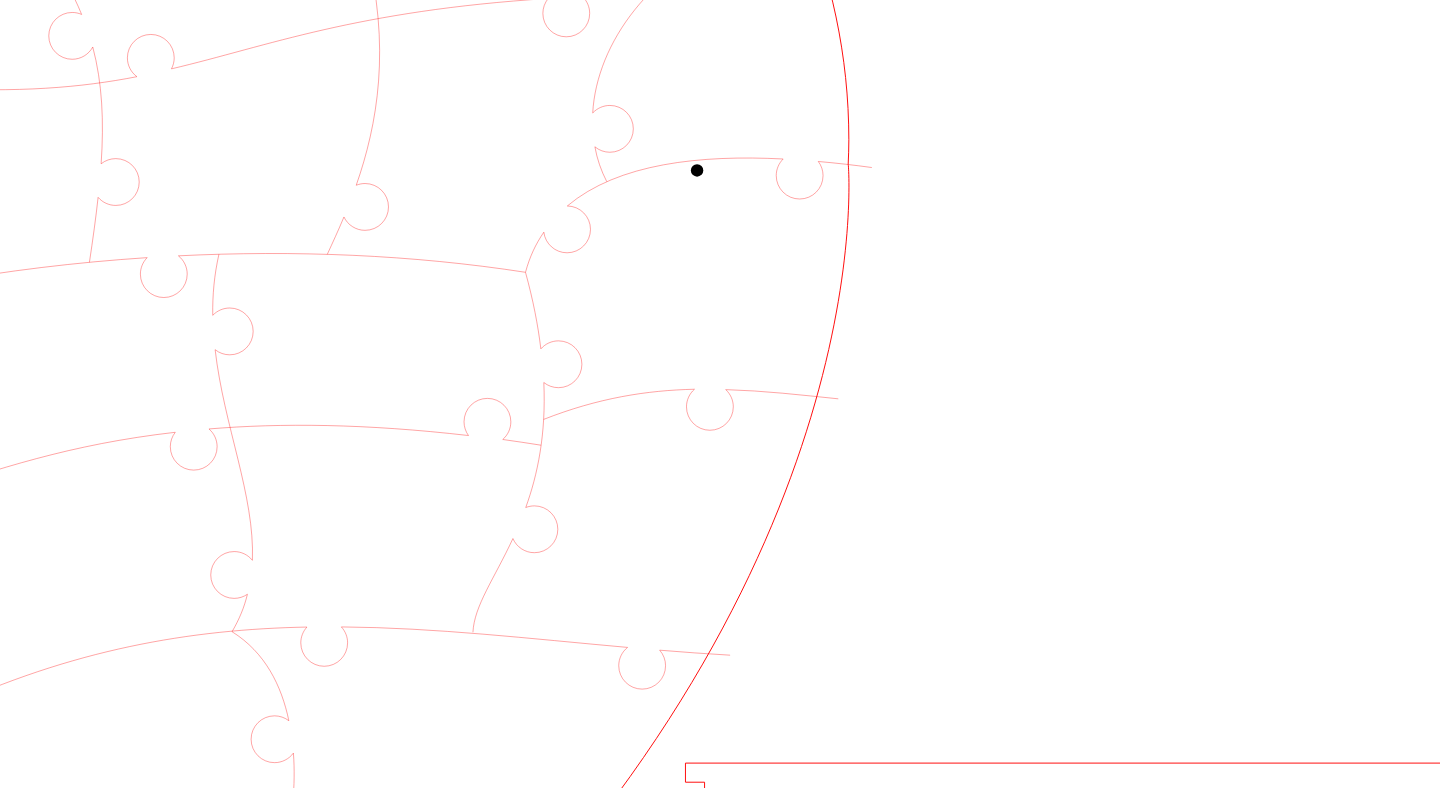 click 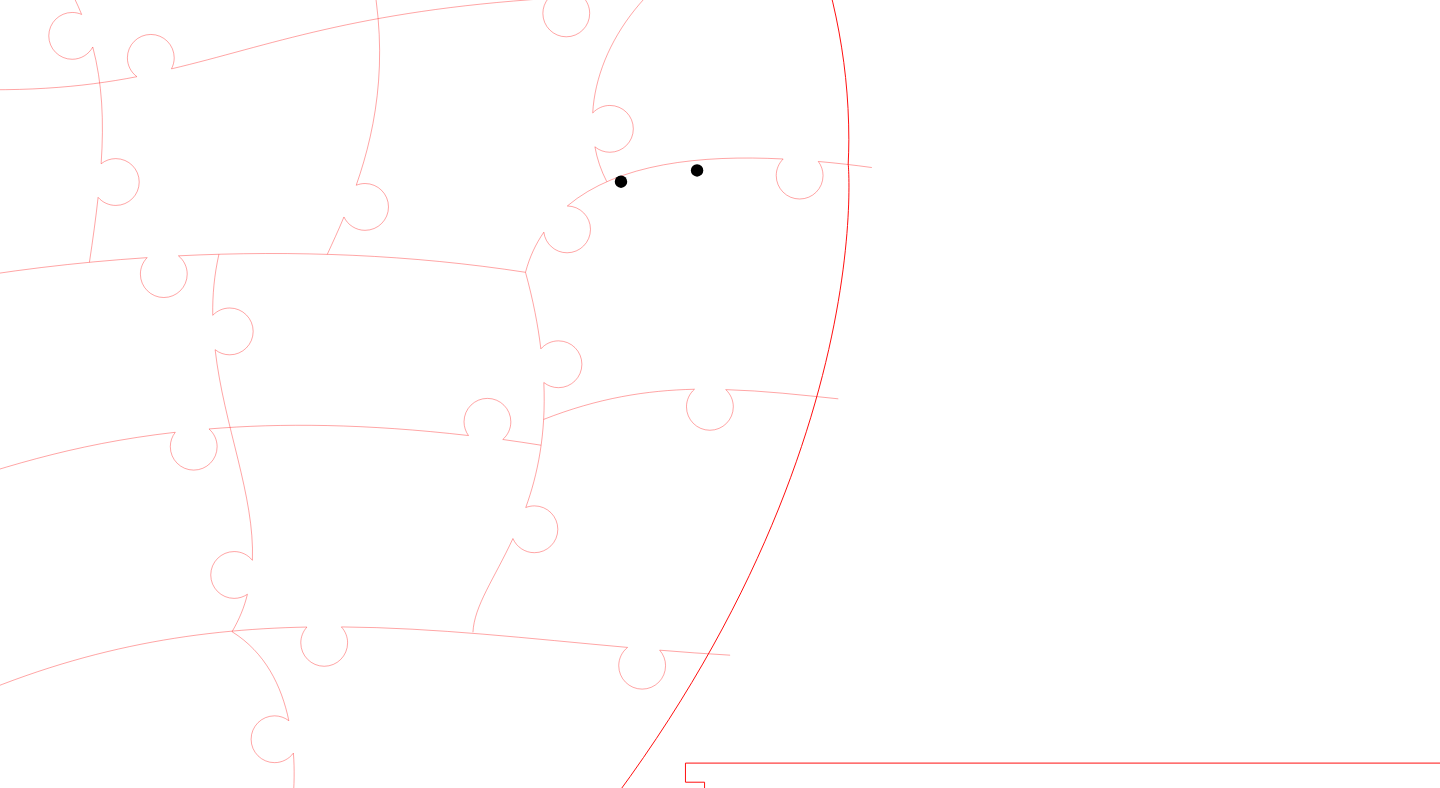 click 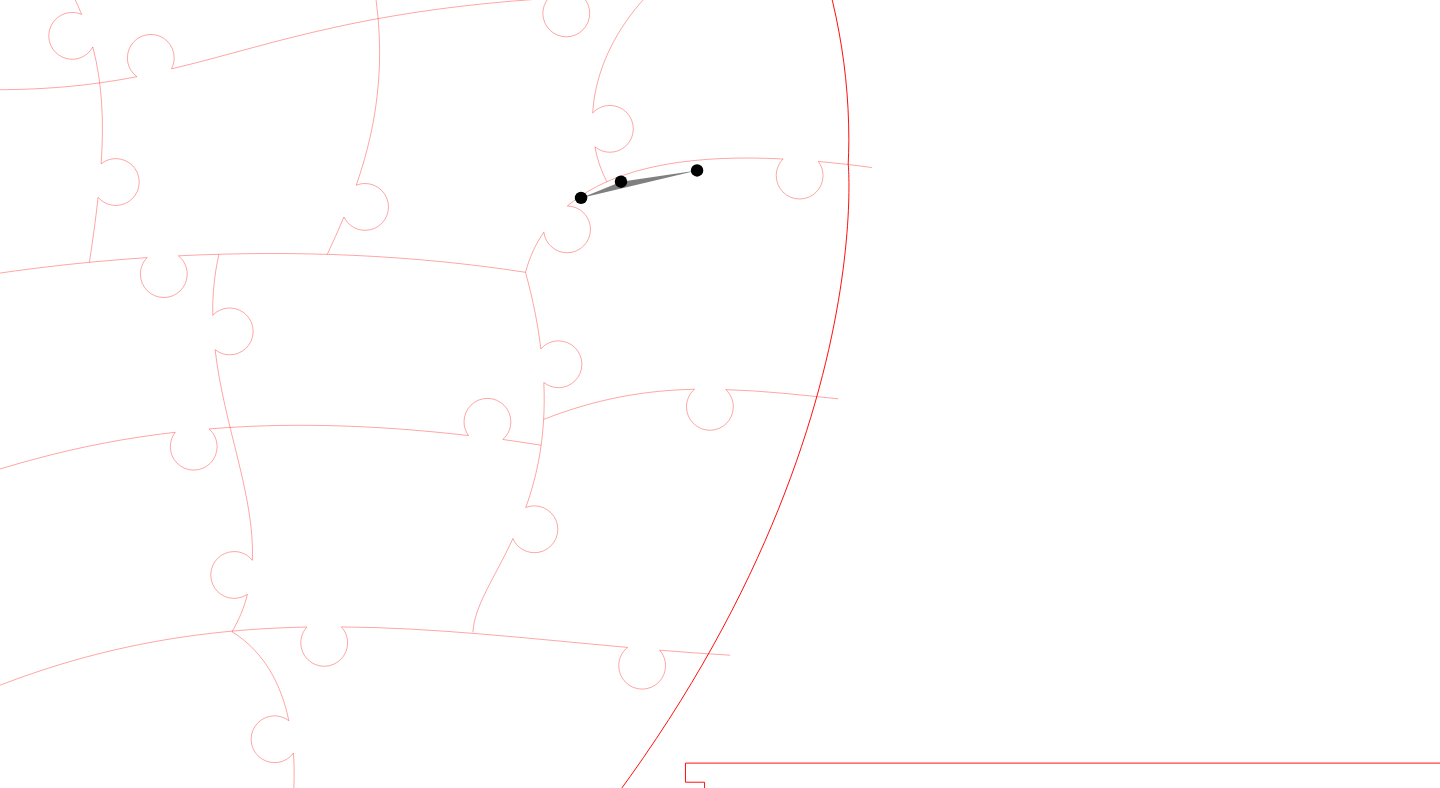click 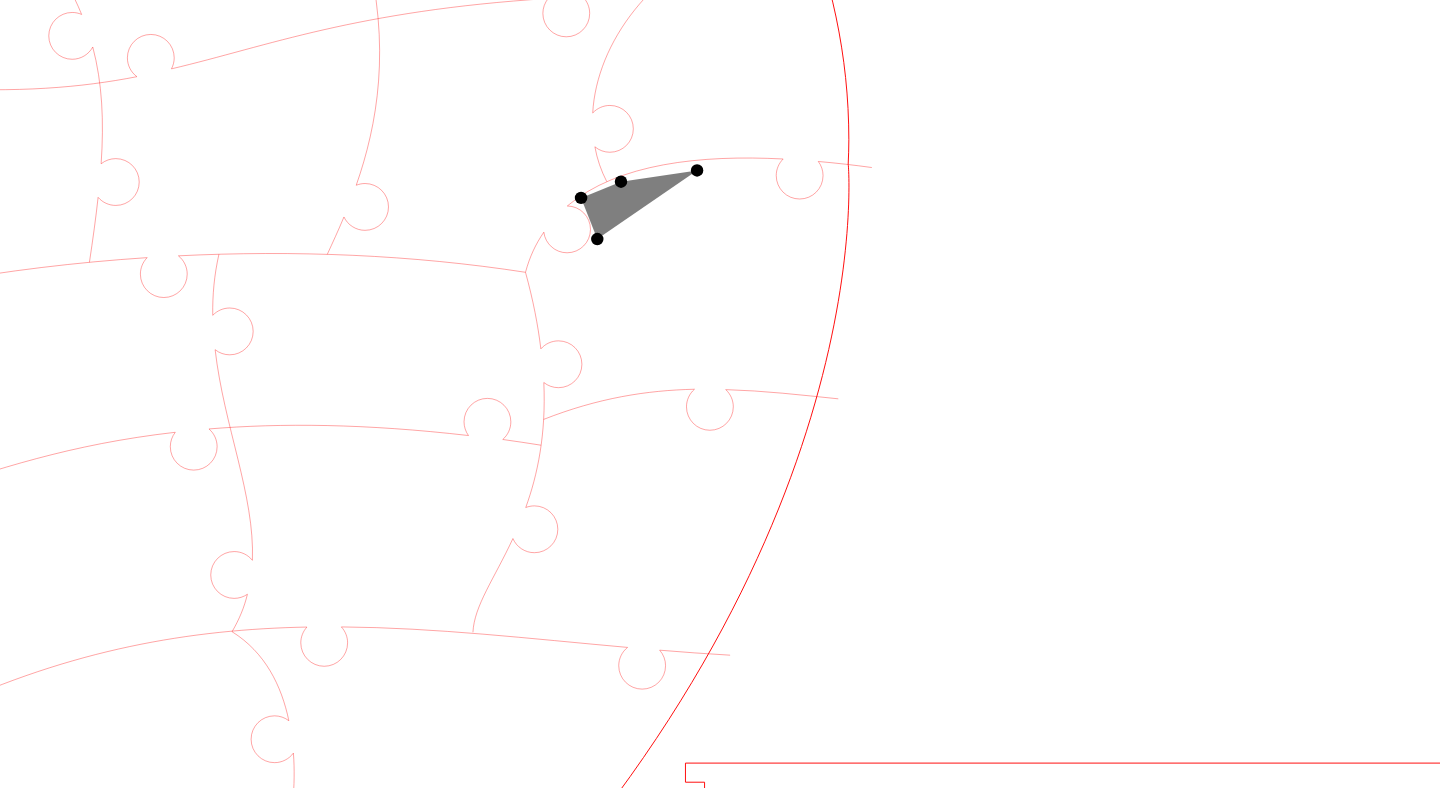 click 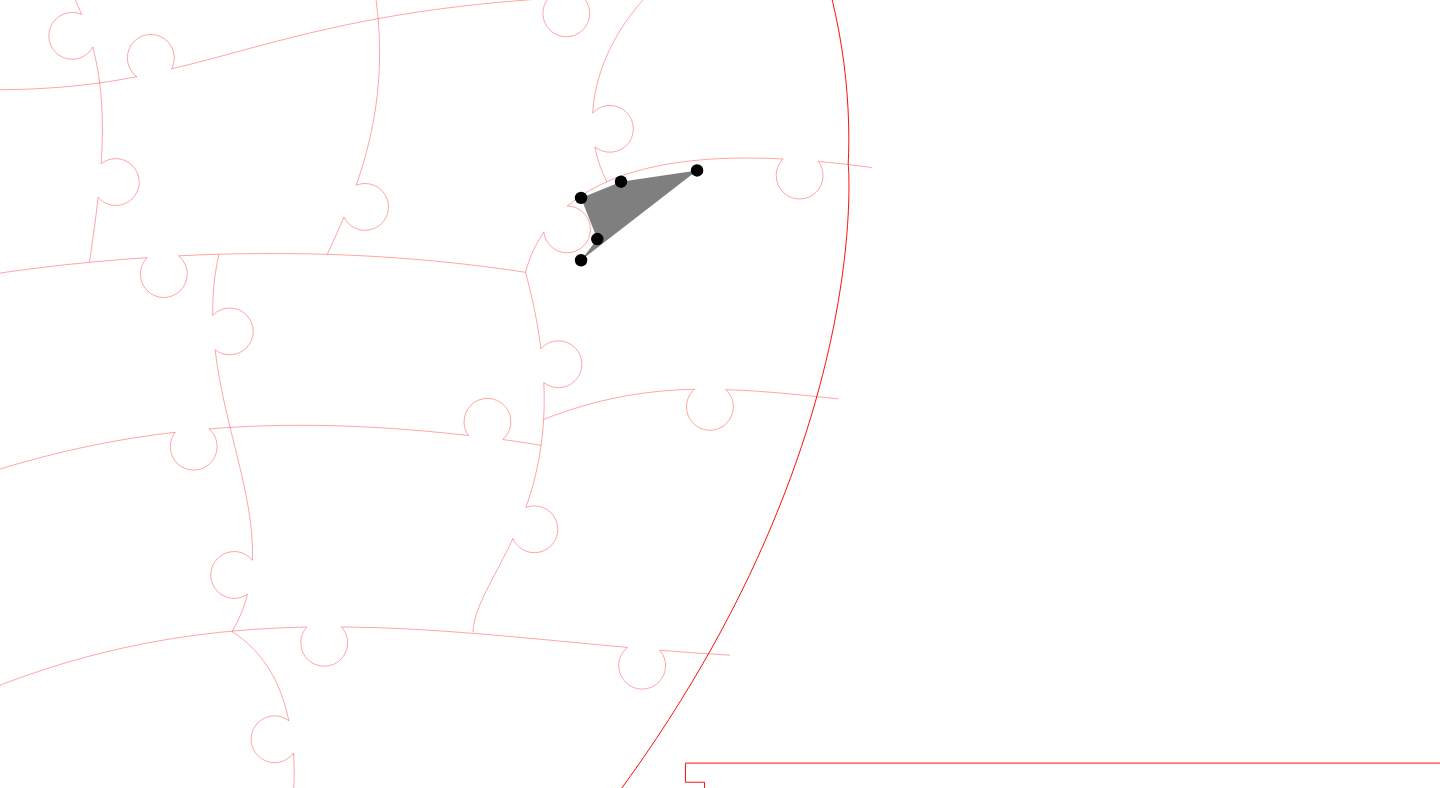 click 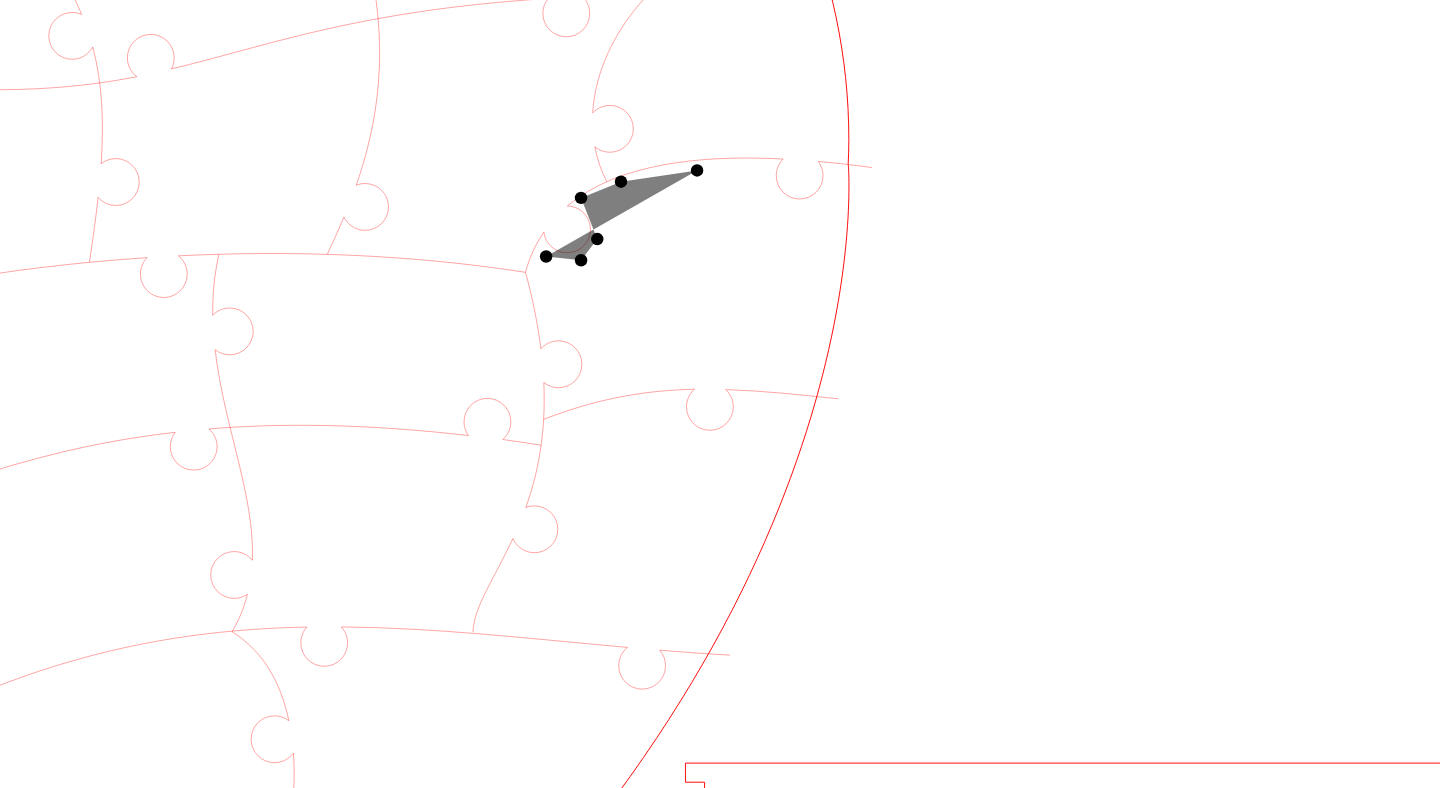 click 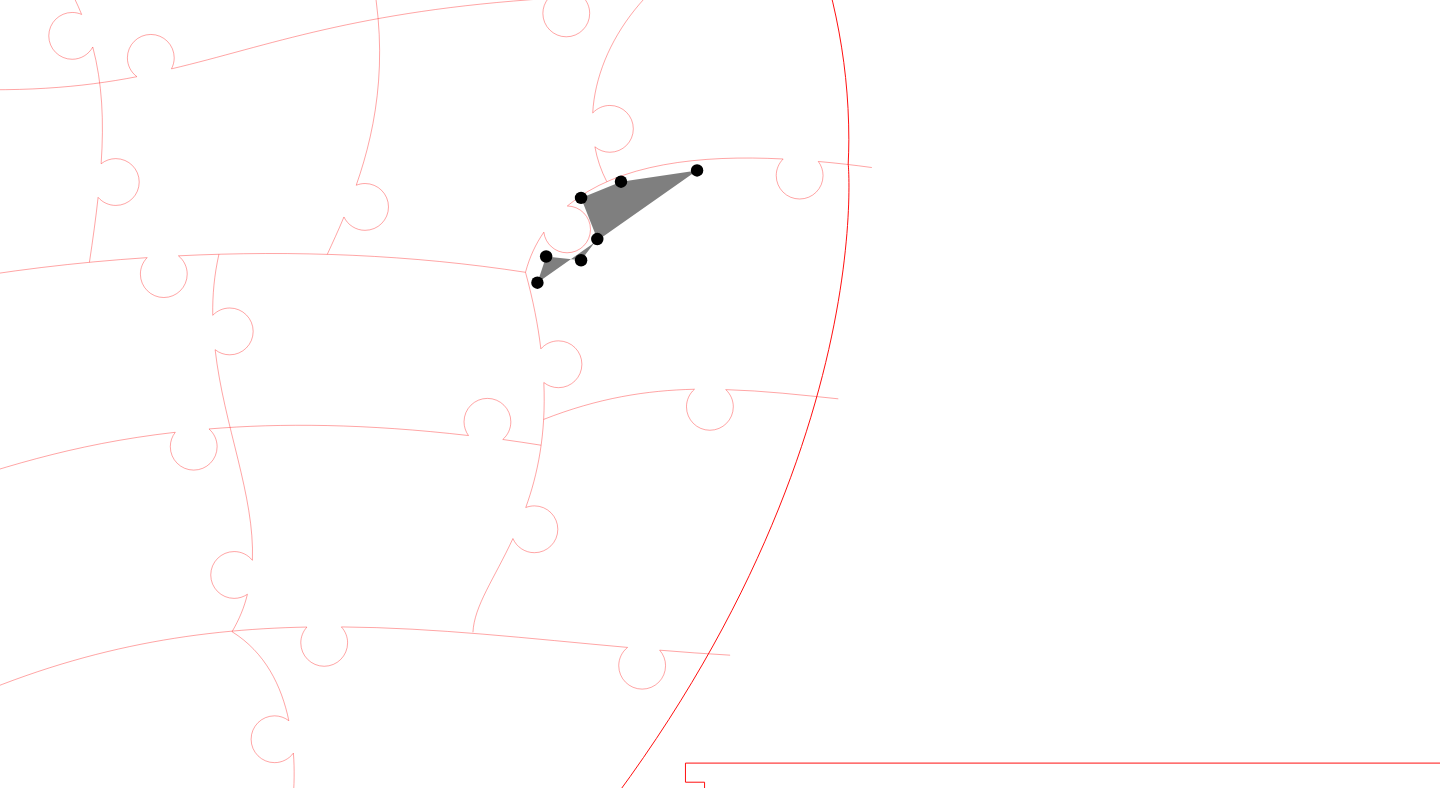 click 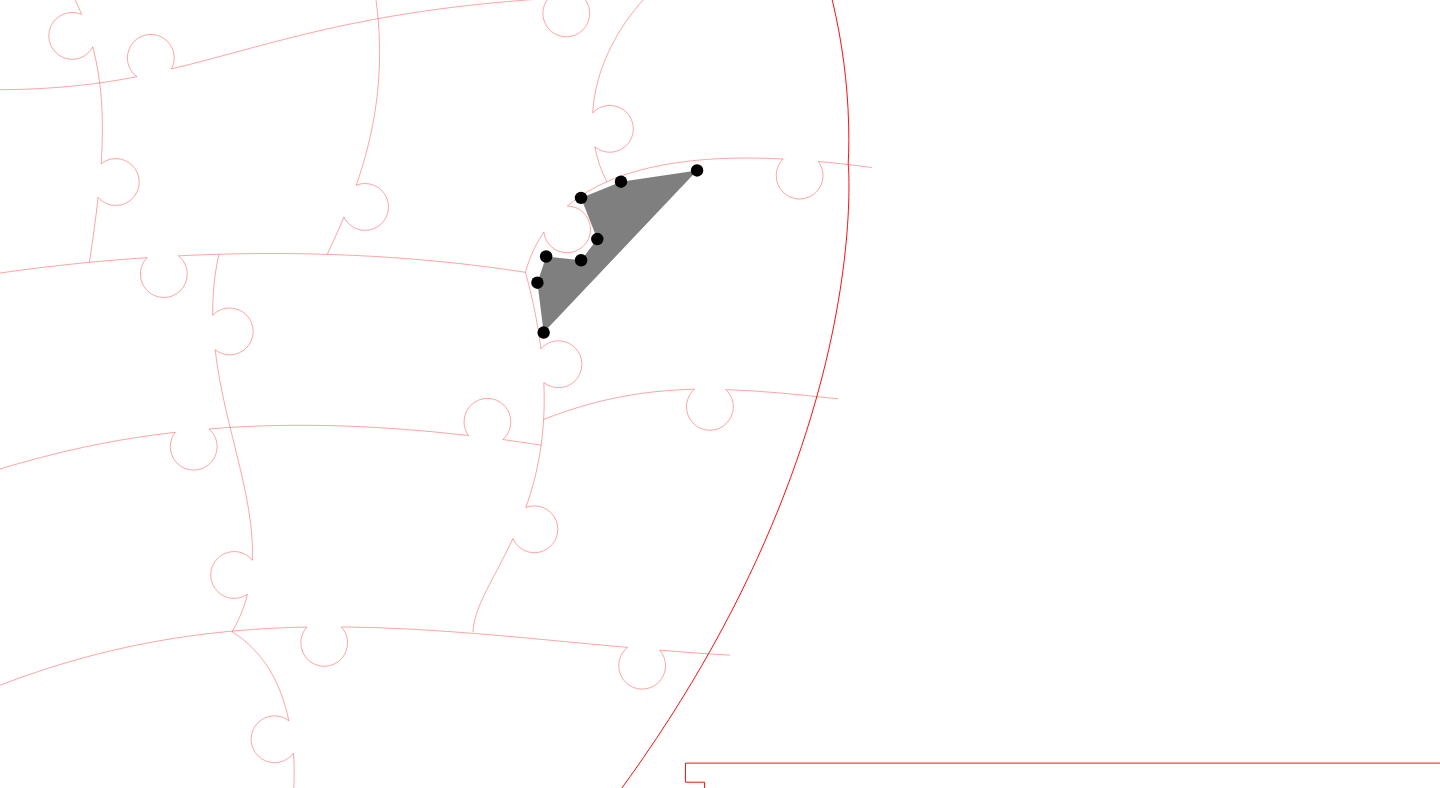 click 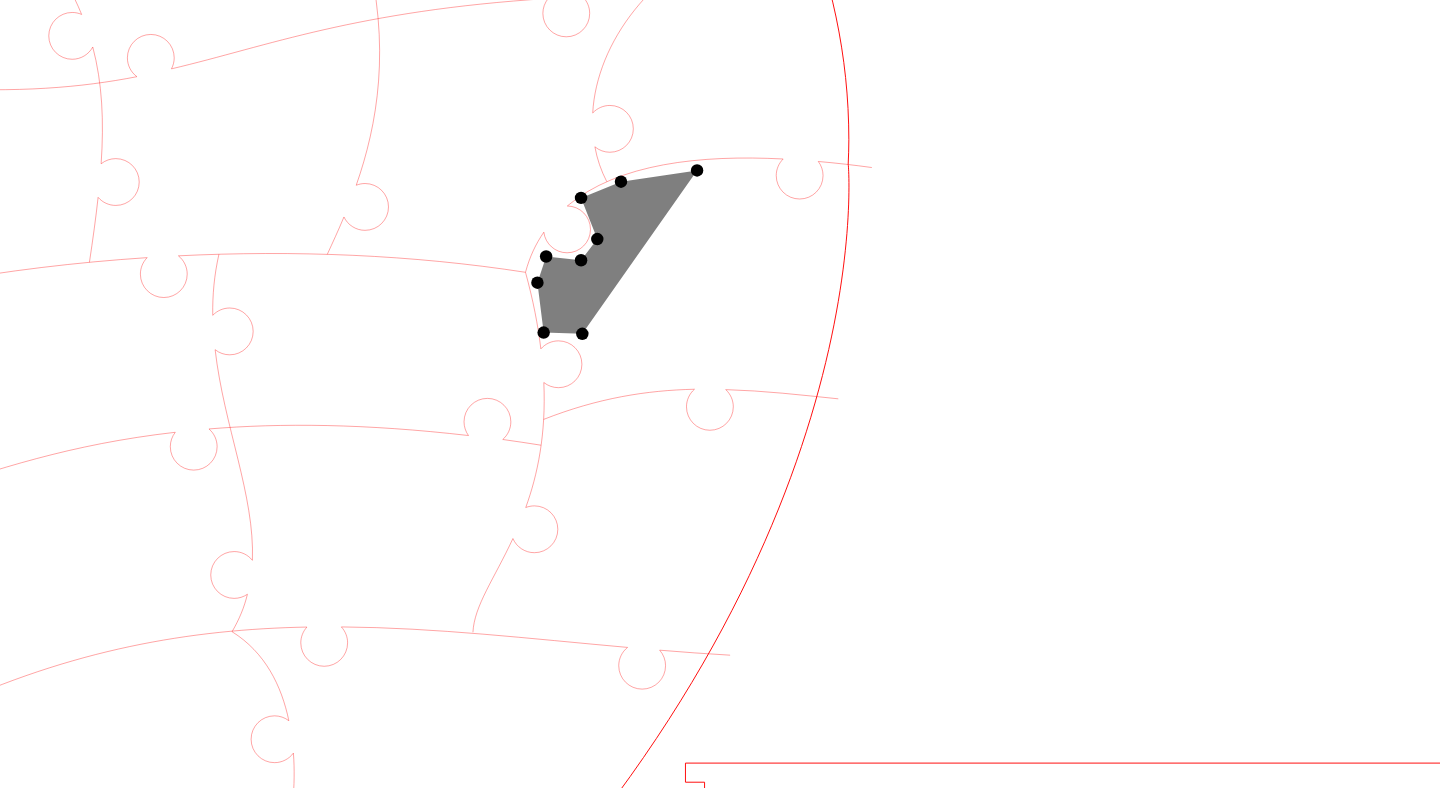 click 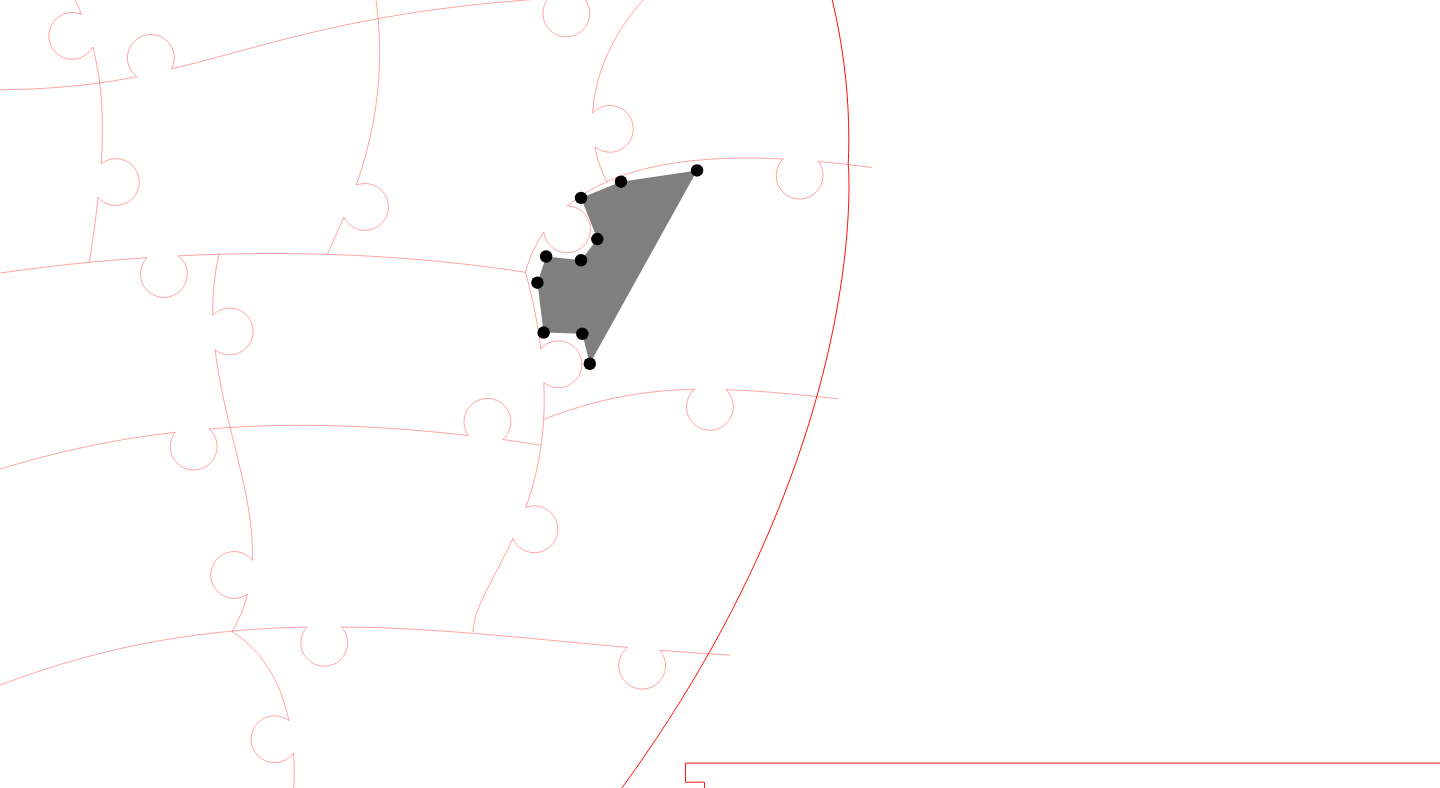 click 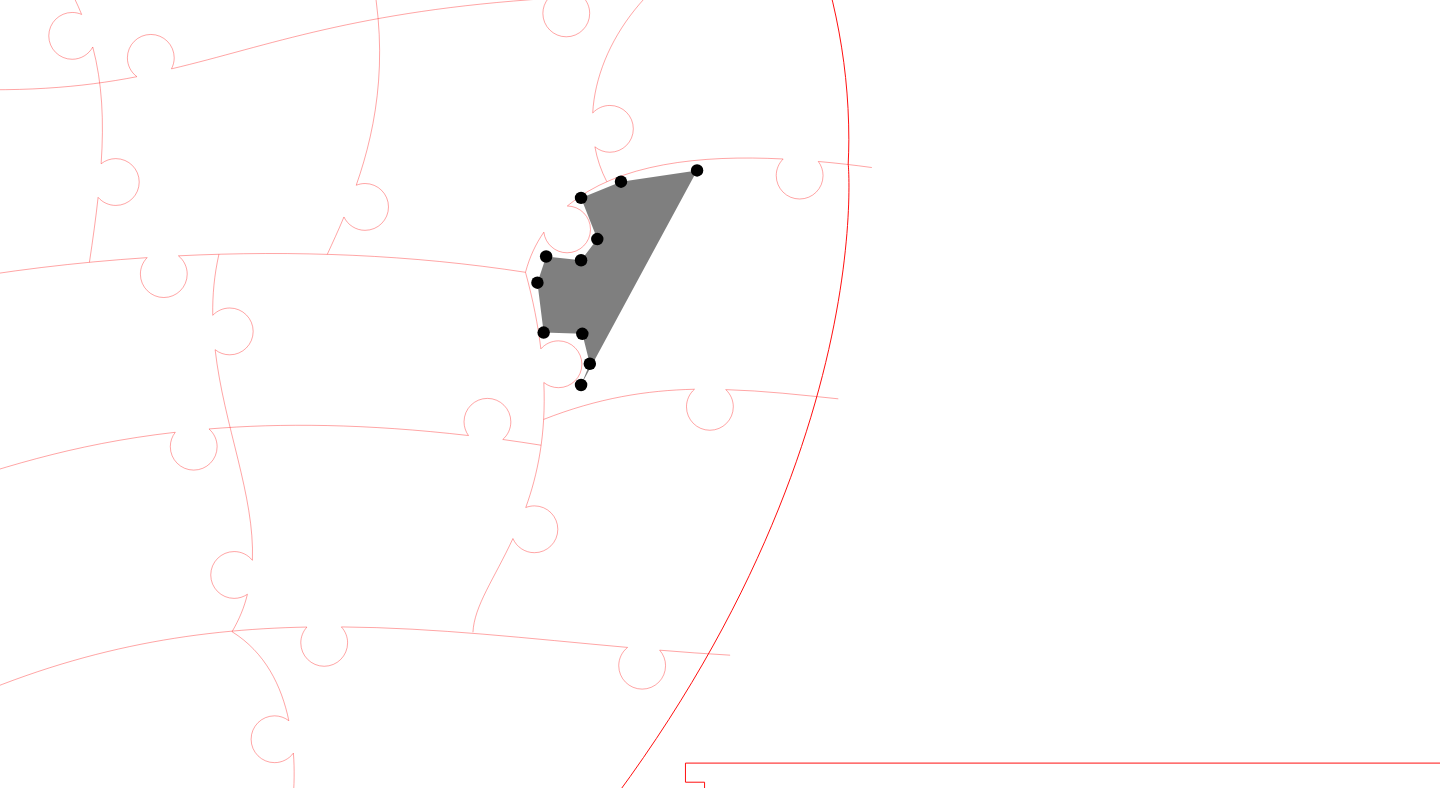 click 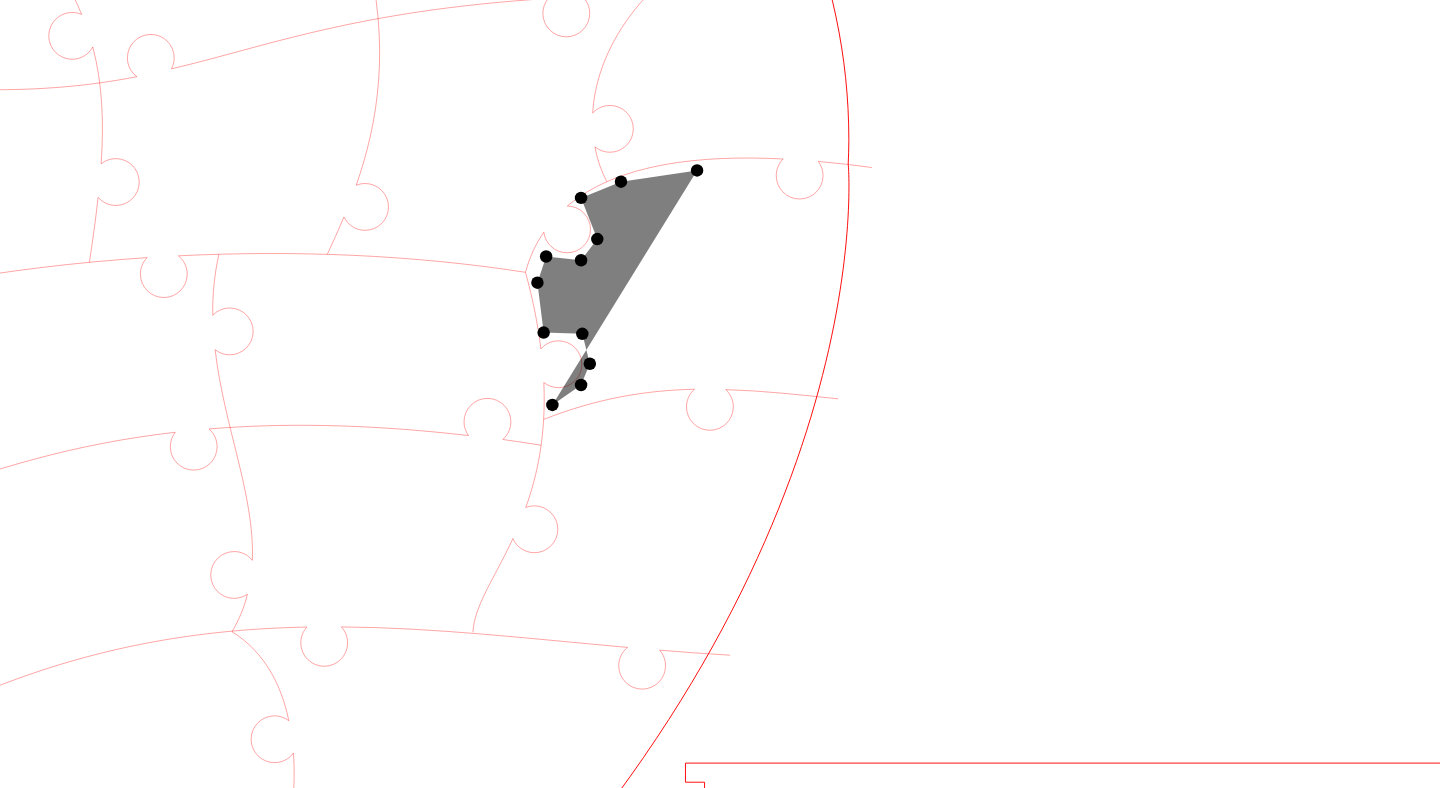 click 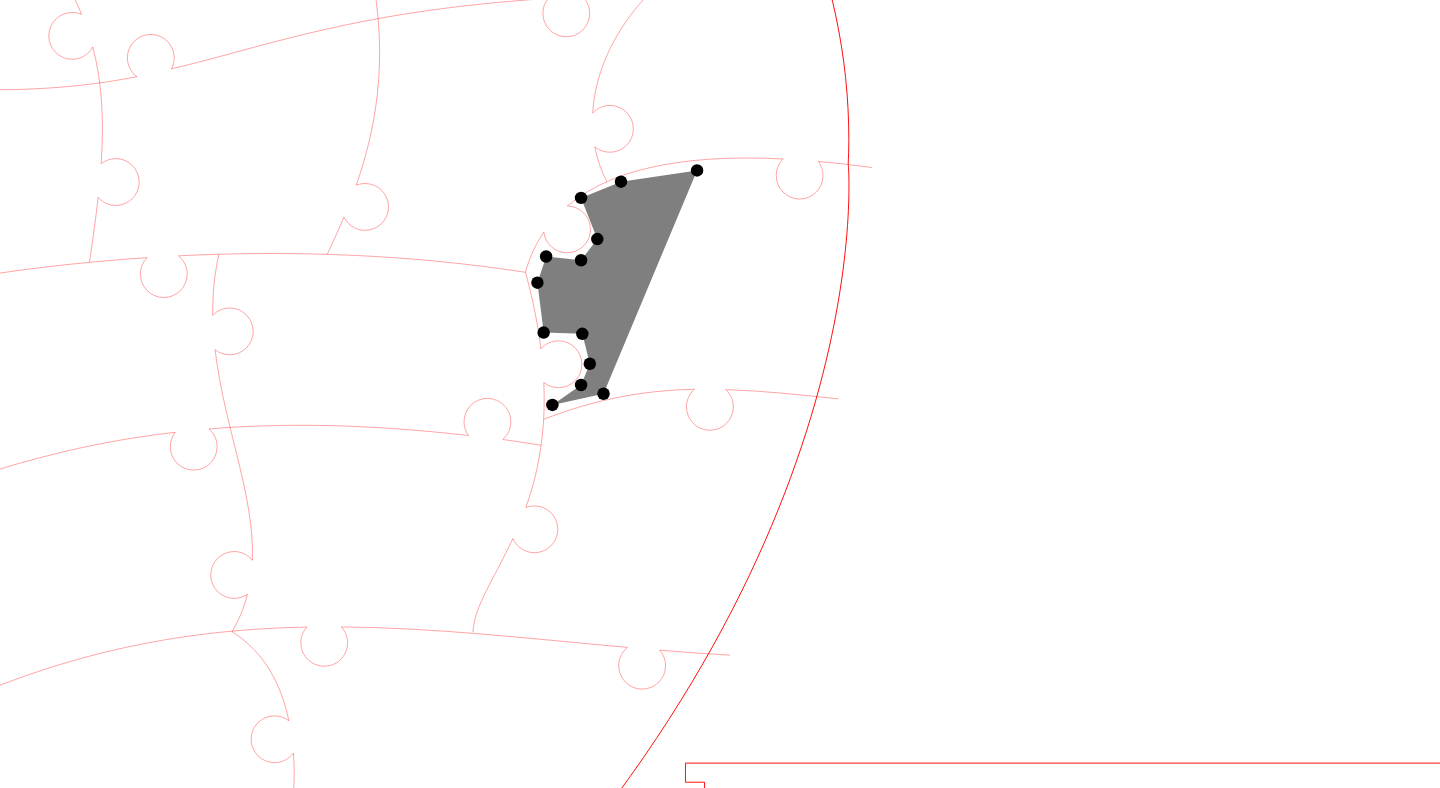 click 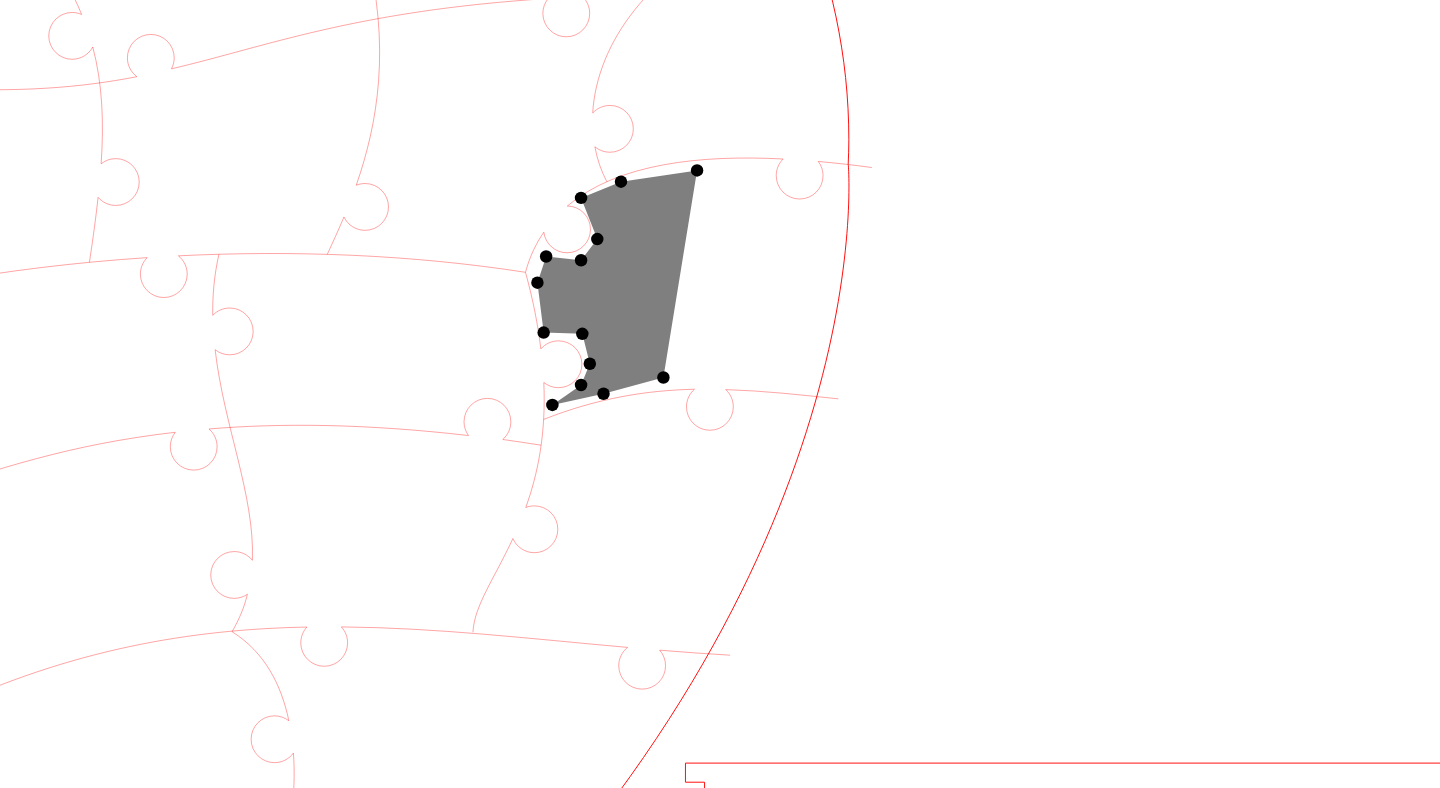 click 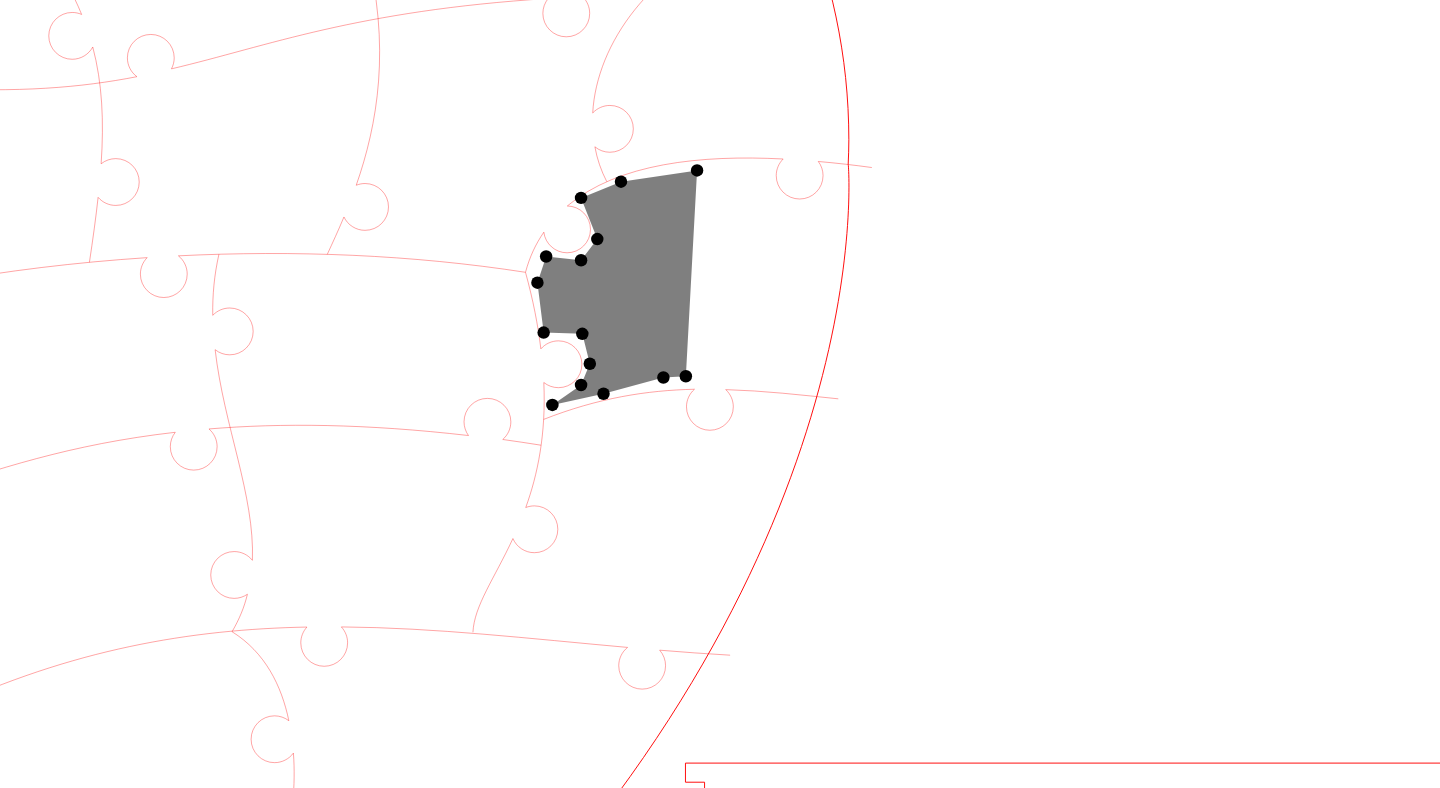 click 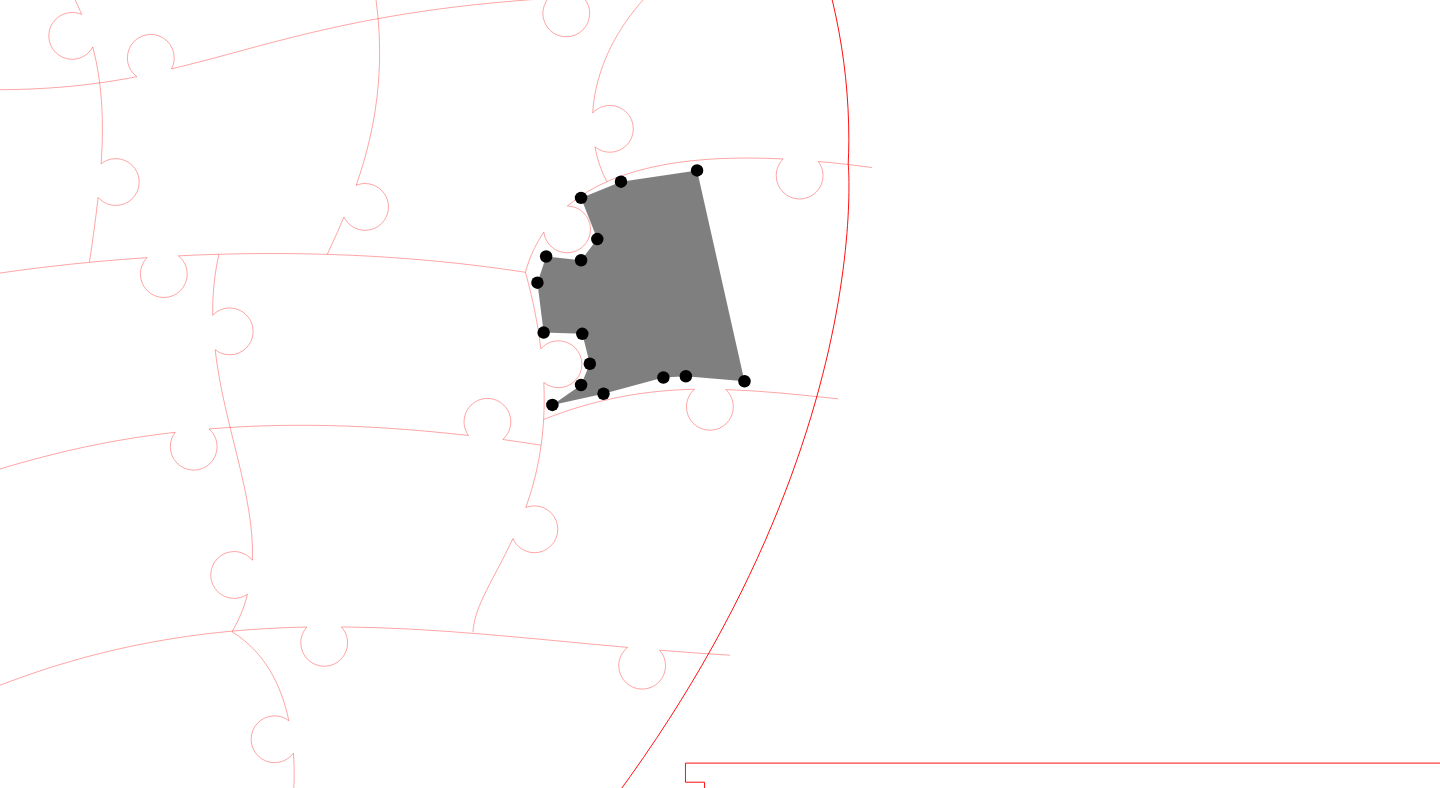 click 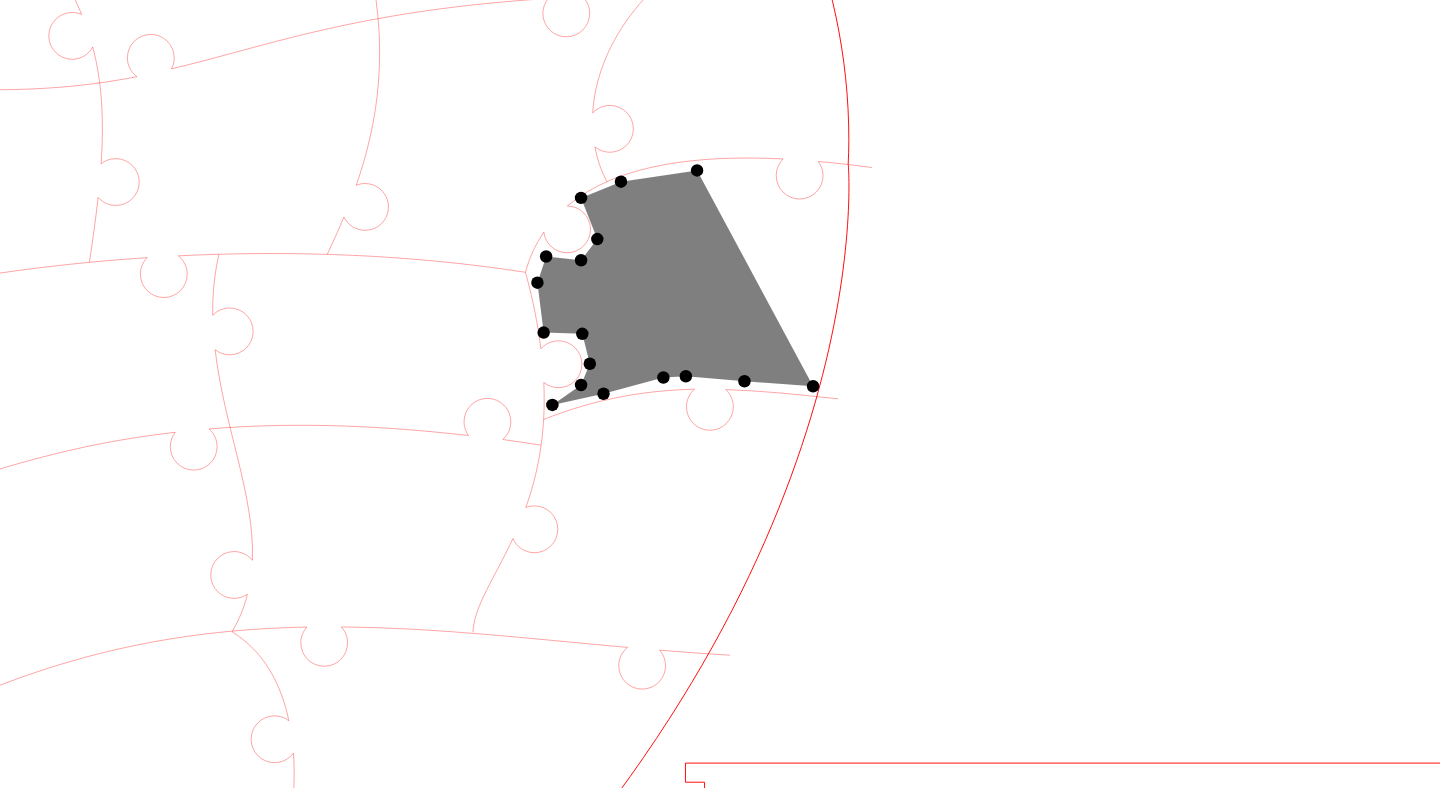 click 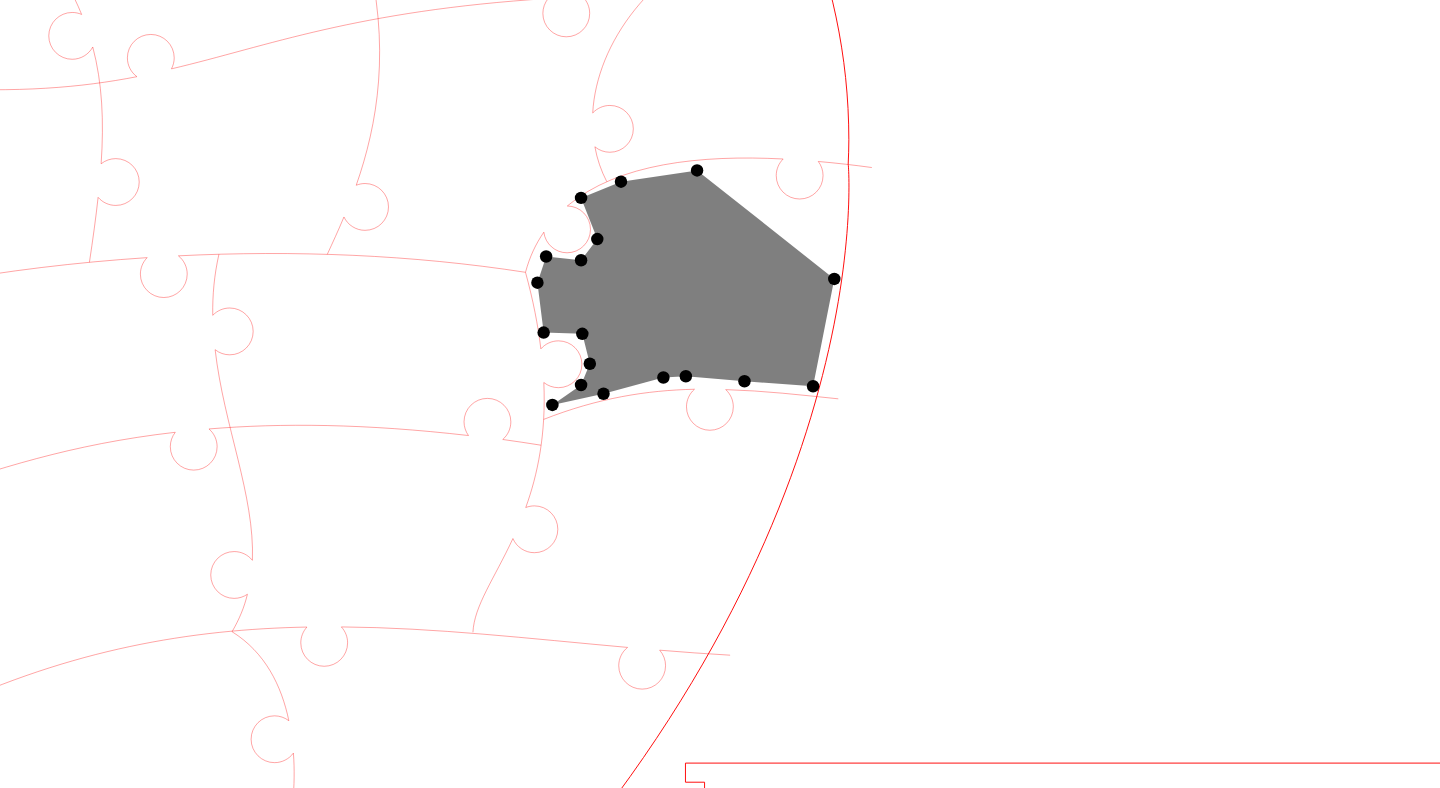 click 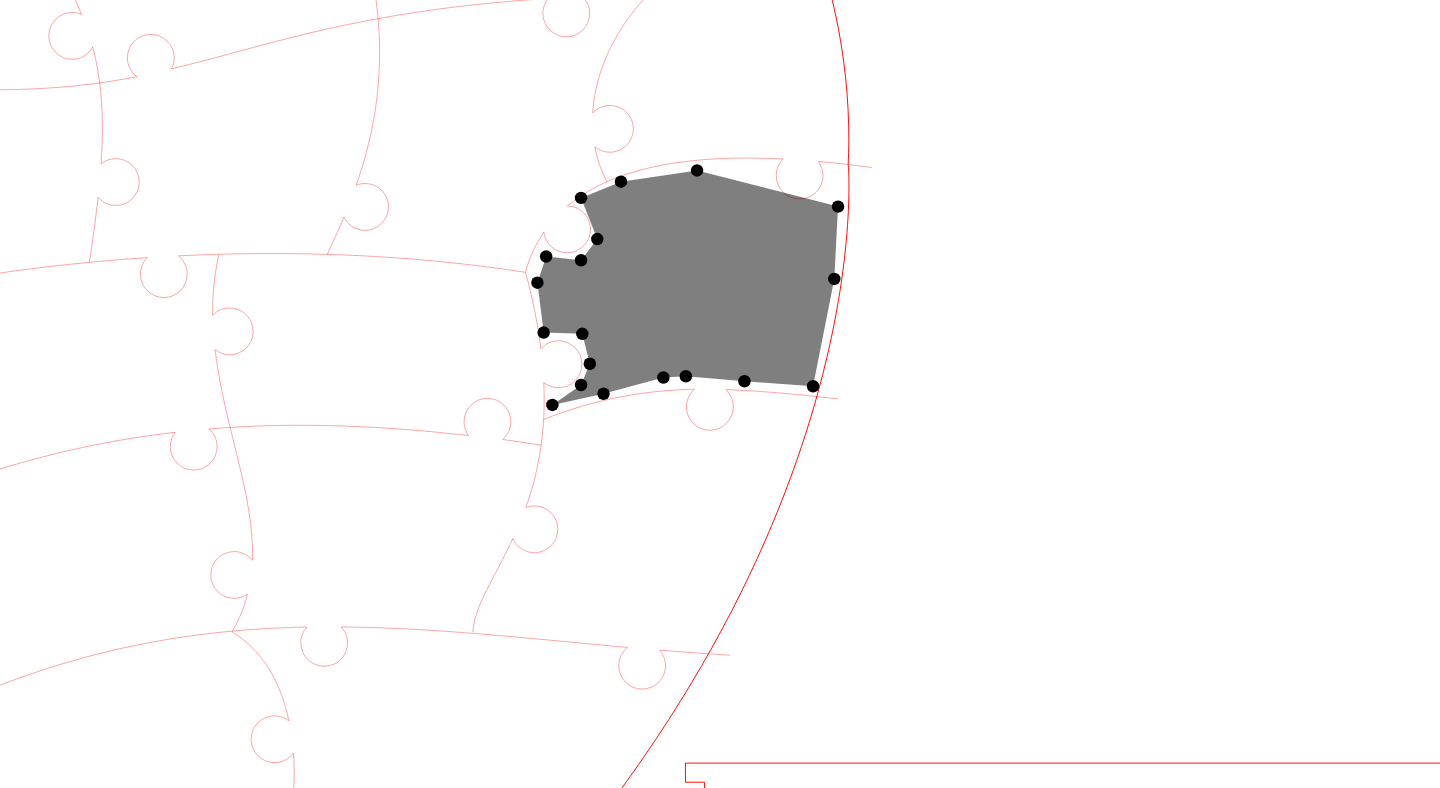 click 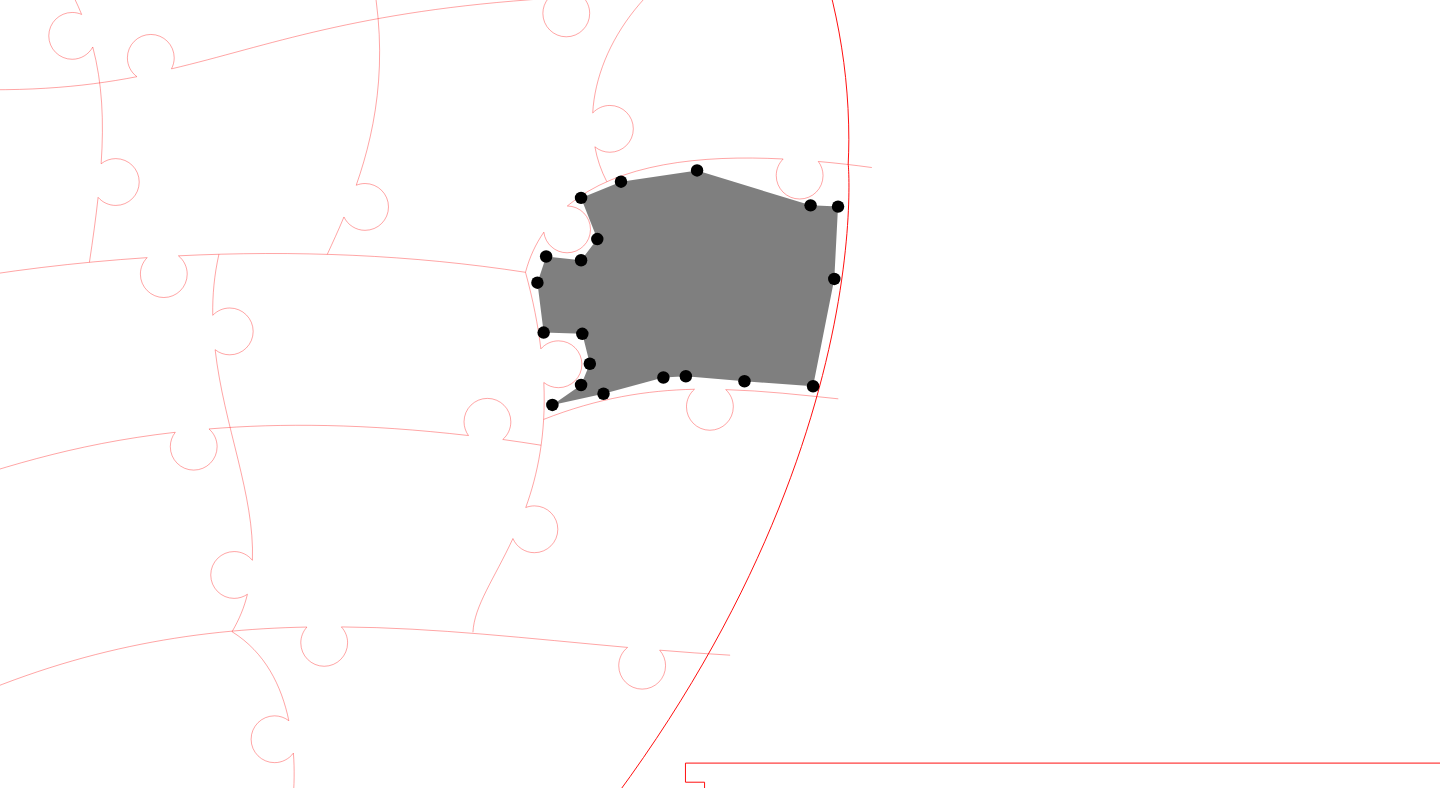click 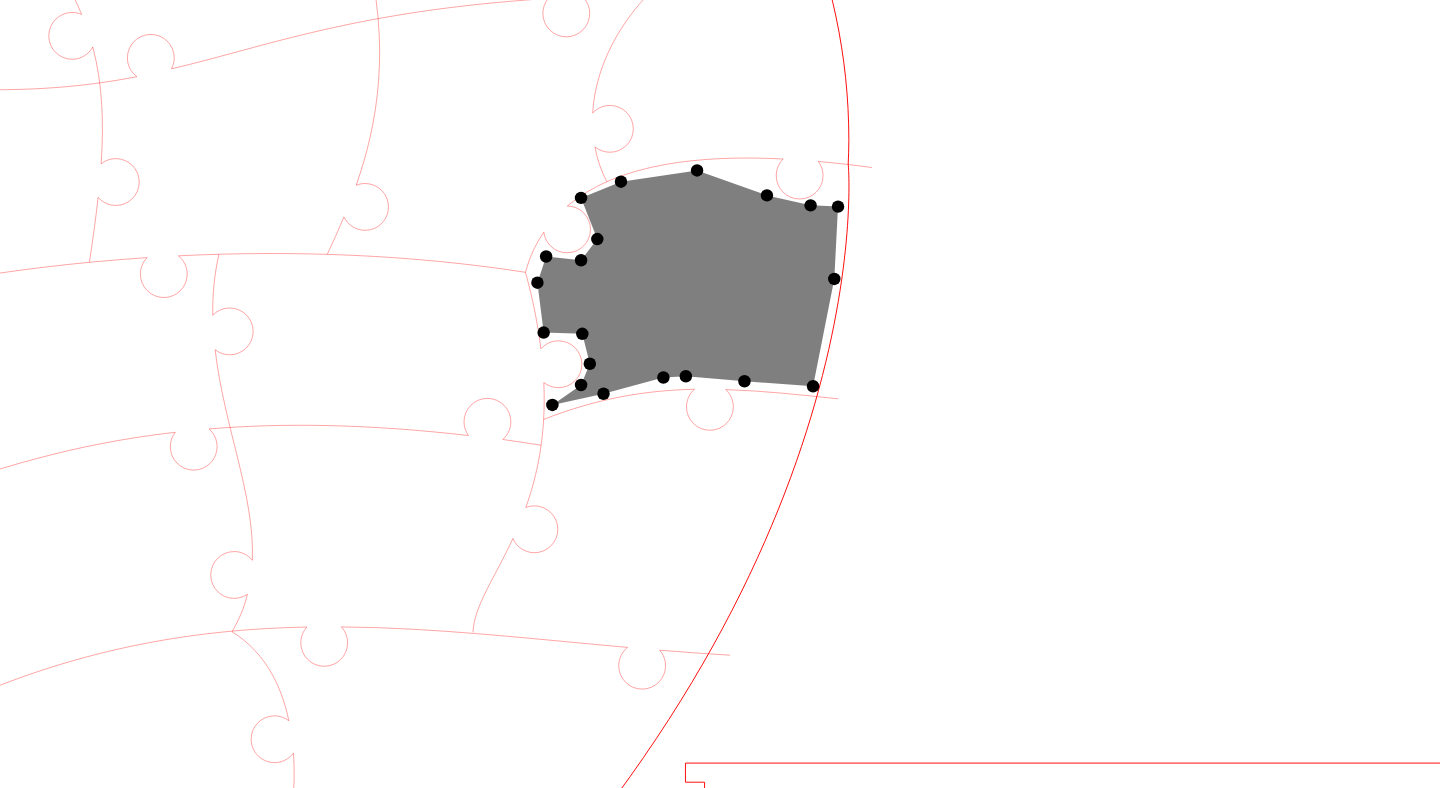 click 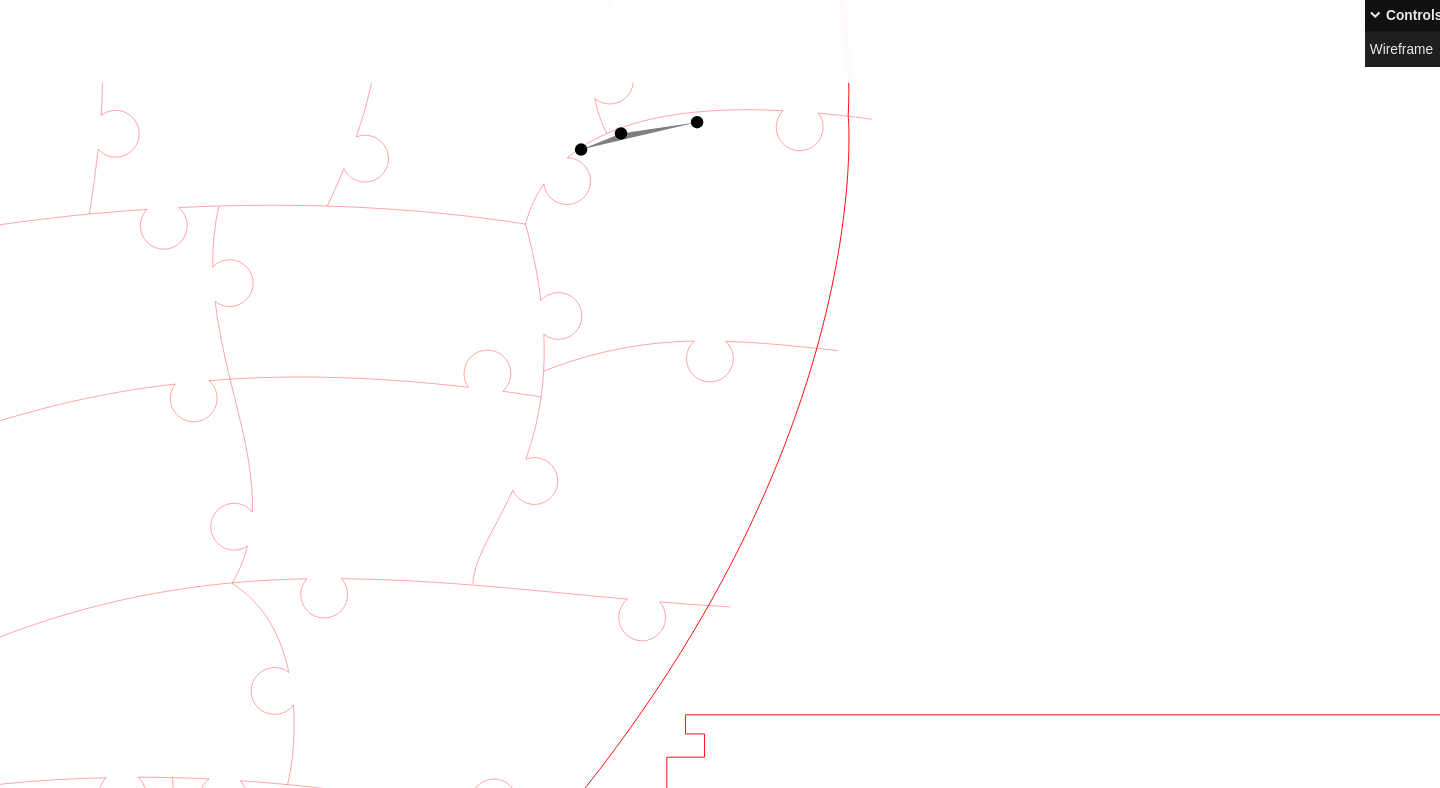 scroll, scrollTop: 539, scrollLeft: 1221, axis: both 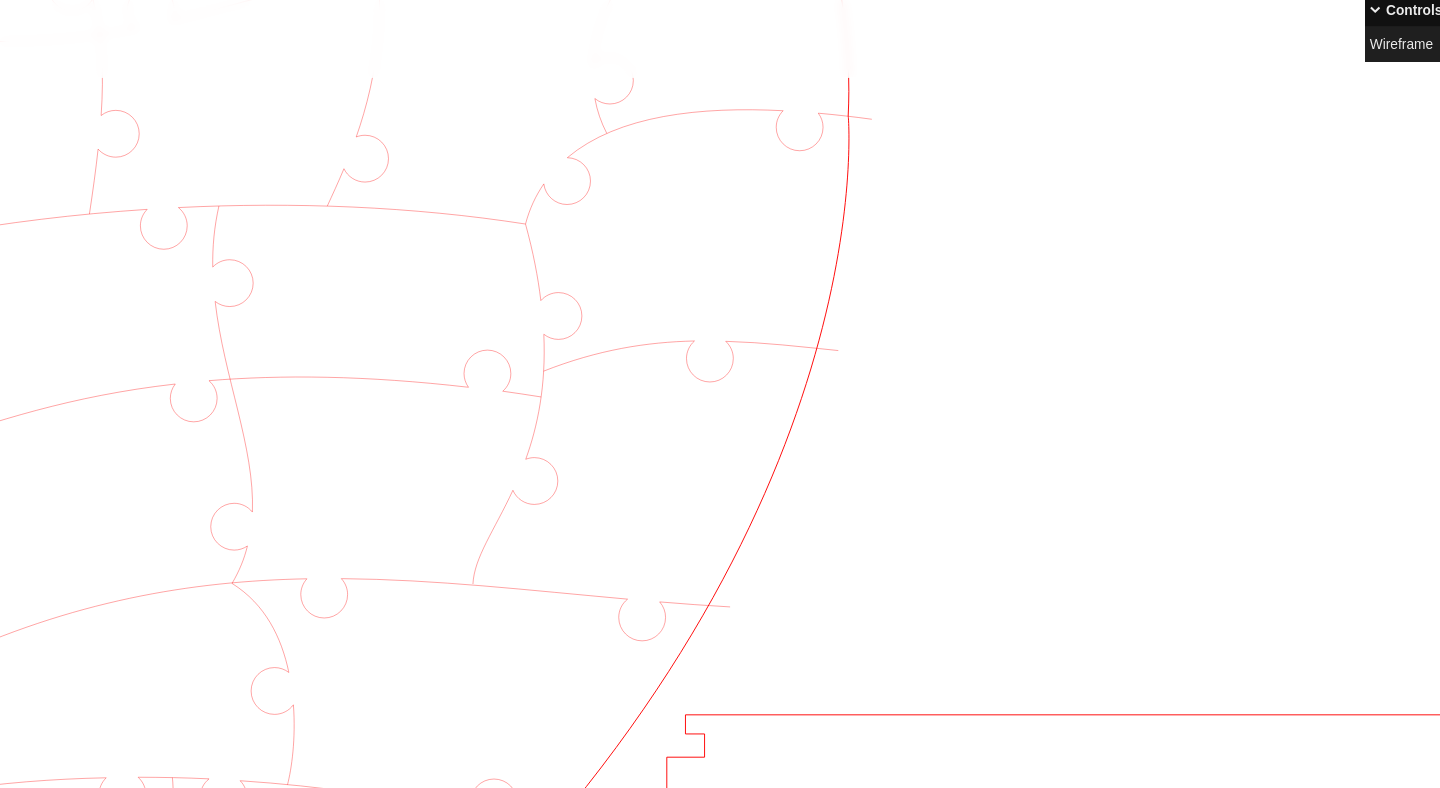 click 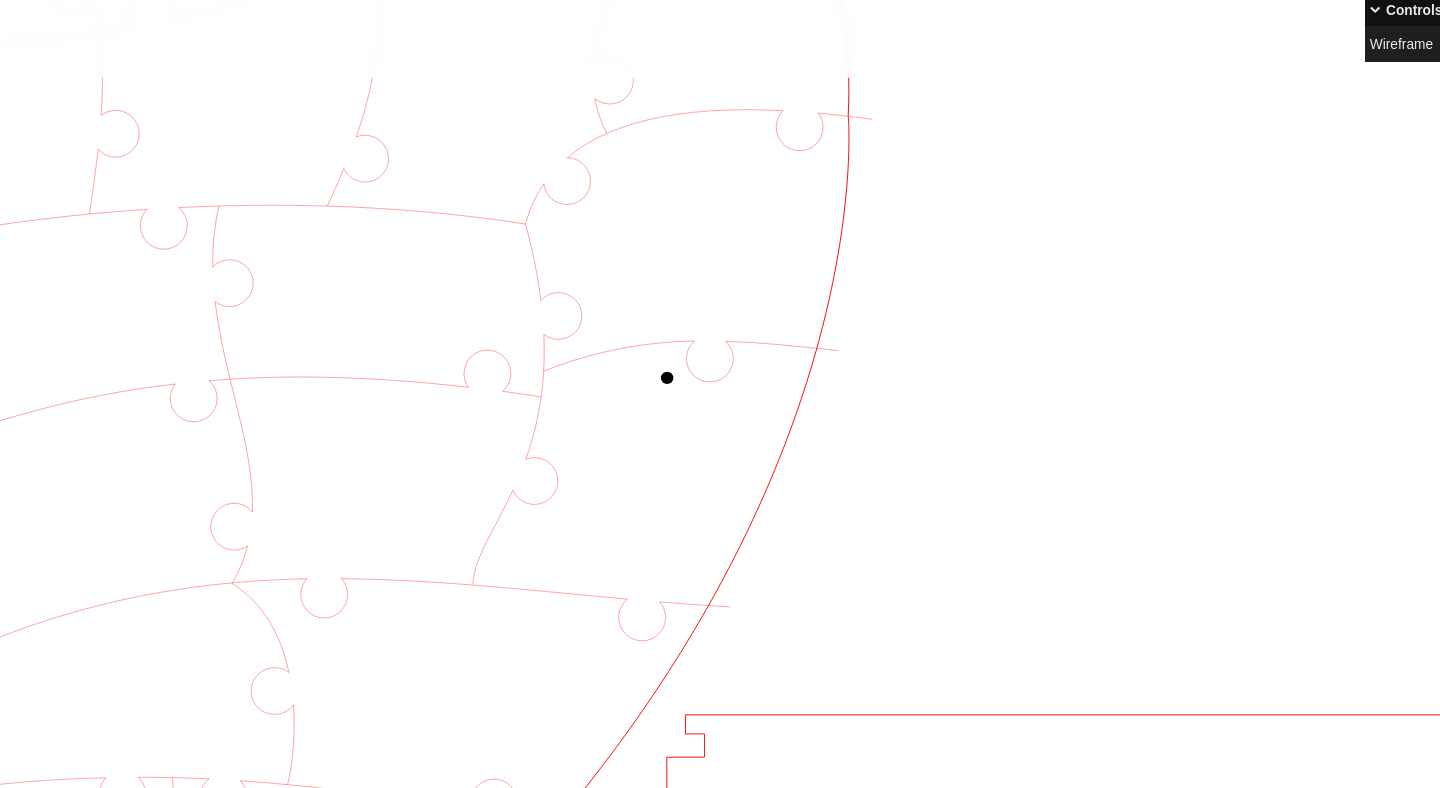 click 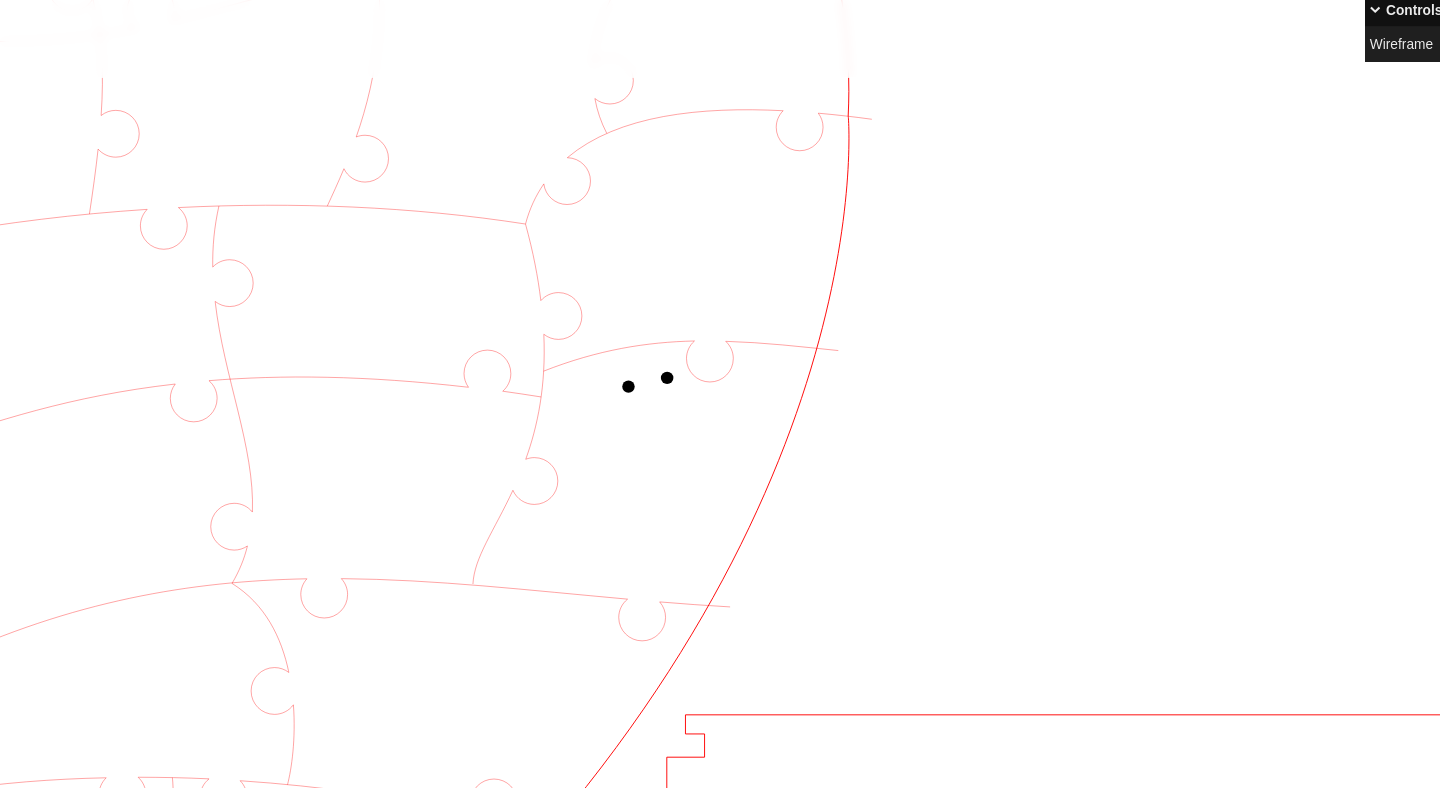 click 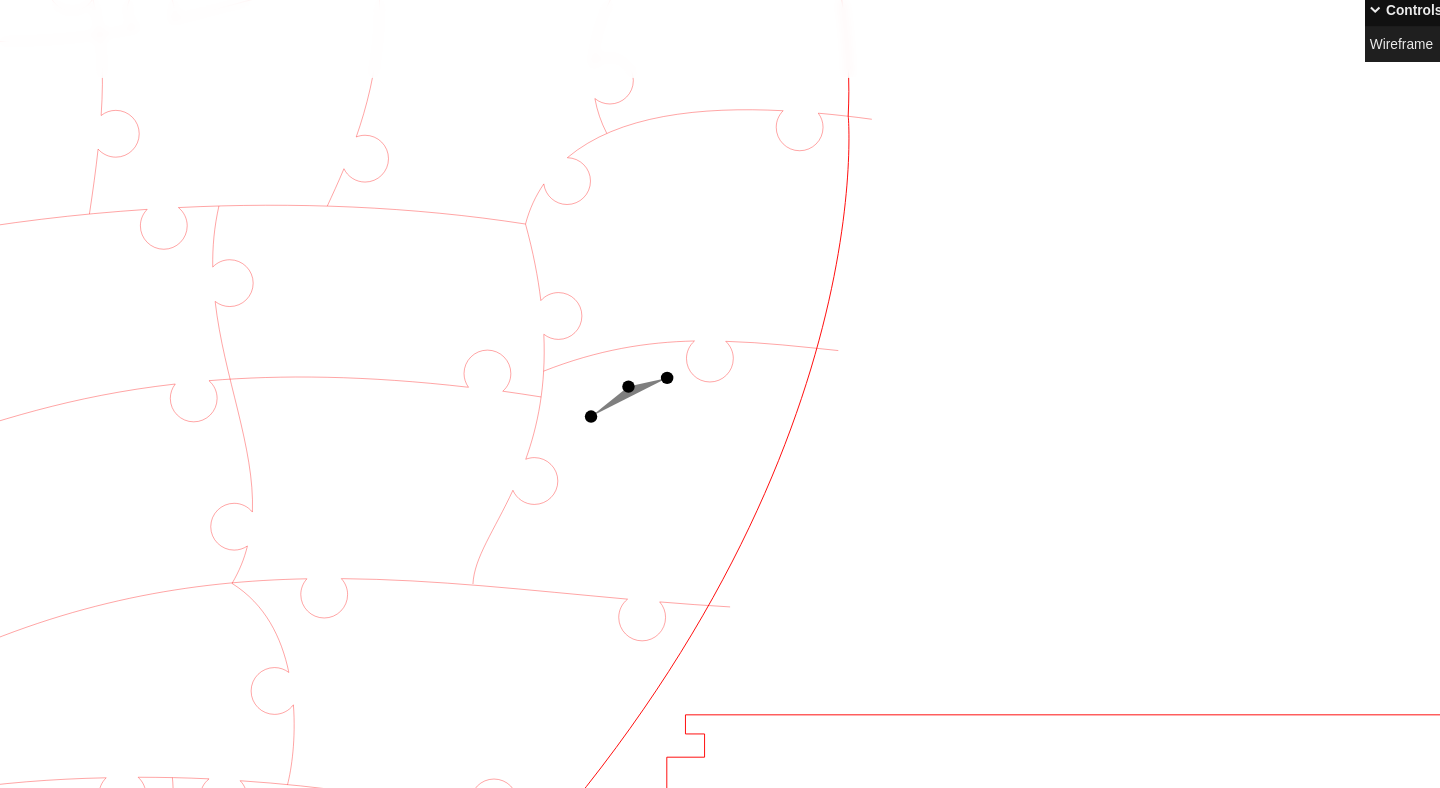 click 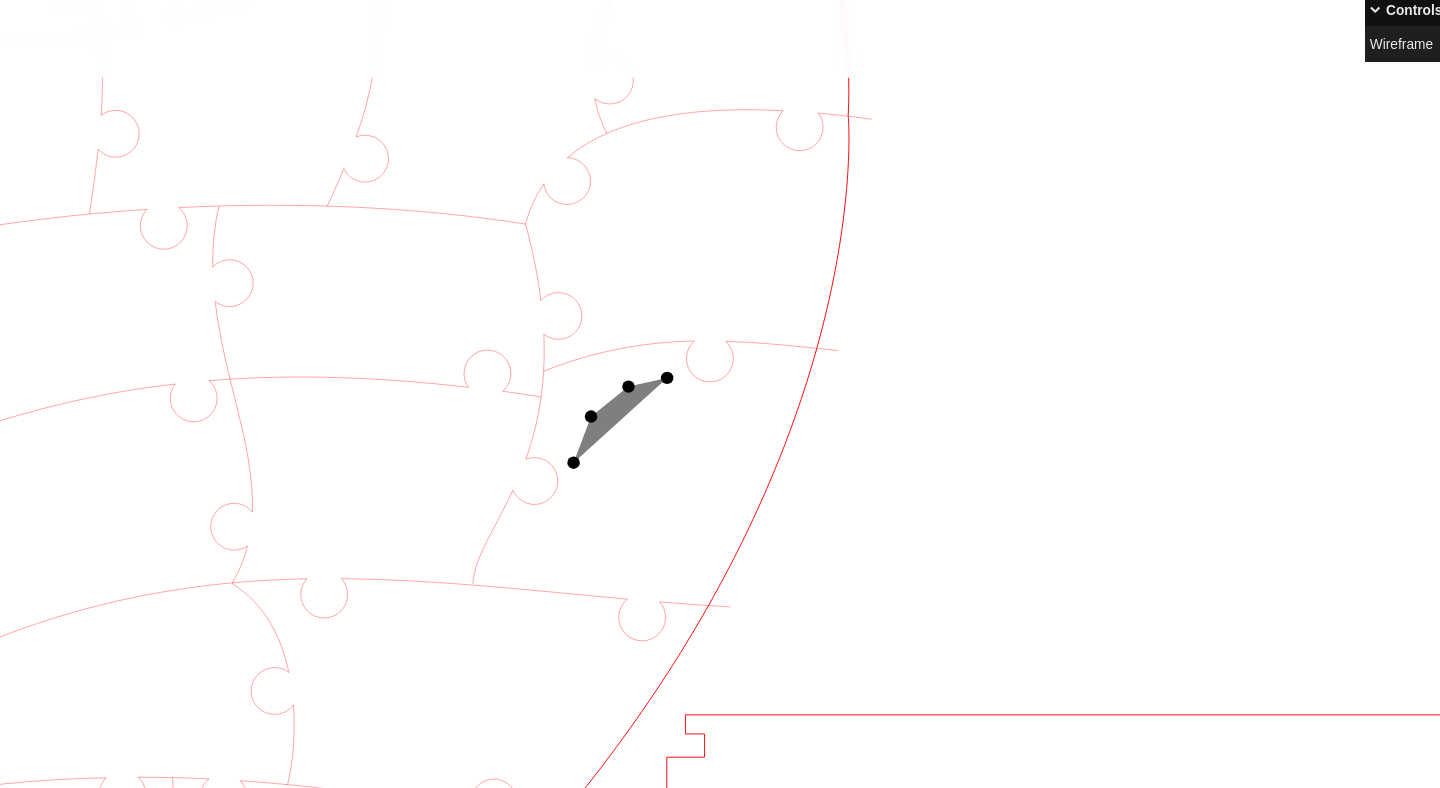 click 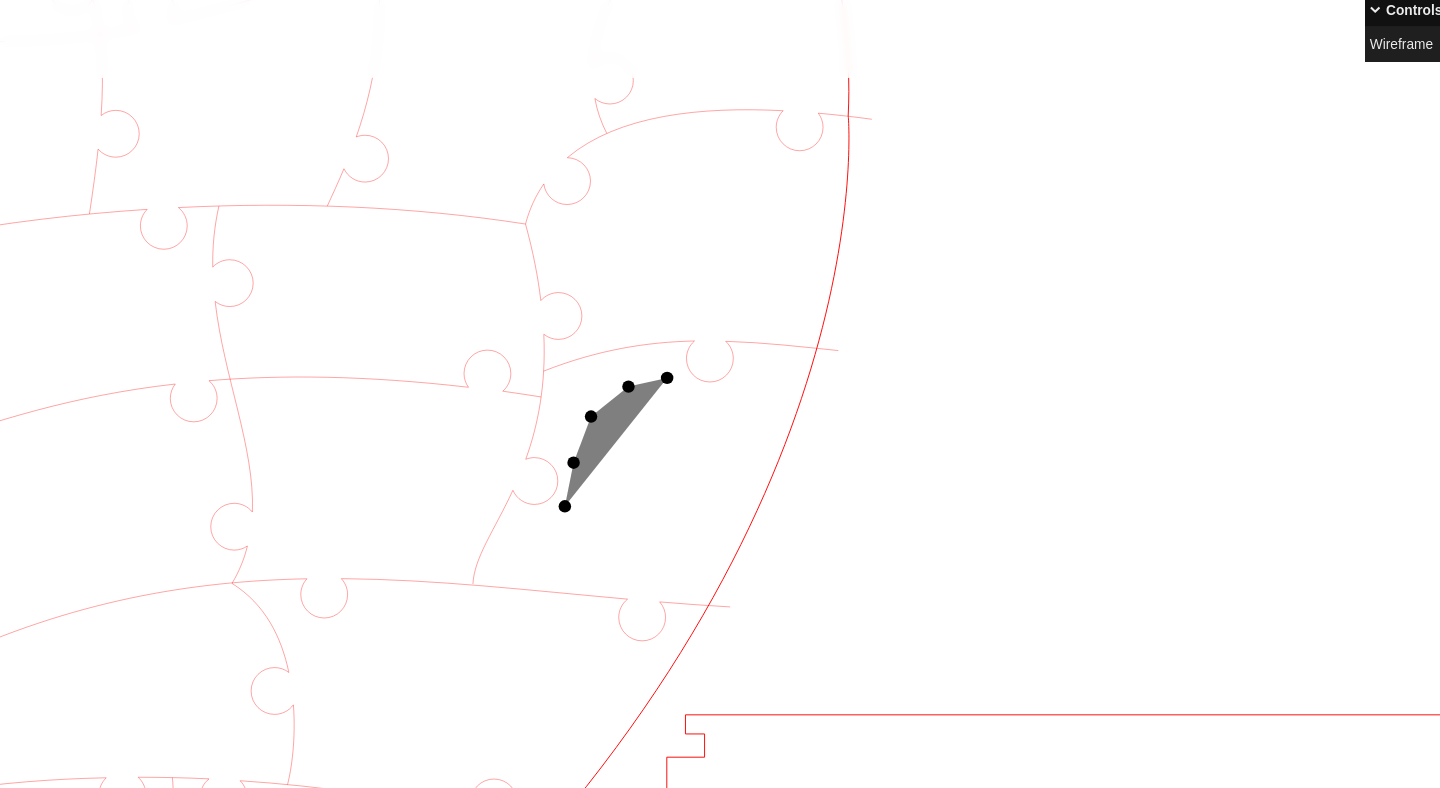 click 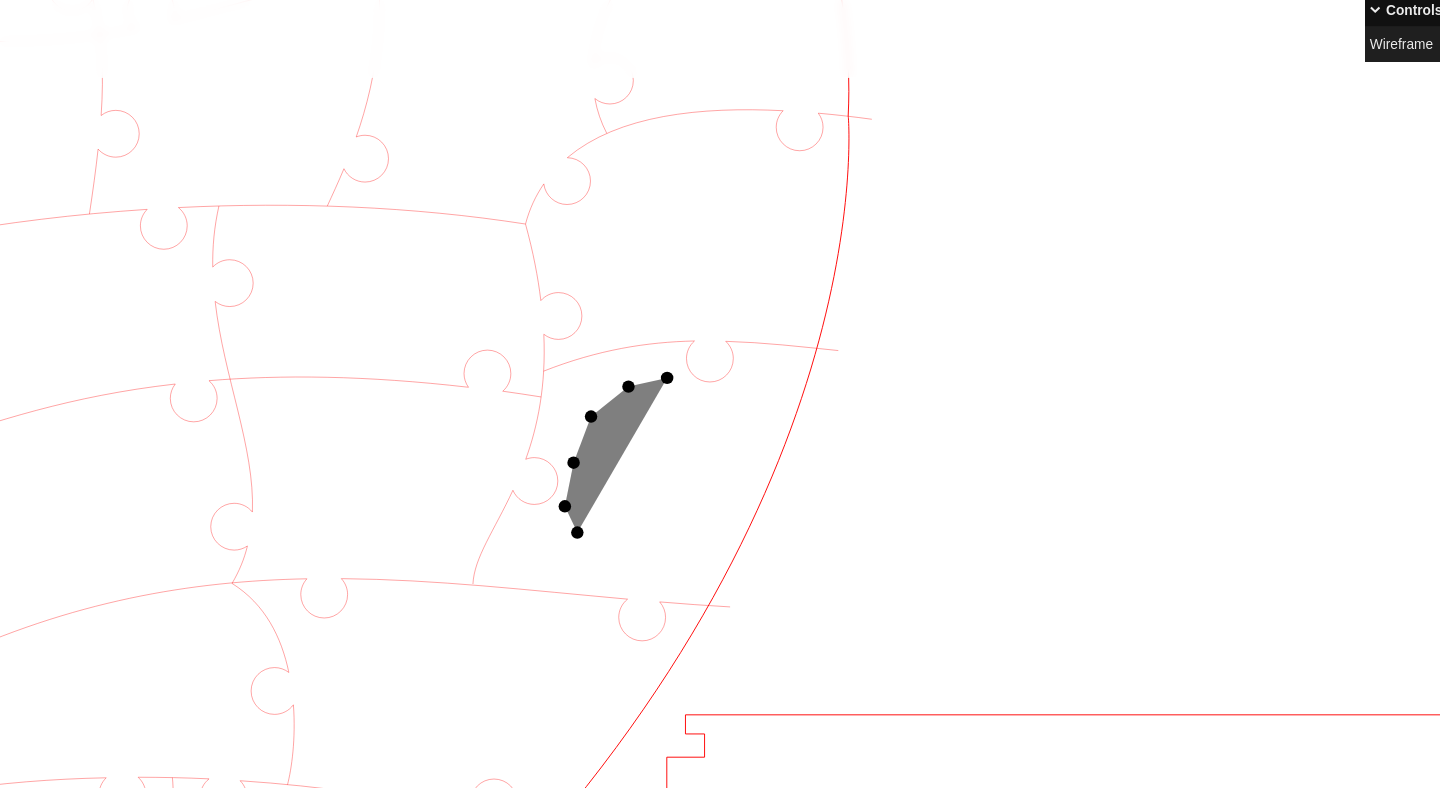 click 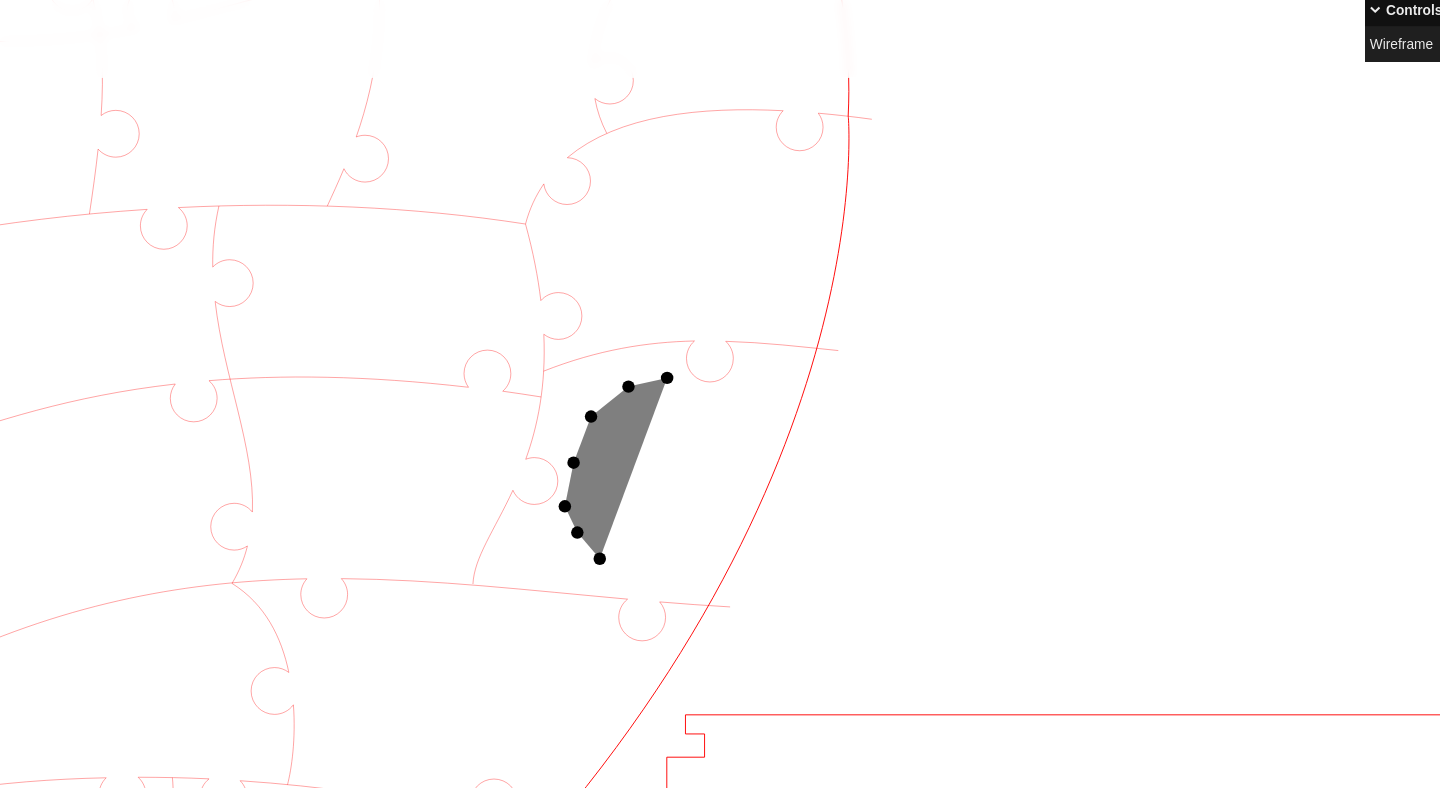 click 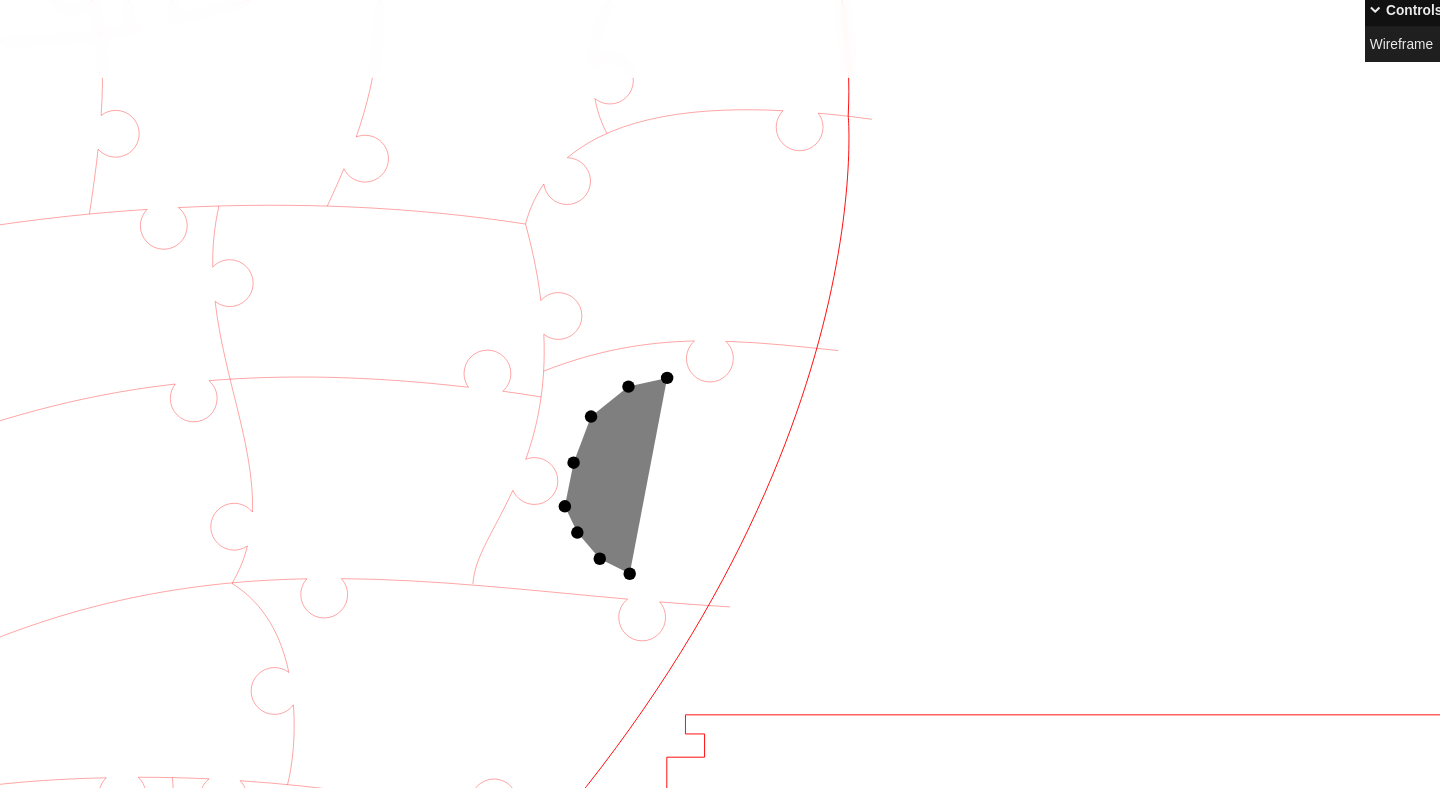 click 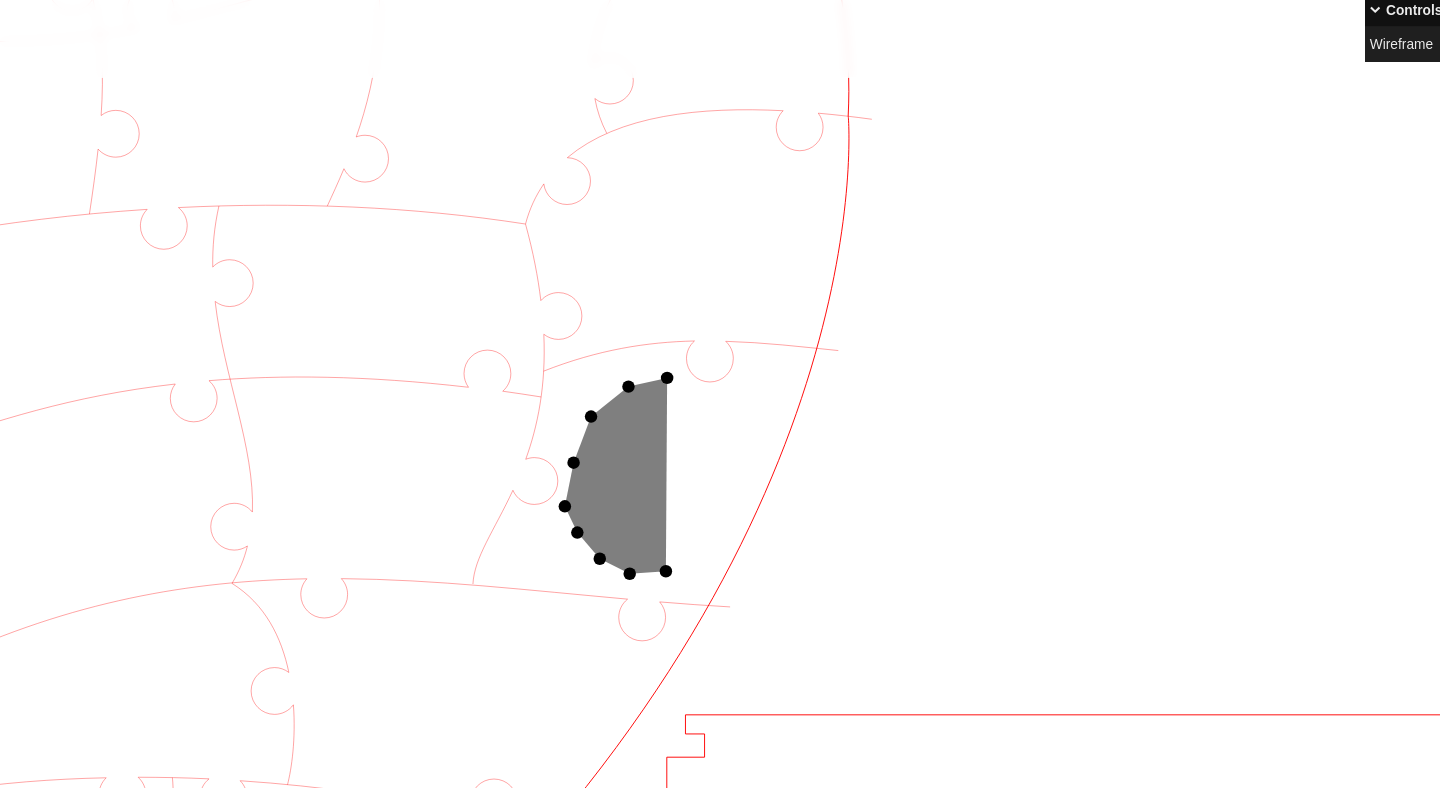 click 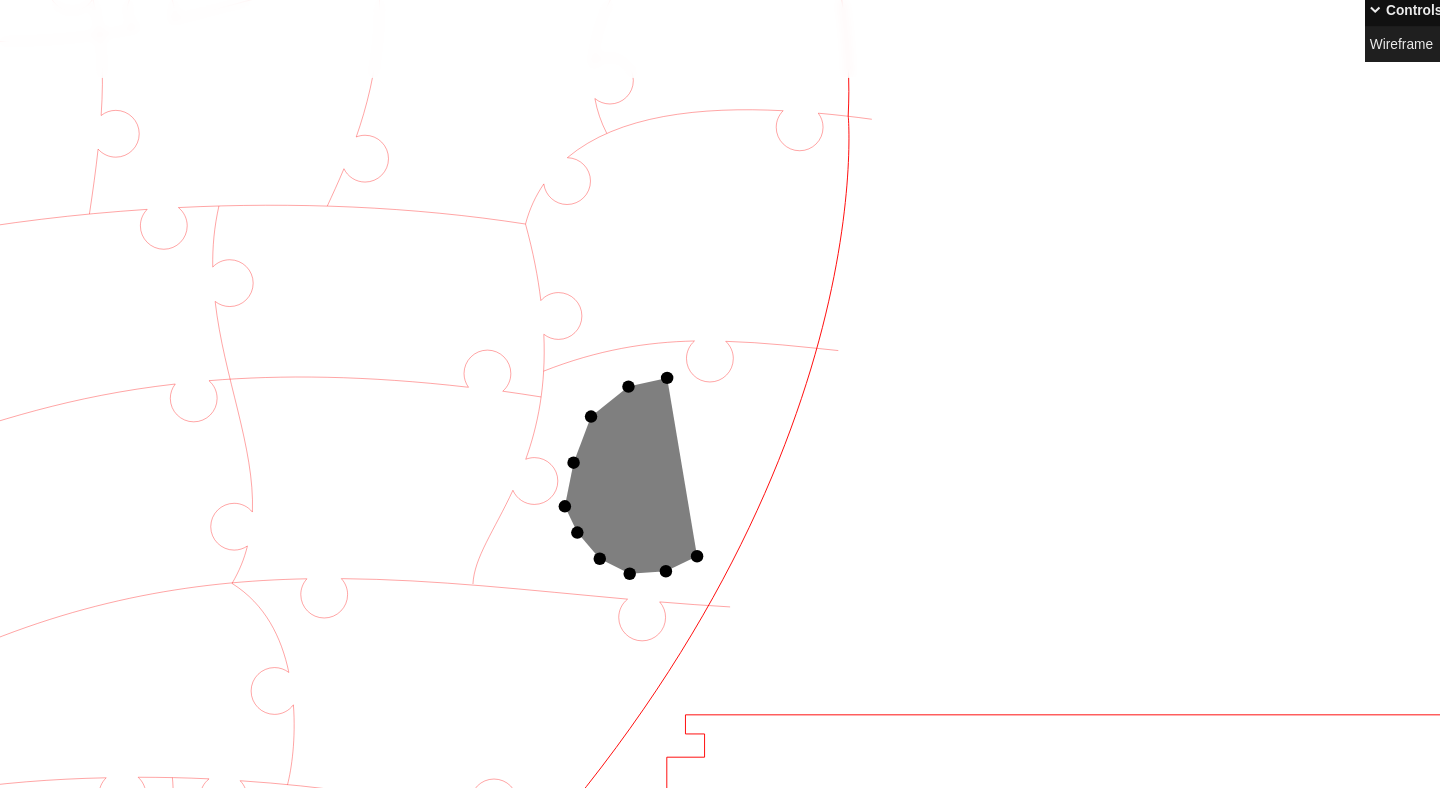 click 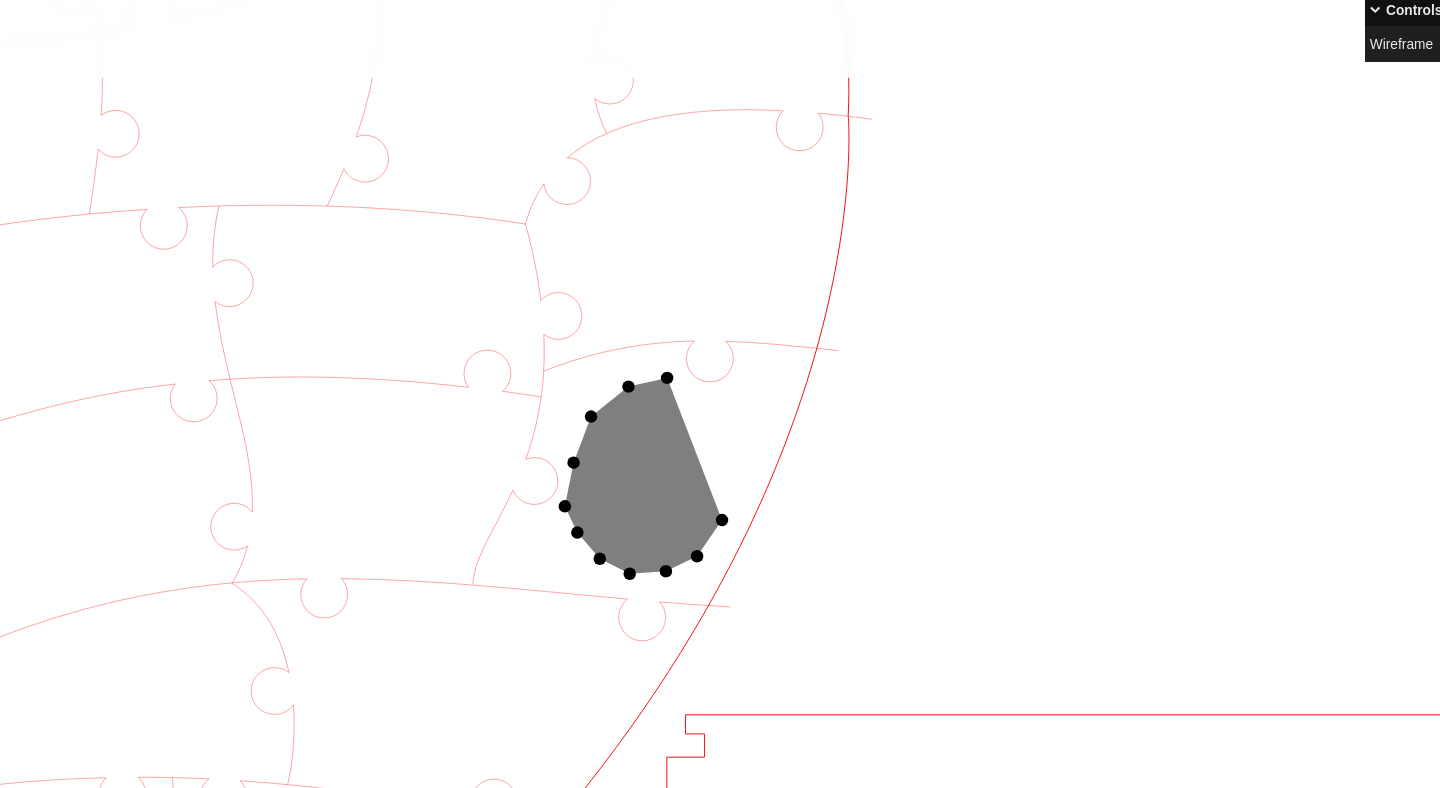 click 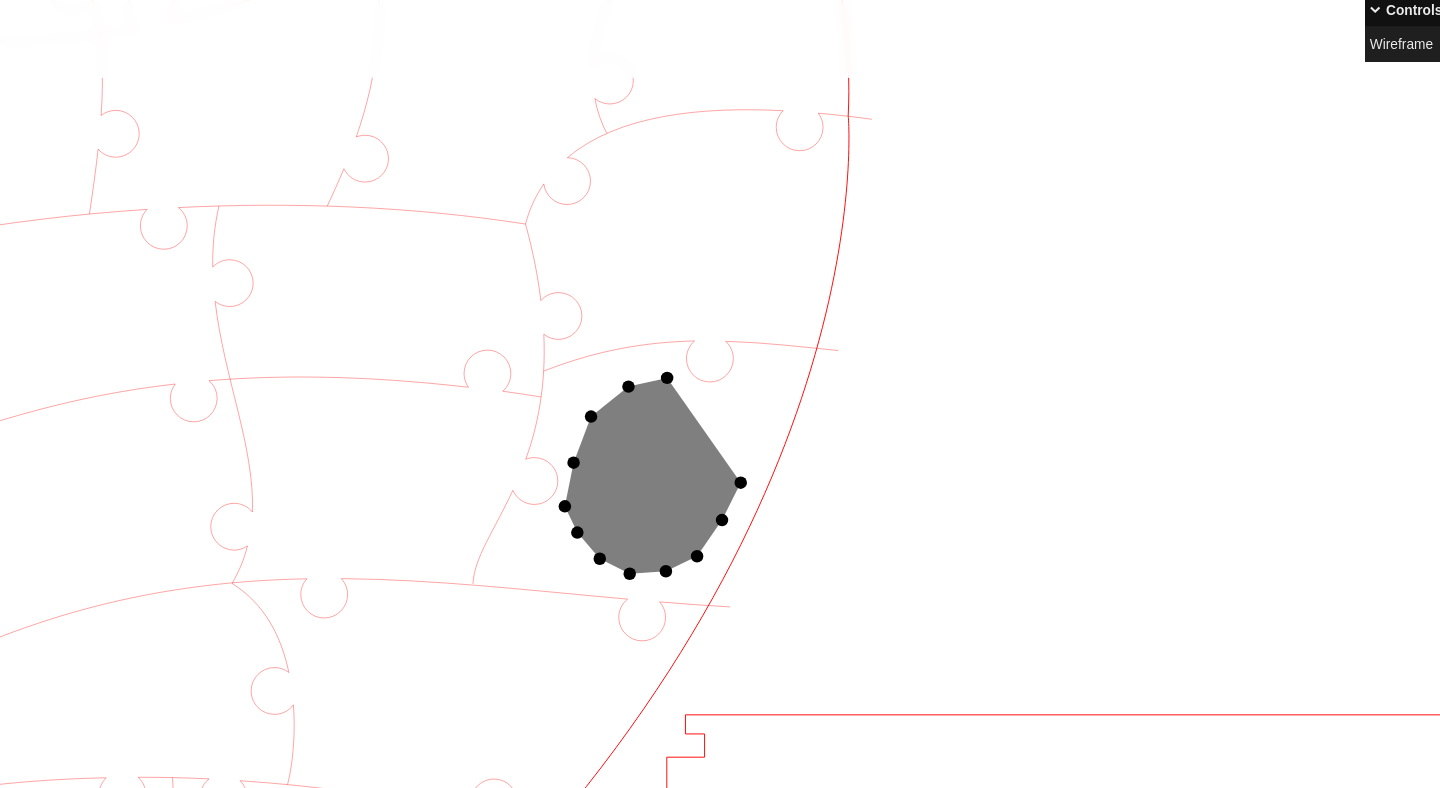 click 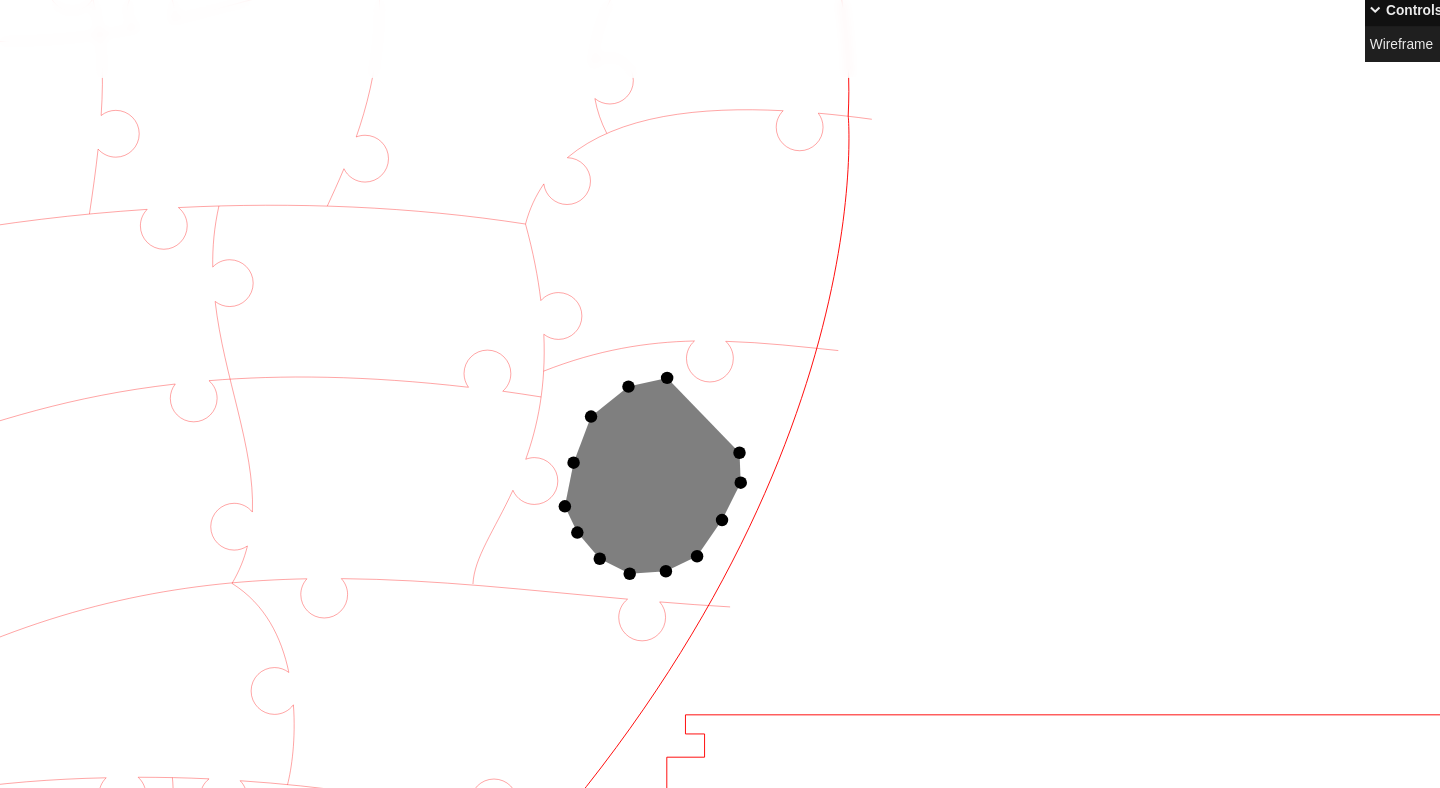 click 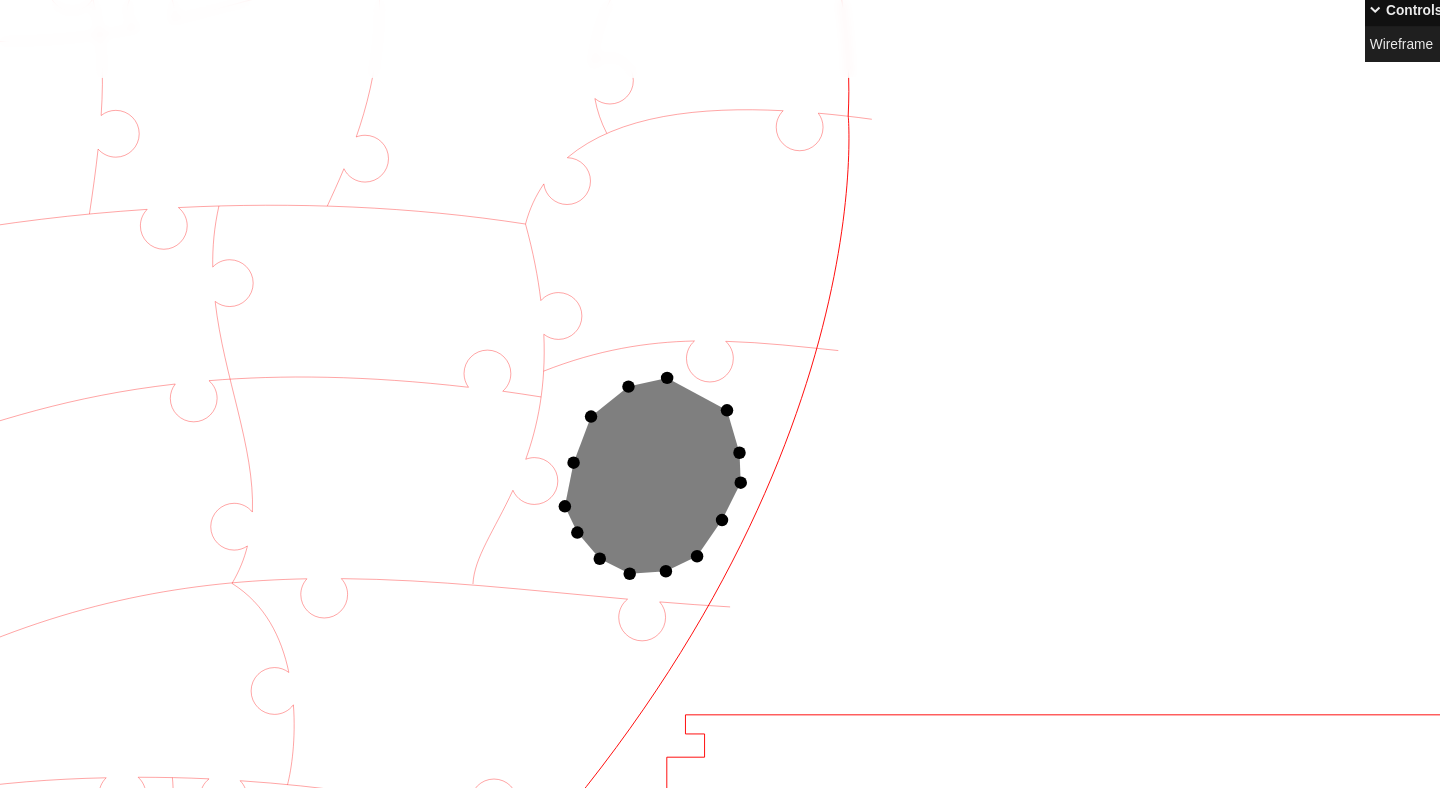 click 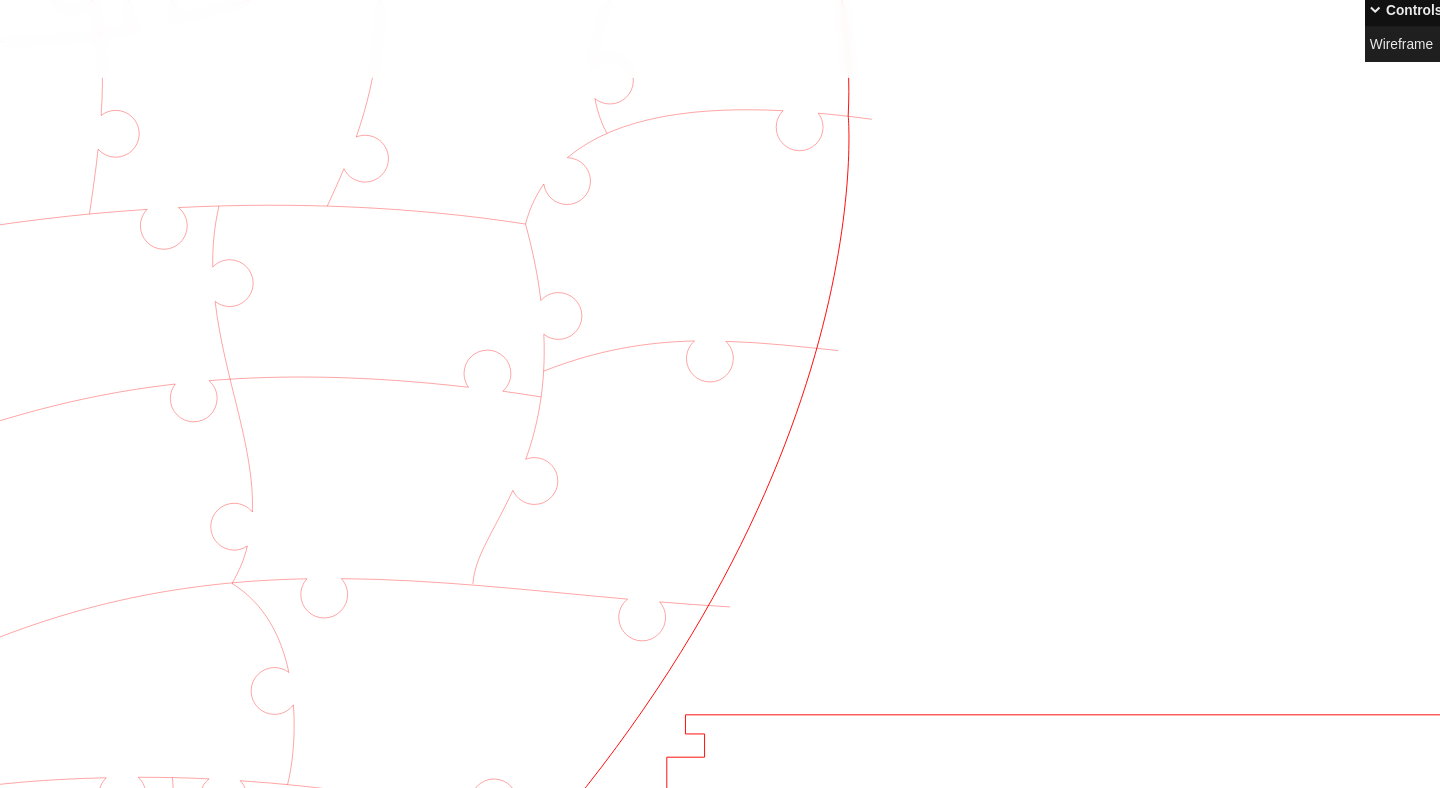 click 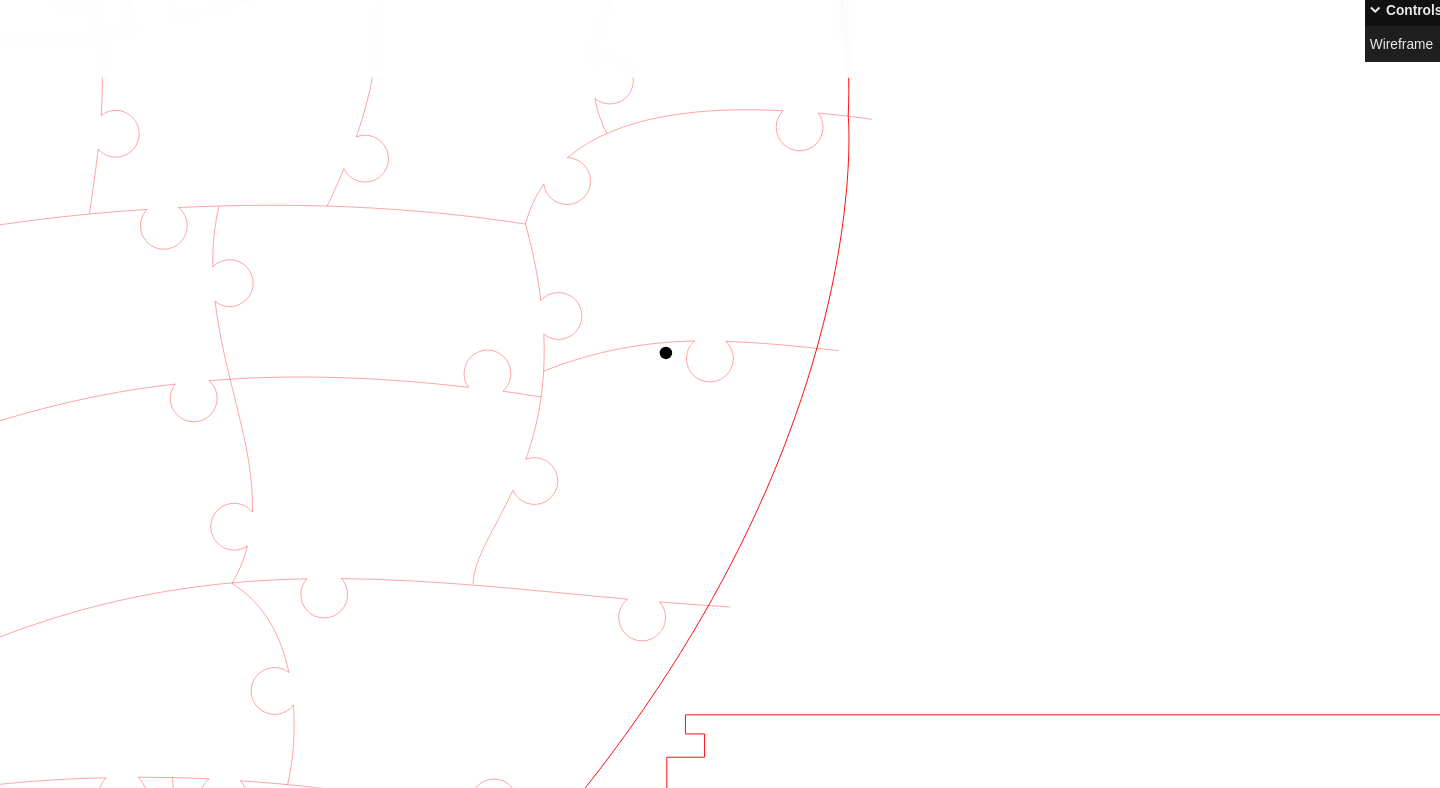click 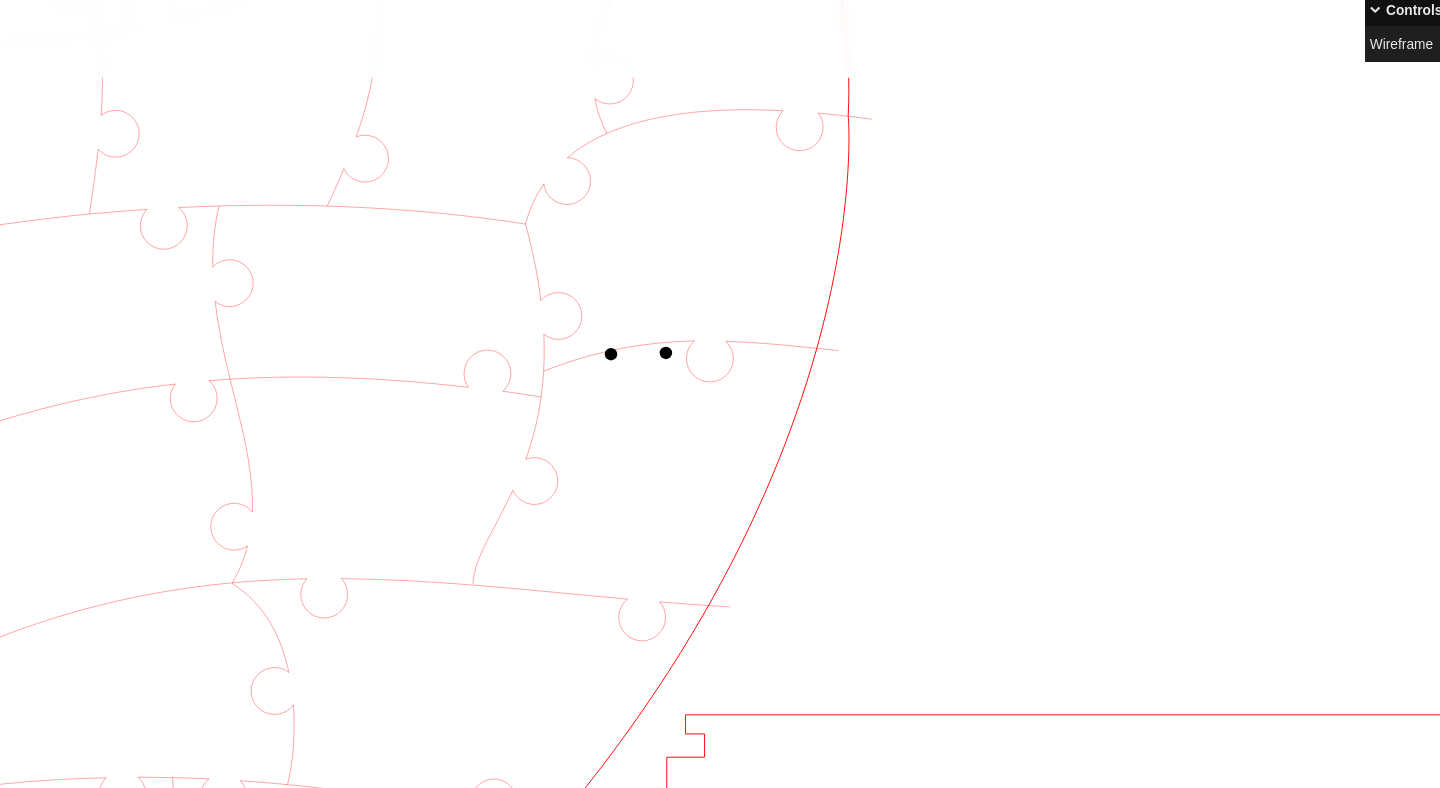 click 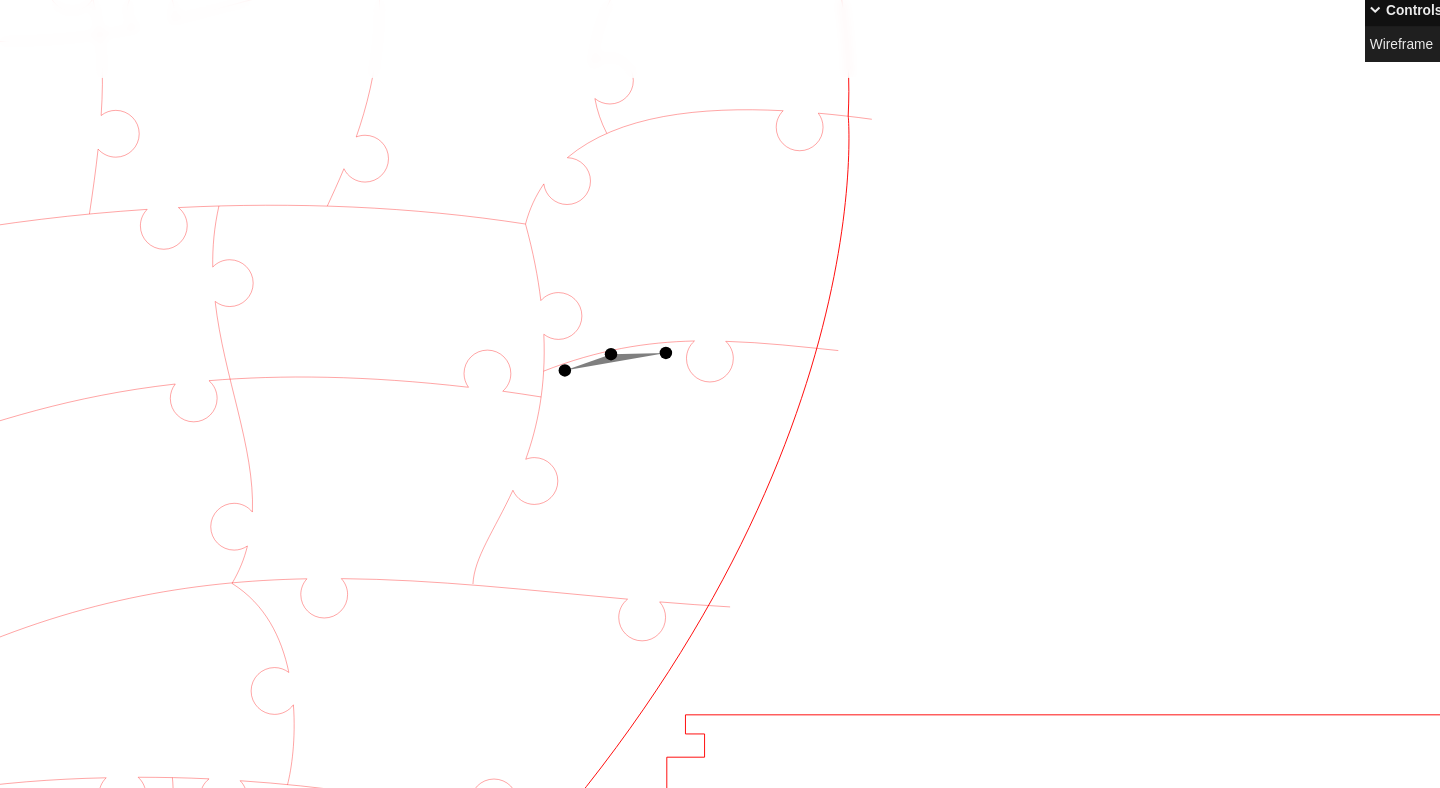 click 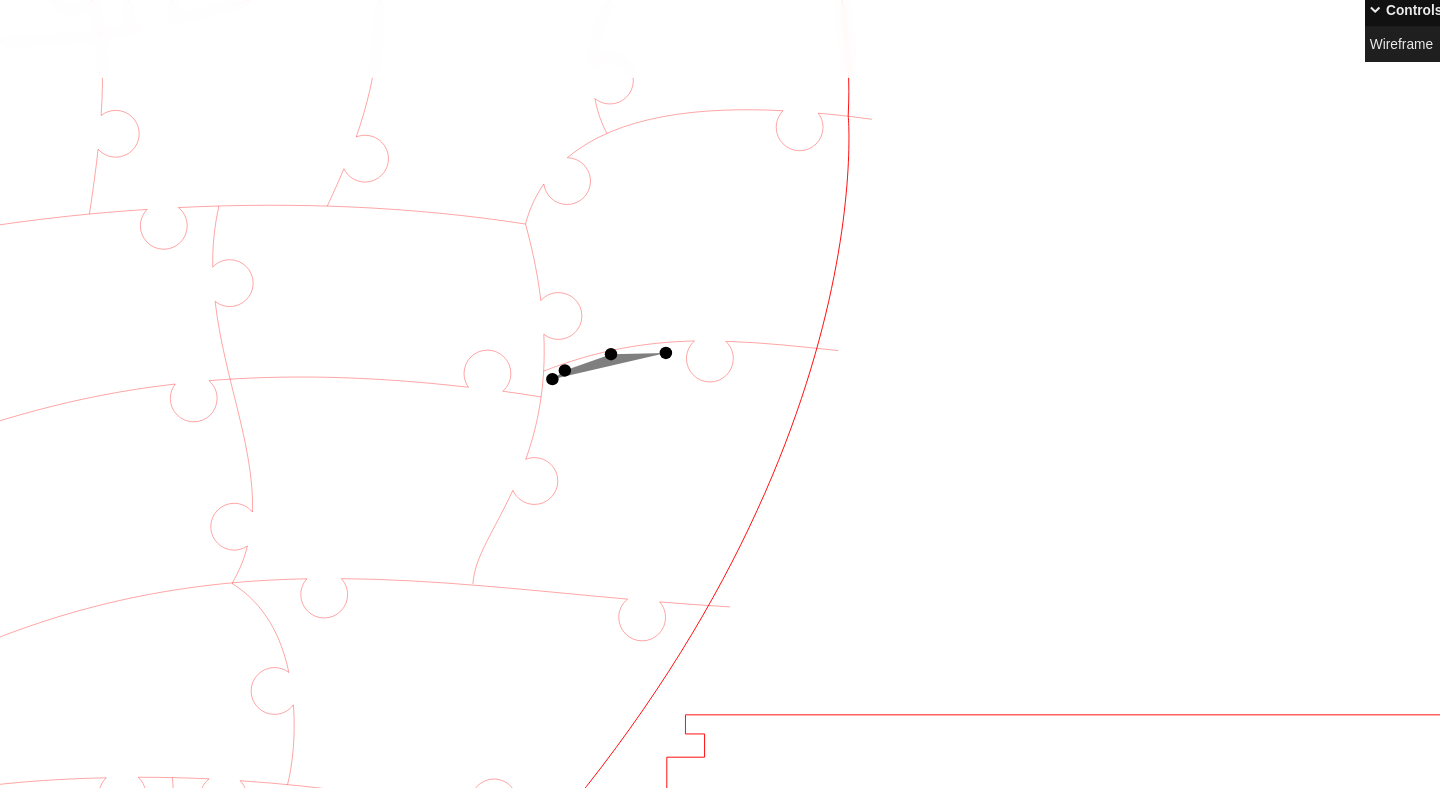 click 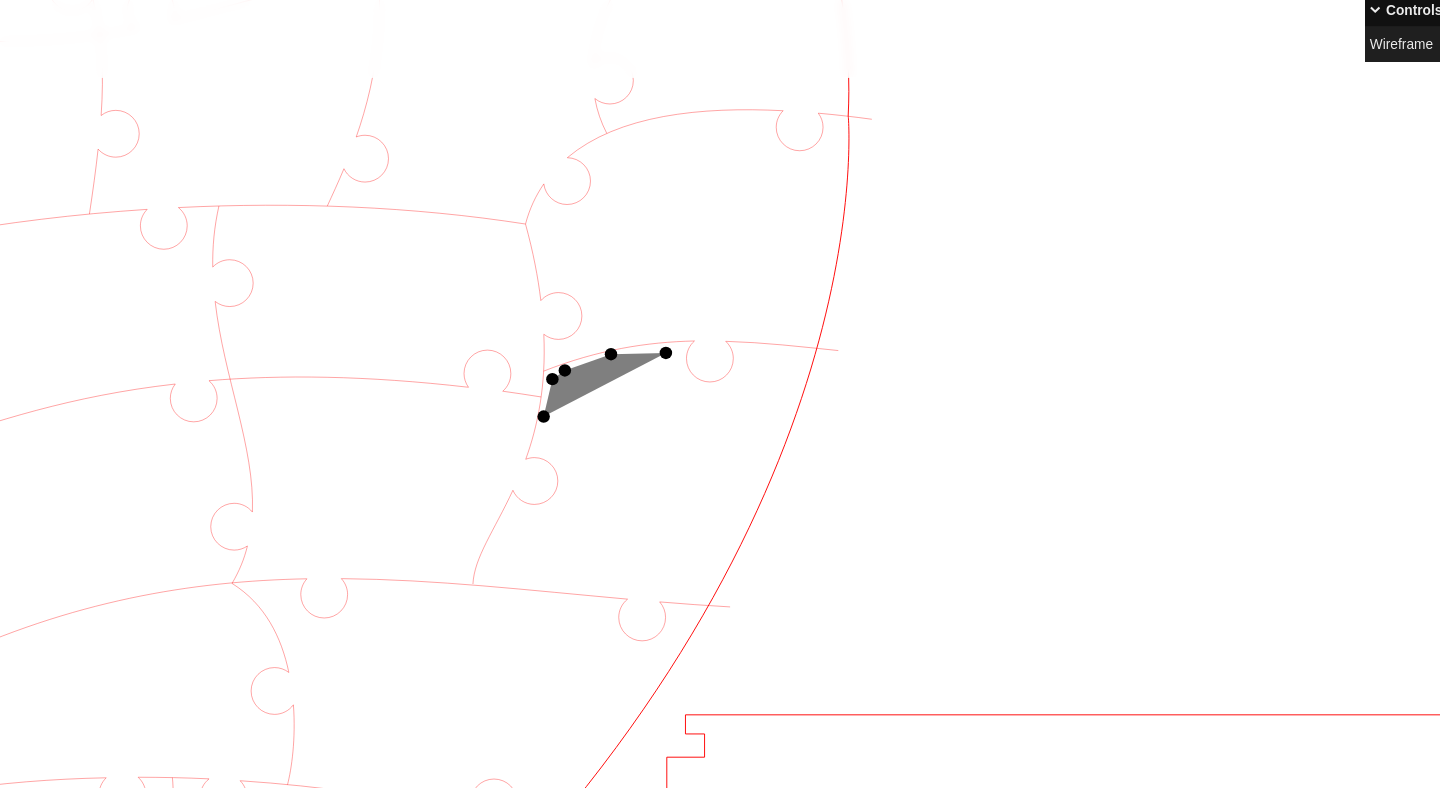 click 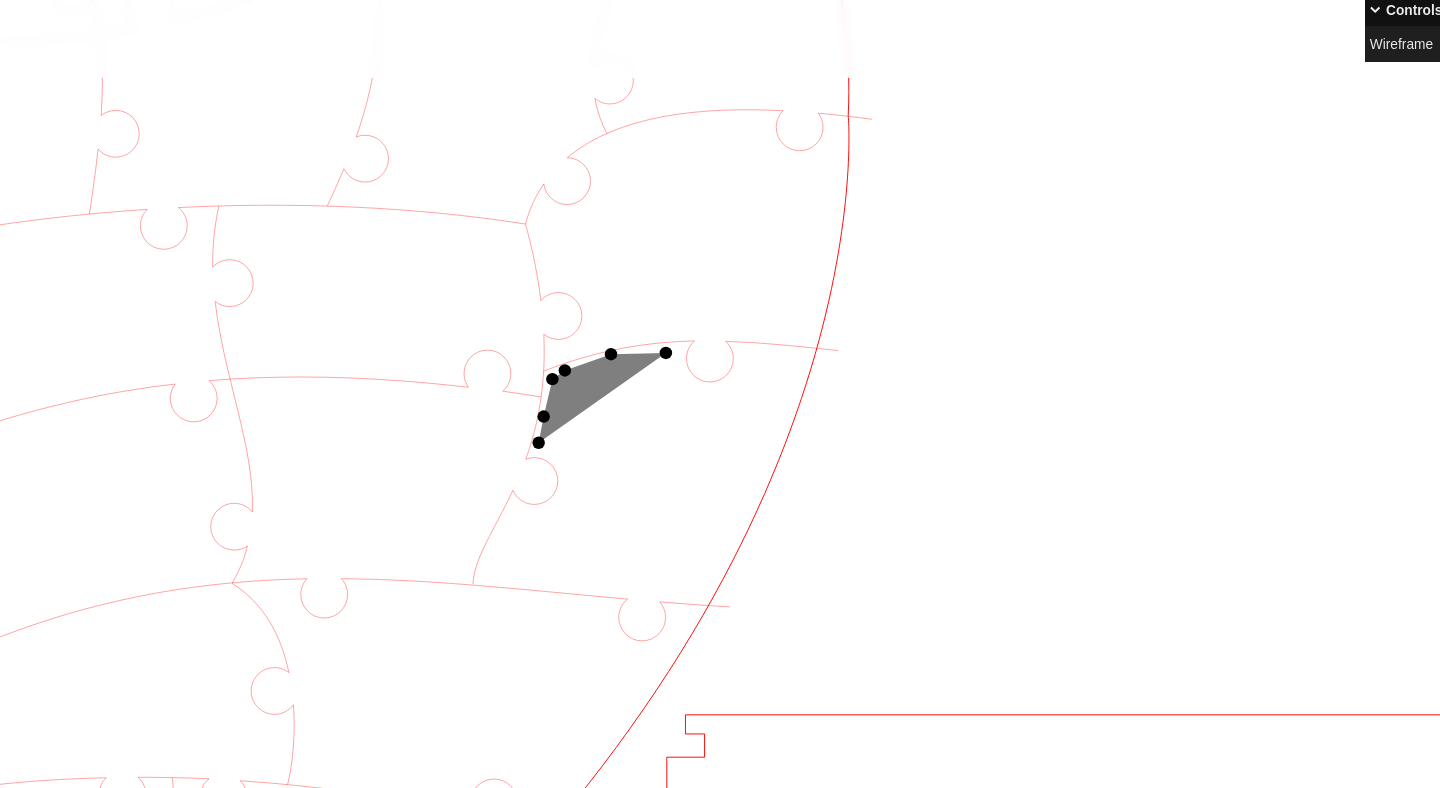 click 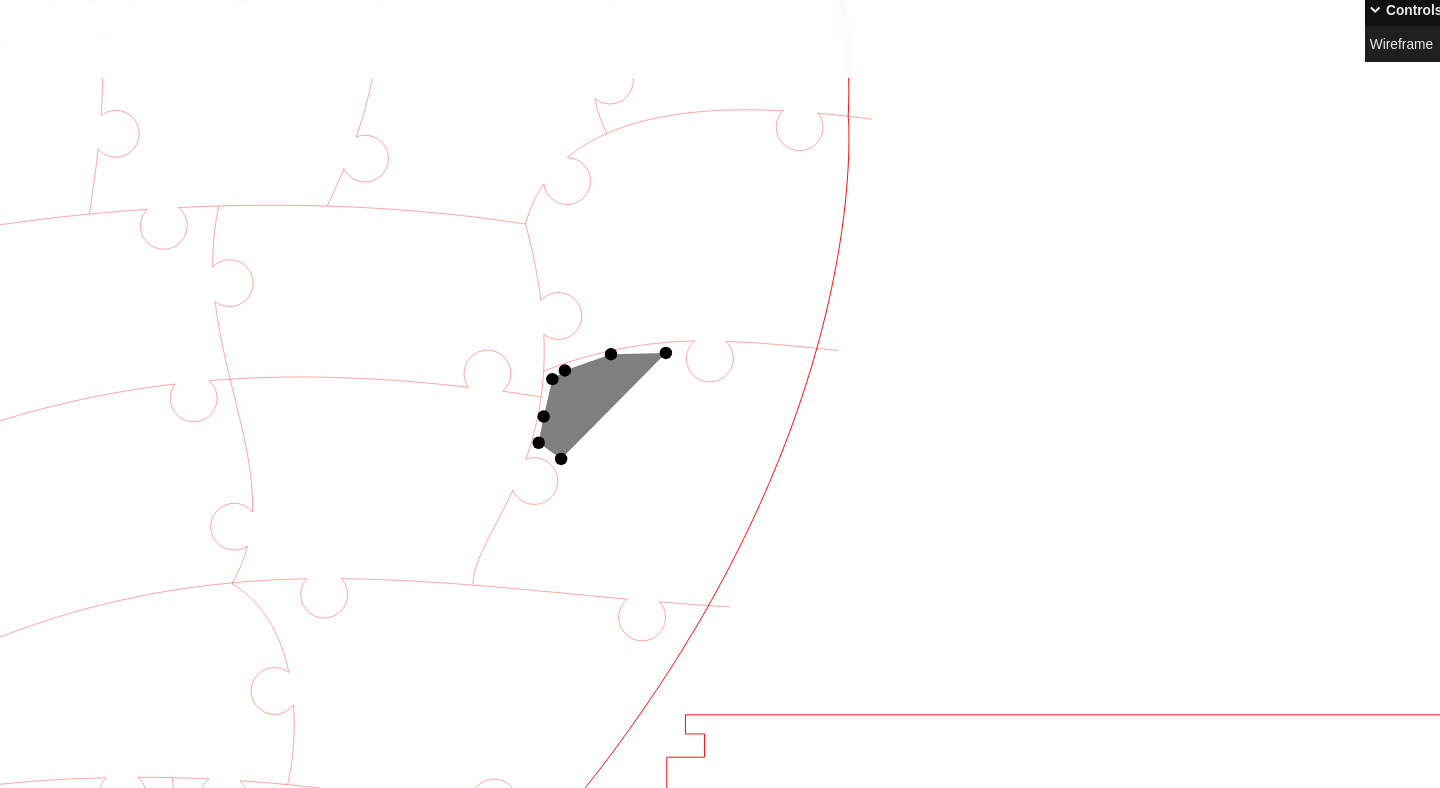 click 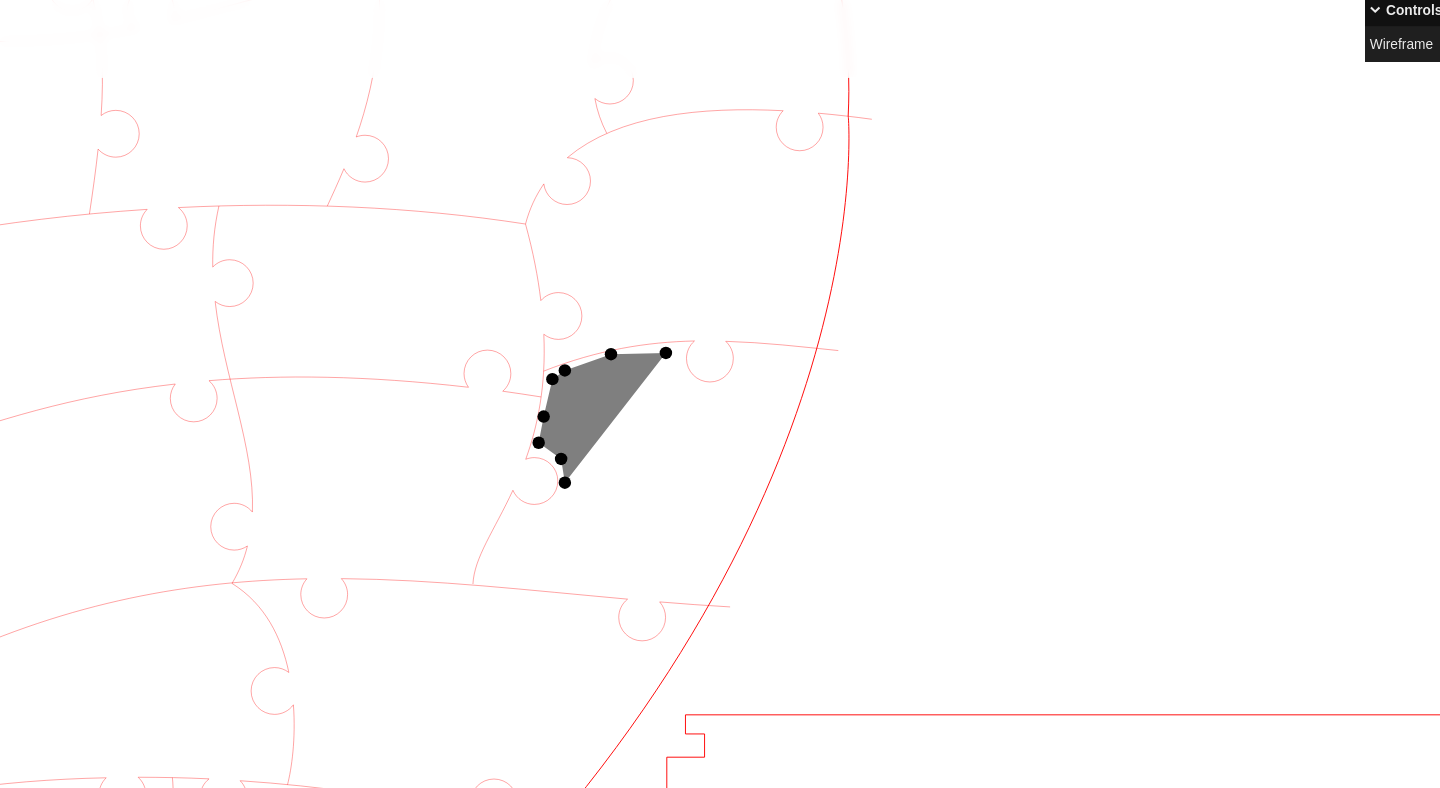 click 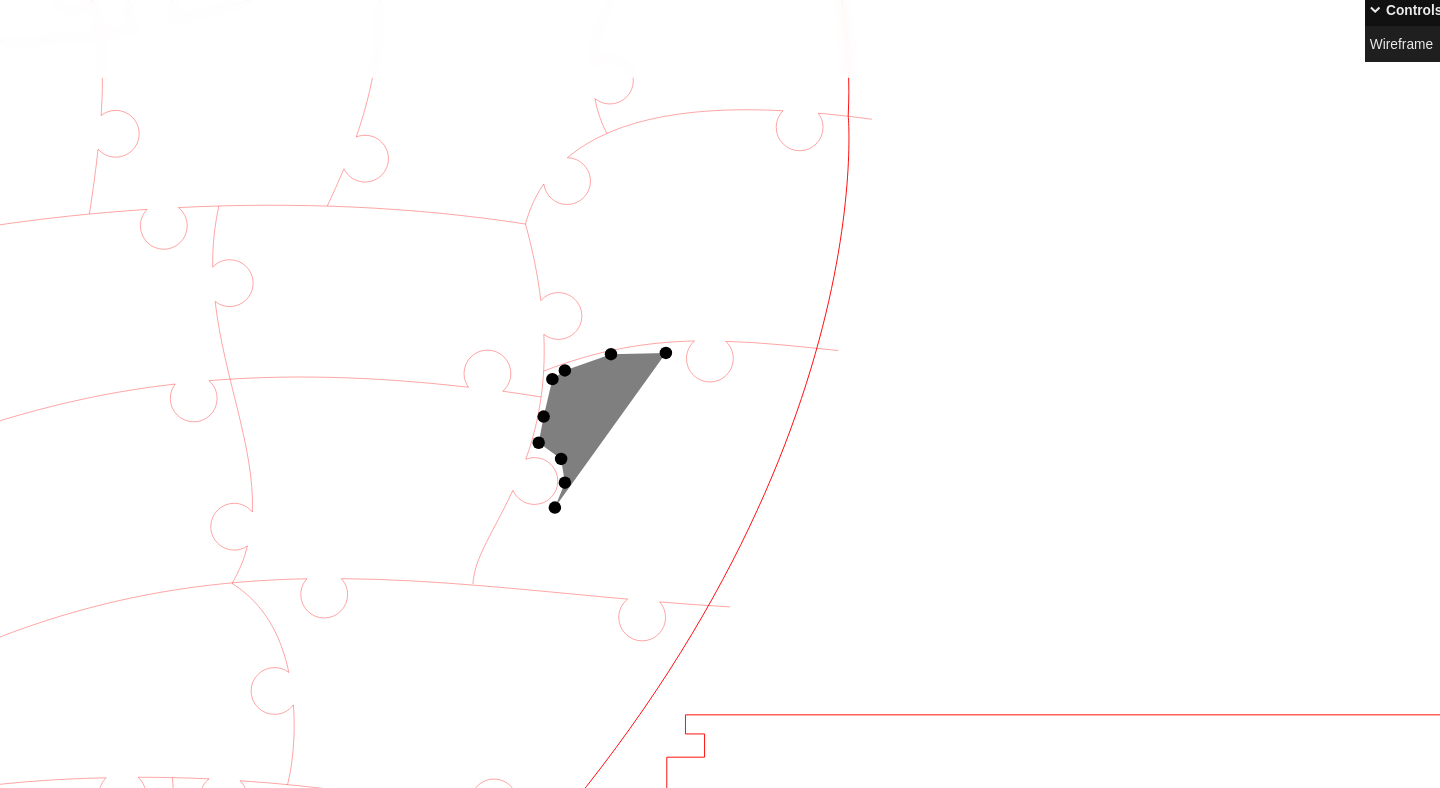 click 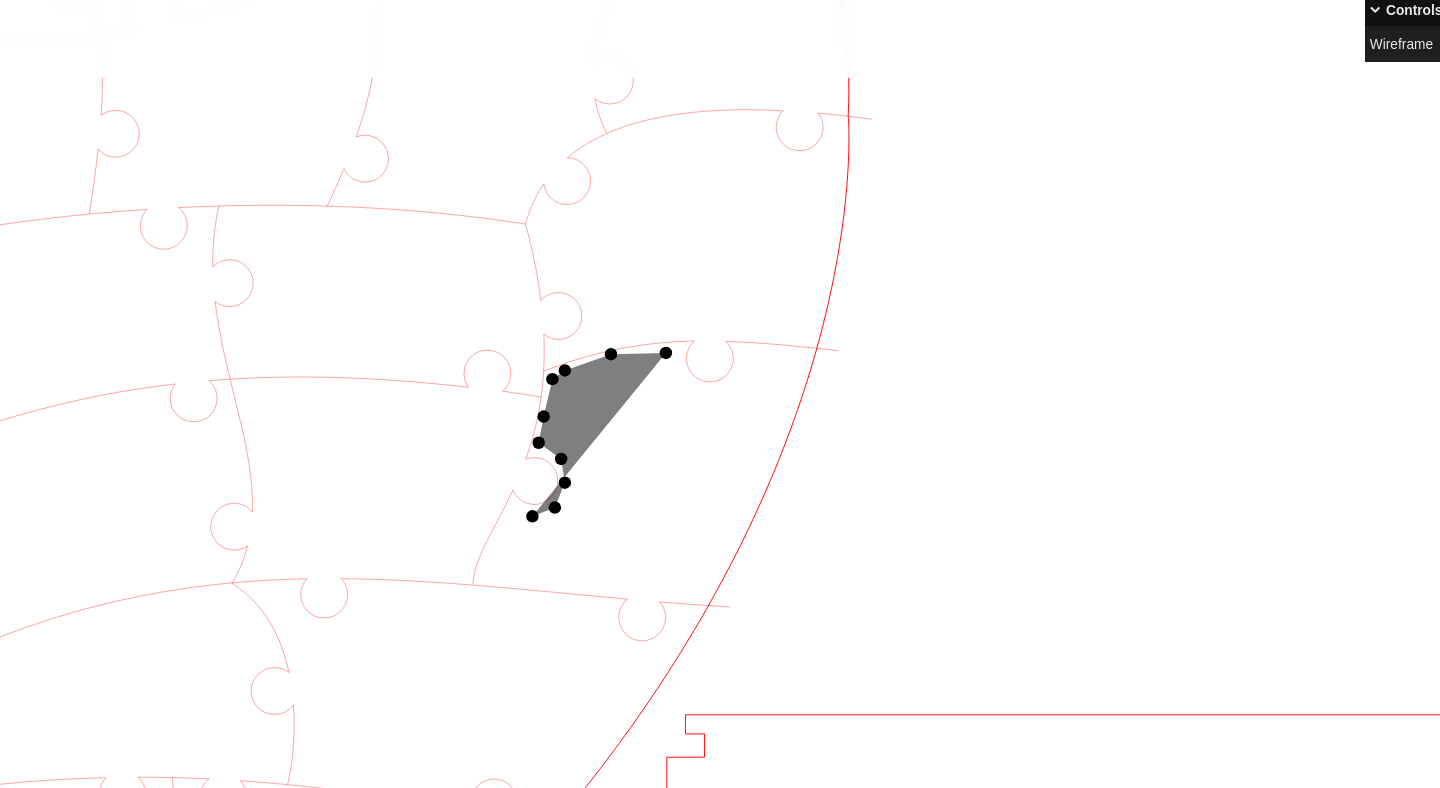 click 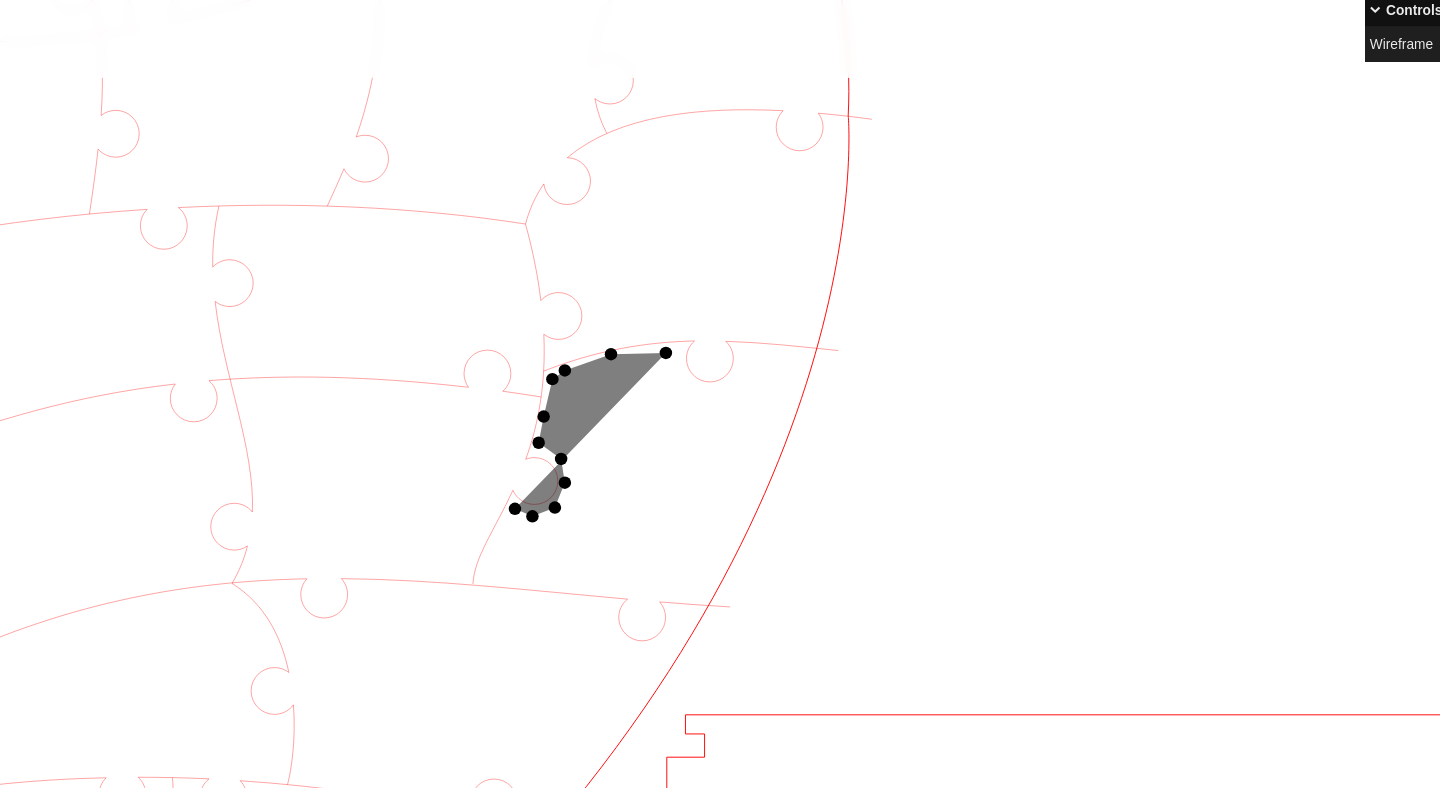 click 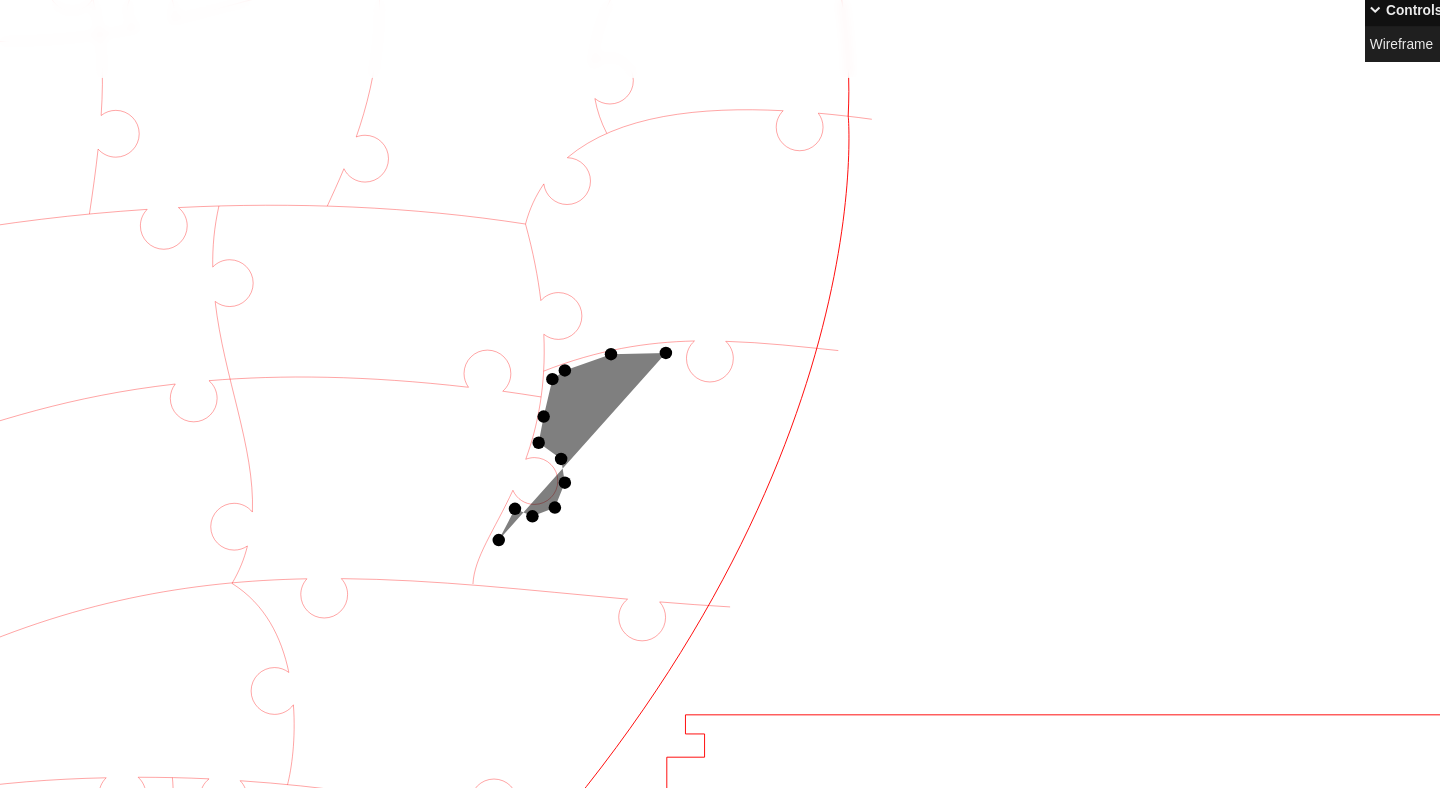 click 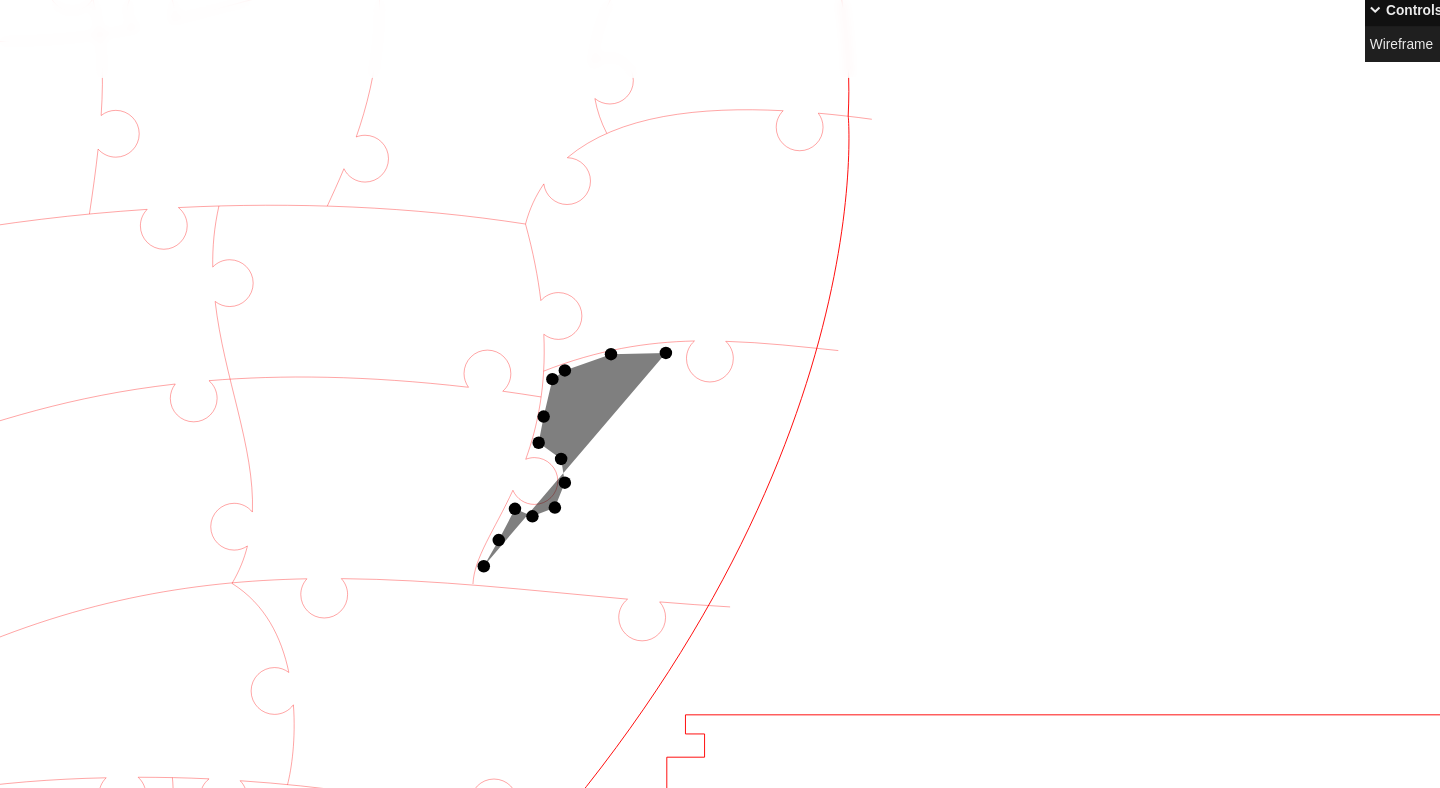 click 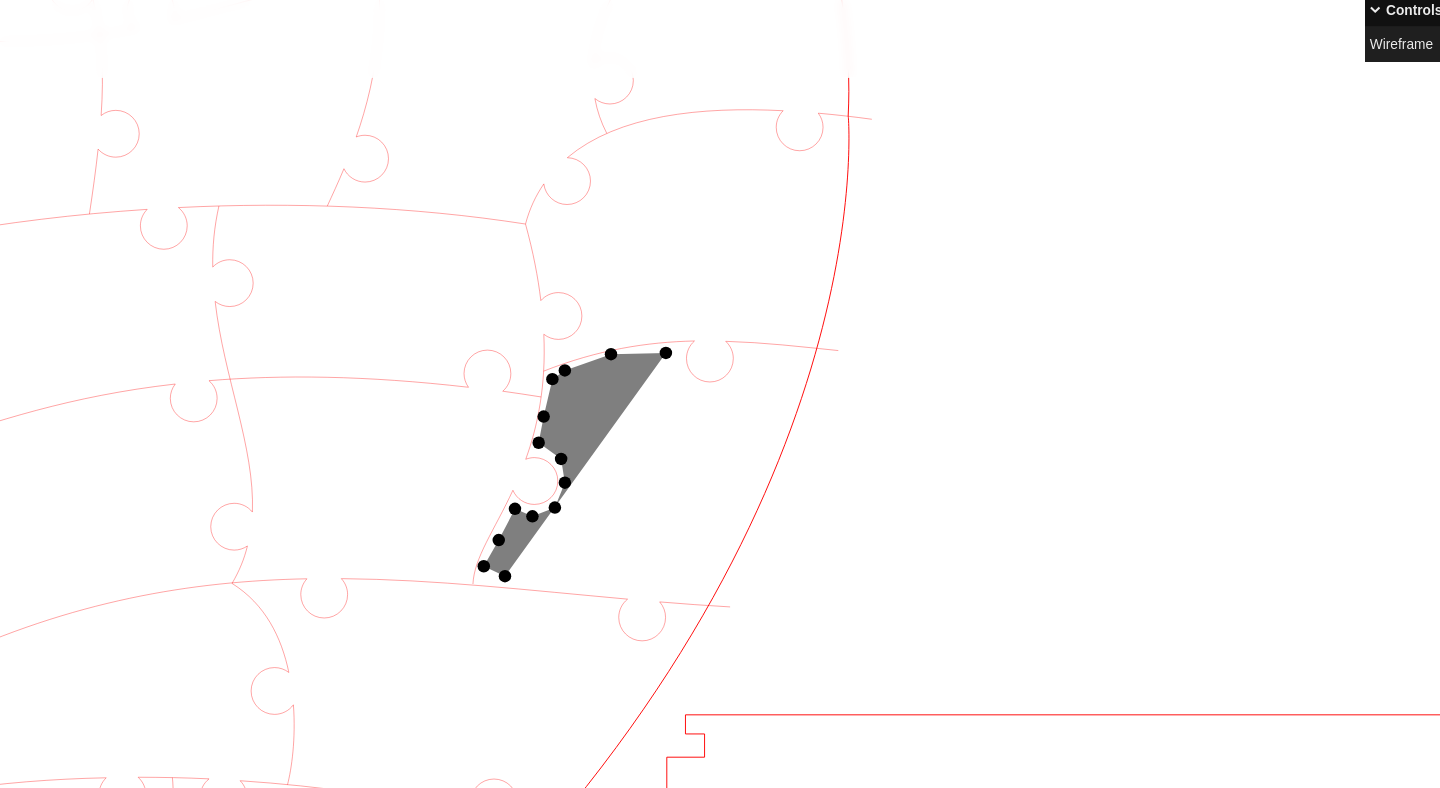 click 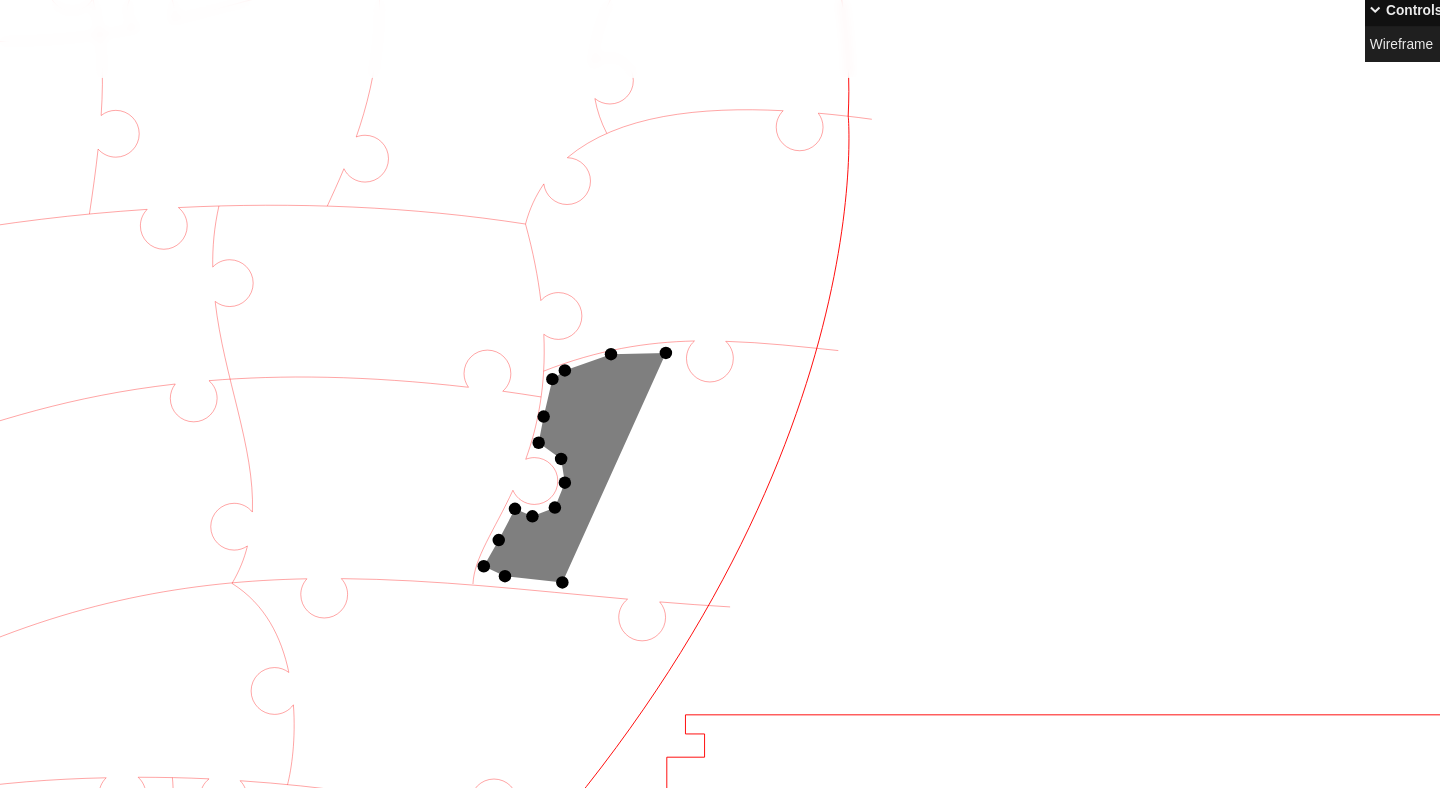 click 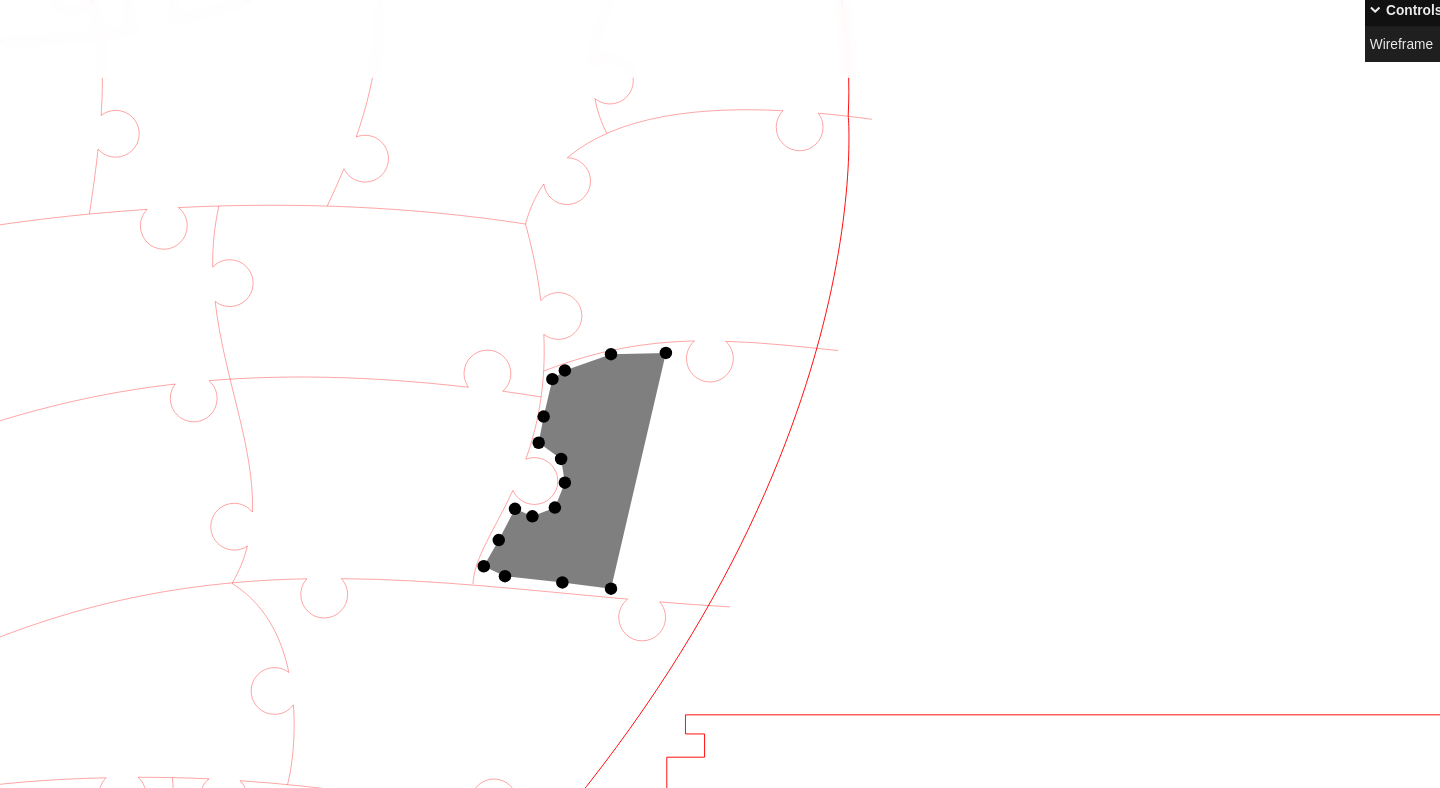 click 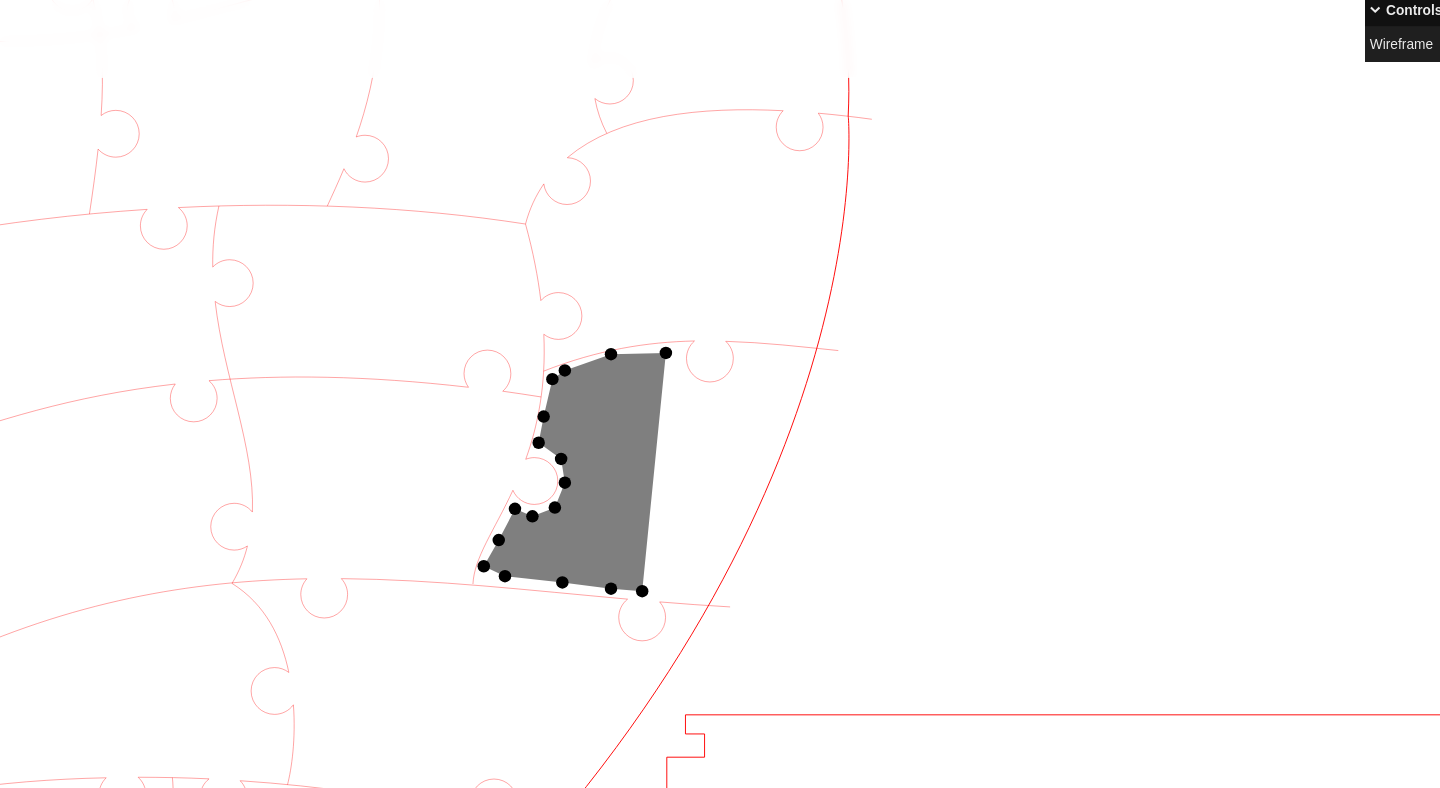 click 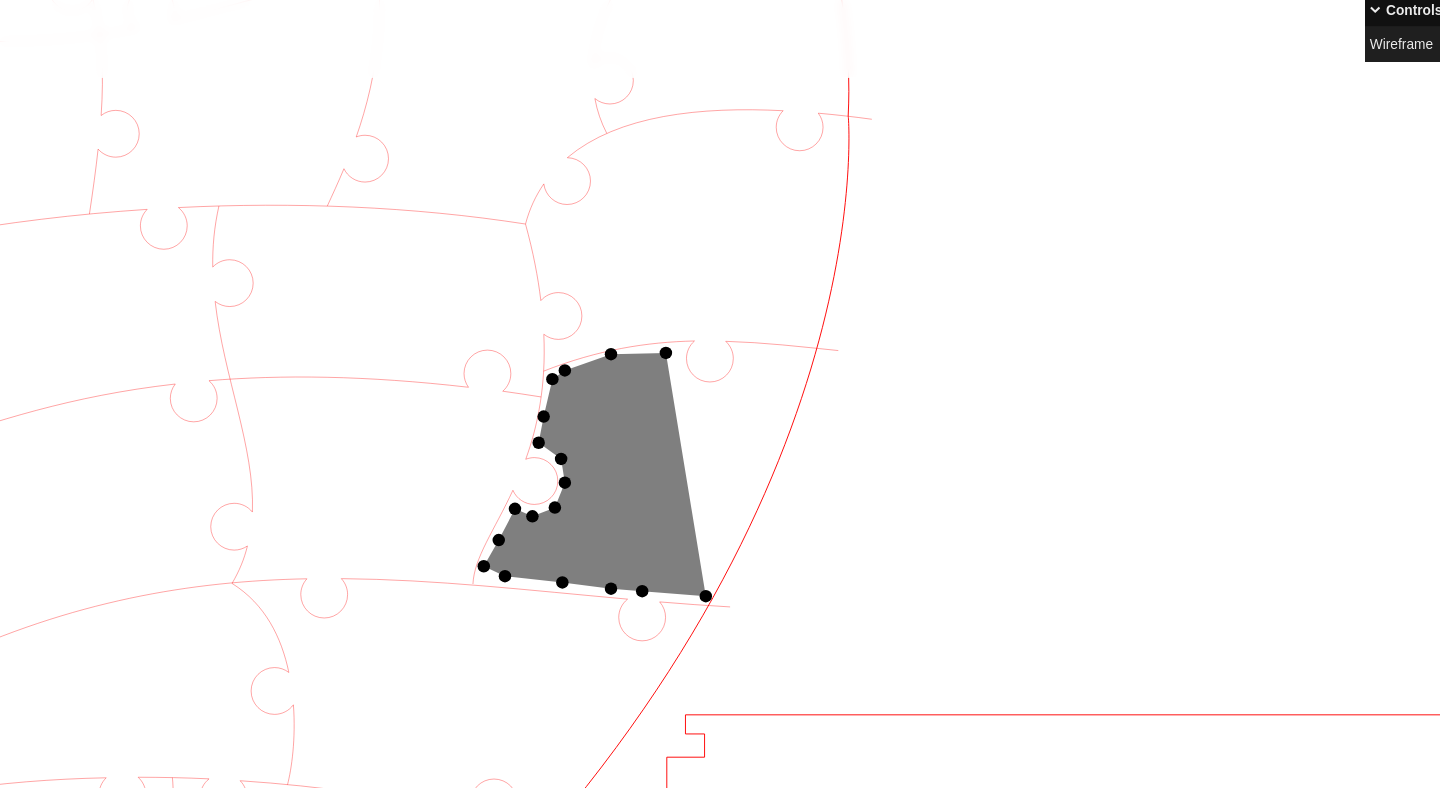 click 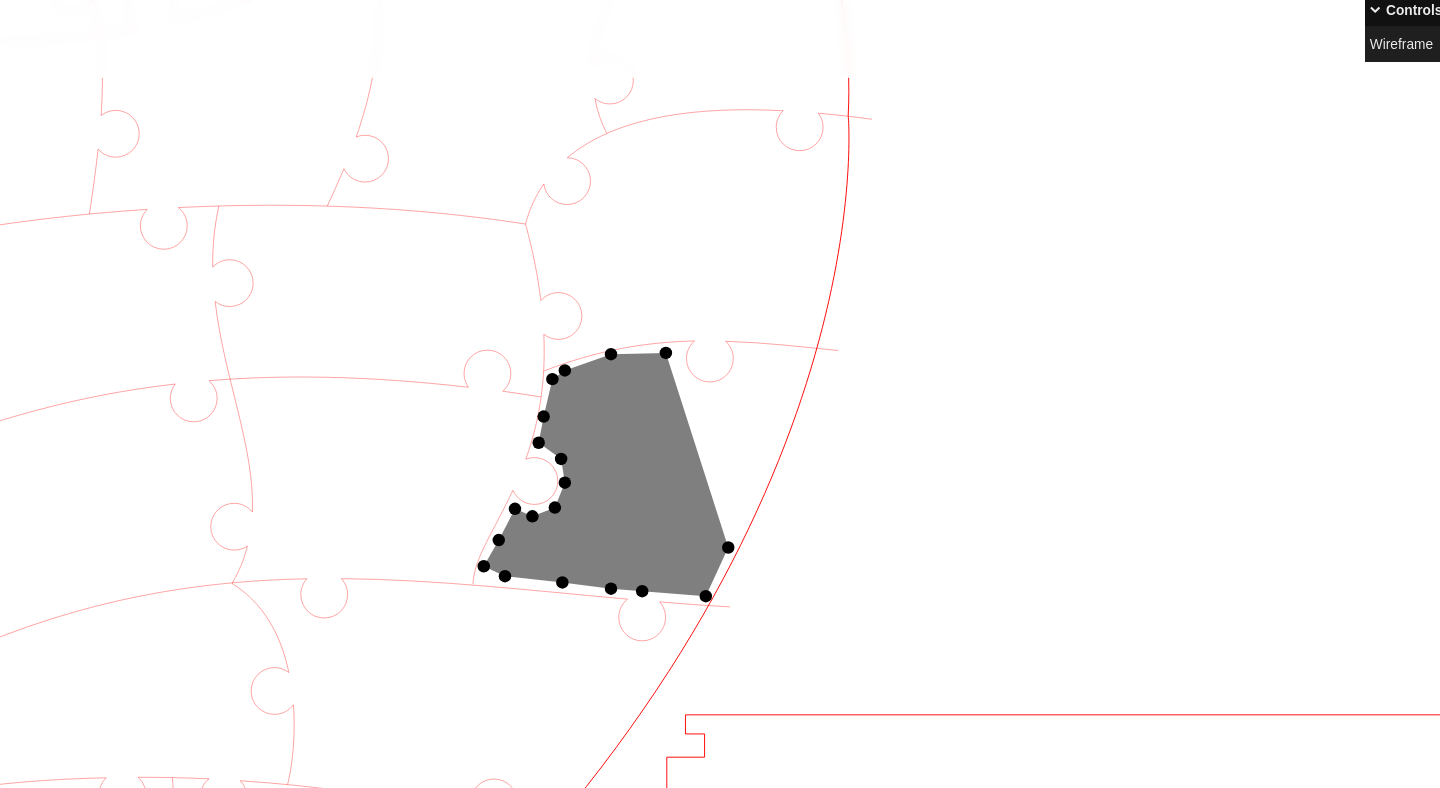 click 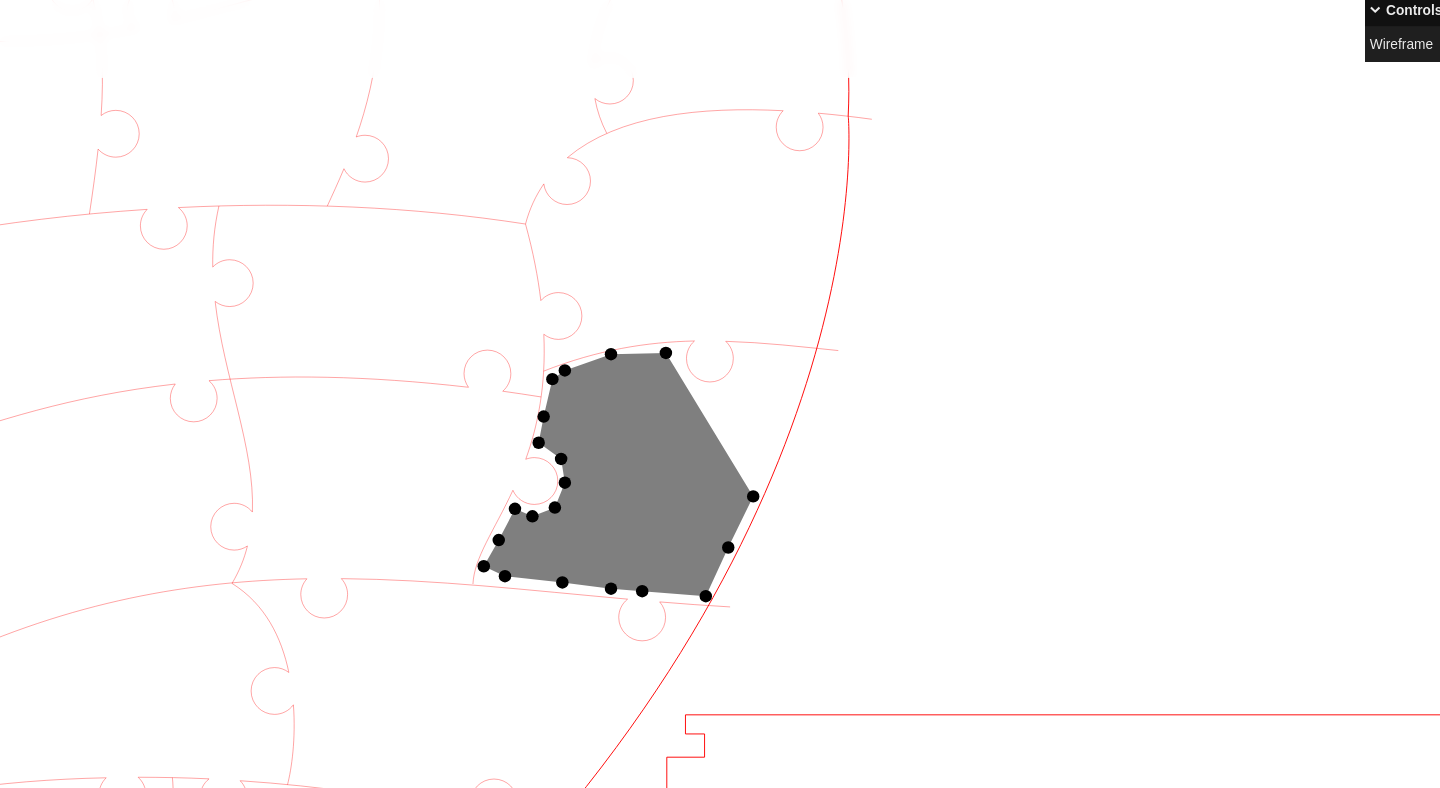 click 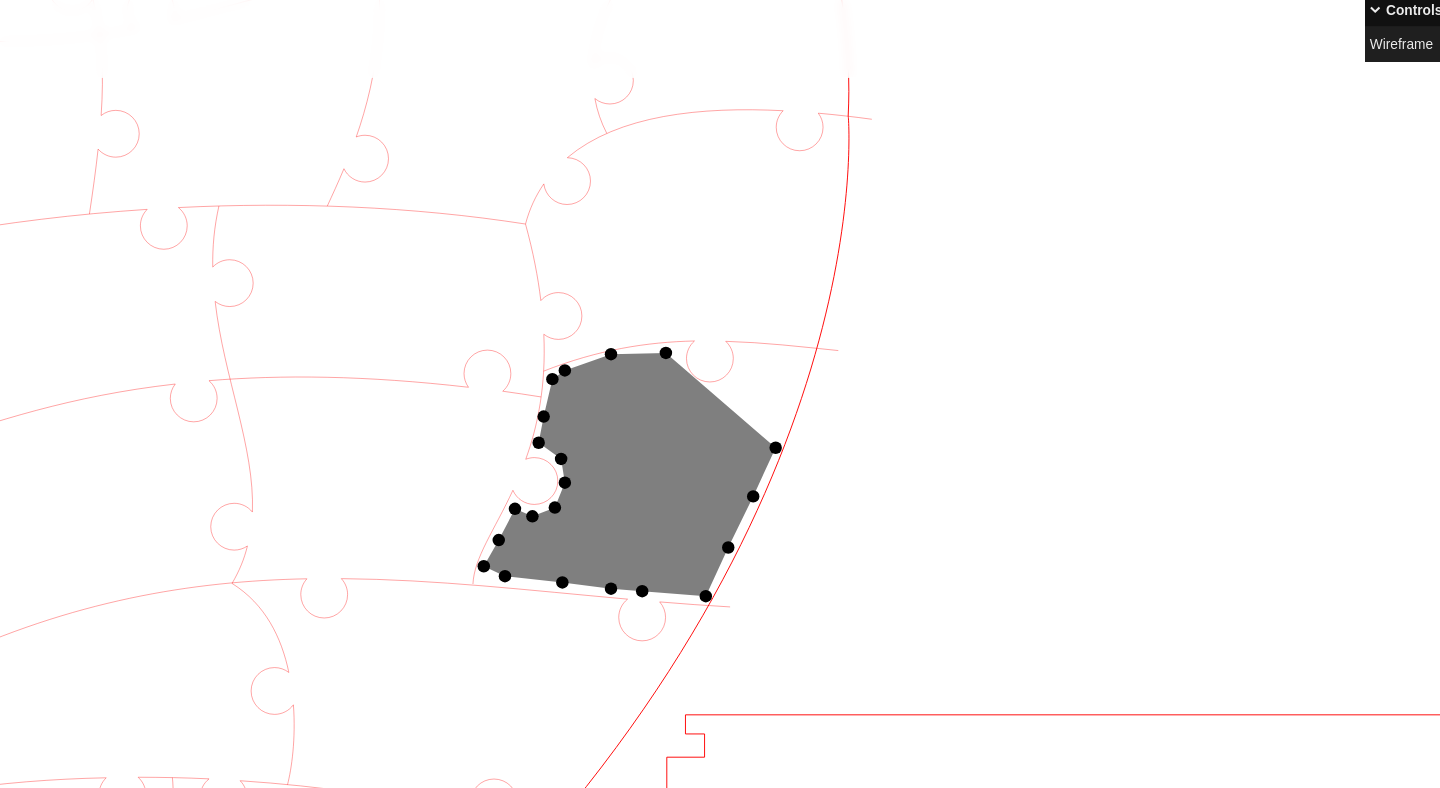 click 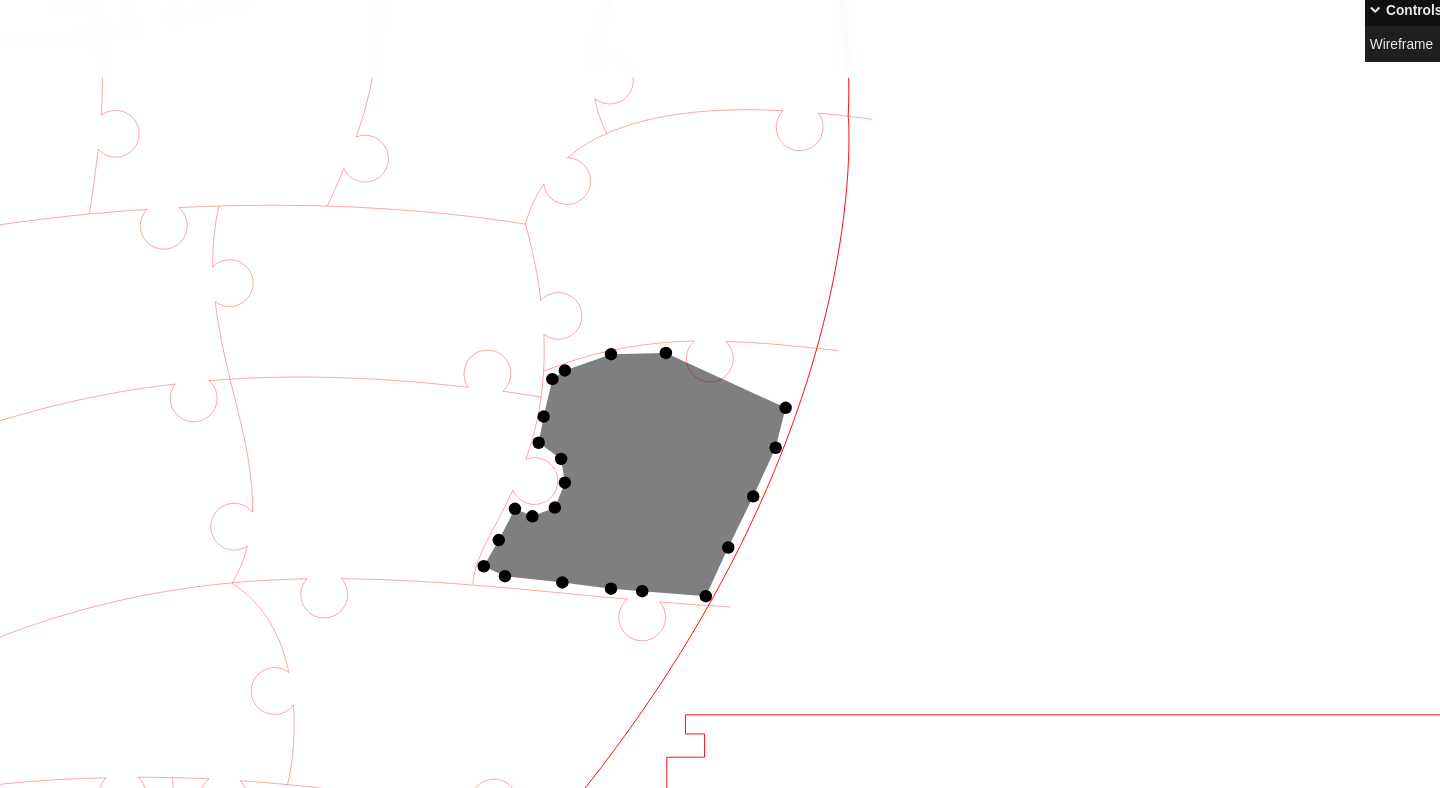 click 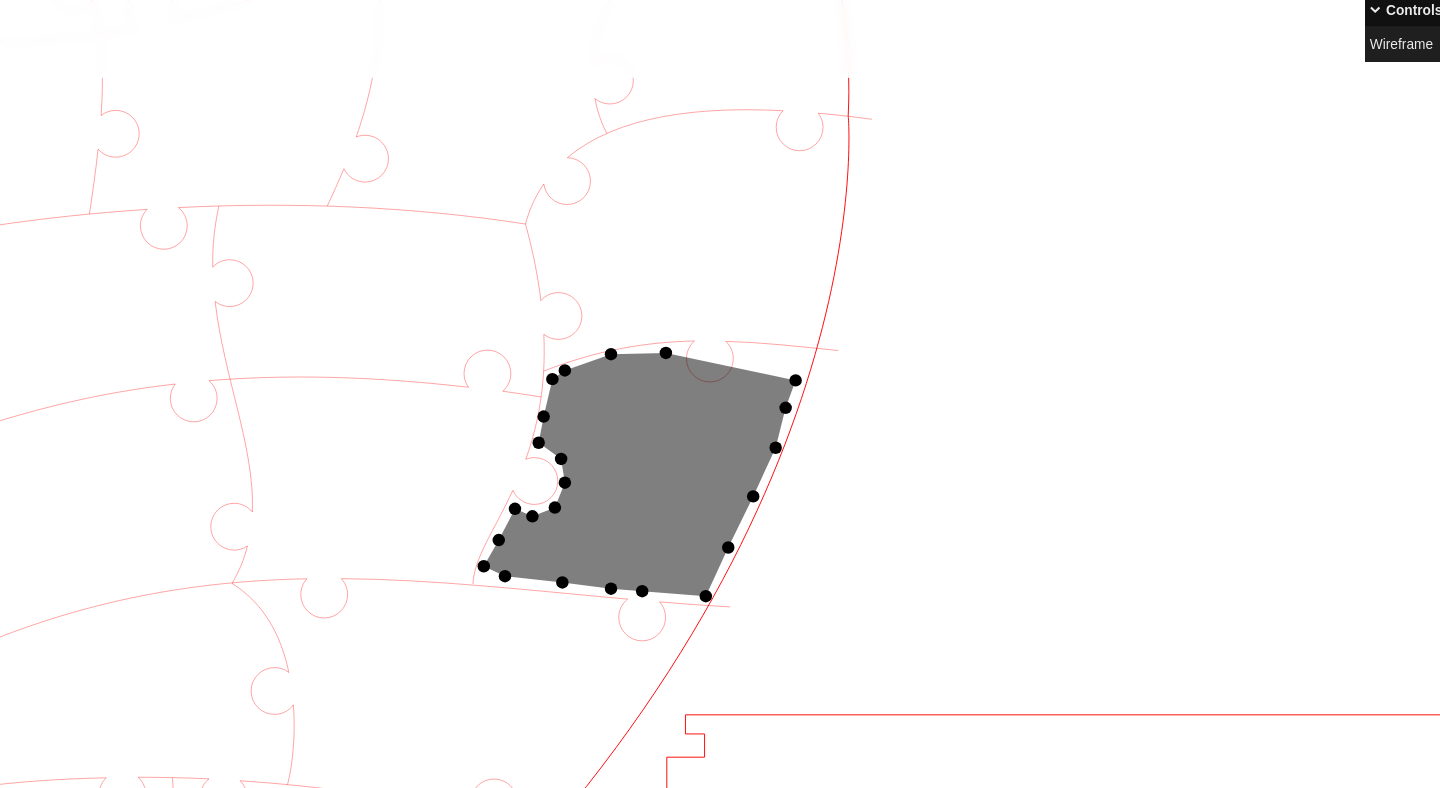 click 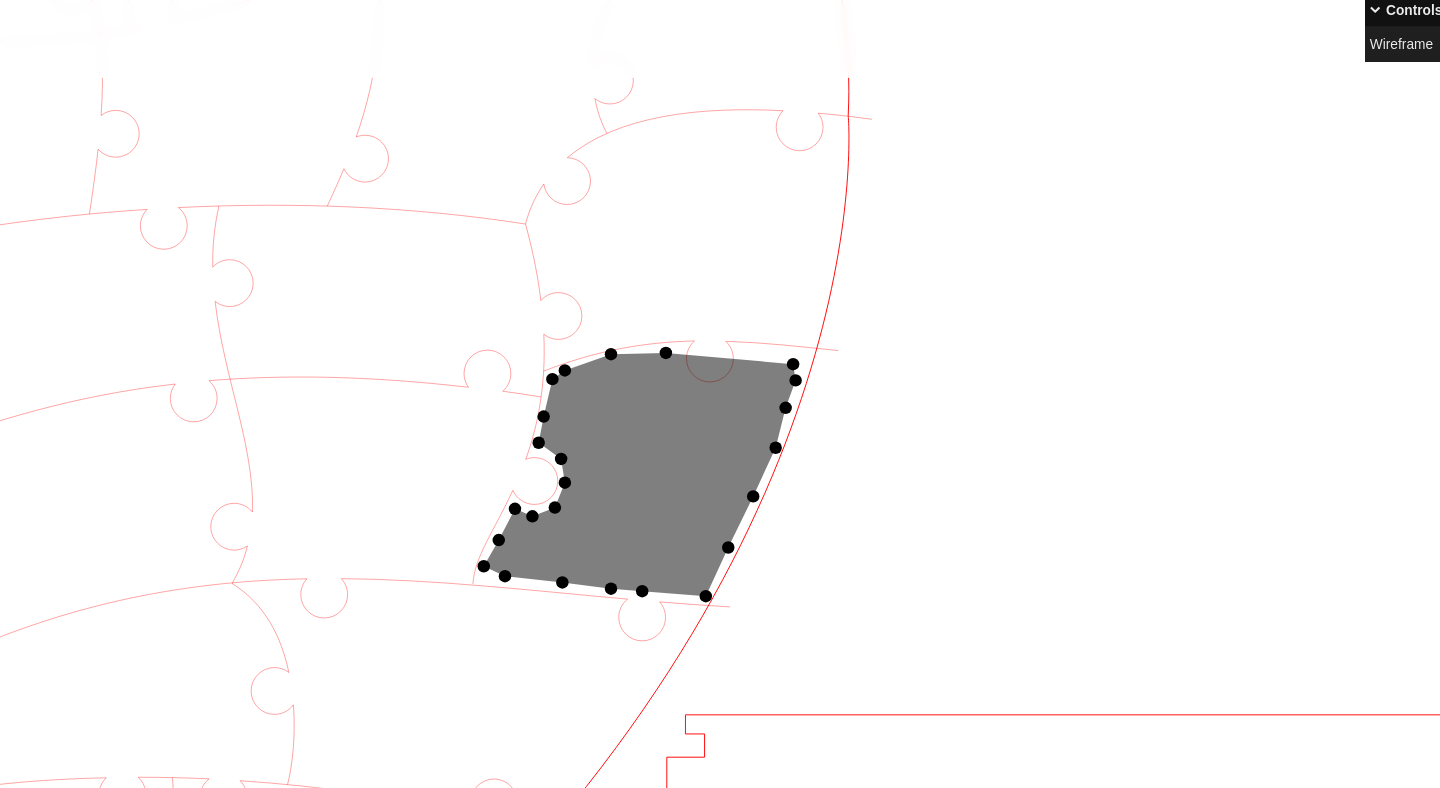 click 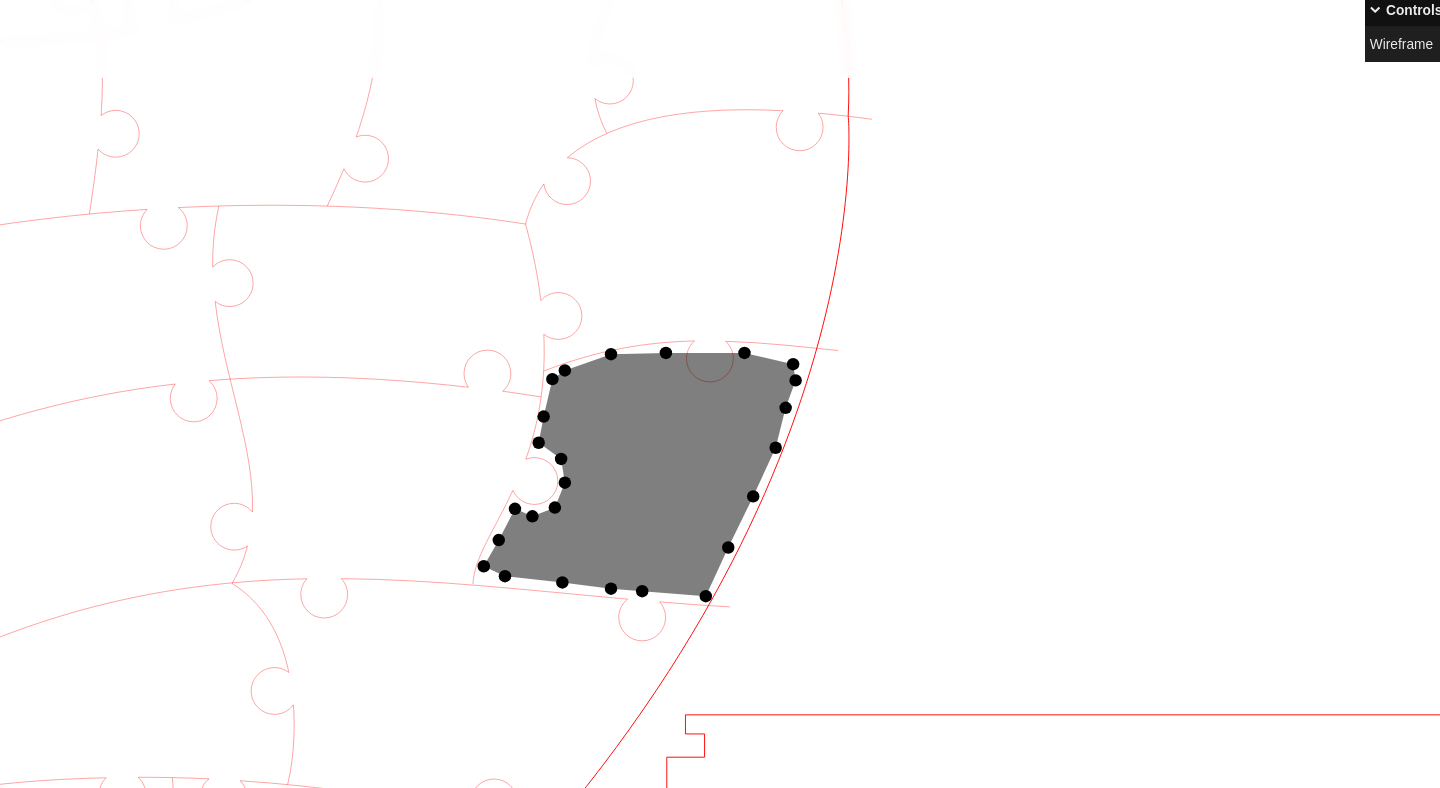 click 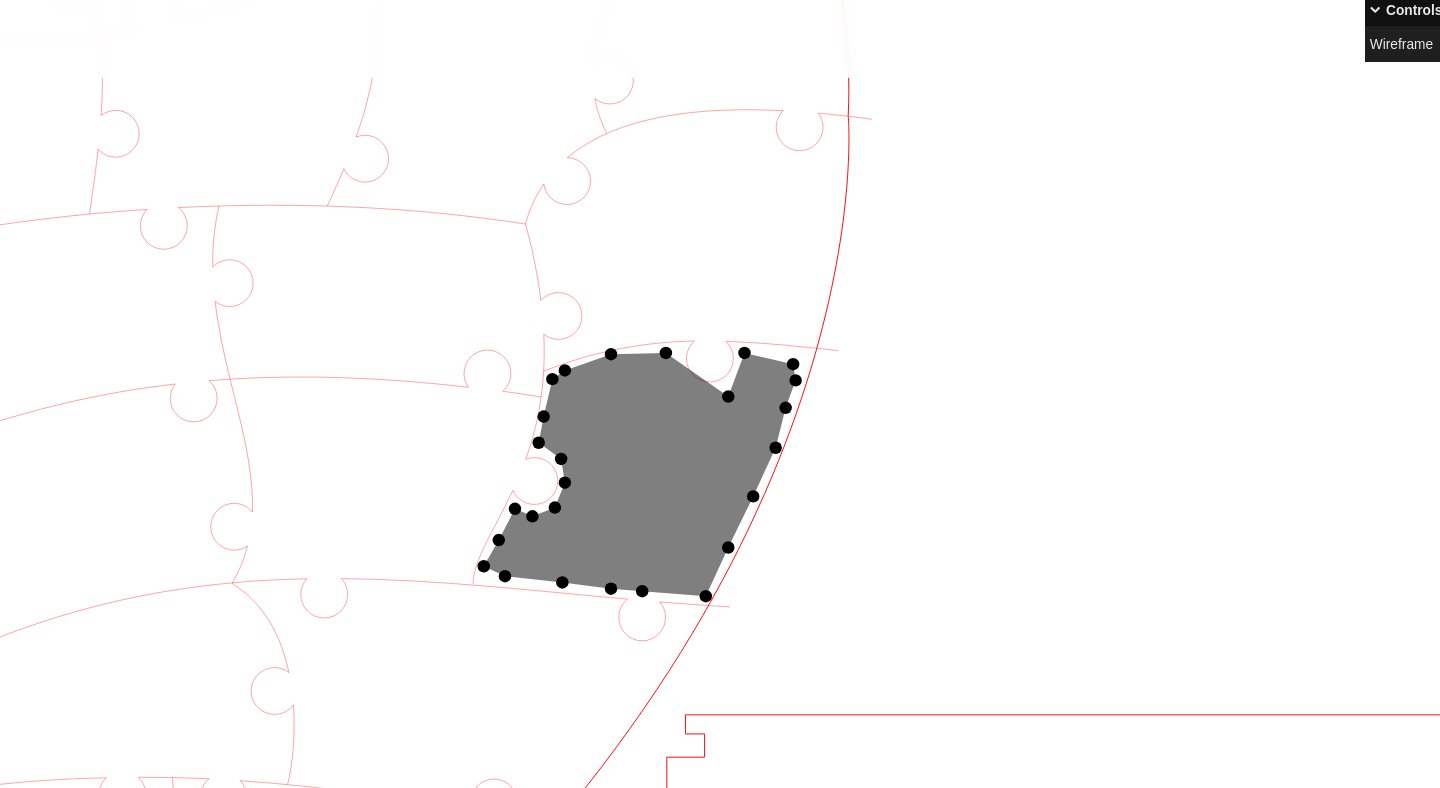 click 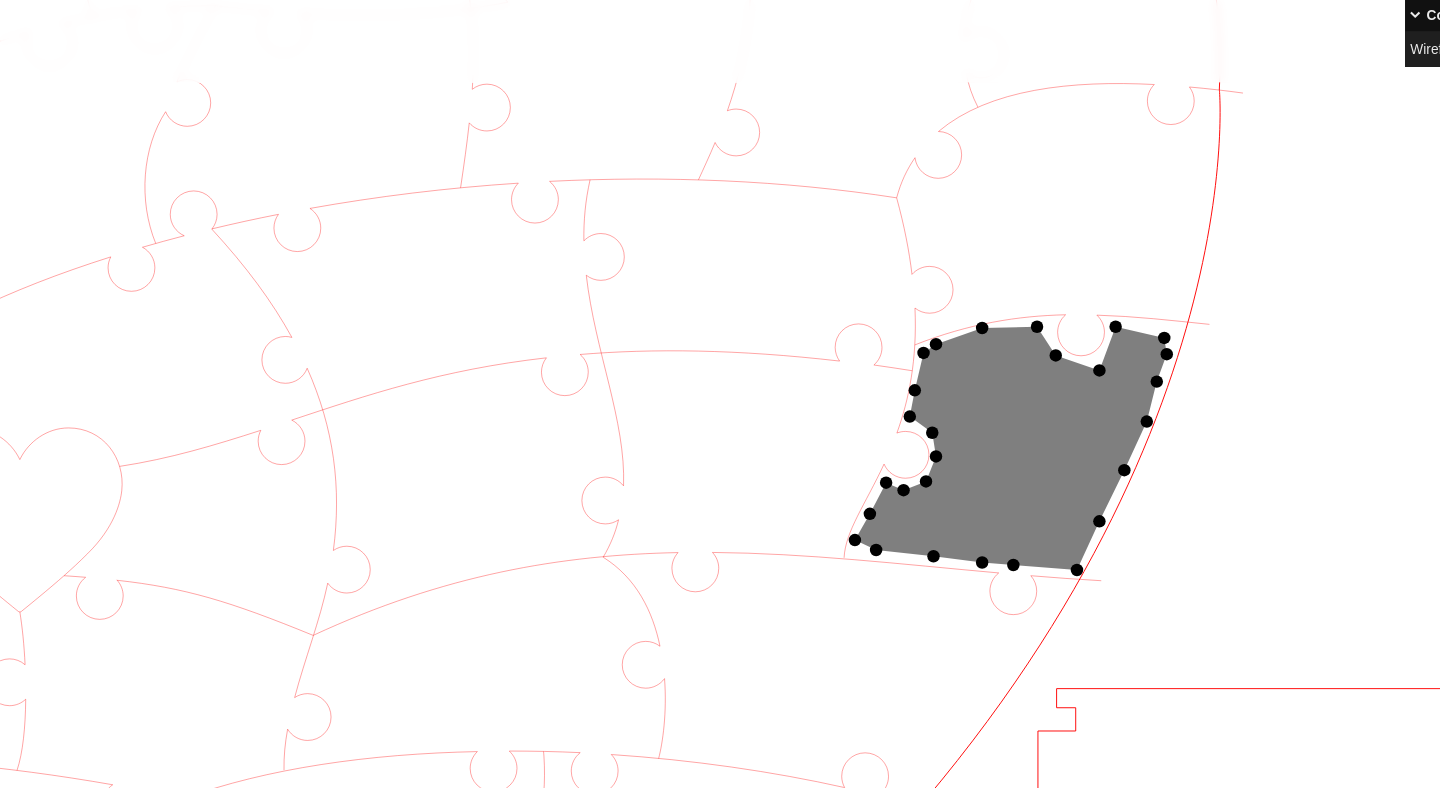 scroll, scrollTop: 545, scrollLeft: 956, axis: both 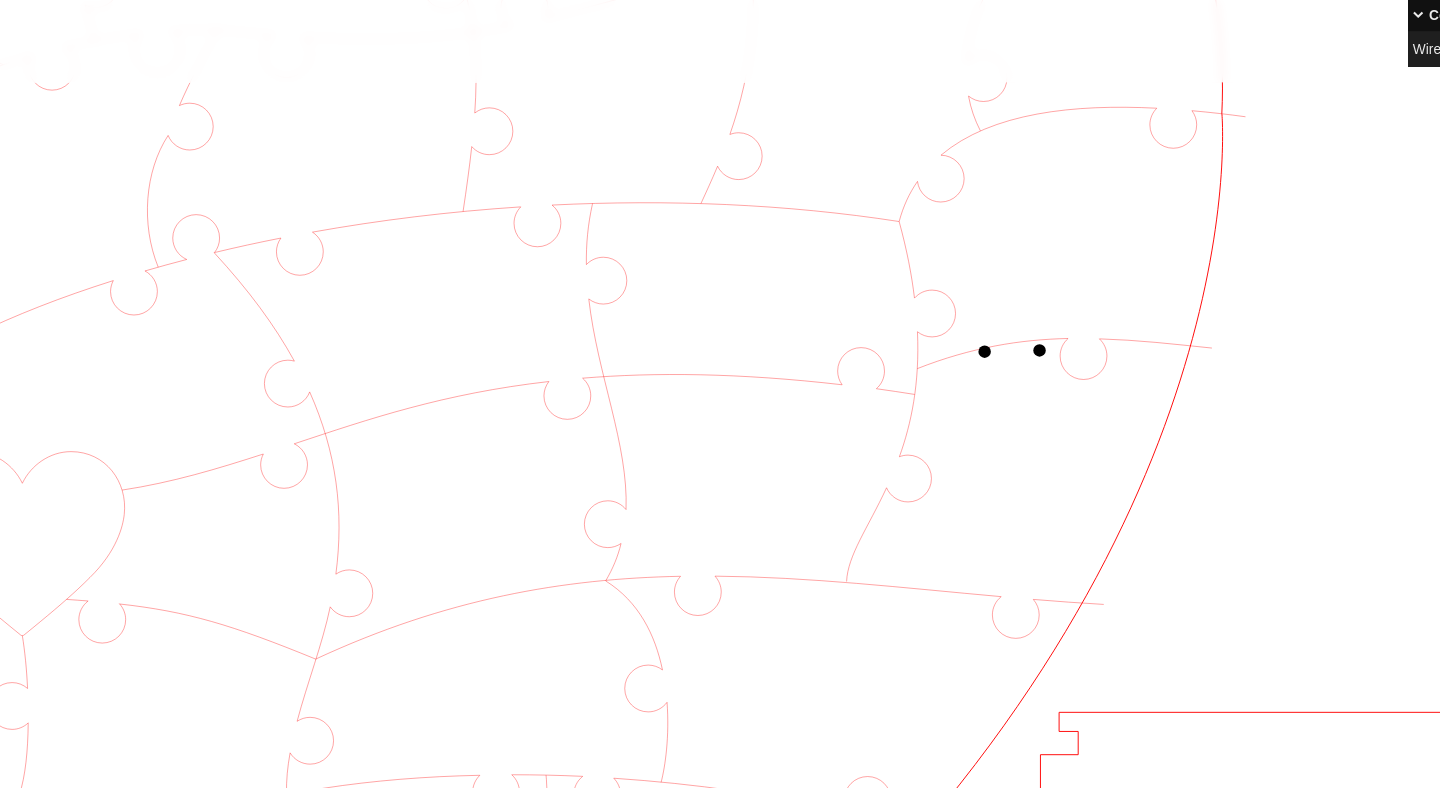 click 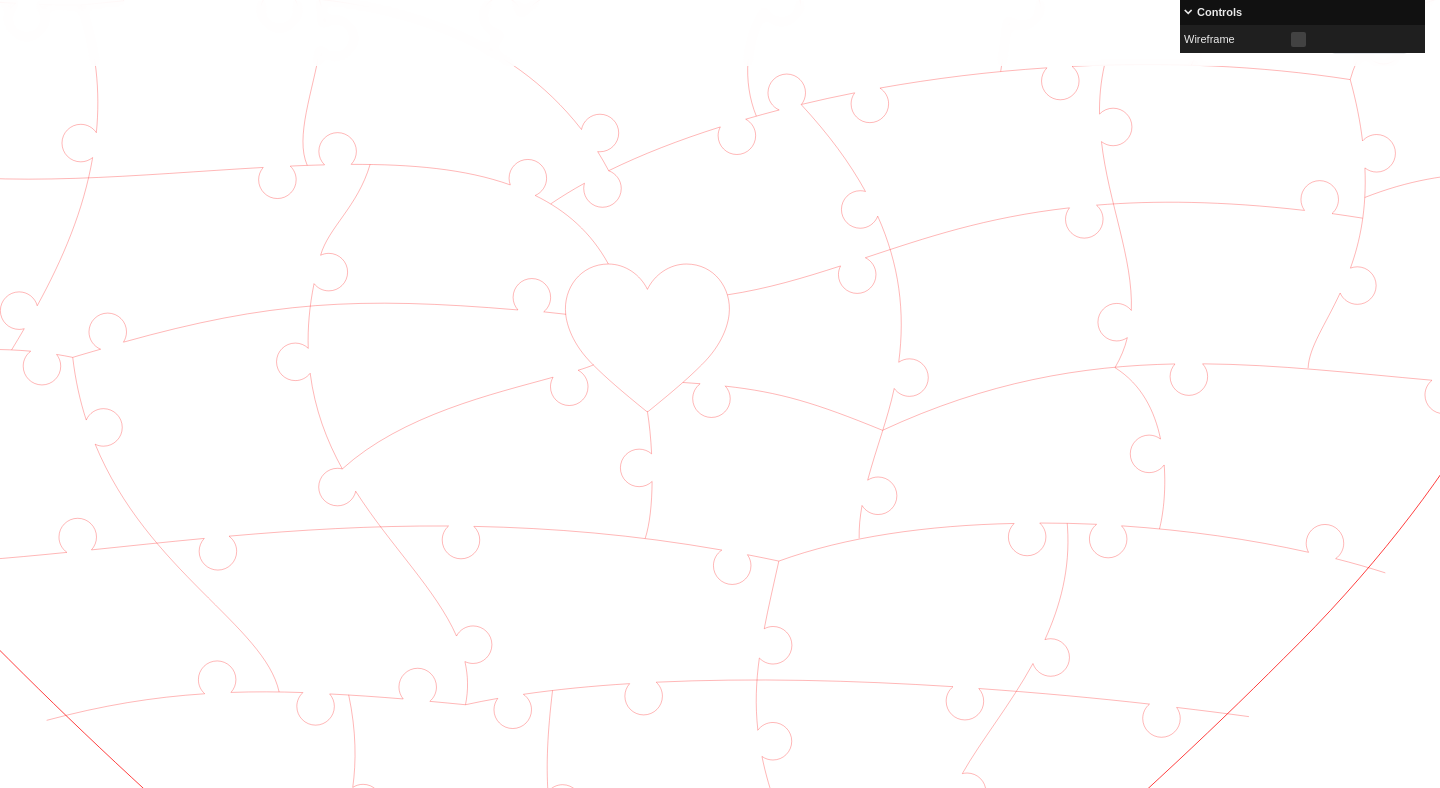 scroll, scrollTop: 643, scrollLeft: 424, axis: both 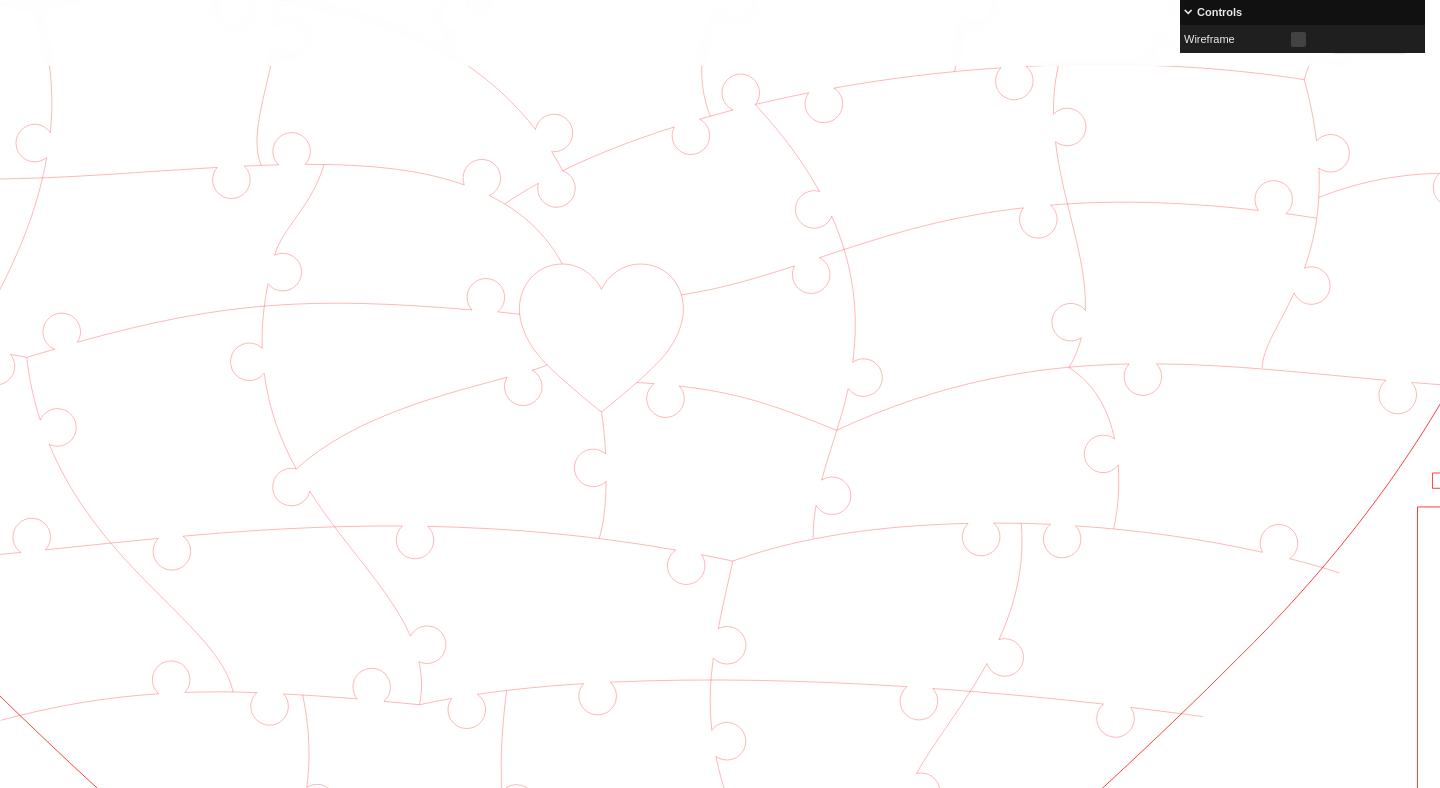 click 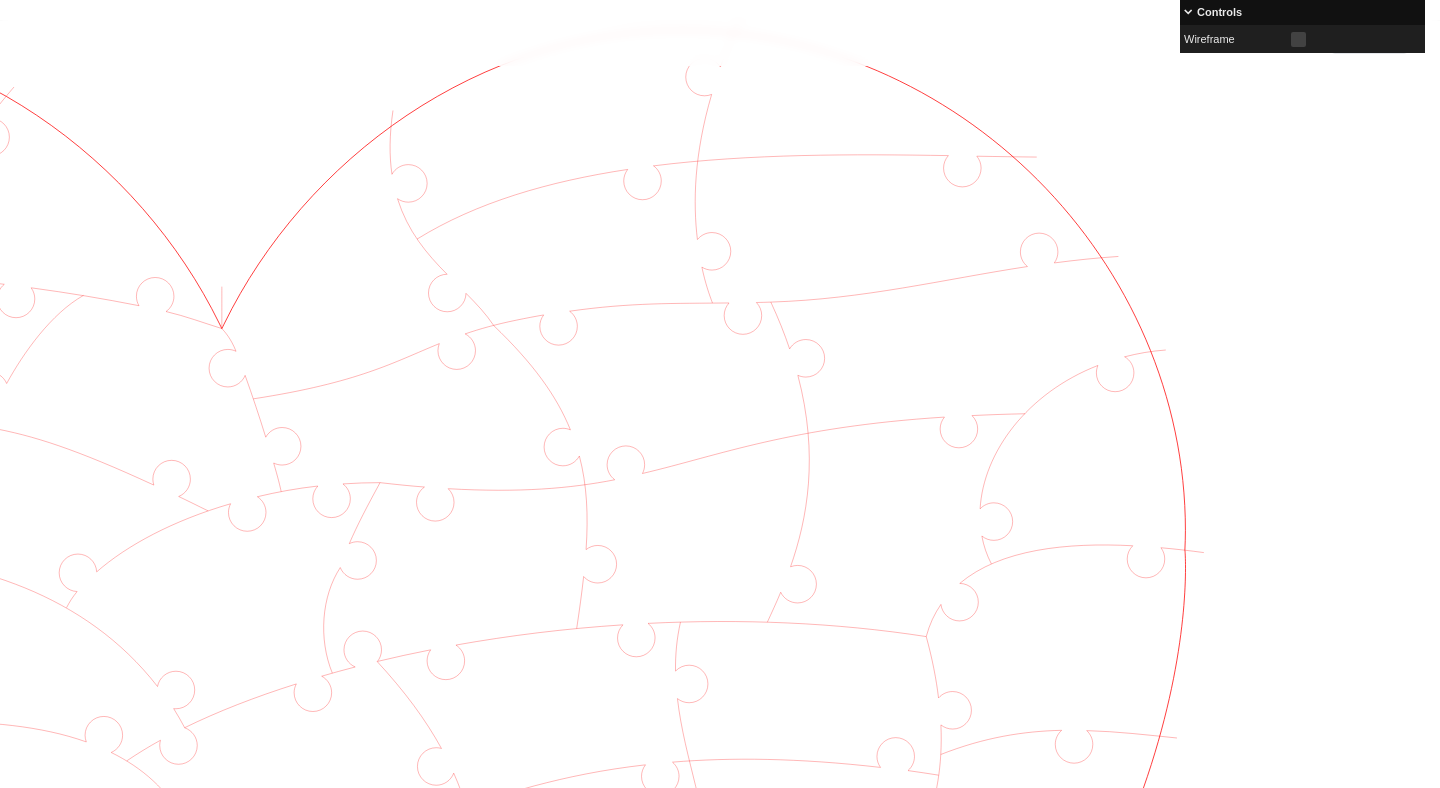 scroll, scrollTop: 76, scrollLeft: 802, axis: both 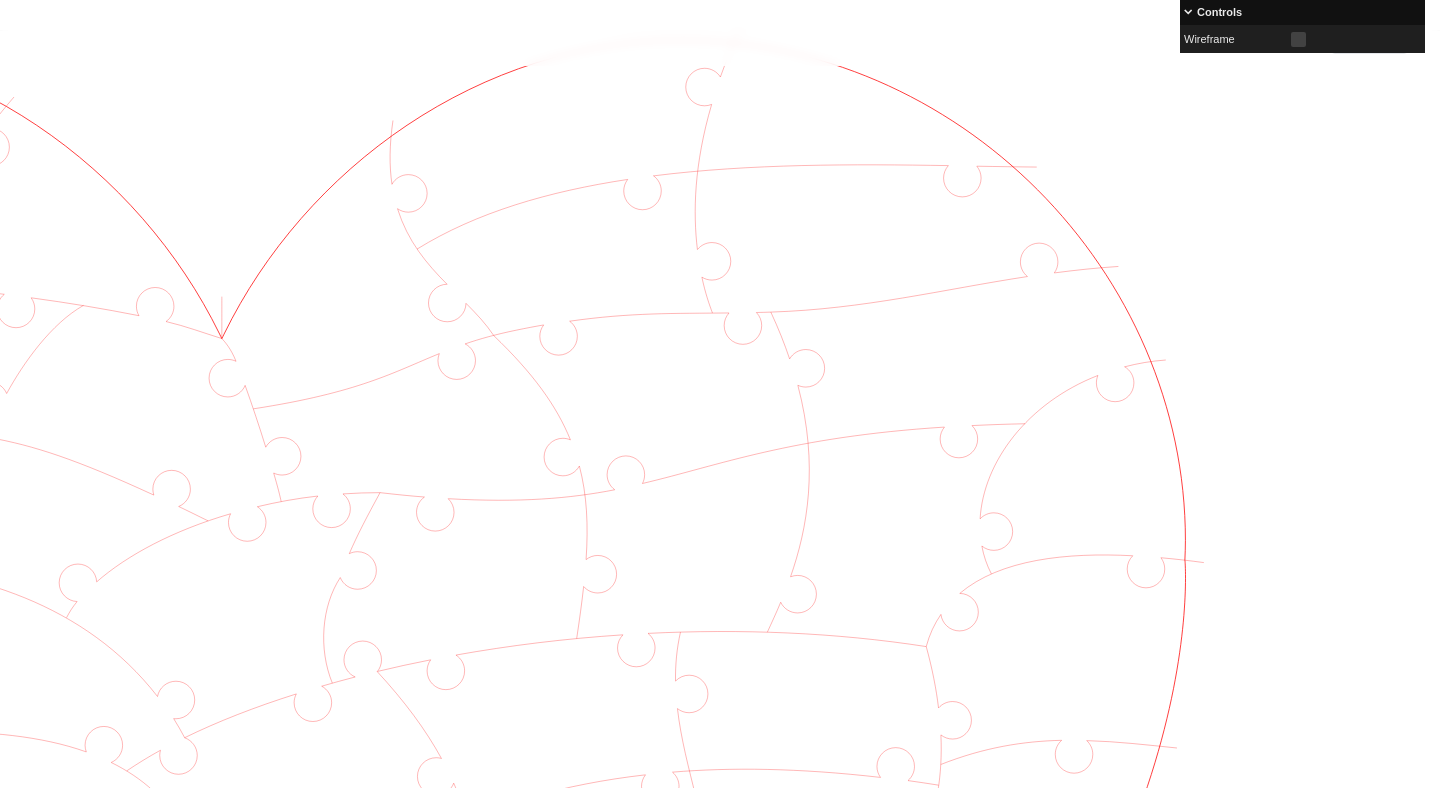 click 